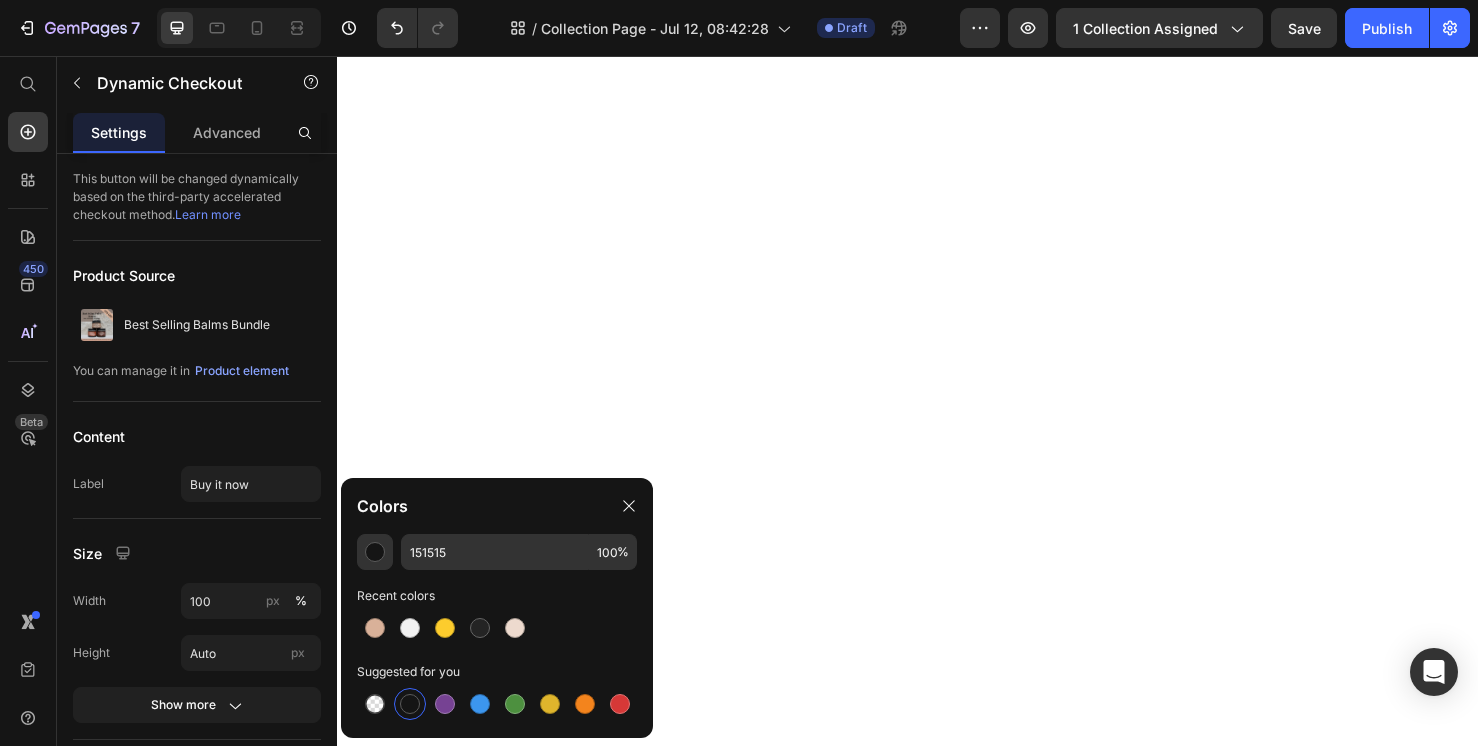 scroll, scrollTop: 0, scrollLeft: 0, axis: both 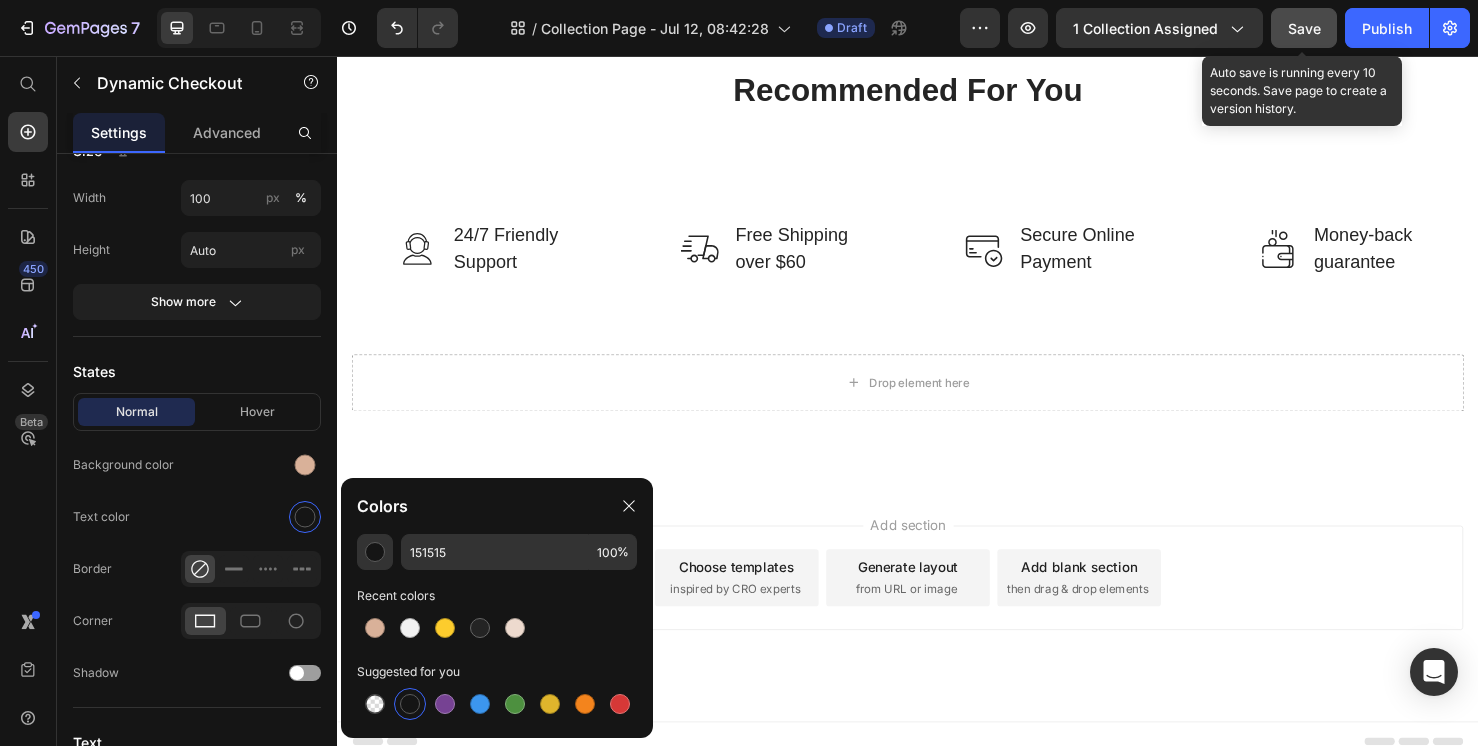 click on "Save" 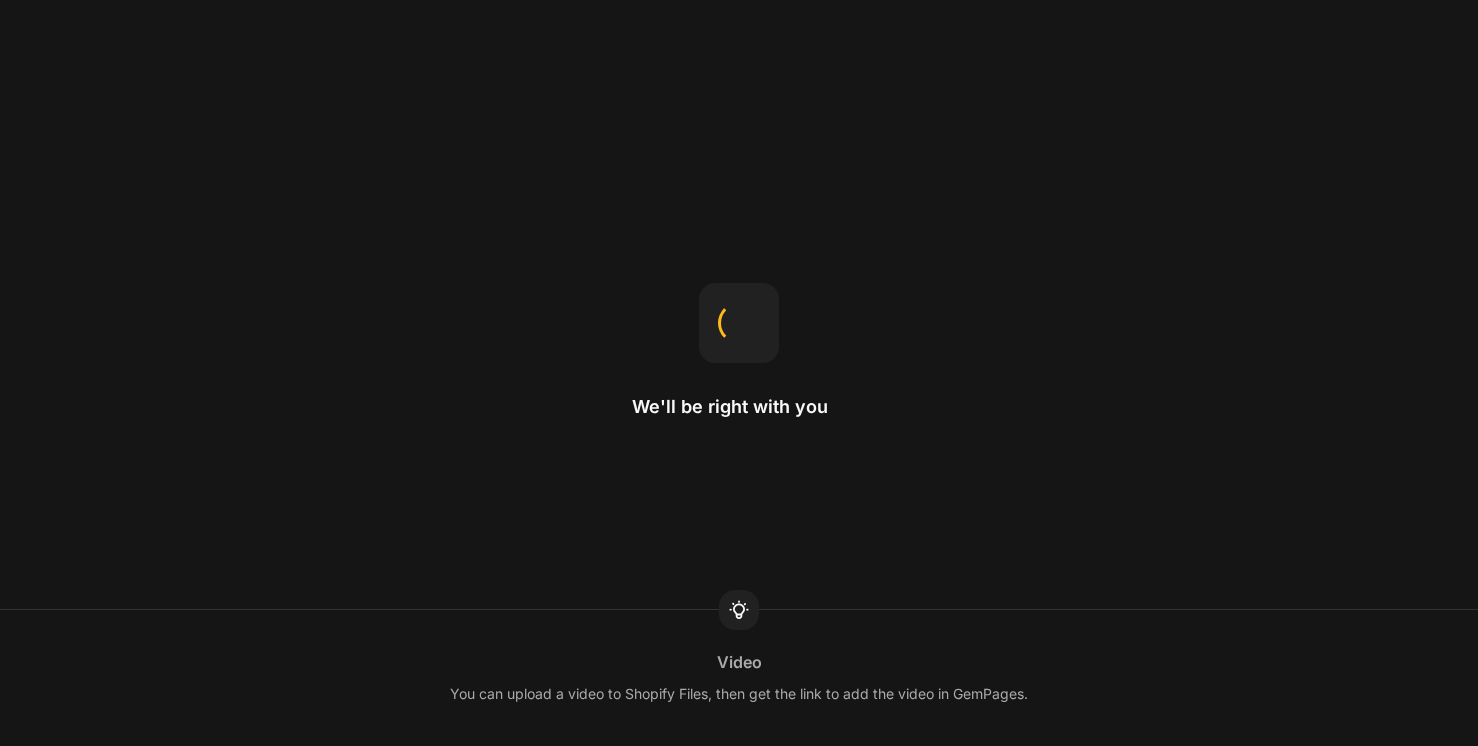 scroll, scrollTop: 0, scrollLeft: 0, axis: both 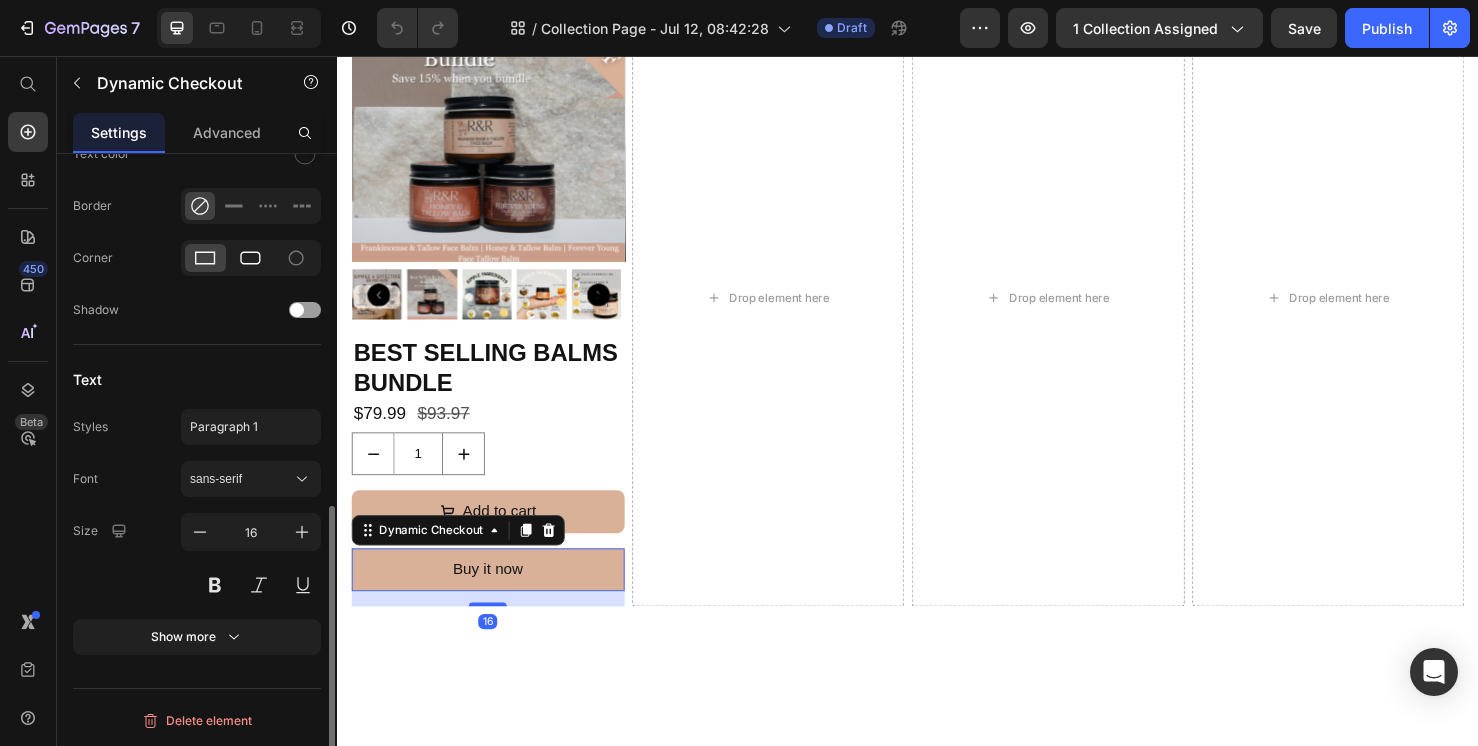 click 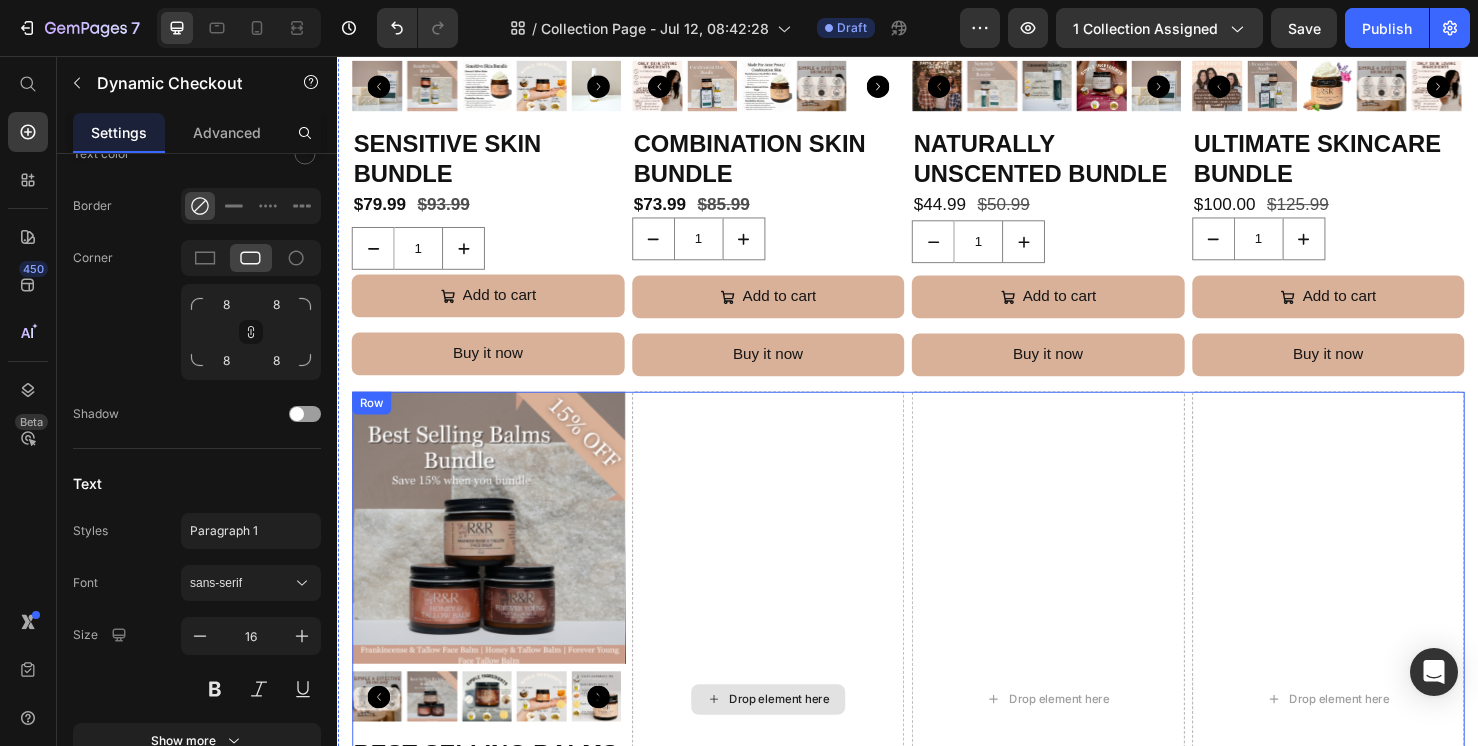 scroll, scrollTop: 1943, scrollLeft: 0, axis: vertical 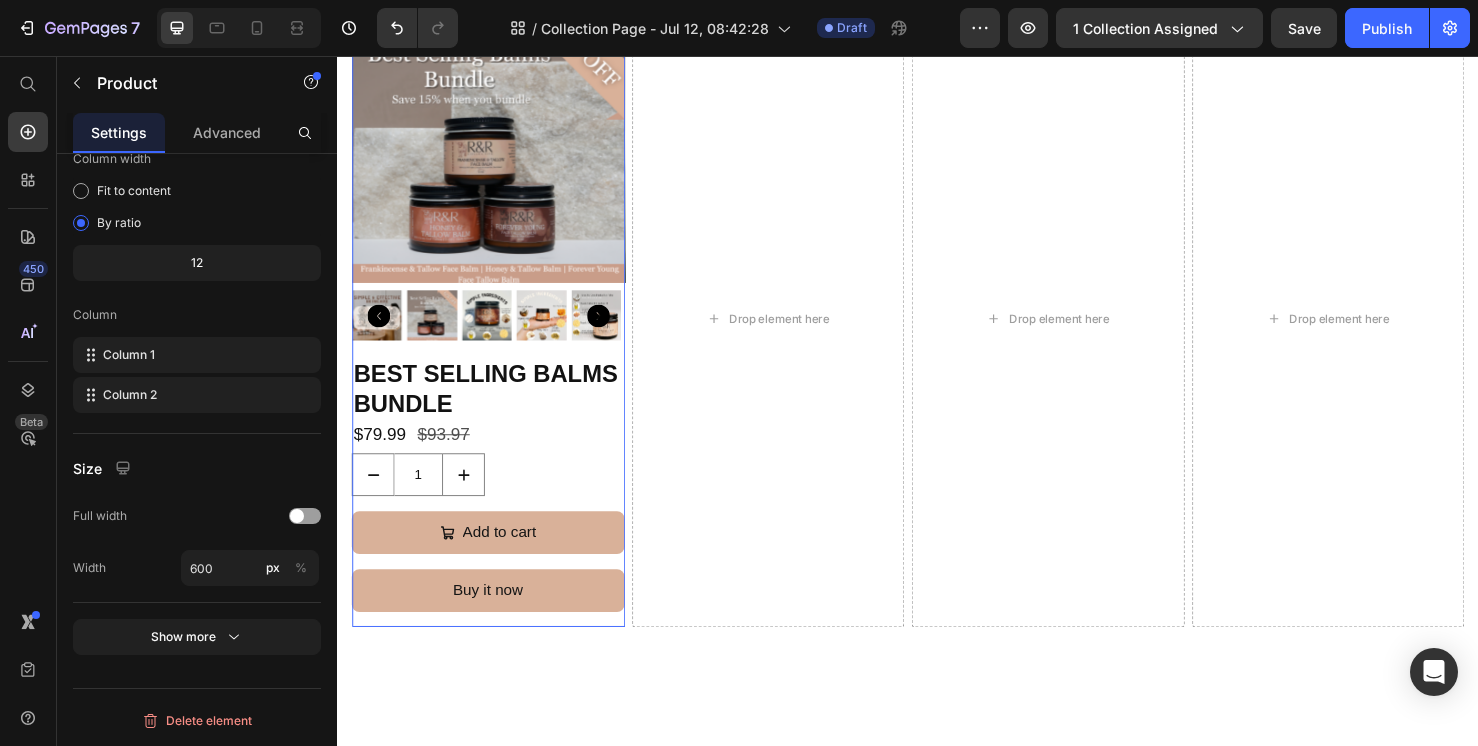 click on "Best Selling Balms Bundle Product Title $79.99 Product Price $93.97 Product Price Row 1 Product Quantity
Add to cart Add to Cart Buy it now Dynamic Checkout   16" at bounding box center (495, 514) 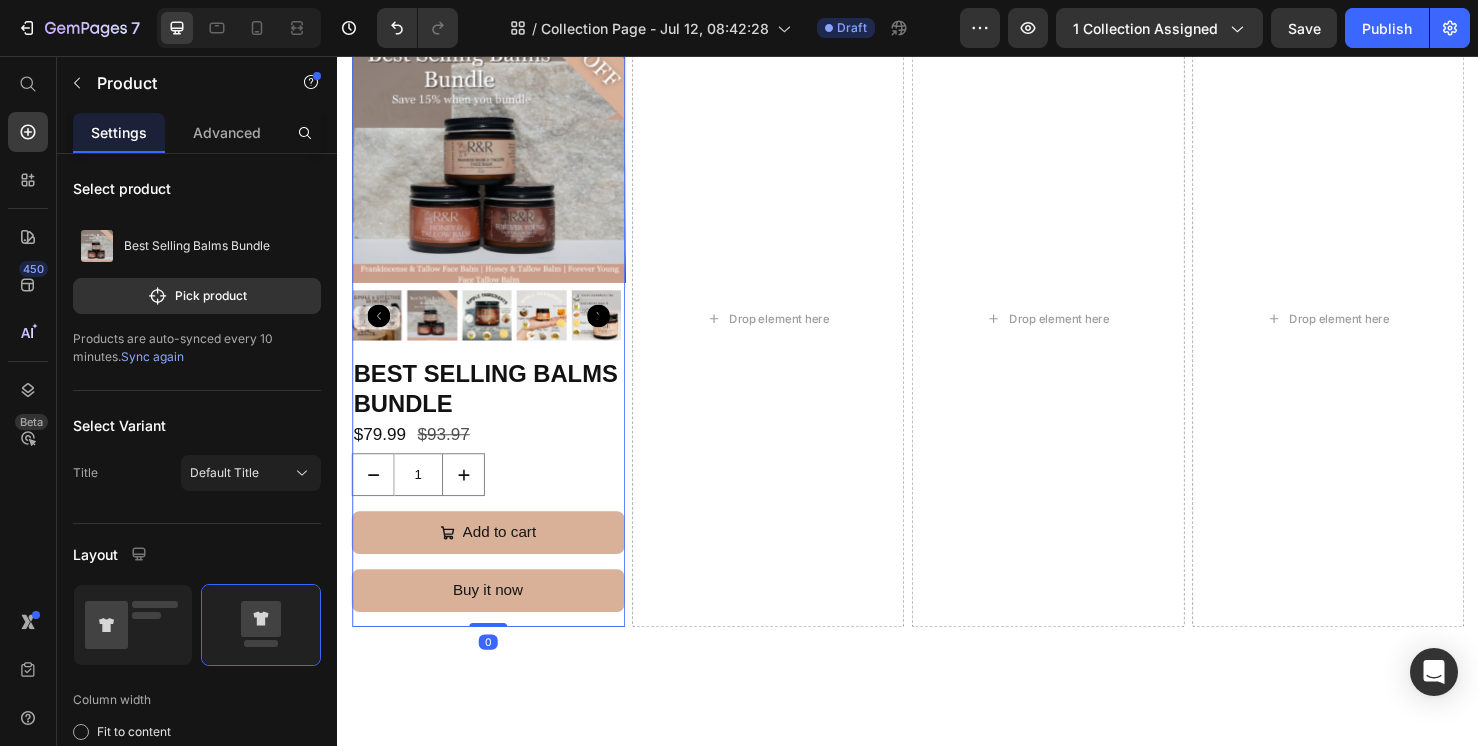 click on "Best Selling Balms Bundle Product Title $79.99 Product Price $93.97 Product Price Row 1 Product Quantity
Add to cart Add to Cart Buy it now Dynamic Checkout" at bounding box center [495, 514] 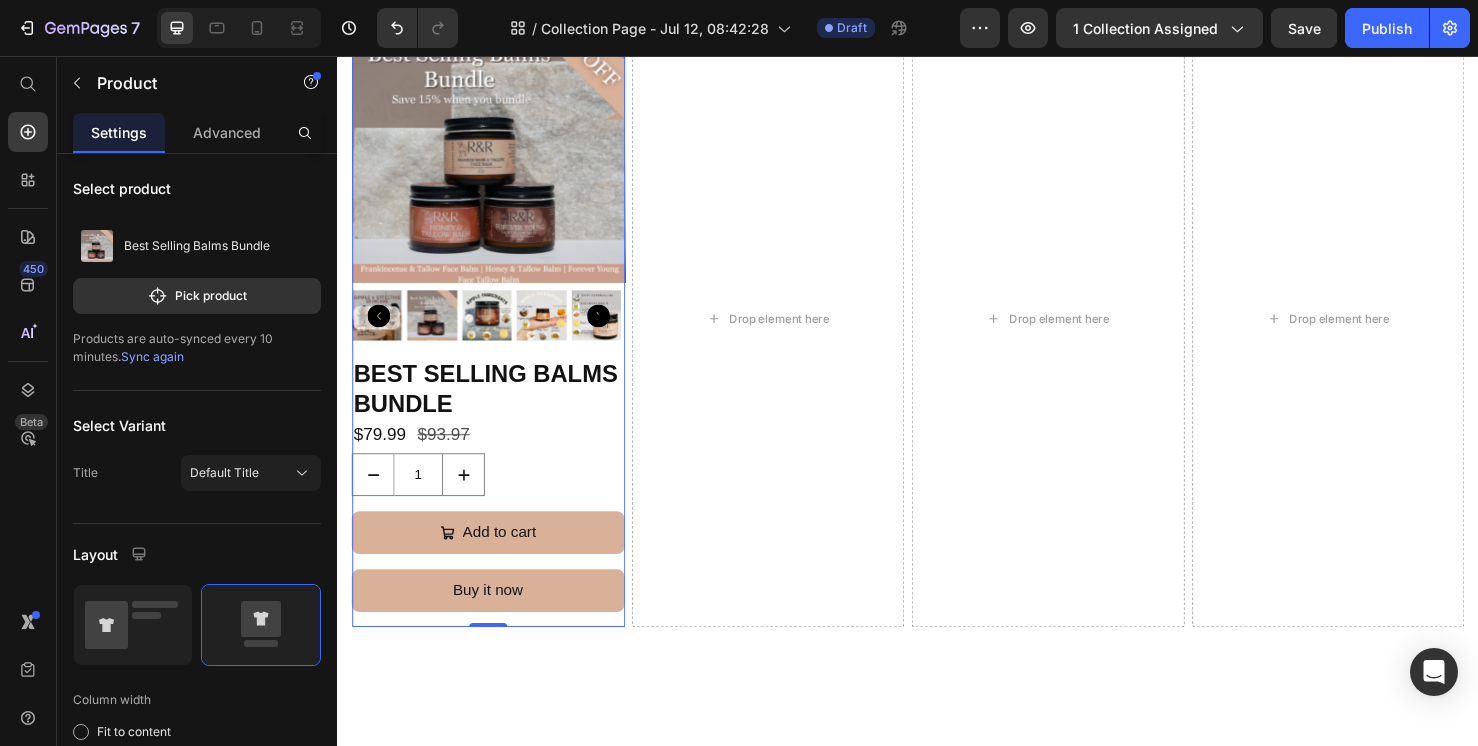 click on "Best Selling Balms Bundle Product Title $79.99 Product Price $93.97 Product Price Row 1 Product Quantity
Add to cart Add to Cart Buy it now Dynamic Checkout" at bounding box center (495, 514) 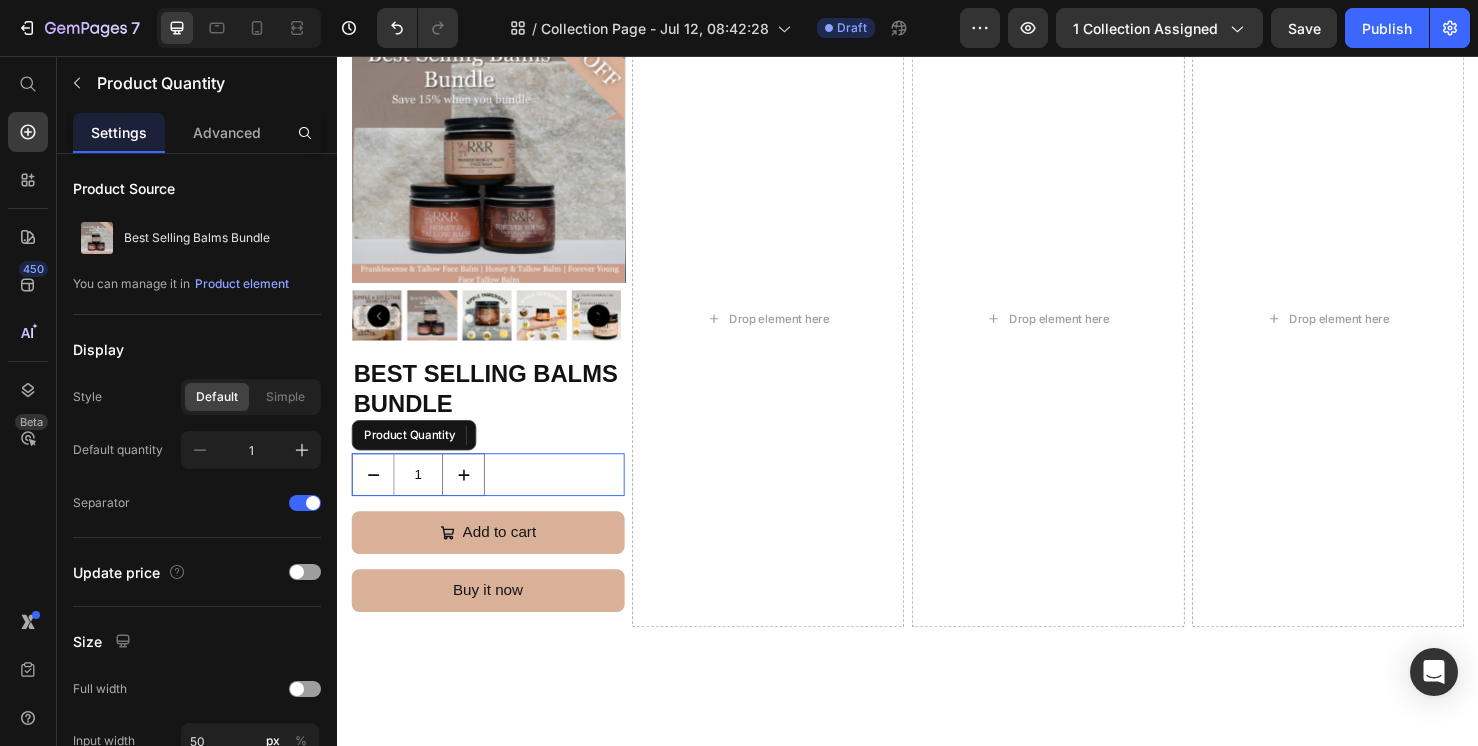 click on "1" at bounding box center (495, 496) 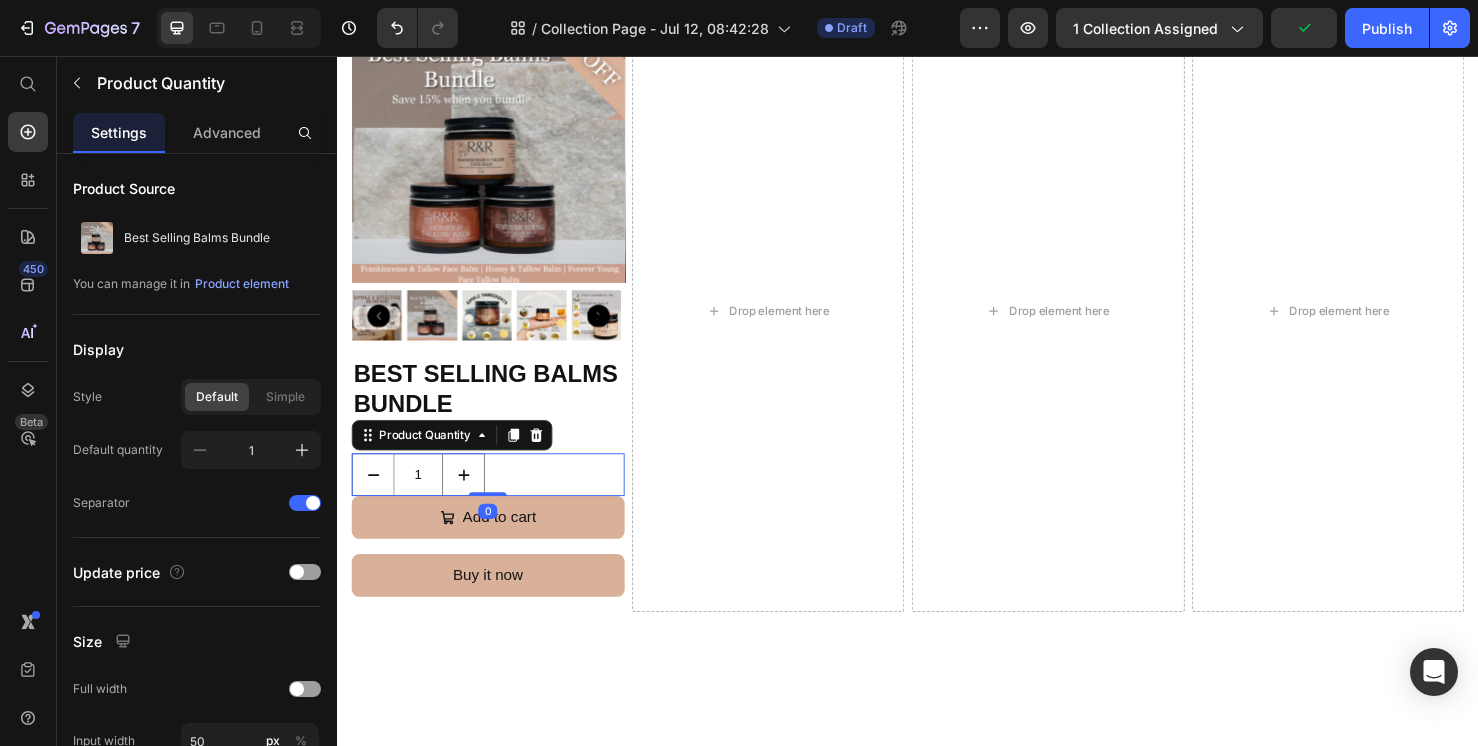 drag, startPoint x: 500, startPoint y: 519, endPoint x: 502, endPoint y: 503, distance: 16.124516 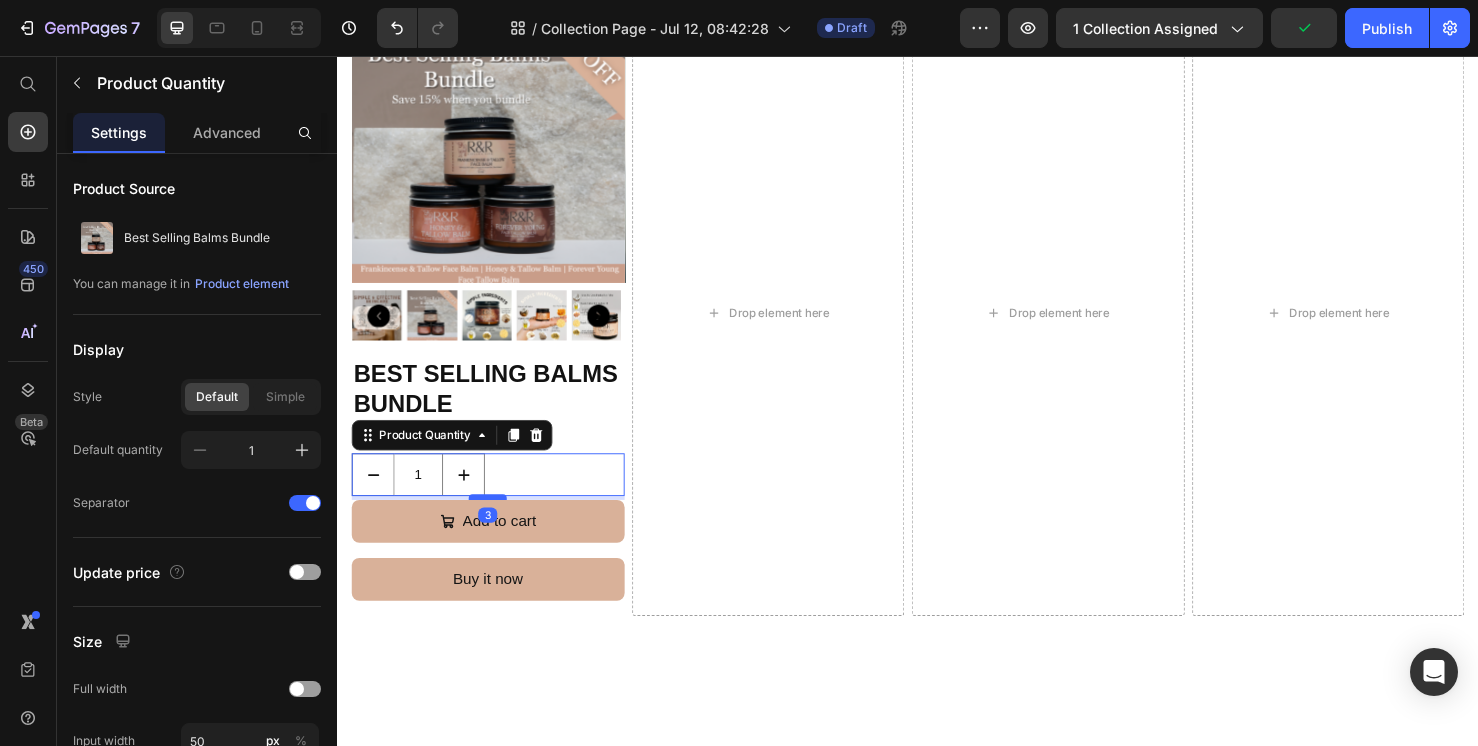 click at bounding box center [495, 520] 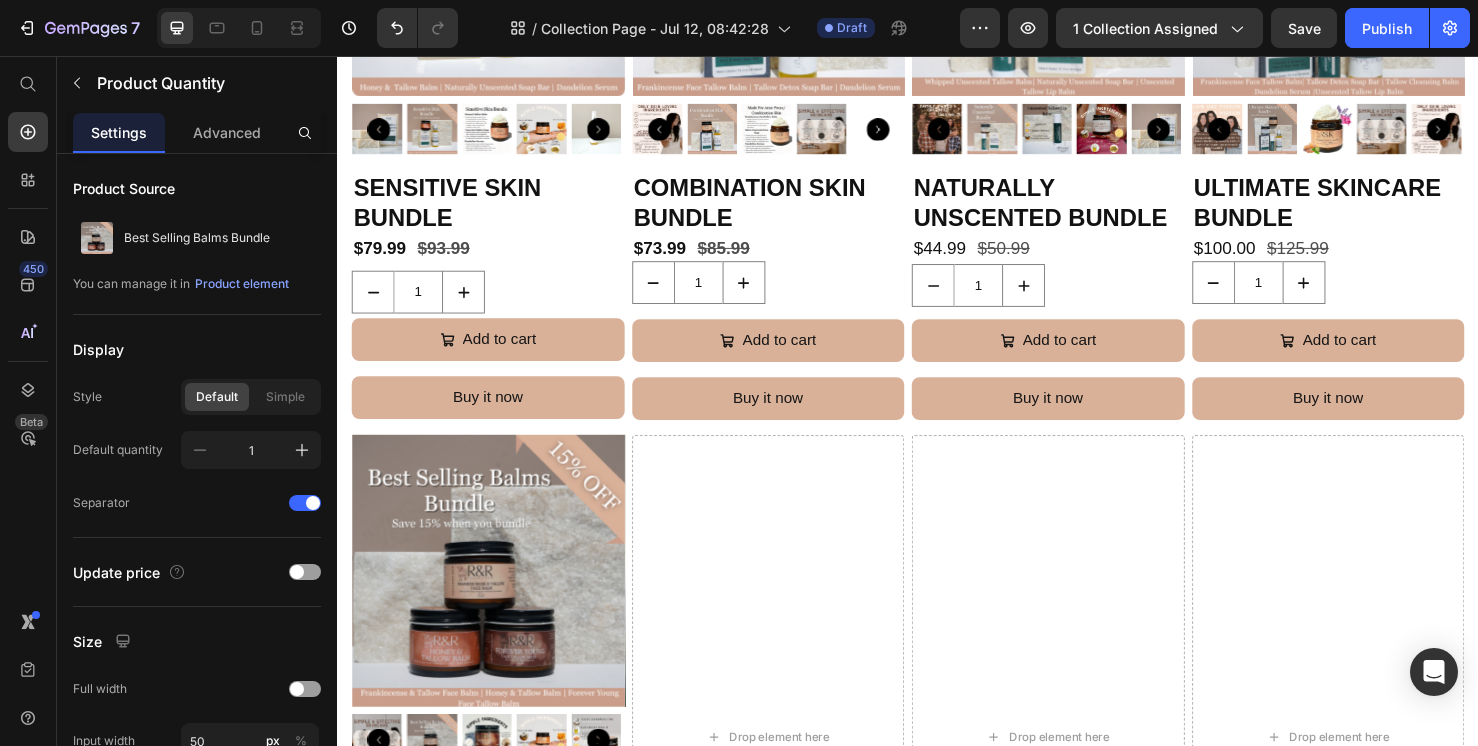 scroll, scrollTop: 1907, scrollLeft: 0, axis: vertical 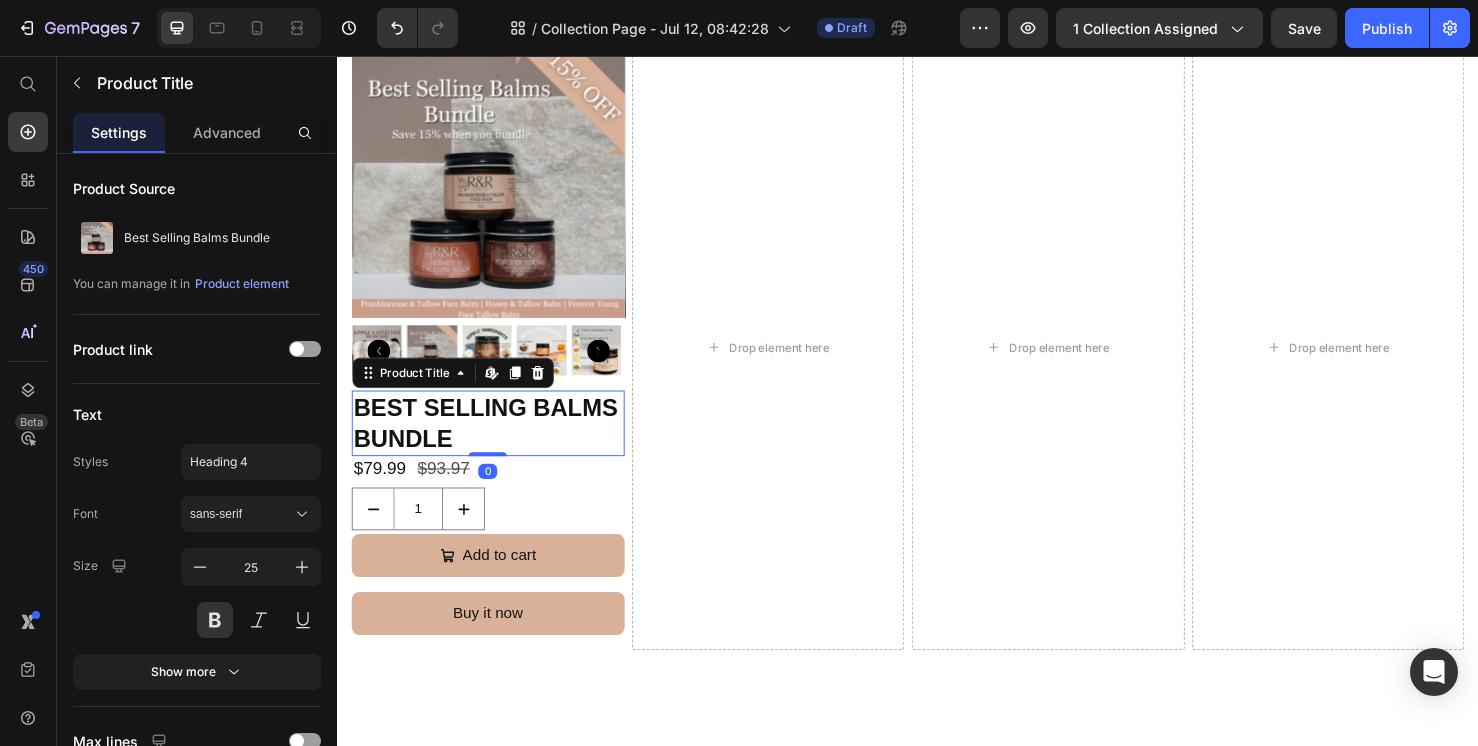 click on "Best Selling Balms Bundle" at bounding box center [495, 442] 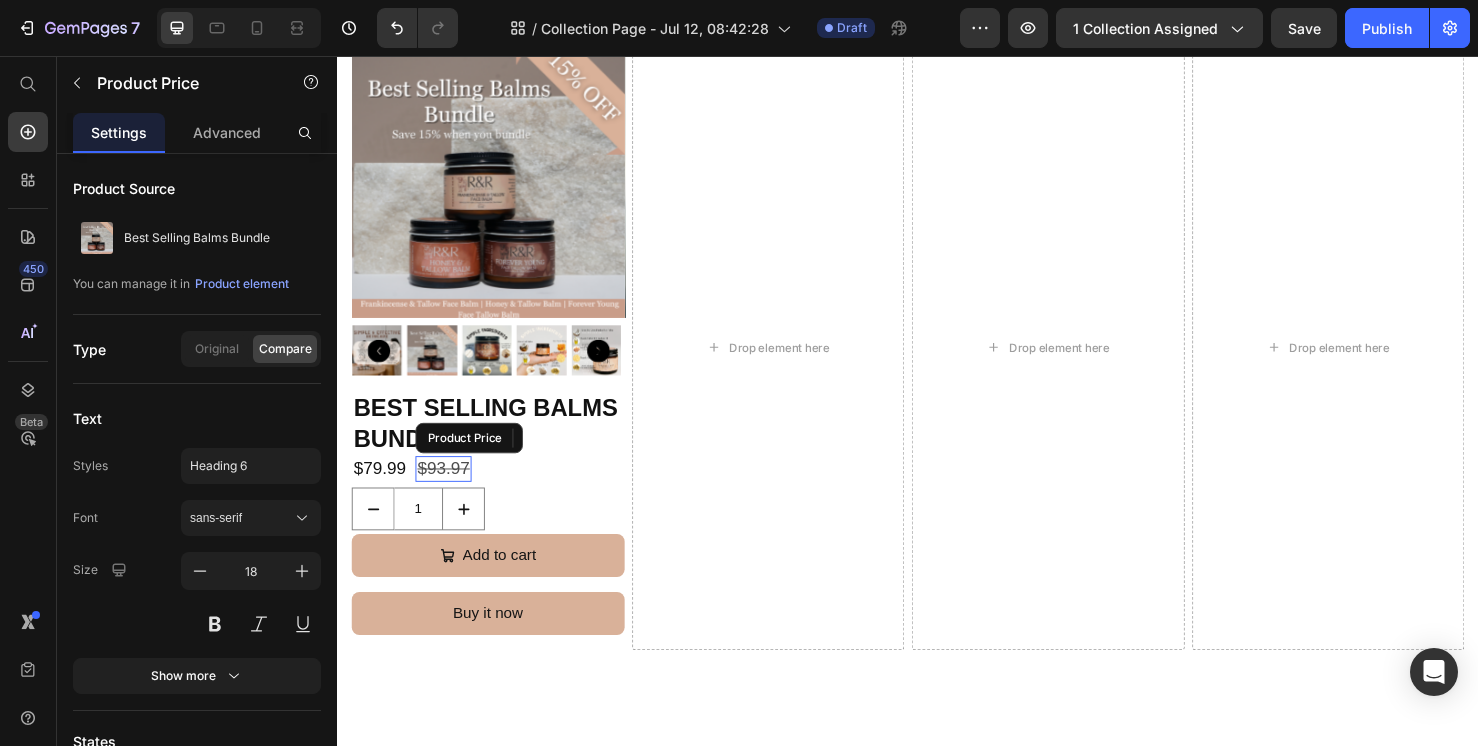 click on "$93.97" at bounding box center (448, 490) 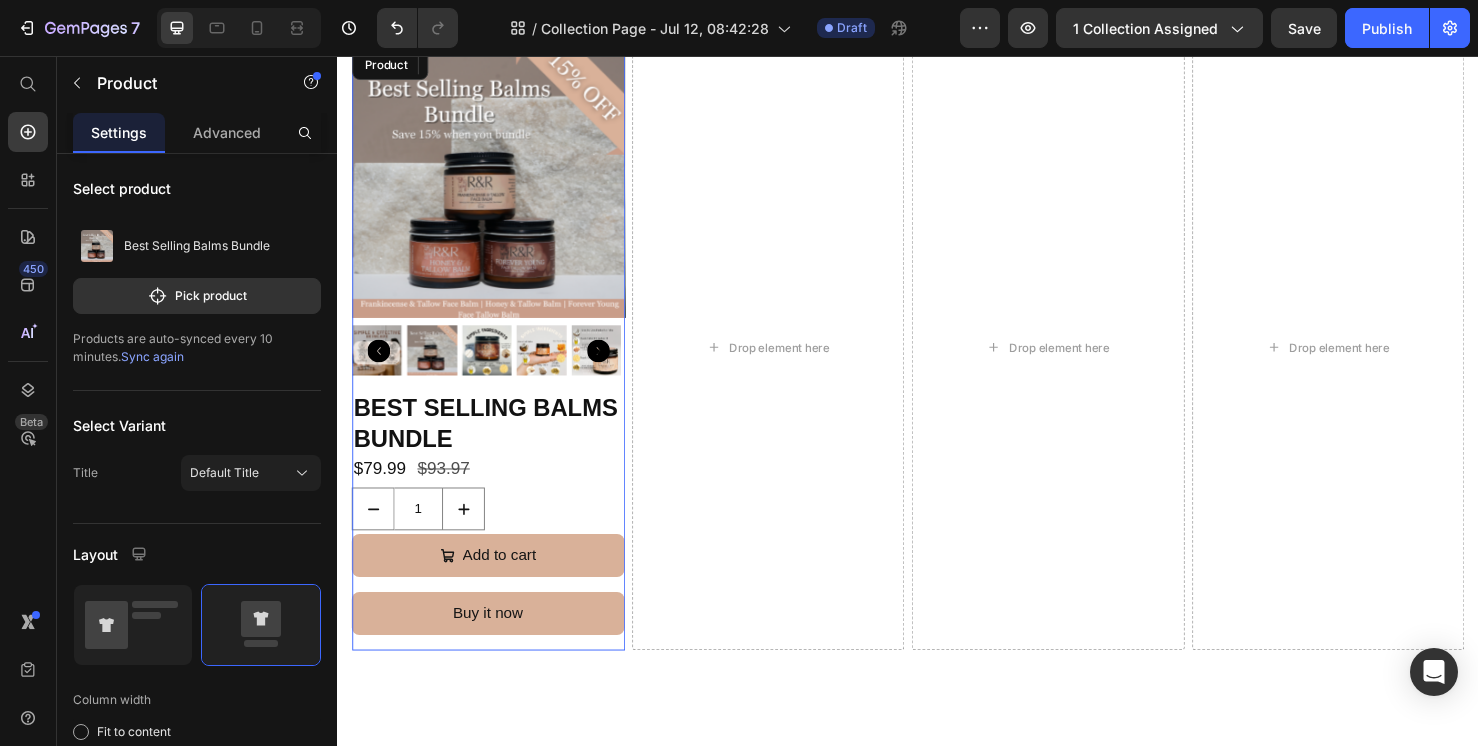 click on "Best Selling Balms Bundle Product Title $79.99 Product Price $93.97 Product Price   Edit content in Shopify 0 Row 1 Product Quantity
Add to cart Add to Cart Buy it now Dynamic Checkout" at bounding box center [495, 544] 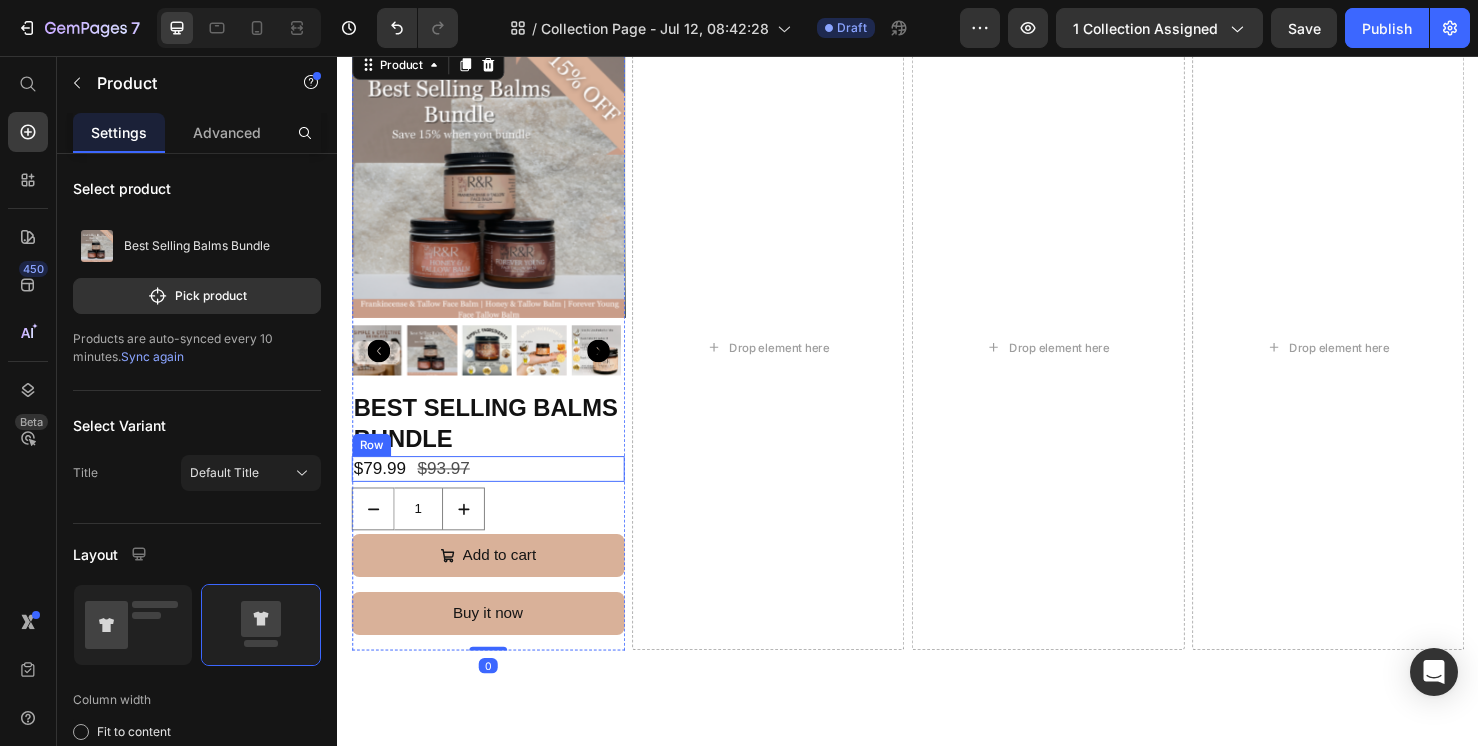 click on "$79.99 Product Price $93.97 Product Price Row" at bounding box center (495, 490) 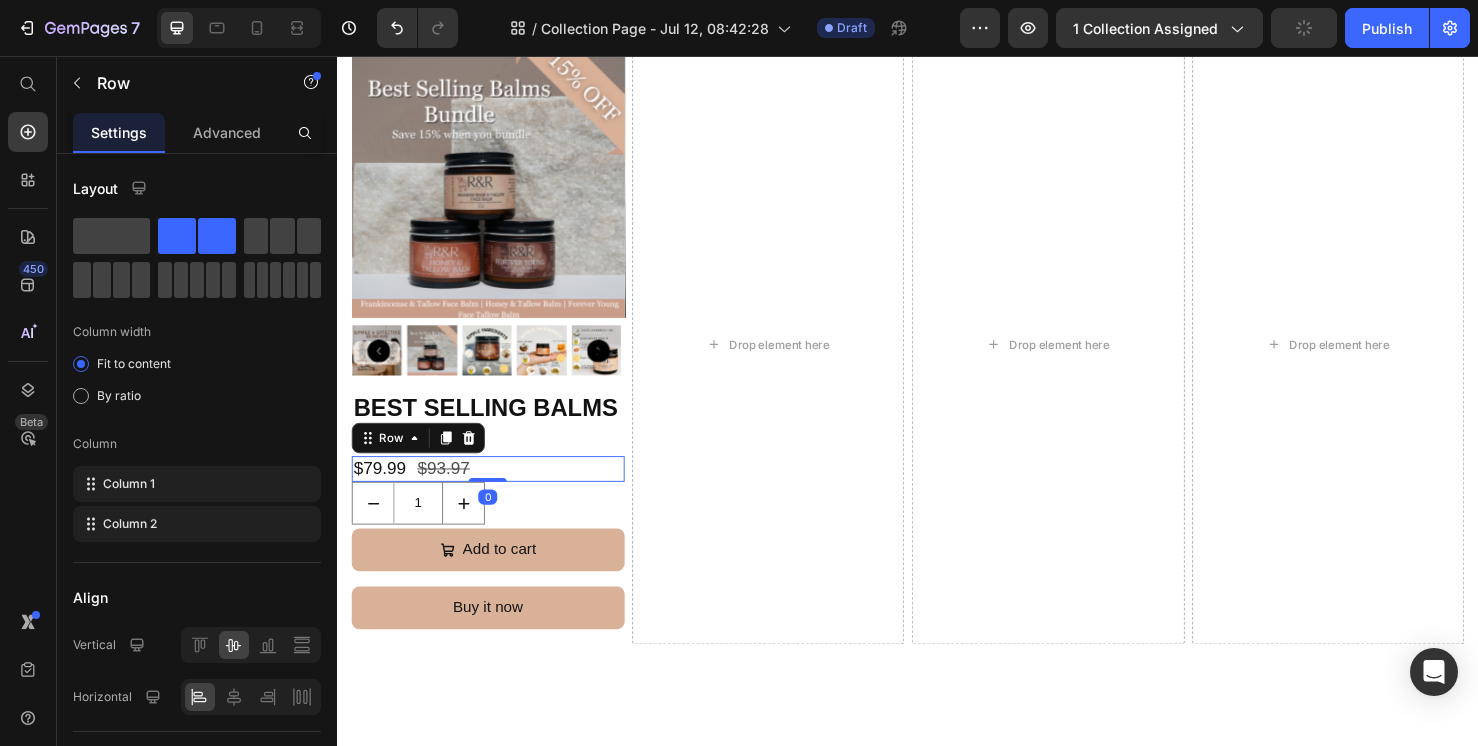 drag, startPoint x: 495, startPoint y: 497, endPoint x: 498, endPoint y: 484, distance: 13.341664 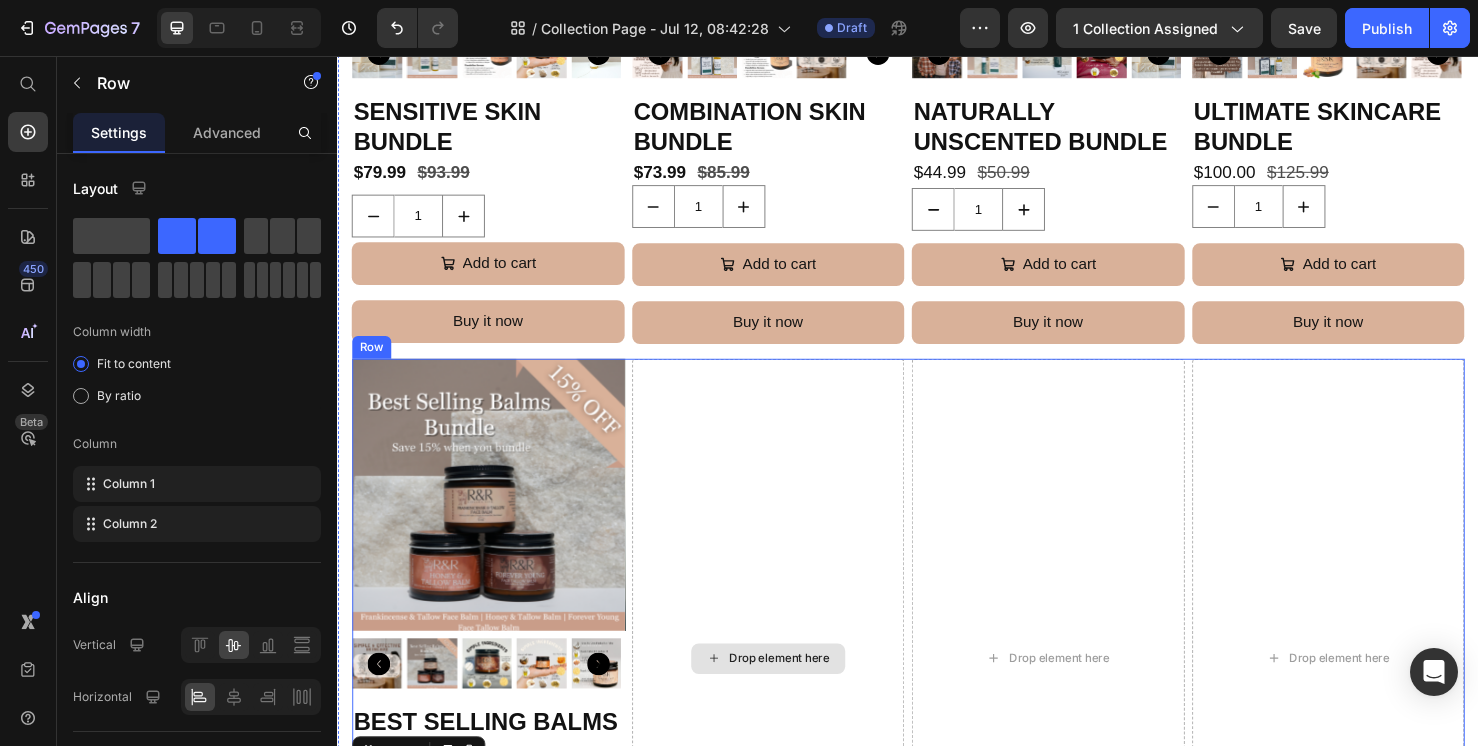 scroll, scrollTop: 1741, scrollLeft: 0, axis: vertical 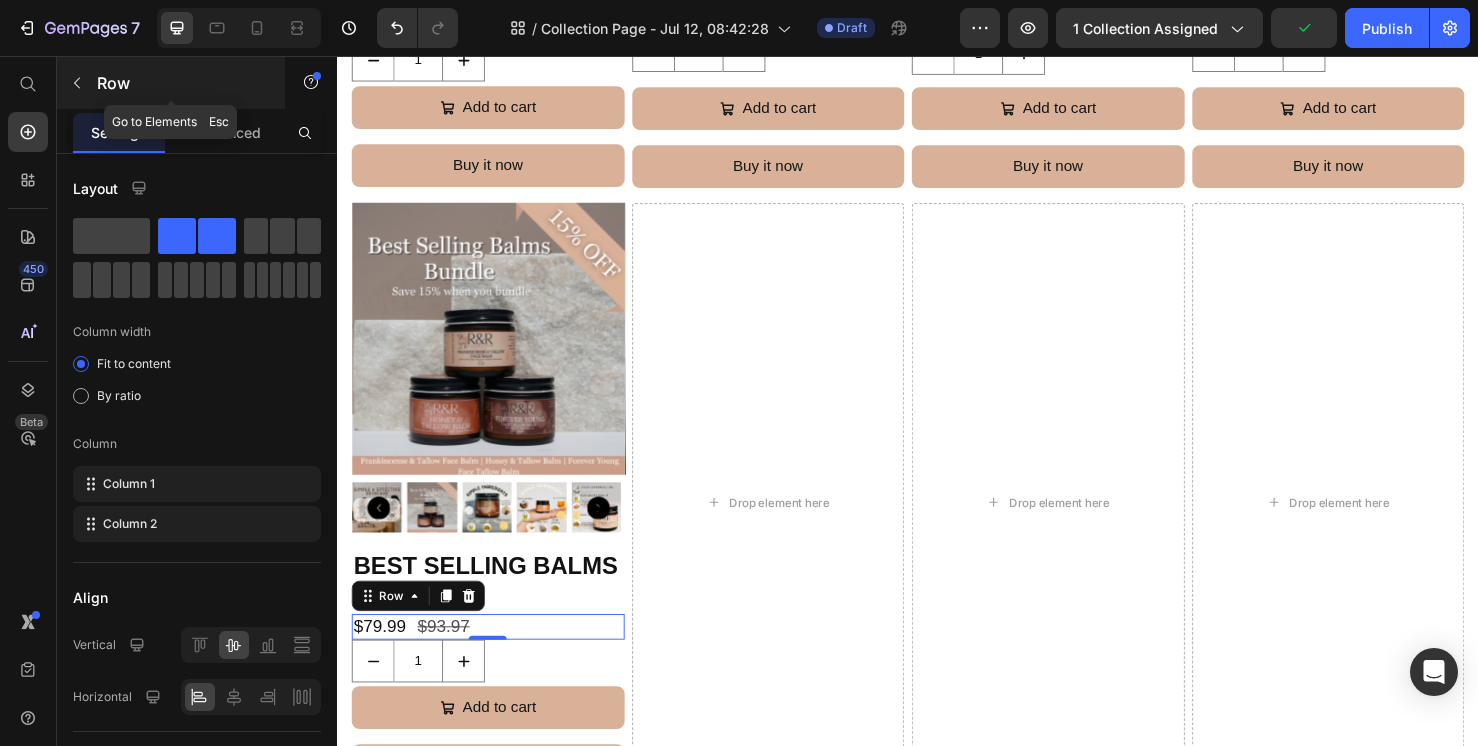 click 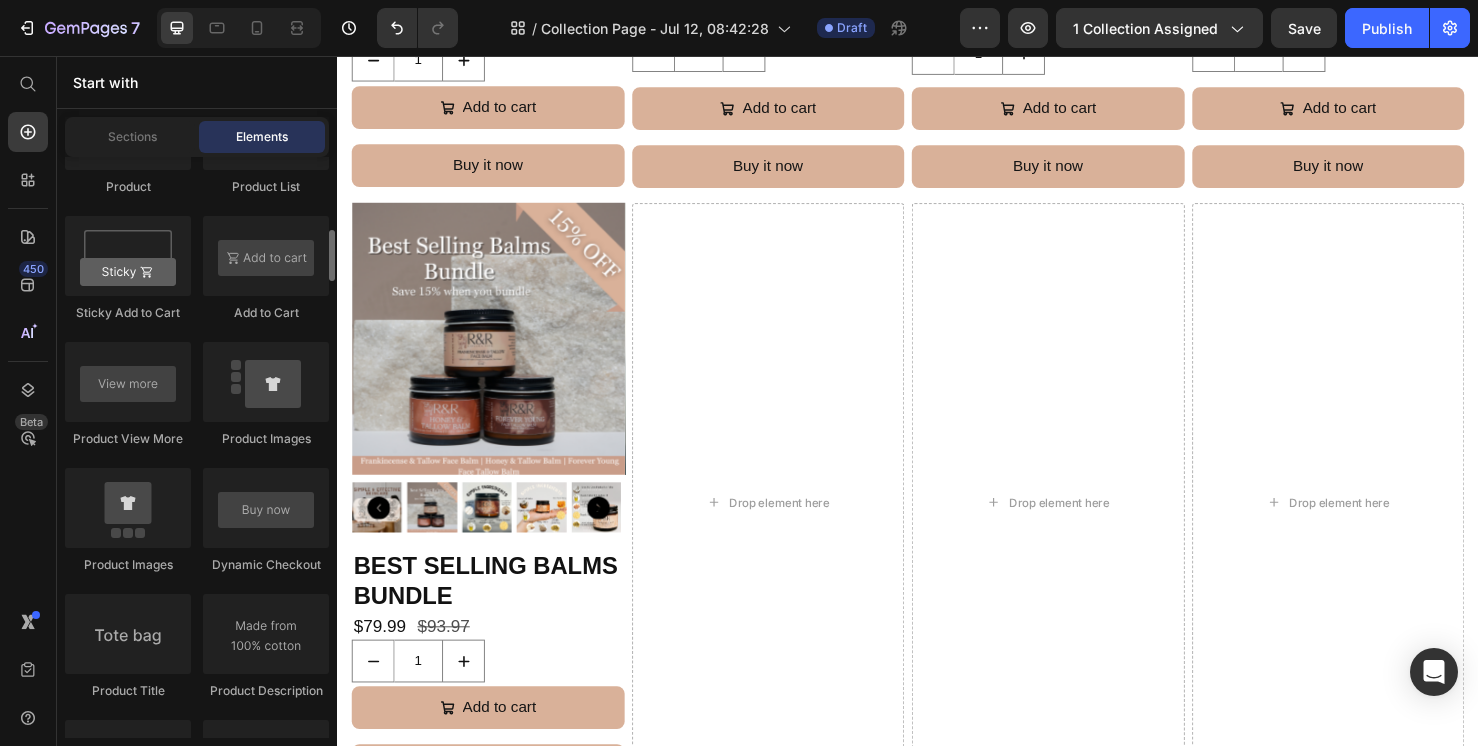 scroll, scrollTop: 2742, scrollLeft: 0, axis: vertical 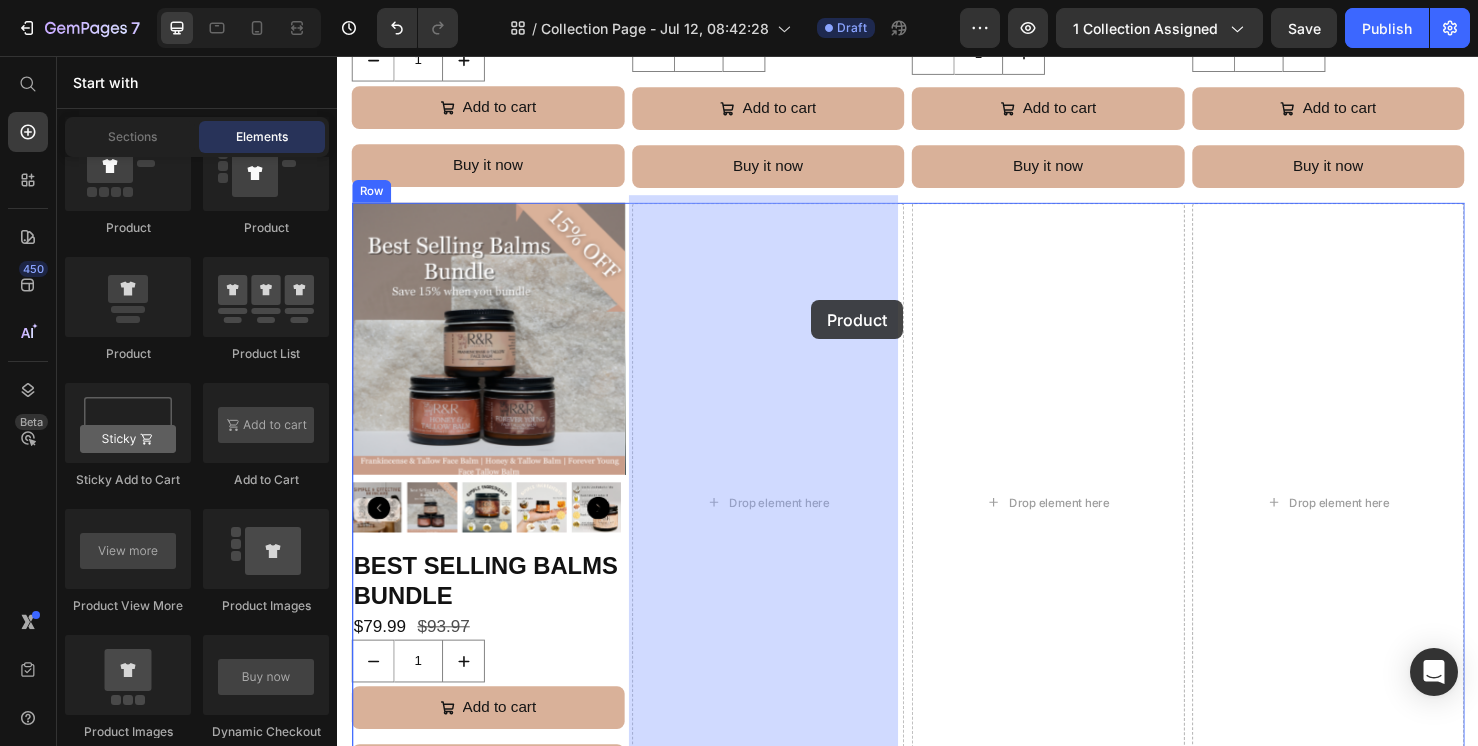 drag, startPoint x: 486, startPoint y: 366, endPoint x: 836, endPoint y: 313, distance: 353.9901 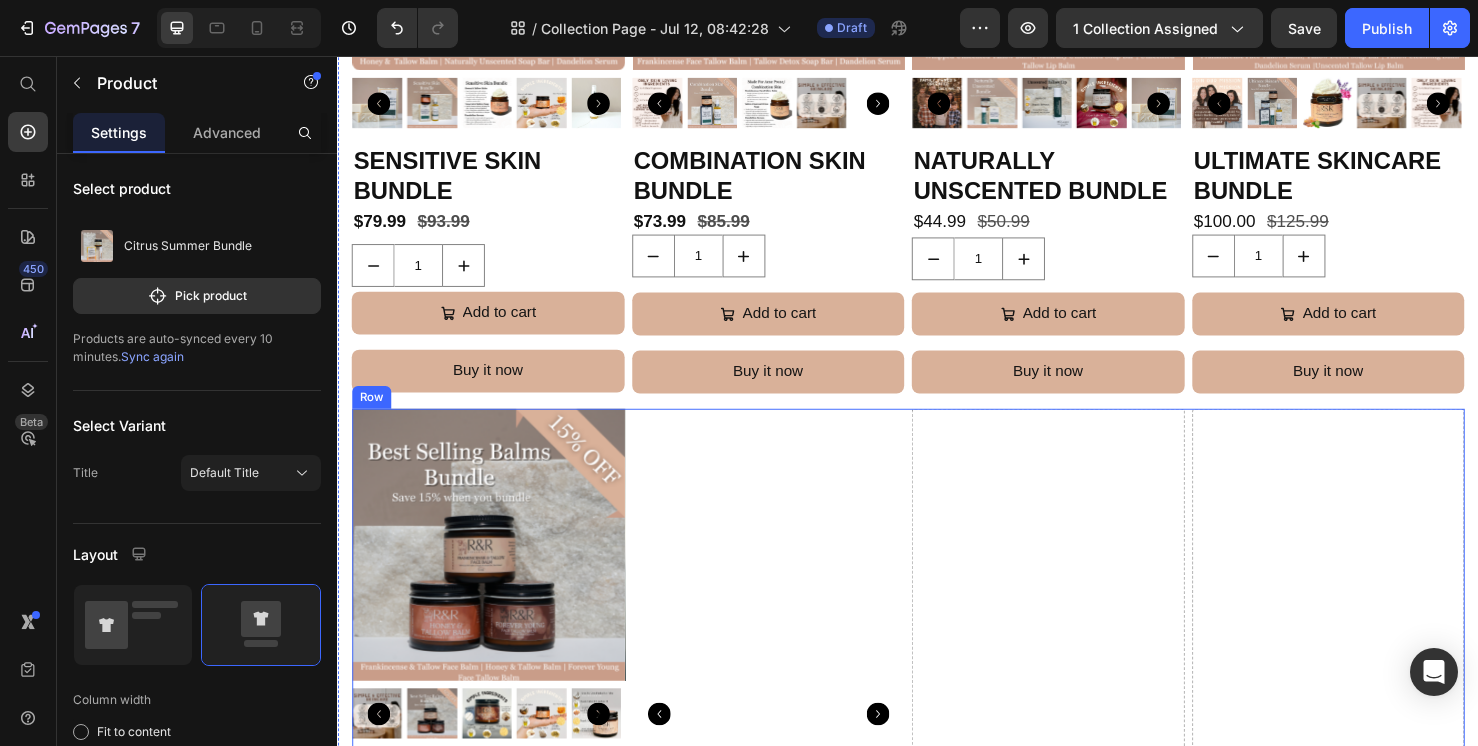 scroll, scrollTop: 1846, scrollLeft: 0, axis: vertical 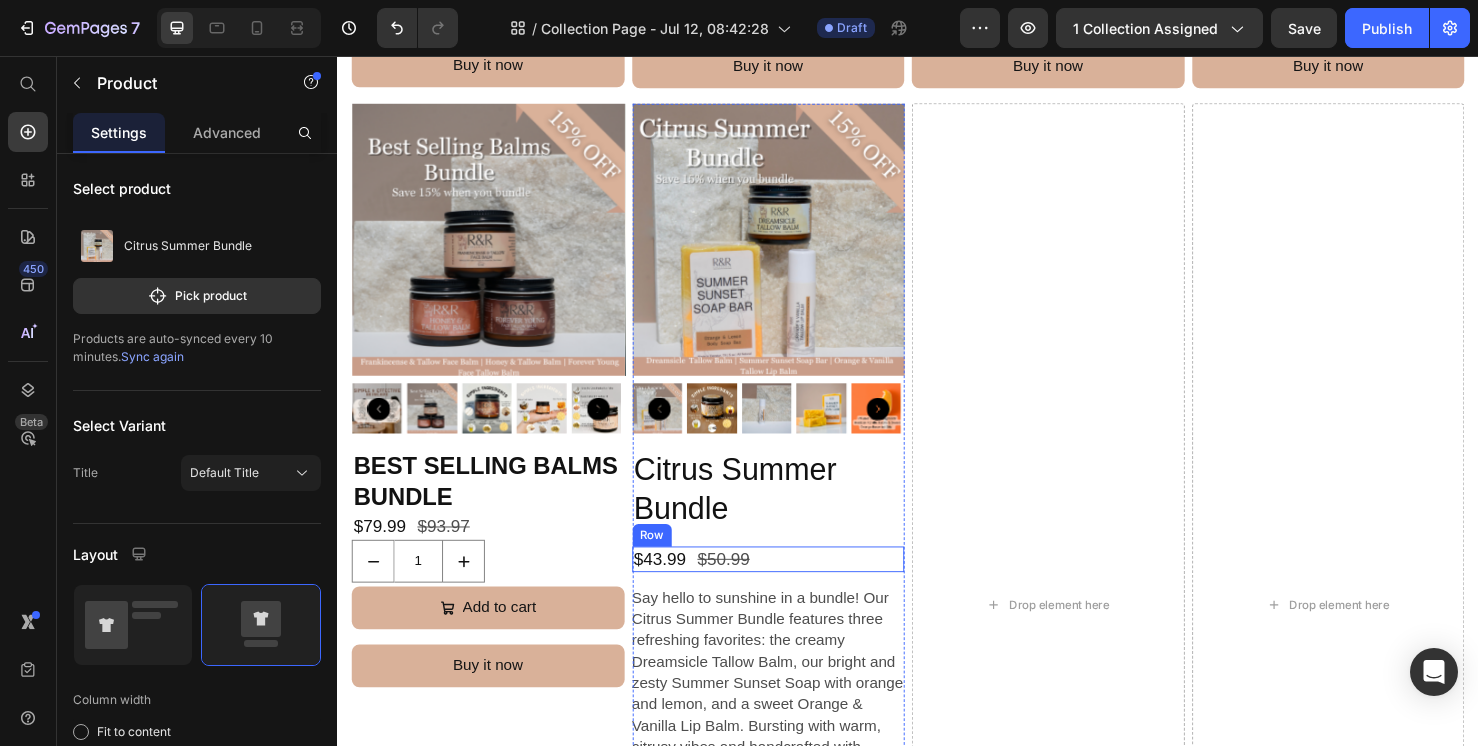 click on "Say hello to sunshine in a bundle! Our Citrus Summer Bundle features three refreshing favorites: the creamy Dreamsicle Tallow Balm, our bright and zesty Summer Sunset Soap with orange and lemon, and a sweet Orange & Vanilla Lip Balm. Bursting with warm, citrusy vibes and handcrafted with grass-fed tallow and pure ingredients, this set is your go-to for soft, glowing skin all summer long." at bounding box center (789, 737) 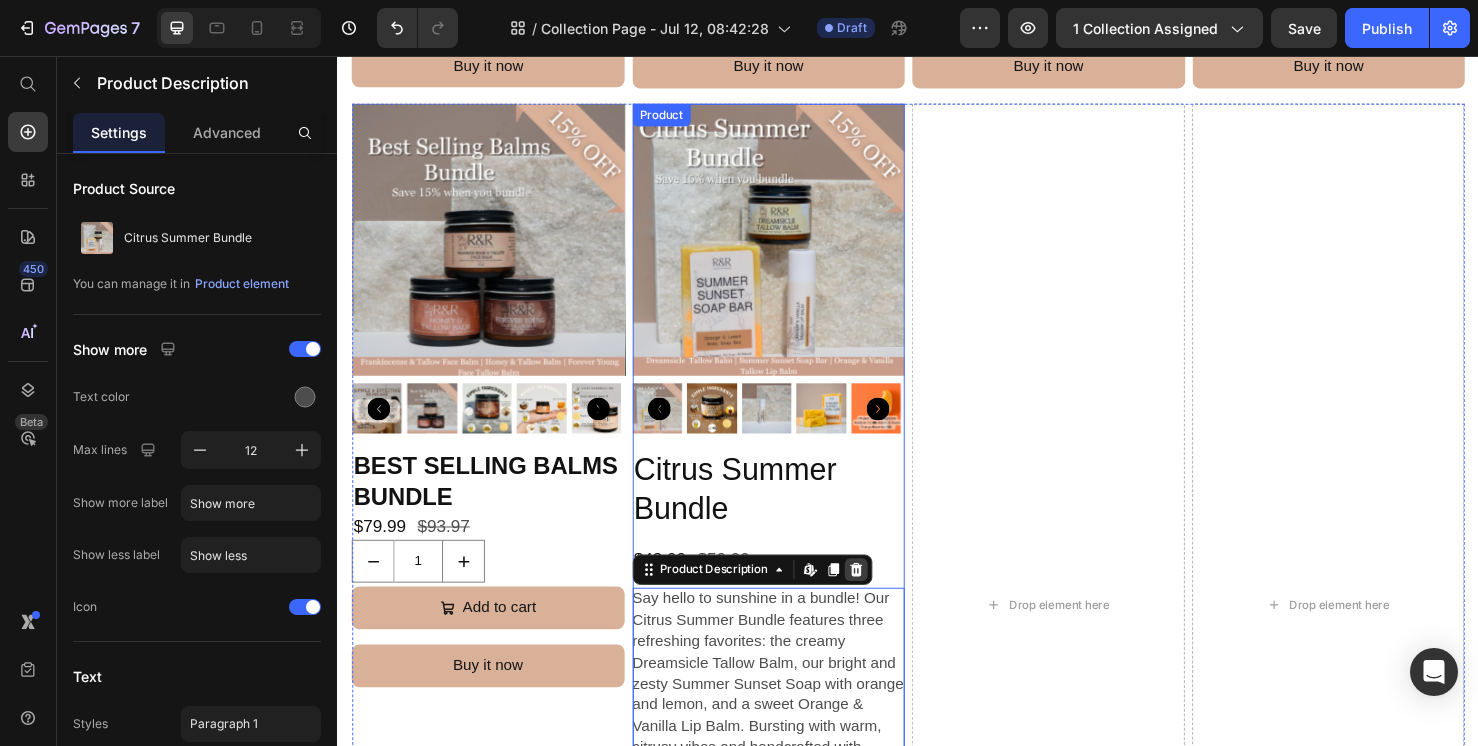 click 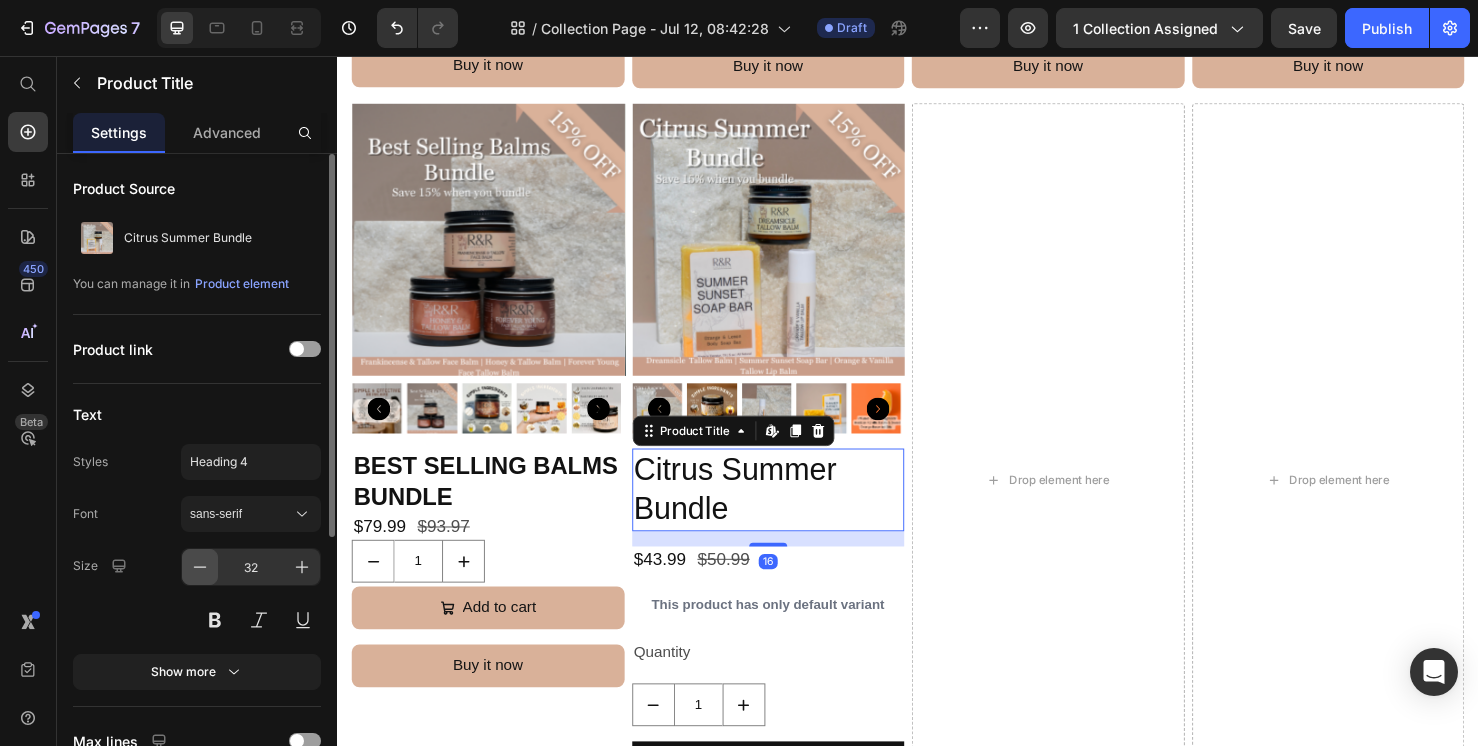 click 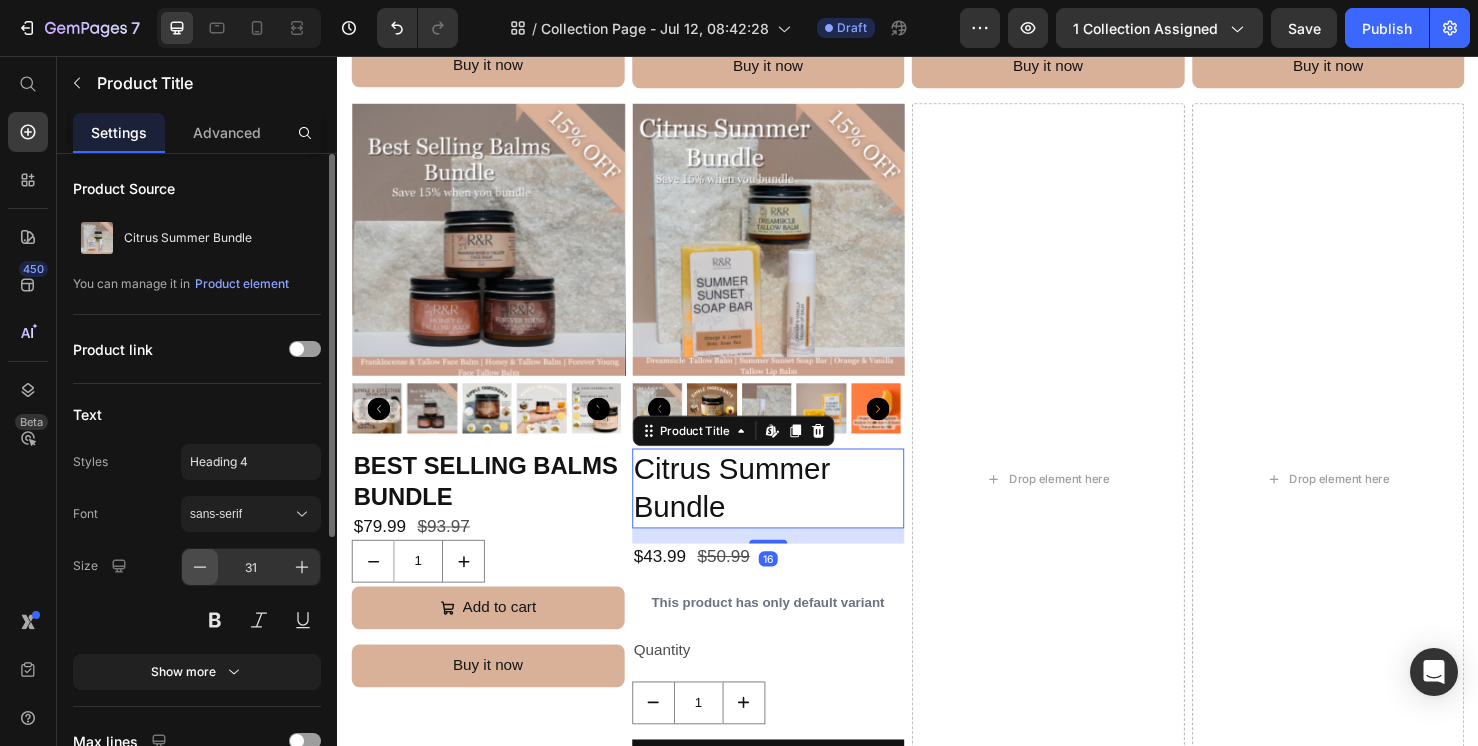 click 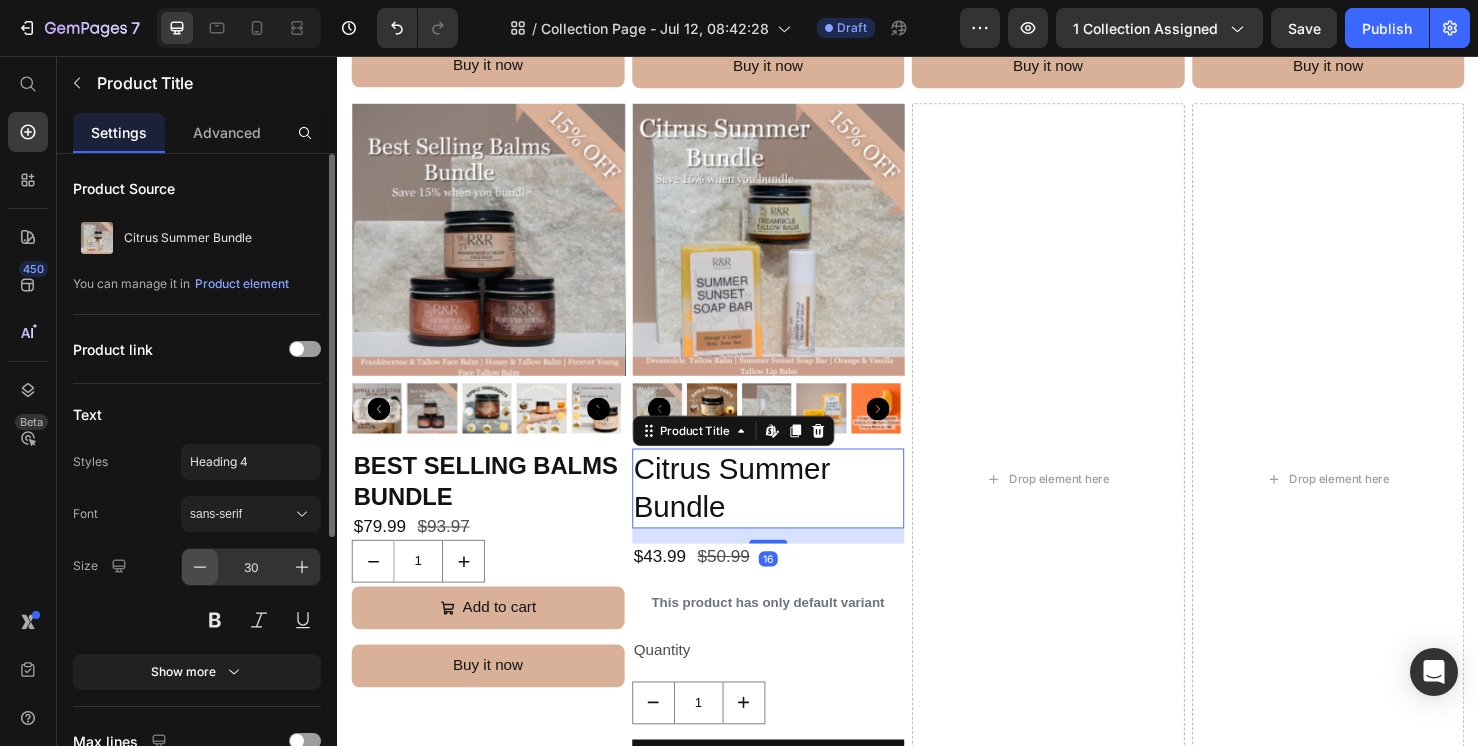 click 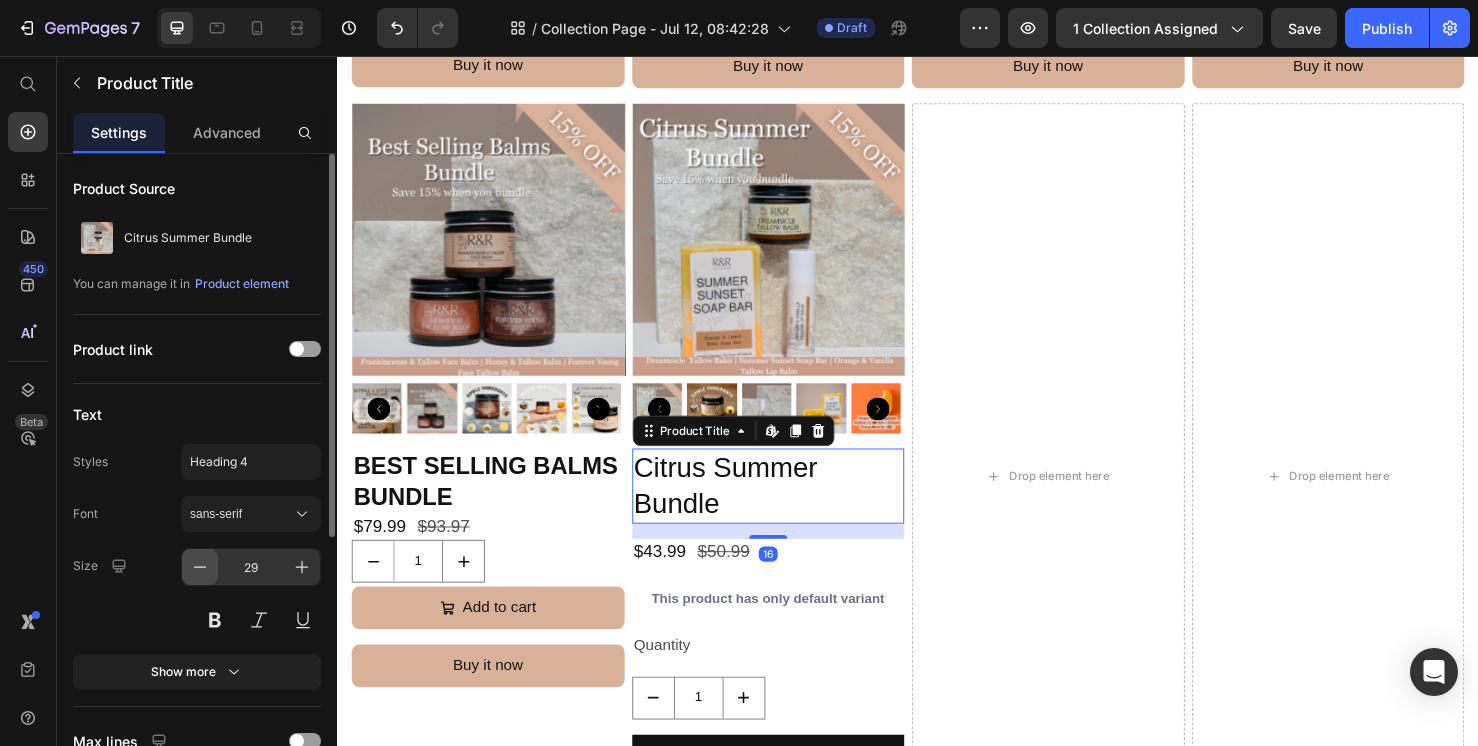 click 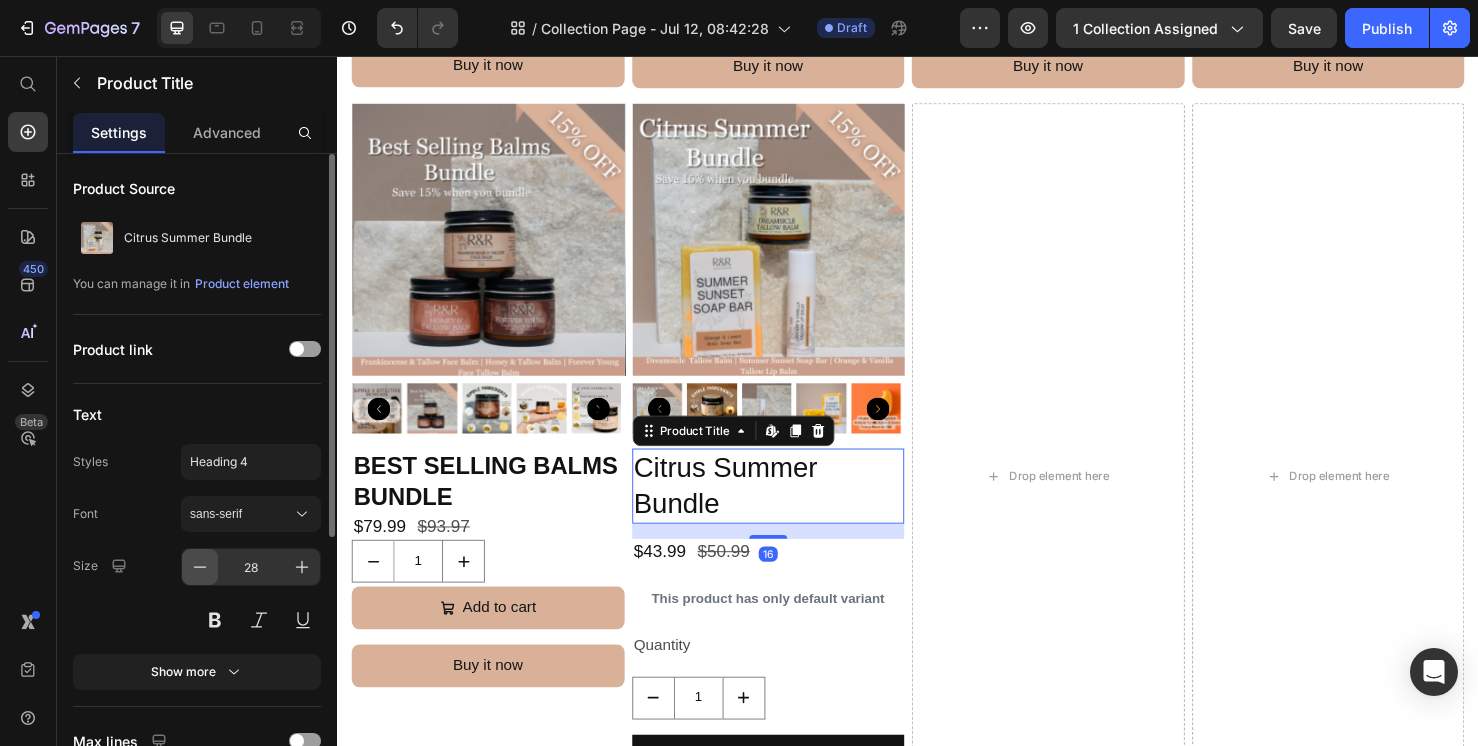 click 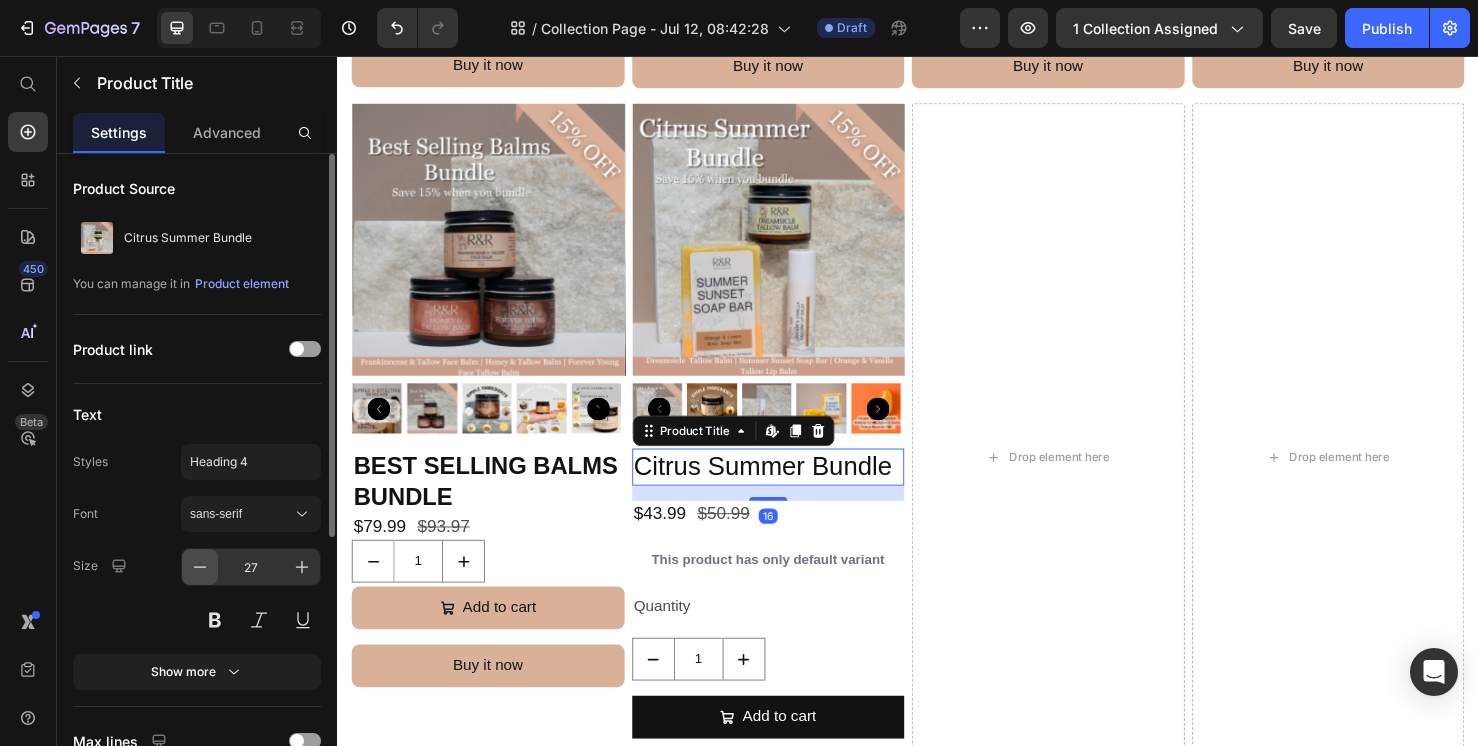 click 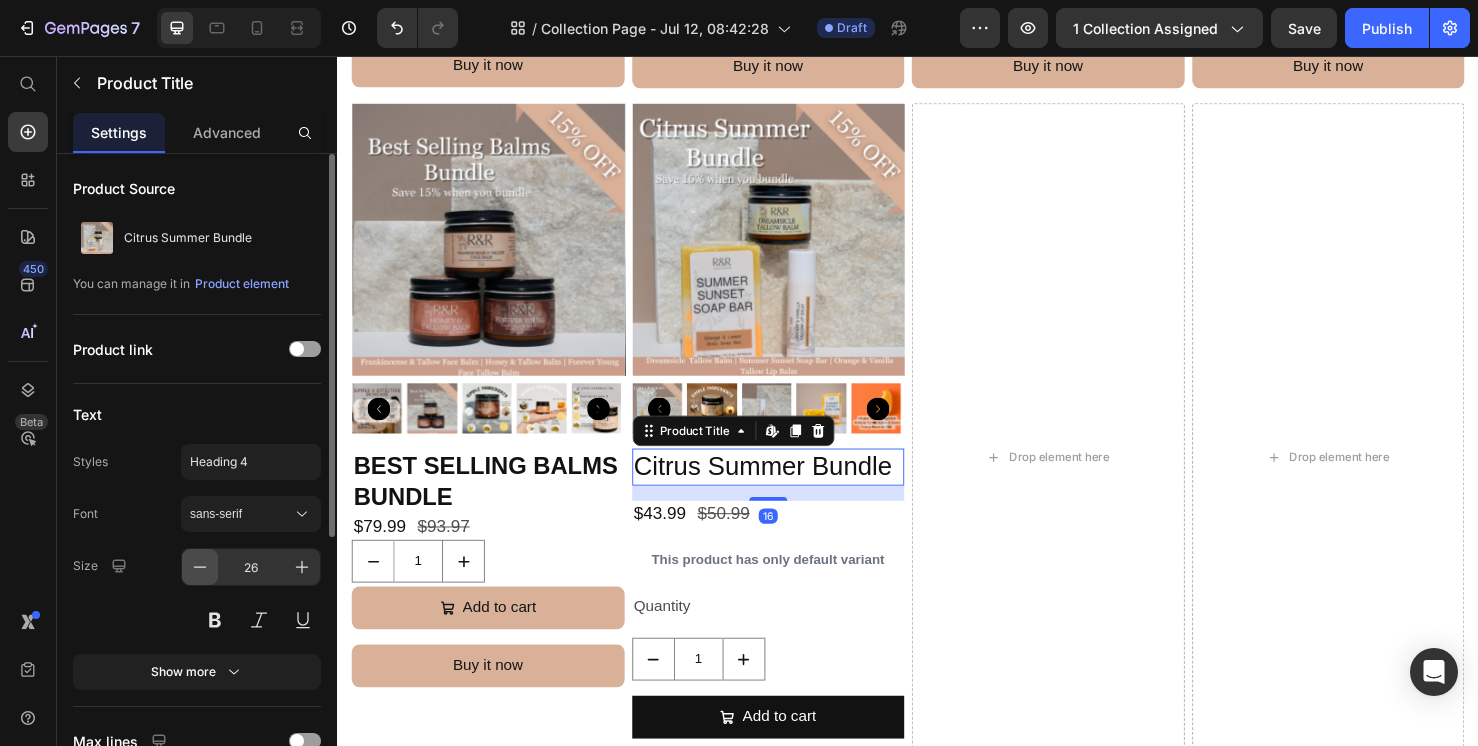 click 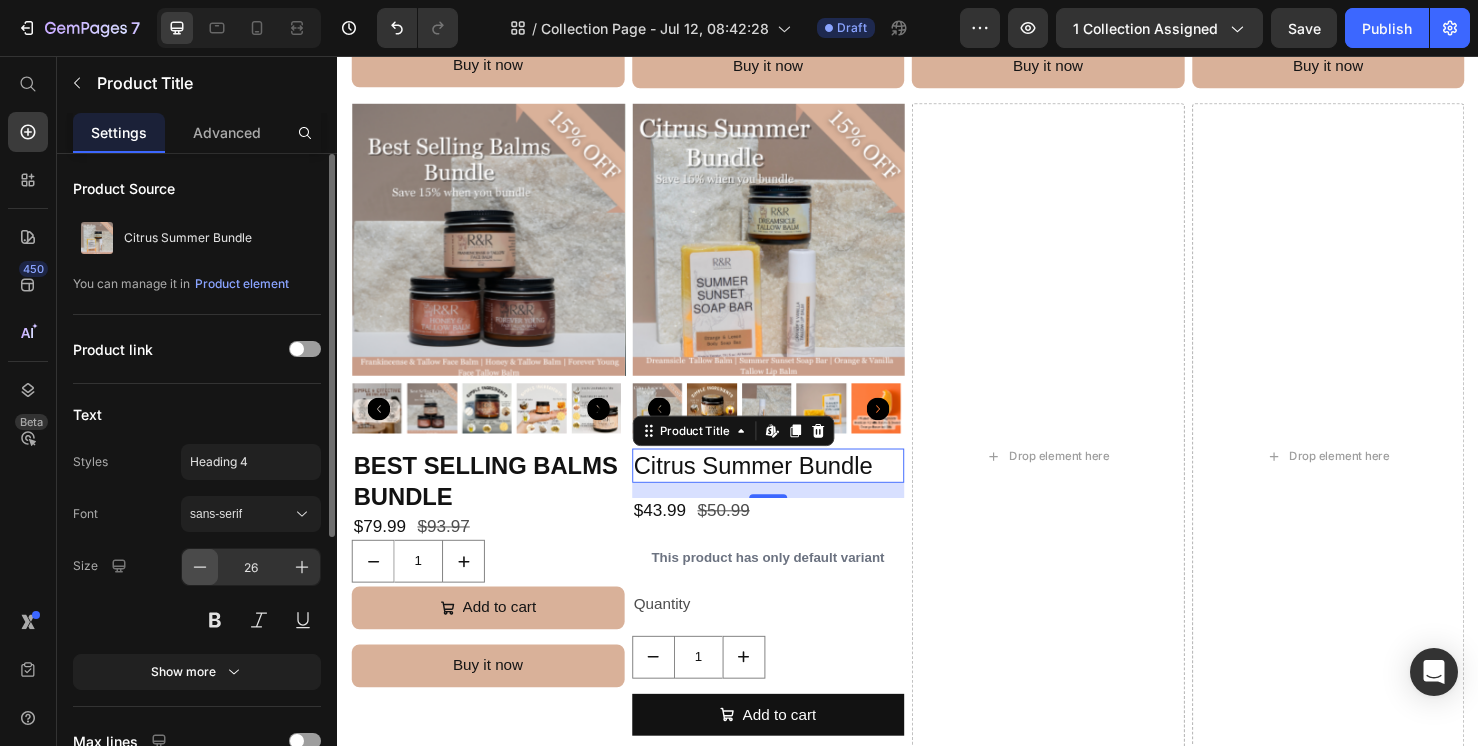 type on "25" 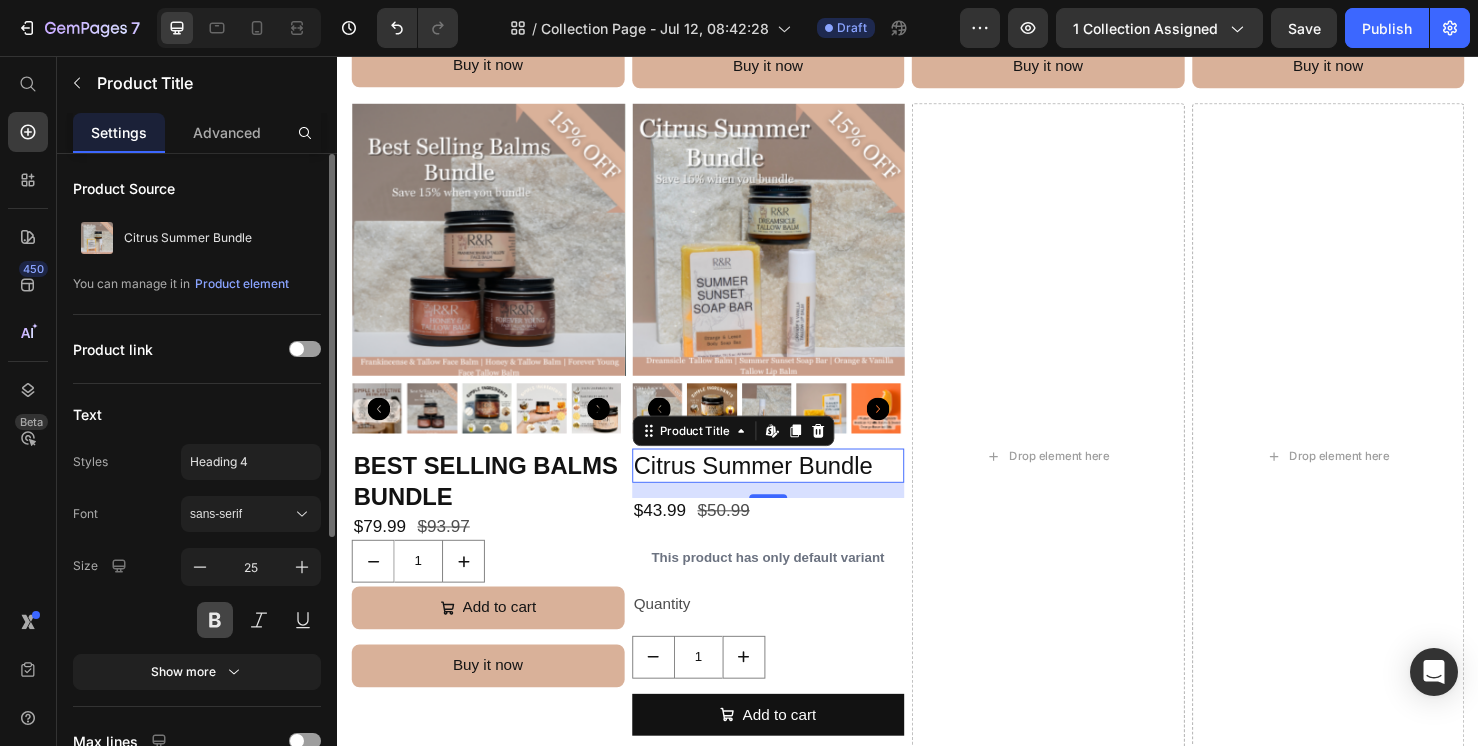 click at bounding box center [215, 620] 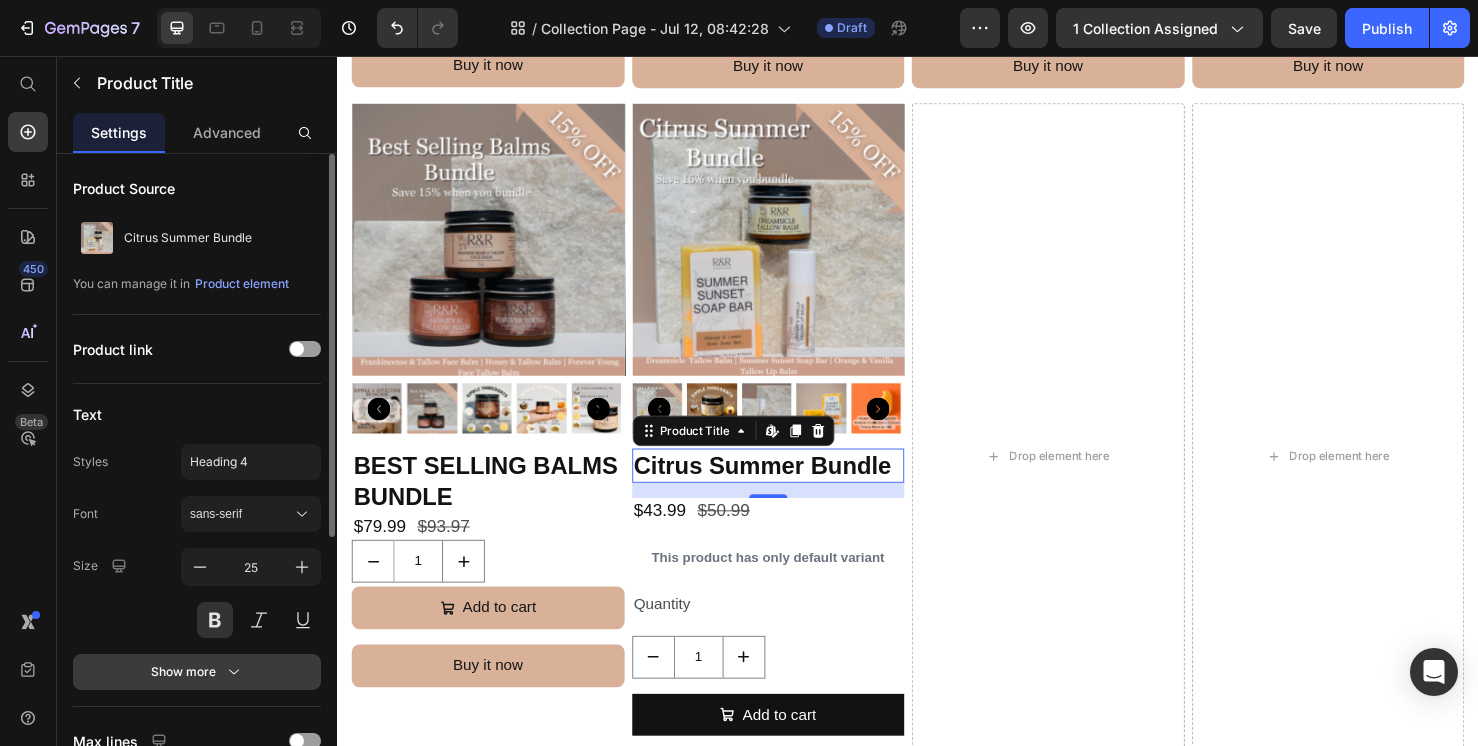 click 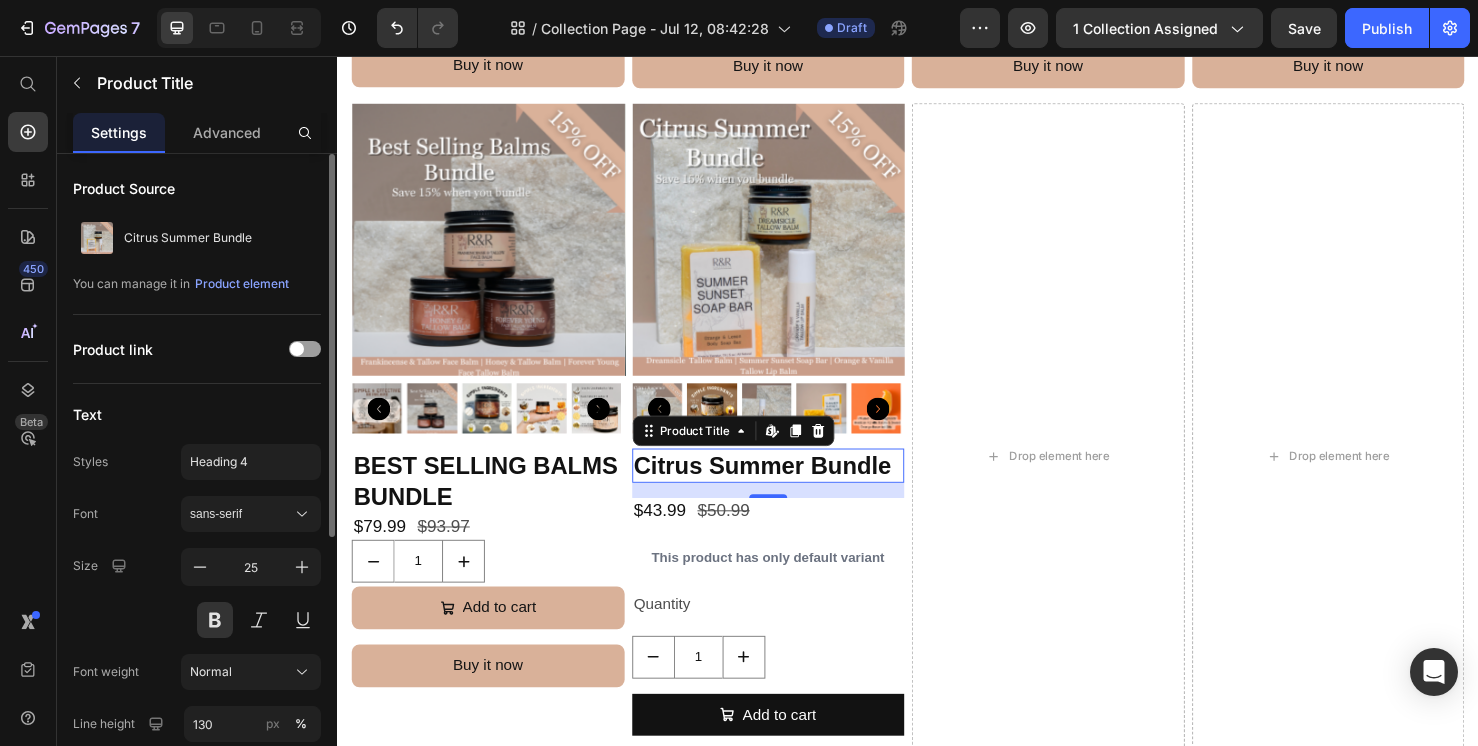 scroll, scrollTop: 169, scrollLeft: 0, axis: vertical 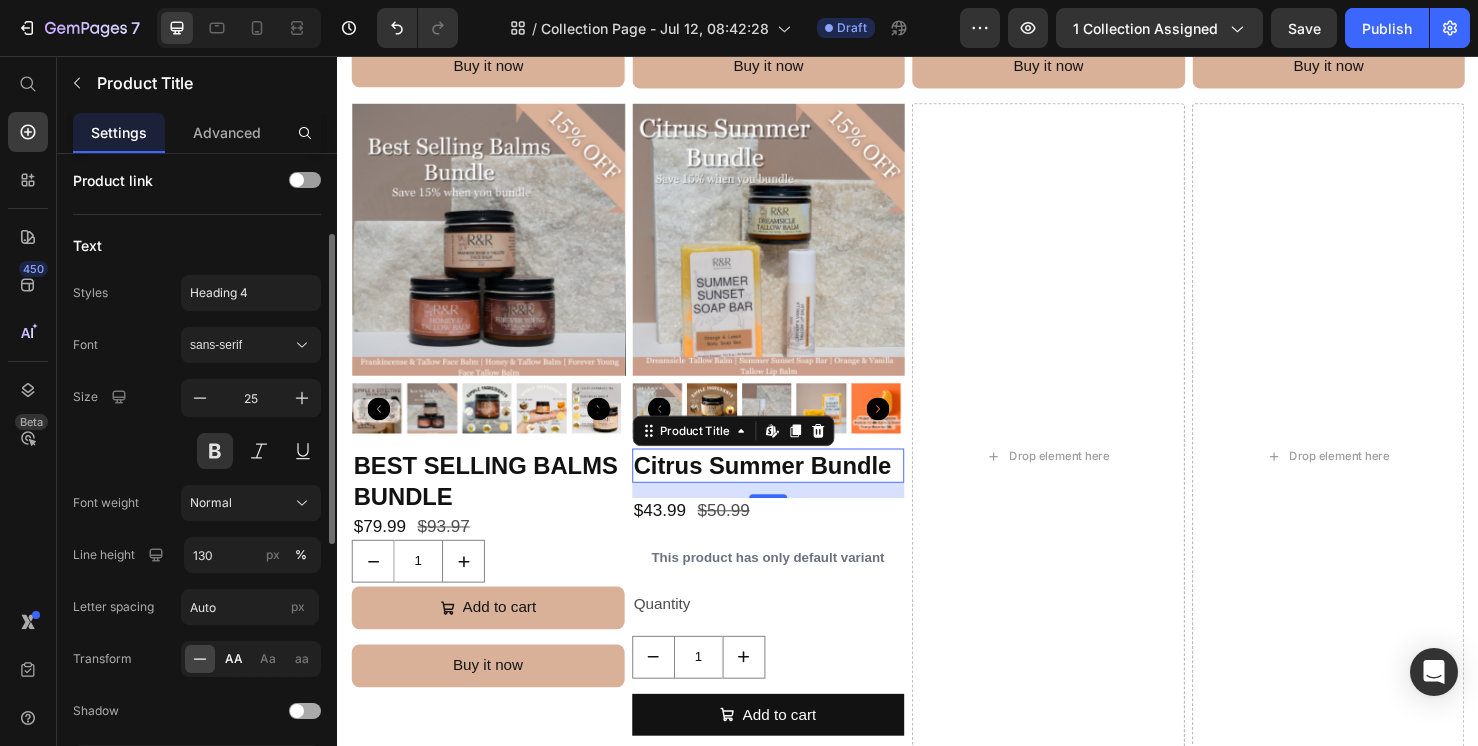 click on "AA" 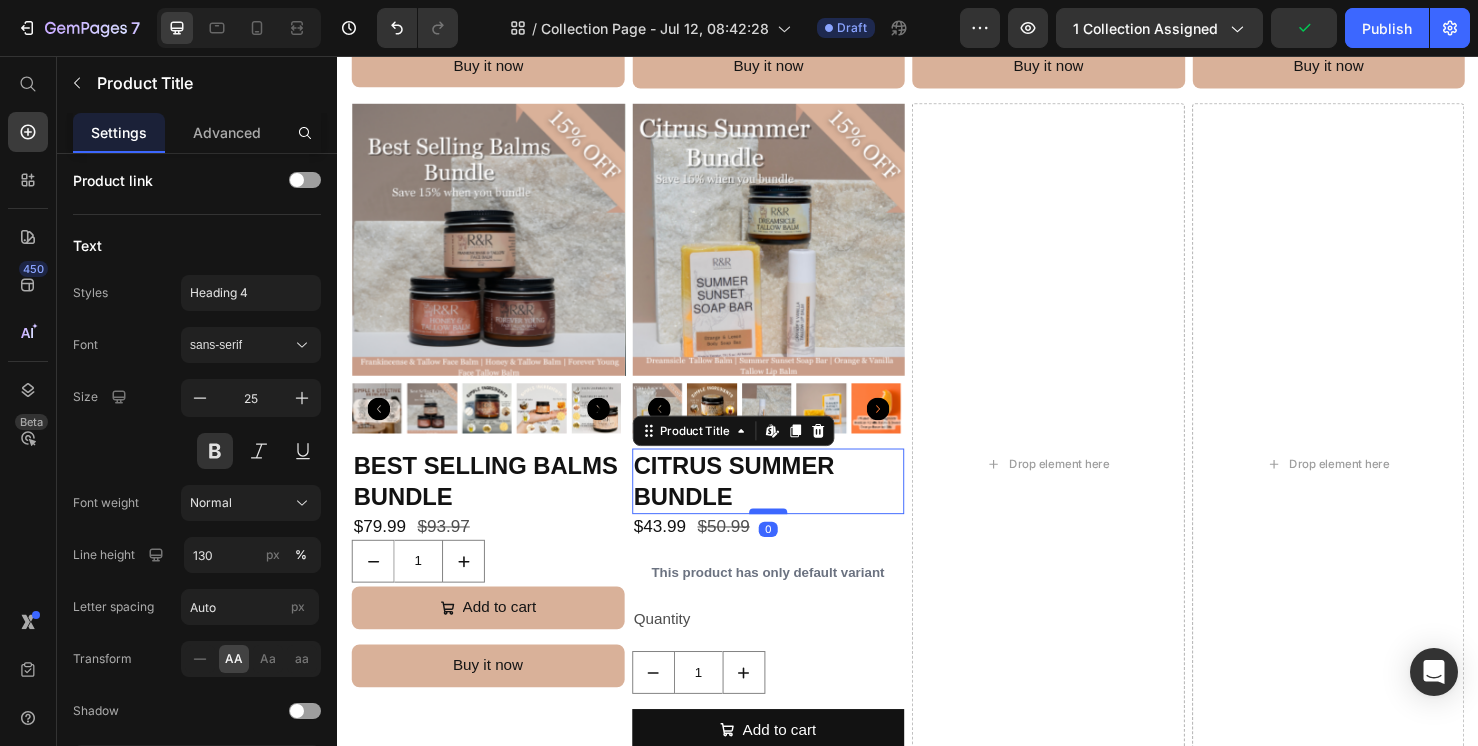 drag, startPoint x: 785, startPoint y: 540, endPoint x: 787, endPoint y: 523, distance: 17.117243 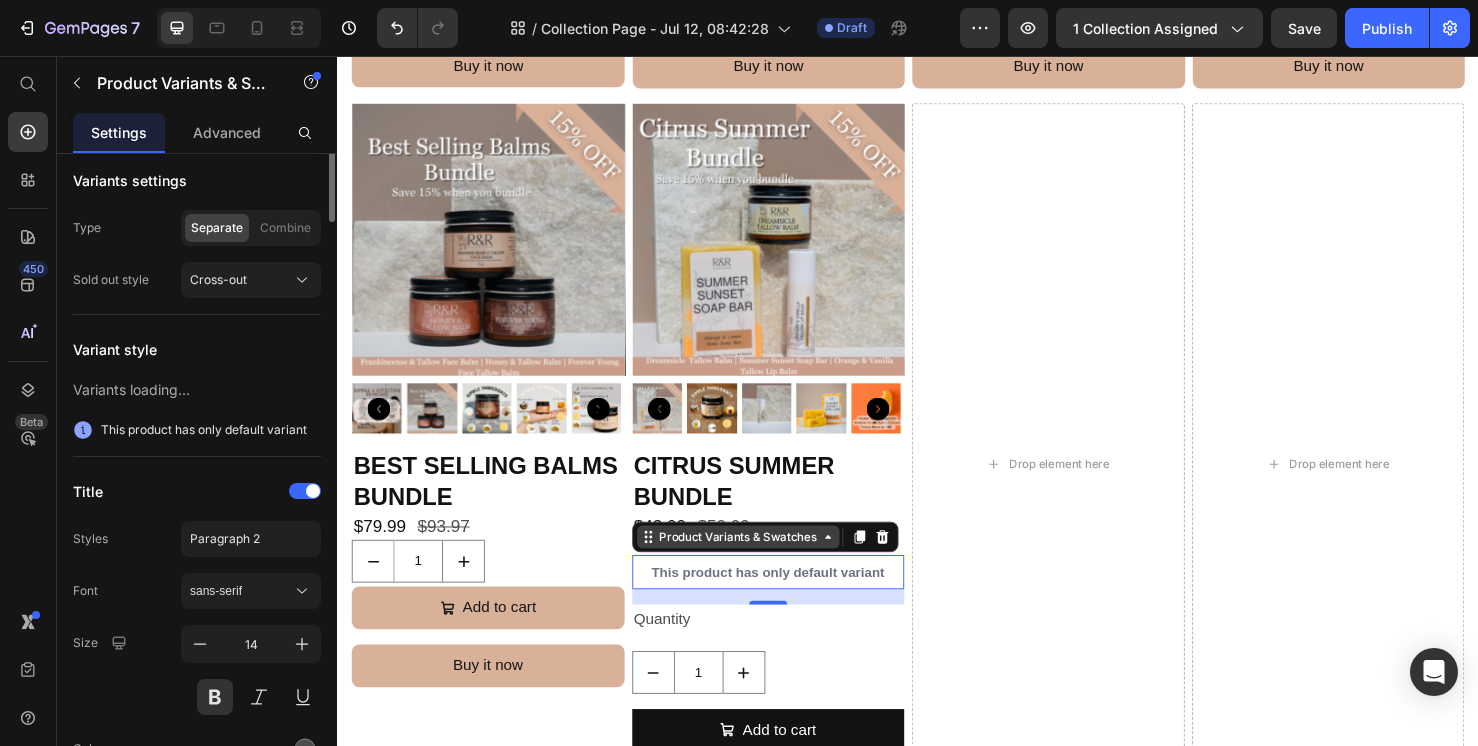scroll, scrollTop: 0, scrollLeft: 0, axis: both 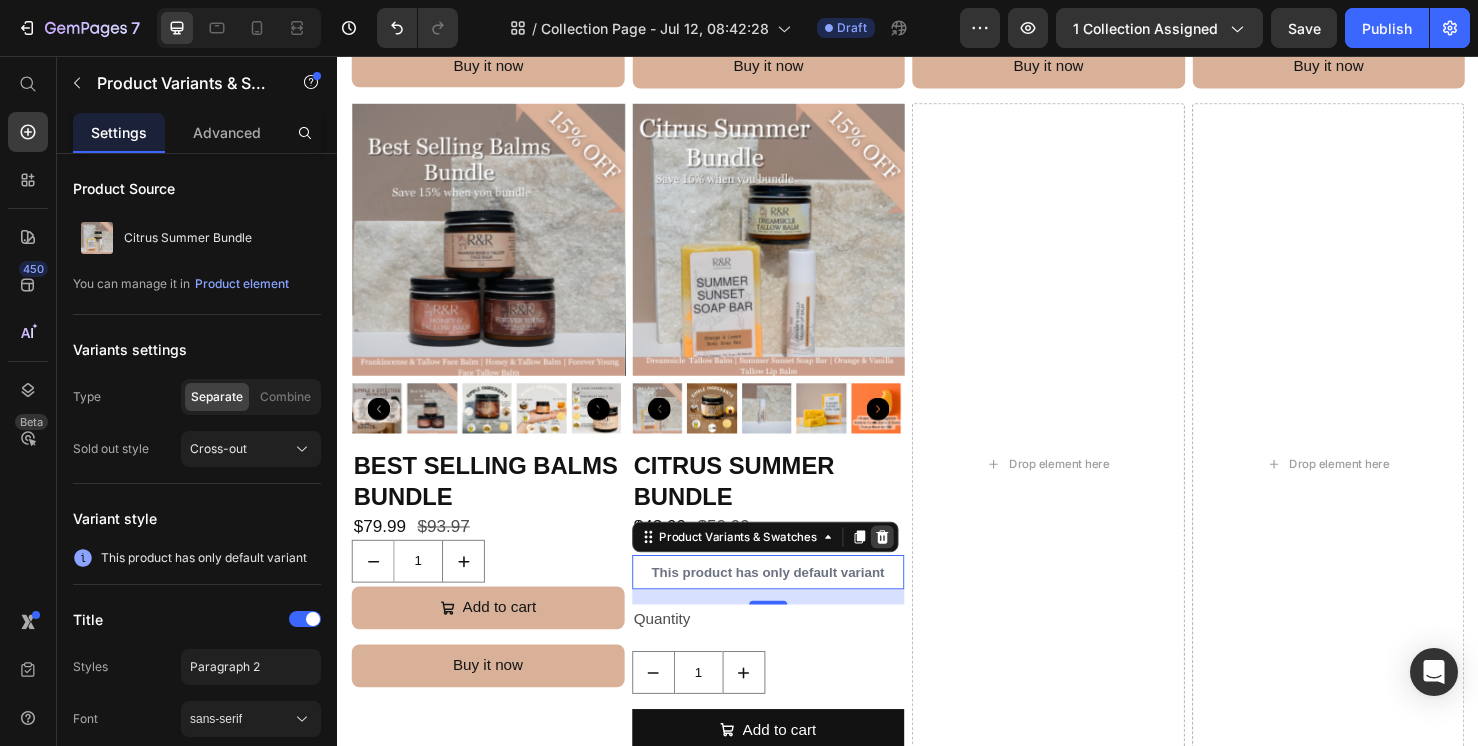 click 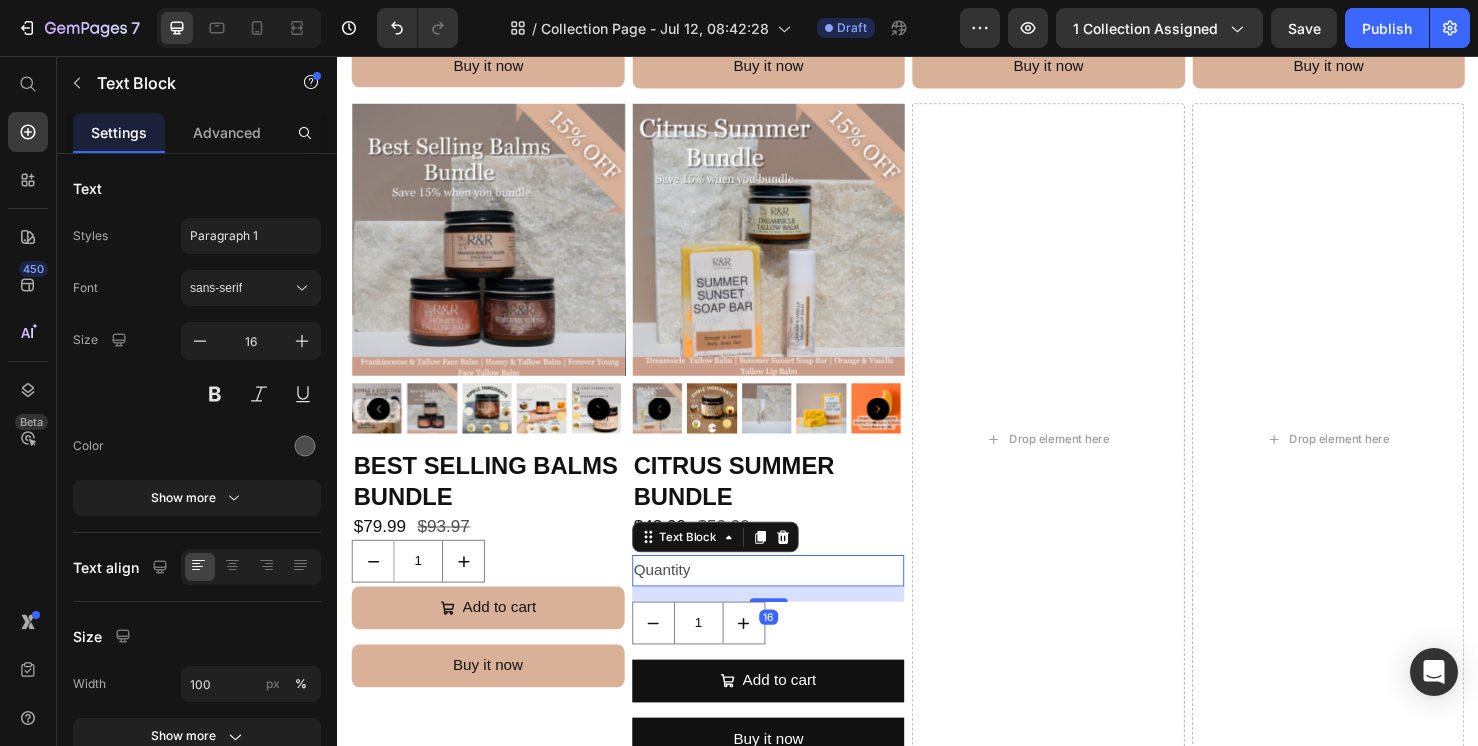 click at bounding box center [805, 562] 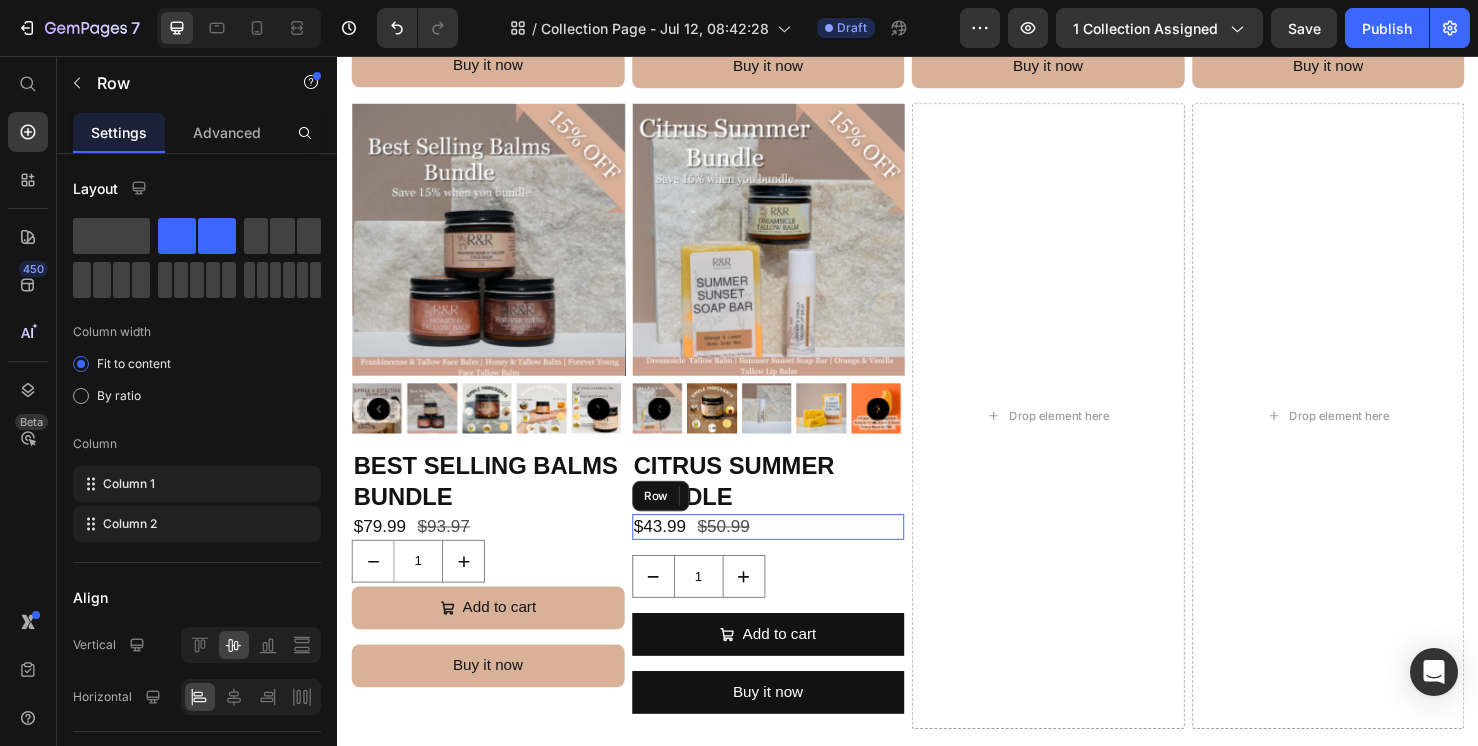 click on "$43.99 Product Price $50.99 Product Price Row" at bounding box center (790, 551) 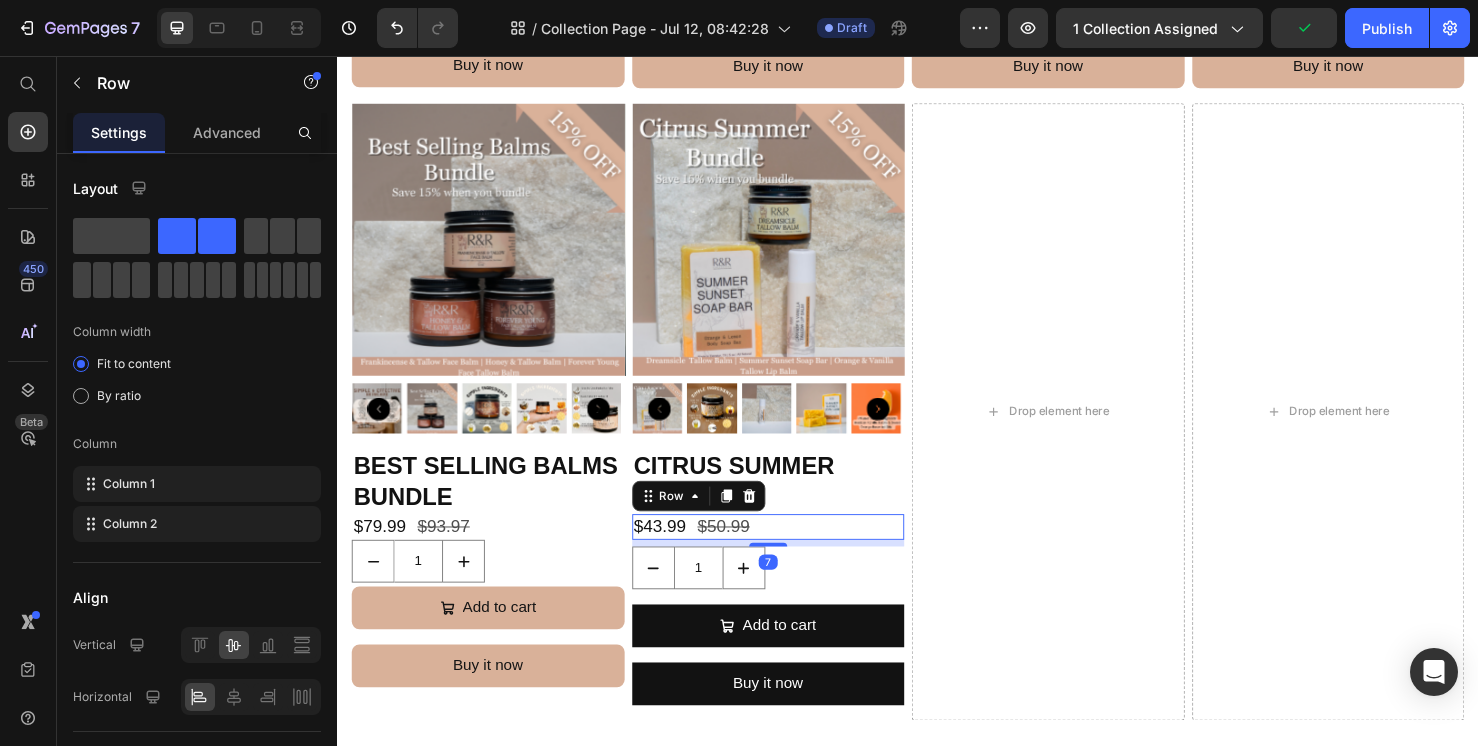 drag, startPoint x: 788, startPoint y: 567, endPoint x: 821, endPoint y: 510, distance: 65.863495 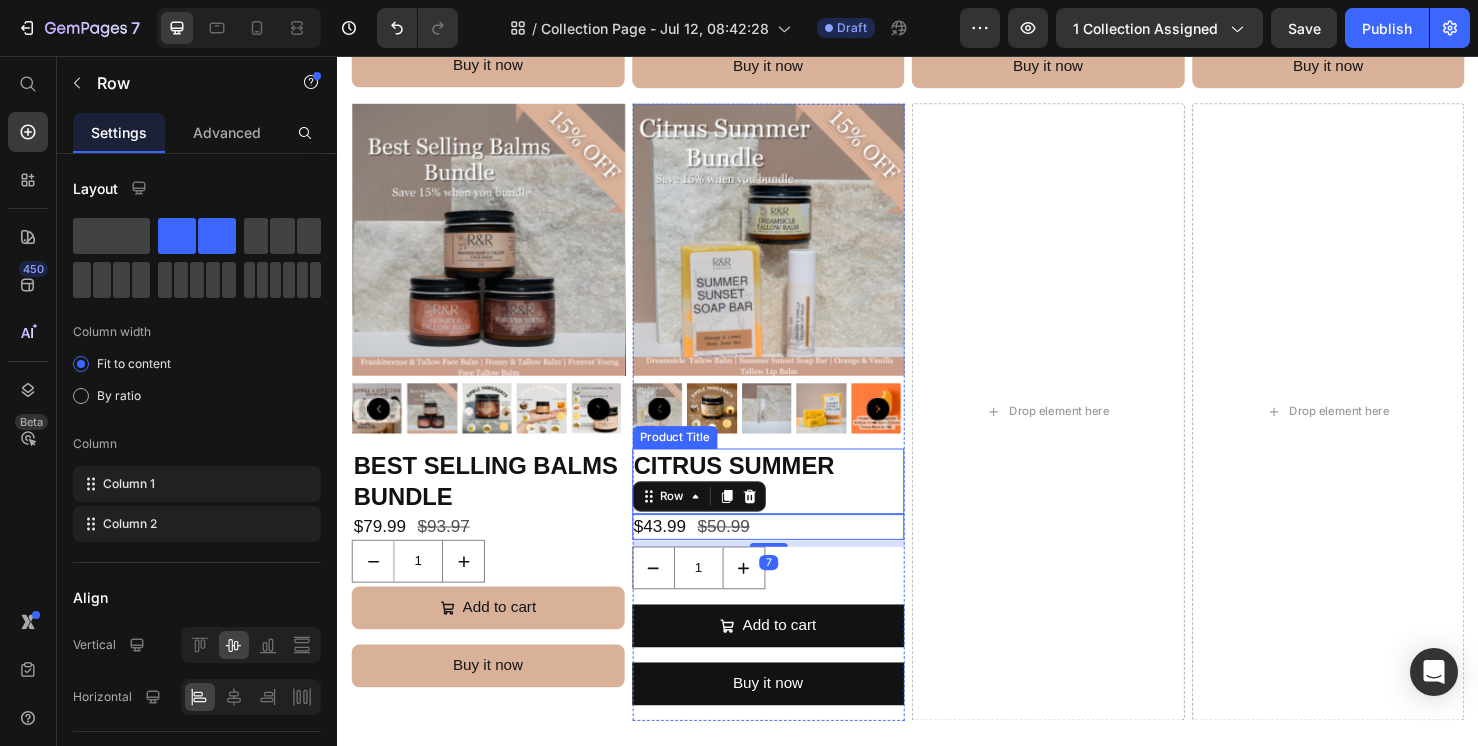 click on "Citrus Summer Bundle" at bounding box center (790, 503) 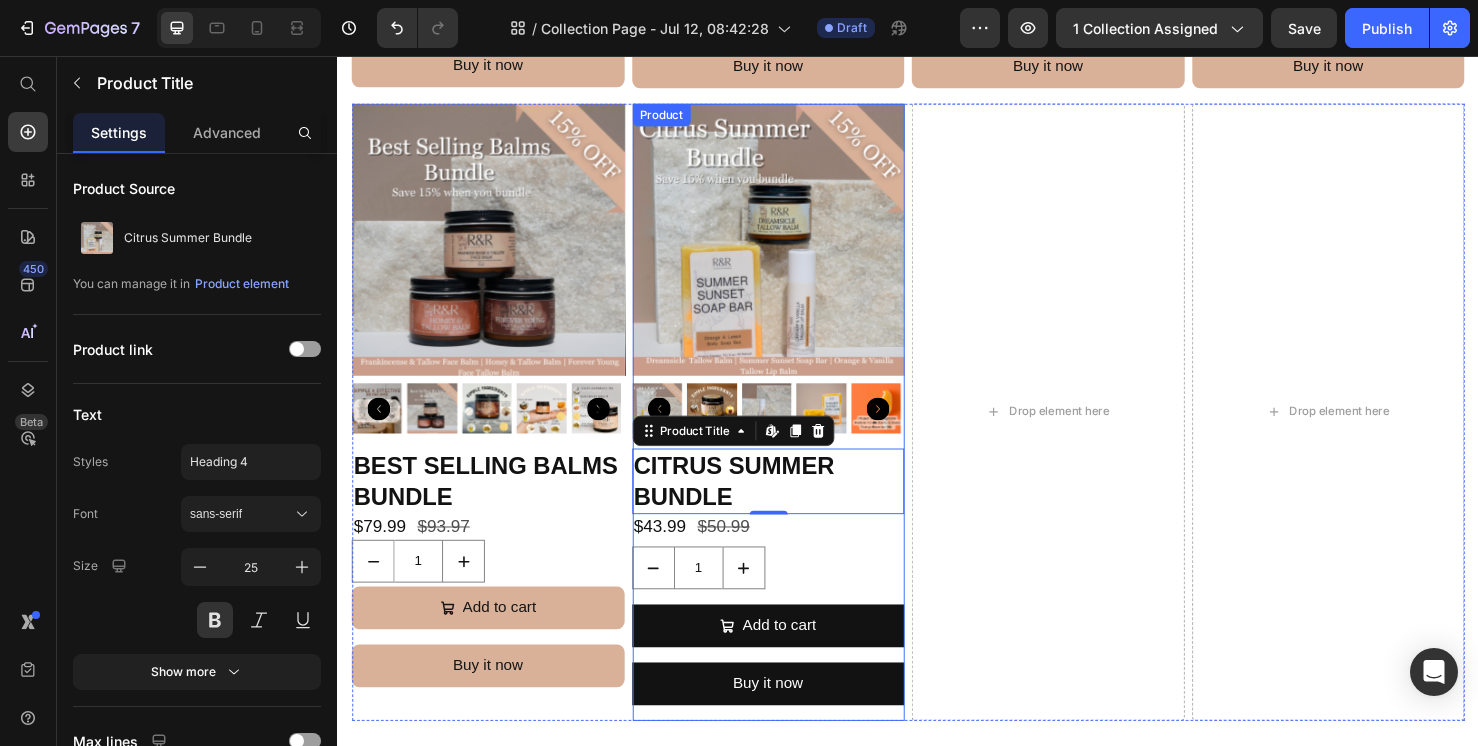 click on "Product Images" at bounding box center (790, 287) 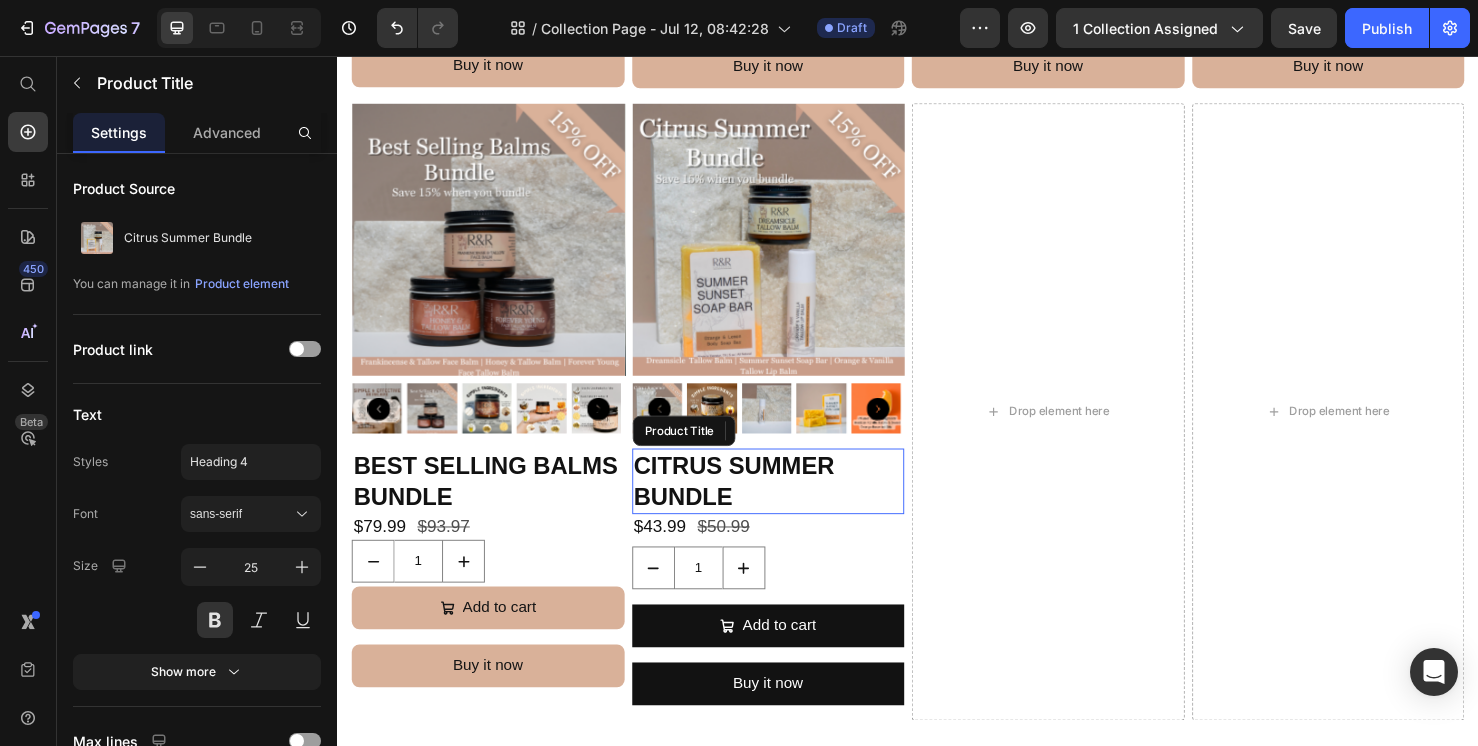 click on "Citrus Summer Bundle" at bounding box center [790, 503] 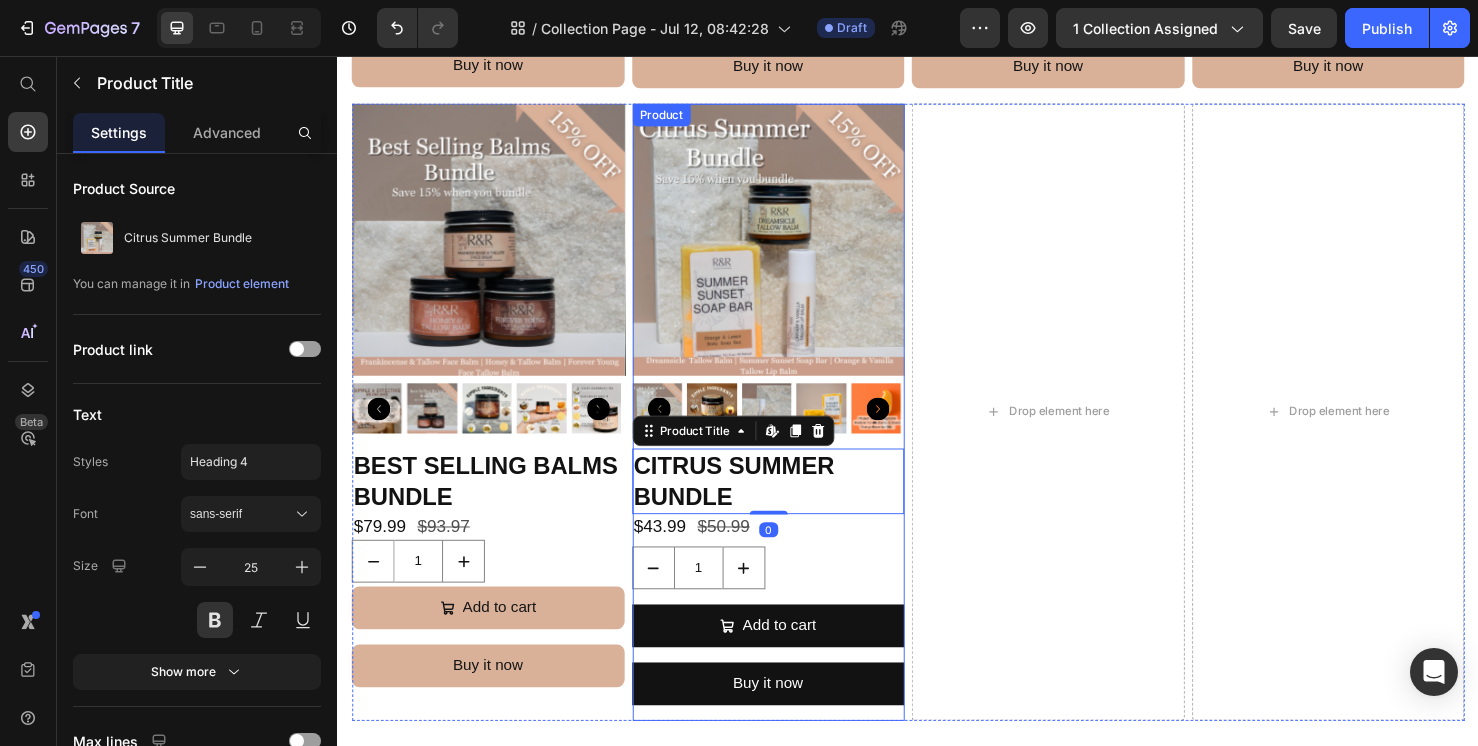 click on "Product Images" at bounding box center (790, 287) 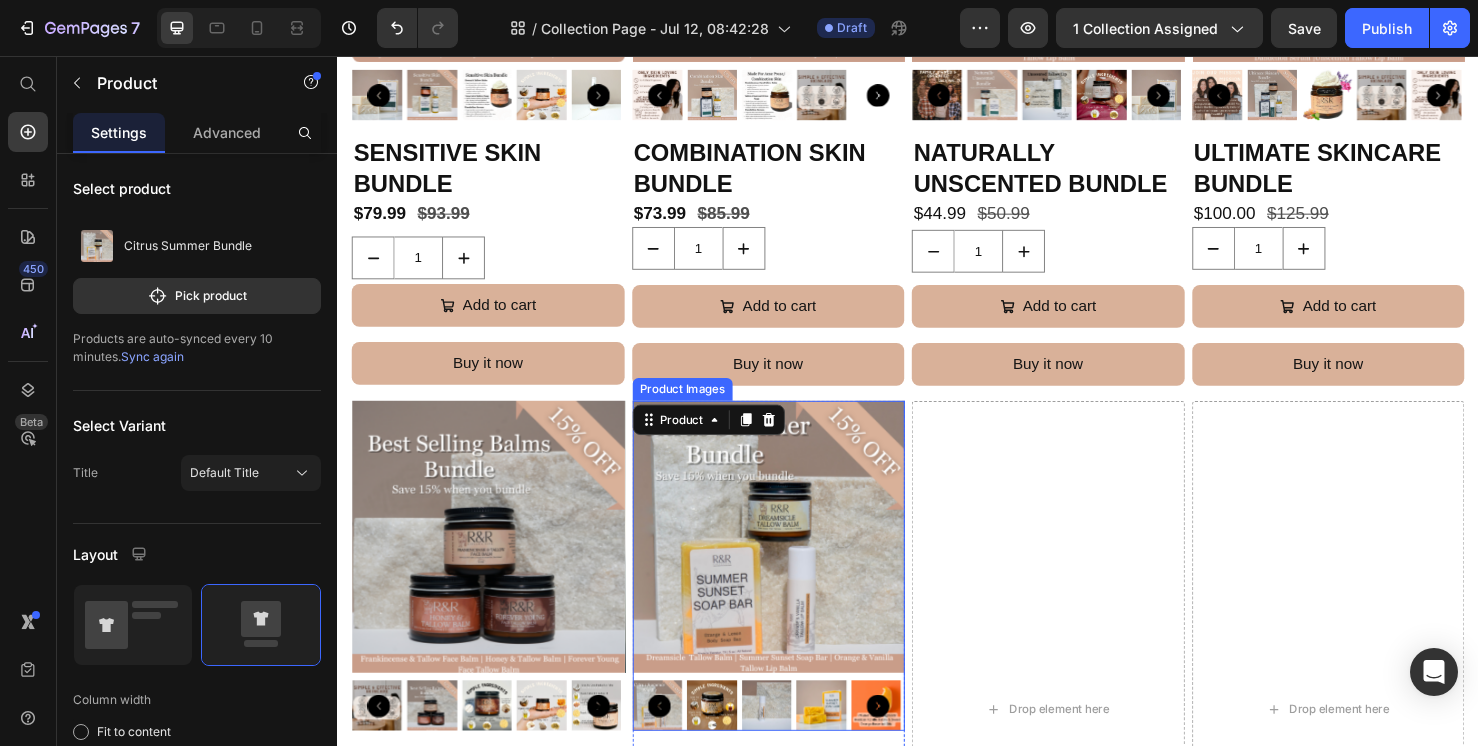 scroll, scrollTop: 1893, scrollLeft: 0, axis: vertical 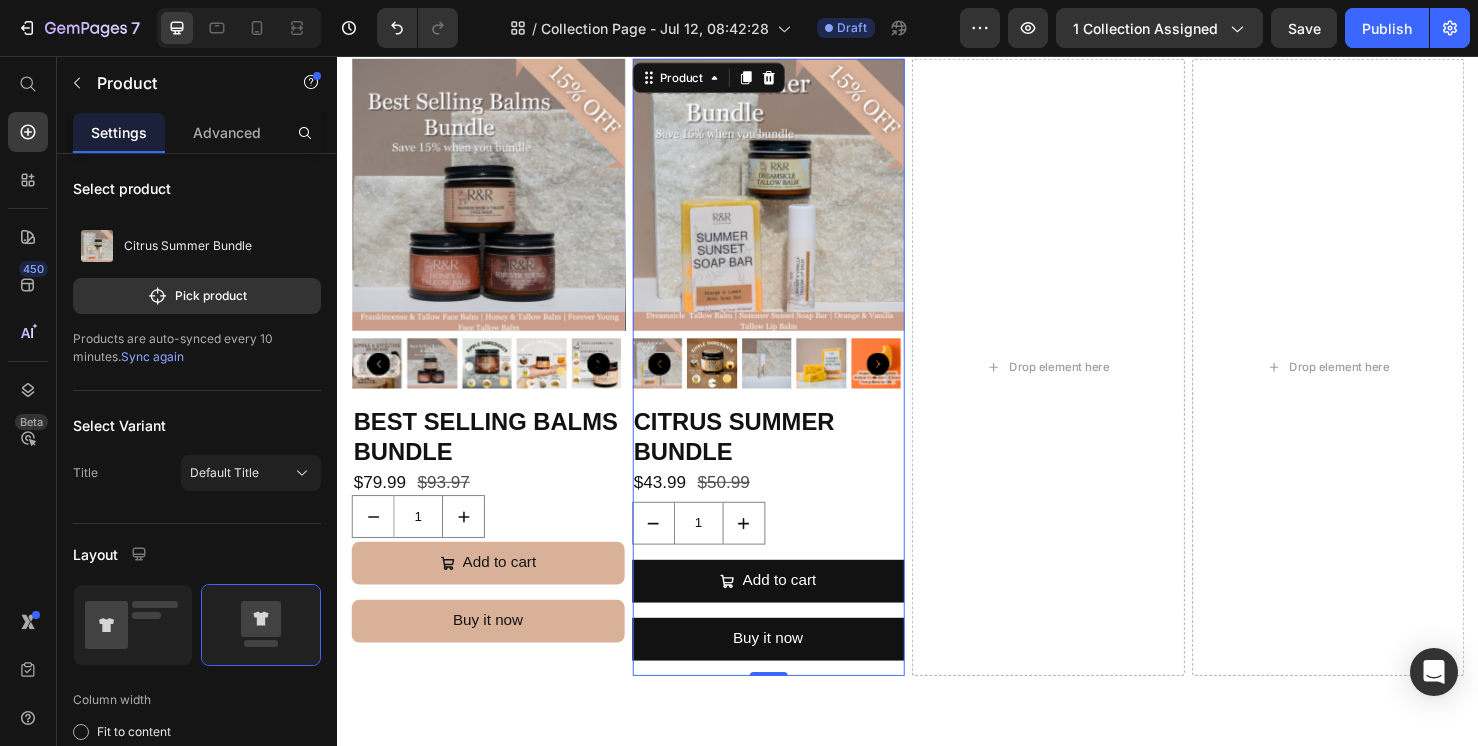 click on "Product Images" at bounding box center (790, 240) 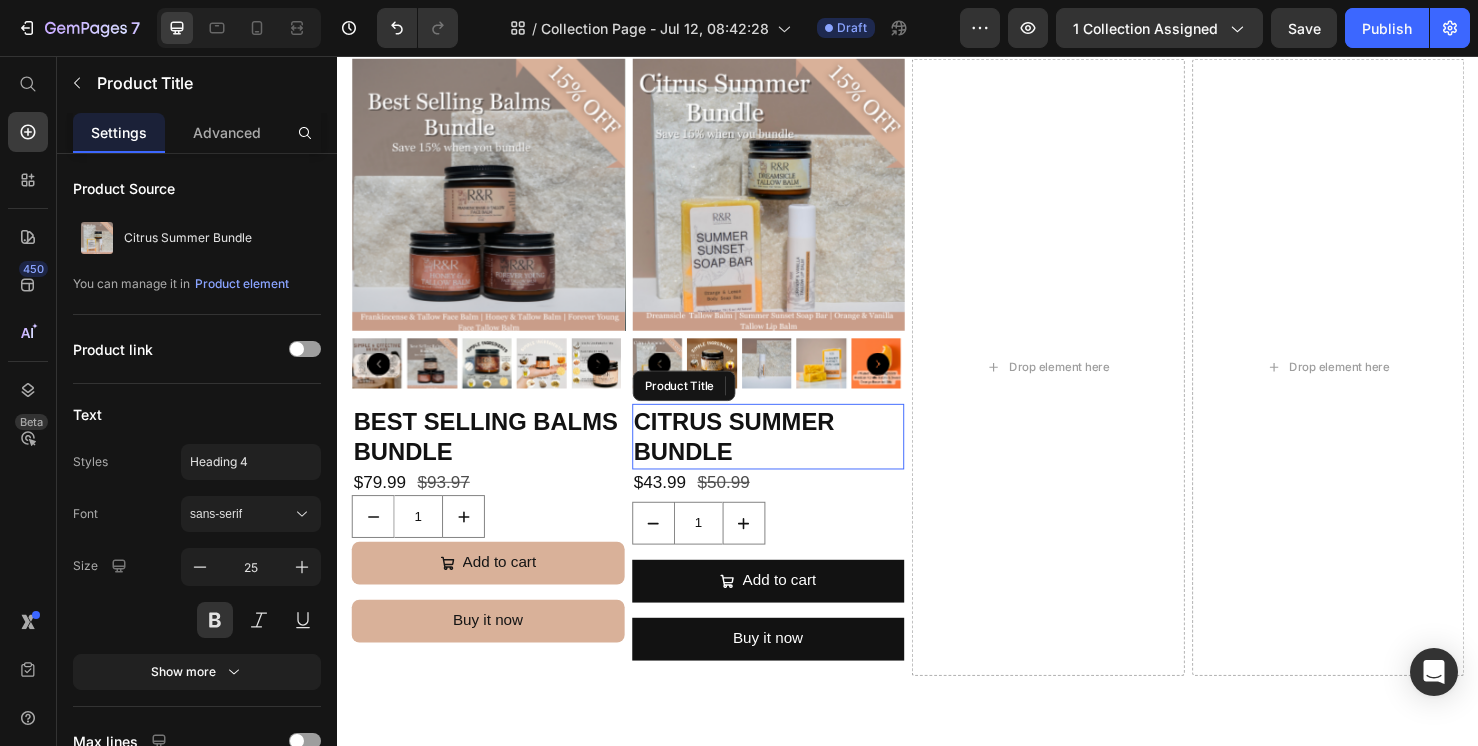 click on "Citrus Summer Bundle" at bounding box center [790, 456] 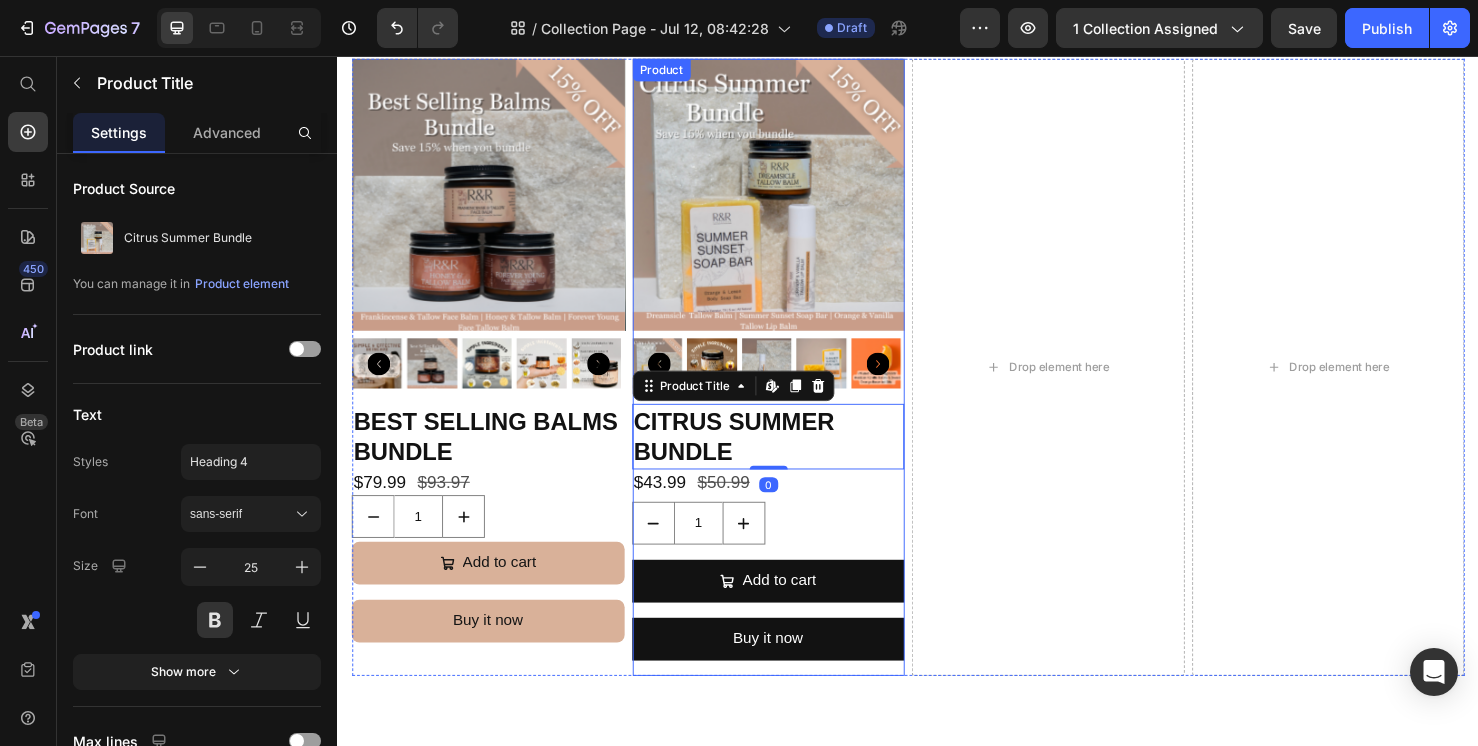 click on "Product Images" at bounding box center (790, 240) 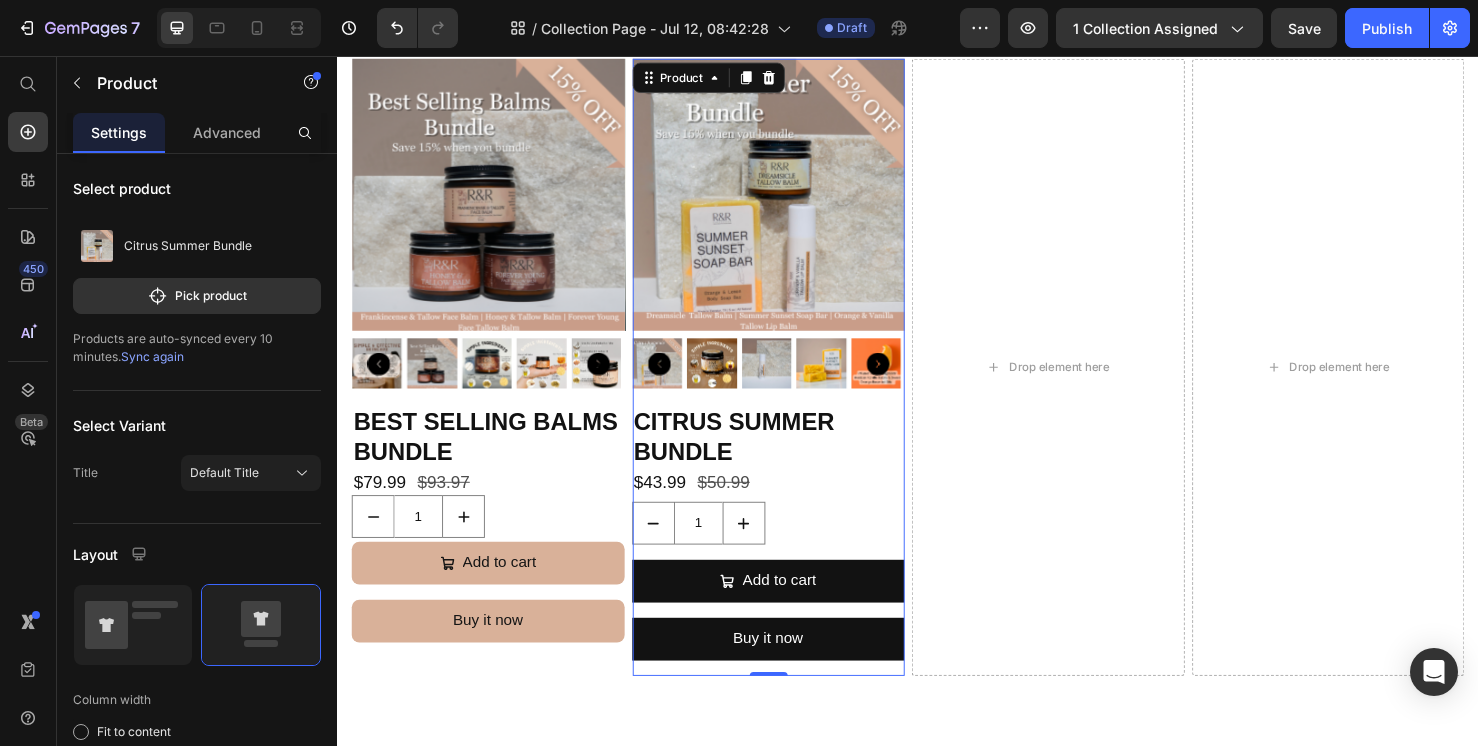 click on "Citrus Summer Bundle Product Title $43.99 Product Price $50.99 Product Price Row 1 Product Quantity
Add to cart Add to Cart Buy it now Dynamic Checkout" at bounding box center (790, 565) 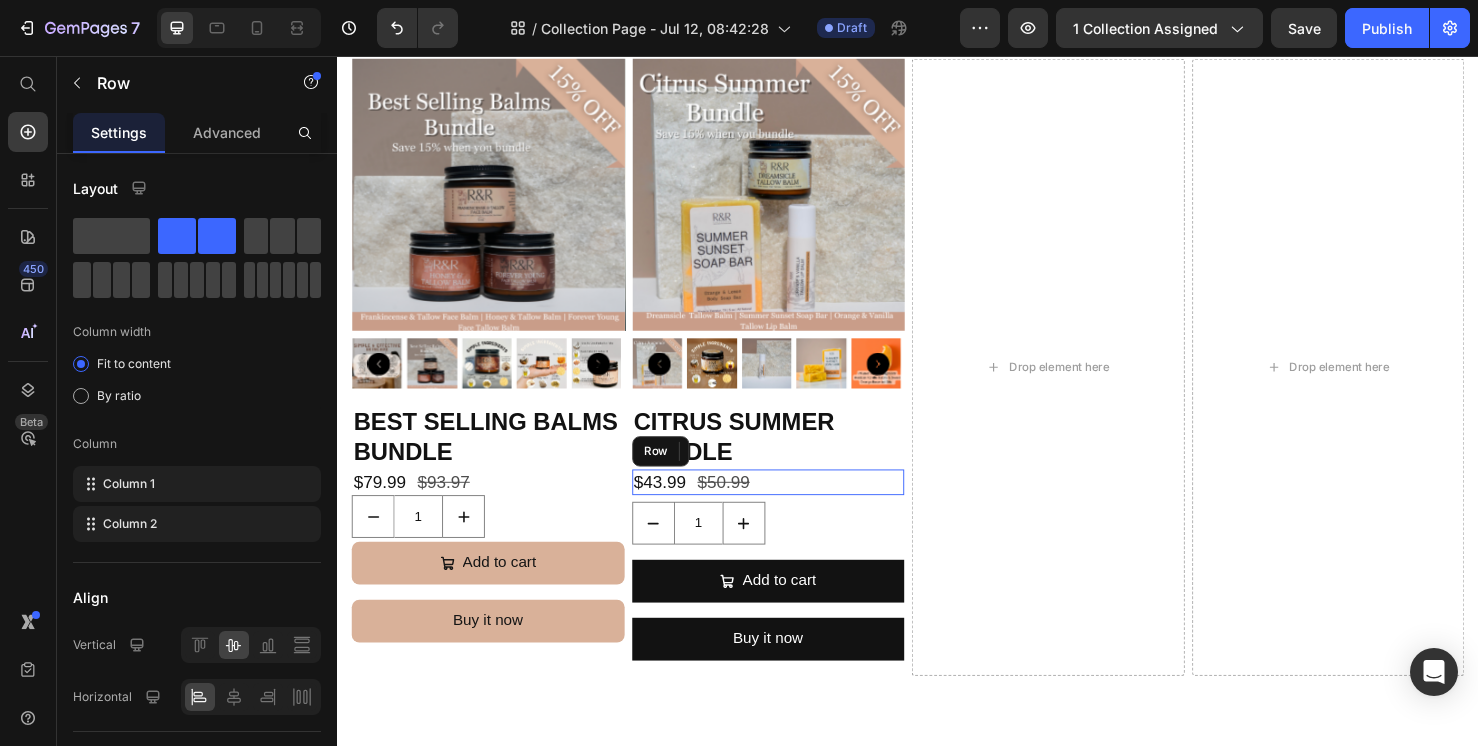 click on "$43.99 Product Price $50.99 Product Price Row" at bounding box center (790, 504) 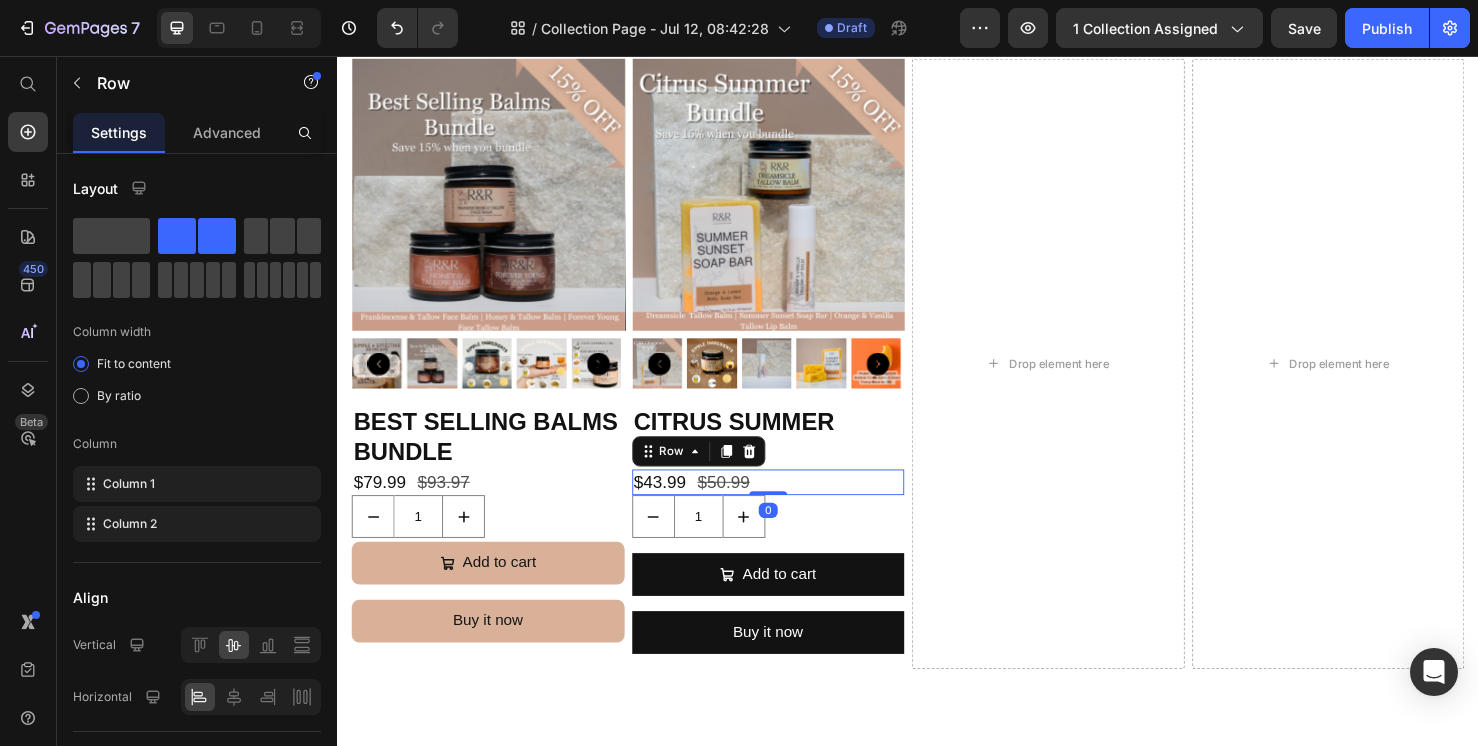 drag, startPoint x: 783, startPoint y: 511, endPoint x: 784, endPoint y: 496, distance: 15.033297 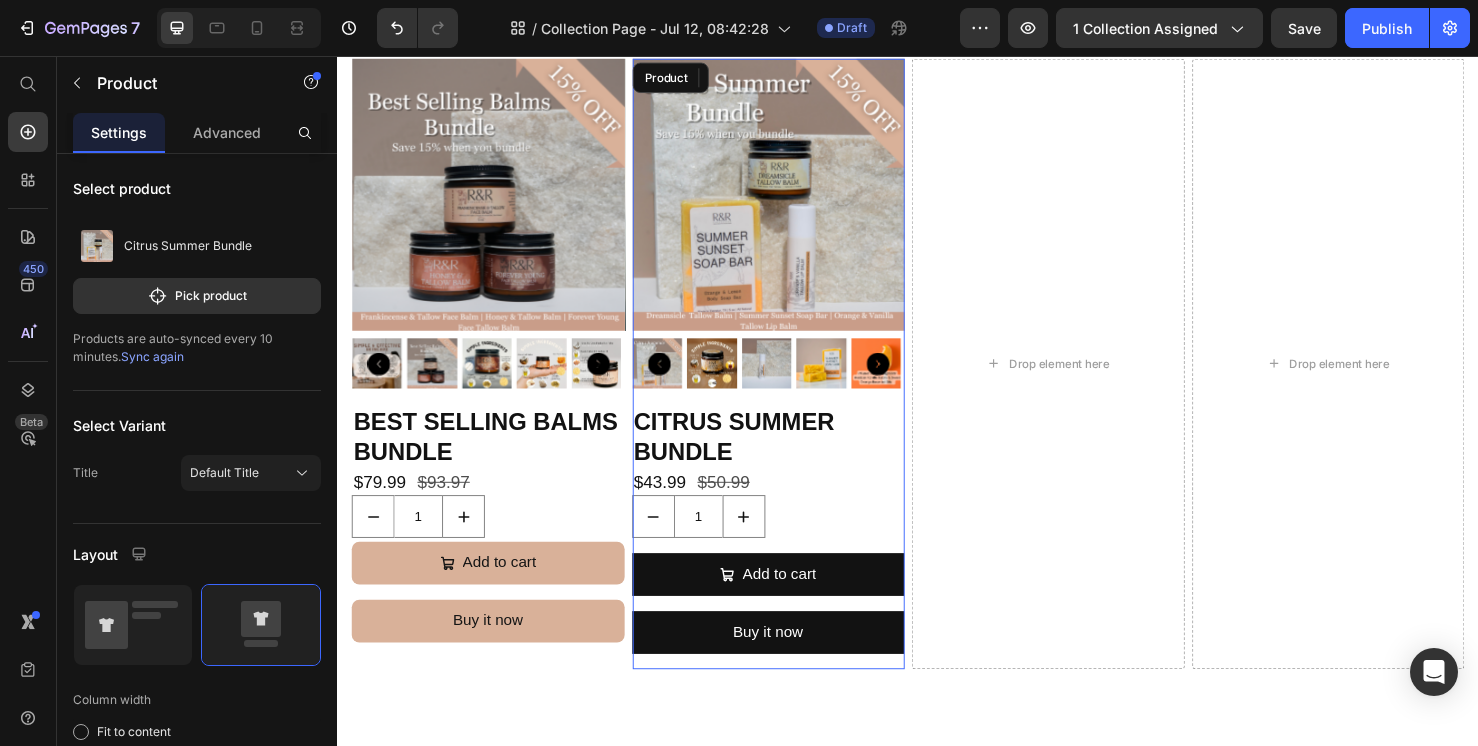 click on "Citrus Summer Bundle Product Title $43.99 Product Price $50.99 Product Price Row   0 1 Product Quantity
Add to cart Add to Cart Buy it now Dynamic Checkout" at bounding box center [790, 561] 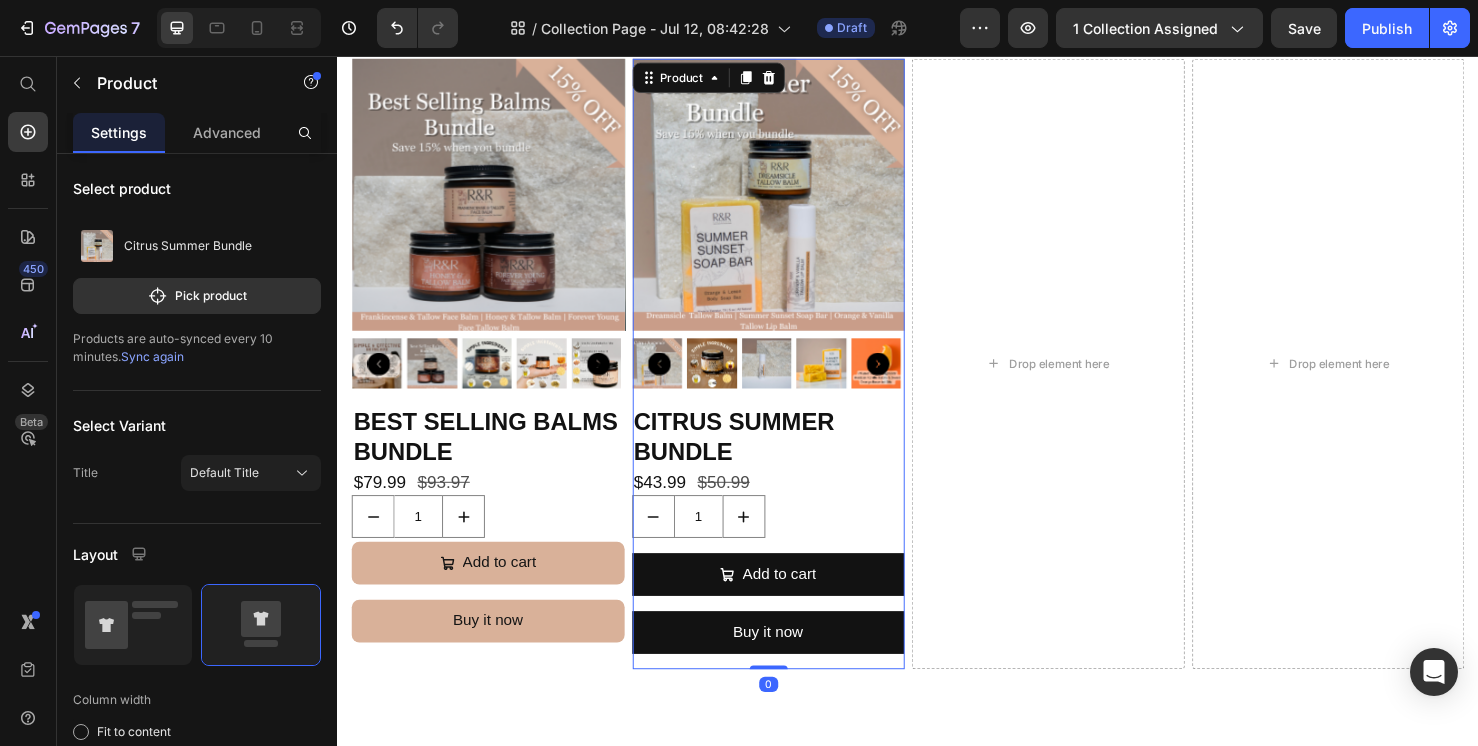 click on "Citrus Summer Bundle Product Title $43.99 Product Price $50.99 Product Price Row 1 Product Quantity
Add to cart Add to Cart Buy it now Dynamic Checkout" at bounding box center (790, 561) 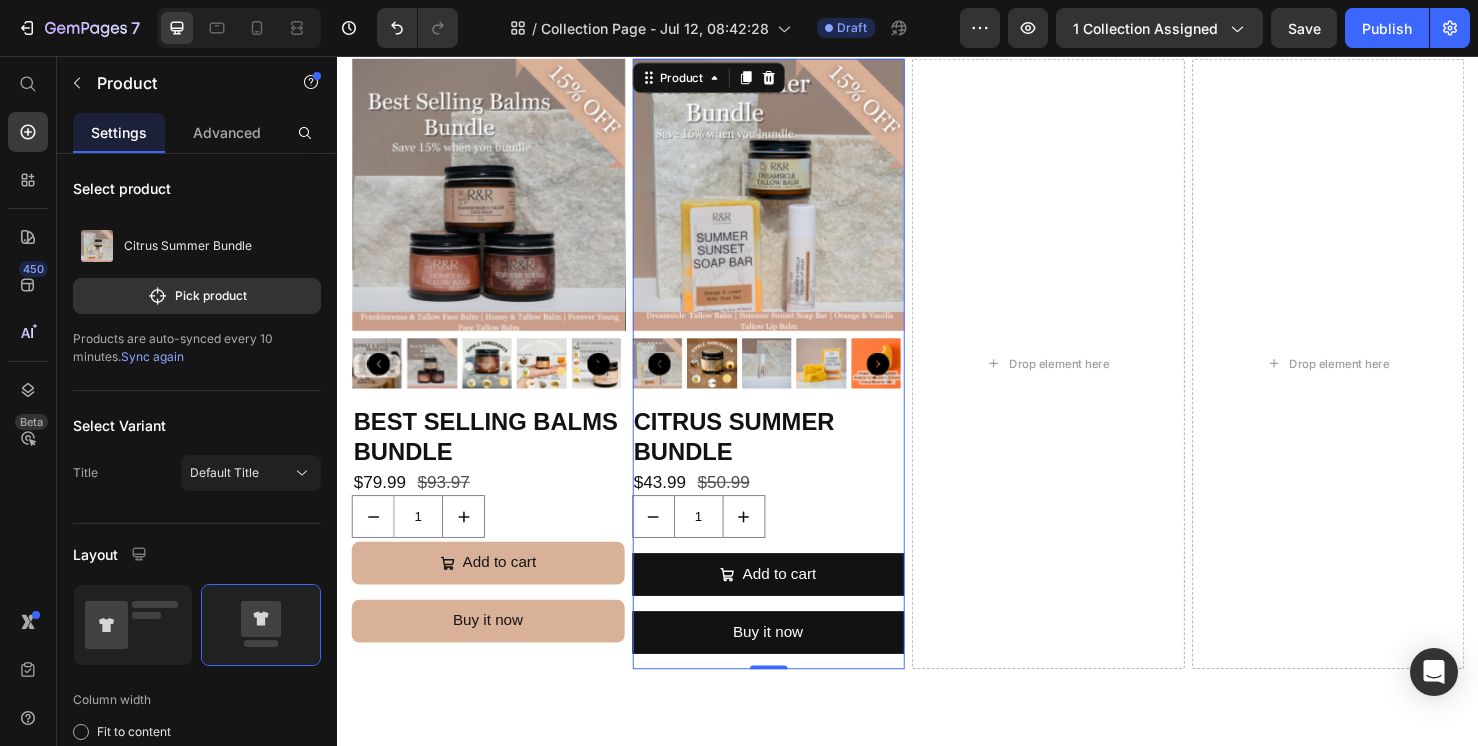 click on "Citrus Summer Bundle Product Title $43.99 Product Price $50.99 Product Price Row 1 Product Quantity
Add to cart Add to Cart Buy it now Dynamic Checkout" at bounding box center [790, 561] 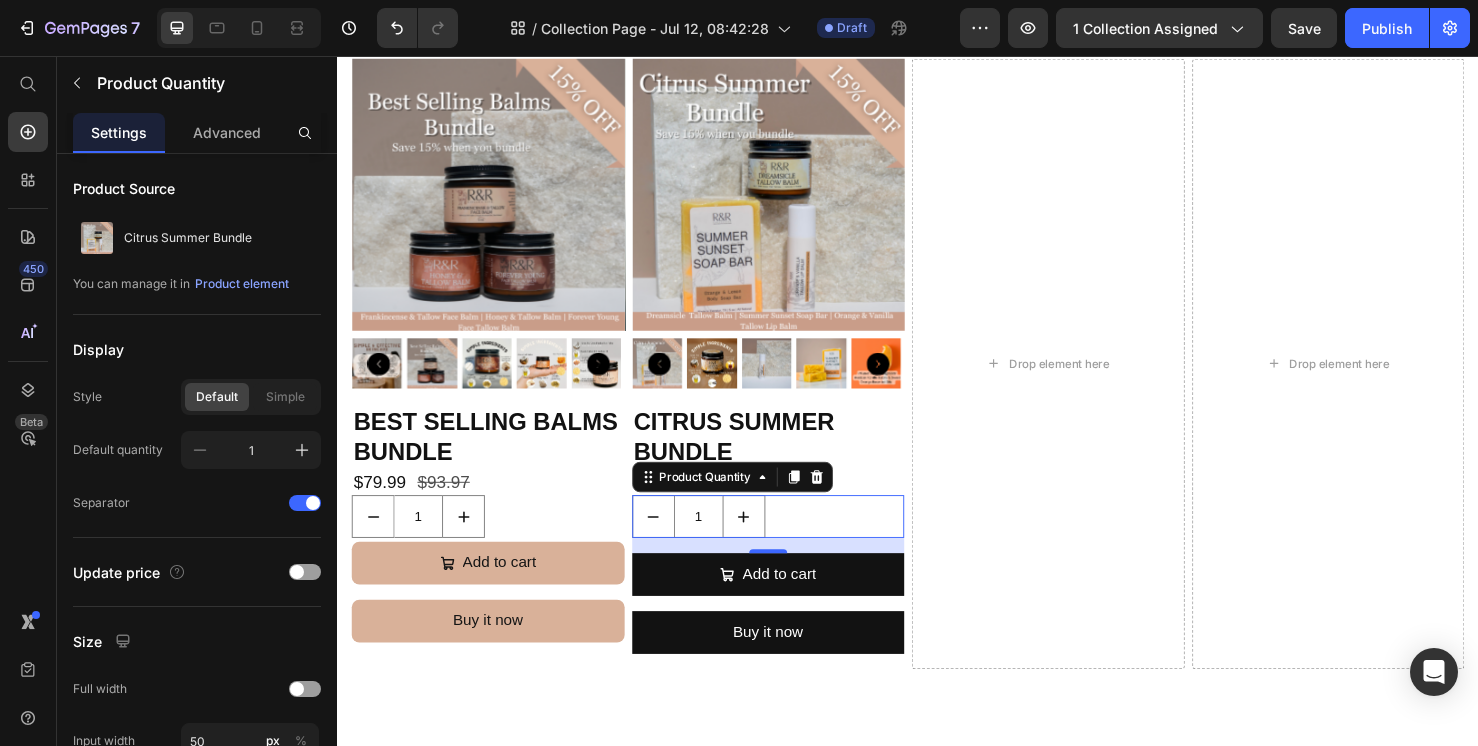 drag, startPoint x: 794, startPoint y: 562, endPoint x: 798, endPoint y: 550, distance: 12.649111 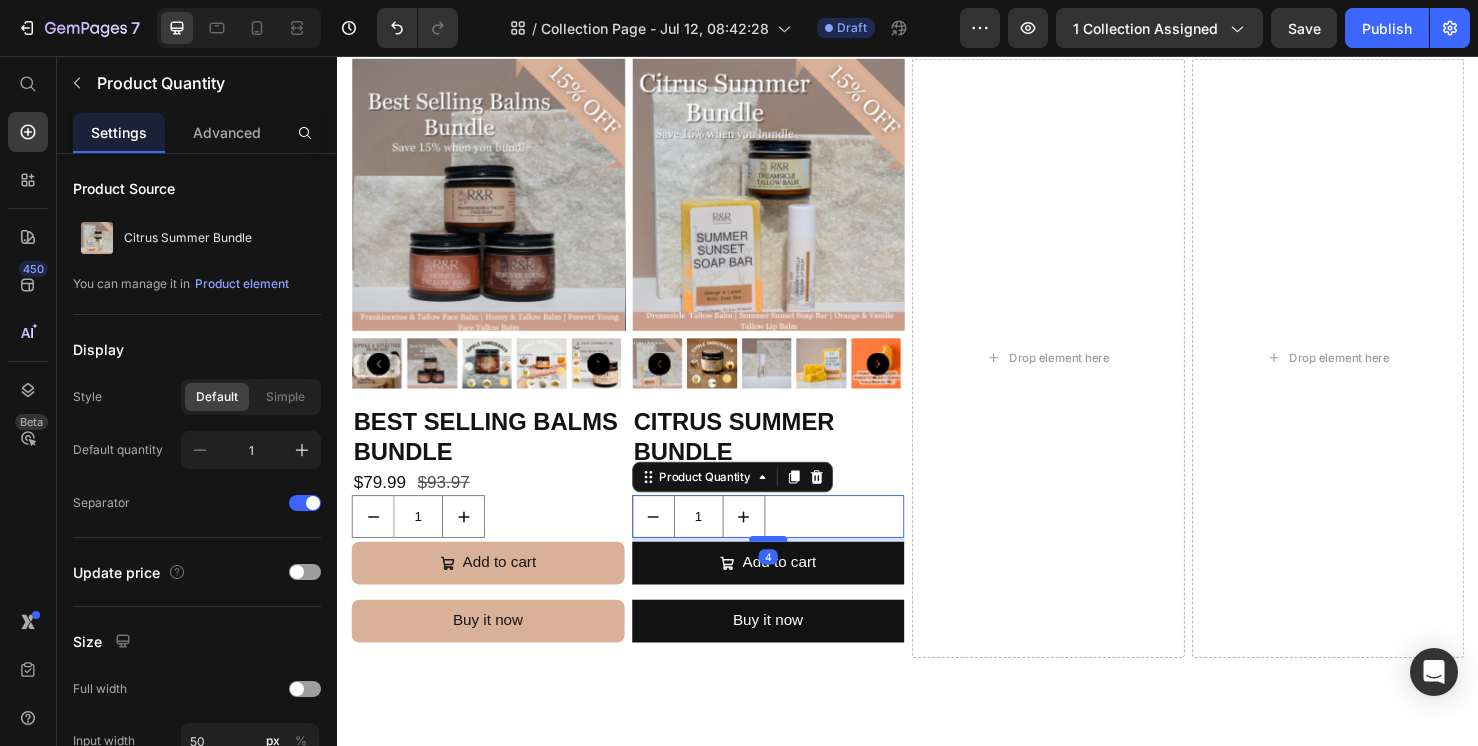 drag, startPoint x: 782, startPoint y: 562, endPoint x: 783, endPoint y: 550, distance: 12.0415945 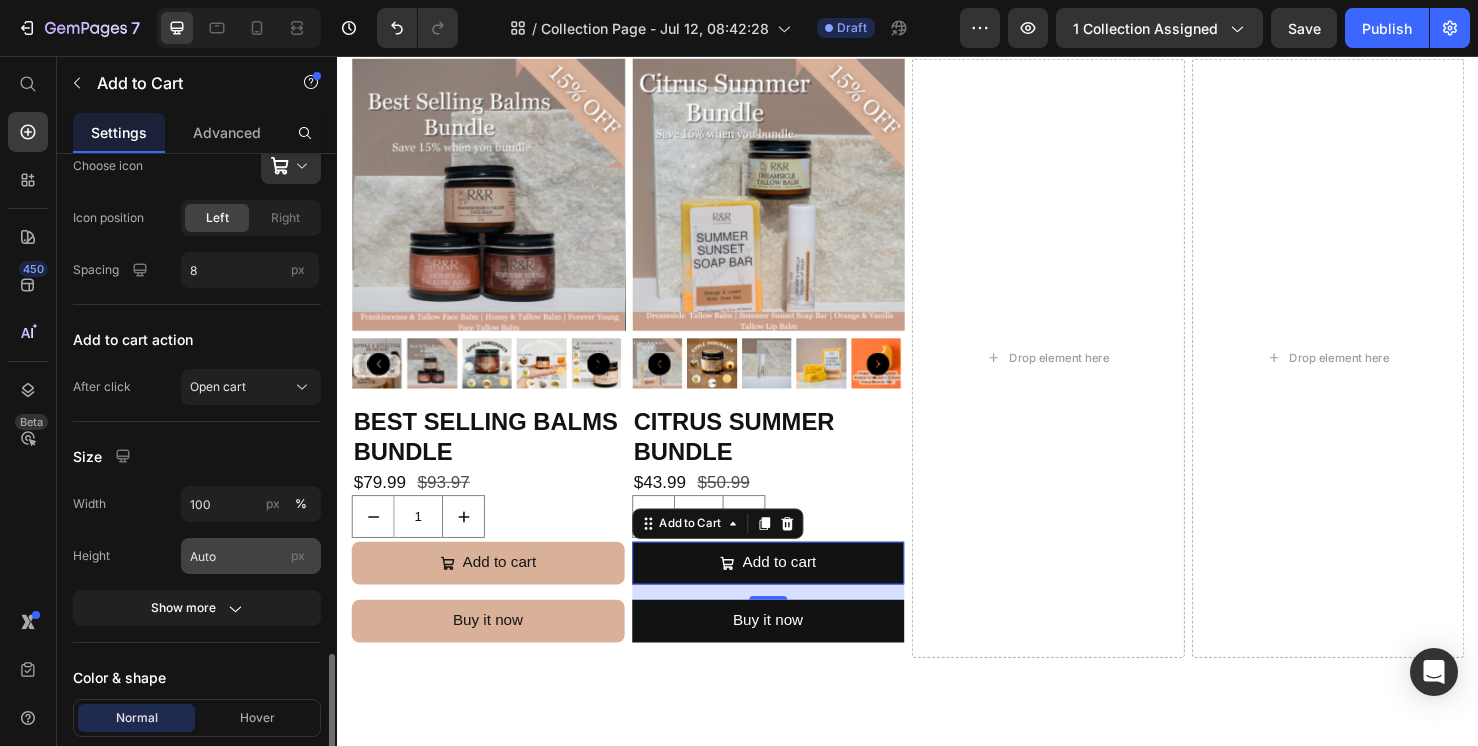 scroll, scrollTop: 1143, scrollLeft: 0, axis: vertical 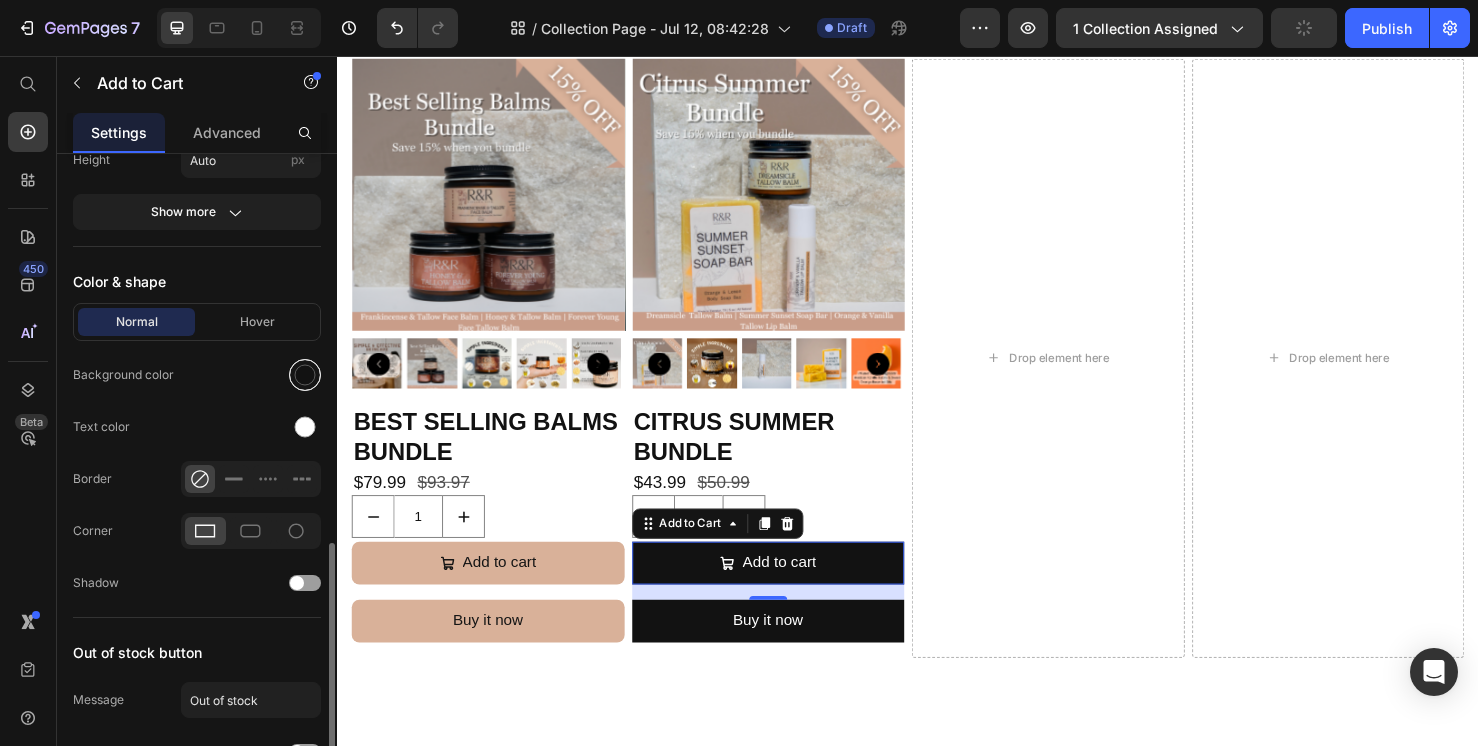 click at bounding box center [305, 375] 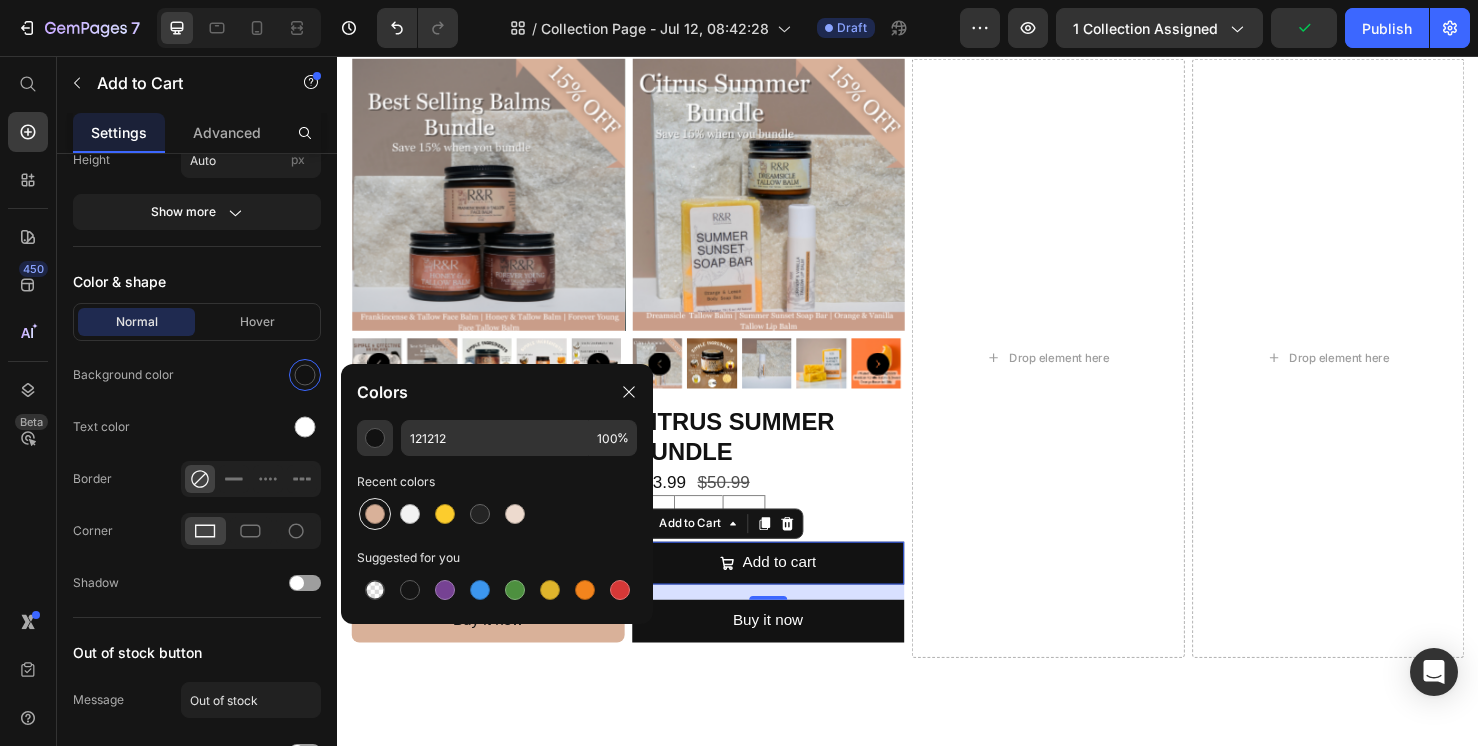 click at bounding box center (375, 514) 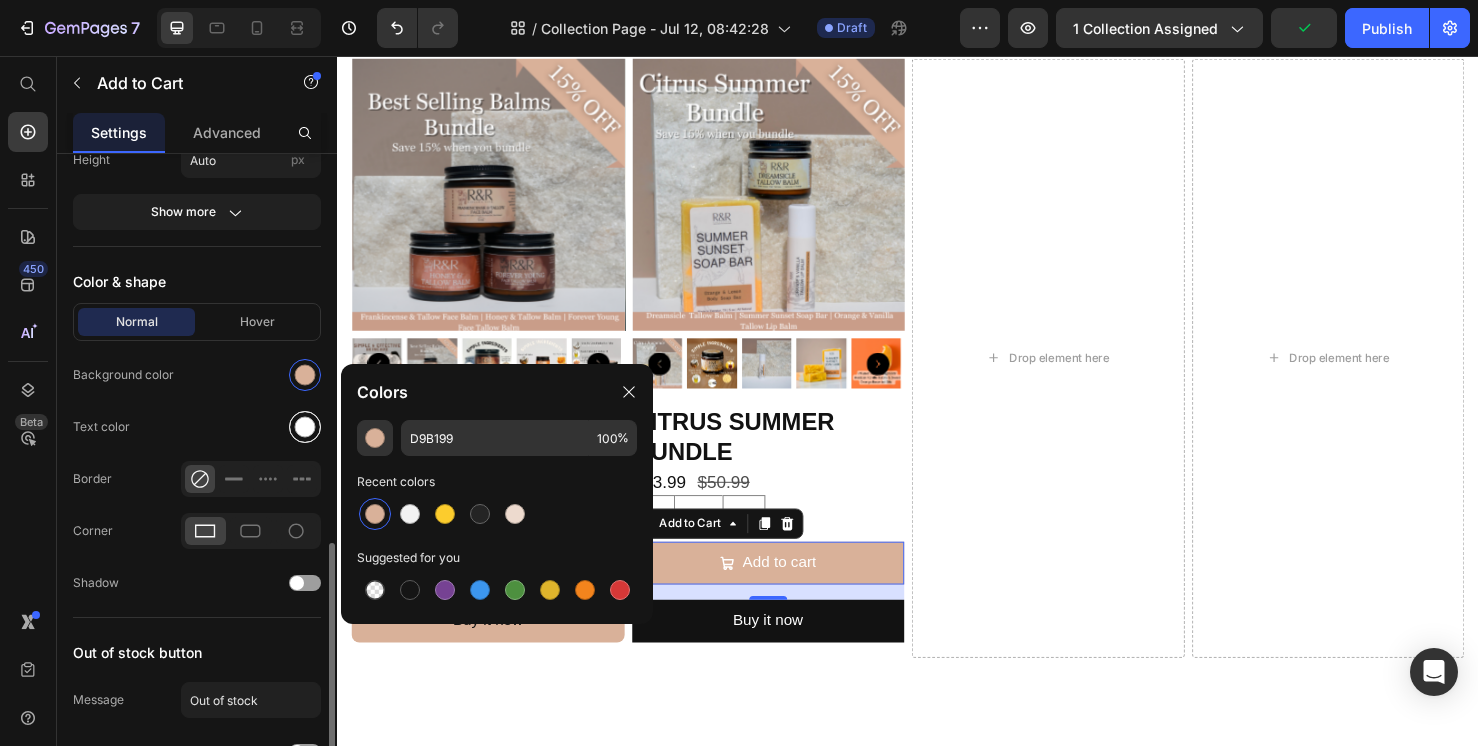 drag, startPoint x: 307, startPoint y: 422, endPoint x: 0, endPoint y: 453, distance: 308.5612 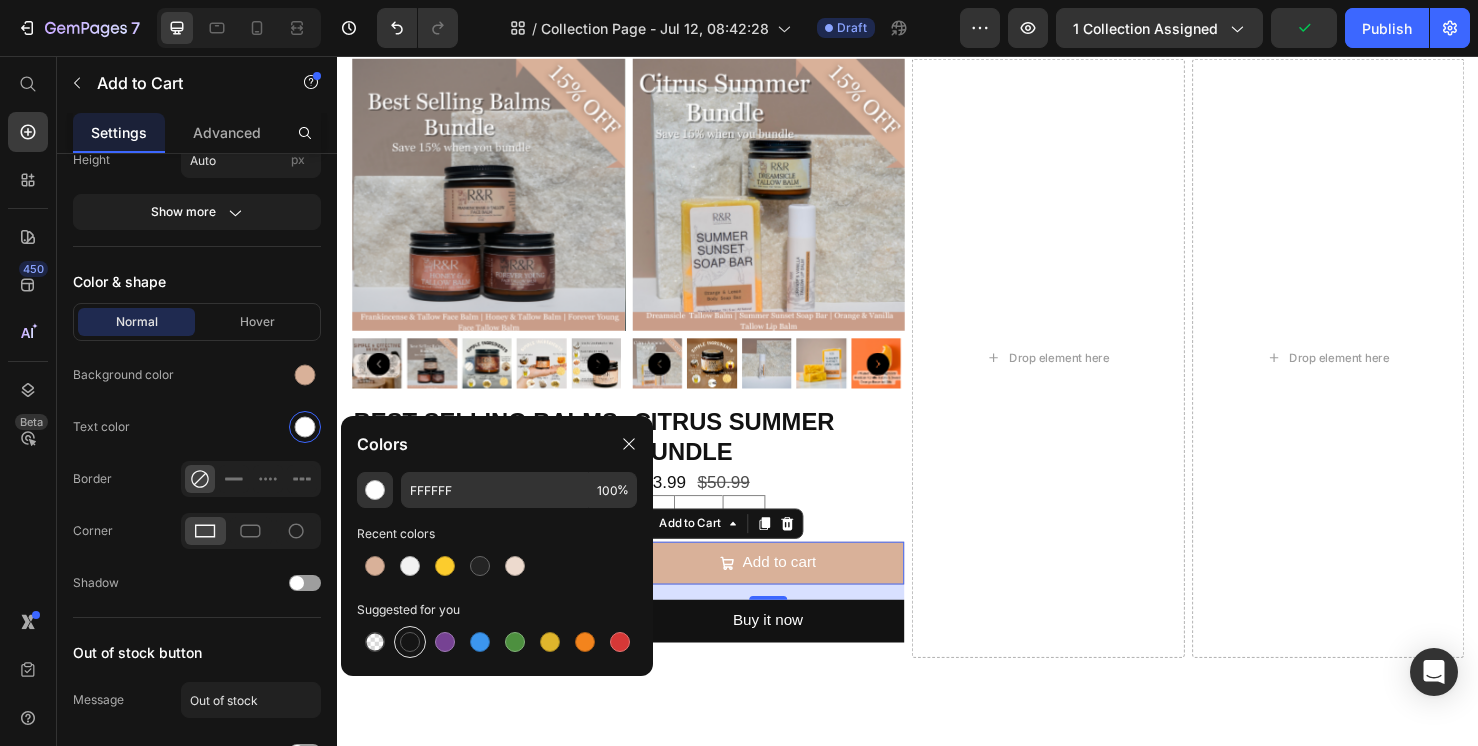 click at bounding box center (410, 642) 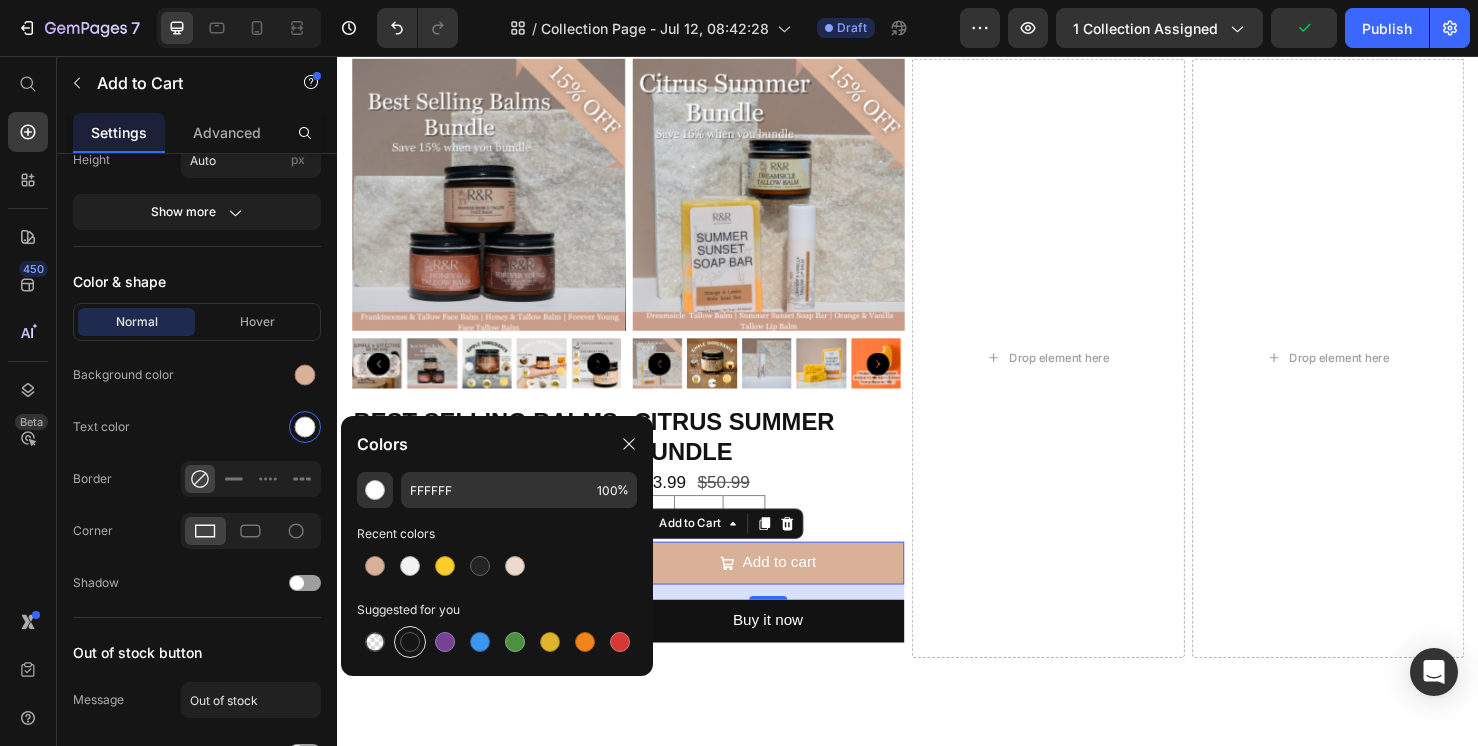 type on "151515" 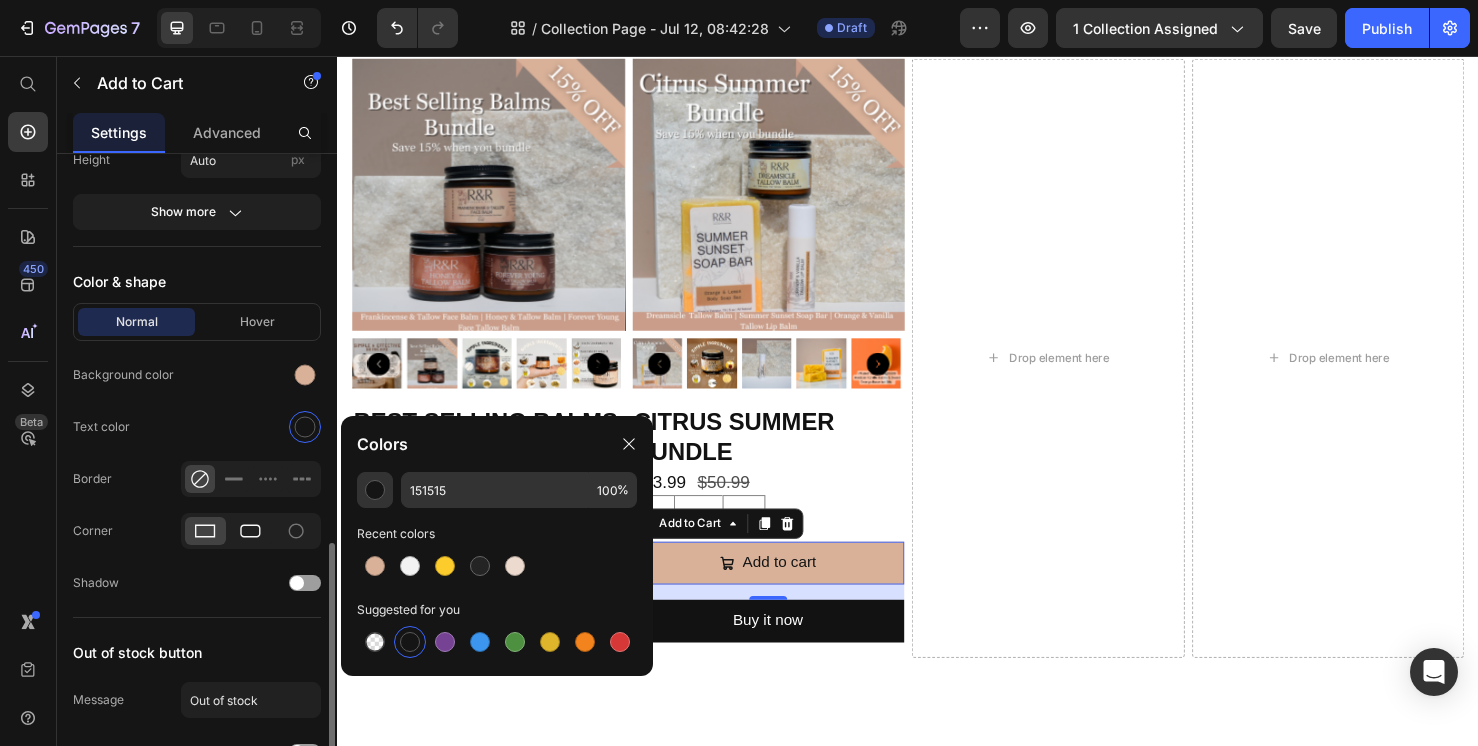 click 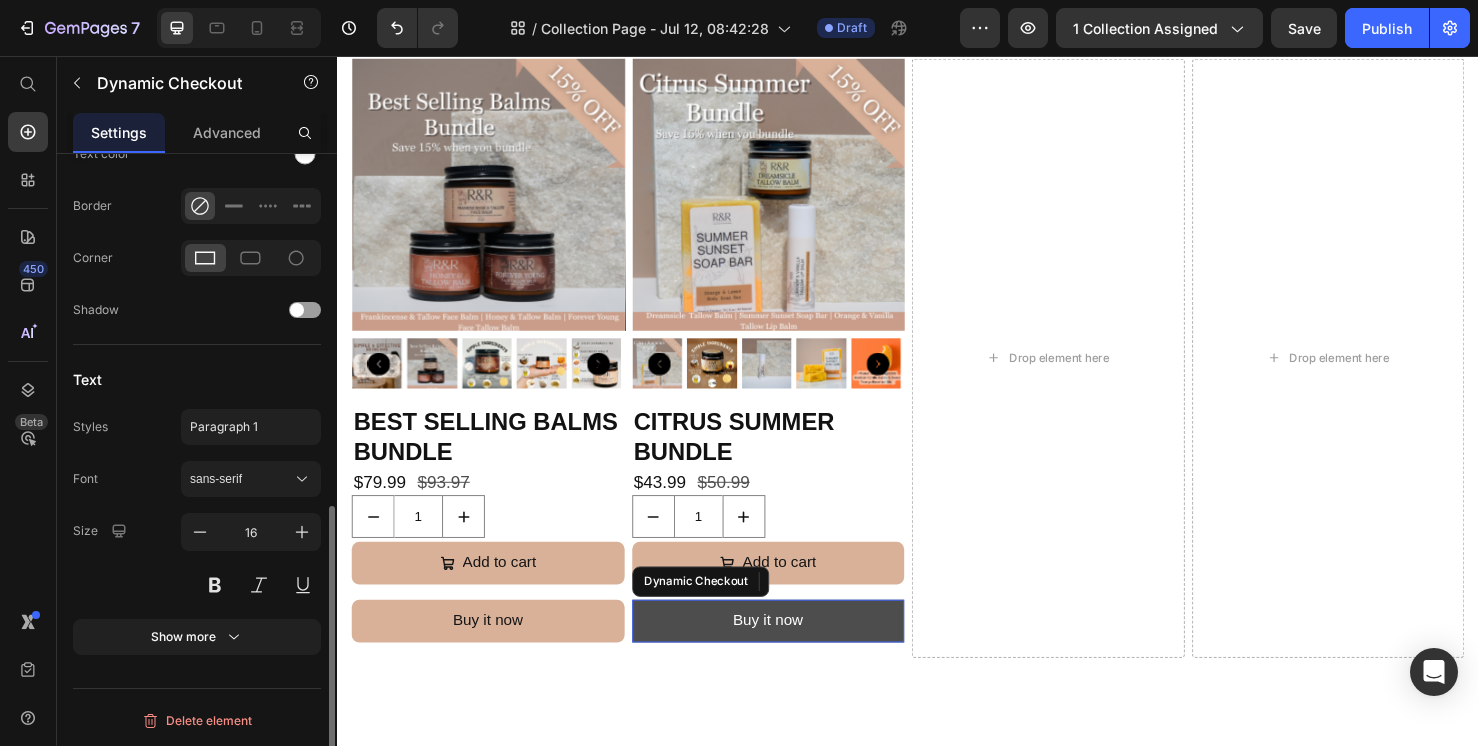 click on "Buy it now" at bounding box center [790, 650] 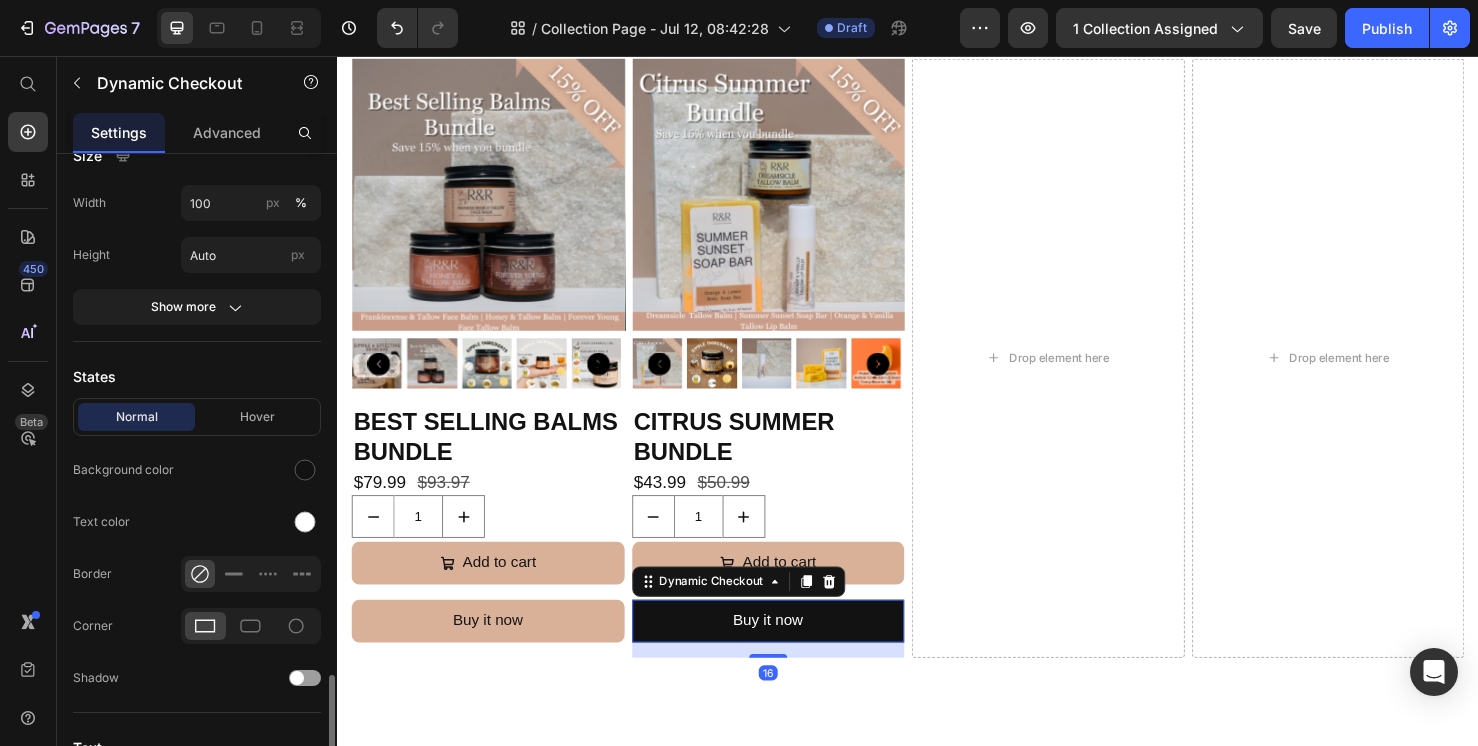 scroll, scrollTop: 630, scrollLeft: 0, axis: vertical 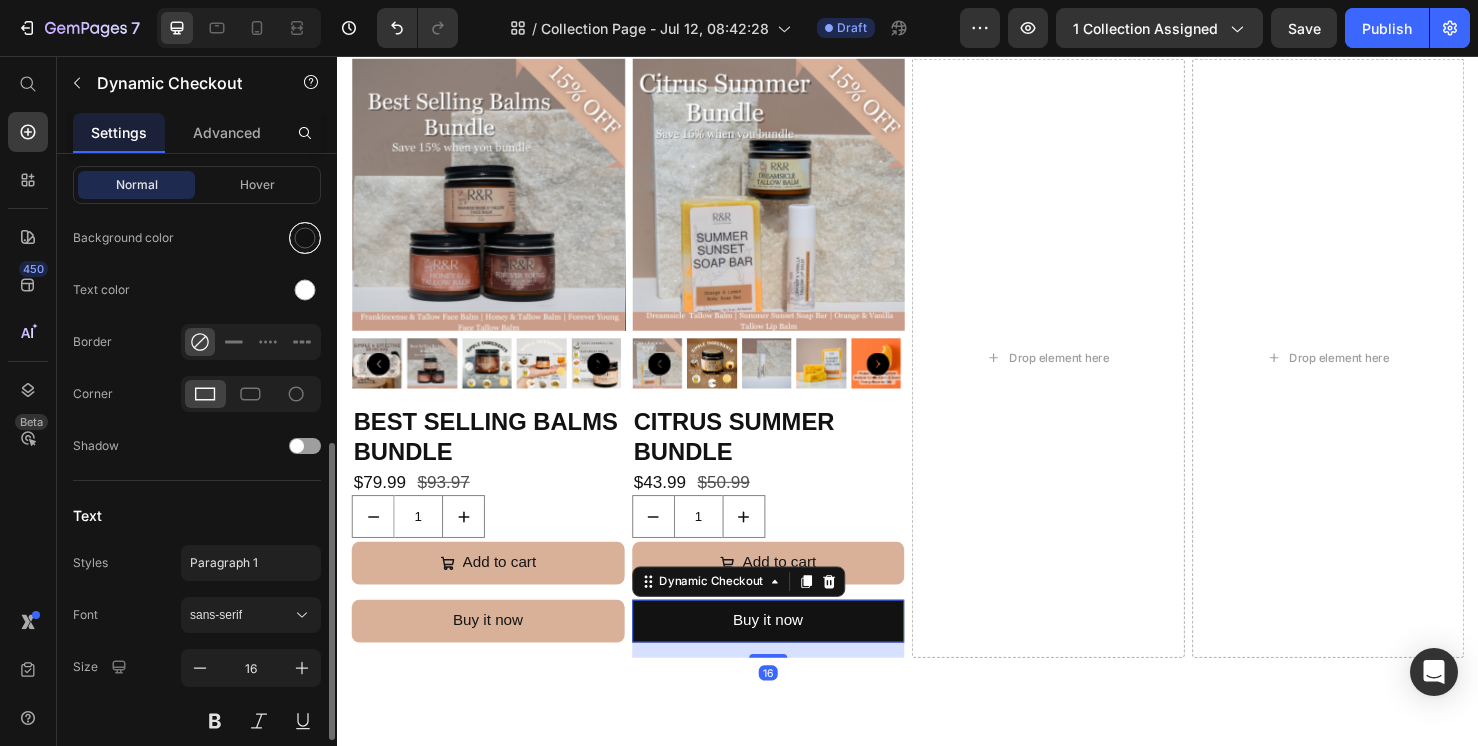 click at bounding box center (305, 238) 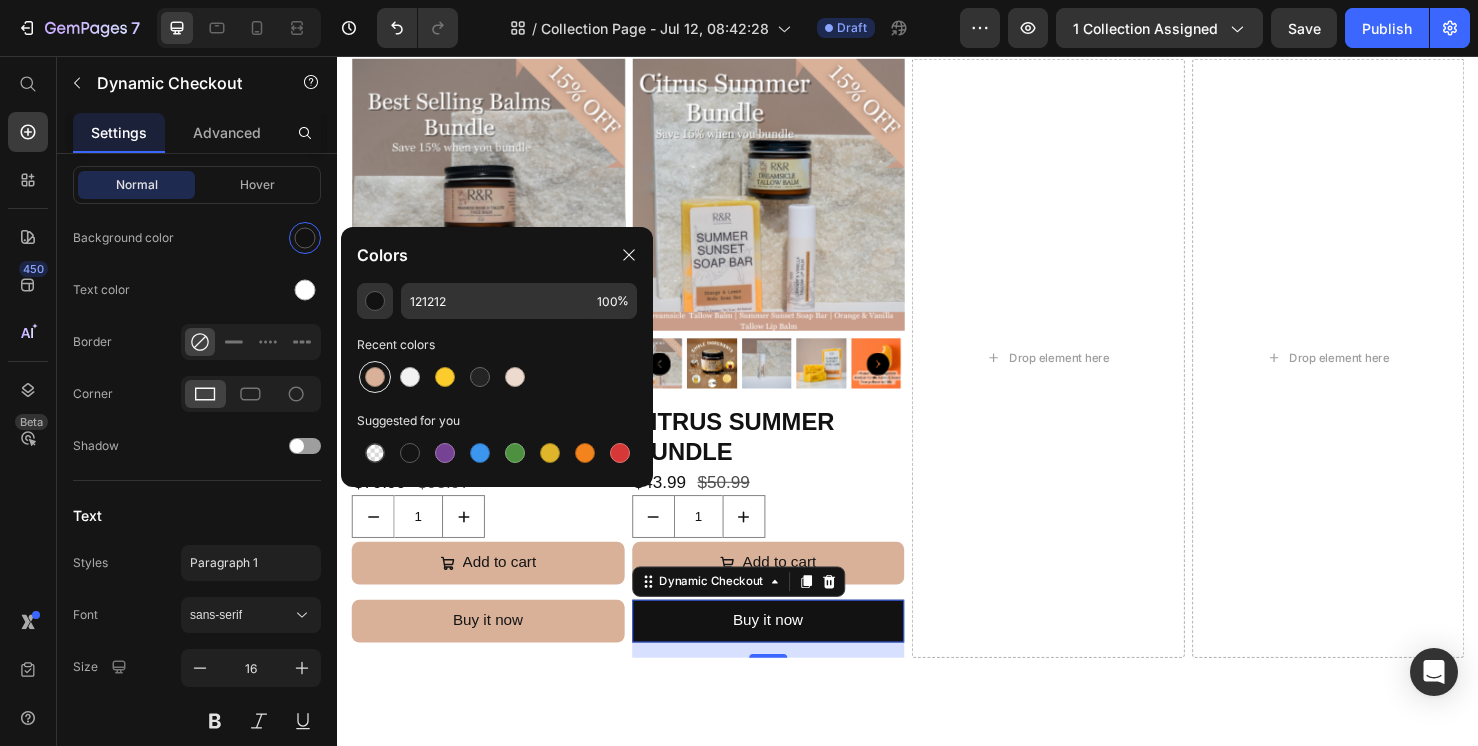 click at bounding box center (375, 377) 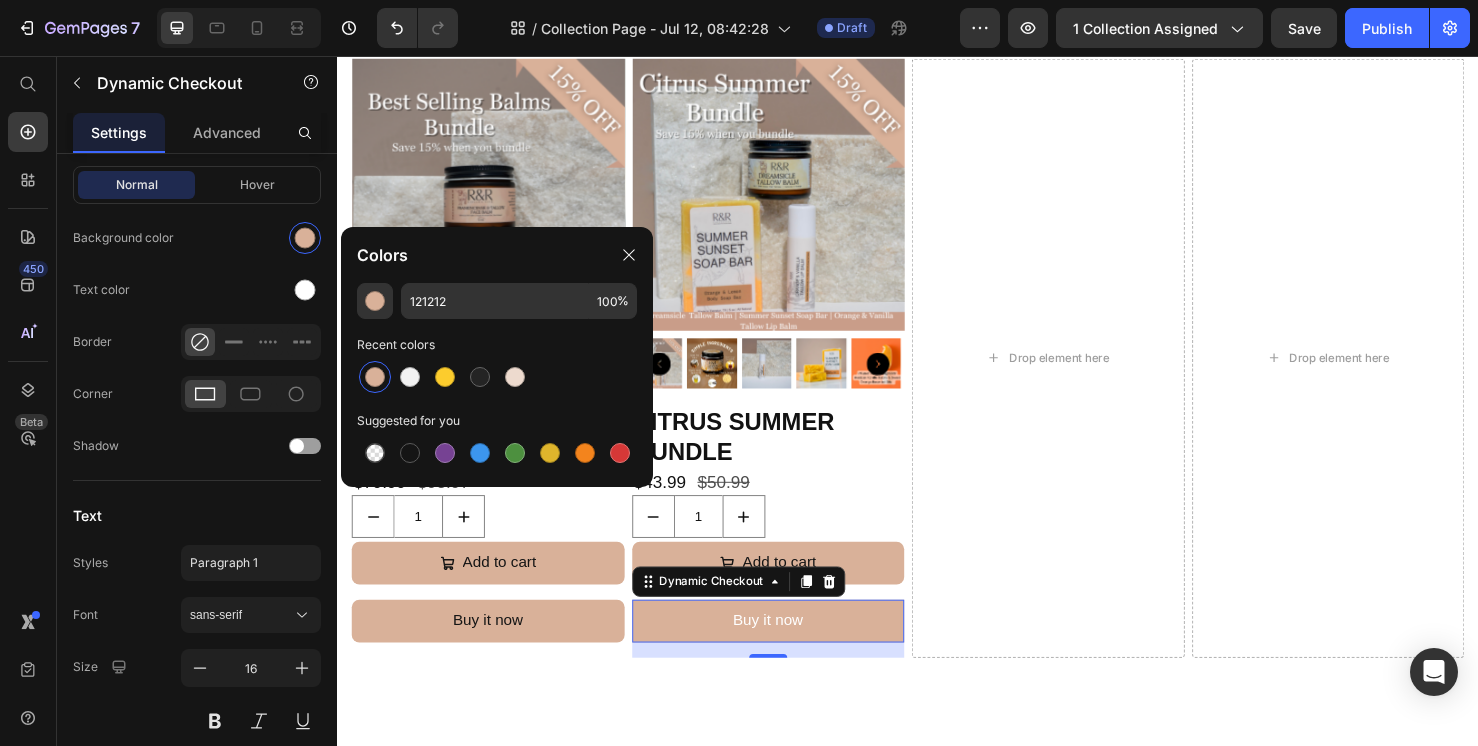 type on "D9B199" 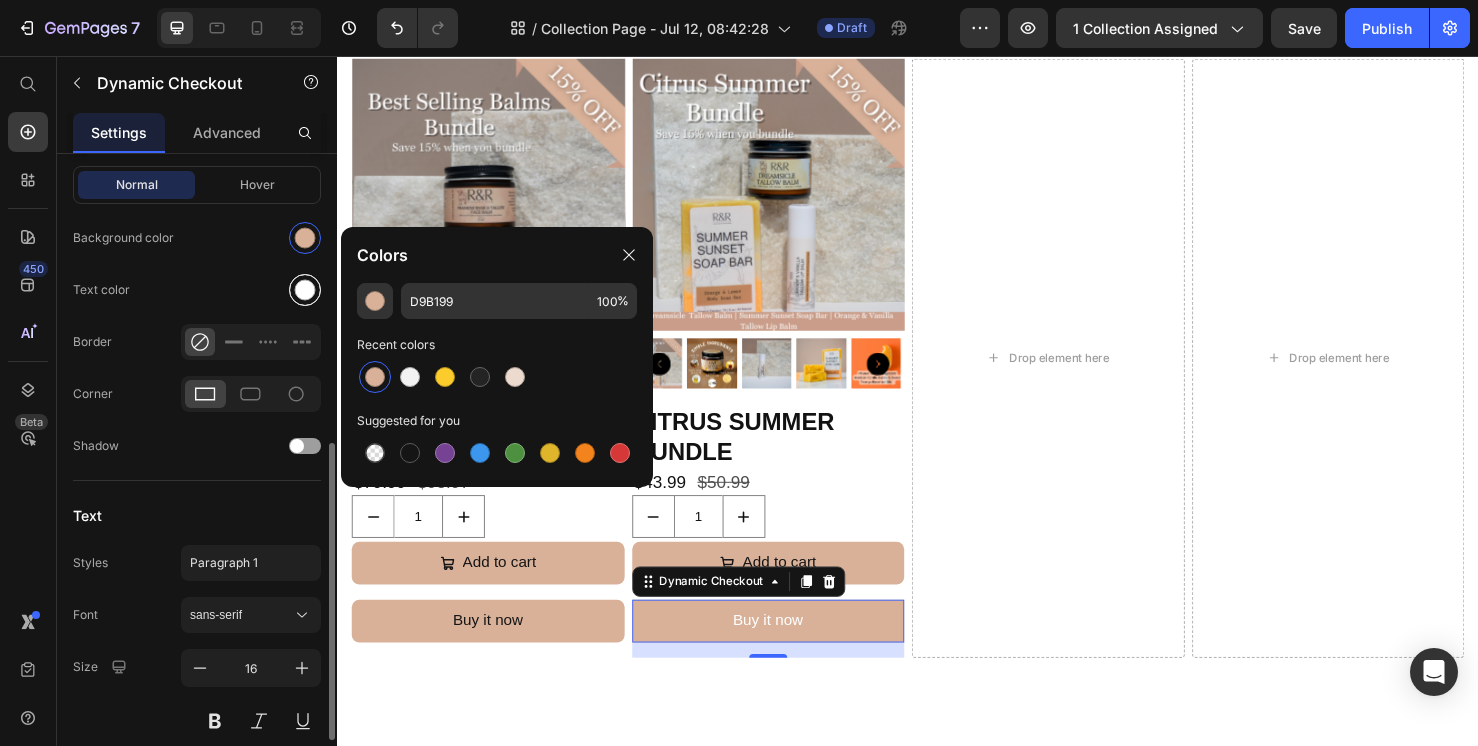 click at bounding box center (305, 290) 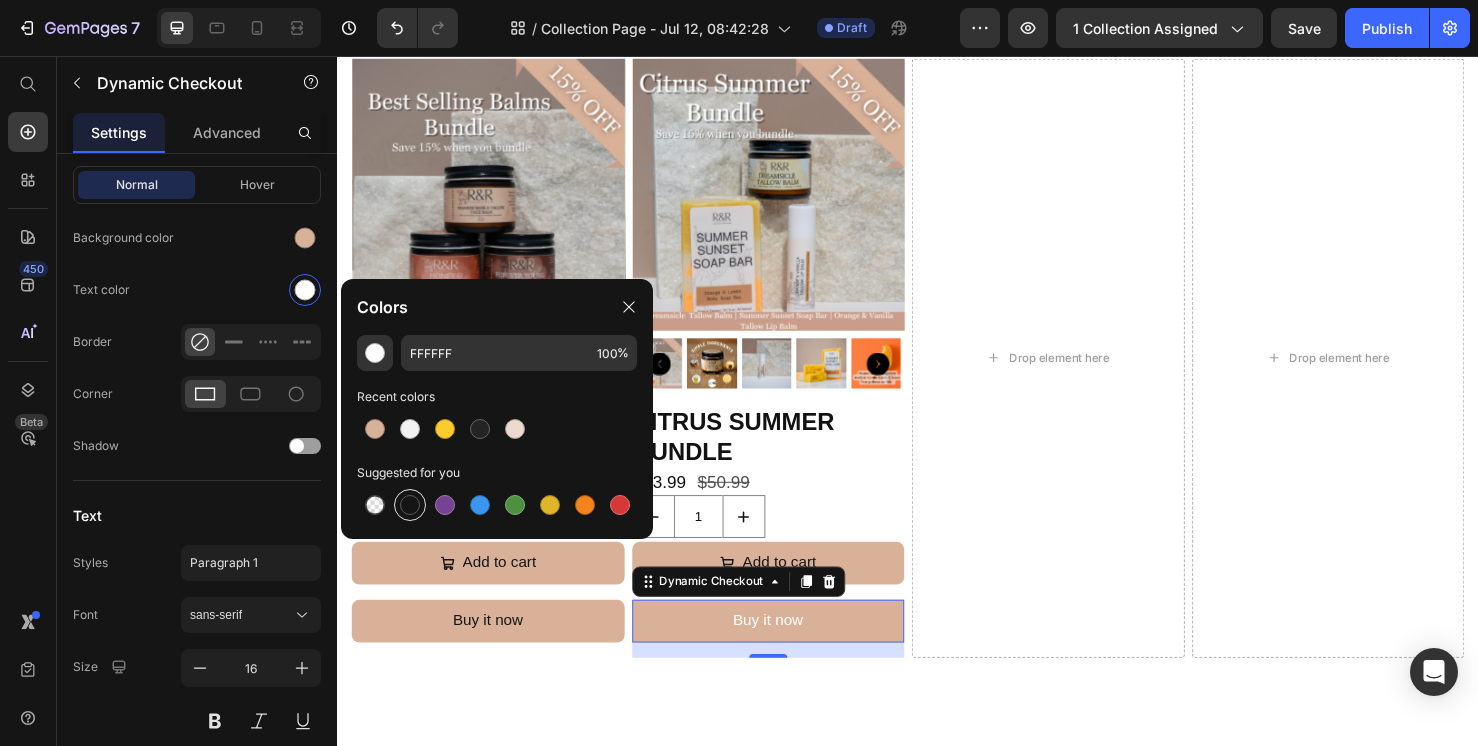 click at bounding box center [410, 505] 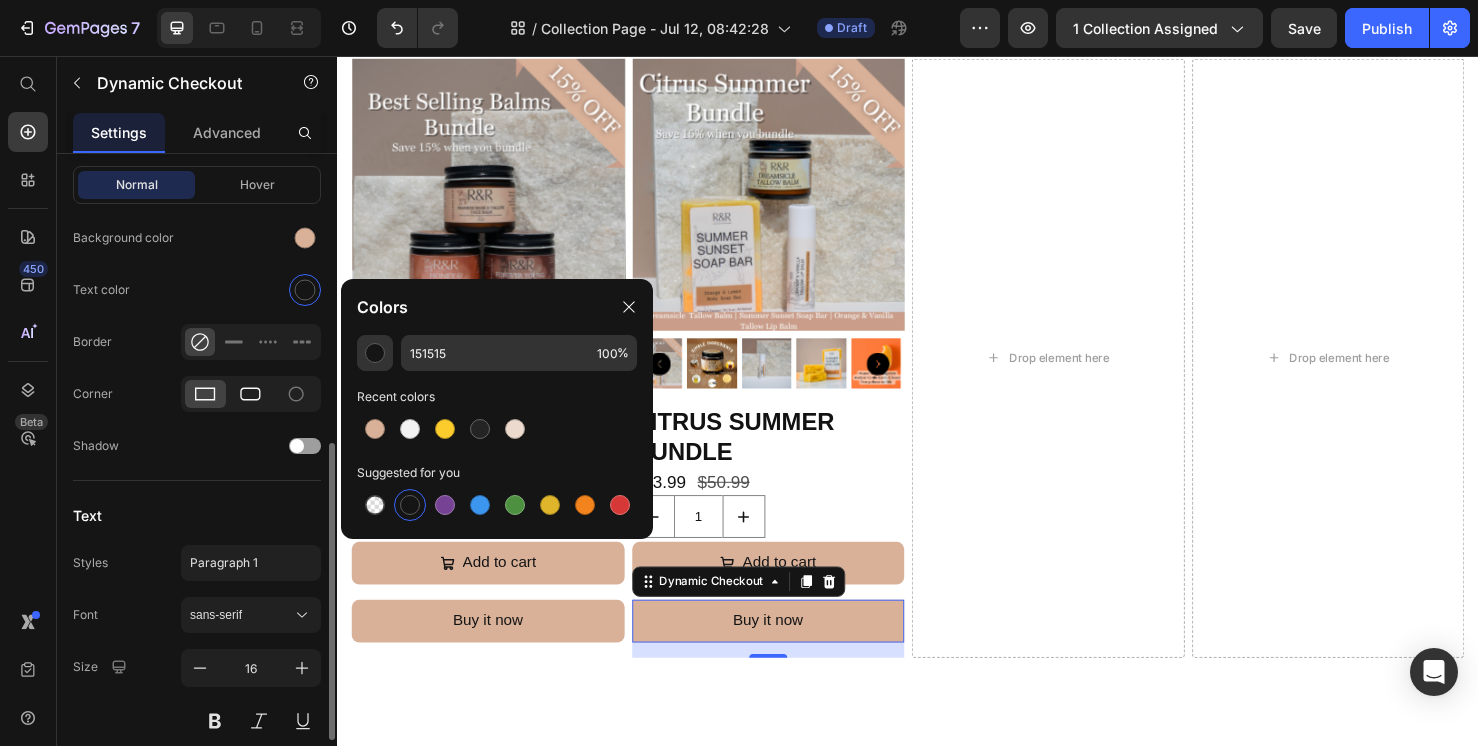 click 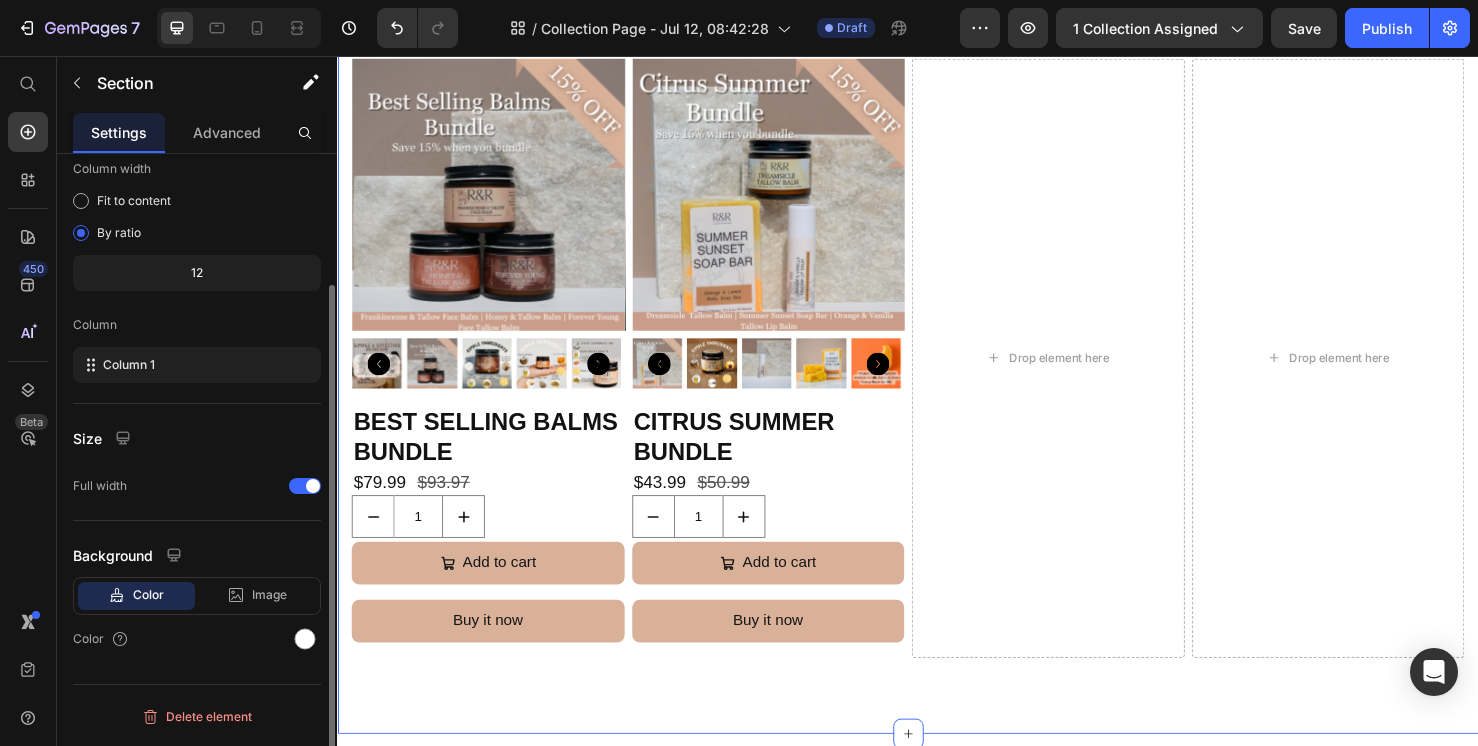 click on "Shop All Products Heading Row
Product Images Sensitive Skin Bundle Product Title $79.99 Product Price $93.99 Product Price Row 1 Product Quantity
Add to cart Add to Cart Buy it now Dynamic Checkout Product
Product Images Combination Skin Bundle Product Title $73.99 Product Price $85.99 Product Price Row 1 Product Quantity
Add to cart Add to Cart Buy it now Dynamic Checkout Product
Product Images Naturally Unscented Bundle Product Title $44.99 Product Price $50.99 Product Price Row 1 Product Quantity
Add to cart Add to Cart Buy it now Dynamic Checkout Product
Product Images Ultimate Skincare Bundle Product Title $100.00 Product Price $125.99 Product Price Row 1 Product Quantity
Add to cart Add to Cart Buy it now Dynamic Checkout Product Row
Product Images Best Selling Balms Bundle Product Title $79.99 Product Price $93.97 Row 1 1" at bounding box center [937, 36] 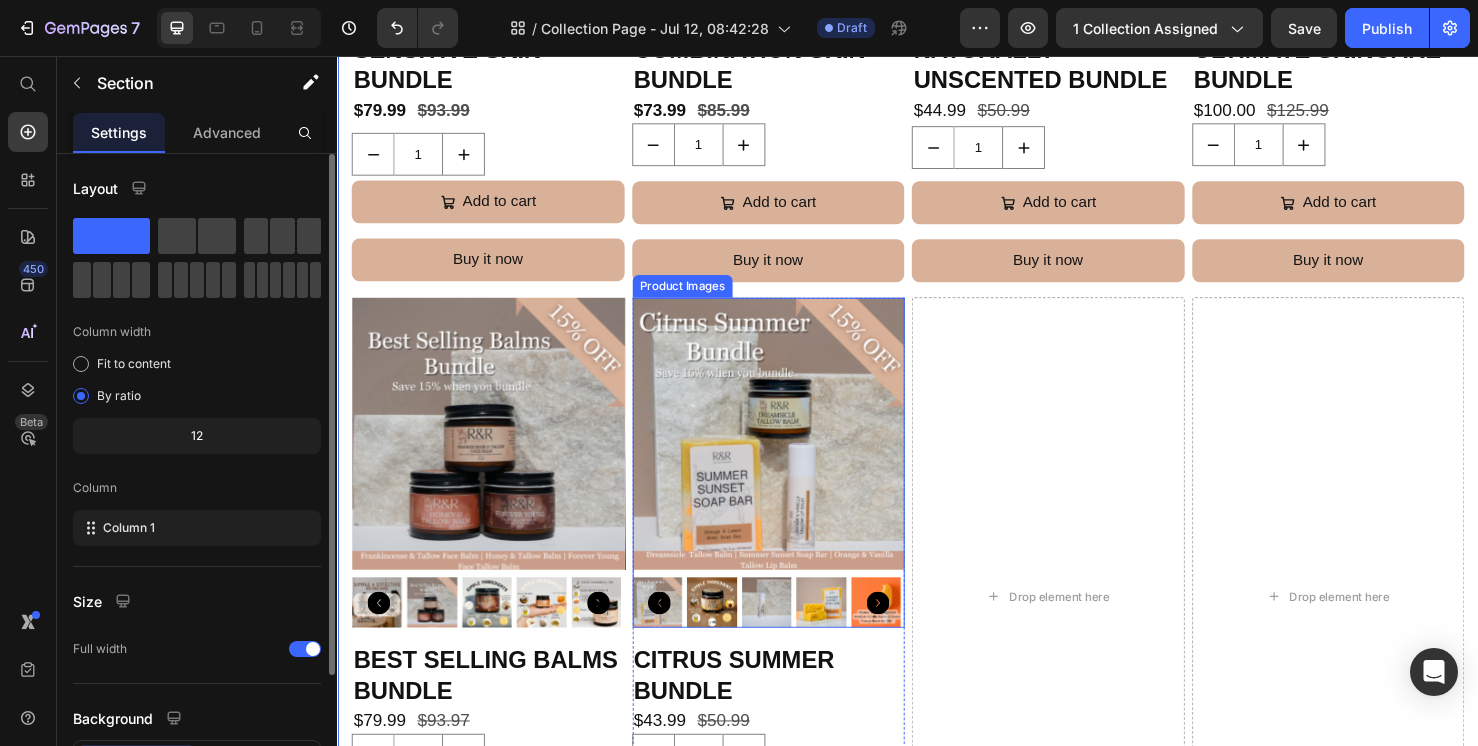 scroll, scrollTop: 1777, scrollLeft: 0, axis: vertical 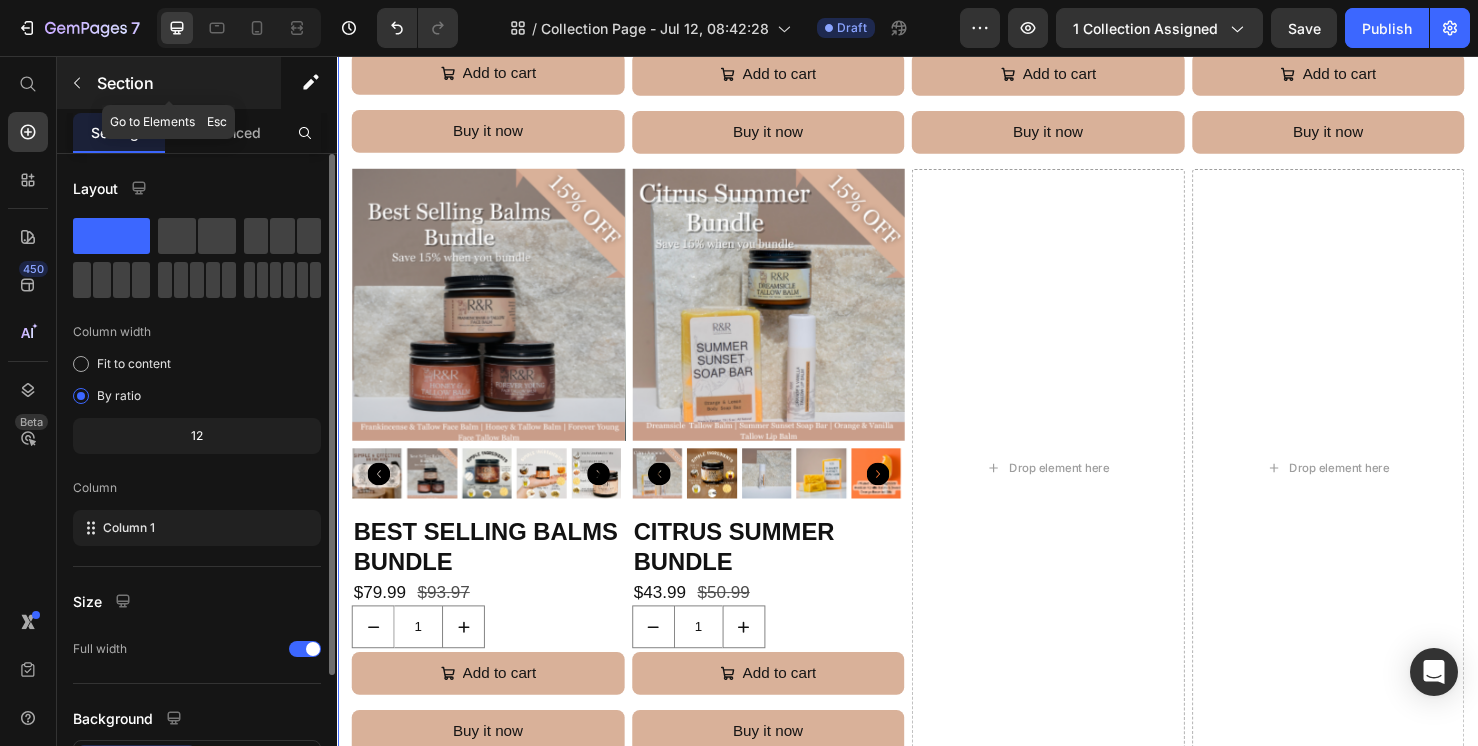 click at bounding box center [77, 83] 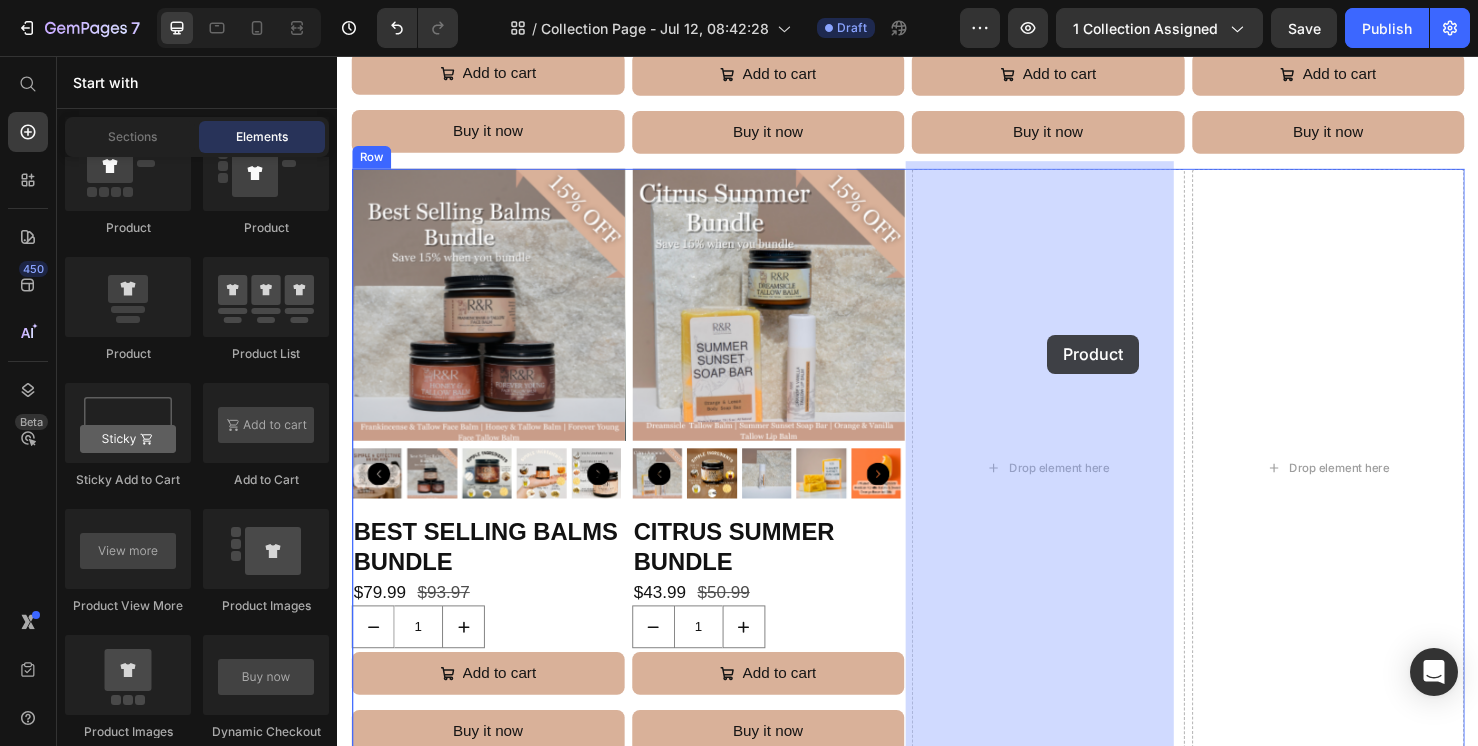 drag, startPoint x: 455, startPoint y: 367, endPoint x: 1084, endPoint y: 349, distance: 629.2575 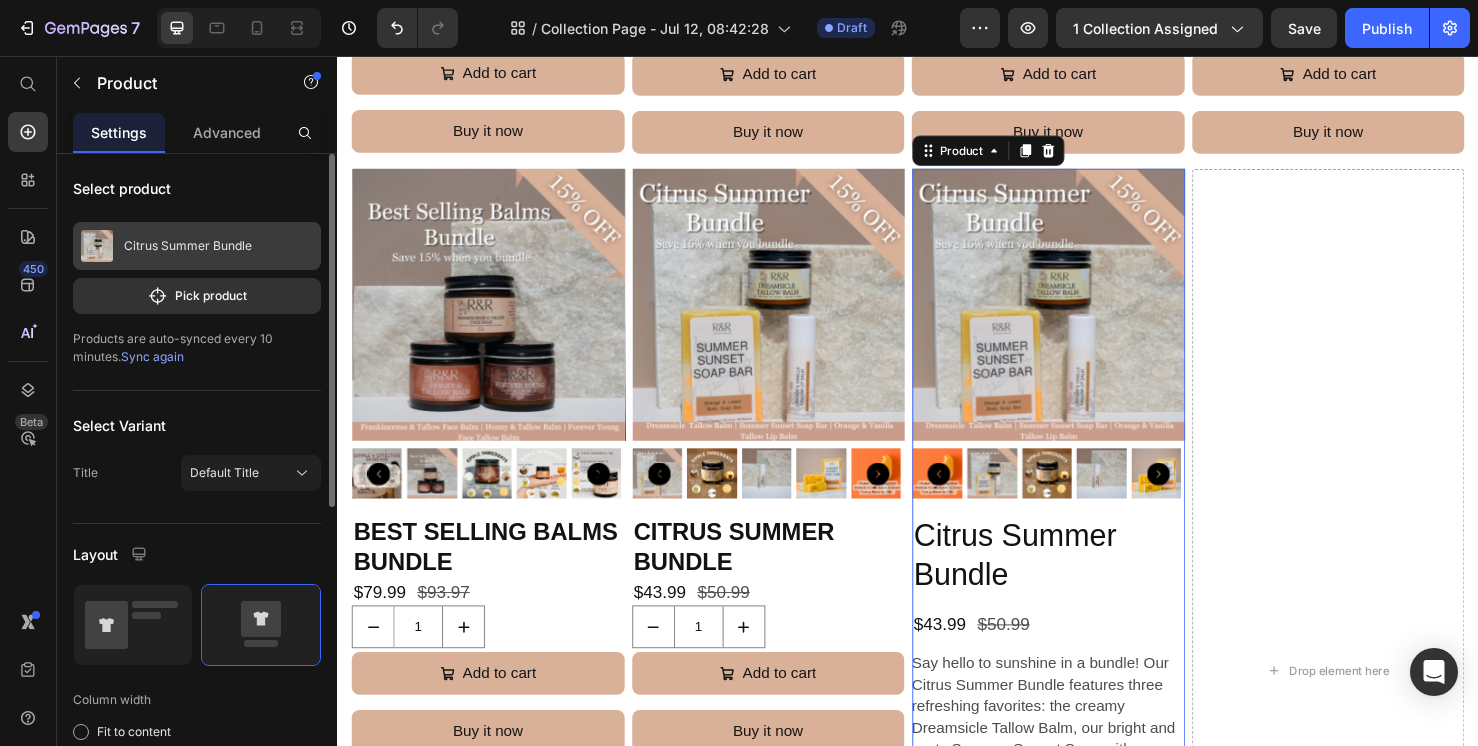 click on "Citrus Summer Bundle" at bounding box center (188, 246) 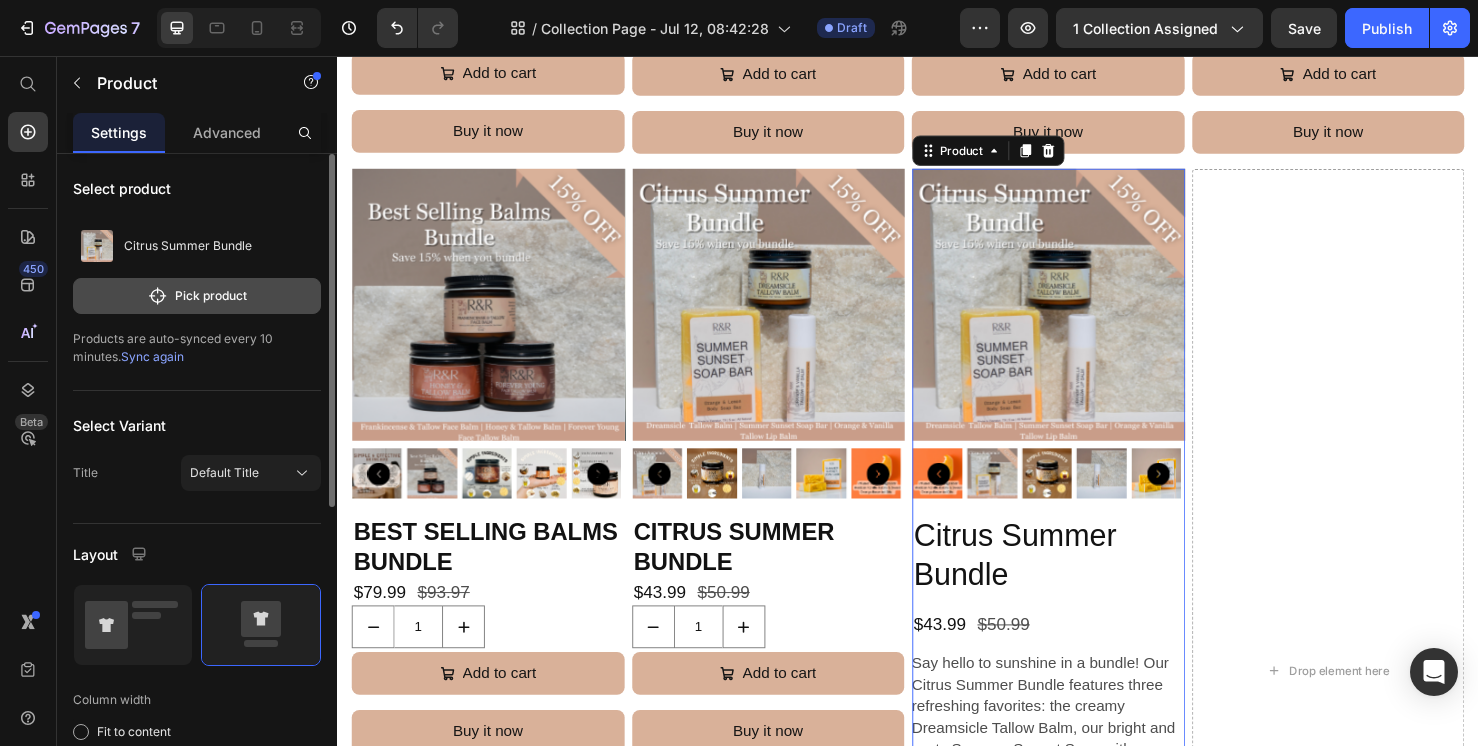 click on "Pick product" at bounding box center (197, 296) 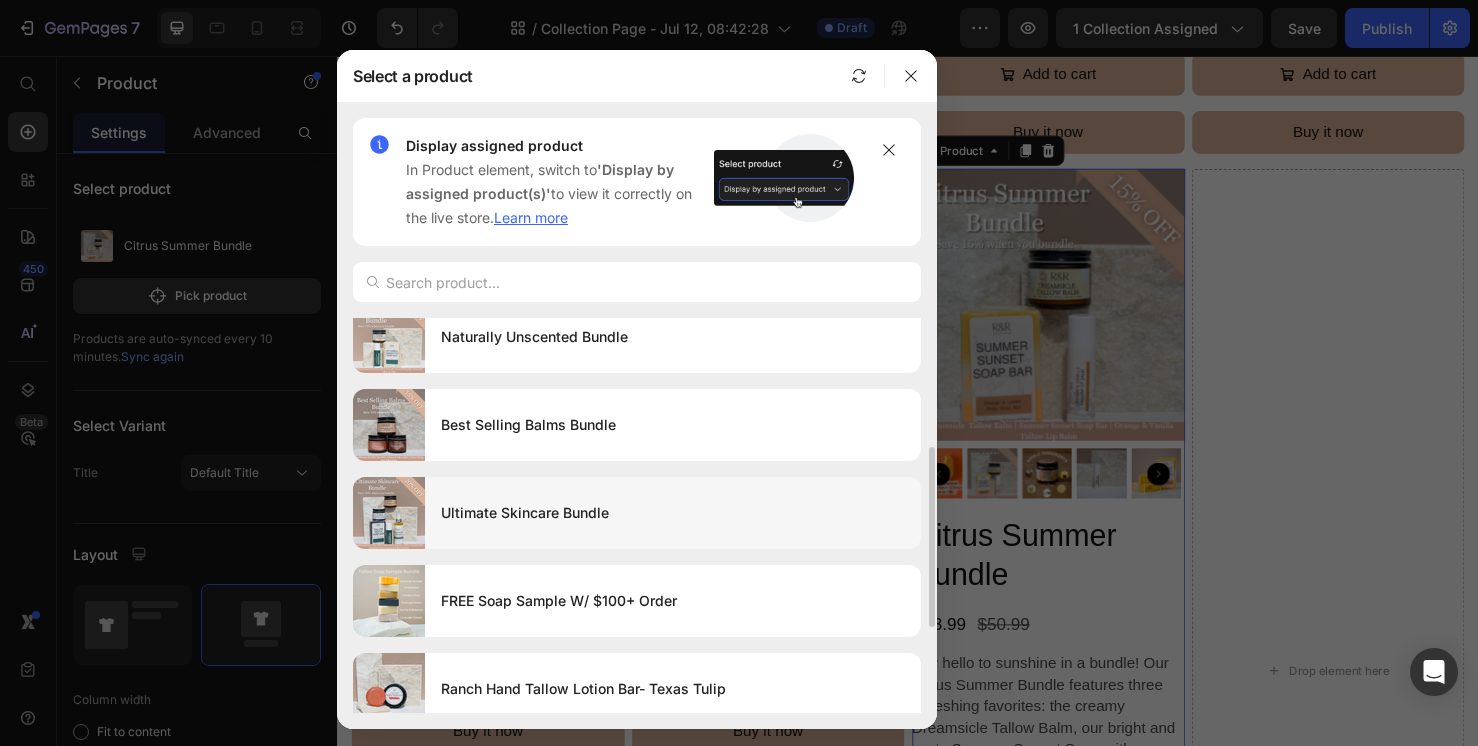 scroll, scrollTop: 0, scrollLeft: 0, axis: both 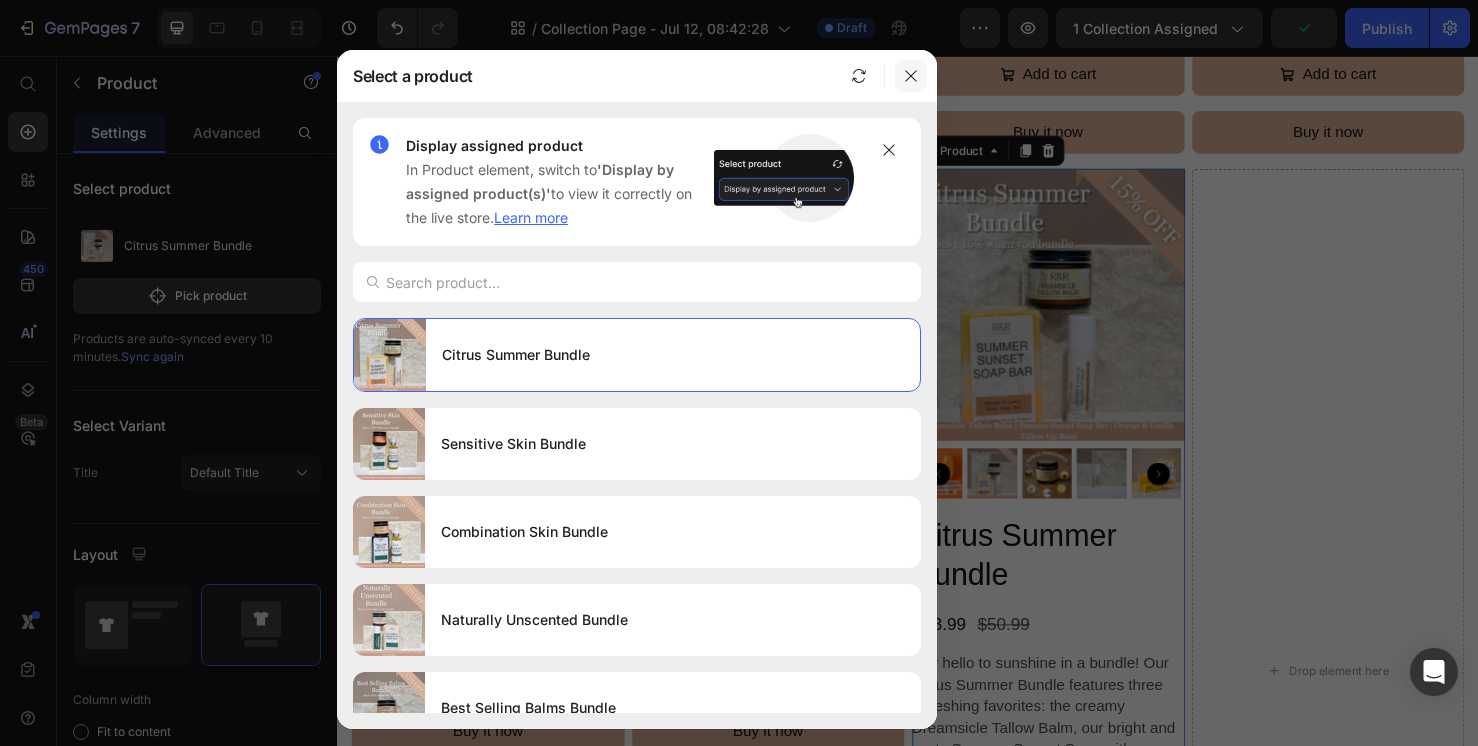 click 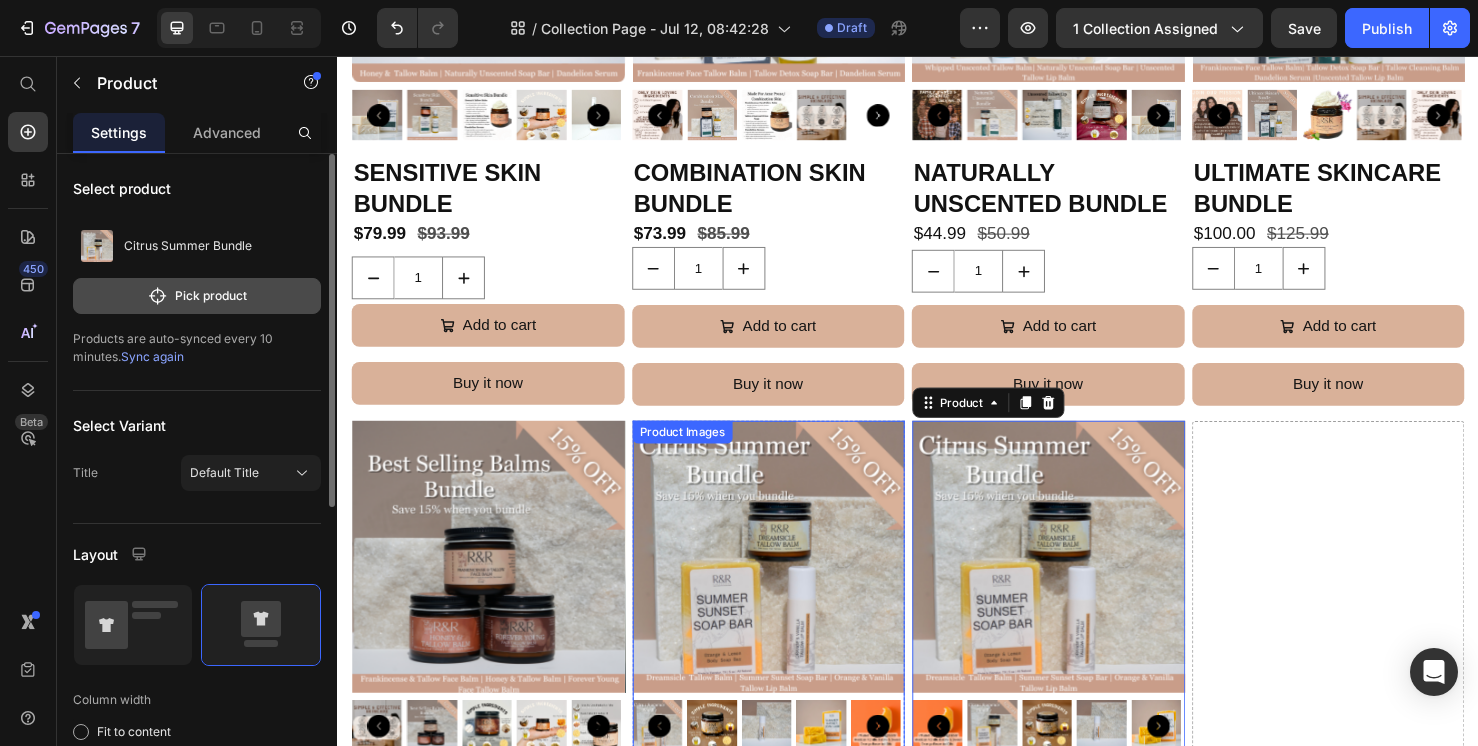 scroll, scrollTop: 1880, scrollLeft: 0, axis: vertical 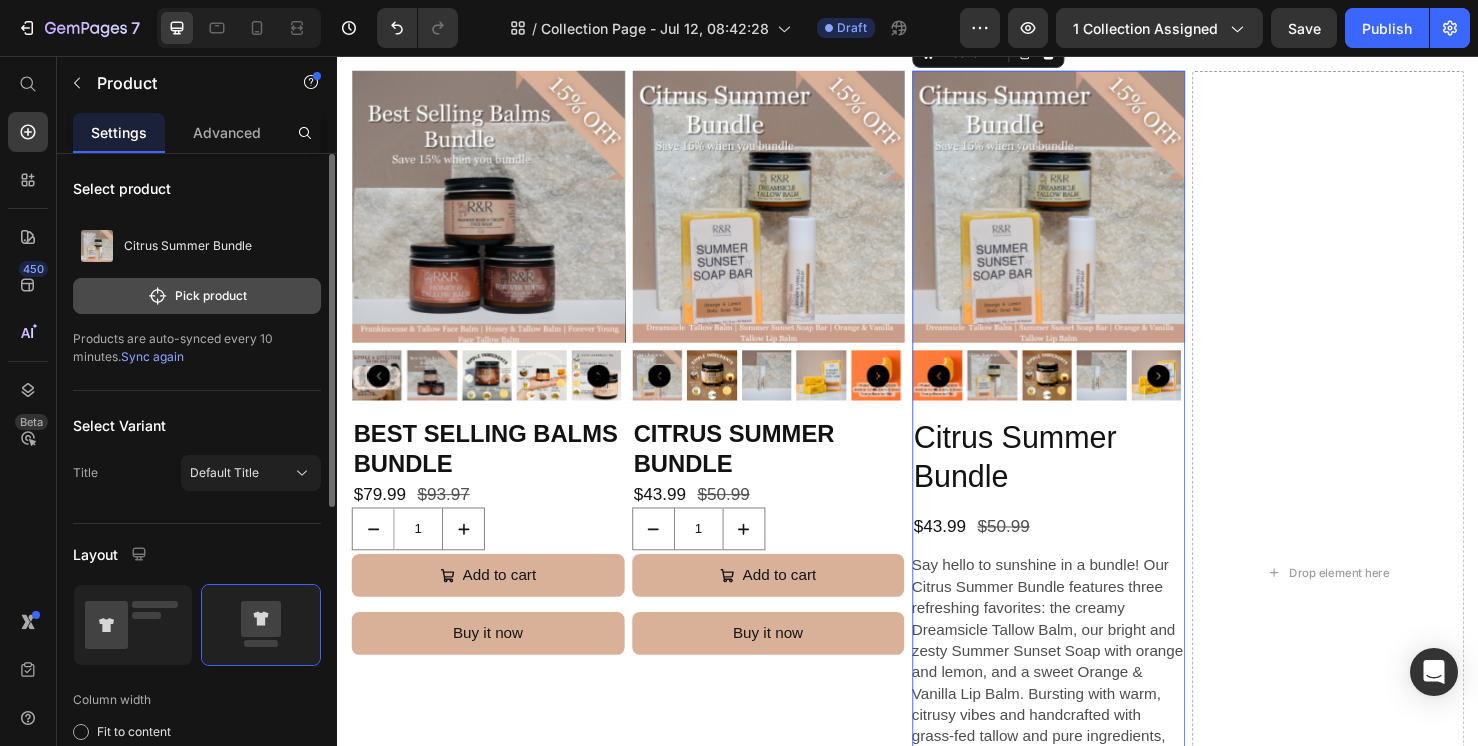 click on "Pick product" 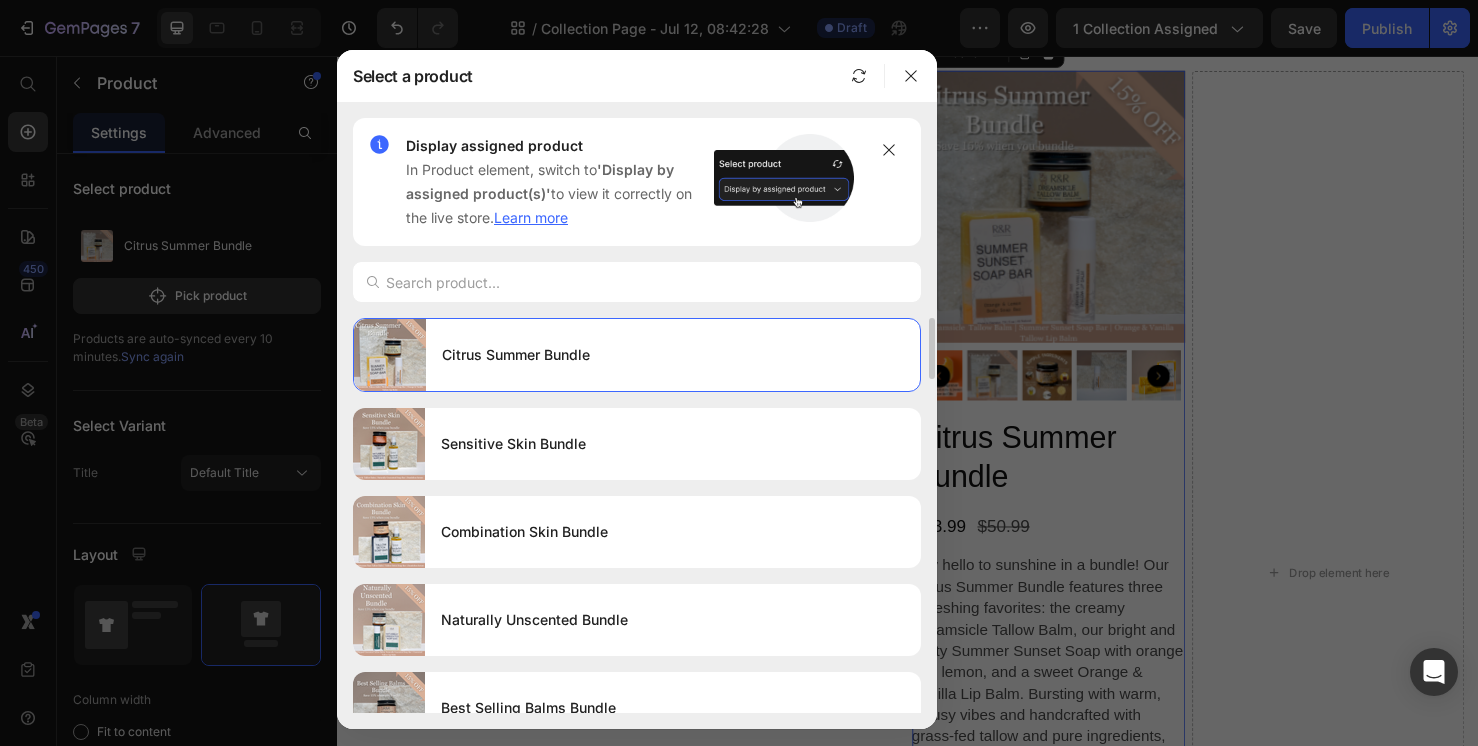 scroll, scrollTop: 20, scrollLeft: 0, axis: vertical 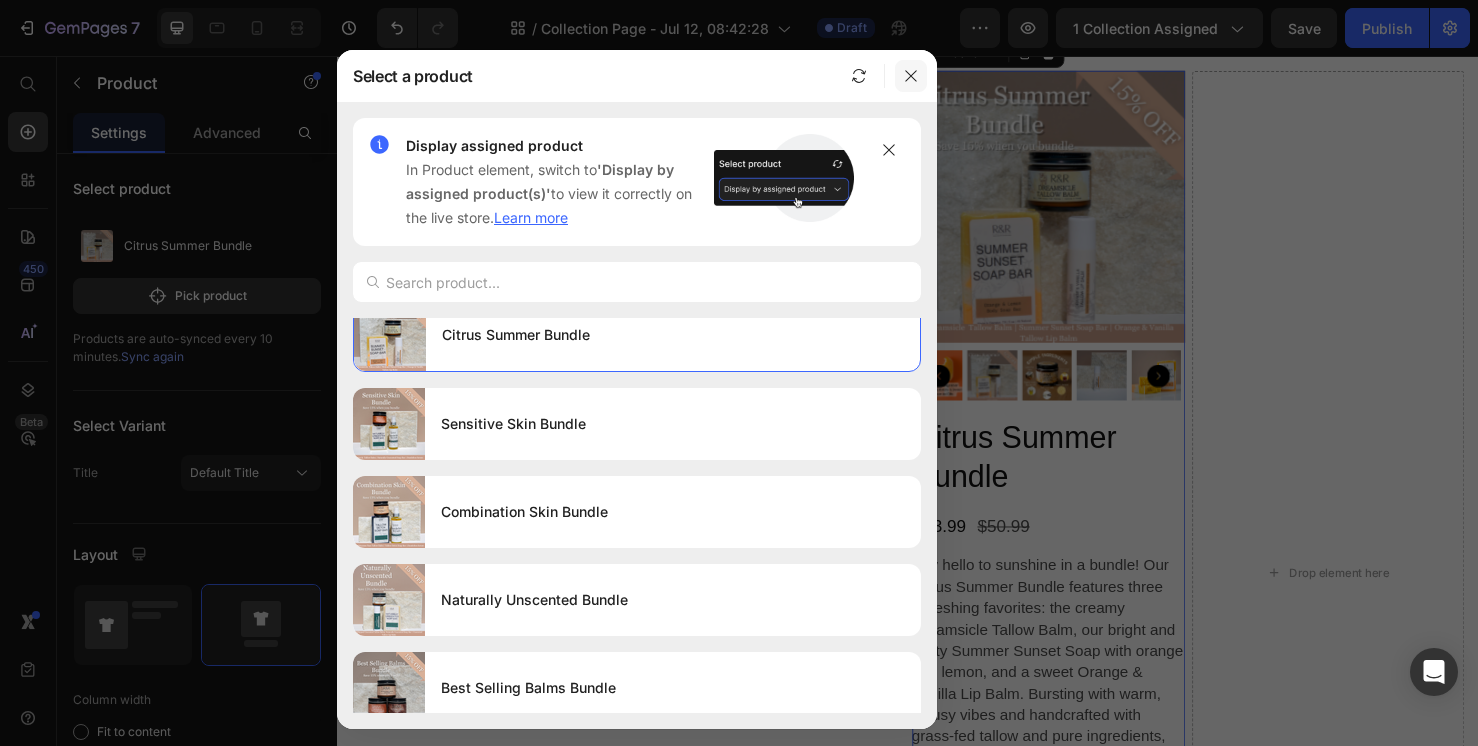 click 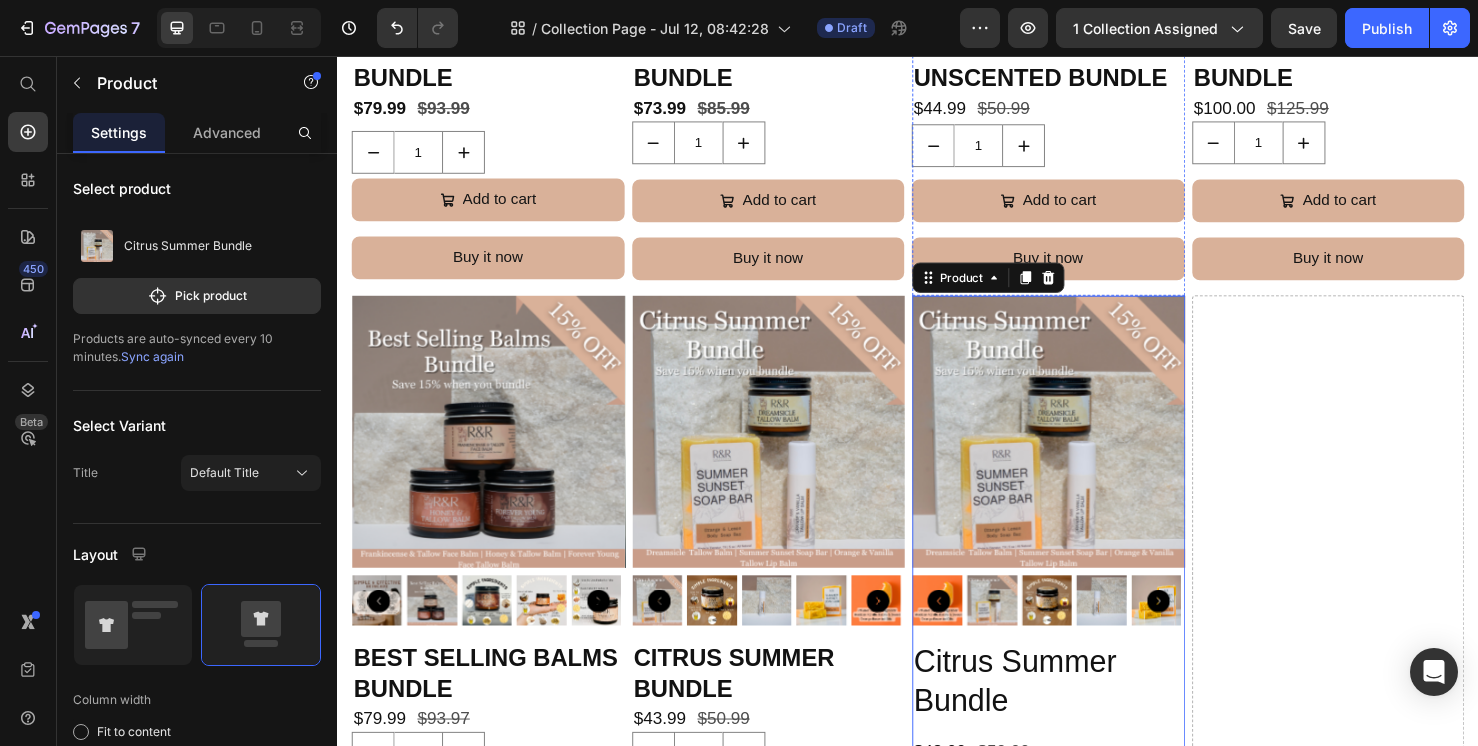 scroll, scrollTop: 1674, scrollLeft: 0, axis: vertical 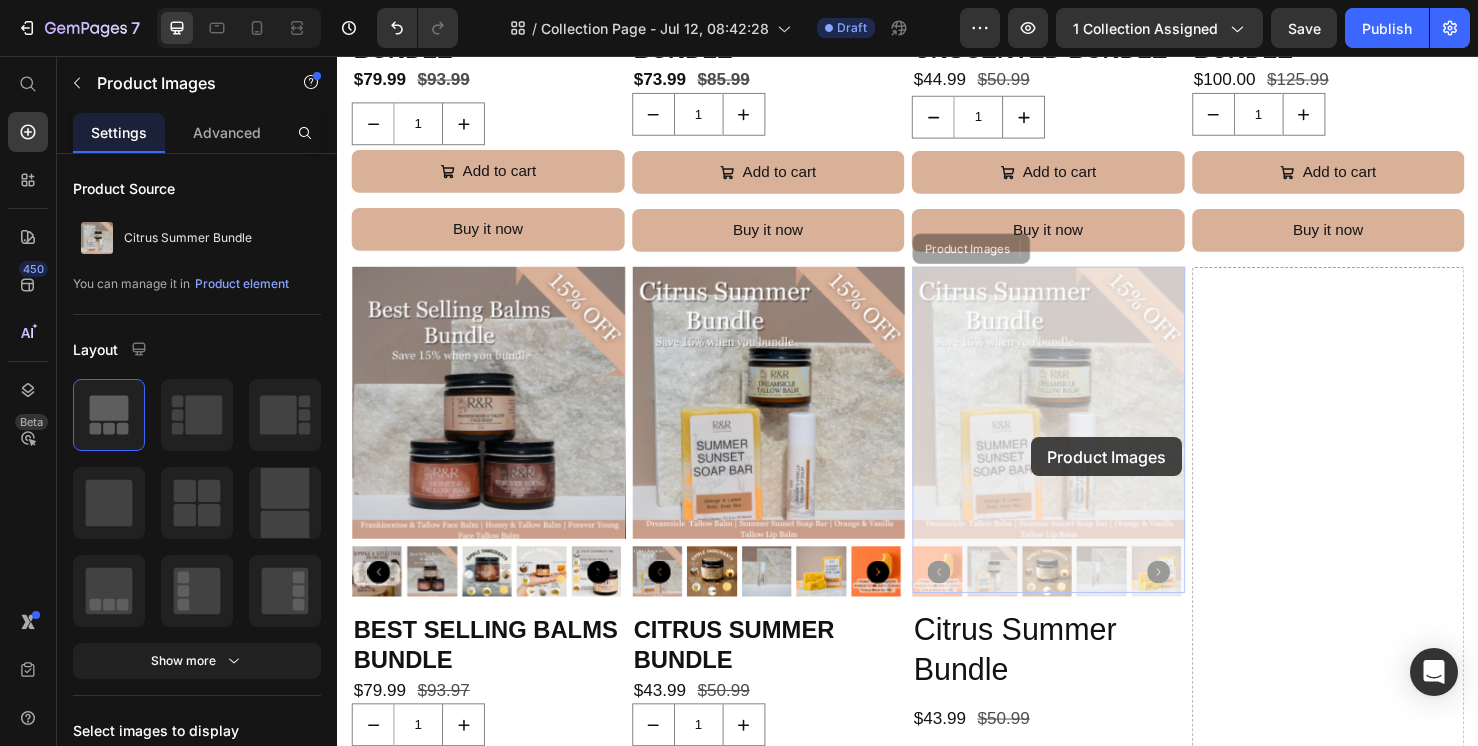 drag, startPoint x: 1067, startPoint y: 457, endPoint x: 517, endPoint y: 284, distance: 576.5666 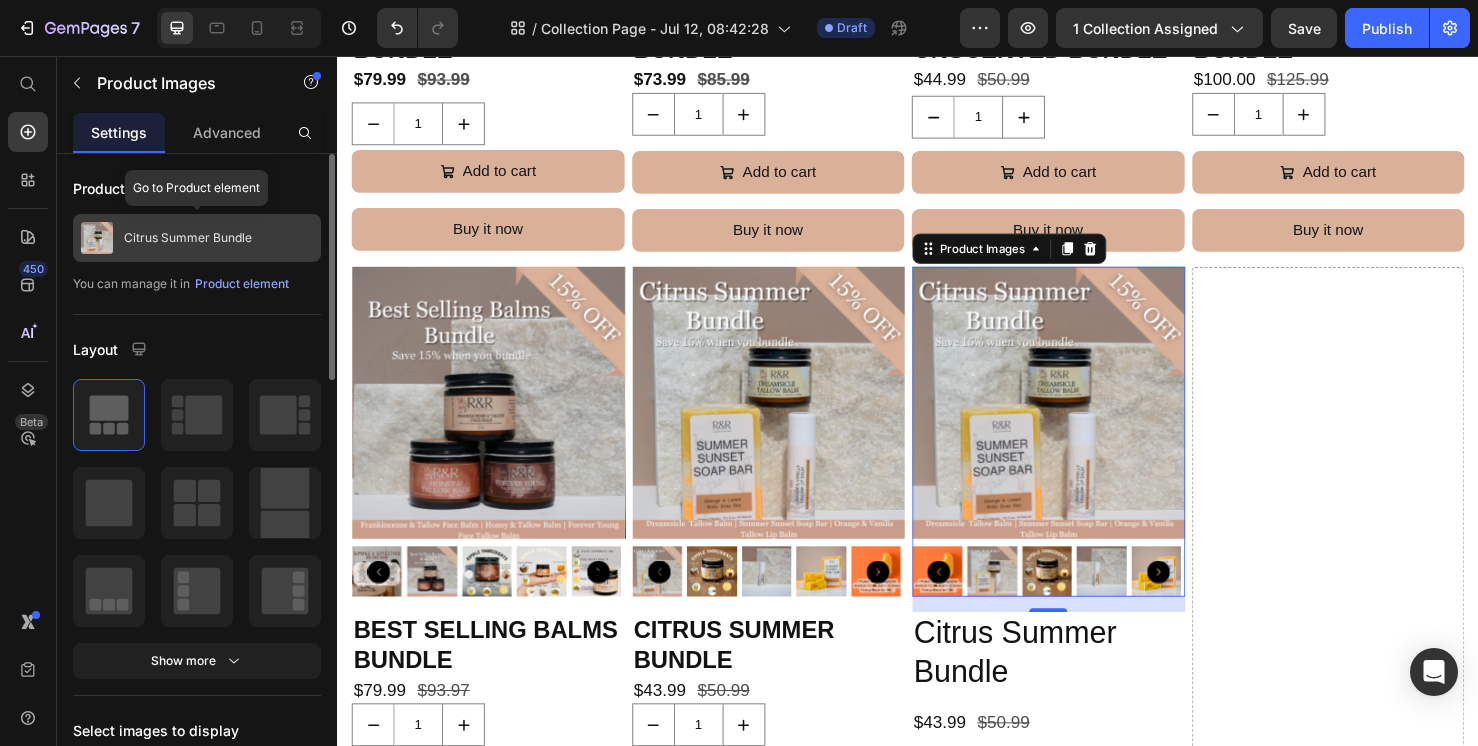 click on "Citrus Summer Bundle" at bounding box center (188, 238) 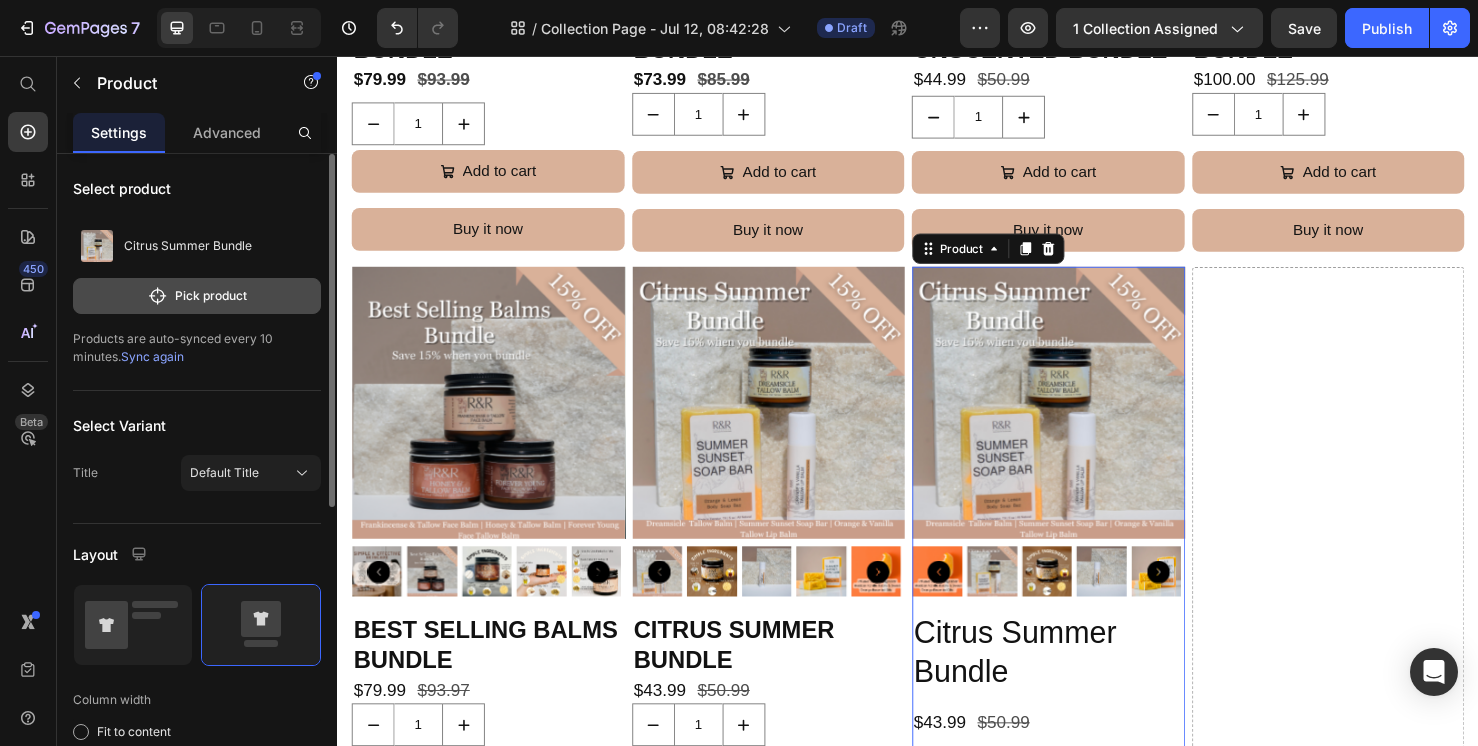 click on "Pick product" at bounding box center [197, 296] 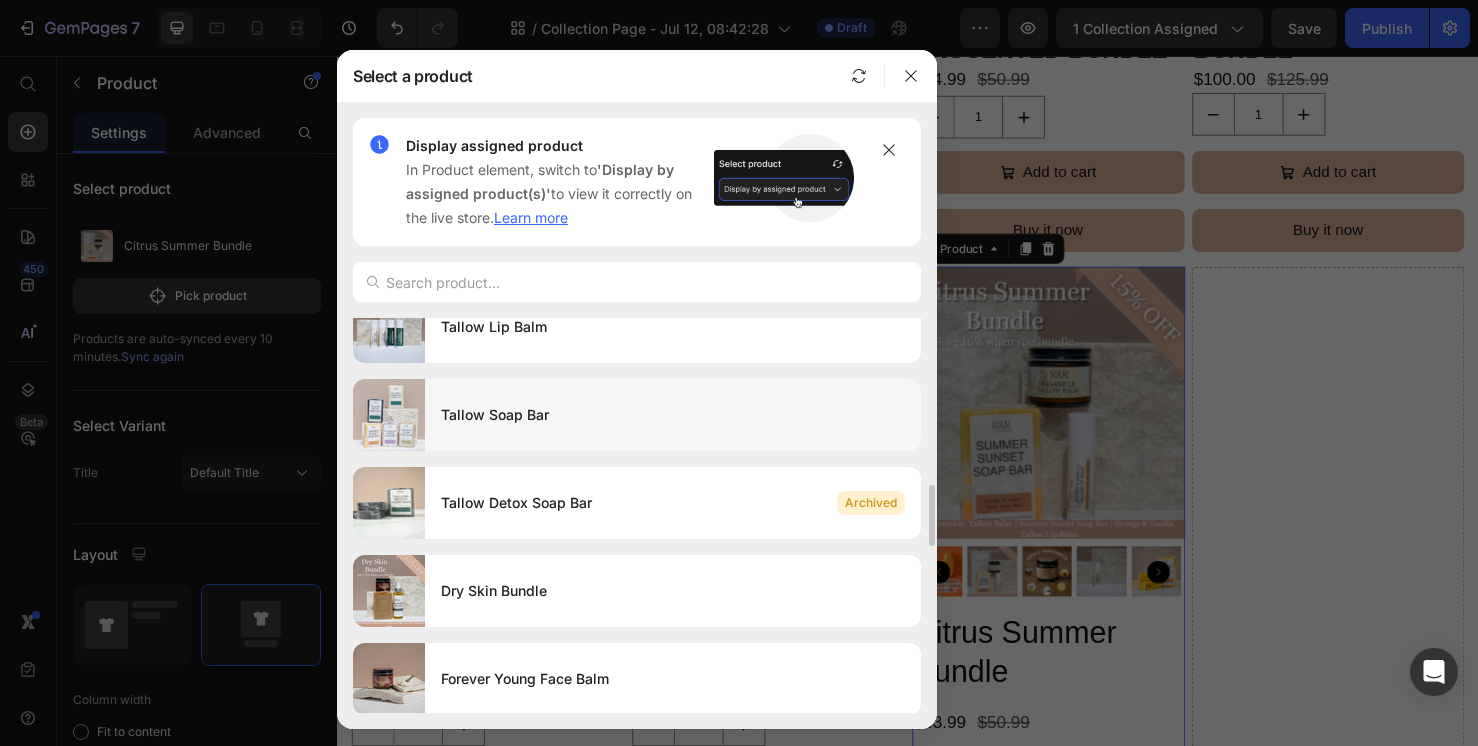scroll, scrollTop: 951, scrollLeft: 0, axis: vertical 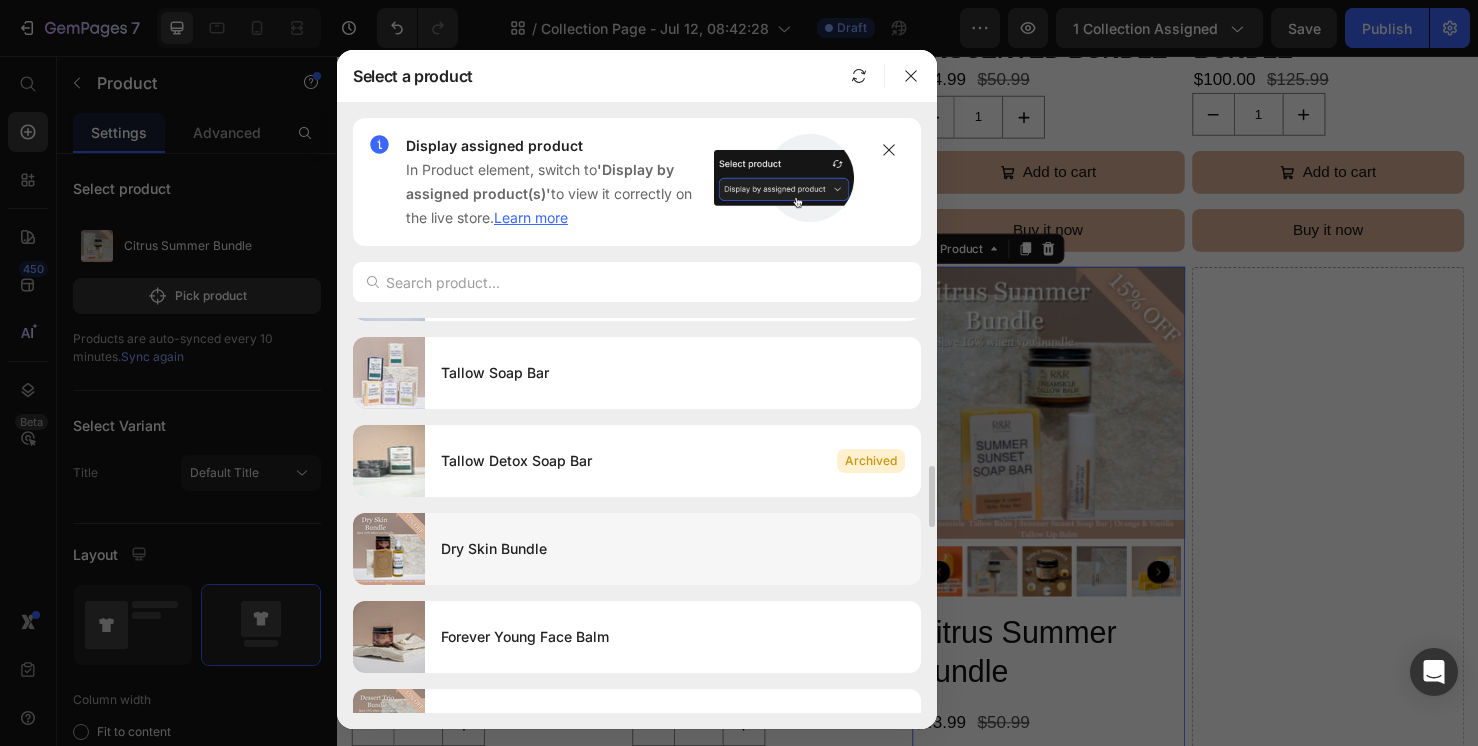 click on "Dry Skin Bundle" at bounding box center [673, 549] 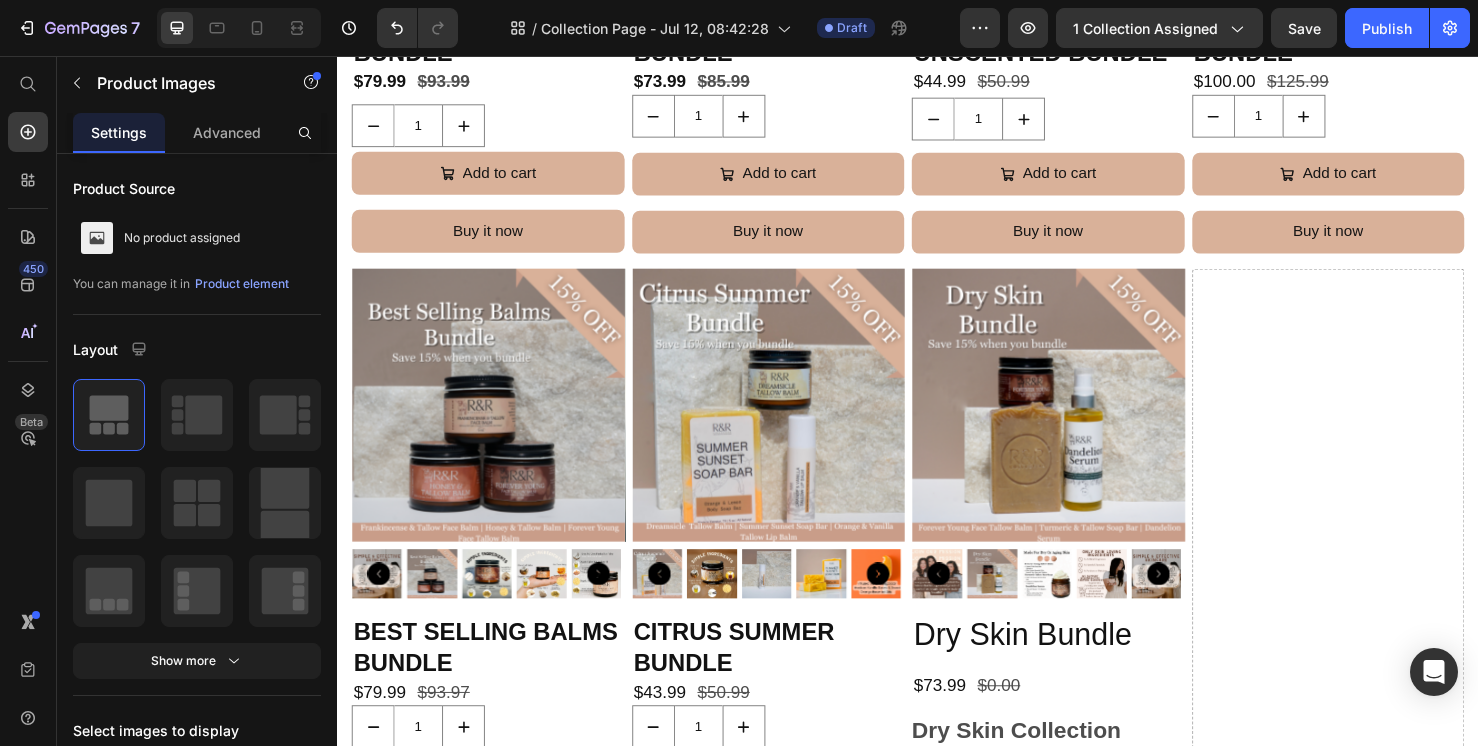 scroll, scrollTop: 1191, scrollLeft: 0, axis: vertical 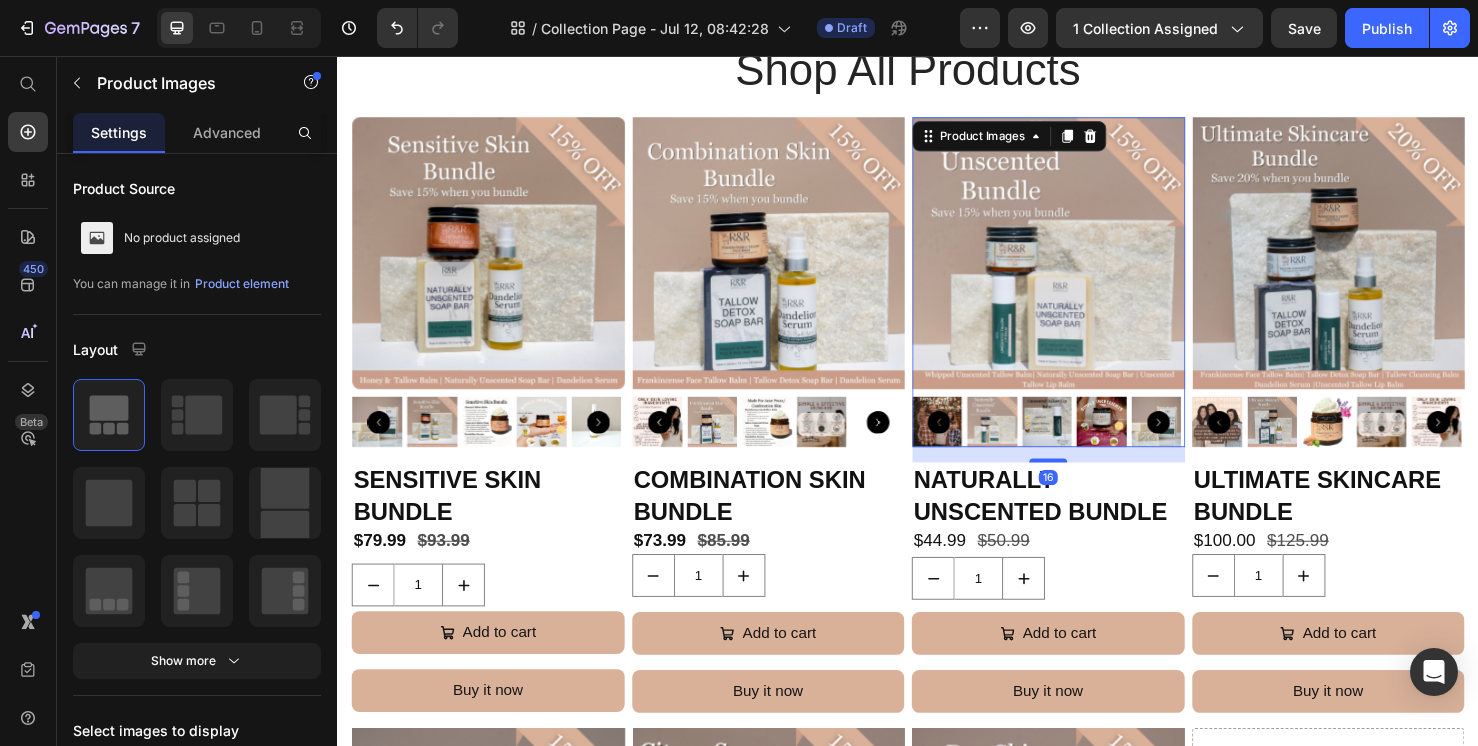click at bounding box center [1084, 264] 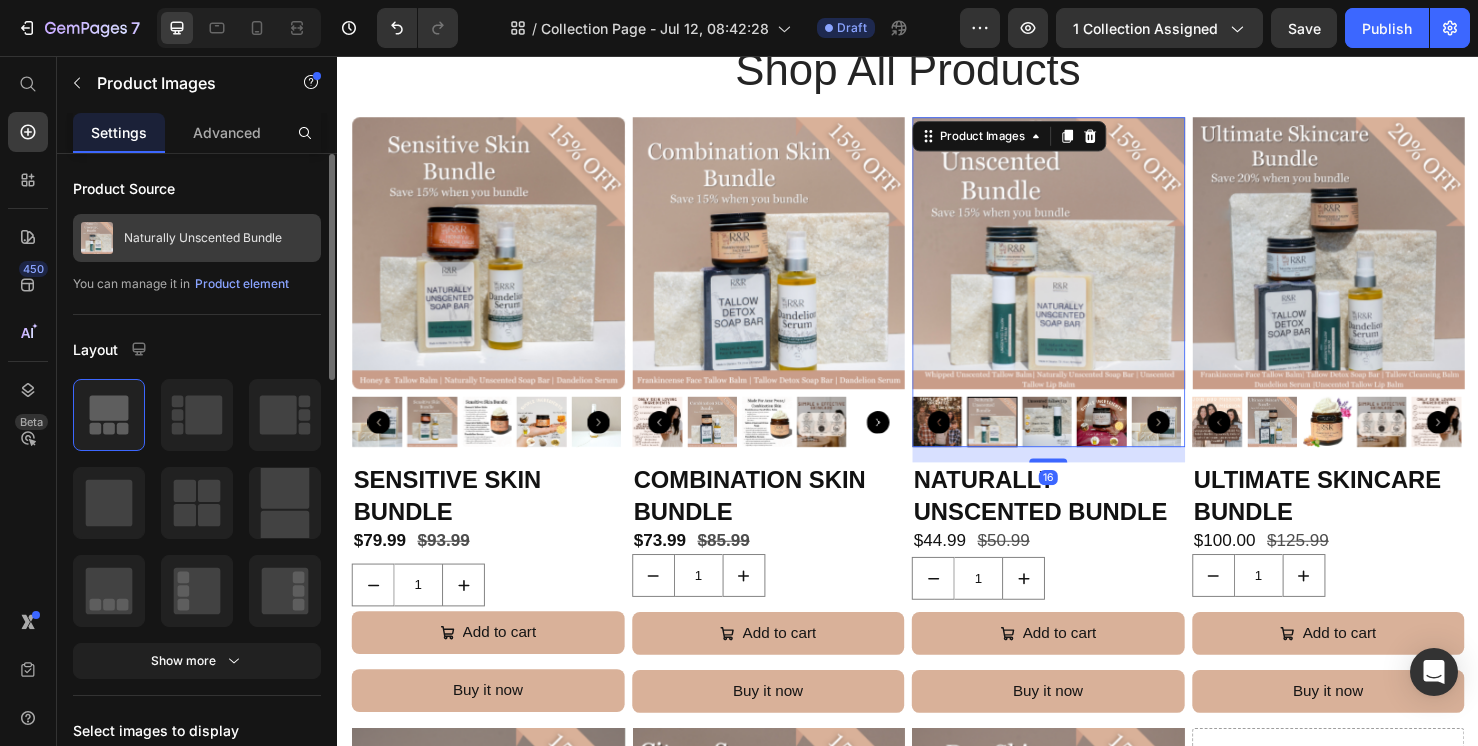 click on "Naturally Unscented Bundle" at bounding box center [203, 238] 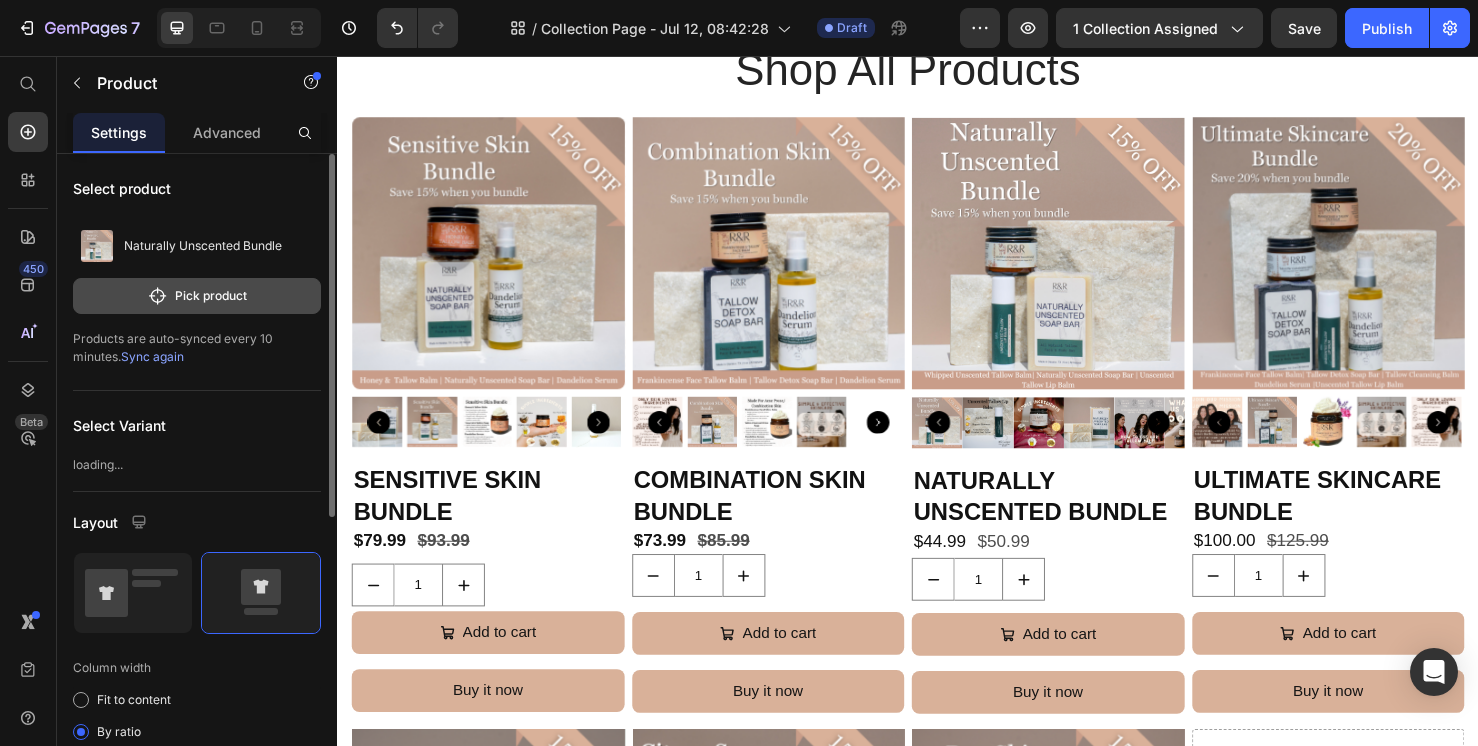 click on "Pick product" 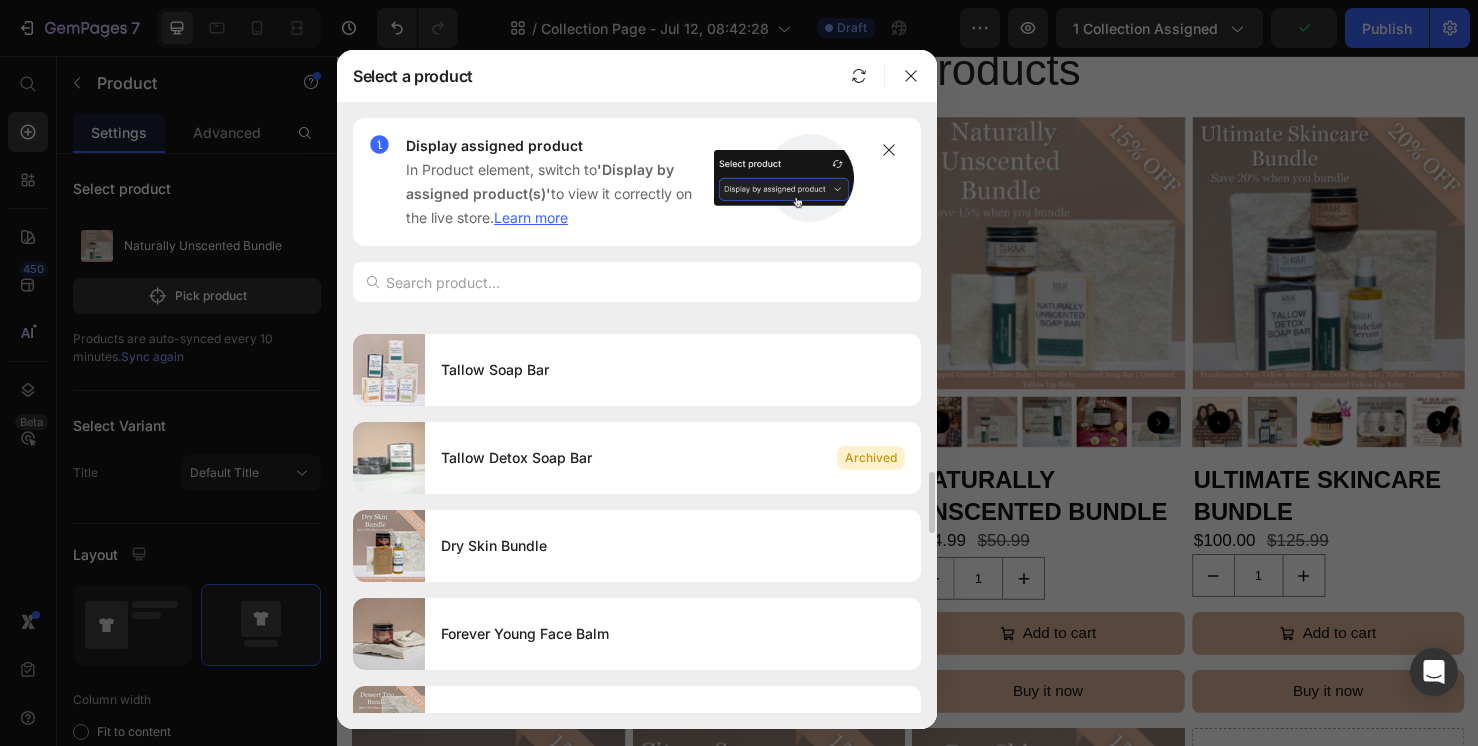 scroll, scrollTop: 959, scrollLeft: 0, axis: vertical 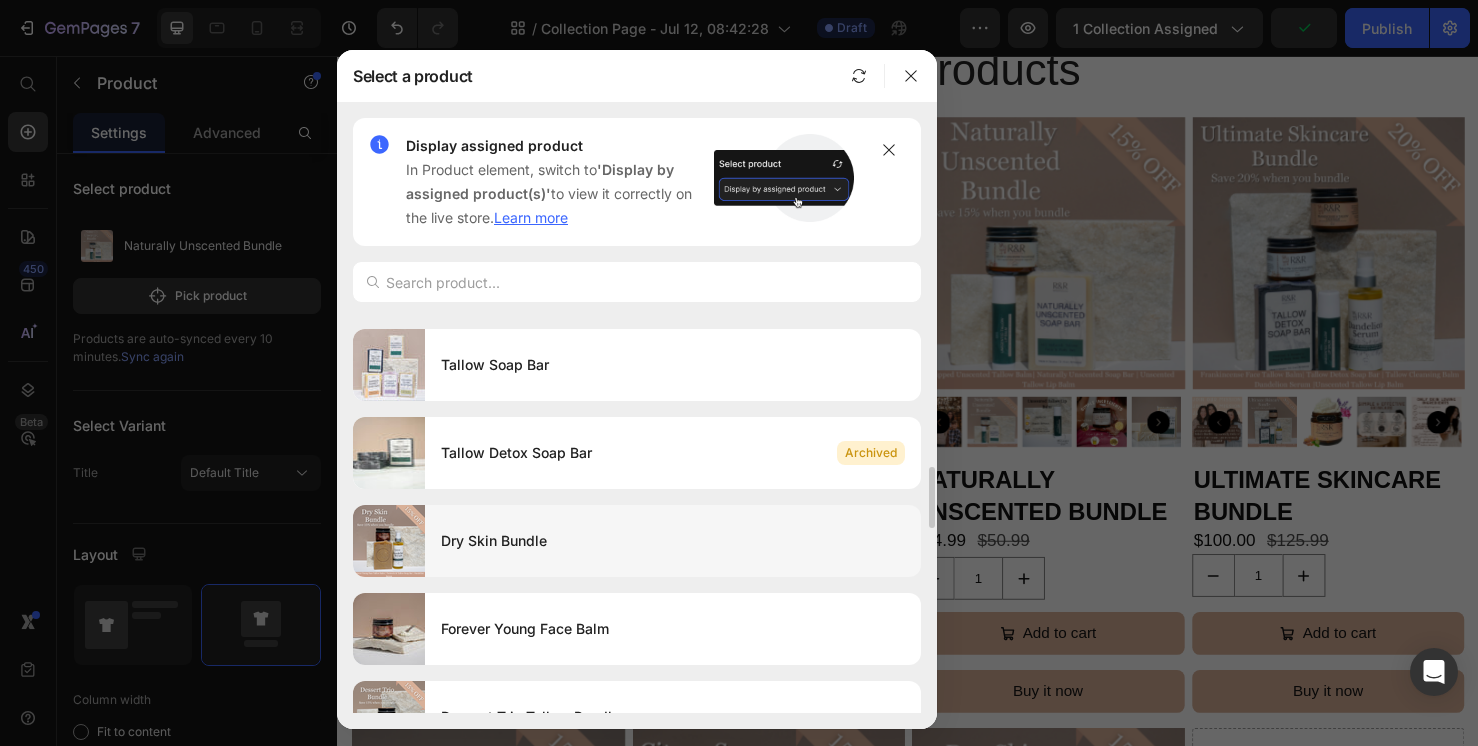 click on "Dry Skin Bundle" at bounding box center (673, 541) 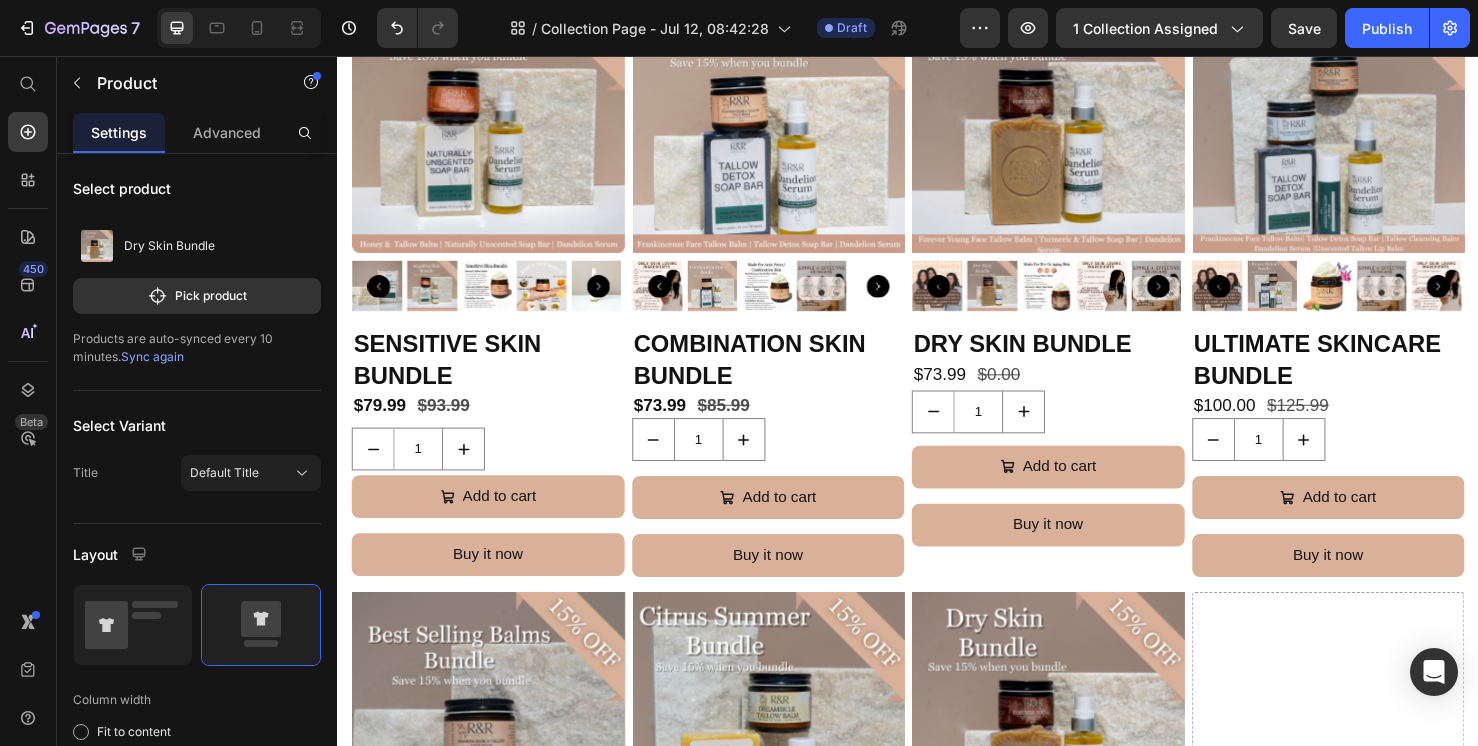 scroll, scrollTop: 1339, scrollLeft: 0, axis: vertical 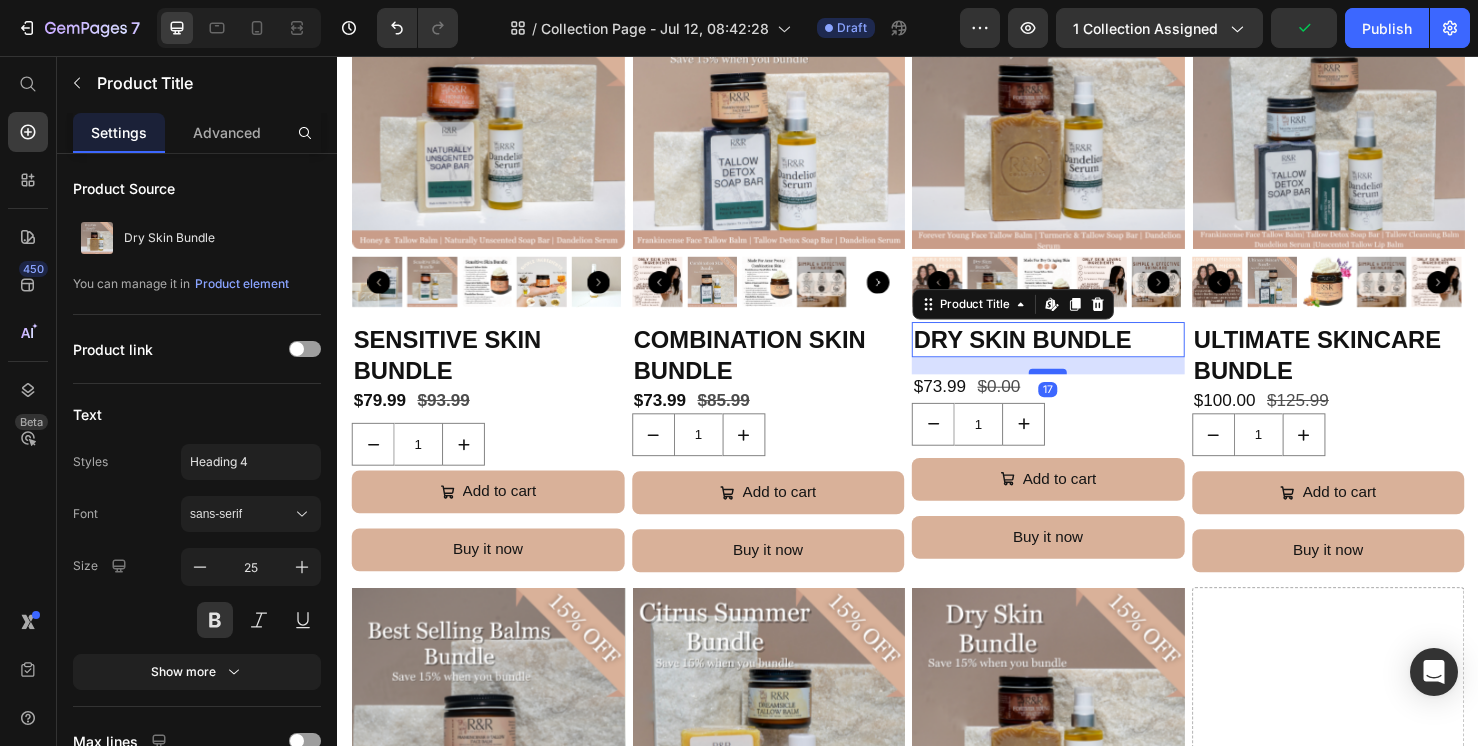 drag, startPoint x: 1073, startPoint y: 364, endPoint x: 1073, endPoint y: 382, distance: 18 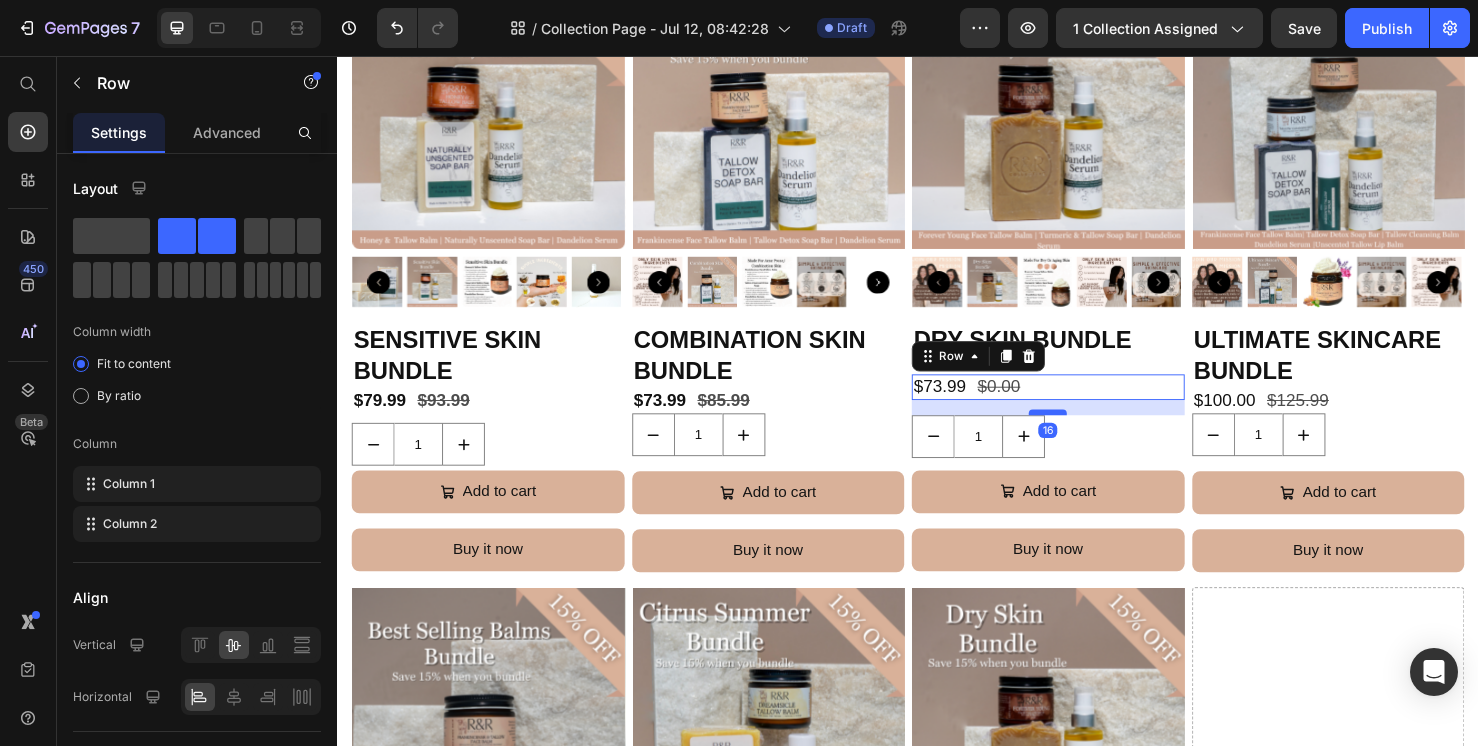 drag, startPoint x: 1080, startPoint y: 410, endPoint x: 1080, endPoint y: 423, distance: 13 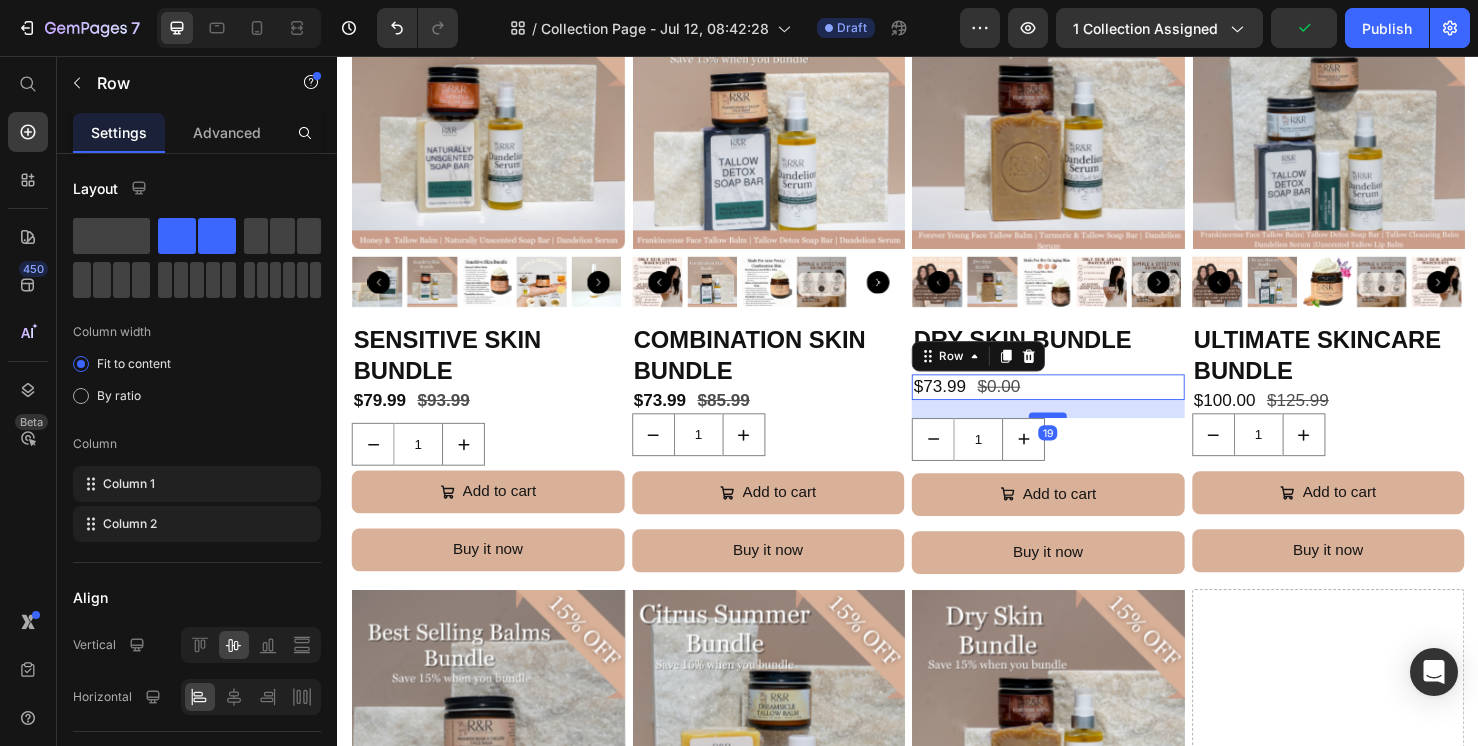 click at bounding box center (1084, 434) 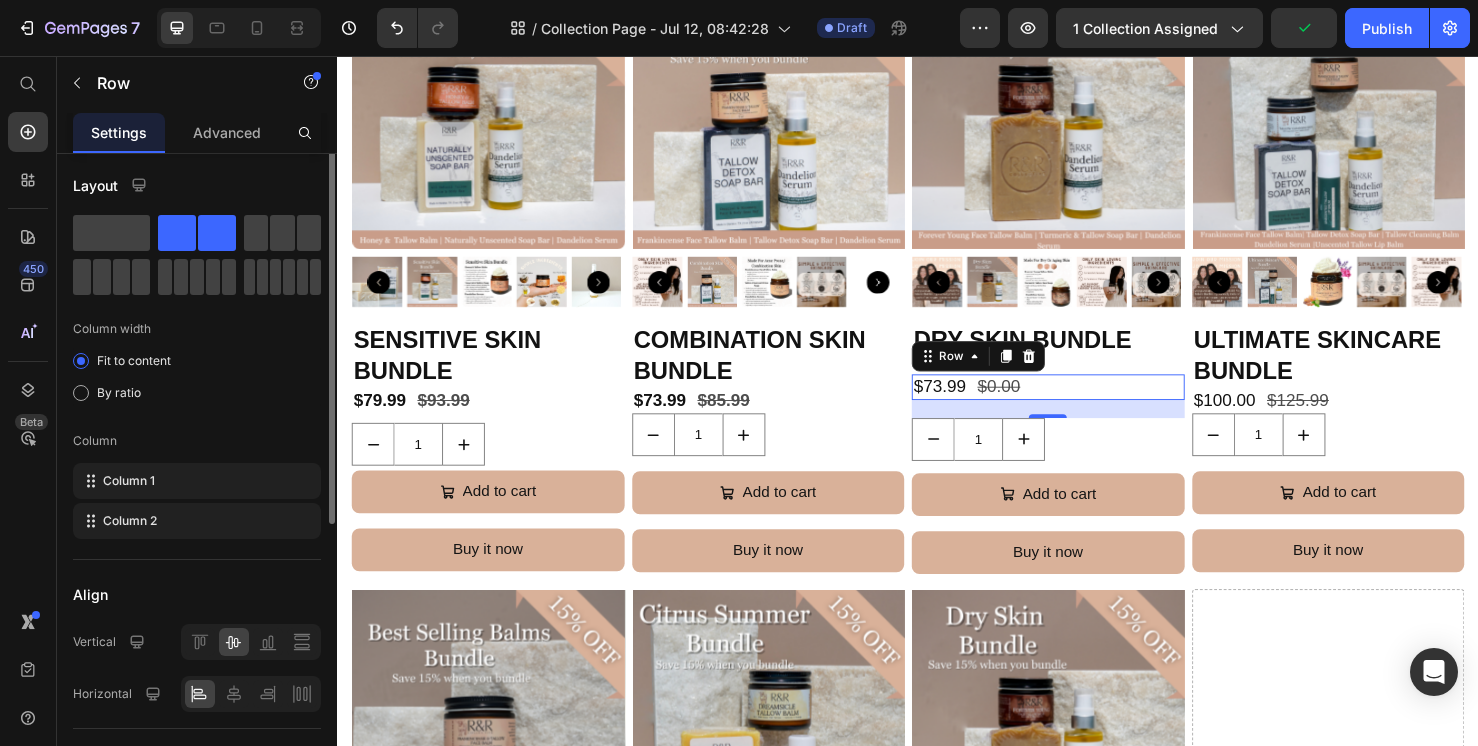 scroll, scrollTop: 0, scrollLeft: 0, axis: both 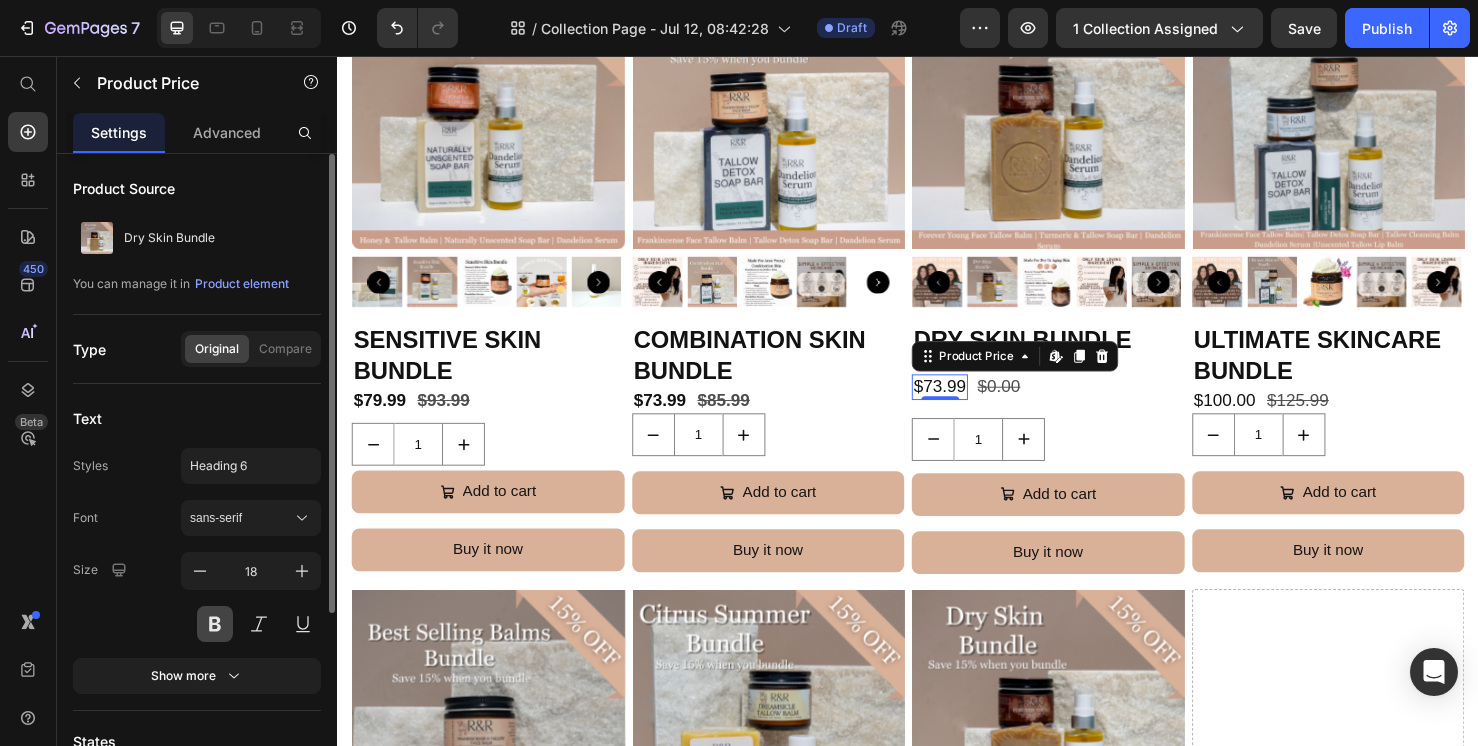 click at bounding box center [215, 624] 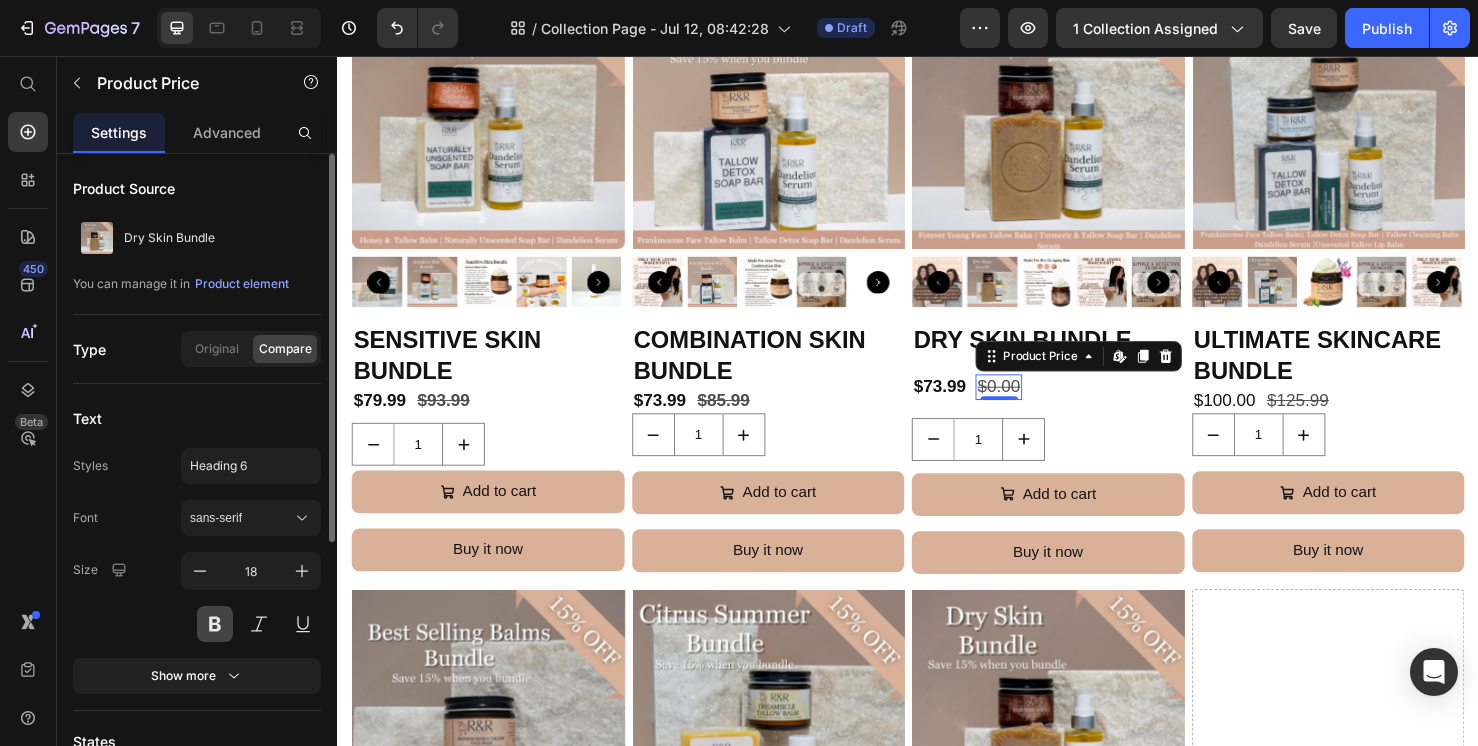 click at bounding box center [215, 624] 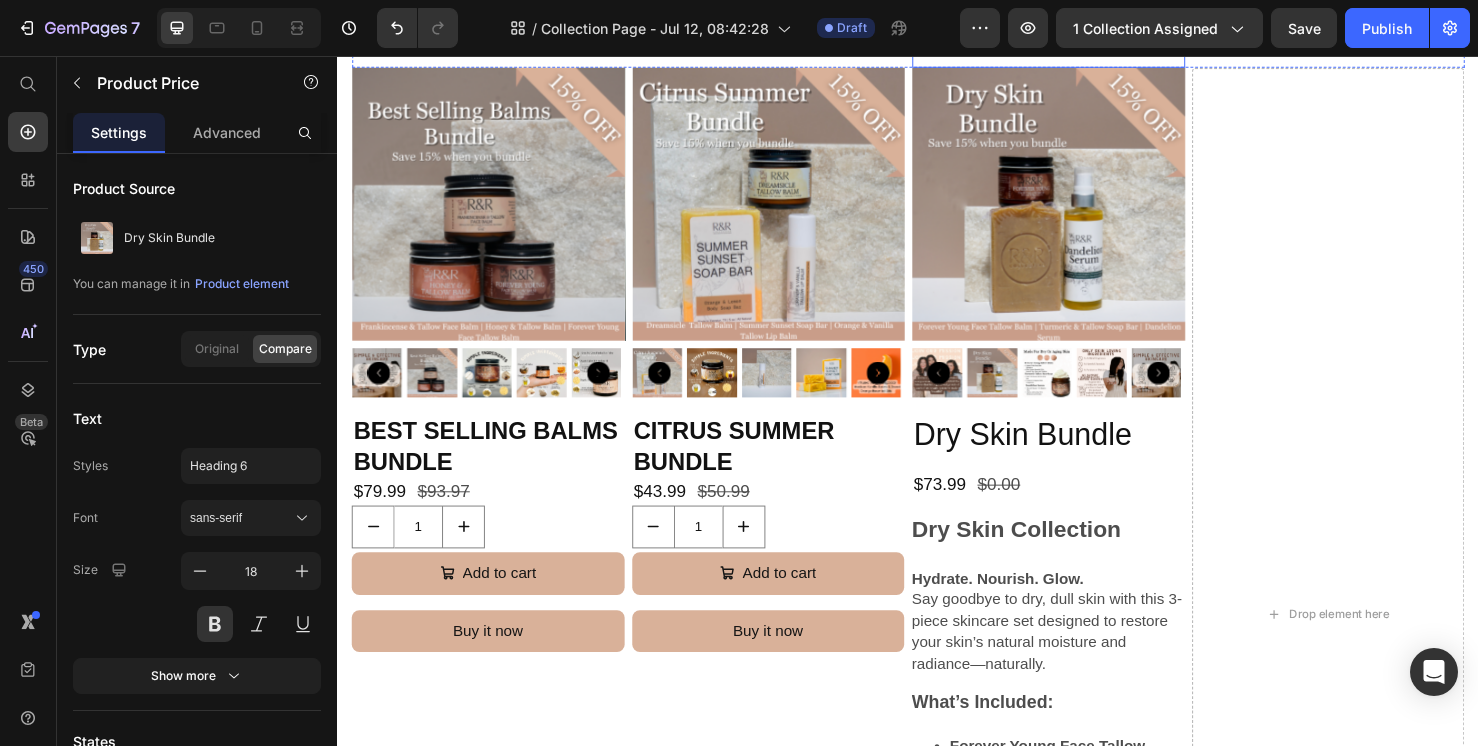 scroll, scrollTop: 1894, scrollLeft: 0, axis: vertical 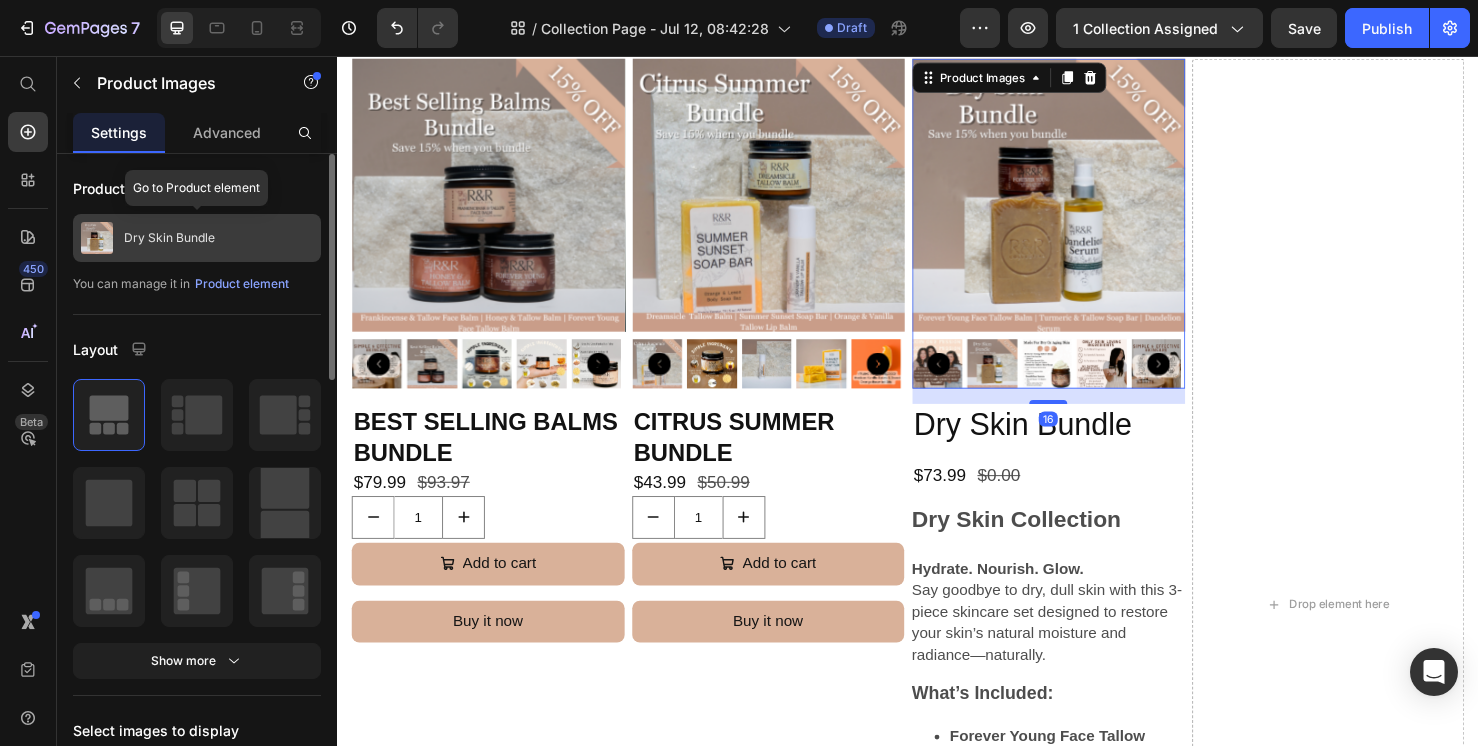 click on "Dry Skin Bundle" at bounding box center [169, 238] 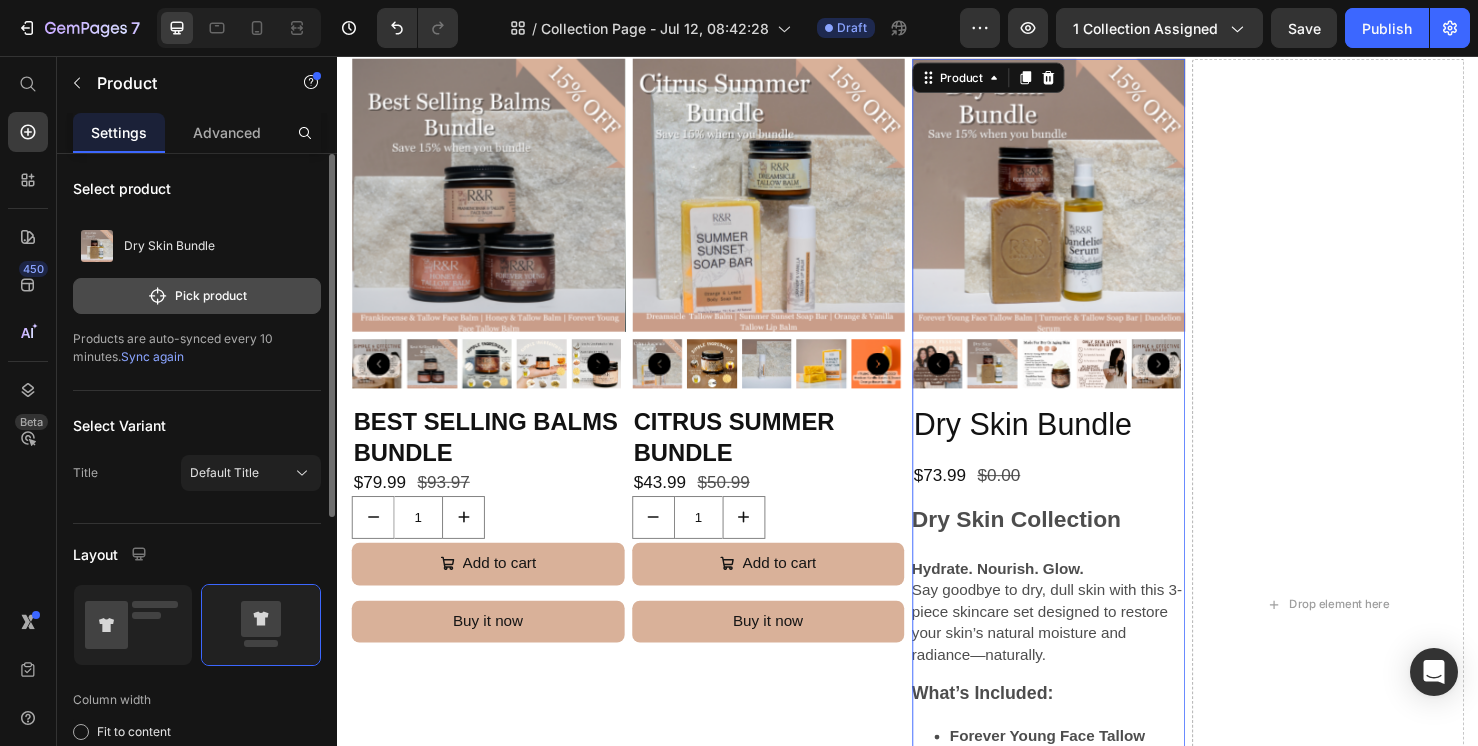click on "Pick product" at bounding box center (197, 296) 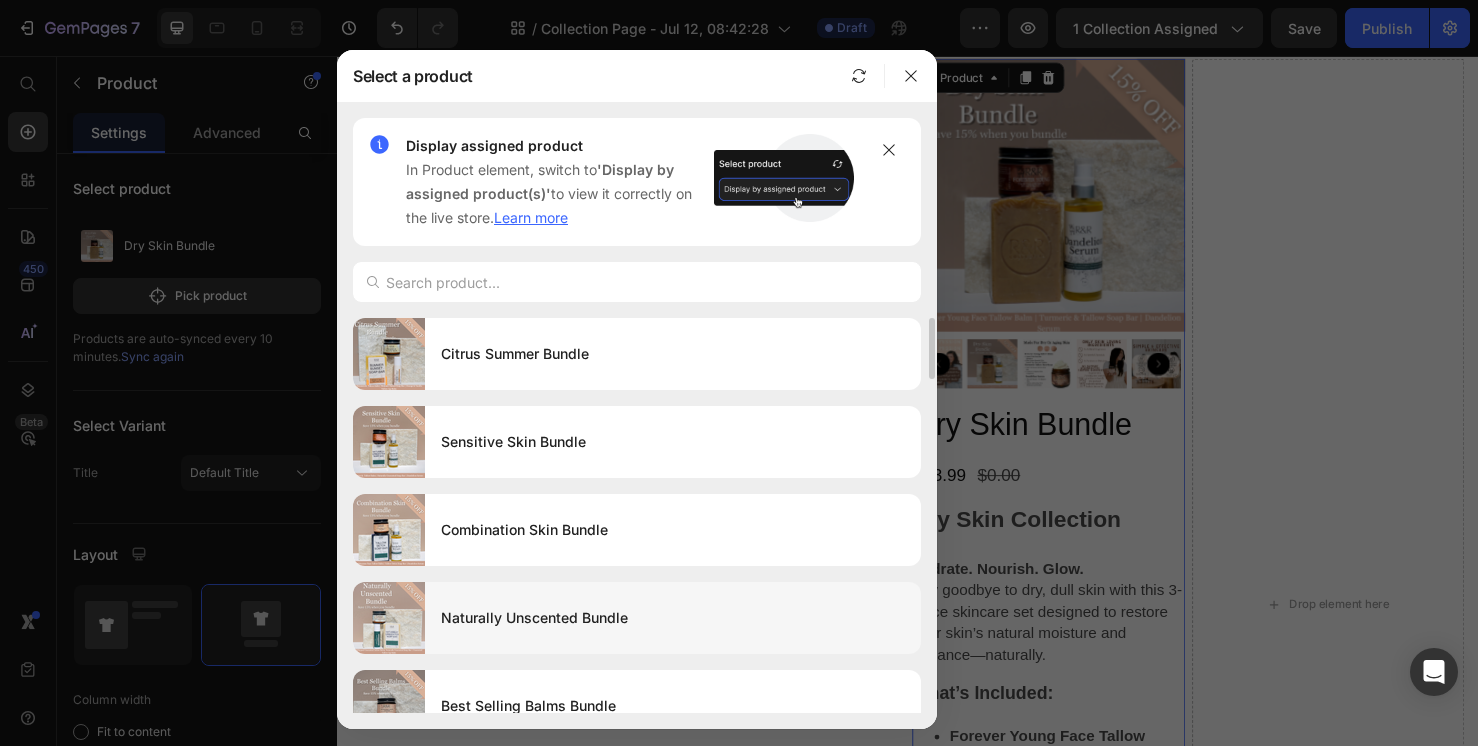 click on "Naturally Unscented Bundle" at bounding box center [673, 618] 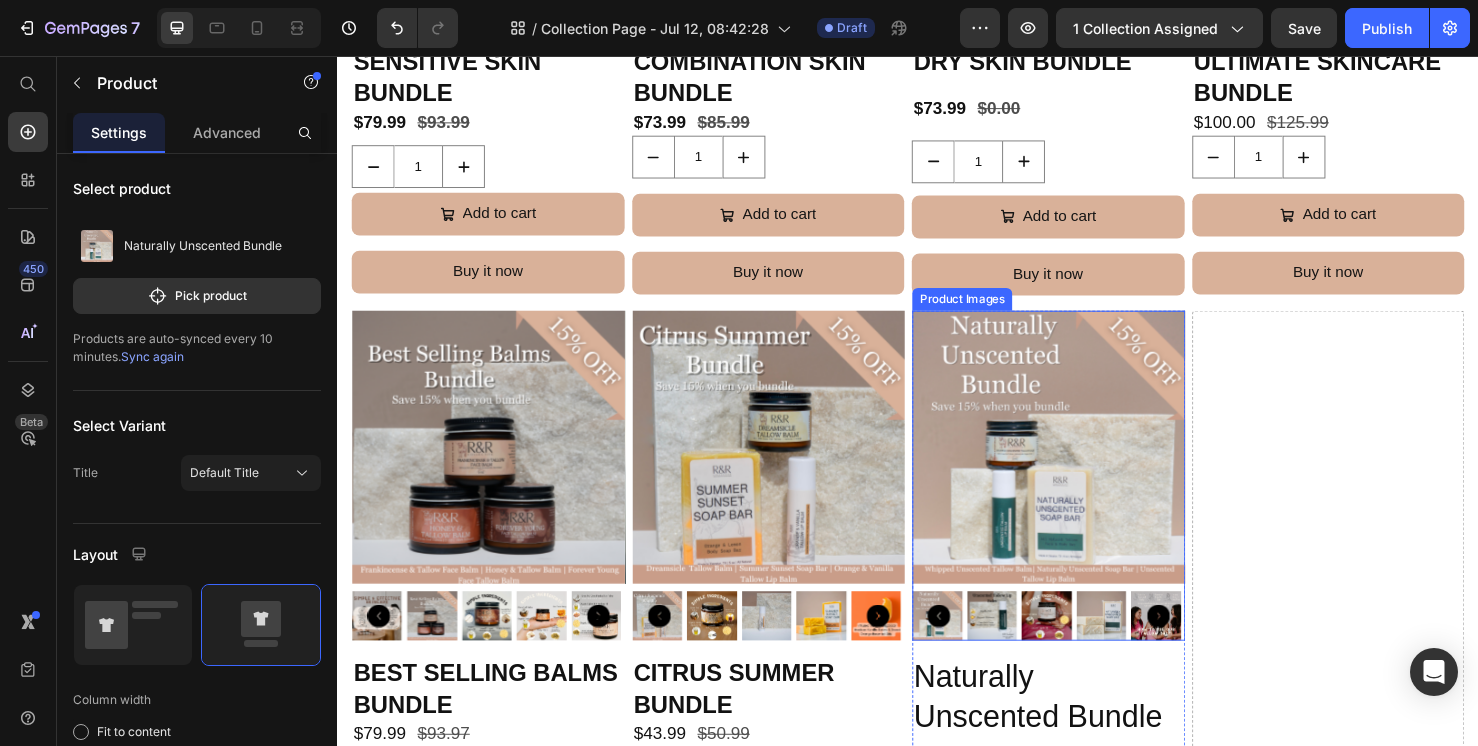 scroll, scrollTop: 1952, scrollLeft: 0, axis: vertical 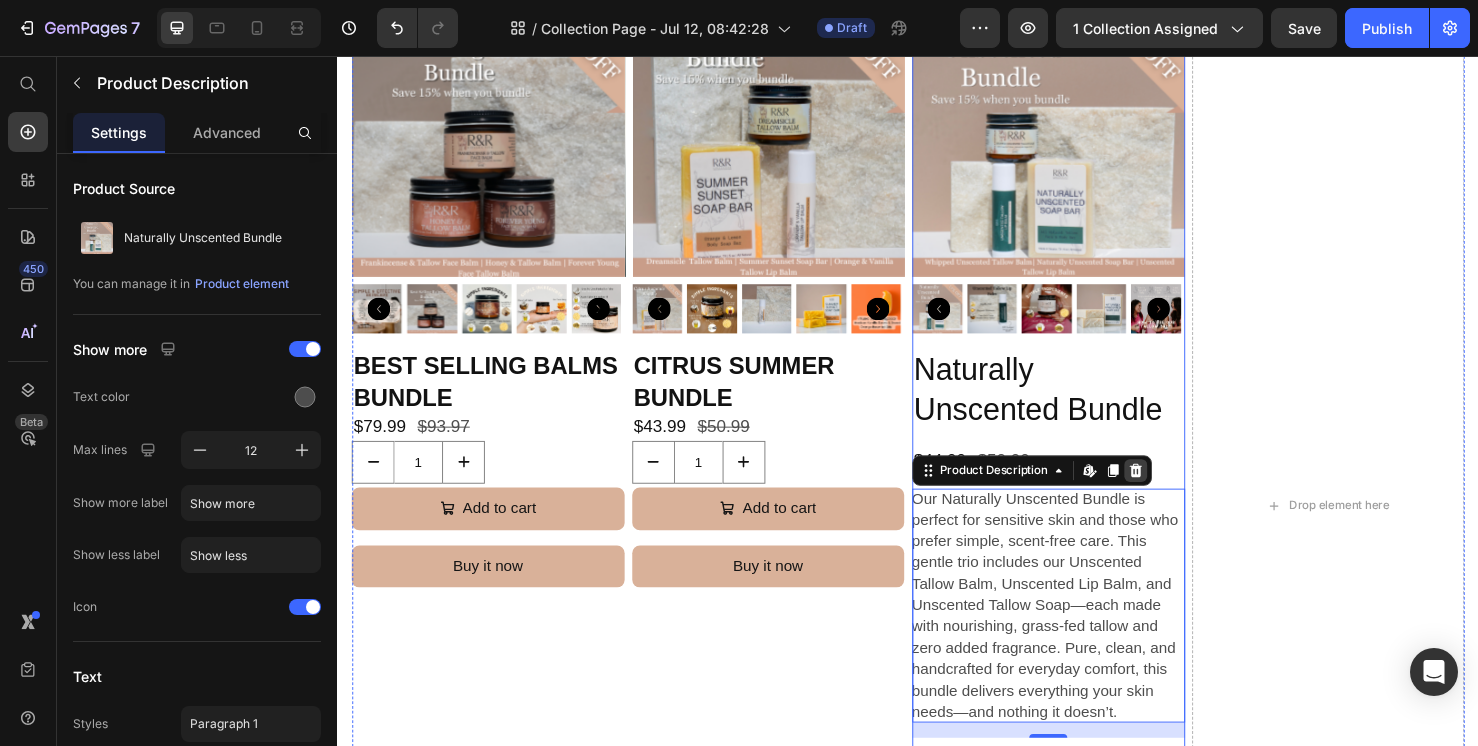 click 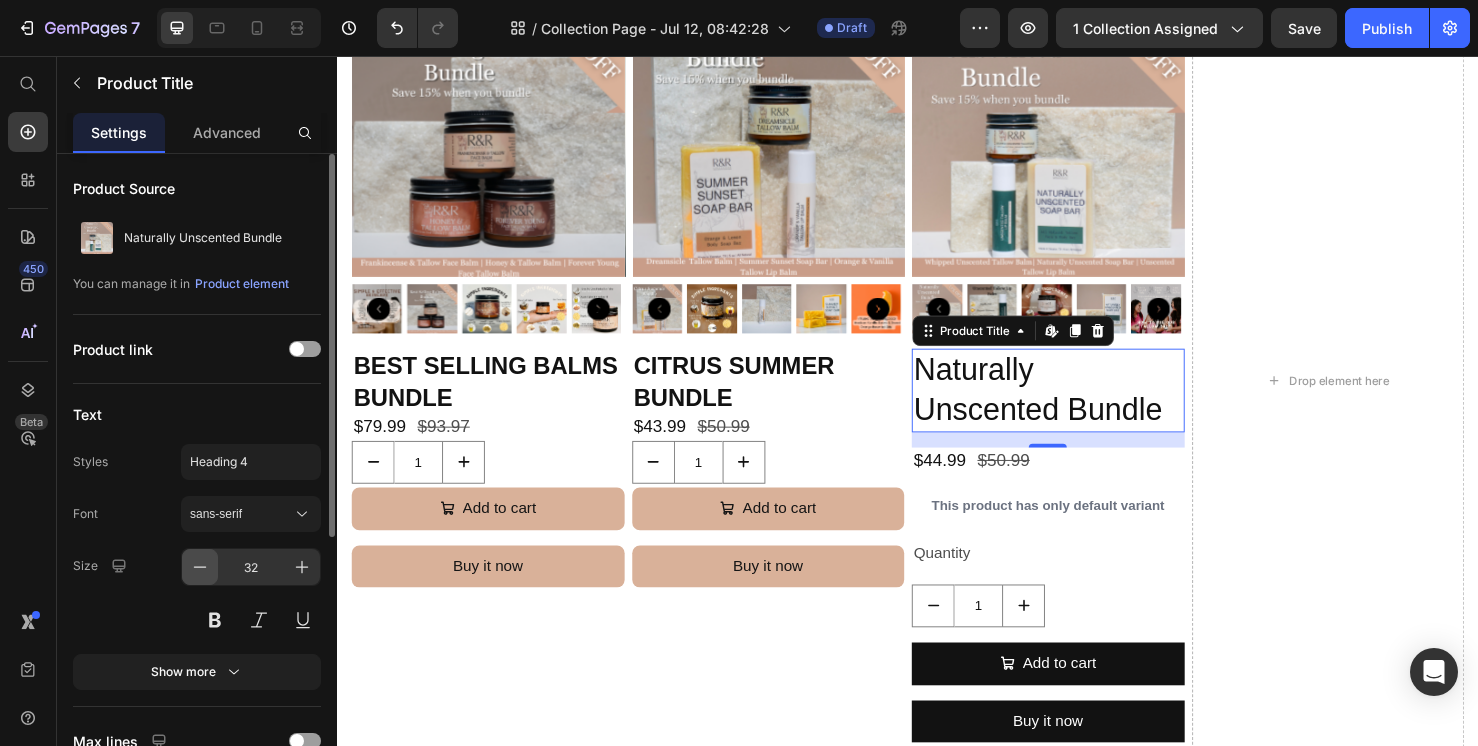 click at bounding box center [200, 567] 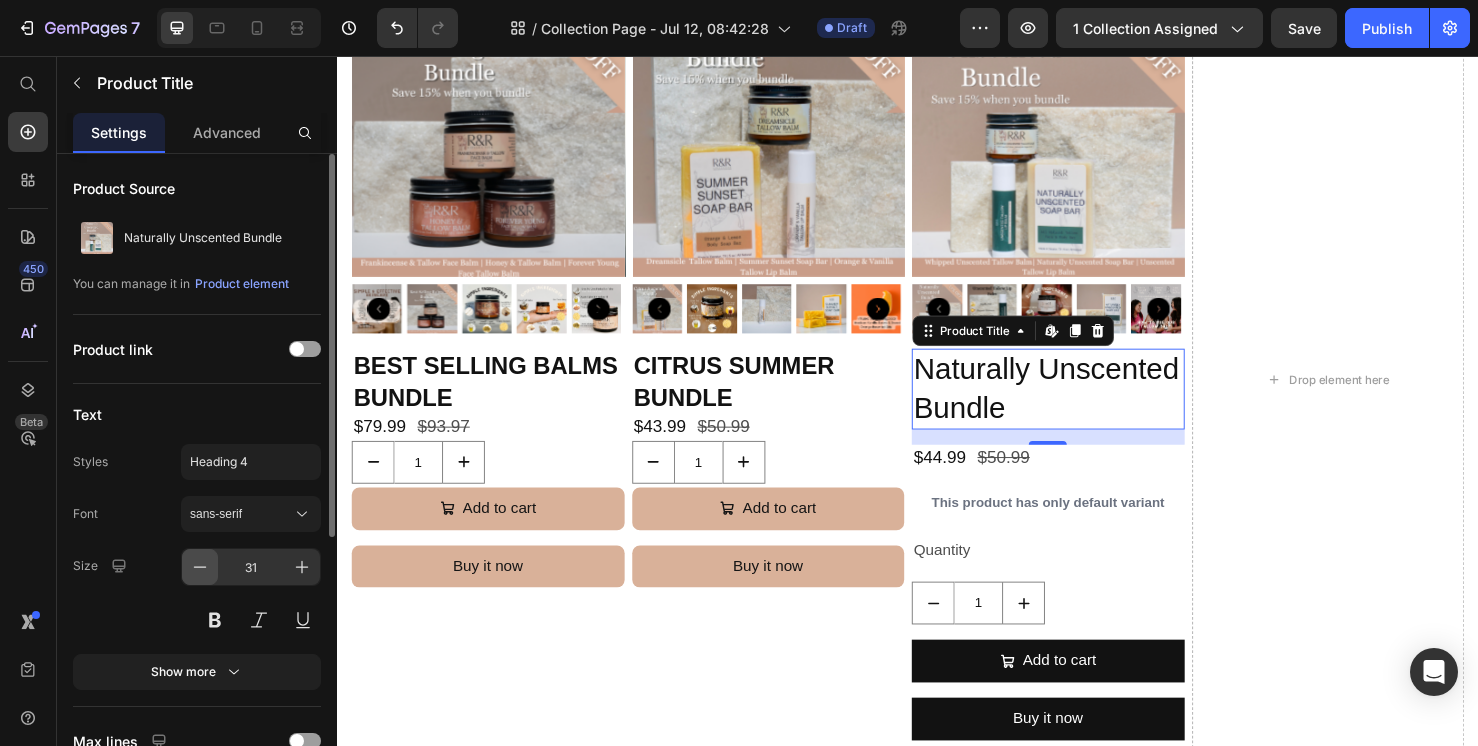 click at bounding box center (200, 567) 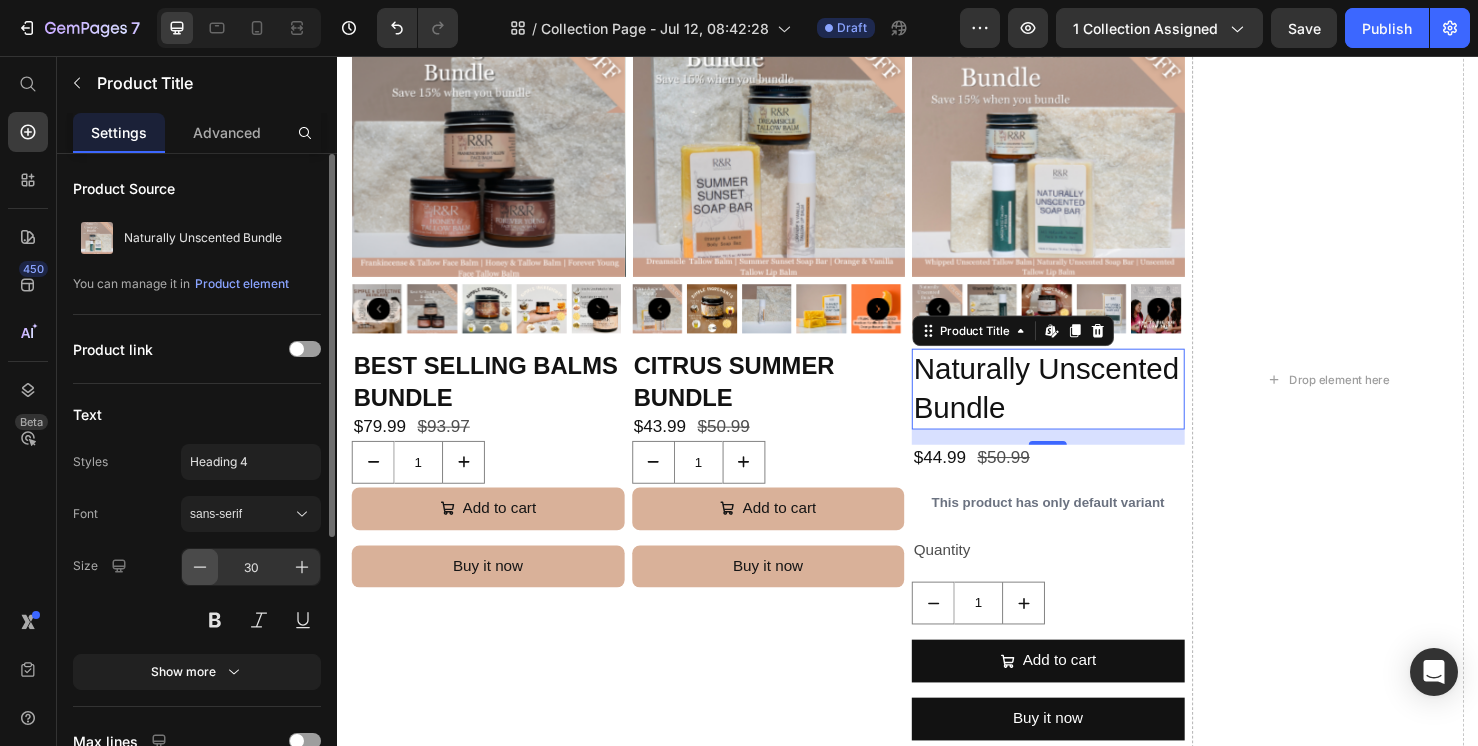 click at bounding box center [200, 567] 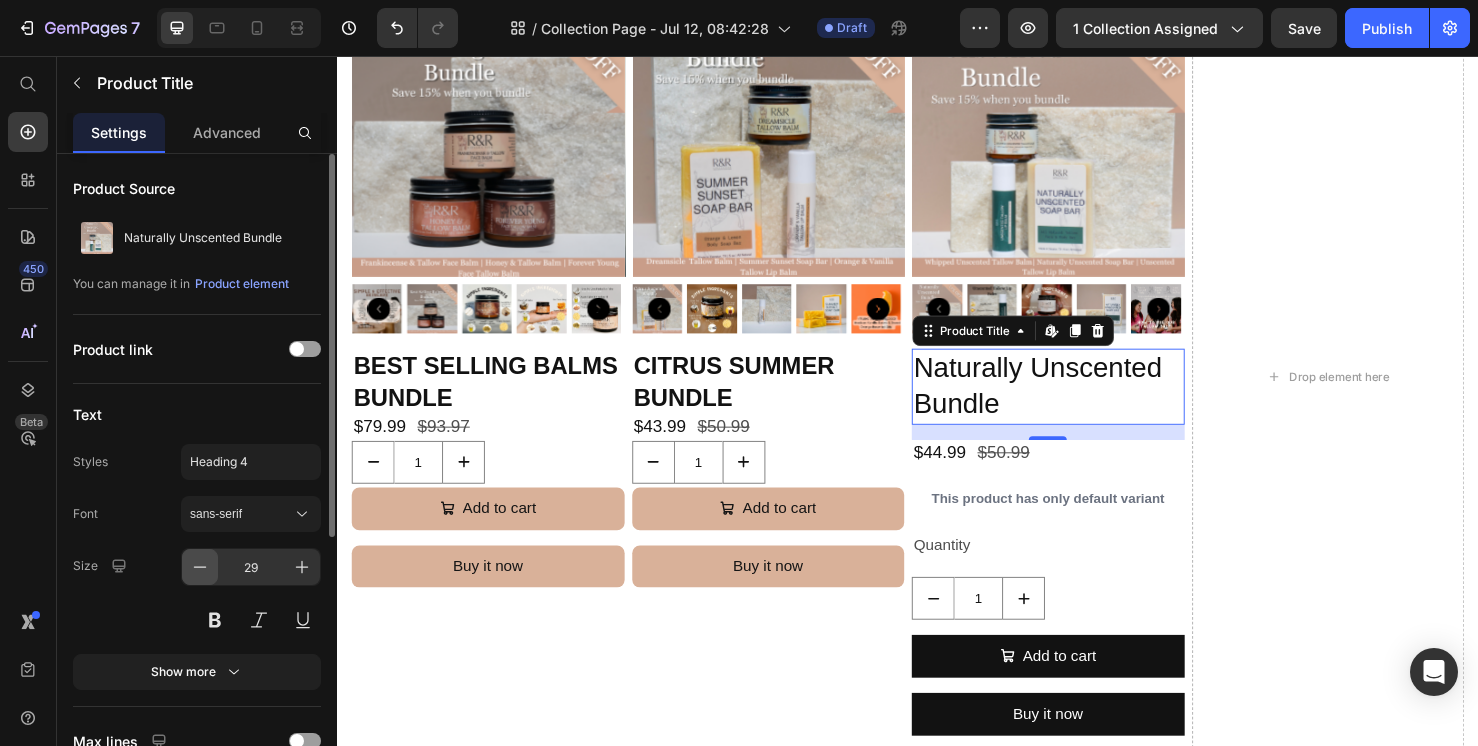 click at bounding box center (200, 567) 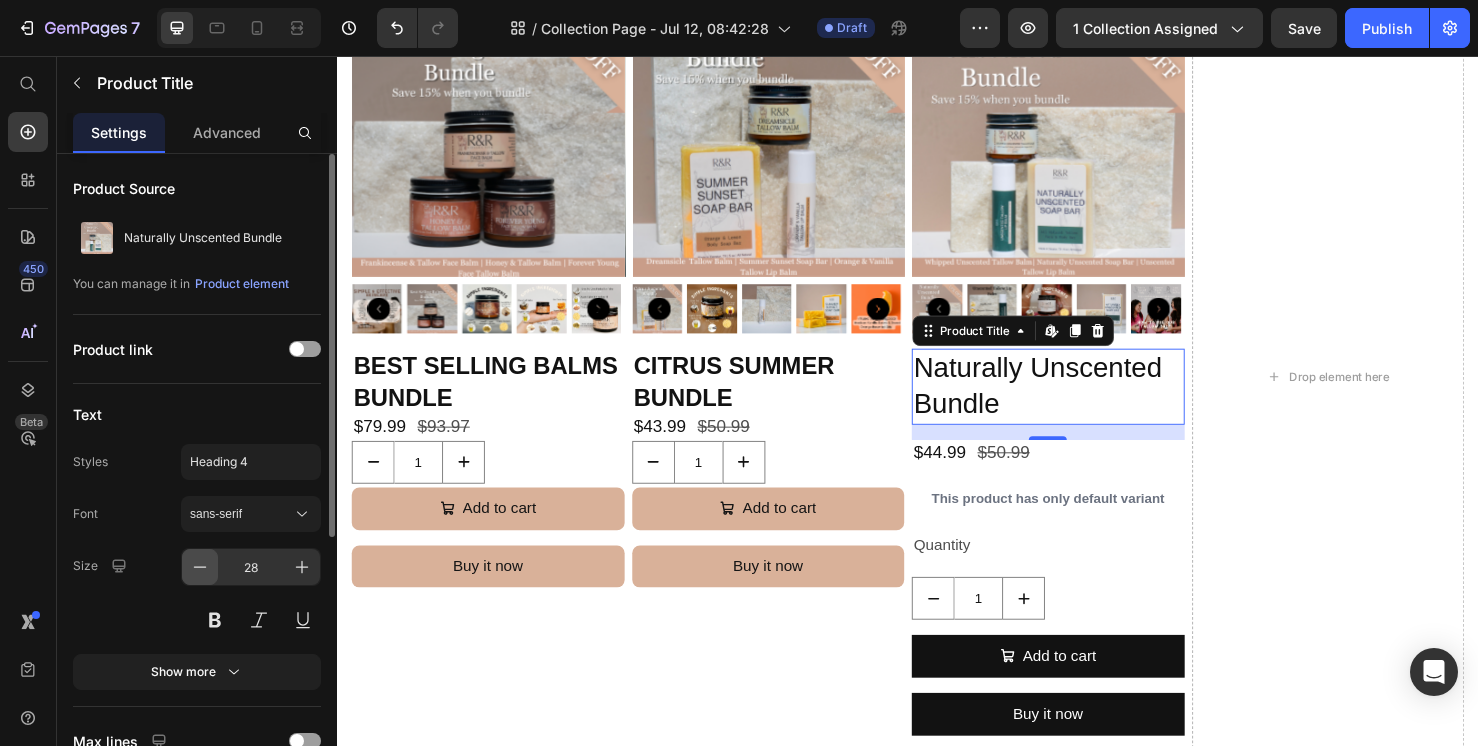 click at bounding box center [200, 567] 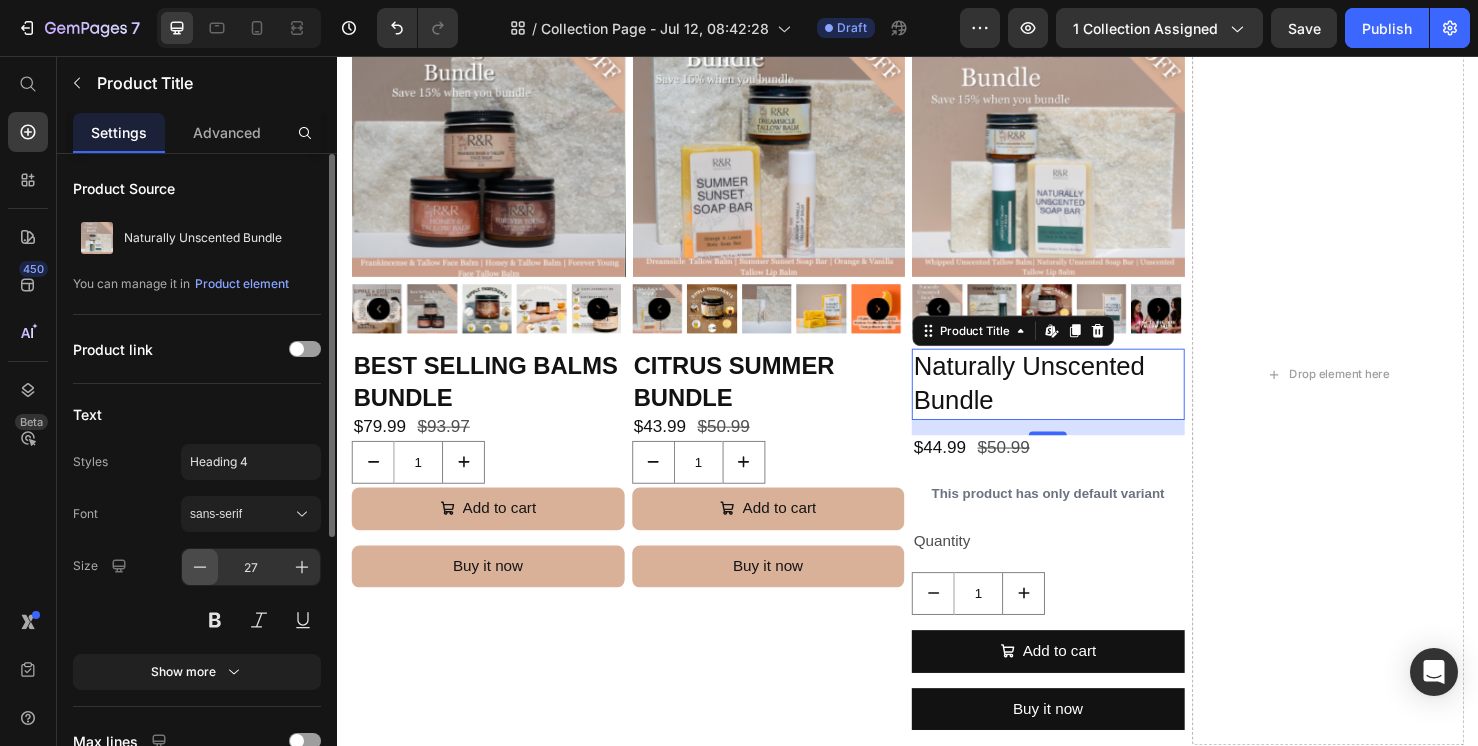 click at bounding box center (200, 567) 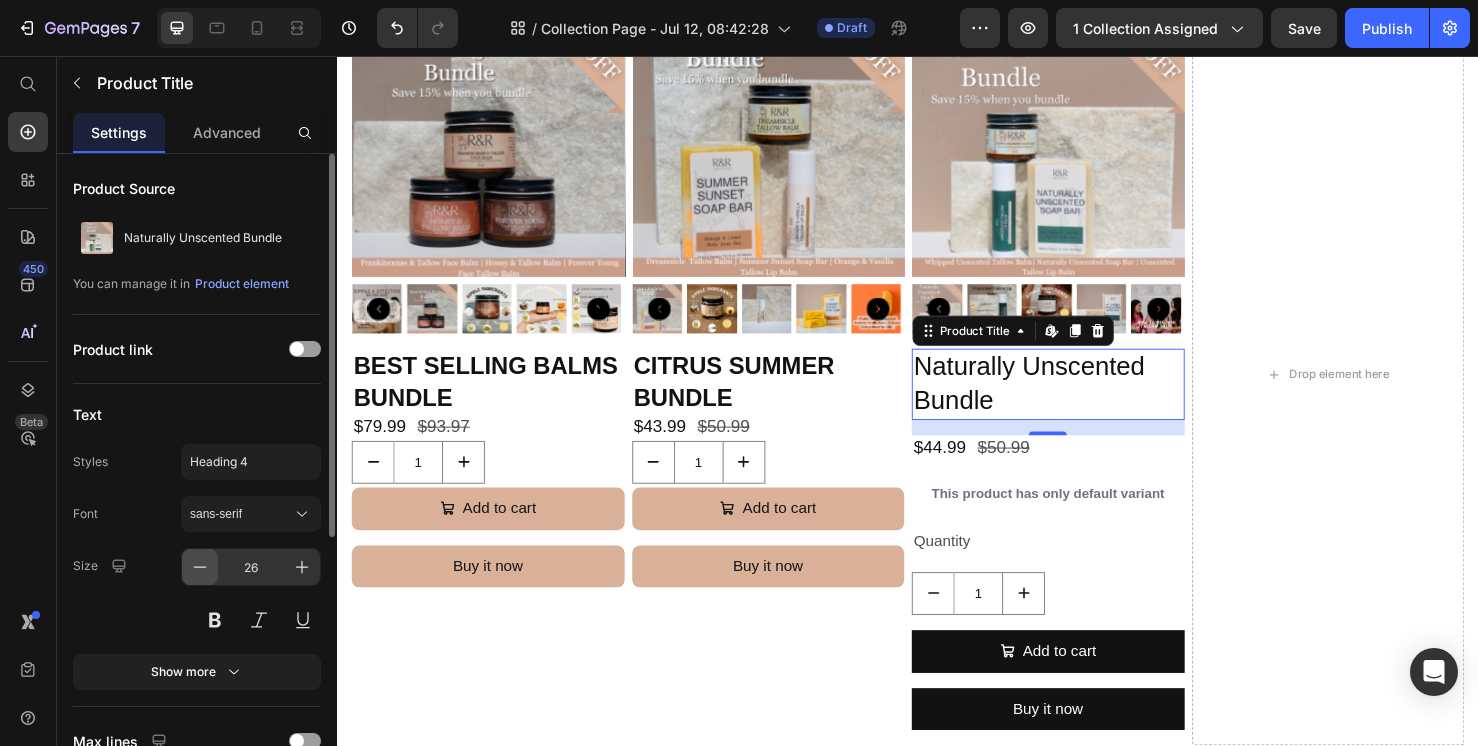 click at bounding box center (200, 567) 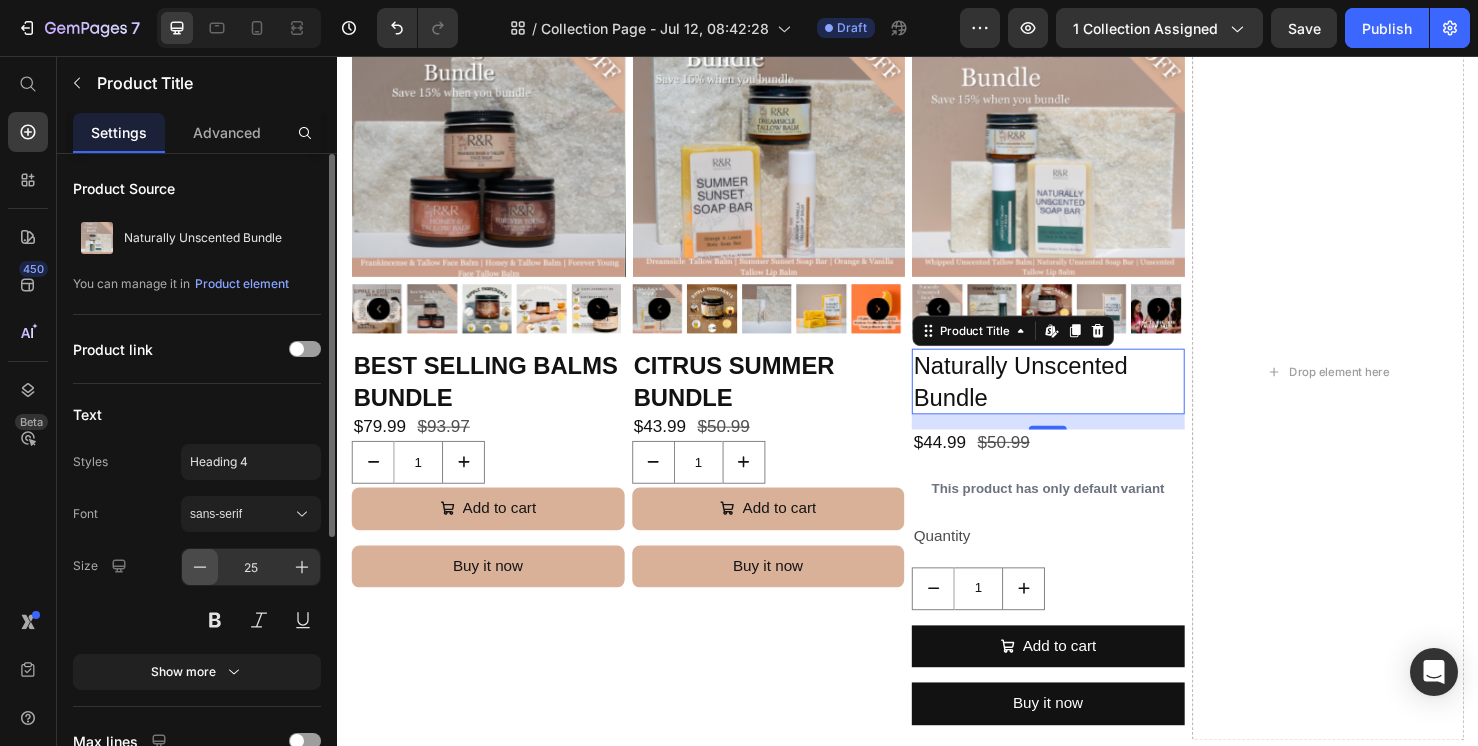 click at bounding box center (200, 567) 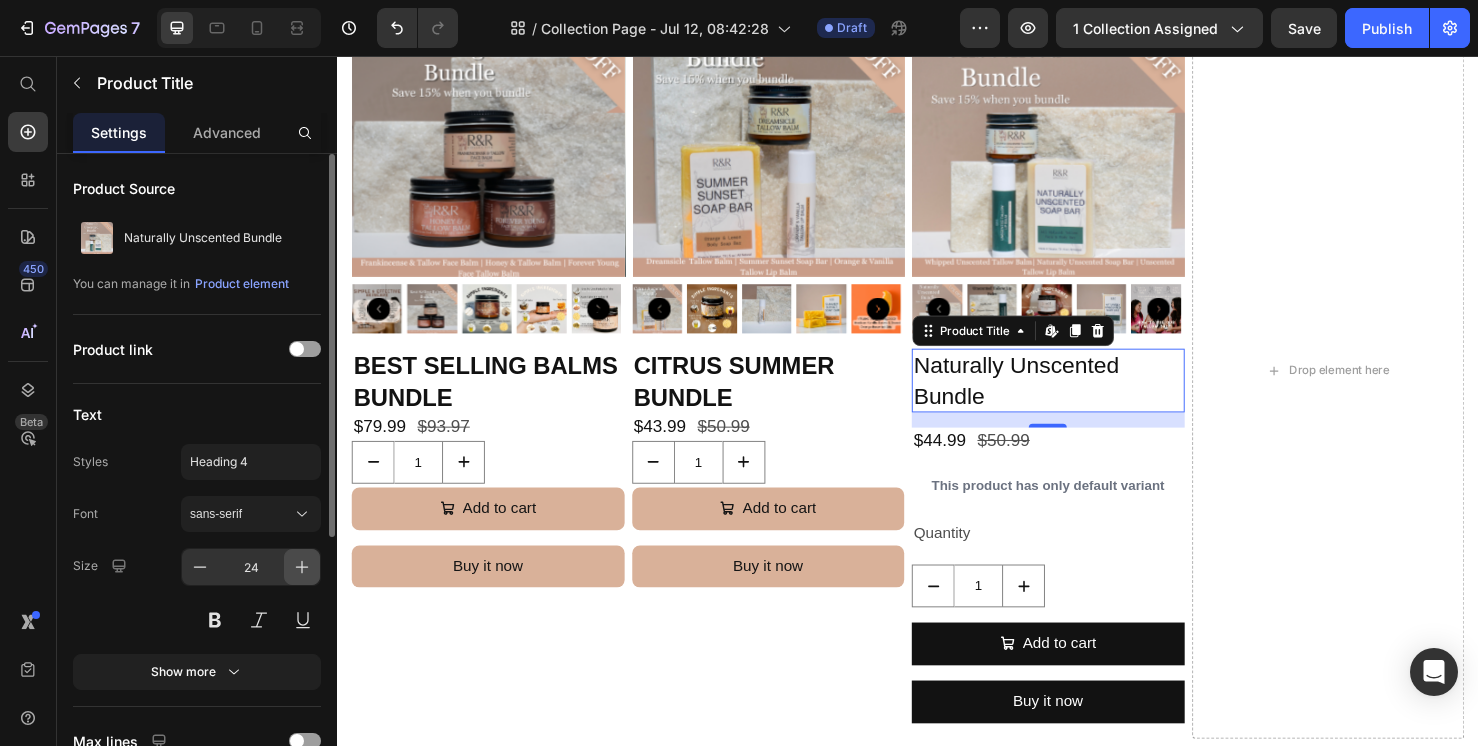 click 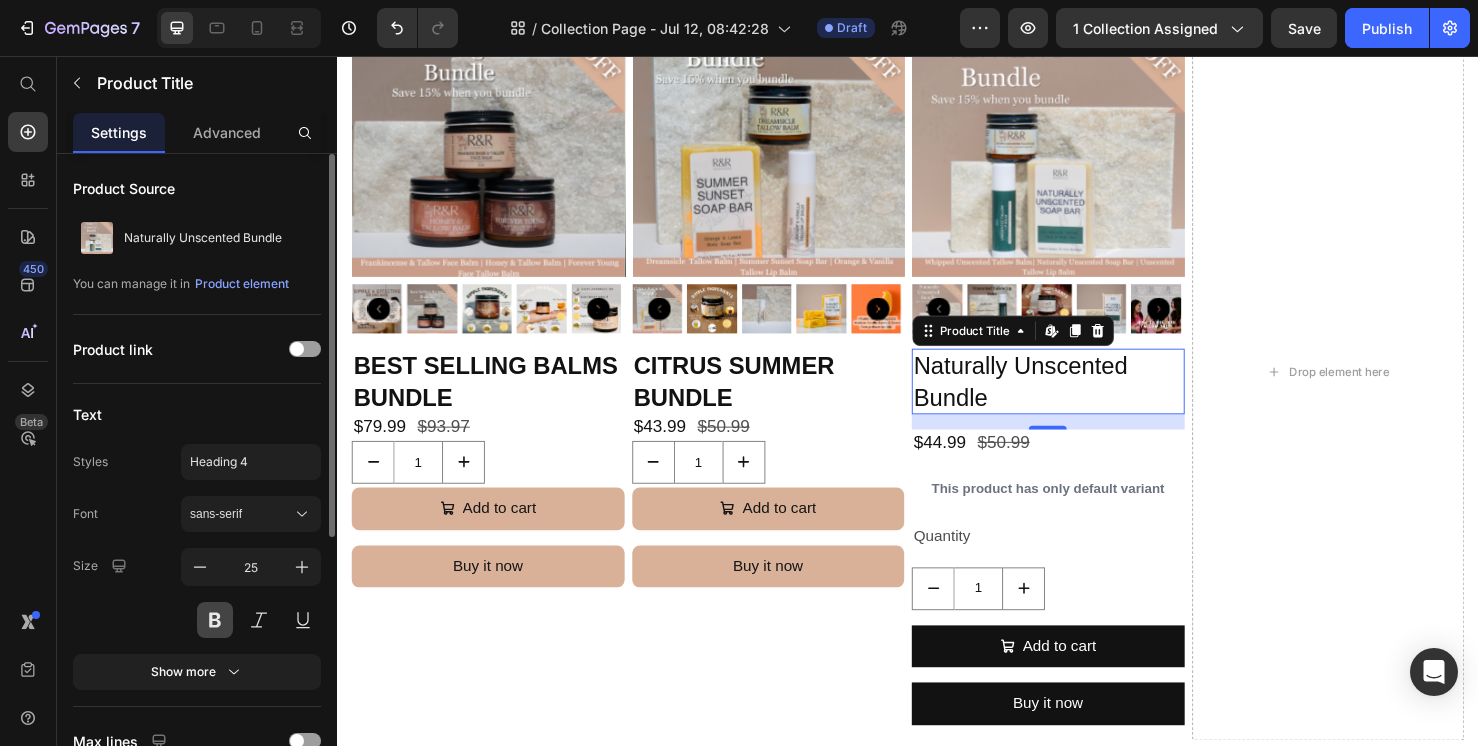 click at bounding box center [215, 620] 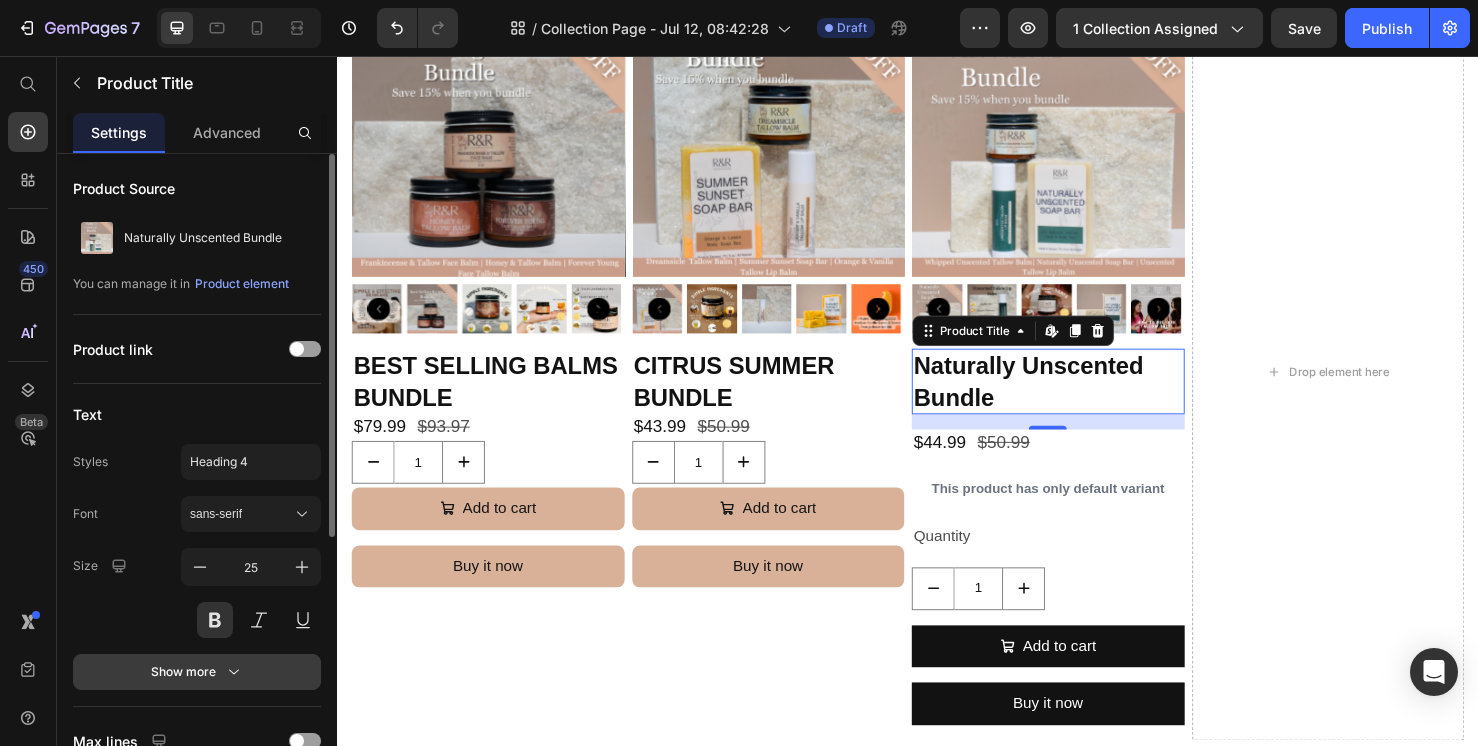 click 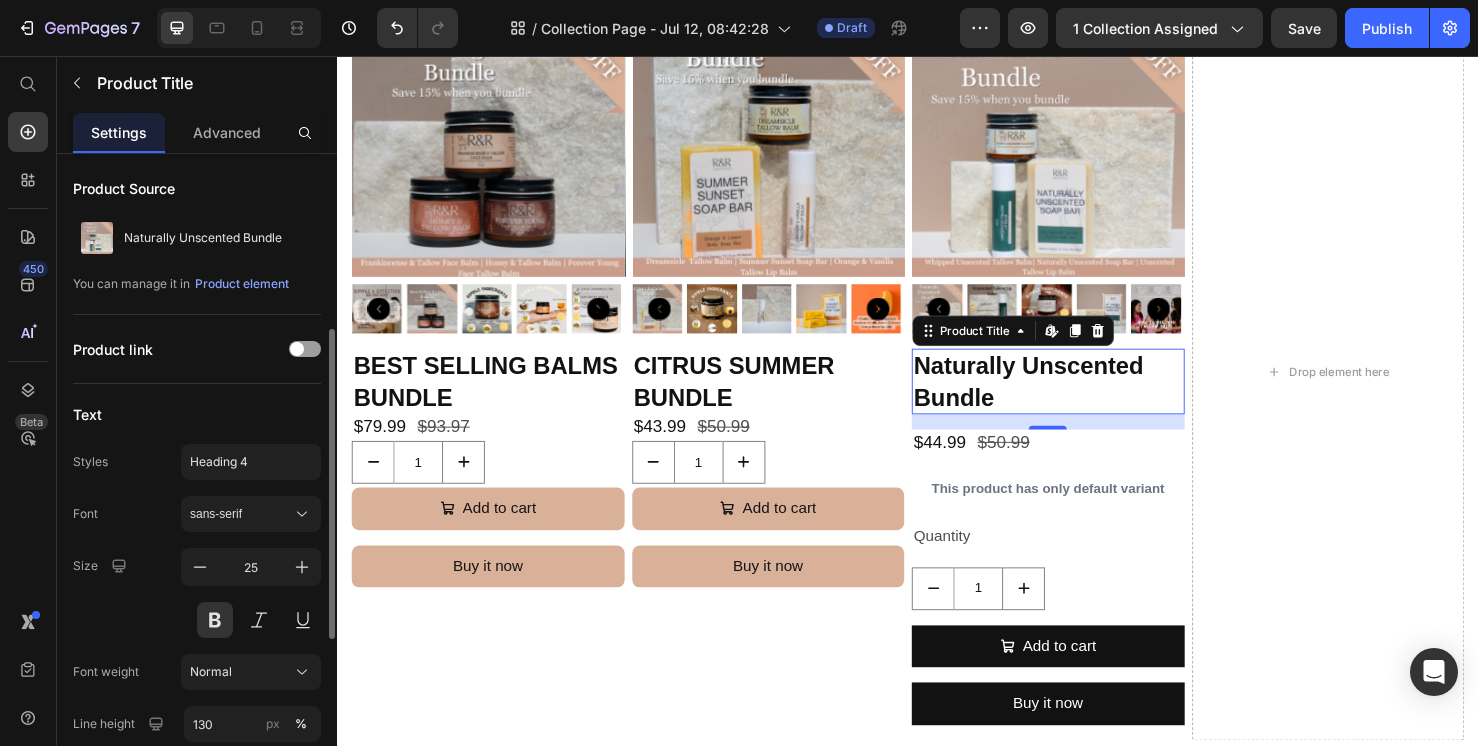 scroll, scrollTop: 142, scrollLeft: 0, axis: vertical 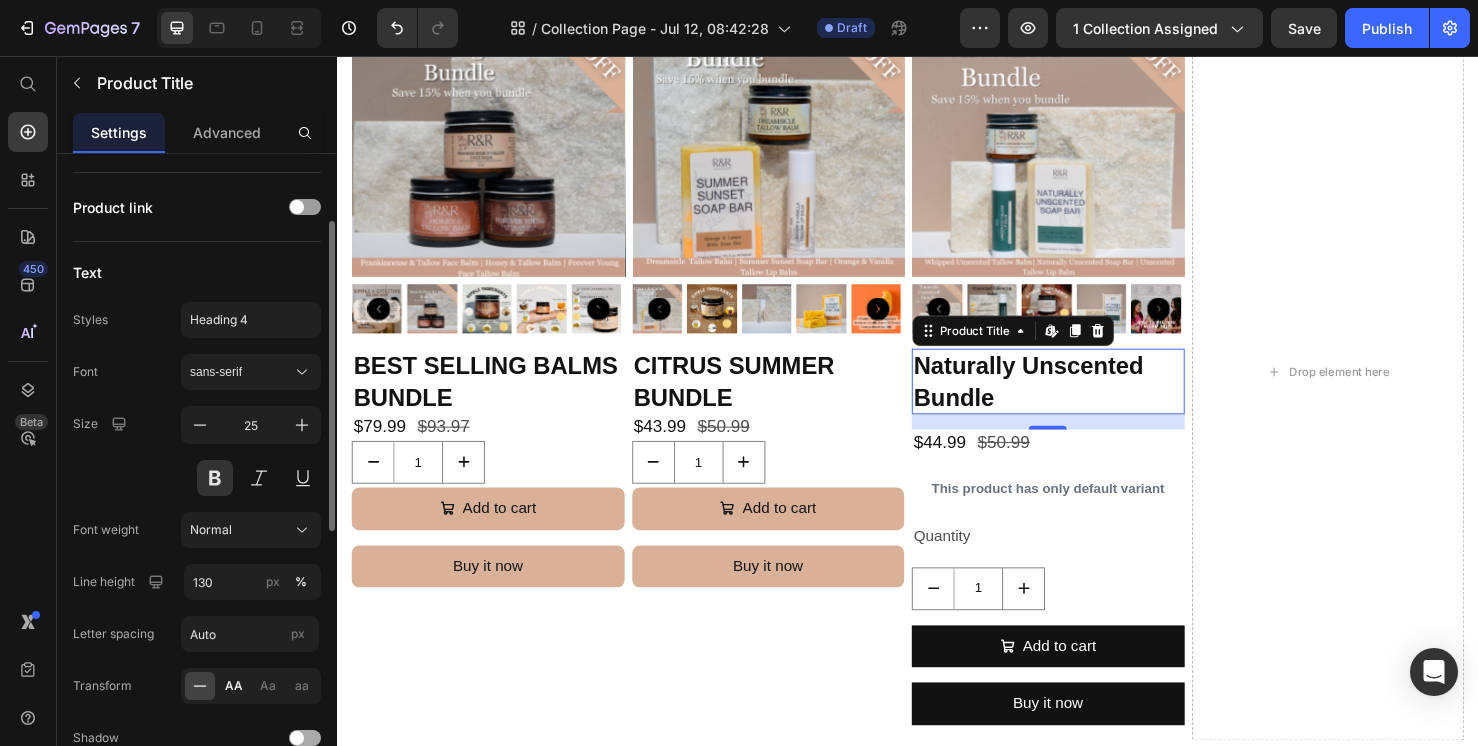 click on "AA" 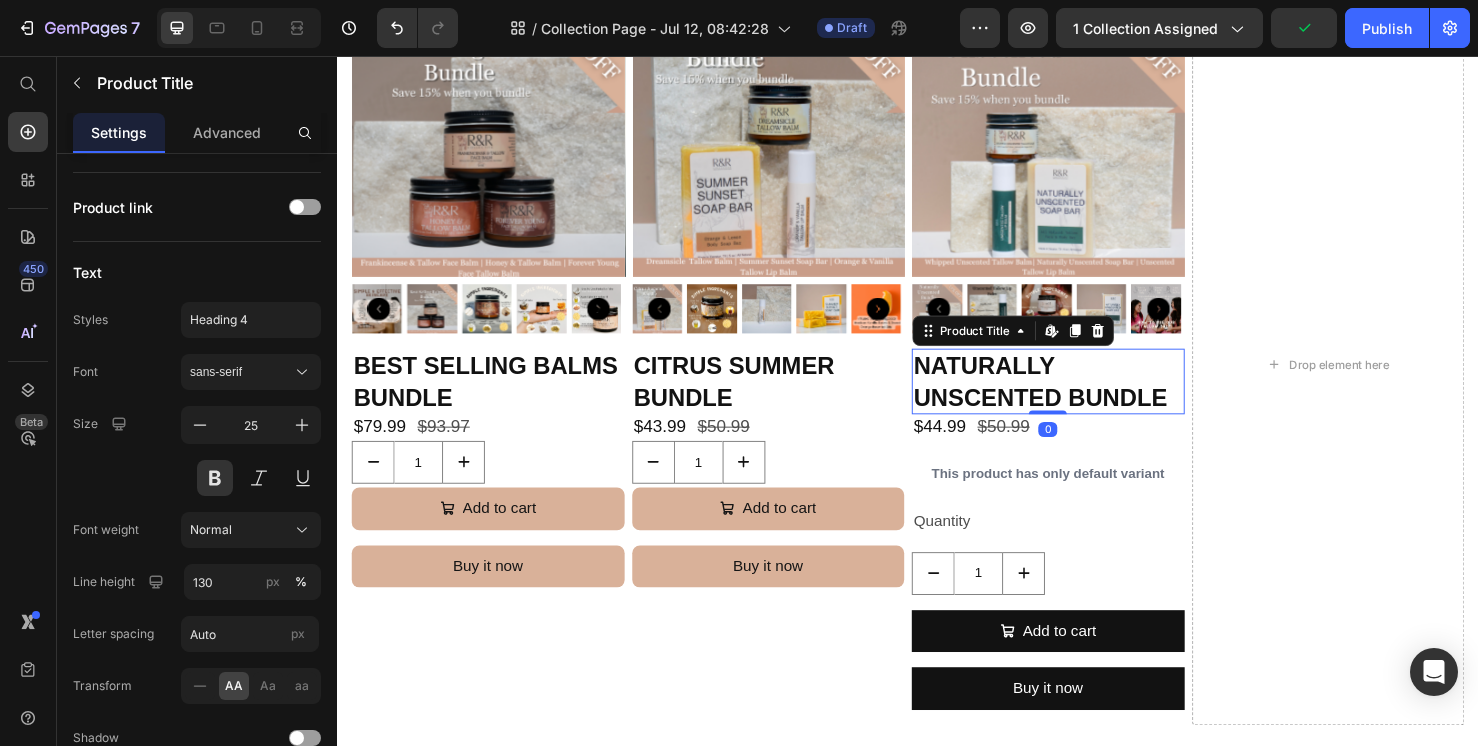 drag, startPoint x: 1072, startPoint y: 436, endPoint x: 1072, endPoint y: 409, distance: 27 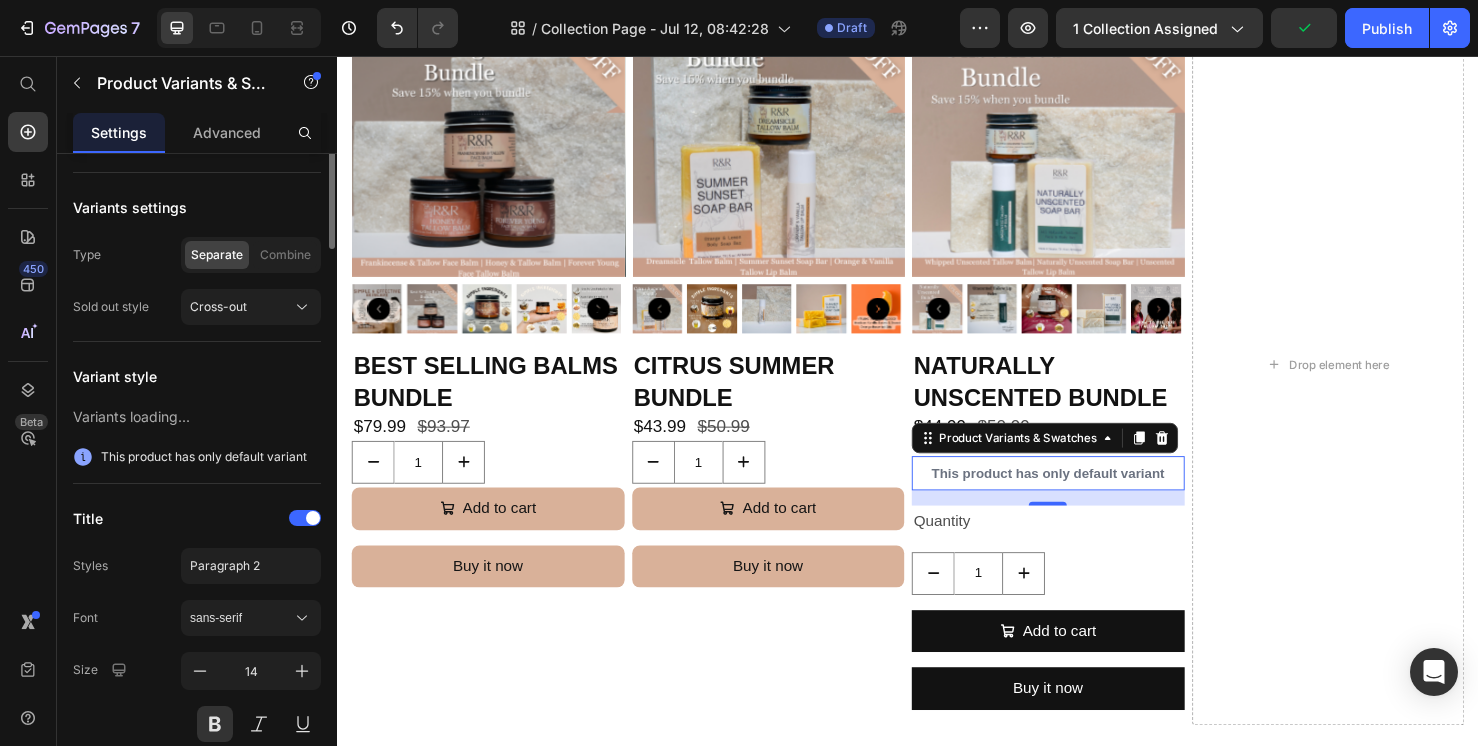 scroll, scrollTop: 0, scrollLeft: 0, axis: both 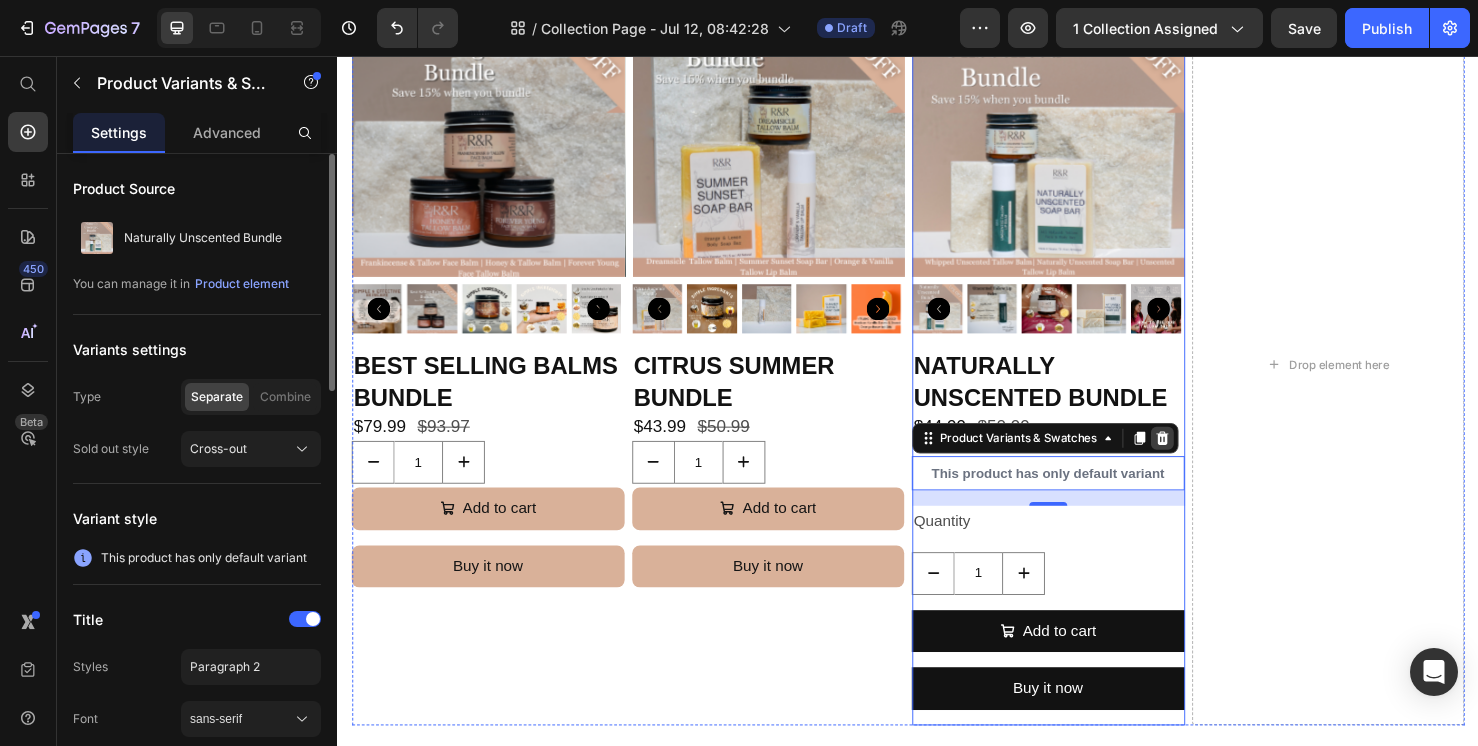 click 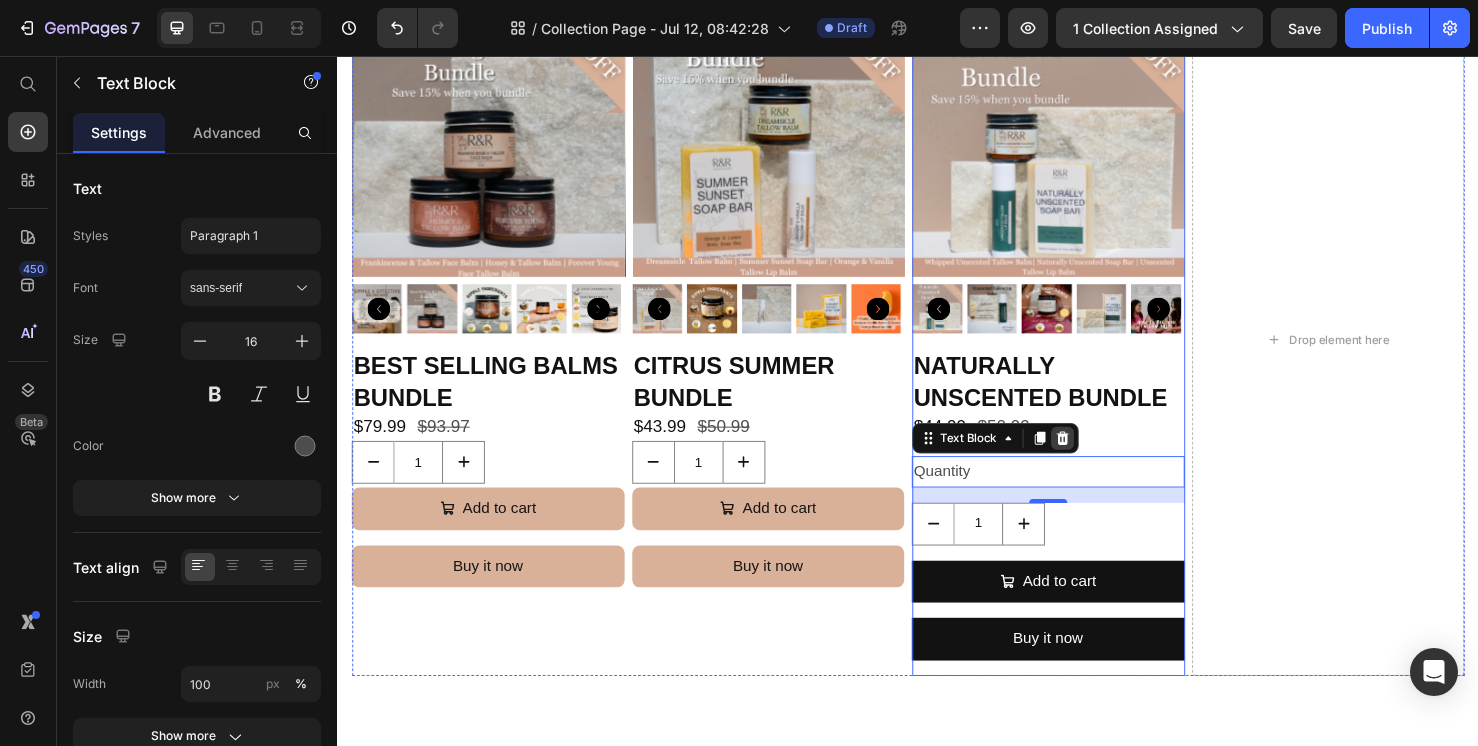 click 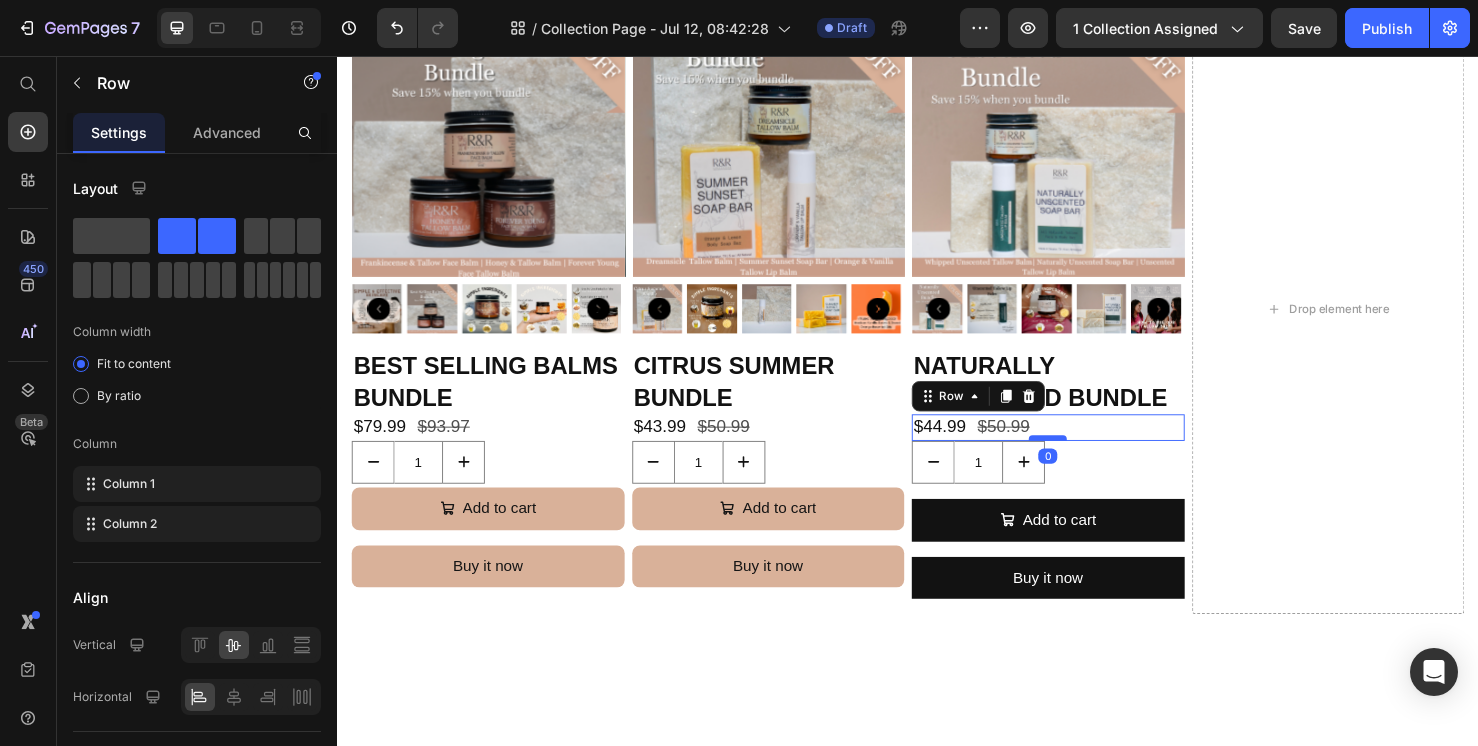 drag, startPoint x: 1081, startPoint y: 463, endPoint x: 1081, endPoint y: 446, distance: 17 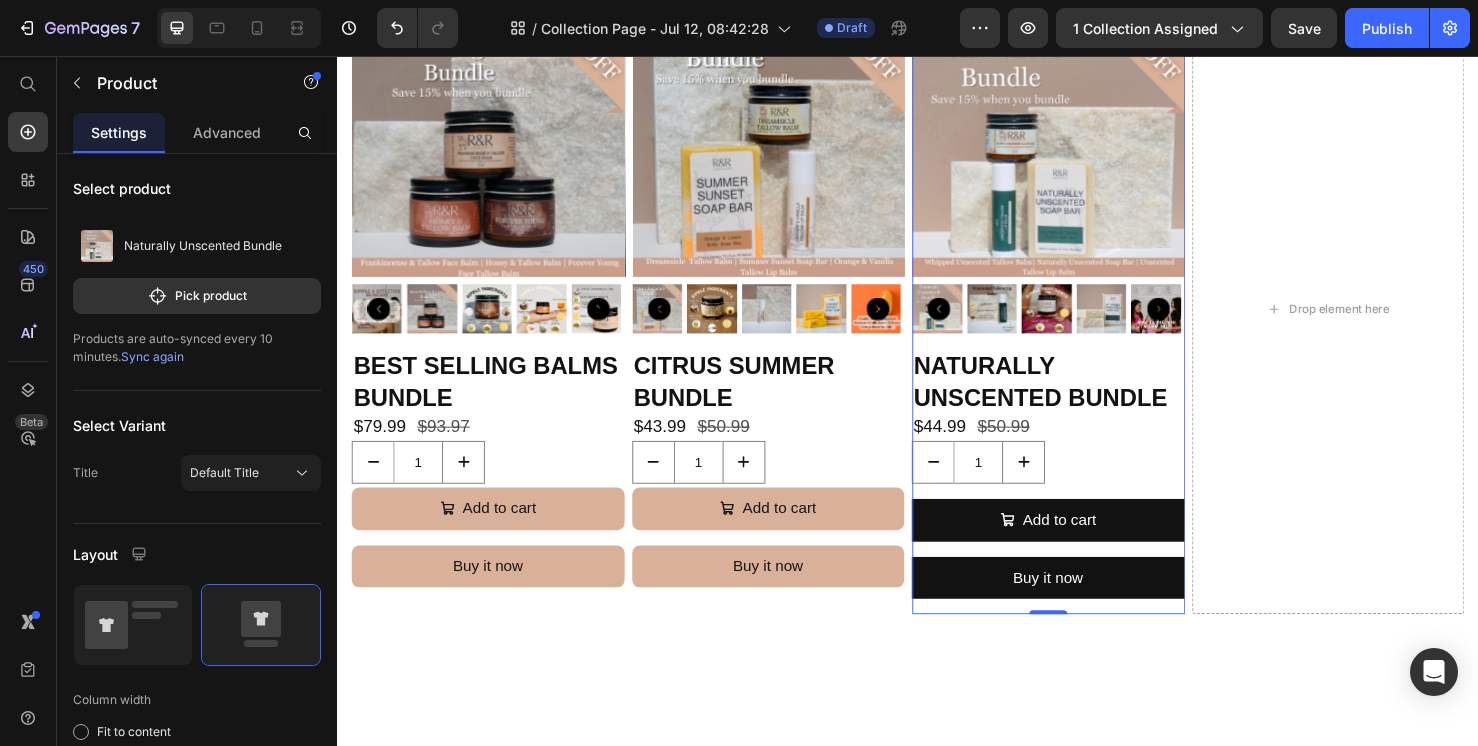click on "Naturally Unscented Bundle Product Title $44.99 Product Price $50.99 Product Price Row 1 Product Quantity
Add to cart Add to Cart Buy it now Dynamic Checkout" at bounding box center (1084, 503) 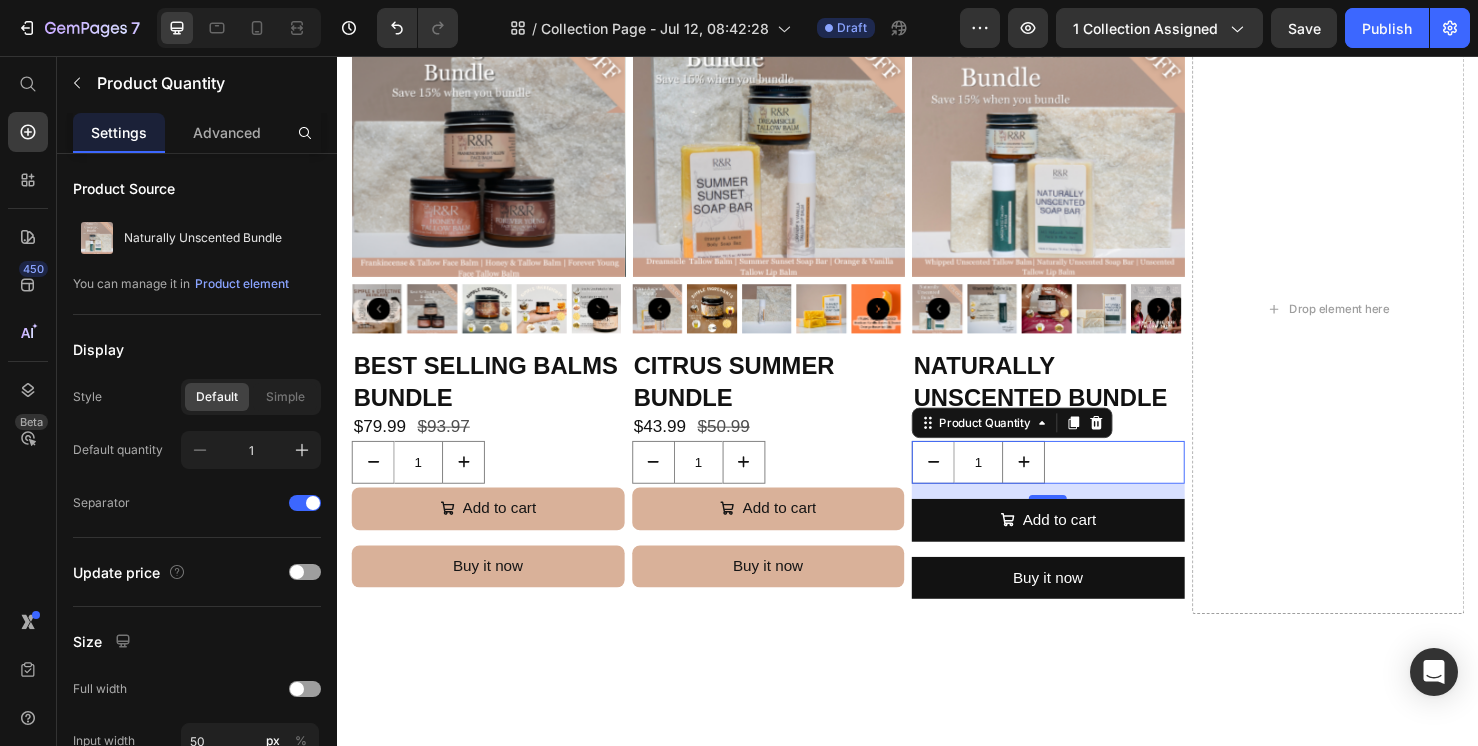 drag, startPoint x: 1076, startPoint y: 505, endPoint x: 1086, endPoint y: 483, distance: 24.166092 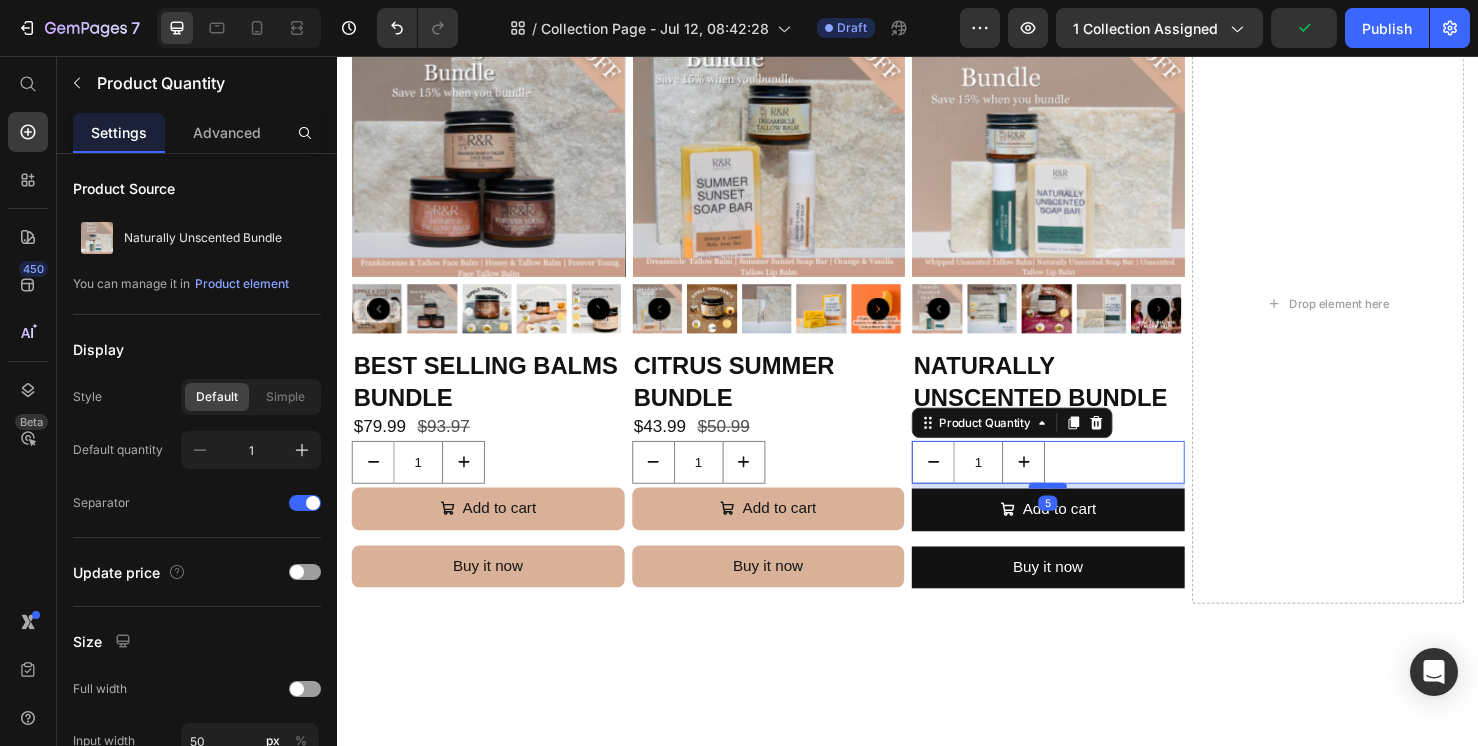 drag, startPoint x: 1076, startPoint y: 507, endPoint x: 1075, endPoint y: 496, distance: 11.045361 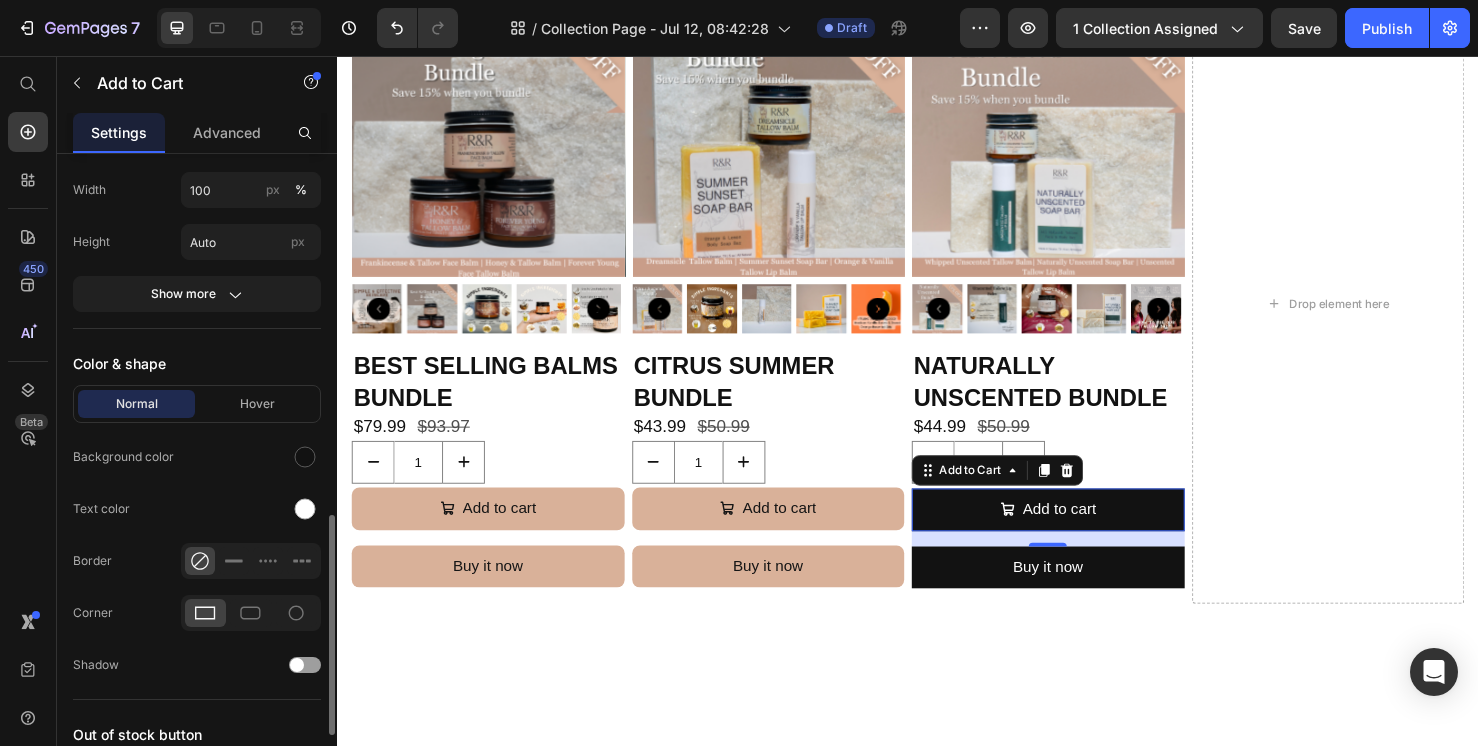 scroll, scrollTop: 1063, scrollLeft: 0, axis: vertical 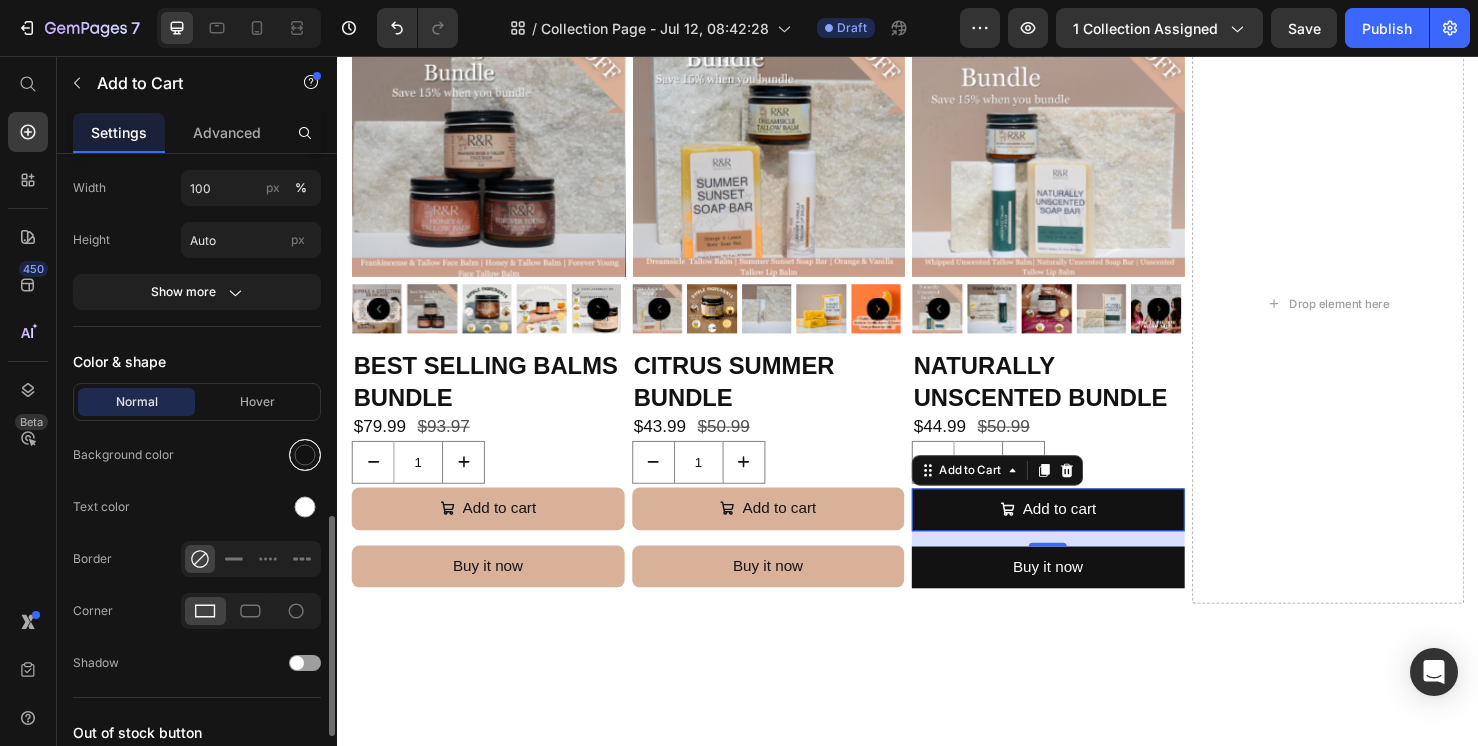 click at bounding box center (305, 455) 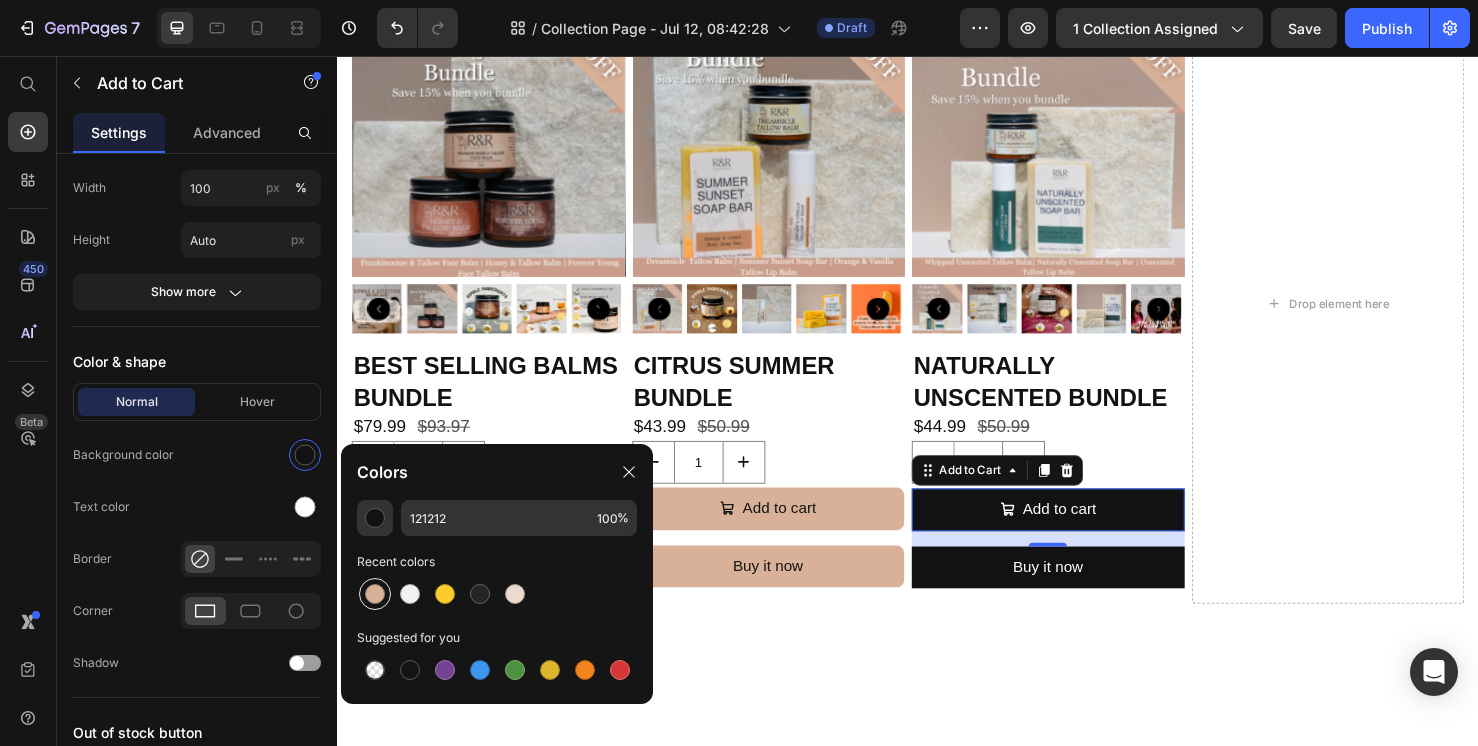 click at bounding box center (375, 594) 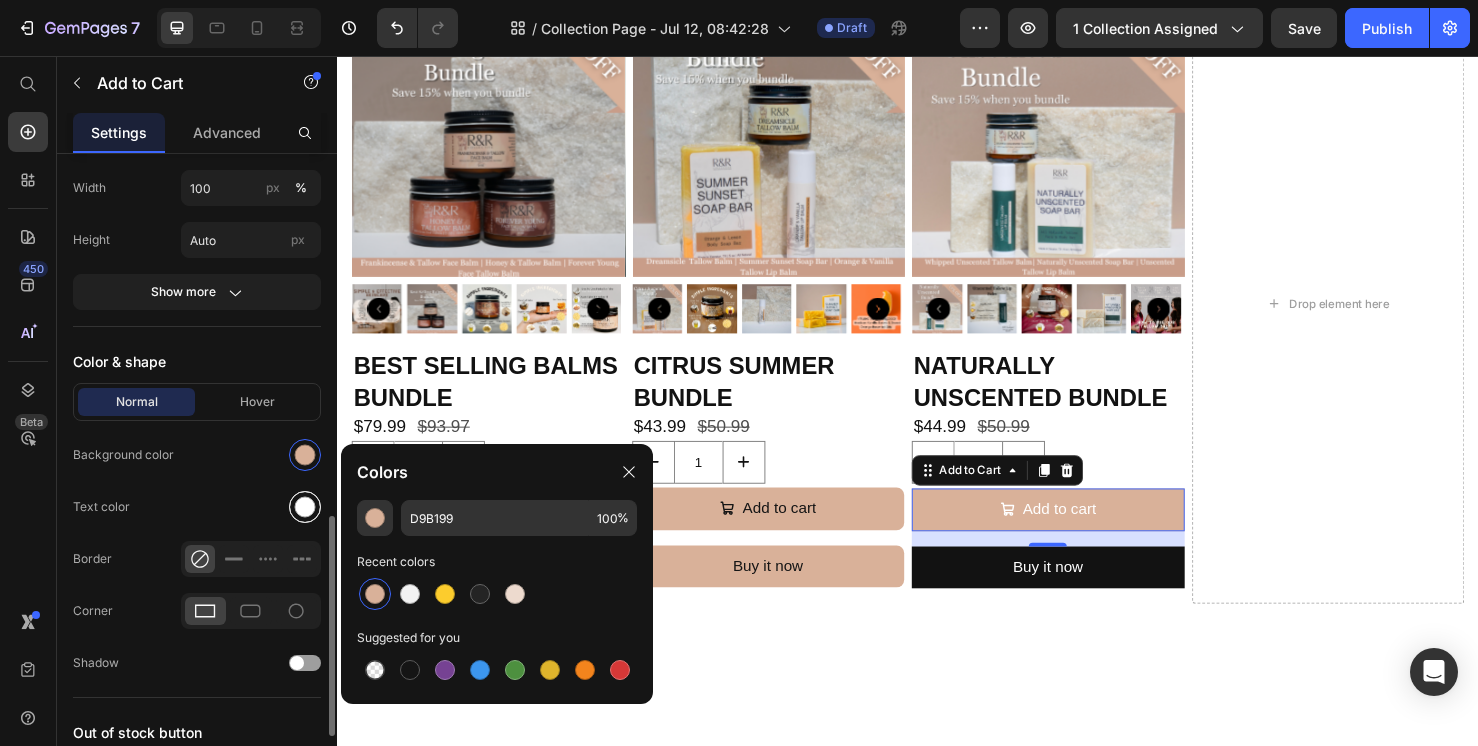 click at bounding box center (305, 507) 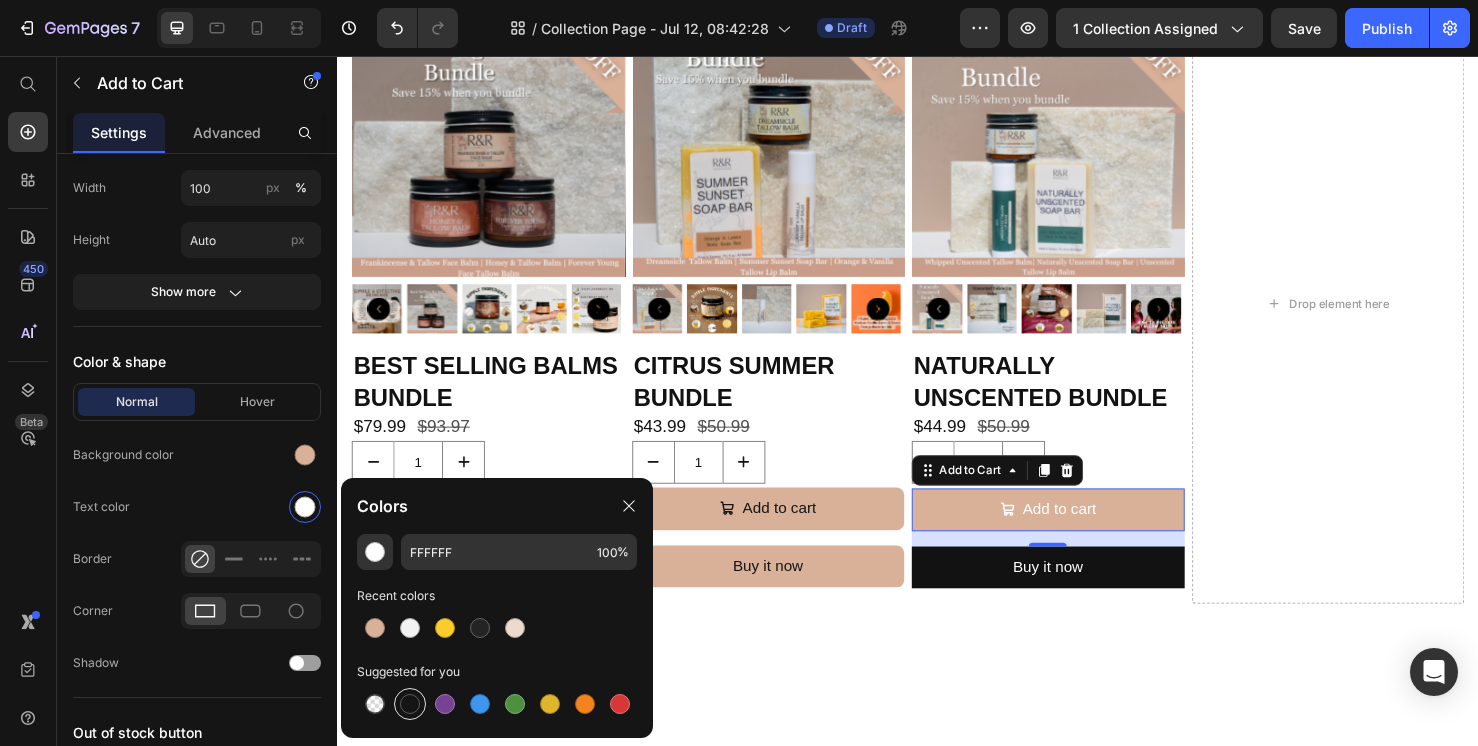 click at bounding box center (410, 704) 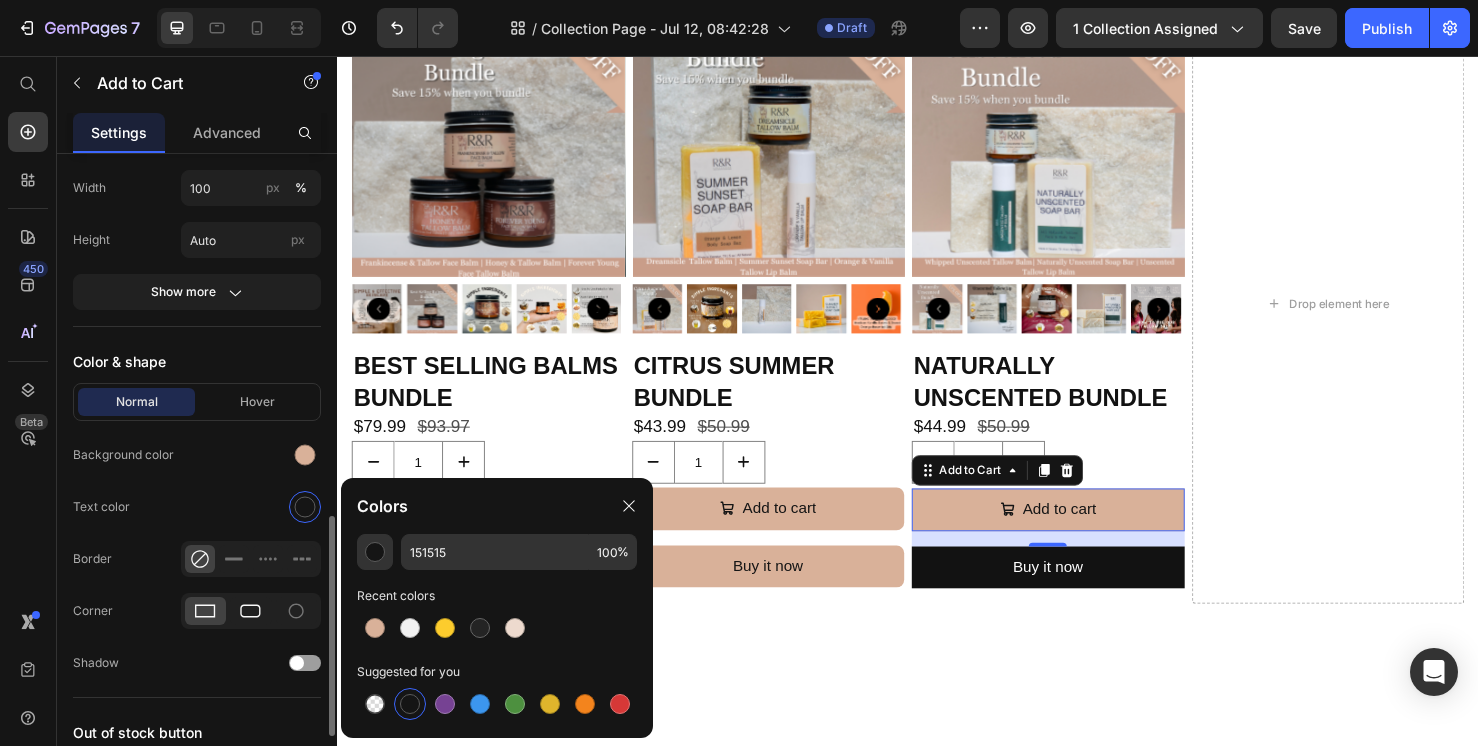 click 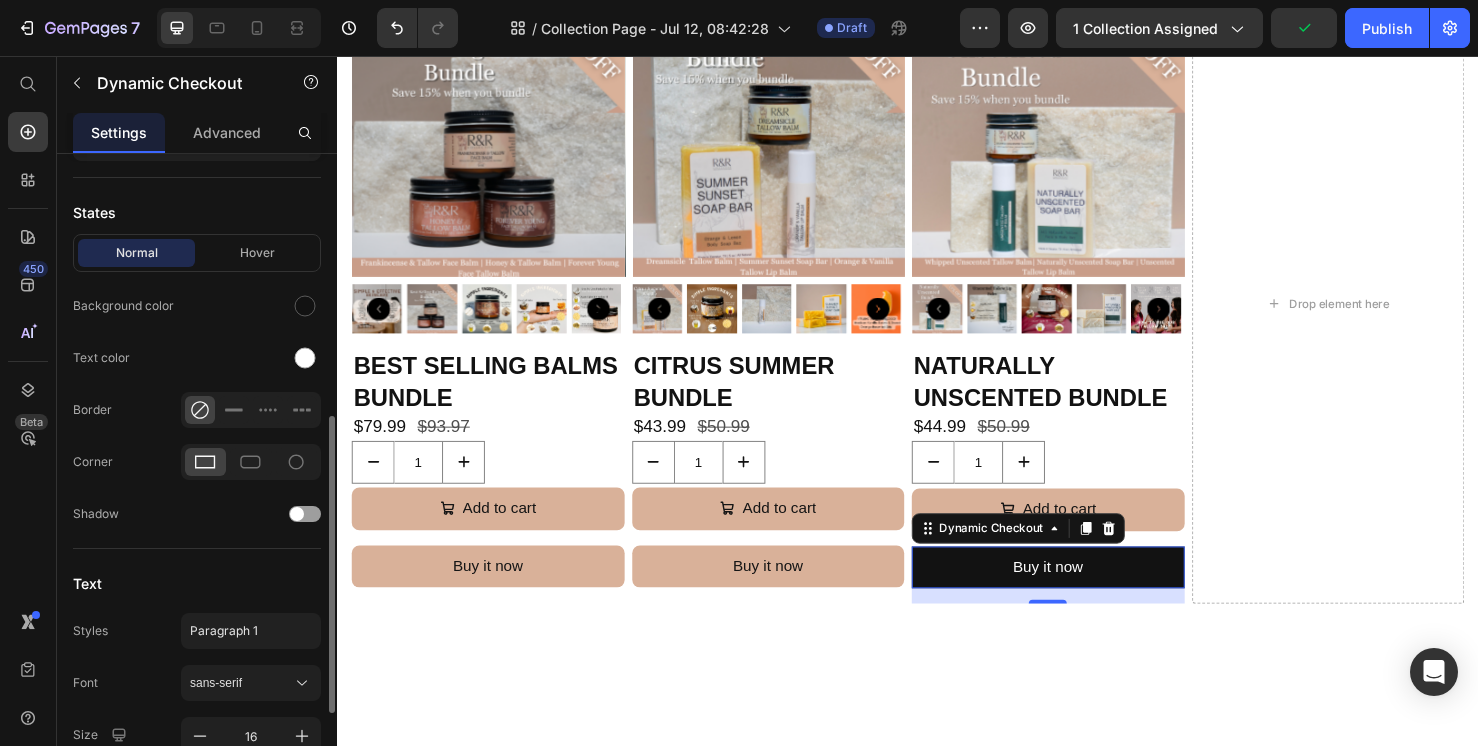 scroll, scrollTop: 575, scrollLeft: 0, axis: vertical 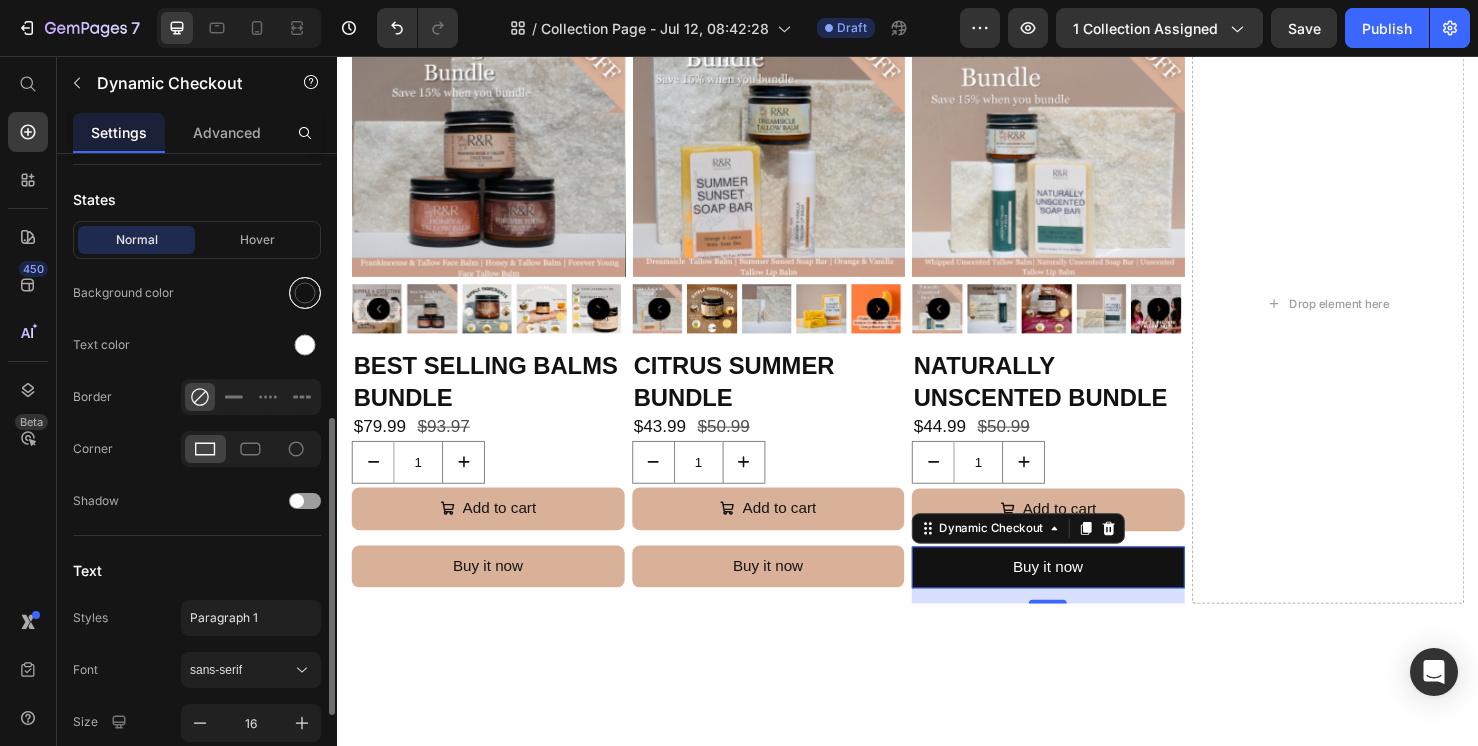 click at bounding box center (305, 293) 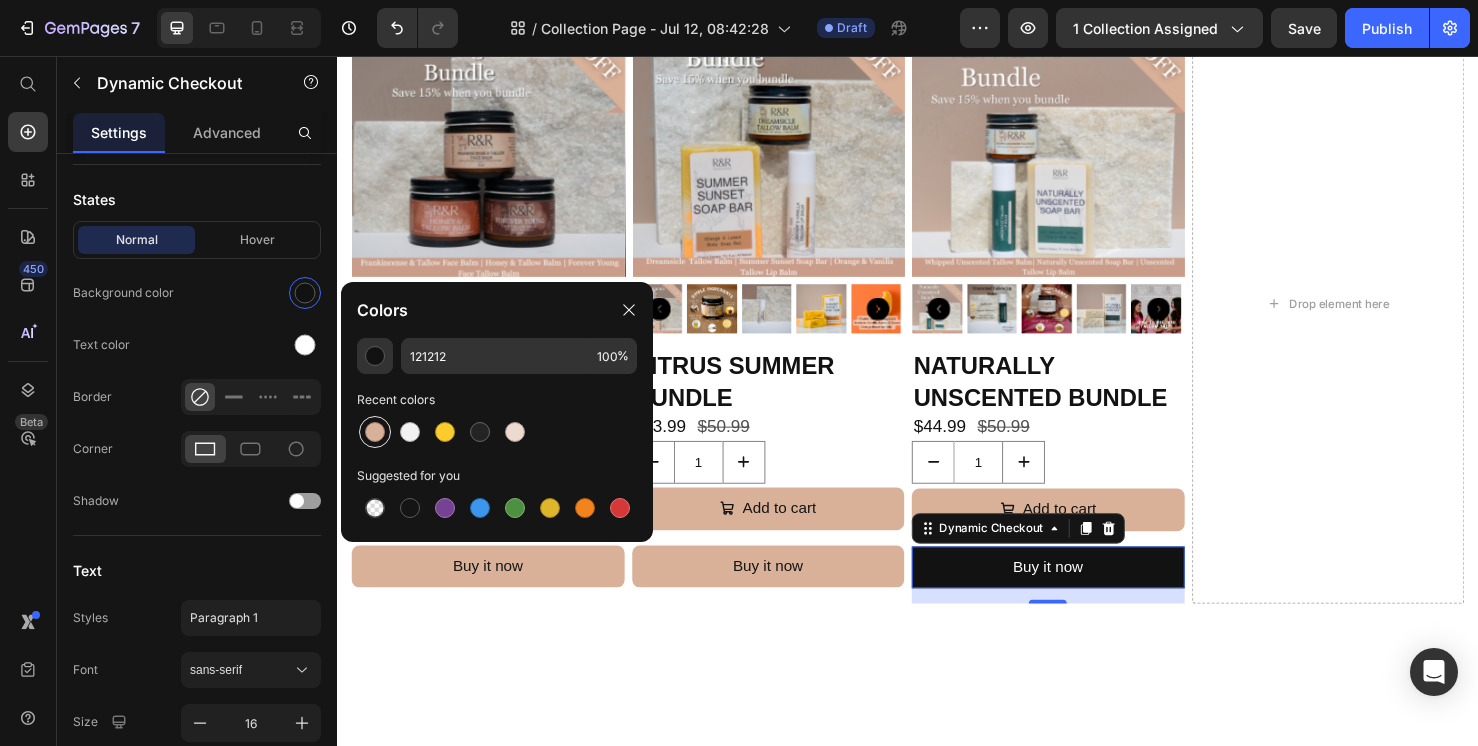 click at bounding box center [375, 432] 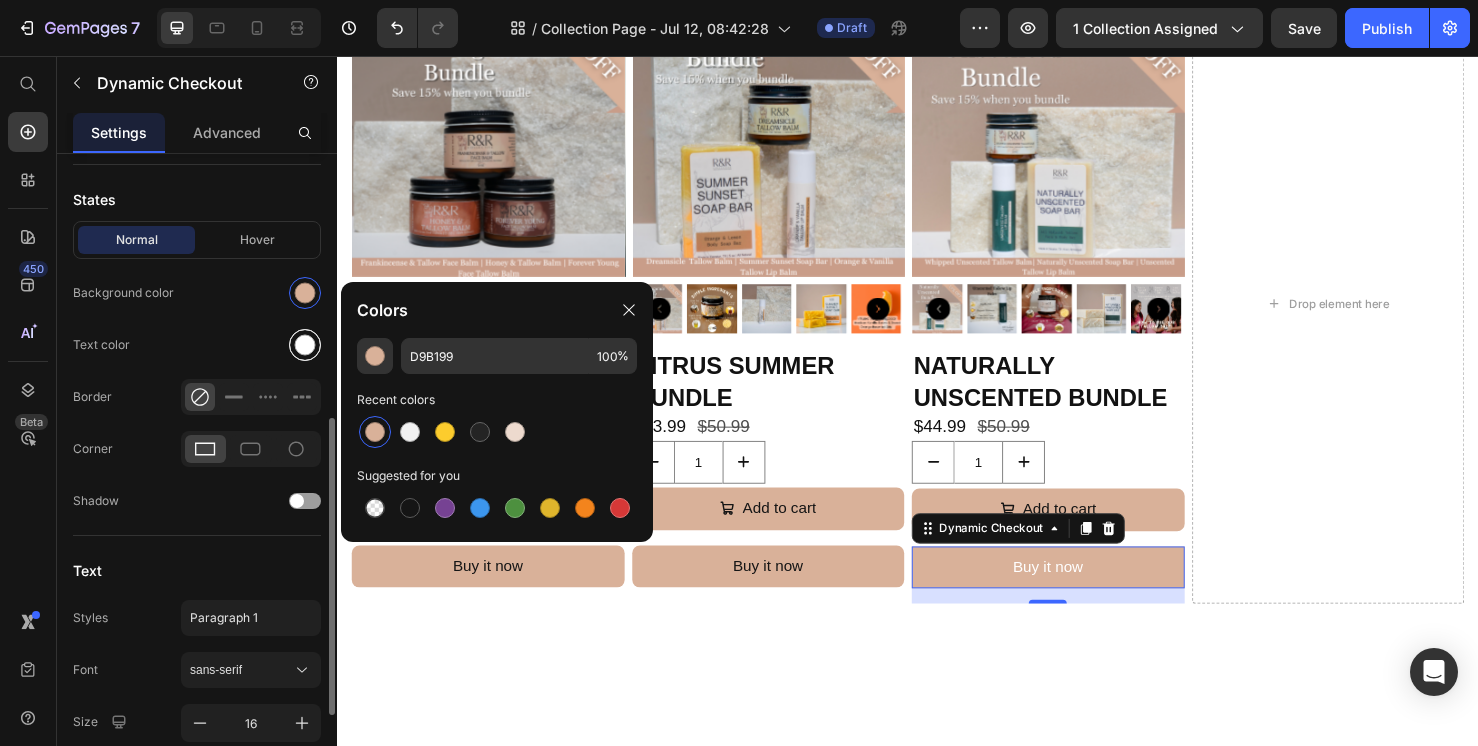 click at bounding box center [305, 345] 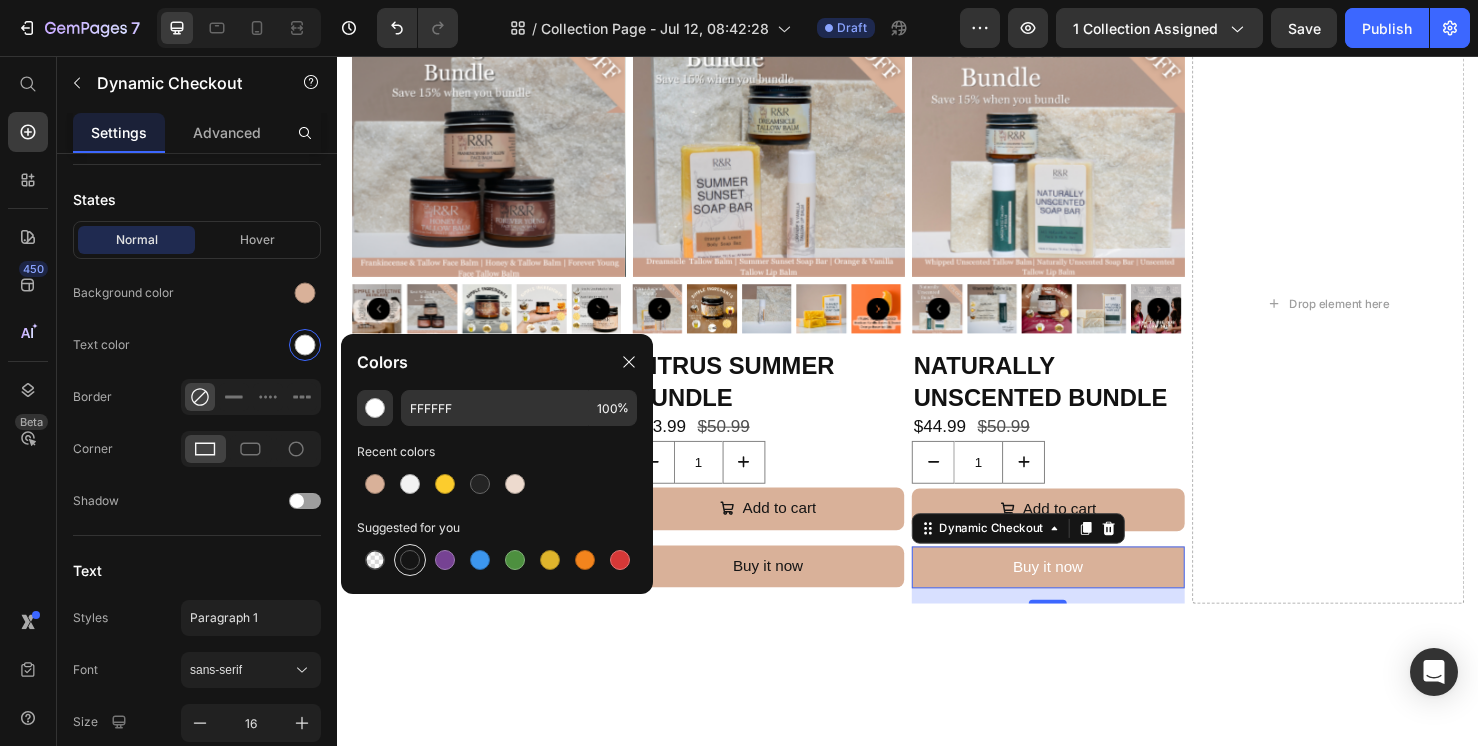 click at bounding box center [410, 560] 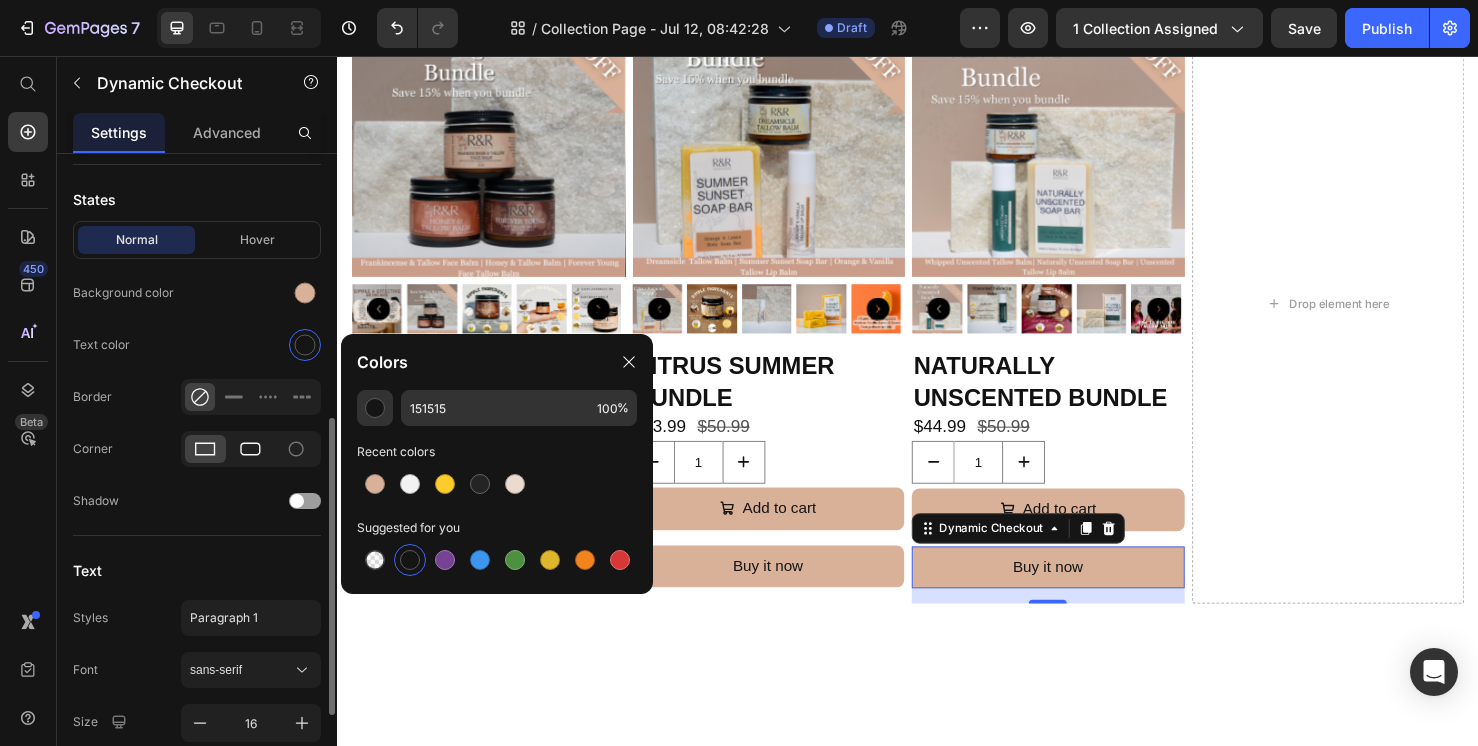 click 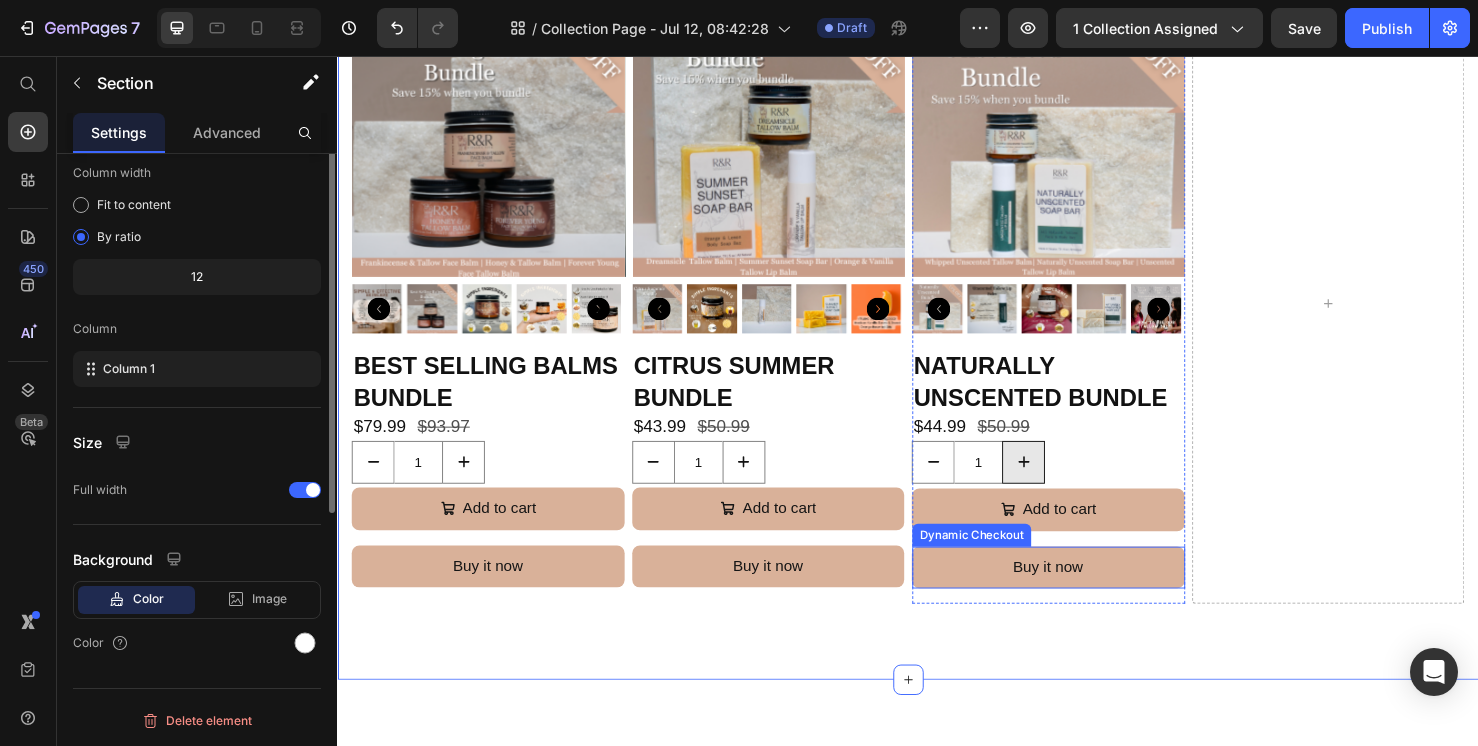 scroll, scrollTop: 0, scrollLeft: 0, axis: both 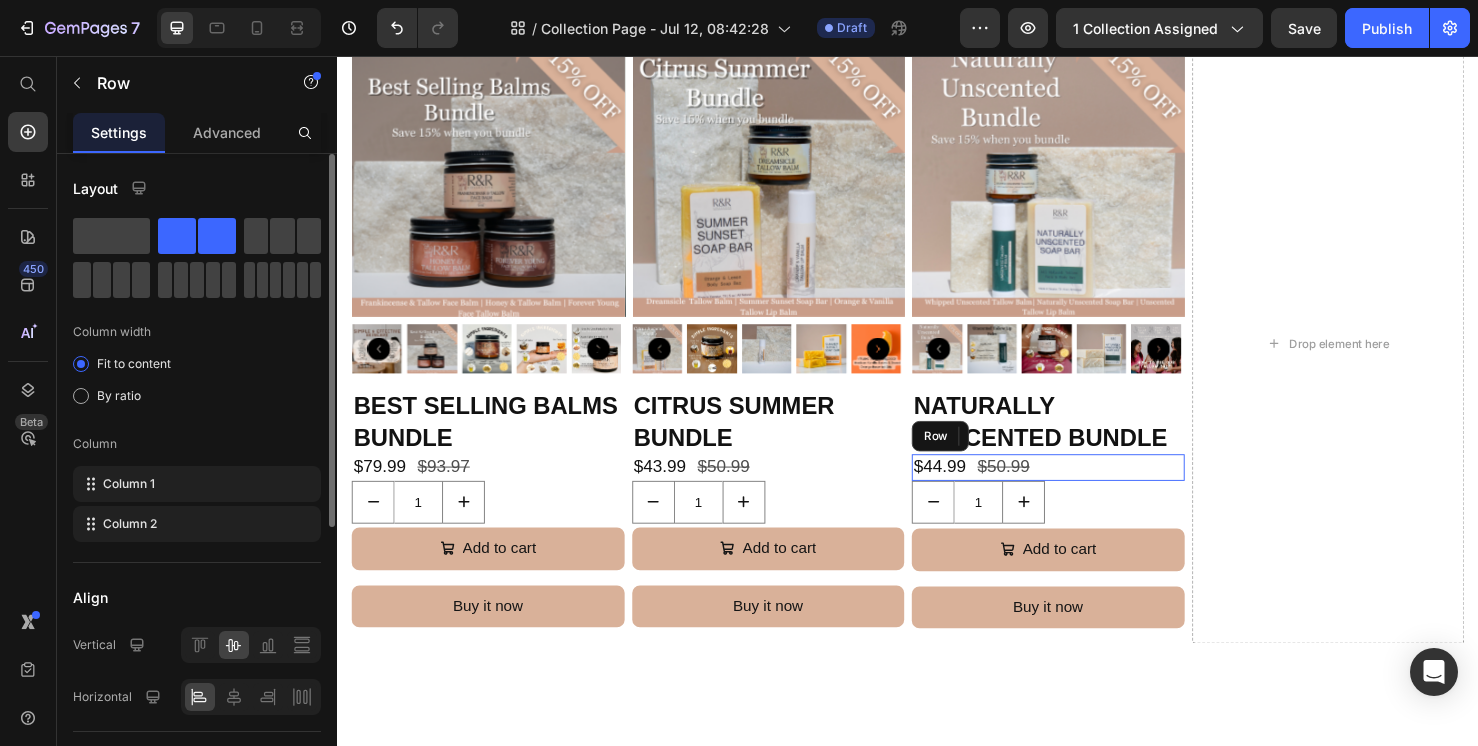 click on "Header Shop All Products Heading Row
Product Images Sensitive Skin Bundle Product Title $79.99 Product Price $93.99 Product Price Row 1 Product Quantity
Add to cart Add to Cart Buy it now Dynamic Checkout Product
Product Images Combination Skin Bundle Product Title $73.99 Product Price $85.99 Product Price Row 1 Product Quantity
Add to cart Add to Cart Buy it now Dynamic Checkout Product
Product Images Dry Skin Bundle Product Title $73.99 Product Price $0.00 Product Price Row 1 Product Quantity
Add to cart Add to Cart Buy it now Dynamic Checkout Product
Product Images Ultimate Skincare Bundle Product Title $100.00 Product Price $125.99 Product Price Row 1 Product Quantity
Add to cart Add to Cart Buy it now Dynamic Checkout Product Row
Product Images Best Selling Balms Bundle Product Title $79.99 Product Price $93.97 Row 1" at bounding box center (937, -146) 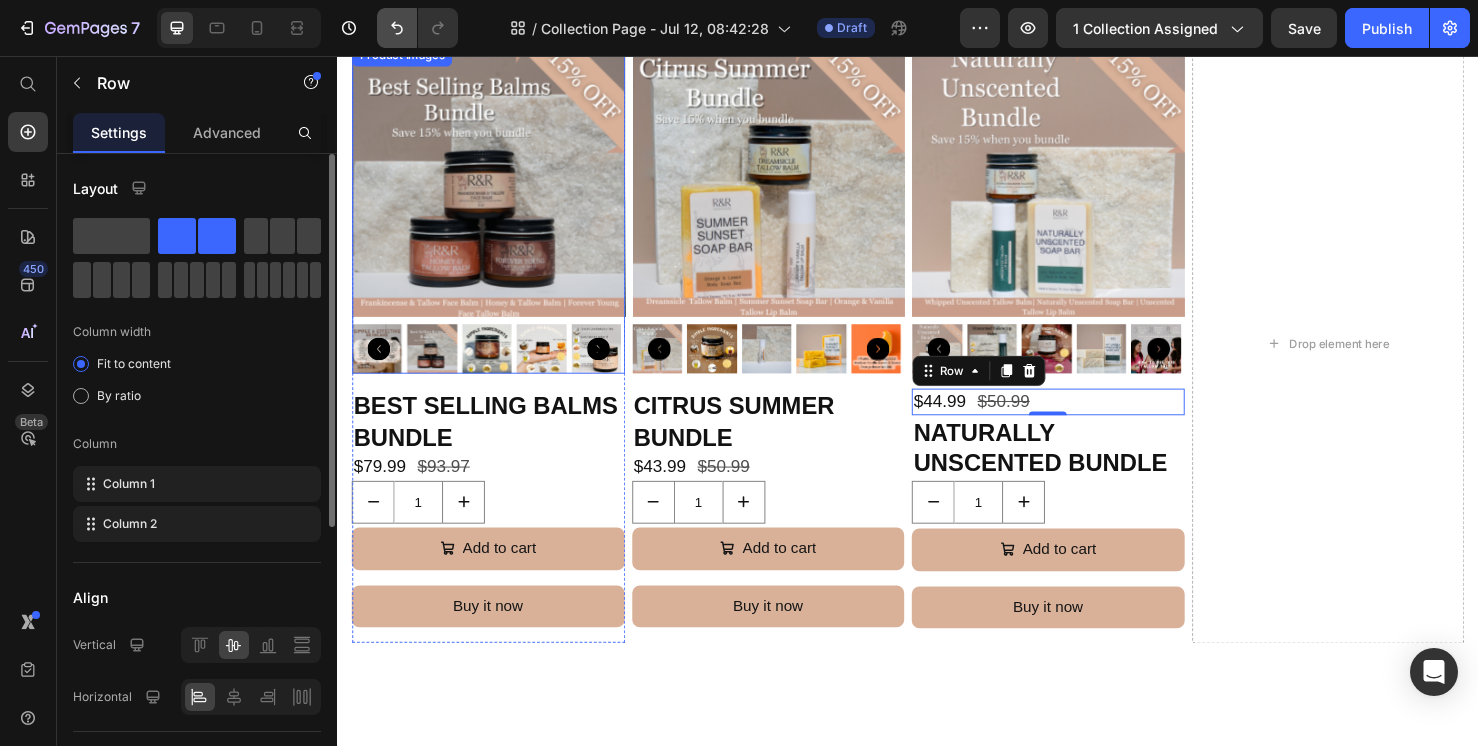 click 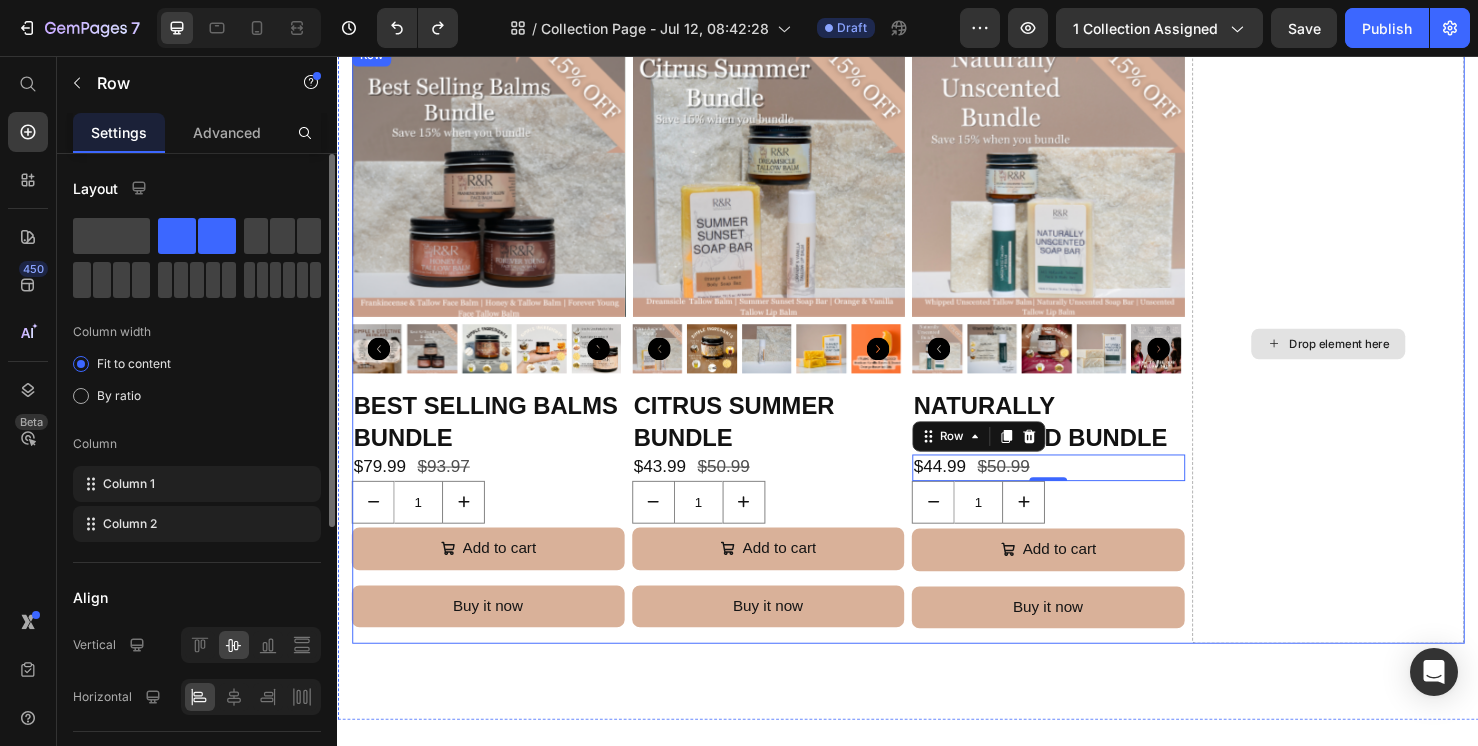 click on "Drop element here" at bounding box center (1379, 358) 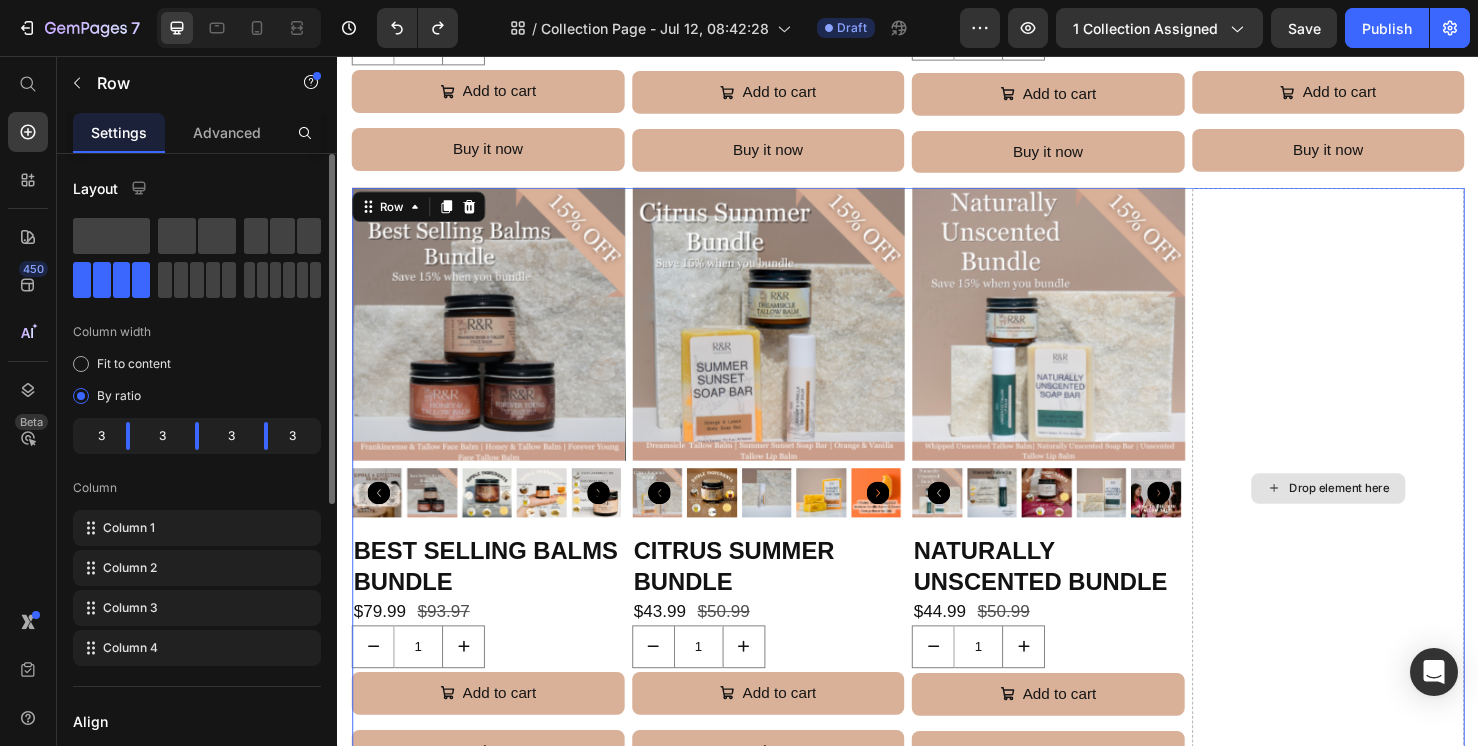 scroll, scrollTop: 1754, scrollLeft: 0, axis: vertical 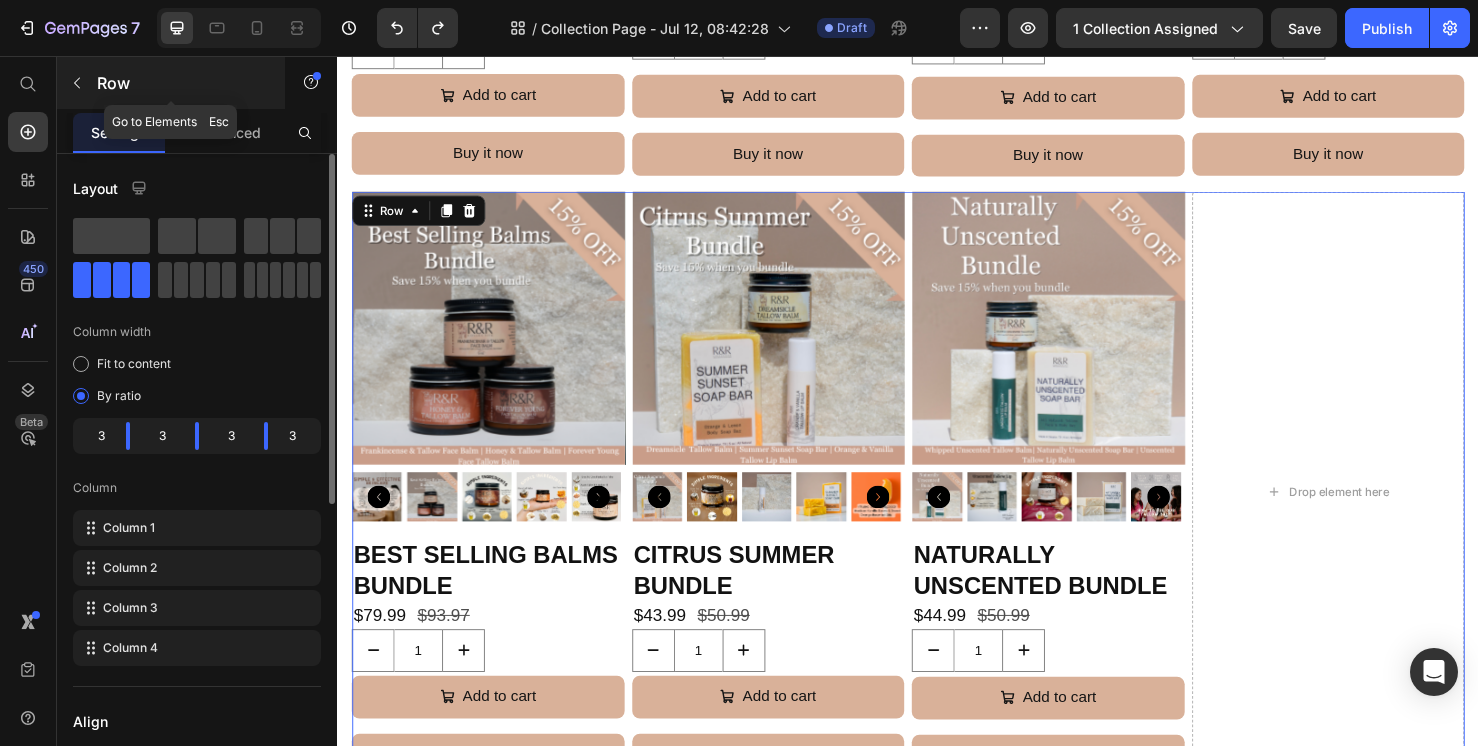 click at bounding box center (77, 83) 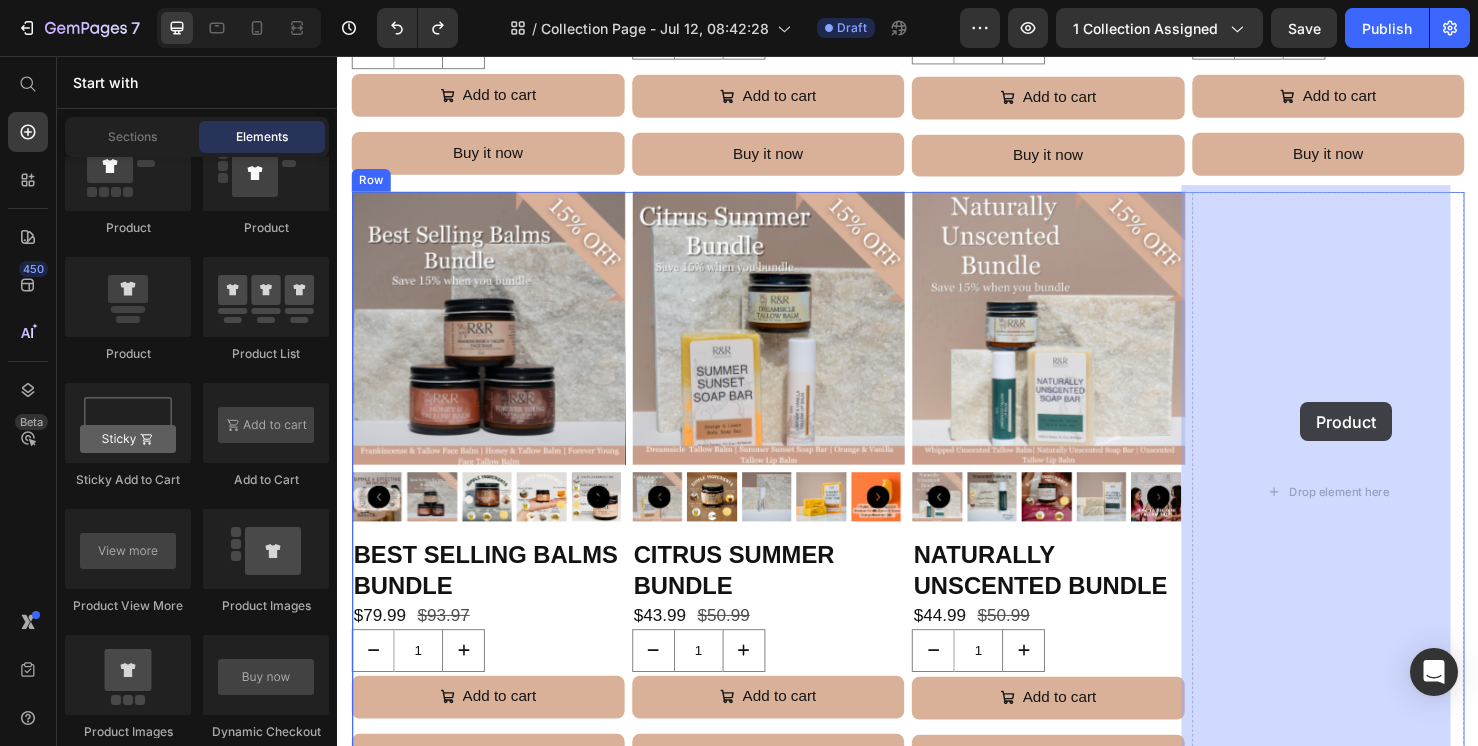 drag, startPoint x: 462, startPoint y: 385, endPoint x: 1350, endPoint y: 420, distance: 888.6895 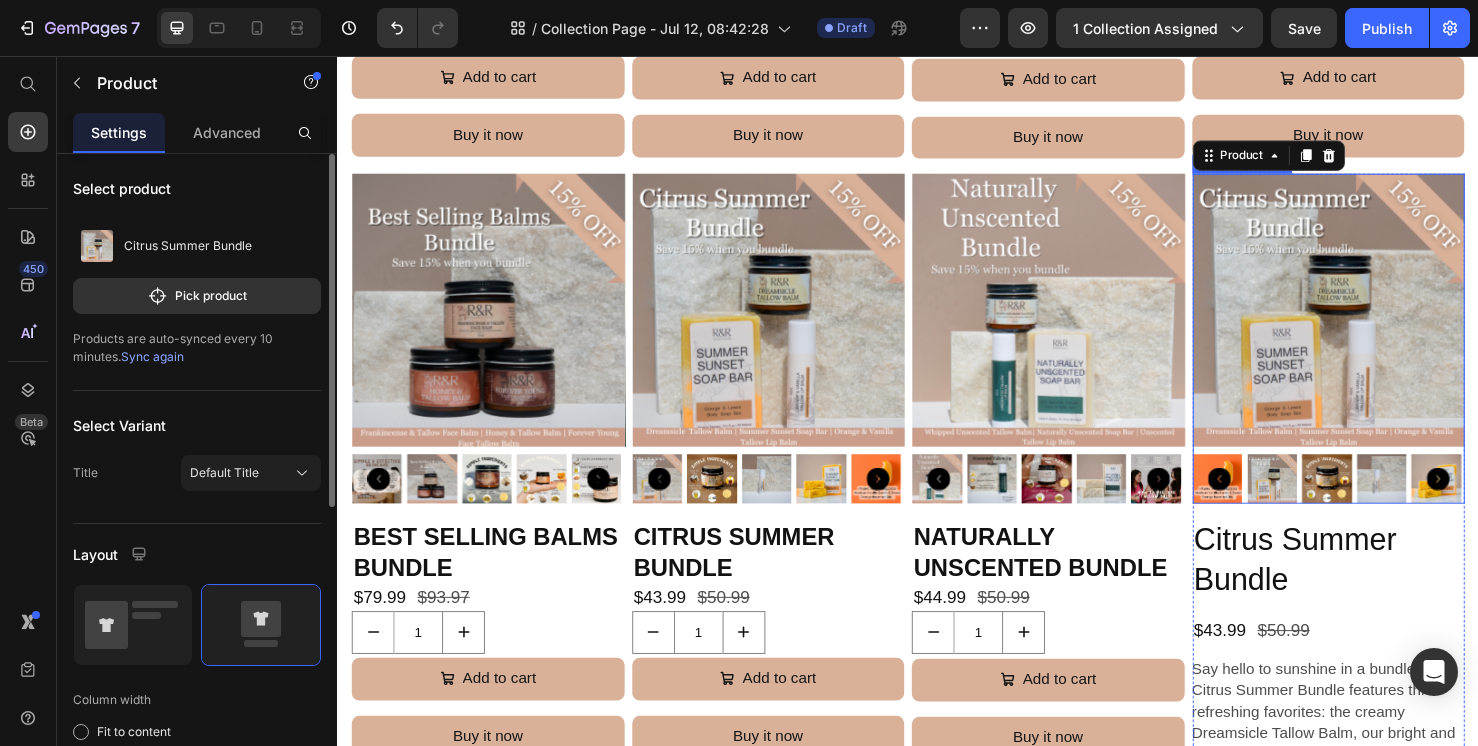 scroll, scrollTop: 1792, scrollLeft: 0, axis: vertical 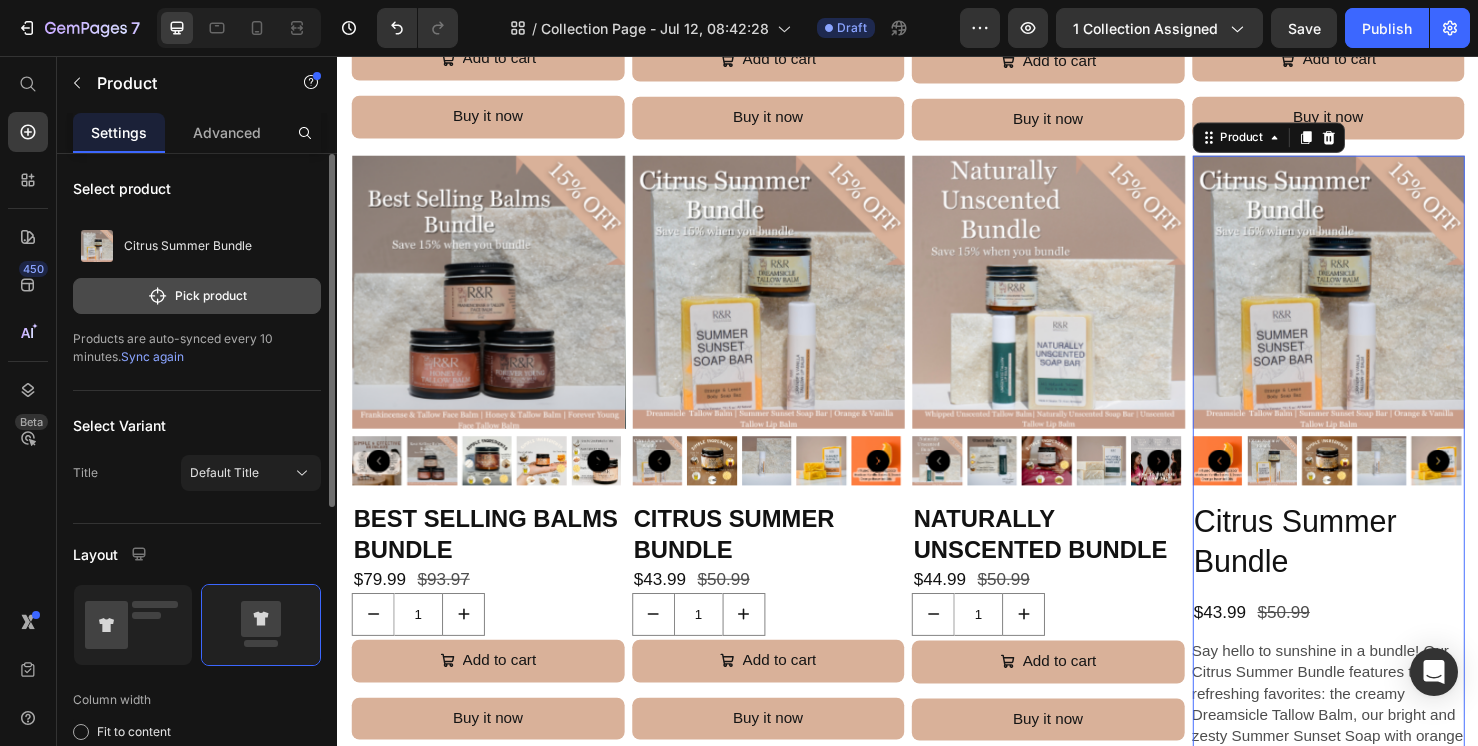 click on "Pick product" 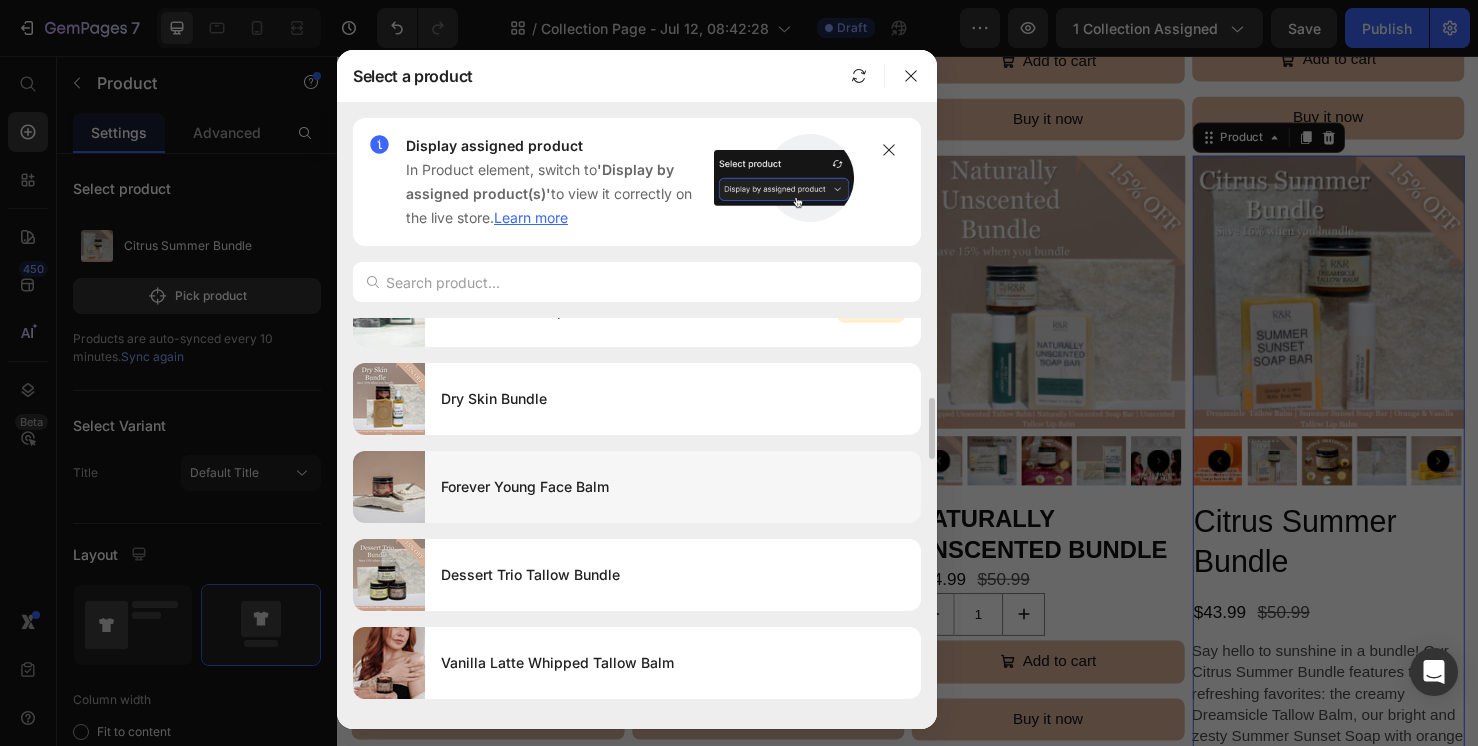 scroll, scrollTop: 1125, scrollLeft: 0, axis: vertical 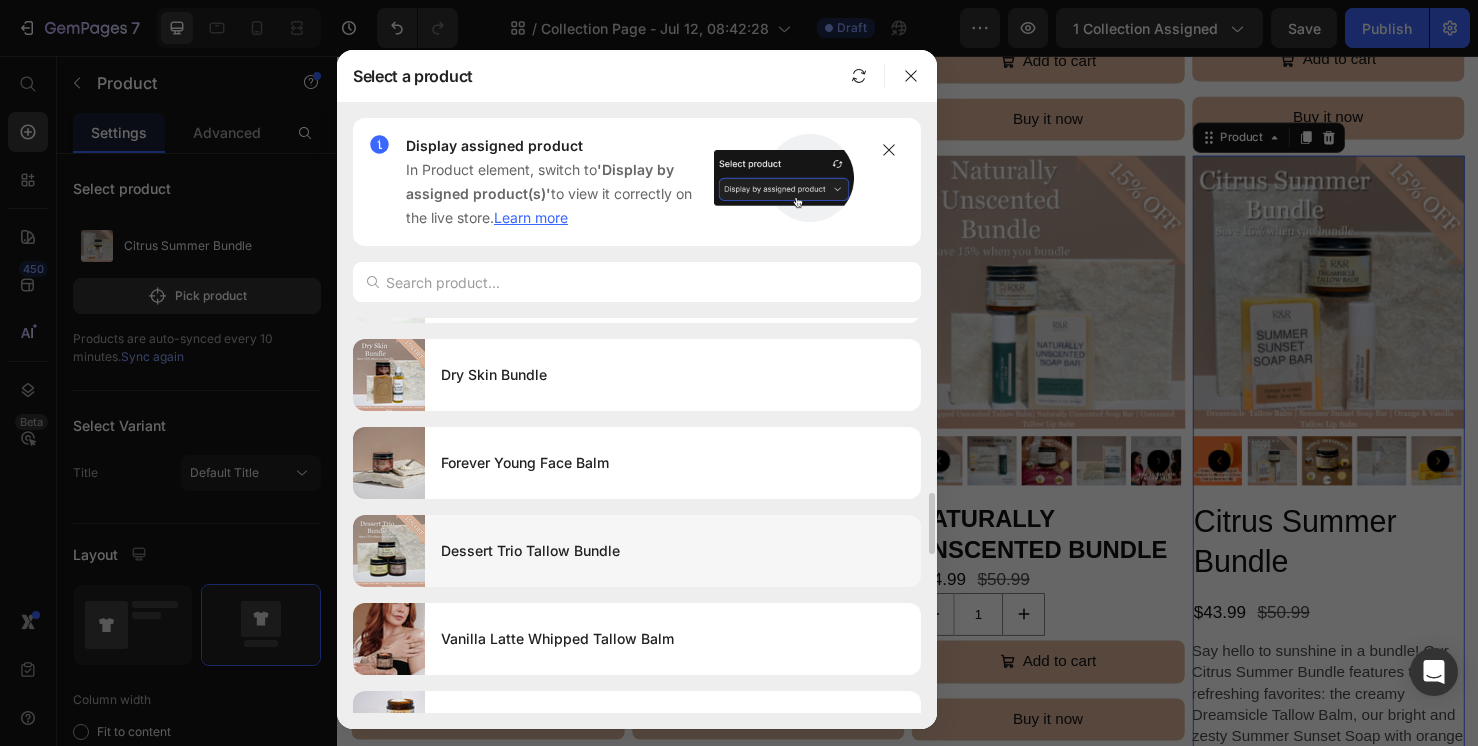 click on "Dessert Trio Tallow Bundle" at bounding box center [673, 551] 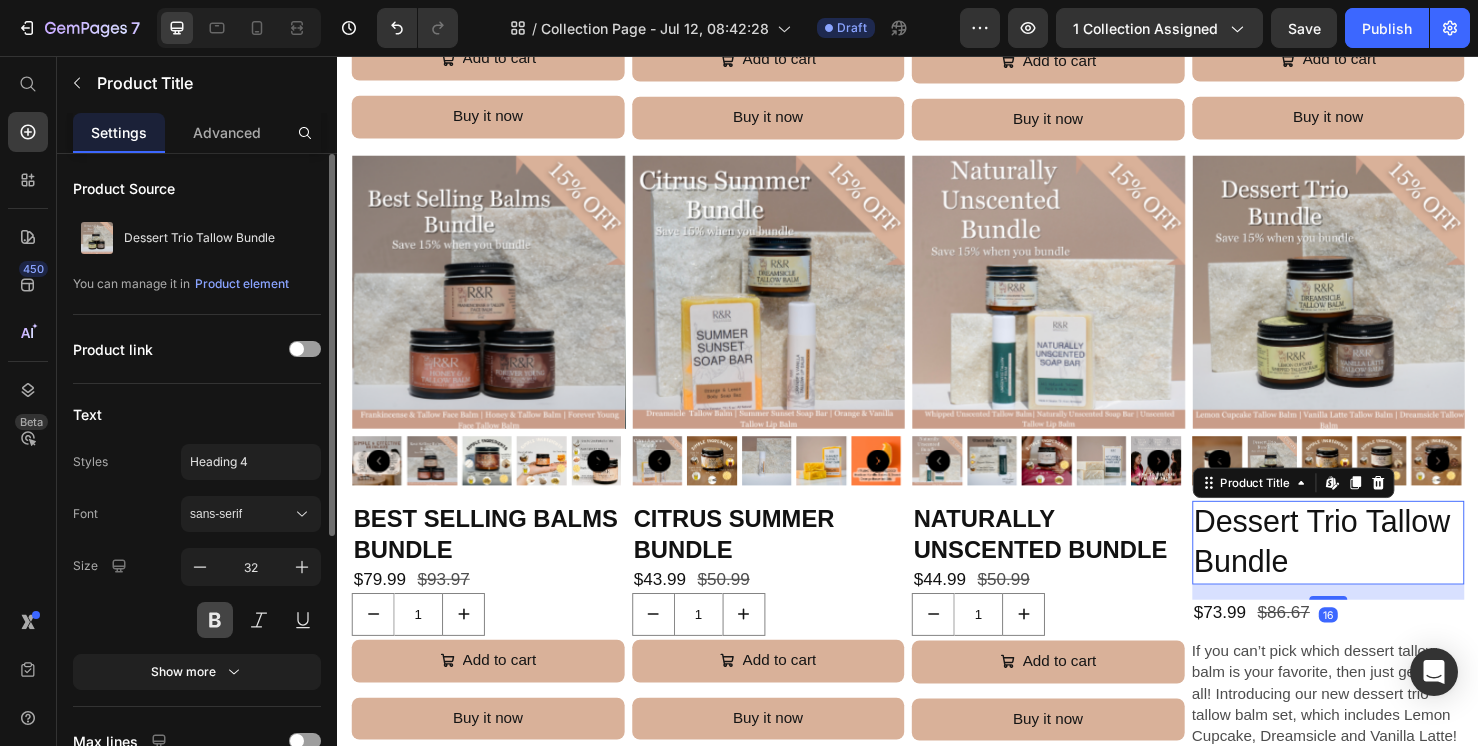 click at bounding box center (215, 620) 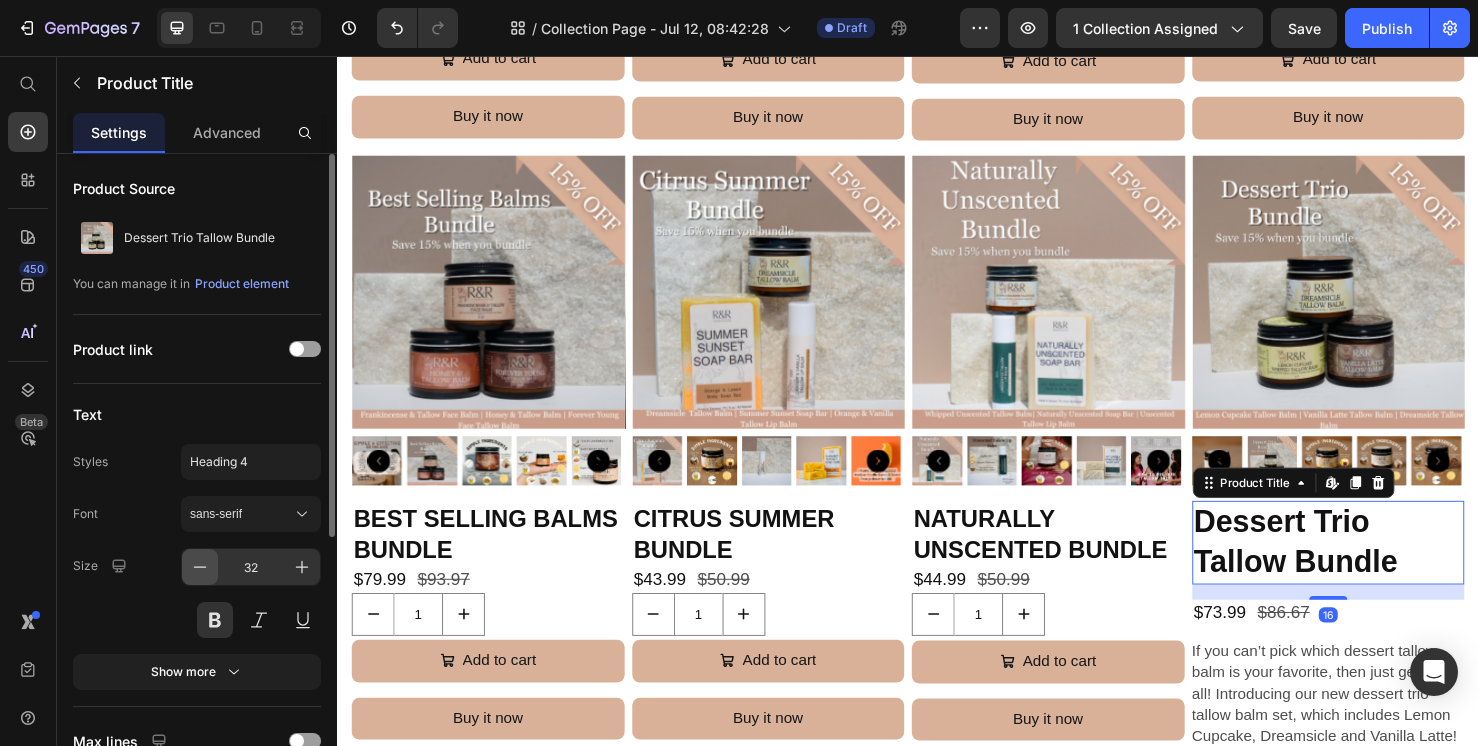 click at bounding box center (200, 567) 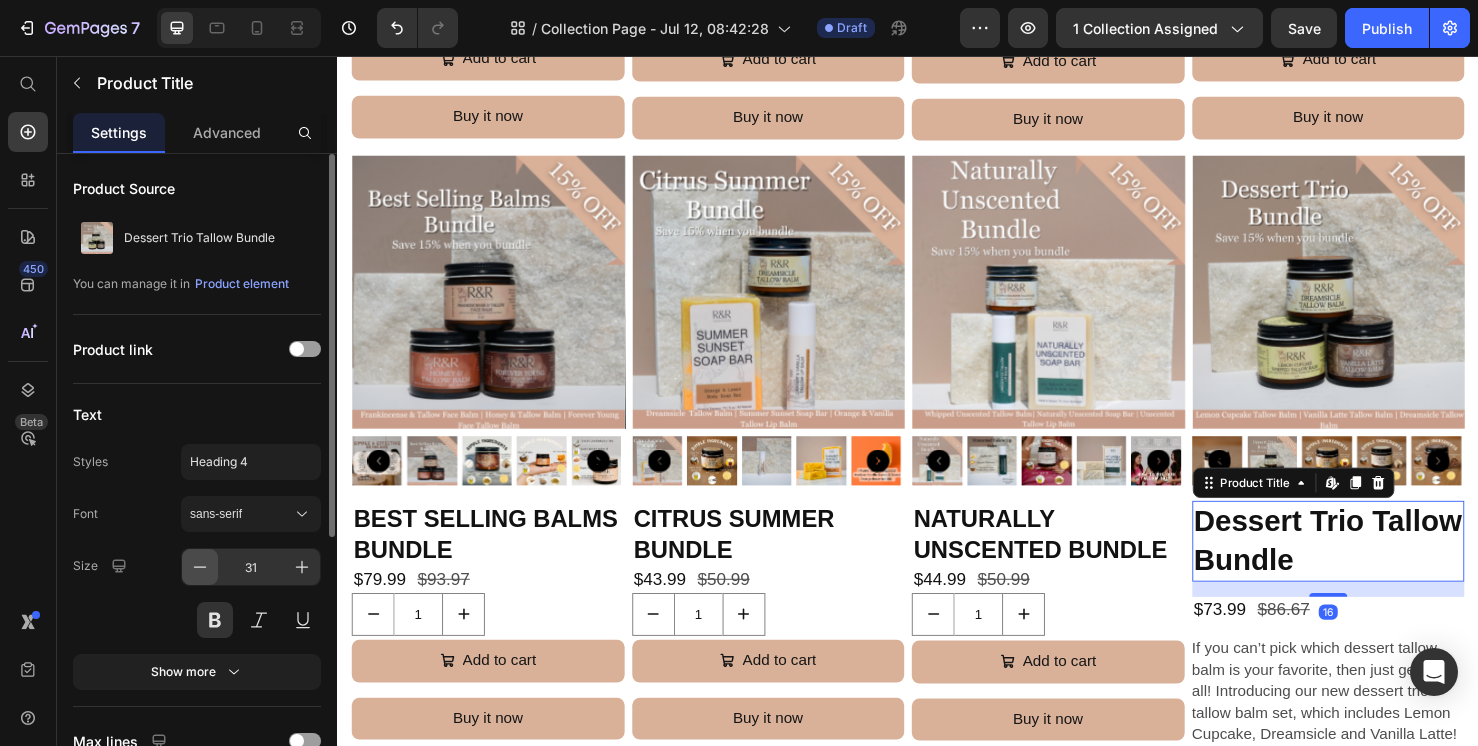 click at bounding box center (200, 567) 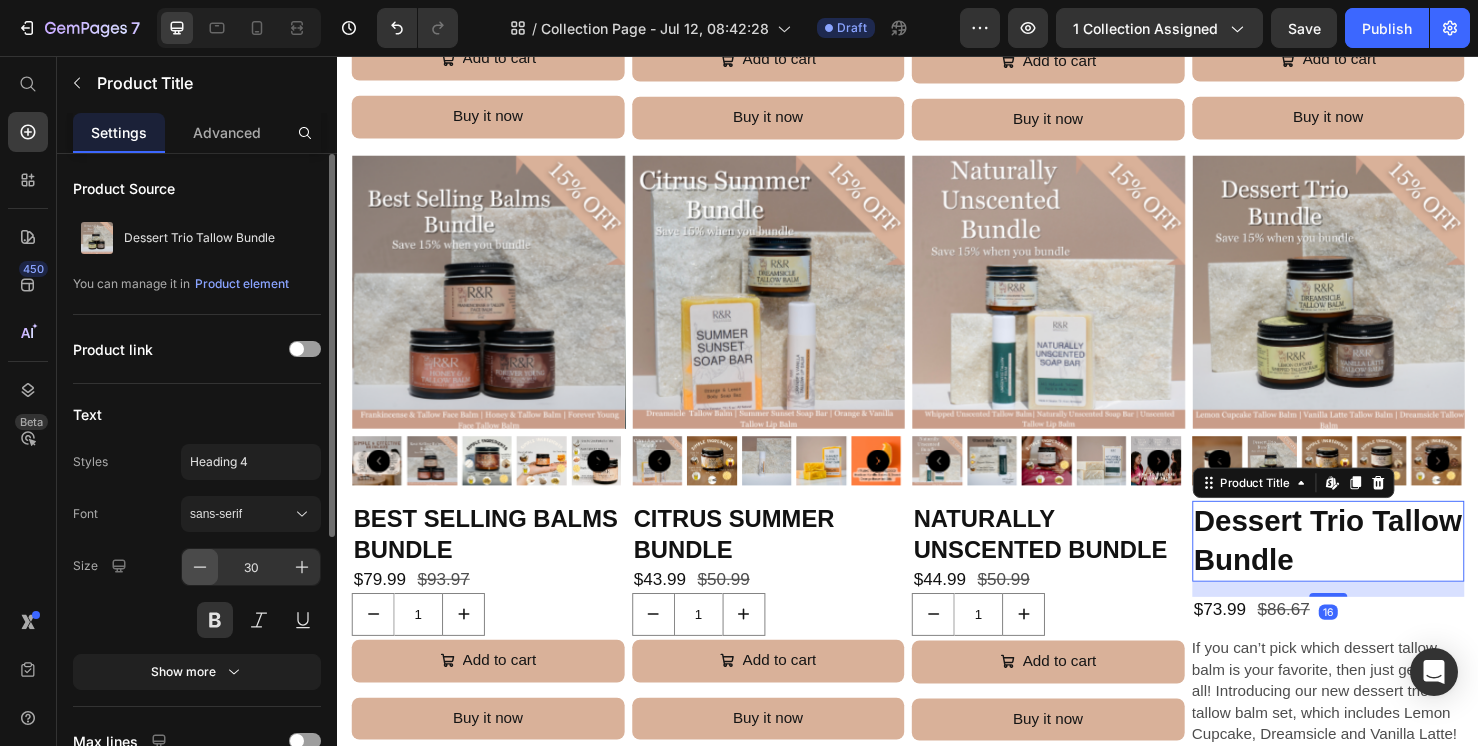 click at bounding box center [200, 567] 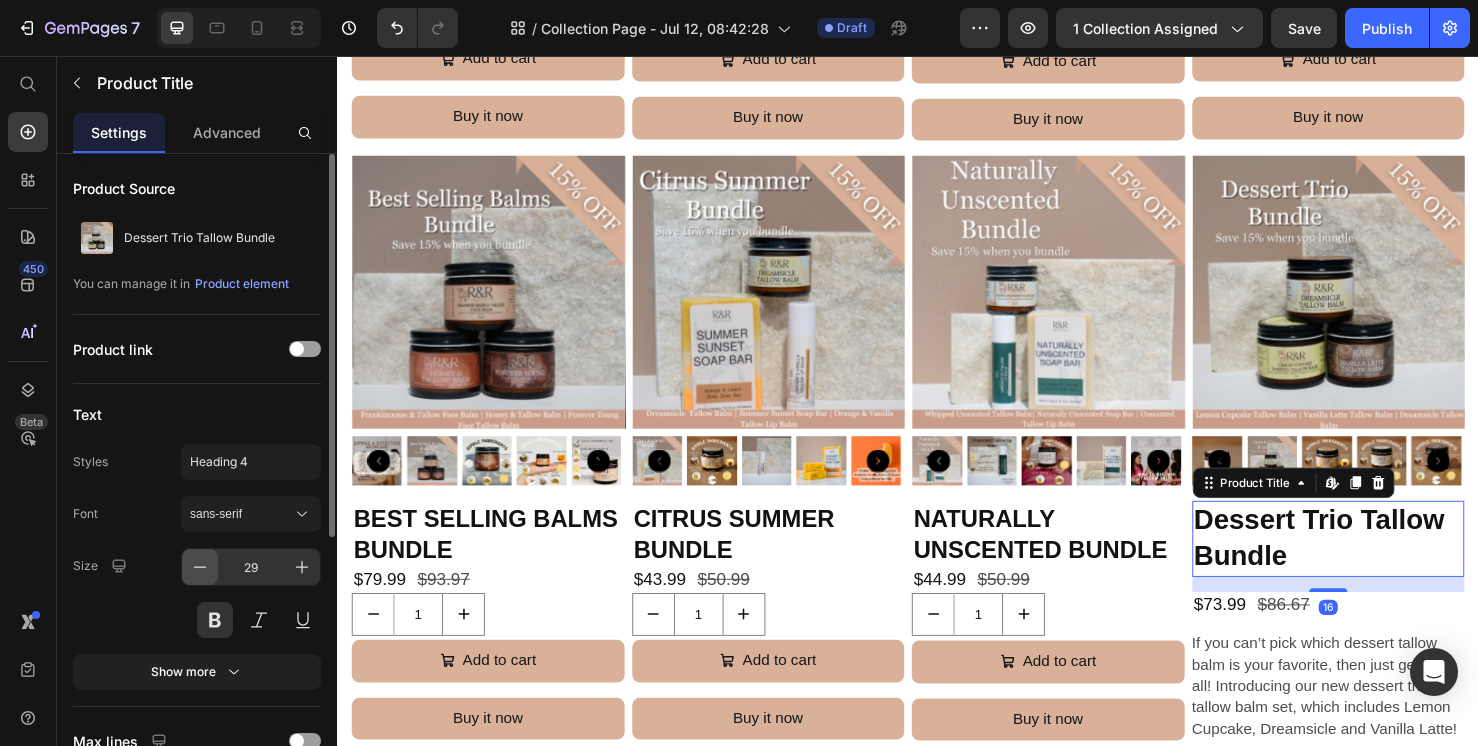 click at bounding box center [200, 567] 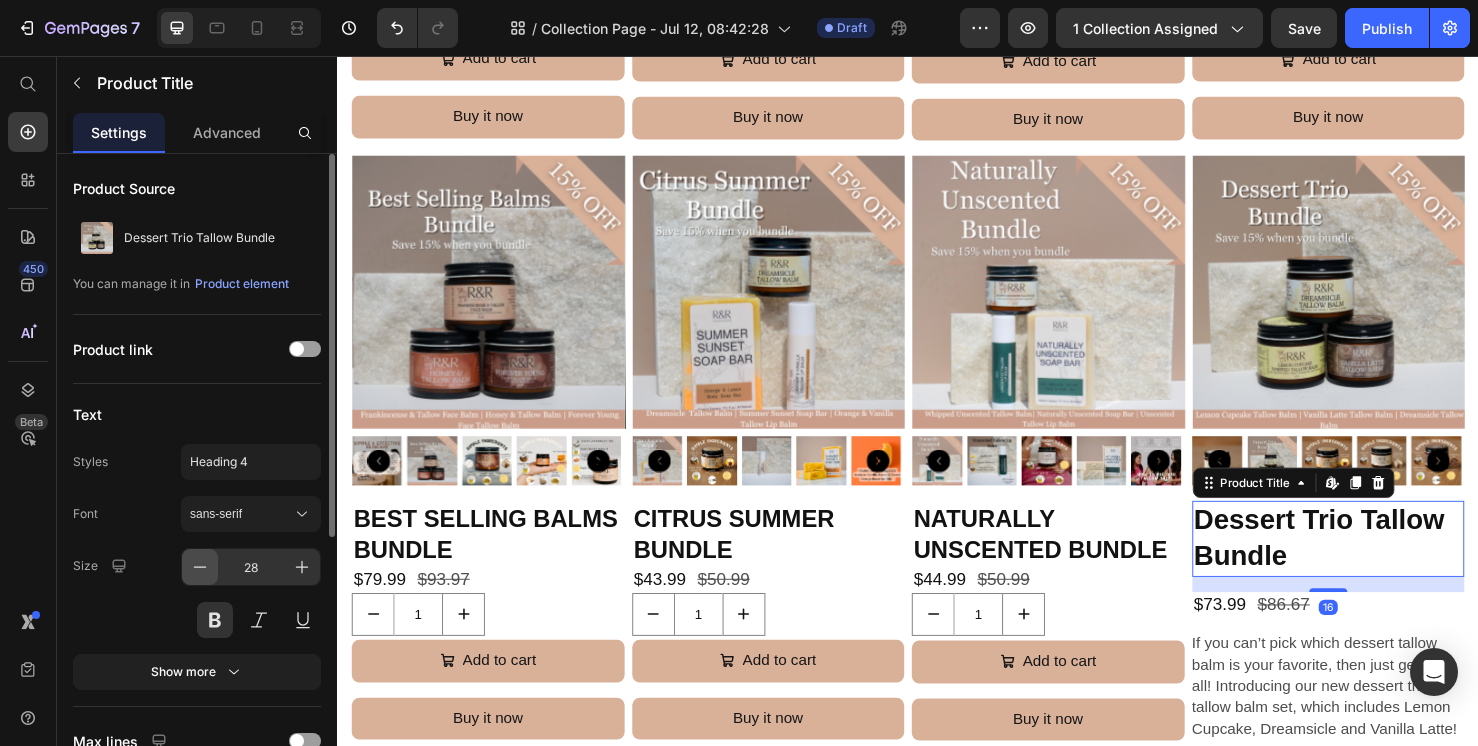 click at bounding box center (200, 567) 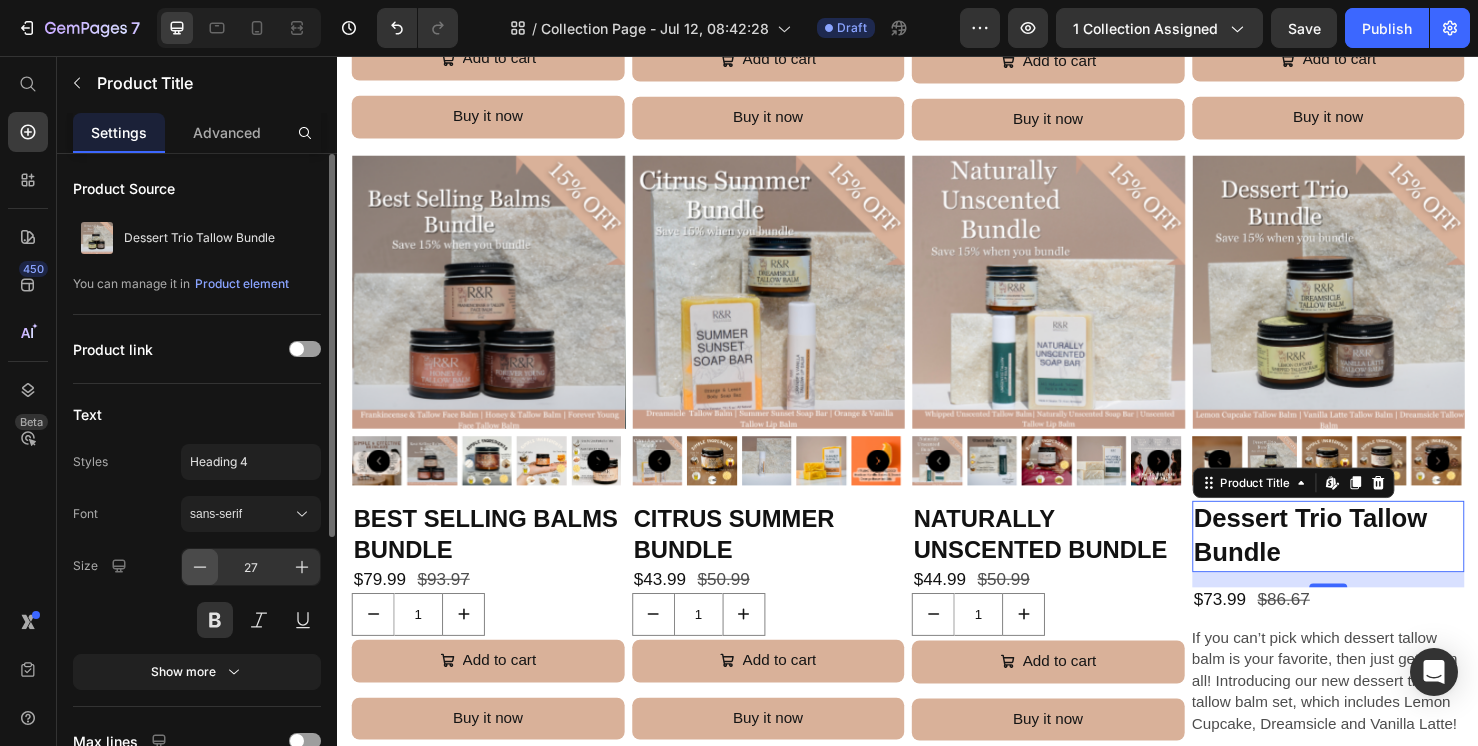 click at bounding box center (200, 567) 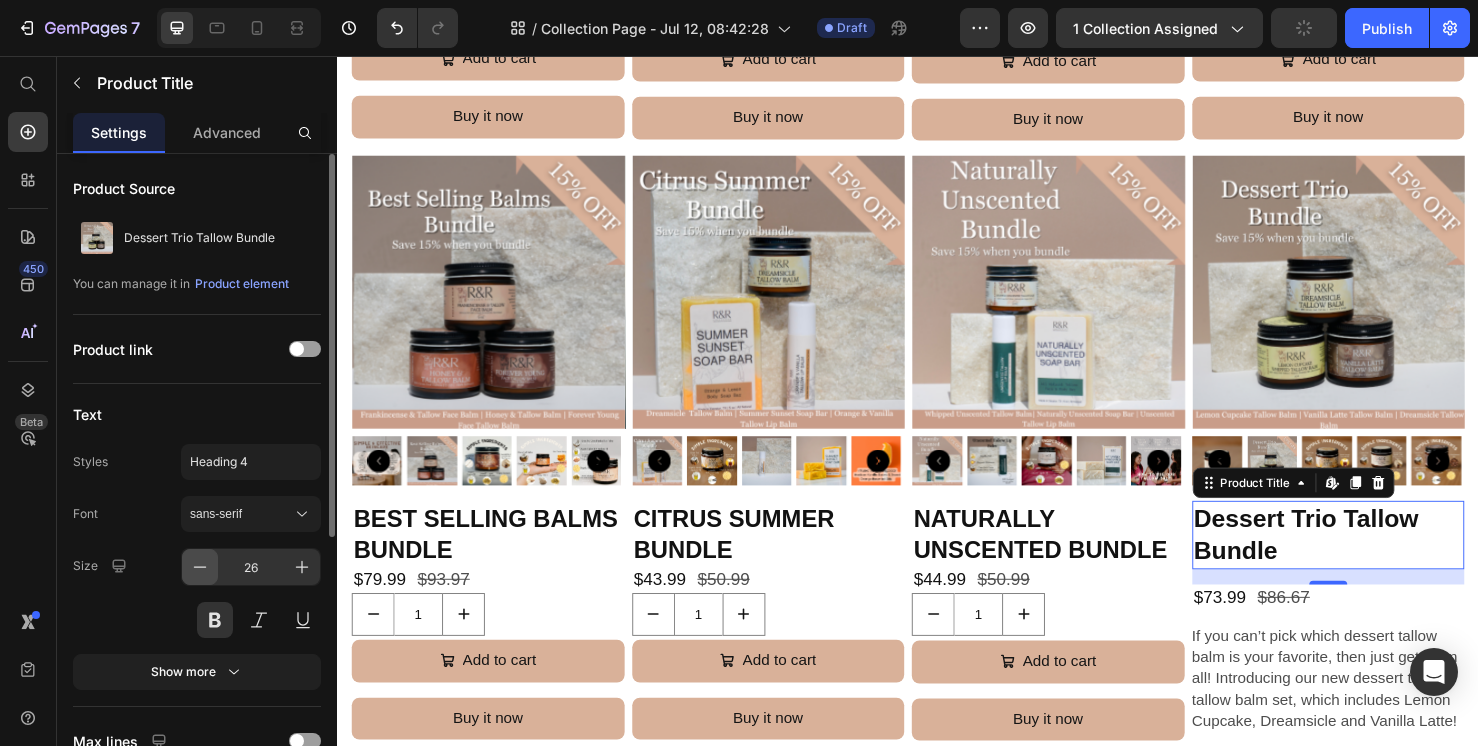 click at bounding box center (200, 567) 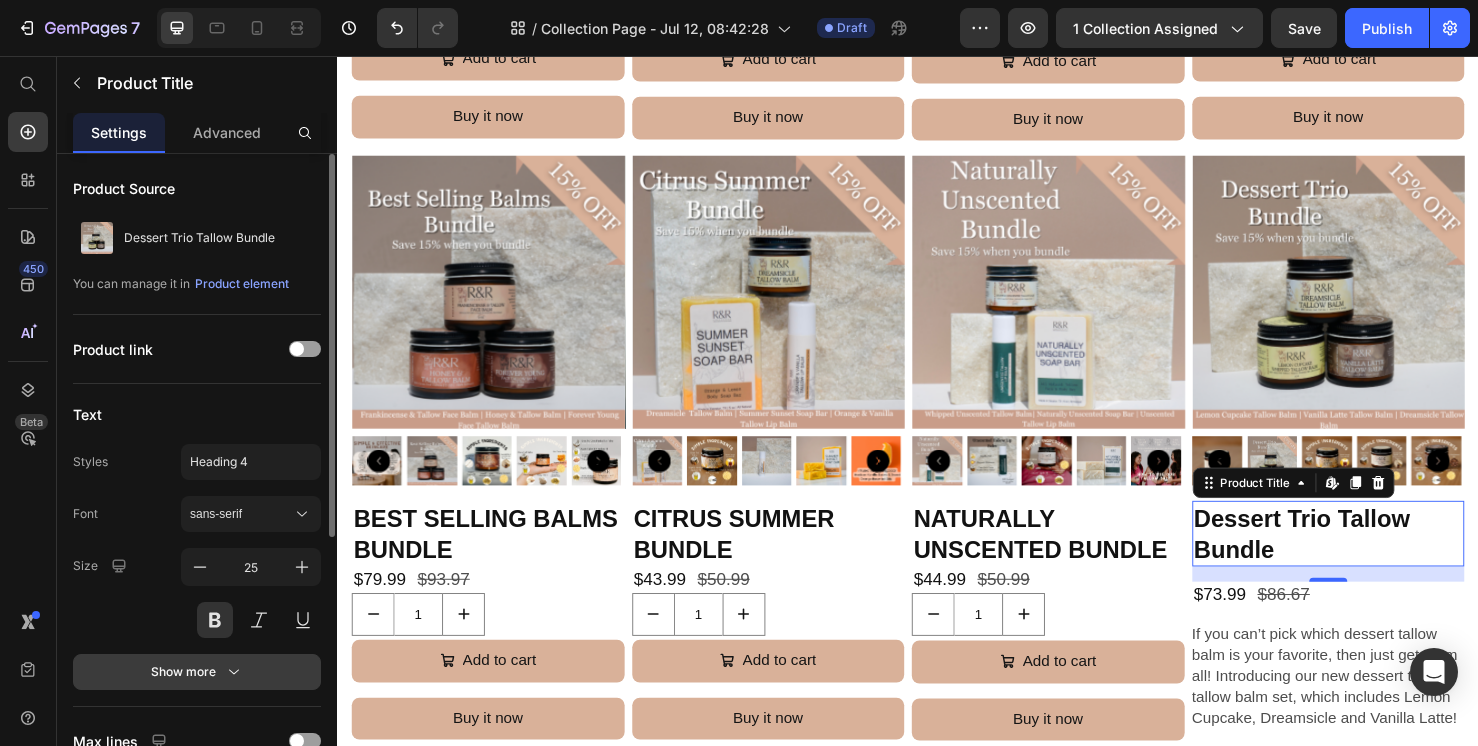 click on "Show more" at bounding box center (197, 672) 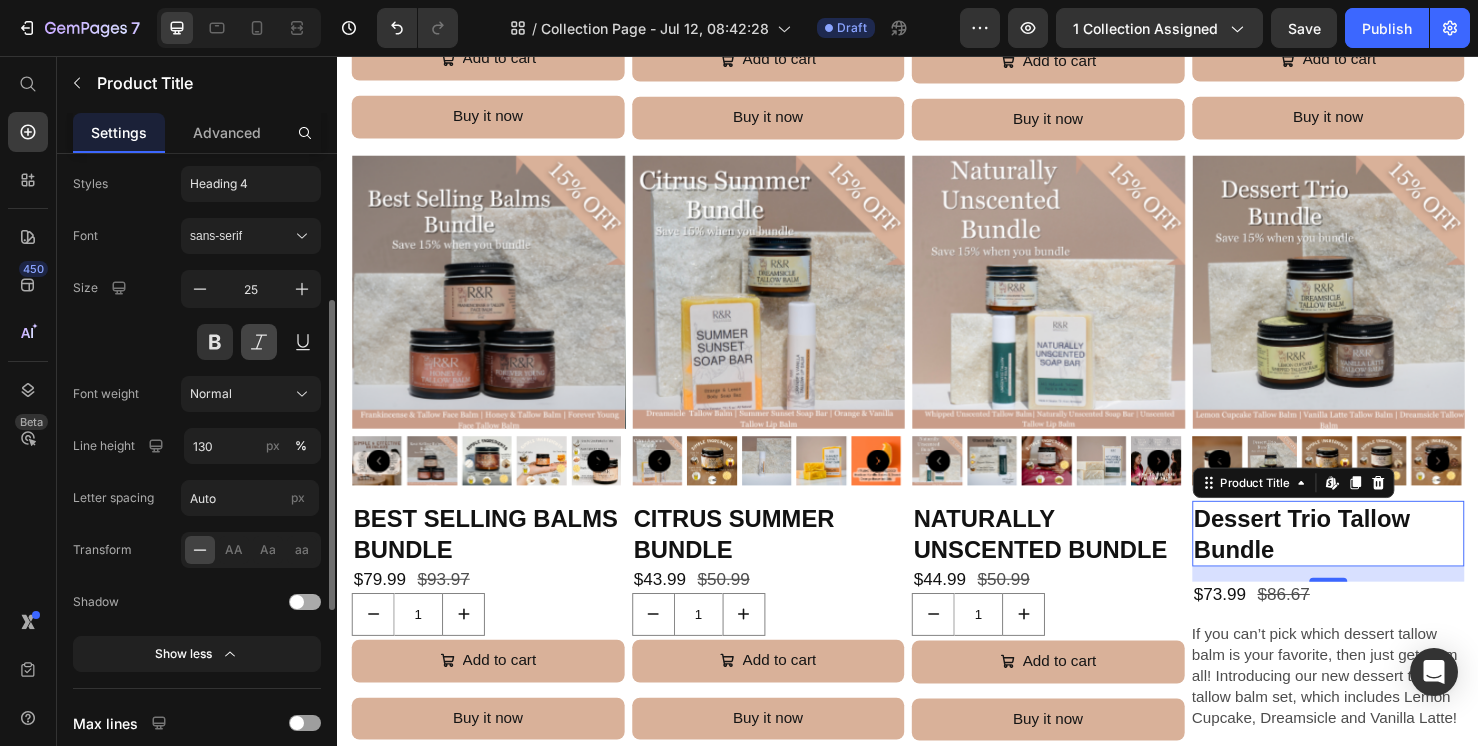 scroll, scrollTop: 288, scrollLeft: 0, axis: vertical 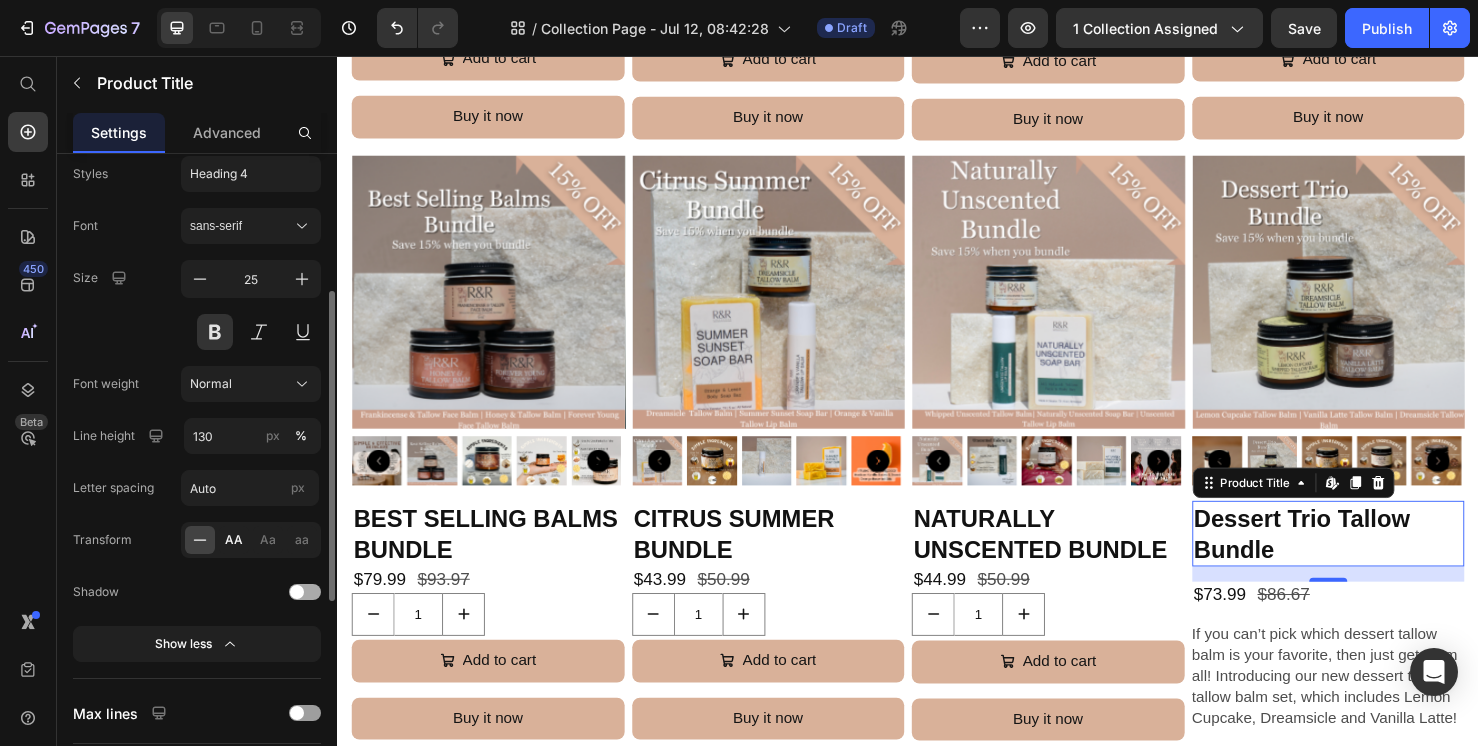 click on "AA" 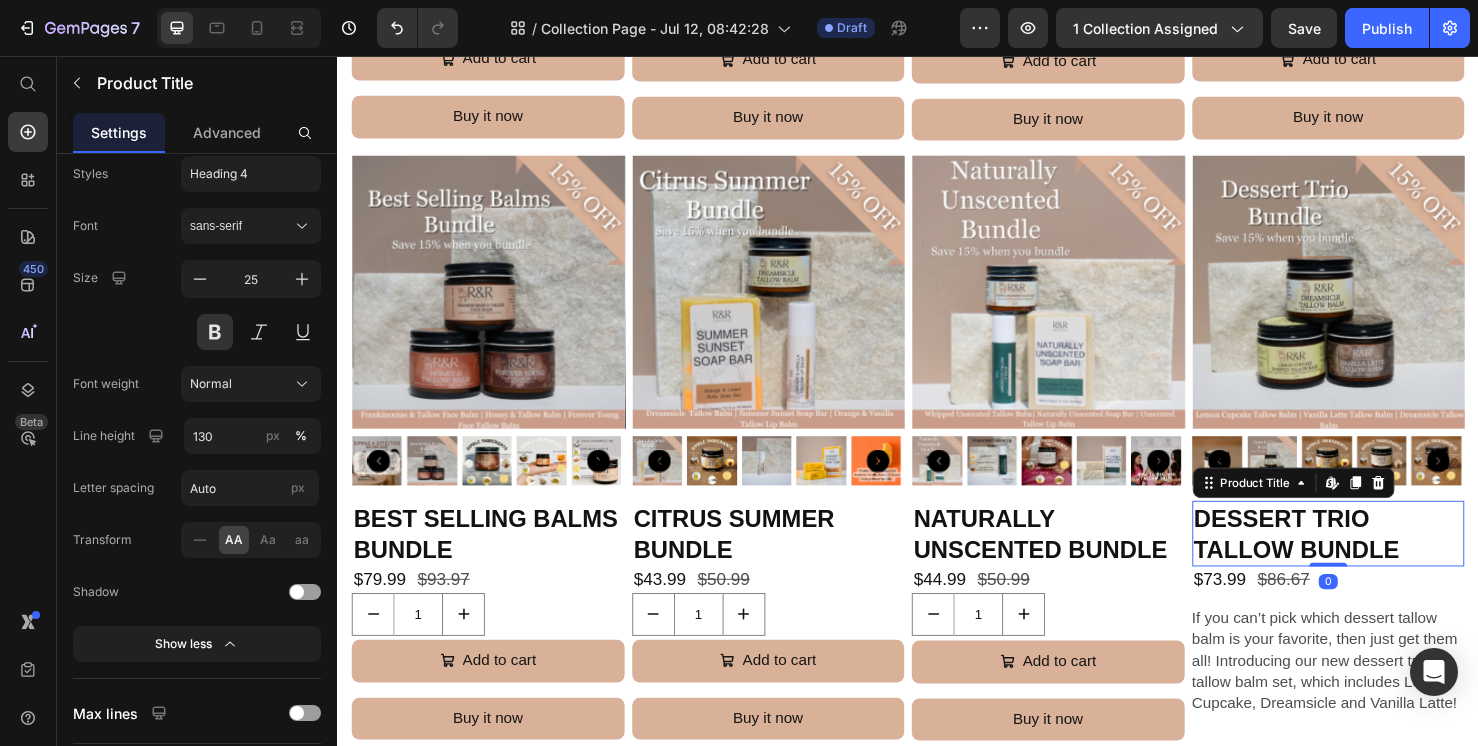 drag, startPoint x: 1369, startPoint y: 597, endPoint x: 1366, endPoint y: 574, distance: 23.194826 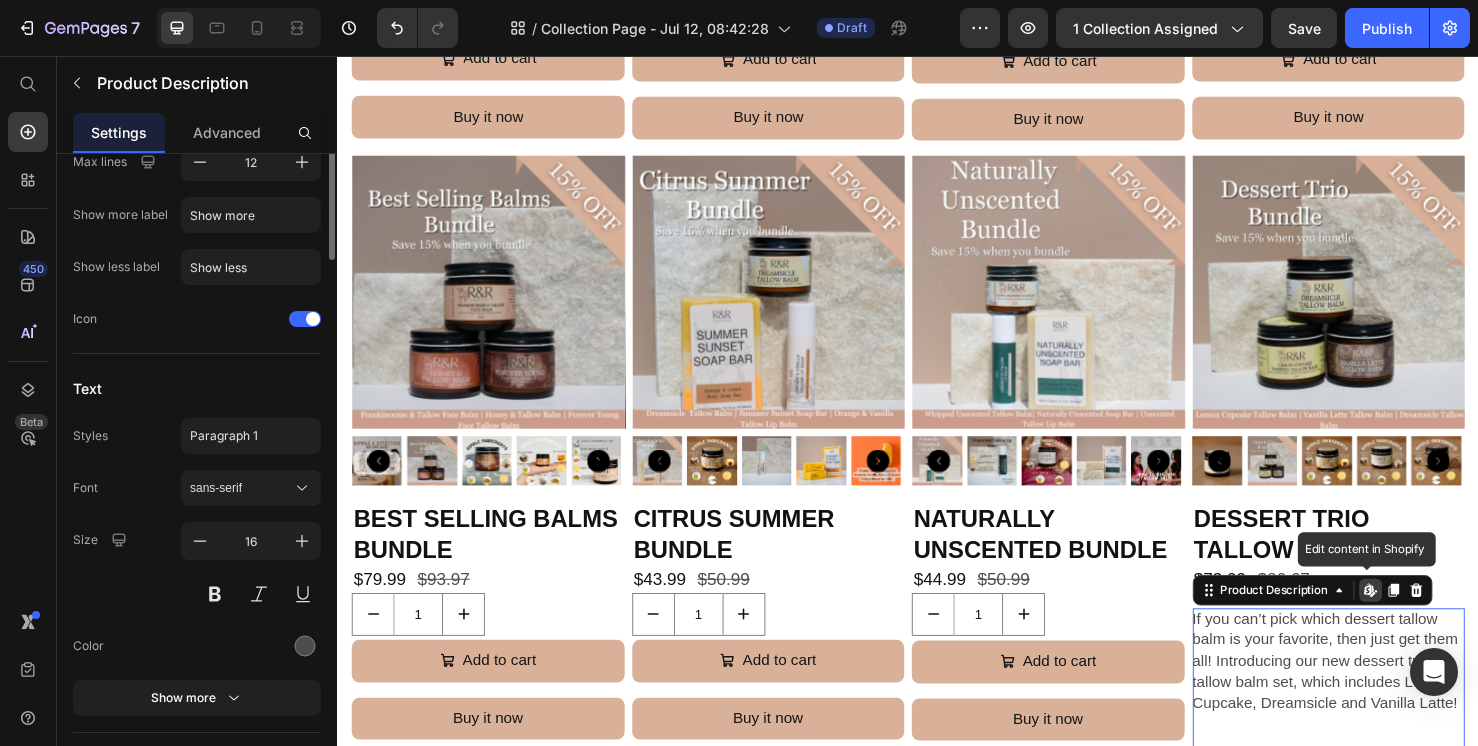 scroll, scrollTop: 0, scrollLeft: 0, axis: both 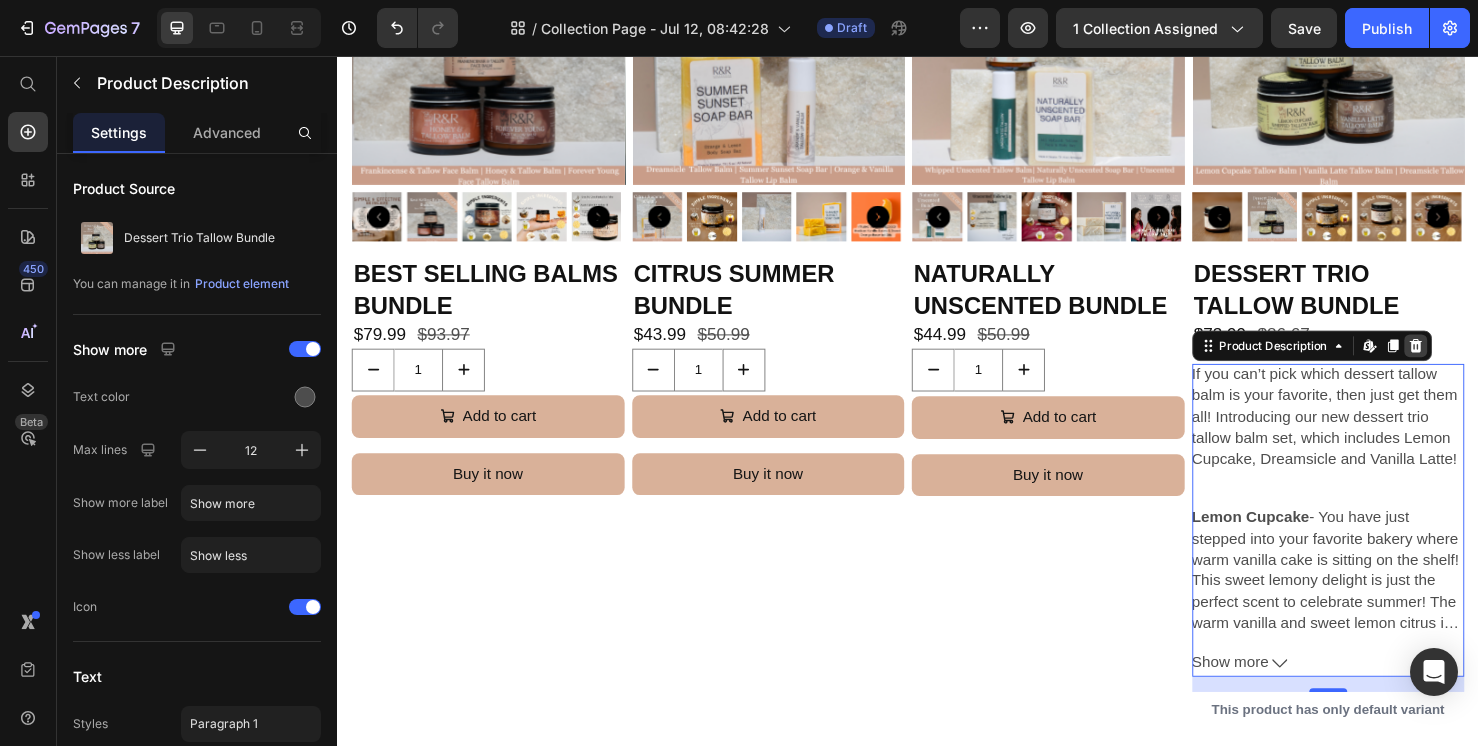 click 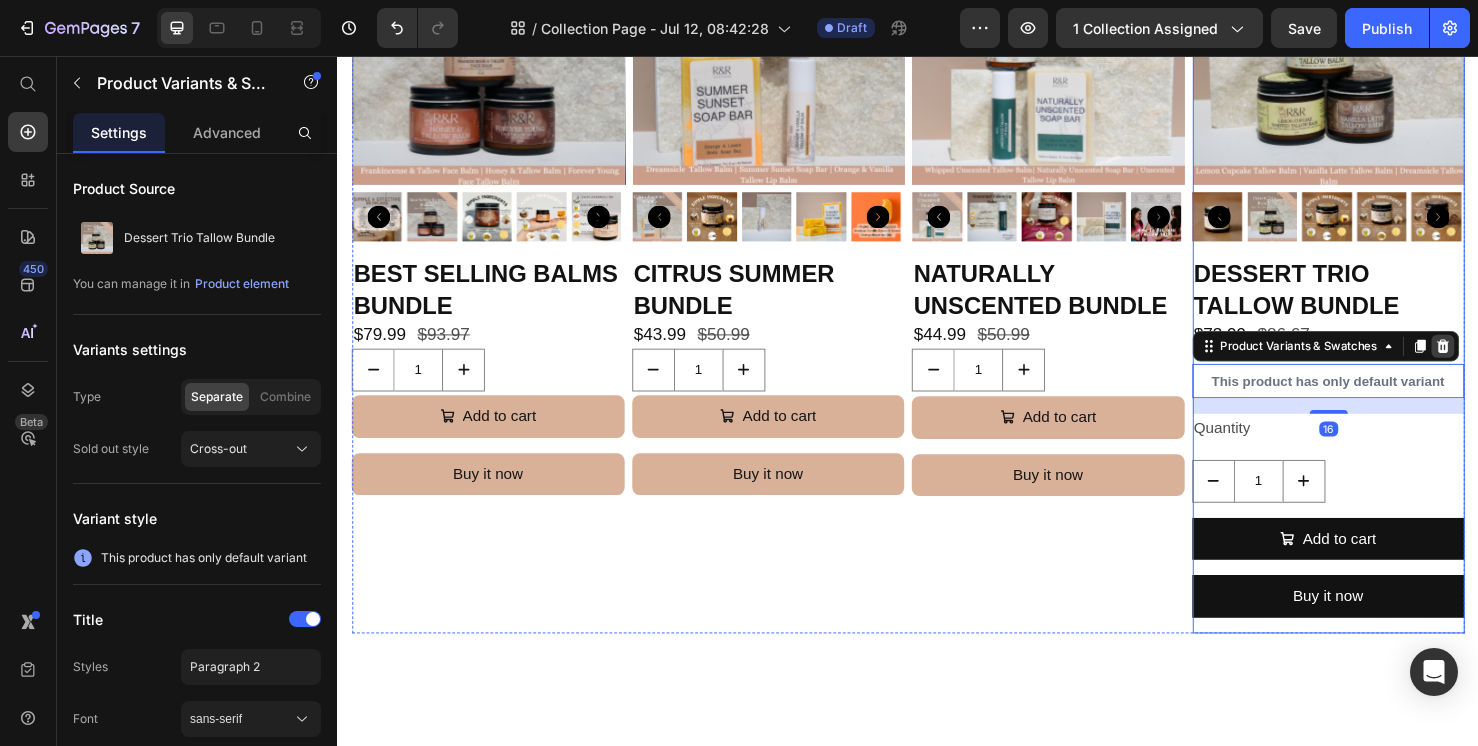 click at bounding box center [1499, 361] 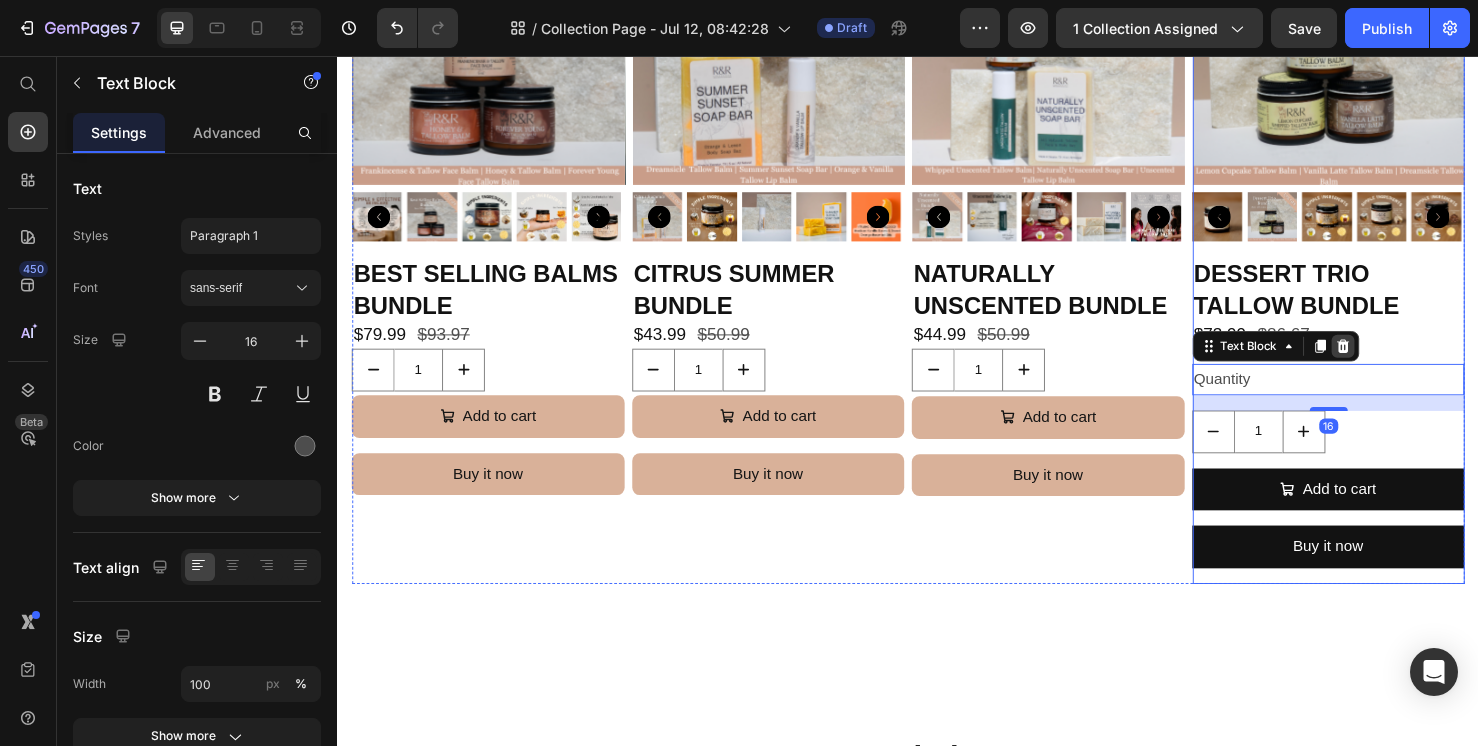 click 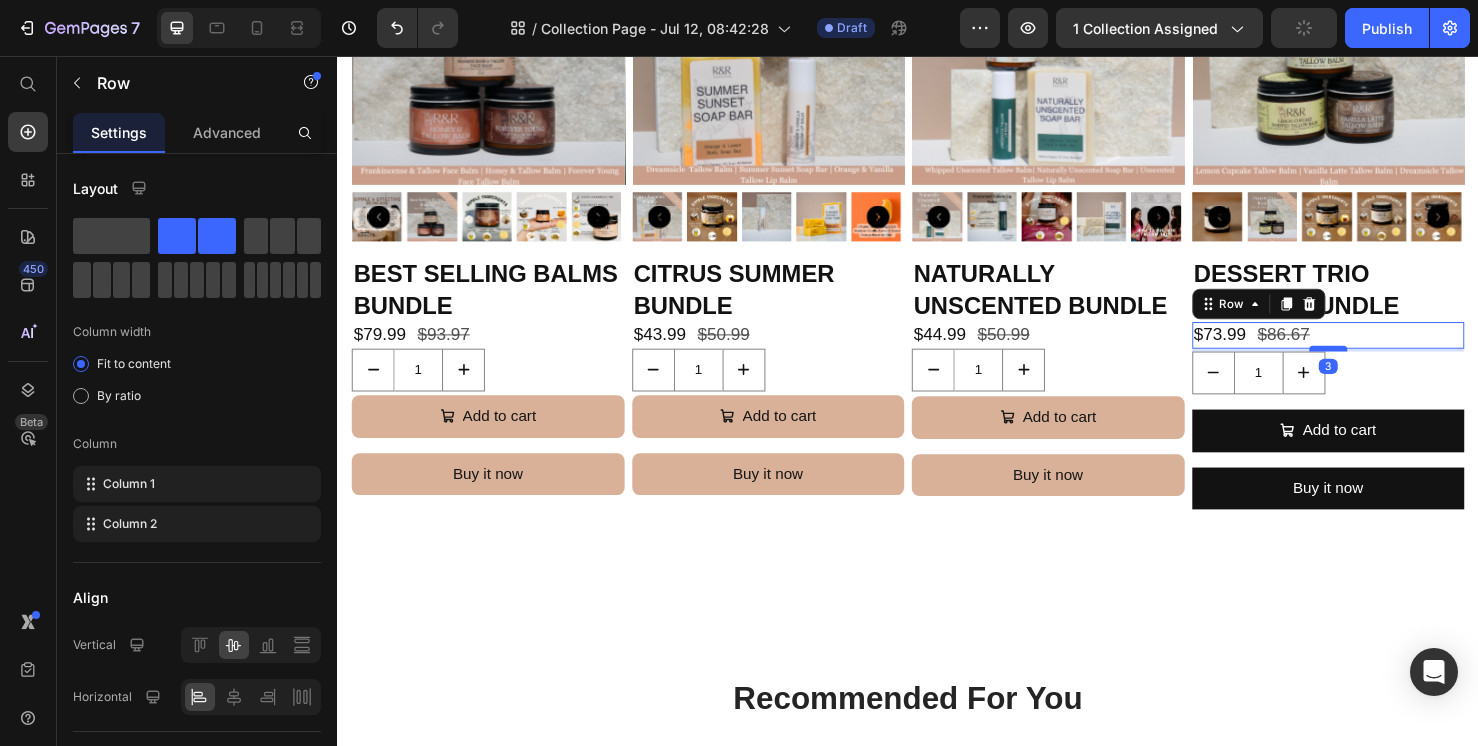 drag, startPoint x: 1374, startPoint y: 366, endPoint x: 1374, endPoint y: 353, distance: 13 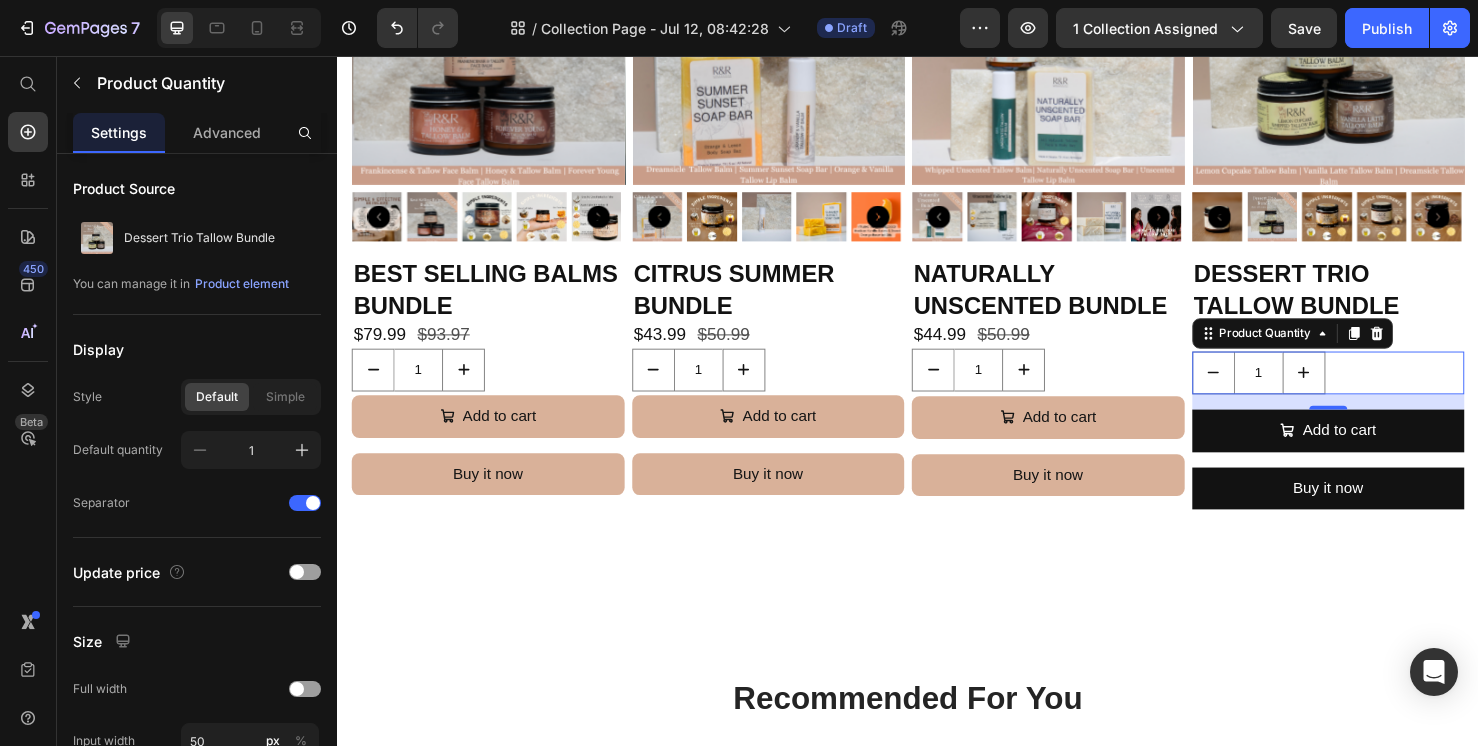 click on "0" at bounding box center (1379, 420) 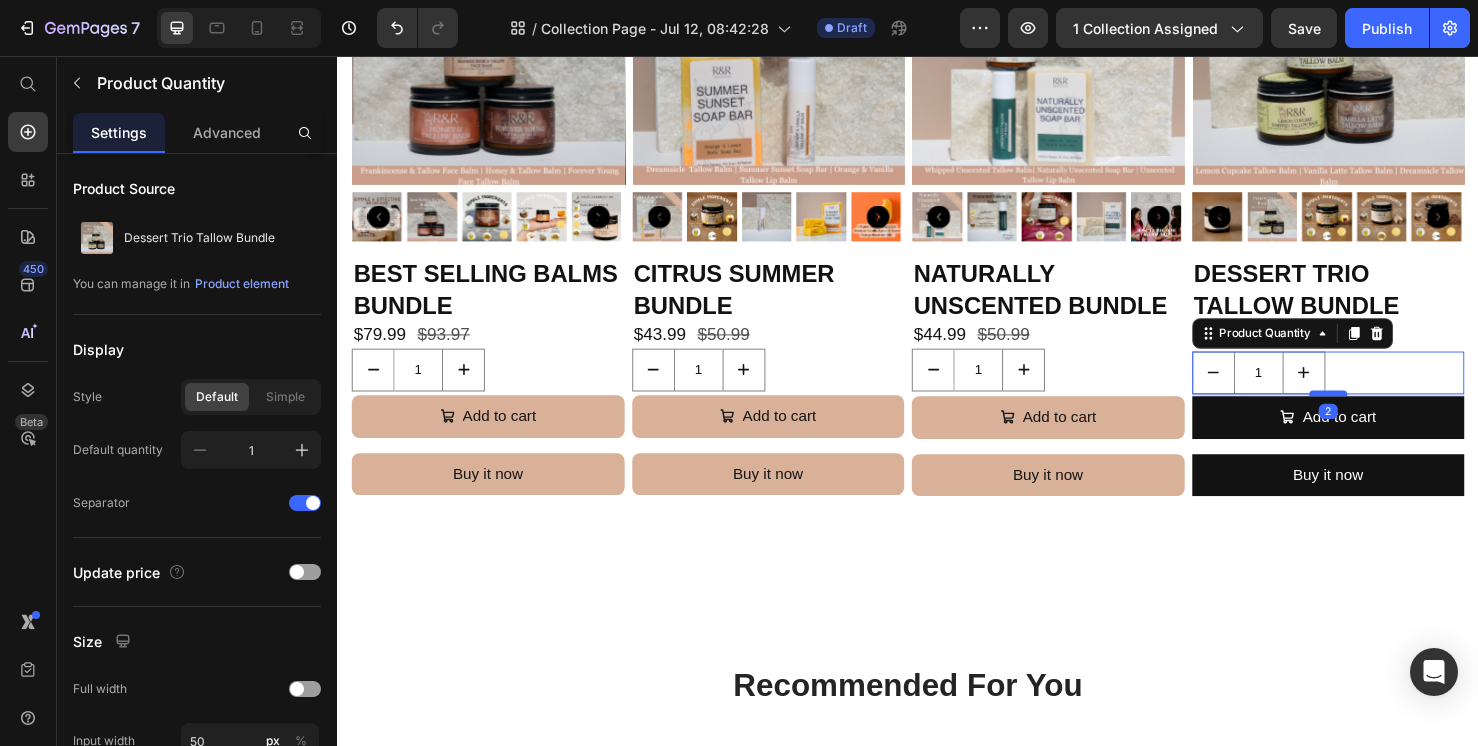 drag, startPoint x: 1367, startPoint y: 414, endPoint x: 1367, endPoint y: 400, distance: 14 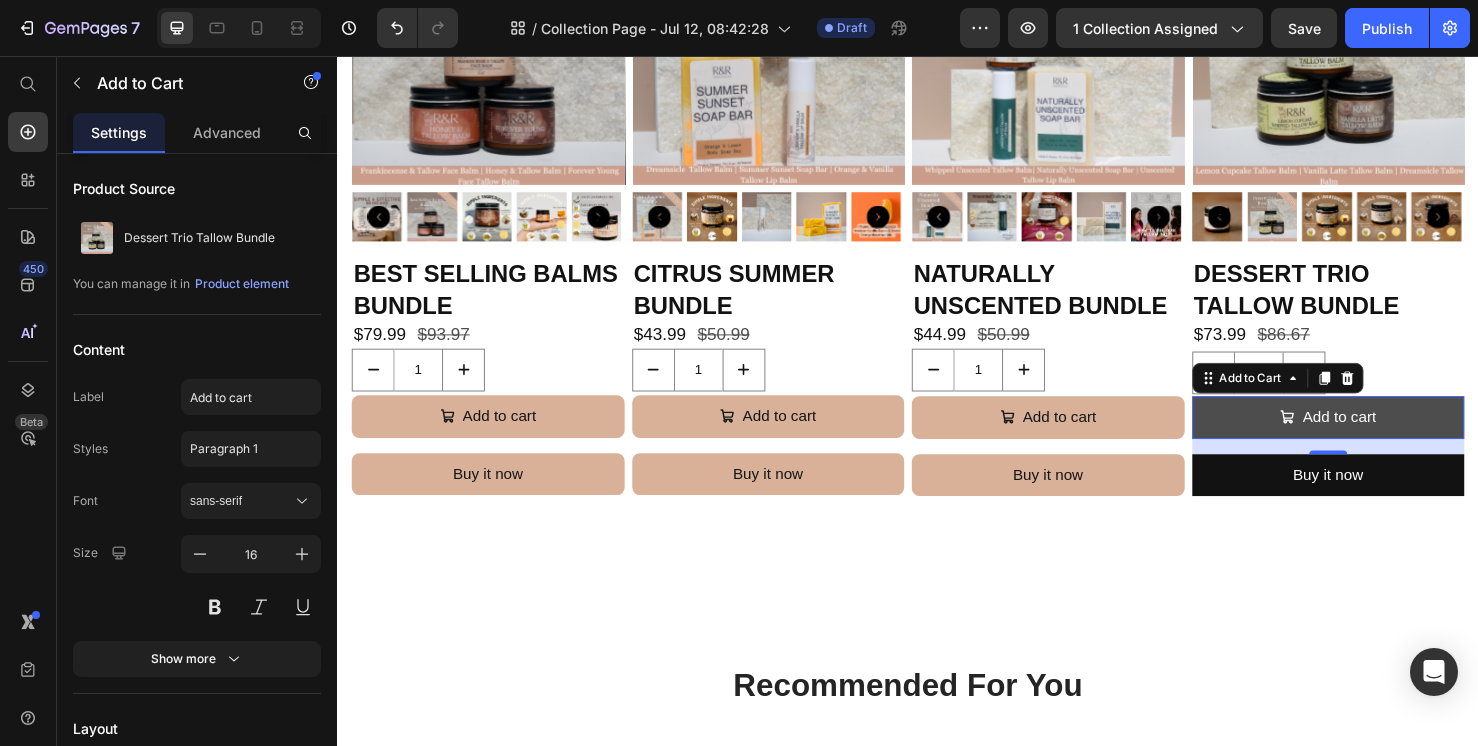 click on "Add to cart" at bounding box center [1379, 436] 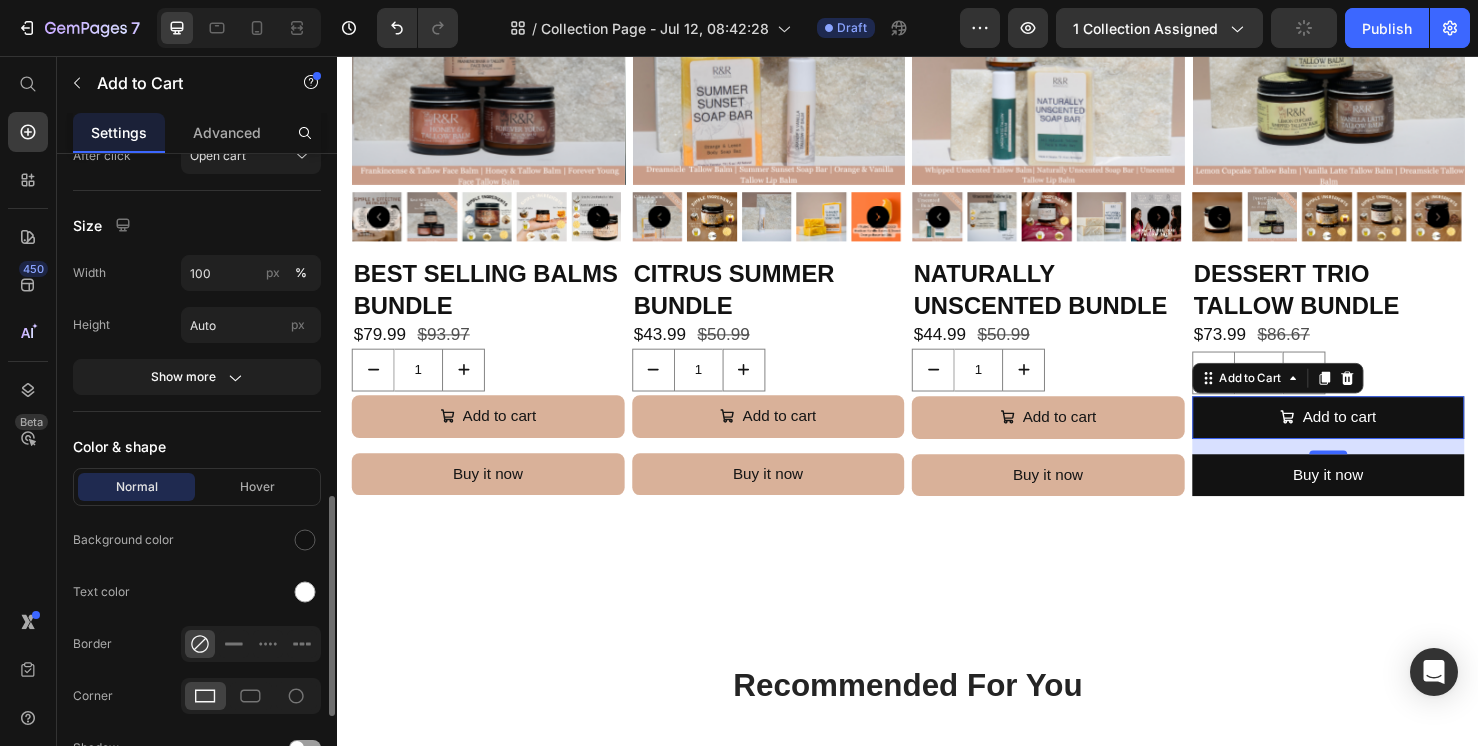 scroll, scrollTop: 985, scrollLeft: 0, axis: vertical 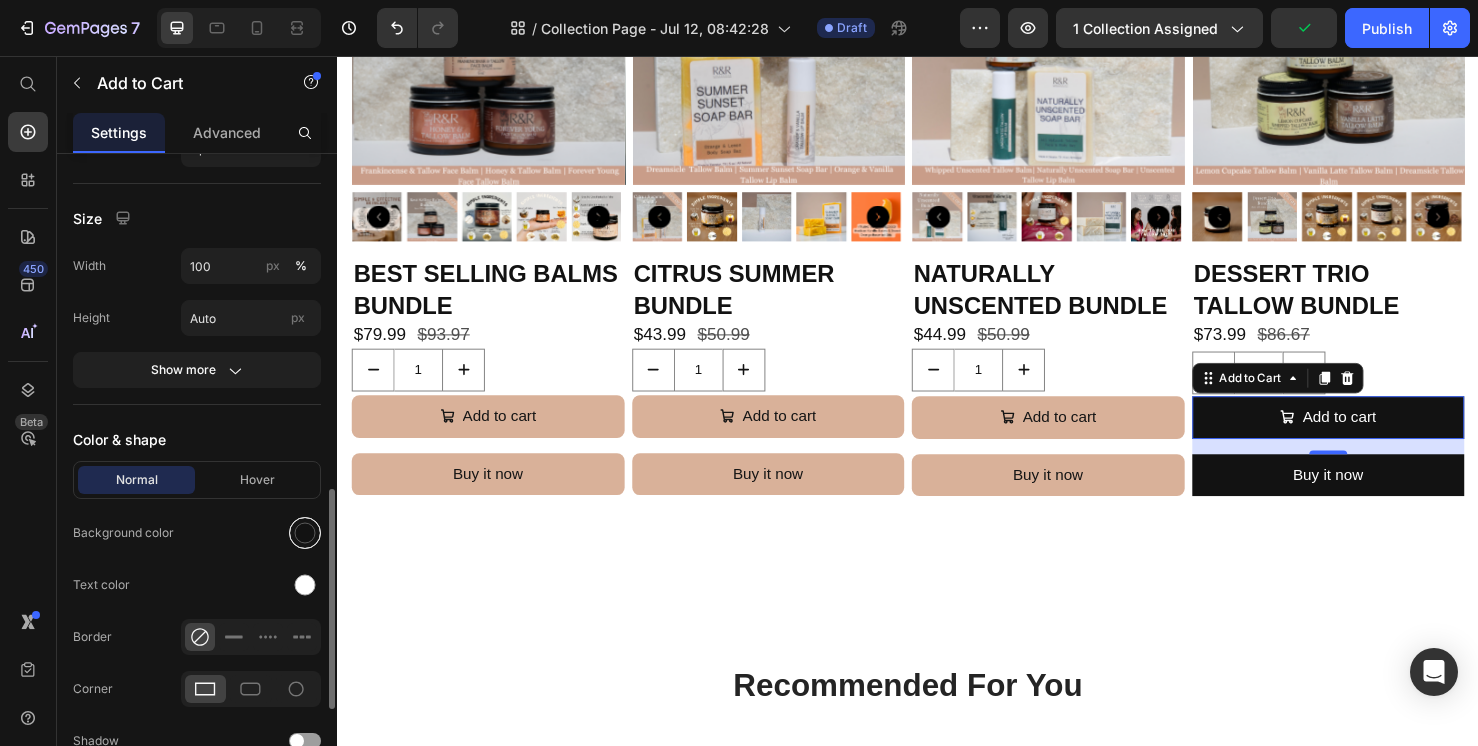 click at bounding box center [305, 533] 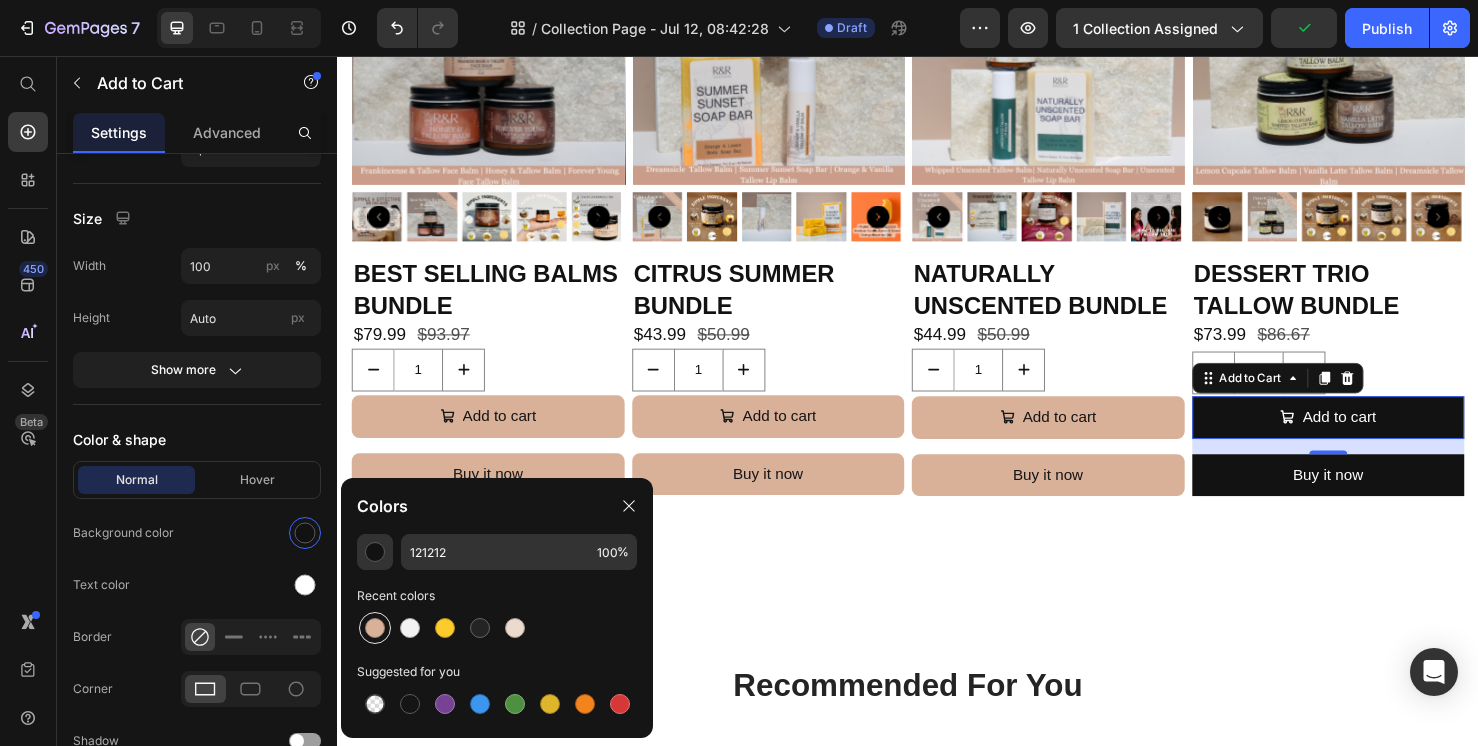 click at bounding box center (375, 628) 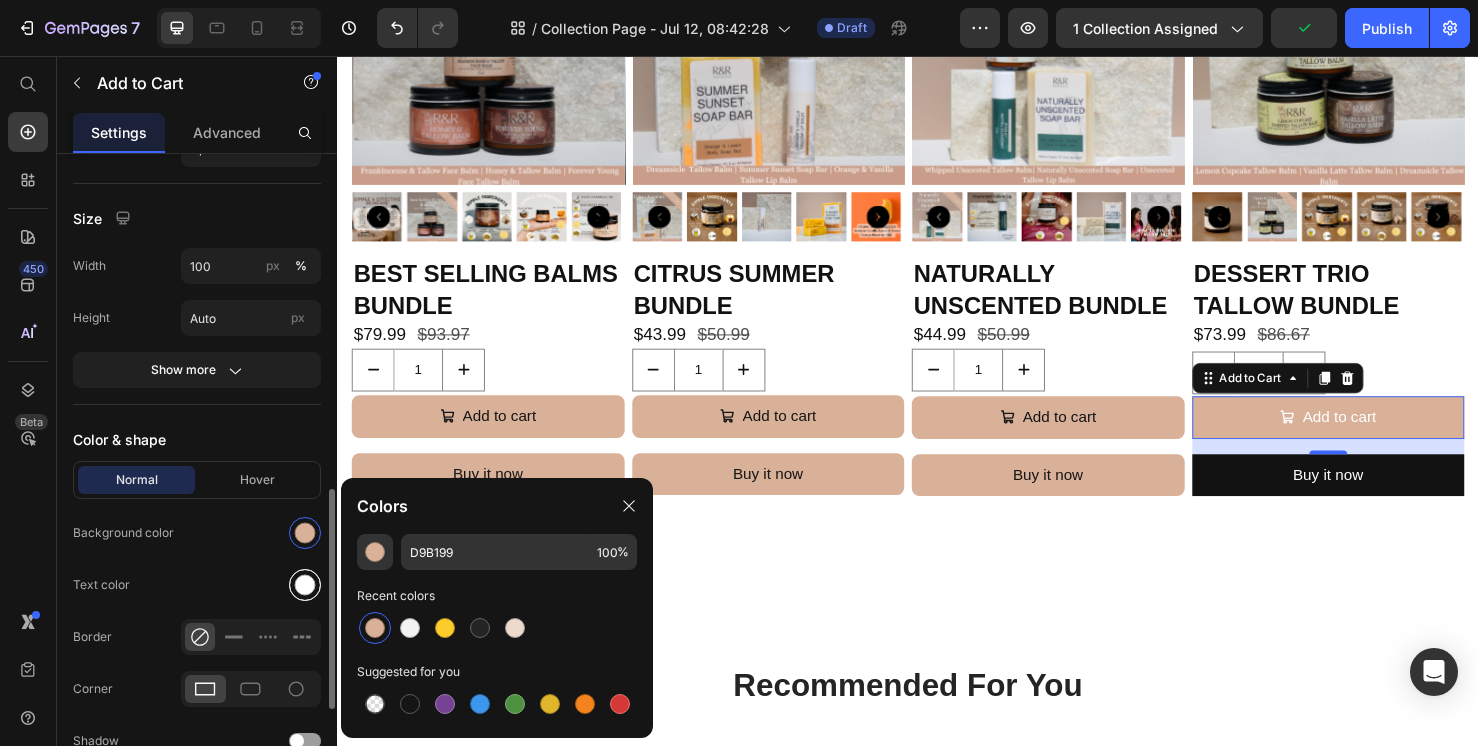 click at bounding box center (305, 585) 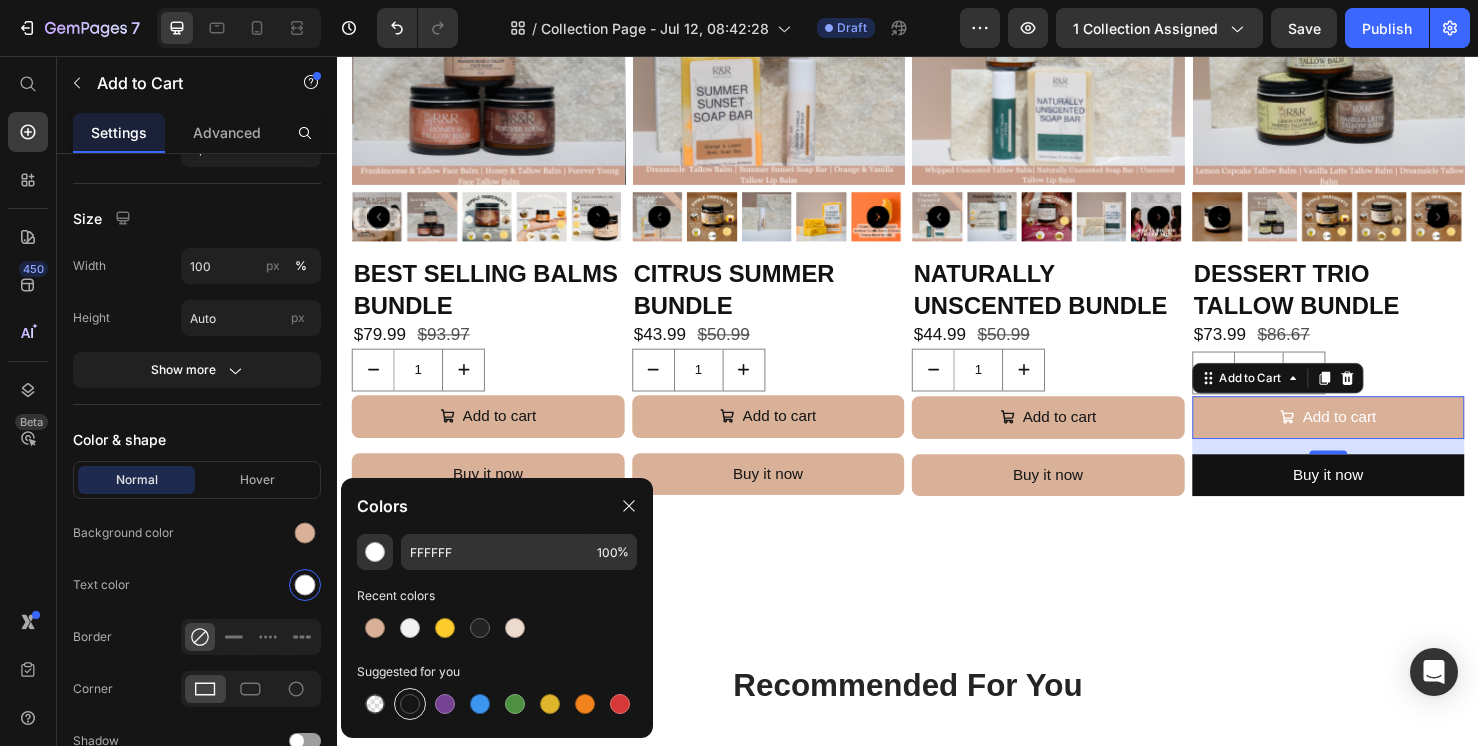 click at bounding box center [410, 704] 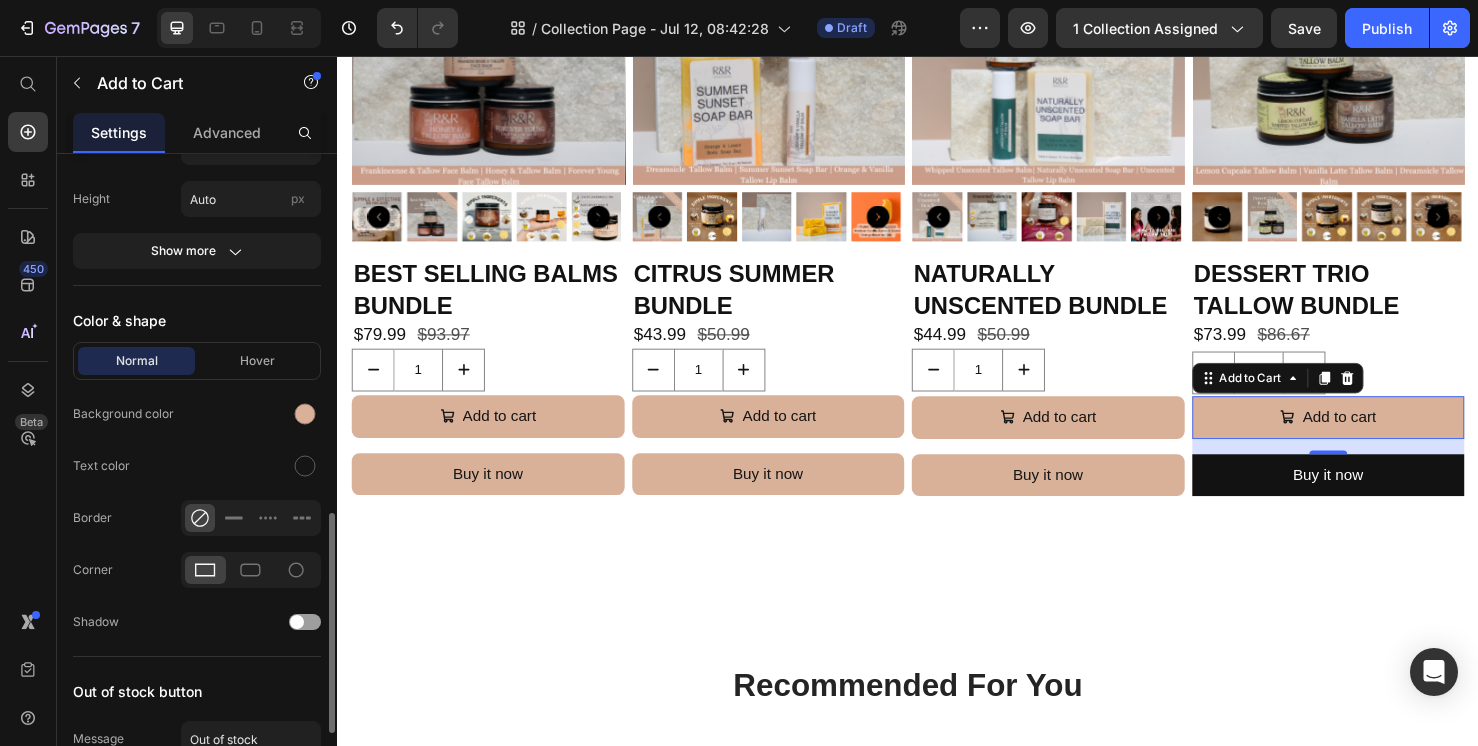 scroll, scrollTop: 1137, scrollLeft: 0, axis: vertical 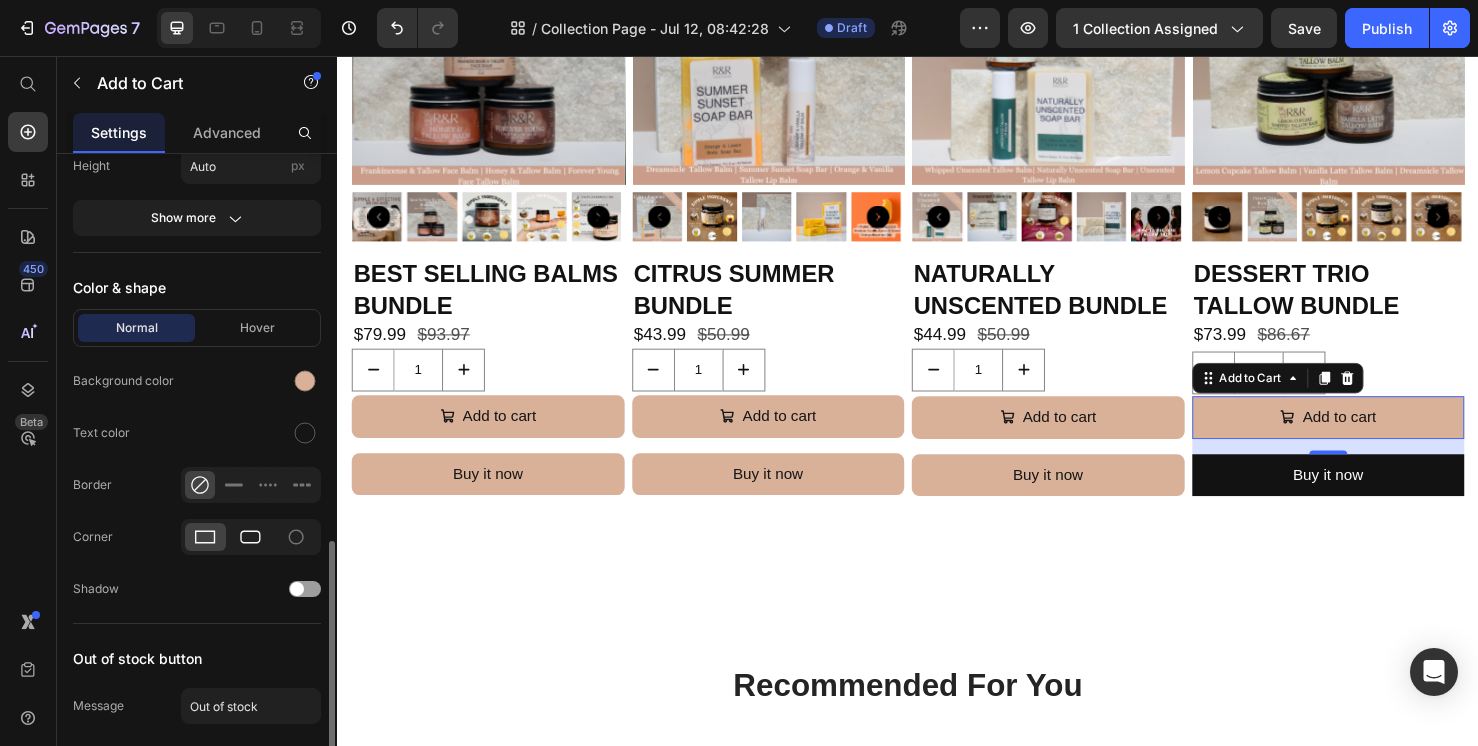 click 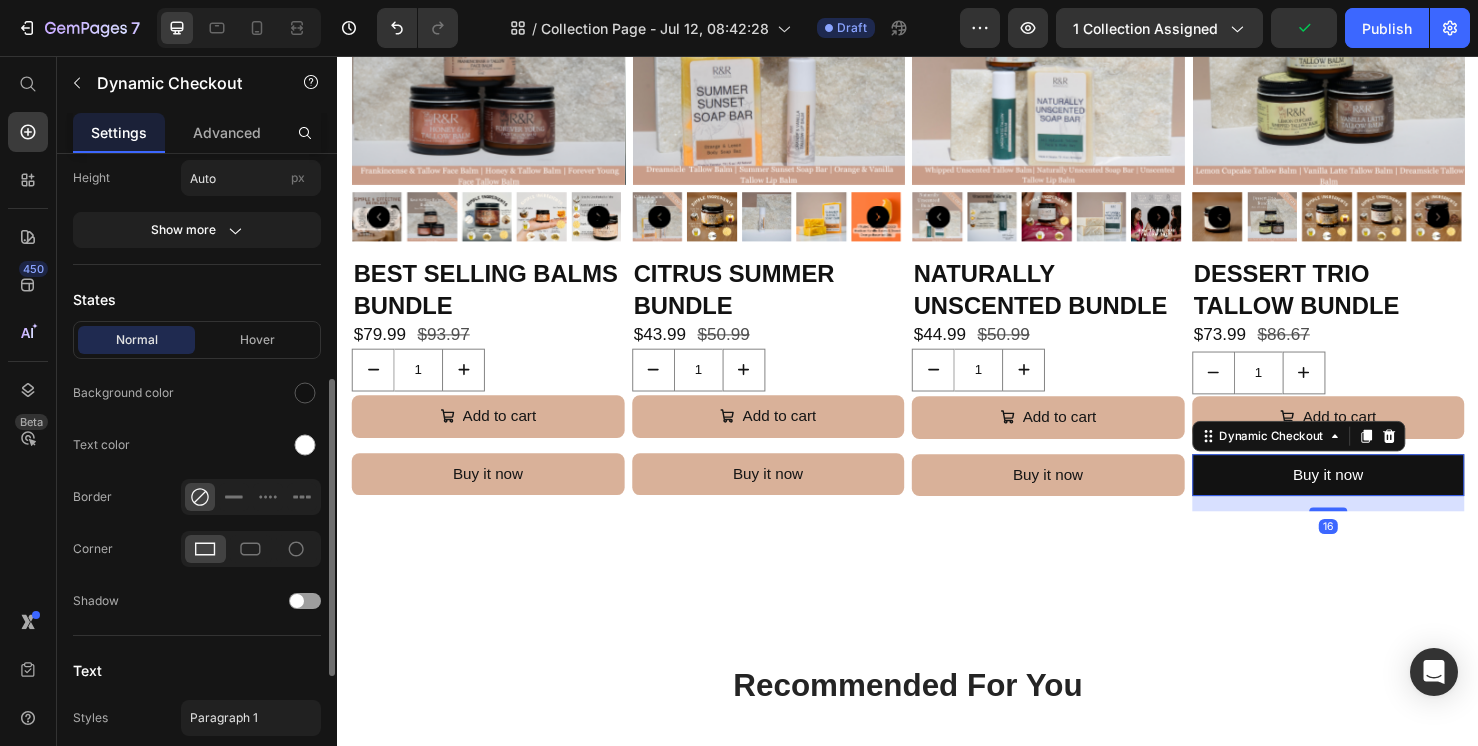 scroll, scrollTop: 508, scrollLeft: 0, axis: vertical 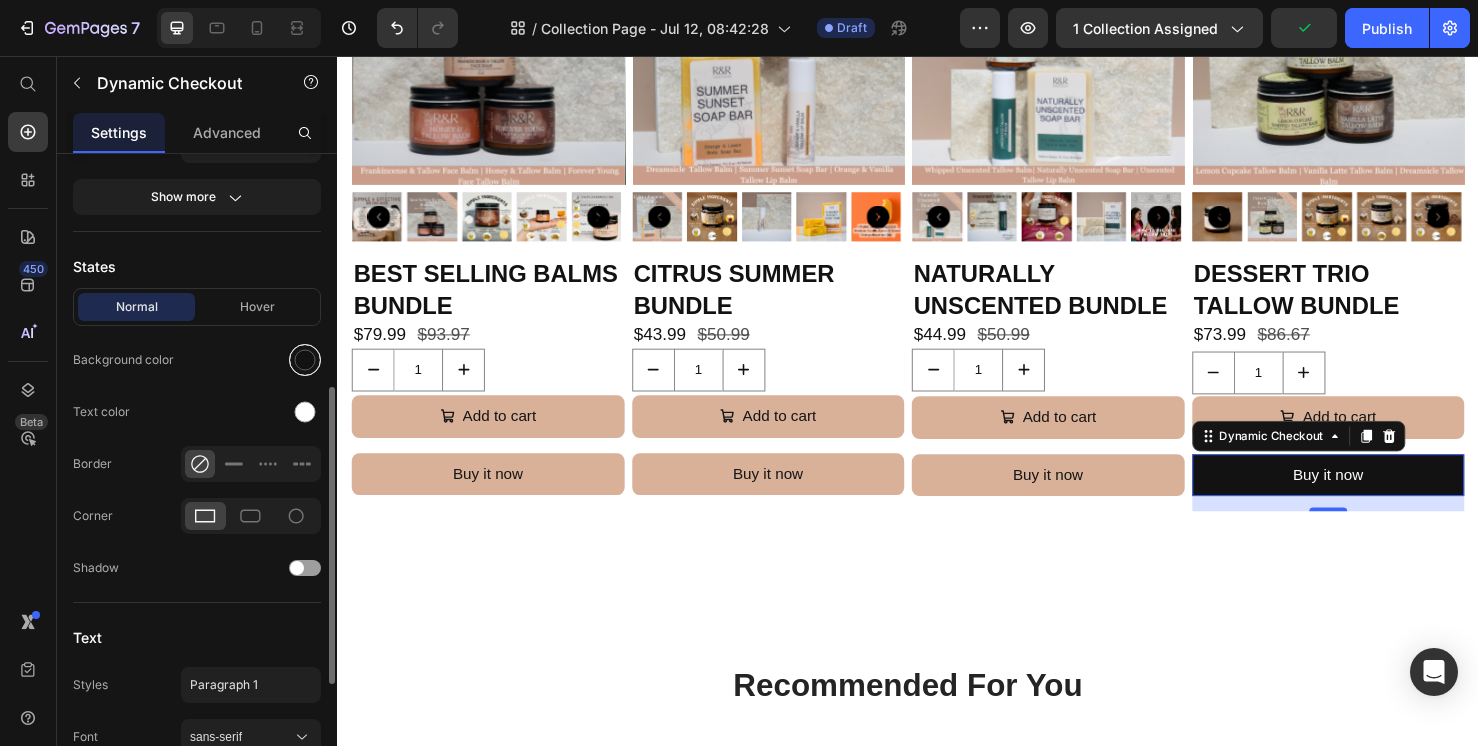 click at bounding box center [305, 360] 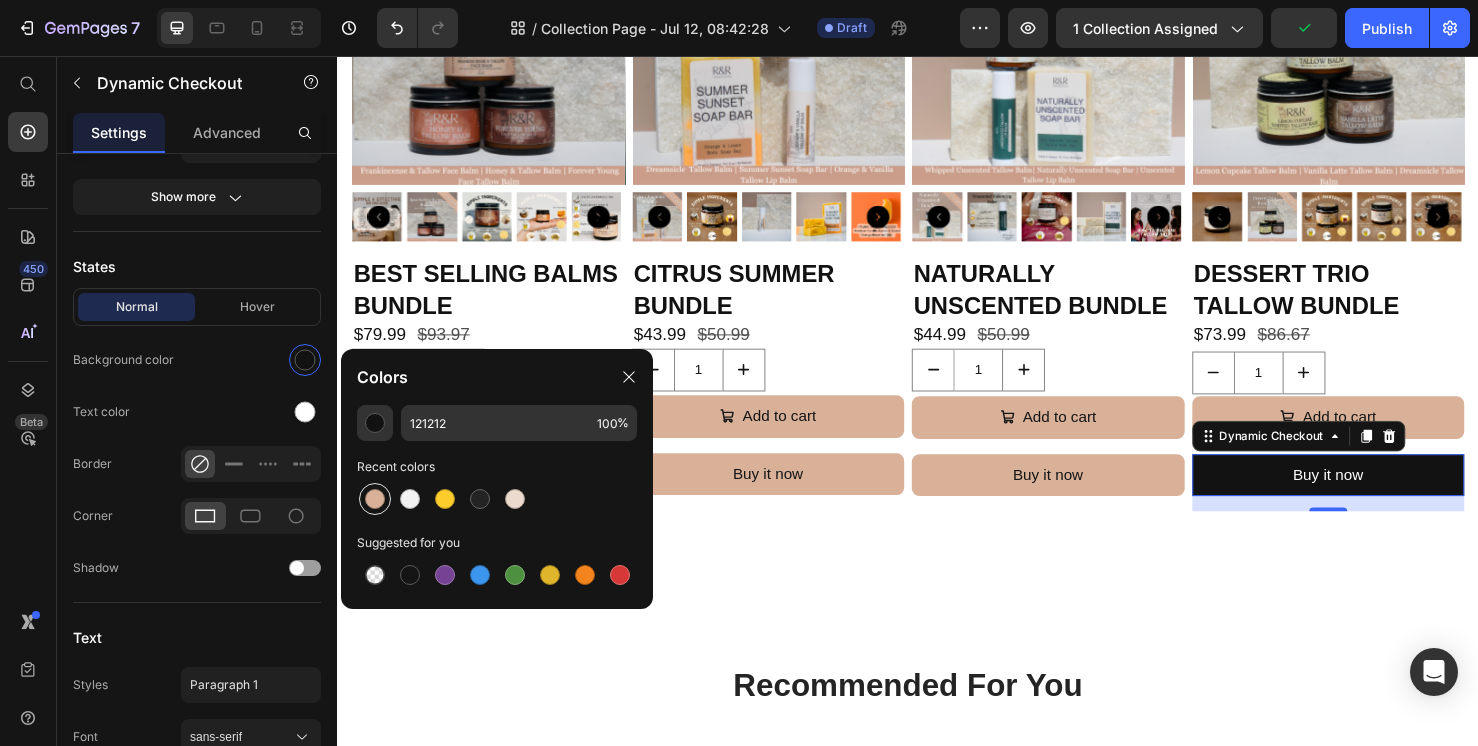 click at bounding box center [375, 499] 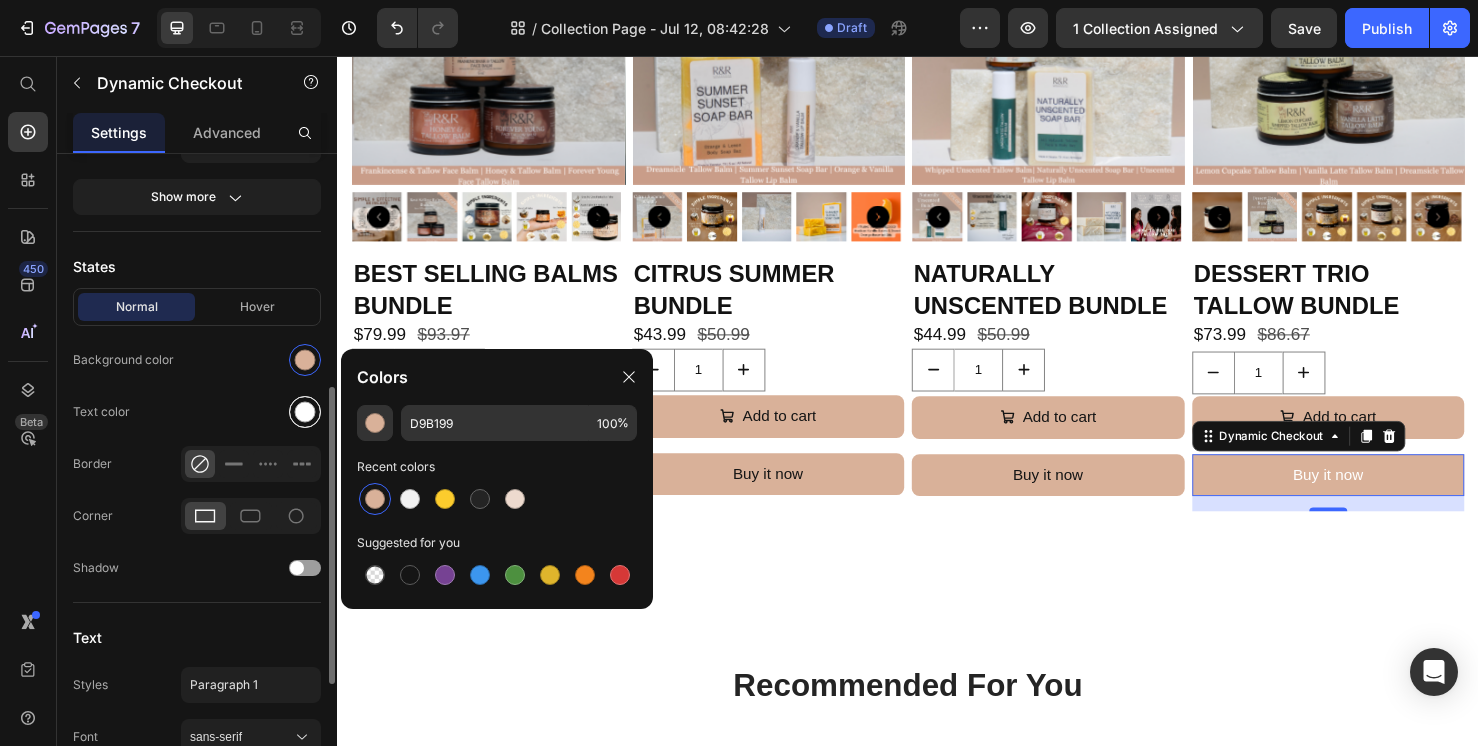 click at bounding box center (305, 412) 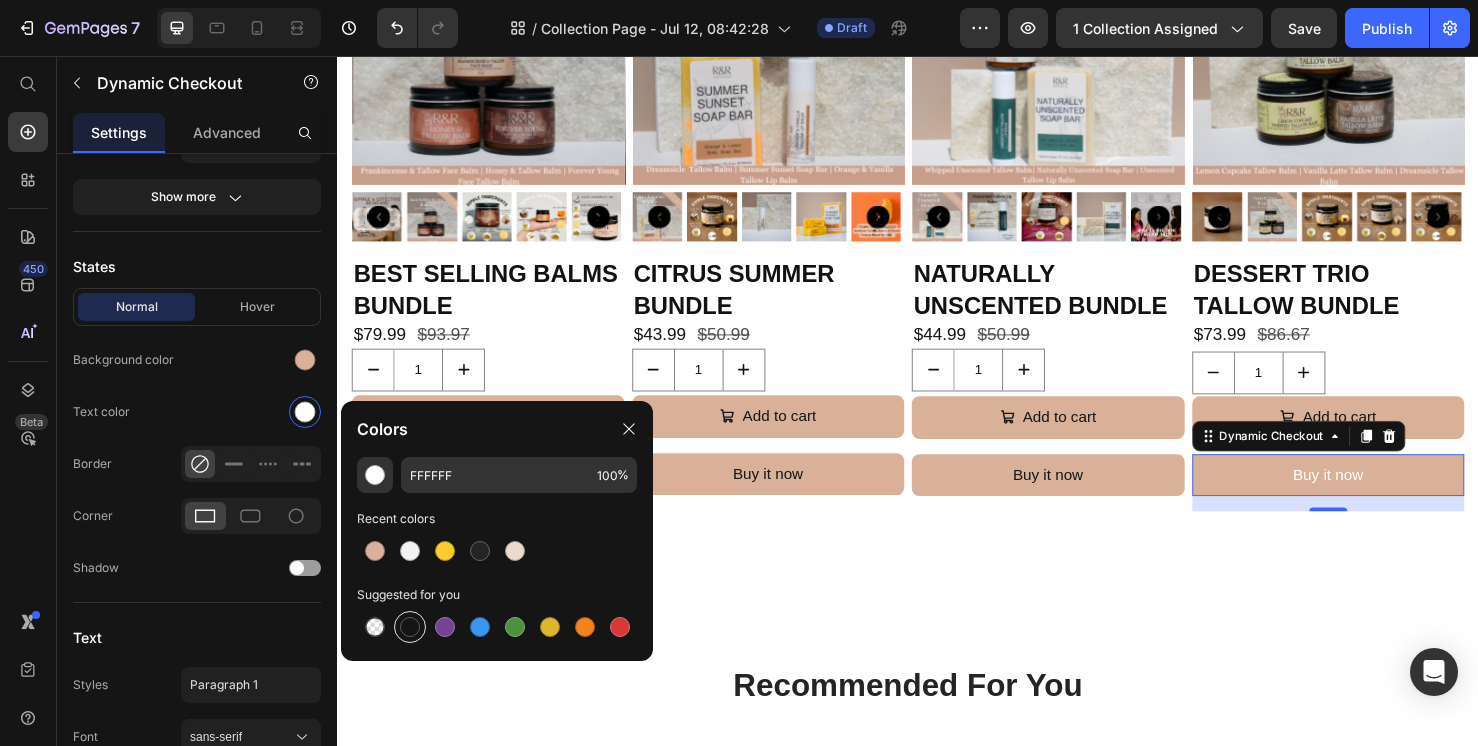 click at bounding box center (410, 627) 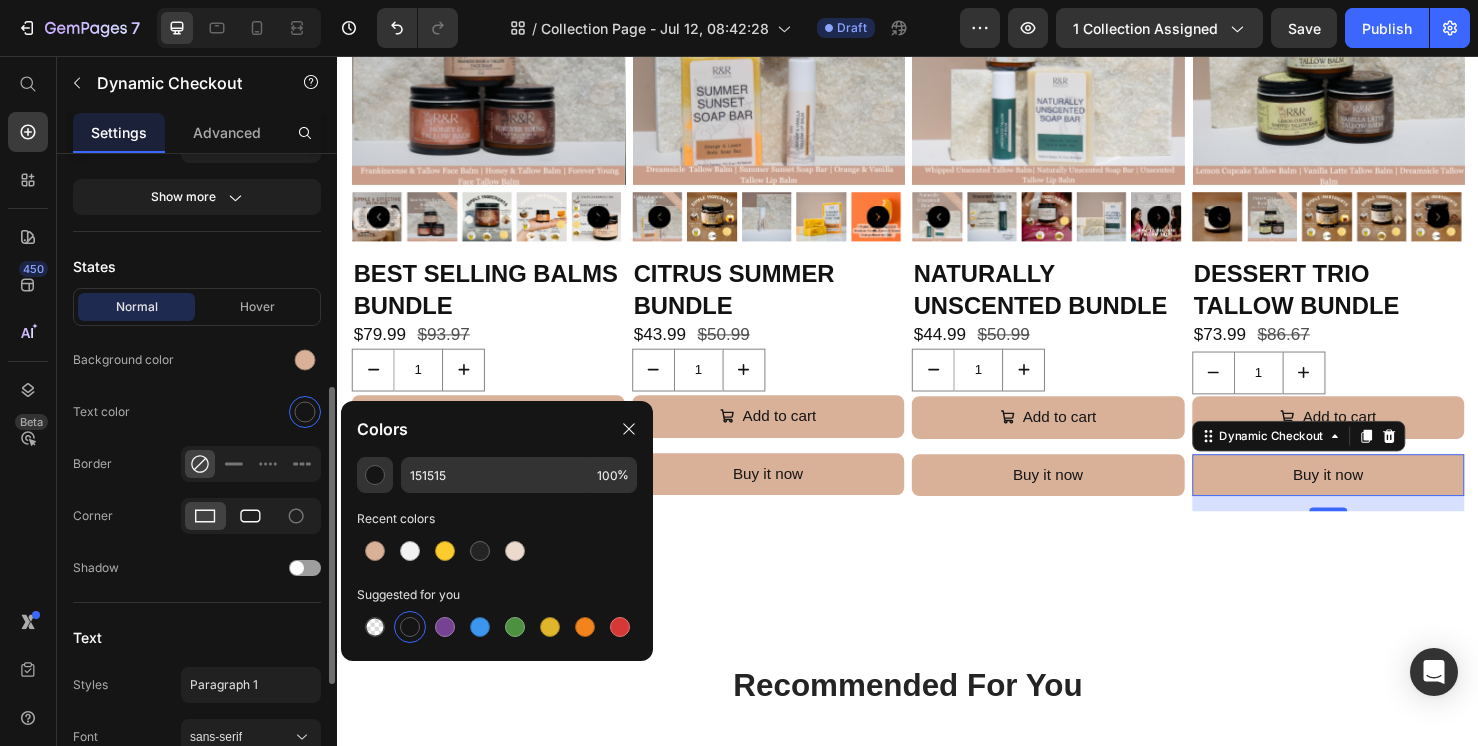 click 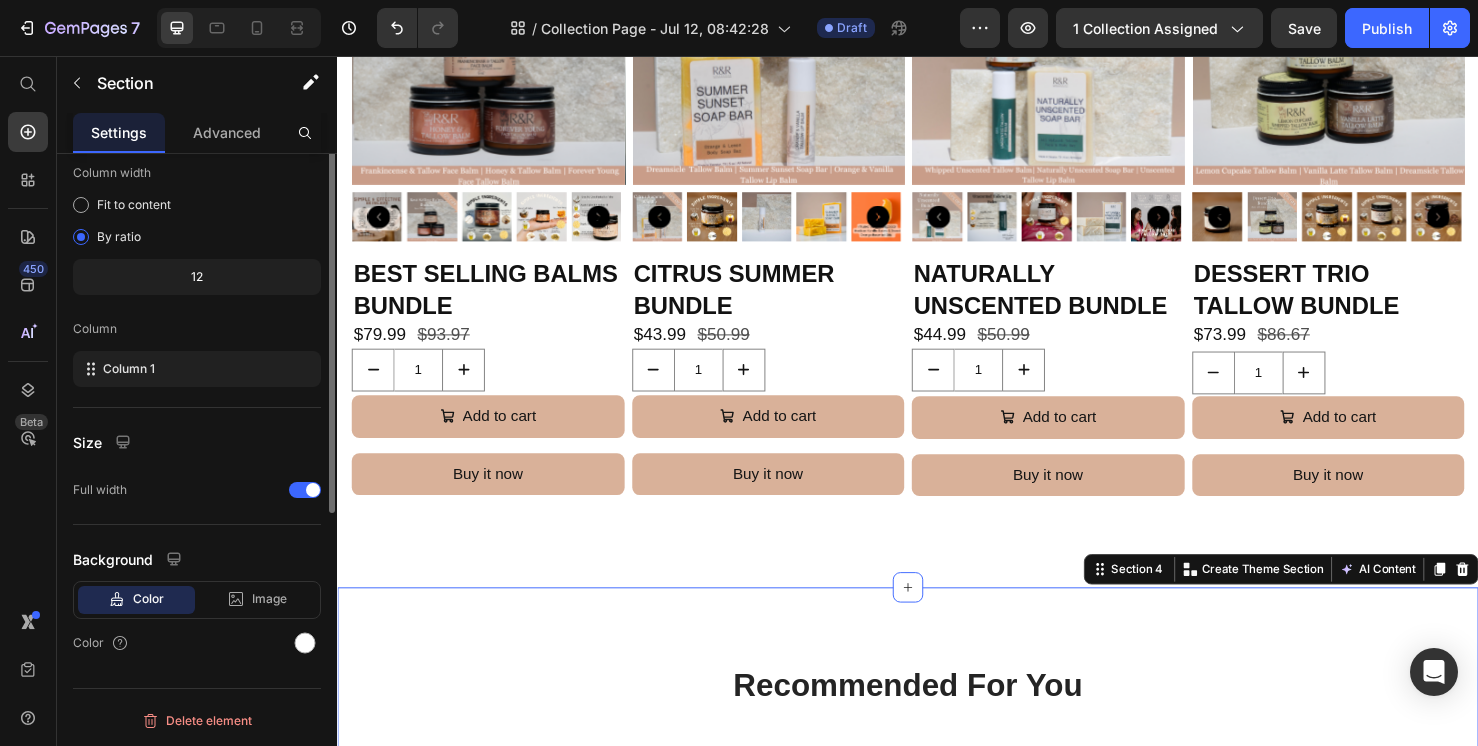 scroll, scrollTop: 0, scrollLeft: 0, axis: both 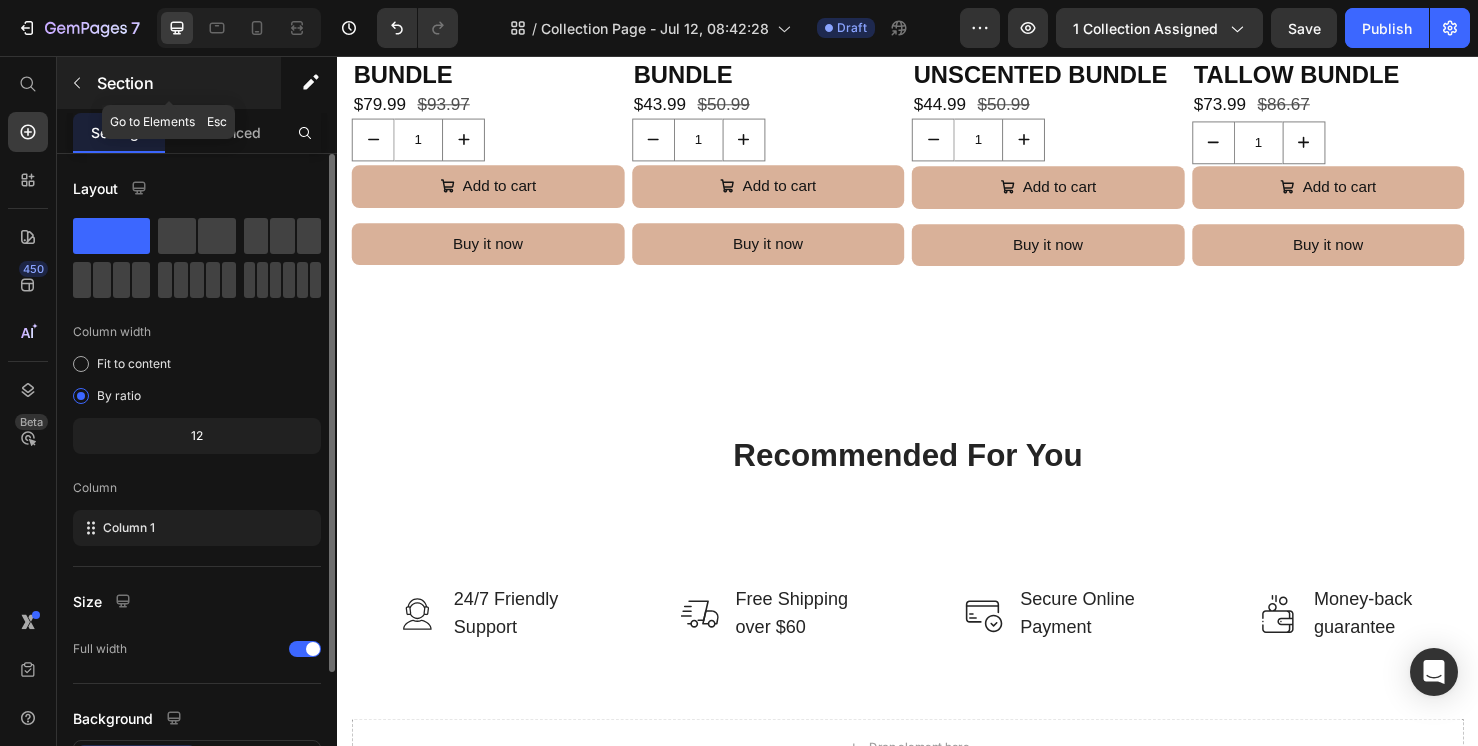 click at bounding box center (77, 83) 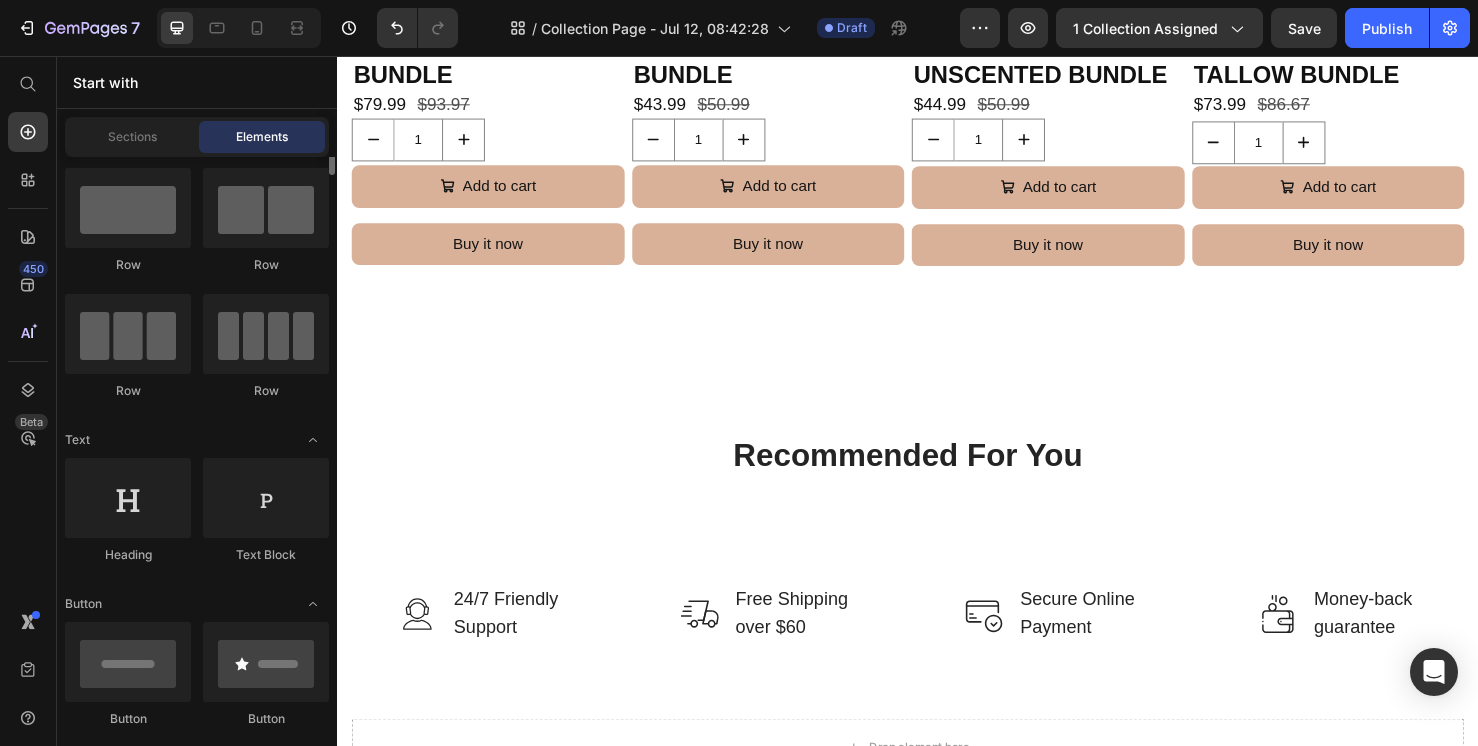 scroll, scrollTop: 0, scrollLeft: 0, axis: both 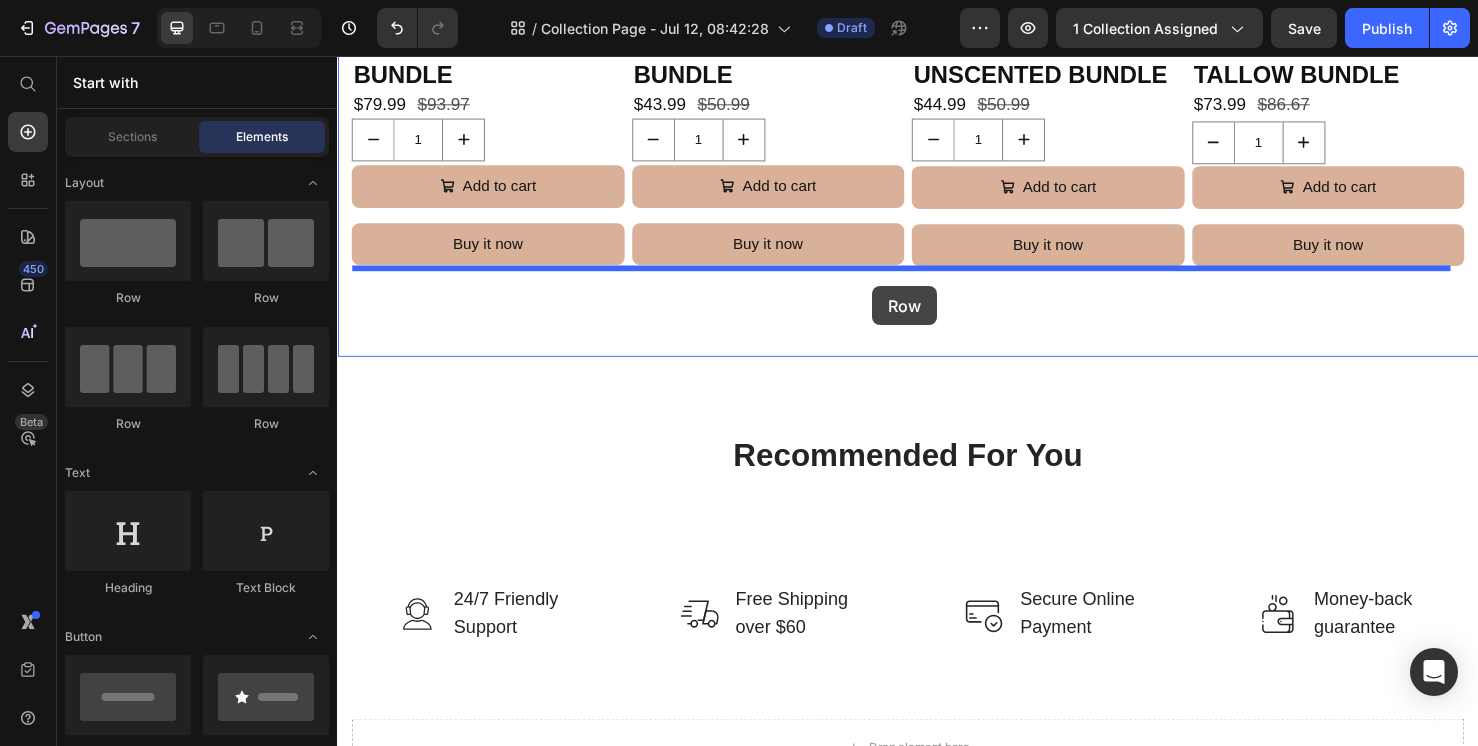 drag, startPoint x: 612, startPoint y: 443, endPoint x: 900, endPoint y: 298, distance: 322.44223 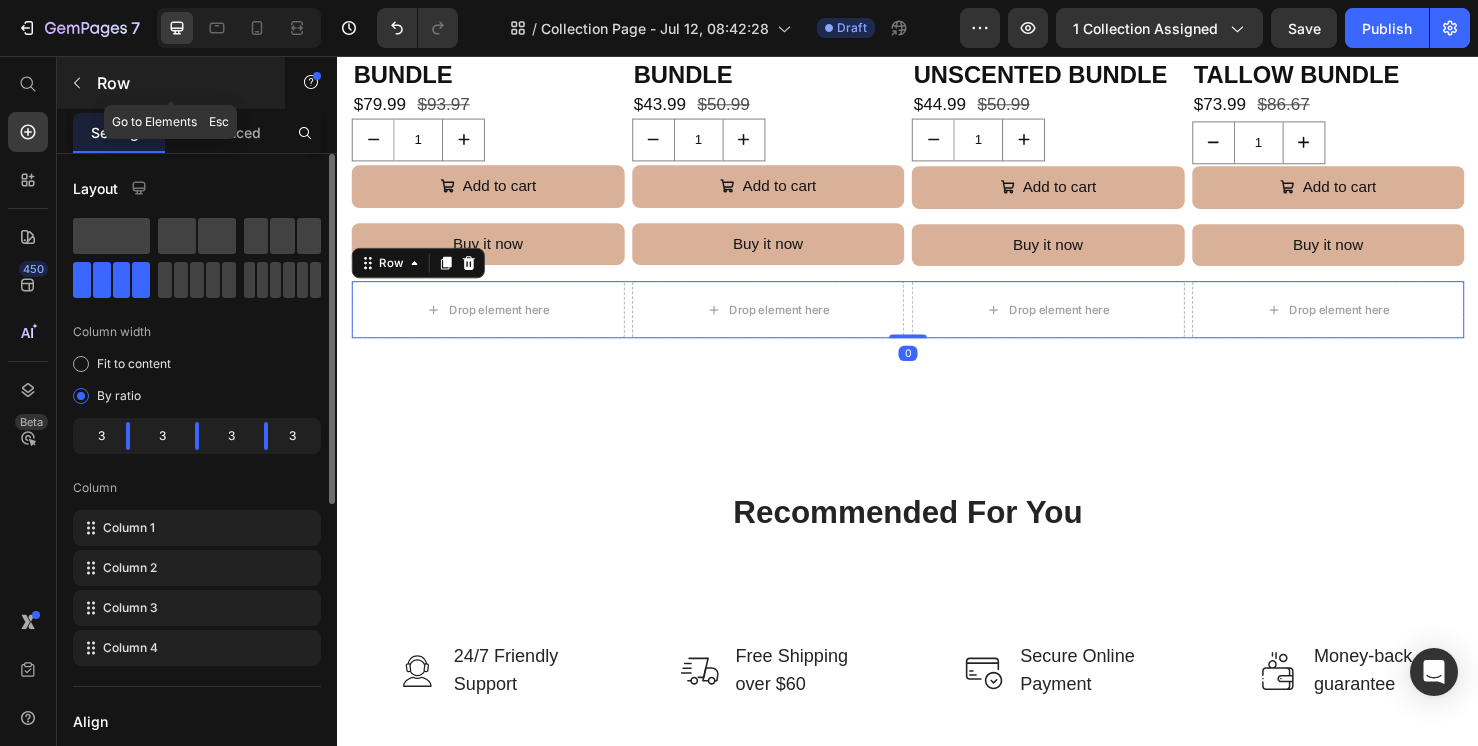 click 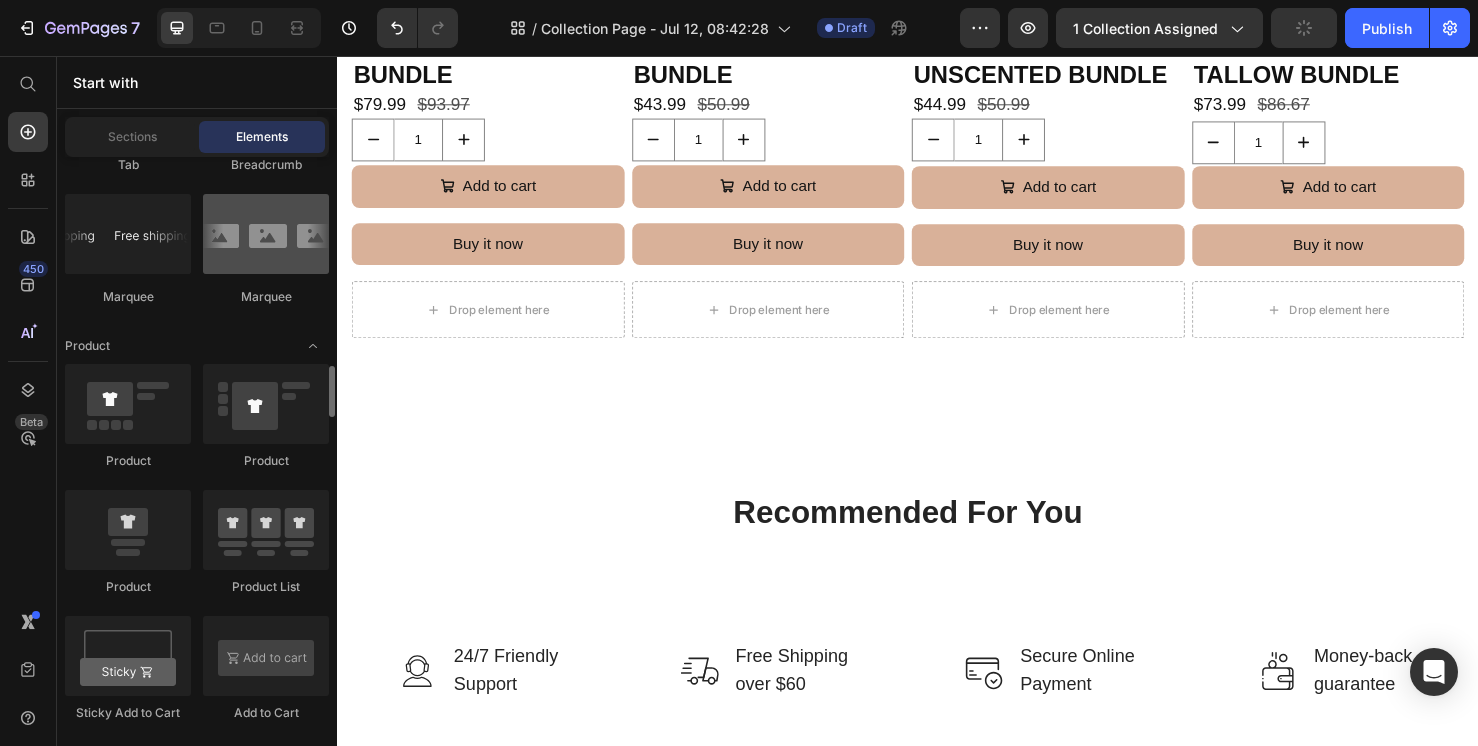 scroll, scrollTop: 2510, scrollLeft: 0, axis: vertical 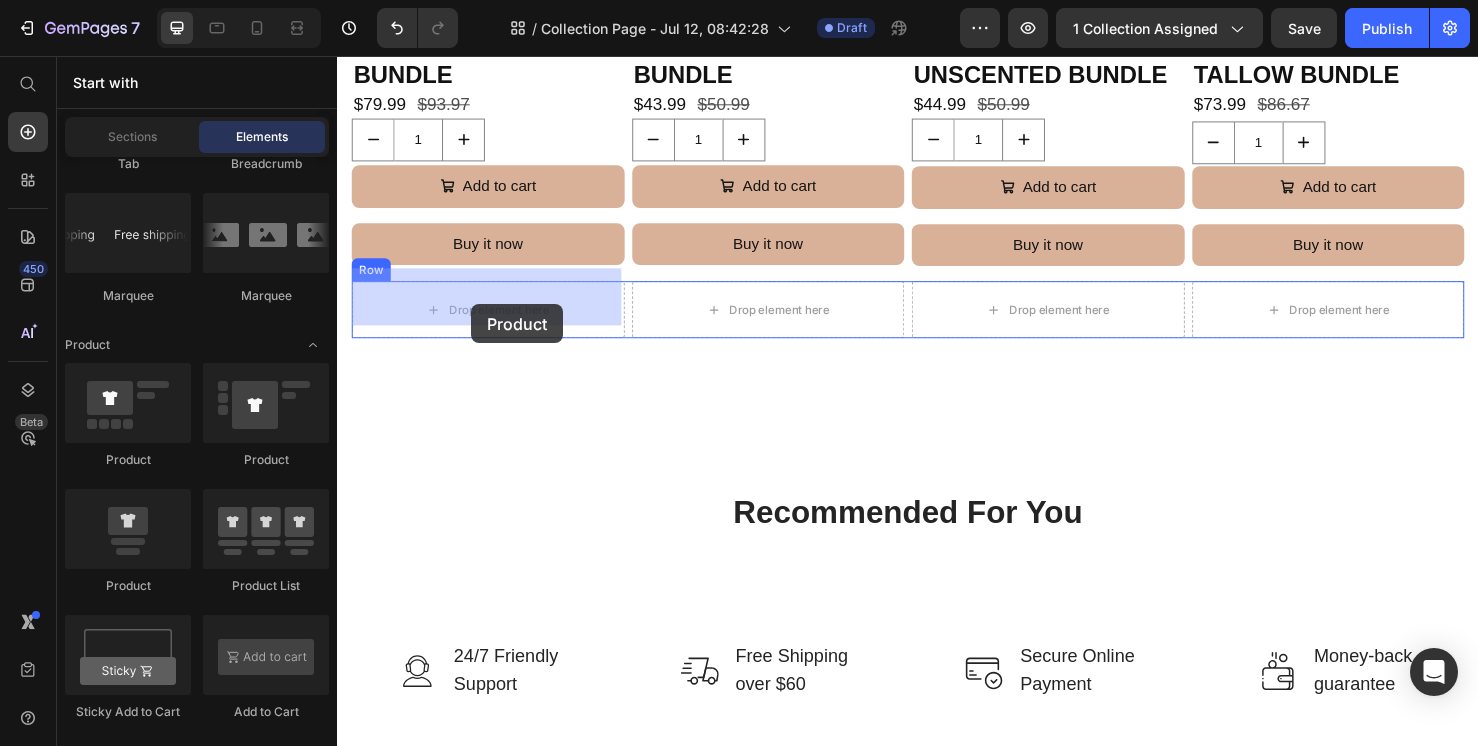 drag, startPoint x: 489, startPoint y: 591, endPoint x: 478, endPoint y: 317, distance: 274.2207 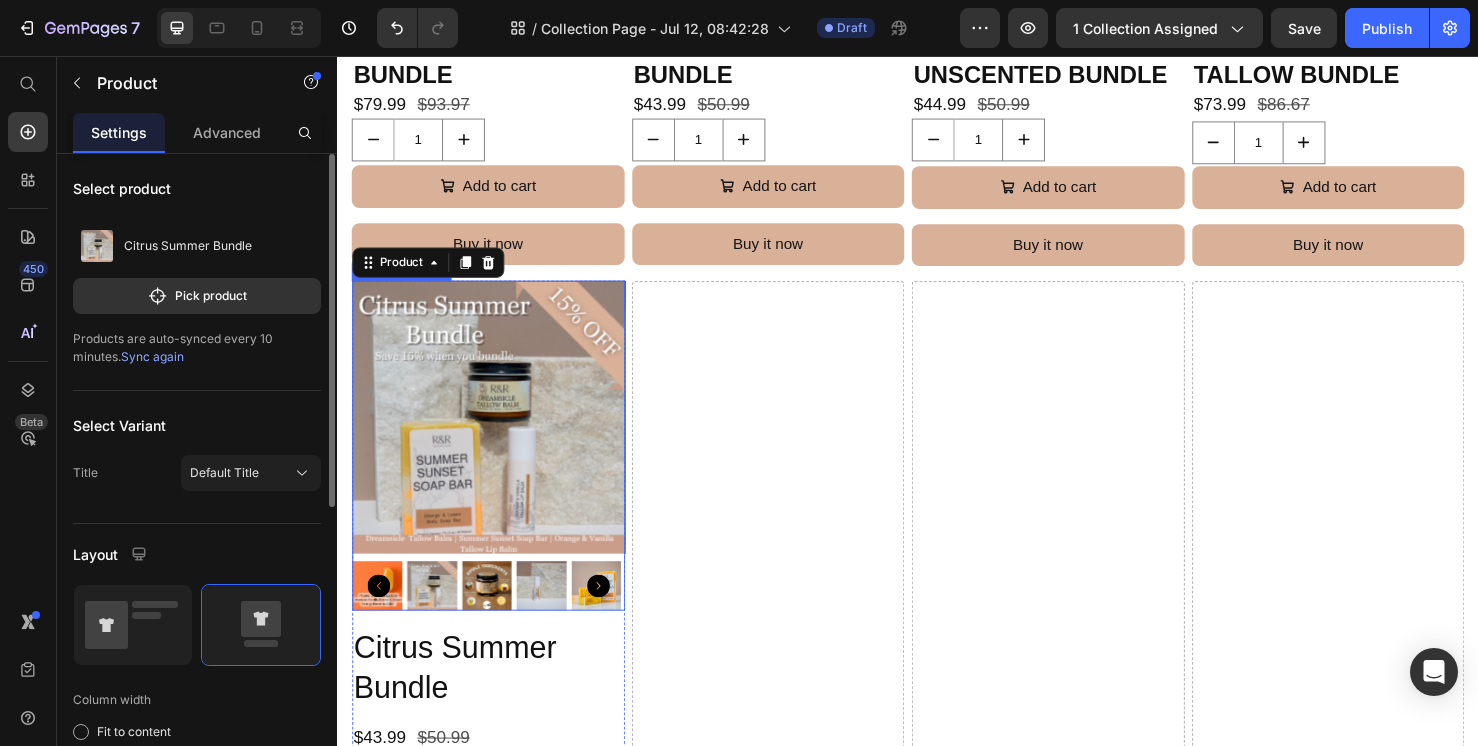 scroll, scrollTop: 2361, scrollLeft: 0, axis: vertical 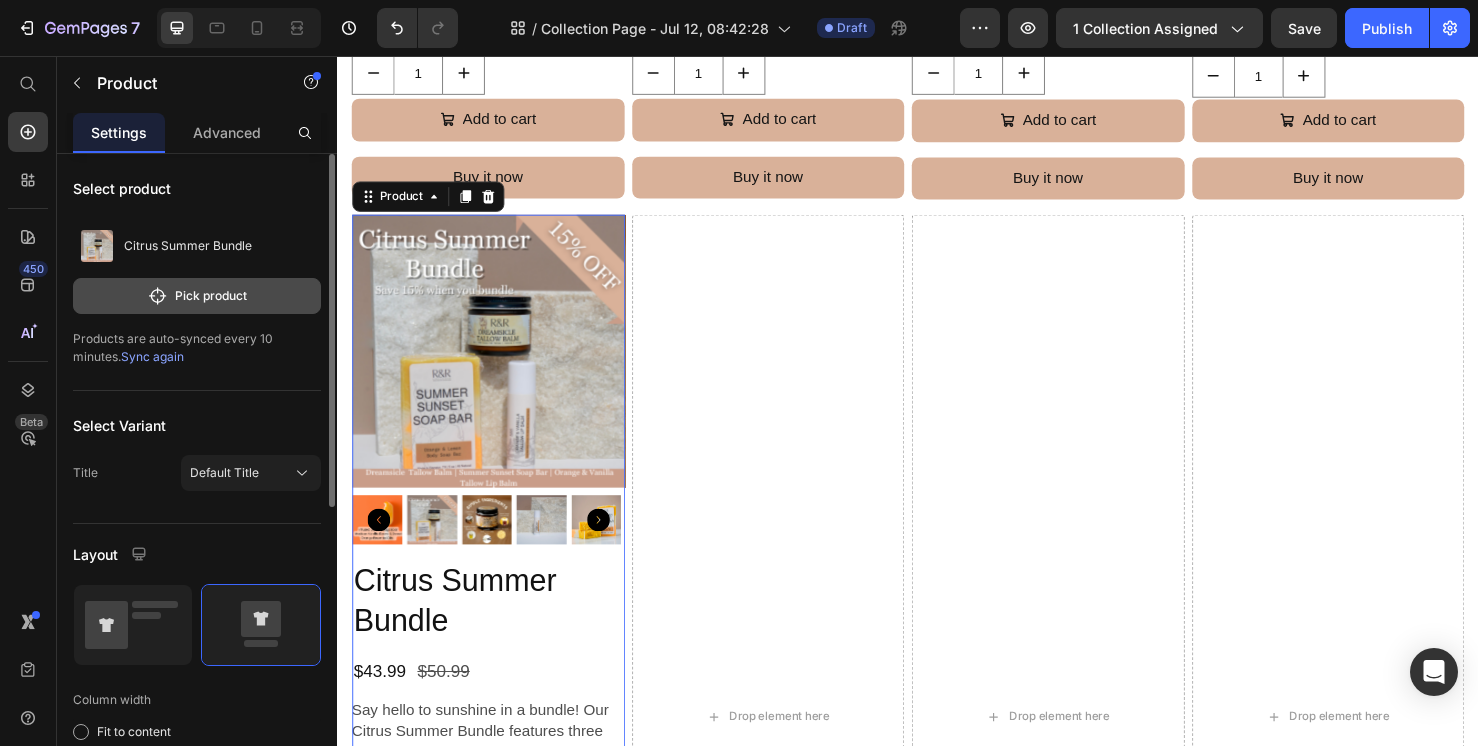 click on "Pick product" at bounding box center (197, 296) 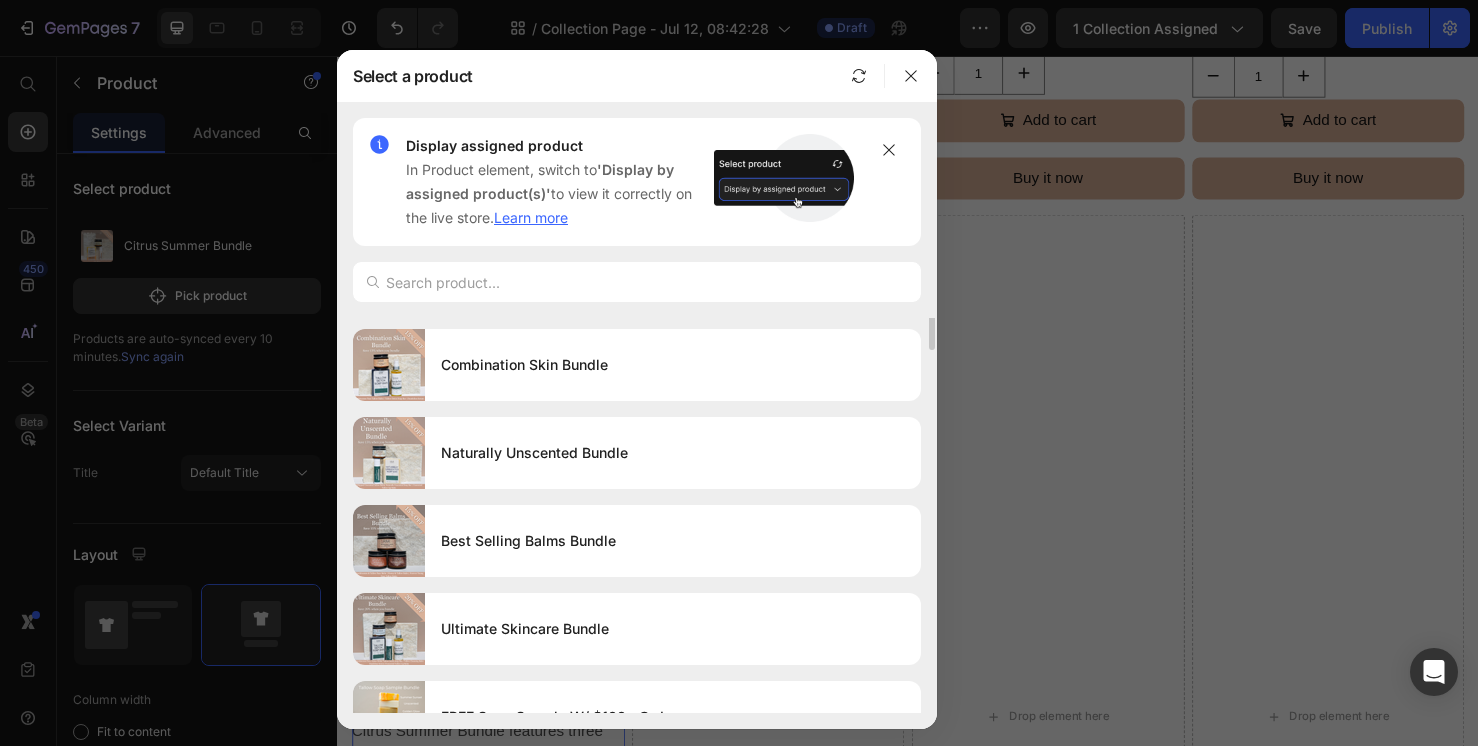 scroll, scrollTop: 0, scrollLeft: 0, axis: both 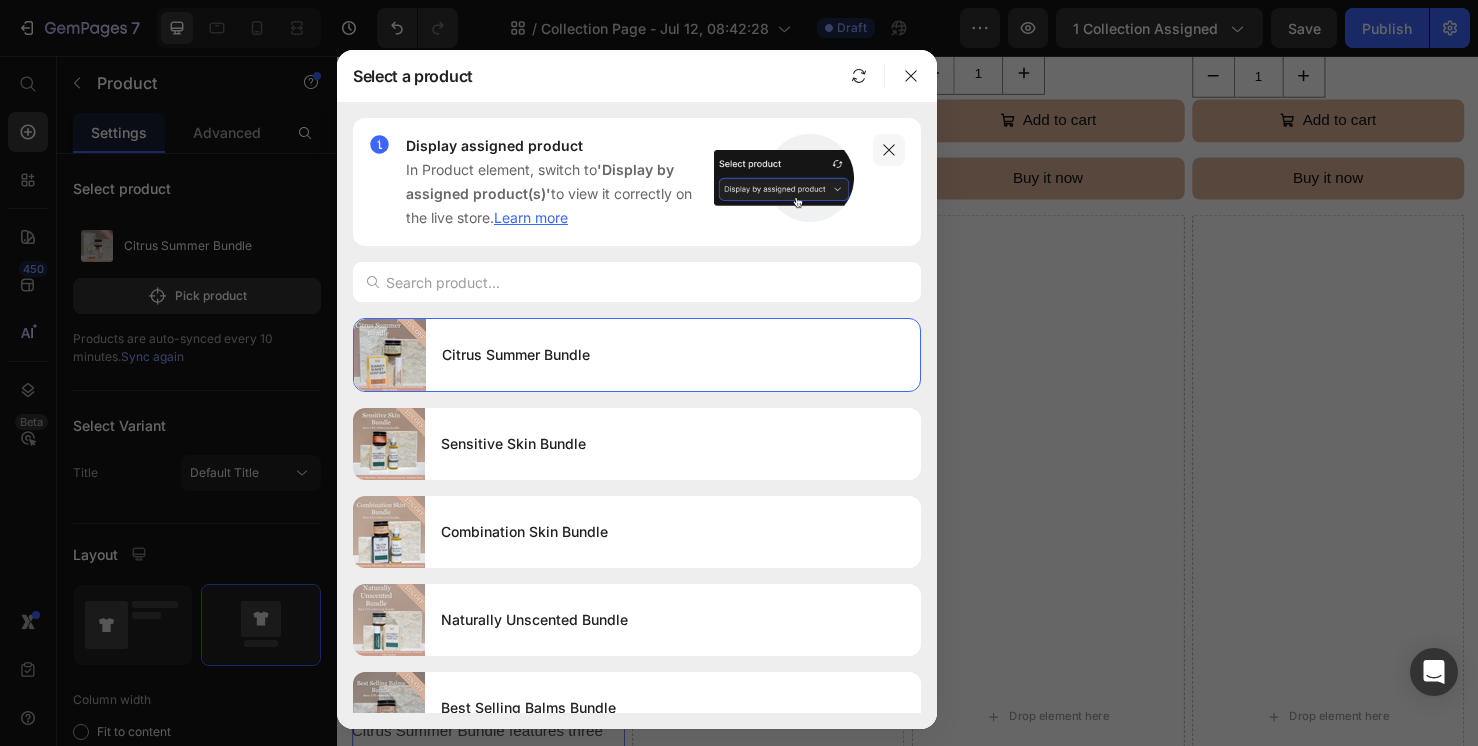 click 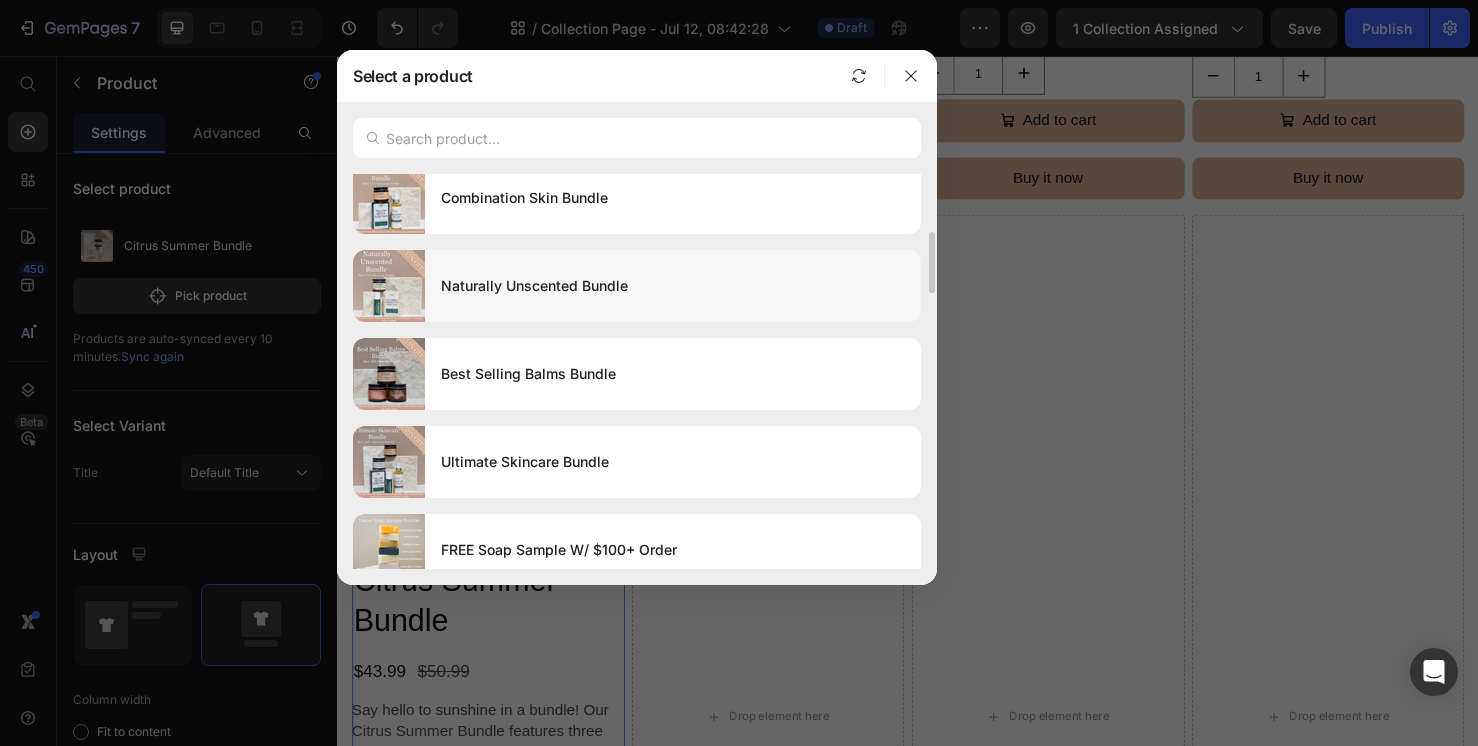 scroll, scrollTop: 215, scrollLeft: 0, axis: vertical 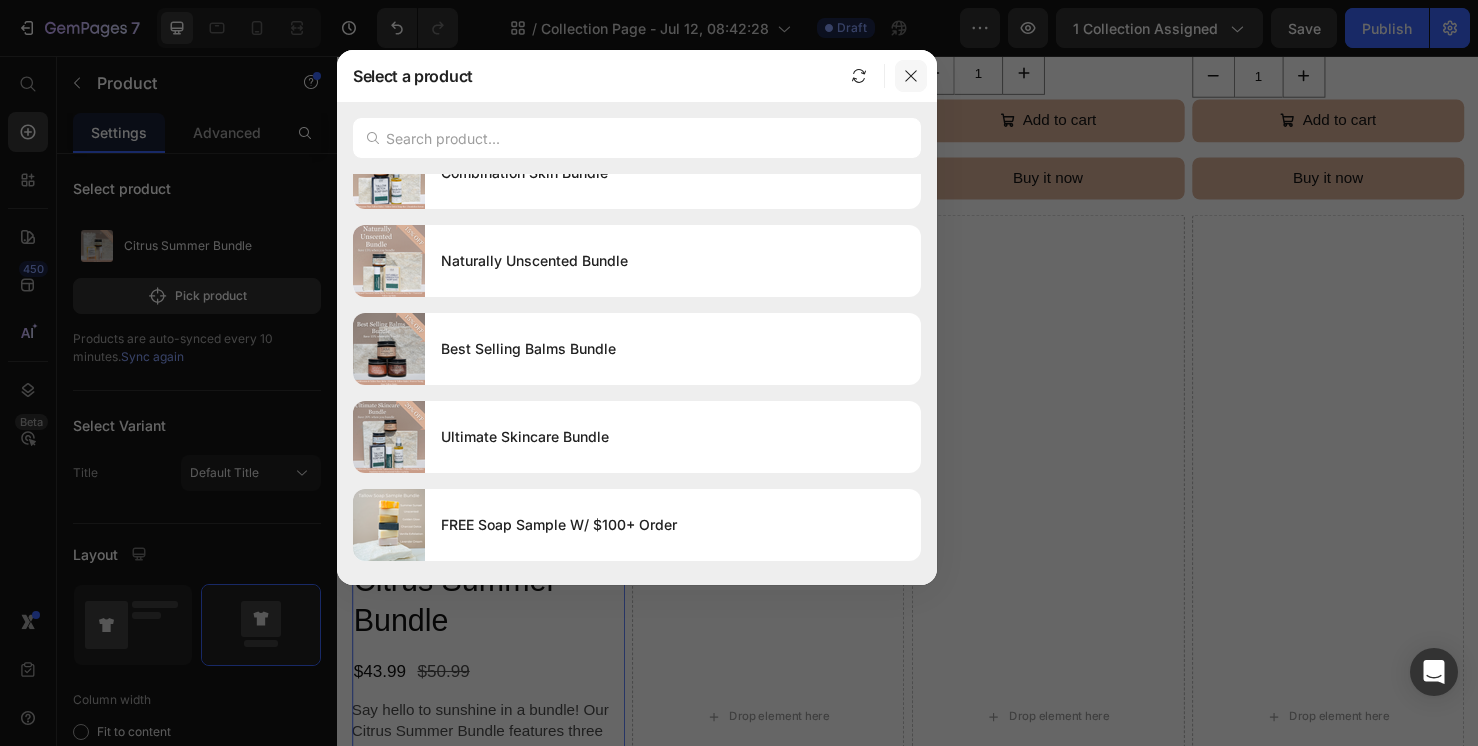 click 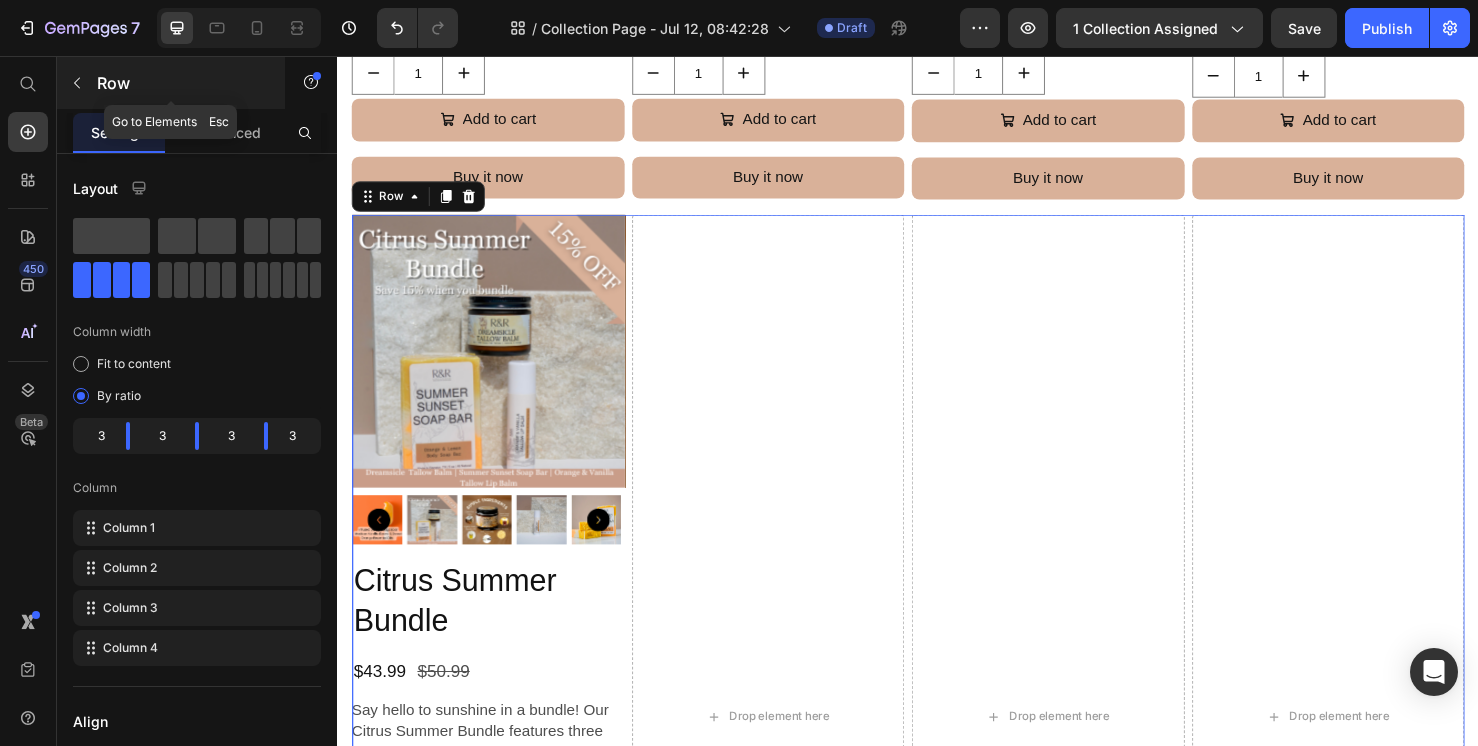click at bounding box center [77, 83] 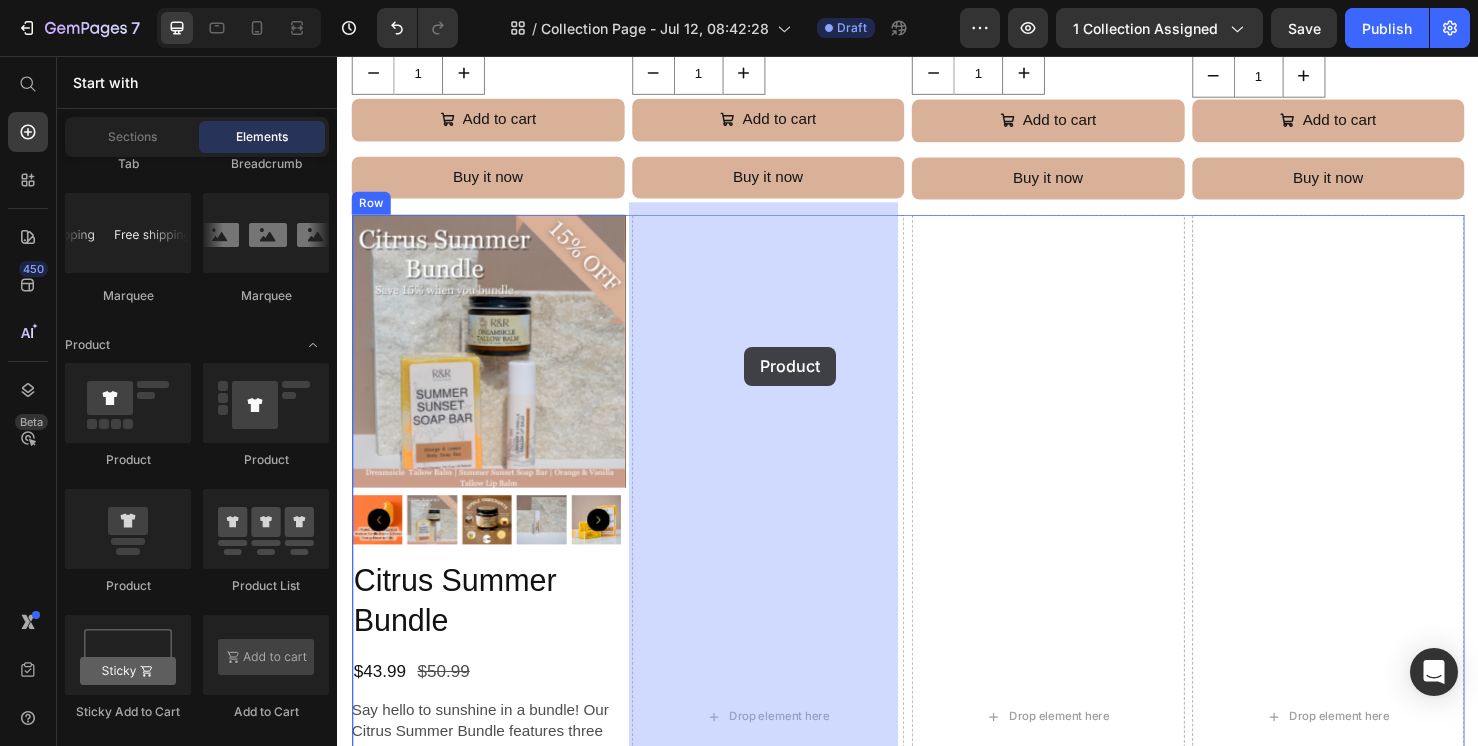 drag, startPoint x: 496, startPoint y: 587, endPoint x: 765, endPoint y: 362, distance: 350.6936 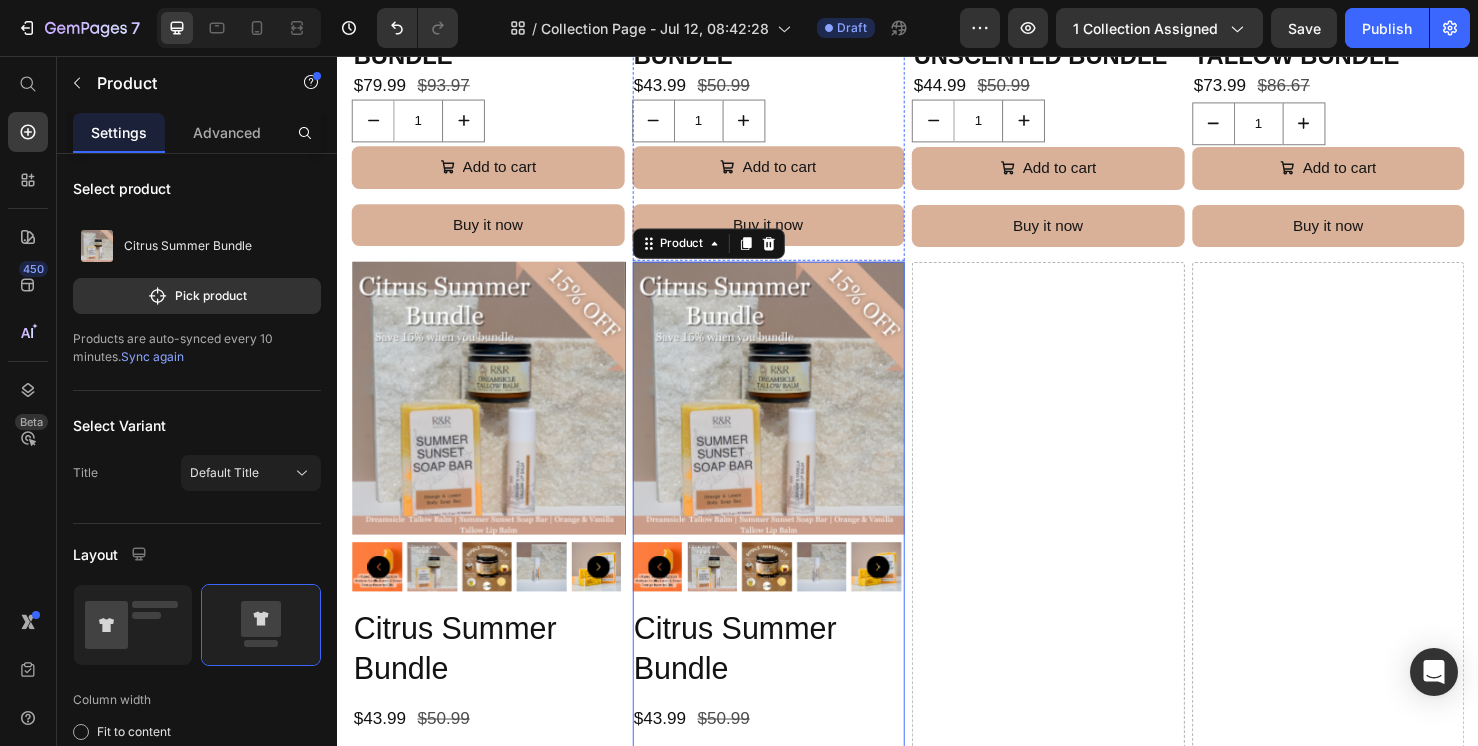 scroll, scrollTop: 2414, scrollLeft: 0, axis: vertical 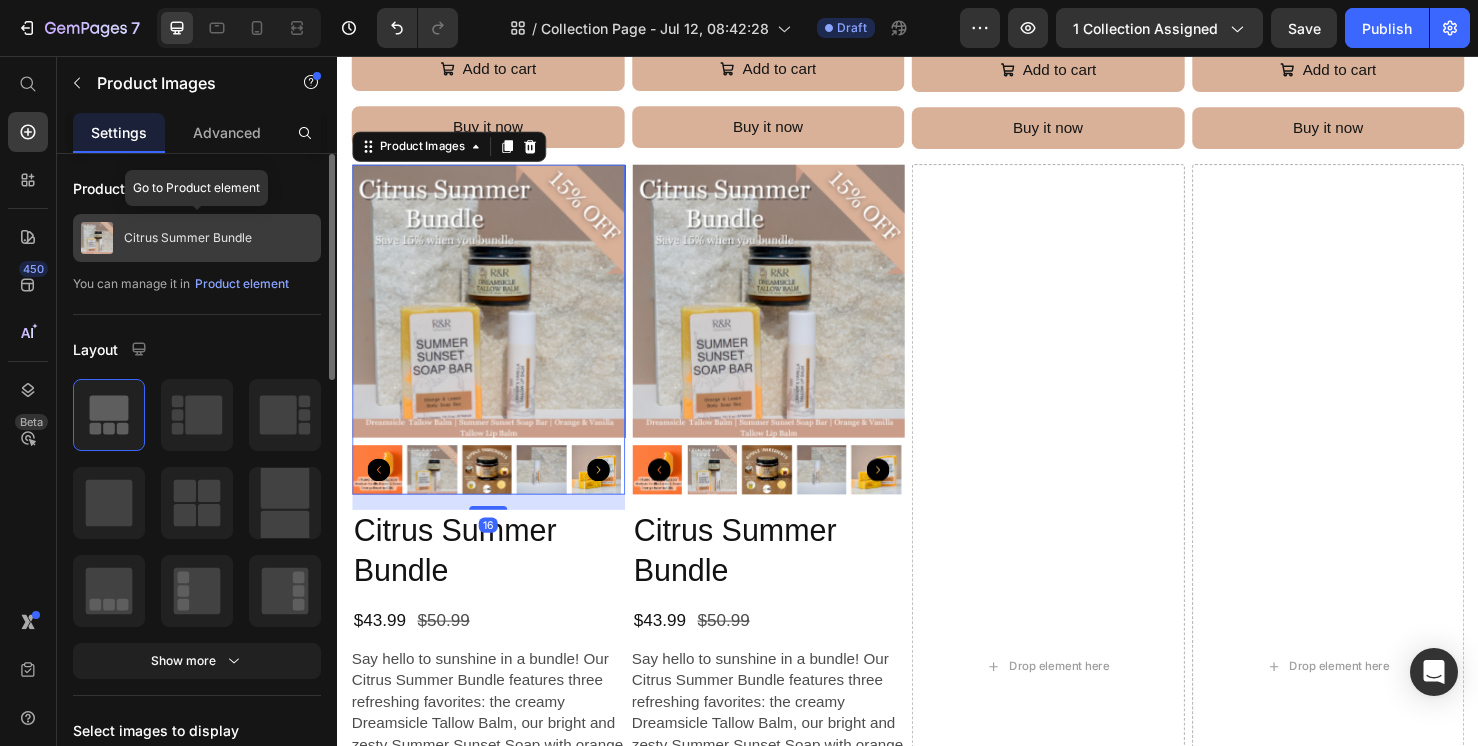click on "Citrus Summer Bundle" at bounding box center [188, 238] 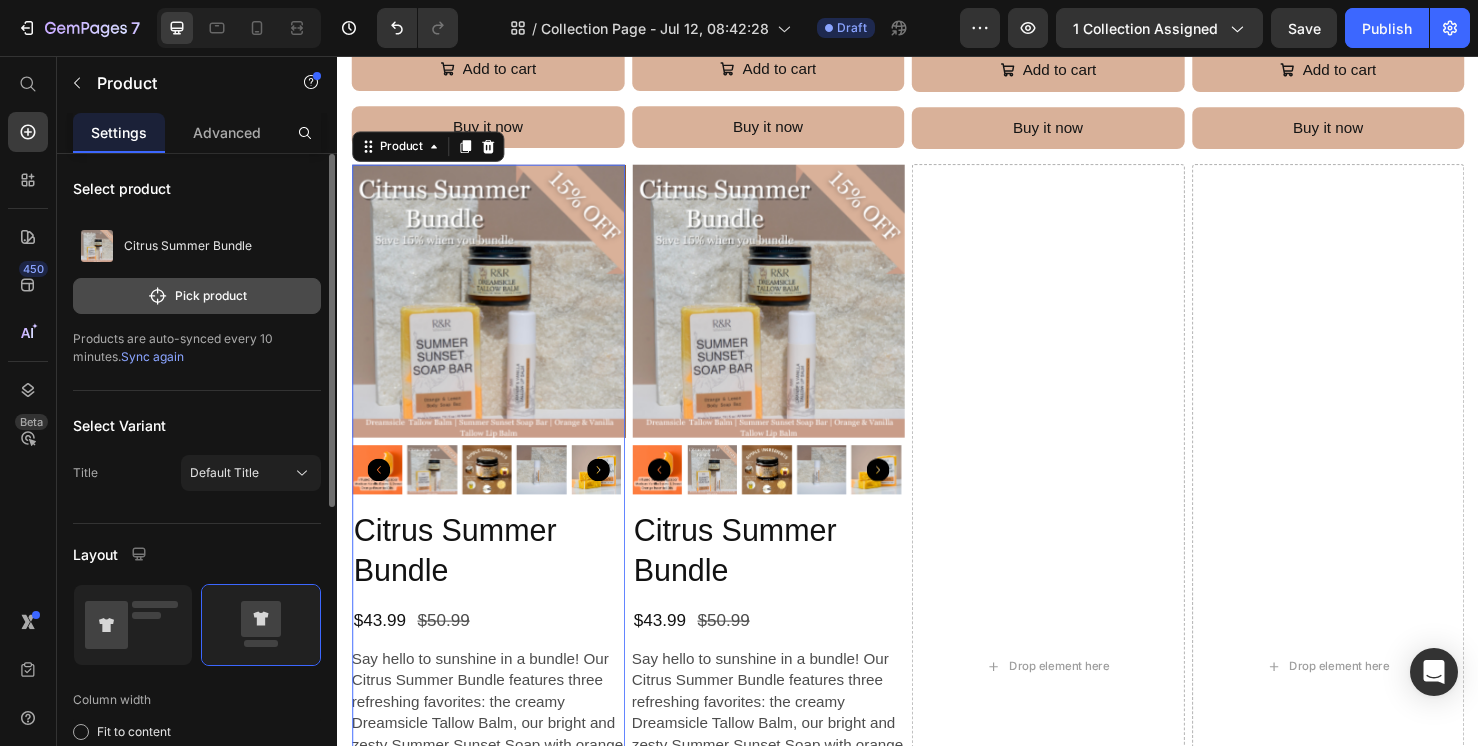 click on "Pick product" at bounding box center (197, 296) 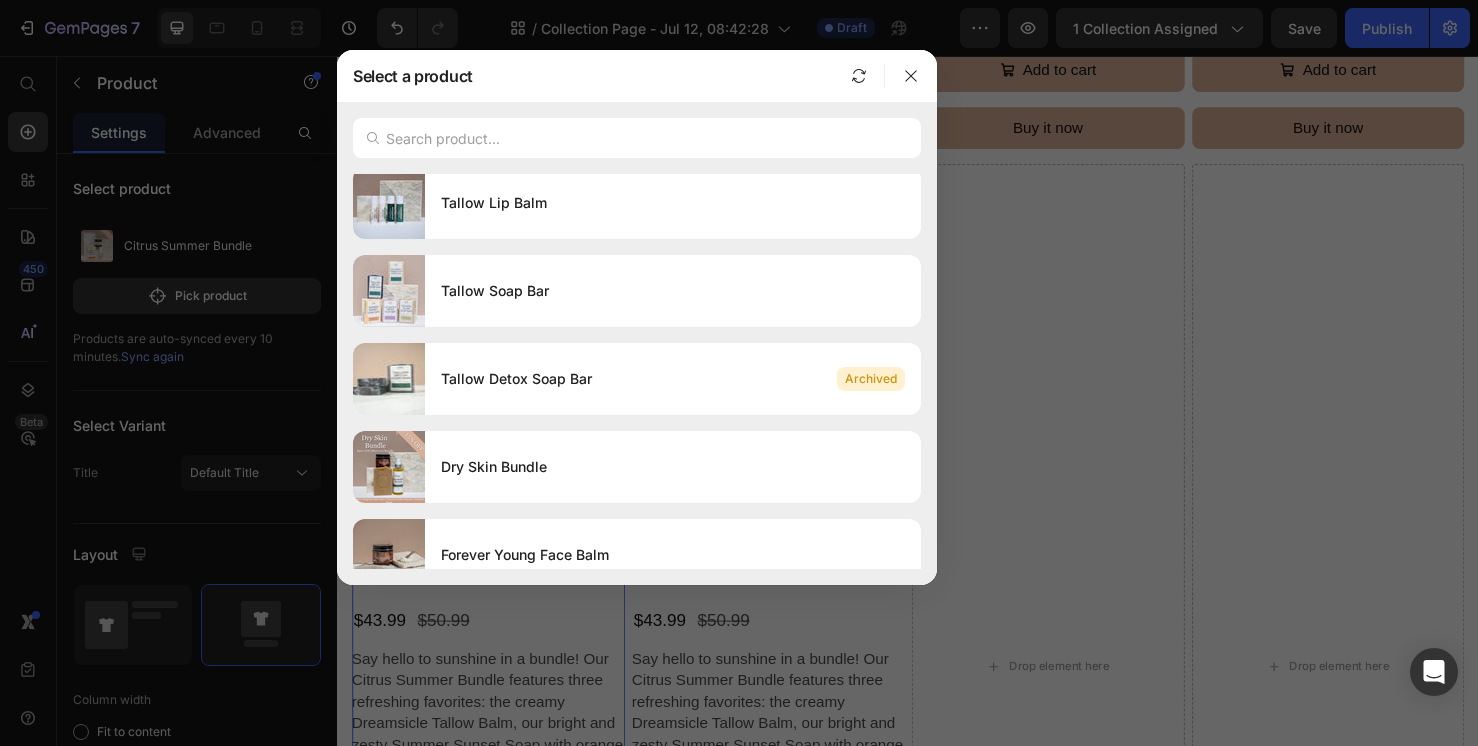 scroll, scrollTop: 0, scrollLeft: 0, axis: both 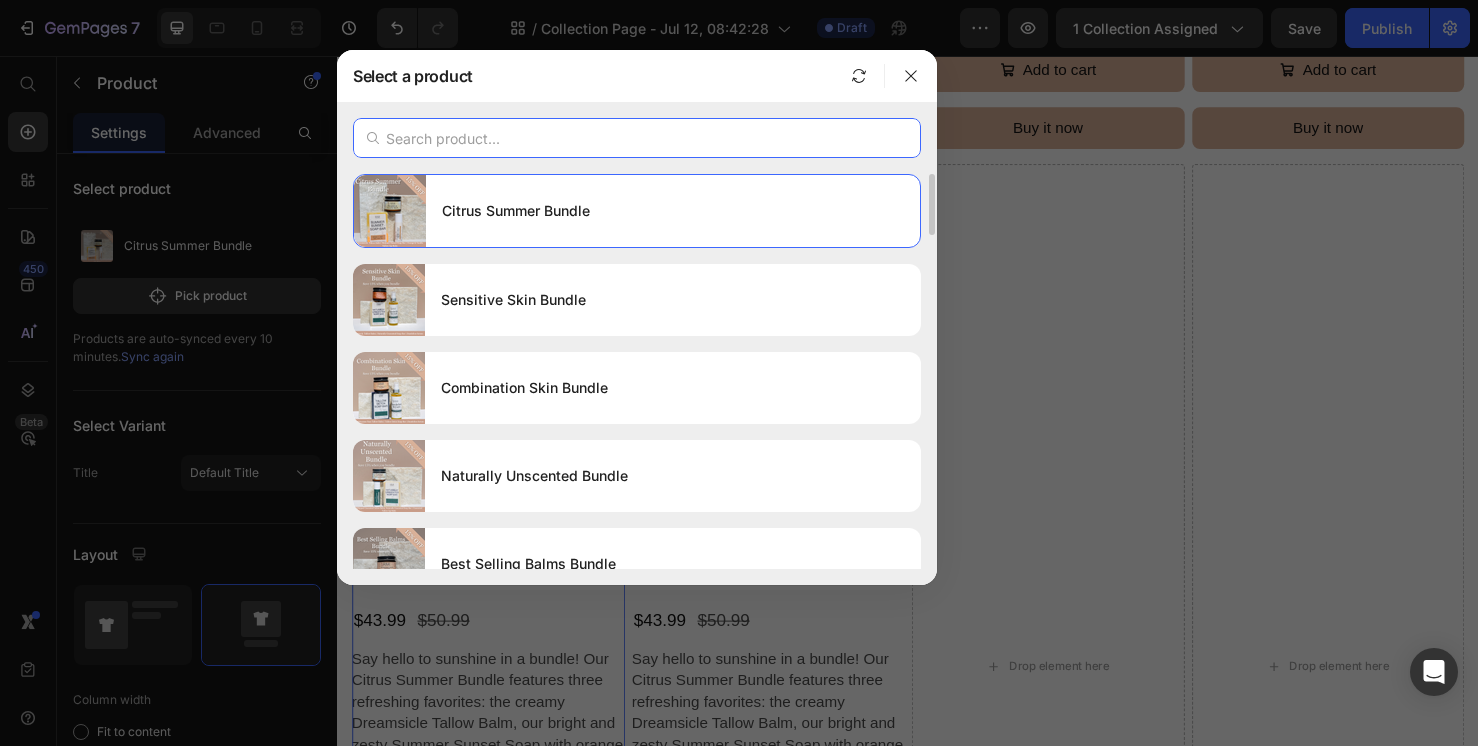 click at bounding box center (637, 138) 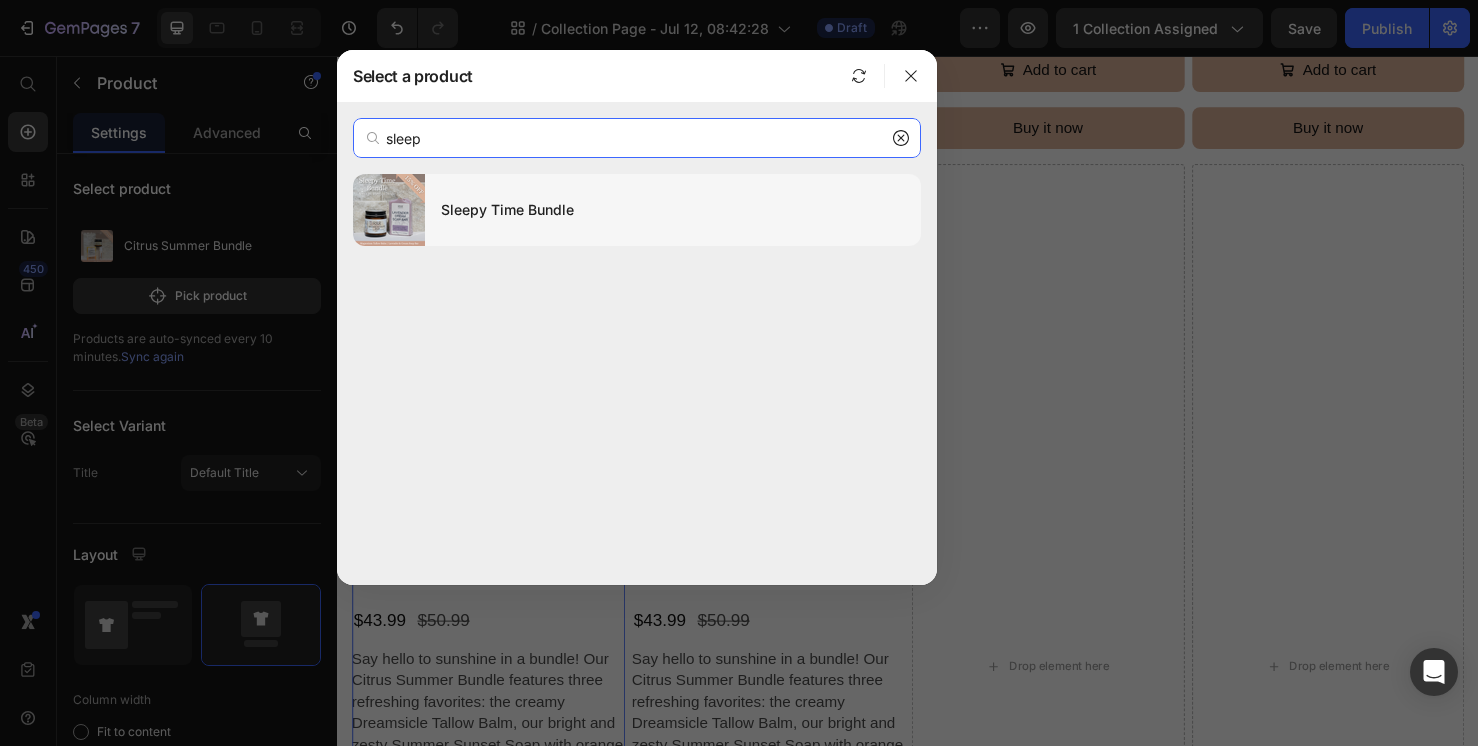 type on "sleep" 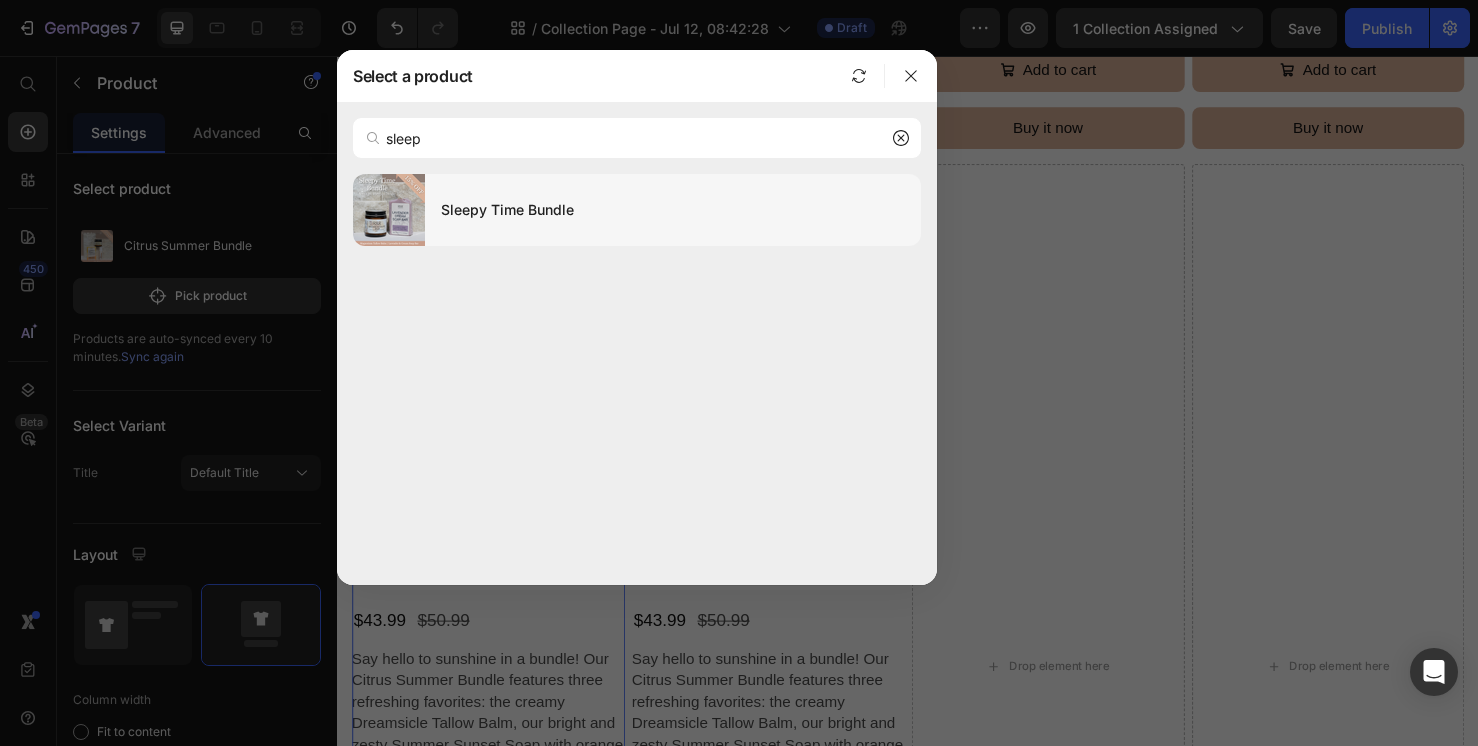 click on "Sleepy Time Bundle" at bounding box center (673, 210) 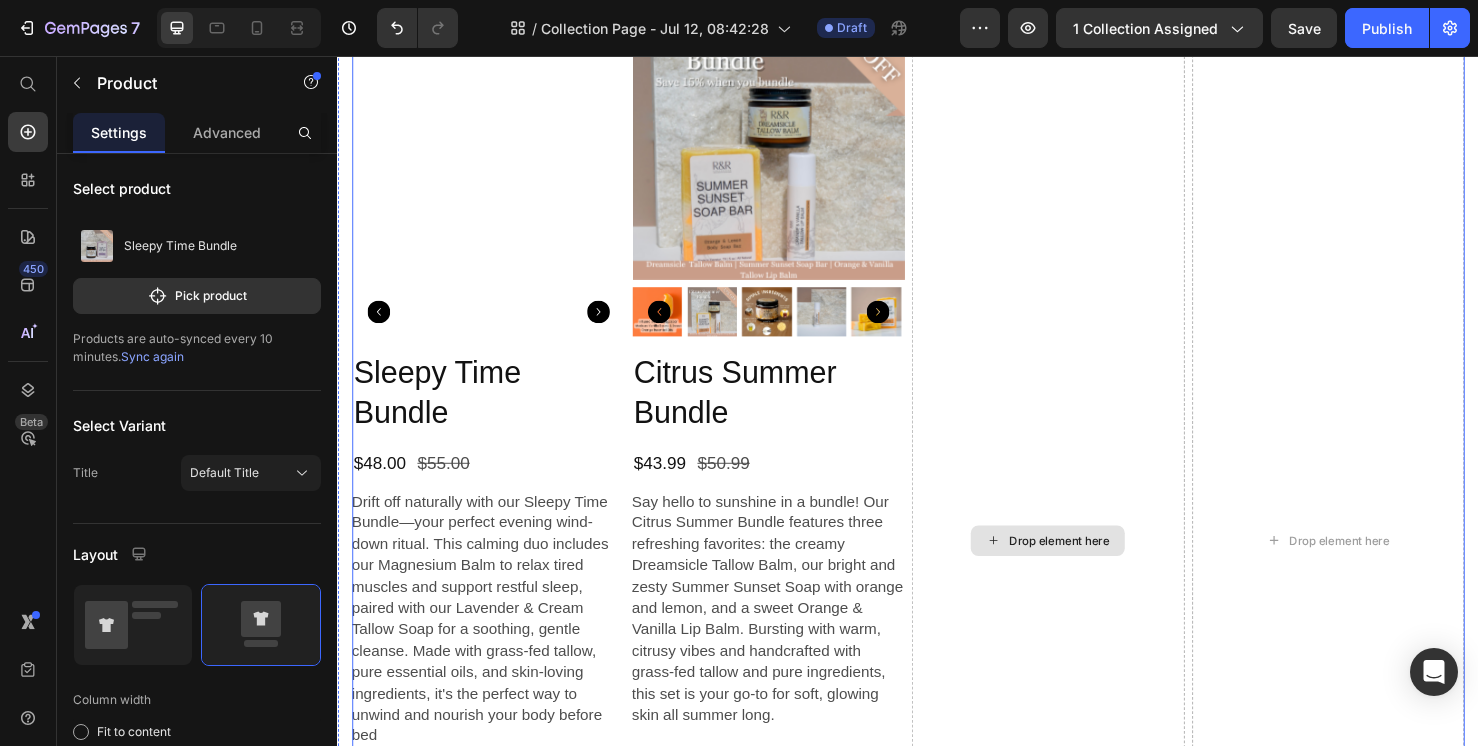 scroll, scrollTop: 2569, scrollLeft: 0, axis: vertical 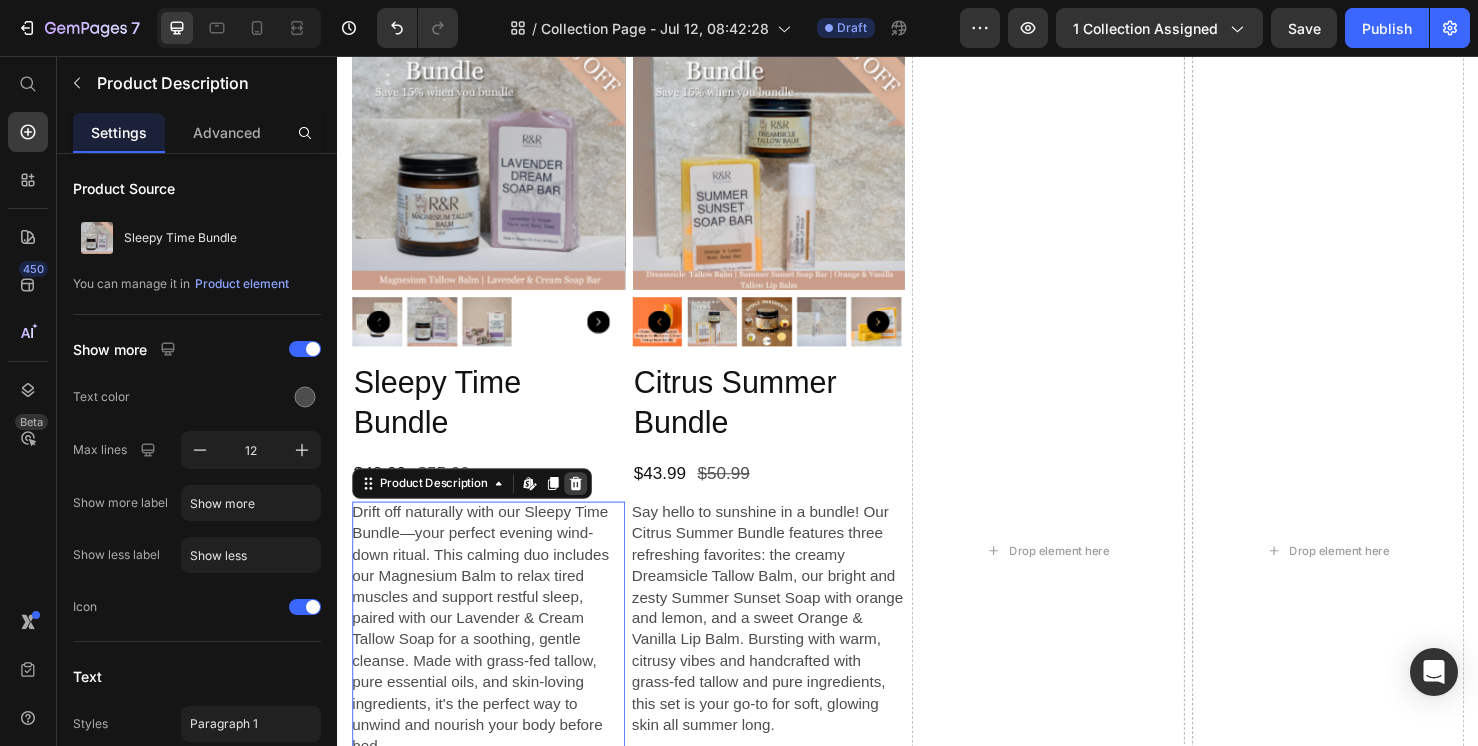 click 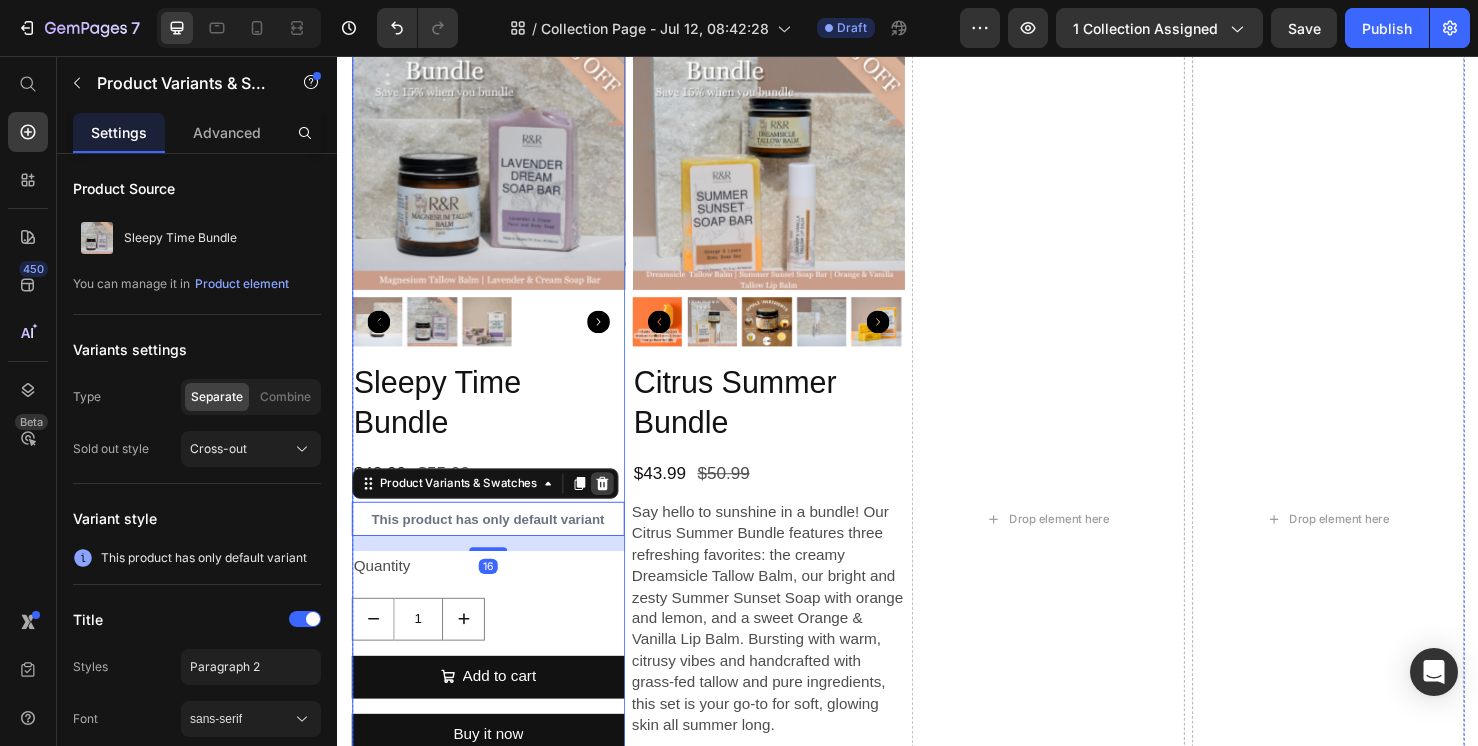 click 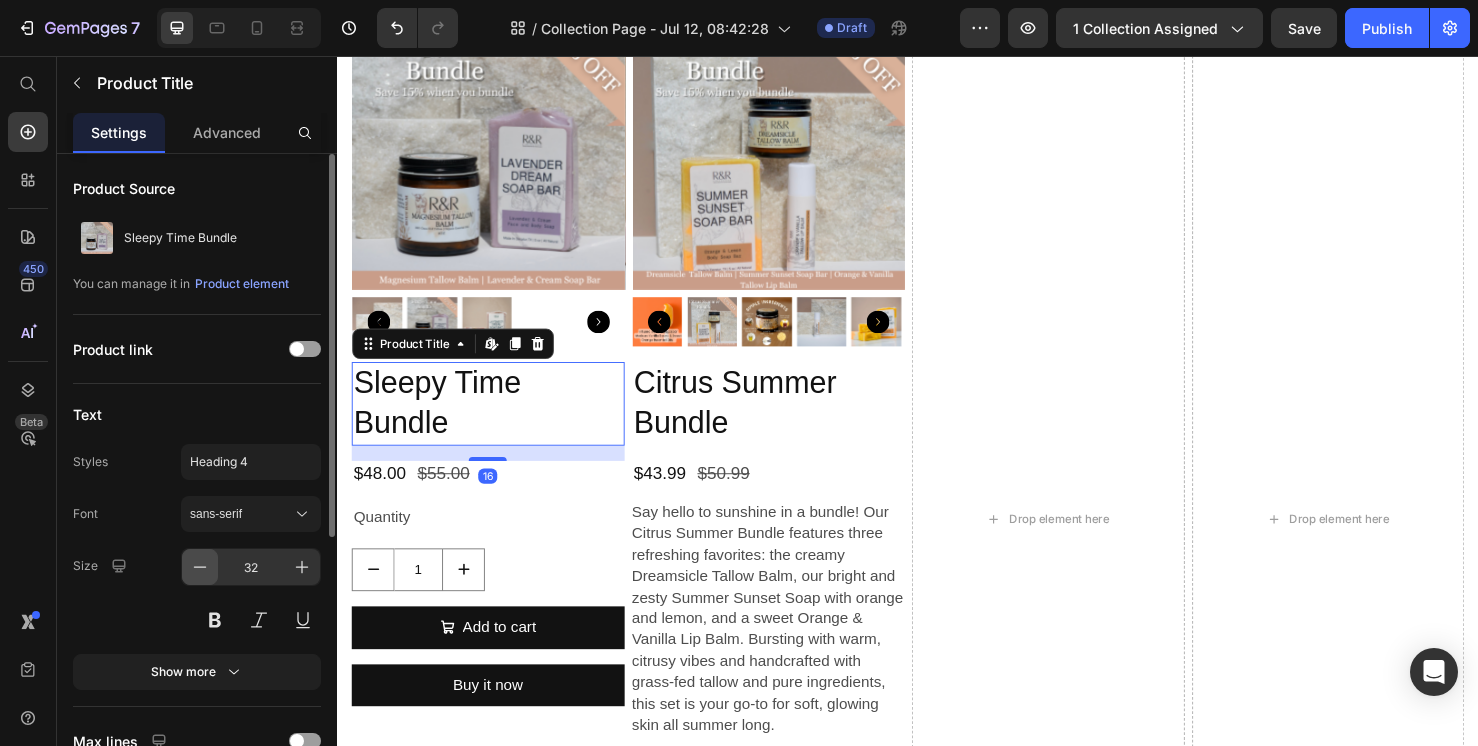 click 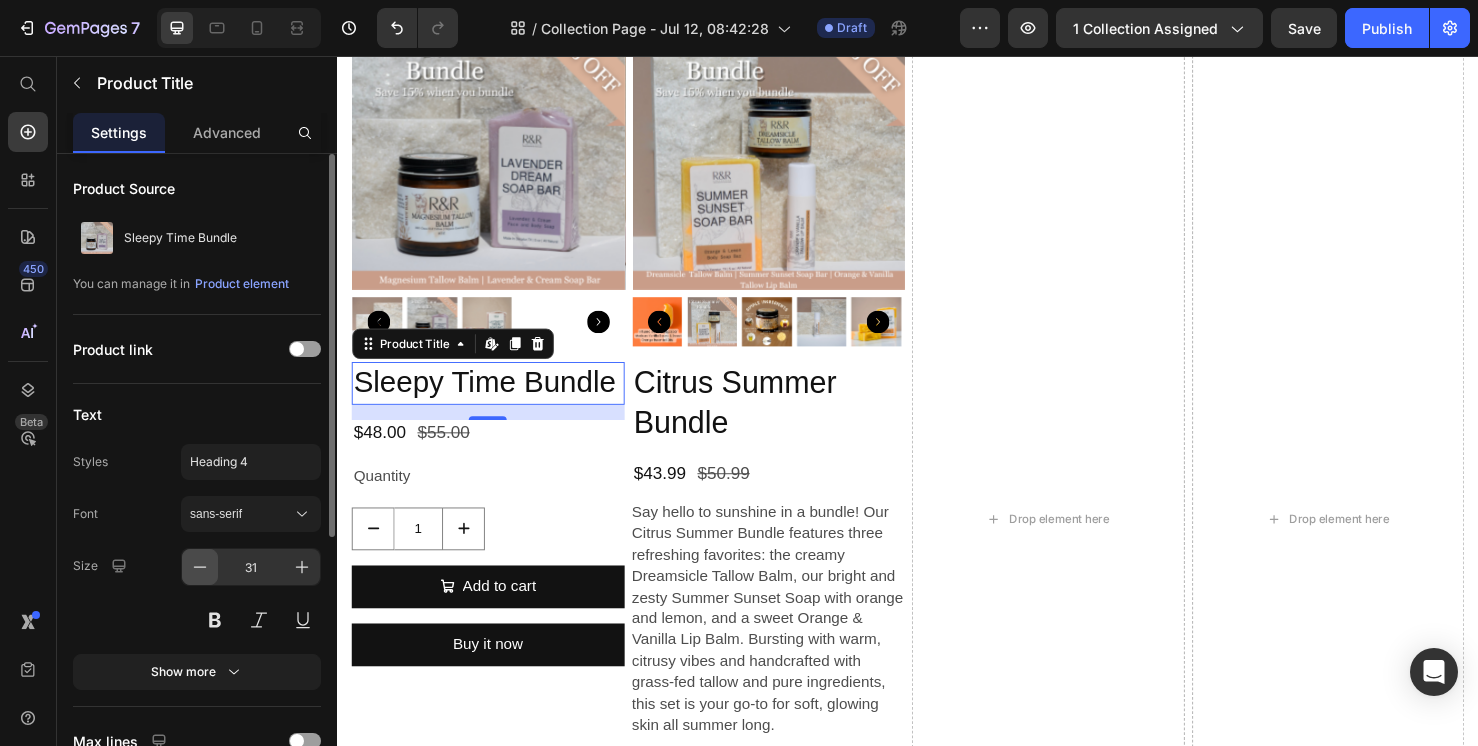 click 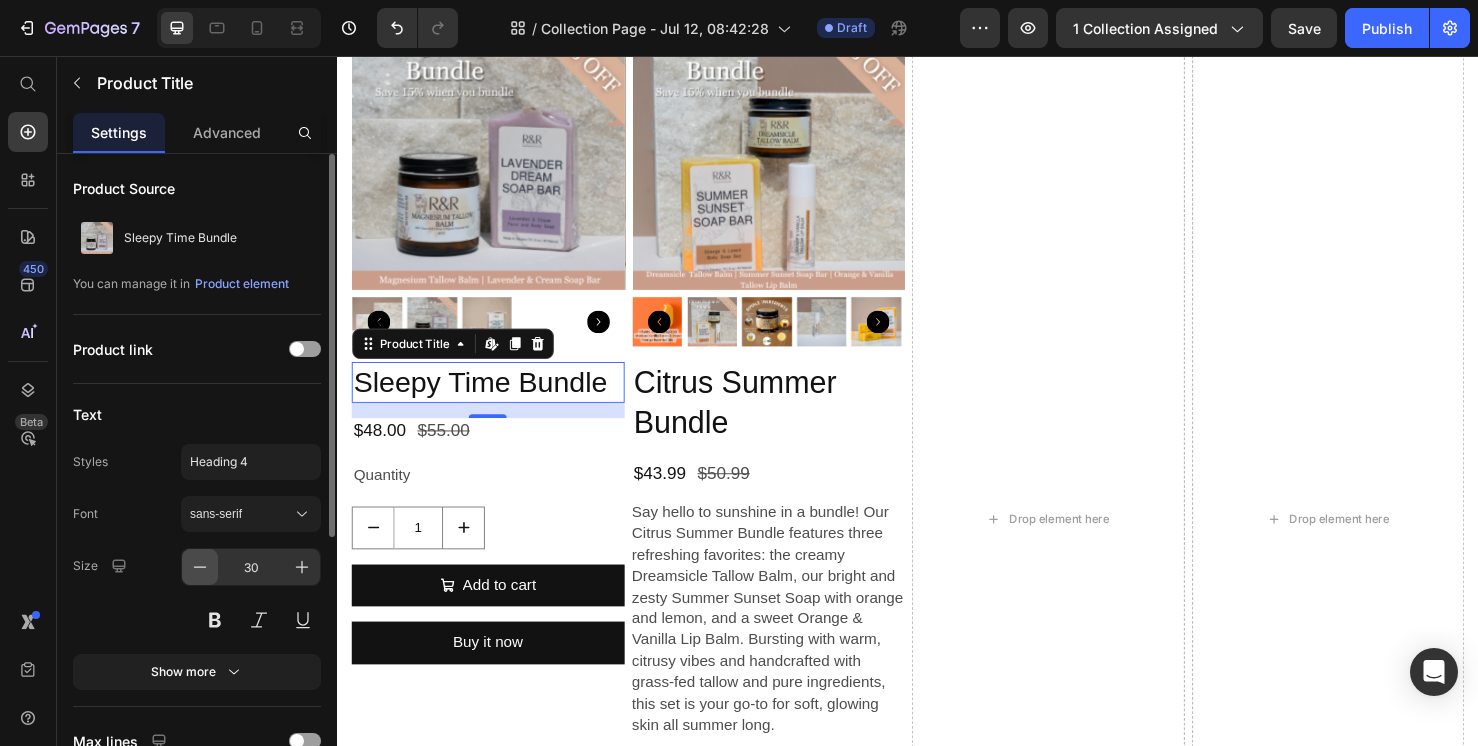click 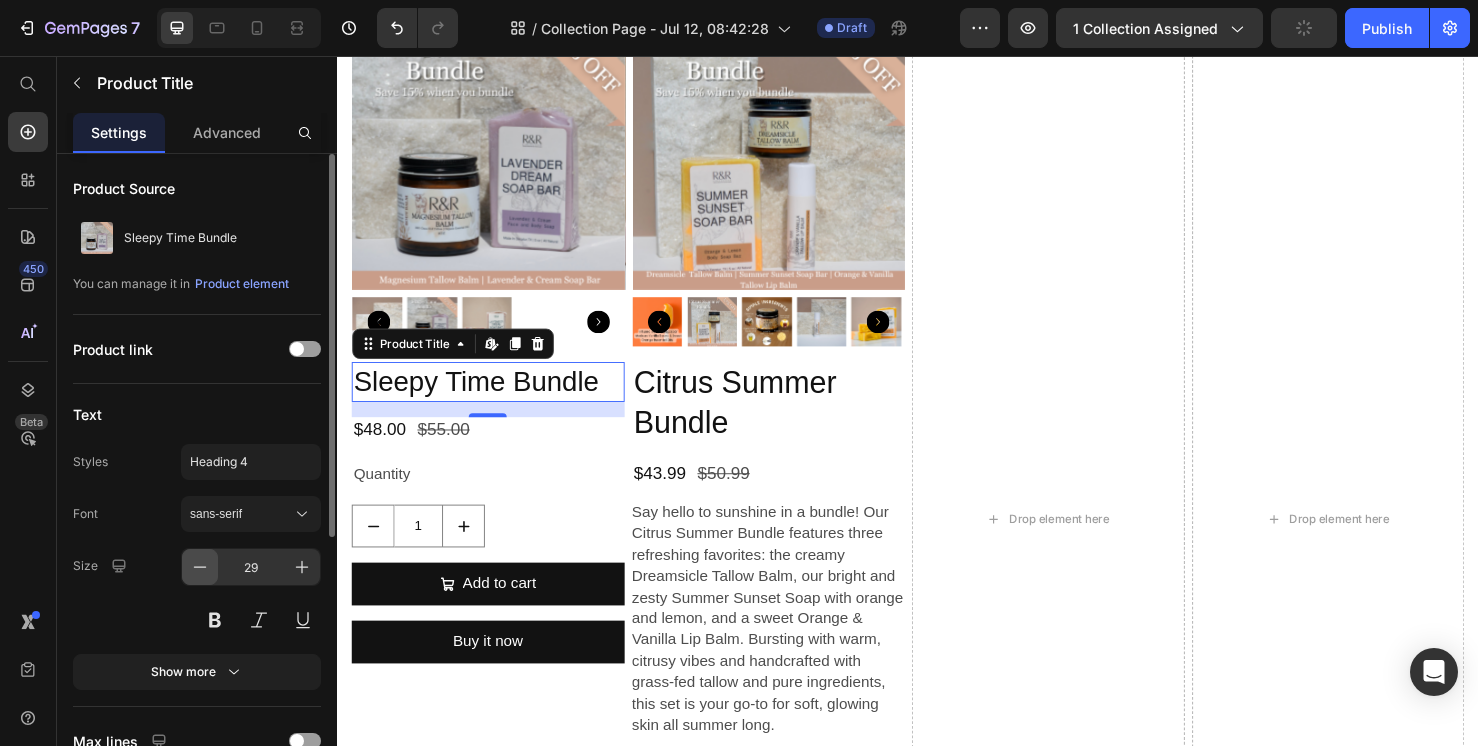 click 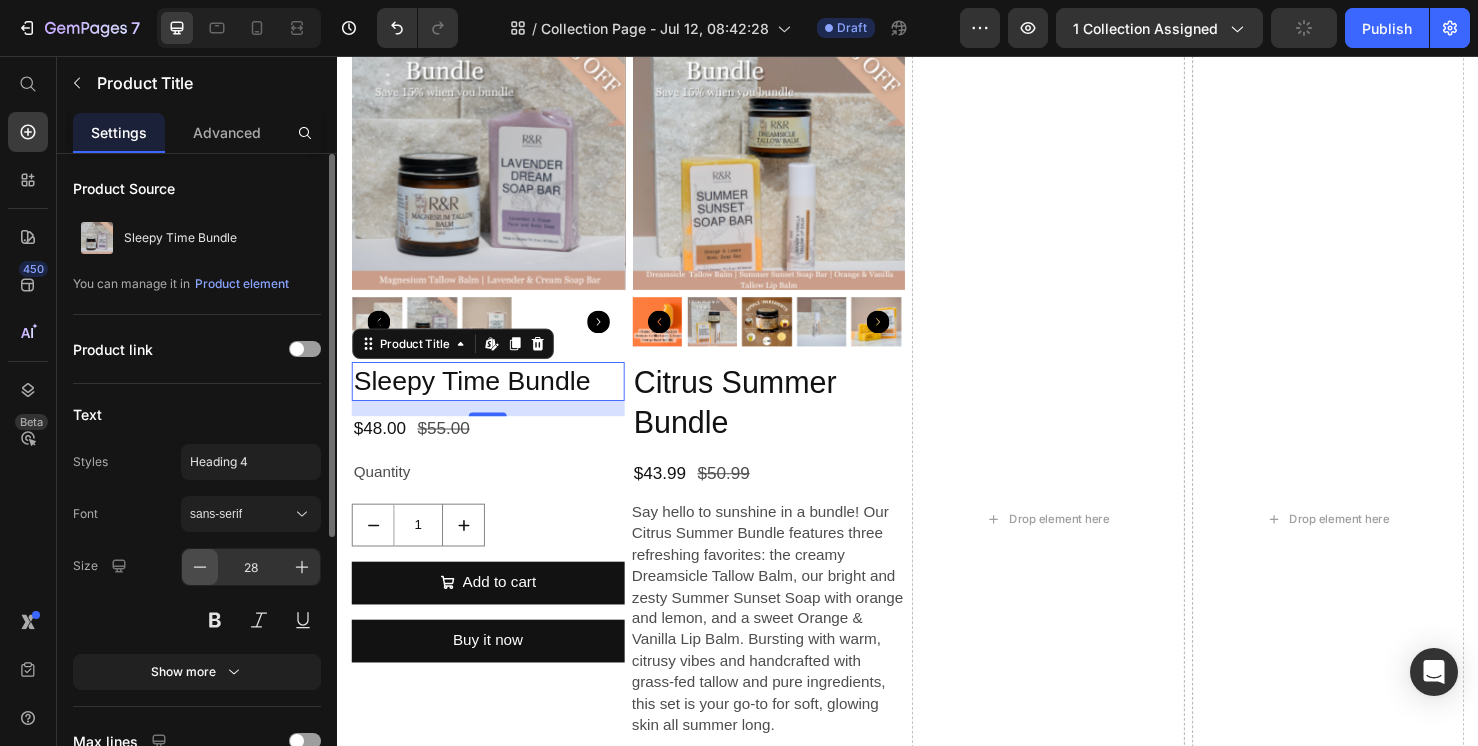 click 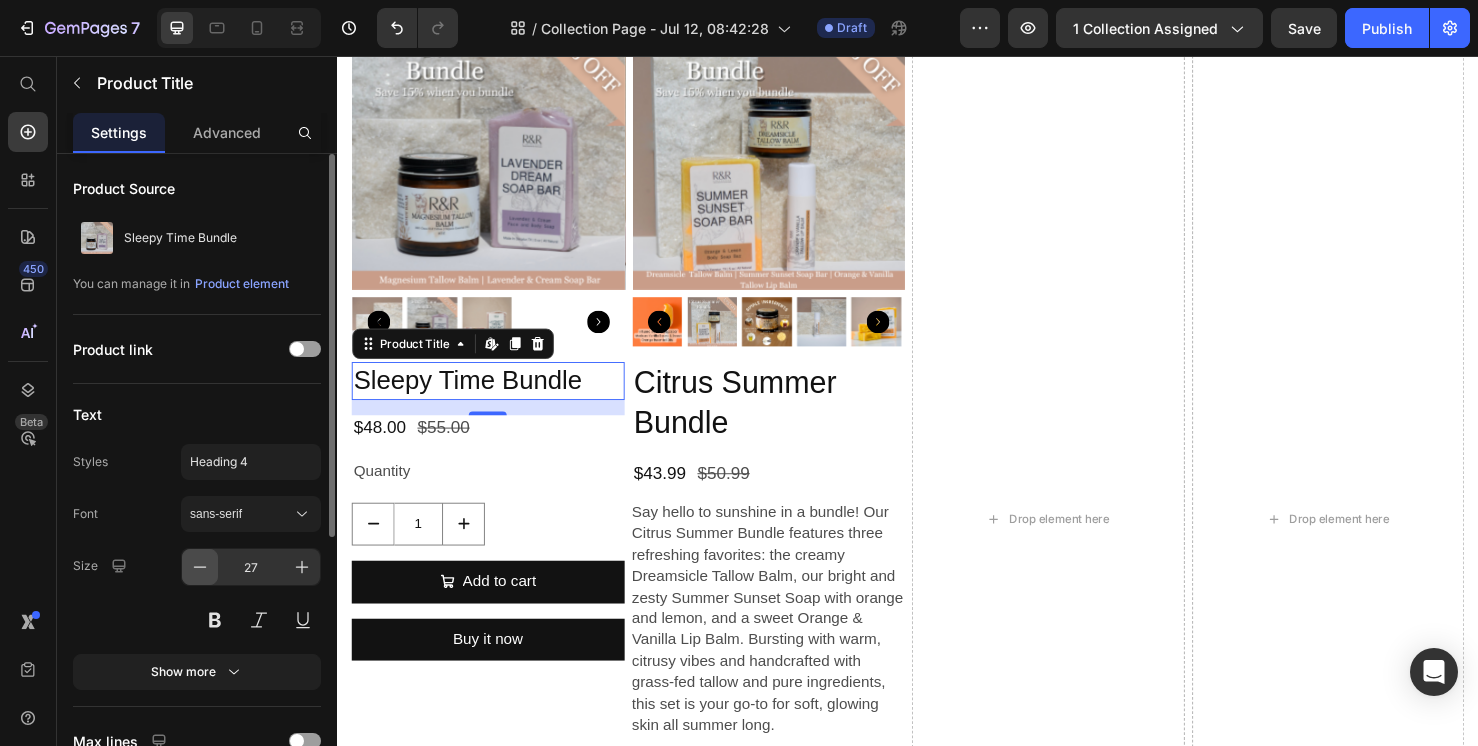 click 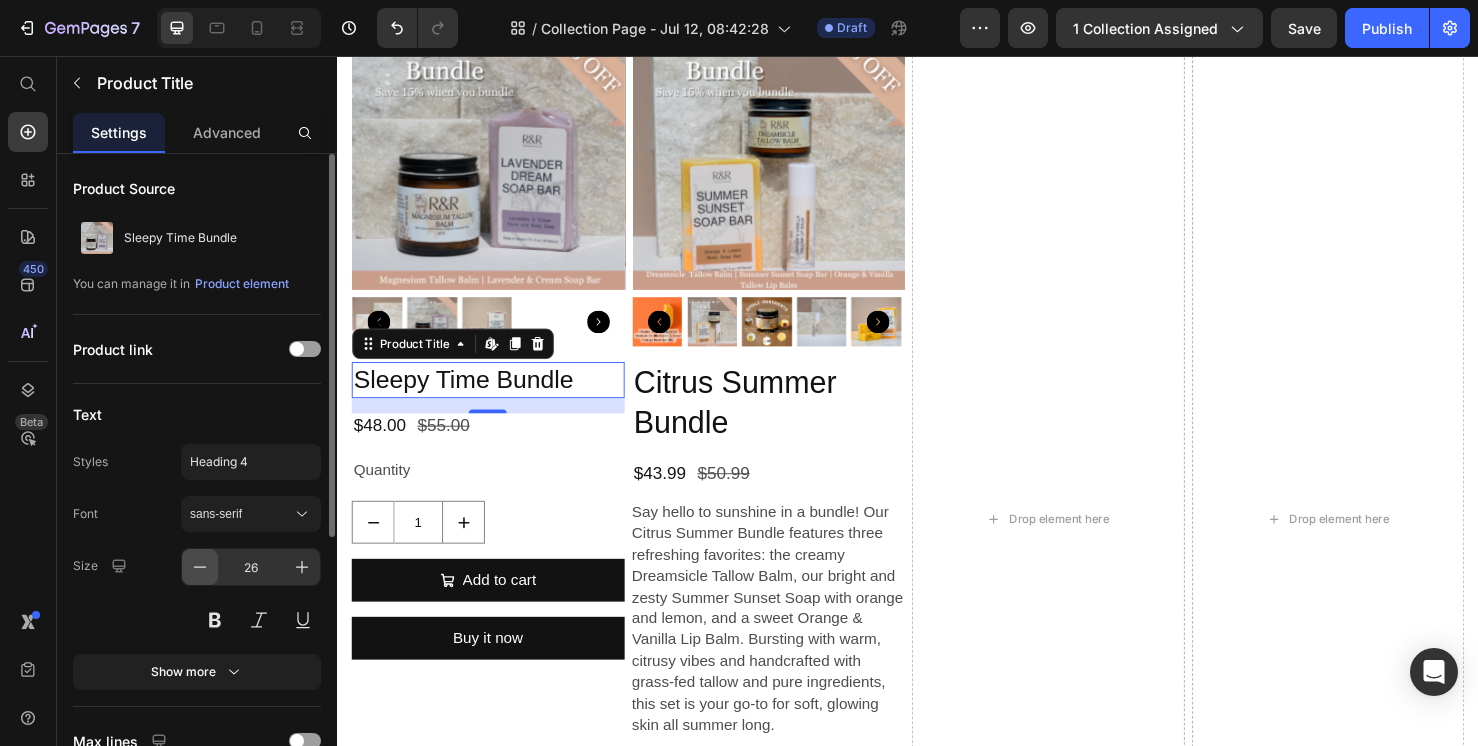 click 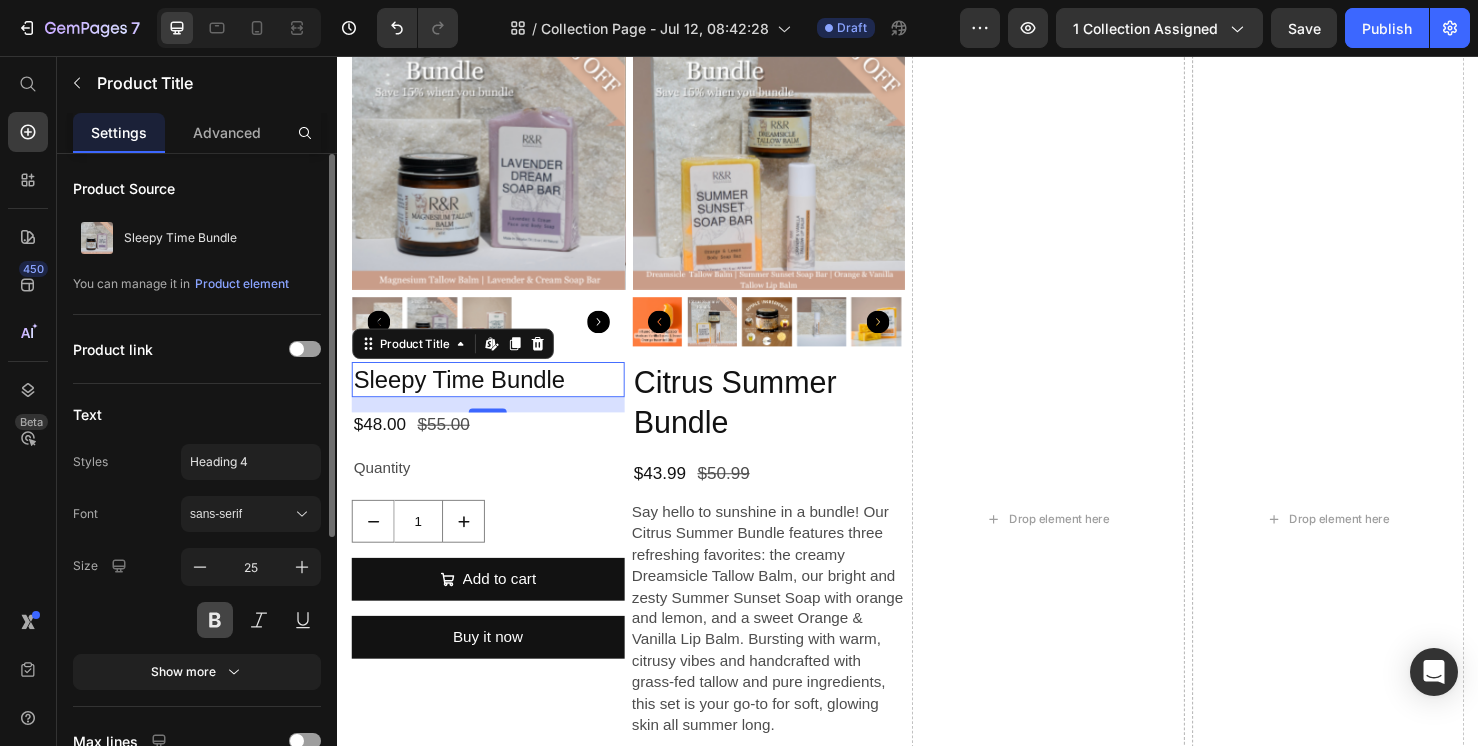 click at bounding box center (215, 620) 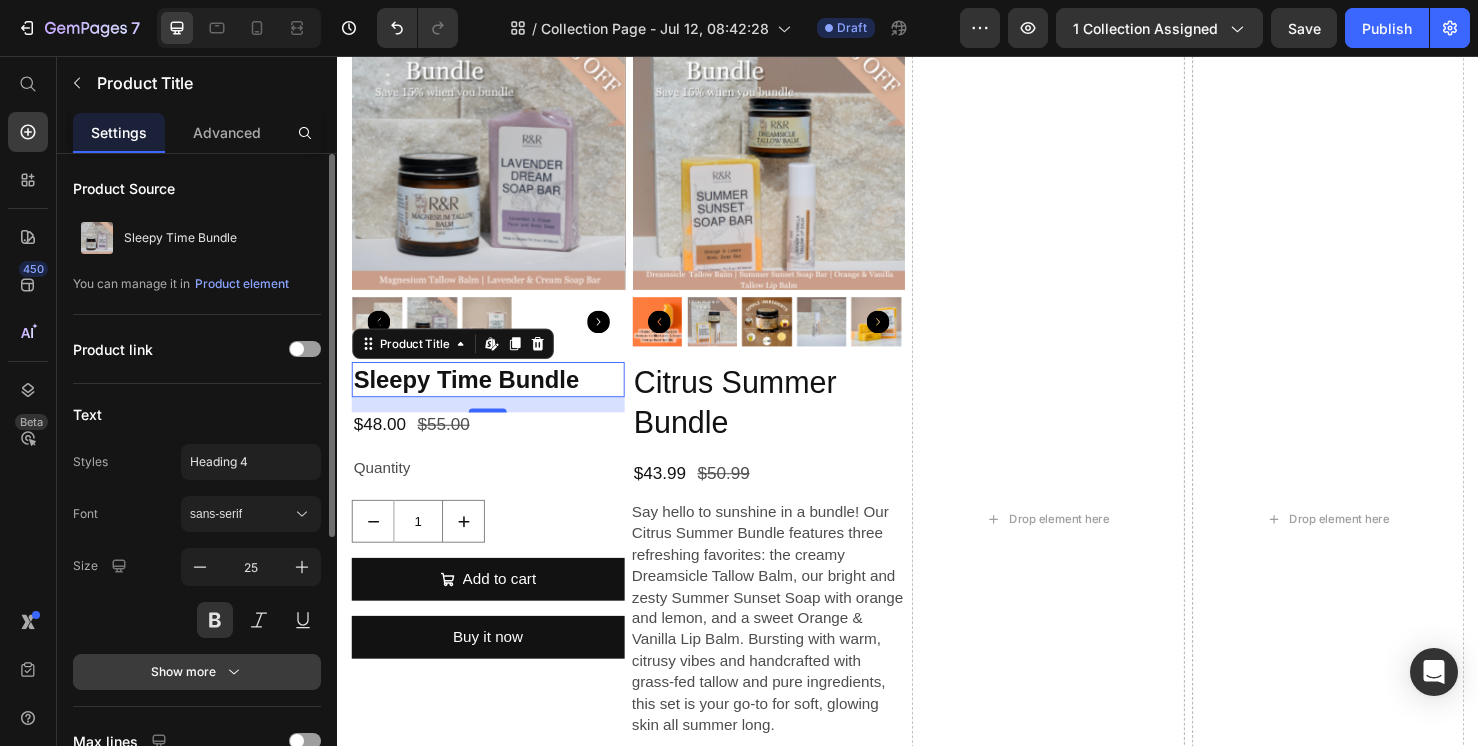 click on "Show more" at bounding box center [197, 672] 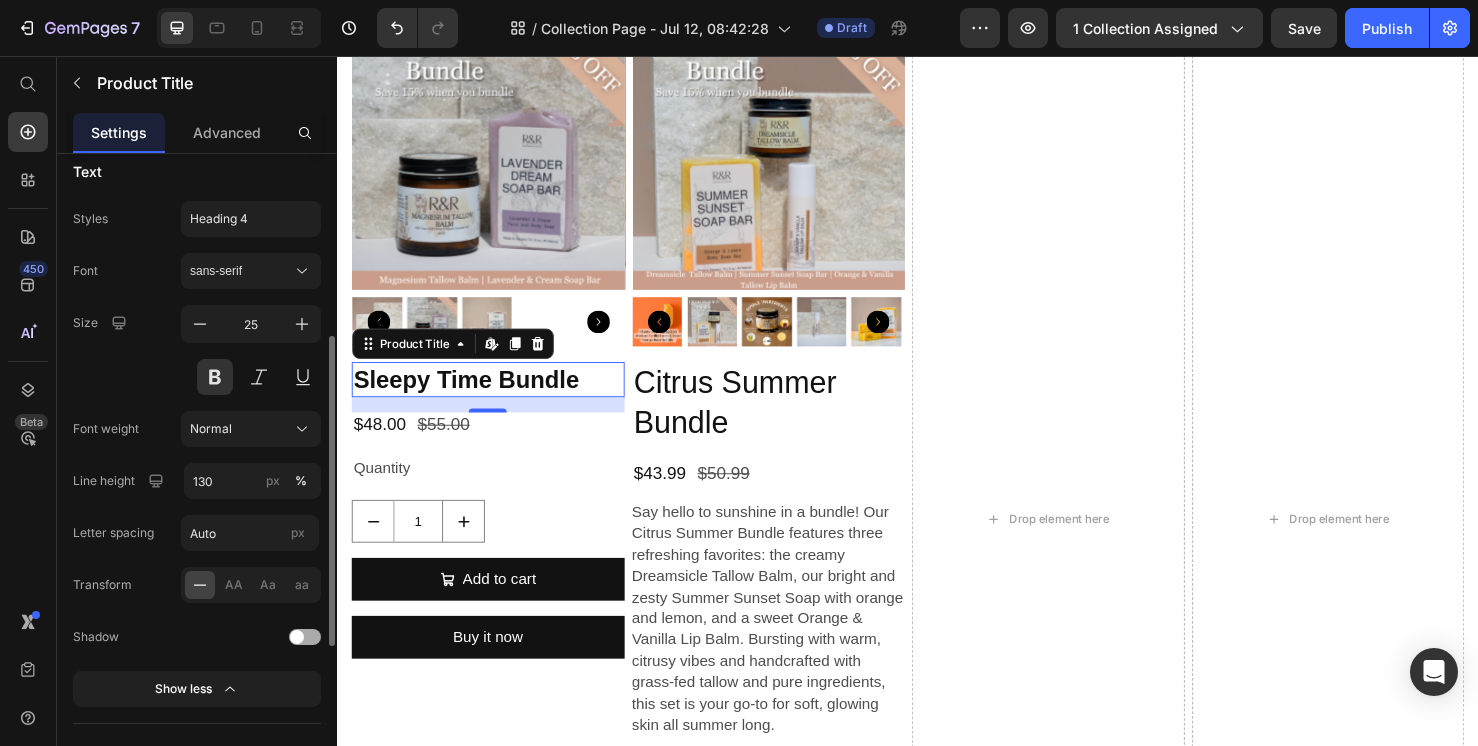 scroll, scrollTop: 288, scrollLeft: 0, axis: vertical 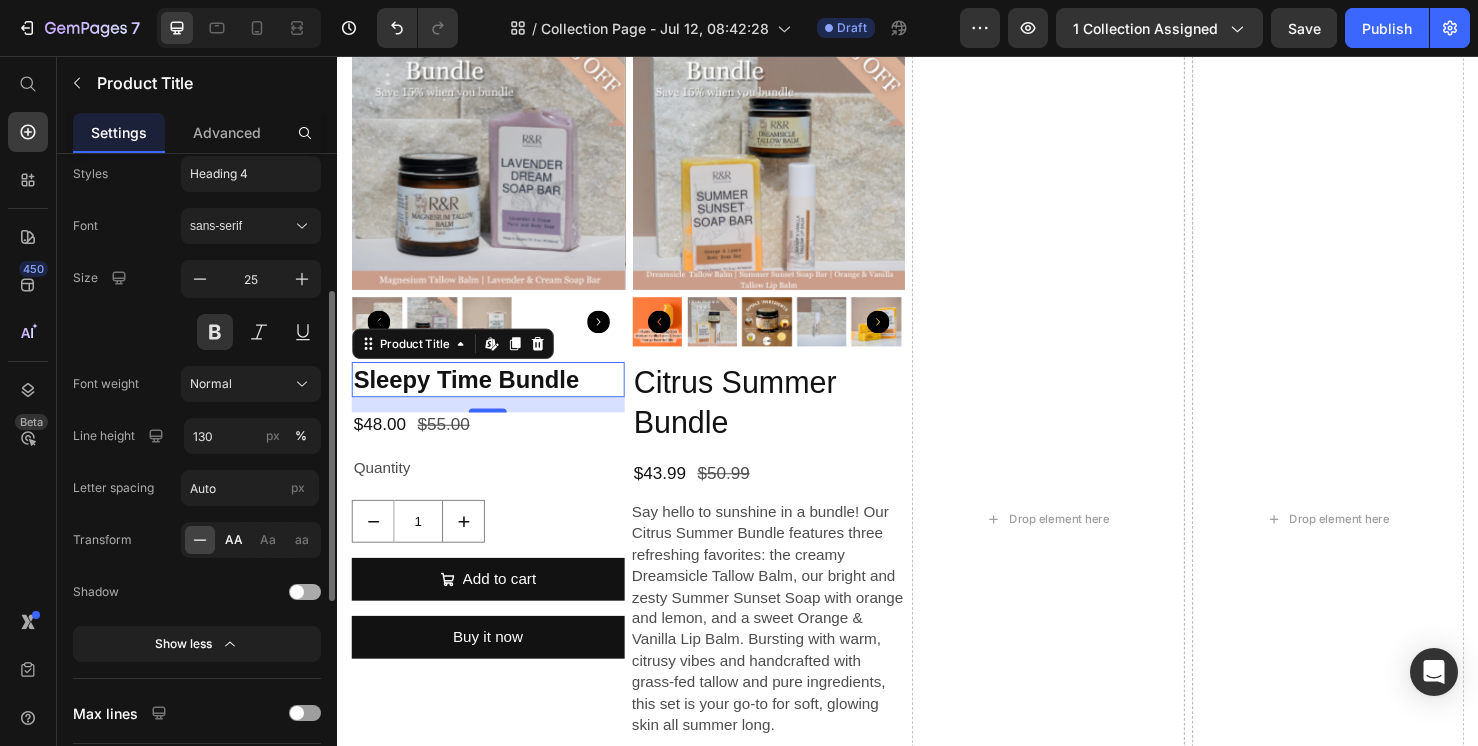 click on "AA" 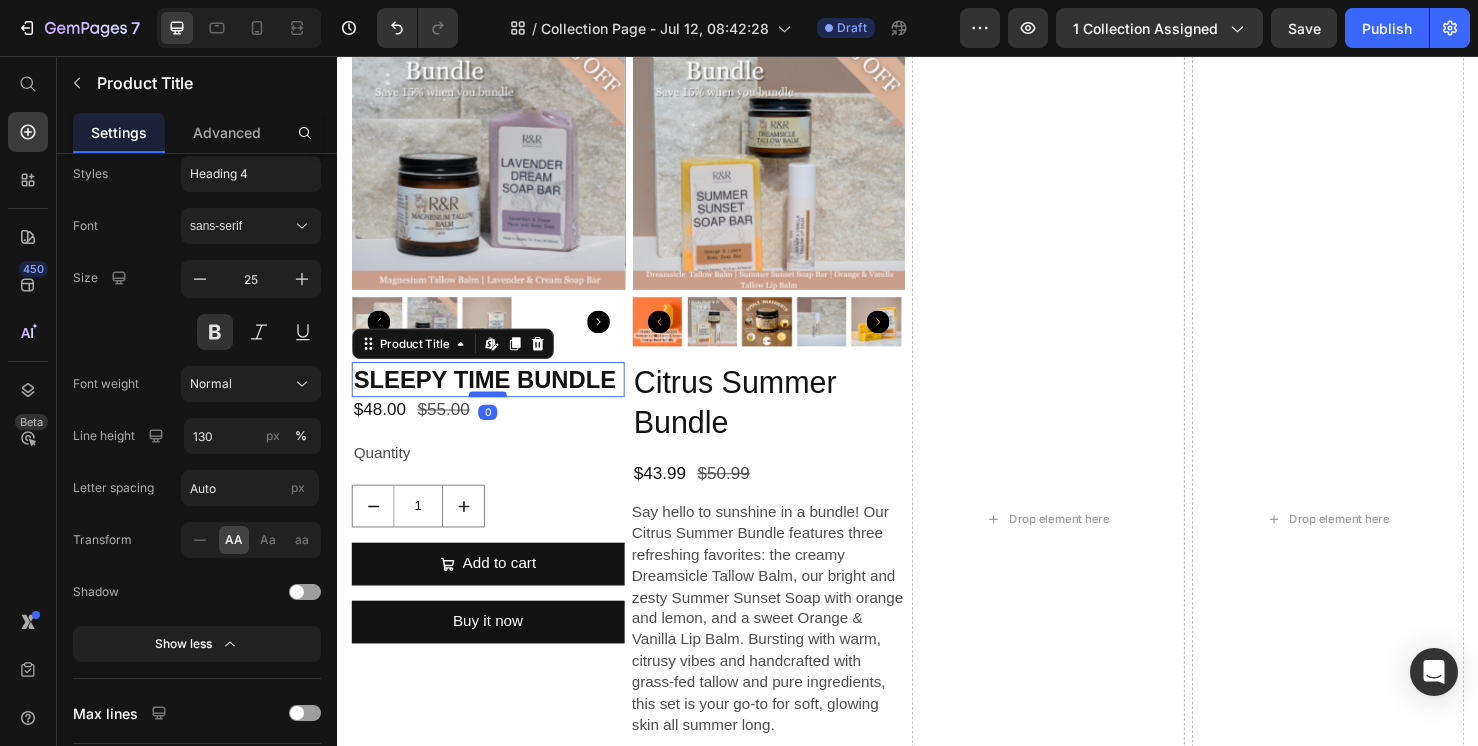 drag, startPoint x: 499, startPoint y: 410, endPoint x: 499, endPoint y: 394, distance: 16 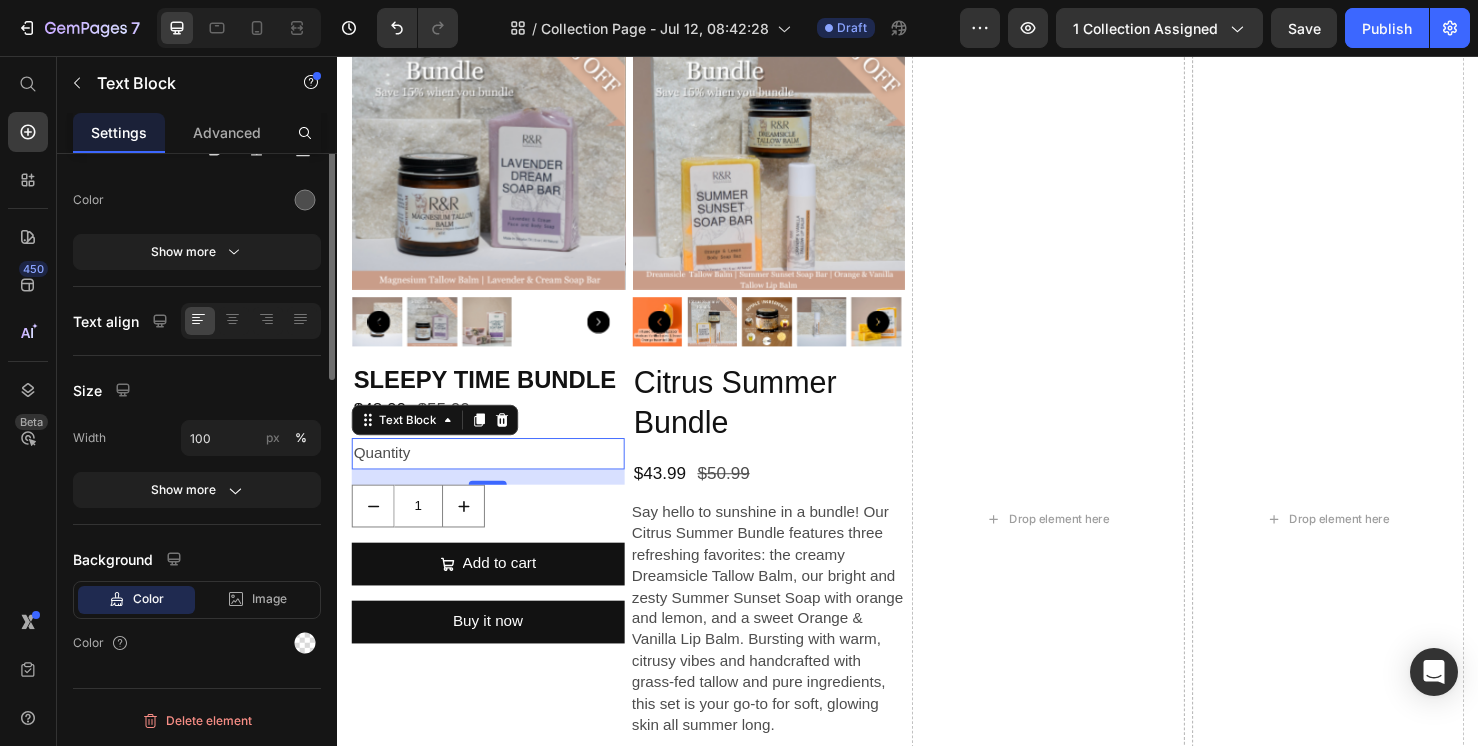 scroll, scrollTop: 0, scrollLeft: 0, axis: both 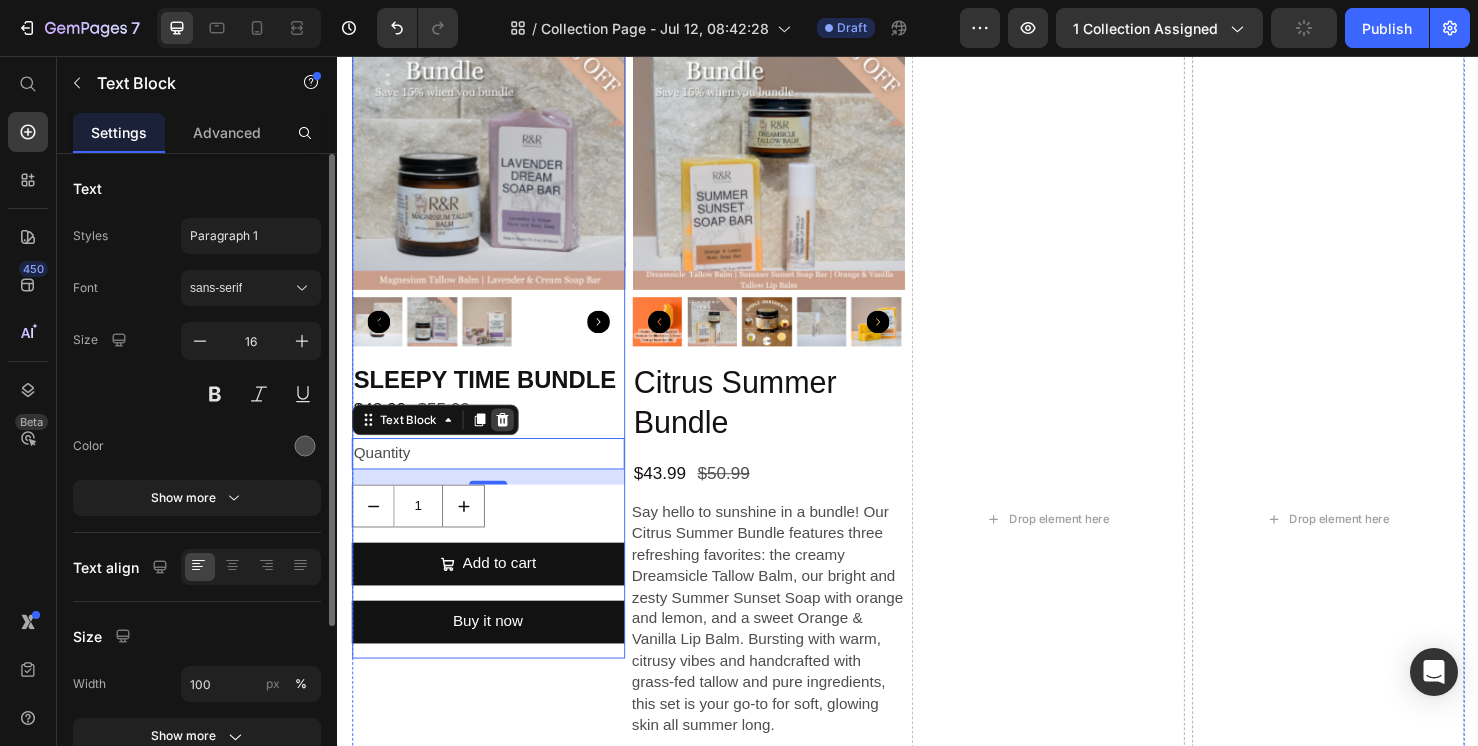 click 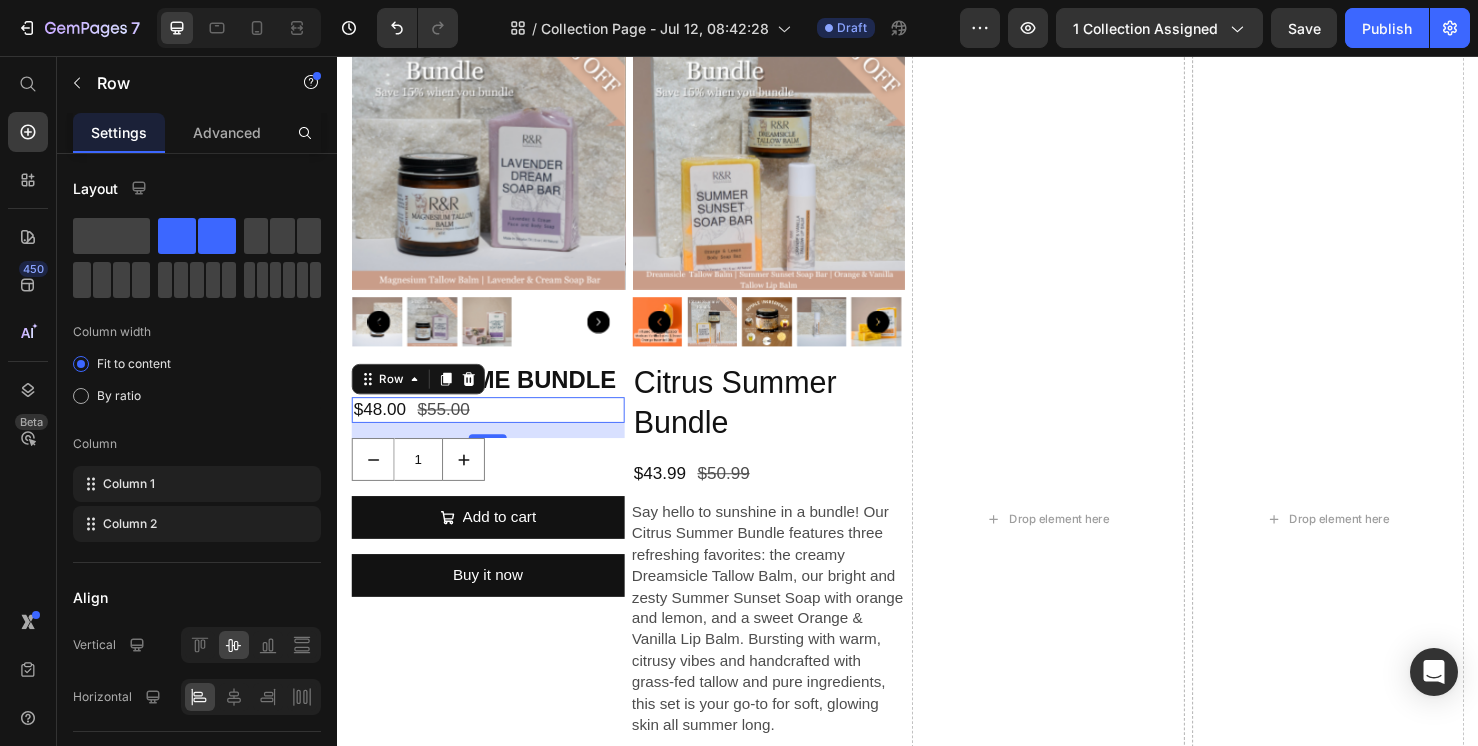 drag, startPoint x: 498, startPoint y: 435, endPoint x: 488, endPoint y: 406, distance: 30.675724 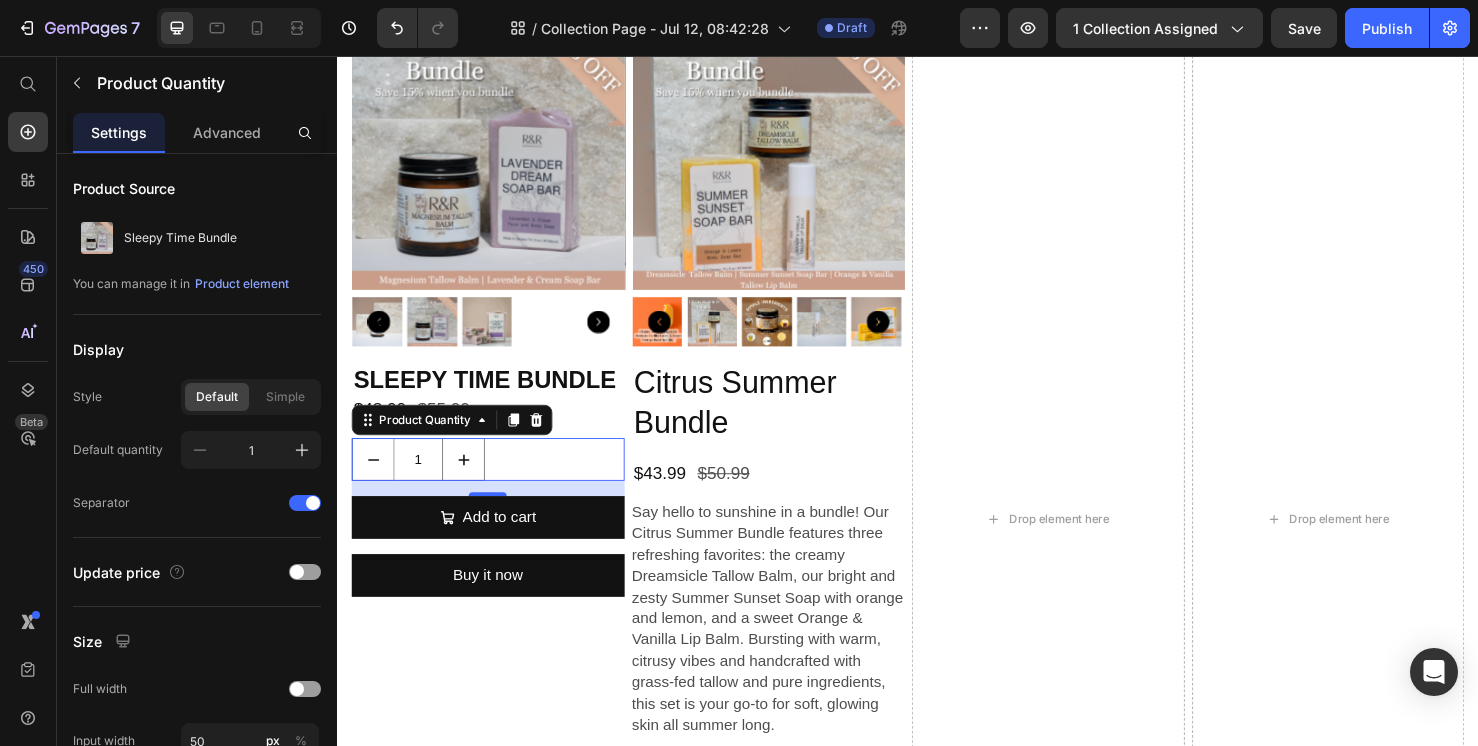 click on "0" at bounding box center [495, 511] 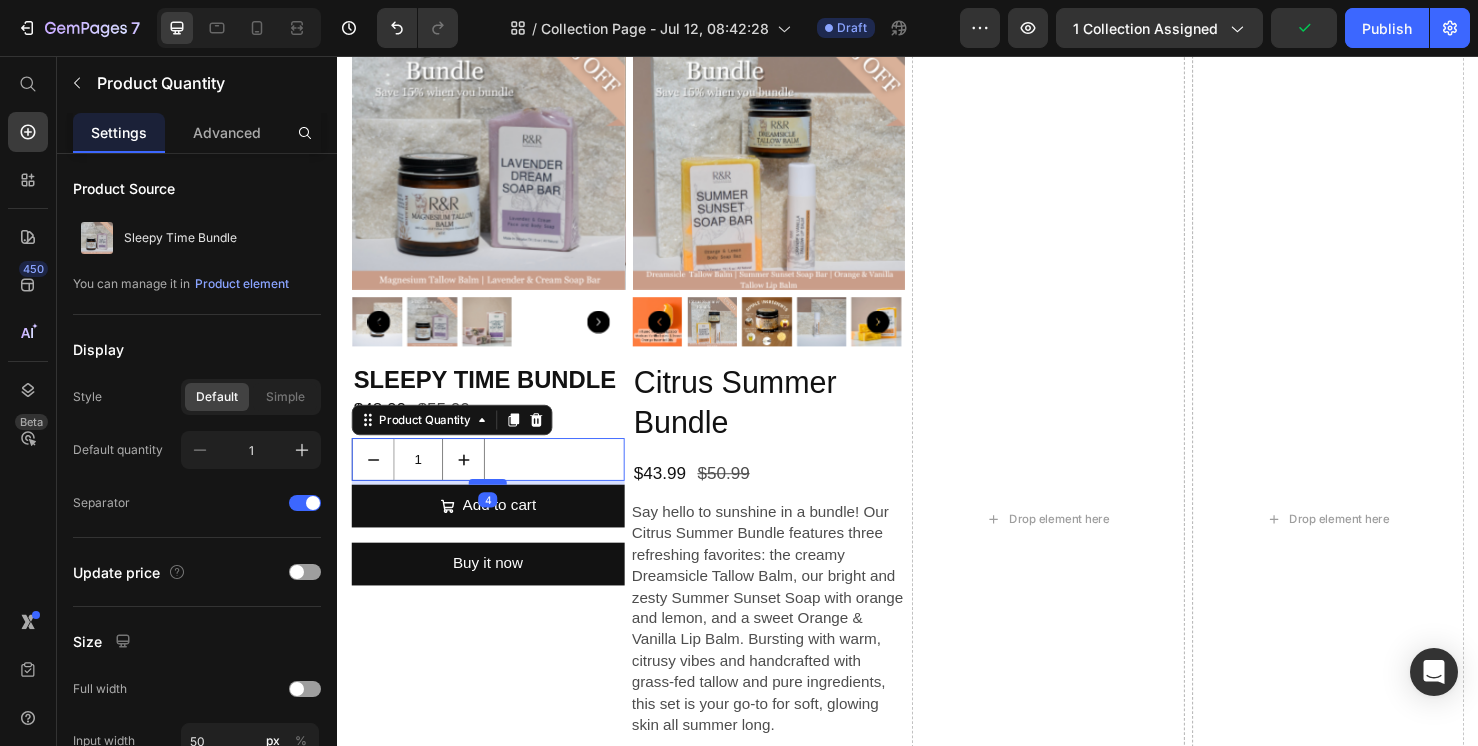 drag, startPoint x: 494, startPoint y: 498, endPoint x: 494, endPoint y: 486, distance: 12 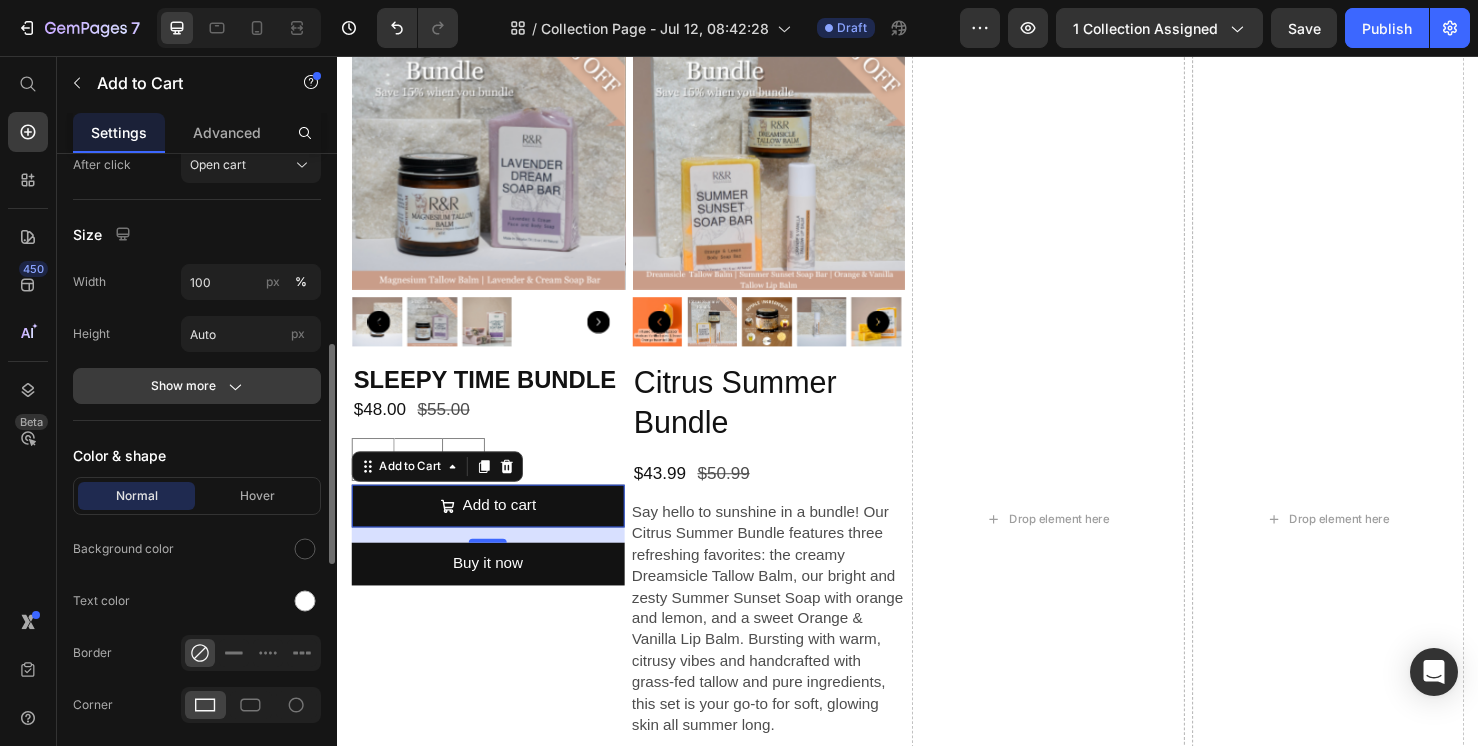 scroll, scrollTop: 1021, scrollLeft: 0, axis: vertical 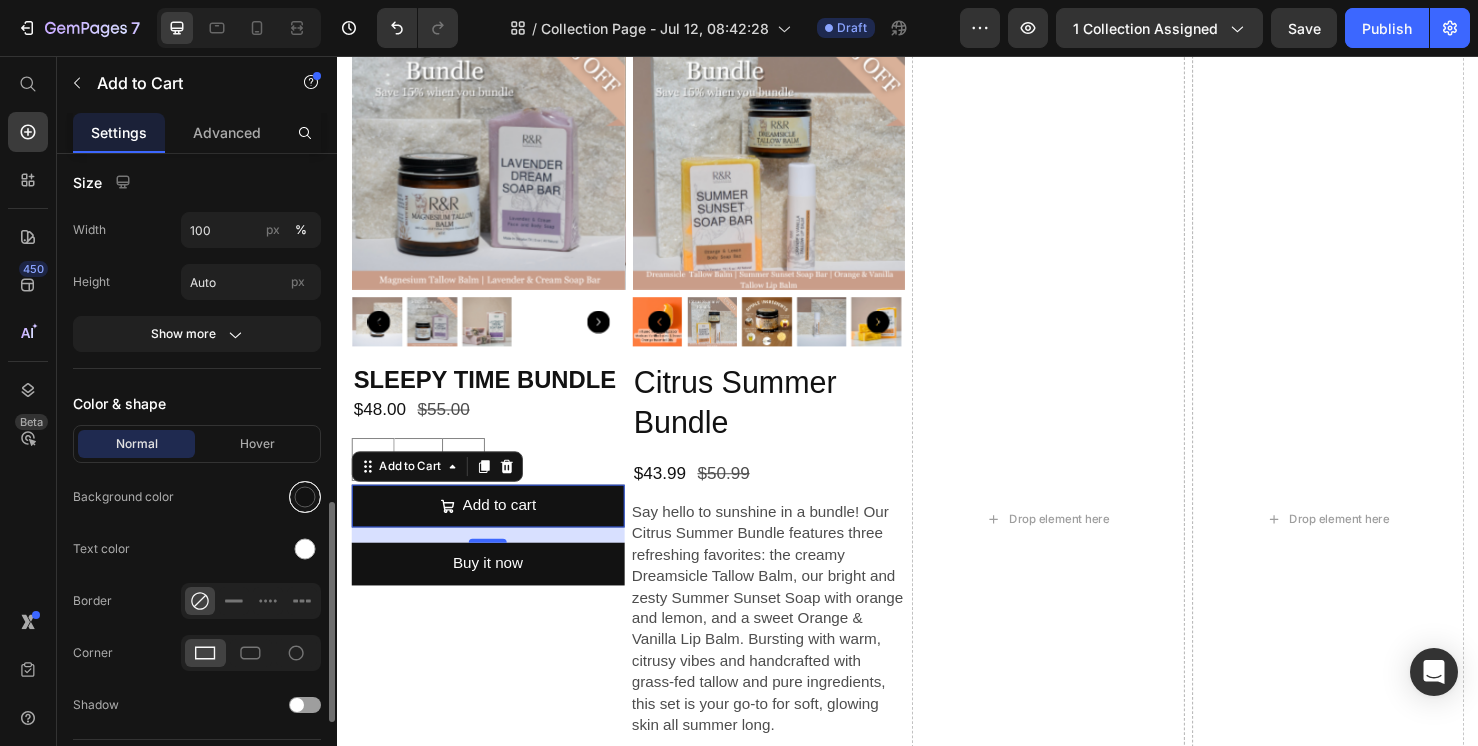 click at bounding box center (305, 497) 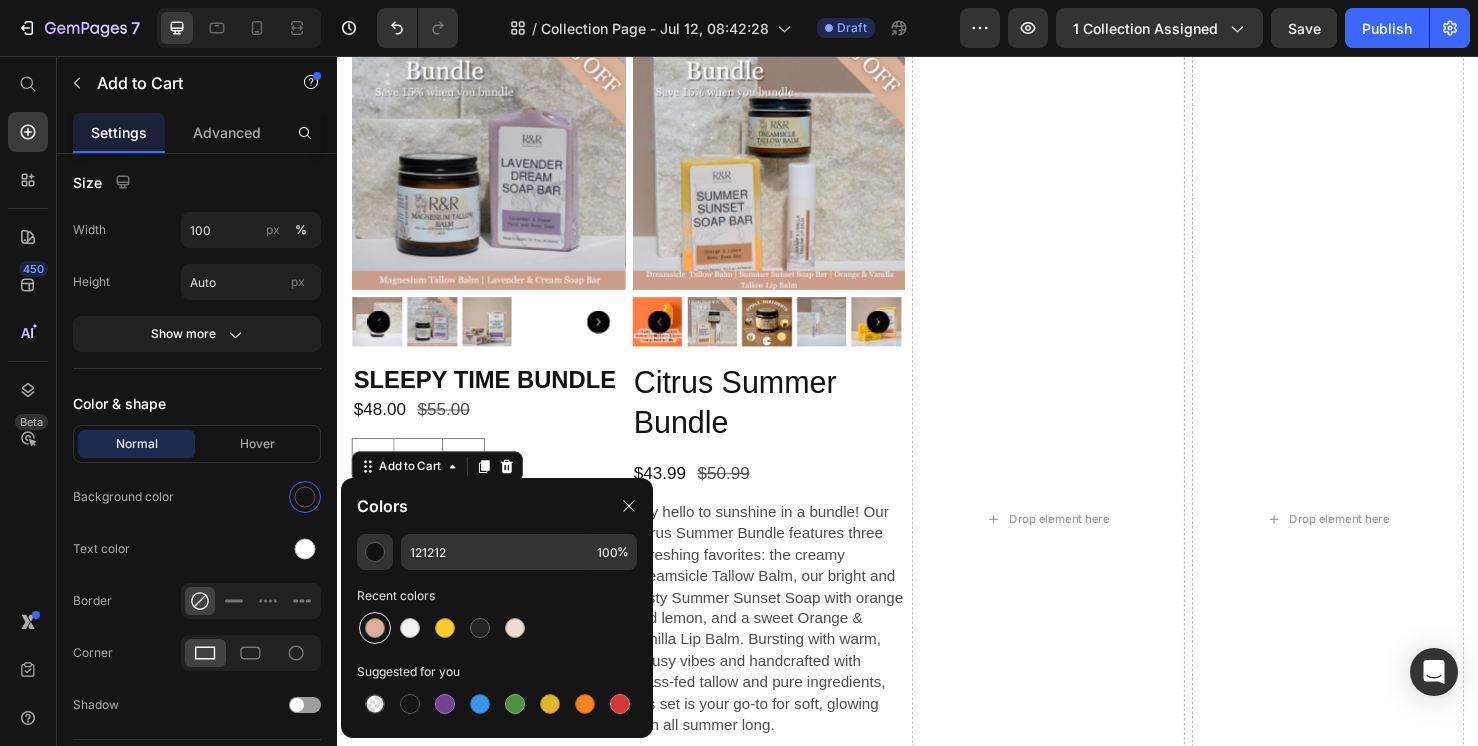 click at bounding box center (375, 628) 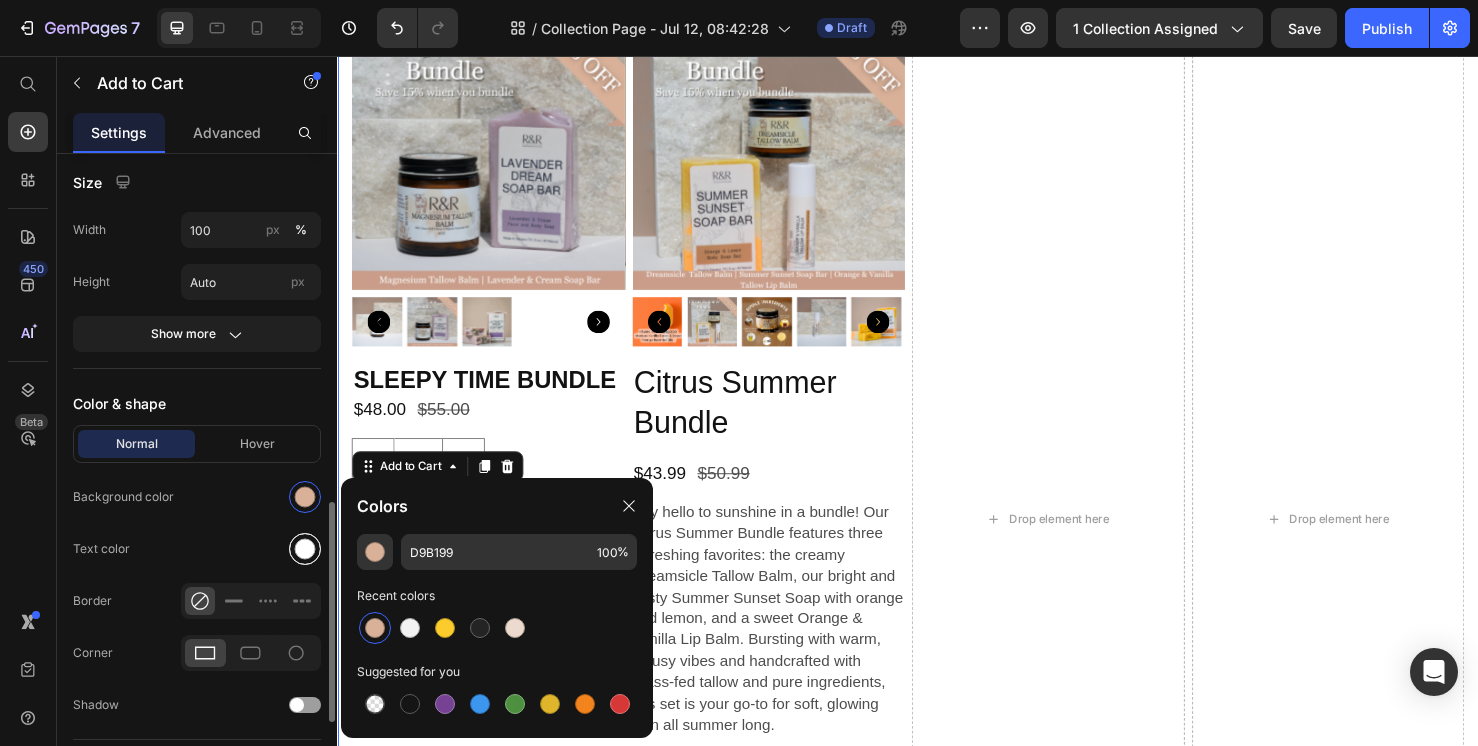 click at bounding box center (305, 549) 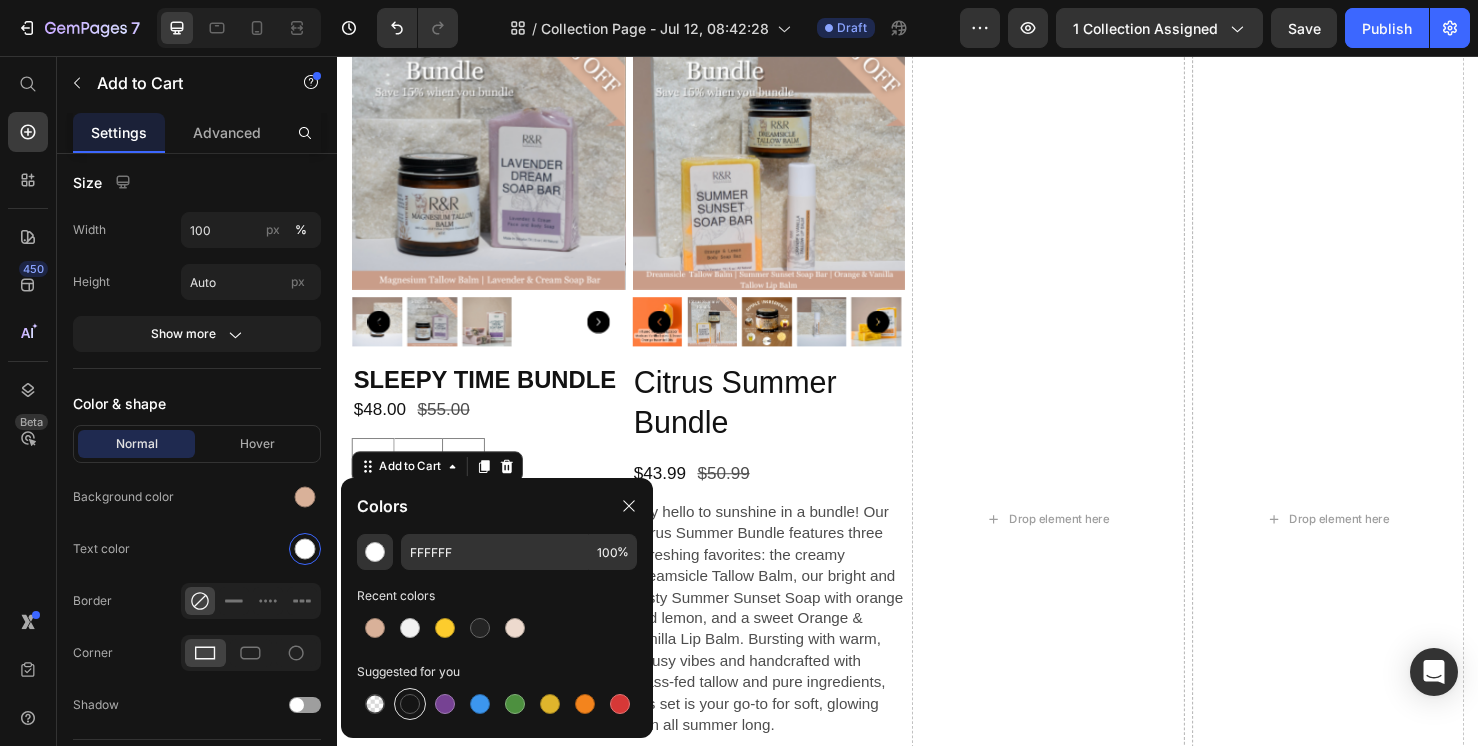 click at bounding box center (410, 704) 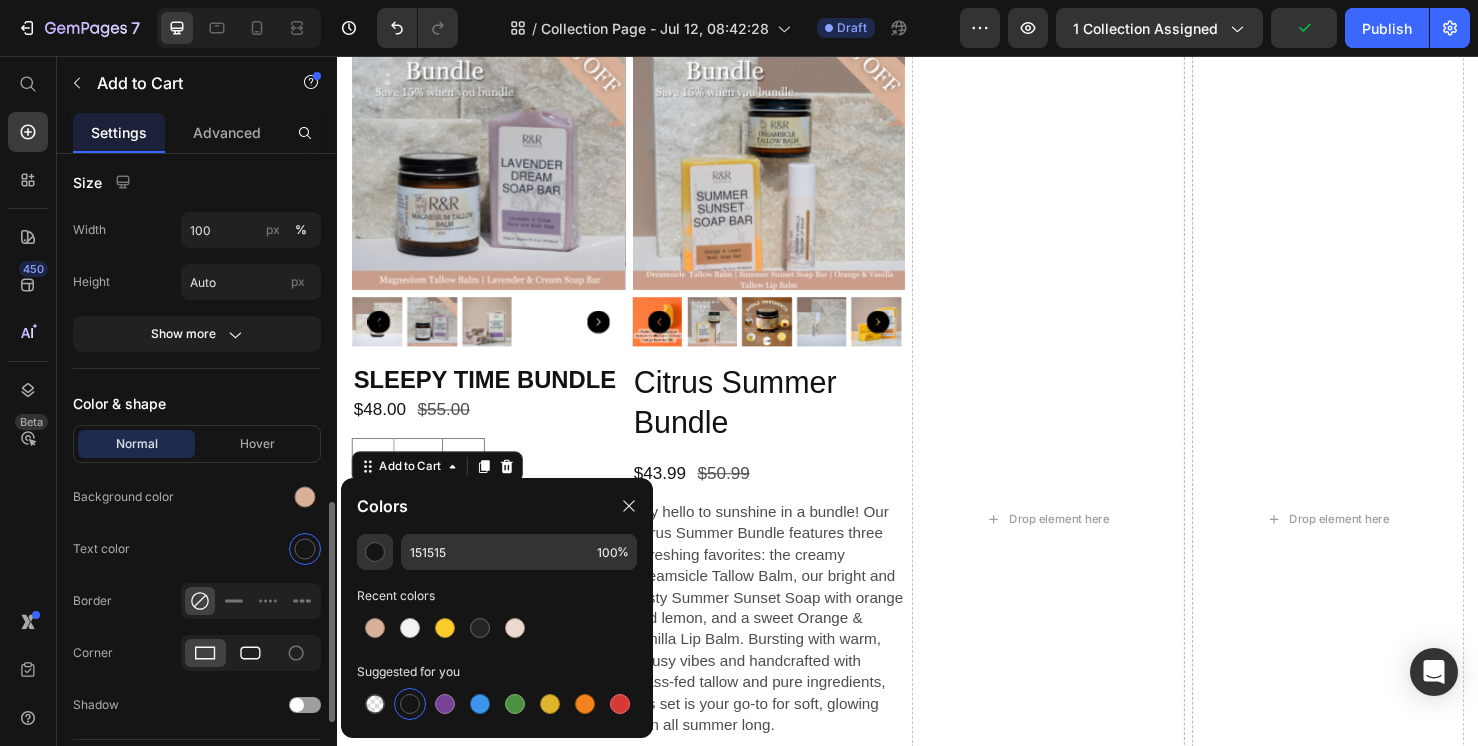 click 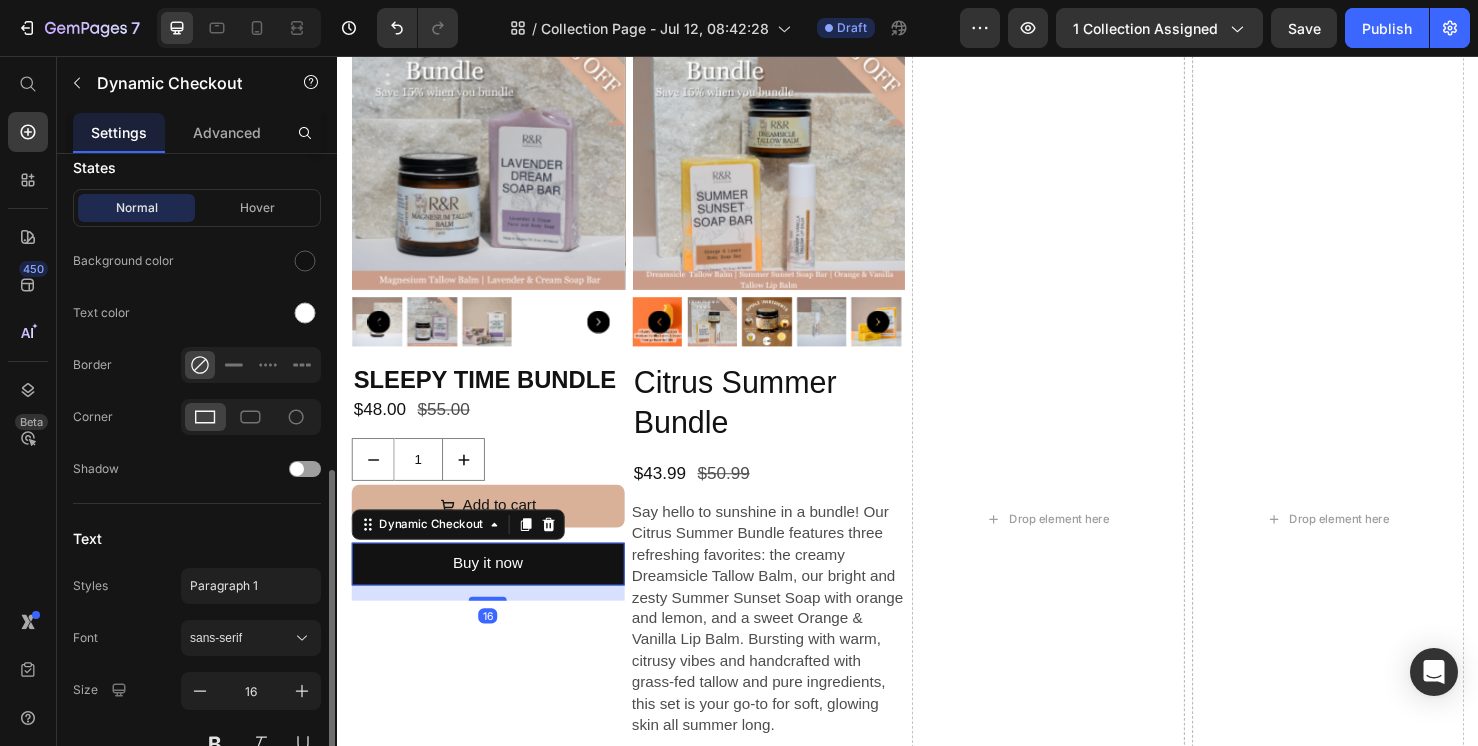 scroll, scrollTop: 633, scrollLeft: 0, axis: vertical 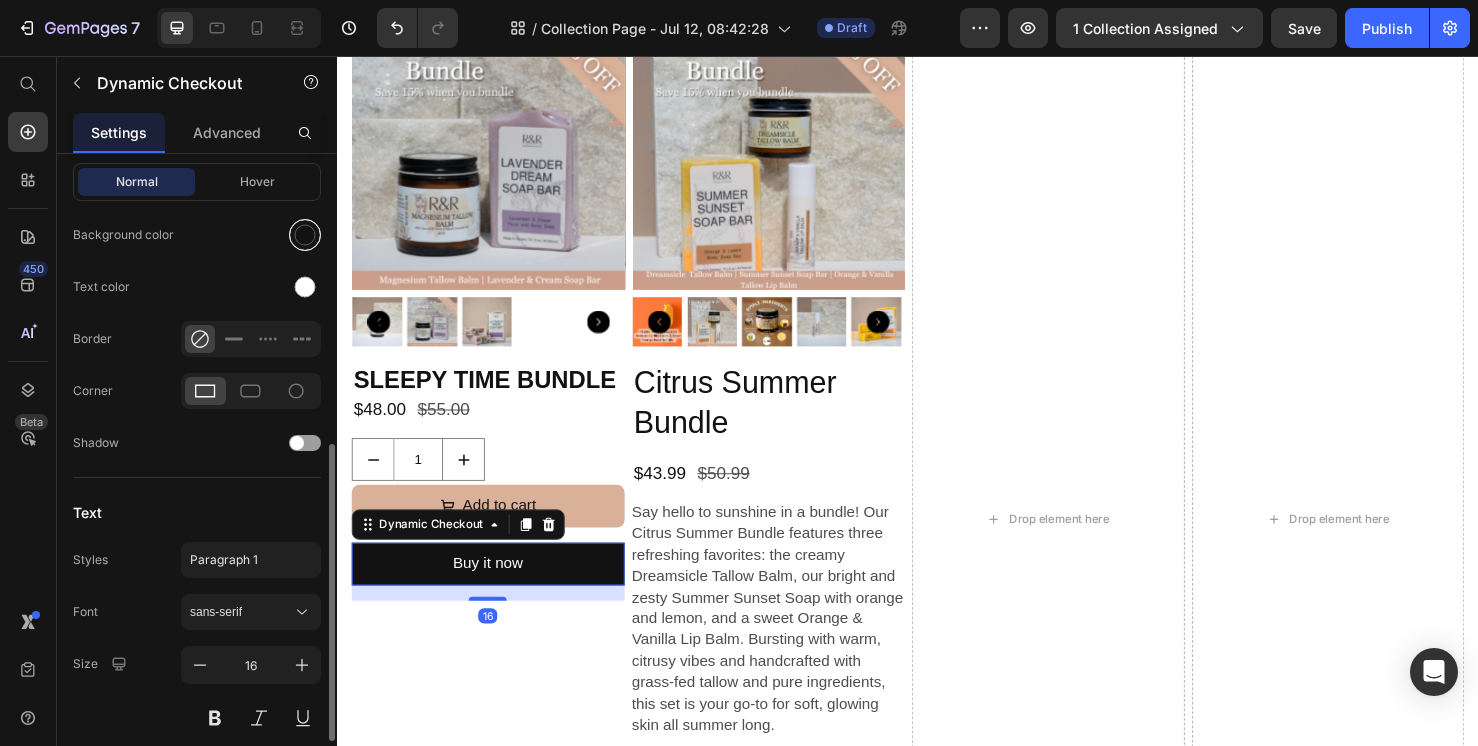 click at bounding box center (305, 235) 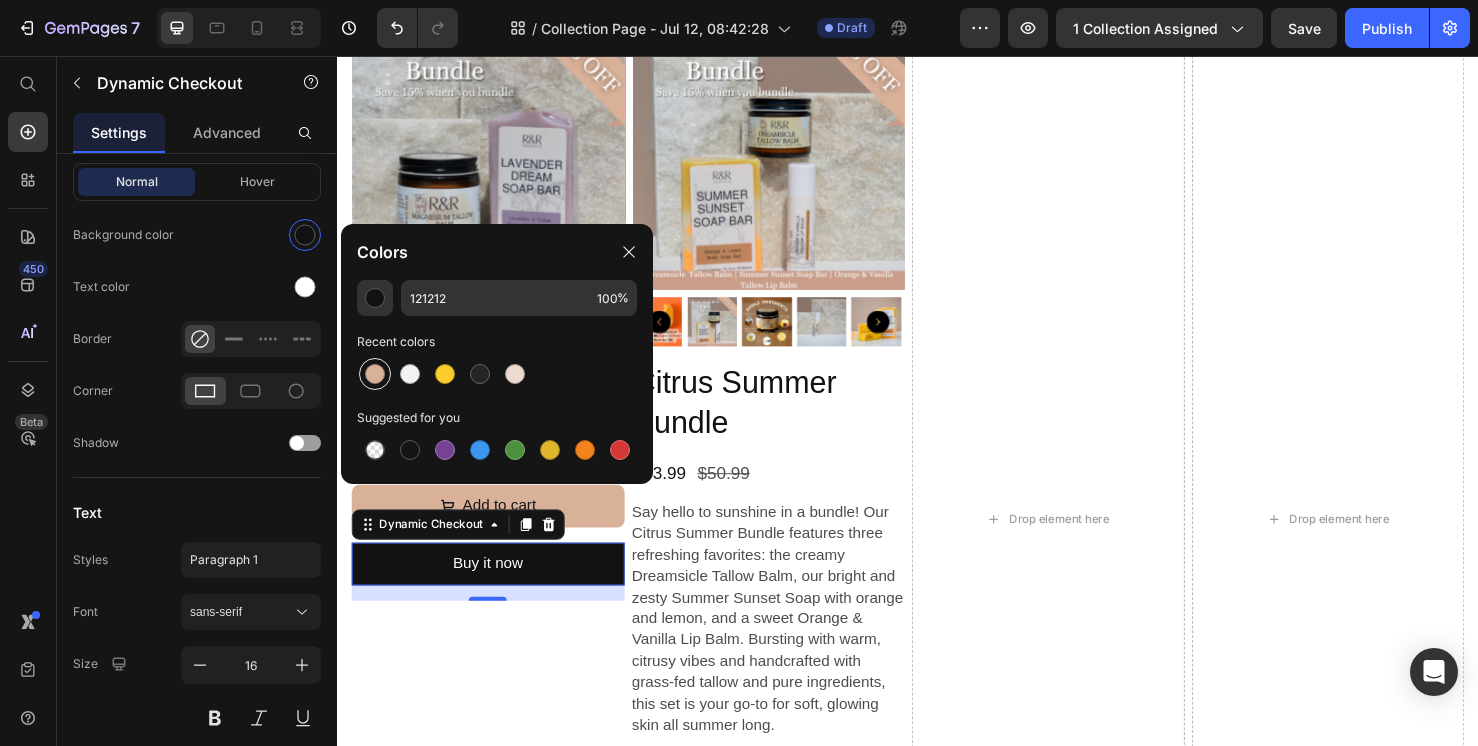click at bounding box center (375, 374) 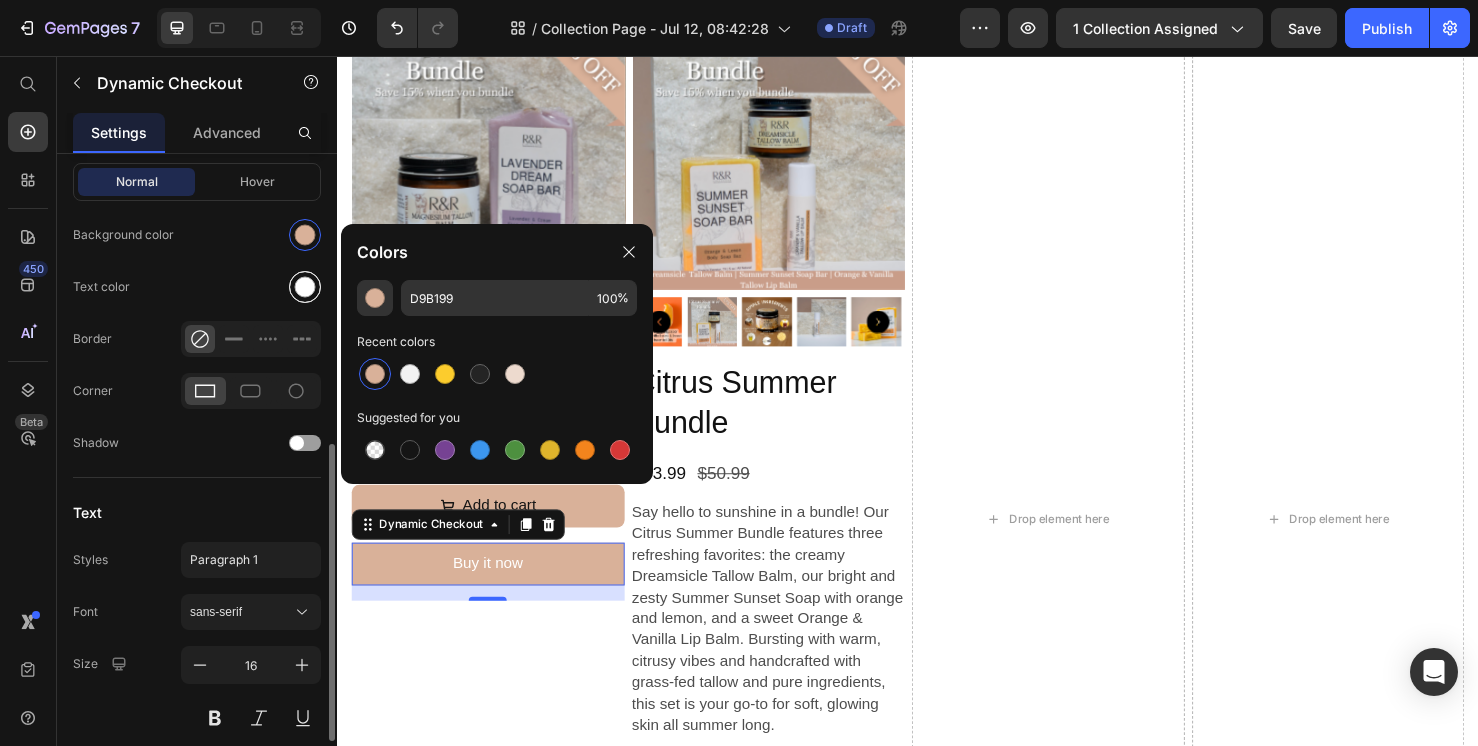 click at bounding box center [305, 287] 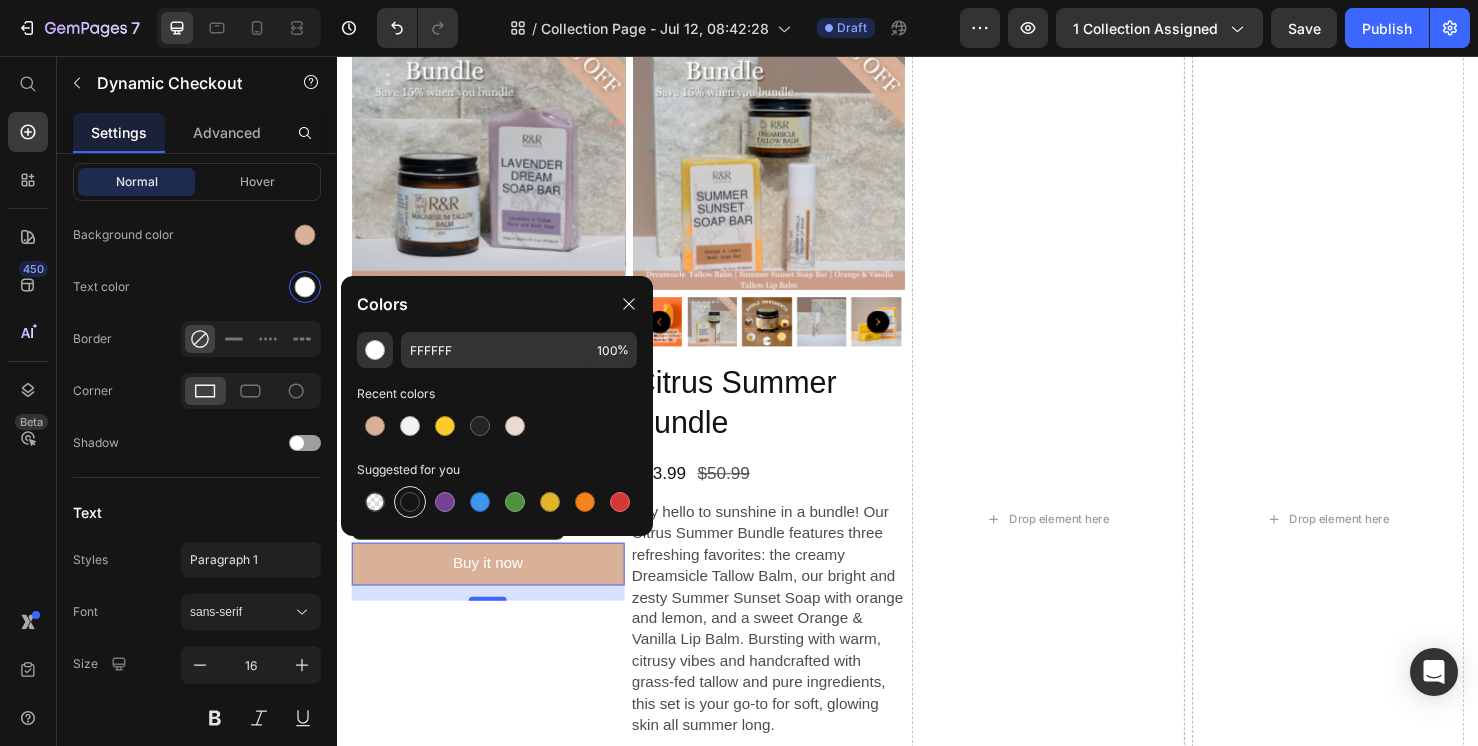 click at bounding box center [410, 502] 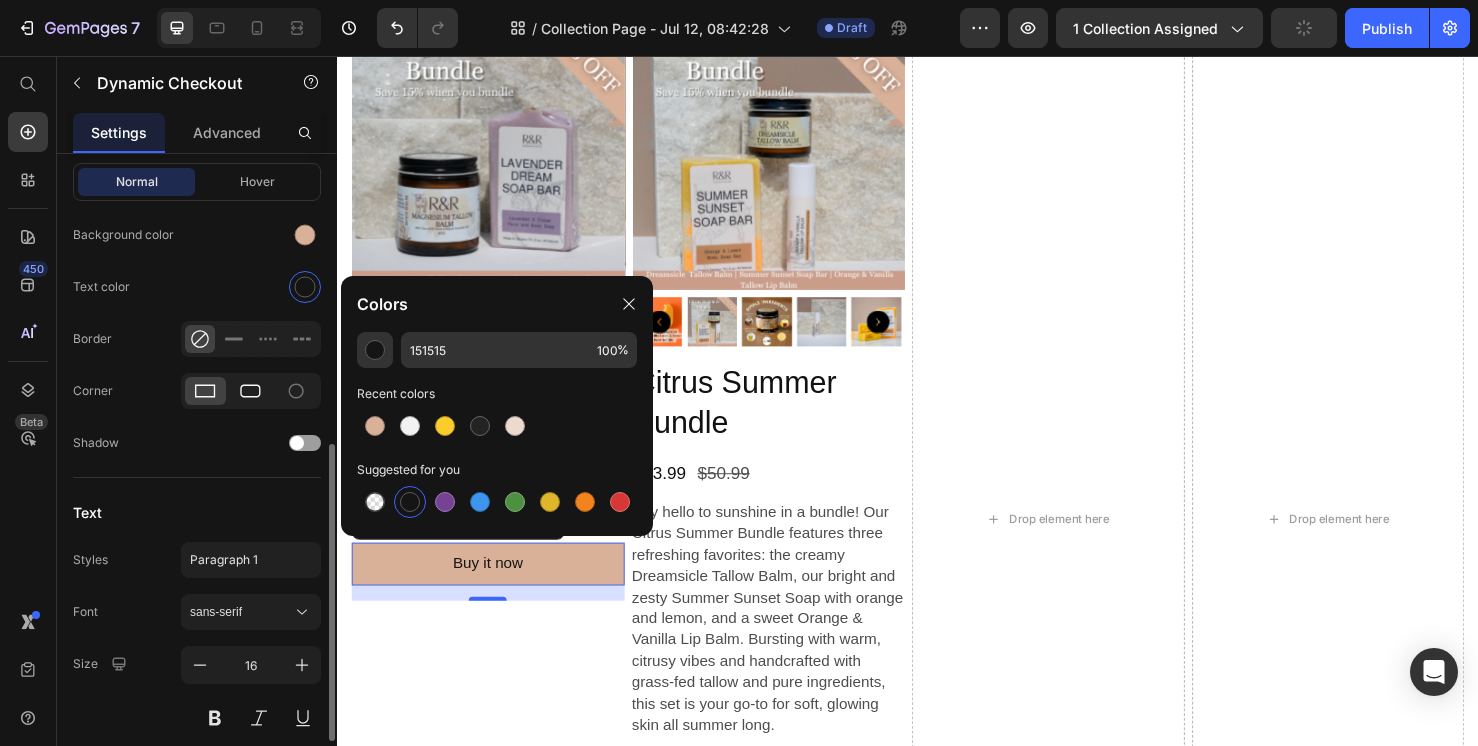 click 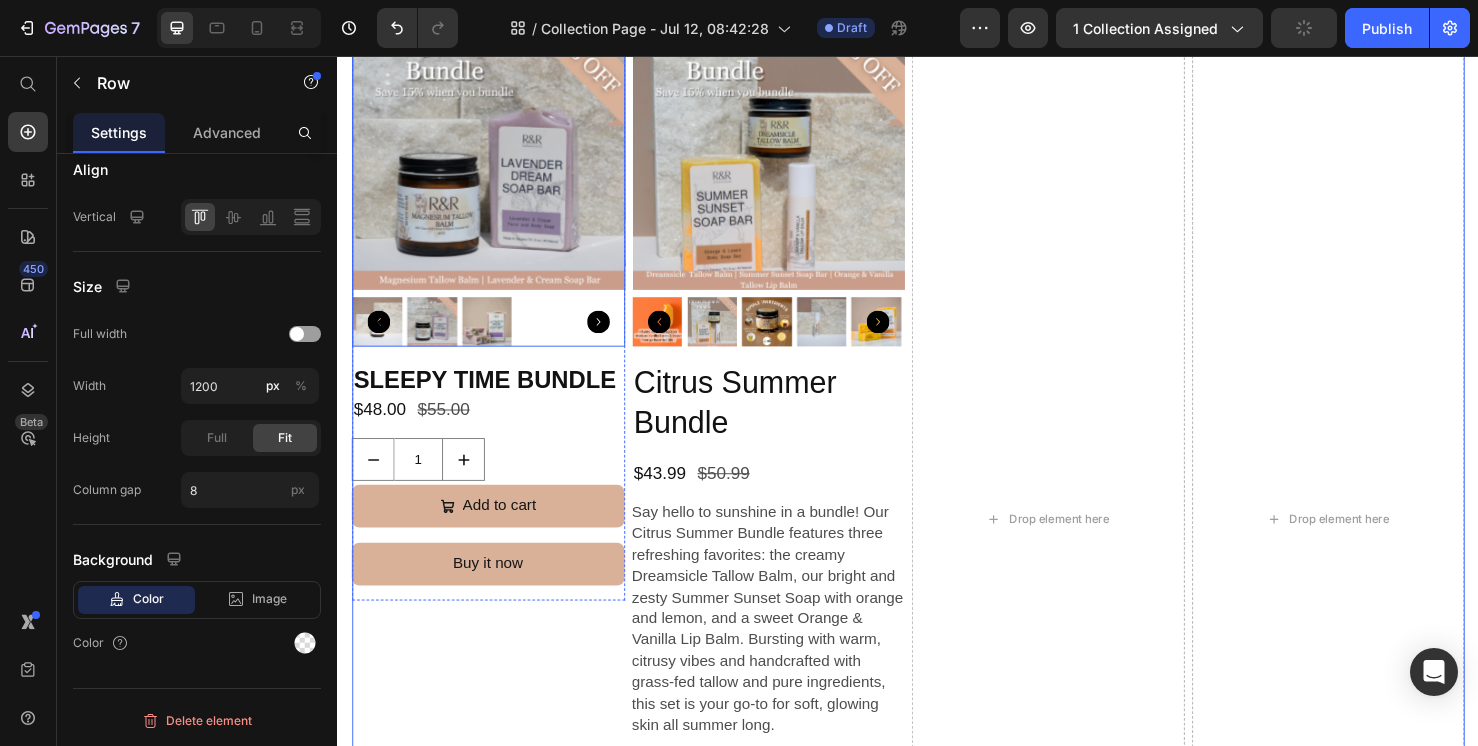 scroll, scrollTop: 0, scrollLeft: 0, axis: both 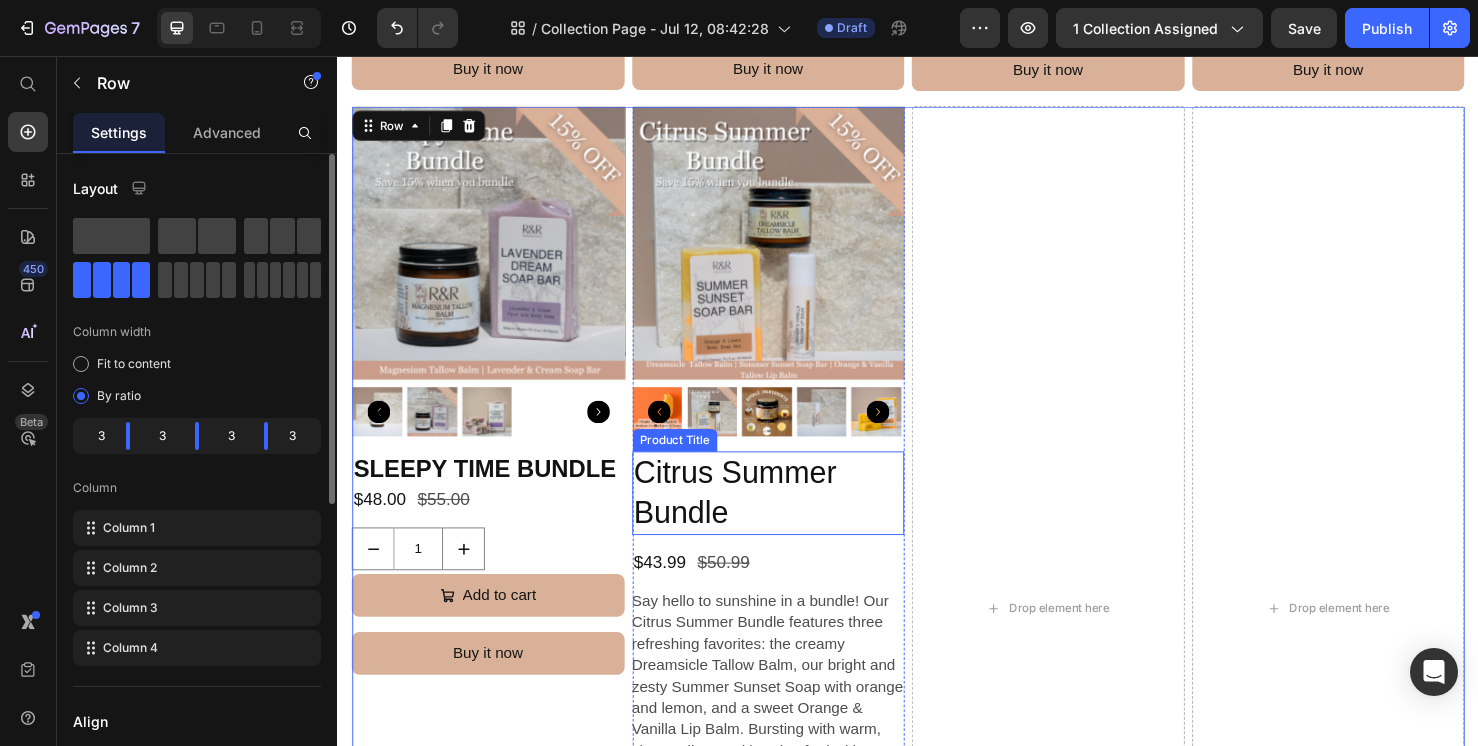 click on "Citrus Summer Bundle" at bounding box center [790, 515] 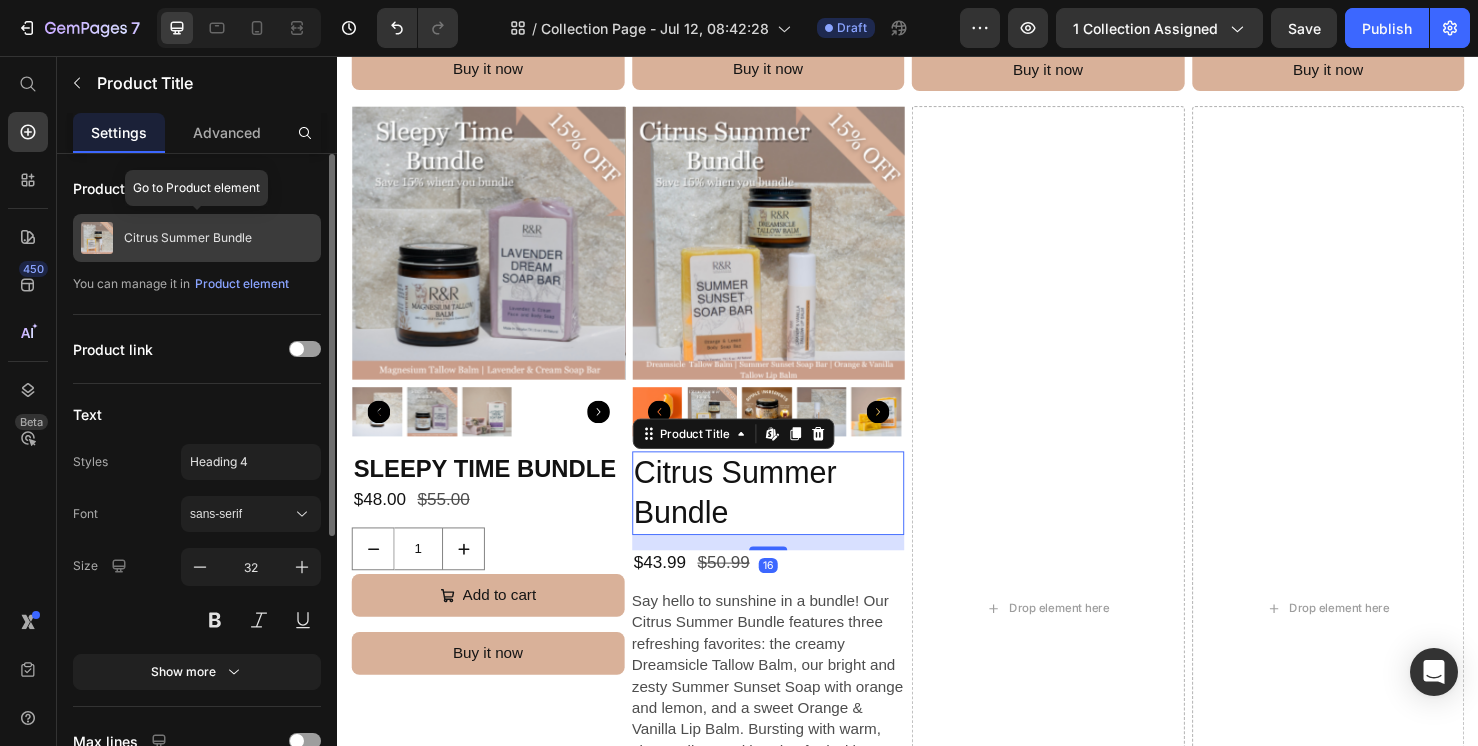 click on "Citrus Summer Bundle" at bounding box center (188, 238) 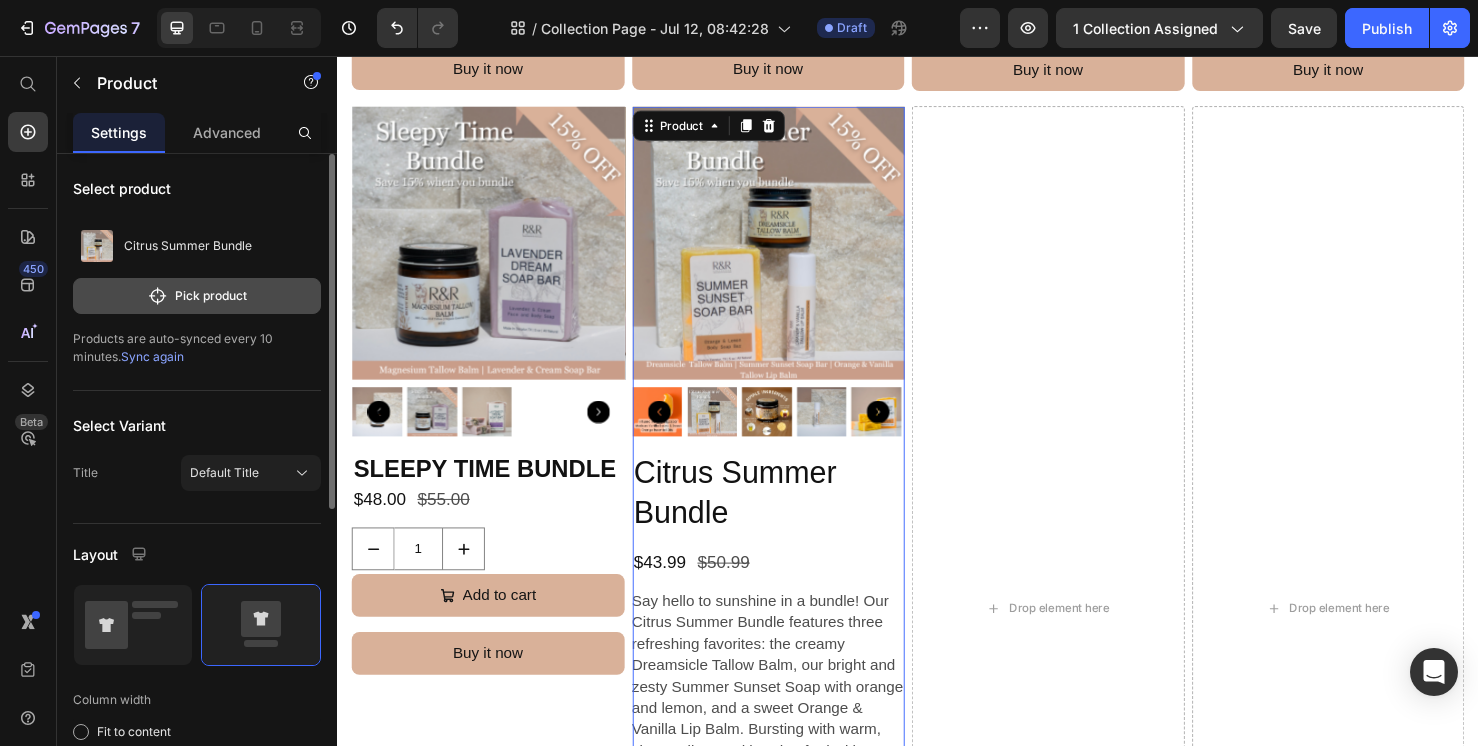 click on "Pick product" at bounding box center [197, 296] 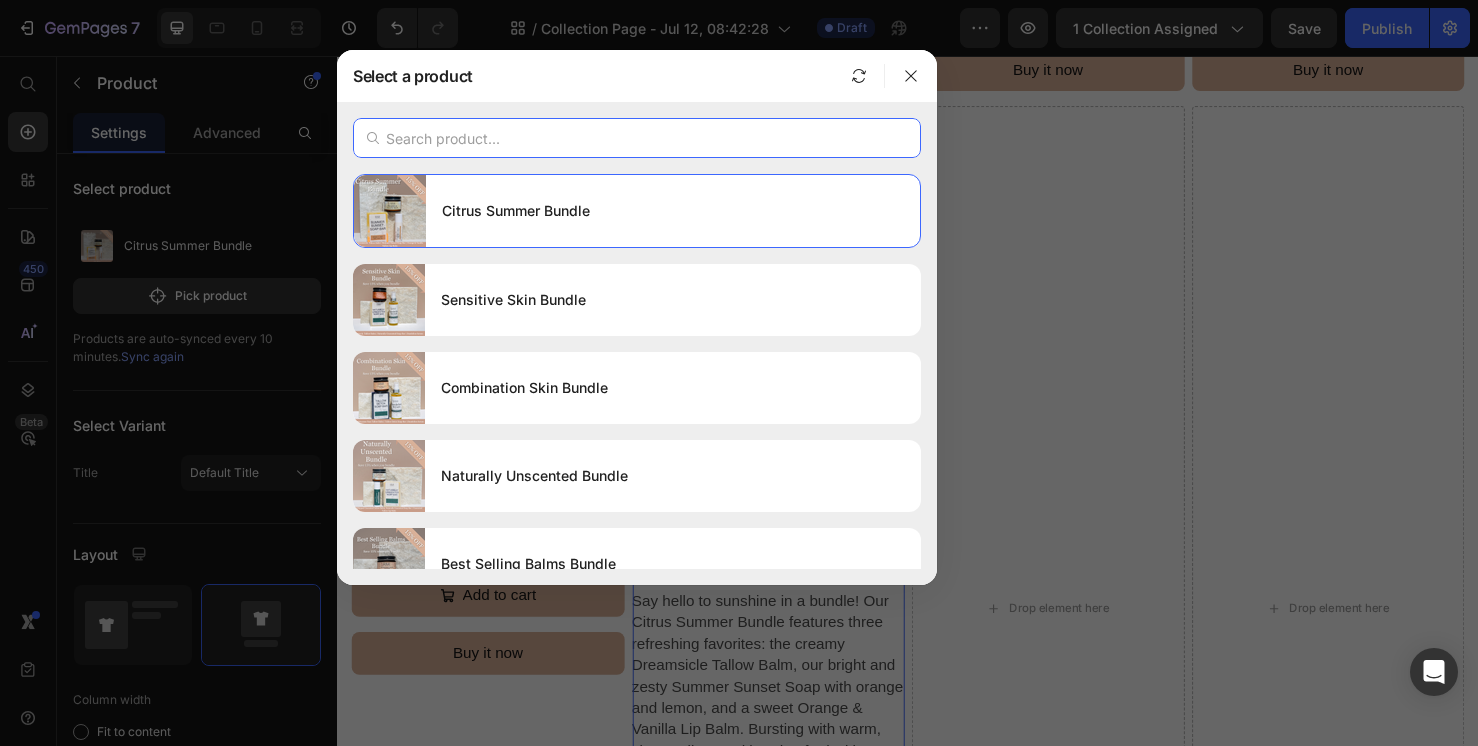 click at bounding box center [637, 138] 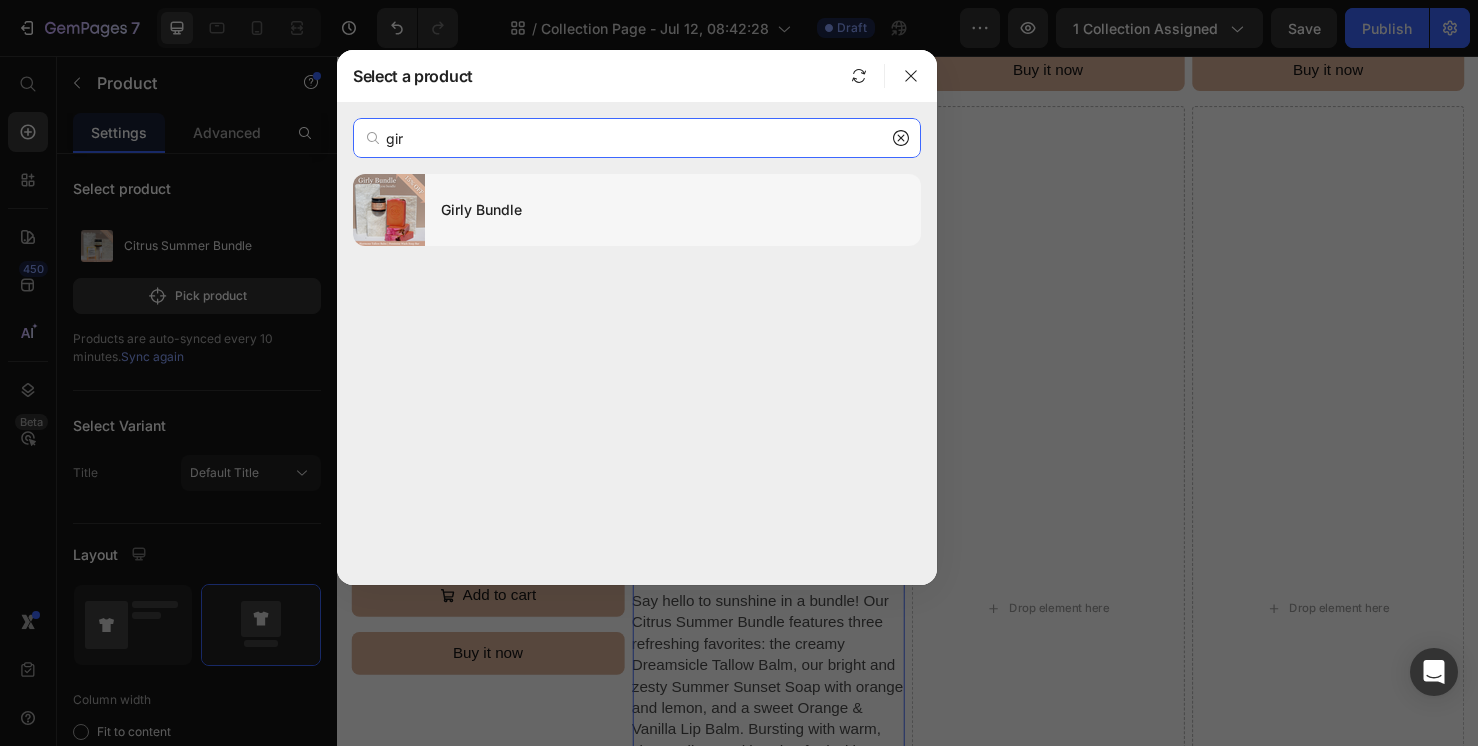 type on "gir" 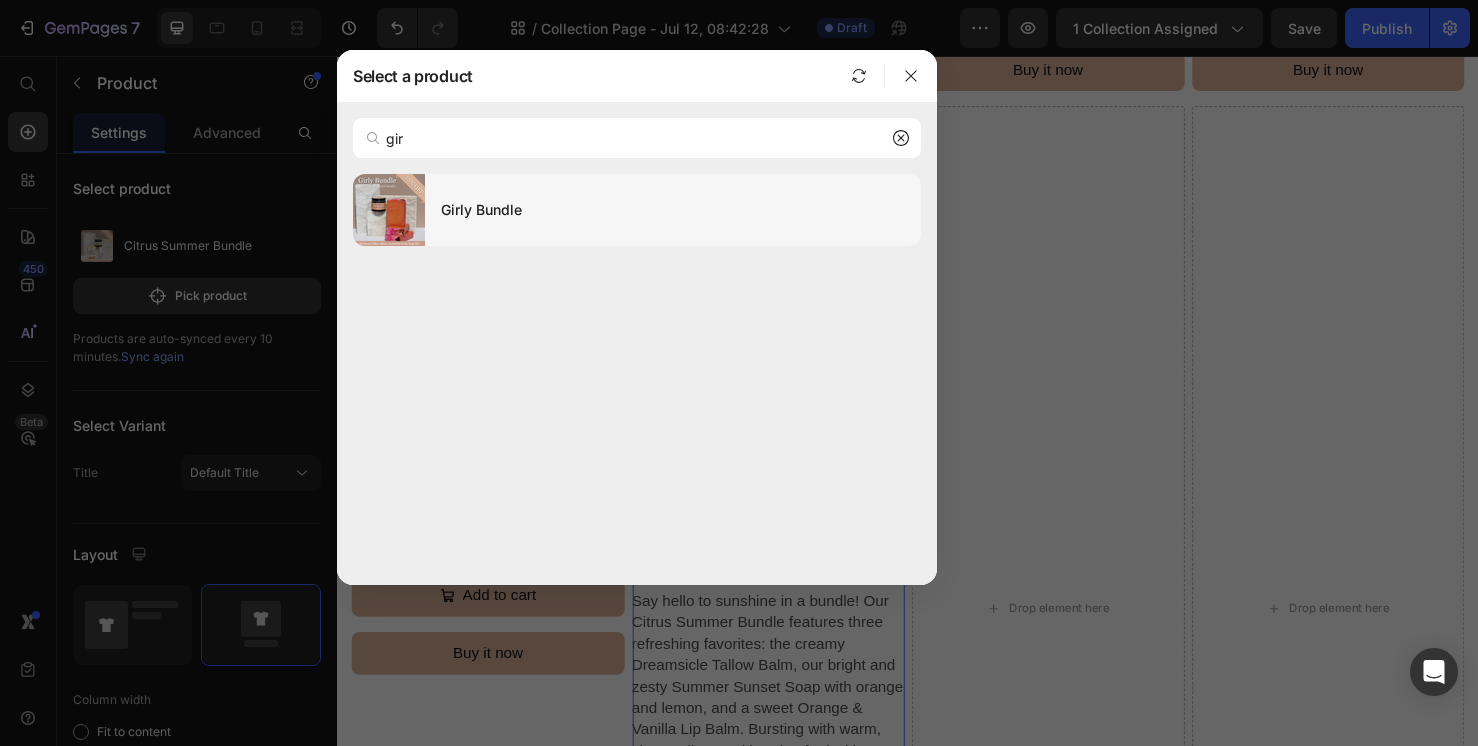 click on "Girly Bundle" at bounding box center (673, 210) 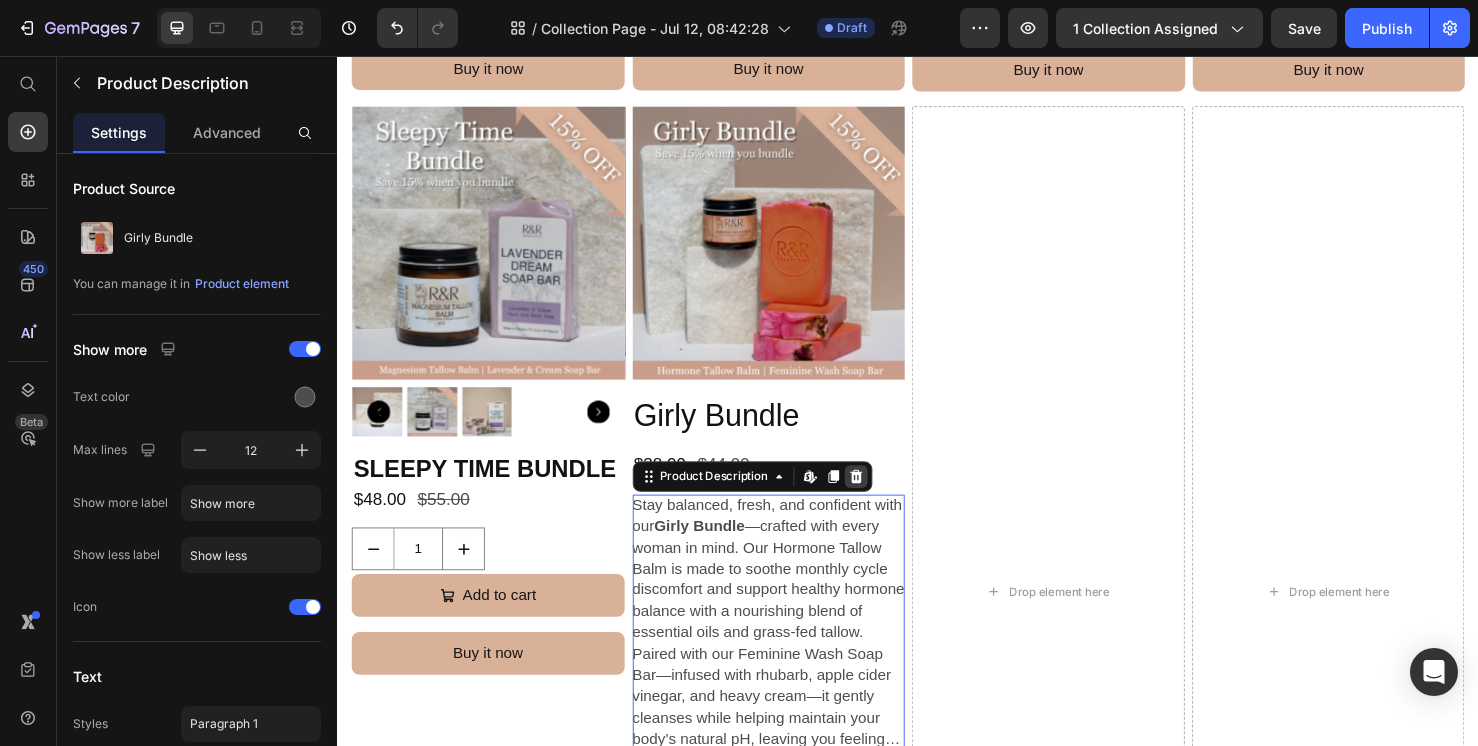 click at bounding box center (882, 498) 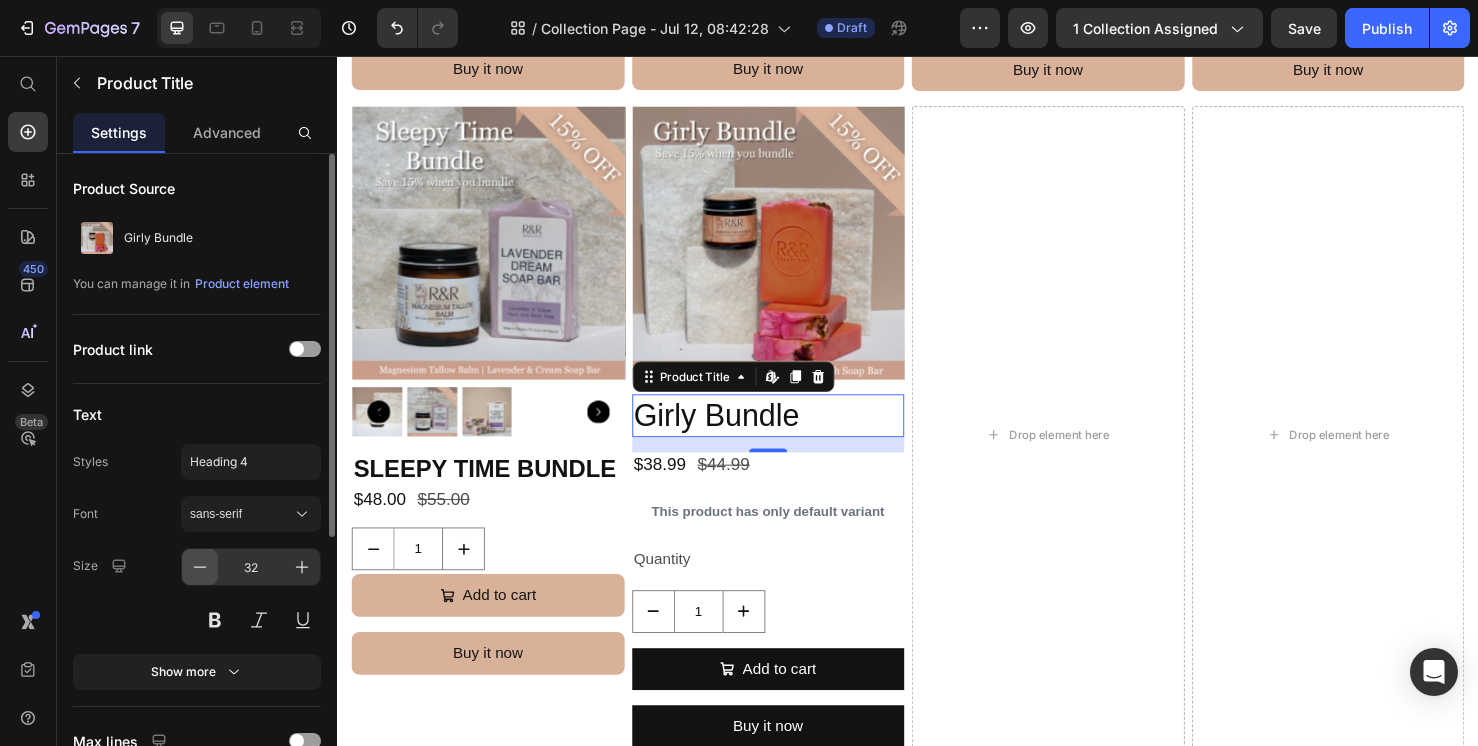 click 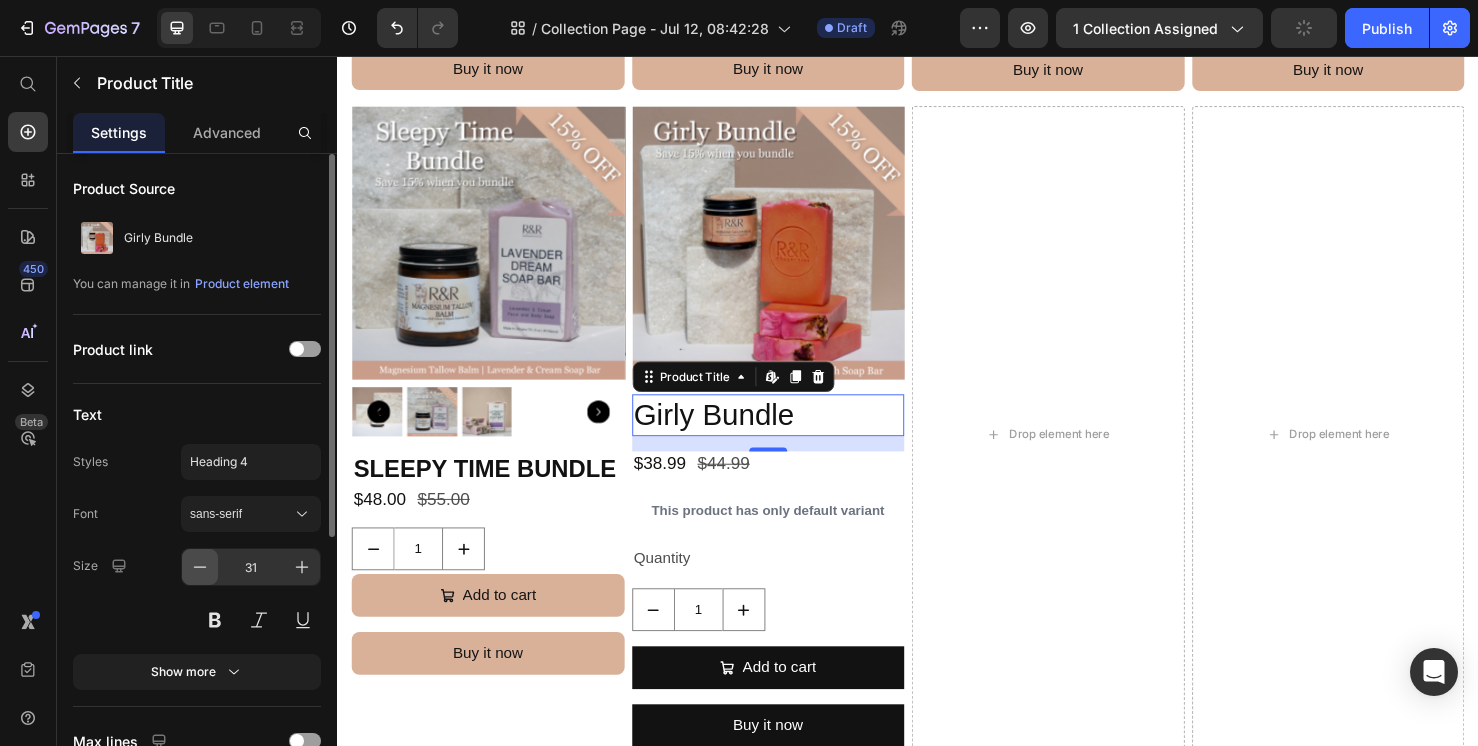 click 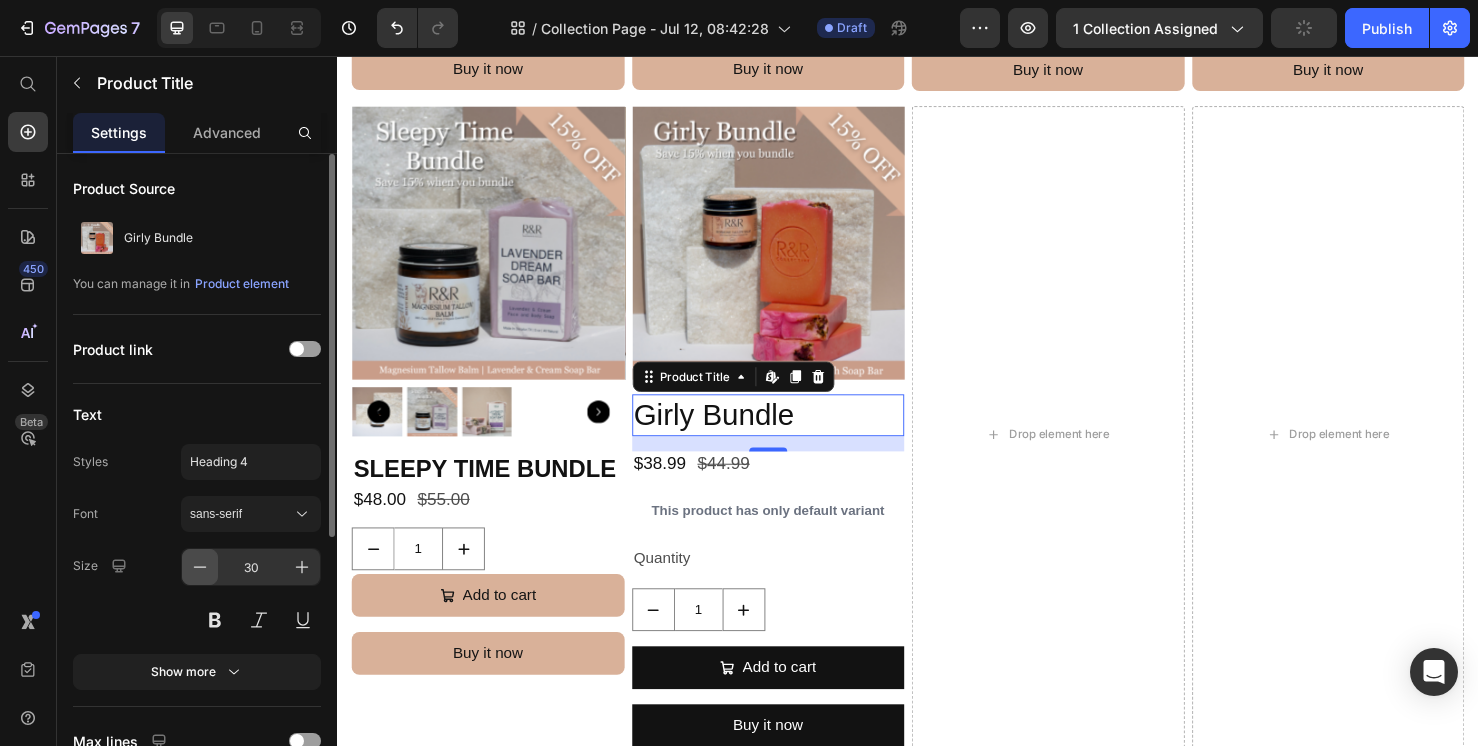 click 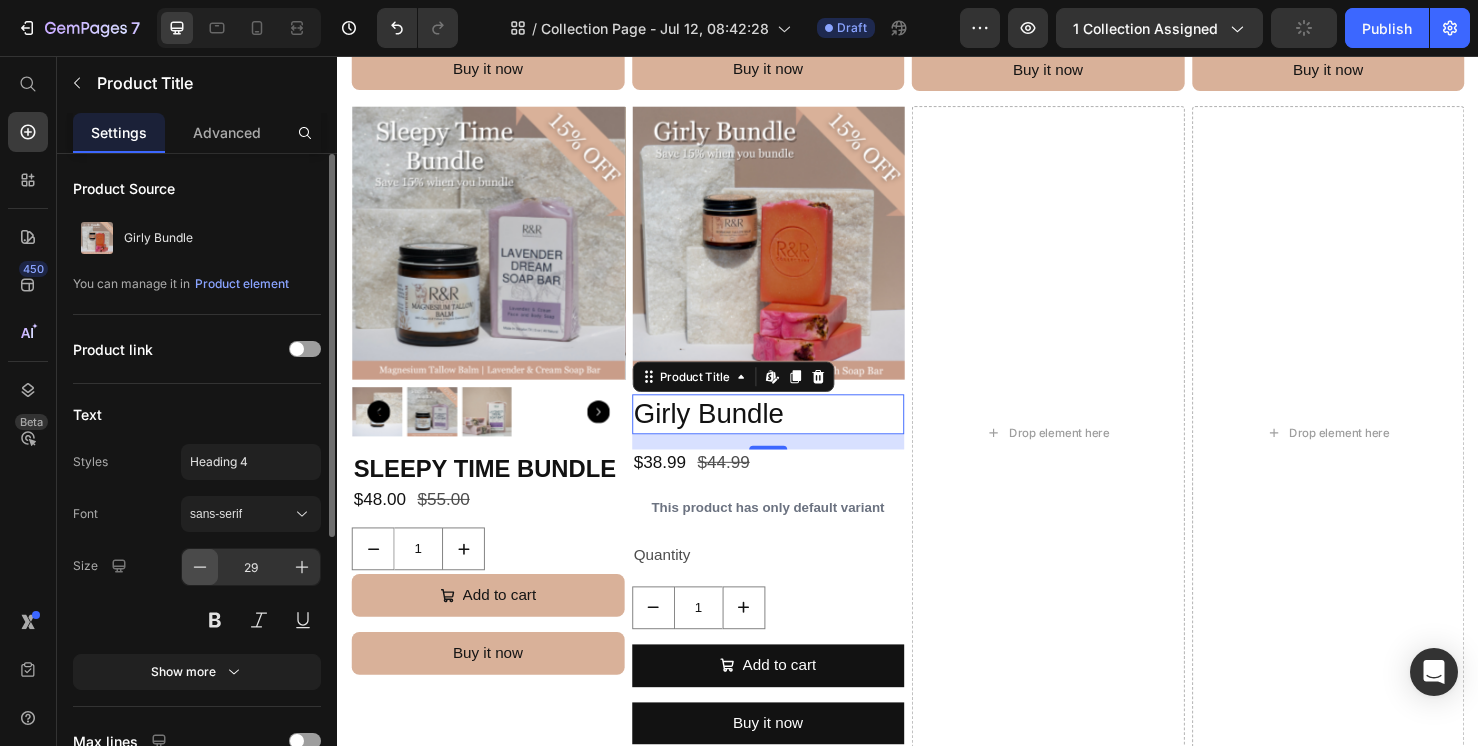 click 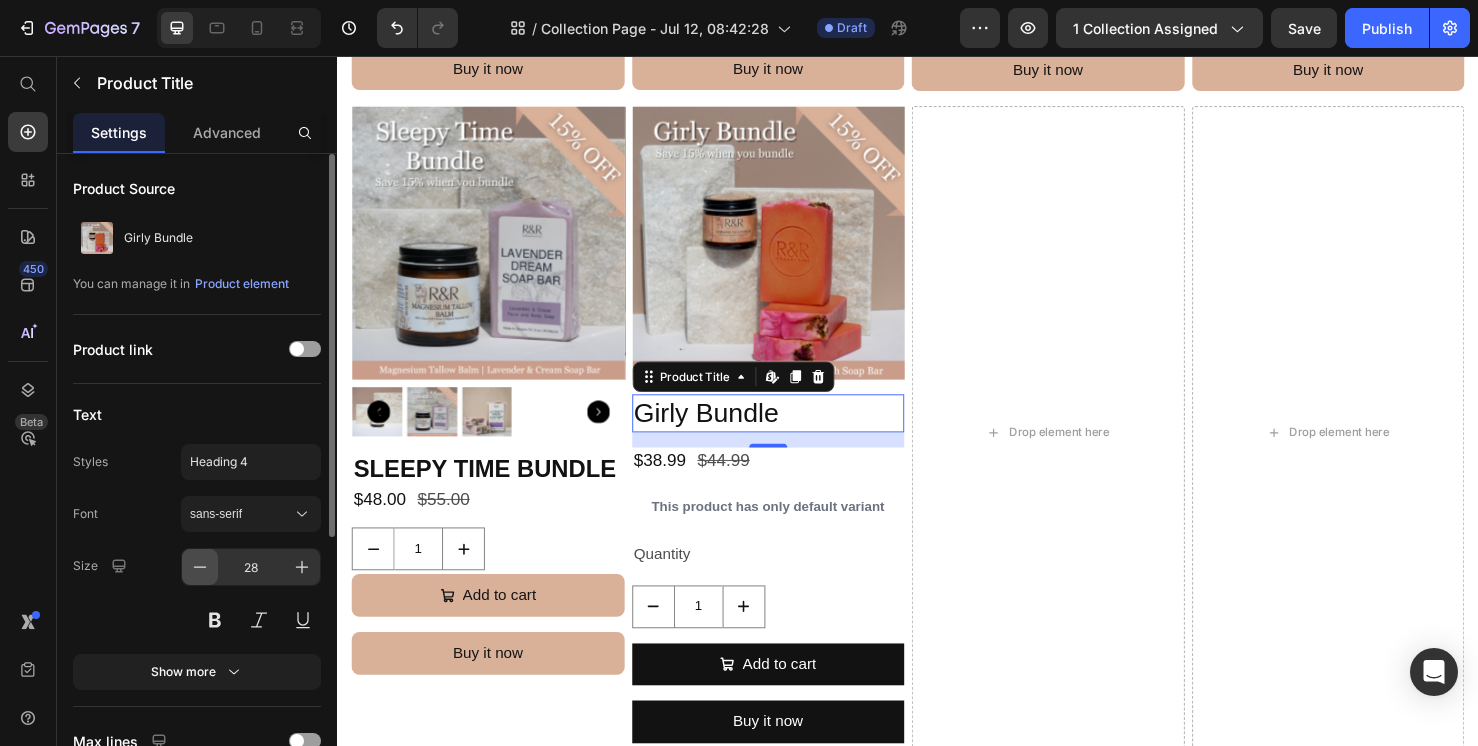 click 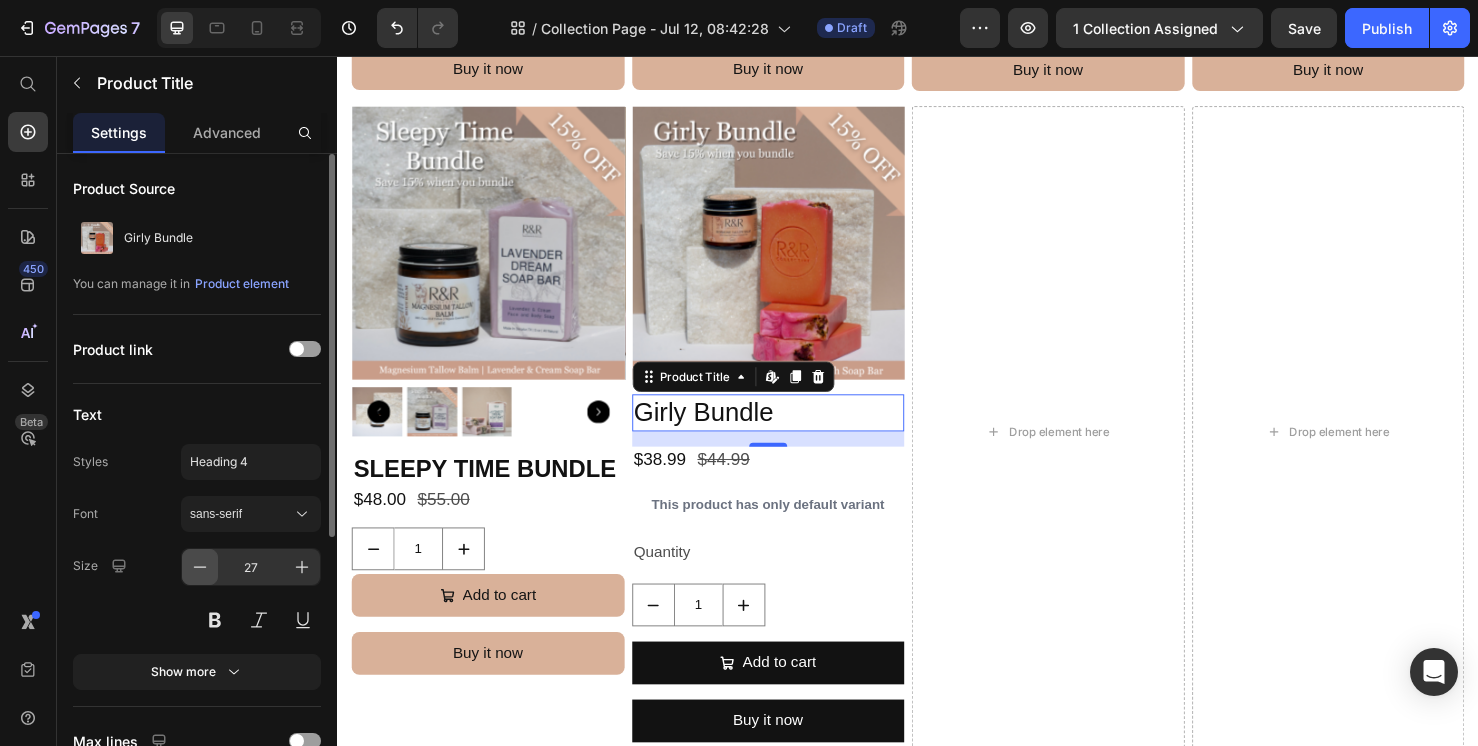 click 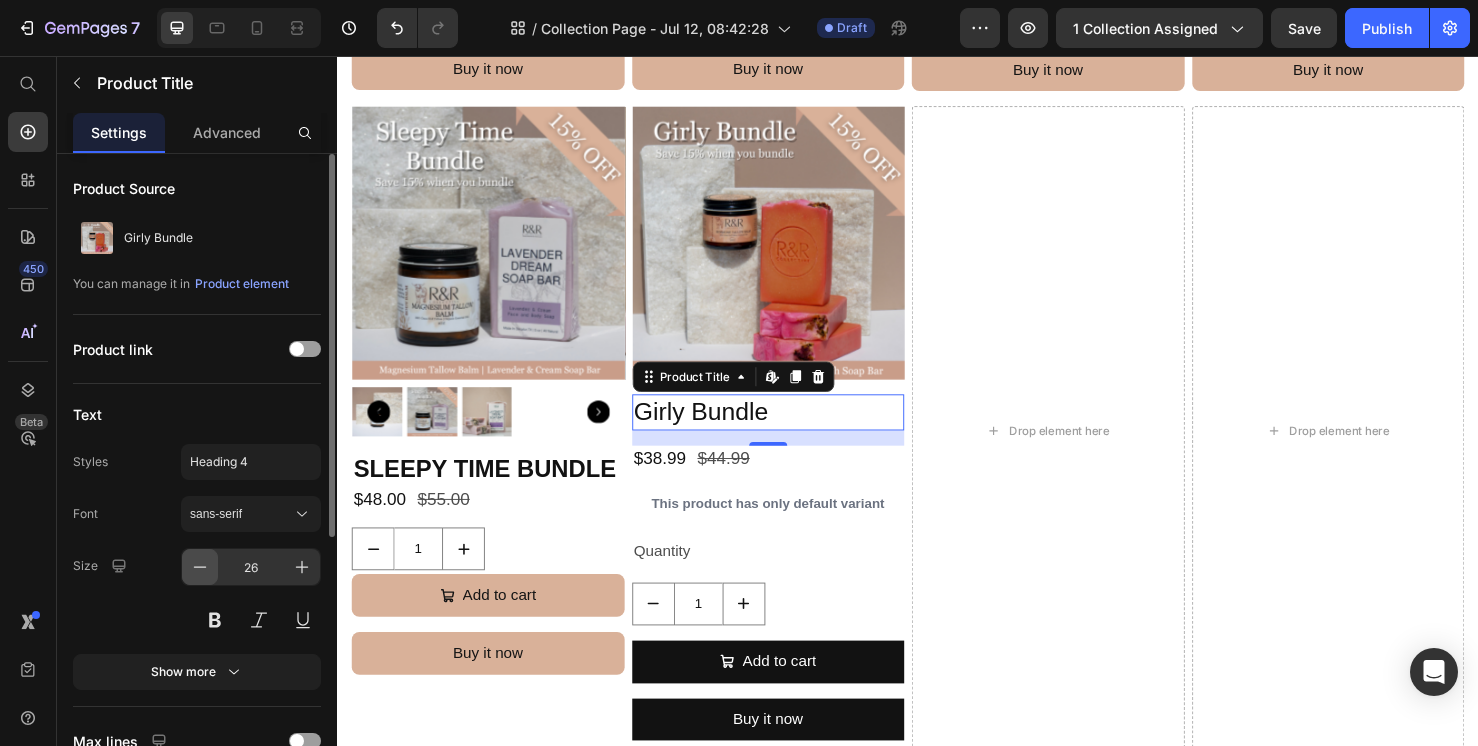 click 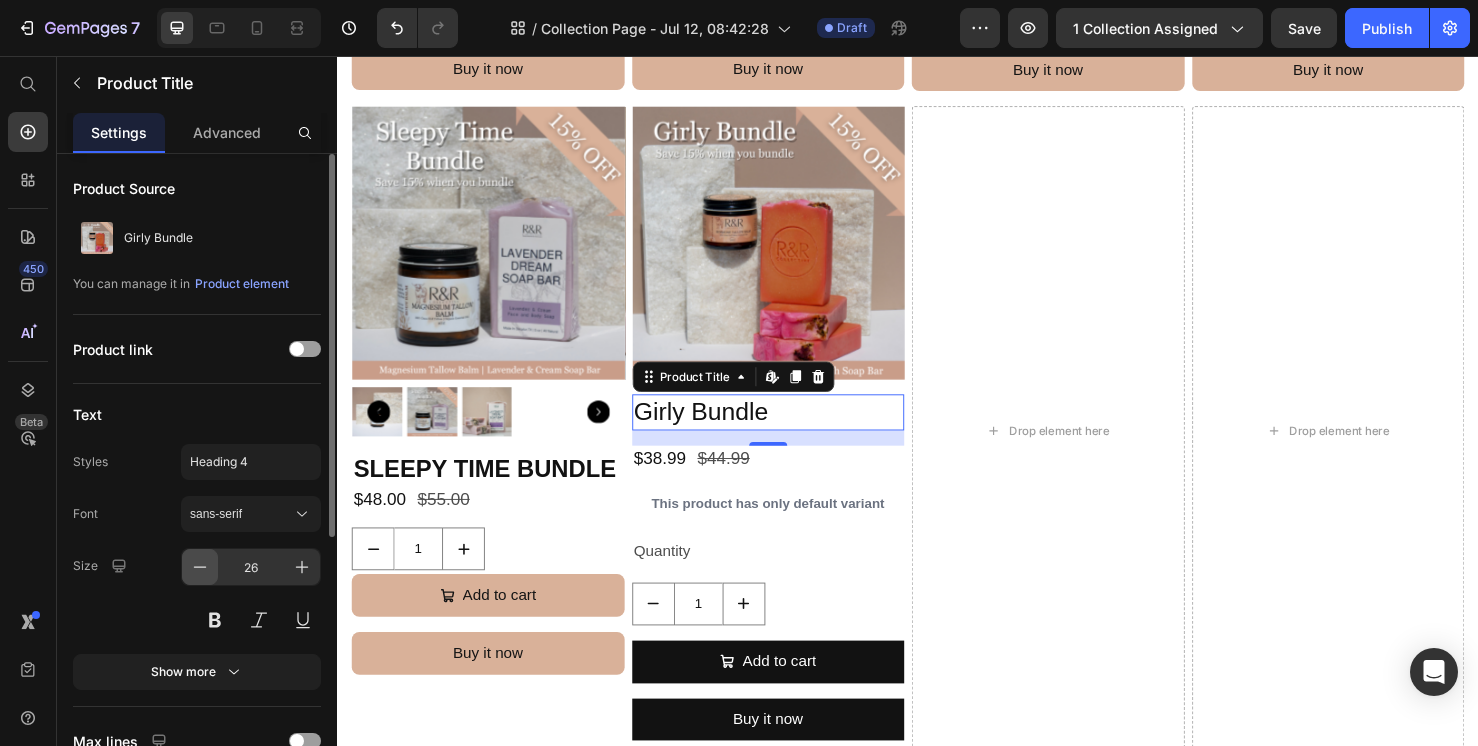 type on "25" 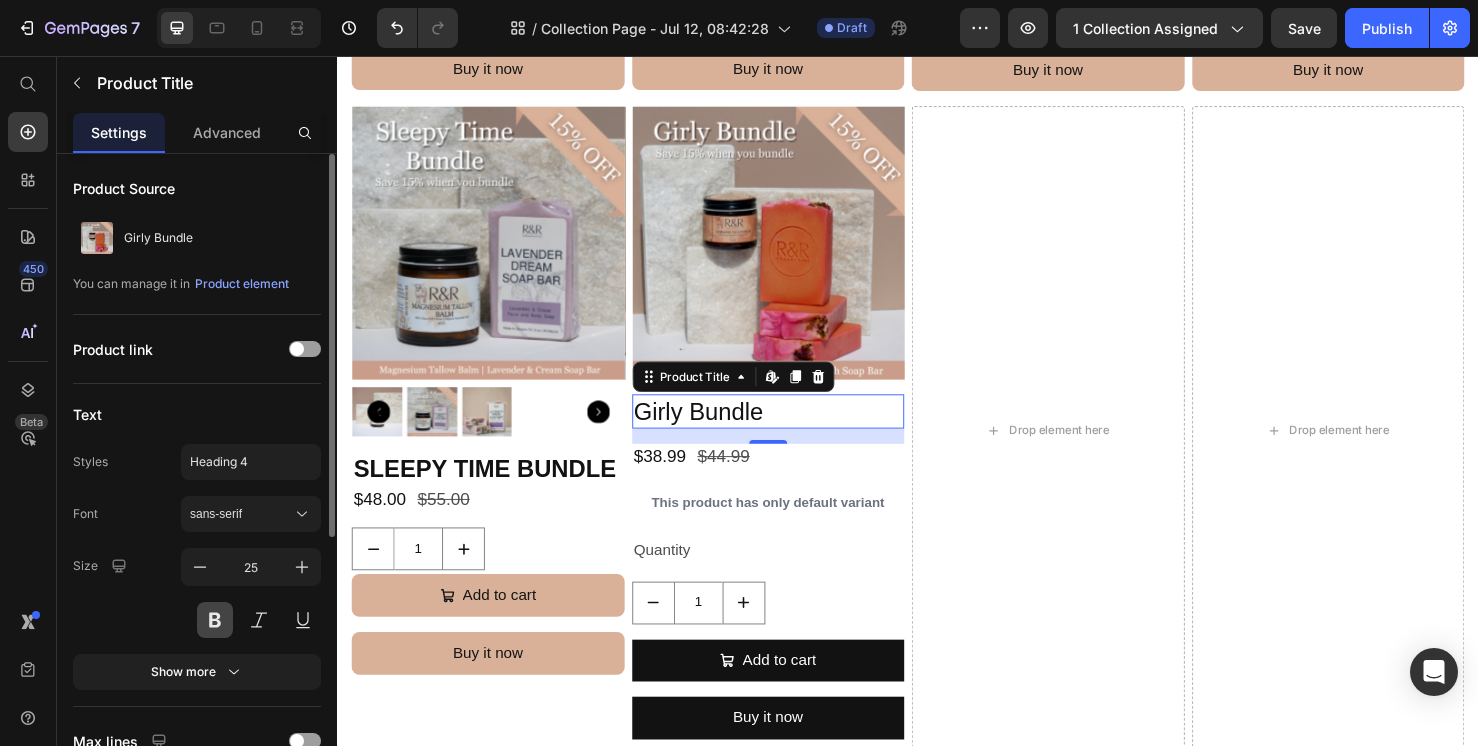 click at bounding box center [215, 620] 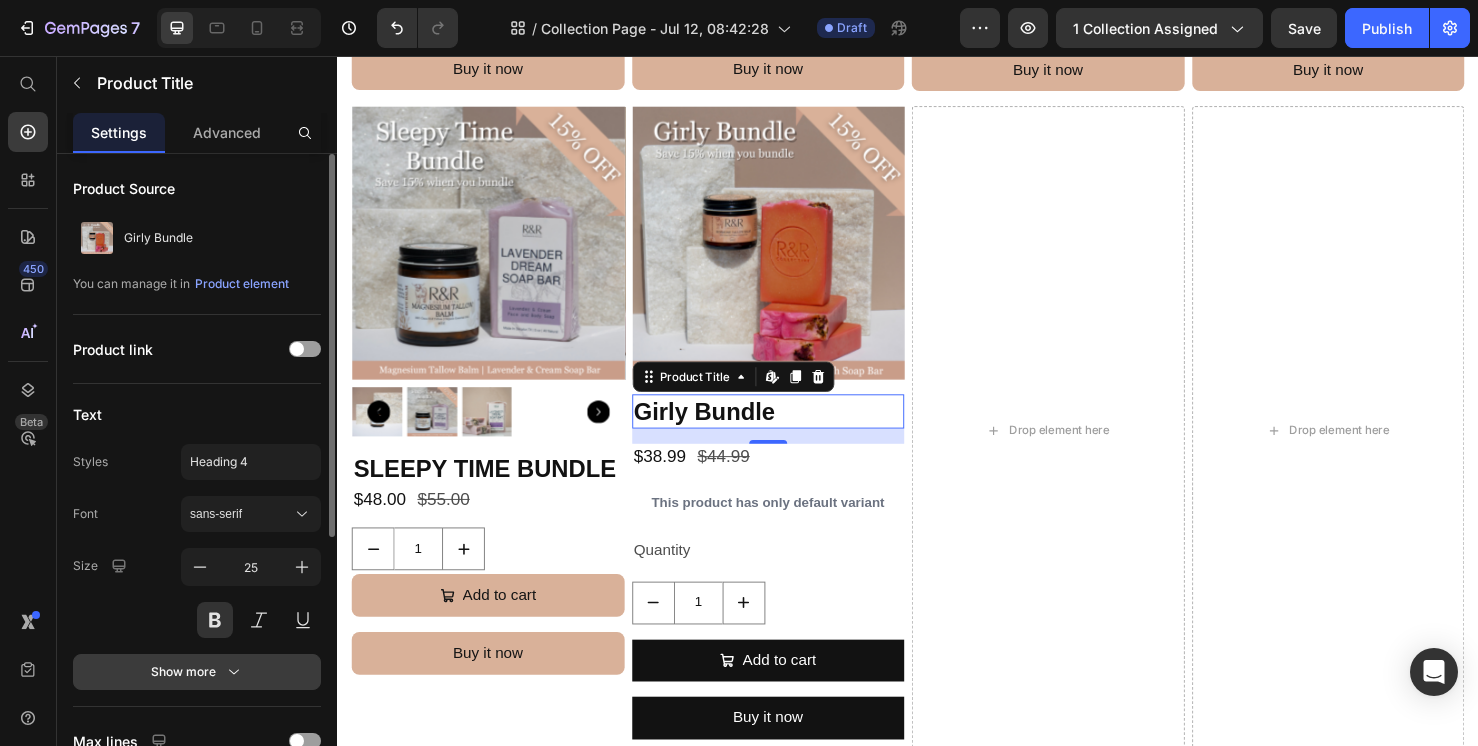 click 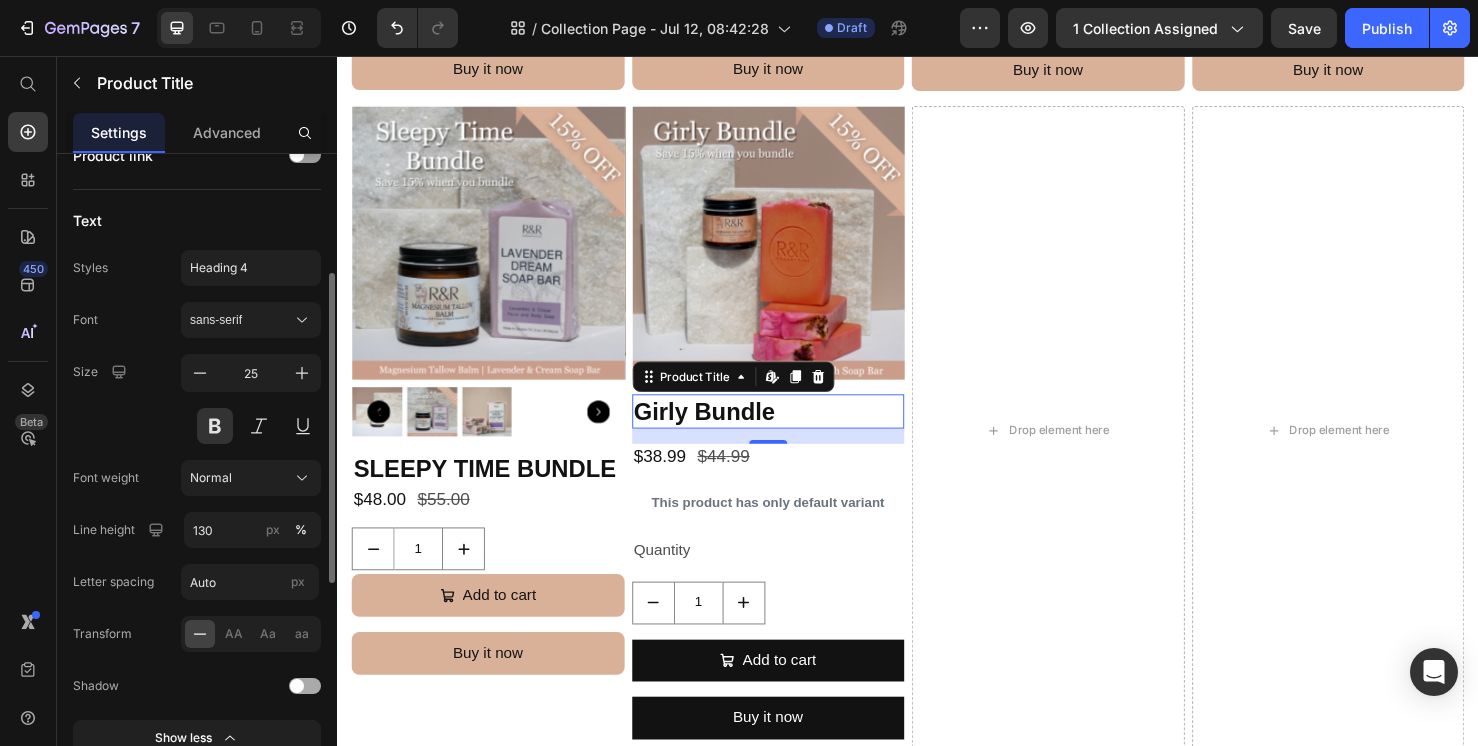 scroll, scrollTop: 212, scrollLeft: 0, axis: vertical 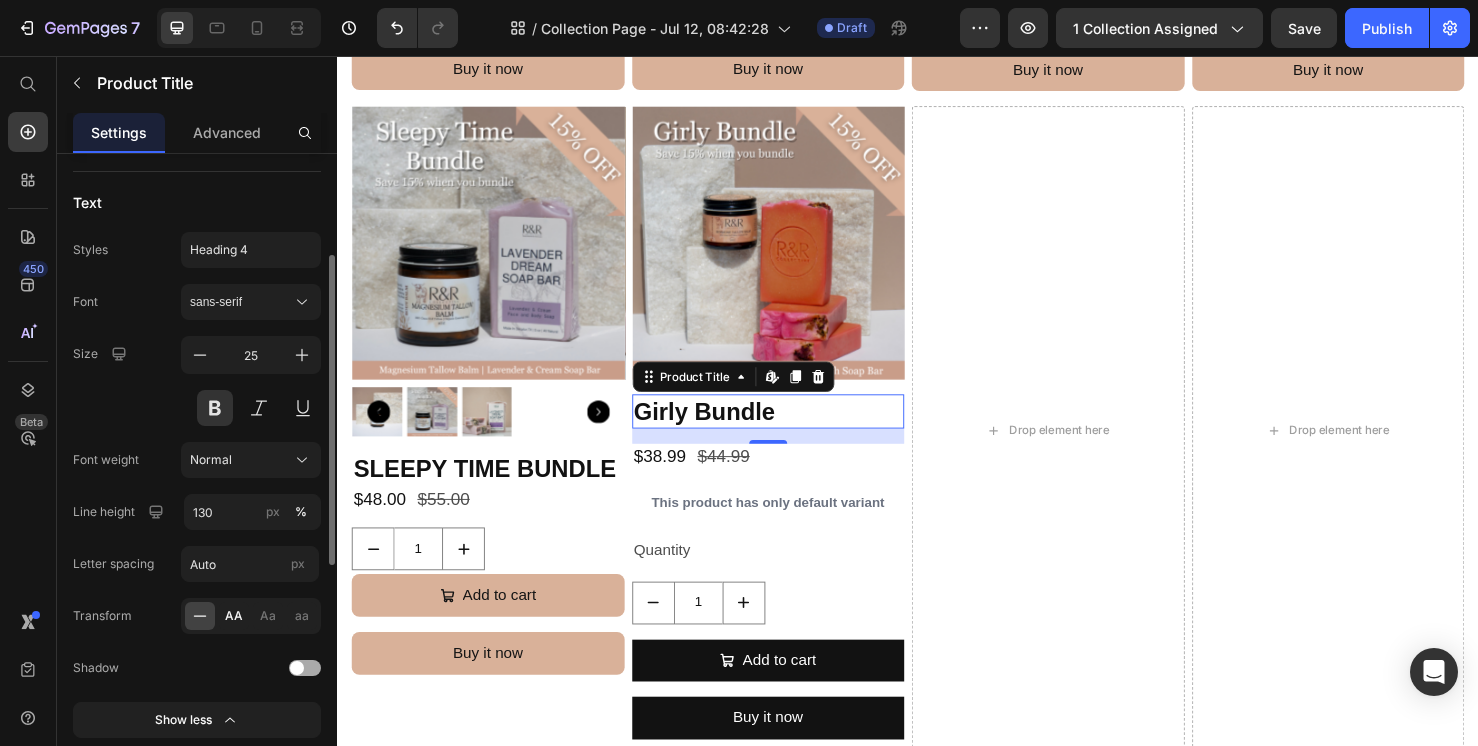 click on "AA" 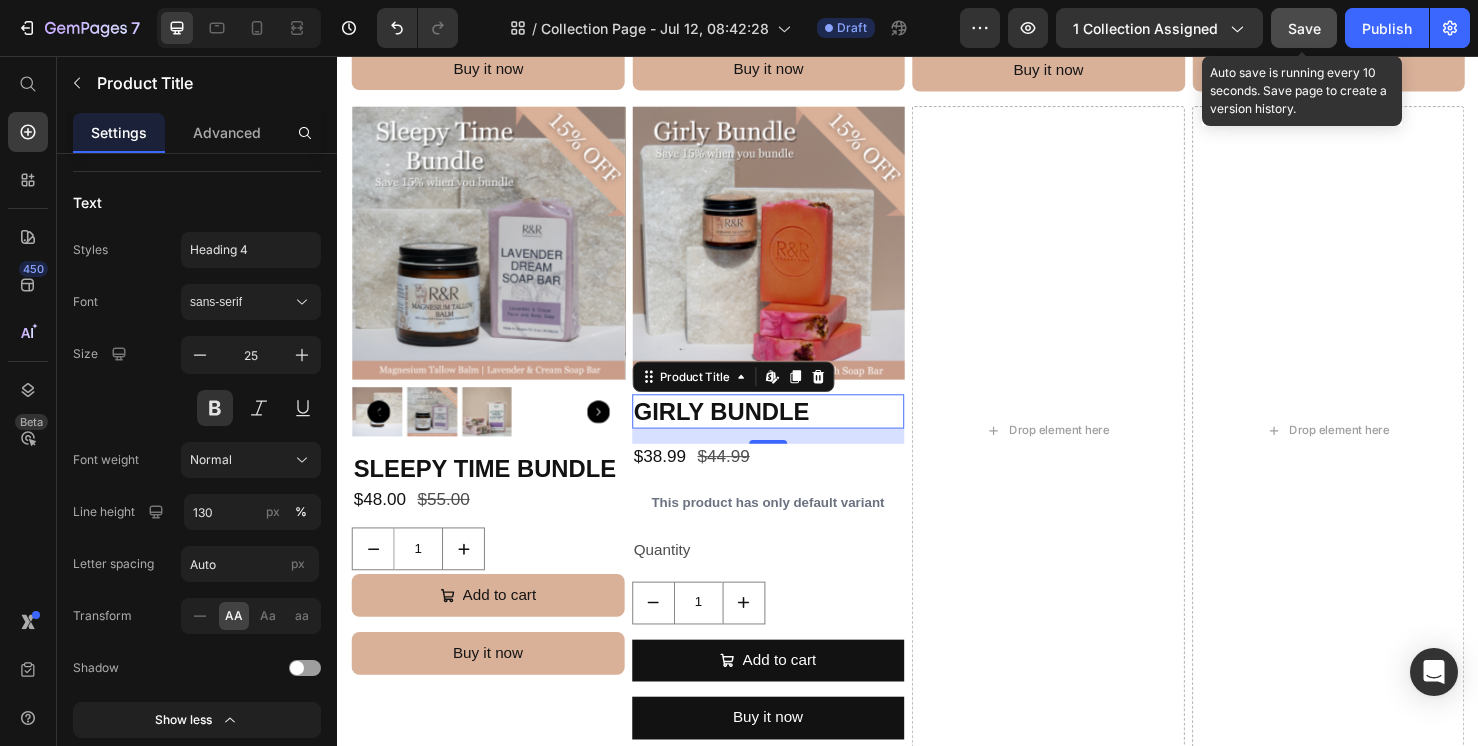 click on "Save" at bounding box center (1304, 28) 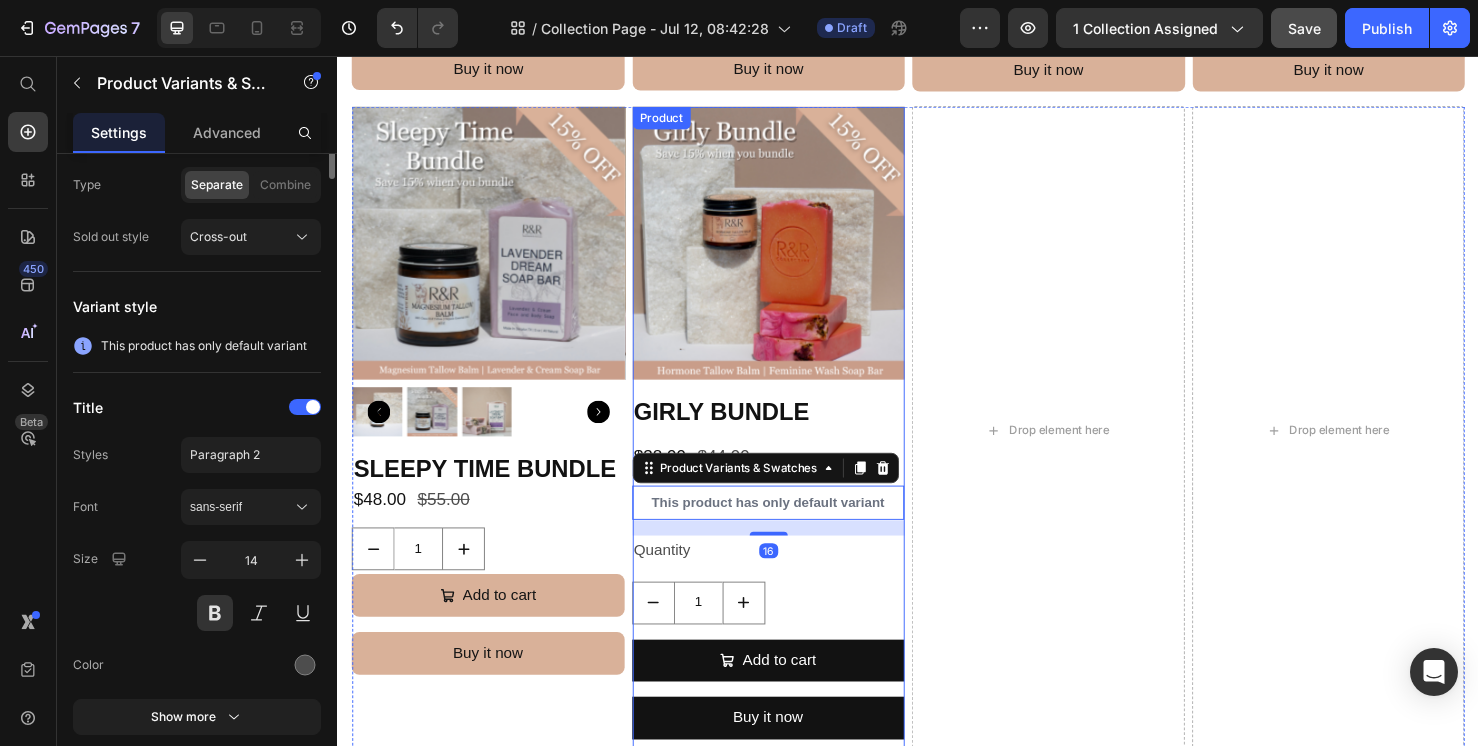 scroll, scrollTop: 0, scrollLeft: 0, axis: both 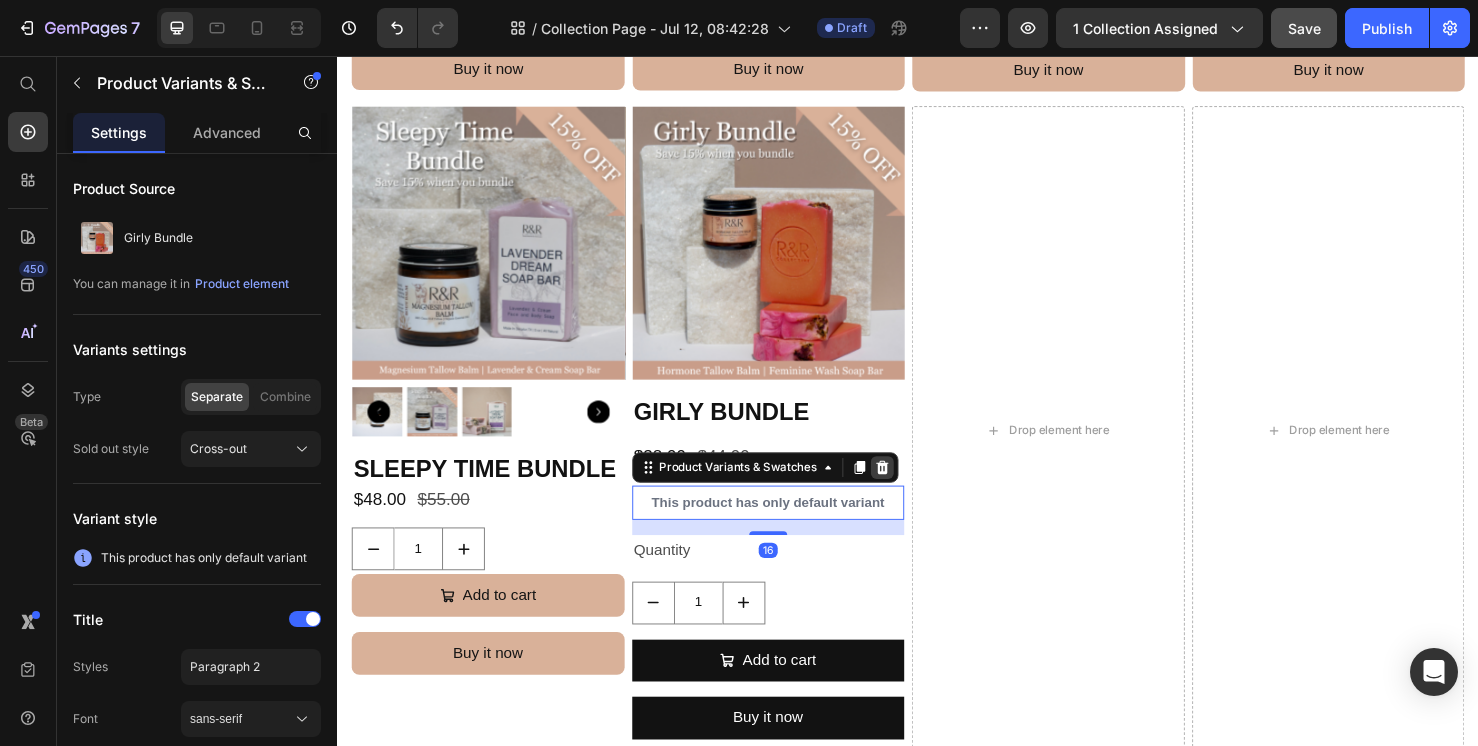 click at bounding box center [910, 489] 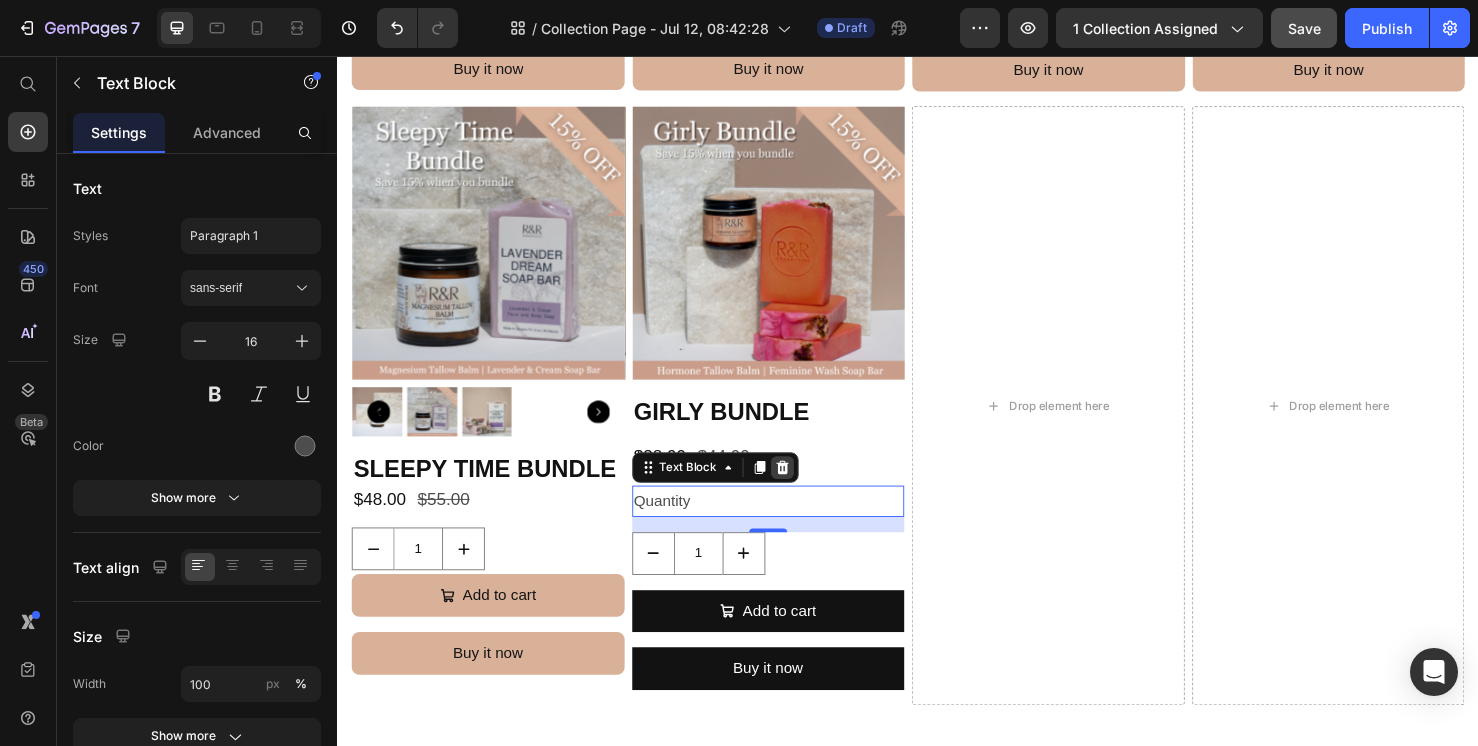 click 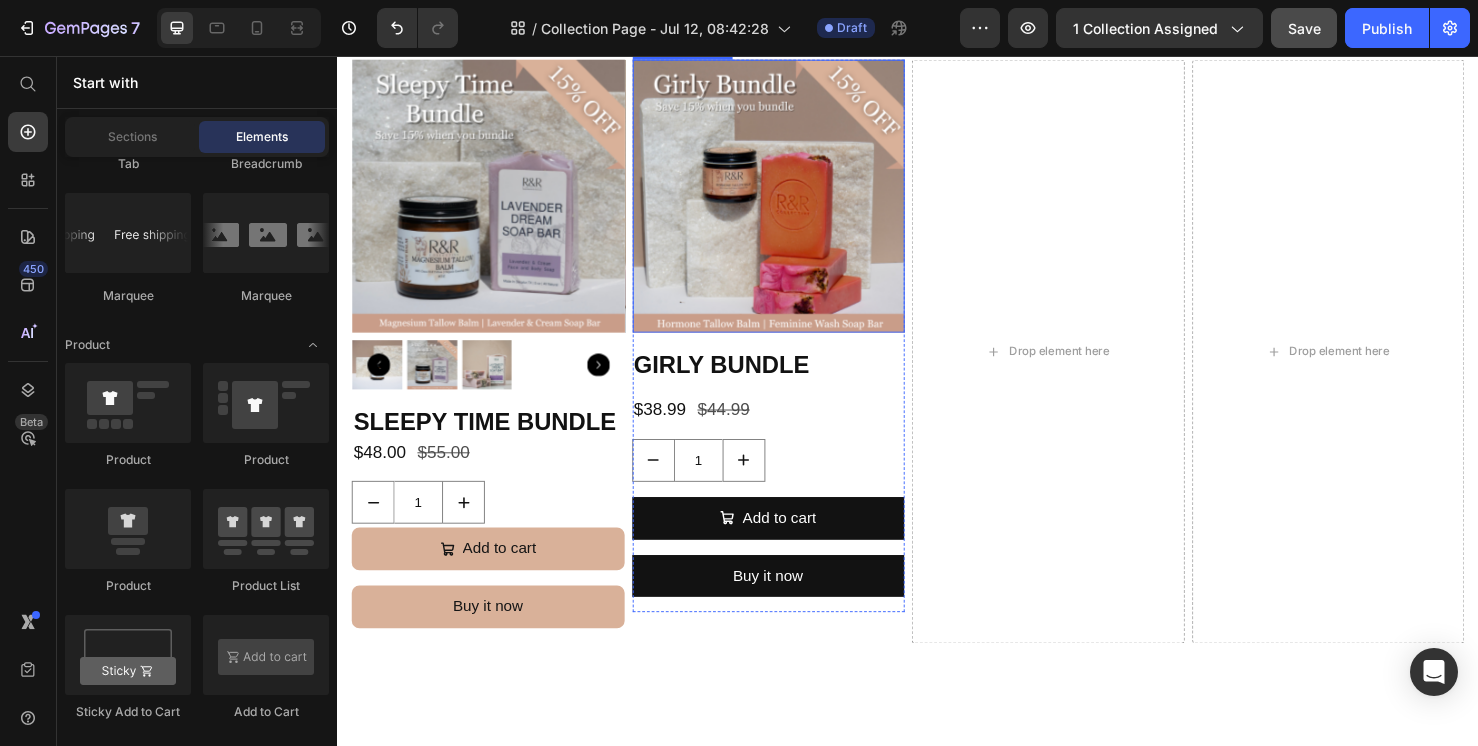 scroll, scrollTop: 2528, scrollLeft: 0, axis: vertical 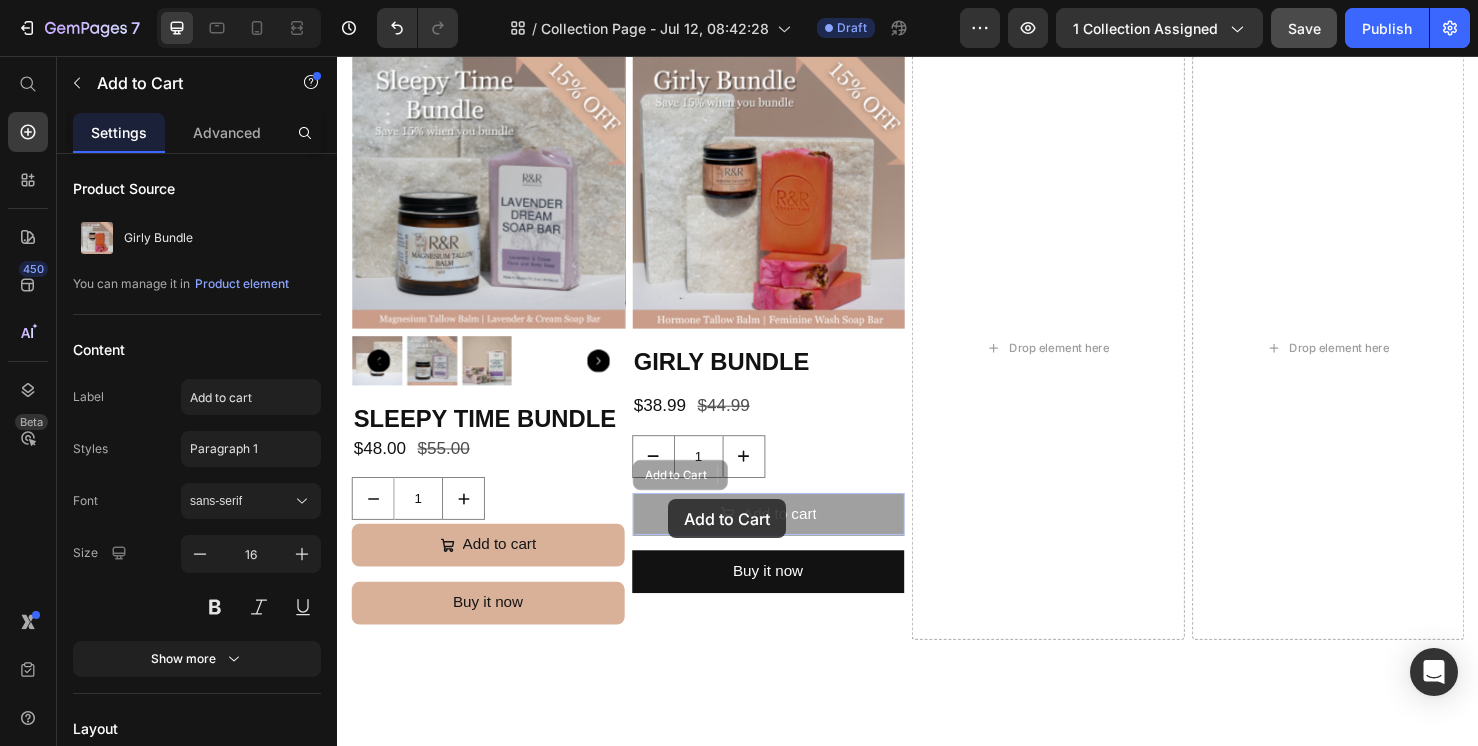 drag, startPoint x: 685, startPoint y: 522, endPoint x: 610, endPoint y: 637, distance: 137.2953 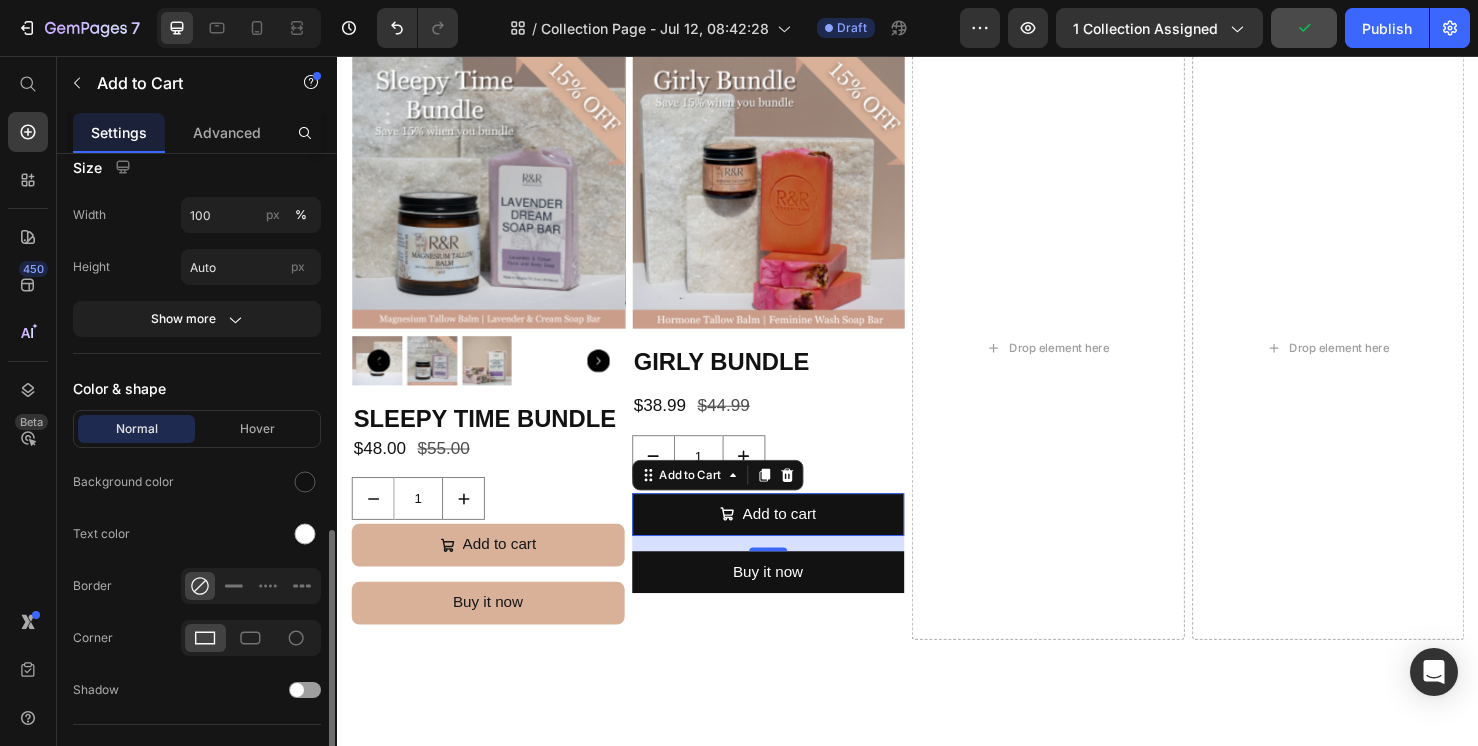 scroll, scrollTop: 1053, scrollLeft: 0, axis: vertical 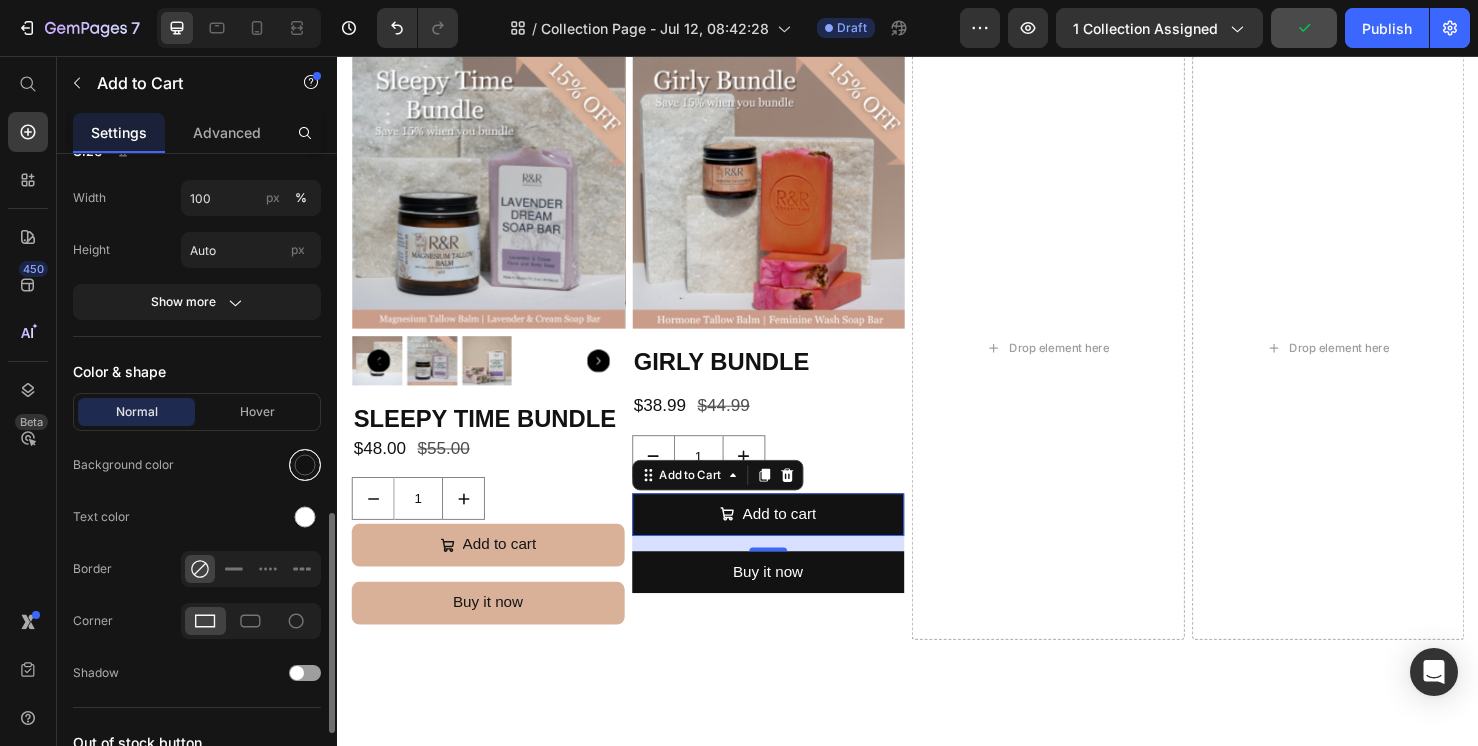 click at bounding box center [305, 465] 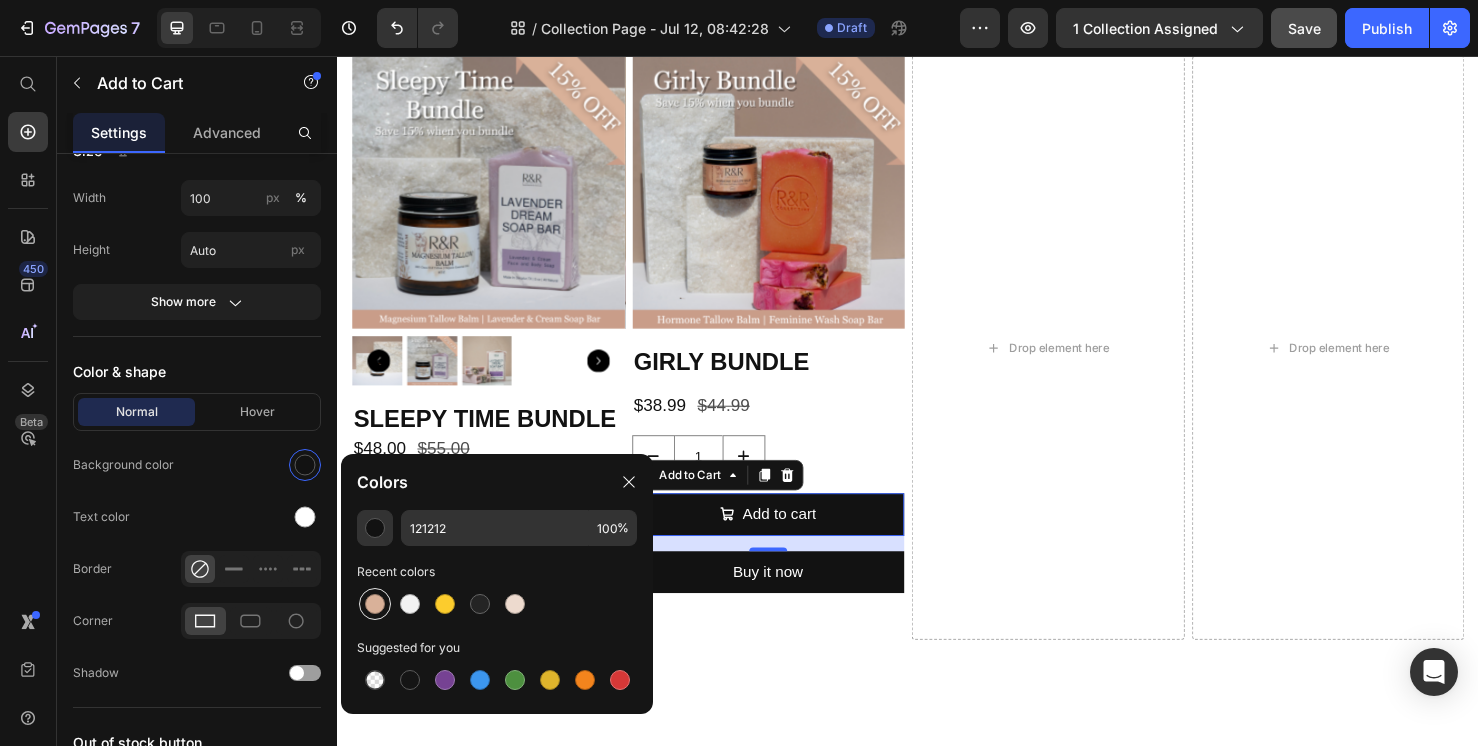click at bounding box center [375, 604] 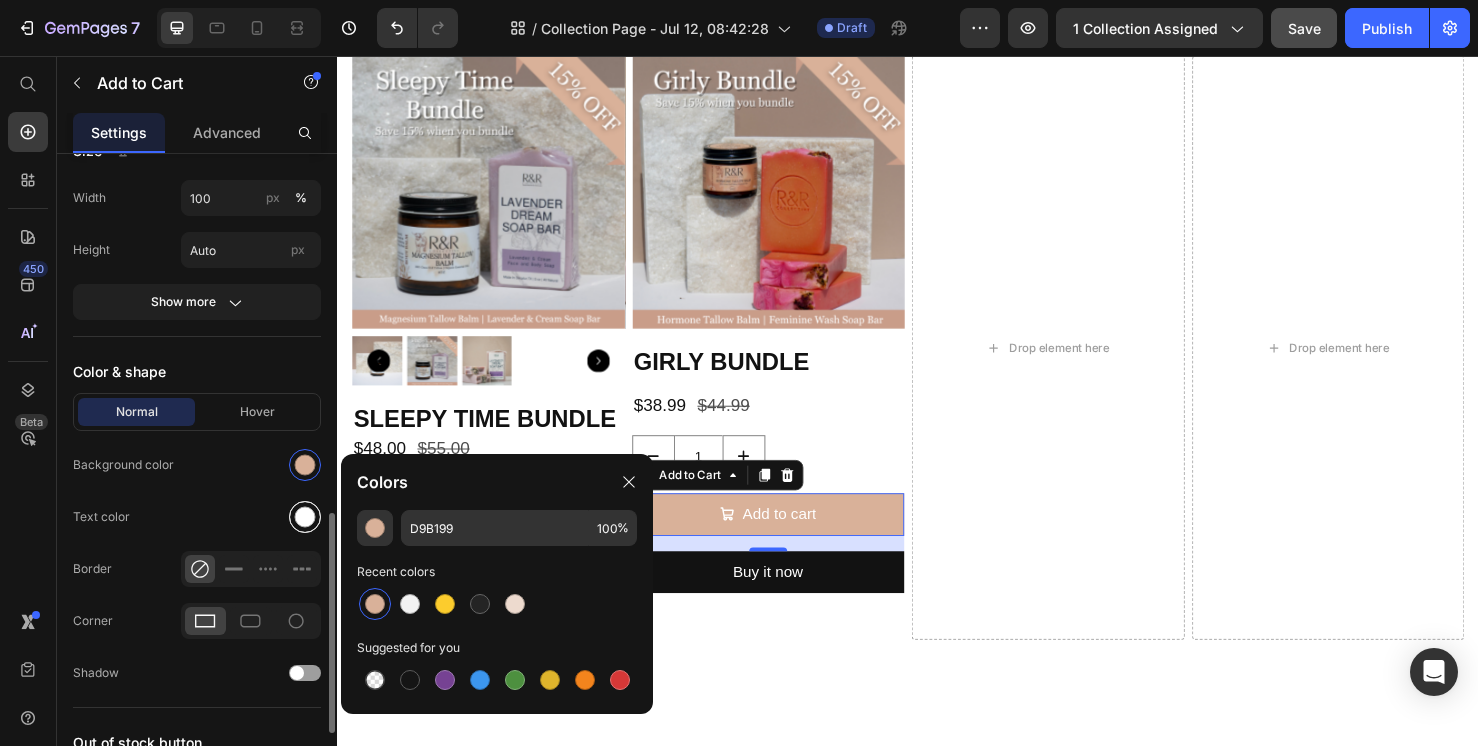 click at bounding box center [305, 517] 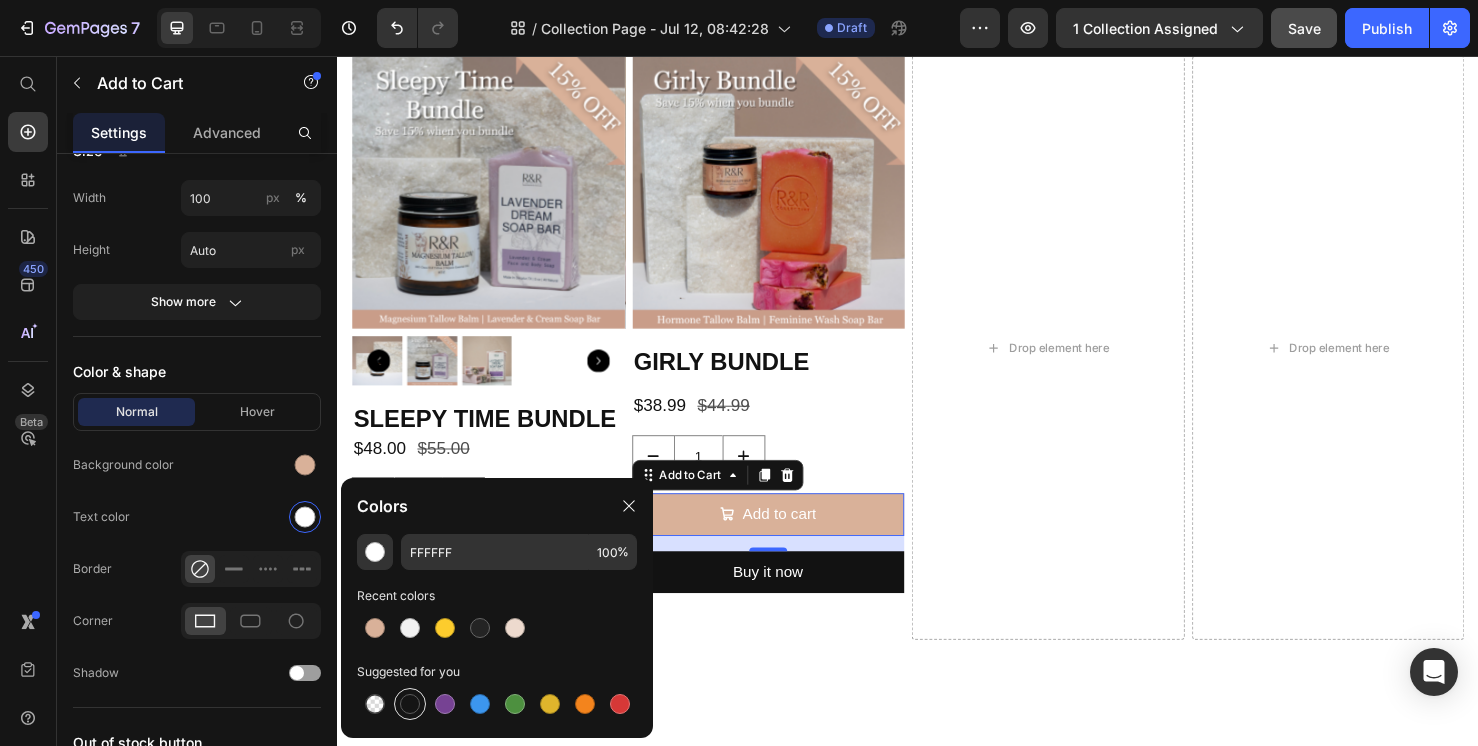 click at bounding box center (410, 704) 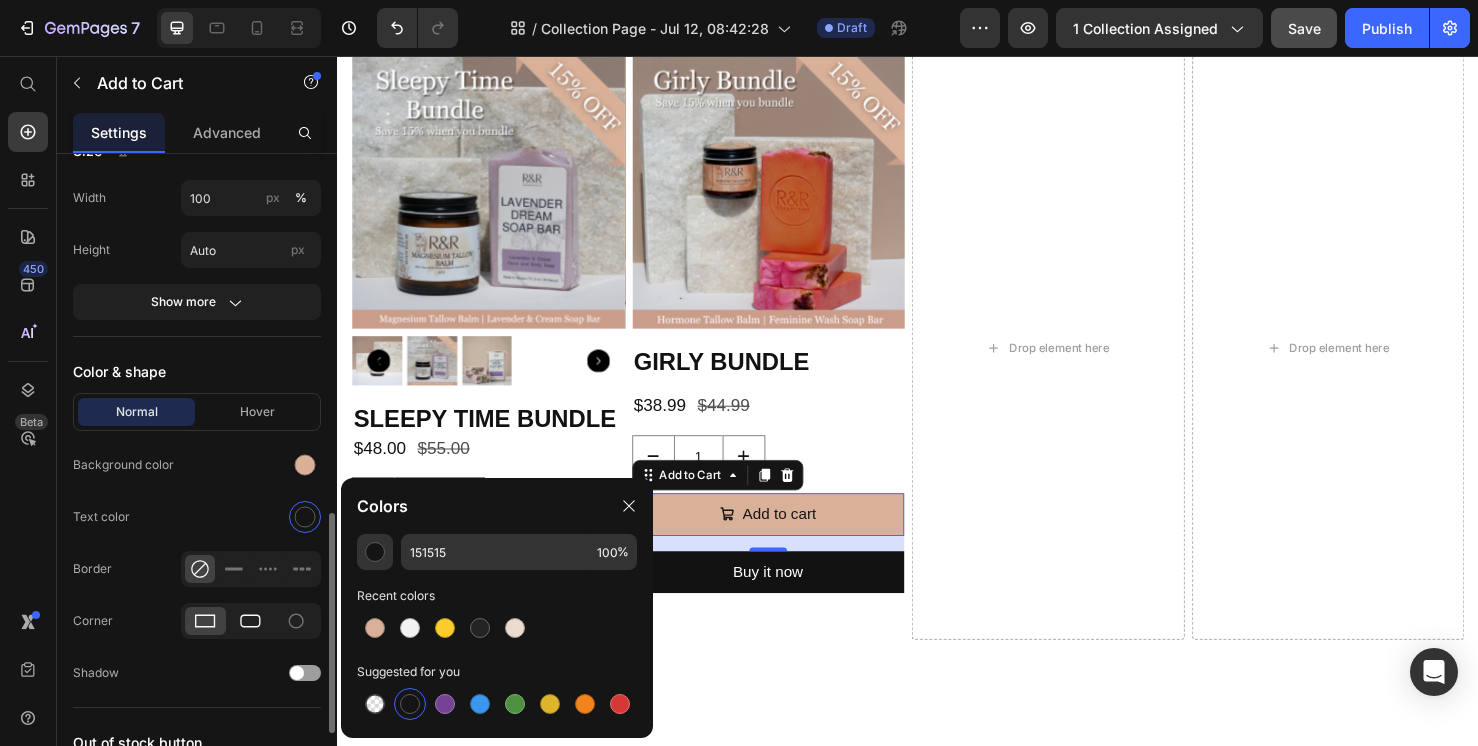 click 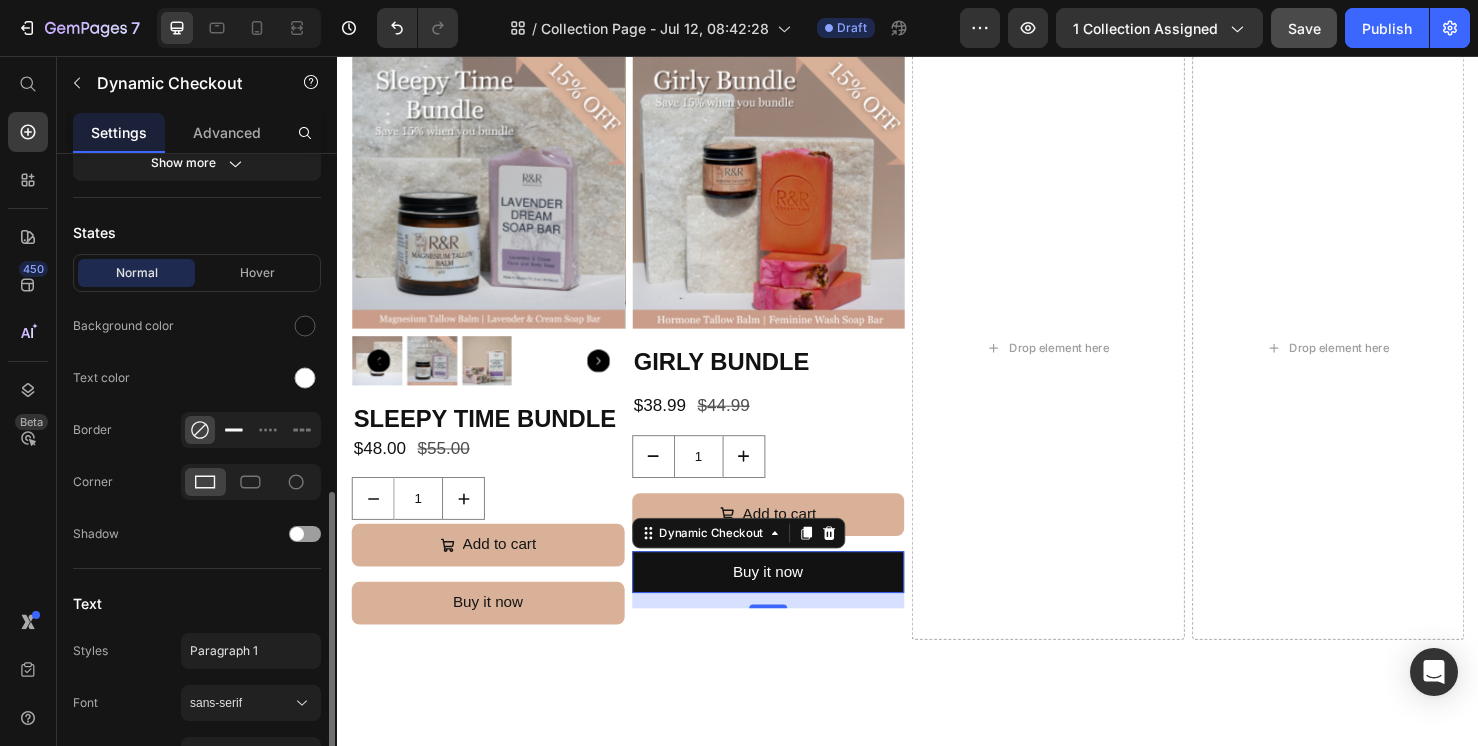 scroll, scrollTop: 698, scrollLeft: 0, axis: vertical 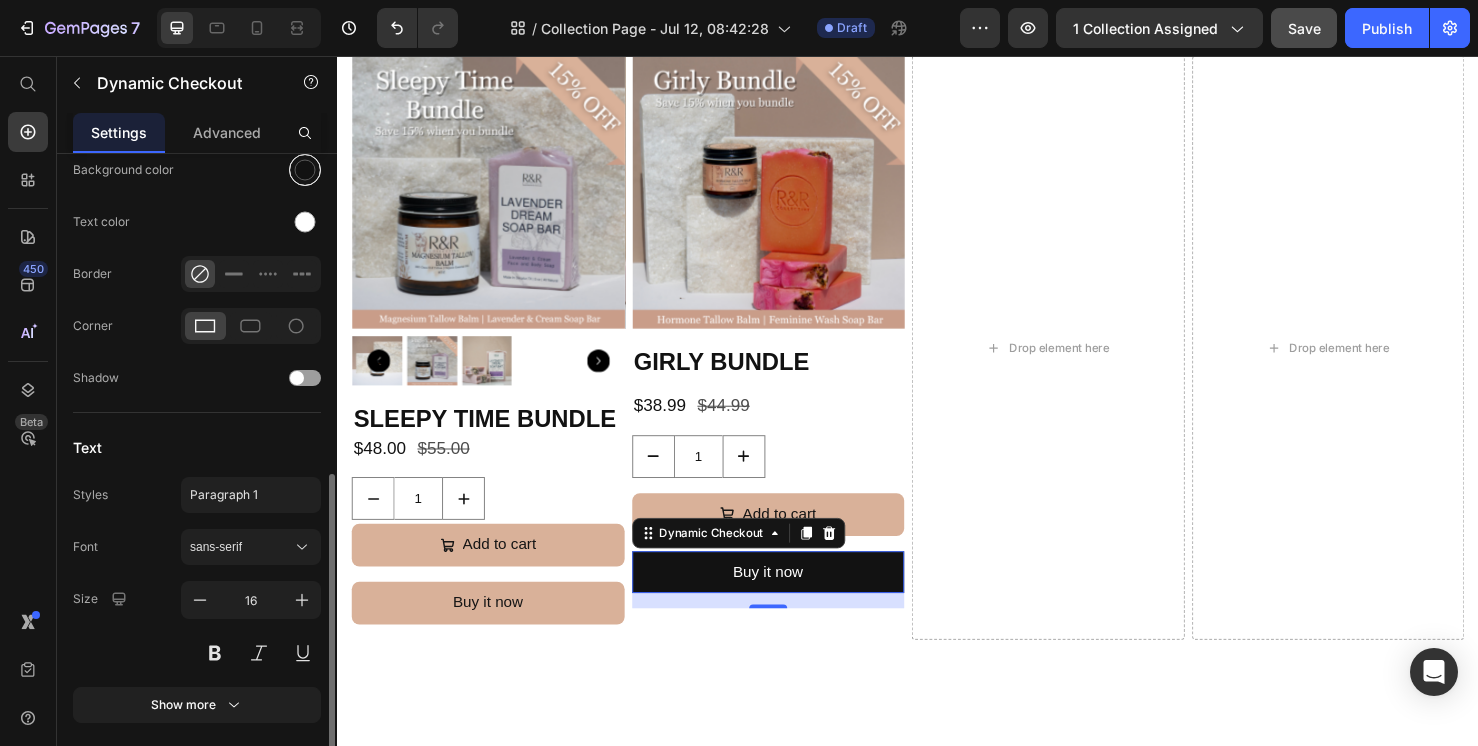 click at bounding box center (305, 170) 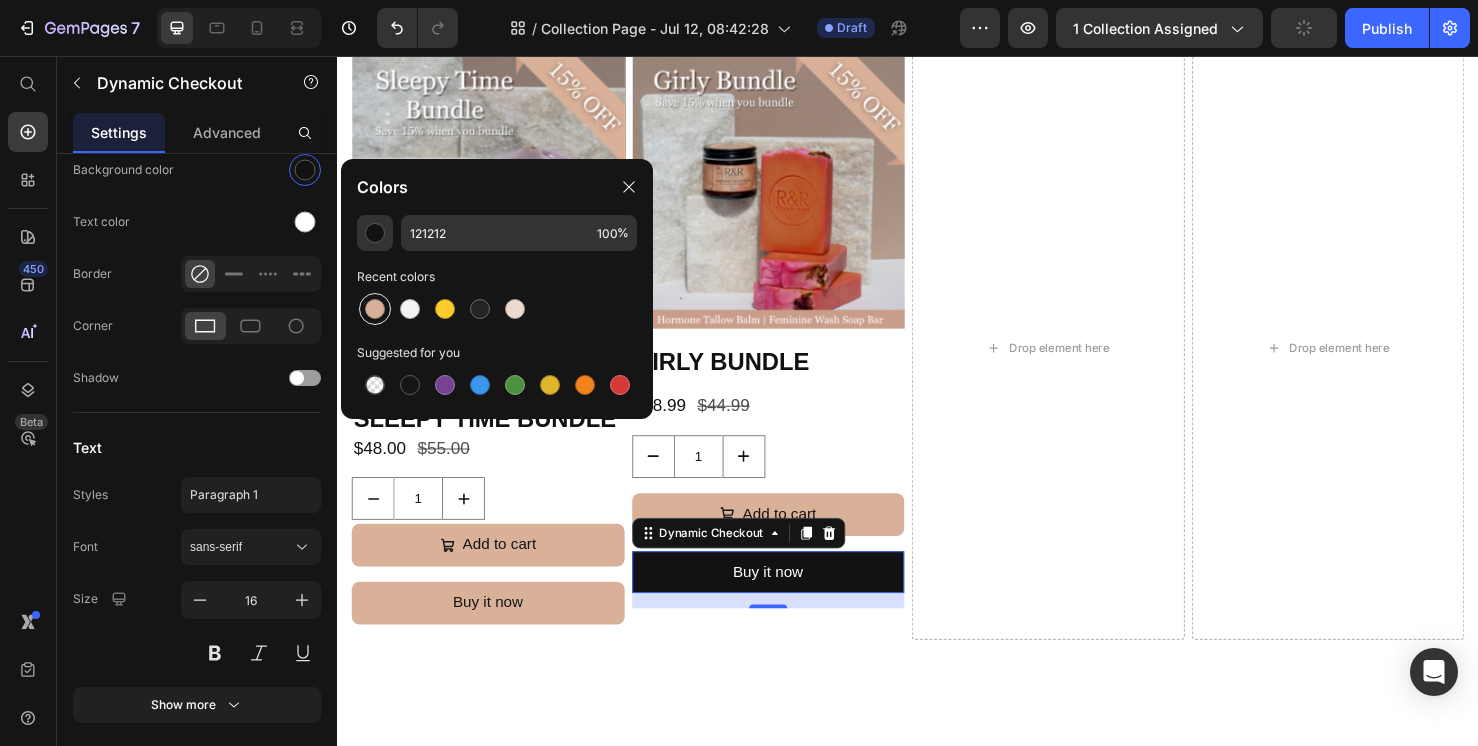 click at bounding box center [375, 309] 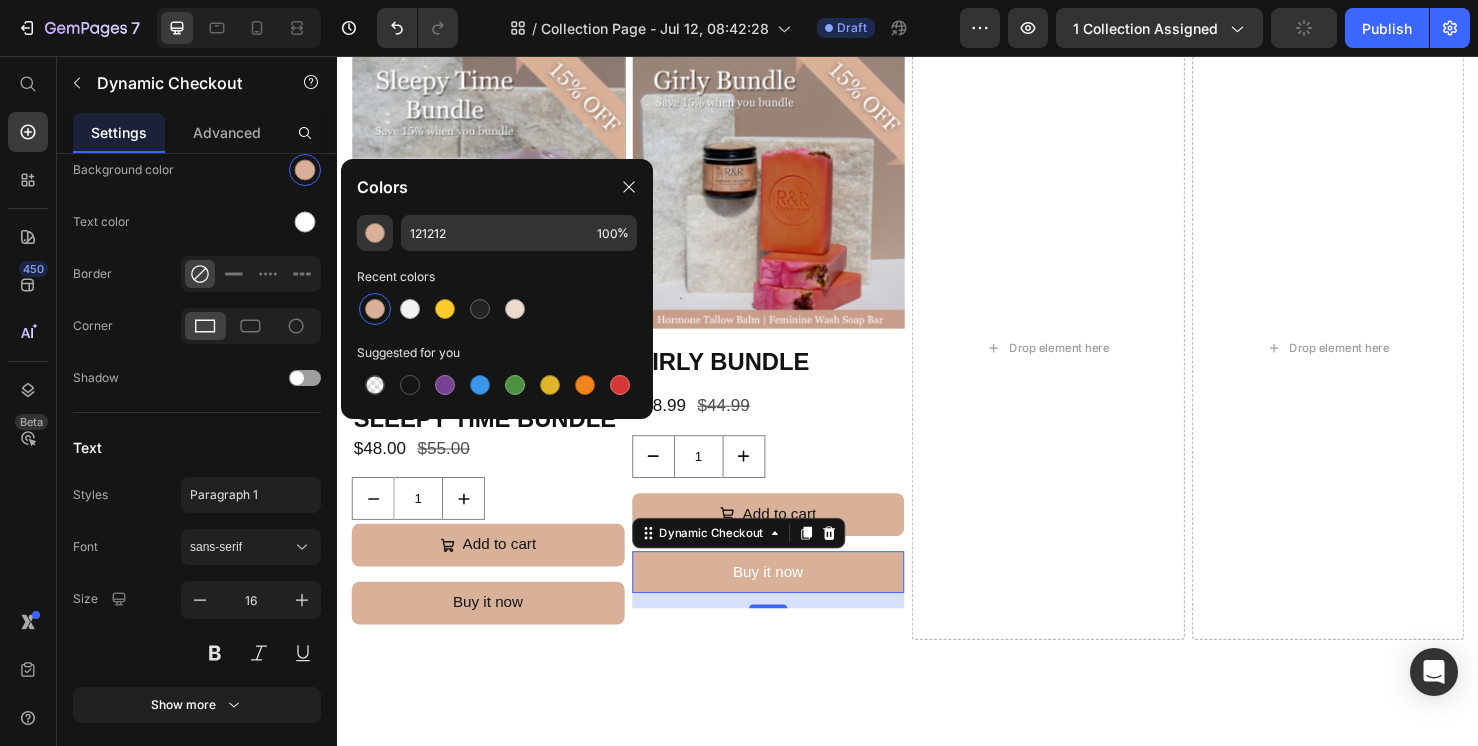 type on "D9B199" 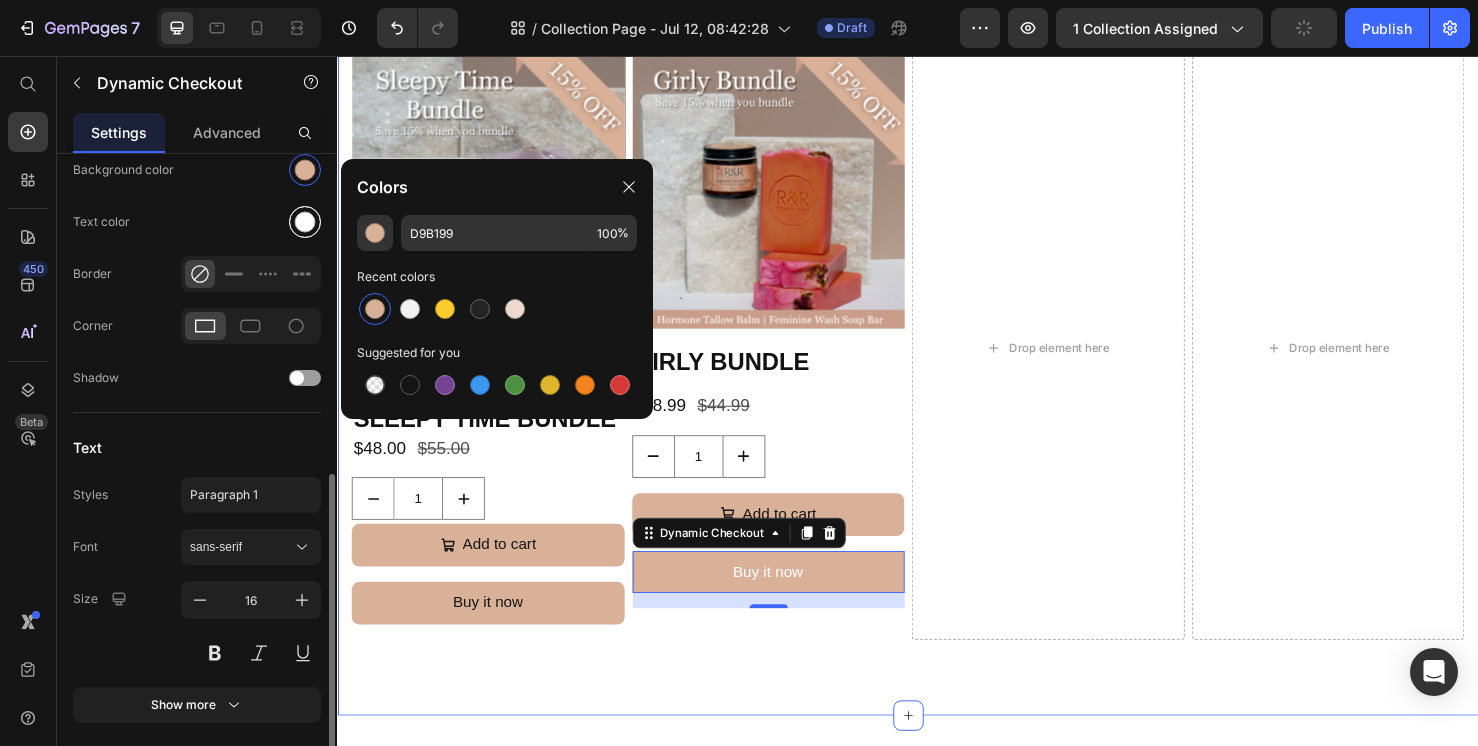 click at bounding box center (305, 222) 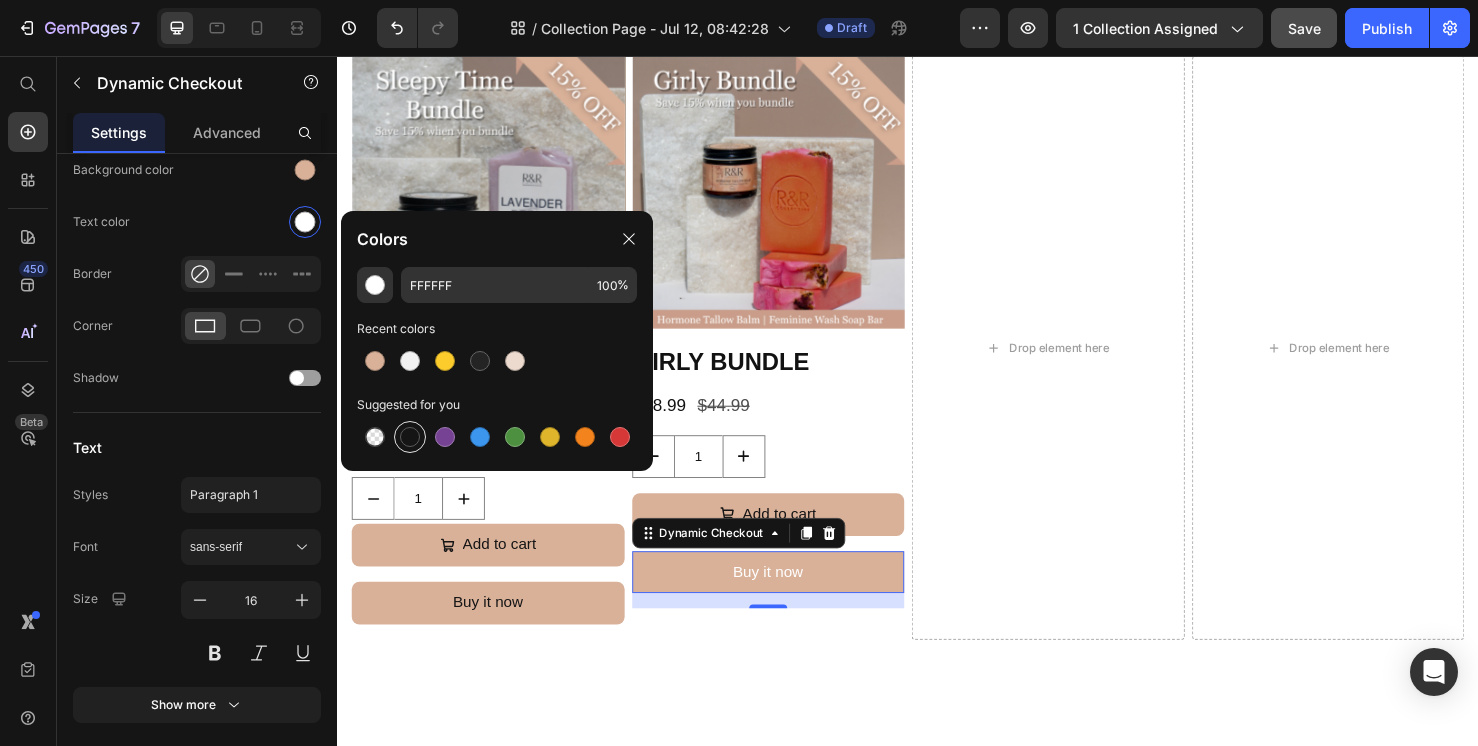 click at bounding box center (410, 437) 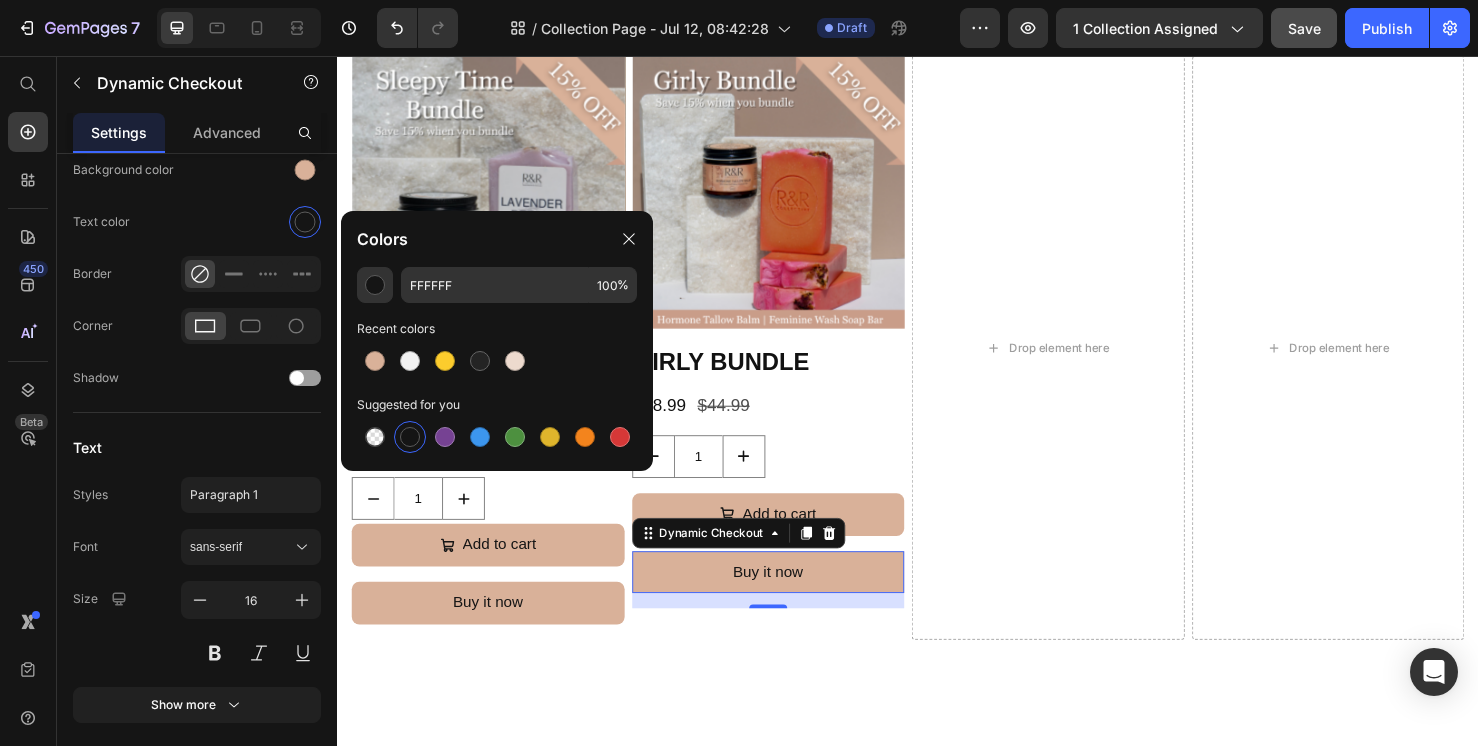 type on "151515" 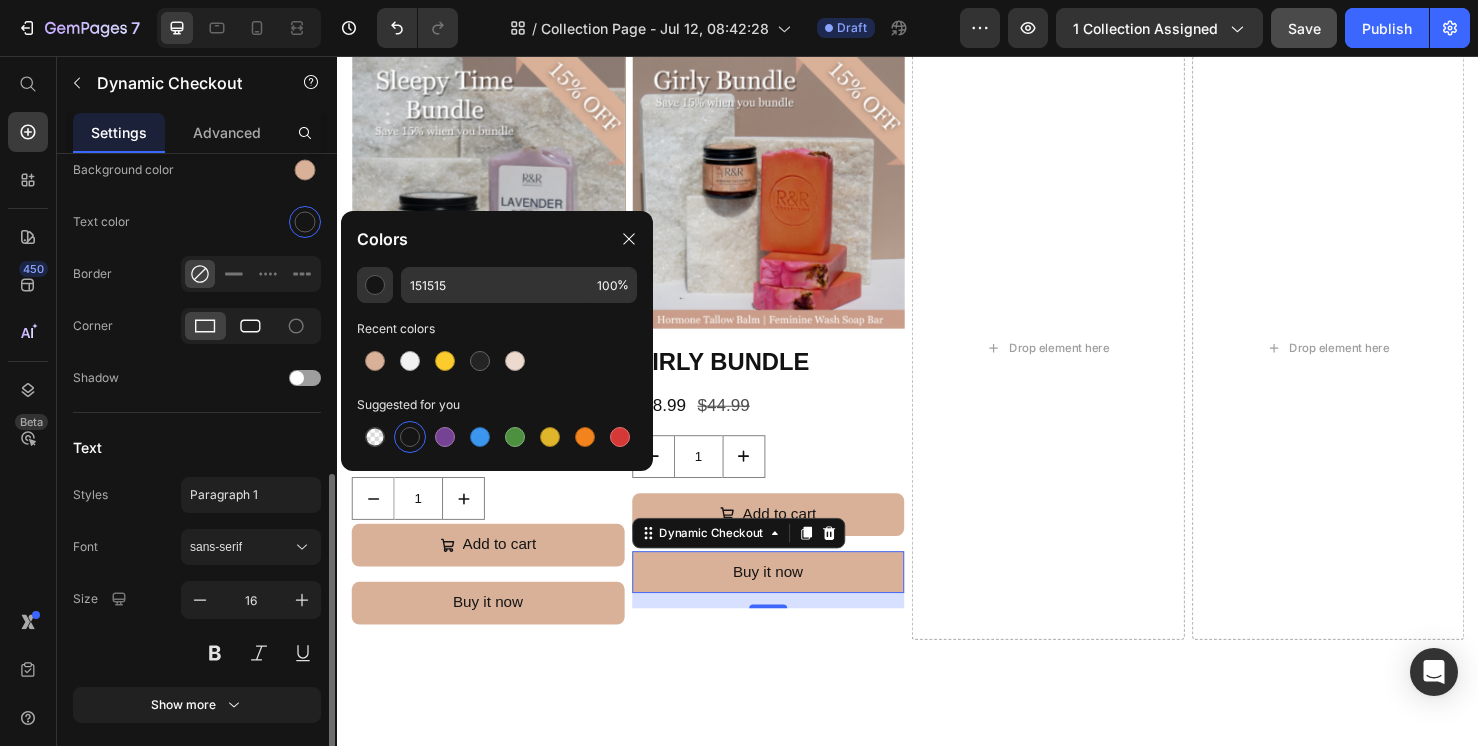 click 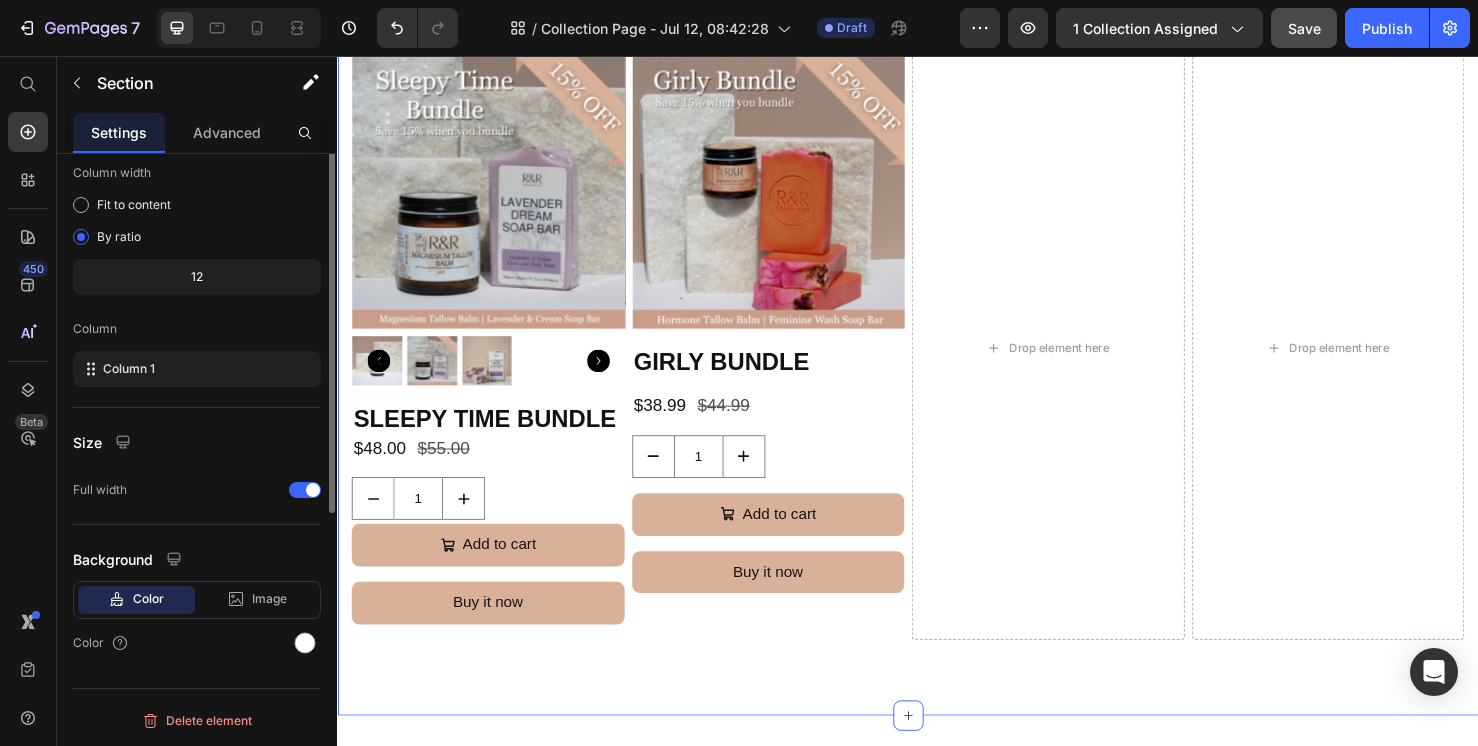 scroll, scrollTop: 0, scrollLeft: 0, axis: both 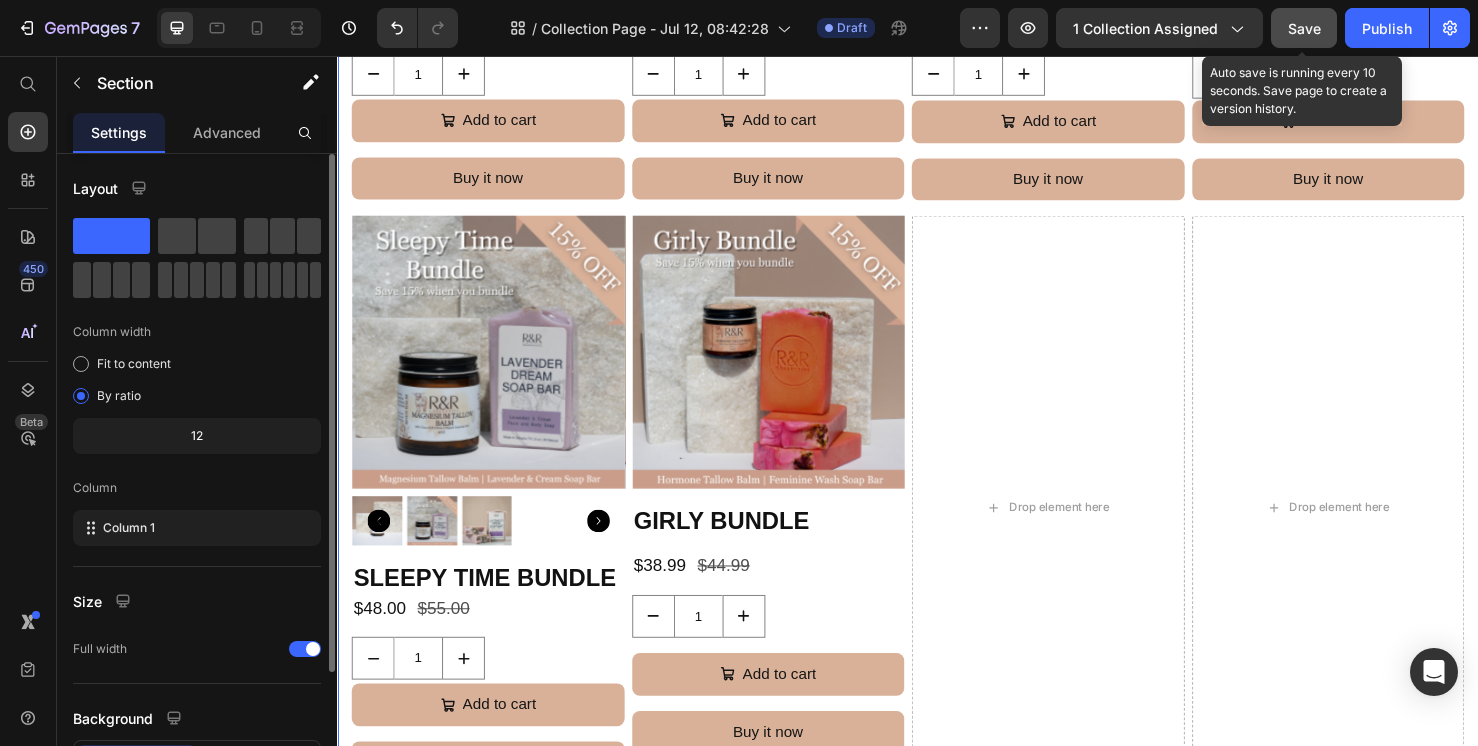 click on "Save" 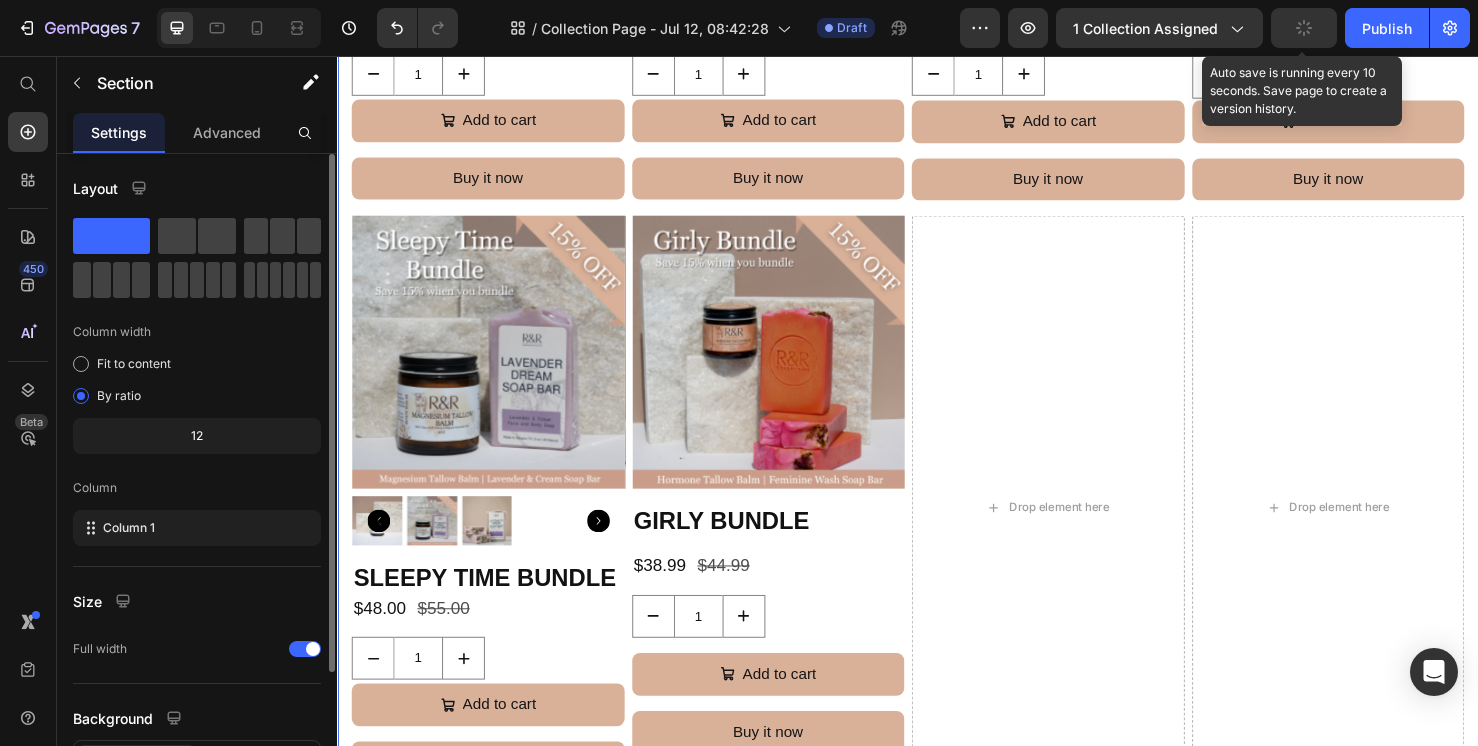 click 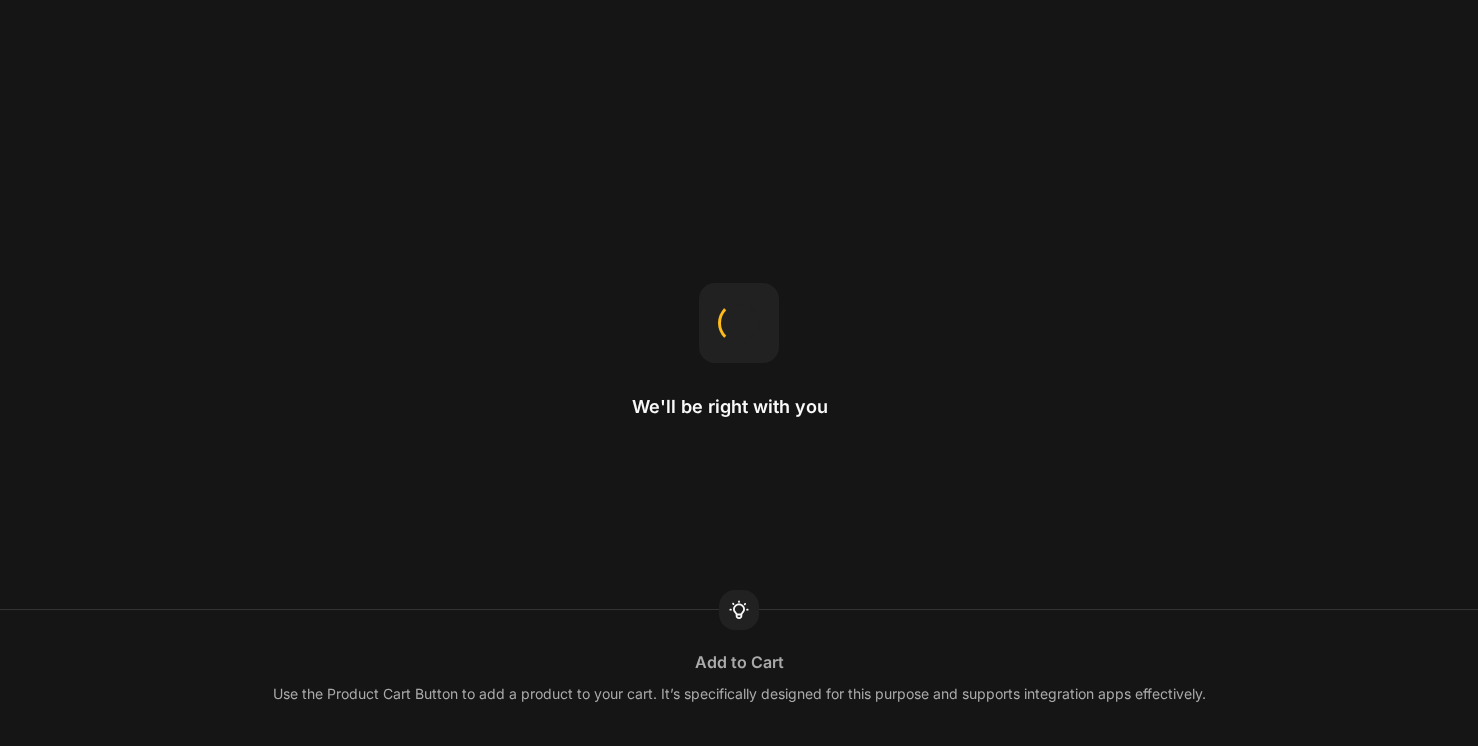 scroll, scrollTop: 0, scrollLeft: 0, axis: both 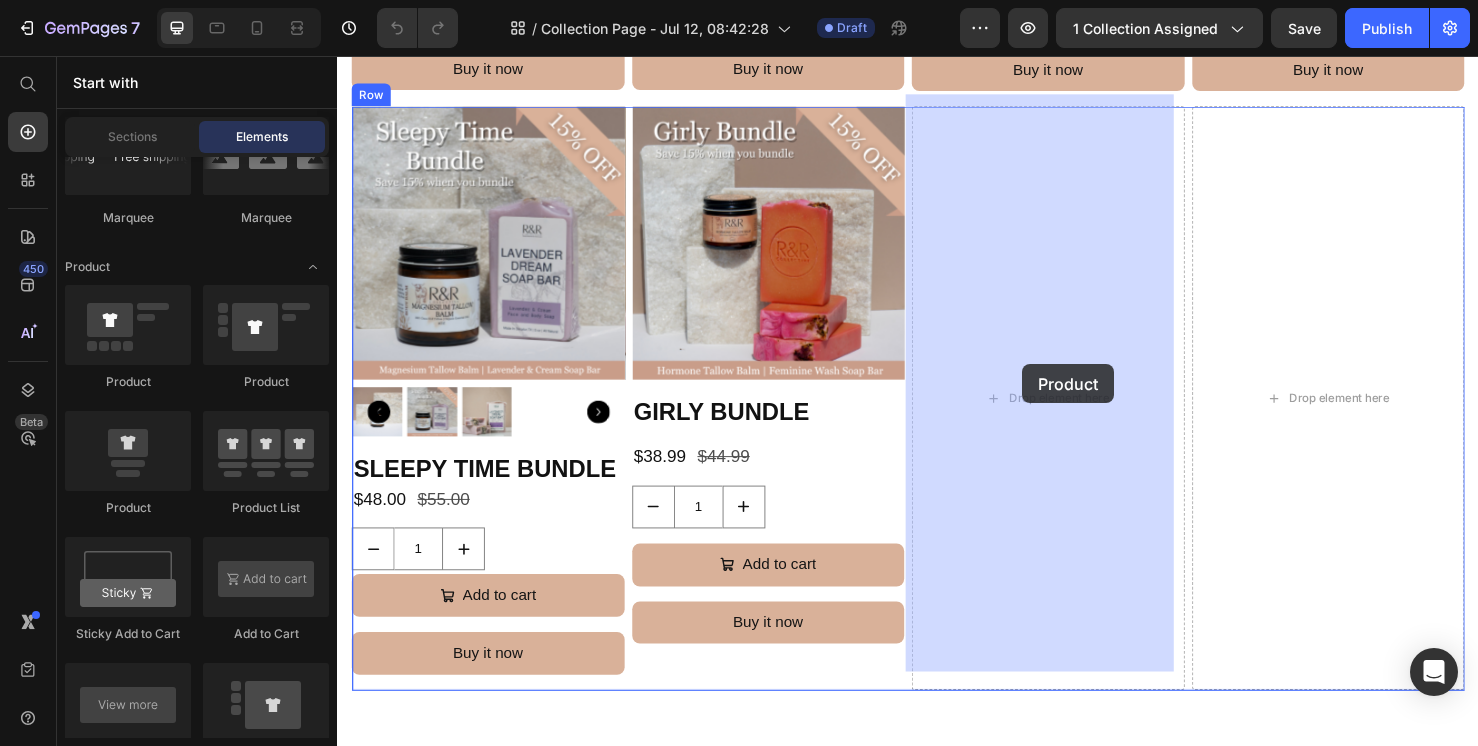 drag, startPoint x: 489, startPoint y: 508, endPoint x: 1058, endPoint y: 380, distance: 583.2195 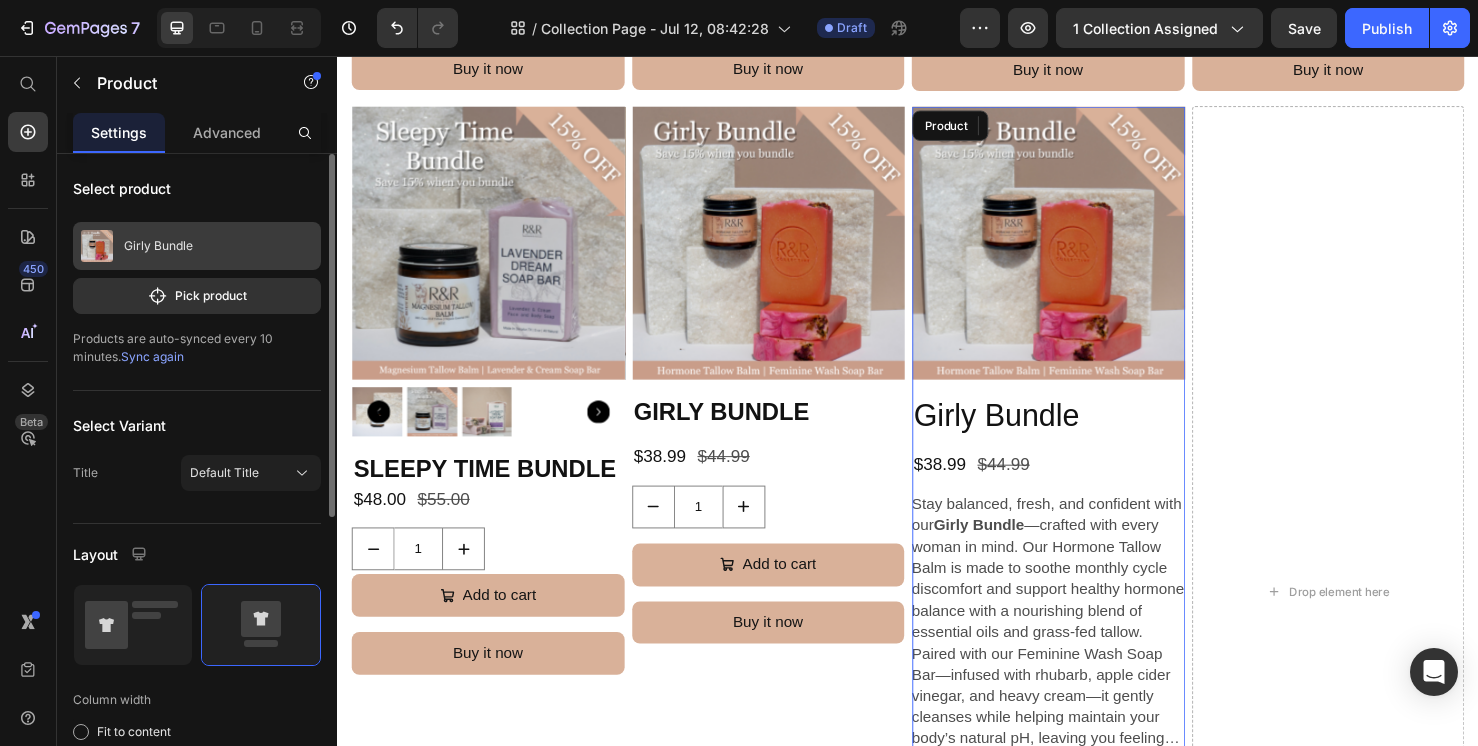 click on "Girly Bundle" at bounding box center [197, 246] 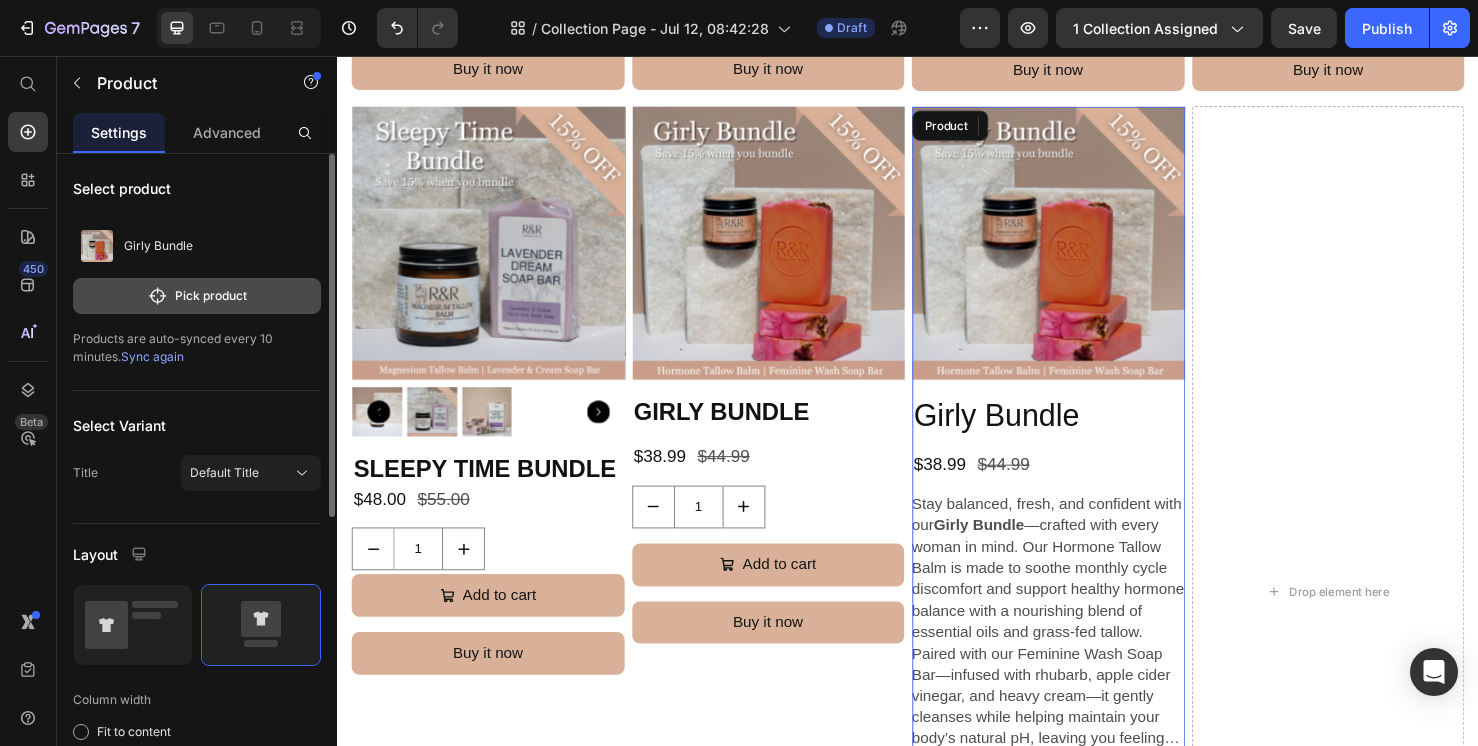 click on "Pick product" at bounding box center (197, 296) 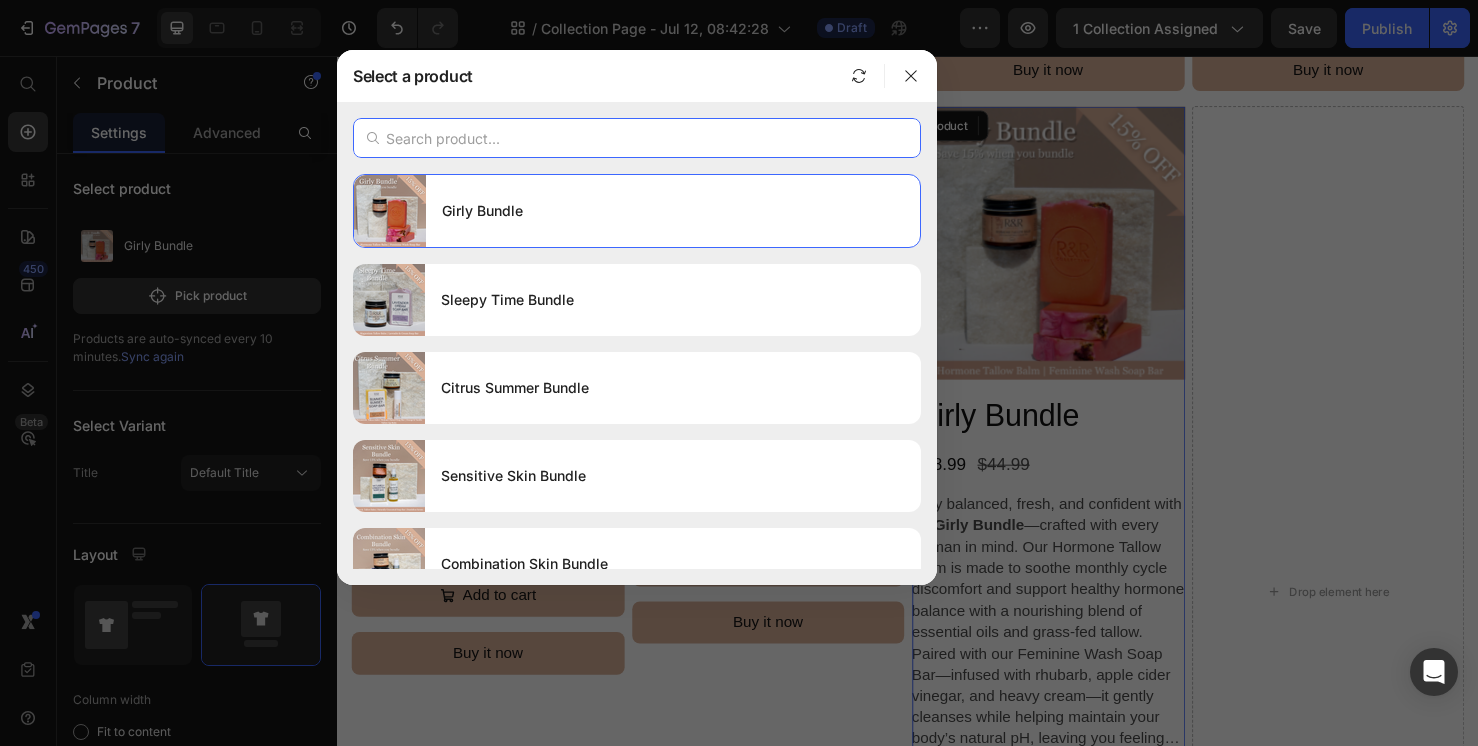click at bounding box center (637, 138) 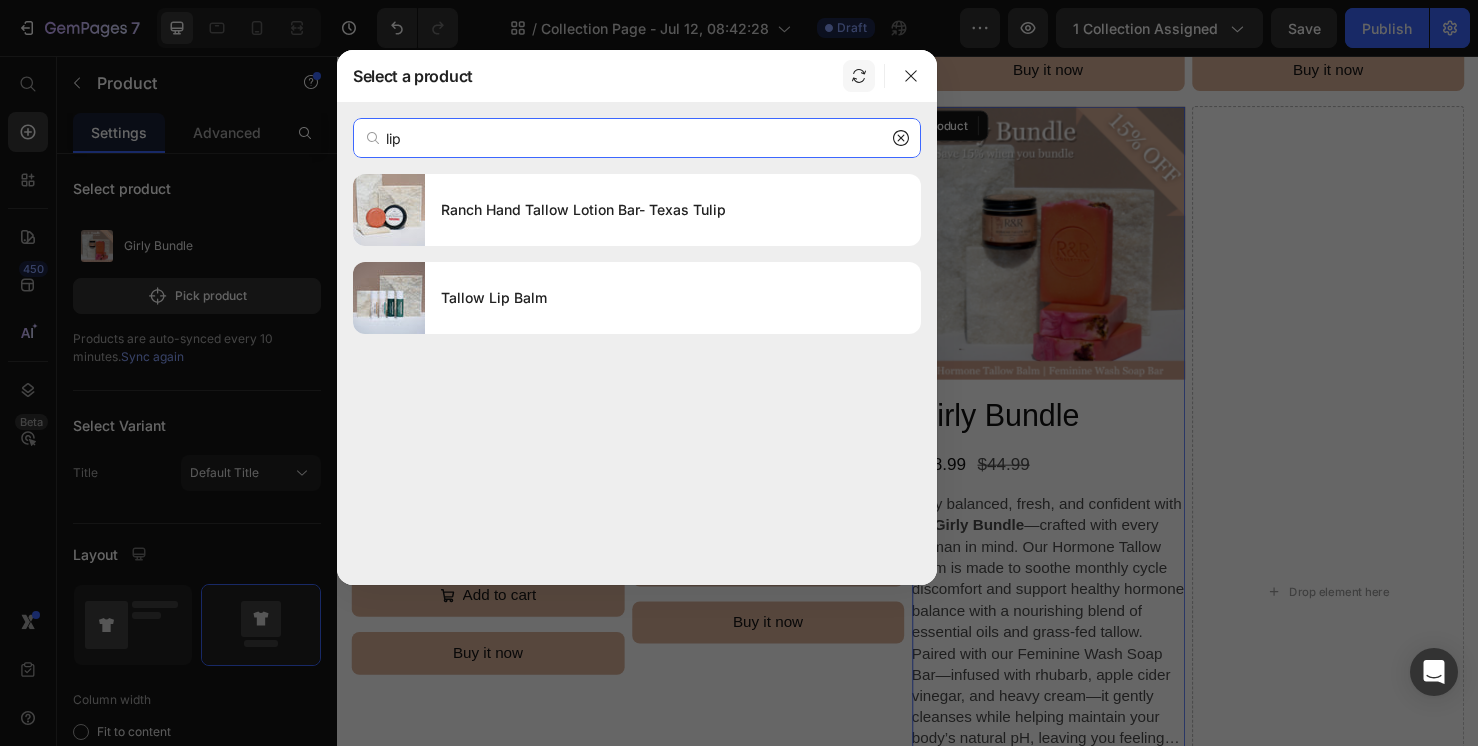 type on "lip" 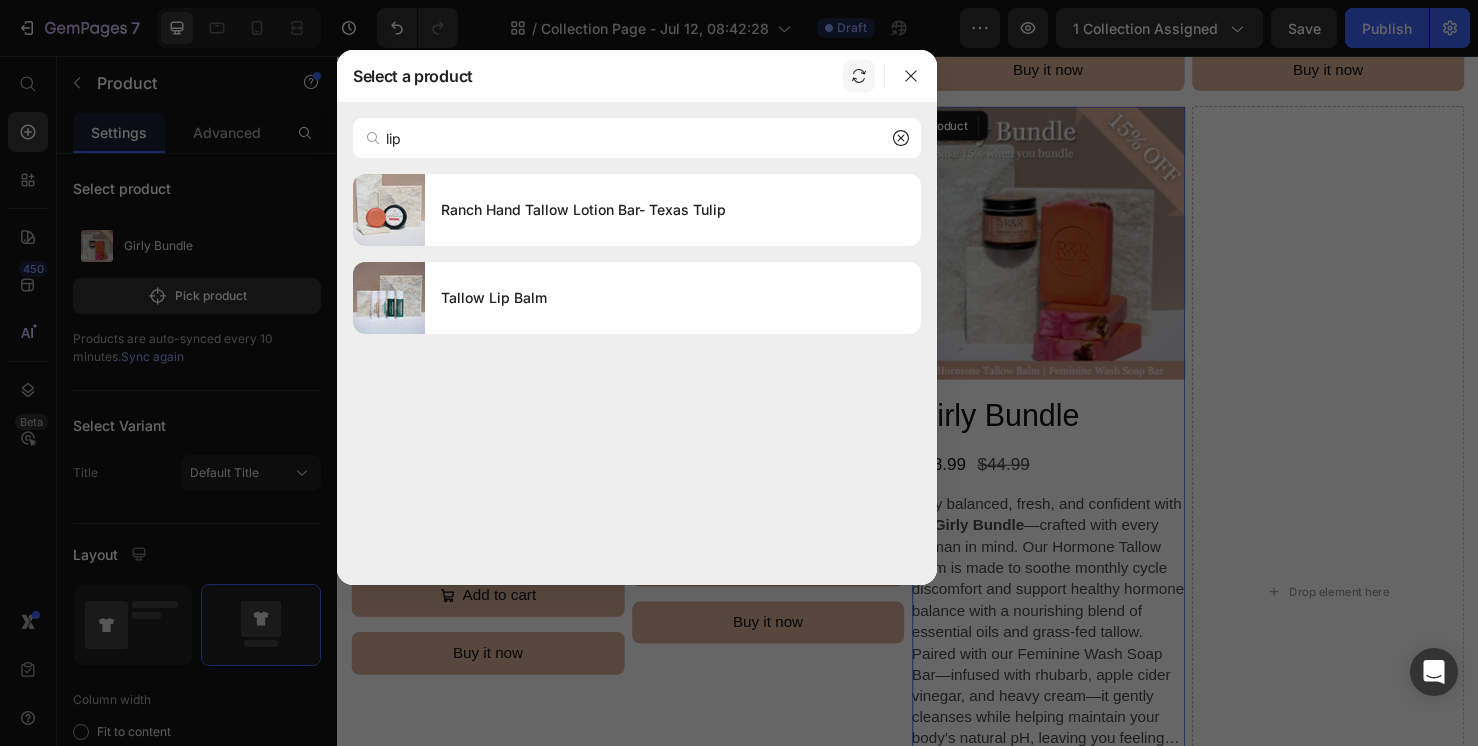 click 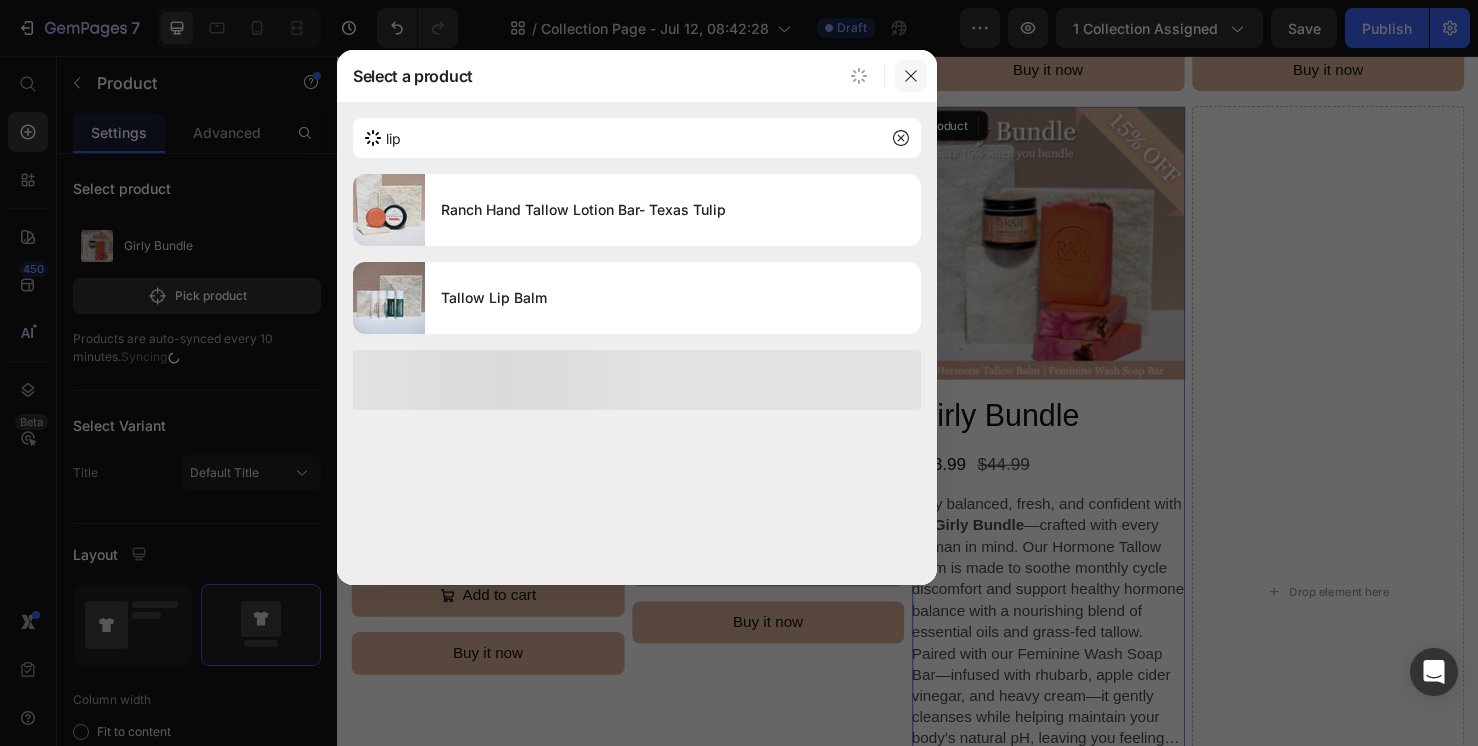 click 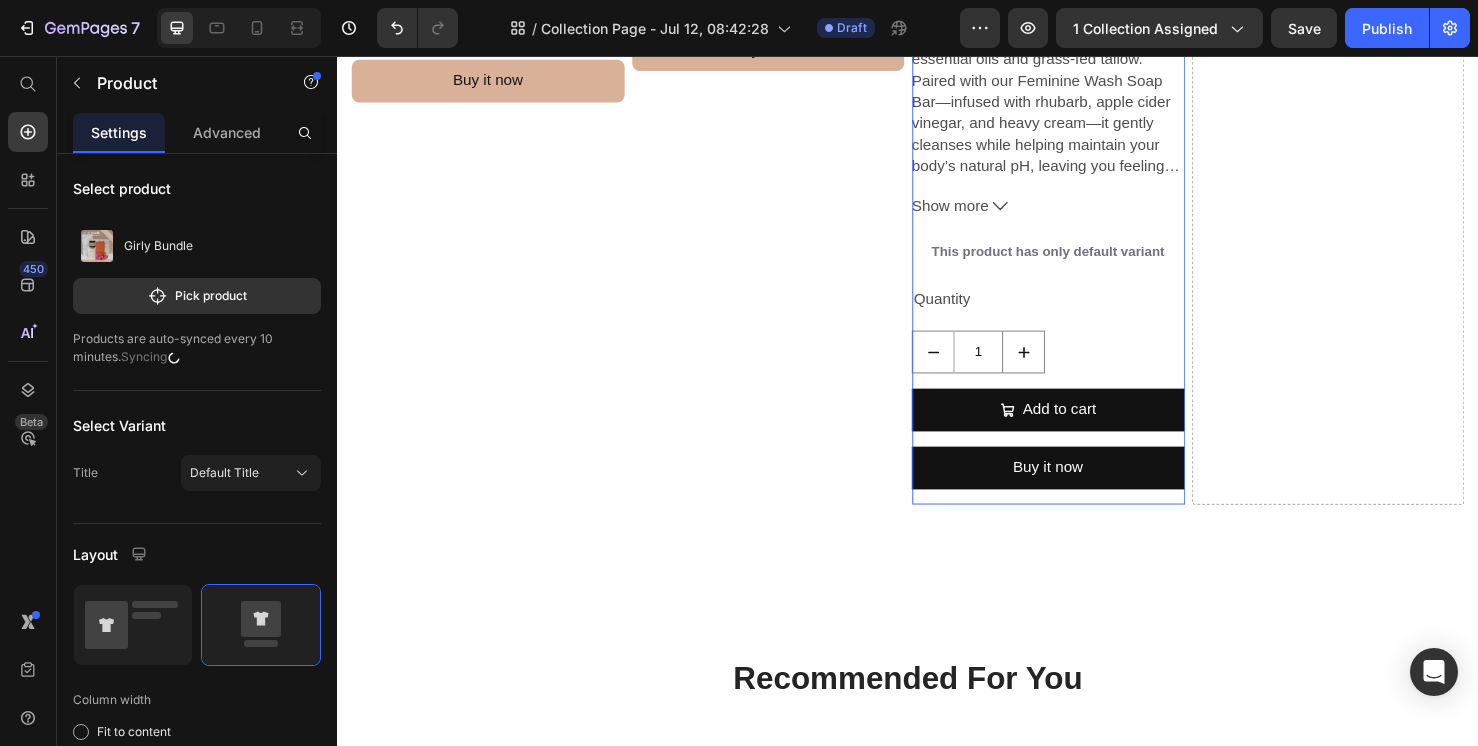 scroll, scrollTop: 3084, scrollLeft: 0, axis: vertical 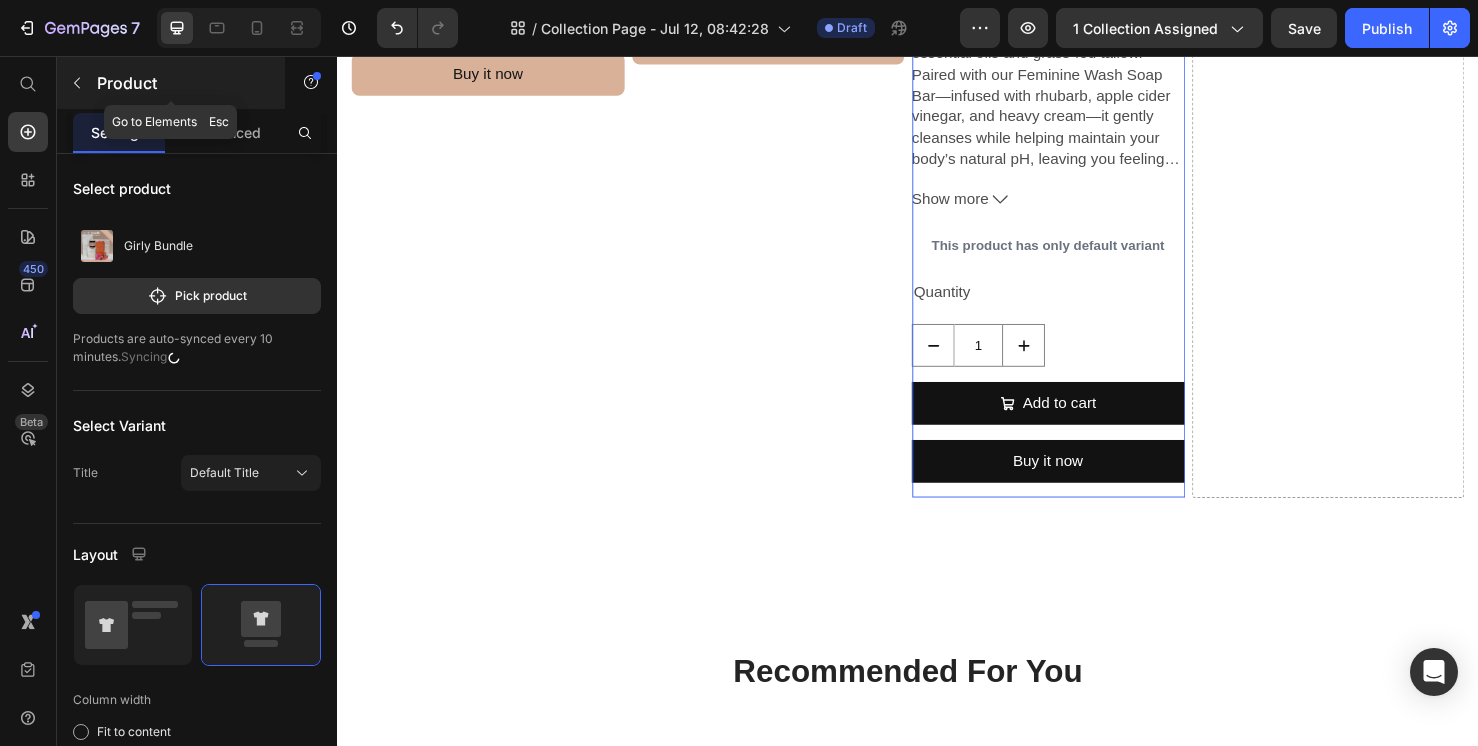 click 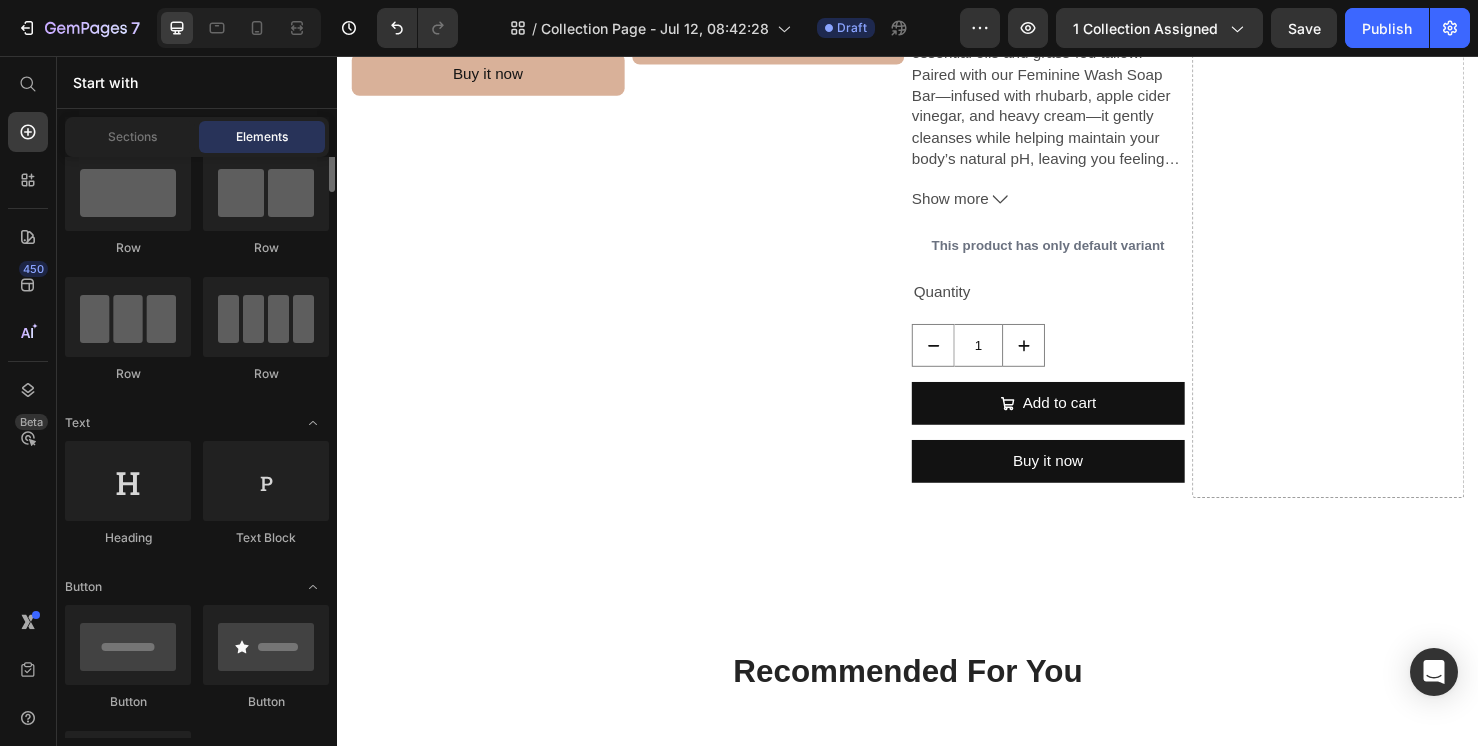 scroll, scrollTop: 32, scrollLeft: 0, axis: vertical 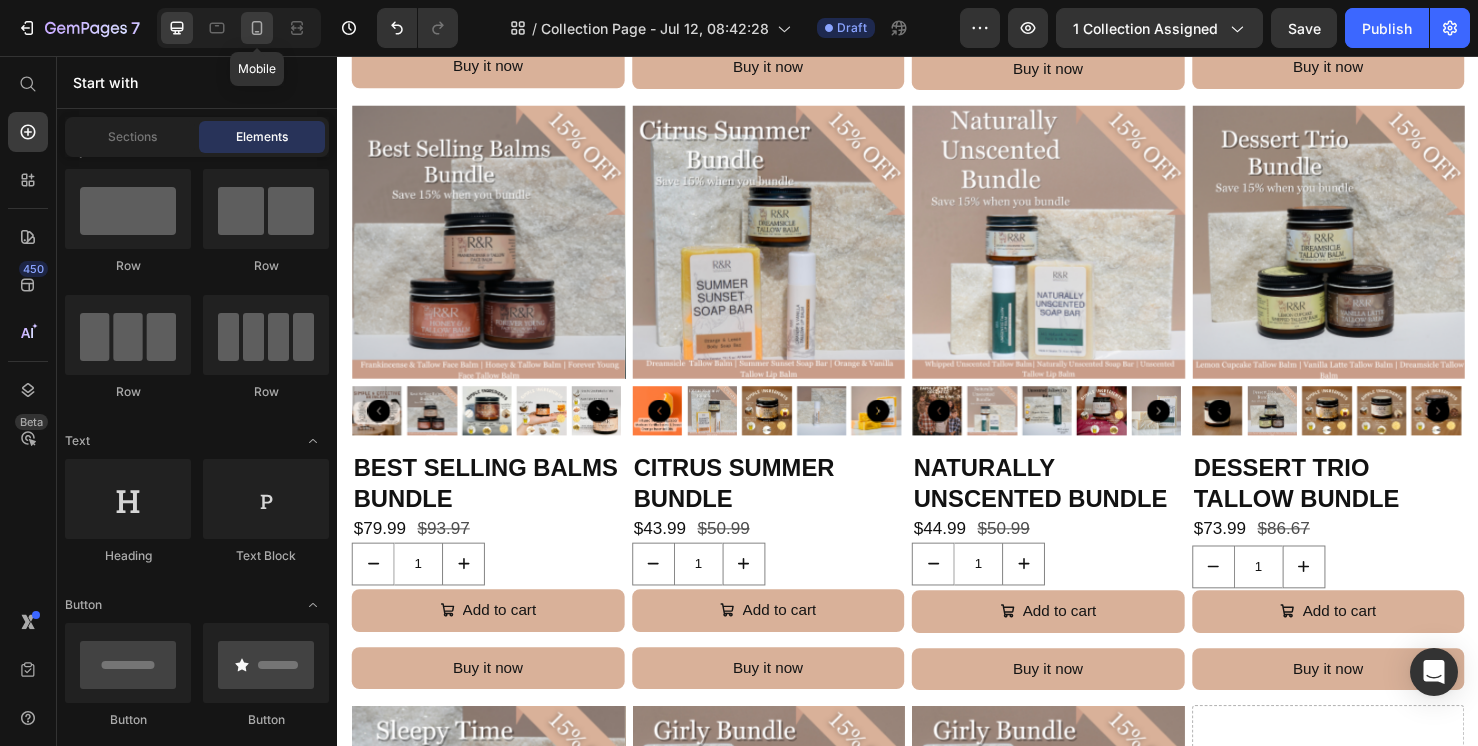 click 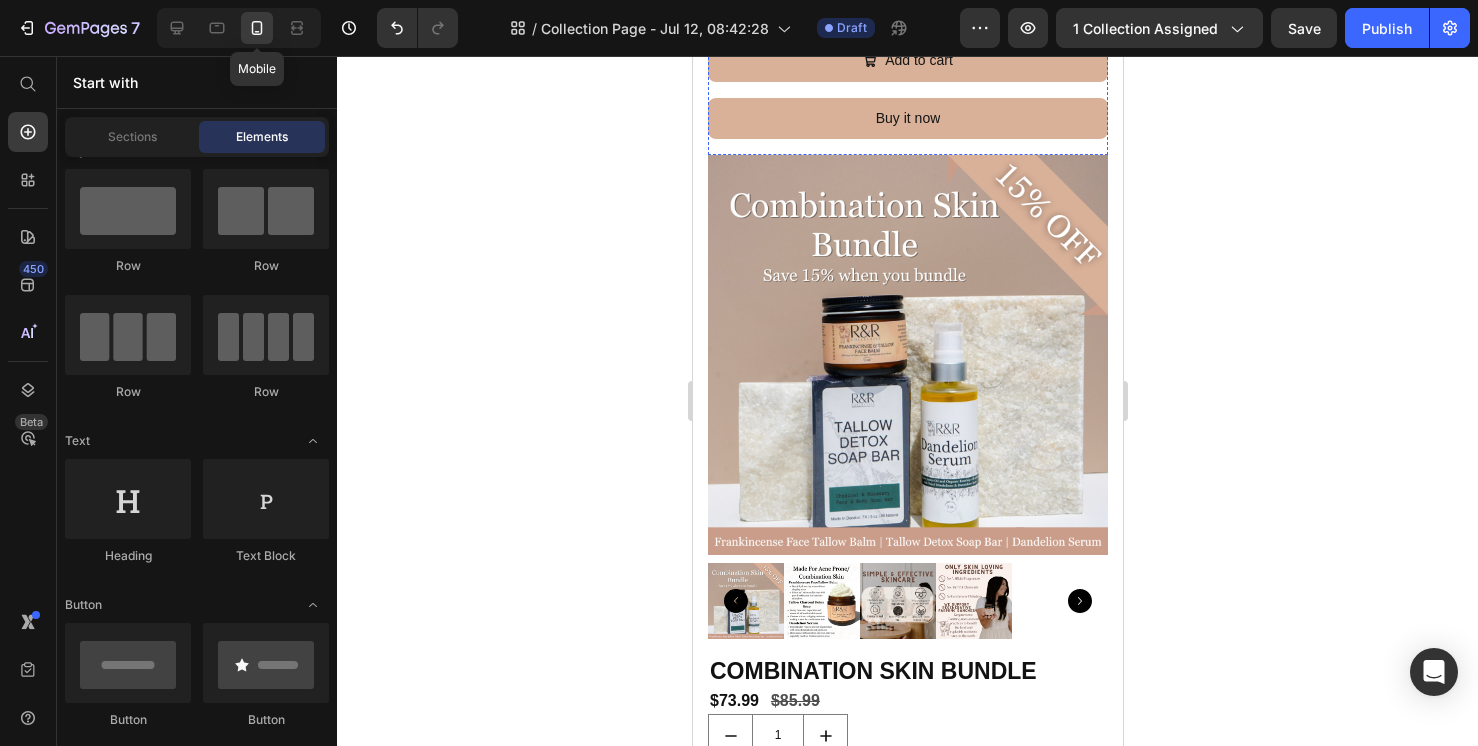 scroll, scrollTop: 1231, scrollLeft: 0, axis: vertical 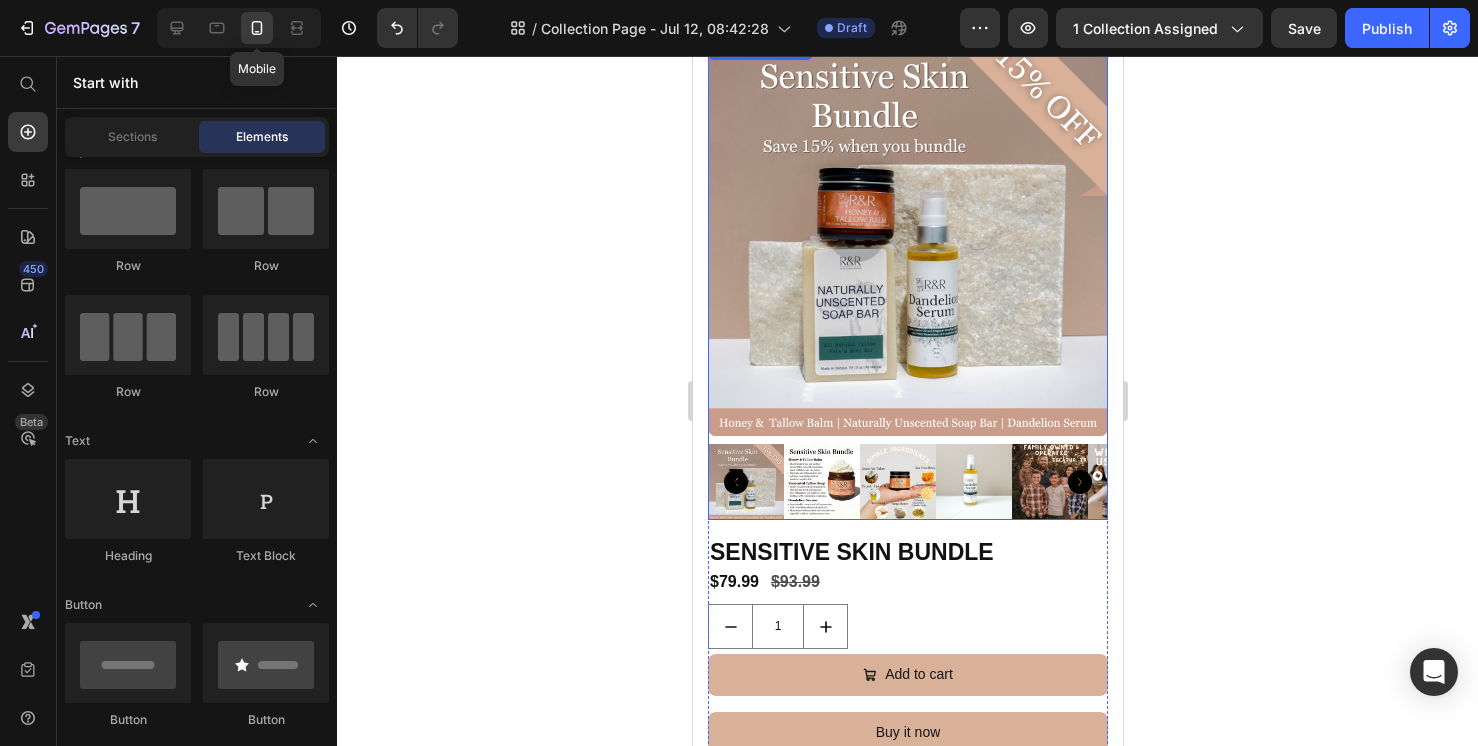click at bounding box center (907, 236) 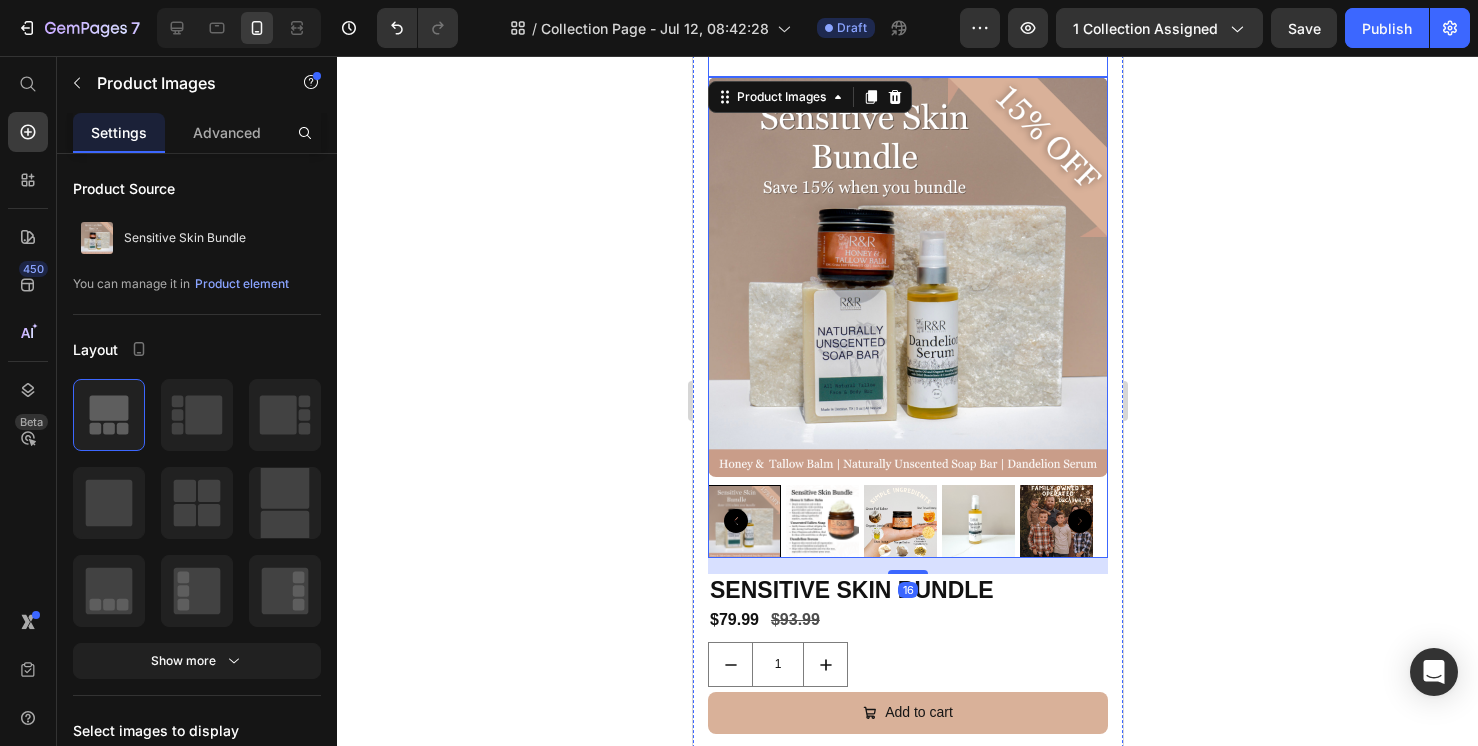 scroll, scrollTop: 1035, scrollLeft: 0, axis: vertical 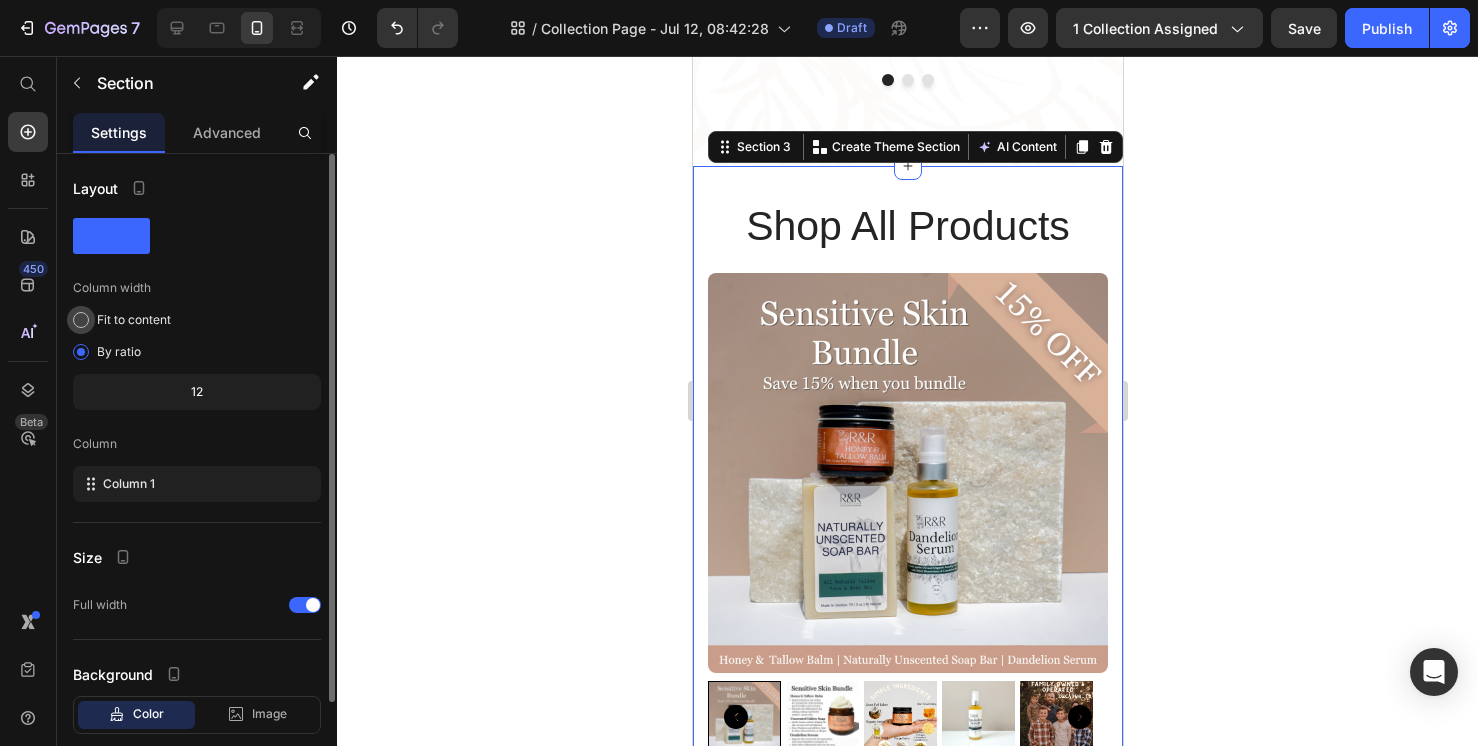 click at bounding box center [81, 320] 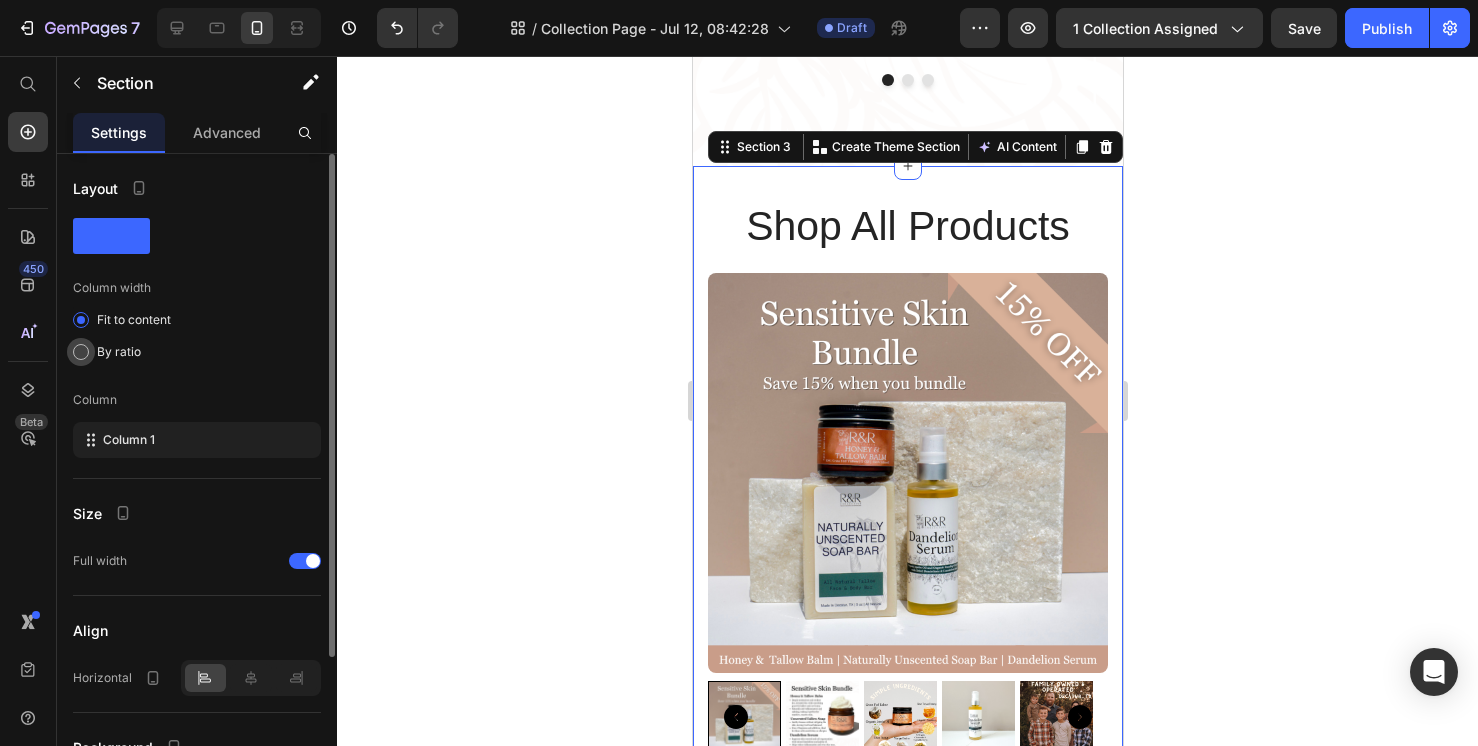 click at bounding box center (81, 352) 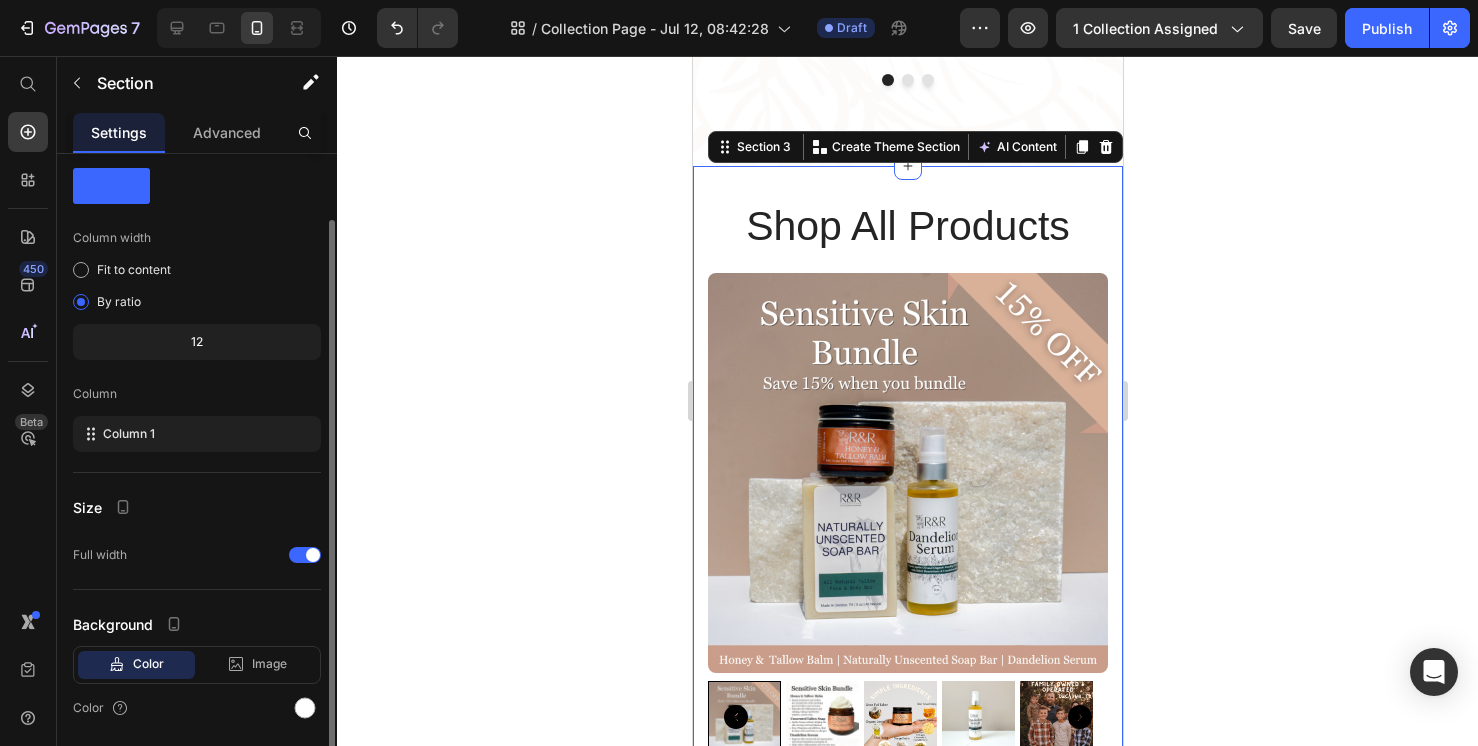 scroll, scrollTop: 63, scrollLeft: 0, axis: vertical 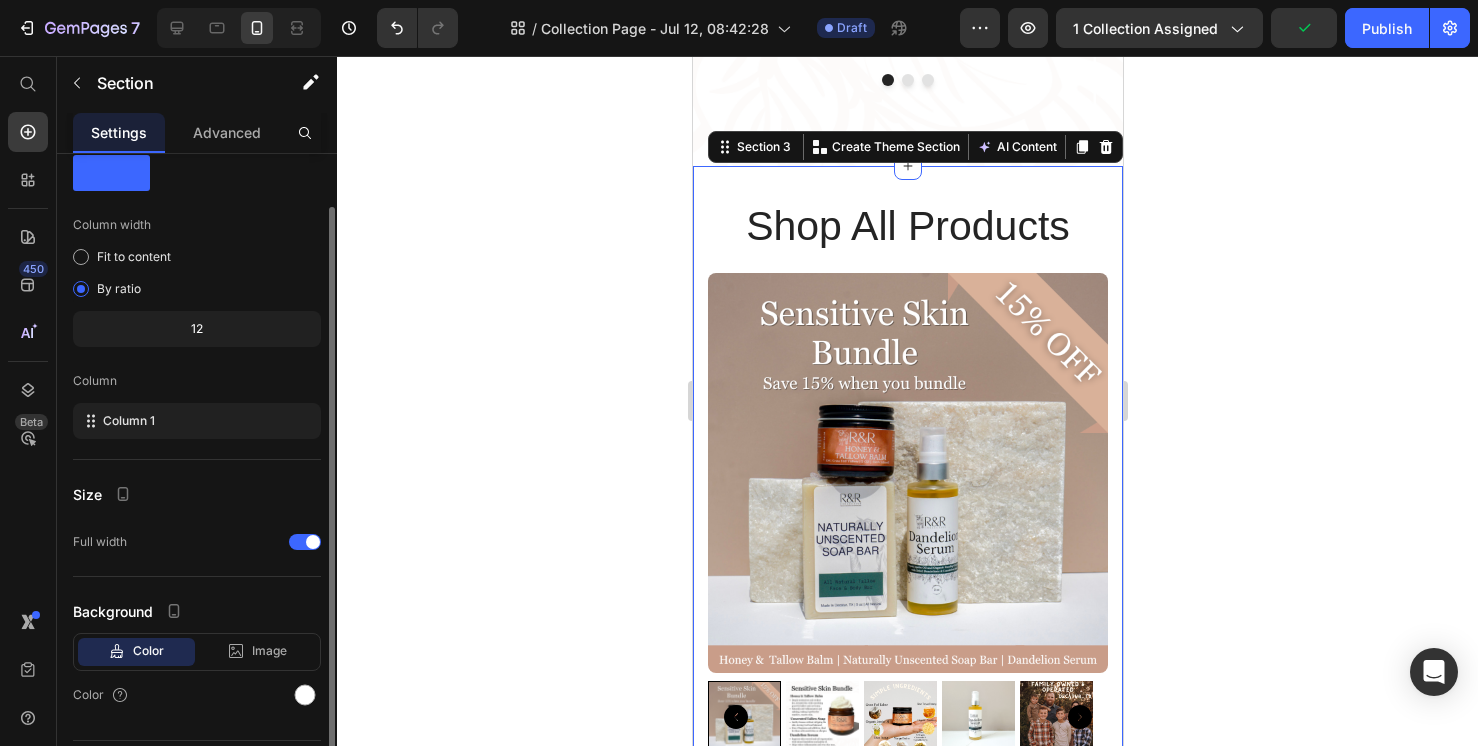 click 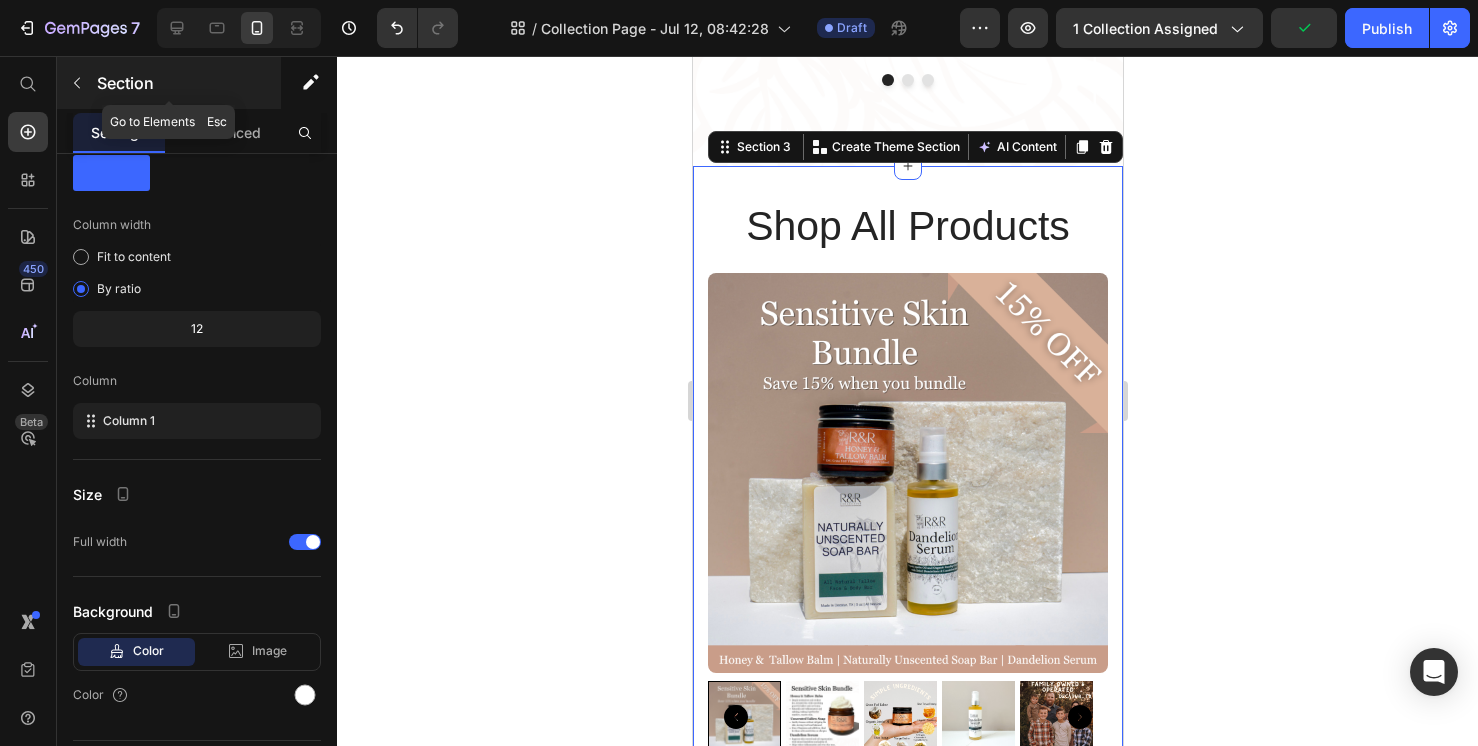 click 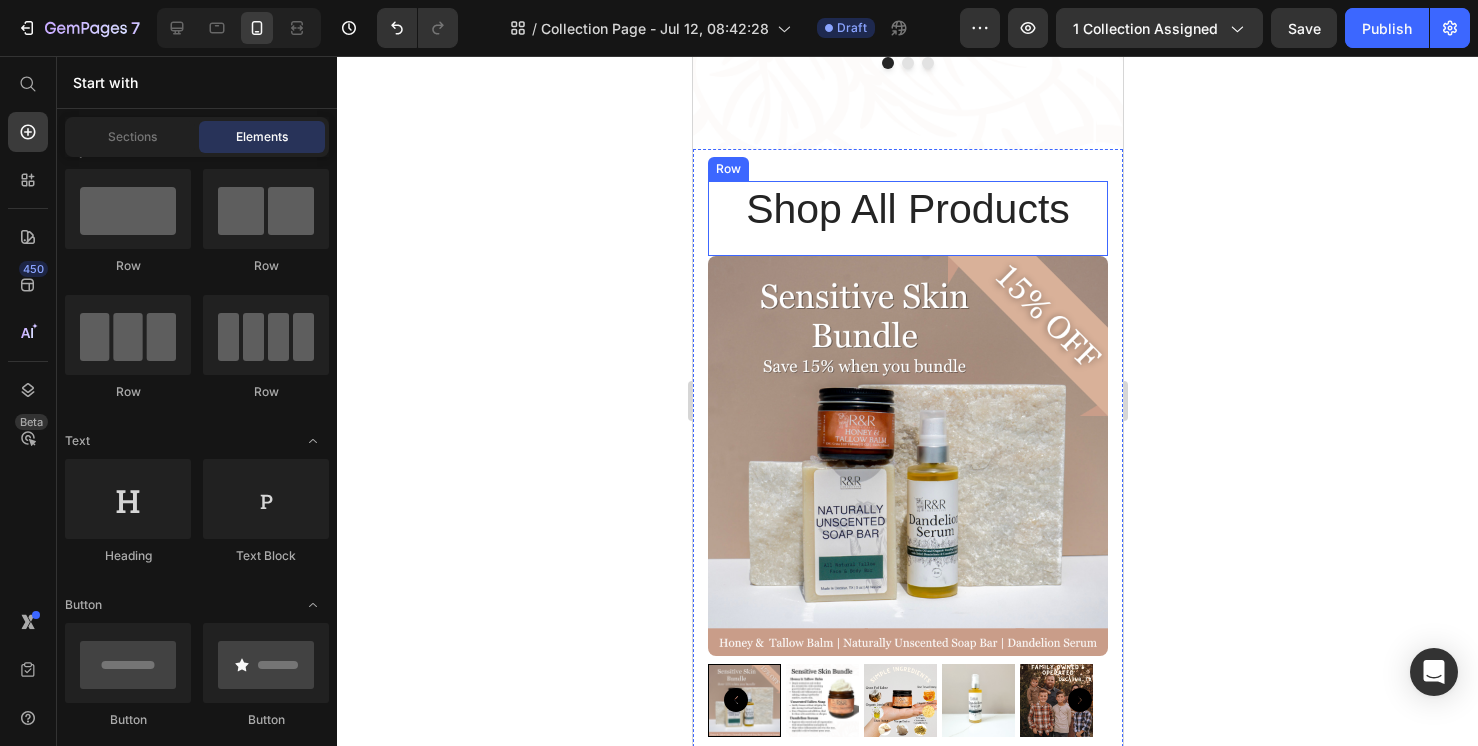 scroll, scrollTop: 1096, scrollLeft: 0, axis: vertical 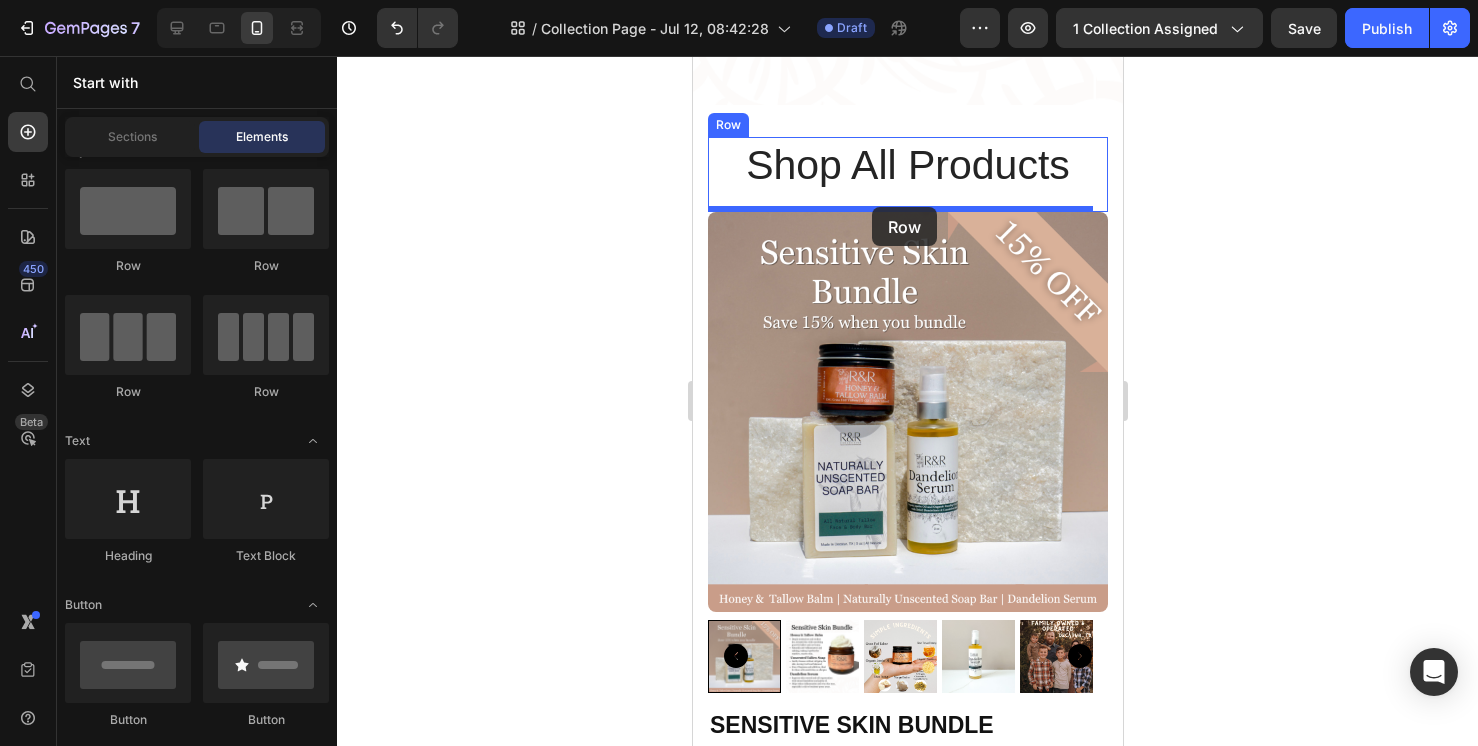 drag, startPoint x: 828, startPoint y: 376, endPoint x: 871, endPoint y: 207, distance: 174.38463 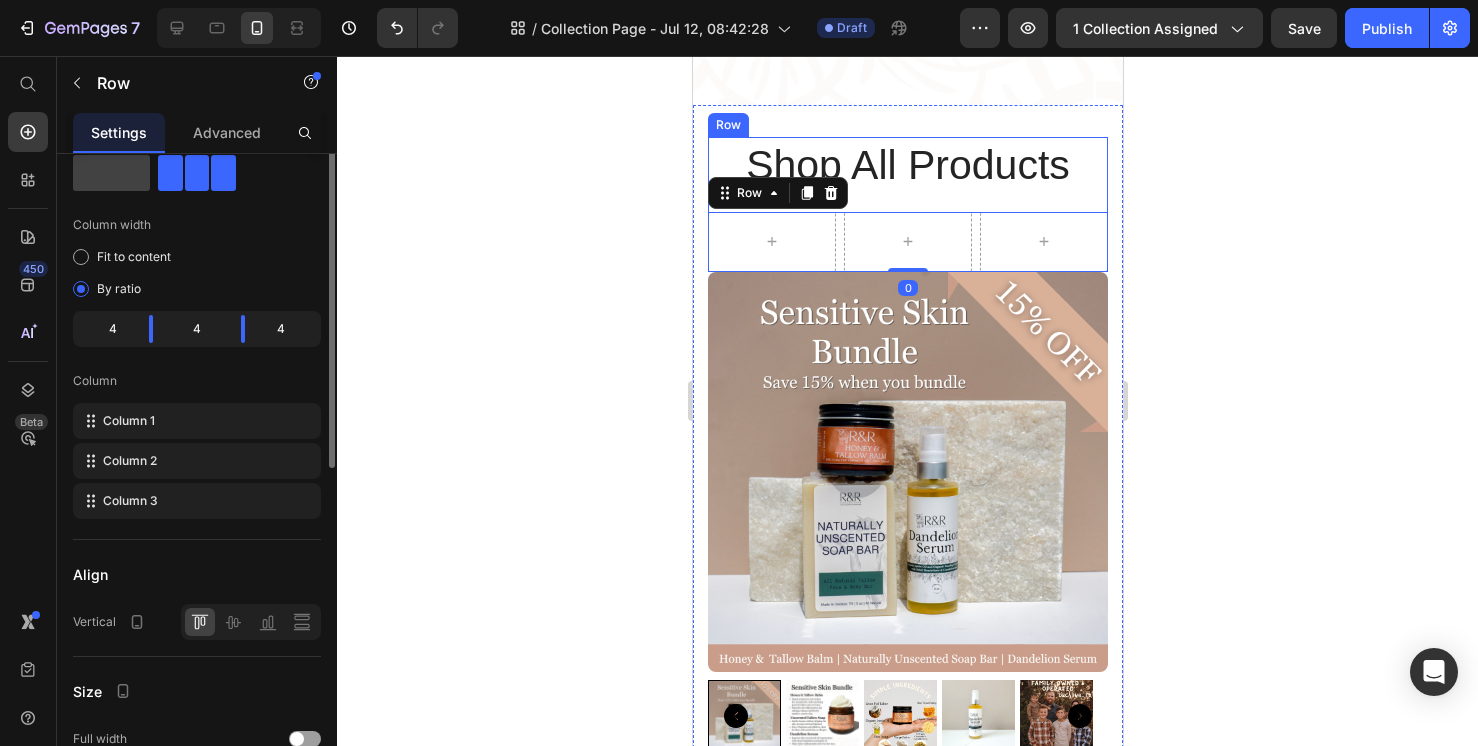 scroll, scrollTop: 0, scrollLeft: 0, axis: both 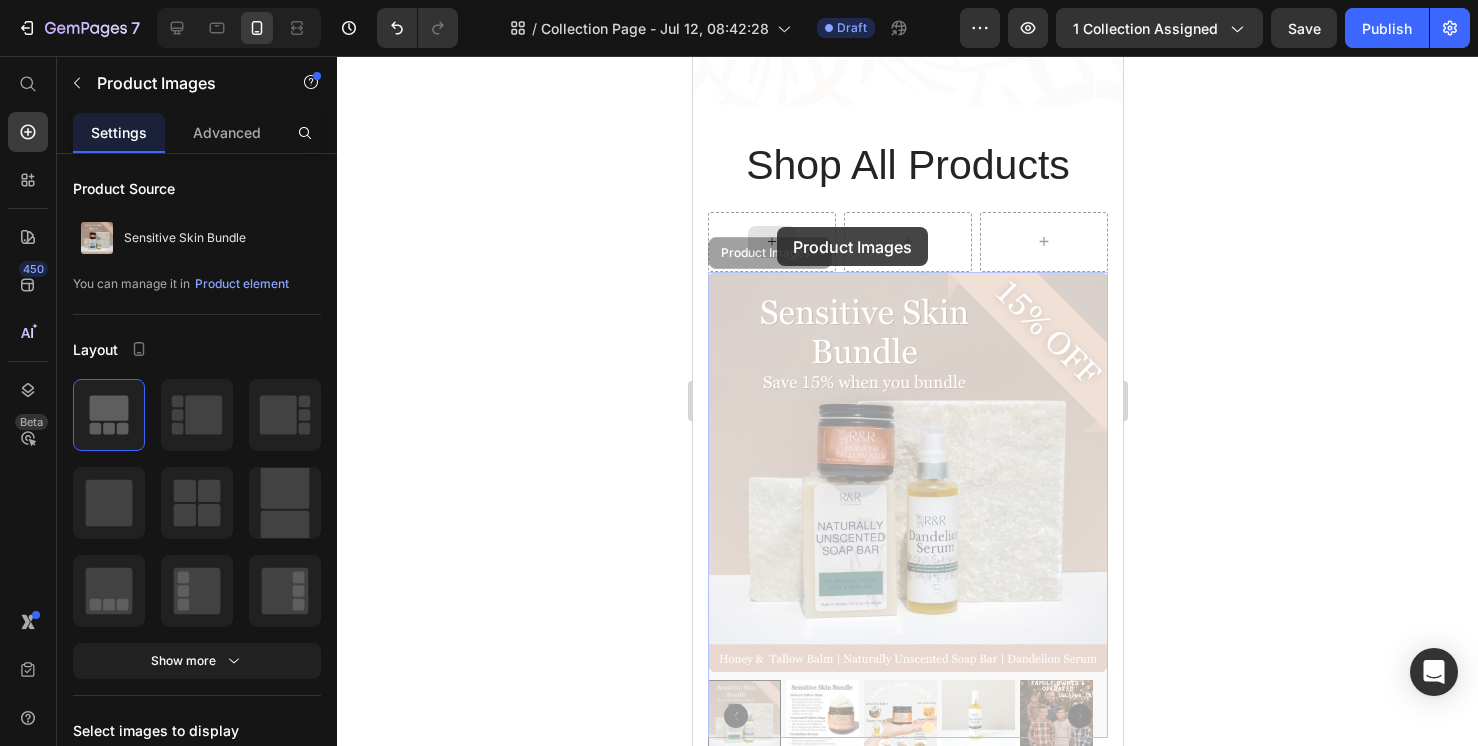 drag, startPoint x: 173, startPoint y: 356, endPoint x: 84, endPoint y: 171, distance: 205.2949 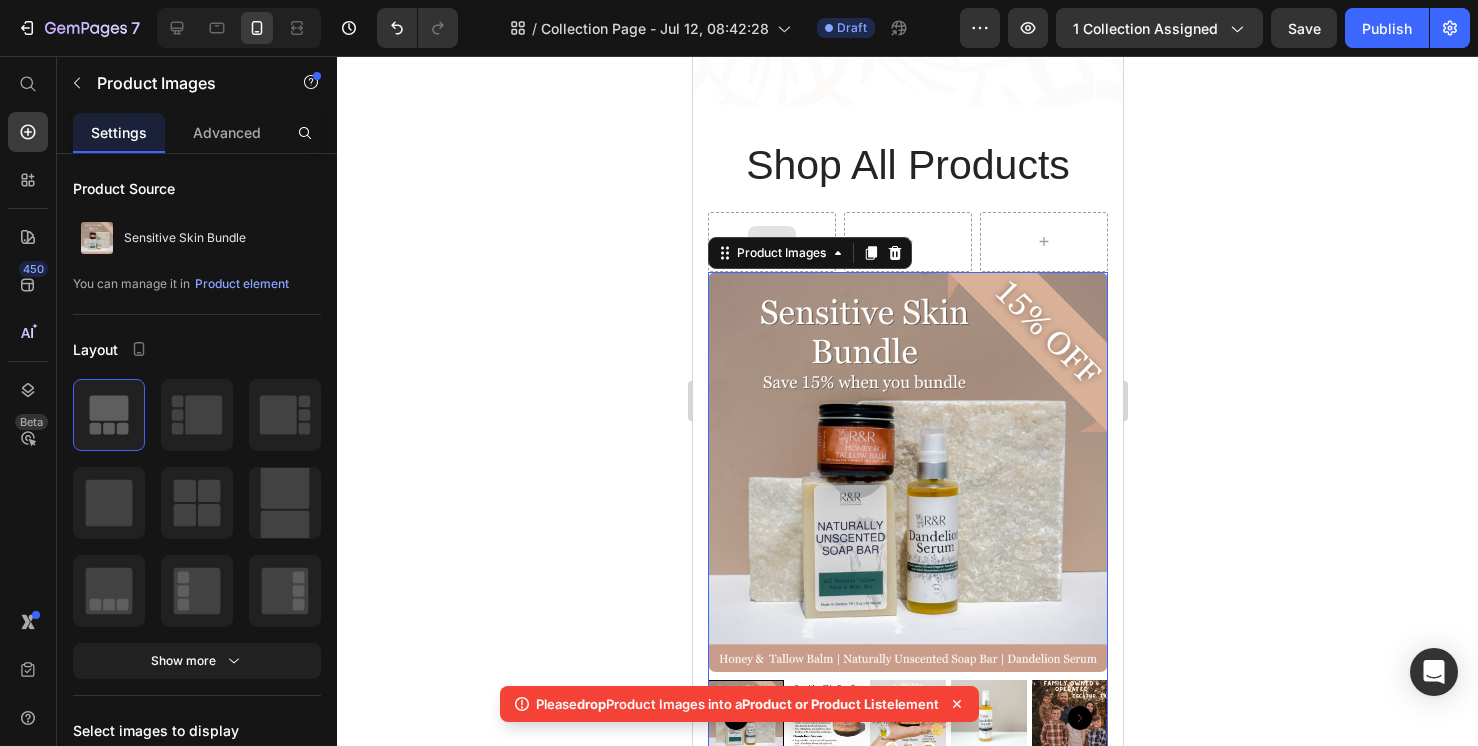 drag, startPoint x: 84, startPoint y: 171, endPoint x: -128, endPoint y: 157, distance: 212.46176 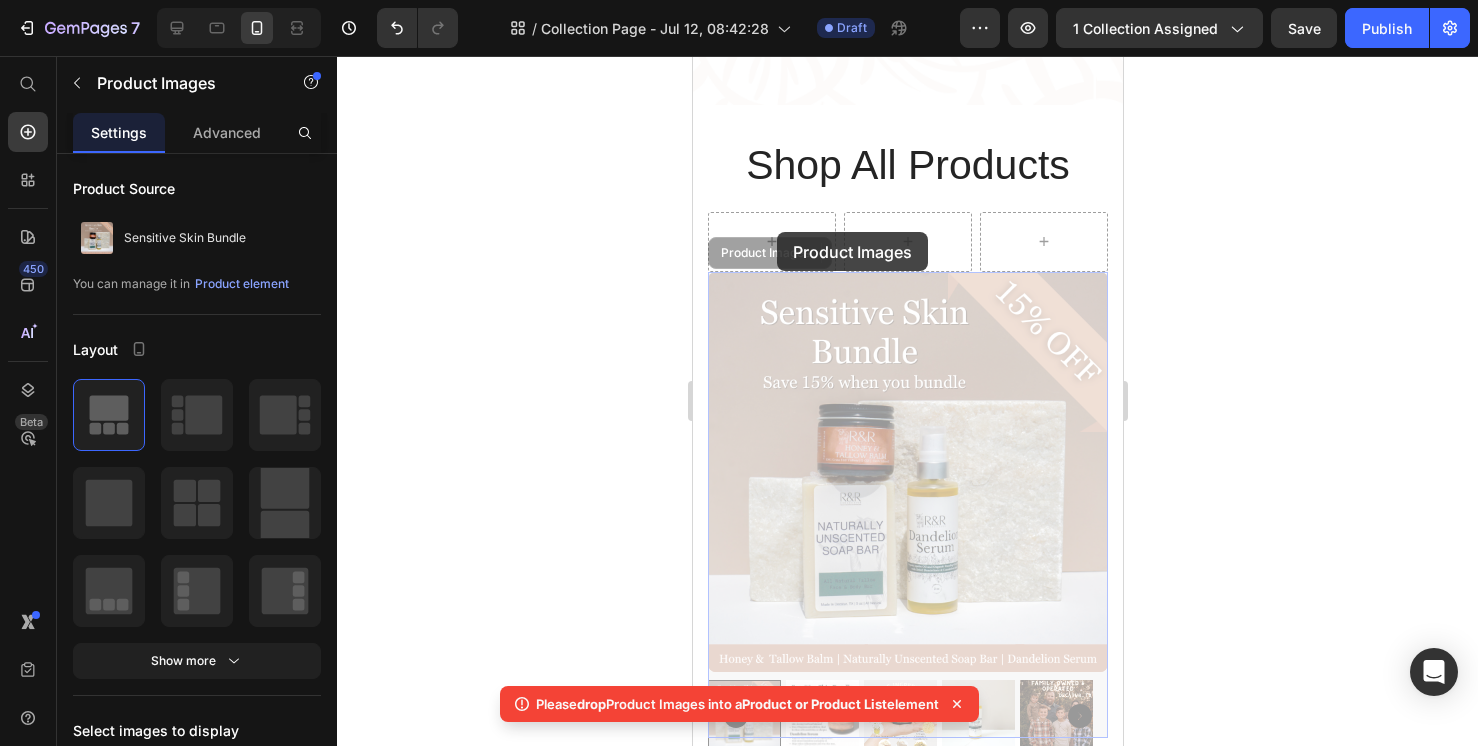 drag, startPoint x: 174, startPoint y: 377, endPoint x: 84, endPoint y: 178, distance: 218.40558 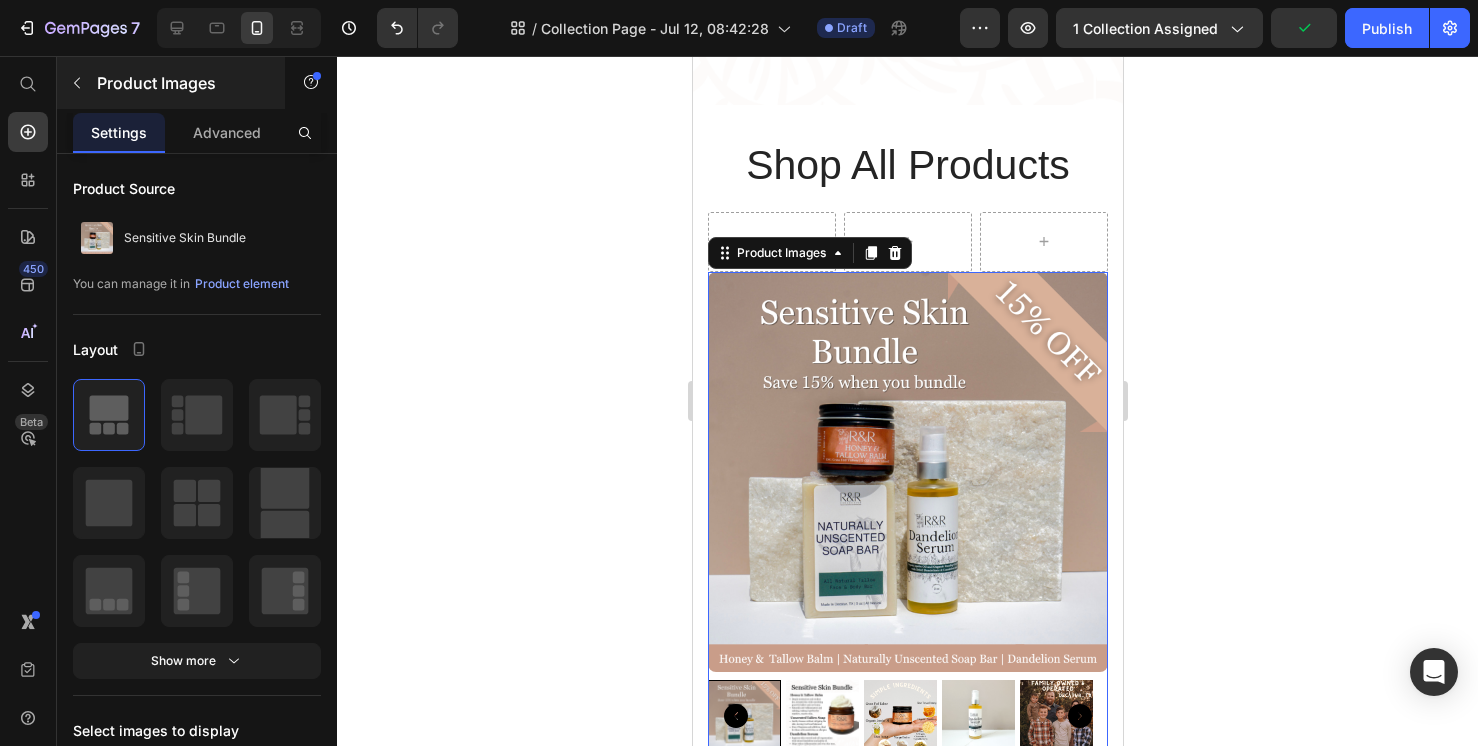 drag, startPoint x: 84, startPoint y: 178, endPoint x: 83, endPoint y: 86, distance: 92.00543 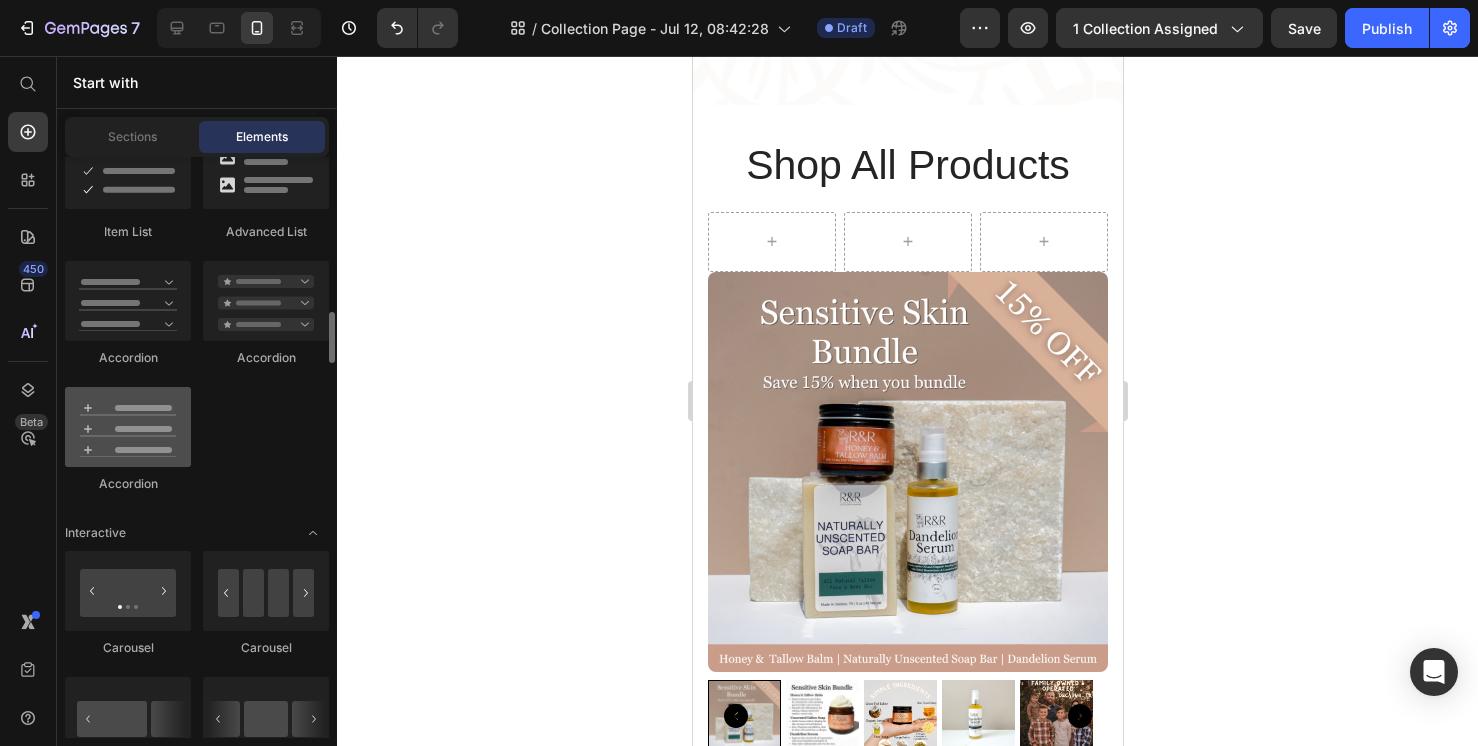 scroll, scrollTop: 719, scrollLeft: 0, axis: vertical 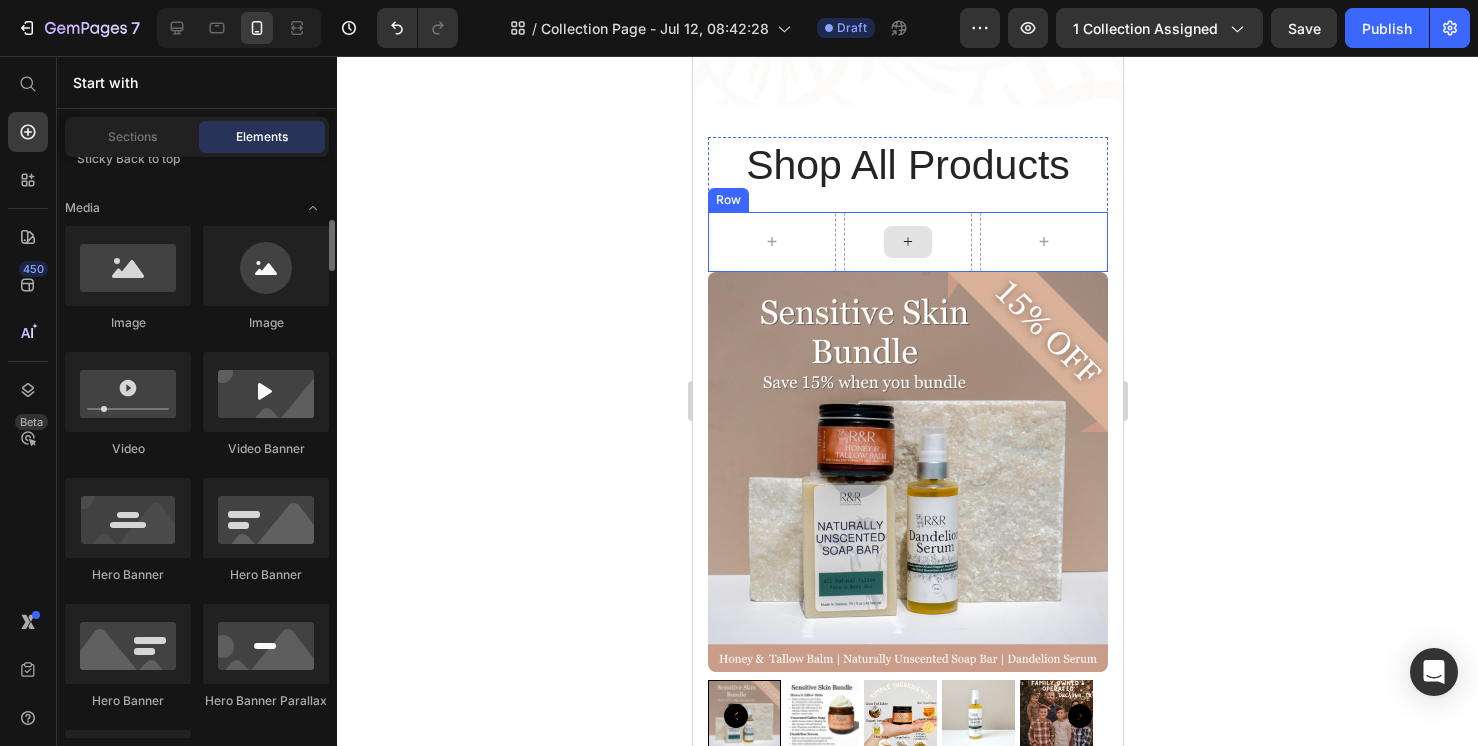 click at bounding box center (907, 242) 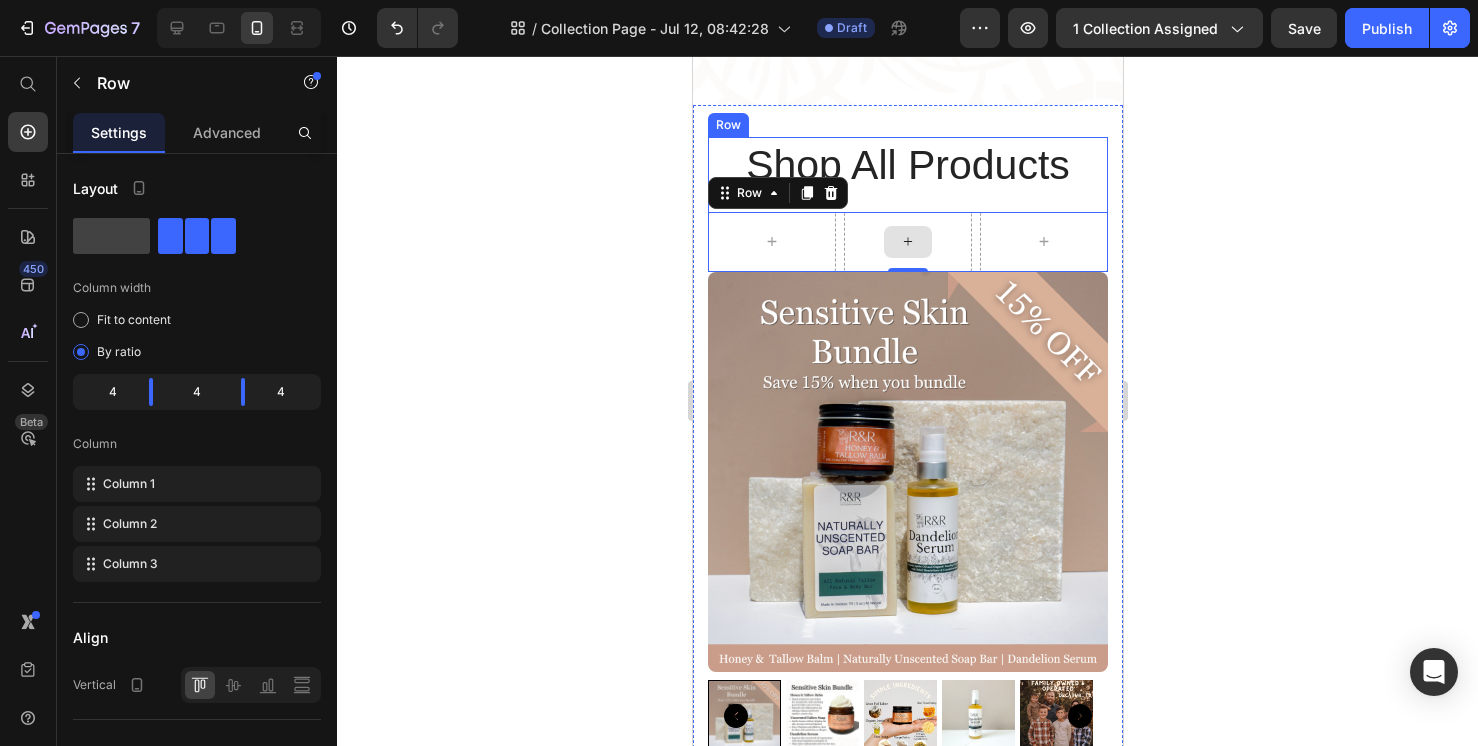 click 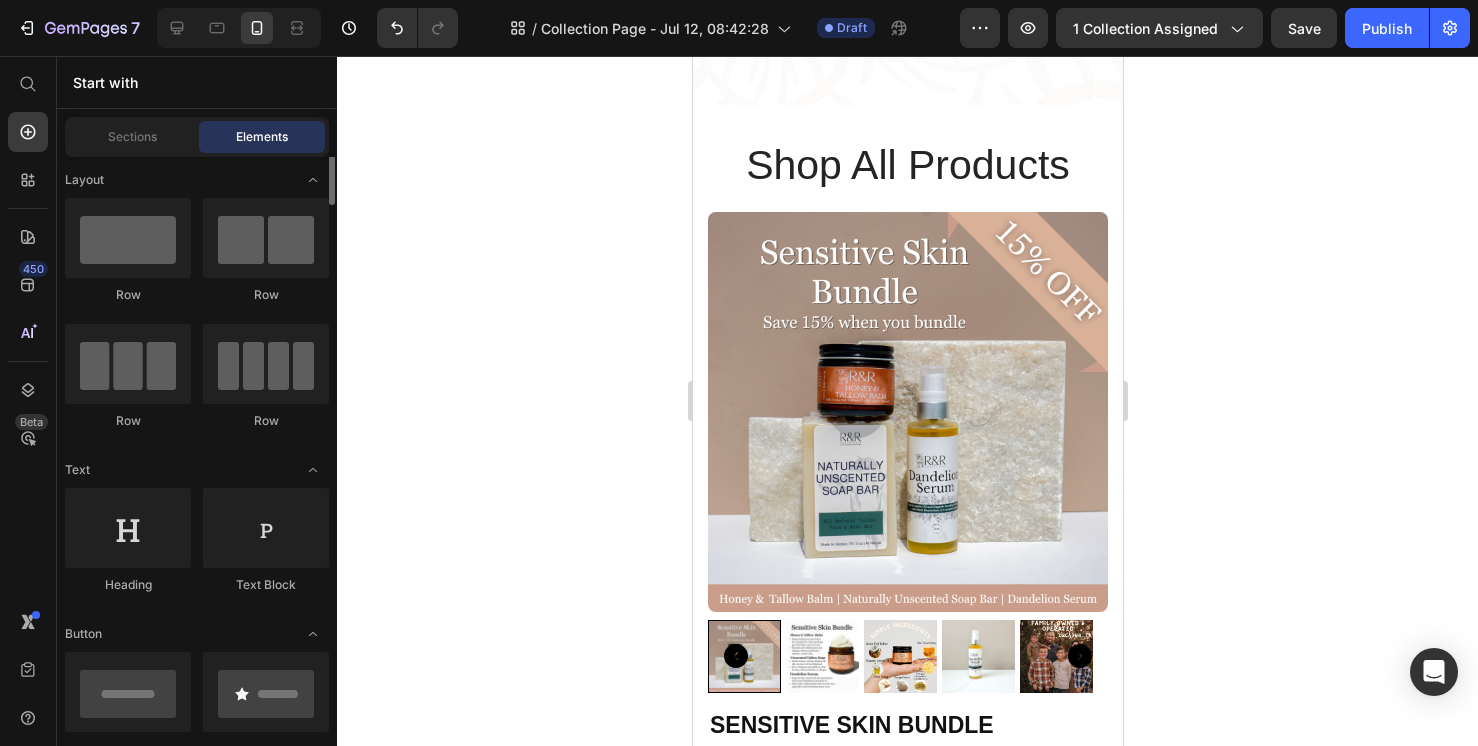 scroll, scrollTop: 0, scrollLeft: 0, axis: both 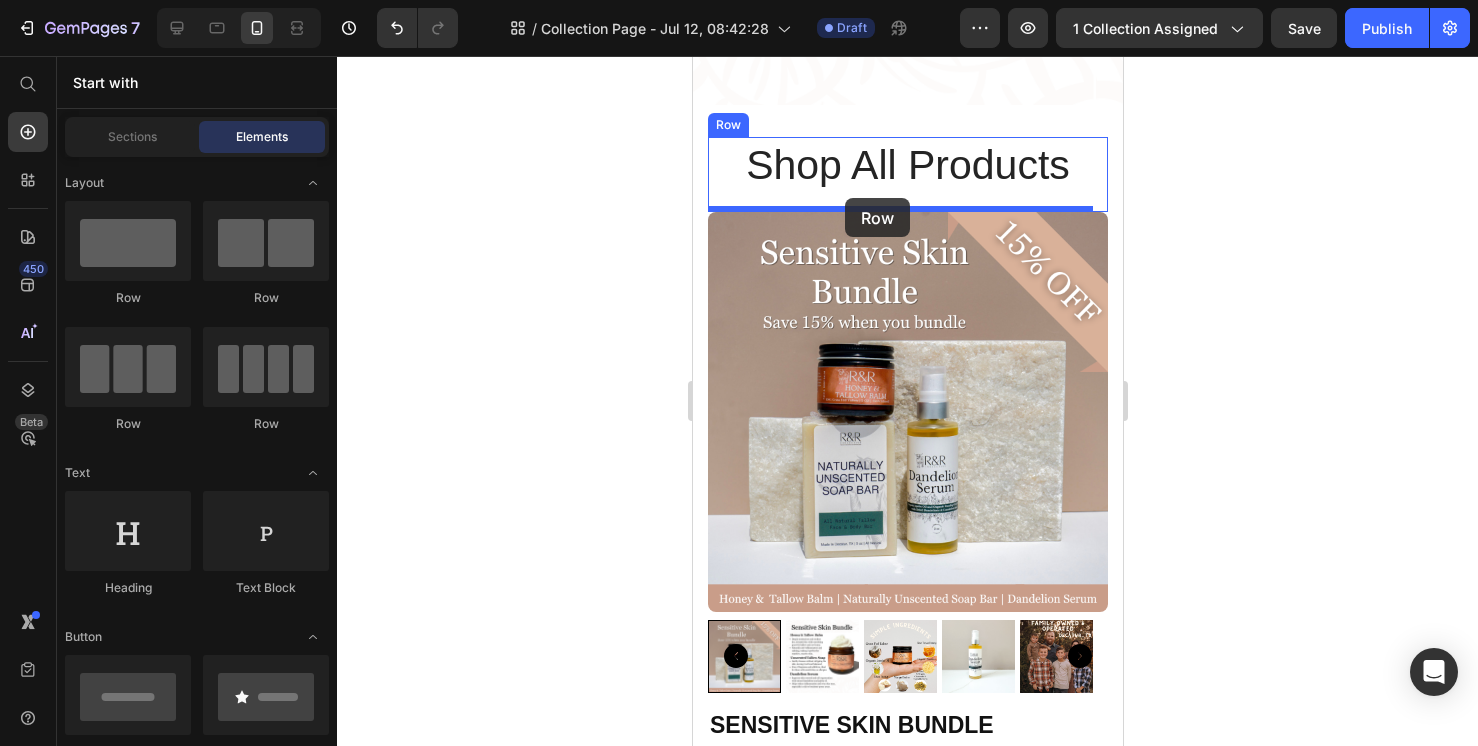 drag, startPoint x: 952, startPoint y: 310, endPoint x: 844, endPoint y: 198, distance: 155.5892 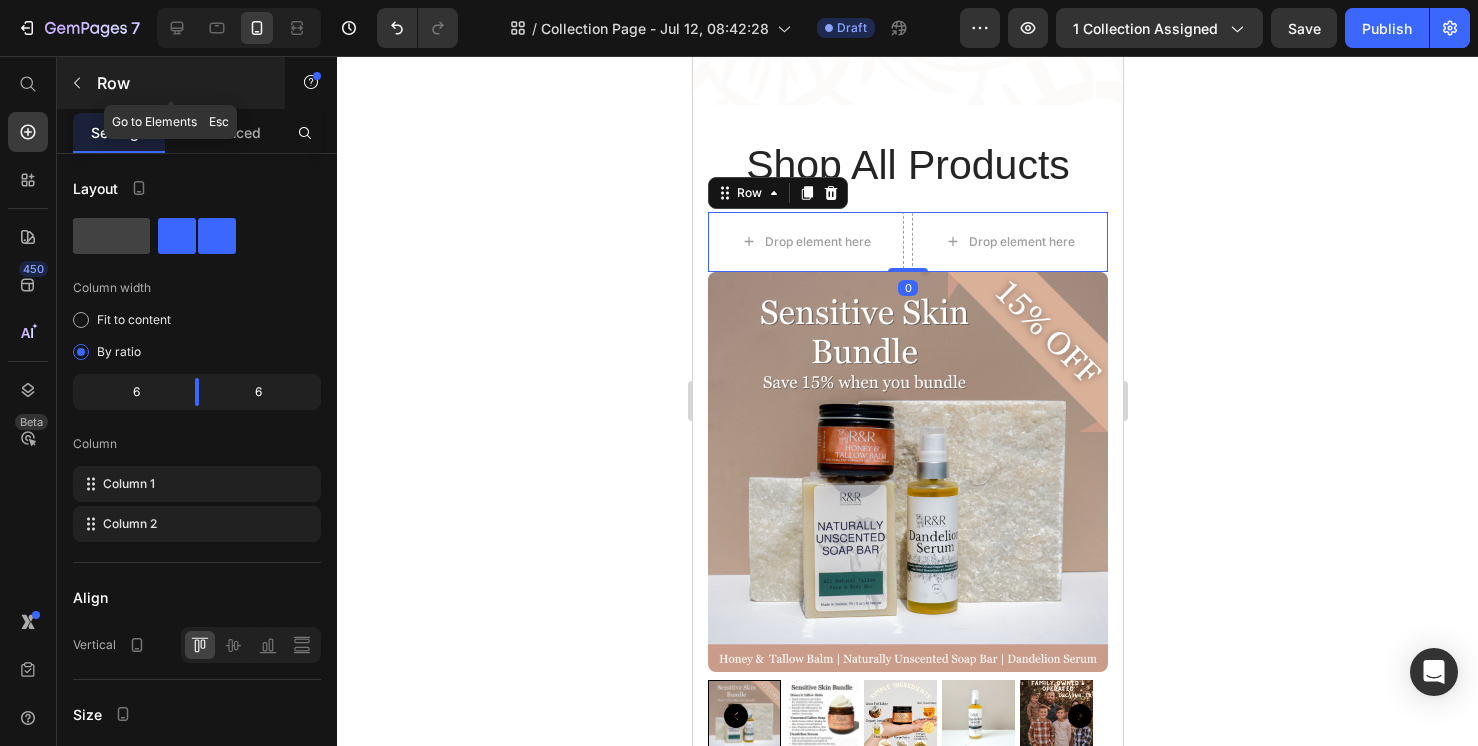 click at bounding box center [77, 83] 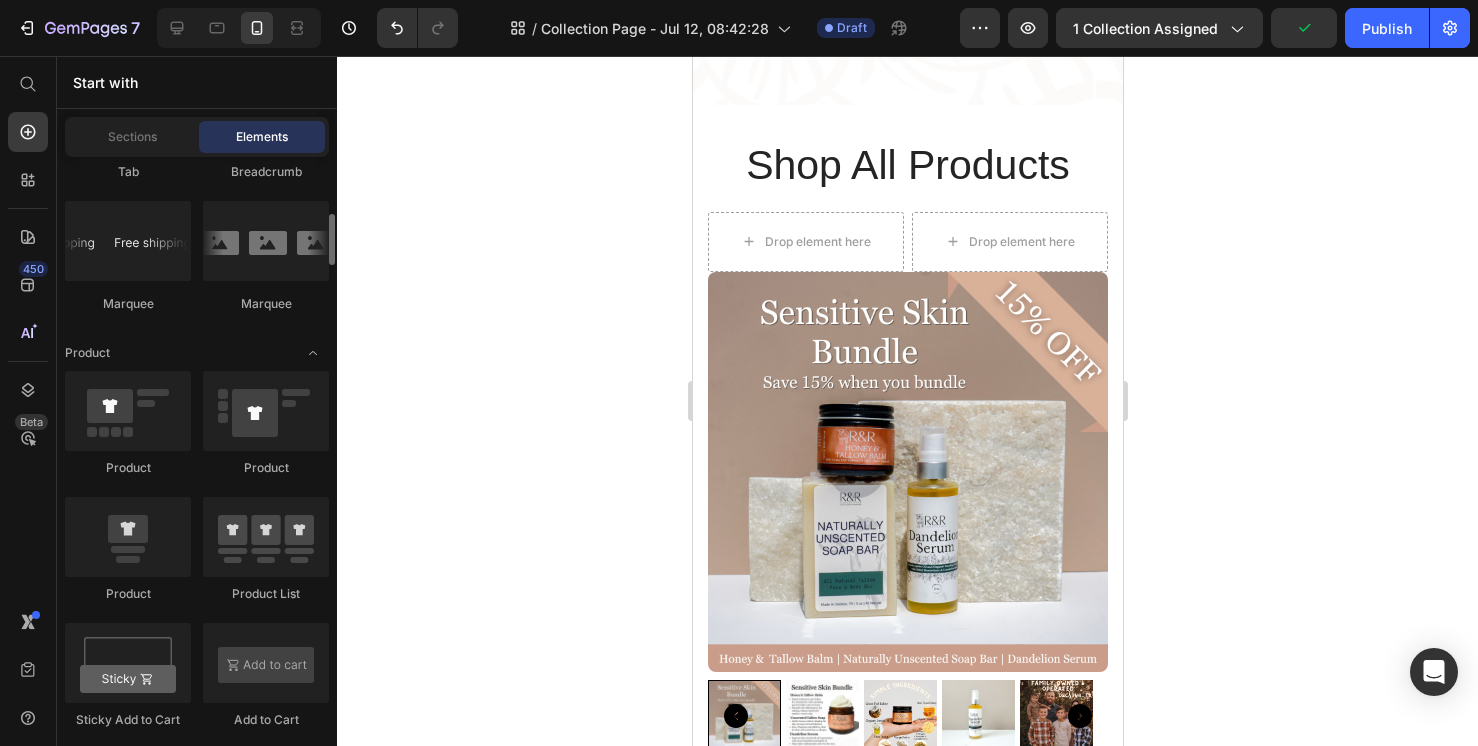 scroll, scrollTop: 2526, scrollLeft: 0, axis: vertical 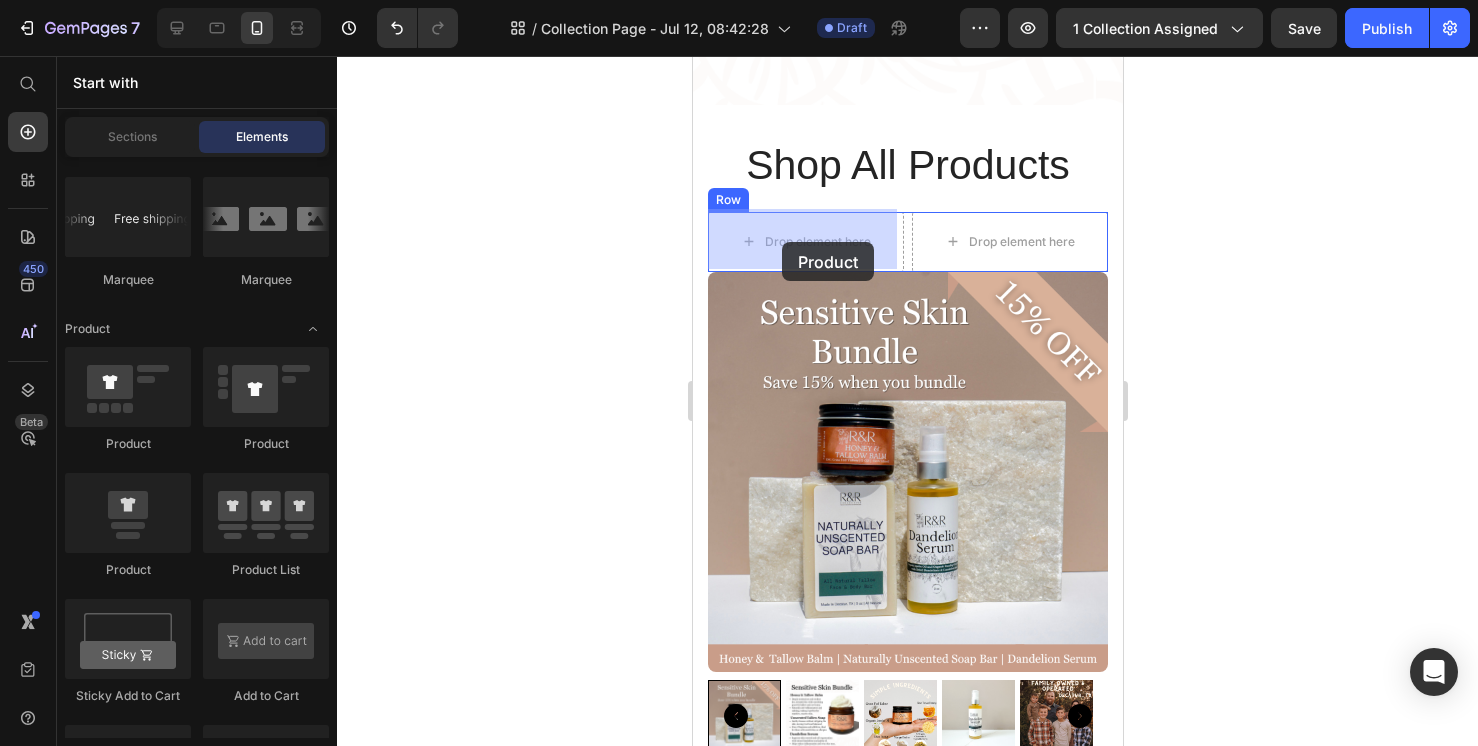 drag, startPoint x: 834, startPoint y: 585, endPoint x: 781, endPoint y: 242, distance: 347.0706 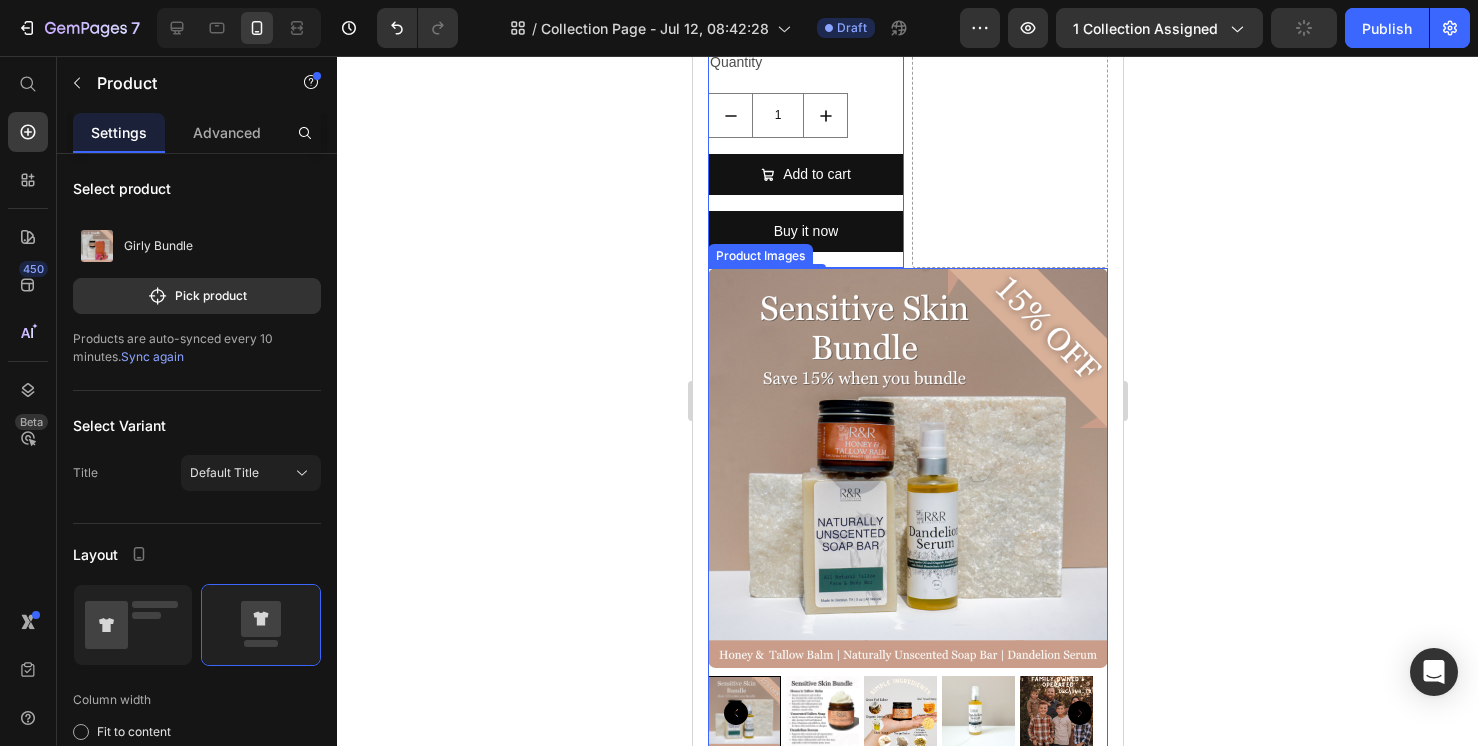 scroll, scrollTop: 2127, scrollLeft: 0, axis: vertical 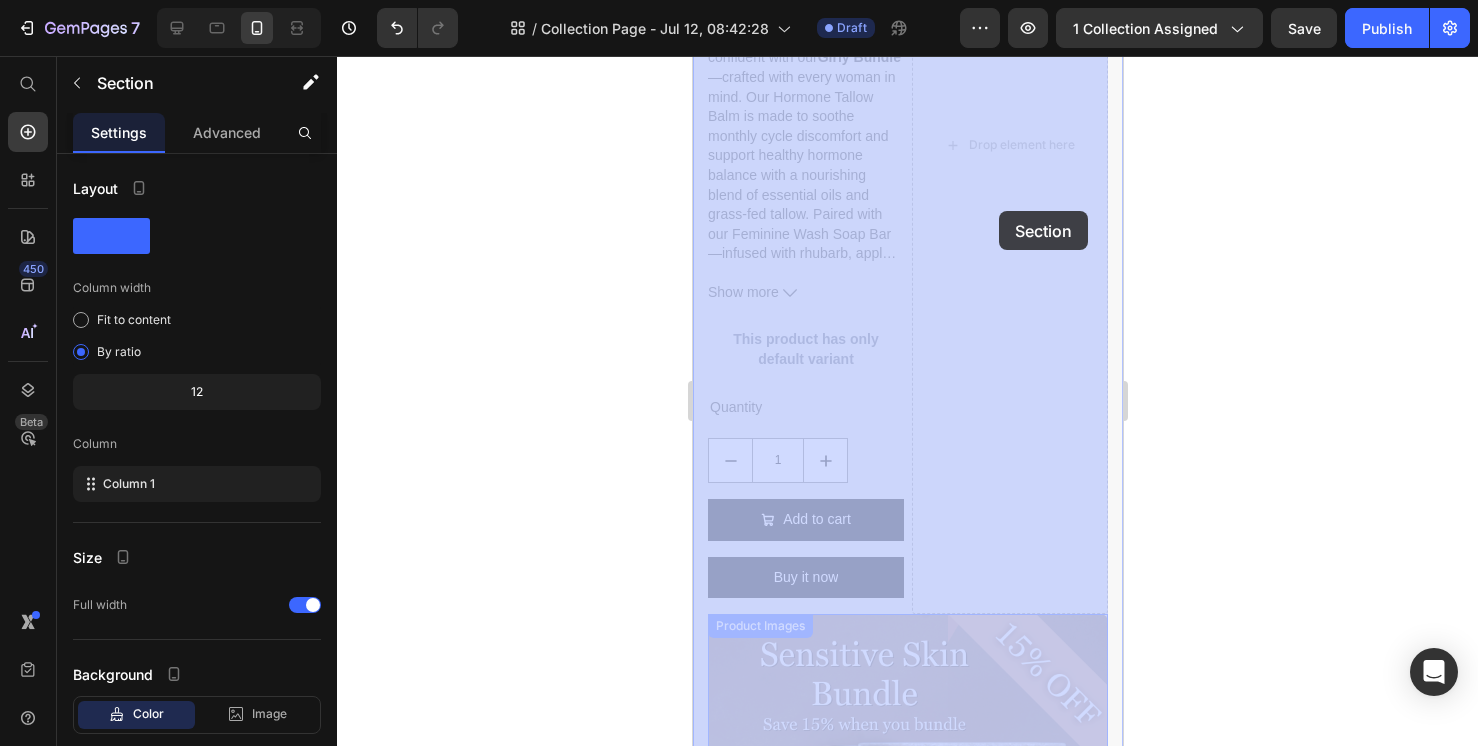 drag, startPoint x: 1097, startPoint y: 646, endPoint x: 1000, endPoint y: 209, distance: 447.63602 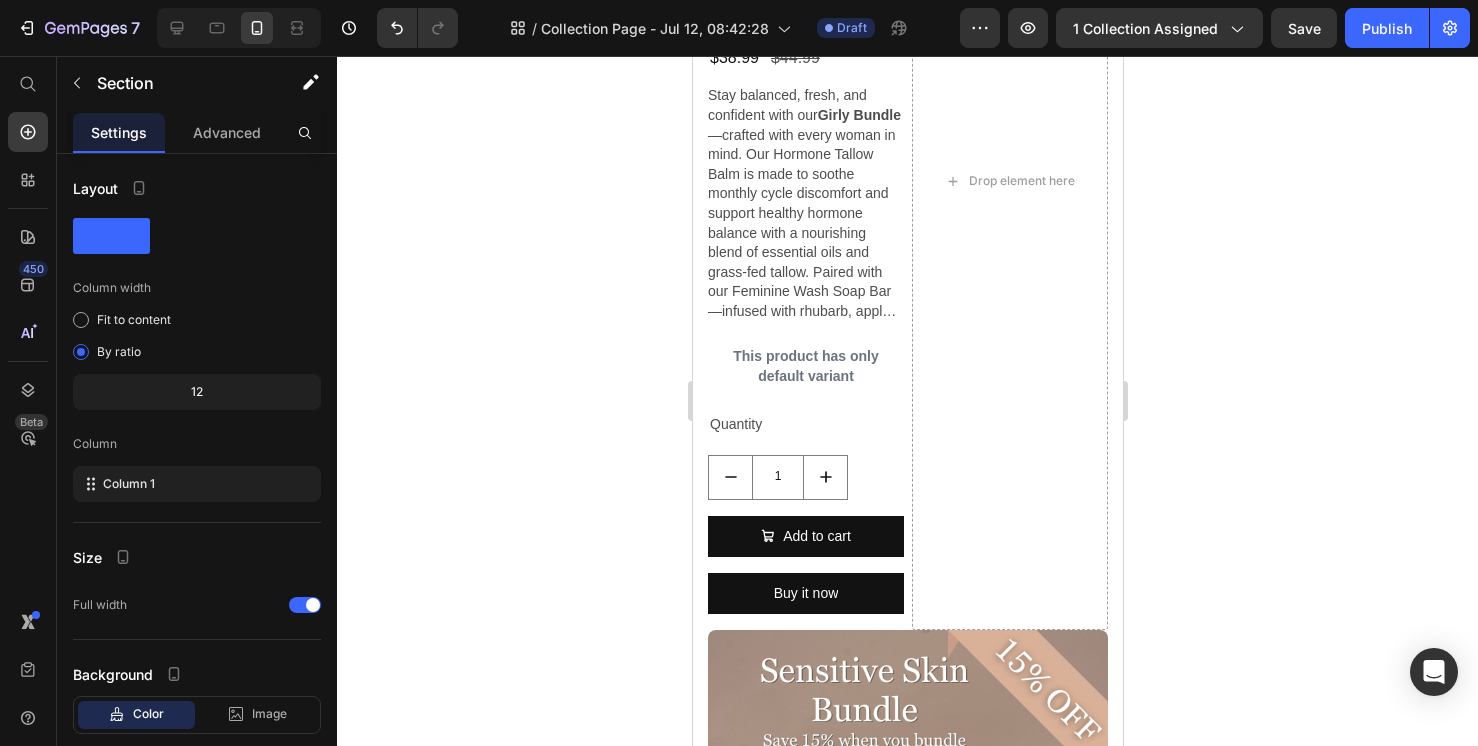 click 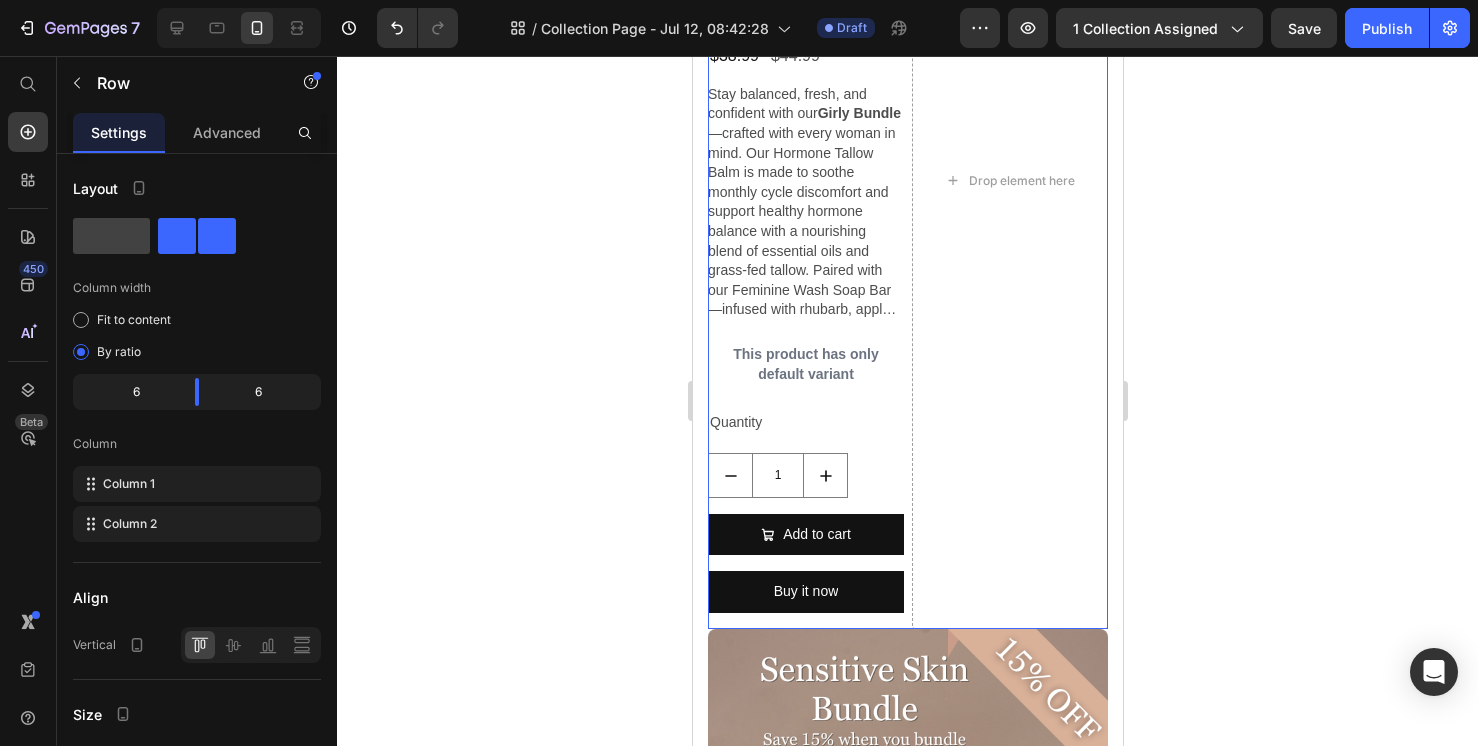 drag, startPoint x: 1045, startPoint y: 347, endPoint x: 1916, endPoint y: 393, distance: 872.21387 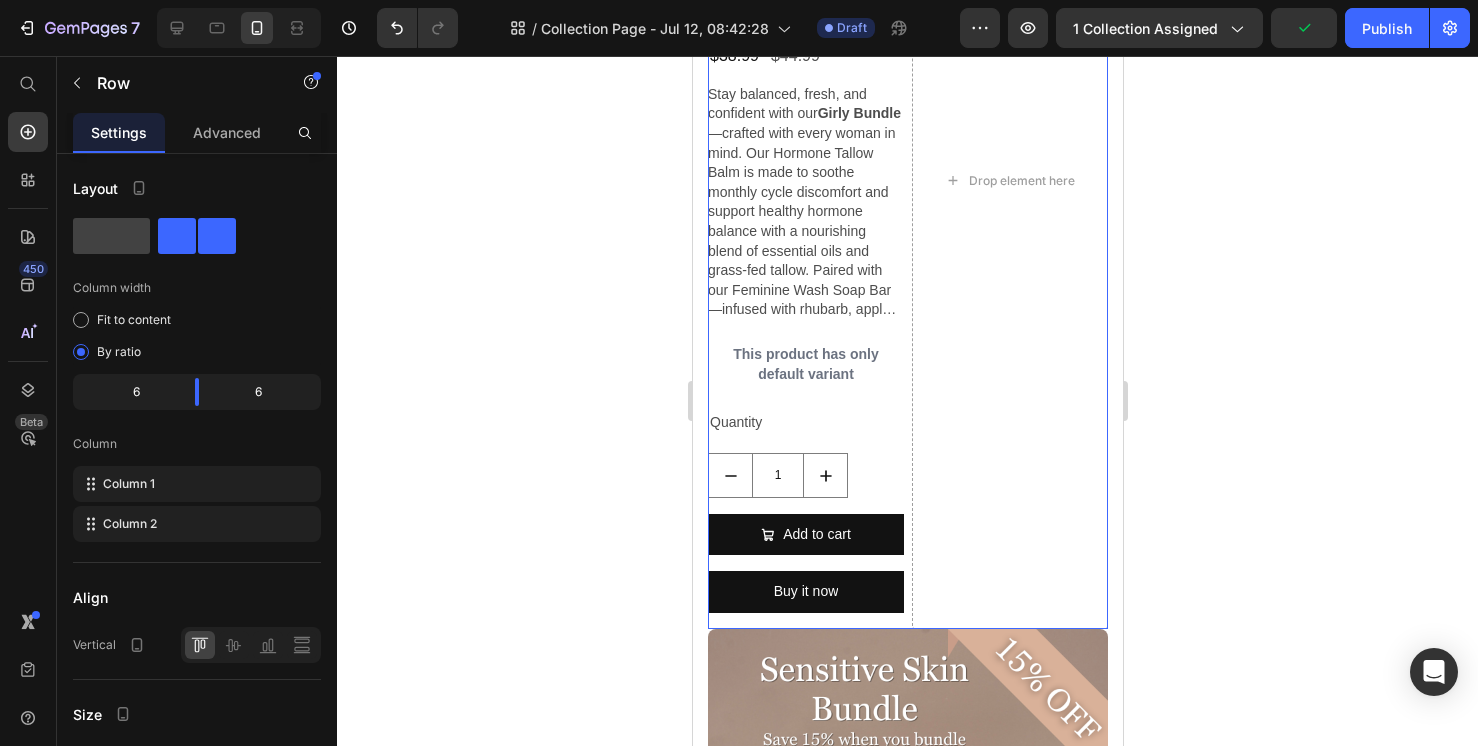 click 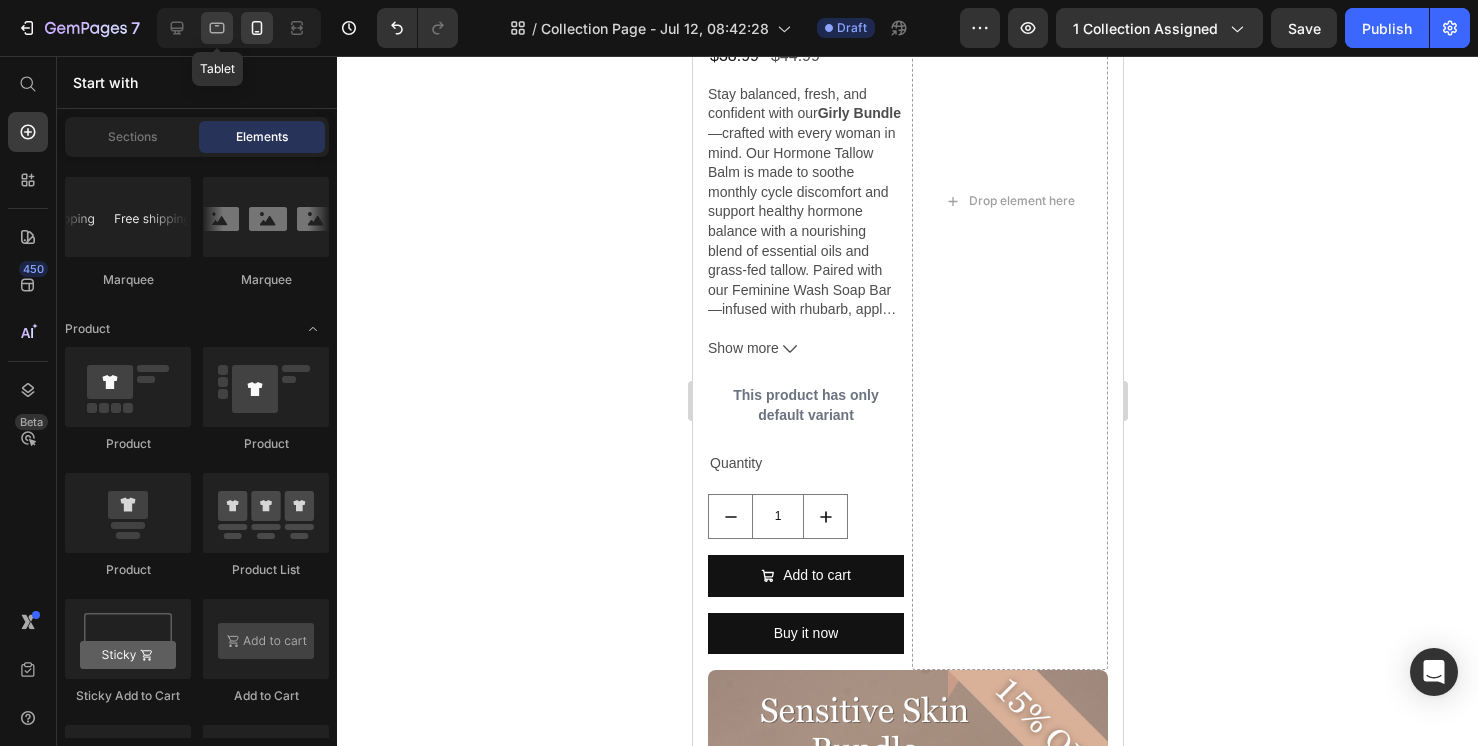 scroll, scrollTop: 1049, scrollLeft: 0, axis: vertical 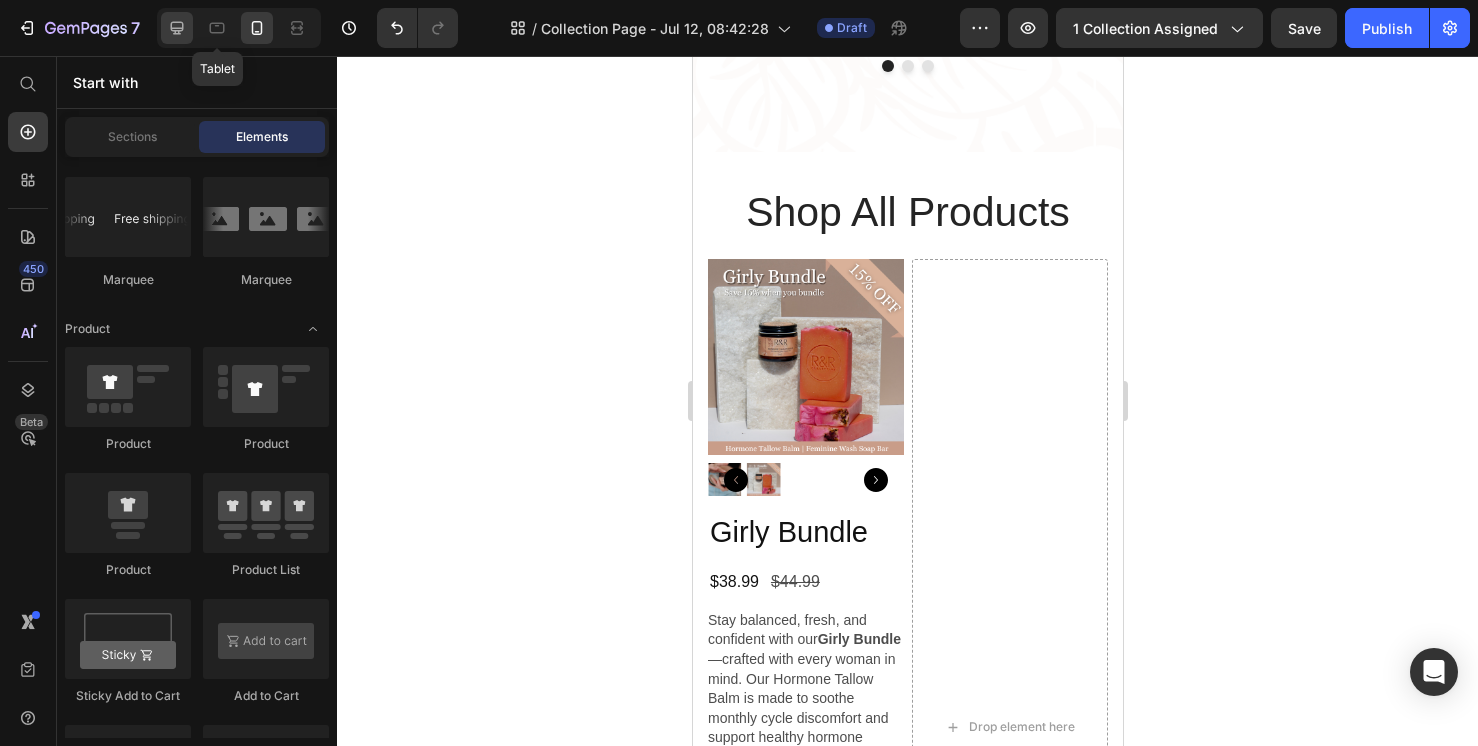 click 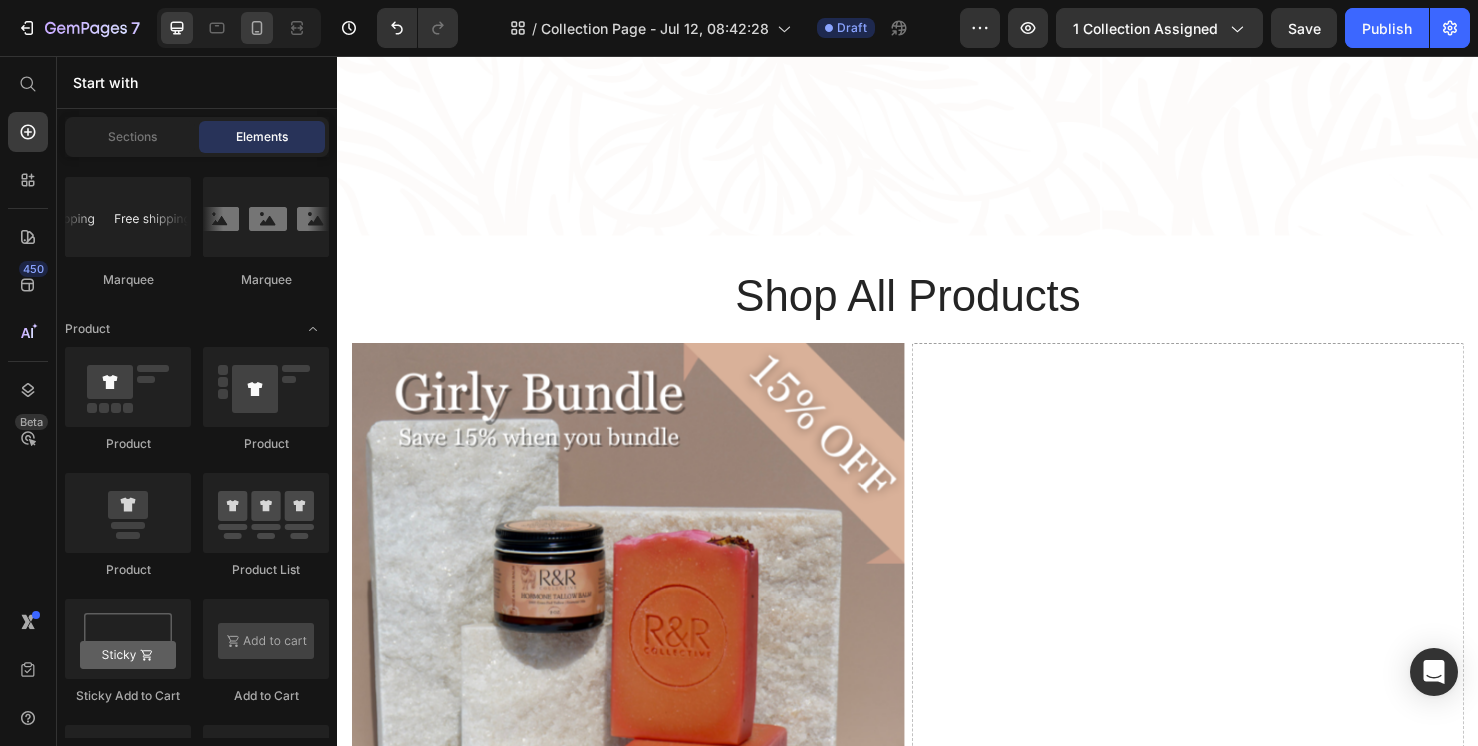 scroll, scrollTop: 297, scrollLeft: 0, axis: vertical 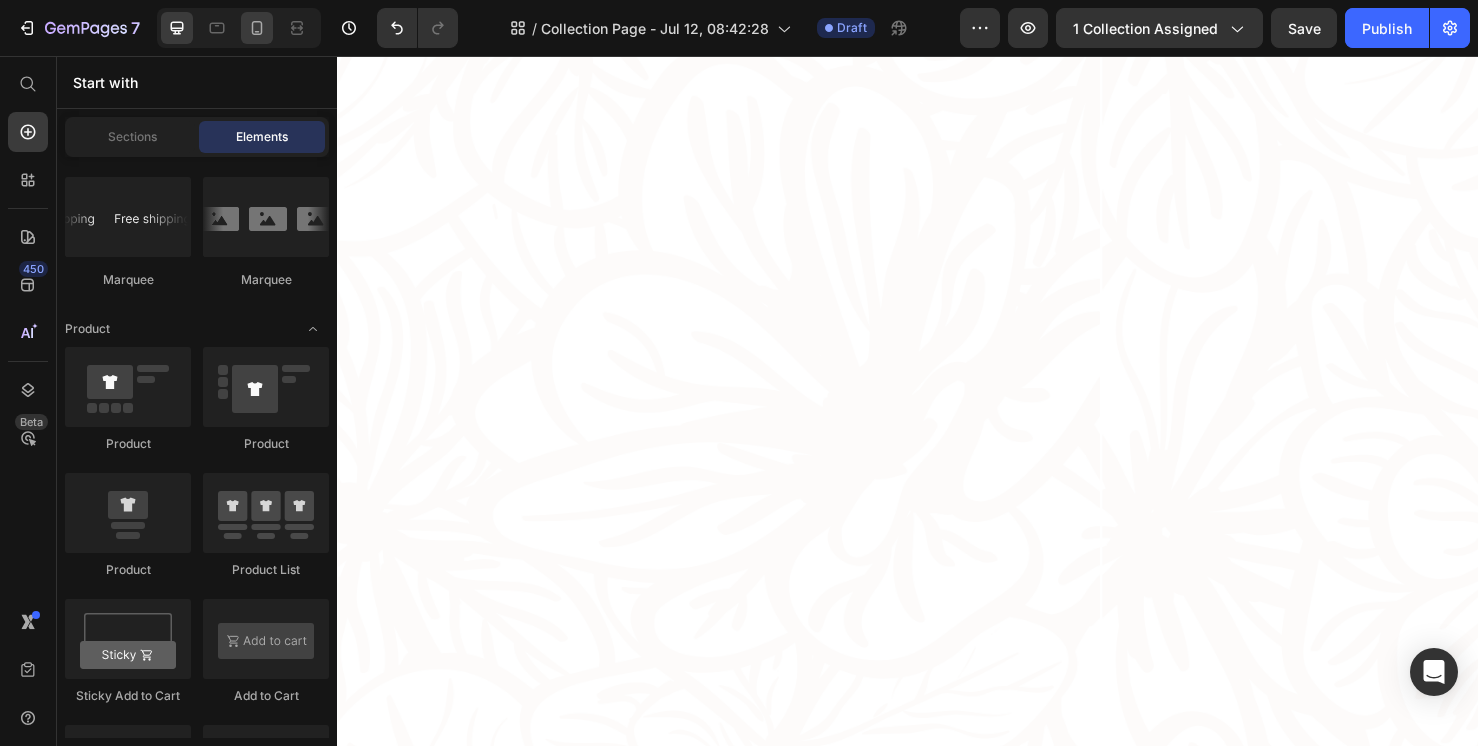 click 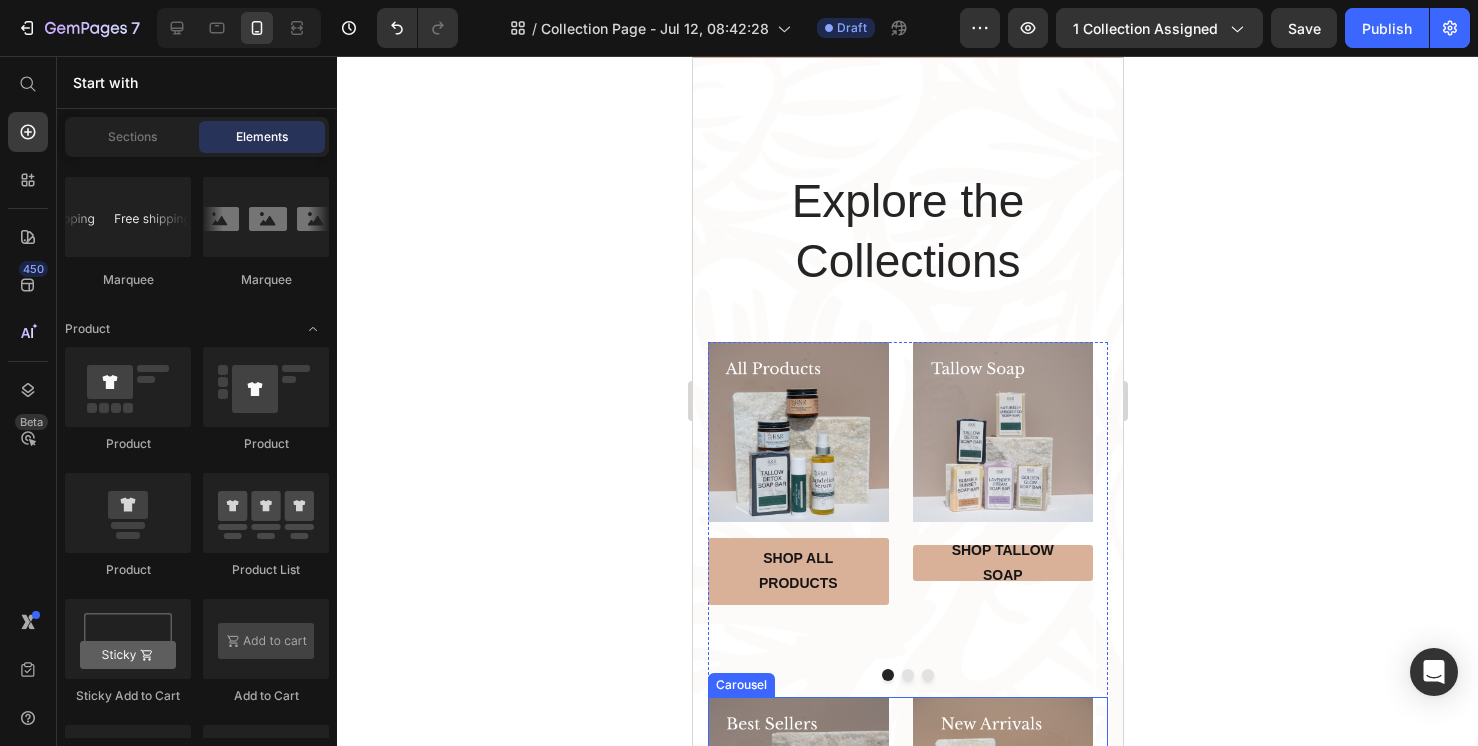 scroll, scrollTop: 258, scrollLeft: 0, axis: vertical 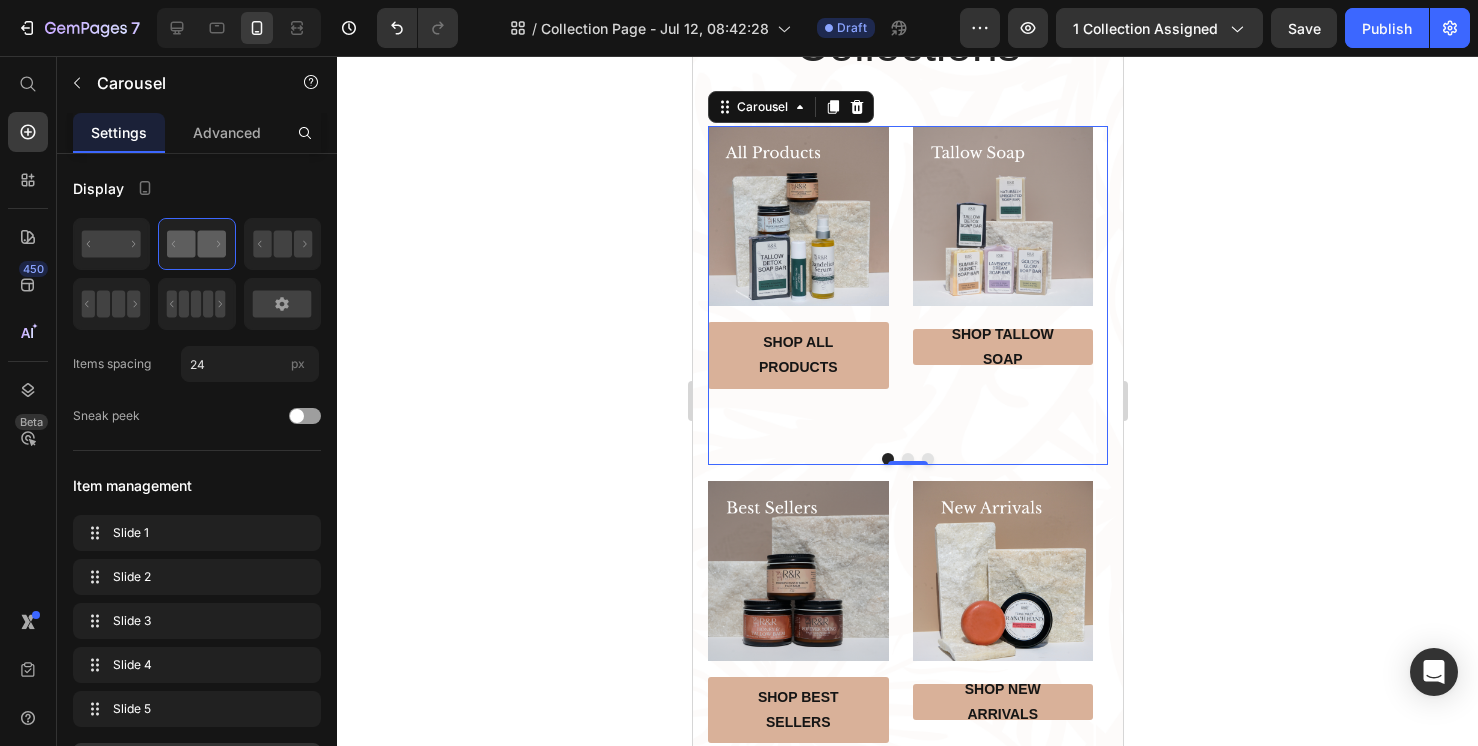 click at bounding box center [927, 459] 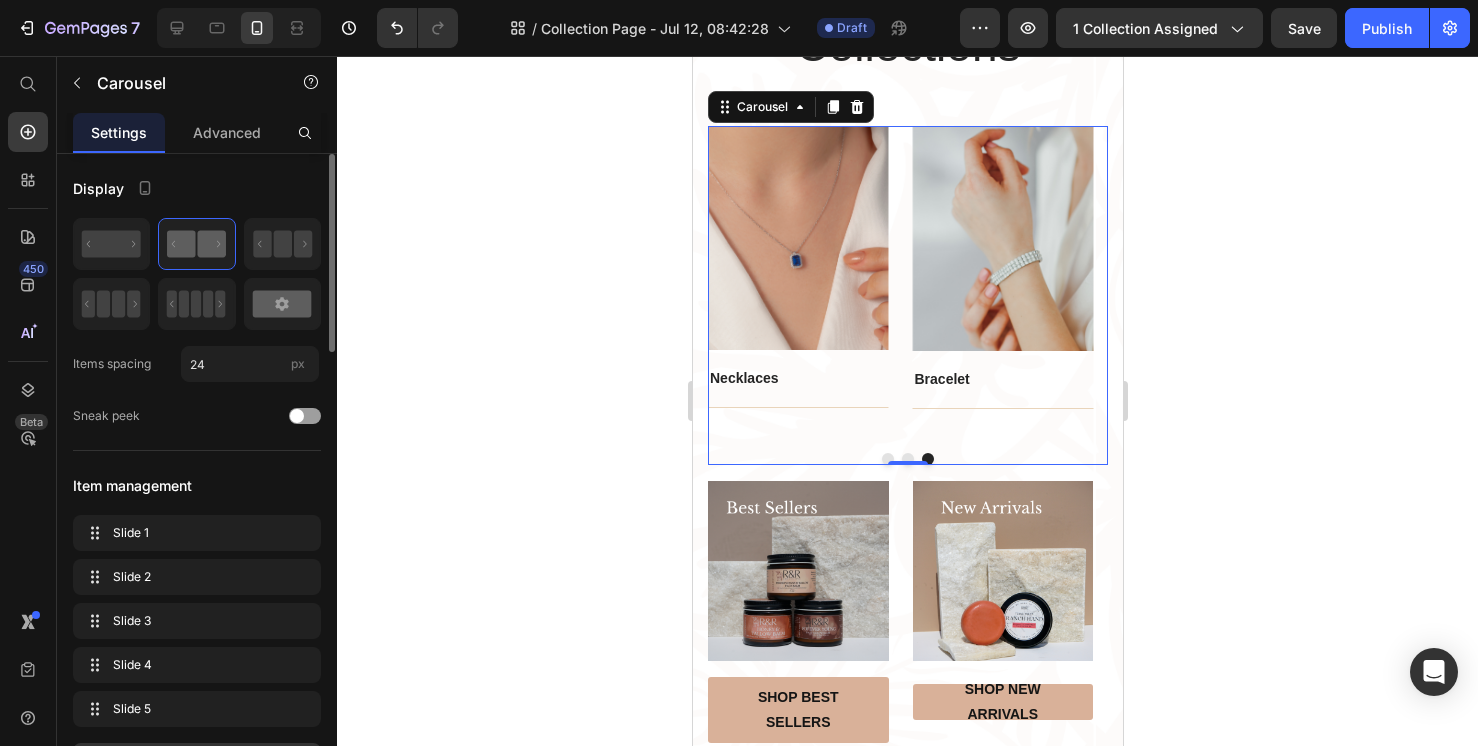 click 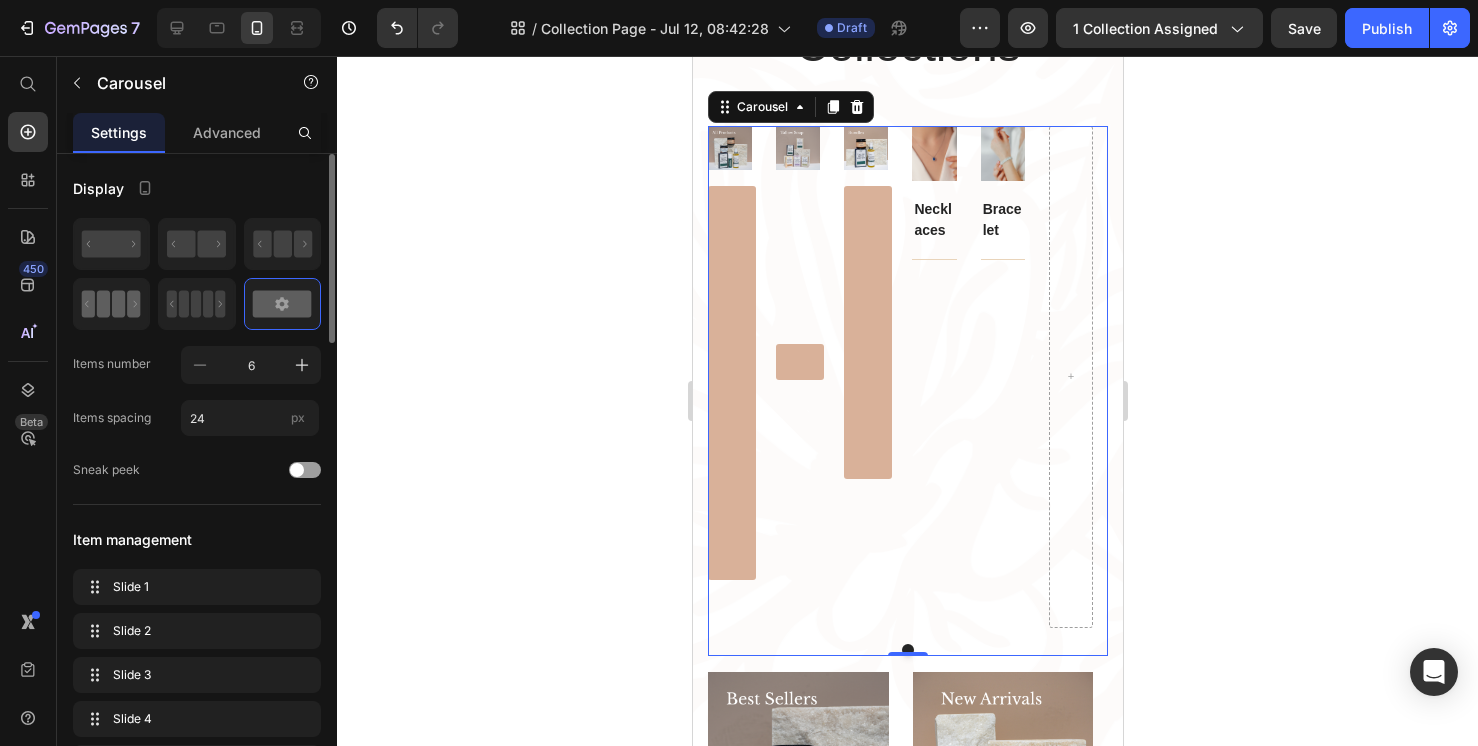 click 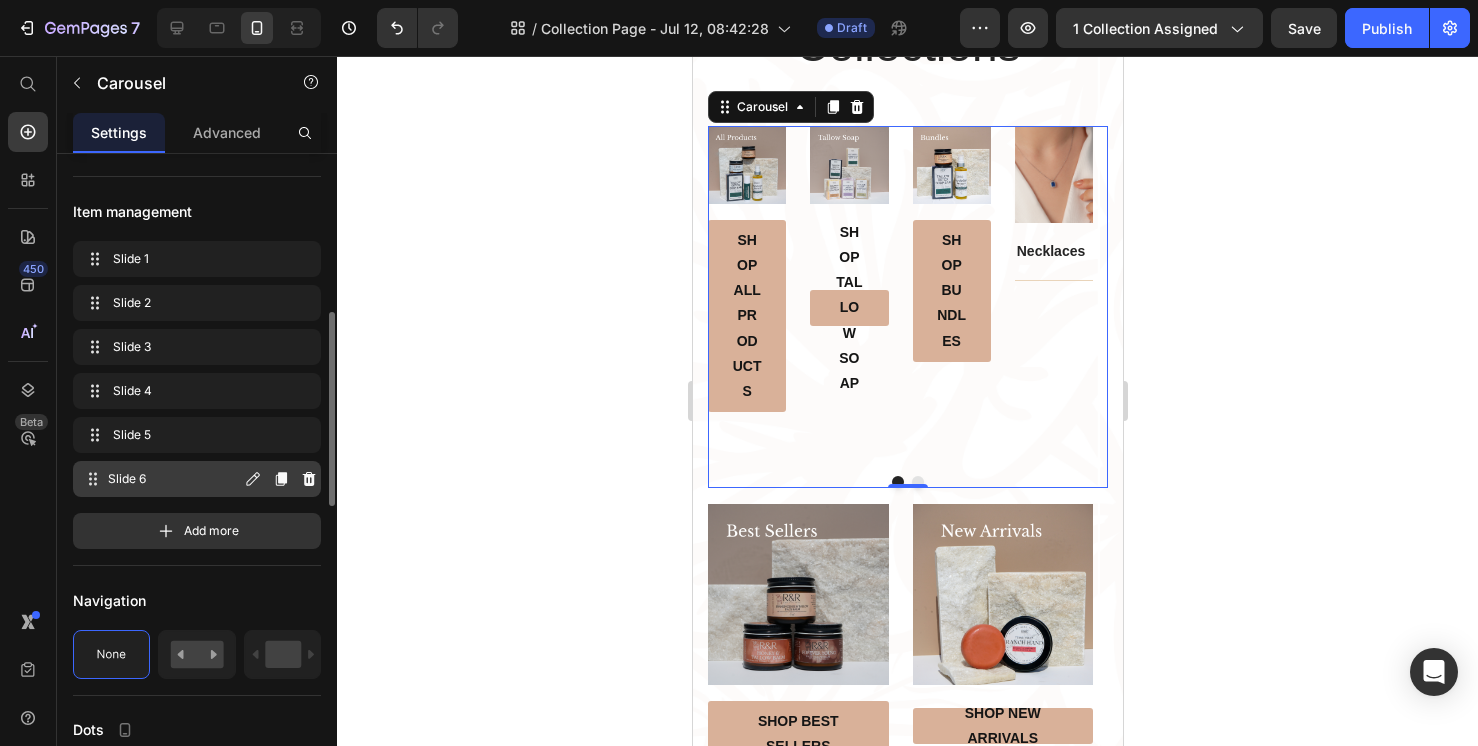 scroll, scrollTop: 228, scrollLeft: 0, axis: vertical 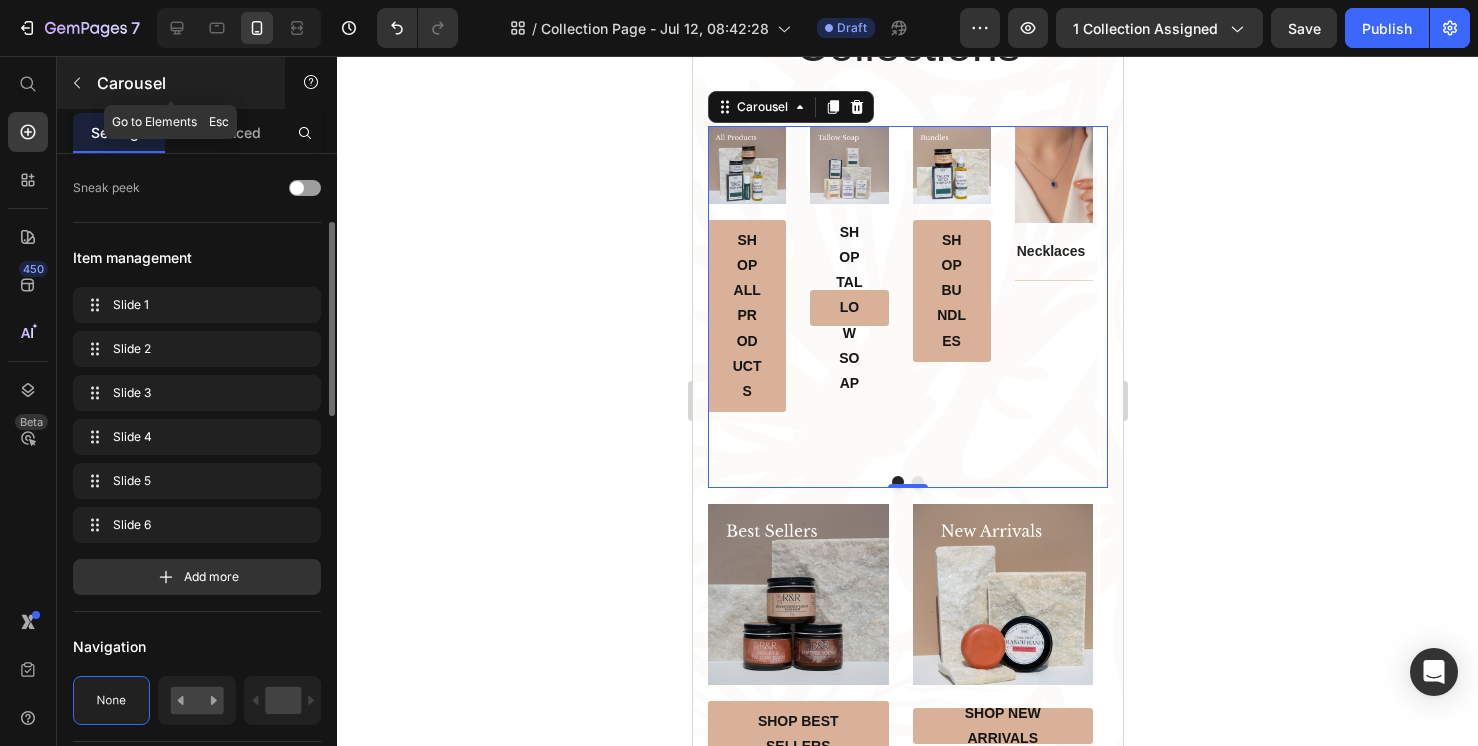 click 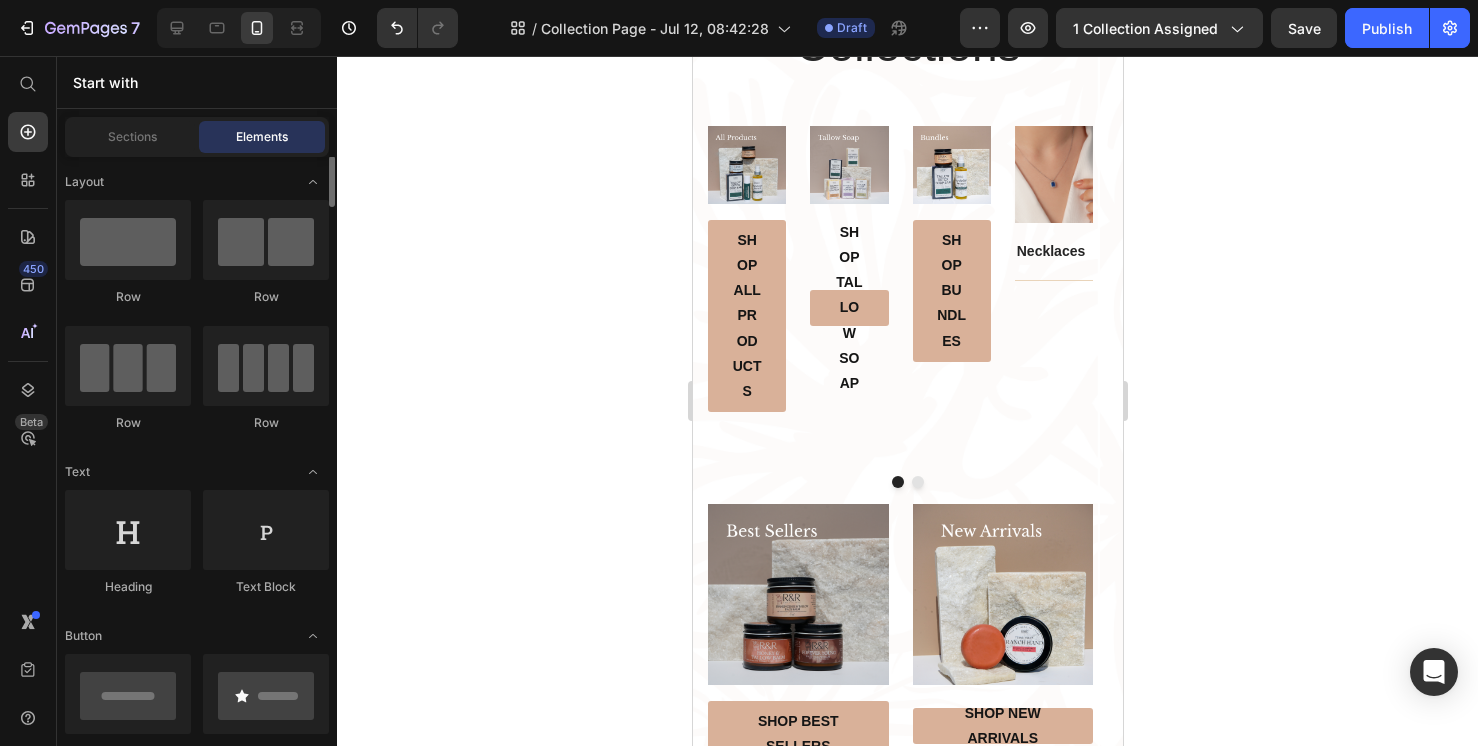scroll, scrollTop: 0, scrollLeft: 0, axis: both 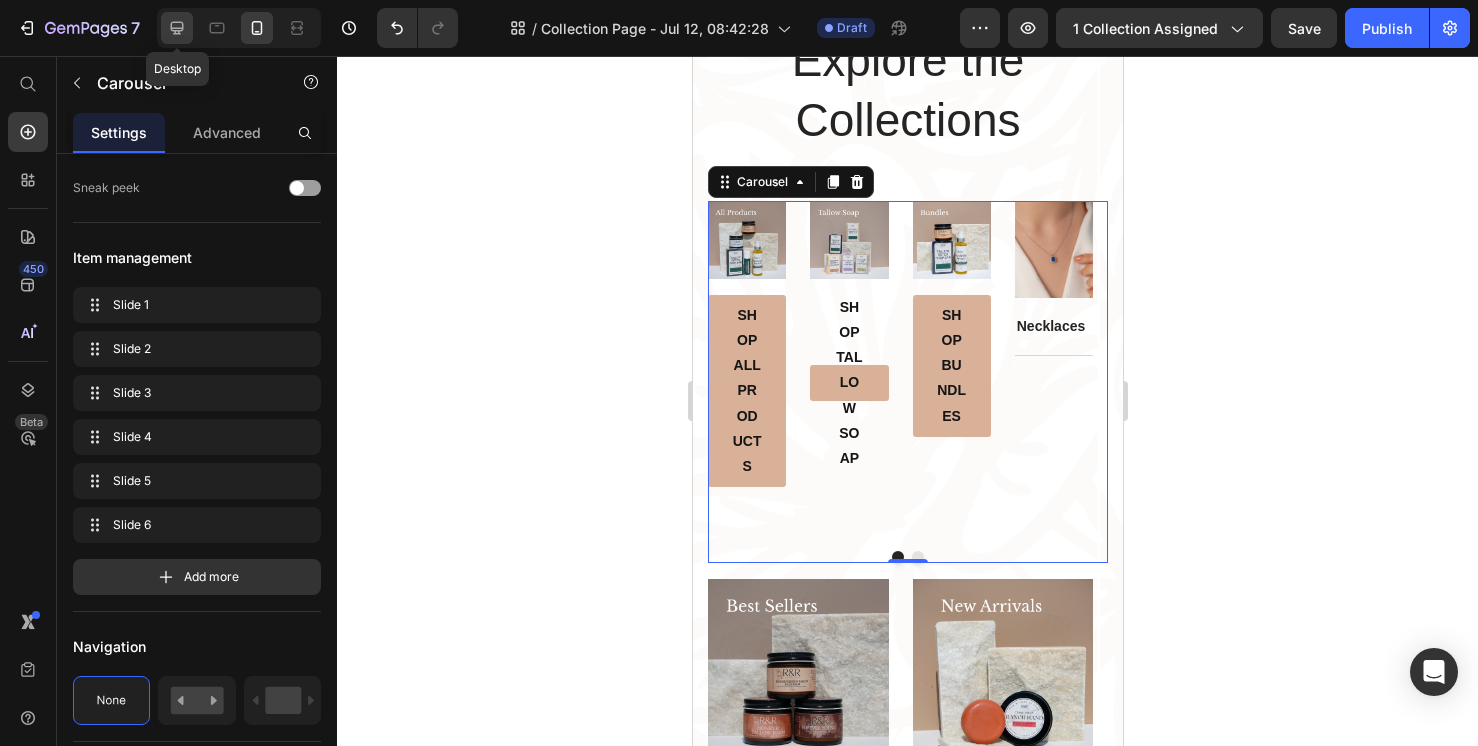 click 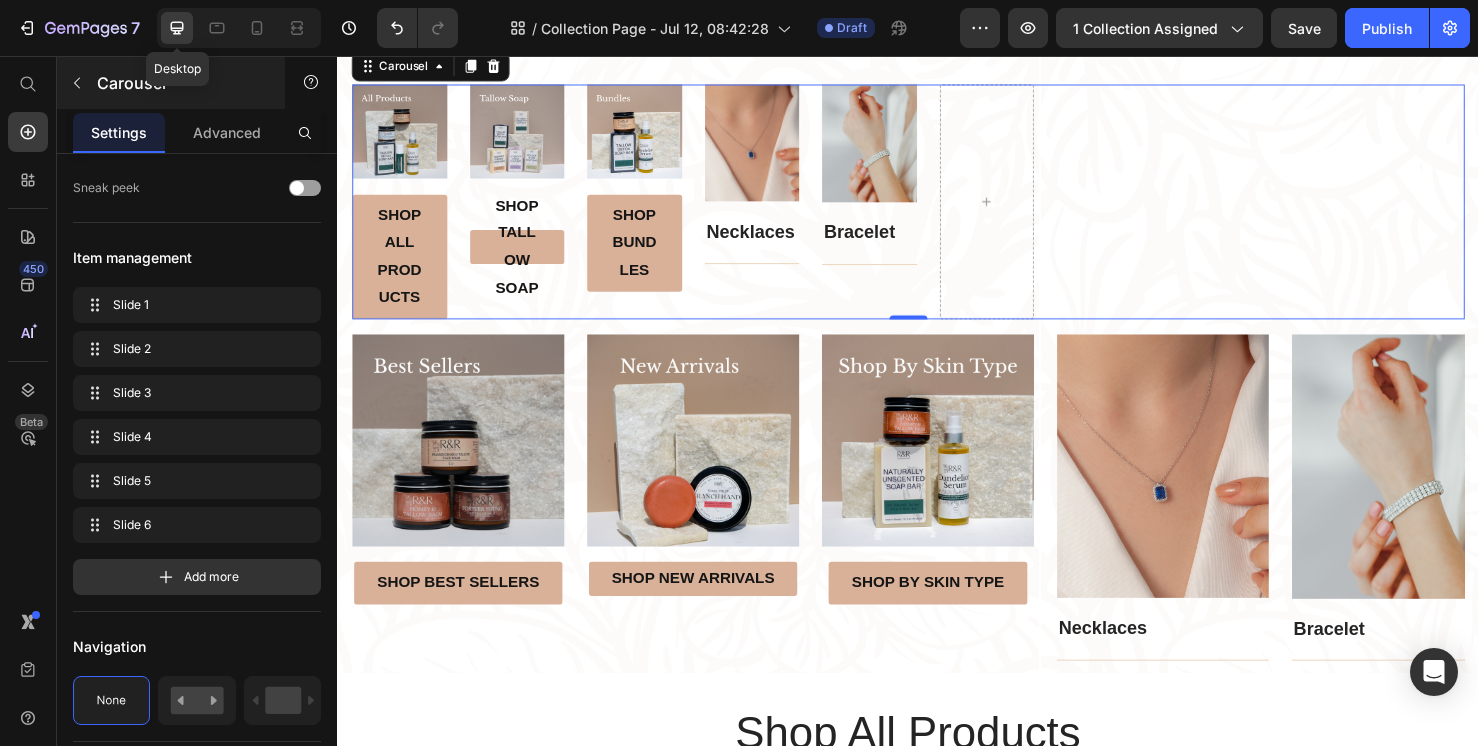 scroll, scrollTop: 123, scrollLeft: 0, axis: vertical 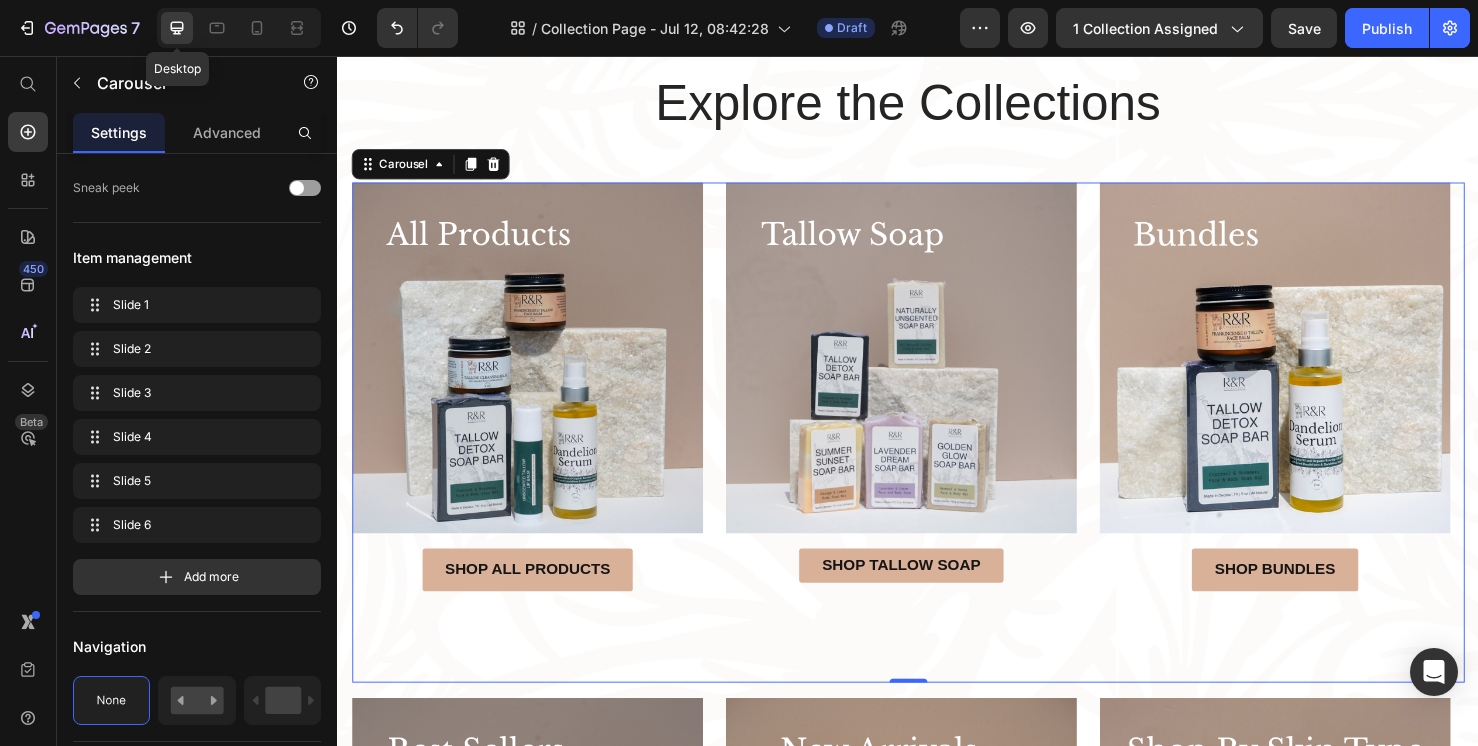 click 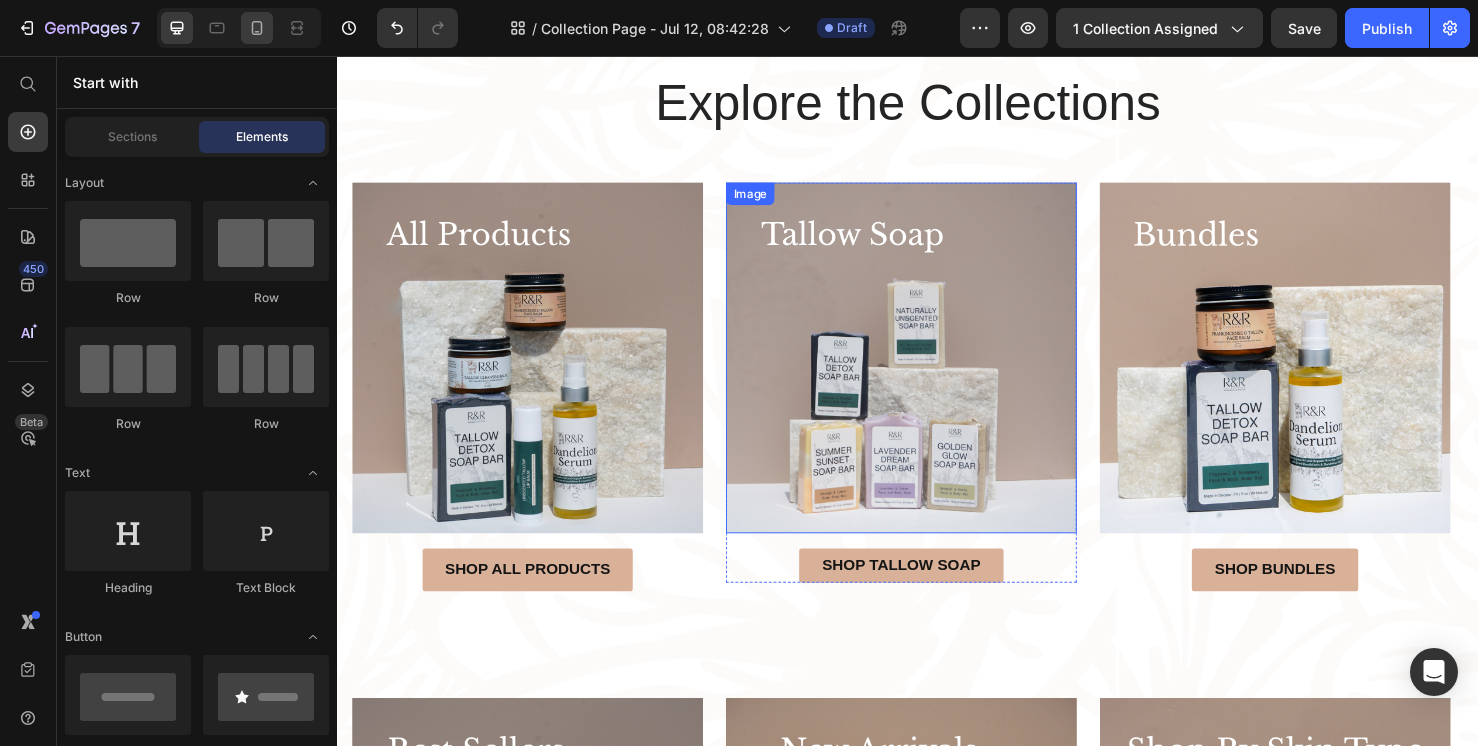 click 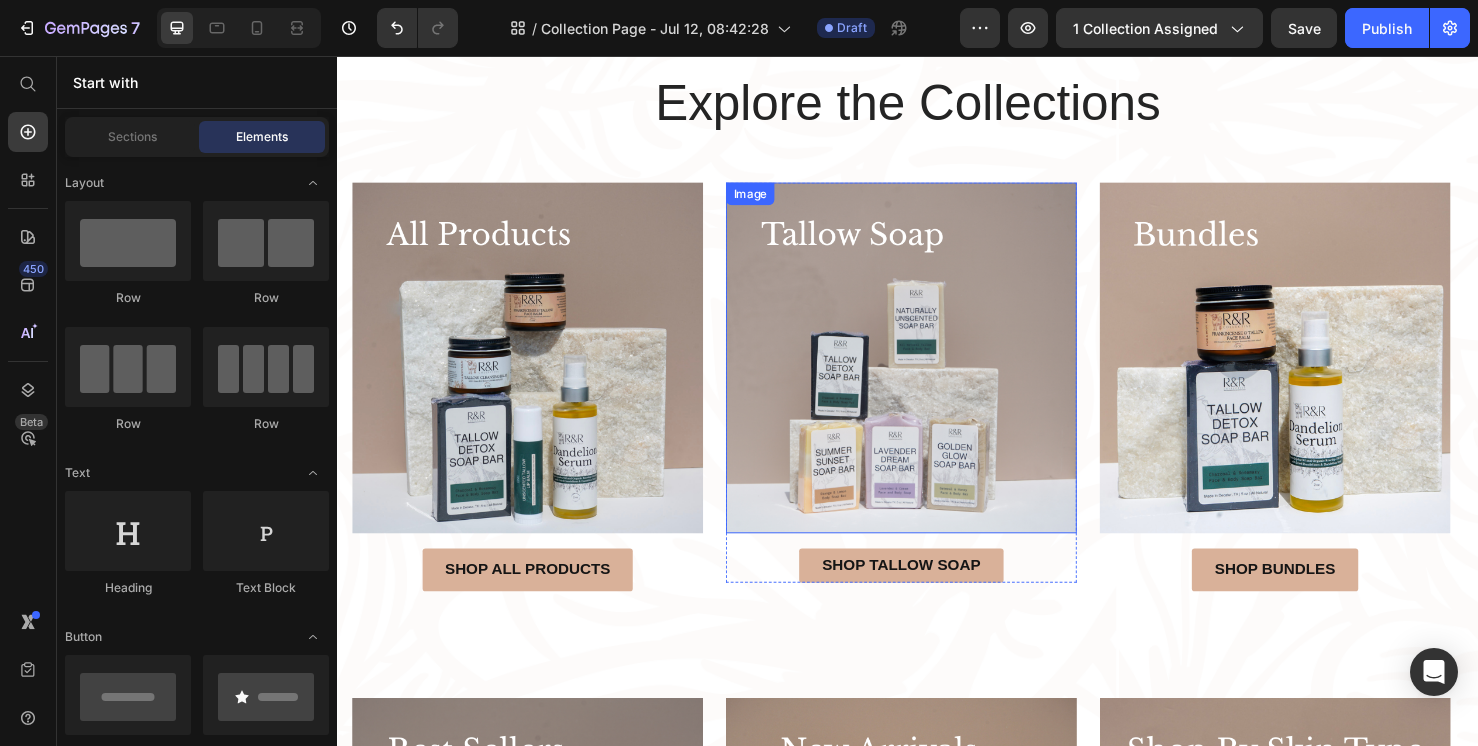 scroll, scrollTop: 185, scrollLeft: 0, axis: vertical 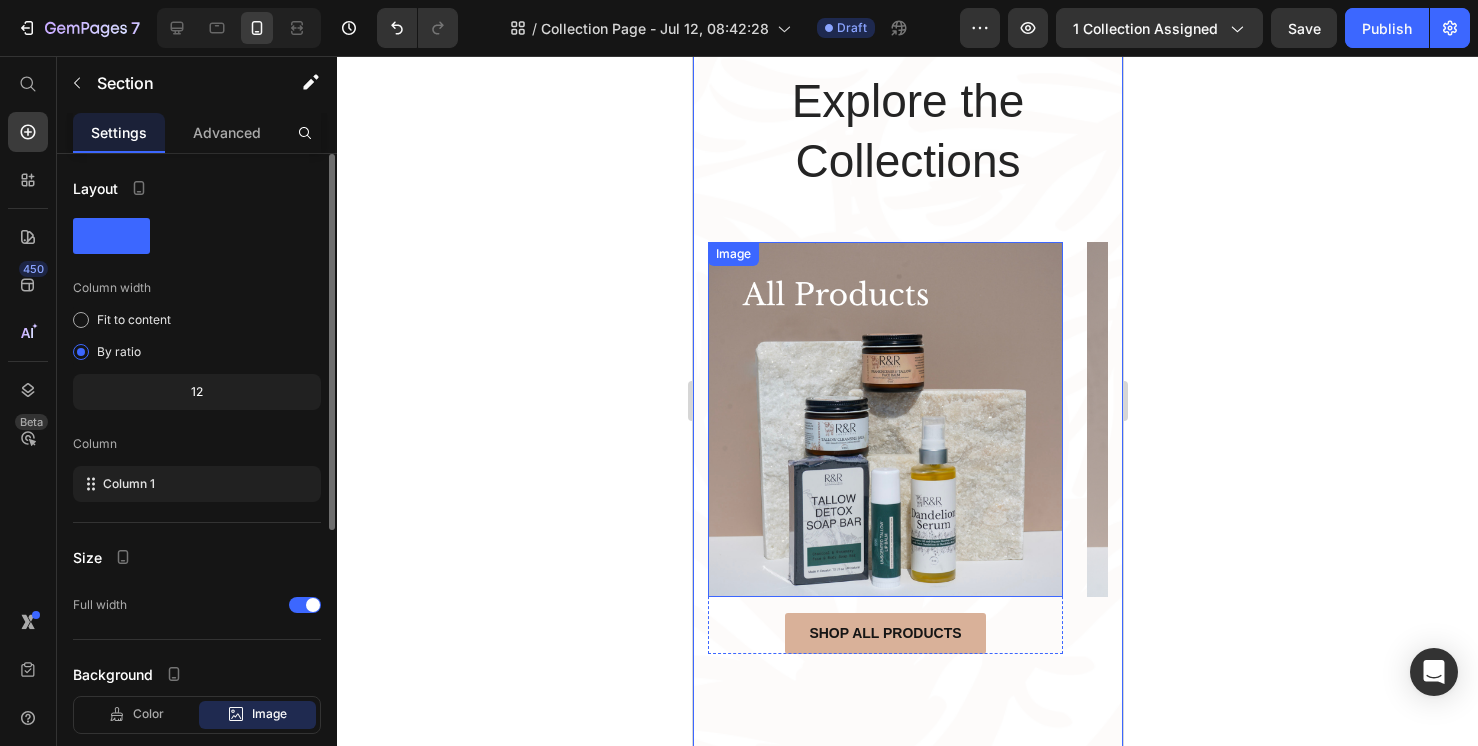 click on "Explore the Collections" at bounding box center [907, 132] 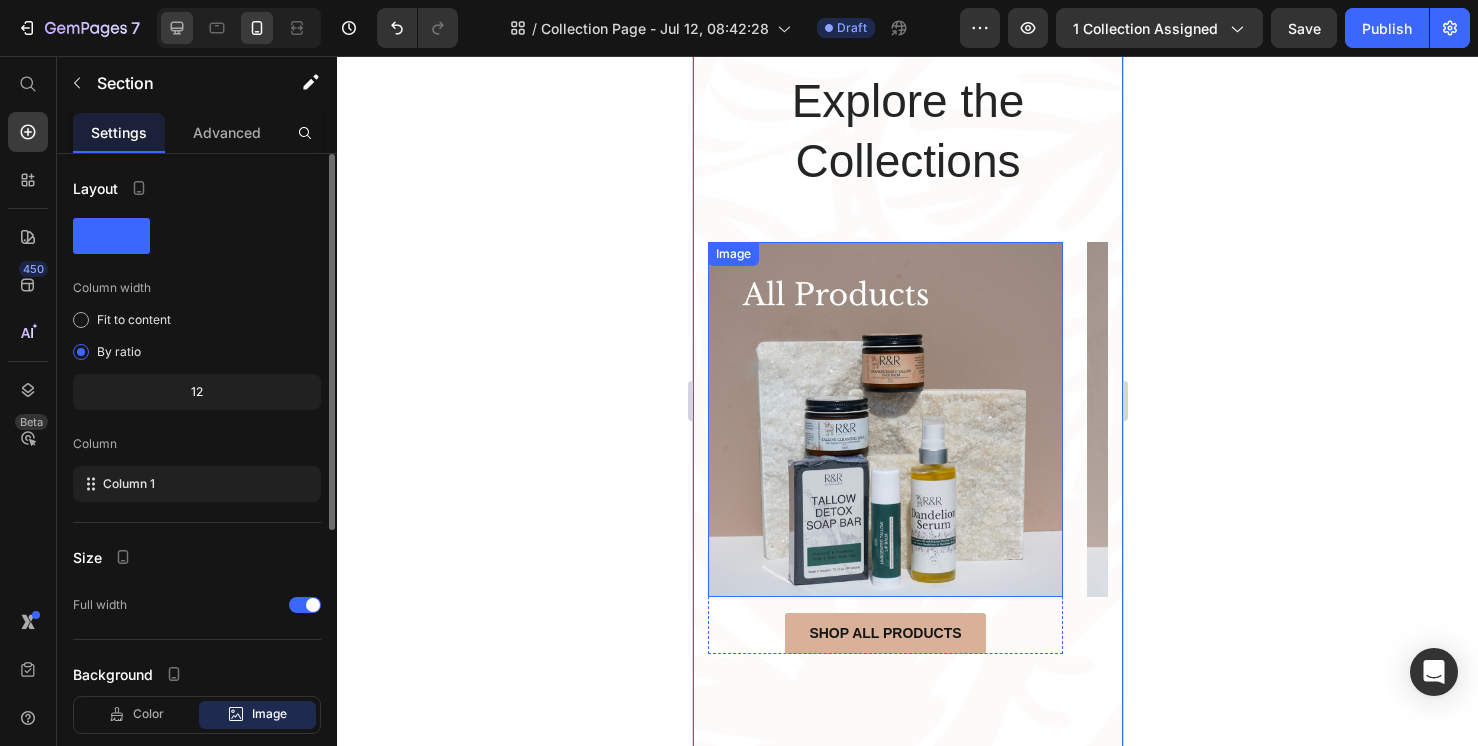 click 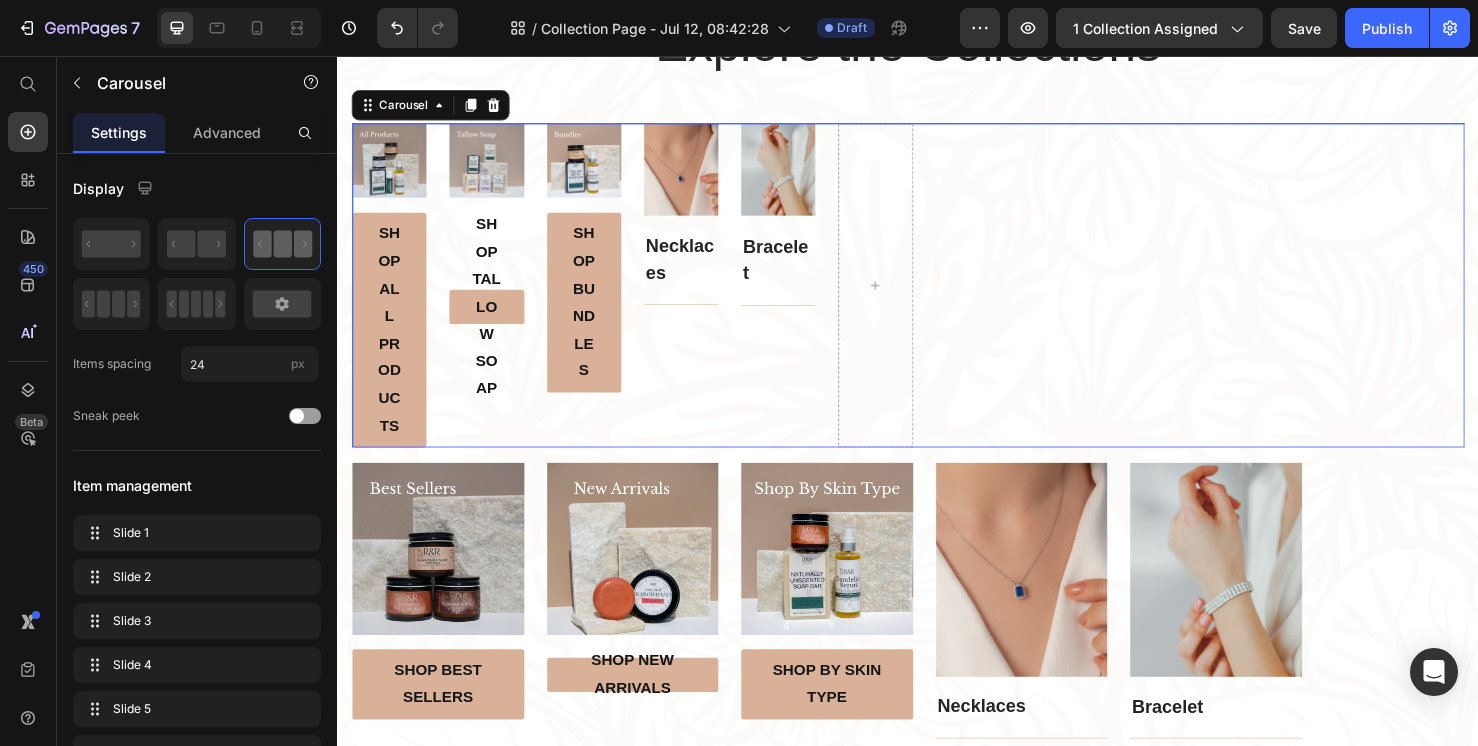 drag, startPoint x: 436, startPoint y: 469, endPoint x: 587, endPoint y: 71, distance: 425.6818 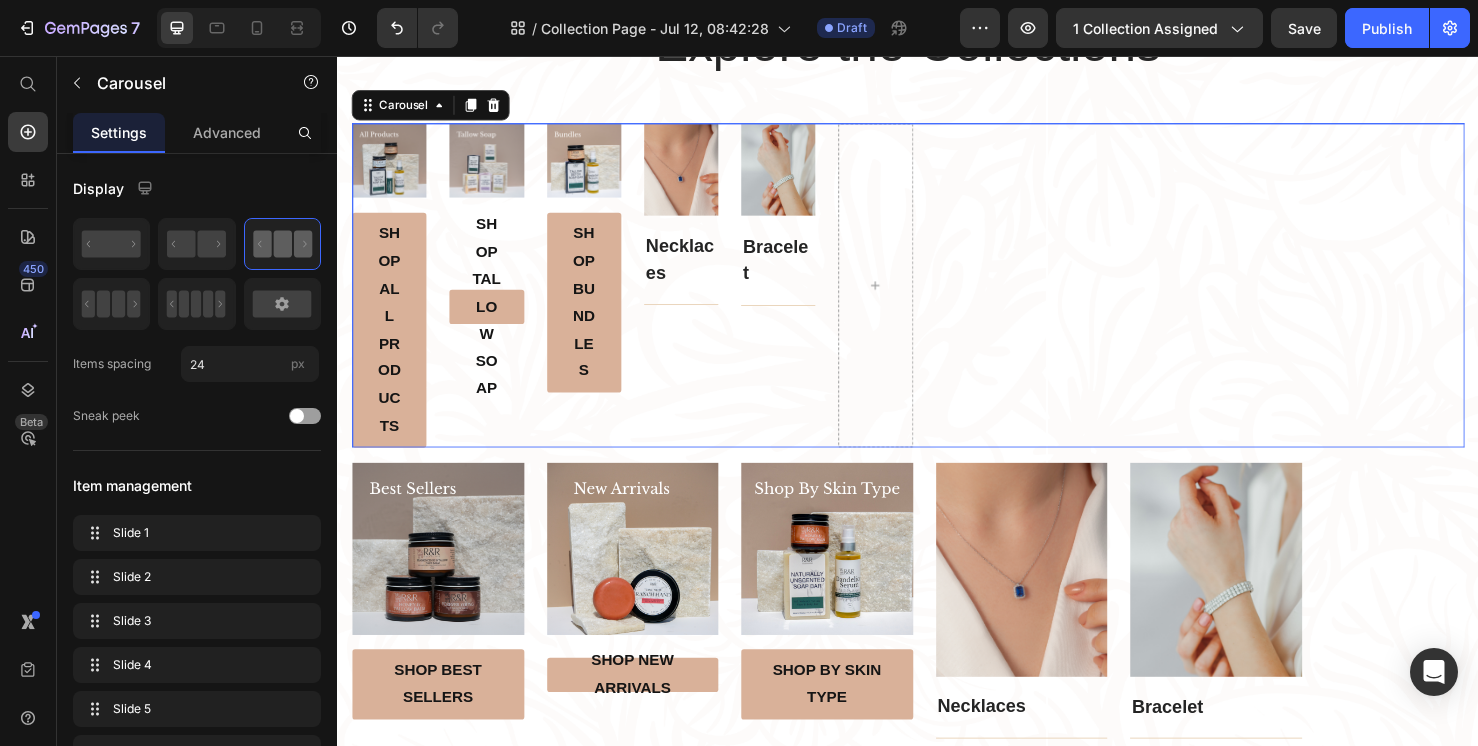 click on "Image Shop All Products Button Row Image Shop Tallow soap Button Row Image Shop Bundles Button Row Image Necklaces Text block                Title Line Row Image Bracelet Text block                Title Line Row" at bounding box center [937, 297] 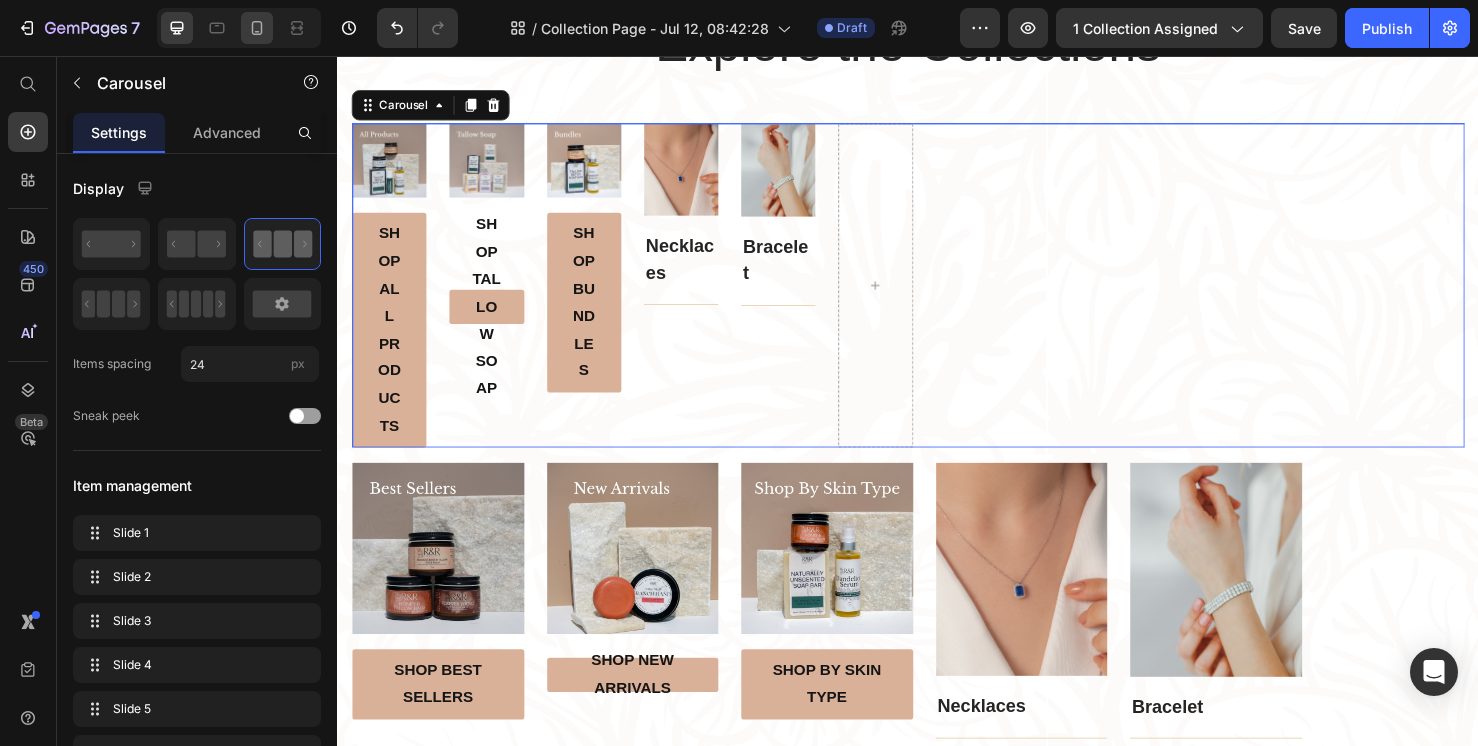 scroll, scrollTop: 85, scrollLeft: 0, axis: vertical 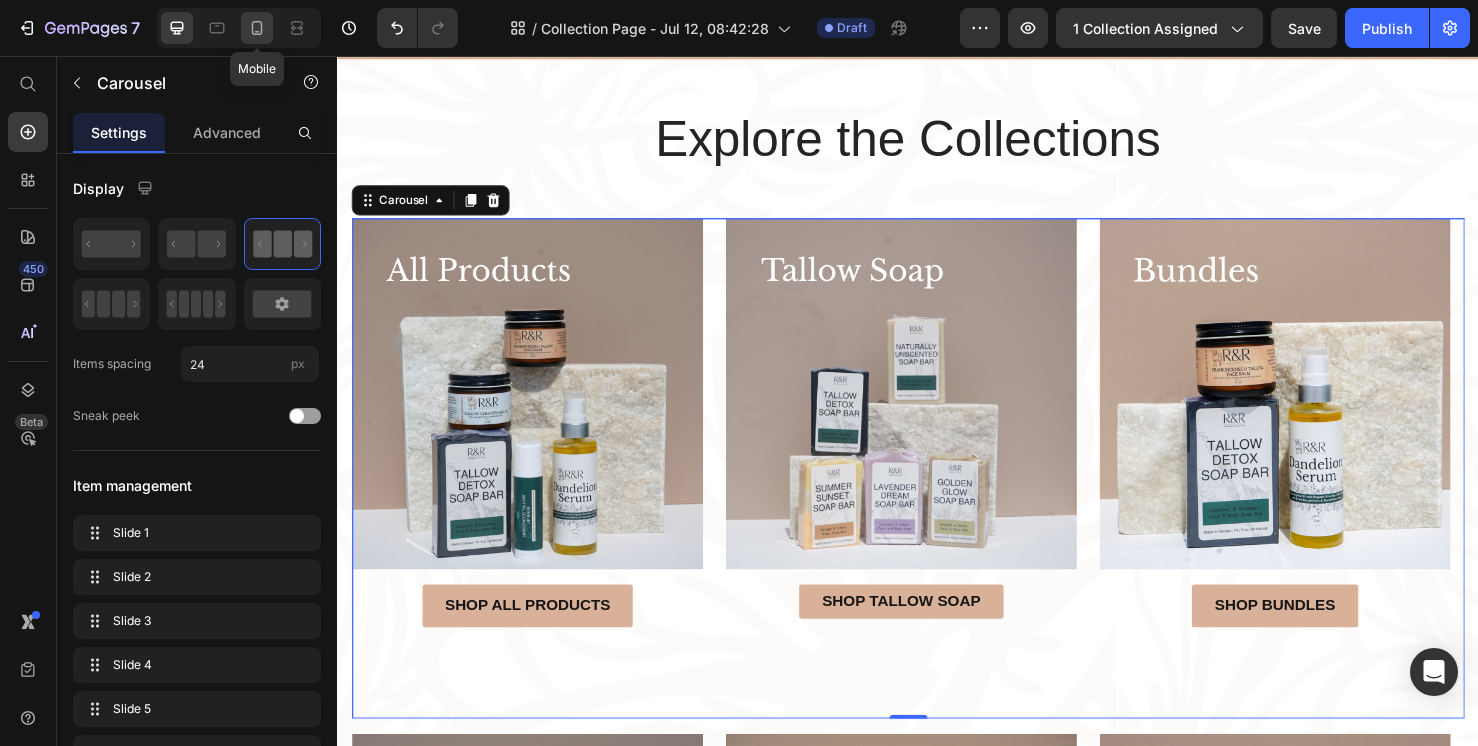 click 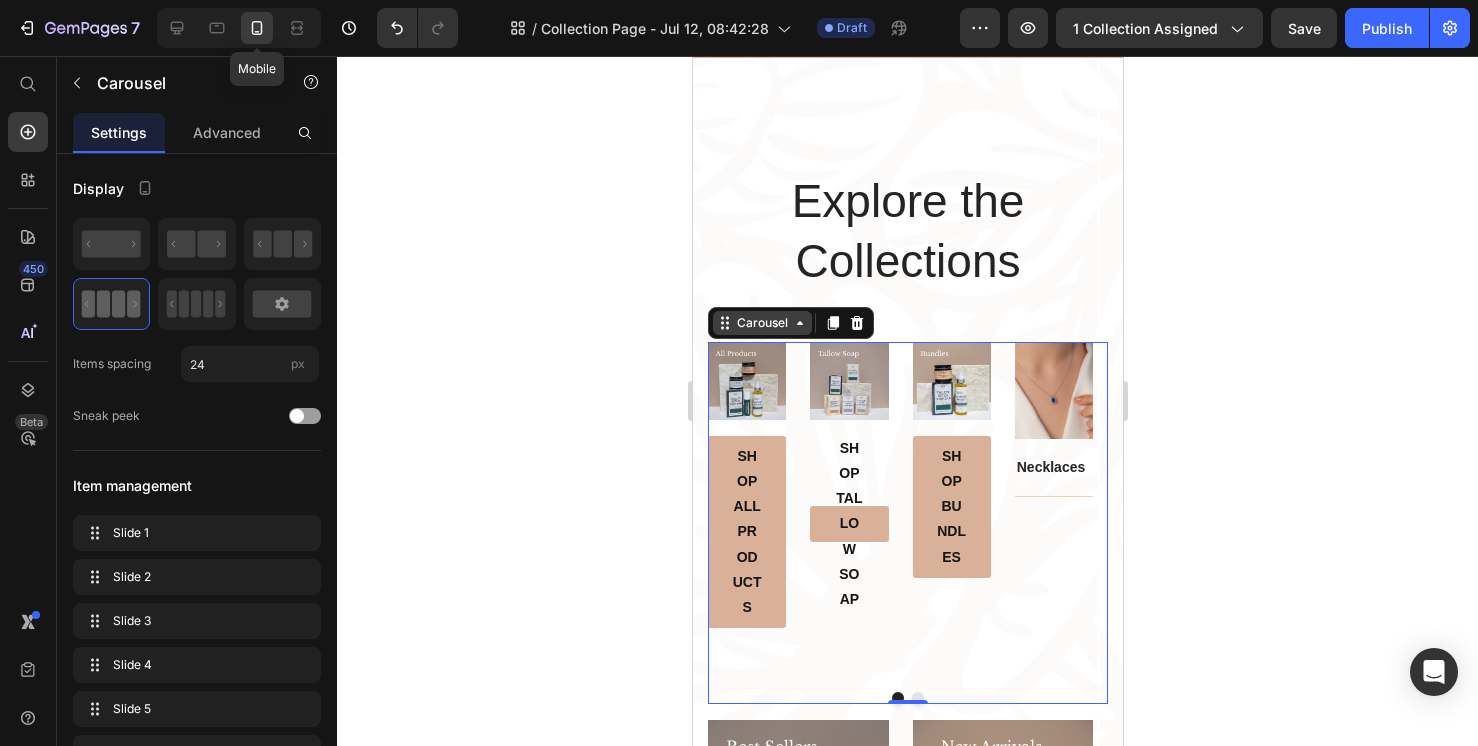 drag, startPoint x: 949, startPoint y: 89, endPoint x: 796, endPoint y: 326, distance: 282.09573 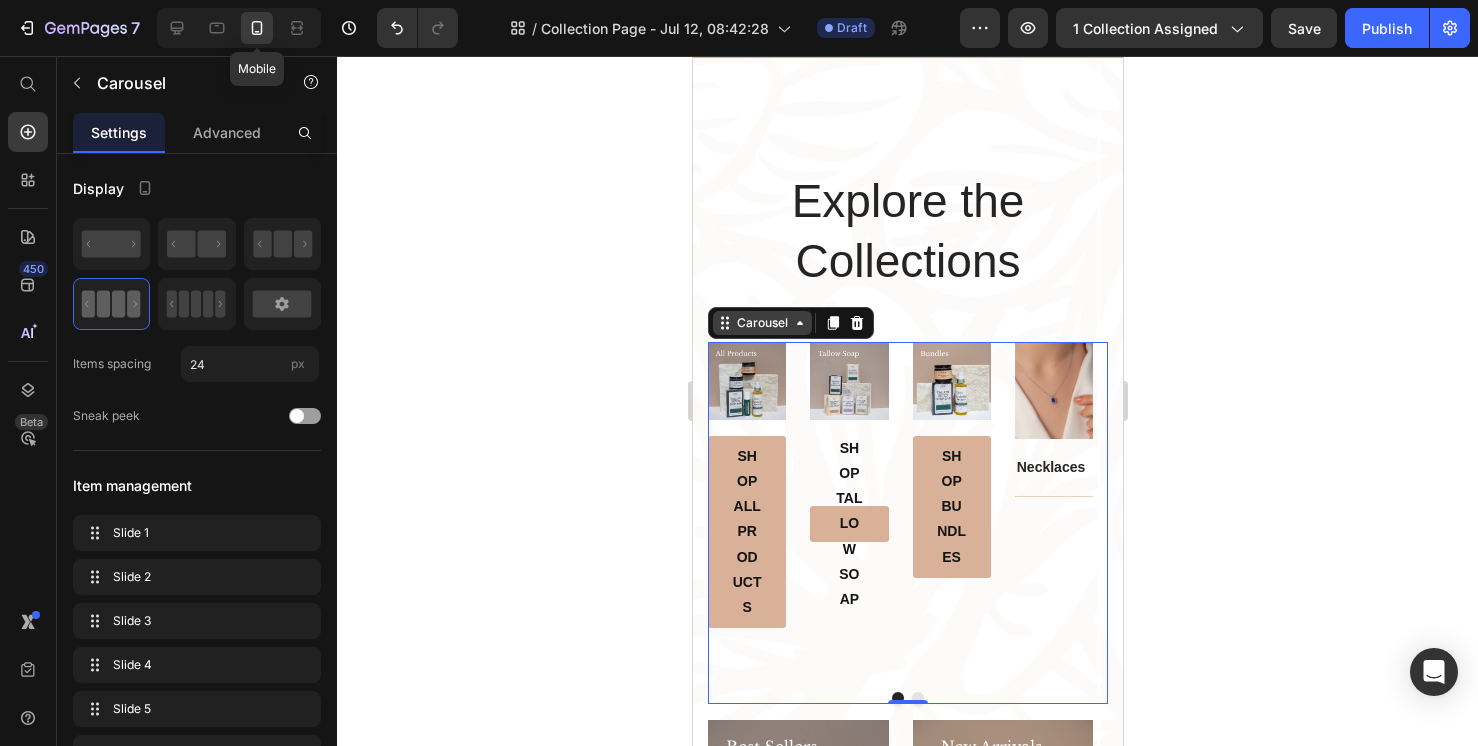 scroll, scrollTop: 299, scrollLeft: 0, axis: vertical 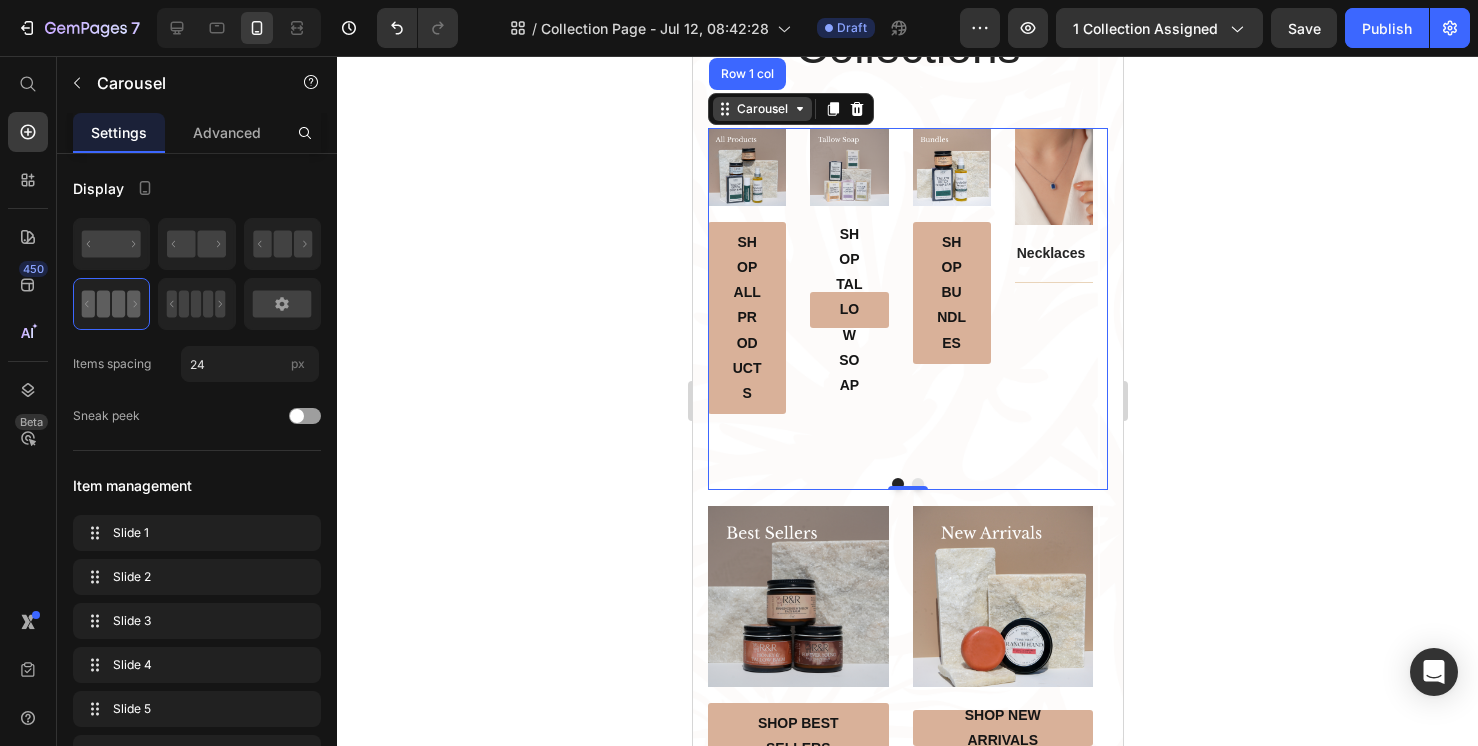 click on "Shop All Products" at bounding box center [746, 318] 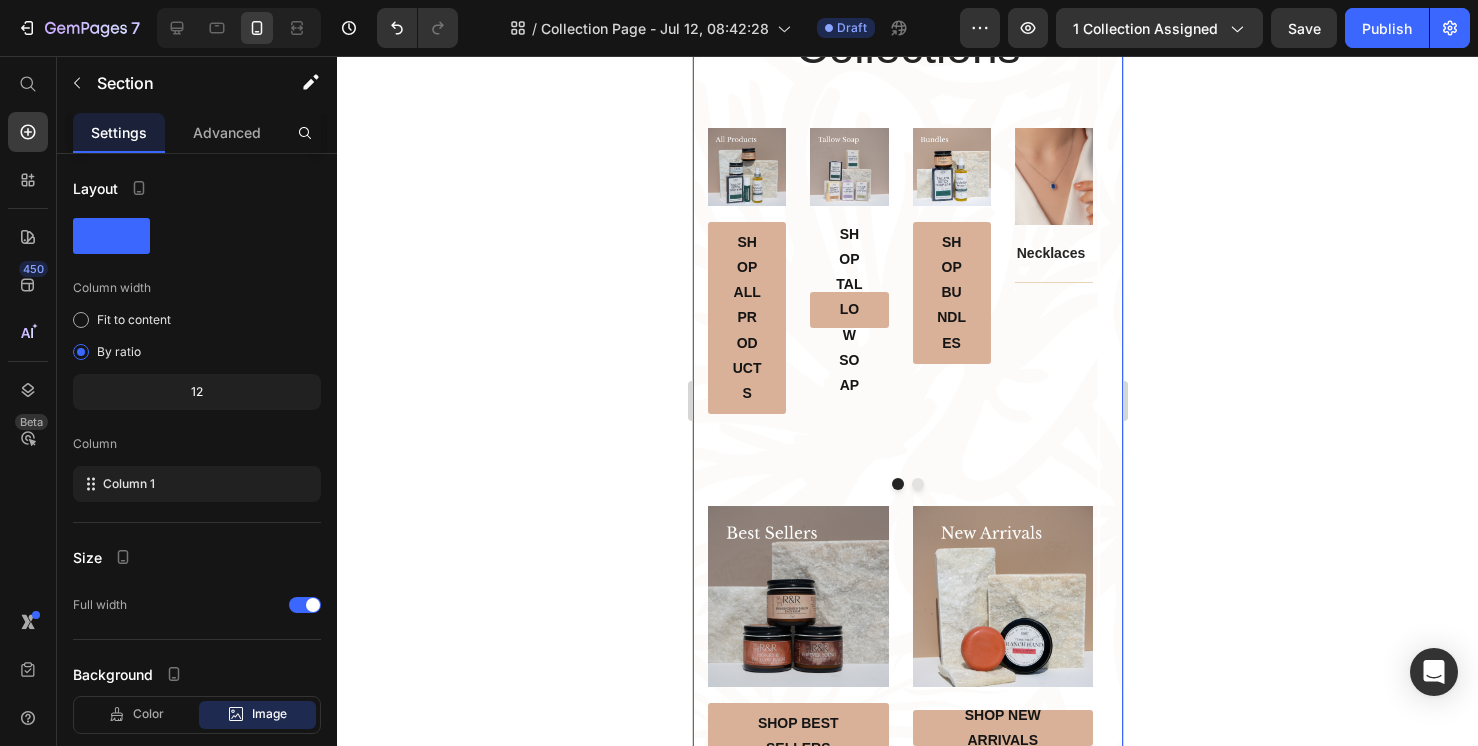 click on "Explore the Collections Heading Row Image Shop All Products Button Row Image Shop Tallow soap Button Row Image Shop Bundles Button Row Image Necklaces Text block                Title Line Row Image Bracelet Text block                Title Line Row
Carousel Image Shop best sellers Button Row Image Shop New Arrivals Button Row Image Shop by Skin type Button Row Image Necklaces Text block                Title Line Row Image Bracelet Text block                Title Line Row Carousel Row" at bounding box center (907, 384) 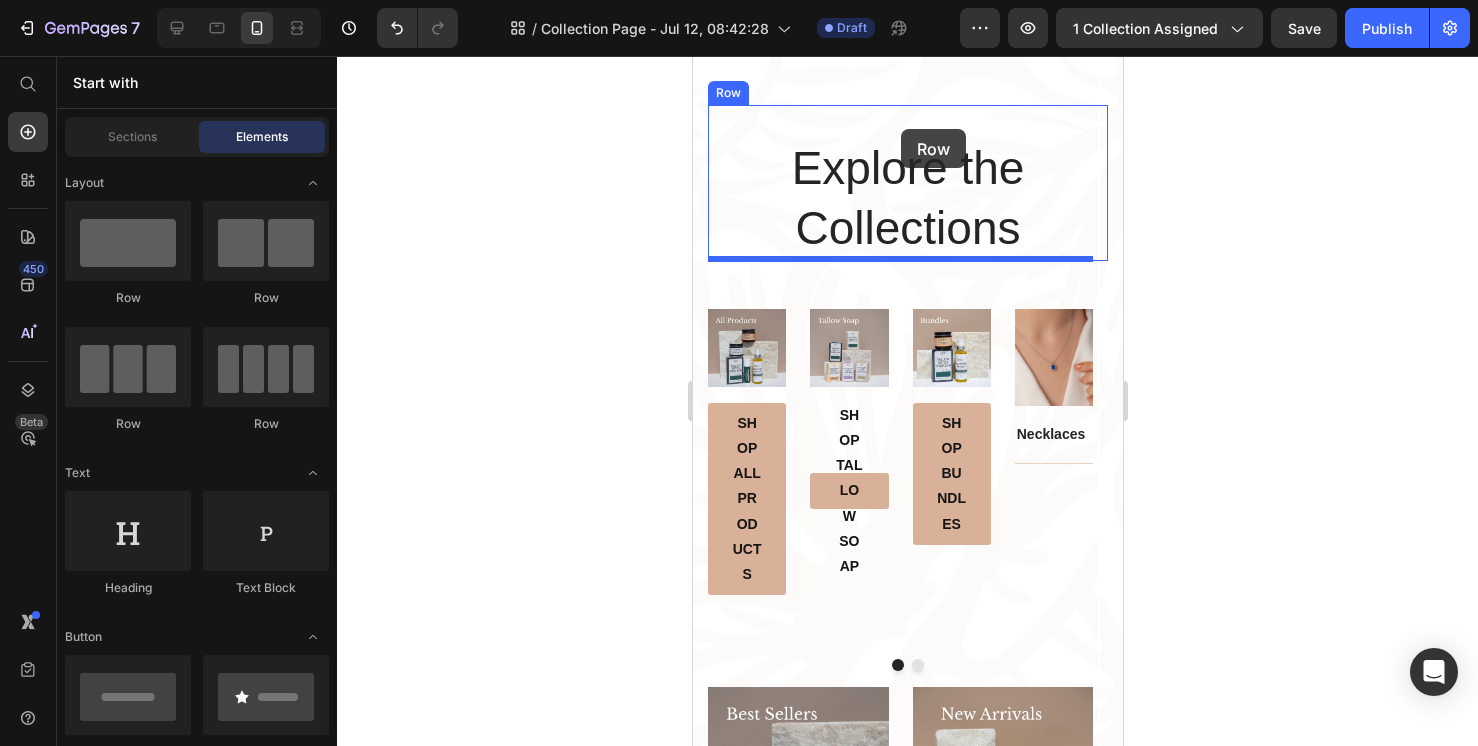 scroll, scrollTop: 94, scrollLeft: 0, axis: vertical 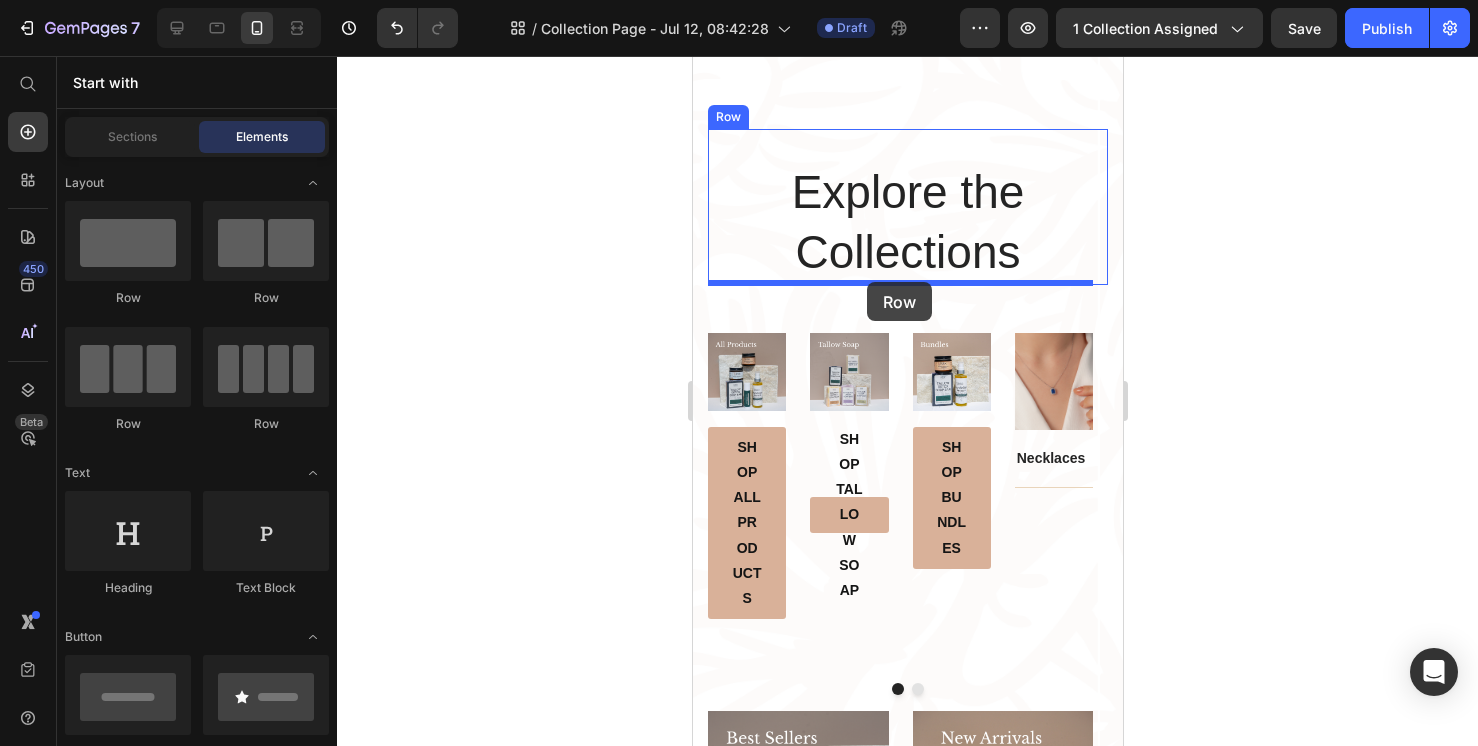 drag, startPoint x: 976, startPoint y: 428, endPoint x: 866, endPoint y: 282, distance: 182.80043 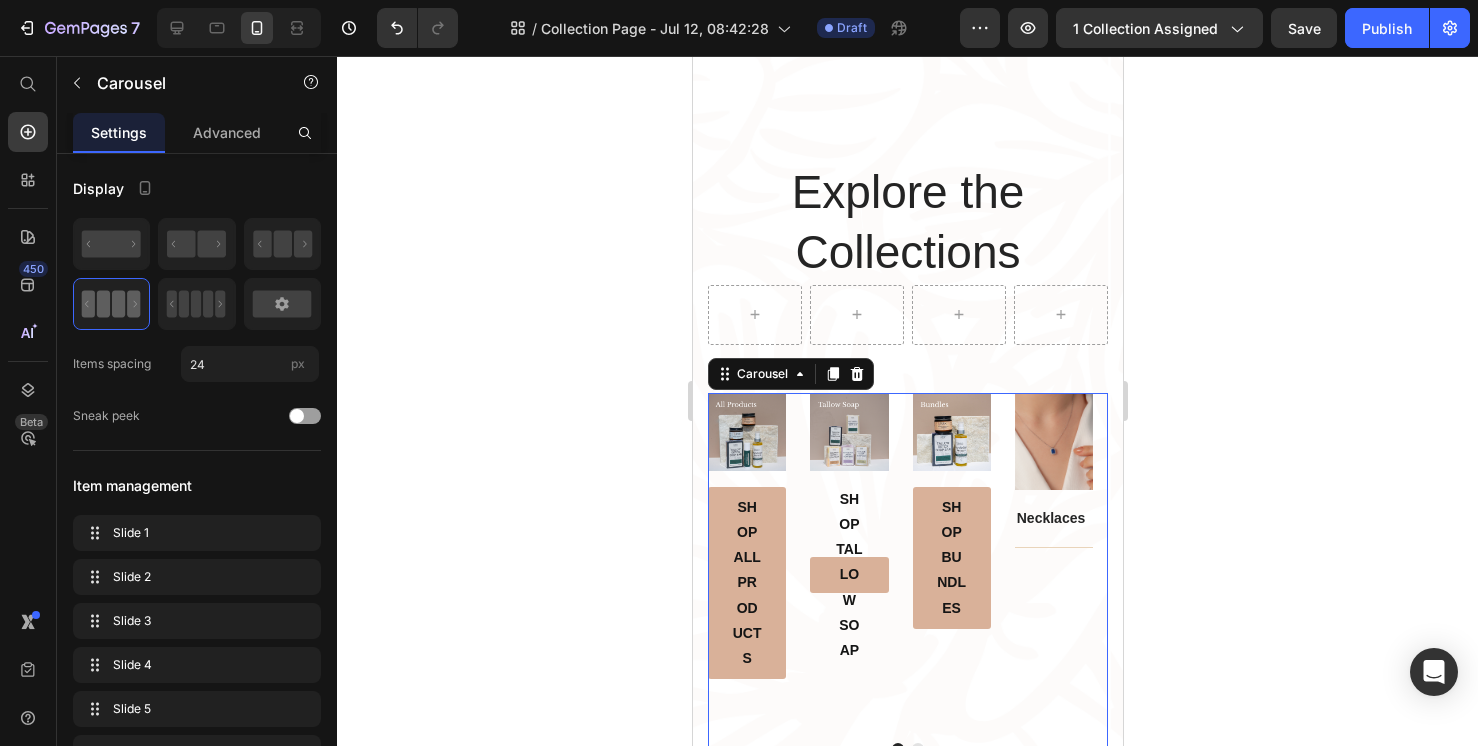 drag, startPoint x: 201, startPoint y: 246, endPoint x: 620, endPoint y: 345, distance: 430.53687 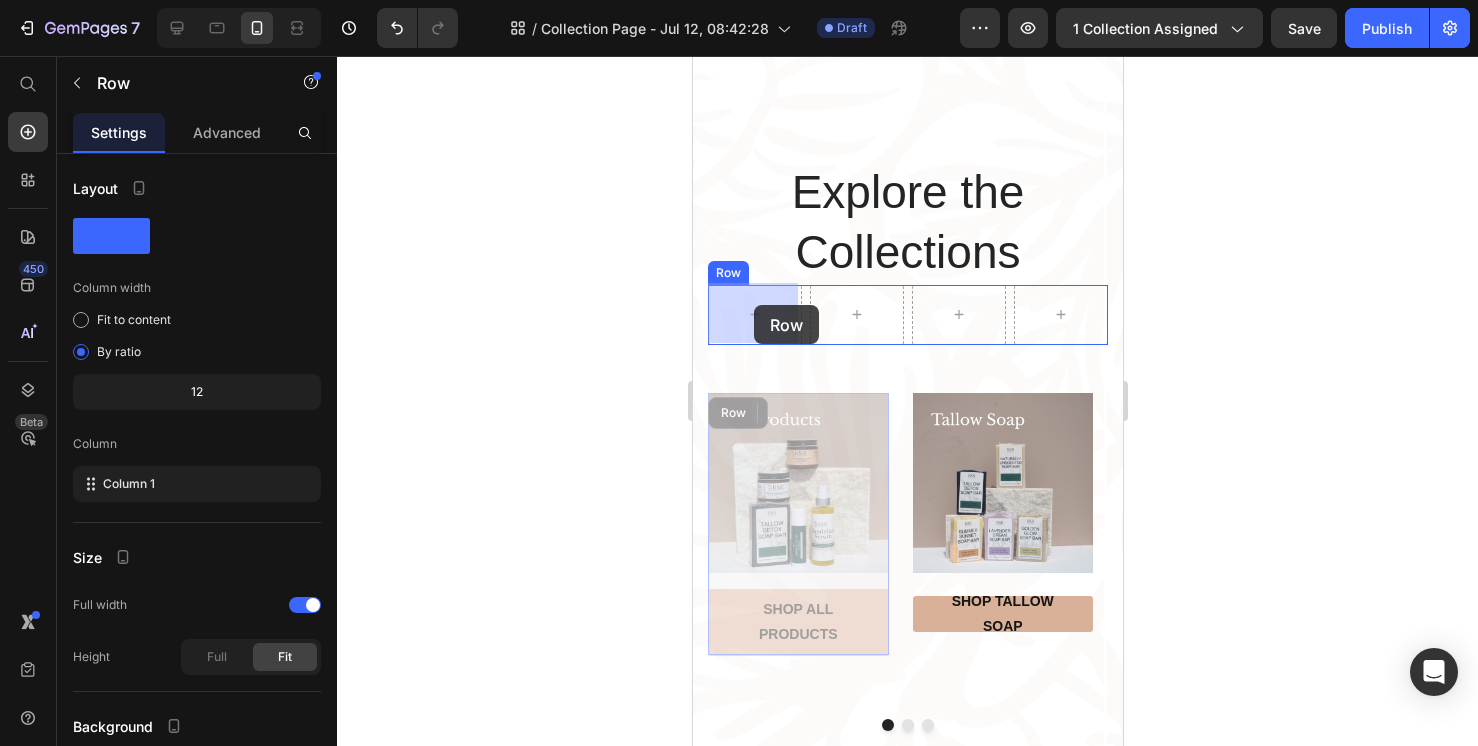 drag, startPoint x: 848, startPoint y: 580, endPoint x: 753, endPoint y: 308, distance: 288.11282 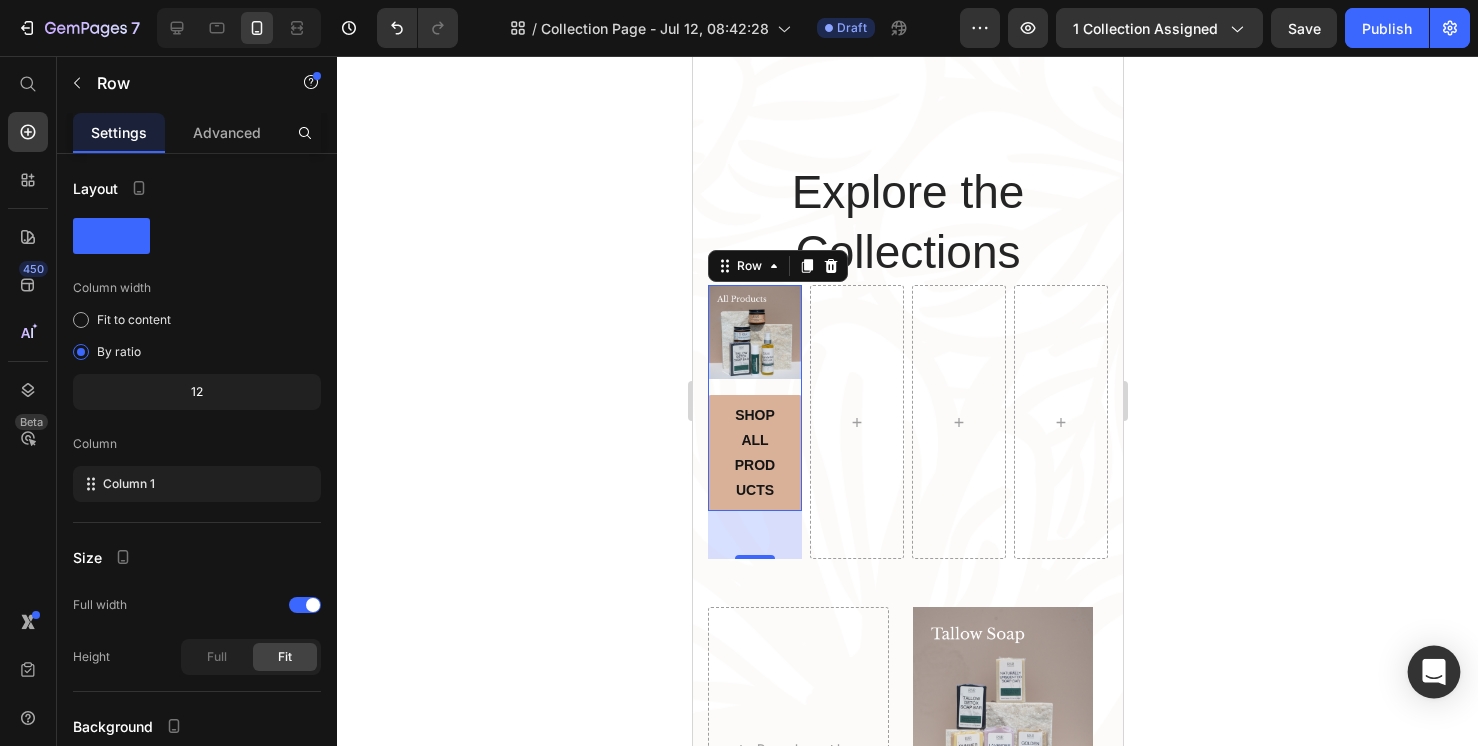 click 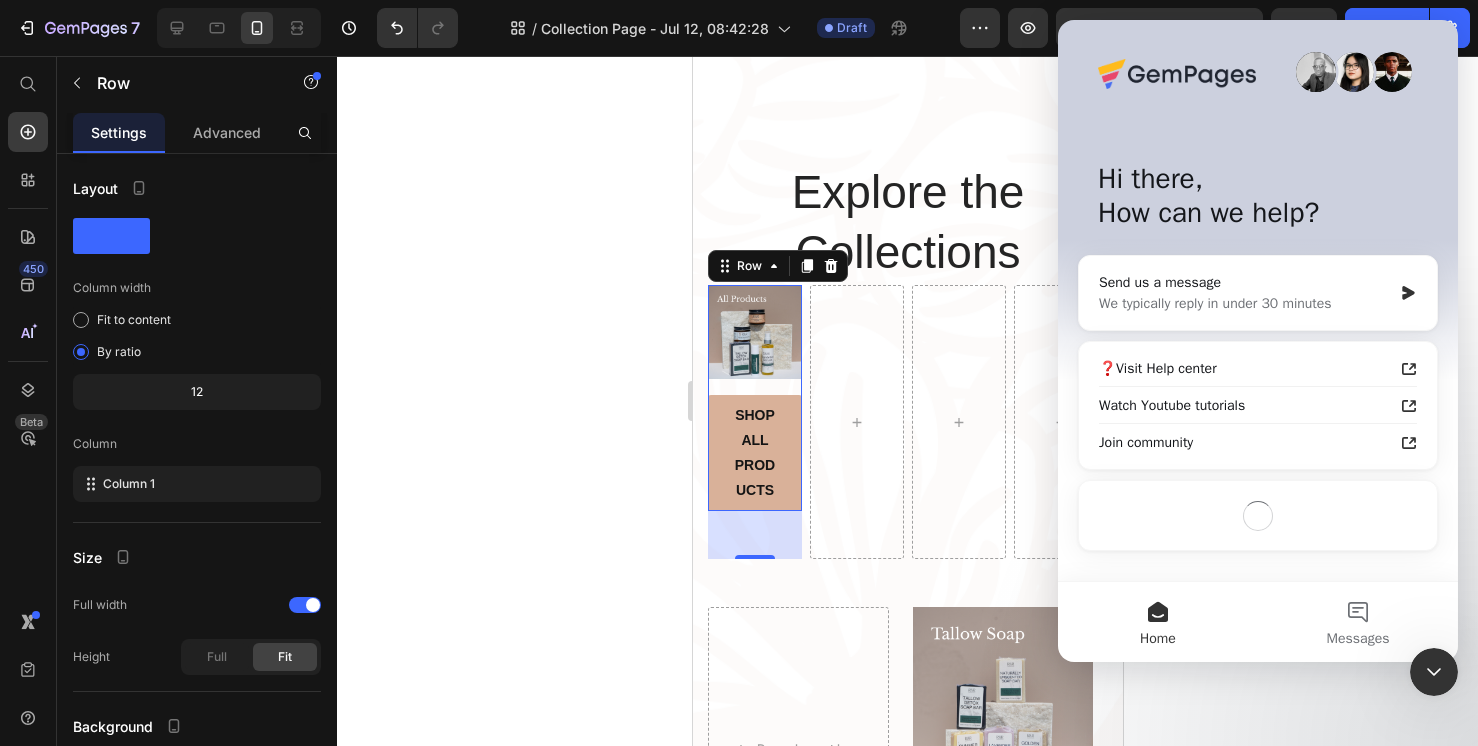 scroll, scrollTop: 0, scrollLeft: 0, axis: both 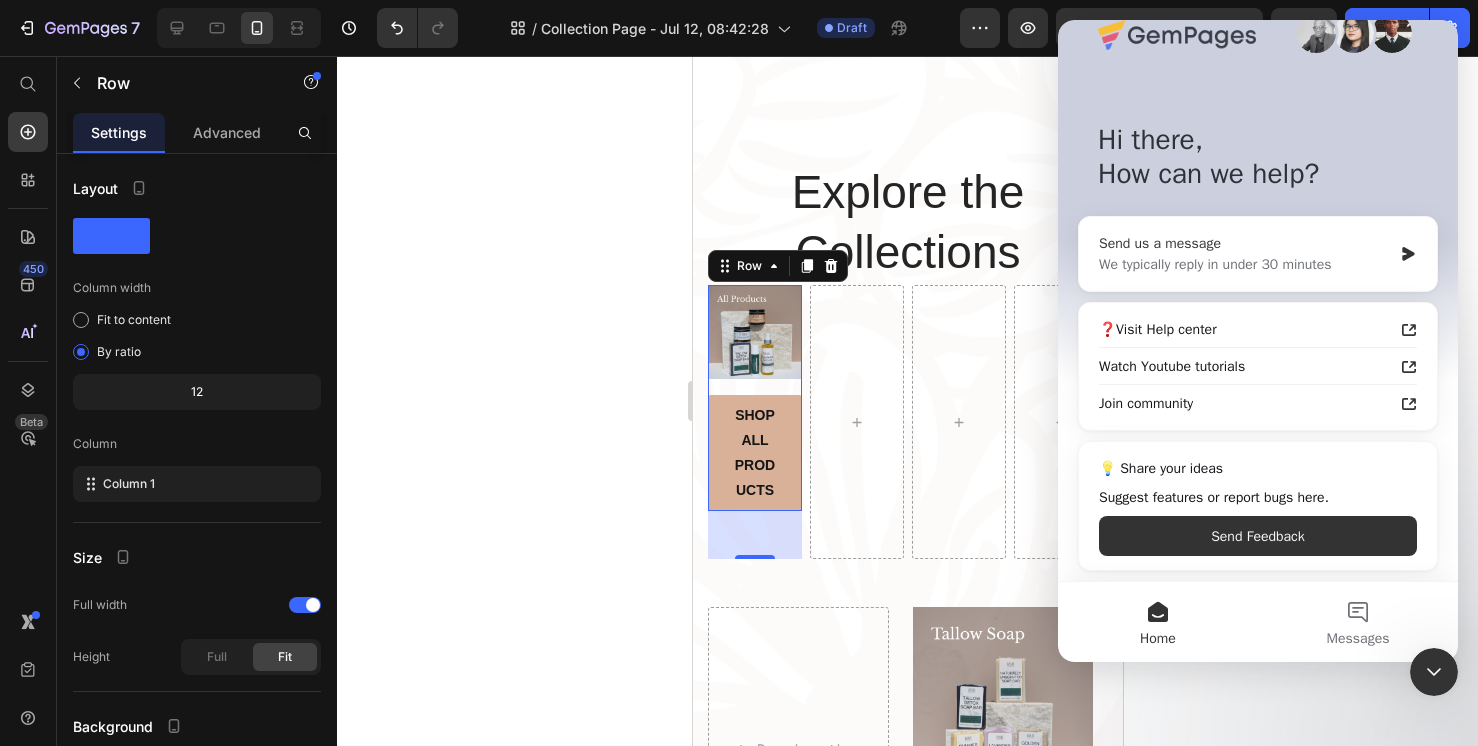 click on "We typically reply in under 30 minutes" at bounding box center (1245, 264) 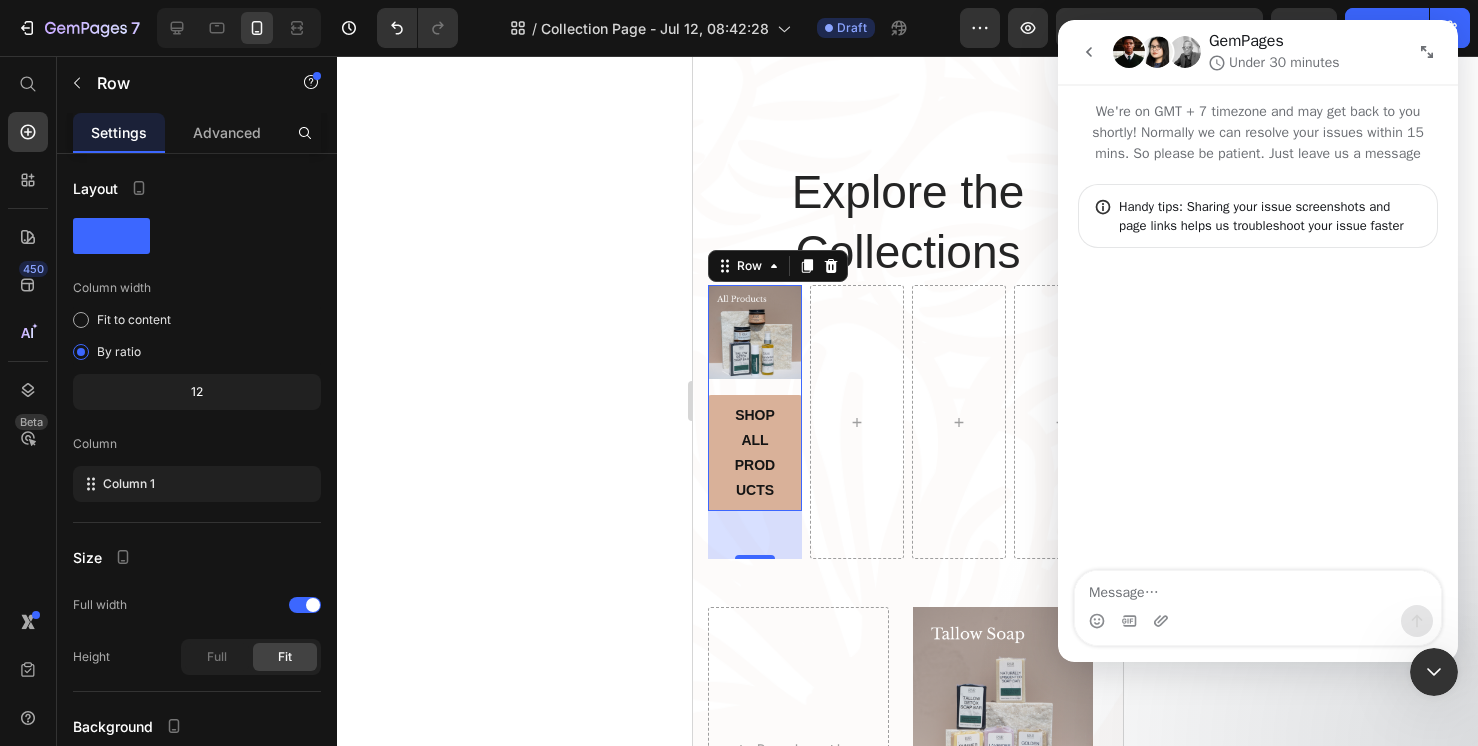 scroll, scrollTop: 0, scrollLeft: 0, axis: both 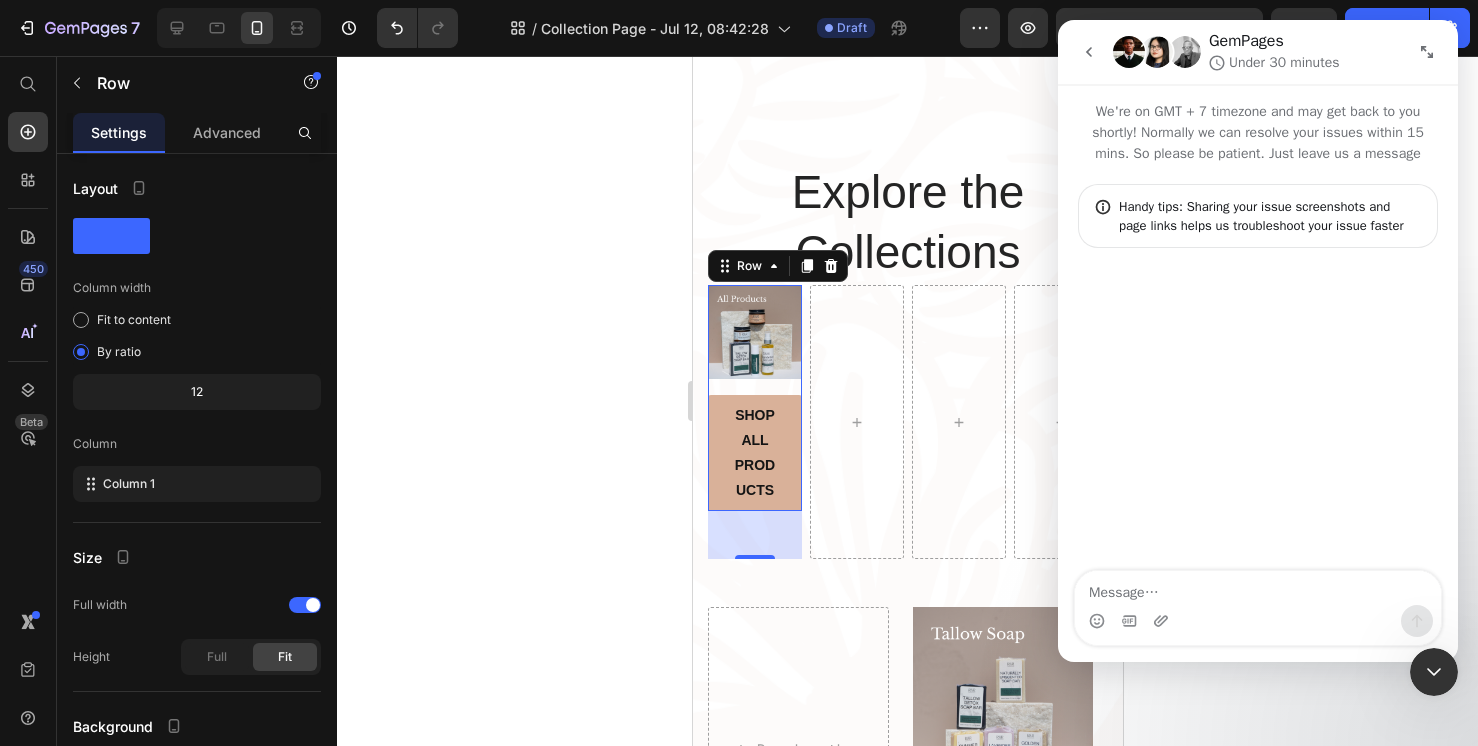 click at bounding box center [1258, 588] 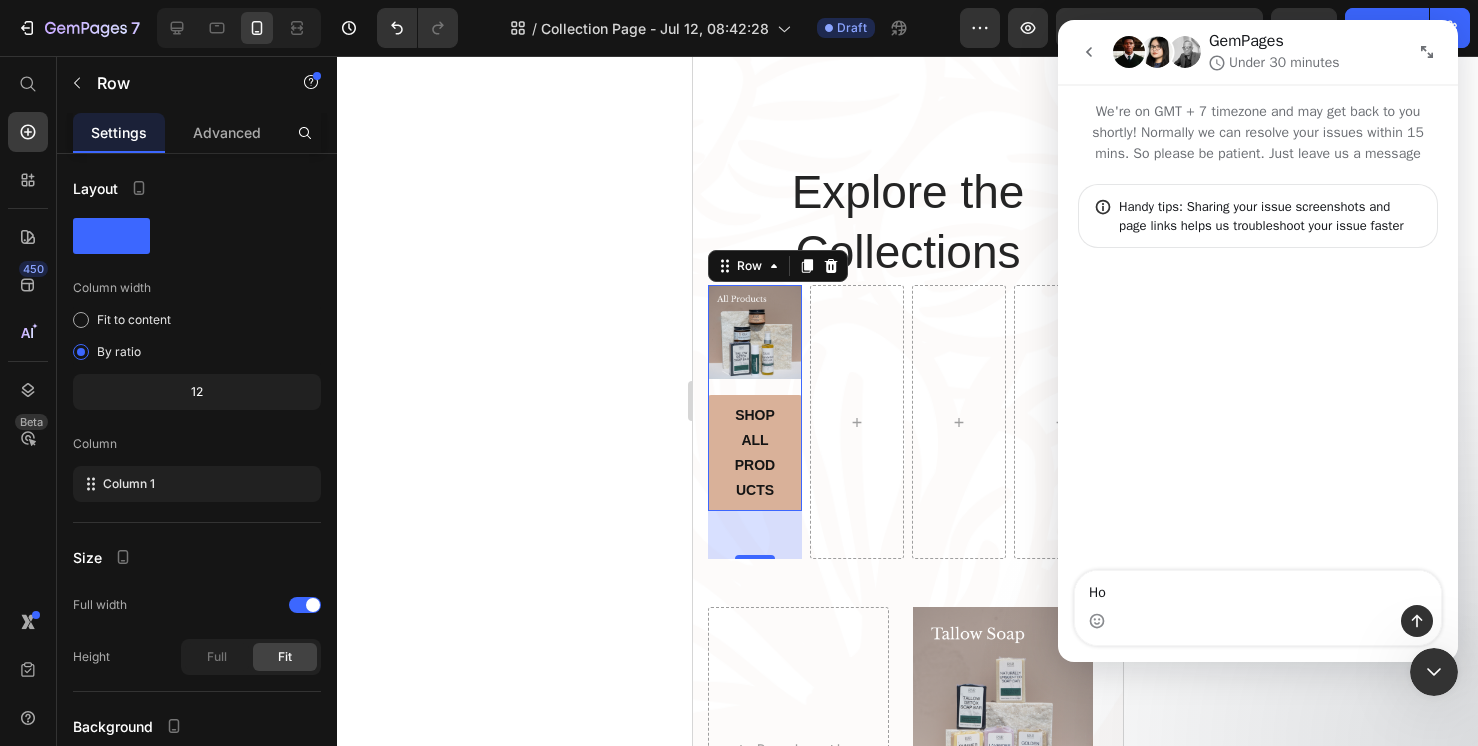 type on "H" 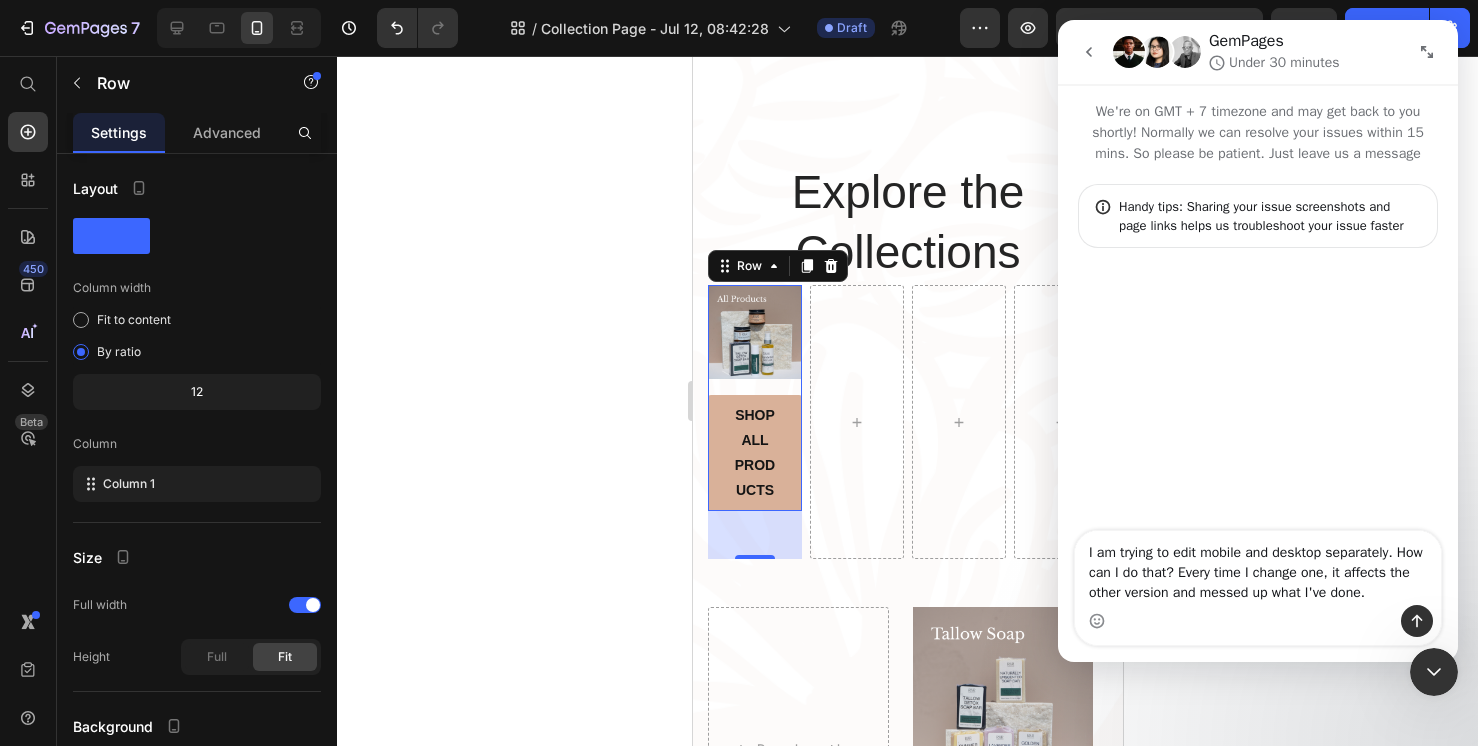 type on "I am trying to edit mobile and desktop separately. How can I do that? Every time I change one, it affects the other version and messed up what I've done." 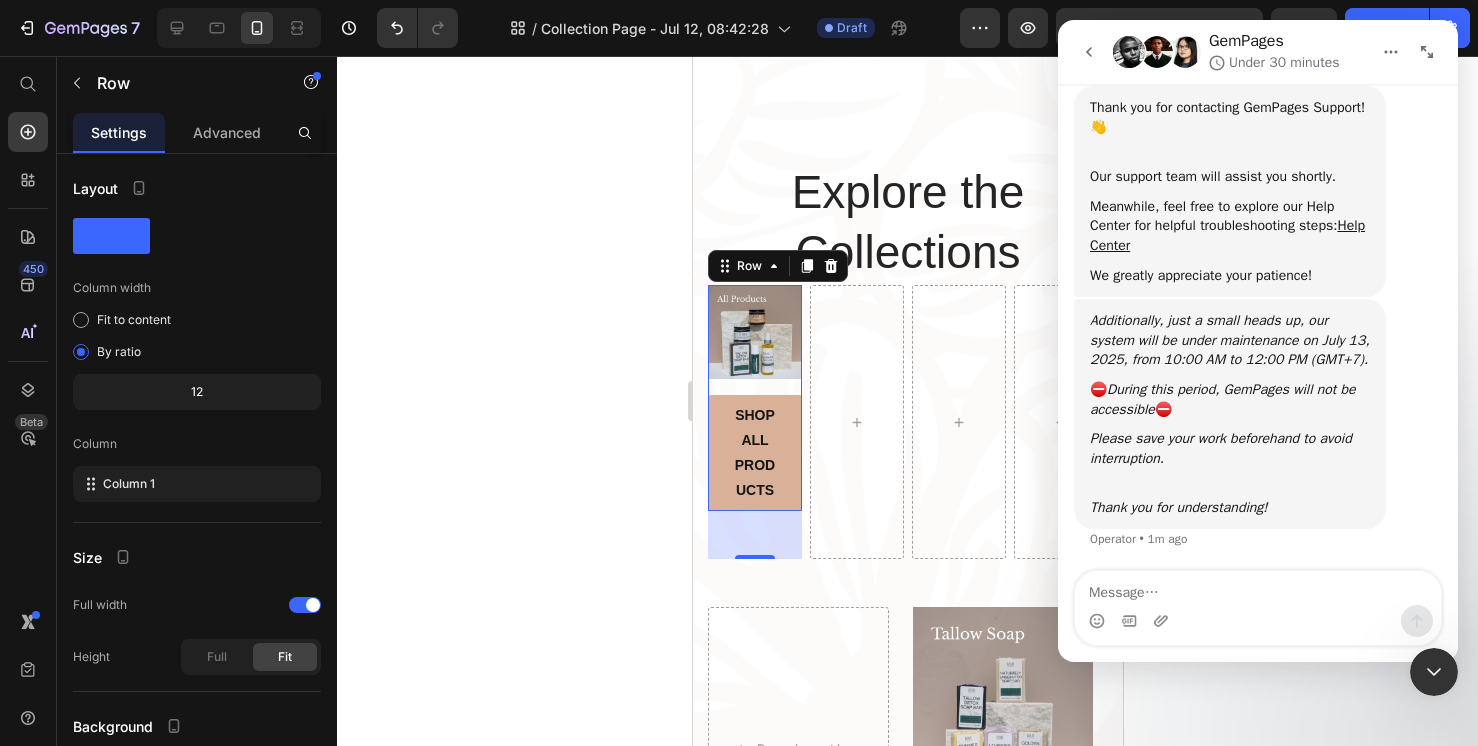 scroll, scrollTop: 330, scrollLeft: 0, axis: vertical 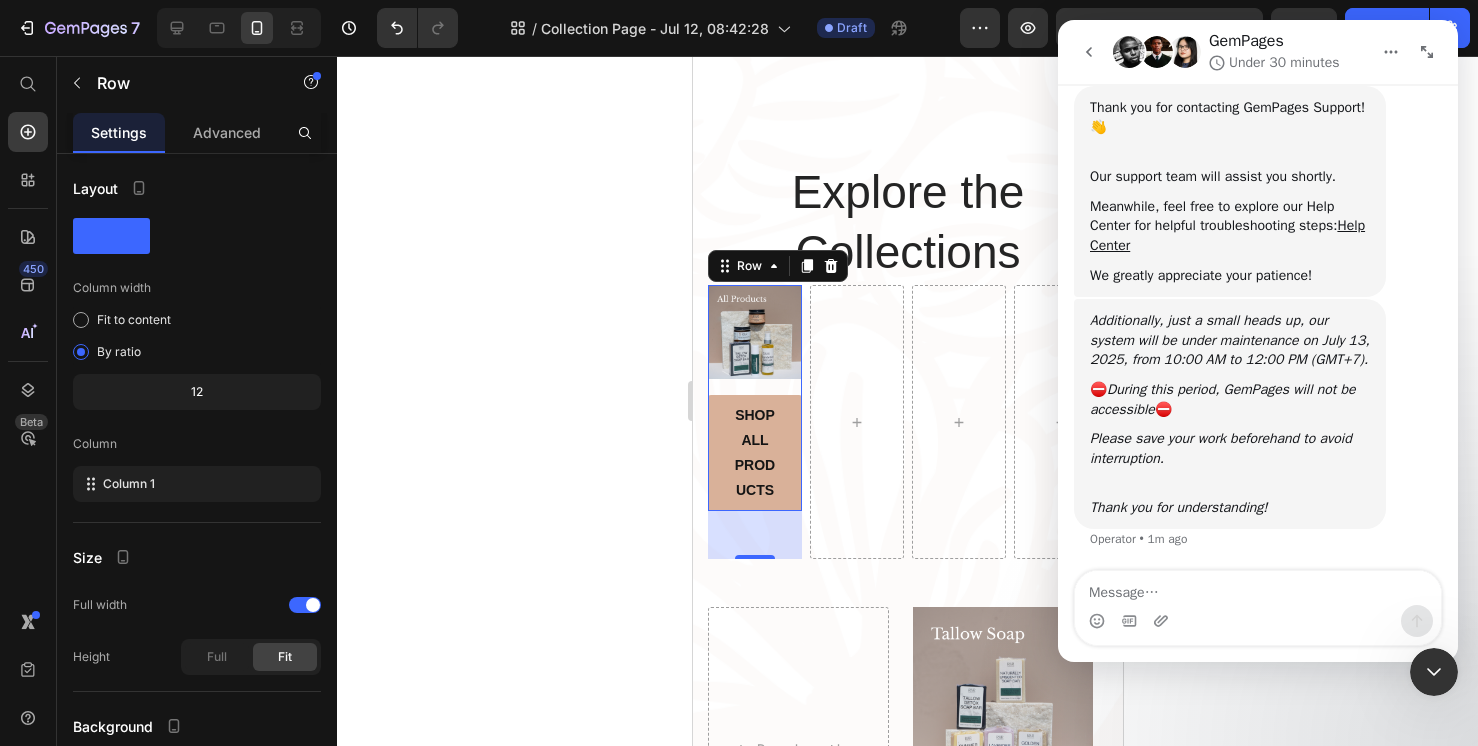 click 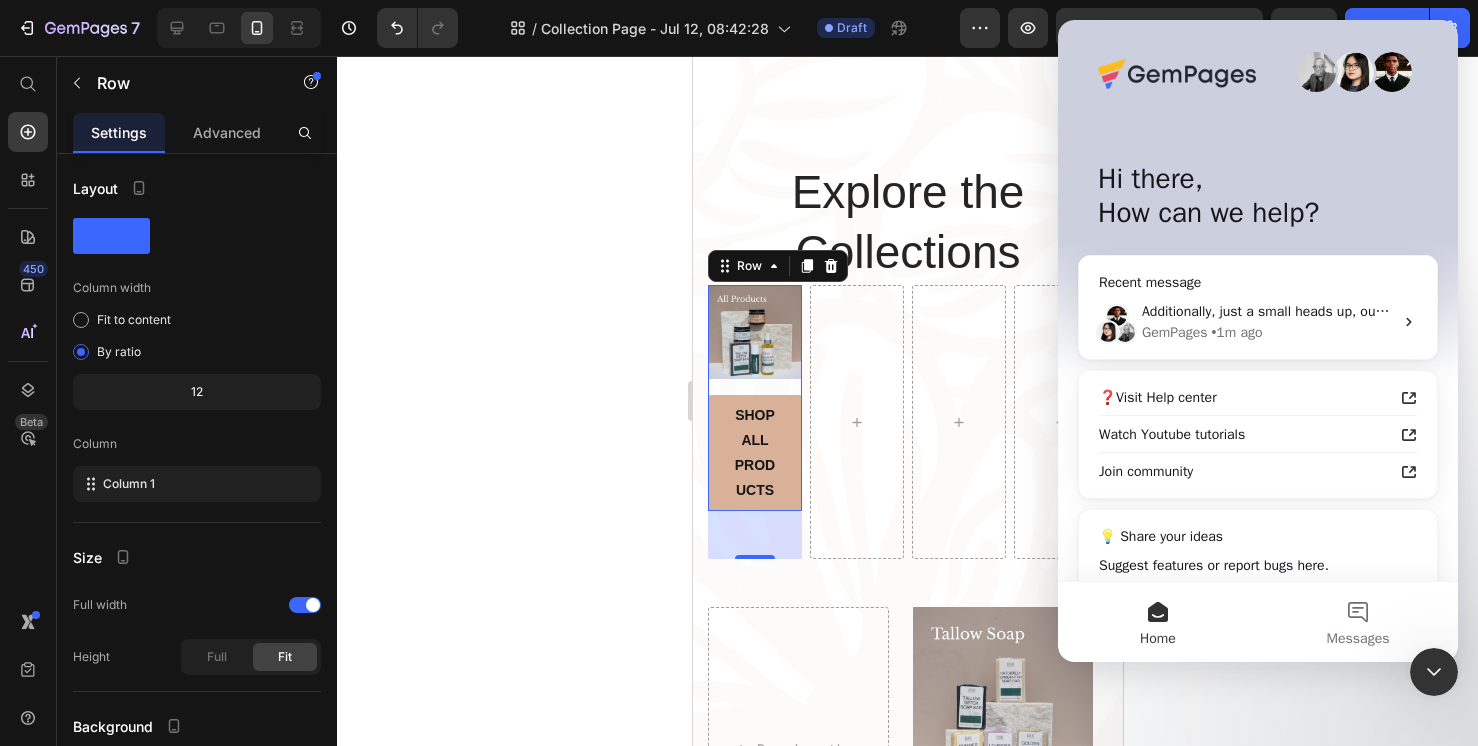 scroll, scrollTop: 0, scrollLeft: 0, axis: both 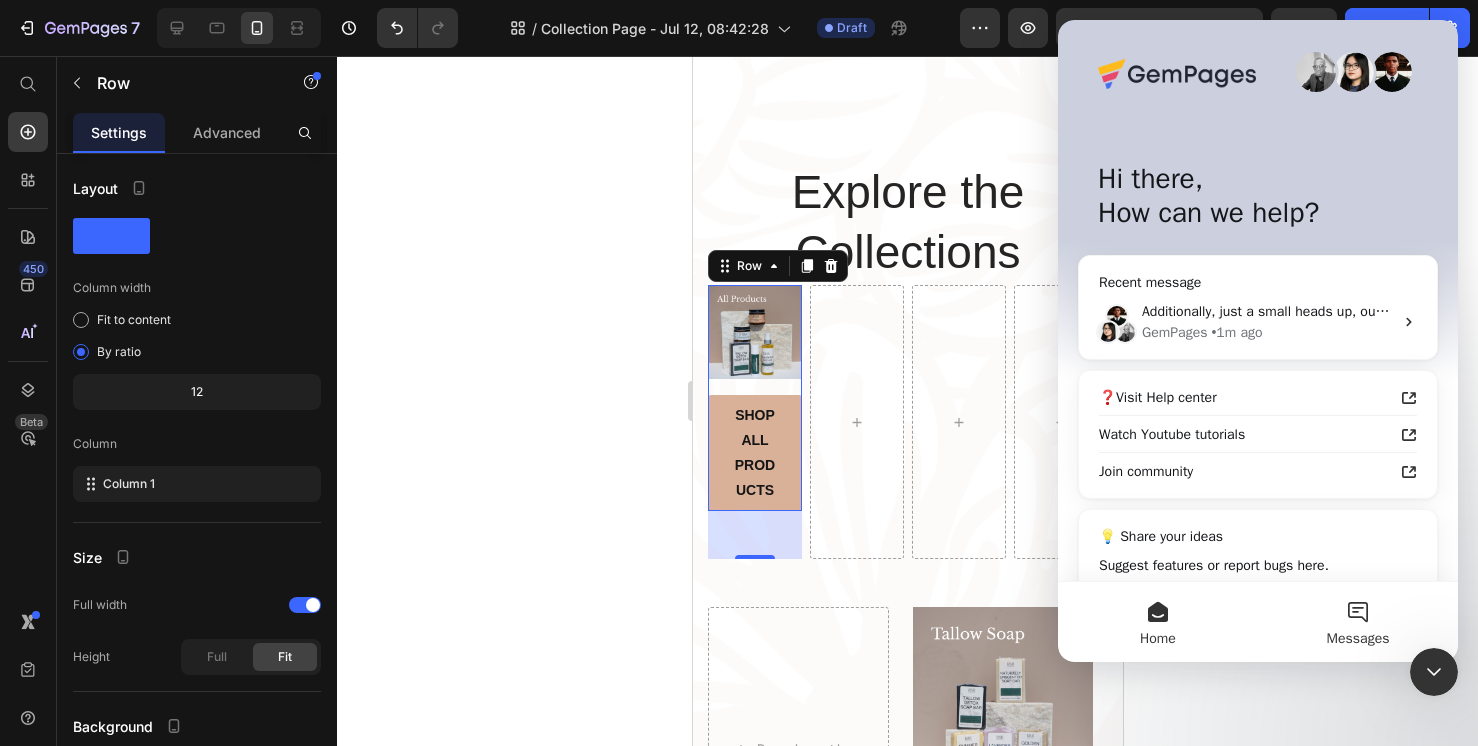 click on "Messages" at bounding box center [1358, 622] 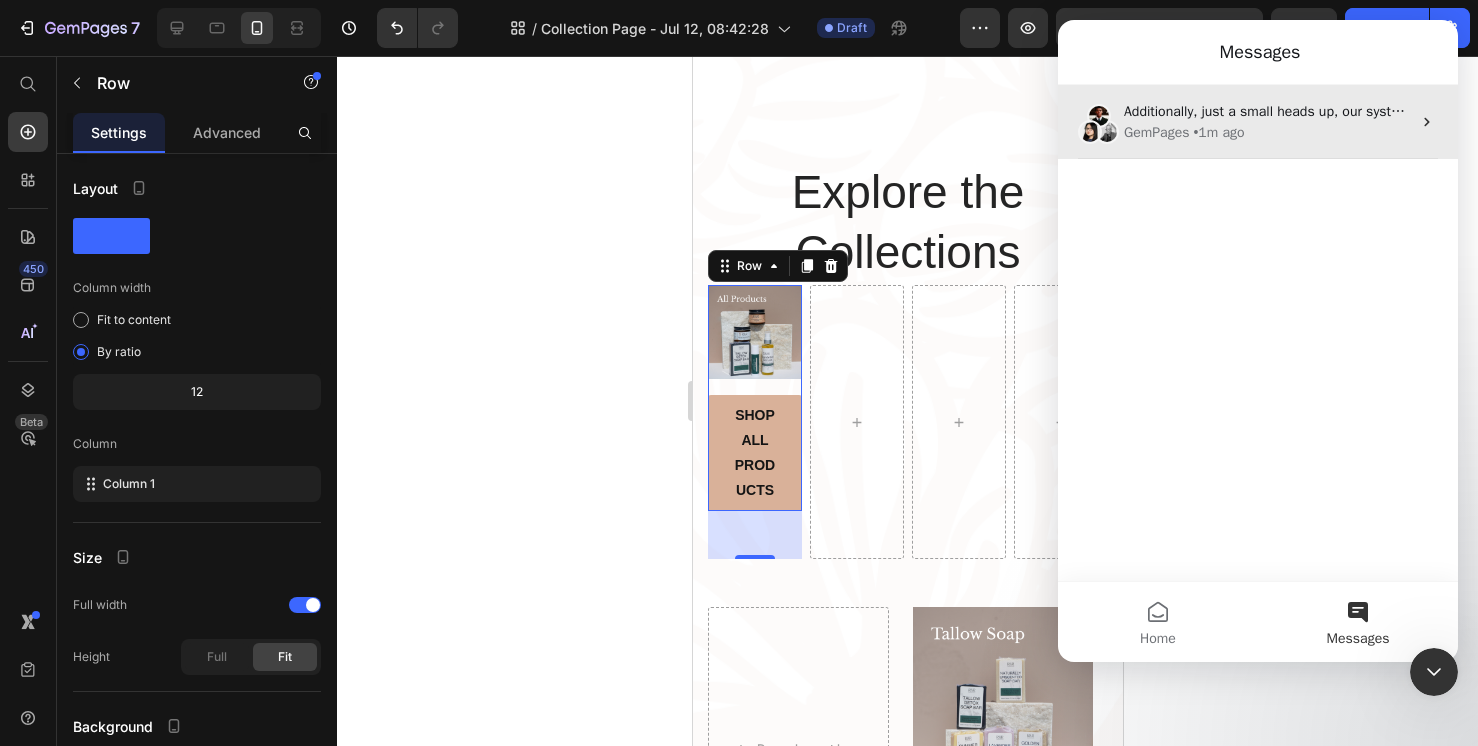 click on "GemPages •  1m ago" at bounding box center [1267, 132] 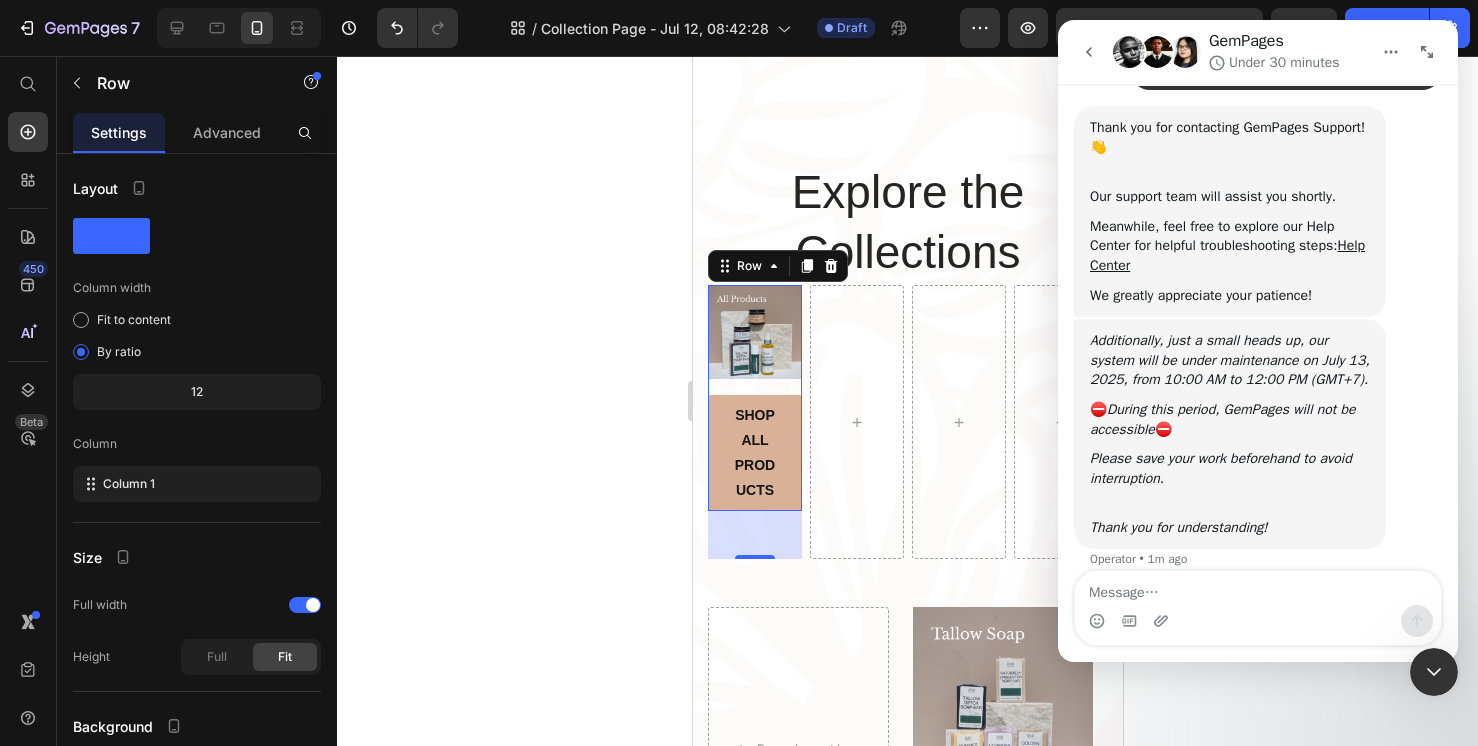 scroll, scrollTop: 330, scrollLeft: 0, axis: vertical 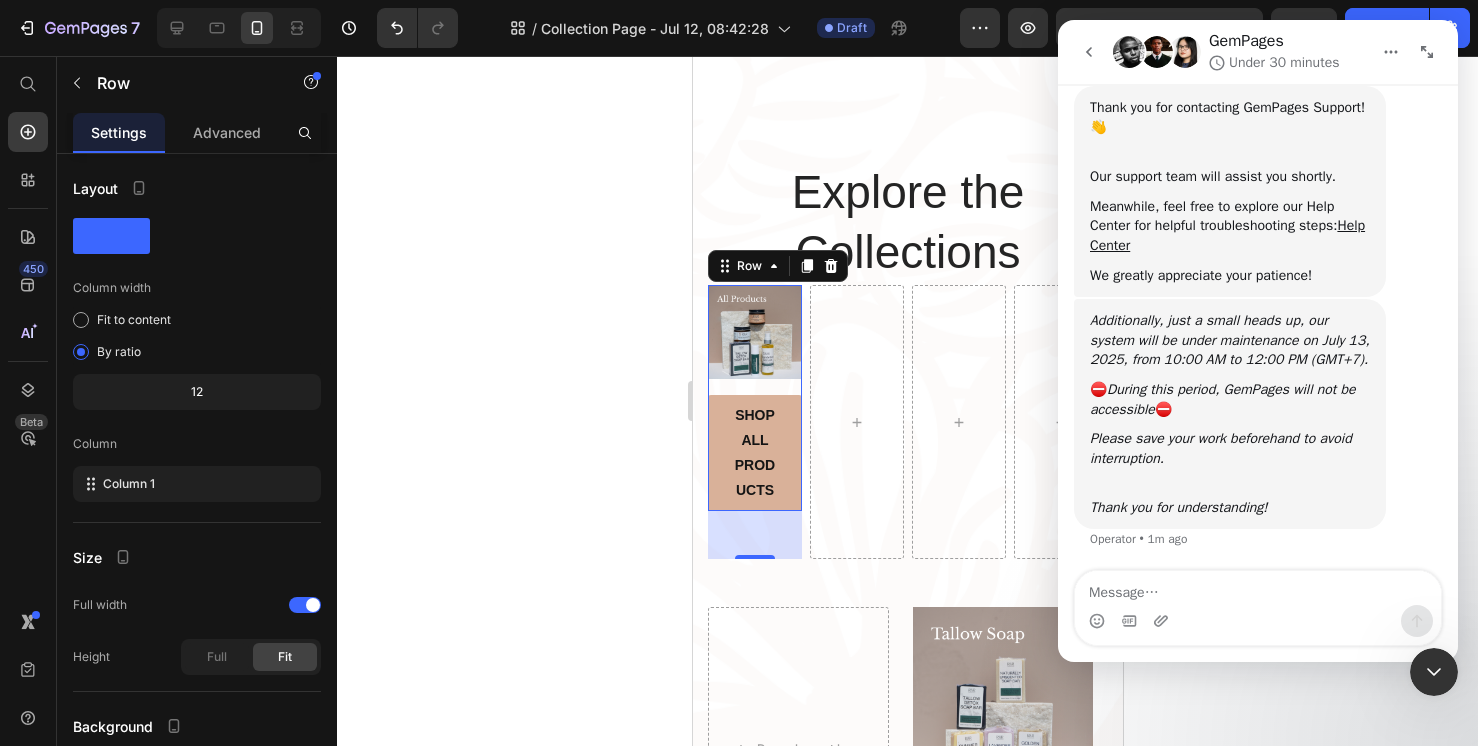 click 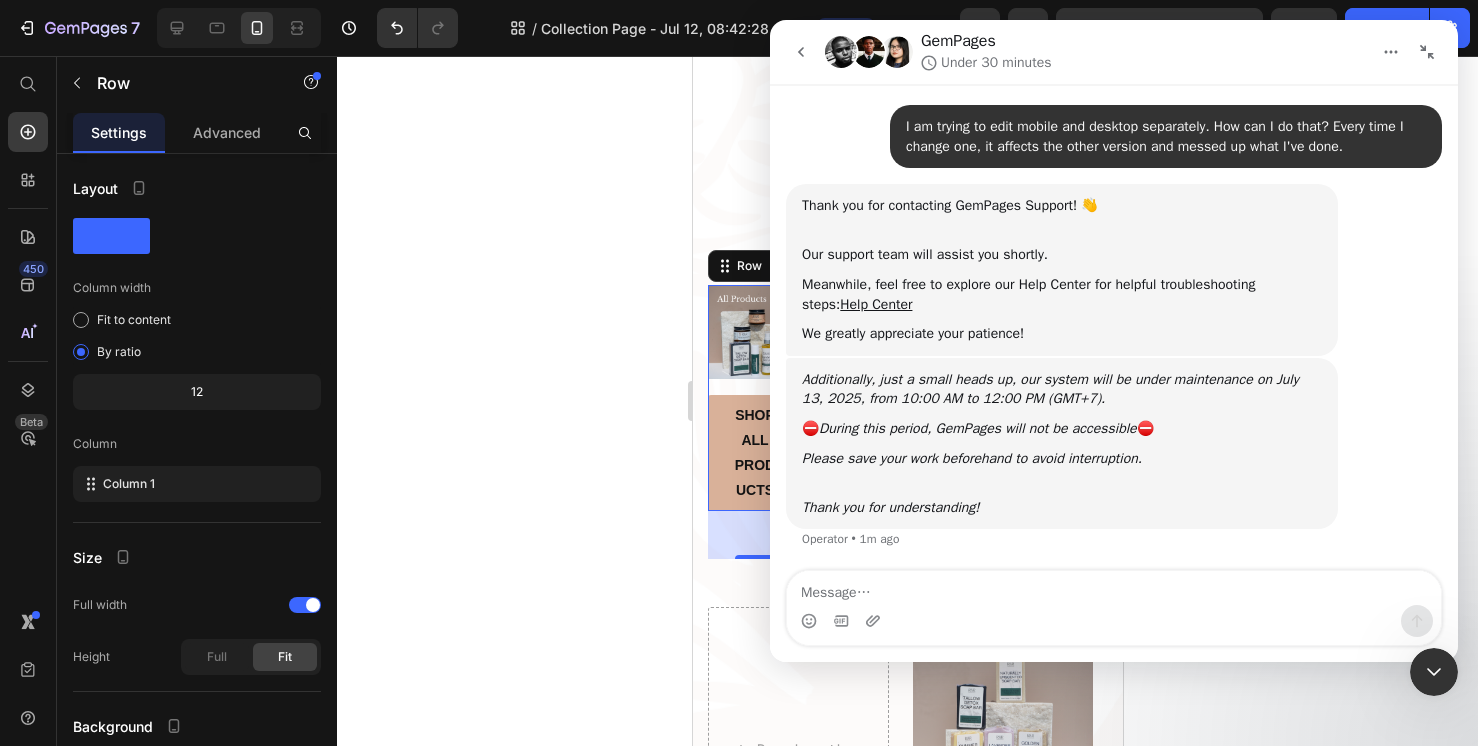 scroll, scrollTop: 138, scrollLeft: 0, axis: vertical 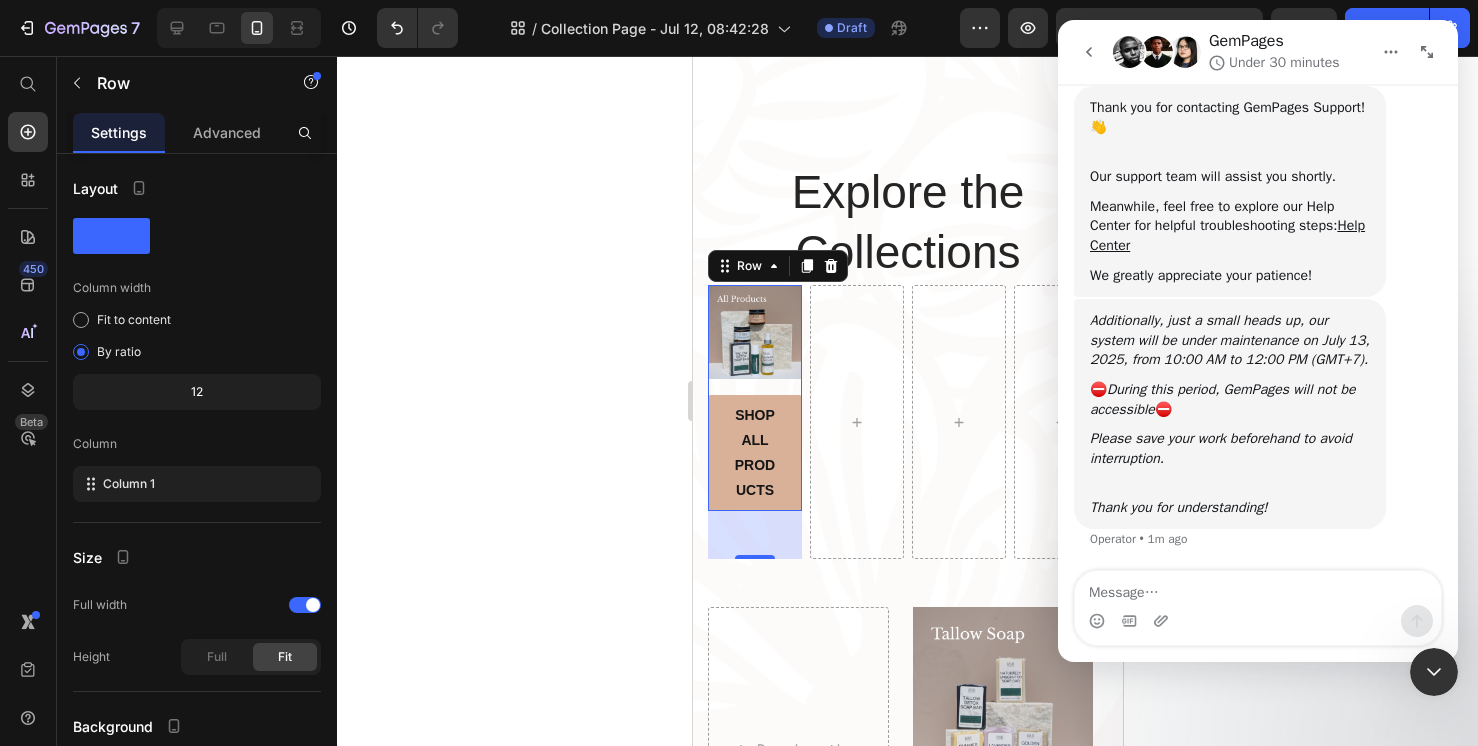 click 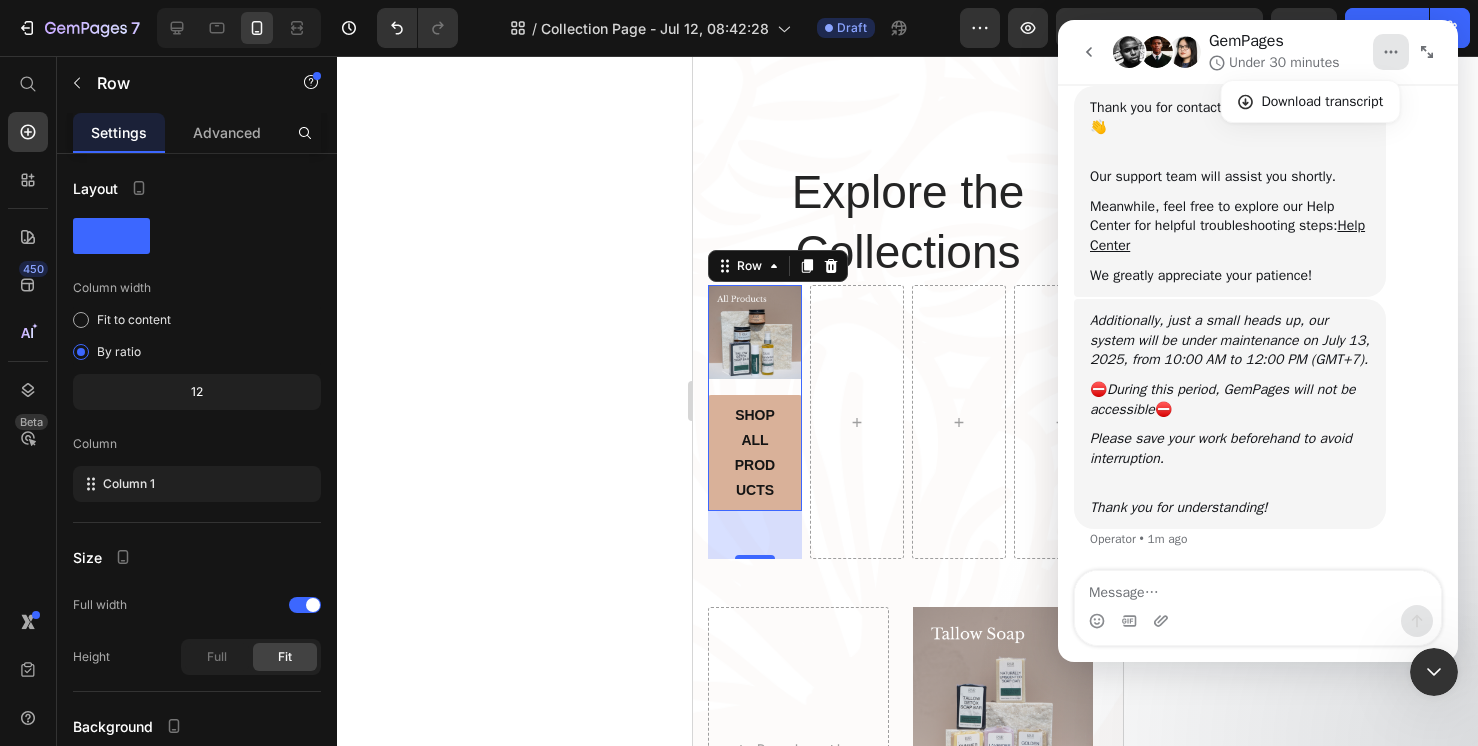click on "Thank you for contacting GemPages Support! 👋 ​ Our support team will assist you shortly.  Meanwhile, feel free to explore our Help Center for helpful troubleshooting steps:  Help Center We greatly appreciate your patience! Operator    •   1m ago" at bounding box center [1258, 192] 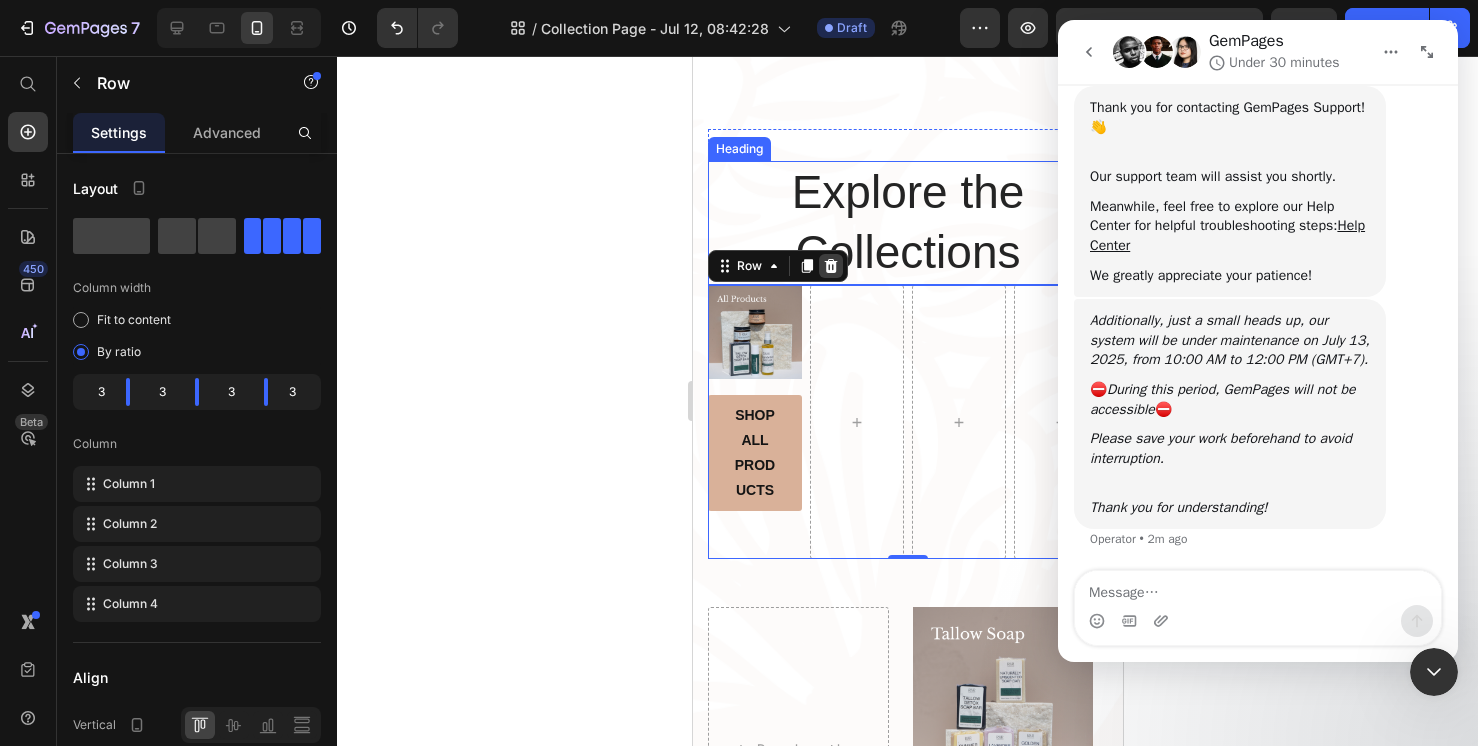 click 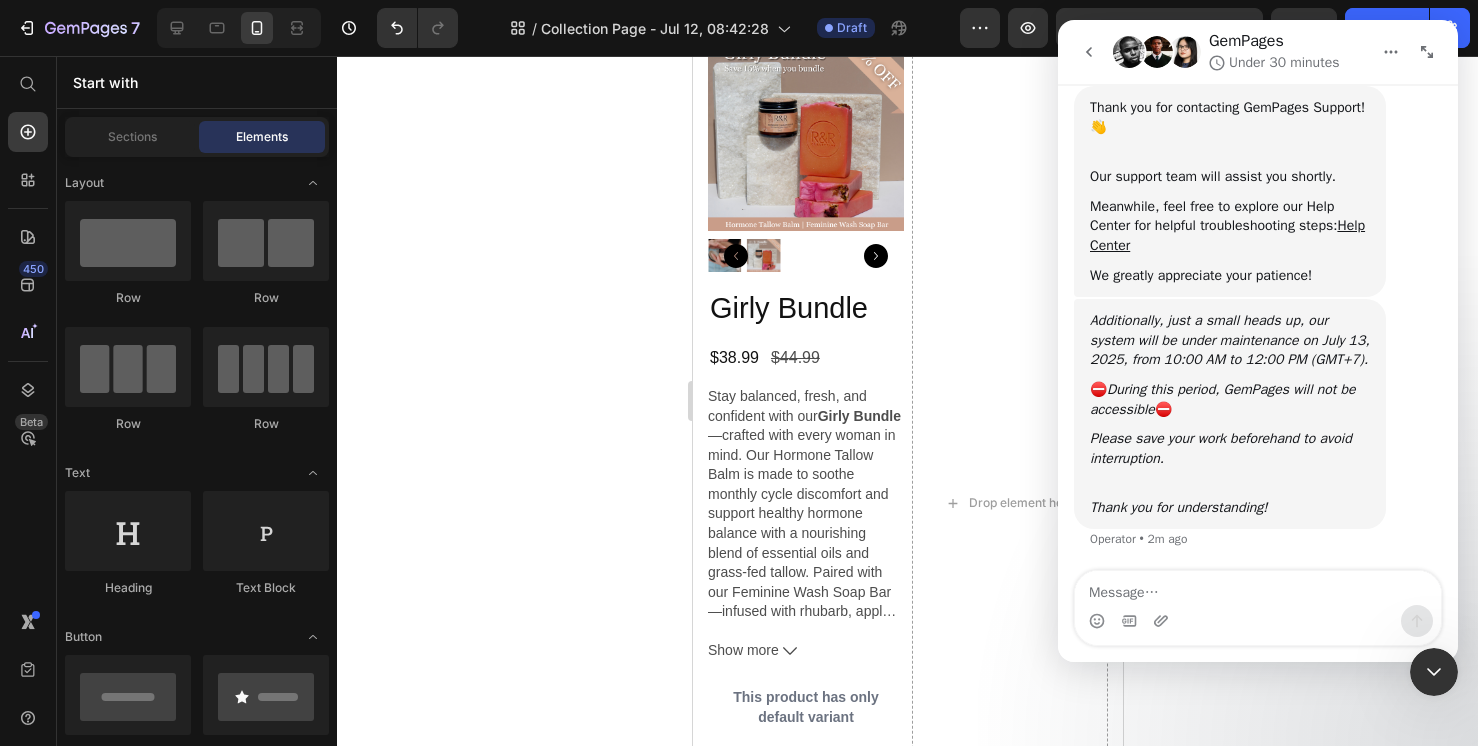 scroll, scrollTop: 908, scrollLeft: 0, axis: vertical 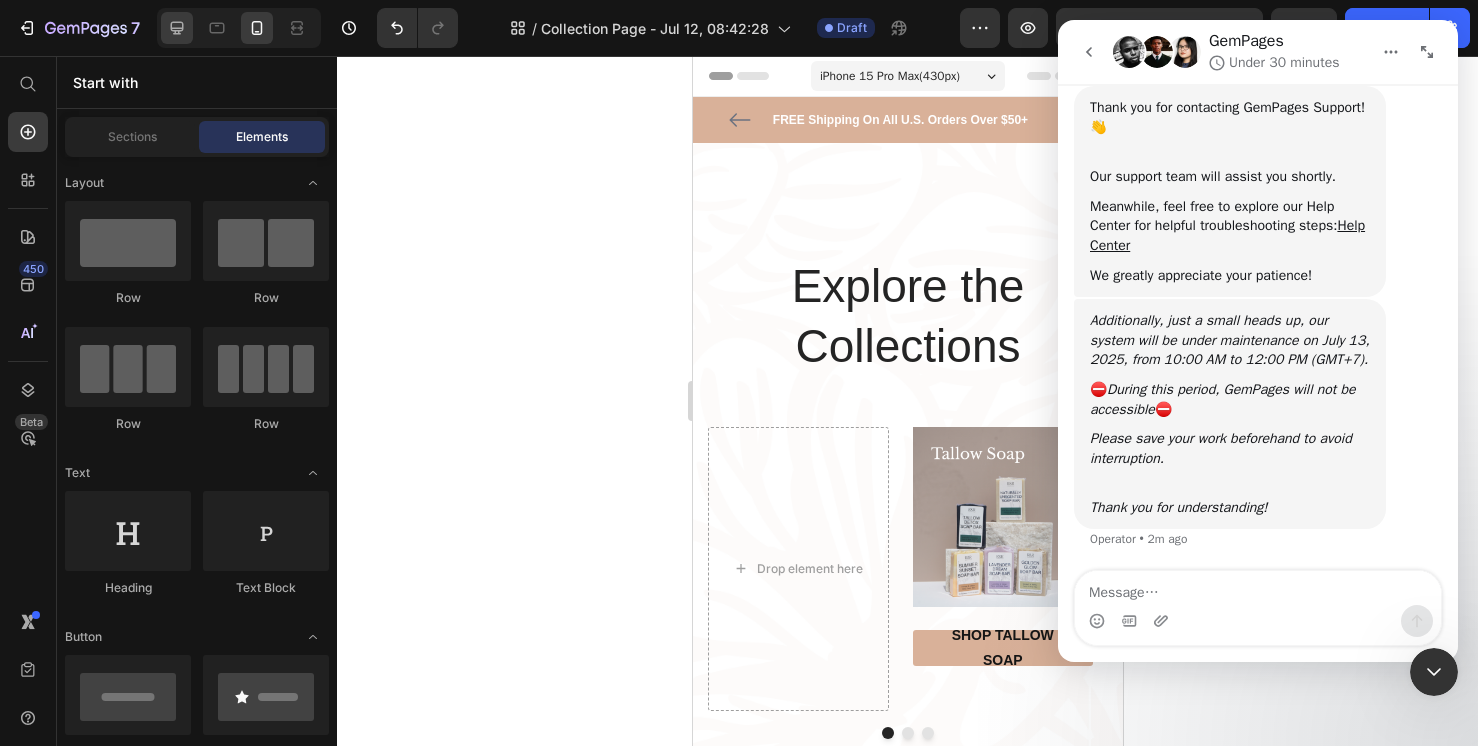 click 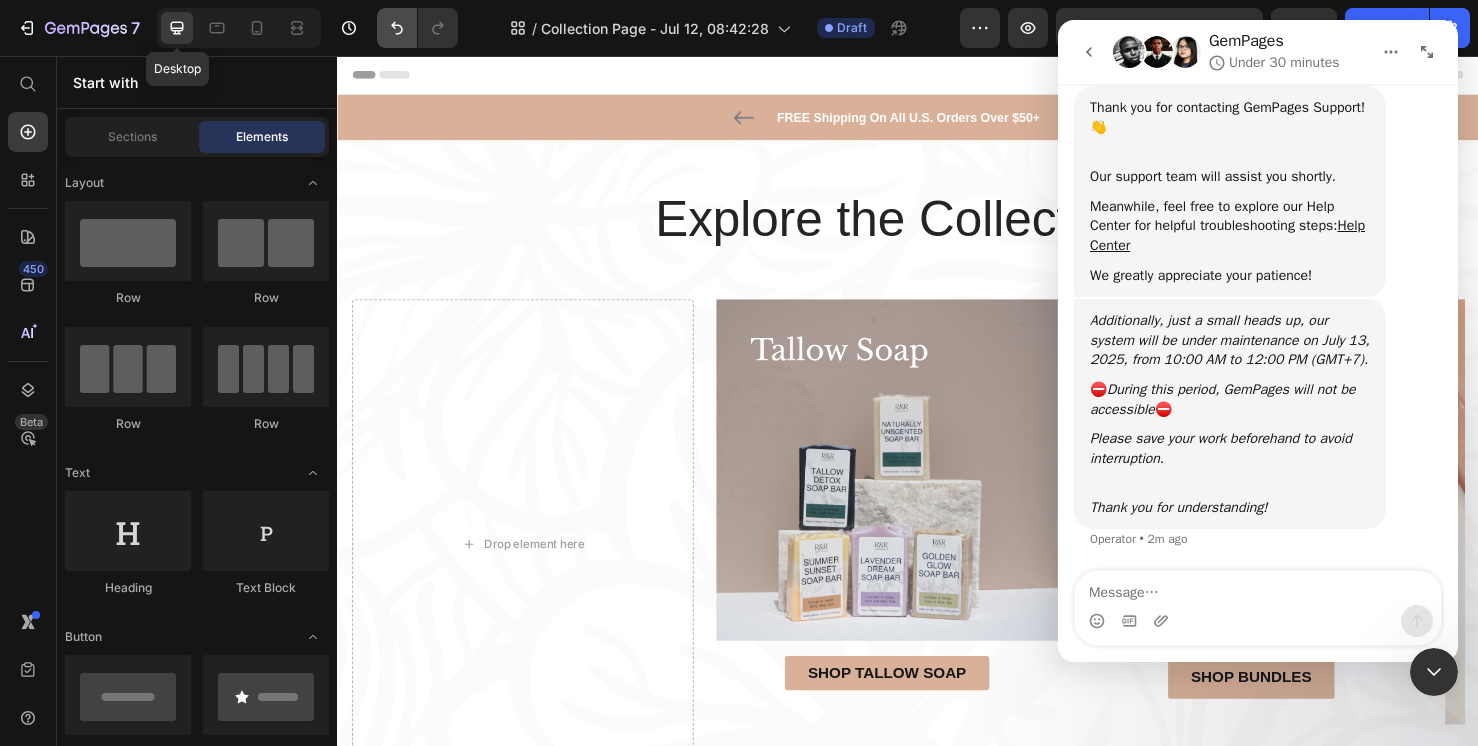 click 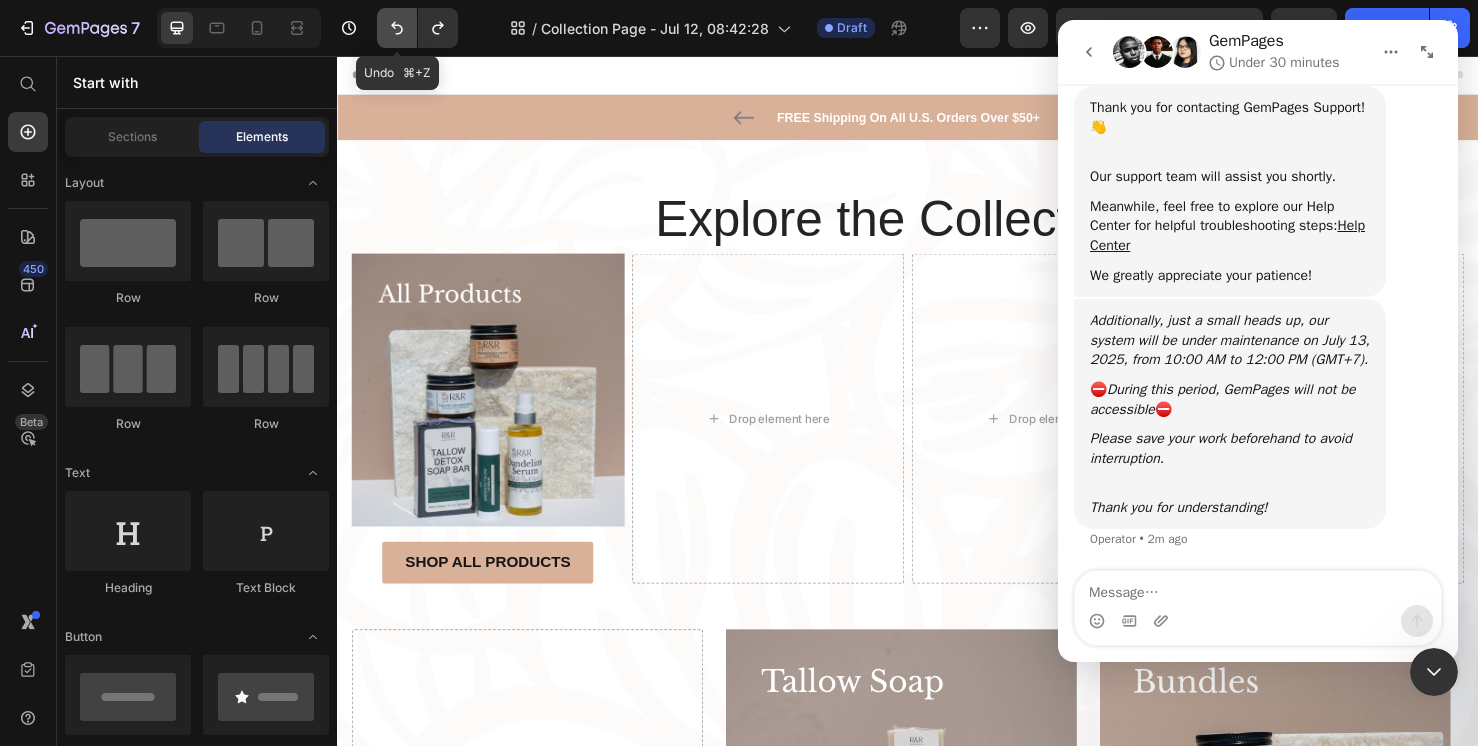 click 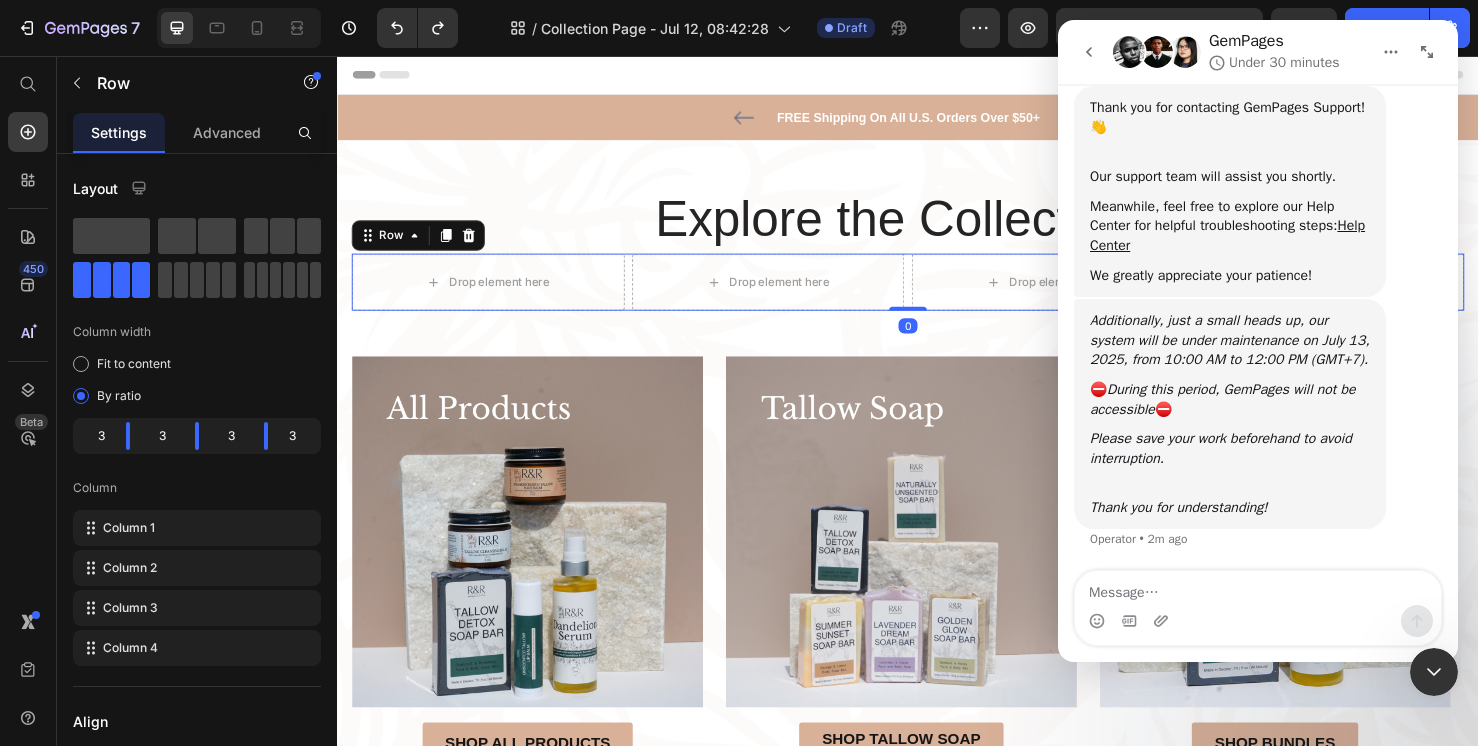 click on "Drop element here
Drop element here
Drop element here
Drop element here Row   0" at bounding box center (937, 294) 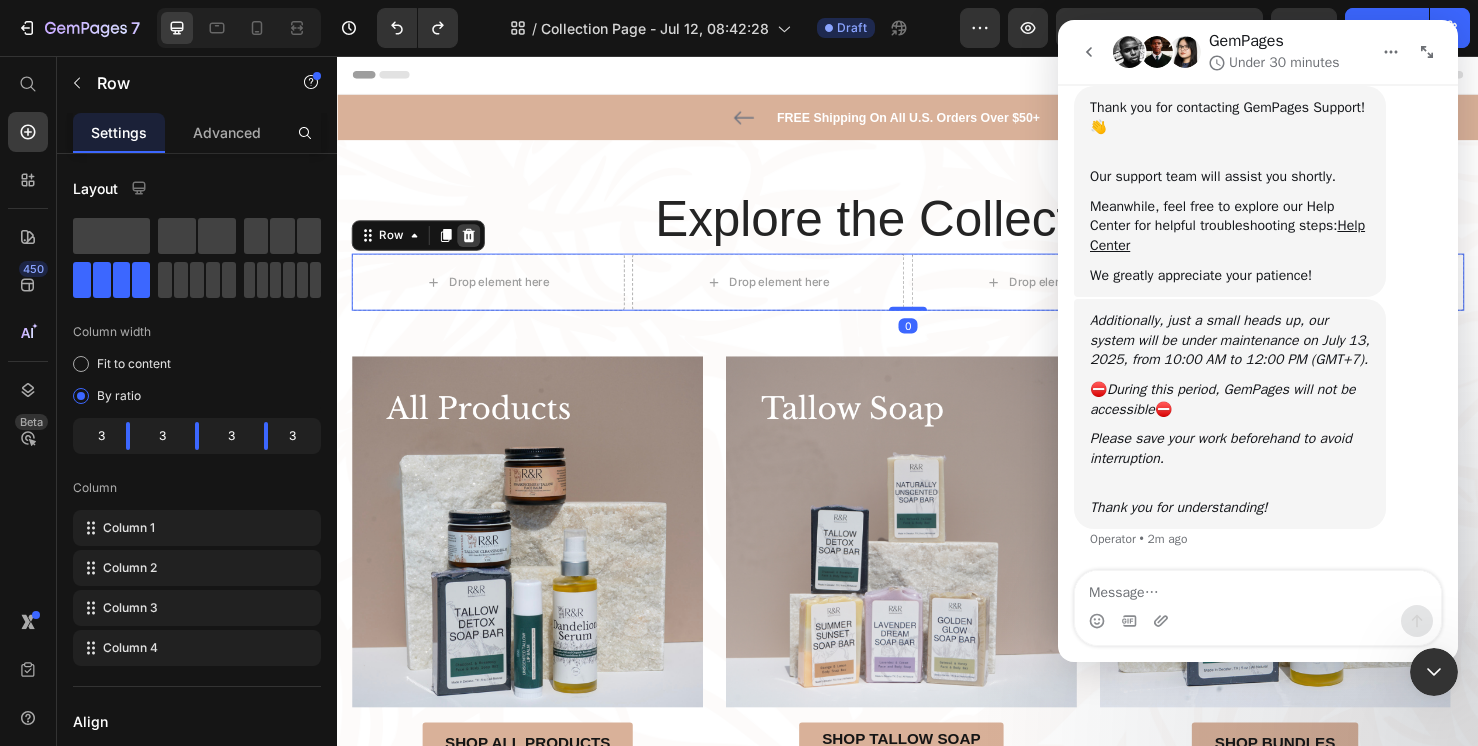 click 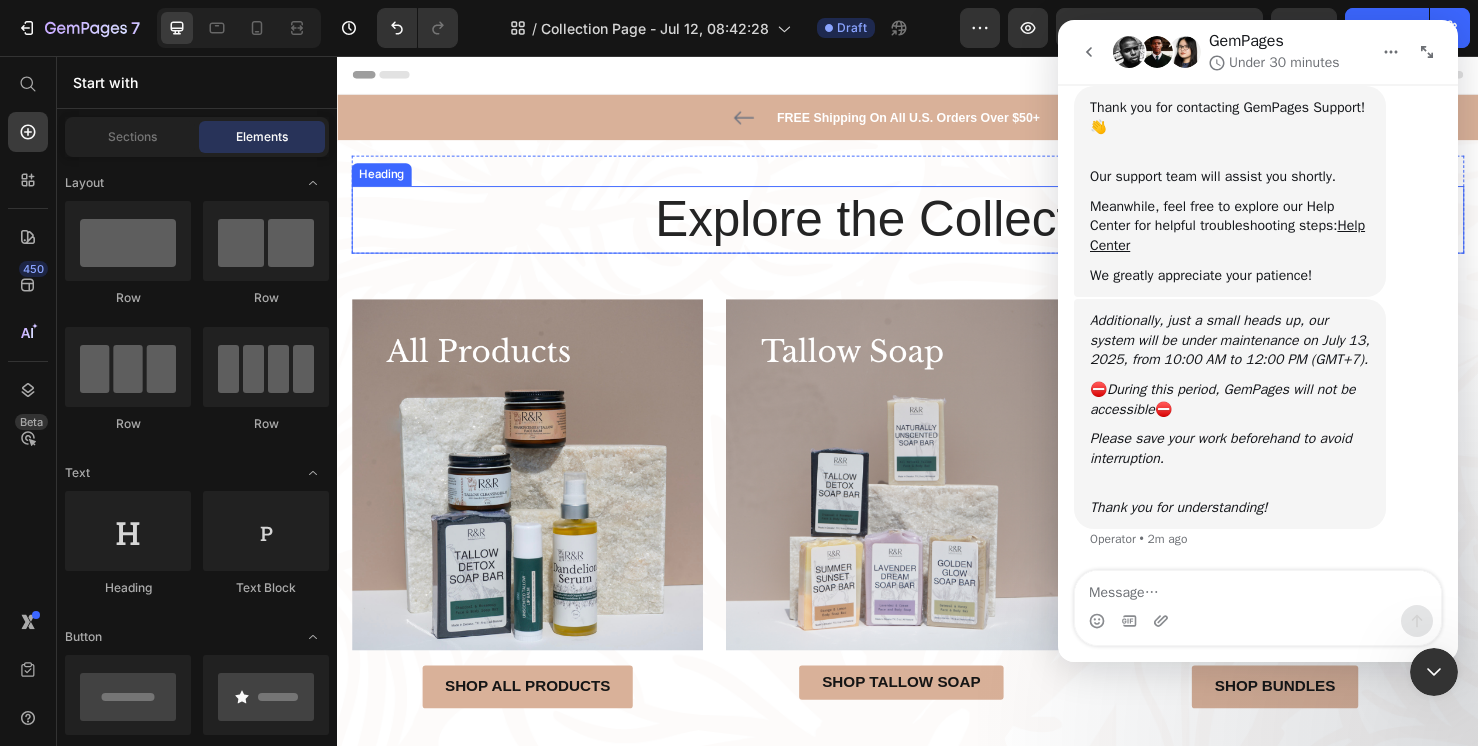 scroll, scrollTop: 1275, scrollLeft: 0, axis: vertical 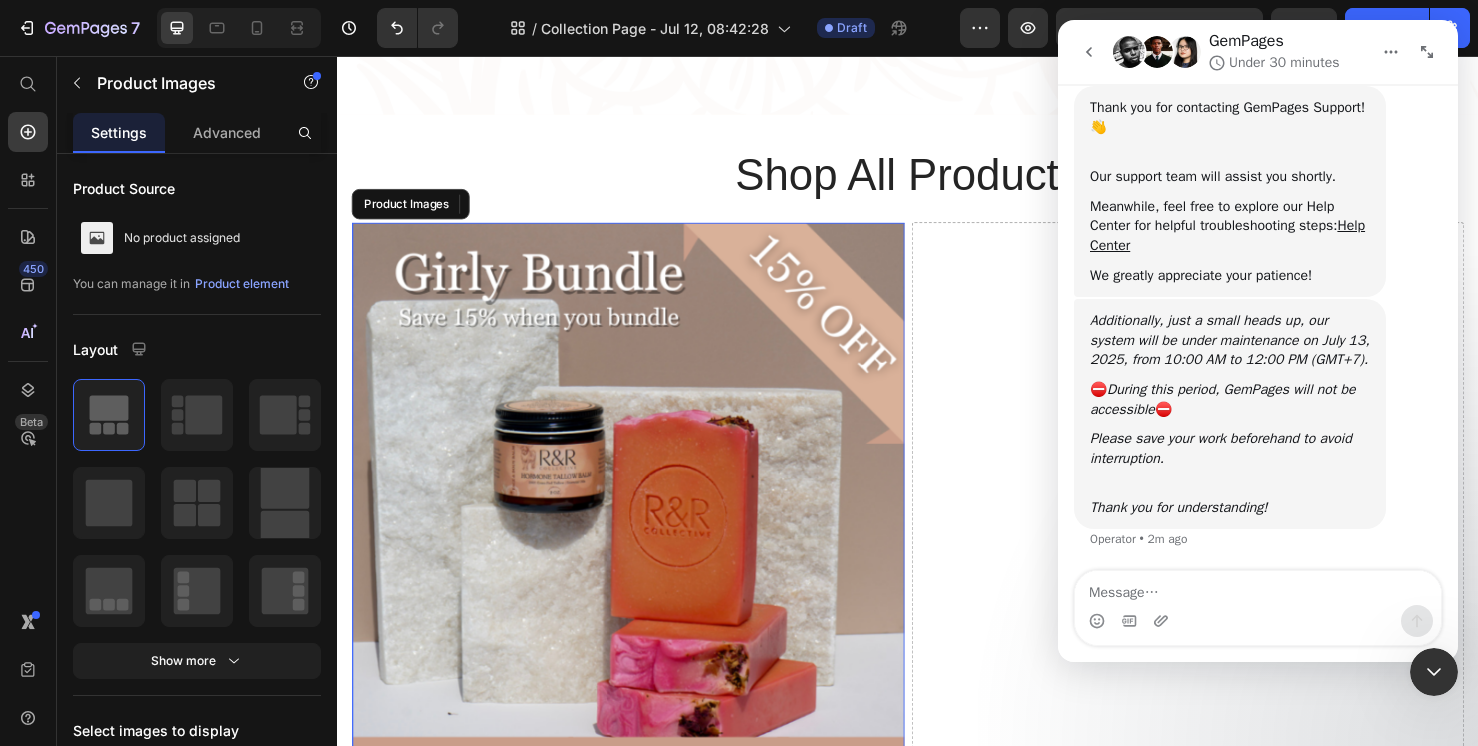 click at bounding box center [642, 521] 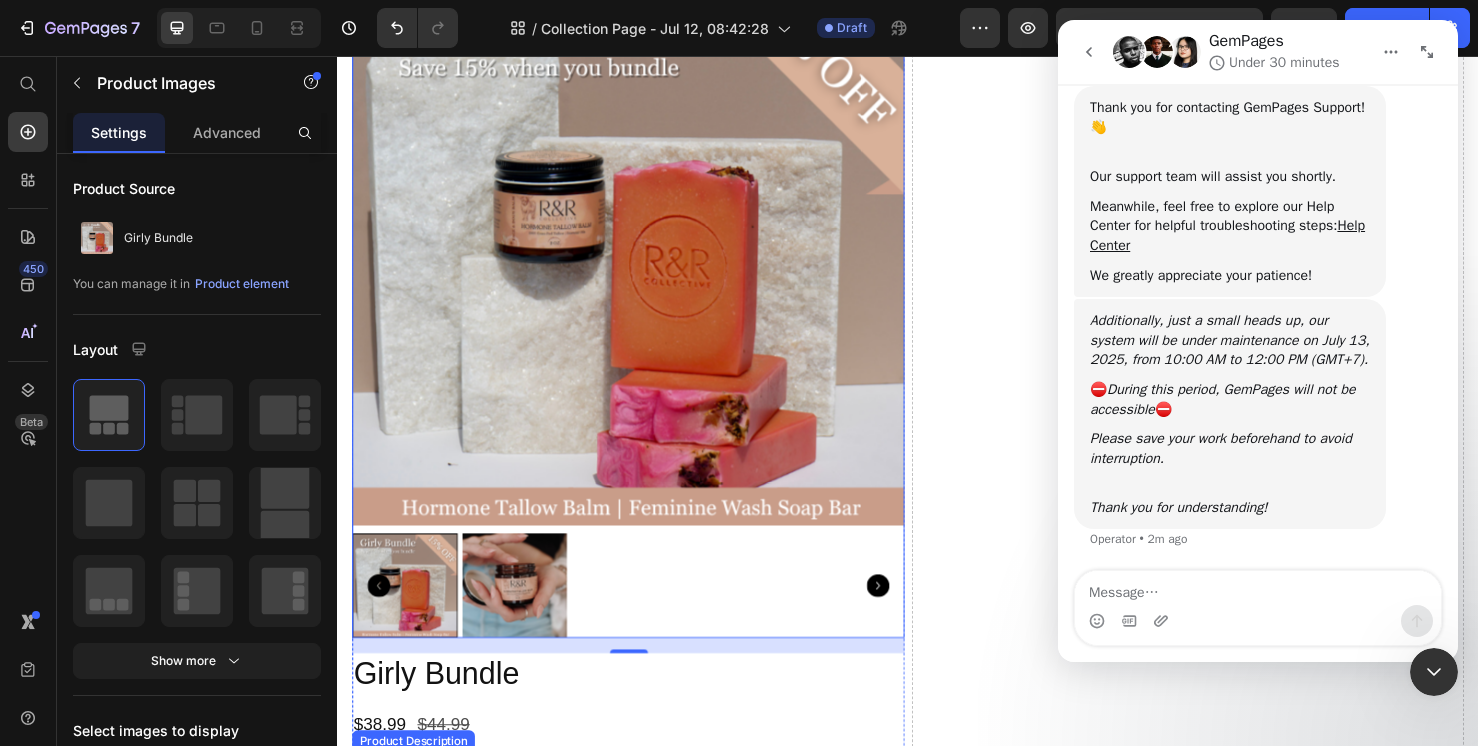 scroll, scrollTop: 1991, scrollLeft: 0, axis: vertical 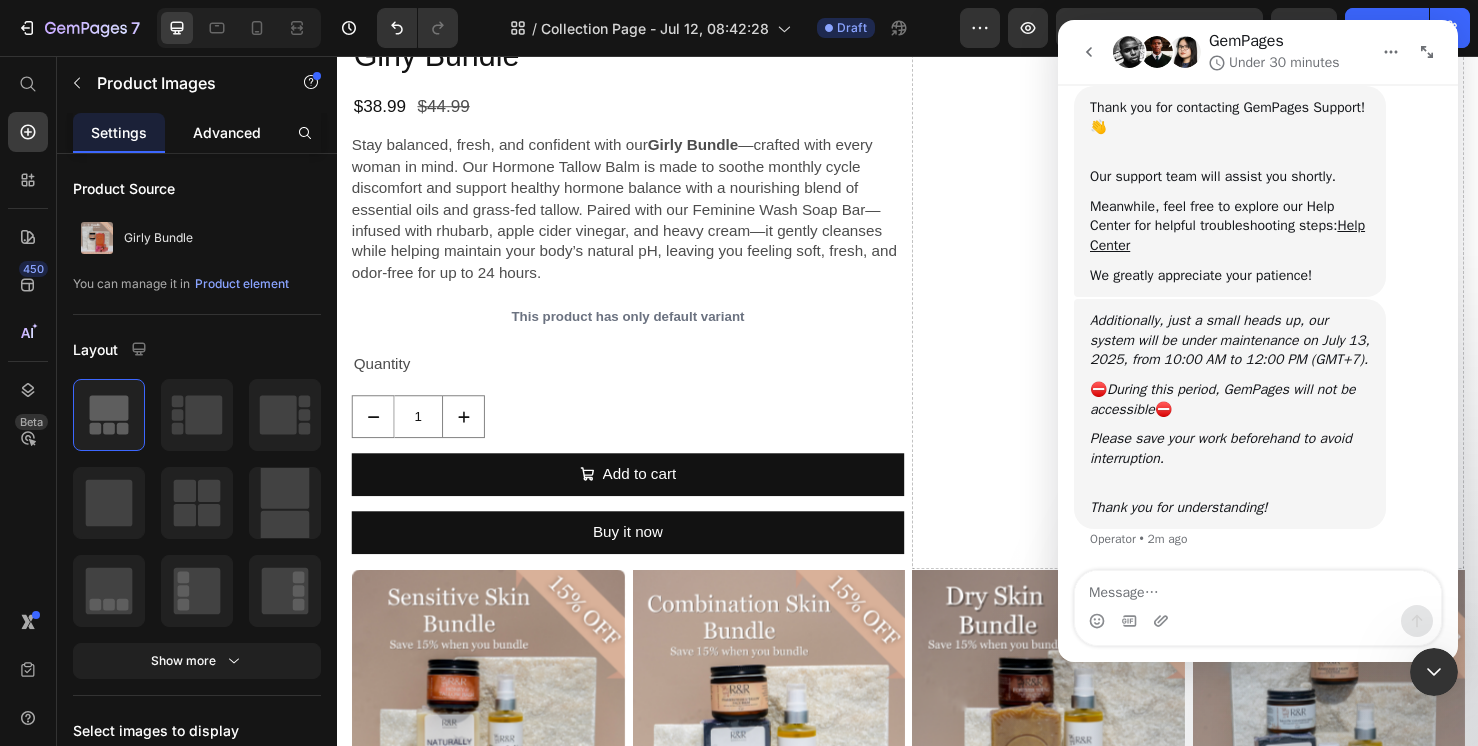 click on "Advanced" at bounding box center [227, 132] 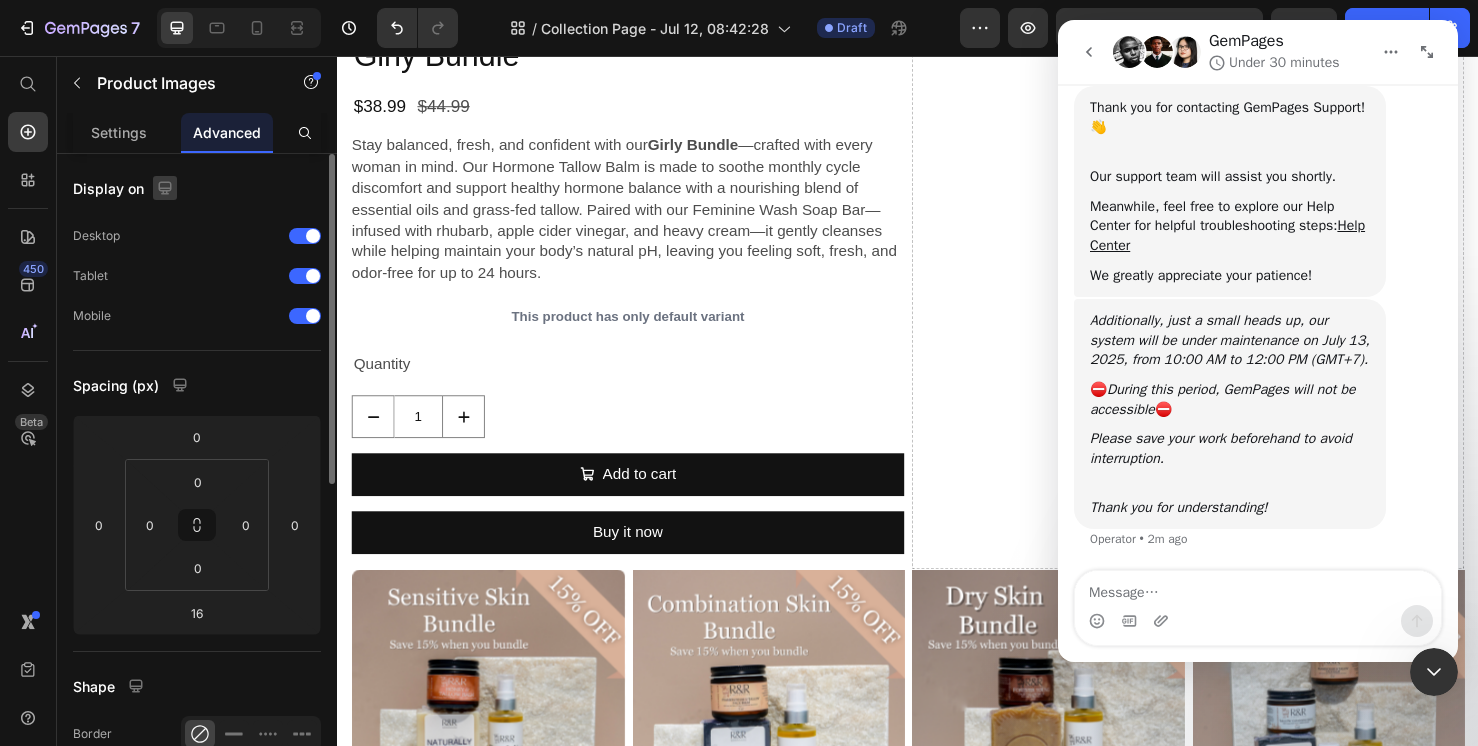 click 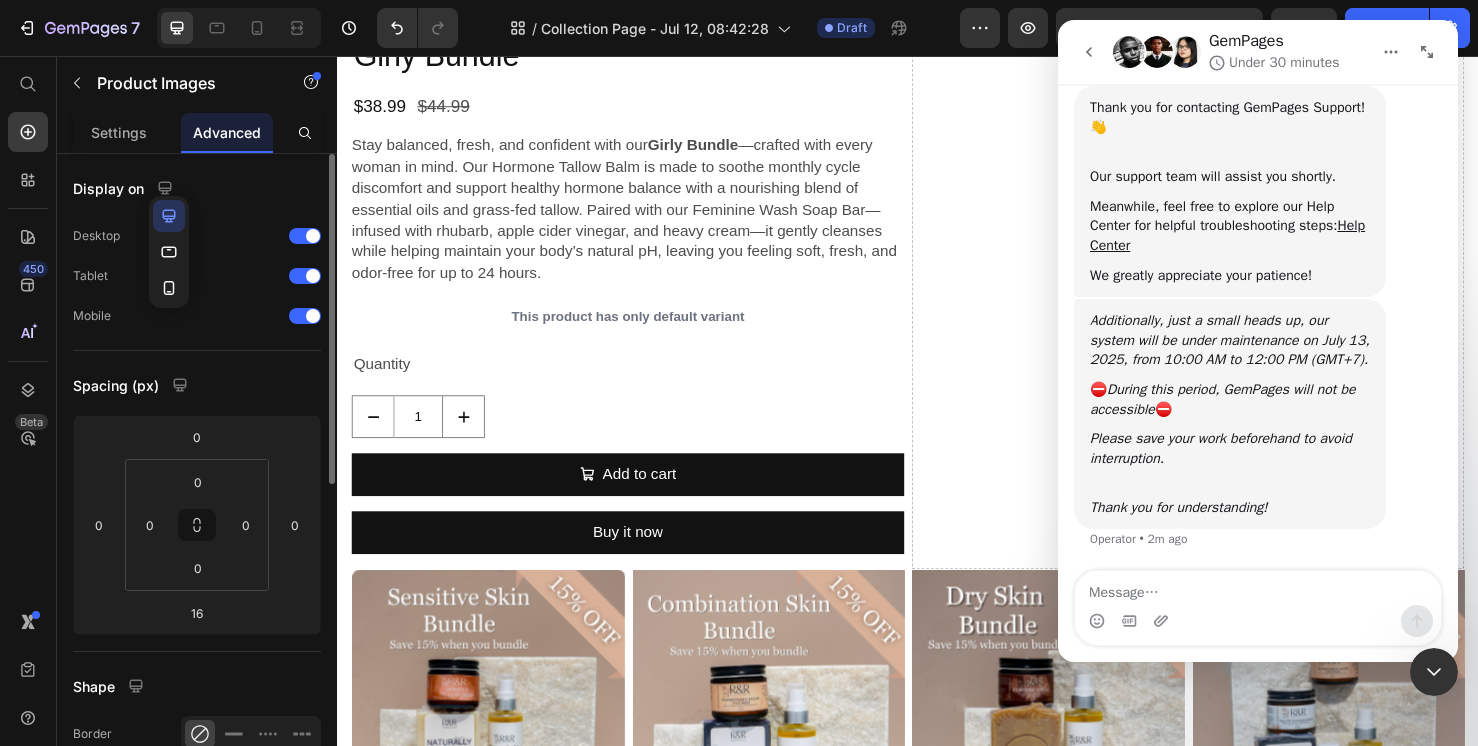 click on "Display on" at bounding box center (197, 188) 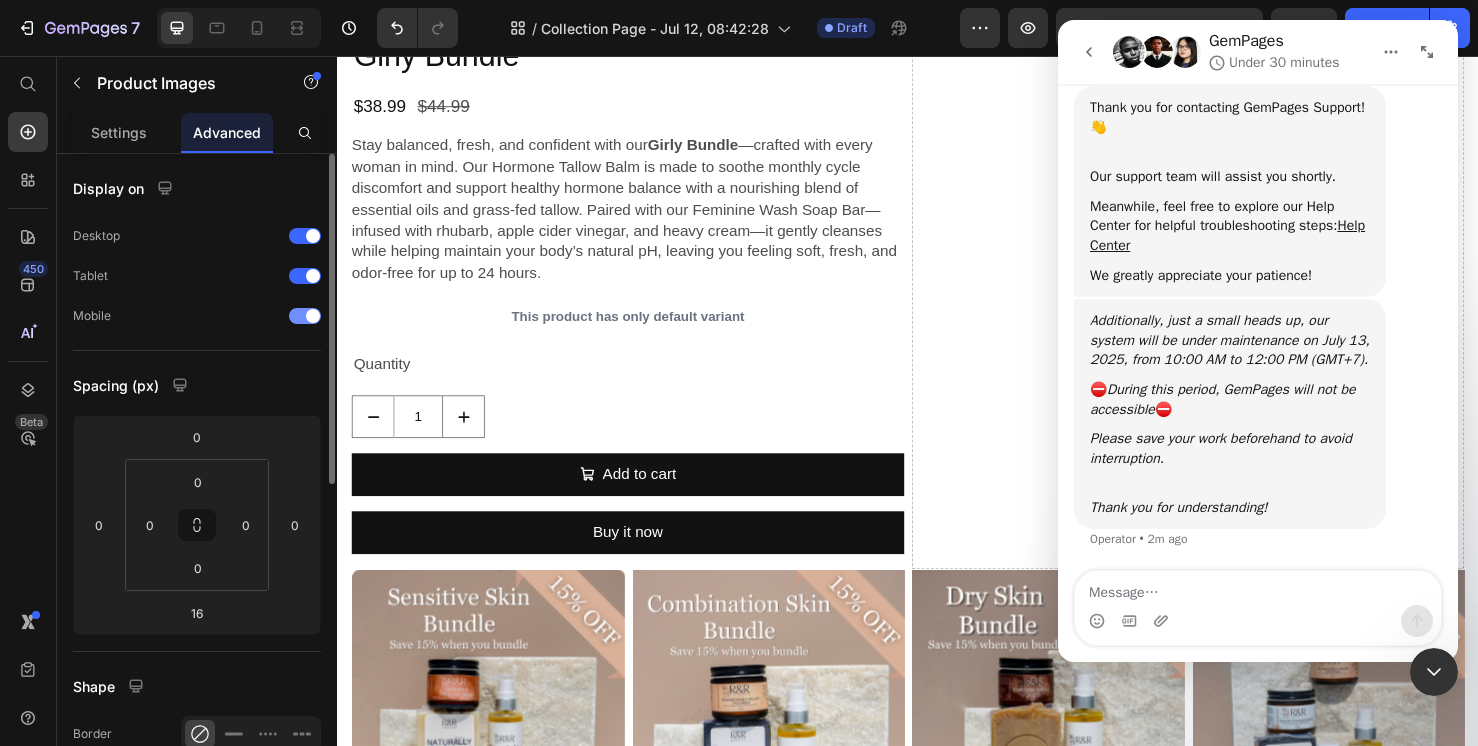 click at bounding box center [313, 316] 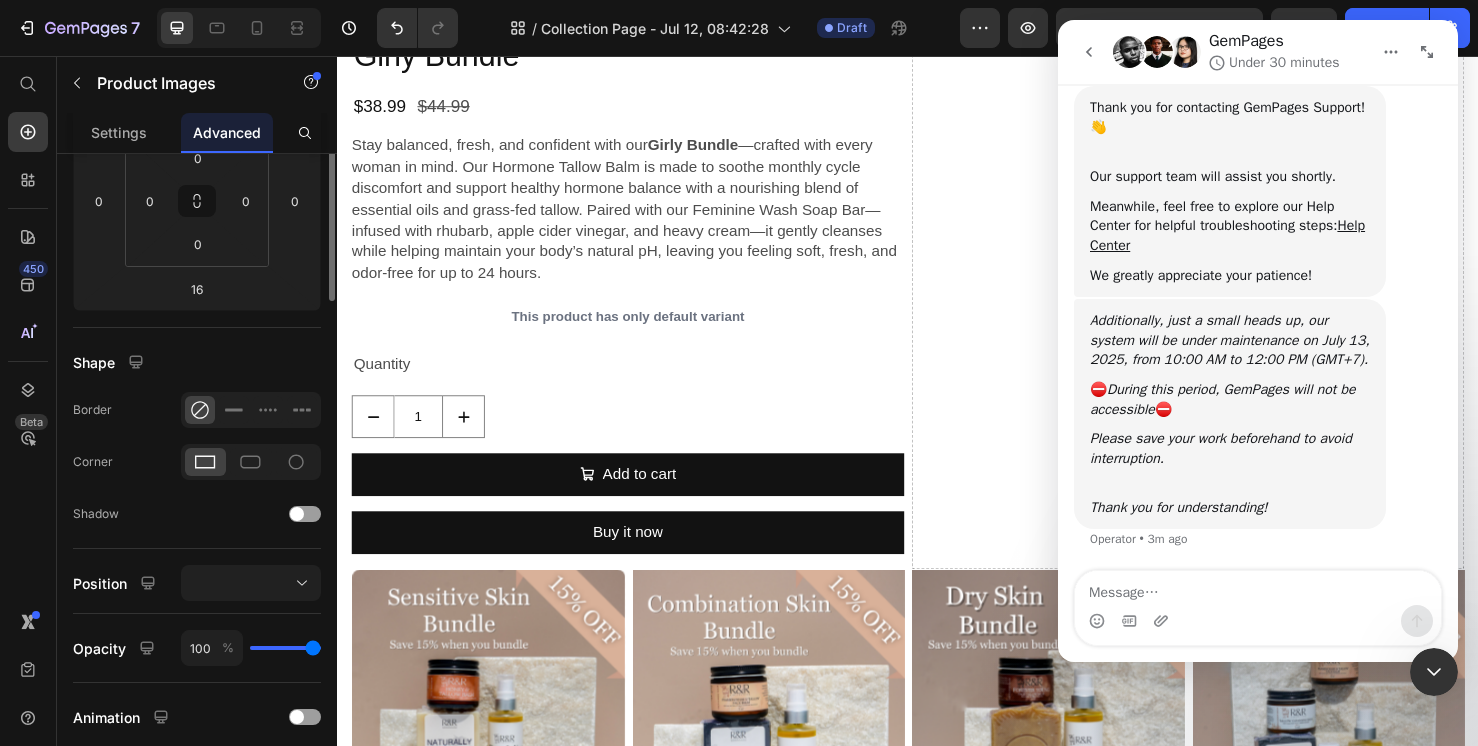 scroll, scrollTop: 0, scrollLeft: 0, axis: both 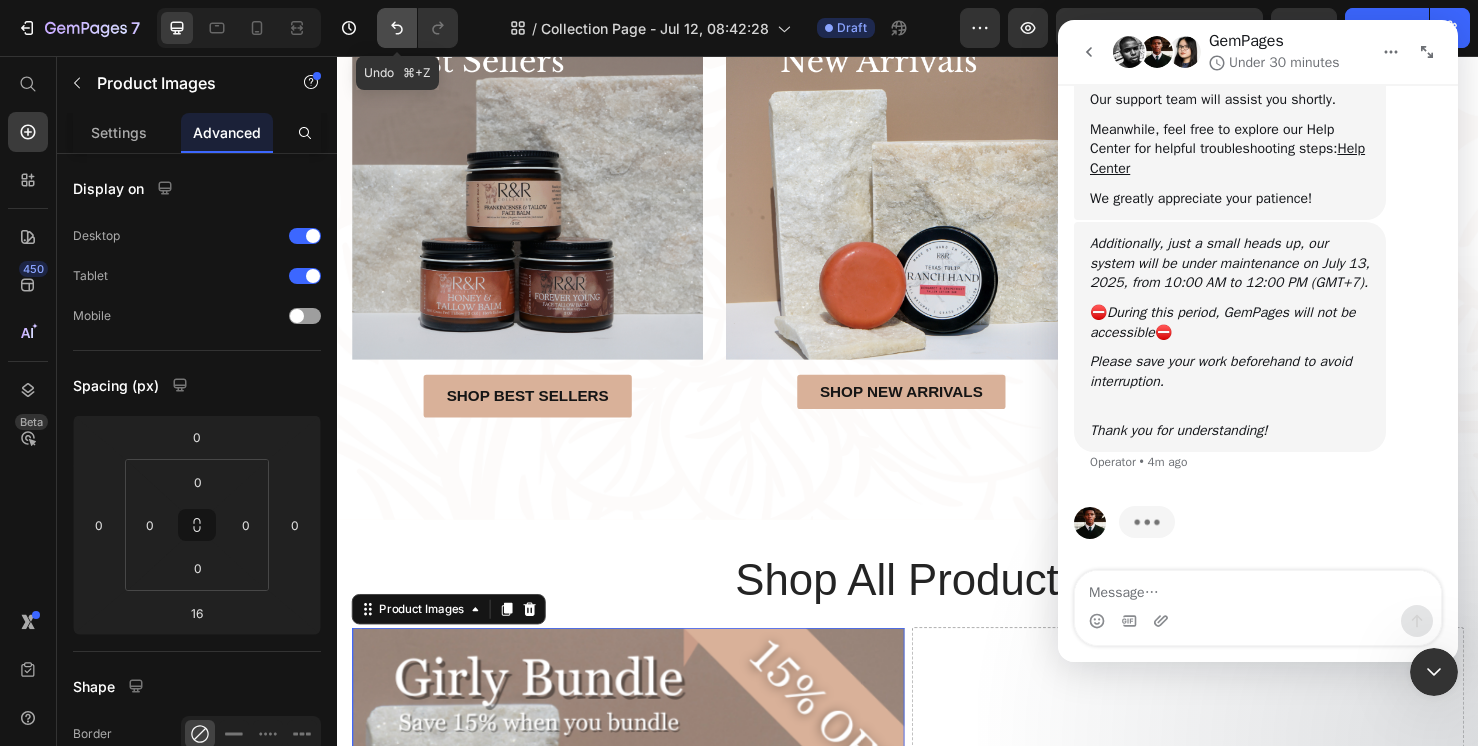 click 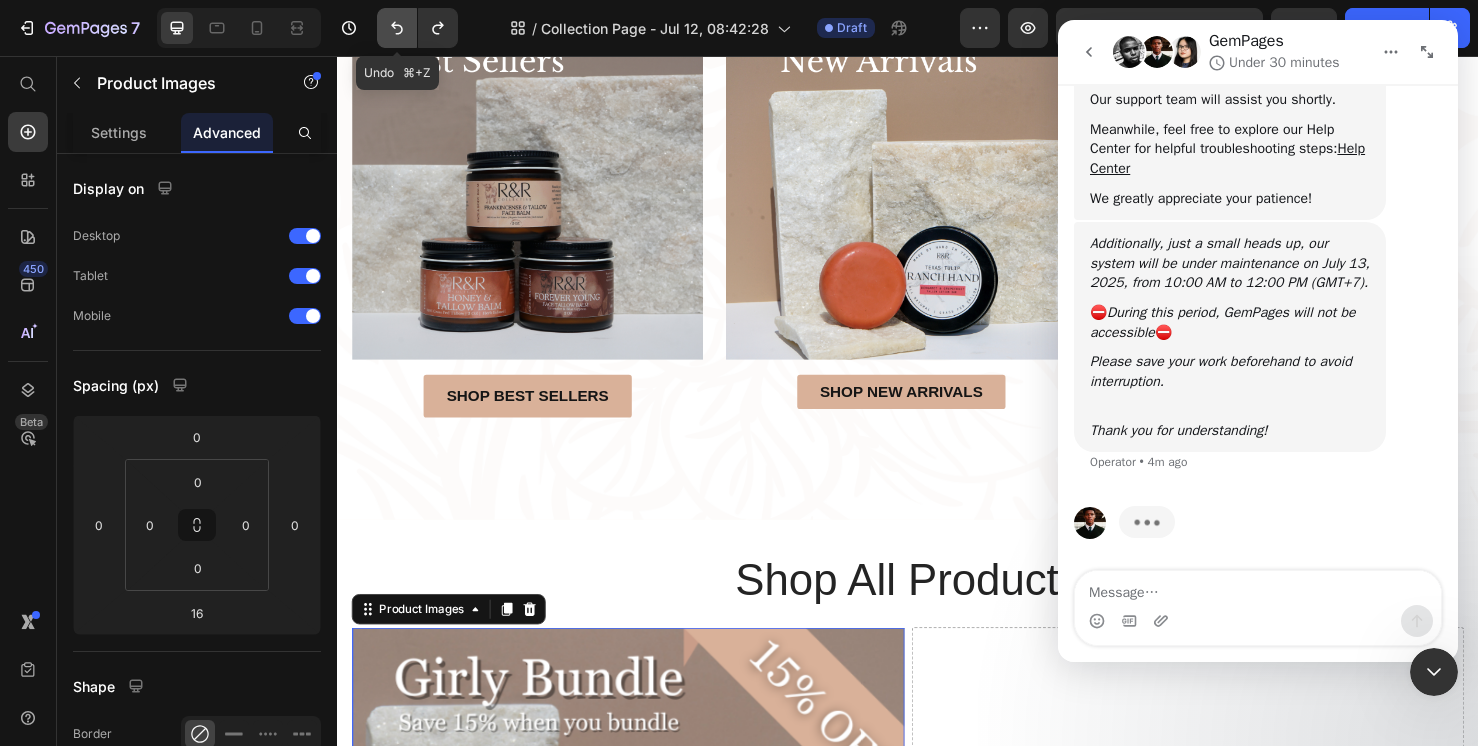 click 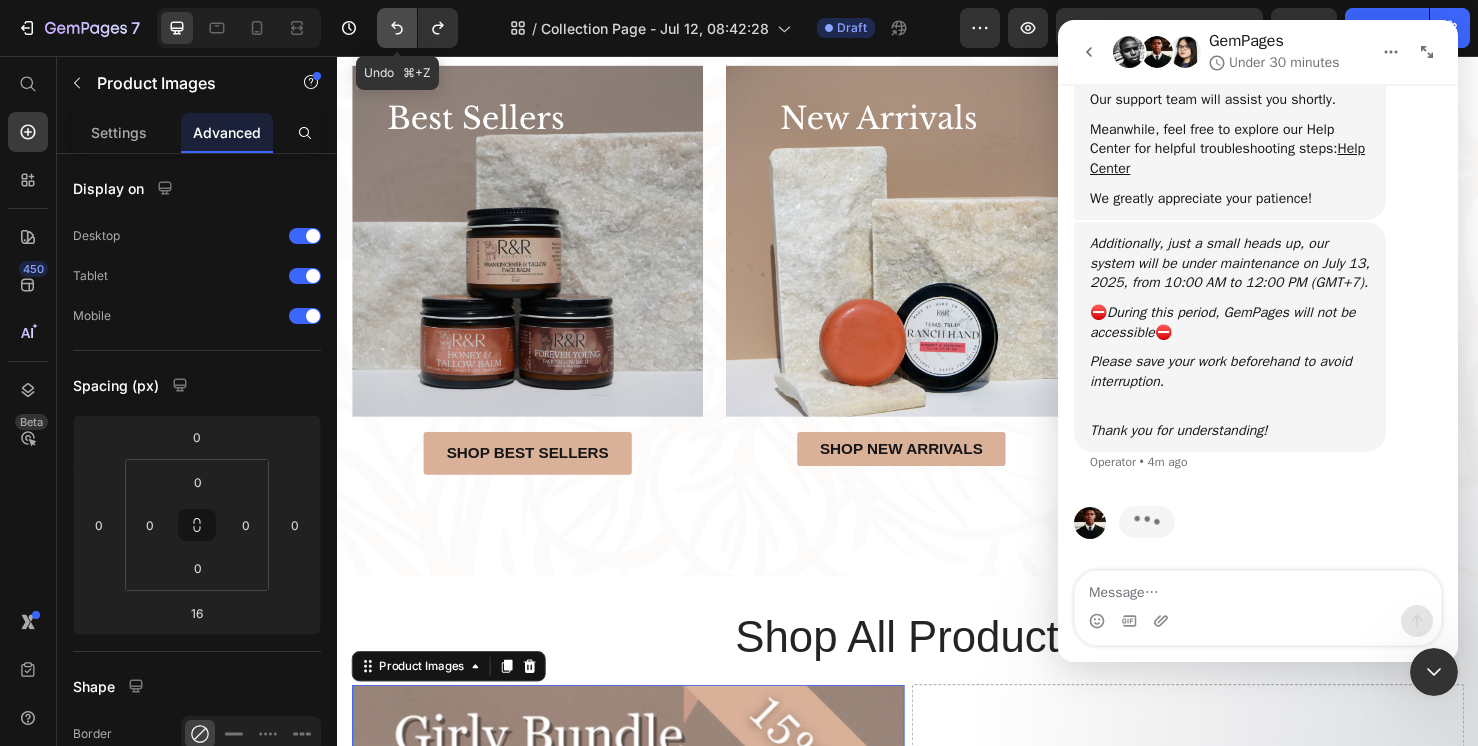 click 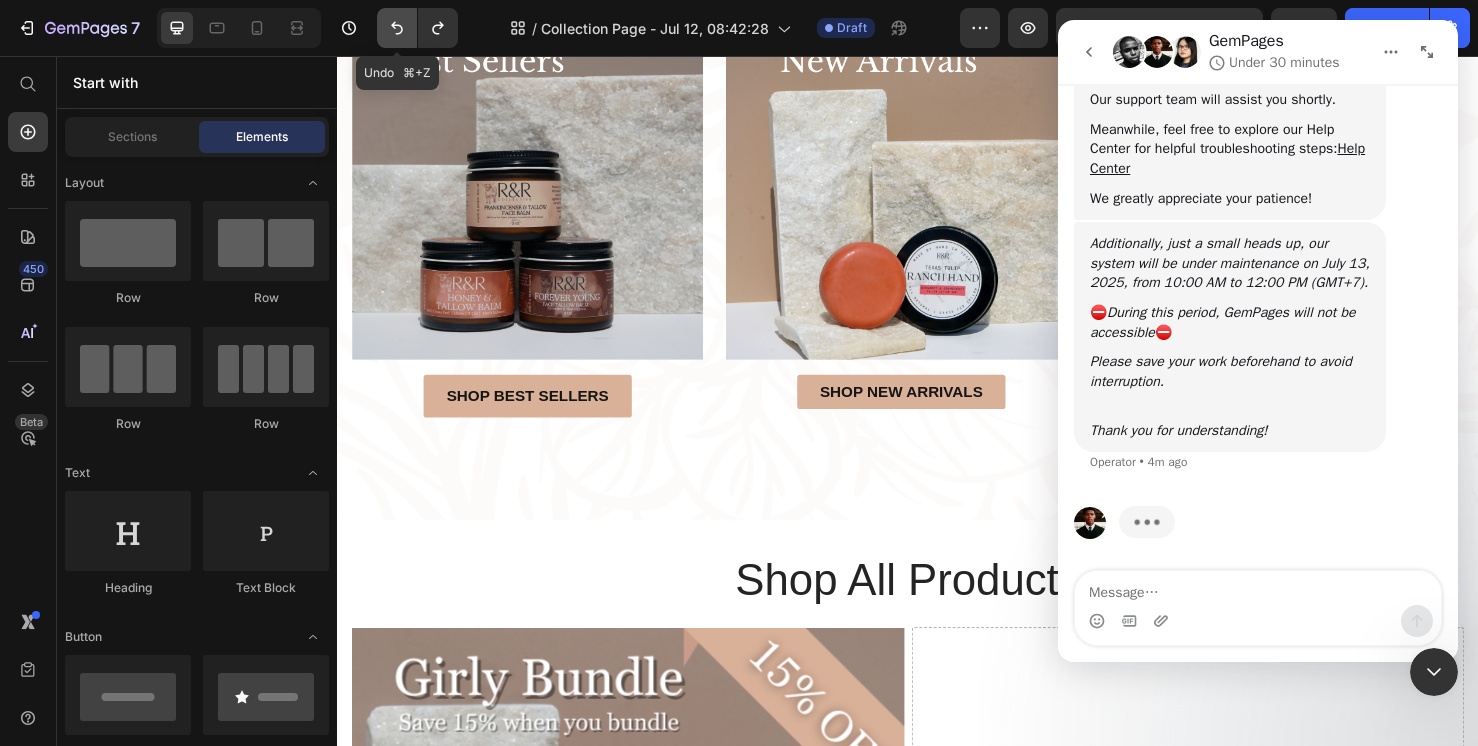 click 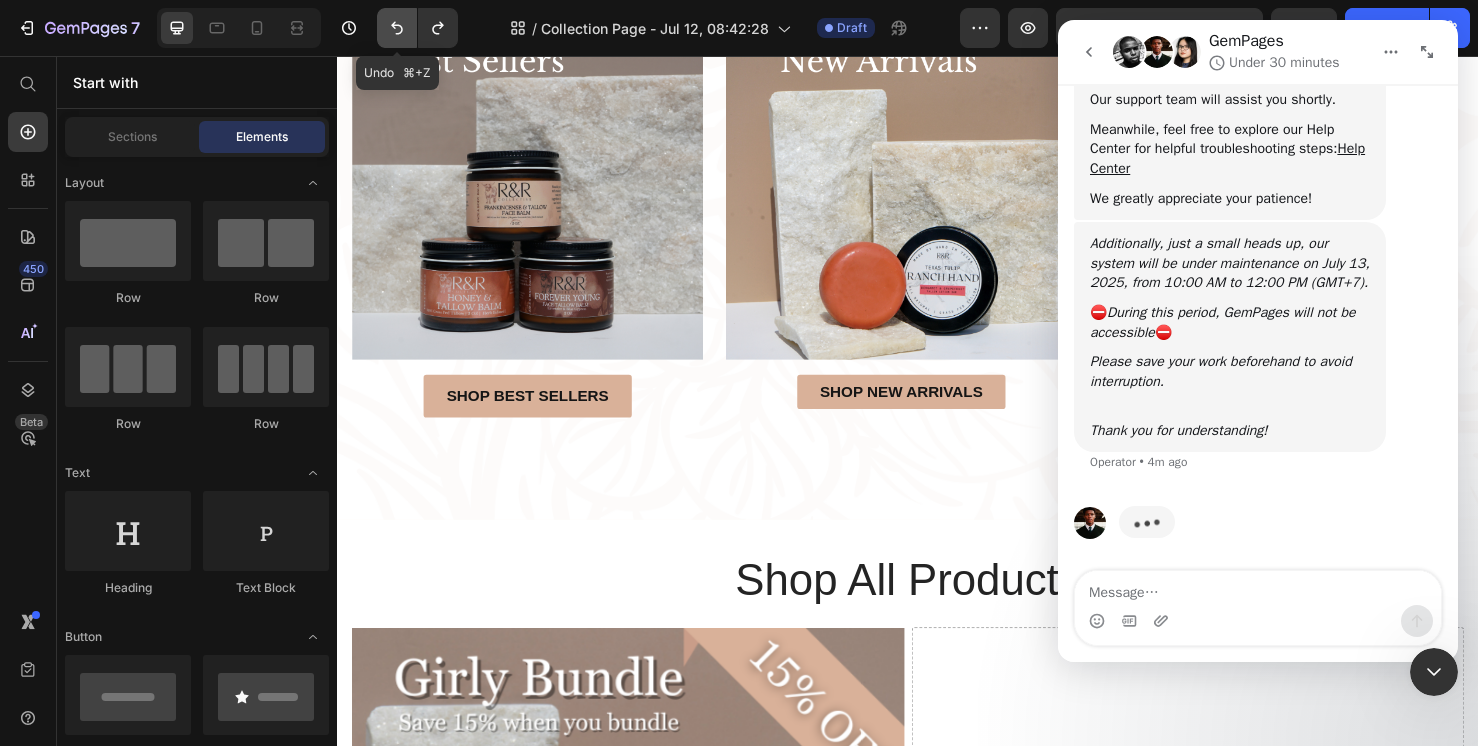 click 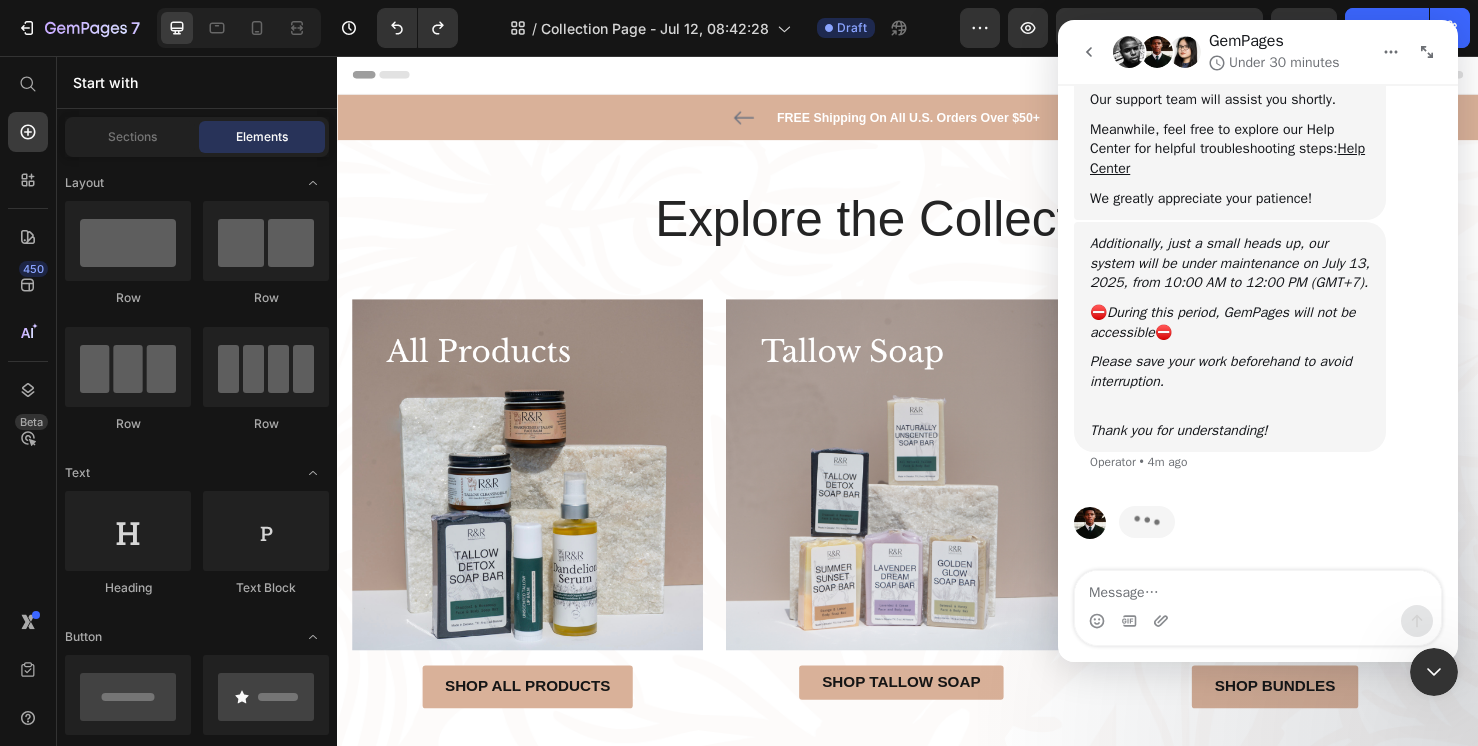 scroll, scrollTop: 0, scrollLeft: 0, axis: both 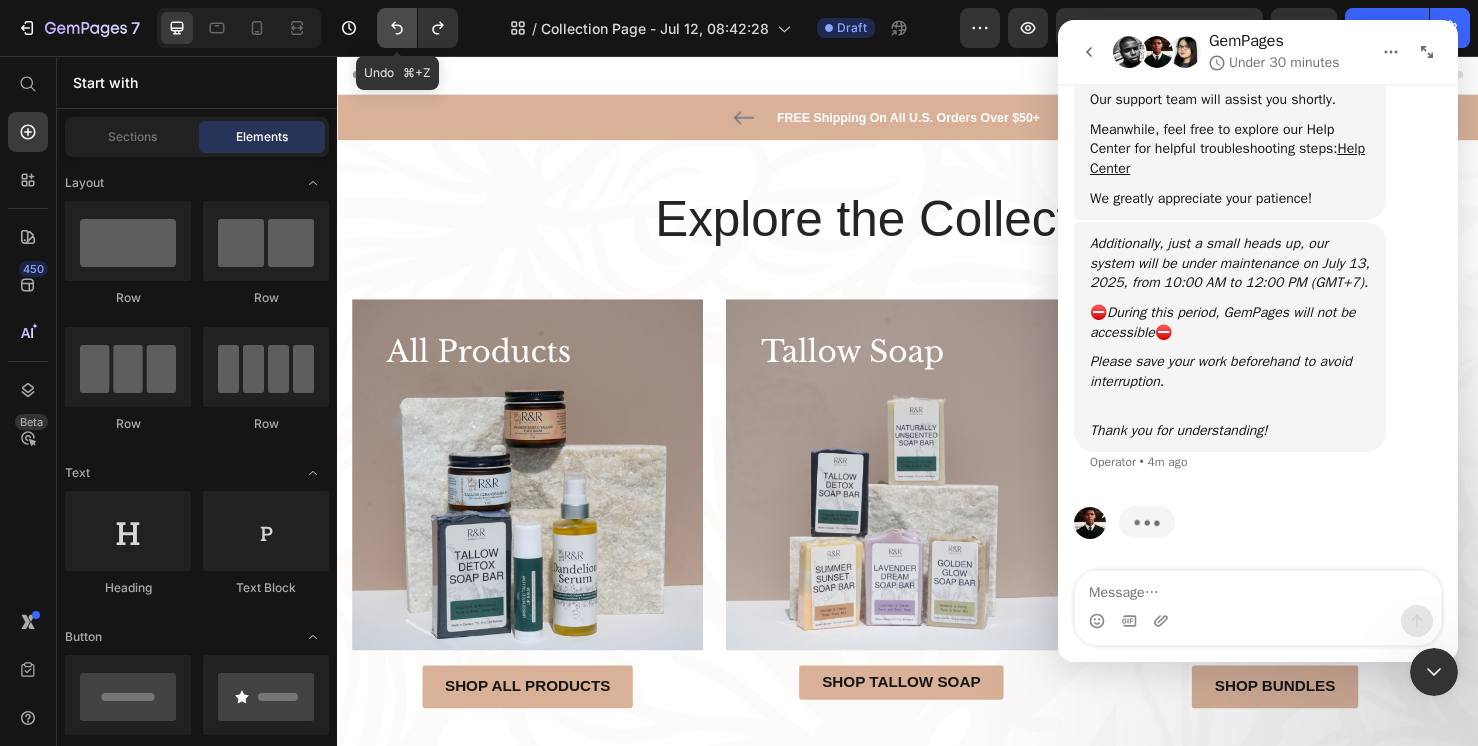 click 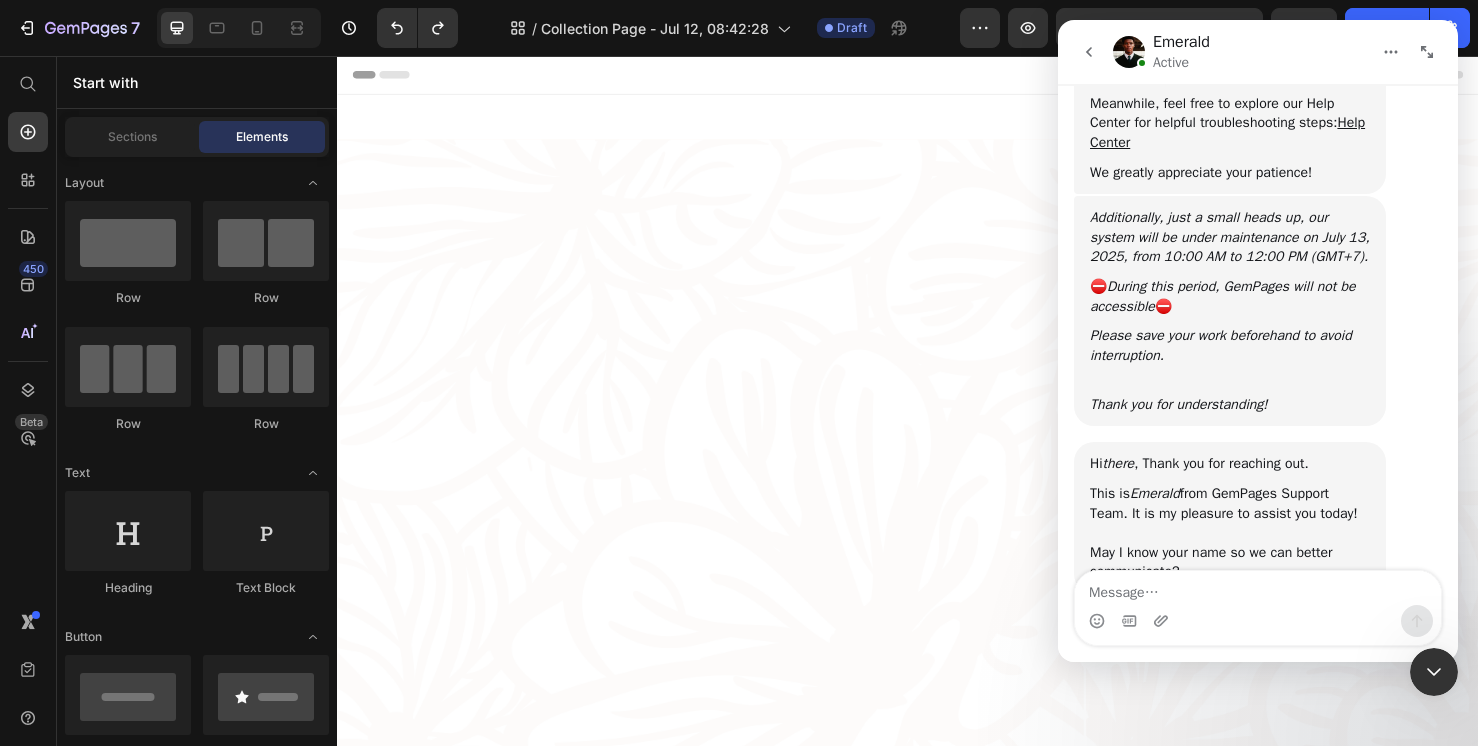 scroll, scrollTop: 399, scrollLeft: 0, axis: vertical 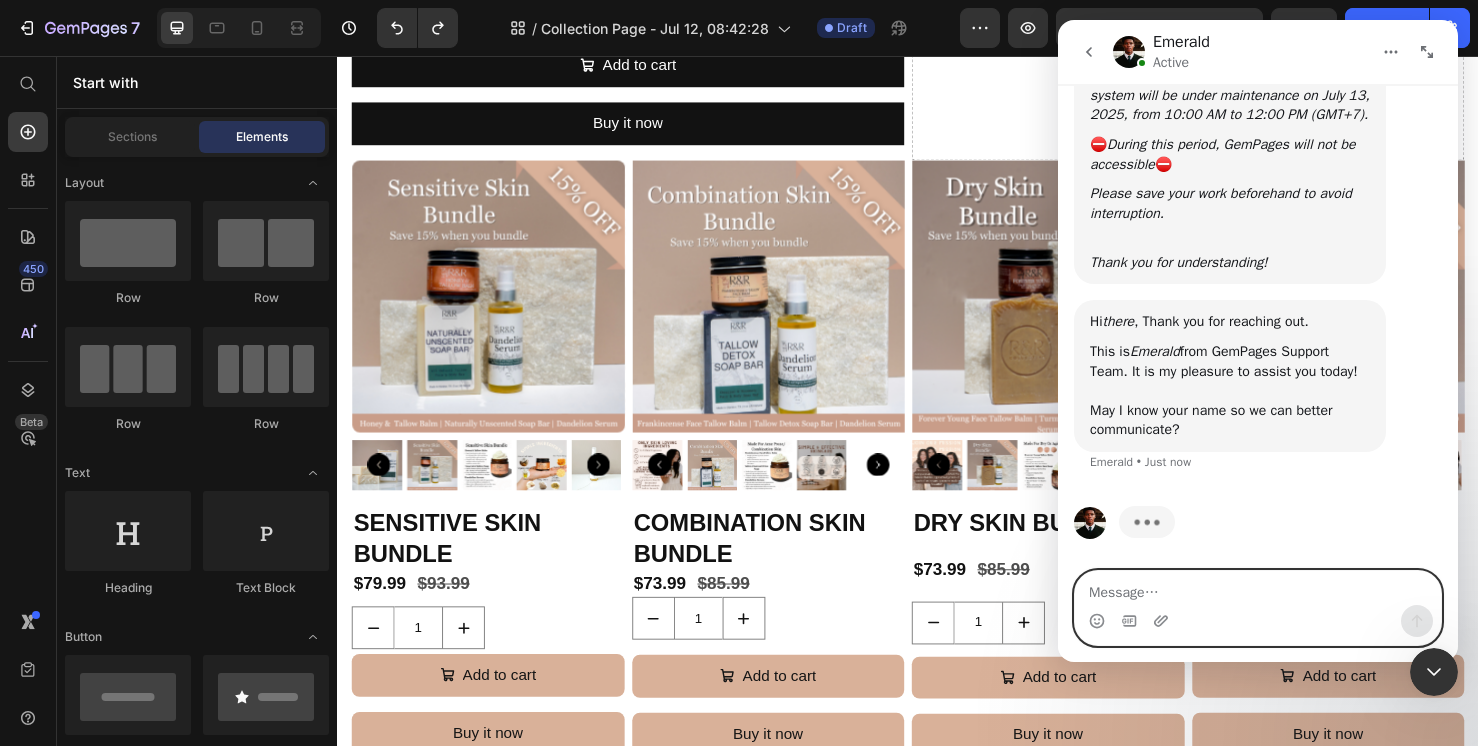 click at bounding box center [1258, 588] 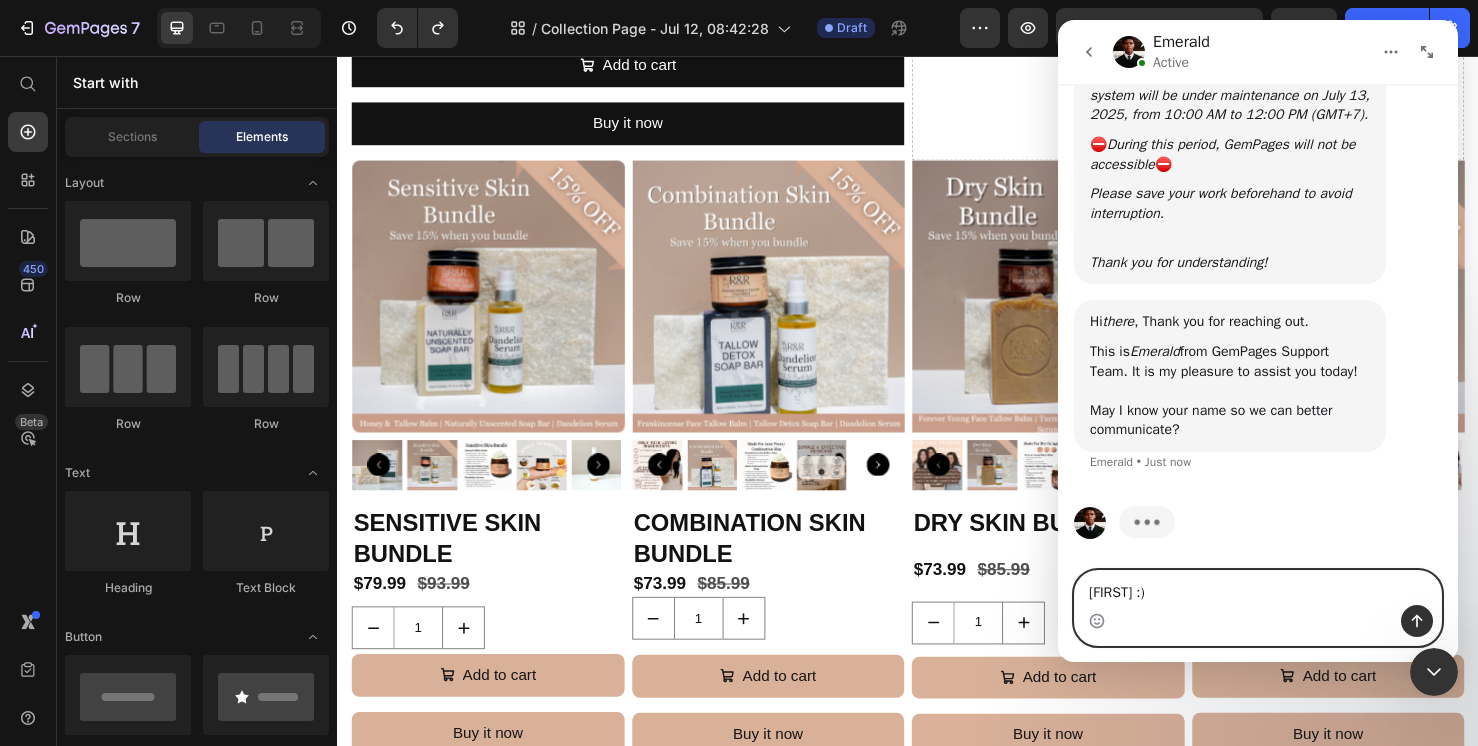 type on "Hollie :)" 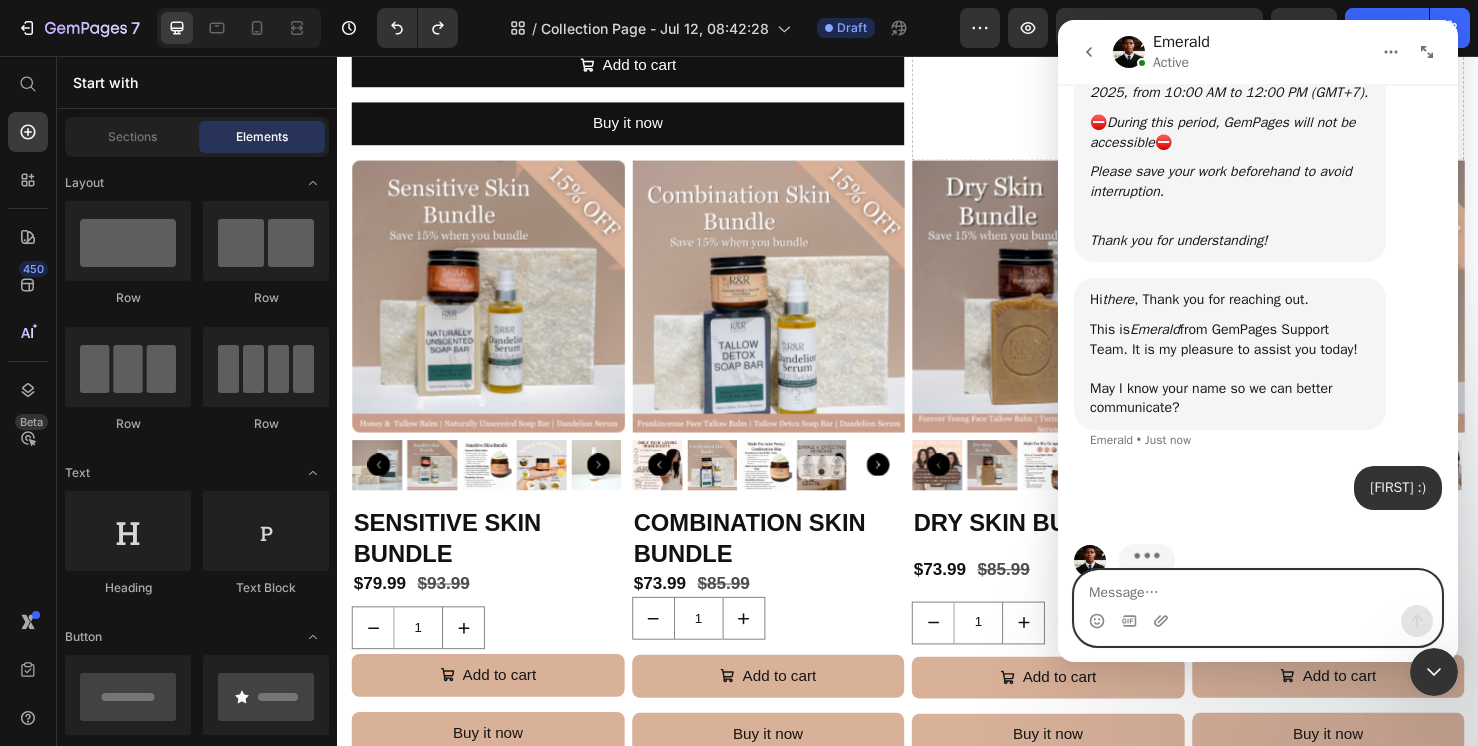 scroll, scrollTop: 630, scrollLeft: 0, axis: vertical 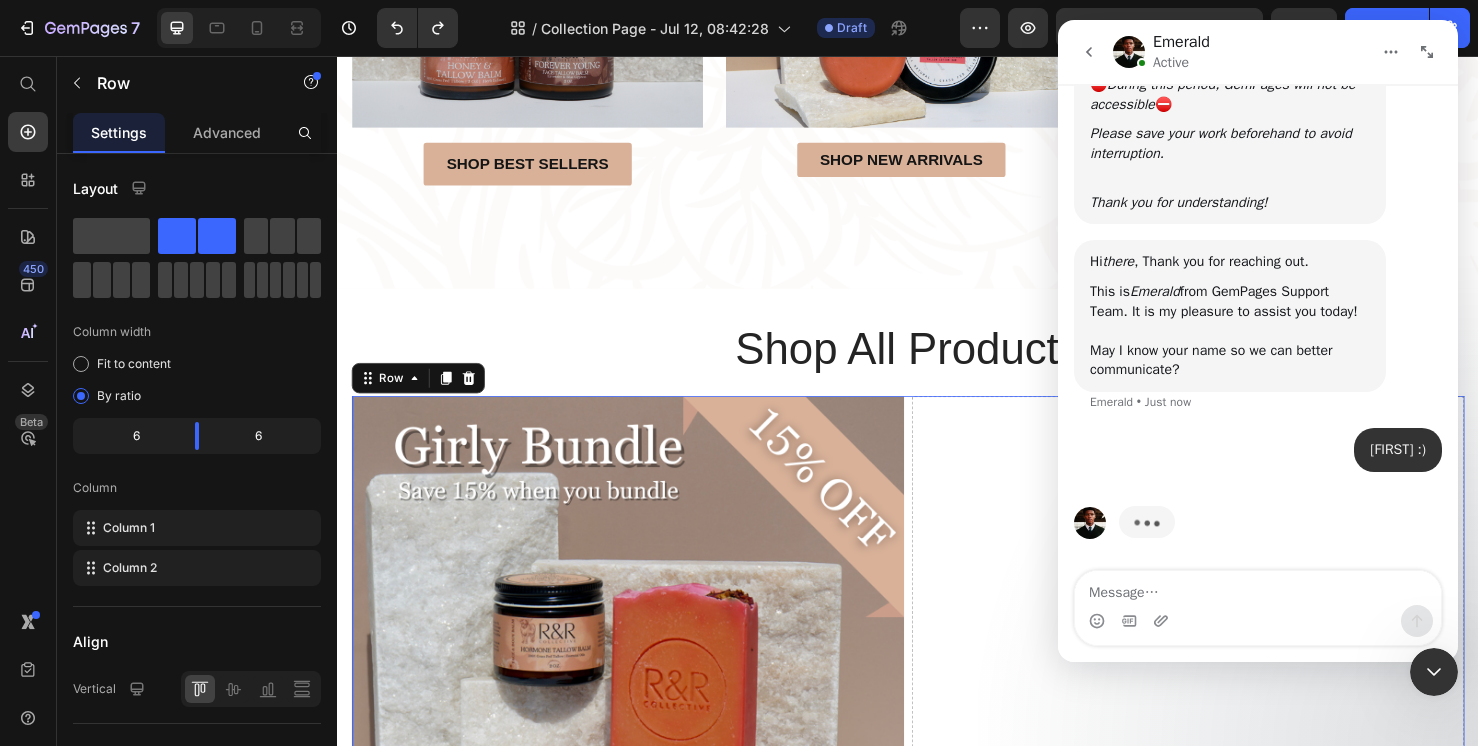 click on "Drop element here" at bounding box center [1231, 1053] 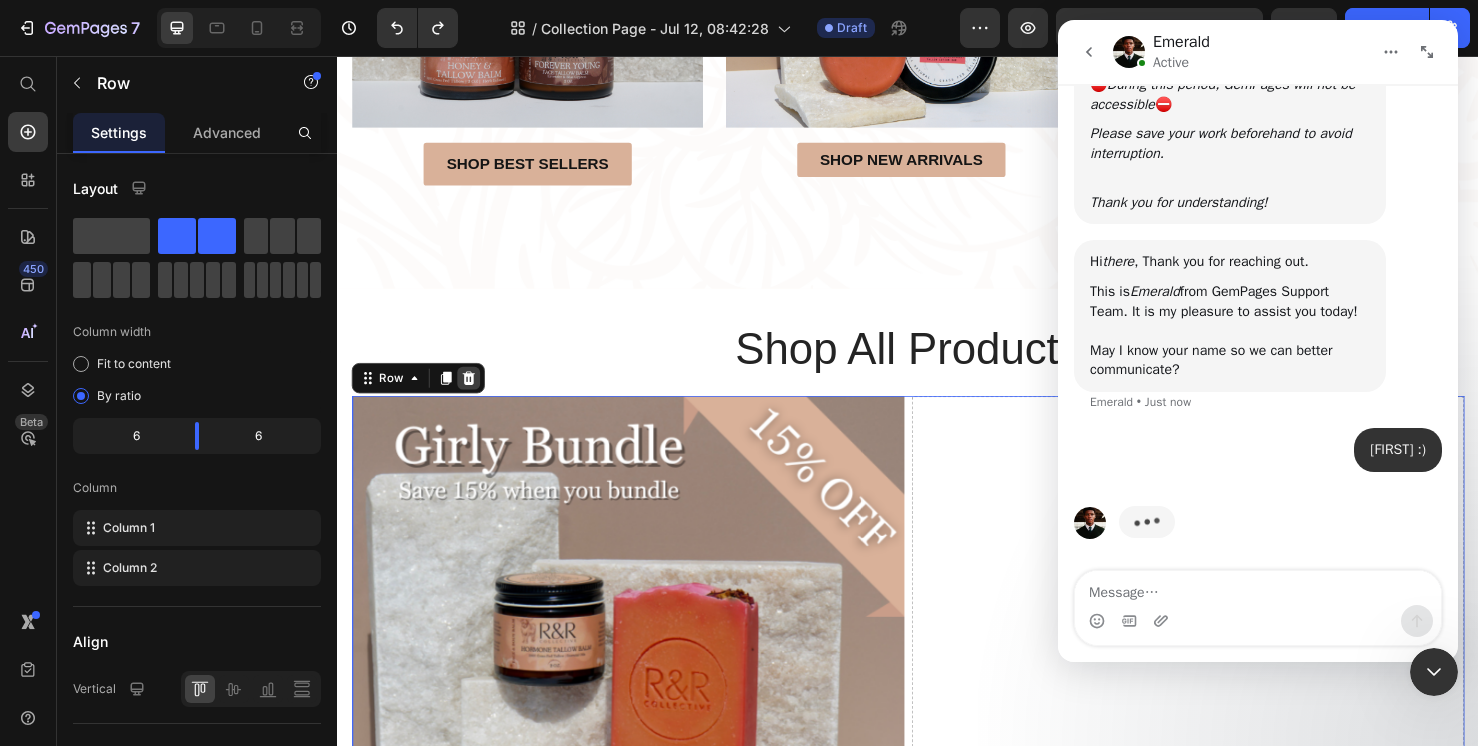 click 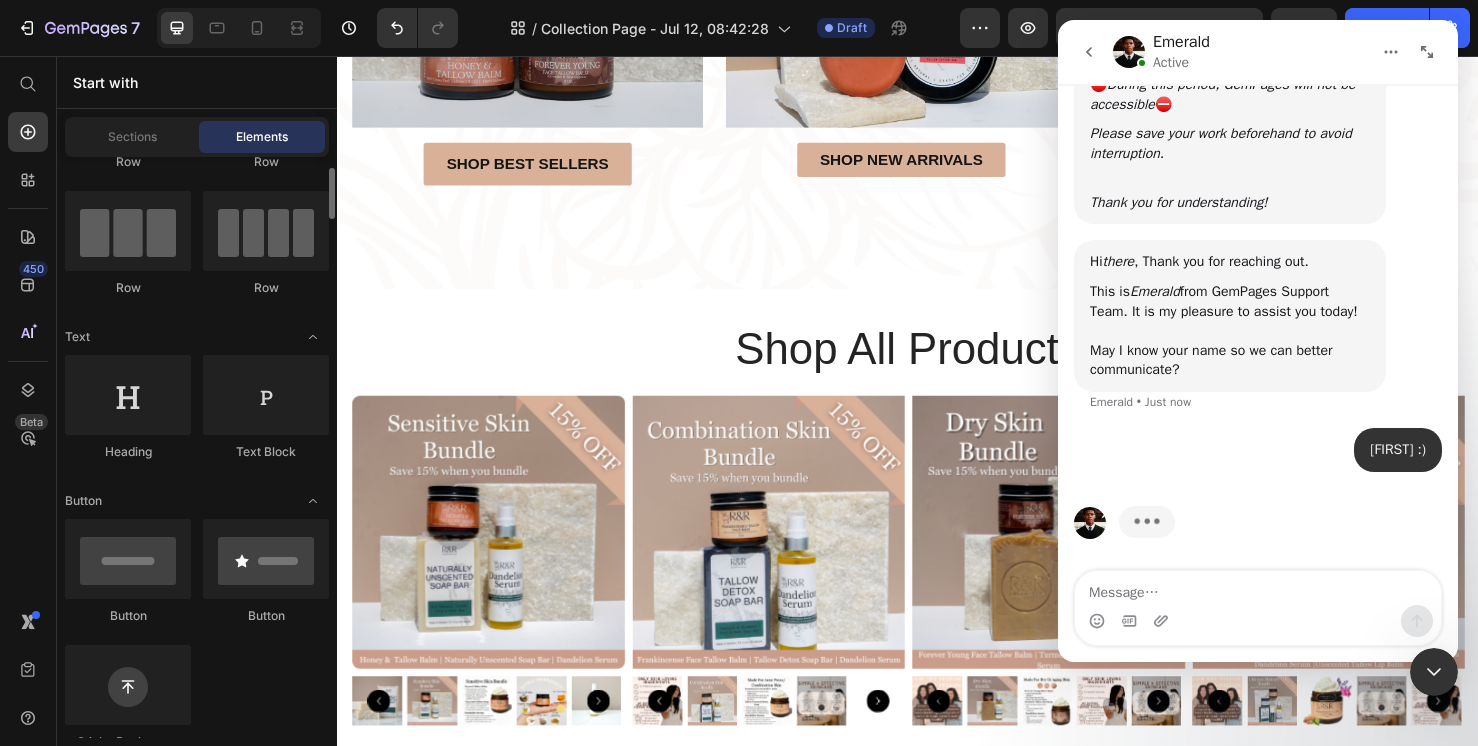 scroll, scrollTop: 0, scrollLeft: 0, axis: both 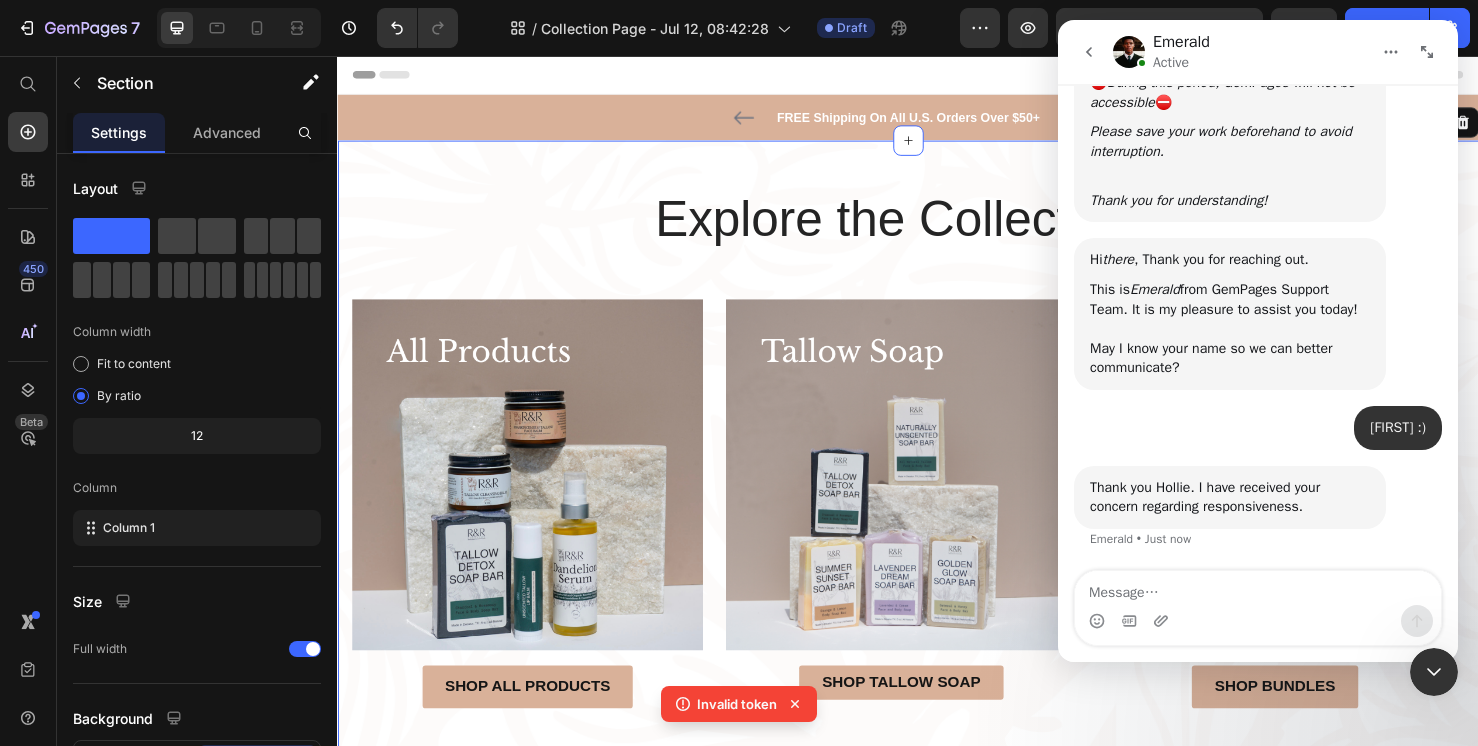 click 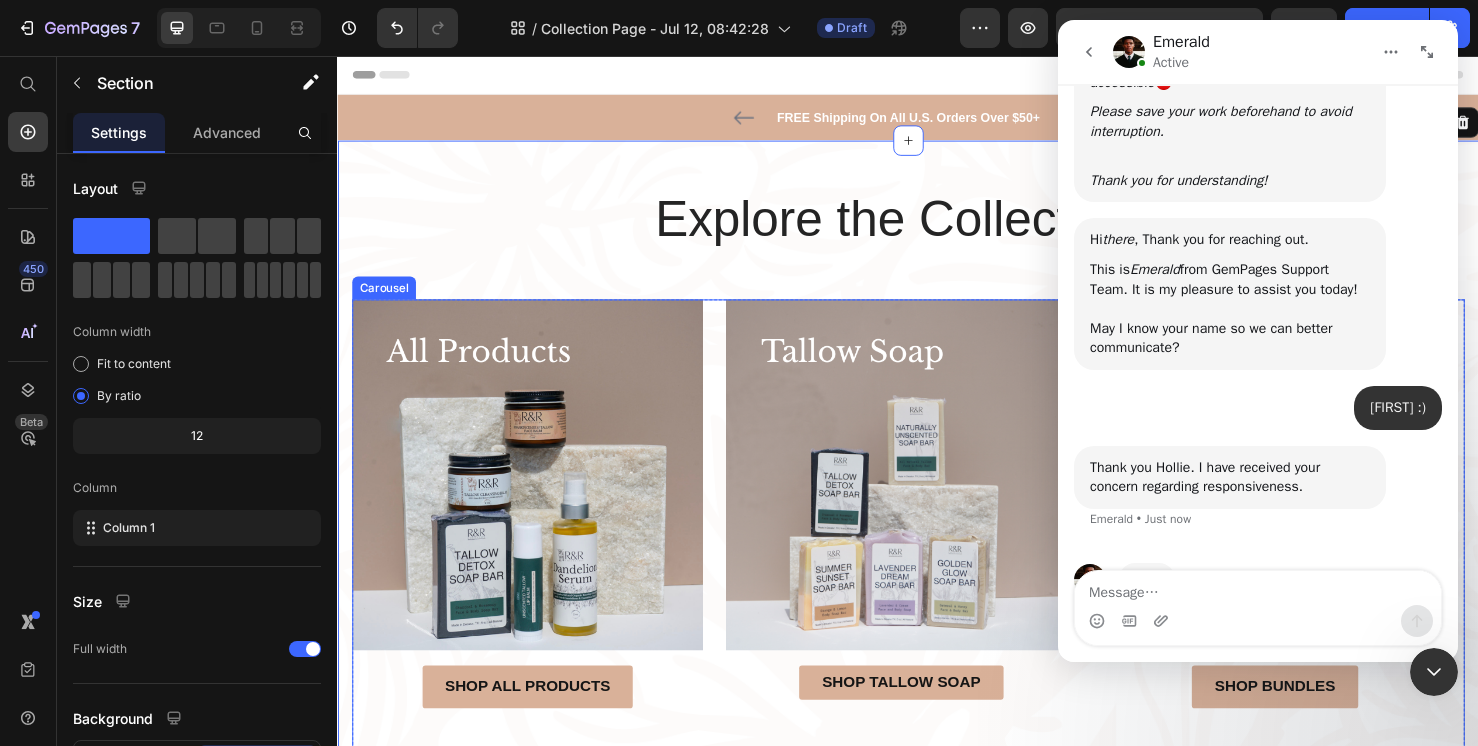 scroll, scrollTop: 708, scrollLeft: 0, axis: vertical 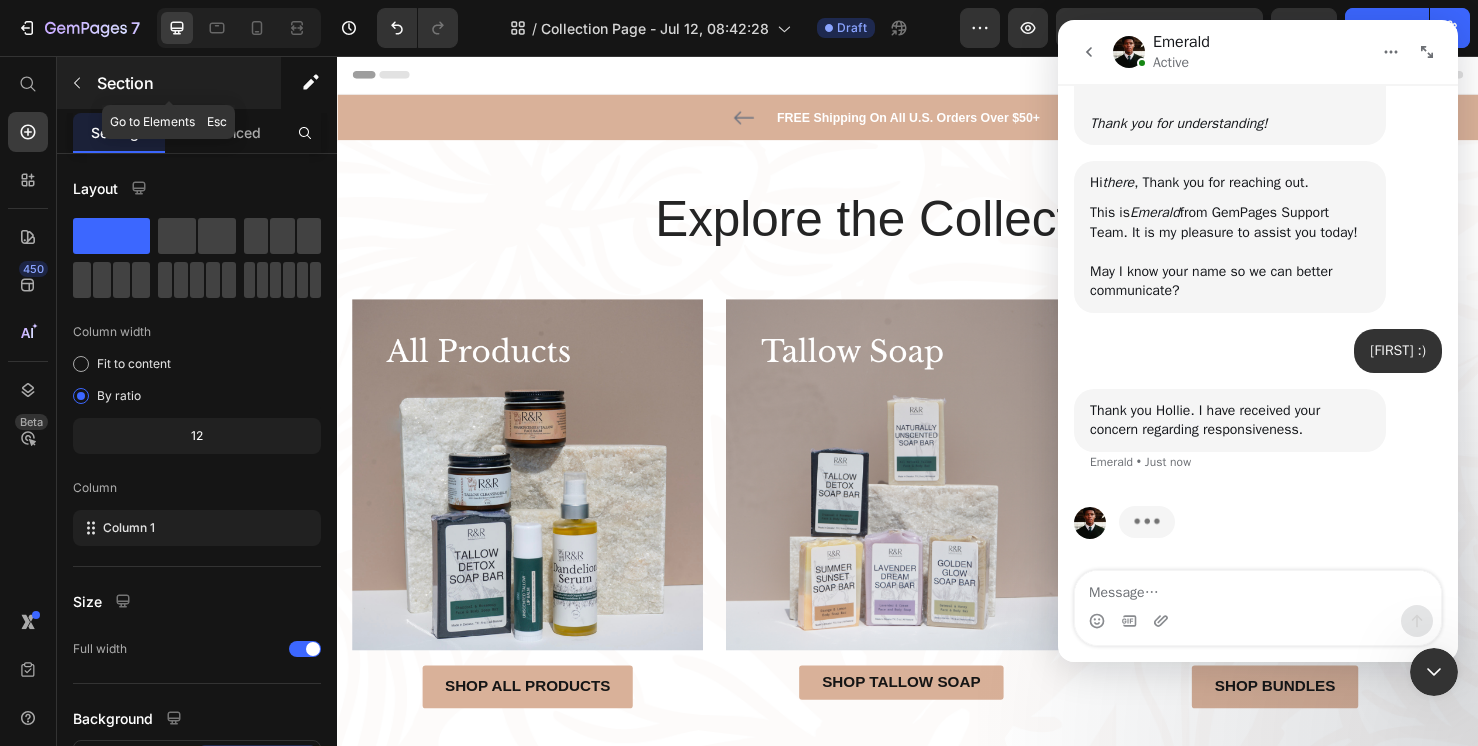 click 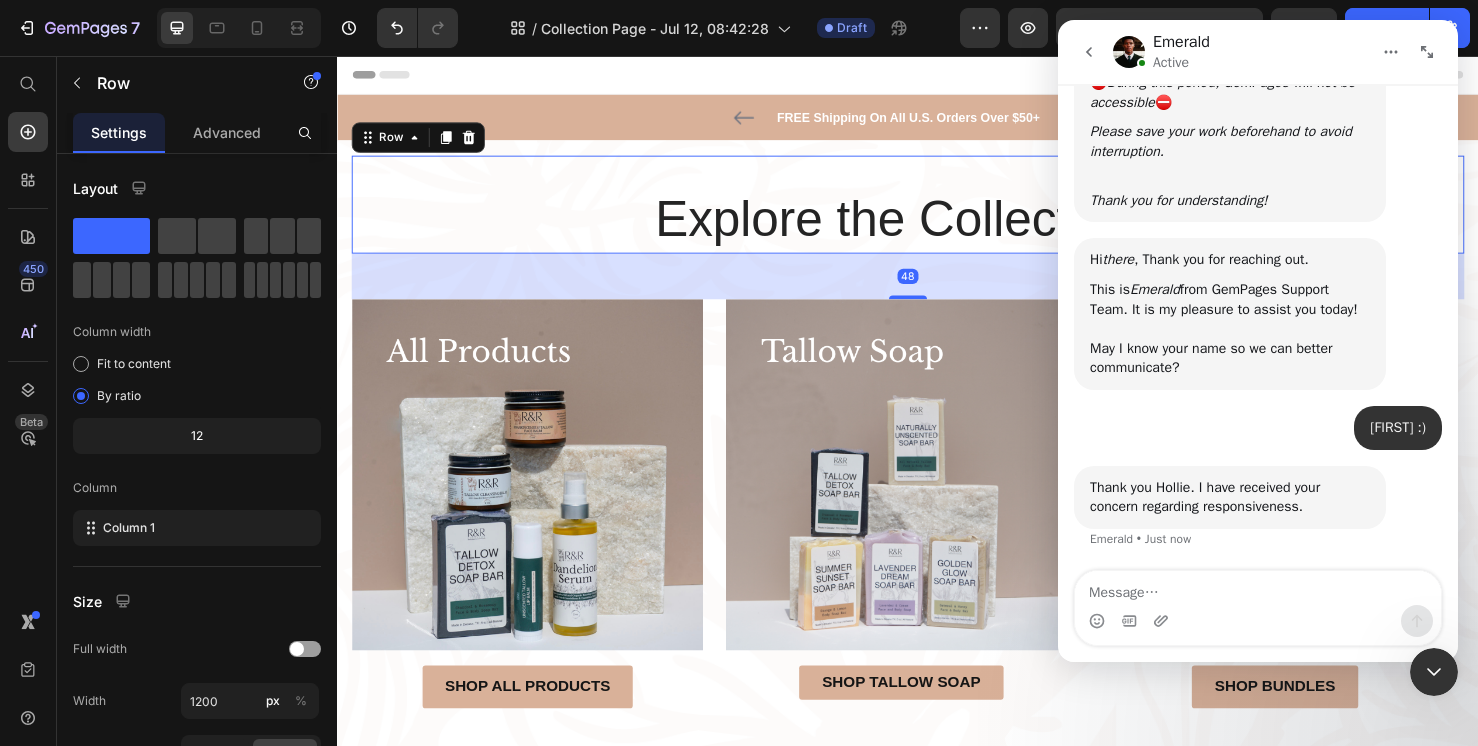 scroll, scrollTop: 631, scrollLeft: 0, axis: vertical 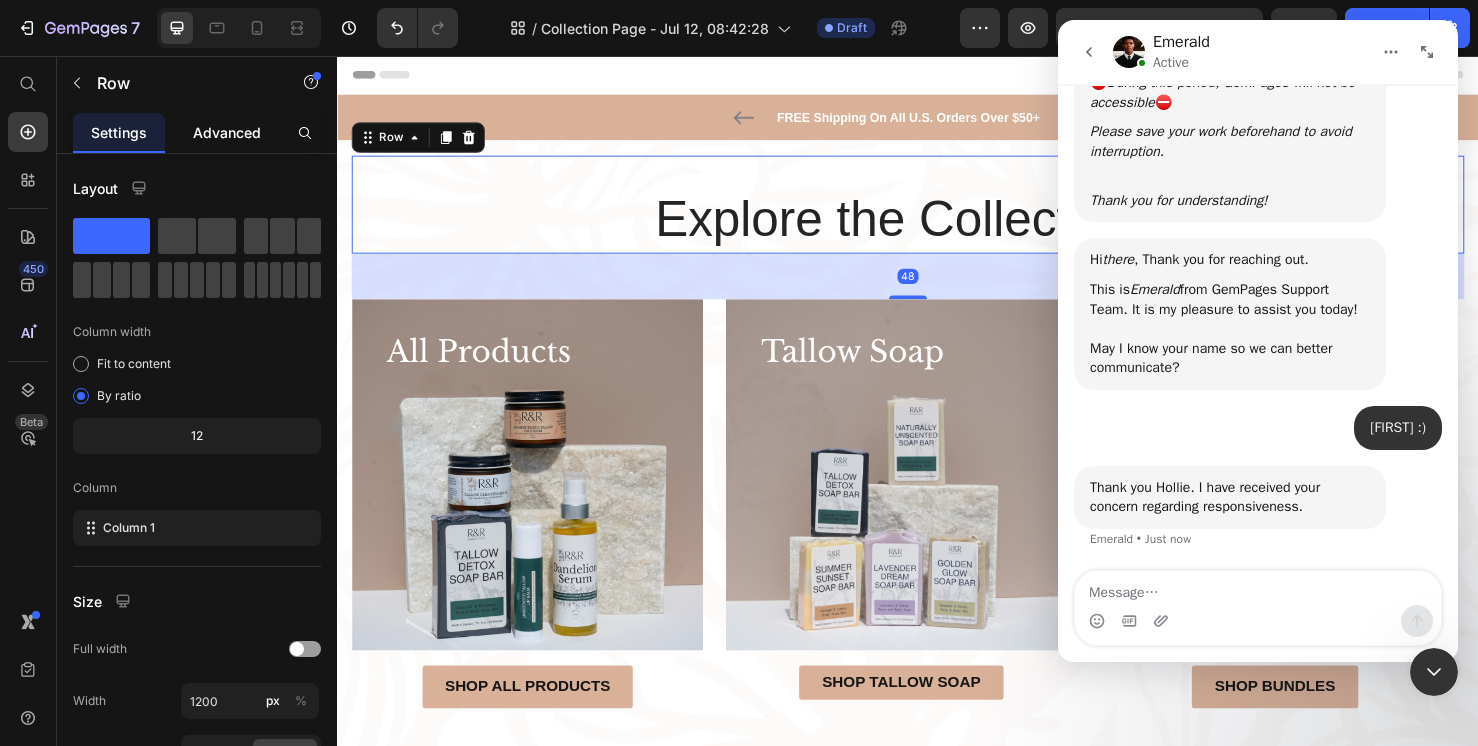 click on "Advanced" at bounding box center (227, 132) 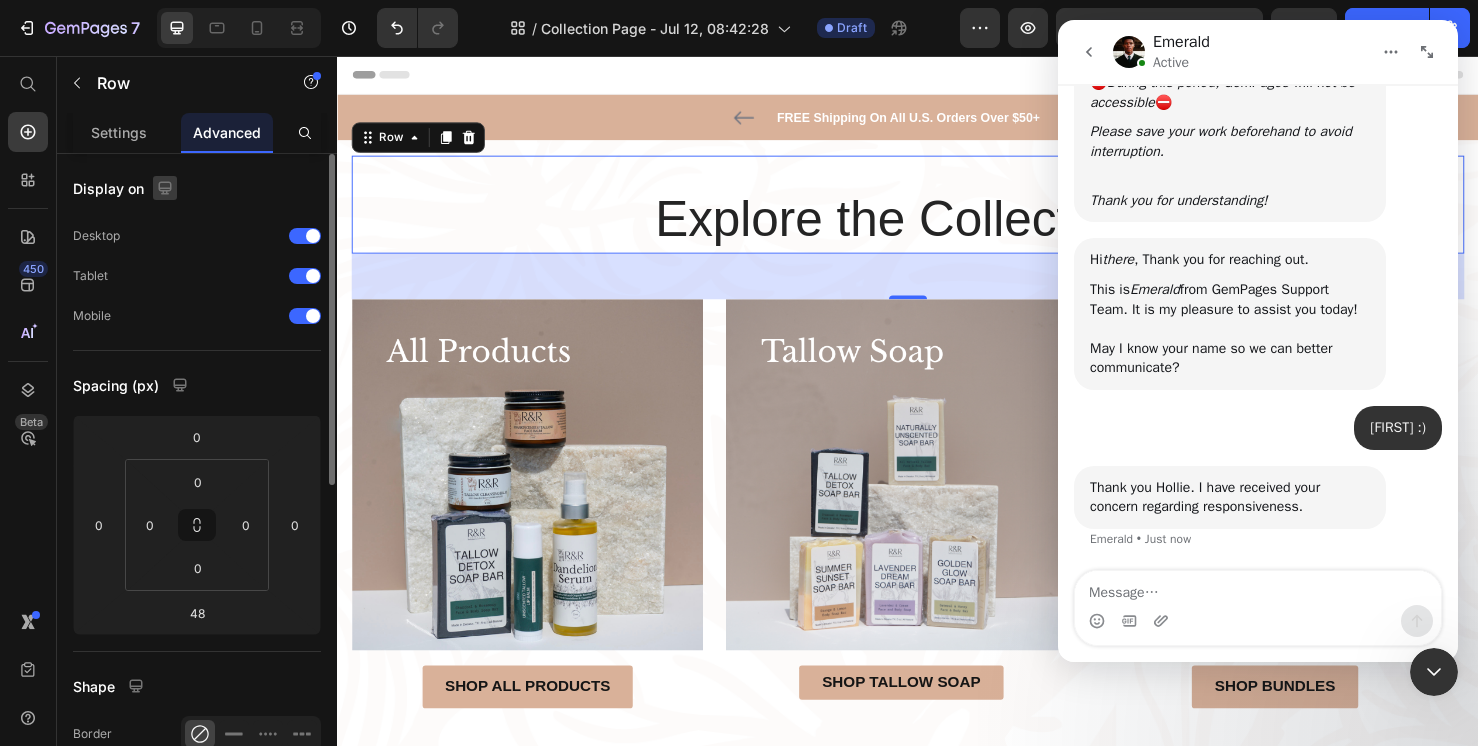 click 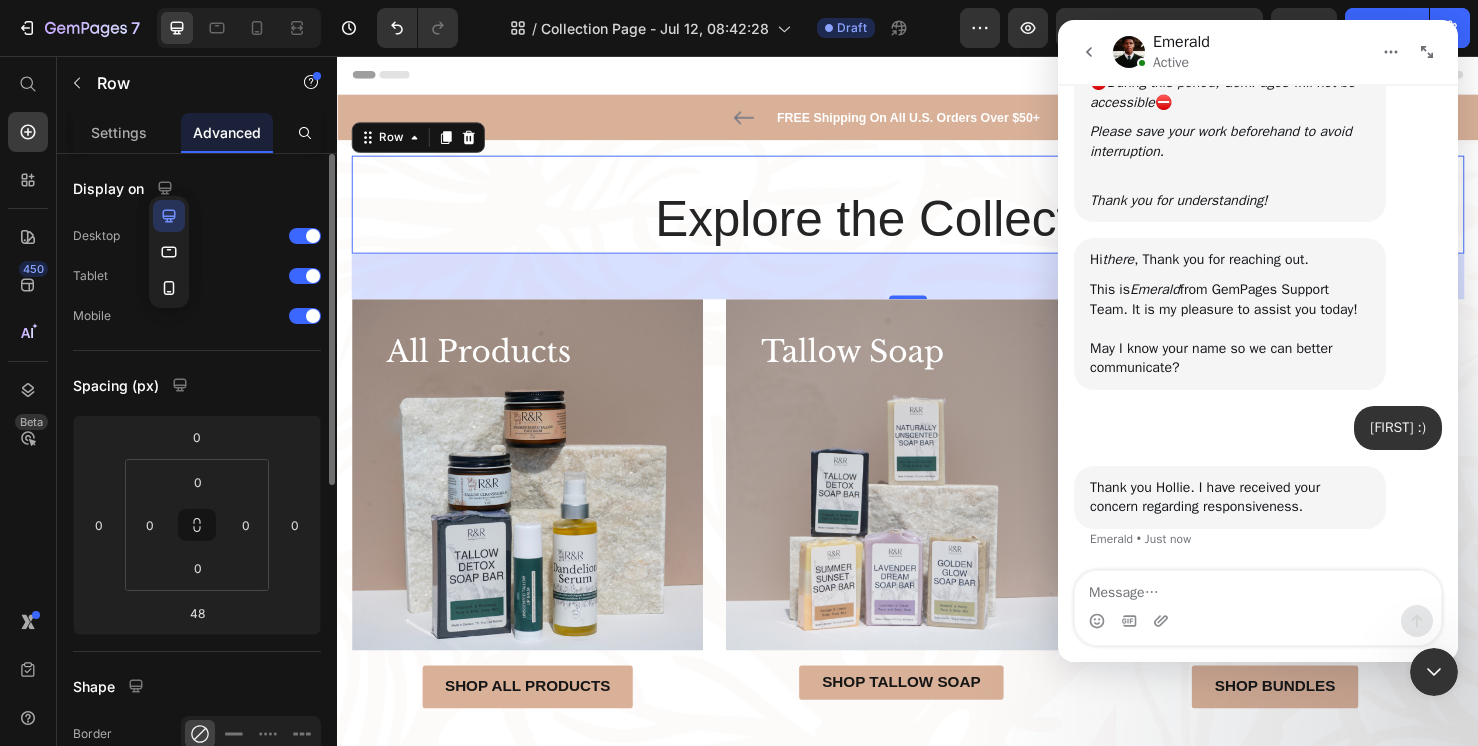 click on "Display on" at bounding box center [197, 188] 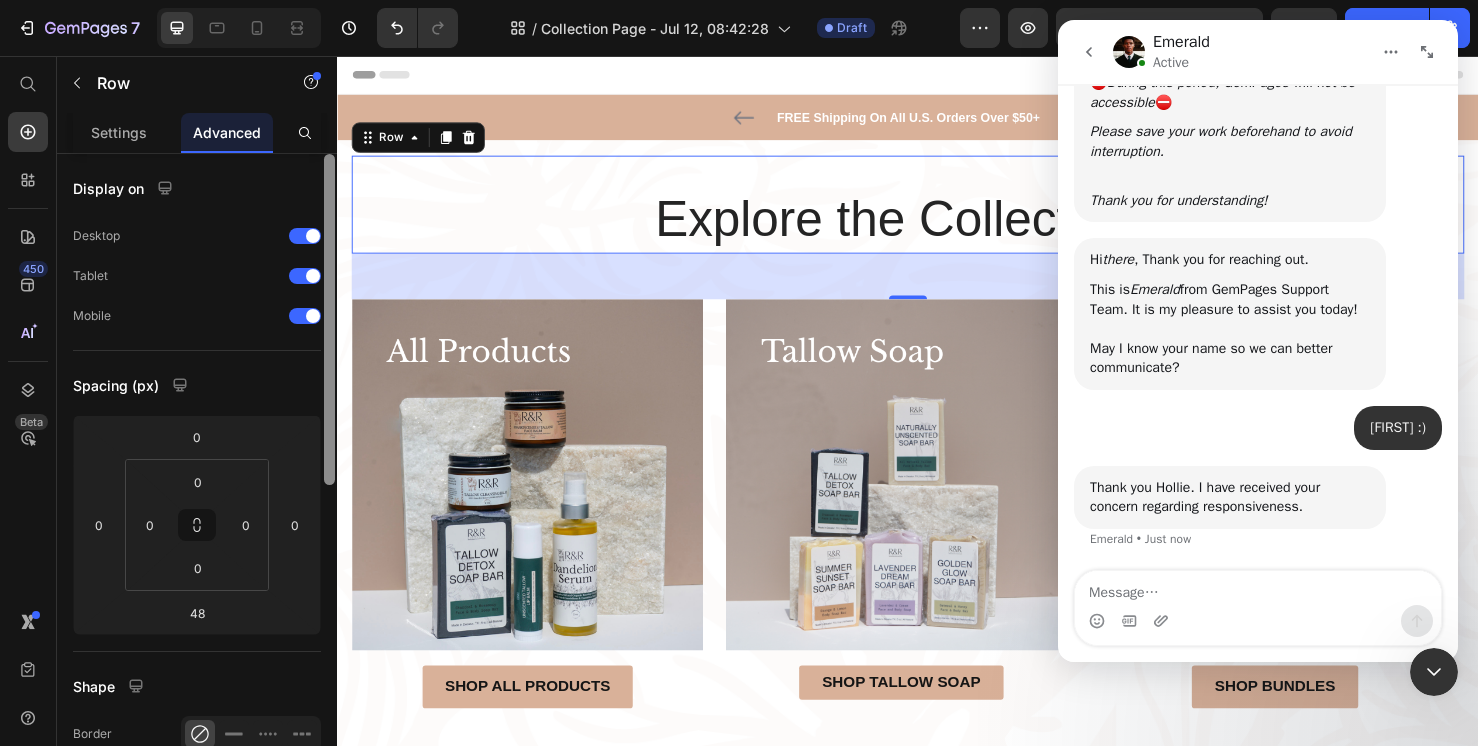 scroll, scrollTop: 620, scrollLeft: 0, axis: vertical 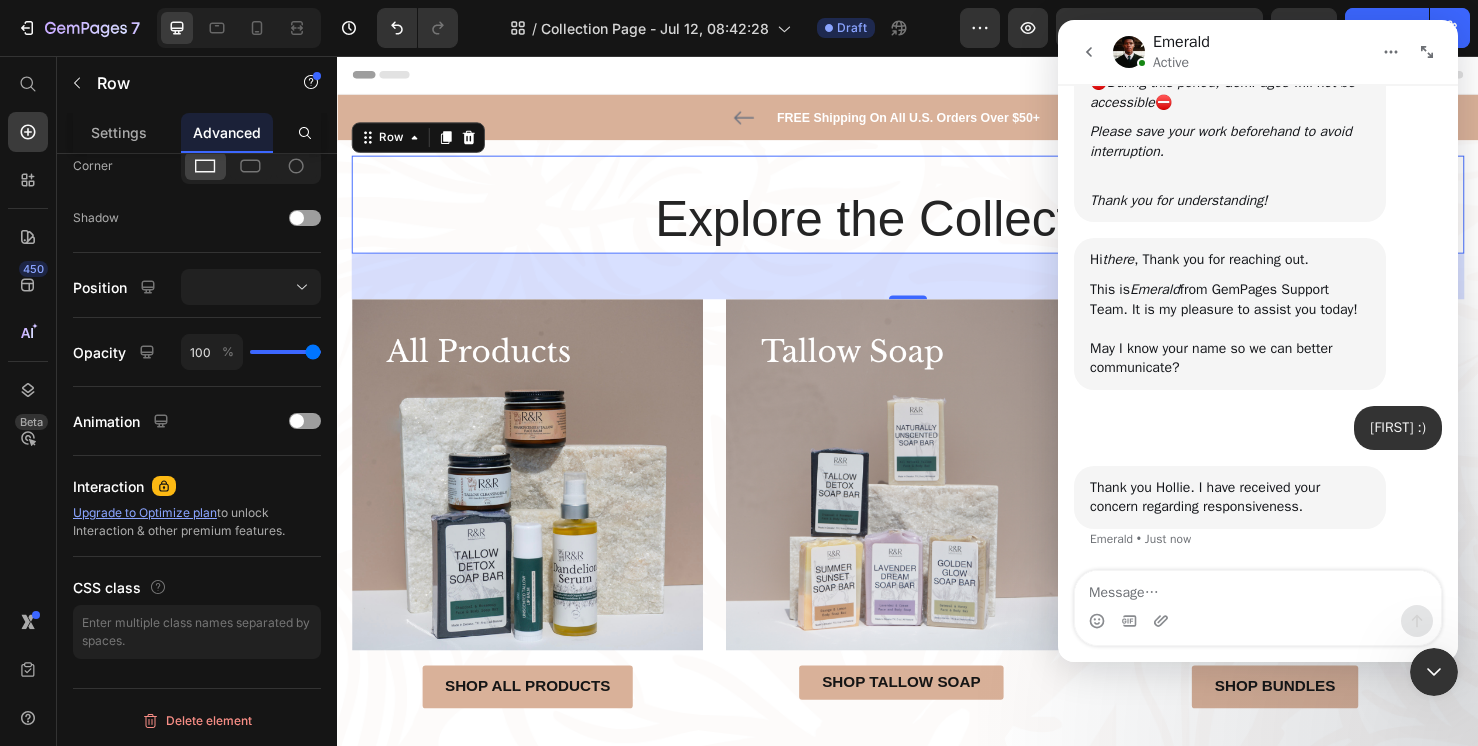 click at bounding box center (329, -142) 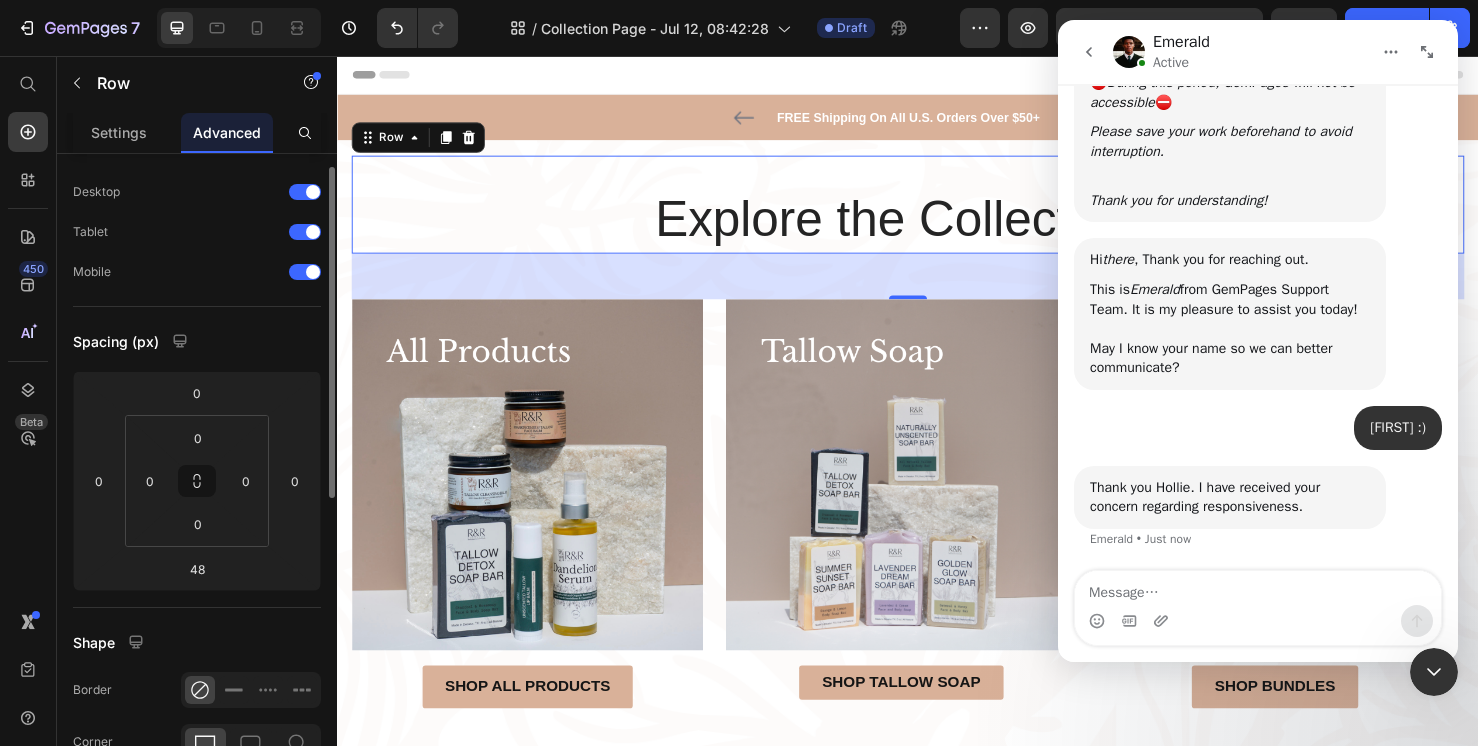 scroll, scrollTop: 0, scrollLeft: 0, axis: both 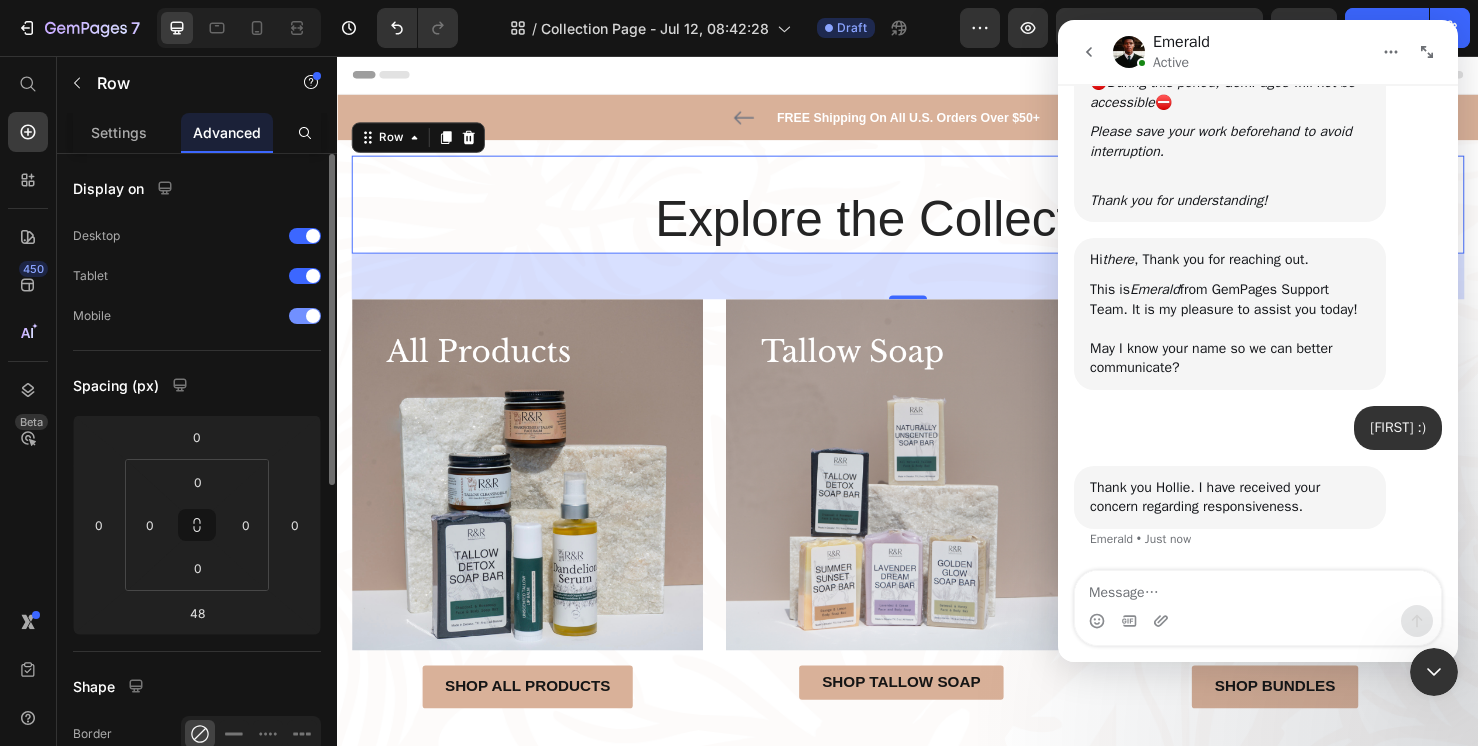 click 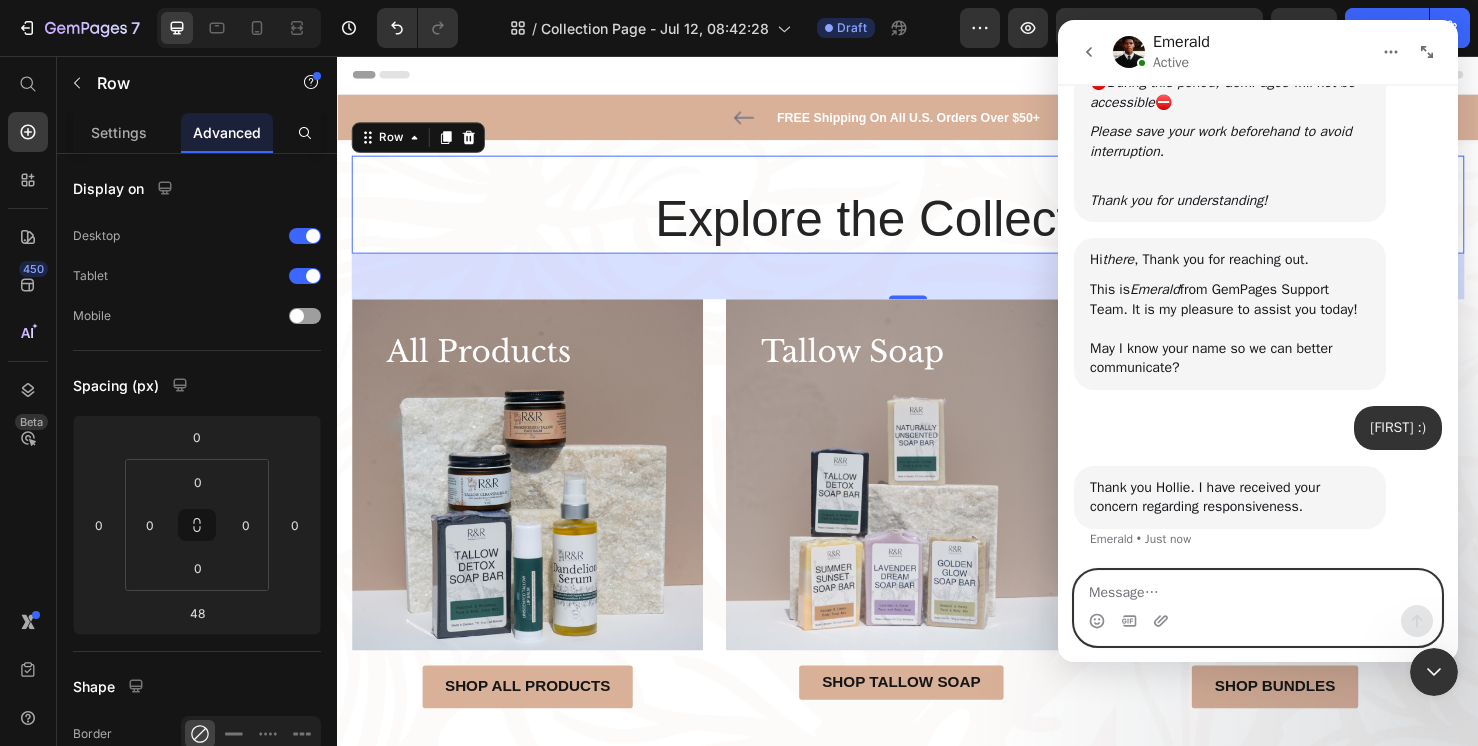click at bounding box center (1258, 588) 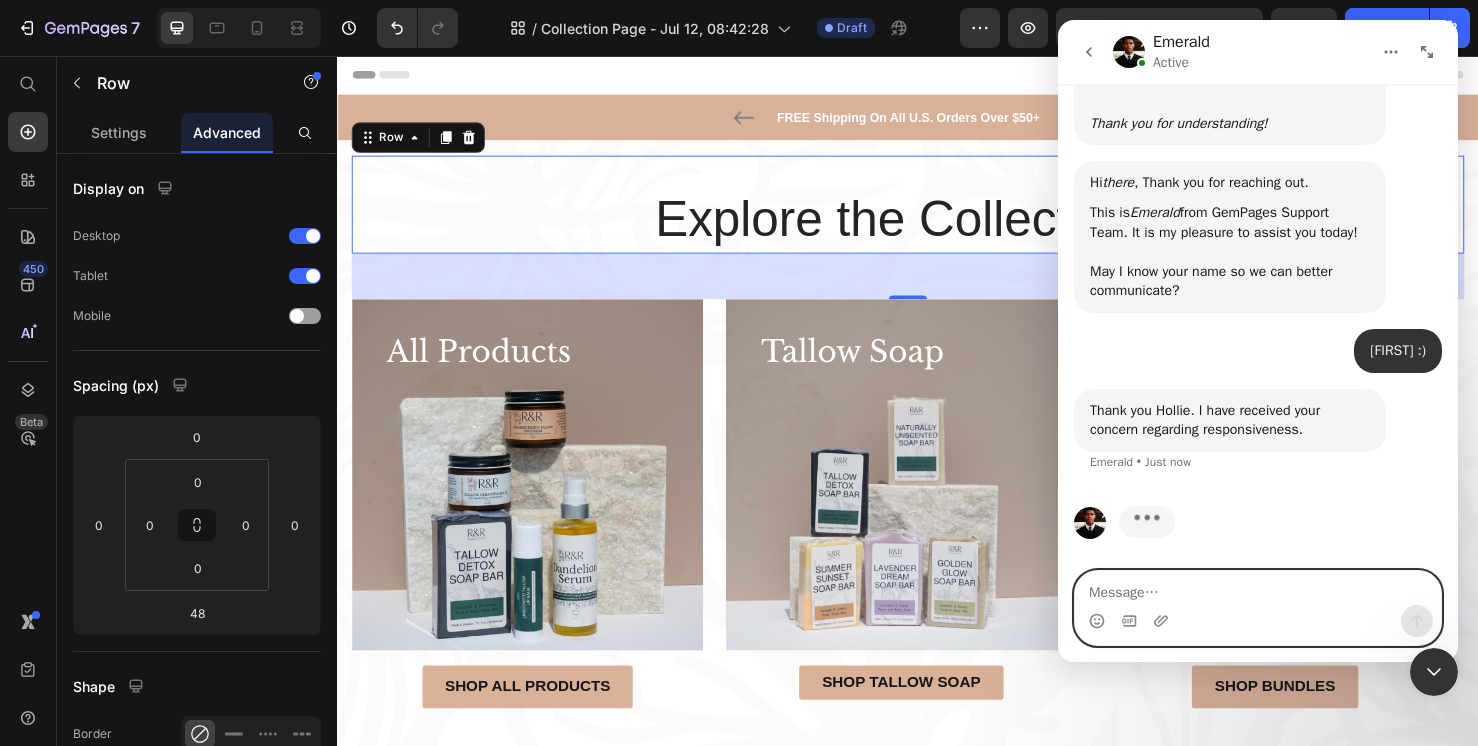 scroll, scrollTop: 631, scrollLeft: 0, axis: vertical 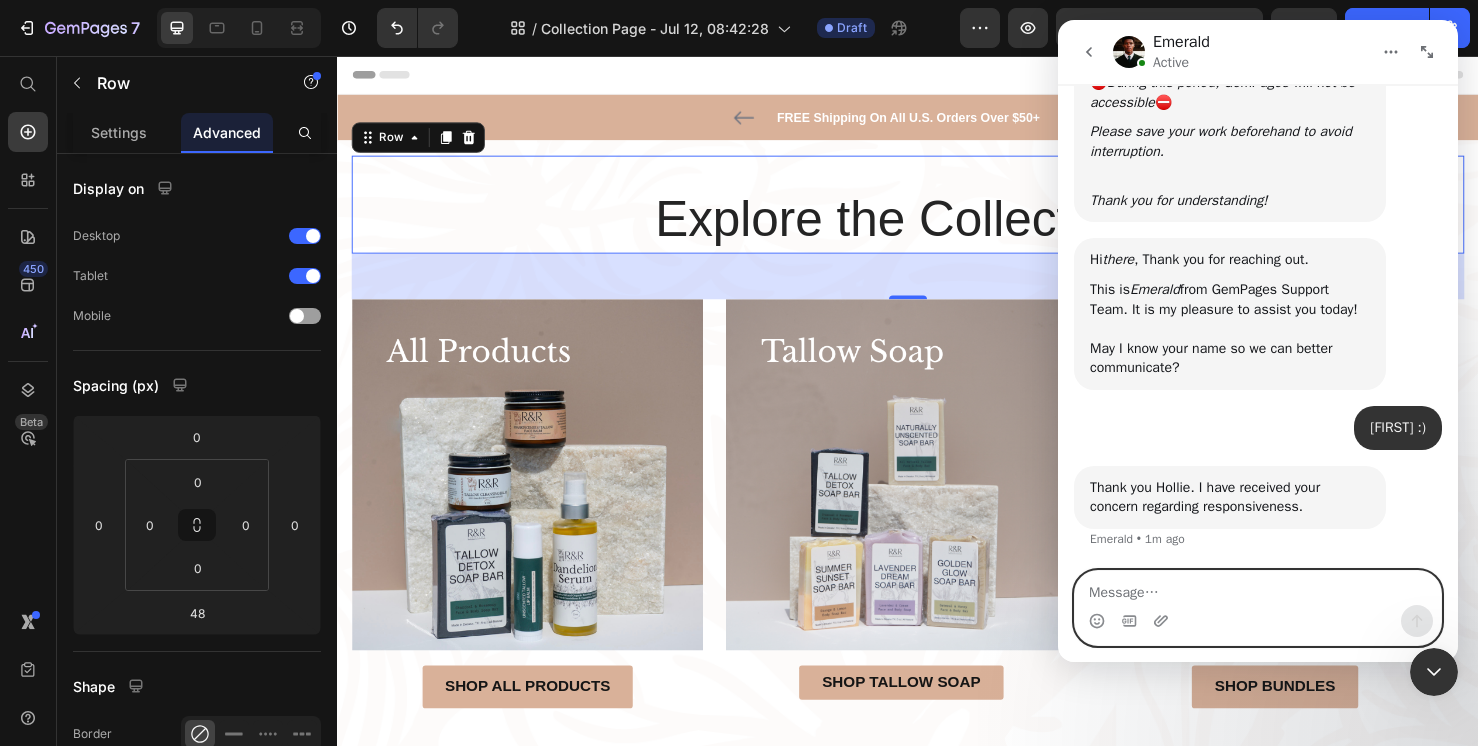 click at bounding box center (1258, 588) 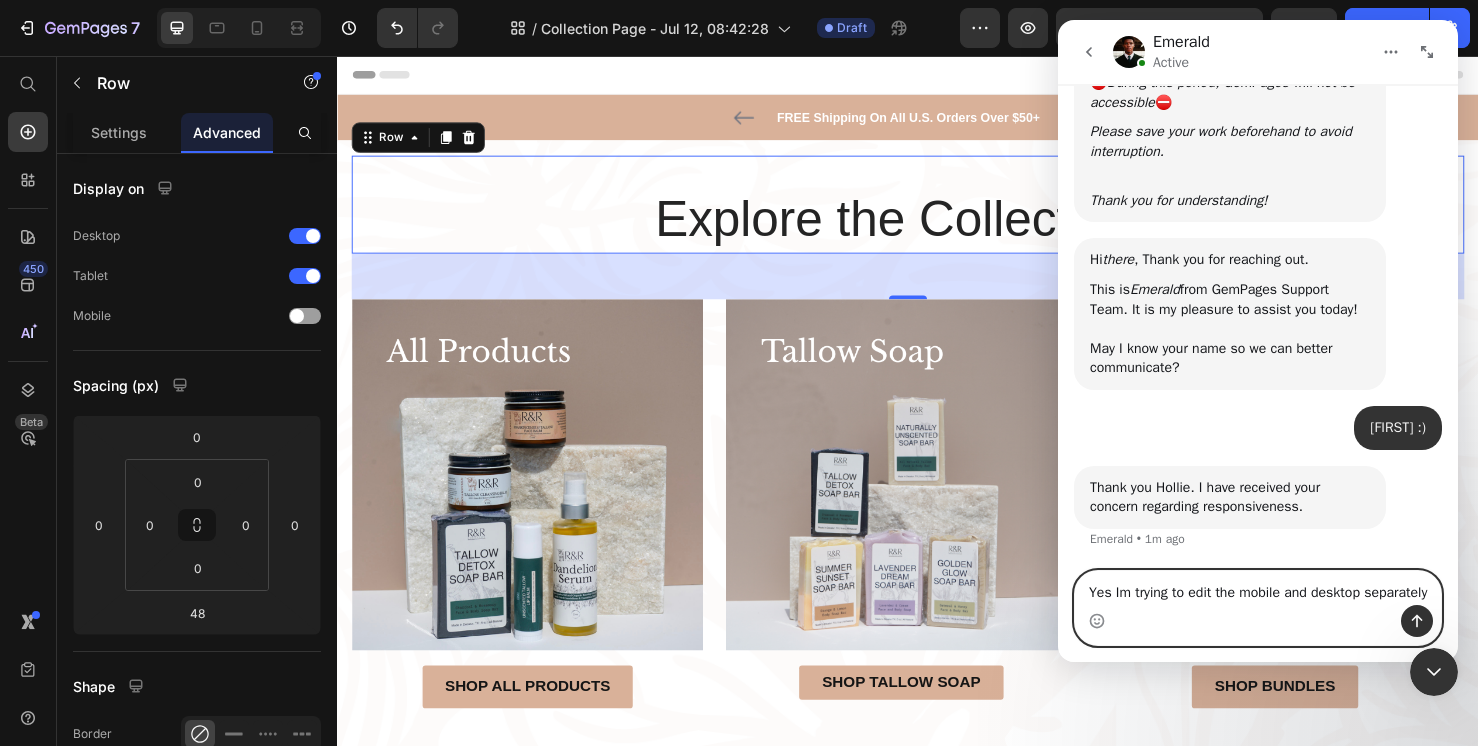scroll, scrollTop: 651, scrollLeft: 0, axis: vertical 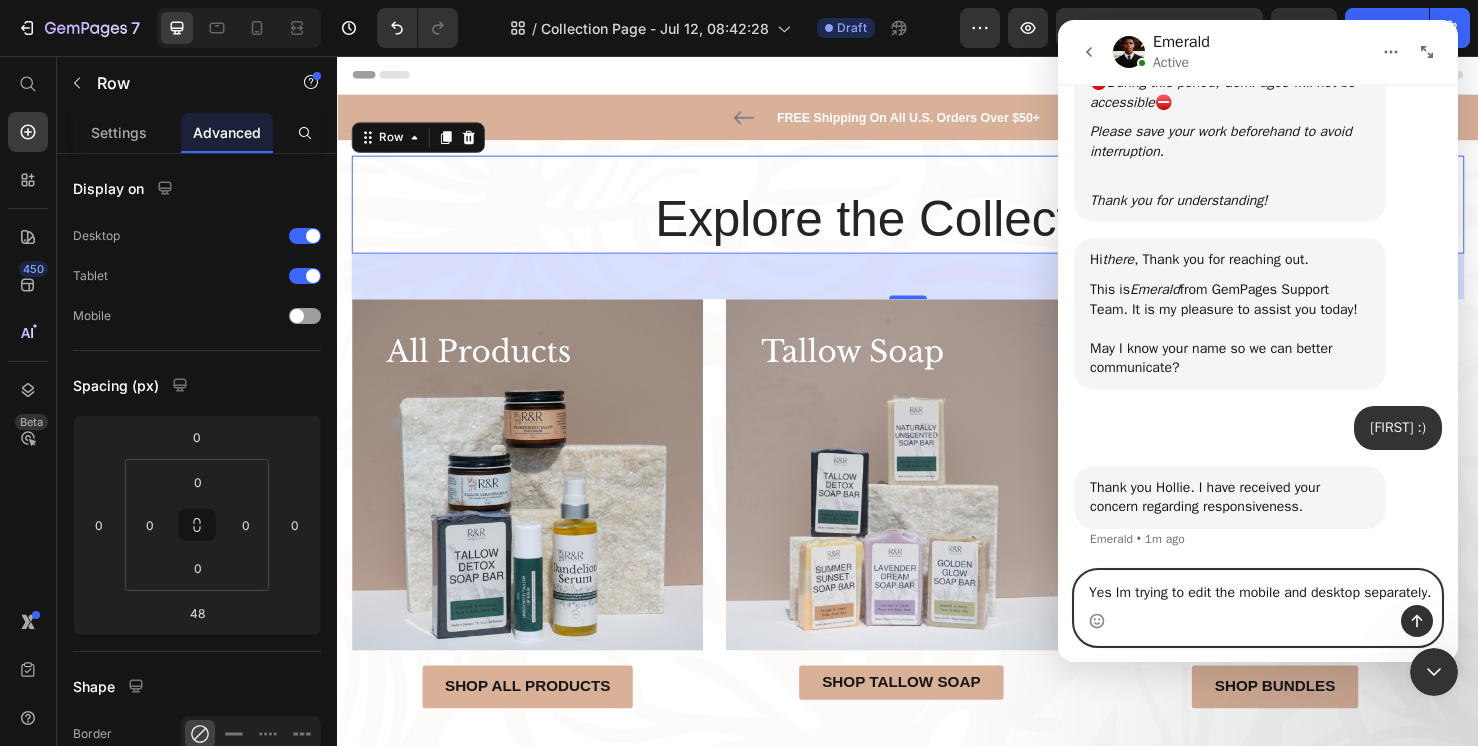 type on "Yes Im trying to edit the mobile and desktop separately." 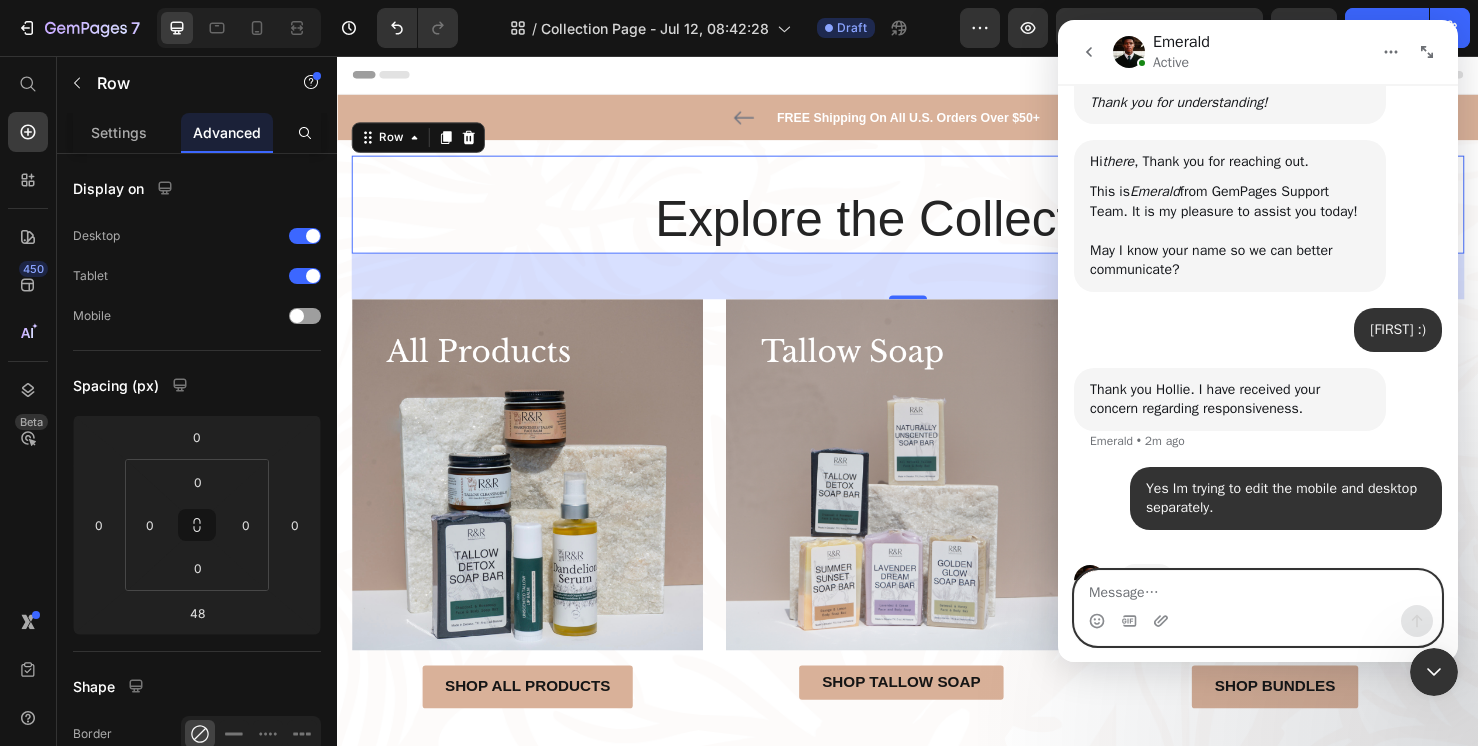 scroll, scrollTop: 786, scrollLeft: 0, axis: vertical 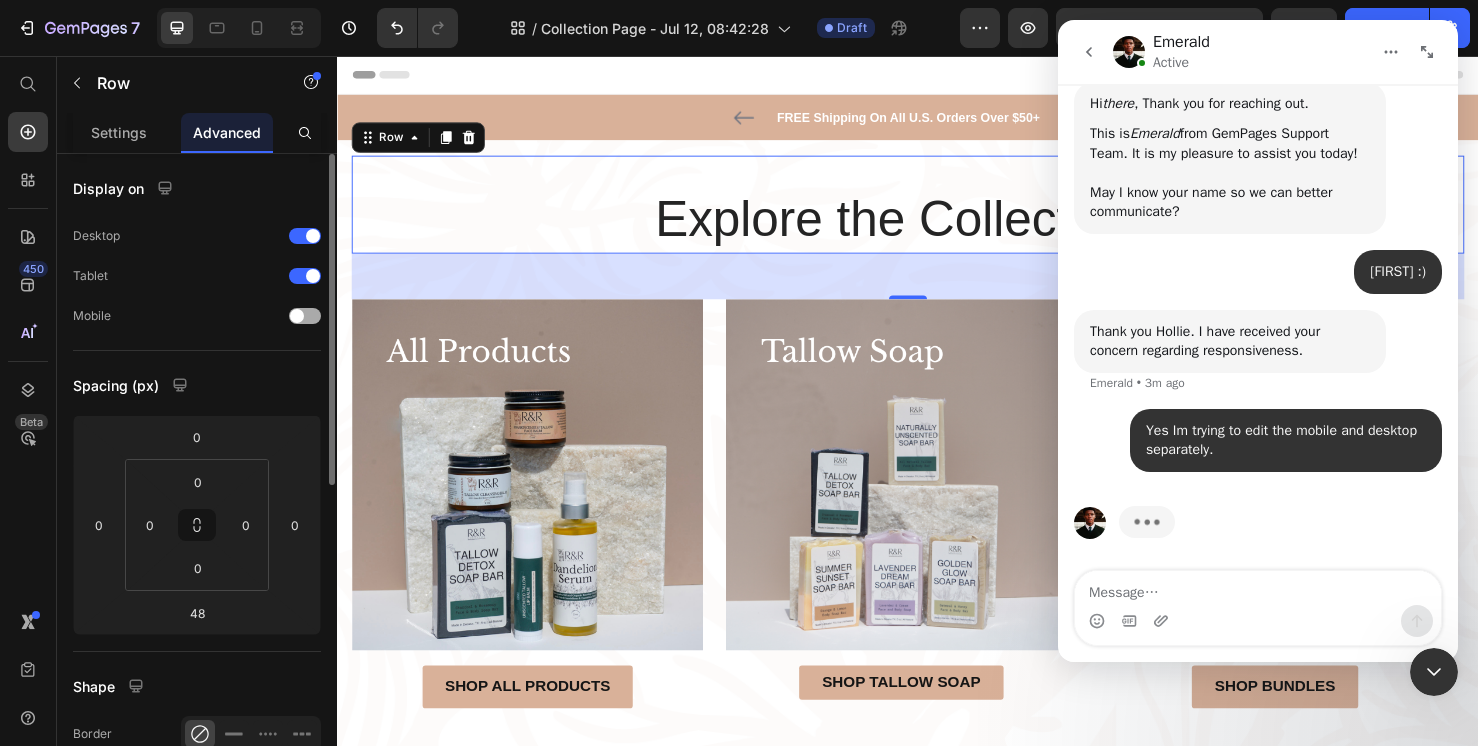 click on "Mobile" at bounding box center (197, 316) 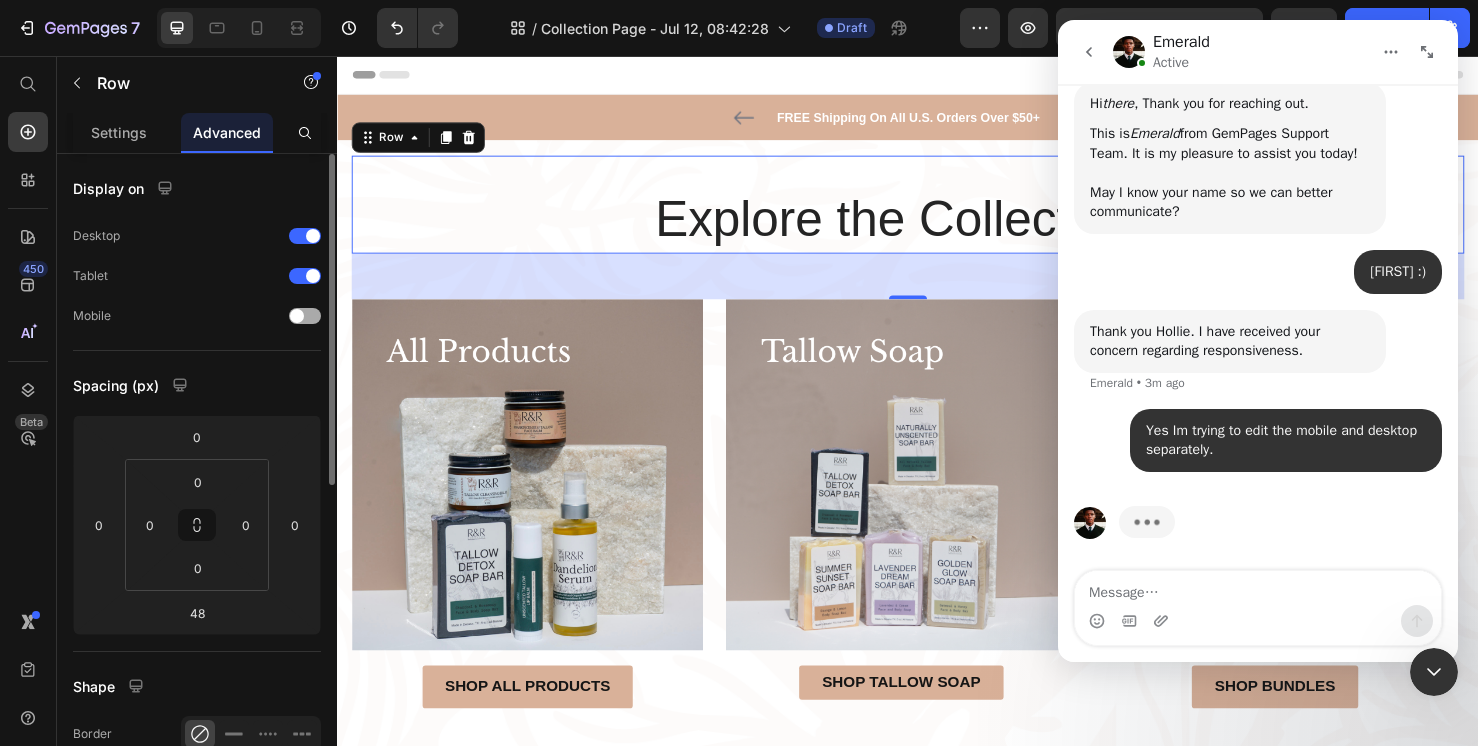 click at bounding box center (297, 316) 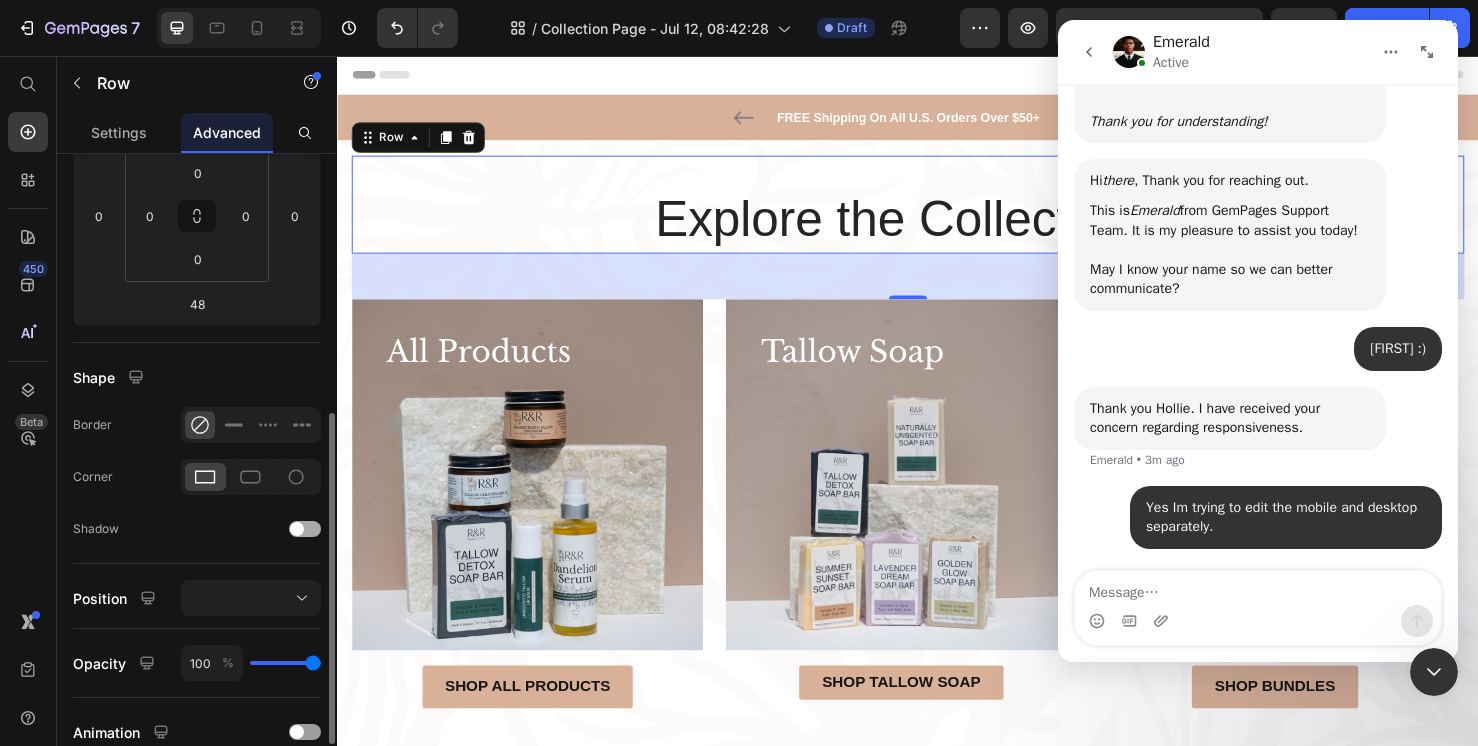 scroll, scrollTop: 499, scrollLeft: 0, axis: vertical 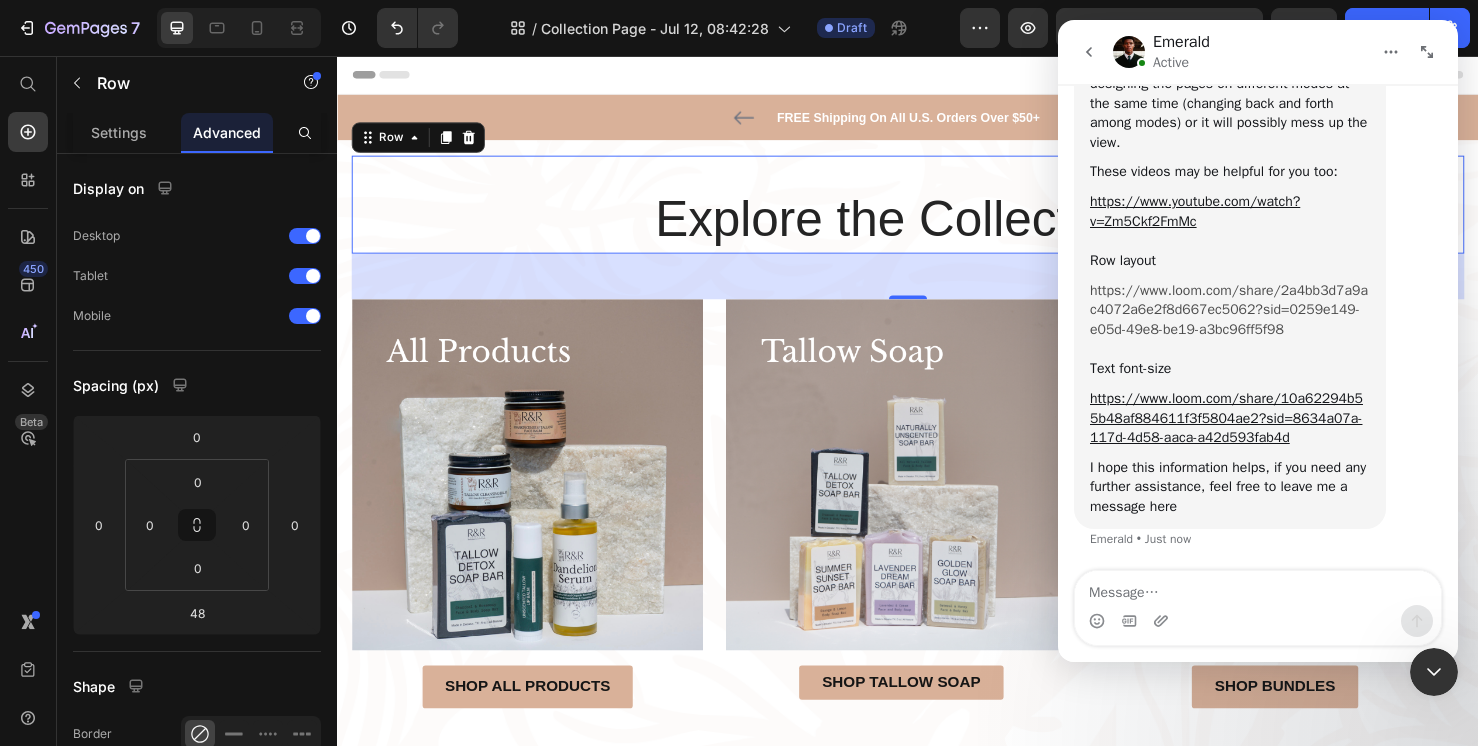 click on "https://www.loom.com/share/2a4bb3d7a9ac4072a6e2f8d667ec5062?sid=0259e149-e05d-49e8-be19-a3bc96ff5f98" at bounding box center (1229, 310) 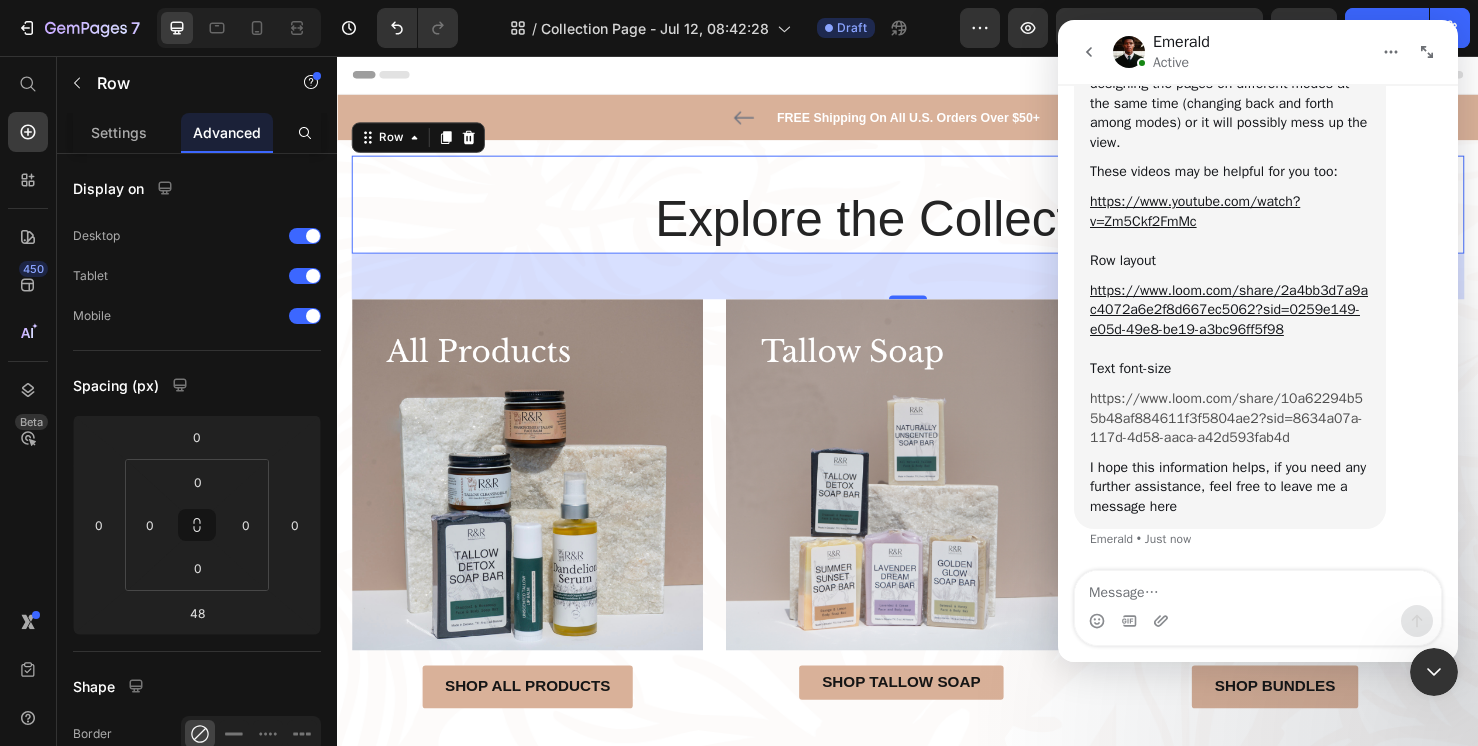 click on "https://www.loom.com/share/10a62294b55b48af884611f3f5804ae2?sid=8634a07a-117d-4d58-aaca-a42d593fab4d" at bounding box center [1226, 418] 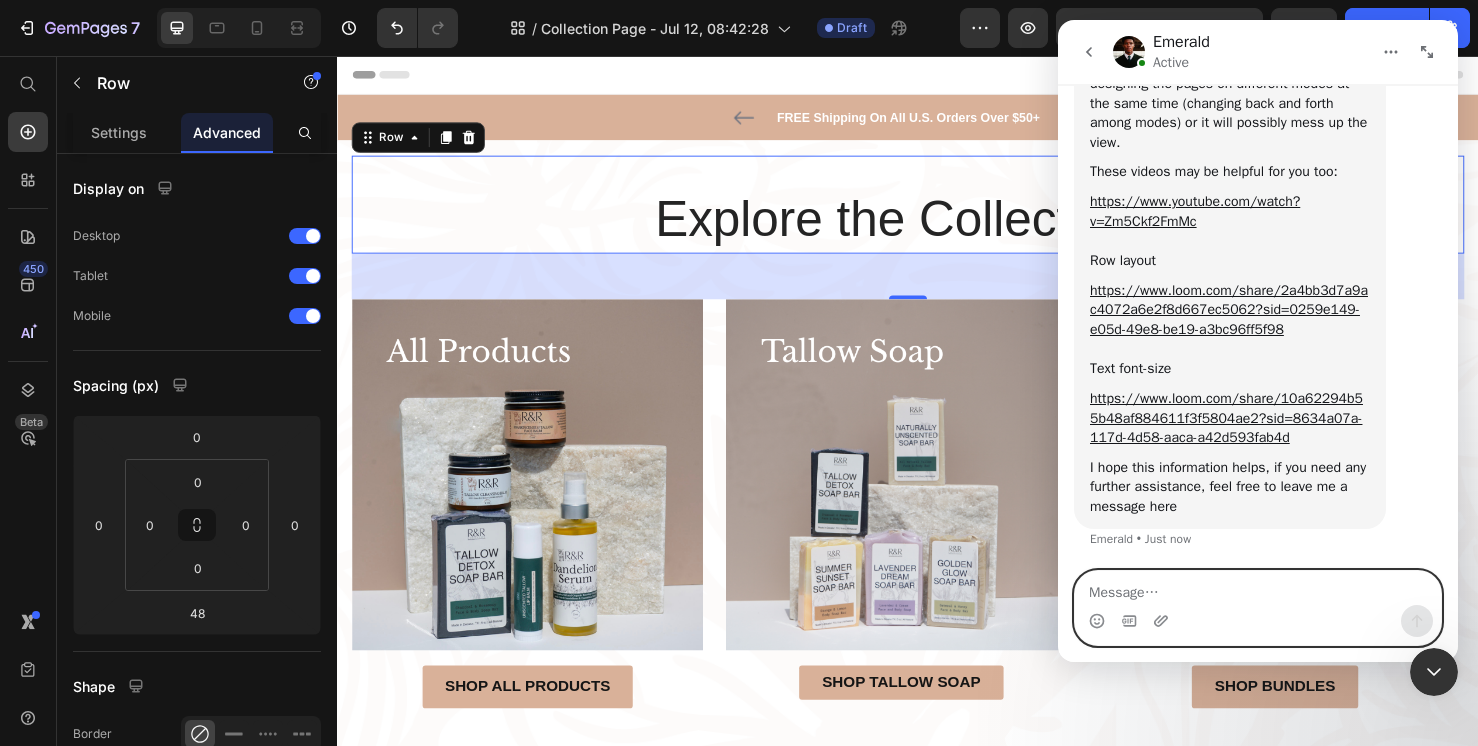 click at bounding box center [1258, 588] 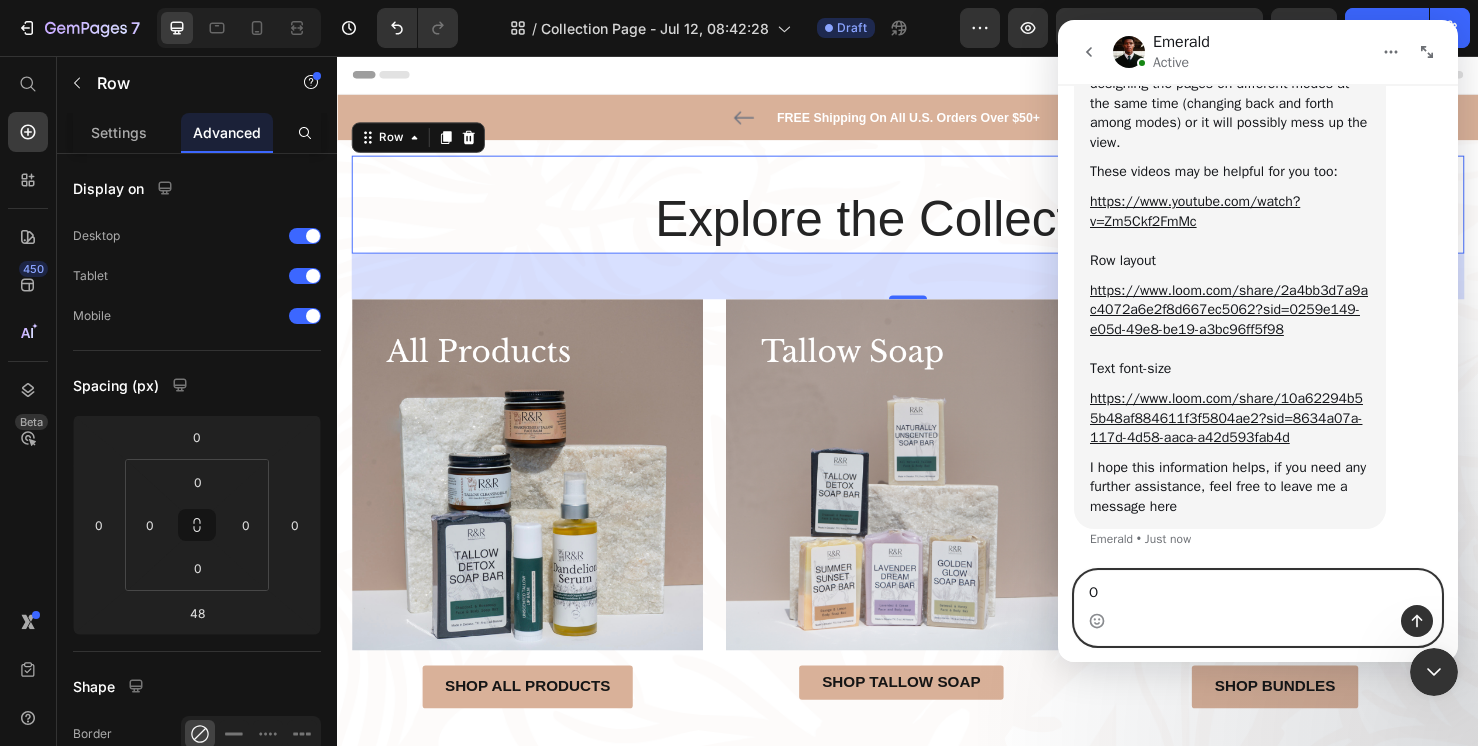 type on "O" 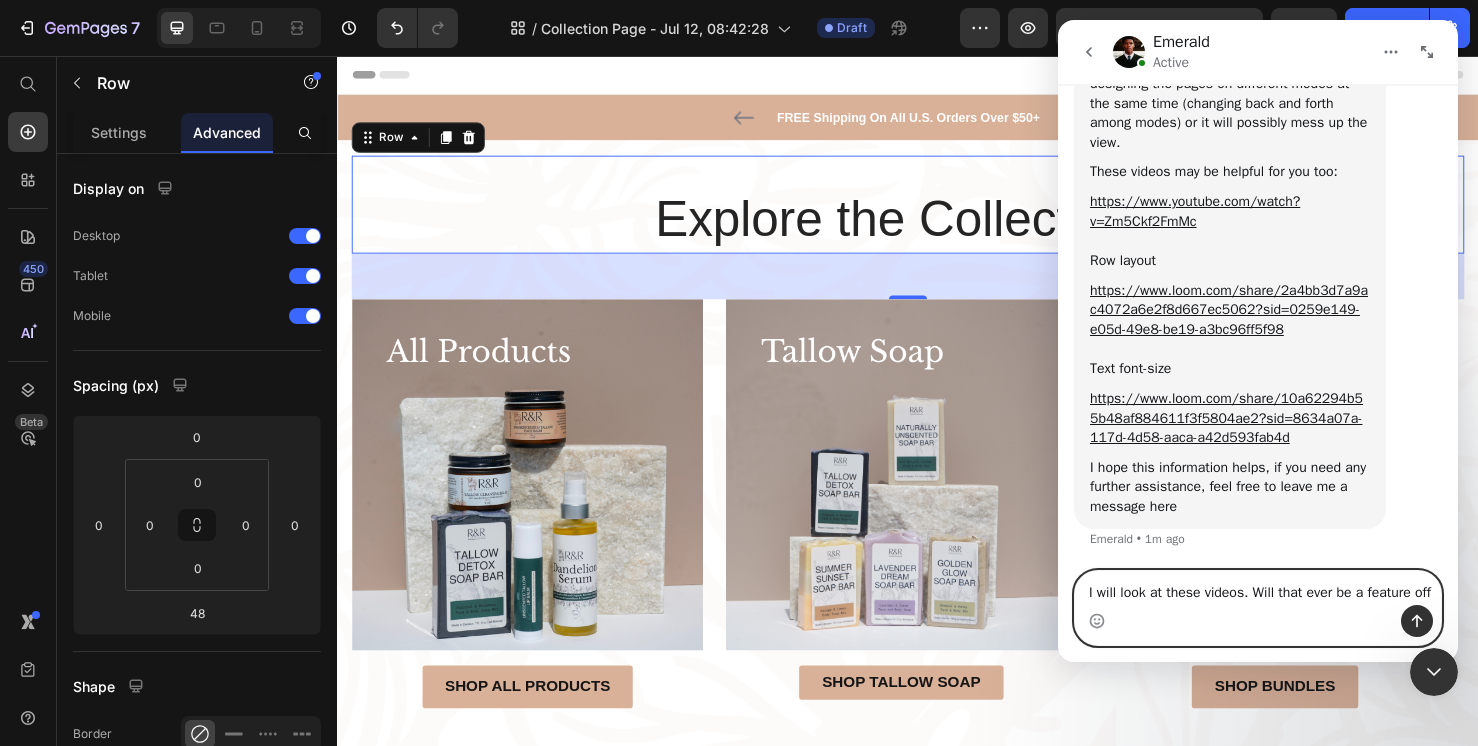 scroll, scrollTop: 1391, scrollLeft: 0, axis: vertical 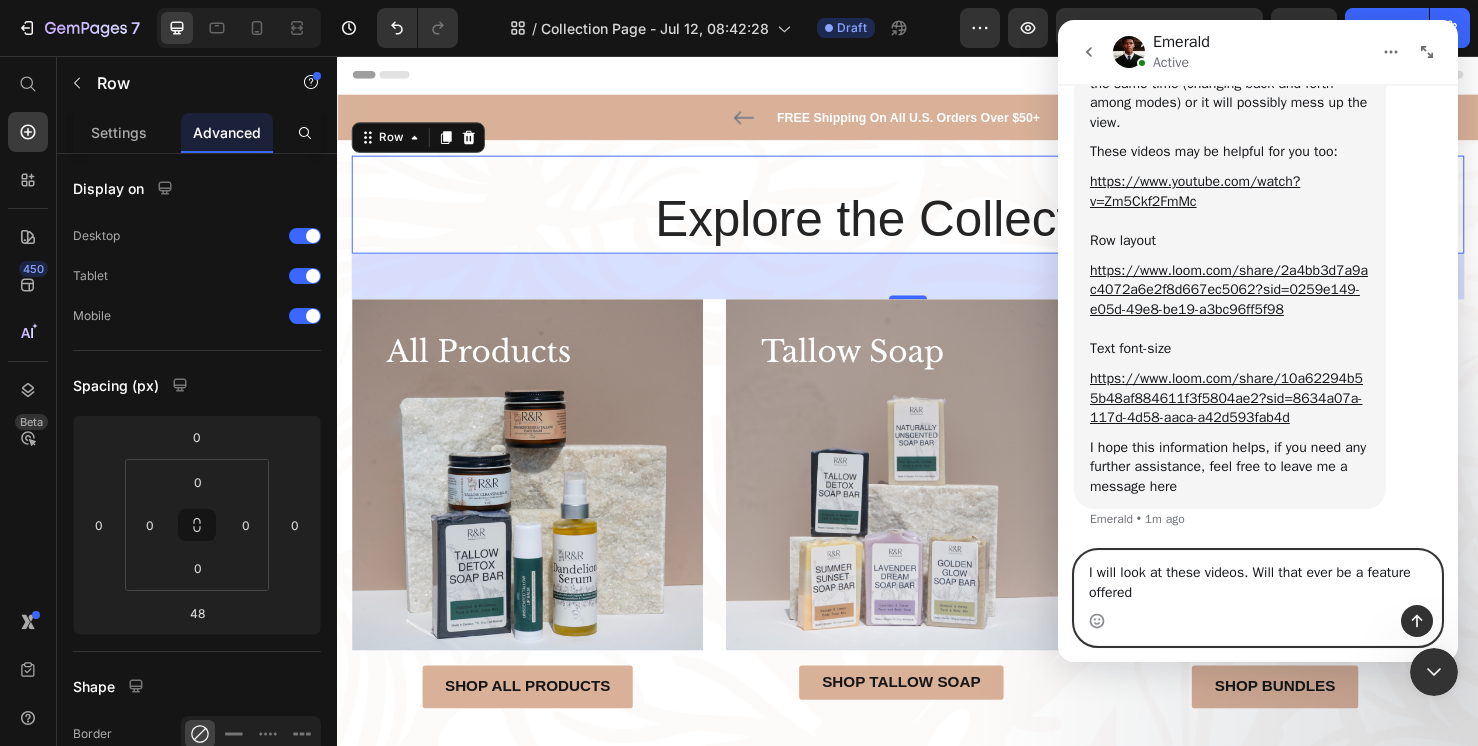 type on "I will look at these videos. Will that ever be a feature offered?" 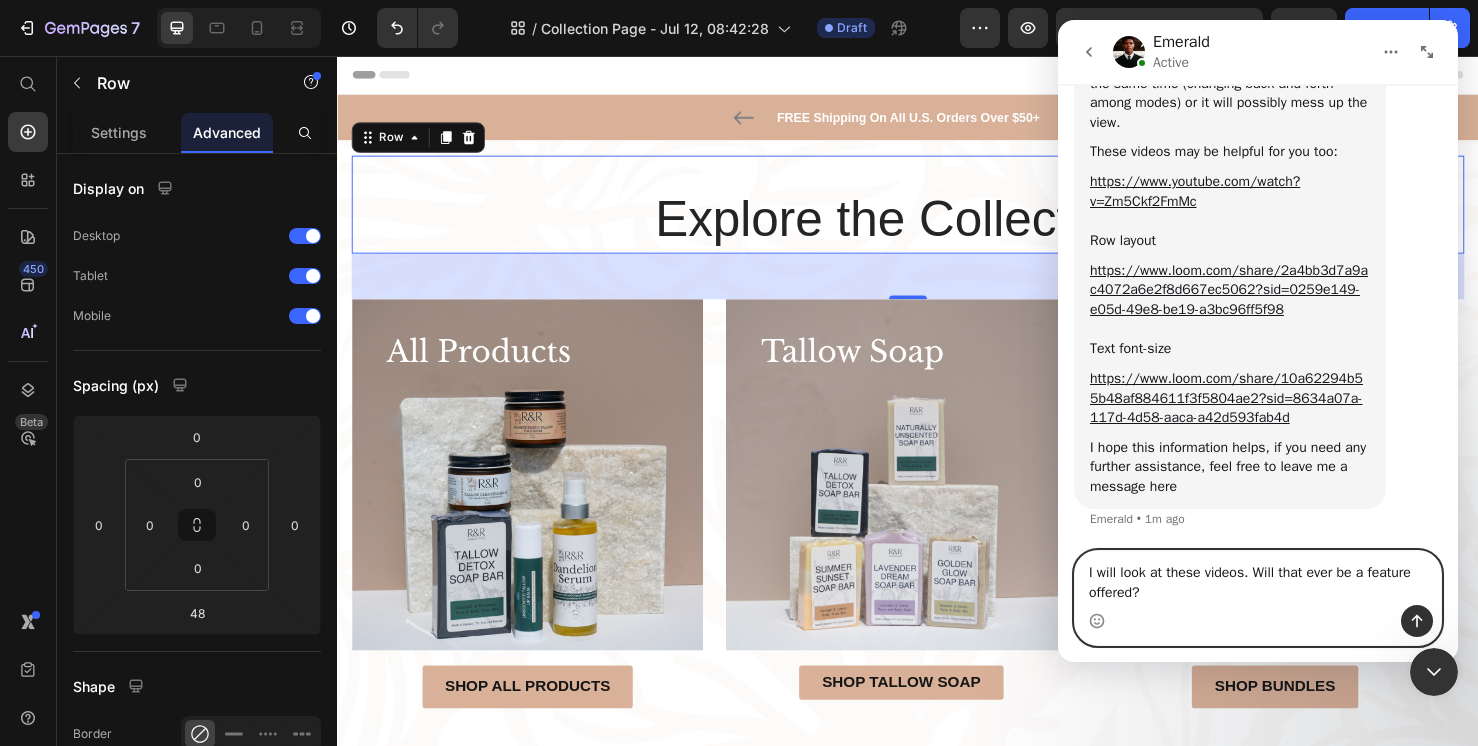 type 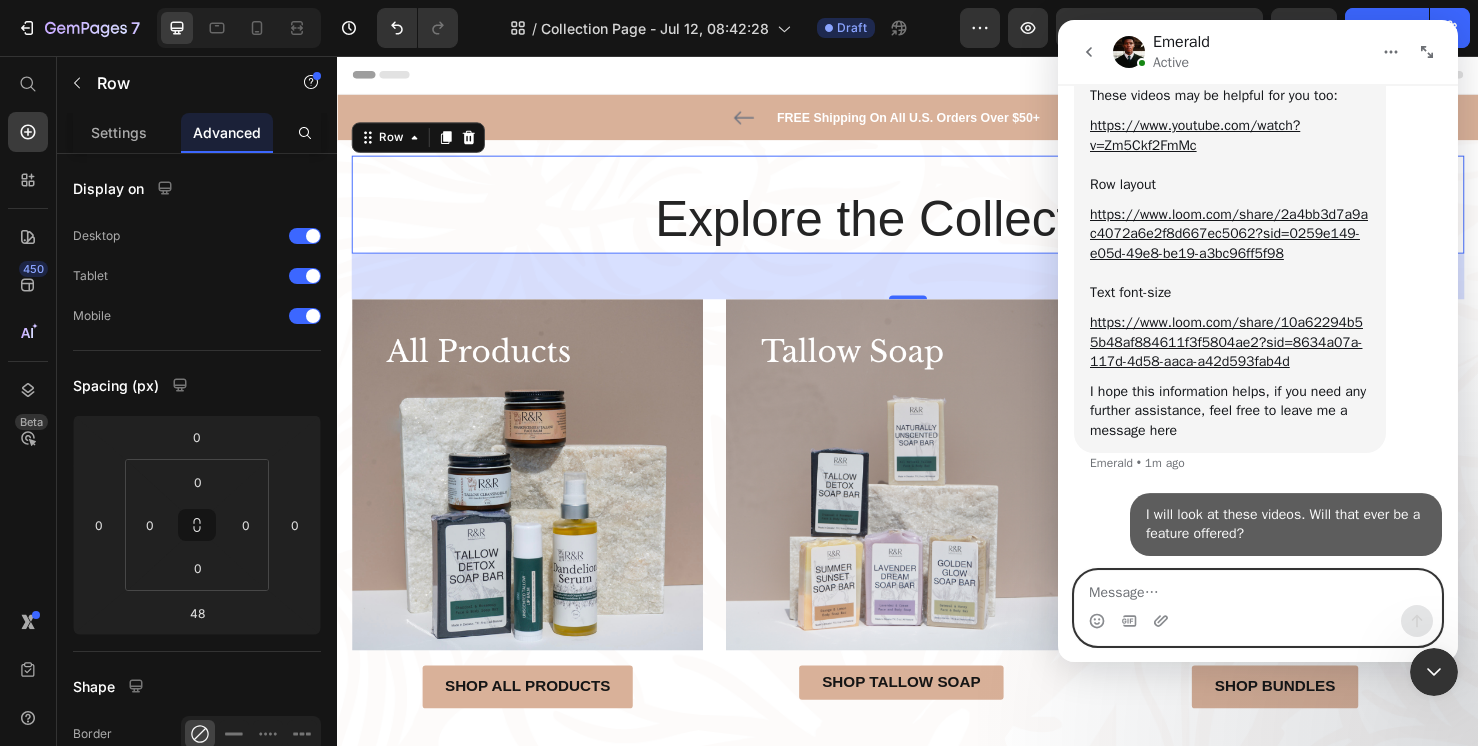scroll, scrollTop: 1449, scrollLeft: 0, axis: vertical 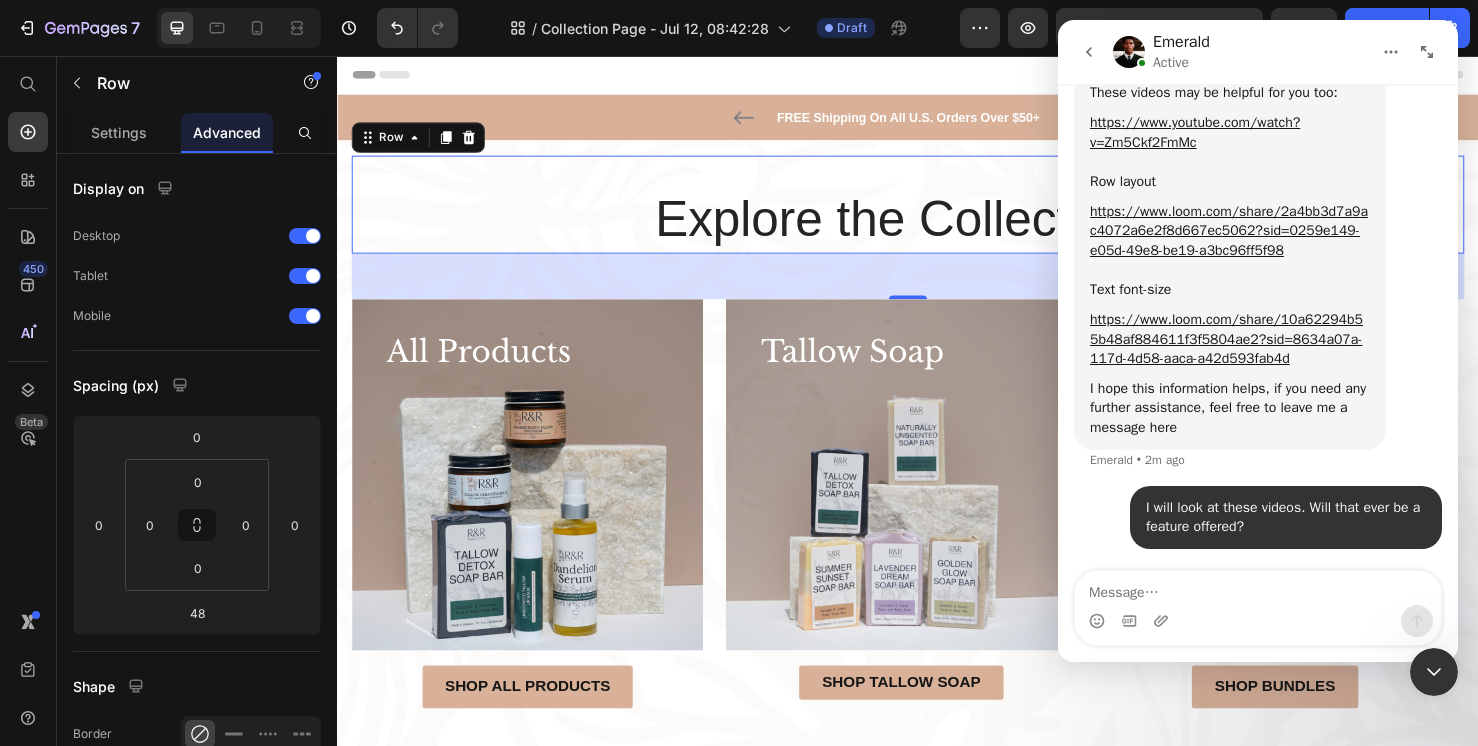 click 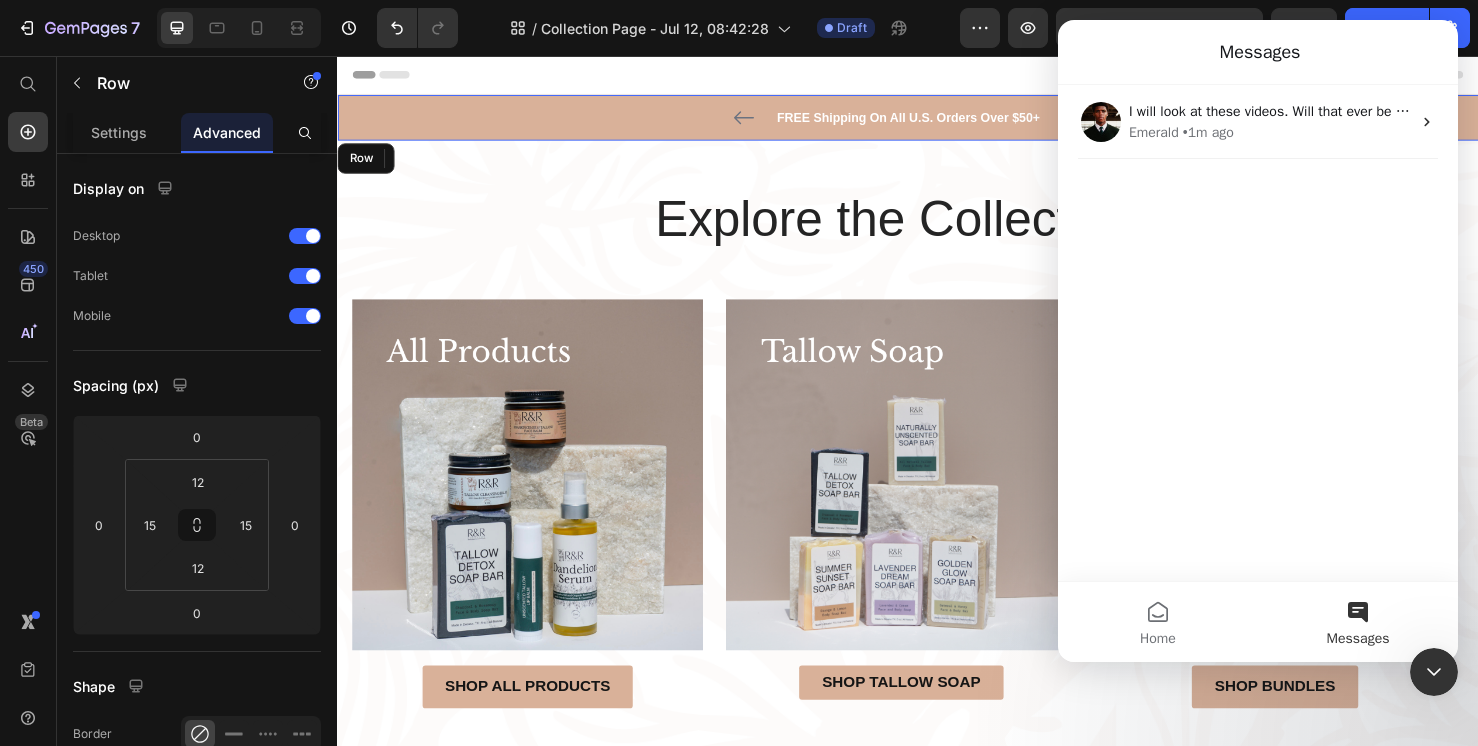 click on "Messages" at bounding box center (1258, 52) 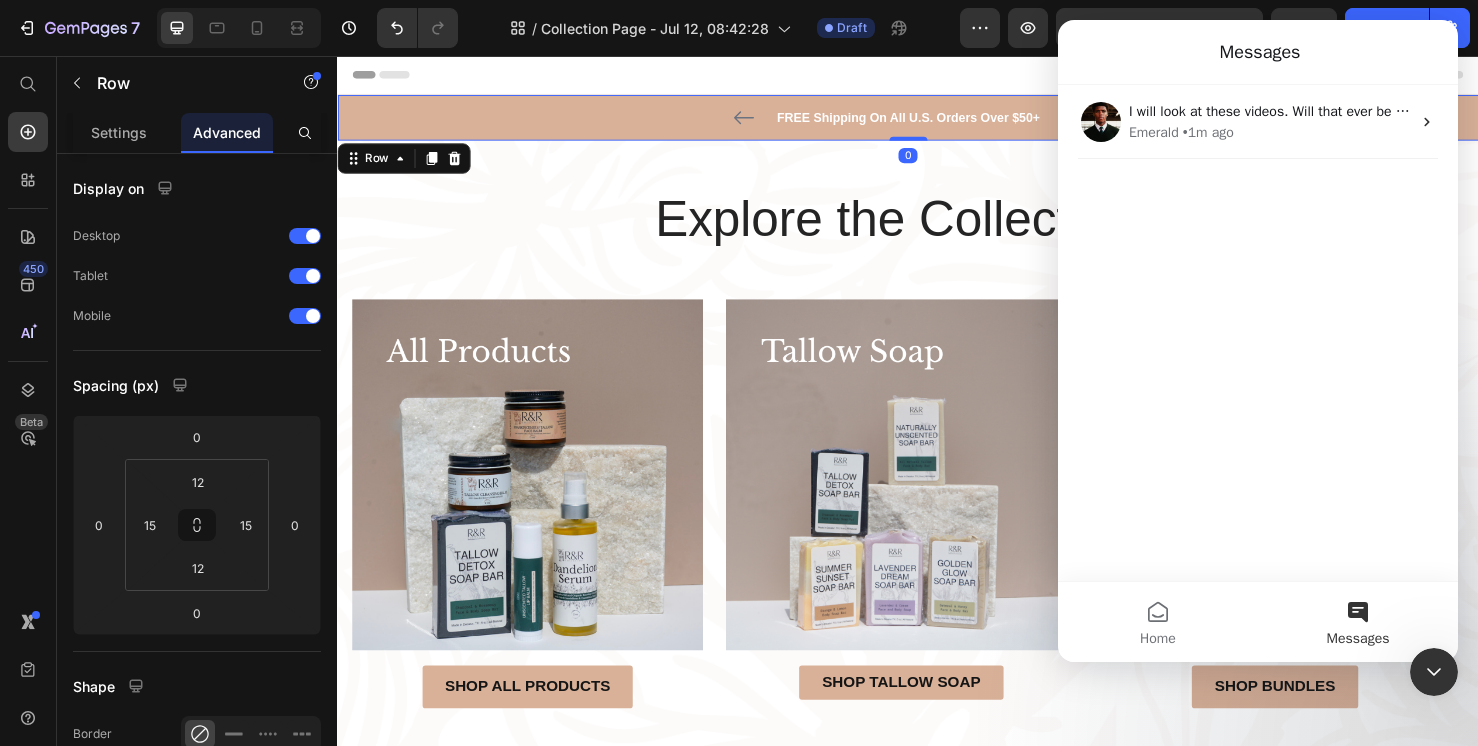 click 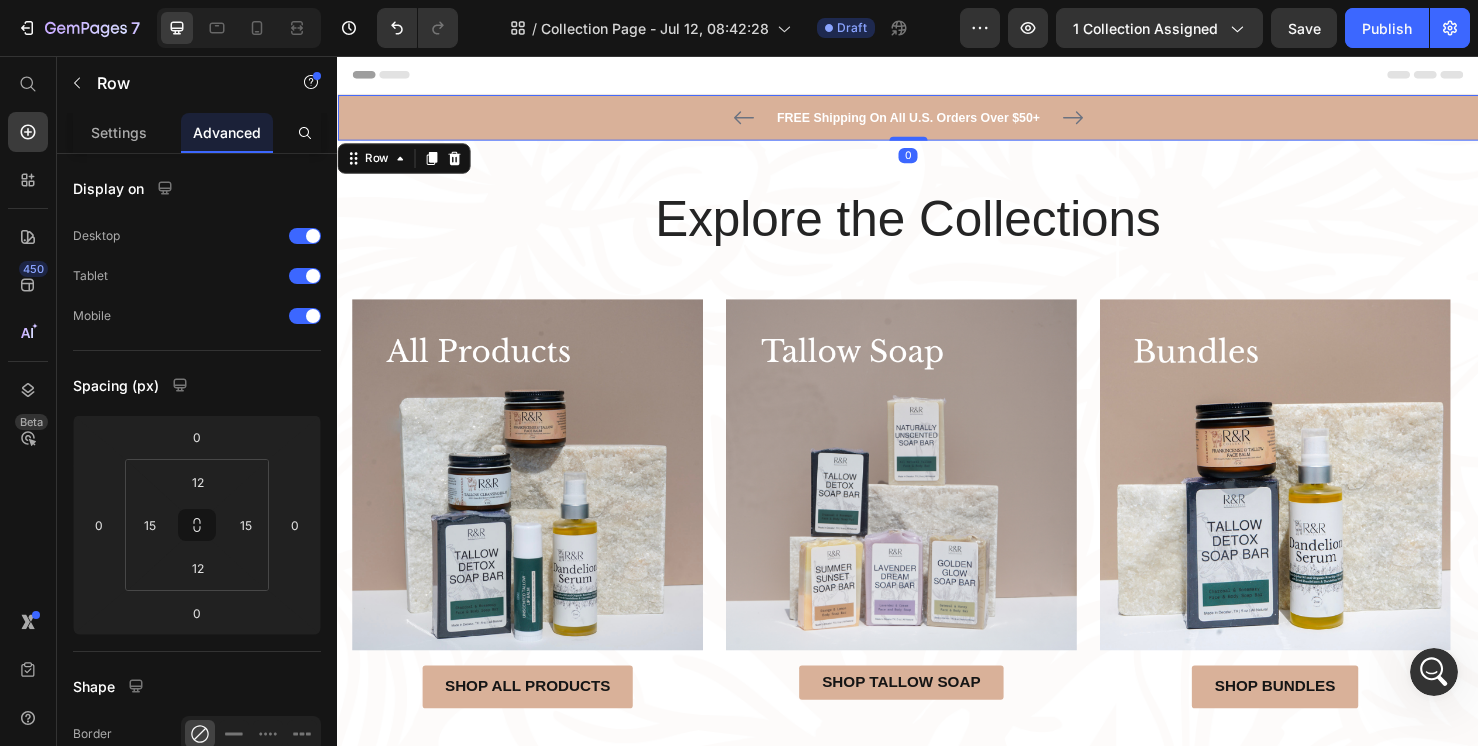 scroll, scrollTop: 0, scrollLeft: 0, axis: both 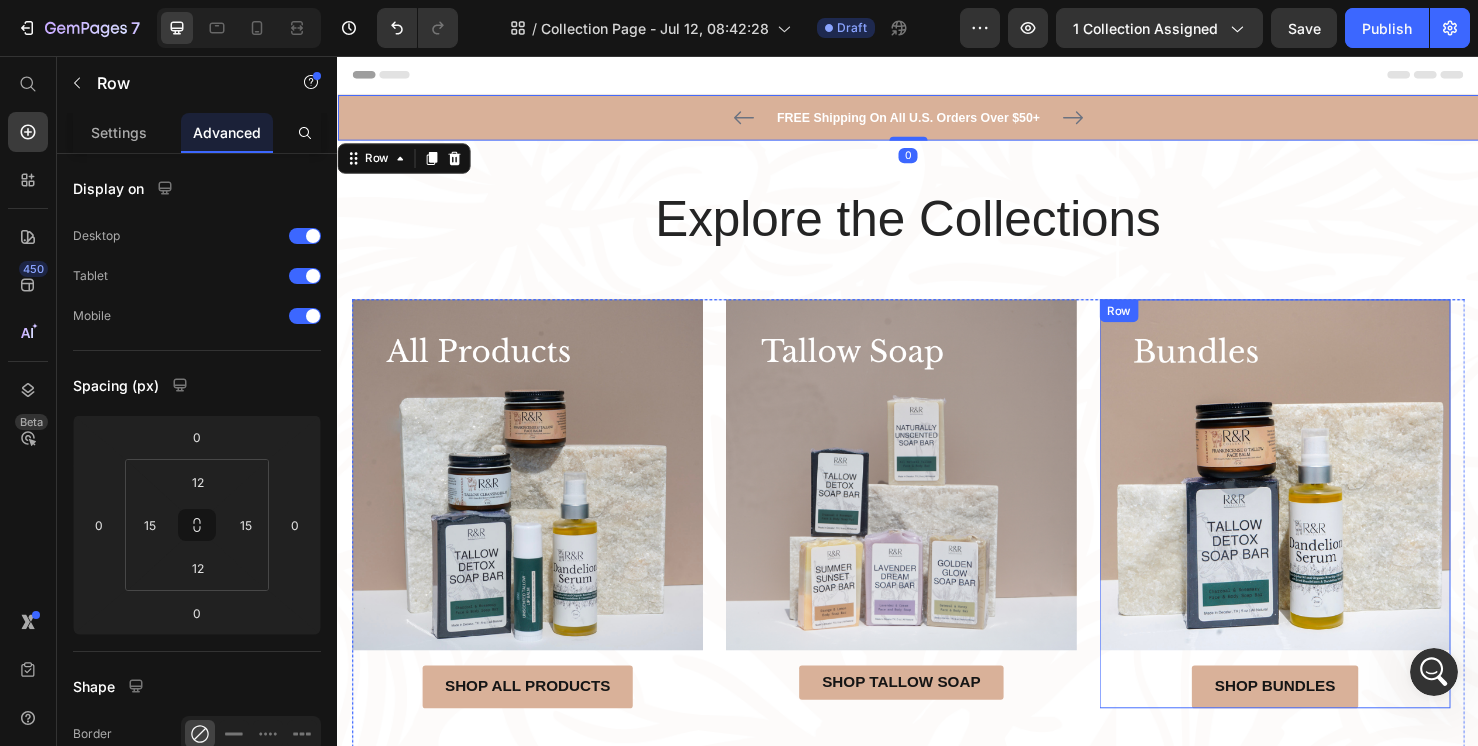 click 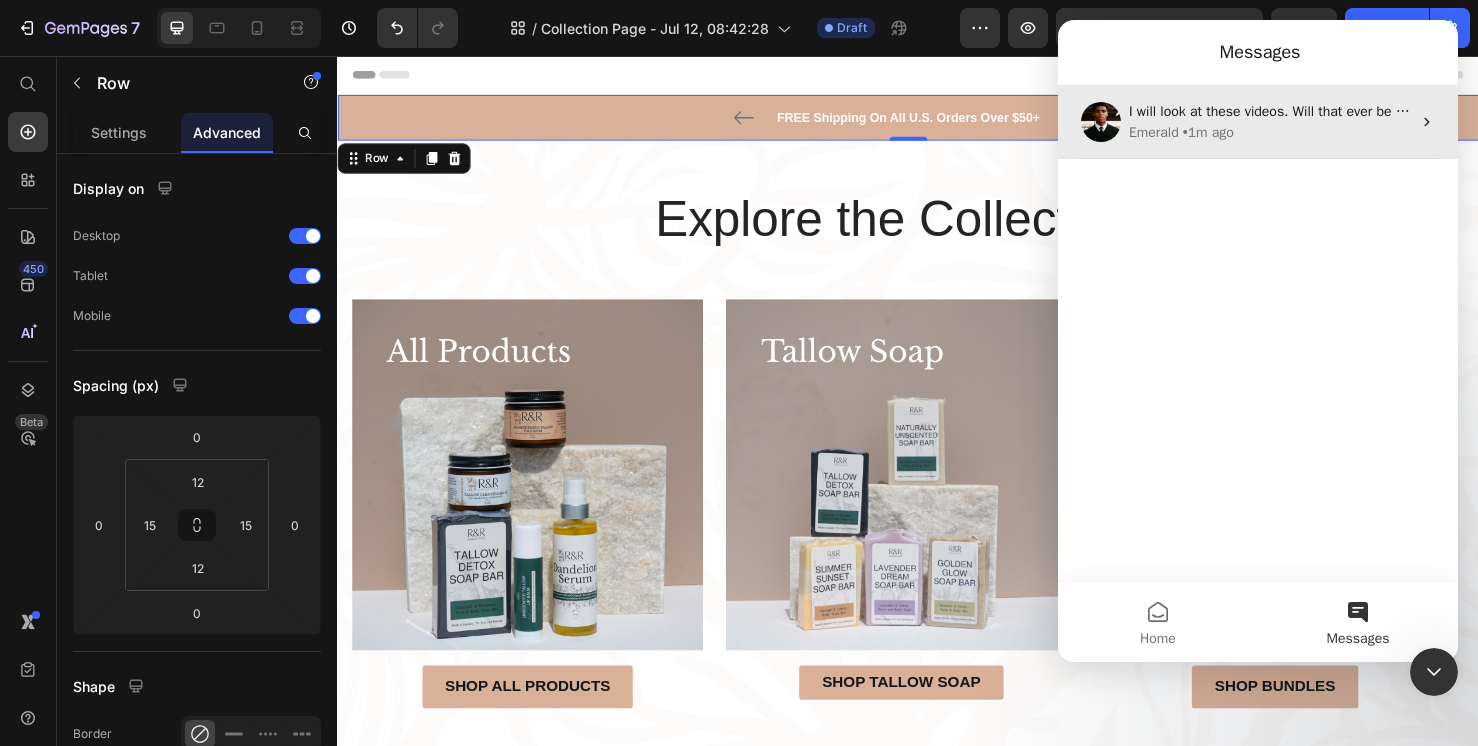 click on "Emerald •  1m ago" at bounding box center [1270, 132] 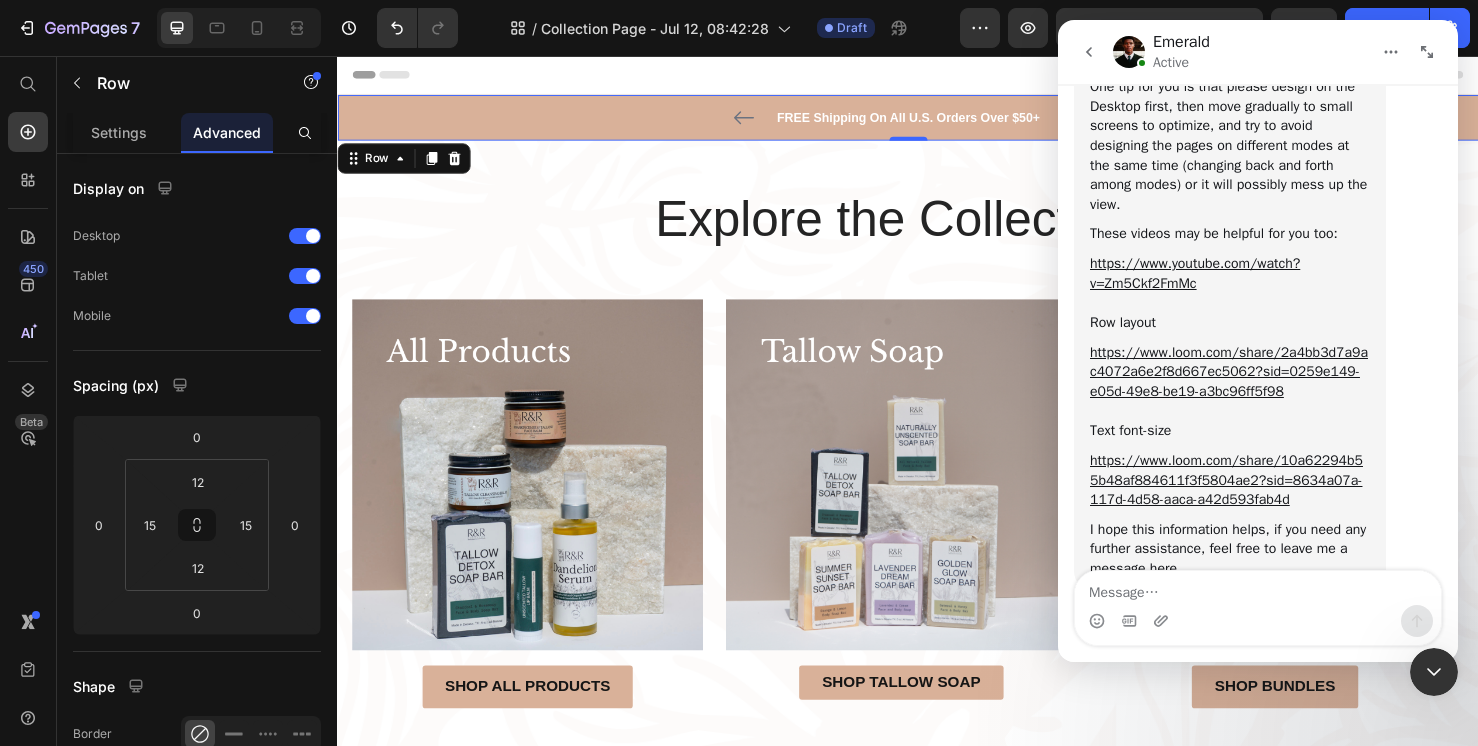 scroll, scrollTop: 1293, scrollLeft: 0, axis: vertical 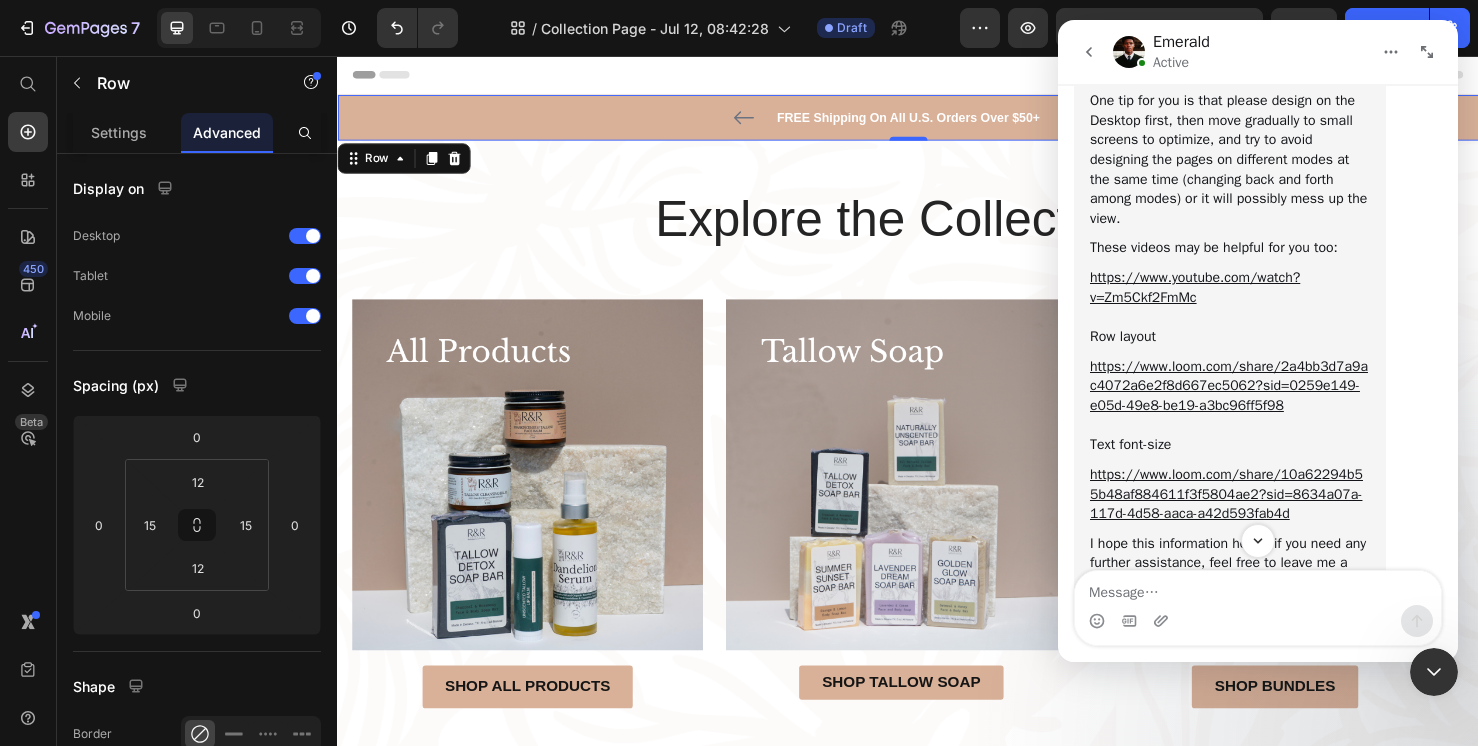click on "​﻿ https://www.youtube.com/watch?v=Zm5Ckf2FmMc" at bounding box center (1230, 287) 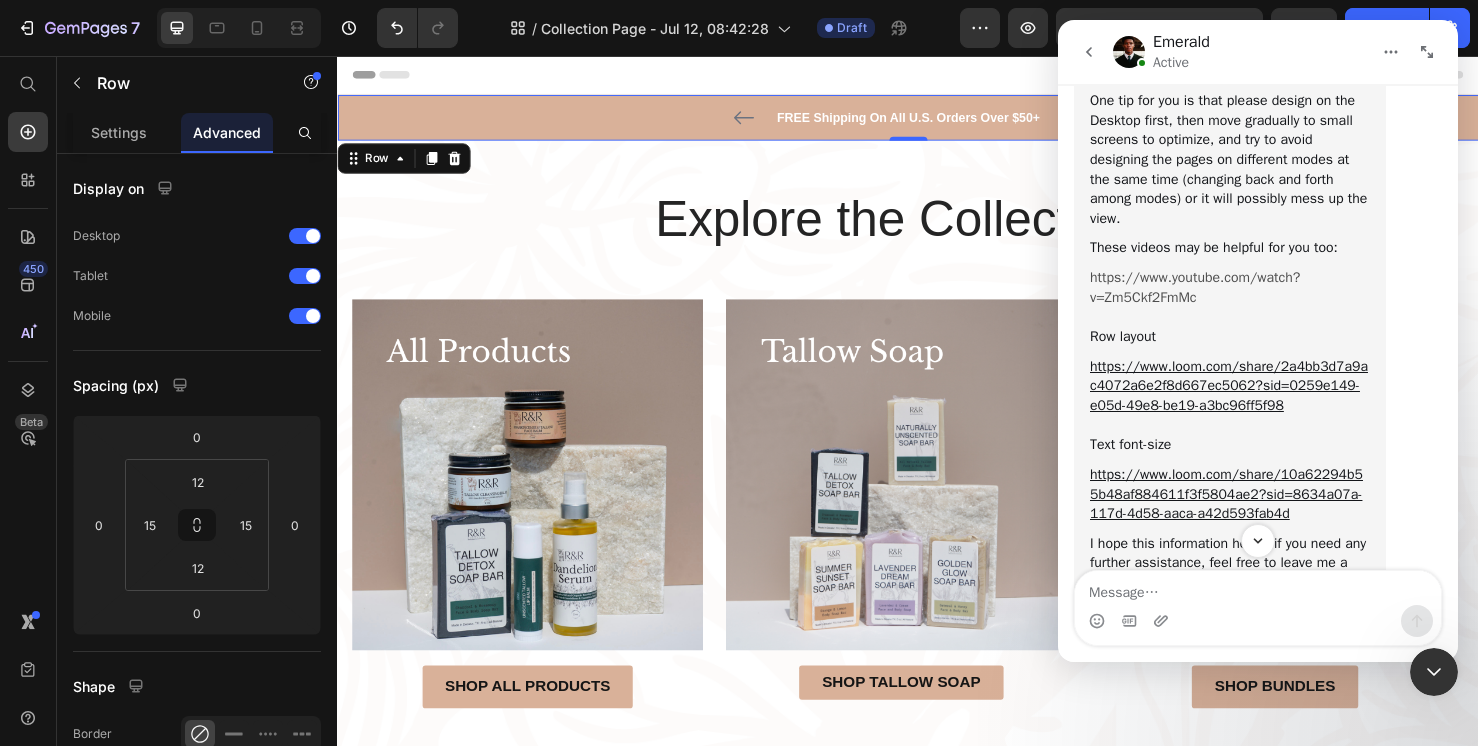 click on "https://www.youtube.com/watch?v=Zm5Ckf2FmMc" at bounding box center [1195, 287] 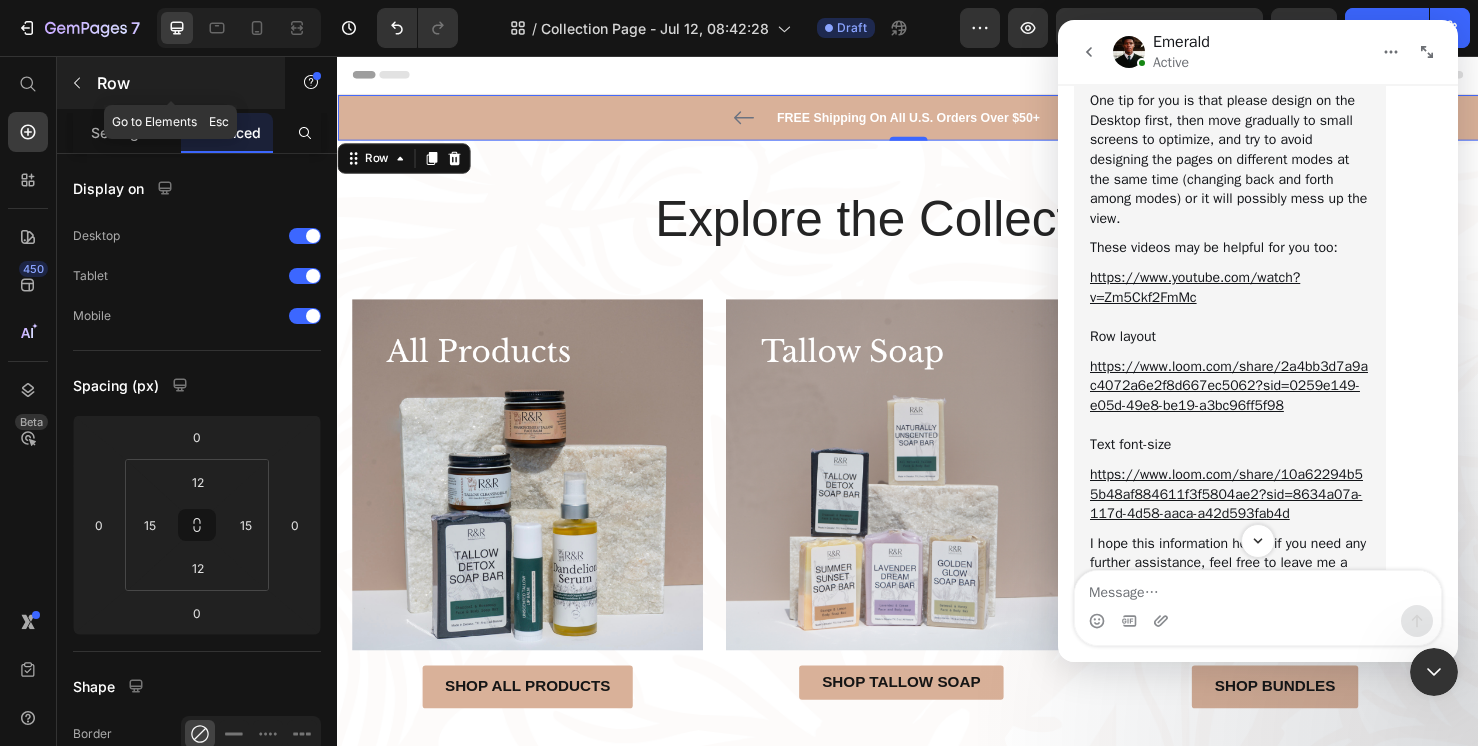 click 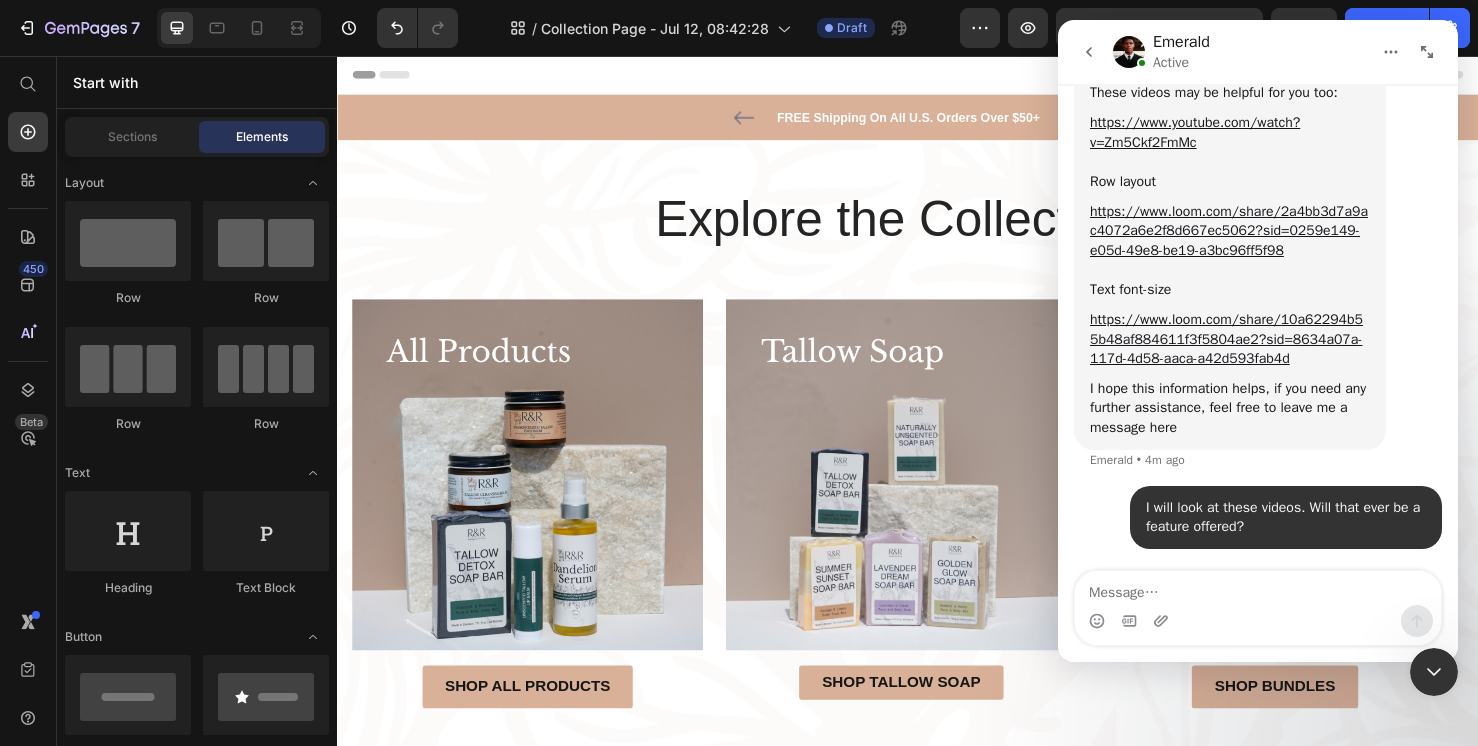 scroll, scrollTop: 1449, scrollLeft: 0, axis: vertical 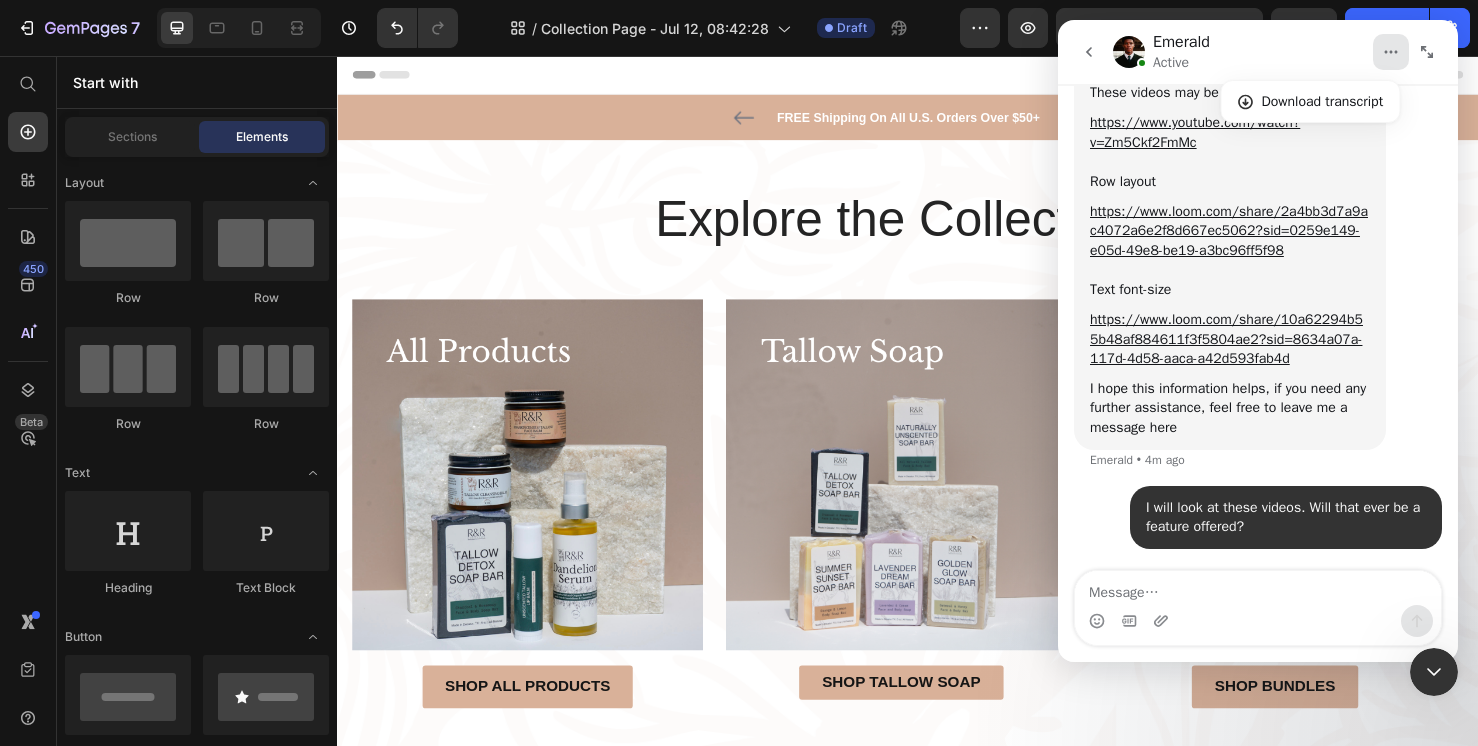 click 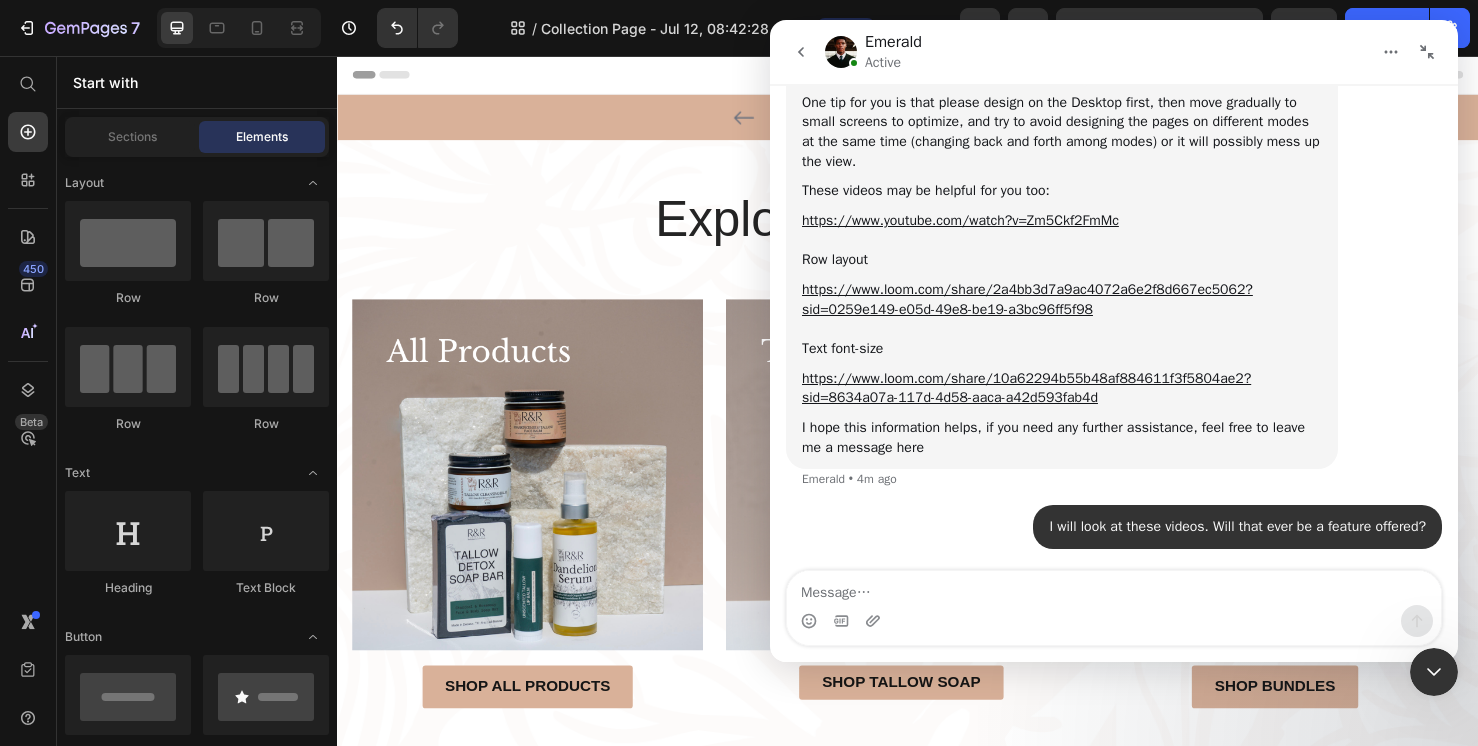 click 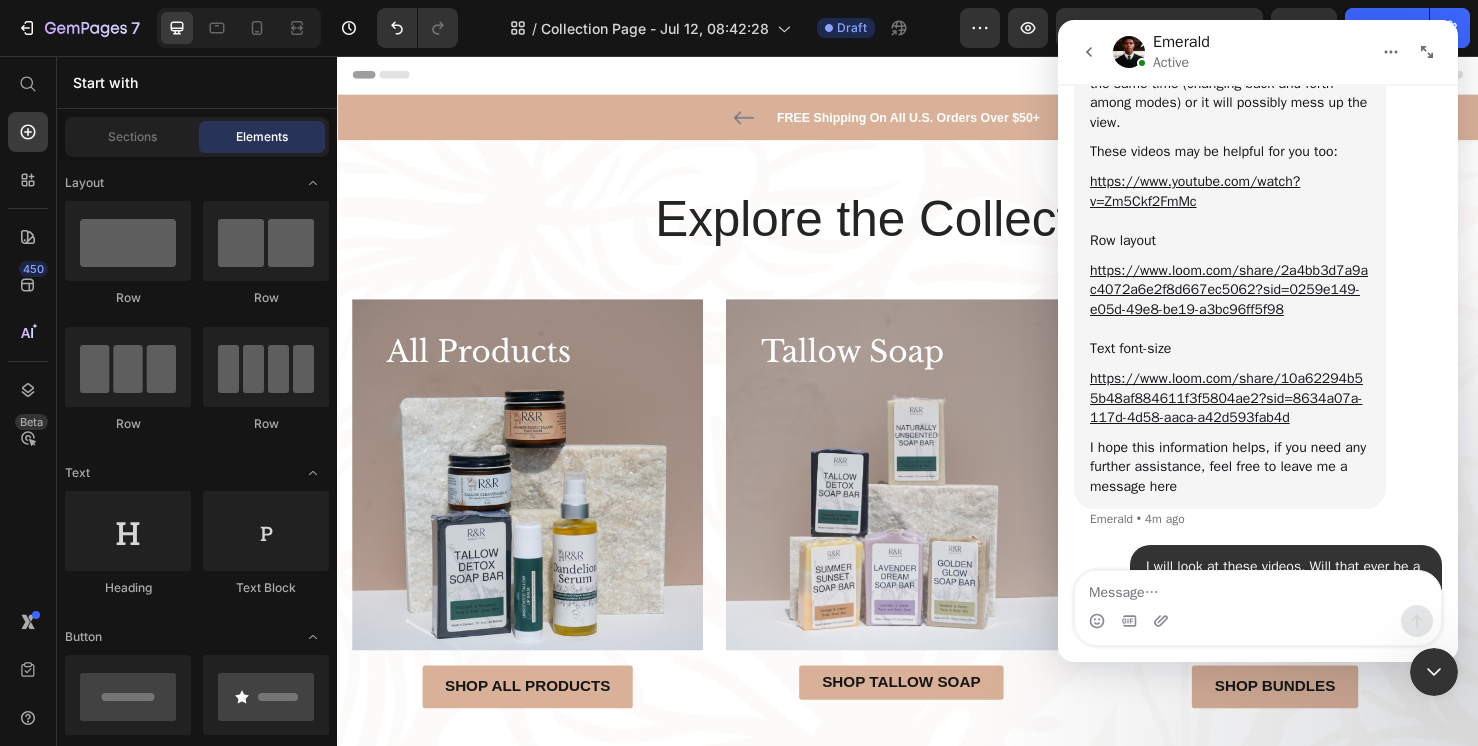 scroll, scrollTop: 1449, scrollLeft: 0, axis: vertical 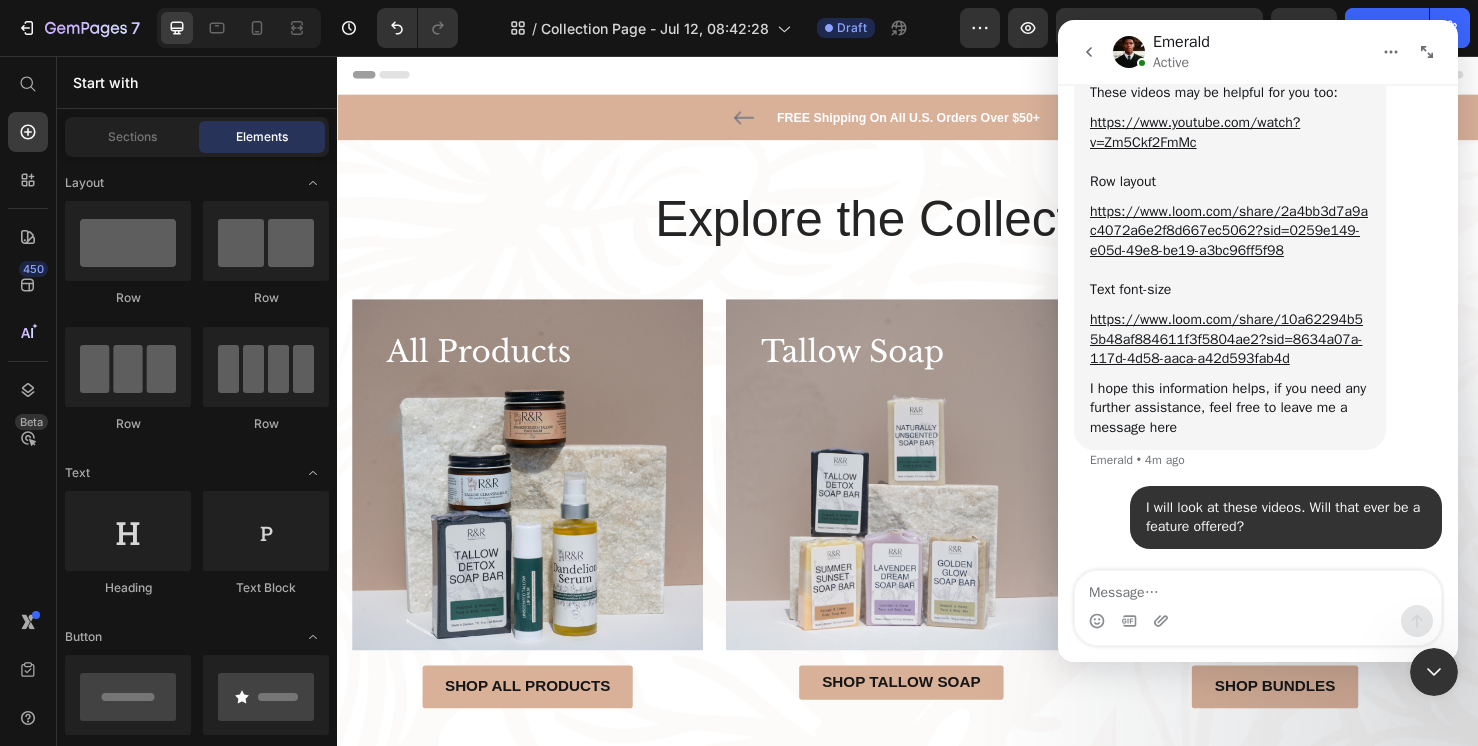 click 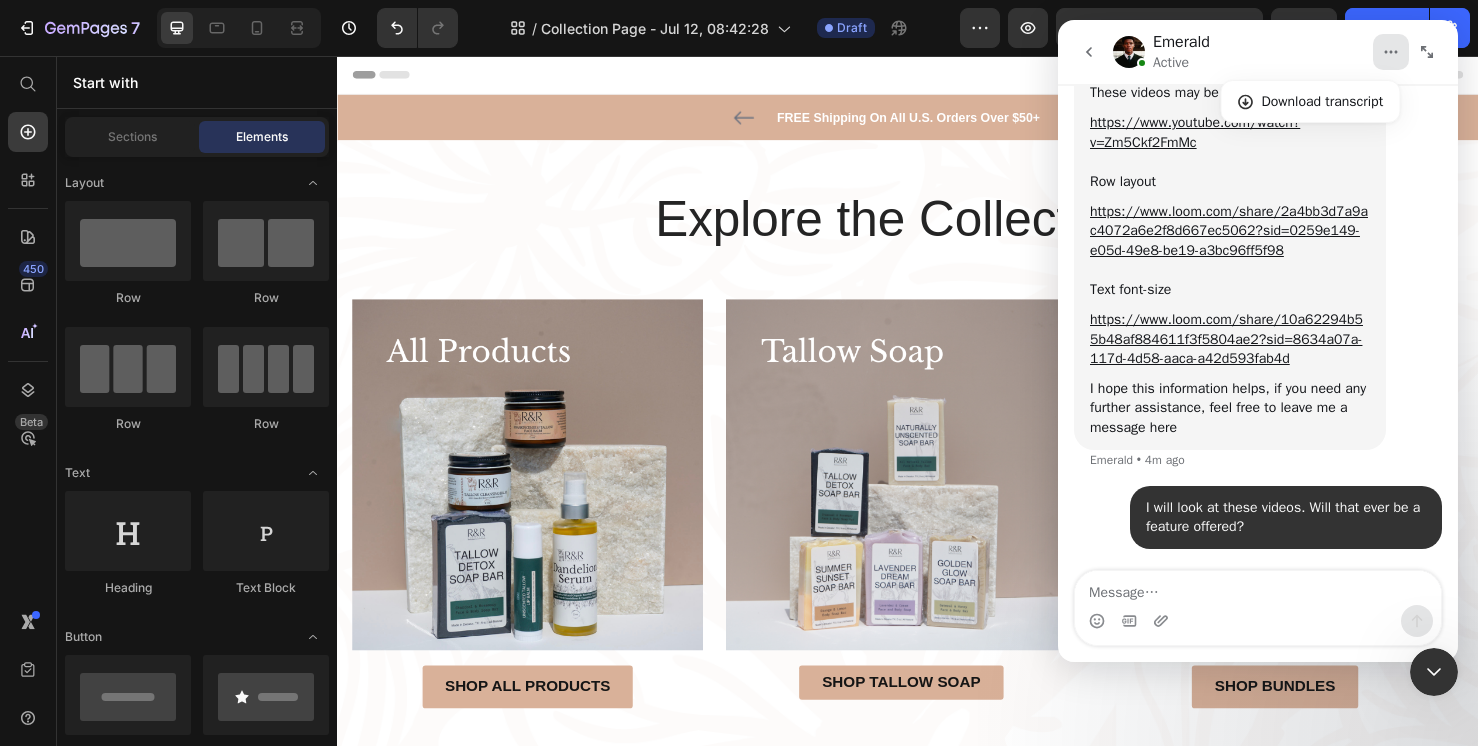 click at bounding box center [1089, 52] 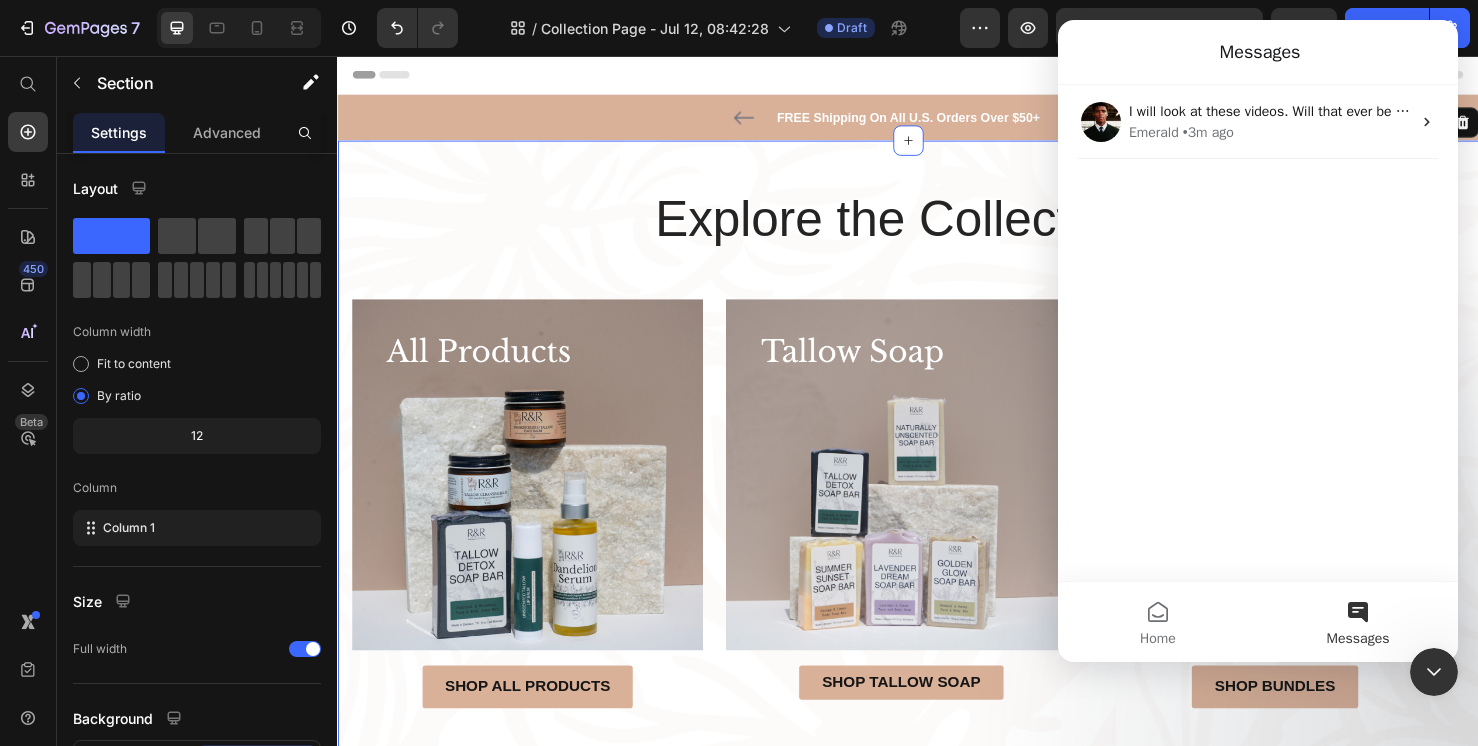 click at bounding box center [1434, 672] 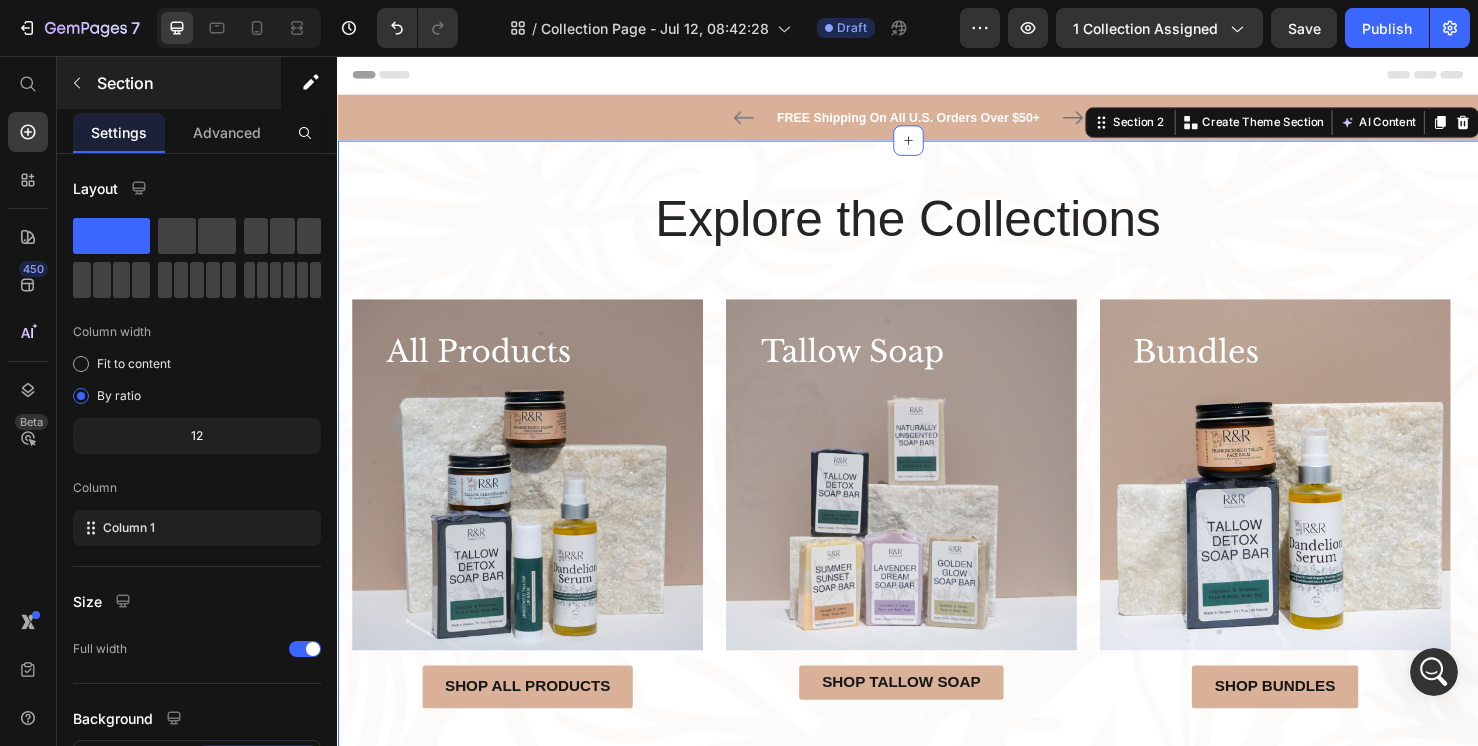 click 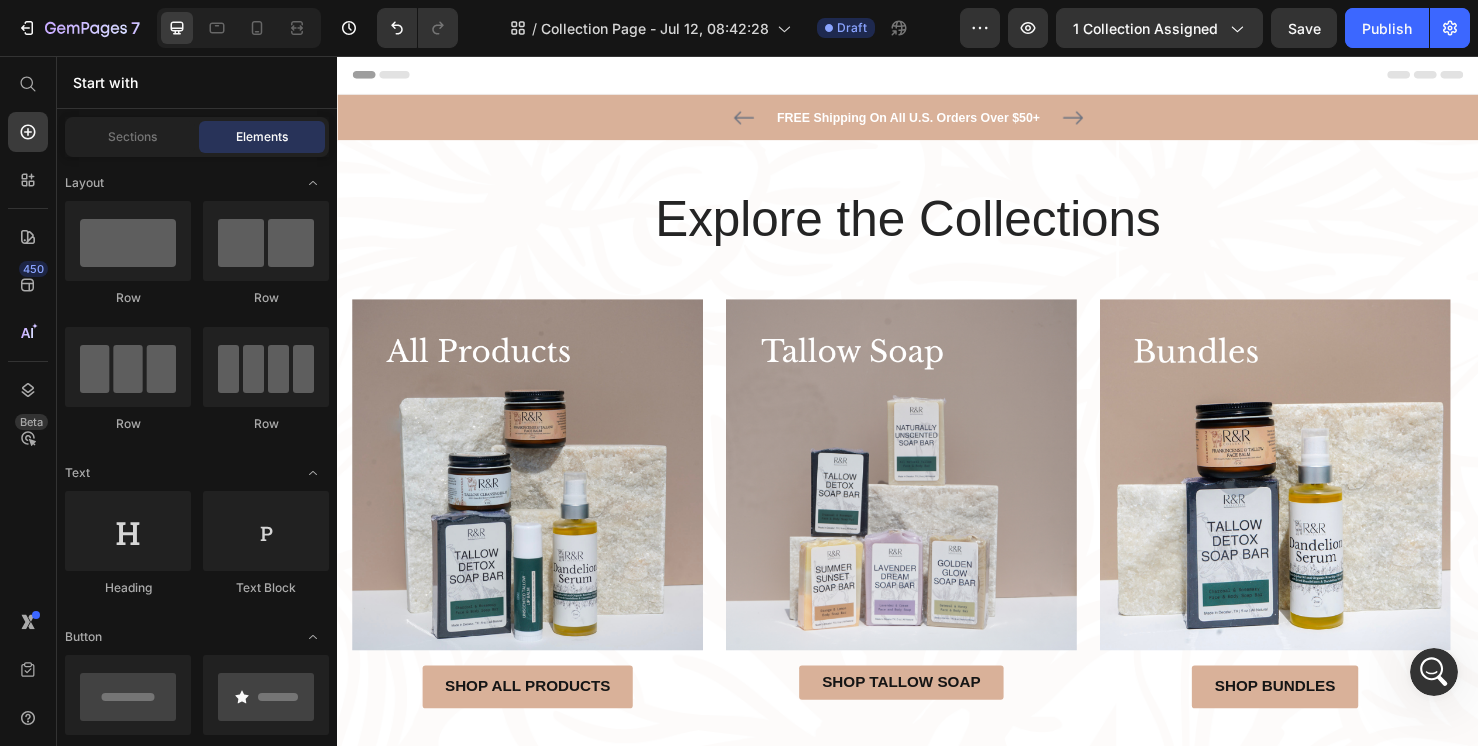 scroll, scrollTop: 0, scrollLeft: 0, axis: both 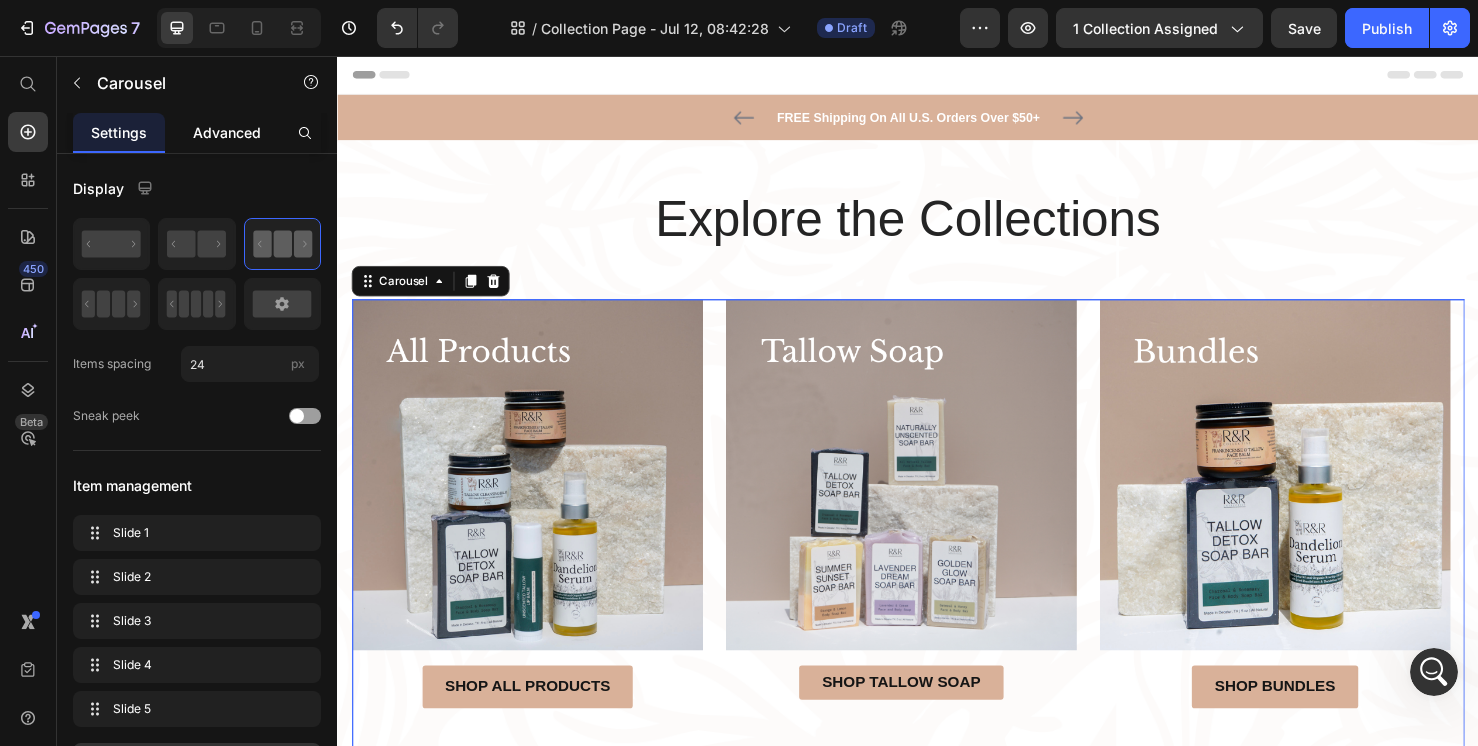 click on "Advanced" at bounding box center (227, 132) 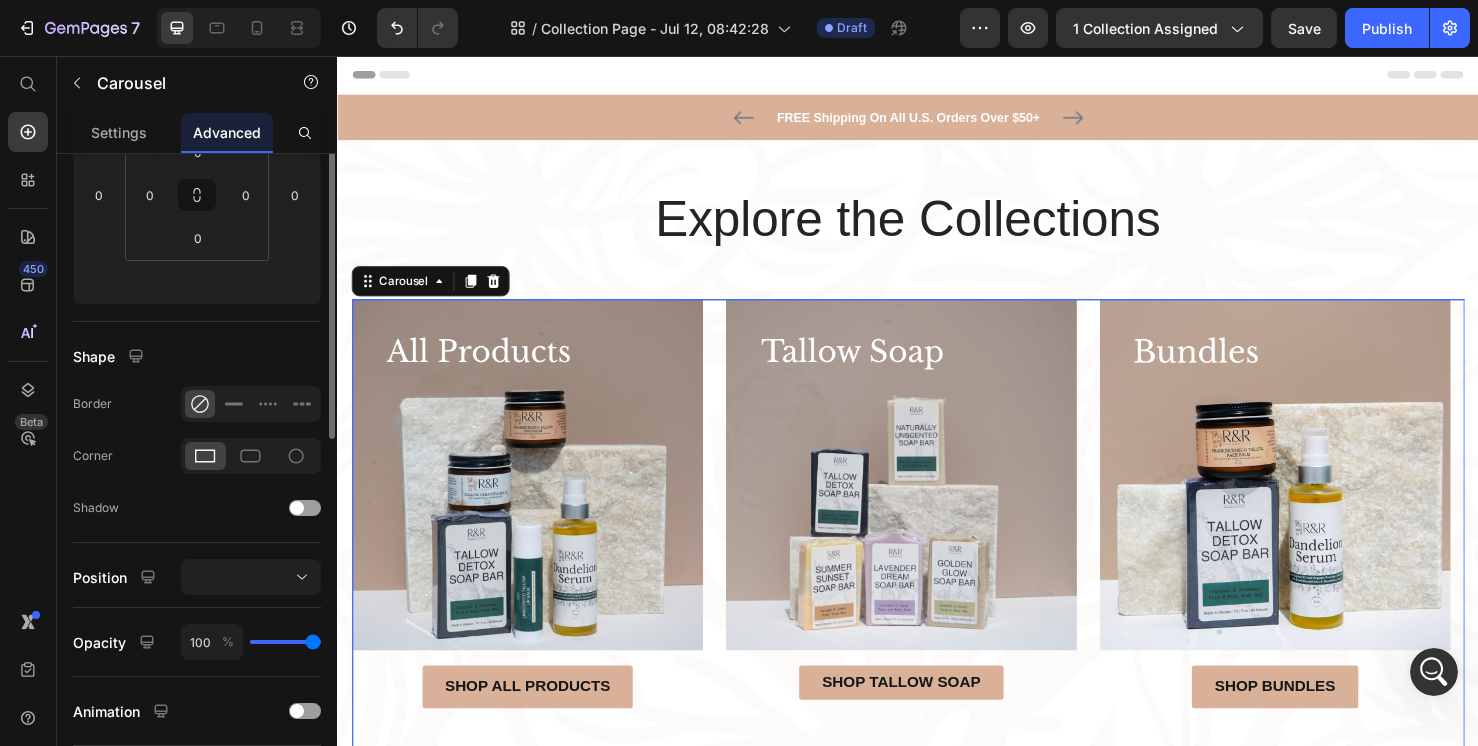 scroll, scrollTop: 0, scrollLeft: 0, axis: both 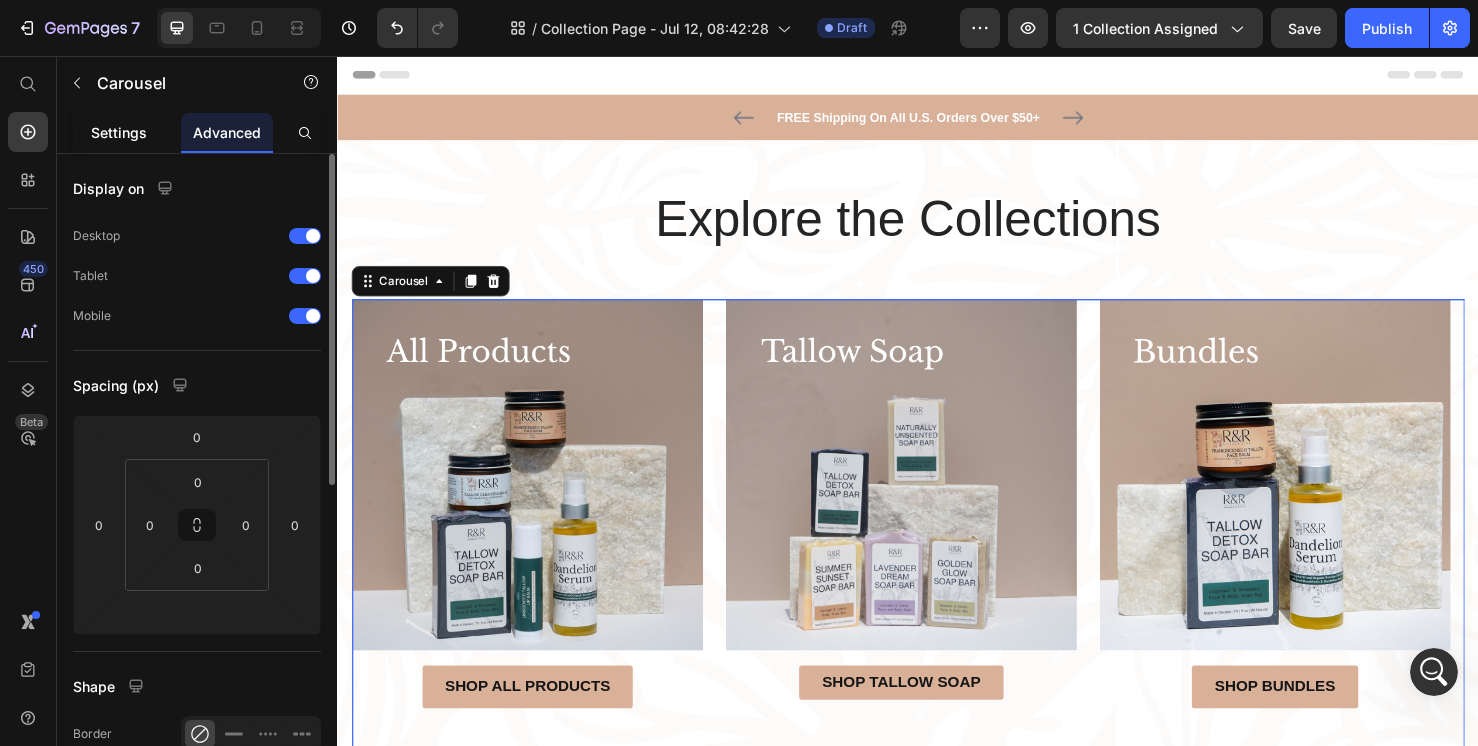 click on "Settings" 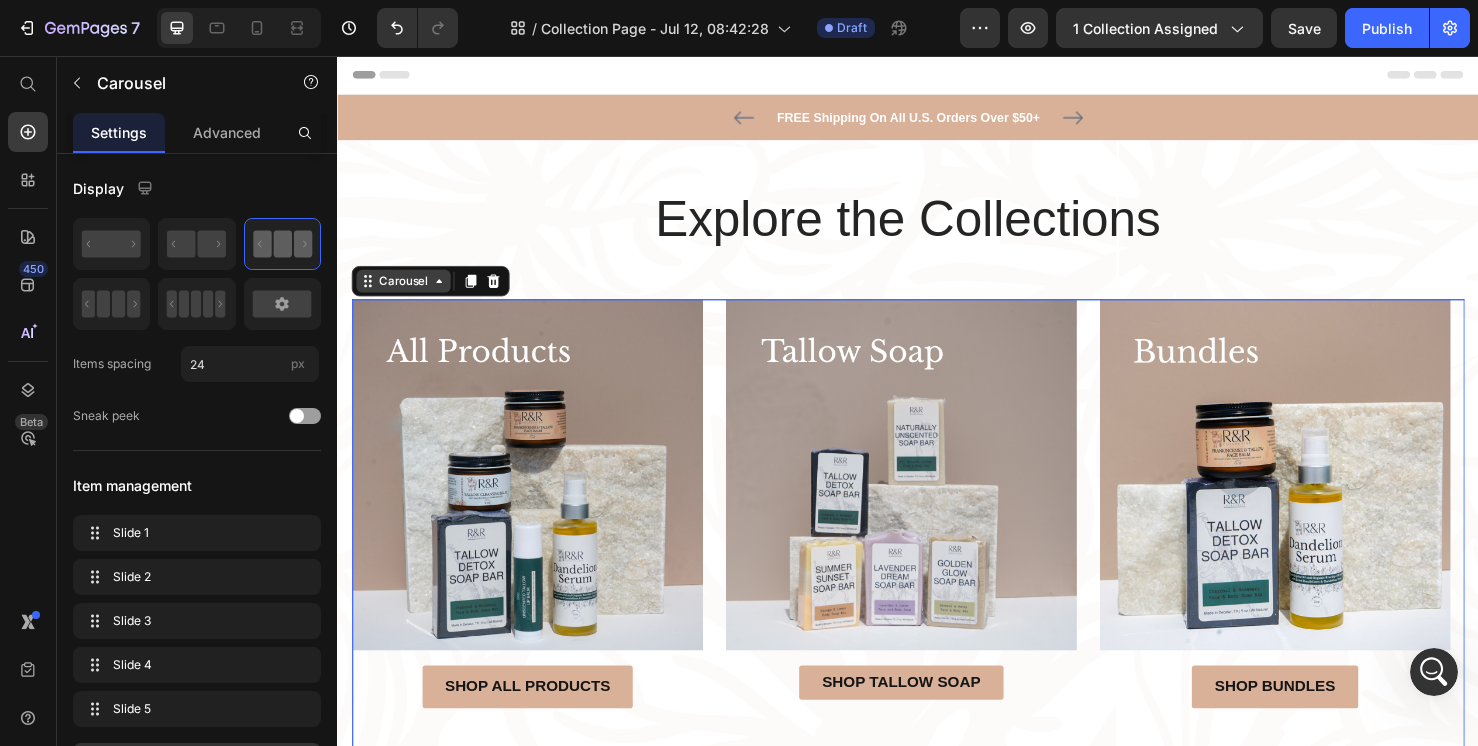 click on "Carousel" at bounding box center (406, 293) 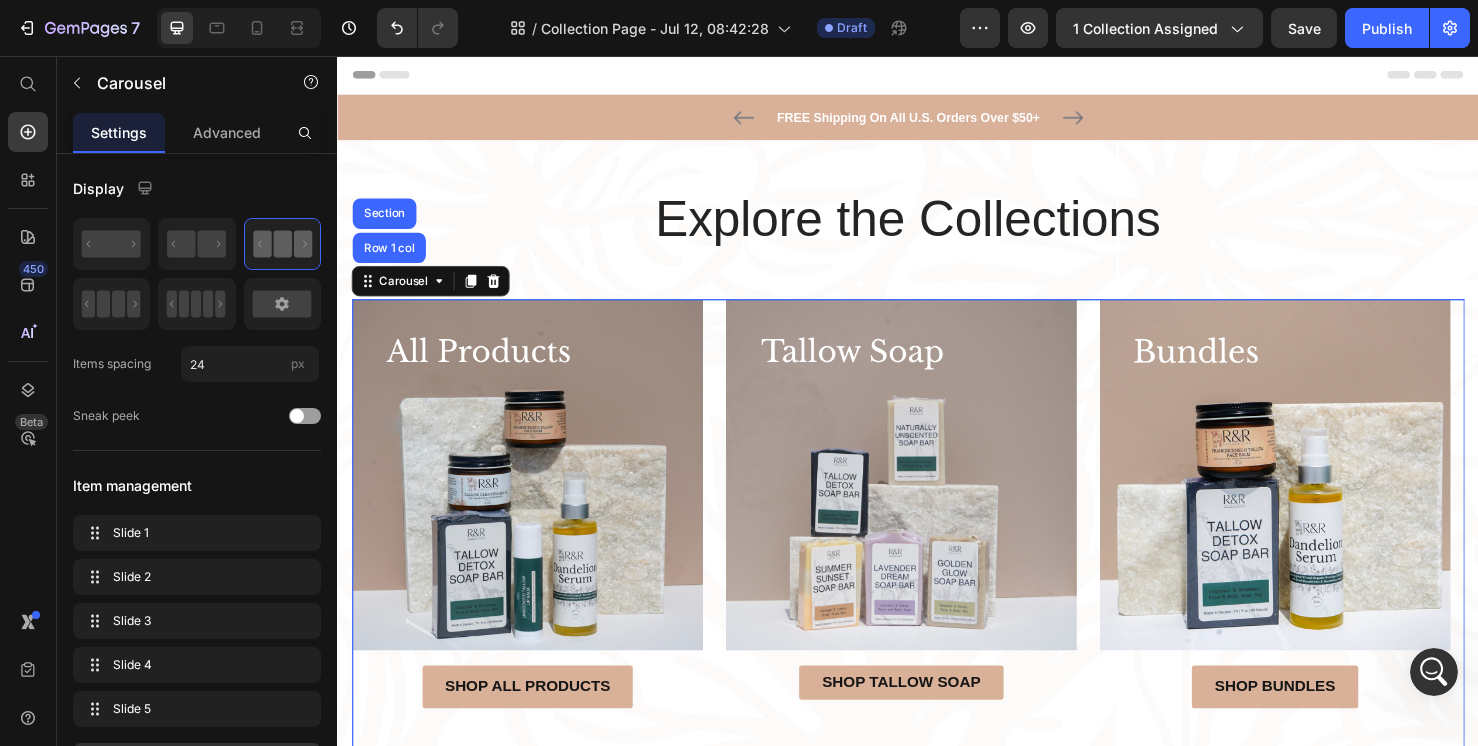 click on "Image Shop All Products Button Row Image Shop Tallow soap Button Row Image Shop Bundles Button Row Image Necklaces Text block                Title Line Row Image Bracelet Text block                Title Line Row
Drop element here" at bounding box center (937, 575) 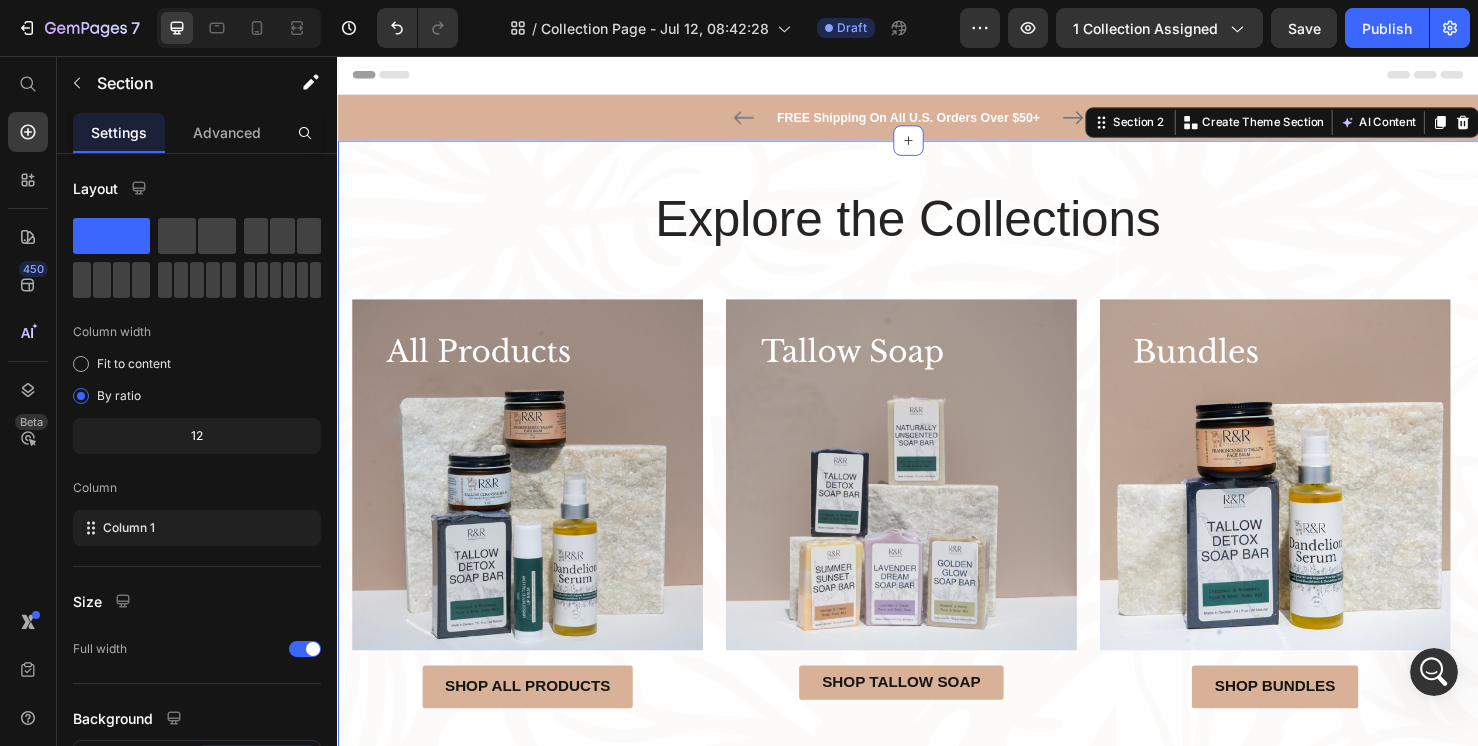 scroll, scrollTop: 30, scrollLeft: 0, axis: vertical 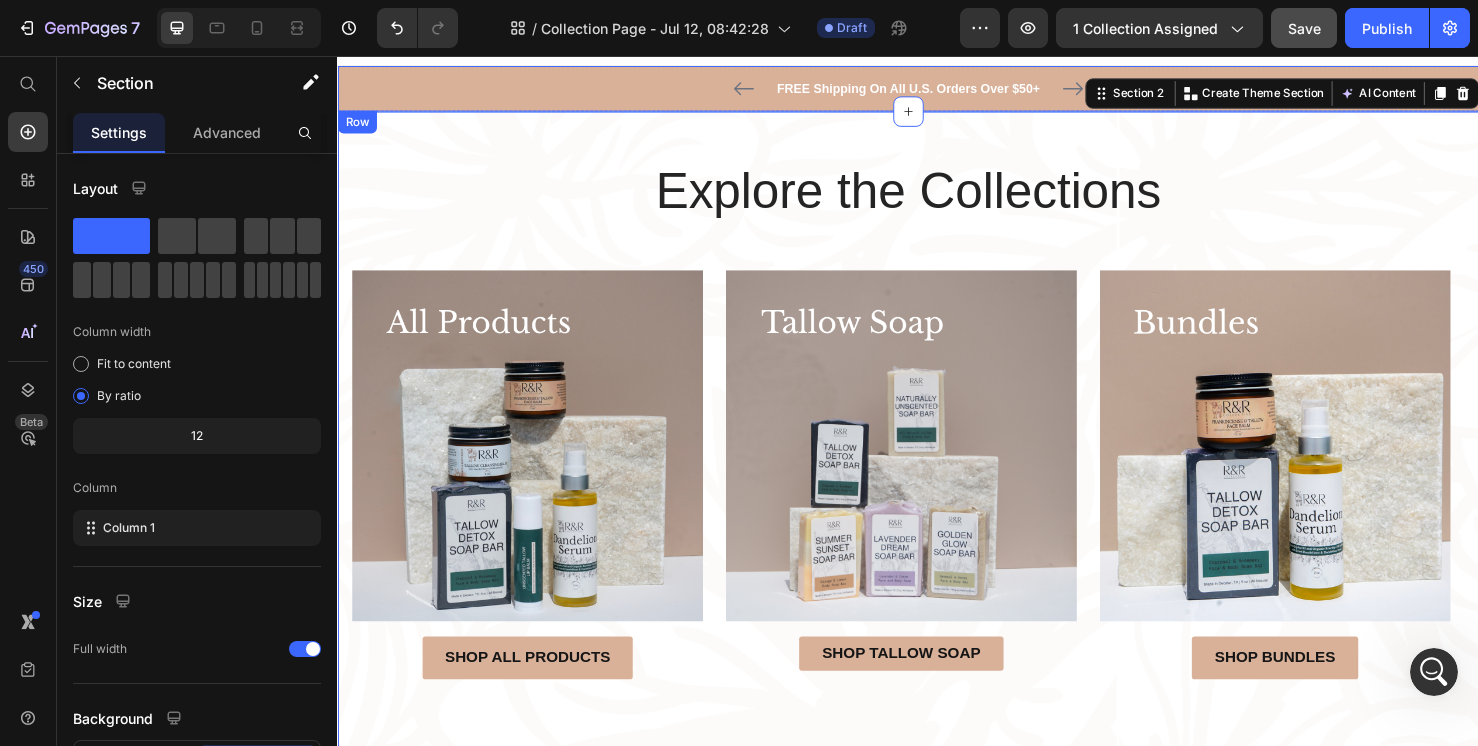 click on "Save" 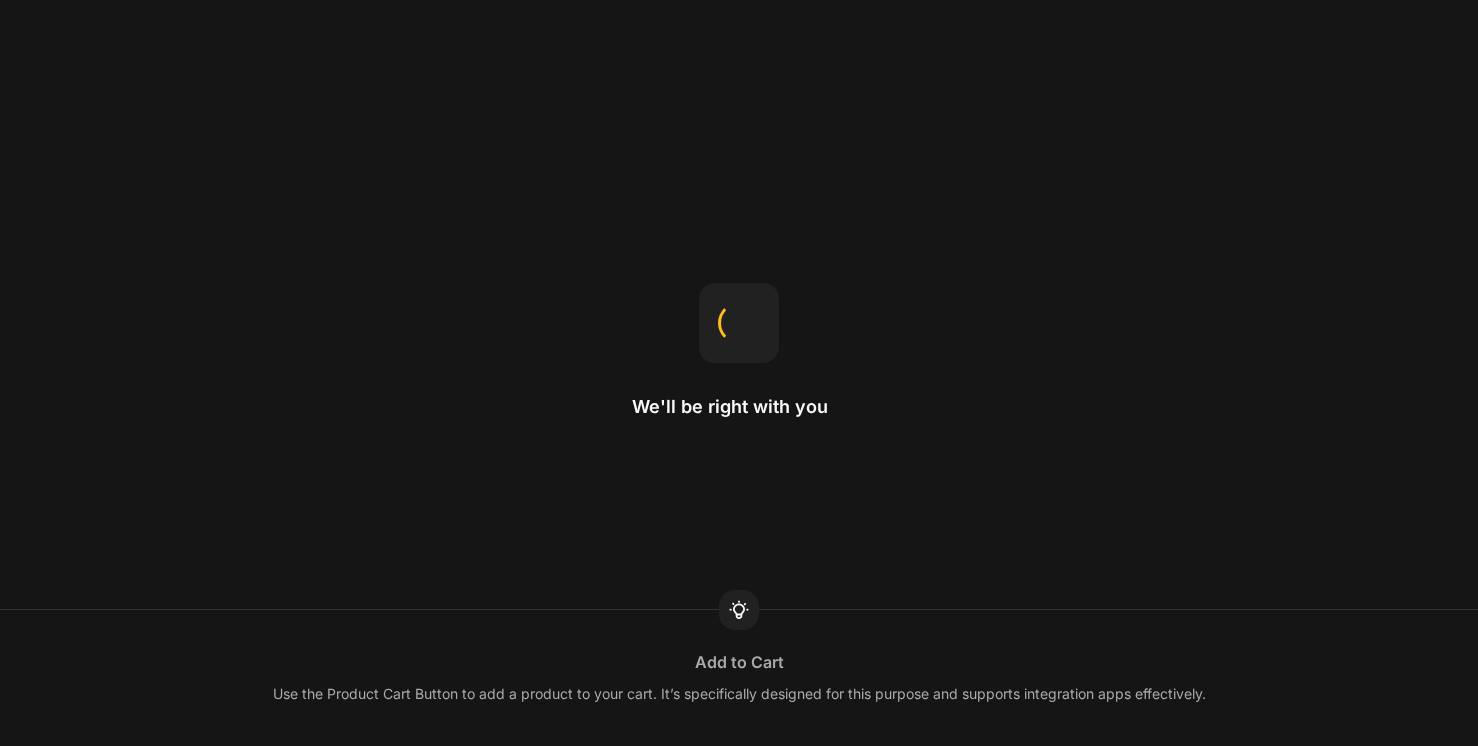scroll, scrollTop: 0, scrollLeft: 0, axis: both 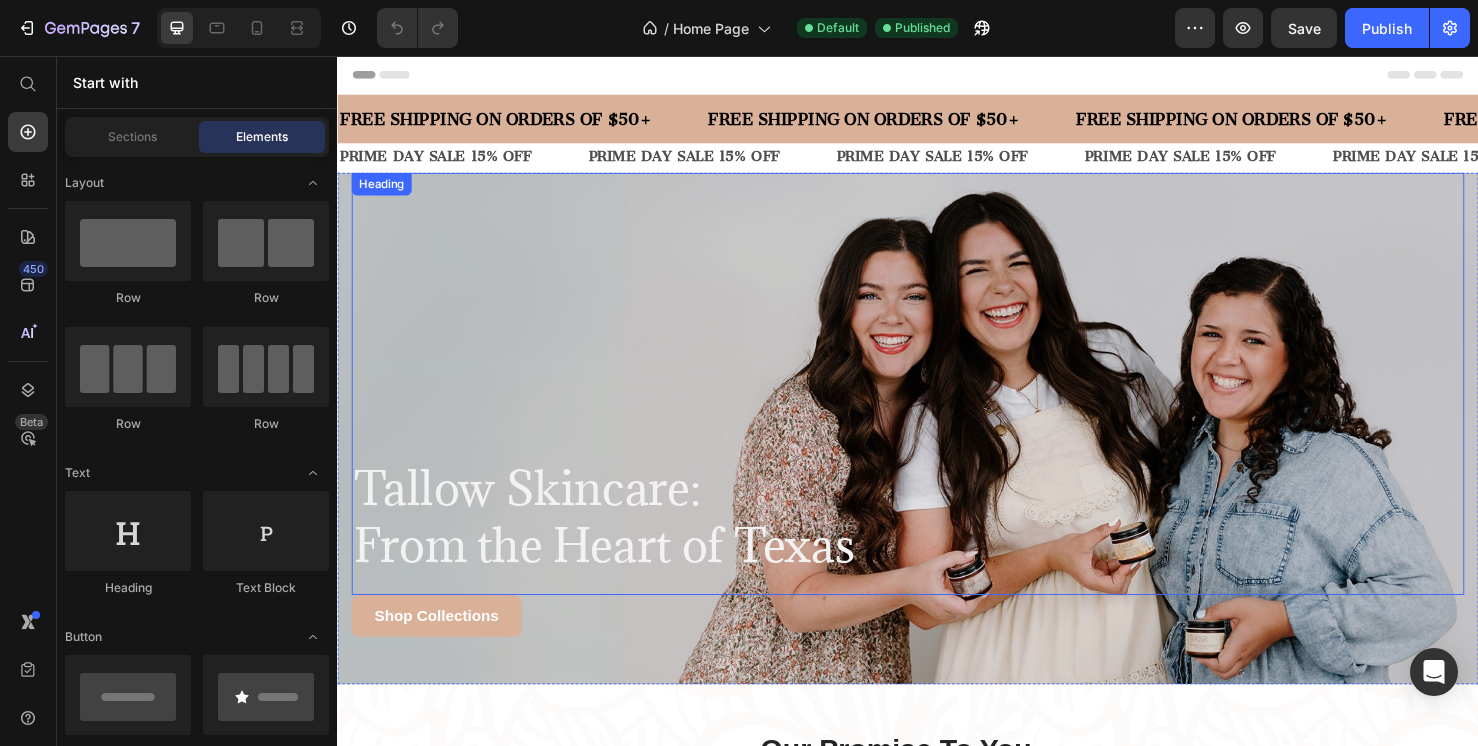 click on "Tallow Skincare: From the Heart of Texas" at bounding box center [937, 541] 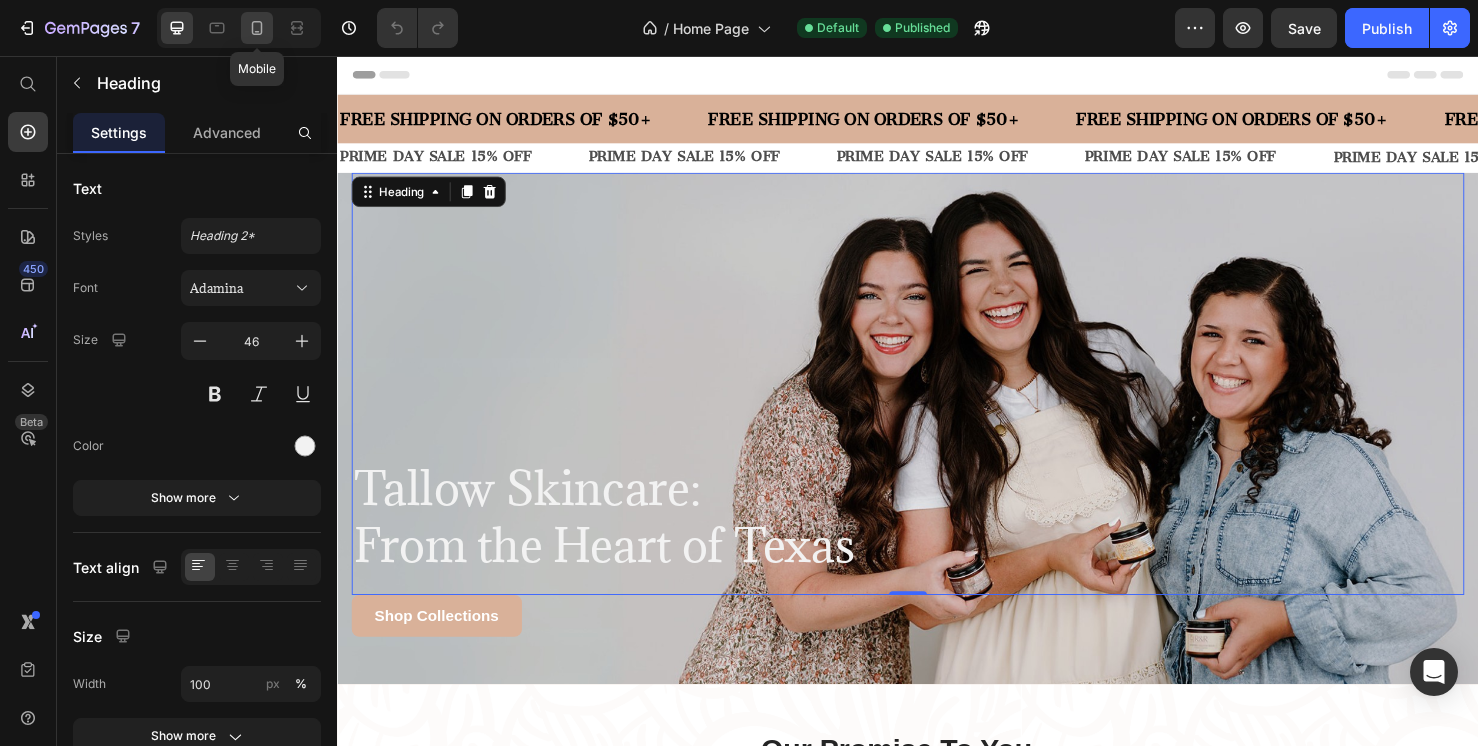 click 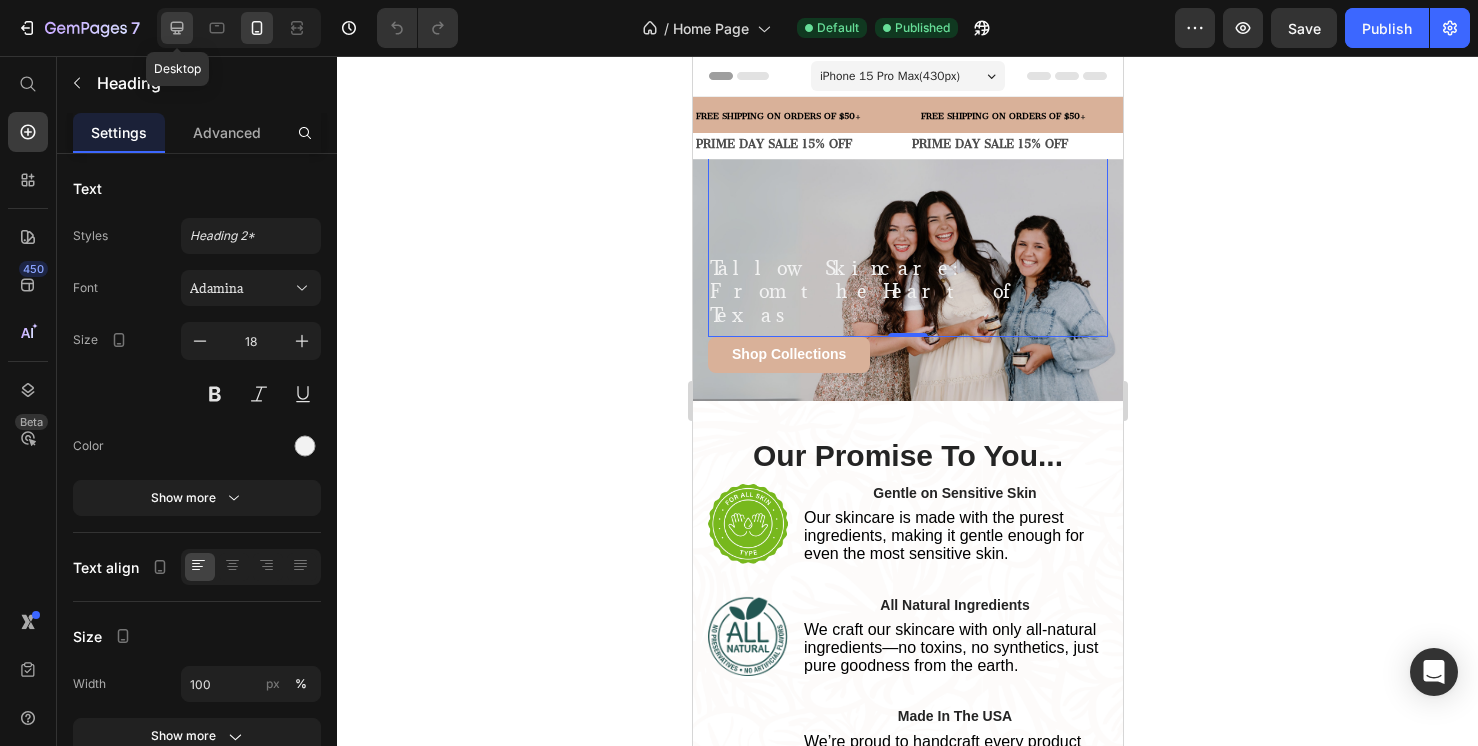 click 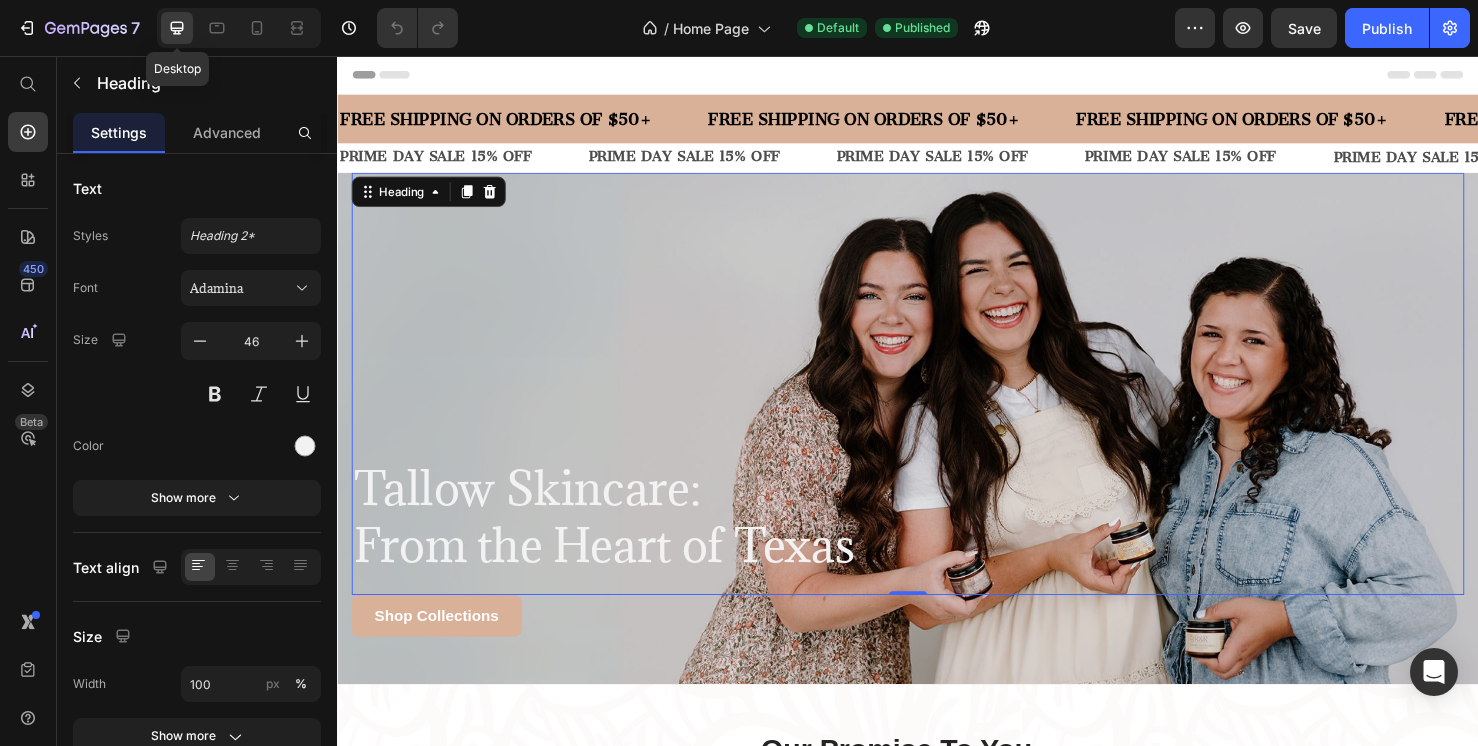 scroll, scrollTop: 52, scrollLeft: 0, axis: vertical 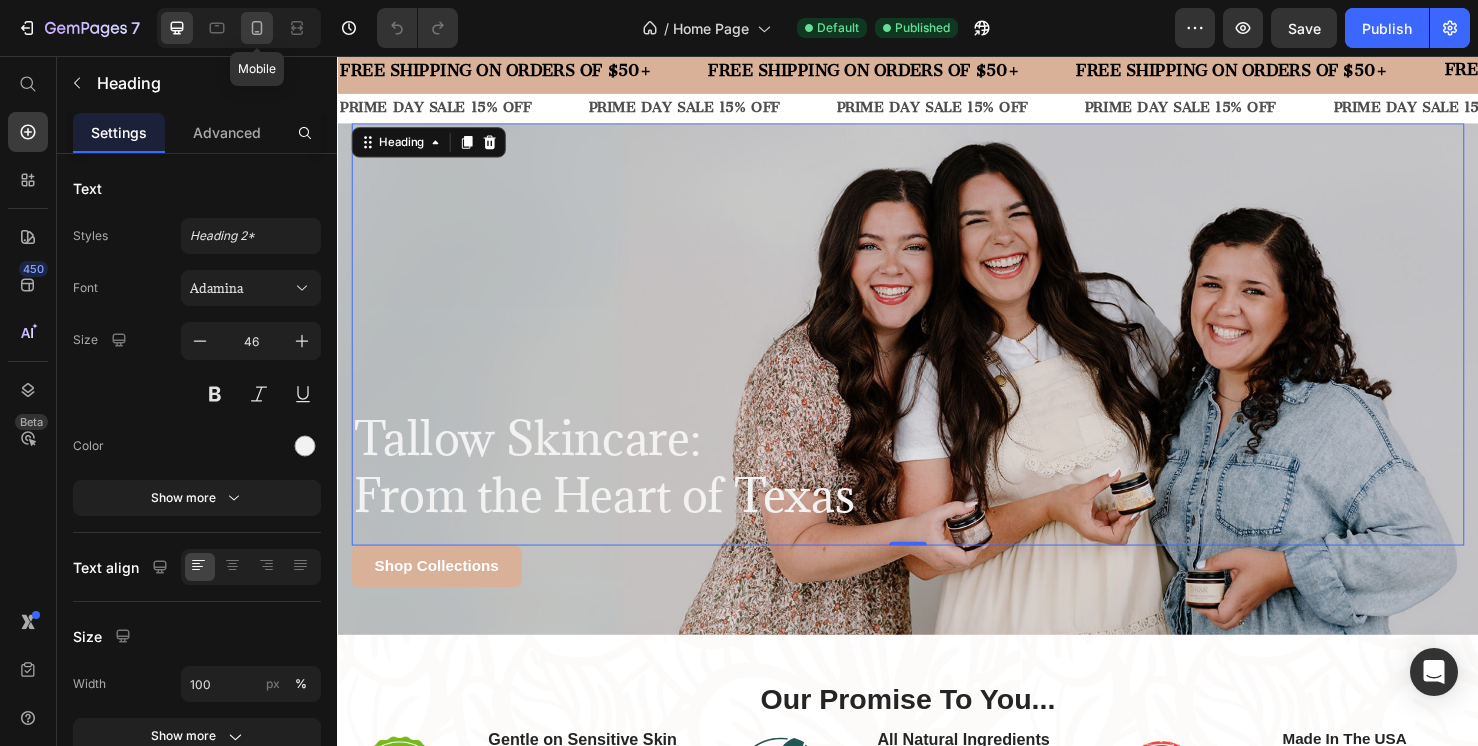 click 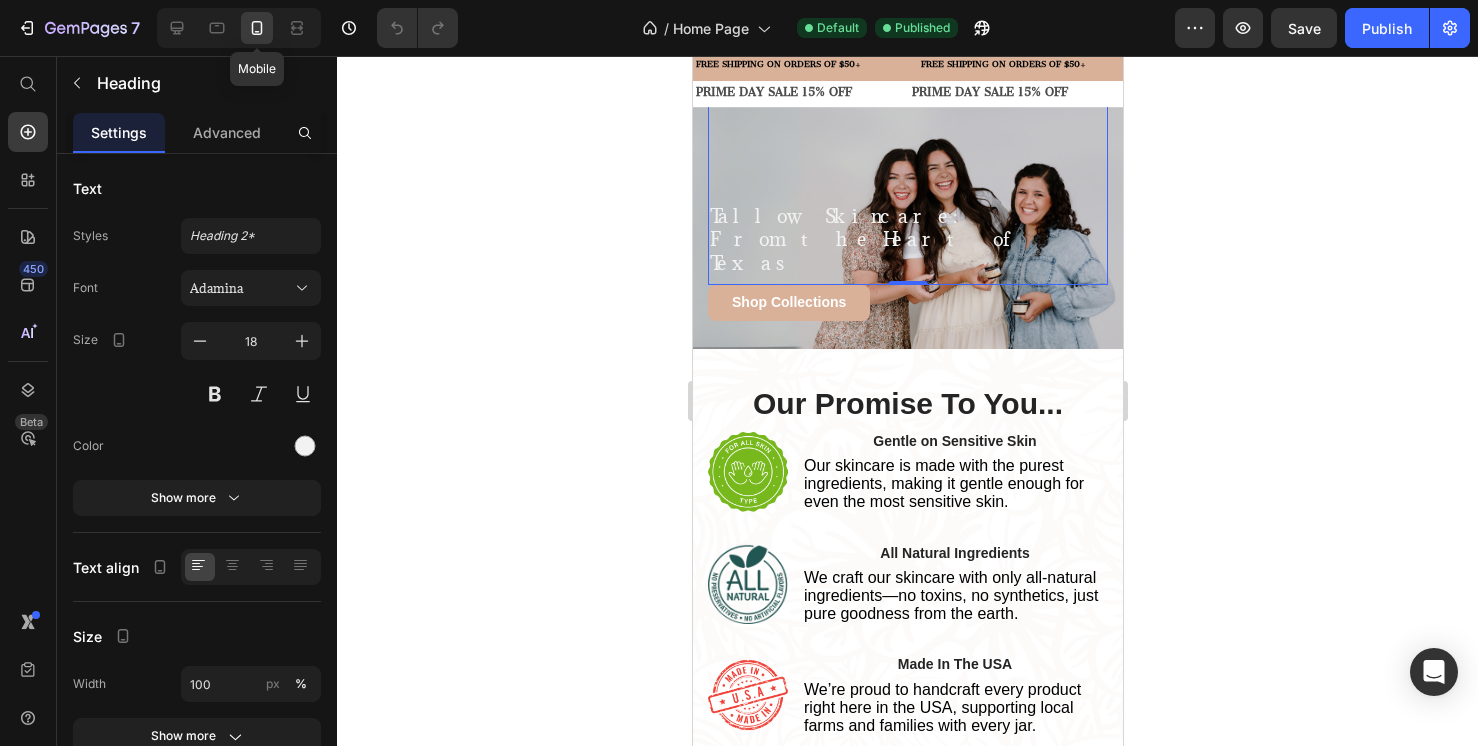 scroll, scrollTop: 0, scrollLeft: 0, axis: both 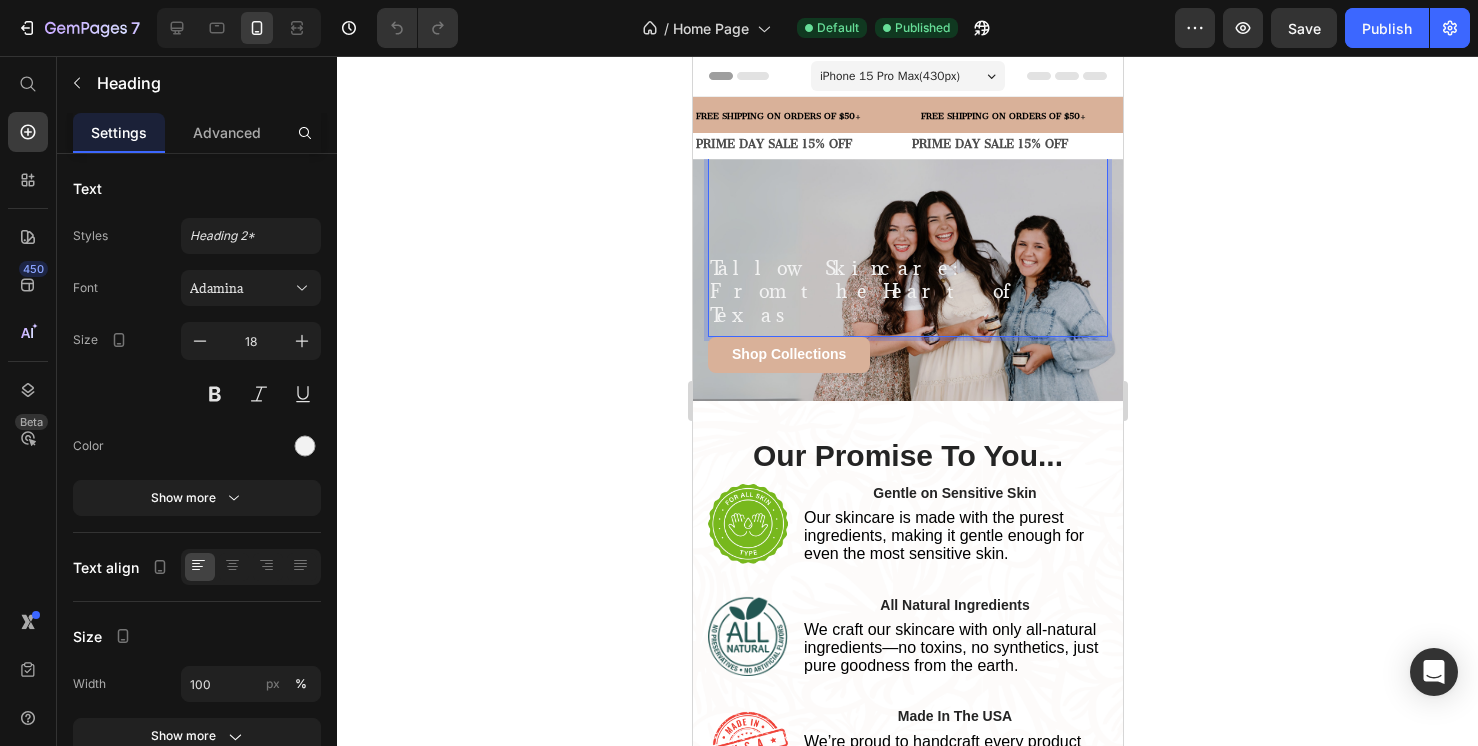 click on "Tallow Skincare: From the Heart of Texas" at bounding box center [907, 292] 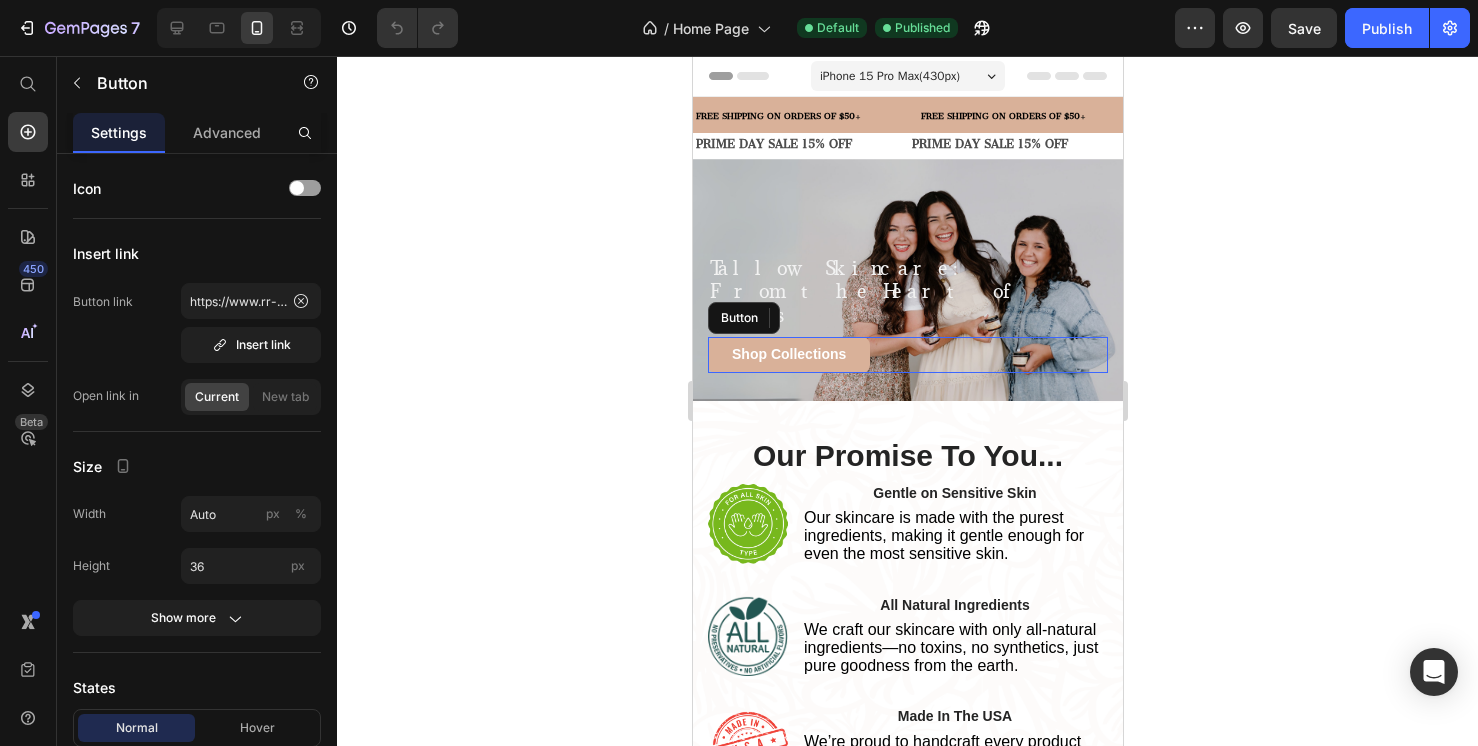 click on "Shop Collections Button" at bounding box center (907, 355) 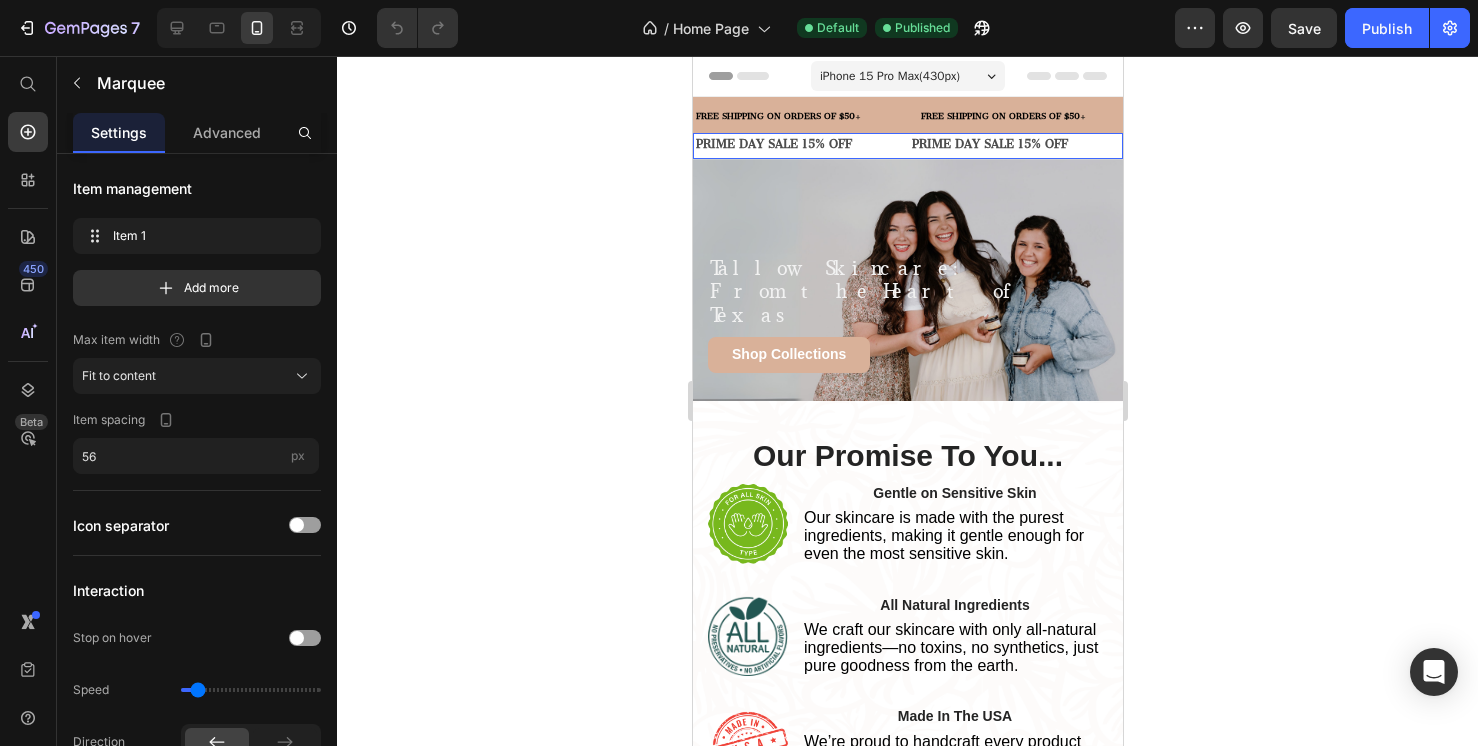 click on "PRIME DAY SALE 15% OFF Text" at bounding box center (801, 146) 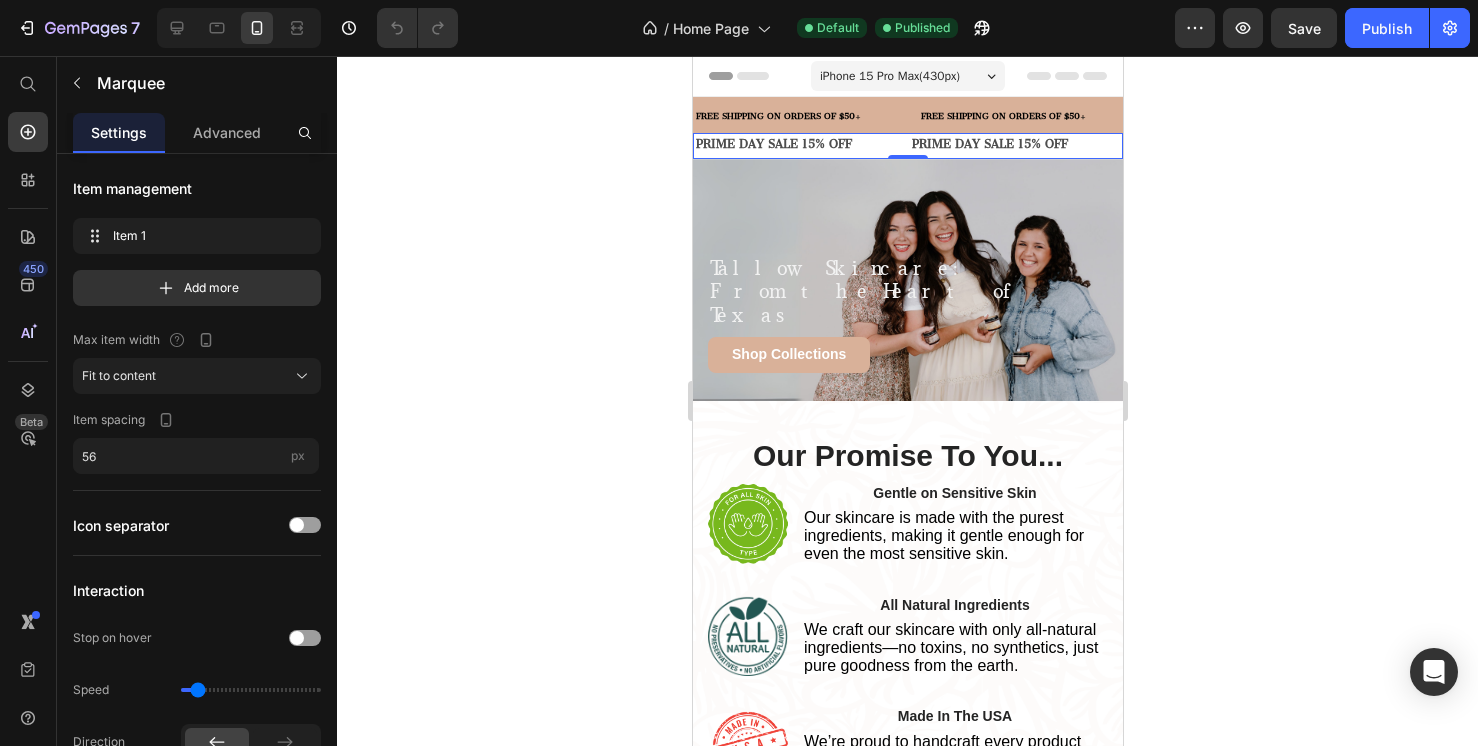 click on "PRIME DAY SALE 15% OFF Text" at bounding box center [801, 146] 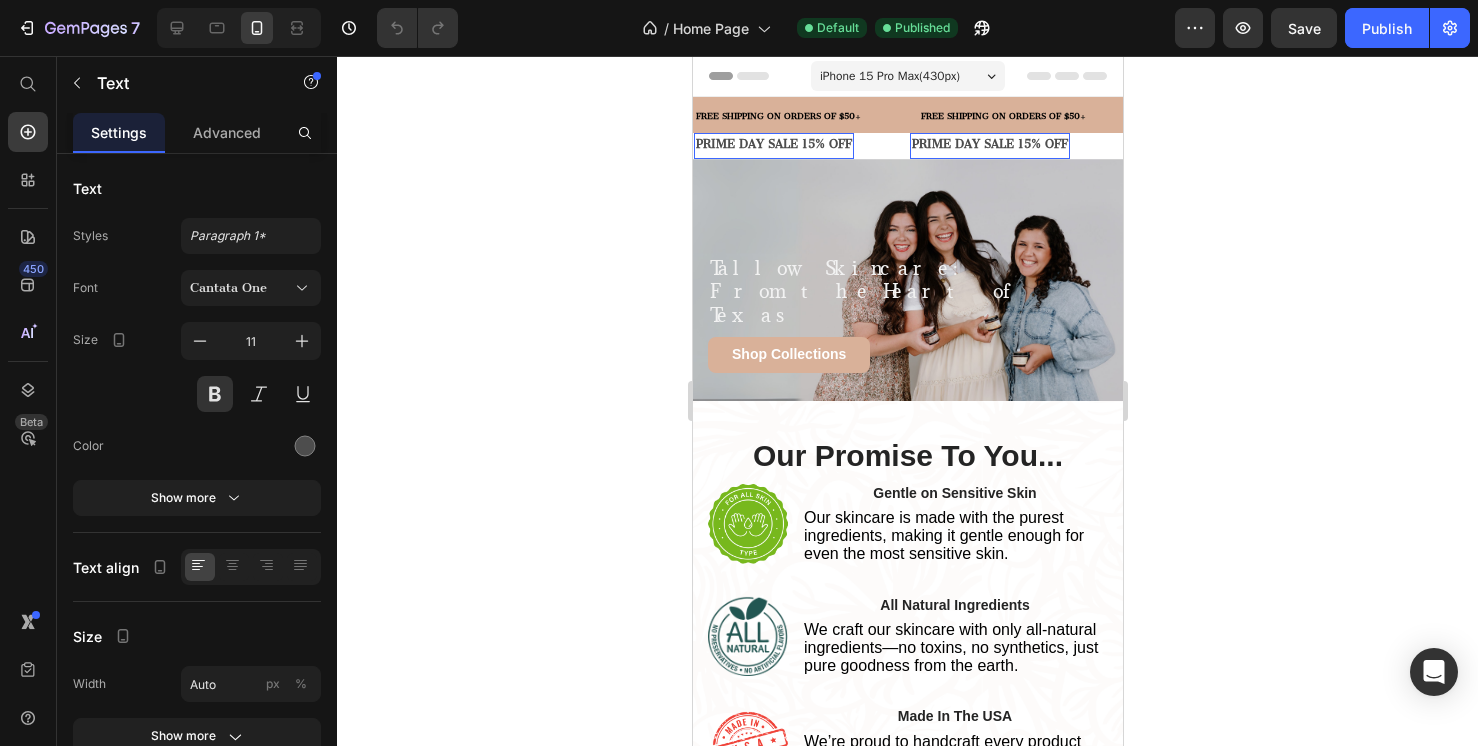 click on "PRIME DAY SALE 15% OFF" at bounding box center [773, 145] 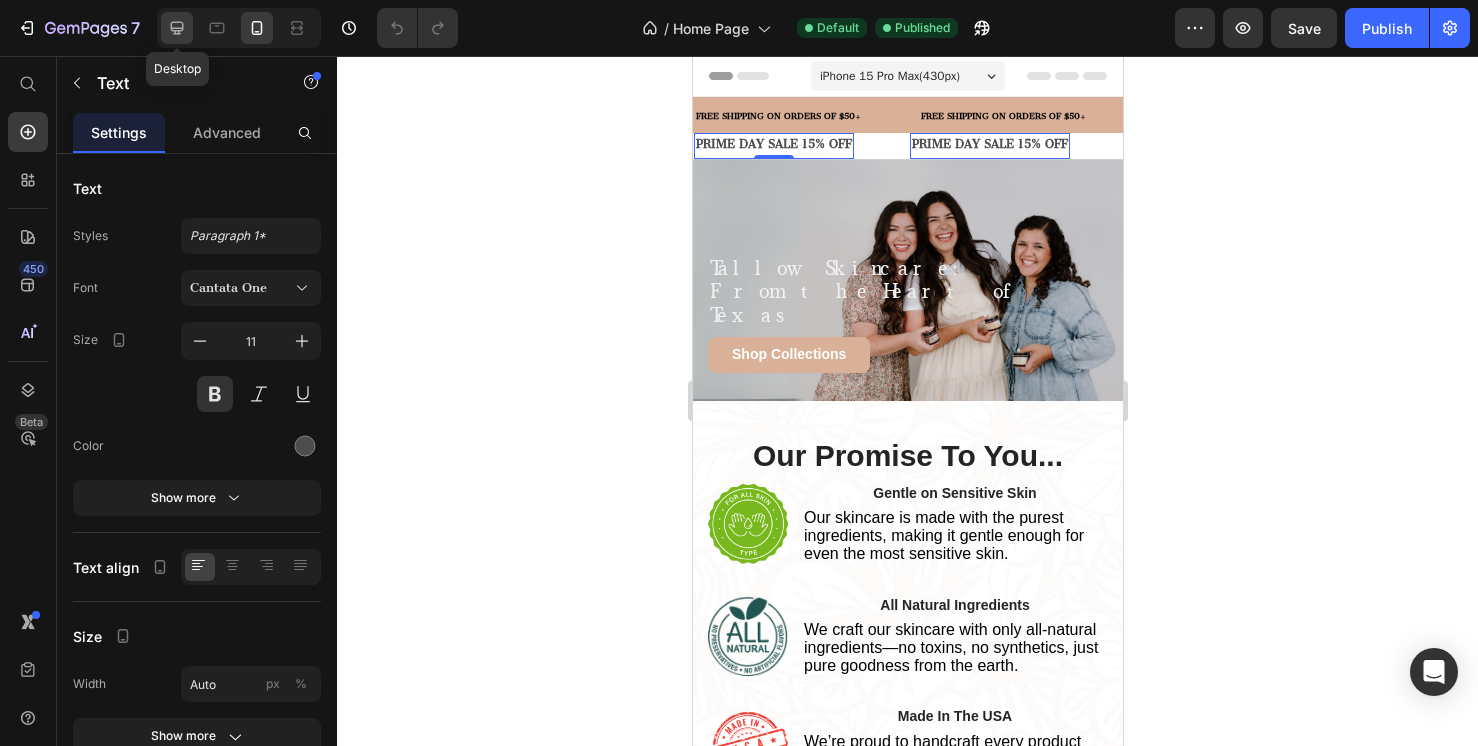 click 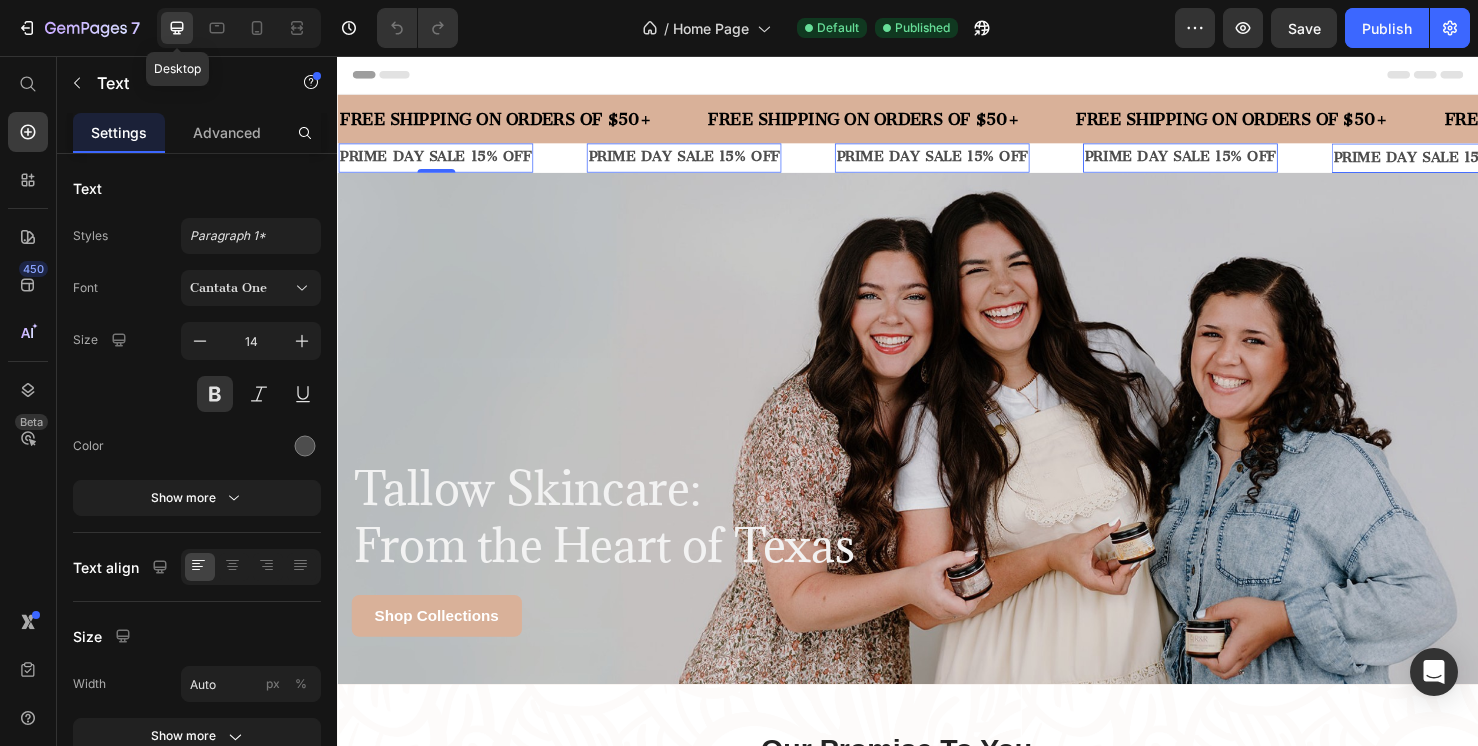 scroll, scrollTop: 21, scrollLeft: 0, axis: vertical 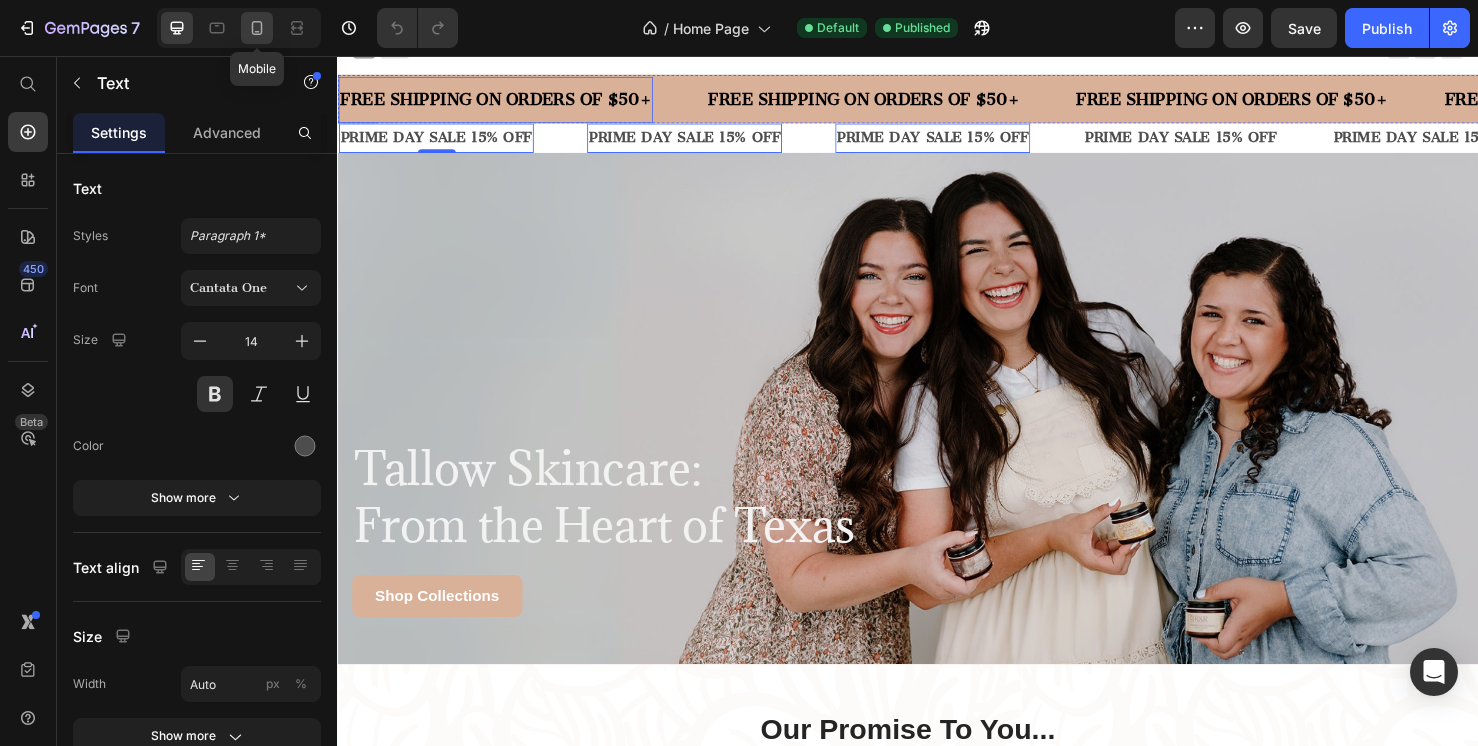 click 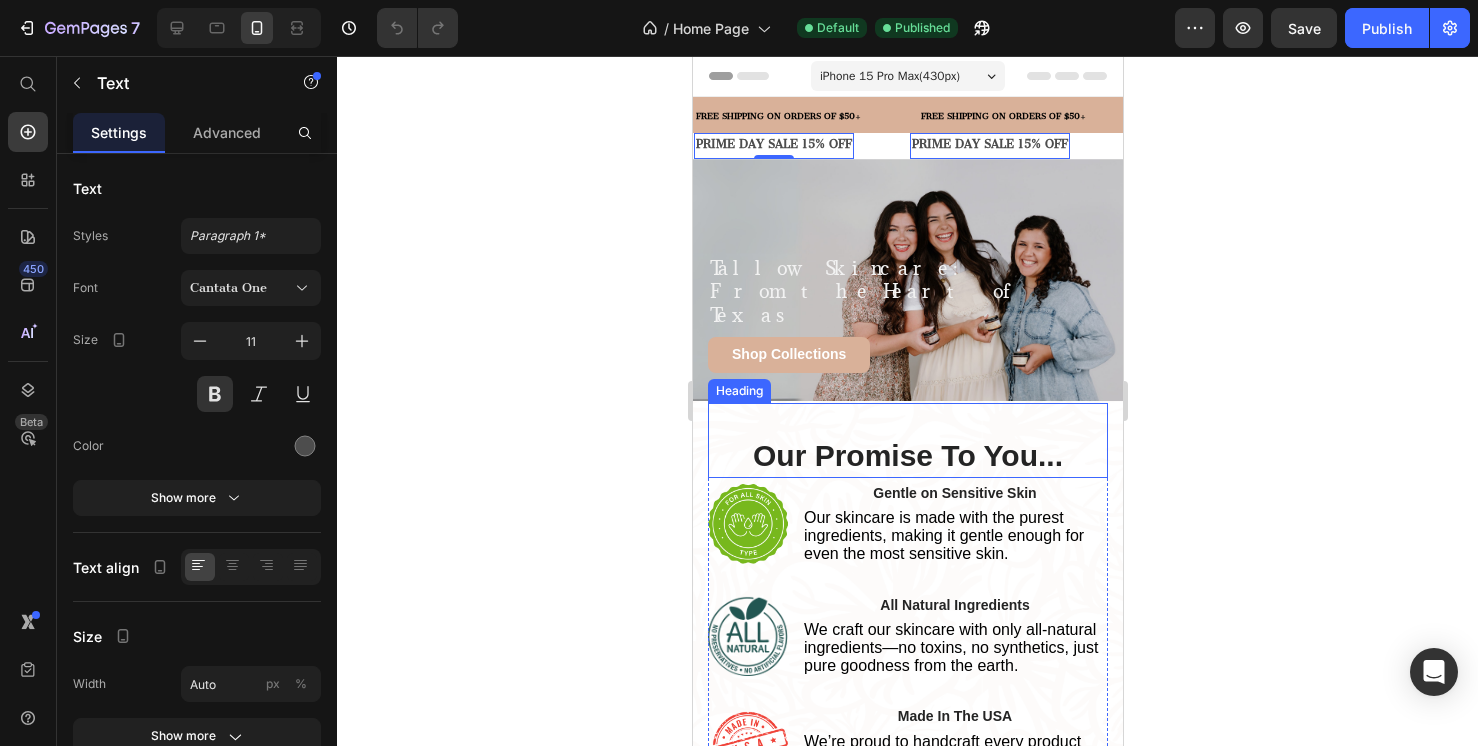 scroll, scrollTop: 0, scrollLeft: 0, axis: both 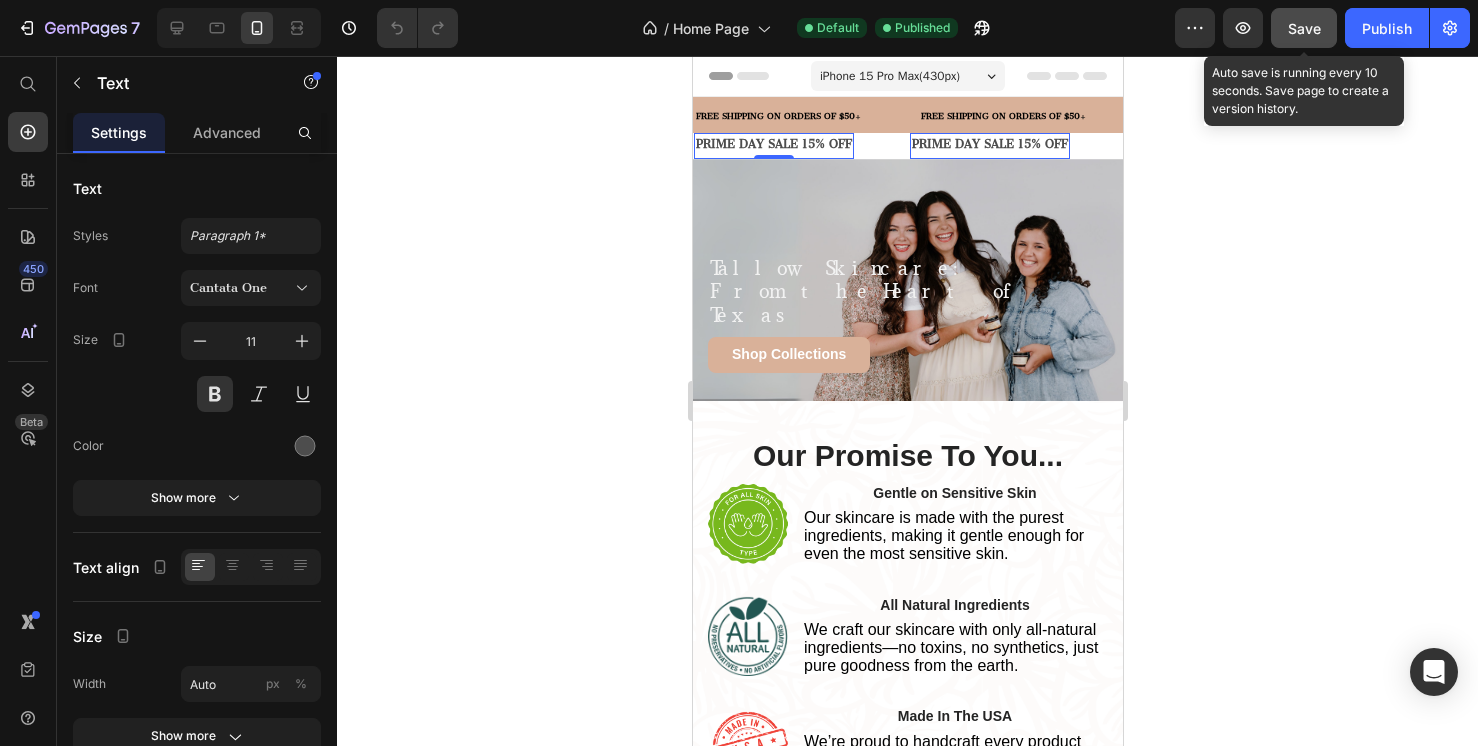 click on "Save" 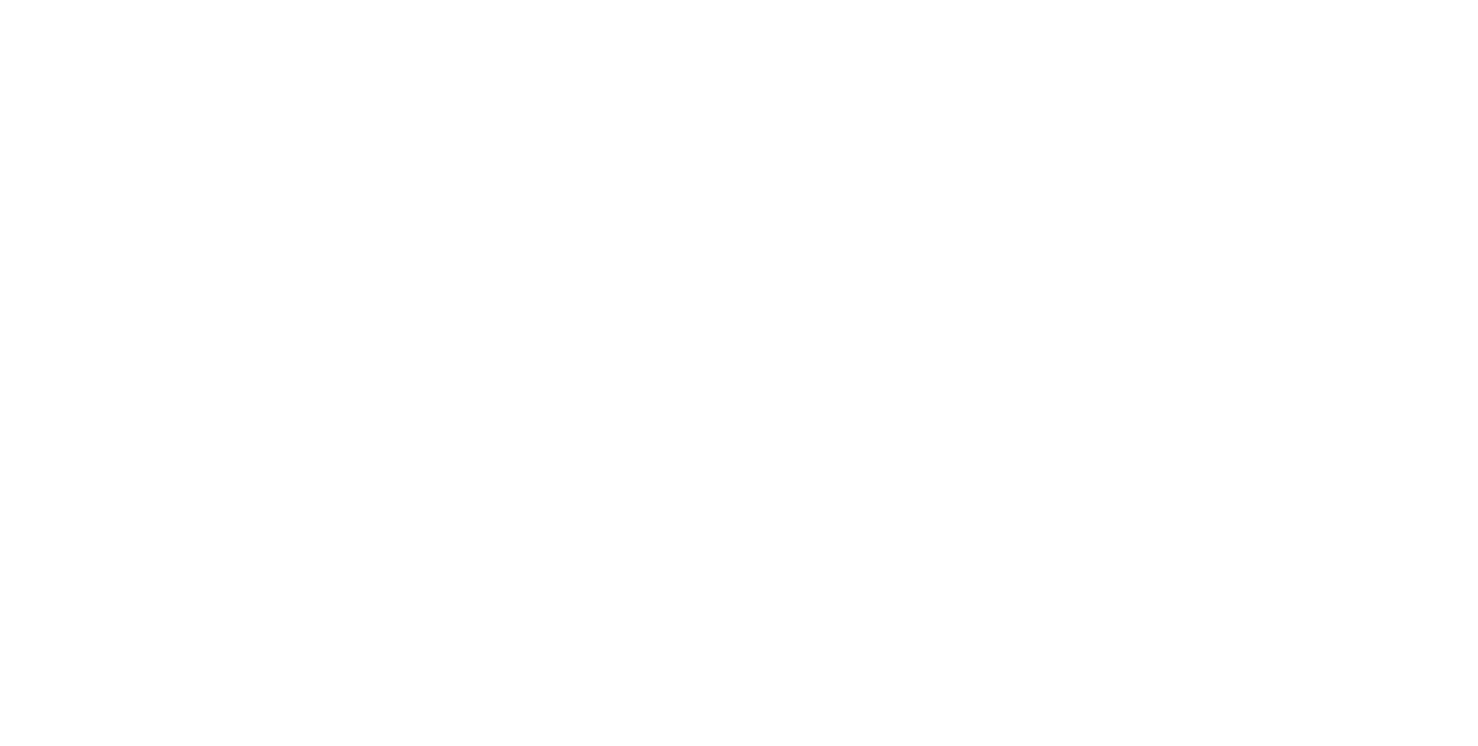 scroll, scrollTop: 0, scrollLeft: 0, axis: both 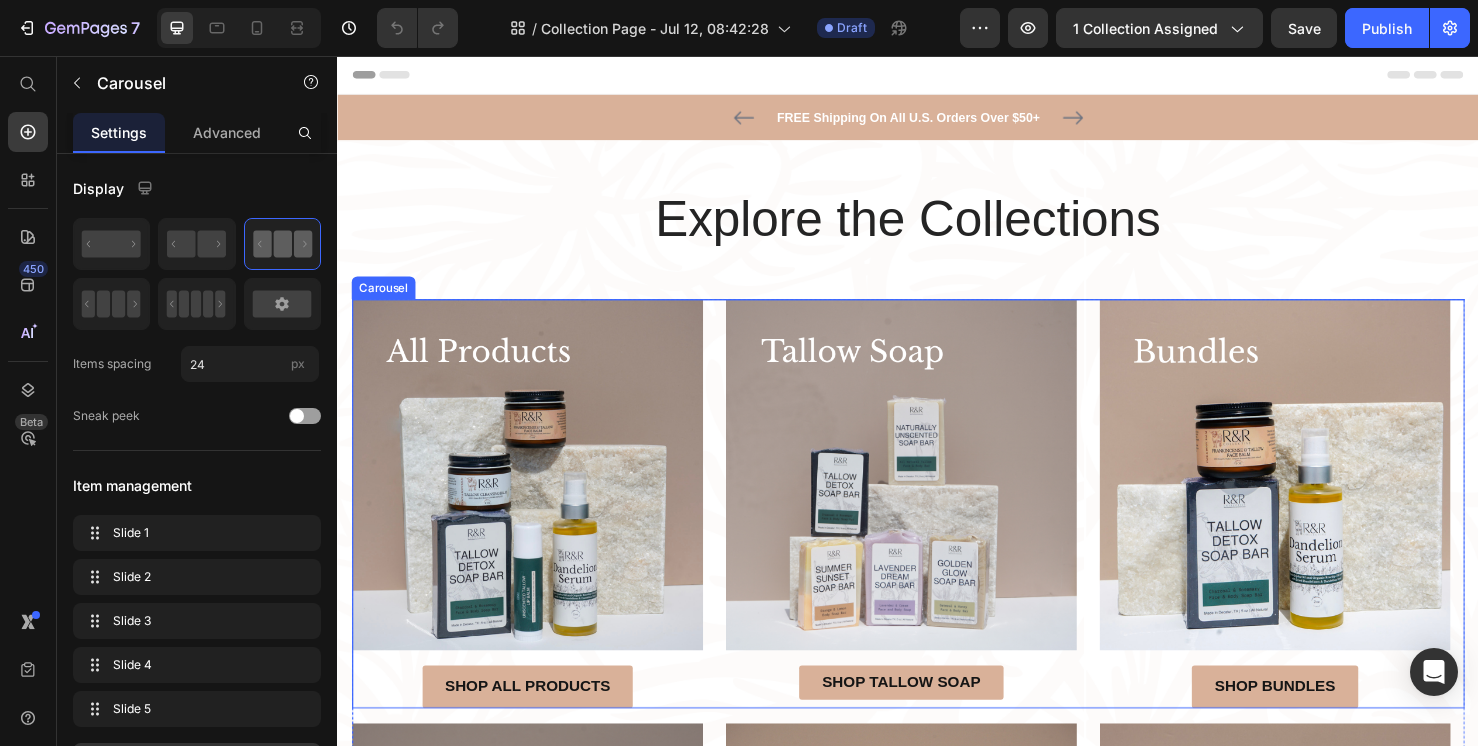 click on "Image Shop All Products Button Row Image Shop Tallow soap Button Row Image Shop Bundles Button Row Image Necklaces Text block                Title Line Row Image Bracelet Text block                Title Line Row" at bounding box center (937, 527) 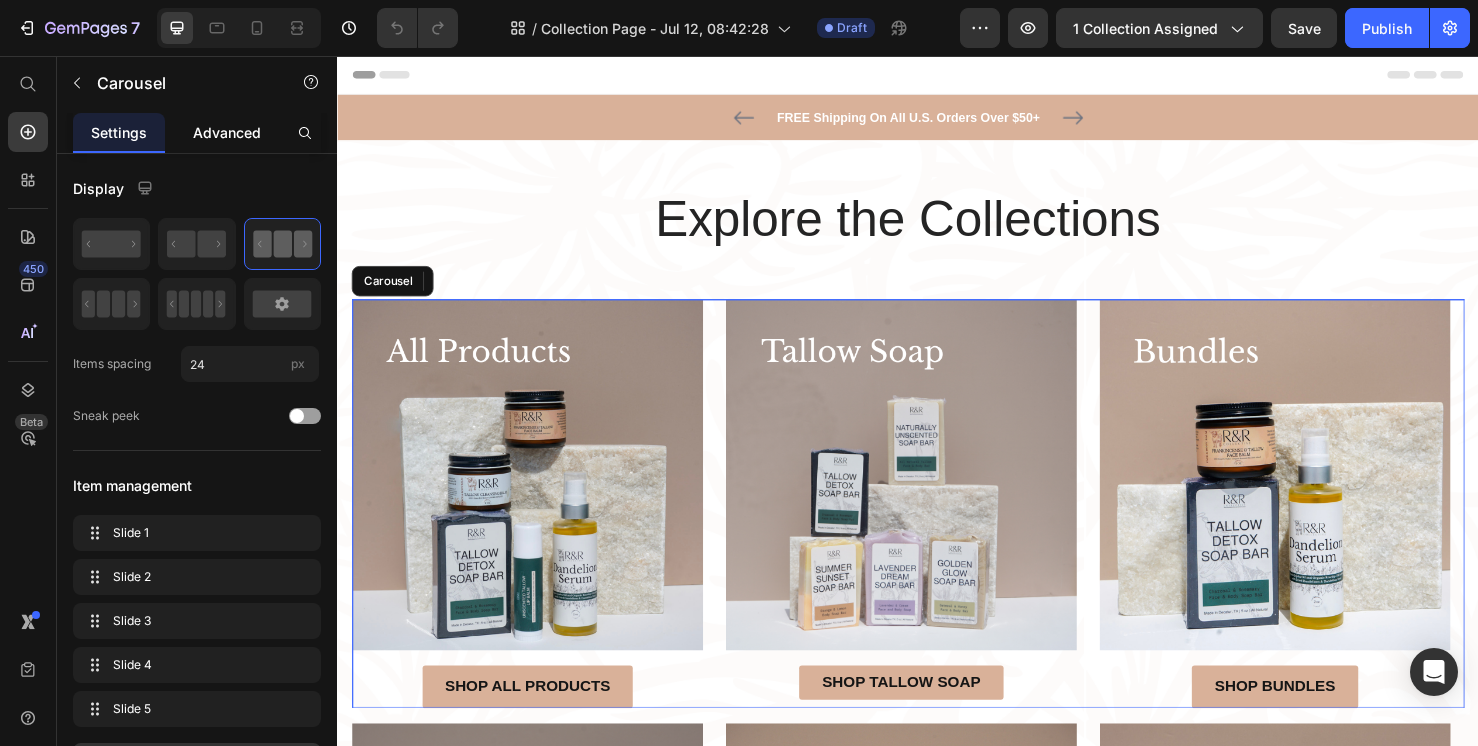 click on "Advanced" at bounding box center [227, 132] 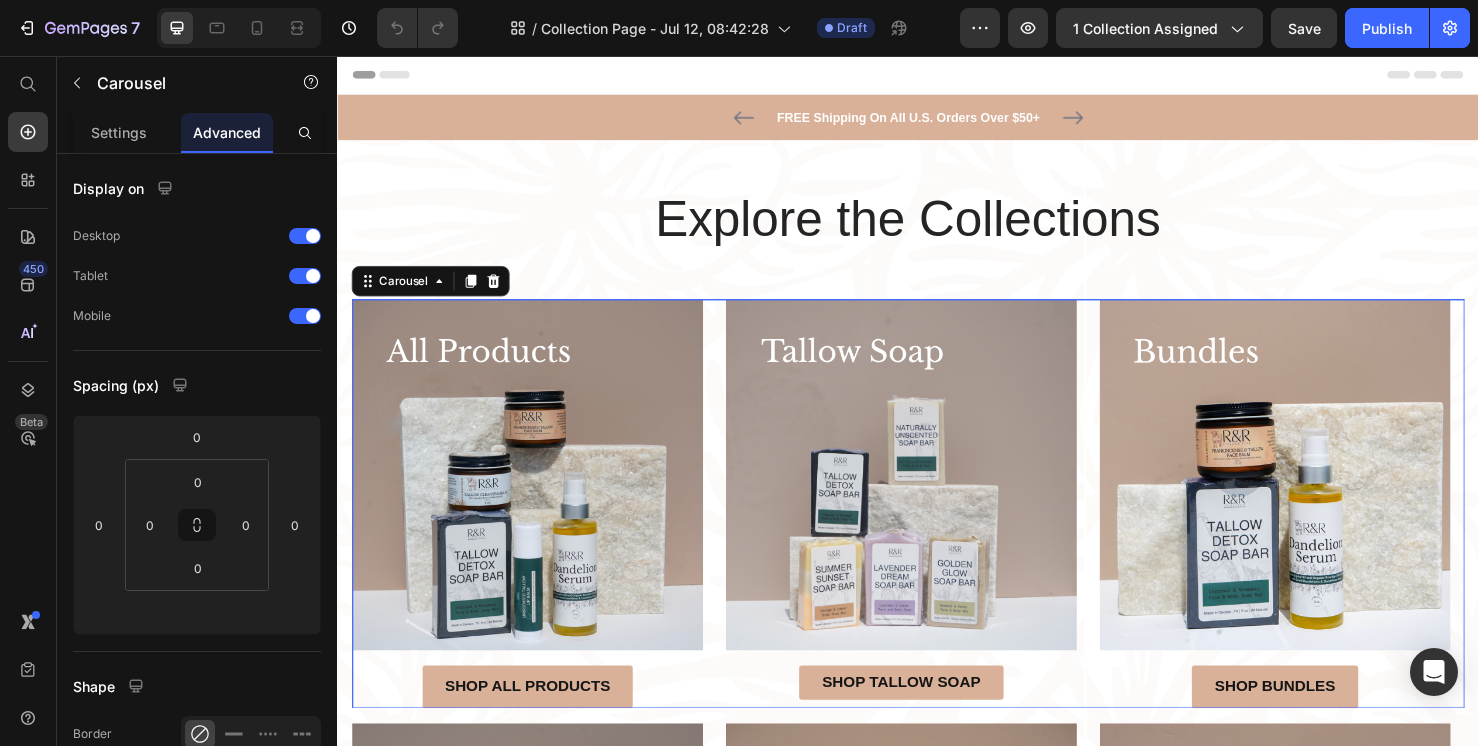 scroll, scrollTop: 126, scrollLeft: 0, axis: vertical 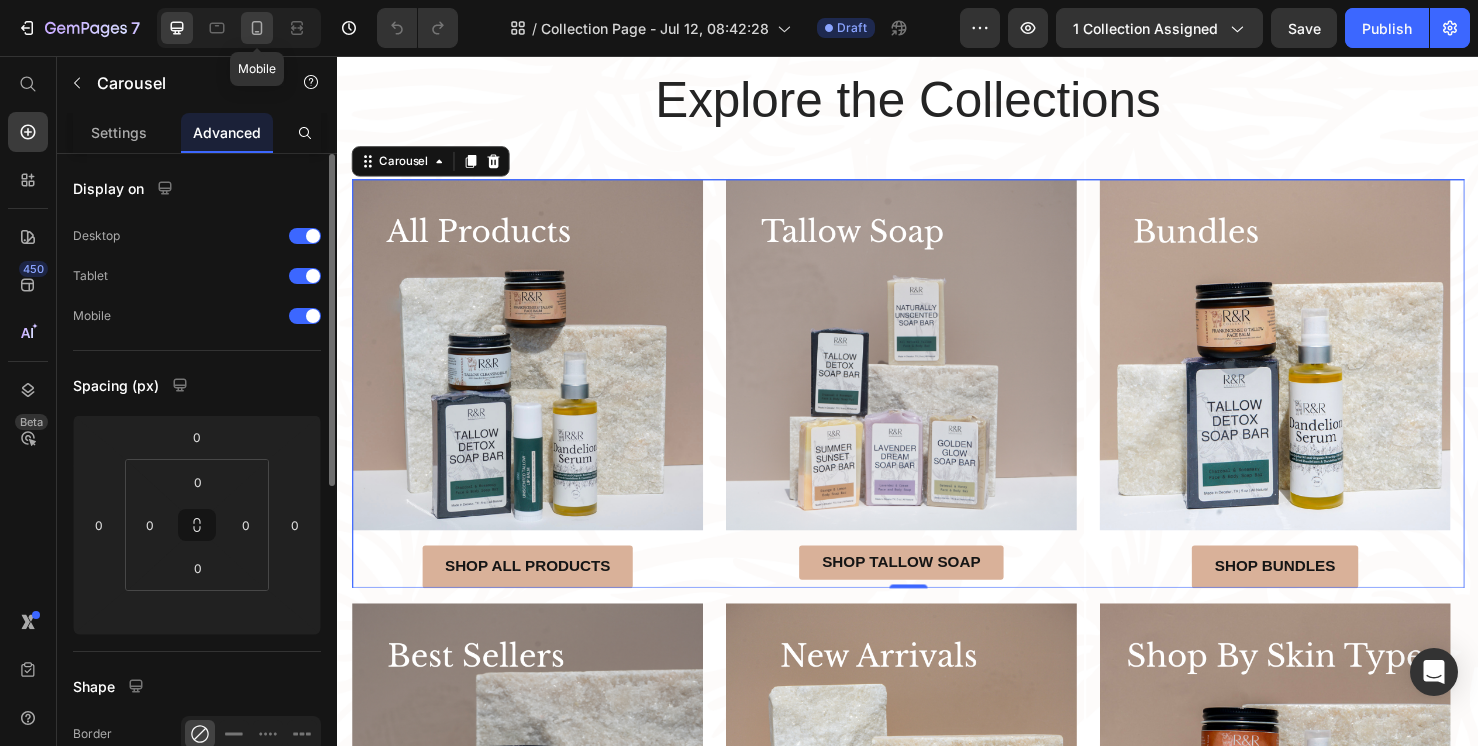 click 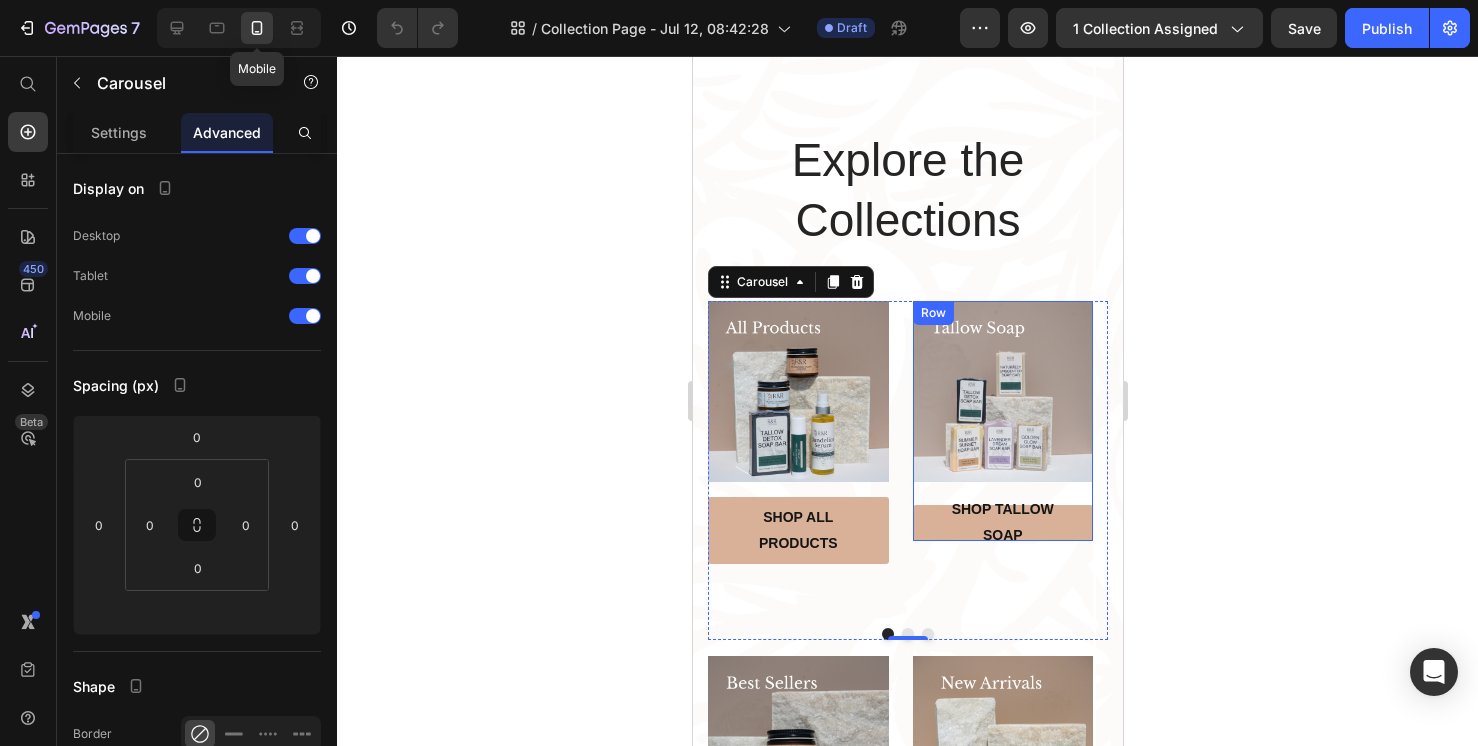scroll, scrollTop: 153, scrollLeft: 0, axis: vertical 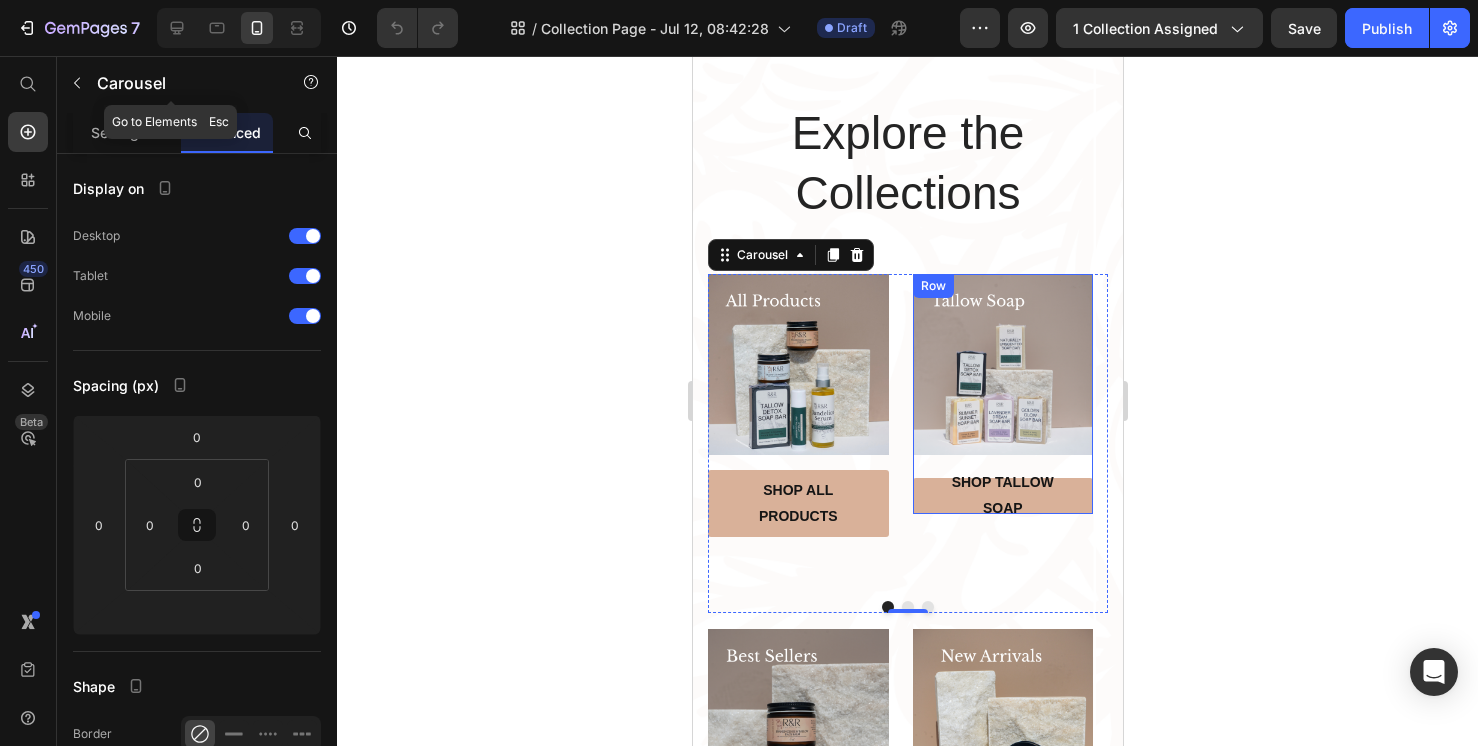 click on "Carousel" 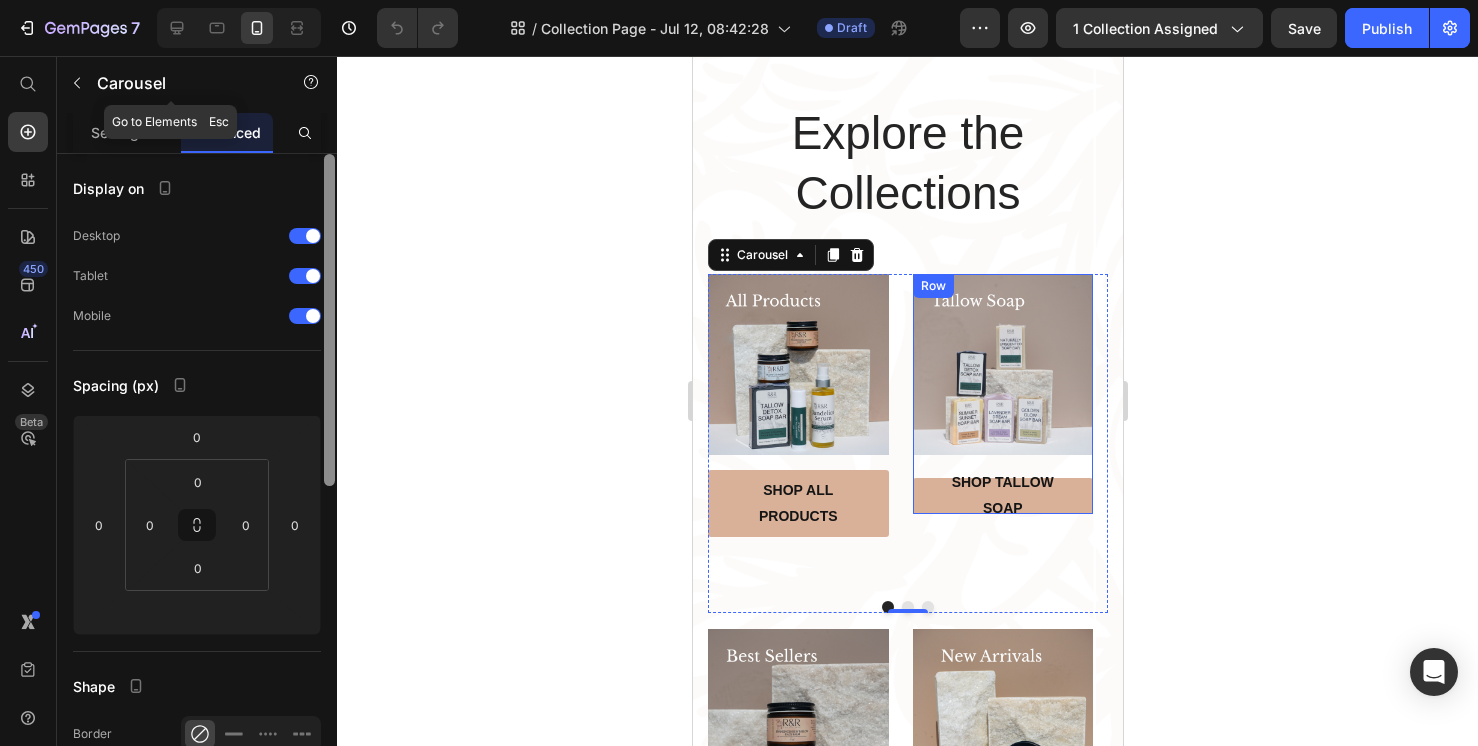 click on "Settings" at bounding box center (119, 132) 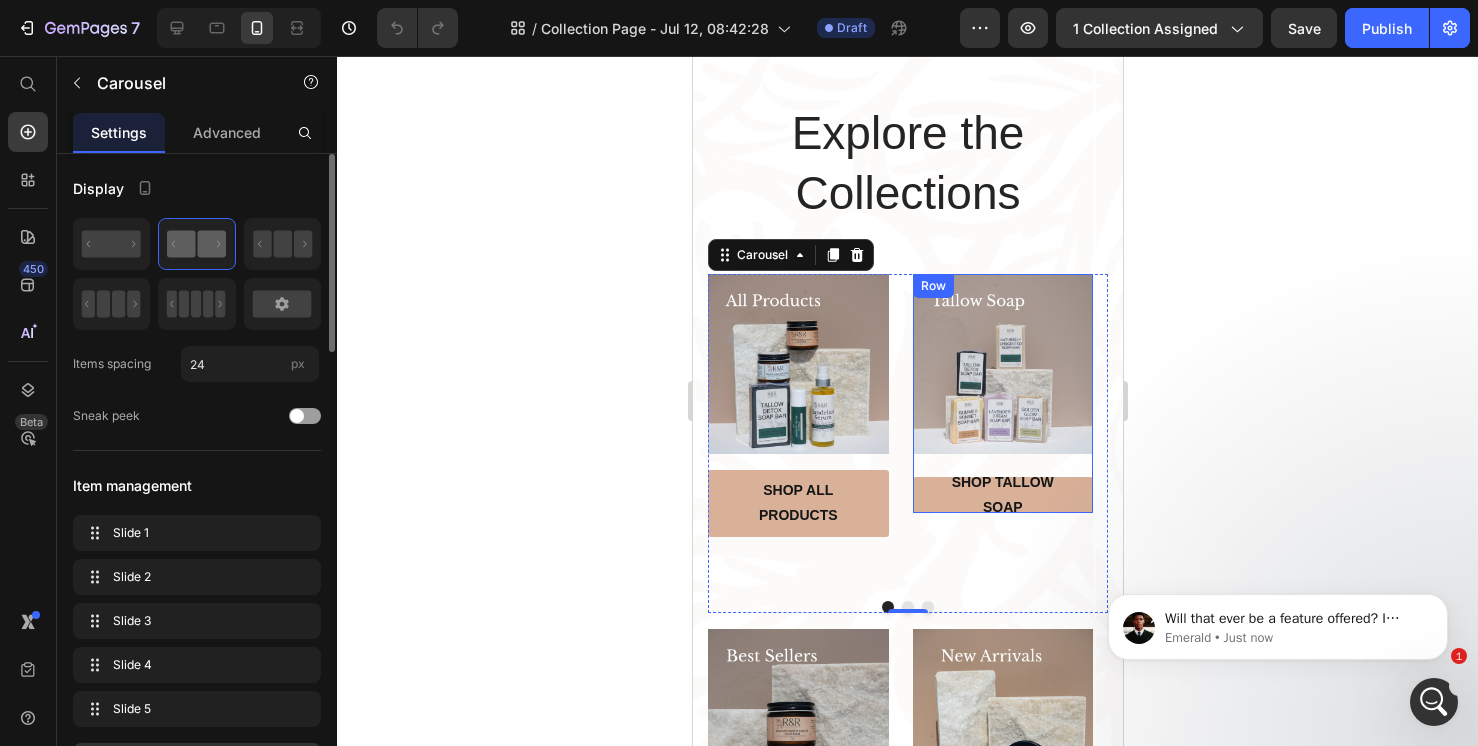 scroll, scrollTop: 0, scrollLeft: 0, axis: both 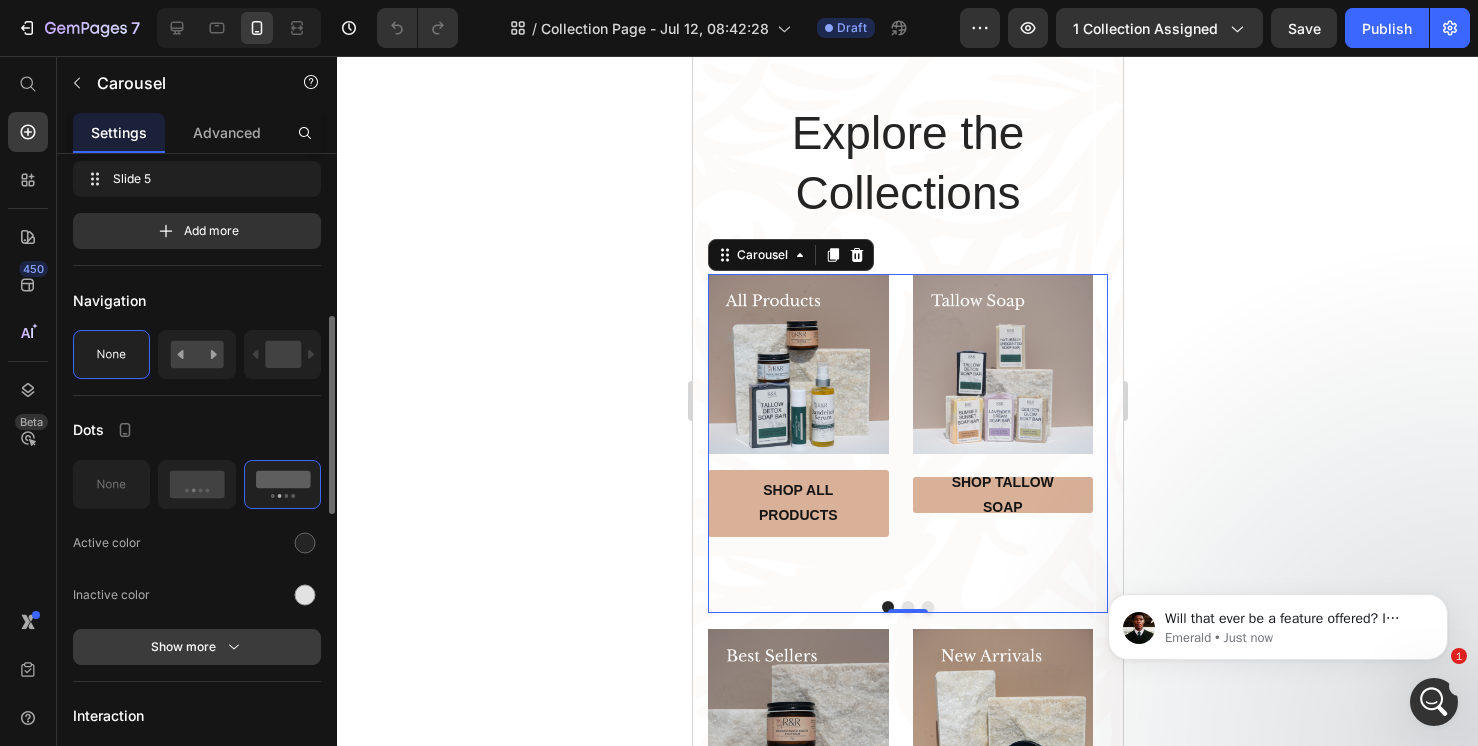 click on "Show more" at bounding box center [197, 647] 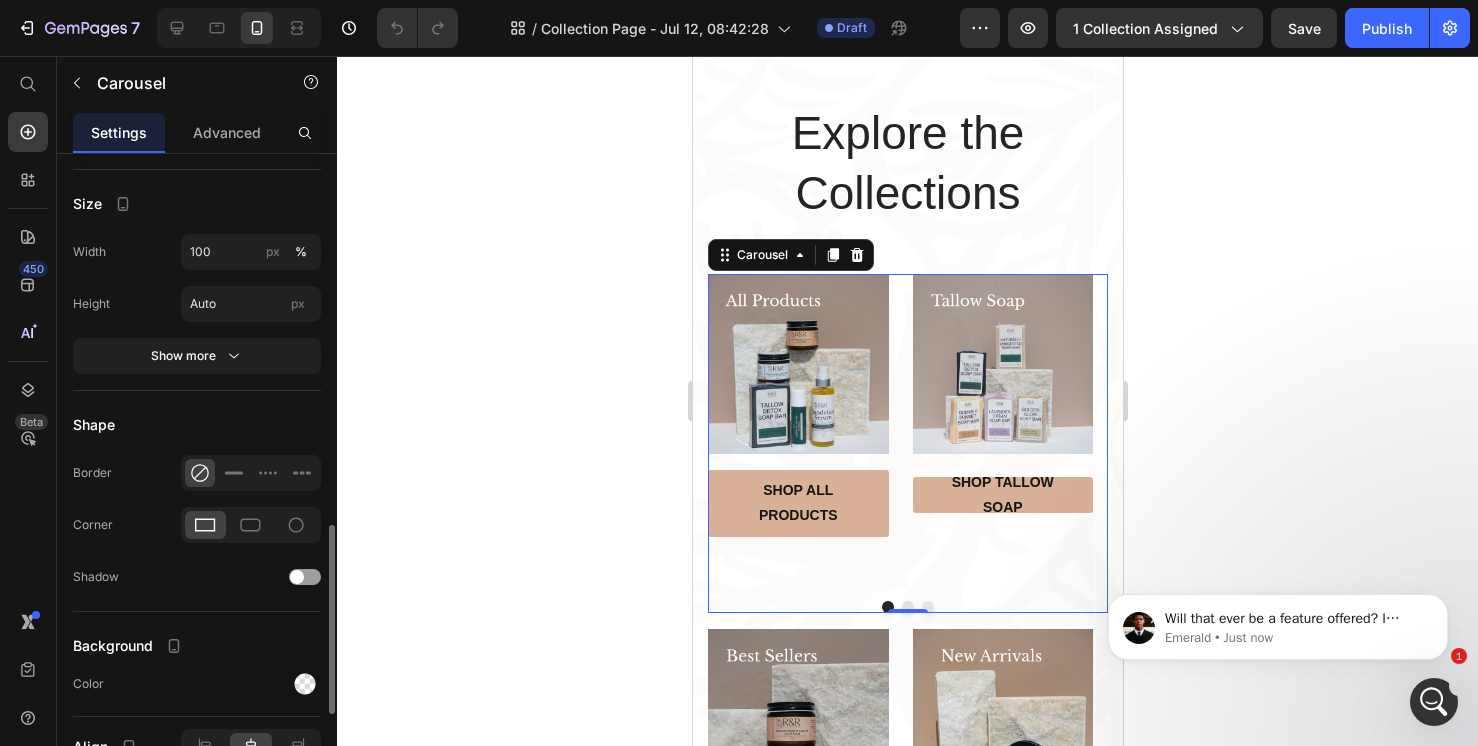 scroll, scrollTop: 1529, scrollLeft: 0, axis: vertical 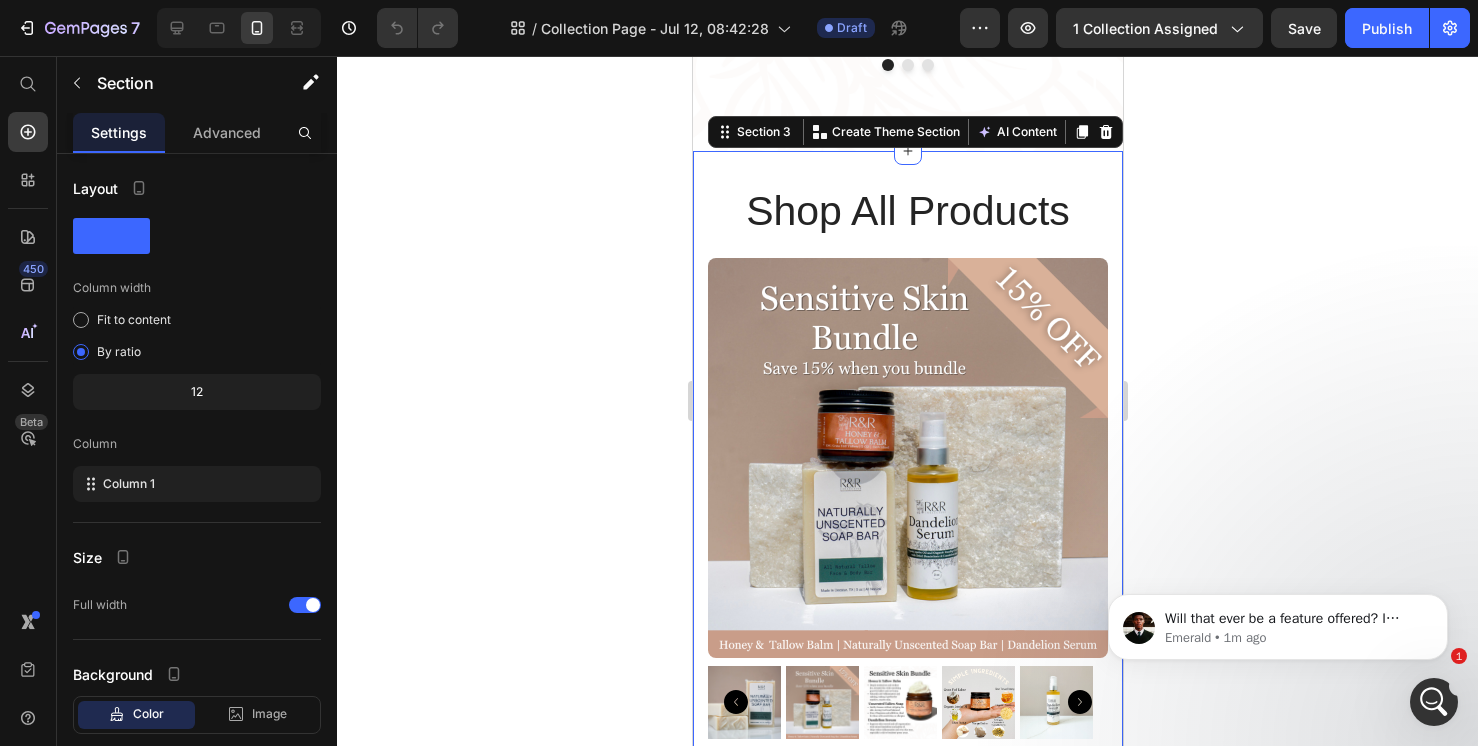 click on "Shop All Products Heading Row
Product Images Sensitive Skin Bundle Product Title $79.99 Product Price $93.99 Product Price Row 1 Product Quantity
Add to cart Add to Cart Buy it now Dynamic Checkout Product
Product Images Combination Skin Bundle Product Title $73.99 Product Price $85.99 Product Price Row 1 Product Quantity
Add to cart Add to Cart Buy it now Dynamic Checkout Product
Product Images Dry Skin Bundle Product Title $73.99 Product Price $85.99 Product Price Row 1 Product Quantity
Add to cart Add to Cart Buy it now Dynamic Checkout Product
Product Images Ultimate Skincare Bundle Product Title $100.00 Product Price $125.99 Product Price Row 1 Product Quantity
Add to cart Add to Cart Buy it now Dynamic Checkout Product Row
Product Images Best Selling Balms Bundle Product Title $79.99 Product Price $93.97 Product Price Row" at bounding box center (907, 4589) 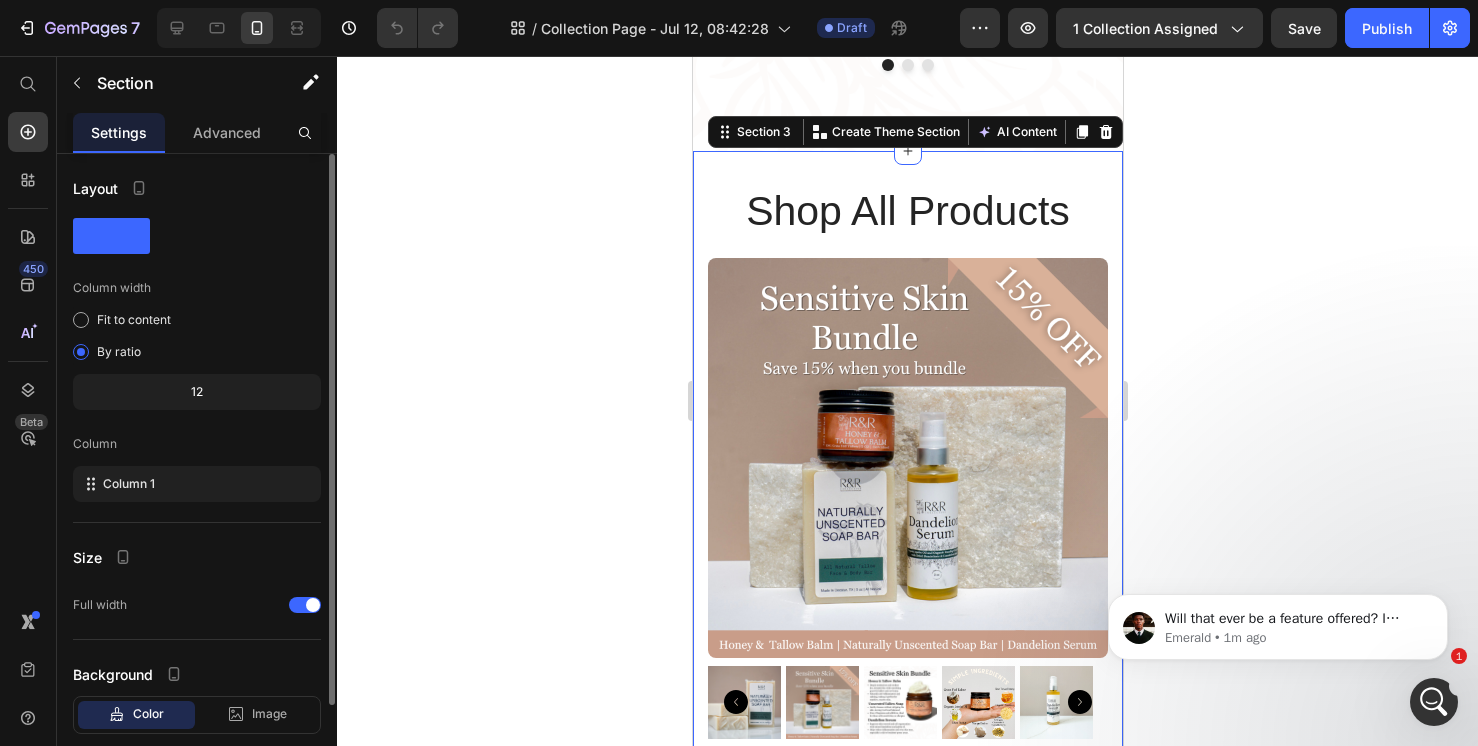 click 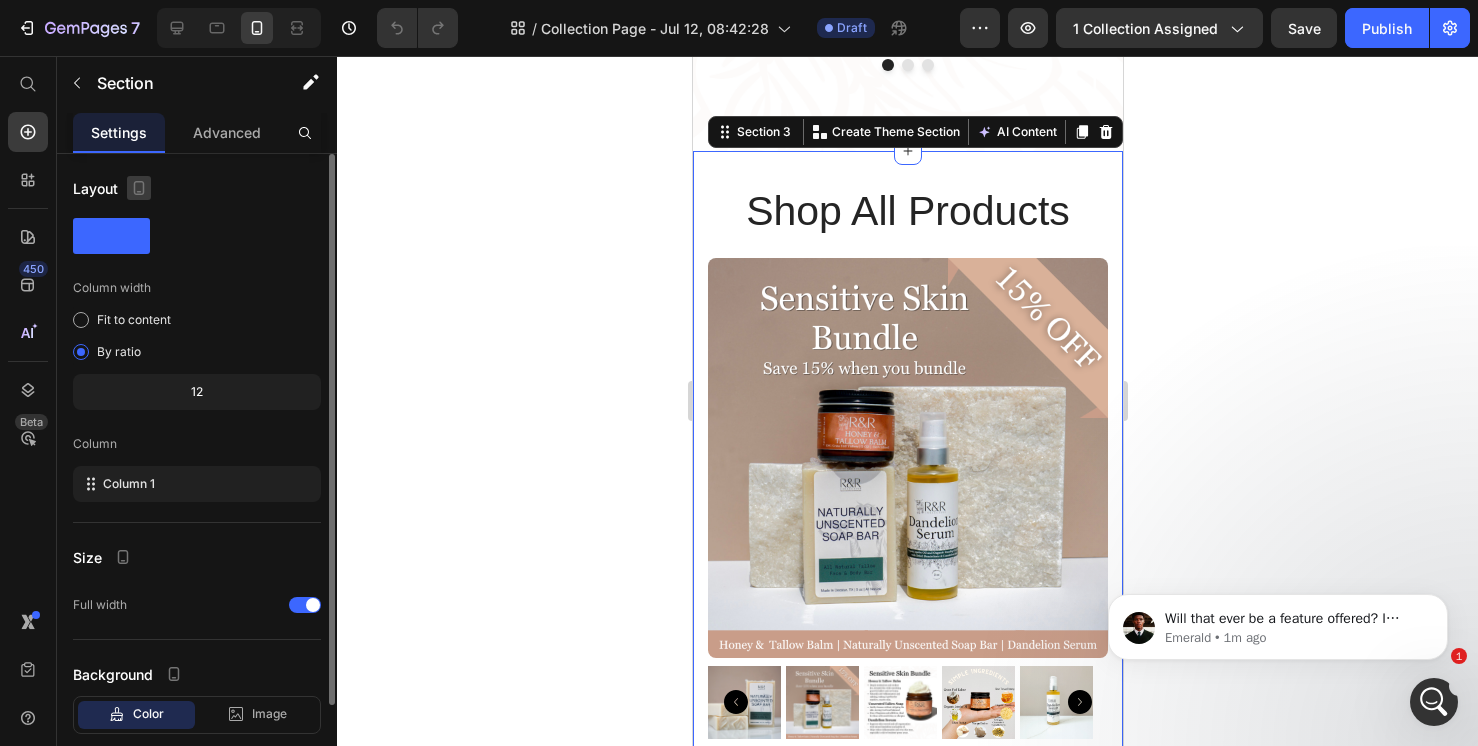click 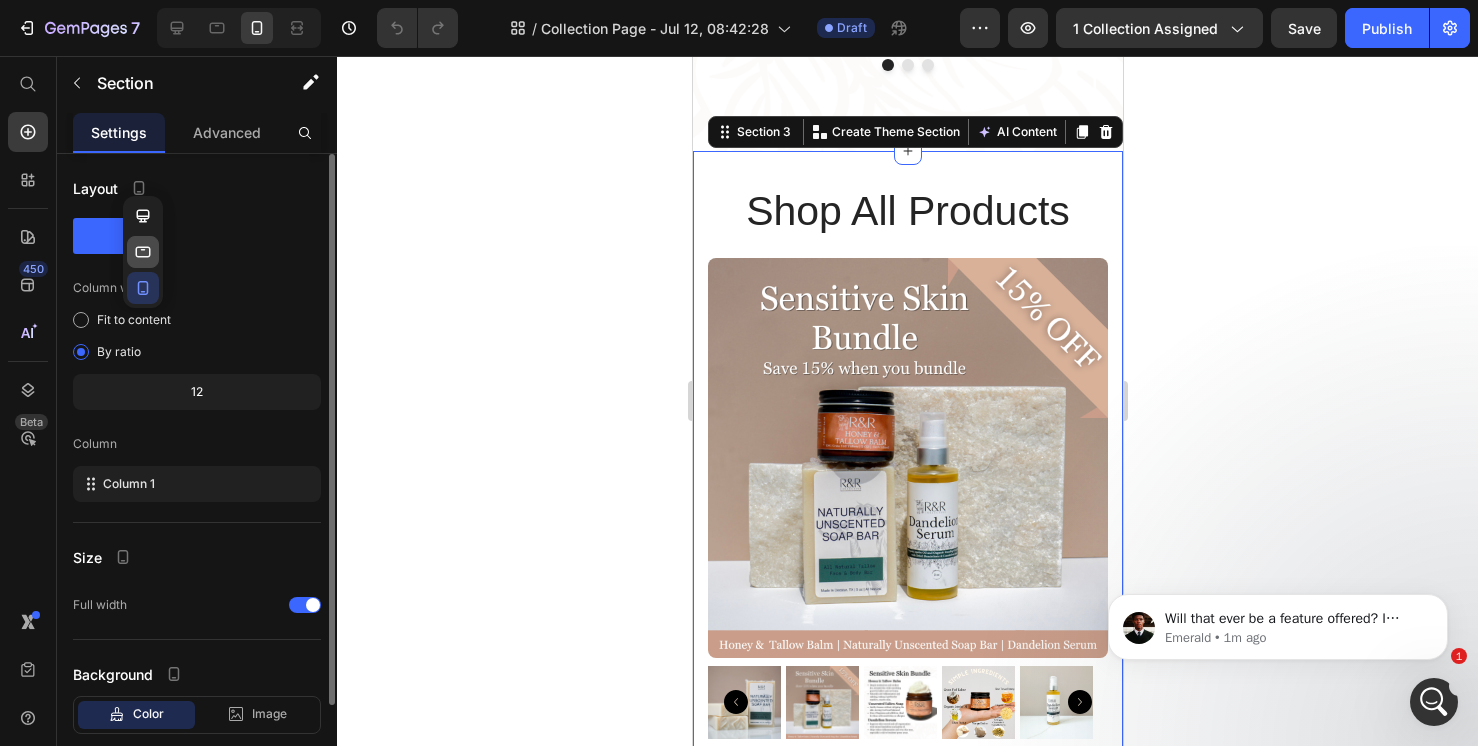 click 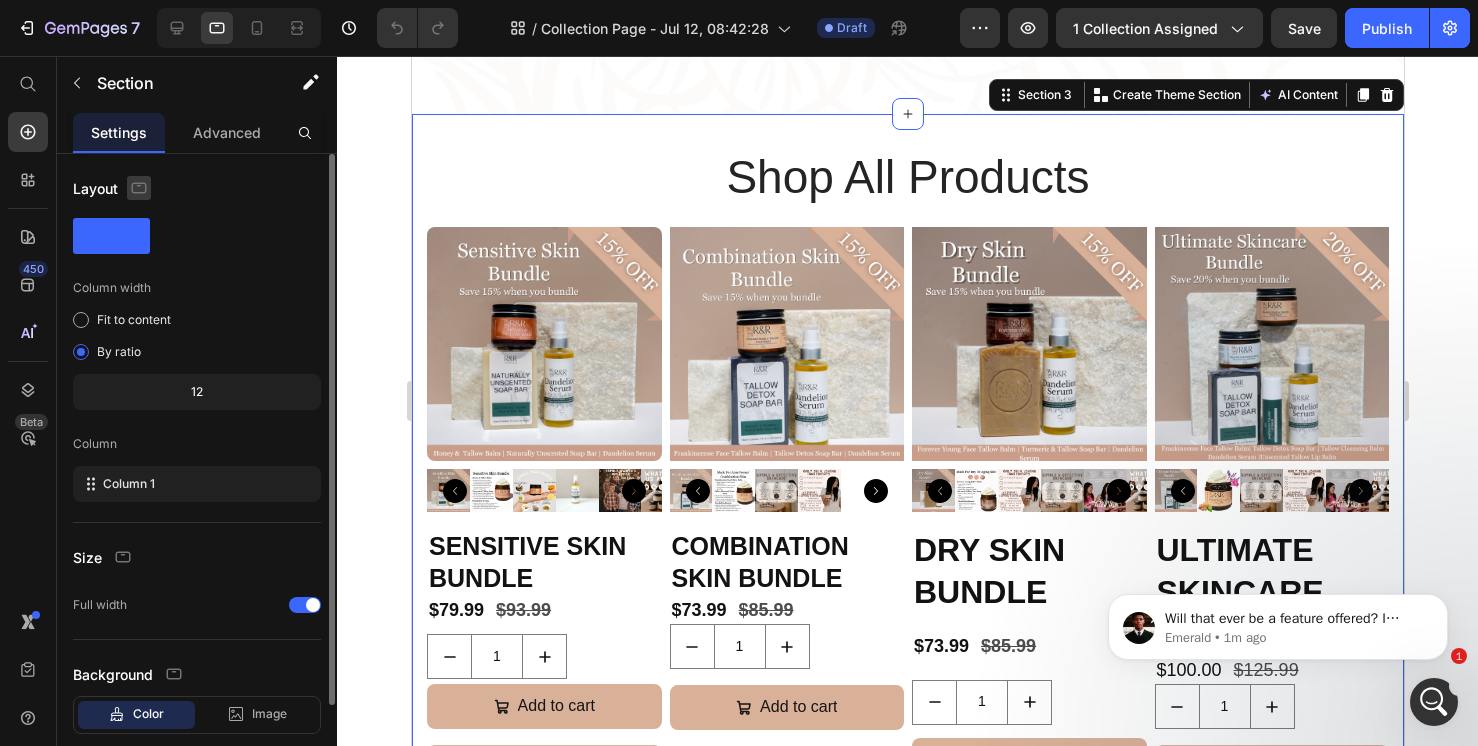 drag, startPoint x: 152, startPoint y: 247, endPoint x: 140, endPoint y: 185, distance: 63.15061 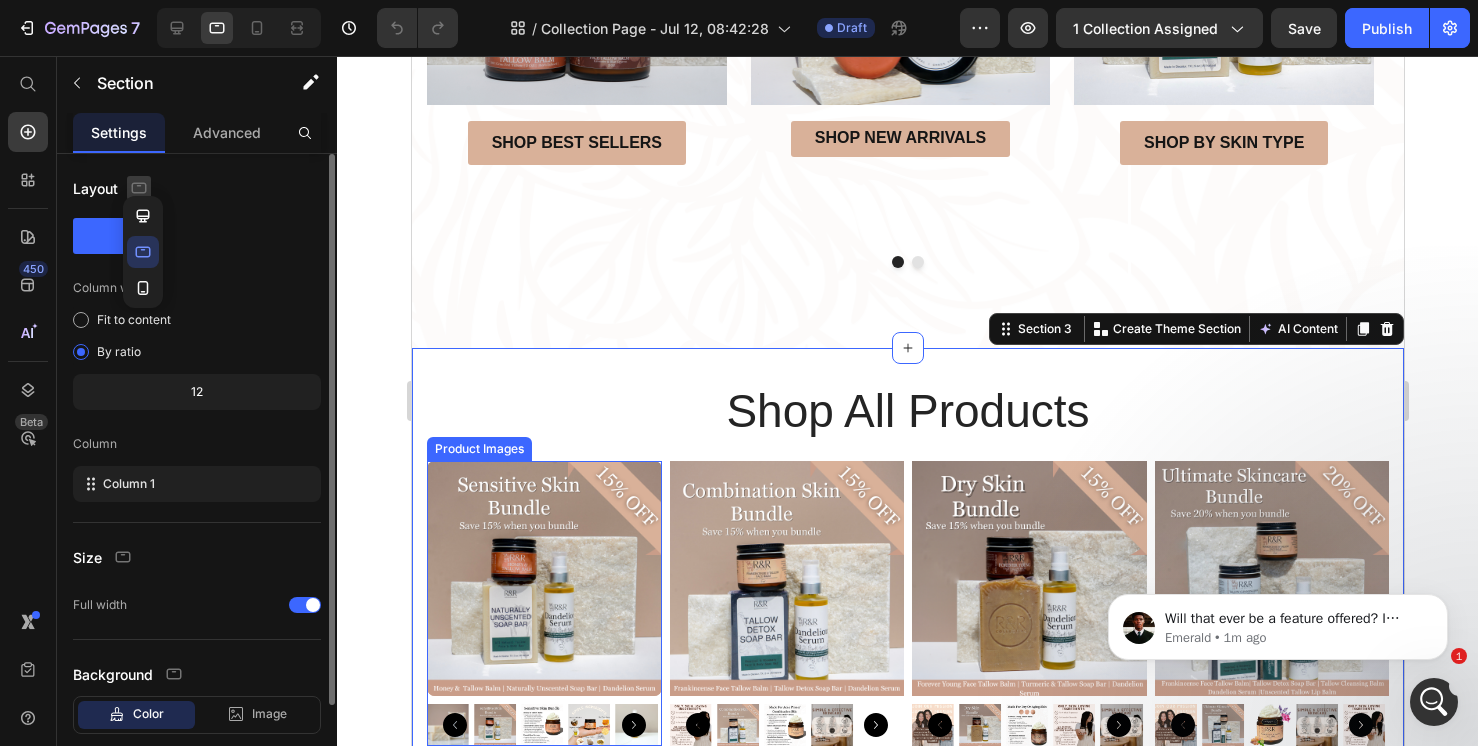 scroll, scrollTop: 1215, scrollLeft: 0, axis: vertical 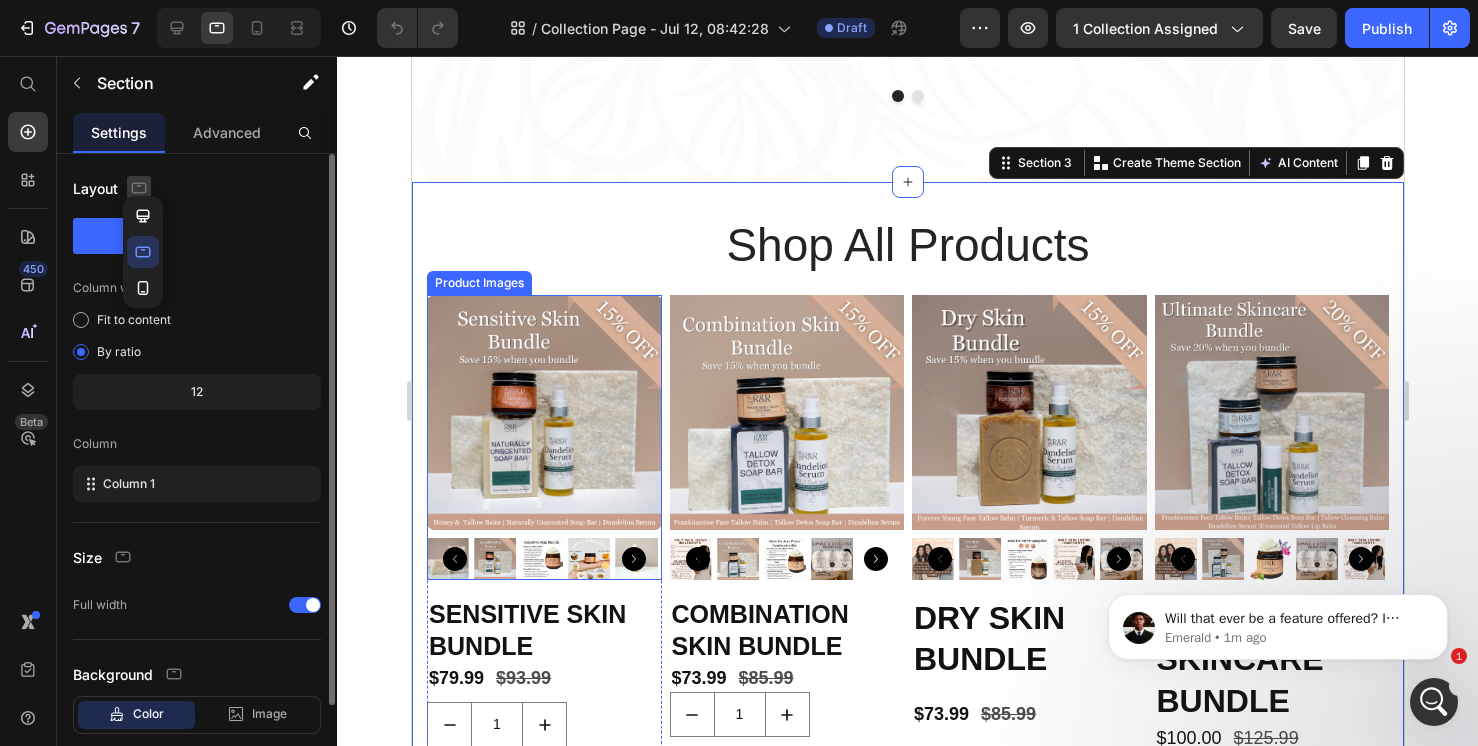 drag, startPoint x: 132, startPoint y: 188, endPoint x: 93, endPoint y: 308, distance: 126.178444 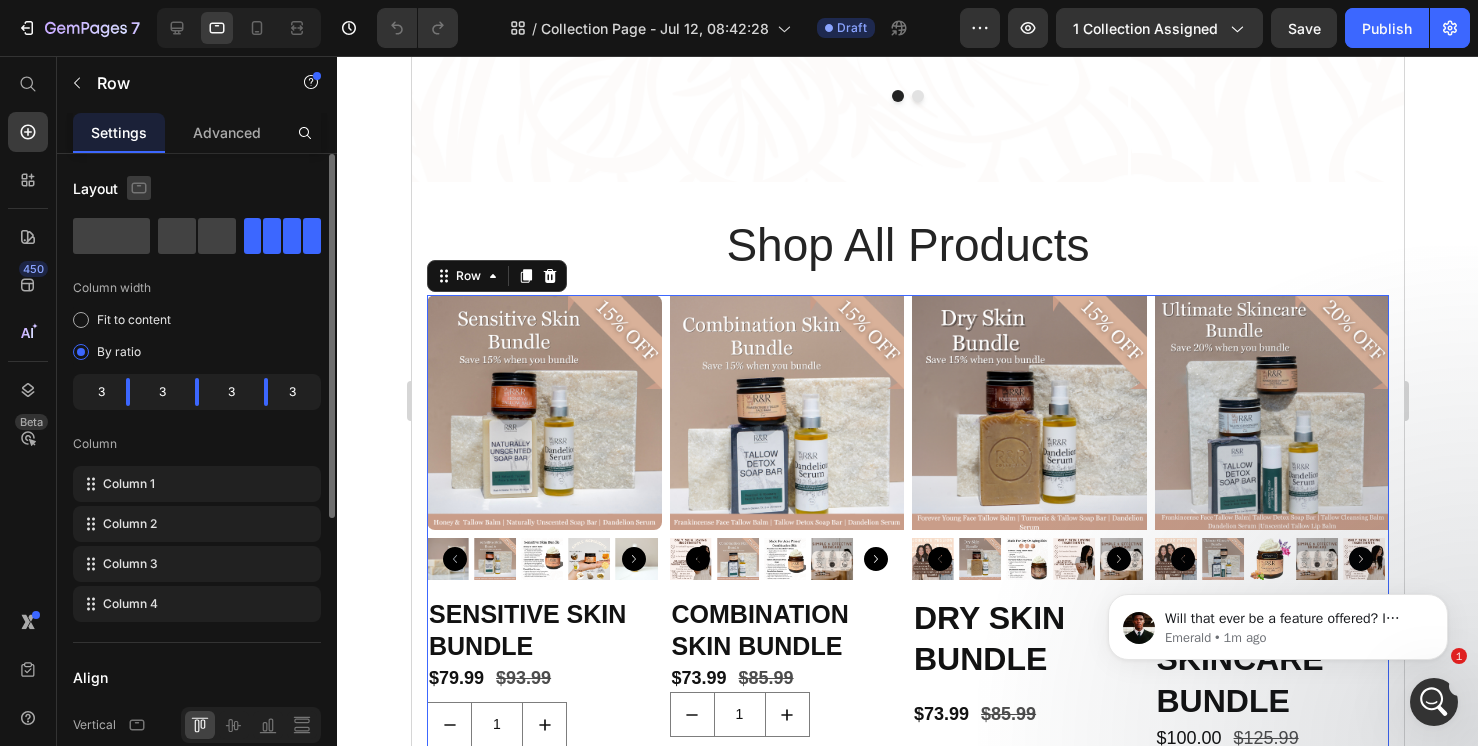 click 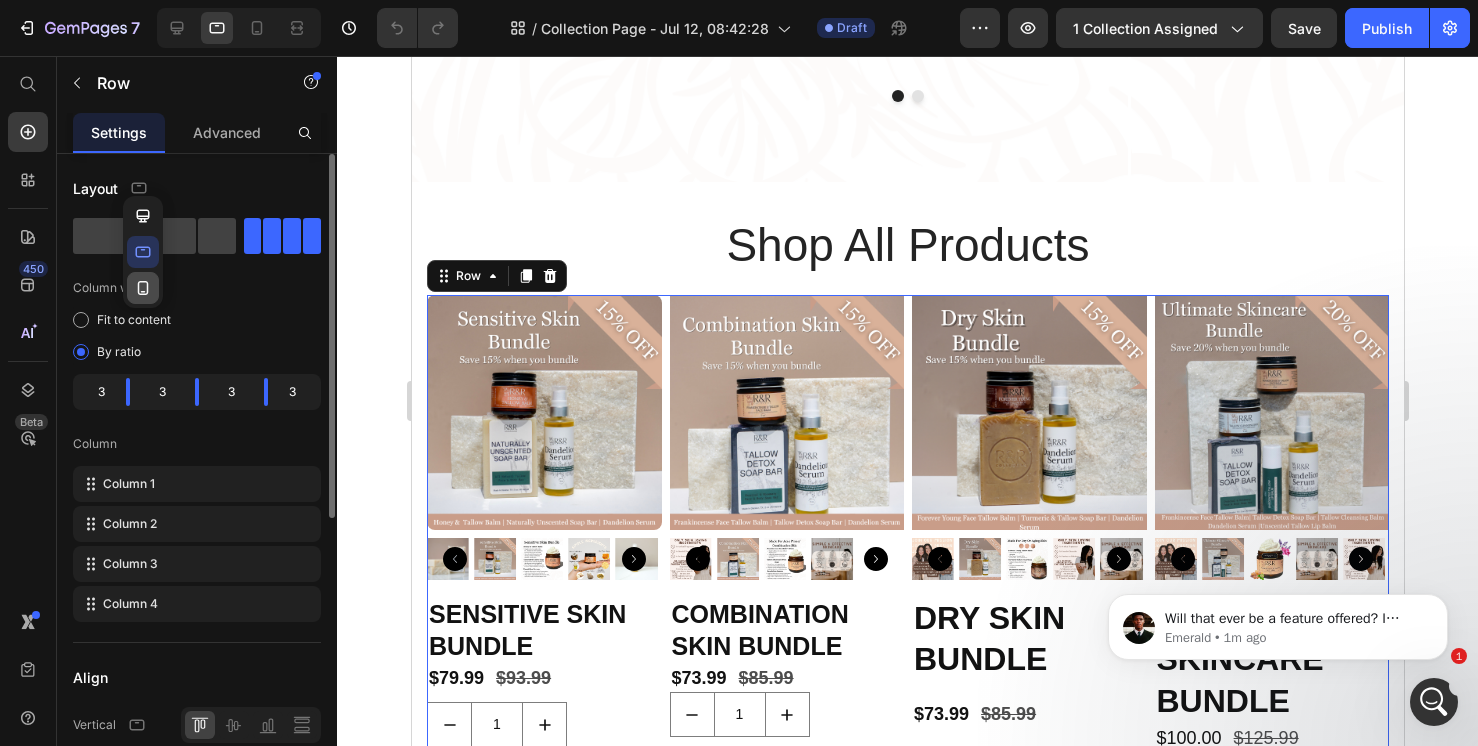click 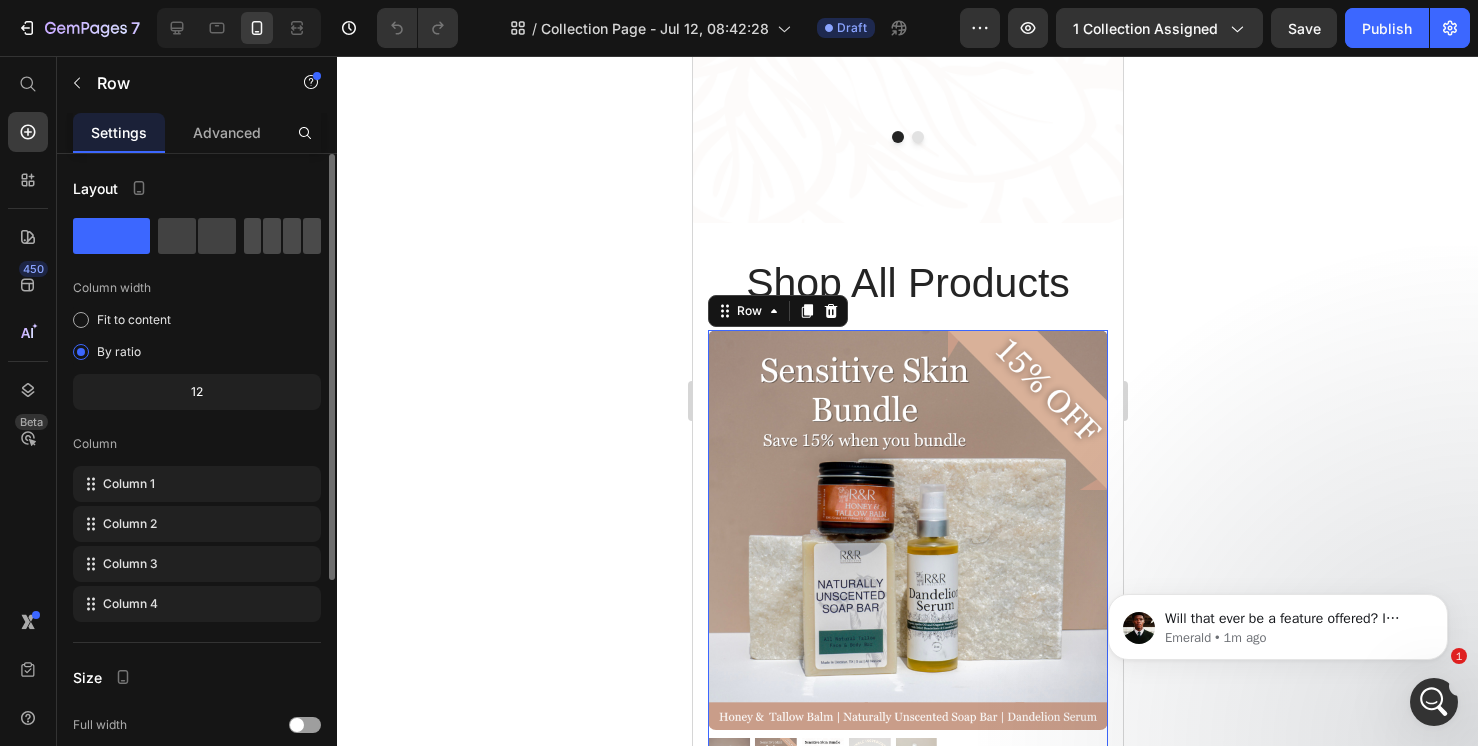 click 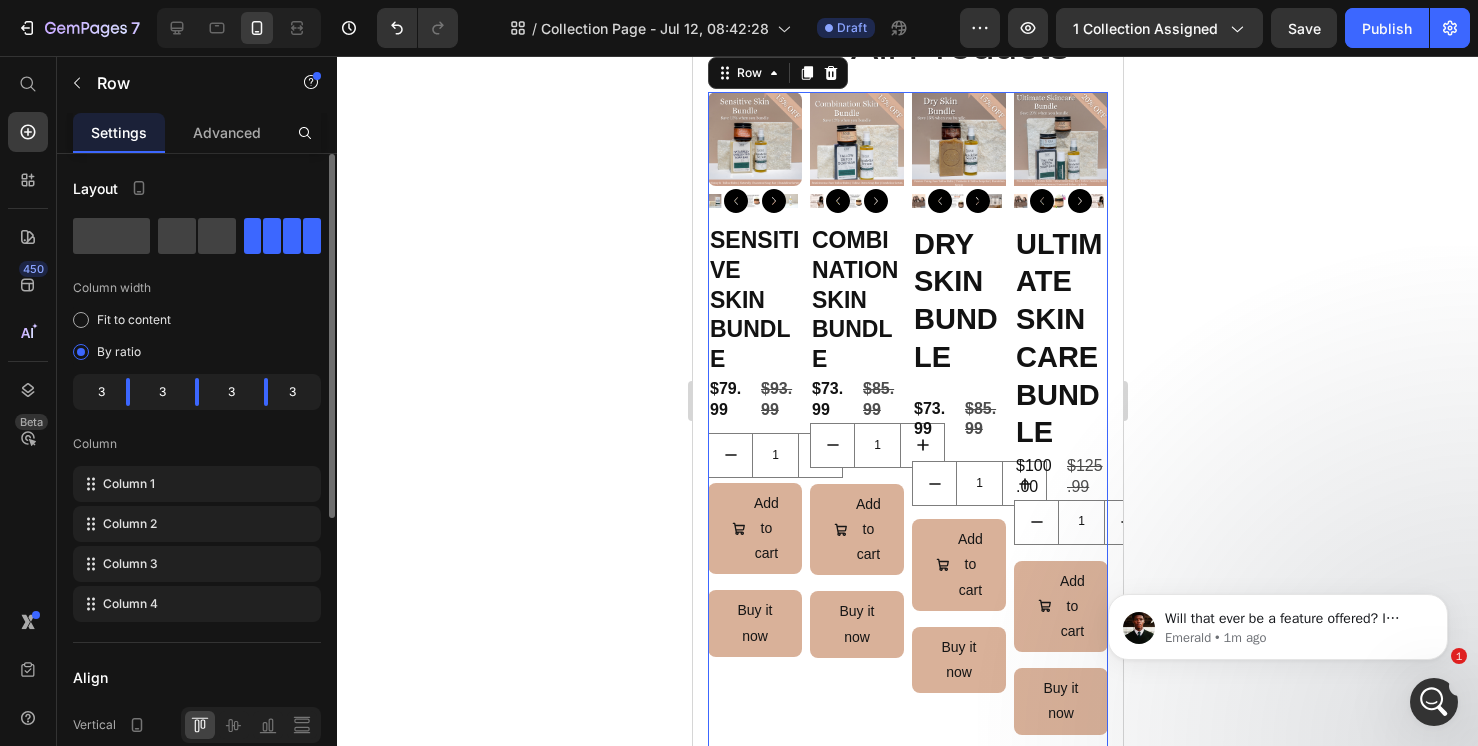 click 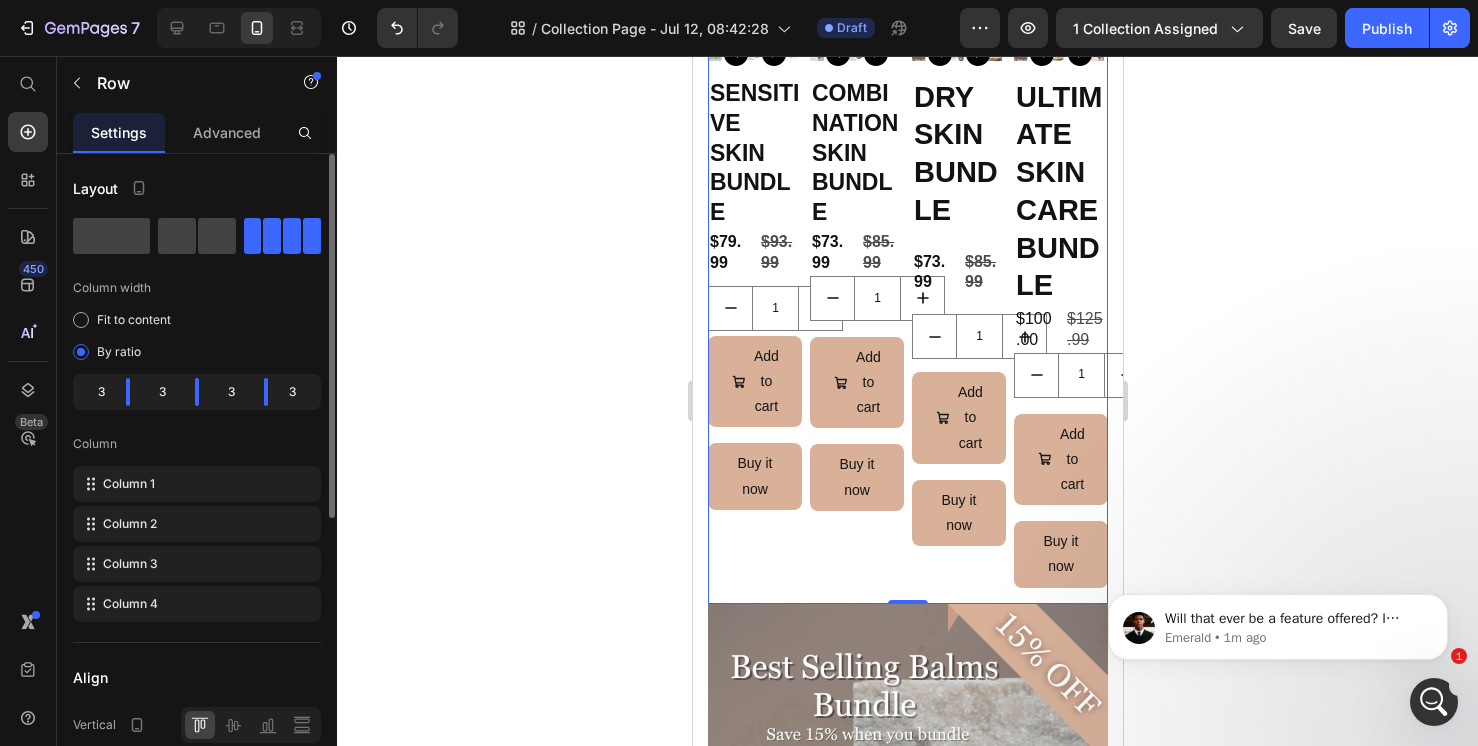 click 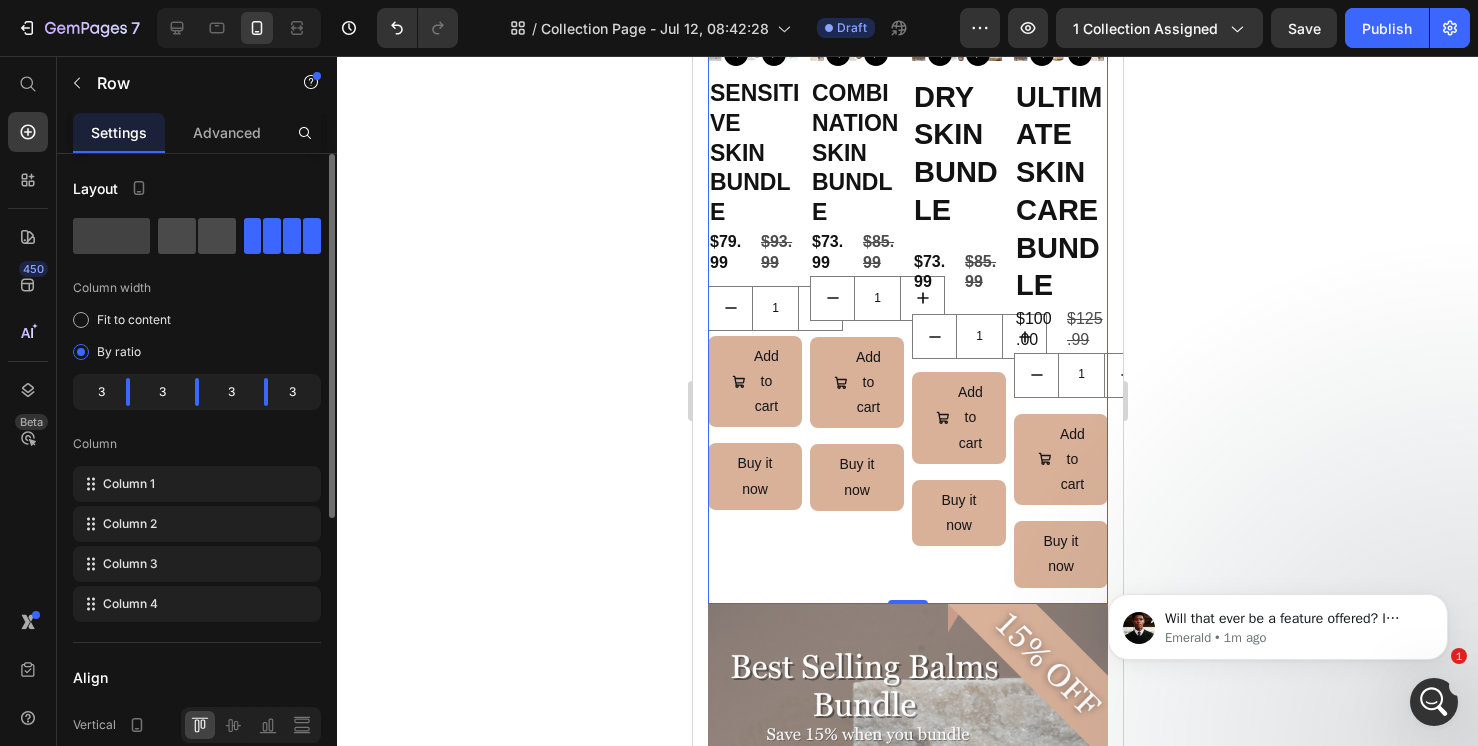 click 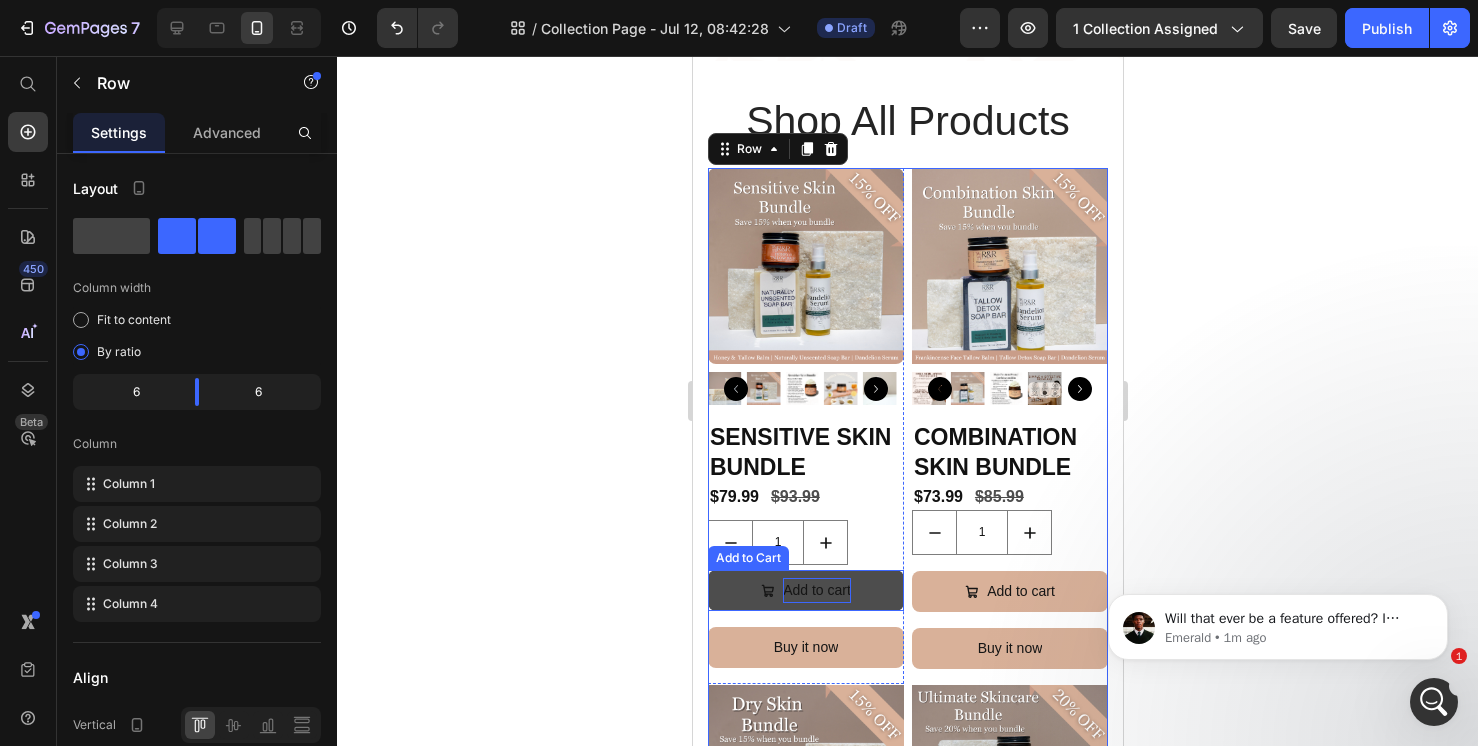 scroll, scrollTop: 1024, scrollLeft: 0, axis: vertical 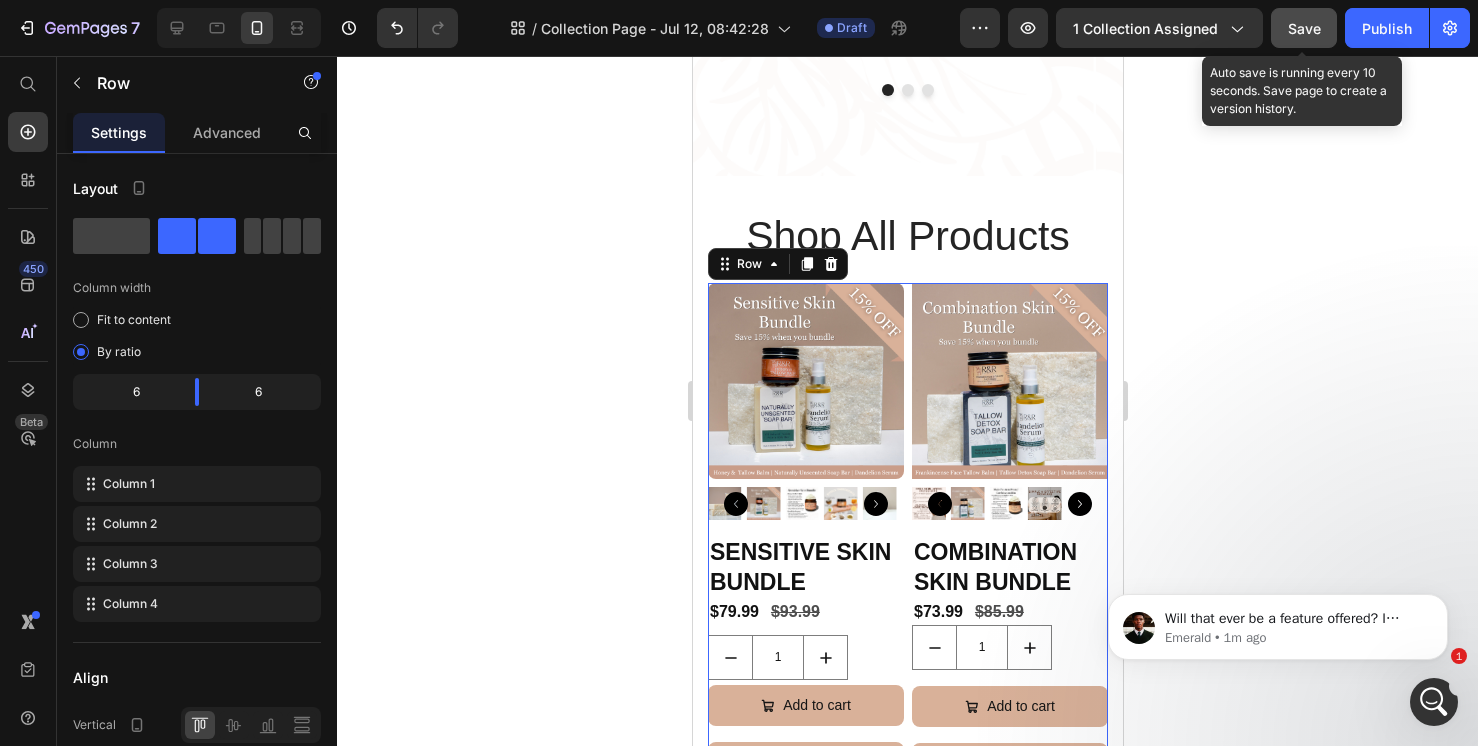 click on "Save" at bounding box center [1304, 28] 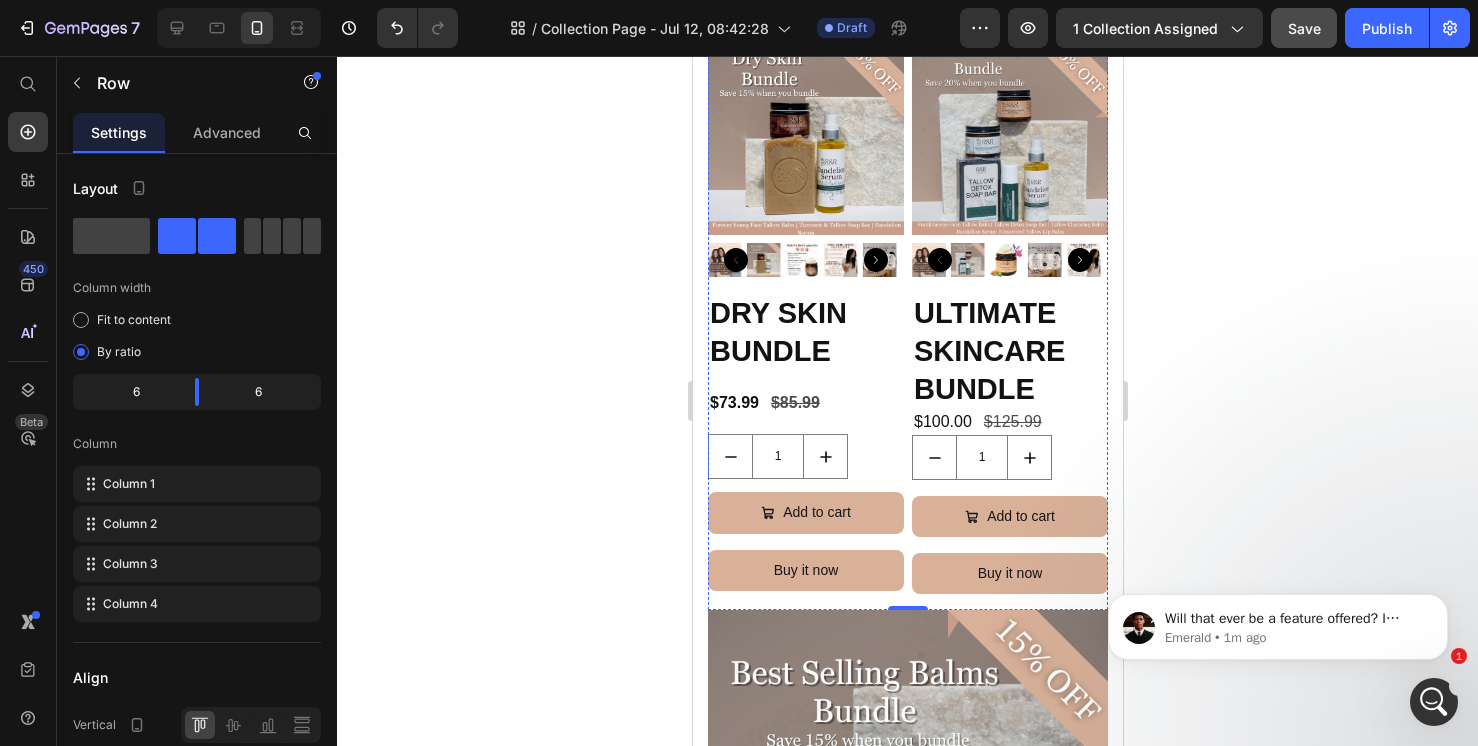 scroll, scrollTop: 1052, scrollLeft: 0, axis: vertical 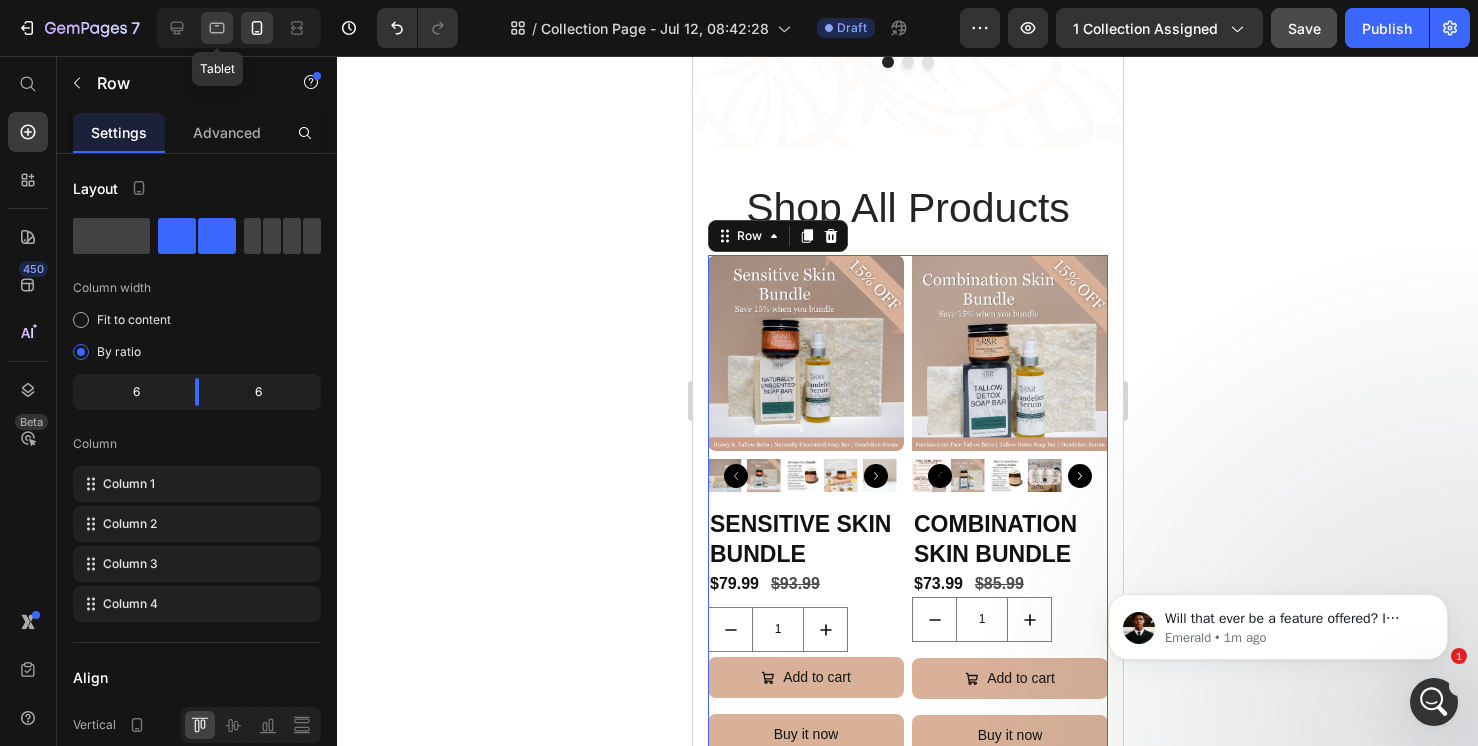 click 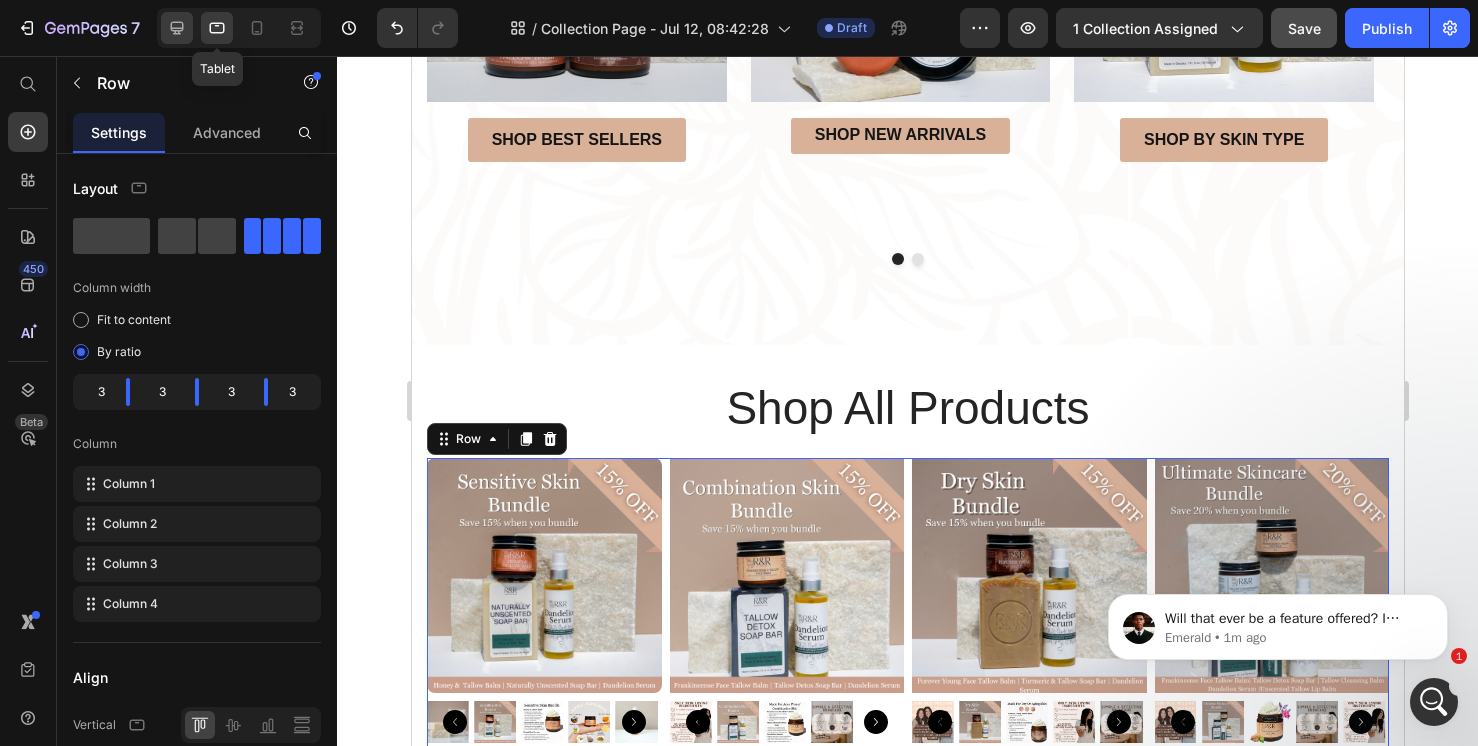 click 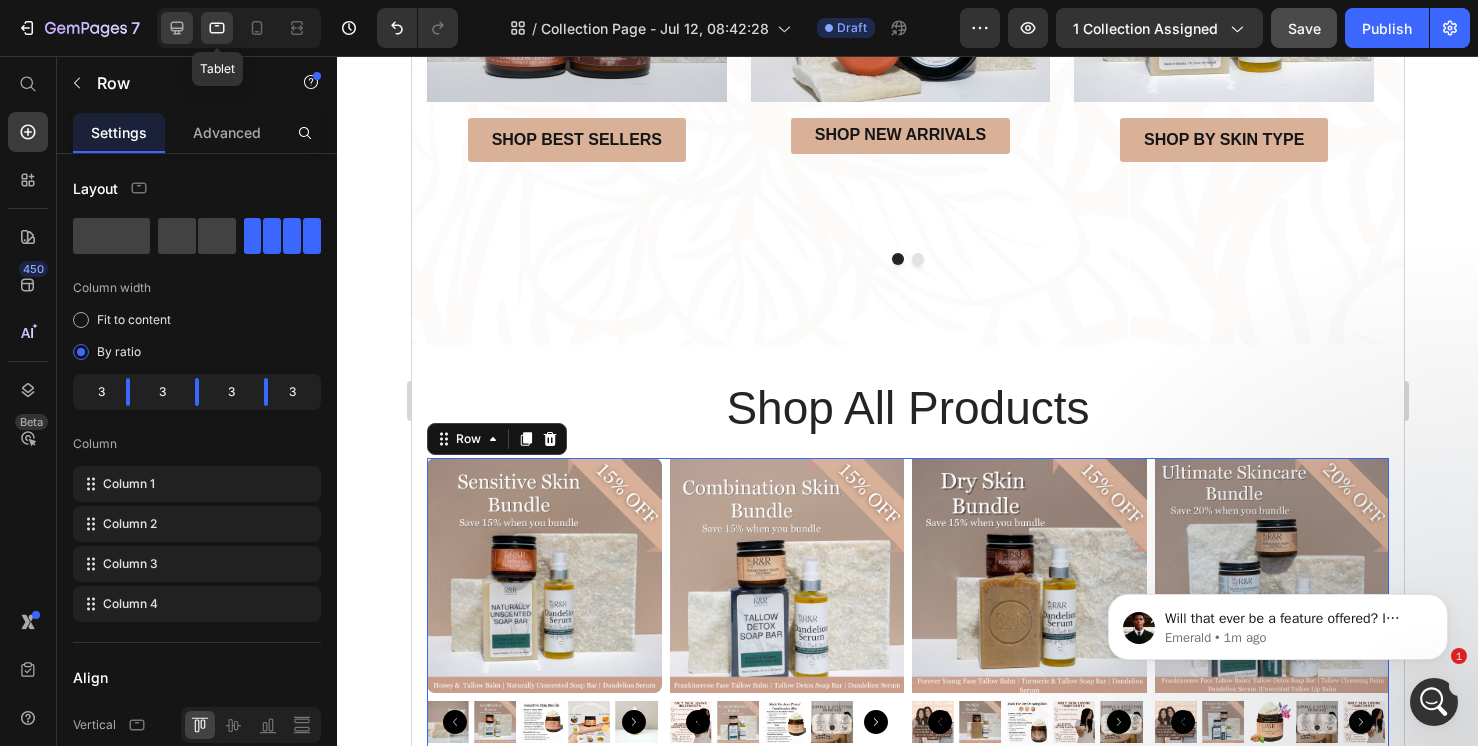 scroll, scrollTop: 1327, scrollLeft: 0, axis: vertical 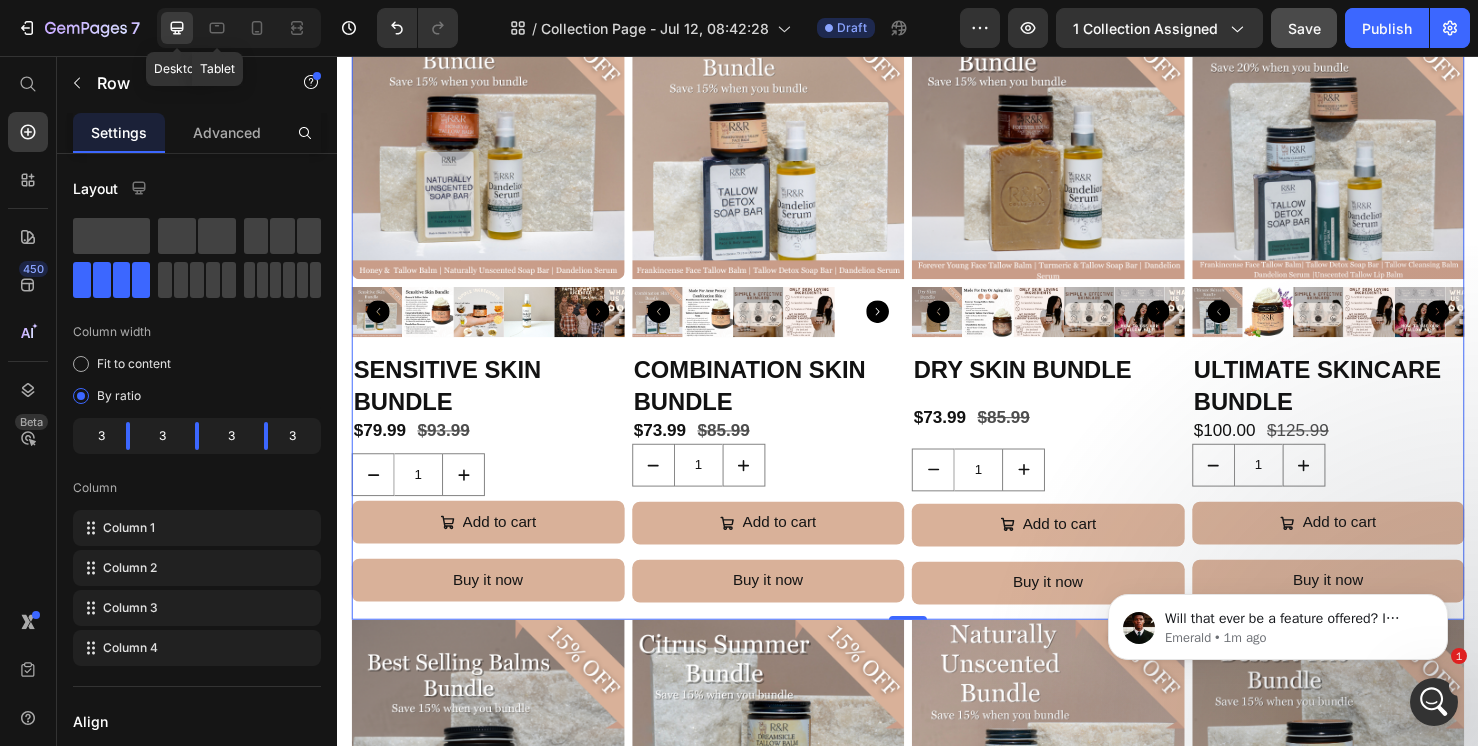 click 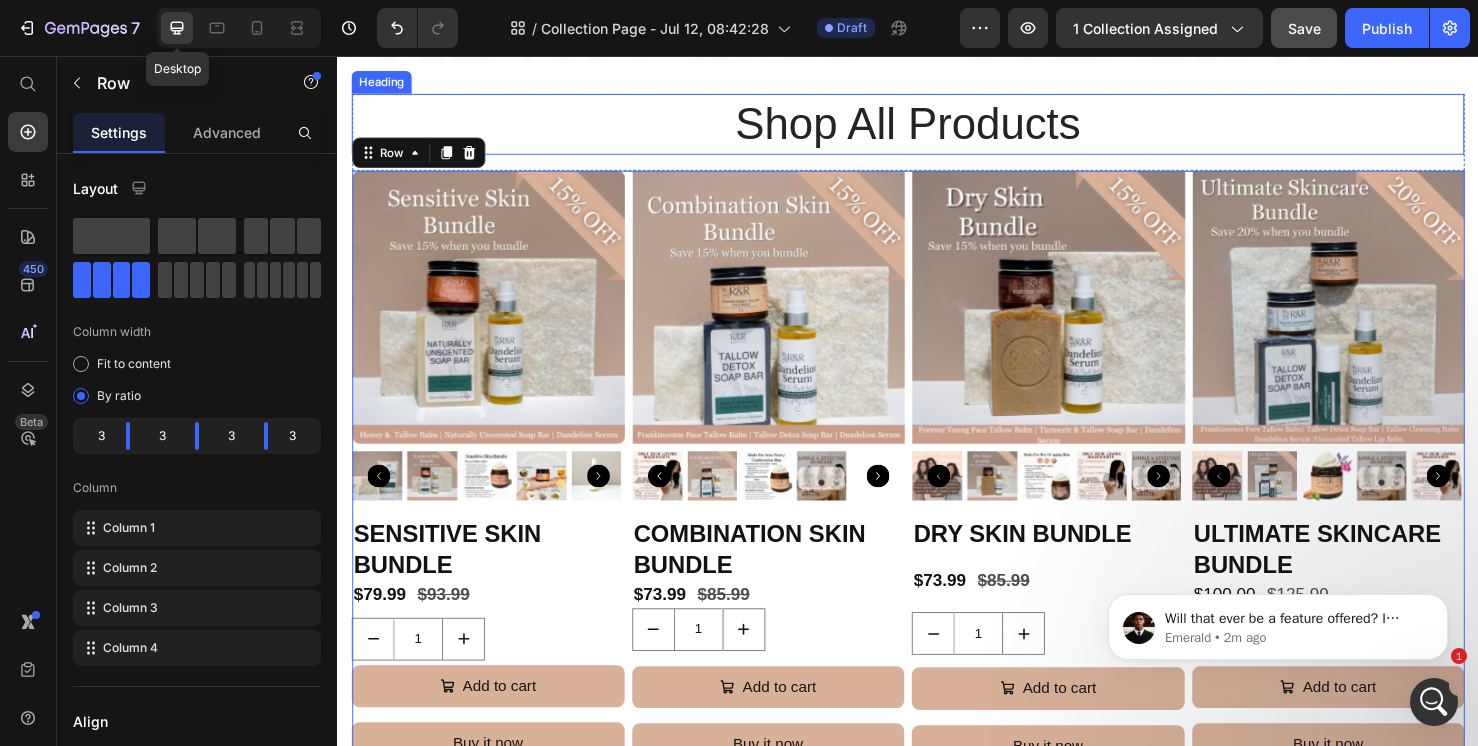 scroll, scrollTop: 983, scrollLeft: 0, axis: vertical 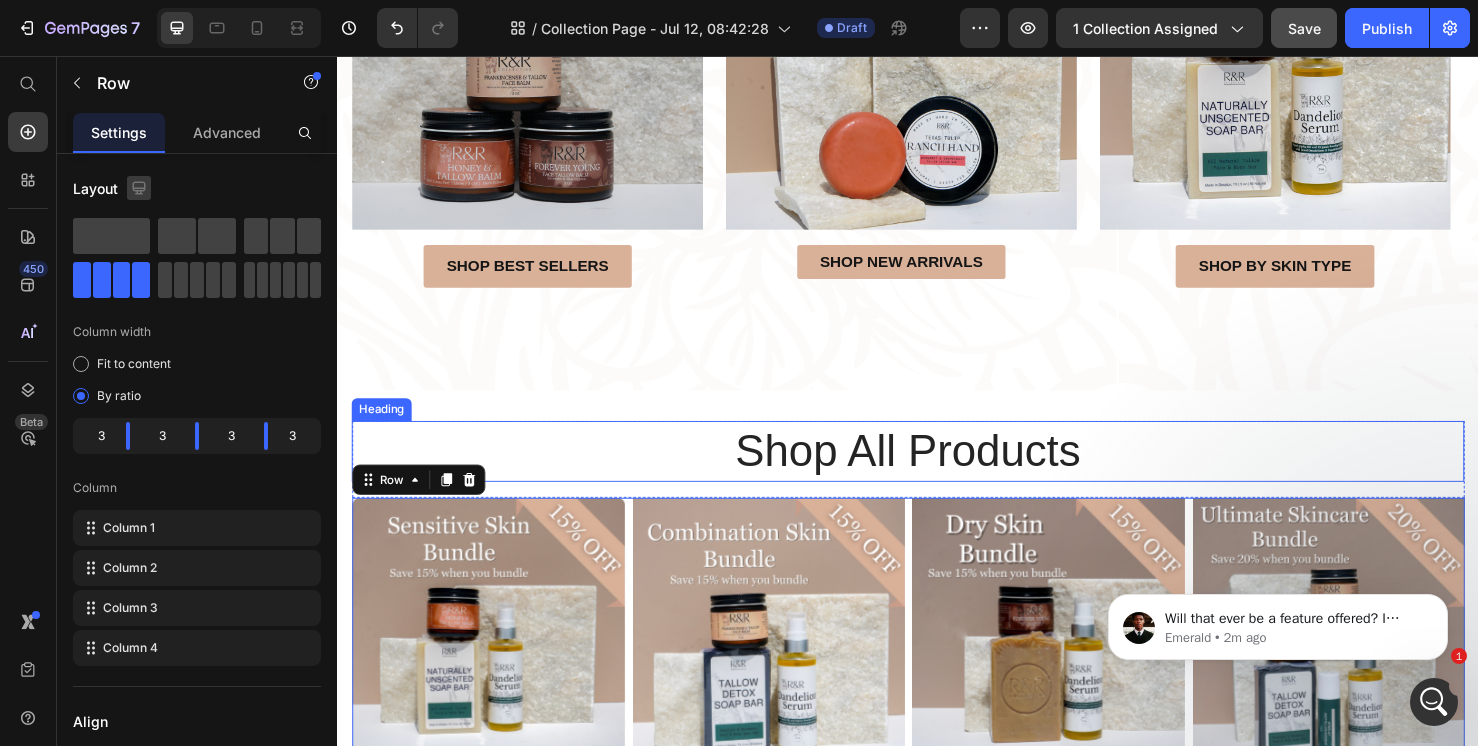 click 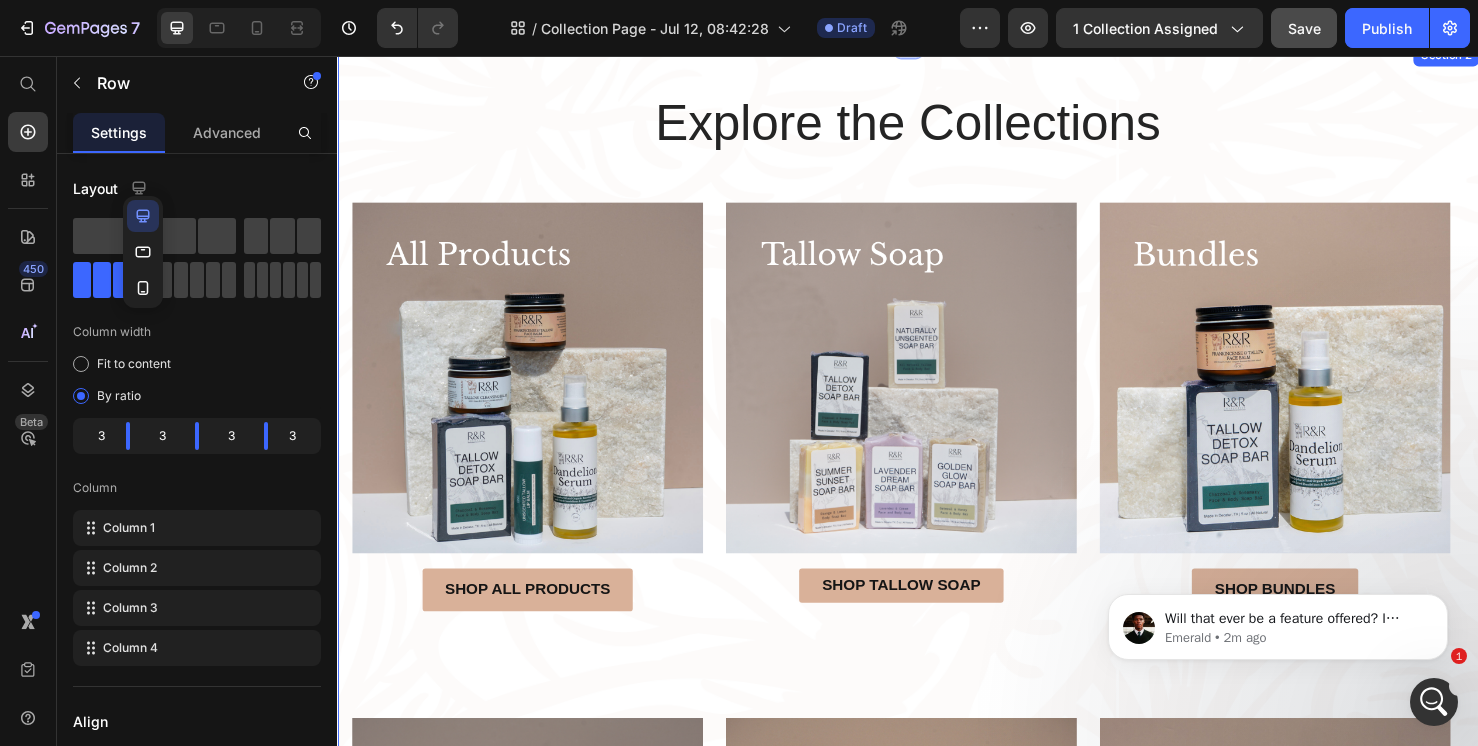 scroll, scrollTop: 56, scrollLeft: 0, axis: vertical 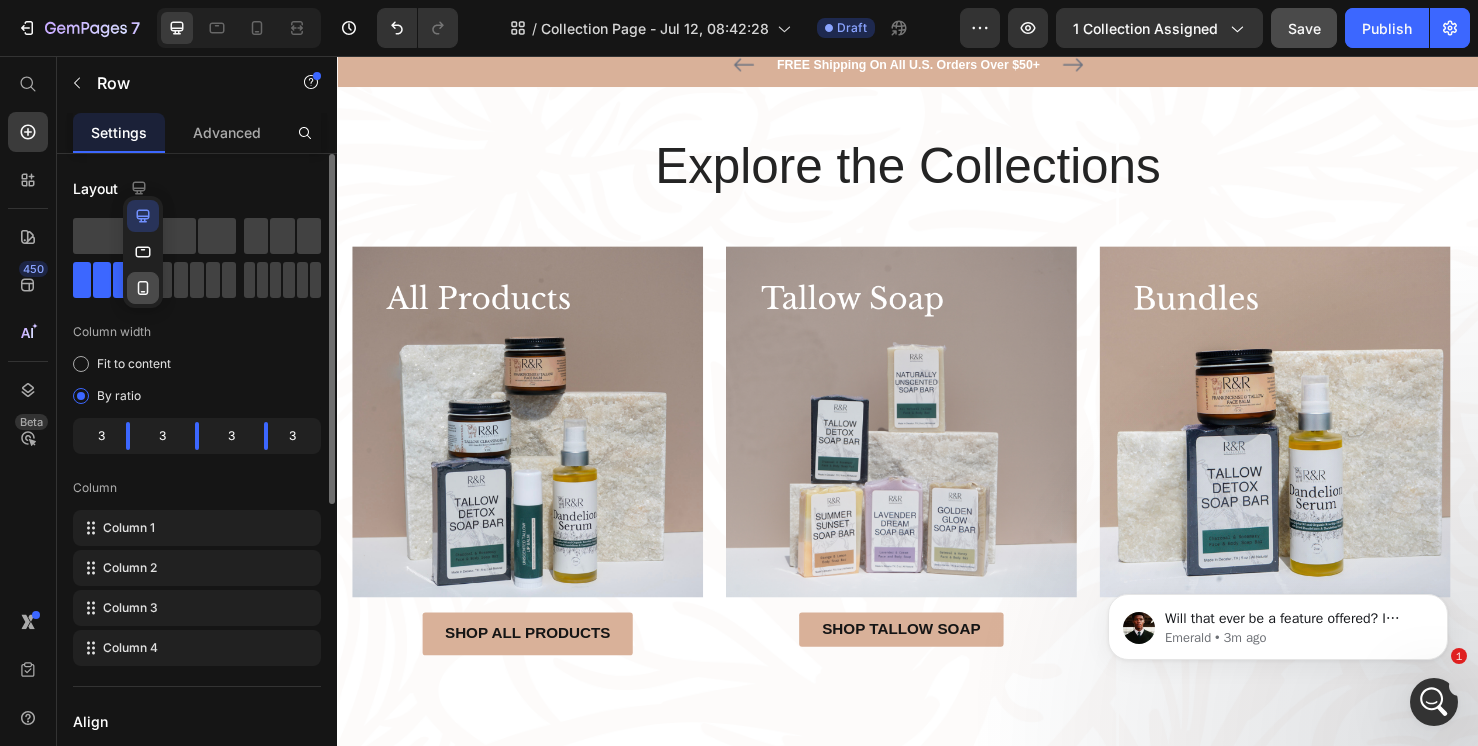 click 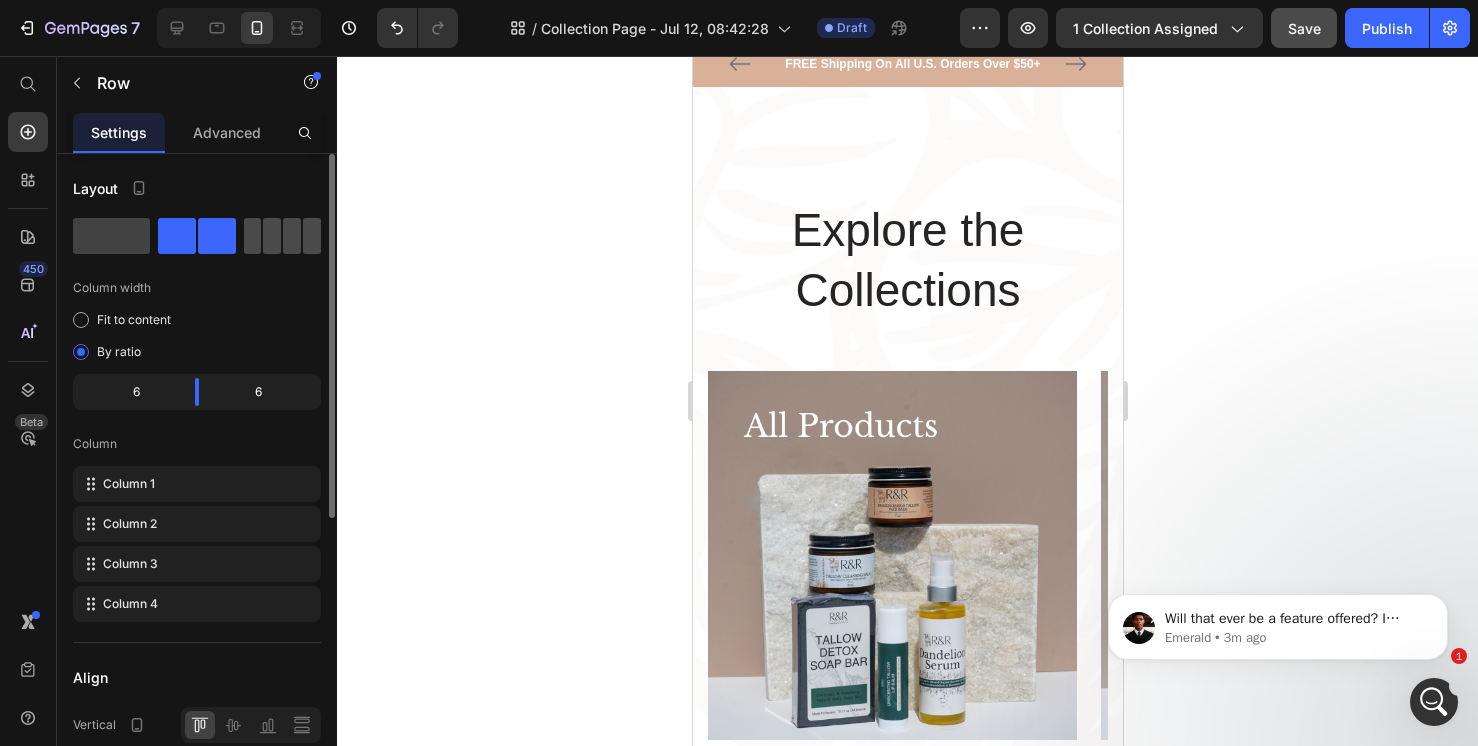 click 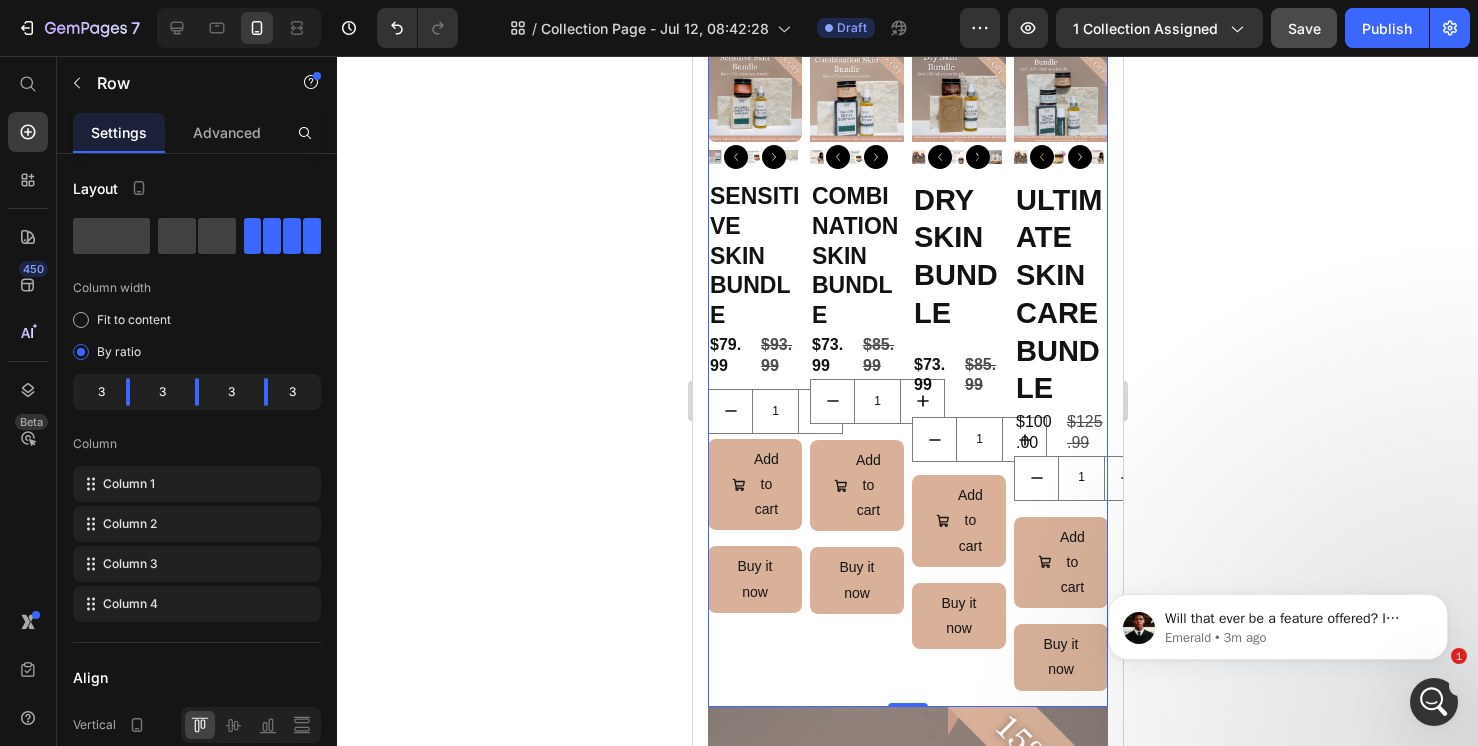 scroll, scrollTop: 1258, scrollLeft: 0, axis: vertical 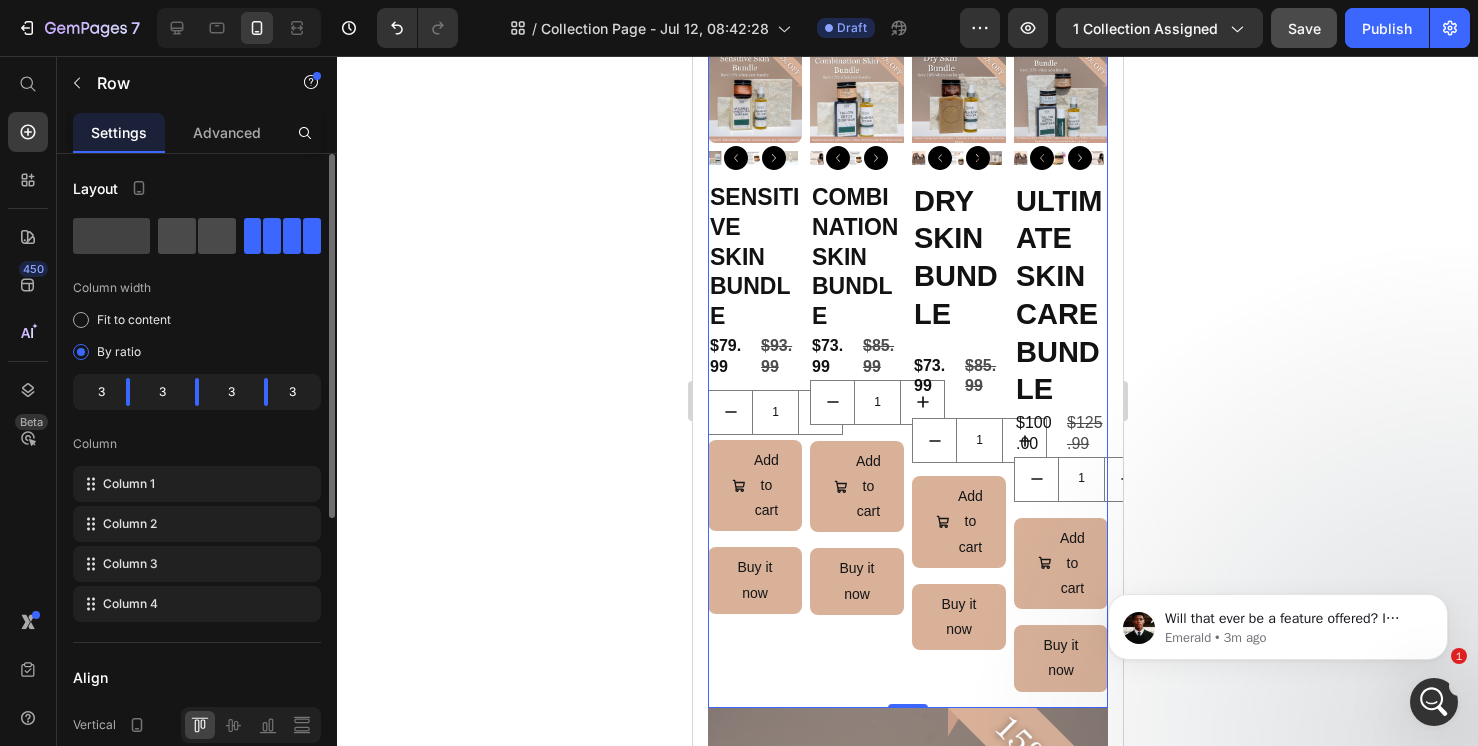 click 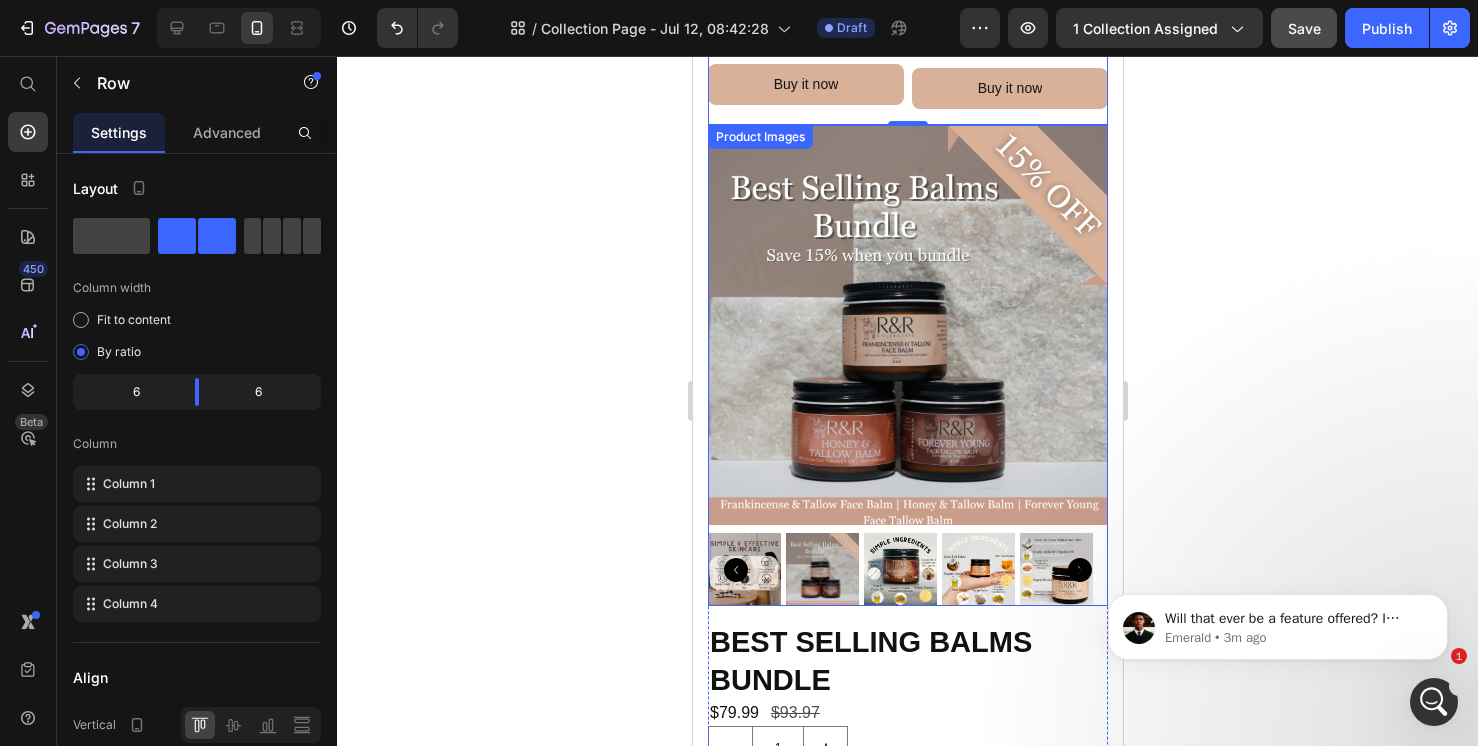 scroll, scrollTop: 2238, scrollLeft: 0, axis: vertical 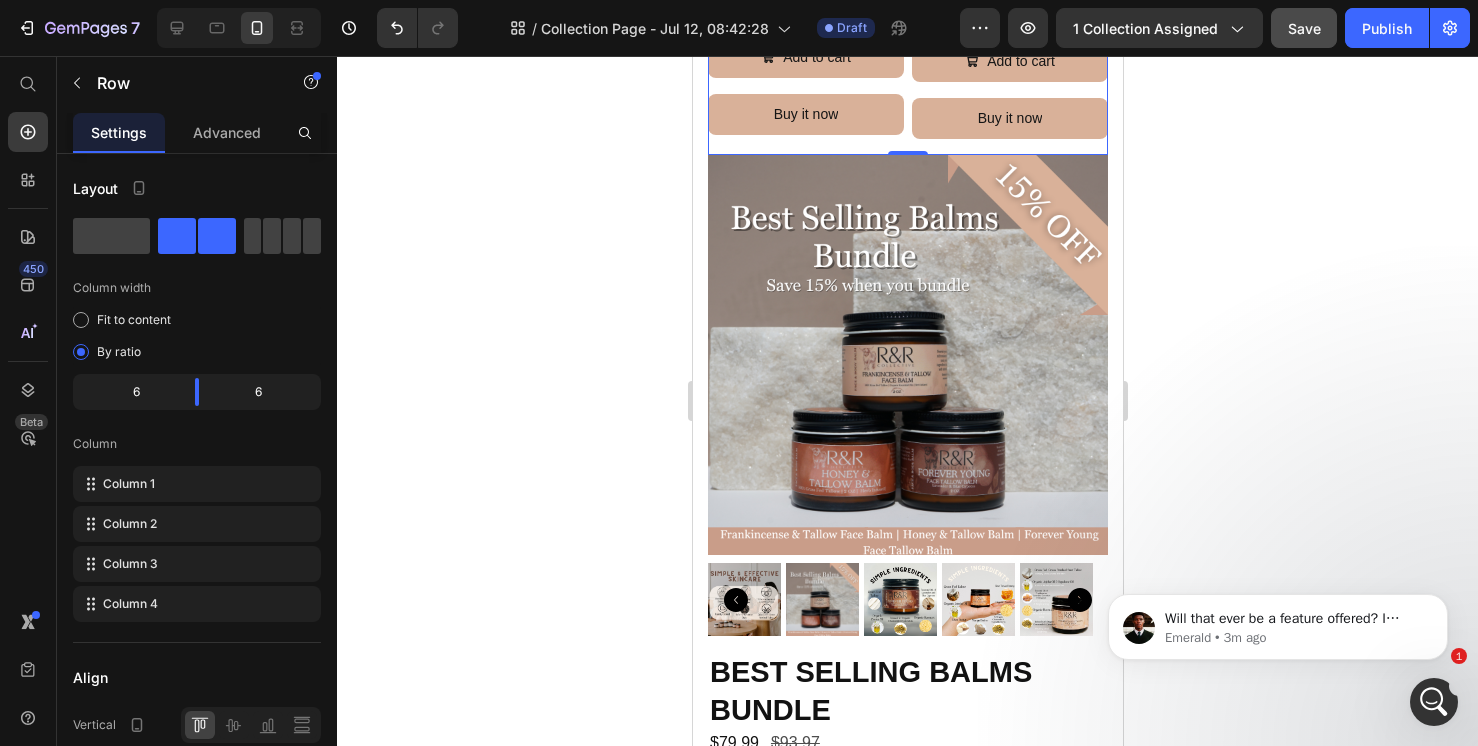 click on "Will that ever be a feature offered?   I seem lost Hollie🥹. Could you kindly shed more light on this? Emerald • 3m ago" at bounding box center [1278, 622] 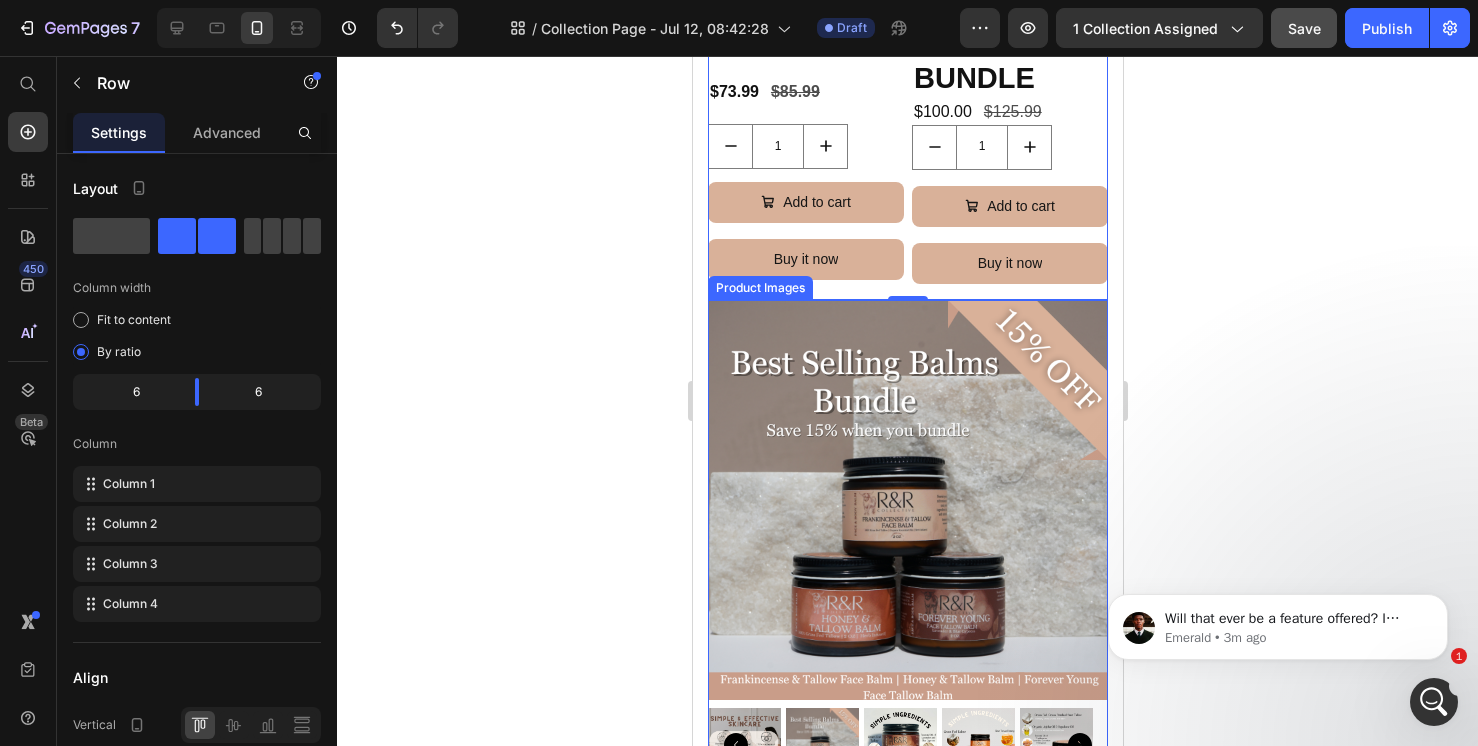 scroll, scrollTop: 2095, scrollLeft: 0, axis: vertical 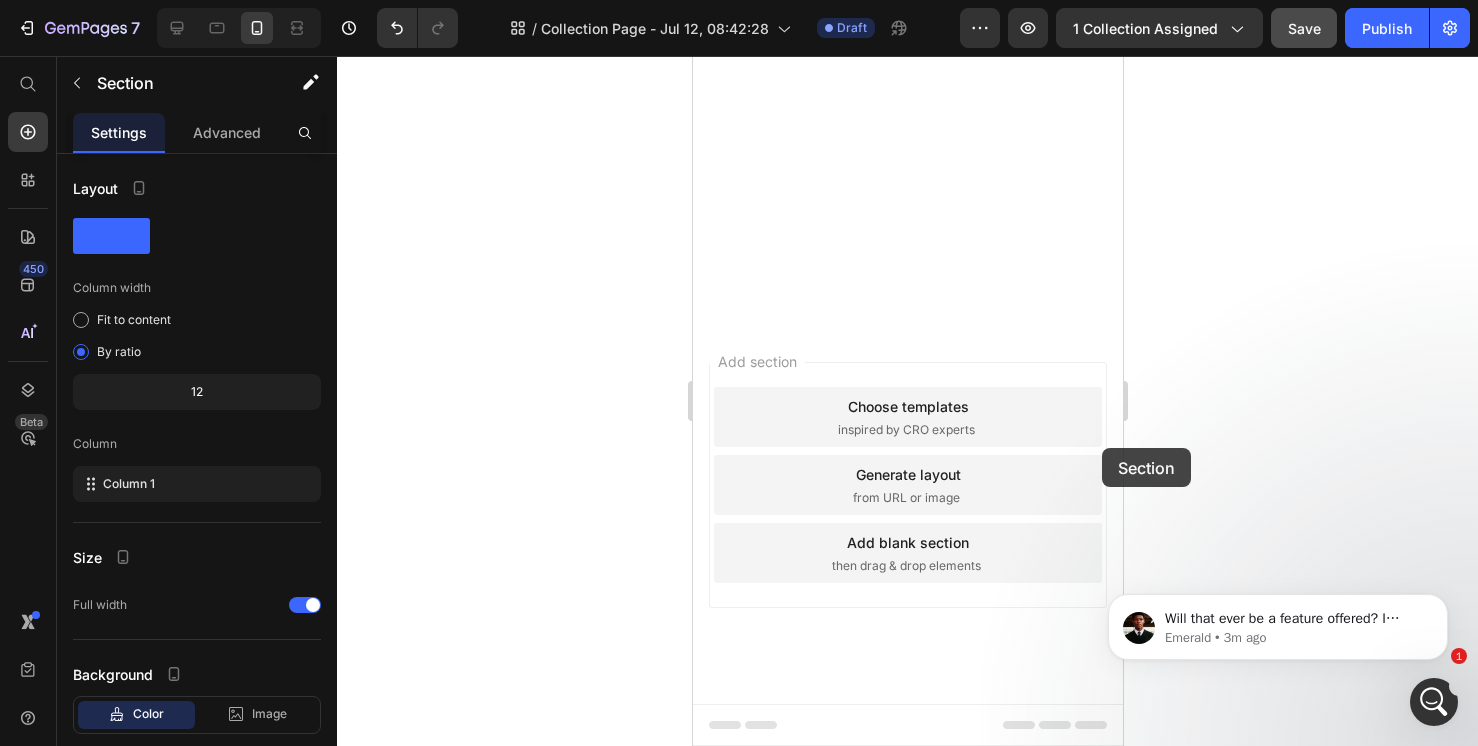 drag, startPoint x: 1101, startPoint y: 448, endPoint x: 712, endPoint y: 533, distance: 398.17834 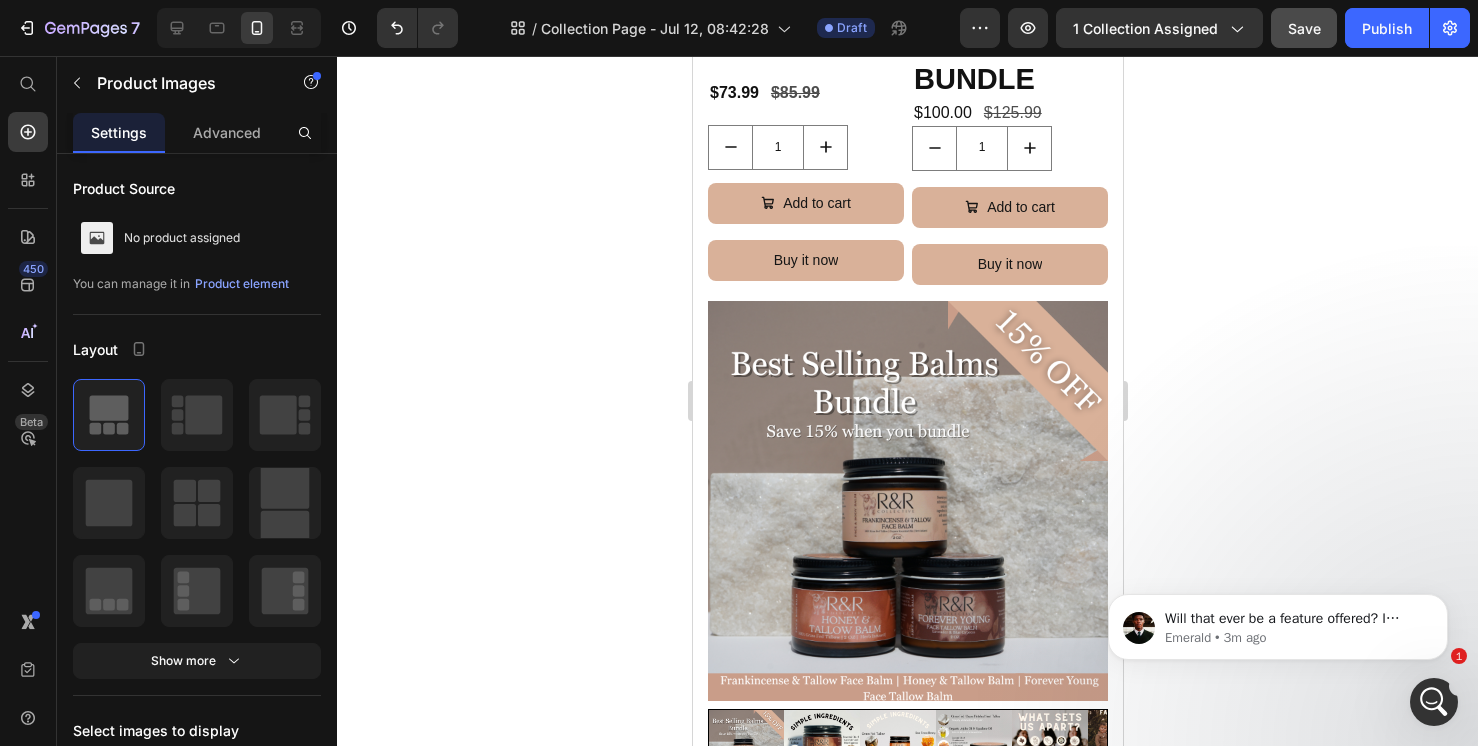 click 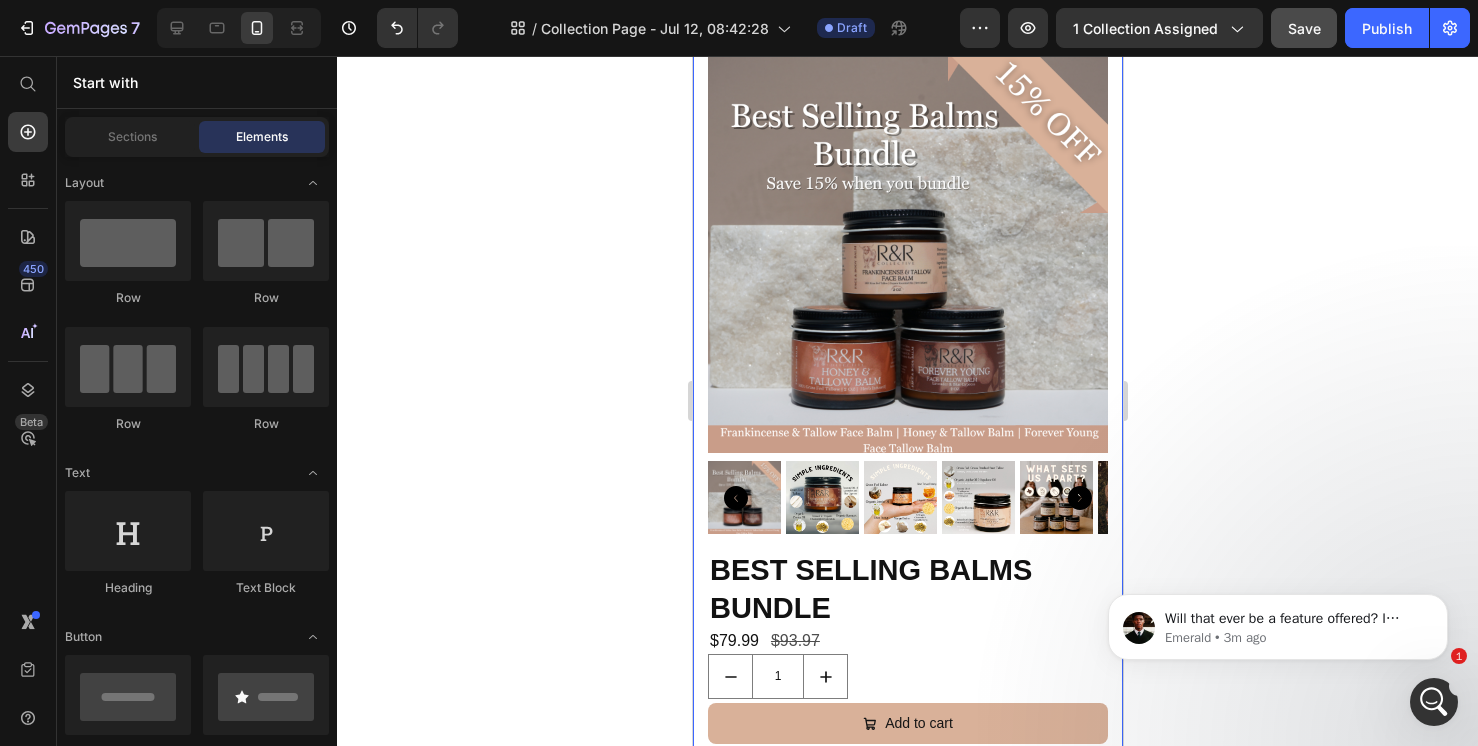 scroll, scrollTop: 2408, scrollLeft: 0, axis: vertical 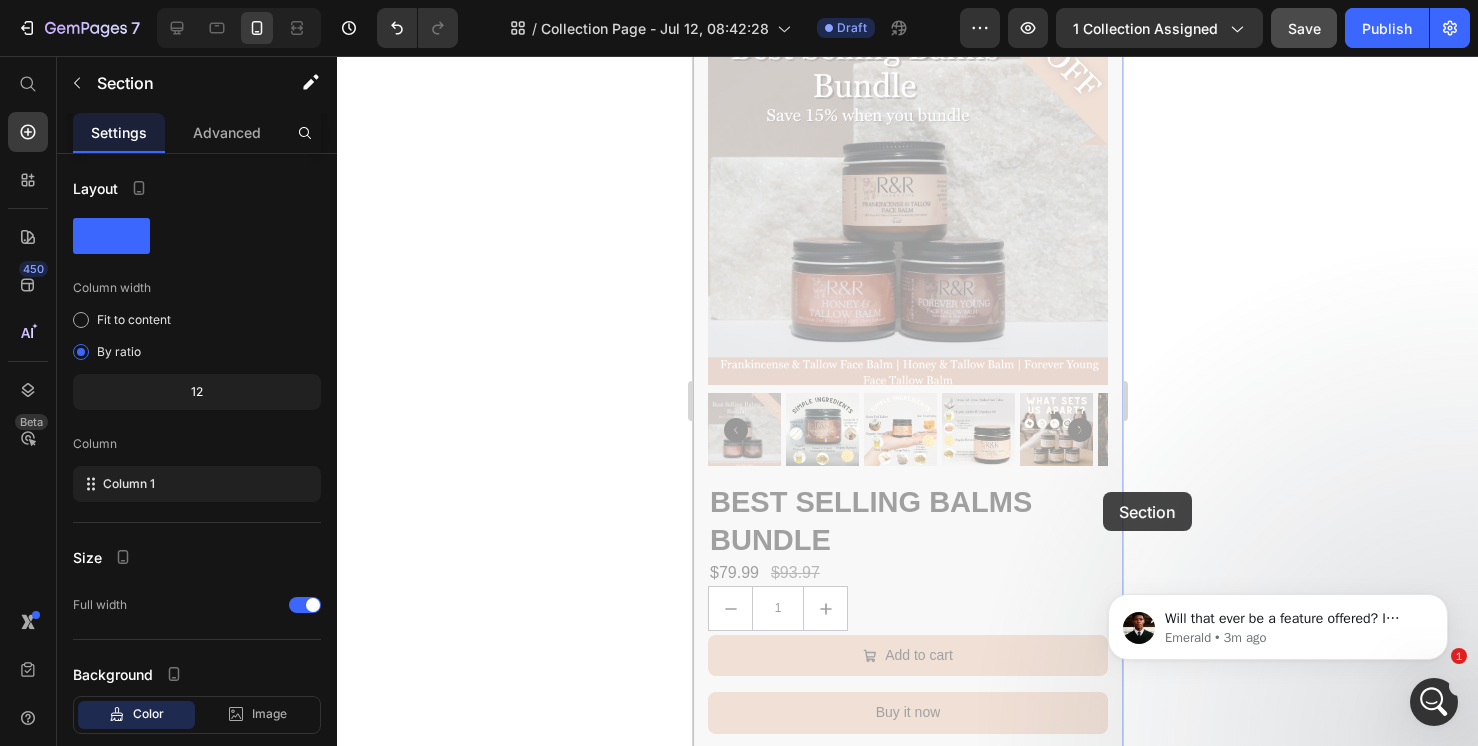 drag, startPoint x: 1102, startPoint y: 492, endPoint x: 856, endPoint y: 237, distance: 354.31766 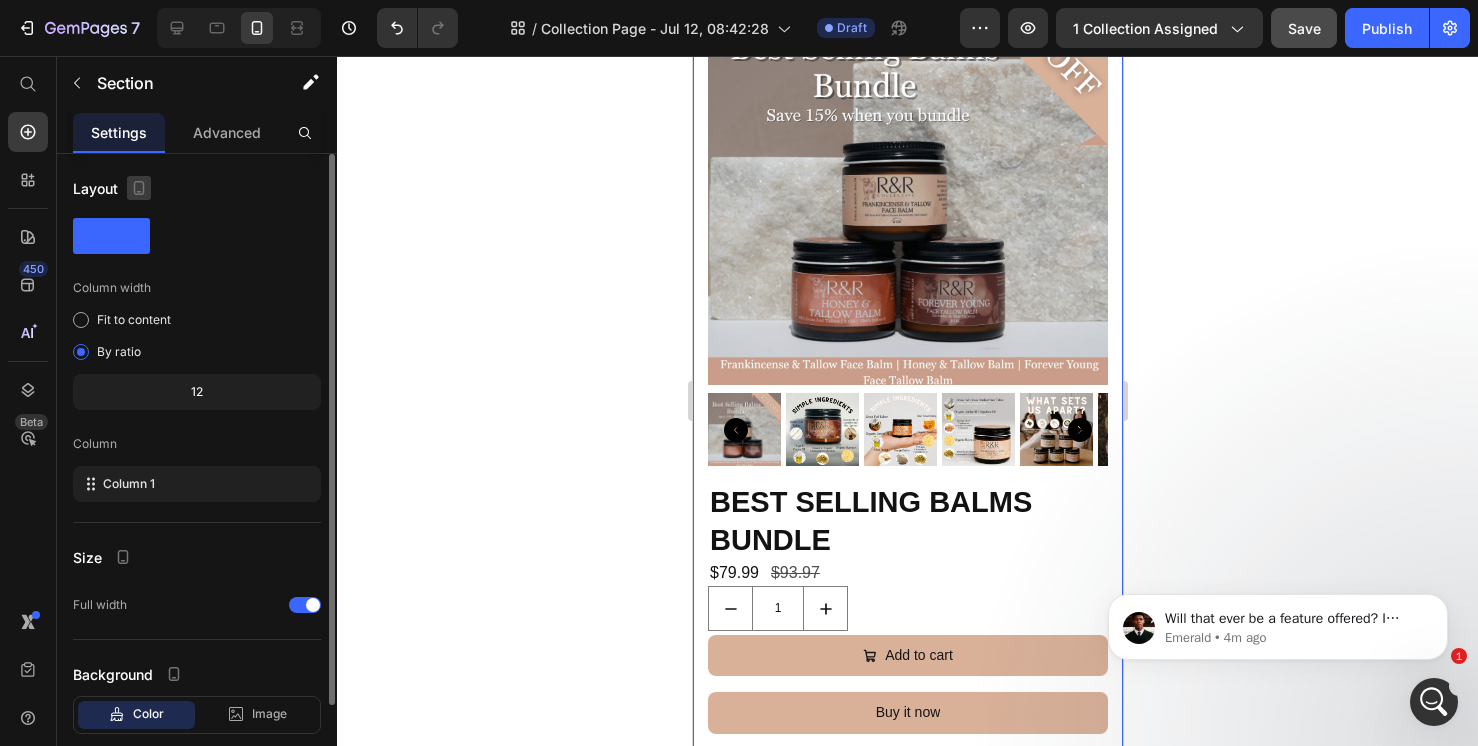 click 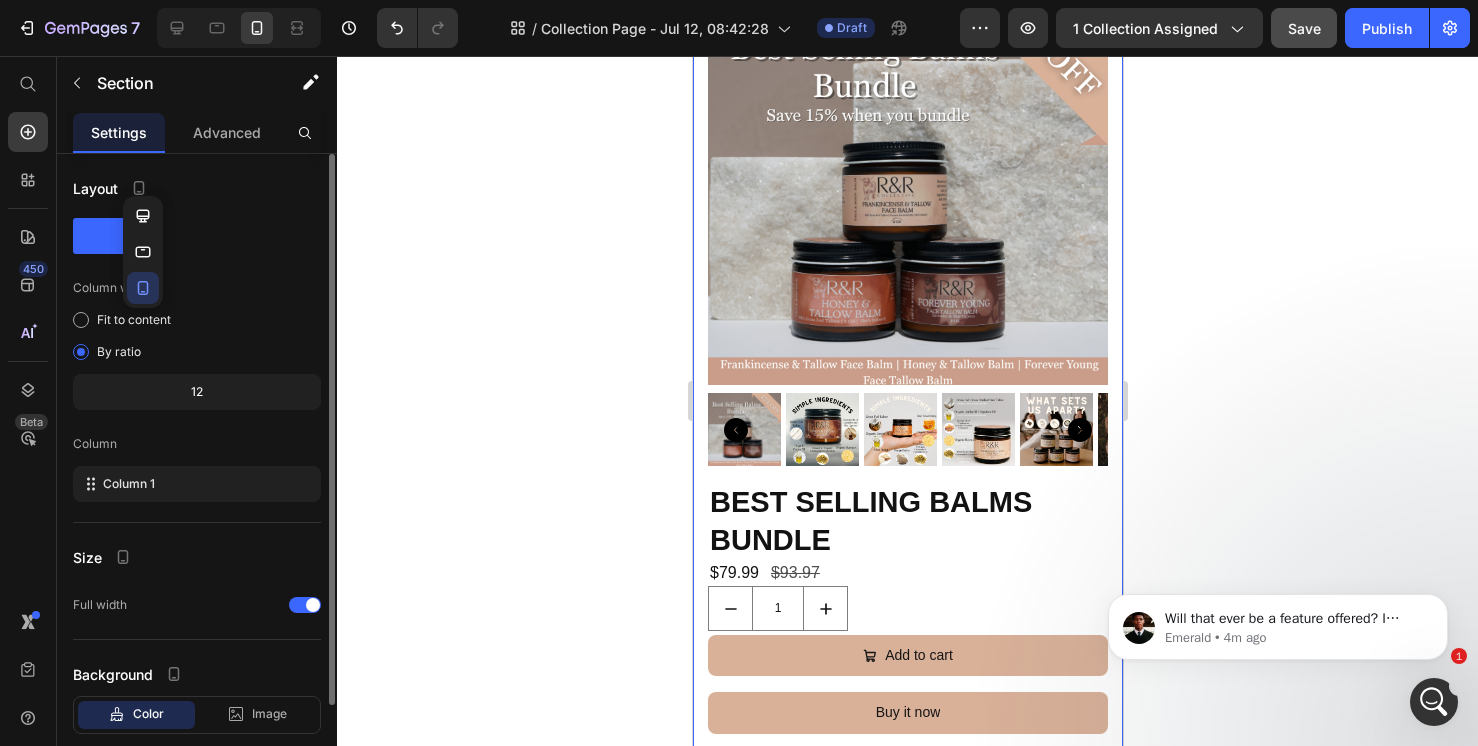 click 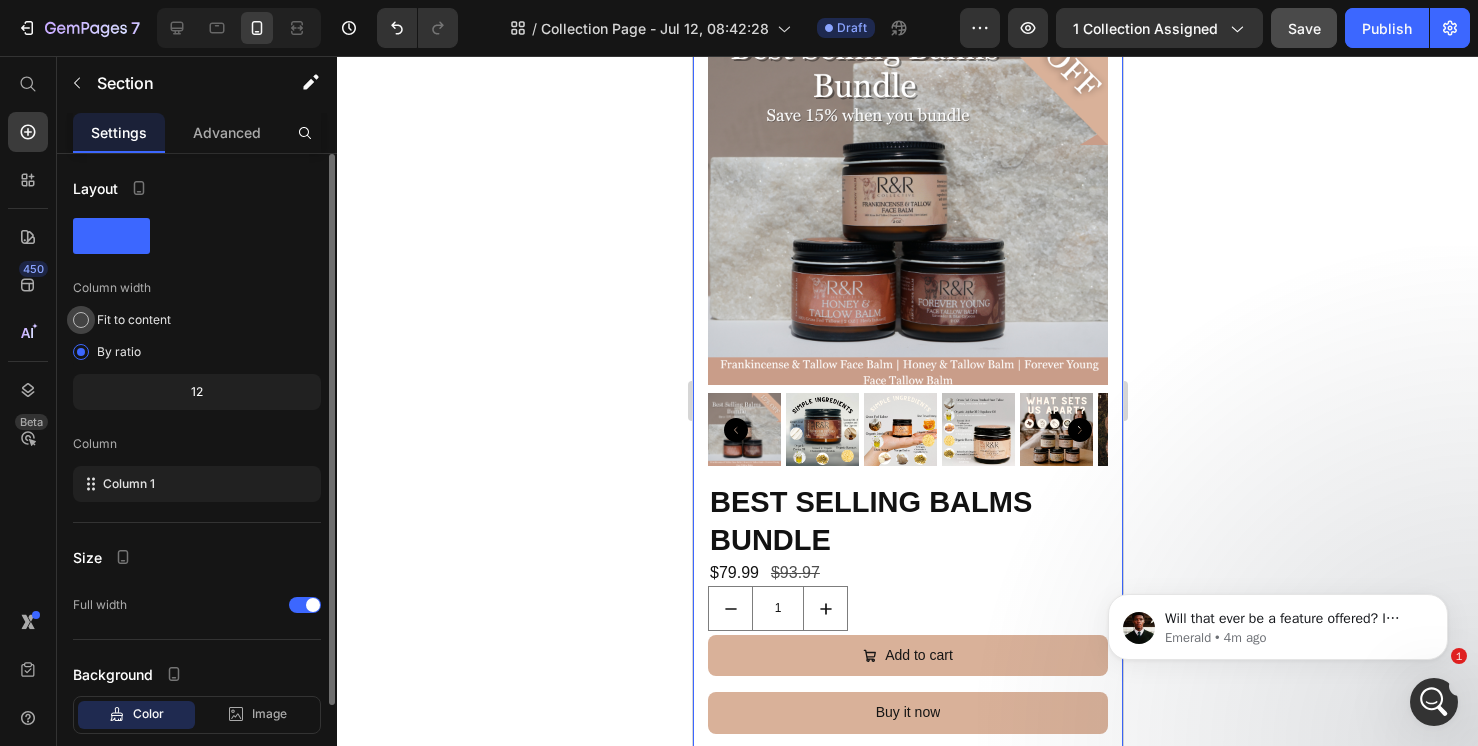 click at bounding box center [81, 320] 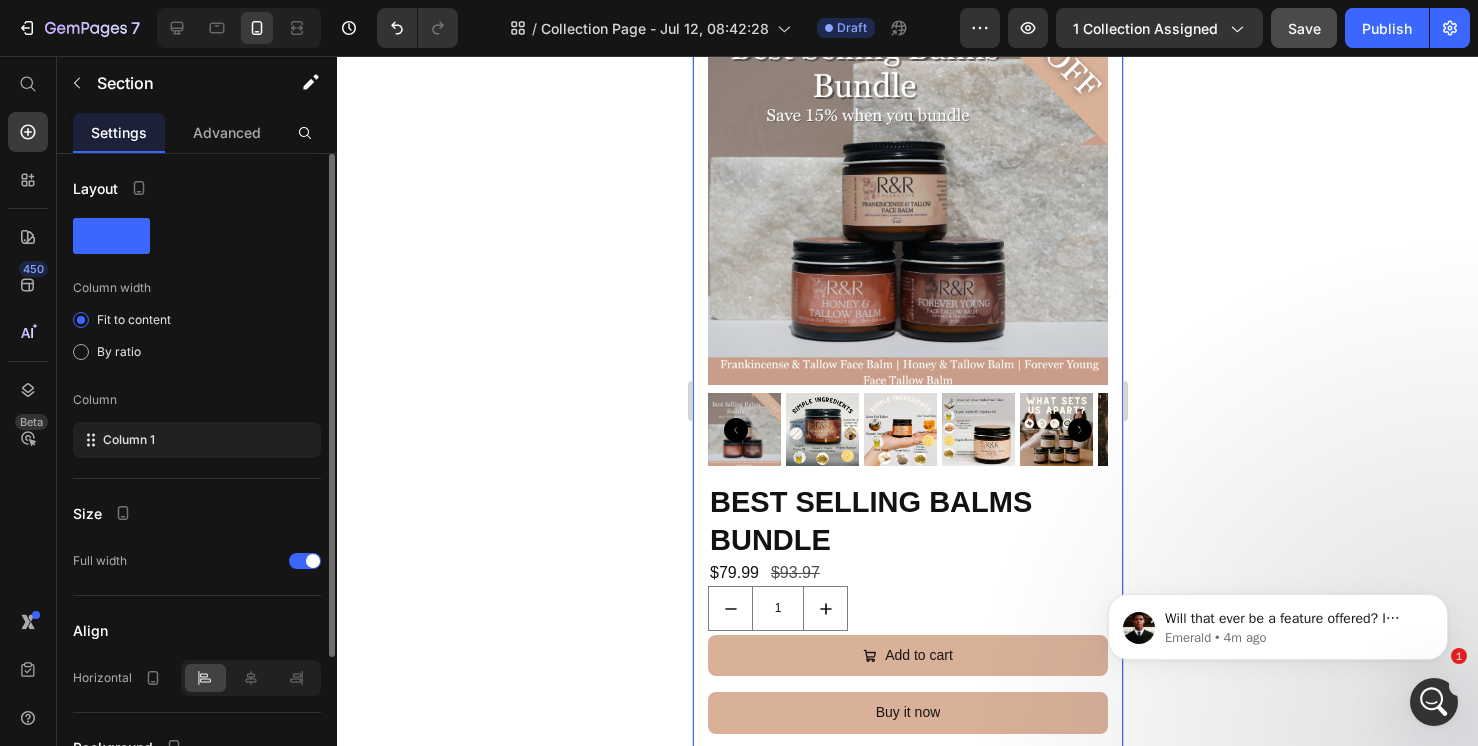 click 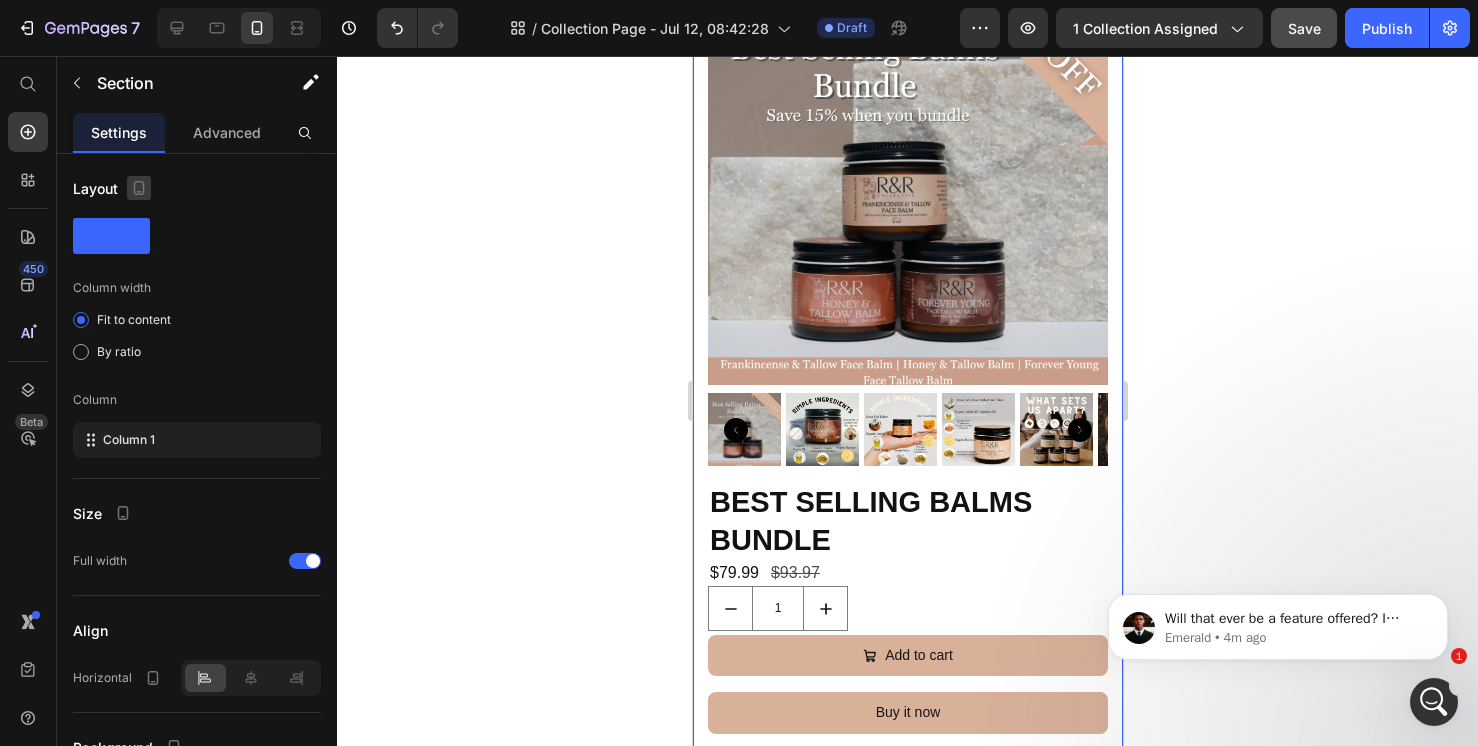 click 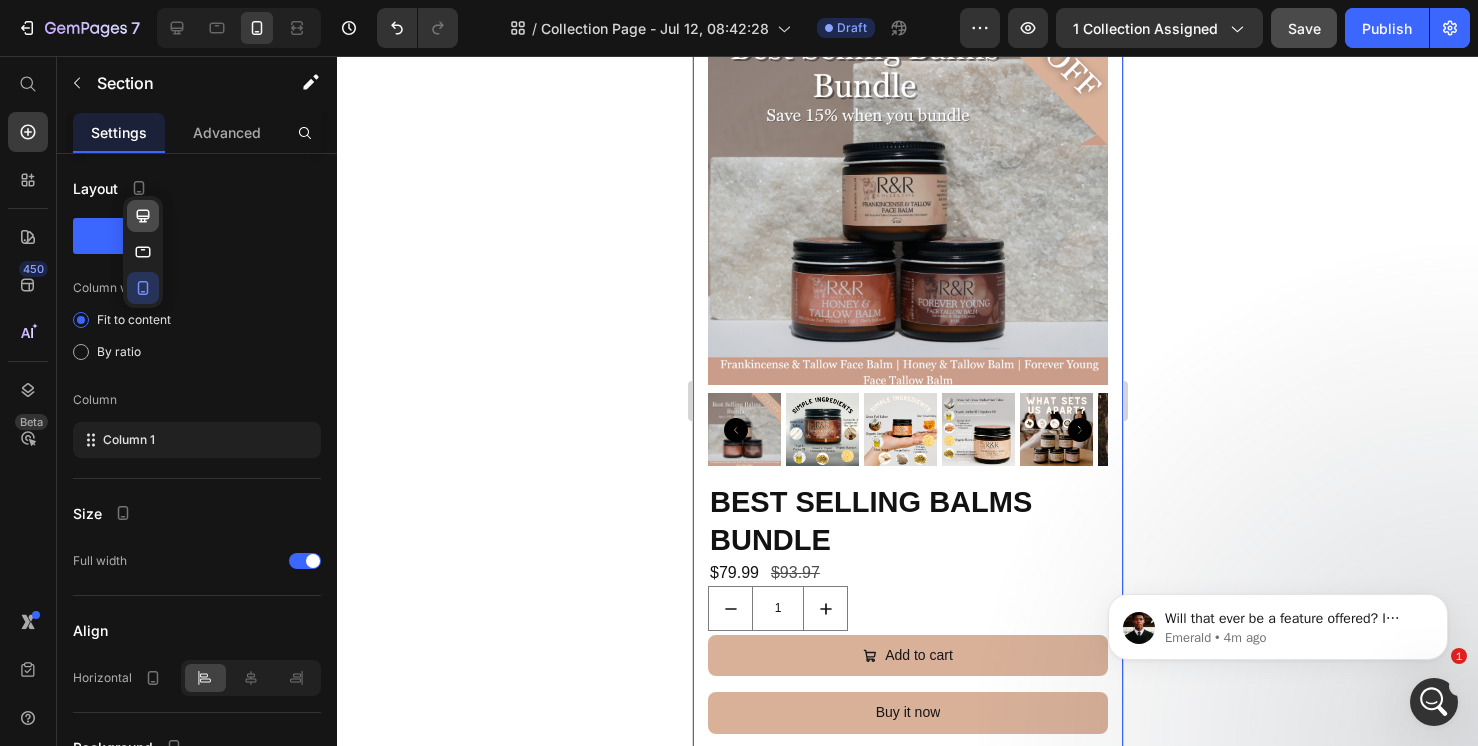 click 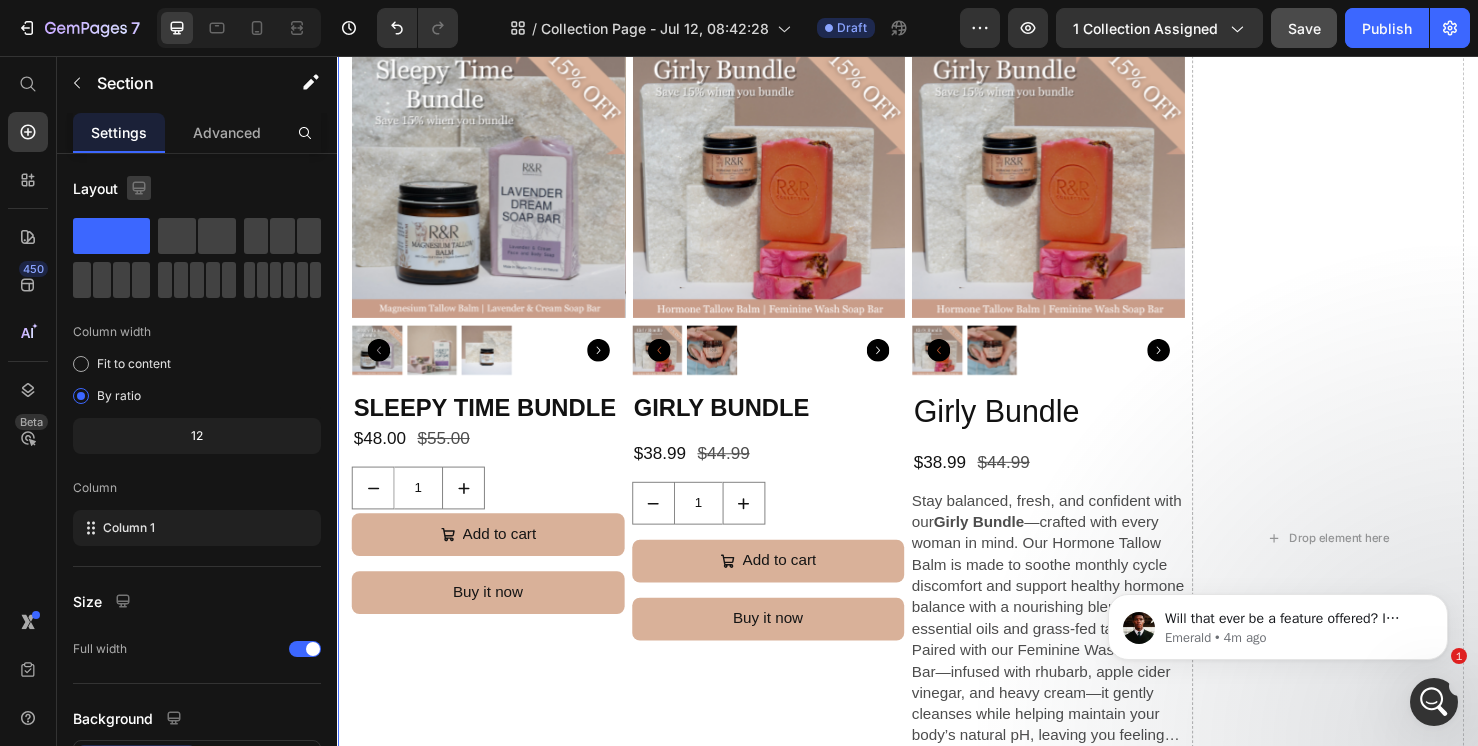 scroll, scrollTop: 940, scrollLeft: 0, axis: vertical 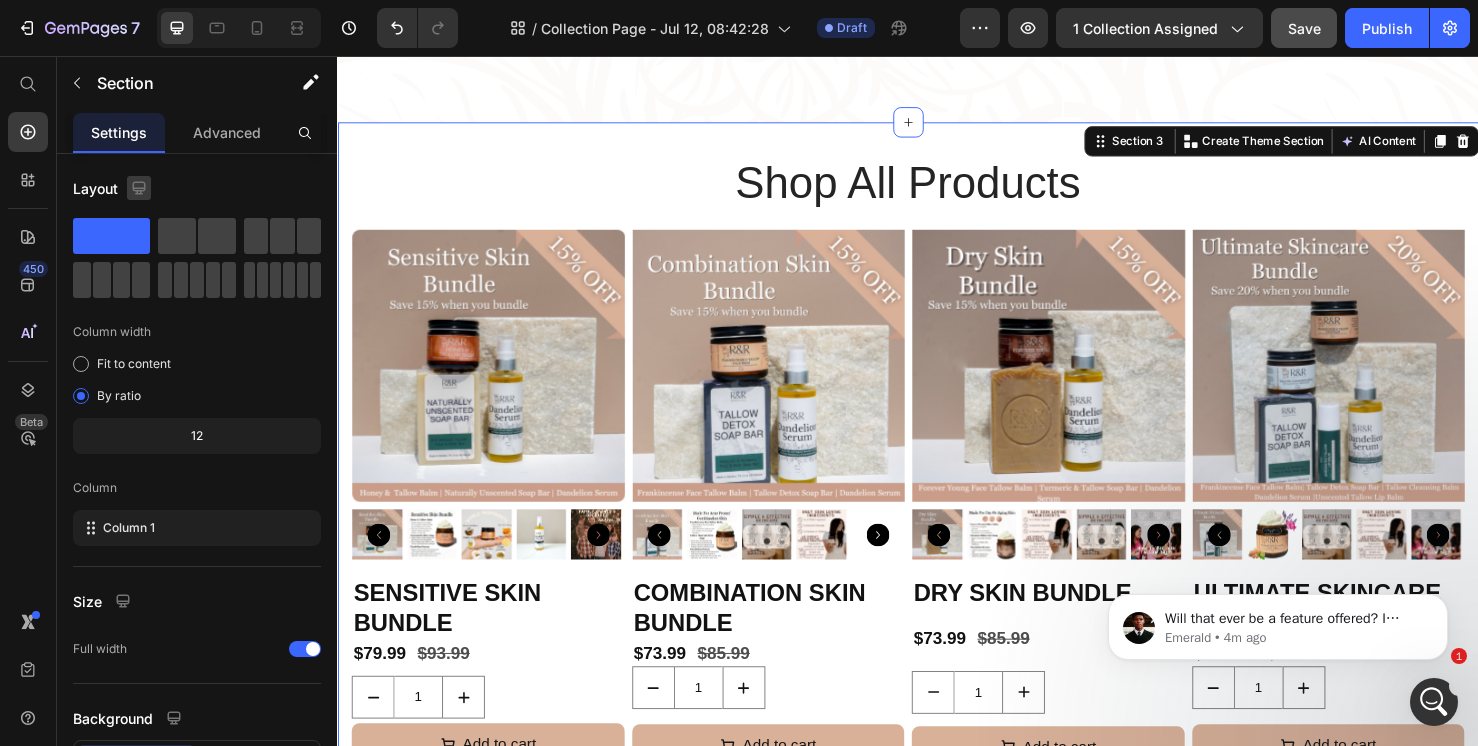click 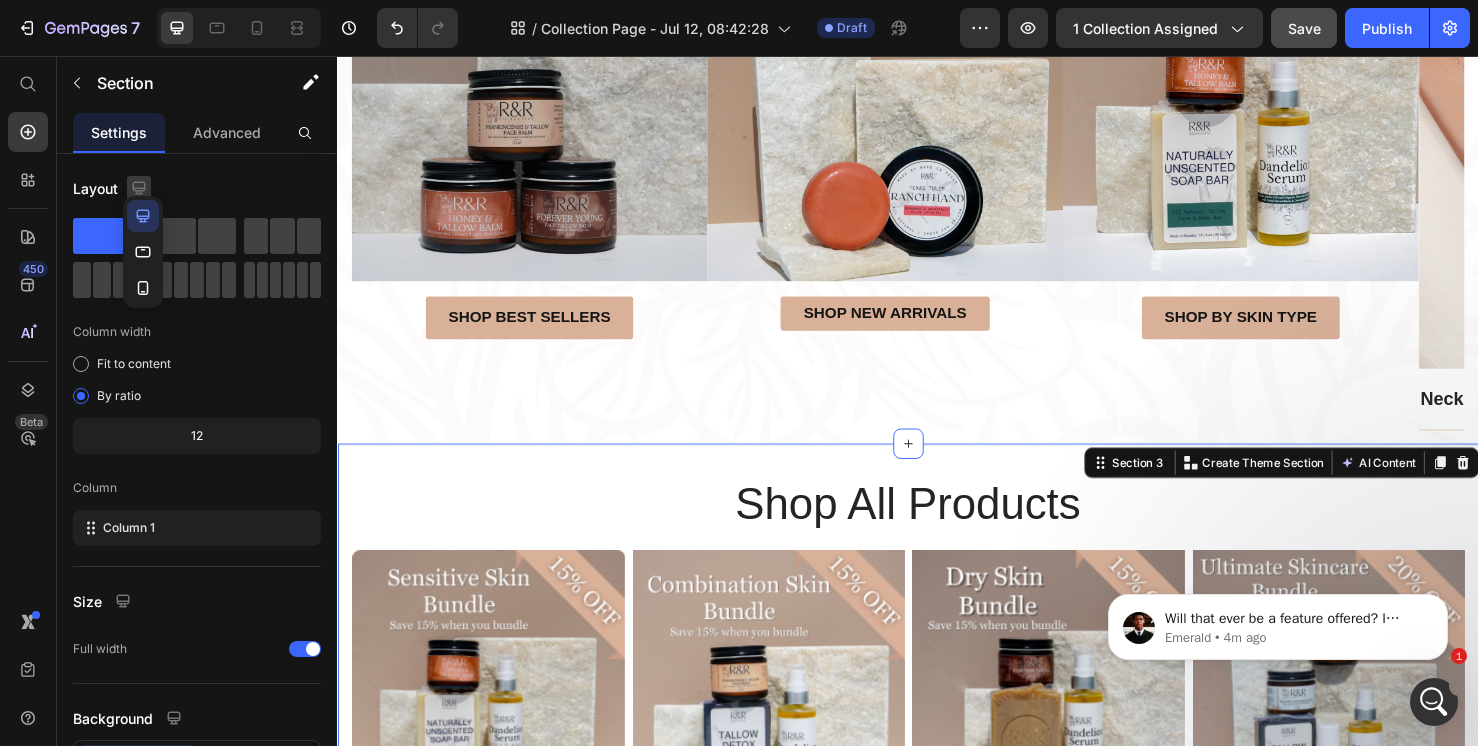 click 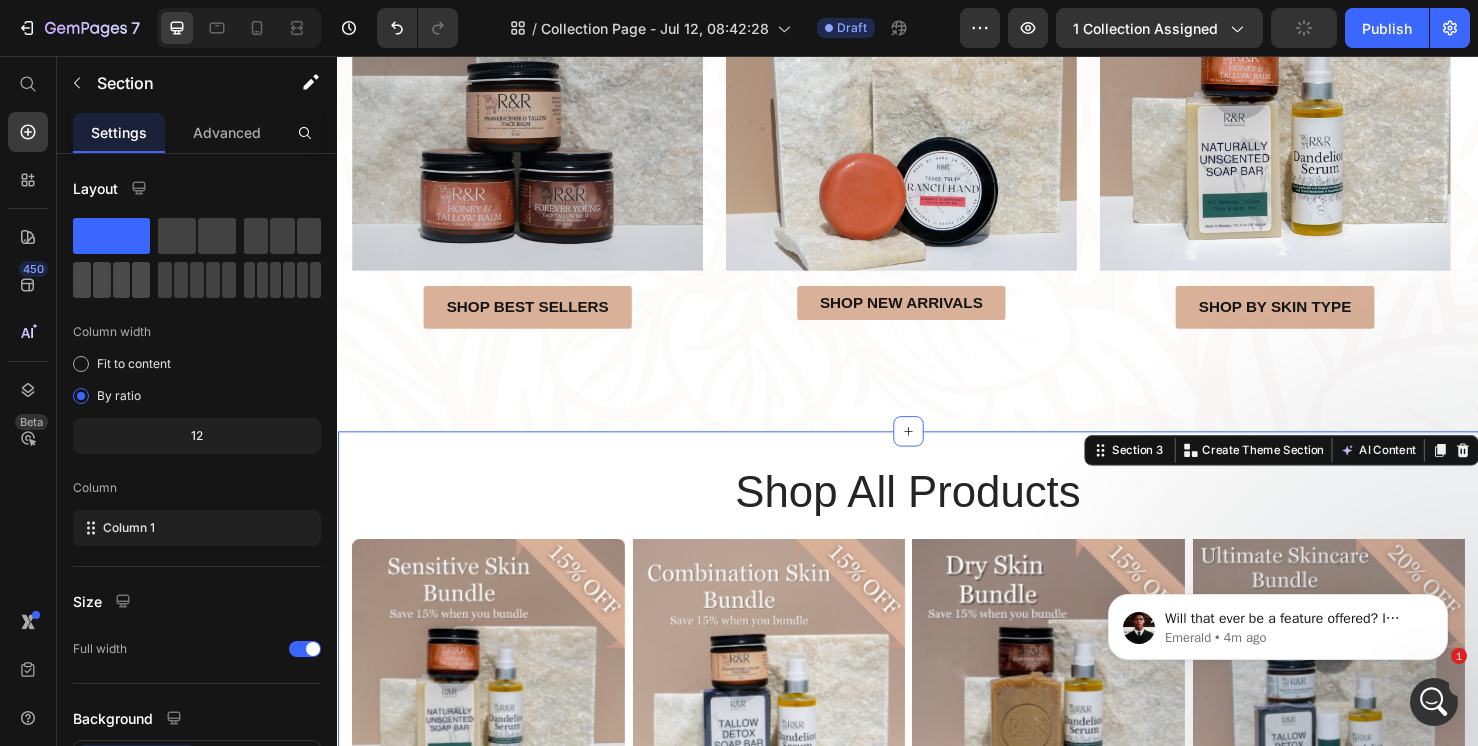 click 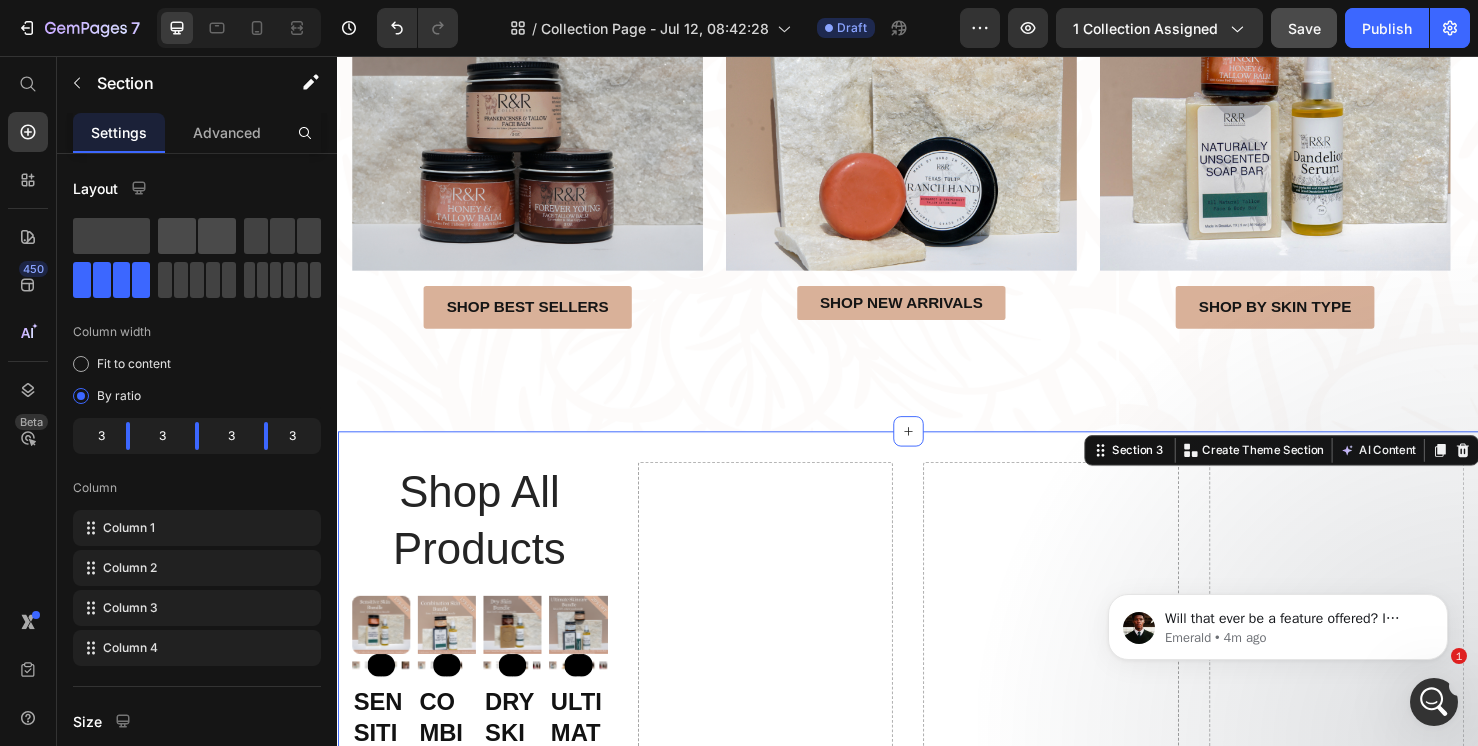 click 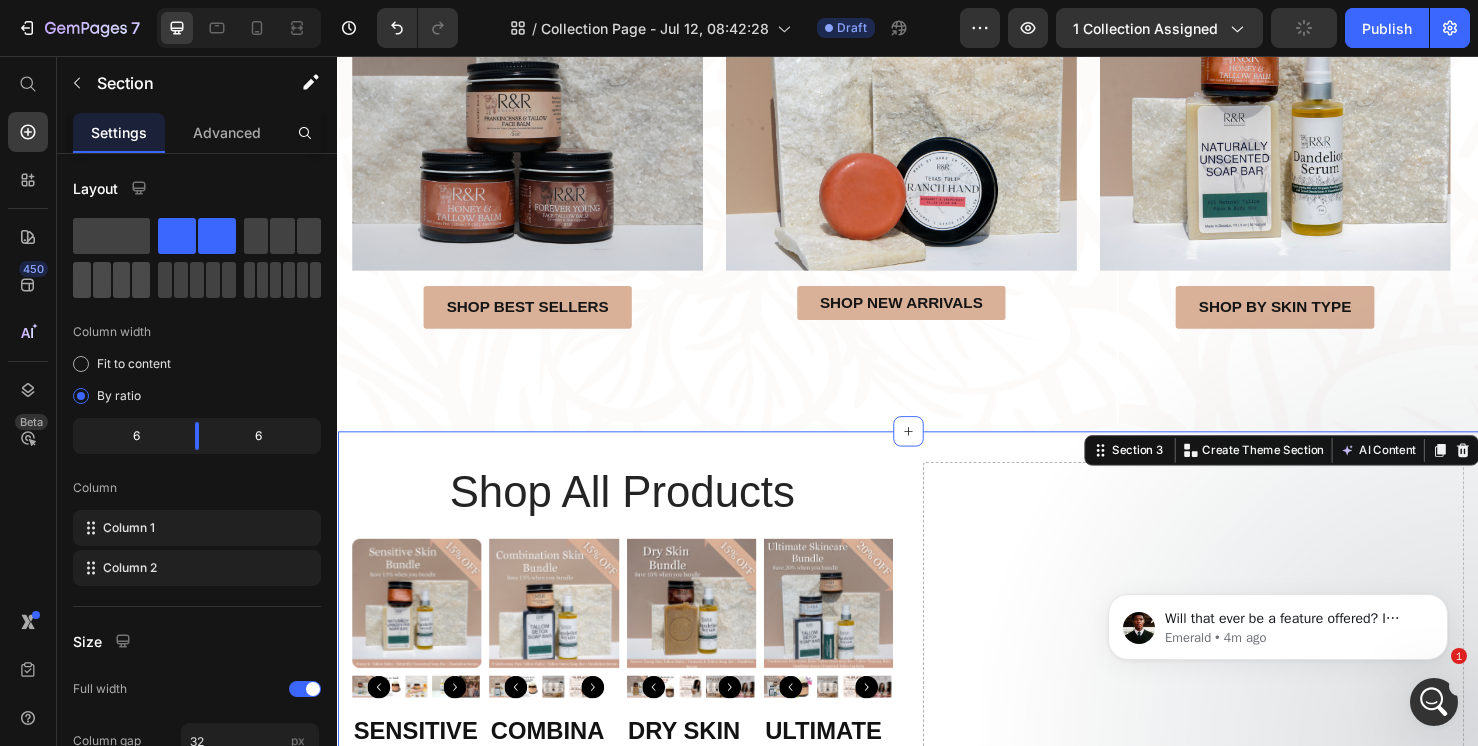 click 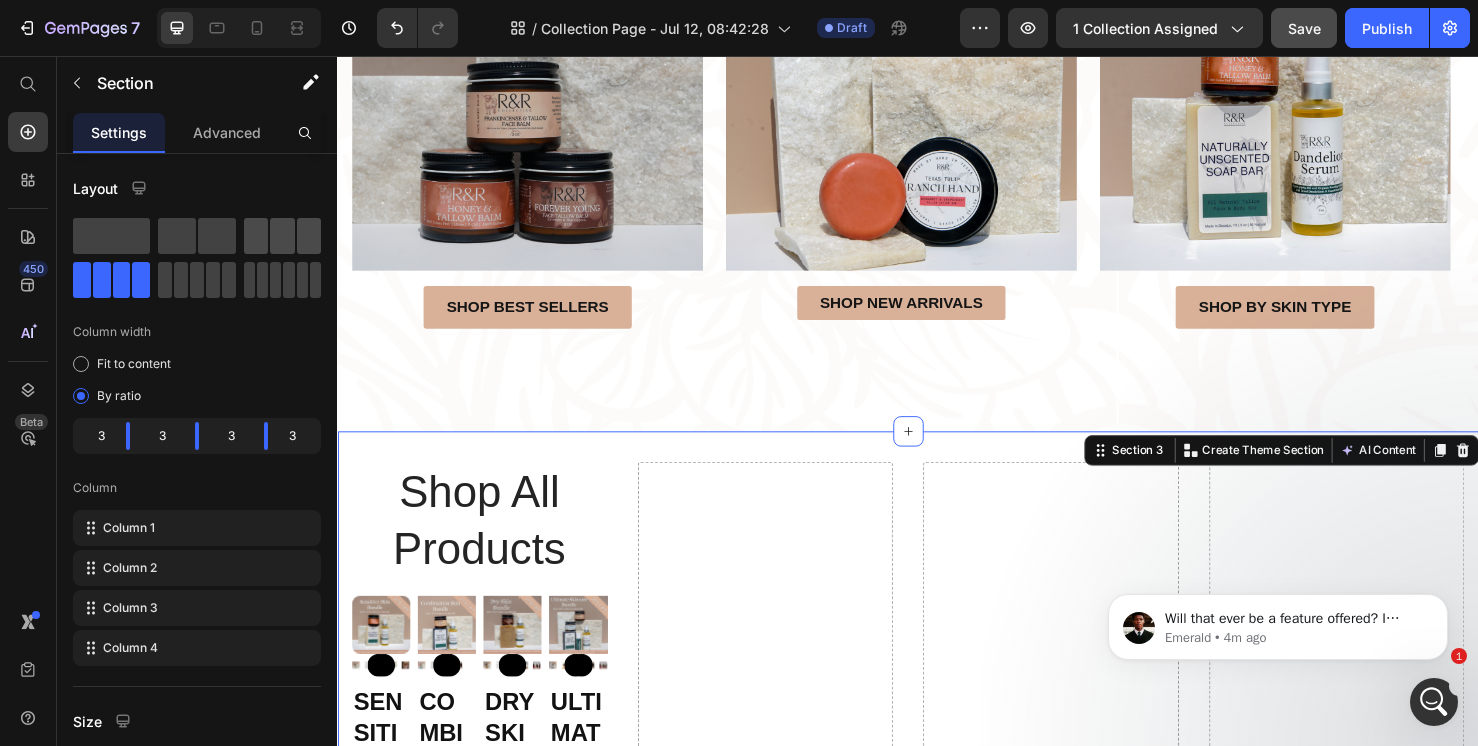 click 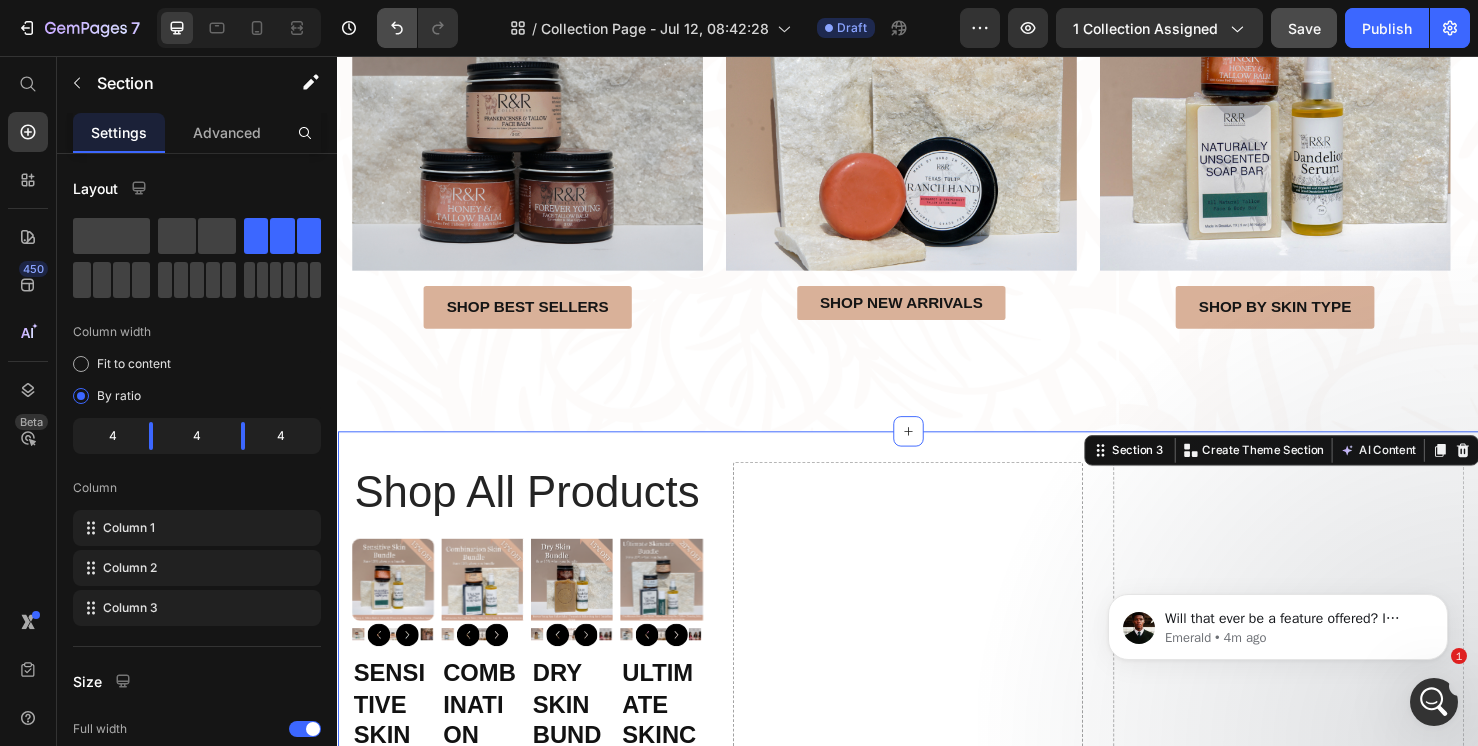 click 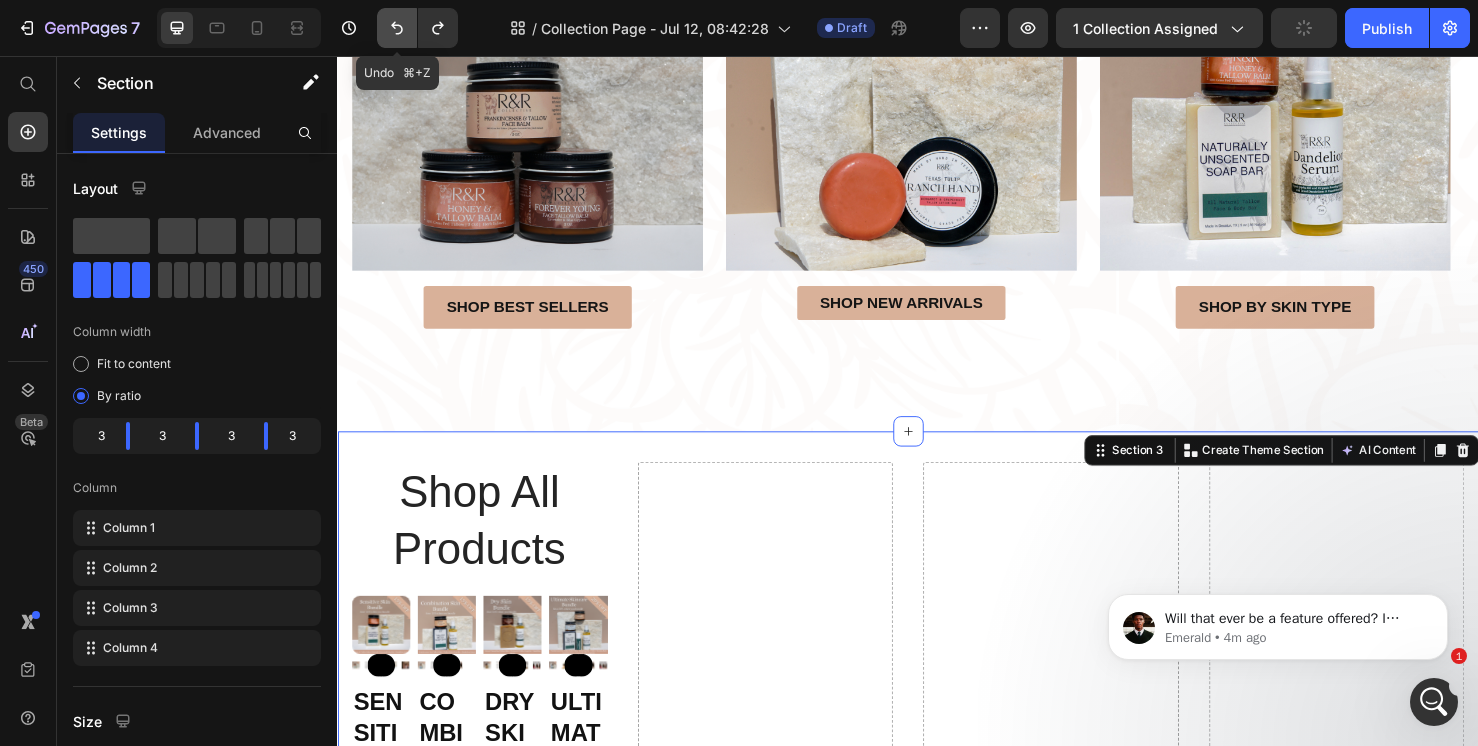 click 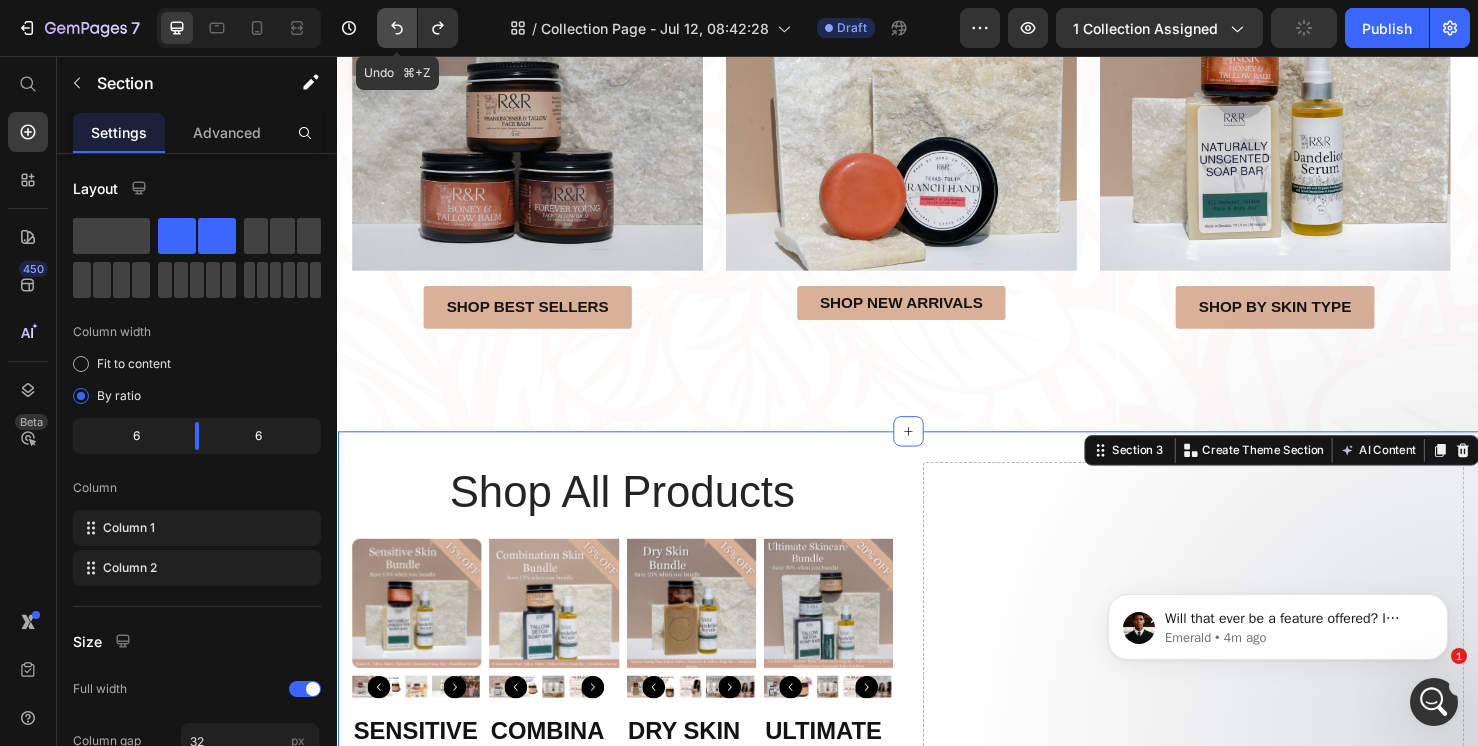click 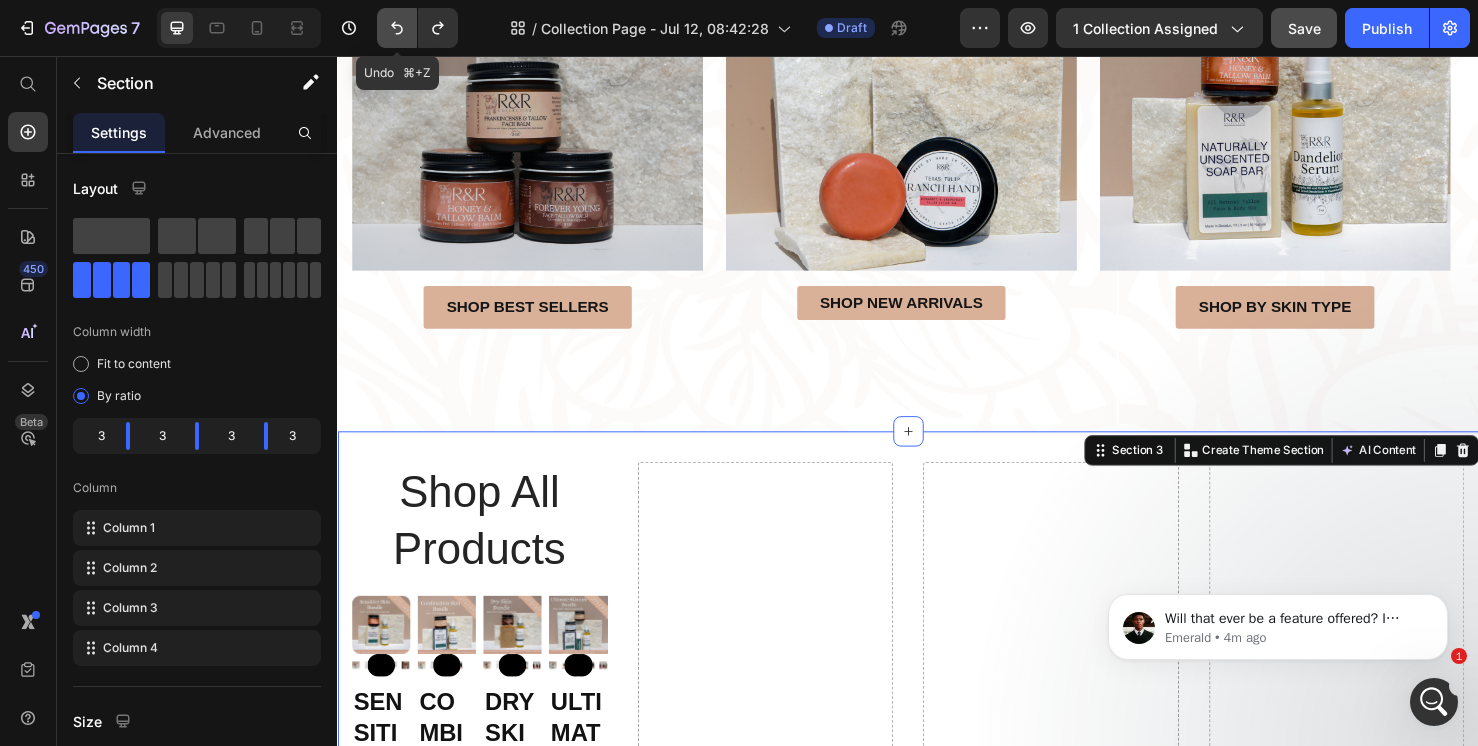 click 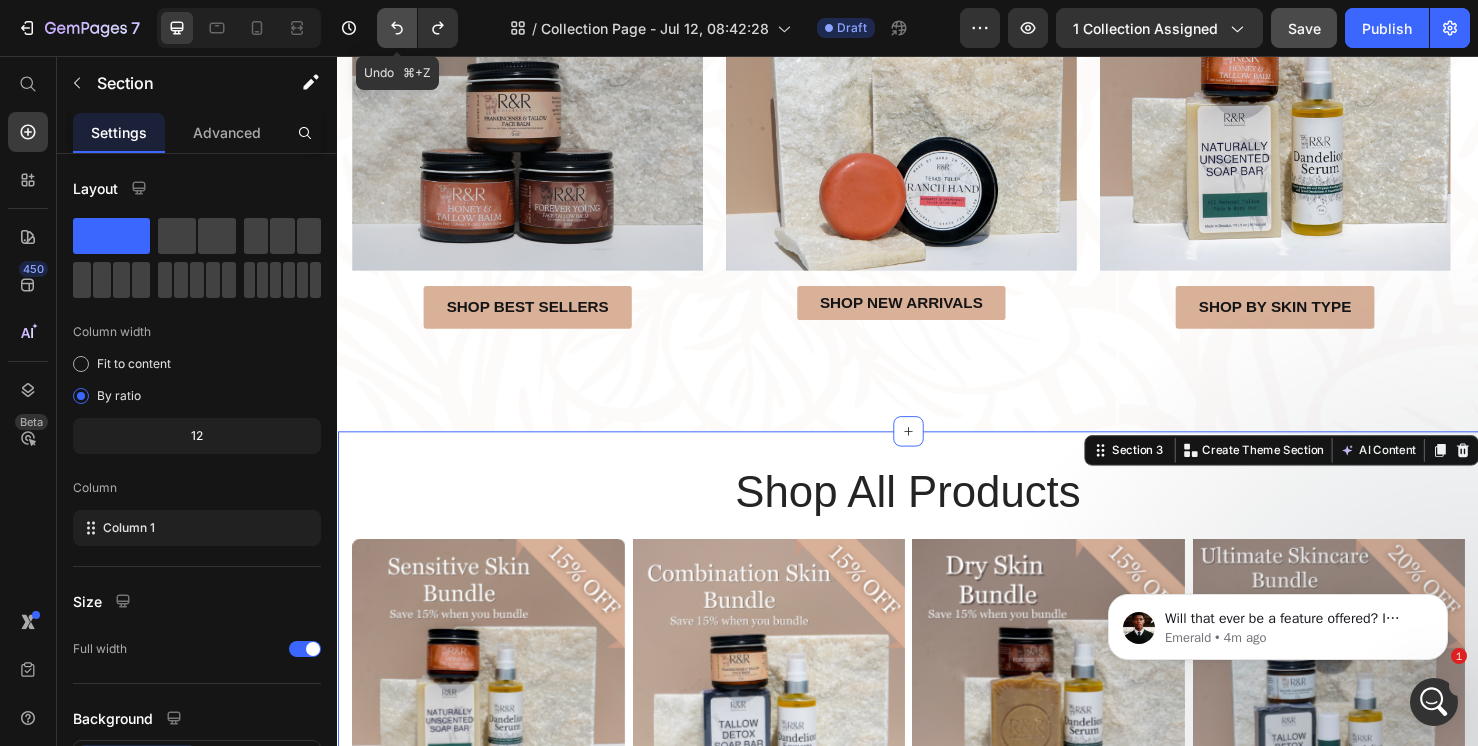click 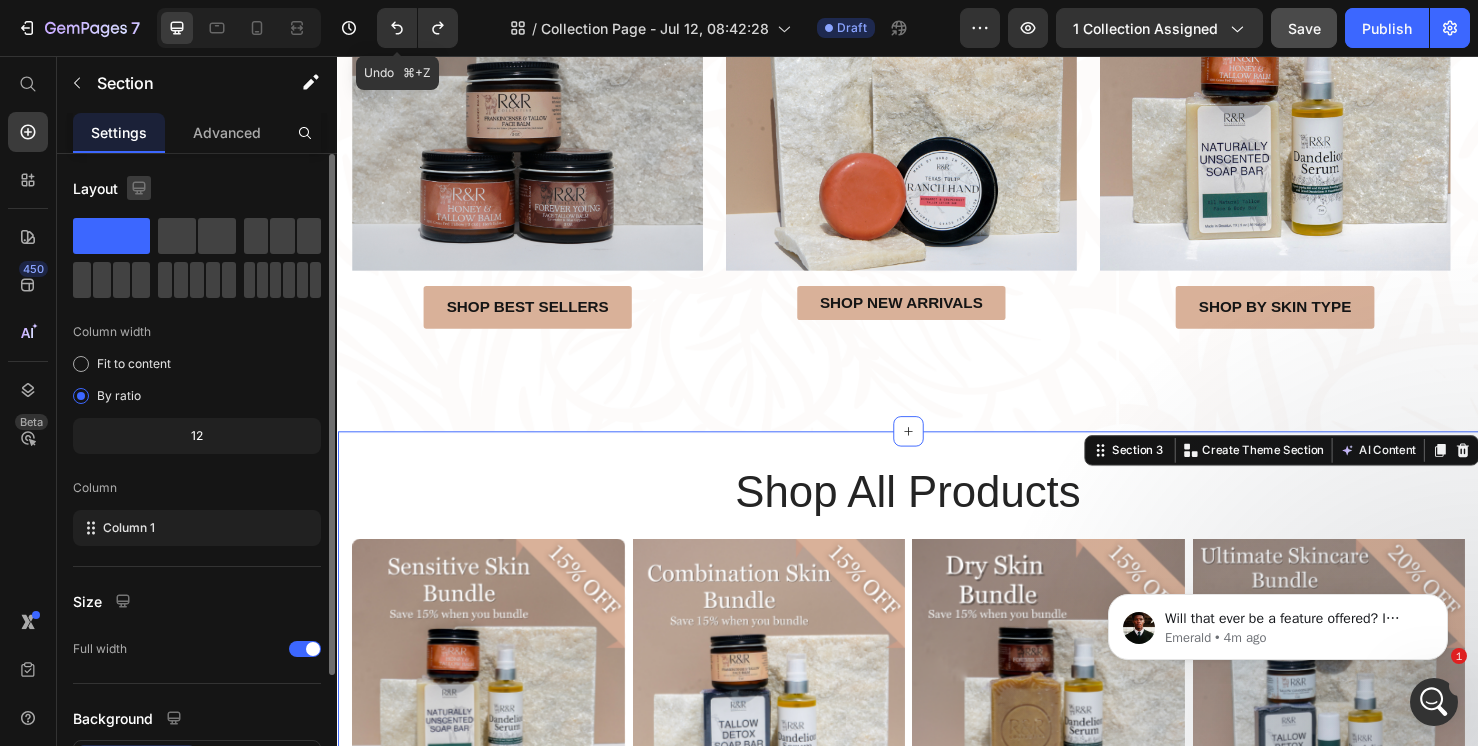 click 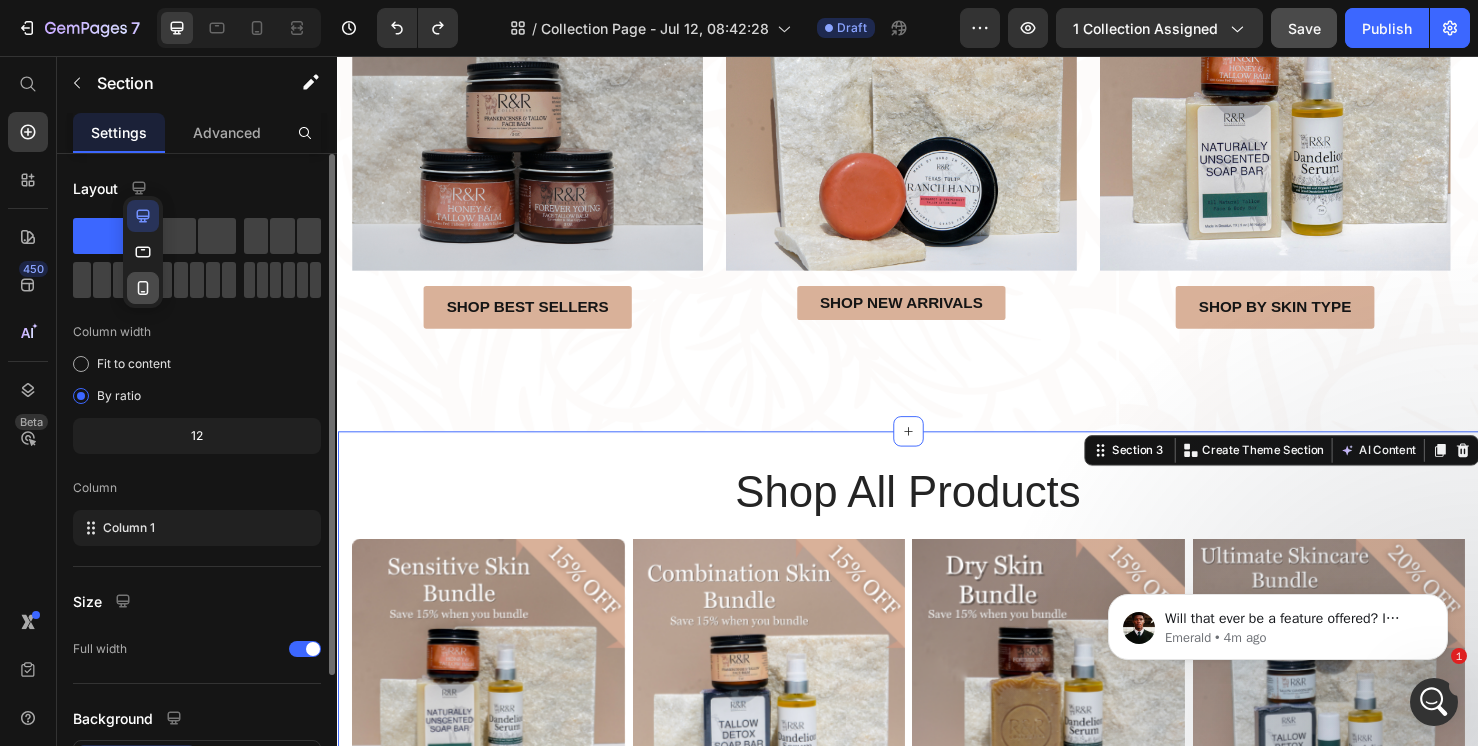 click 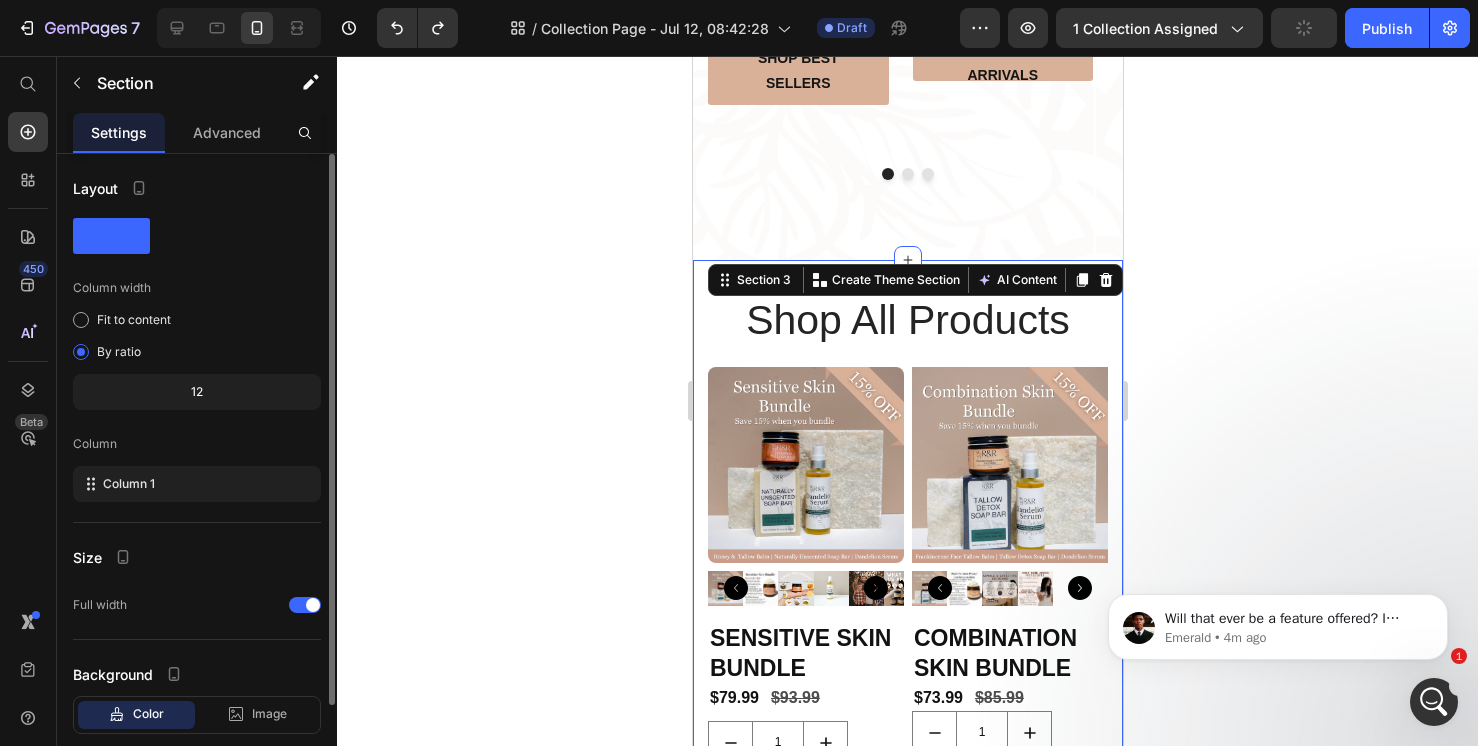 scroll, scrollTop: 2673, scrollLeft: 0, axis: vertical 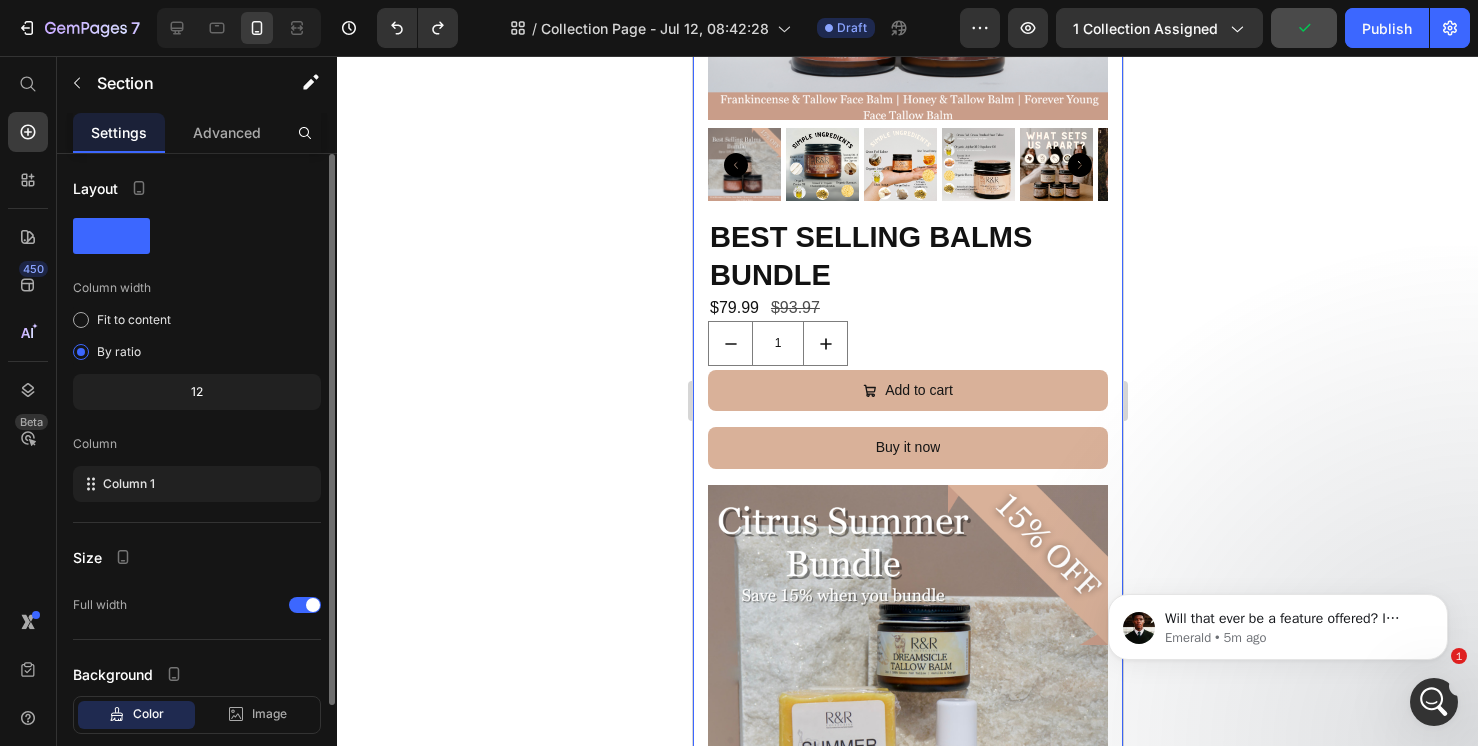 click on "Shop All Products Heading Row
Product Images Sensitive Skin Bundle Product Title $79.99 Product Price $93.99 Product Price Row 1 Product Quantity
Add to cart Add to Cart Buy it now Dynamic Checkout Product
Product Images Combination Skin Bundle Product Title $73.99 Product Price $85.99 Product Price Row 1 Product Quantity
Add to cart Add to Cart Buy it now Dynamic Checkout Product
Product Images Dry Skin Bundle Product Title $73.99 Product Price $85.99 Product Price Row 1 Product Quantity
Add to cart Add to Cart Buy it now Dynamic Checkout Product
Product Images Ultimate Skincare Bundle Product Title $100.00 Product Price $125.99 Product Price Row 1 Product Quantity
Add to cart Add to Cart Buy it now Dynamic Checkout Product Row
Product Images Best Selling Balms Bundle Product Title $79.99 Product Price $93.97 Product Price Row" at bounding box center [907, 1981] 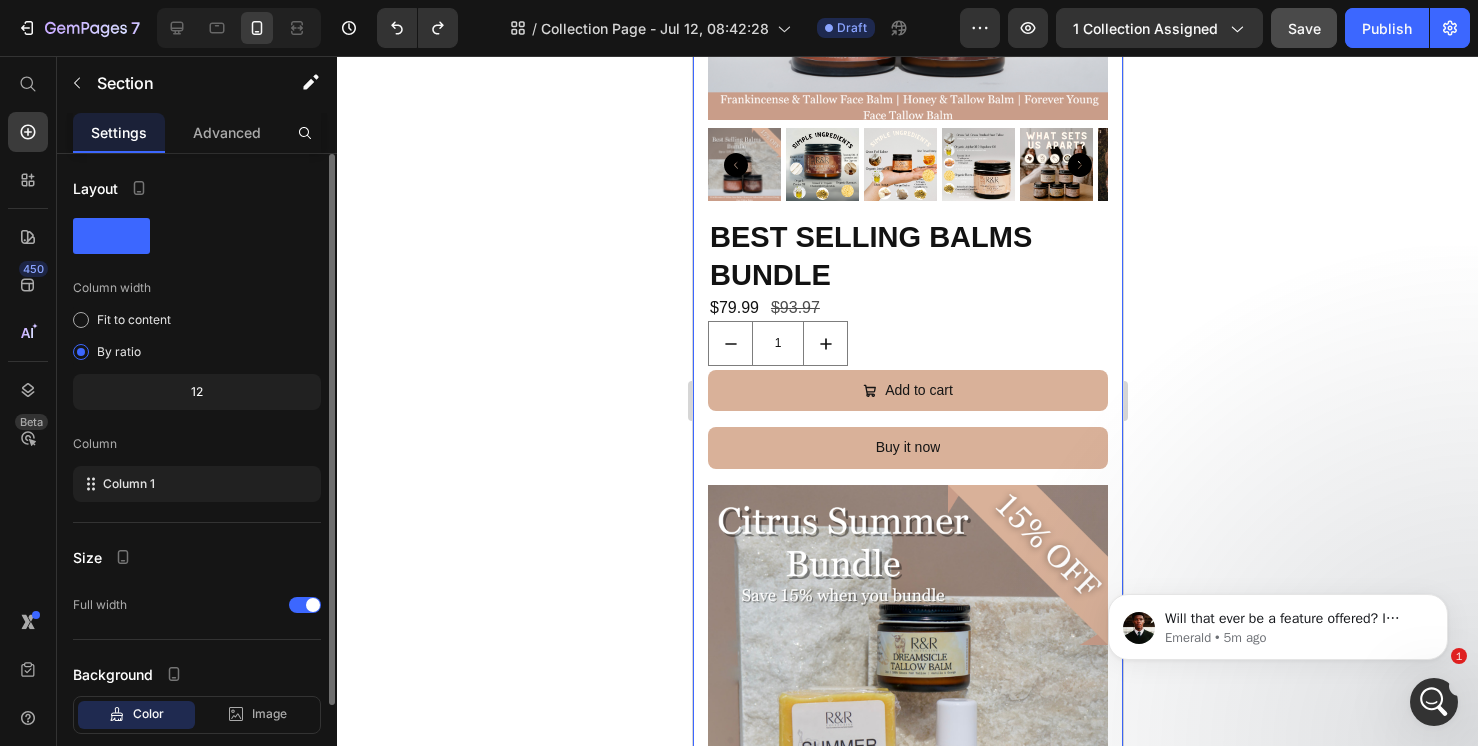 click on "Shop All Products Heading Row
Product Images Sensitive Skin Bundle Product Title $79.99 Product Price $93.99 Product Price Row 1 Product Quantity
Add to cart Add to Cart Buy it now Dynamic Checkout Product
Product Images Combination Skin Bundle Product Title $73.99 Product Price $85.99 Product Price Row 1 Product Quantity
Add to cart Add to Cart Buy it now Dynamic Checkout Product
Product Images Dry Skin Bundle Product Title $73.99 Product Price $85.99 Product Price Row 1 Product Quantity
Add to cart Add to Cart Buy it now Dynamic Checkout Product
Product Images Ultimate Skincare Bundle Product Title $100.00 Product Price $125.99 Product Price Row 1 Product Quantity
Add to cart Add to Cart Buy it now Dynamic Checkout Product Row
Product Images Best Selling Balms Bundle Product Title $79.99 Product Price $93.97 Product Price Row" at bounding box center (907, 1981) 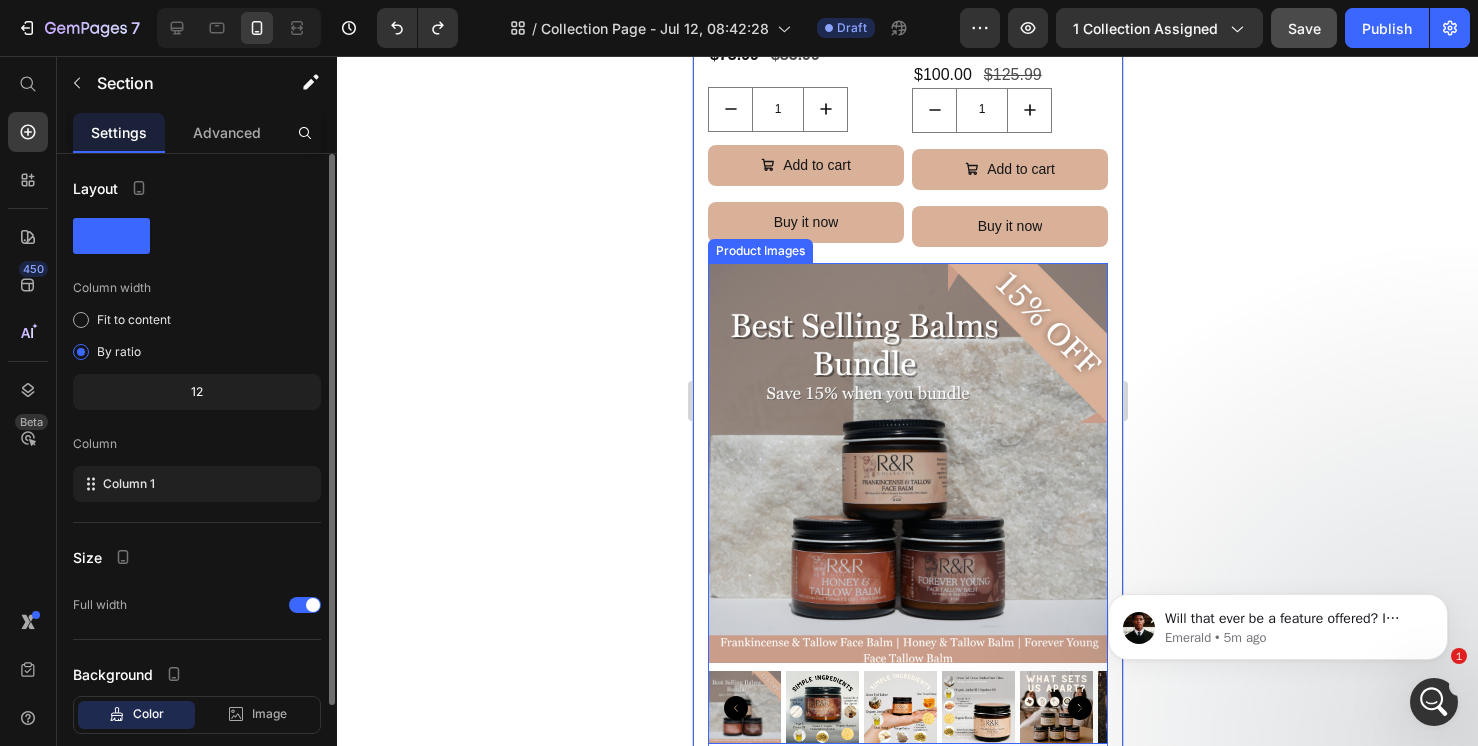 scroll, scrollTop: 2308, scrollLeft: 0, axis: vertical 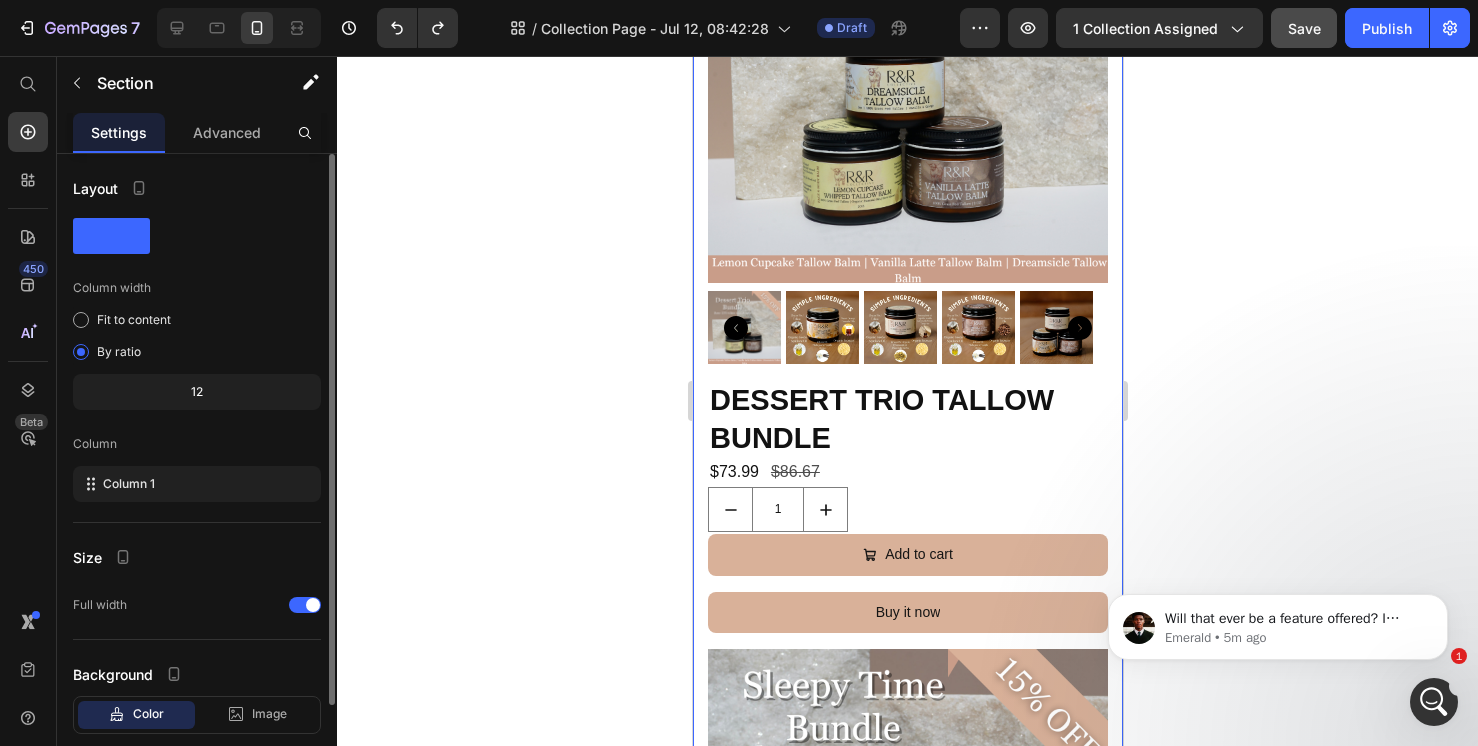 click on "Shop All Products Heading Row
Product Images Sensitive Skin Bundle Product Title $79.99 Product Price $93.99 Product Price Row 1 Product Quantity
Add to cart Add to Cart Buy it now Dynamic Checkout Product
Product Images Combination Skin Bundle Product Title $73.99 Product Price $85.99 Product Price Row 1 Product Quantity
Add to cart Add to Cart Buy it now Dynamic Checkout Product
Product Images Dry Skin Bundle Product Title $73.99 Product Price $85.99 Product Price Row 1 Product Quantity
Add to cart Add to Cart Buy it now Dynamic Checkout Product
Product Images Ultimate Skincare Bundle Product Title $100.00 Product Price $125.99 Product Price Row 1 Product Quantity
Add to cart Add to Cart Buy it now Dynamic Checkout Product Row
Product Images Best Selling Balms Bundle Product Title $79.99 Product Price $93.97 Product Price Row" at bounding box center (907, -113) 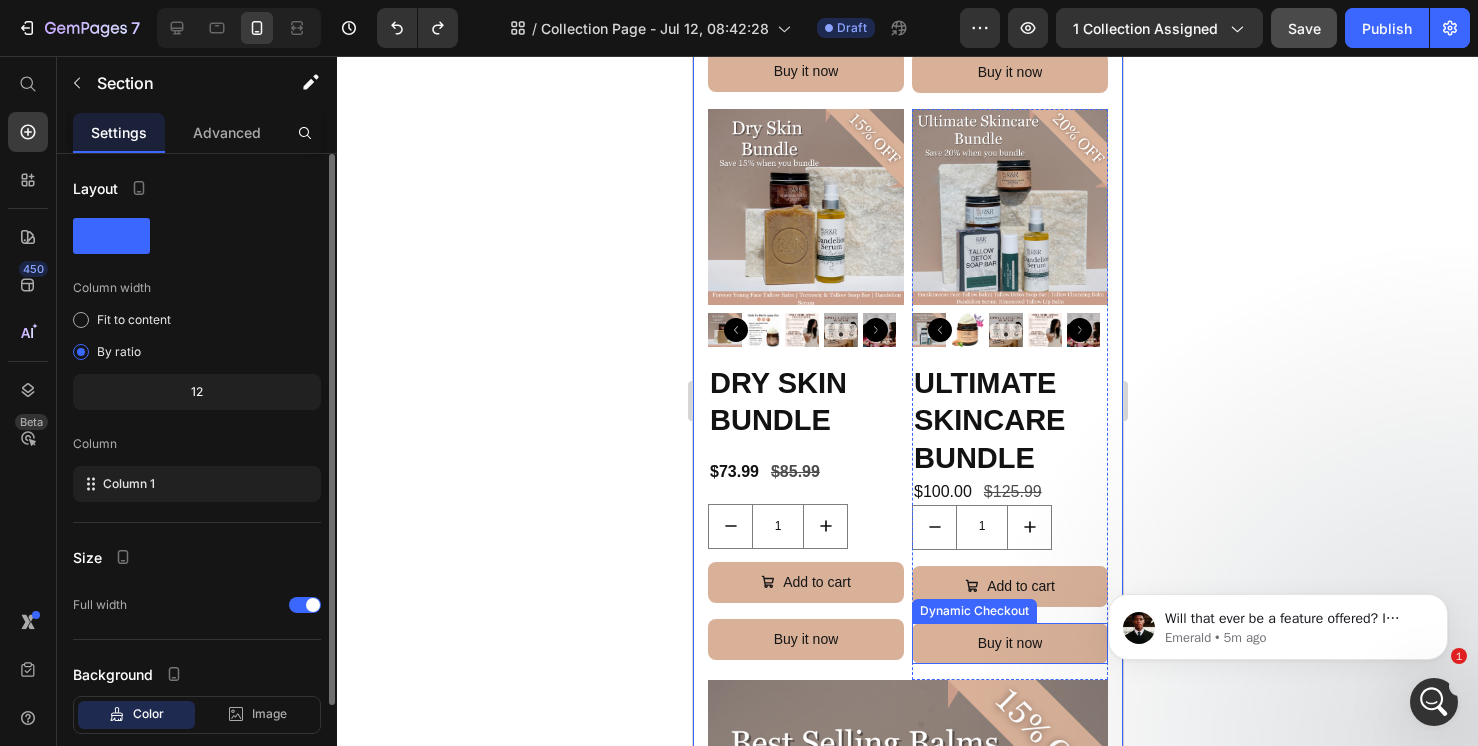 scroll, scrollTop: 1826, scrollLeft: 0, axis: vertical 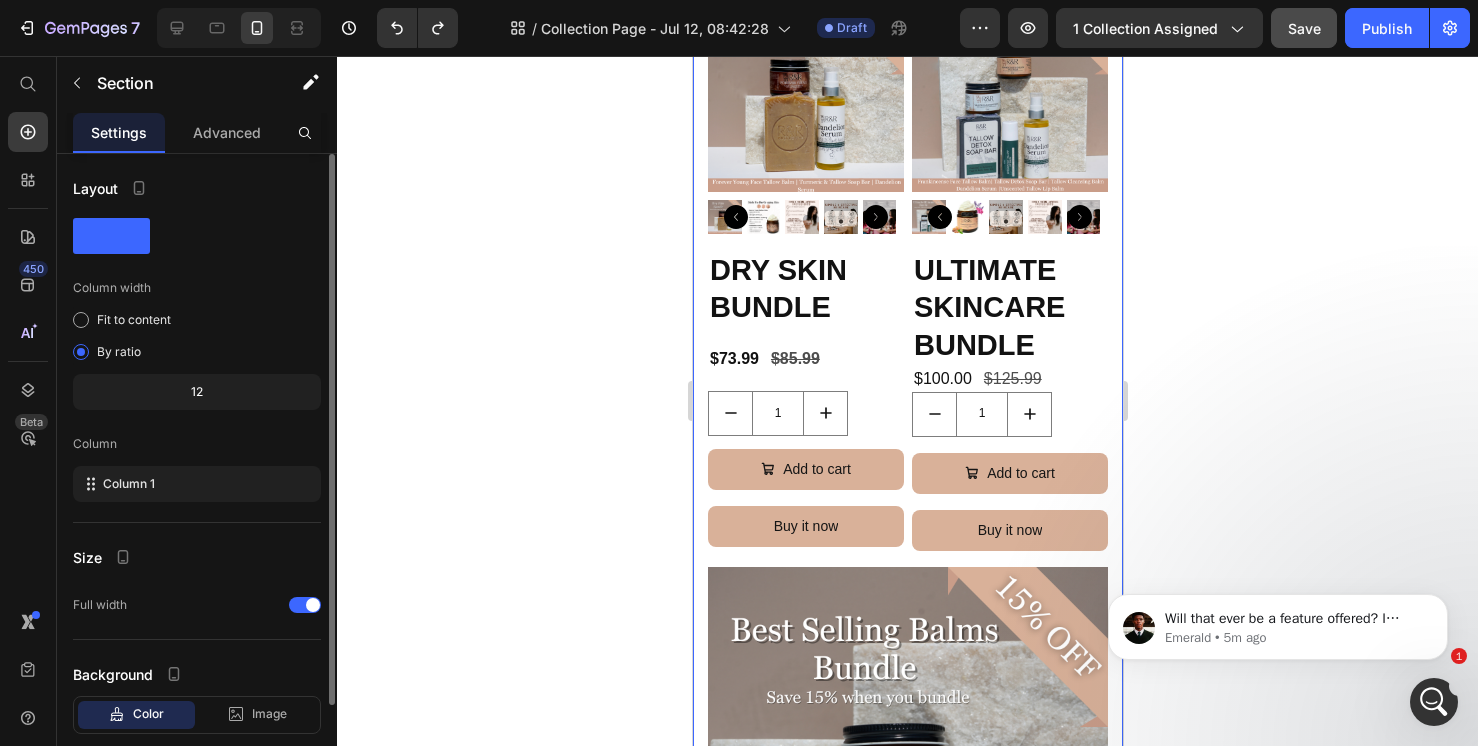 click on "Shop All Products Heading Row
Product Images Sensitive Skin Bundle Product Title $79.99 Product Price $93.99 Product Price Row 1 Product Quantity
Add to cart Add to Cart Buy it now Dynamic Checkout Product
Product Images Combination Skin Bundle Product Title $73.99 Product Price $85.99 Product Price Row 1 Product Quantity
Add to cart Add to Cart Buy it now Dynamic Checkout Product
Product Images Dry Skin Bundle Product Title $73.99 Product Price $85.99 Product Price Row 1 Product Quantity
Add to cart Add to Cart Buy it now Dynamic Checkout Product
Product Images Ultimate Skincare Bundle Product Title $100.00 Product Price $125.99 Product Price Row 1 Product Quantity
Add to cart Add to Cart Buy it now Dynamic Checkout Product Row
Product Images Best Selling Balms Bundle Product Title $79.99 Product Price $93.97 Product Price Row" at bounding box center [907, 2828] 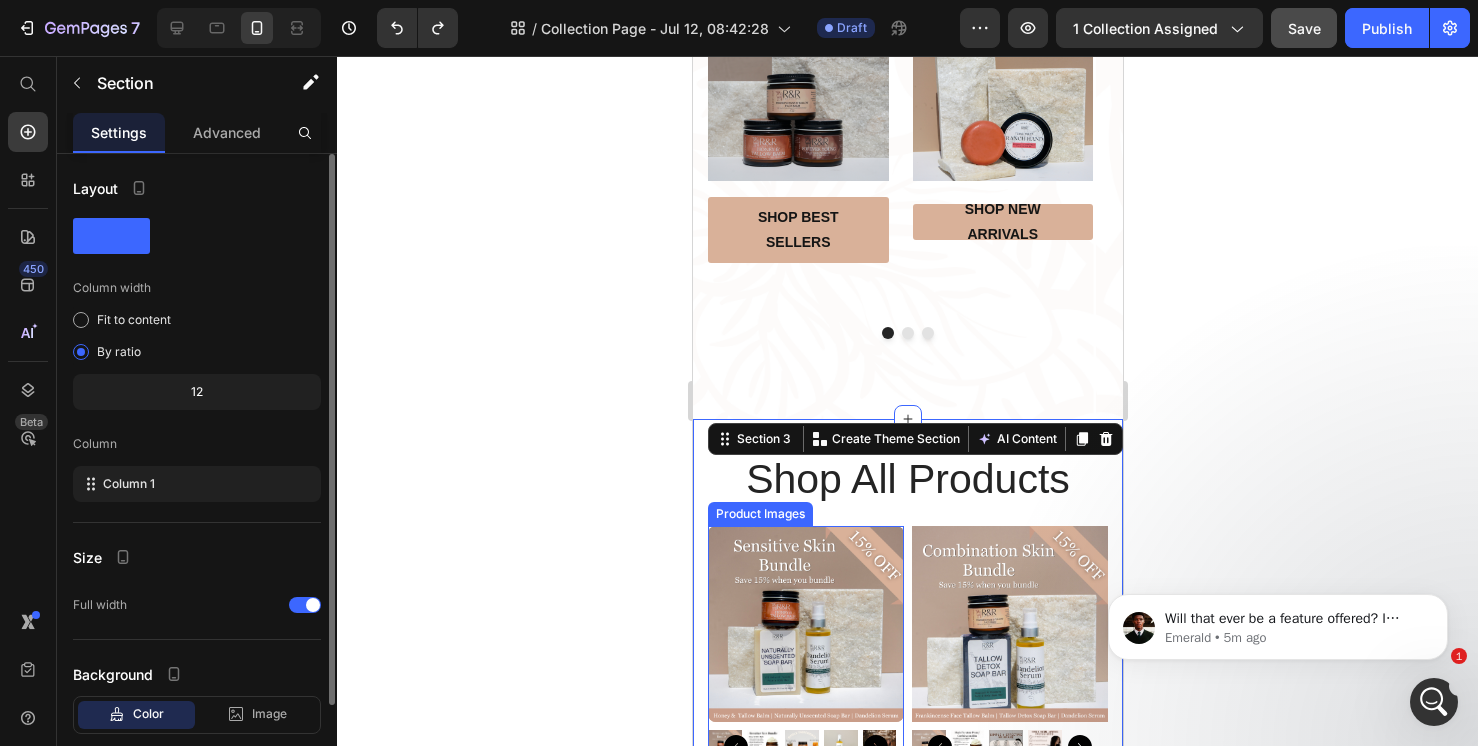 scroll, scrollTop: 906, scrollLeft: 0, axis: vertical 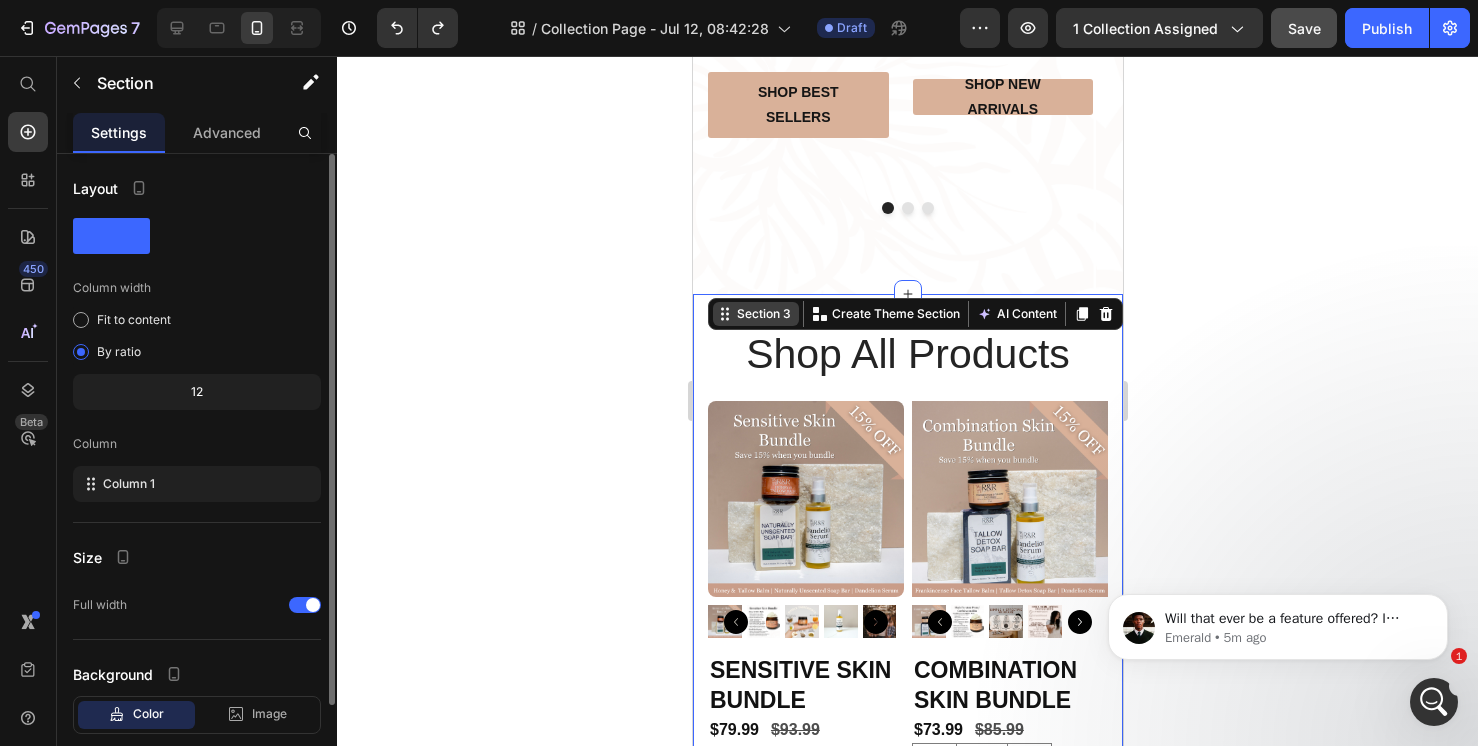 click on "Section 3" at bounding box center [763, 314] 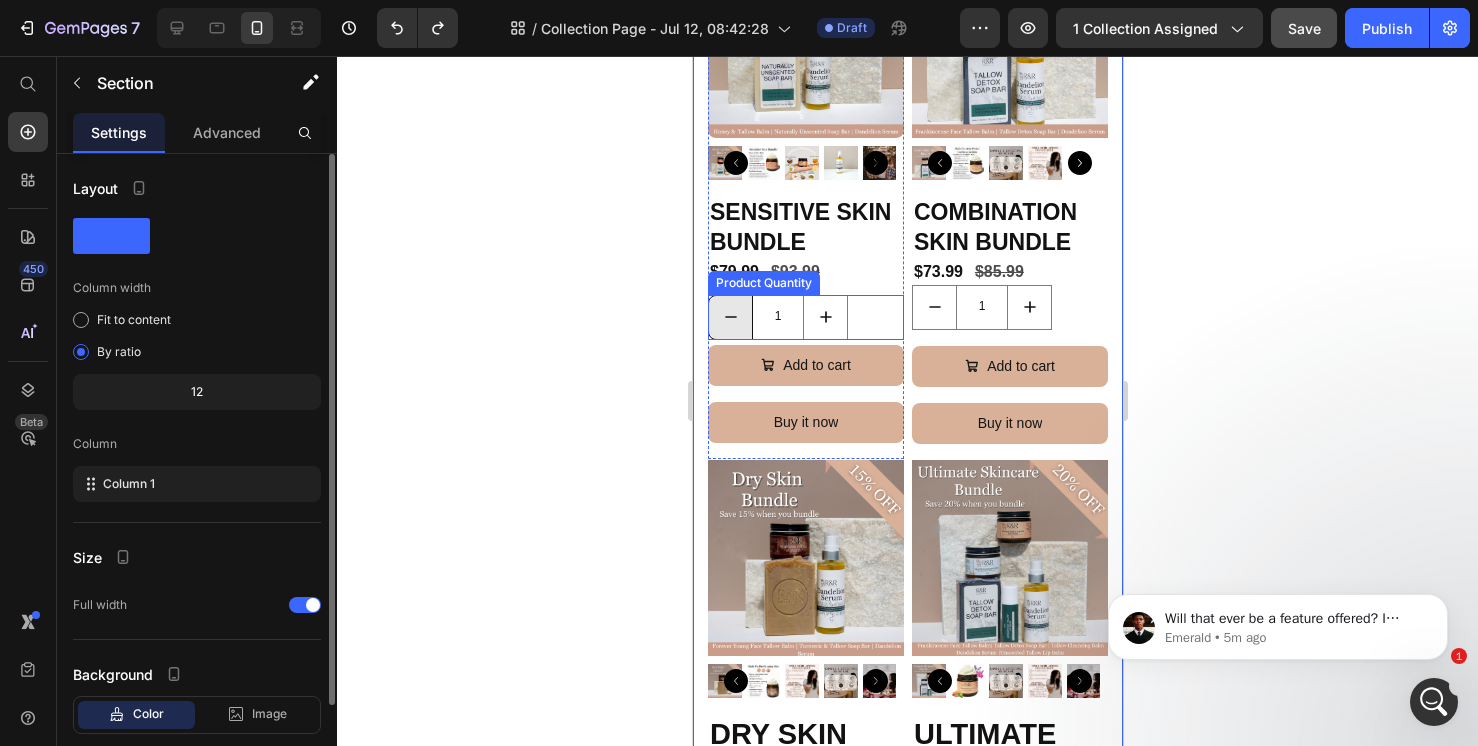 scroll, scrollTop: 2035, scrollLeft: 0, axis: vertical 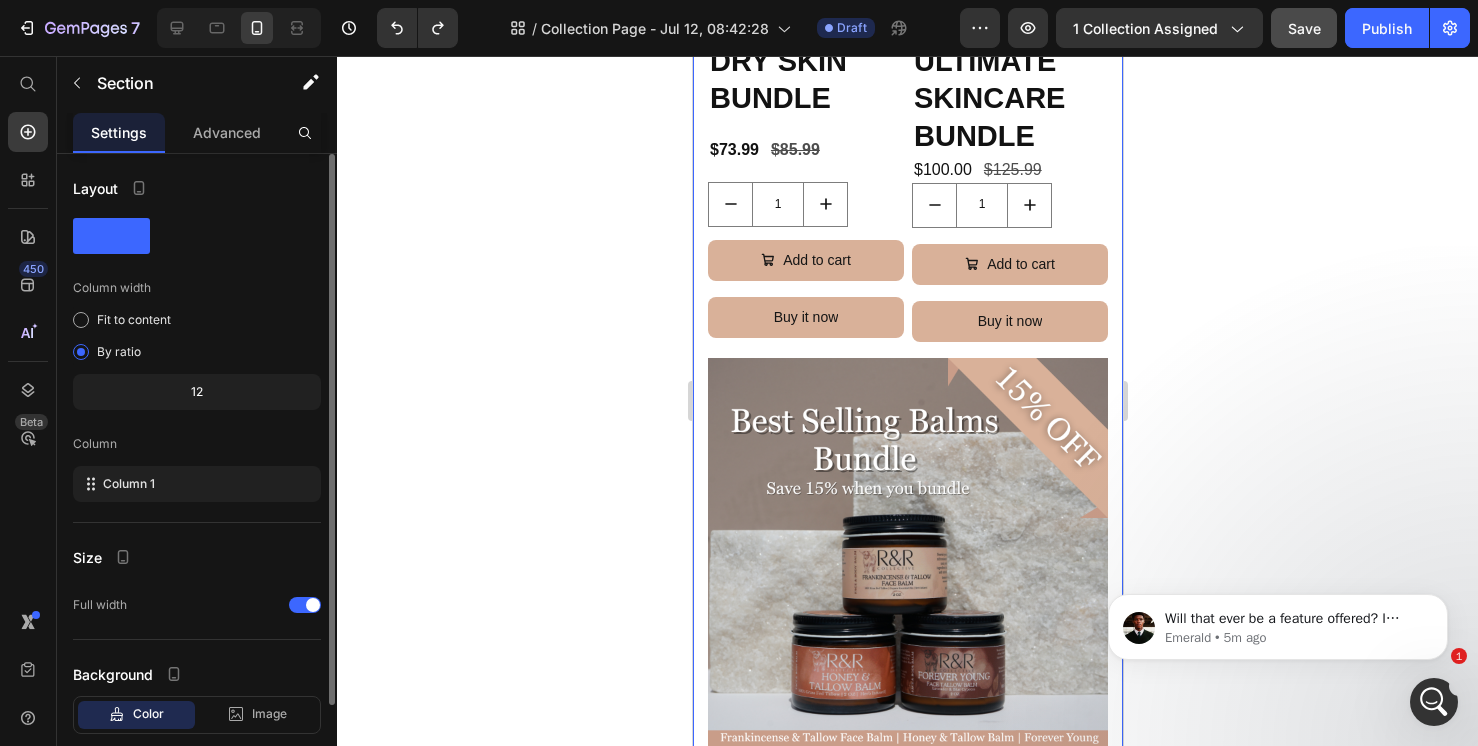 click on "Shop All Products Heading Row
Product Images Sensitive Skin Bundle Product Title $79.99 Product Price $93.99 Product Price Row 1 Product Quantity
Add to cart Add to Cart Buy it now Dynamic Checkout Product
Product Images Combination Skin Bundle Product Title $73.99 Product Price $85.99 Product Price Row 1 Product Quantity
Add to cart Add to Cart Buy it now Dynamic Checkout Product
Product Images Dry Skin Bundle Product Title $73.99 Product Price $85.99 Product Price Row 1 Product Quantity
Add to cart Add to Cart Buy it now Dynamic Checkout Product
Product Images Ultimate Skincare Bundle Product Title $100.00 Product Price $125.99 Product Price Row 1 Product Quantity
Add to cart Add to Cart Buy it now Dynamic Checkout Product Row
Product Images Best Selling Balms Bundle Product Title $79.99 Product Price $93.97 Product Price Row" at bounding box center (907, 2619) 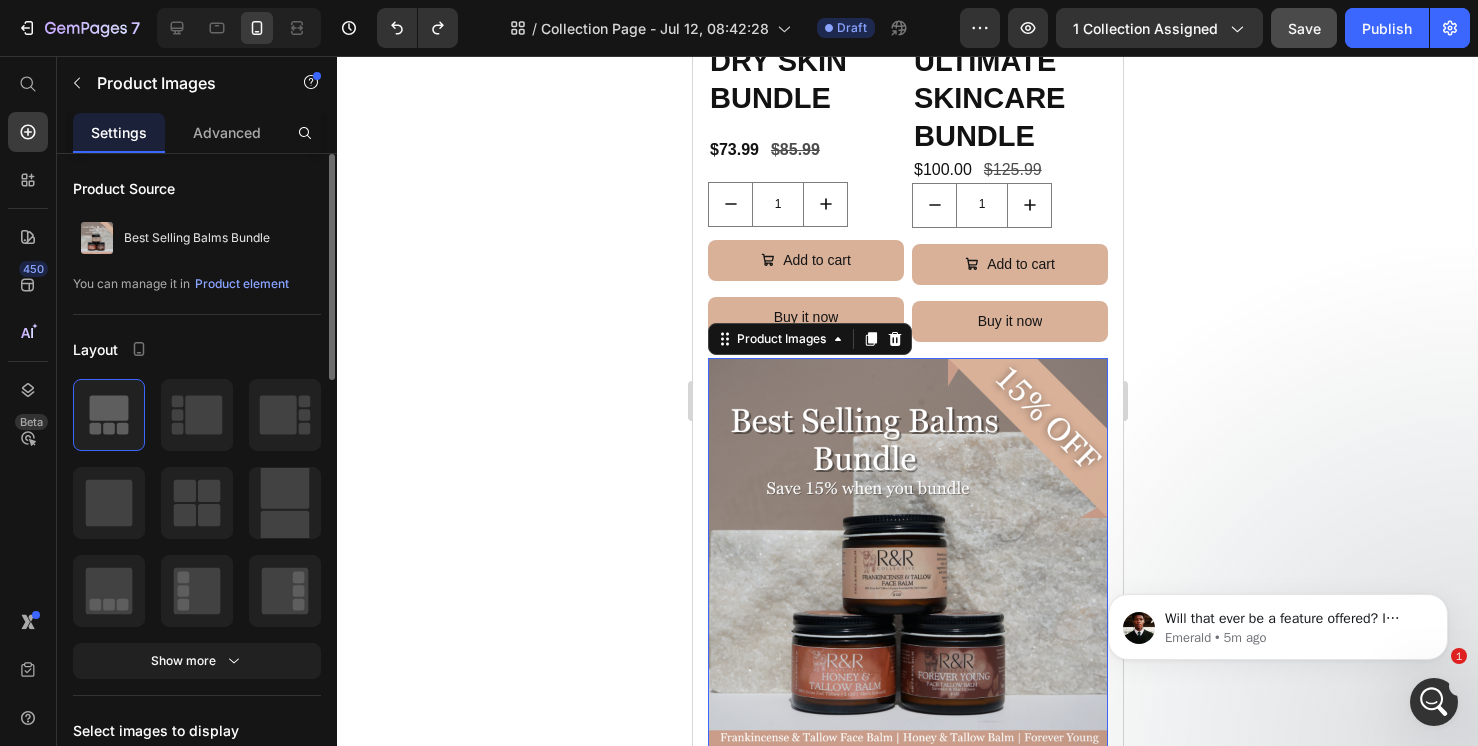 drag, startPoint x: 871, startPoint y: 327, endPoint x: 1003, endPoint y: 328, distance: 132.00378 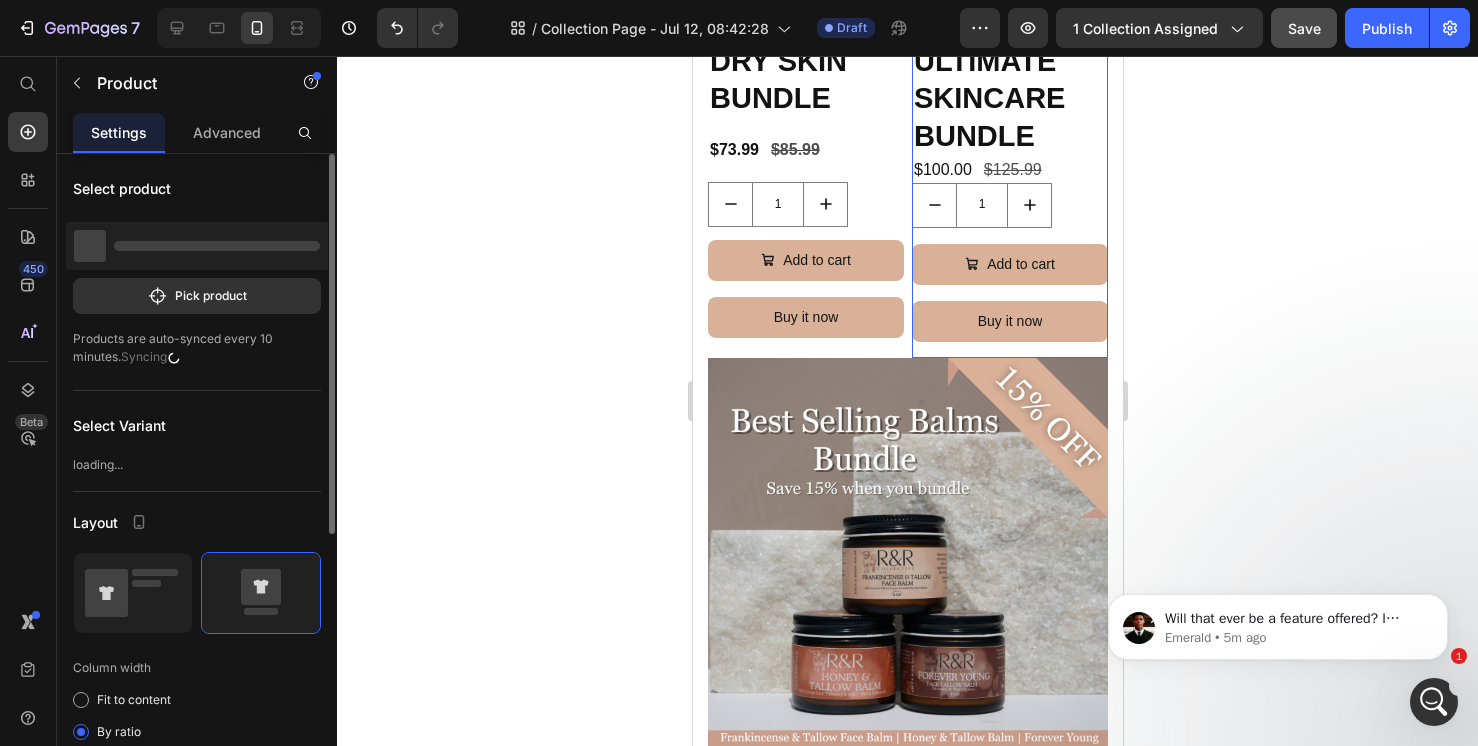 click on "Shop All Products Heading Row
Product Images Sensitive Skin Bundle Product Title $79.99 Product Price $93.99 Product Price Row 1 Product Quantity
Add to cart Add to Cart Buy it now Dynamic Checkout Product
Product Images Combination Skin Bundle Product Title $73.99 Product Price $85.99 Product Price Row 1 Product Quantity
Add to cart Add to Cart Buy it now Dynamic Checkout Product
Product Images Dry Skin Bundle Product Title $73.99 Product Price $85.99 Product Price Row 1 Product Quantity
Add to cart Add to Cart Buy it now Dynamic Checkout Product
Product Images Ultimate Skincare Bundle Product Title $100.00 Product Price $125.99 Product Price Row 1 Product Quantity
Add to cart Add to Cart Buy it now Dynamic Checkout Product Row
Product Images   0
Product Images Best Selling Balms Bundle Product Title Row" at bounding box center (907, 2843) 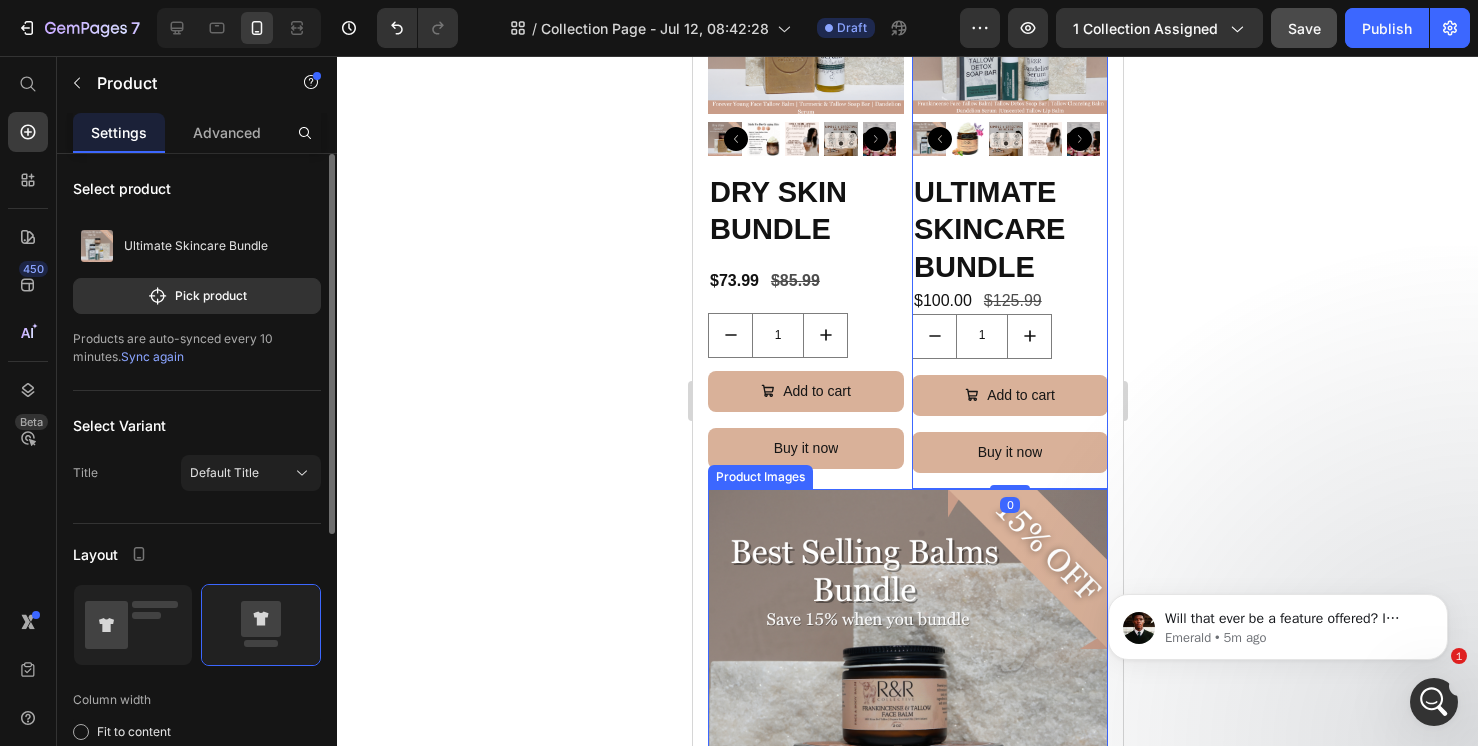 scroll, scrollTop: 1901, scrollLeft: 0, axis: vertical 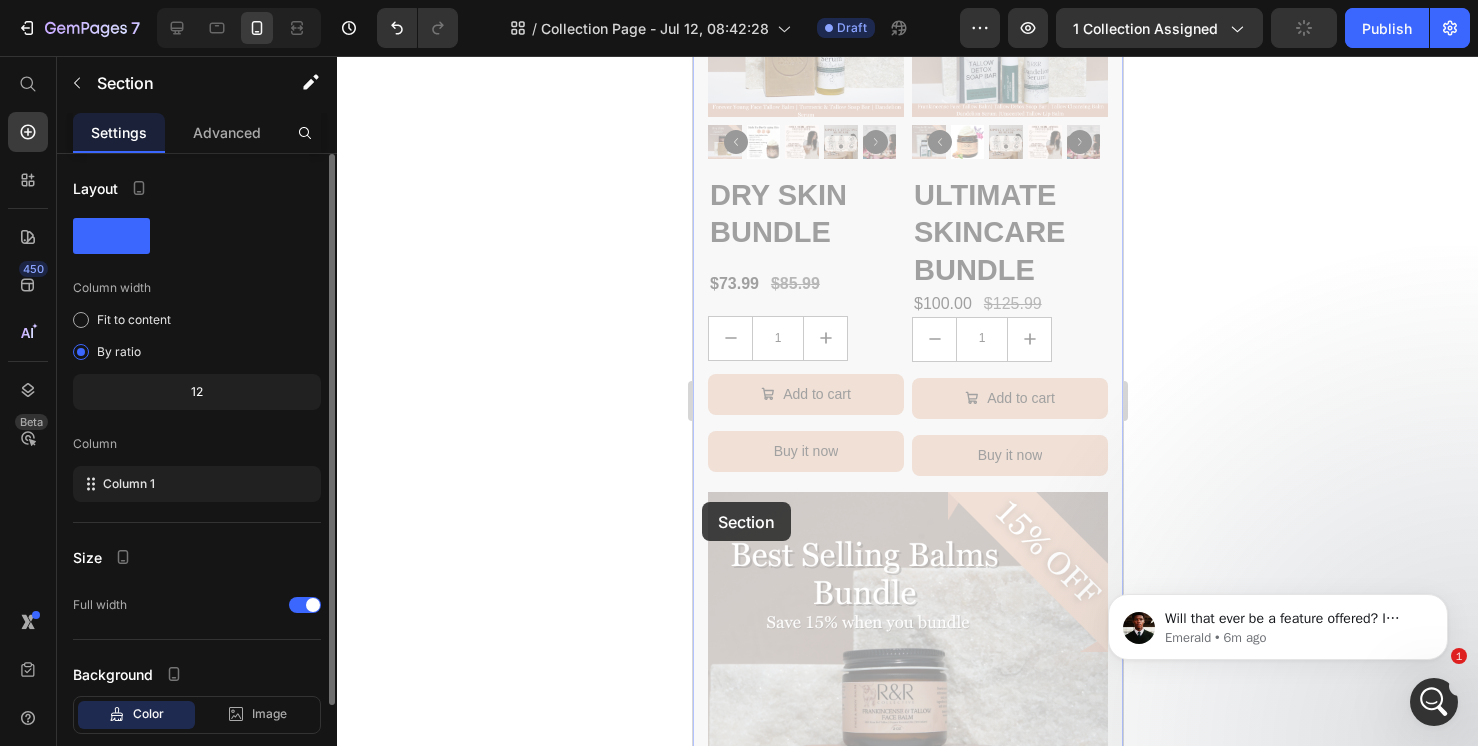 drag, startPoint x: 701, startPoint y: 502, endPoint x: 819, endPoint y: 305, distance: 229.63667 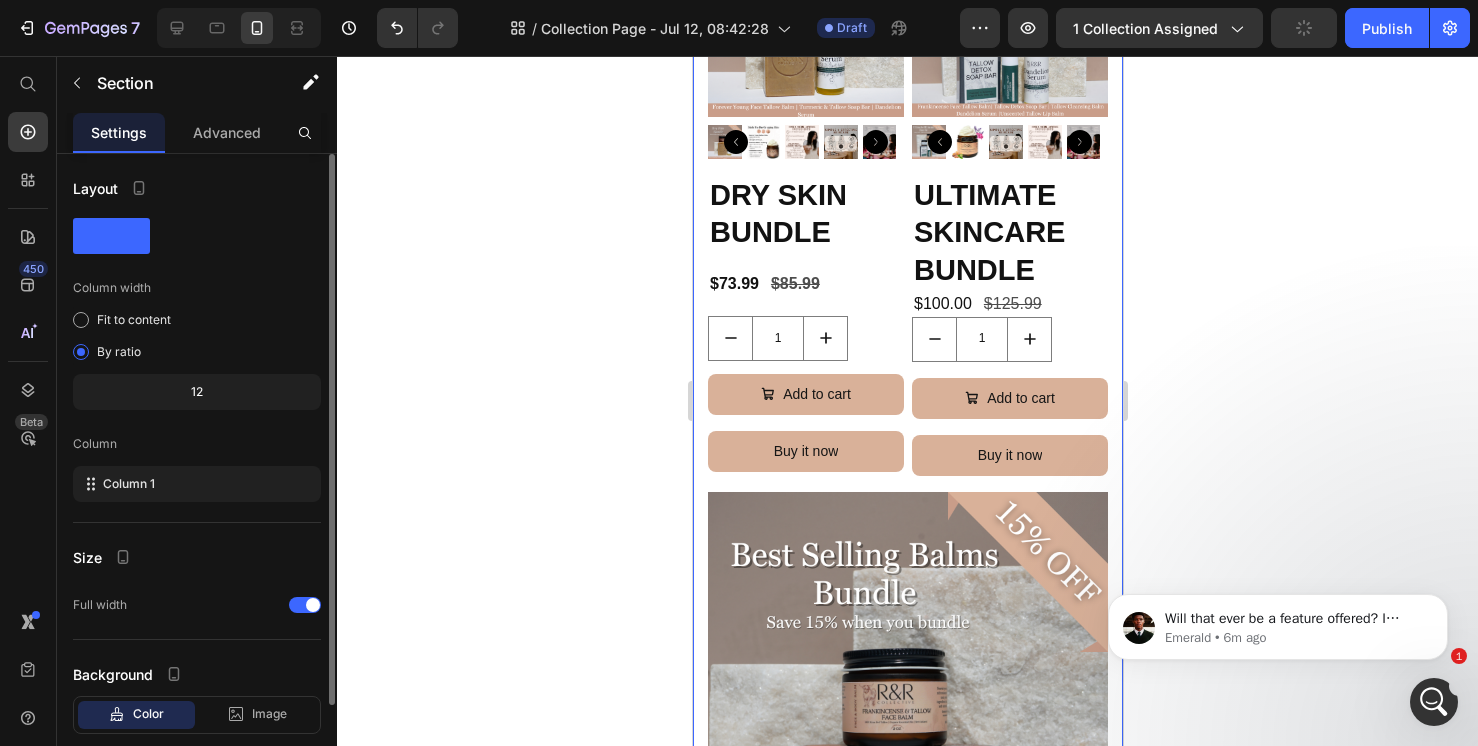 click 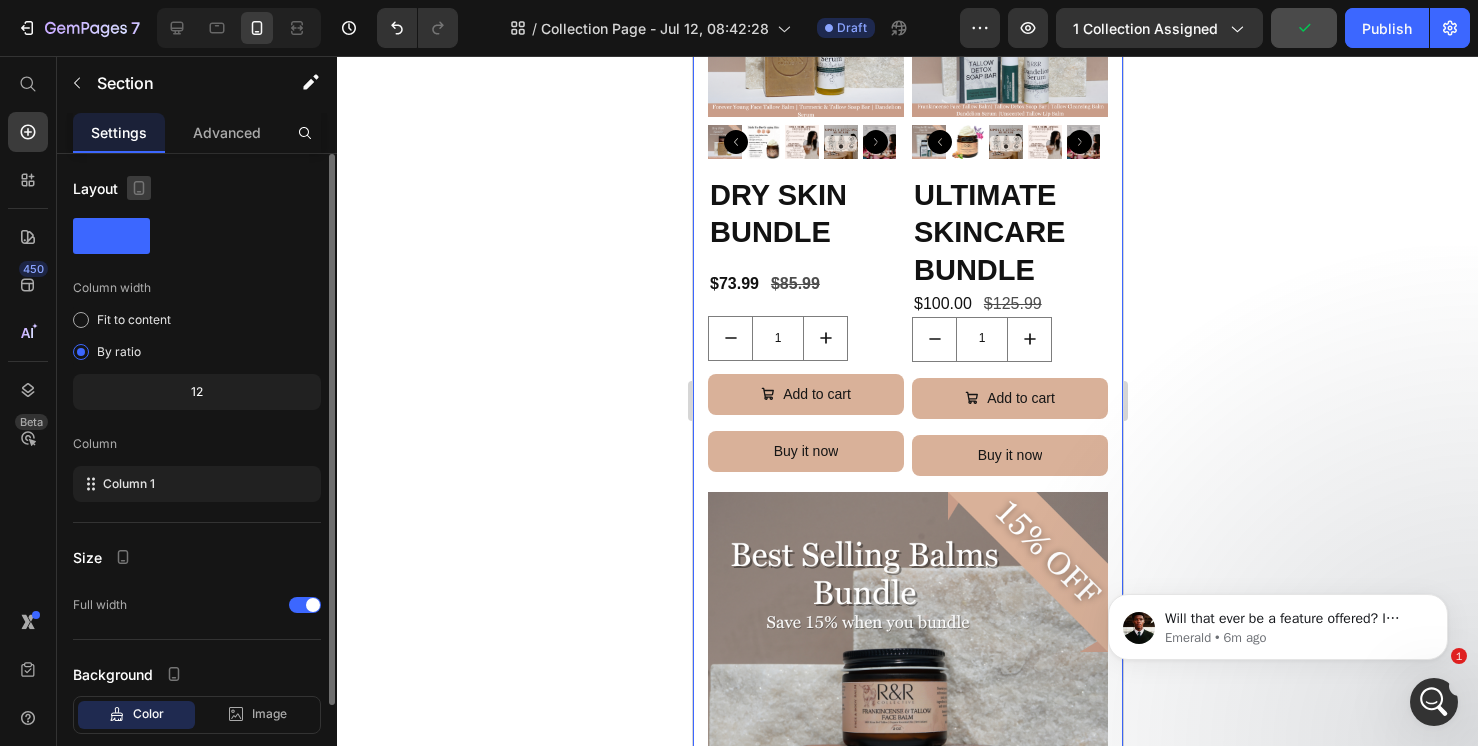 click 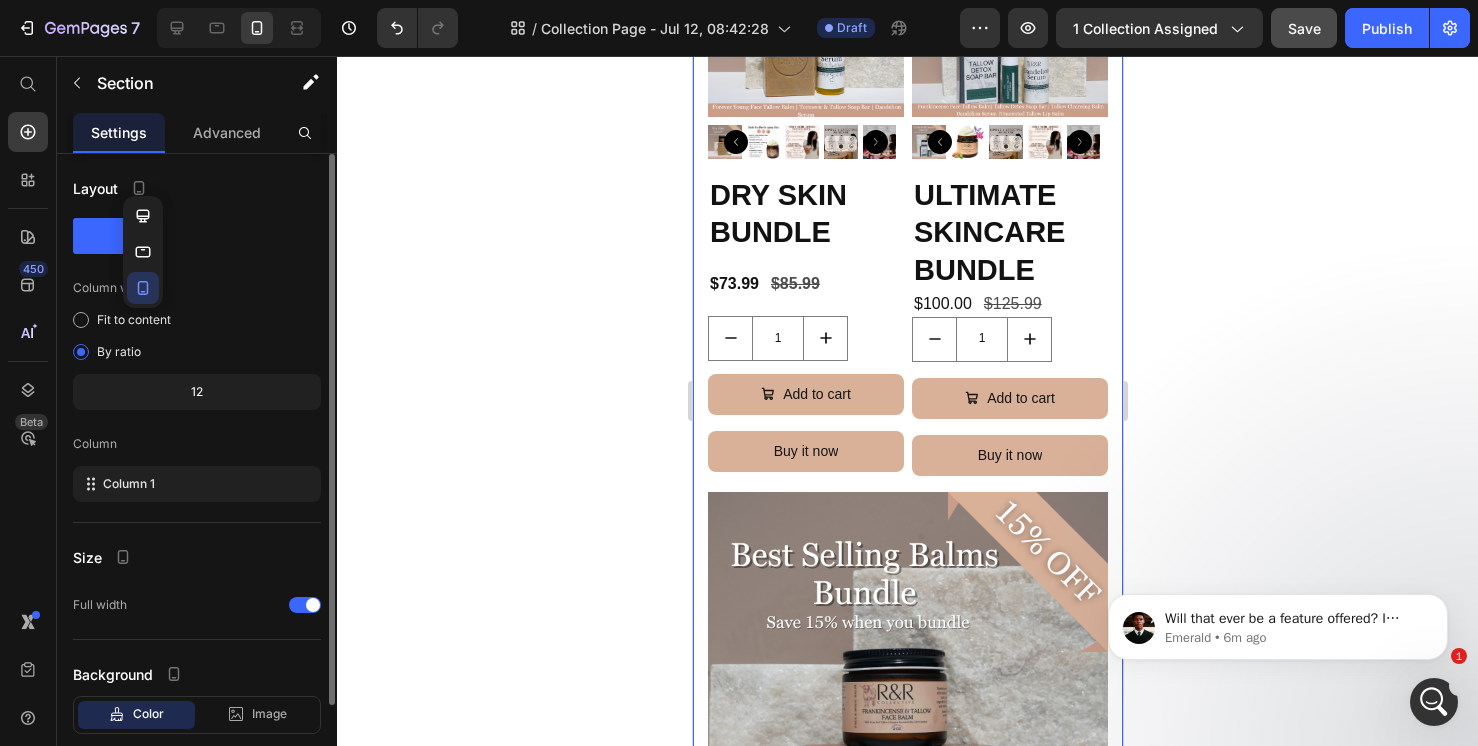 click 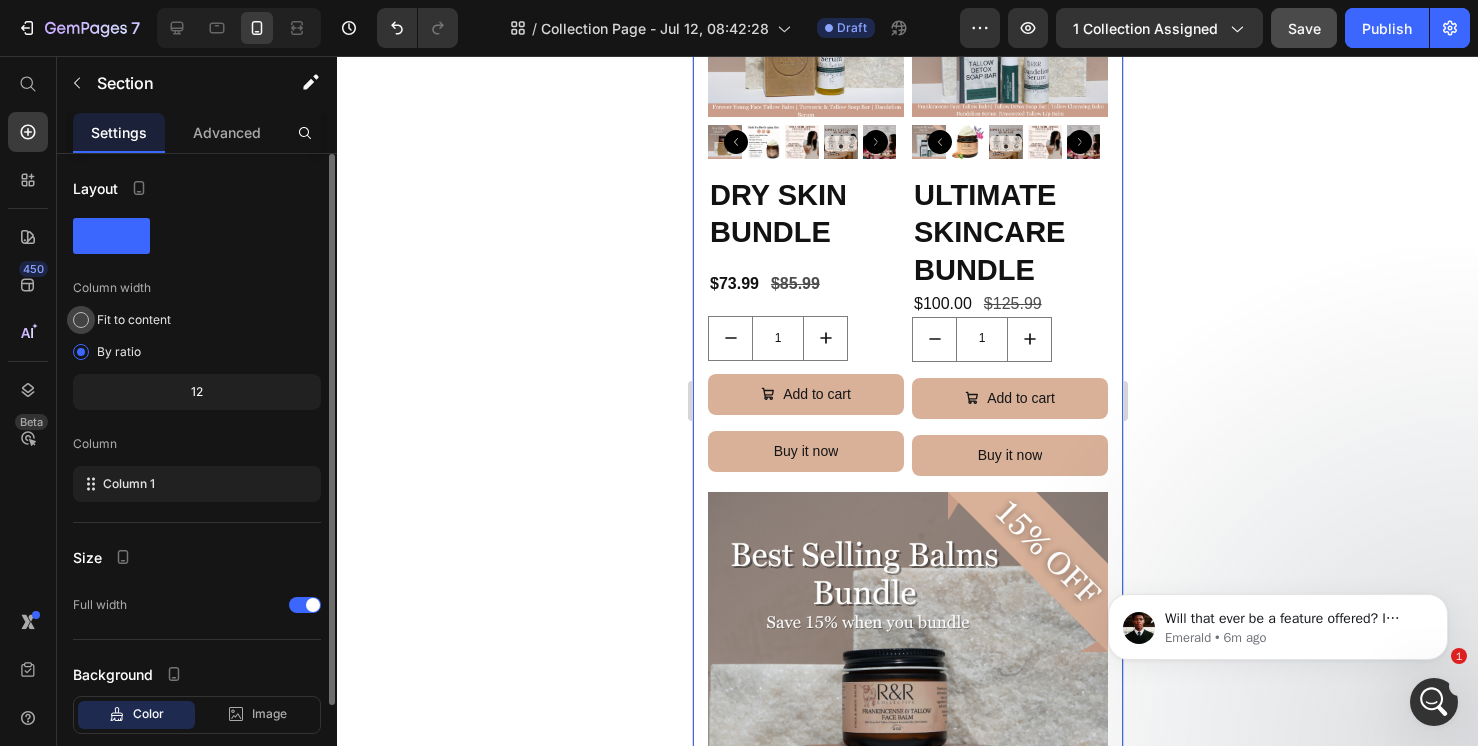 click at bounding box center (81, 320) 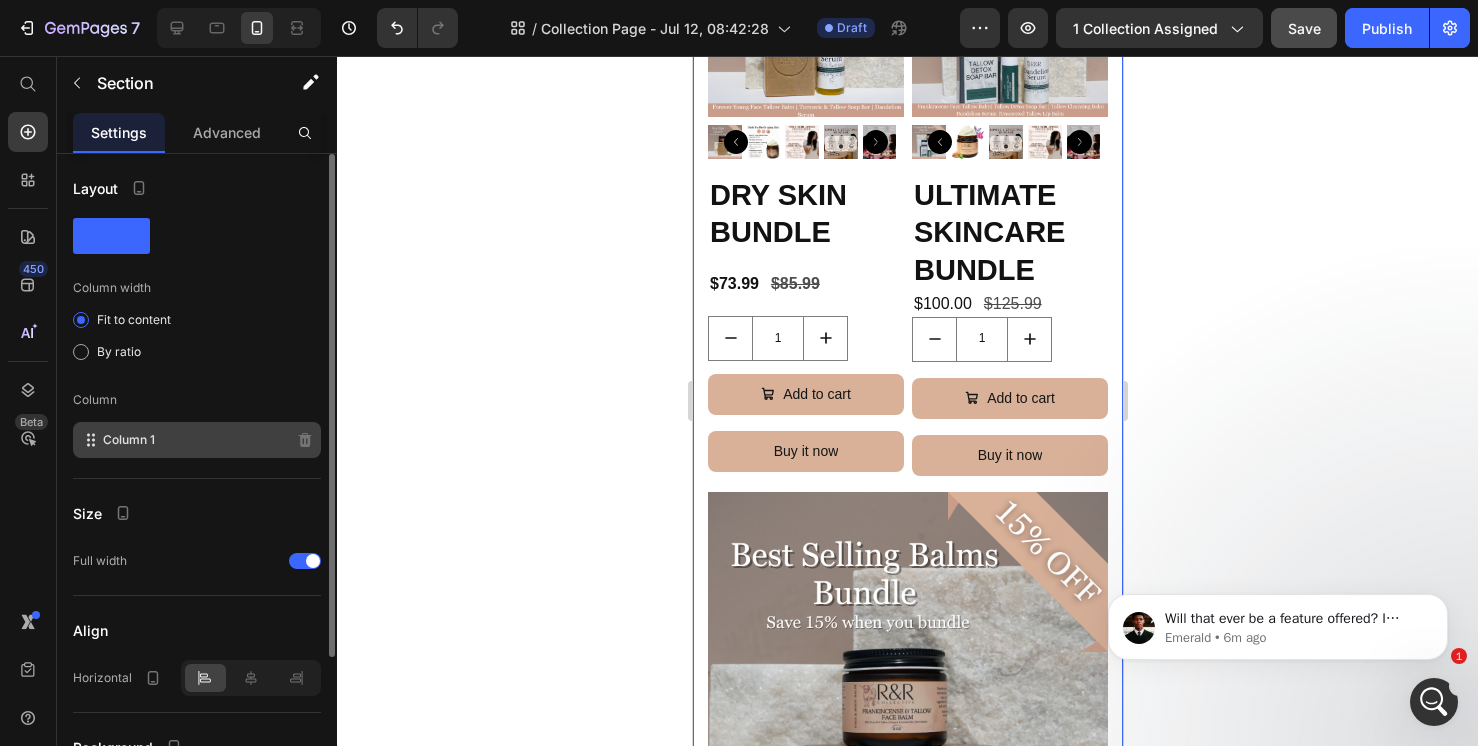 click on "Column 1" 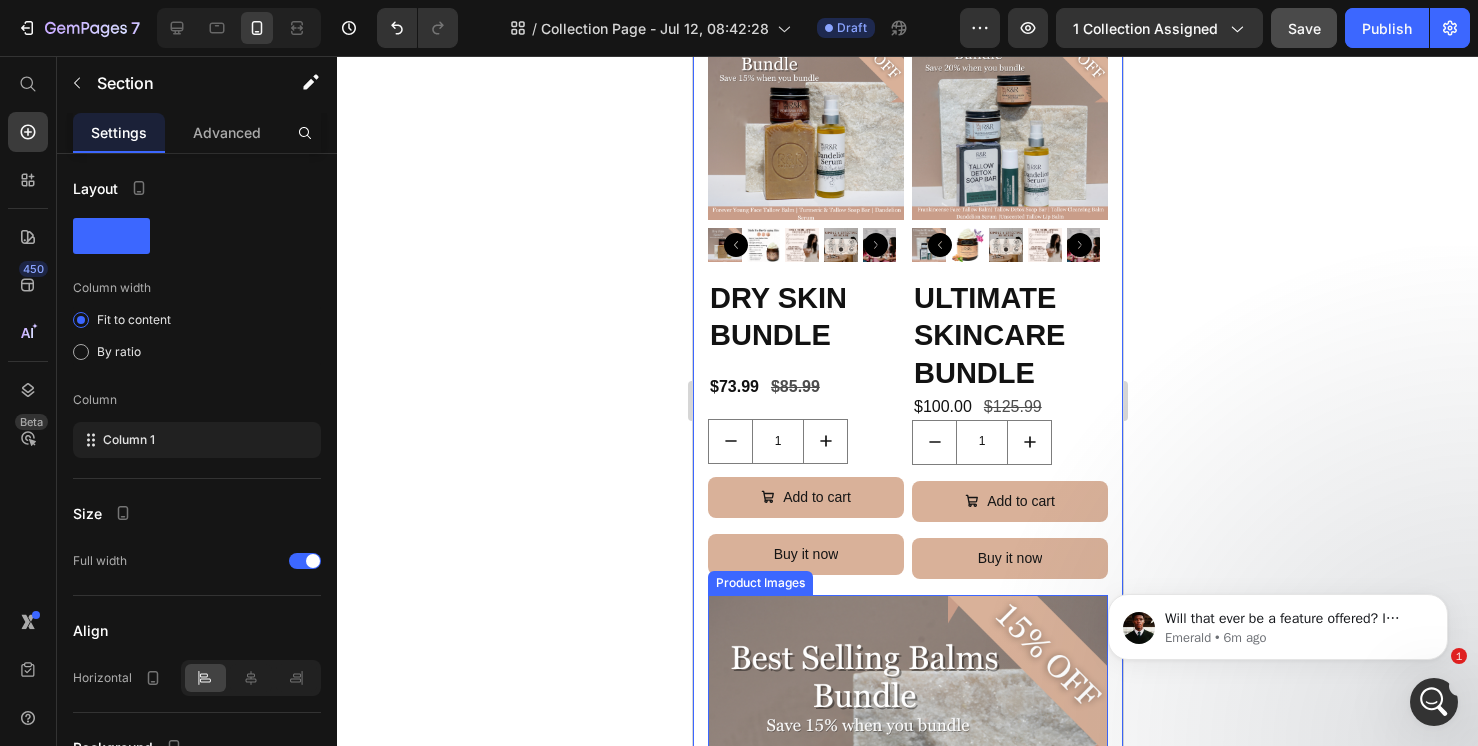 scroll, scrollTop: 1794, scrollLeft: 0, axis: vertical 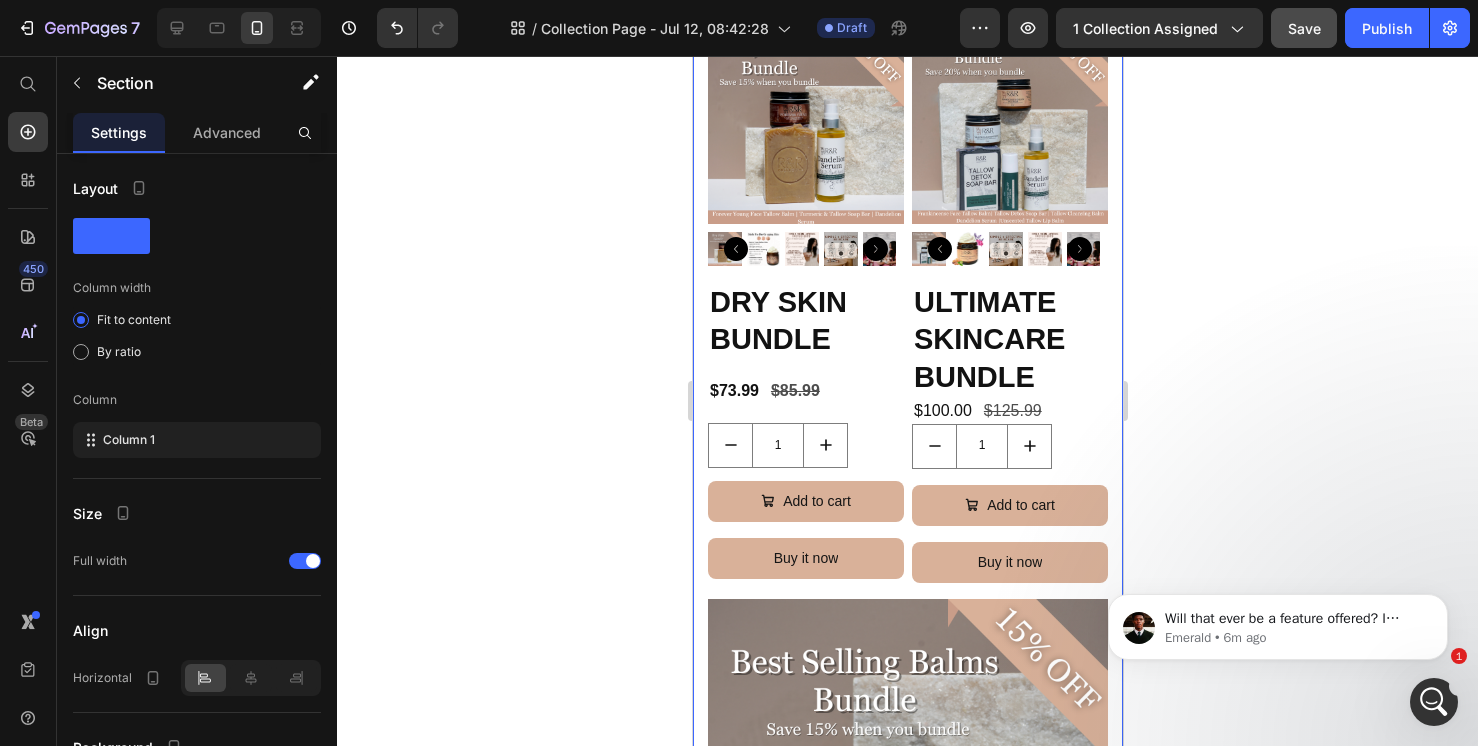 click on "Shop All Products Heading Row
Product Images Sensitive Skin Bundle Product Title $79.99 Product Price $93.99 Product Price Row 1 Product Quantity
Add to cart Add to Cart Buy it now Dynamic Checkout Product
Product Images Combination Skin Bundle Product Title $73.99 Product Price $85.99 Product Price Row 1 Product Quantity
Add to cart Add to Cart Buy it now Dynamic Checkout Product
Product Images Dry Skin Bundle Product Title $73.99 Product Price $85.99 Product Price Row 1 Product Quantity
Add to cart Add to Cart Buy it now Dynamic Checkout Product
Product Images Ultimate Skincare Bundle Product Title $100.00 Product Price $125.99 Product Price Row 1 Product Quantity
Add to cart Add to Cart Buy it now Dynamic Checkout Product Row
Product Images
Product Images Best Selling Balms Bundle Product Title $79.99" at bounding box center (907, 3108) 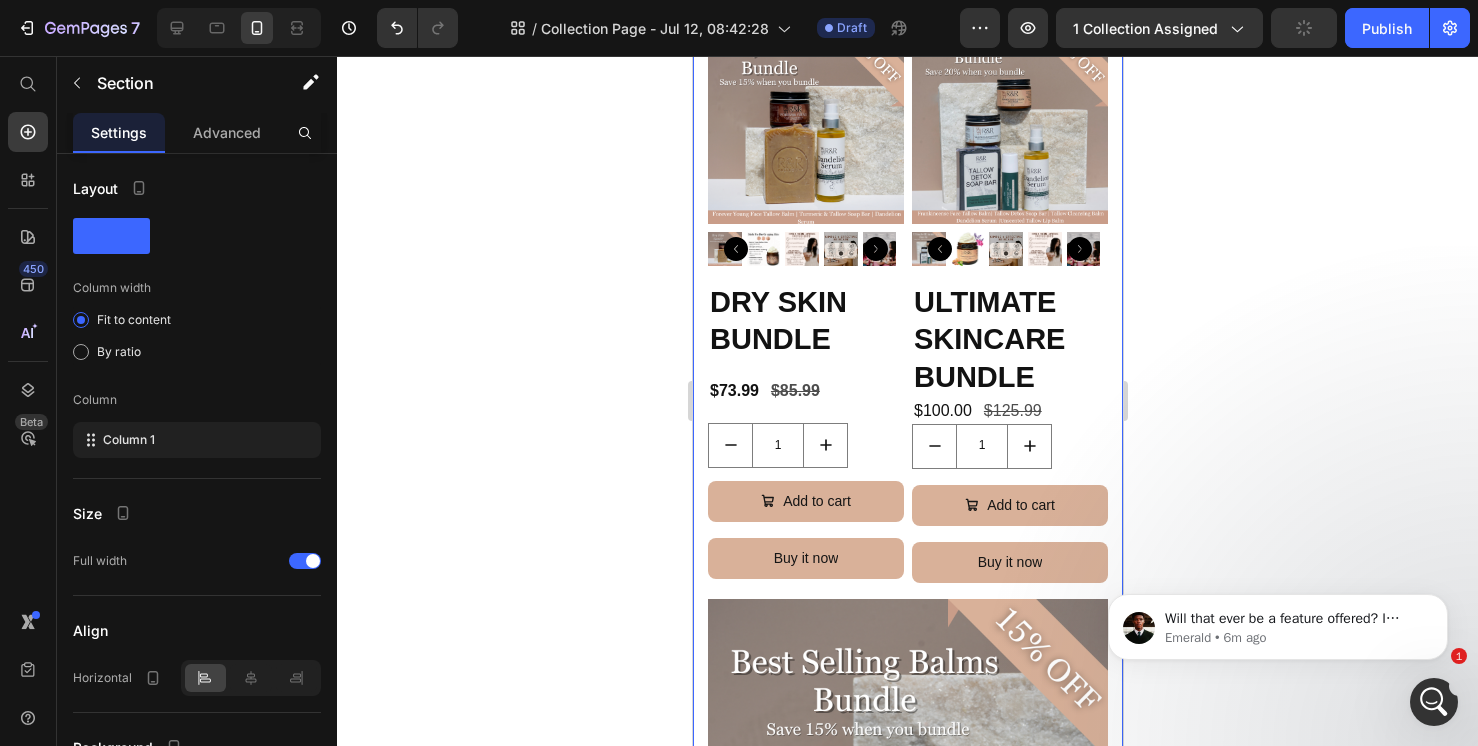 click on "Shop All Products Heading Row
Product Images Sensitive Skin Bundle Product Title $79.99 Product Price $93.99 Product Price Row 1 Product Quantity
Add to cart Add to Cart Buy it now Dynamic Checkout Product
Product Images Combination Skin Bundle Product Title $73.99 Product Price $85.99 Product Price Row 1 Product Quantity
Add to cart Add to Cart Buy it now Dynamic Checkout Product
Product Images Dry Skin Bundle Product Title $73.99 Product Price $85.99 Product Price Row 1 Product Quantity
Add to cart Add to Cart Buy it now Dynamic Checkout Product
Product Images Ultimate Skincare Bundle Product Title $100.00 Product Price $125.99 Product Price Row 1 Product Quantity
Add to cart Add to Cart Buy it now Dynamic Checkout Product Row
Product Images
Product Images Best Selling Balms Bundle Product Title $79.99" at bounding box center [907, 3108] 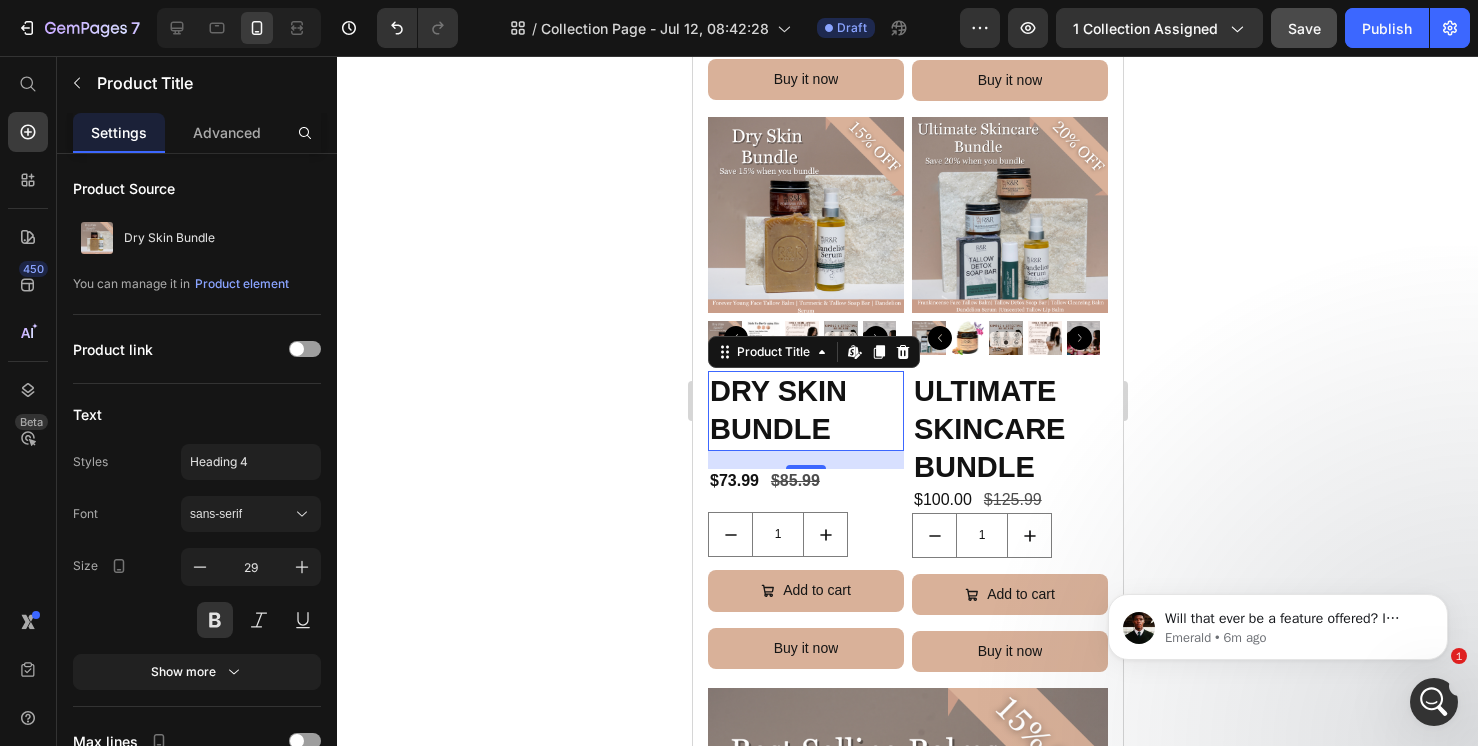 scroll, scrollTop: 1476, scrollLeft: 0, axis: vertical 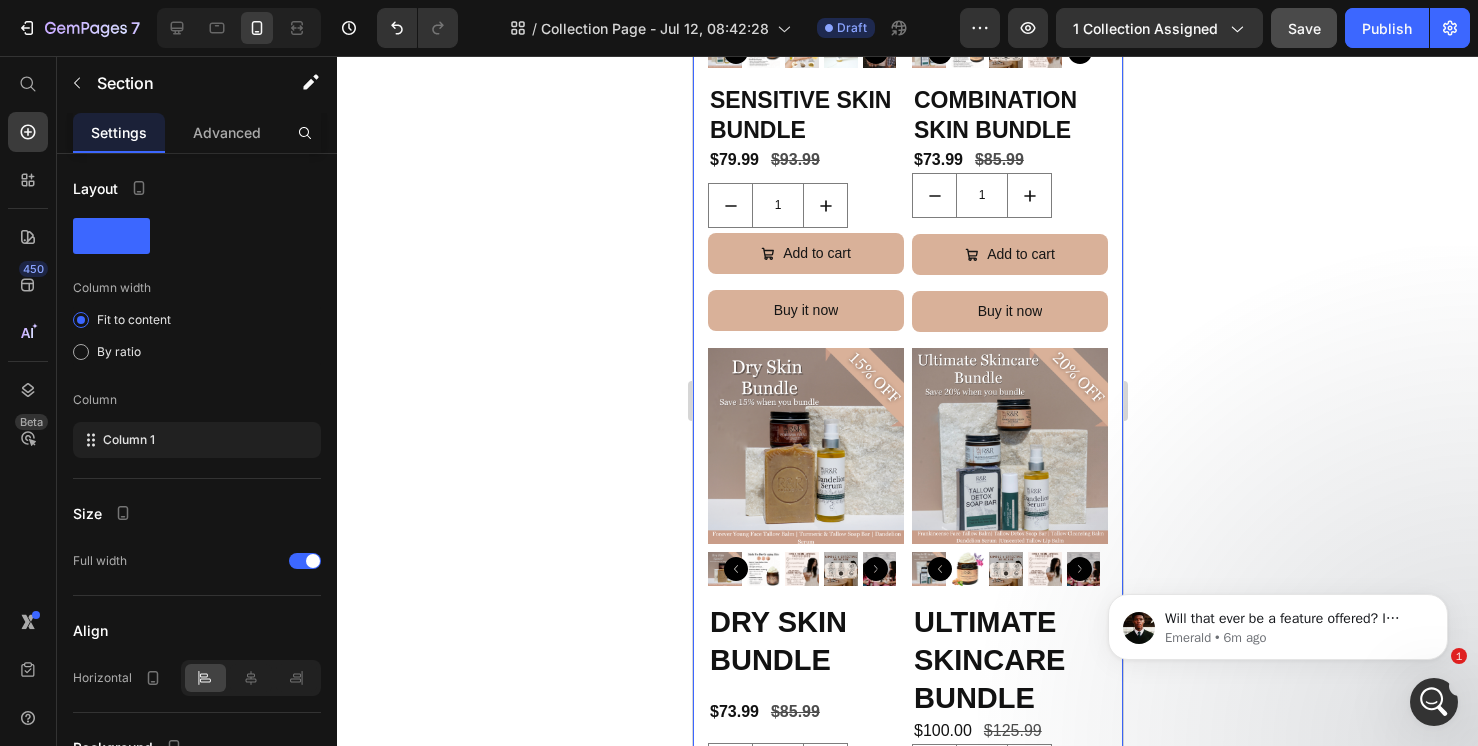 click on "Shop All Products Heading Row
Product Images Sensitive Skin Bundle Product Title $79.99 Product Price $93.99 Product Price Row 1 Product Quantity
Add to cart Add to Cart Buy it now Dynamic Checkout Product
Product Images Combination Skin Bundle Product Title $73.99 Product Price $85.99 Product Price Row 1 Product Quantity
Add to cart Add to Cart Buy it now Dynamic Checkout Product
Product Images Dry Skin Bundle Product Title $73.99 Product Price $85.99 Product Price Row 1 Product Quantity
Add to cart Add to Cart Buy it now Dynamic Checkout Product
Product Images Ultimate Skincare Bundle Product Title $100.00 Product Price $125.99 Product Price Row 1 Product Quantity
Add to cart Add to Cart Buy it now Dynamic Checkout Product Row
Product Images
Product Images Best Selling Balms Bundle Product Title $79.99" at bounding box center (907, 3428) 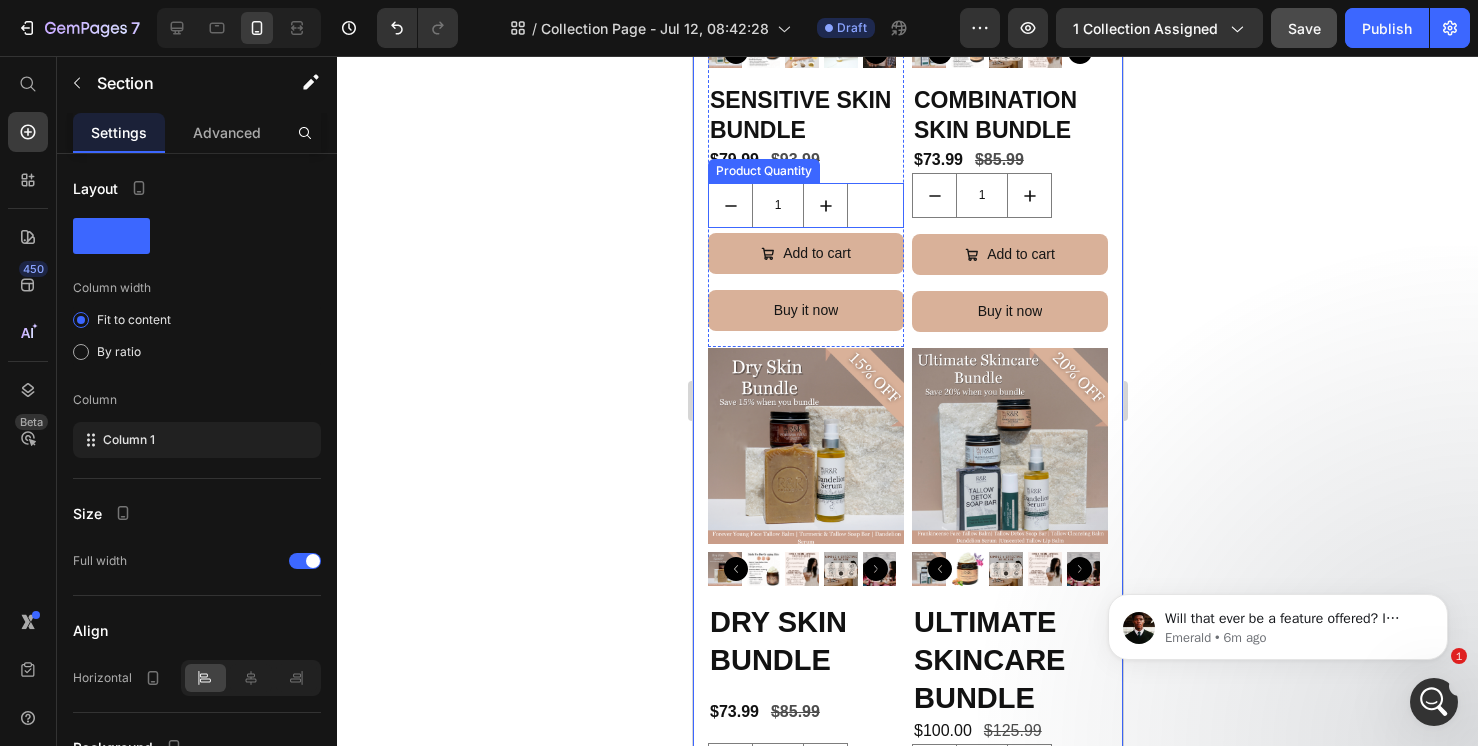 scroll, scrollTop: 1196, scrollLeft: 0, axis: vertical 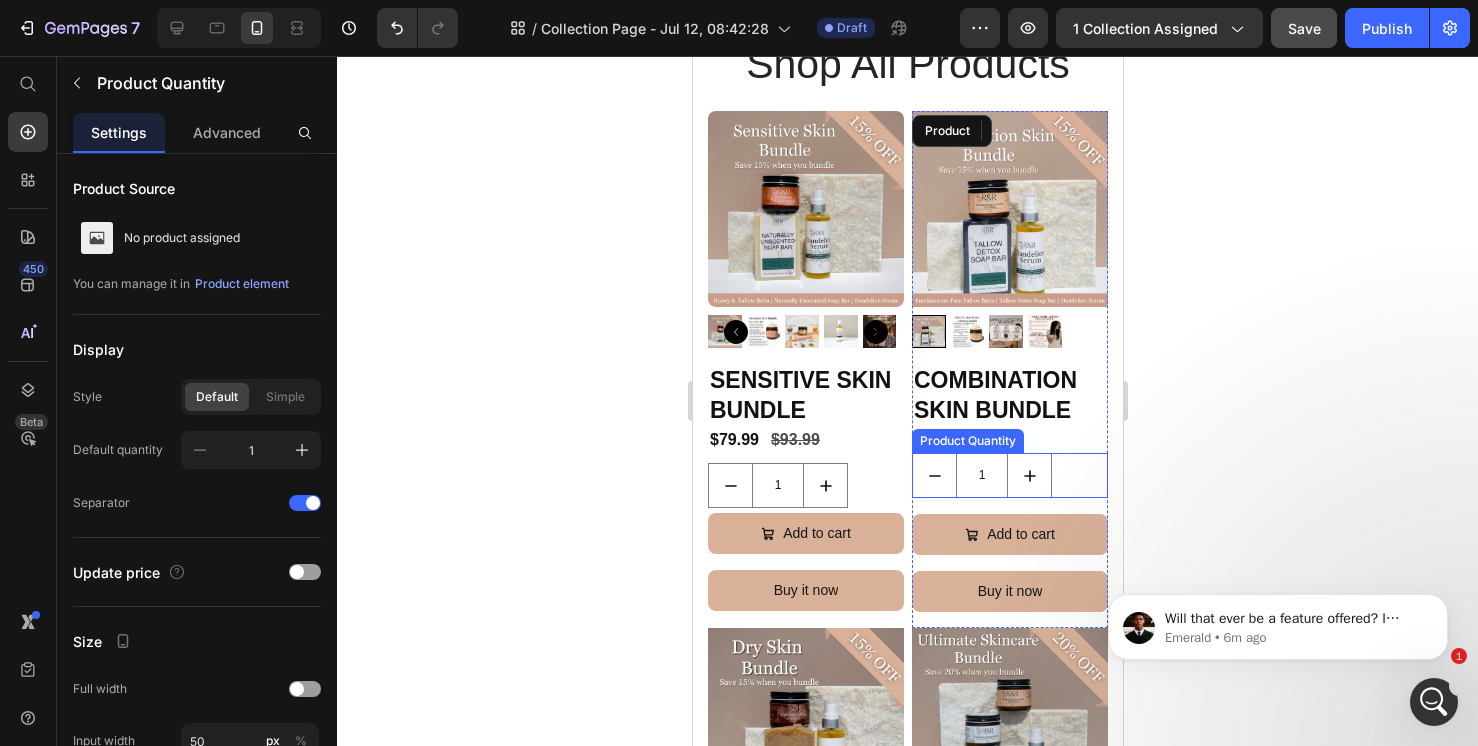 click on "1" at bounding box center (1009, 475) 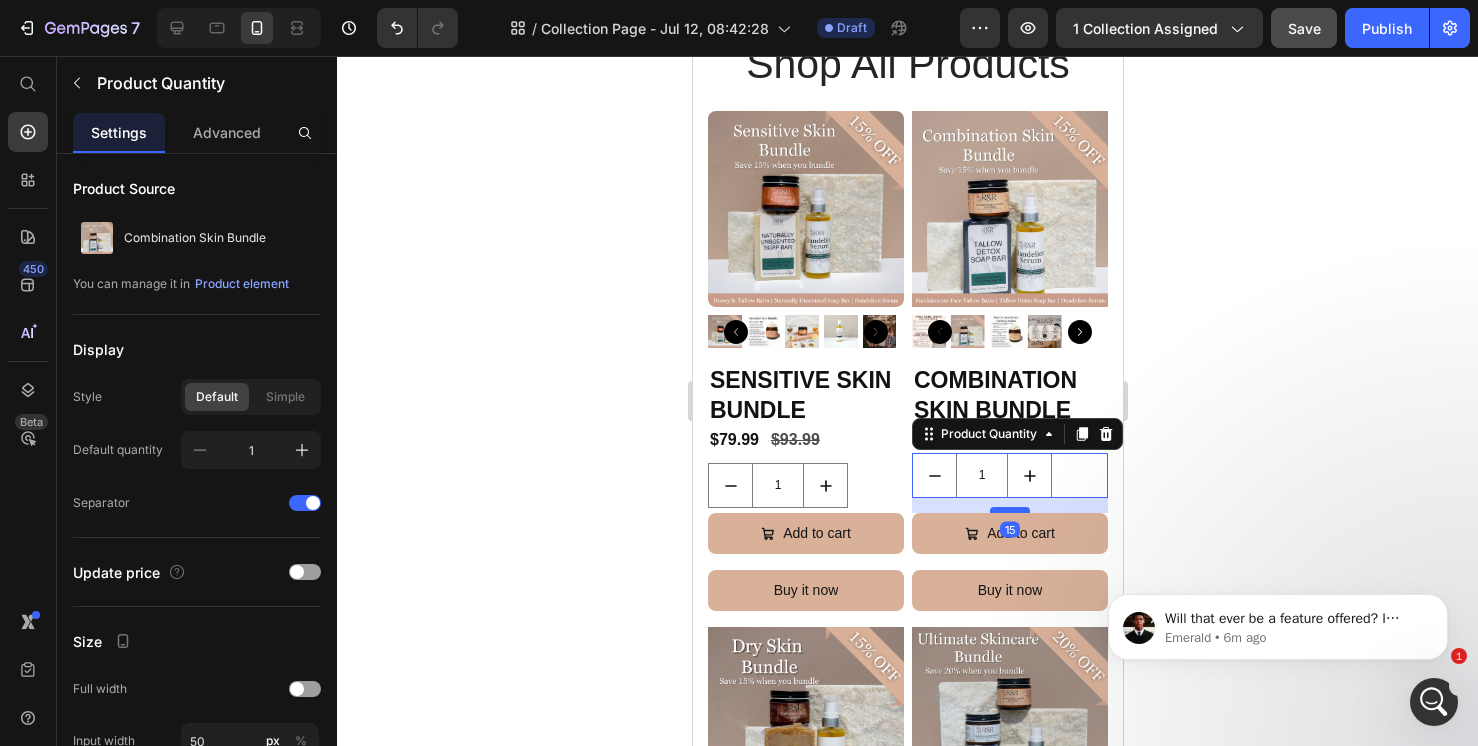 click at bounding box center [1009, 510] 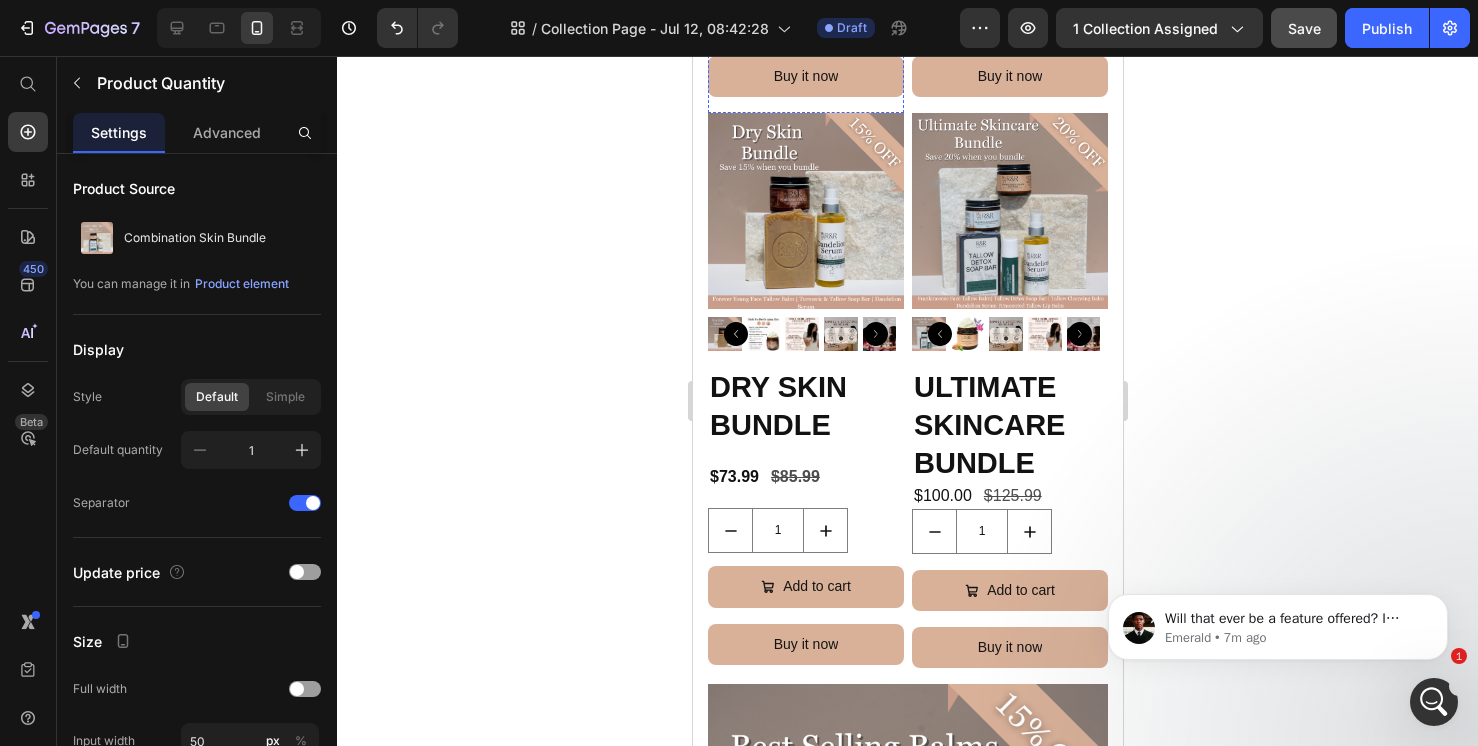 scroll, scrollTop: 890, scrollLeft: 0, axis: vertical 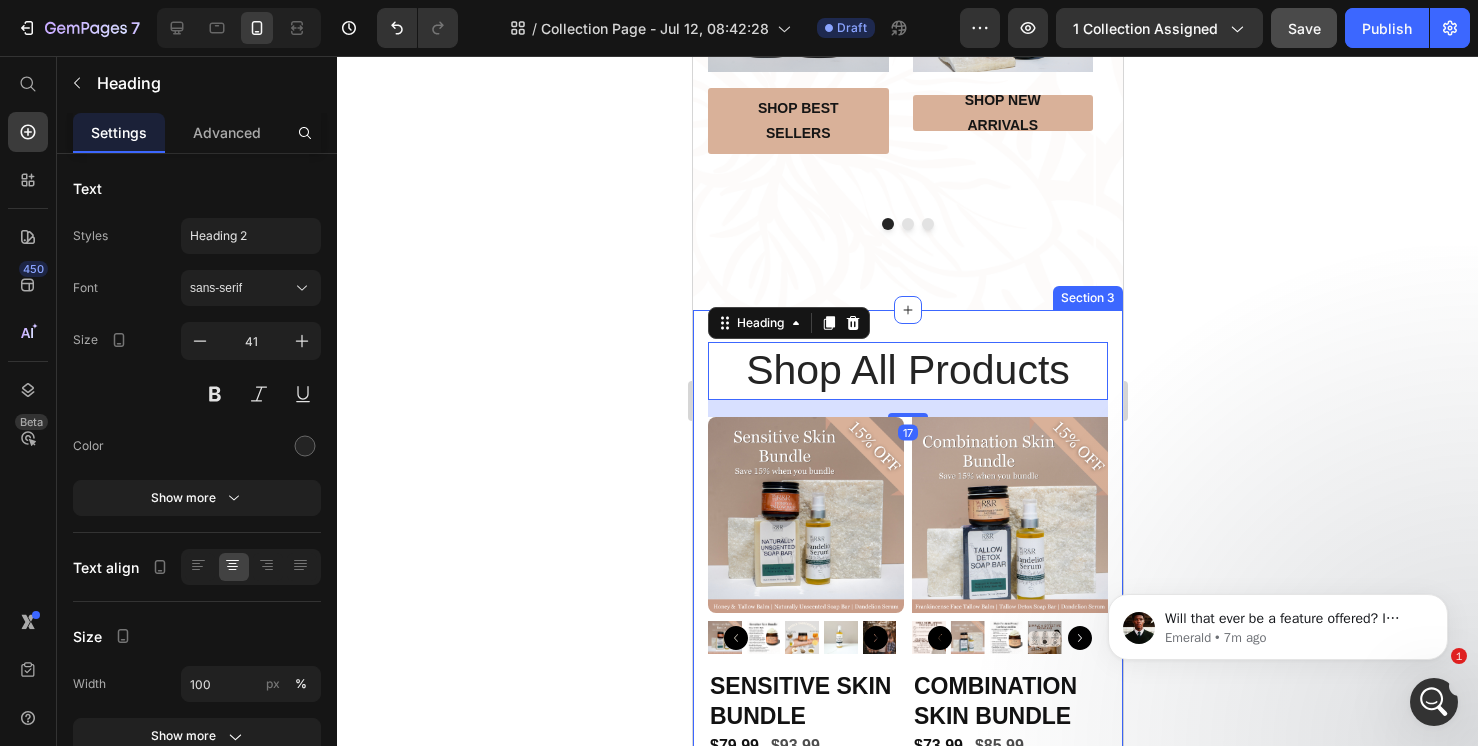 click on "Shop All Products Heading   17 Row
Product Images Sensitive Skin Bundle Product Title $79.99 Product Price $93.99 Product Price Row 1 Product Quantity
Add to cart Add to Cart Buy it now Dynamic Checkout Product
Product Images Combination Skin Bundle Product Title $73.99 Product Price $85.99 Product Price Row 1 Product Quantity
Add to cart Add to Cart Buy it now Dynamic Checkout Product
Product Images Dry Skin Bundle Product Title $73.99 Product Price $85.99 Product Price Row 1 Product Quantity
Add to cart Add to Cart Buy it now Dynamic Checkout Product
Product Images Ultimate Skincare Bundle Product Title $100.00 Product Price $125.99 Product Price Row 1 Product Quantity
Add to cart Add to Cart Buy it now Dynamic Checkout Product Row
Product Images
Product Images Best Selling Balms Bundle Product Title 1" at bounding box center [907, 4014] 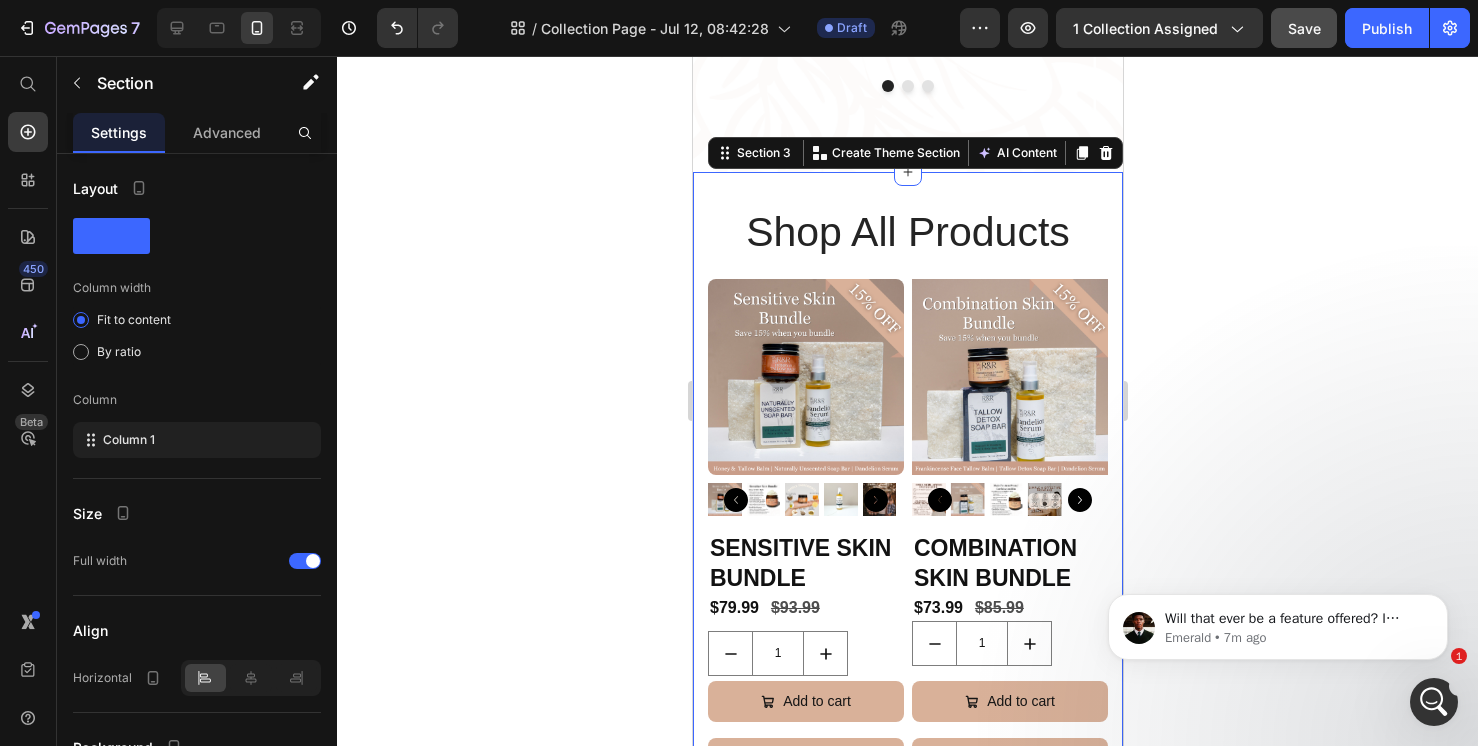 scroll, scrollTop: 1016, scrollLeft: 0, axis: vertical 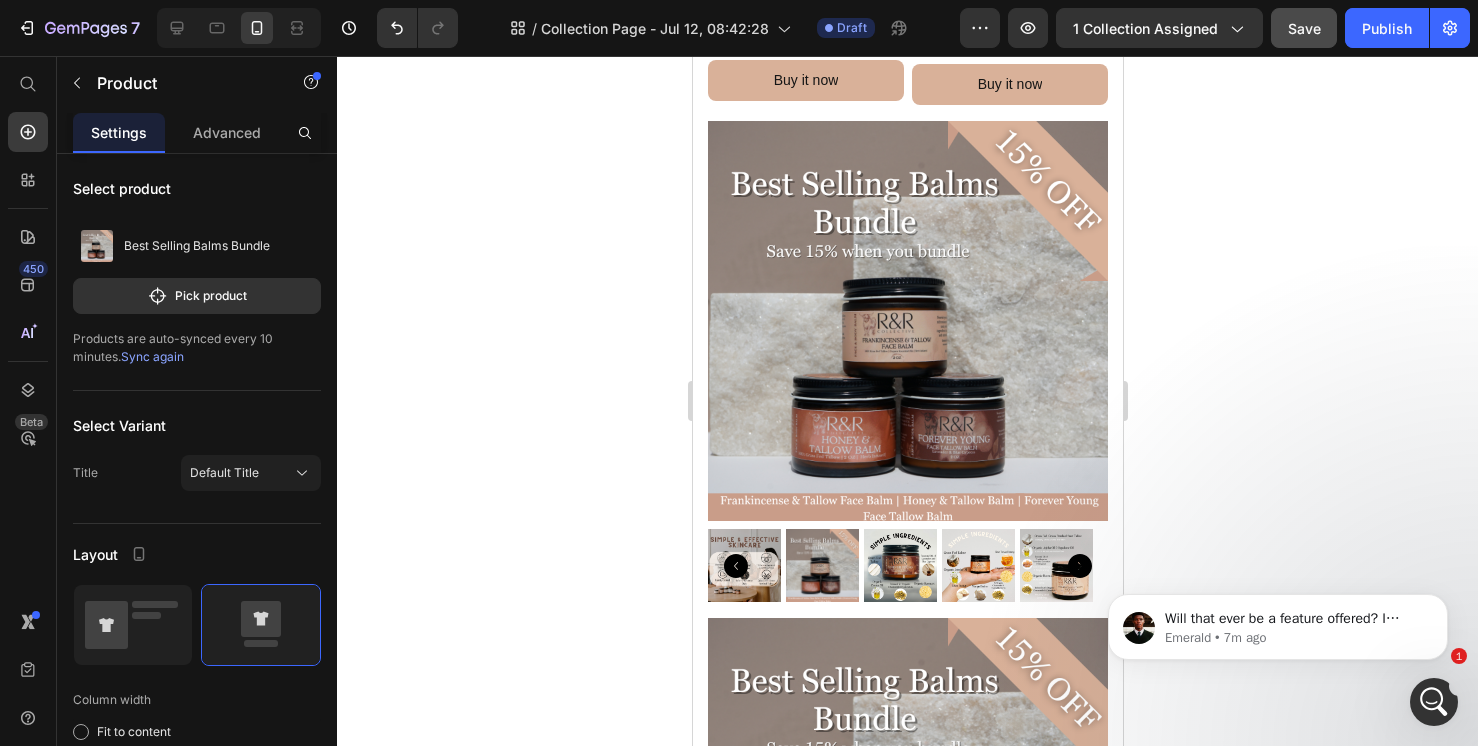 click on "Product Images
Product Images" at bounding box center (907, 618) 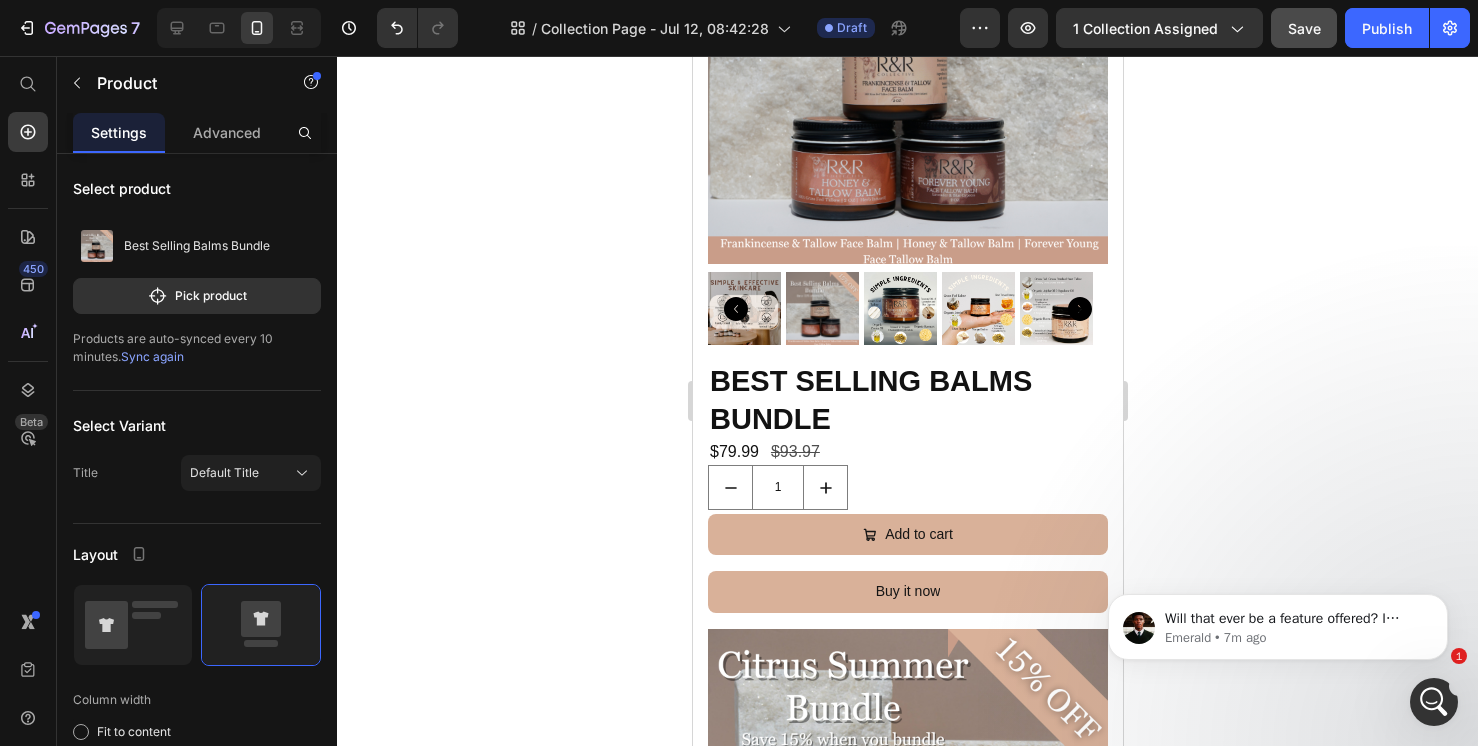 scroll, scrollTop: 3127, scrollLeft: 0, axis: vertical 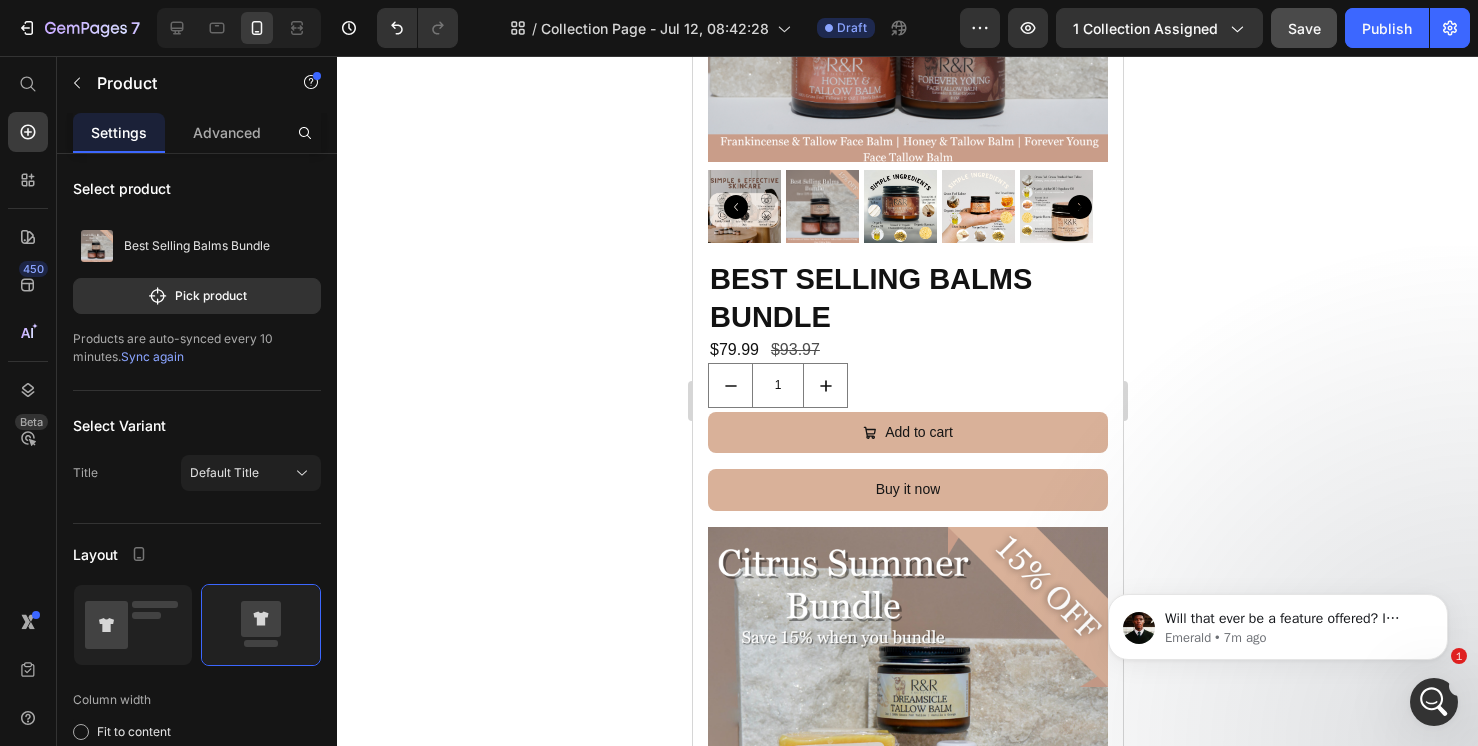 click on "Best Selling Balms Bundle Product Title $79.99 Product Price $93.97 Product Price Row 1 Product Quantity
Add to cart Add to Cart Buy it now Dynamic Checkout" at bounding box center [907, 393] 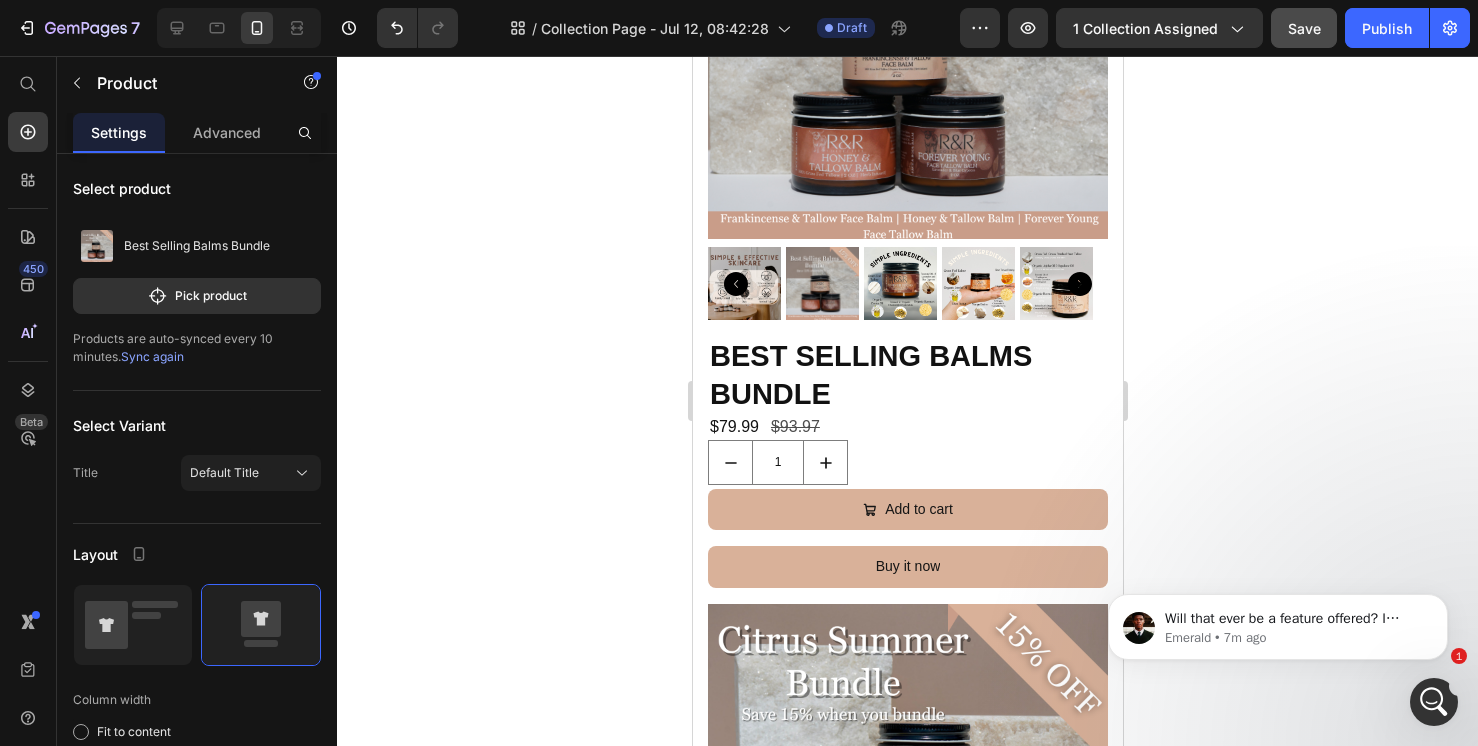 scroll, scrollTop: 3038, scrollLeft: 0, axis: vertical 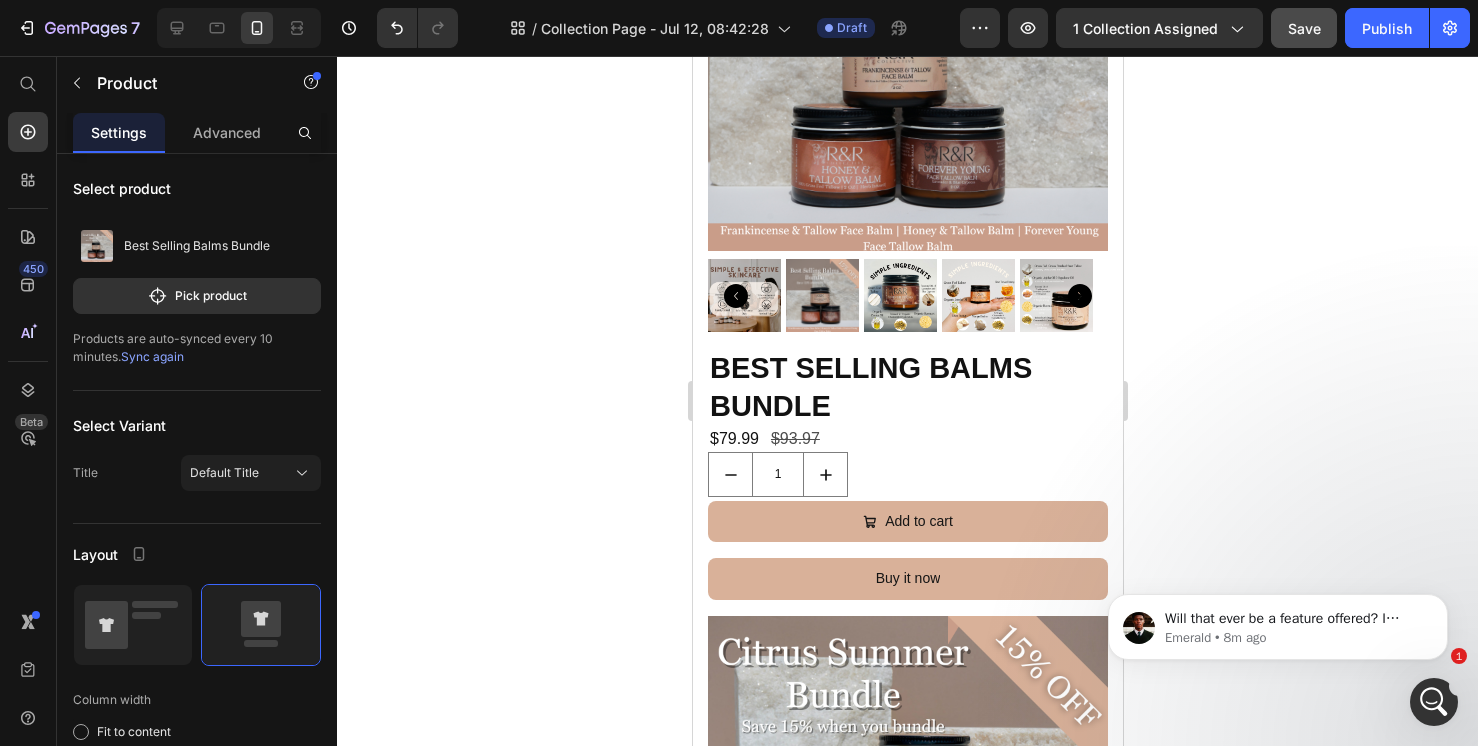 click on "Product Images
Product Images" at bounding box center [907, -149] 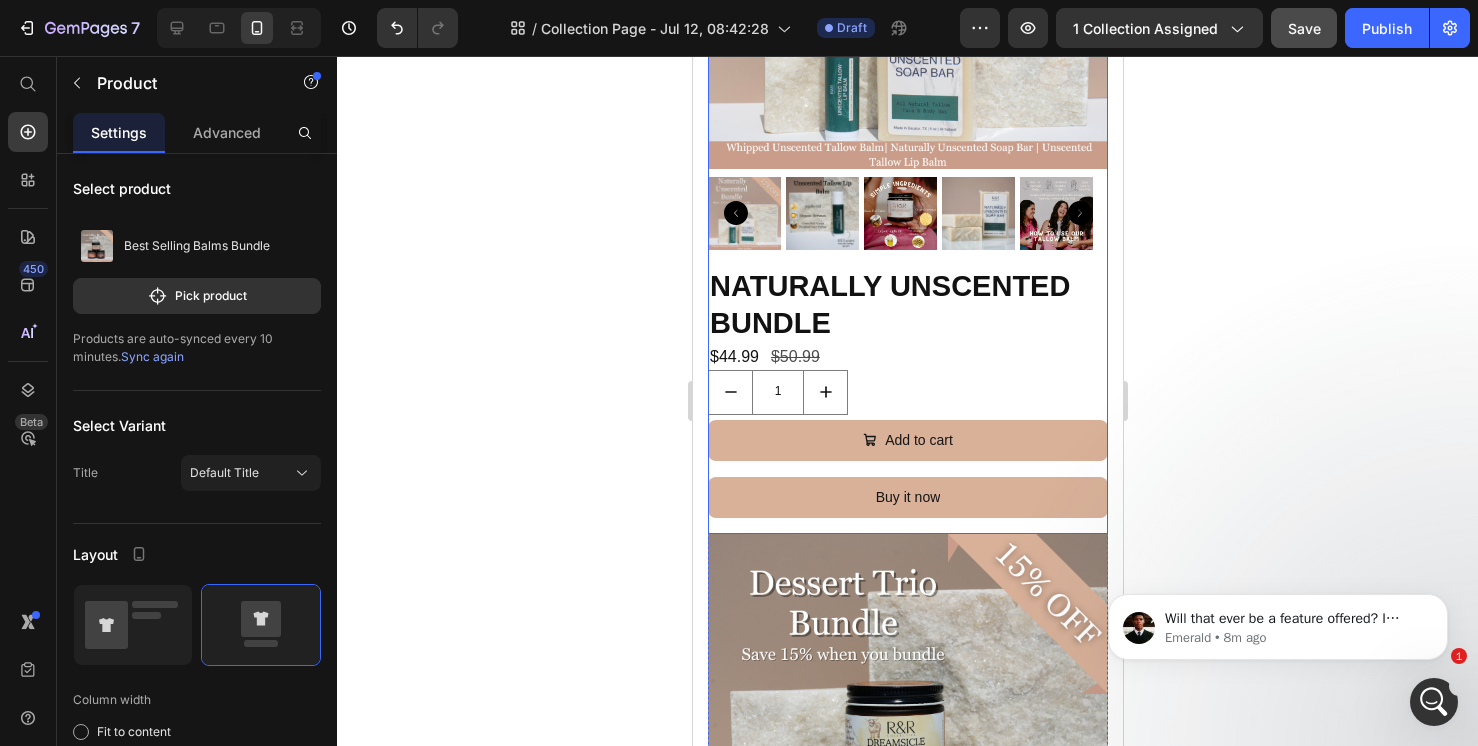 scroll, scrollTop: 4472, scrollLeft: 0, axis: vertical 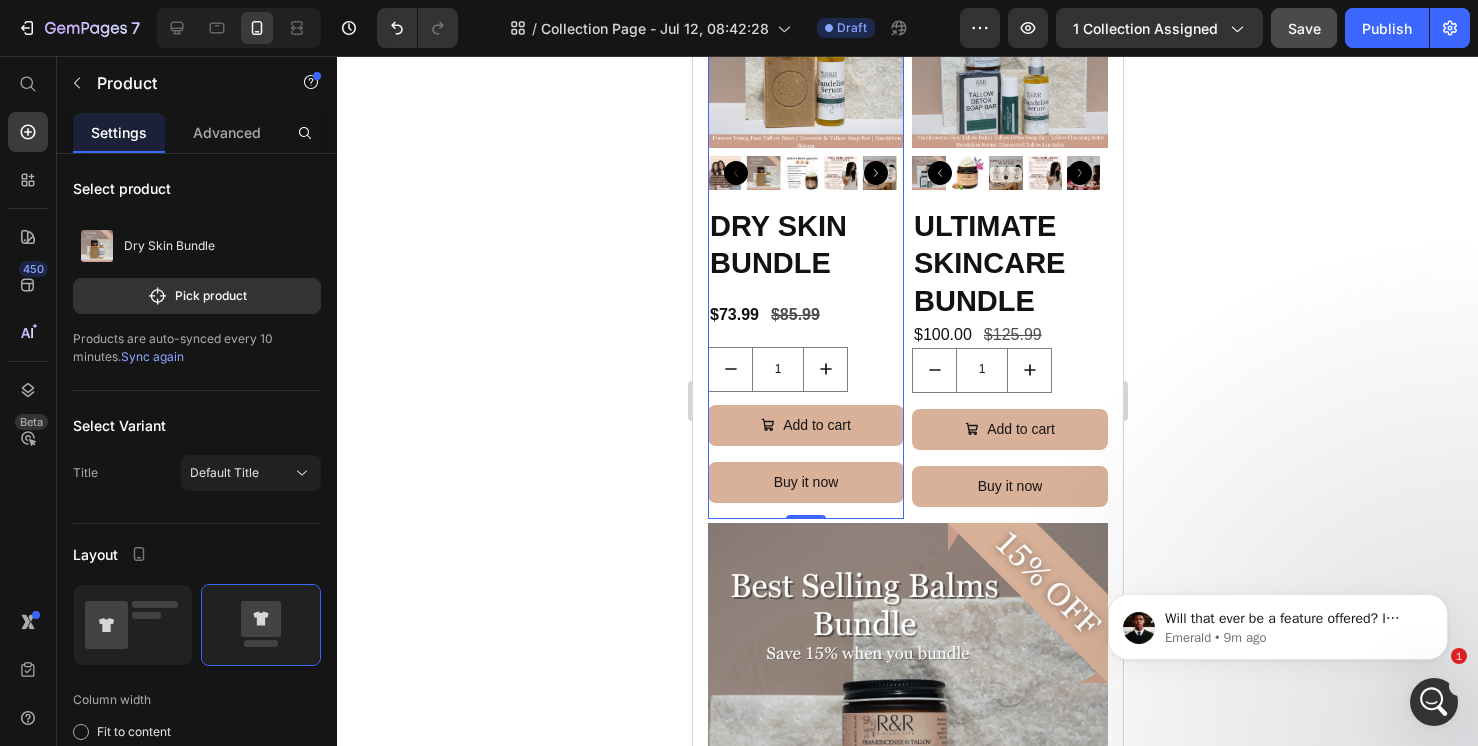 click on "Dry Skin Bundle Product Title $73.99 Product Price $85.99 Product Price Row 1 Product Quantity
Add to cart Add to Cart Buy it now Dynamic Checkout" at bounding box center [805, 363] 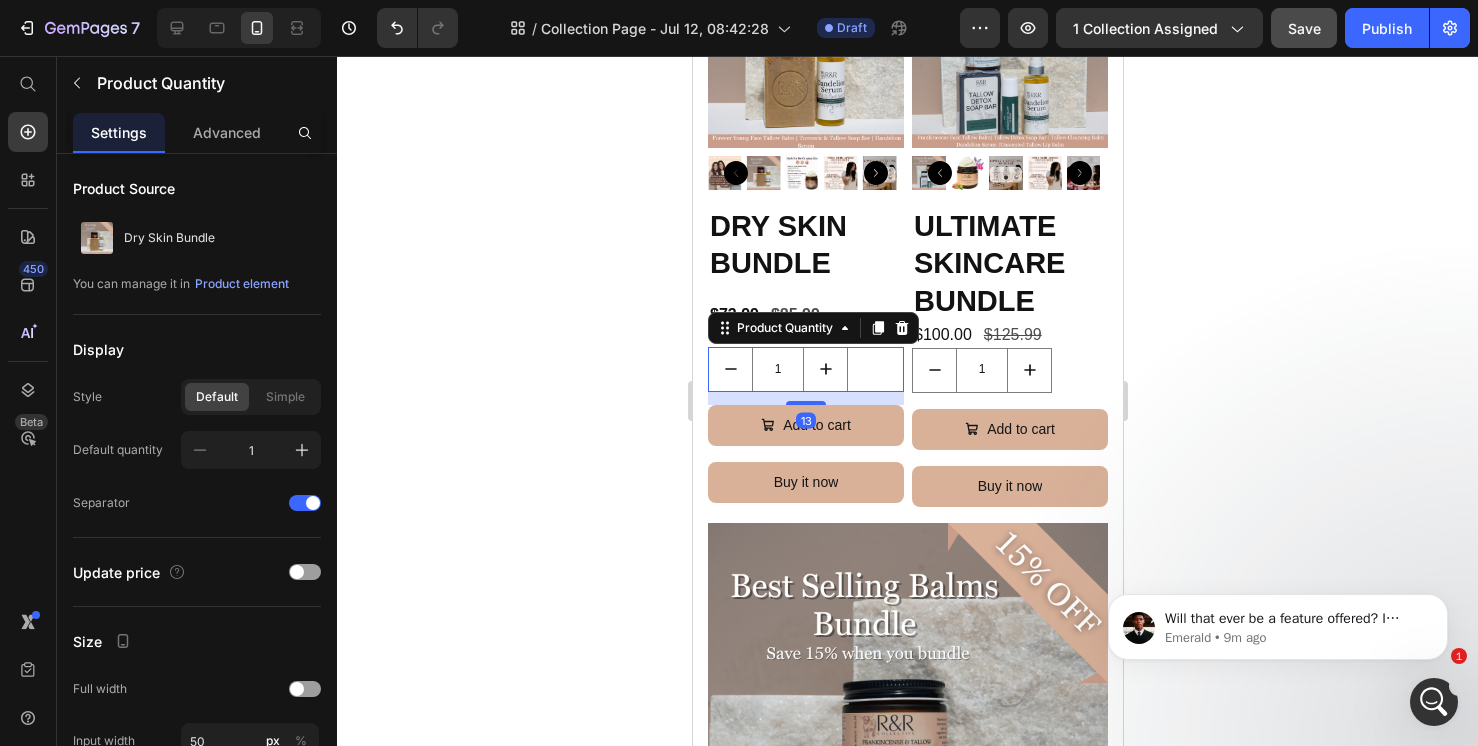 click on "13" at bounding box center (805, 398) 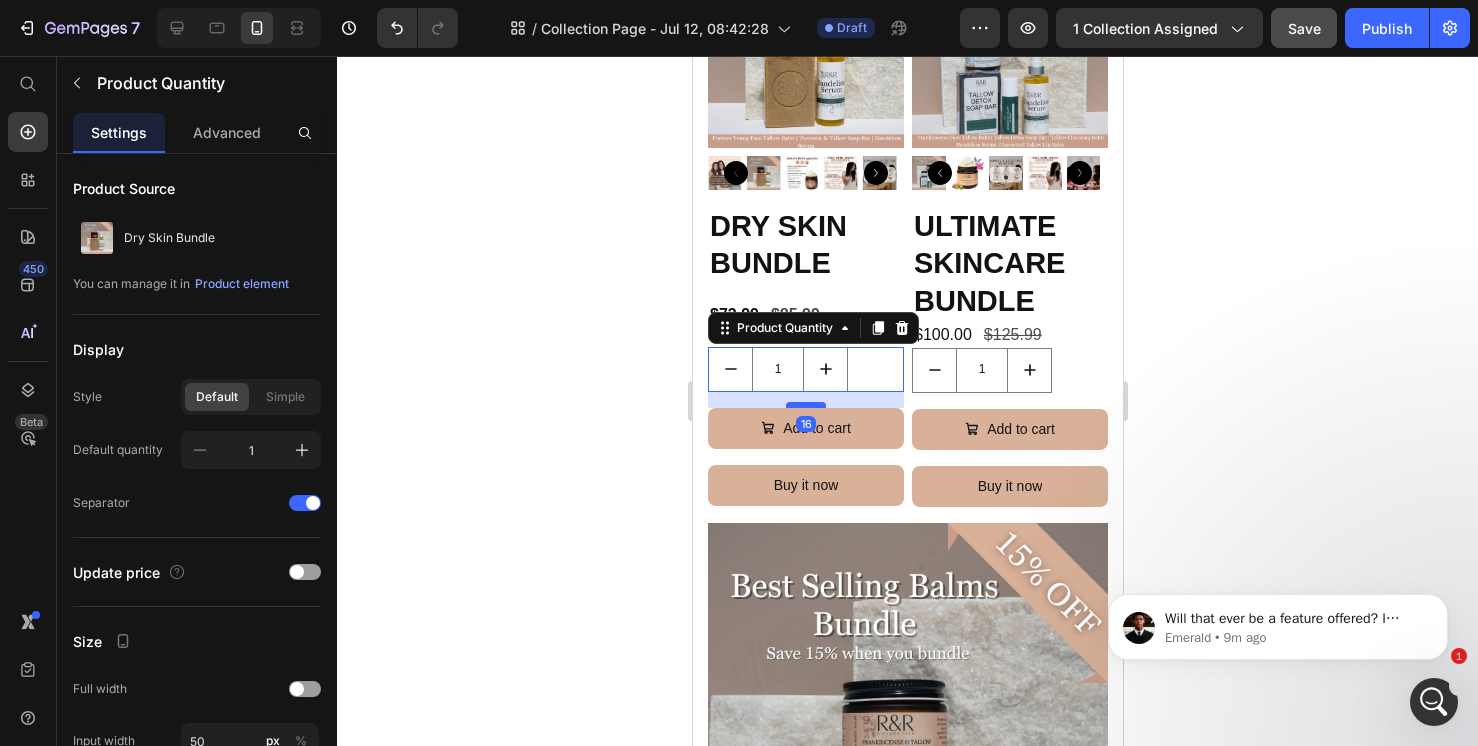 click at bounding box center [805, 405] 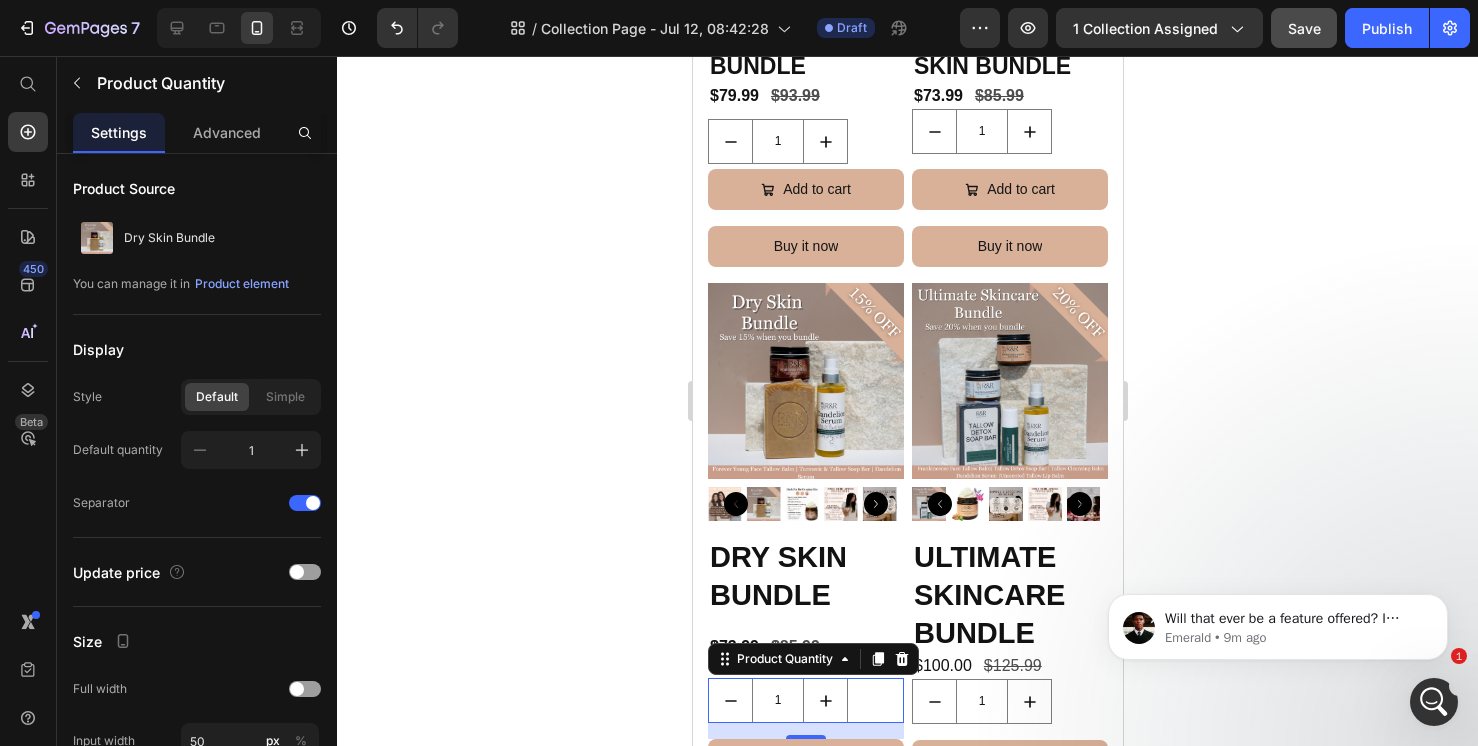 scroll, scrollTop: 1374, scrollLeft: 0, axis: vertical 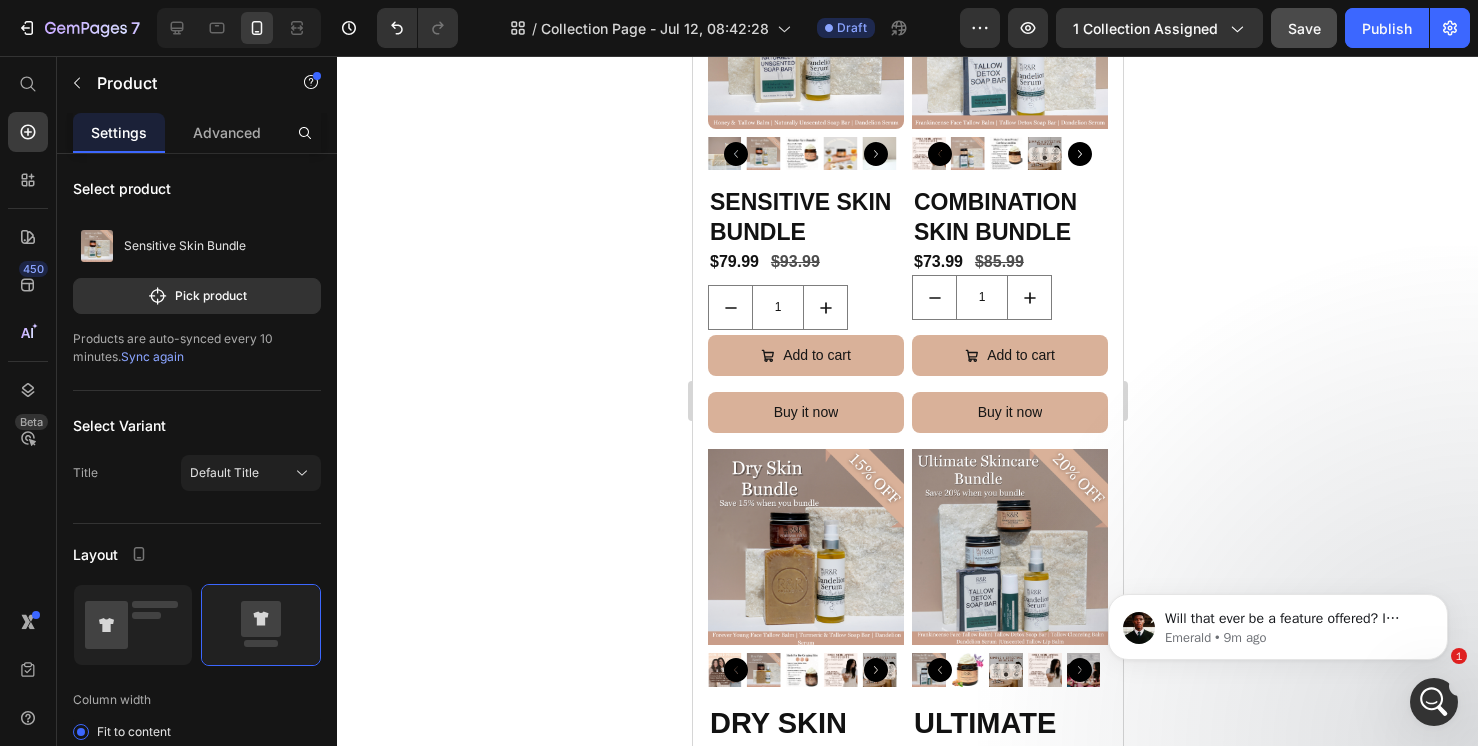 click on "Sensitive Skin Bundle Product Title $79.99 Product Price $93.99 Product Price Row 1 Product Quantity
Add to cart Add to Cart Buy it now Dynamic Checkout" at bounding box center (805, 317) 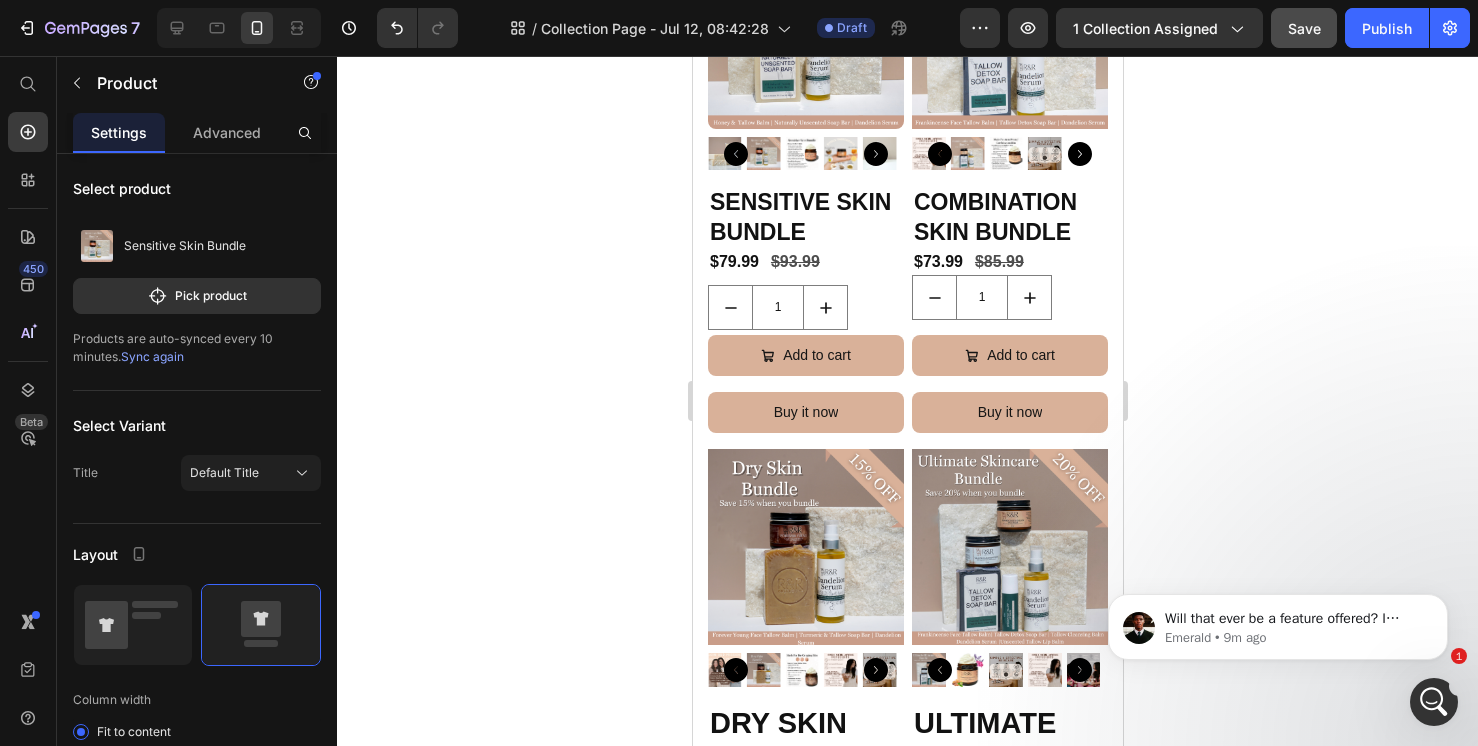 click on "Sensitive Skin Bundle Product Title $79.99 Product Price $93.99 Product Price Row 1 Product Quantity
Add to cart Add to Cart Buy it now Dynamic Checkout" at bounding box center (805, 317) 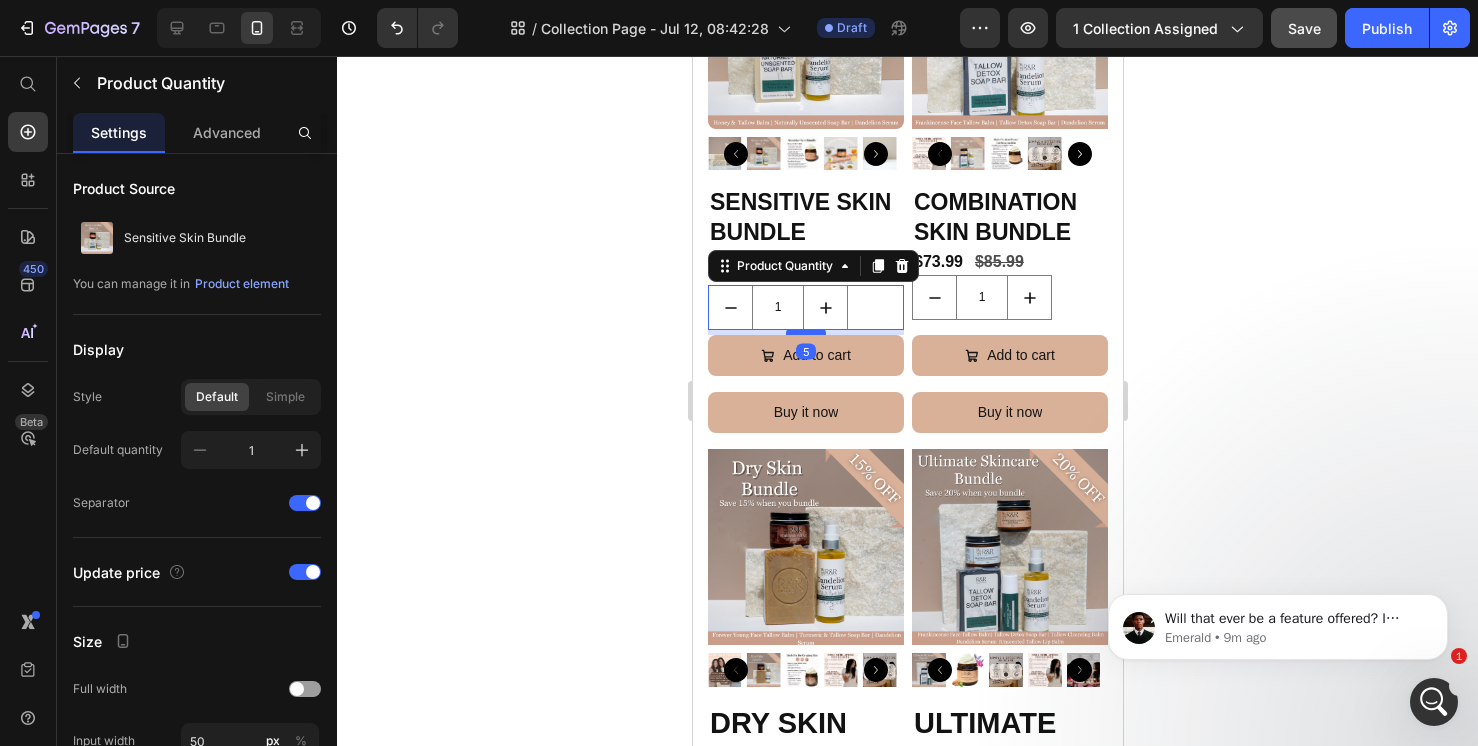 click at bounding box center (805, 332) 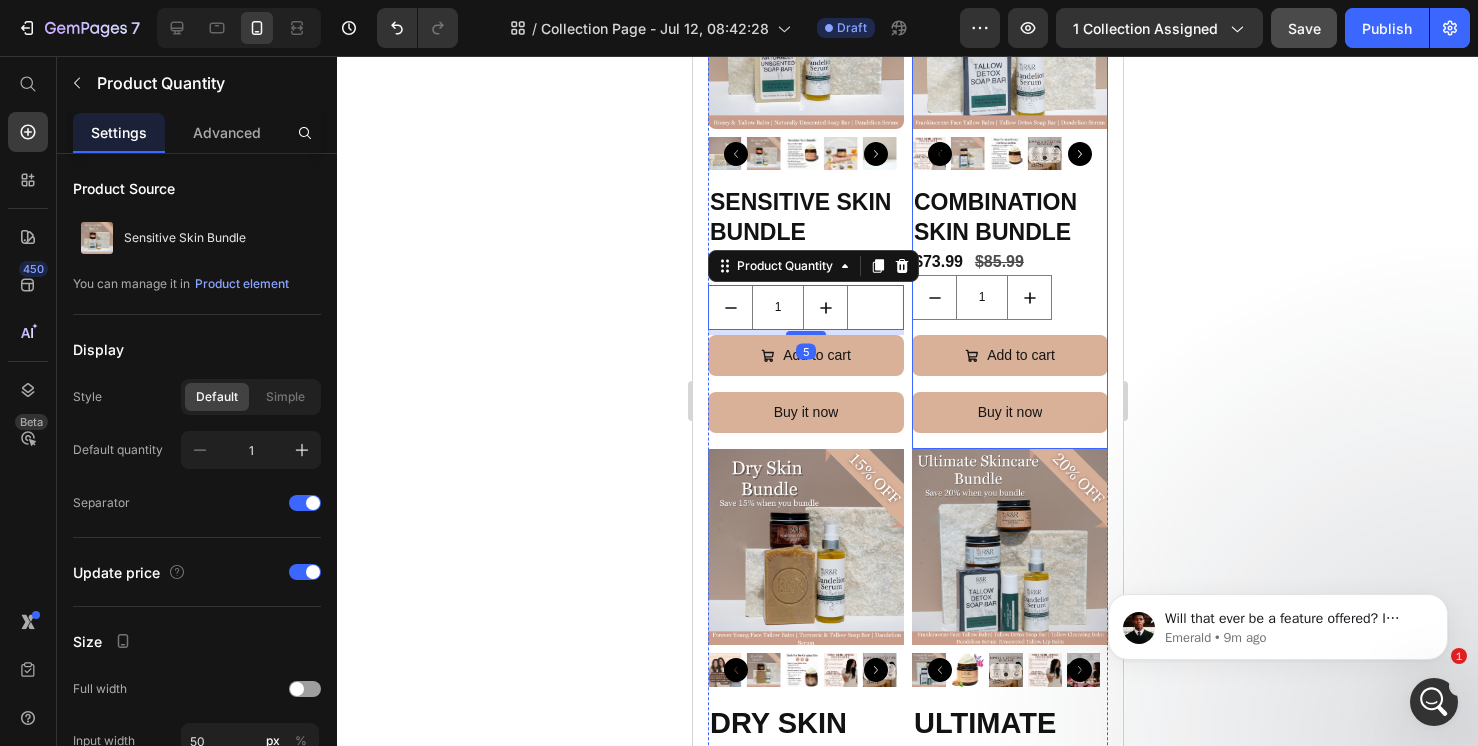 click 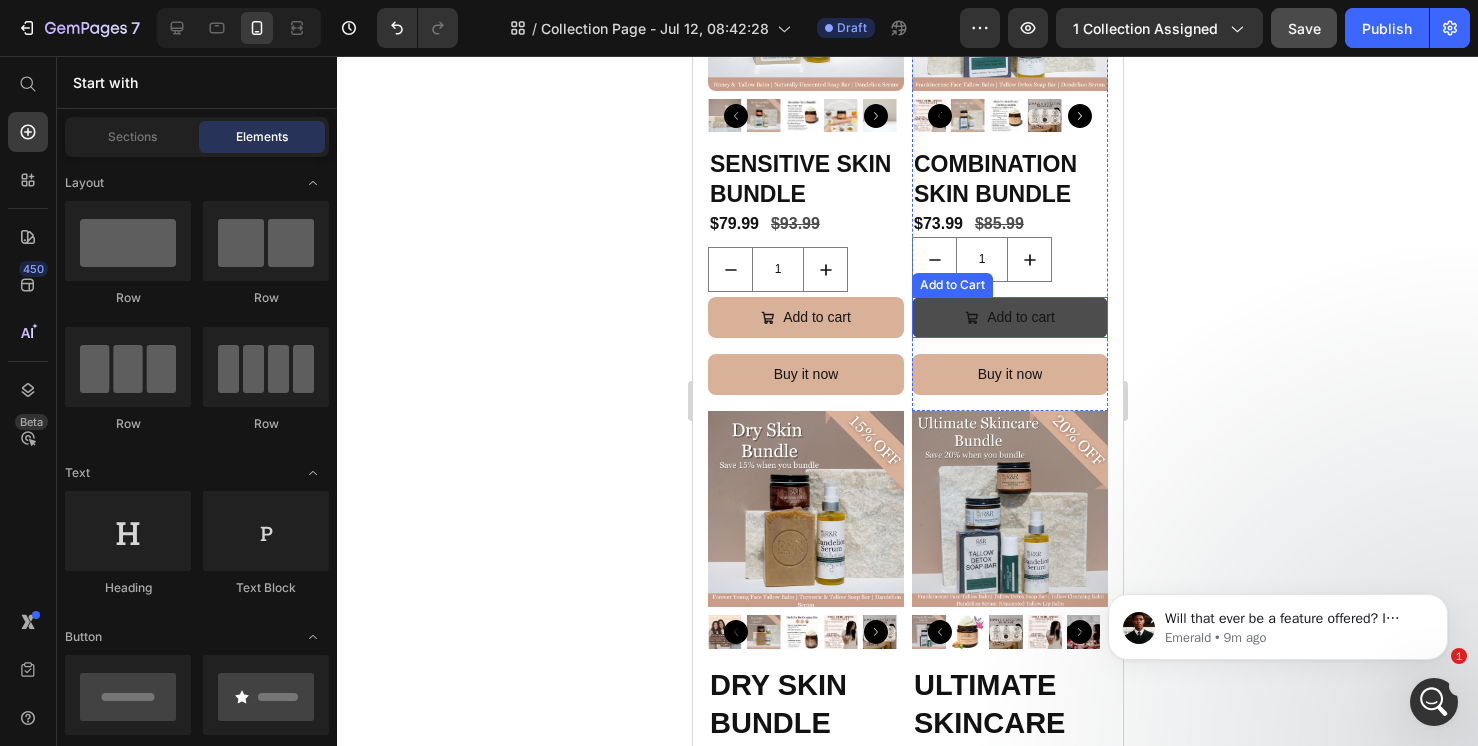 scroll, scrollTop: 1413, scrollLeft: 0, axis: vertical 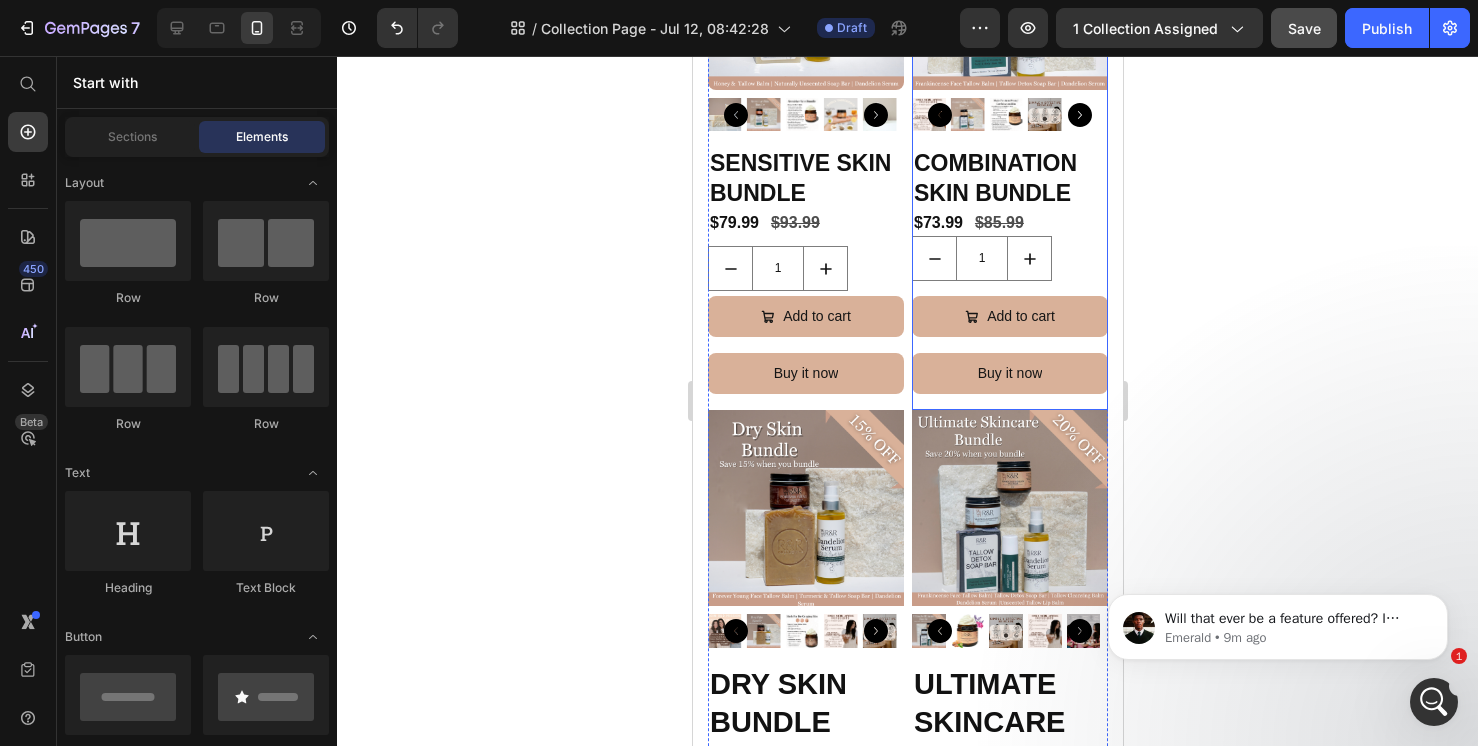 click 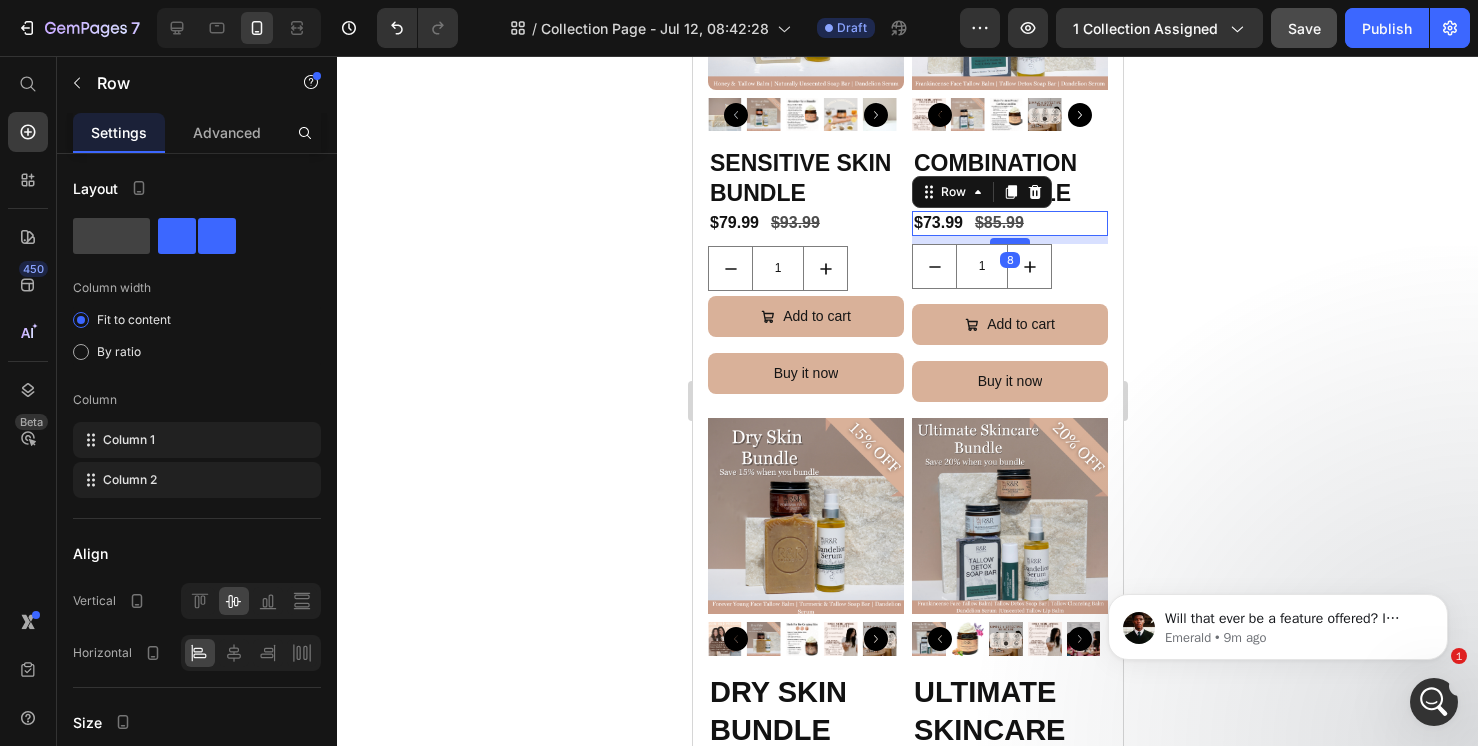 click at bounding box center [1009, 241] 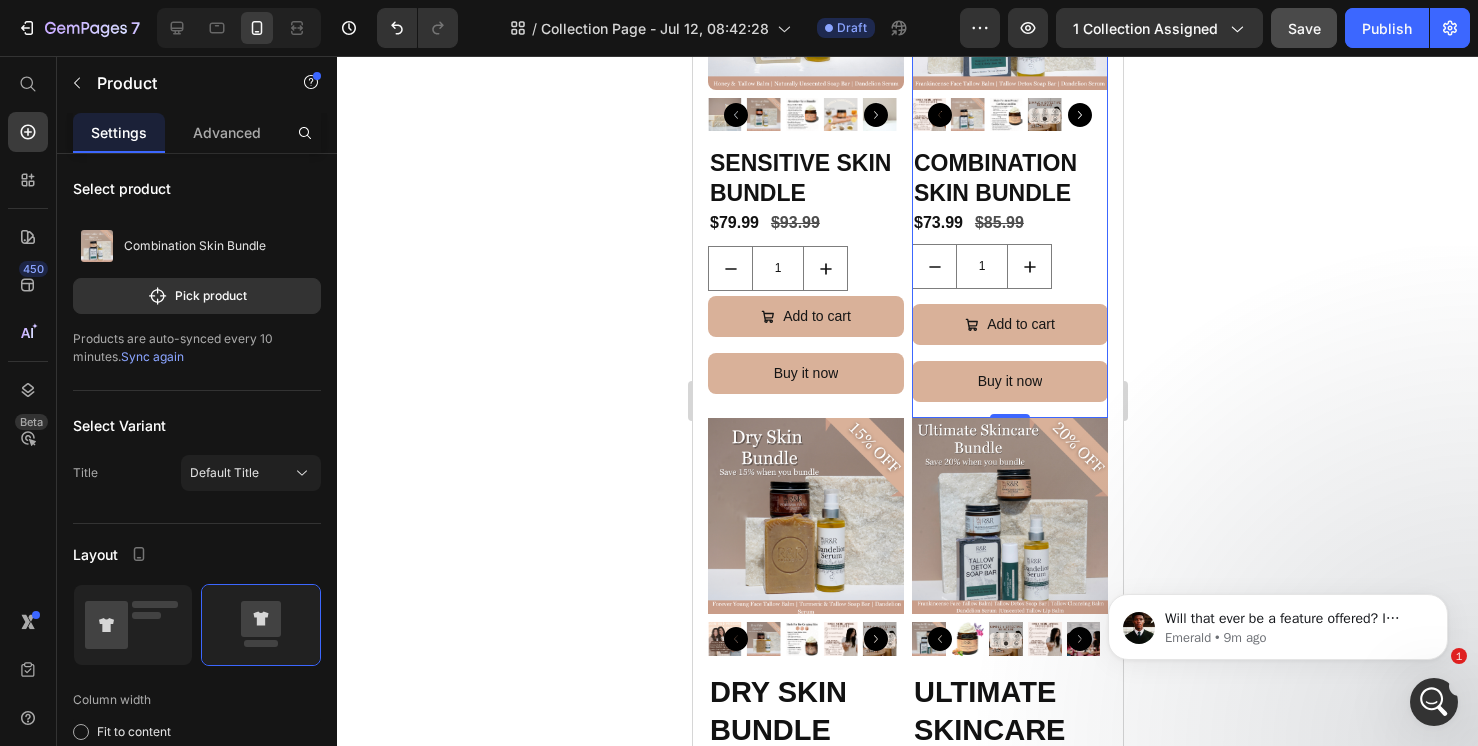 click on "Combination Skin Bundle Product Title $73.99 Product Price $85.99 Product Price Row 1 Product Quantity
Add to cart Add to Cart Buy it now Dynamic Checkout" at bounding box center (1009, 282) 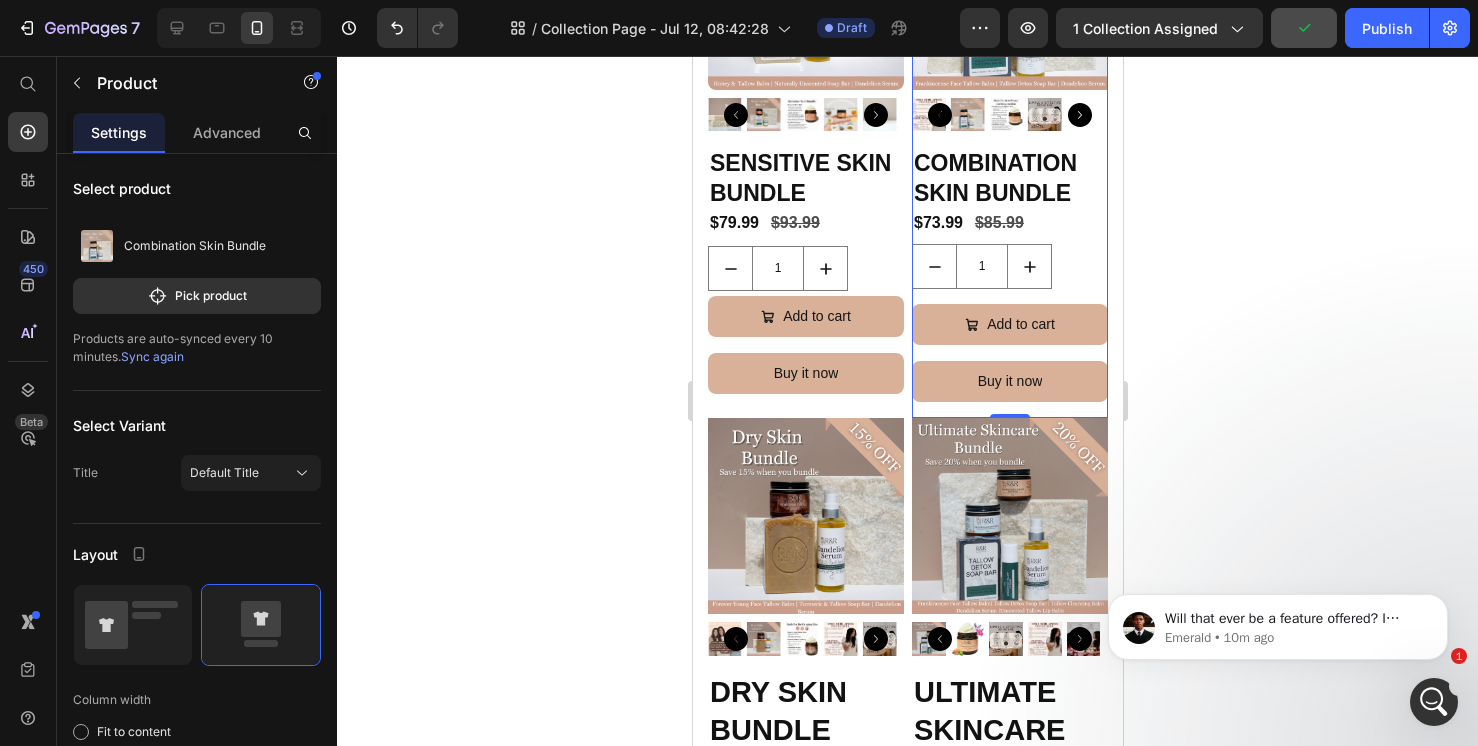 click on "Combination Skin Bundle Product Title $73.99 Product Price $85.99 Product Price Row 1 Product Quantity
Add to cart Add to Cart Buy it now Dynamic Checkout" at bounding box center (1009, 282) 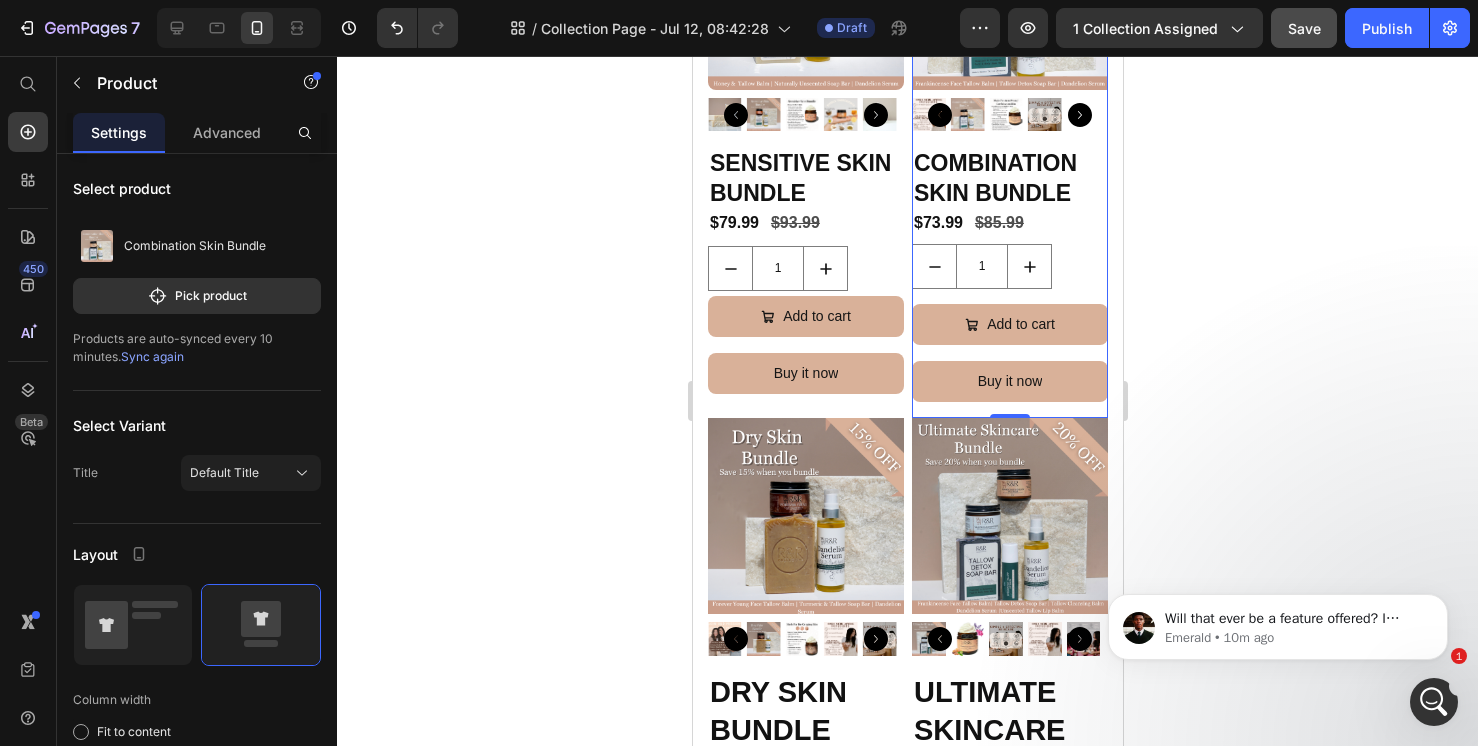 click on "Combination Skin Bundle Product Title $73.99 Product Price $85.99 Product Price Row 1 Product Quantity
Add to cart Add to Cart Buy it now Dynamic Checkout" at bounding box center [1009, 282] 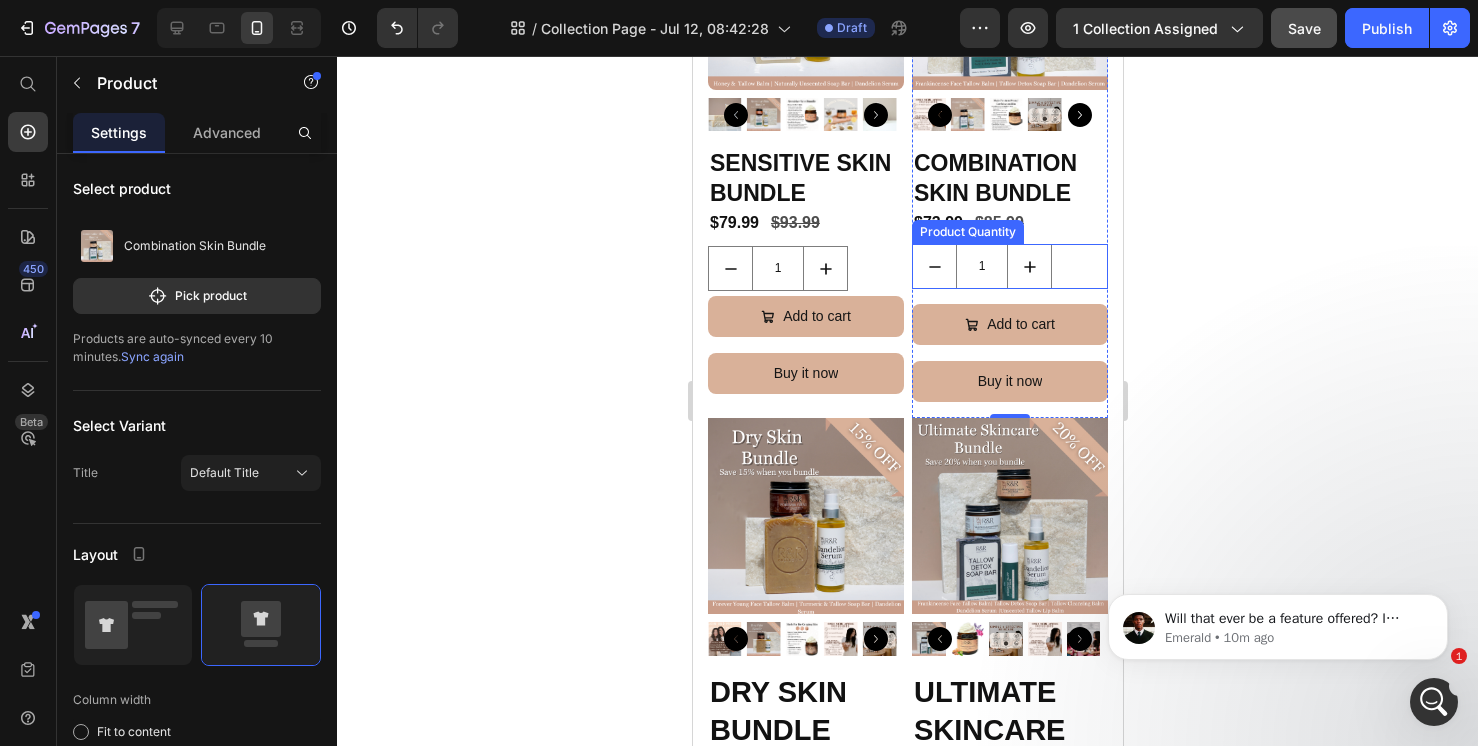 click on "1" at bounding box center (1009, 266) 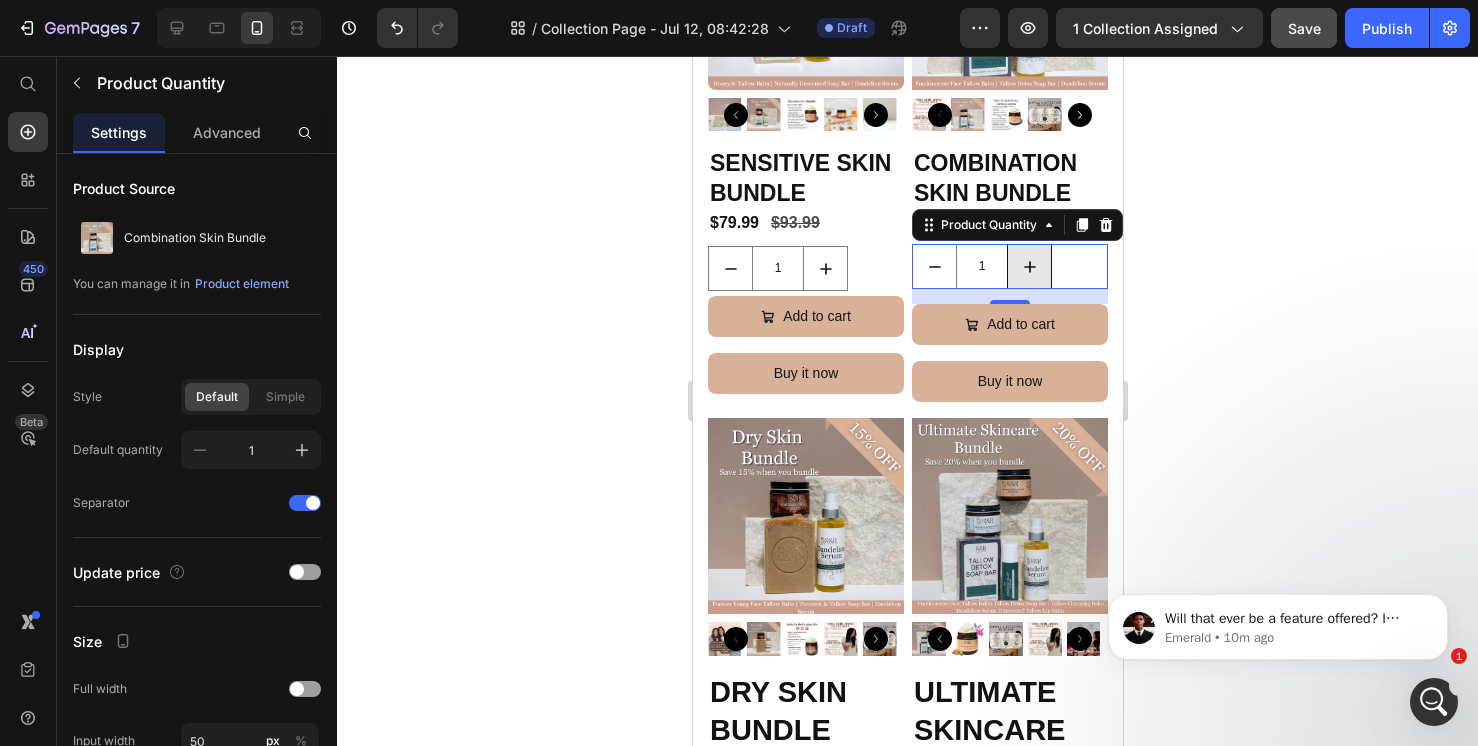 drag, startPoint x: 1007, startPoint y: 287, endPoint x: 1009, endPoint y: 274, distance: 13.152946 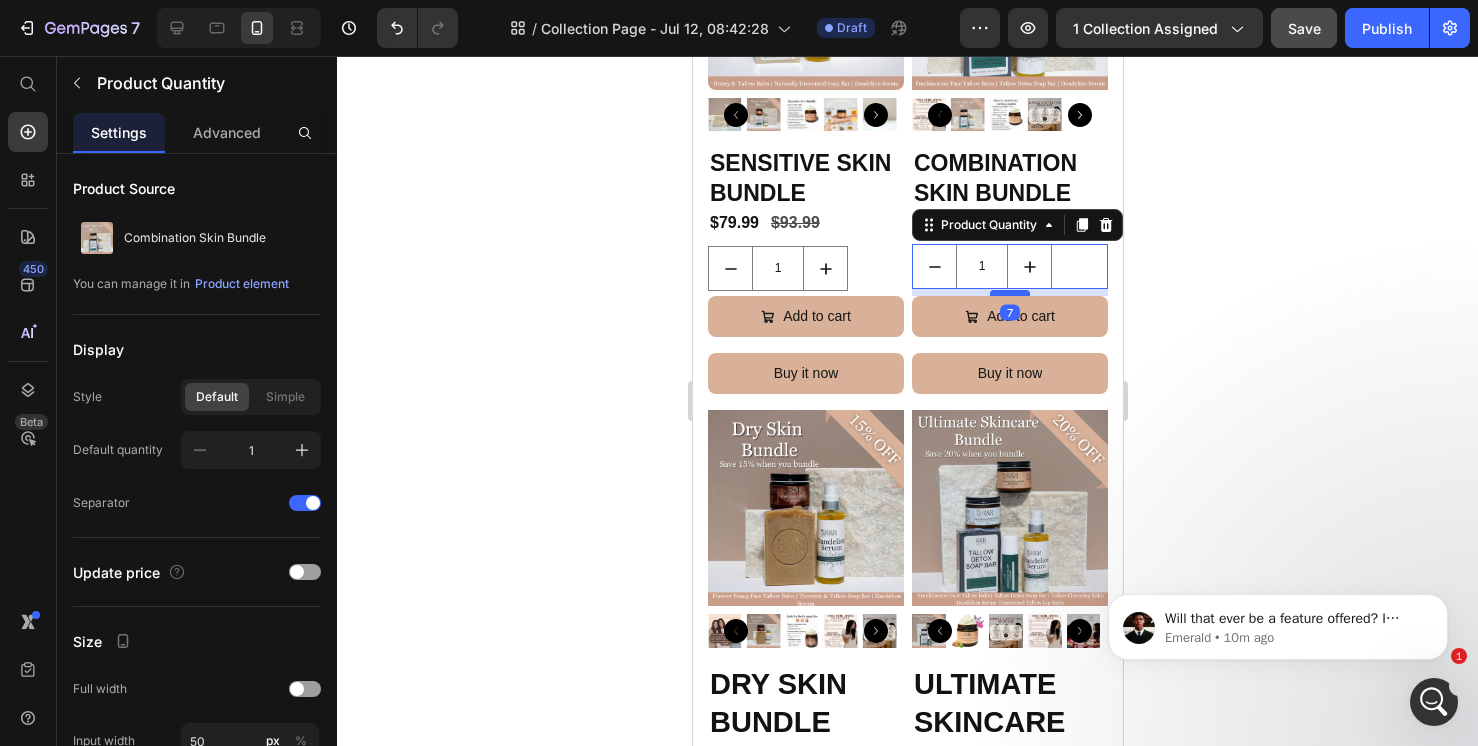 click at bounding box center (1009, 293) 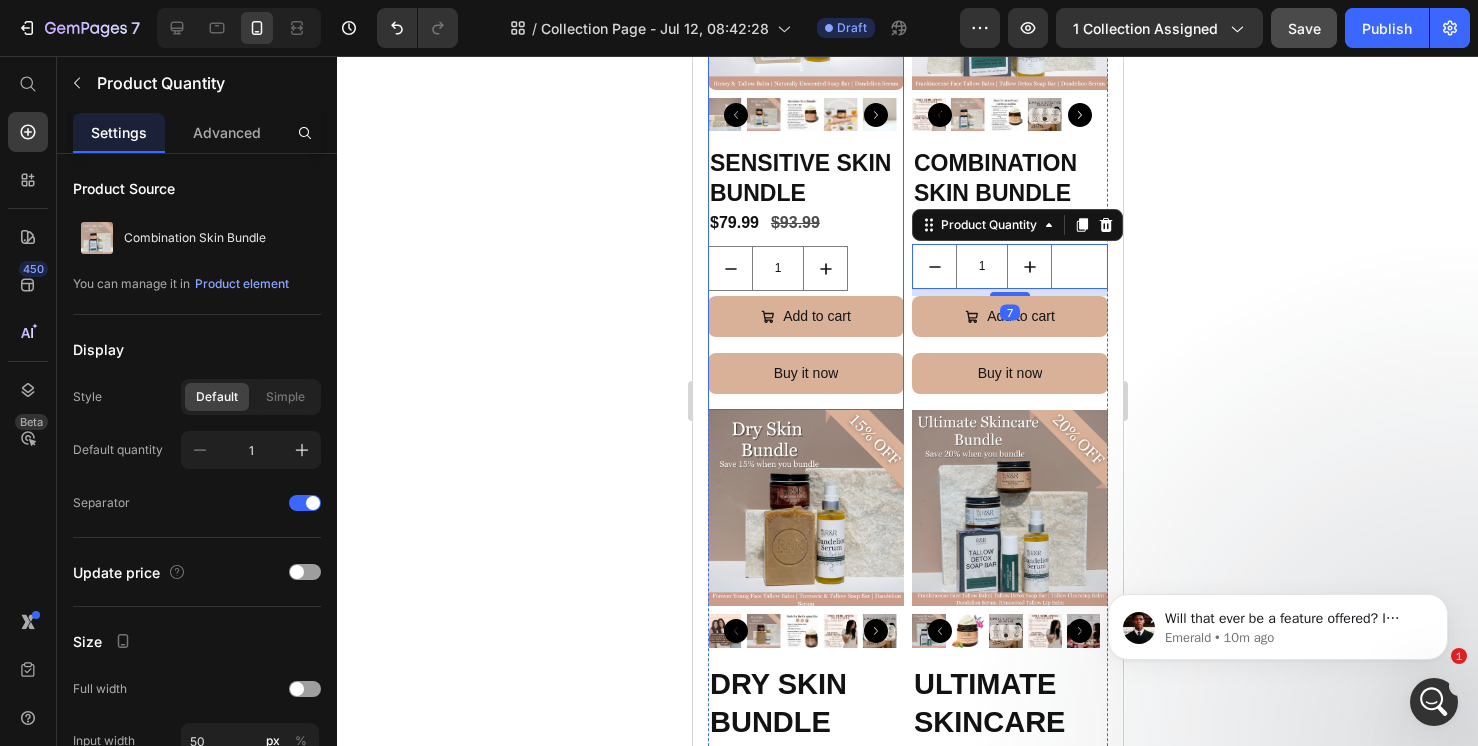 click 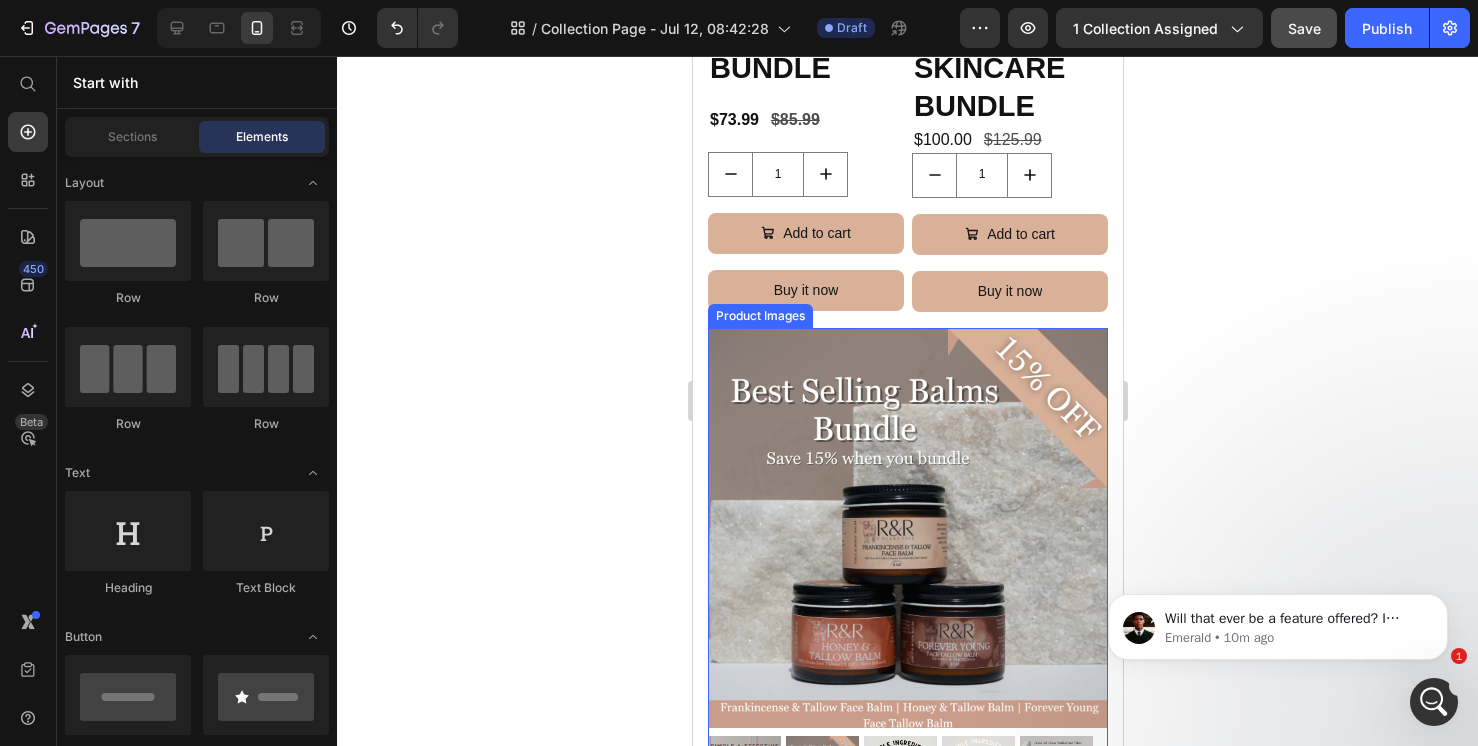 scroll, scrollTop: 2207, scrollLeft: 0, axis: vertical 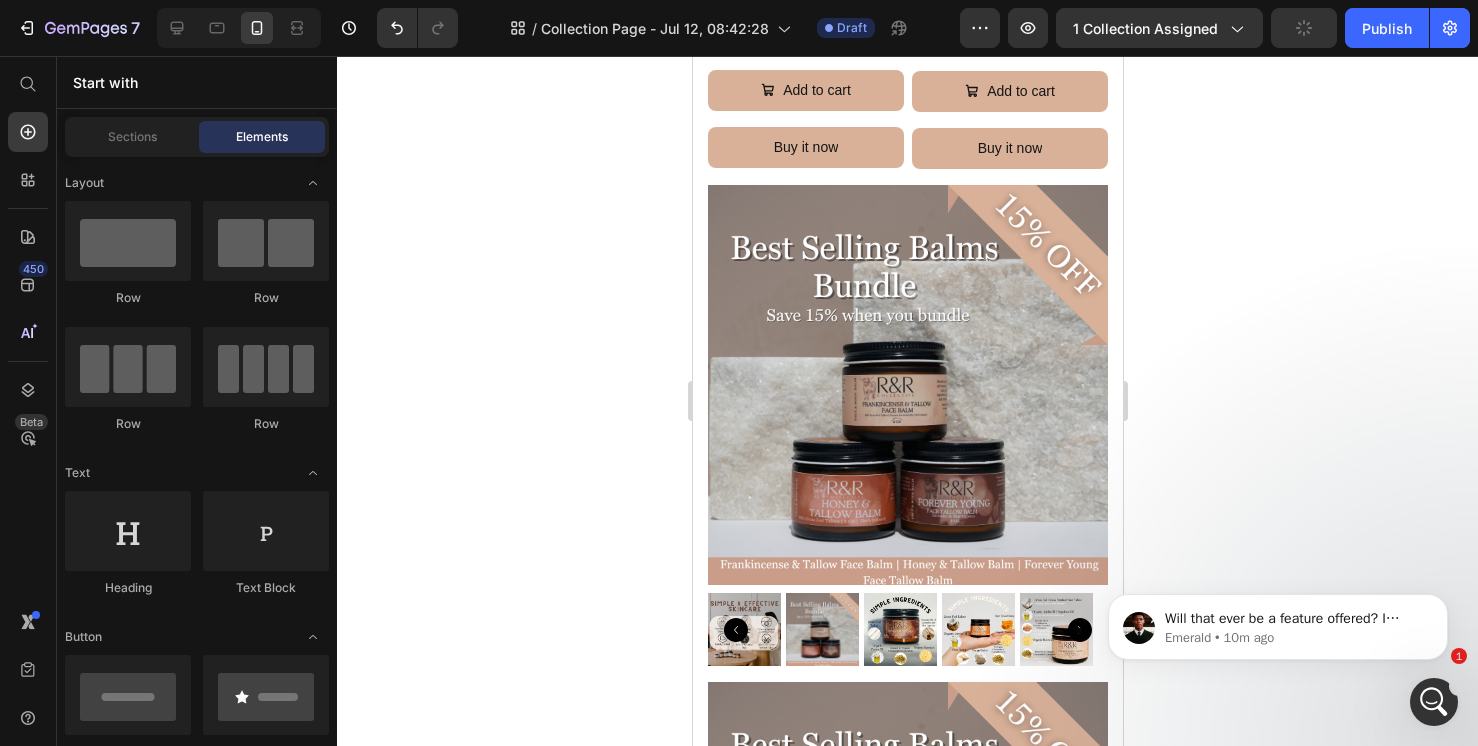click on "Row" 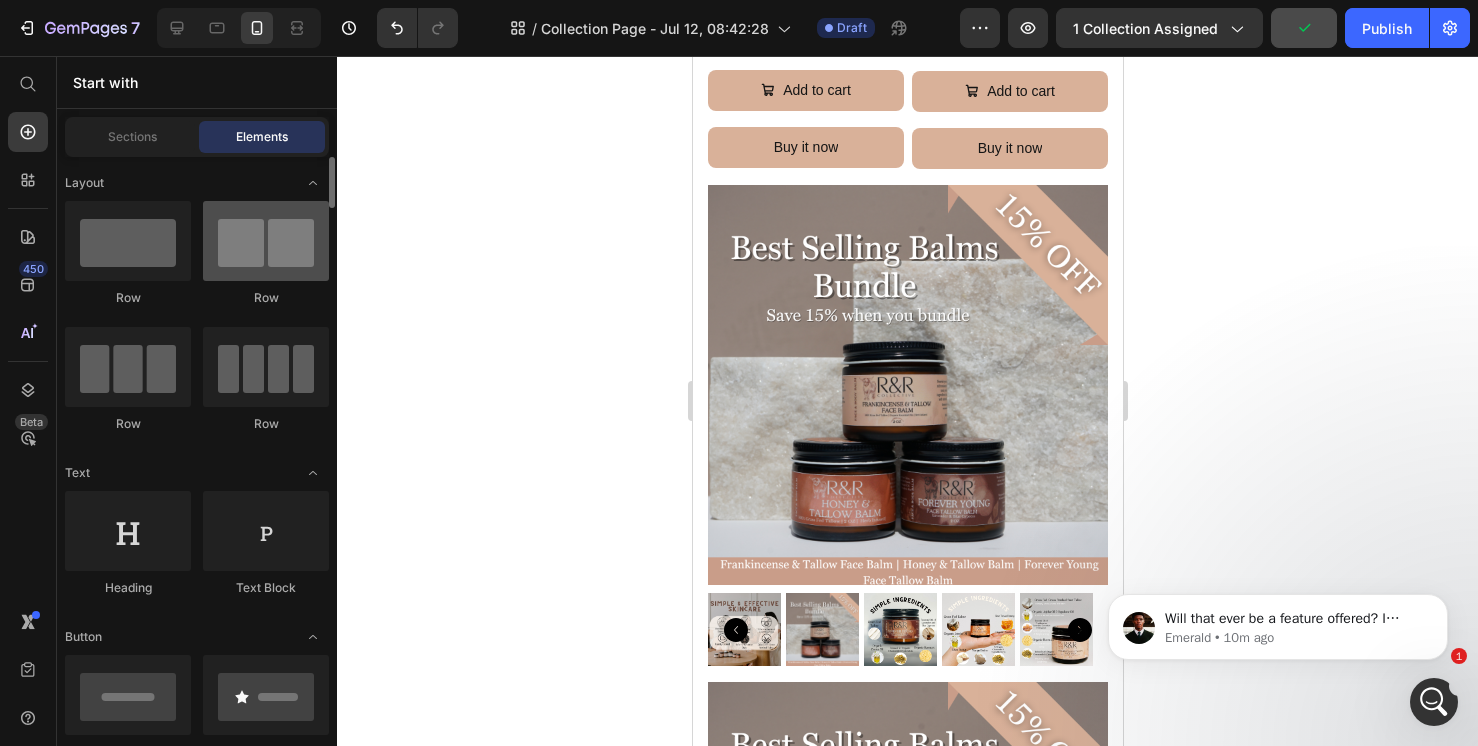 click at bounding box center [266, 241] 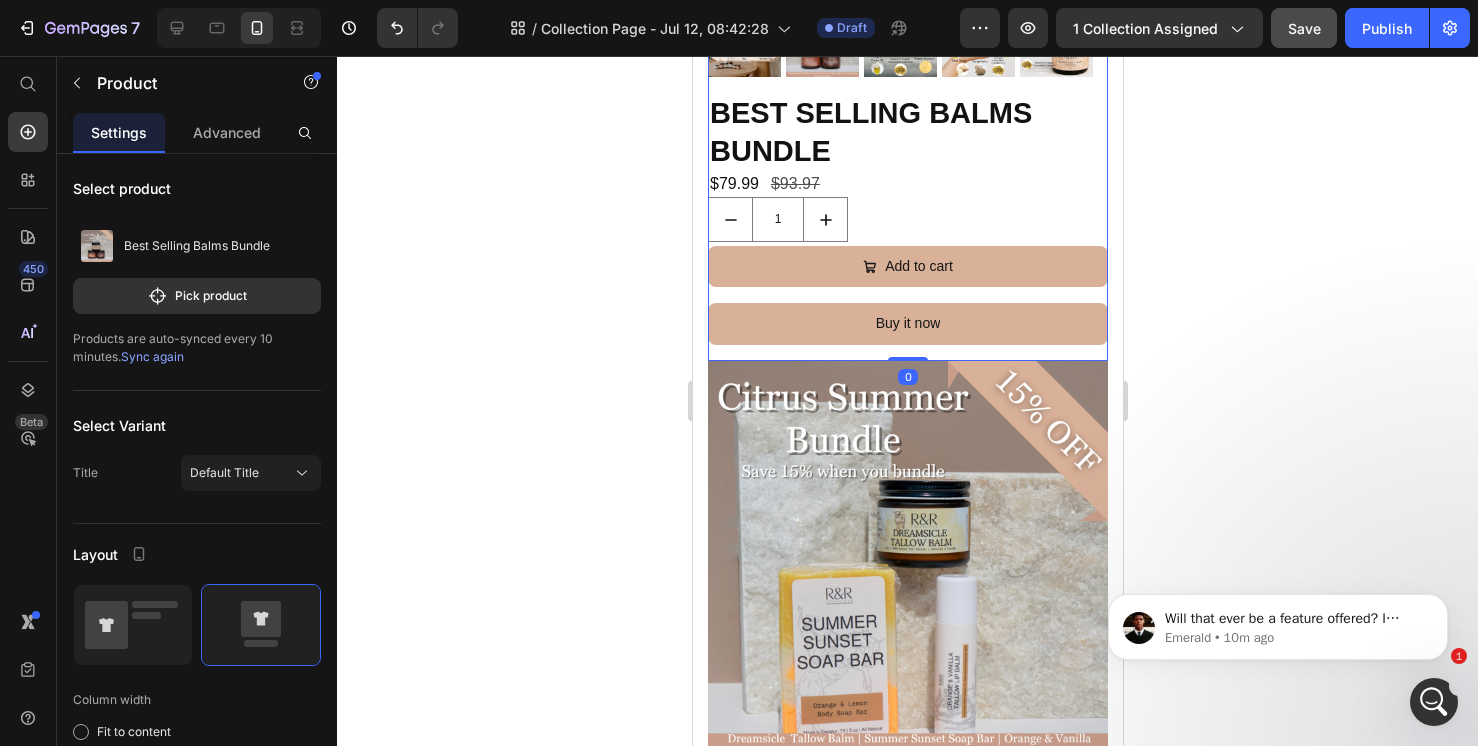 scroll, scrollTop: 3323, scrollLeft: 0, axis: vertical 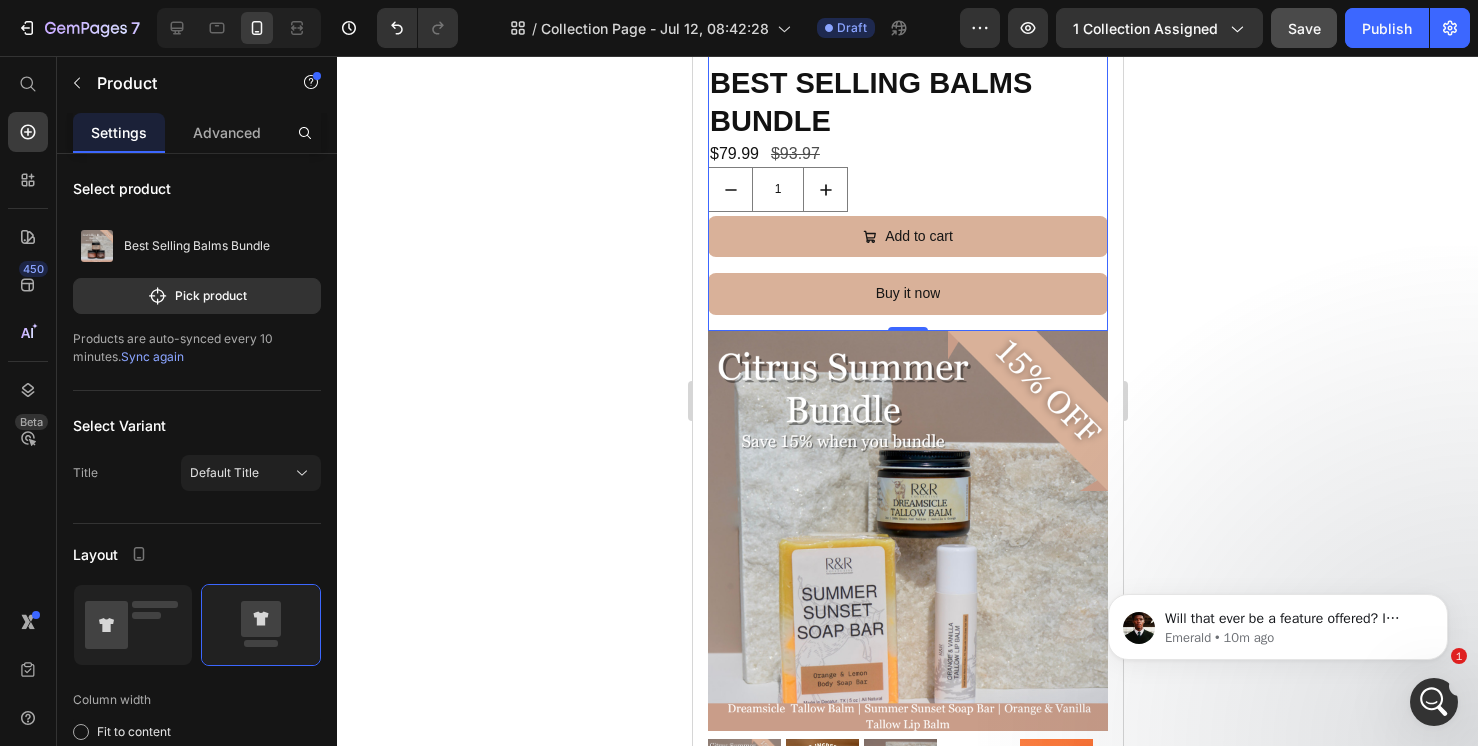 click on "Best Selling Balms Bundle Product Title $79.99 Product Price $93.97 Product Price Row 1 Product Quantity
Add to cart Add to Cart Buy it now Dynamic Checkout" at bounding box center (907, 197) 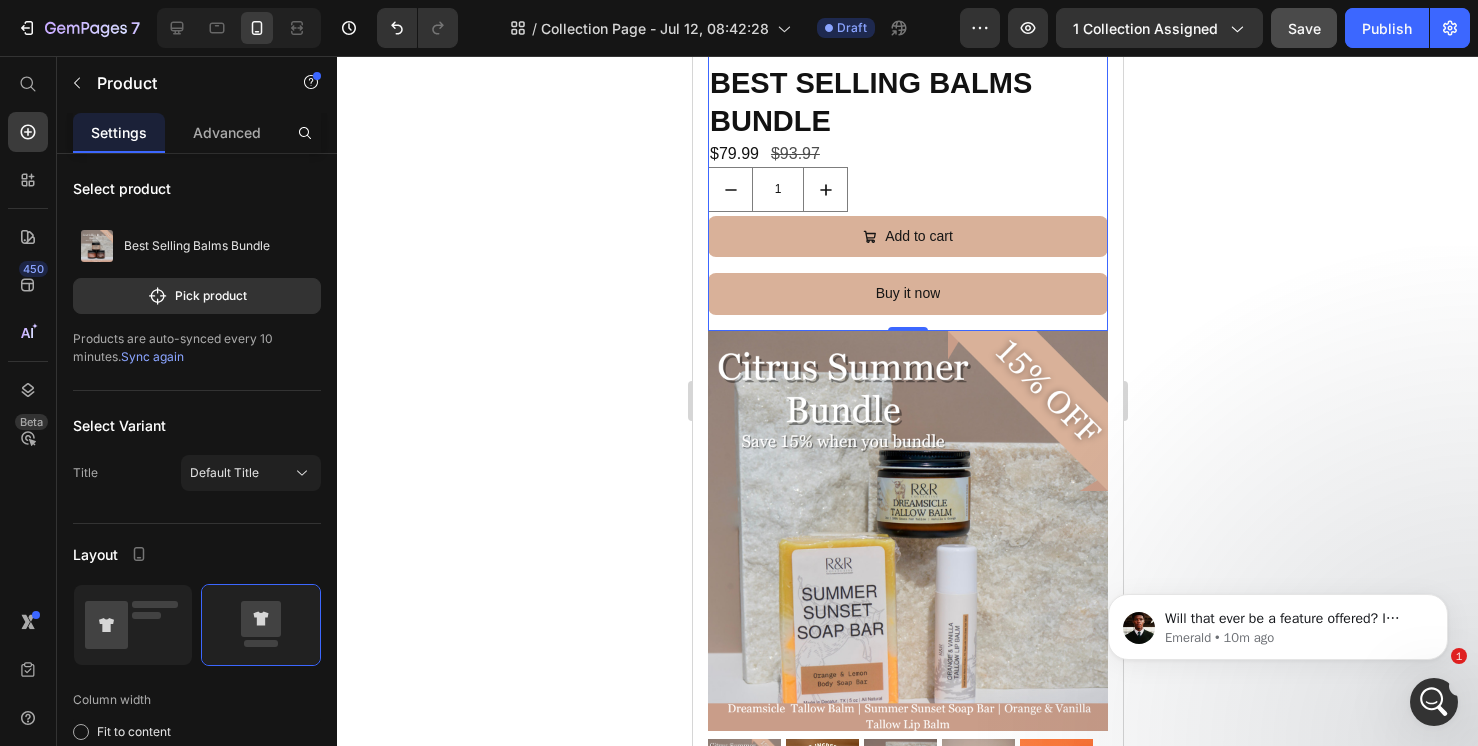 click on "Best Selling Balms Bundle Product Title $79.99 Product Price $93.97 Product Price Row 1 Product Quantity
Add to cart Add to Cart Buy it now Dynamic Checkout" at bounding box center (907, 197) 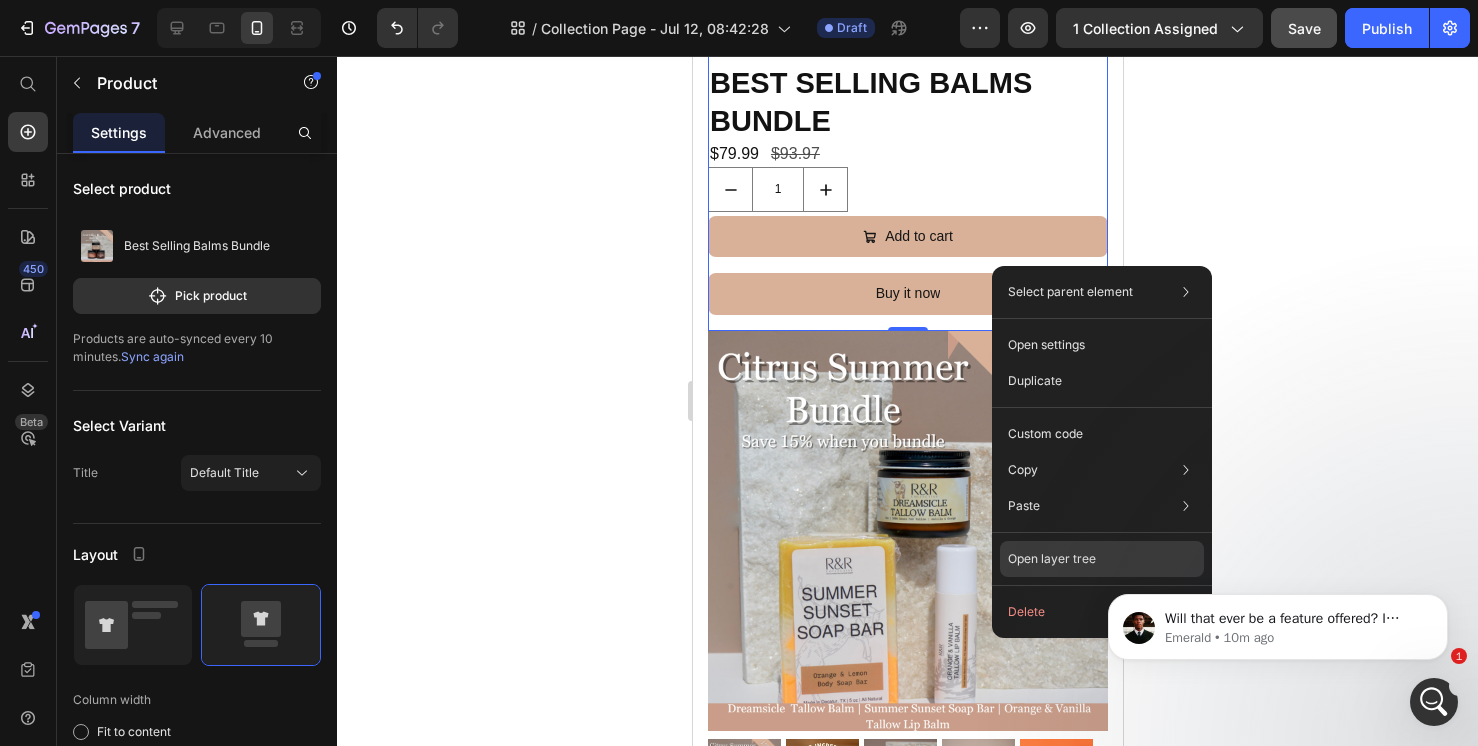 click on "Open layer tree" at bounding box center (1052, 559) 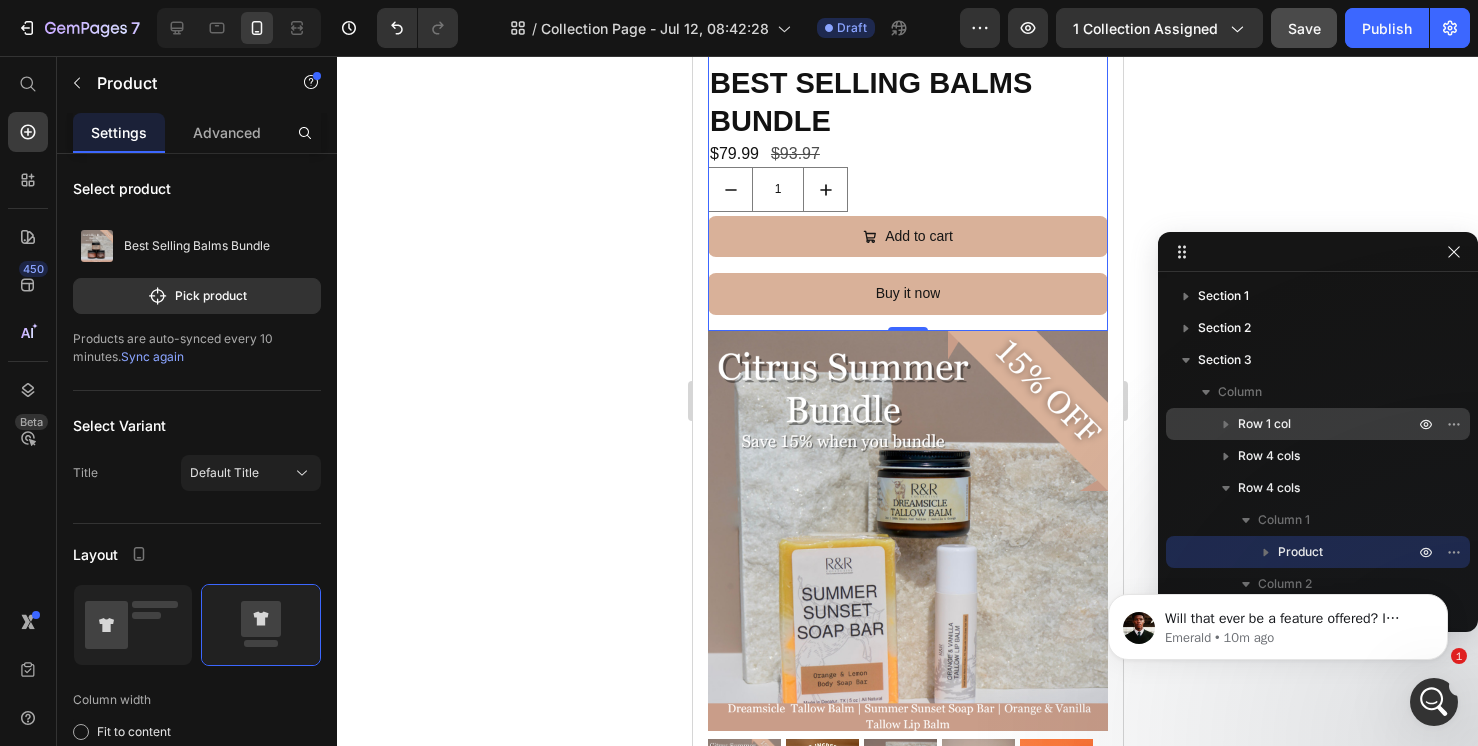 click on "Row 1 col" at bounding box center [1264, 424] 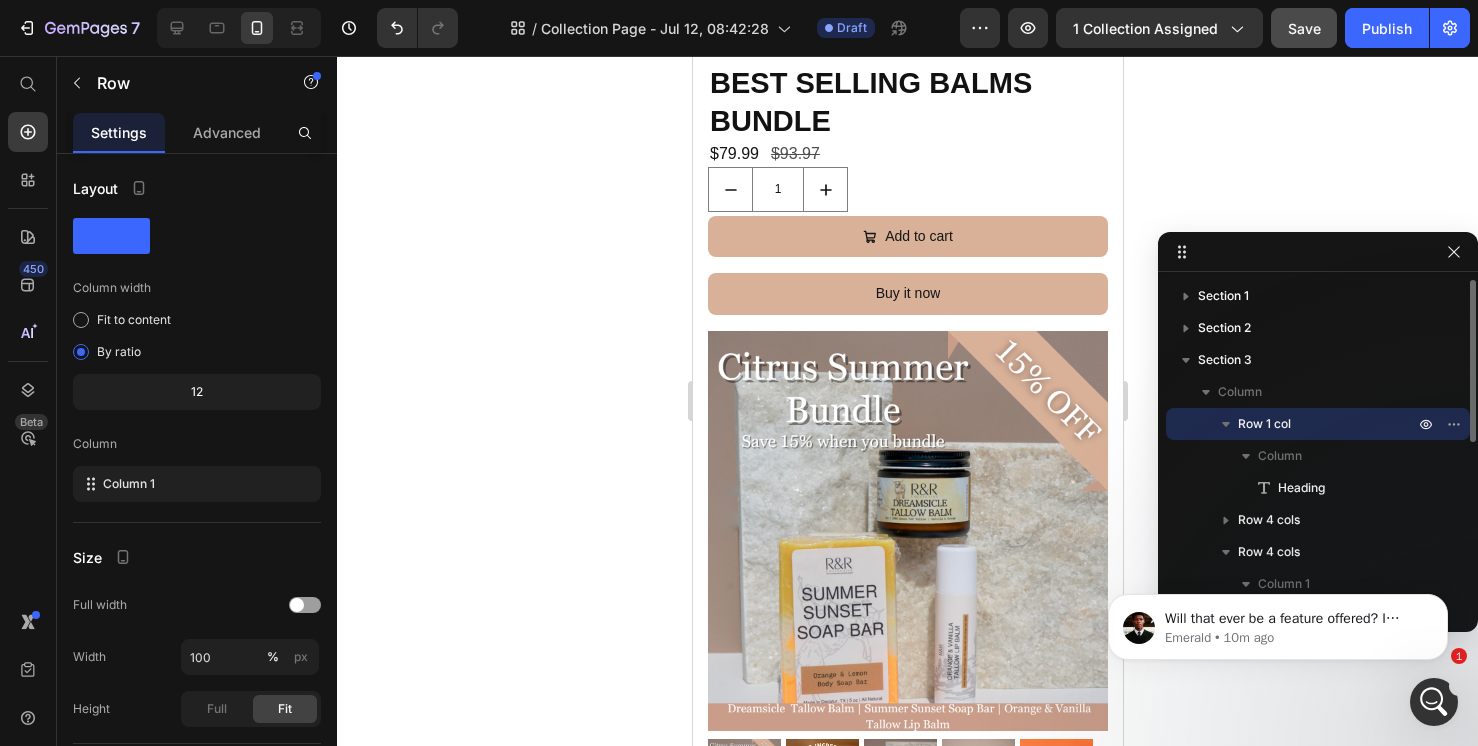 scroll, scrollTop: 1104, scrollLeft: 0, axis: vertical 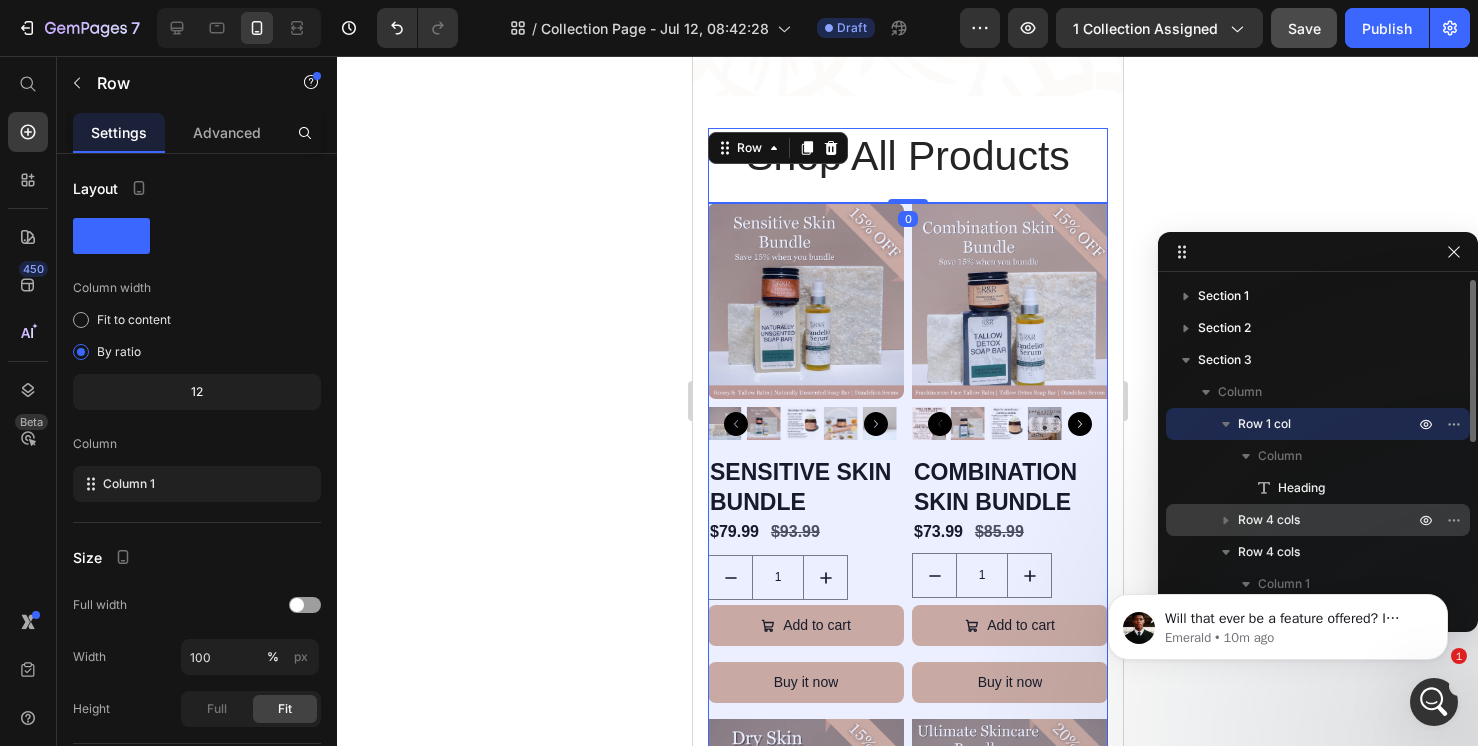 click on "Row 4 cols" at bounding box center [1269, 520] 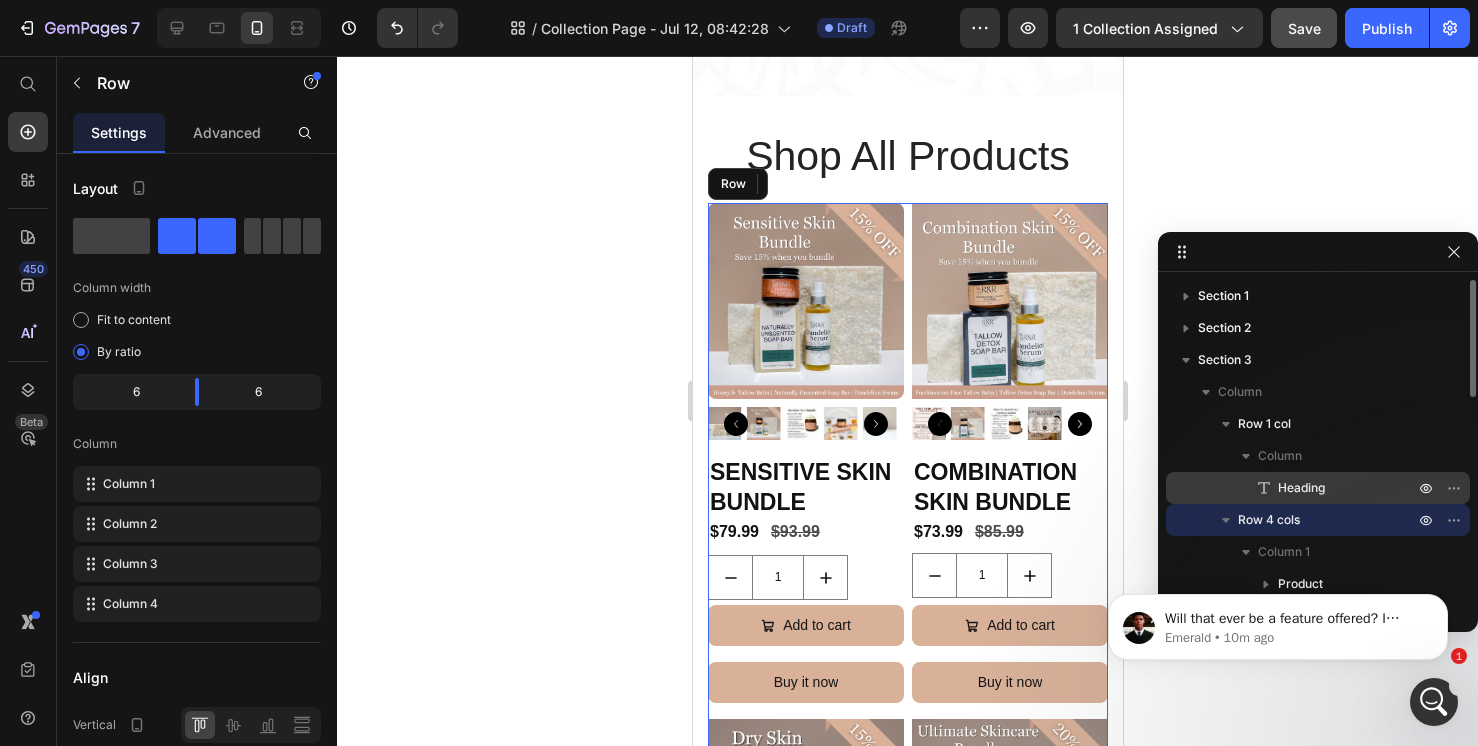scroll, scrollTop: 1178, scrollLeft: 0, axis: vertical 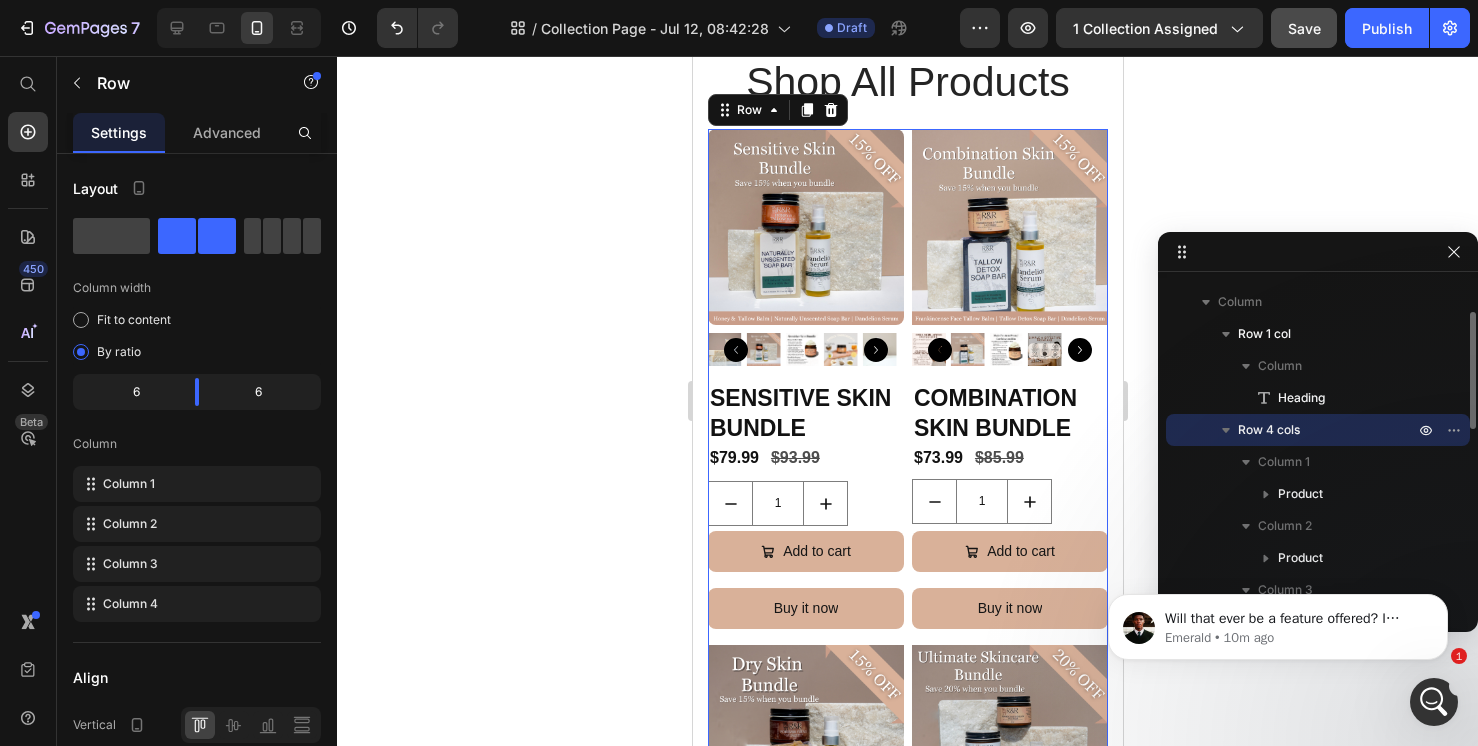 click 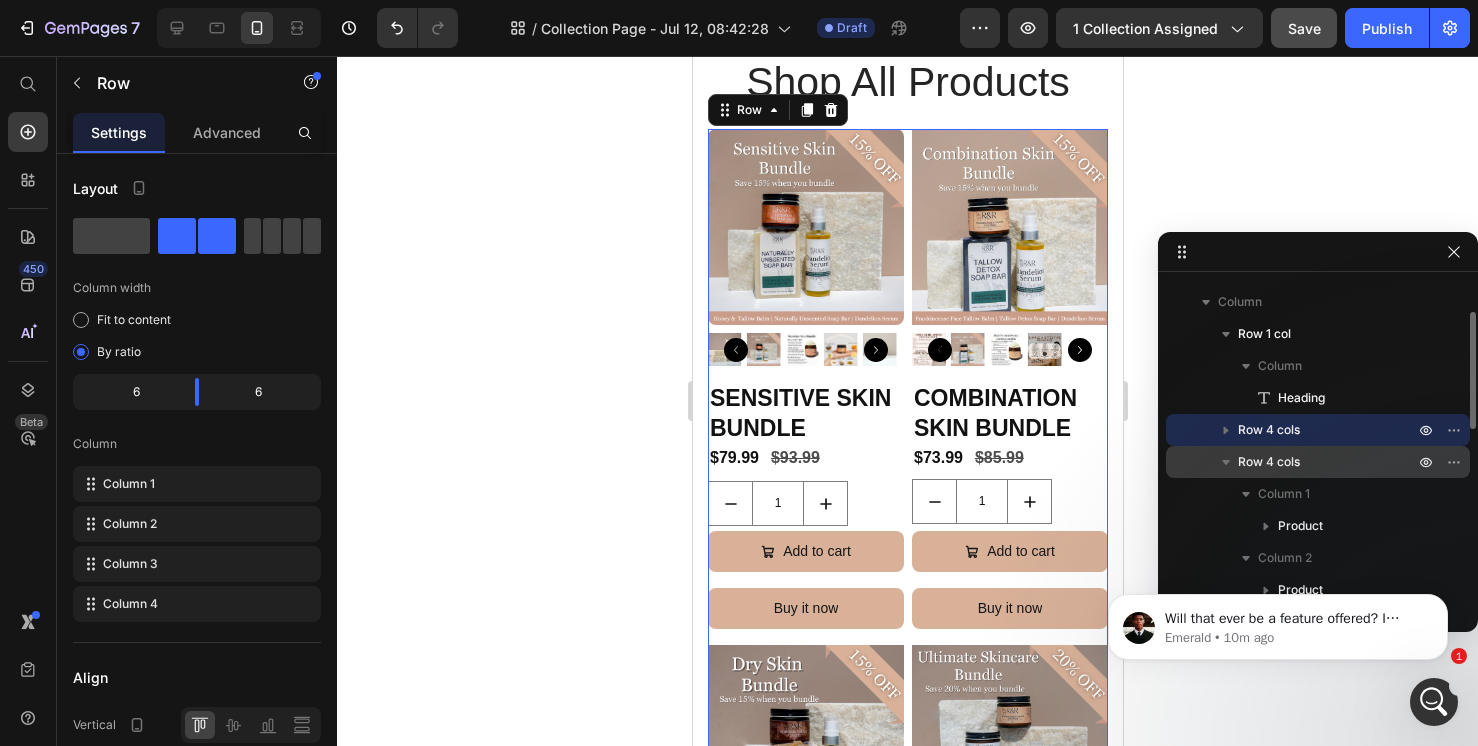 click on "Row 4 cols" at bounding box center (1269, 462) 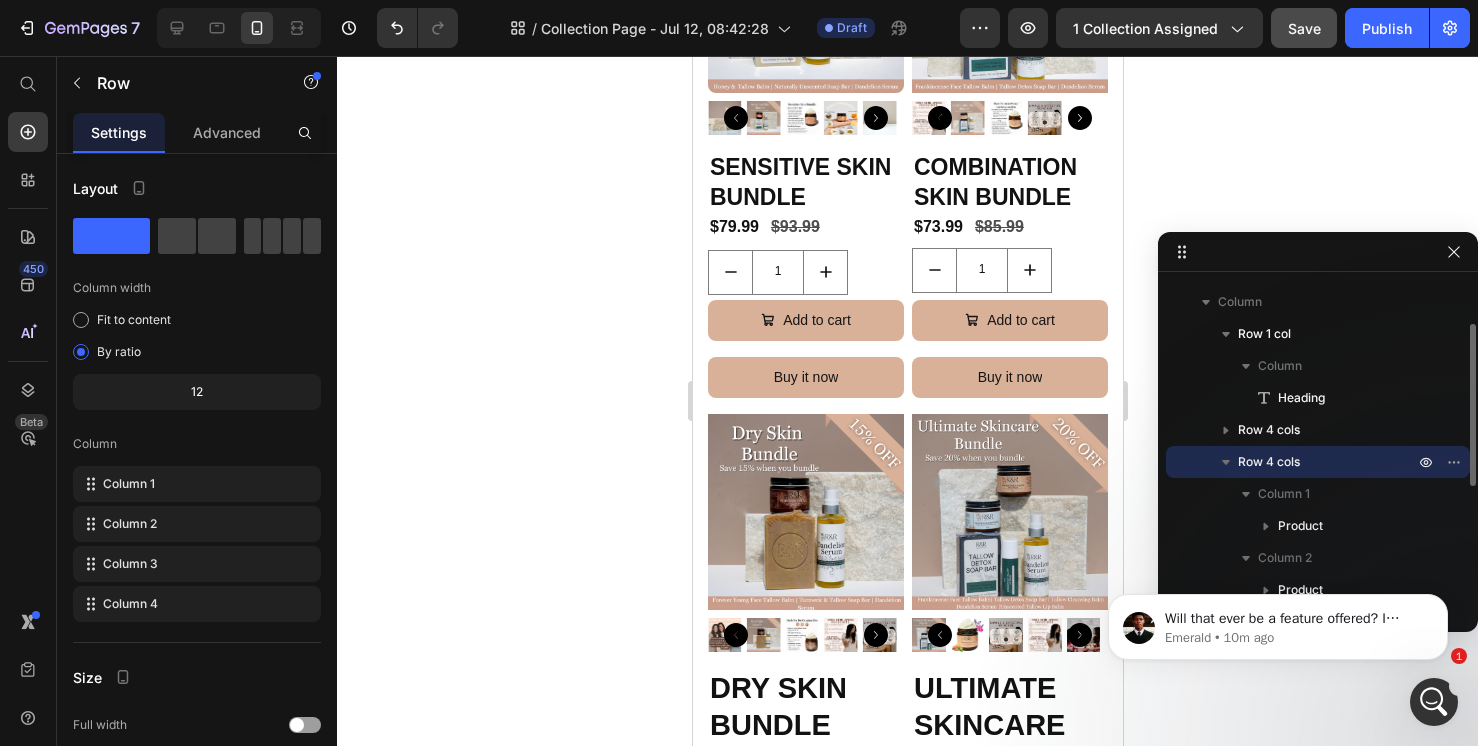 scroll, scrollTop: 2244, scrollLeft: 0, axis: vertical 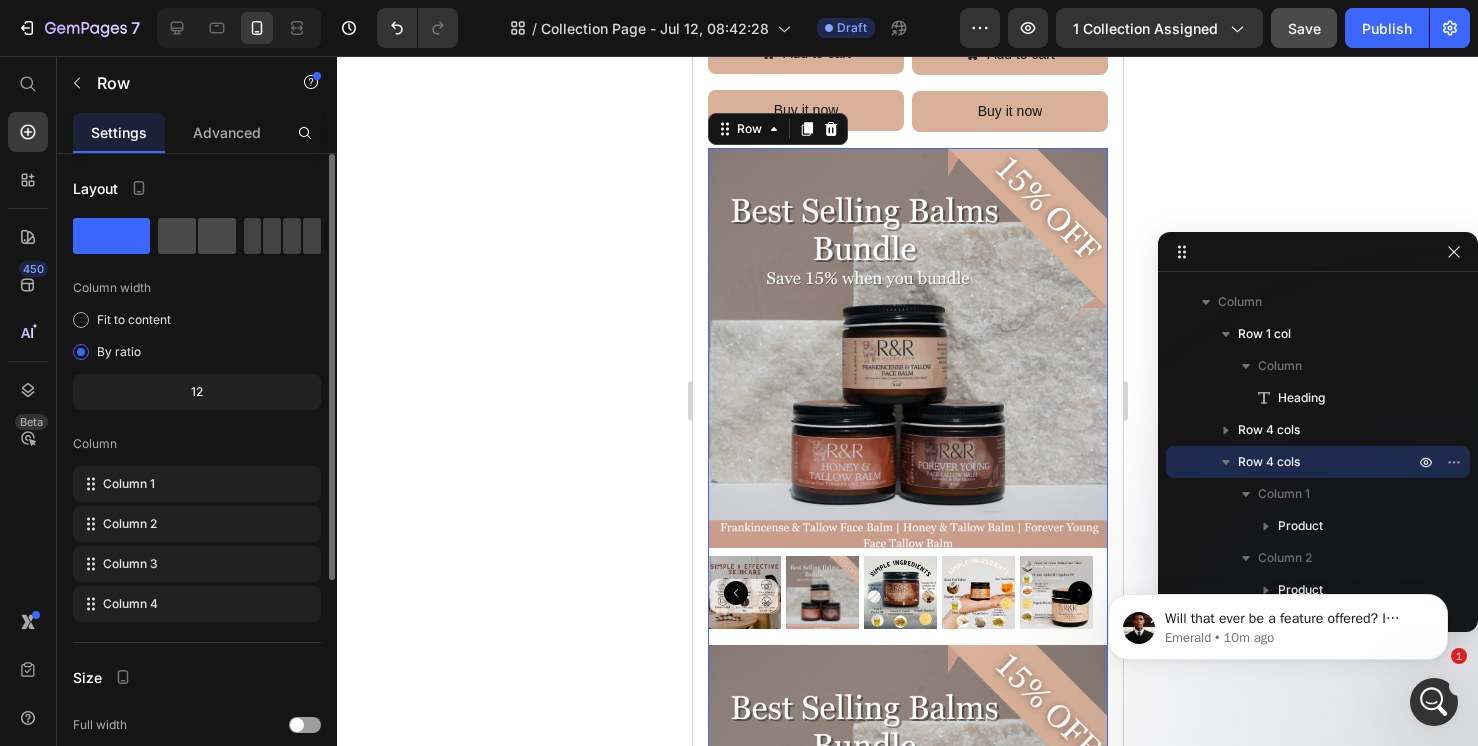 click 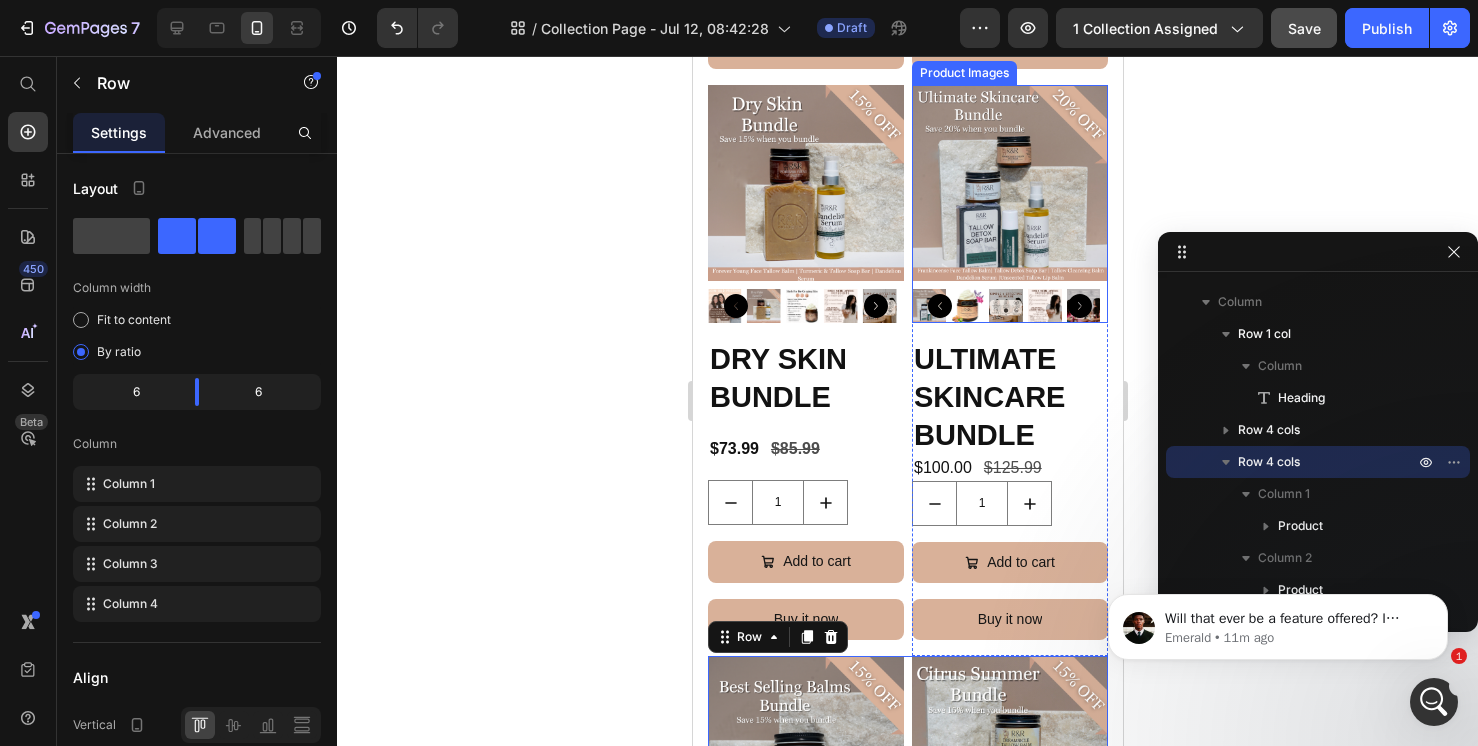 scroll, scrollTop: 2261, scrollLeft: 0, axis: vertical 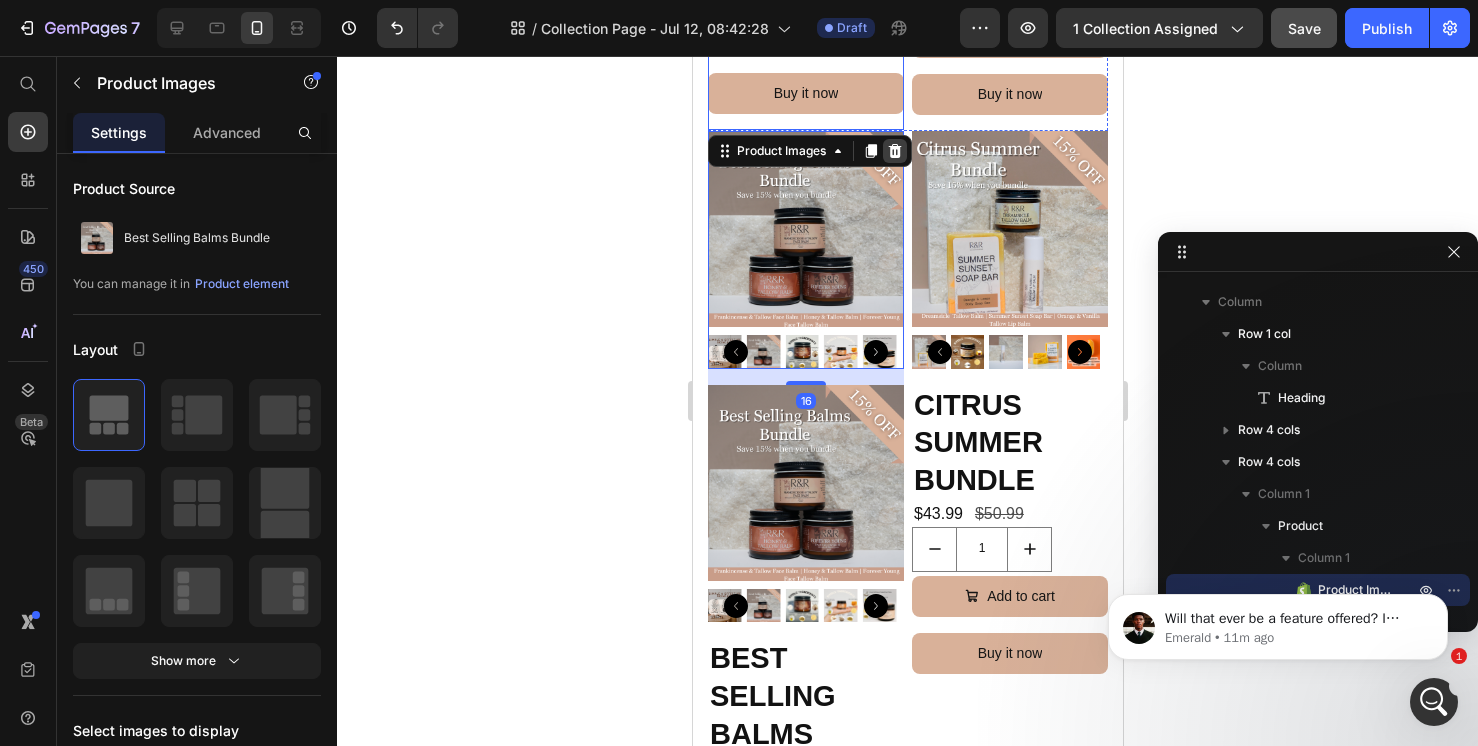 click 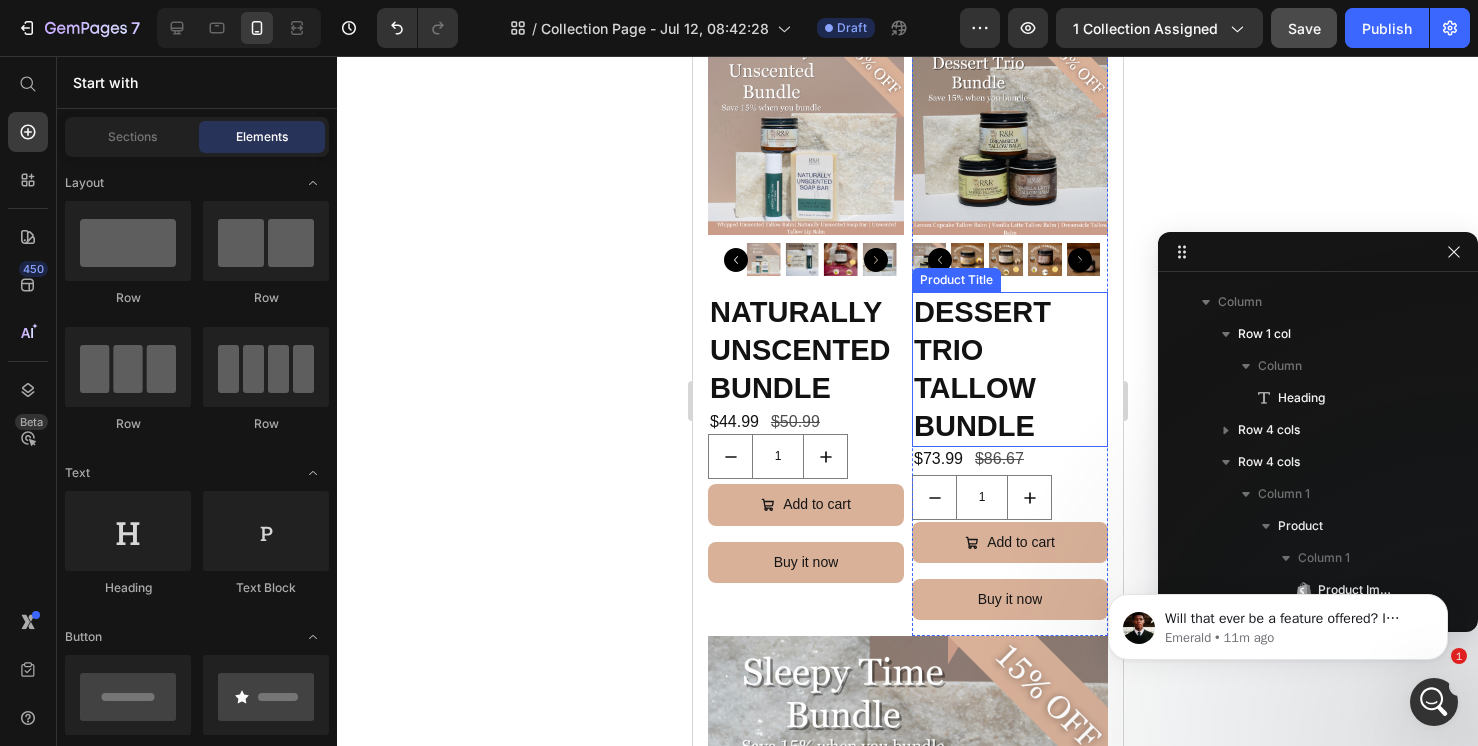 scroll, scrollTop: 3291, scrollLeft: 0, axis: vertical 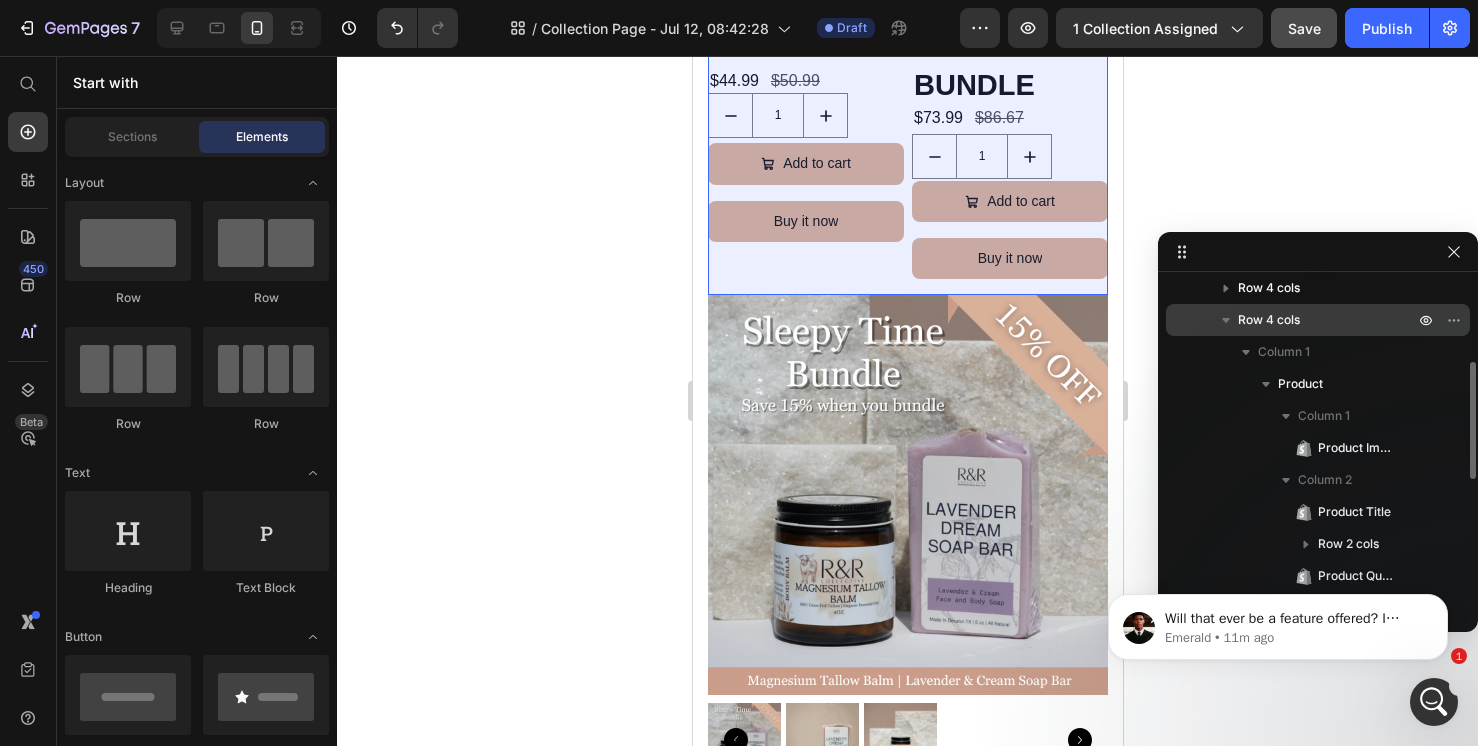 click 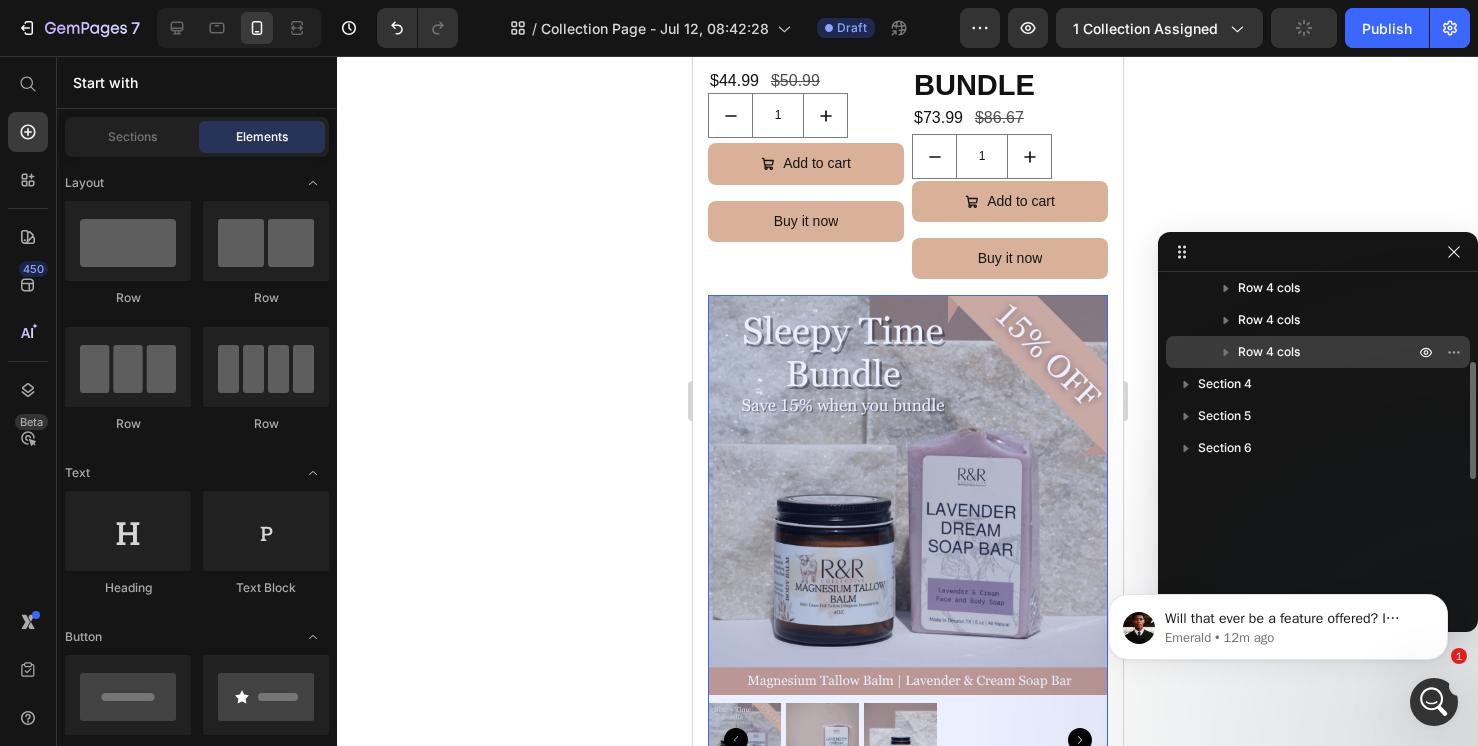 click on "Row 4 cols" at bounding box center [1269, 352] 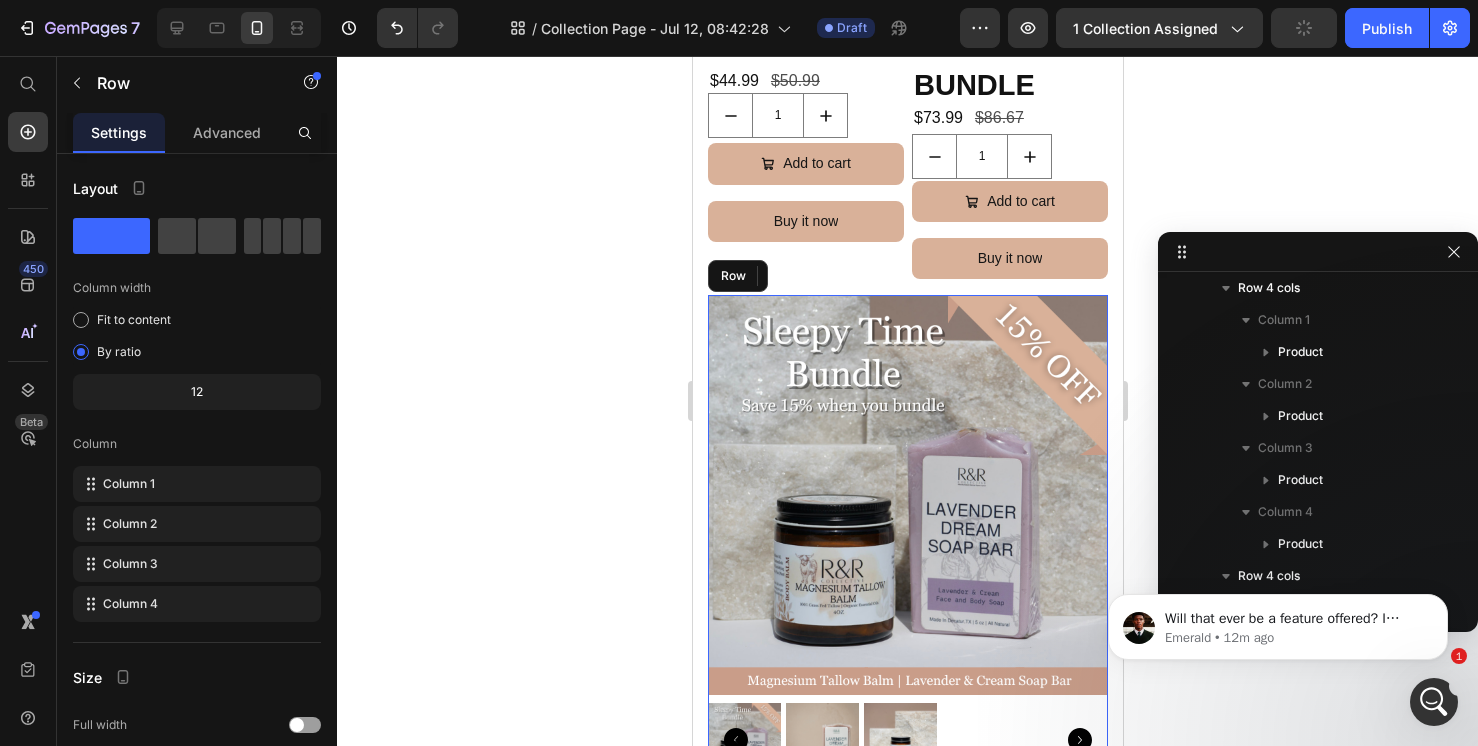 scroll, scrollTop: 666, scrollLeft: 0, axis: vertical 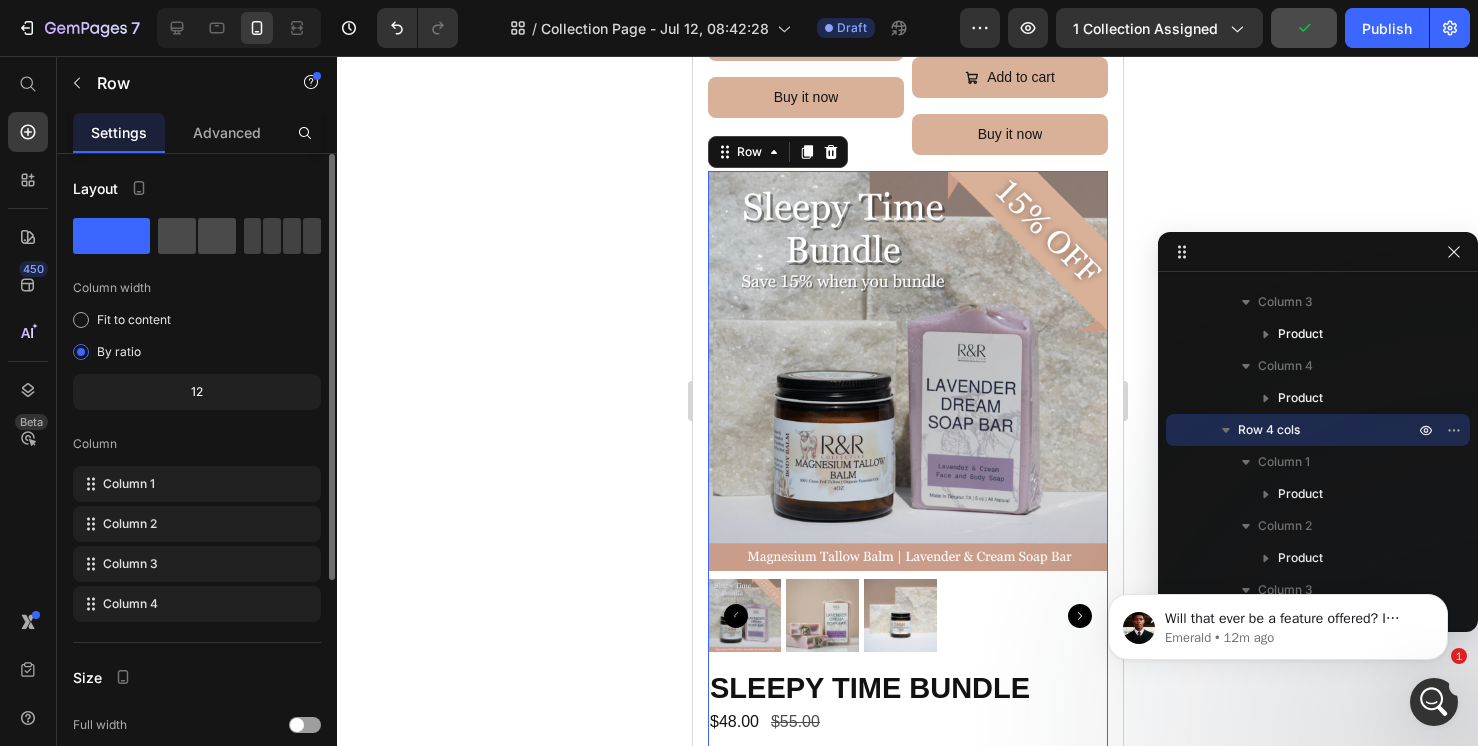 click 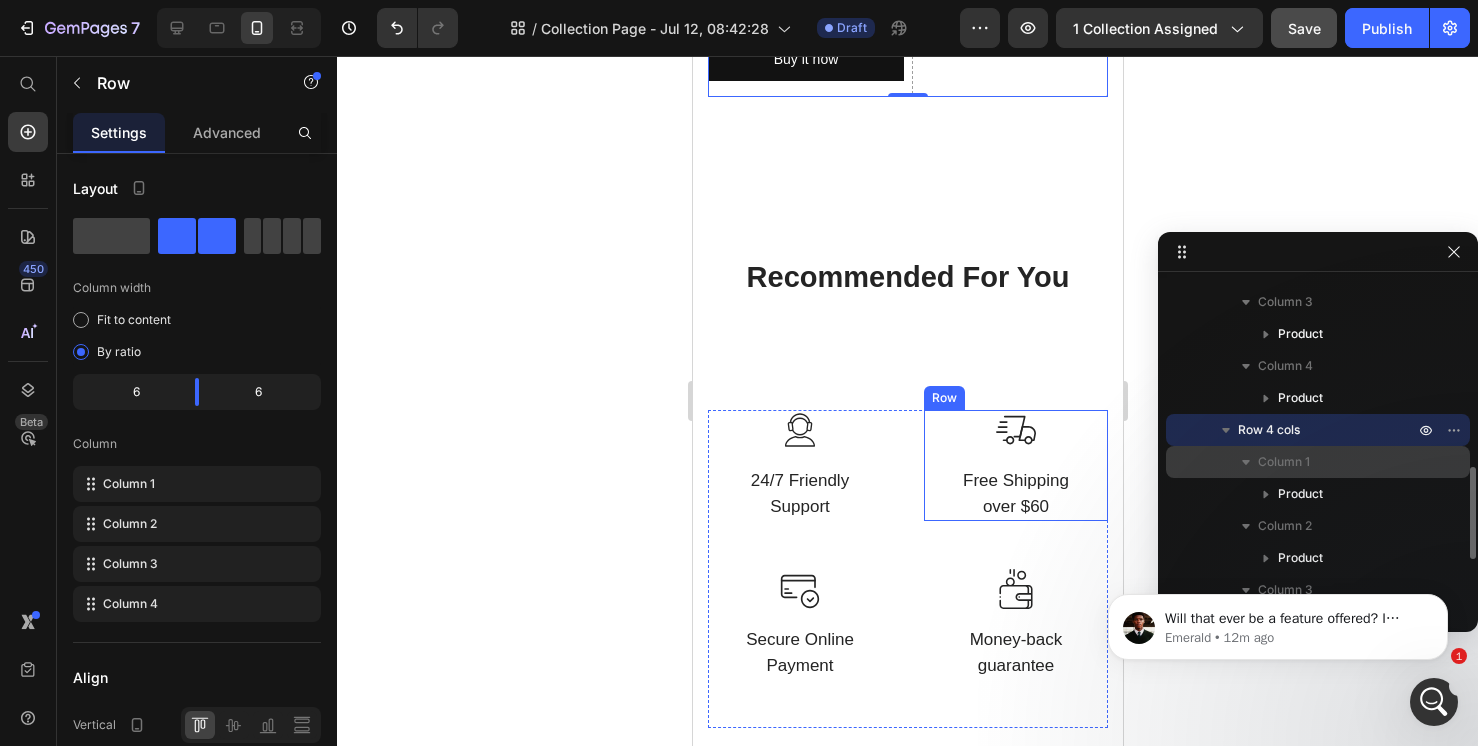 scroll, scrollTop: 4017, scrollLeft: 0, axis: vertical 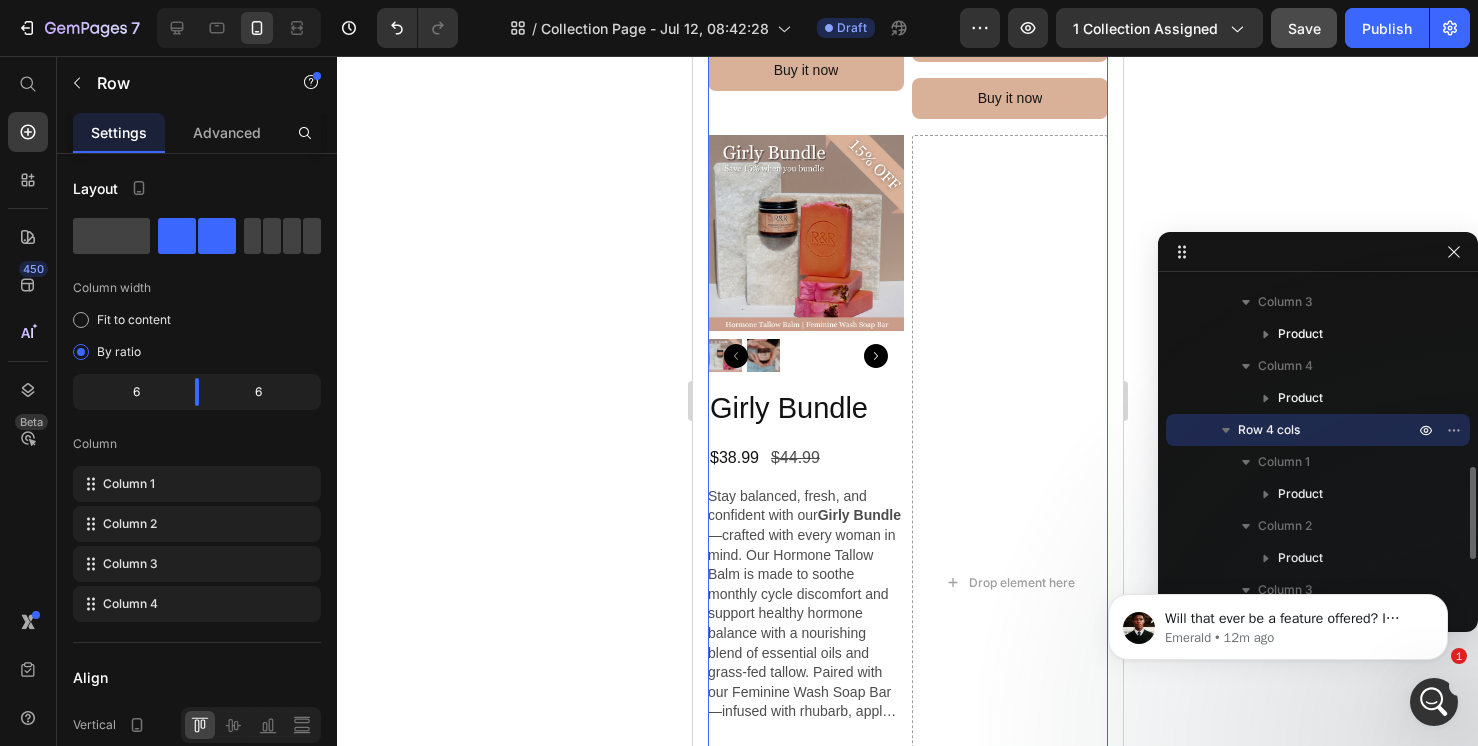 click 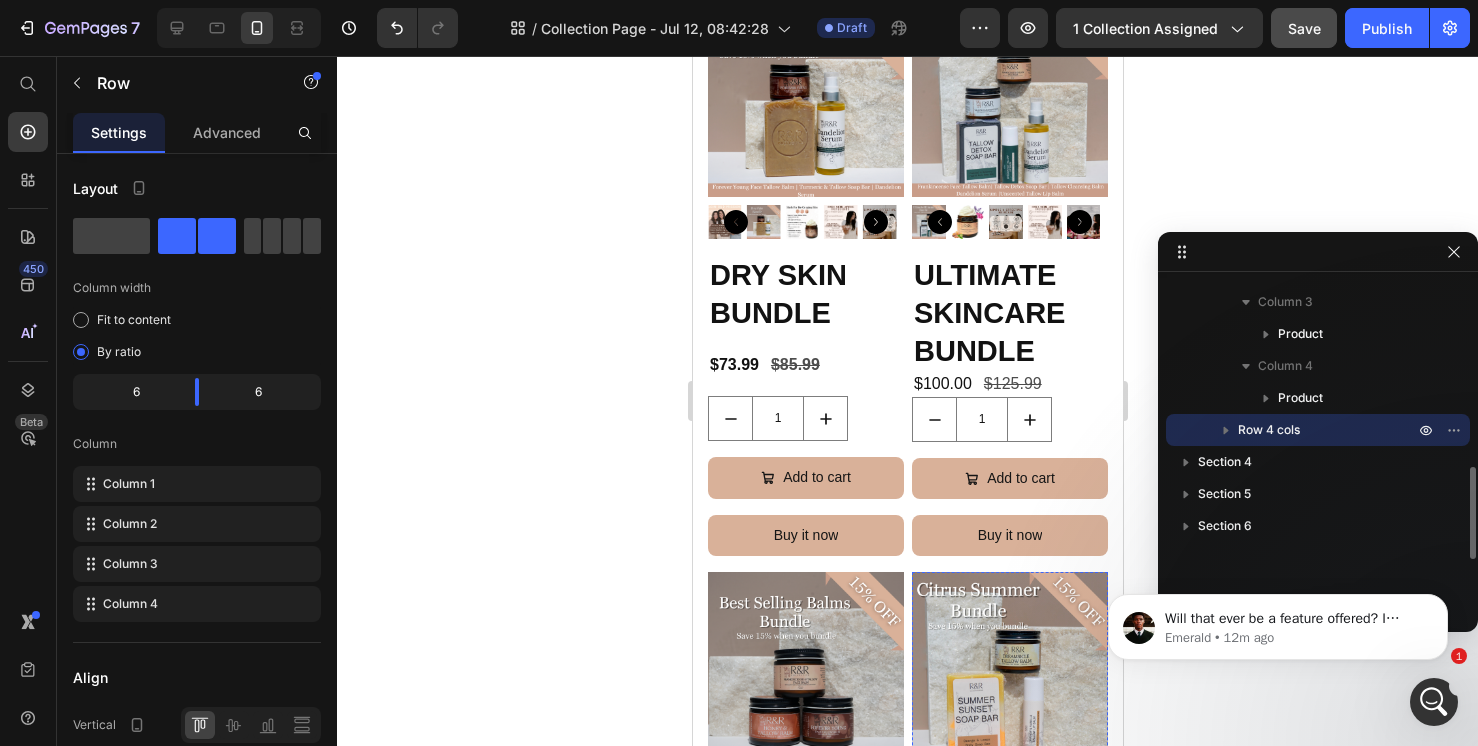 scroll, scrollTop: 629, scrollLeft: 0, axis: vertical 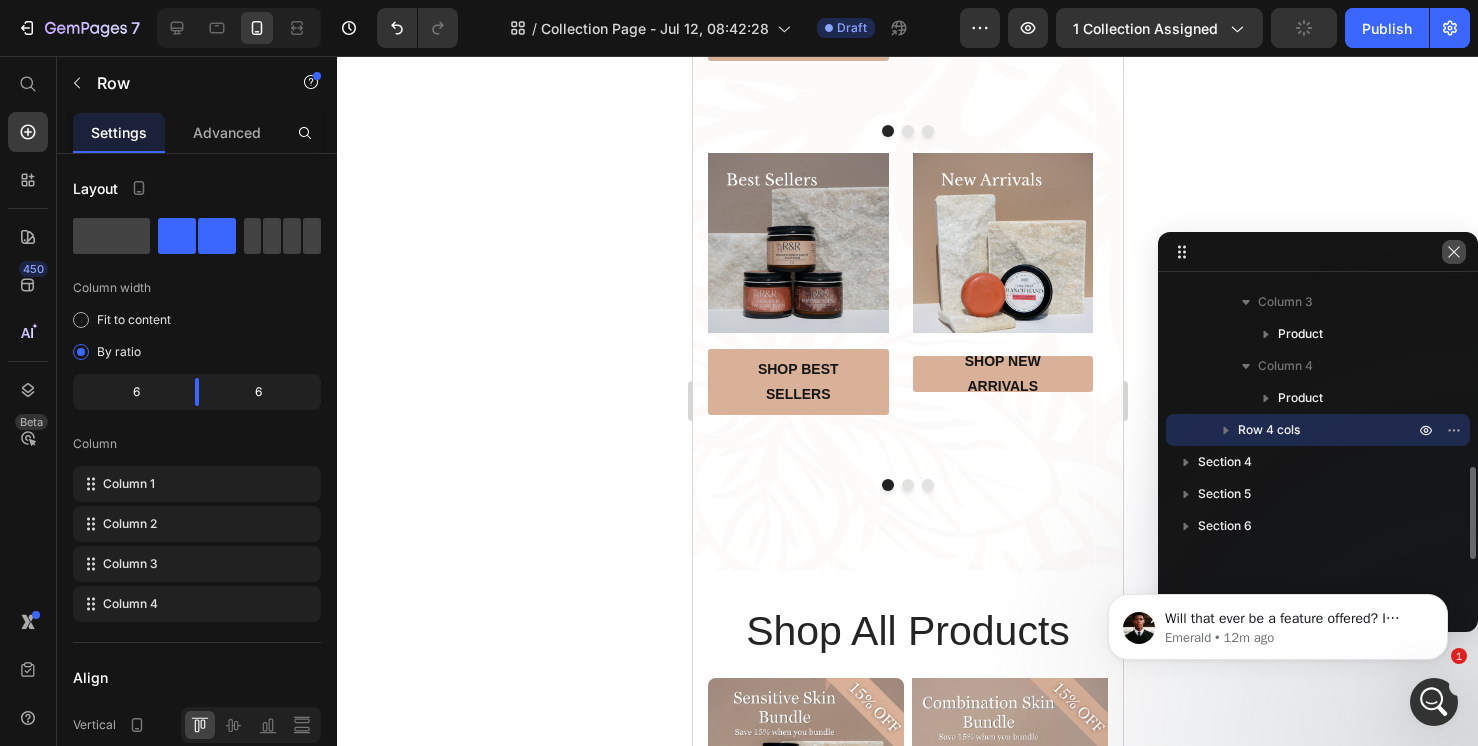 click 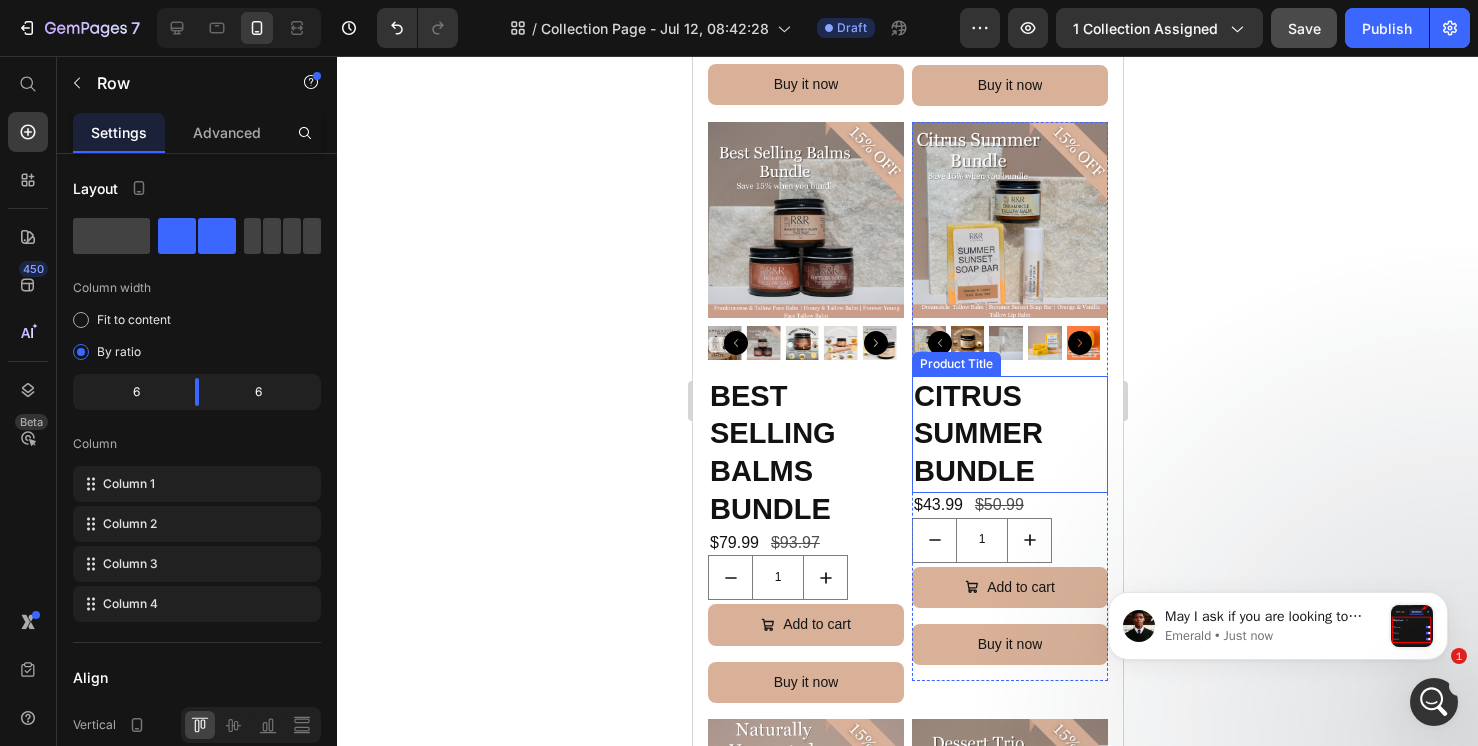 scroll, scrollTop: 2656, scrollLeft: 0, axis: vertical 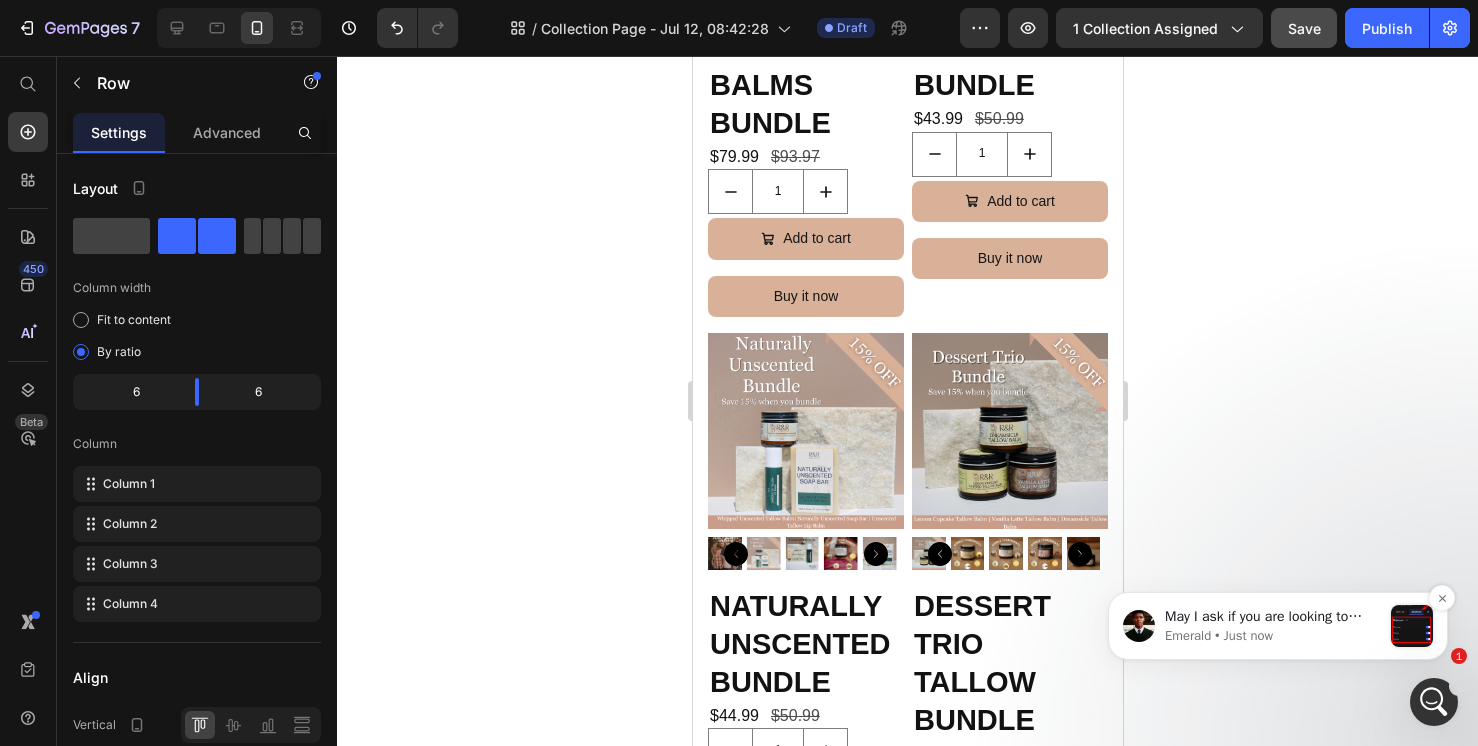 click on "May I ask if you are looking to have another flexibility when it comes to editing mobile and desktop layouts separately?     If so, you could attempt to make further adjustments regarding the Display On feature, as shown below:  This gives you the option to have a different design on desktop and mobile   Note: Please do not overuse this feature as it will affect your page loading speed." at bounding box center (1273, 617) 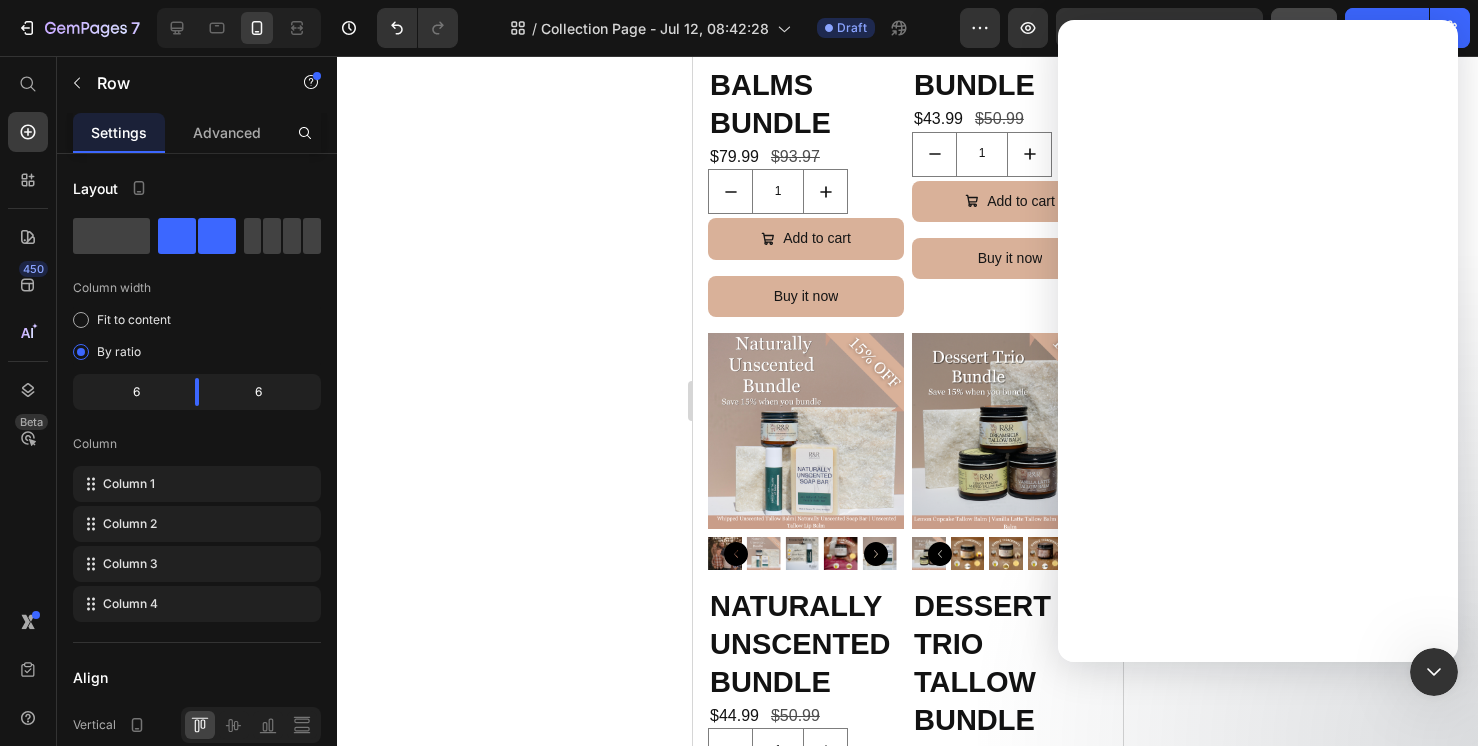 scroll, scrollTop: 0, scrollLeft: 0, axis: both 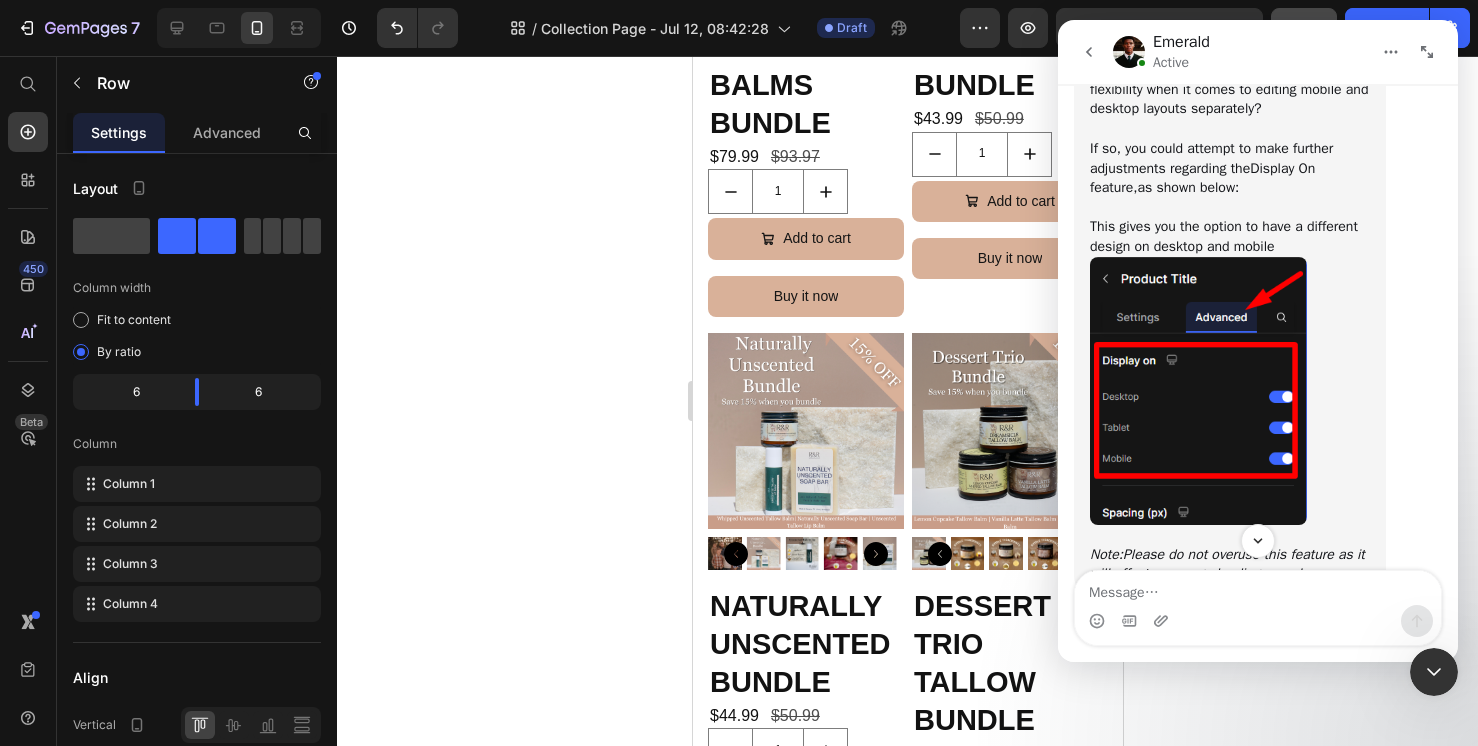 click at bounding box center (1258, 588) 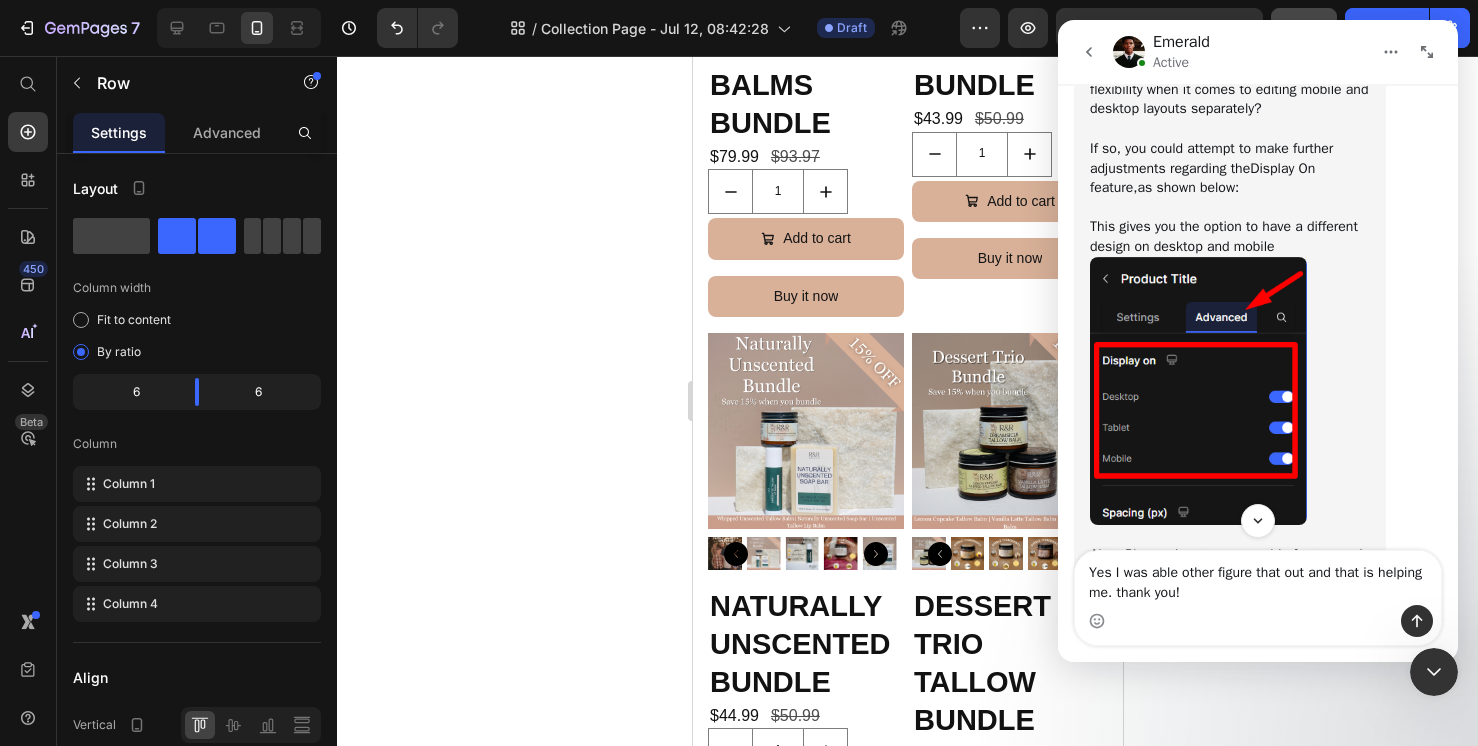 type on "Yes I was able other figure that out and that is helping me. thank you!" 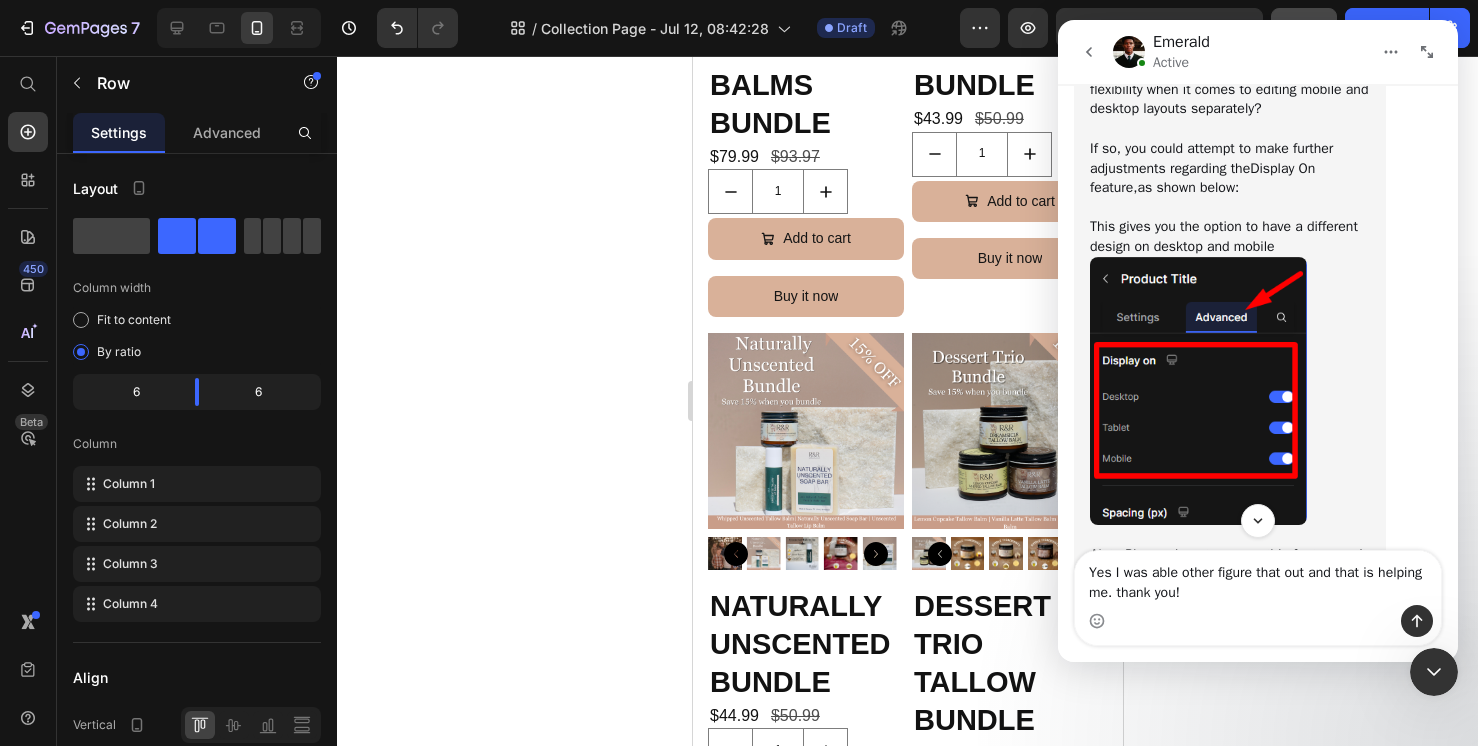 type 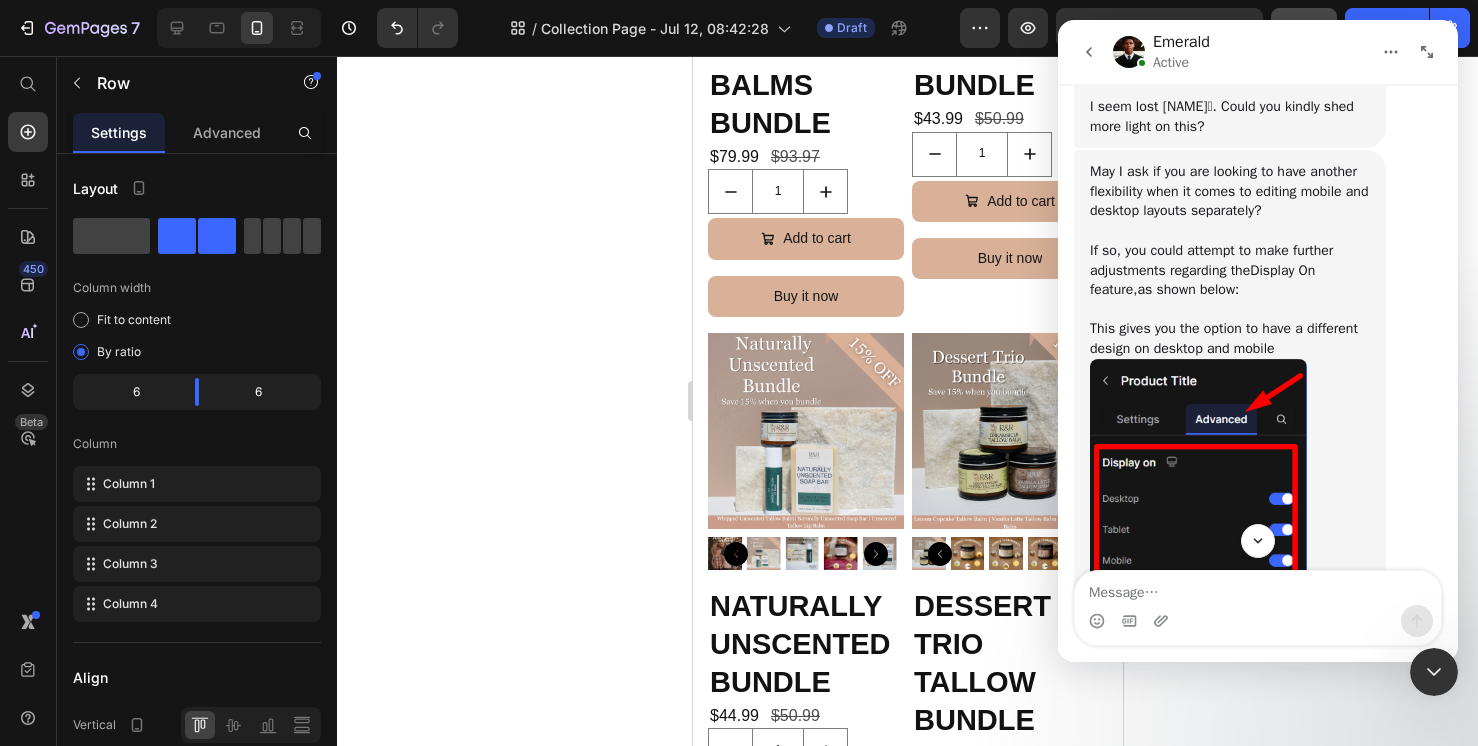 scroll, scrollTop: 2196, scrollLeft: 0, axis: vertical 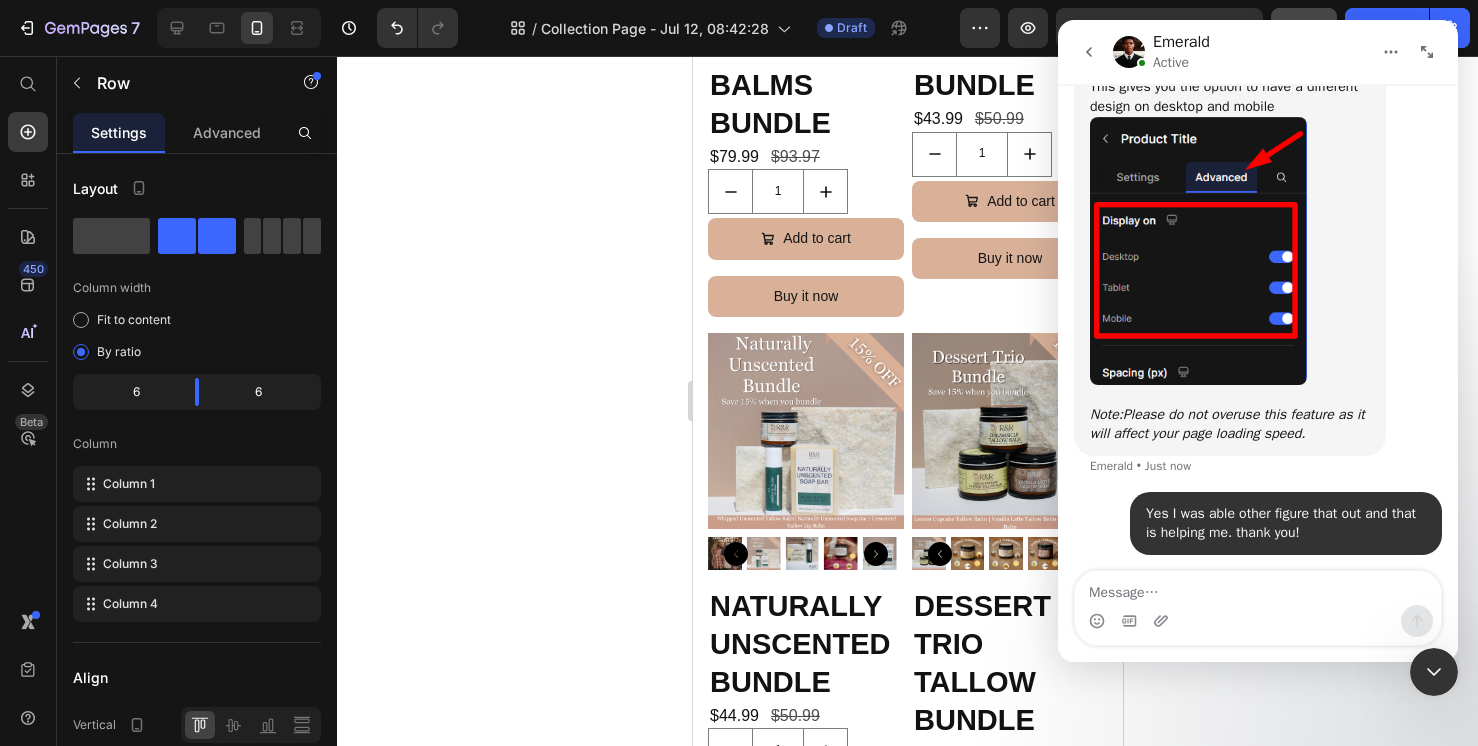 click 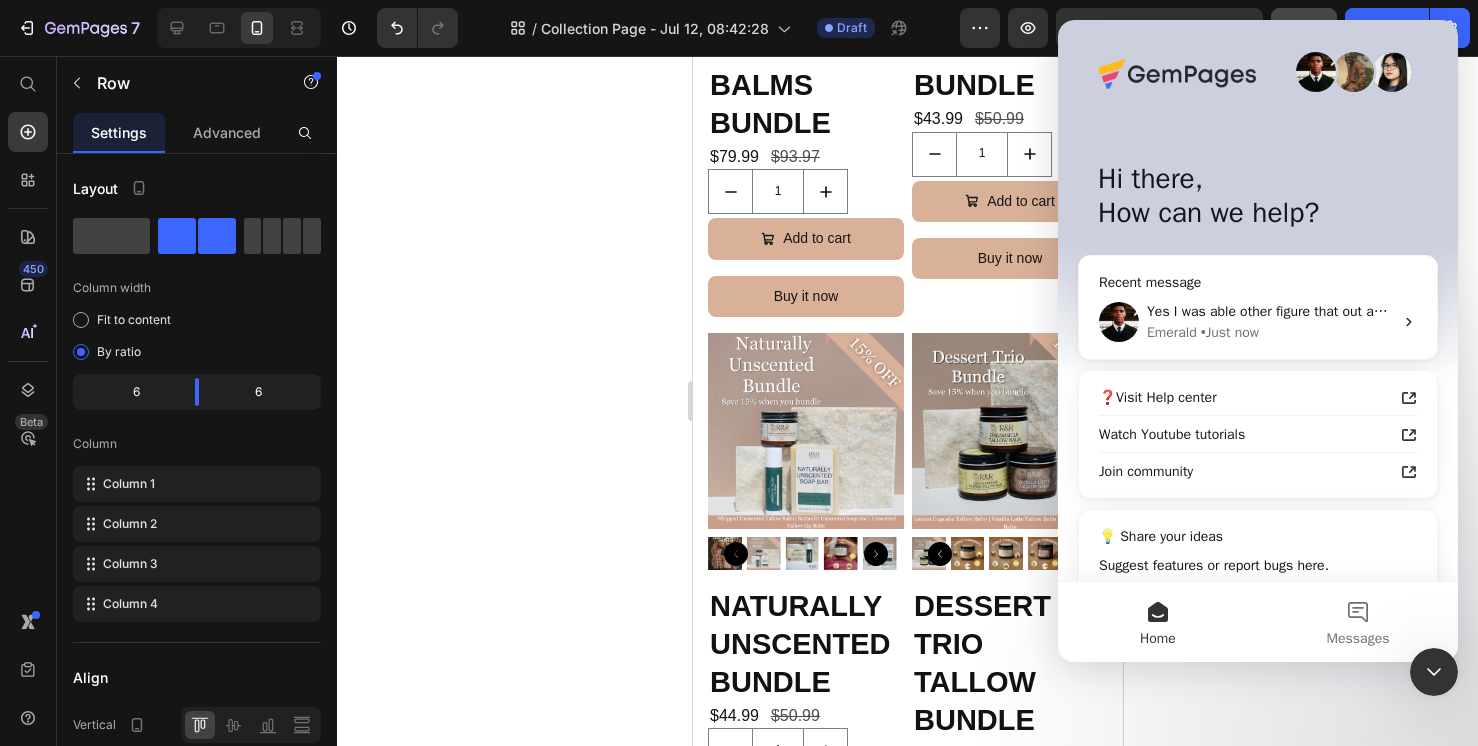 click 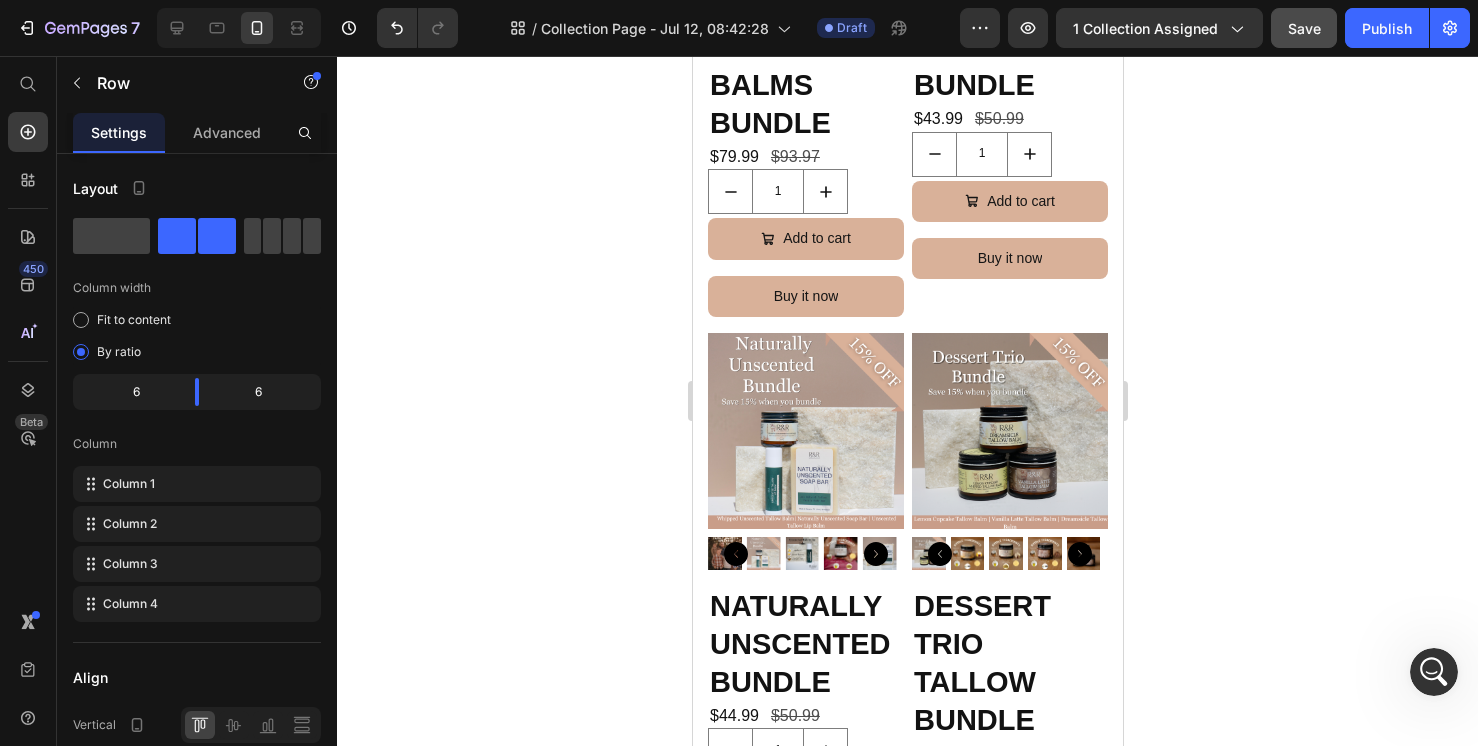 scroll, scrollTop: 0, scrollLeft: 0, axis: both 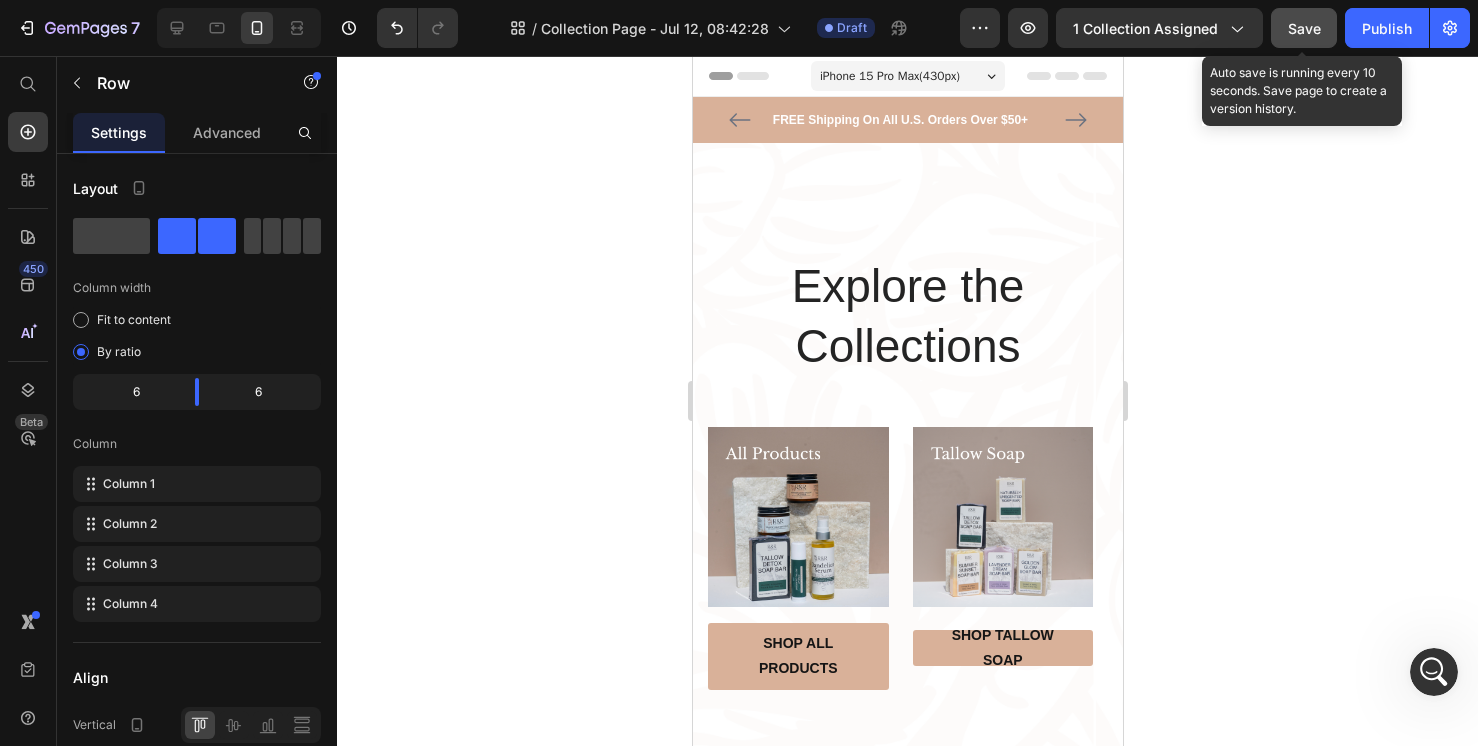 click on "Save" at bounding box center (1304, 28) 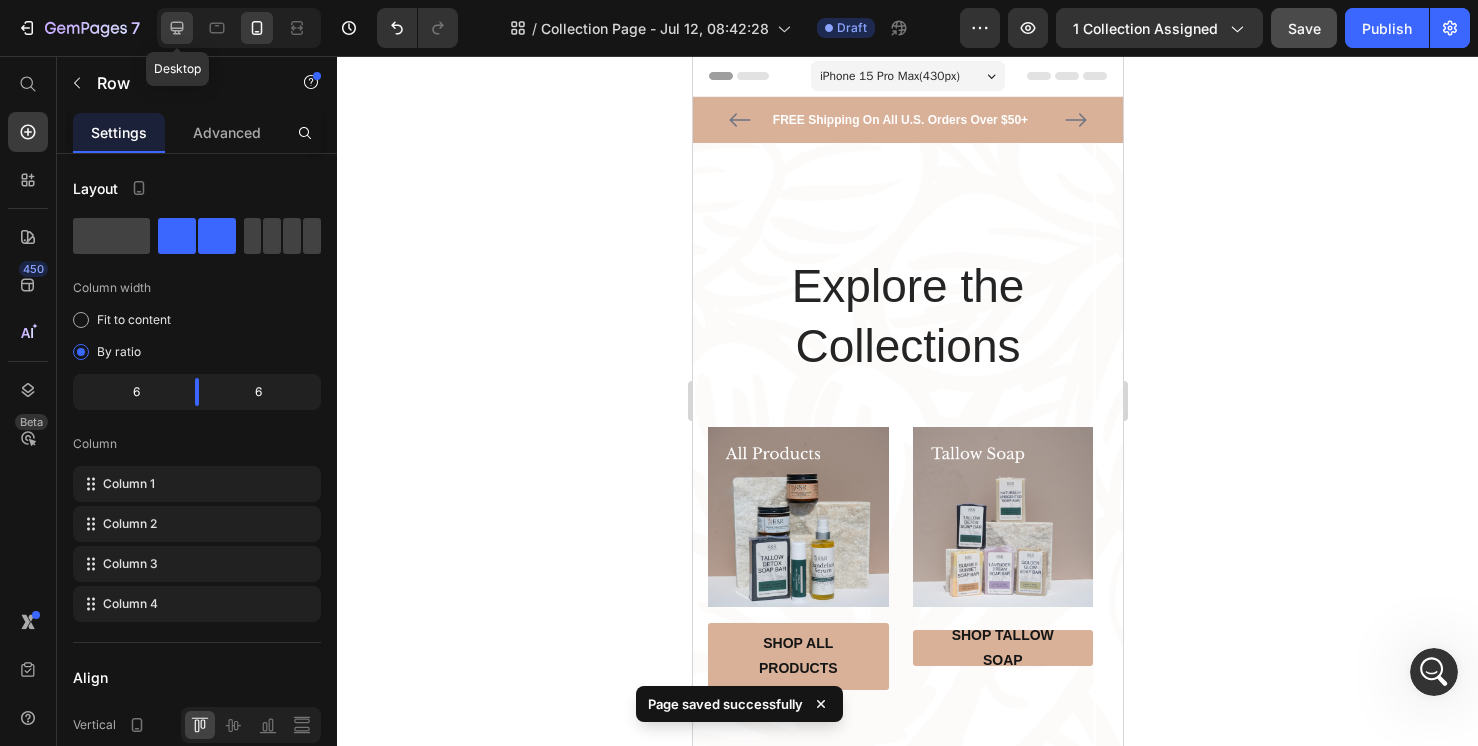 click 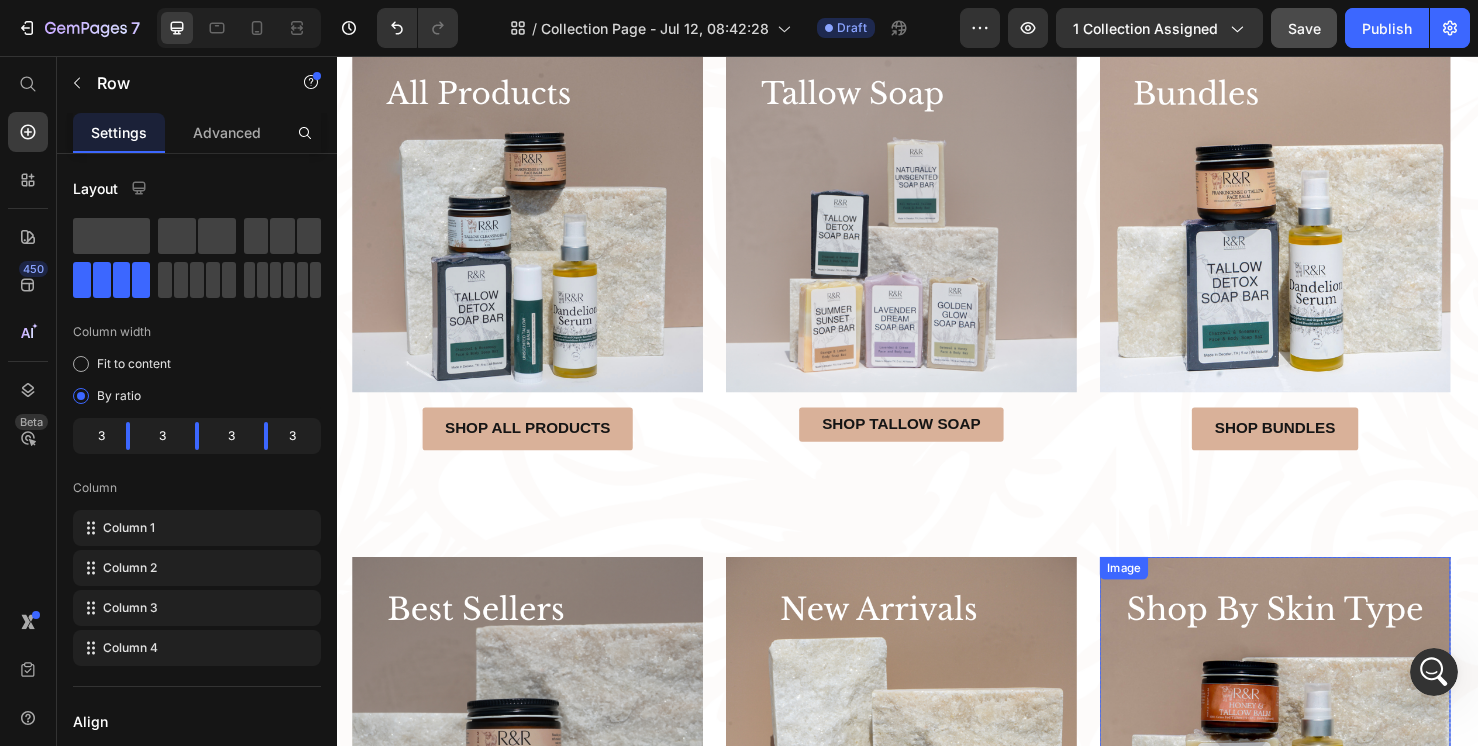 scroll, scrollTop: 92, scrollLeft: 0, axis: vertical 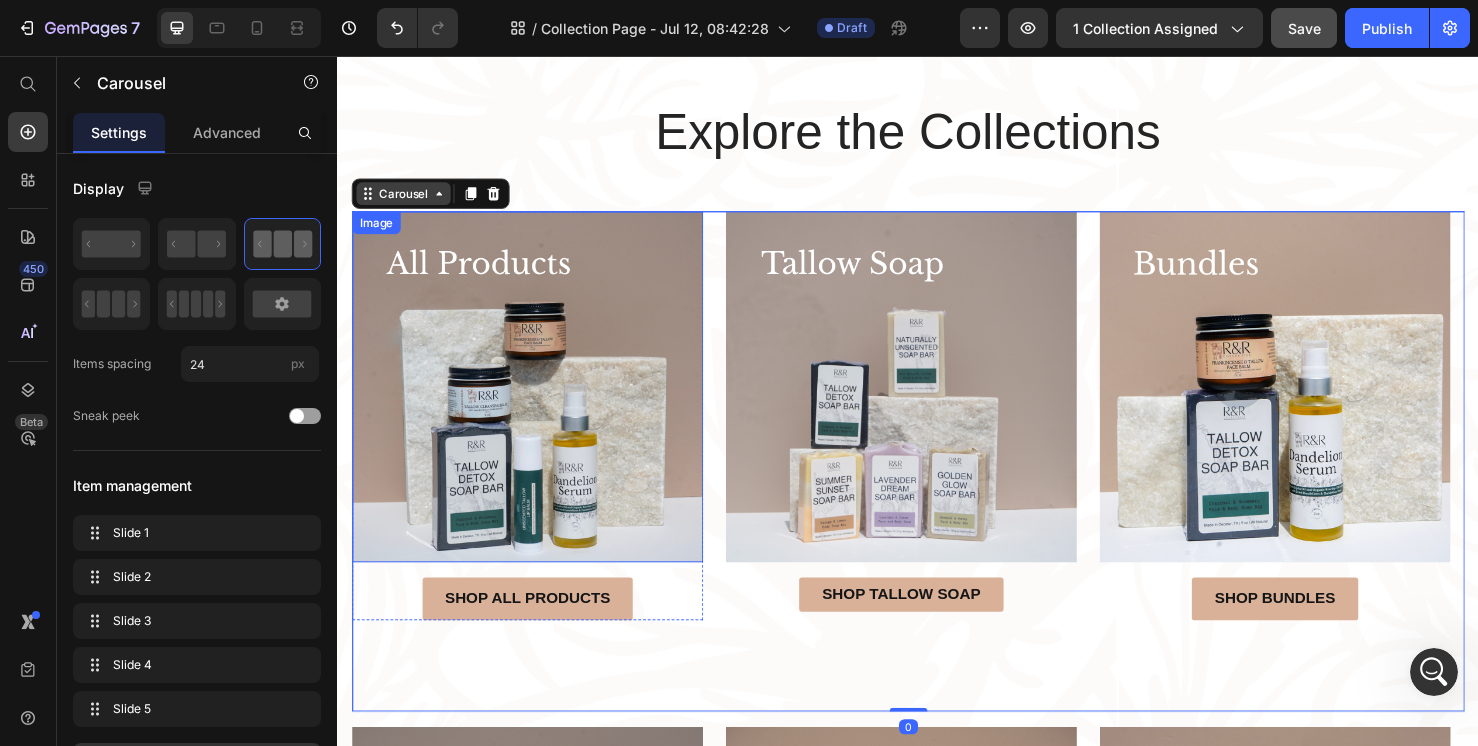 click on "Carousel" at bounding box center [406, 201] 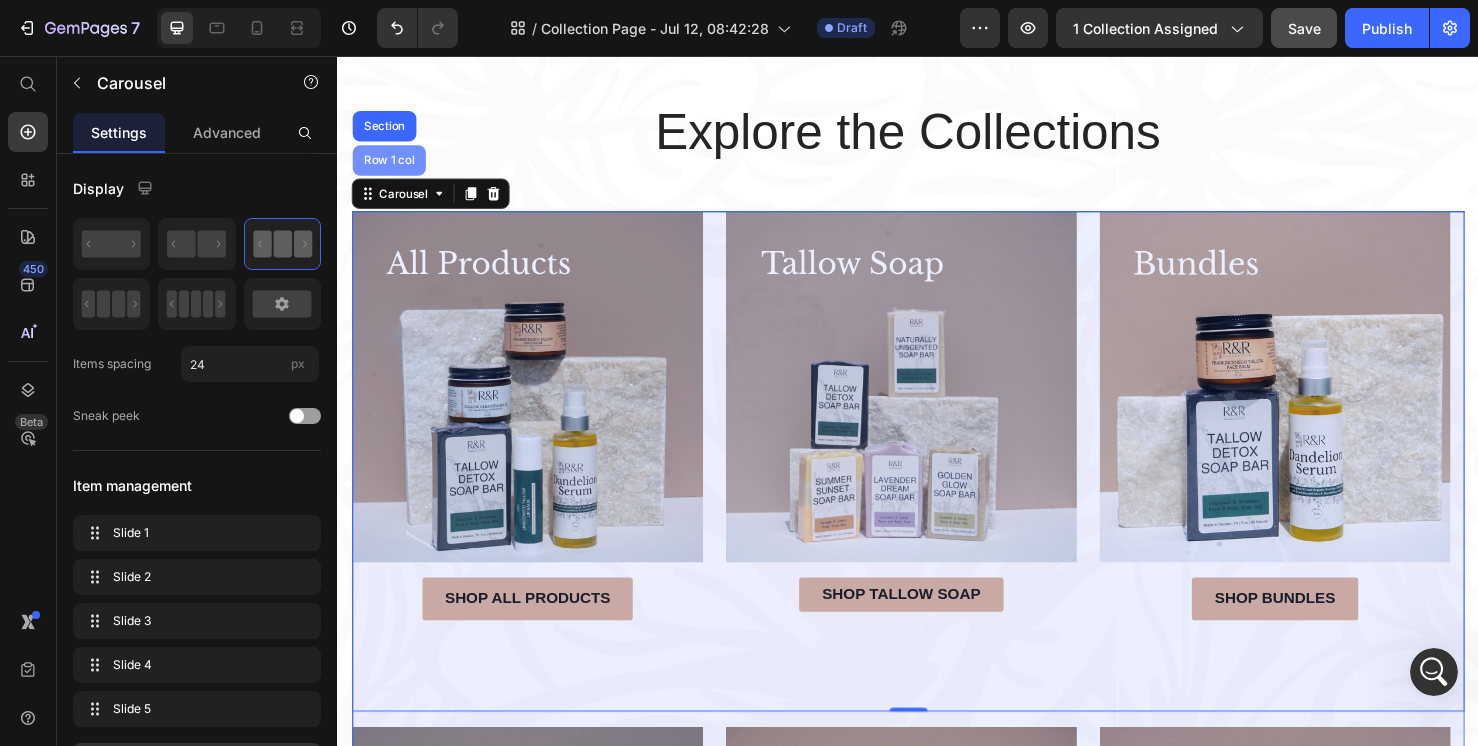 click on "Row 1 col" at bounding box center [391, 166] 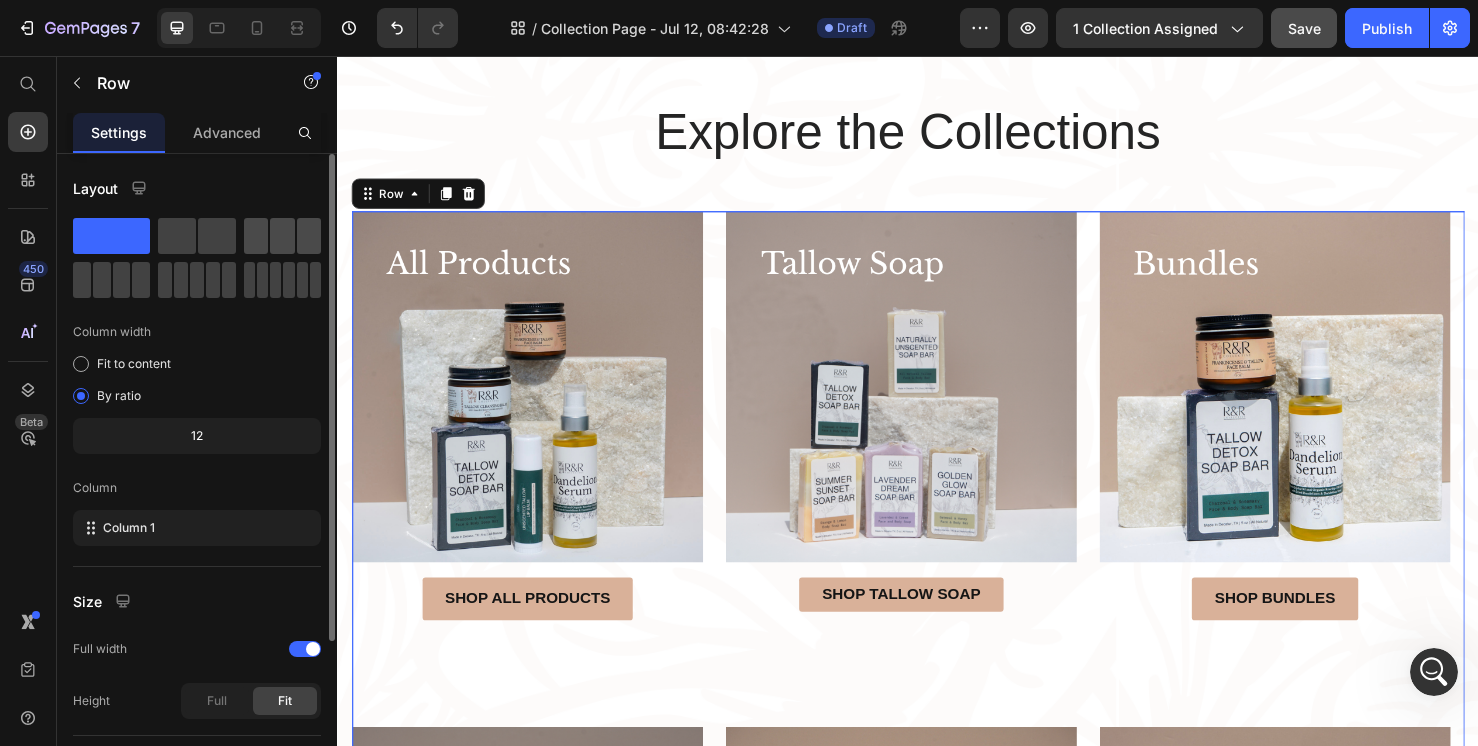 click 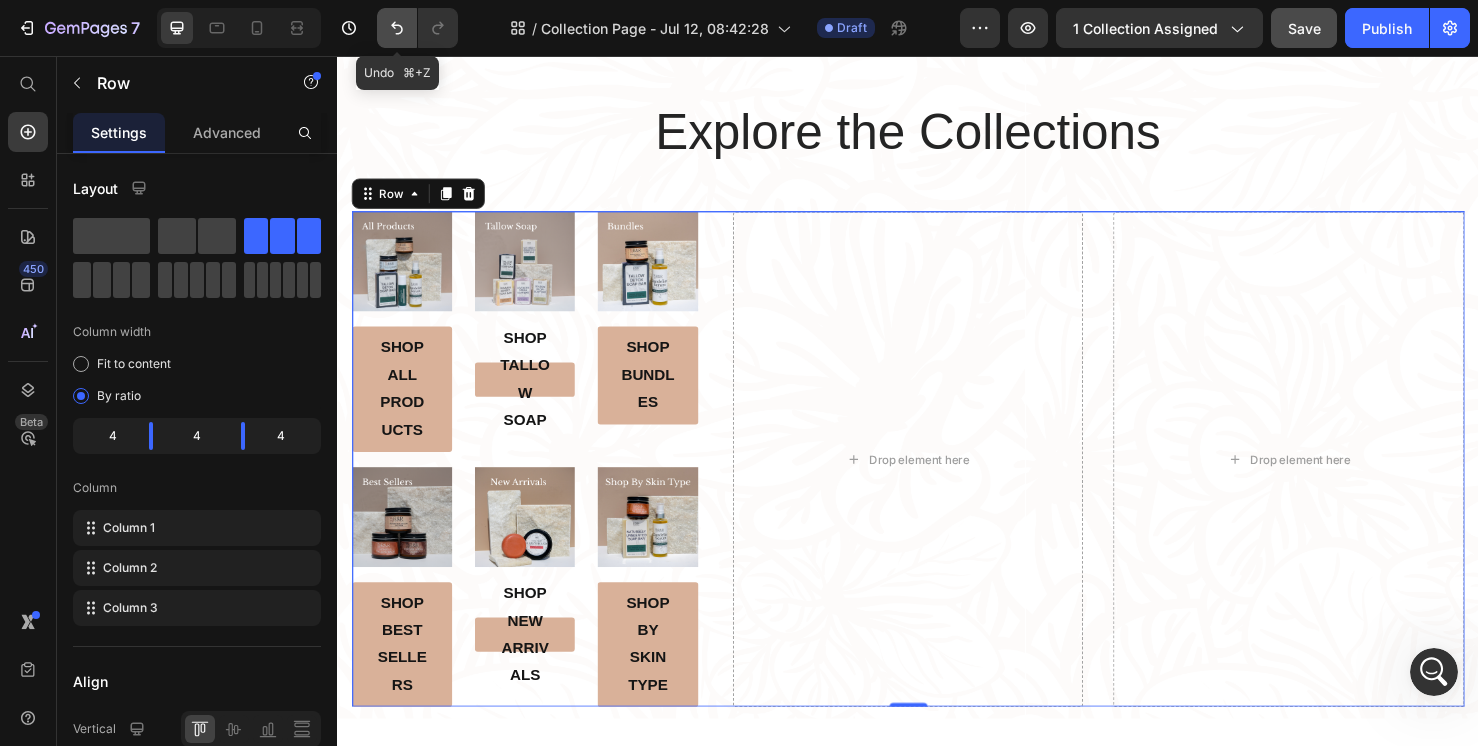 click 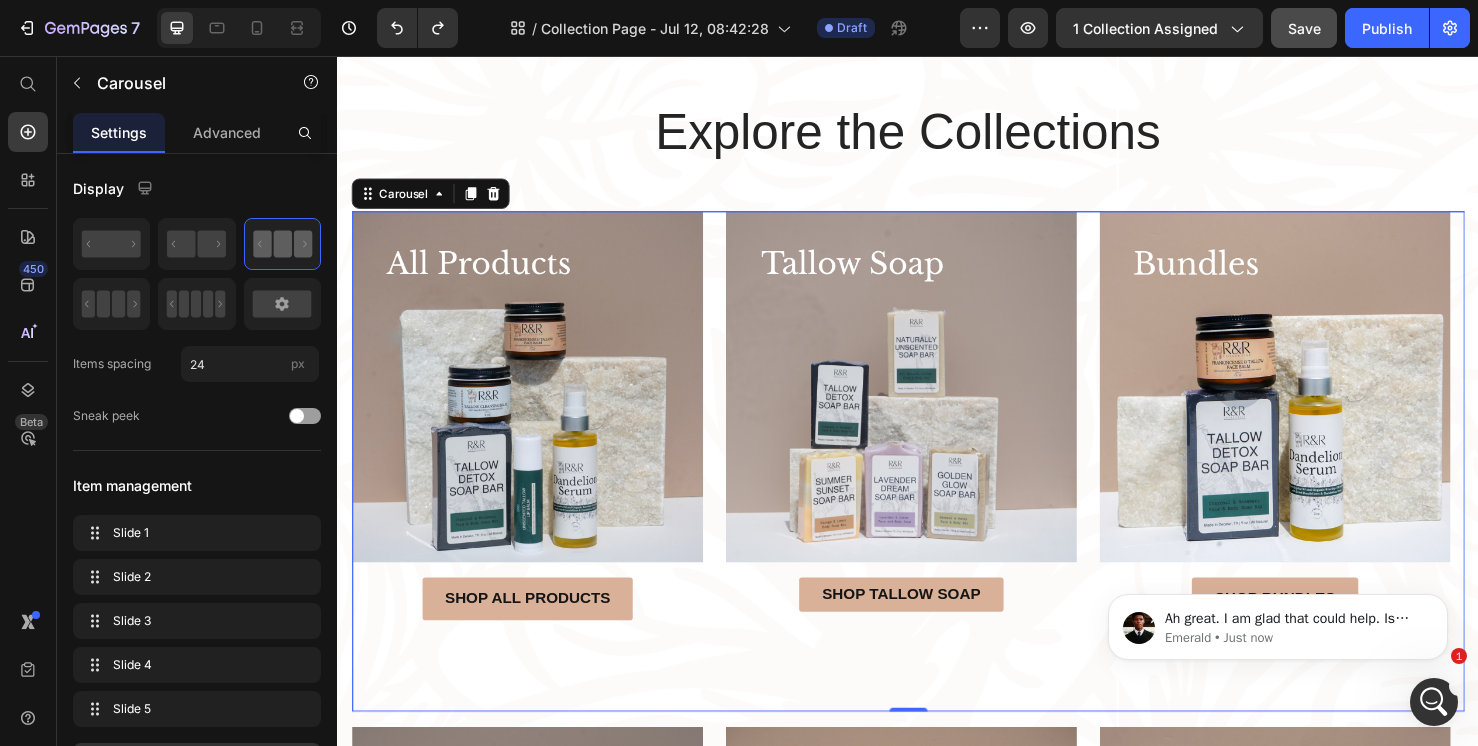 scroll, scrollTop: 0, scrollLeft: 0, axis: both 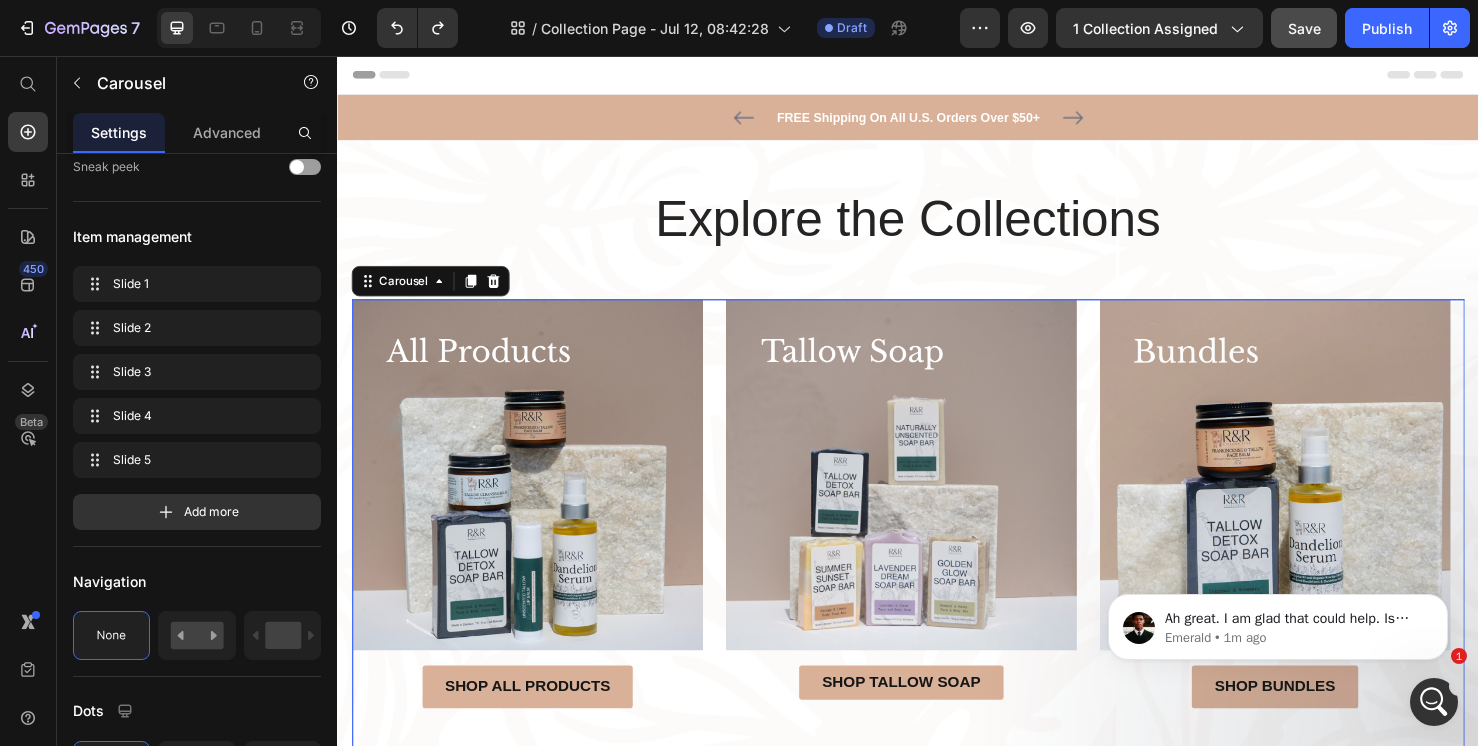 click on "Image Shop All Products Button Row Image Shop Tallow soap Button Row Image Shop Bundles Button Row Image Necklaces Text block                Title Line Row Image Bracelet Text block                Title Line Row" at bounding box center (937, 575) 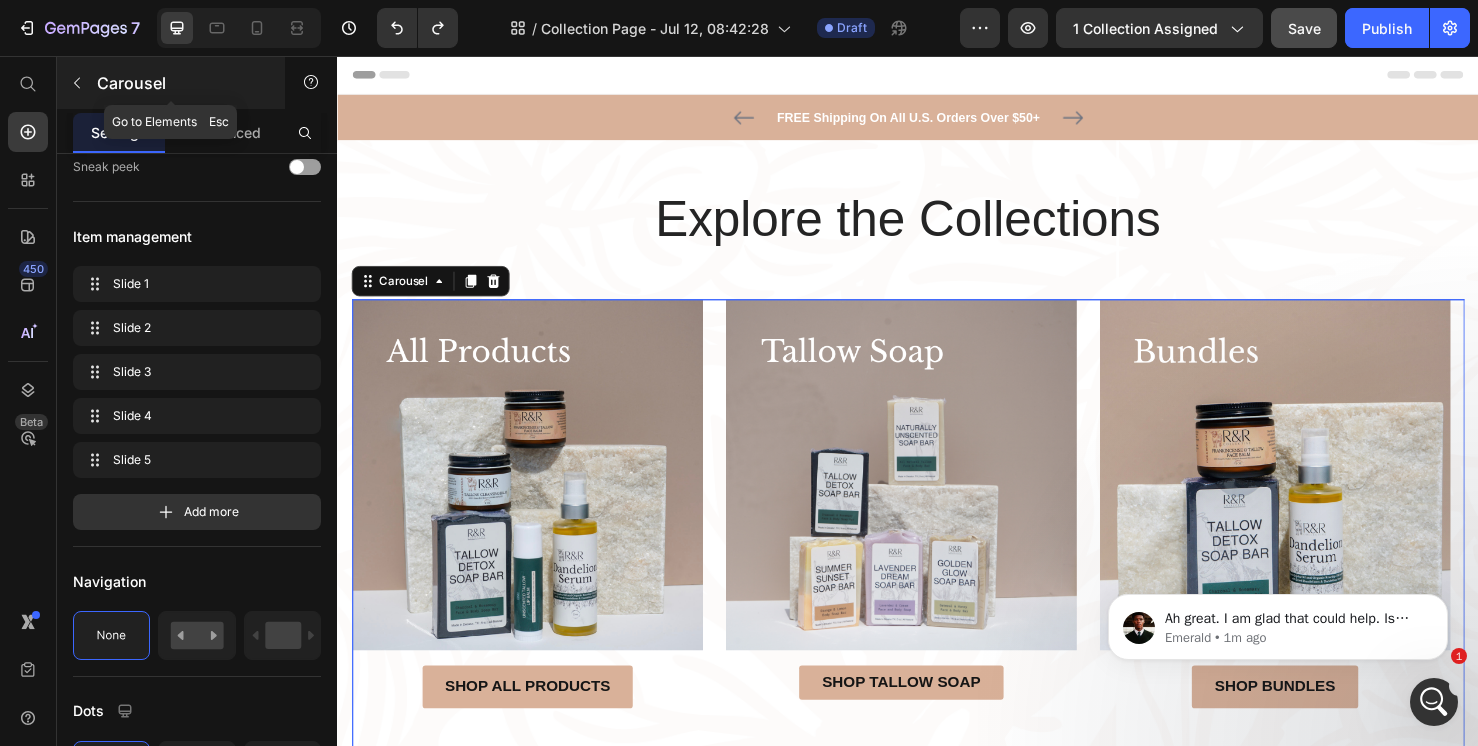click 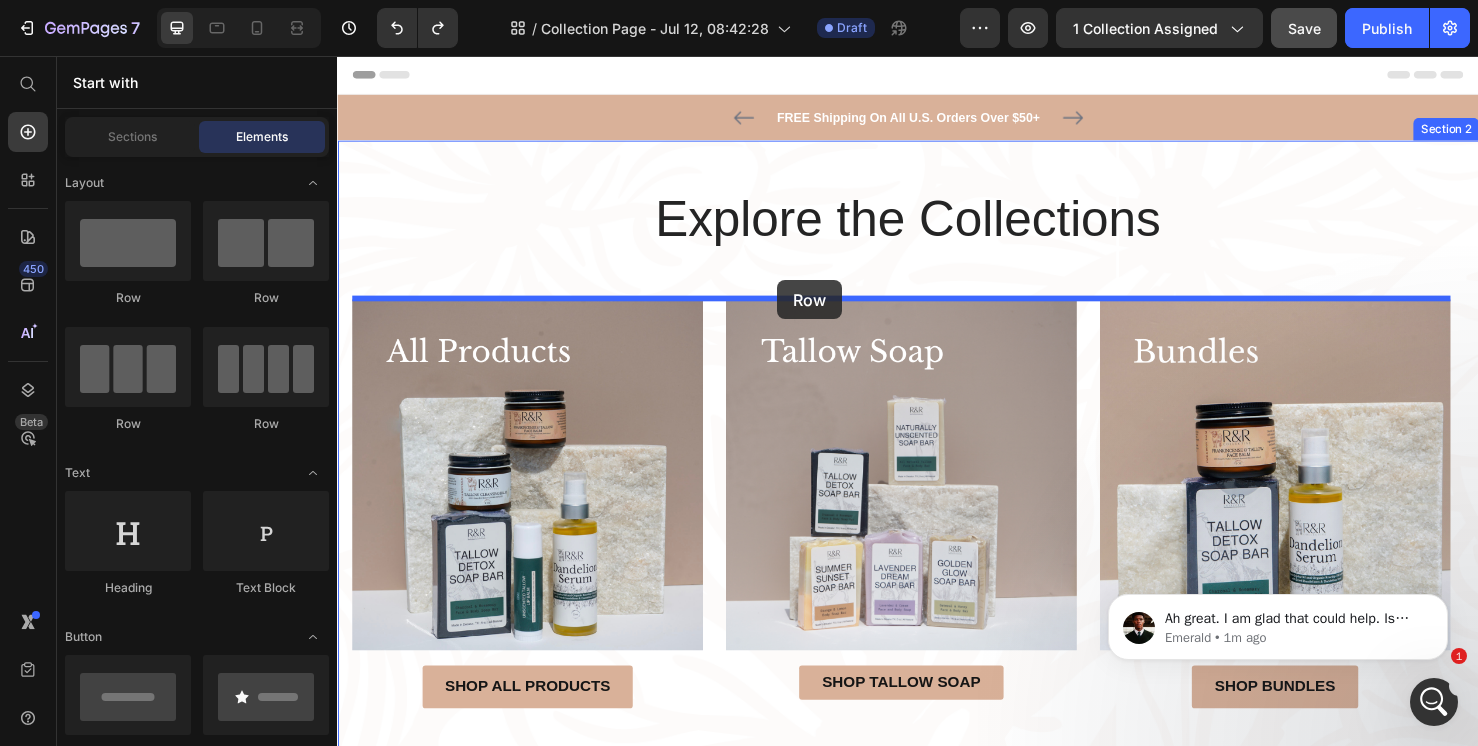 drag, startPoint x: 477, startPoint y: 418, endPoint x: 800, endPoint y: 292, distance: 346.70593 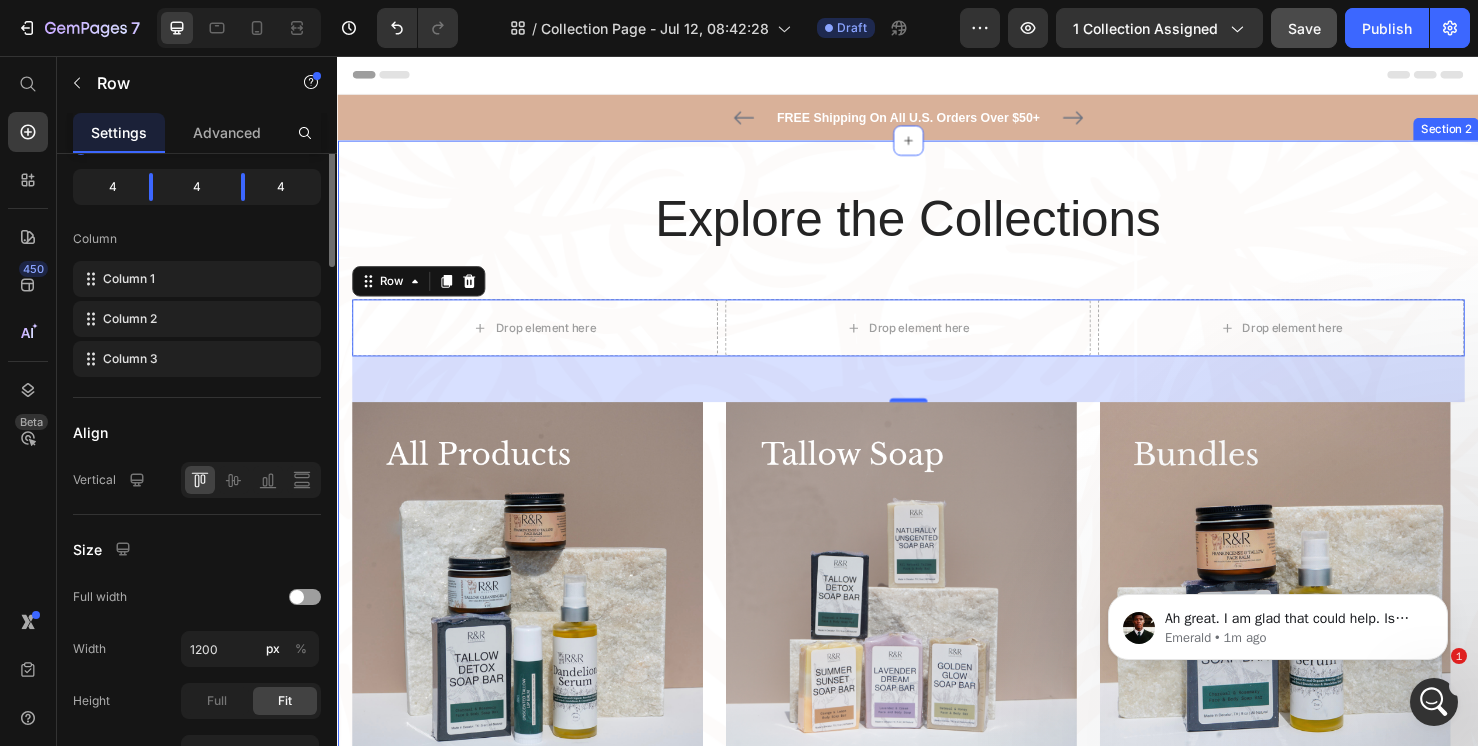 scroll, scrollTop: 0, scrollLeft: 0, axis: both 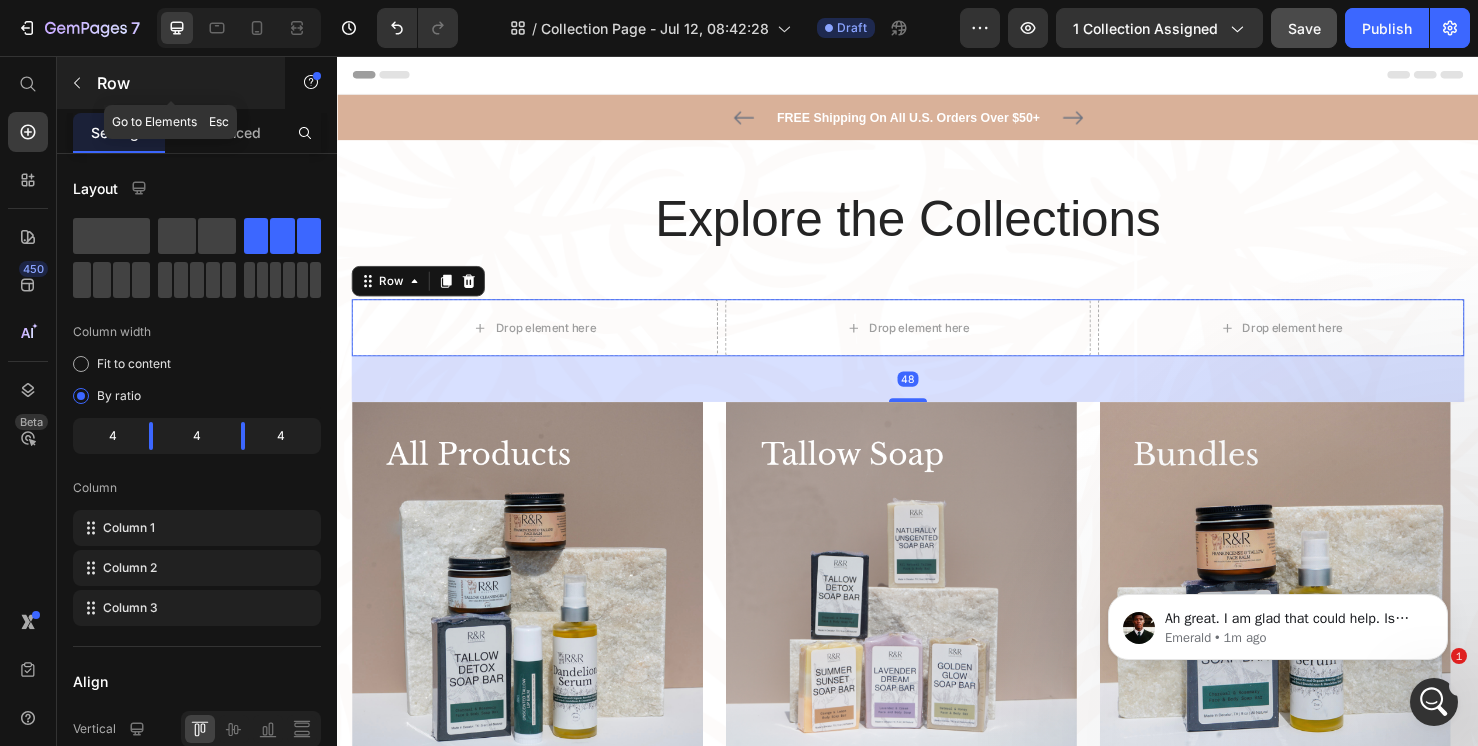 click 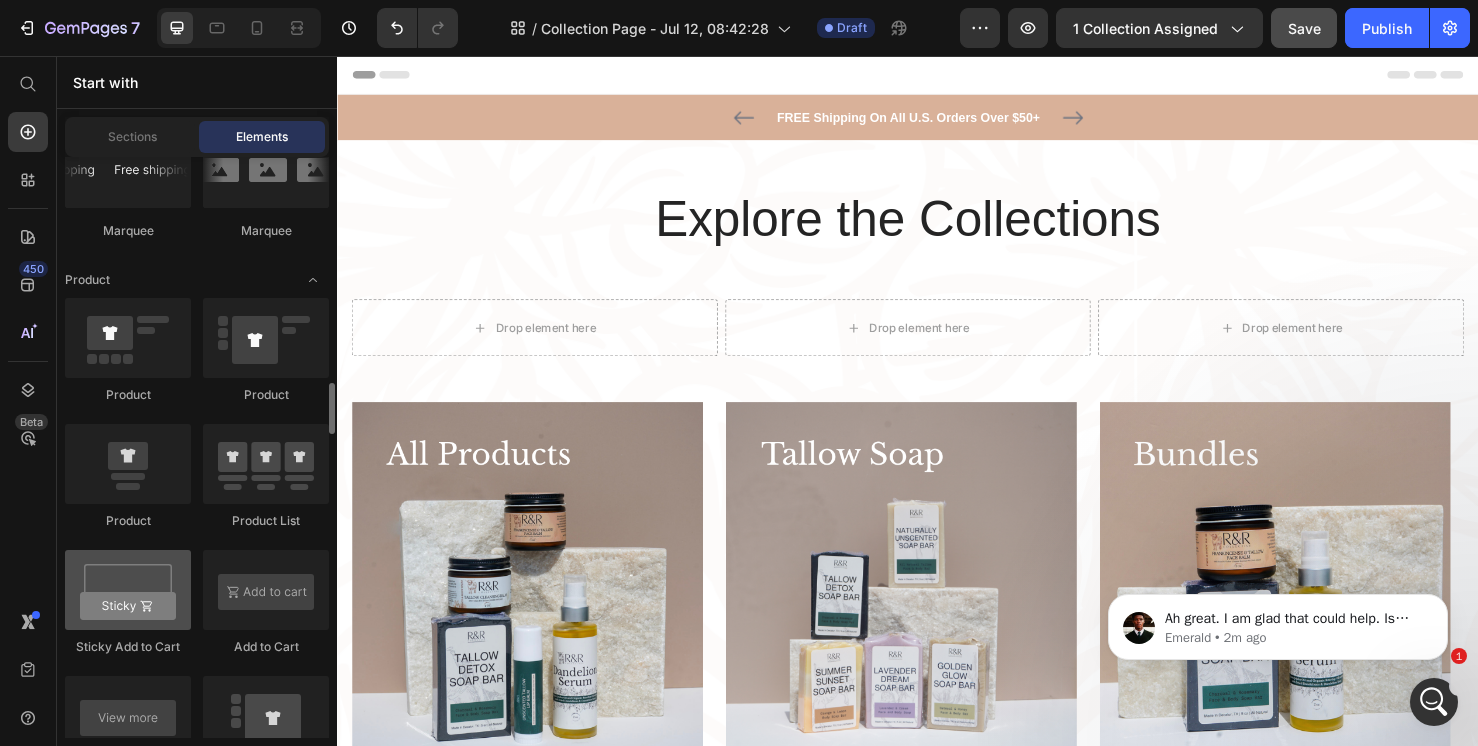 scroll, scrollTop: 2403, scrollLeft: 0, axis: vertical 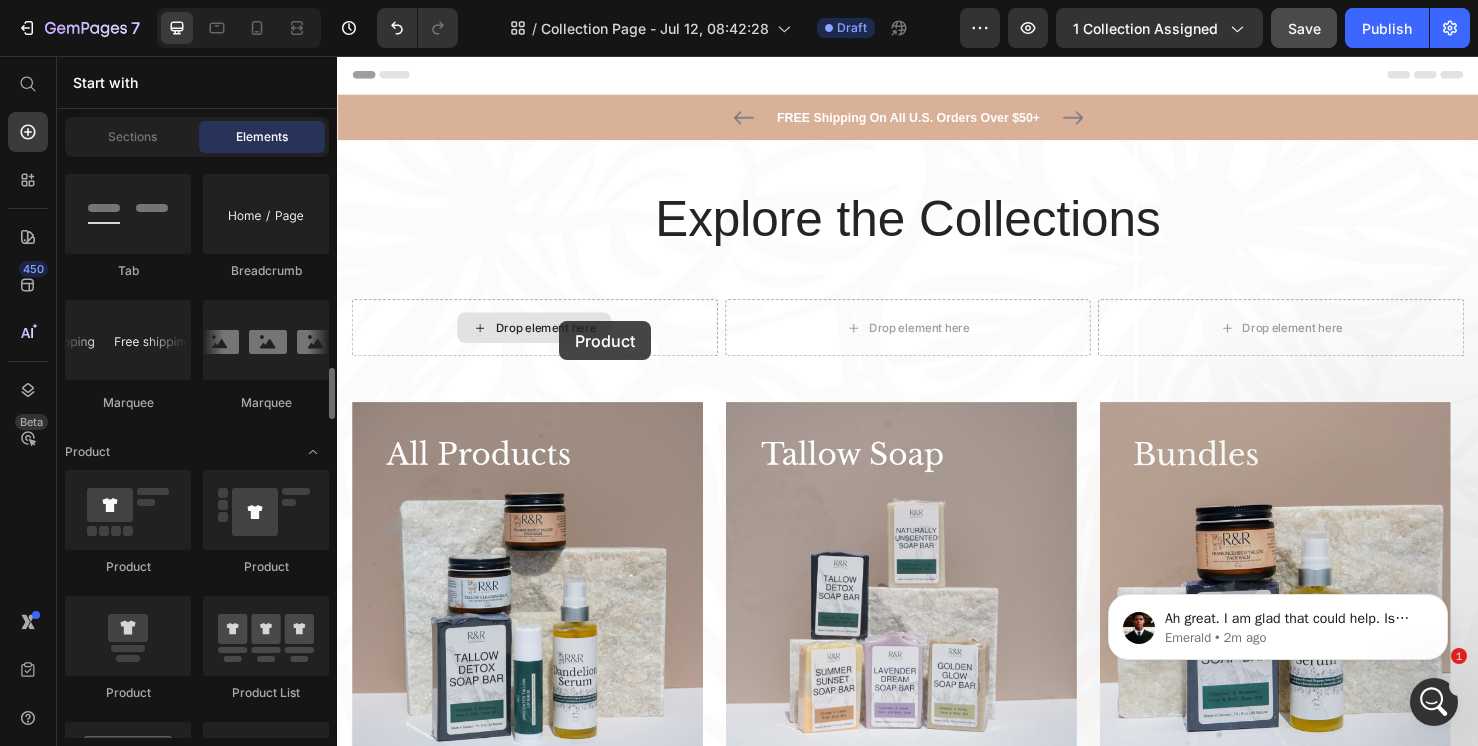 drag, startPoint x: 150, startPoint y: 652, endPoint x: 231, endPoint y: 467, distance: 201.95544 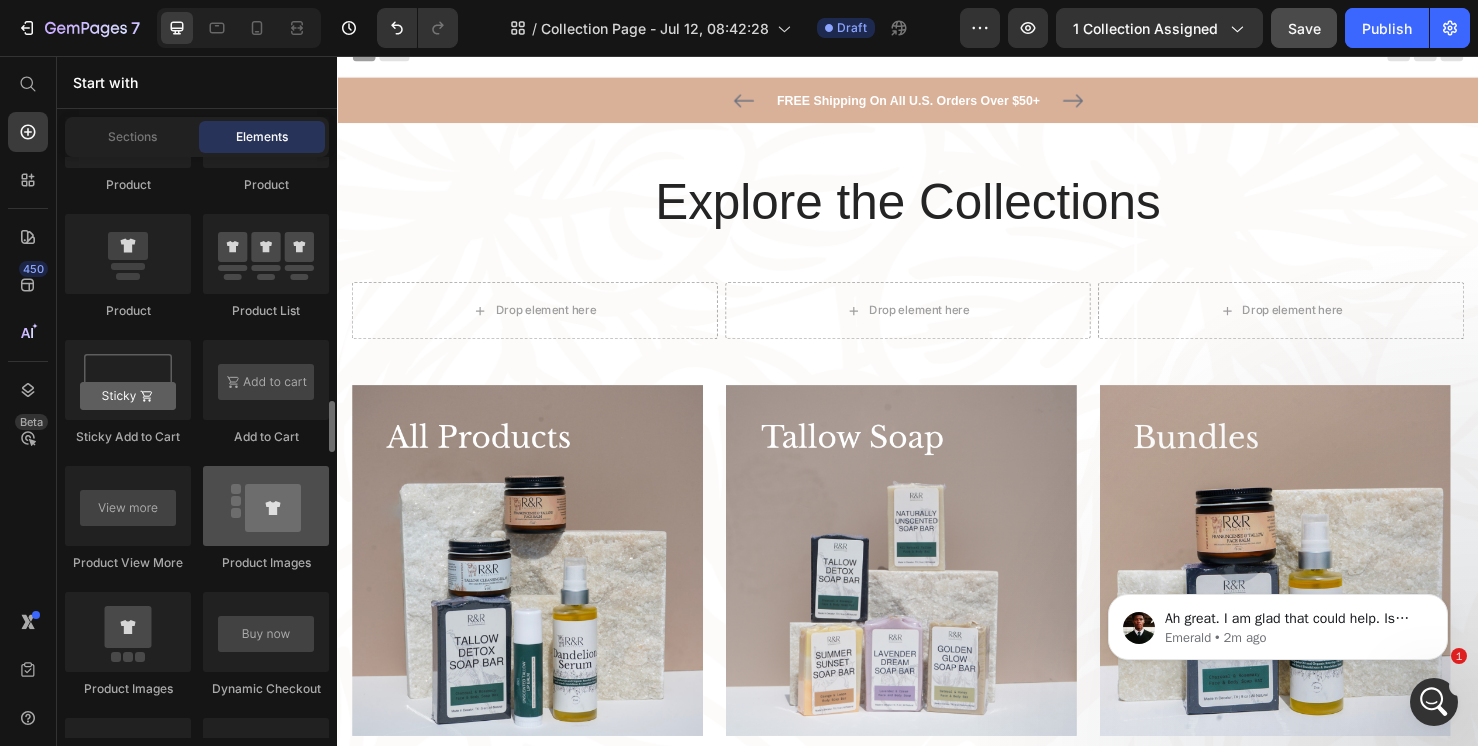 scroll, scrollTop: 3133, scrollLeft: 0, axis: vertical 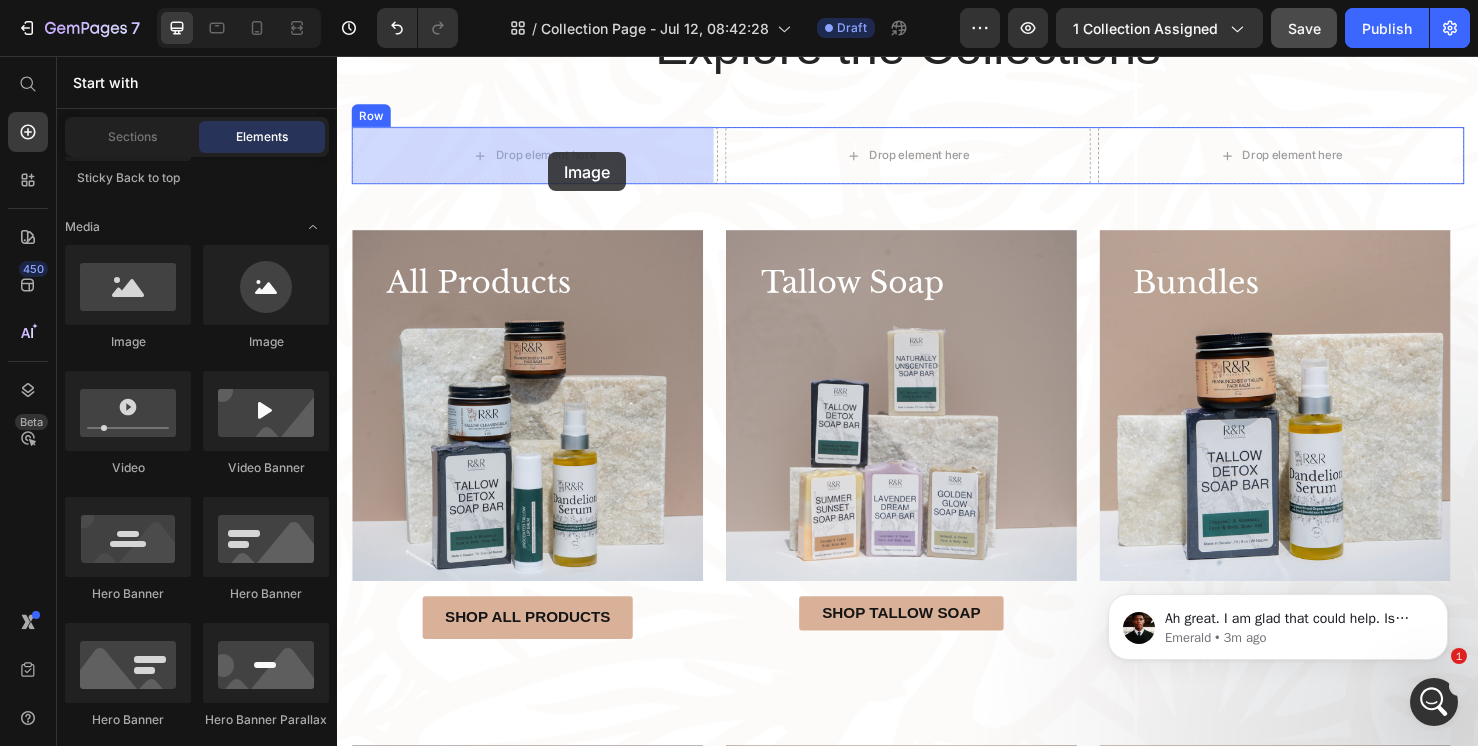 drag, startPoint x: 475, startPoint y: 357, endPoint x: 559, endPoint y: 157, distance: 216.92395 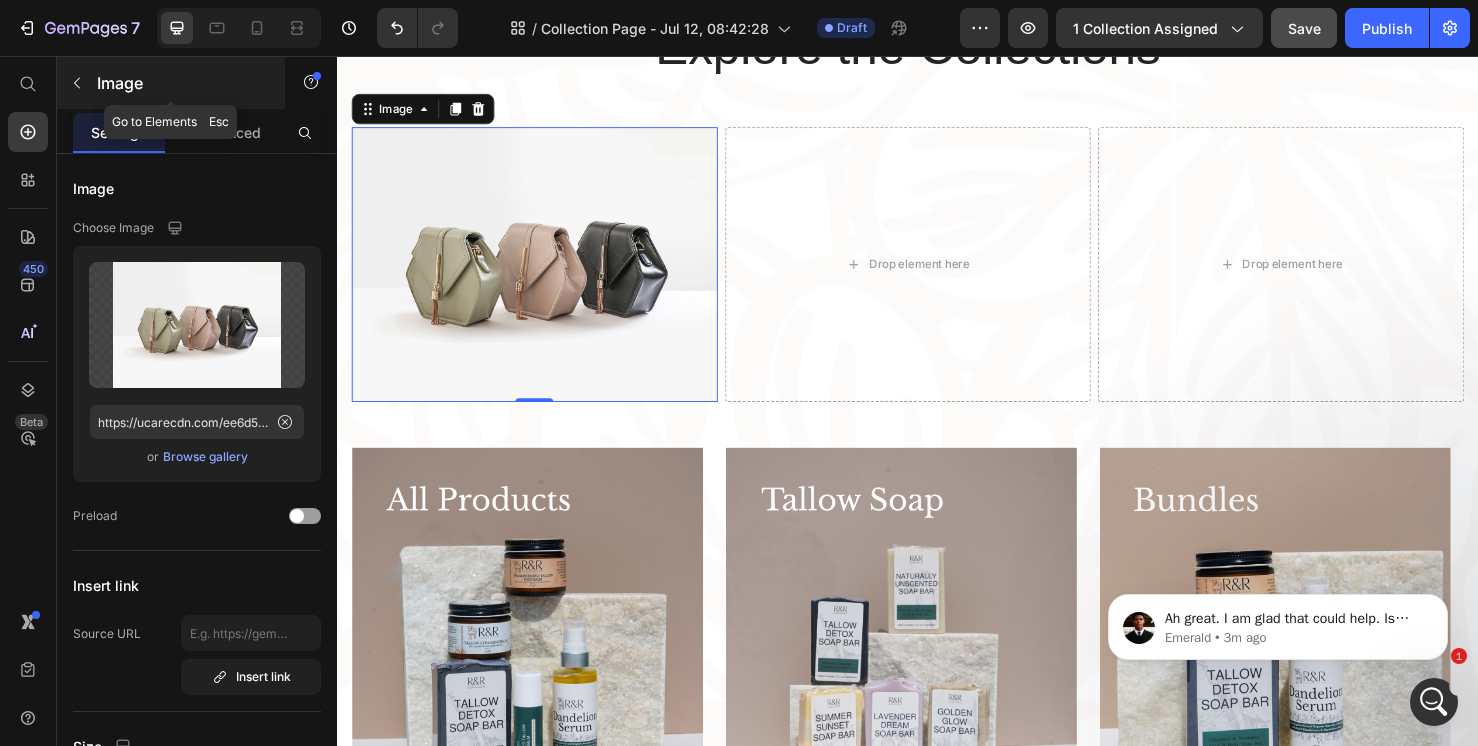 click 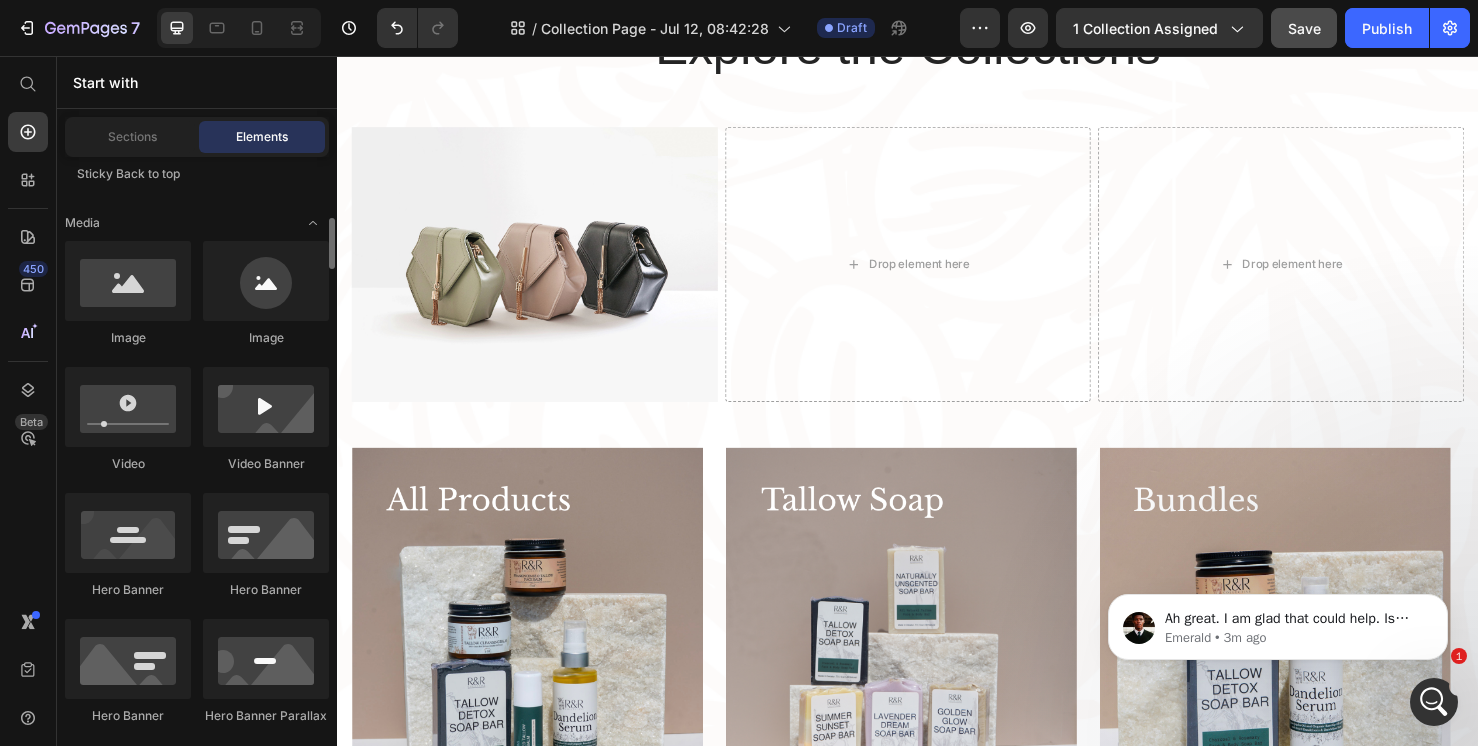 scroll, scrollTop: 296, scrollLeft: 0, axis: vertical 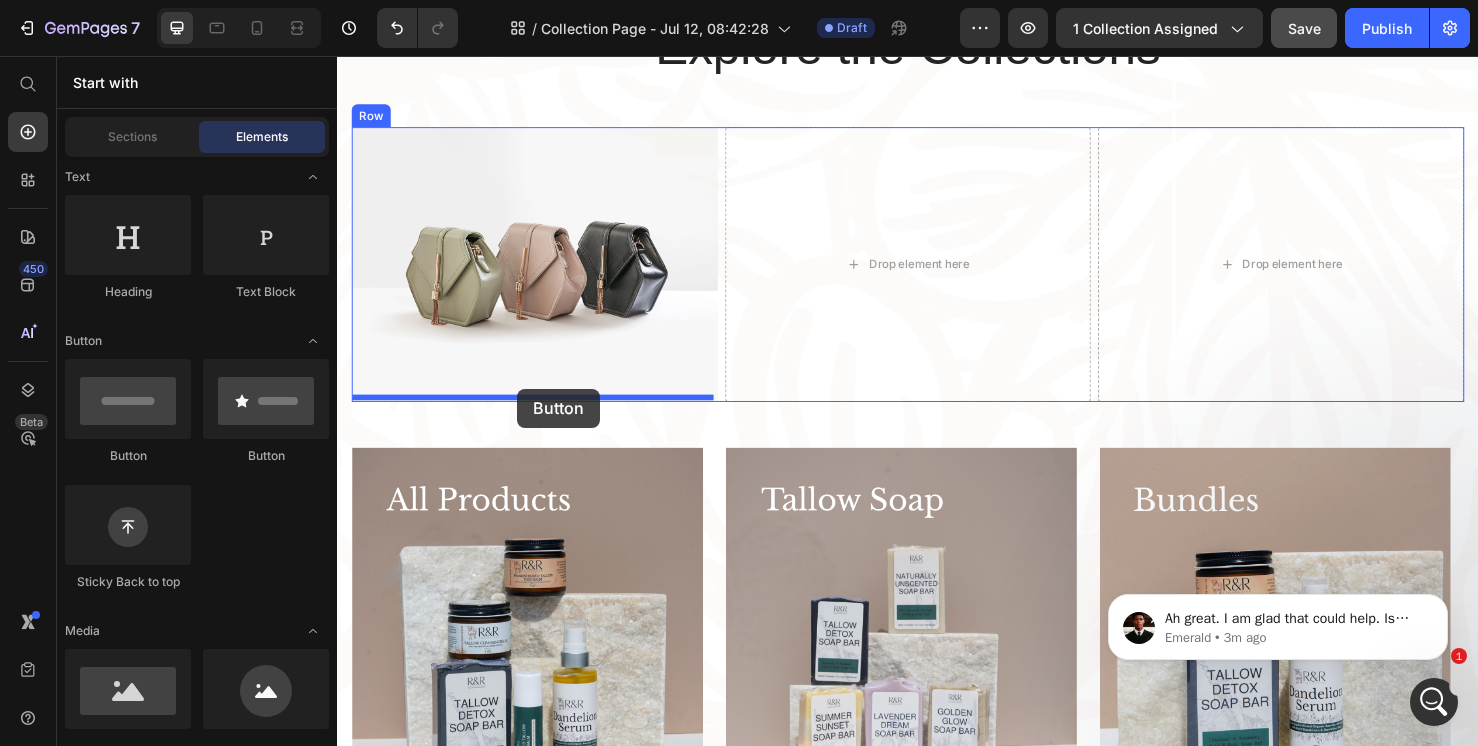 drag, startPoint x: 437, startPoint y: 462, endPoint x: 526, endPoint y: 407, distance: 104.62313 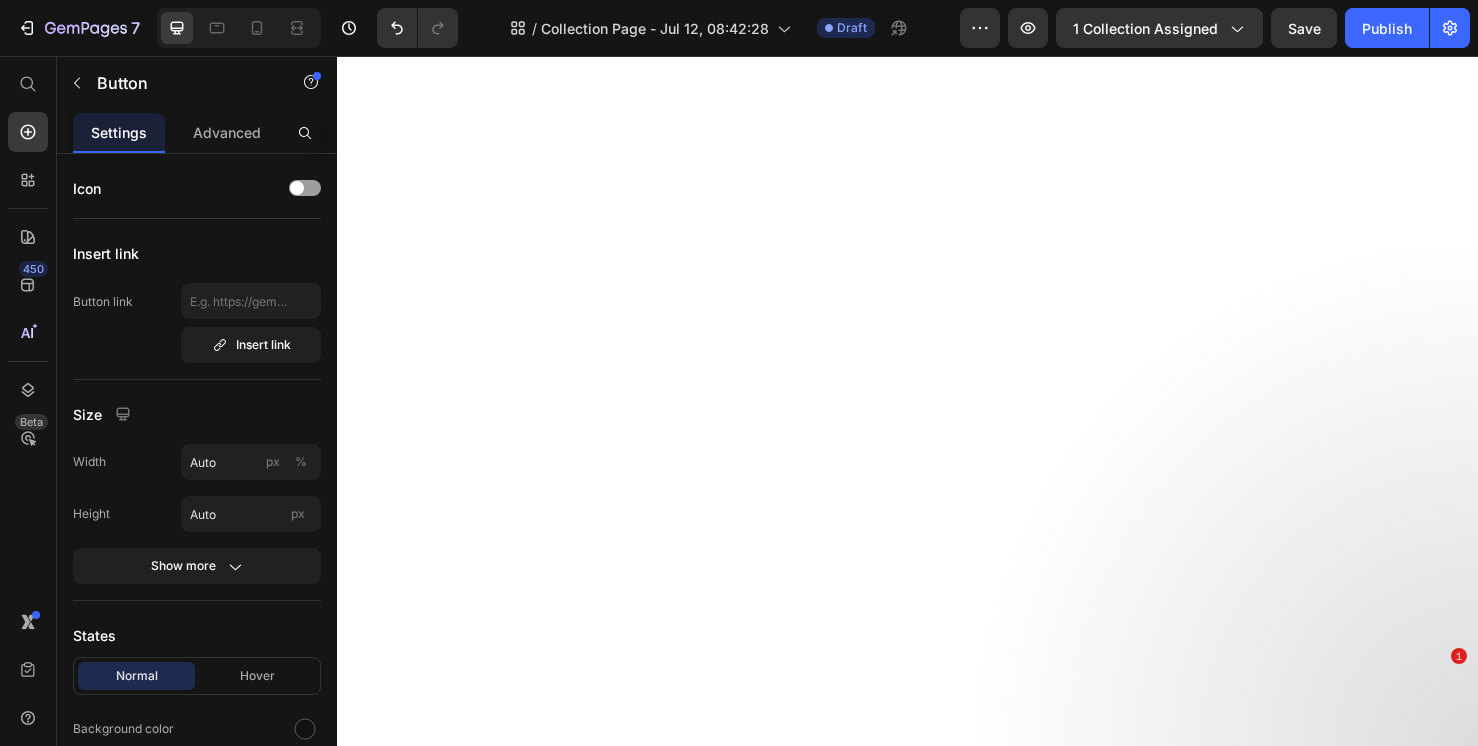 scroll, scrollTop: 0, scrollLeft: 0, axis: both 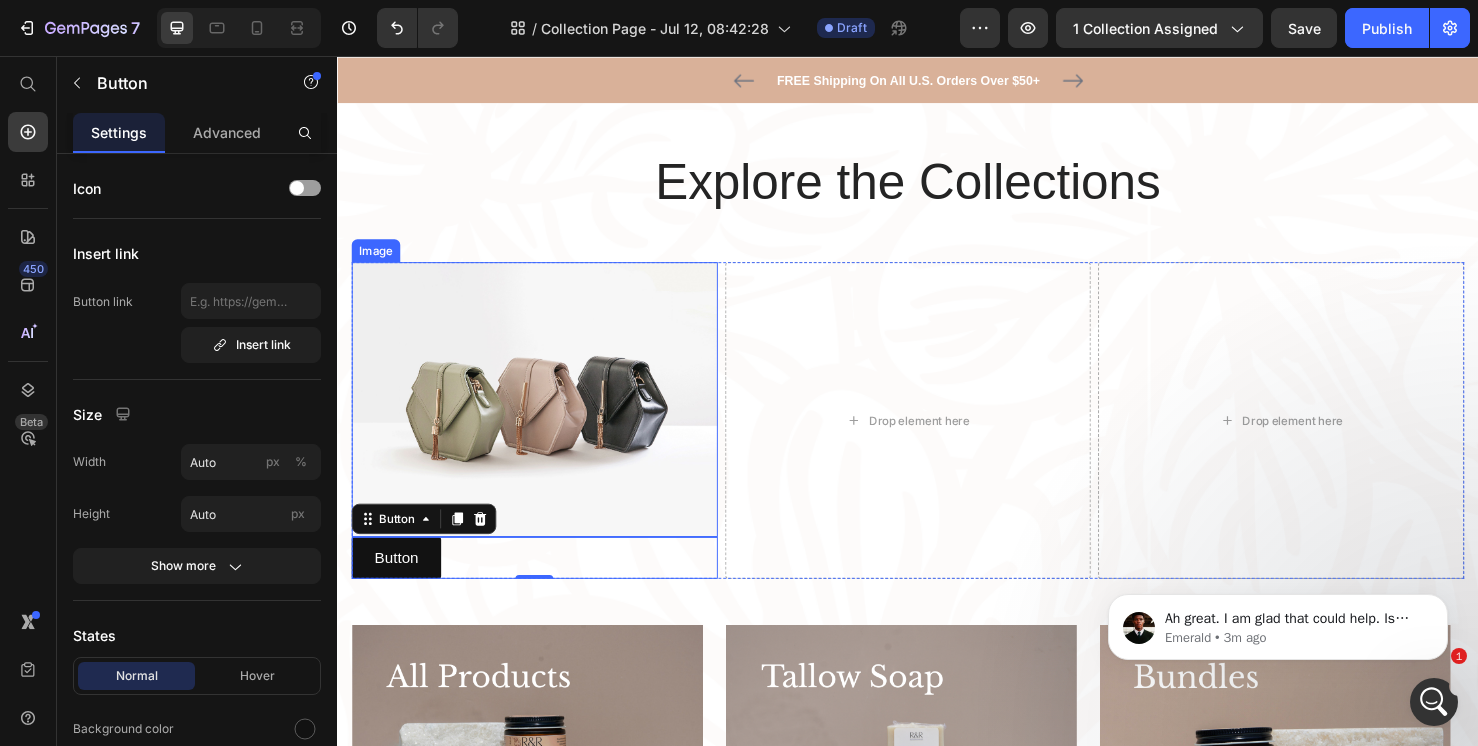 click at bounding box center (544, 417) 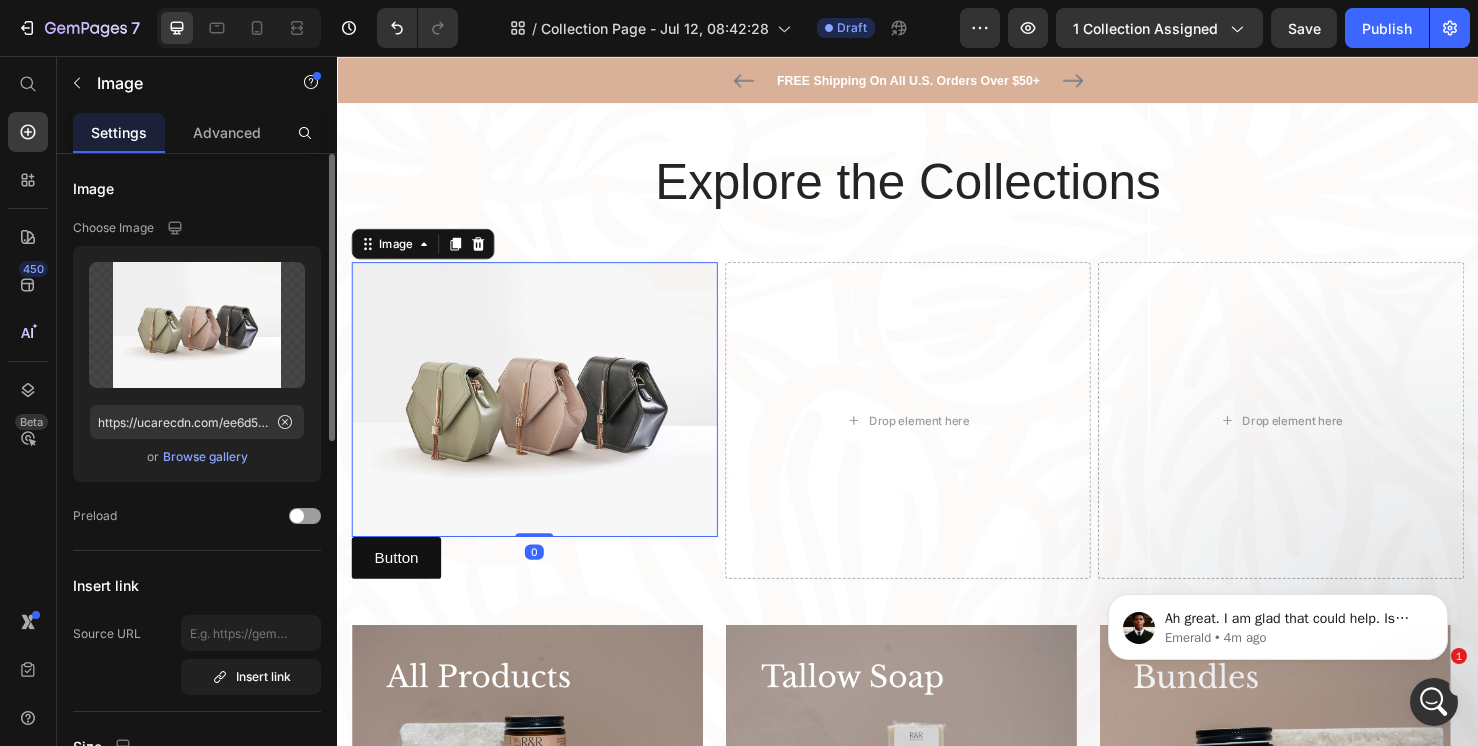 click on "Browse gallery" at bounding box center [205, 457] 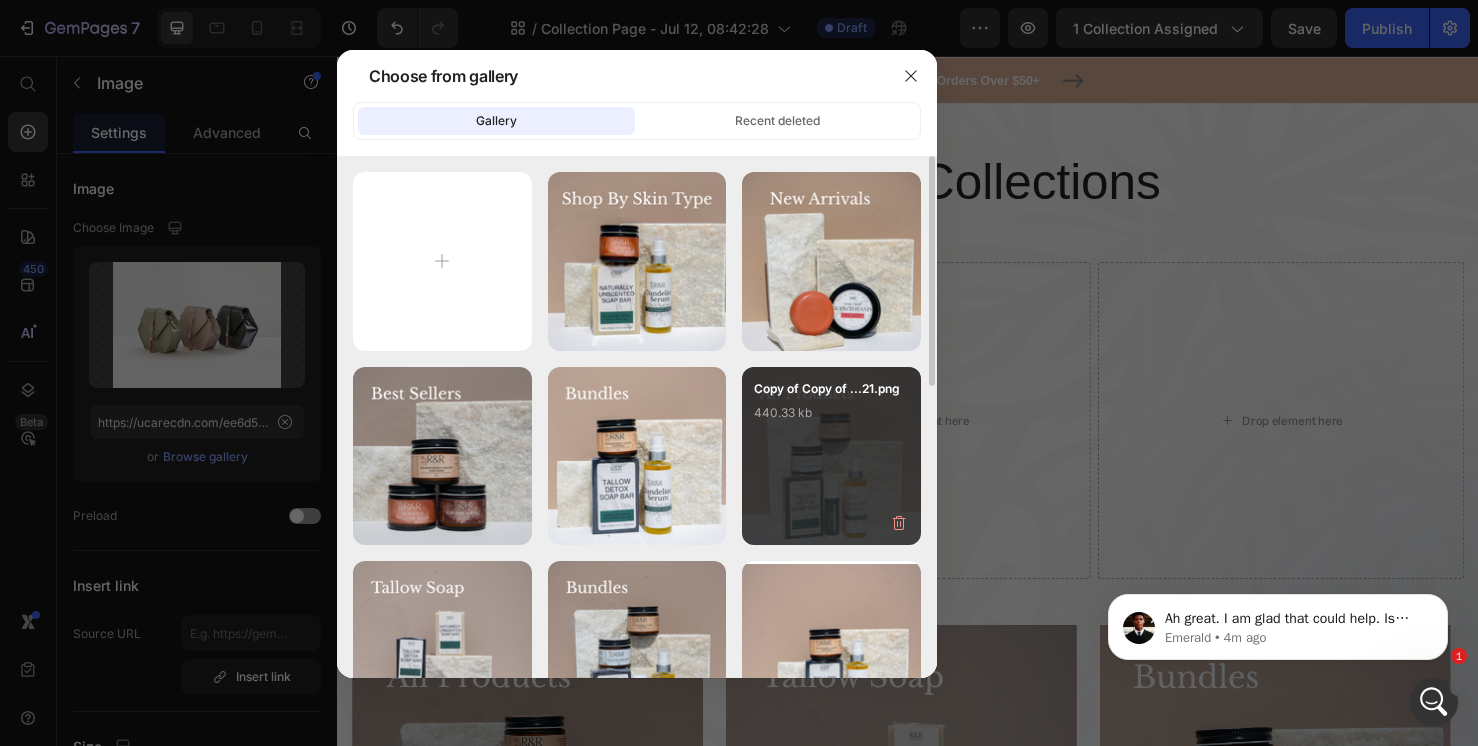 click on "Copy of Copy of ...21.png 440.33 kb" at bounding box center [831, 419] 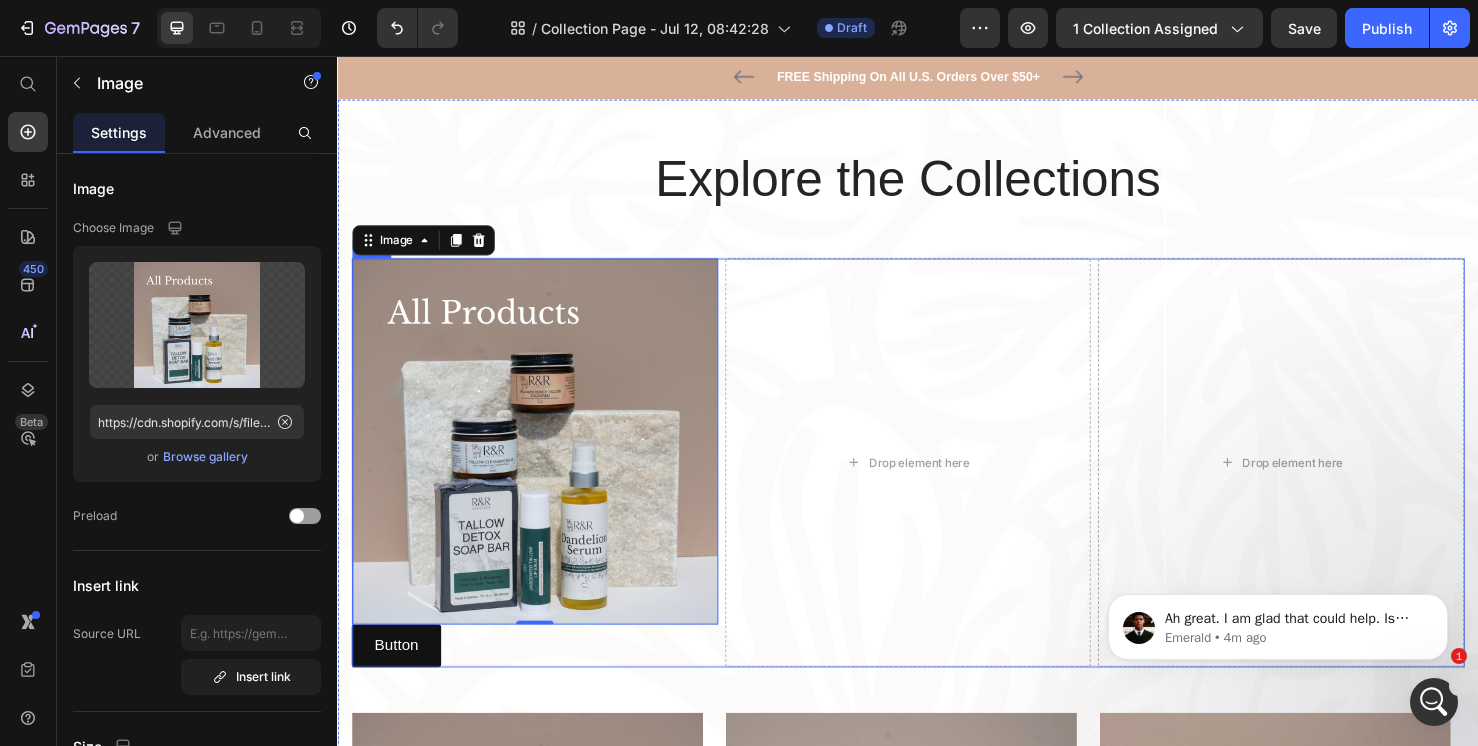 scroll, scrollTop: 202, scrollLeft: 0, axis: vertical 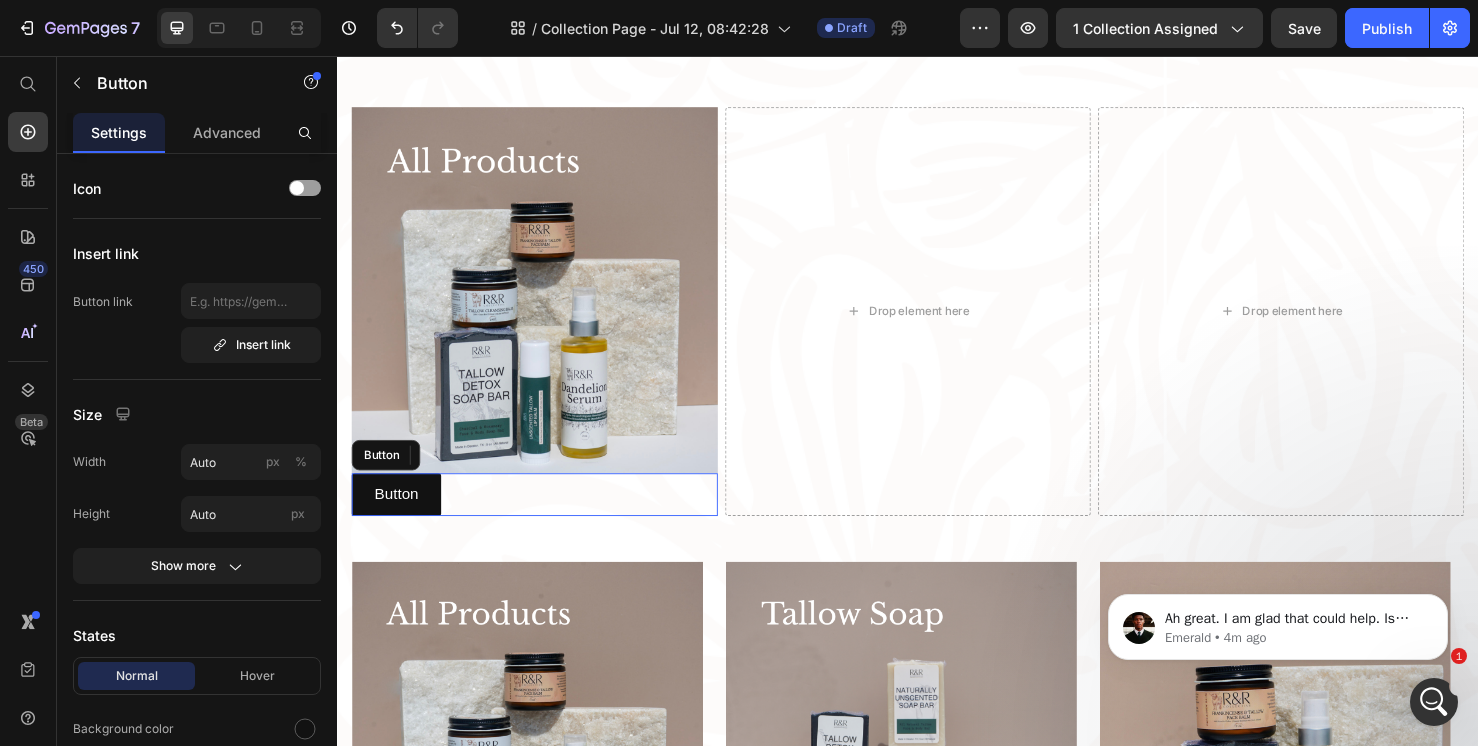 click on "Button Button" at bounding box center (544, 517) 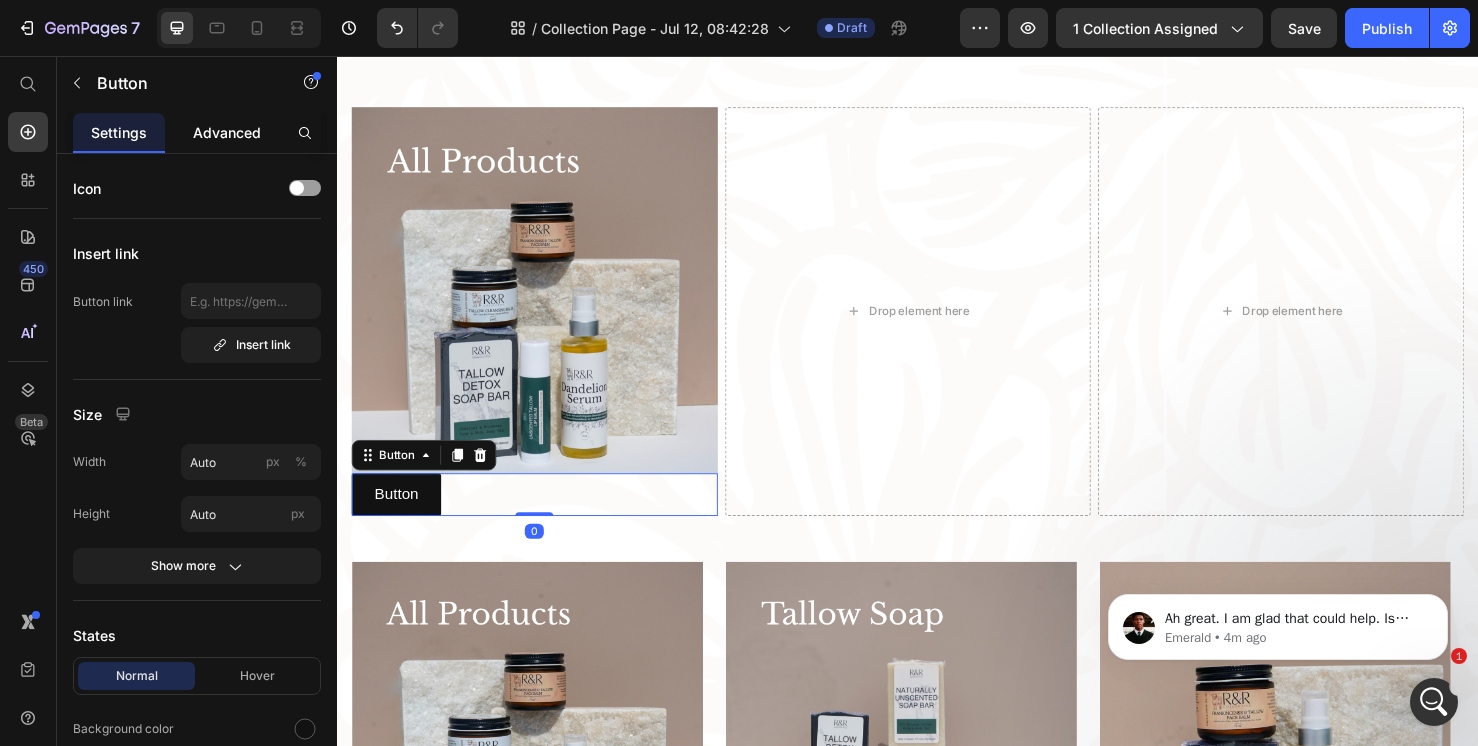 click on "Advanced" at bounding box center [227, 132] 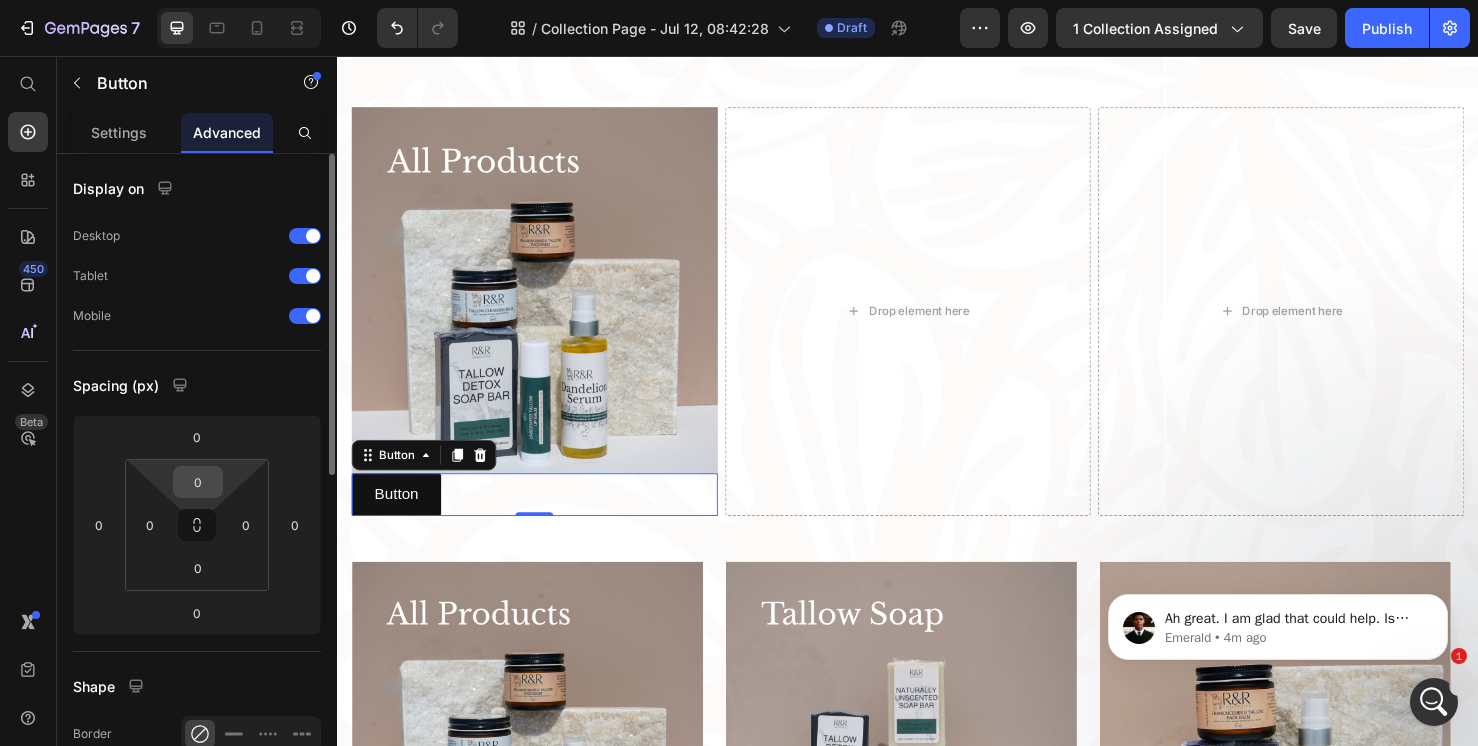 click on "0" at bounding box center (198, 482) 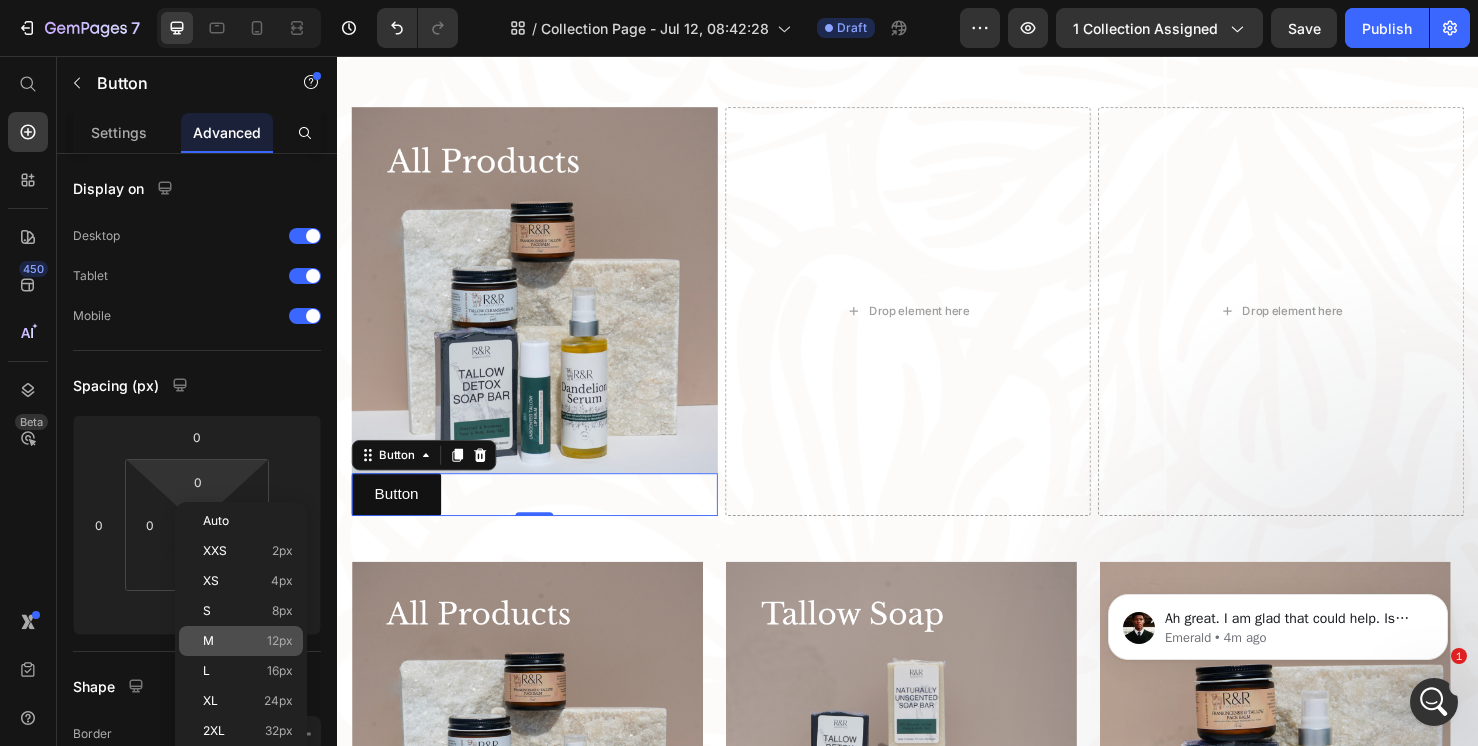 click on "M 12px" at bounding box center (248, 641) 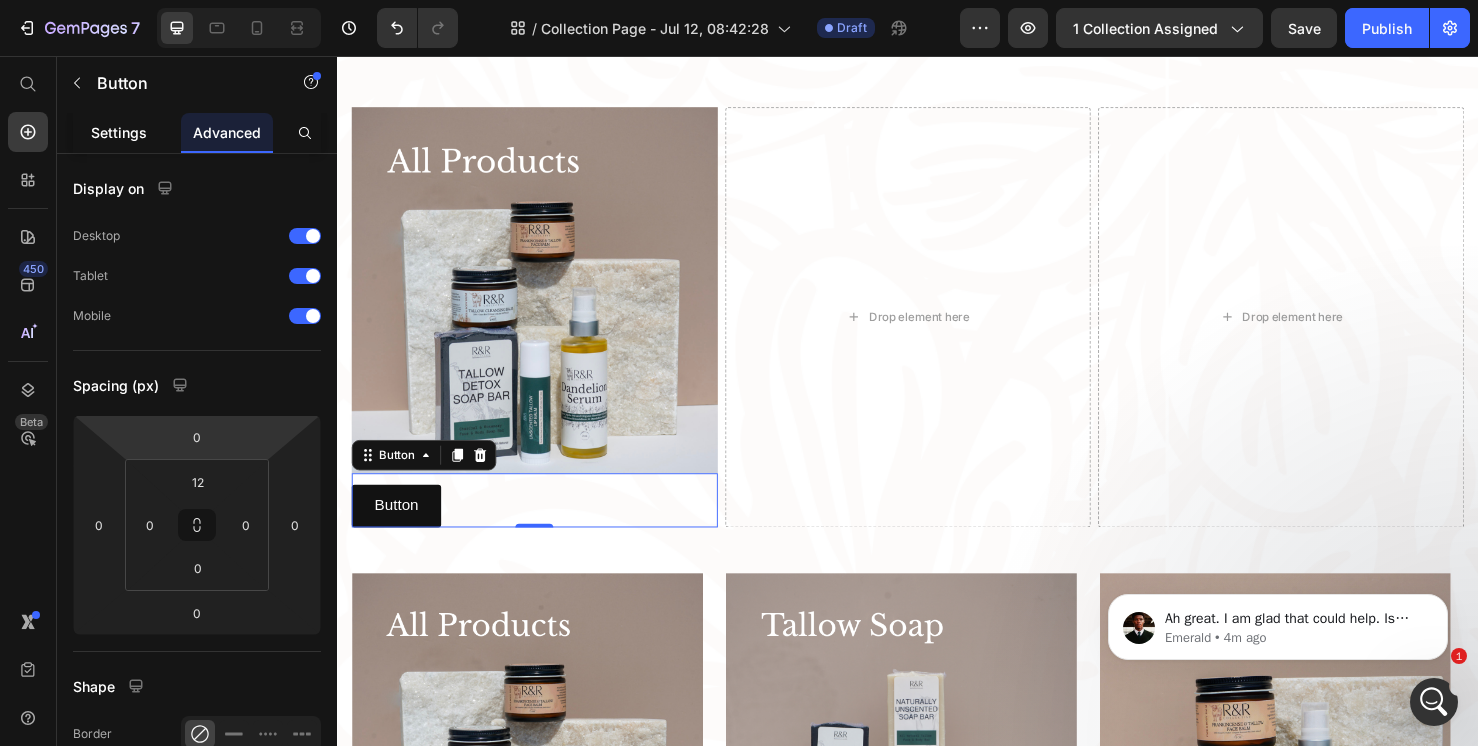 click on "Settings" at bounding box center (119, 132) 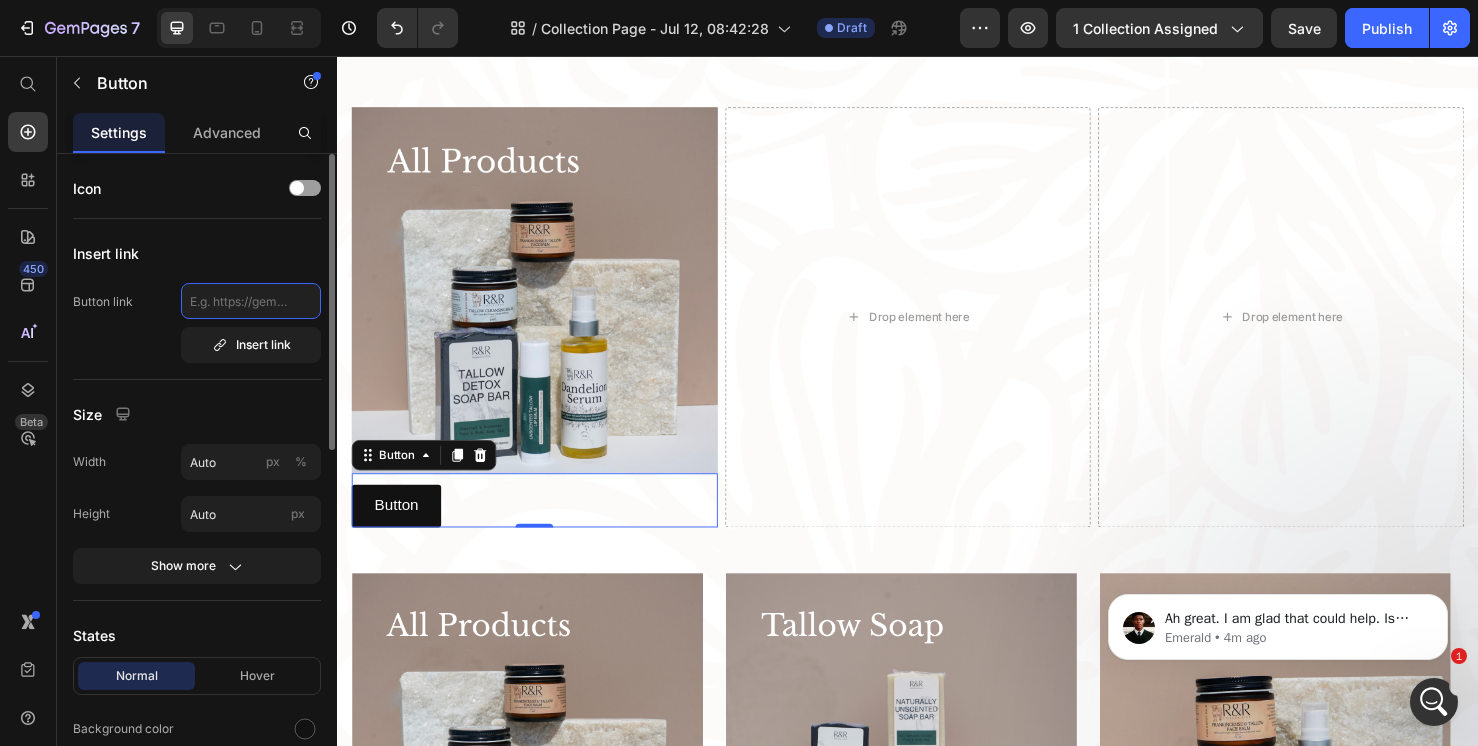 click 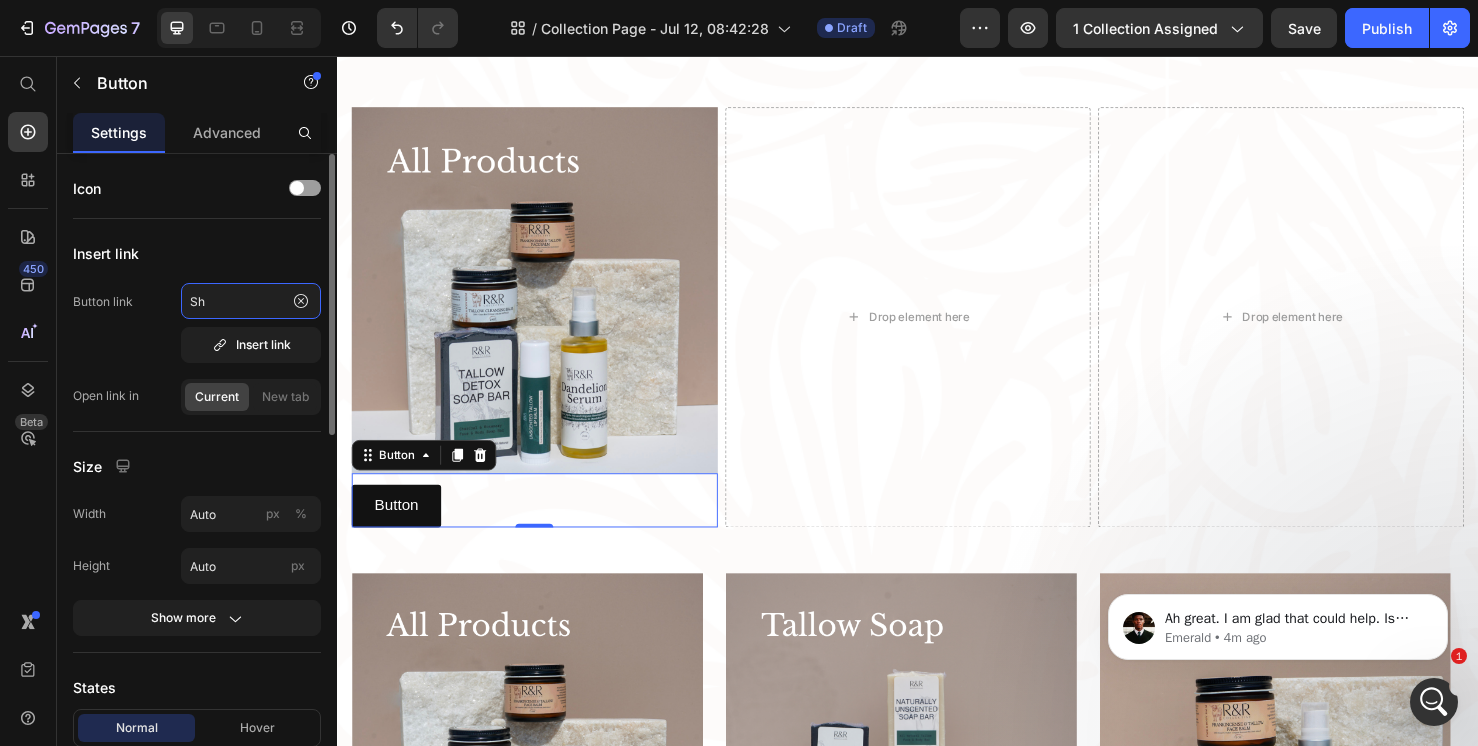 type on "S" 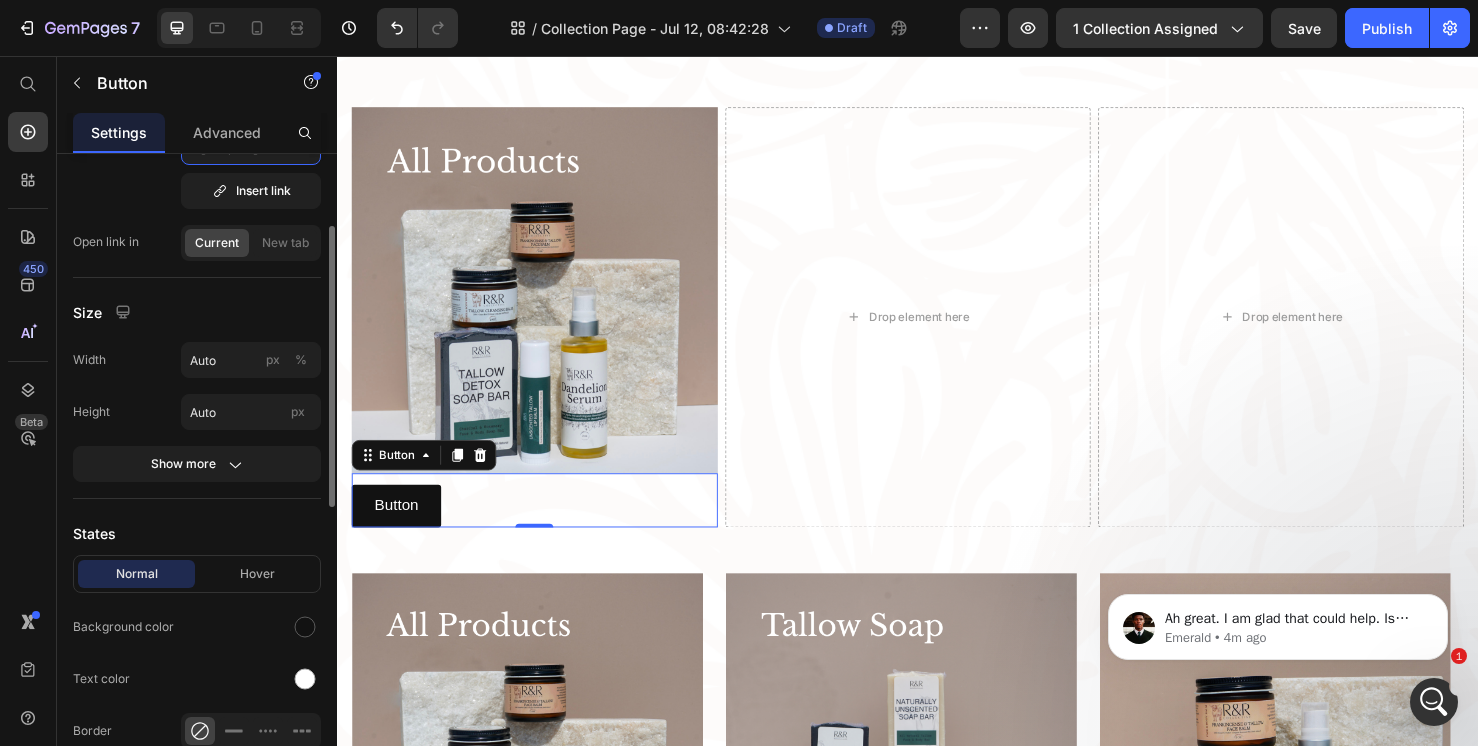 scroll, scrollTop: 299, scrollLeft: 0, axis: vertical 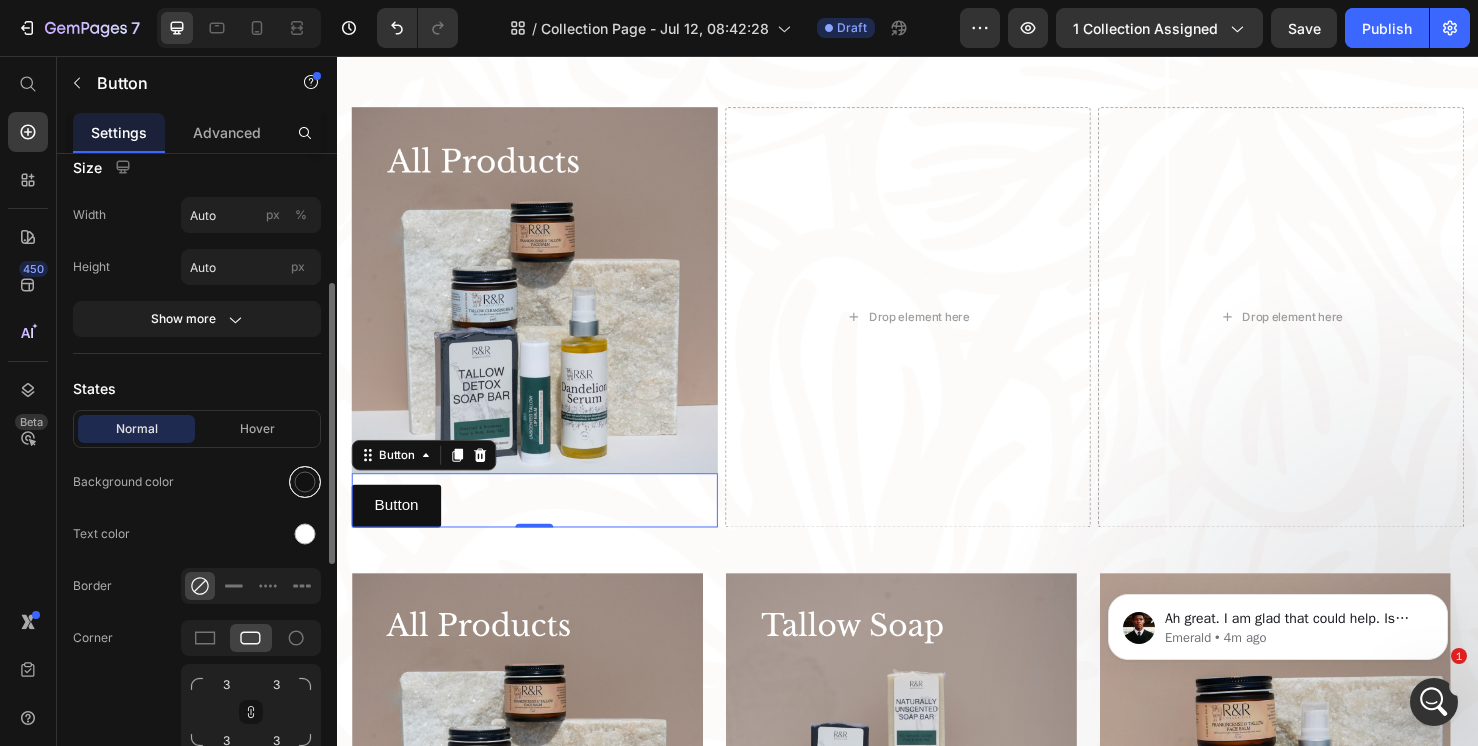 type 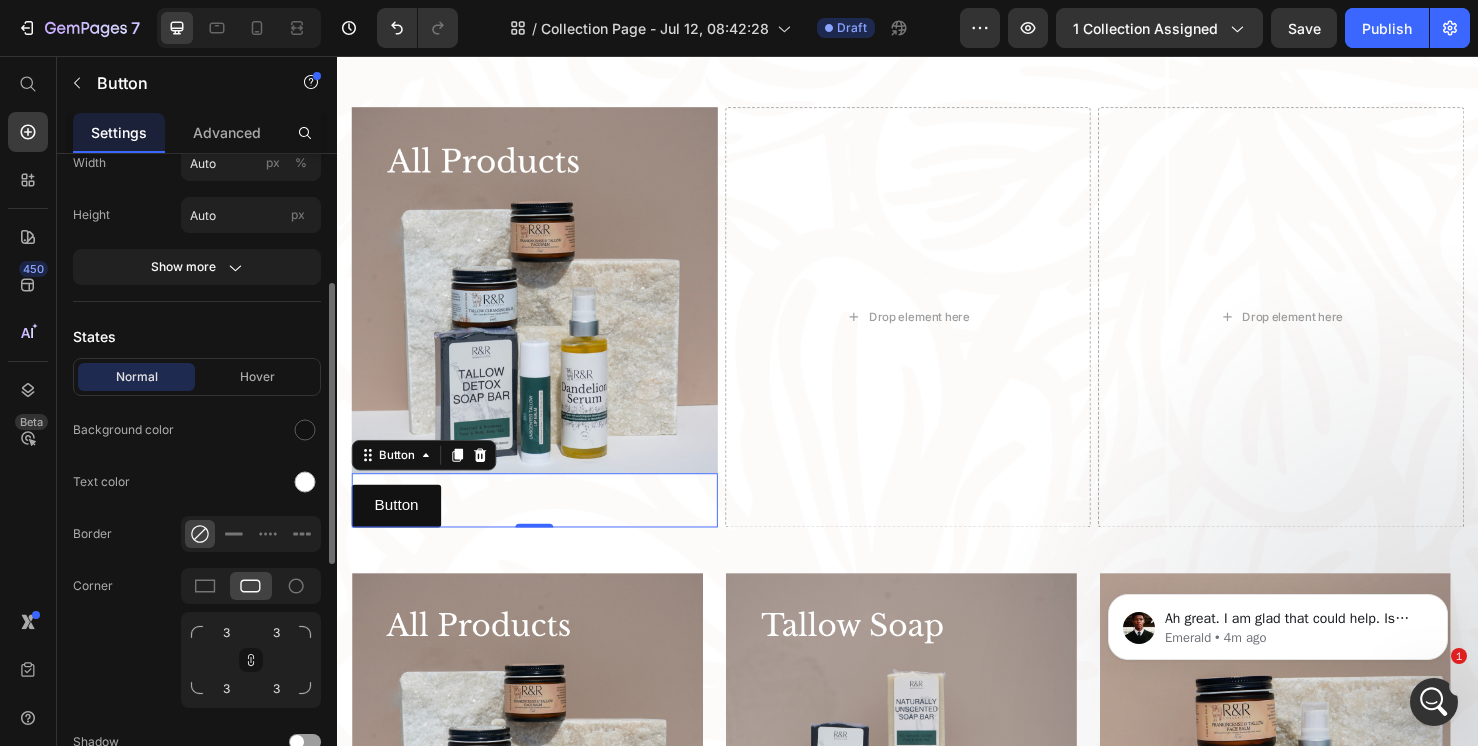 click 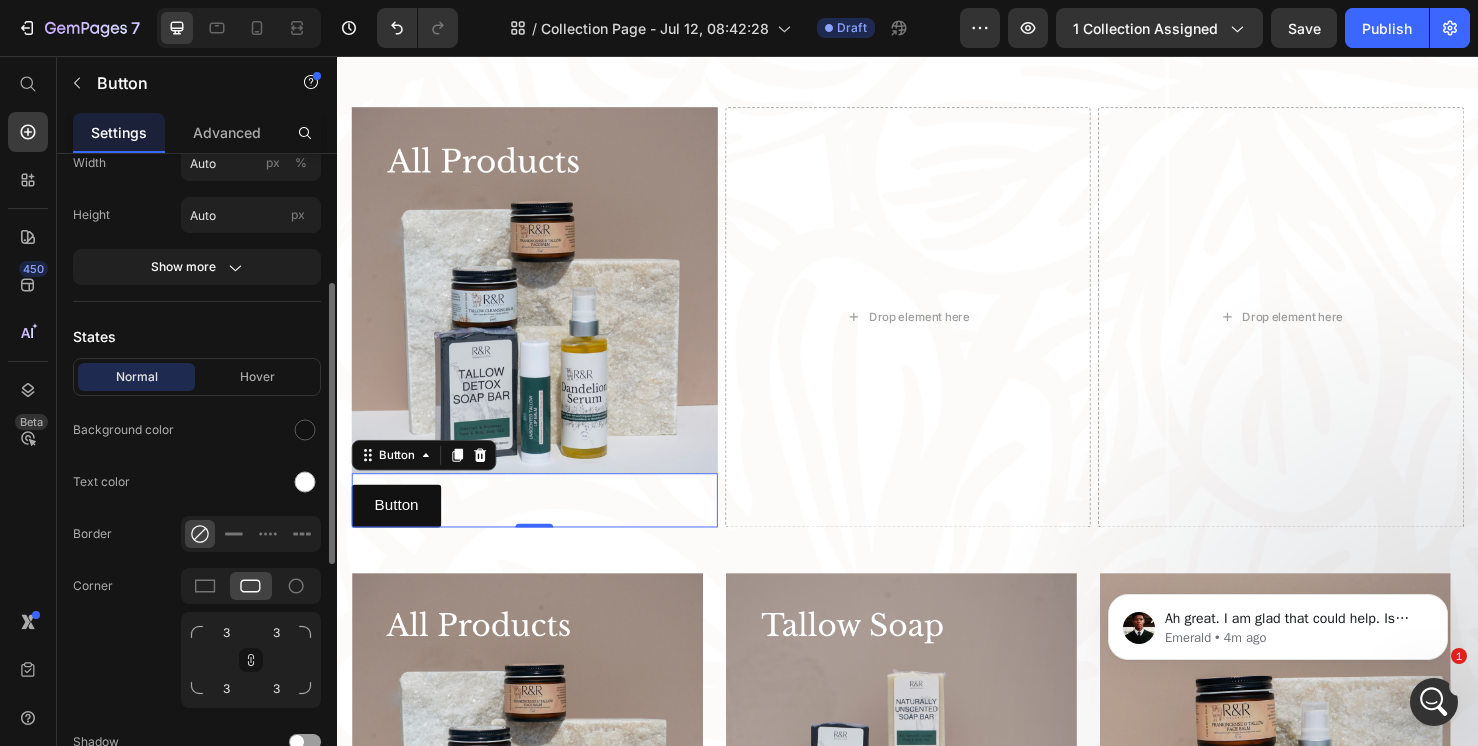 click on "Normal Hover Background color Text color Border Corner 3 3 3 3 Shadow" 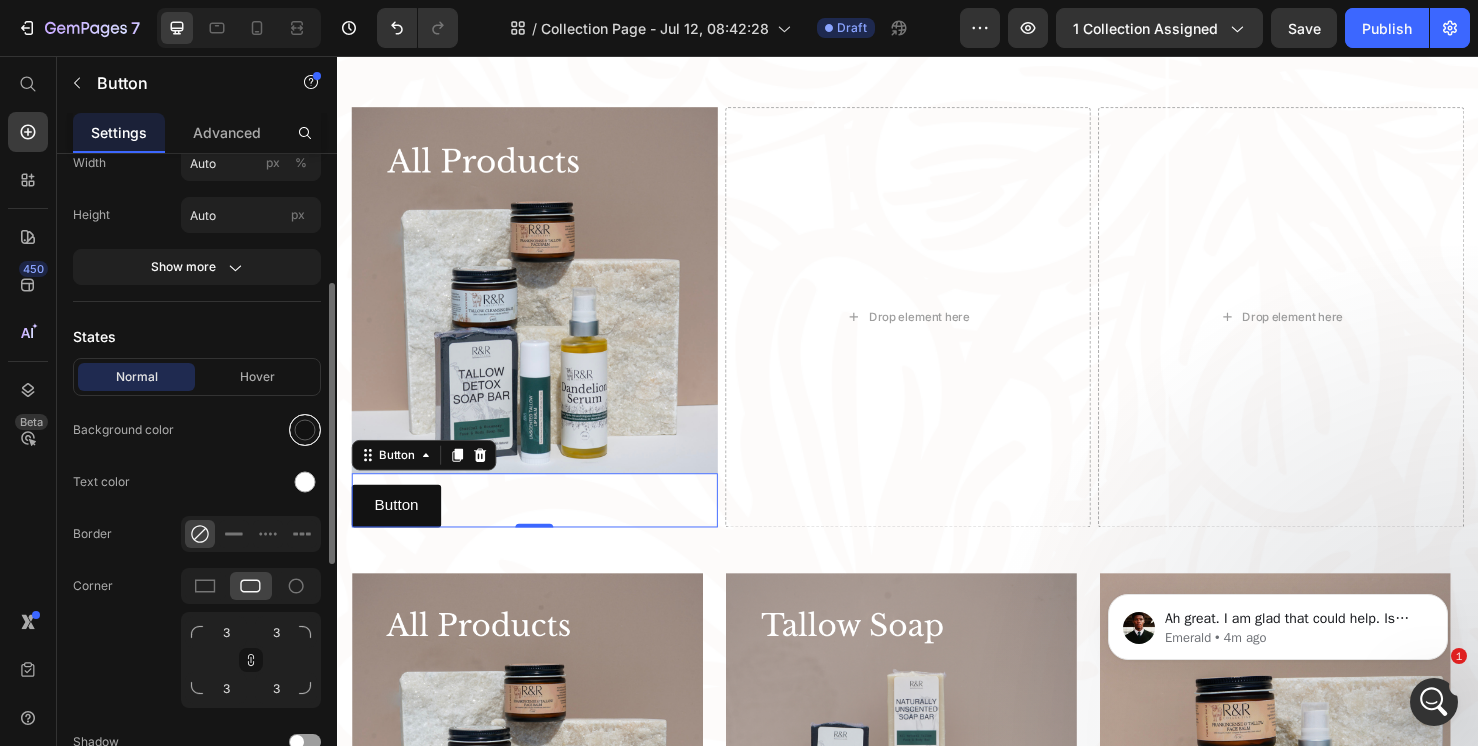 click at bounding box center (305, 430) 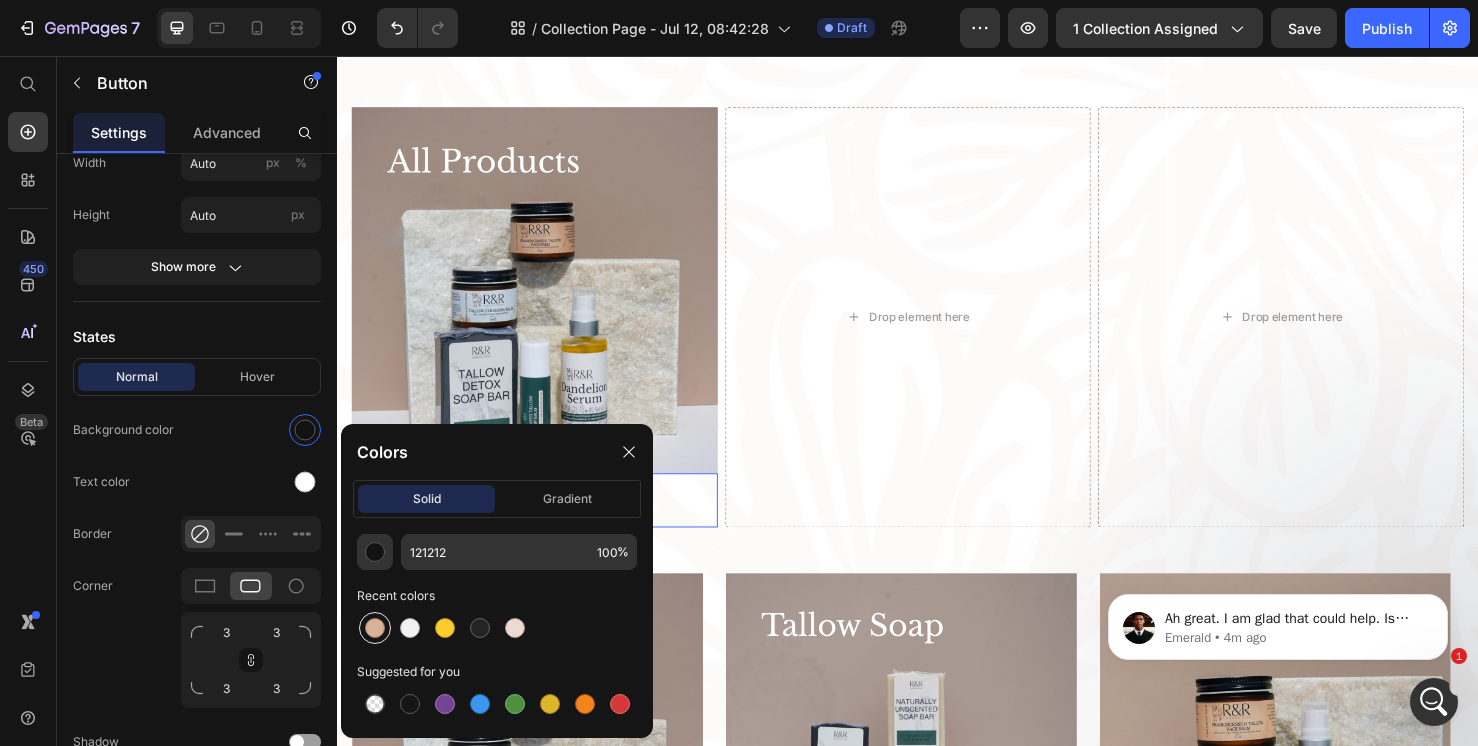 drag, startPoint x: 374, startPoint y: 625, endPoint x: 365, endPoint y: 617, distance: 12.0415945 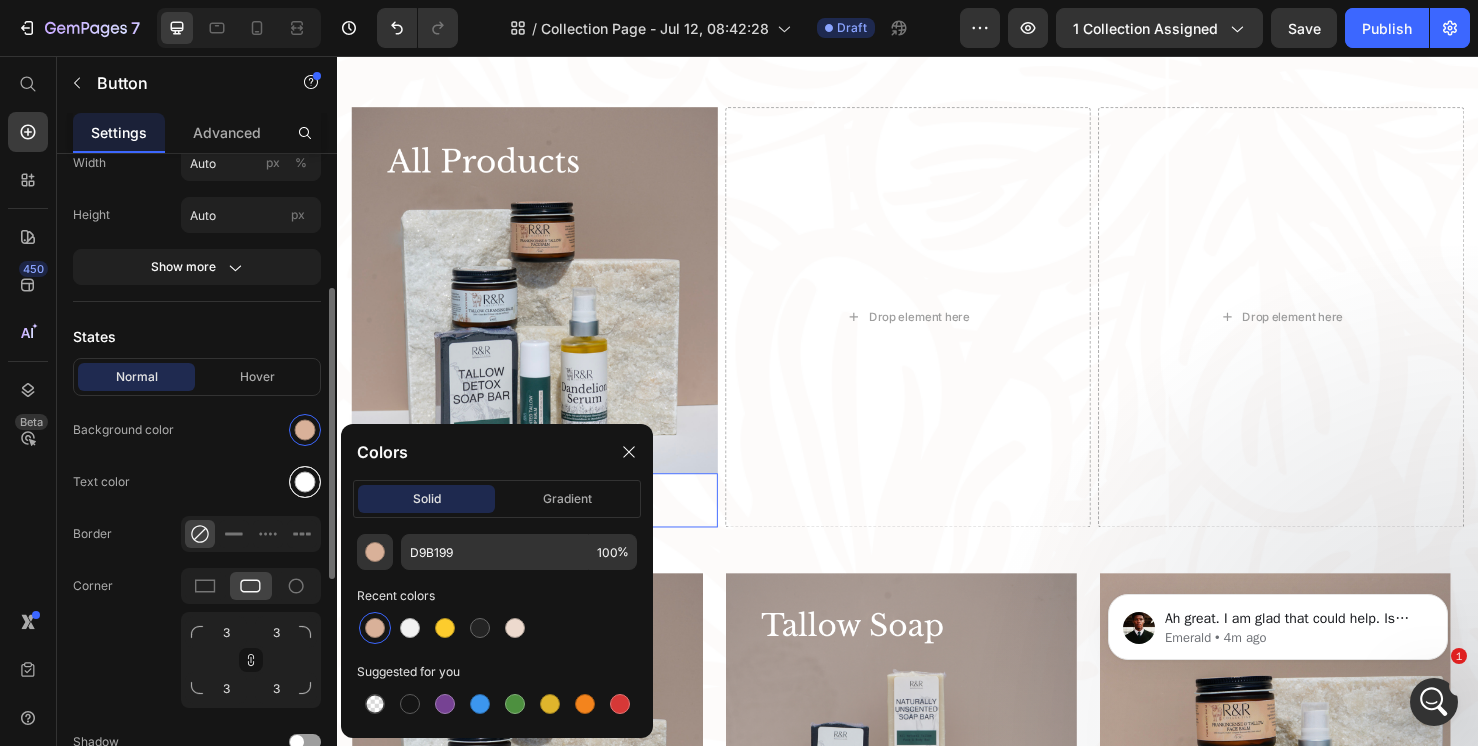click at bounding box center (305, 482) 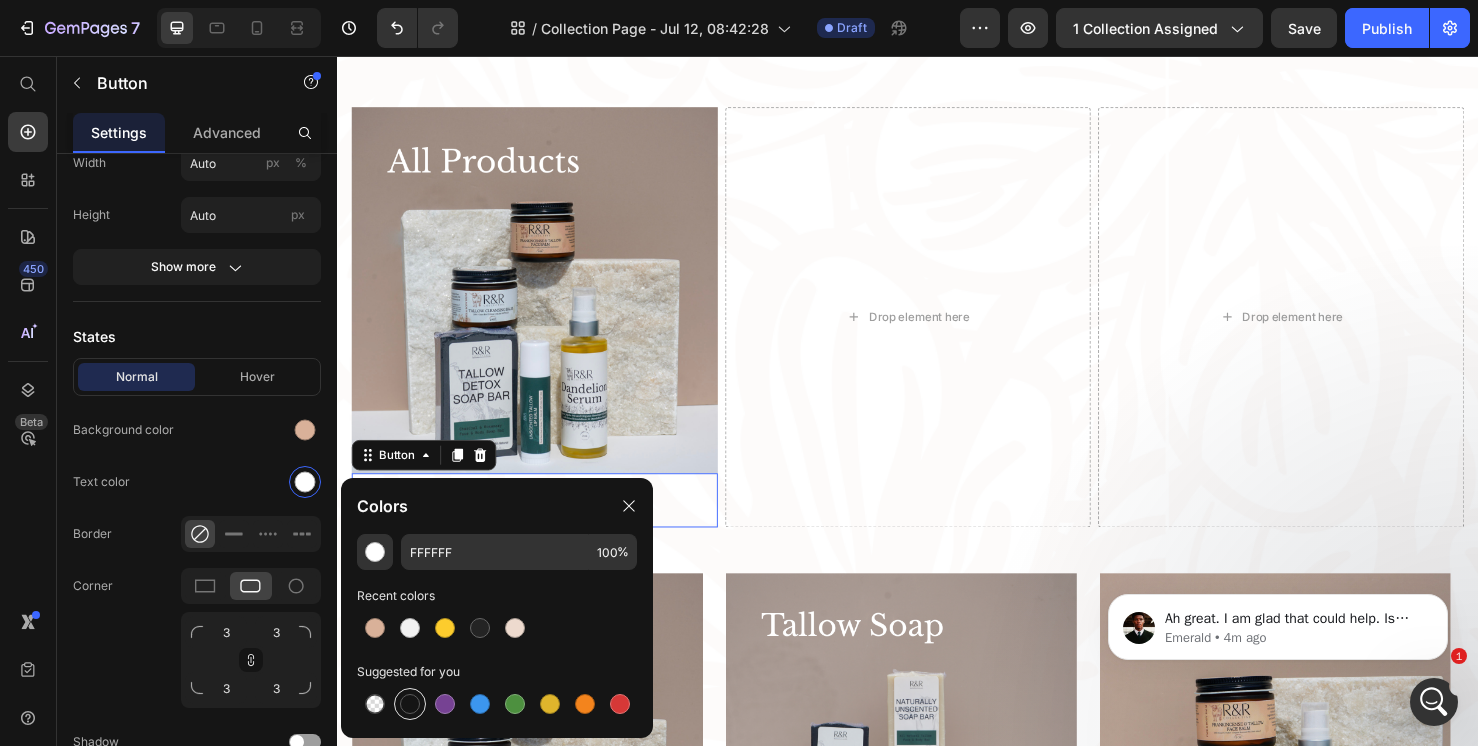 click at bounding box center [410, 704] 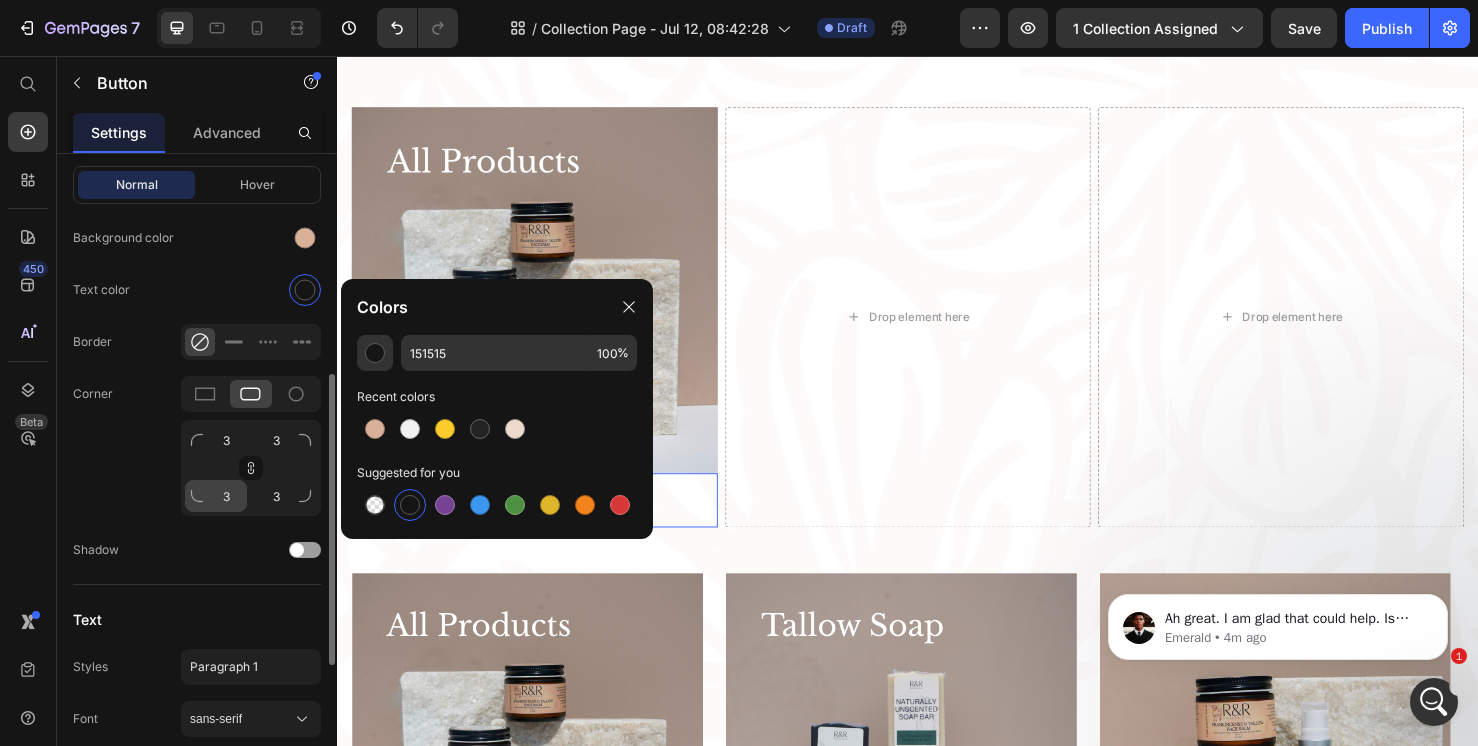 scroll, scrollTop: 637, scrollLeft: 0, axis: vertical 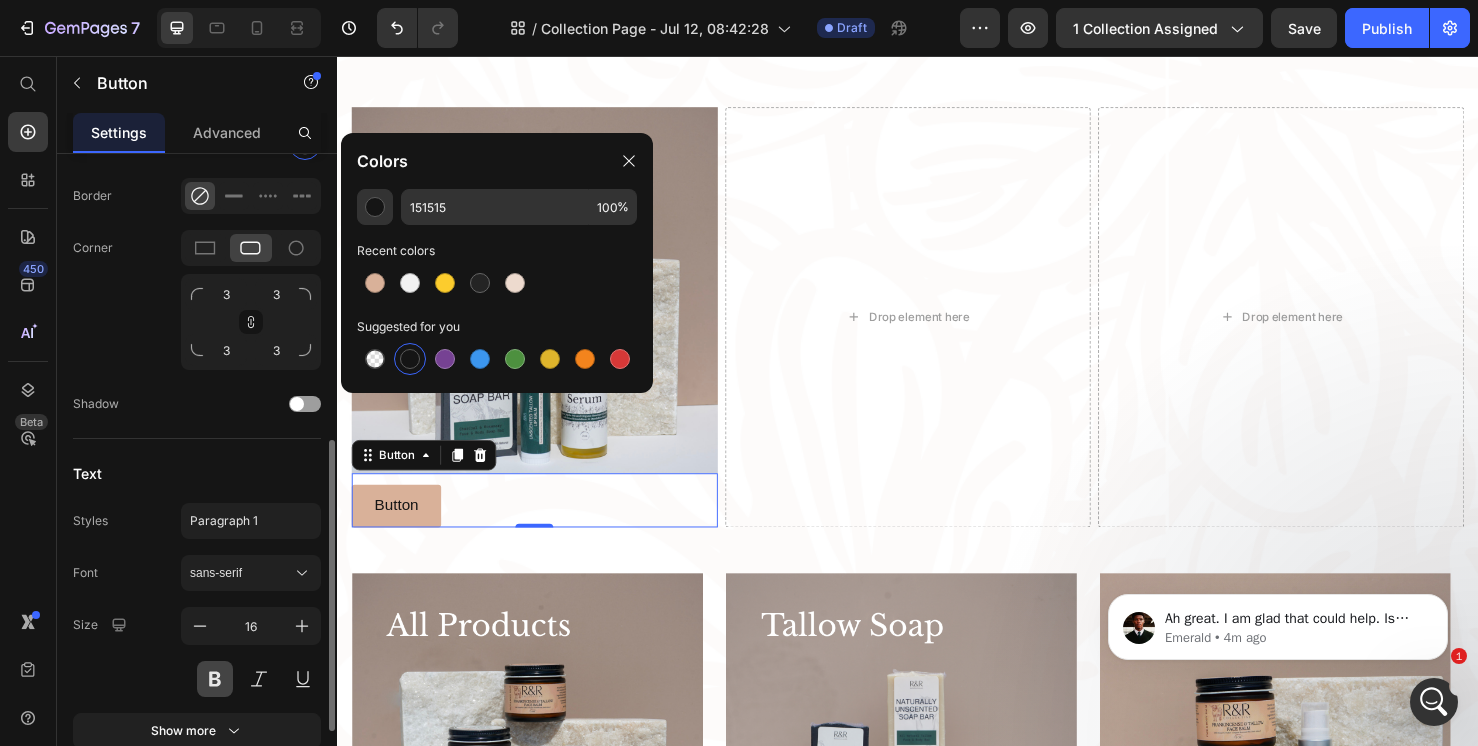 click at bounding box center (215, 679) 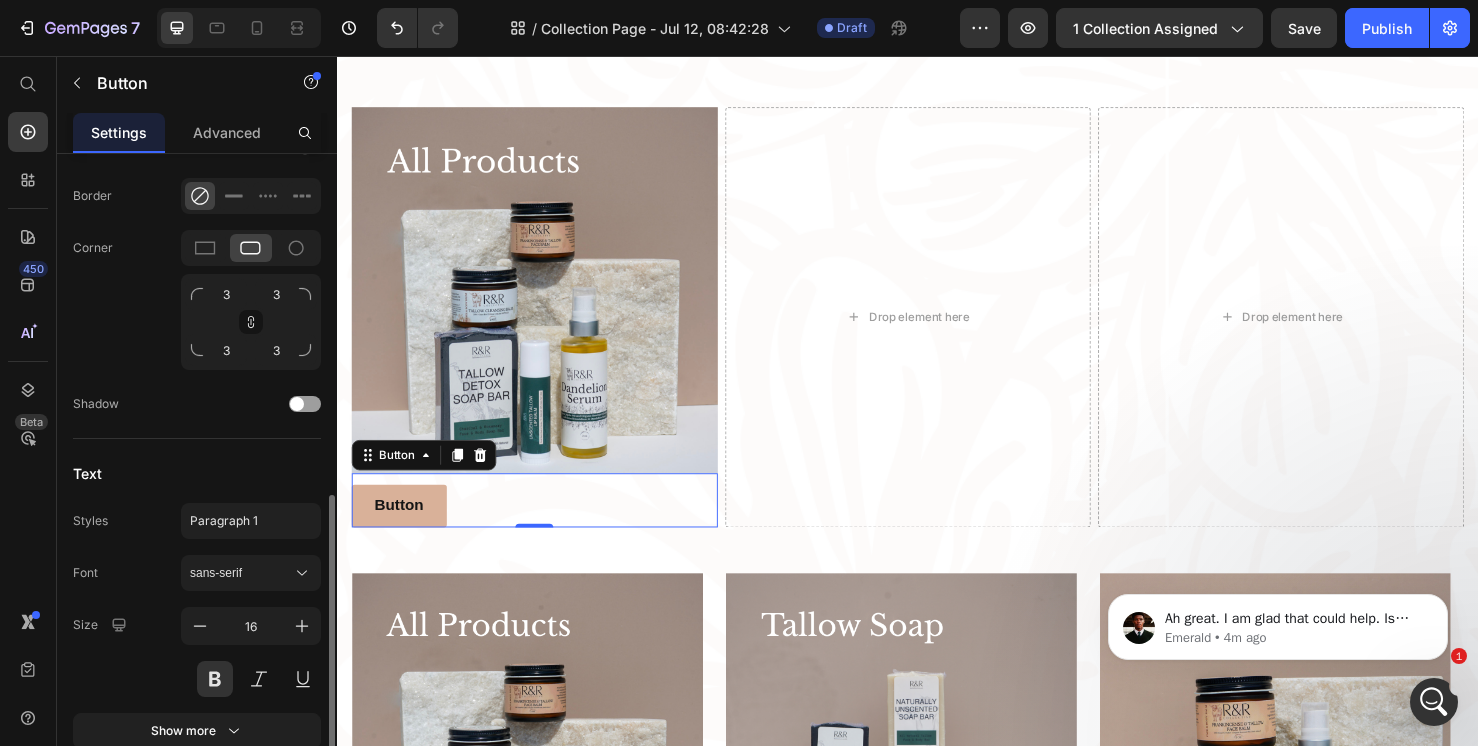 scroll, scrollTop: 796, scrollLeft: 0, axis: vertical 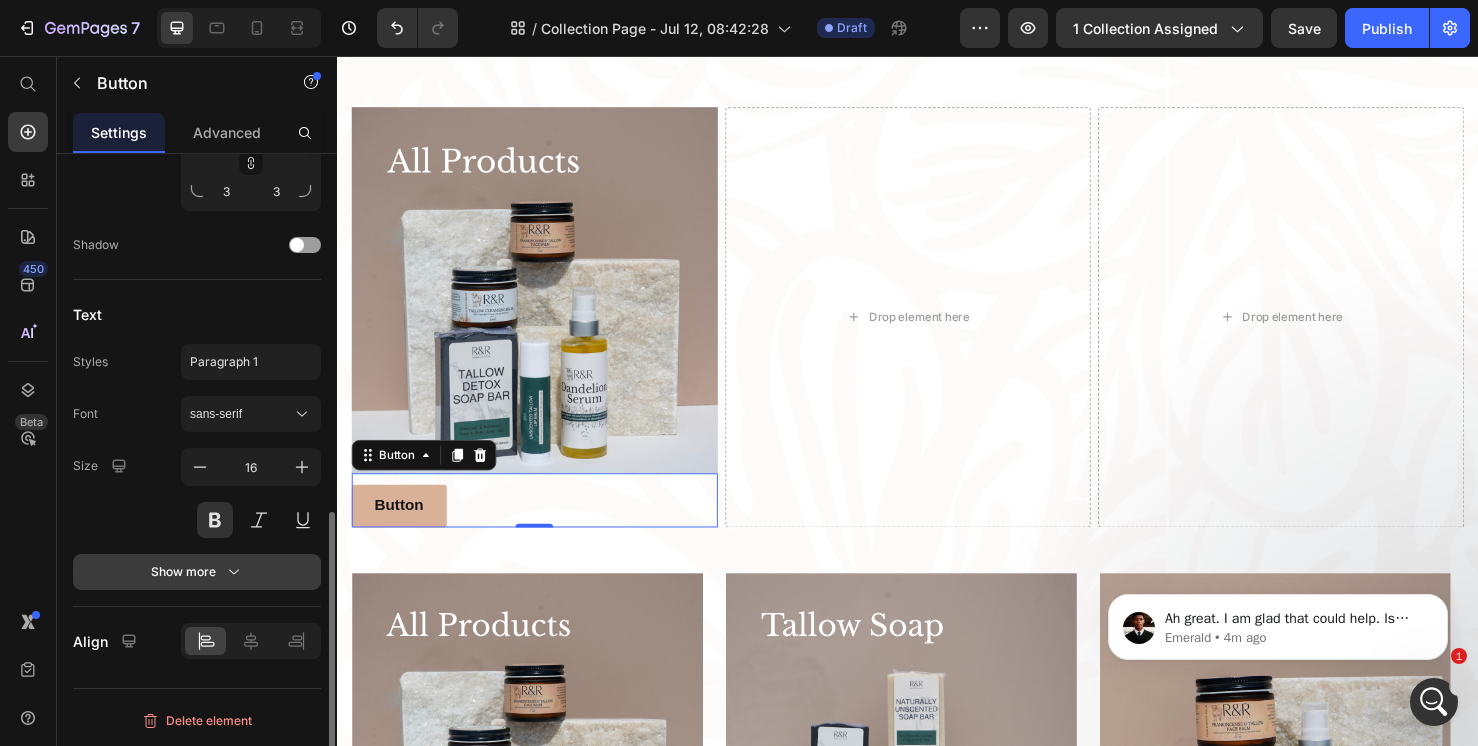 click on "Show more" at bounding box center (197, 572) 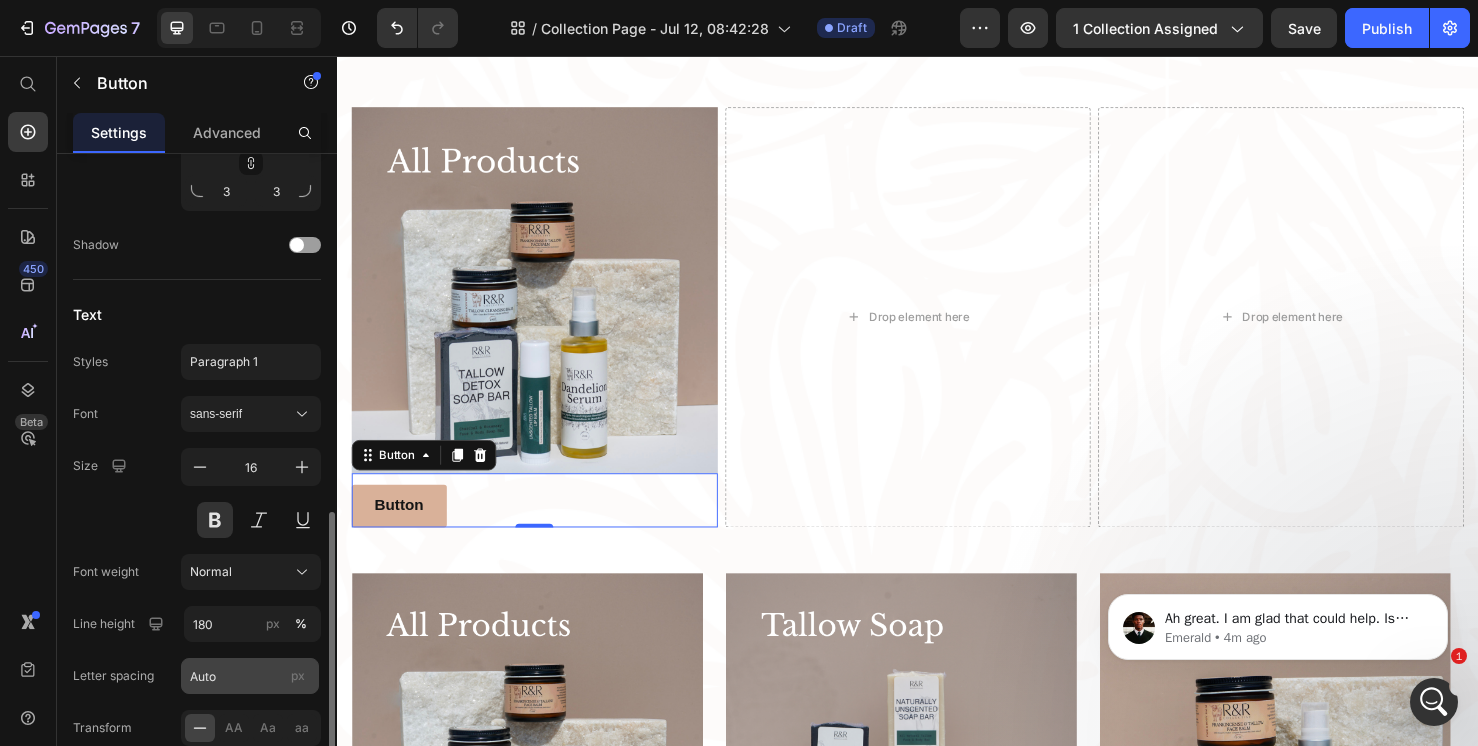 scroll, scrollTop: 938, scrollLeft: 0, axis: vertical 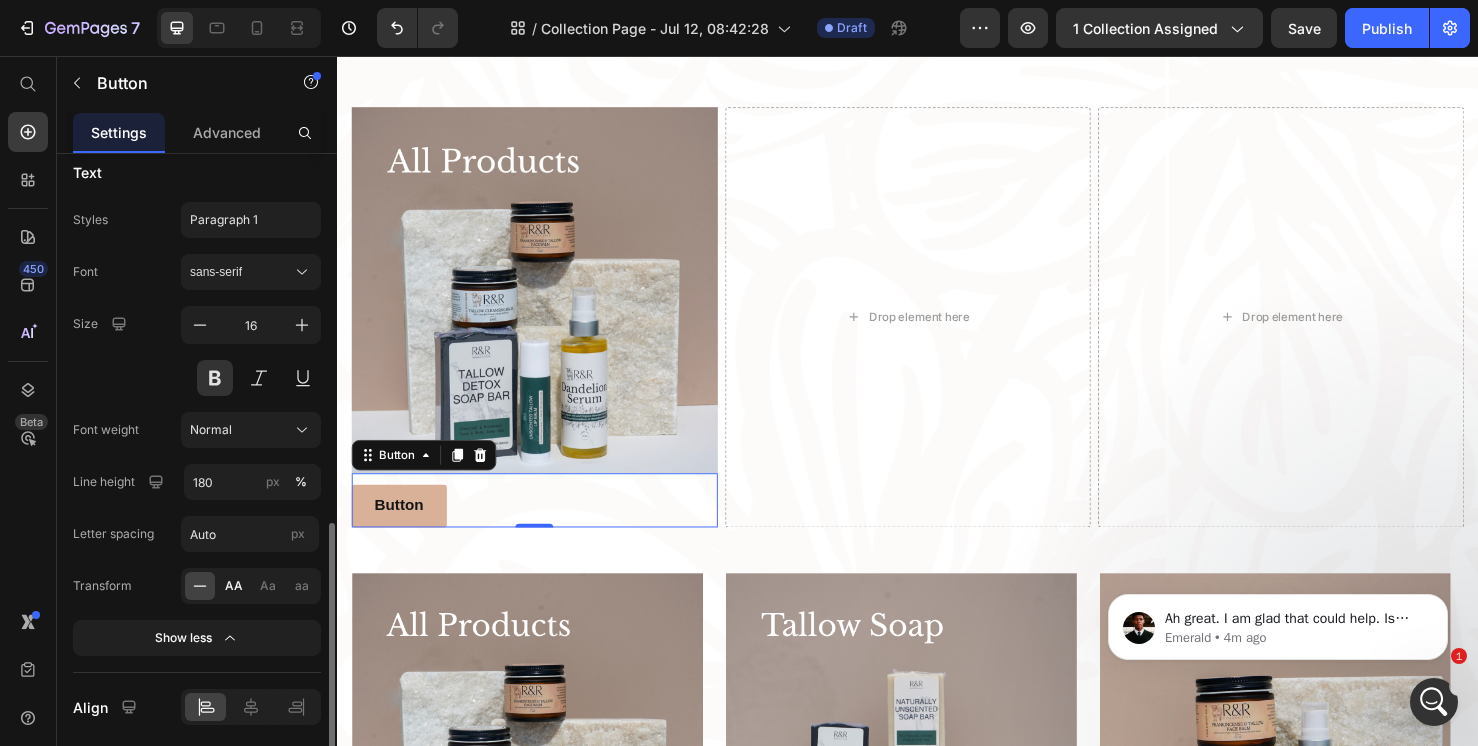 click on "AA" 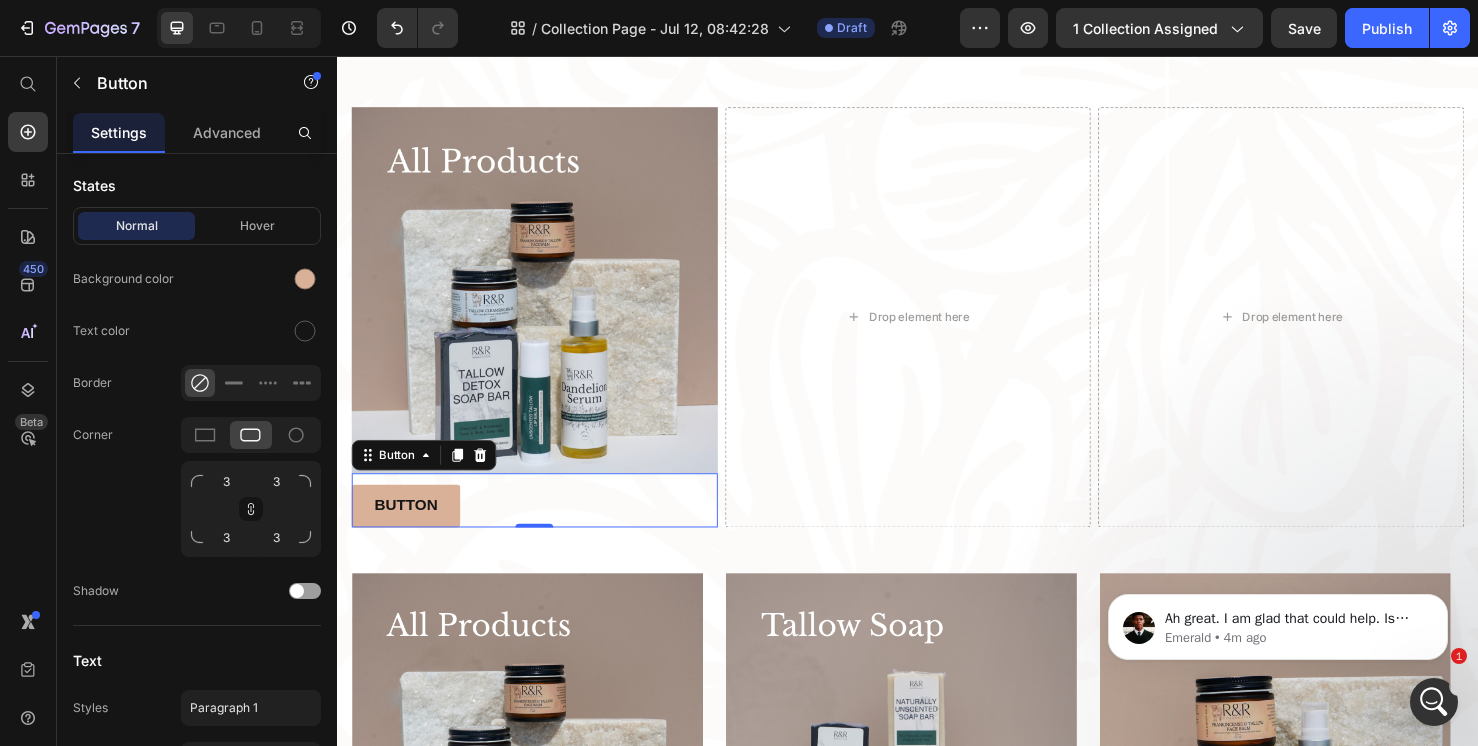 scroll, scrollTop: 1004, scrollLeft: 0, axis: vertical 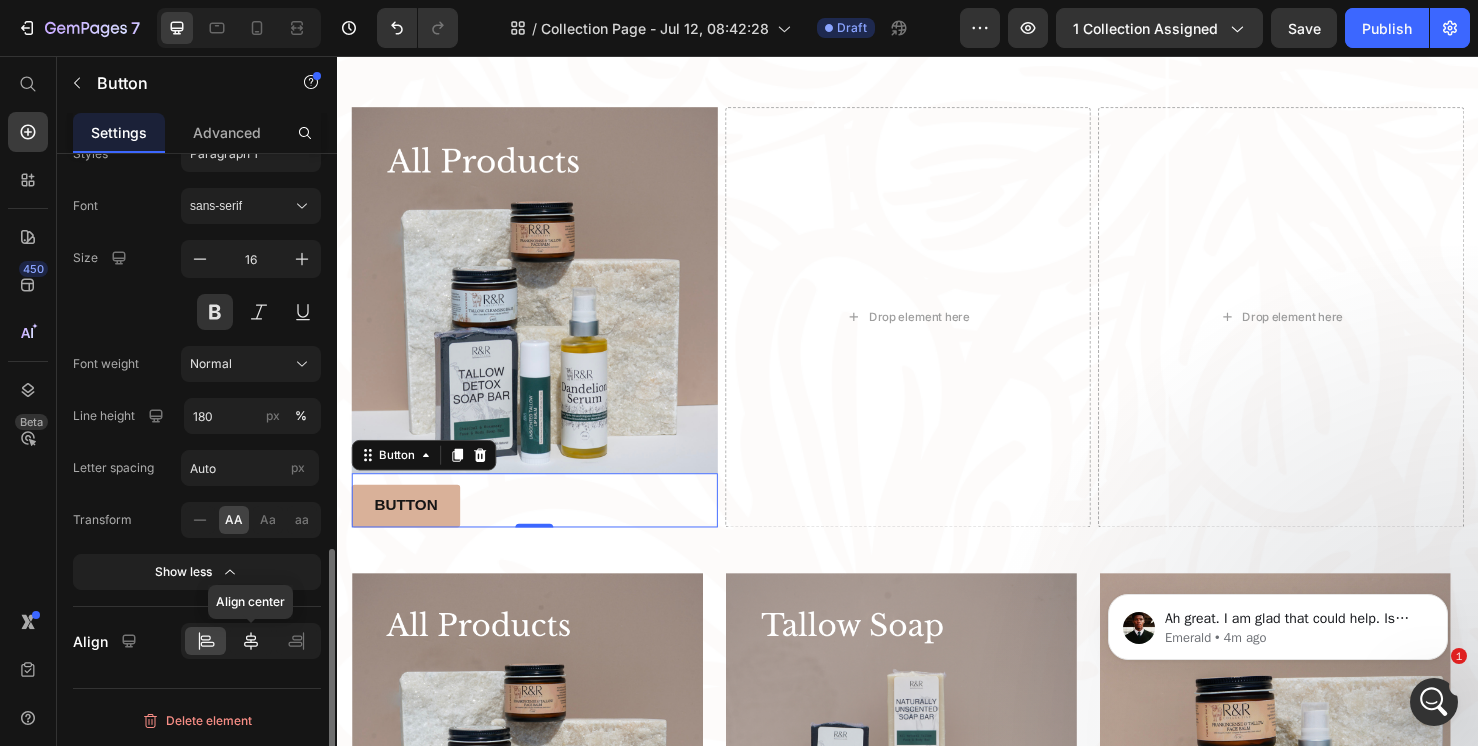 click 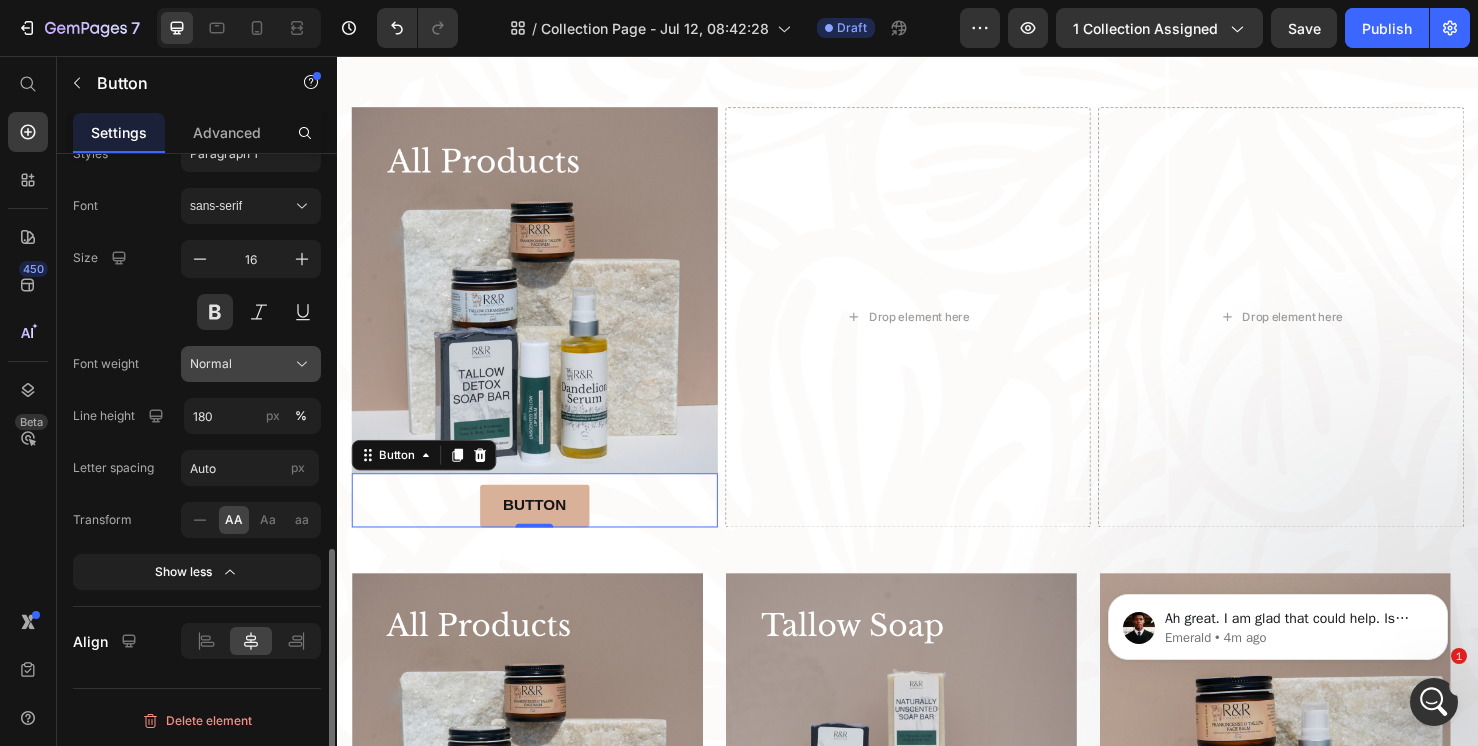click on "Normal" at bounding box center [251, 364] 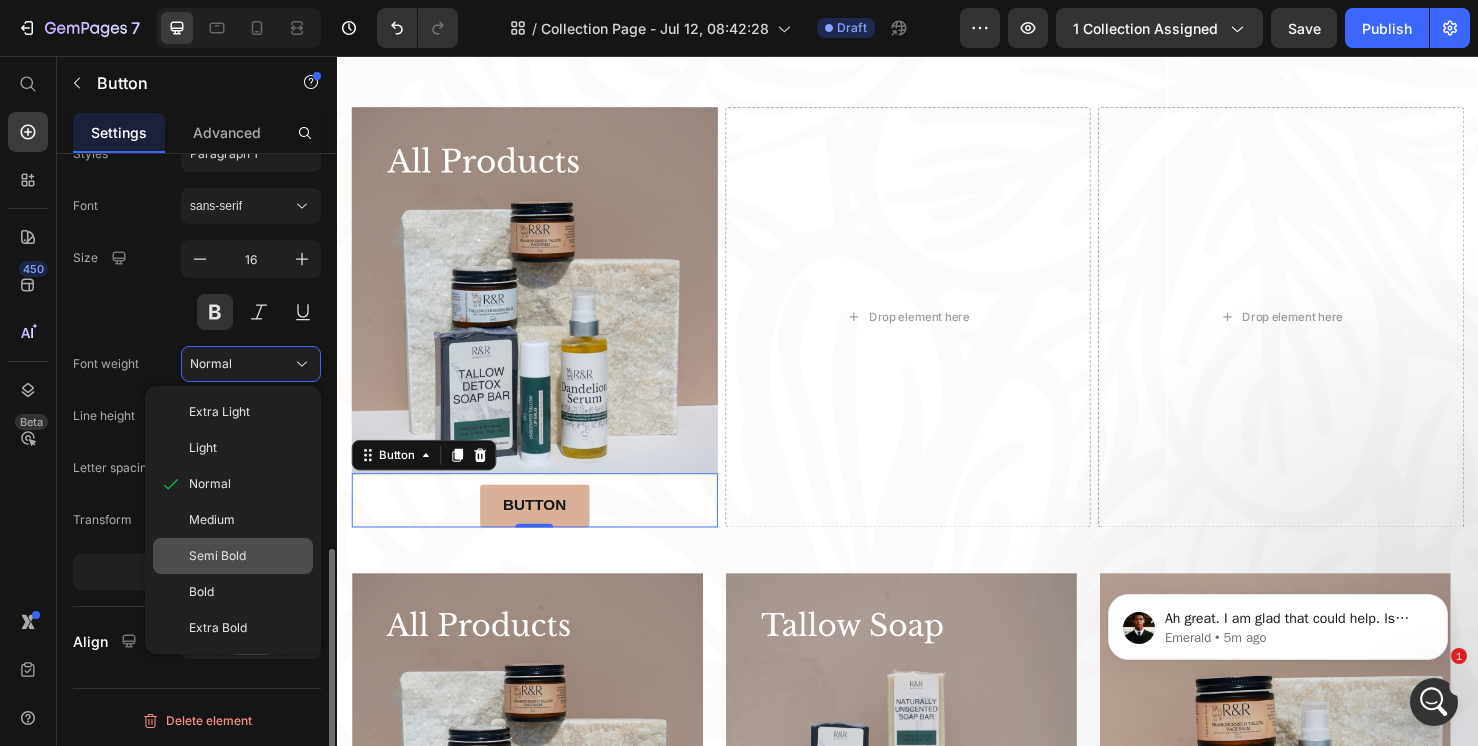 click on "Semi Bold" 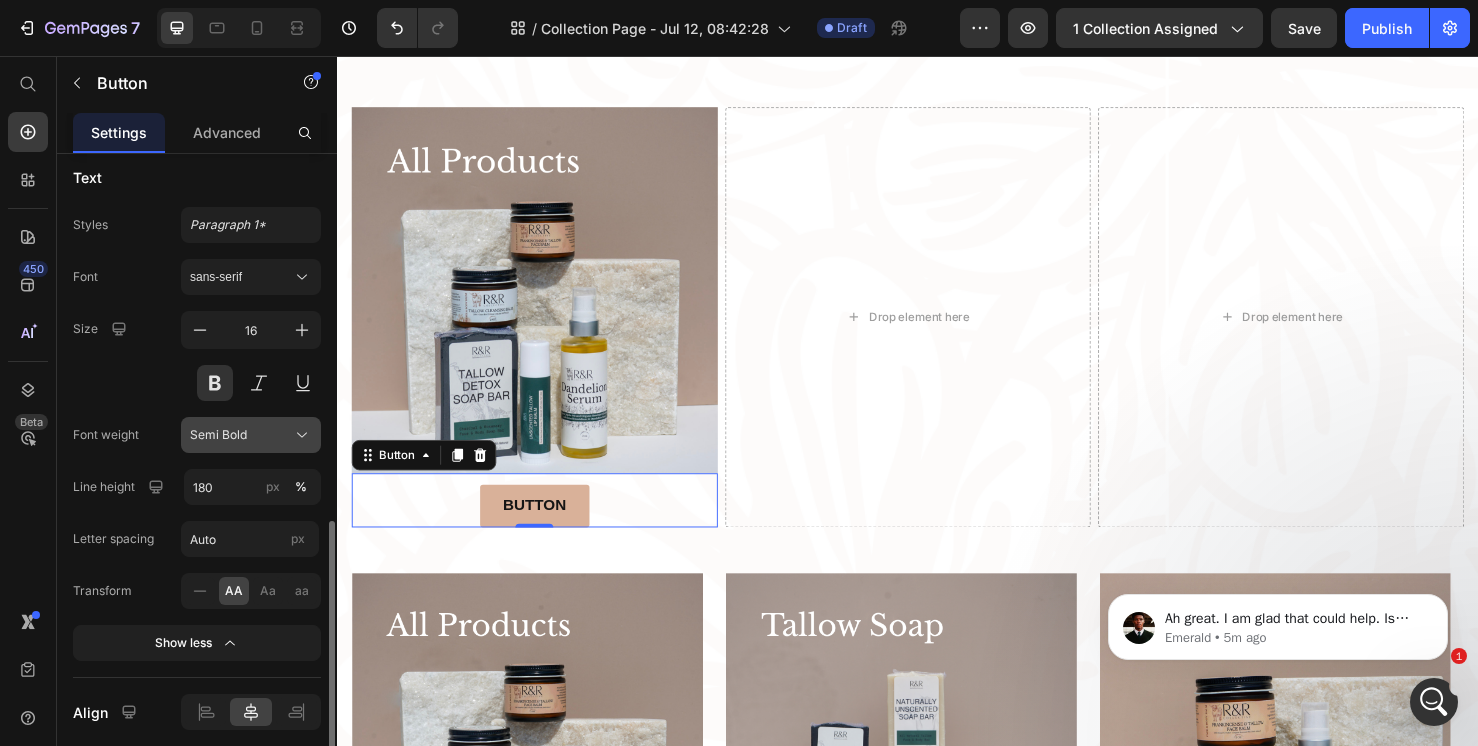 scroll, scrollTop: 928, scrollLeft: 0, axis: vertical 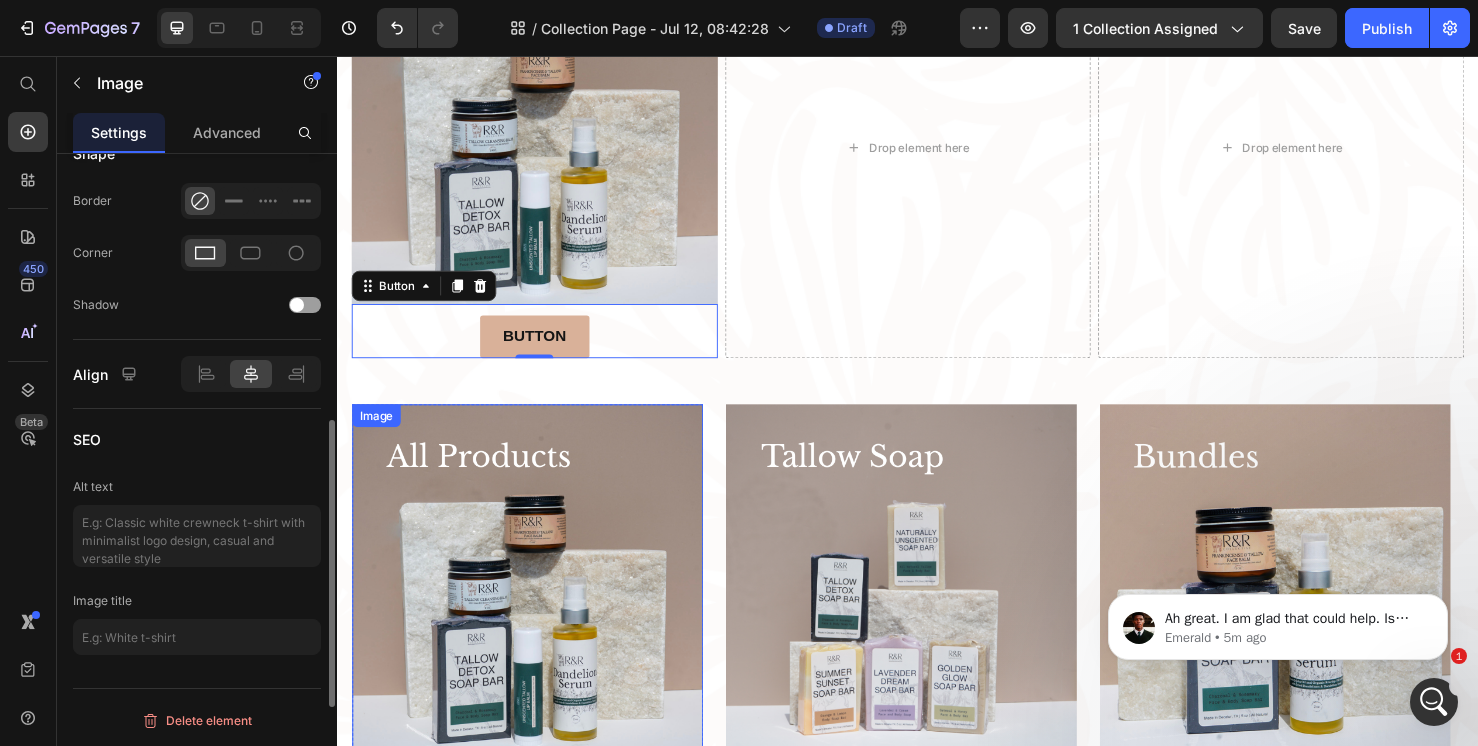 click at bounding box center (544, 124) 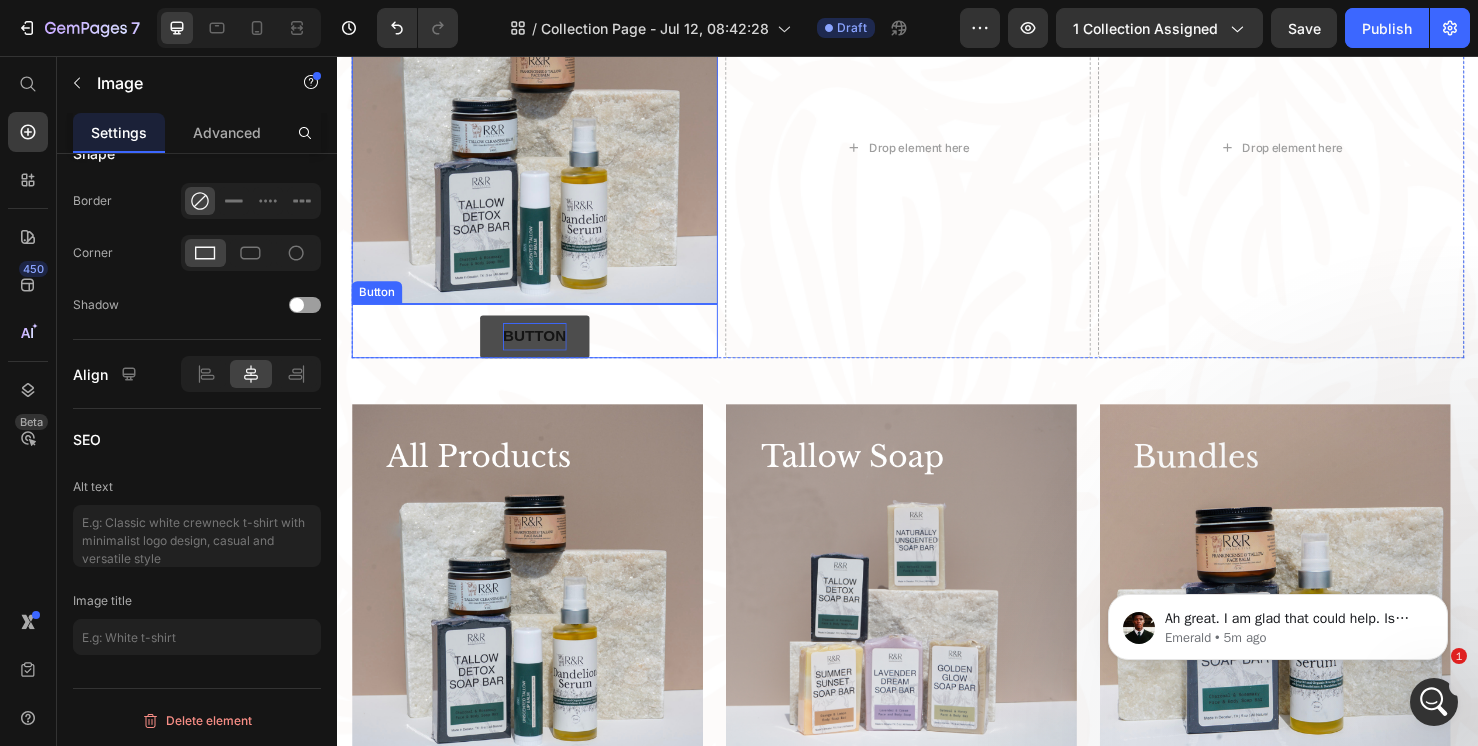 drag, startPoint x: 573, startPoint y: 339, endPoint x: 565, endPoint y: 352, distance: 15.264338 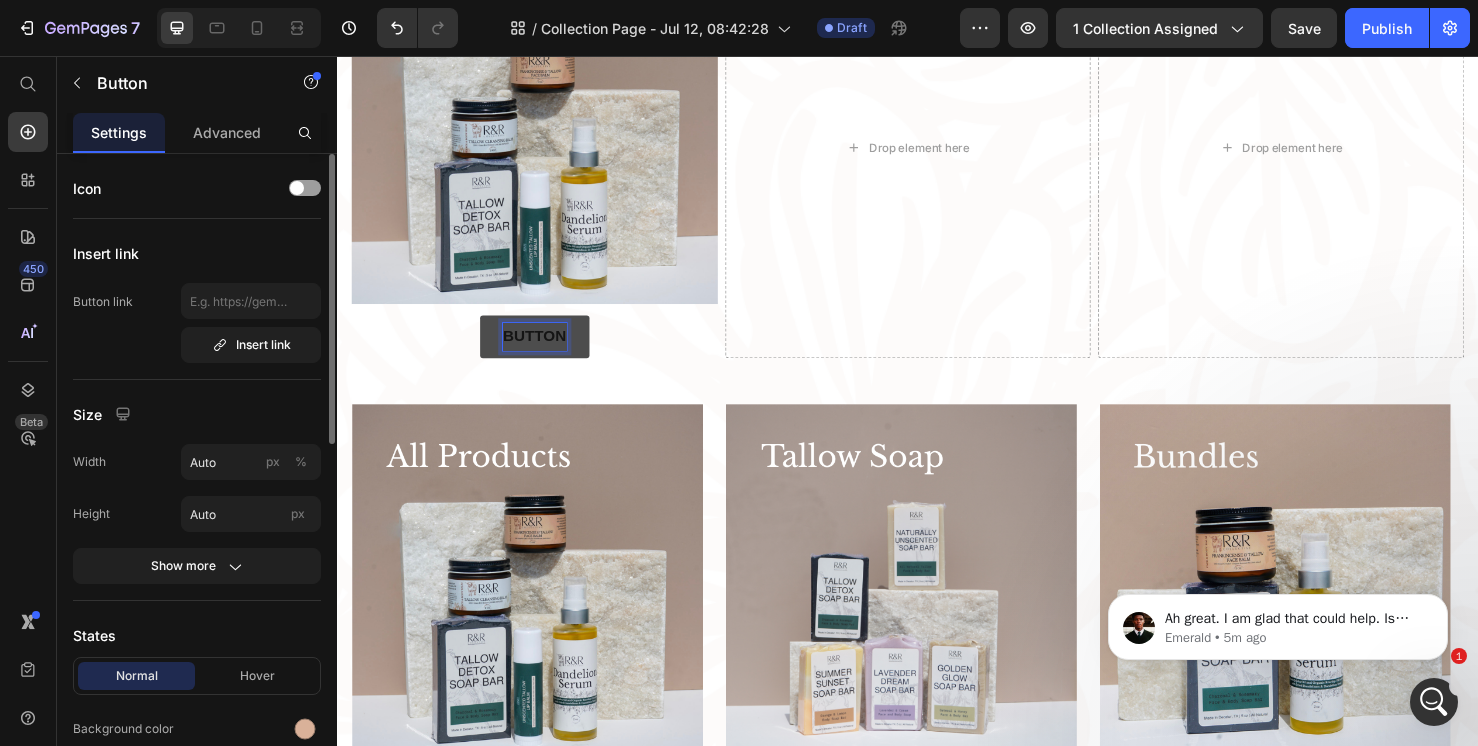 click on "Button" at bounding box center (544, 351) 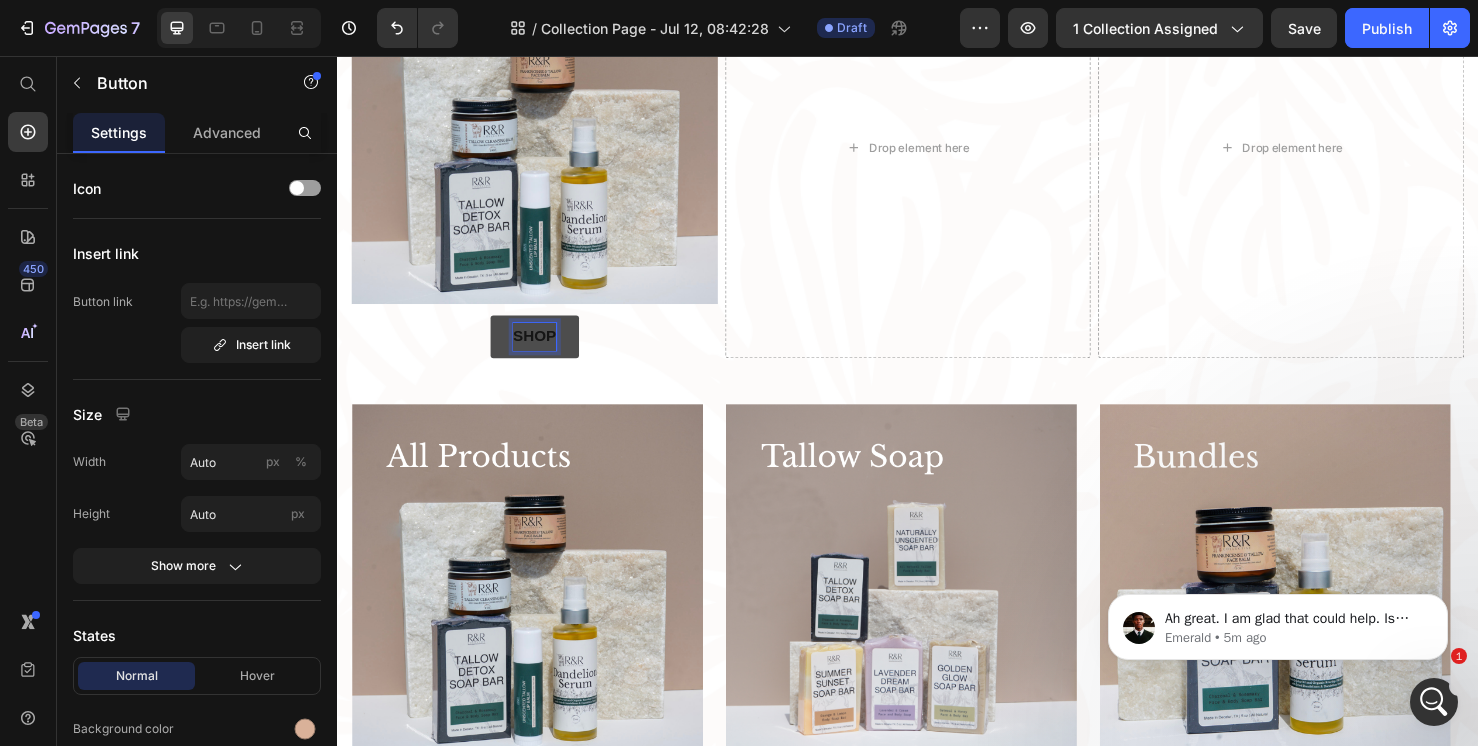 click on "Shop" at bounding box center (544, 351) 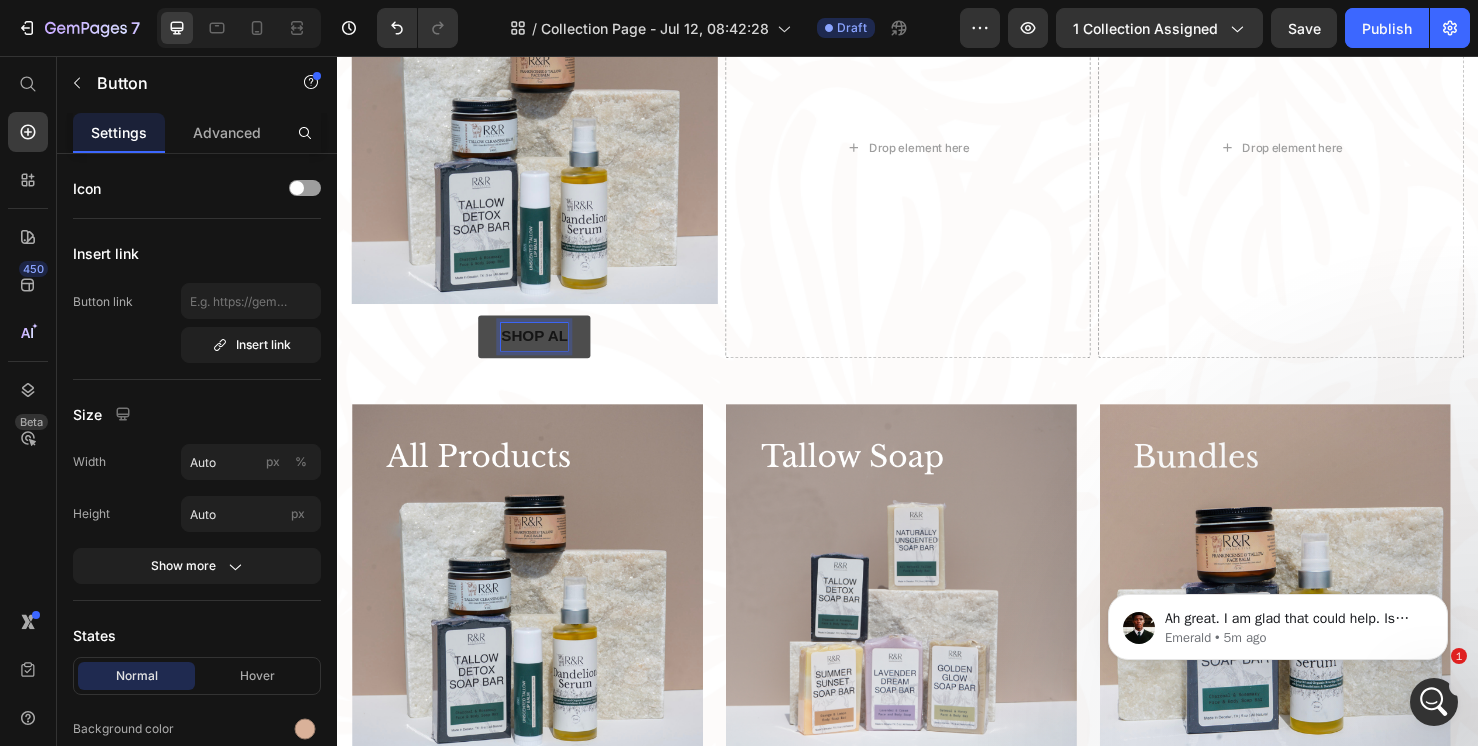 click on "Shop al" at bounding box center [544, 351] 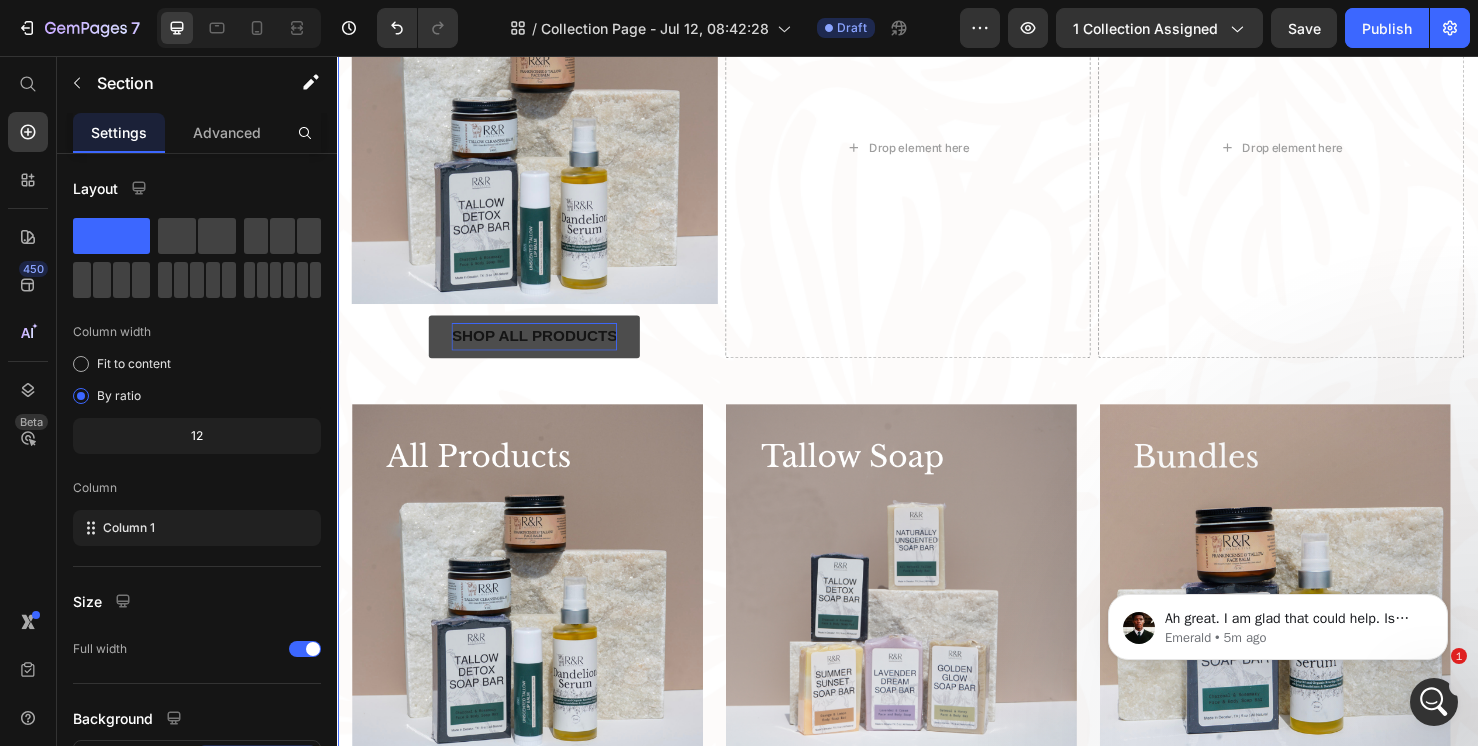click on "Explore the Collections Heading Row Image Shop all products Button   0
Drop element here
Drop element here Row Image Shop All Products Button Row Image Shop Tallow soap Button Row Image Shop Bundles Button Row Image Necklaces Text block                Title Line Row Image Bracelet Text block                Title Line Row Carousel Image Shop best sellers Button Row Image Shop New Arrivals Button Row Image Shop by Skin type Button Row Image Necklaces Text block                Title Line Row Image Bracelet Text block                Title Line Row Carousel Row" at bounding box center [937, 539] 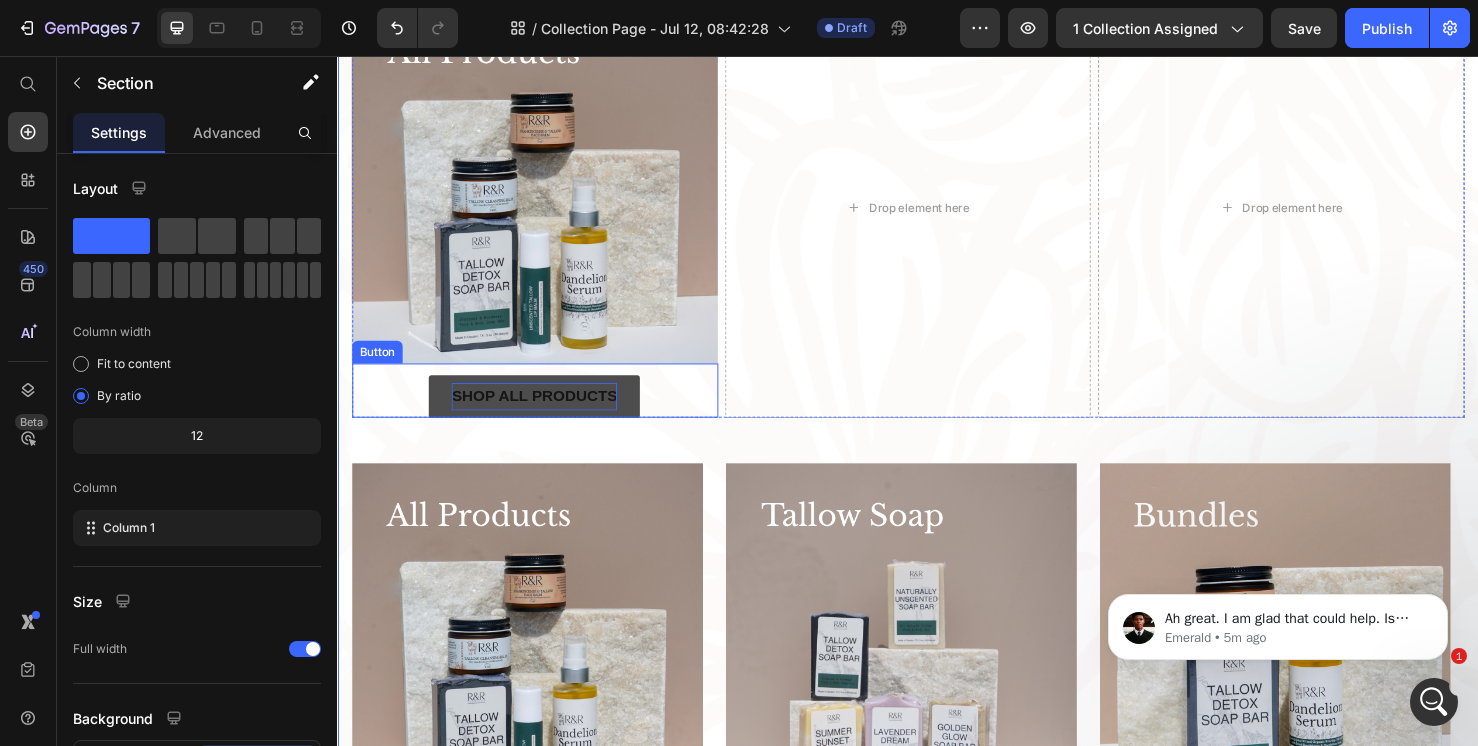 scroll, scrollTop: 0, scrollLeft: 0, axis: both 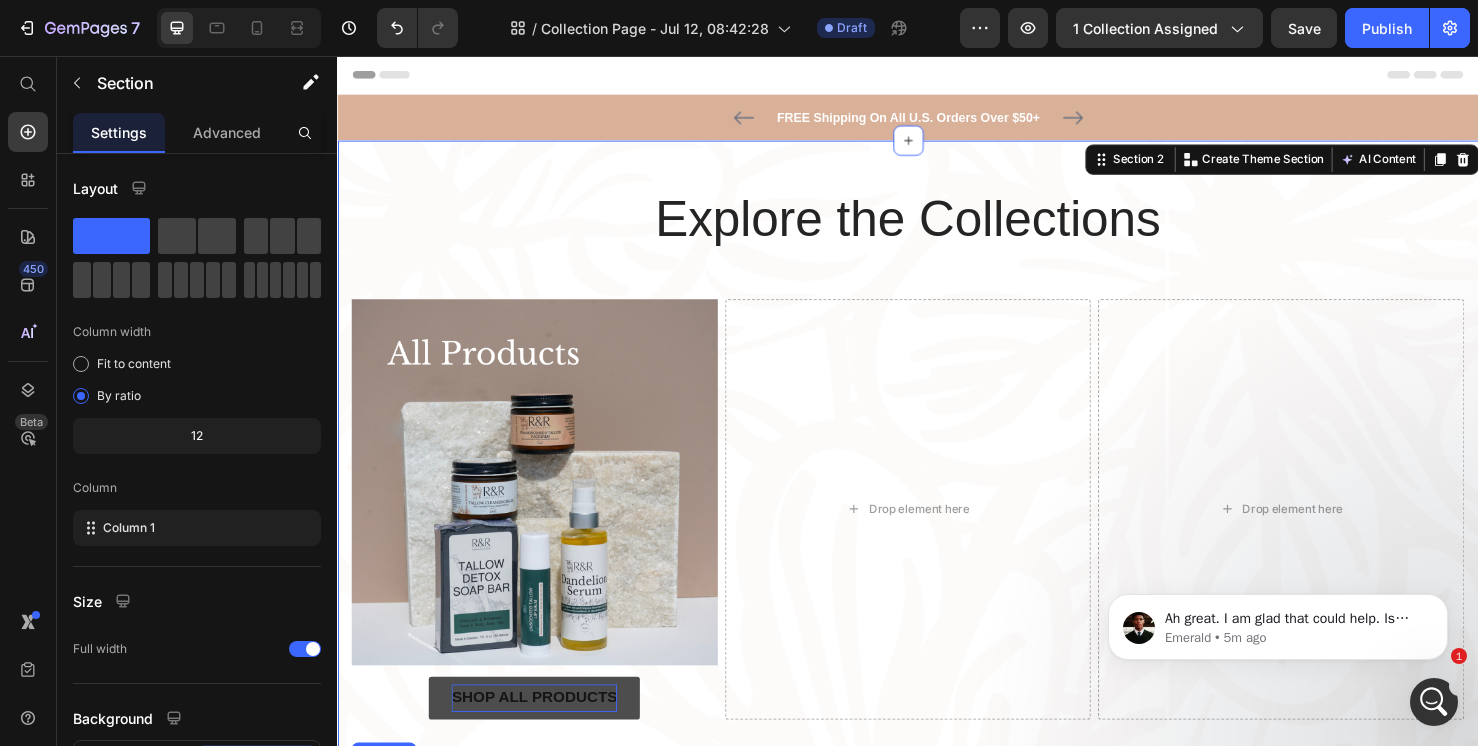 click on "Image Shop All Products Button Row Image Shop Tallow soap Button Row Image Shop Bundles Button Row Image Necklaces Text block                Title Line Row Image Bracelet Text block                Title Line Row" at bounding box center [937, 1017] 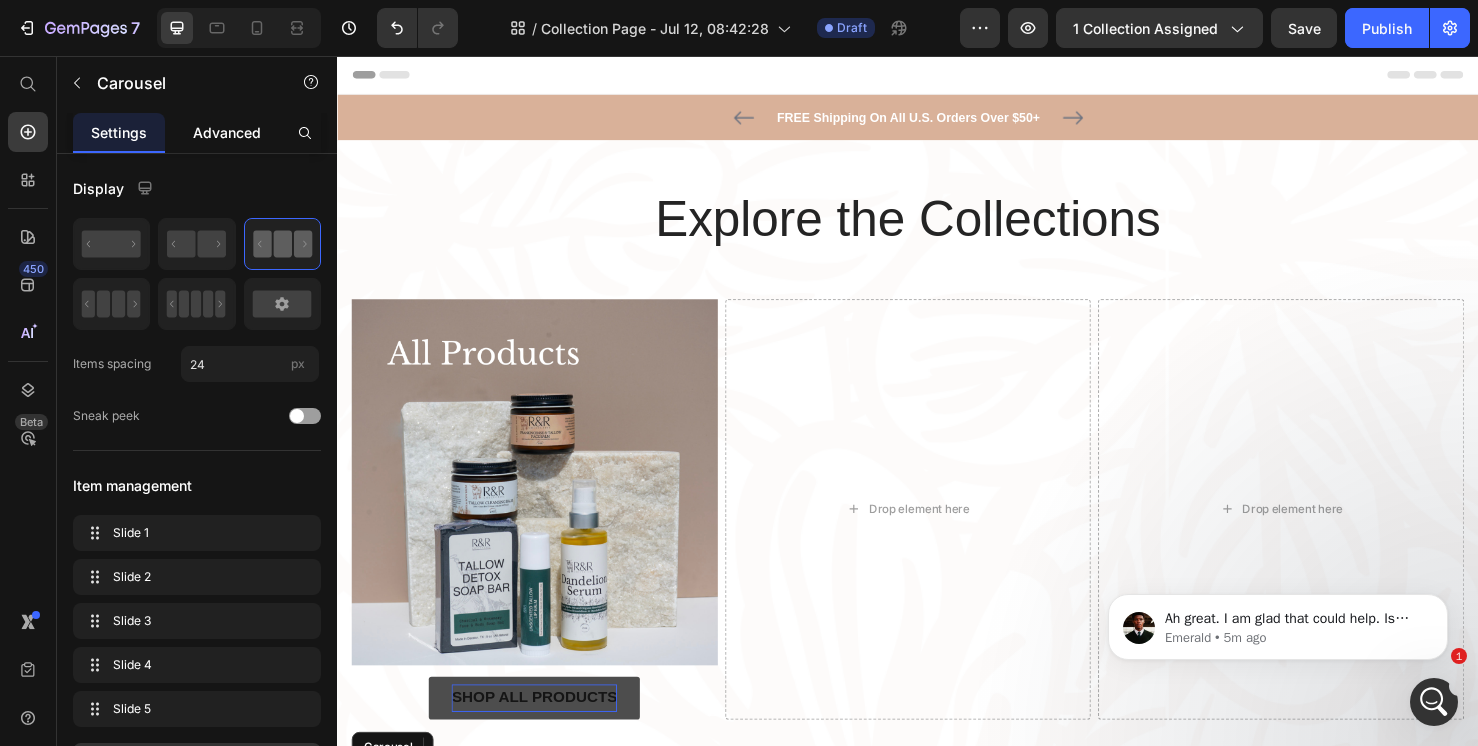 scroll, scrollTop: 403, scrollLeft: 0, axis: vertical 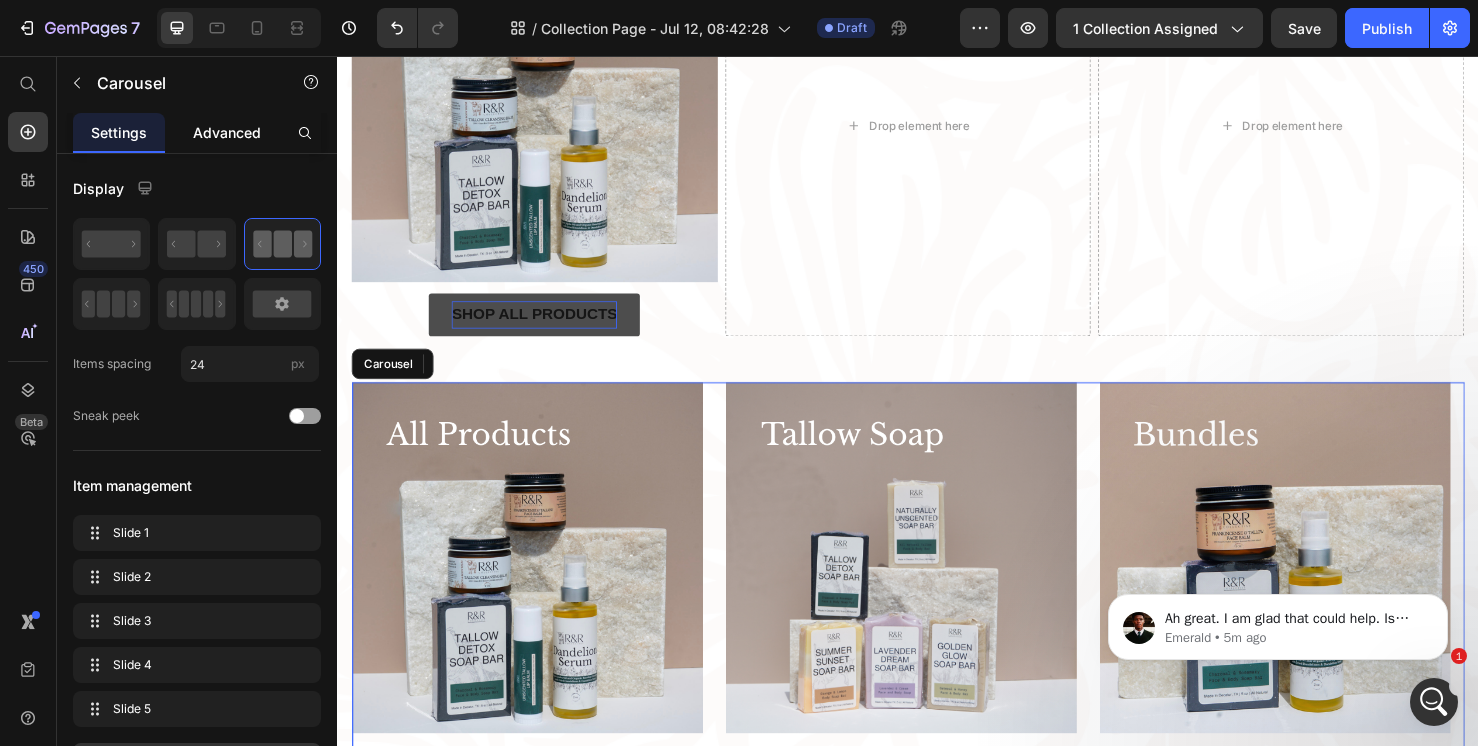 click on "Advanced" at bounding box center [227, 132] 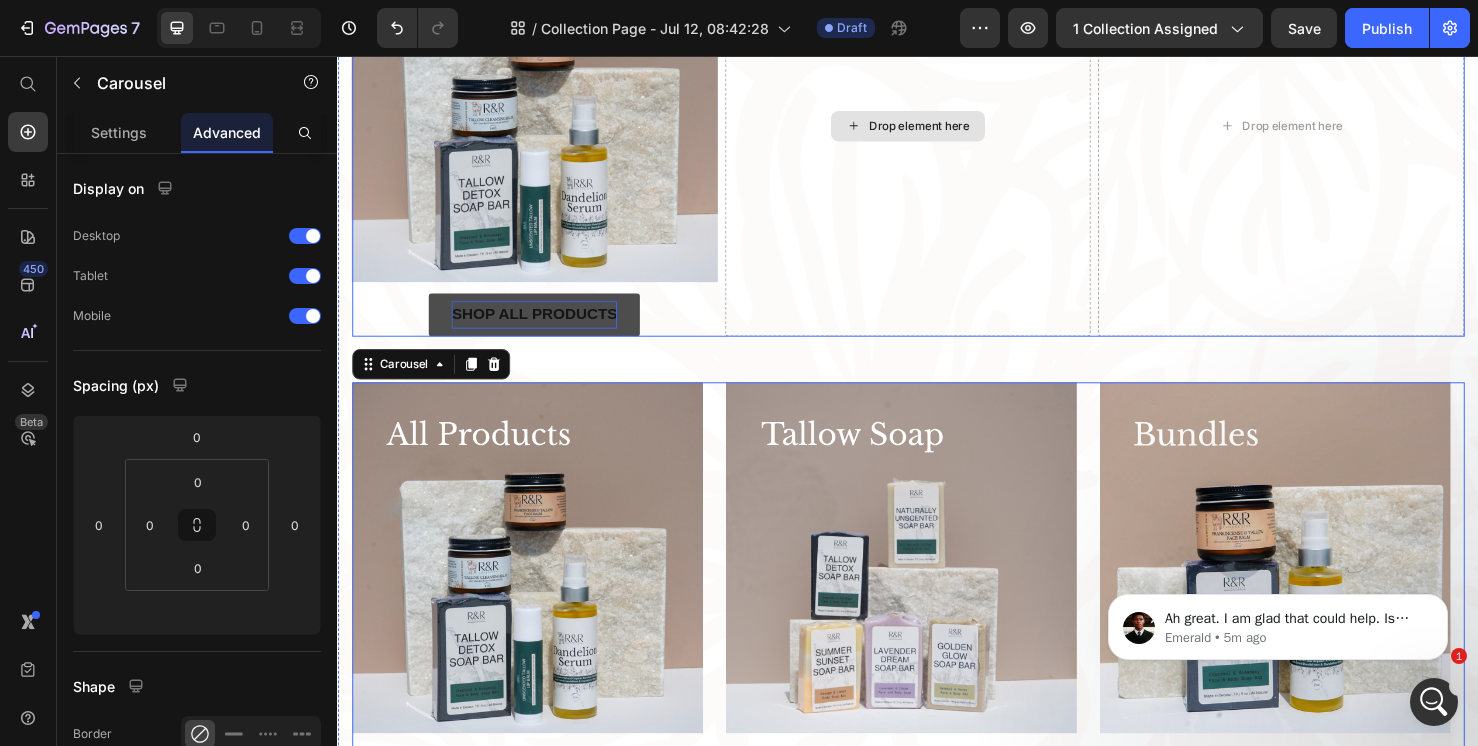scroll, scrollTop: 0, scrollLeft: 0, axis: both 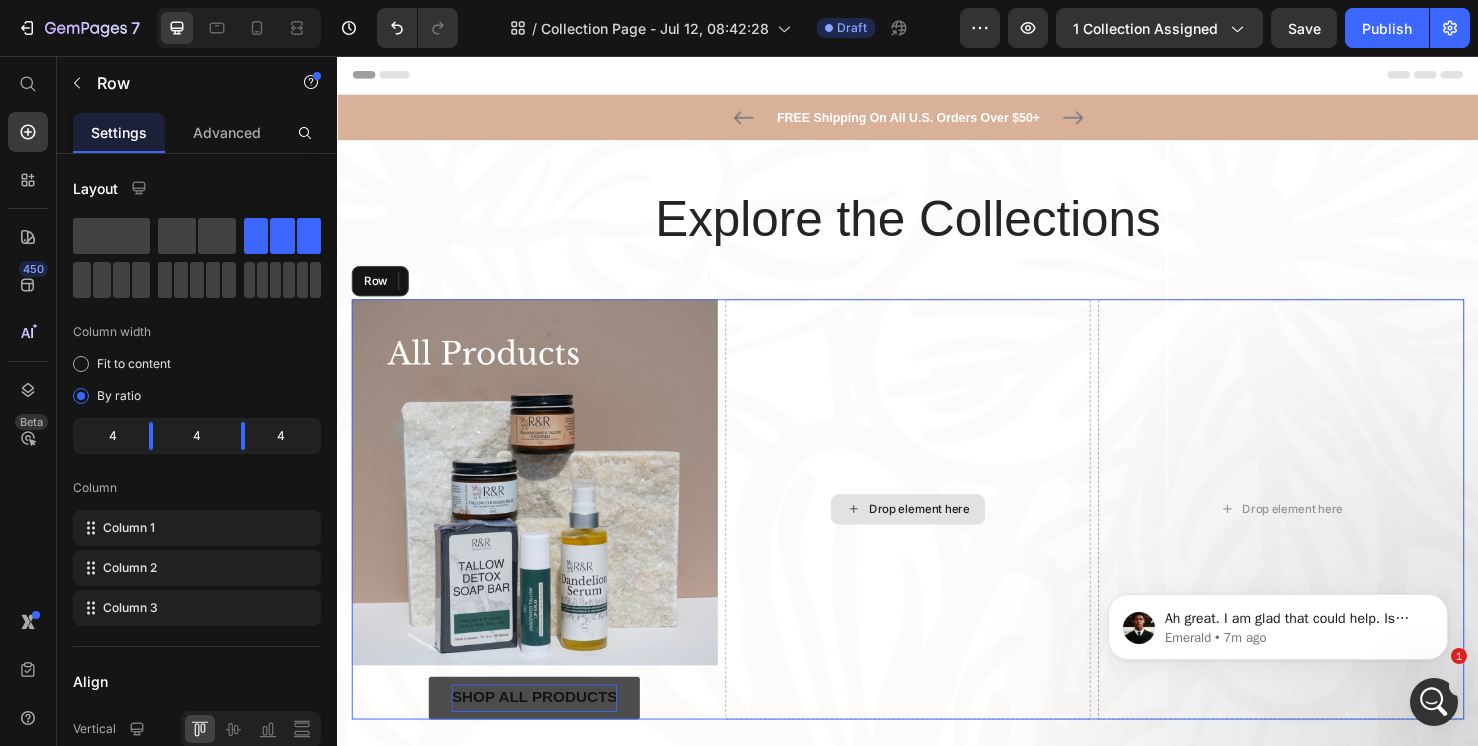 click on "Drop element here" at bounding box center [937, 532] 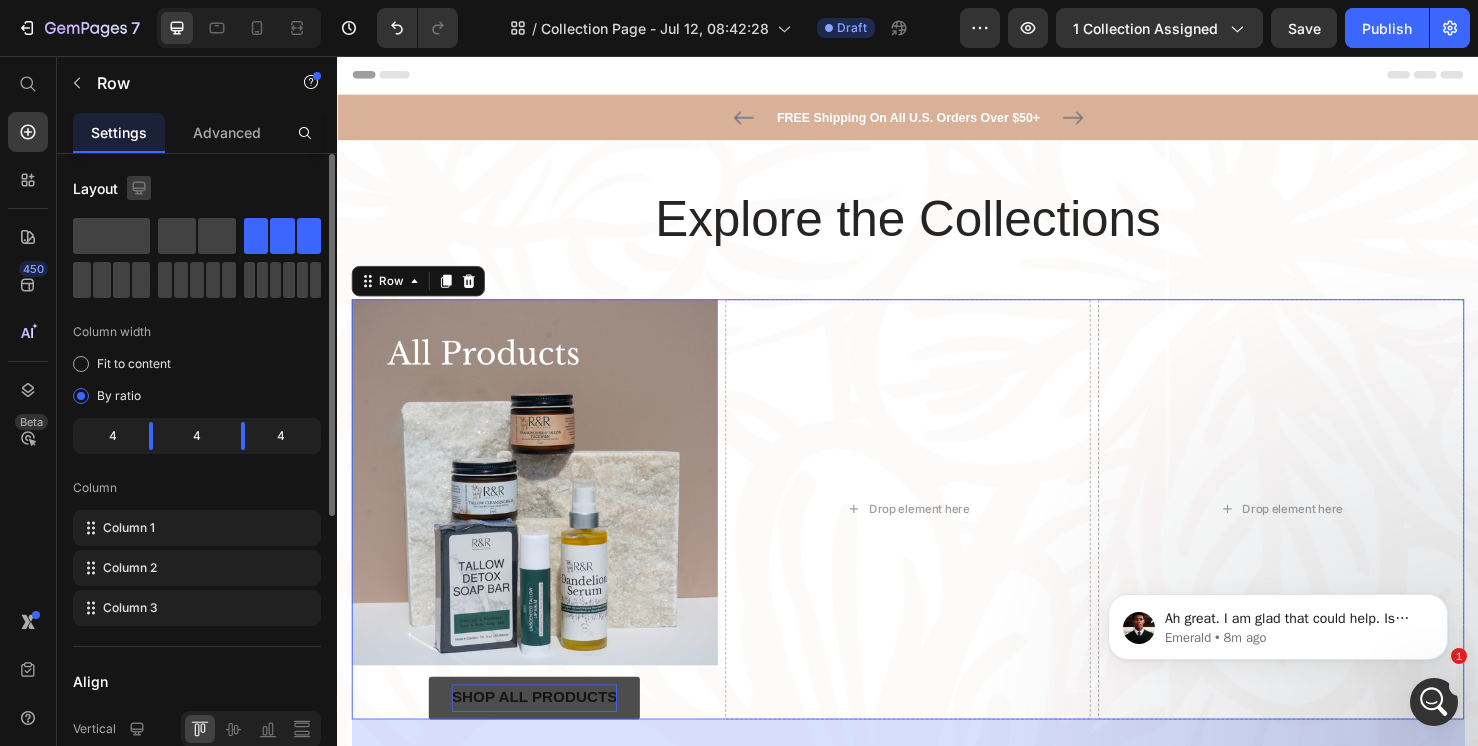 click 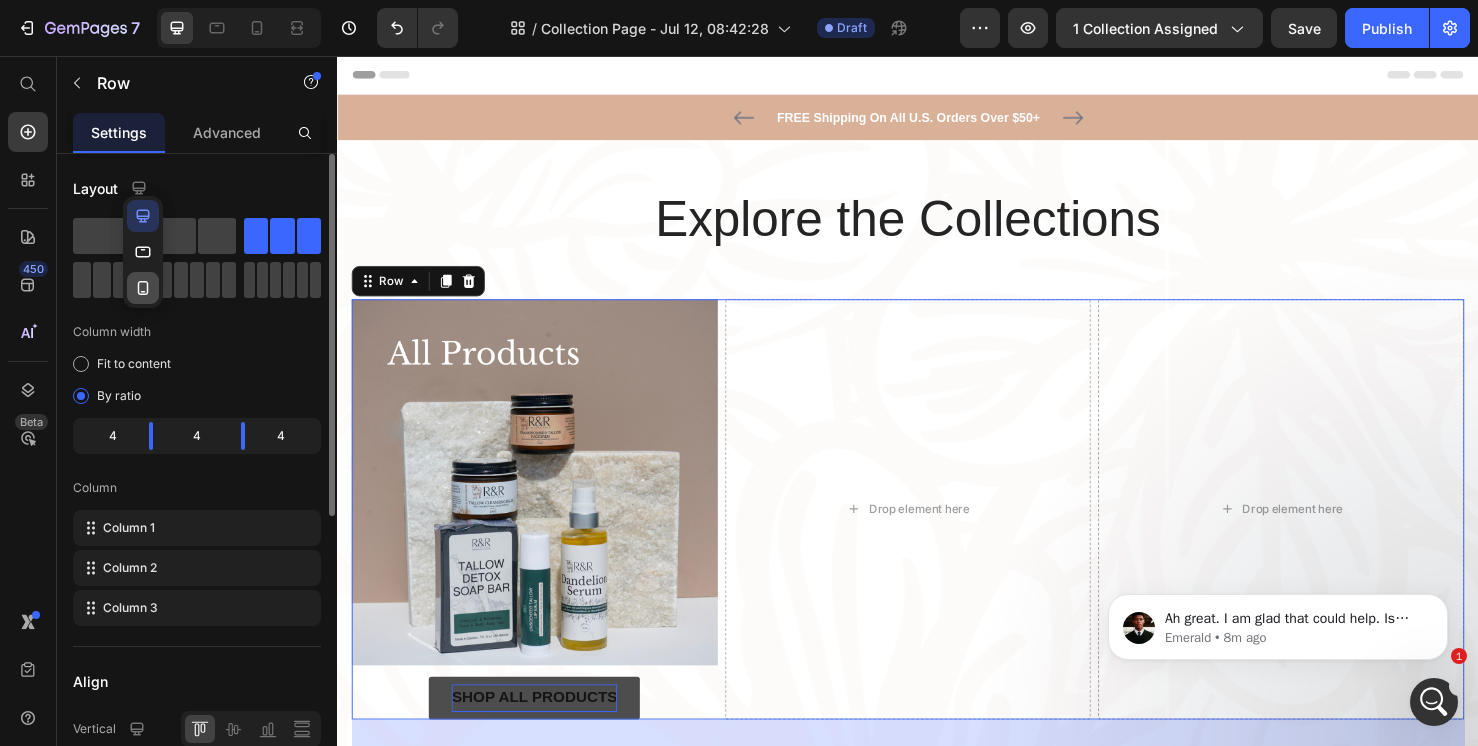 click 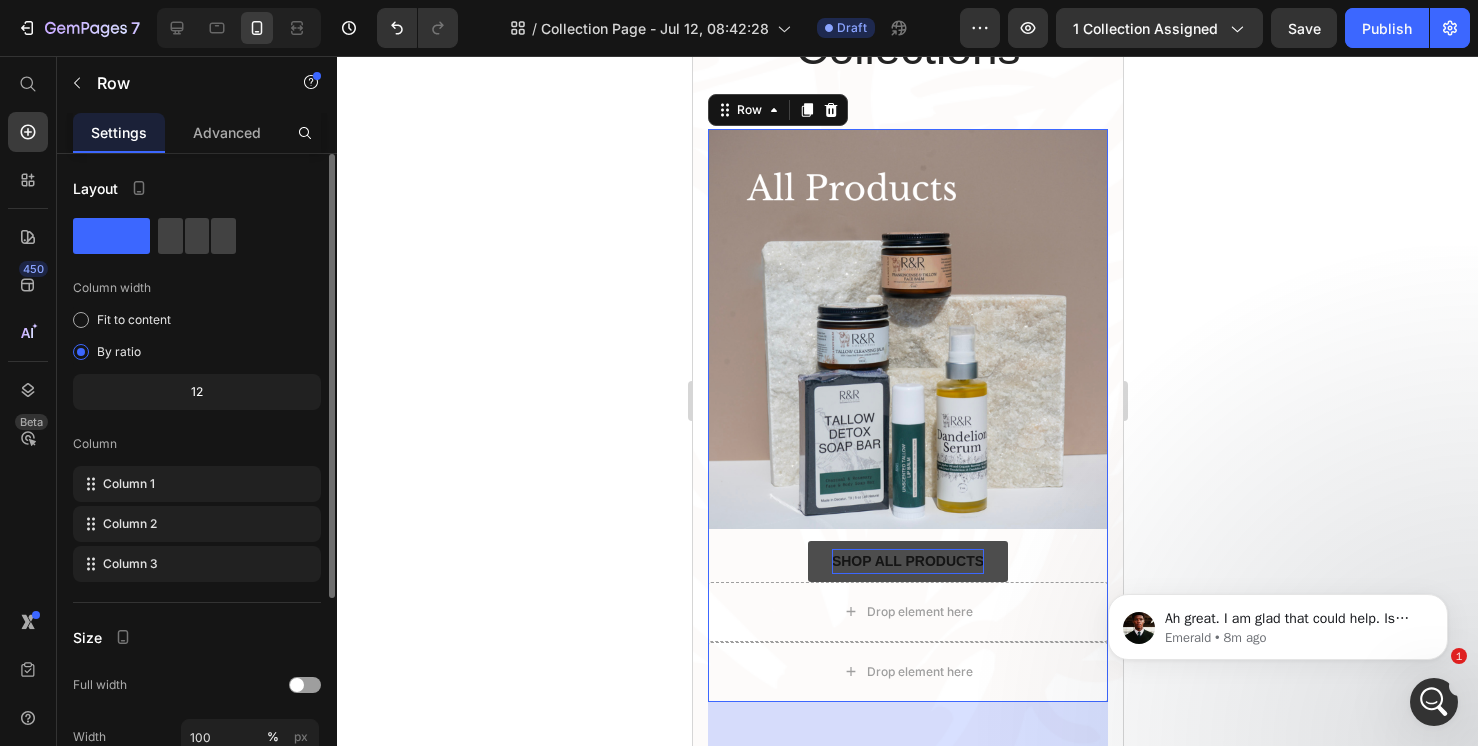 scroll, scrollTop: 299, scrollLeft: 0, axis: vertical 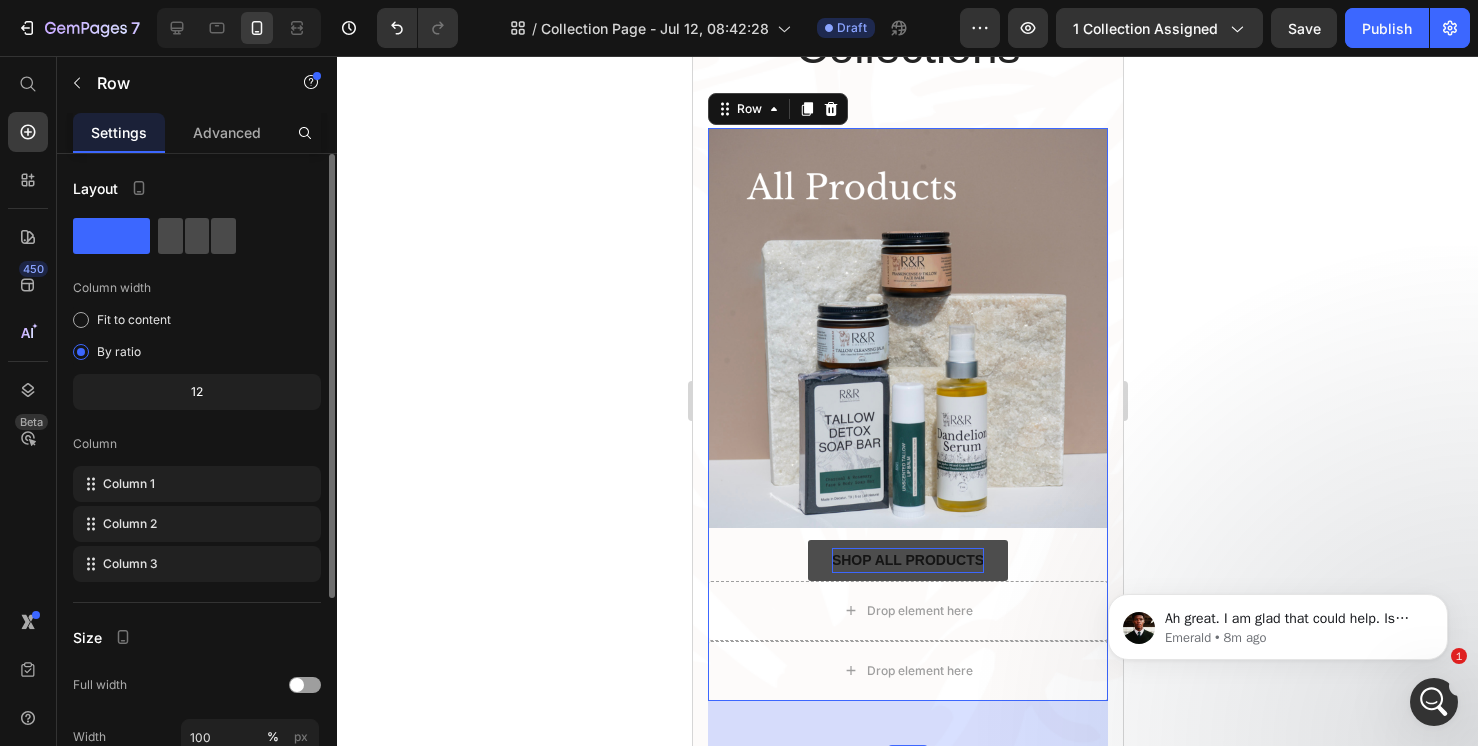 click 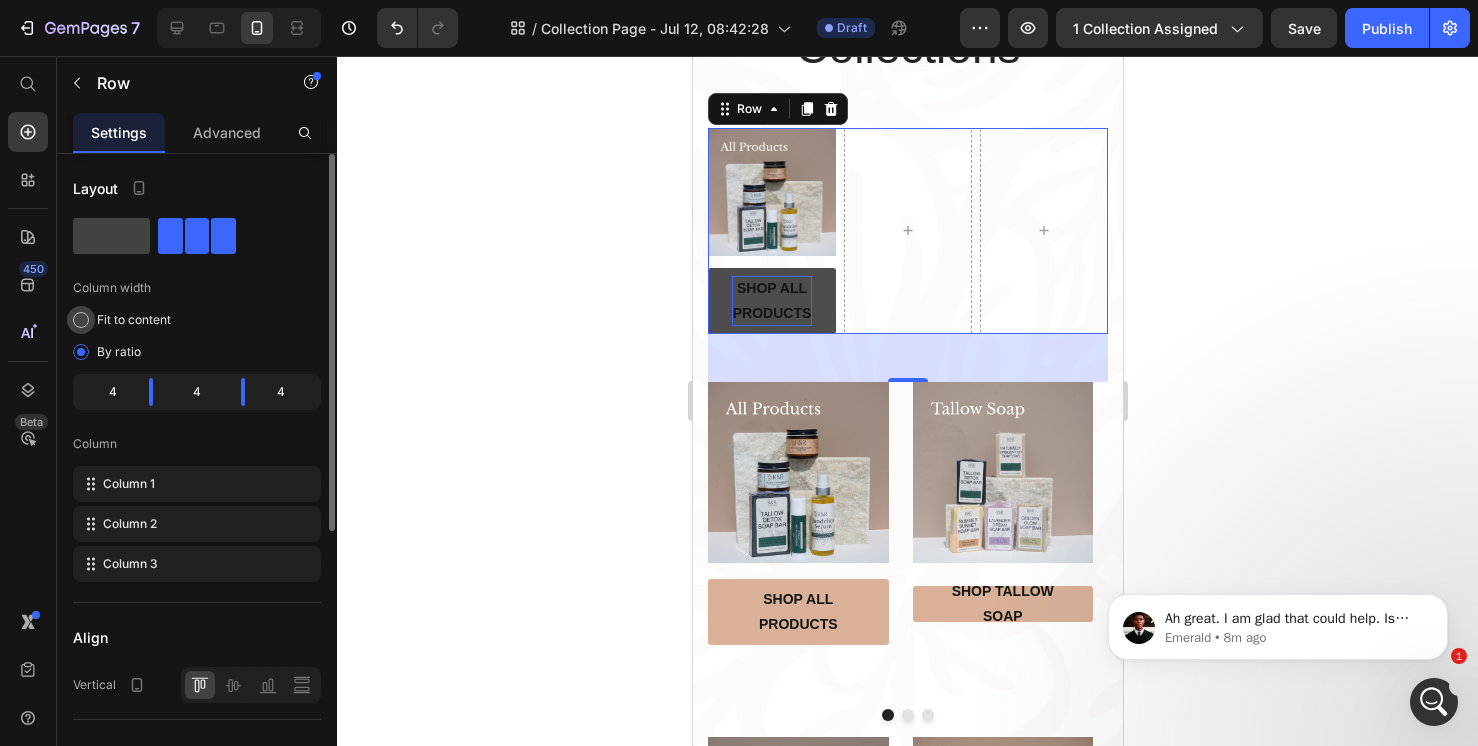 click on "Fit to content" 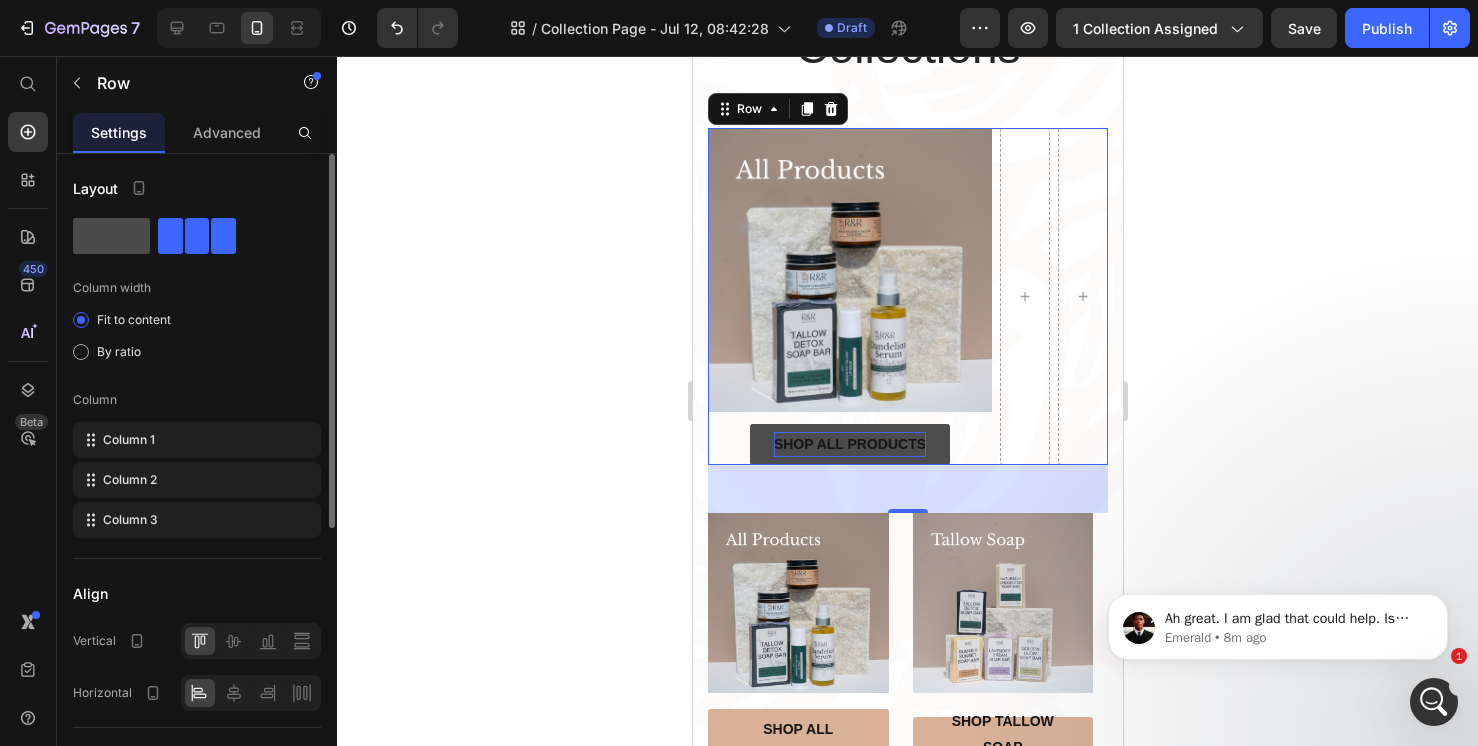 click 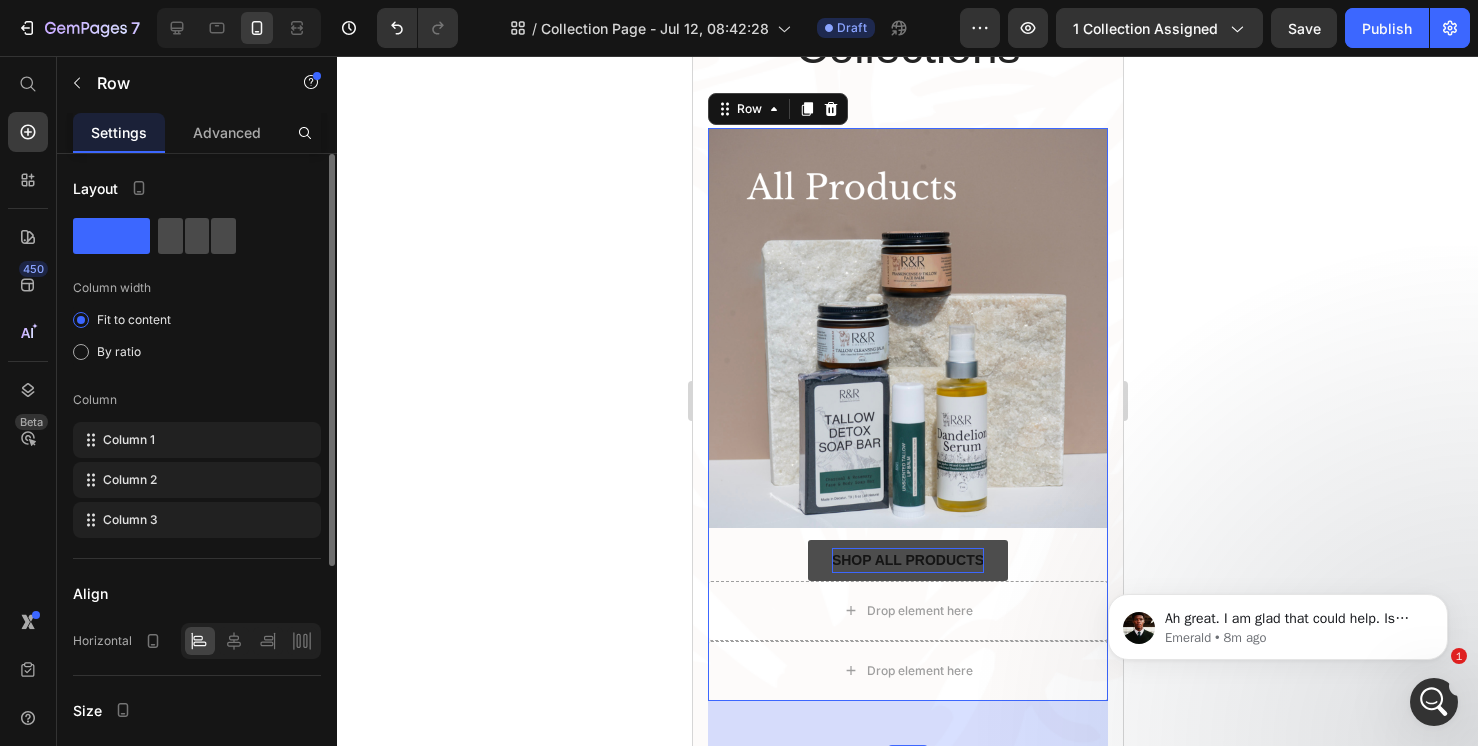 click 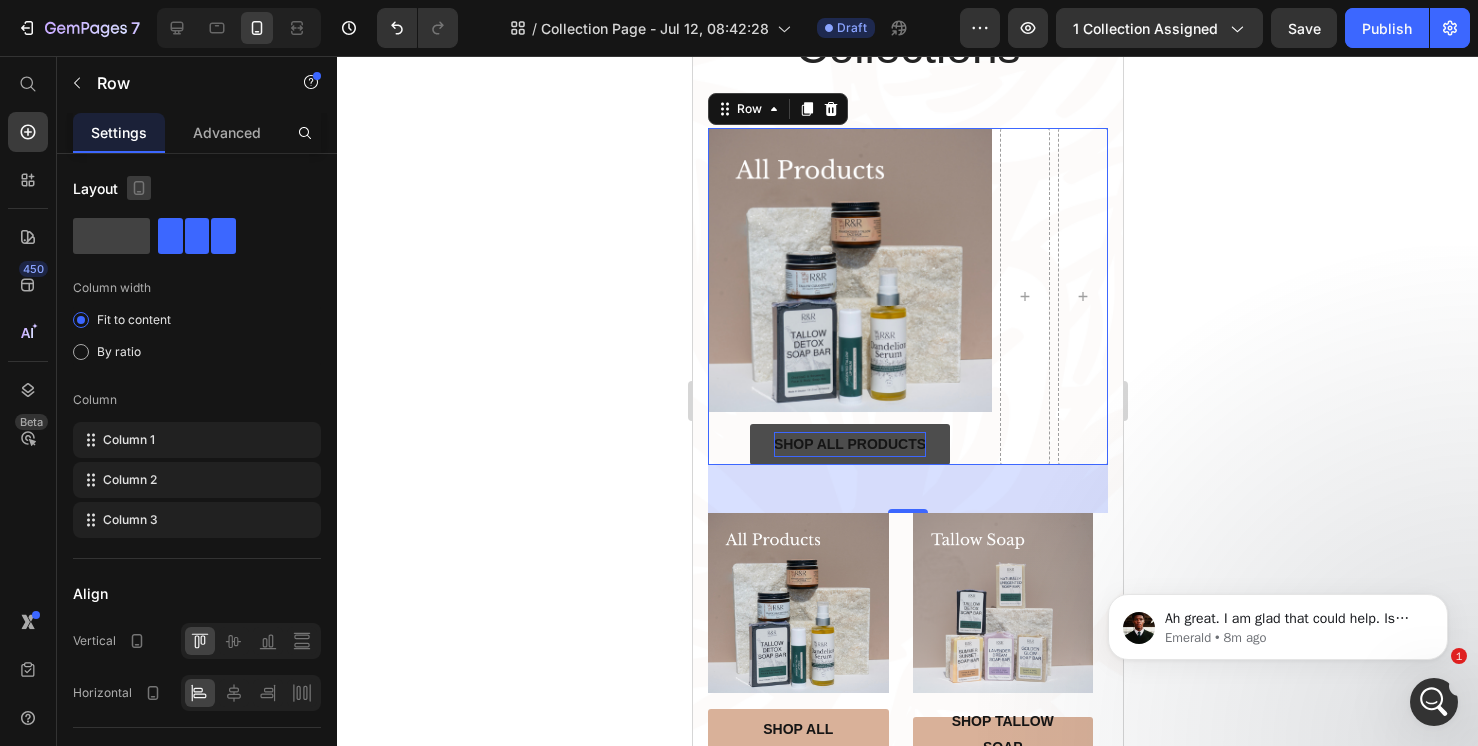click 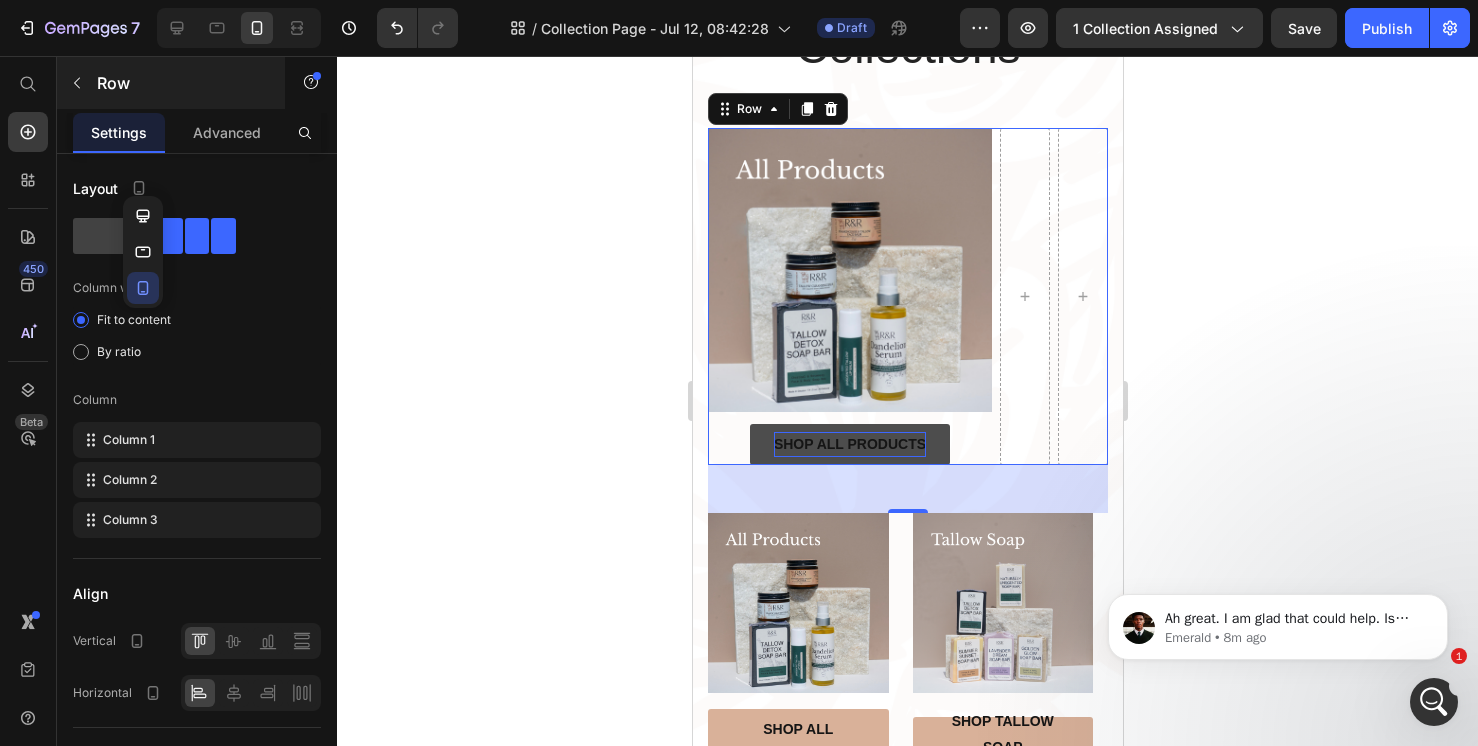 click 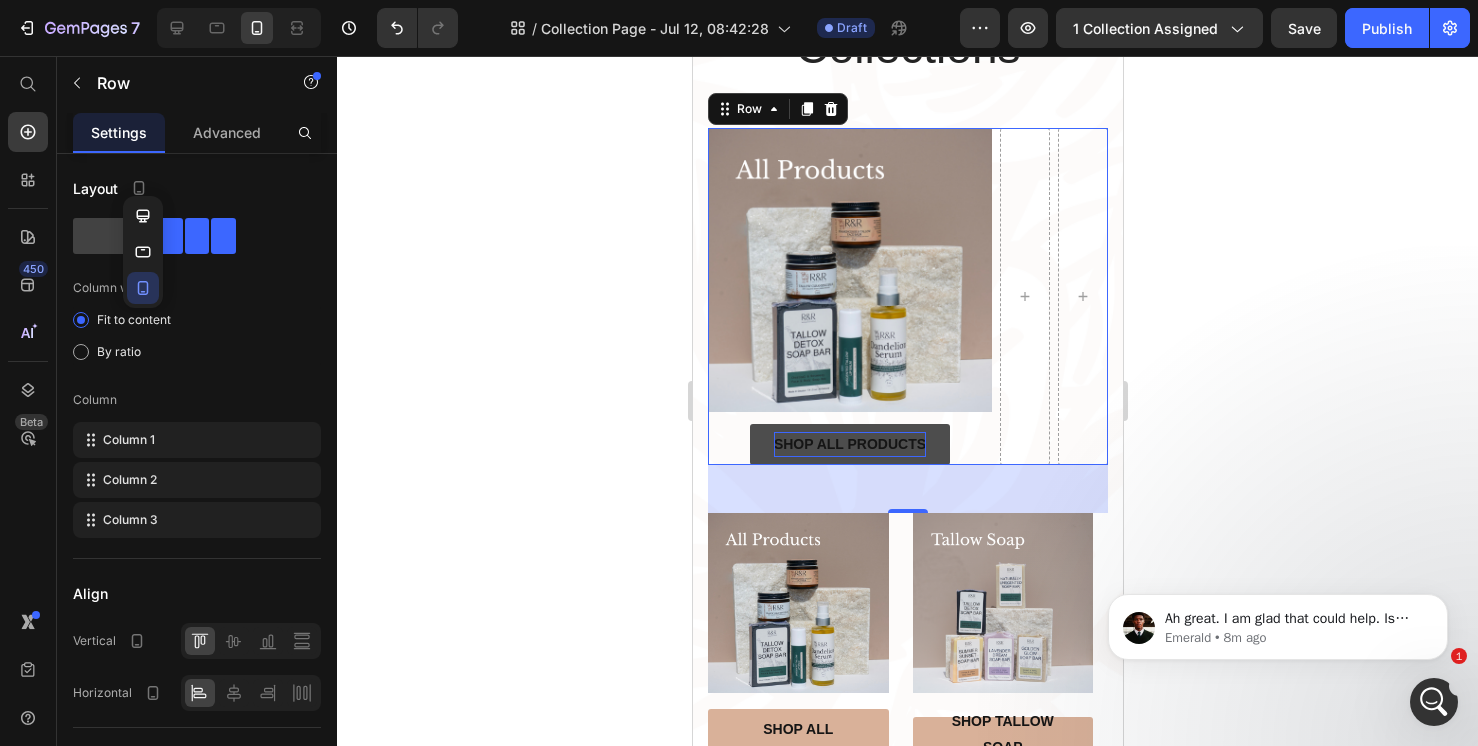 click at bounding box center [0, 0] 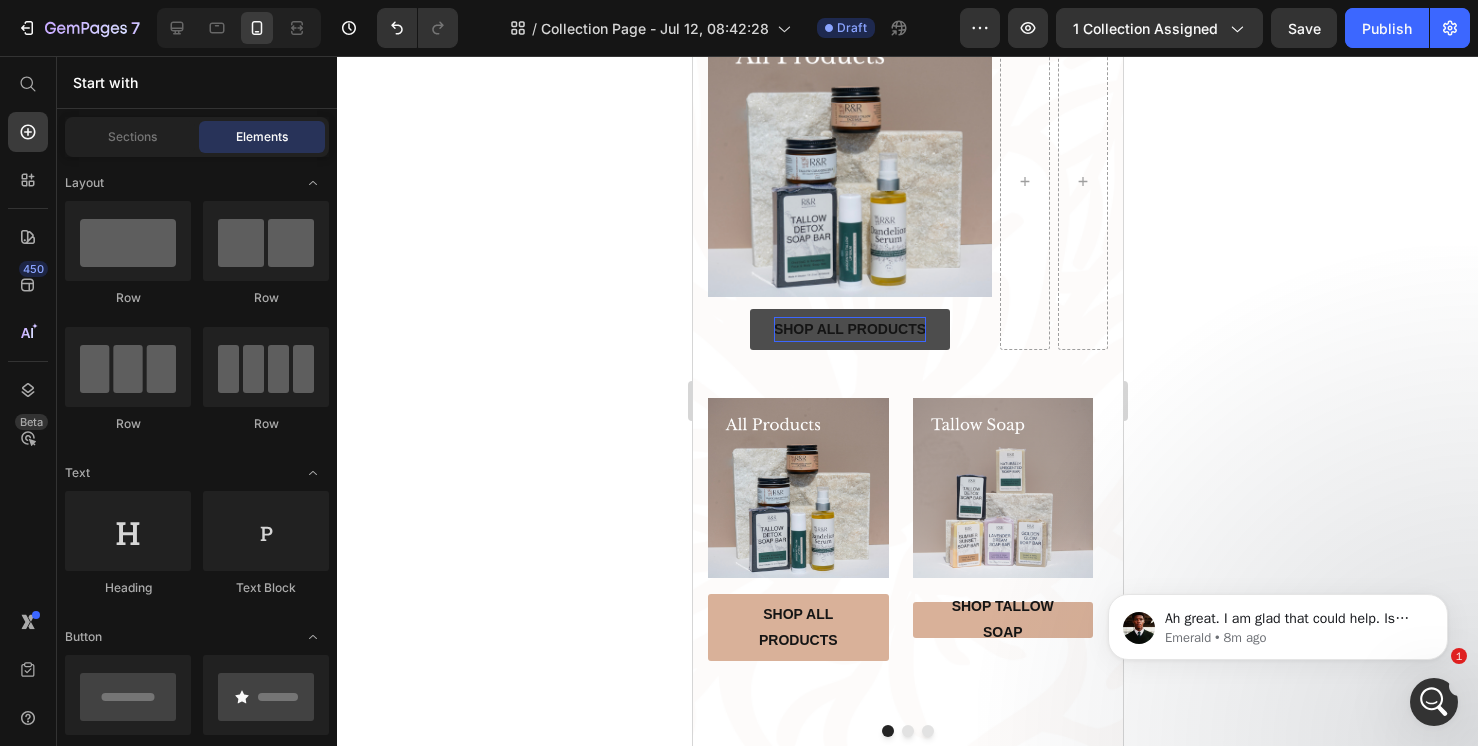 scroll, scrollTop: 4, scrollLeft: 0, axis: vertical 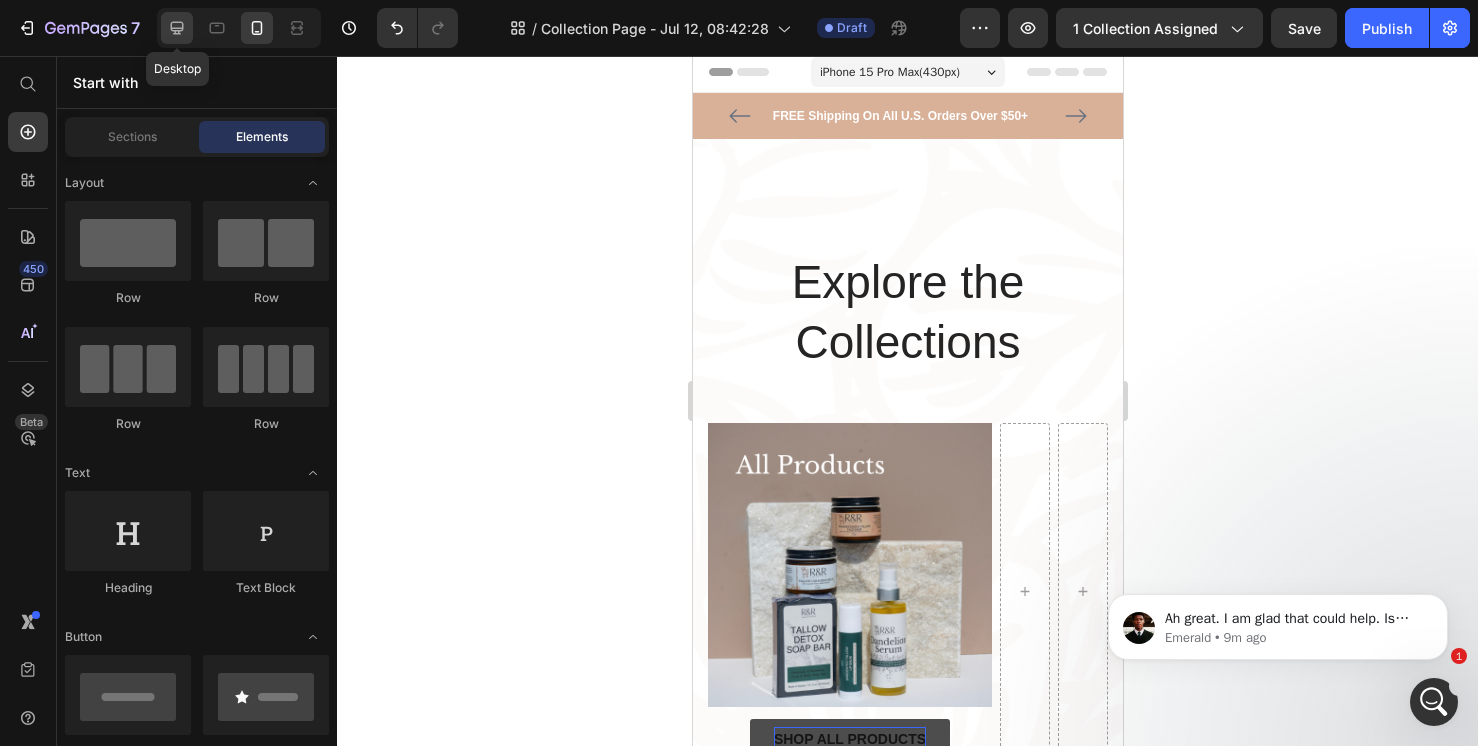 click 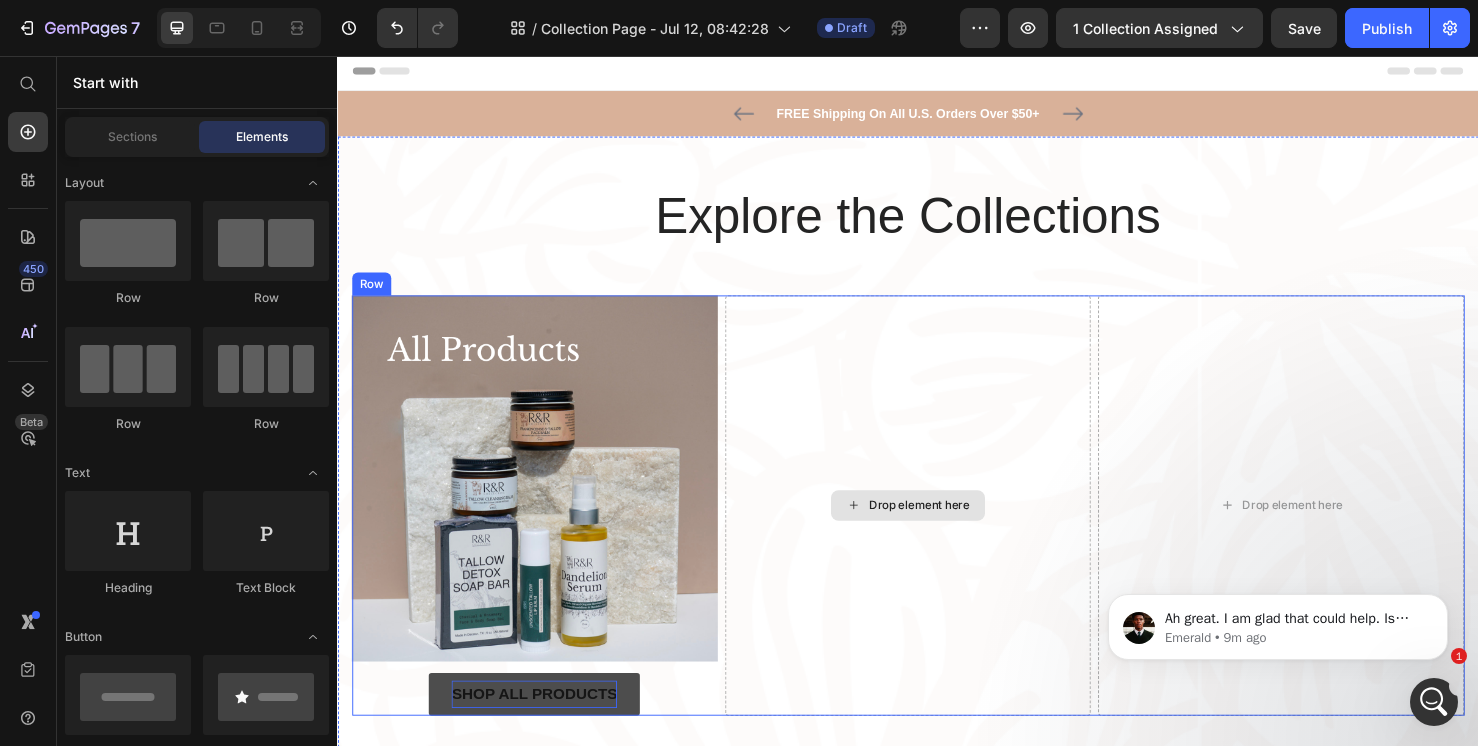 click on "Drop element here" at bounding box center (937, 528) 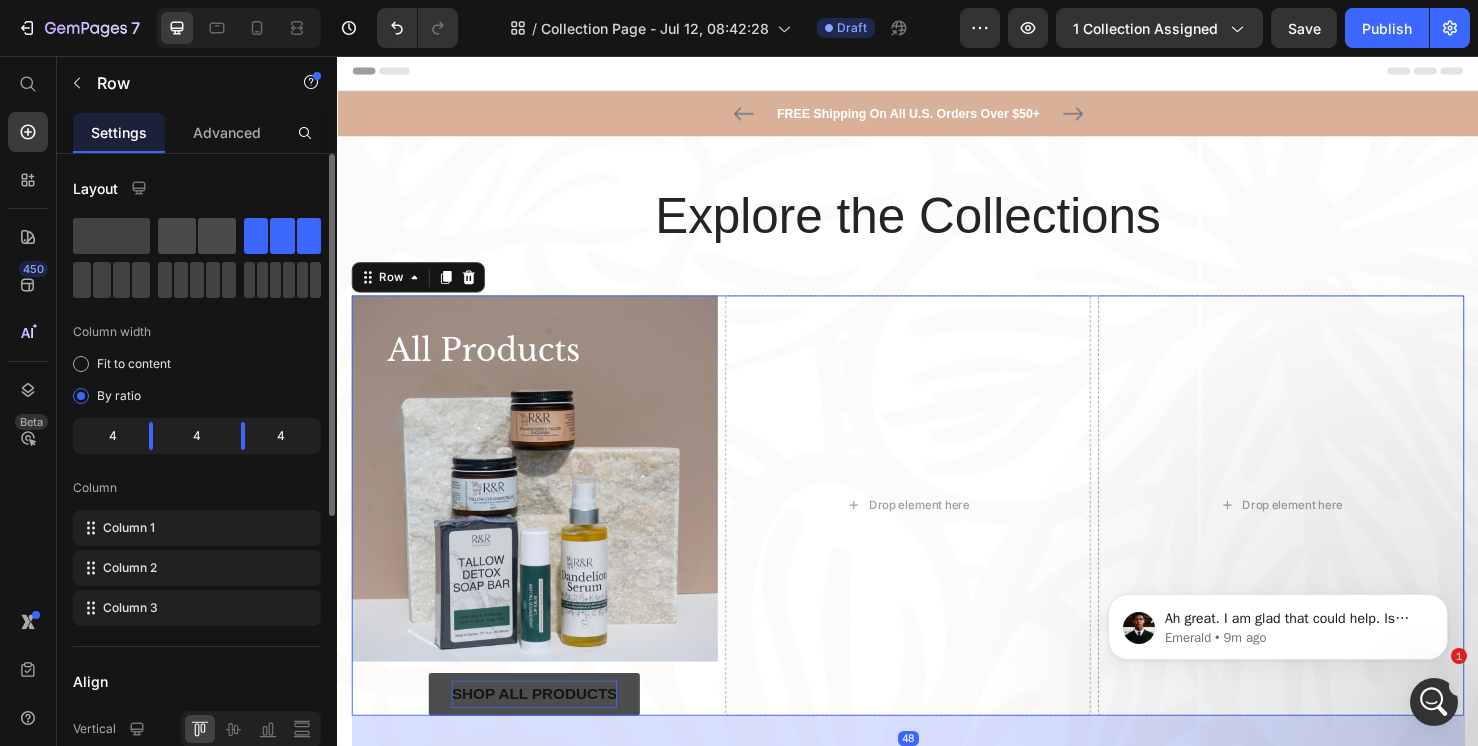 click 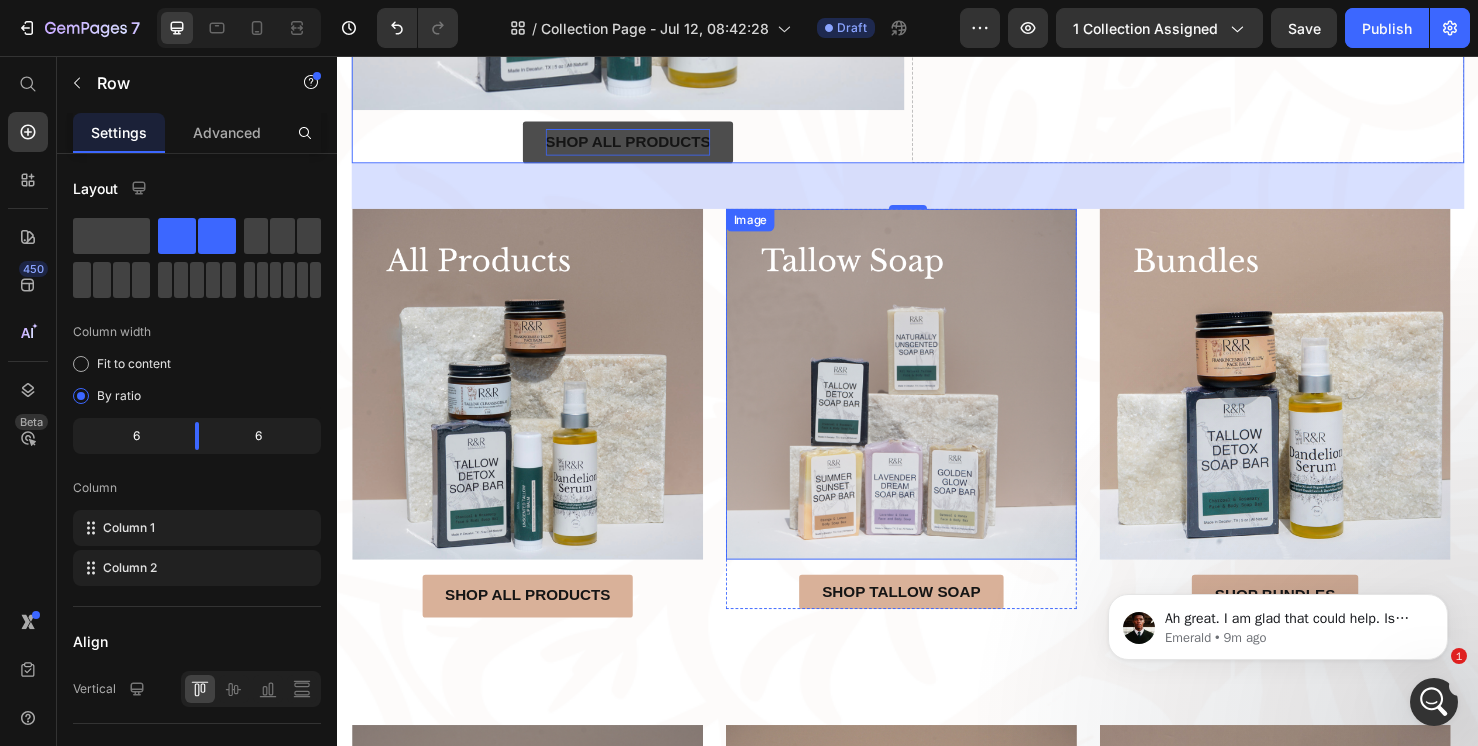 scroll, scrollTop: 159, scrollLeft: 0, axis: vertical 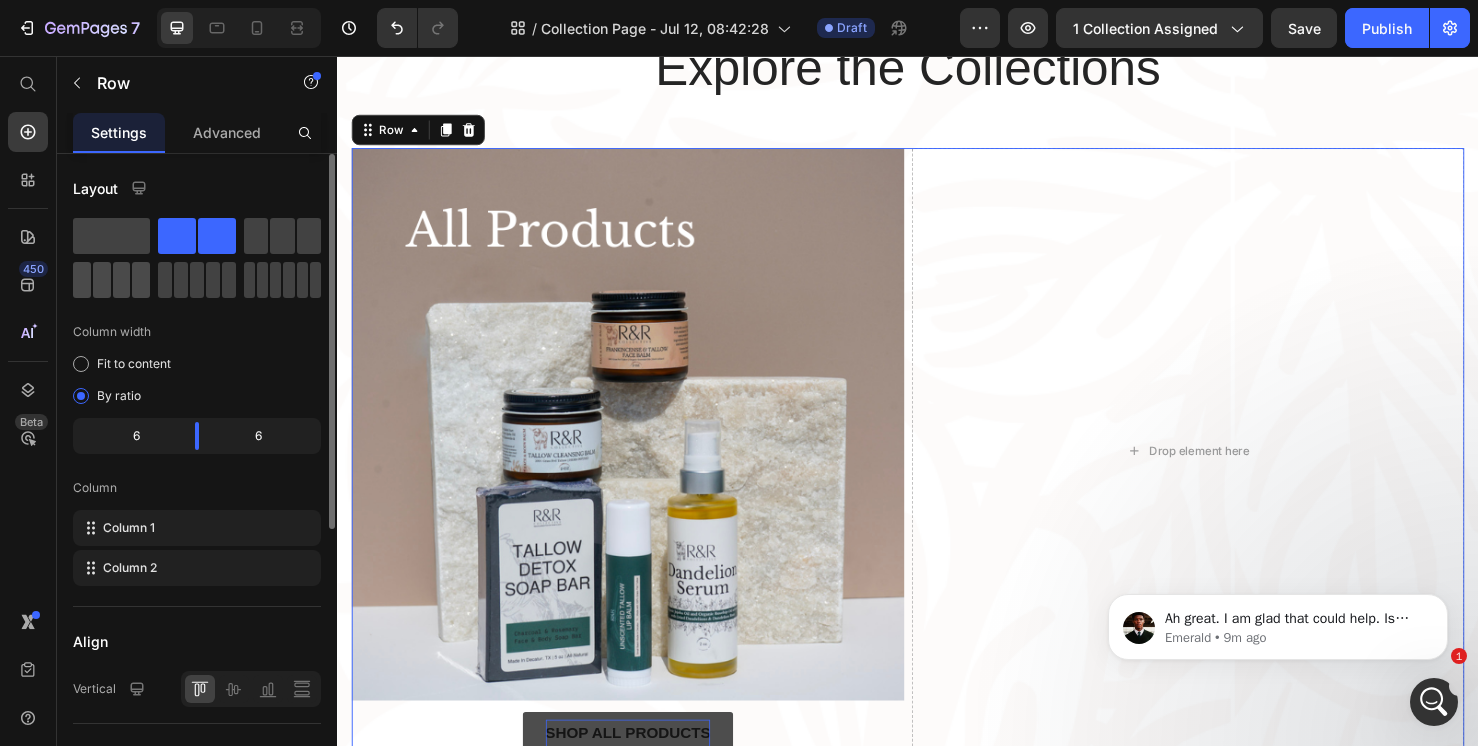 click 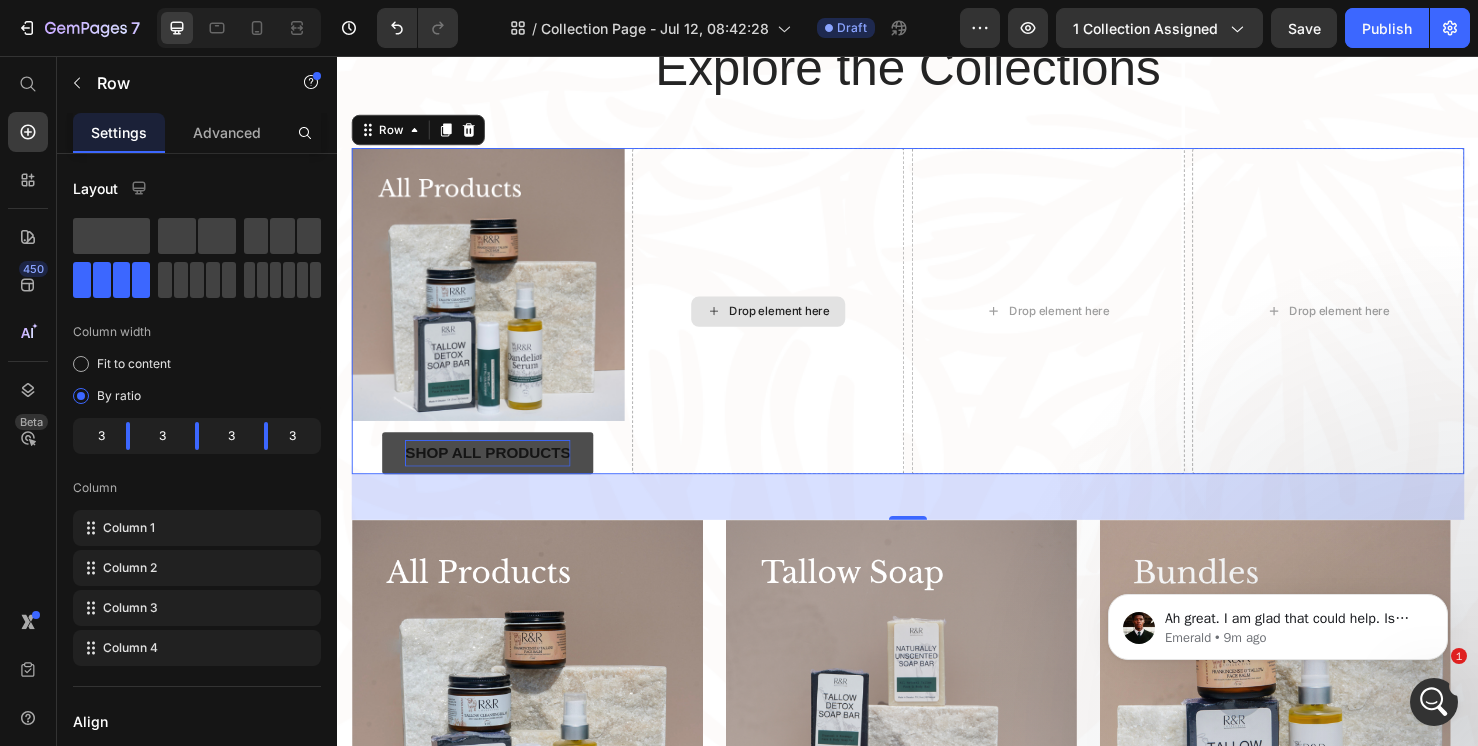 click on "Drop element here" at bounding box center (790, 324) 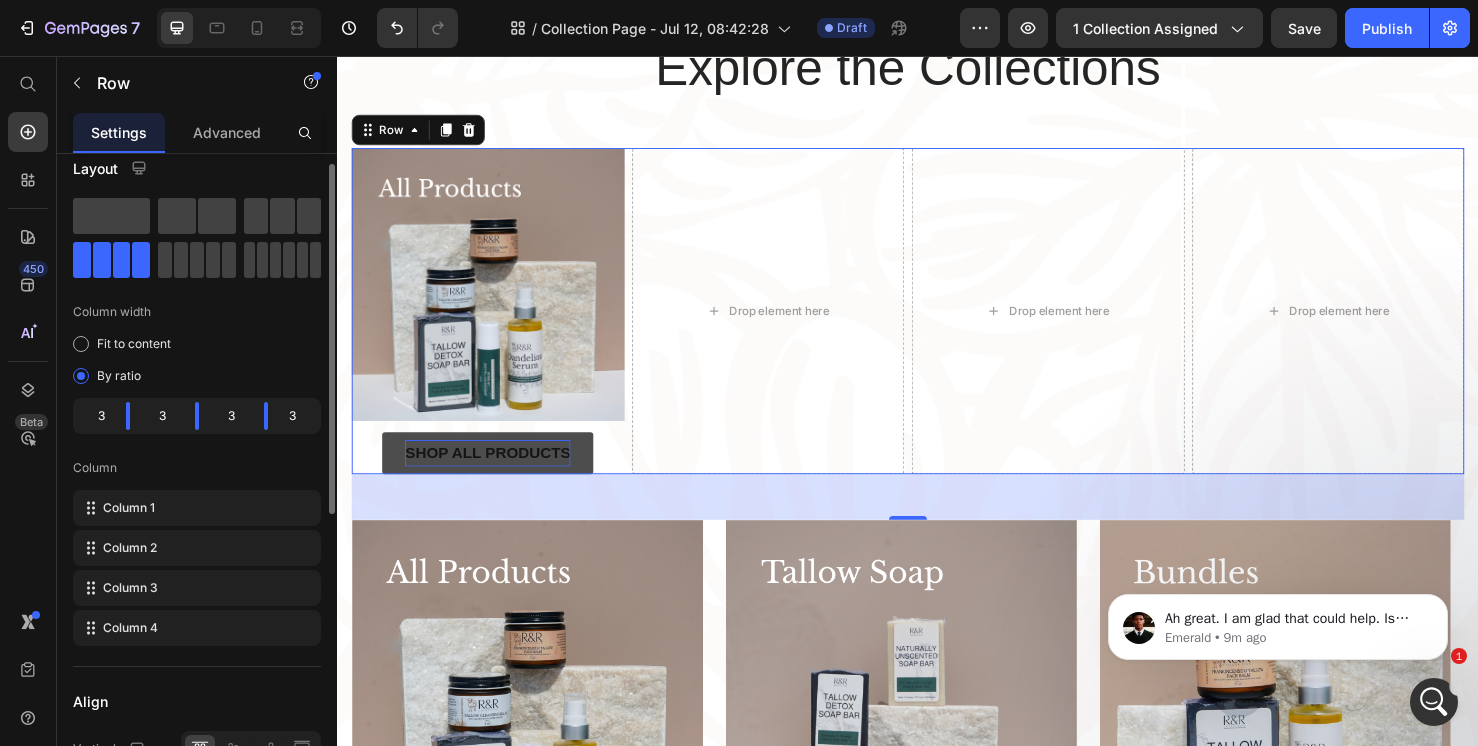scroll, scrollTop: 0, scrollLeft: 0, axis: both 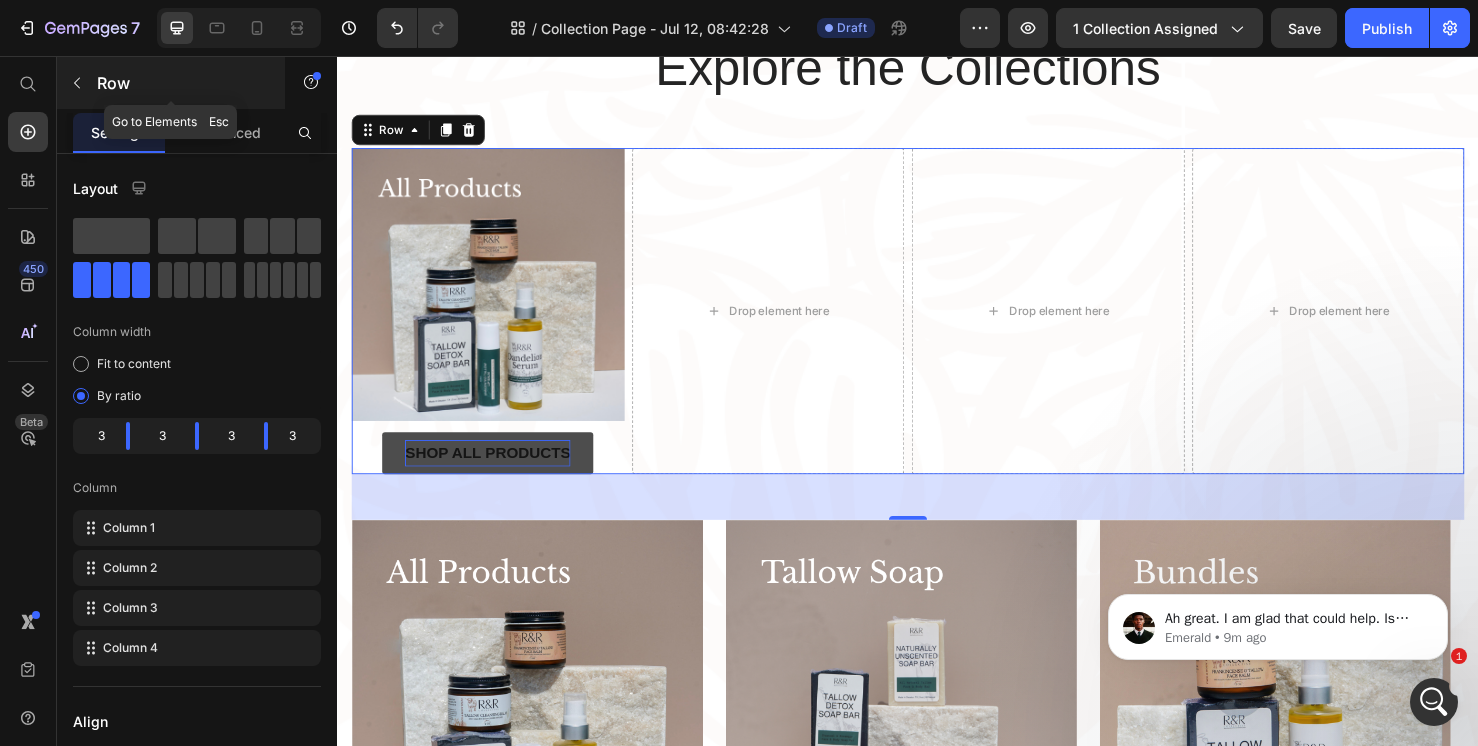 click 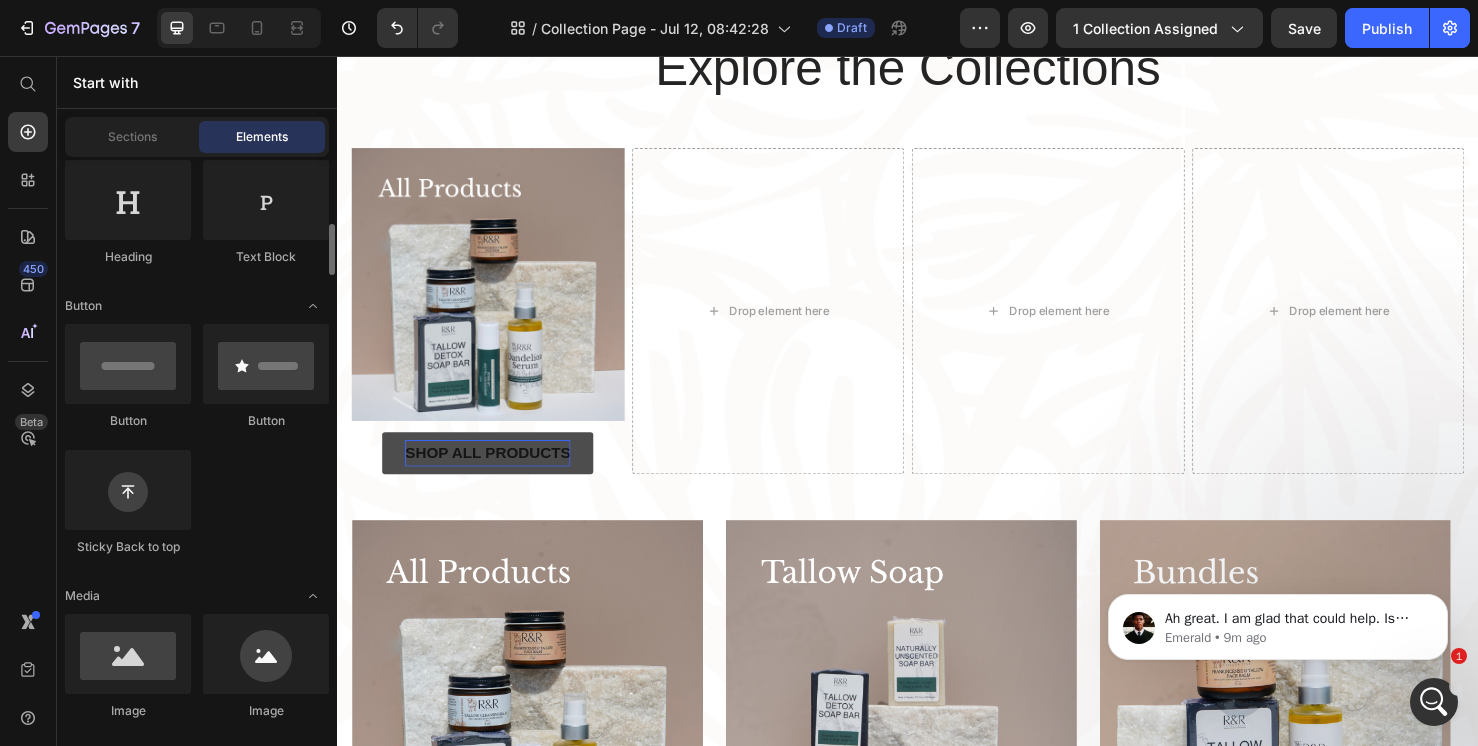 scroll, scrollTop: 366, scrollLeft: 0, axis: vertical 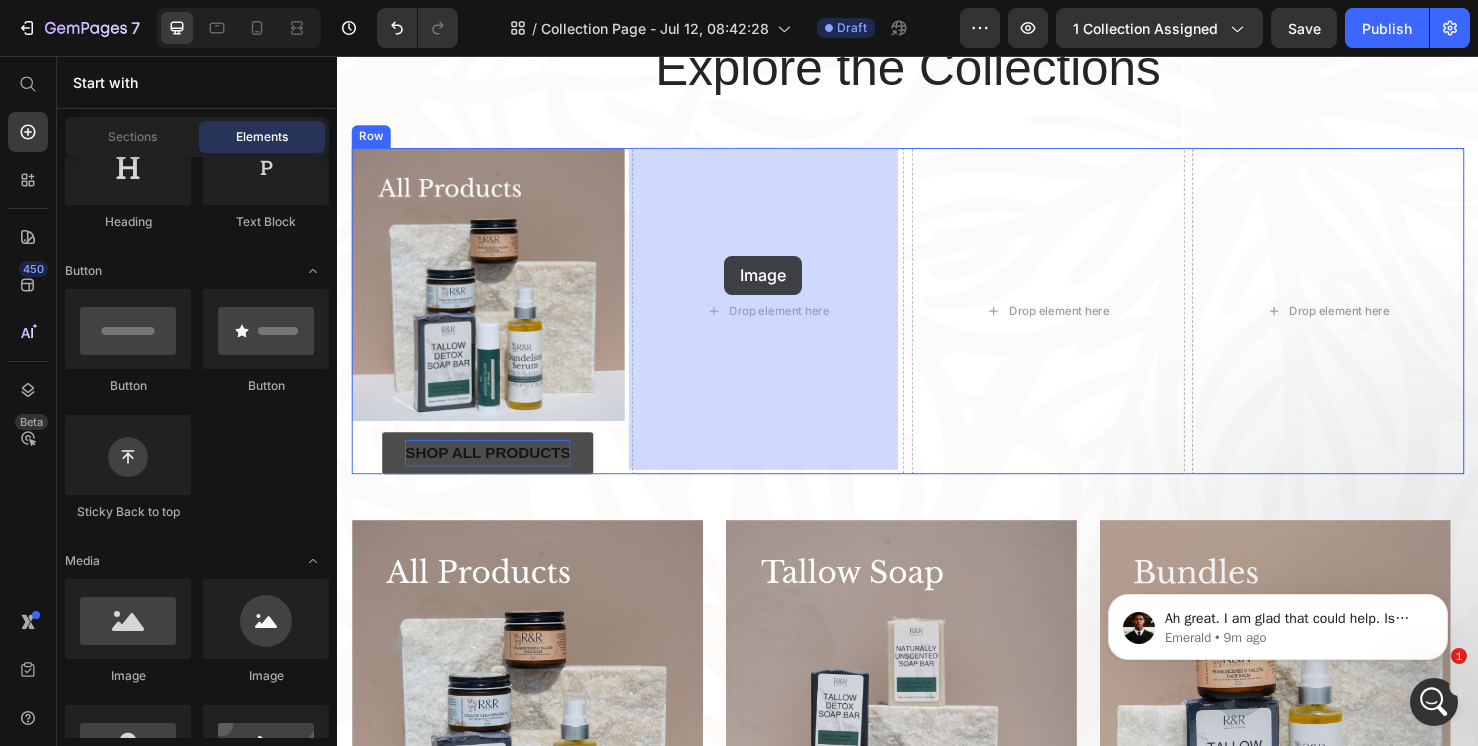 drag, startPoint x: 481, startPoint y: 662, endPoint x: 744, endPoint y: 266, distance: 475.37878 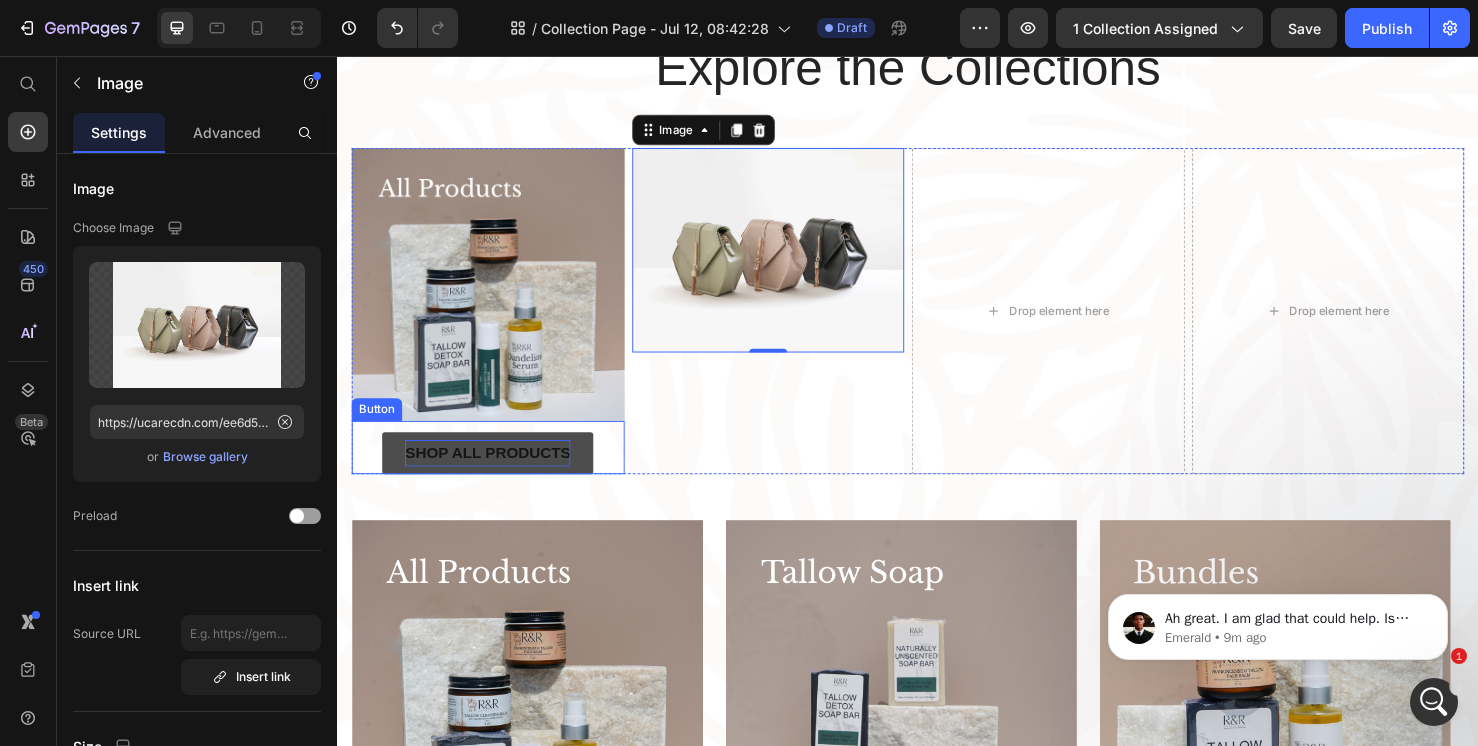 click on "Shop all products Button" at bounding box center (495, 468) 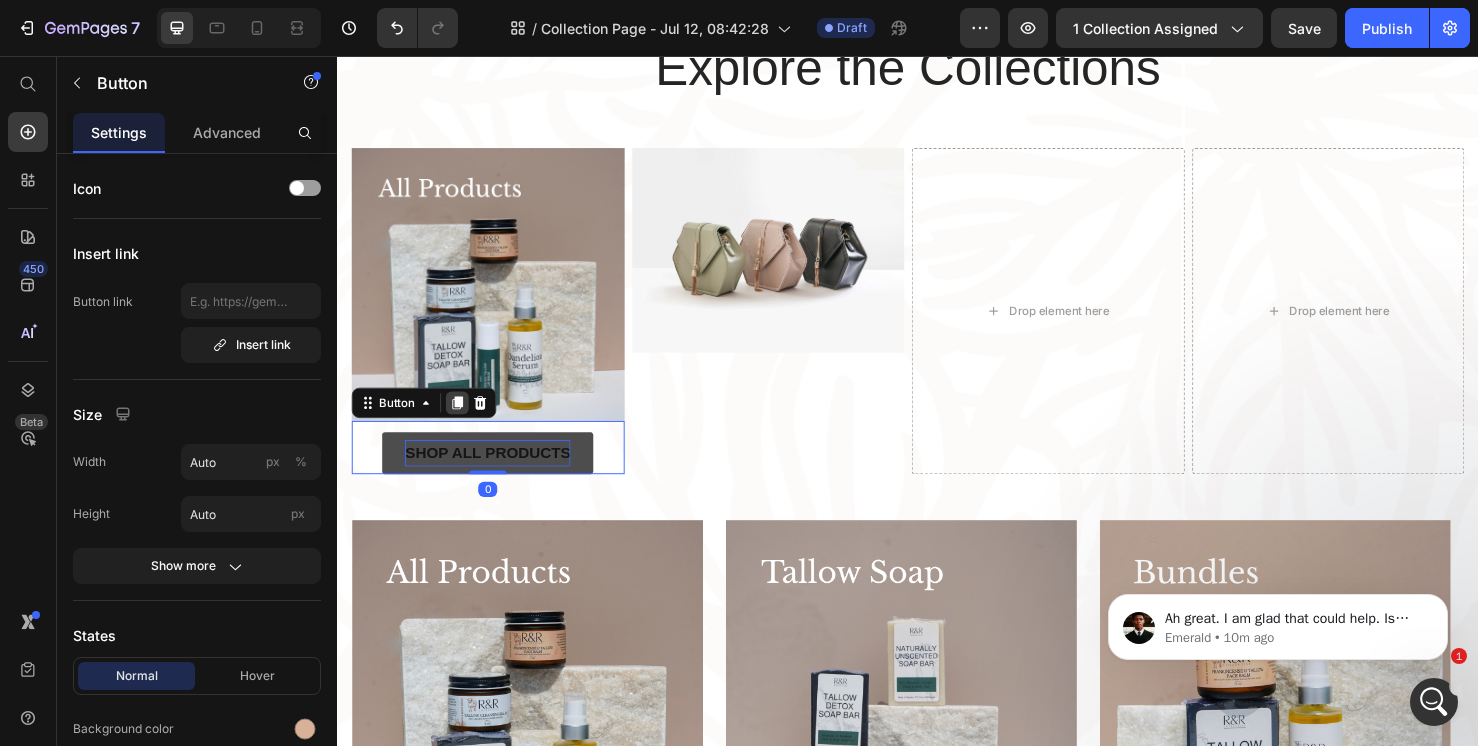 click 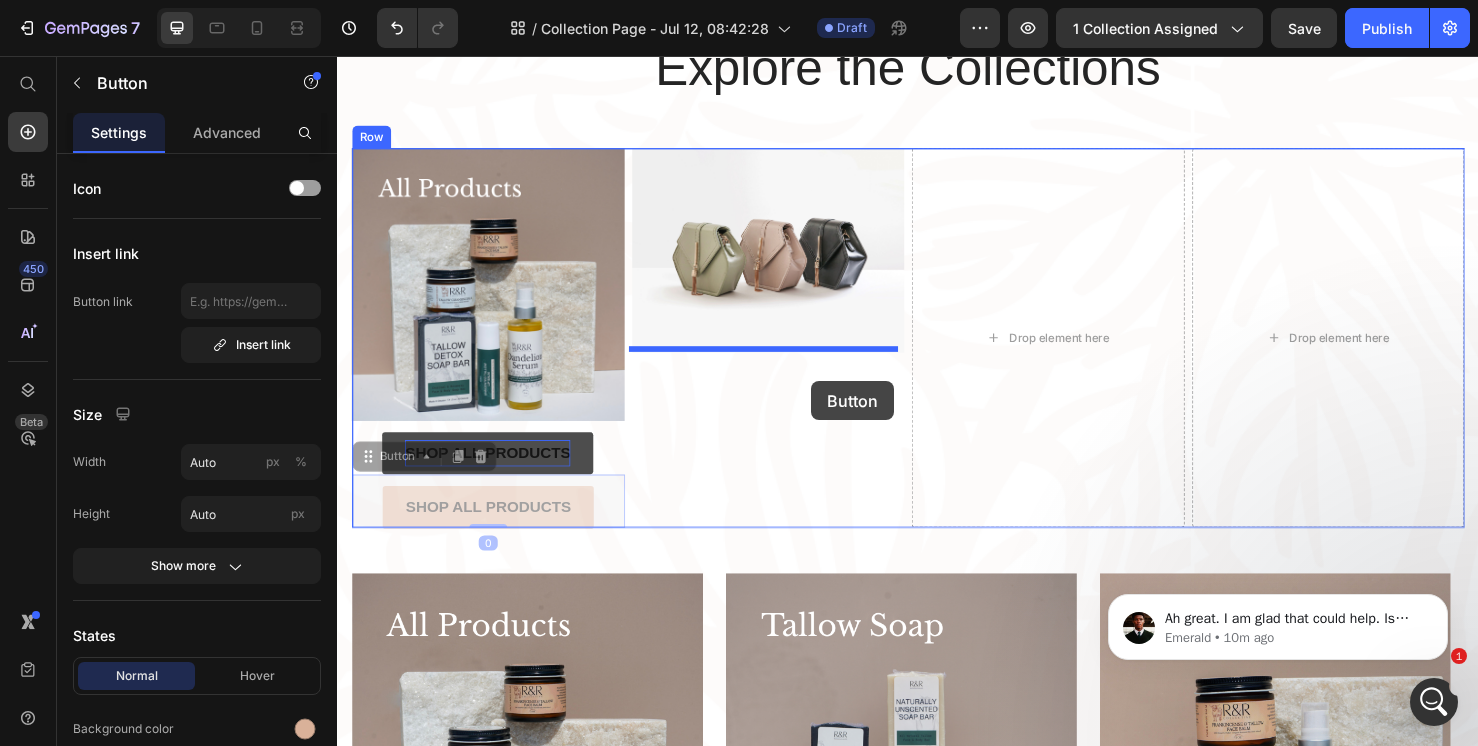 drag, startPoint x: 610, startPoint y: 518, endPoint x: 836, endPoint y: 398, distance: 255.88278 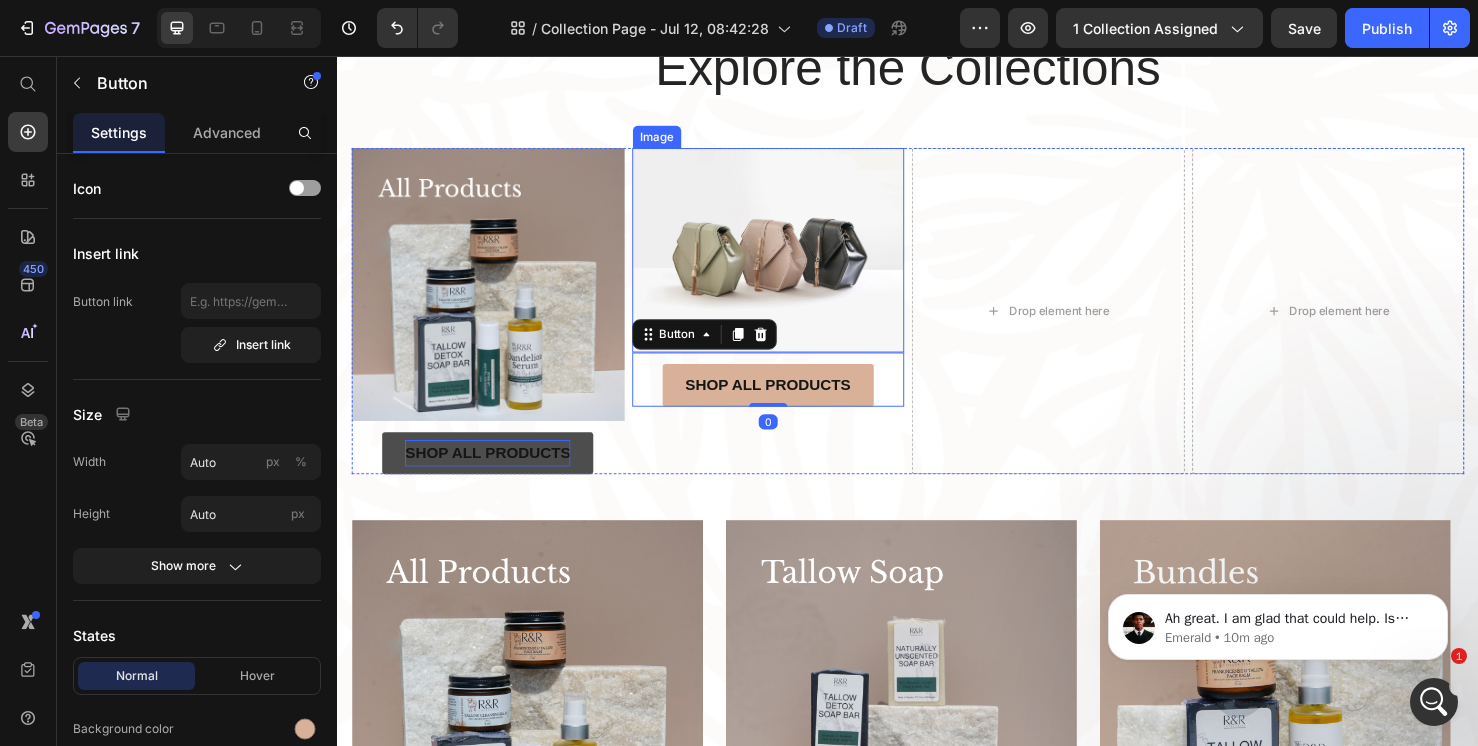 click at bounding box center (790, 260) 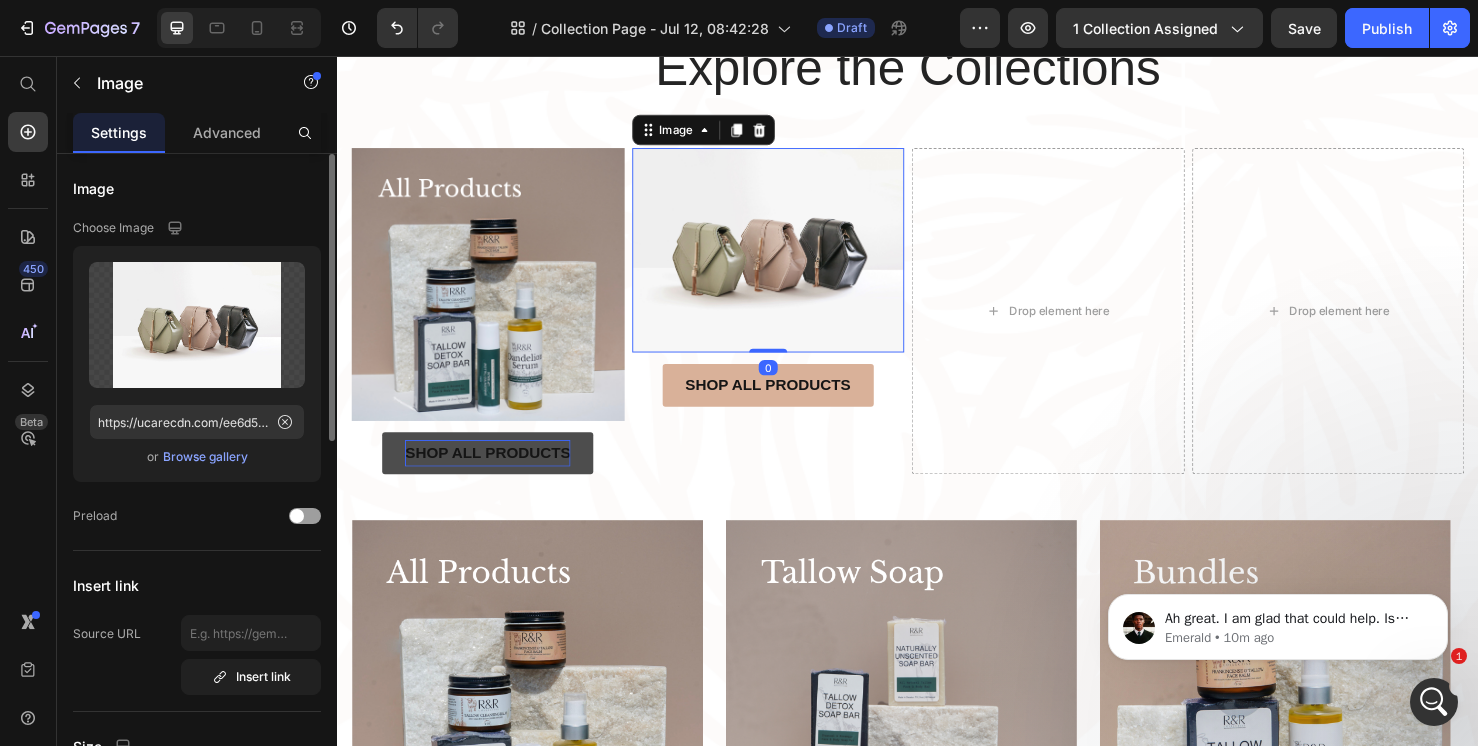 click on "Browse gallery" at bounding box center (205, 457) 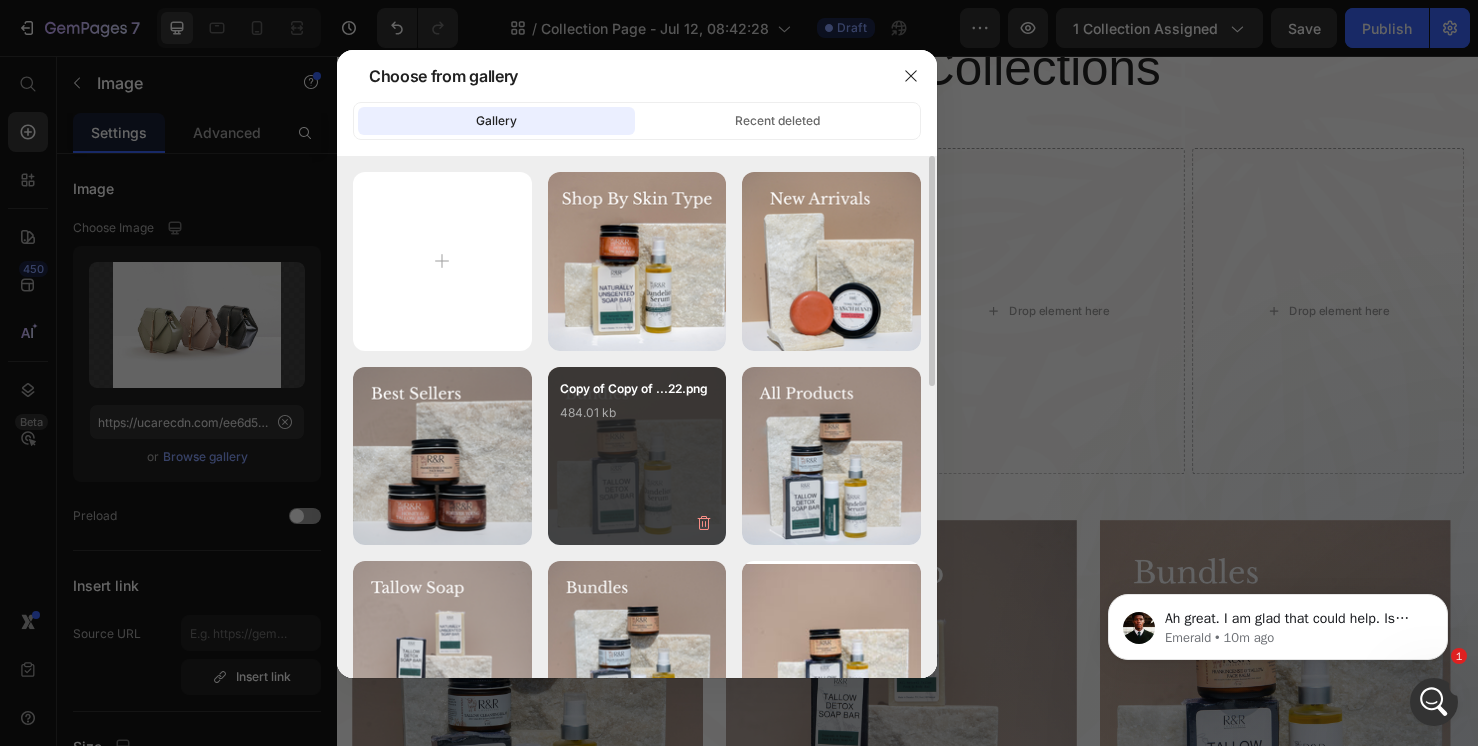 click on "Copy of Copy of ...22.png 484.01 kb" at bounding box center [637, 419] 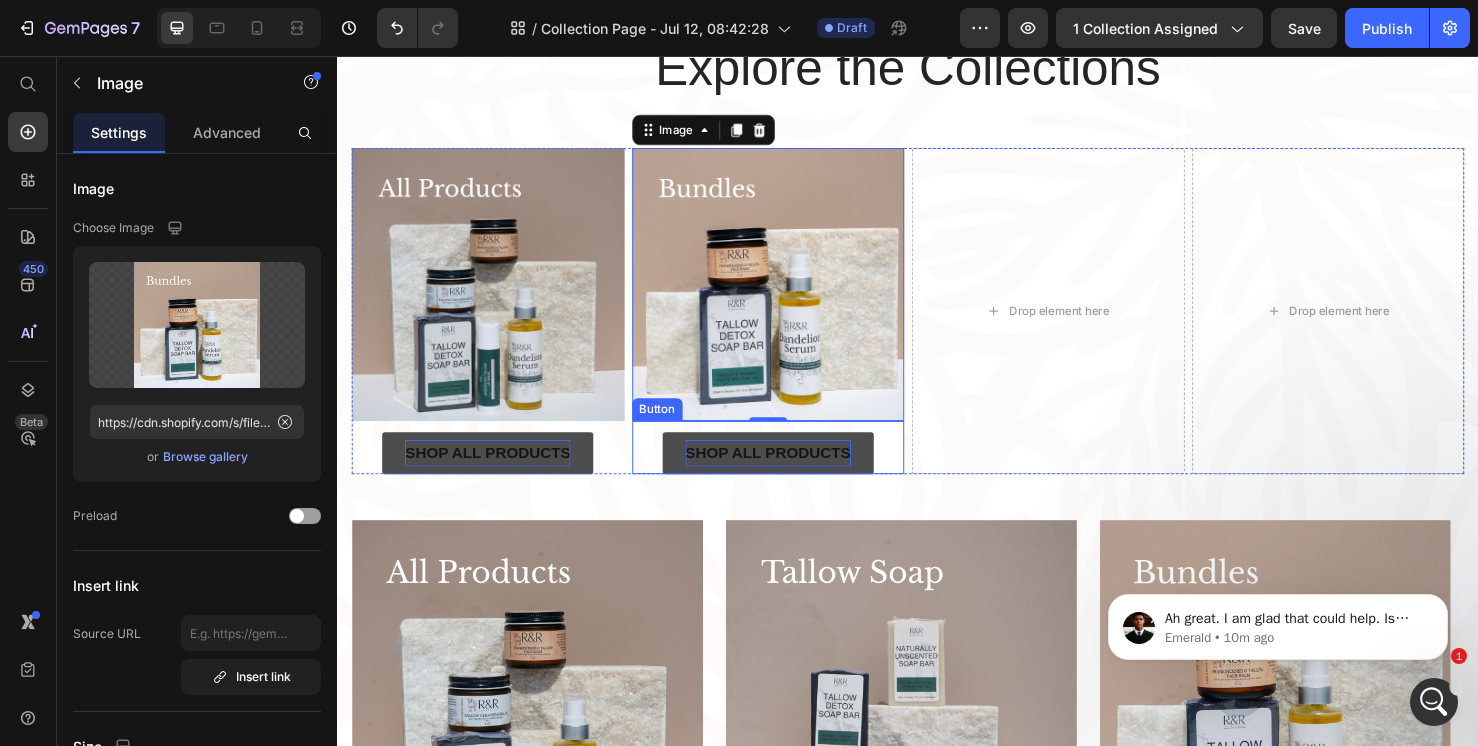 click on "Shop all products" at bounding box center (790, 474) 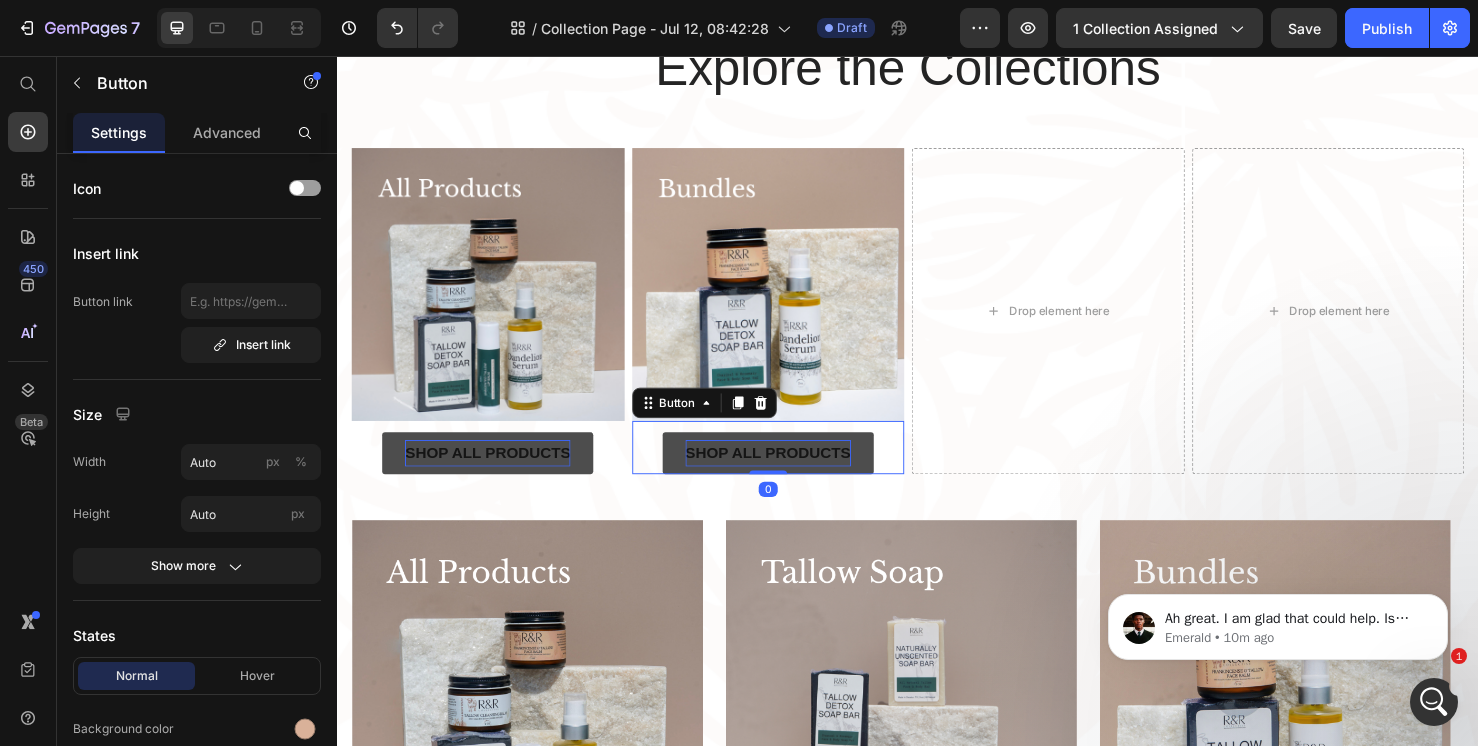 click on "Shop all products" at bounding box center (790, 474) 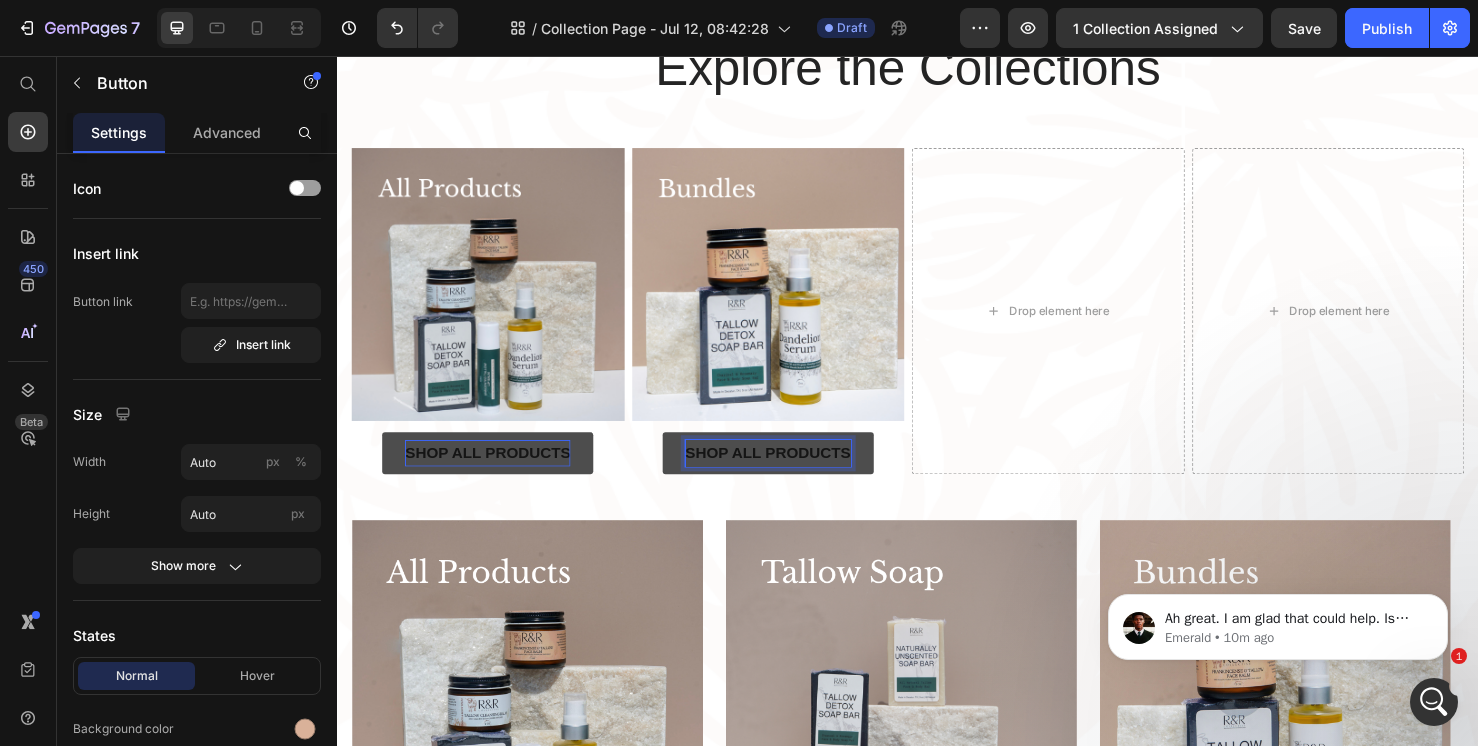 click on "Shop all products" at bounding box center [790, 474] 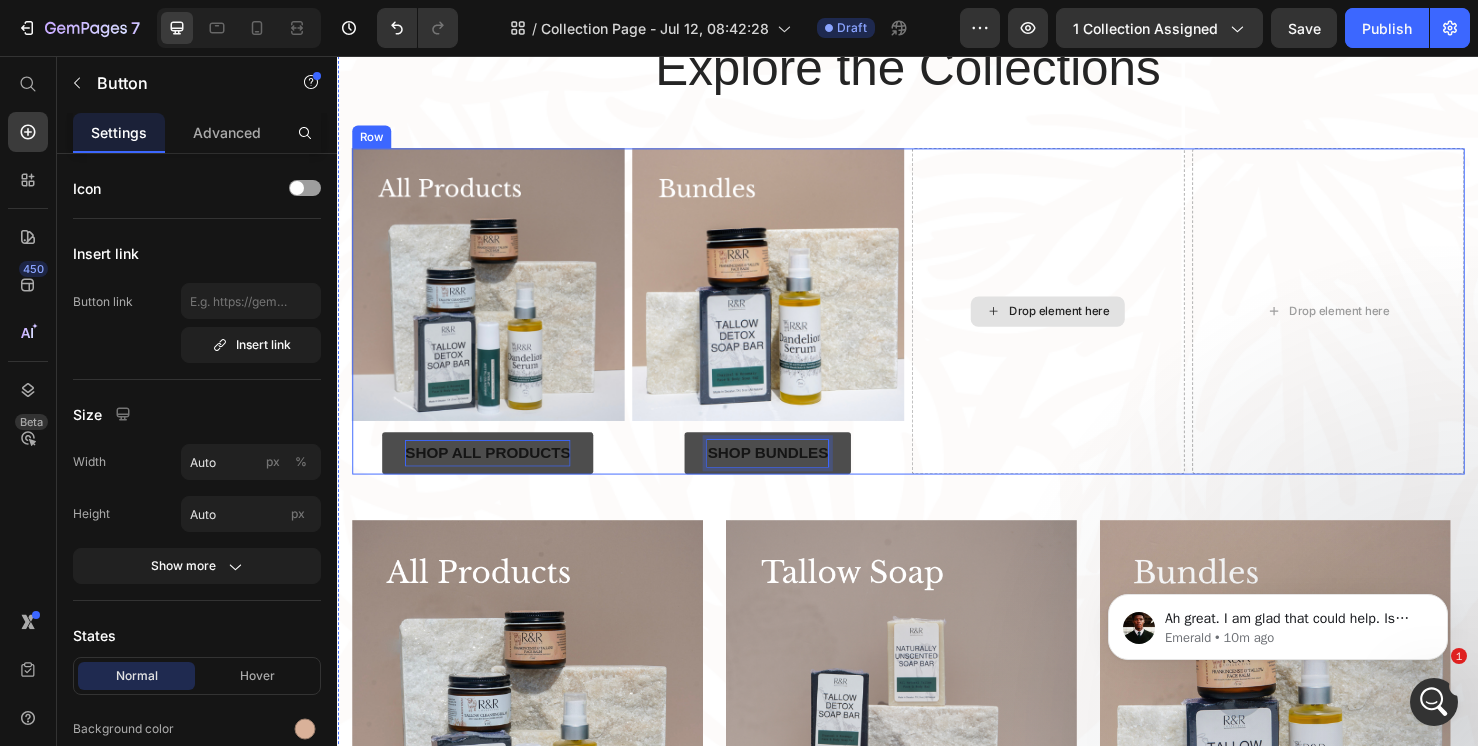 click on "Drop element here" at bounding box center [1084, 324] 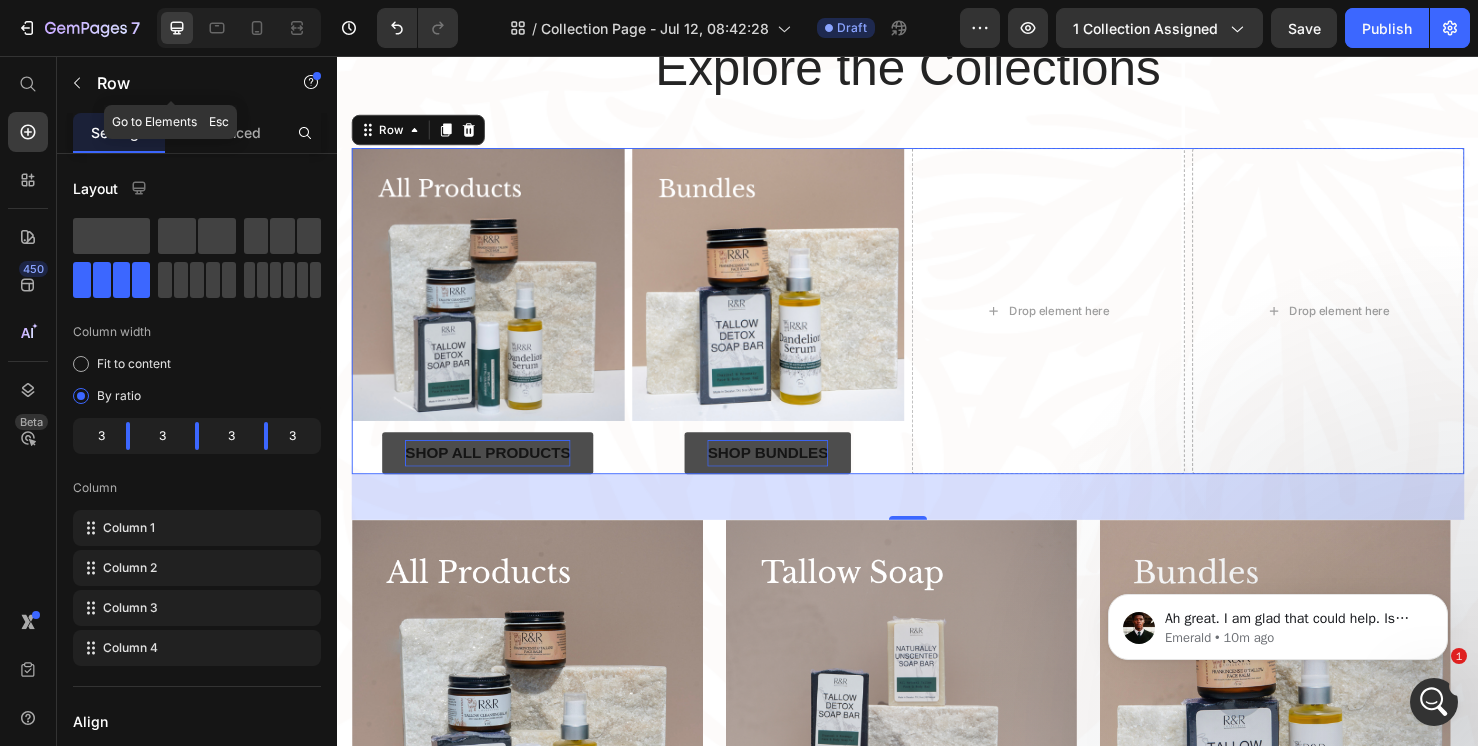 click 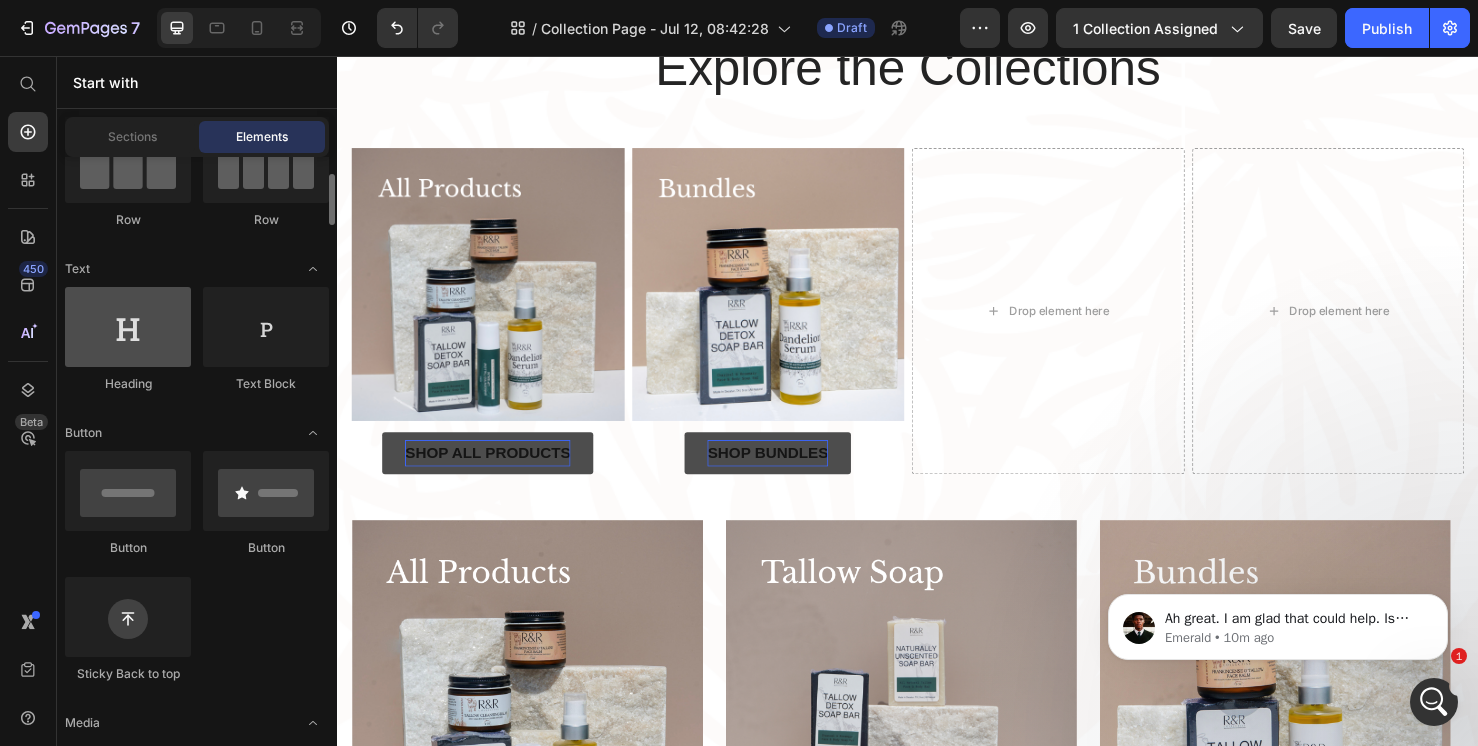scroll, scrollTop: 598, scrollLeft: 0, axis: vertical 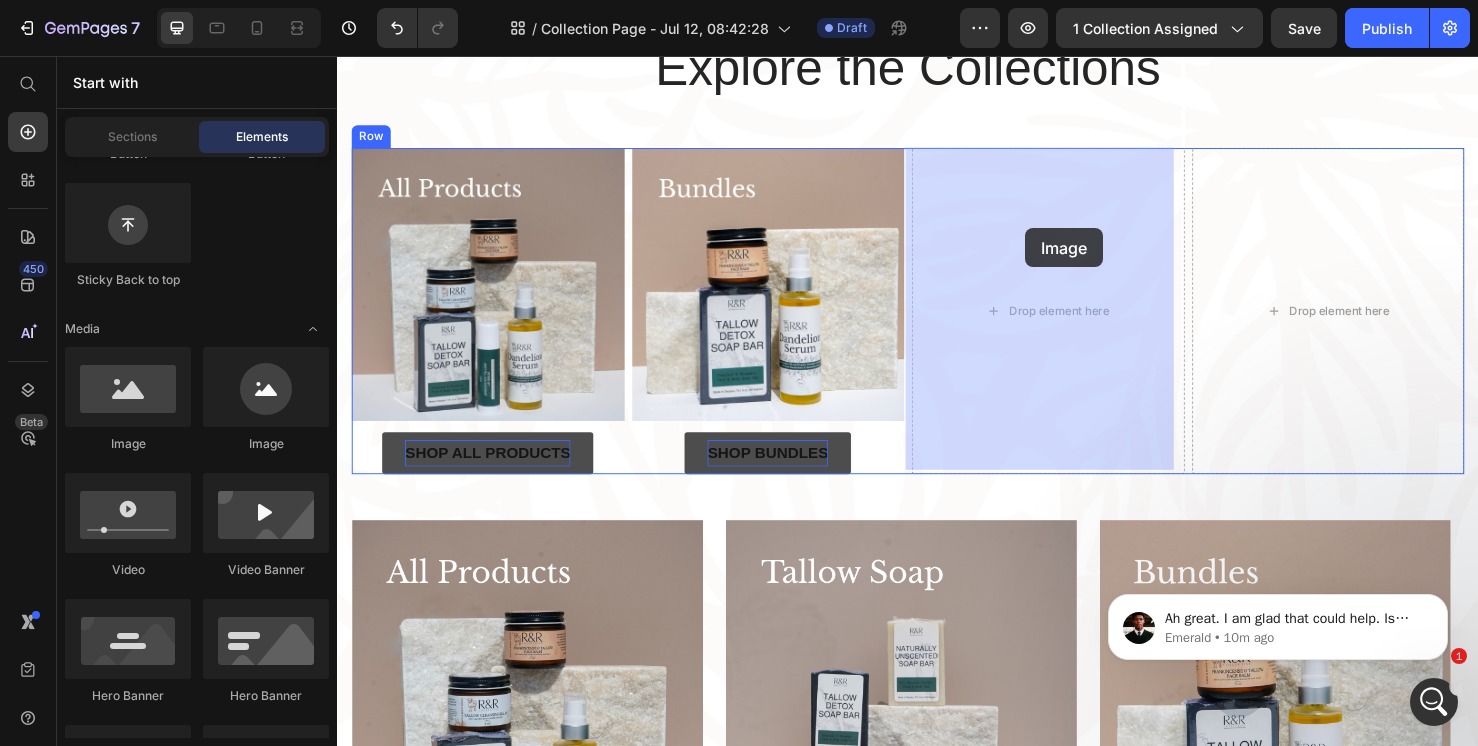 drag, startPoint x: 471, startPoint y: 454, endPoint x: 1061, endPoint y: 237, distance: 628.6406 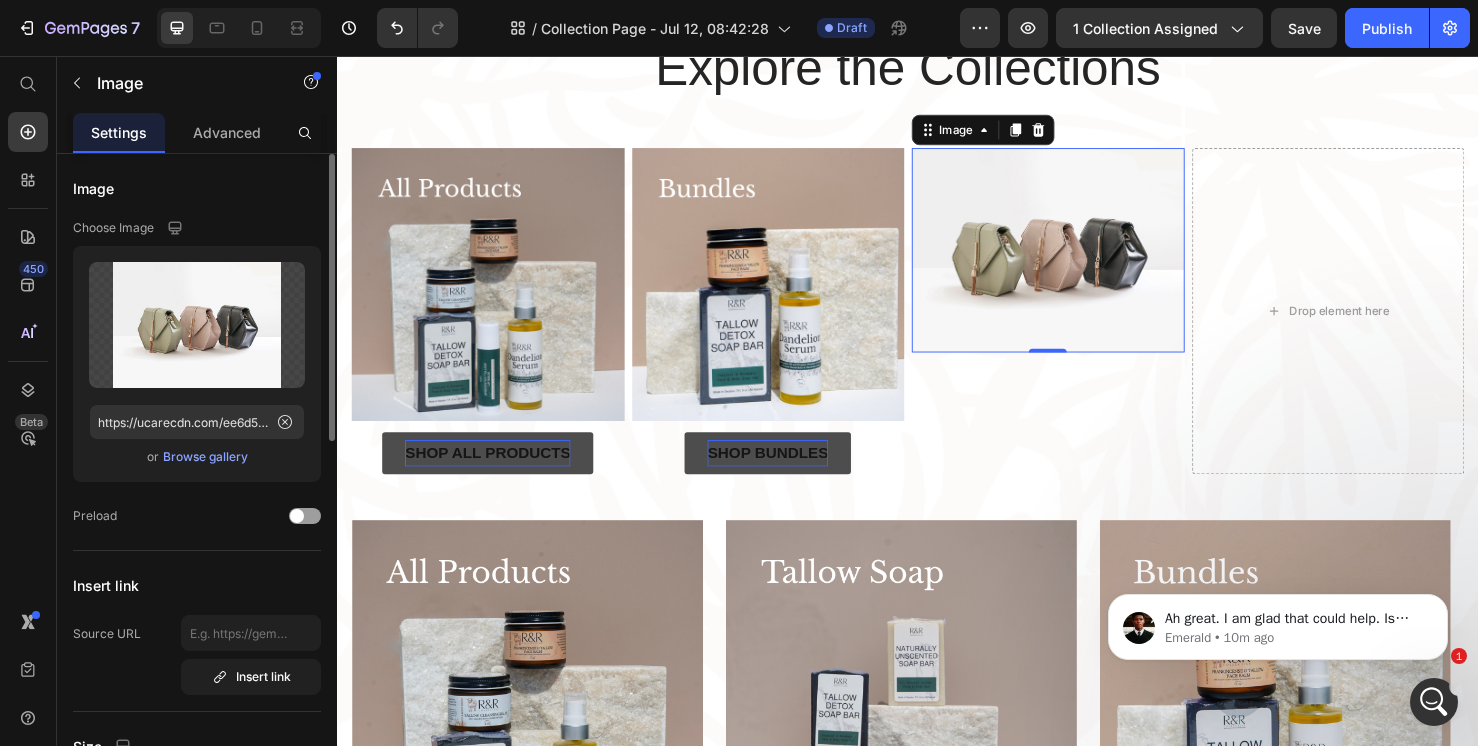 click on "Browse gallery" at bounding box center [205, 457] 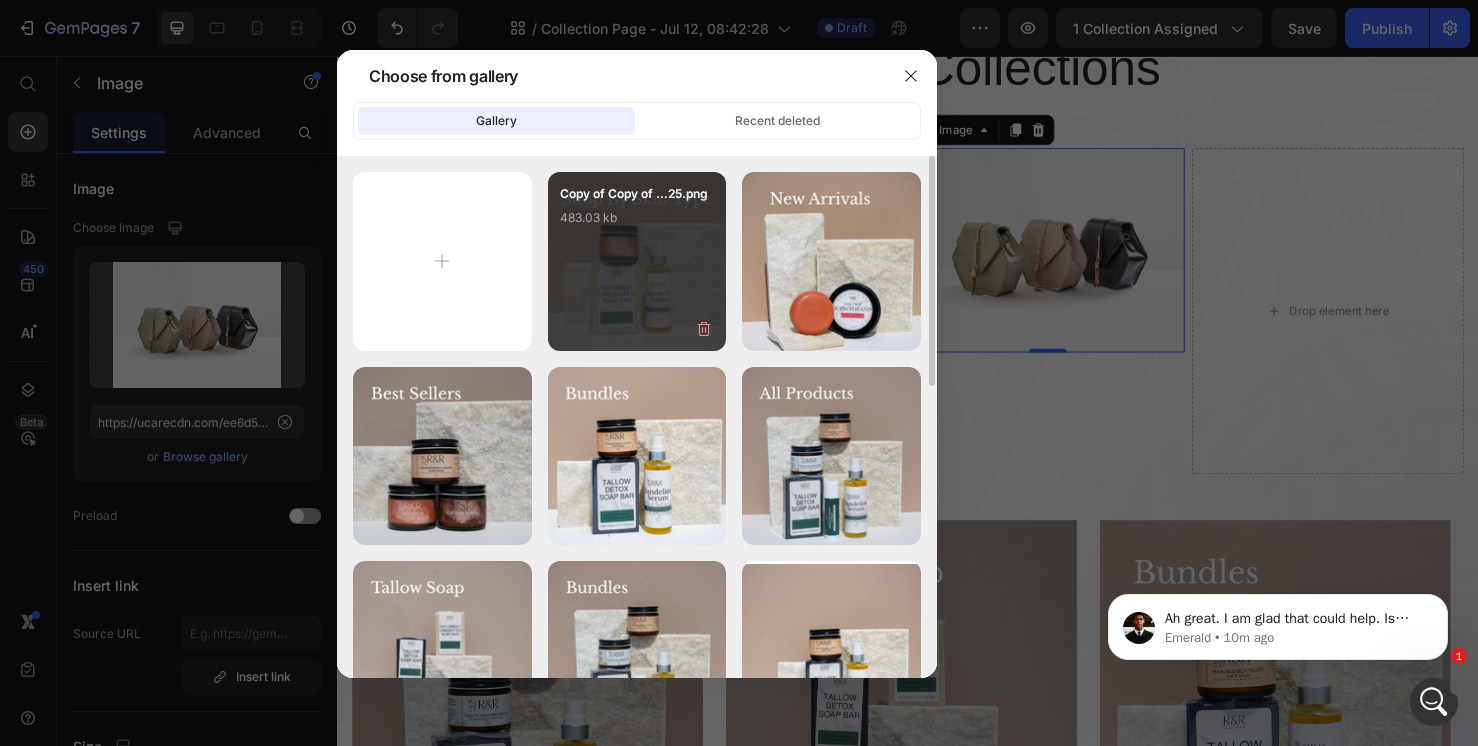 click on "Copy of Copy of ...25.png 483.03 kb" at bounding box center [637, 261] 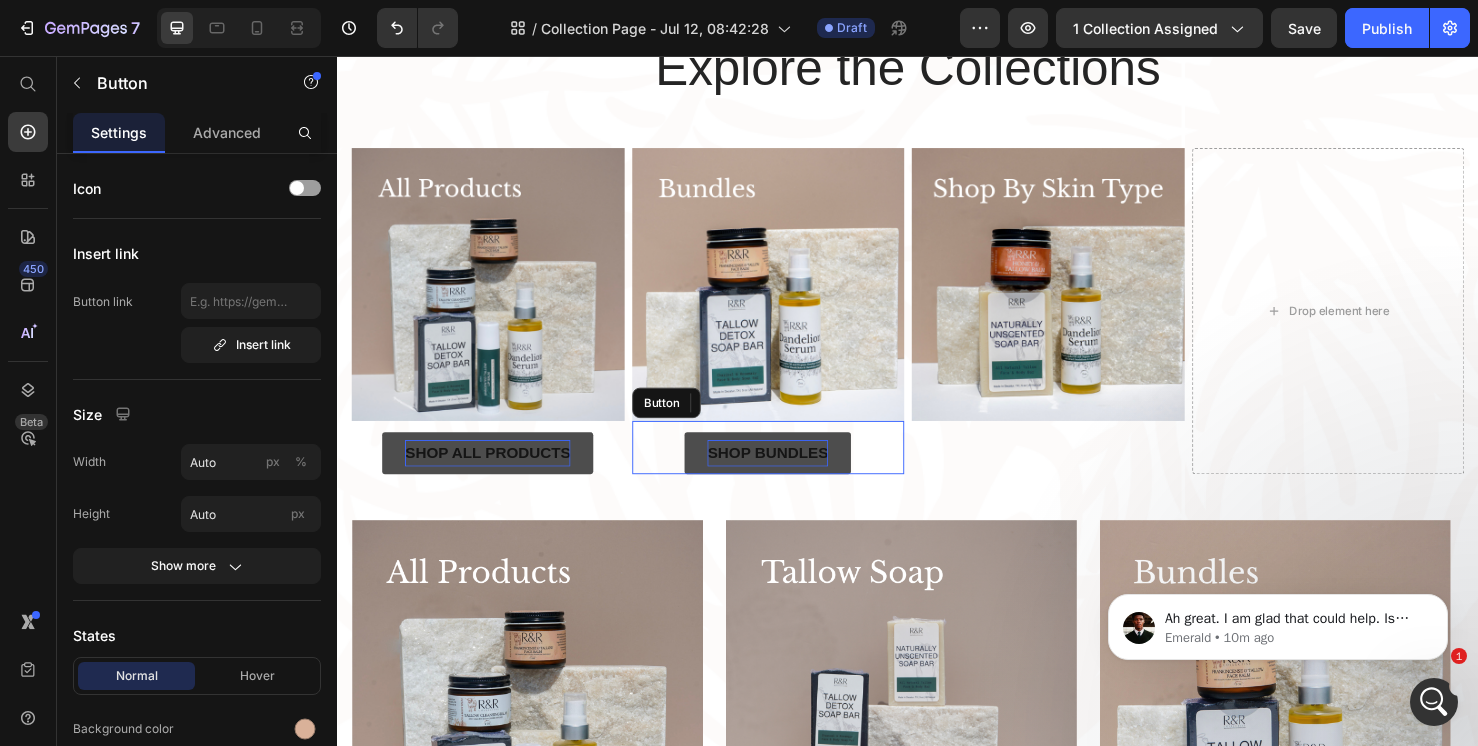 click on "Shop bundles Button" at bounding box center [790, 468] 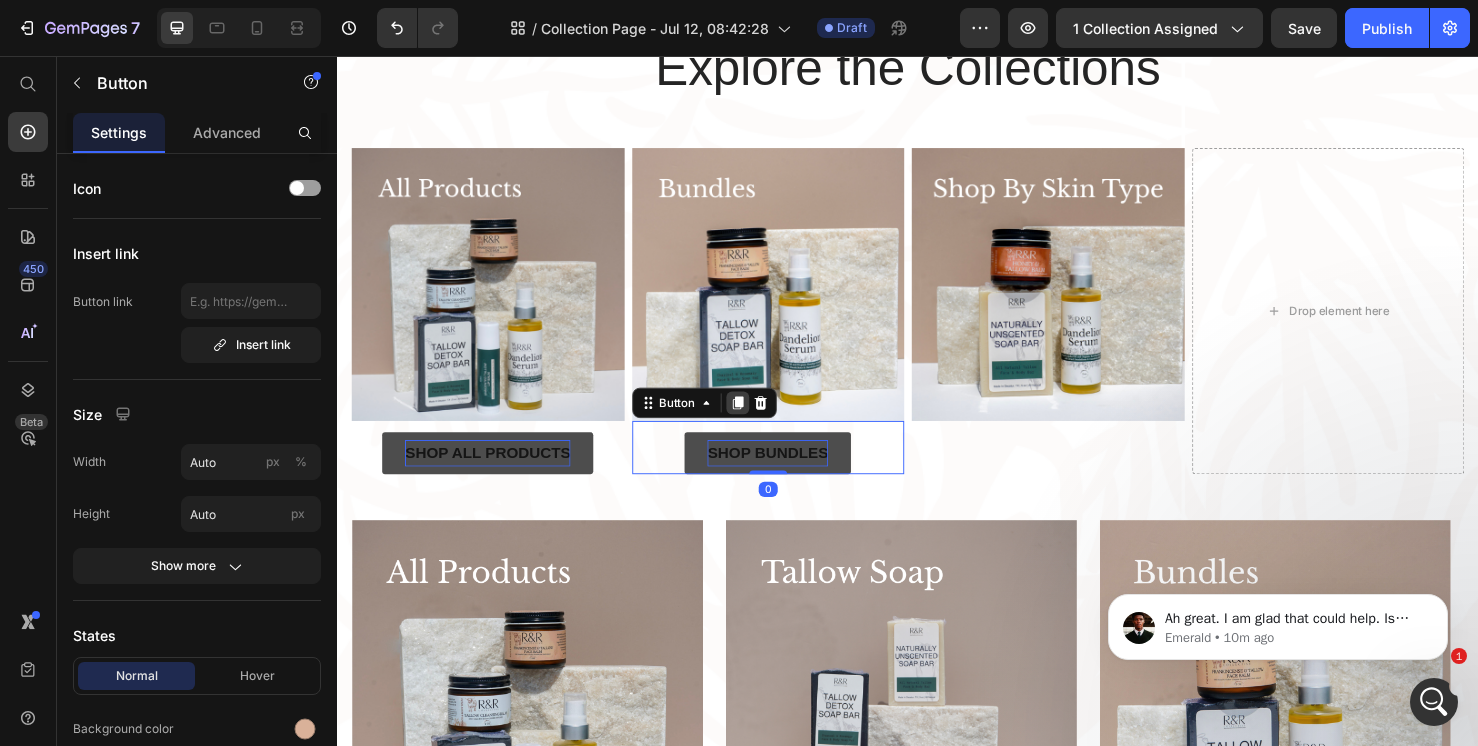 click 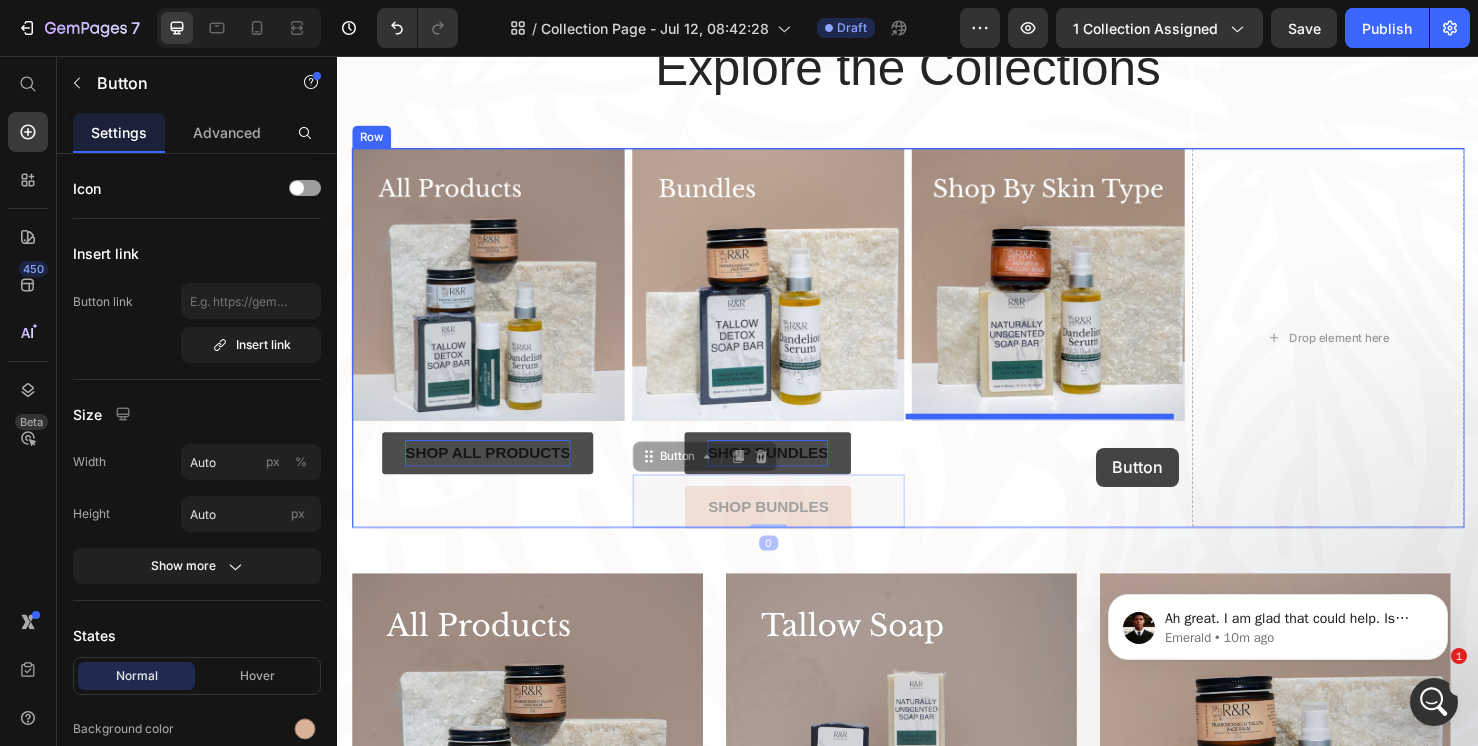 drag, startPoint x: 897, startPoint y: 510, endPoint x: 1135, endPoint y: 468, distance: 241.67747 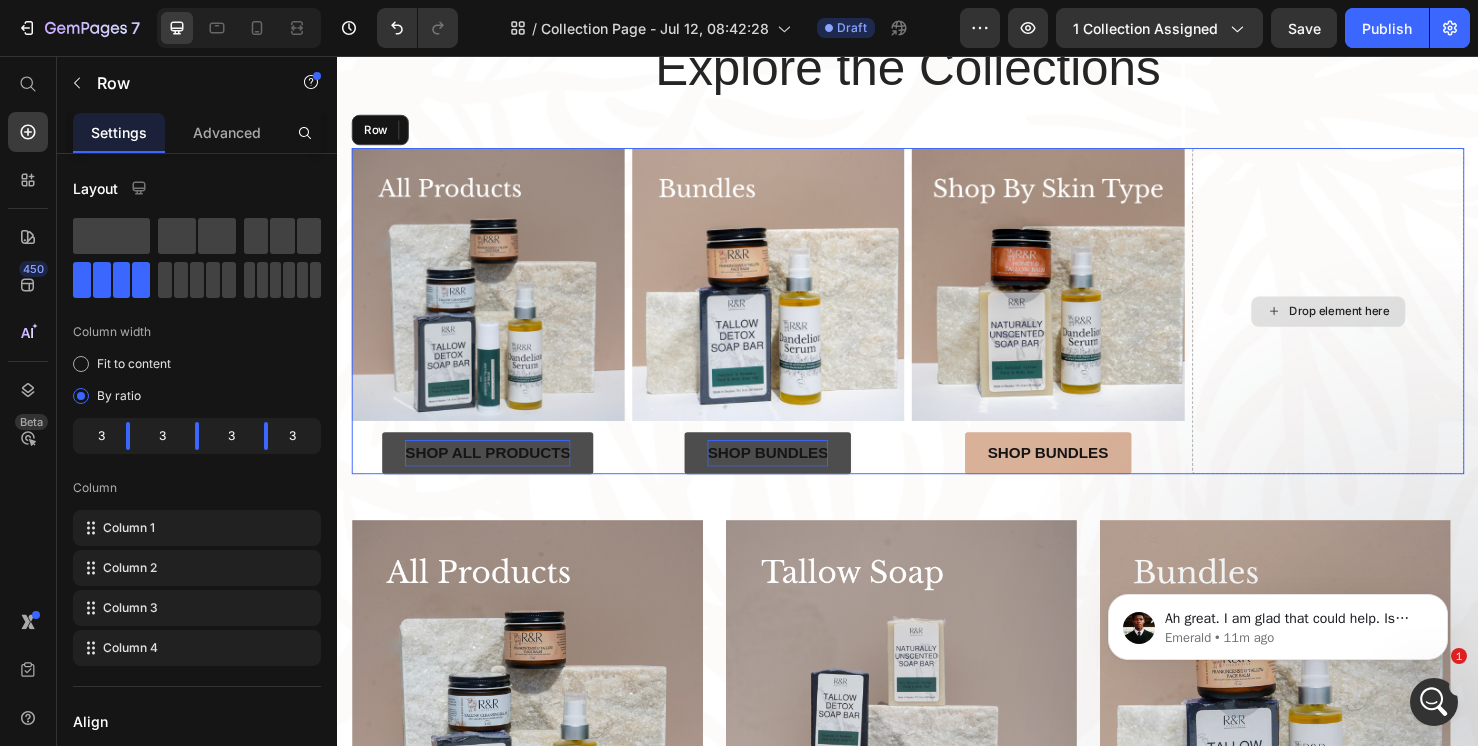 click on "Drop element here" at bounding box center [1379, 324] 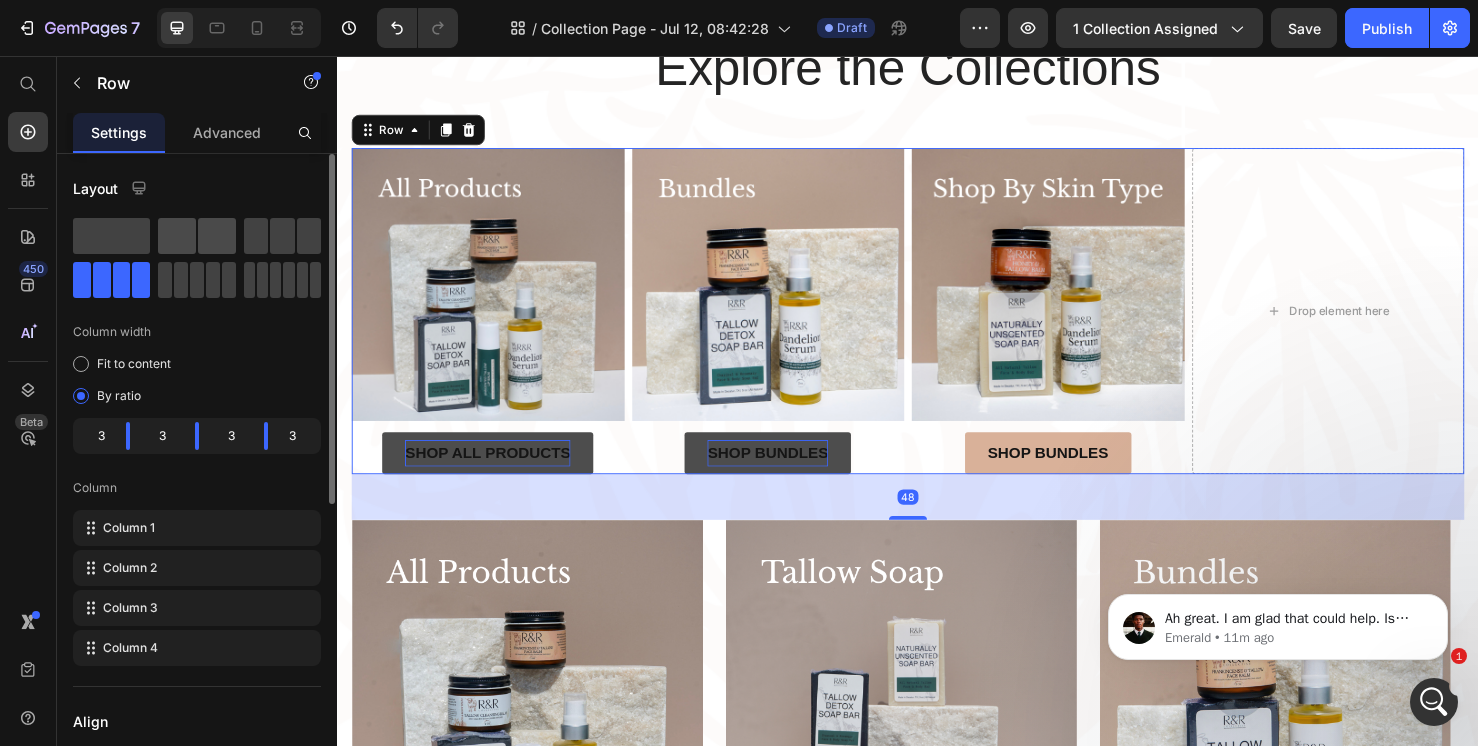 click 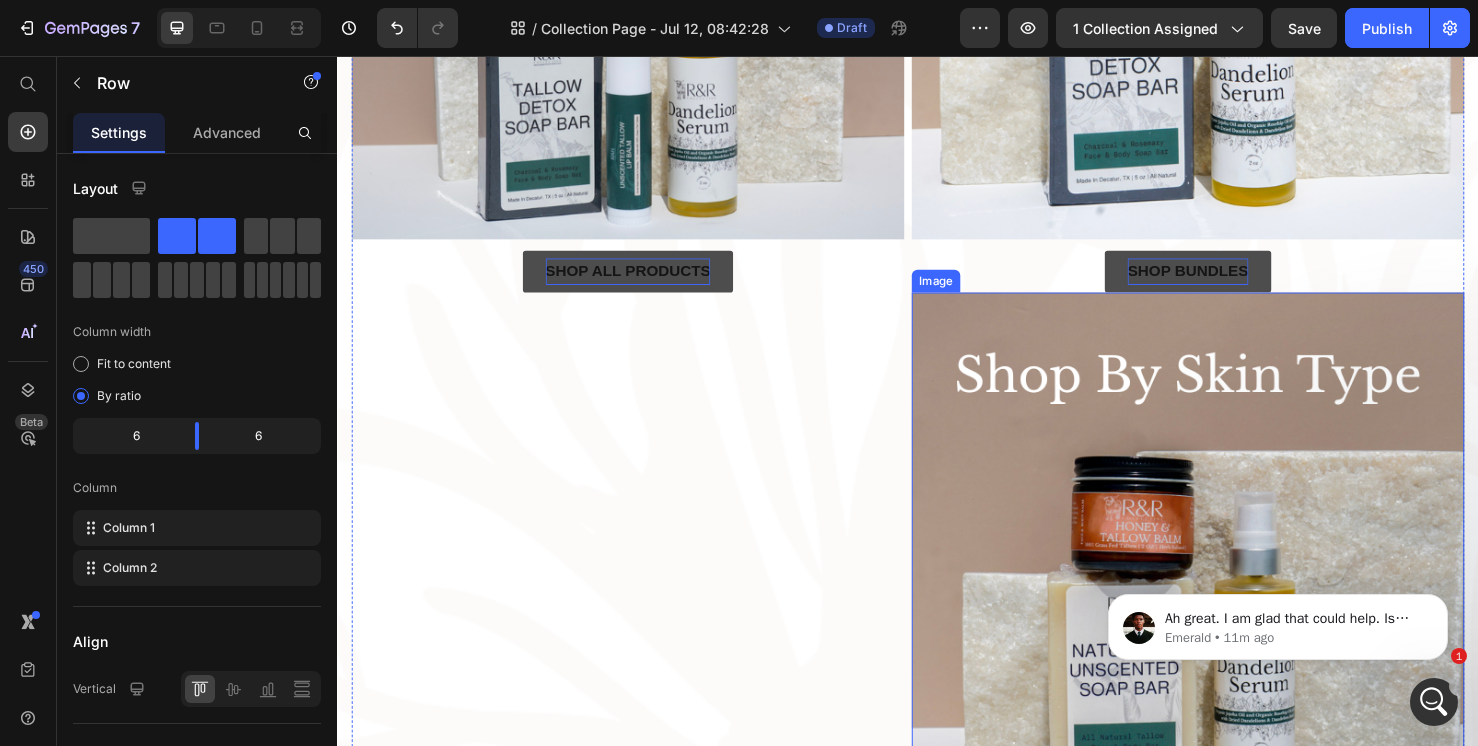 scroll, scrollTop: 1044, scrollLeft: 0, axis: vertical 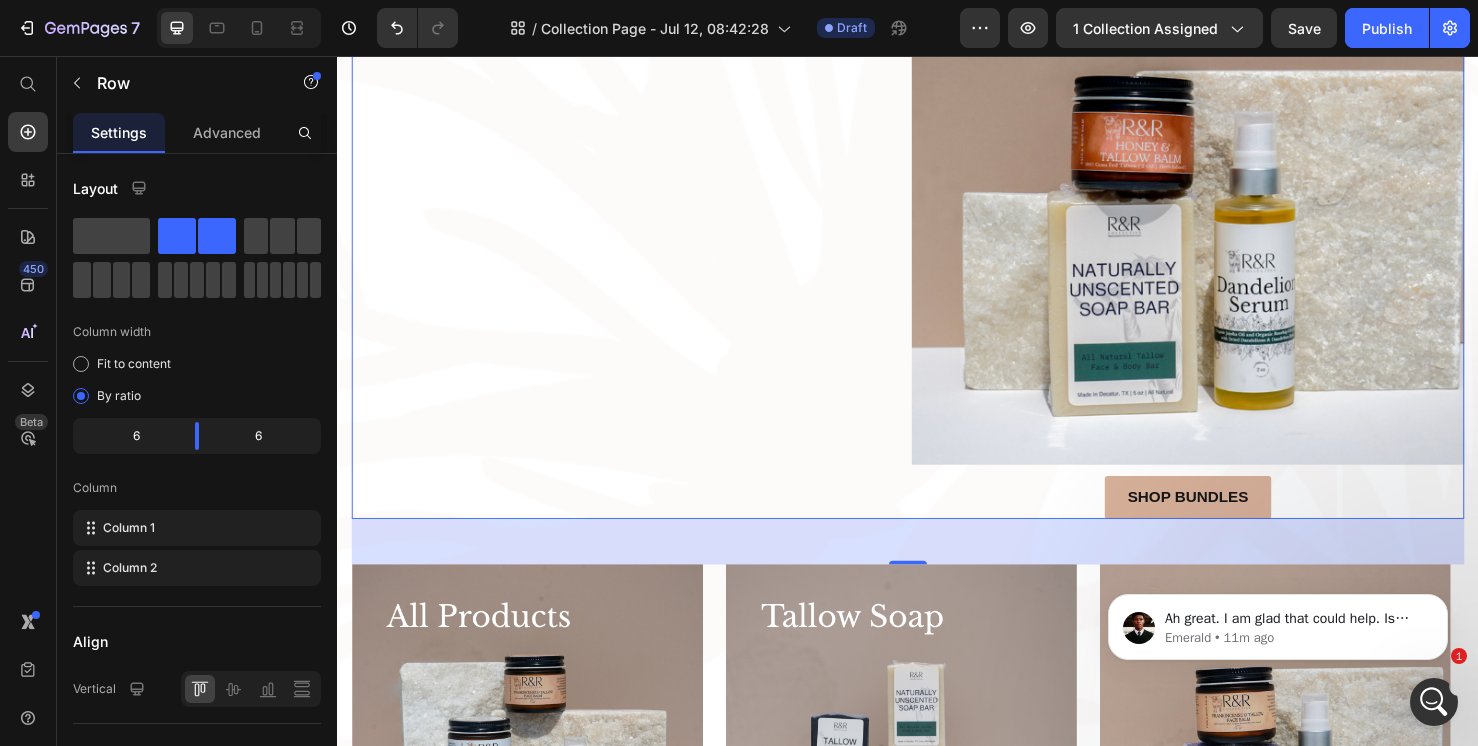 click on "Image Shop all products Button" at bounding box center (642, -94) 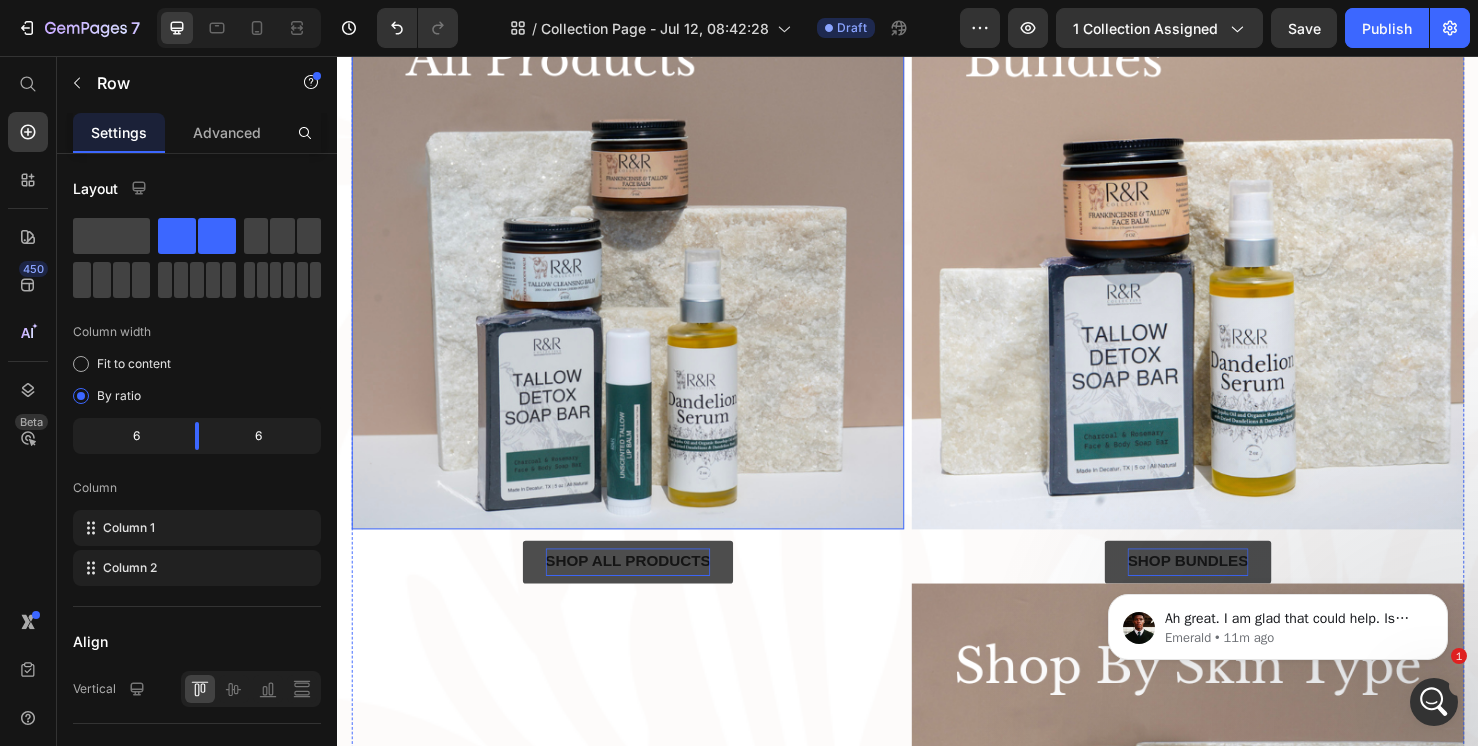 scroll, scrollTop: 998, scrollLeft: 0, axis: vertical 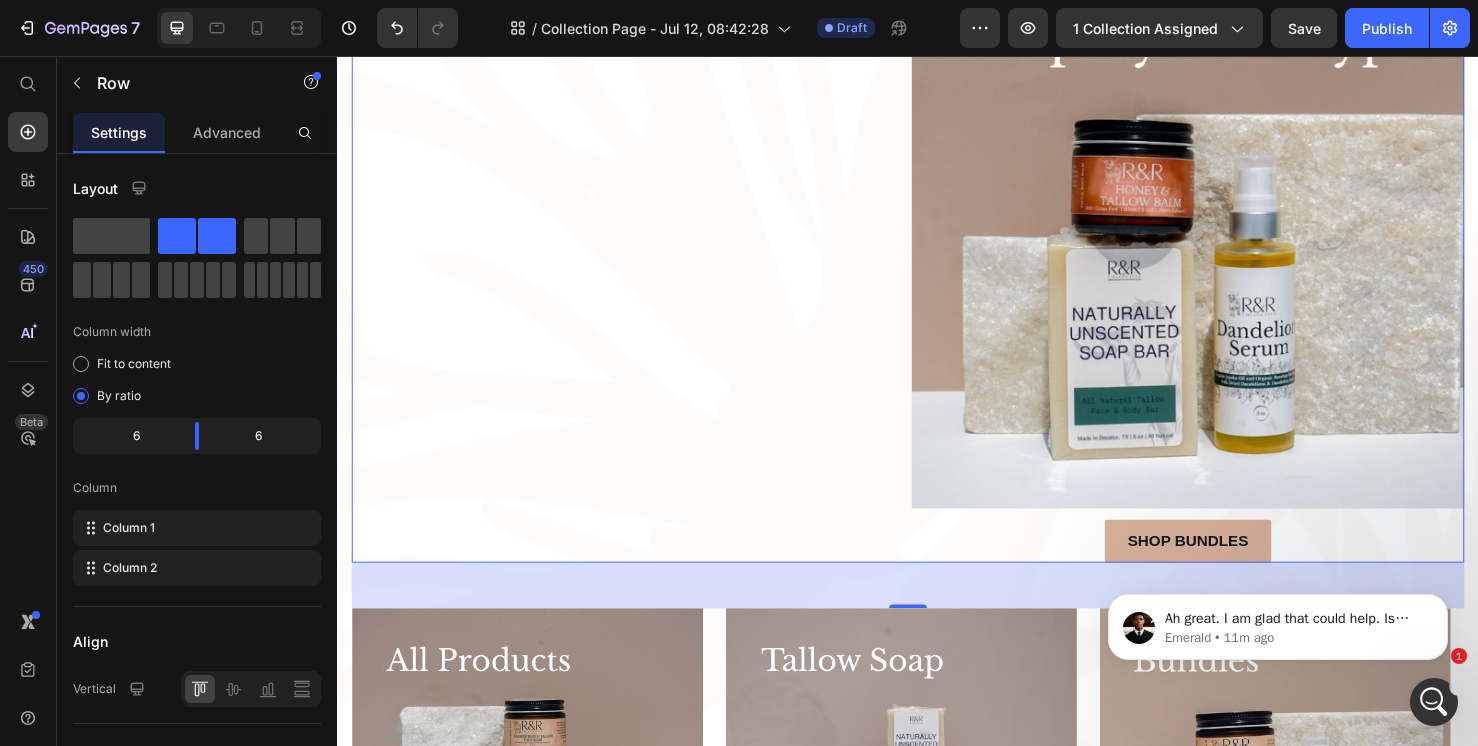 click on "Image Shop all products Button" at bounding box center (642, -48) 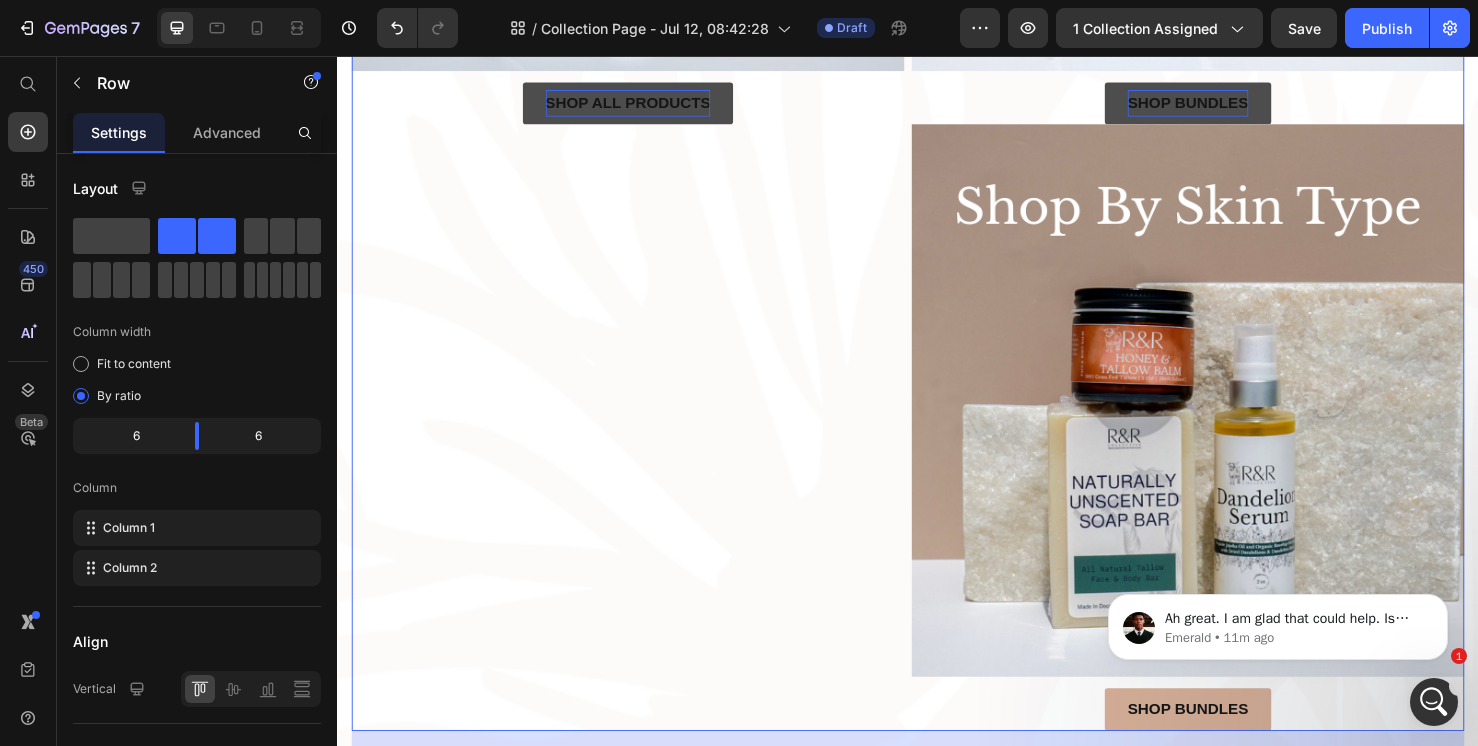scroll, scrollTop: 457, scrollLeft: 0, axis: vertical 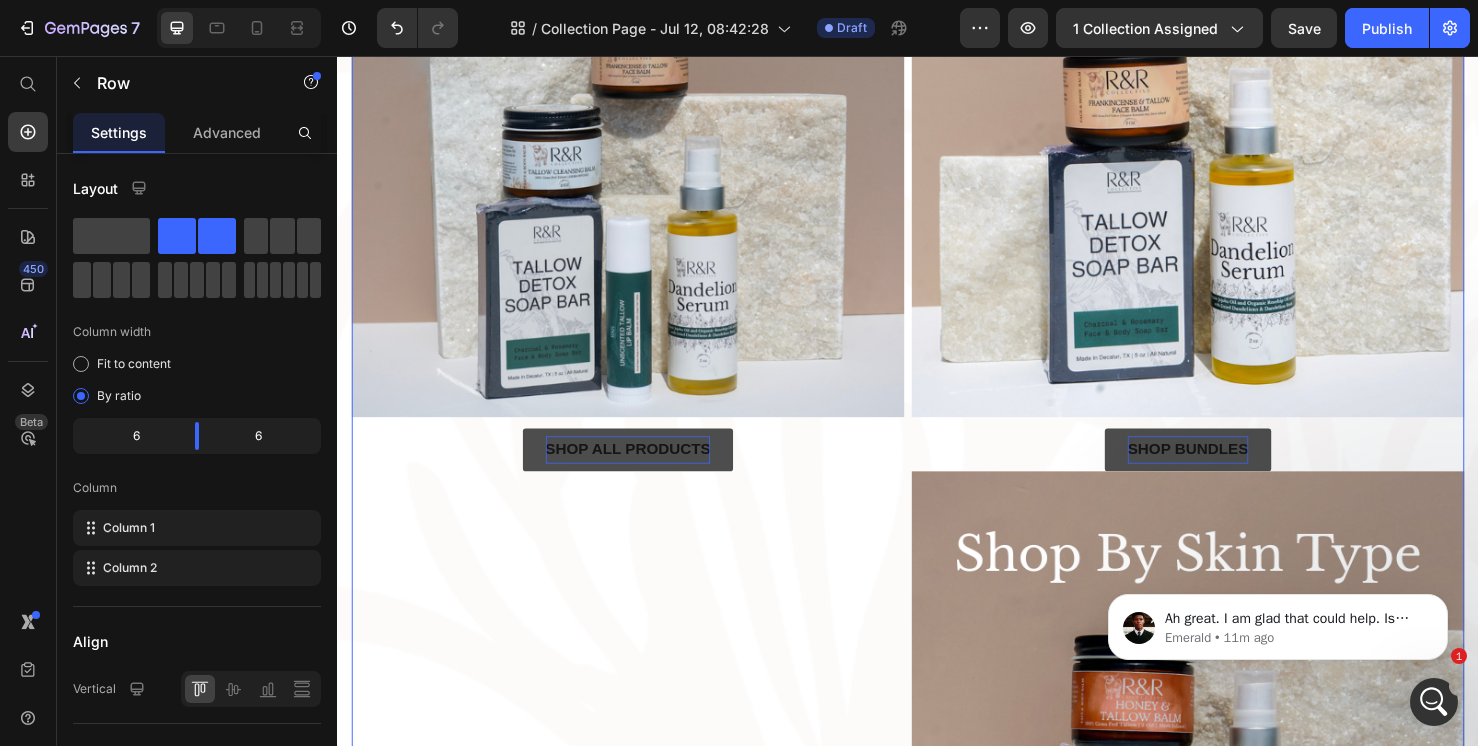 click on "Image Shop all products Button Image Shop bundles Button Image Shop bundles Button Row   48" at bounding box center [937, 493] 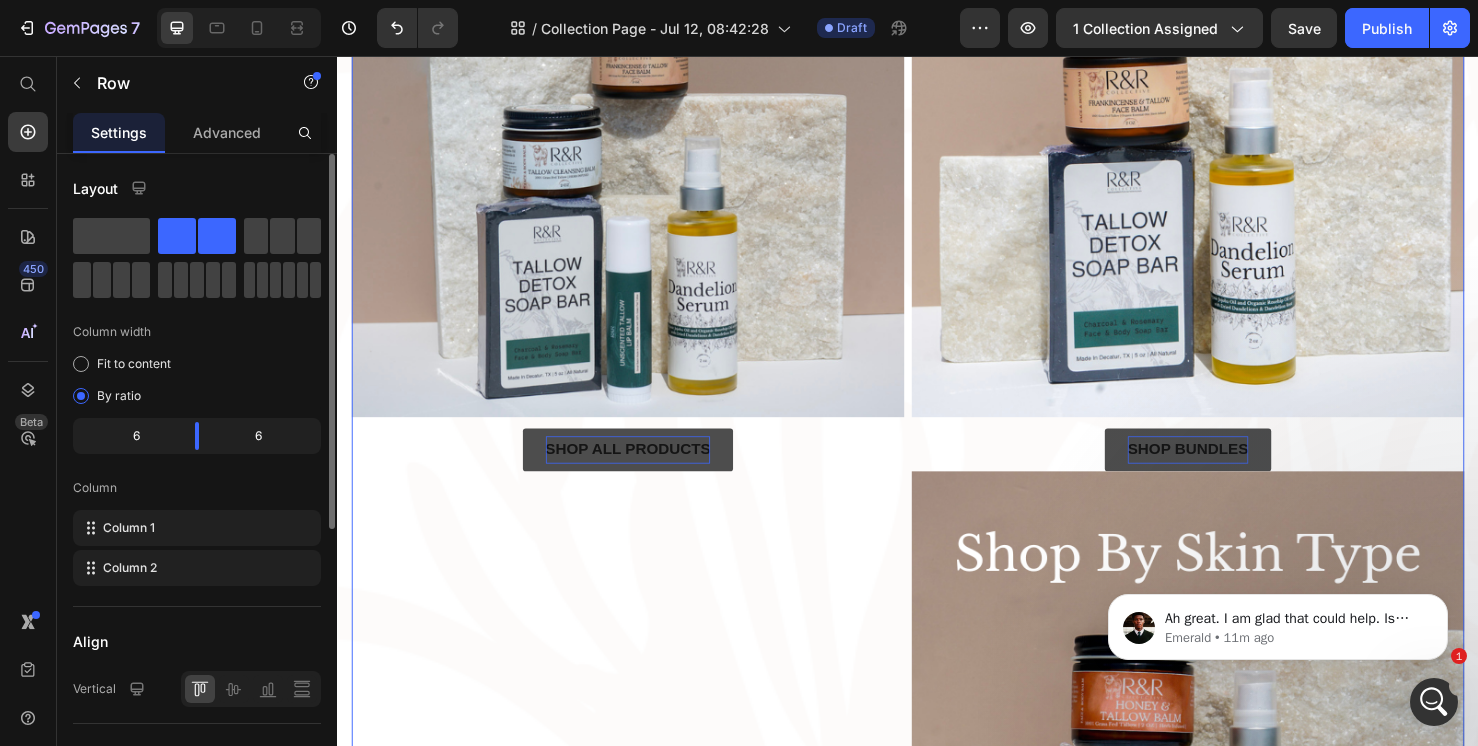 click 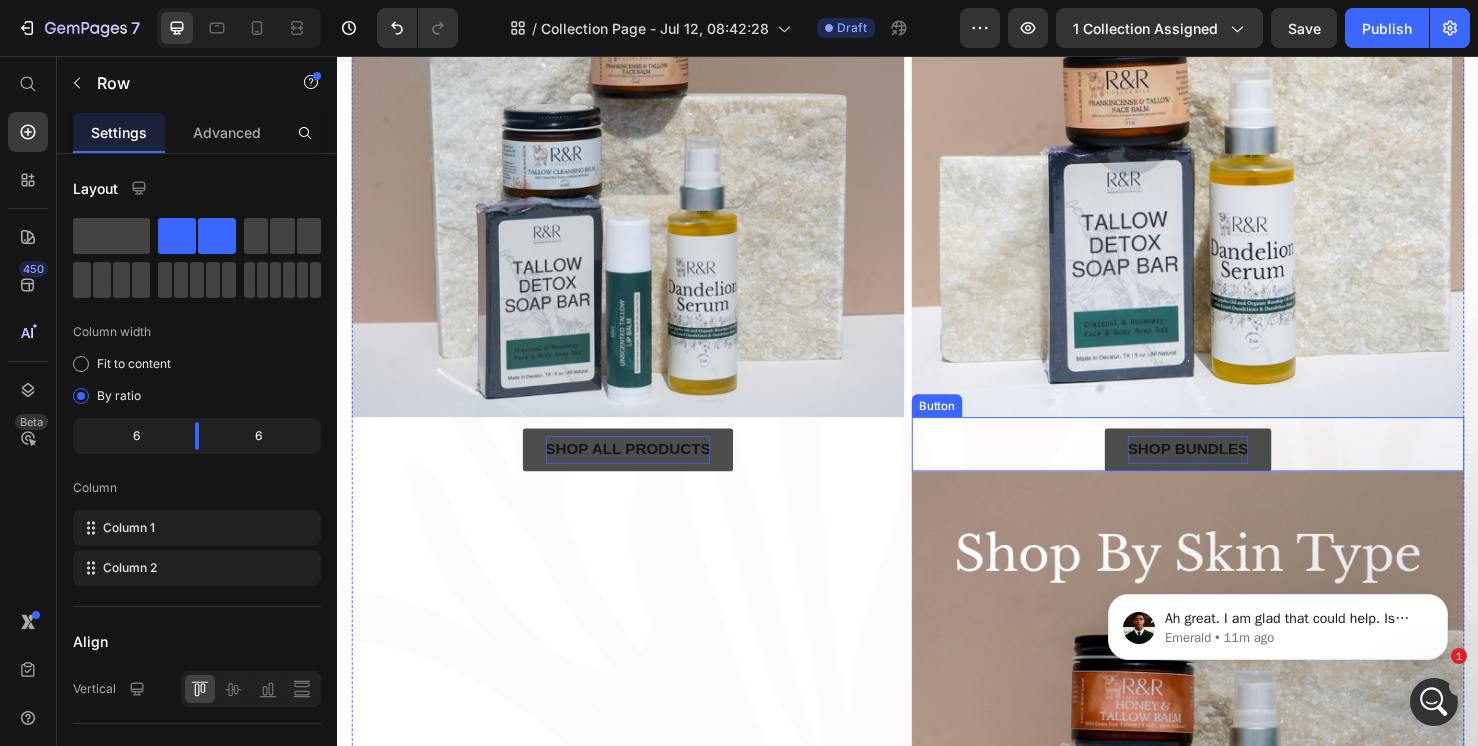 click on "Shop bundles Button" at bounding box center [1231, 464] 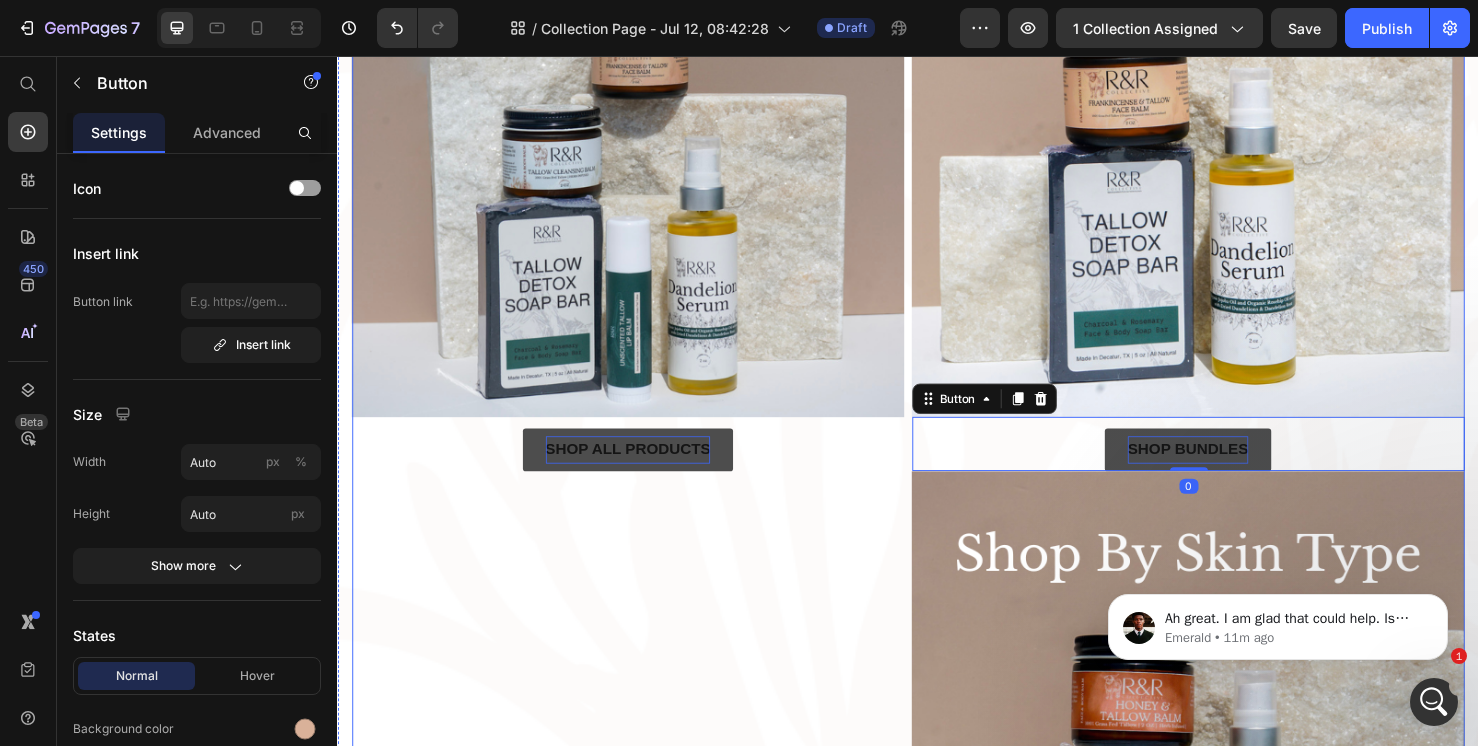 click on "Image Shop all products Button" at bounding box center [642, 493] 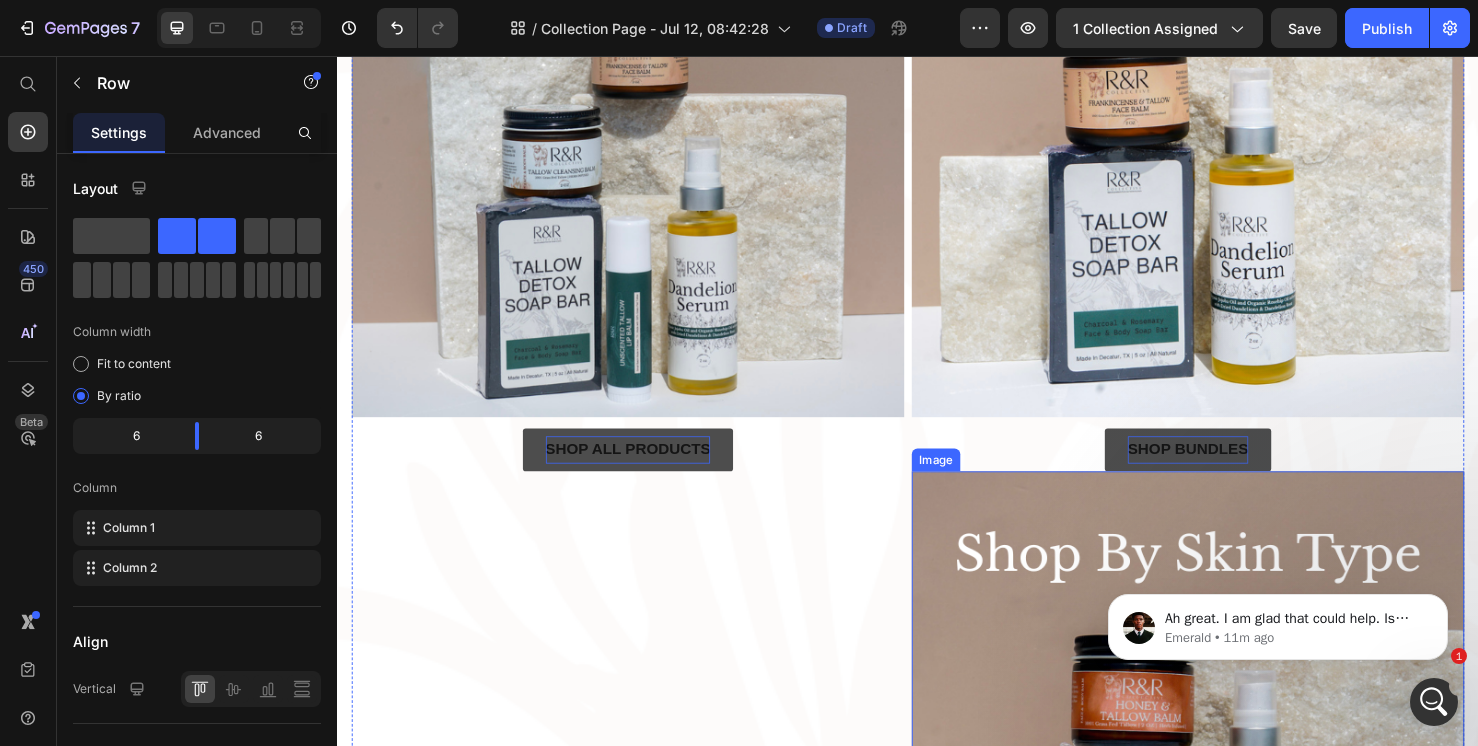 click at bounding box center (1231, 783) 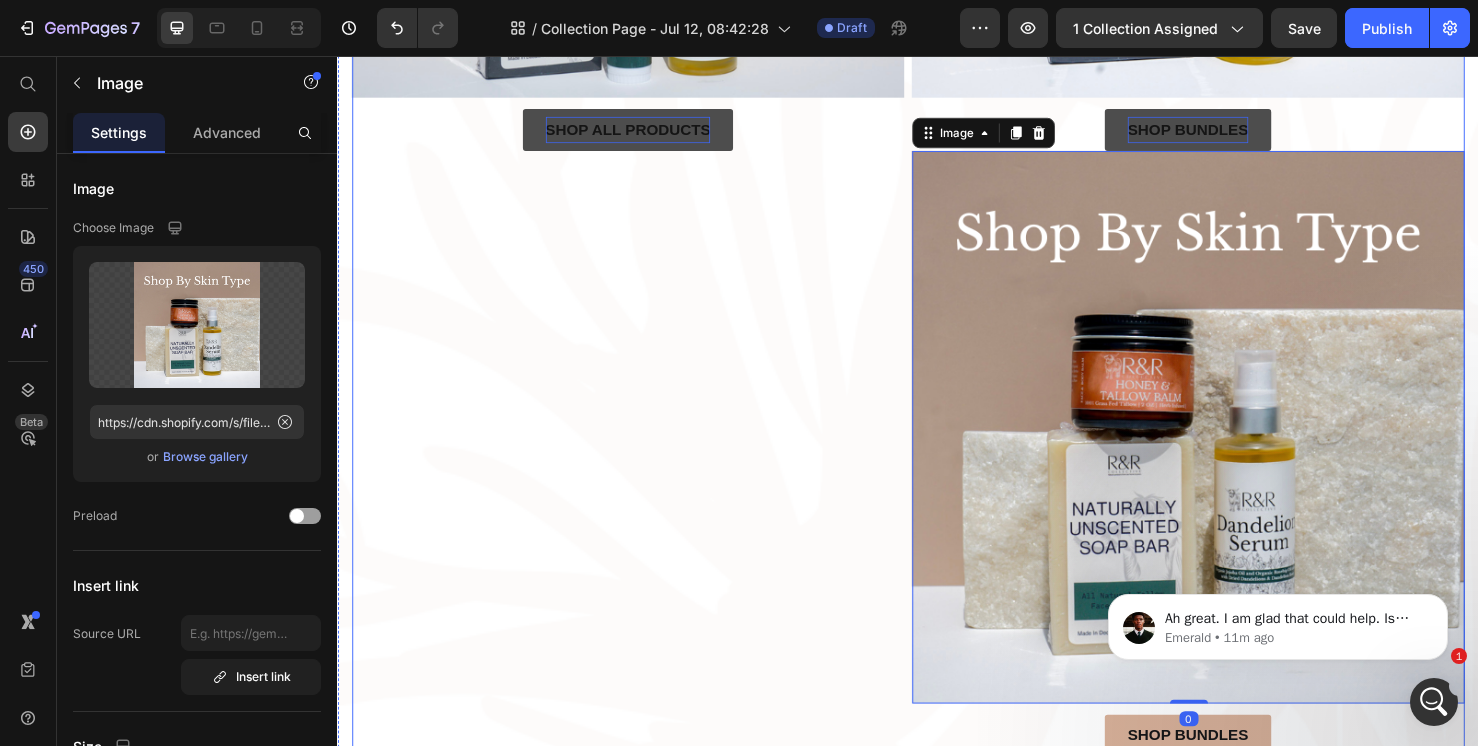 scroll, scrollTop: 832, scrollLeft: 0, axis: vertical 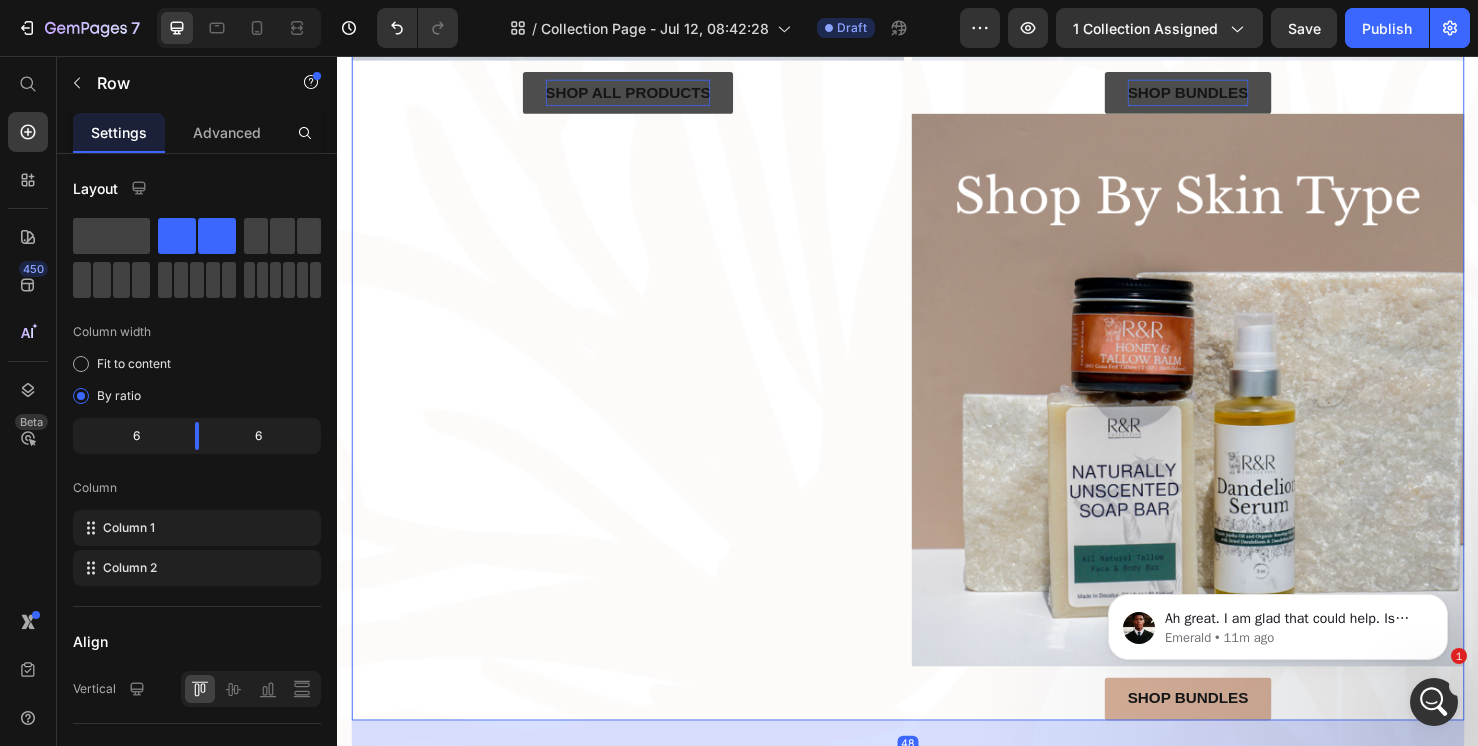click on "Image Shop all products Button" at bounding box center (642, 118) 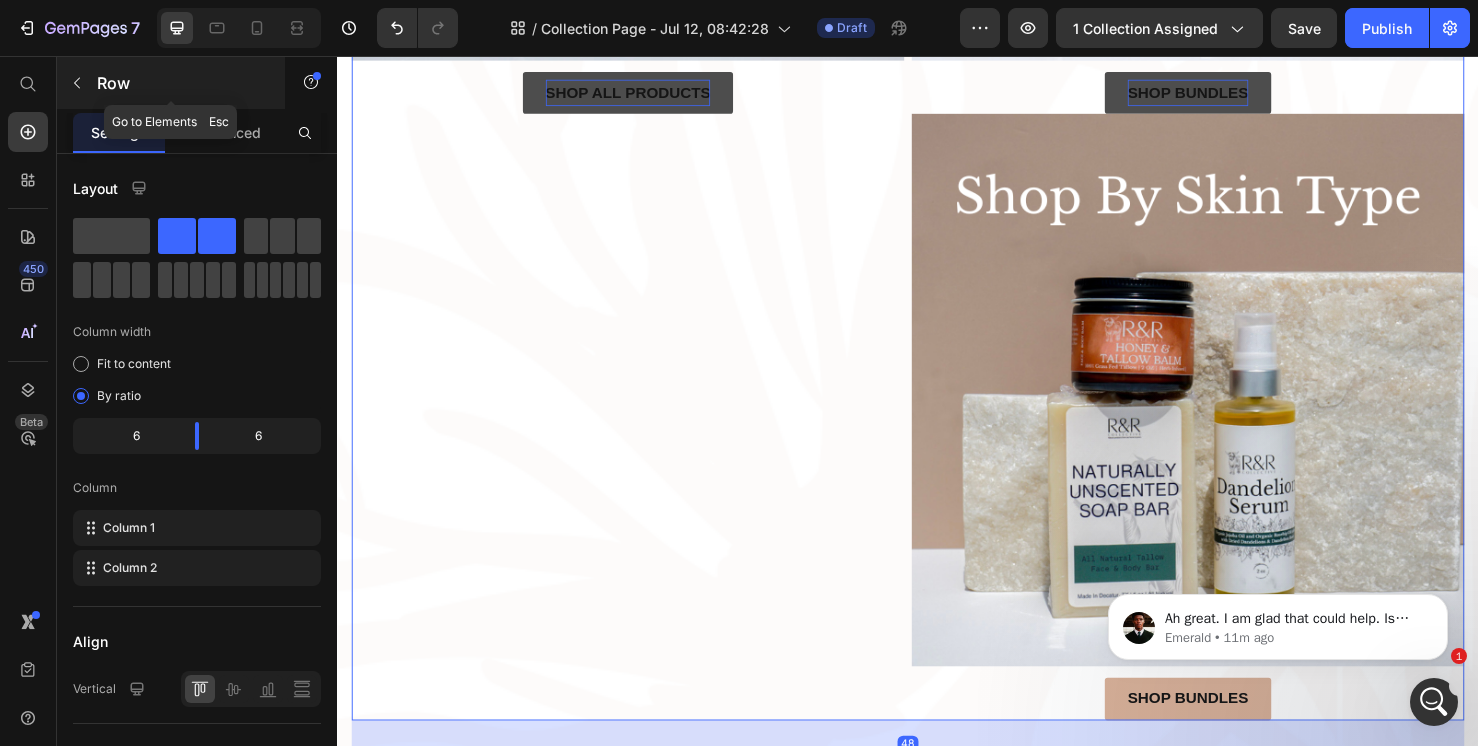 click 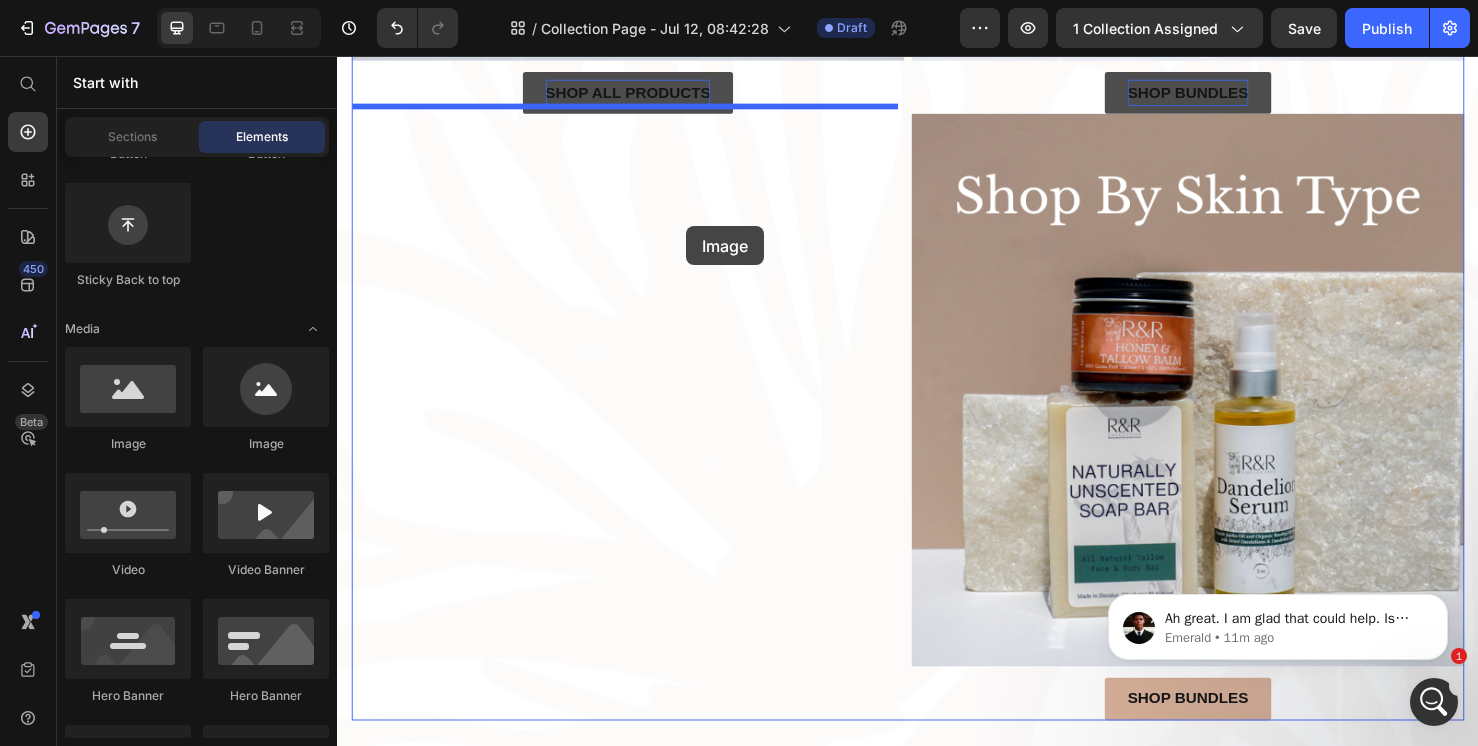 drag, startPoint x: 462, startPoint y: 458, endPoint x: 704, endPoint y: 235, distance: 329.079 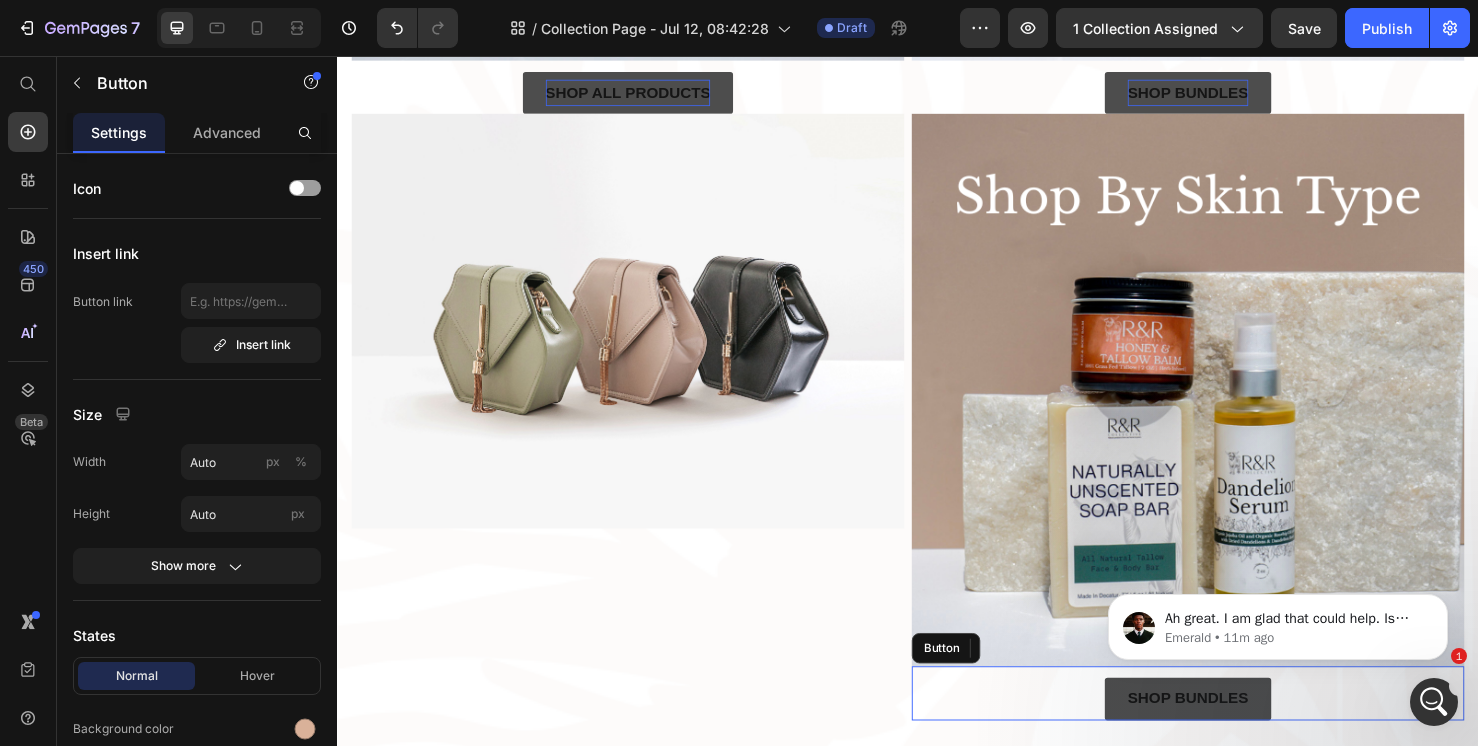 click on "Shop bundles" at bounding box center (1231, 732) 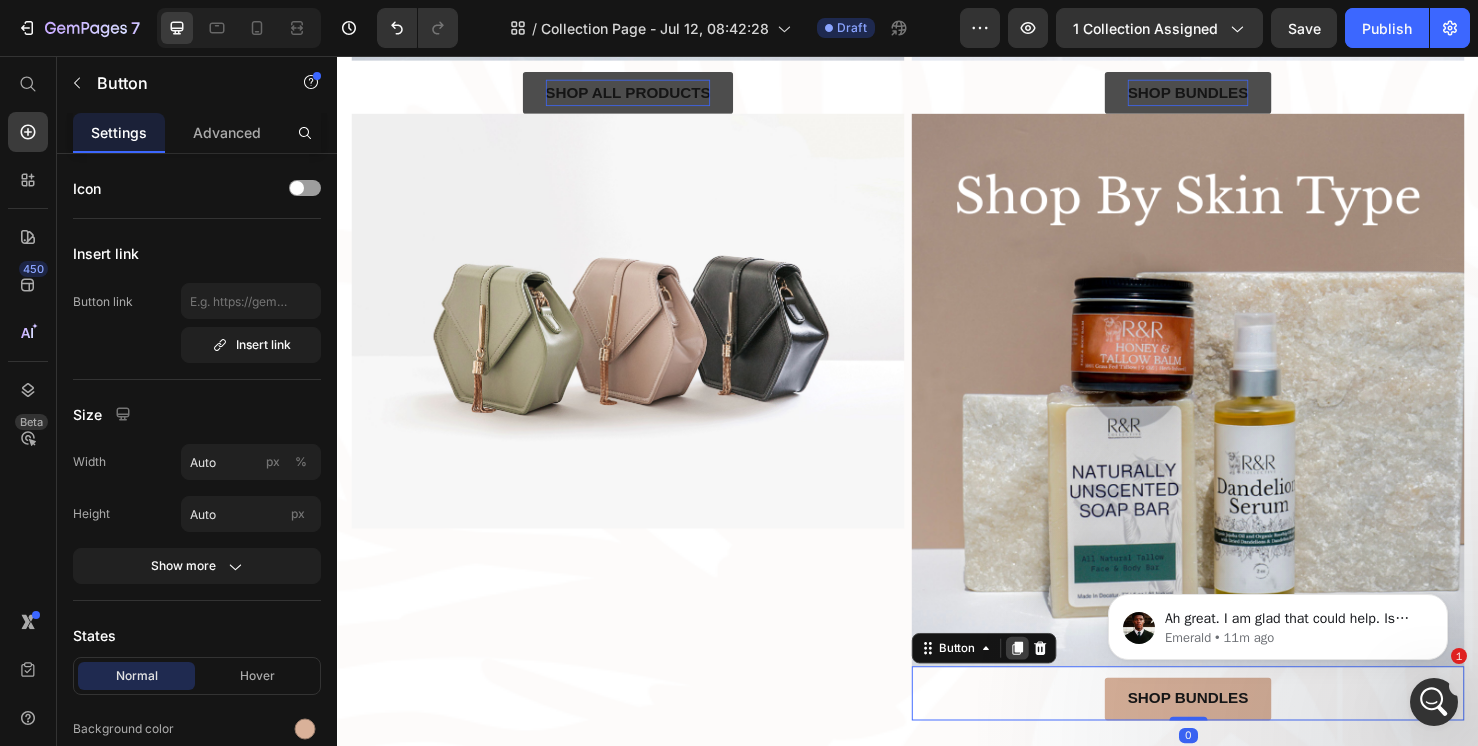 click 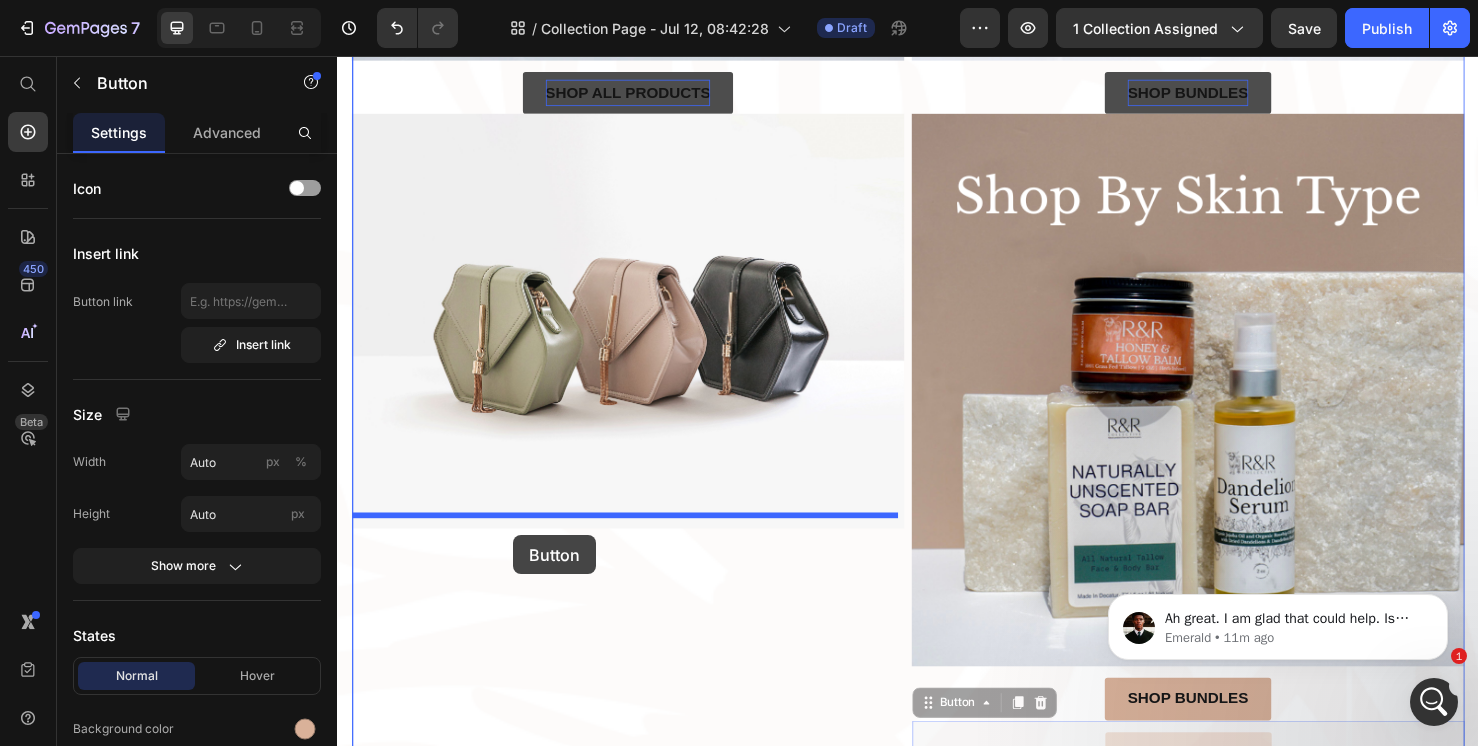 drag, startPoint x: 1097, startPoint y: 750, endPoint x: 522, endPoint y: 560, distance: 605.57825 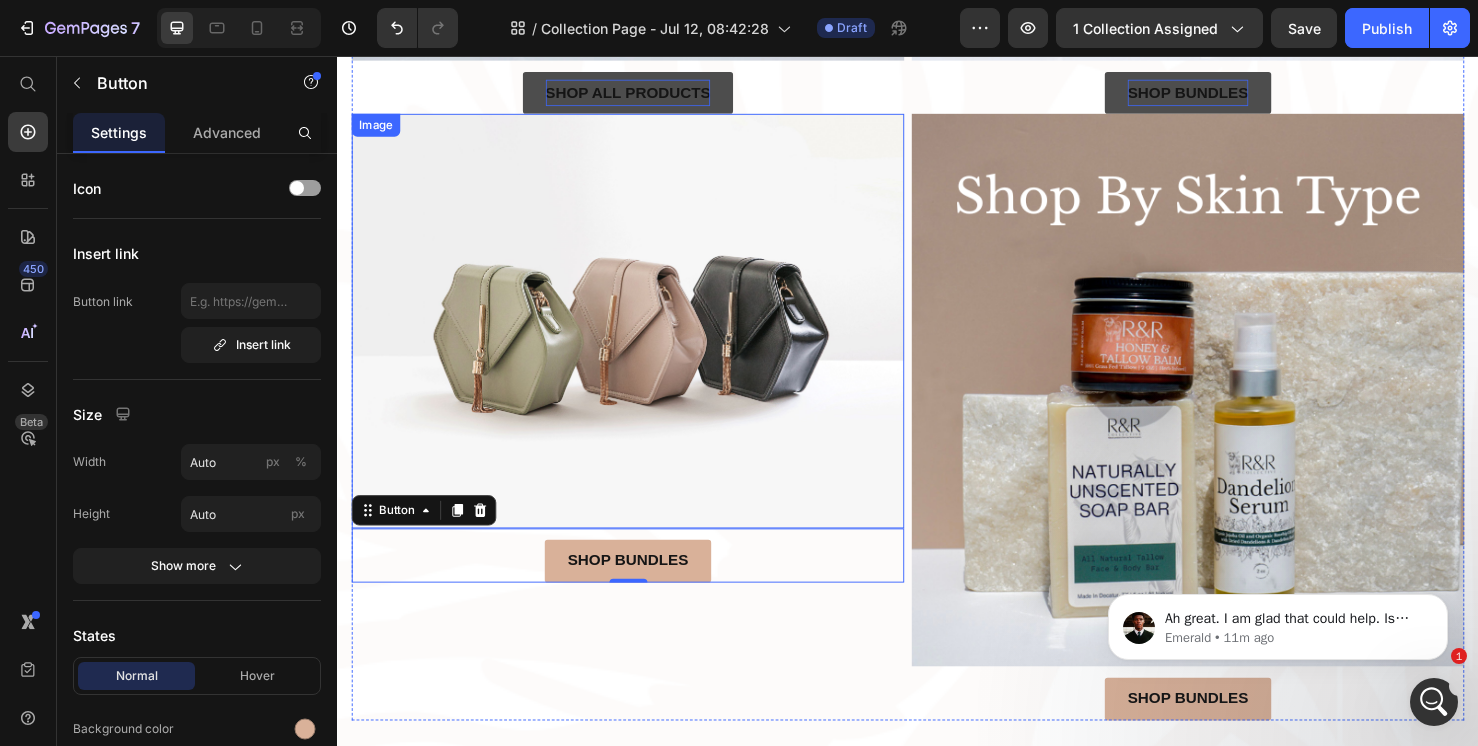 scroll, scrollTop: 672, scrollLeft: 0, axis: vertical 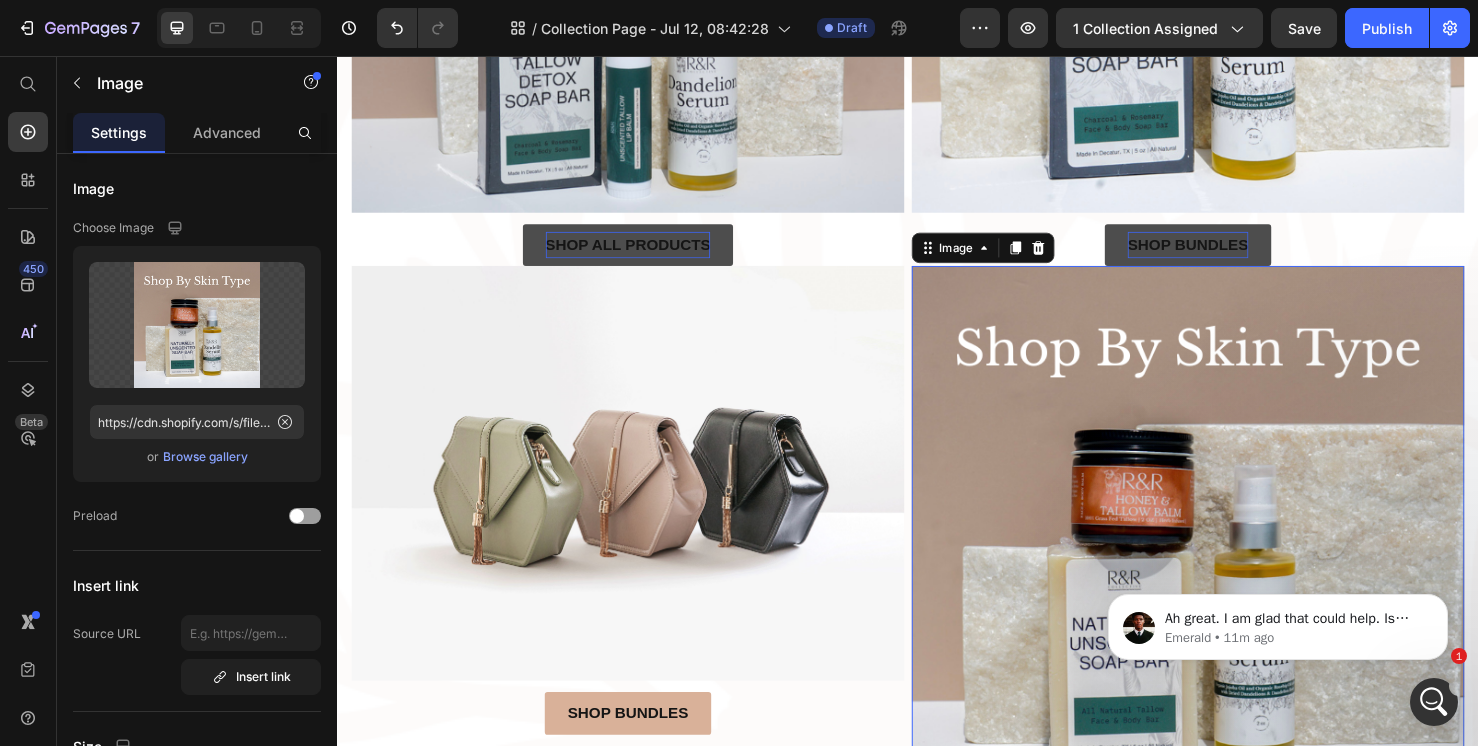 click at bounding box center (1231, 567) 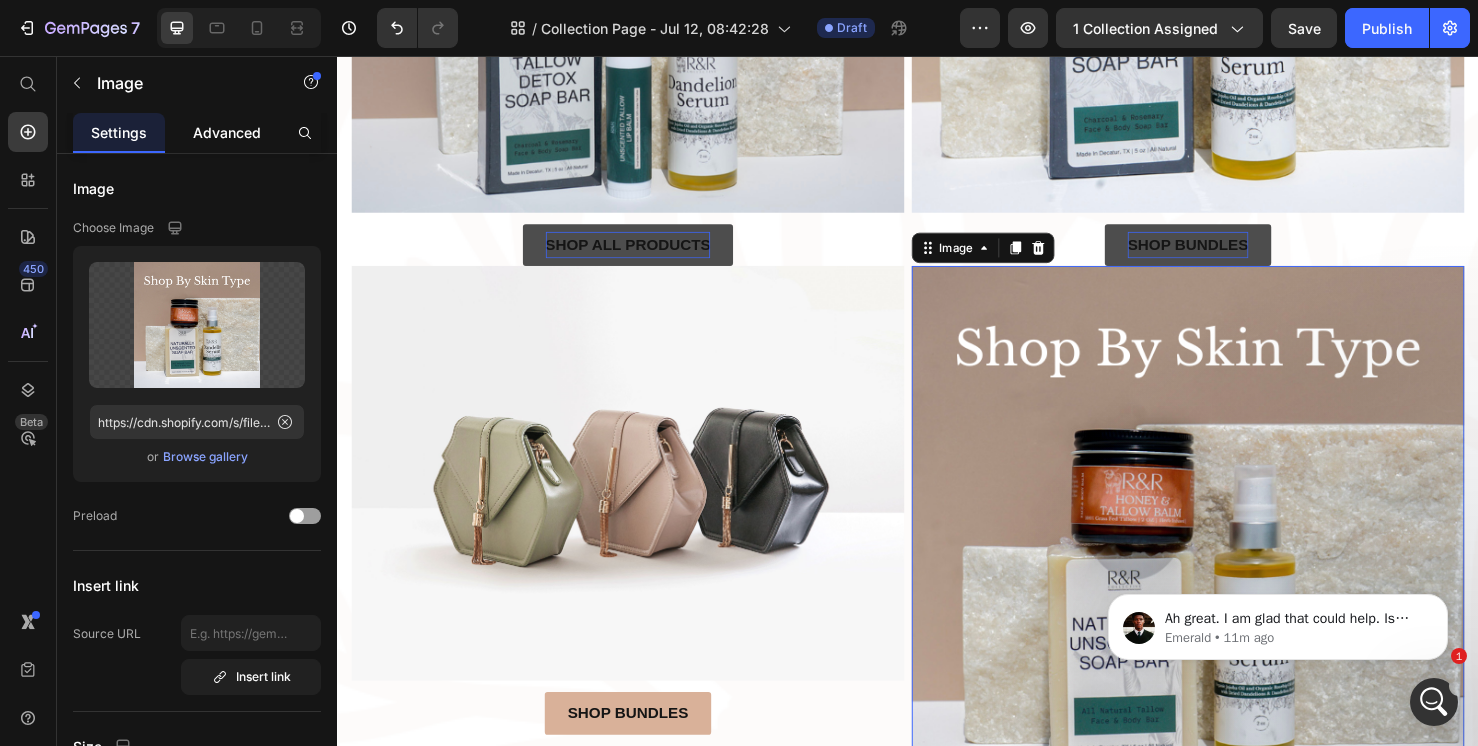 click on "Advanced" at bounding box center [227, 132] 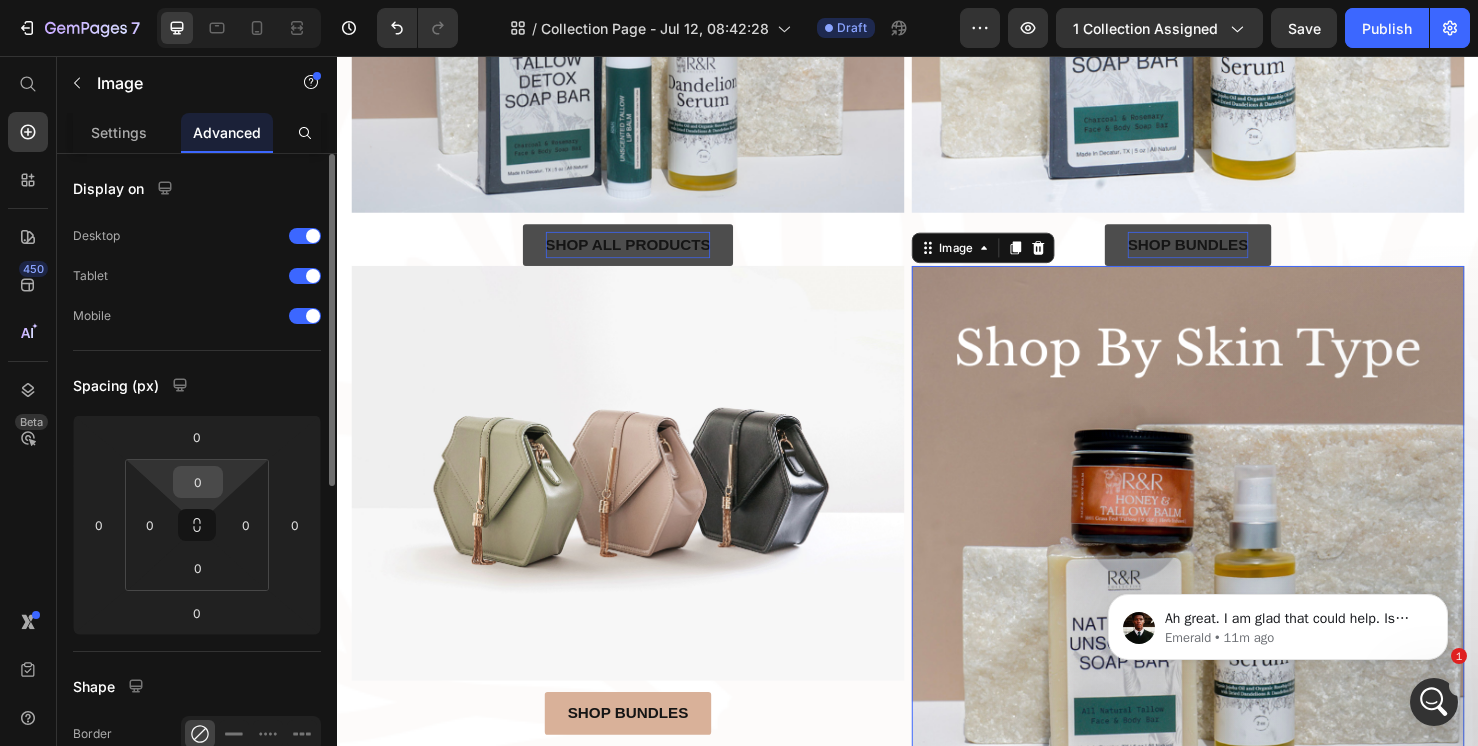 click on "0" at bounding box center [198, 482] 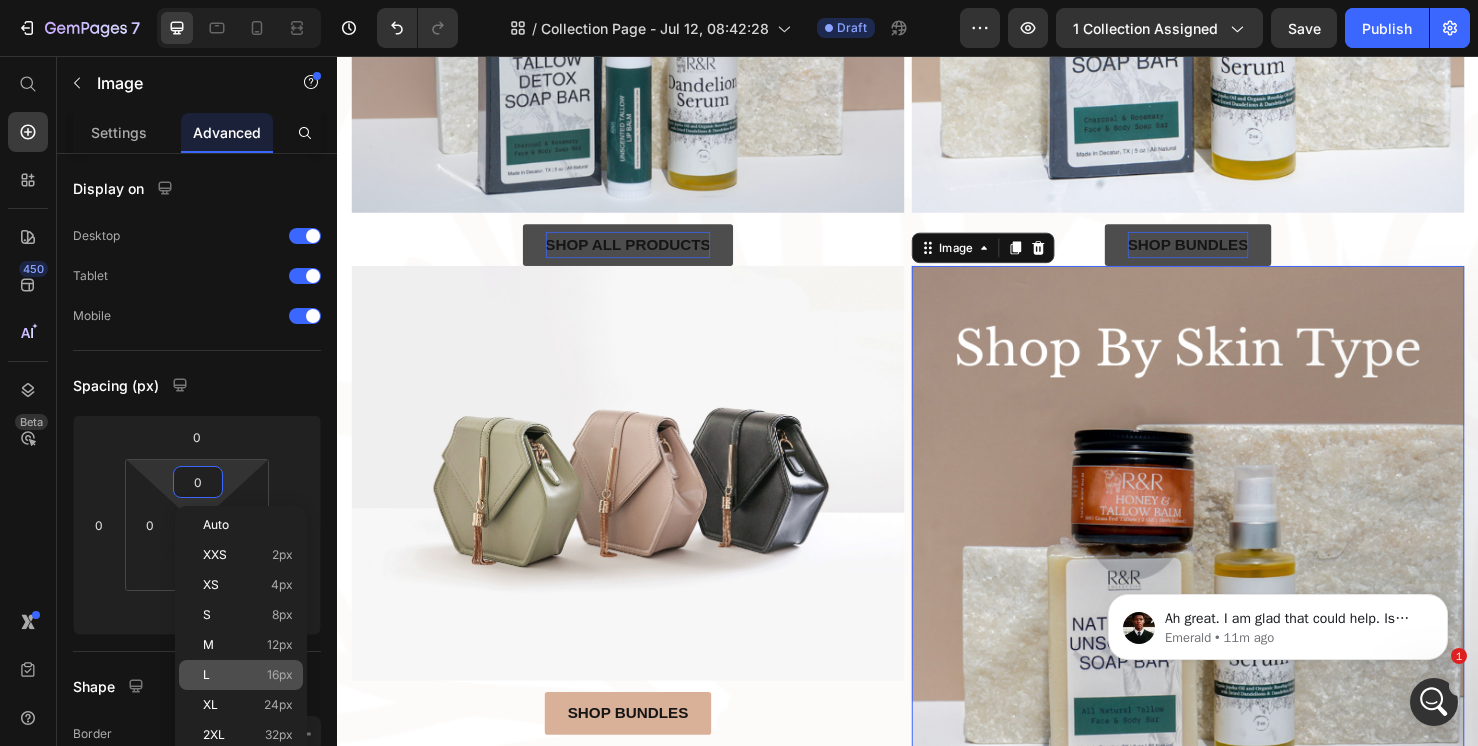 click on "L 16px" at bounding box center [248, 675] 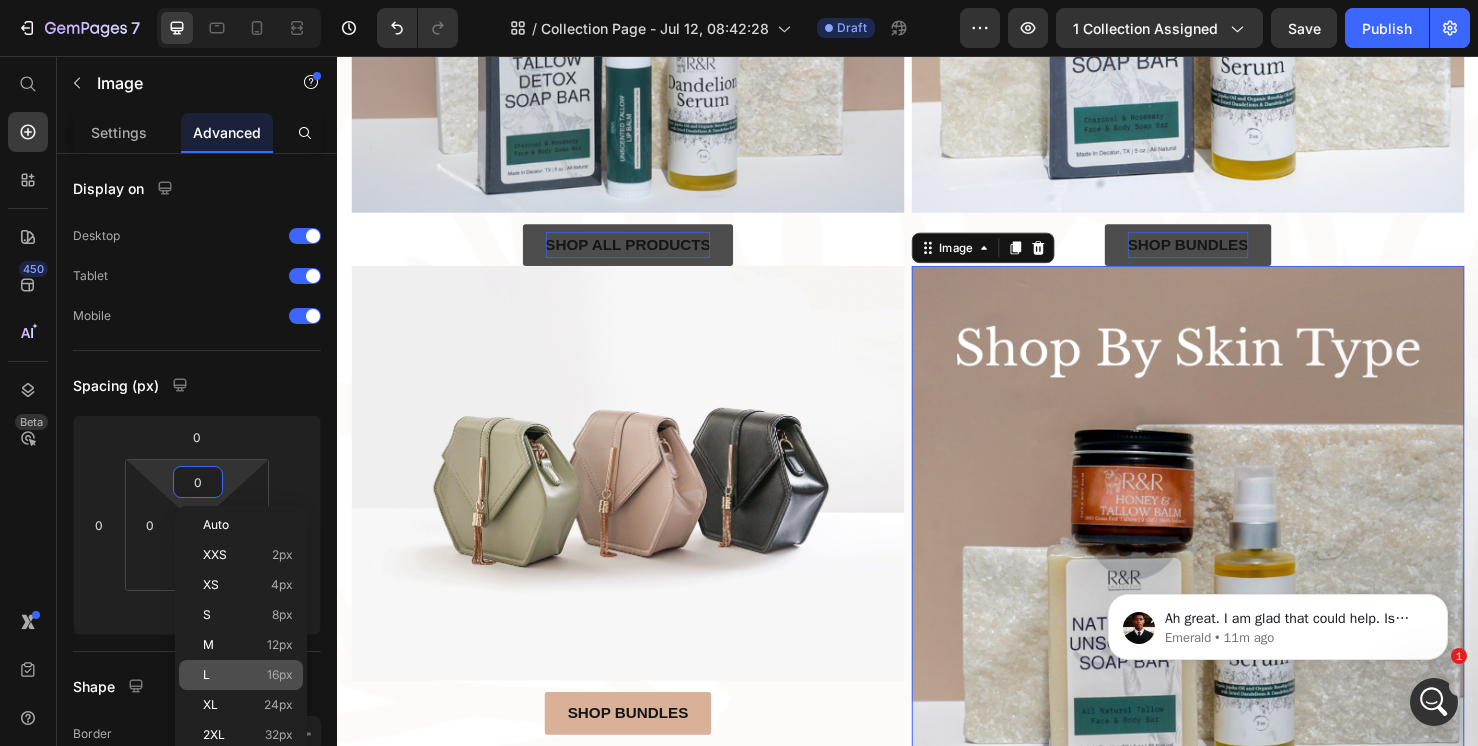 type on "16" 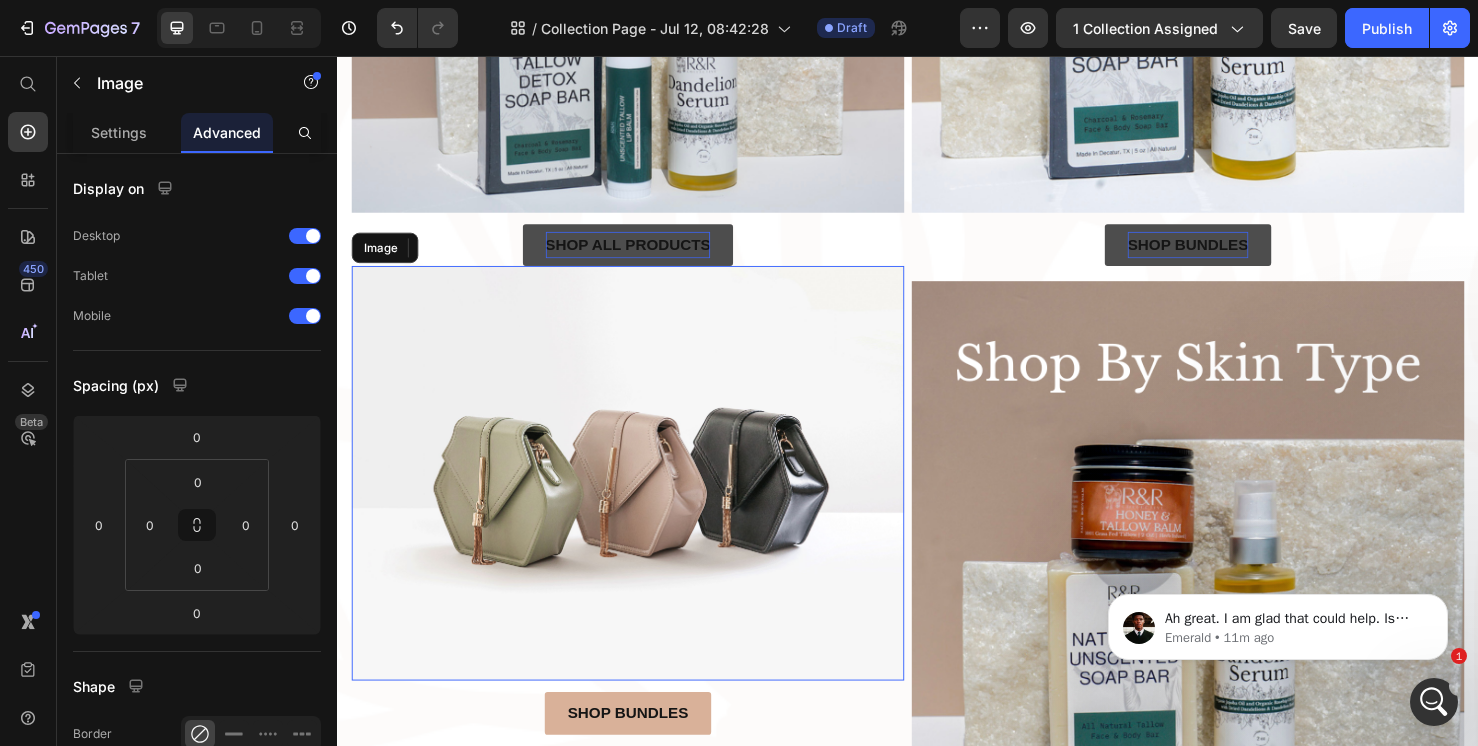 drag, startPoint x: 806, startPoint y: 292, endPoint x: 757, endPoint y: 313, distance: 53.310413 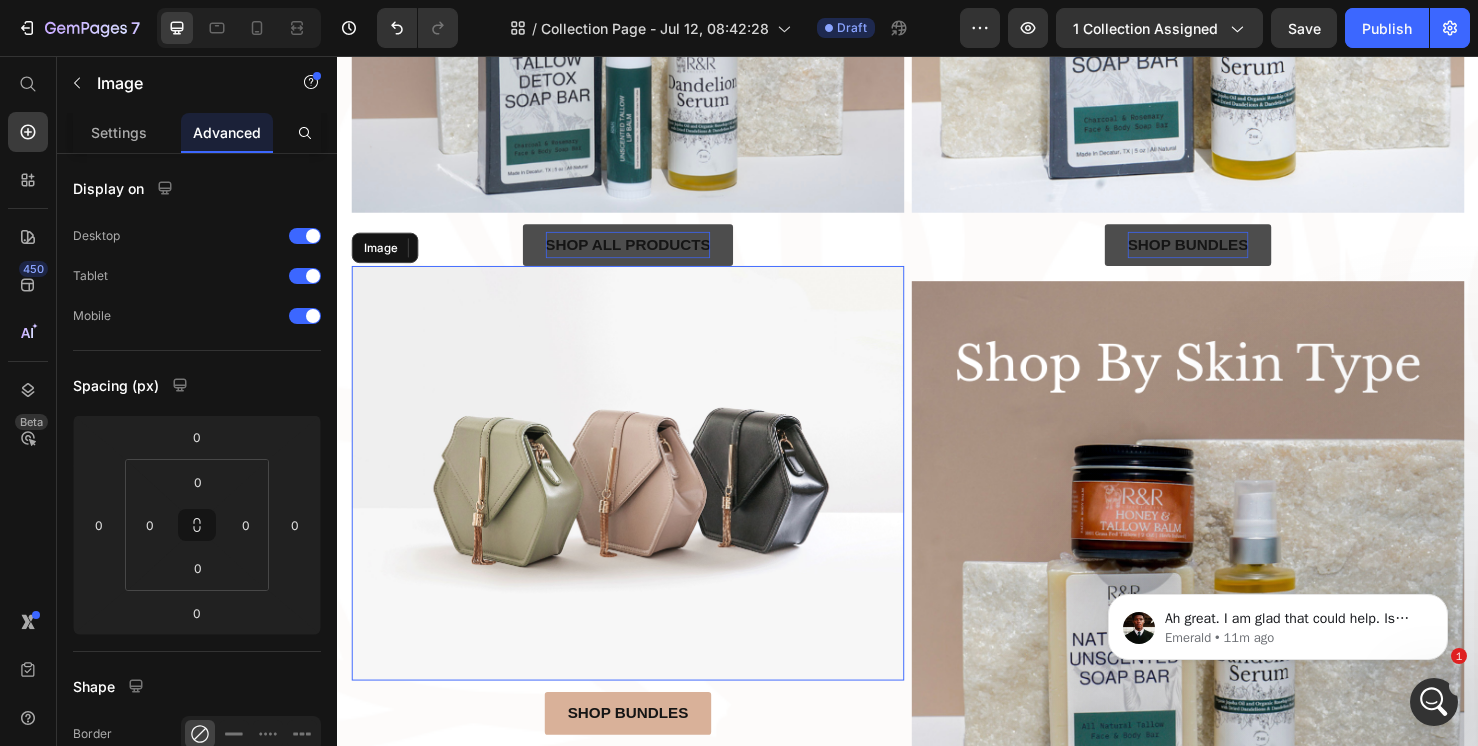 click at bounding box center [642, 495] 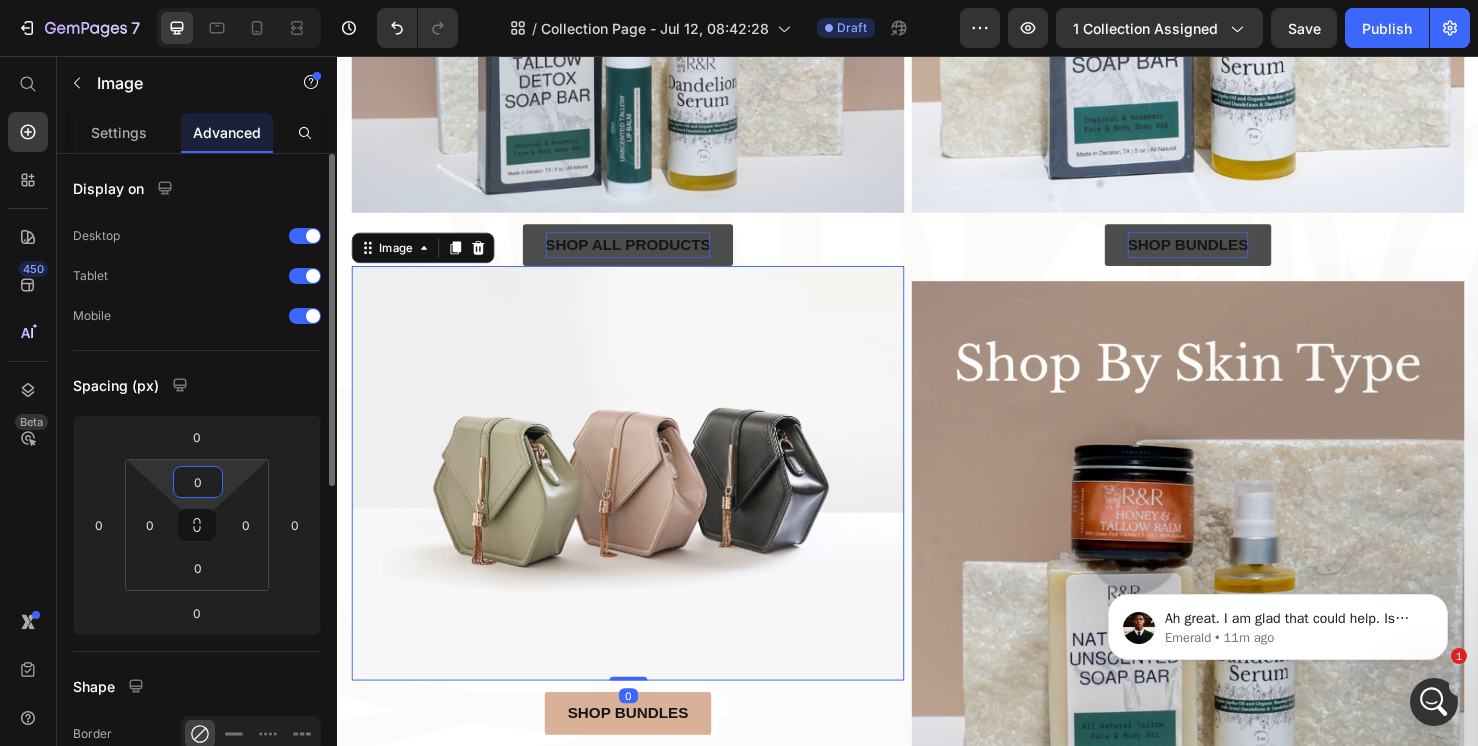 click on "0" at bounding box center [198, 482] 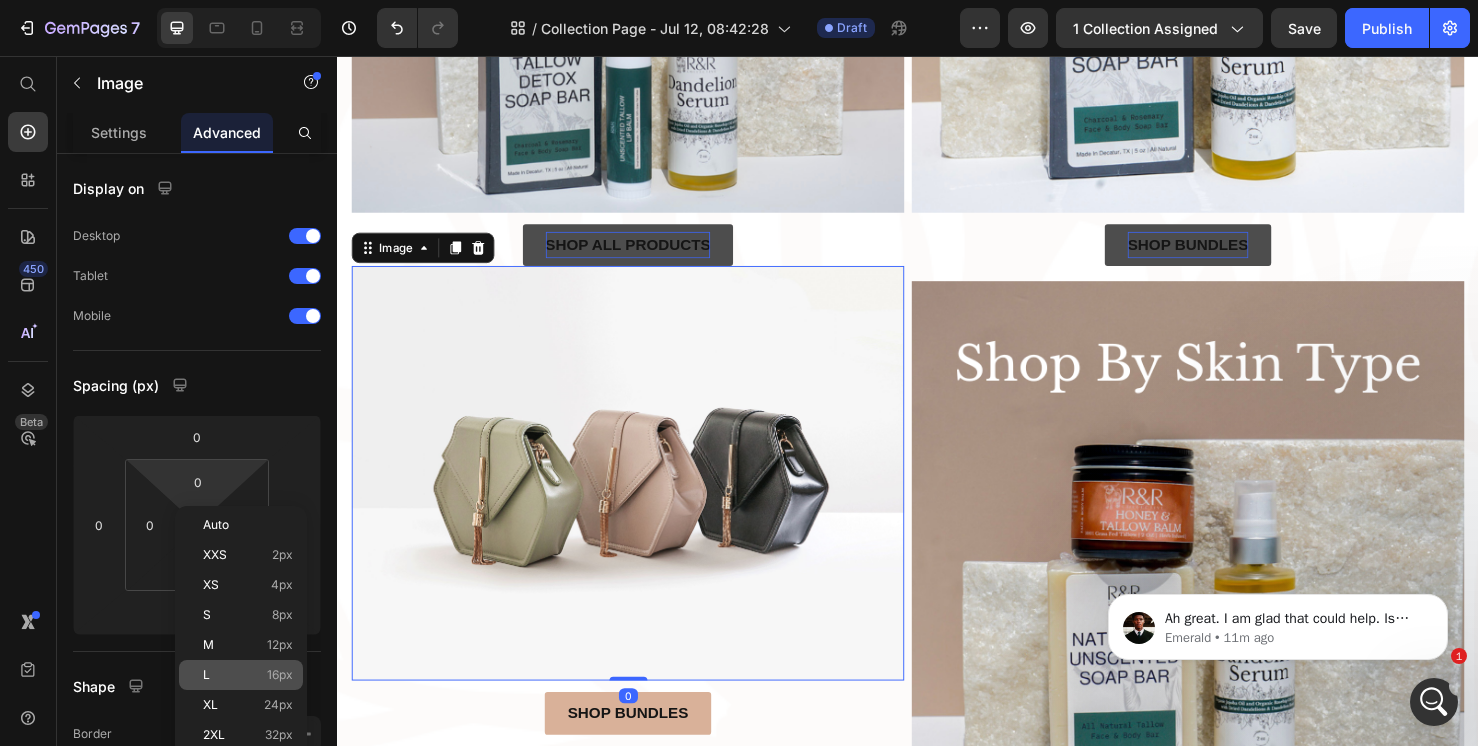 click on "L 16px" at bounding box center [248, 675] 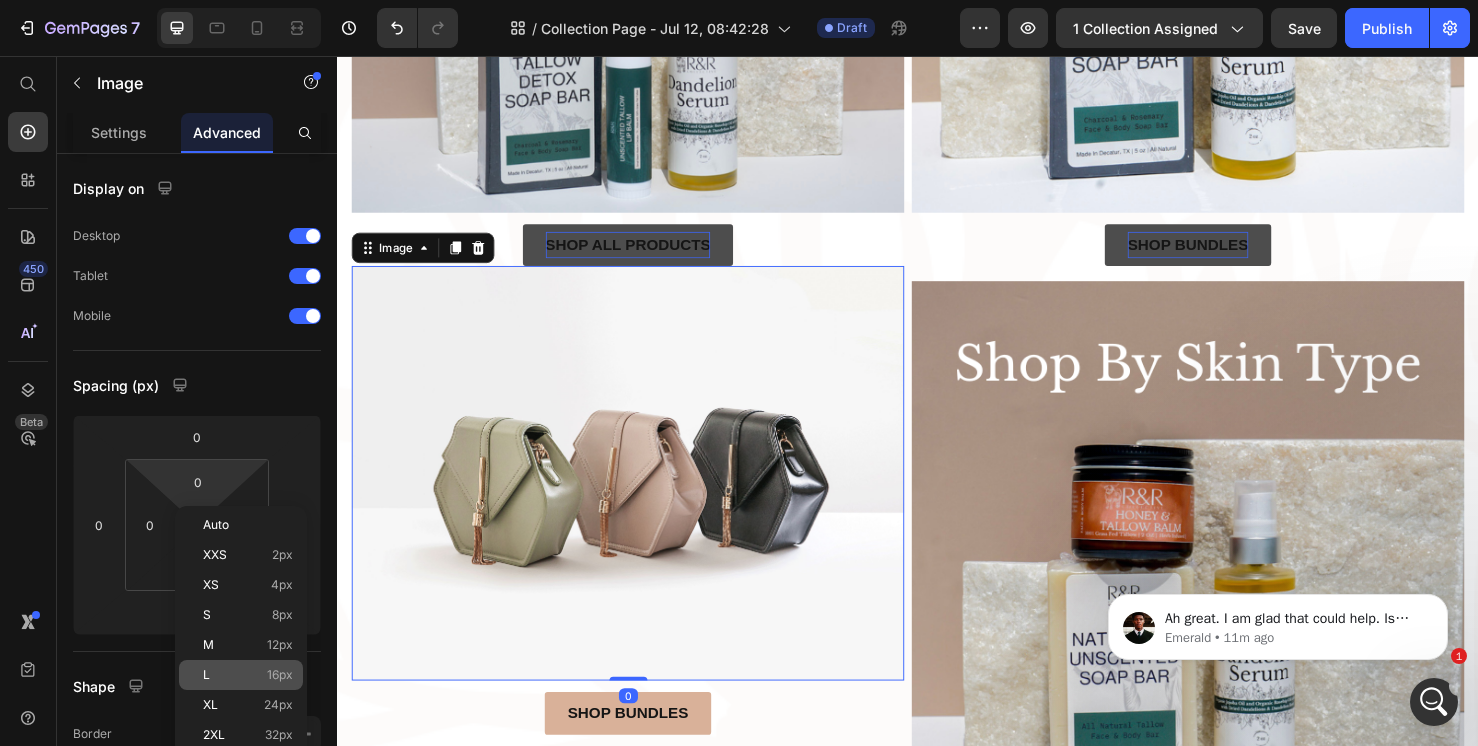 type on "16" 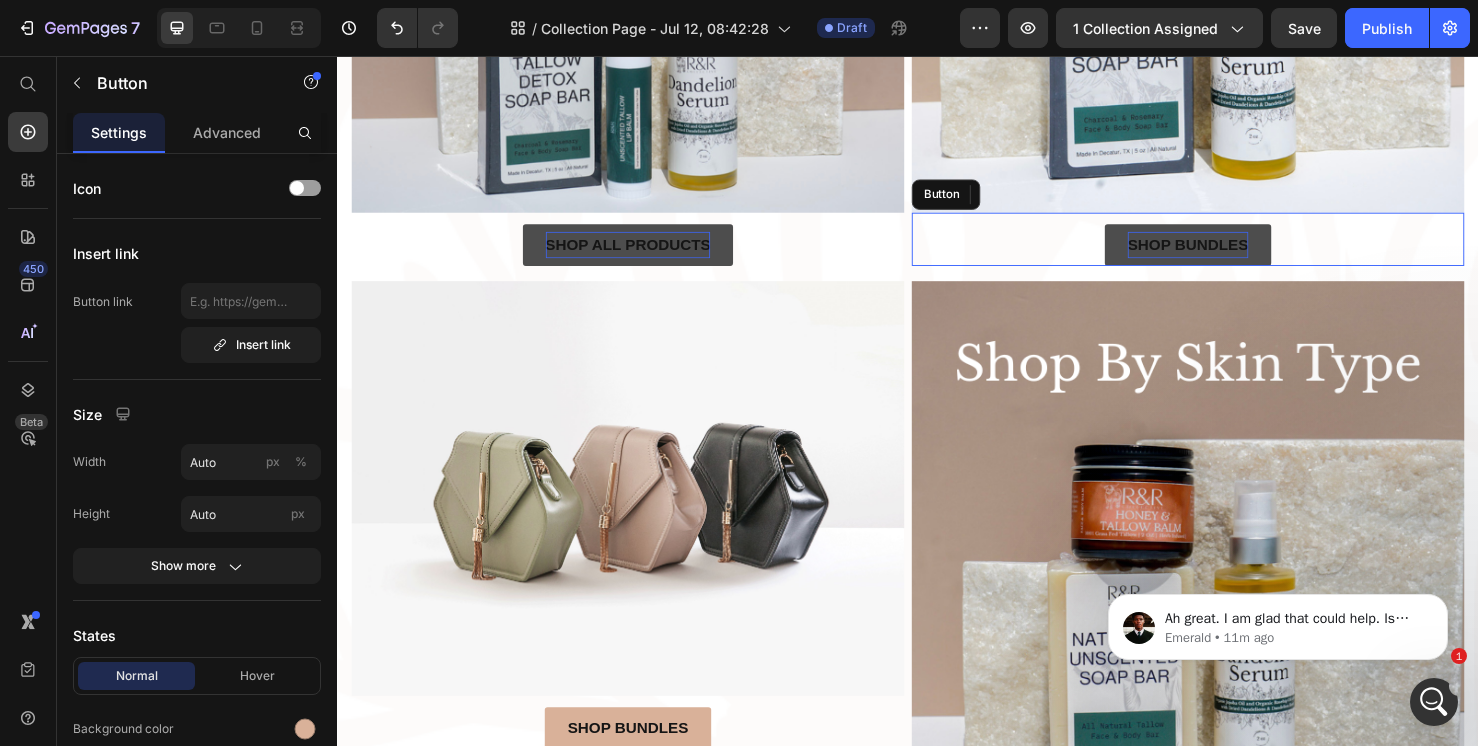 click on "Shop bundles Button" at bounding box center (1231, 249) 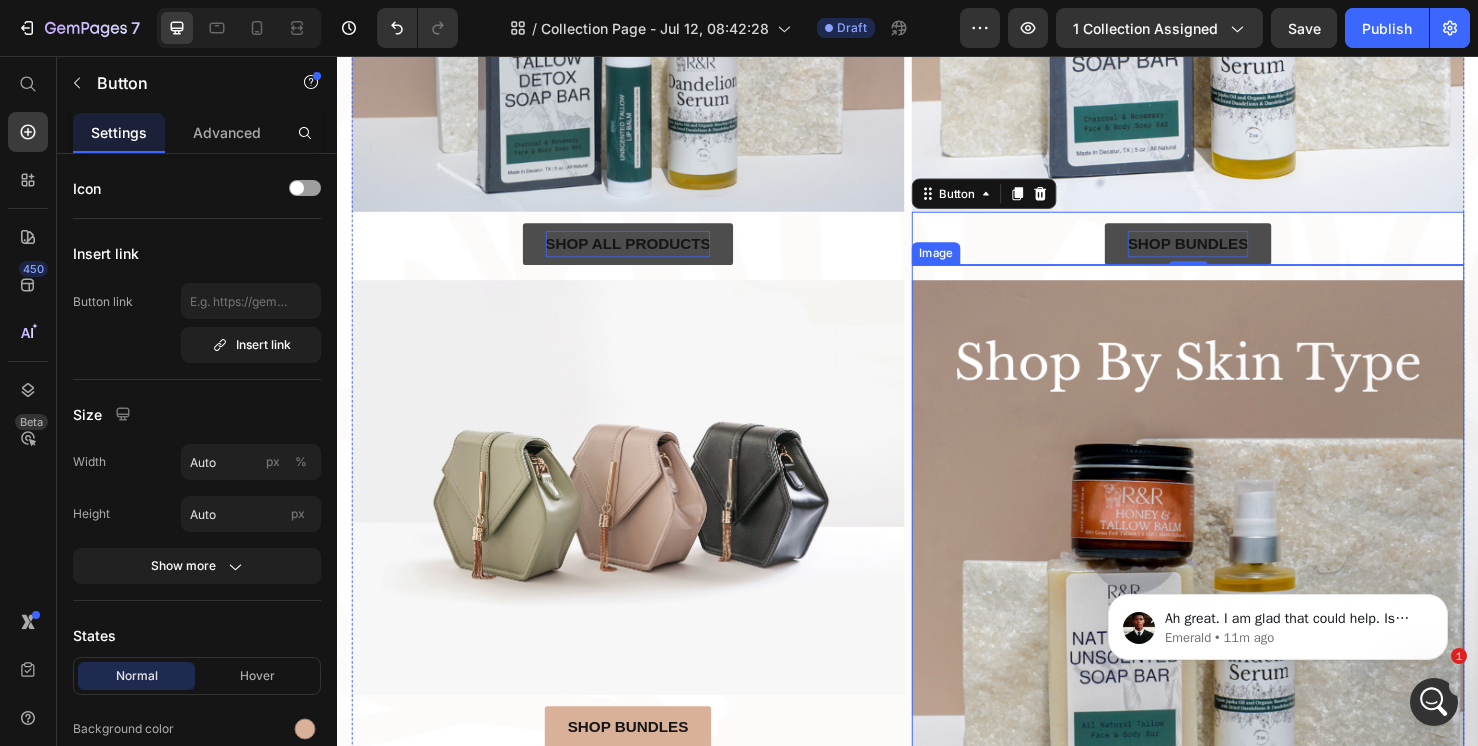 scroll, scrollTop: 844, scrollLeft: 0, axis: vertical 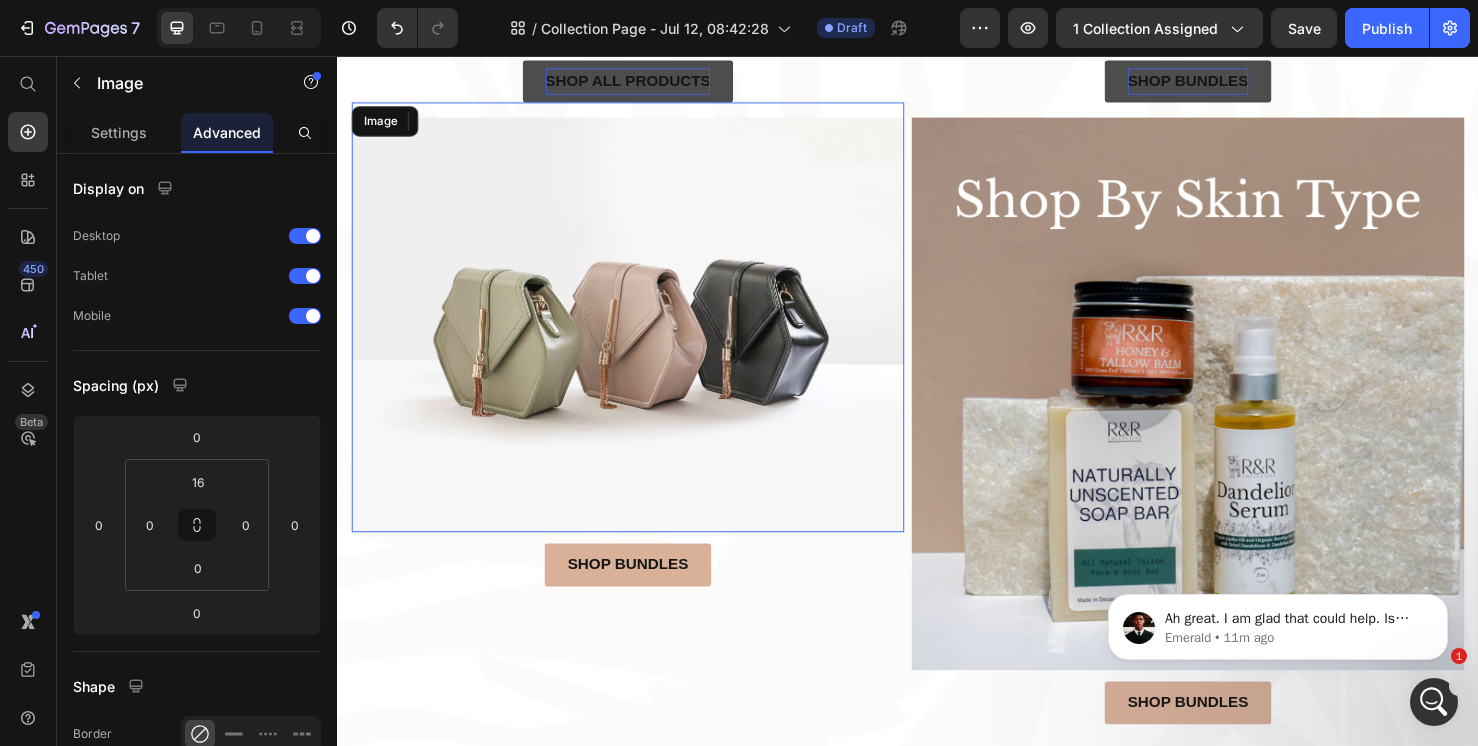 drag, startPoint x: 823, startPoint y: 183, endPoint x: 670, endPoint y: 293, distance: 188.43832 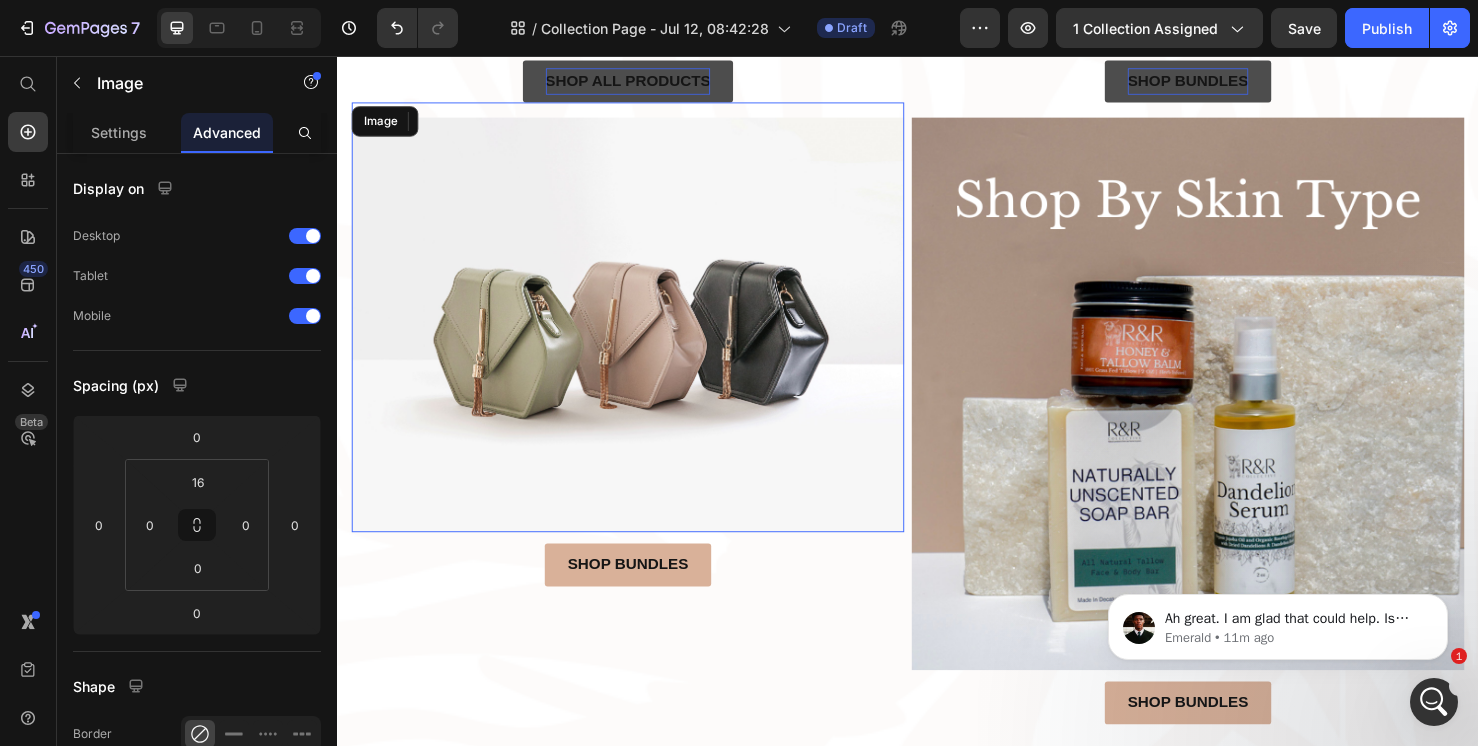 click at bounding box center [642, 331] 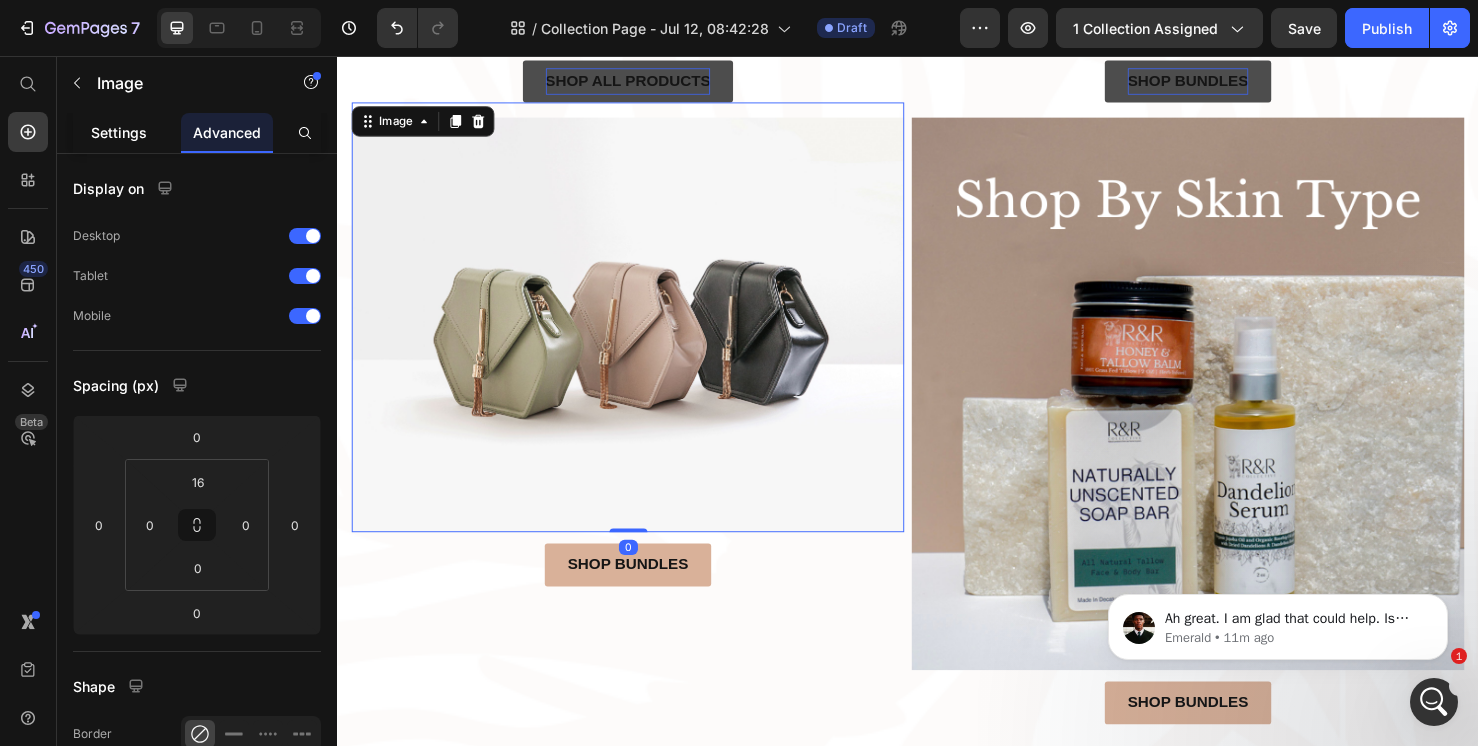 click on "Settings" at bounding box center (119, 132) 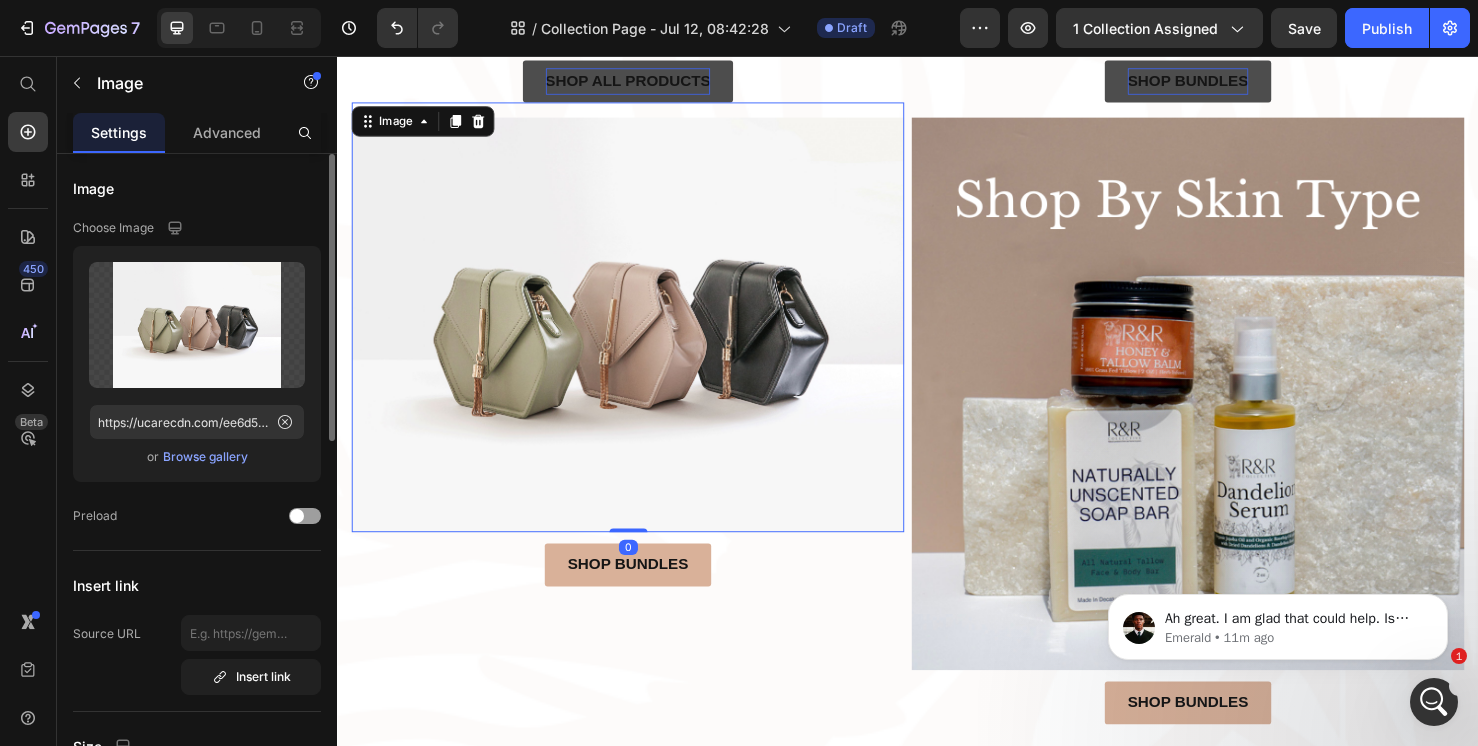 click on "Browse gallery" at bounding box center [205, 457] 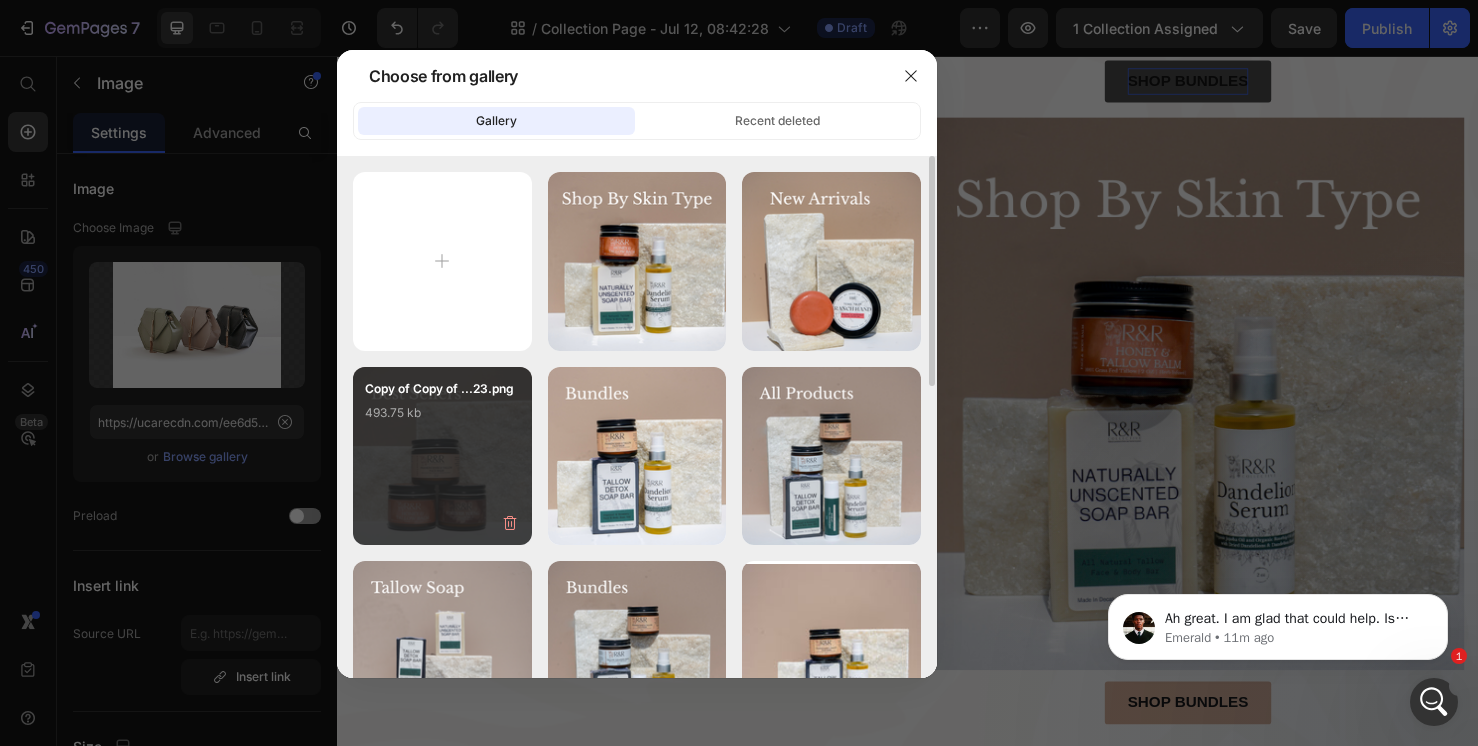 click on "Copy of Copy of ...23.png 493.75 kb" at bounding box center (442, 419) 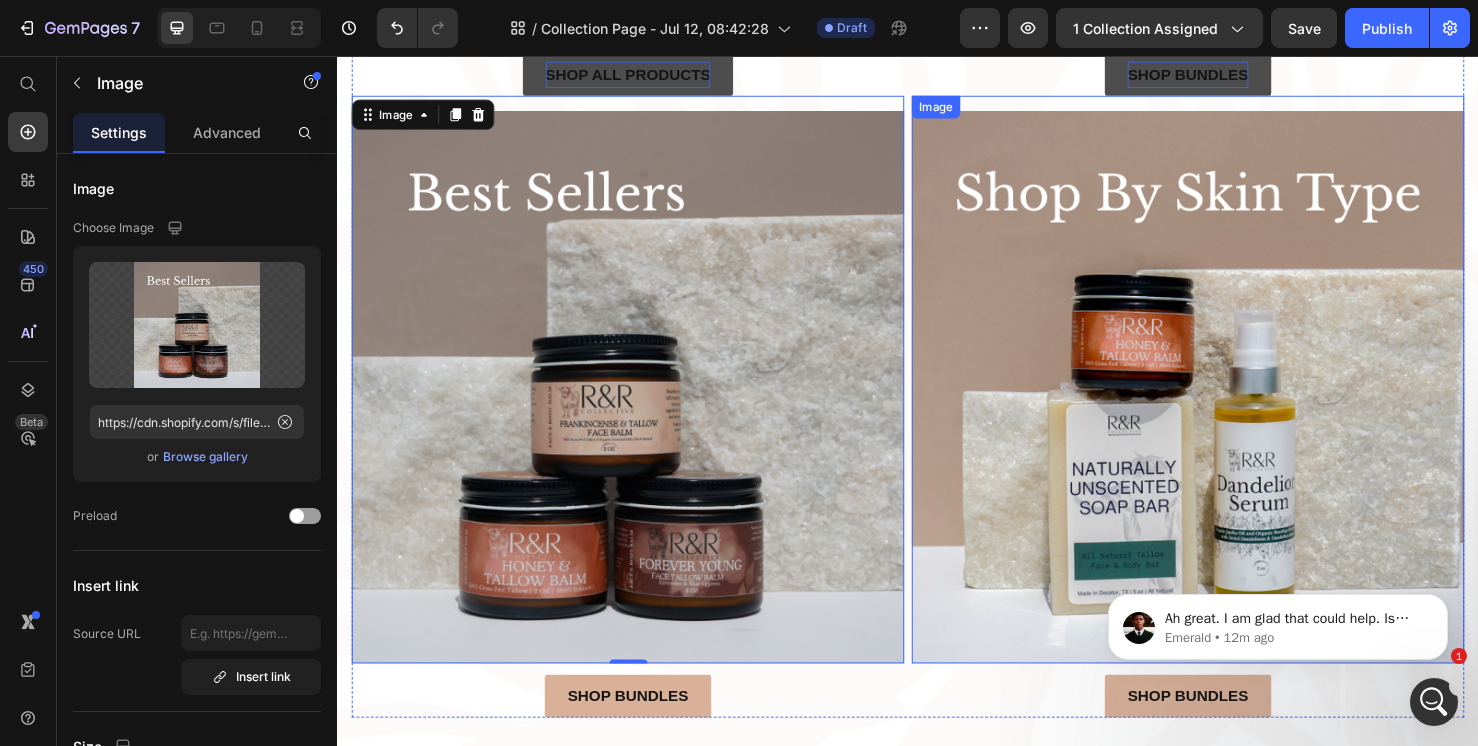 scroll, scrollTop: 1015, scrollLeft: 0, axis: vertical 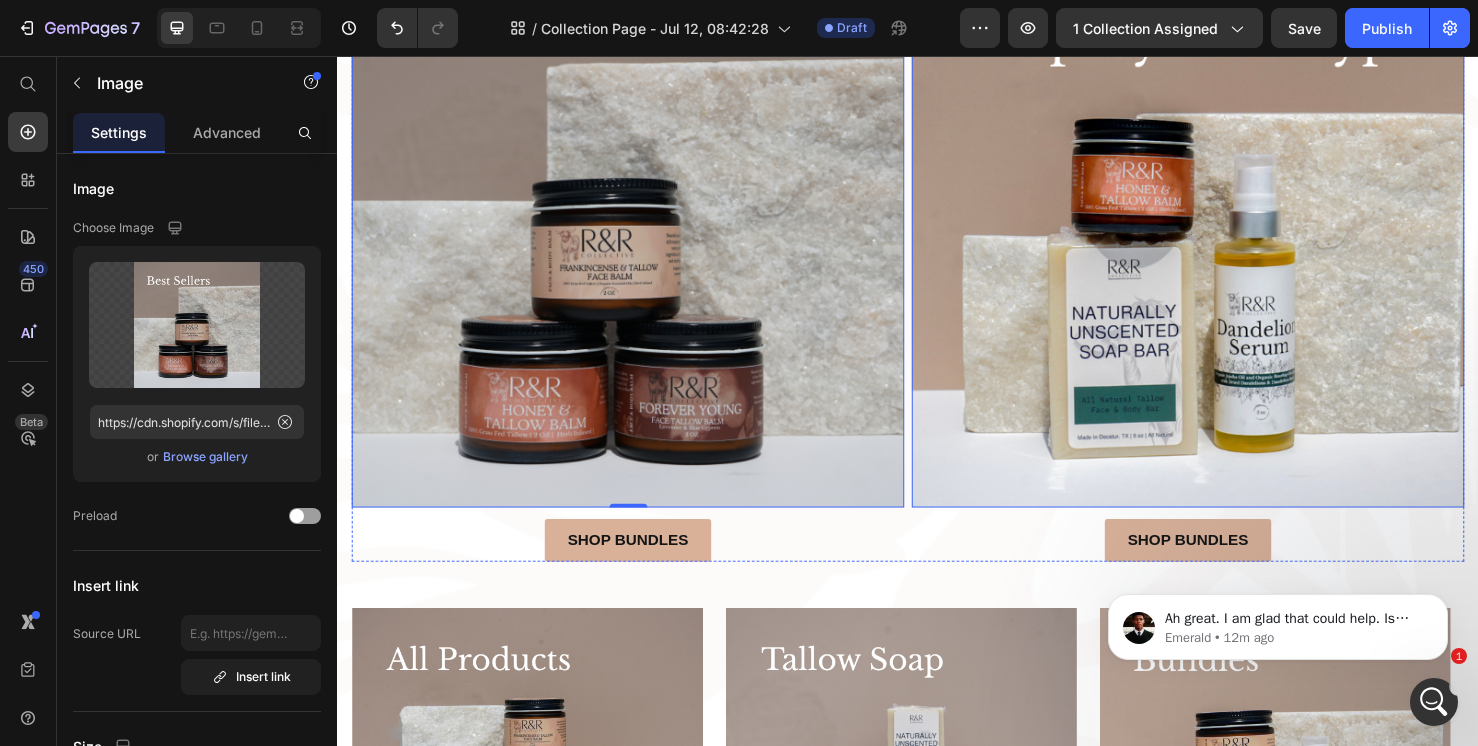 click at bounding box center [1231, 232] 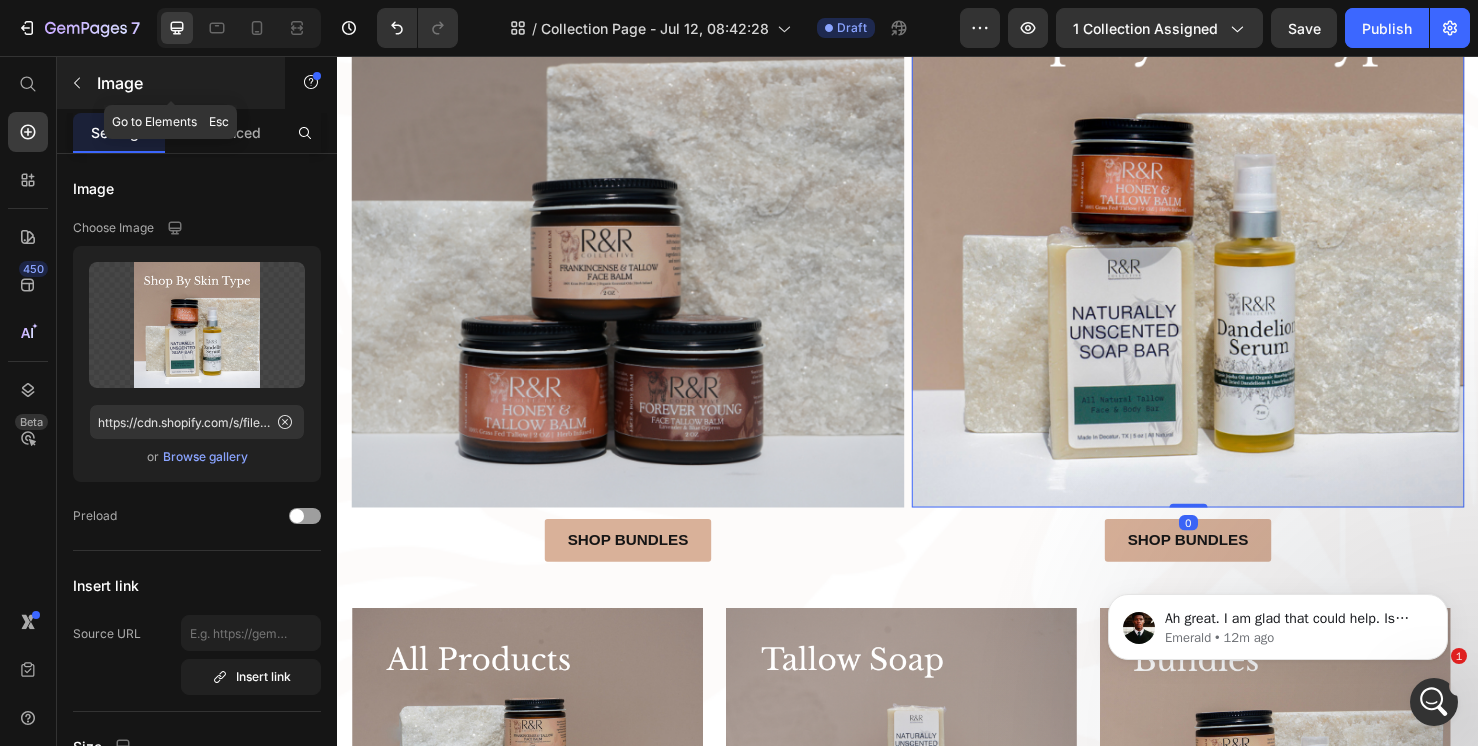 click 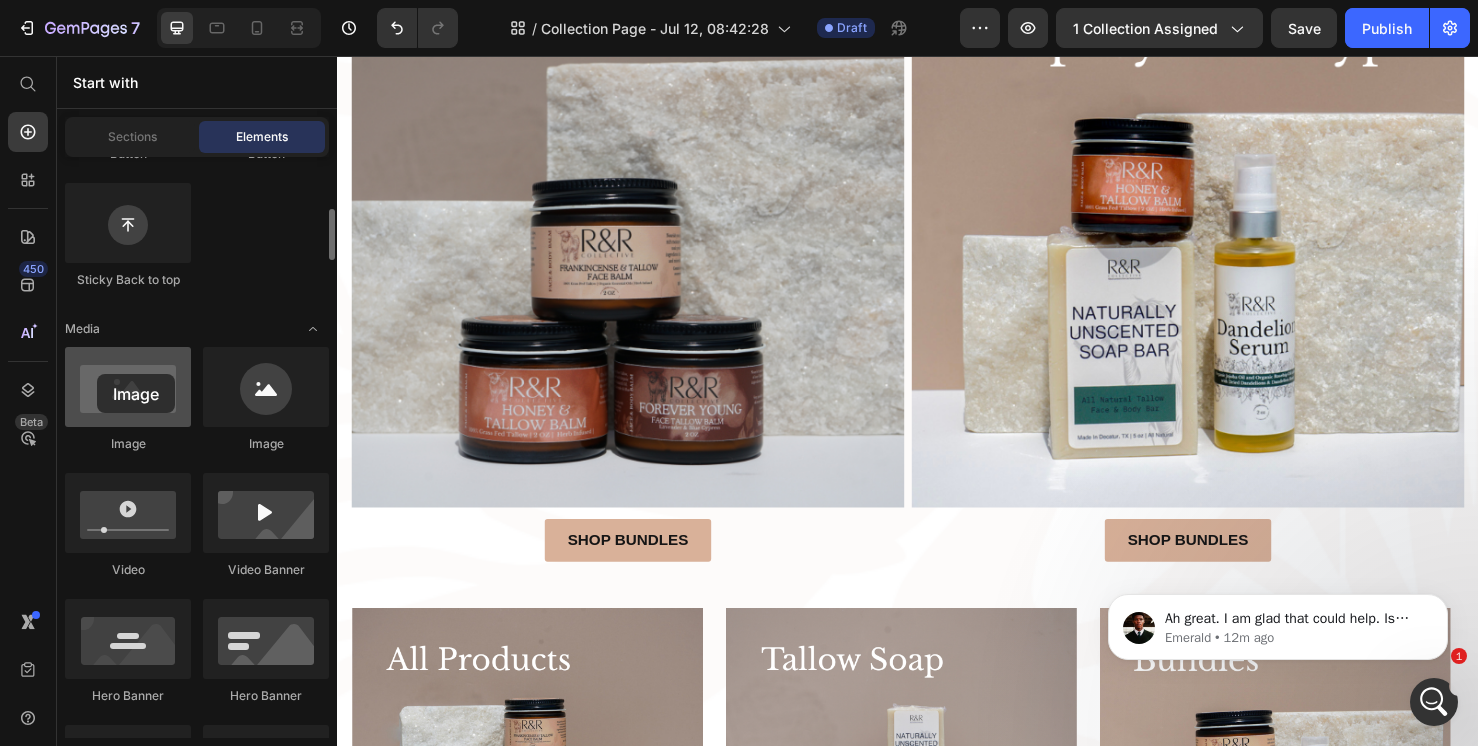 drag, startPoint x: 130, startPoint y: 373, endPoint x: 97, endPoint y: 374, distance: 33.01515 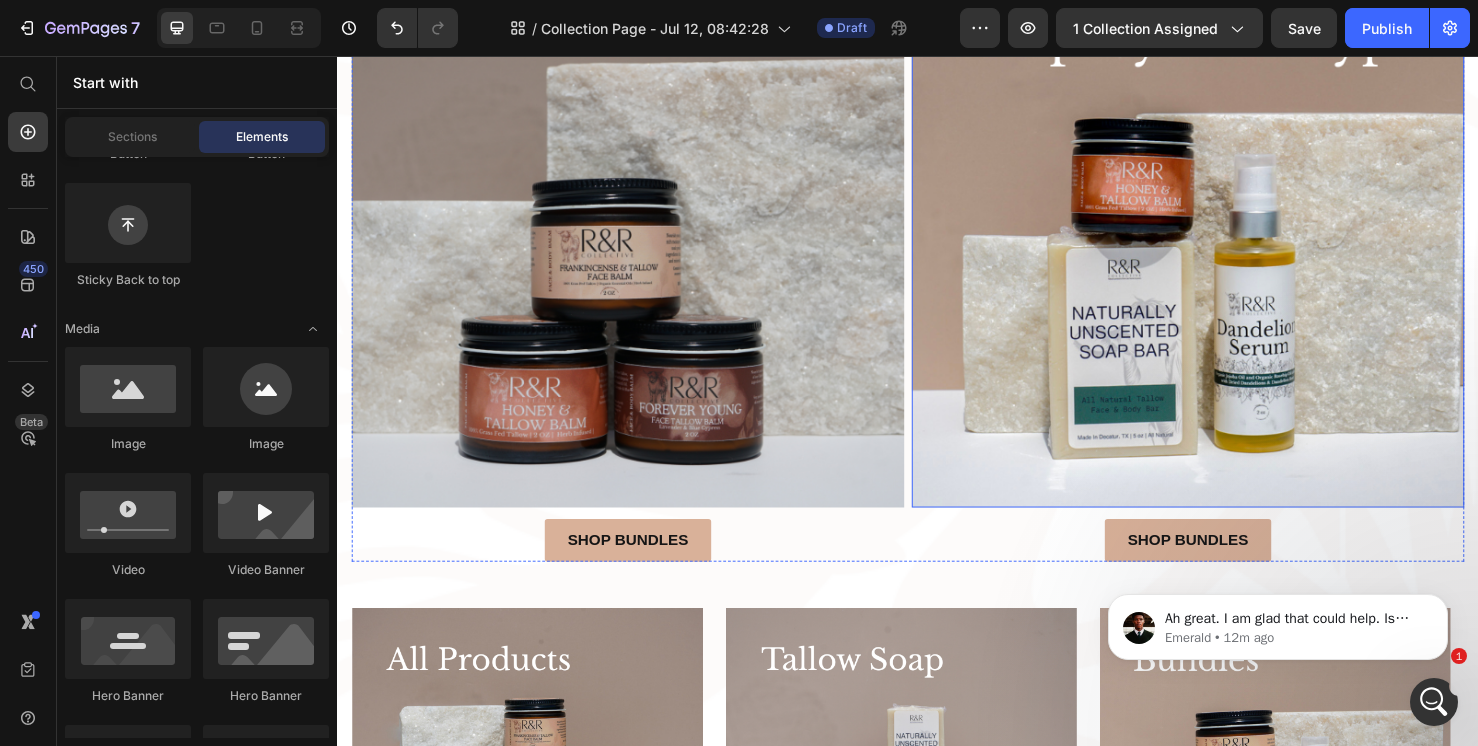 scroll, scrollTop: 845, scrollLeft: 0, axis: vertical 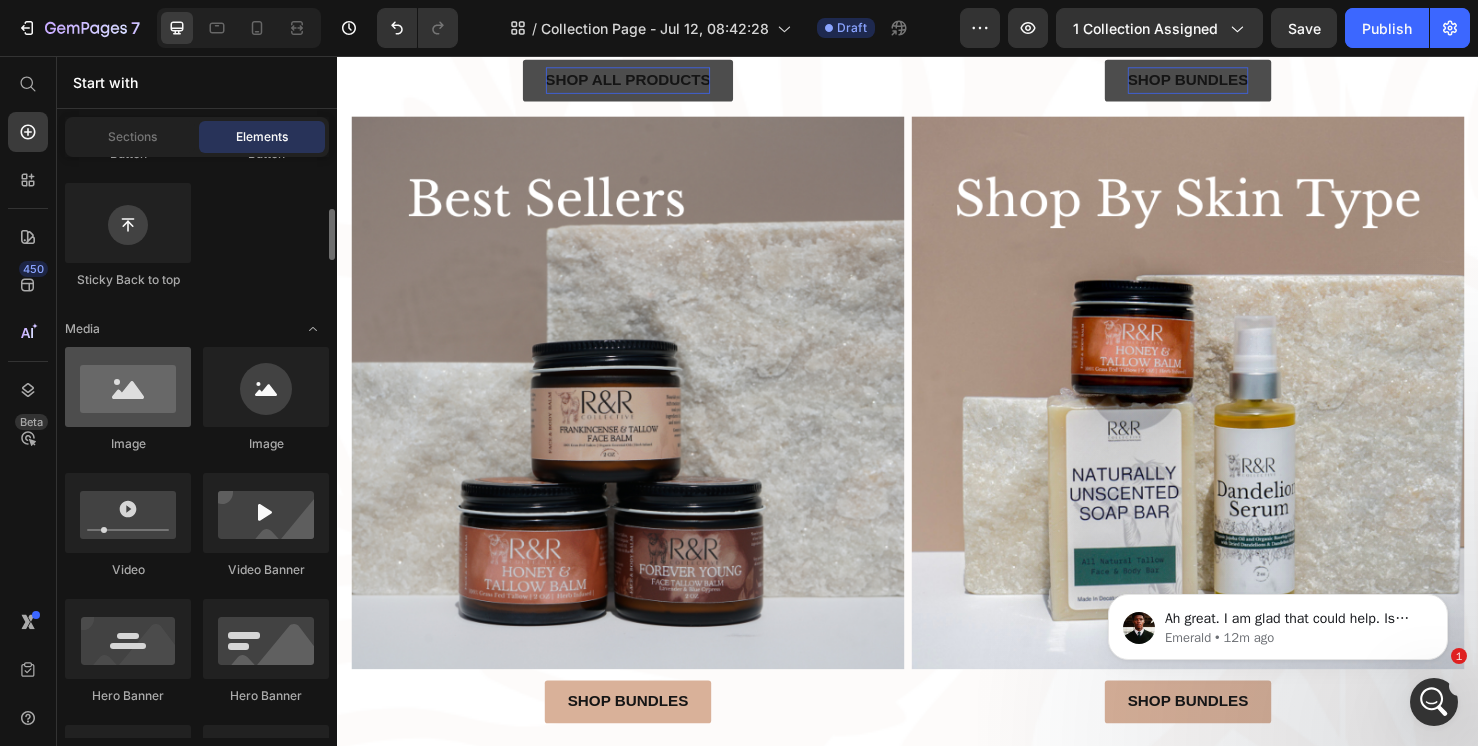 click at bounding box center [128, 387] 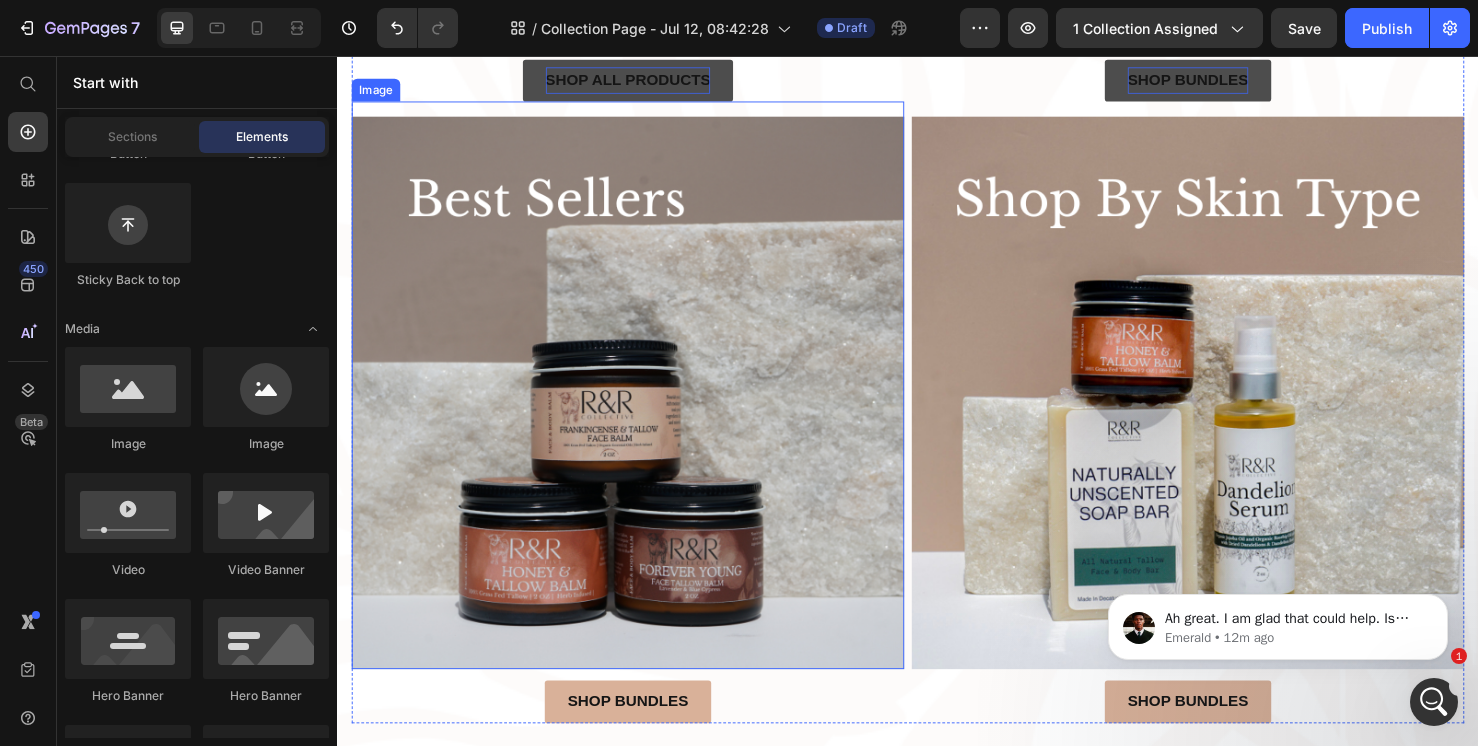 scroll, scrollTop: 1097, scrollLeft: 0, axis: vertical 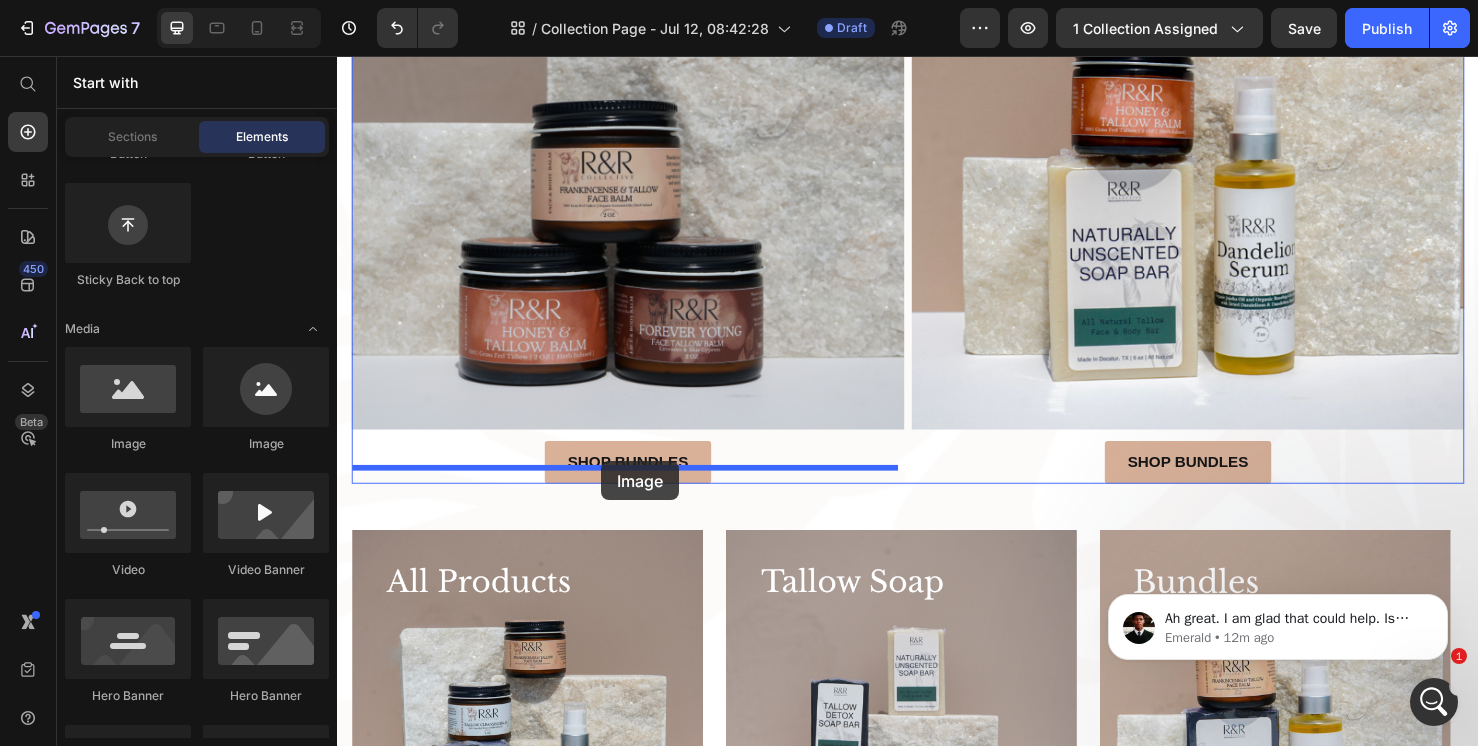 drag, startPoint x: 480, startPoint y: 462, endPoint x: 615, endPoint y: 482, distance: 136.47343 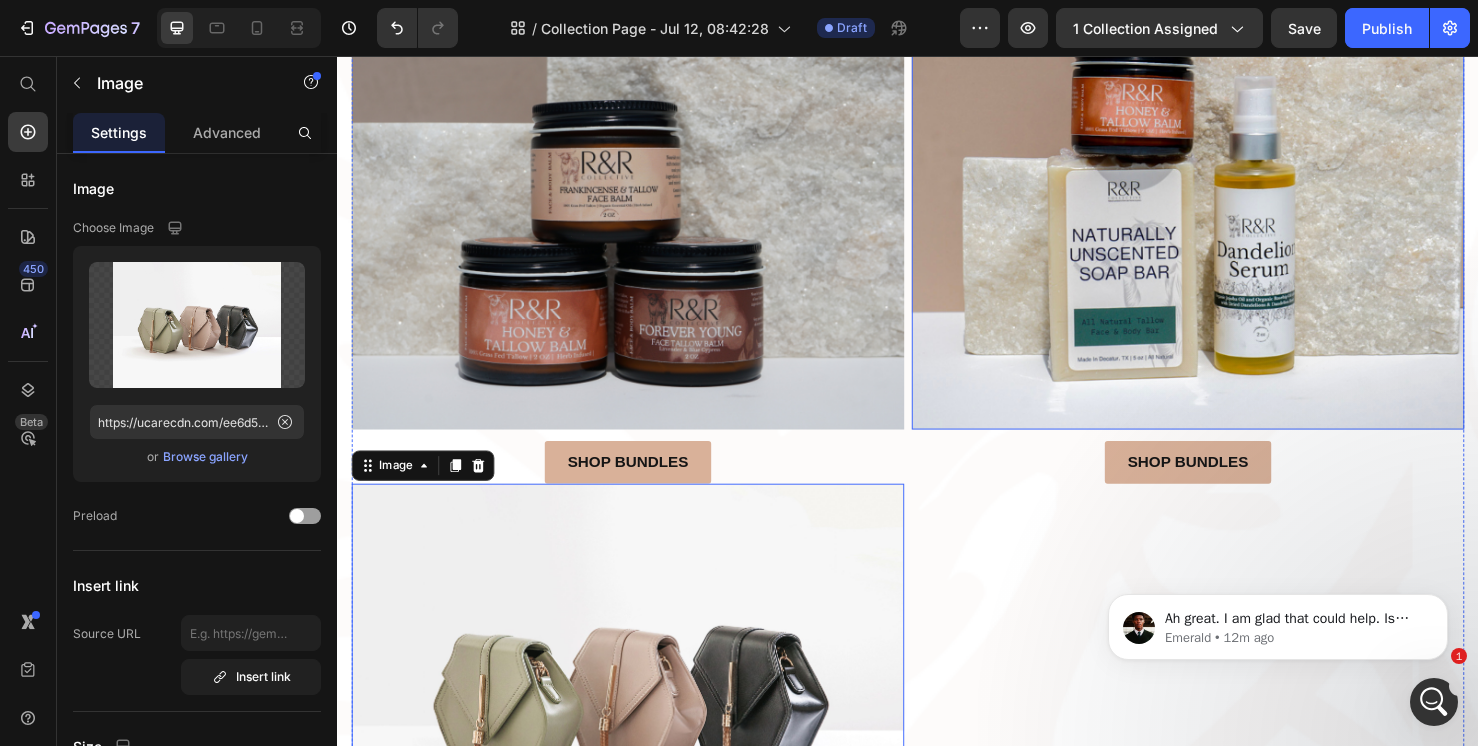 scroll, scrollTop: 1277, scrollLeft: 0, axis: vertical 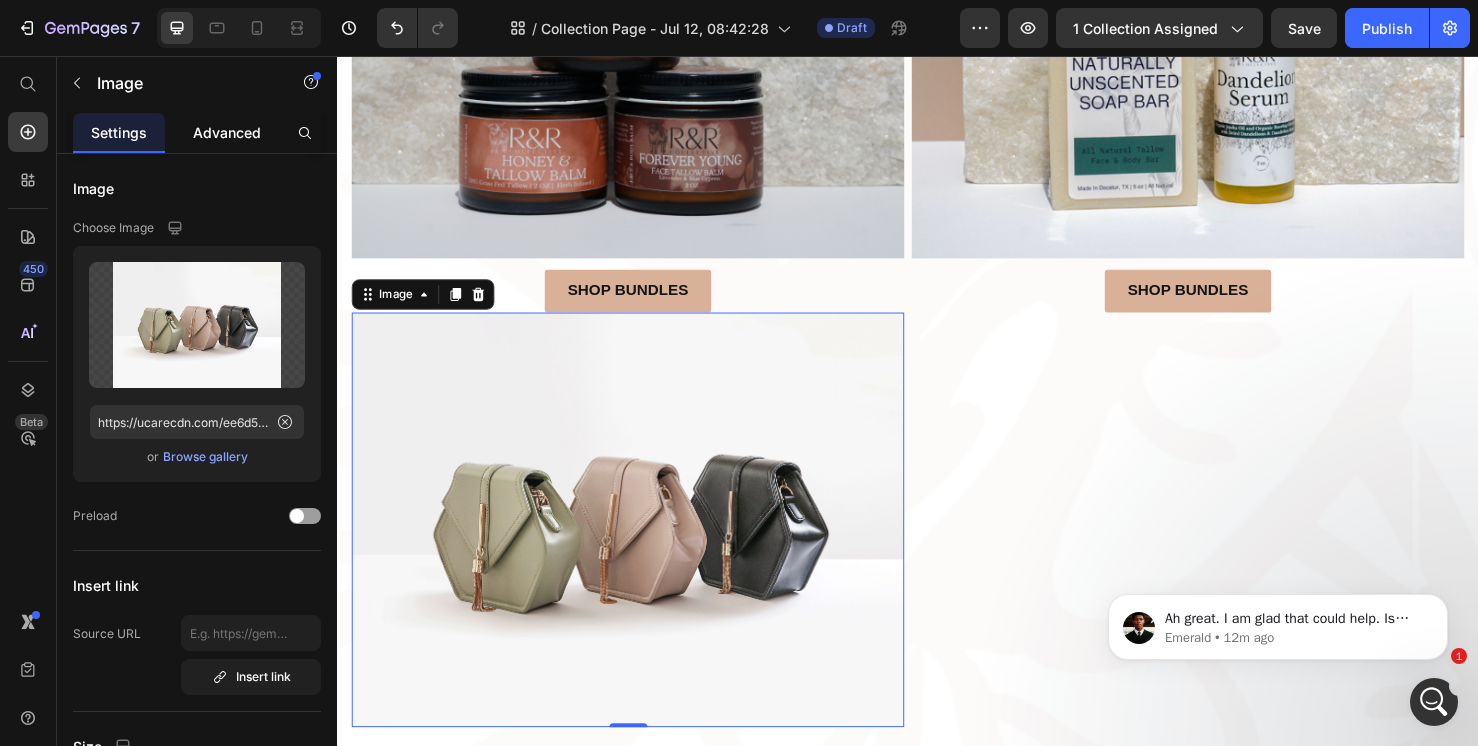 click on "Advanced" at bounding box center (227, 132) 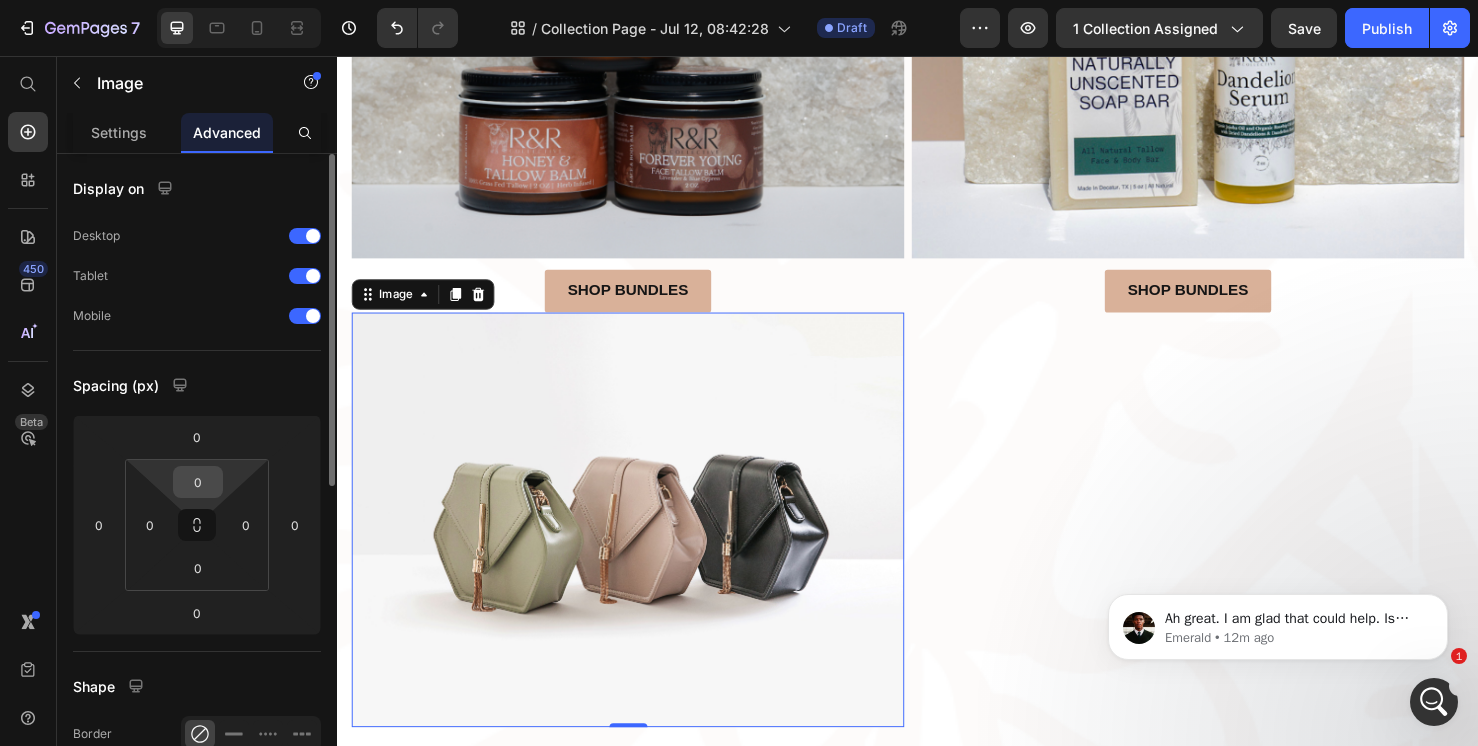 click on "0" at bounding box center [198, 482] 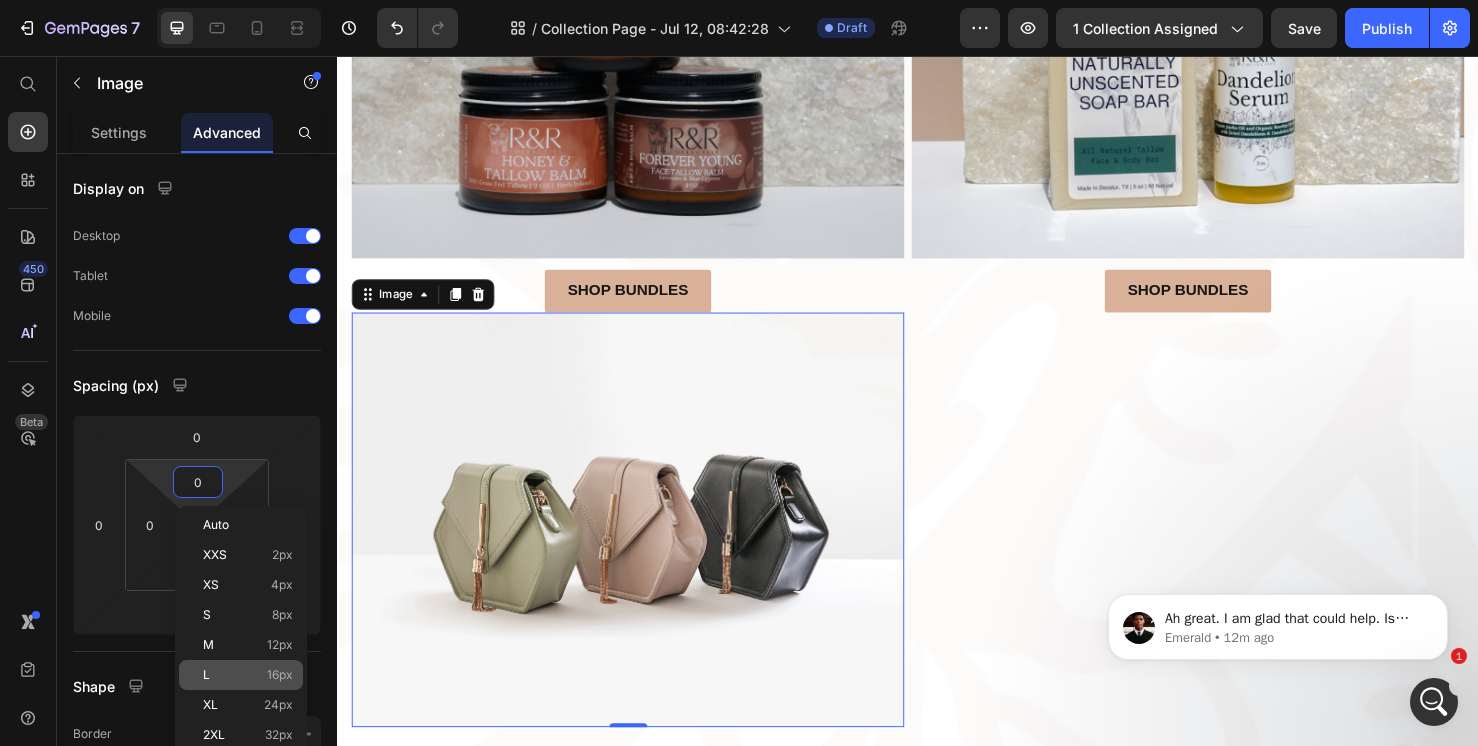 click on "L 16px" at bounding box center (248, 675) 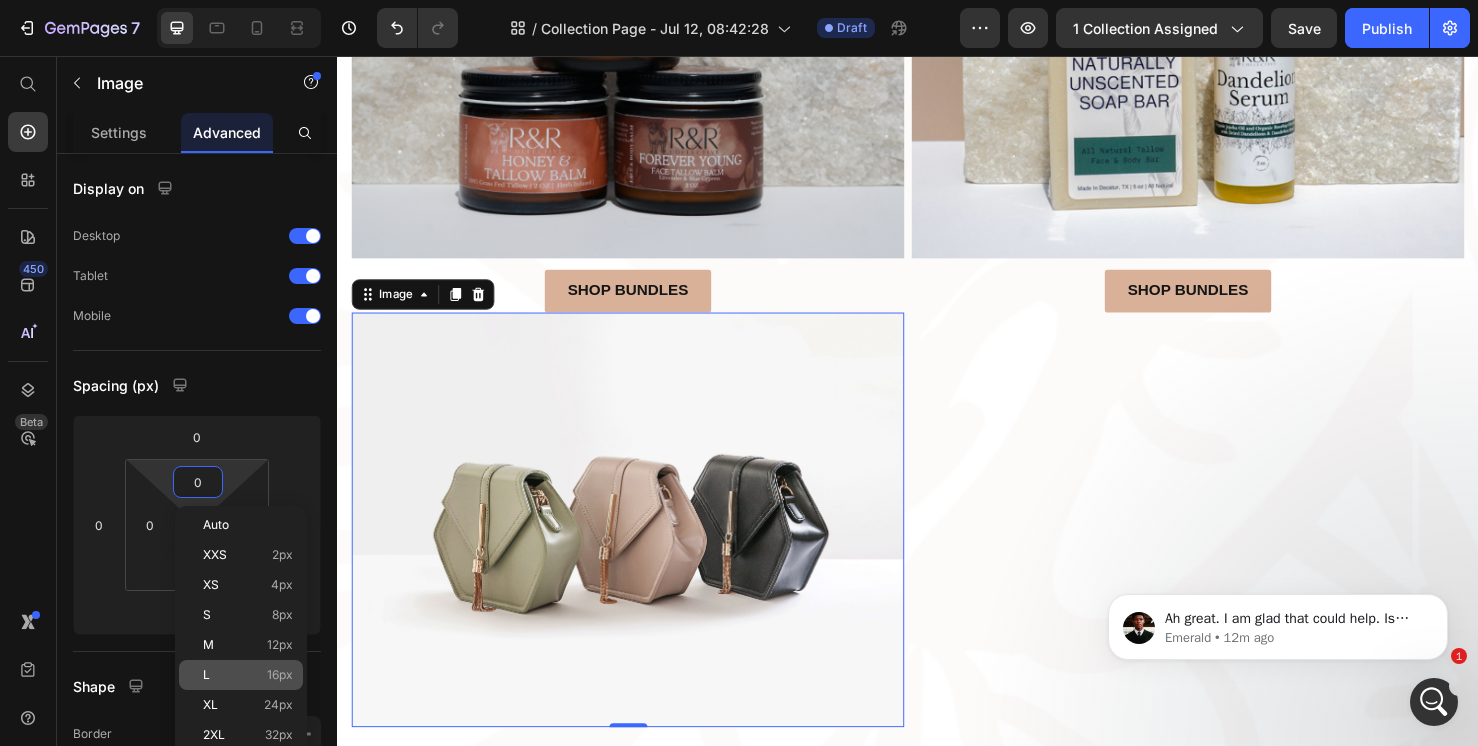 type on "16" 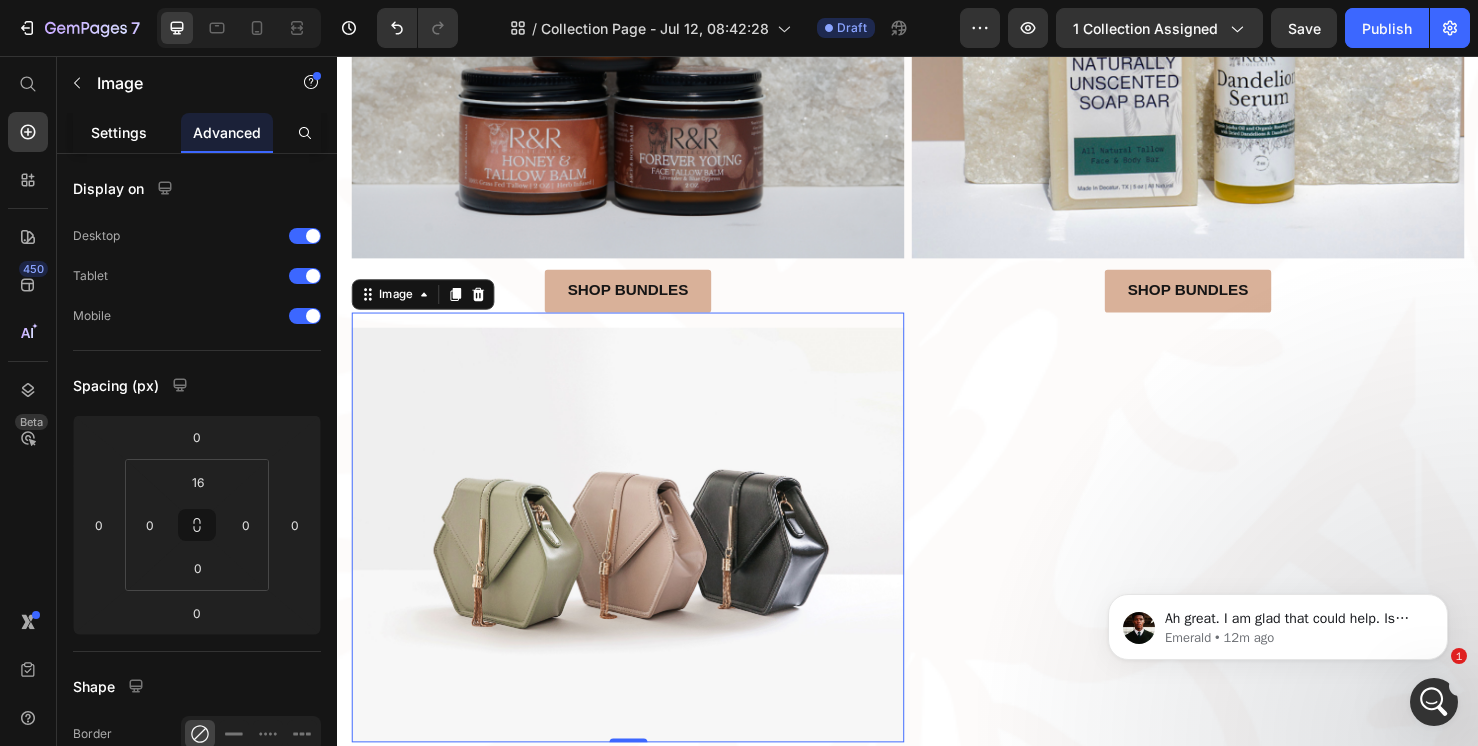 click on "Settings" at bounding box center [119, 132] 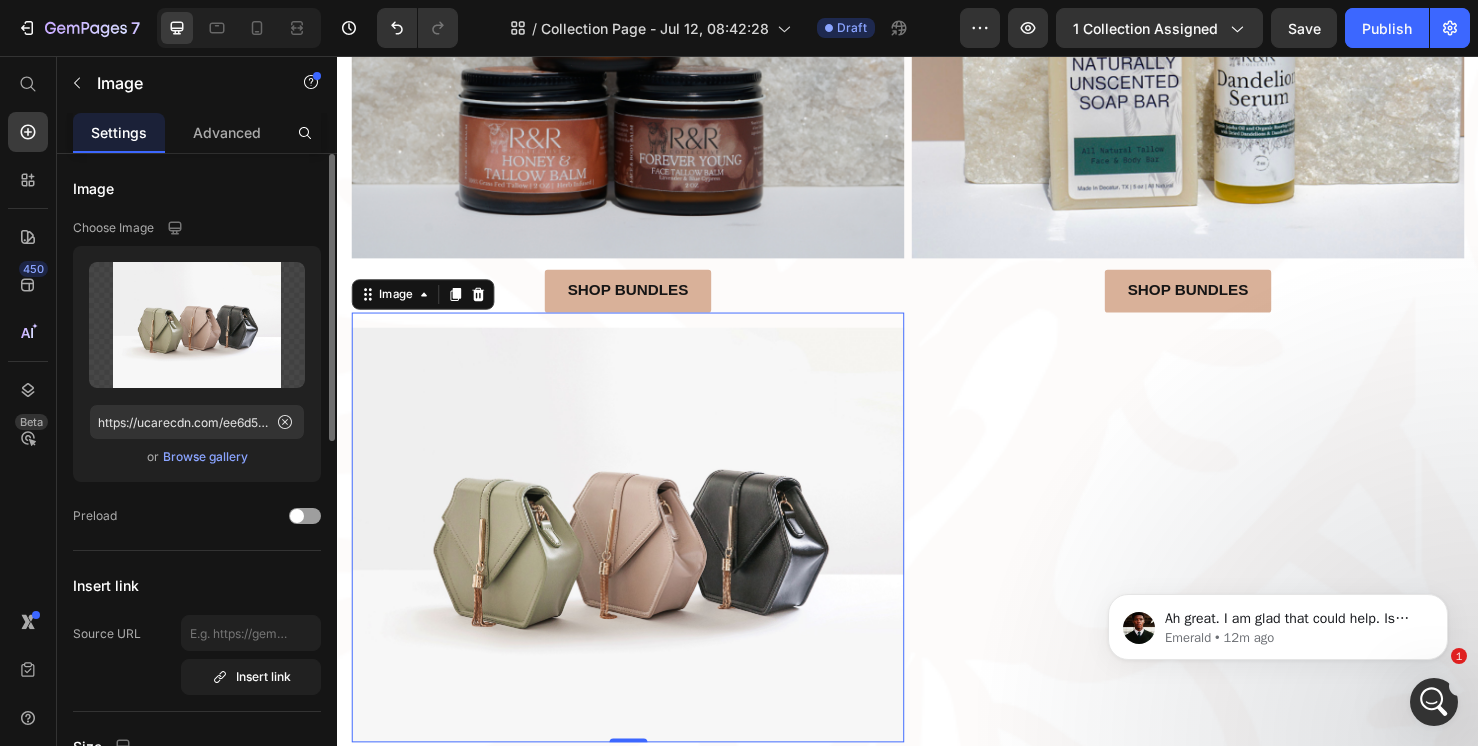 click on "Browse gallery" at bounding box center (205, 457) 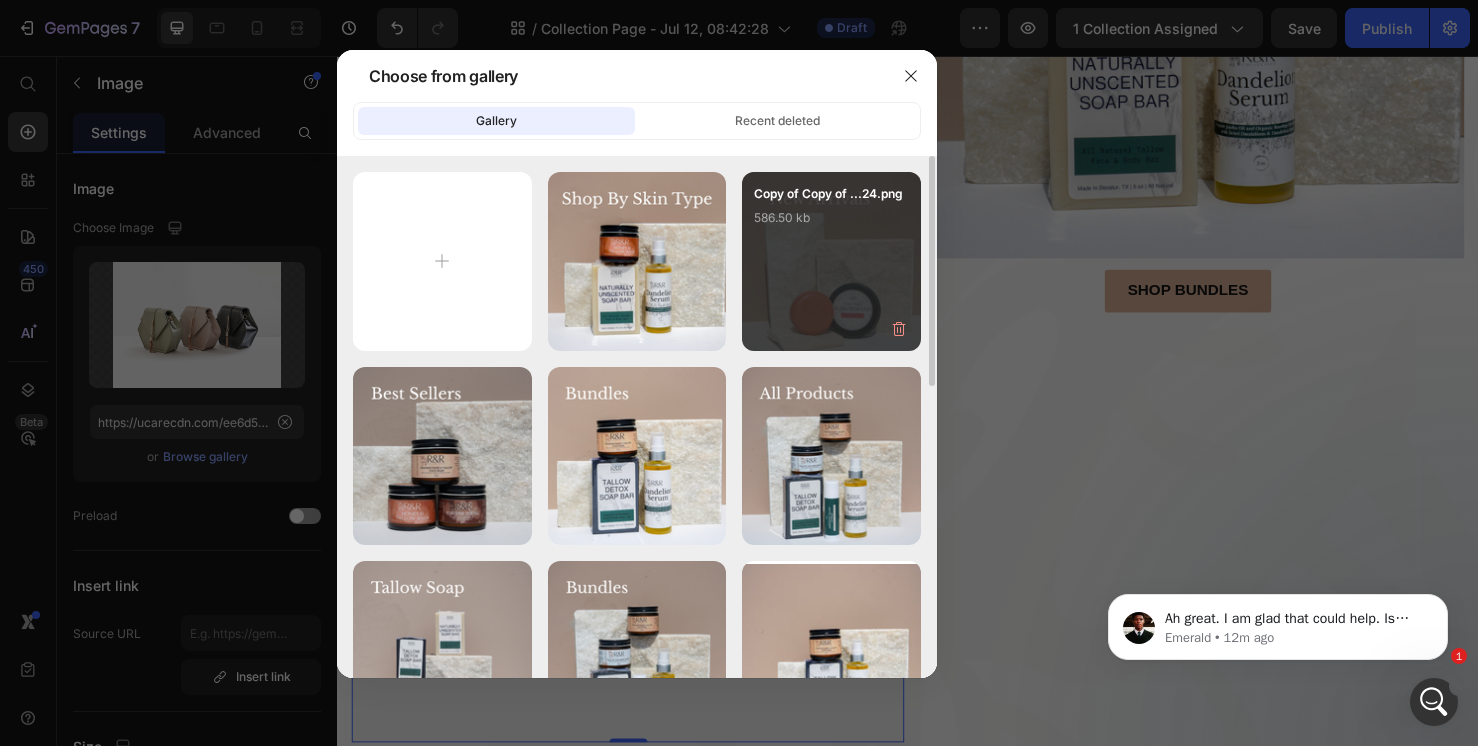 click on "Copy of Copy of ...24.png 586.50 kb" at bounding box center (831, 224) 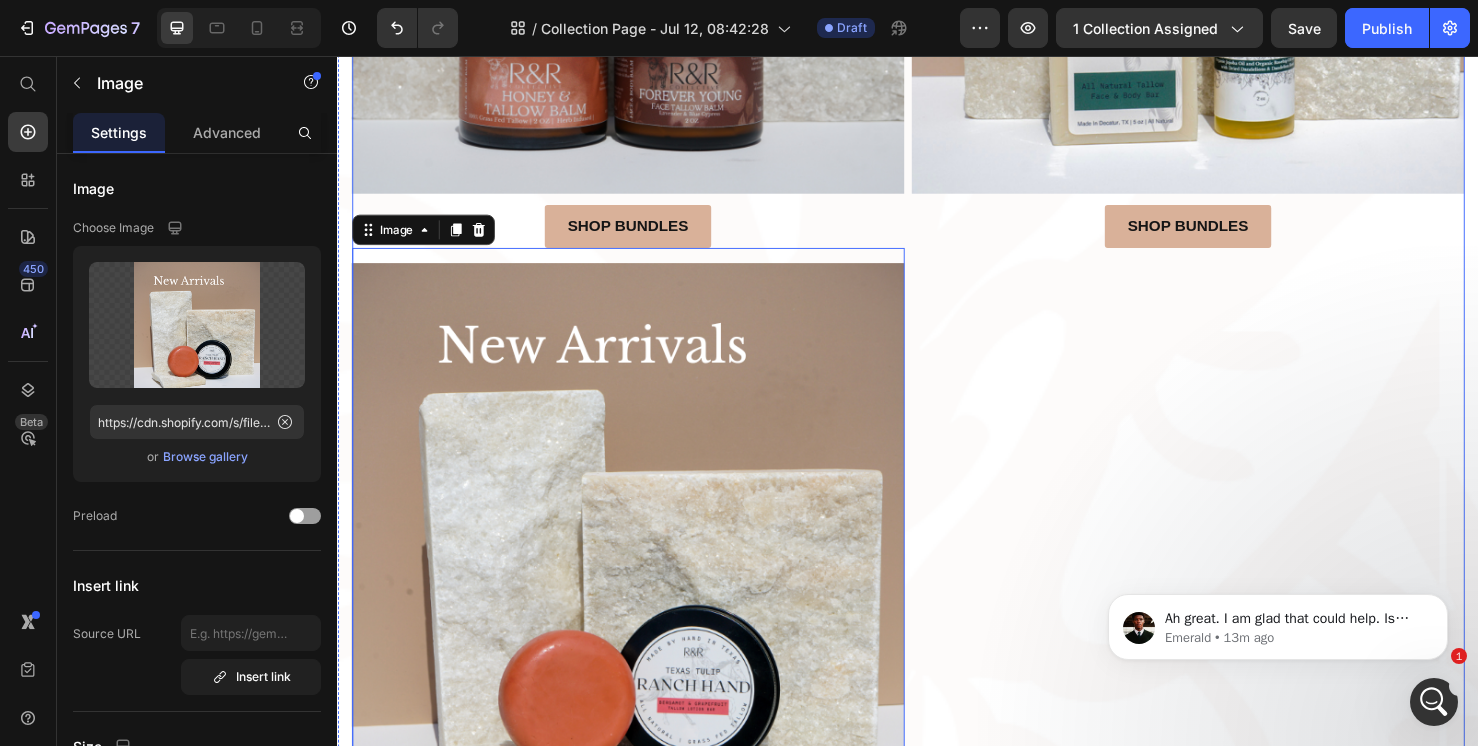 scroll, scrollTop: 967, scrollLeft: 0, axis: vertical 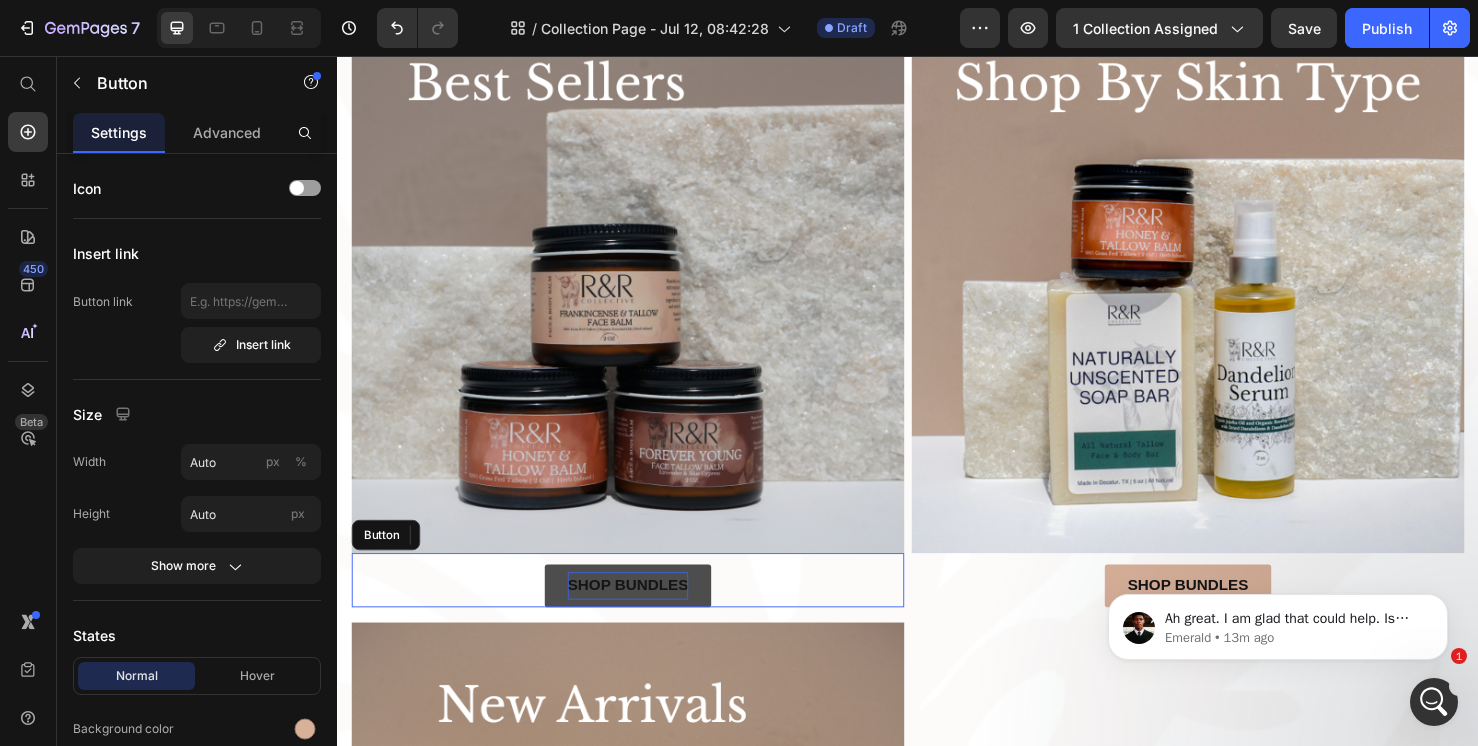 click on "Shop bundles" at bounding box center (642, 613) 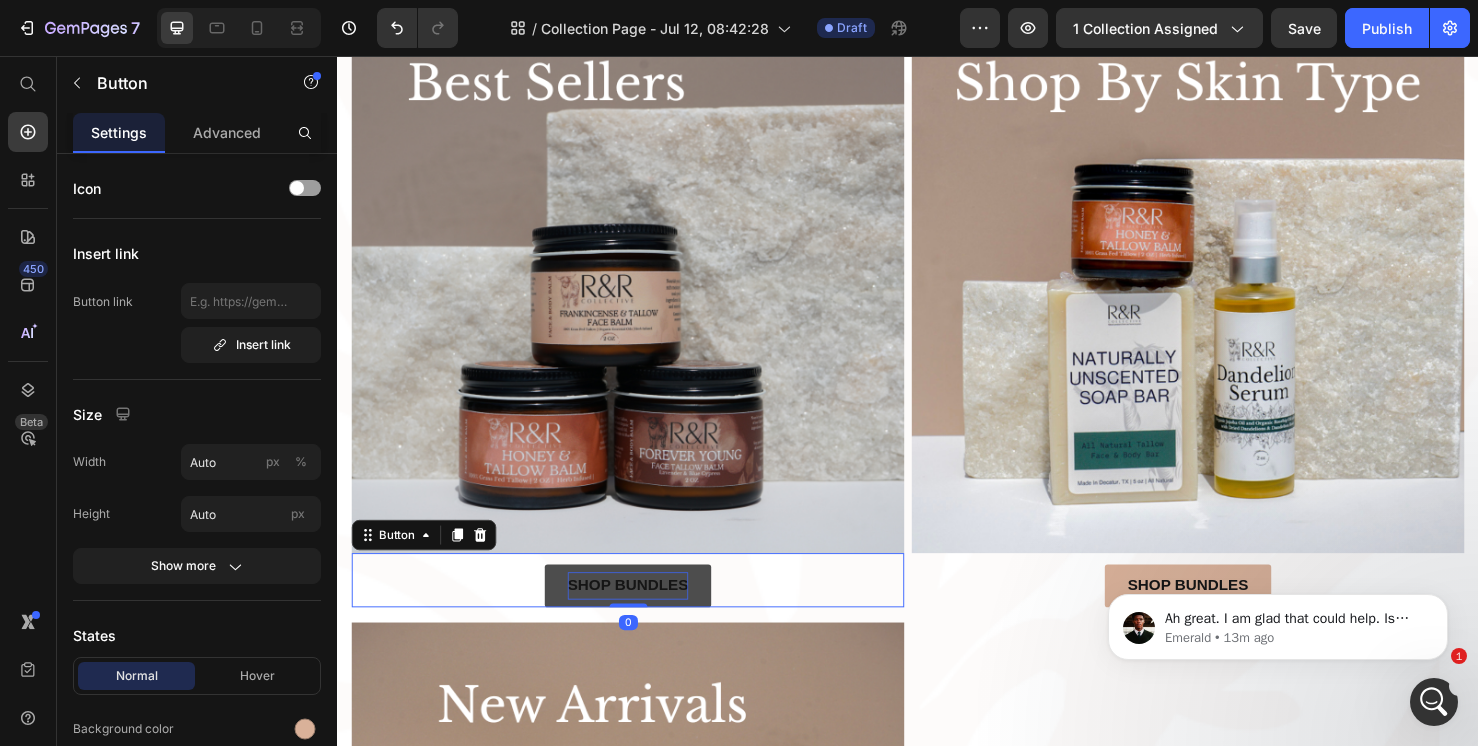 click on "Shop bundles" at bounding box center [642, 613] 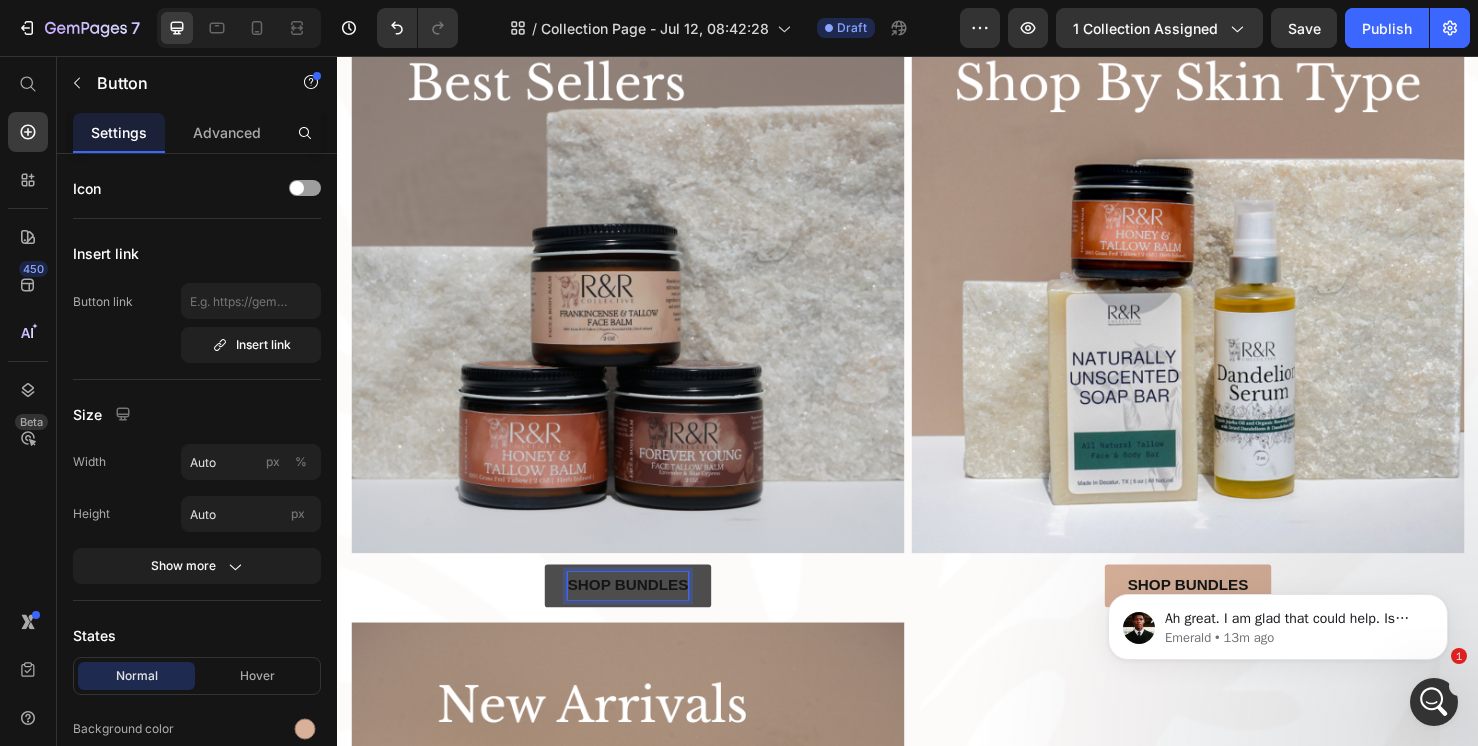 click on "Shop bundles" at bounding box center (642, 613) 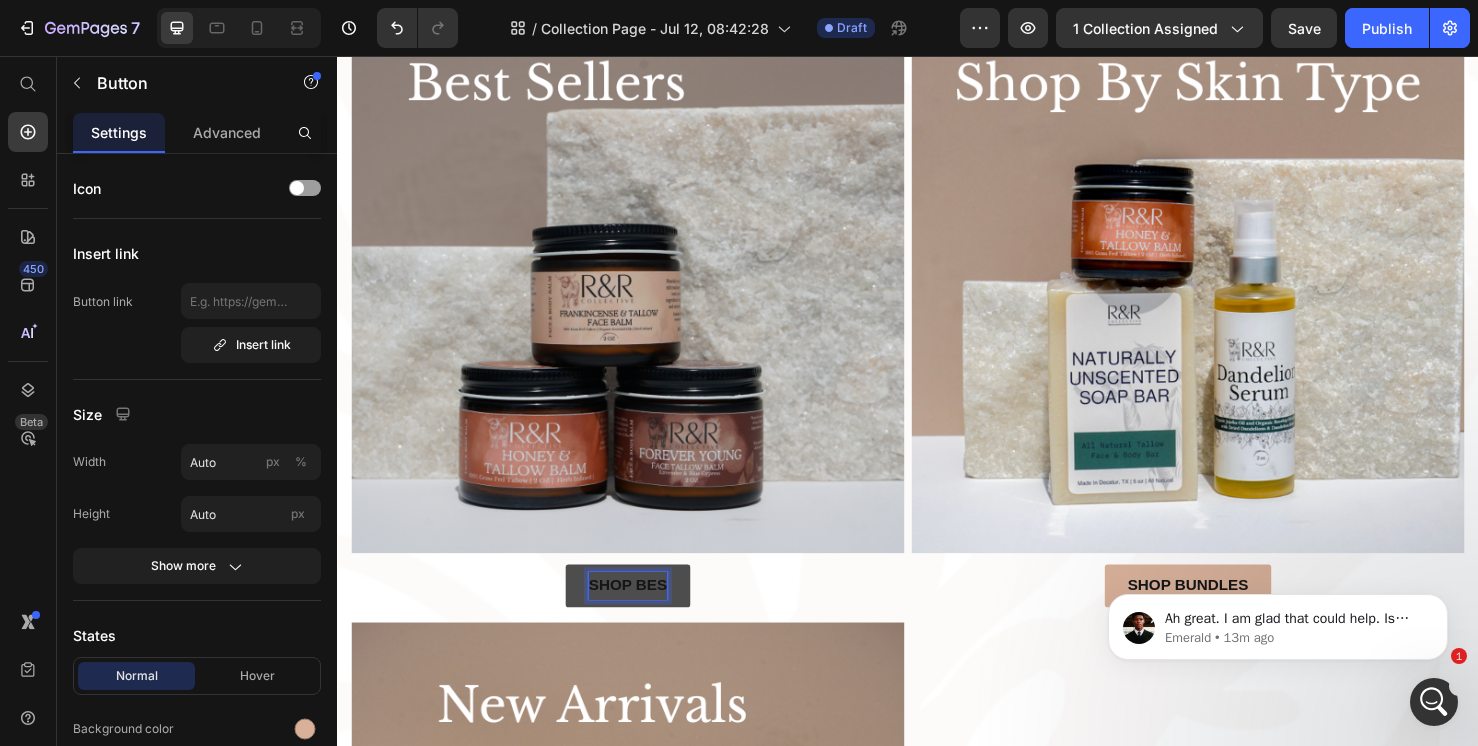 click on "Shop bes" at bounding box center (642, 613) 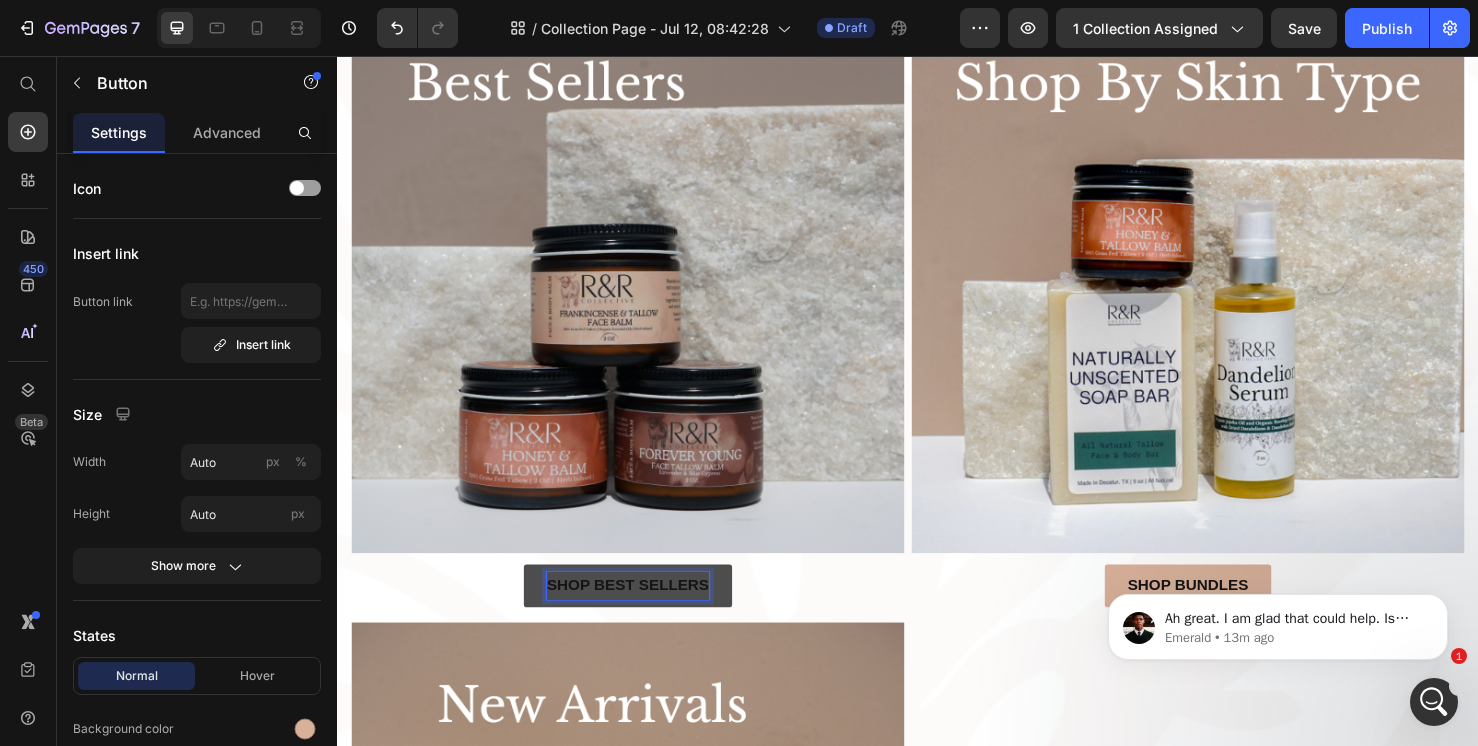 drag, startPoint x: 1174, startPoint y: 558, endPoint x: 1185, endPoint y: 571, distance: 17.029387 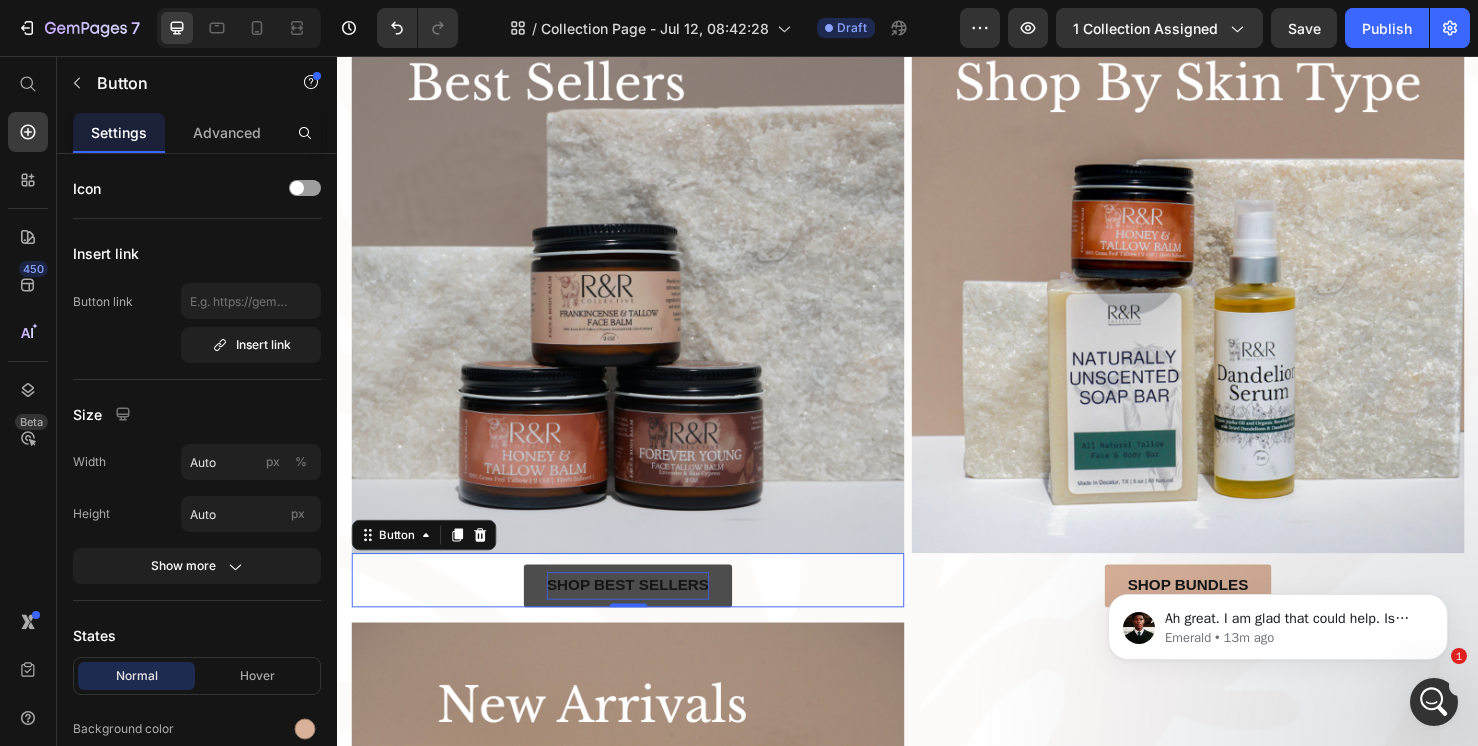 click on "Ah great. I am glad that could help. Is there anything else I can help with in the meantime? [NAME] • 13m ago" at bounding box center (1278, 535) 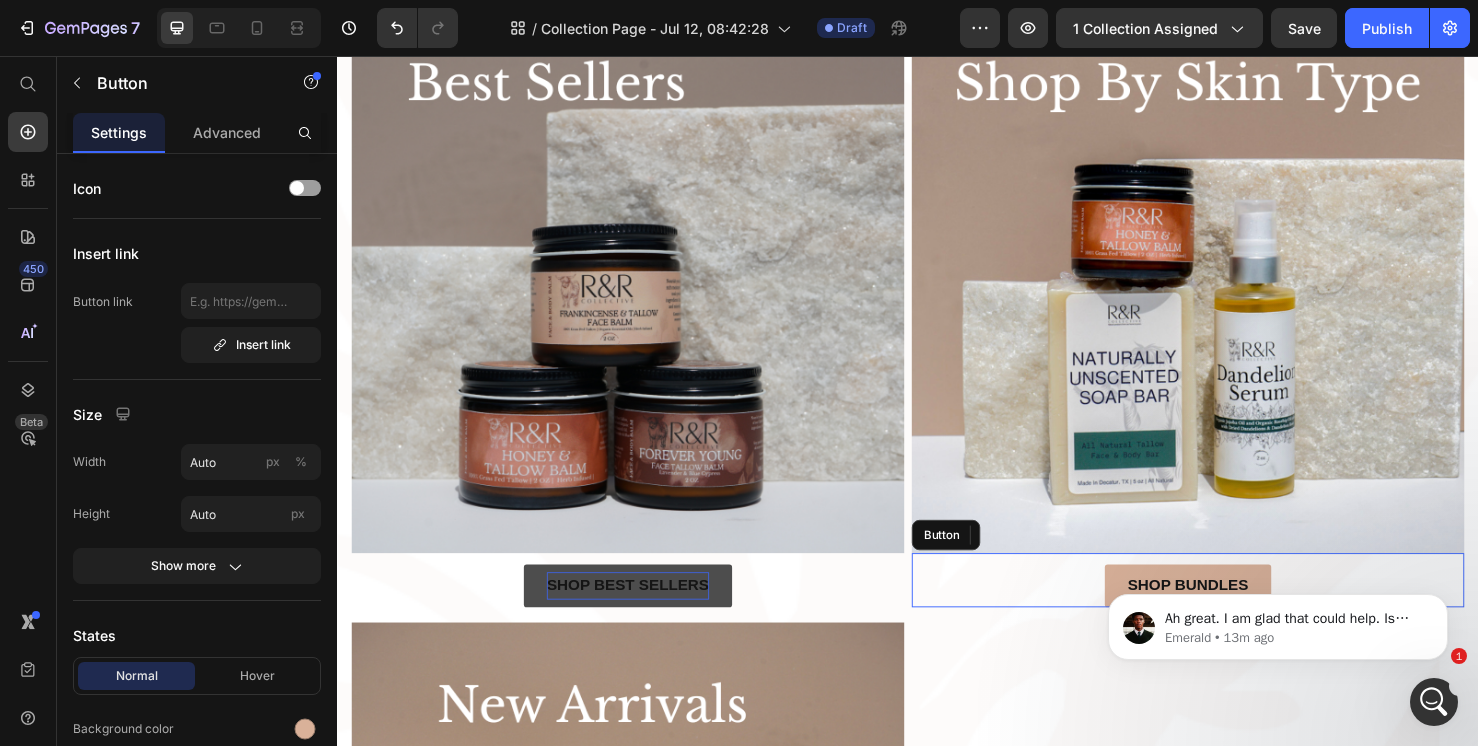click on "Shop bundles Button" at bounding box center (1231, 607) 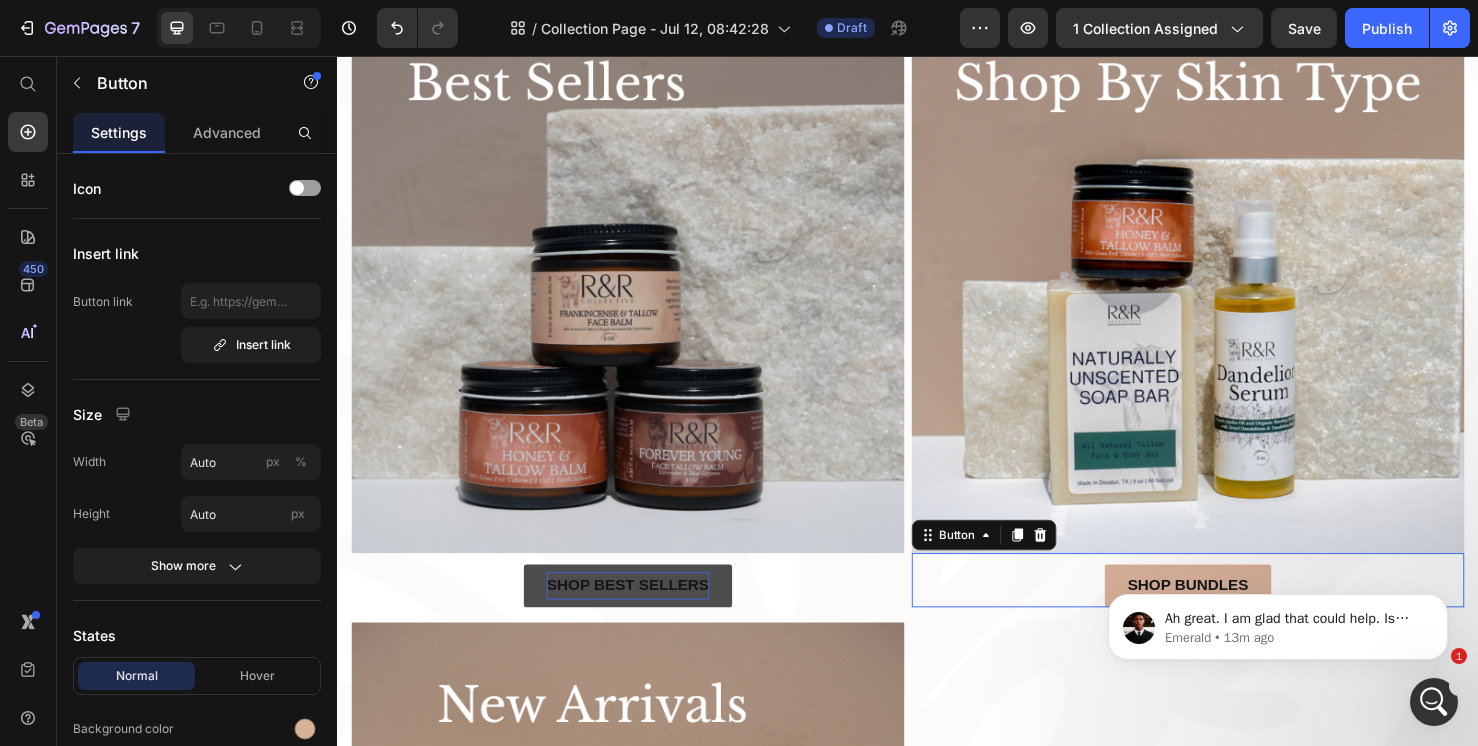 click on "Ah great. I am glad that could help. Is there anything else I can help with in the meantime? [NAME] • 13m ago" at bounding box center [1278, 535] 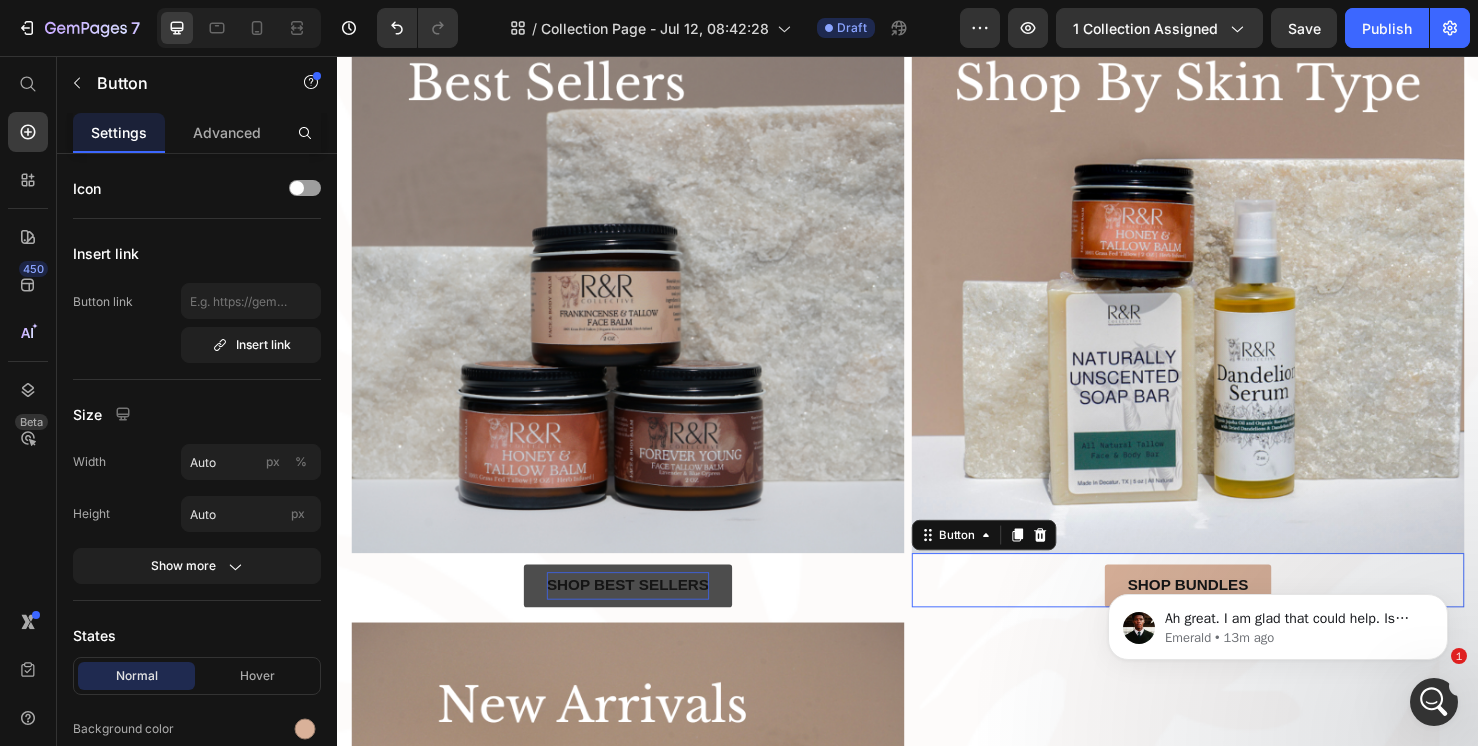 click on "Ah great. I am glad that could help. Is there anything else I can help with in the meantime? [NAME] • 13m ago" at bounding box center (1278, 622) 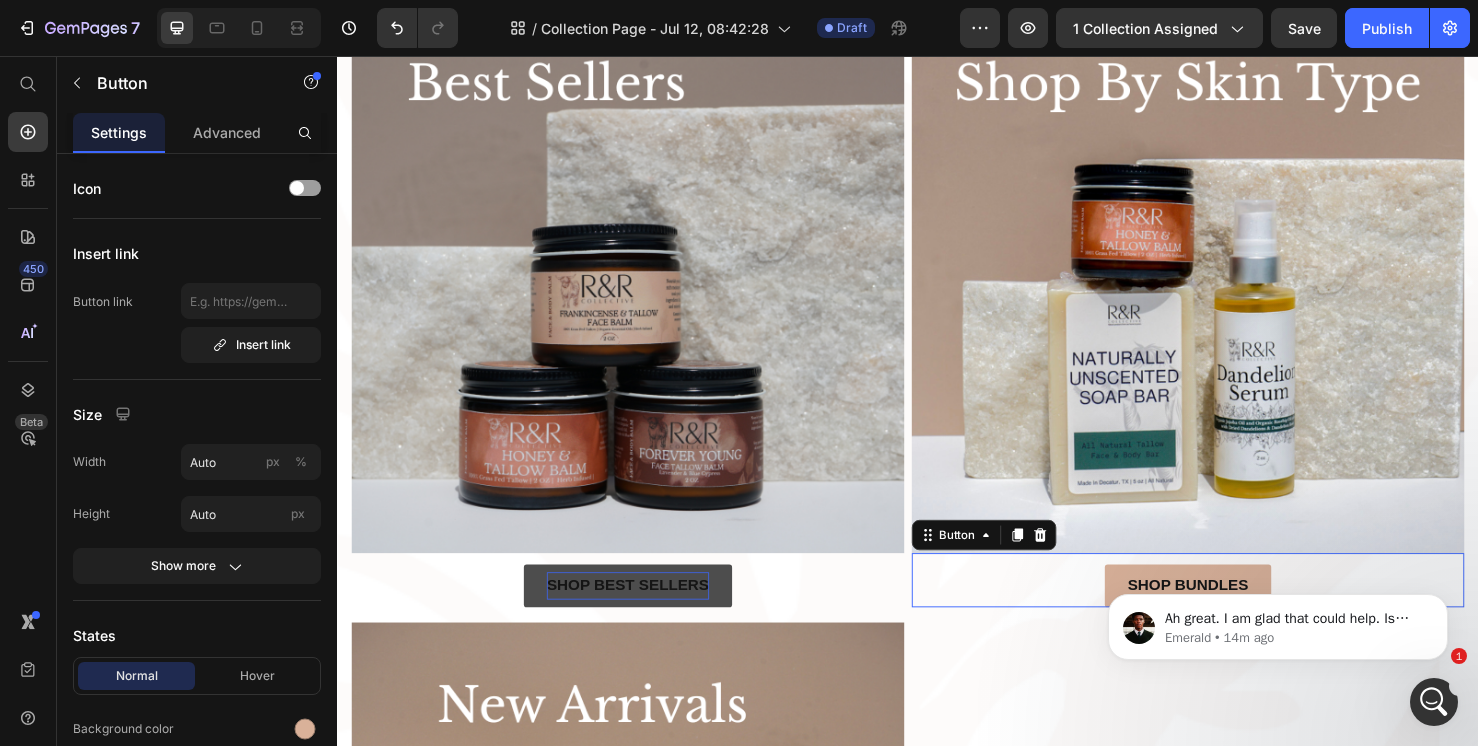 click on "Ah great. I am glad that could help. Is there anything else I can help with in the meantime? [NAME] • 14m ago" at bounding box center (1278, 622) 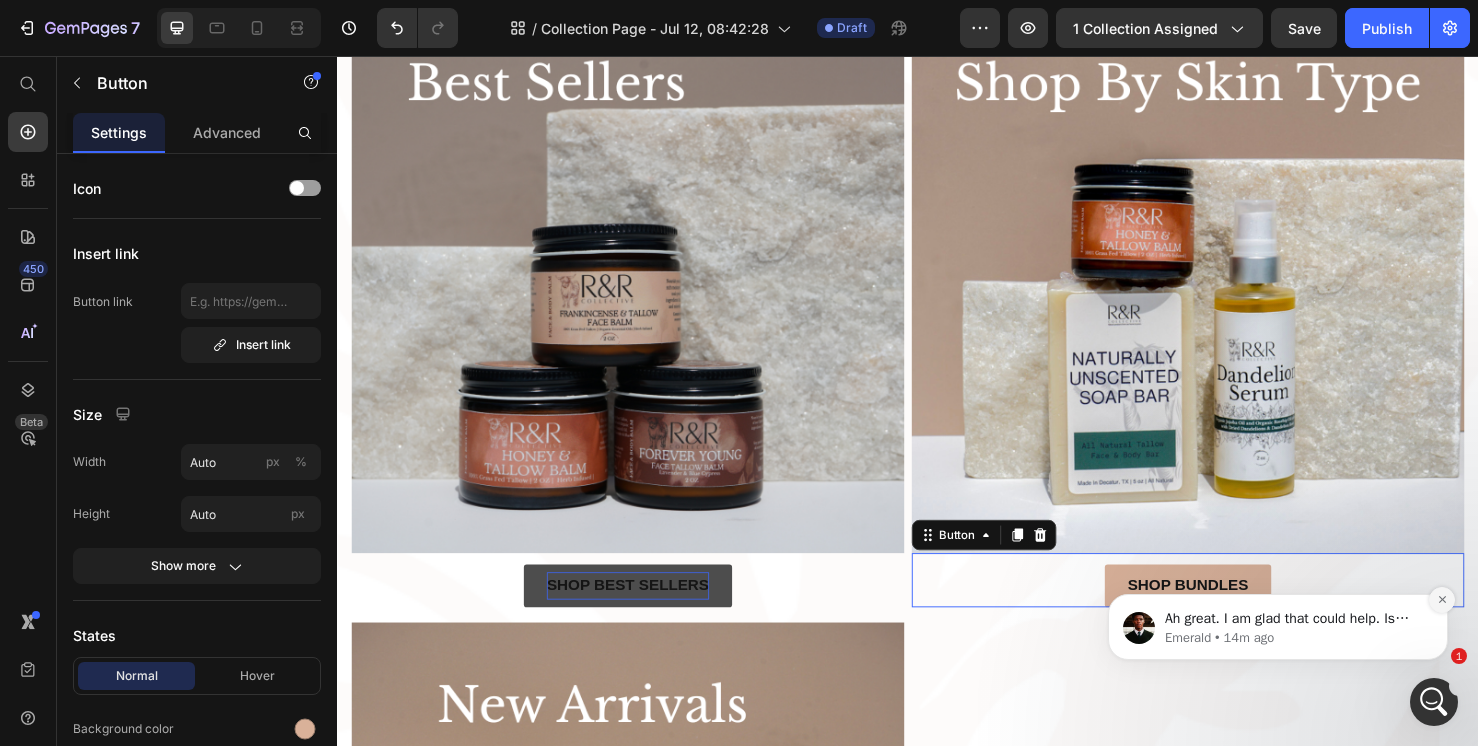 click 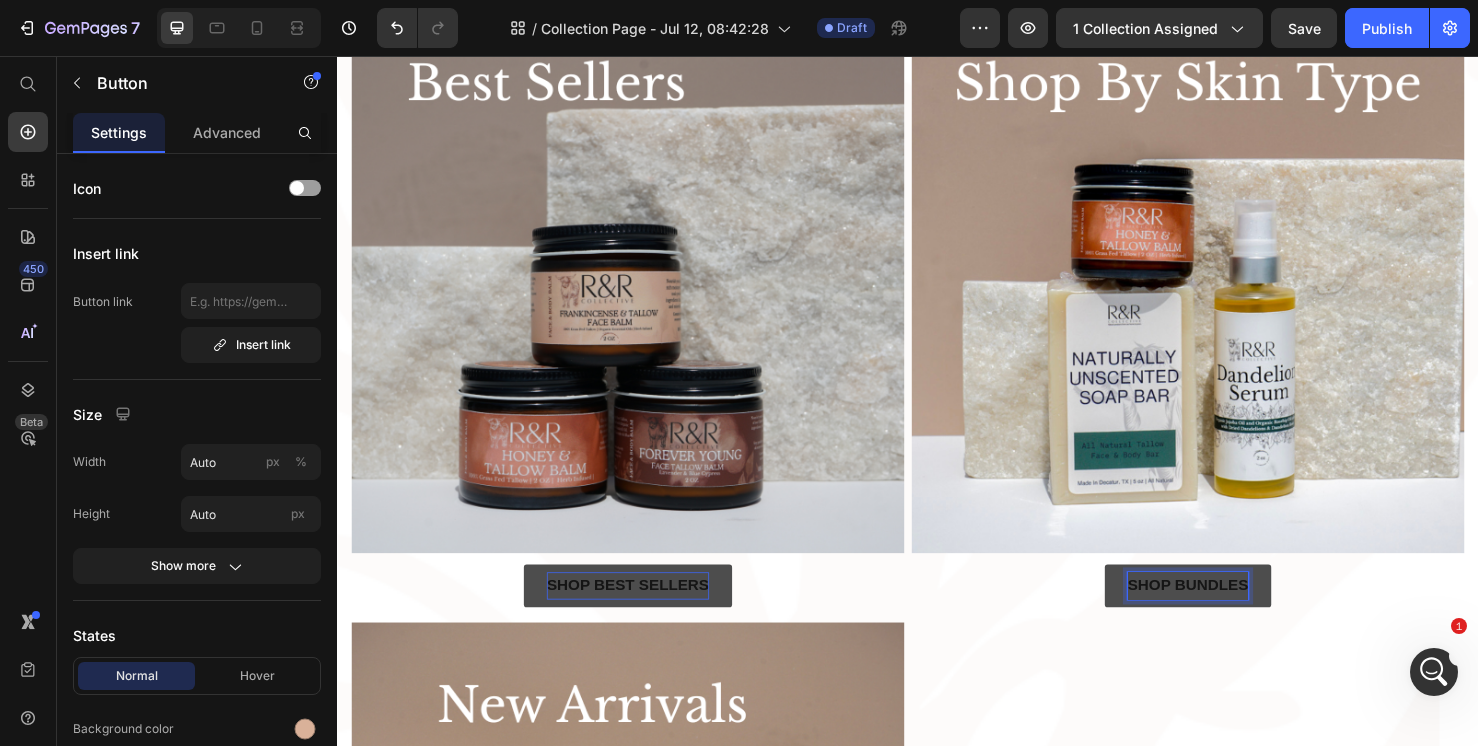 click on "Shop bundles" at bounding box center (1231, 613) 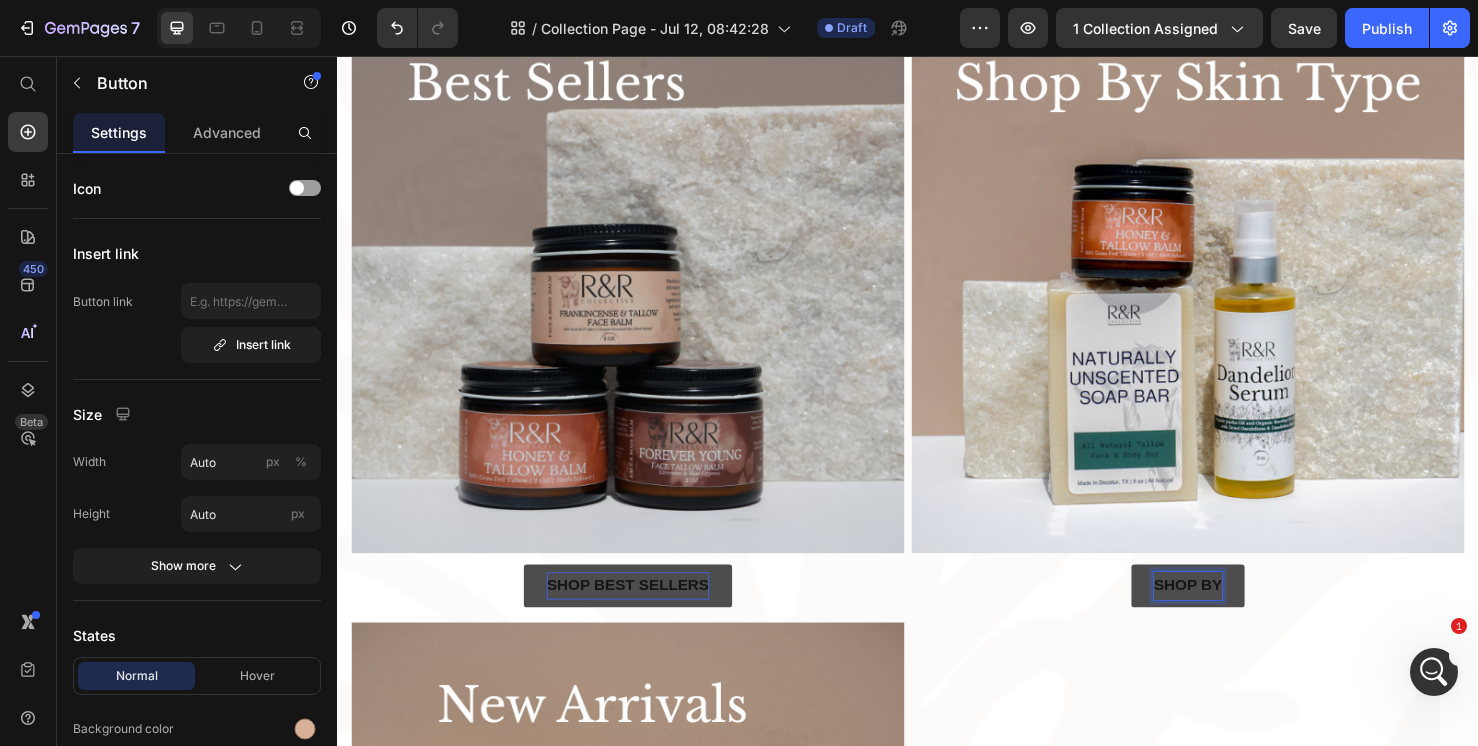 click on "Shop By" at bounding box center [1232, 613] 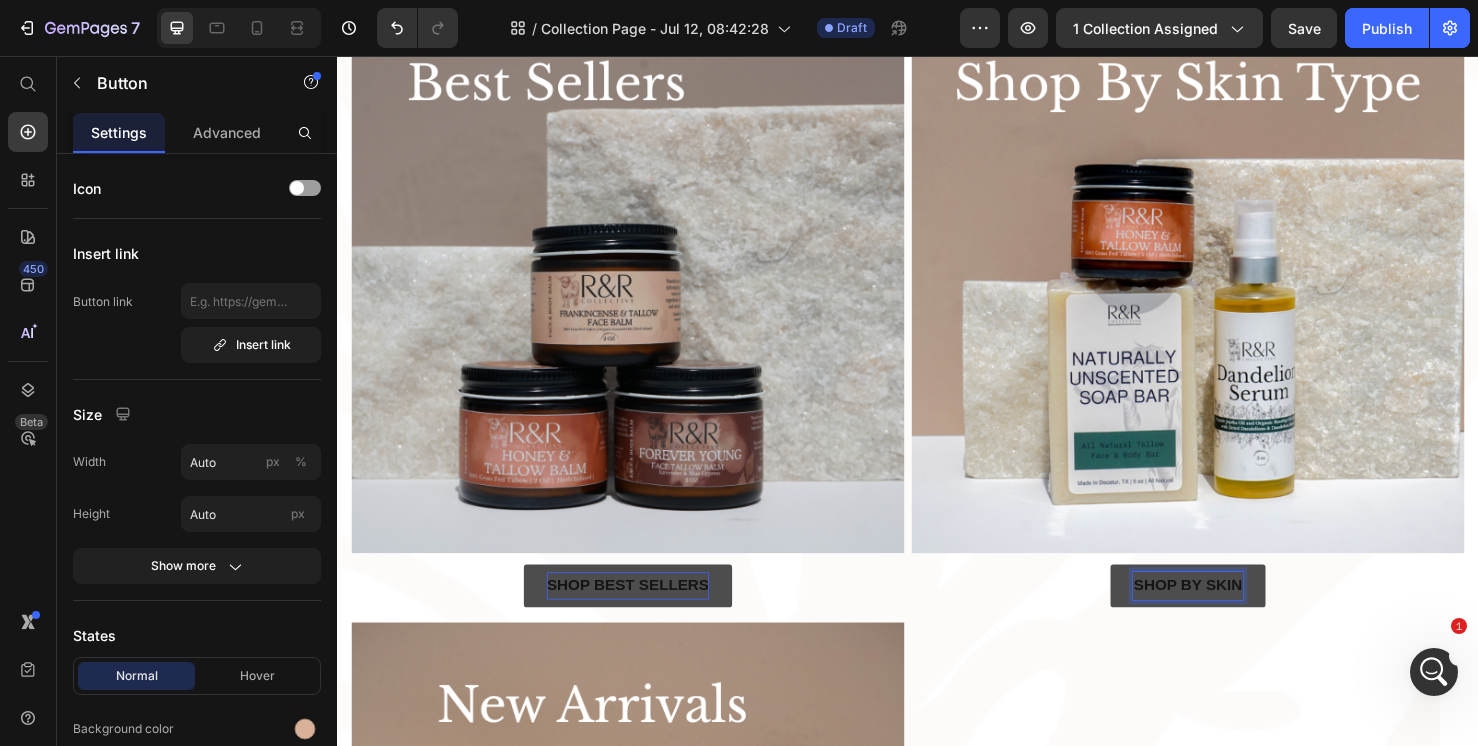 click on "Shop By skin" at bounding box center (1231, 613) 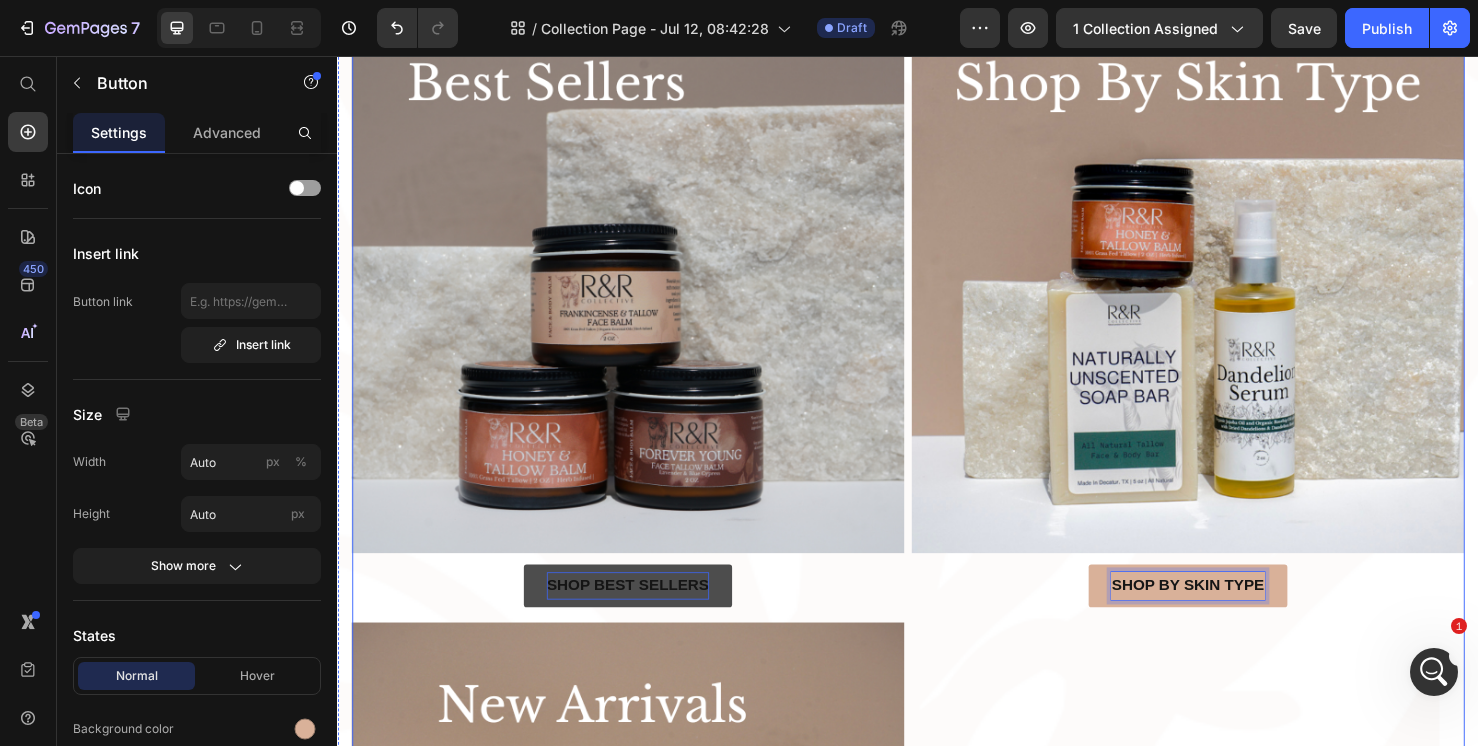 click on "Image Shop bundles Button Image Shop By skin Type Button   0" at bounding box center (1231, 289) 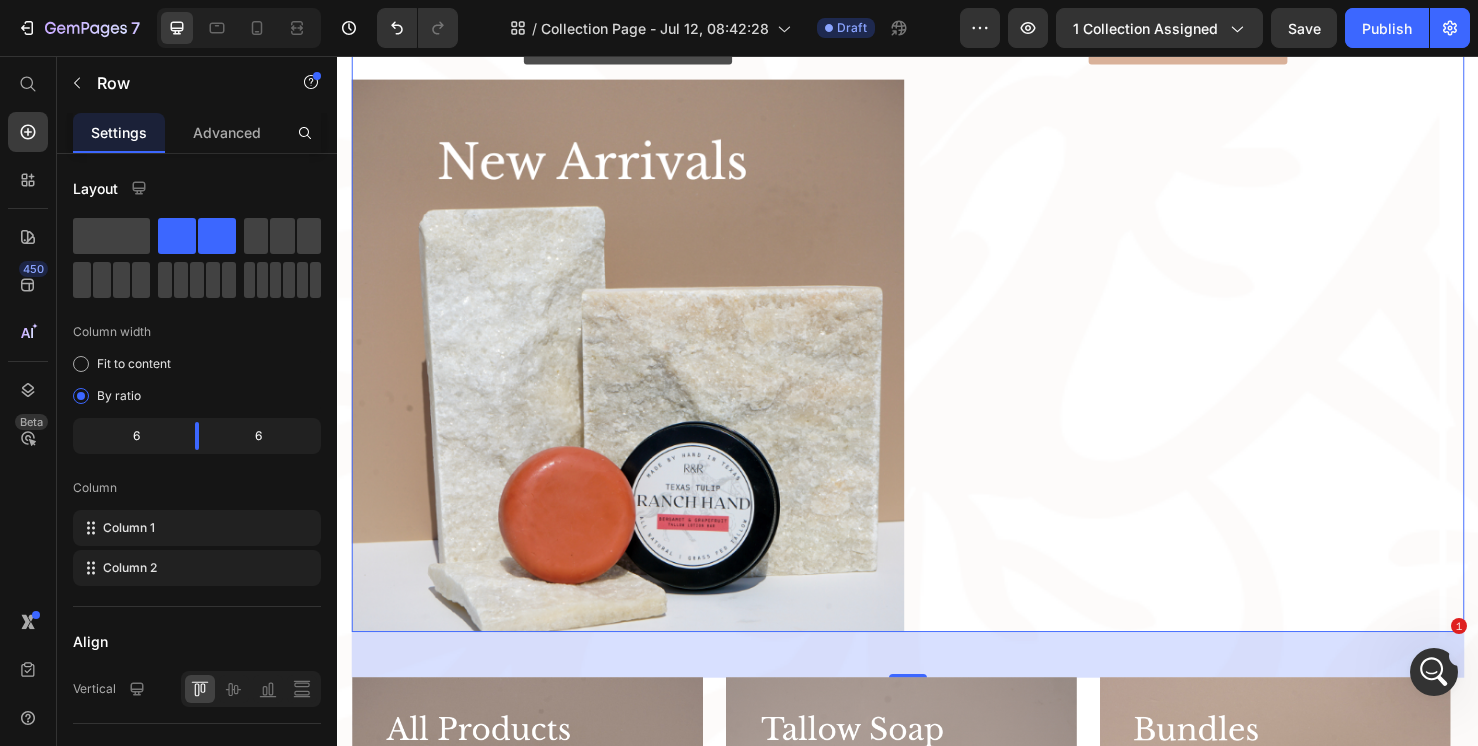scroll, scrollTop: 1369, scrollLeft: 0, axis: vertical 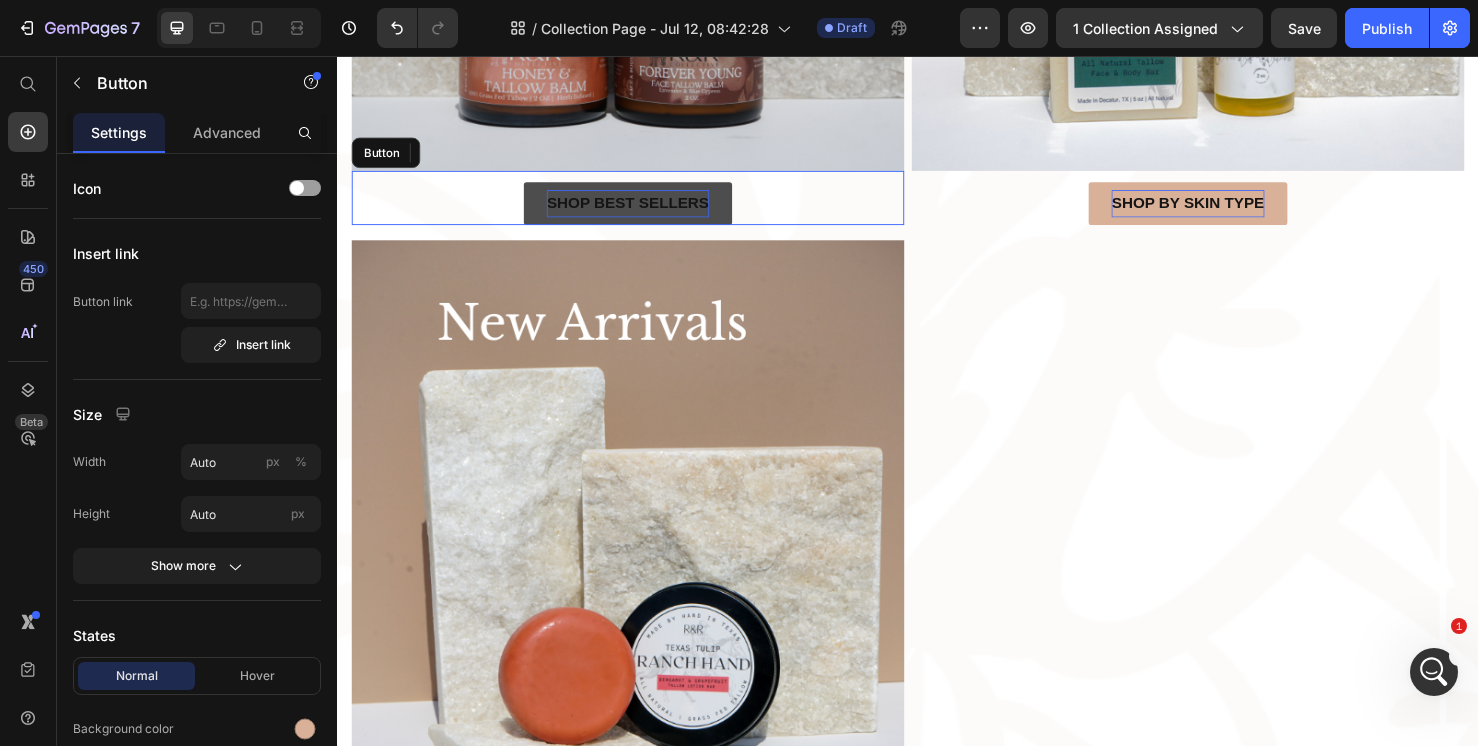 click on "Shop best sellers" at bounding box center [642, 211] 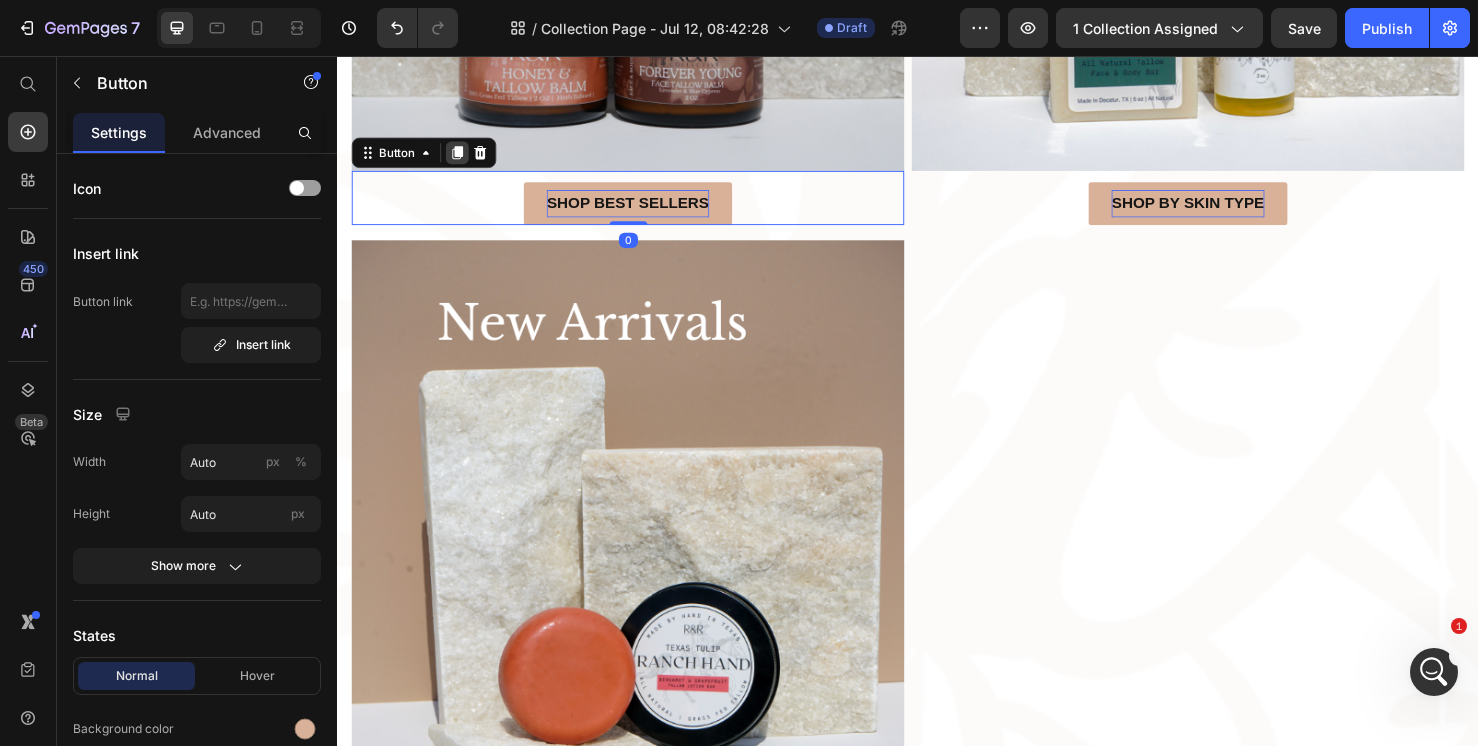 click 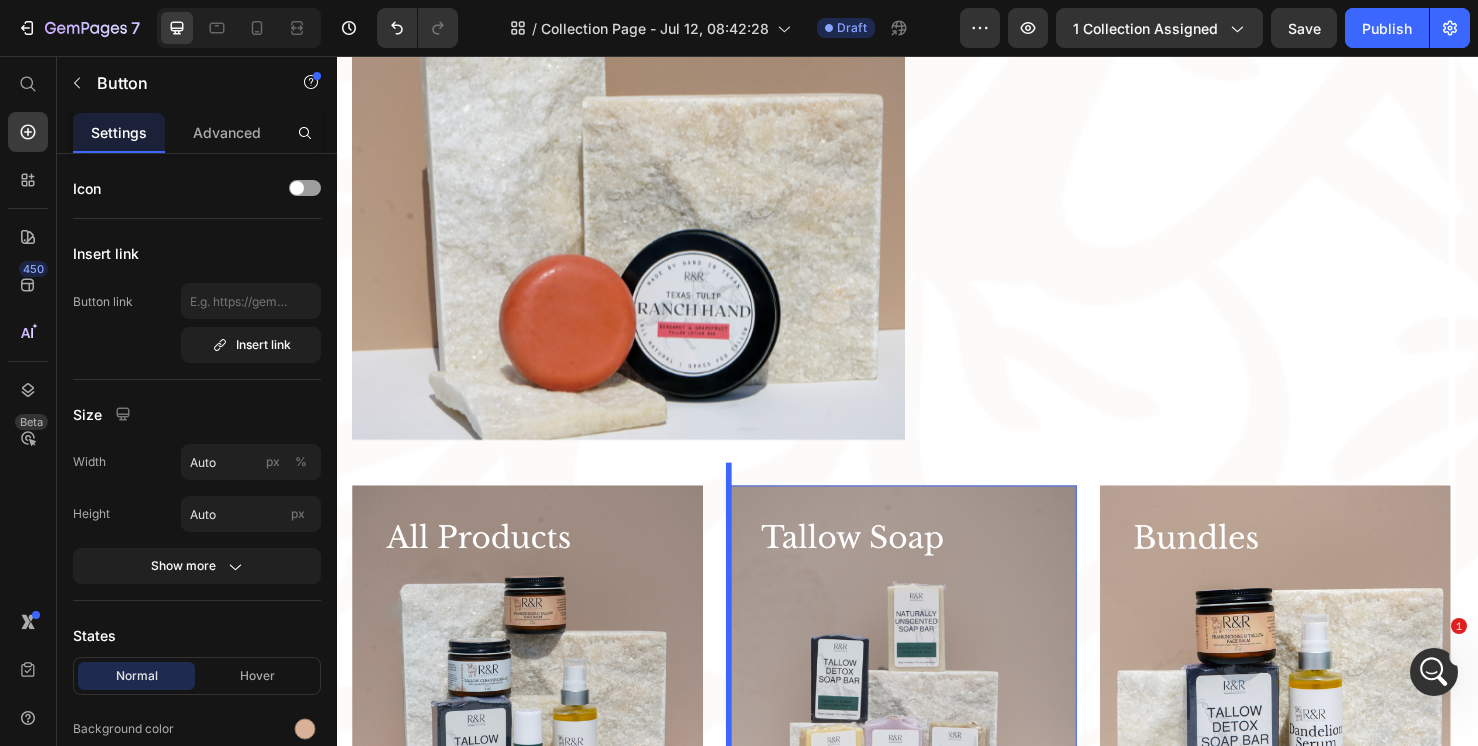 scroll, scrollTop: 2058, scrollLeft: 0, axis: vertical 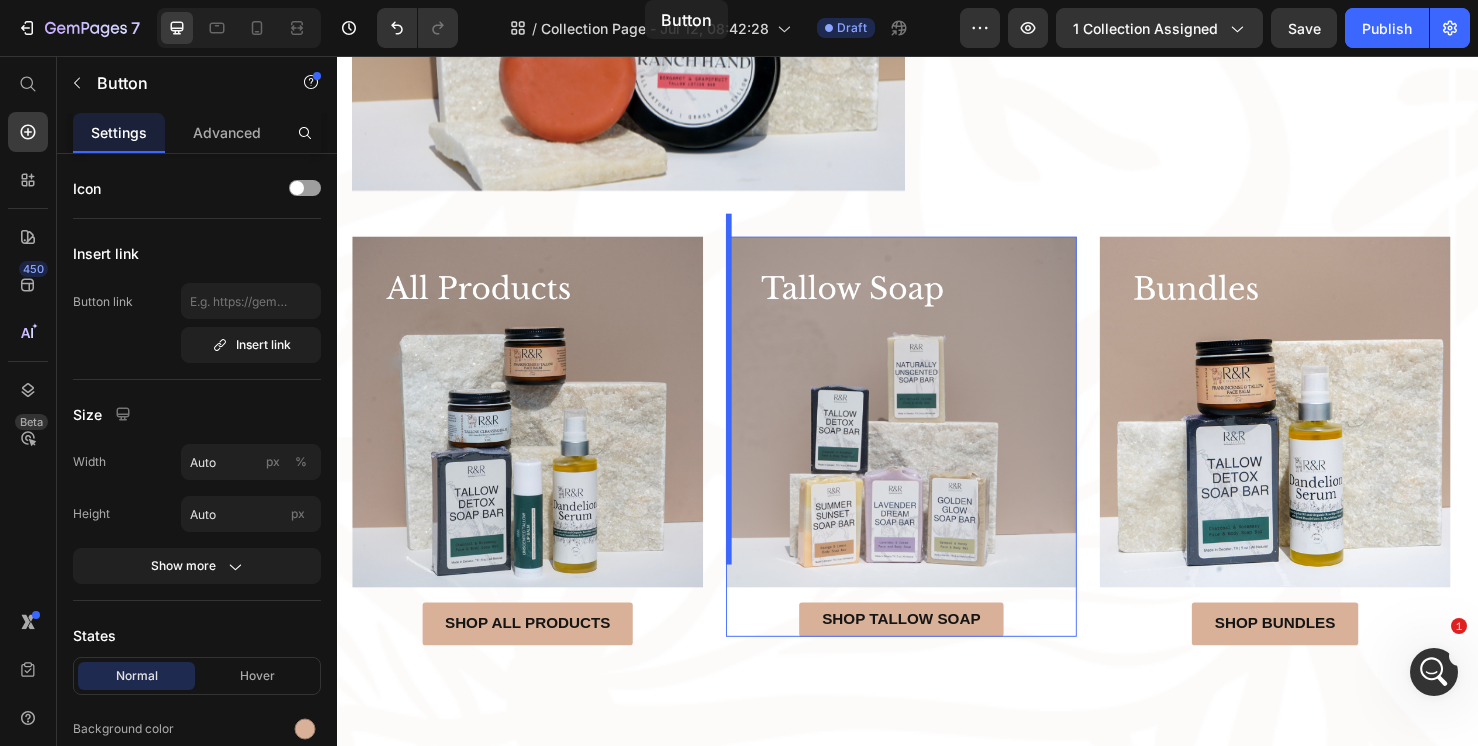 drag, startPoint x: 785, startPoint y: 242, endPoint x: 767, endPoint y: -106, distance: 348.4652 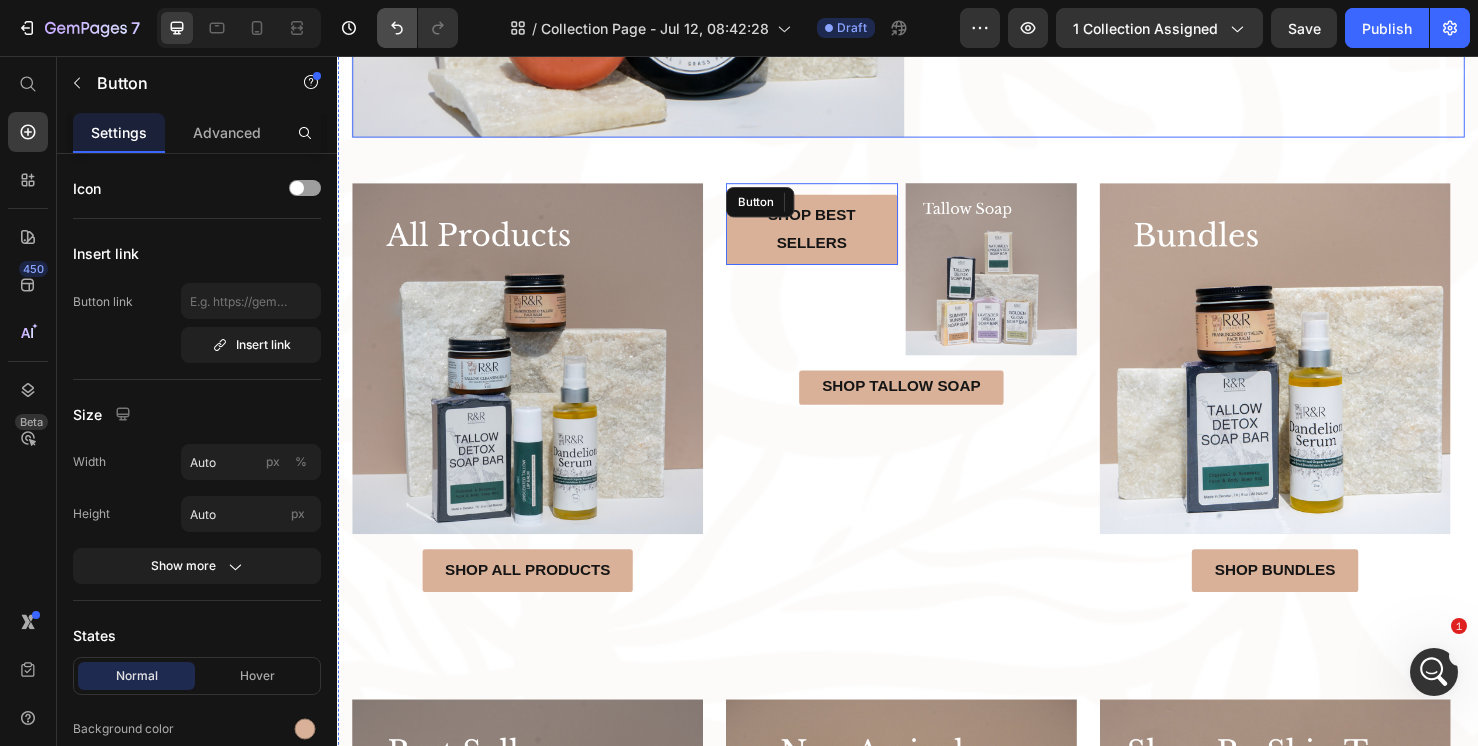 scroll, scrollTop: 1866, scrollLeft: 0, axis: vertical 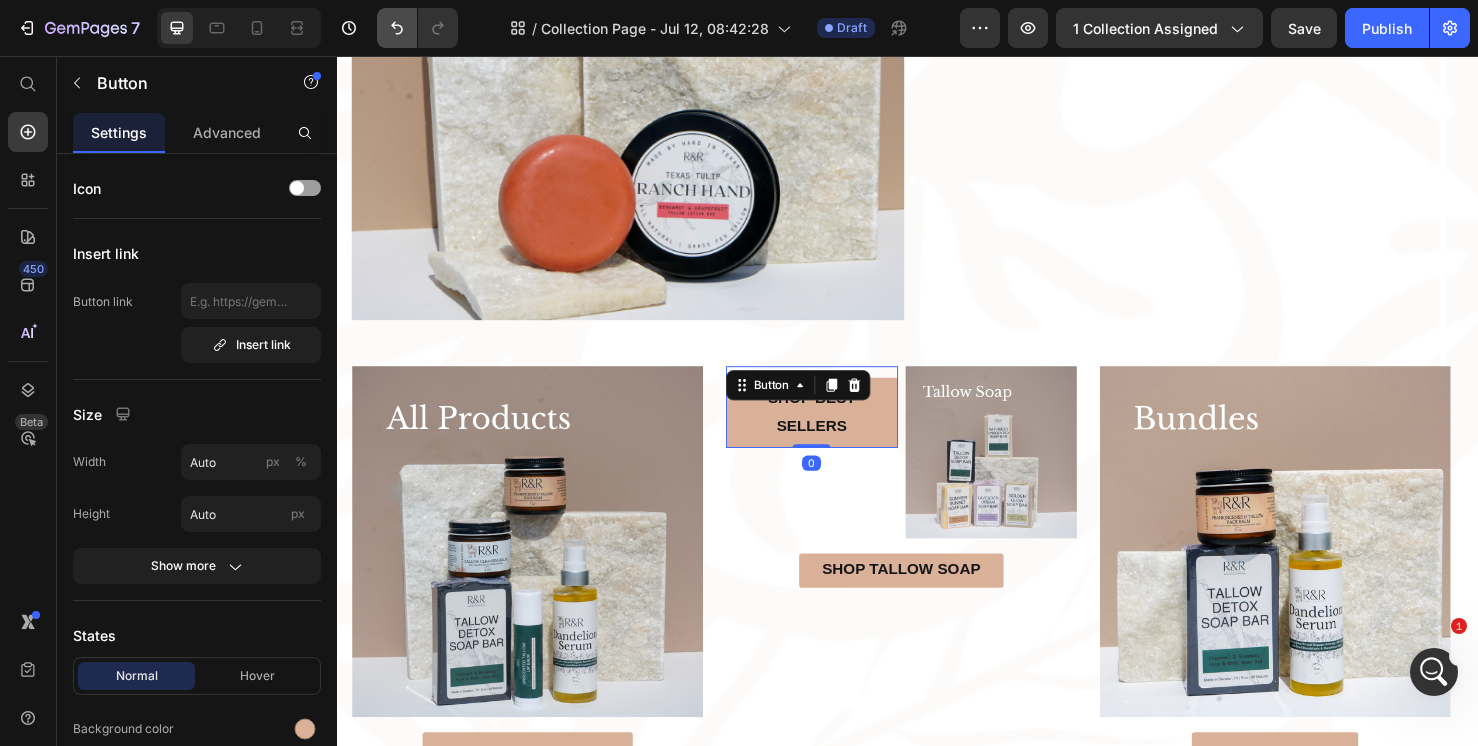 click 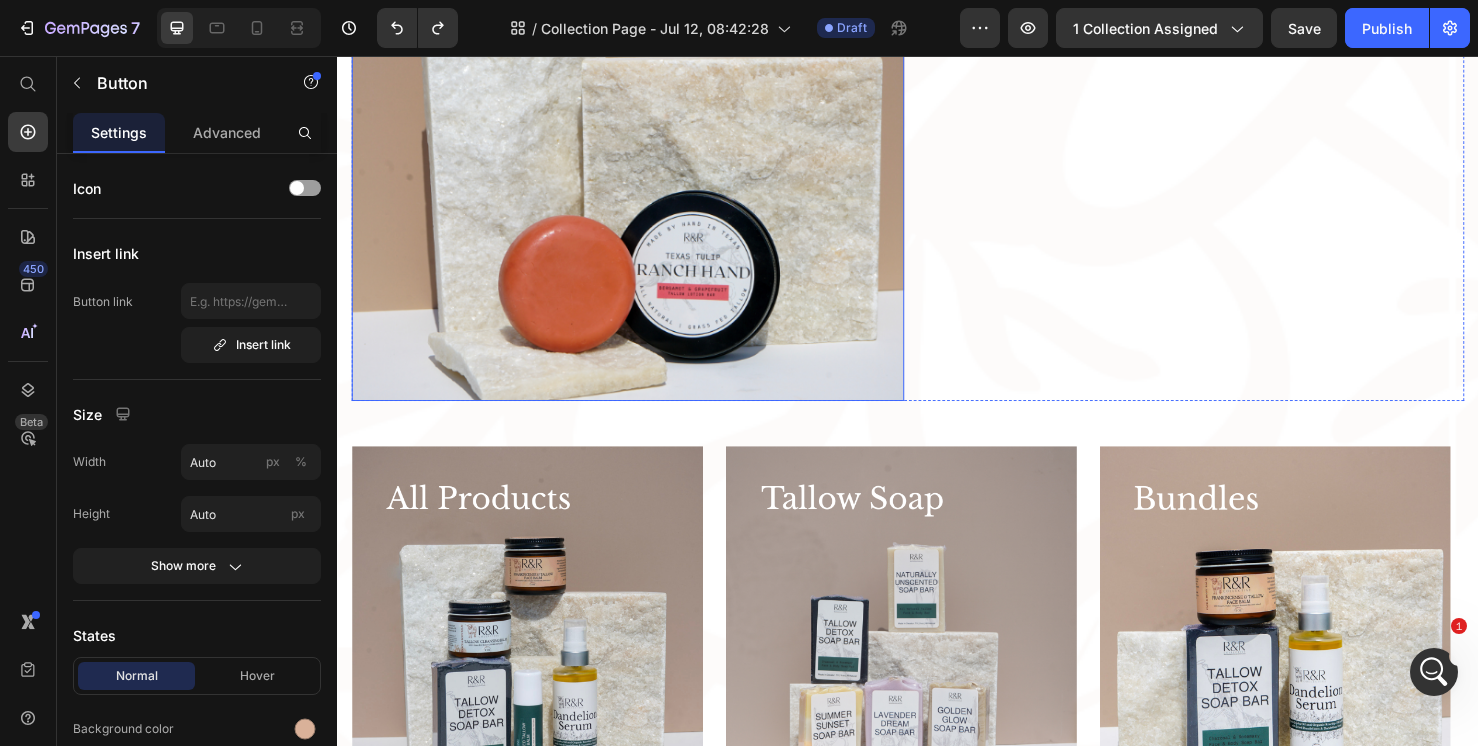 scroll, scrollTop: 1480, scrollLeft: 0, axis: vertical 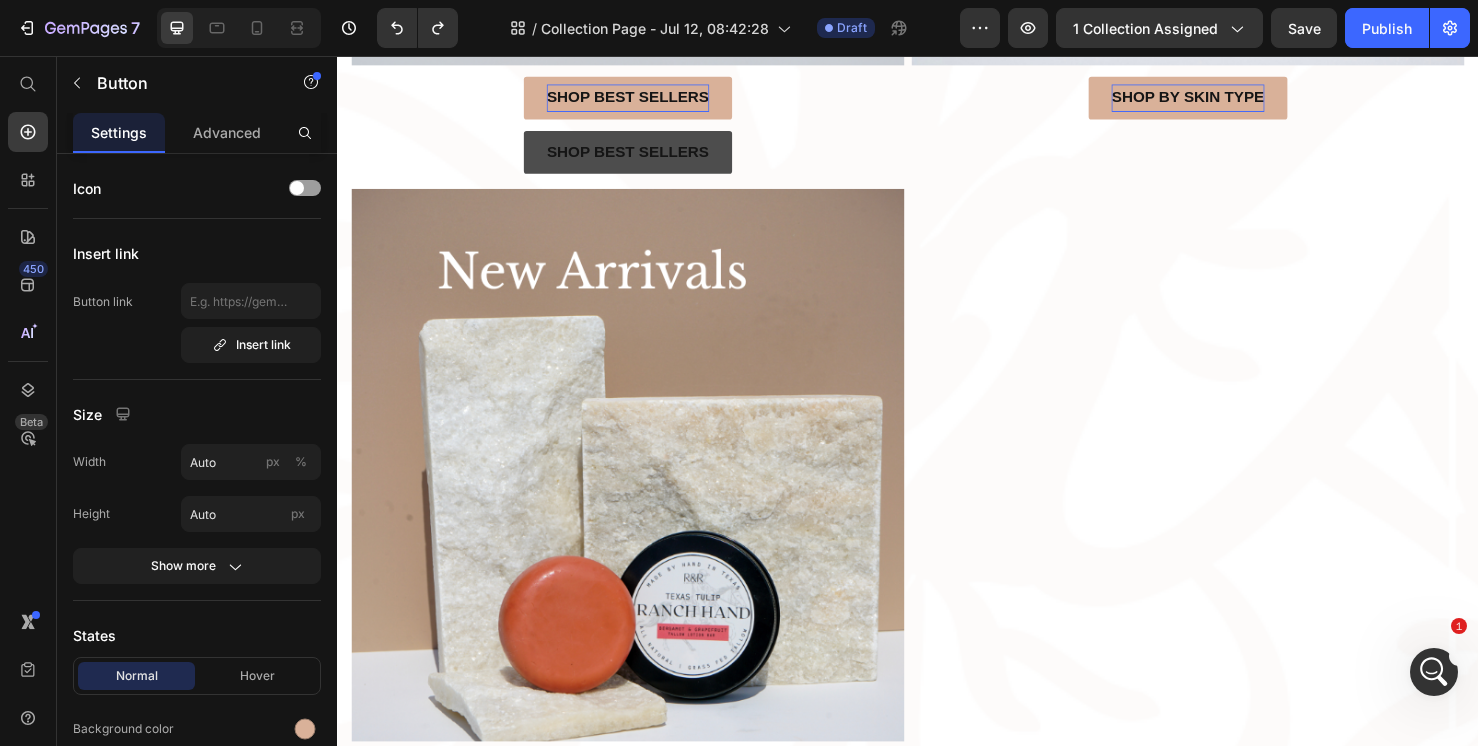 click on "Shop best sellers" at bounding box center (642, 157) 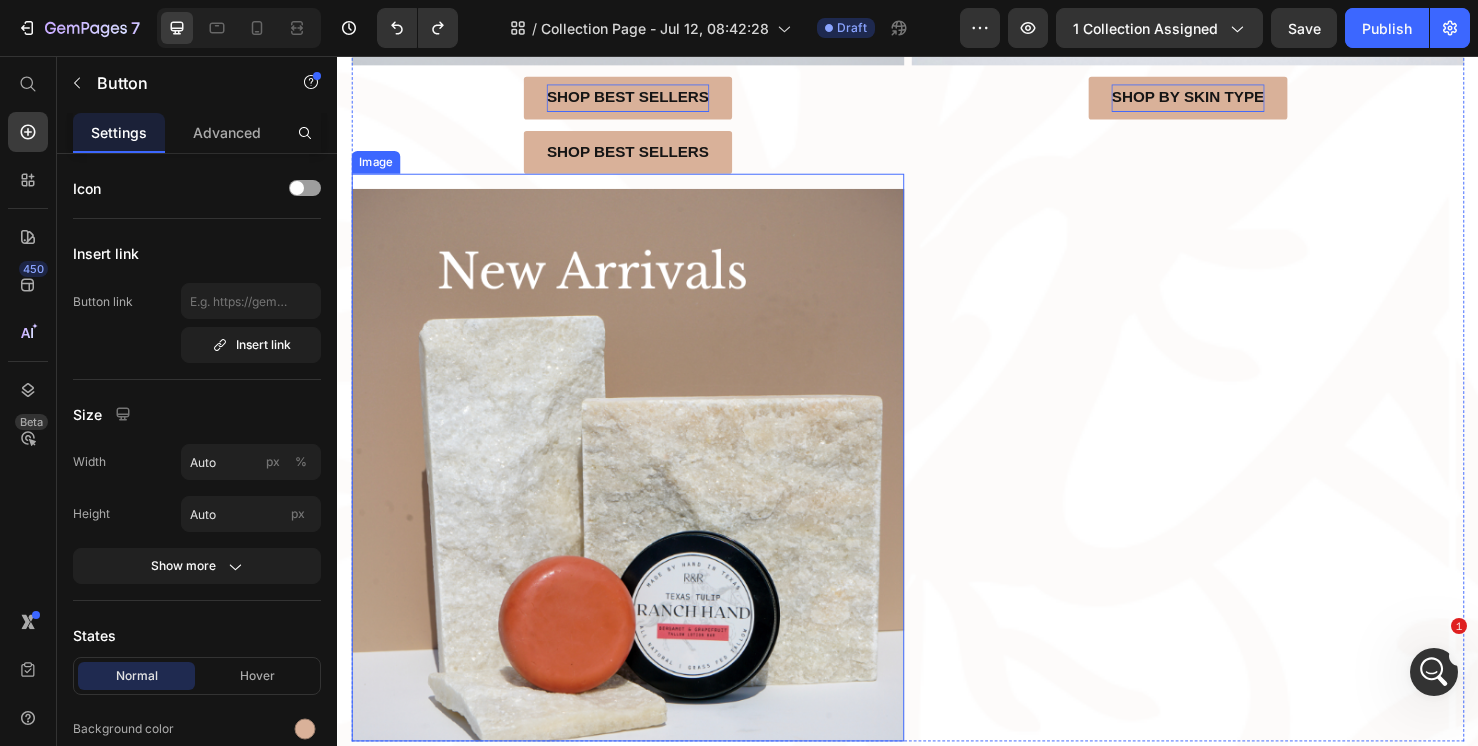 scroll, scrollTop: 1484, scrollLeft: 0, axis: vertical 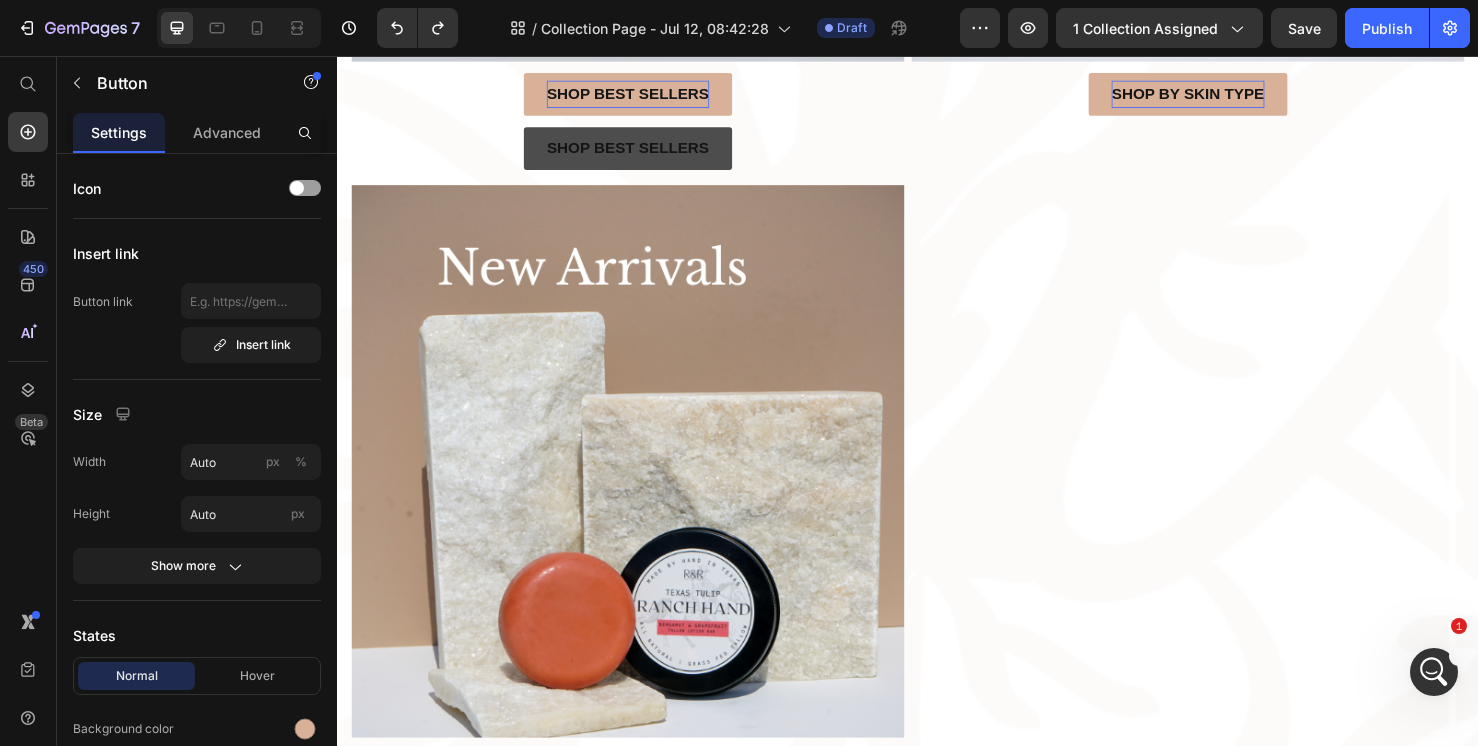 click on "Shop best sellers" at bounding box center (642, 153) 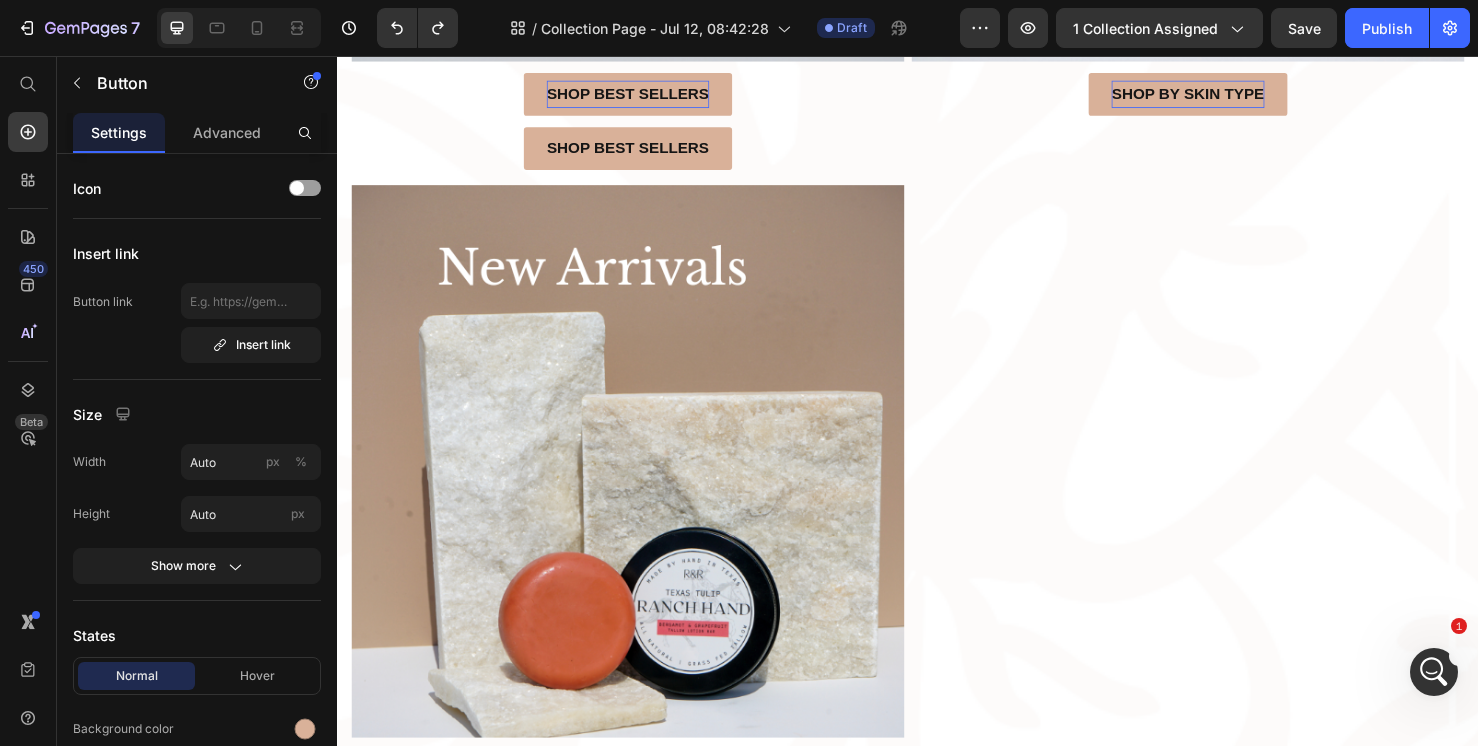 click on "Shop best sellers Button" at bounding box center [642, 147] 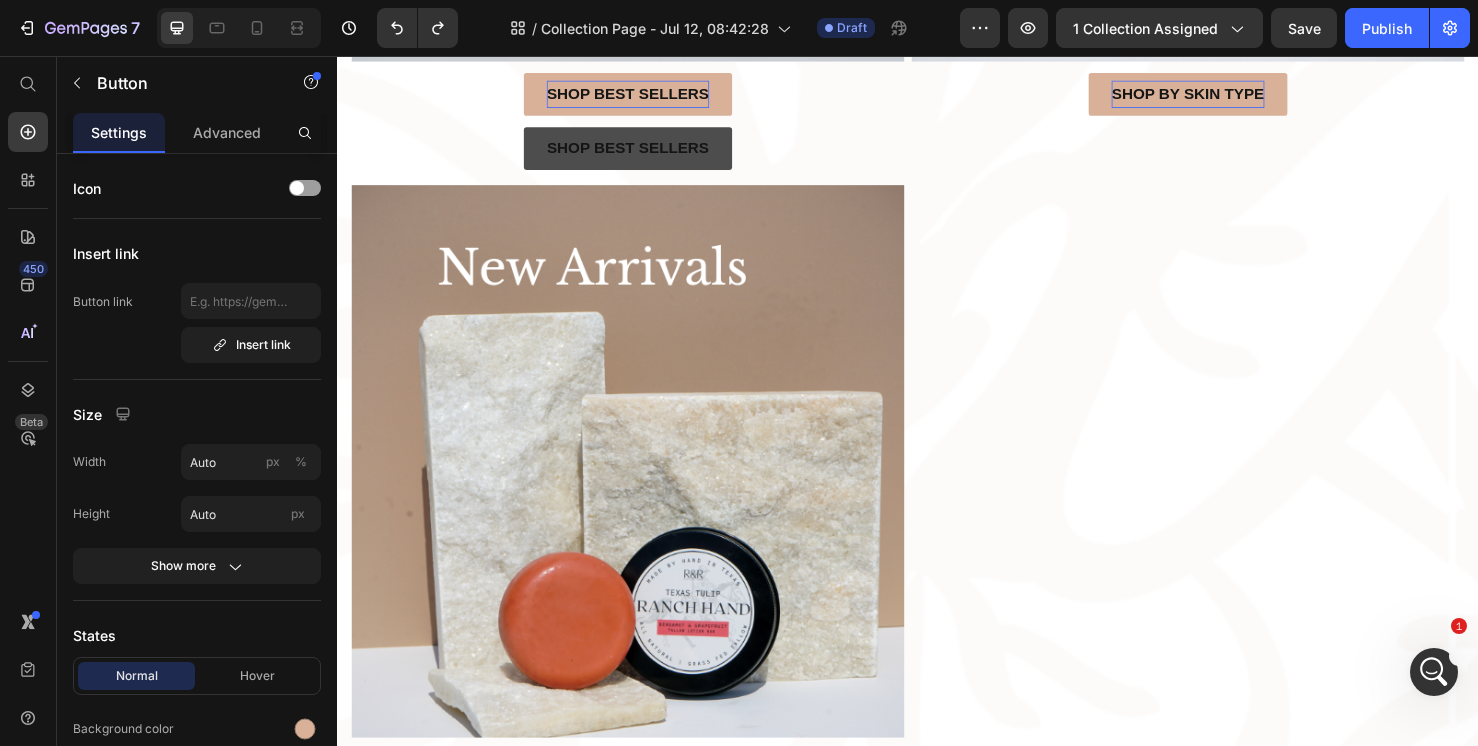 click on "Shop best sellers" at bounding box center [642, 153] 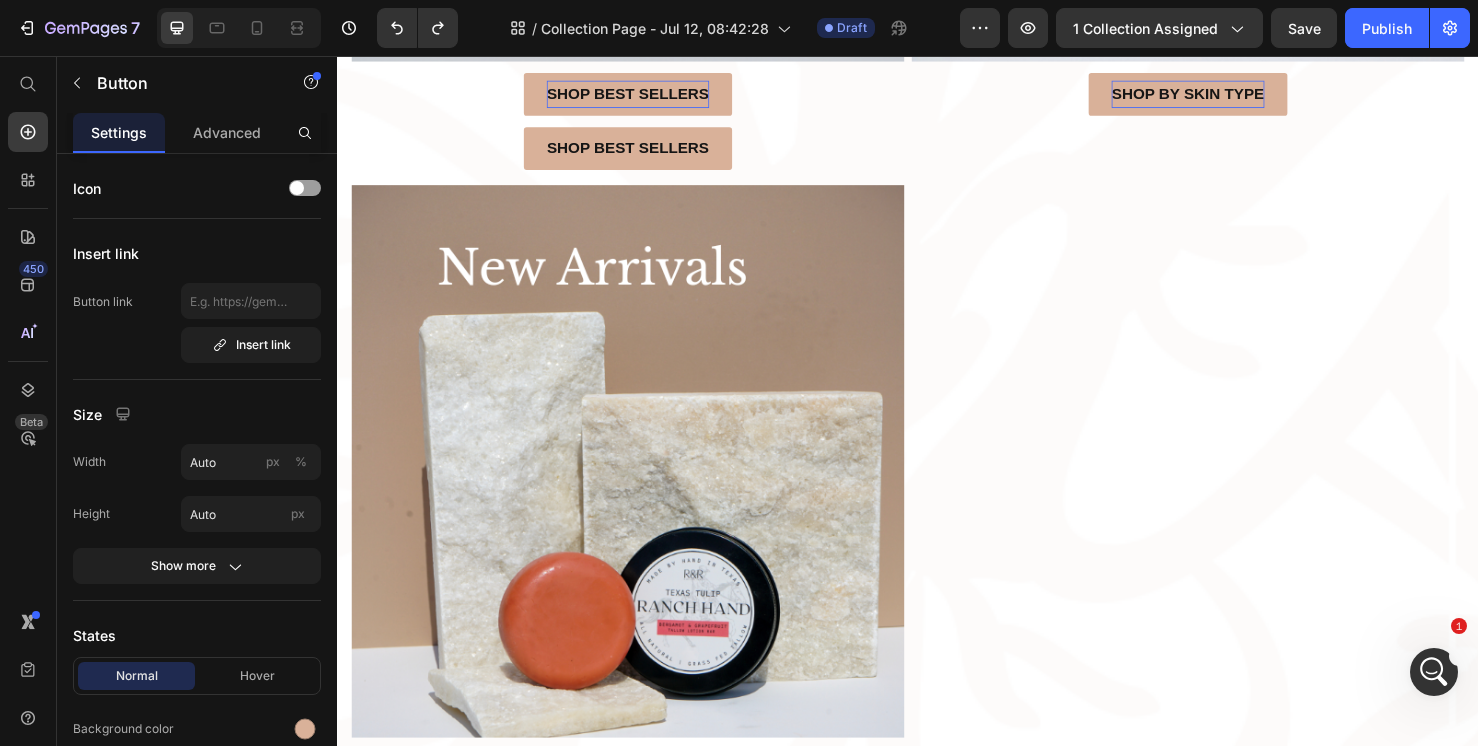 click on "Shop best sellers Button" at bounding box center (642, 147) 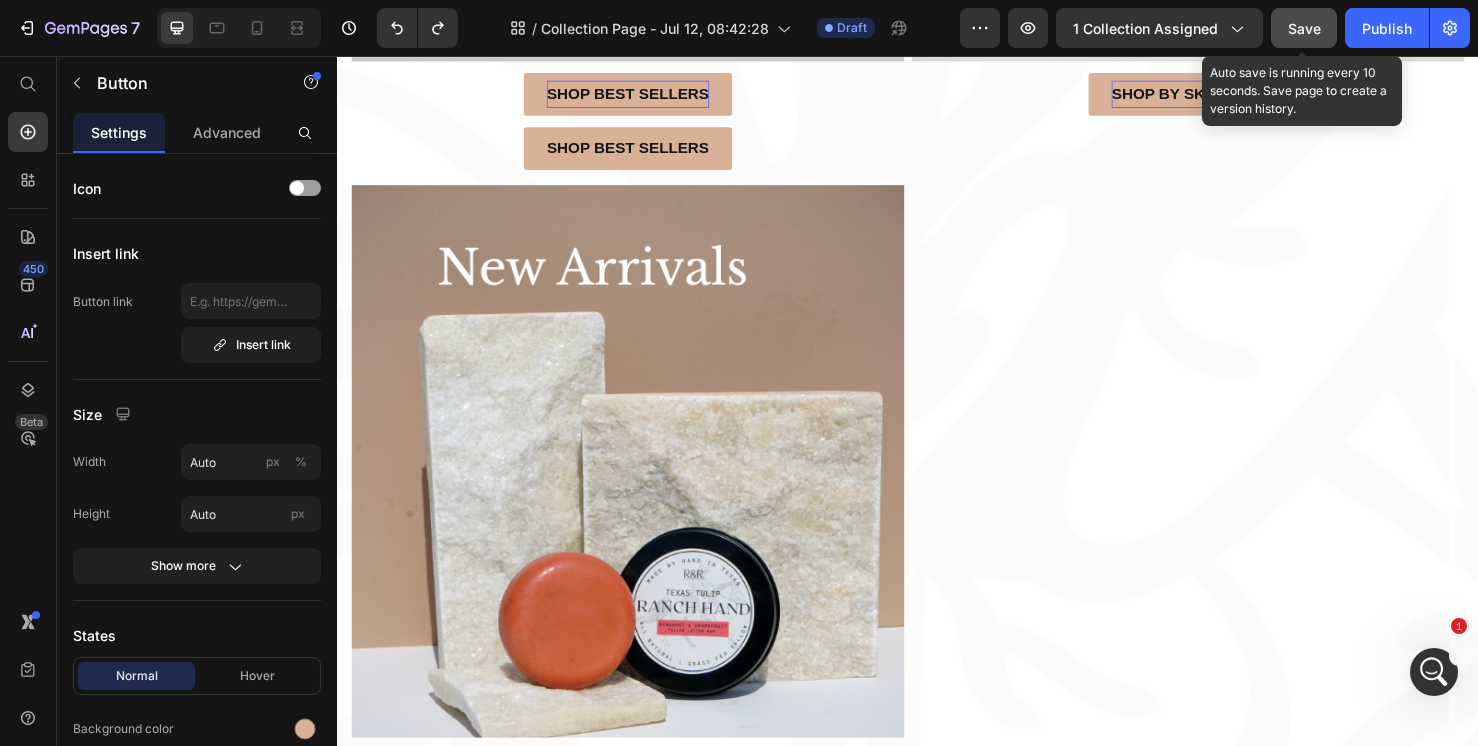 click on "Save" 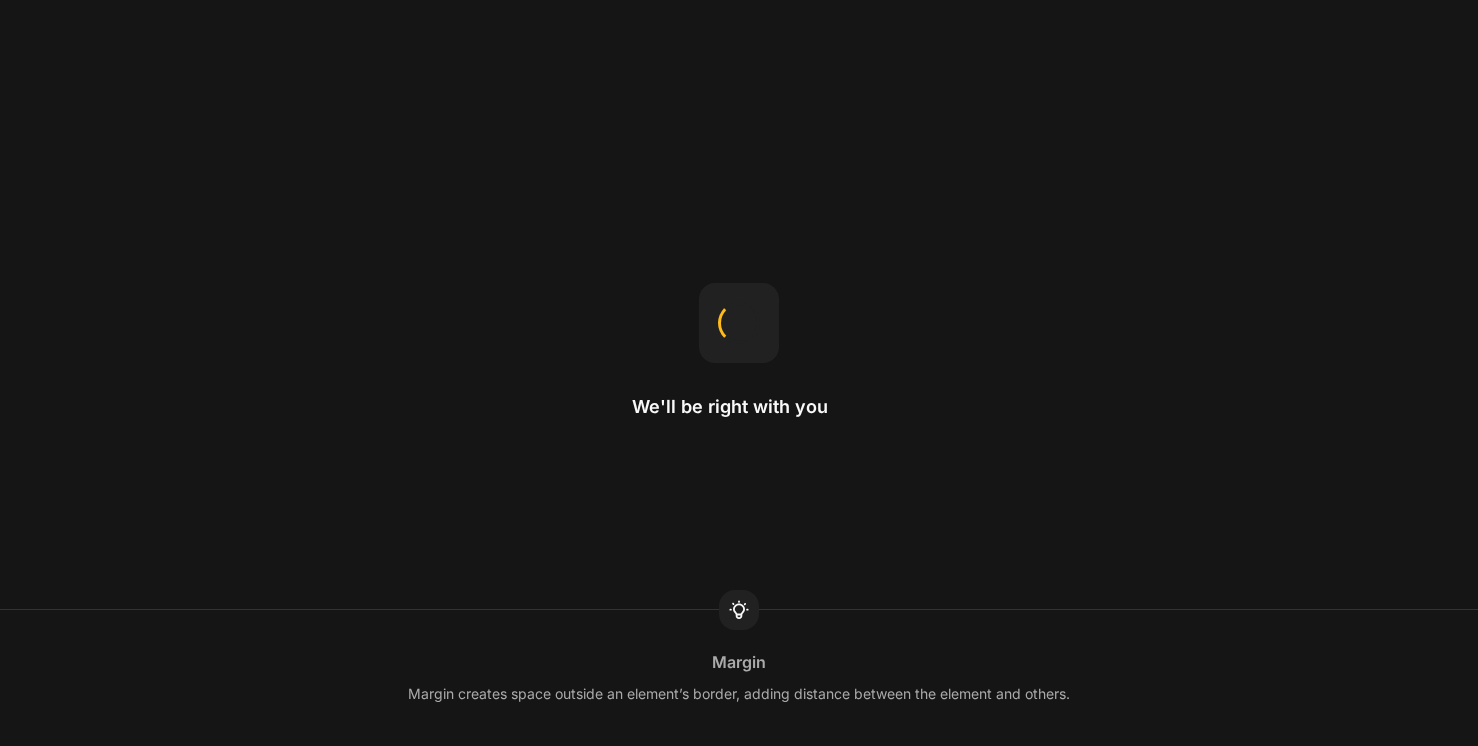 scroll, scrollTop: 0, scrollLeft: 0, axis: both 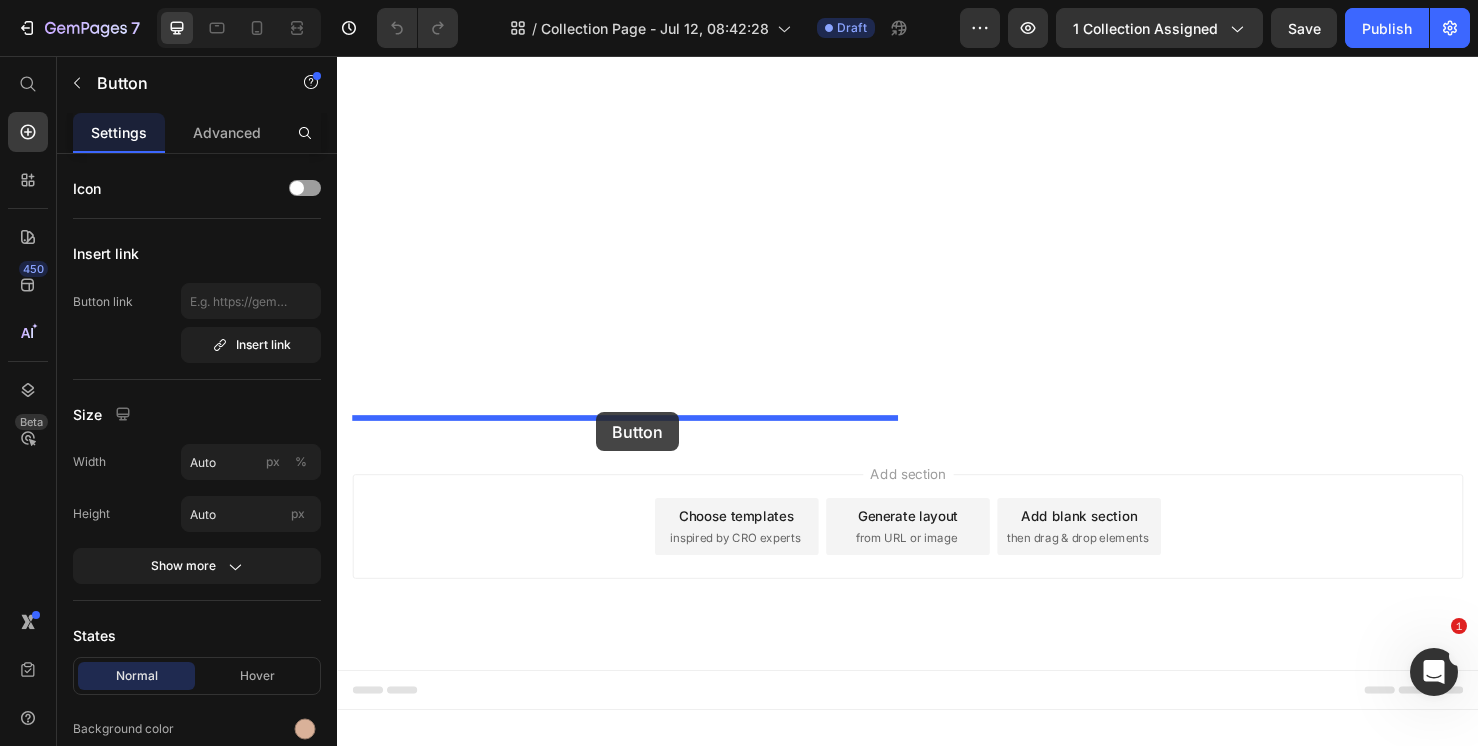 drag, startPoint x: 755, startPoint y: 103, endPoint x: 609, endPoint y: 430, distance: 358.1131 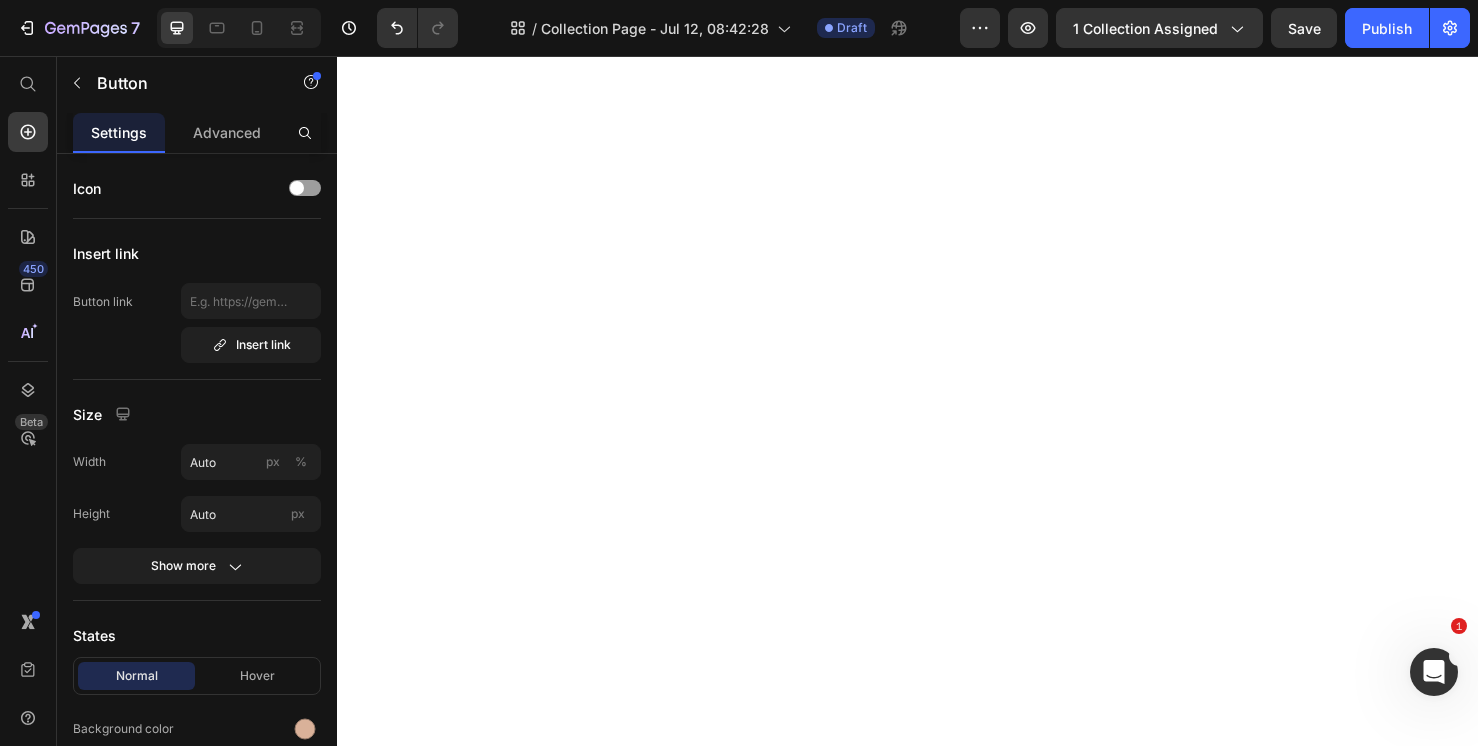 scroll, scrollTop: 1573, scrollLeft: 0, axis: vertical 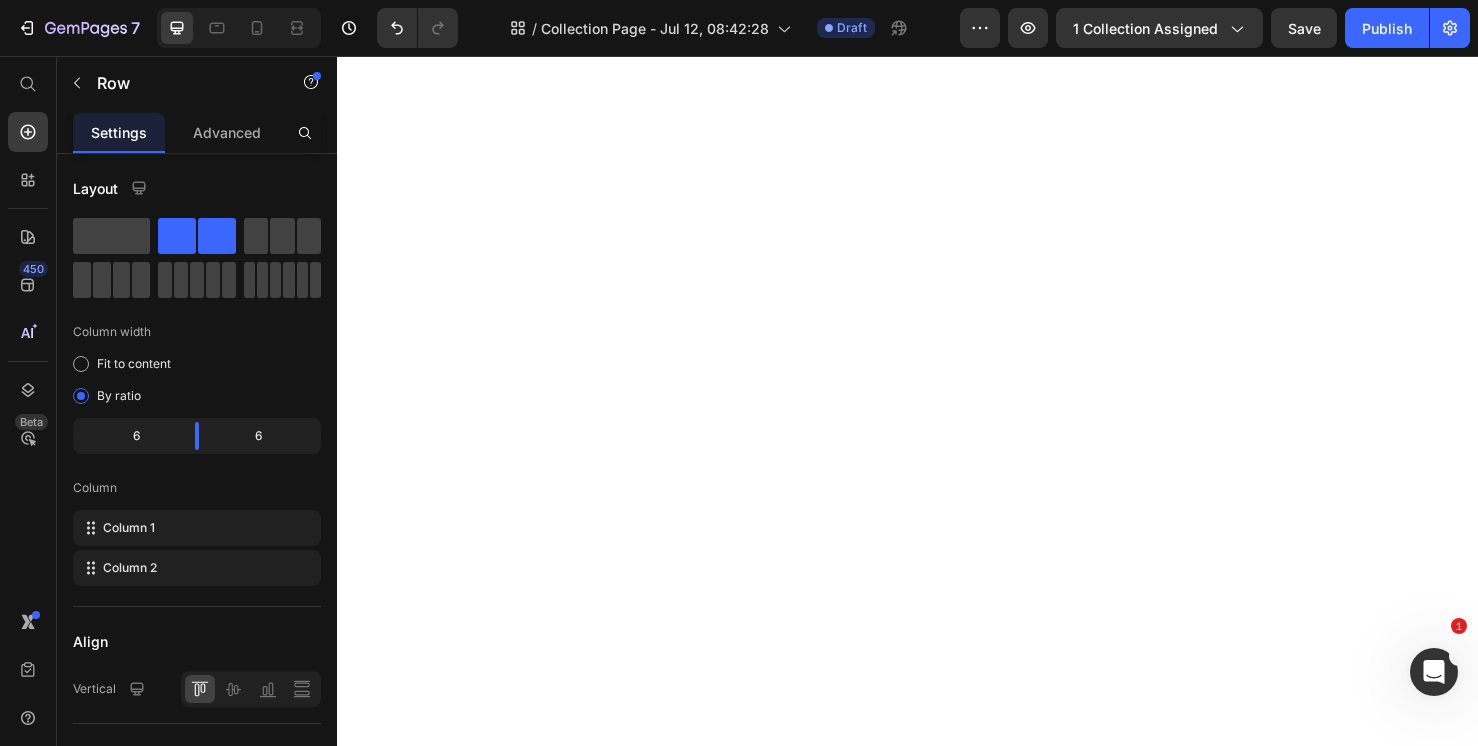 click on "Image Shop bundles Button Image Shop By skin Type Button" at bounding box center [1231, -1160] 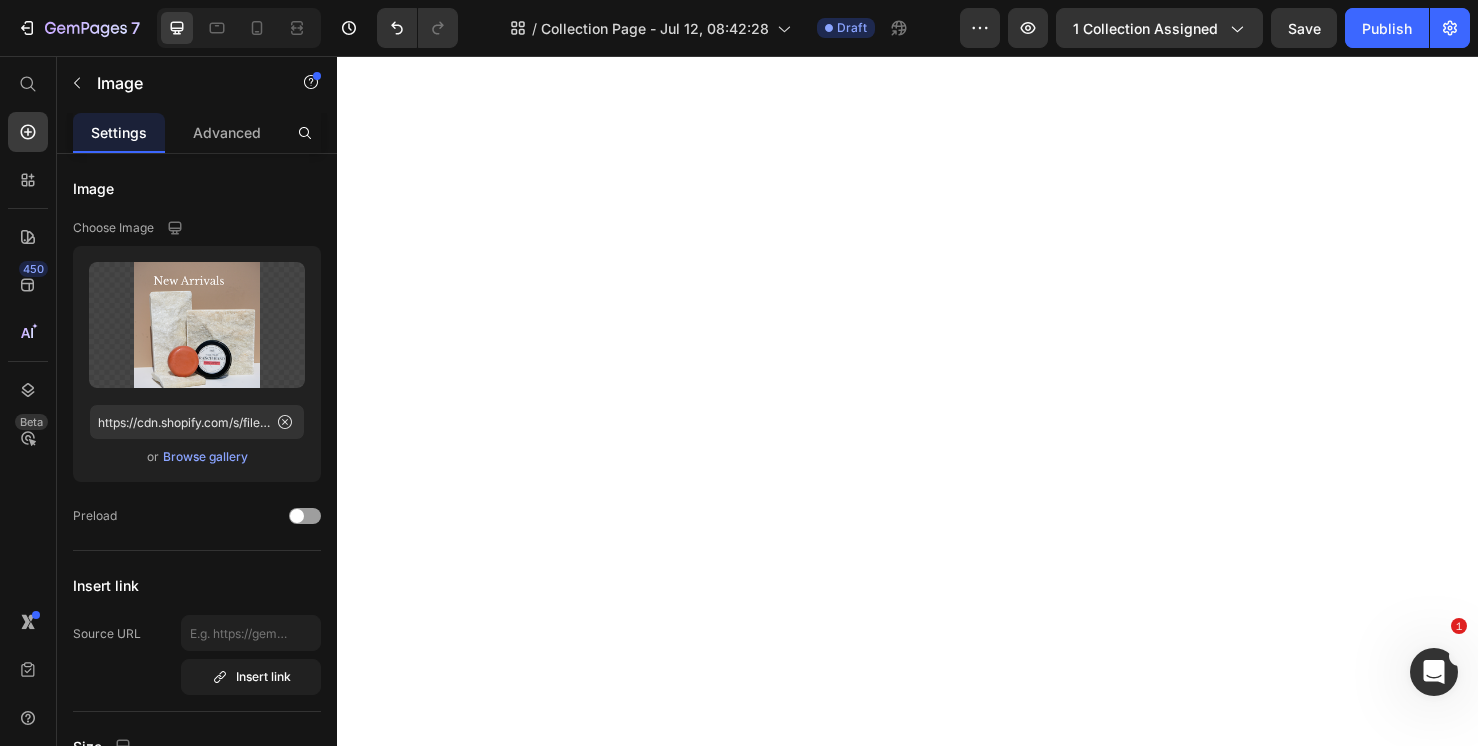 scroll, scrollTop: 1515, scrollLeft: 0, axis: vertical 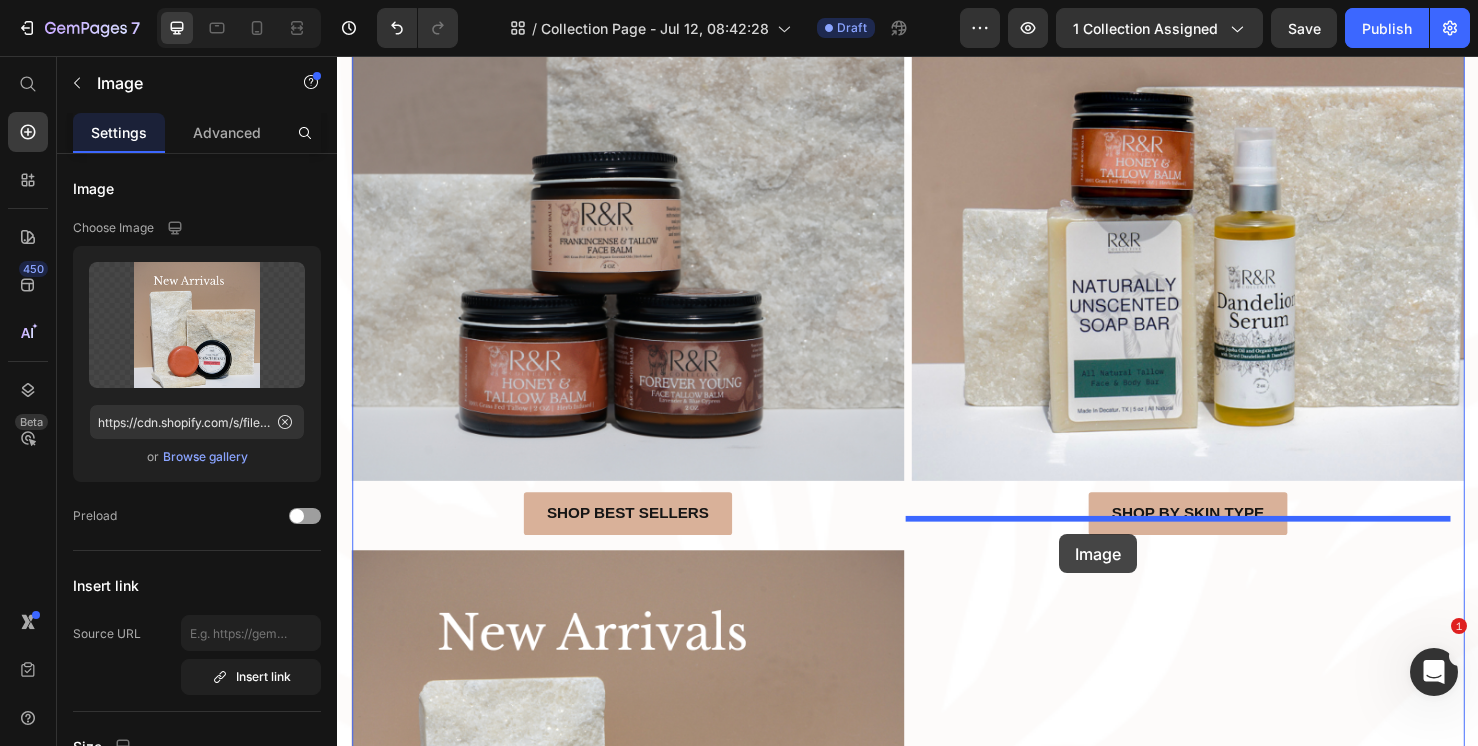 drag, startPoint x: 722, startPoint y: 694, endPoint x: 1096, endPoint y: 559, distance: 397.61917 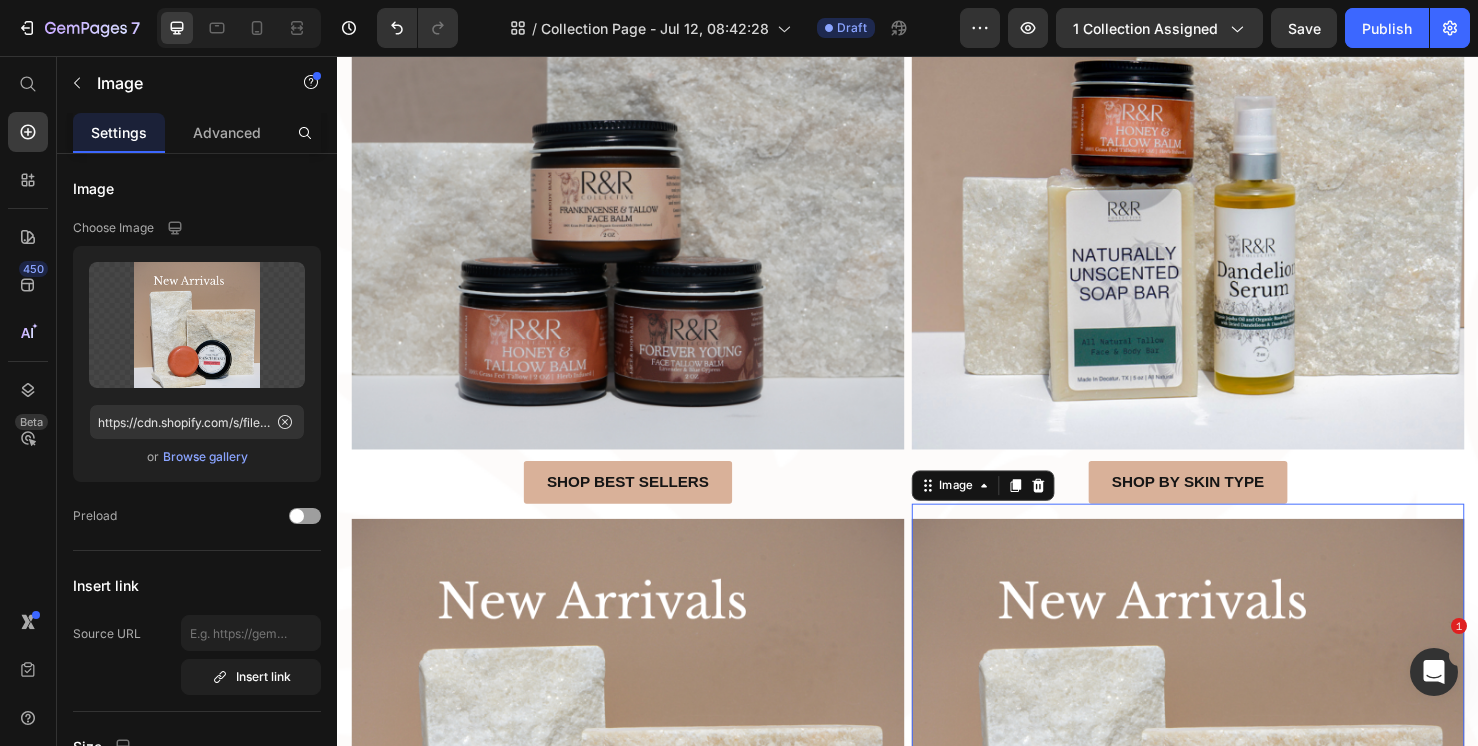 scroll, scrollTop: 1723, scrollLeft: 0, axis: vertical 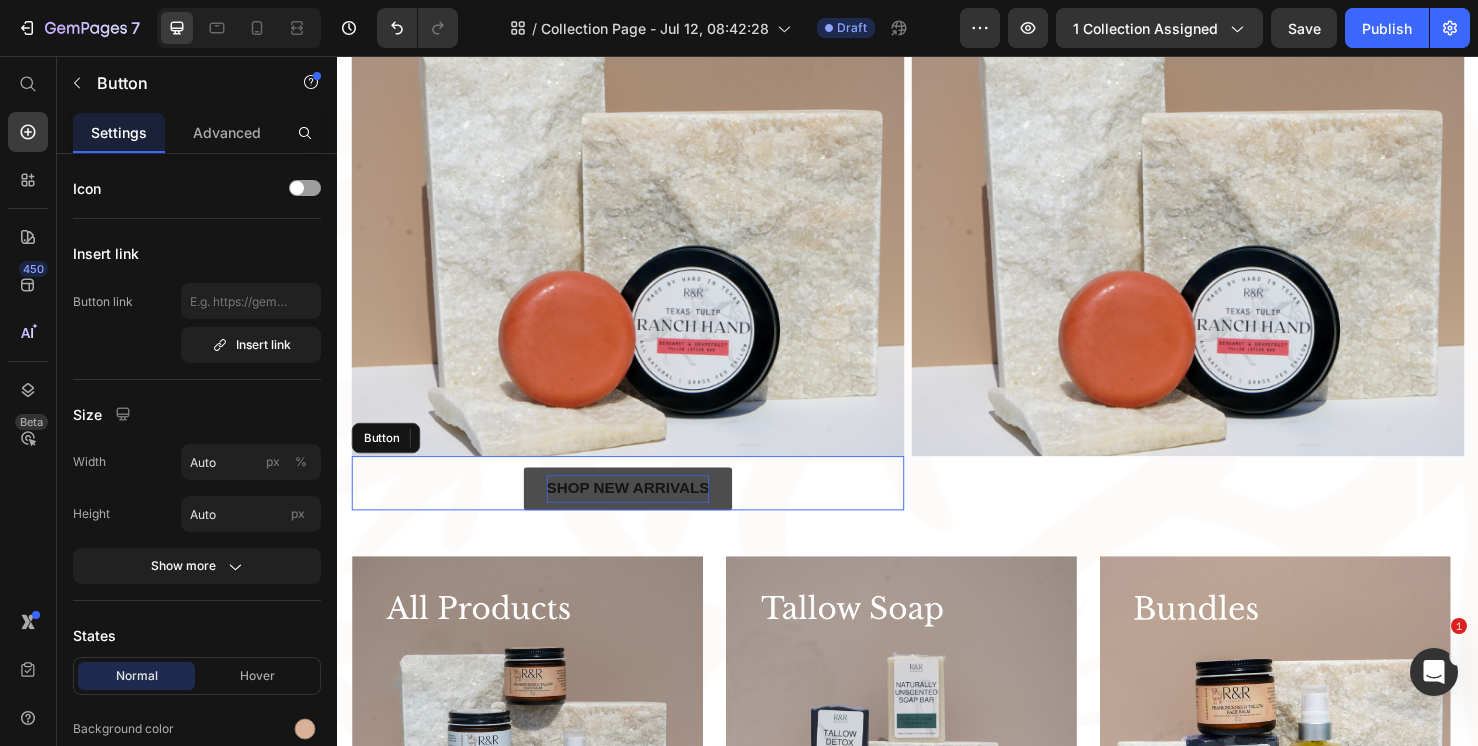 click on "Shop New Arrivals" at bounding box center (642, 511) 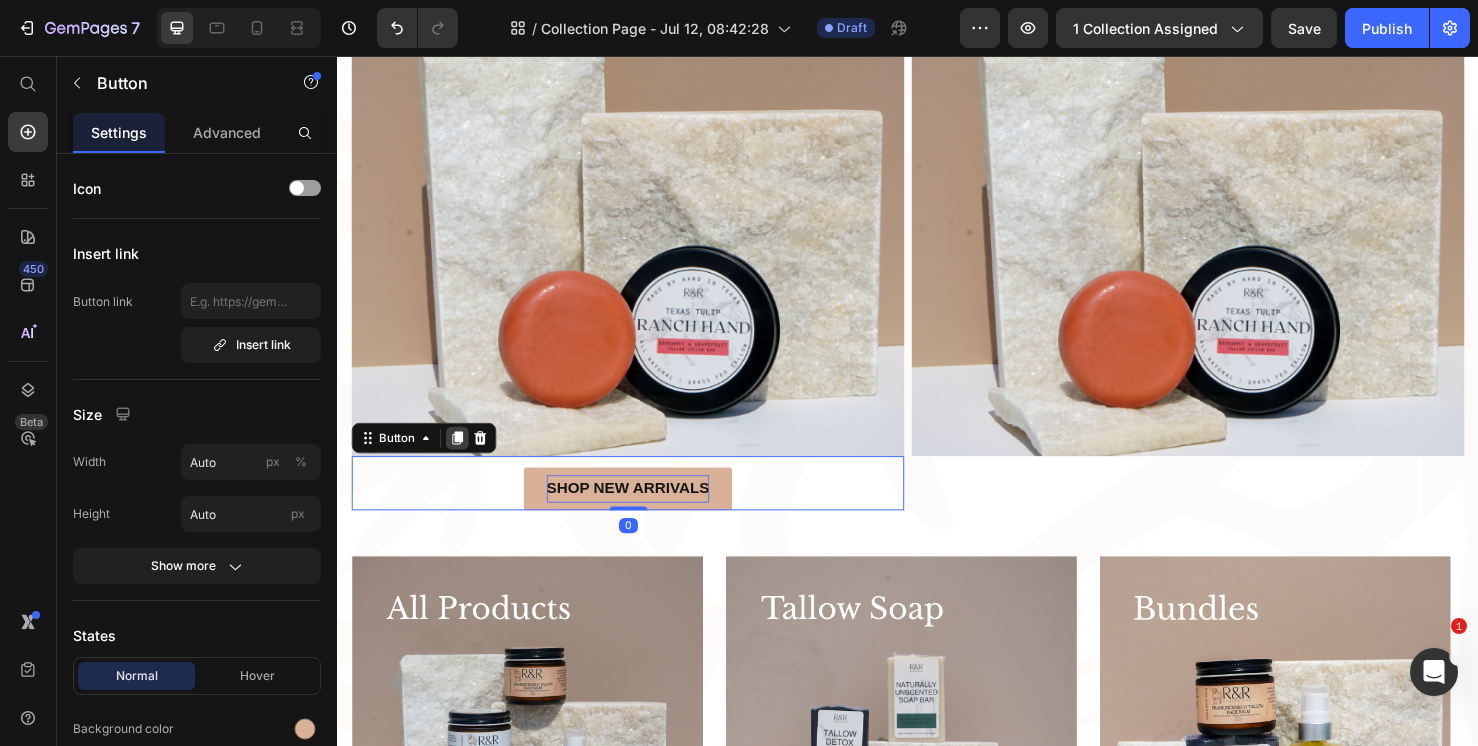 click 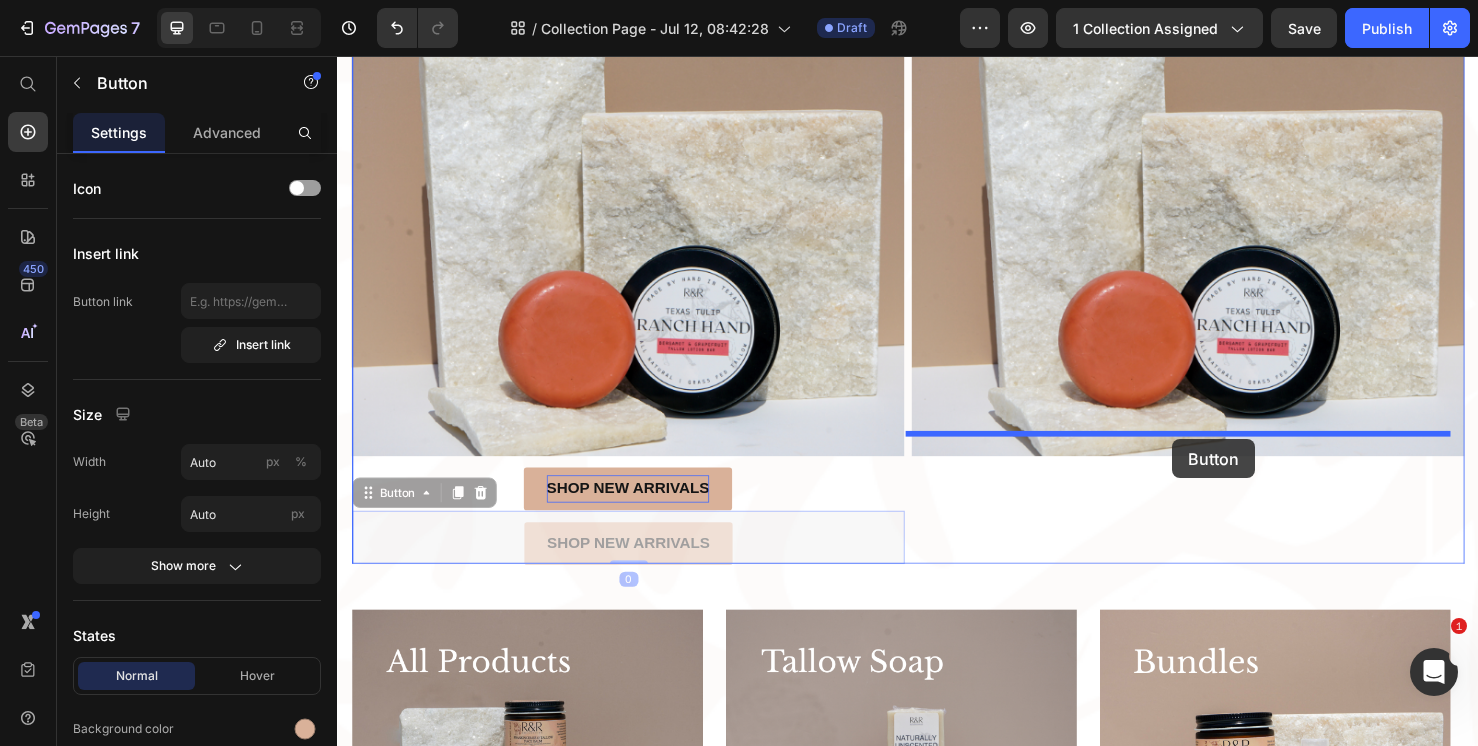 drag, startPoint x: 742, startPoint y: 548, endPoint x: 1215, endPoint y: 459, distance: 481.30032 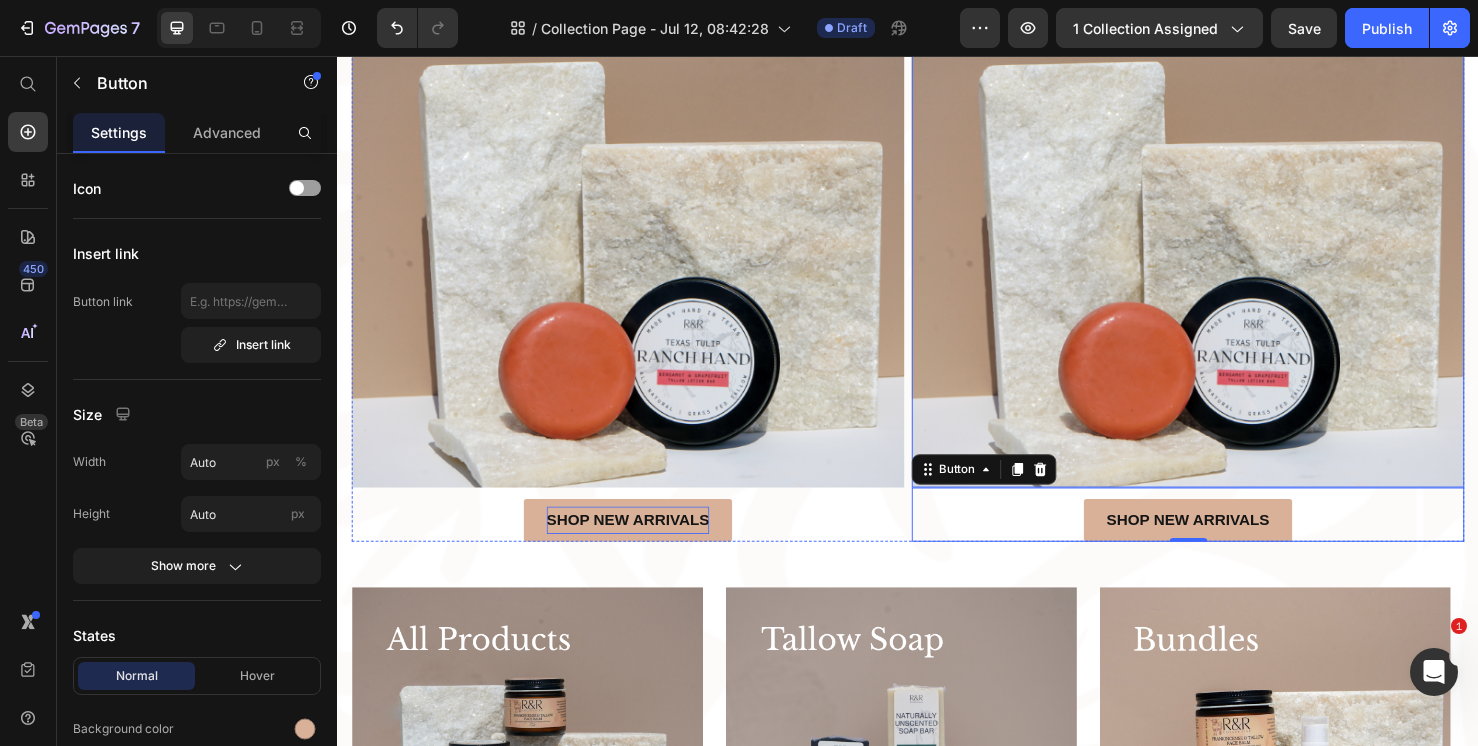 scroll, scrollTop: 1526, scrollLeft: 0, axis: vertical 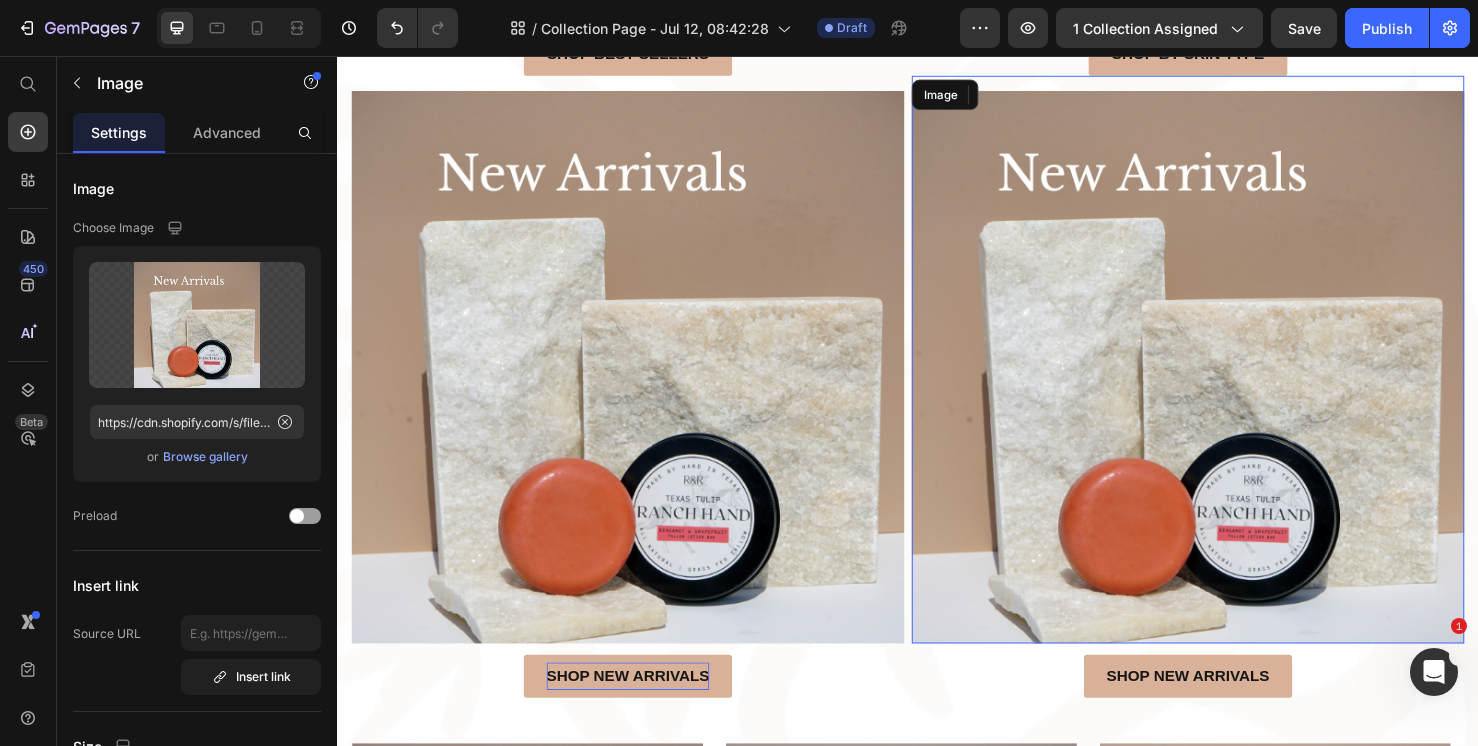 click at bounding box center [1231, 375] 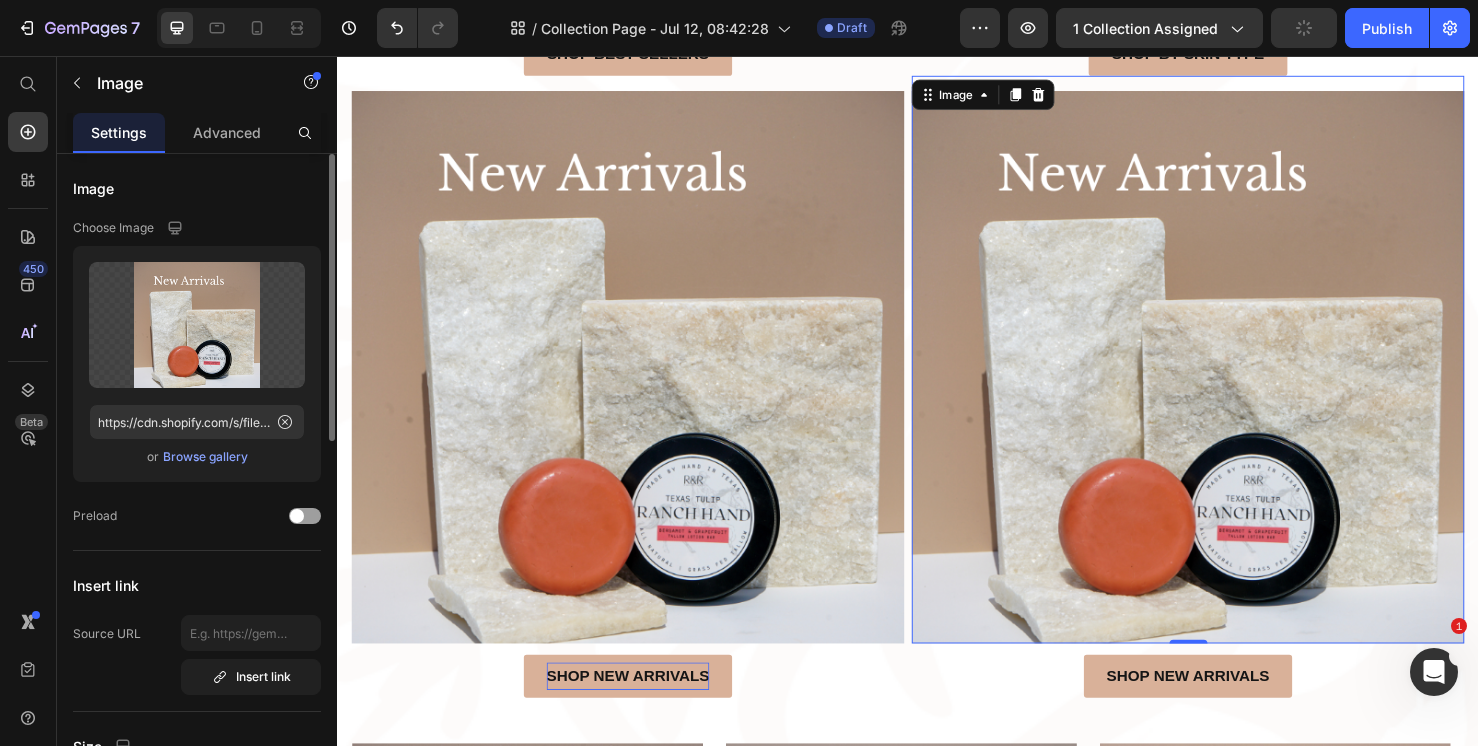 click on "Browse gallery" at bounding box center [205, 457] 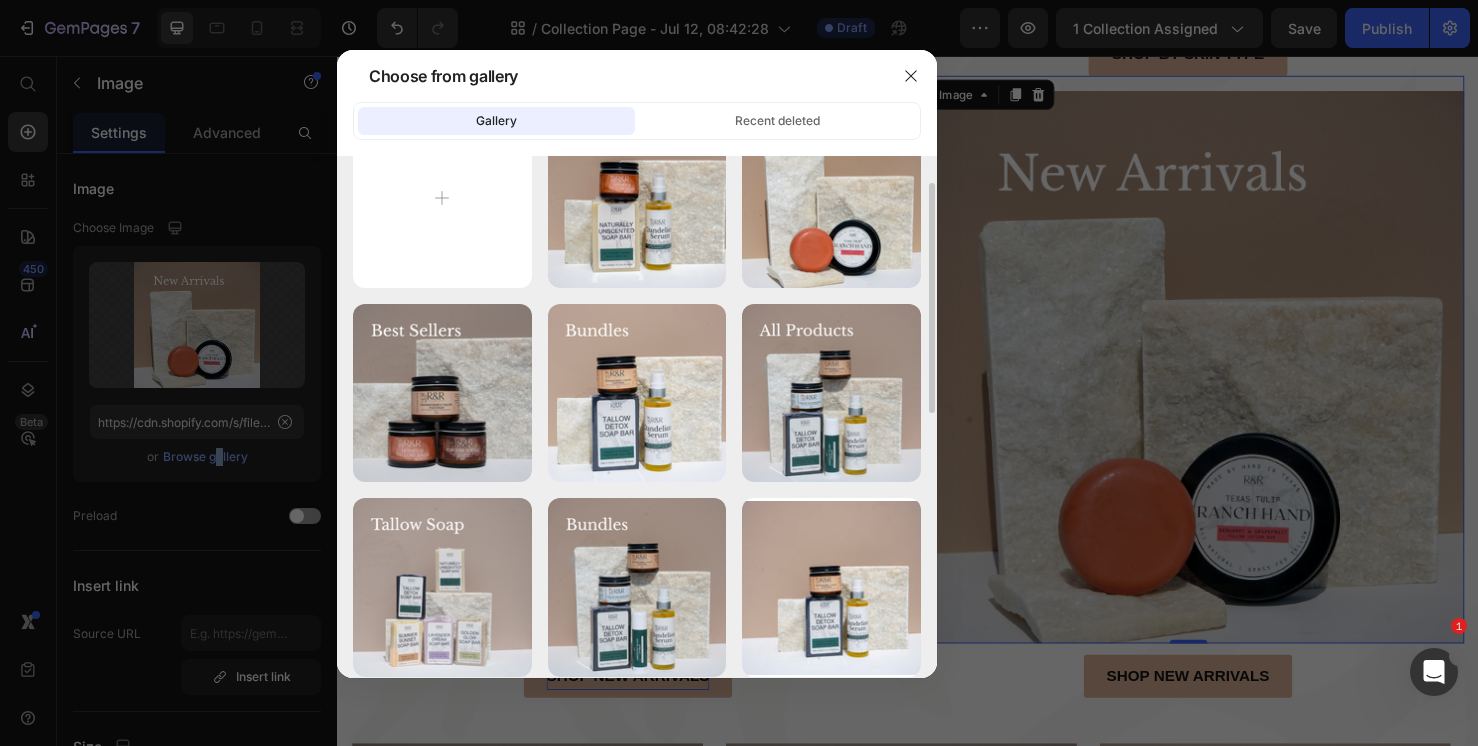 scroll, scrollTop: 138, scrollLeft: 0, axis: vertical 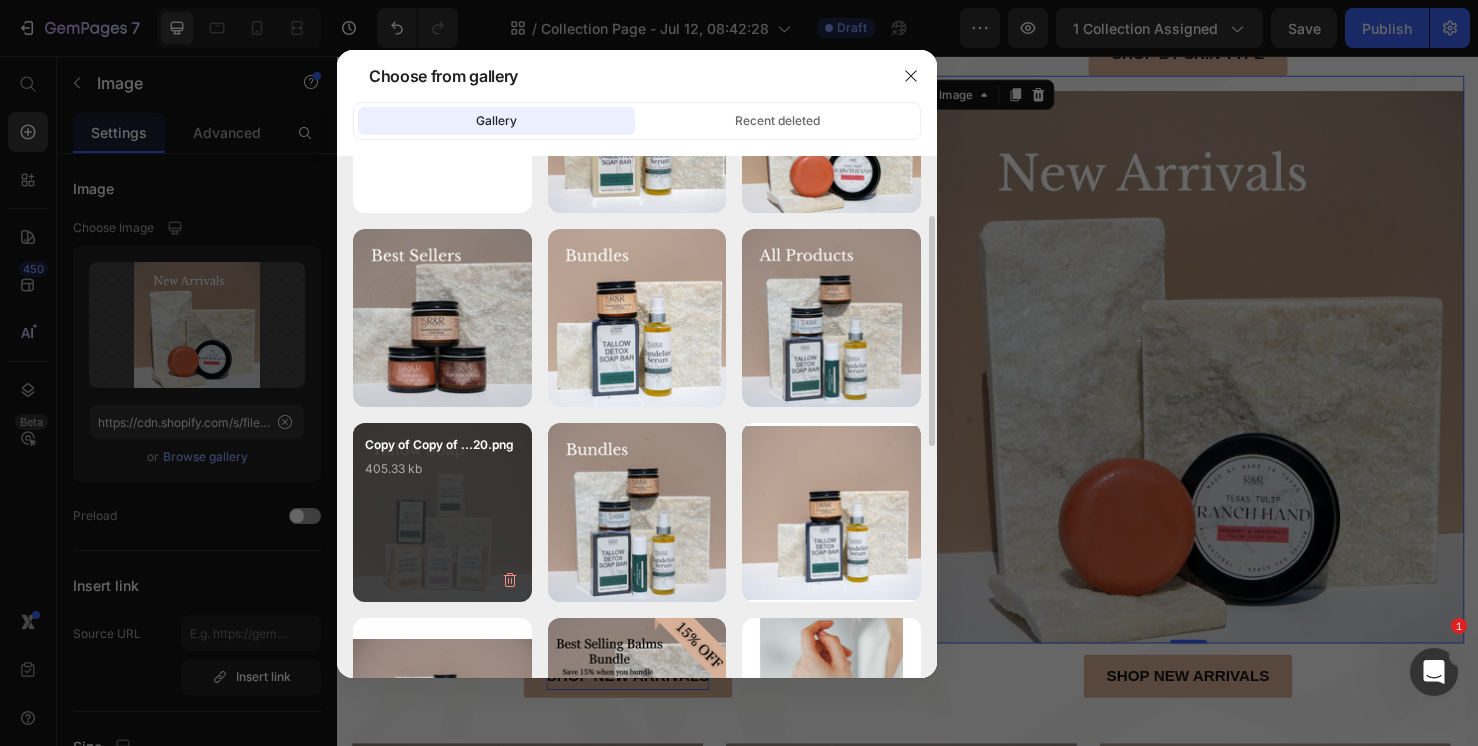 click on "Copy of Copy of ...20.png 405.33 kb" at bounding box center (442, 475) 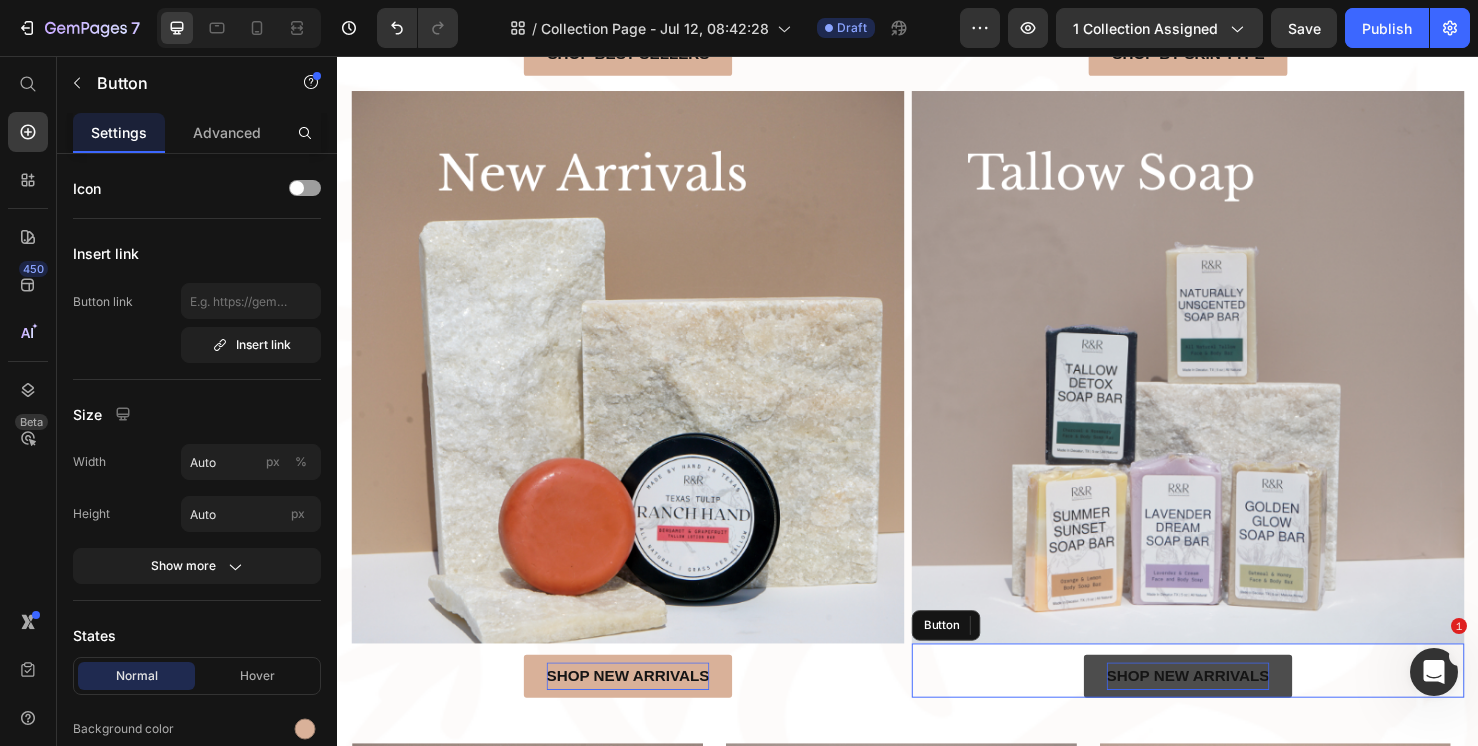 click on "Shop New Arrivals" at bounding box center (1231, 708) 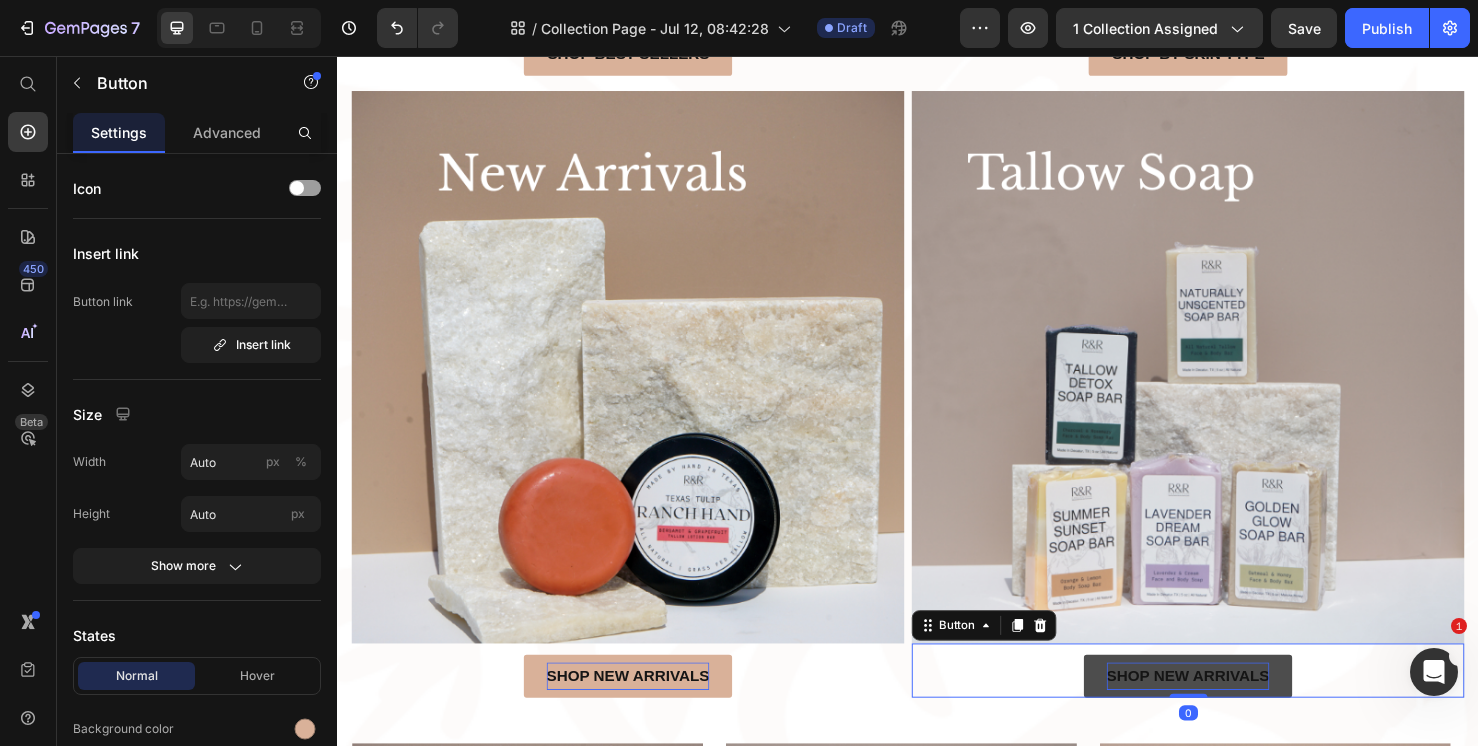 click on "Shop New Arrivals" at bounding box center (1231, 708) 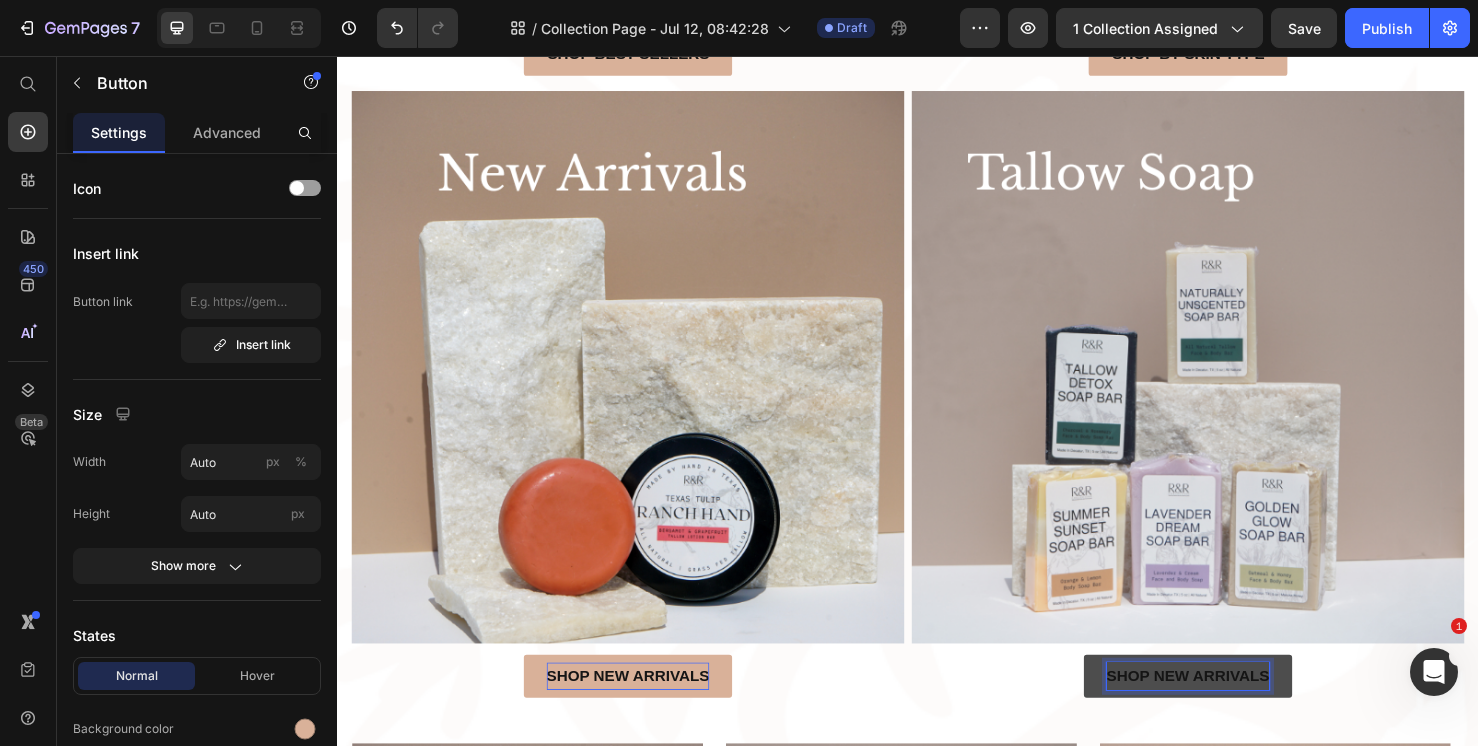 click on "Shop New Arrivals" at bounding box center [1231, 708] 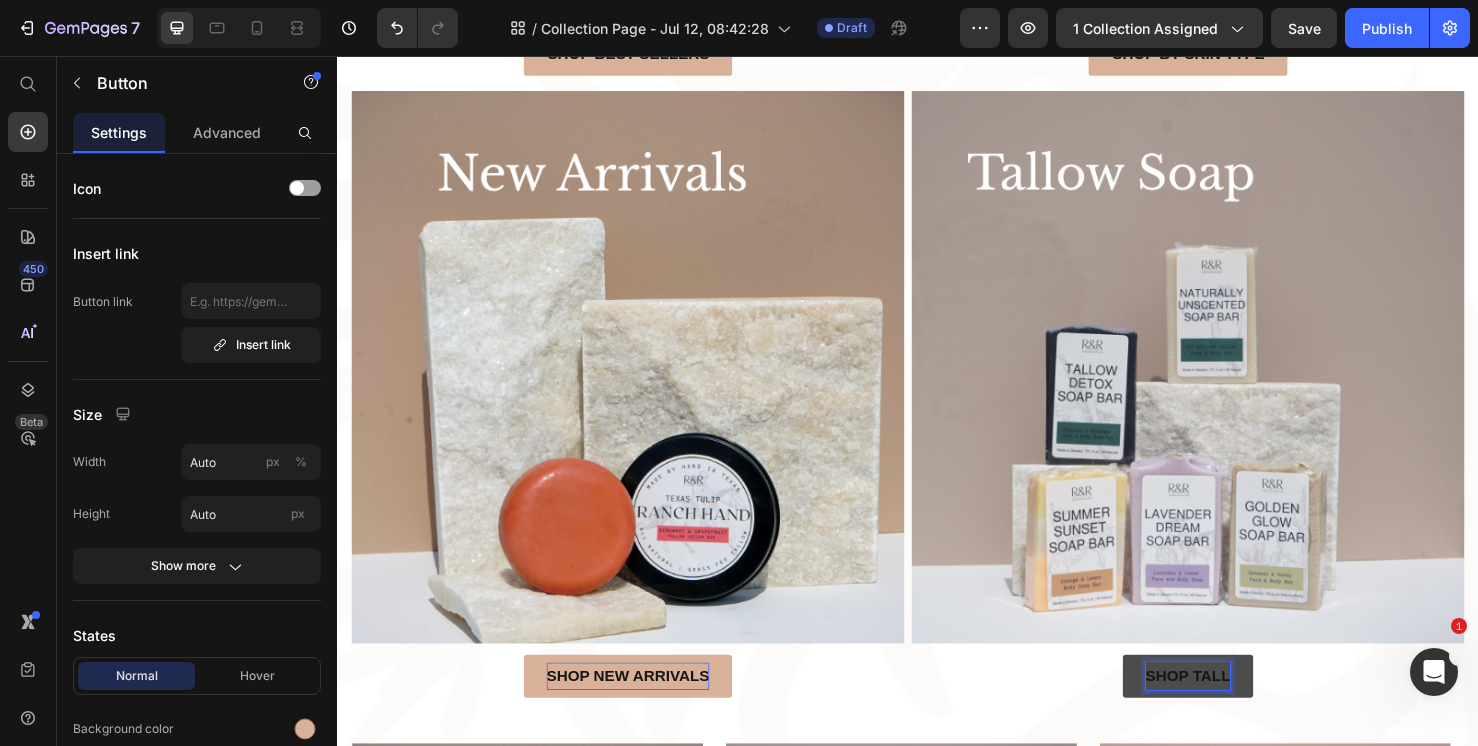 click on "Shop Tall" at bounding box center [1231, 708] 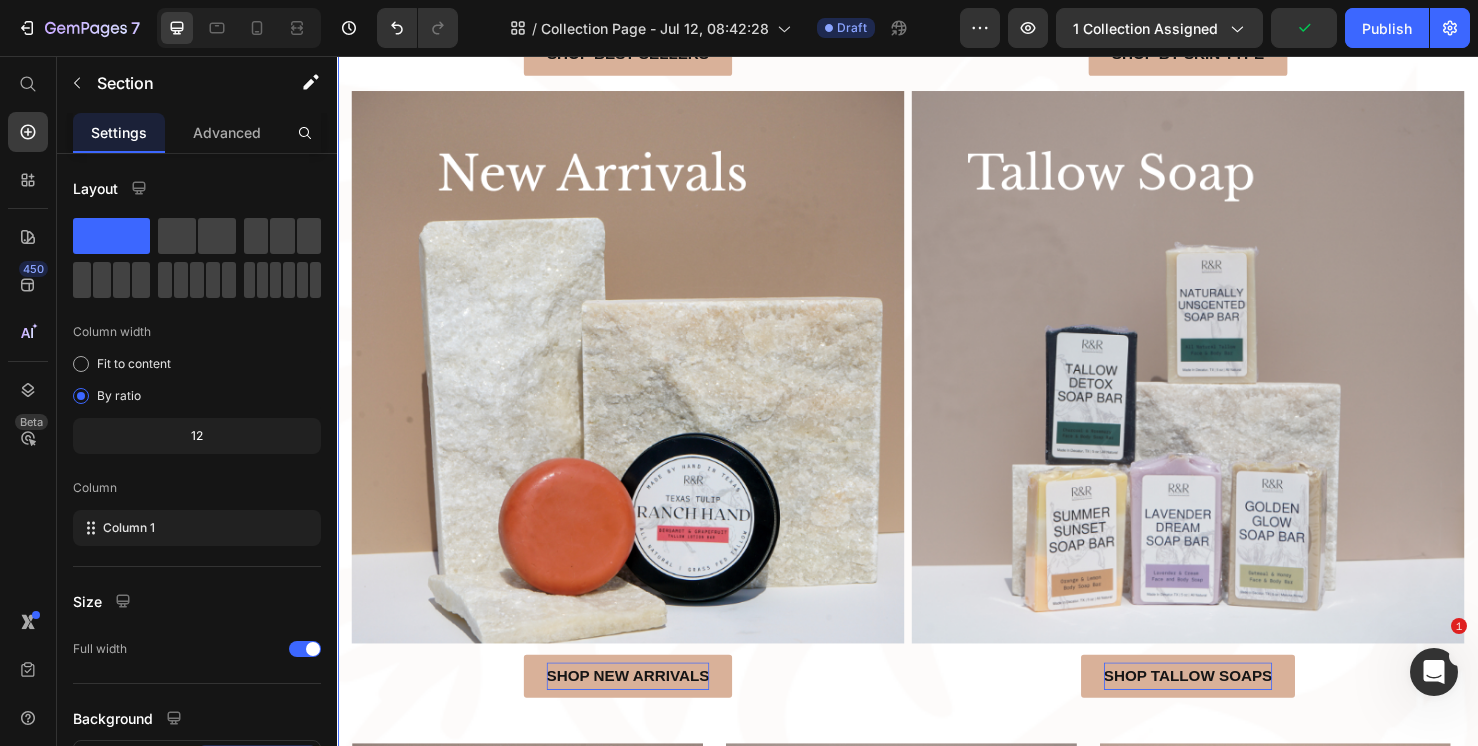 click on "Explore the Collections Heading Row Image Shop all products Button Image Shop best sellers Button Image Shop New Arrivals Button Image Shop bundles Button Image Shop By skin Type Button Image Shop Tallow soaps Button   0 Row Image Shop All Products Button Row Image Shop Tallow soap Button Row Image Shop Bundles Button Row Image Necklaces Text block                Title Line Row Image Bracelet Text block                Title Line Row Carousel Image Shop best sellers Button Row Image Shop New Arrivals Button Row Image Shop by Skin type Button Row Image Necklaces Text block                Title Line Row Image Bracelet Text block                Title Line Row Carousel Row" at bounding box center (937, 144) 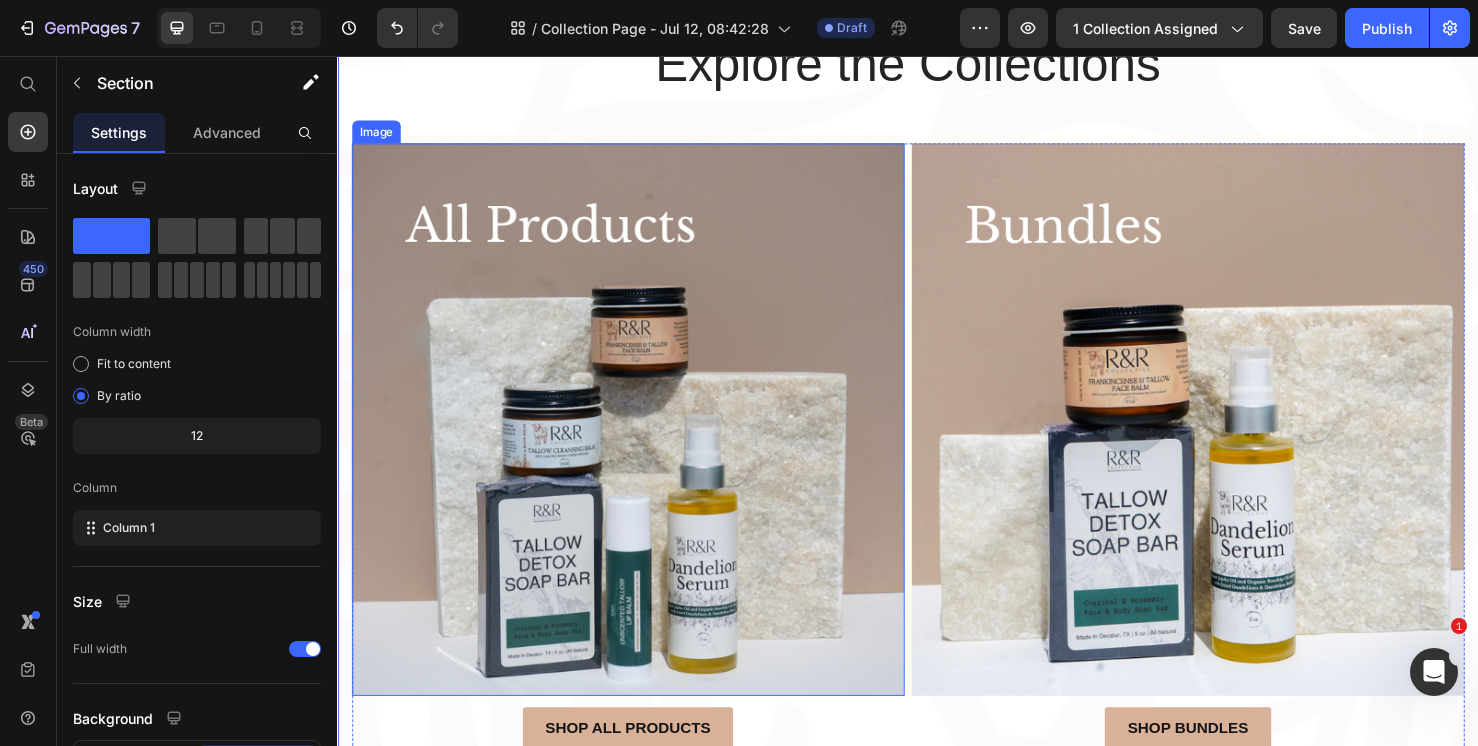 scroll, scrollTop: 297, scrollLeft: 0, axis: vertical 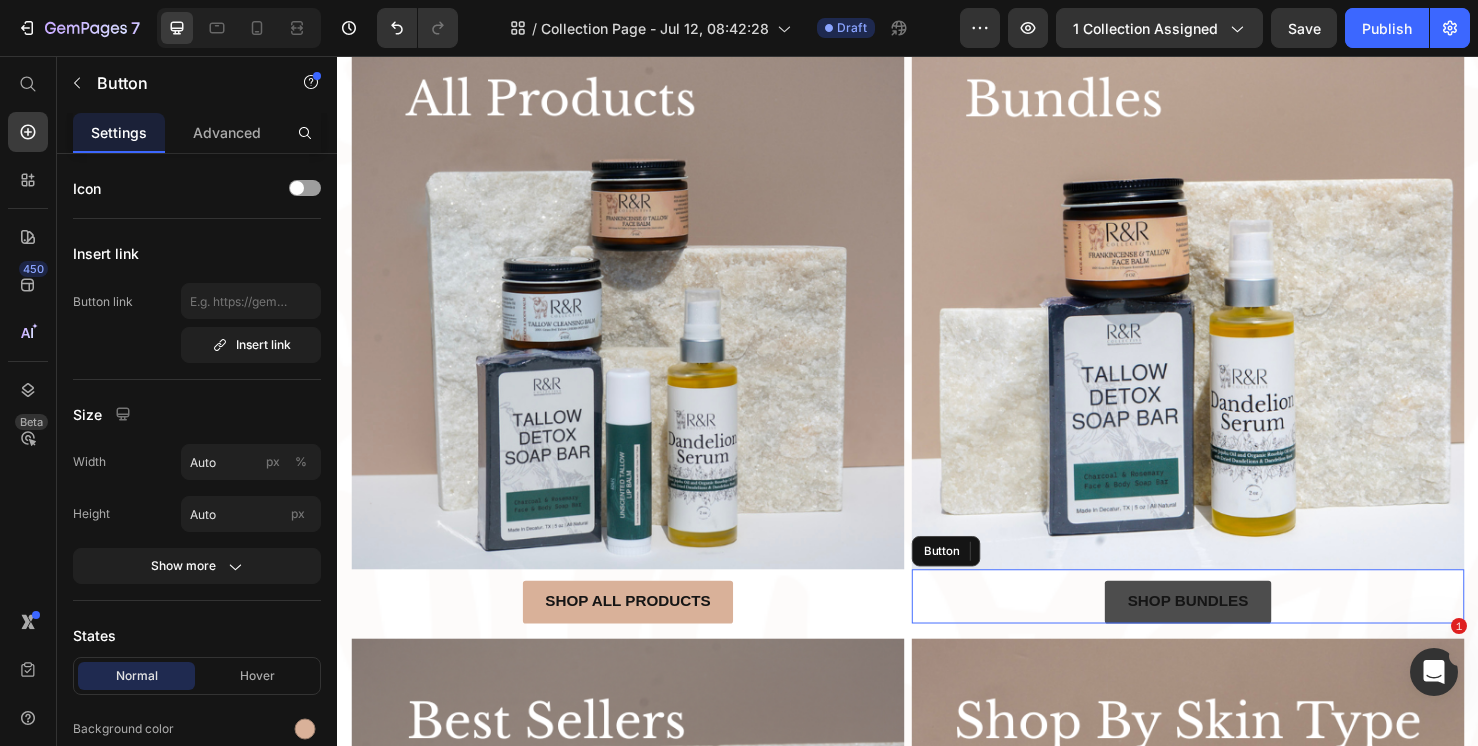 click on "Shop bundles" at bounding box center [1231, 630] 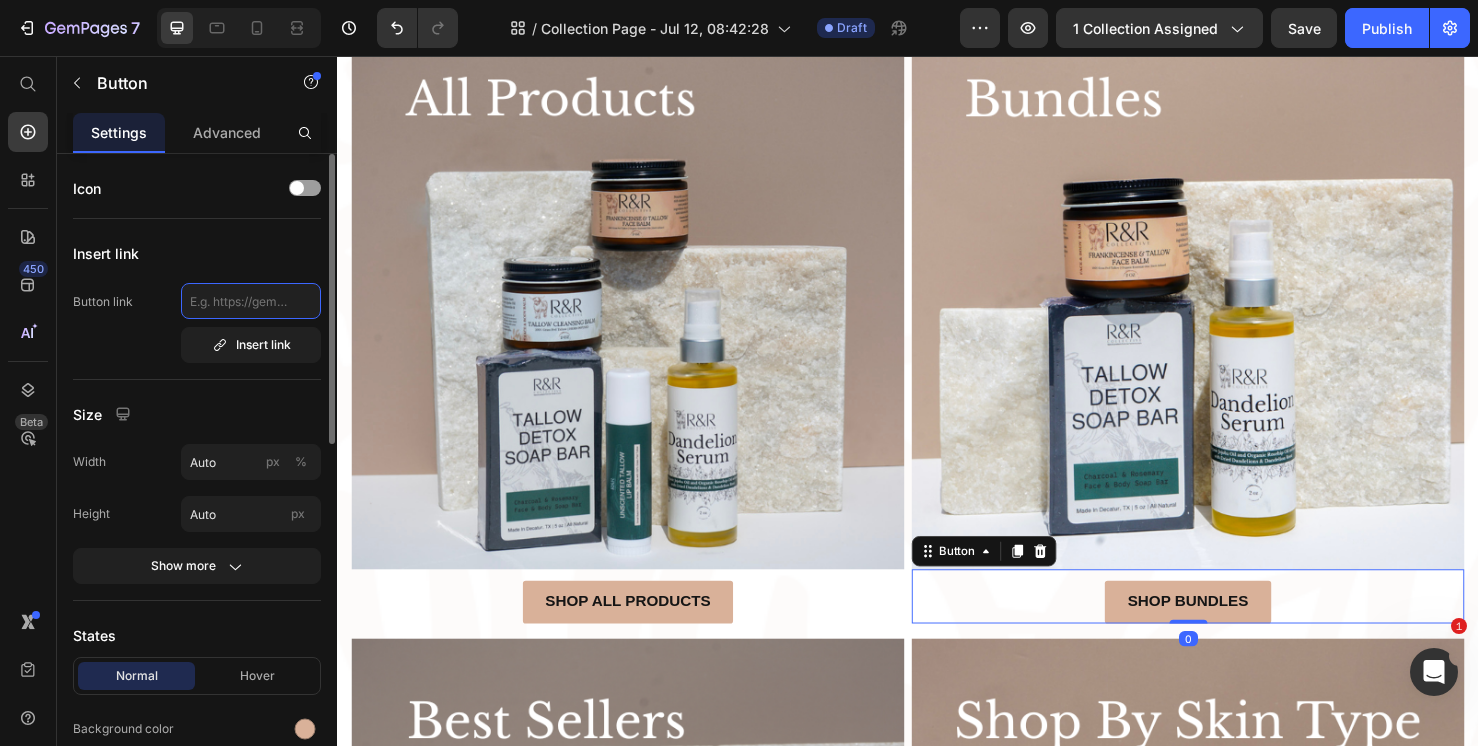 click 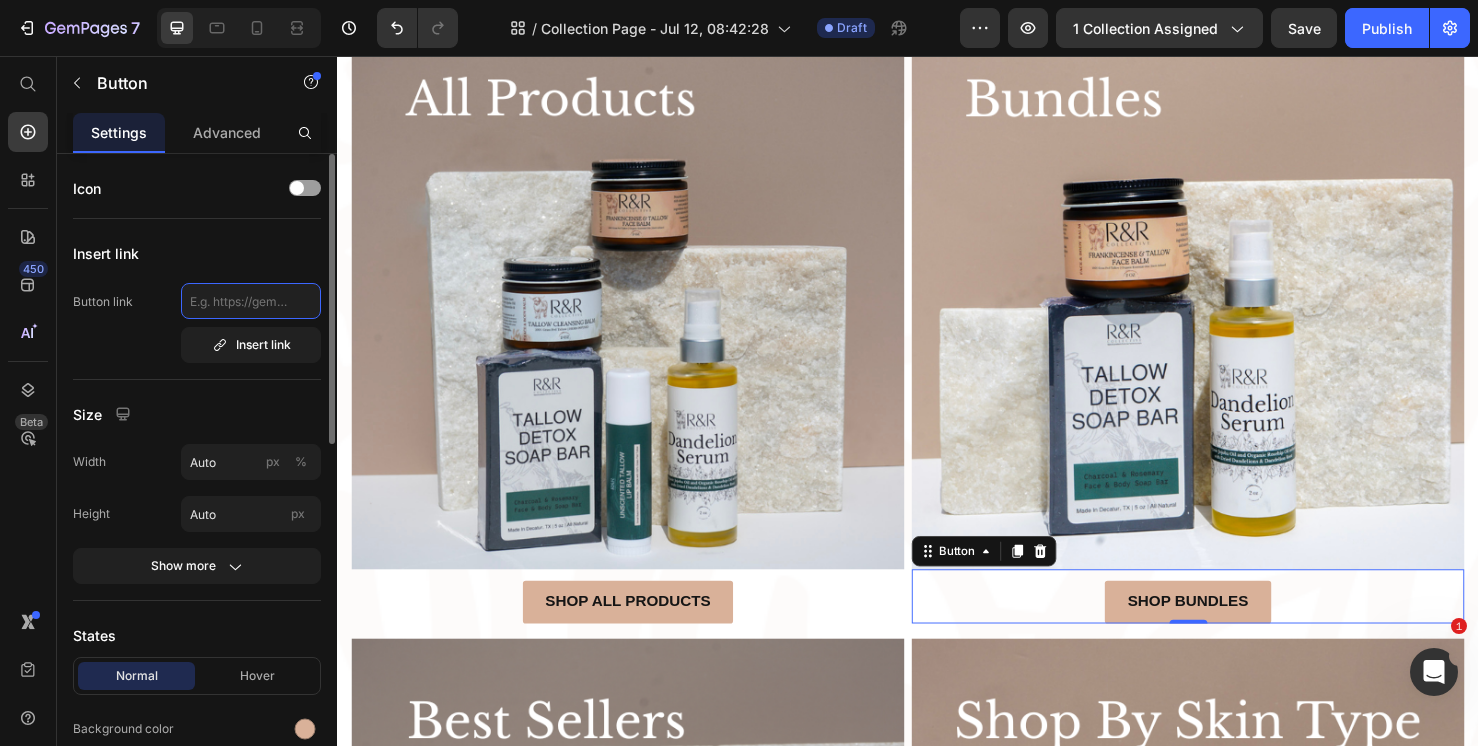 paste on "https://www.rr-collective.com/collections/bundles" 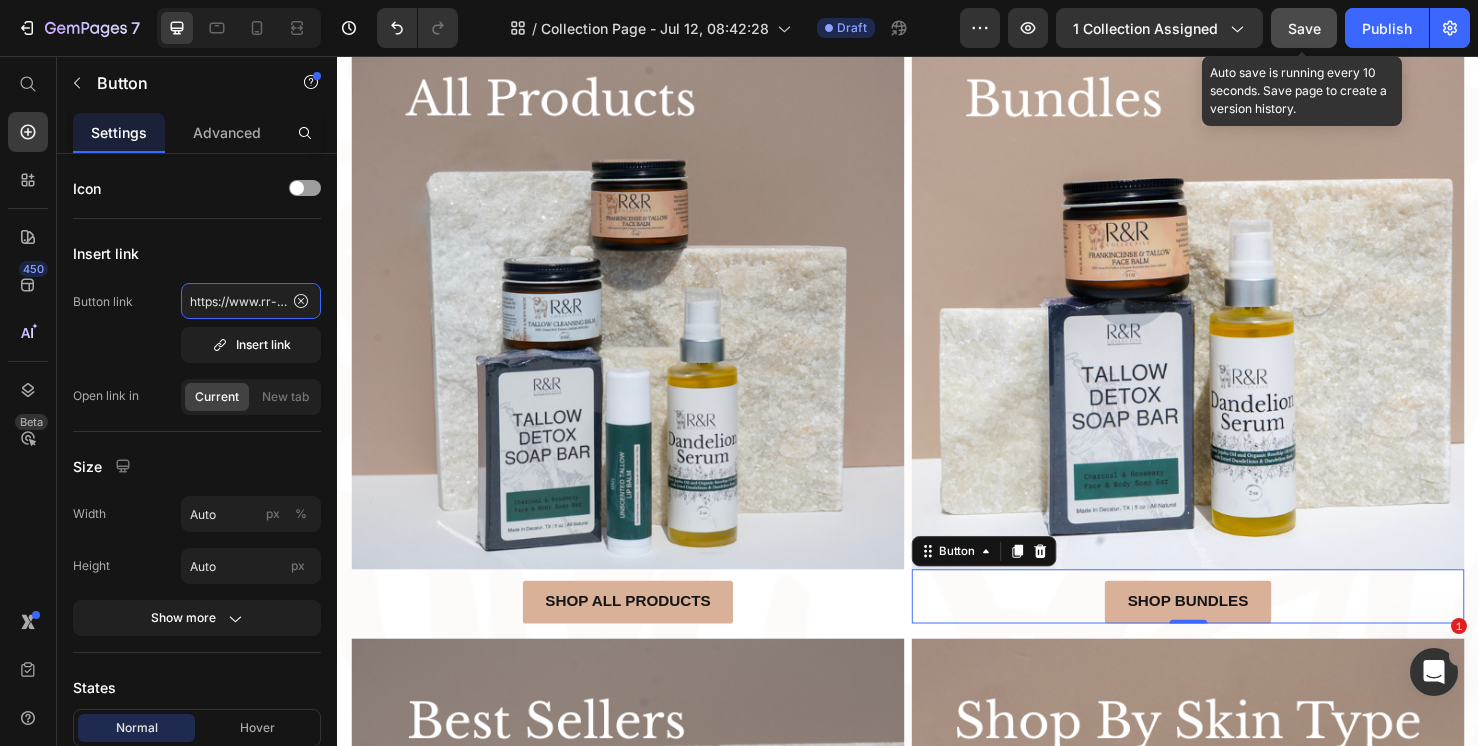 type on "https://www.rr-collective.com/collections/bundles" 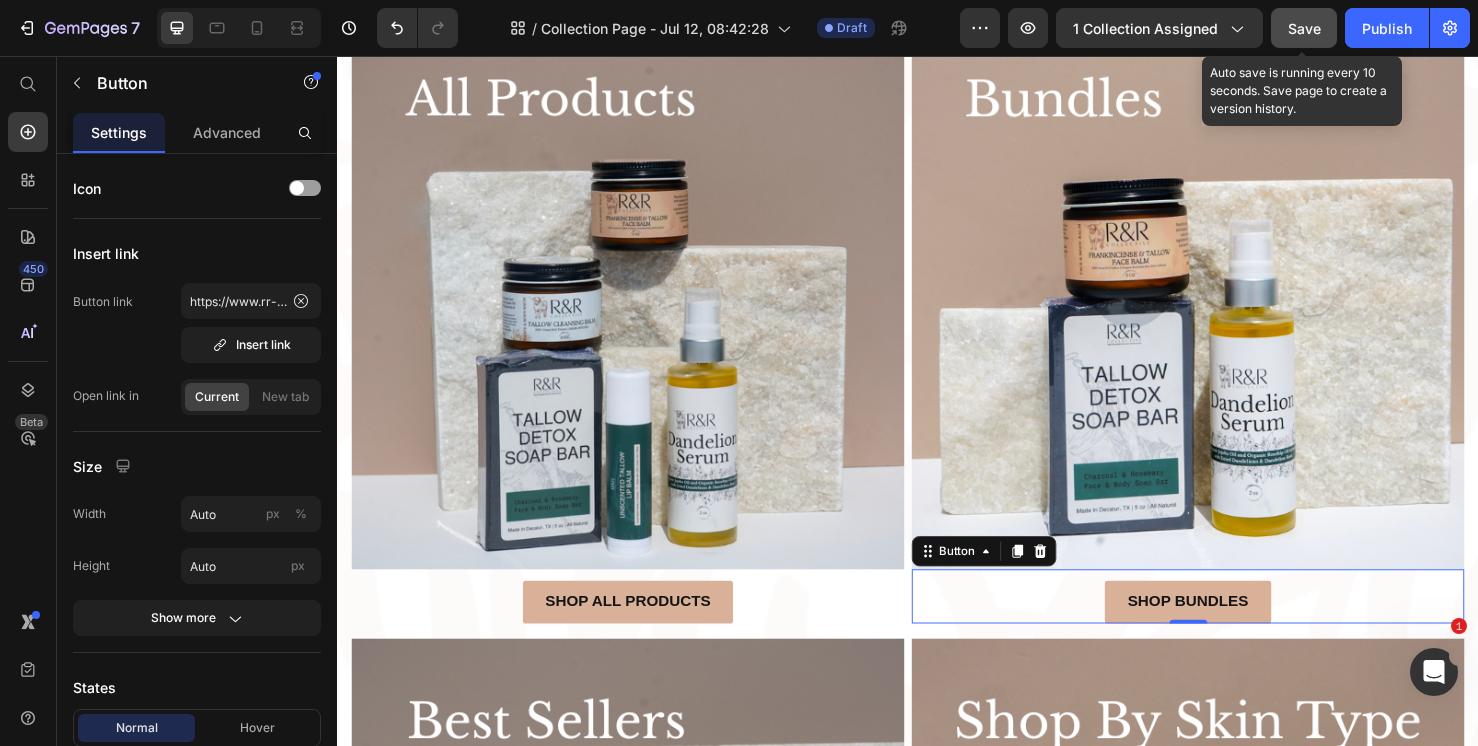 click on "Save" at bounding box center (1304, 28) 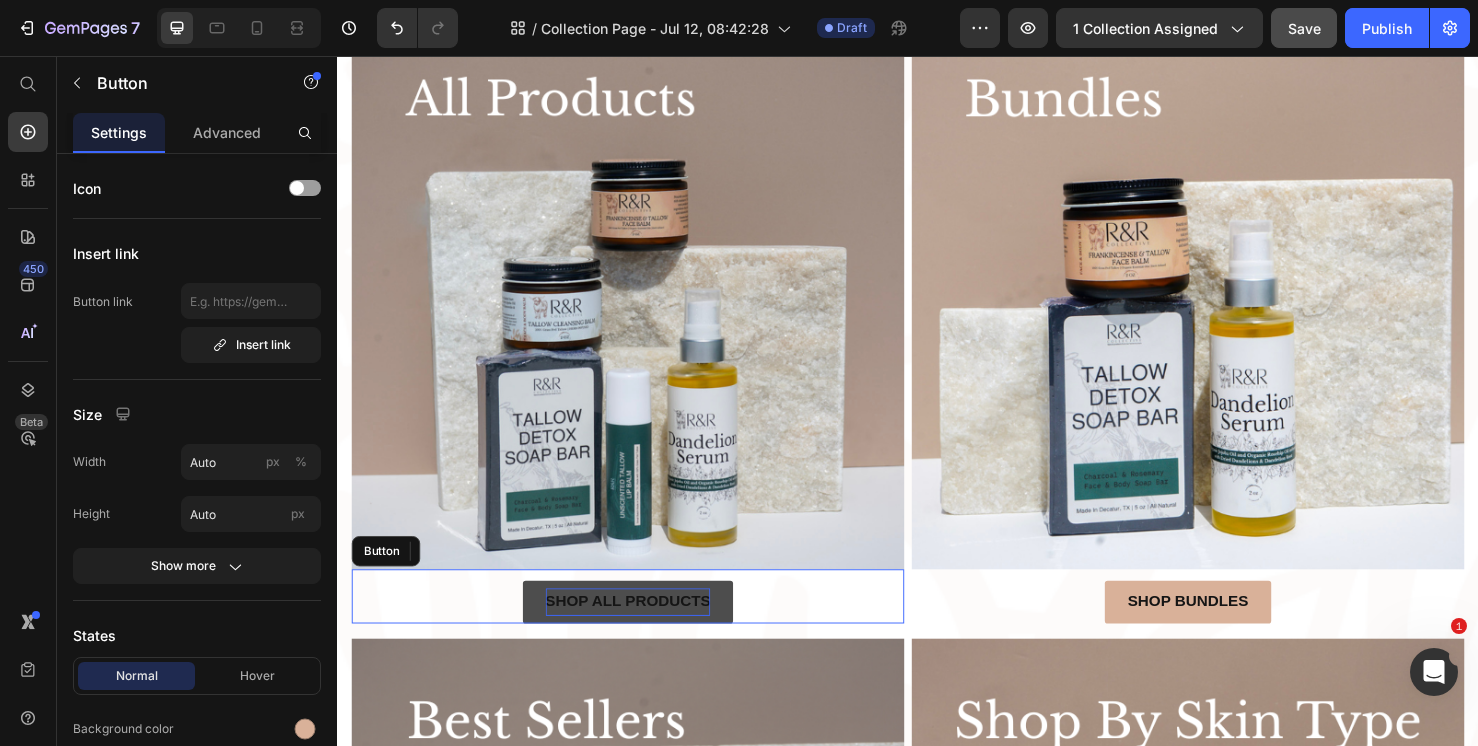 click on "Shop all products" at bounding box center (643, 630) 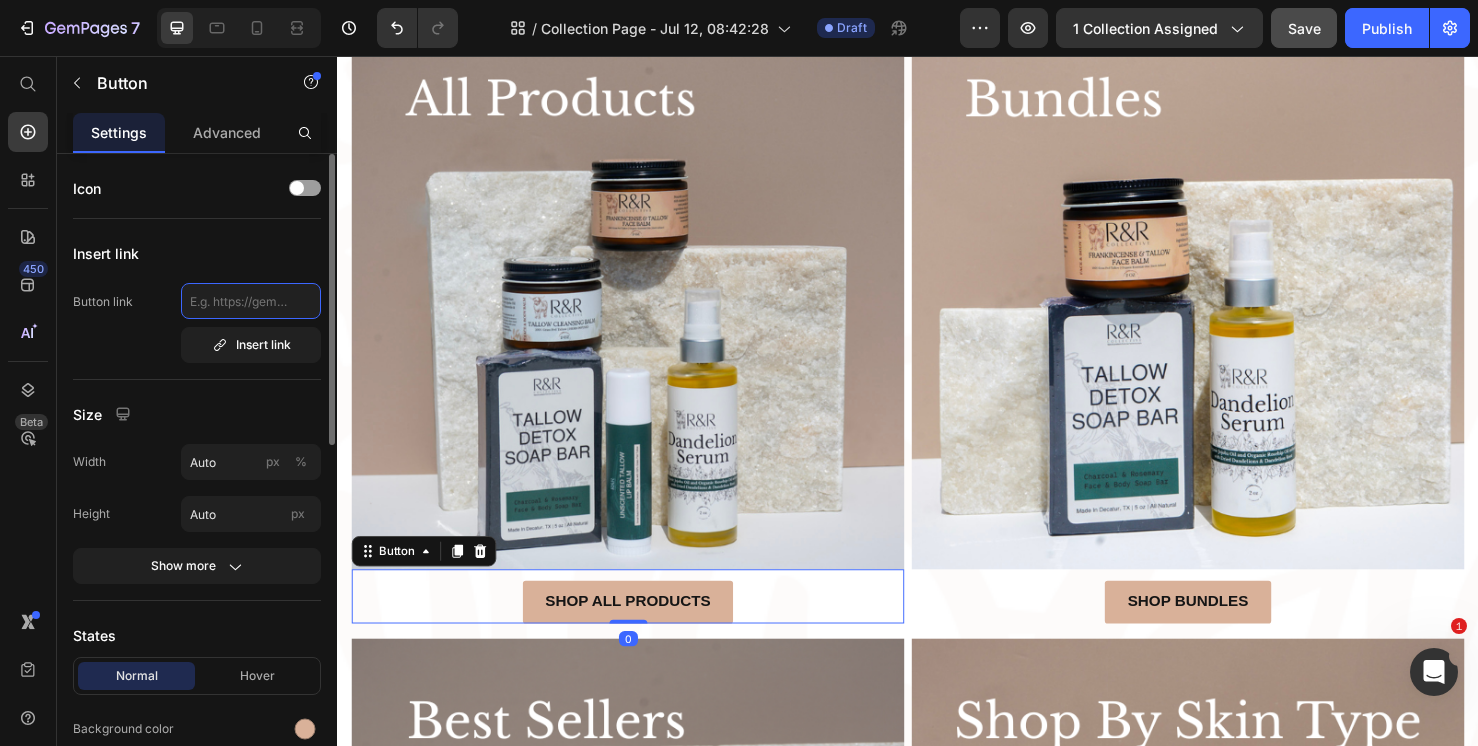 click 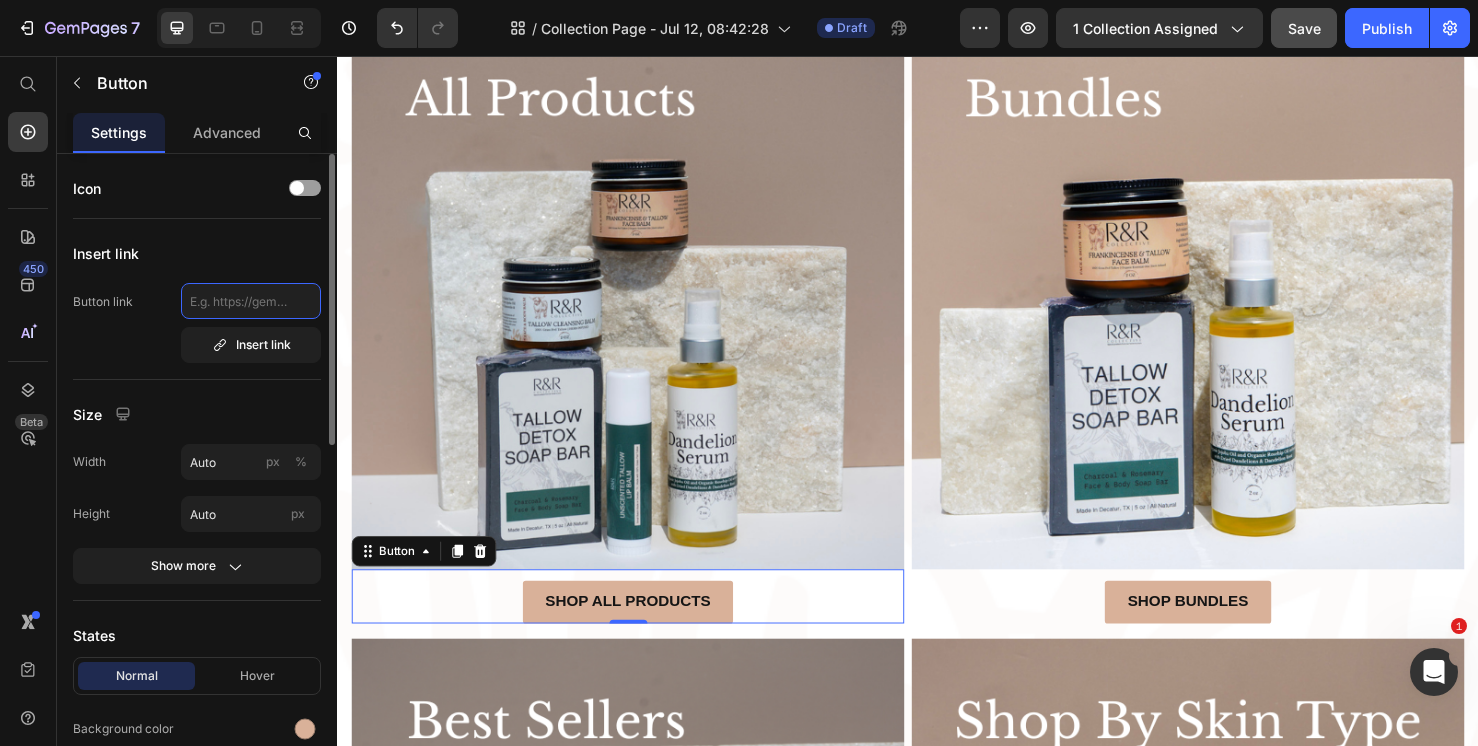 paste on "https://www.rr-collective.com/collections/all-products" 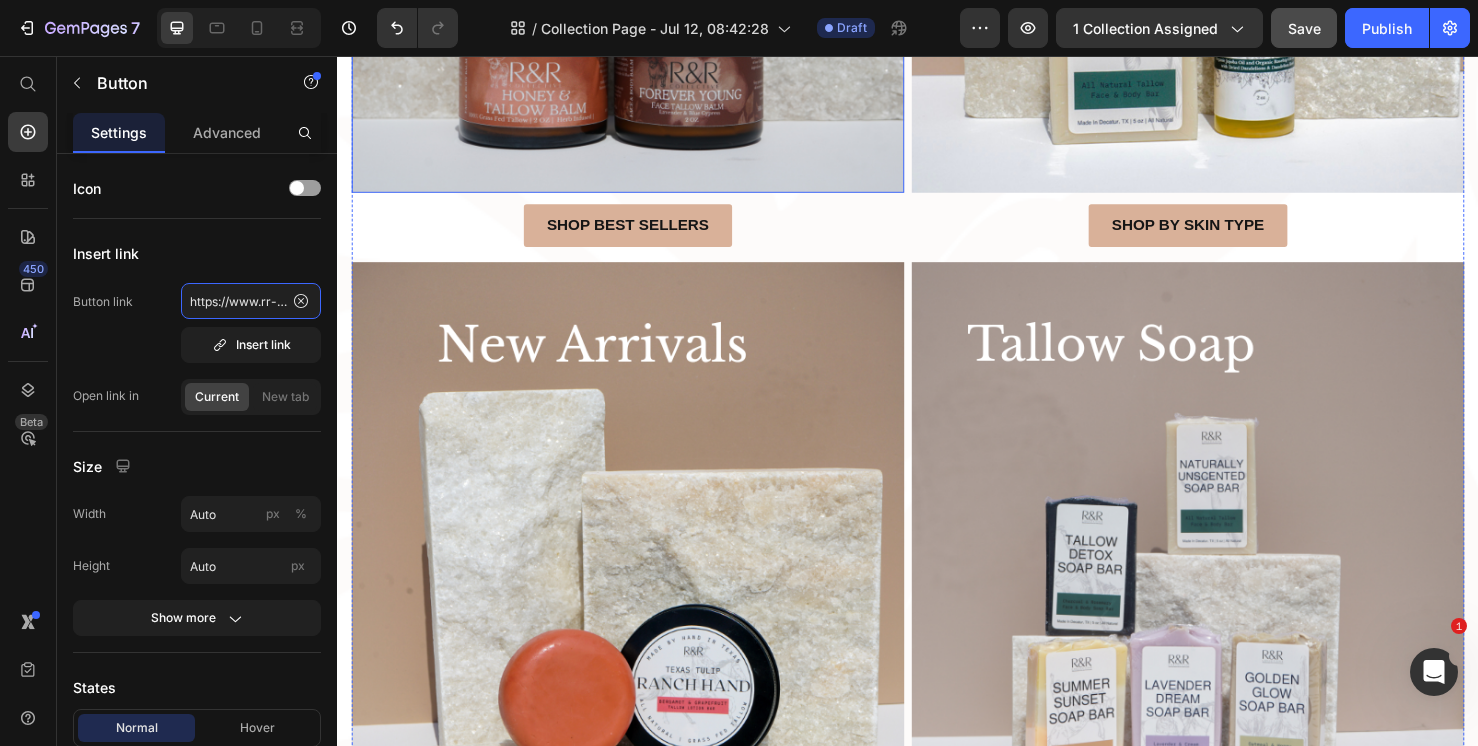 scroll, scrollTop: 1745, scrollLeft: 0, axis: vertical 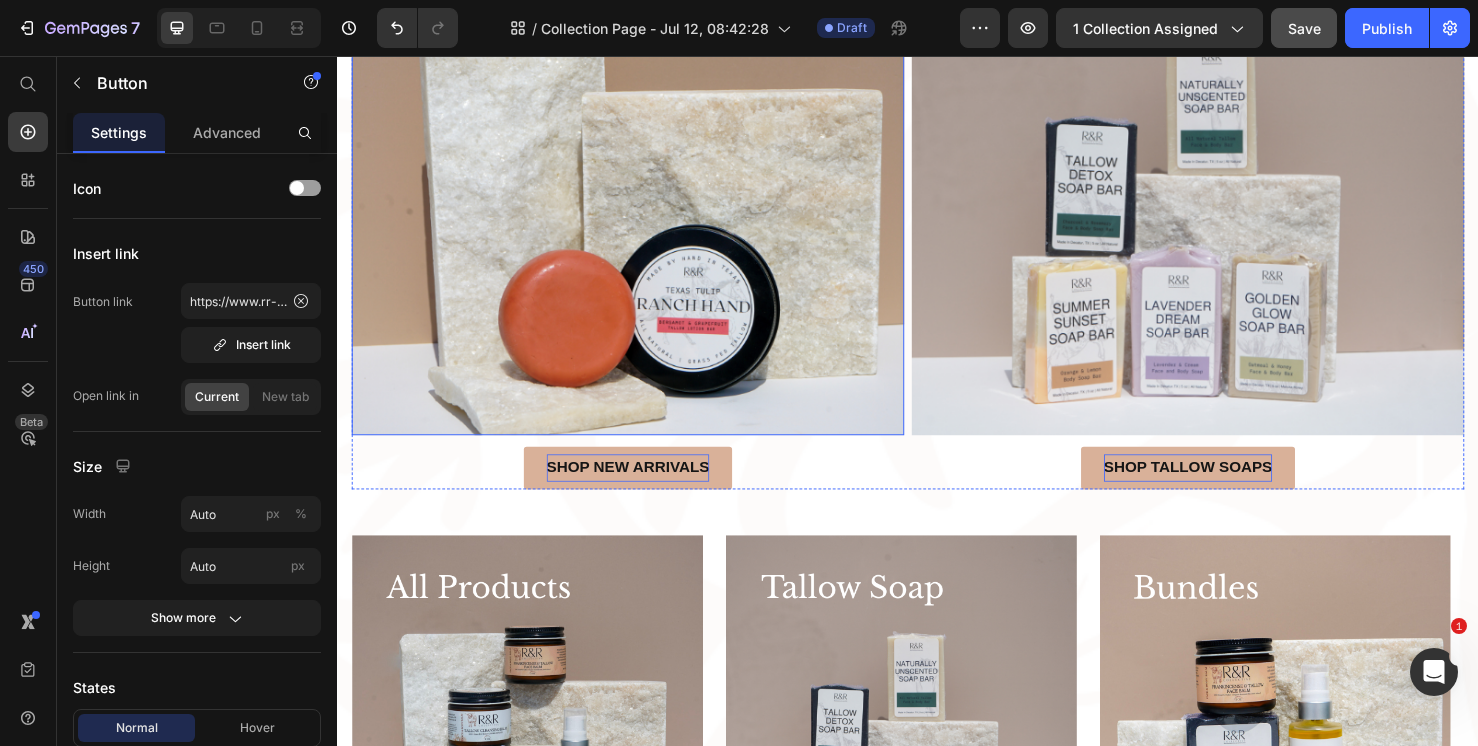 click at bounding box center [726, 1881] 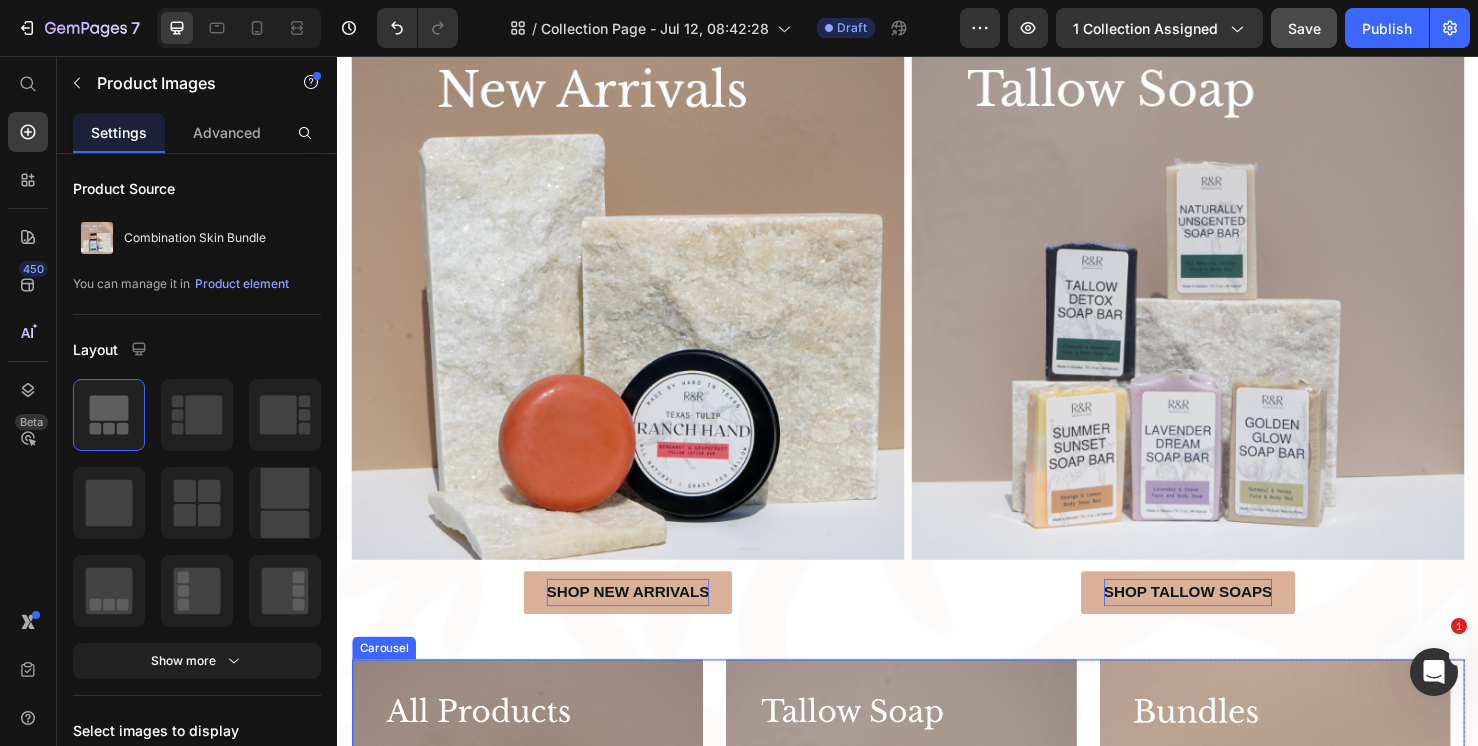 scroll, scrollTop: 2089, scrollLeft: 0, axis: vertical 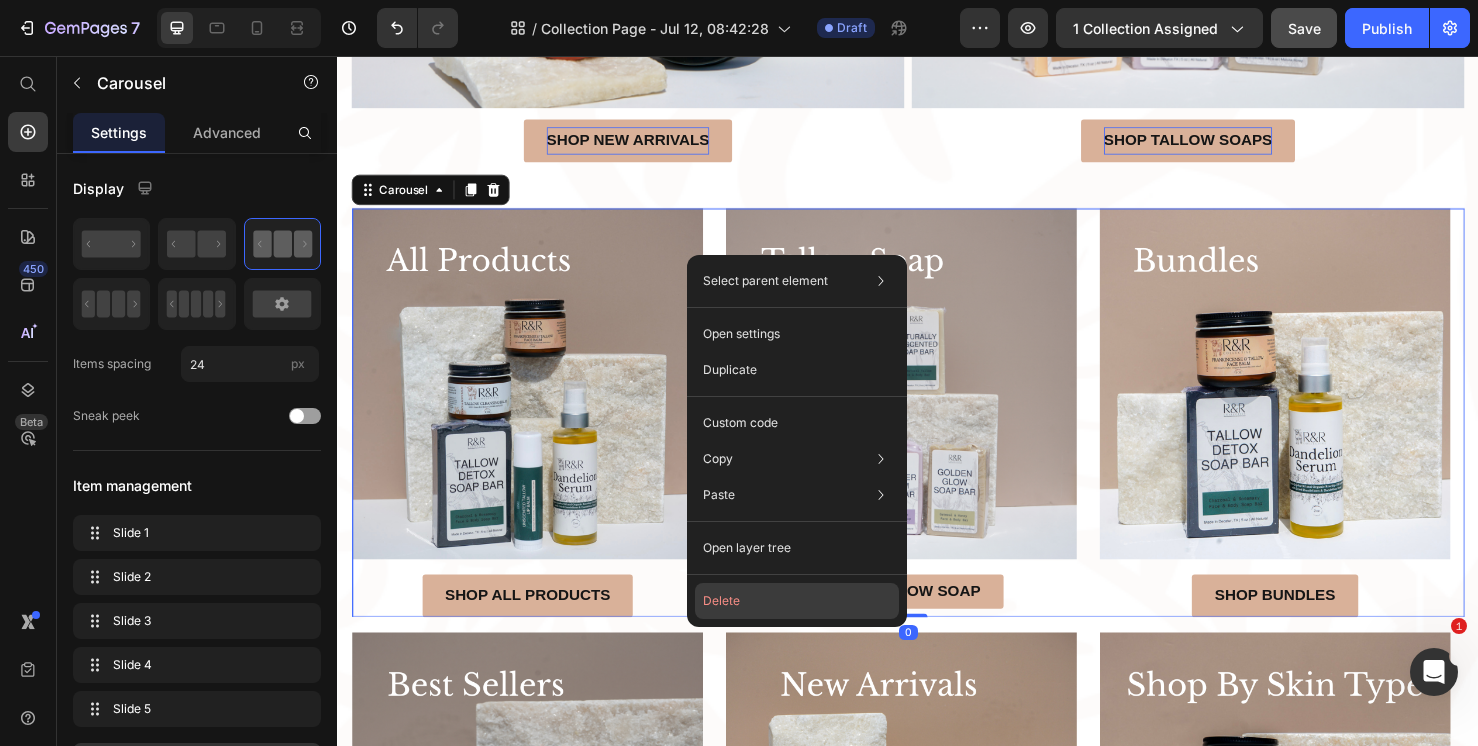 click on "Delete" 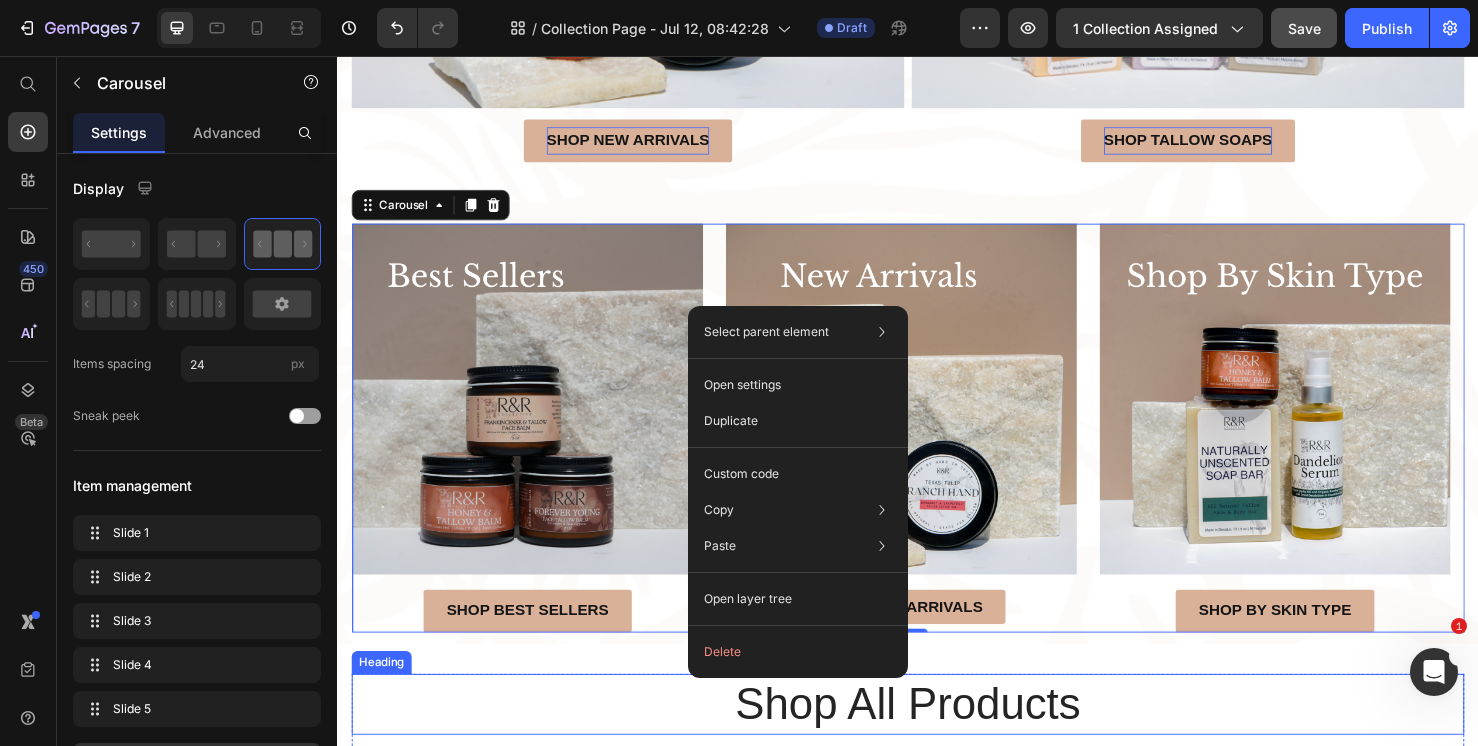 click on "Delete" 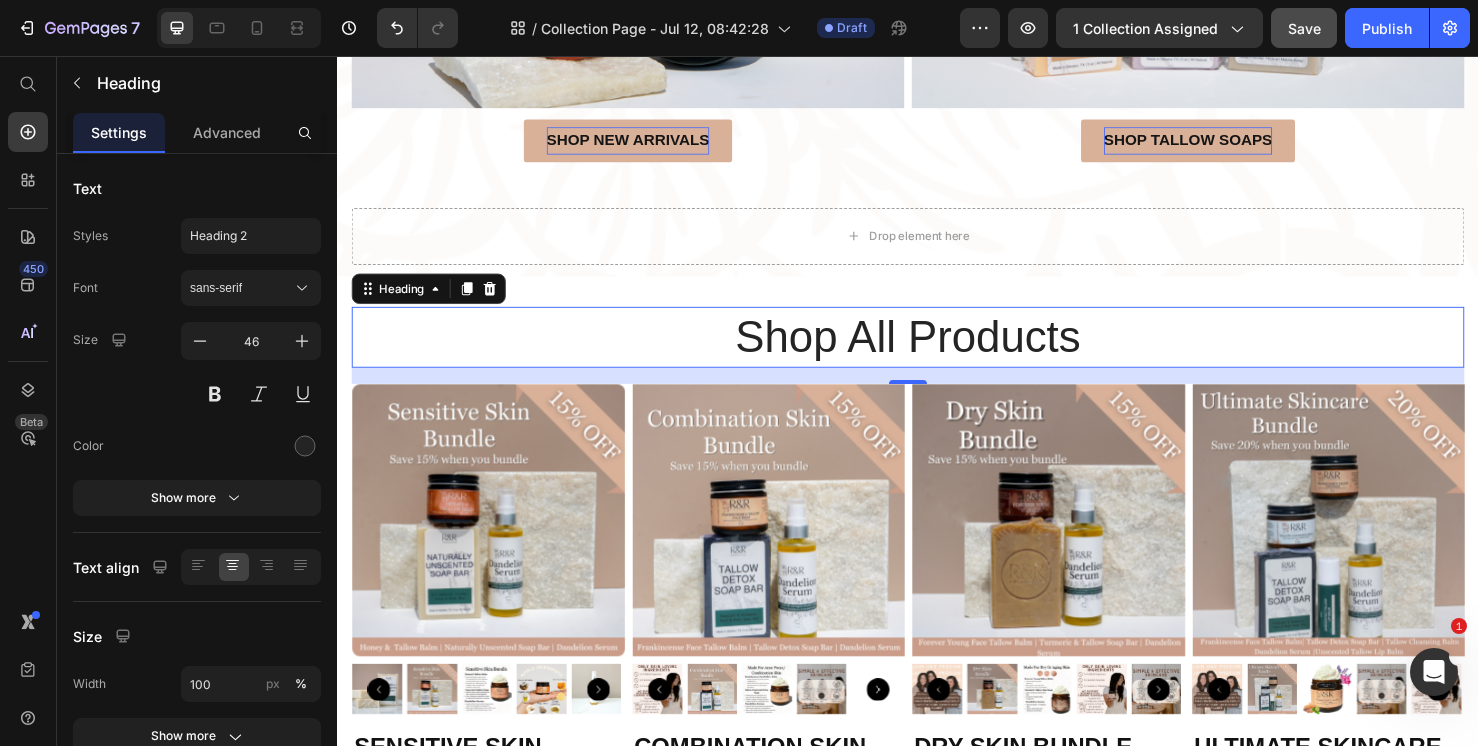 click on "0" at bounding box center [937, 392] 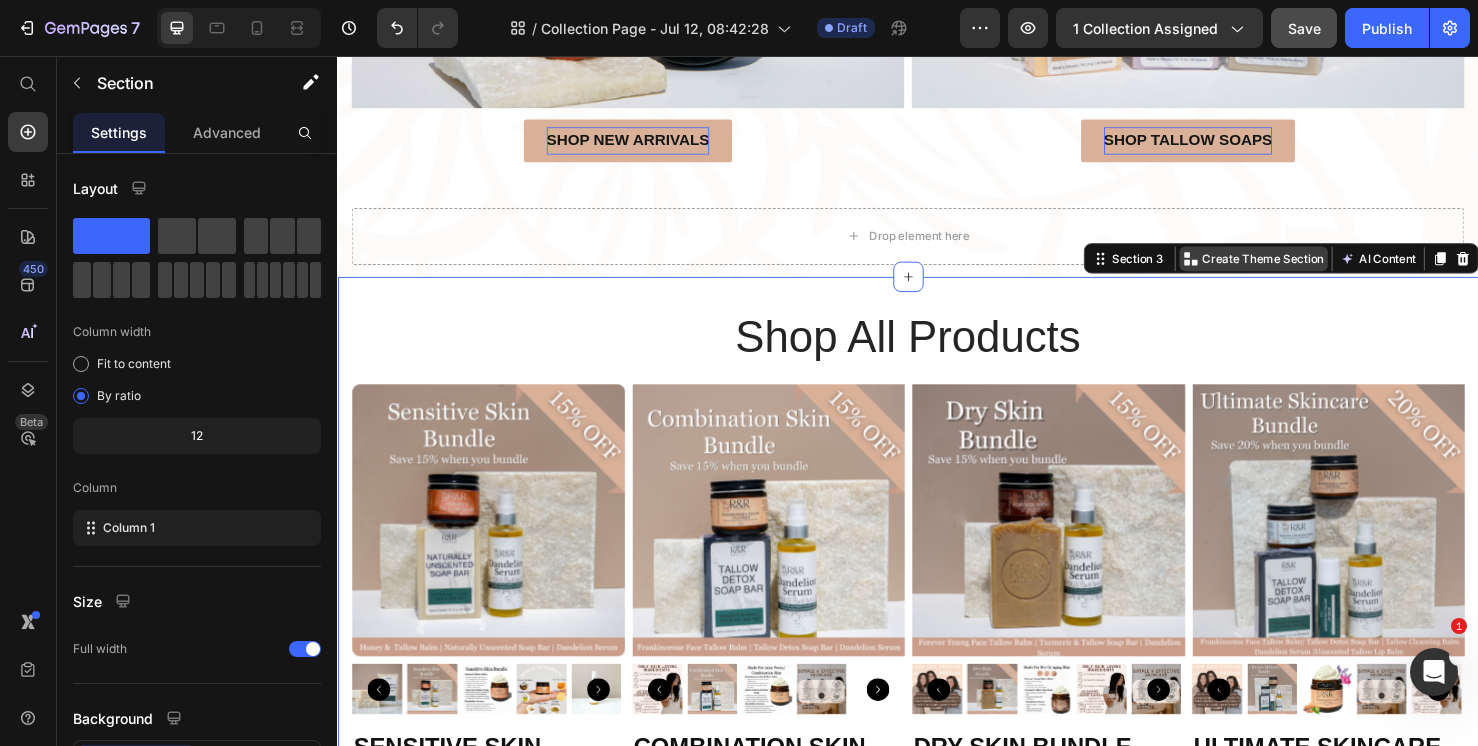 click on "Create Theme Section" at bounding box center (1310, 269) 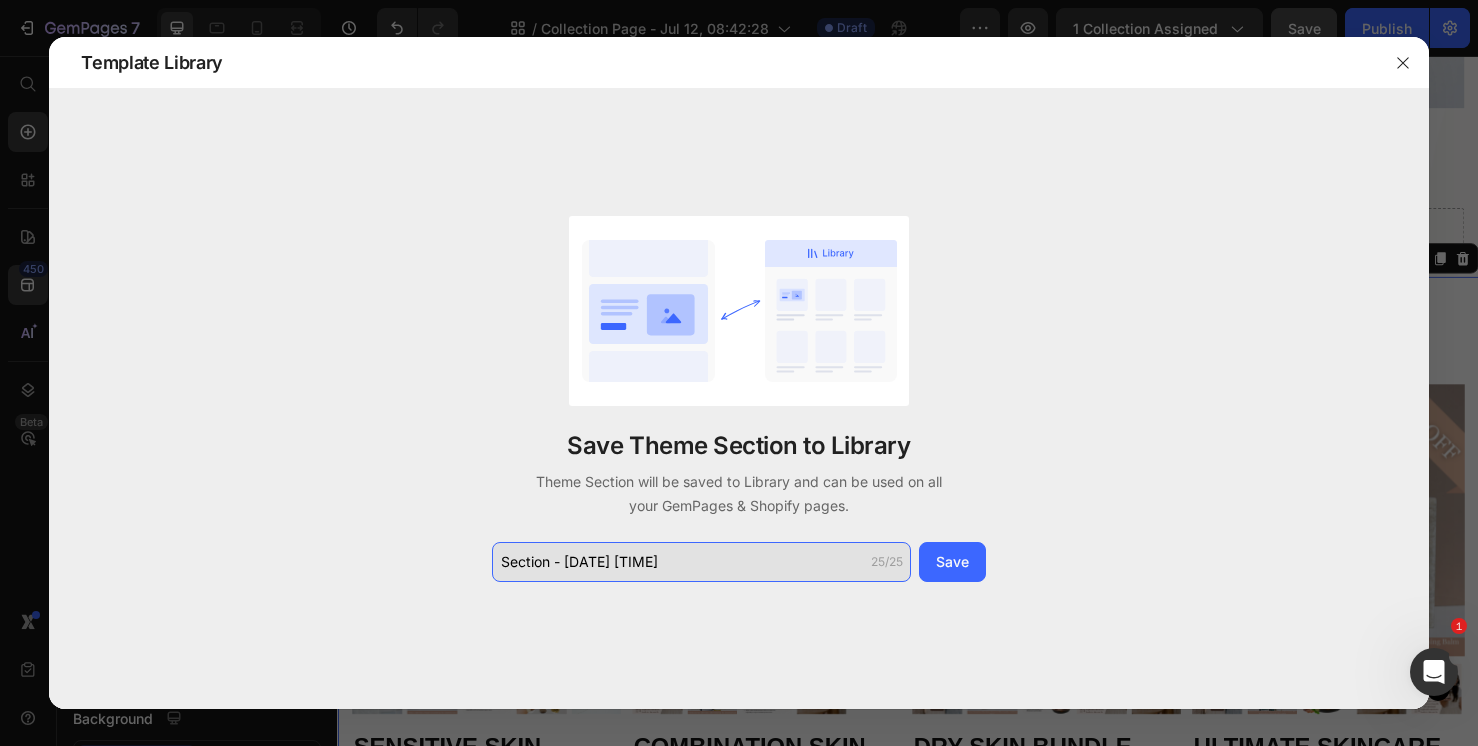 drag, startPoint x: 691, startPoint y: 566, endPoint x: 505, endPoint y: 554, distance: 186.38669 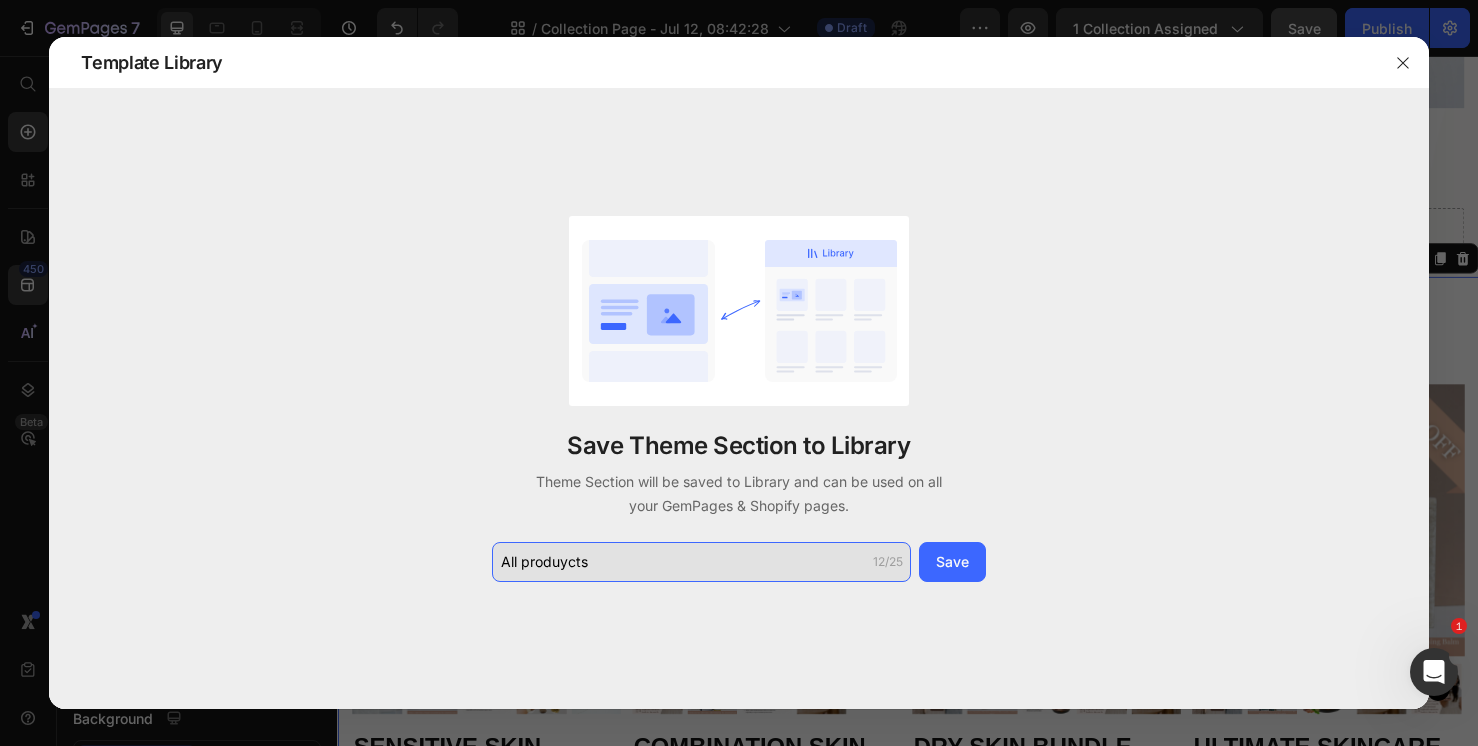 type on "All products" 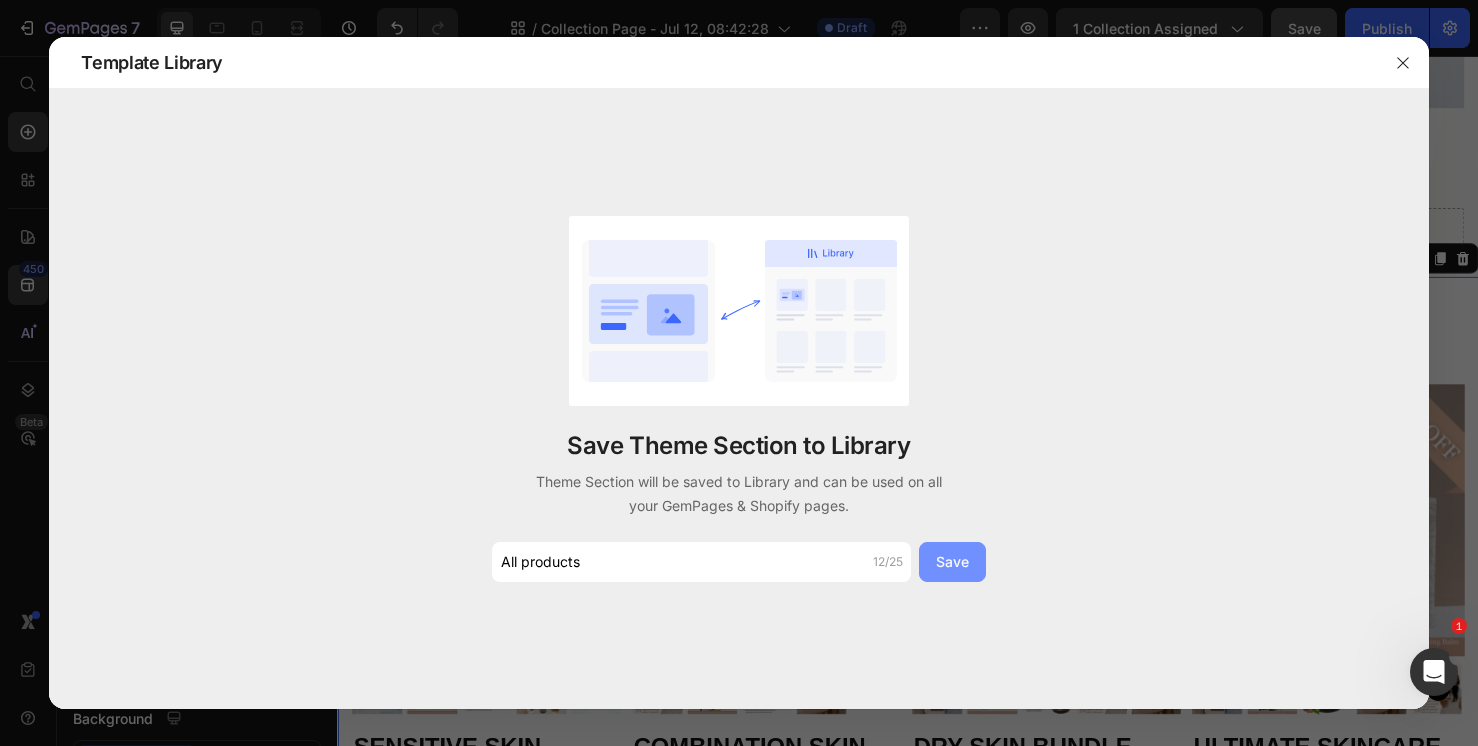 click on "Save" at bounding box center (952, 562) 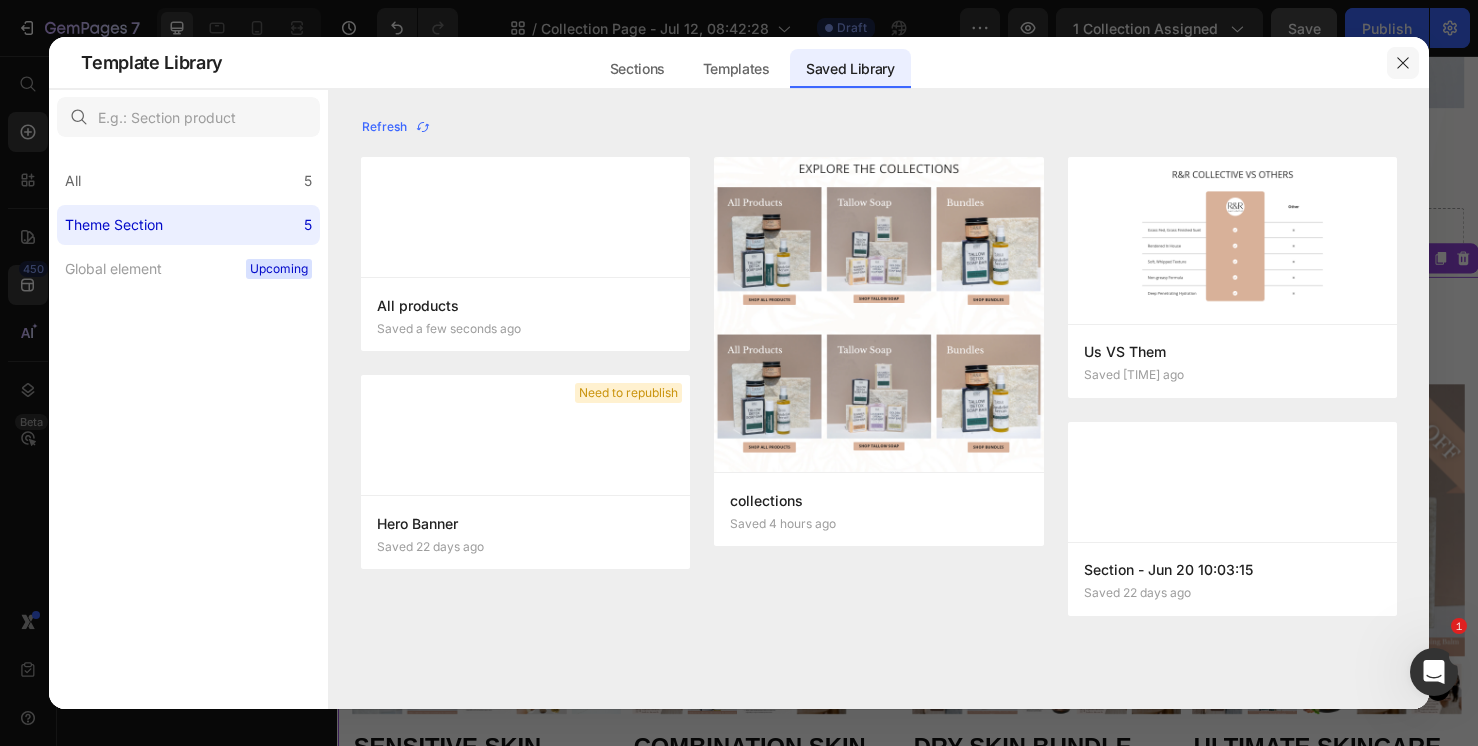 click 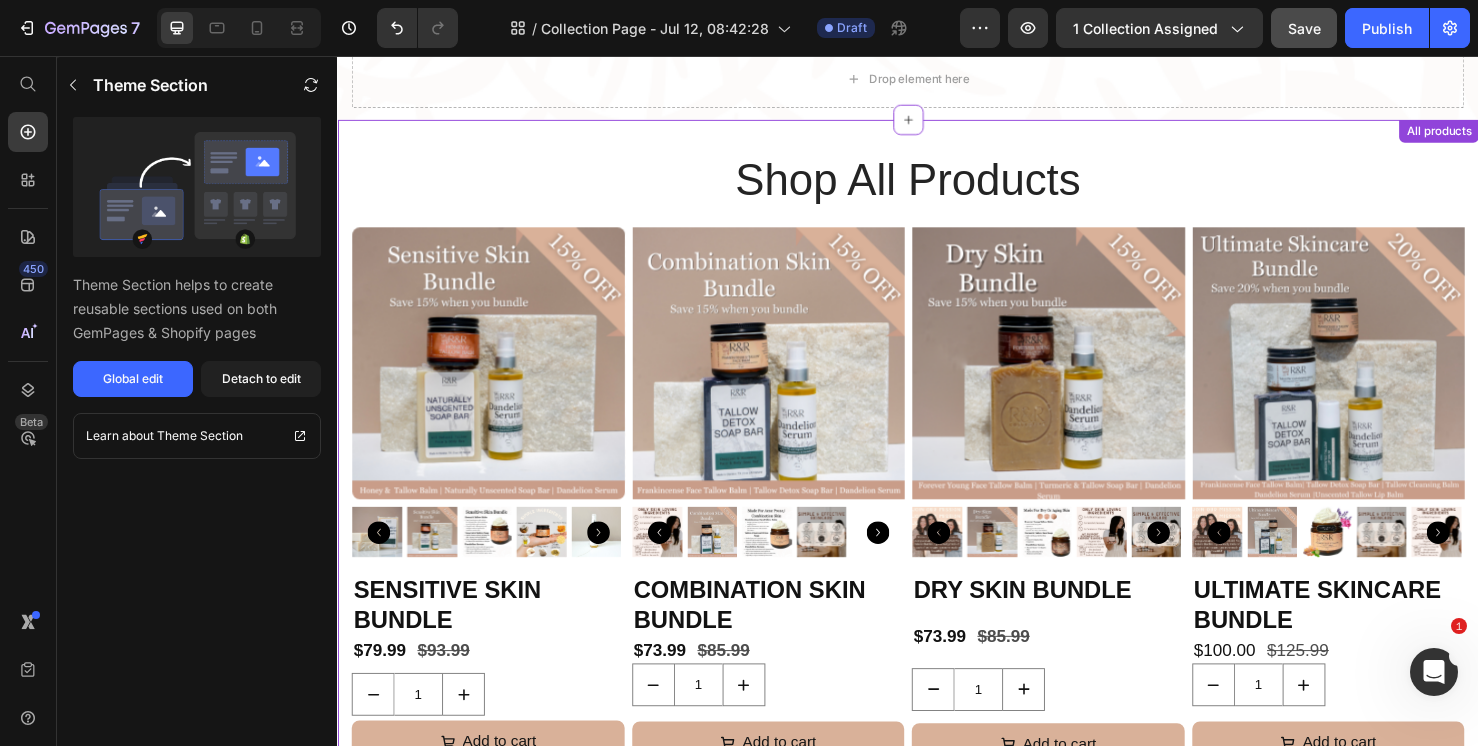 scroll, scrollTop: 2137, scrollLeft: 0, axis: vertical 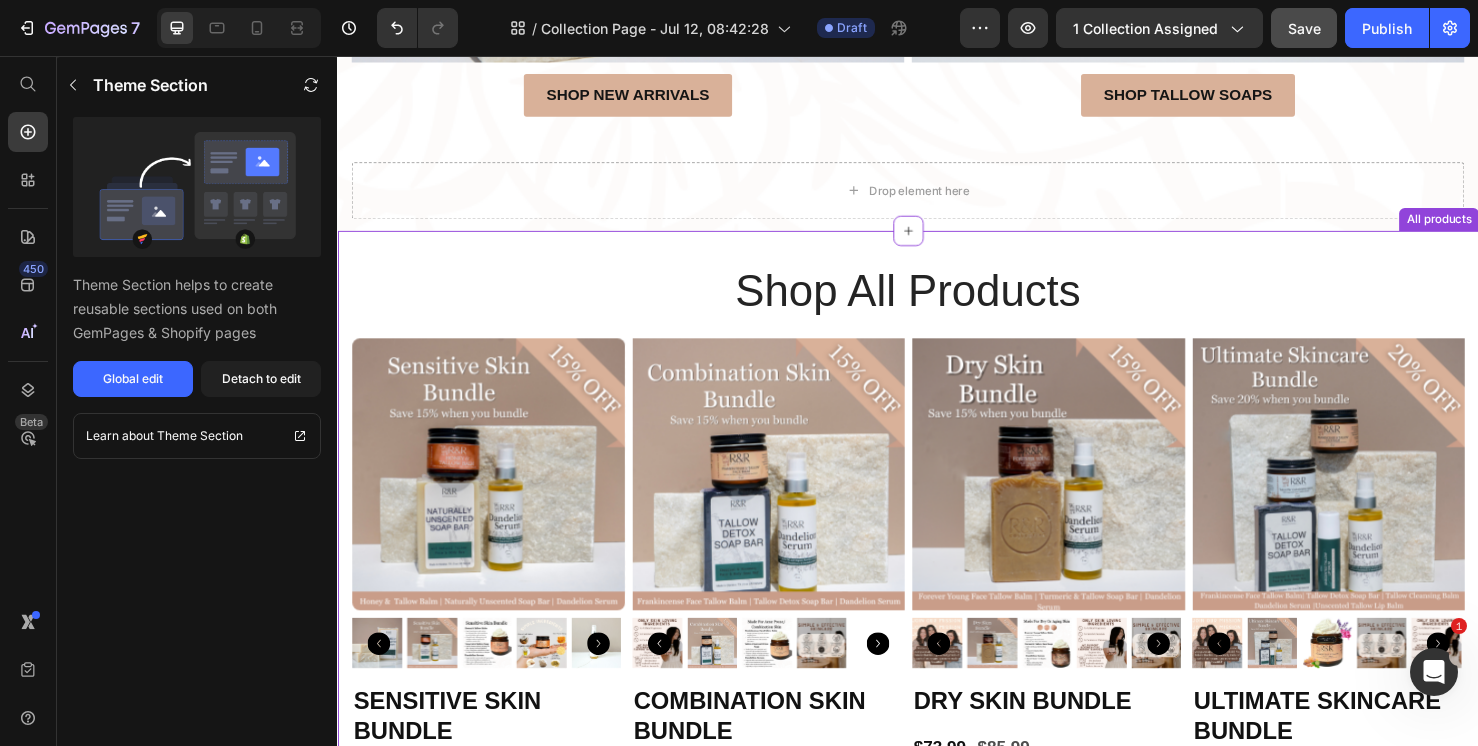 click on "Shop All Products" at bounding box center (937, 304) 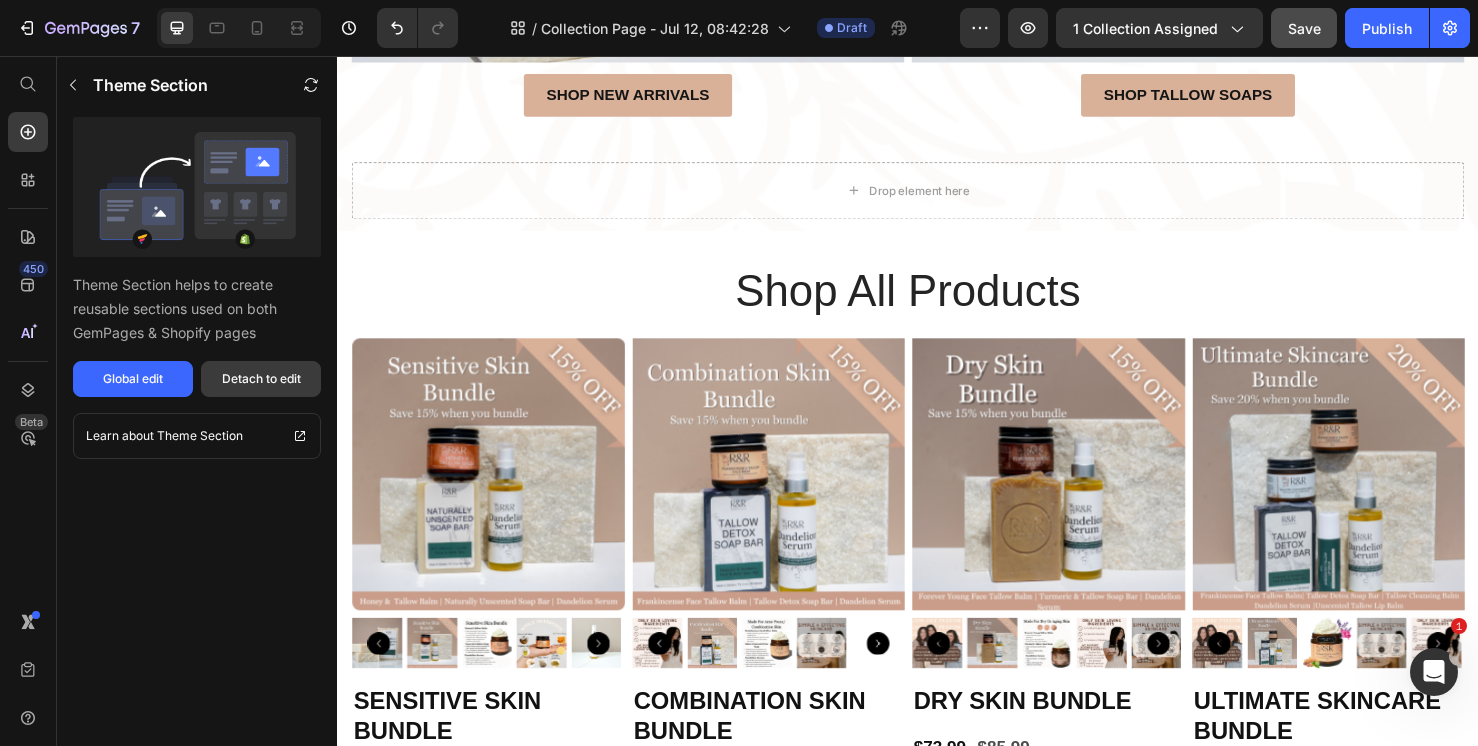 click on "Detach to edit" at bounding box center (261, 379) 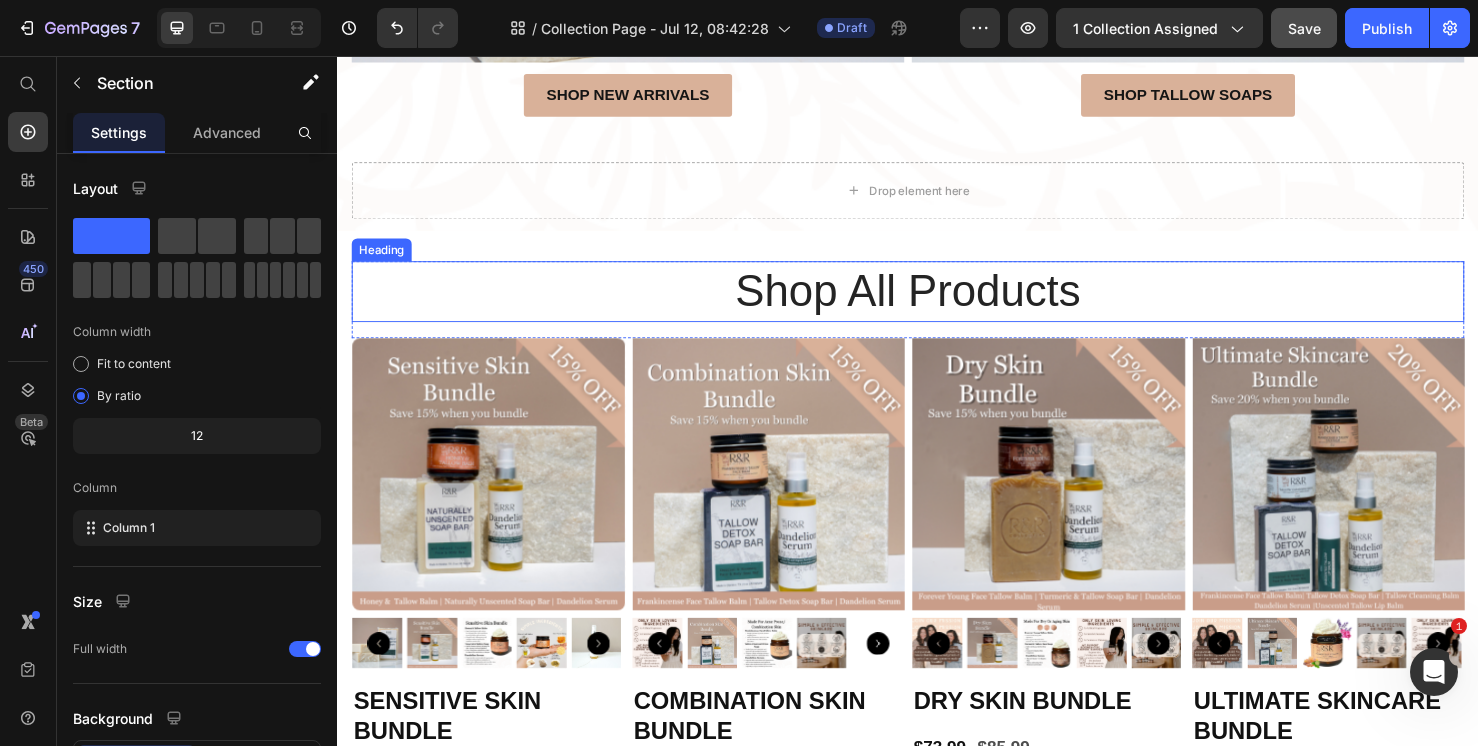 click on "Shop All Products" at bounding box center [937, 304] 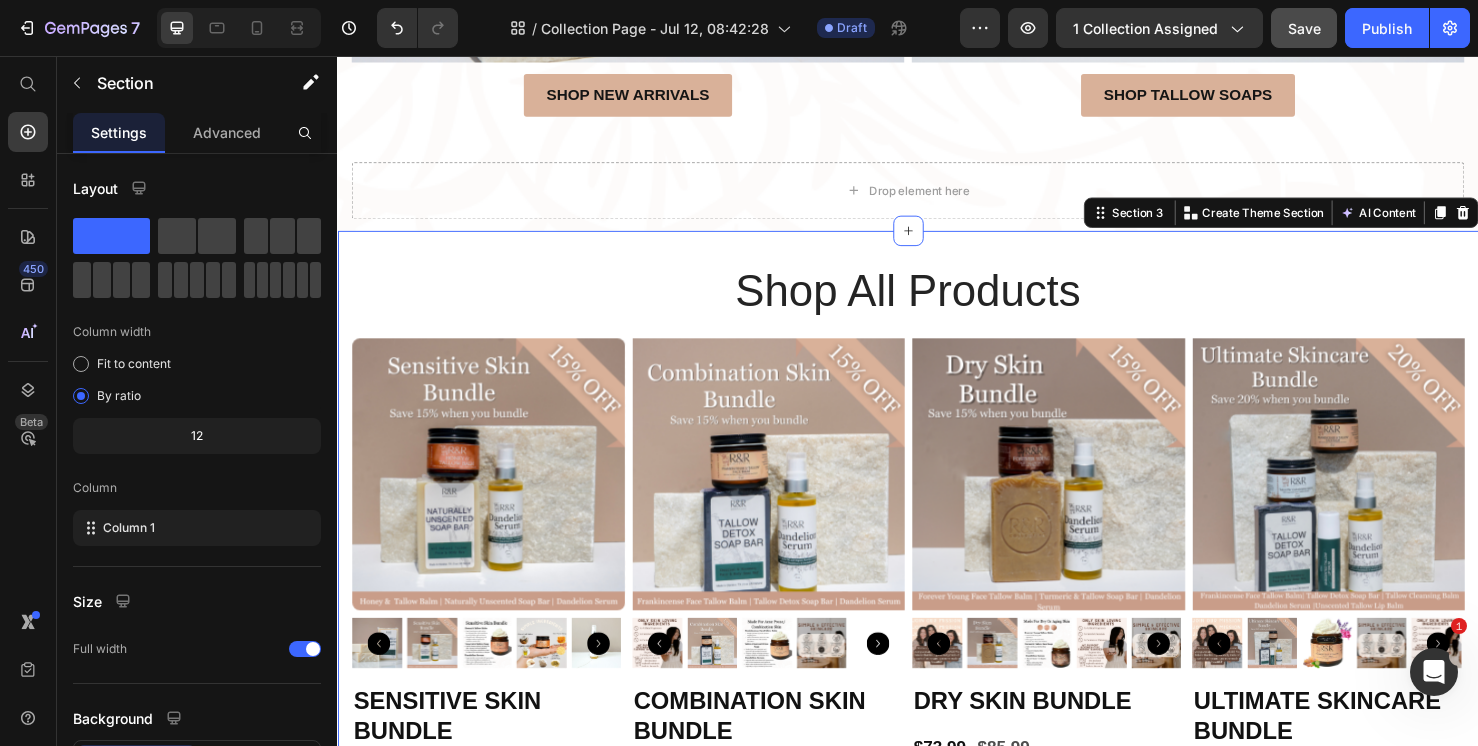 click on "Shop All Products Heading Row
Product Images Sensitive Skin Bundle Product Title $79.99 Product Price $93.99 Product Price Row 1 Product Quantity
Add to cart Add to Cart Buy it now Dynamic Checkout Product
Product Images Combination Skin Bundle Product Title $73.99 Product Price $85.99 Product Price Row 1 Product Quantity
Add to cart Add to Cart Buy it now Dynamic Checkout Product
Product Images Dry Skin Bundle Product Title $73.99 Product Price $85.99 Product Price Row 1 Product Quantity
Add to cart Add to Cart Buy it now Dynamic Checkout Product
Product Images Ultimate Skincare Bundle Product Title $100.00 Product Price $125.99 Product Price Row 1 Product Quantity
Add to cart Add to Cart Buy it now Dynamic Checkout Product Row
Product Images Best Selling Balms Bundle Product Title $79.99 Product Price $93.97 Product Price Row" at bounding box center [937, 1514] 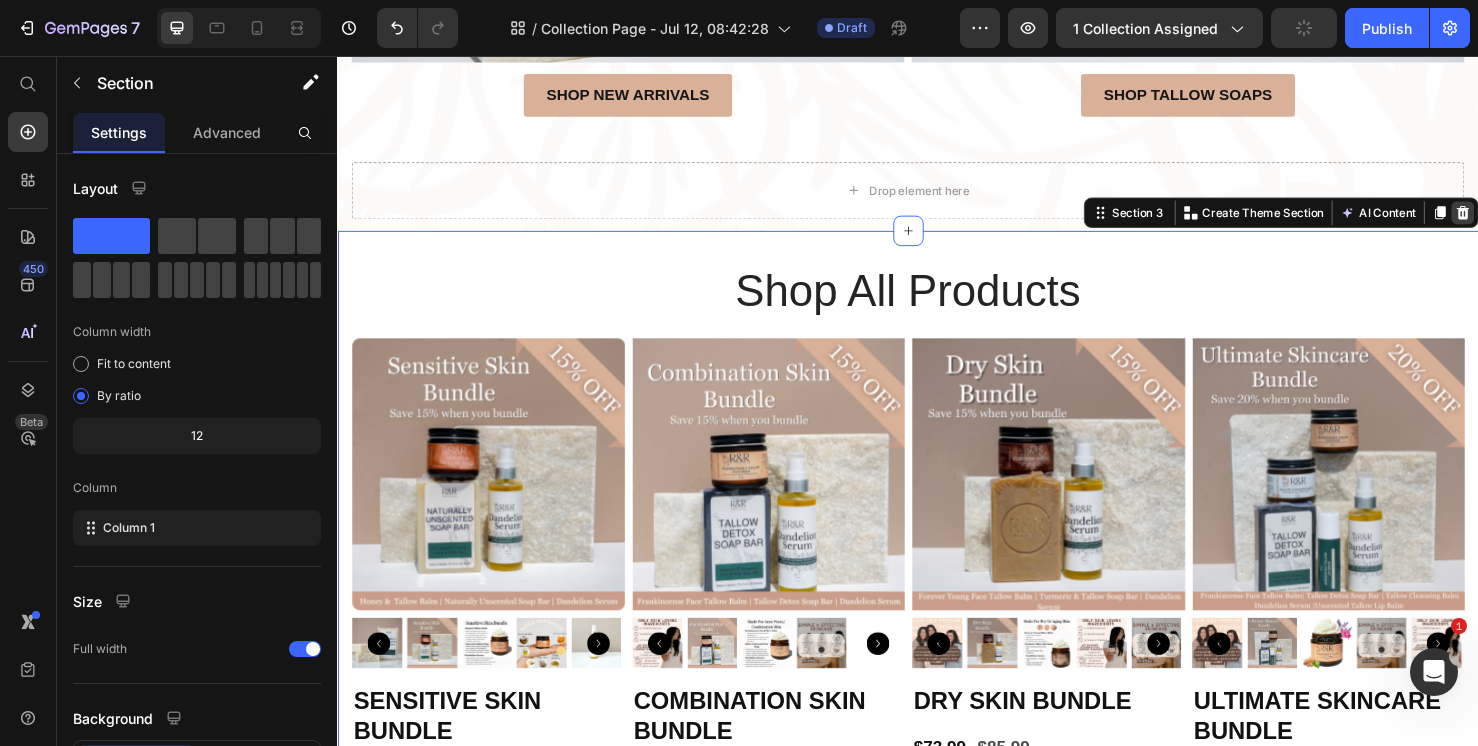 click 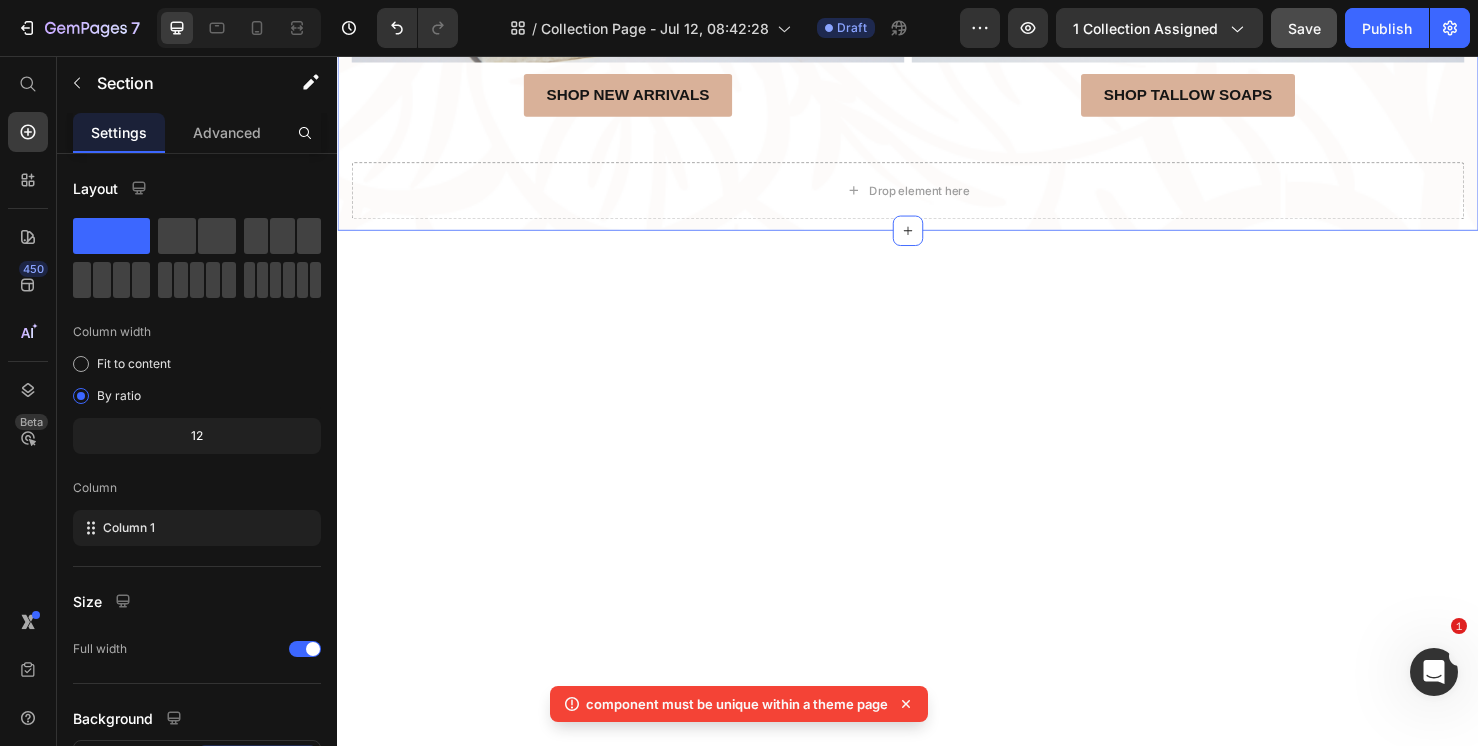 click on "Explore the Collections Heading Row Image Shop all products Button Image Shop best sellers Button Image Shop New Arrivals Button Image Shop bundles Button Image Shop By skin Type Button Image Shop Tallow soaps Button Row
Drop element here Row Section 2" at bounding box center [937, -877] 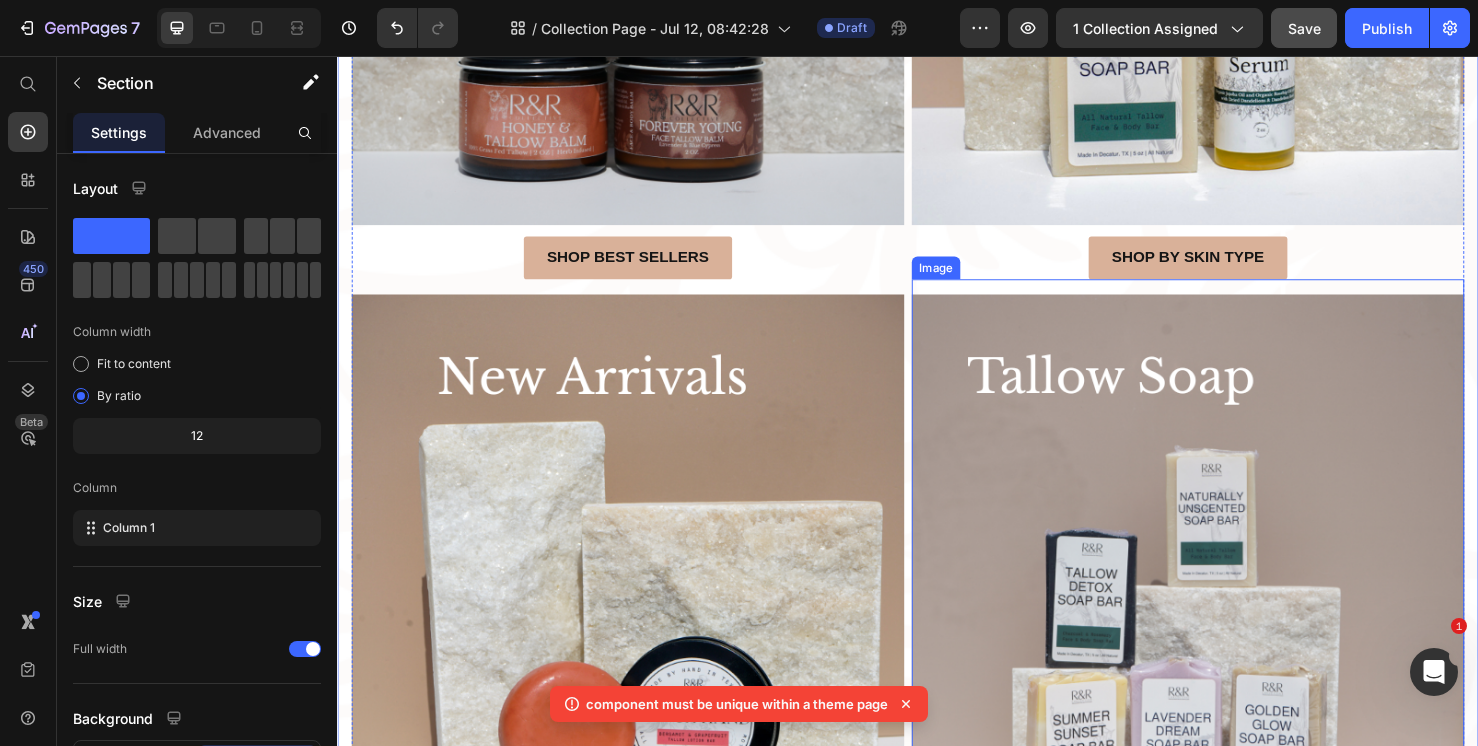 scroll, scrollTop: 1978, scrollLeft: 0, axis: vertical 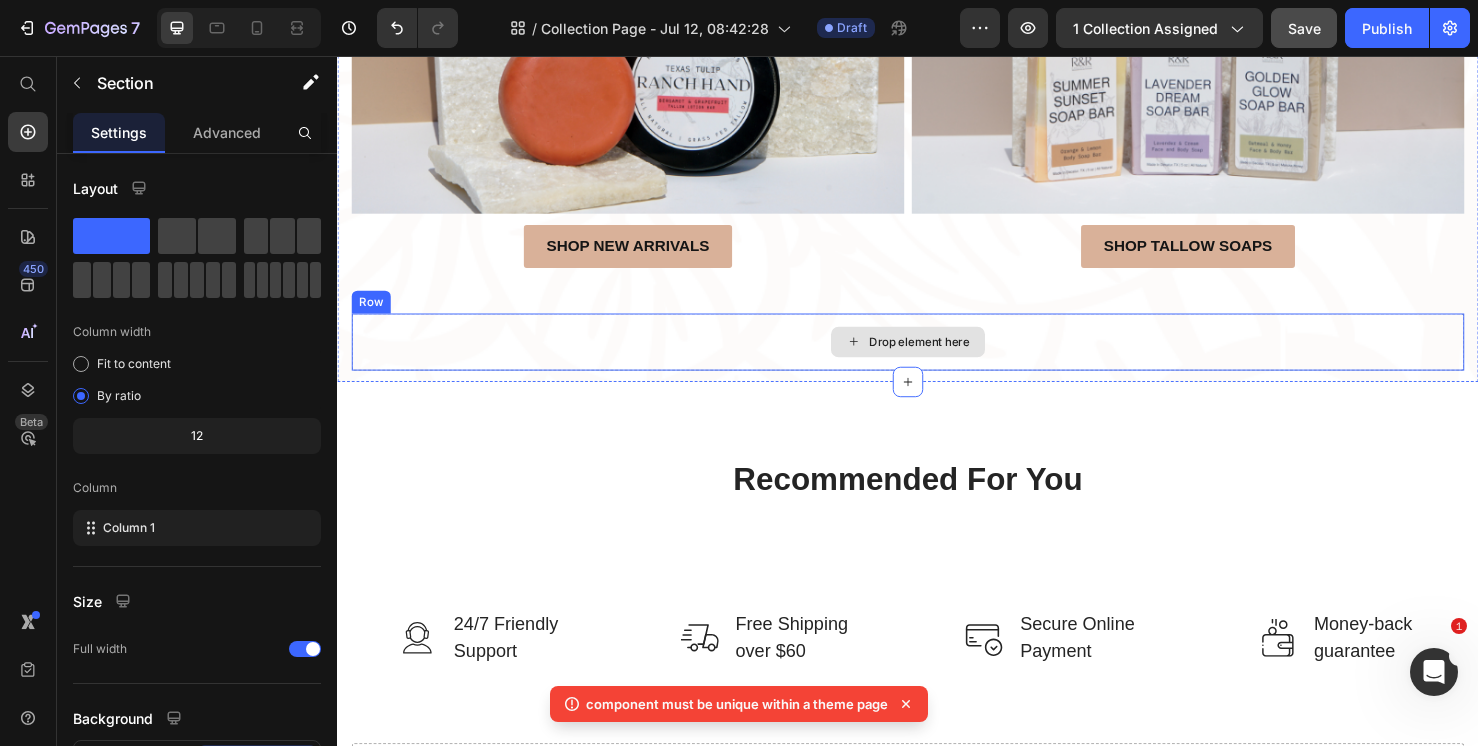 click on "Drop element here" at bounding box center (937, 357) 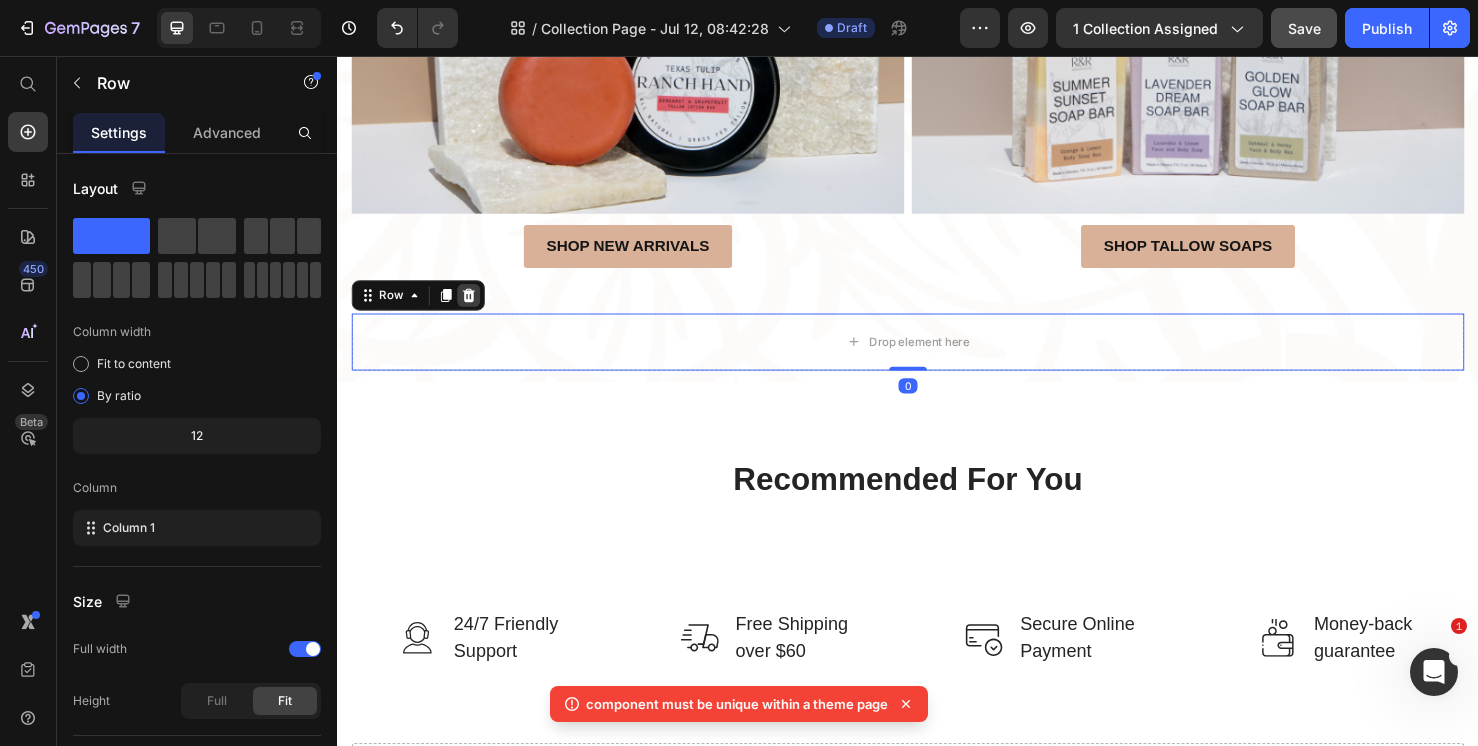 click 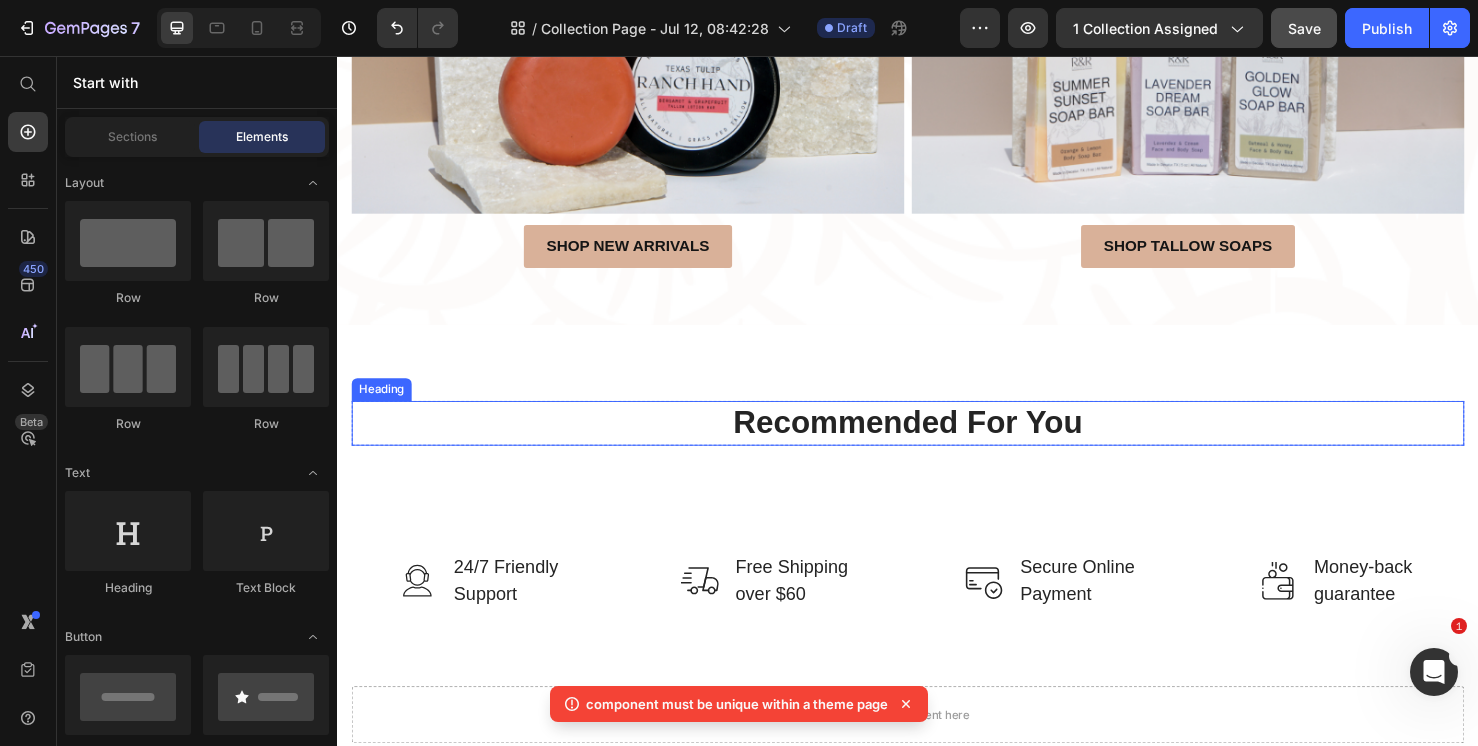 click on "Recommended For You" at bounding box center [937, 442] 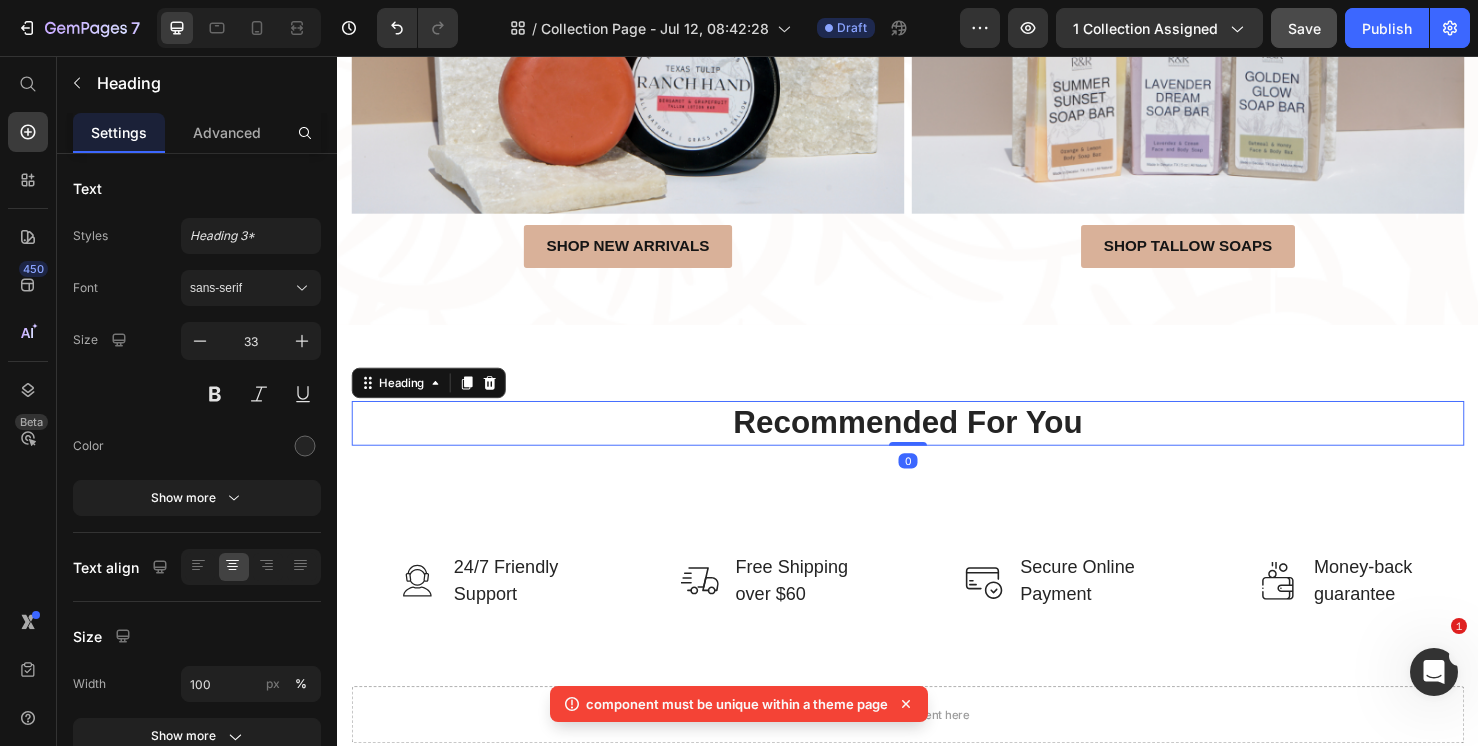 click 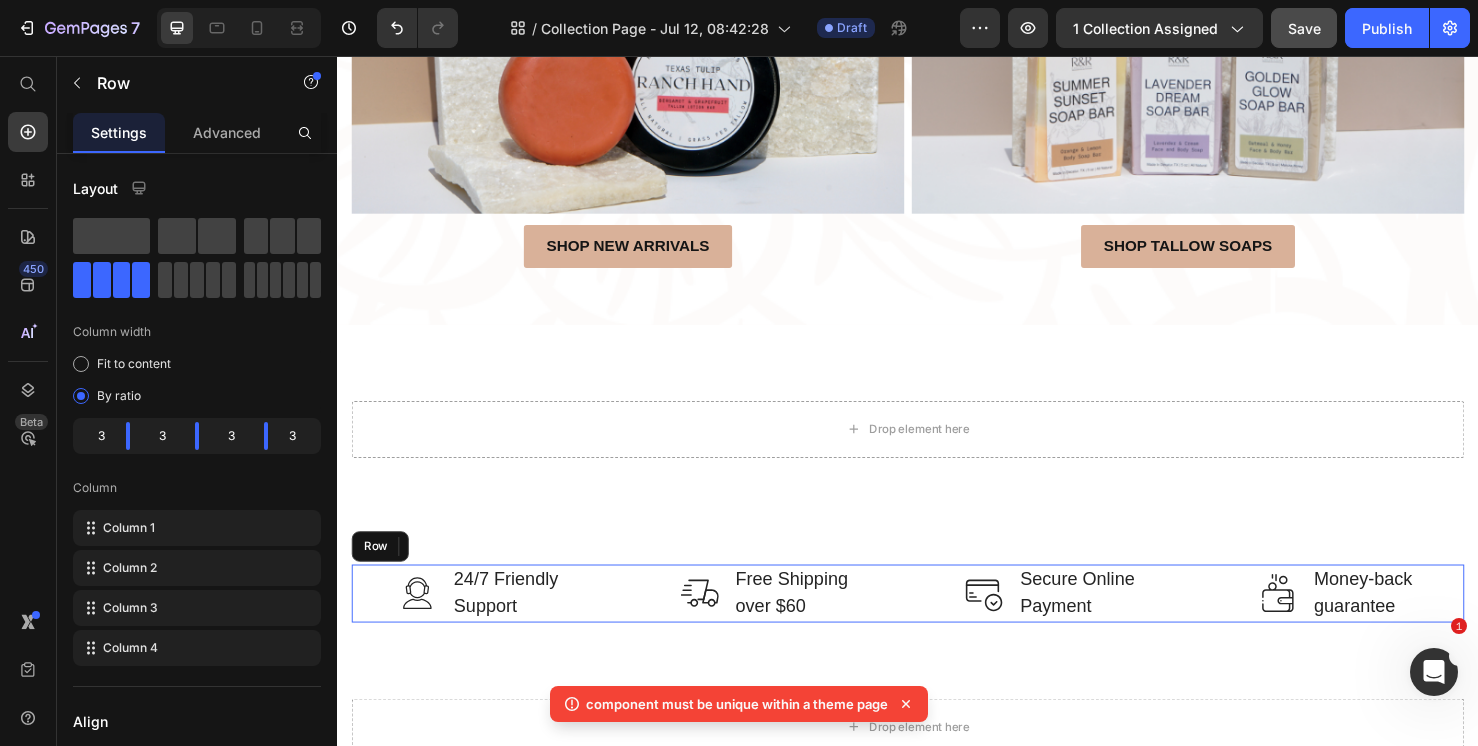 click on "Image 24/7 Friendly Support Text block Row Image Free Shipping over $60 Text block Row Image Secure Online Payment Text block Row Image Money-back guarantee Text block Row Row" at bounding box center (937, 621) 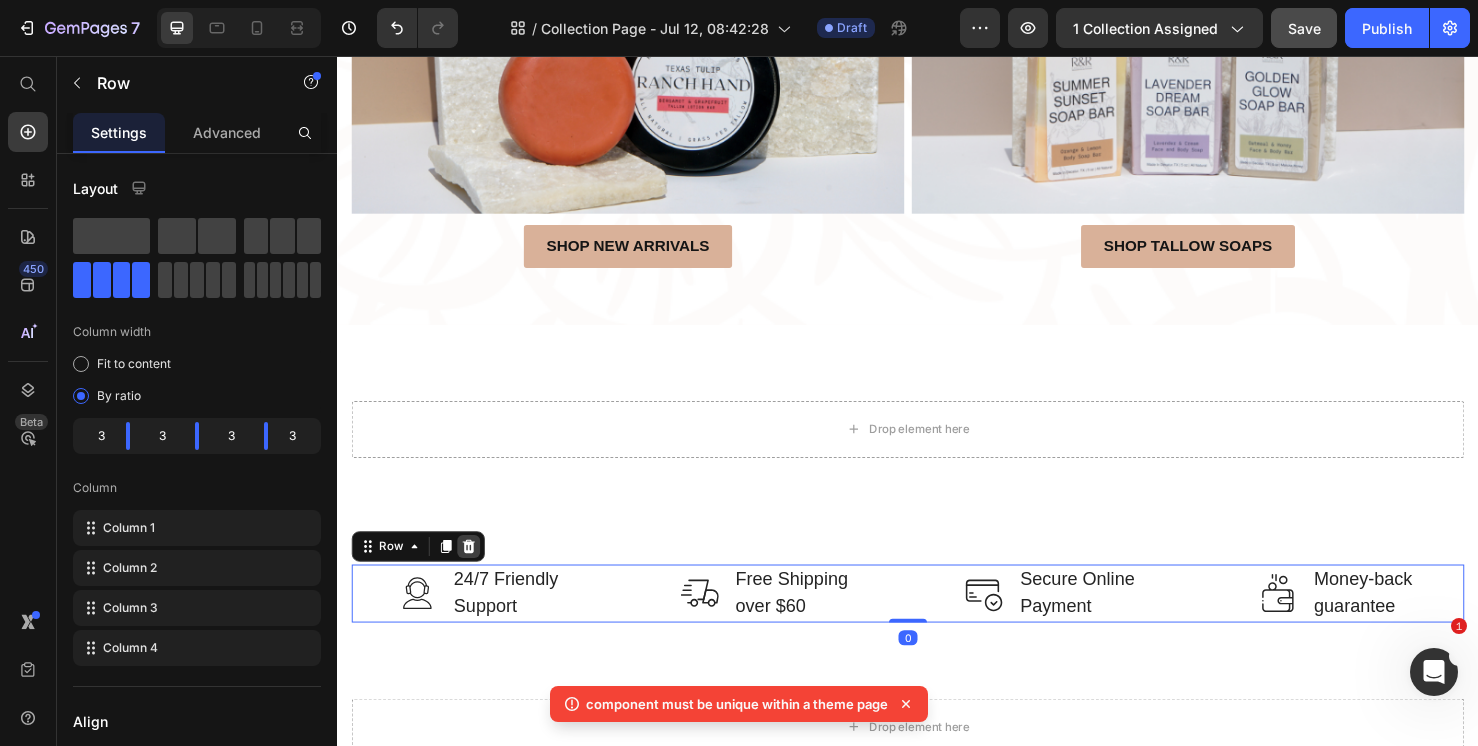 click 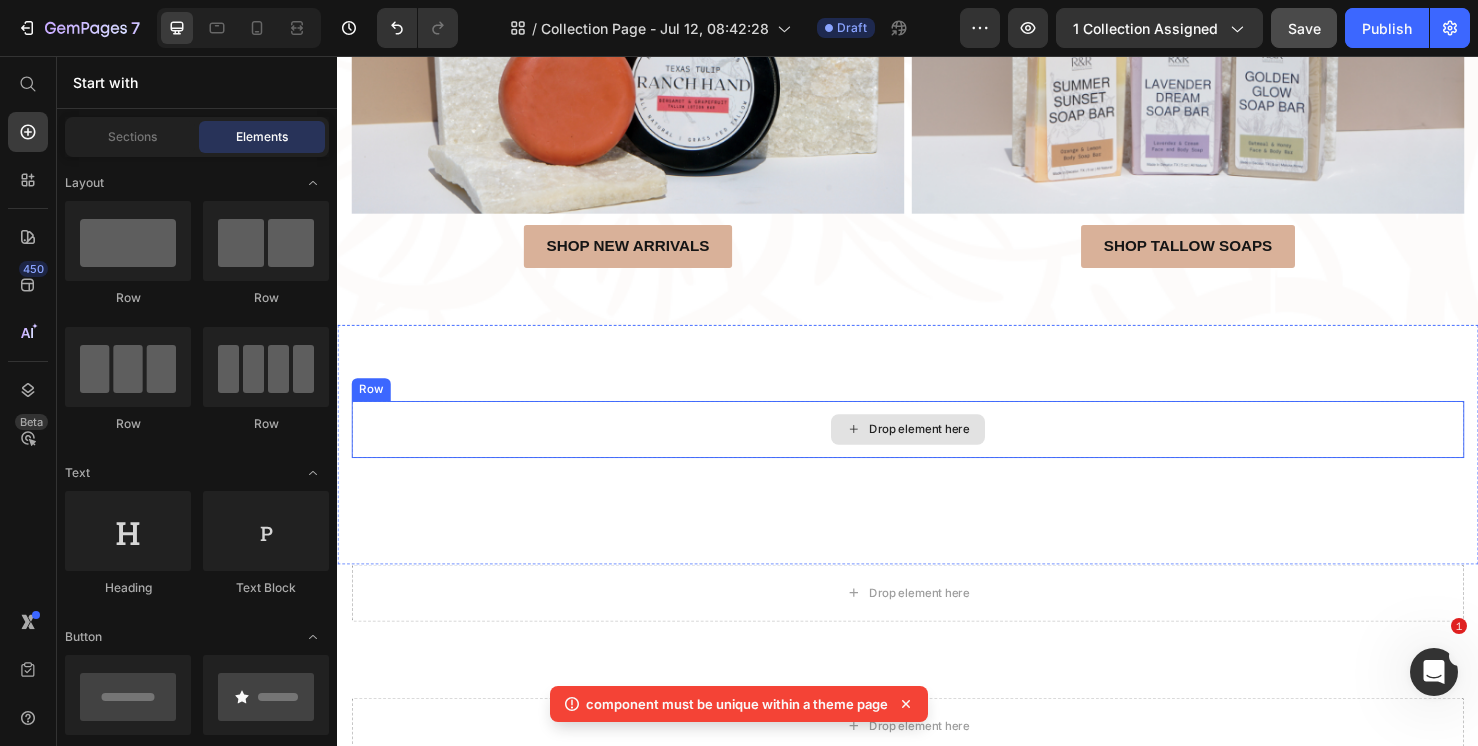 click on "Drop element here" at bounding box center (937, 449) 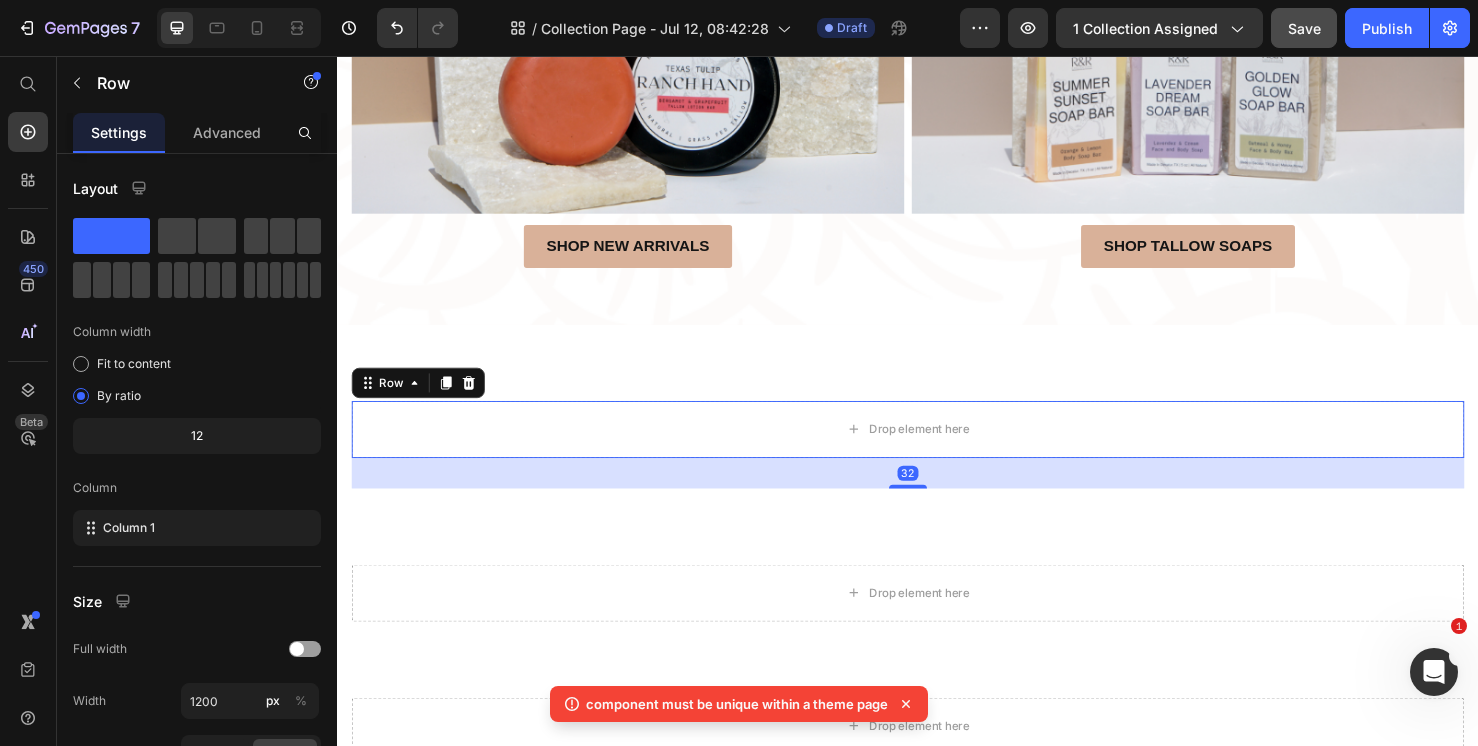 click 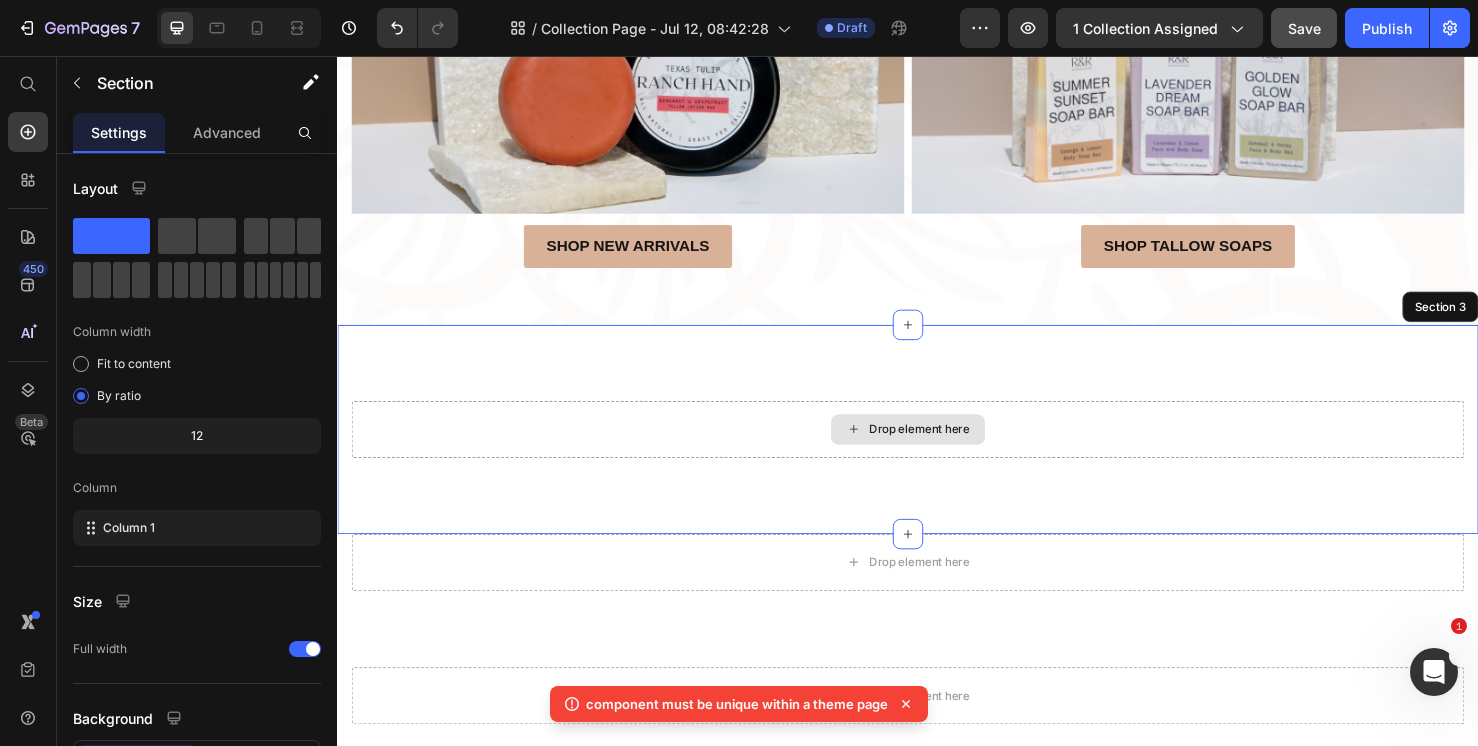 click on "Drop element here" at bounding box center [937, 449] 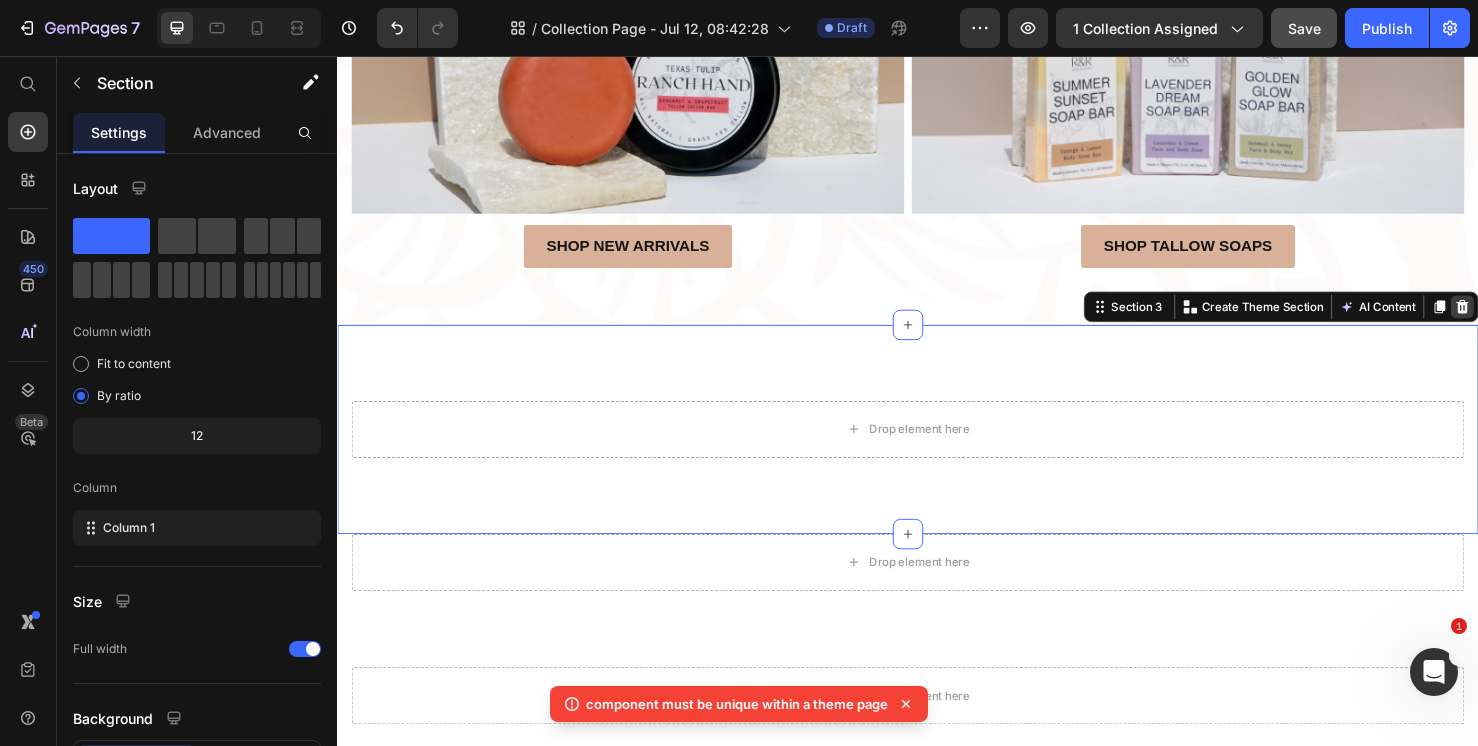 click 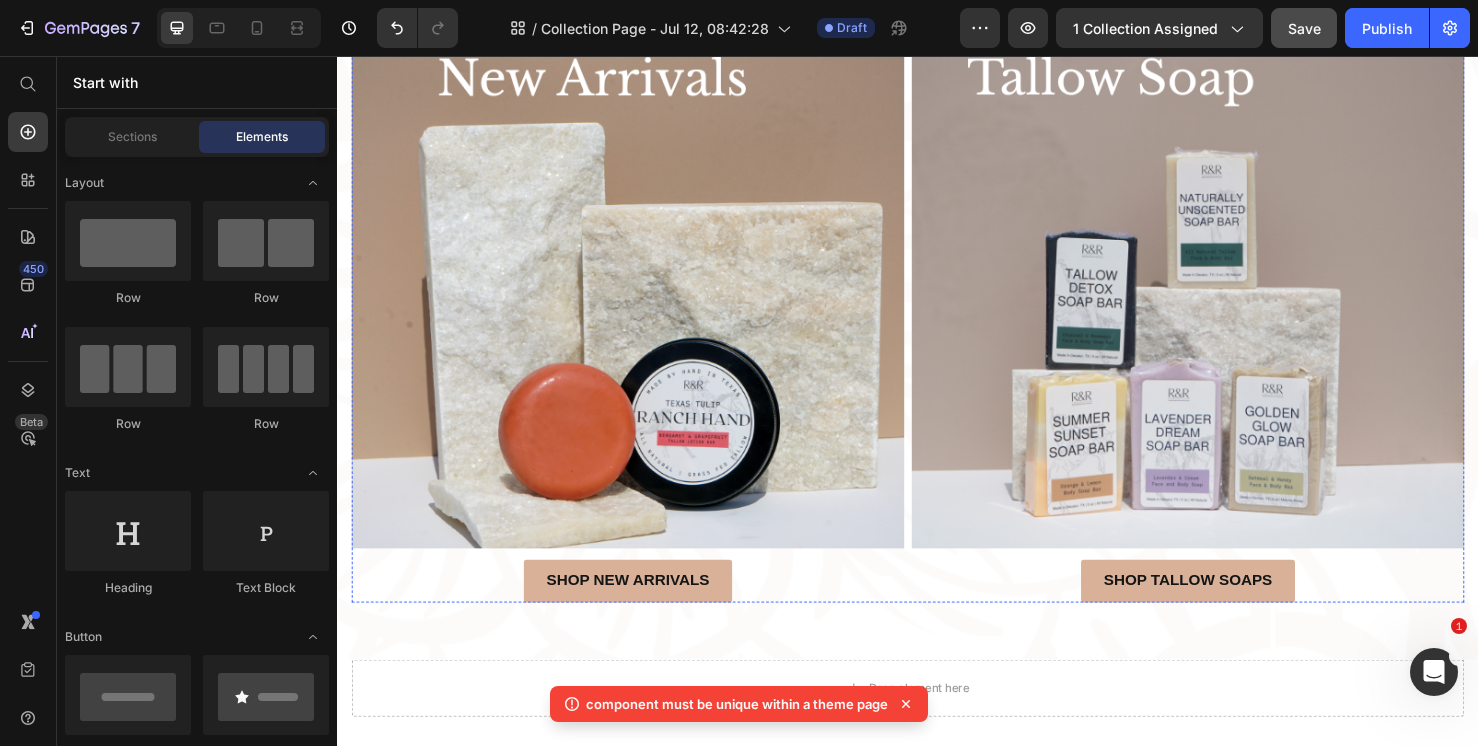 scroll, scrollTop: 1888, scrollLeft: 0, axis: vertical 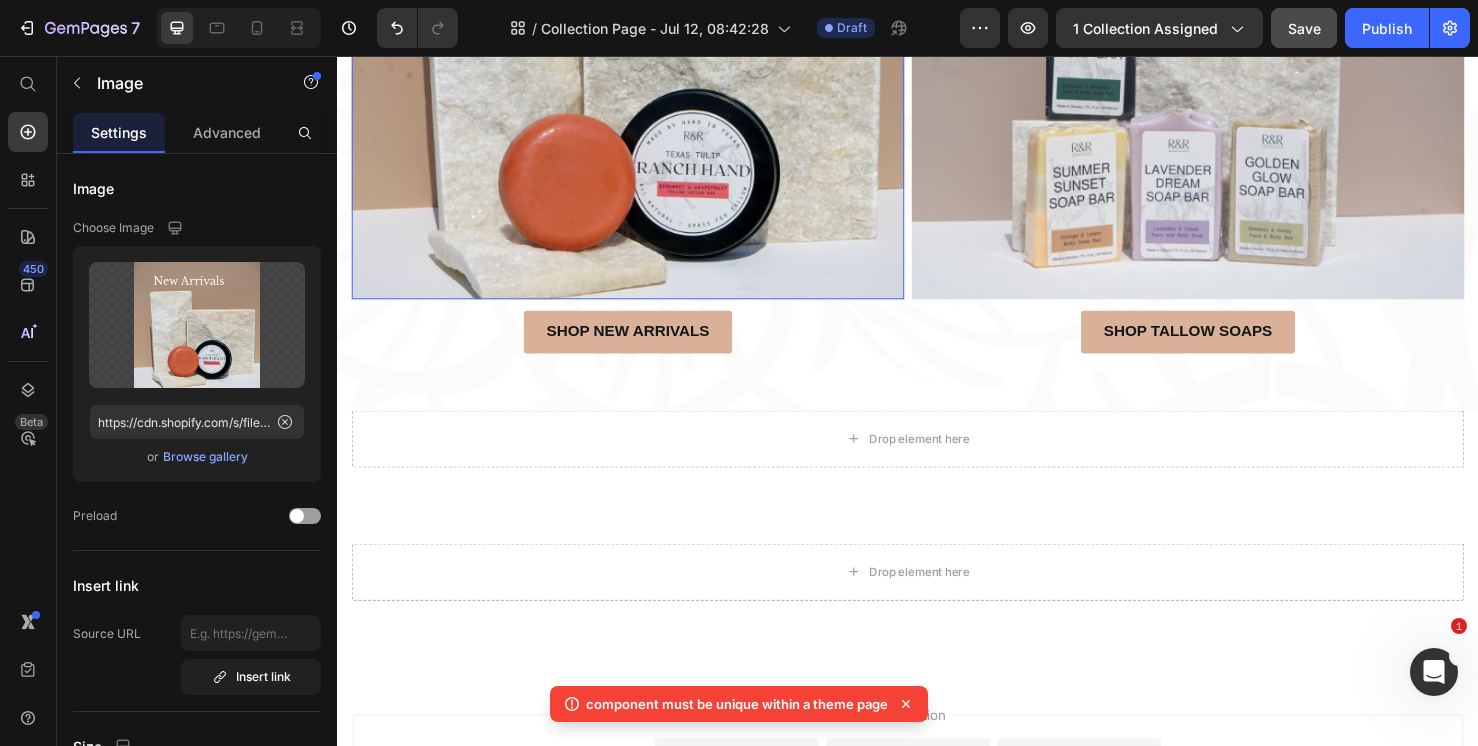click at bounding box center (642, 13) 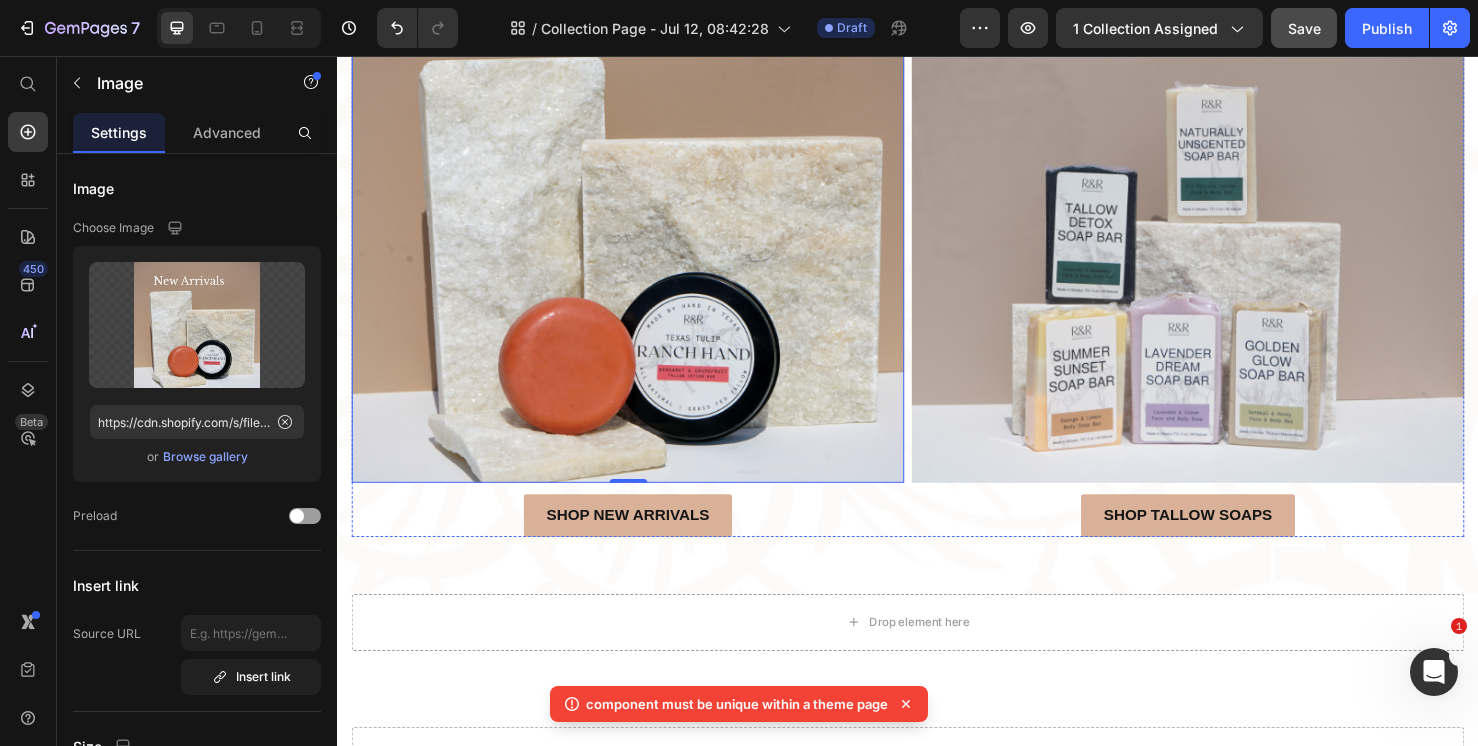 scroll, scrollTop: 1720, scrollLeft: 0, axis: vertical 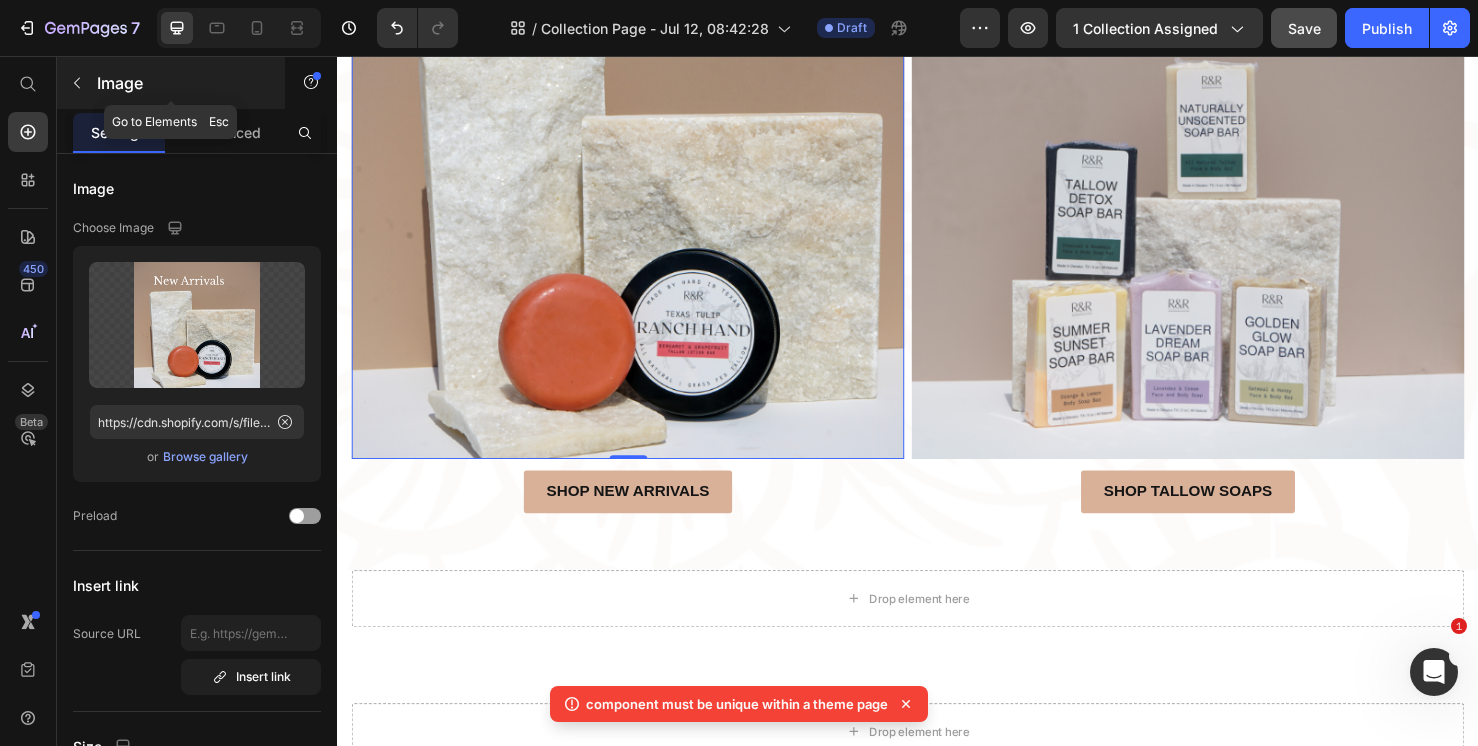 click 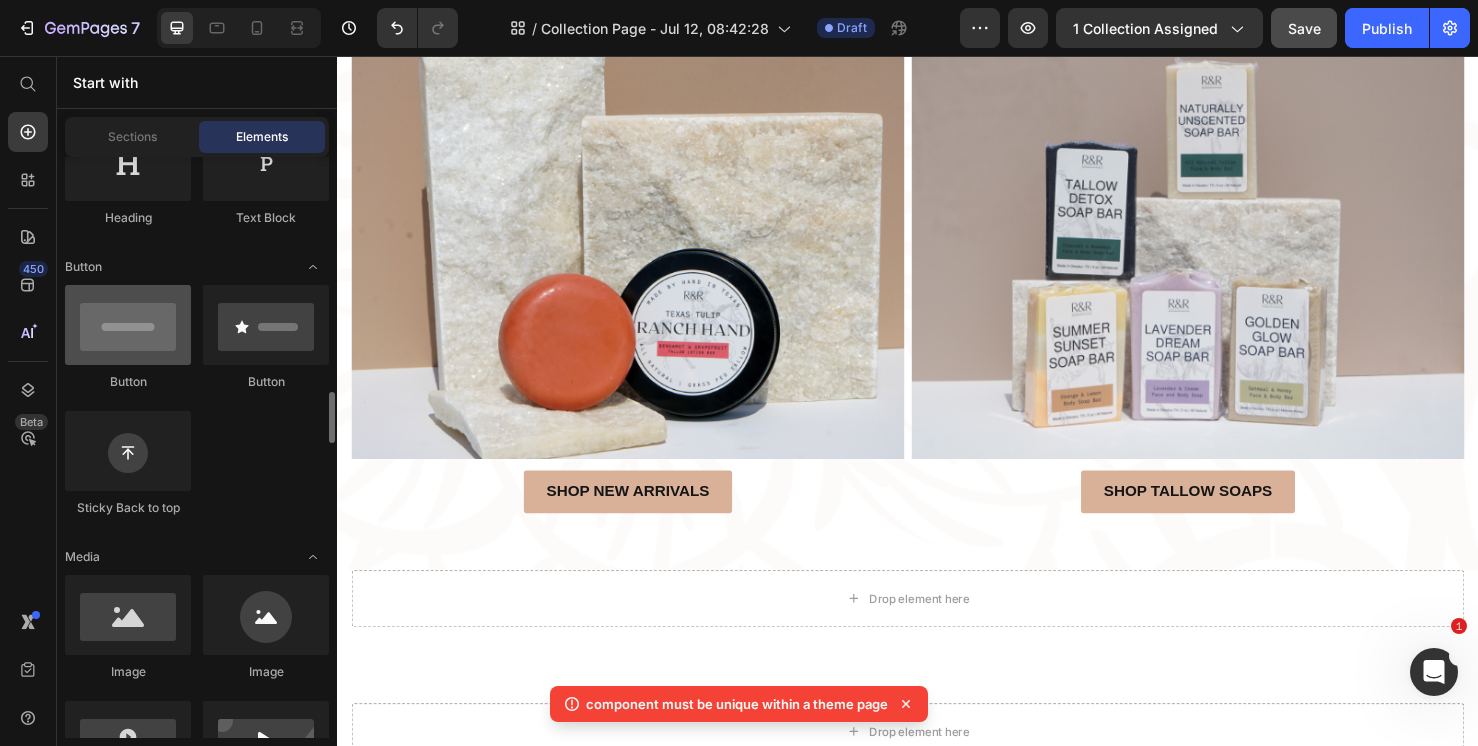 scroll, scrollTop: 557, scrollLeft: 0, axis: vertical 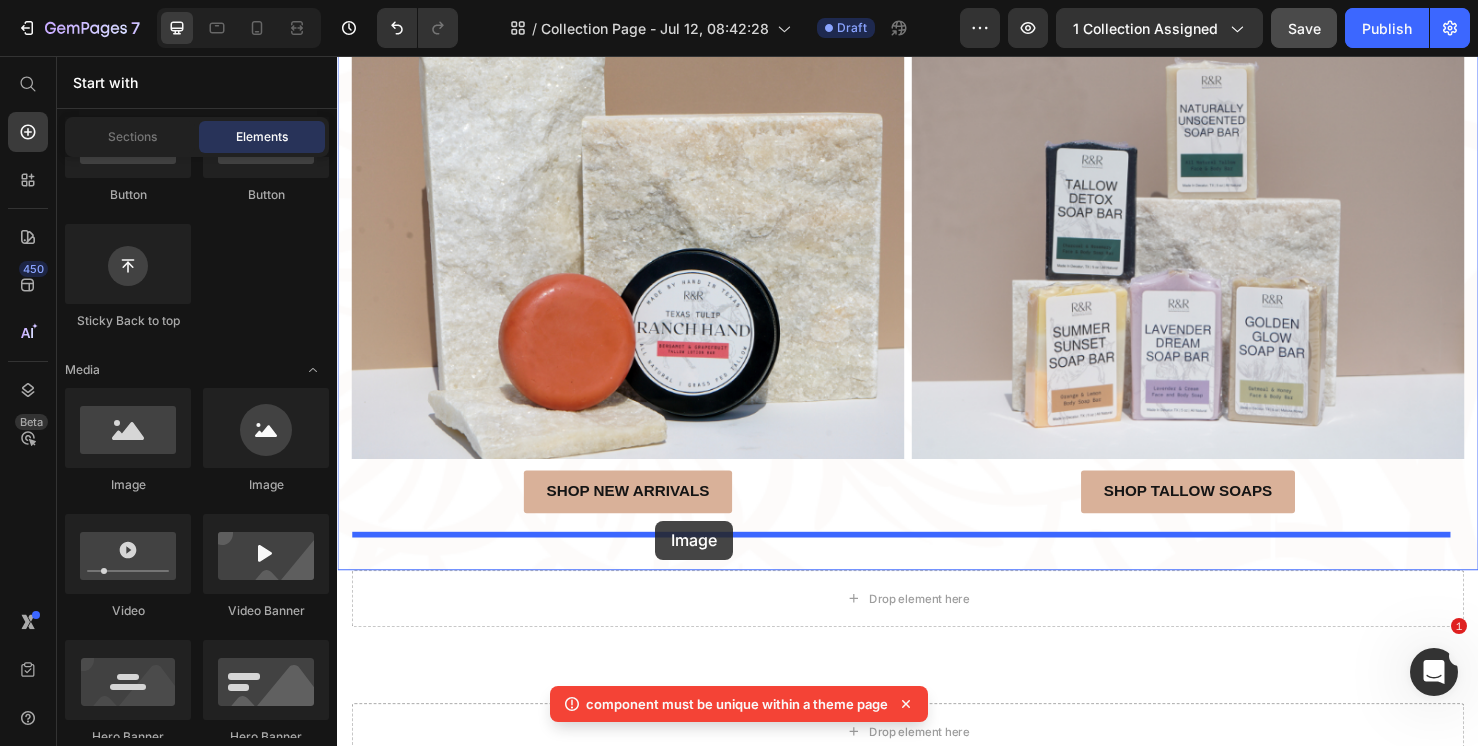 drag, startPoint x: 477, startPoint y: 503, endPoint x: 671, endPoint y: 545, distance: 198.49434 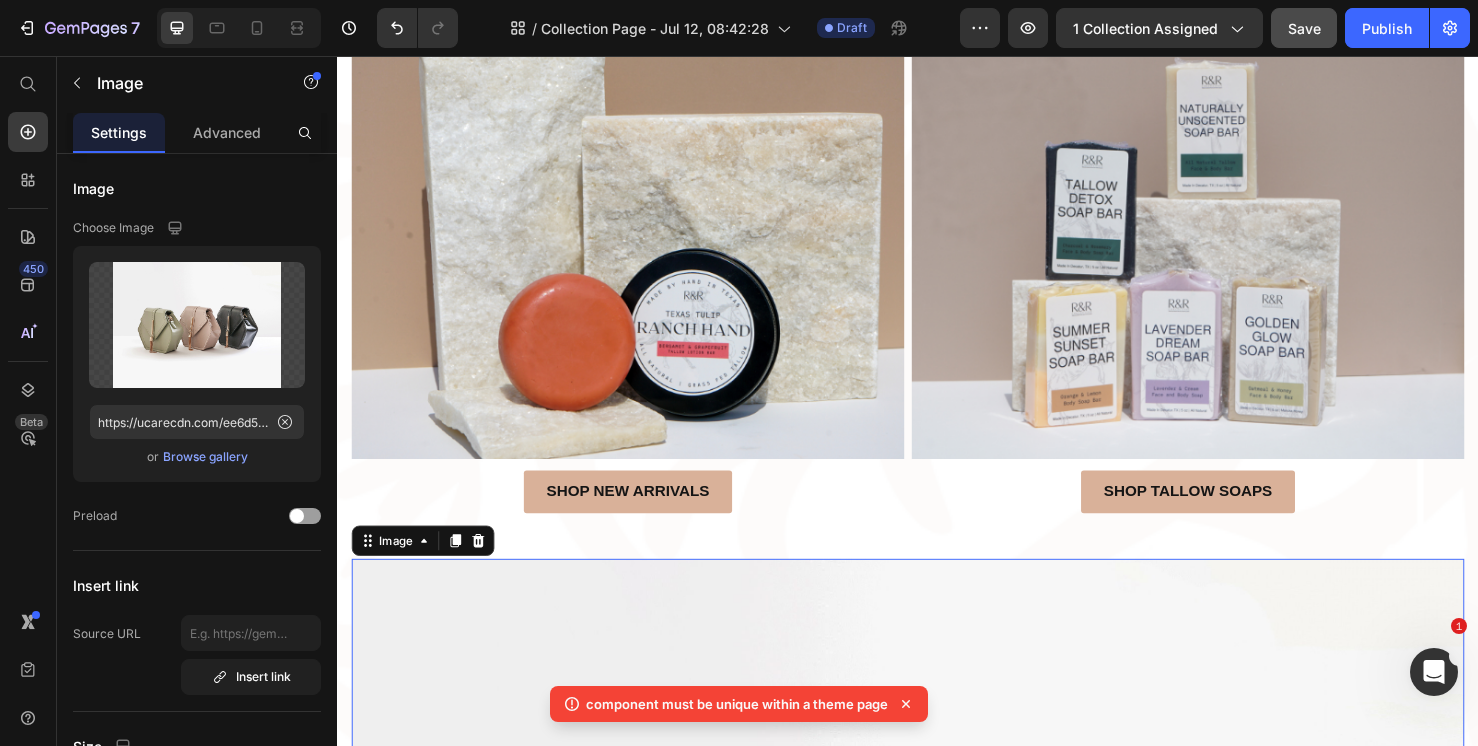 click at bounding box center (937, 1024) 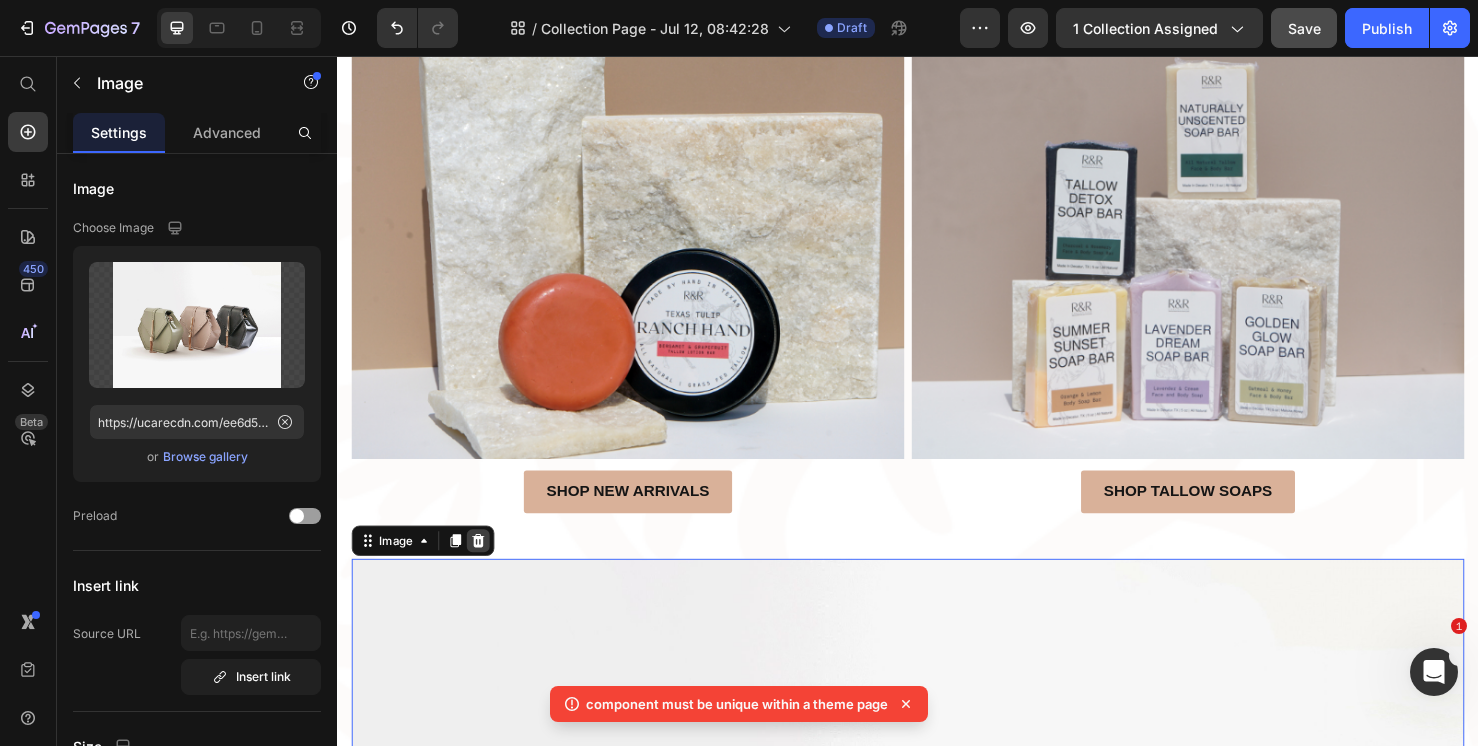 click 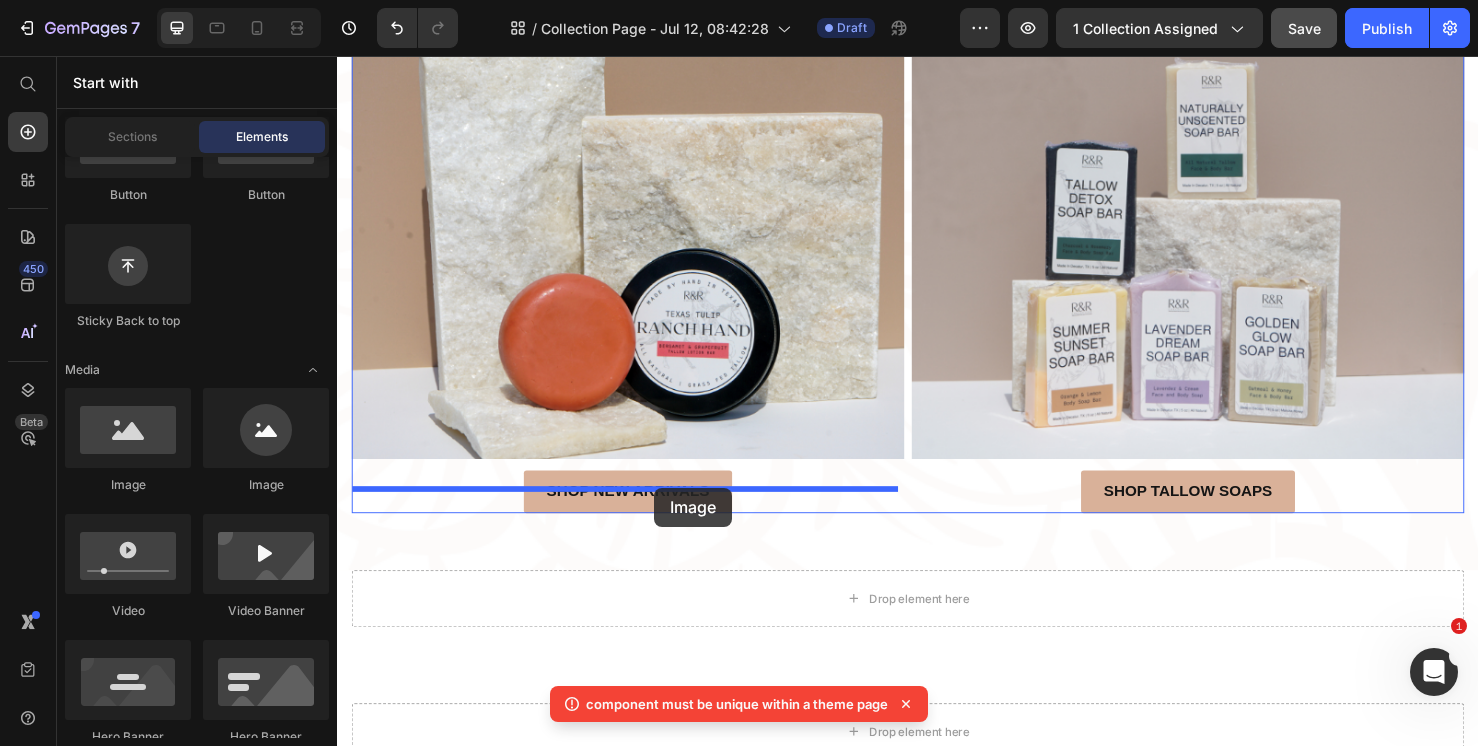 drag, startPoint x: 499, startPoint y: 469, endPoint x: 670, endPoint y: 510, distance: 175.84653 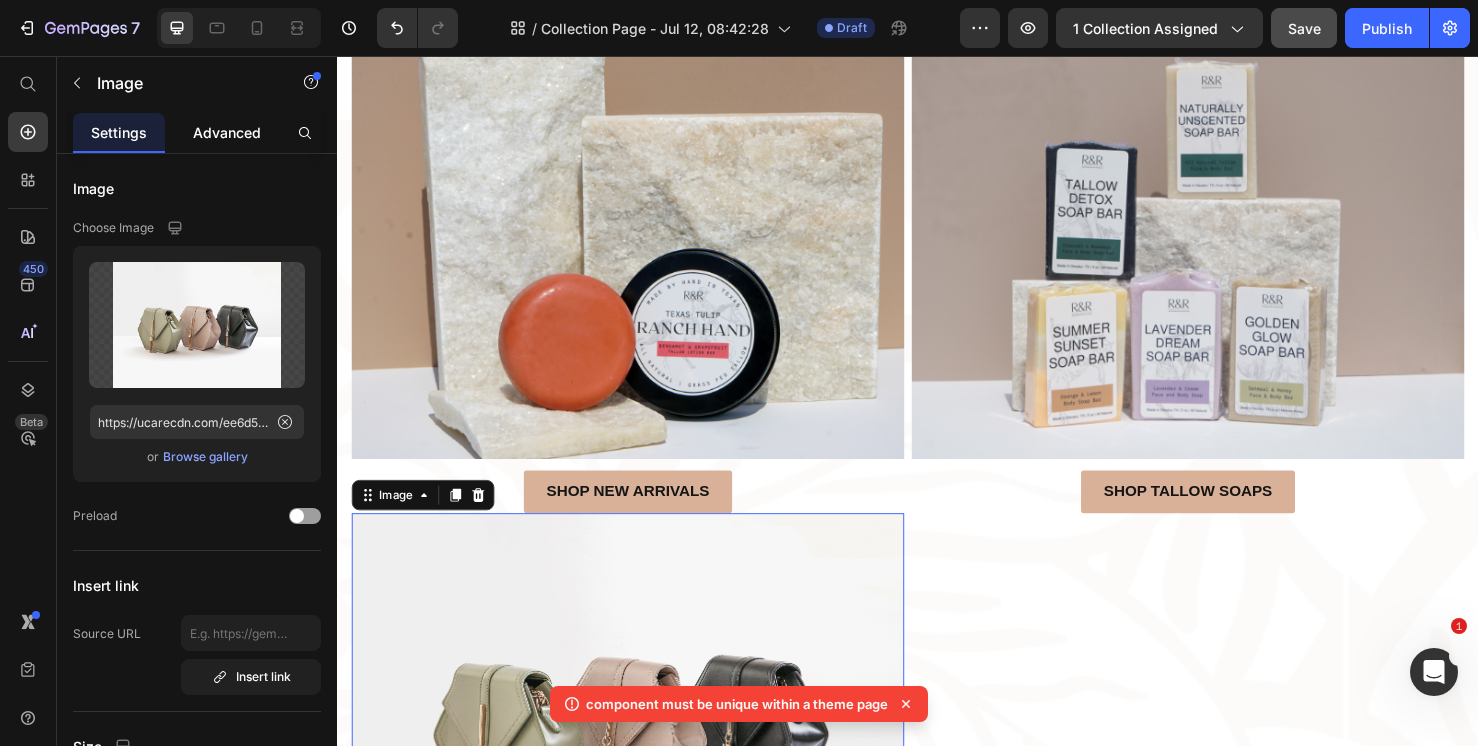 click on "Advanced" at bounding box center (227, 132) 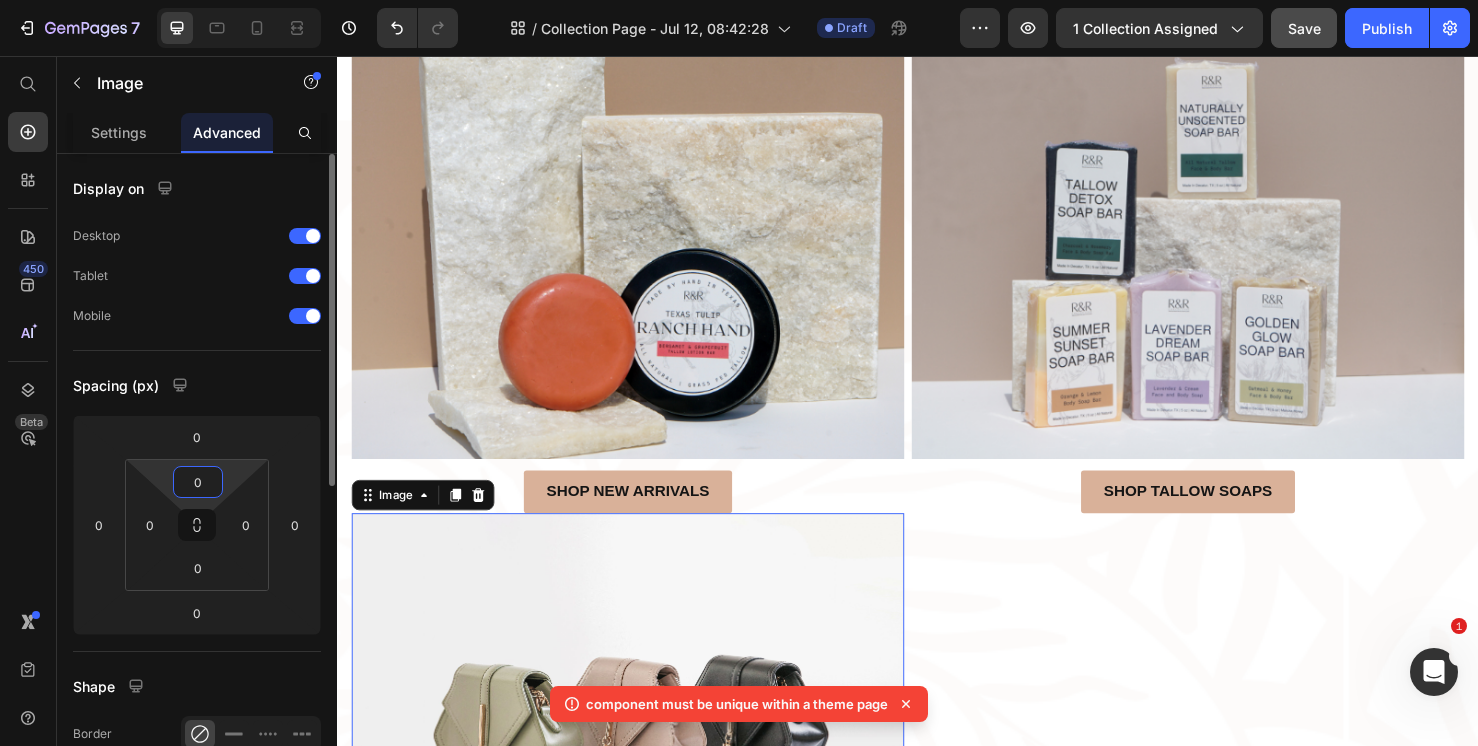click on "0" at bounding box center (198, 482) 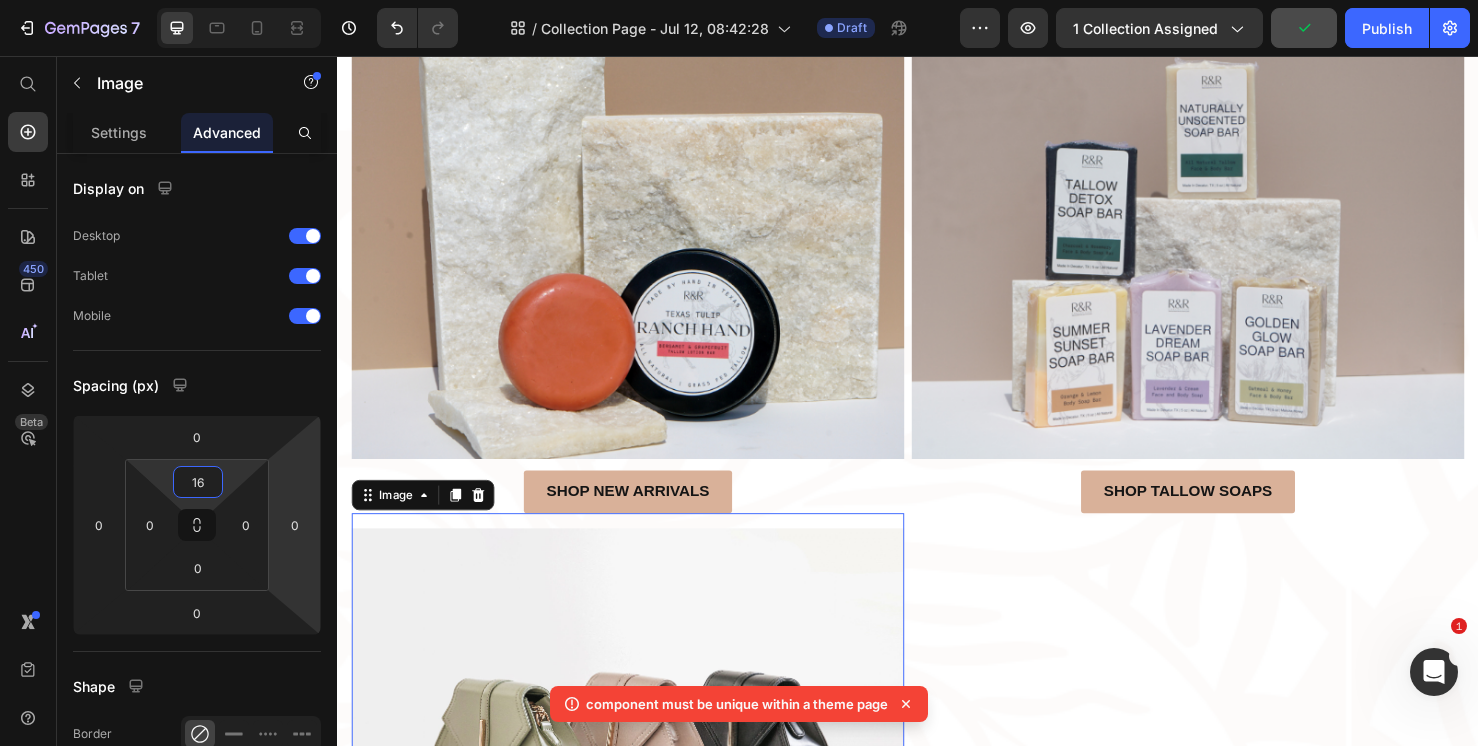 type on "16" 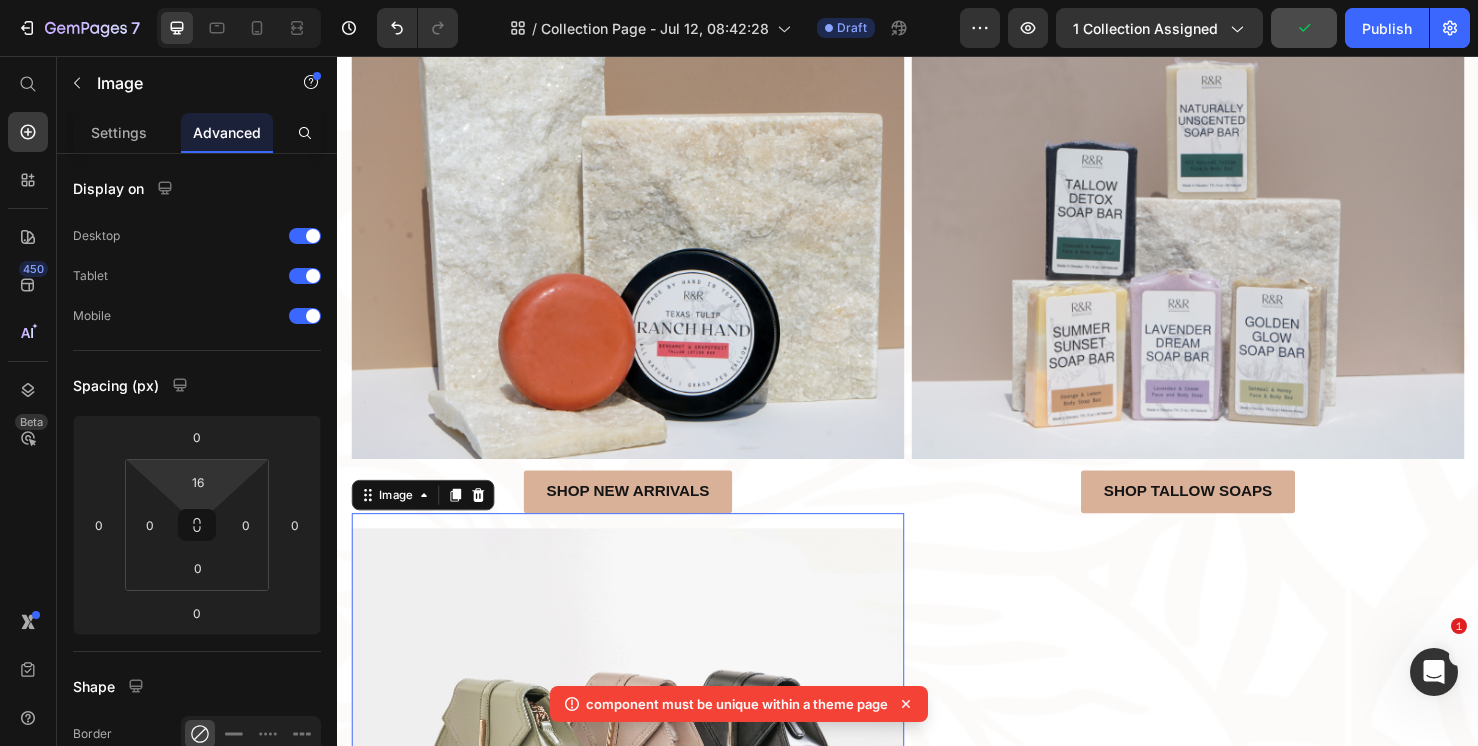 click at bounding box center [642, 763] 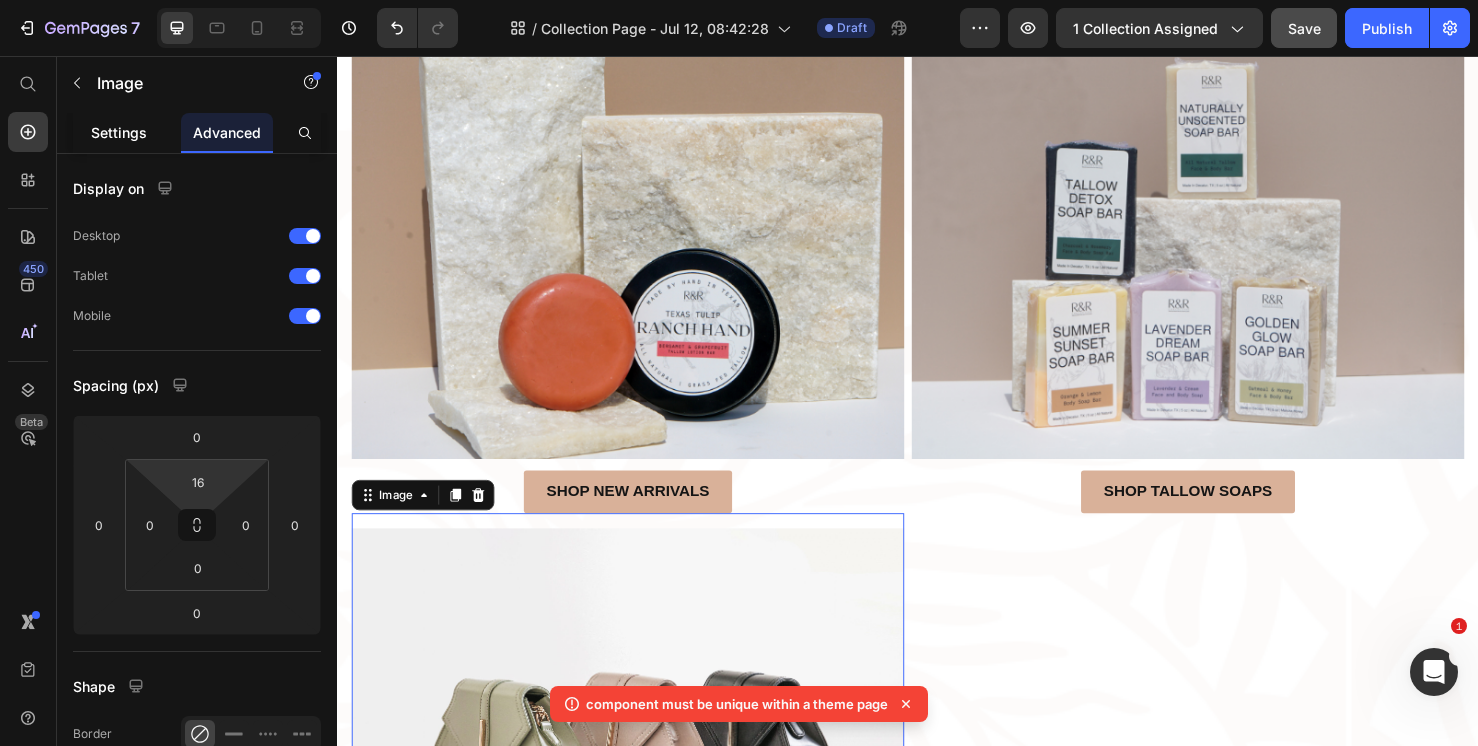 click on "Settings" at bounding box center (119, 132) 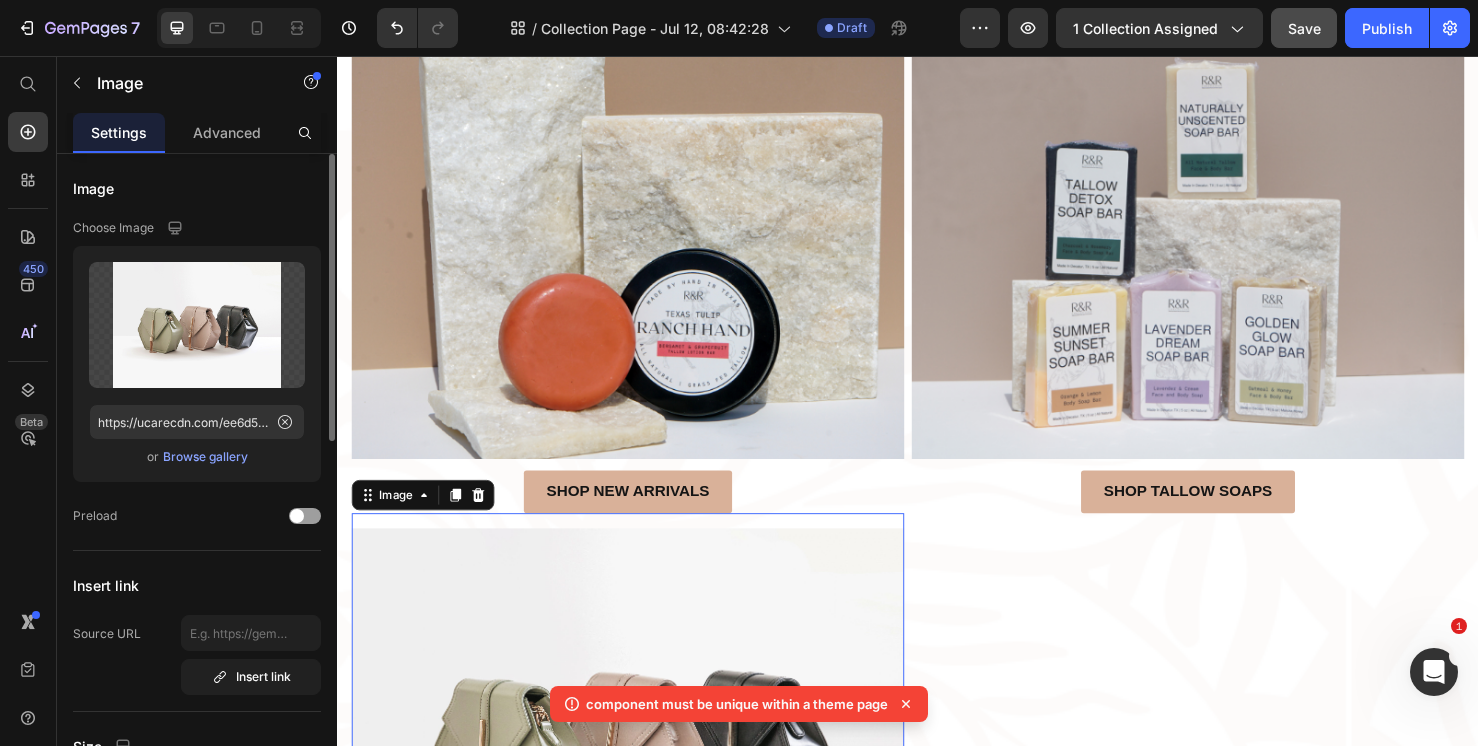 click on "Browse gallery" at bounding box center (205, 457) 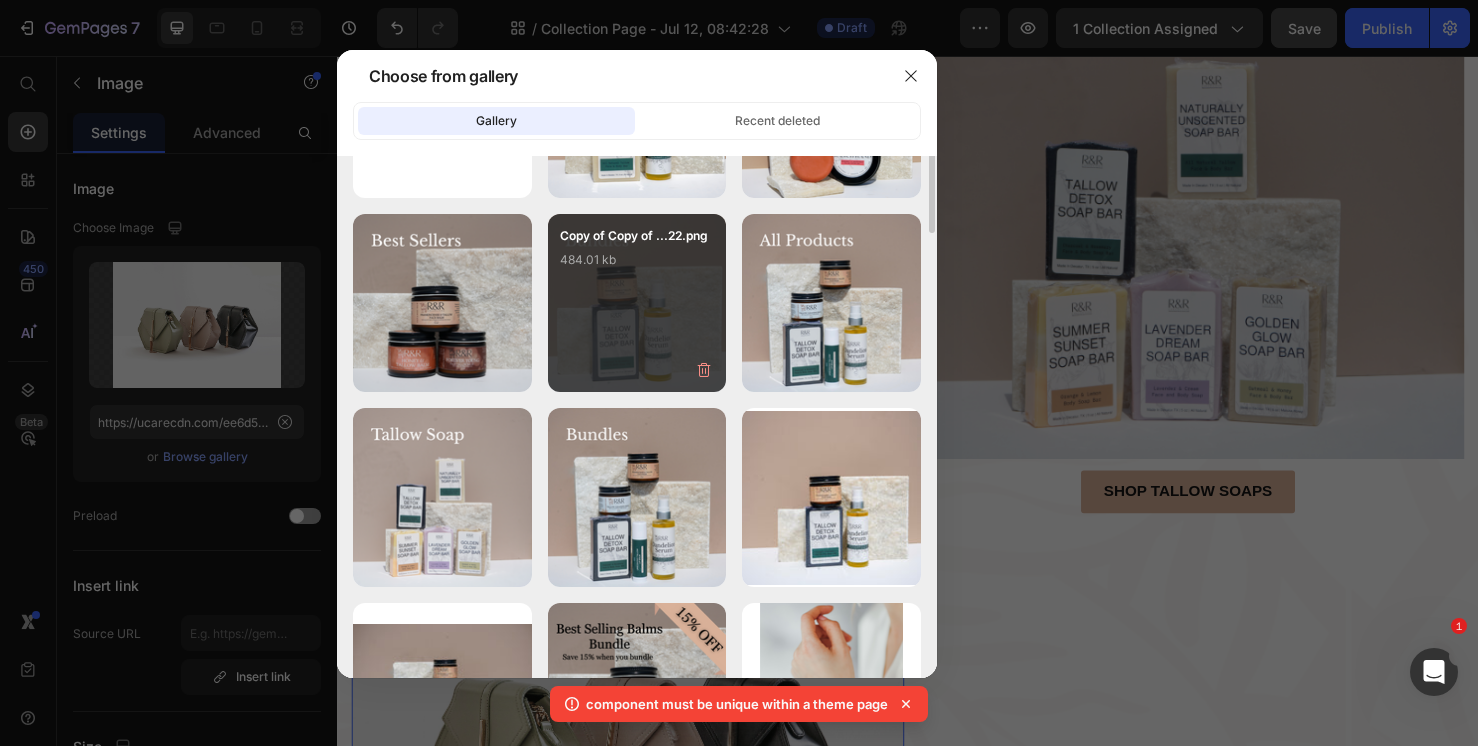 scroll, scrollTop: 0, scrollLeft: 0, axis: both 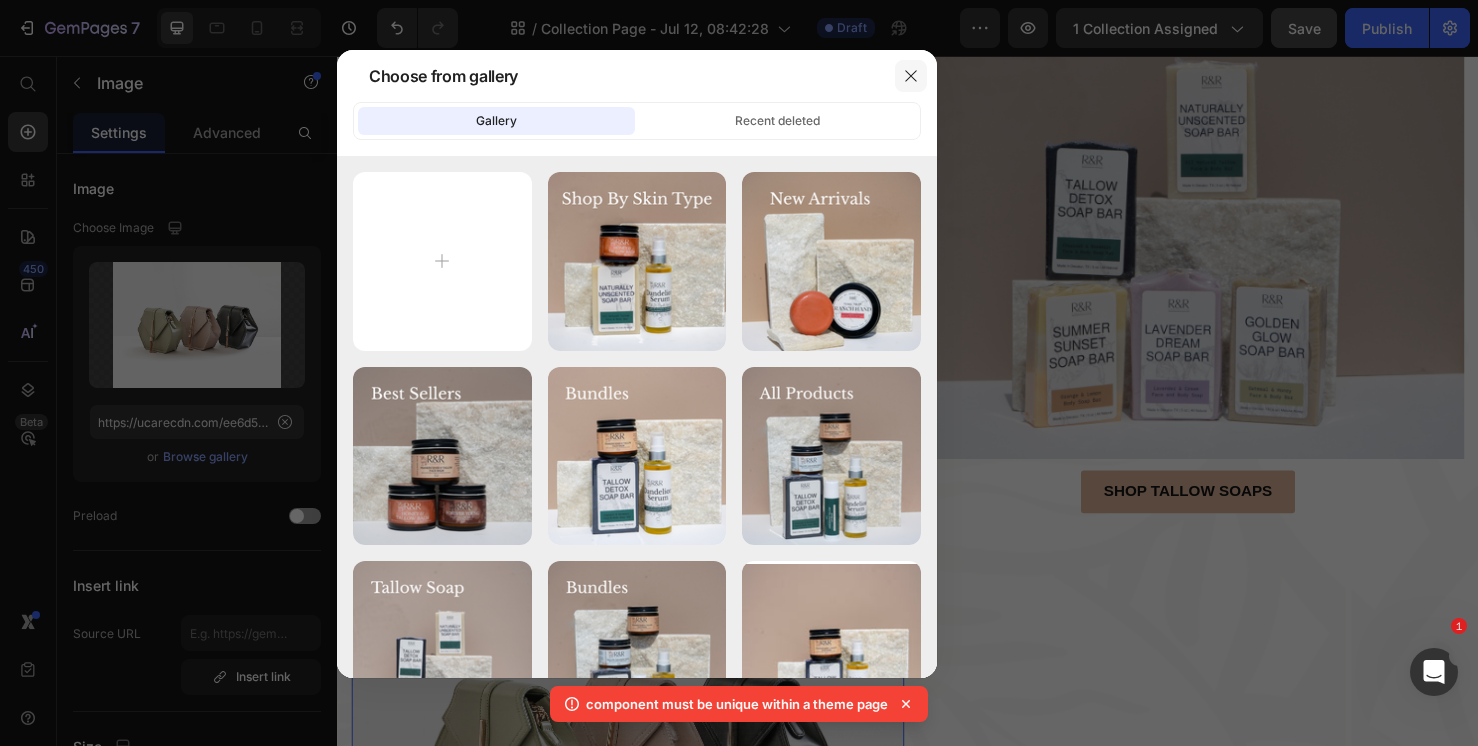 click at bounding box center [911, 76] 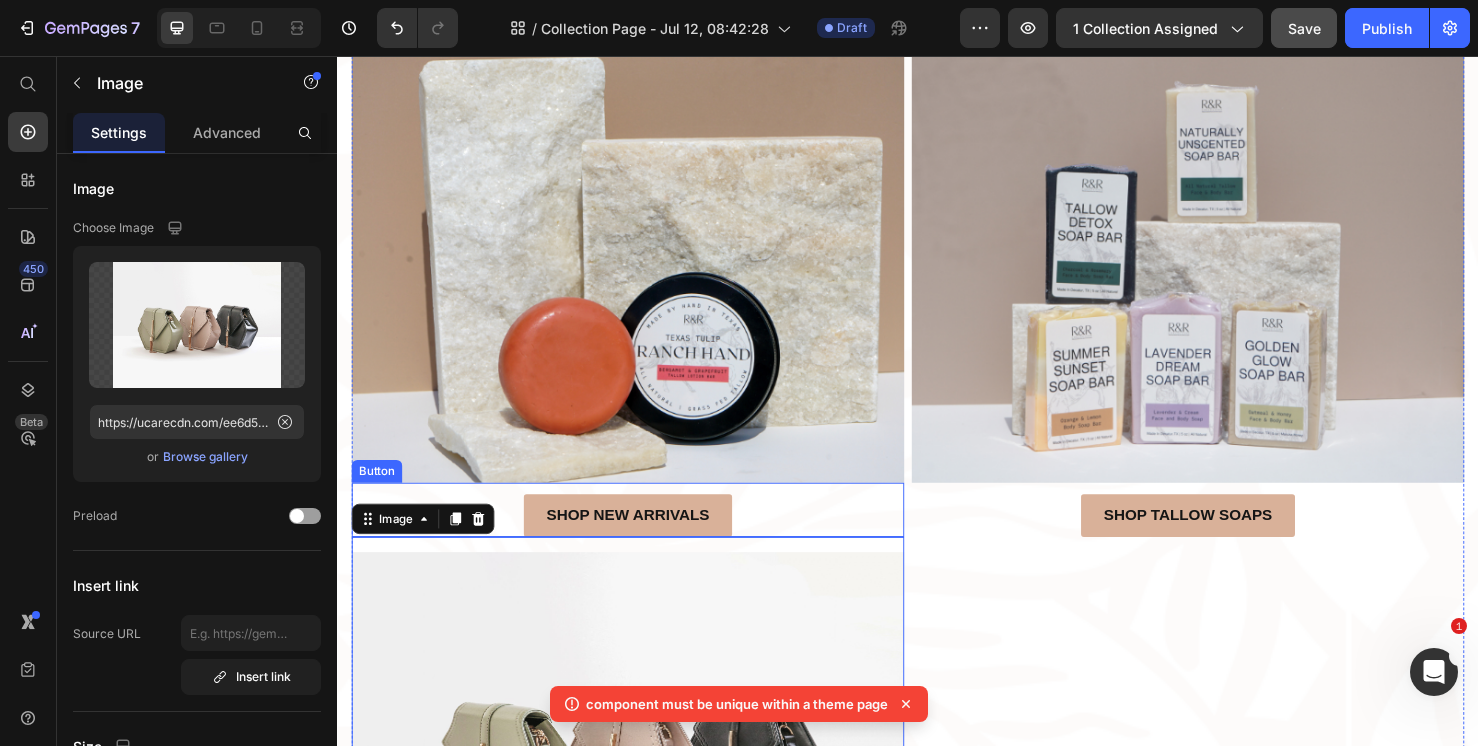 scroll, scrollTop: 2073, scrollLeft: 0, axis: vertical 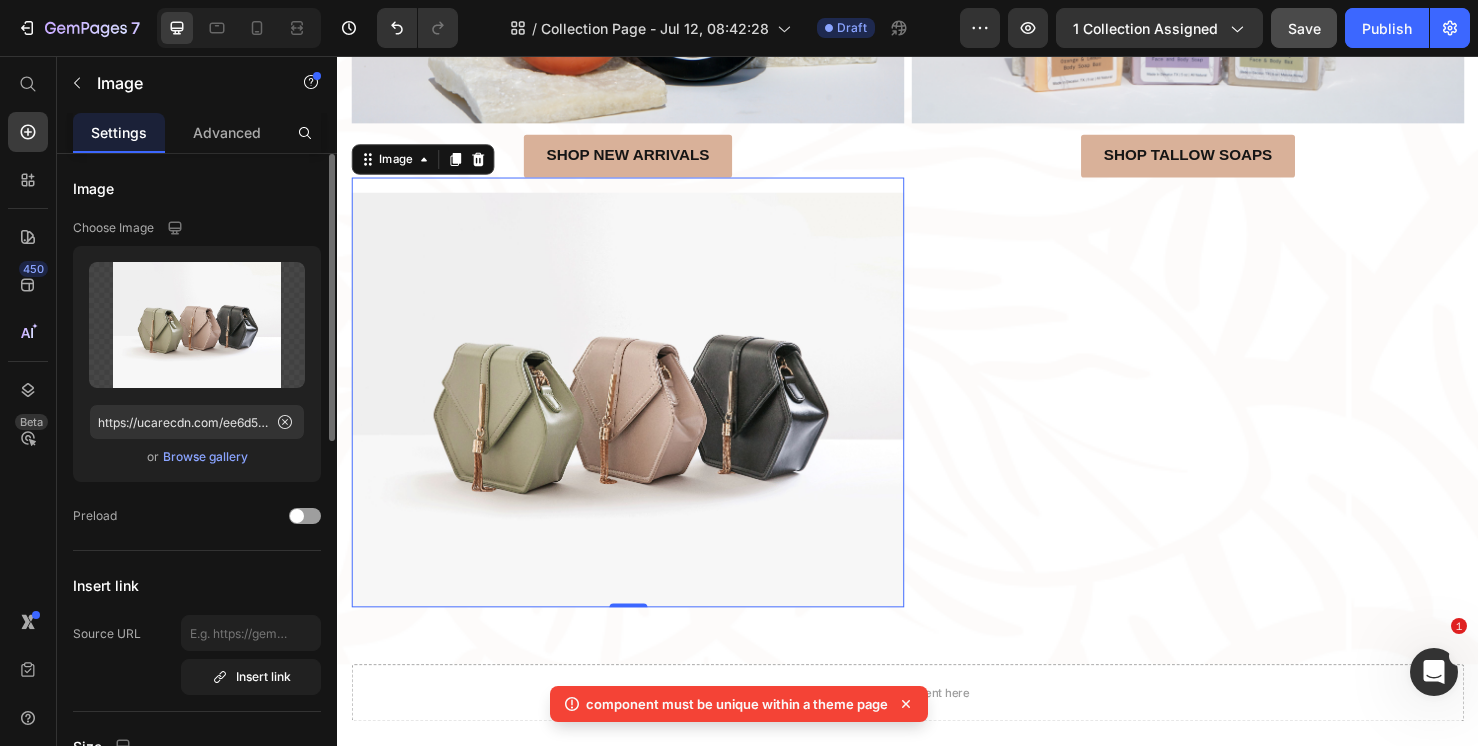 click on "Browse gallery" at bounding box center [205, 457] 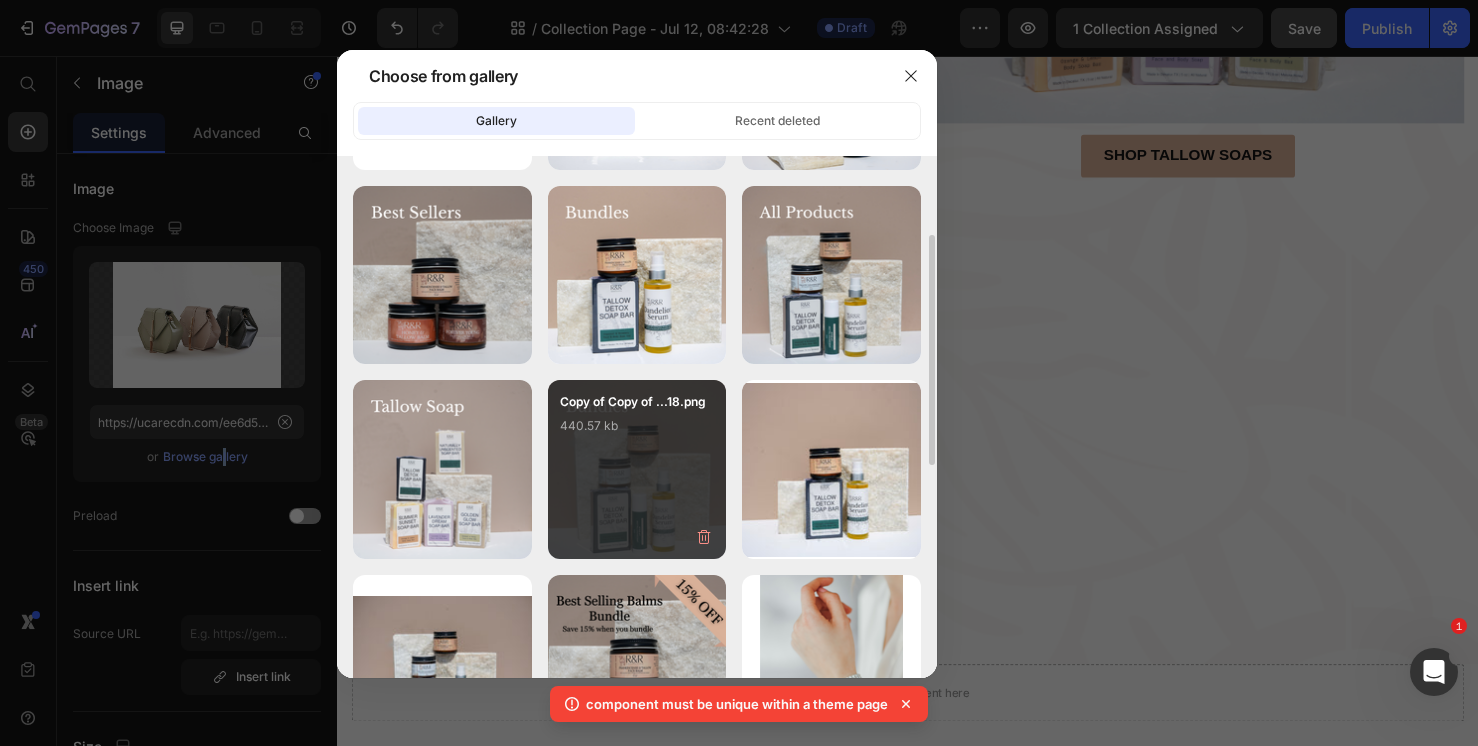 scroll, scrollTop: 571, scrollLeft: 0, axis: vertical 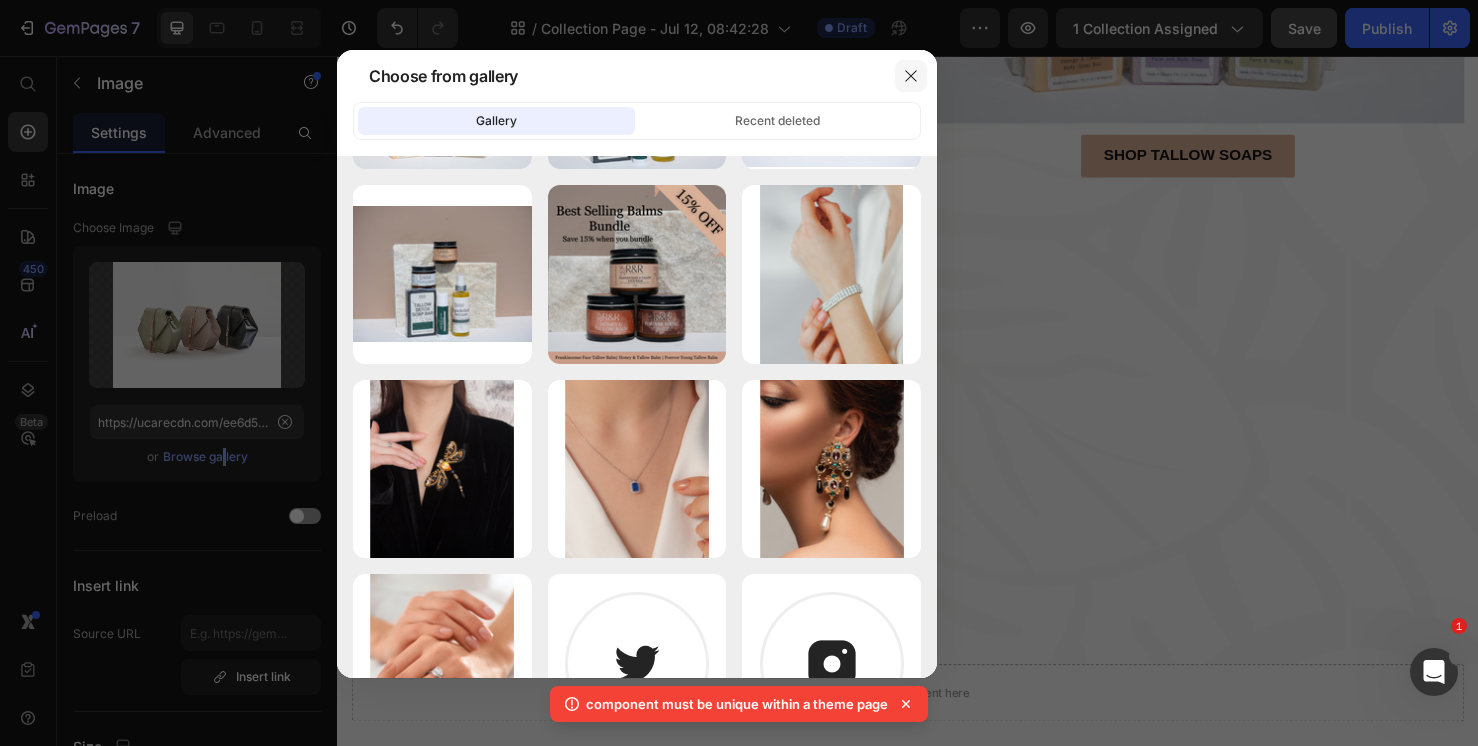 click 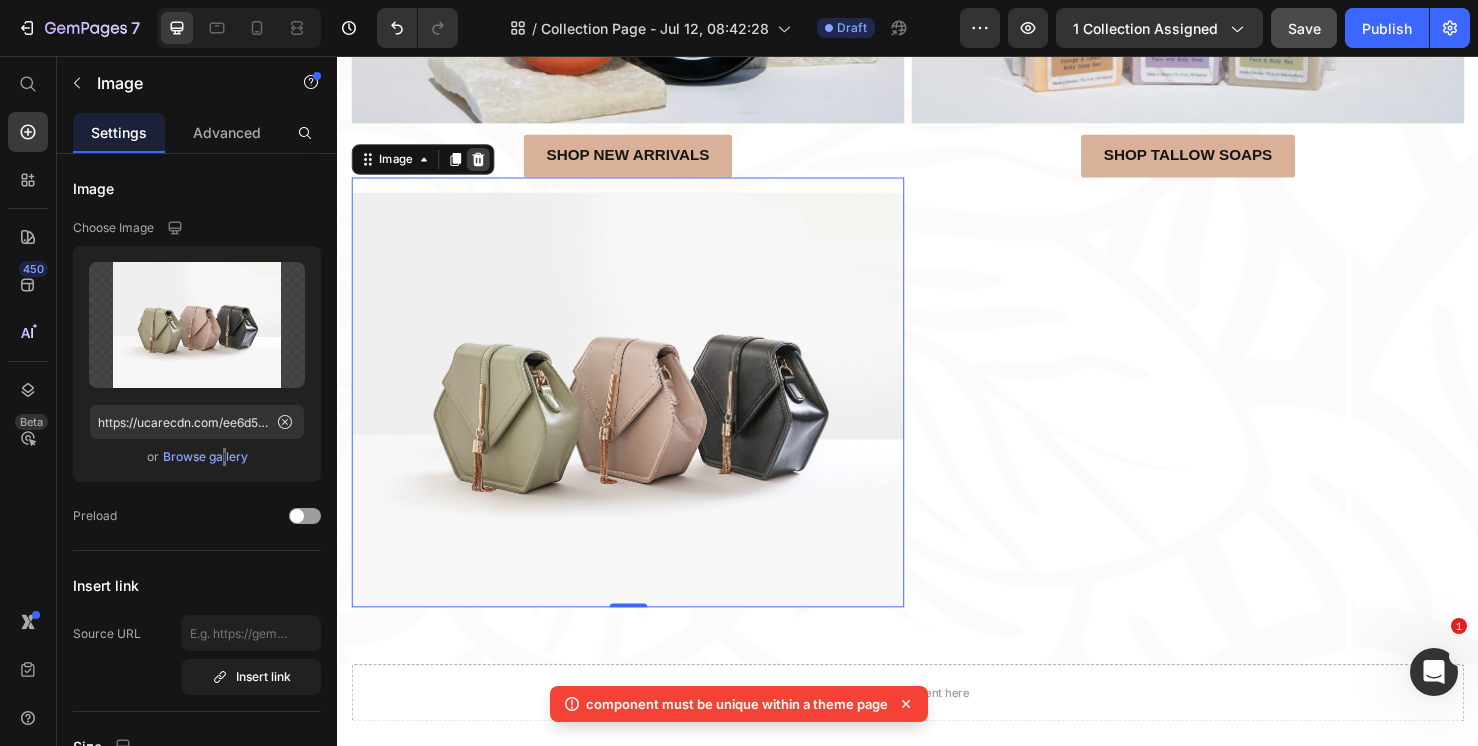 click 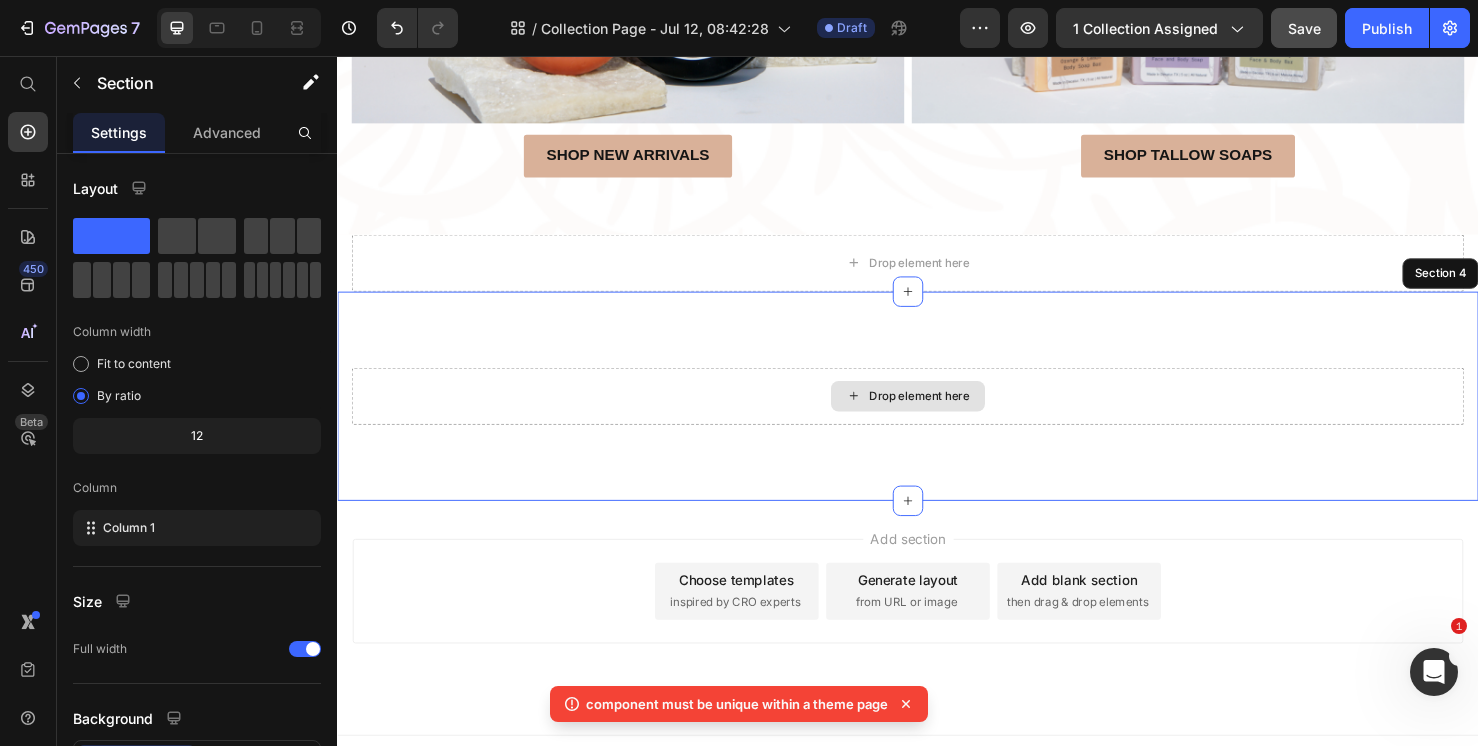 click on "Drop element here" at bounding box center (937, 414) 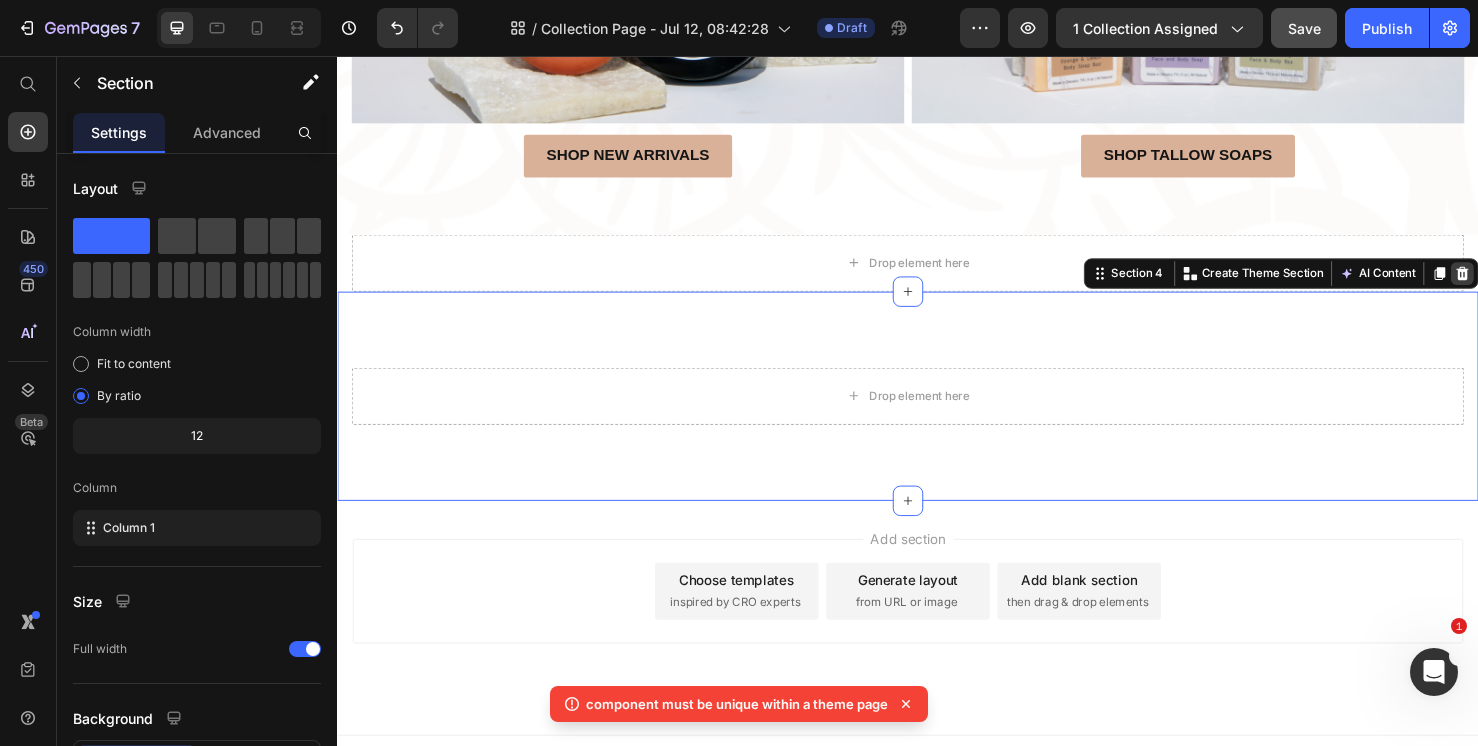 click at bounding box center [1520, 285] 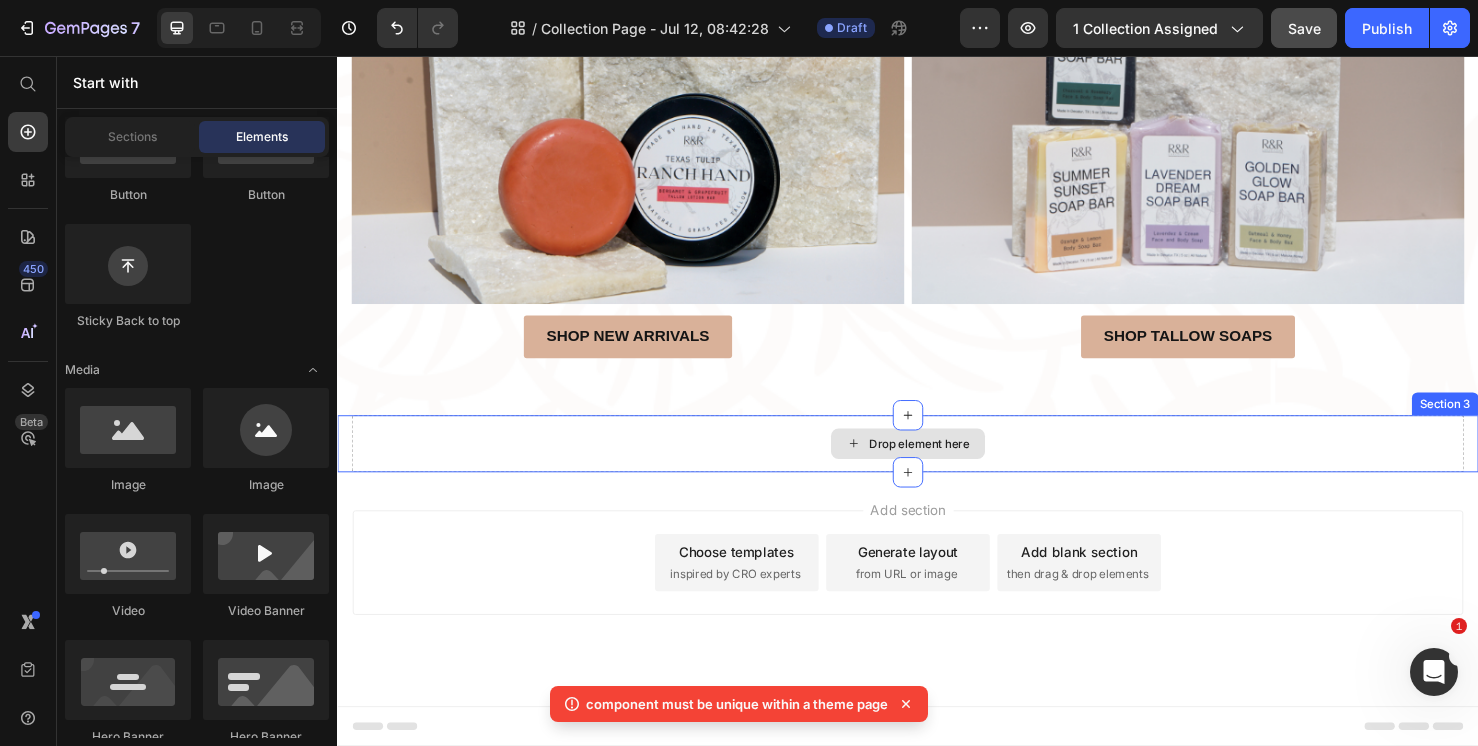 click on "Drop element here" at bounding box center [937, 464] 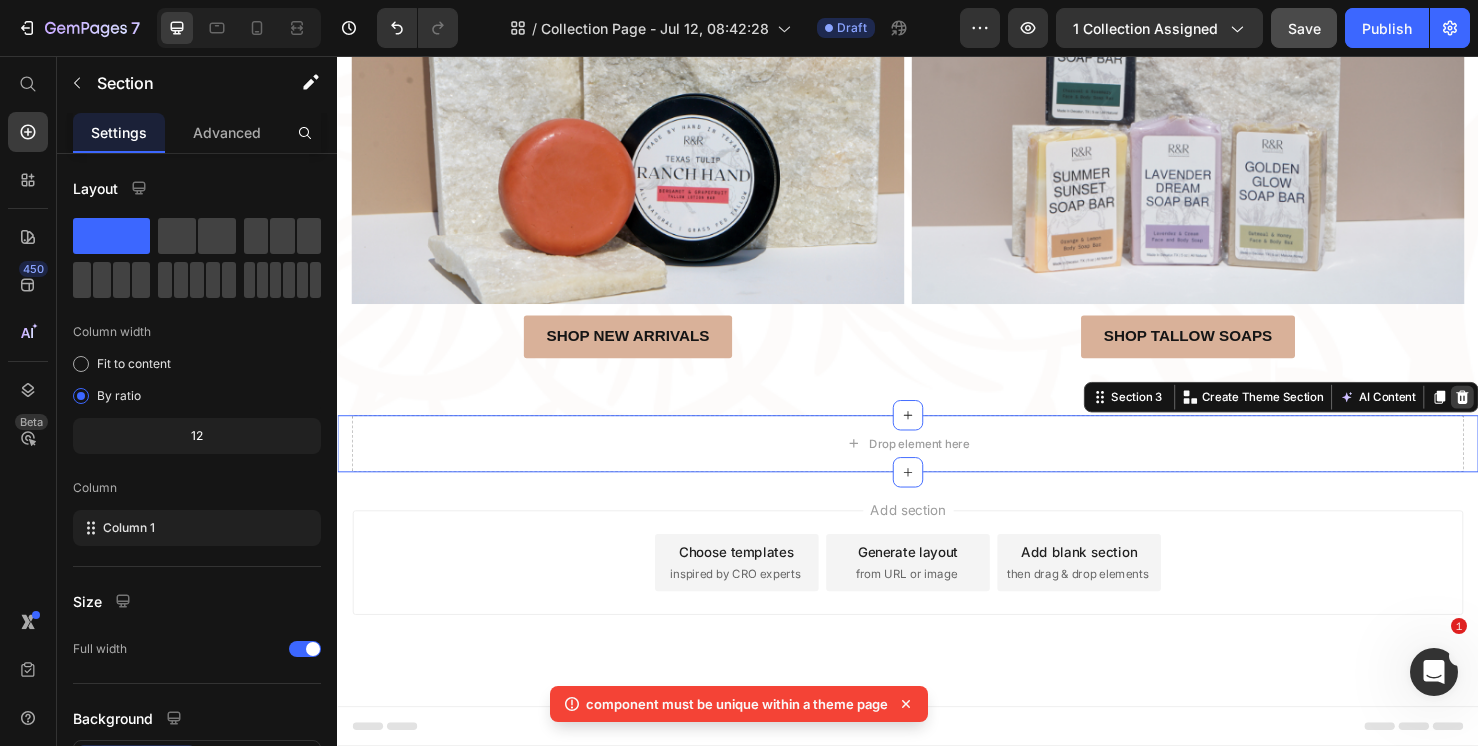 click on "Explore the Collections Heading Row Image Shop all products Button Image Shop best sellers Button Image Shop New Arrivals Button Image Shop bundles Button Image Shop By skin Type Button Image Shop Tallow soaps Button Row Section 2
Drop element here Section 3   Create Theme Section AI Content Write with GemAI What would you like to describe here? Tone and Voice Persuasive Product Tallow Lip Balm Bundle Show more Generate Root" at bounding box center (937, -646) 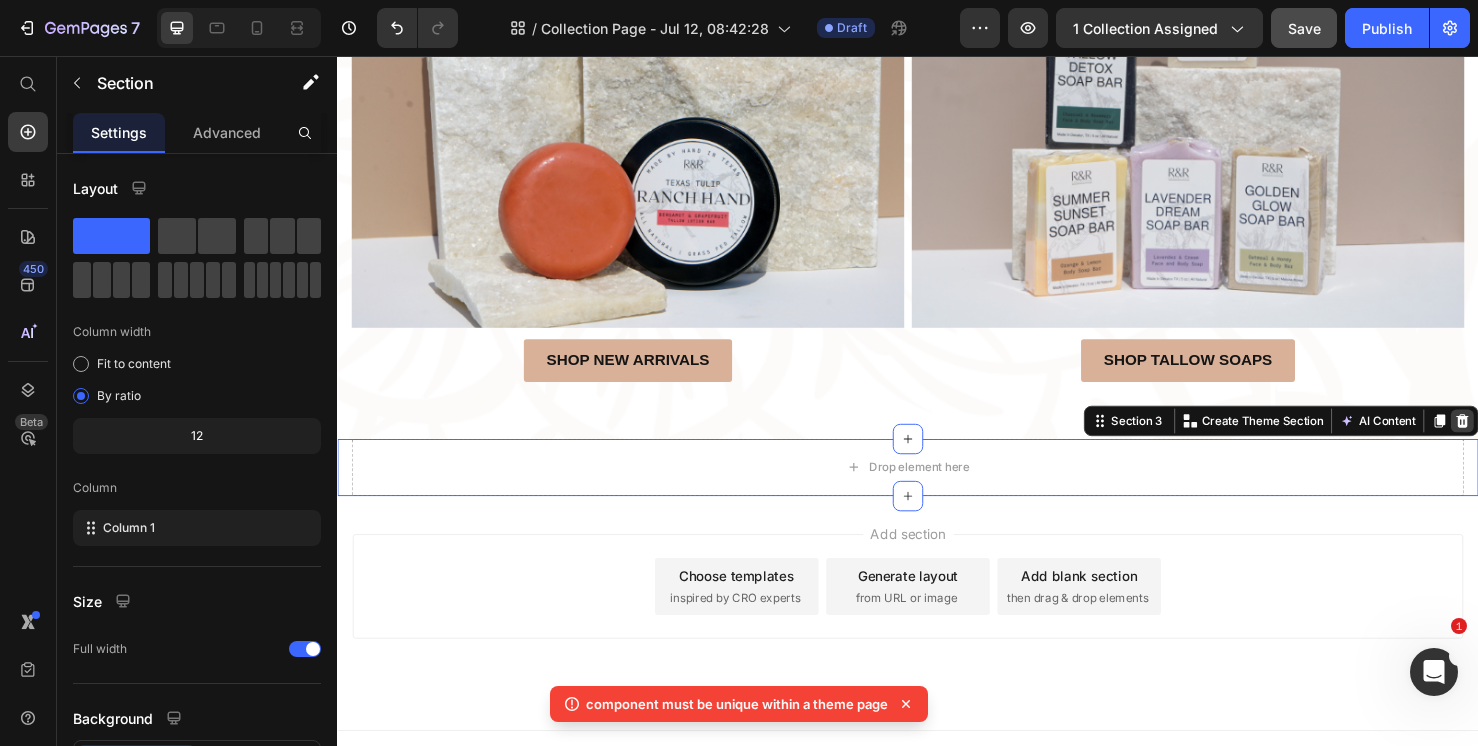 click at bounding box center [1520, 440] 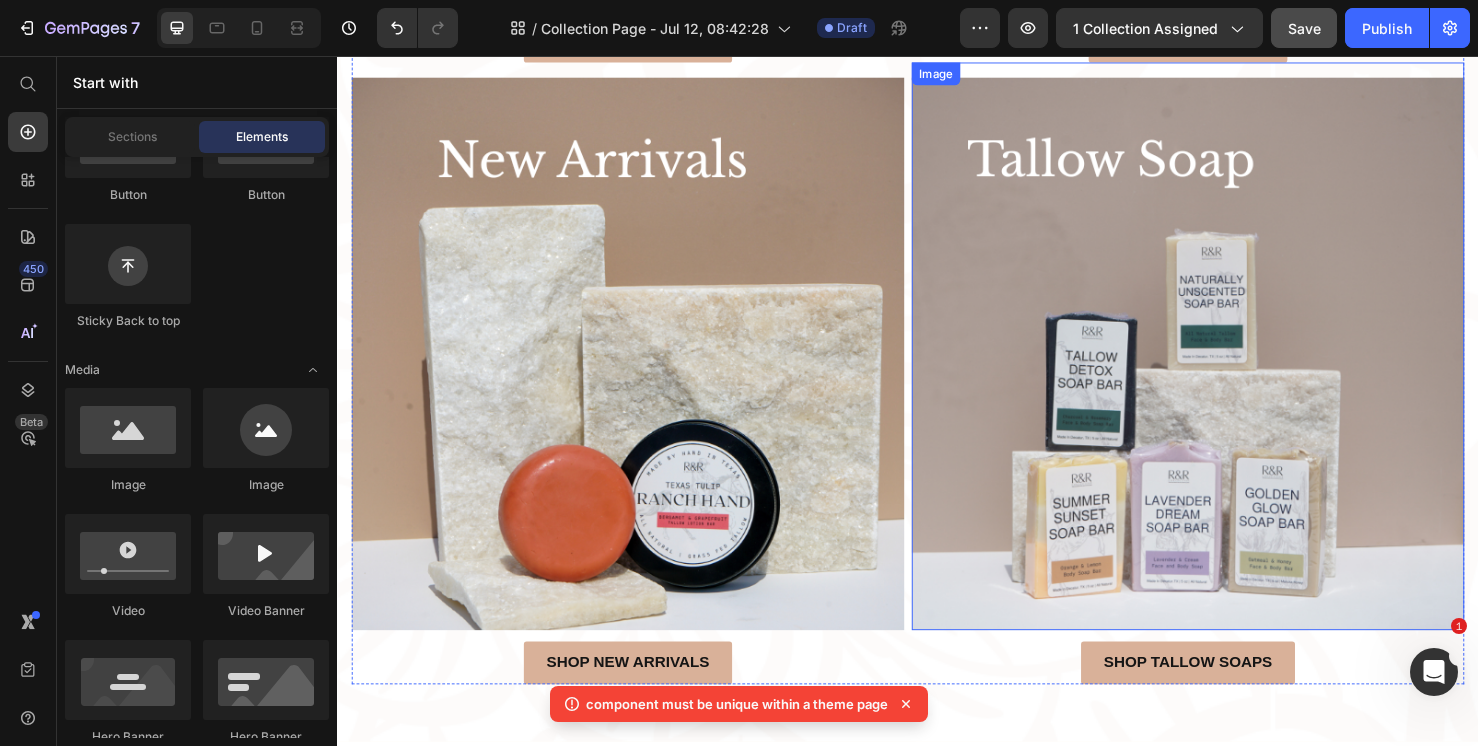scroll, scrollTop: 1798, scrollLeft: 0, axis: vertical 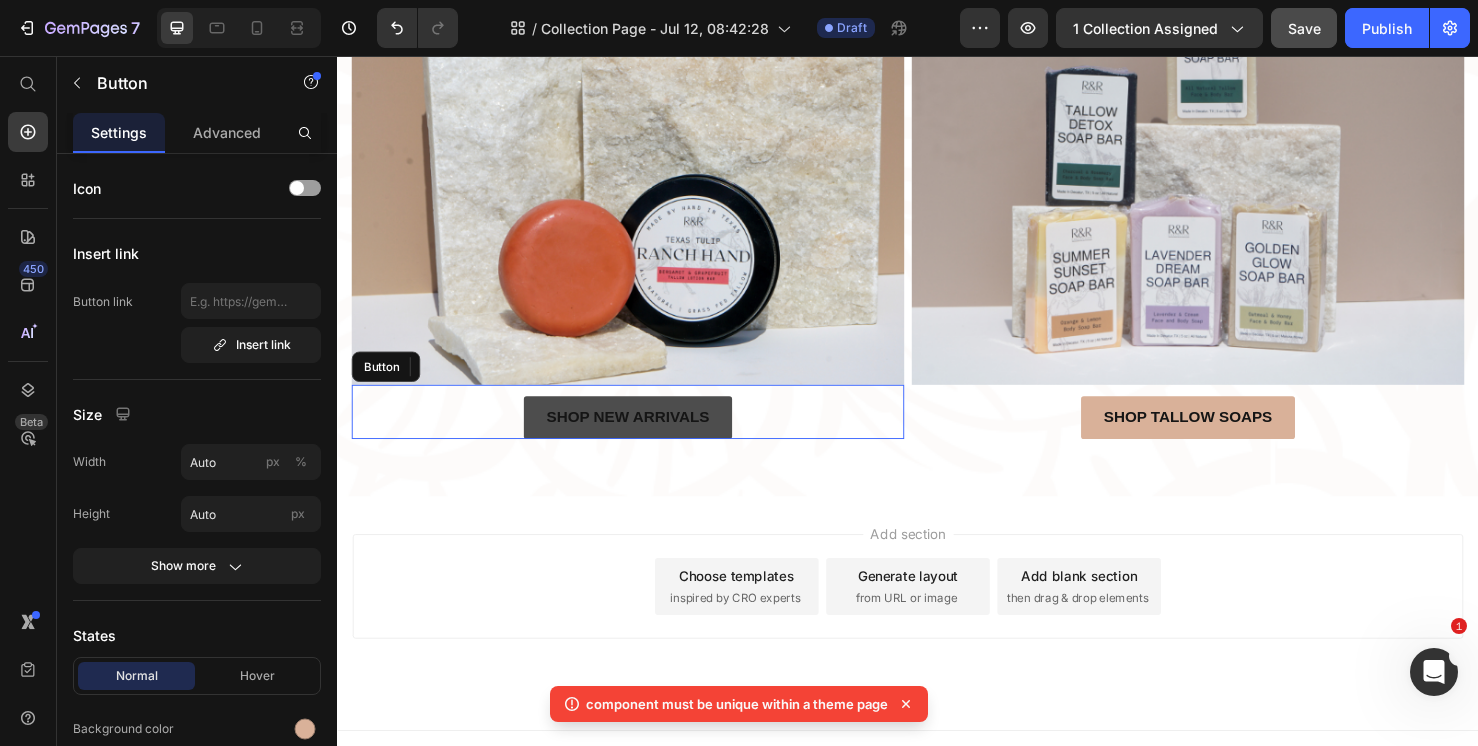 click on "Shop New Arrivals" at bounding box center (642, 436) 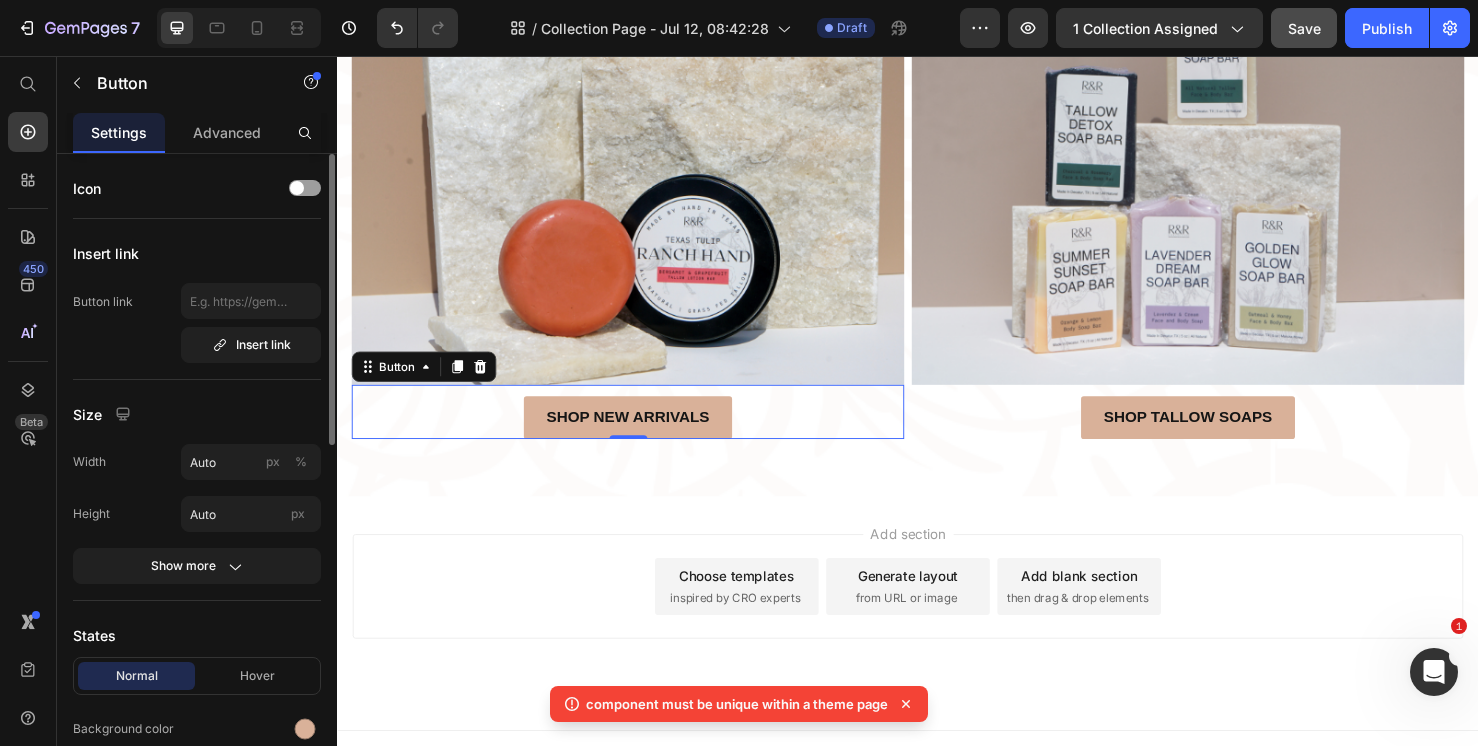 click on "Insert link Button link  Insert link" 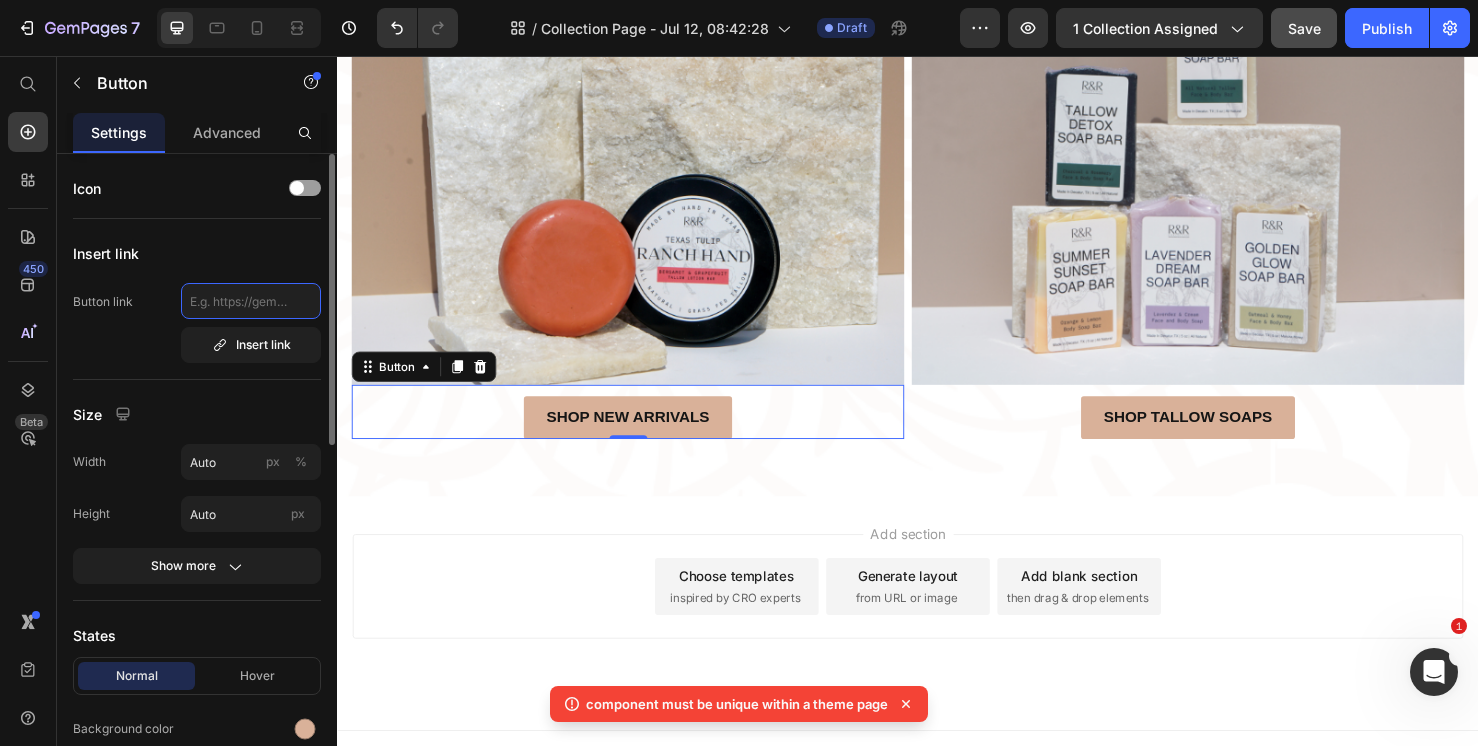 paste on "https://admin.shopify.com/store/a77cbc-63/collections/320541458592" 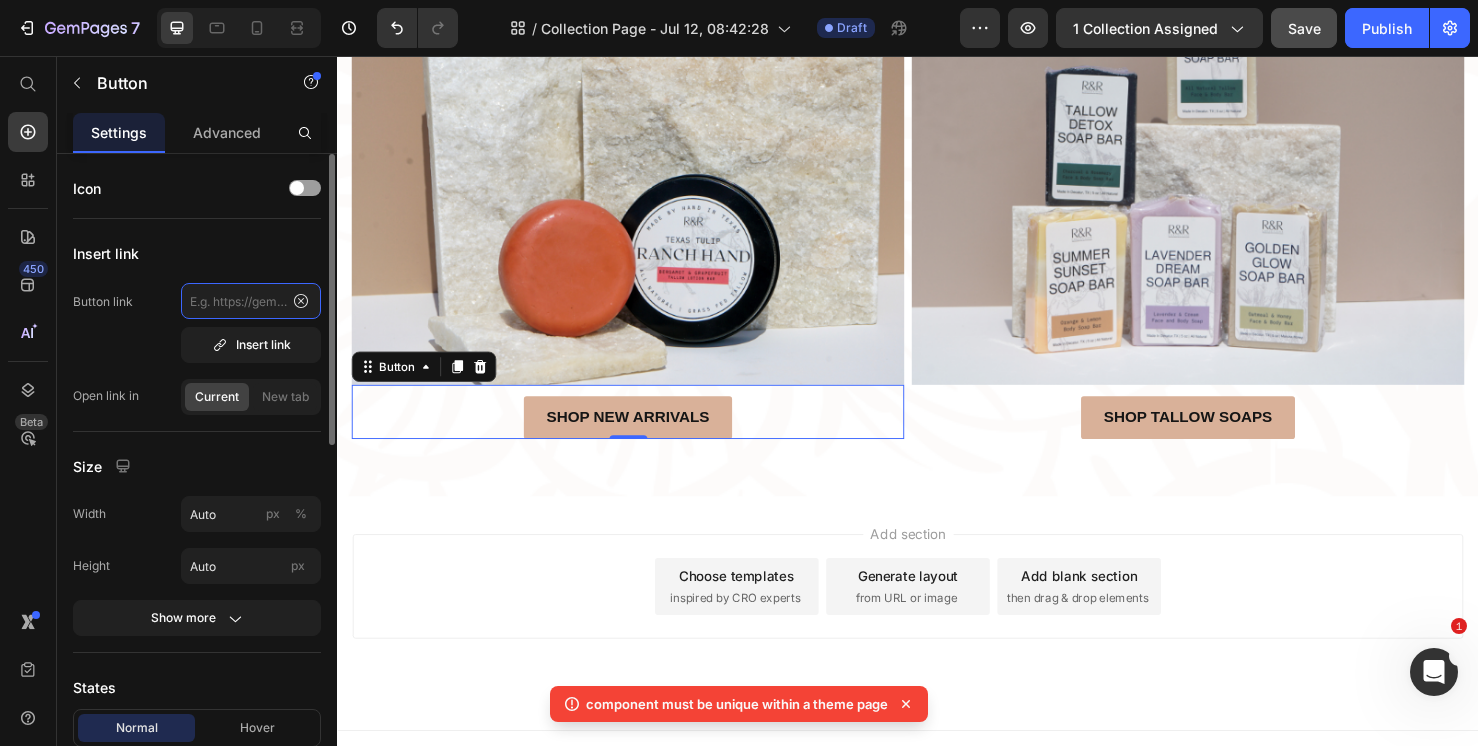 type on "https://admin.shopify.com/store/a77cbc-63/collections/320541458592" 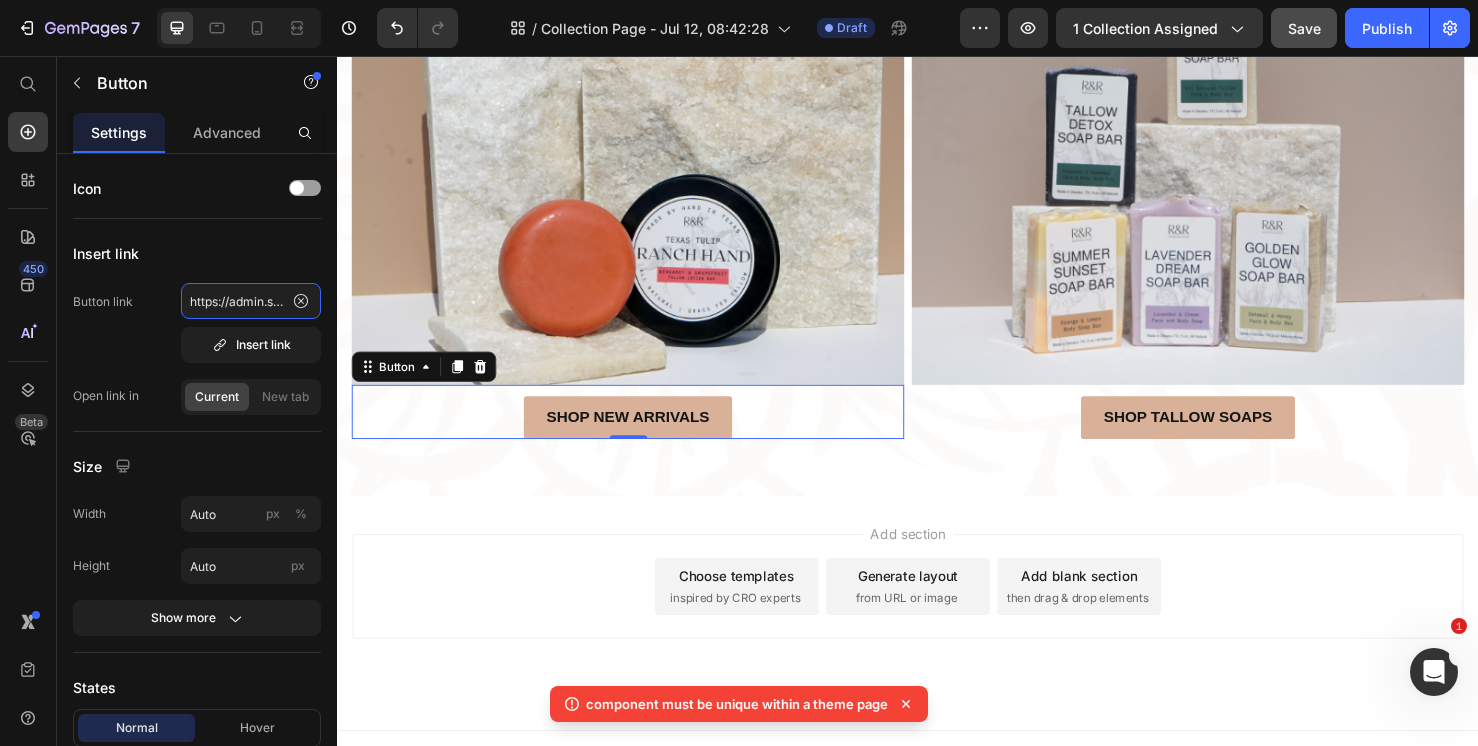 drag, startPoint x: 809, startPoint y: 570, endPoint x: 479, endPoint y: 539, distance: 331.45285 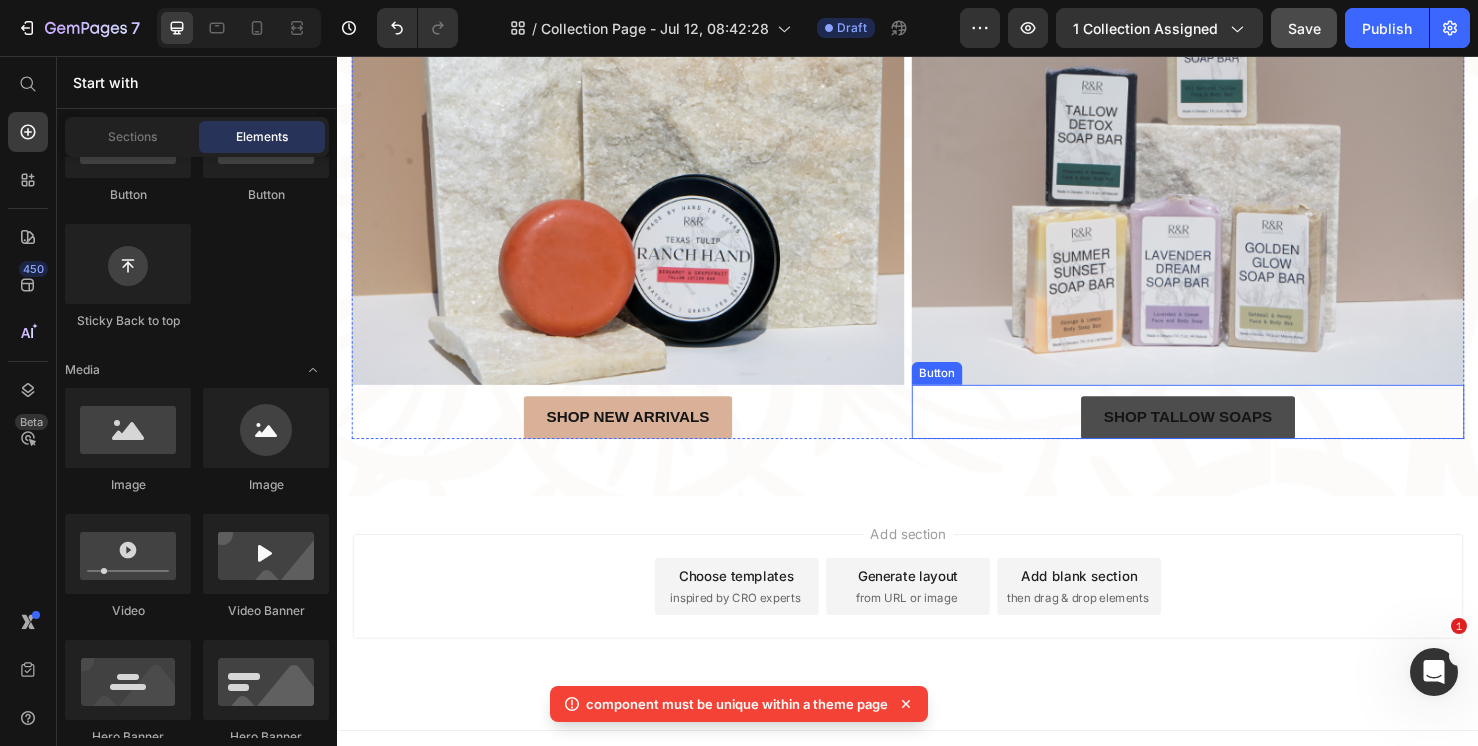 click on "Shop Tallow soaps" at bounding box center (1231, 436) 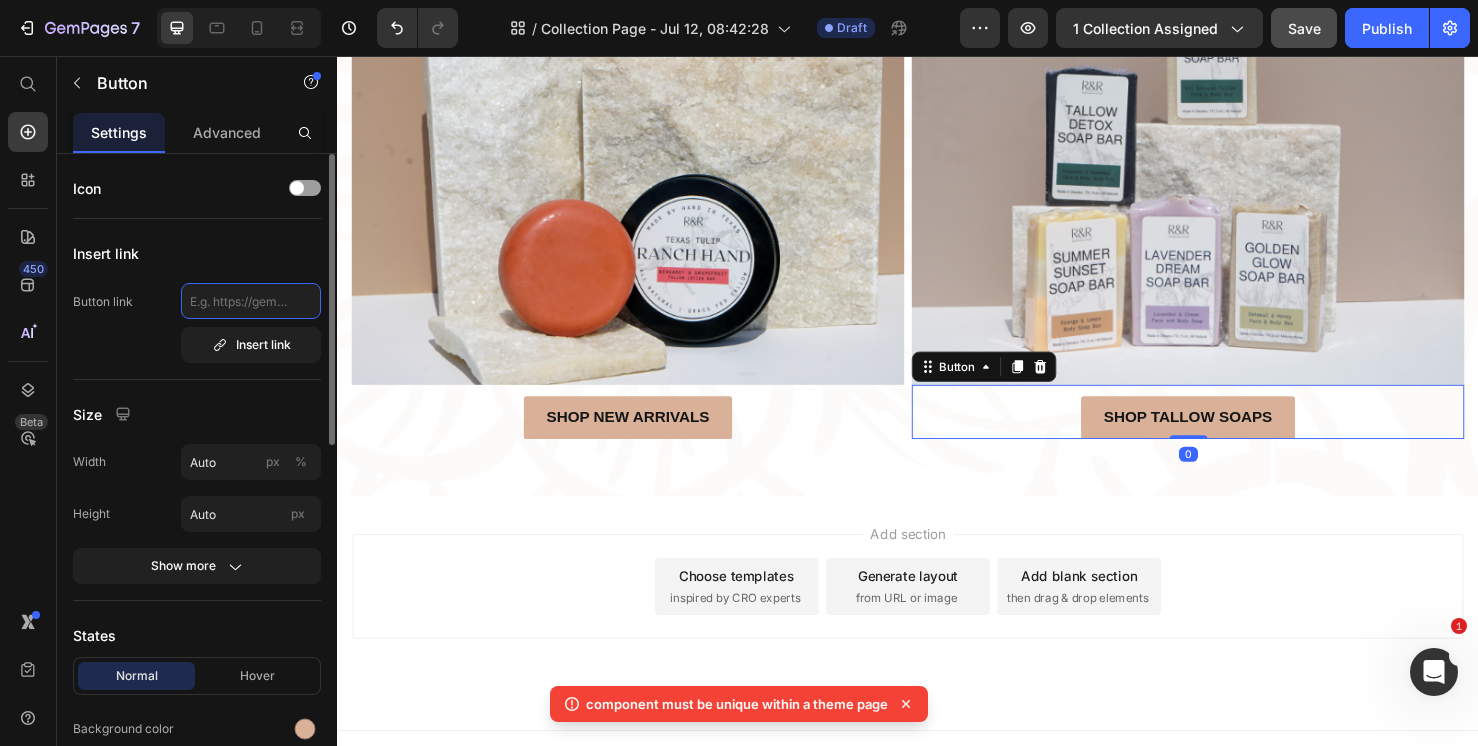 click 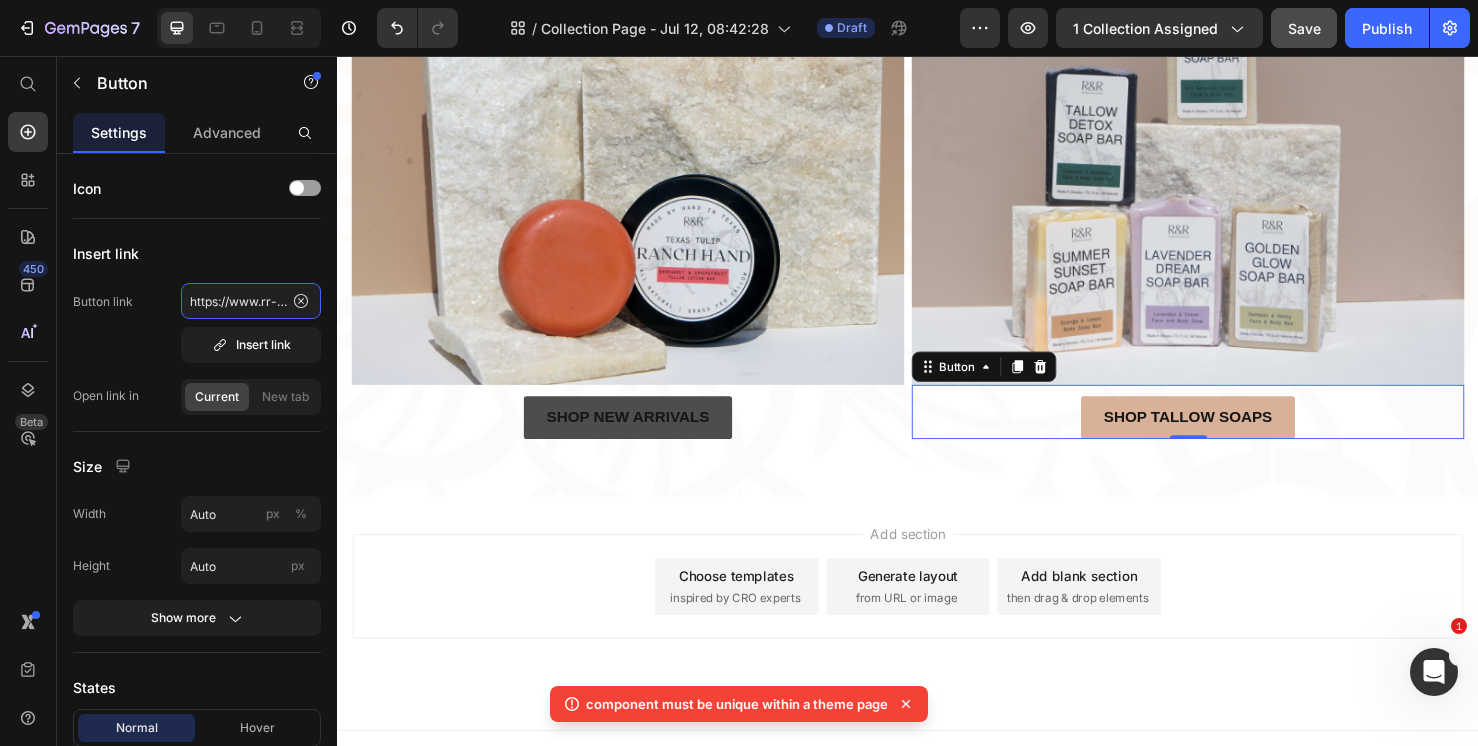 click on "Add section Choose templates inspired by CRO experts Generate layout from URL or image Add blank section then drag & drop elements" at bounding box center (937, 642) 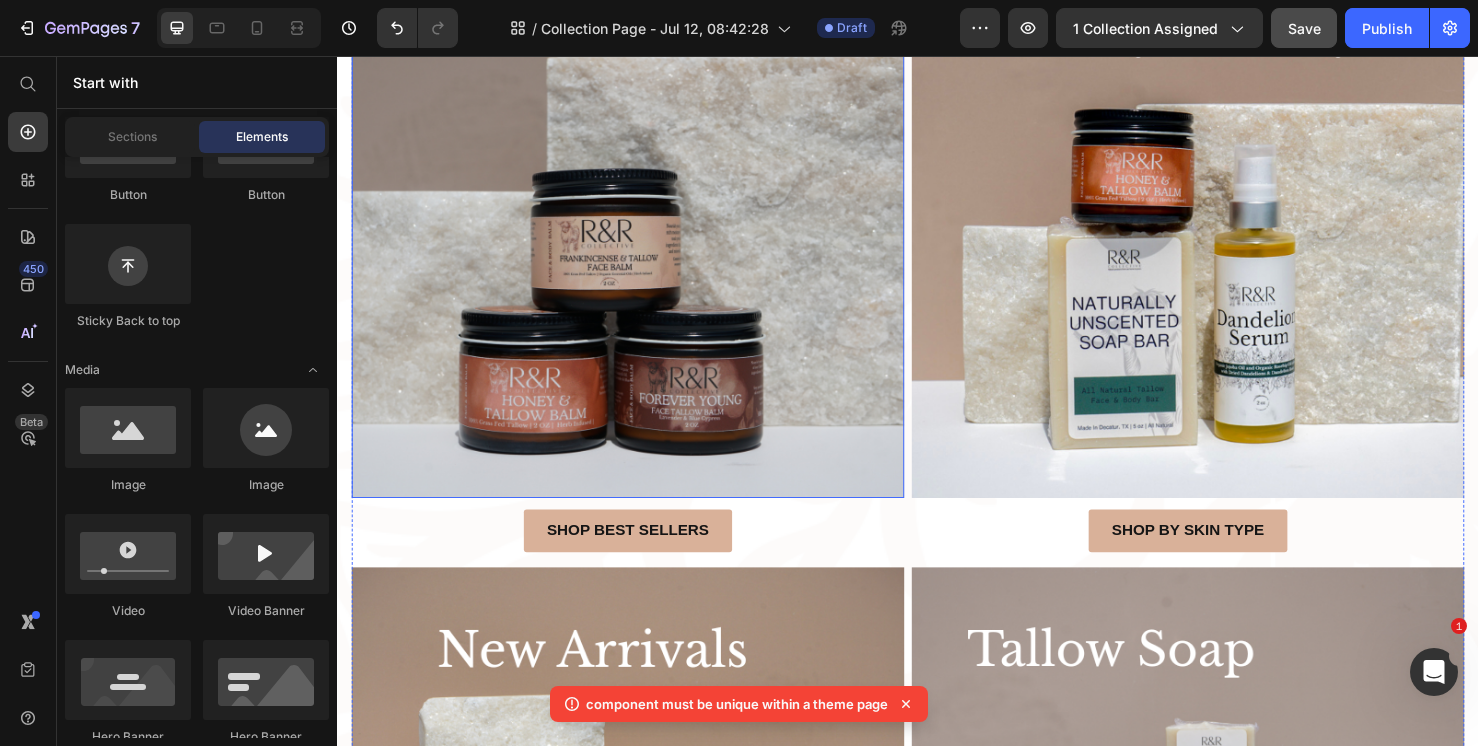 scroll, scrollTop: 865, scrollLeft: 0, axis: vertical 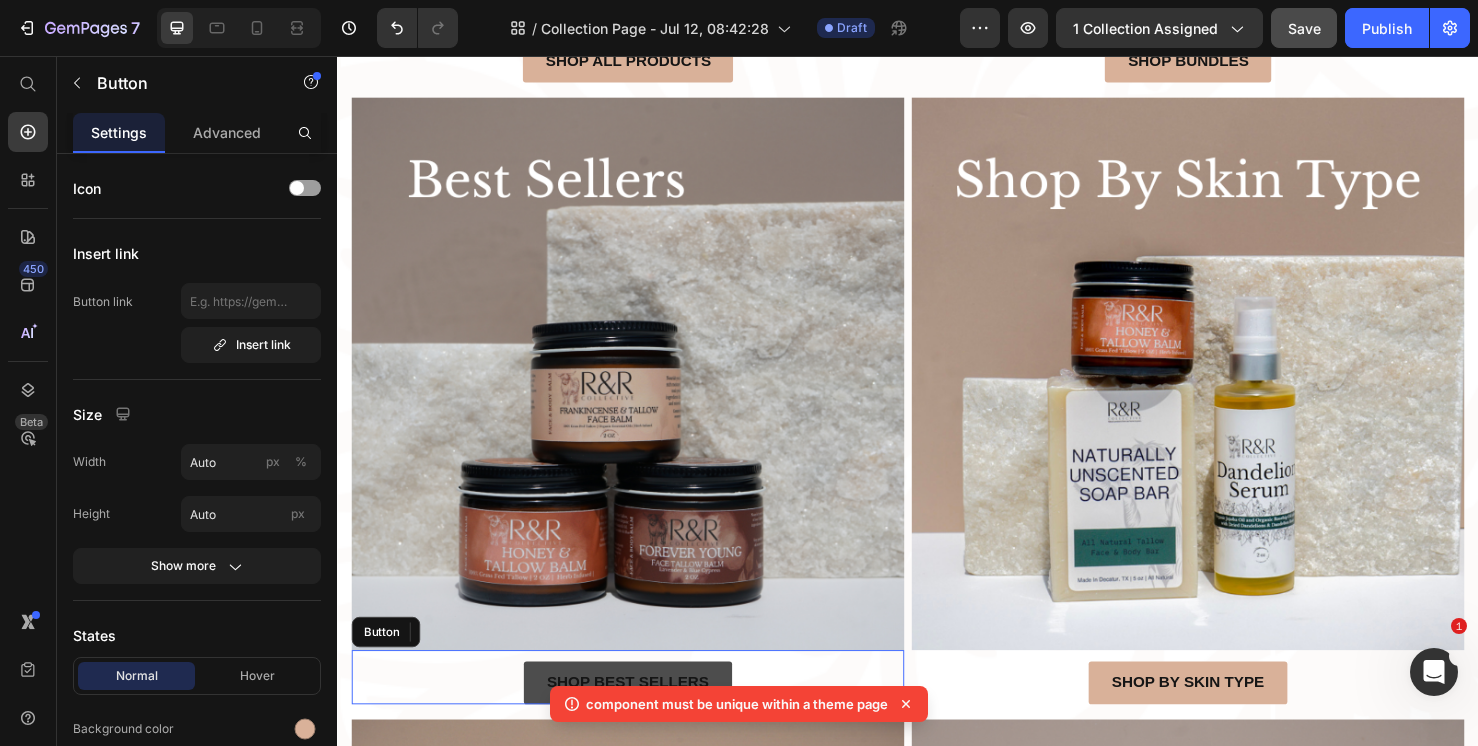 click on "Shop best sellers" at bounding box center (642, 715) 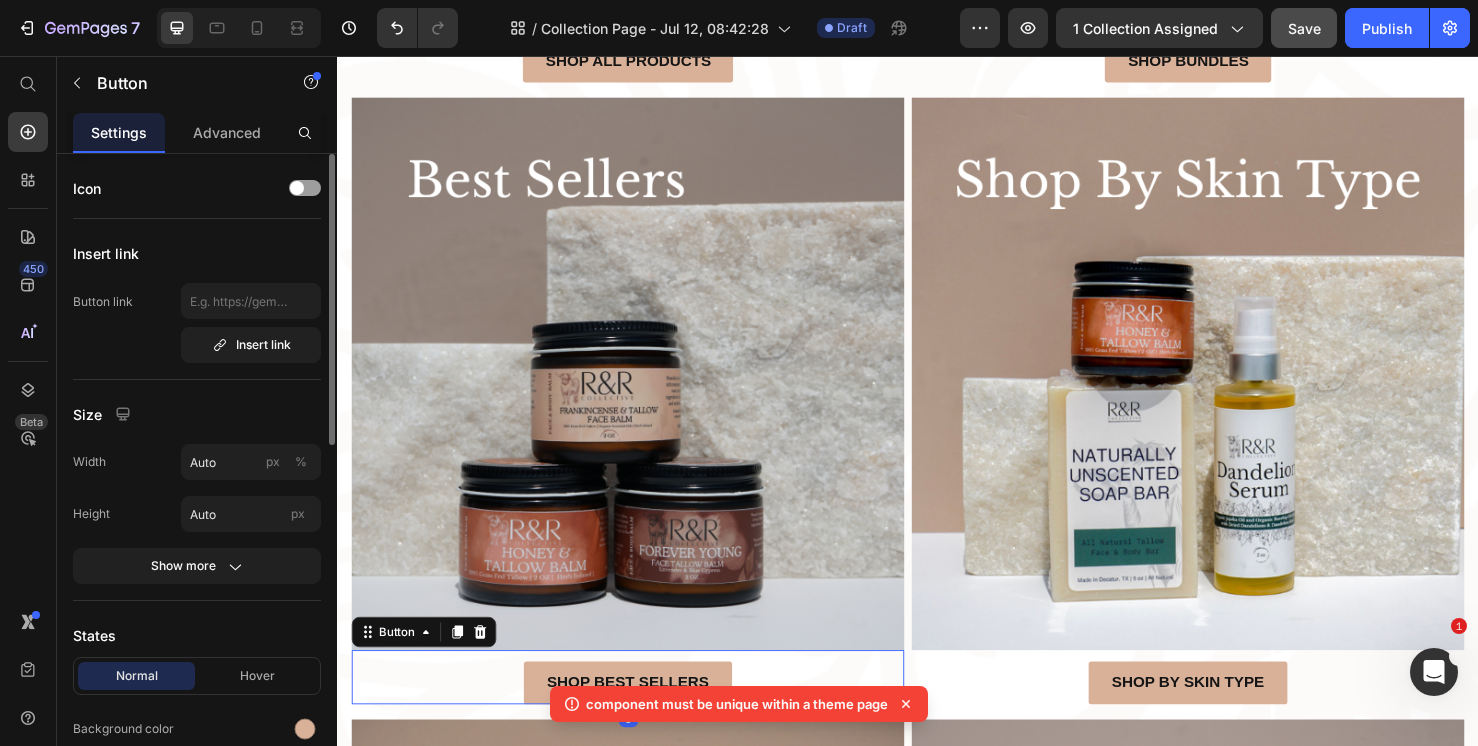 click on "Insert link Button link  Insert link" 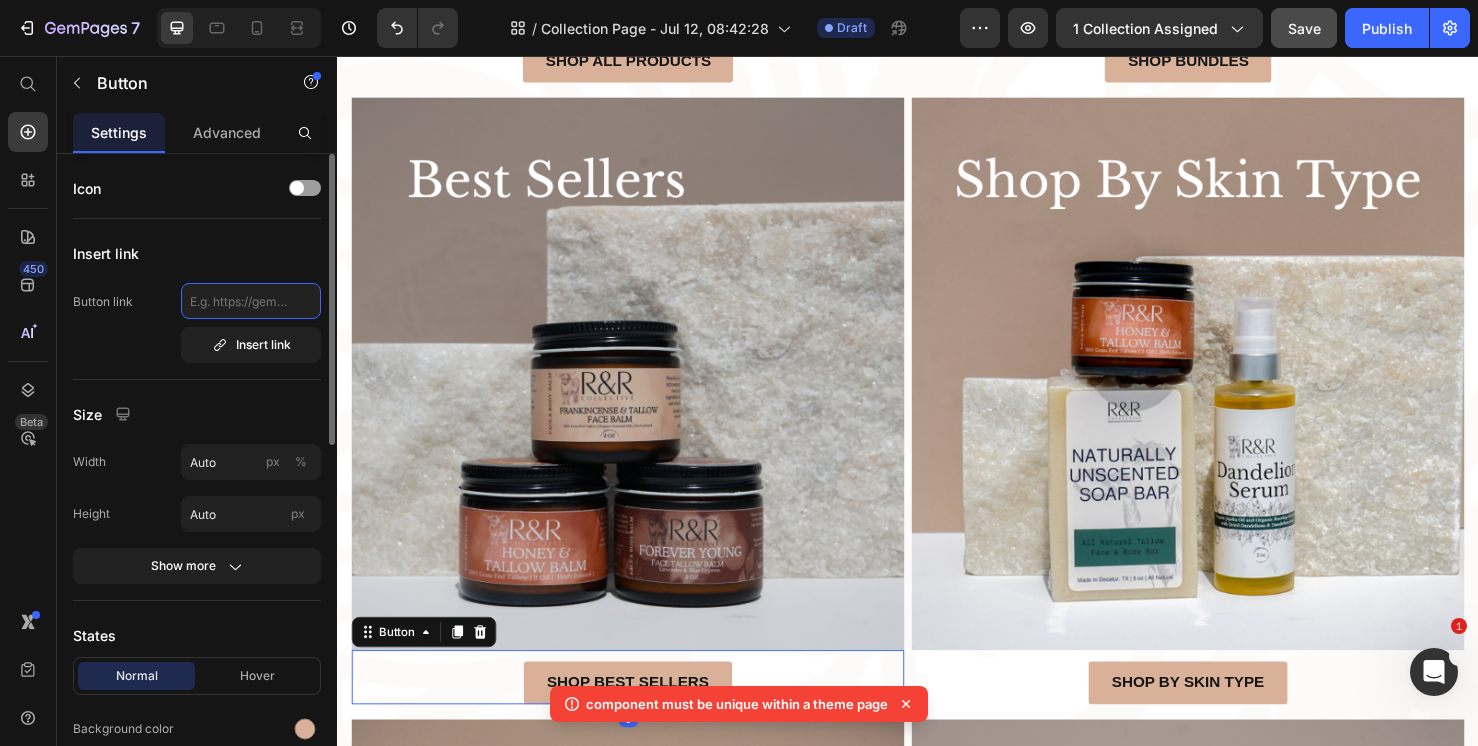 click 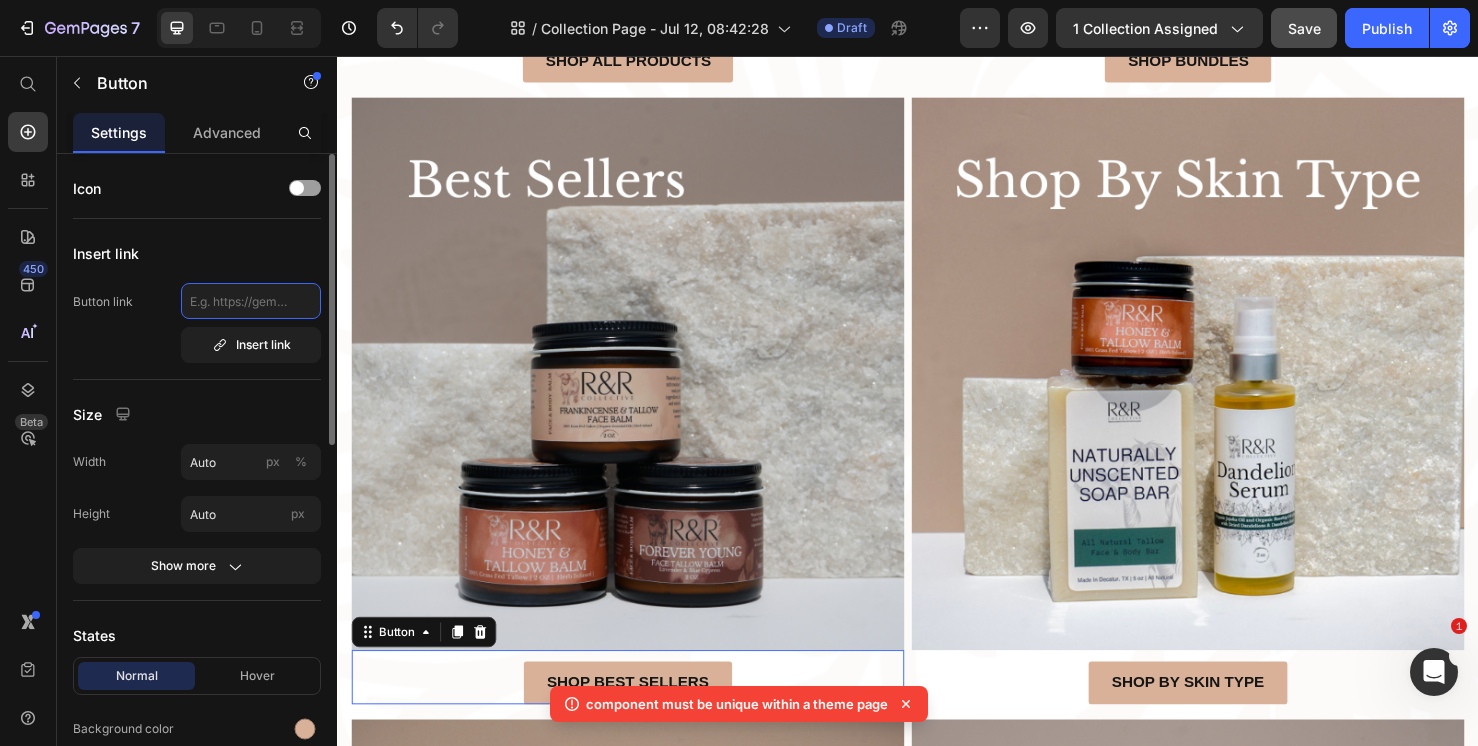 paste on "https://www.rr-collective.com/collections/top-picks" 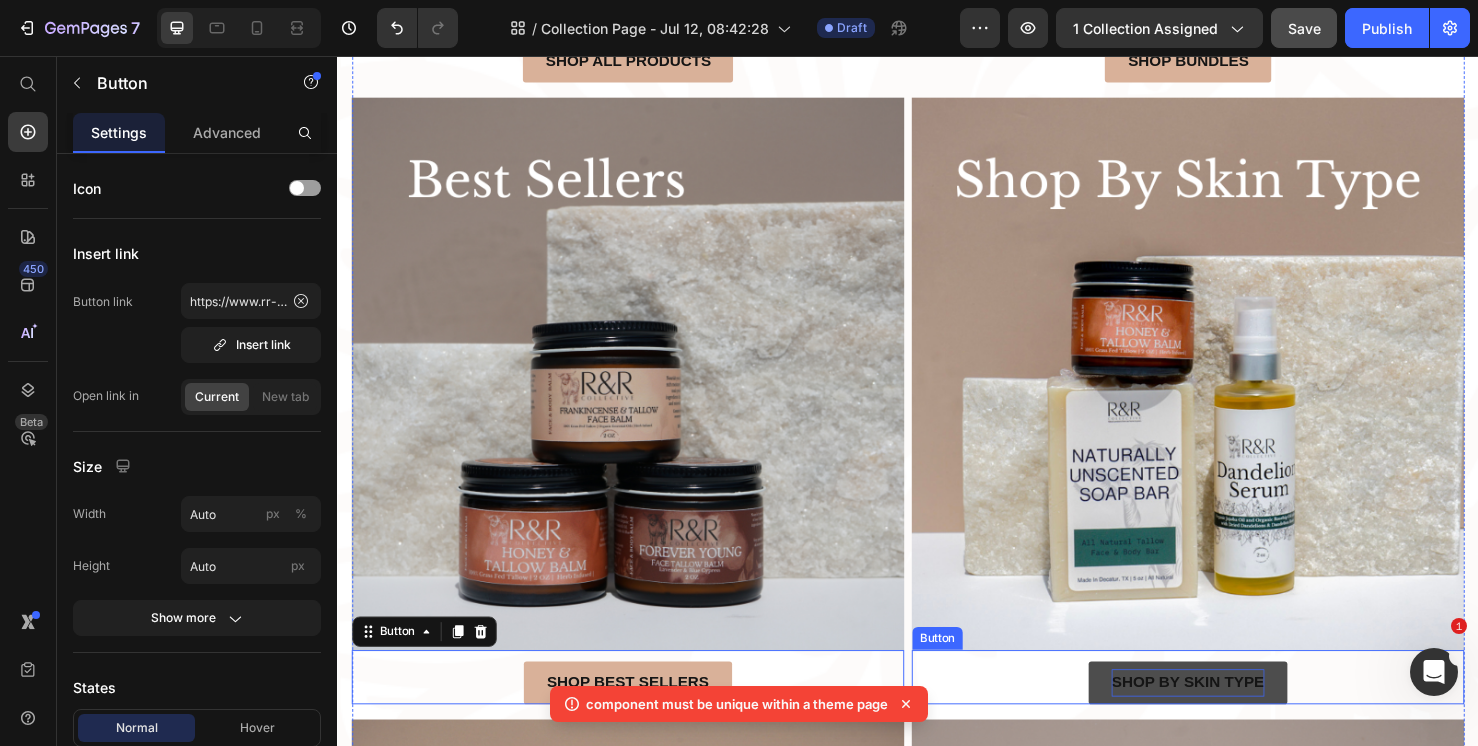 click on "Shop By skin Type" at bounding box center (1231, 715) 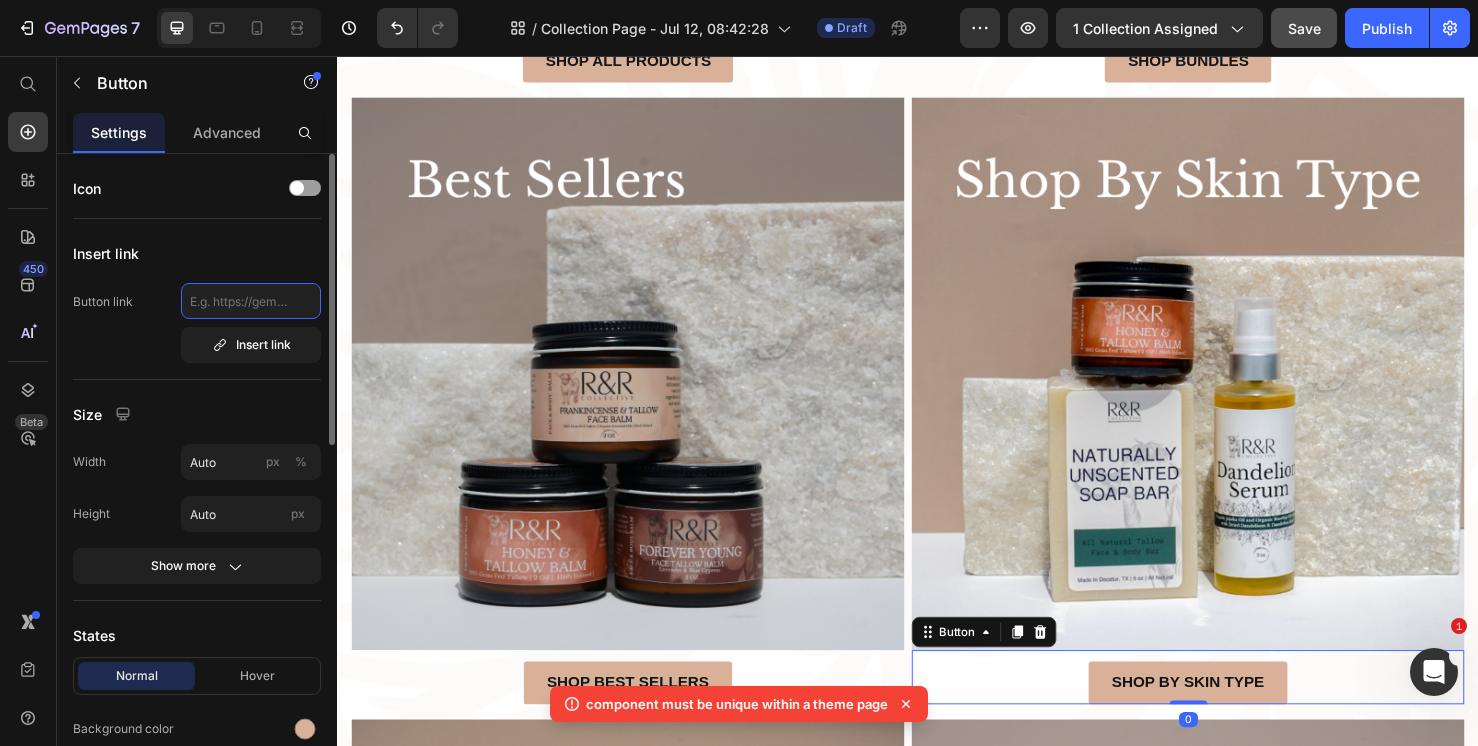 click 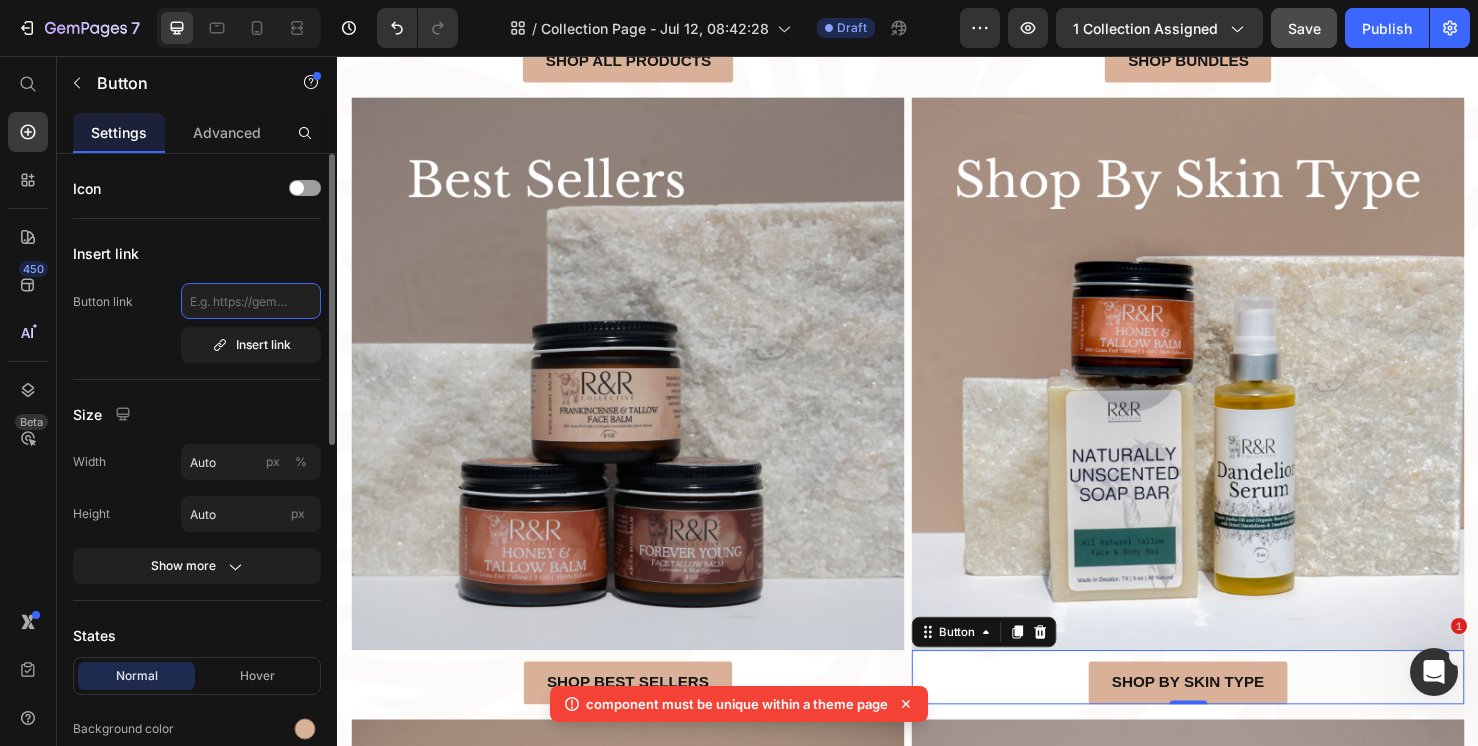 paste on "https://admin.shopify.com/store/a77cbc-63/collections/320375881888" 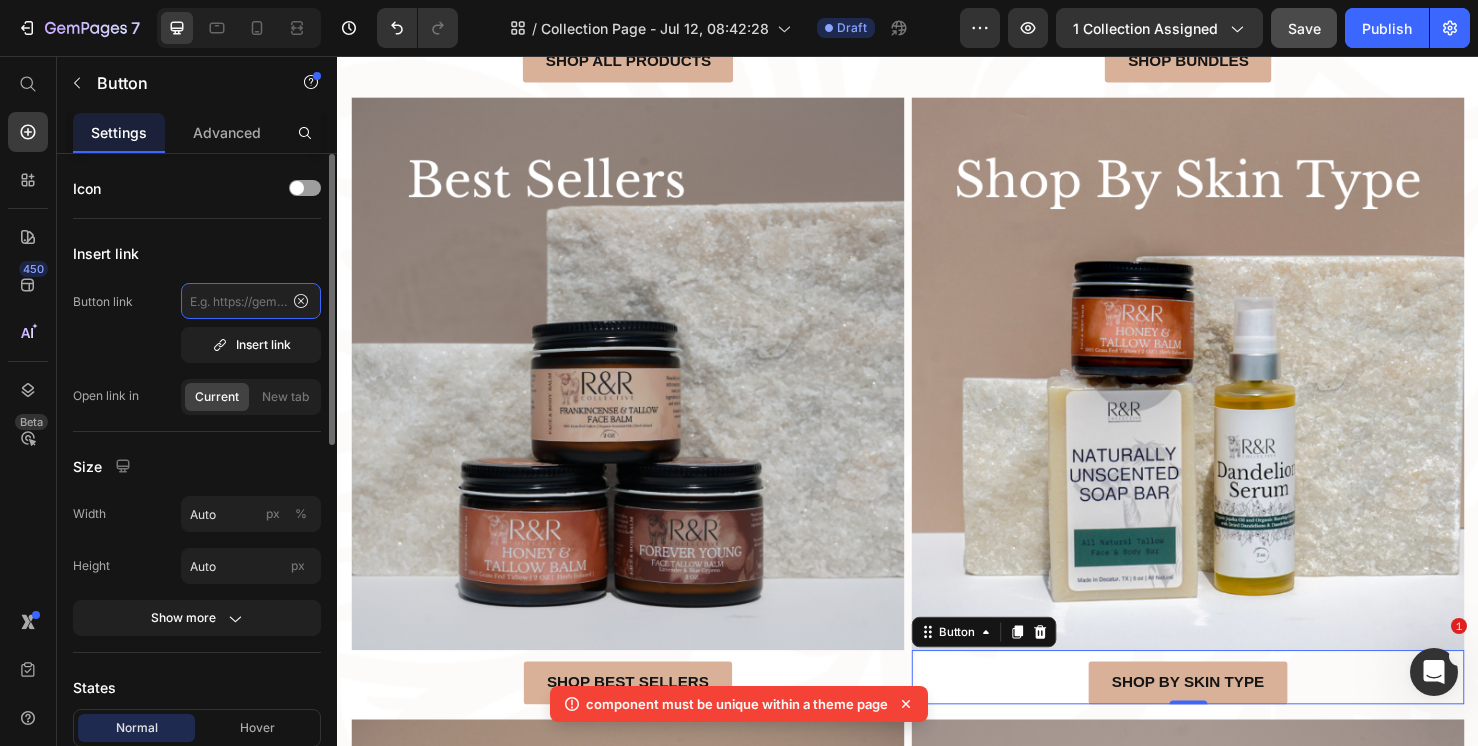 type on "https://admin.shopify.com/store/a77cbc-63/collections/320375881888" 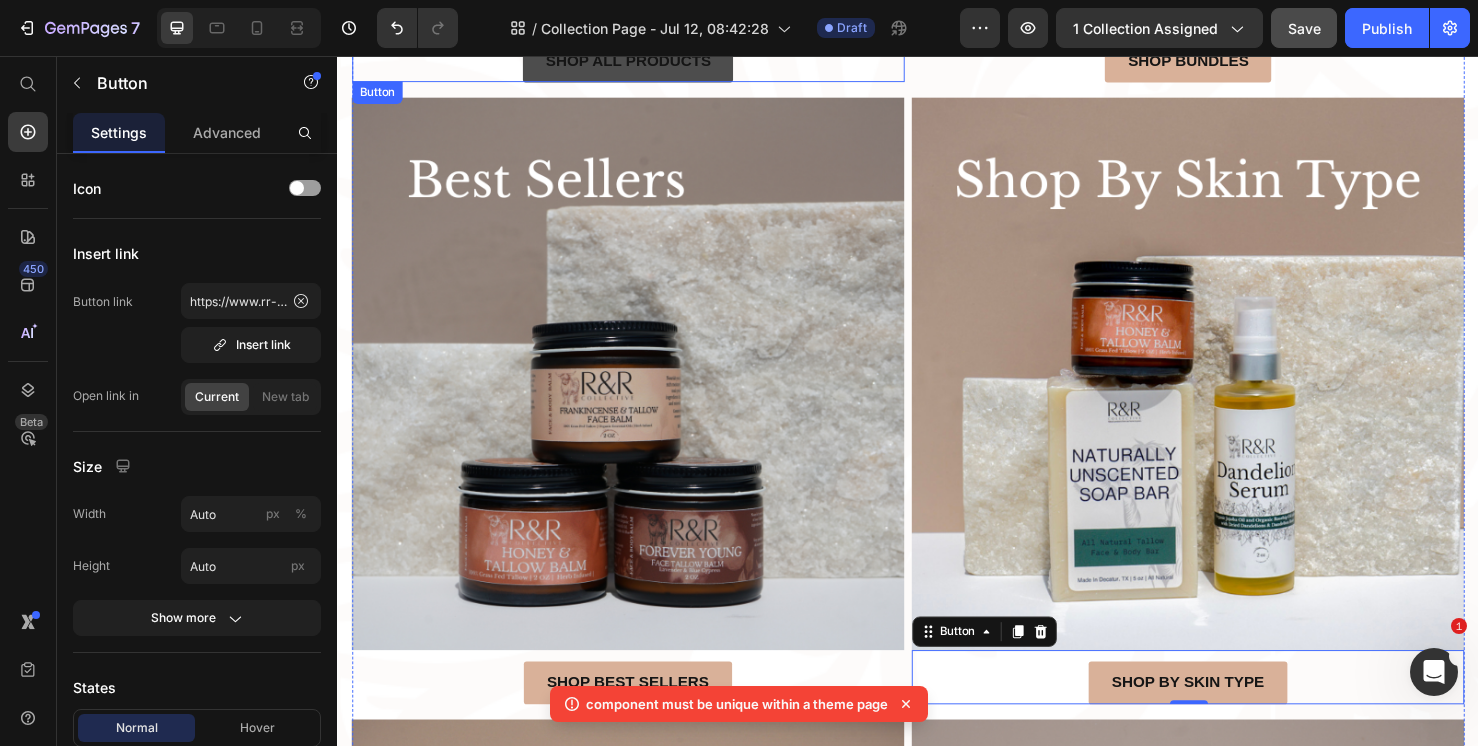 click on "Shop all products" at bounding box center [643, 62] 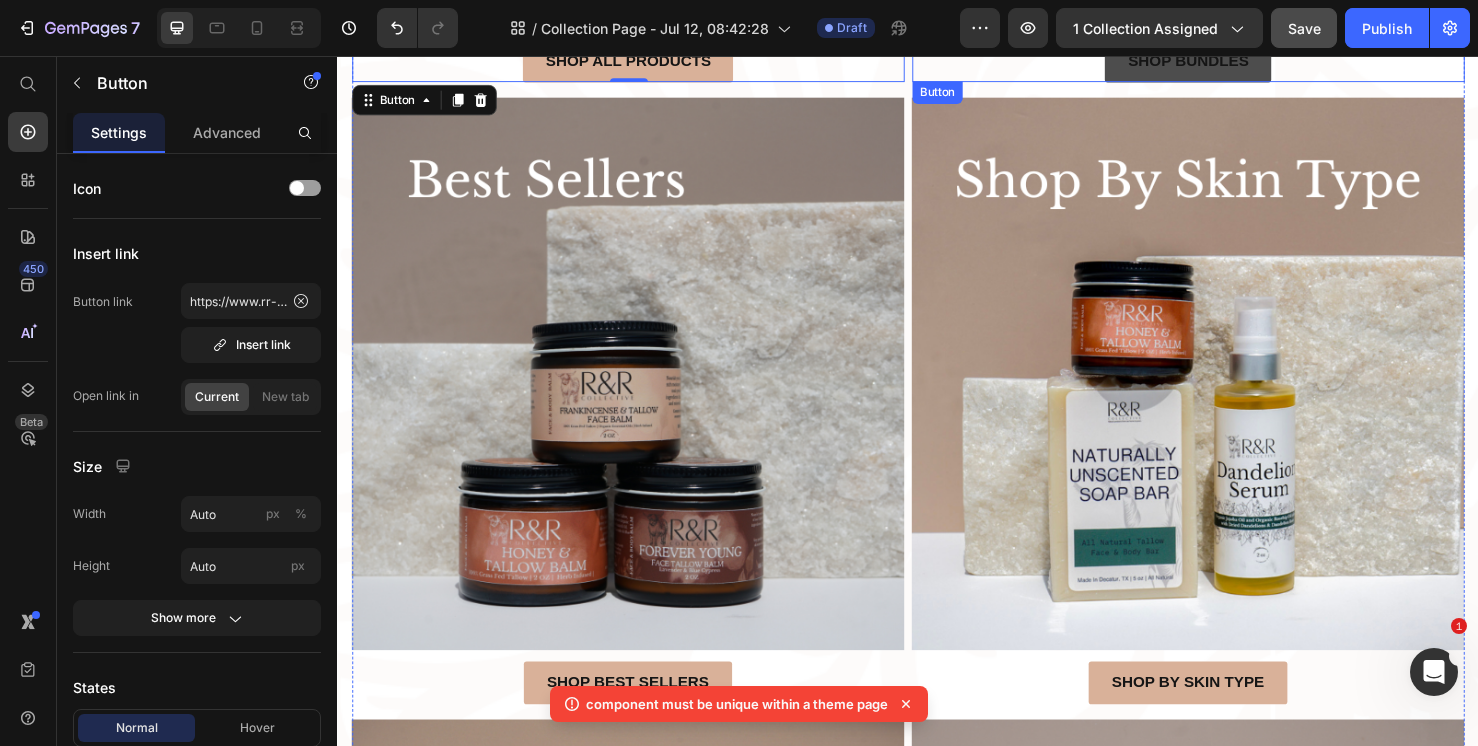 click on "Shop bundles" at bounding box center (1231, 62) 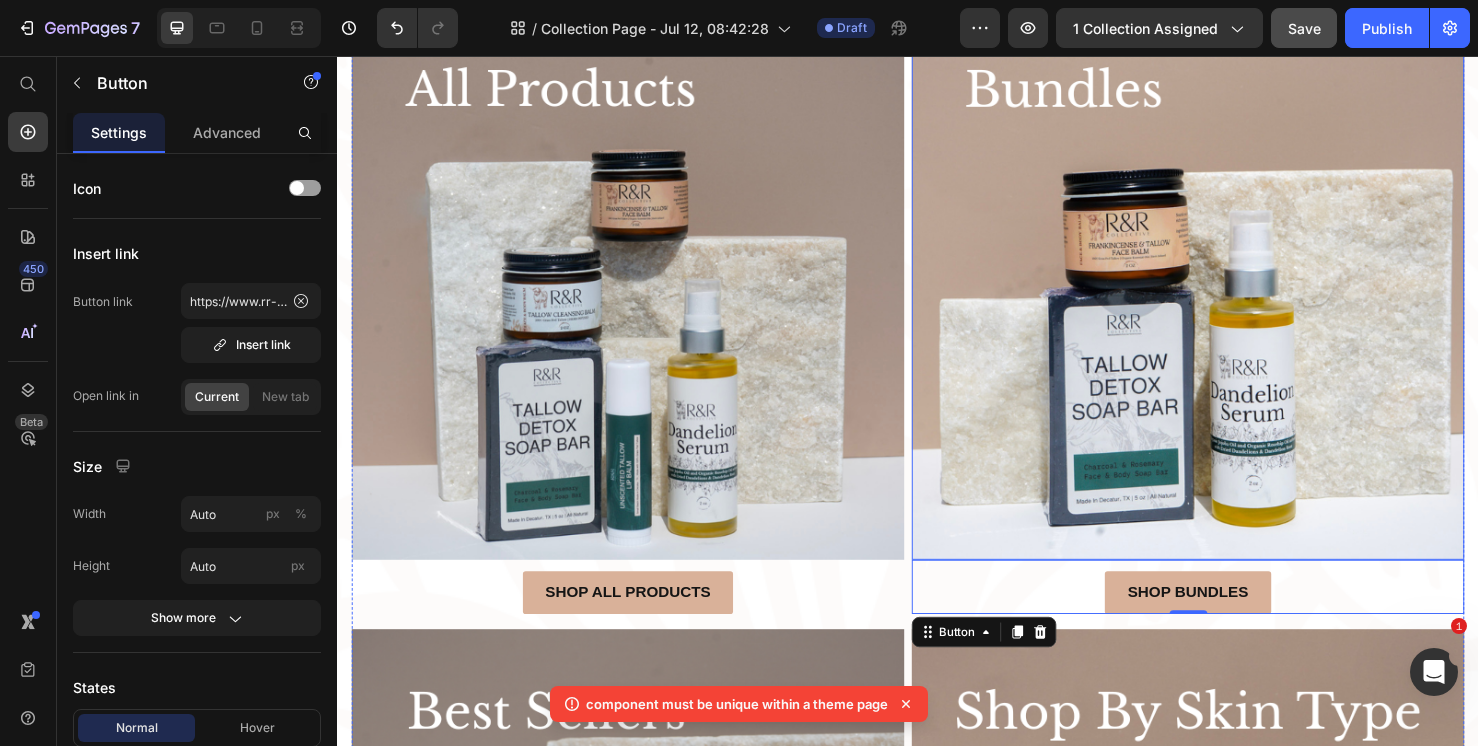scroll, scrollTop: 0, scrollLeft: 0, axis: both 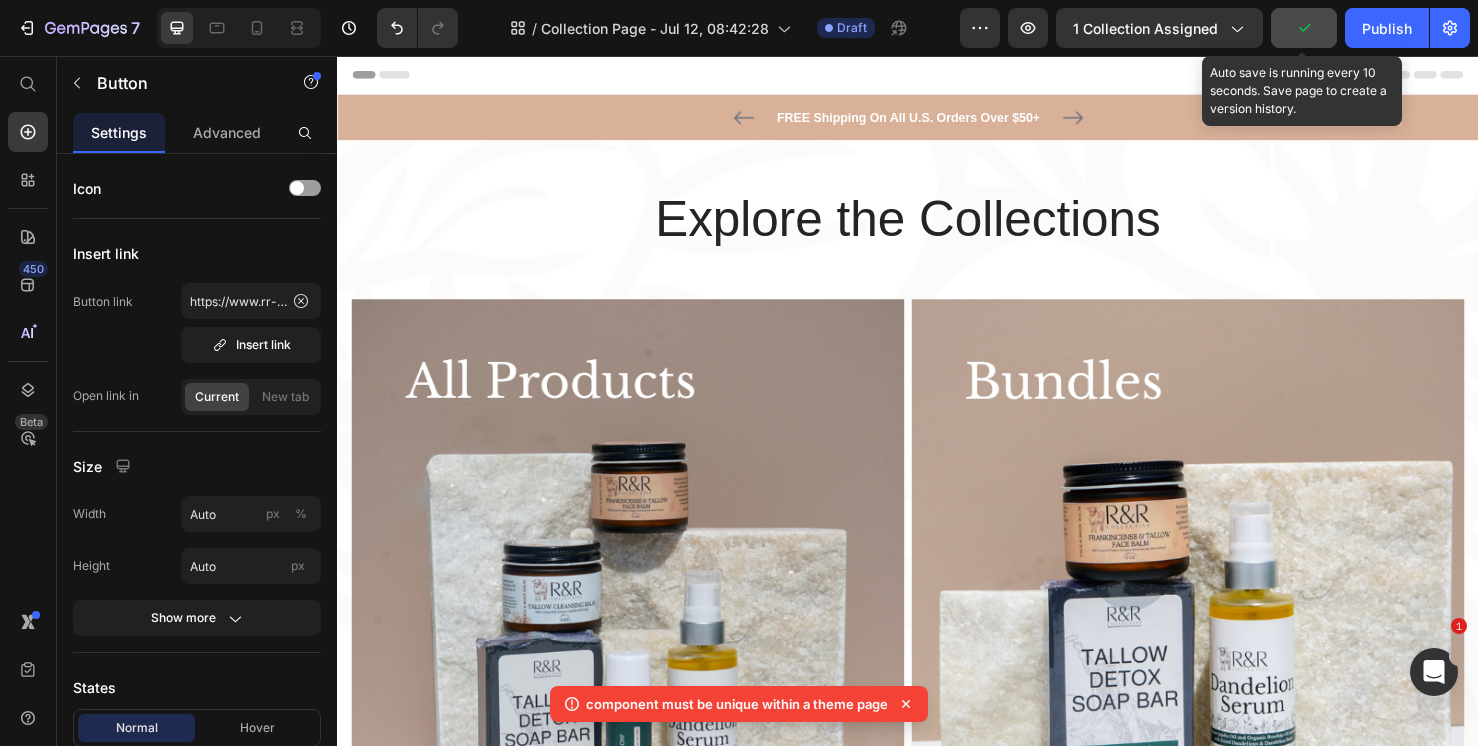 click 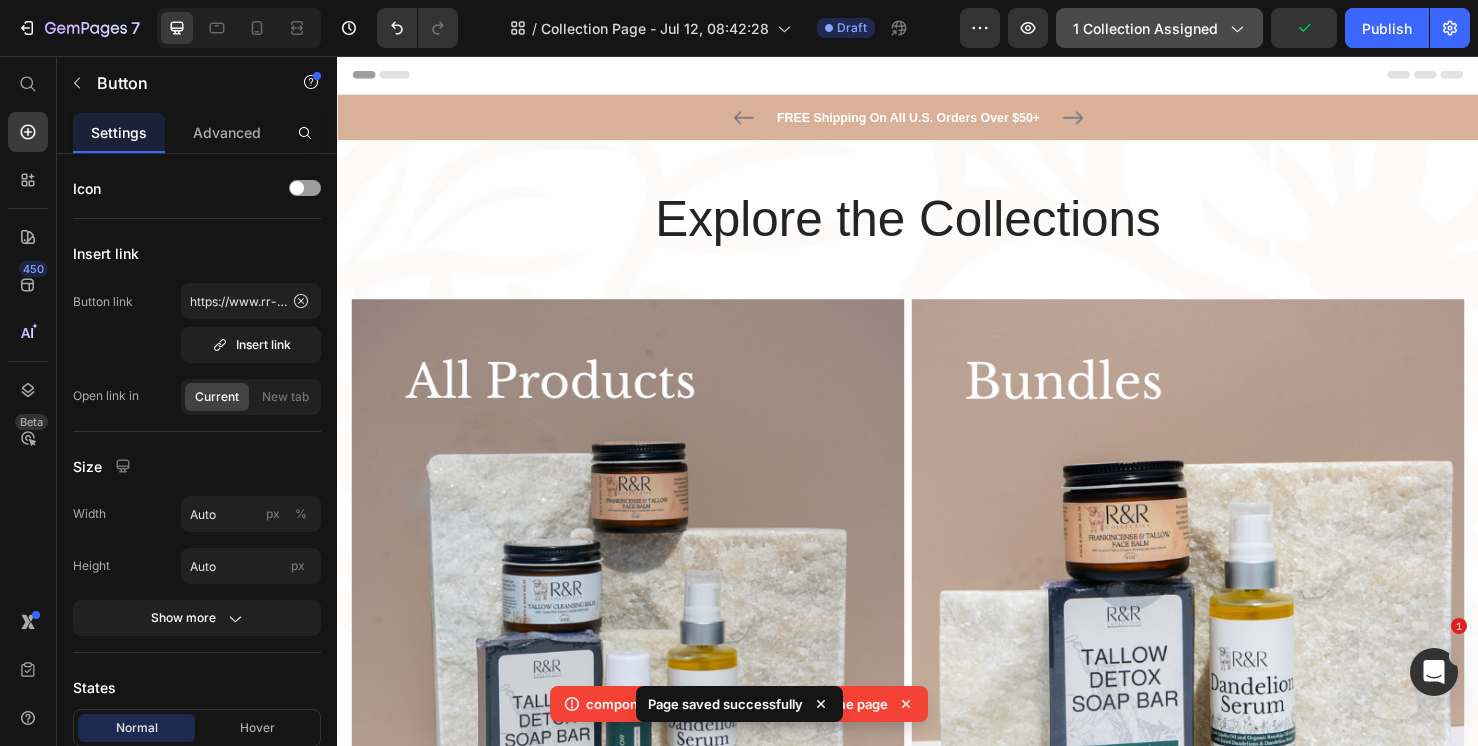 click on "1 collection assigned" 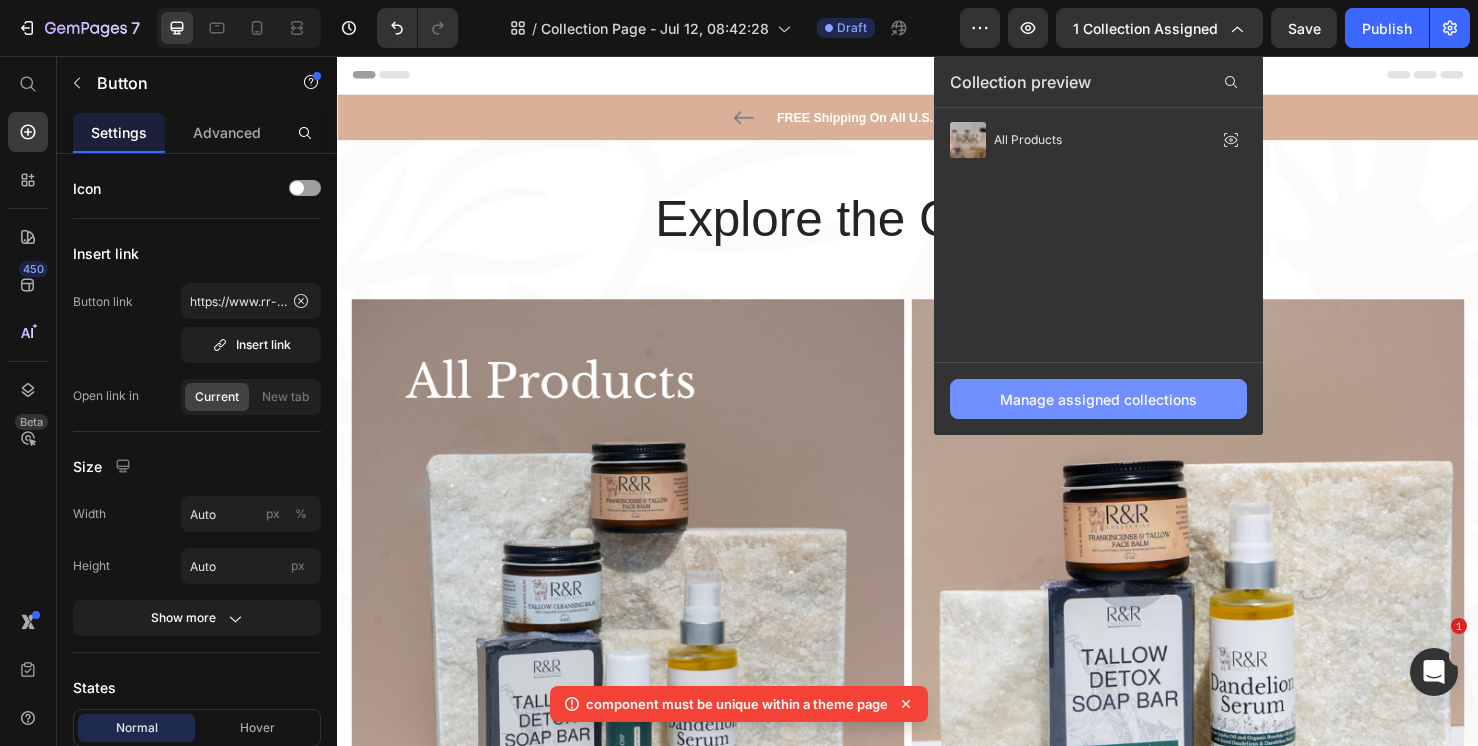 click on "Manage assigned collections" at bounding box center (1098, 399) 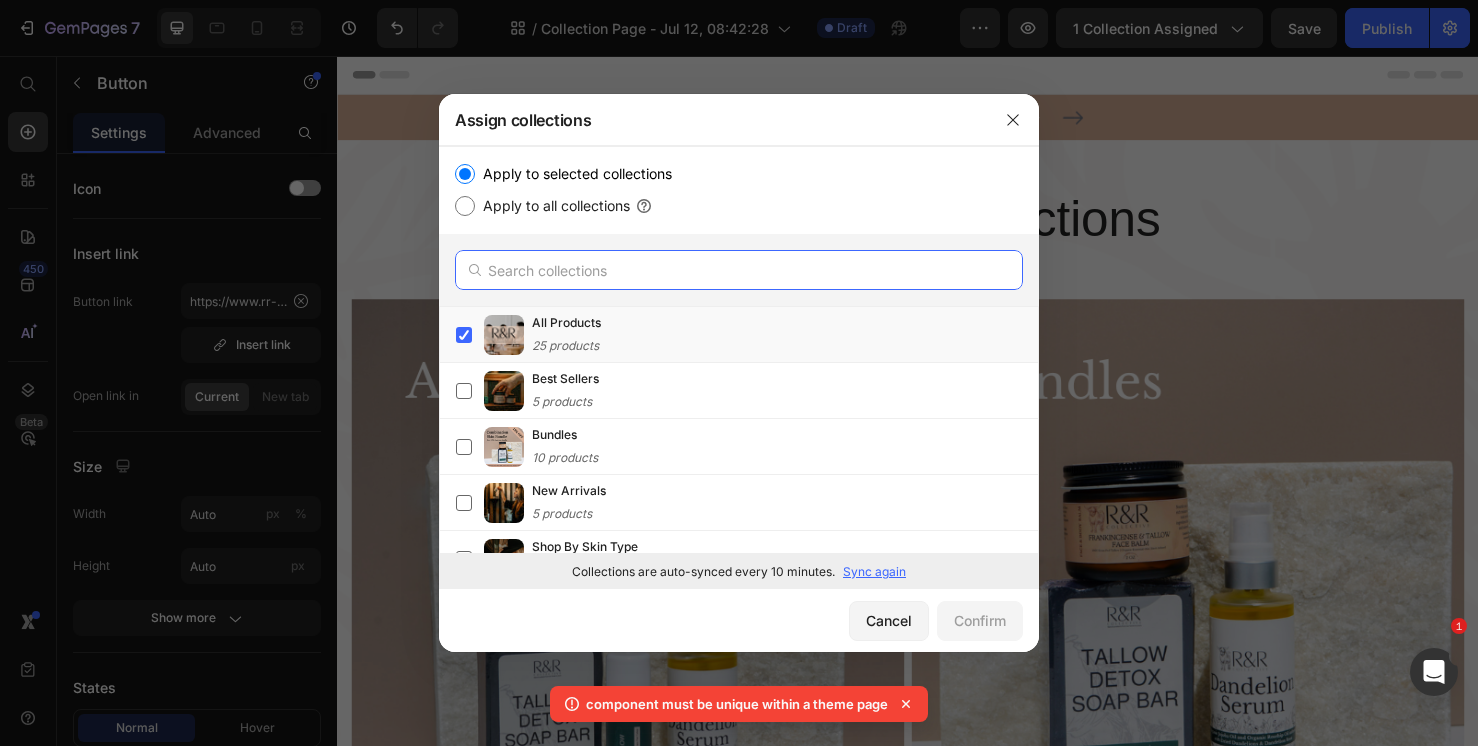 click at bounding box center [739, 270] 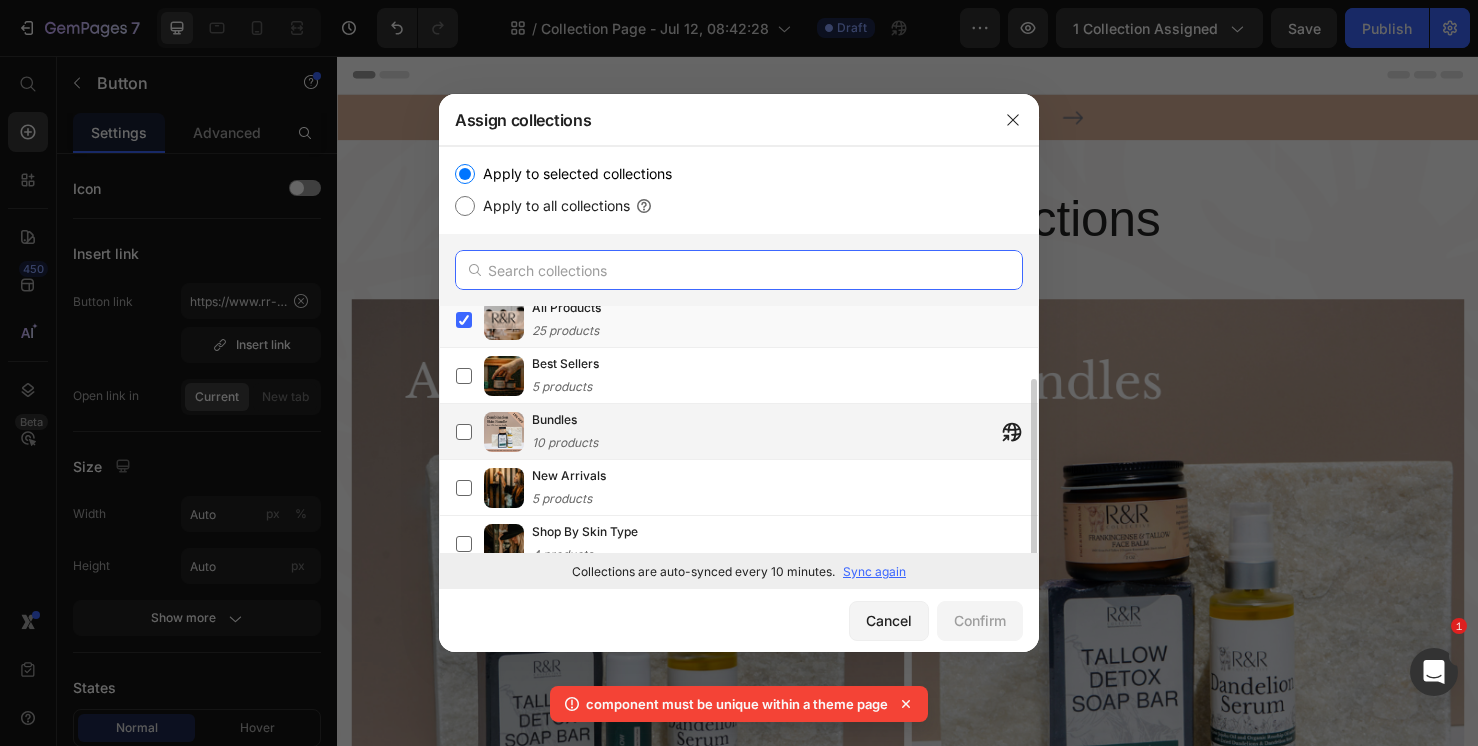 scroll, scrollTop: 89, scrollLeft: 0, axis: vertical 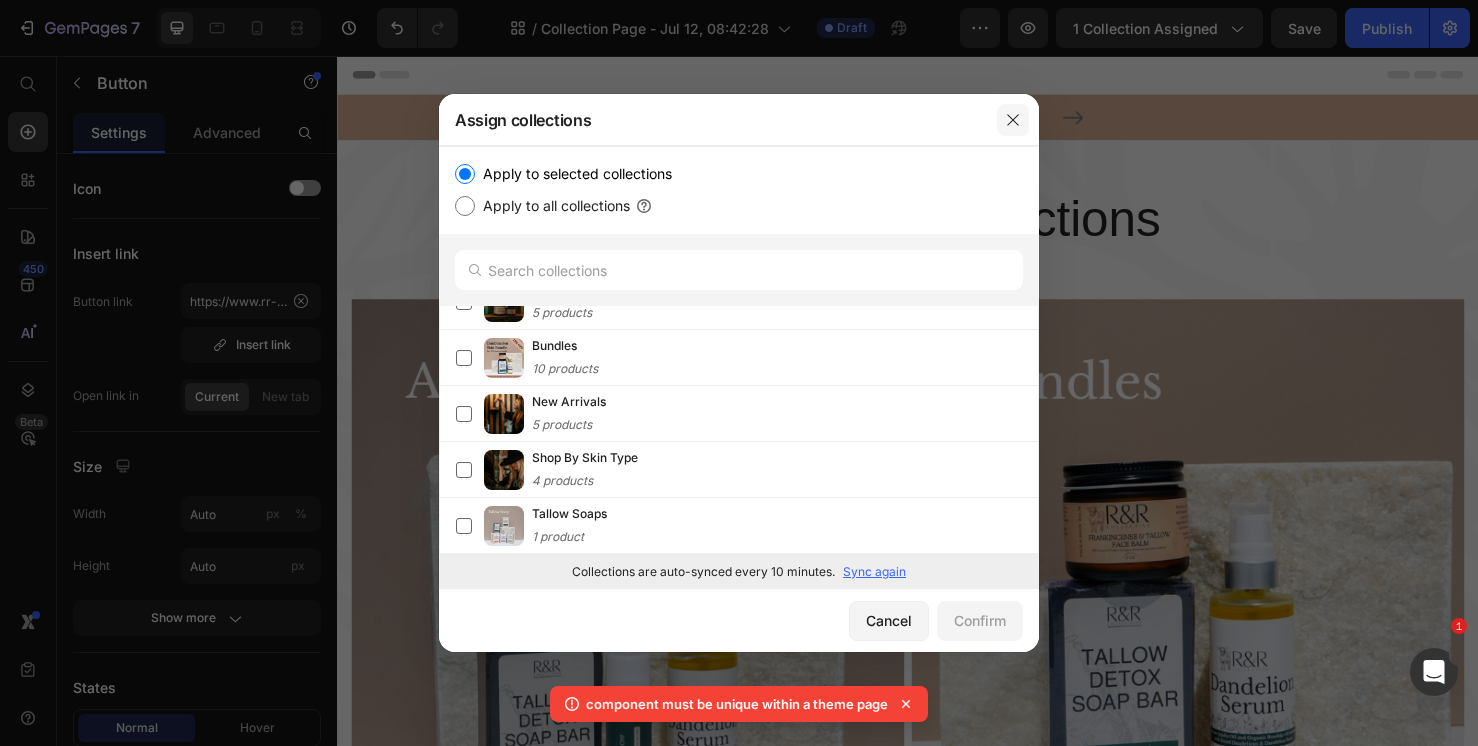 click at bounding box center (1013, 120) 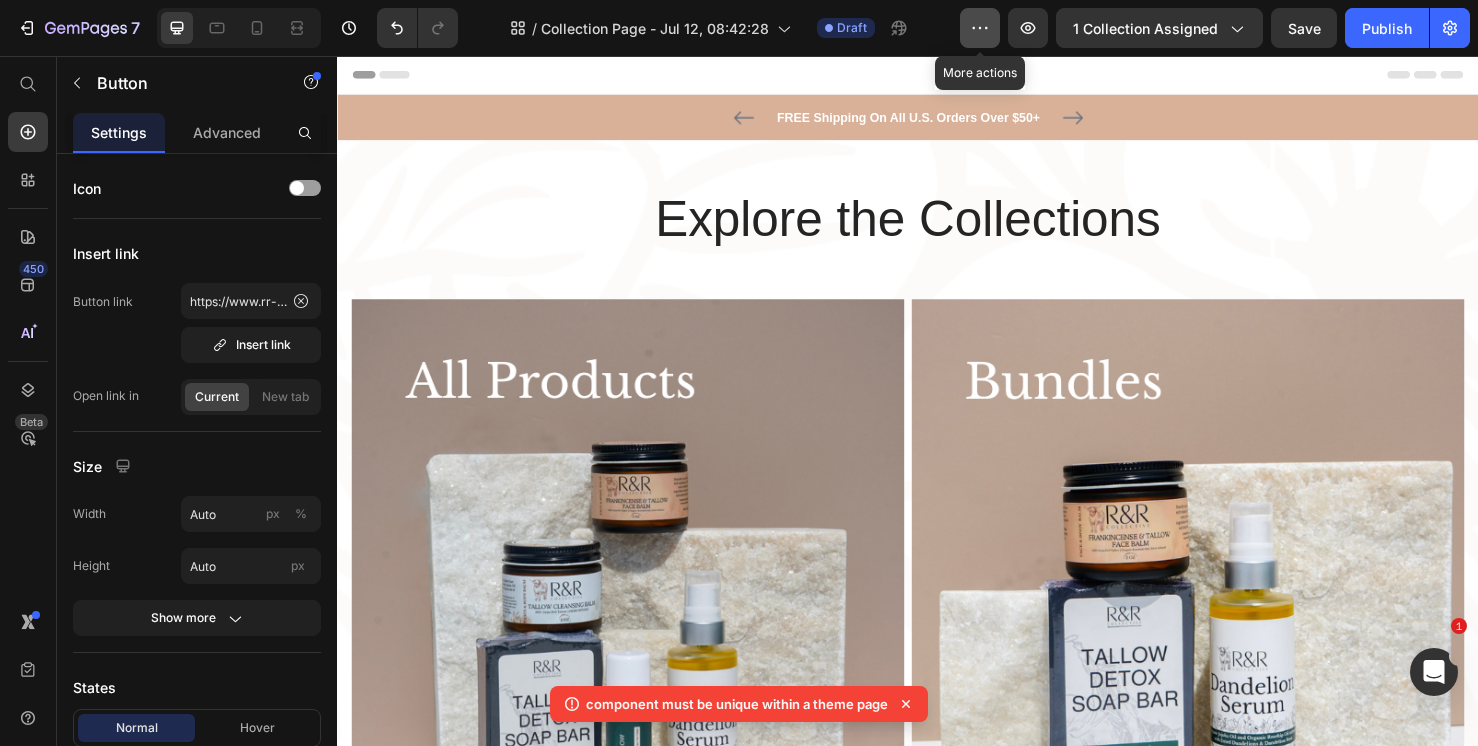 click 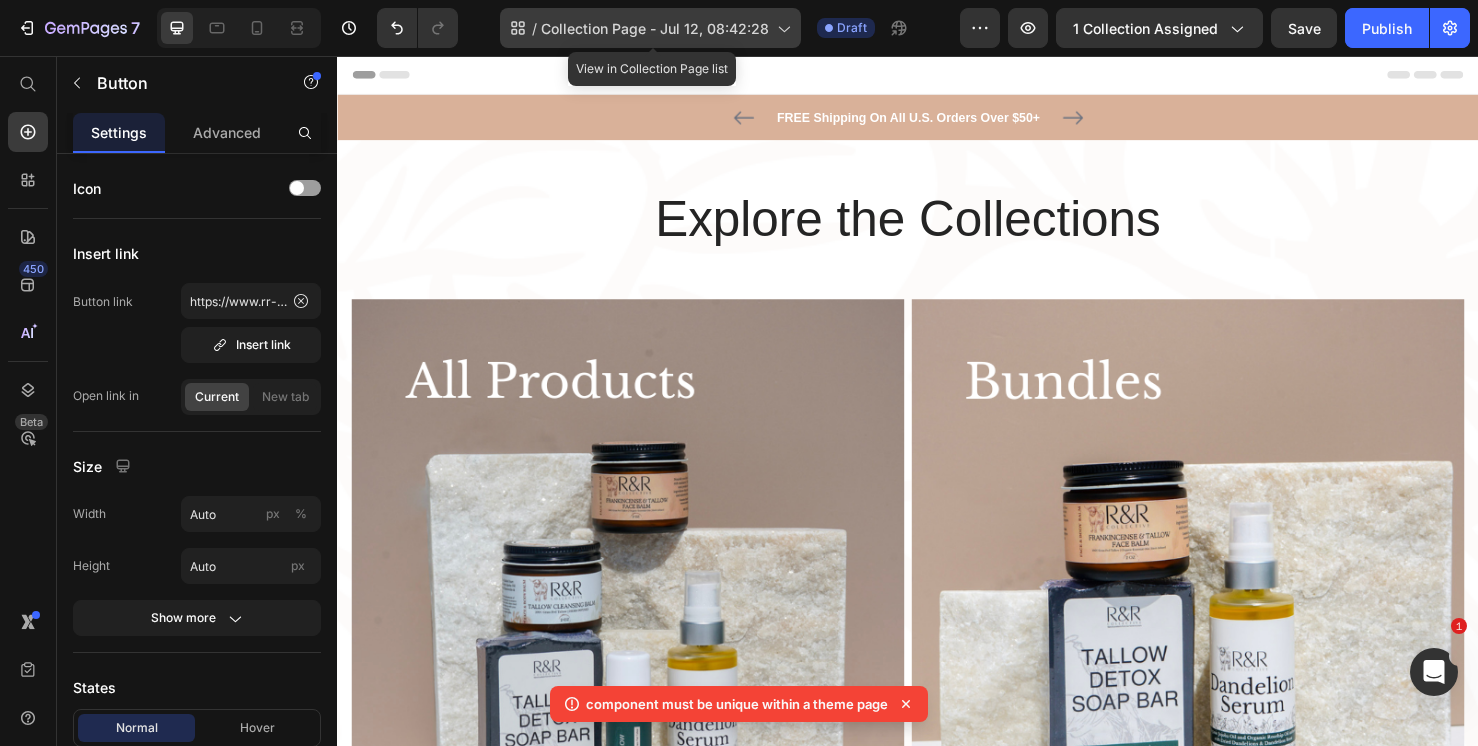 click on "Collection Page - Jul 12, 08:42:28" at bounding box center [655, 28] 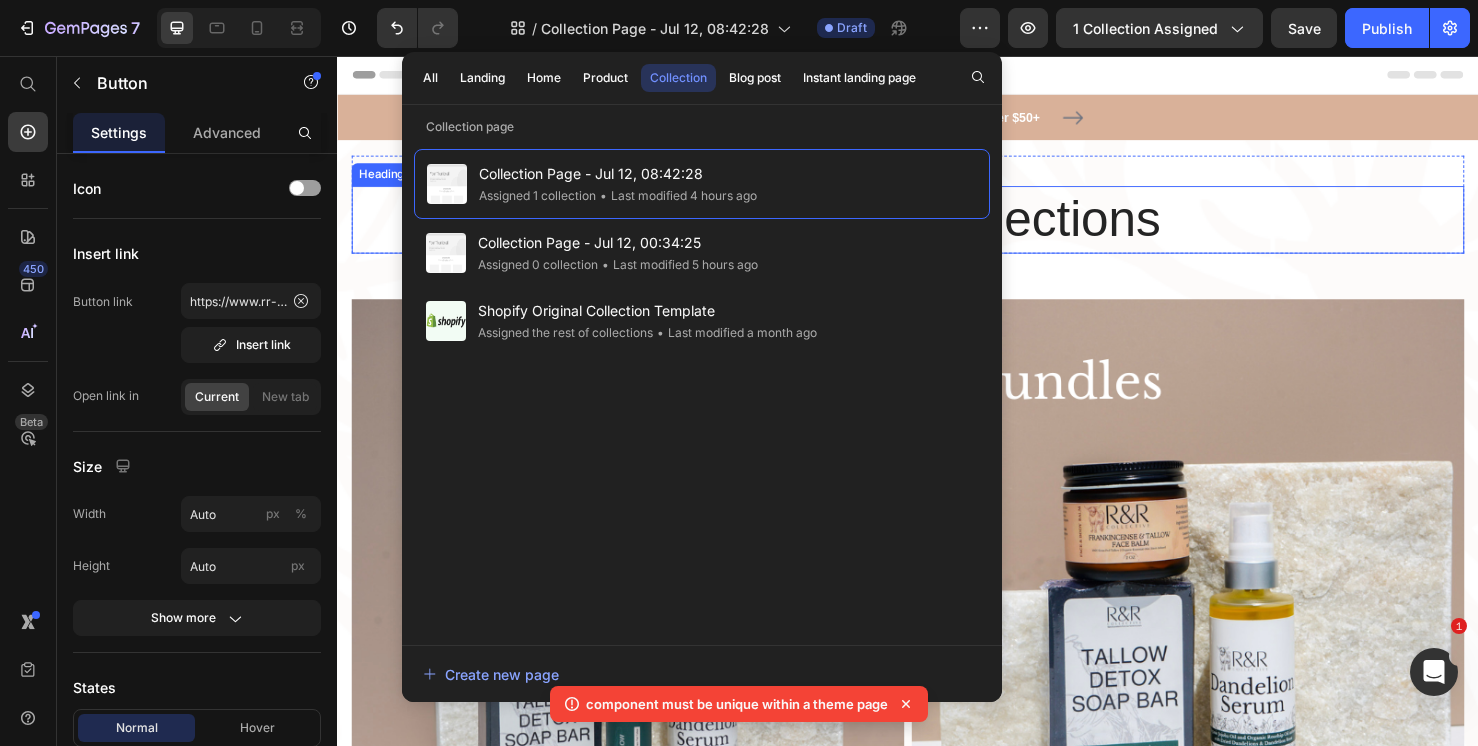 click on "Explore the Collections" at bounding box center [937, 229] 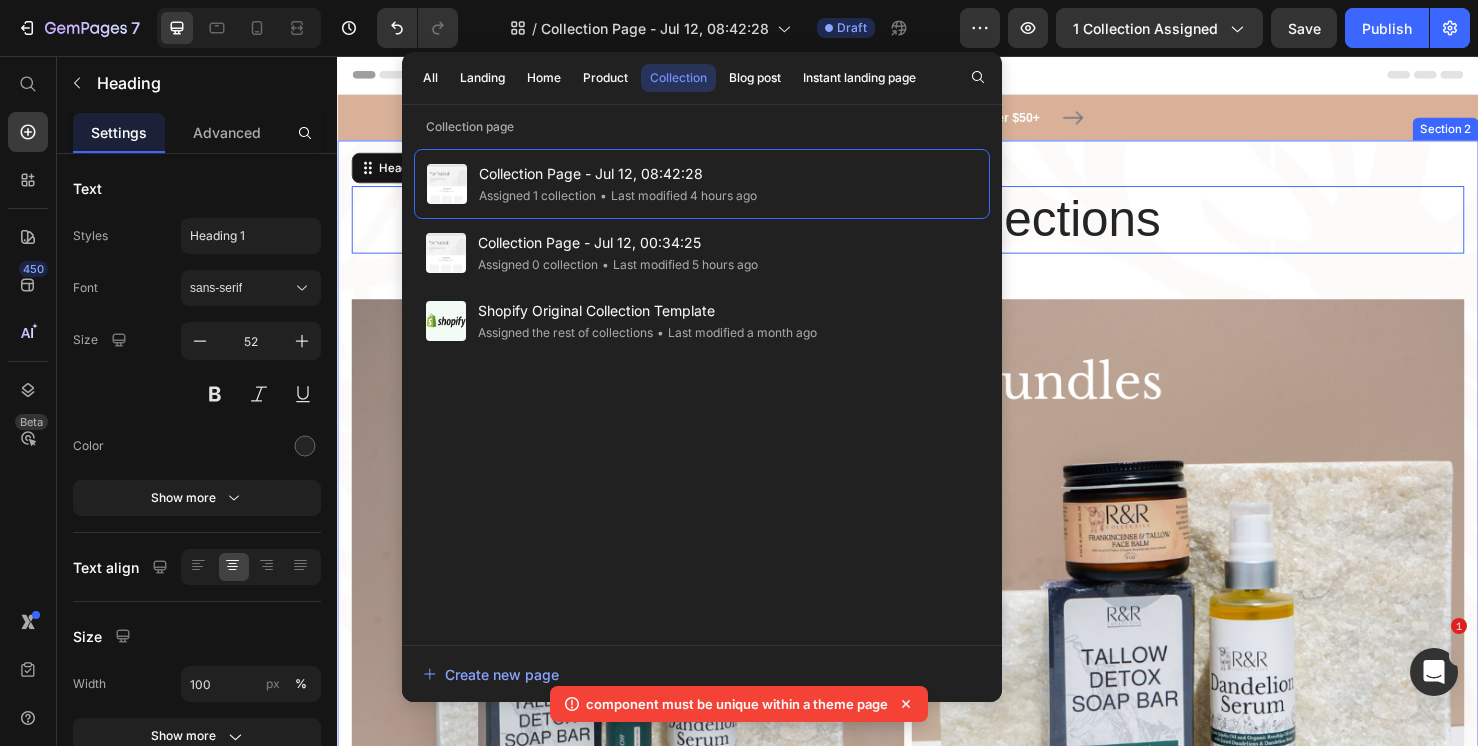 click on "Explore the Collections Heading   0 Row Image Shop all products Button Image Shop best sellers Button Image Shop New Arrivals Button Image Shop bundles Button Image Shop By skin Type Button Image Shop Tallow soaps Button Row Section 2" at bounding box center (937, 1231) 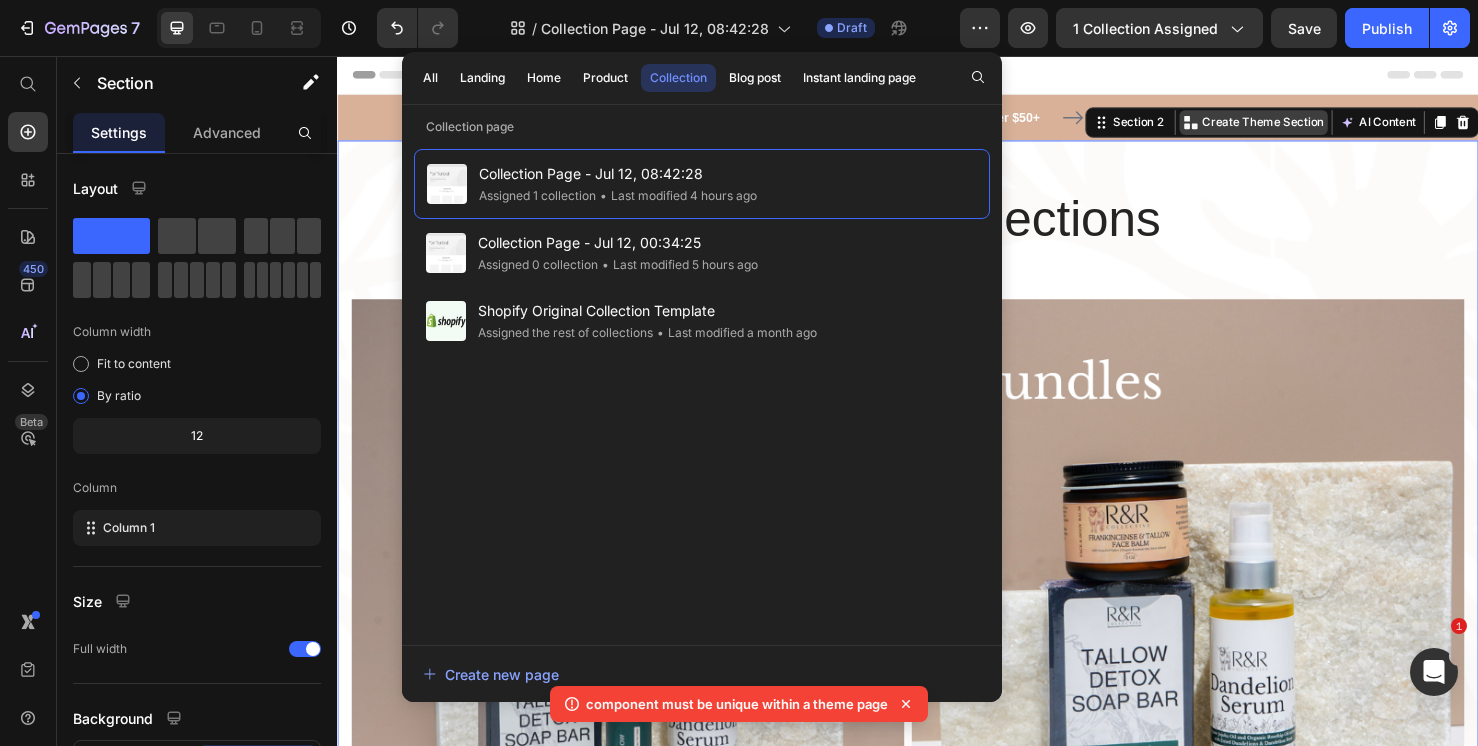 click on "Create Theme Section" at bounding box center [1310, 126] 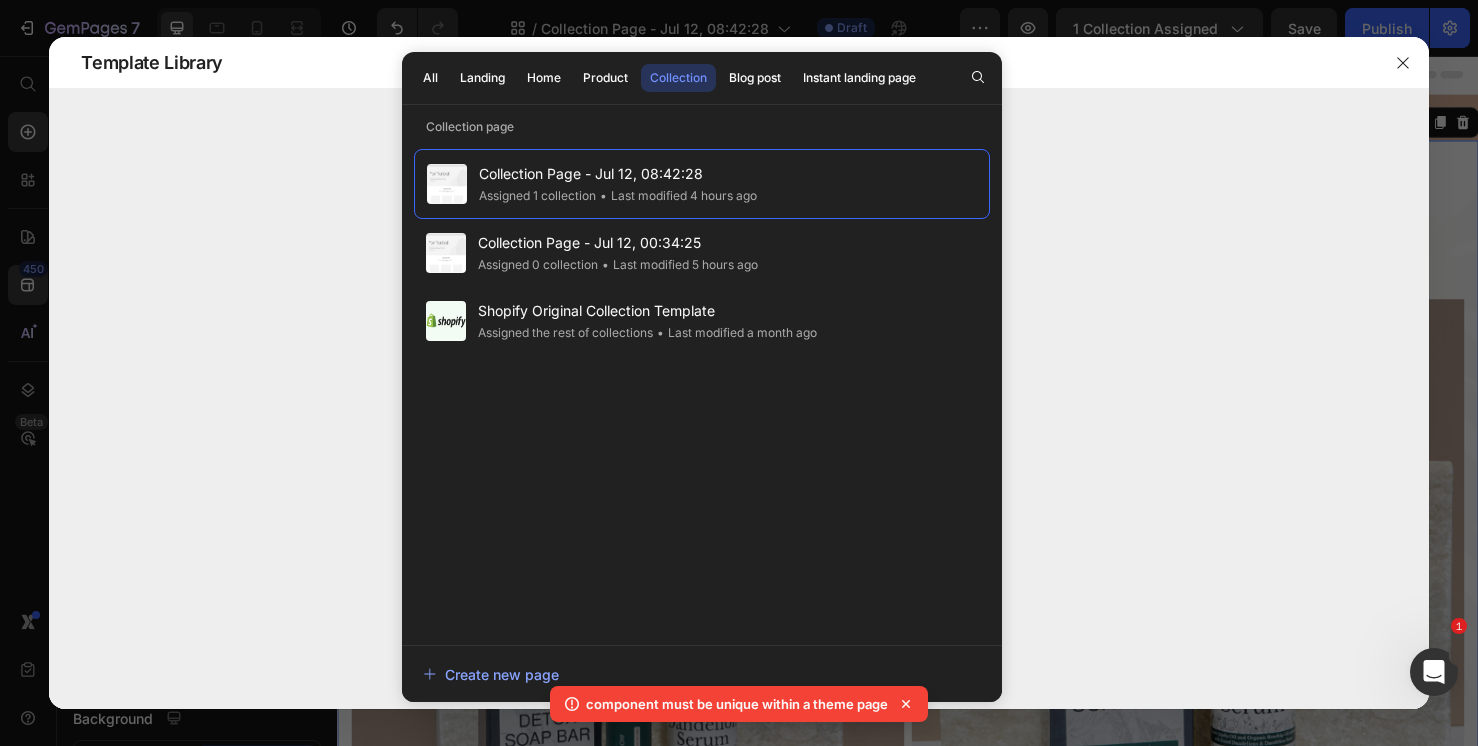 click on "Template Library" 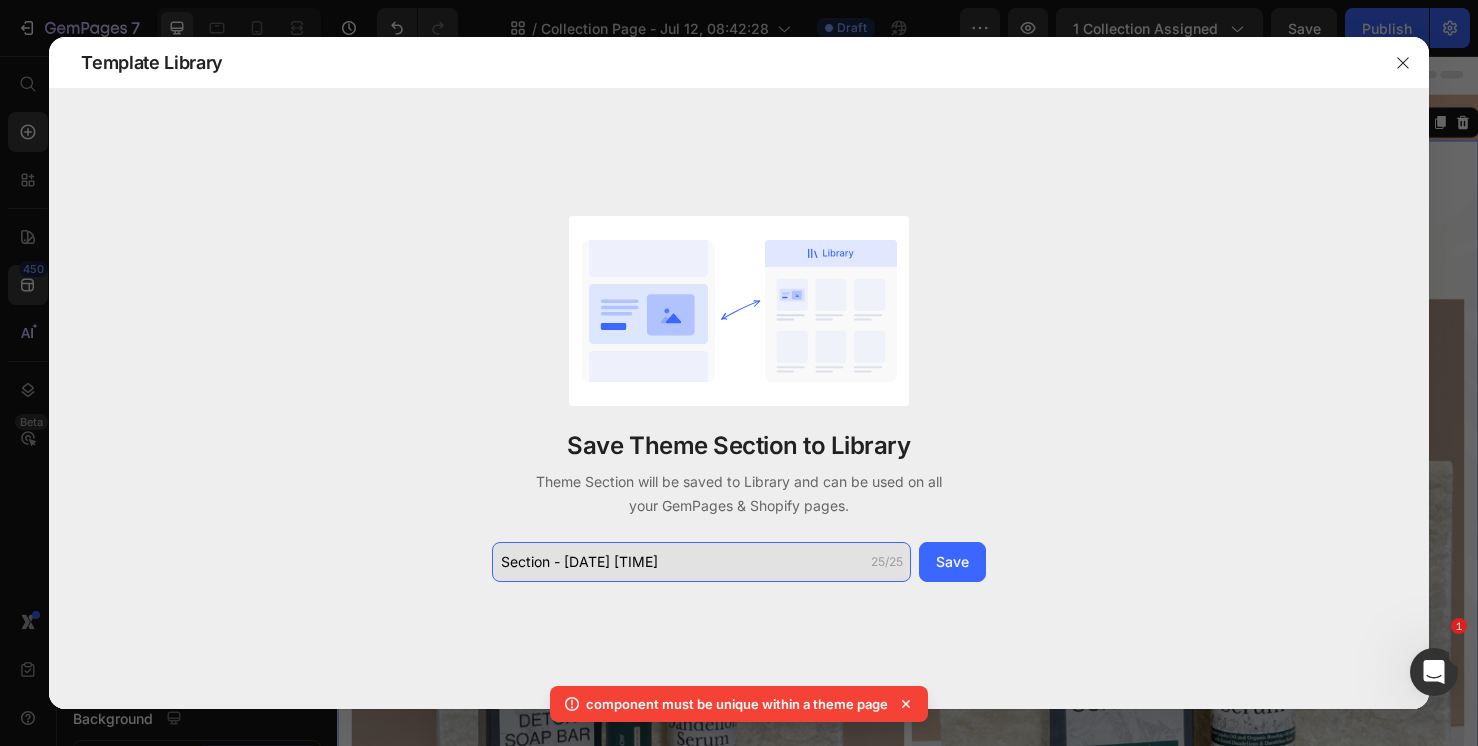 click on "Section - Jul 12 13:17:39" 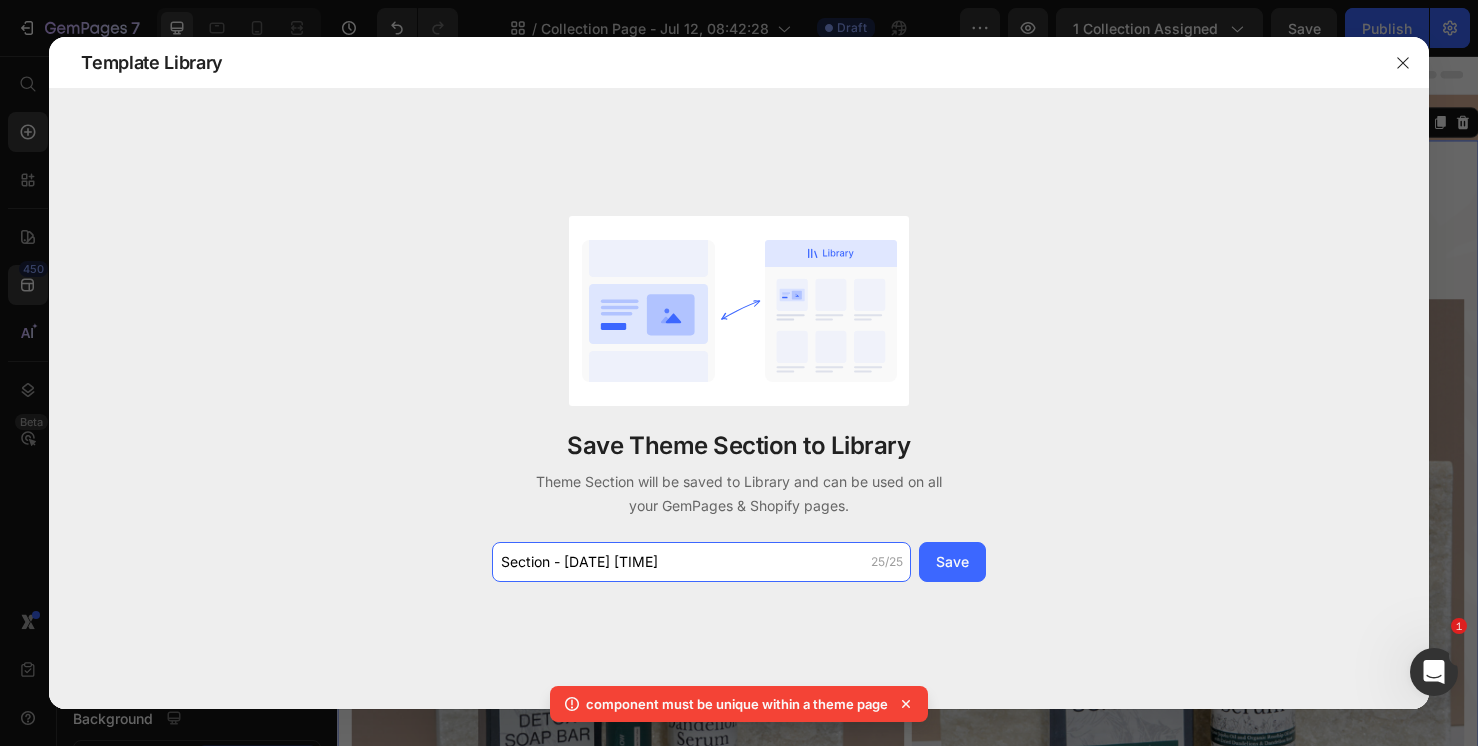 drag, startPoint x: 741, startPoint y: 563, endPoint x: 449, endPoint y: 538, distance: 293.06824 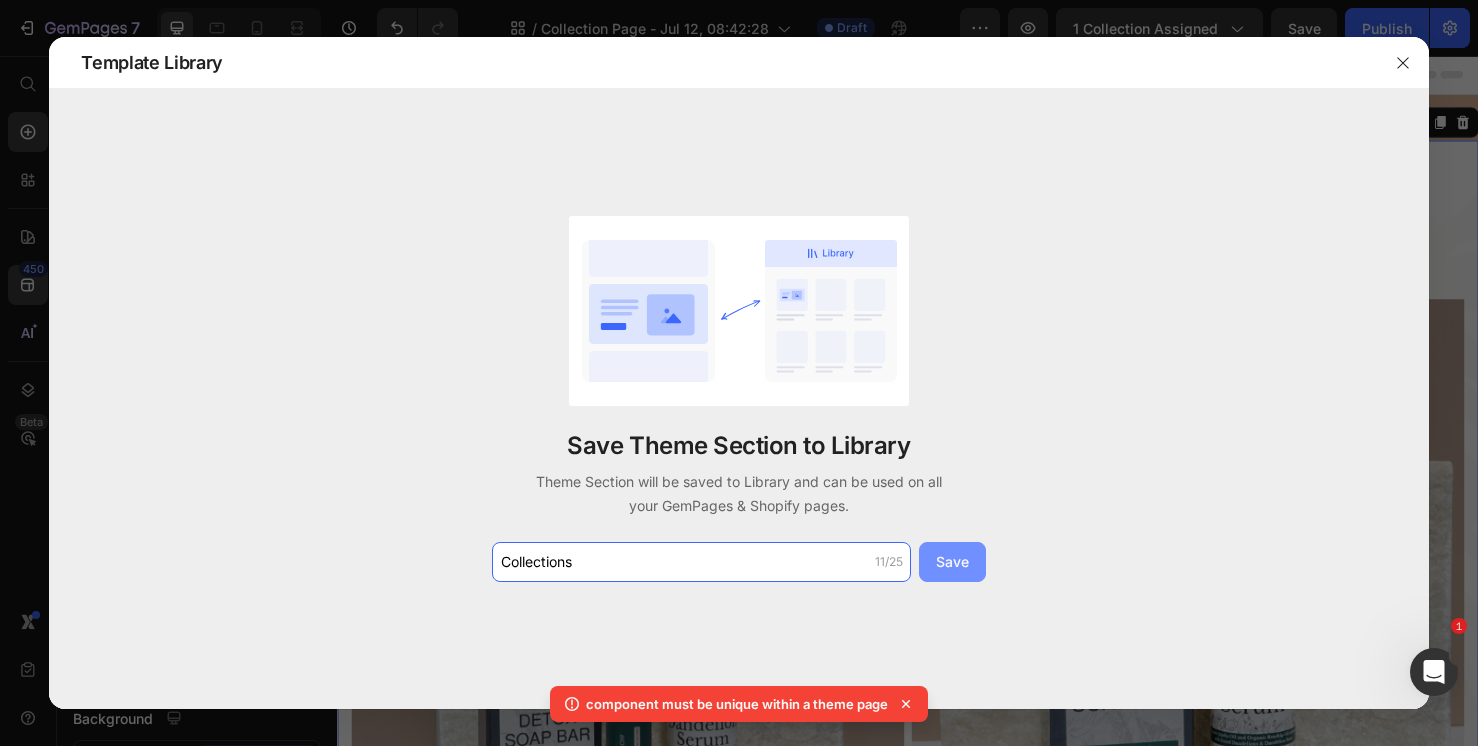 type on "Collections" 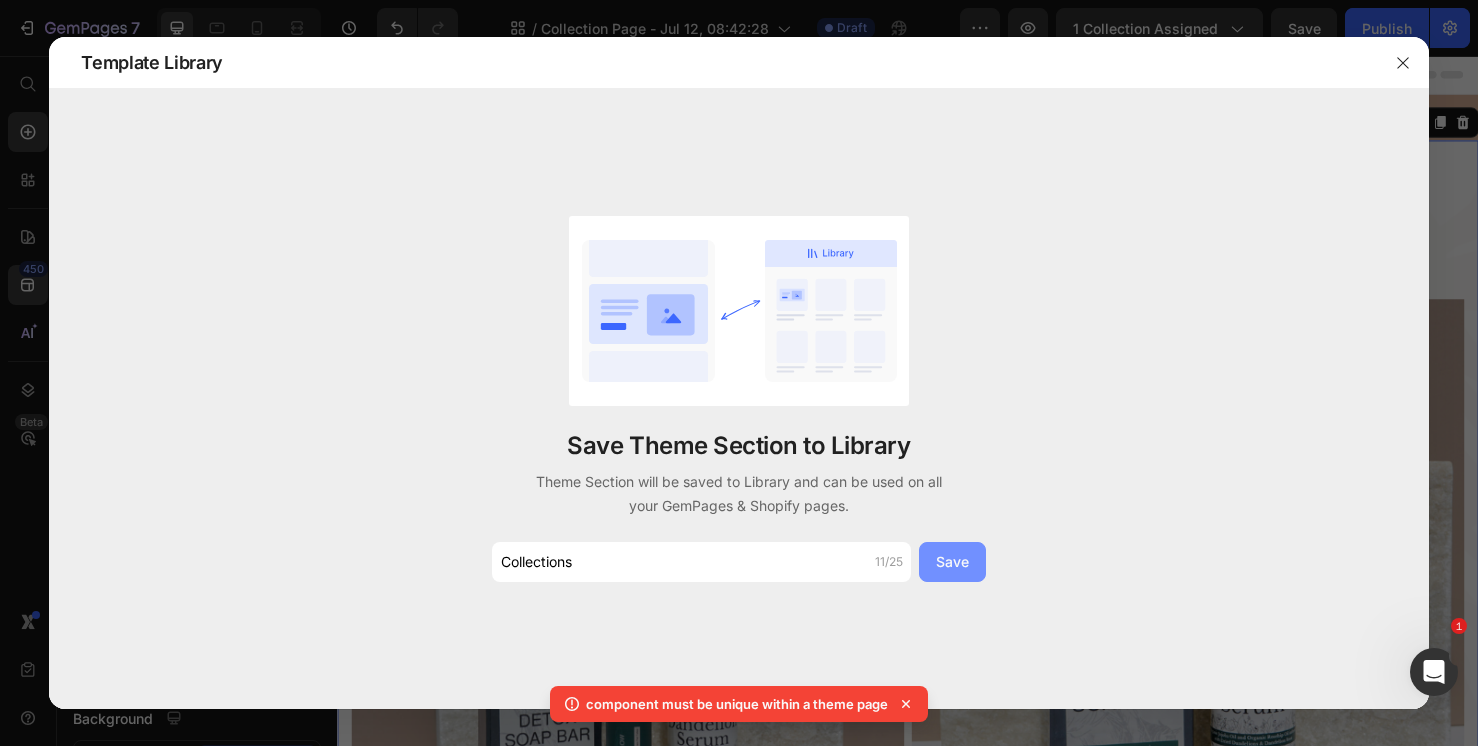 click on "Save" at bounding box center (952, 561) 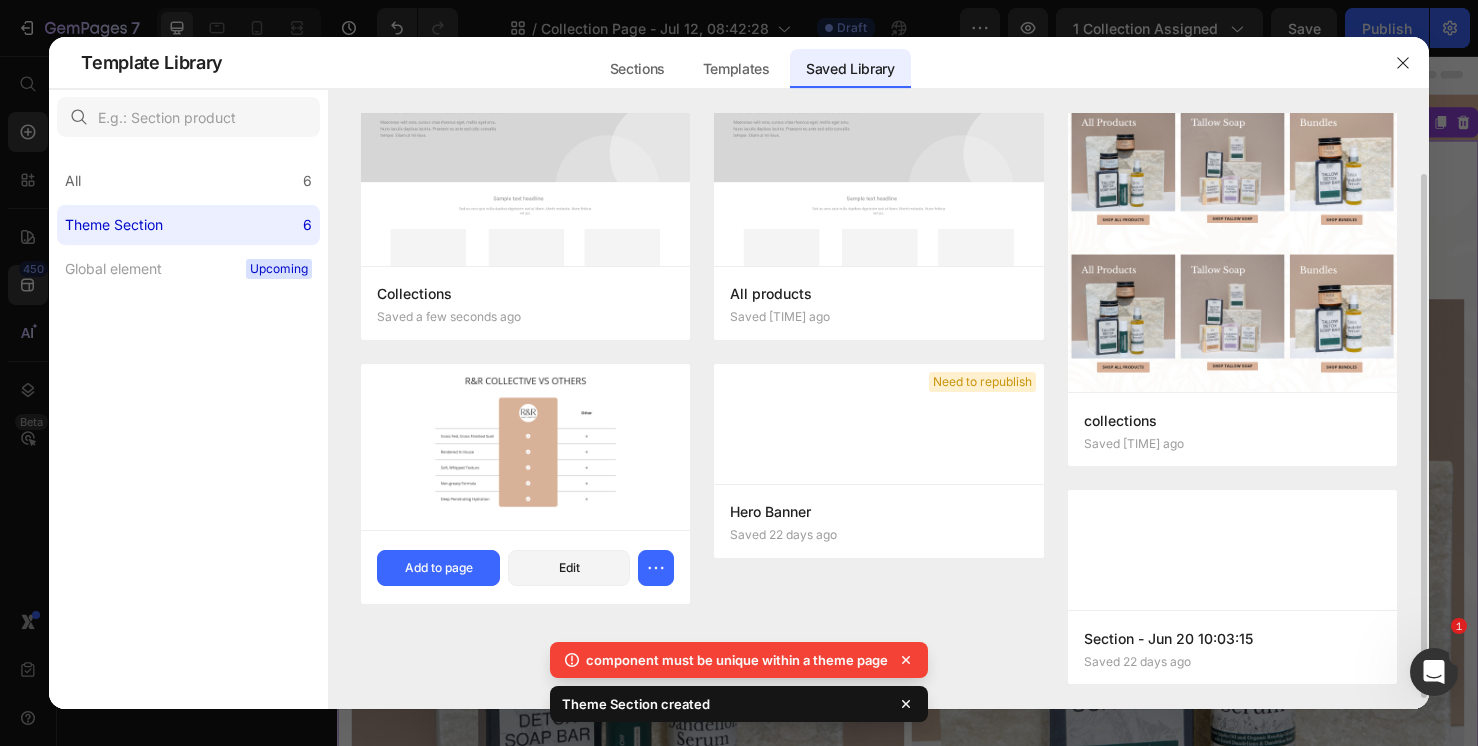 scroll, scrollTop: 0, scrollLeft: 0, axis: both 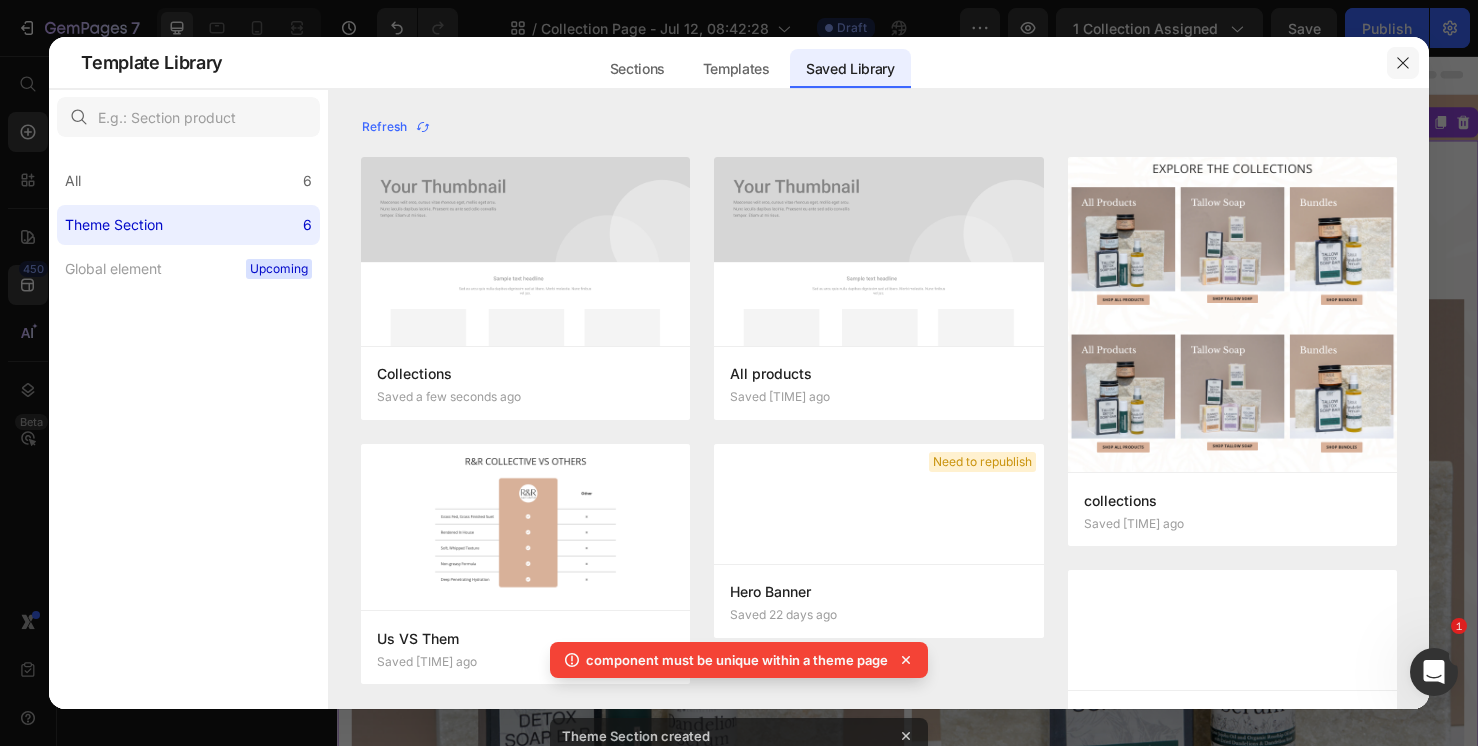 click 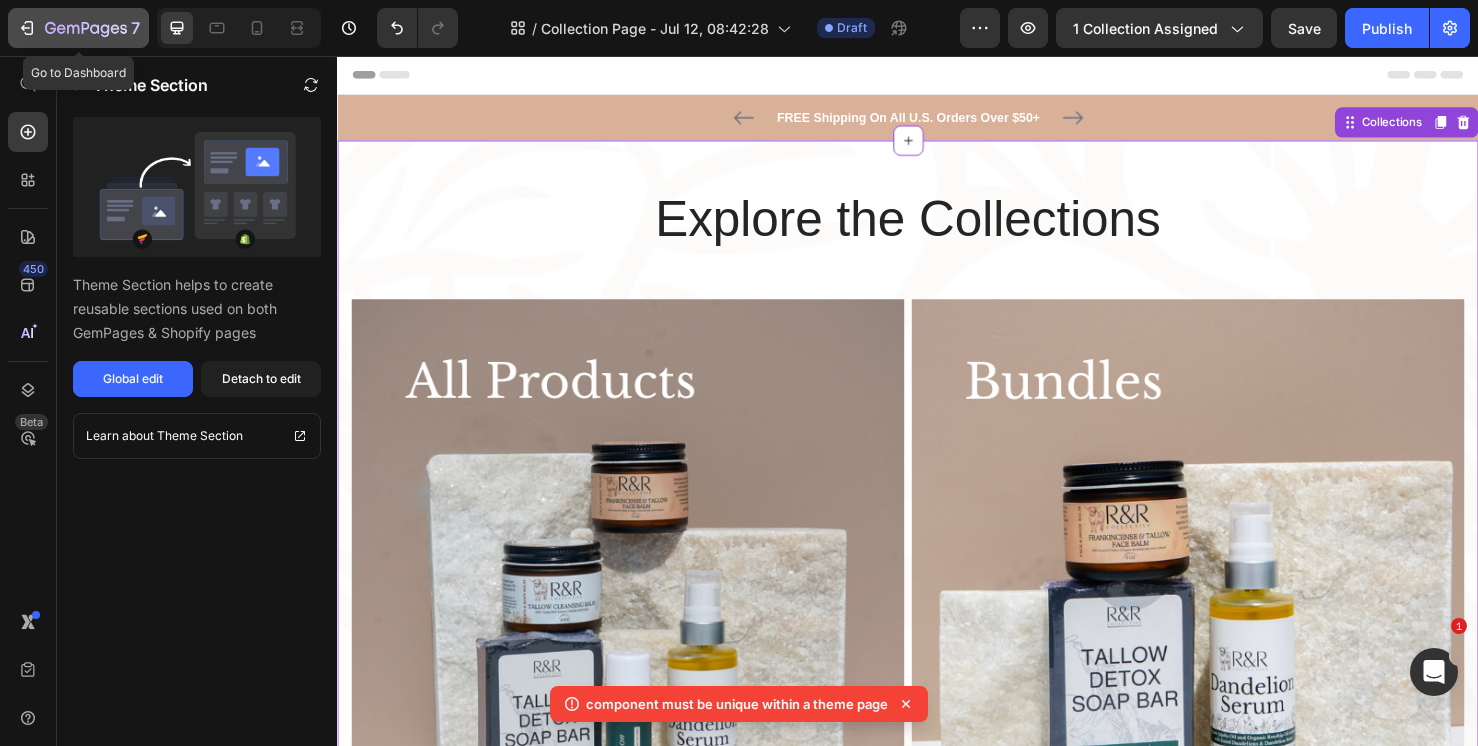 click on "7" 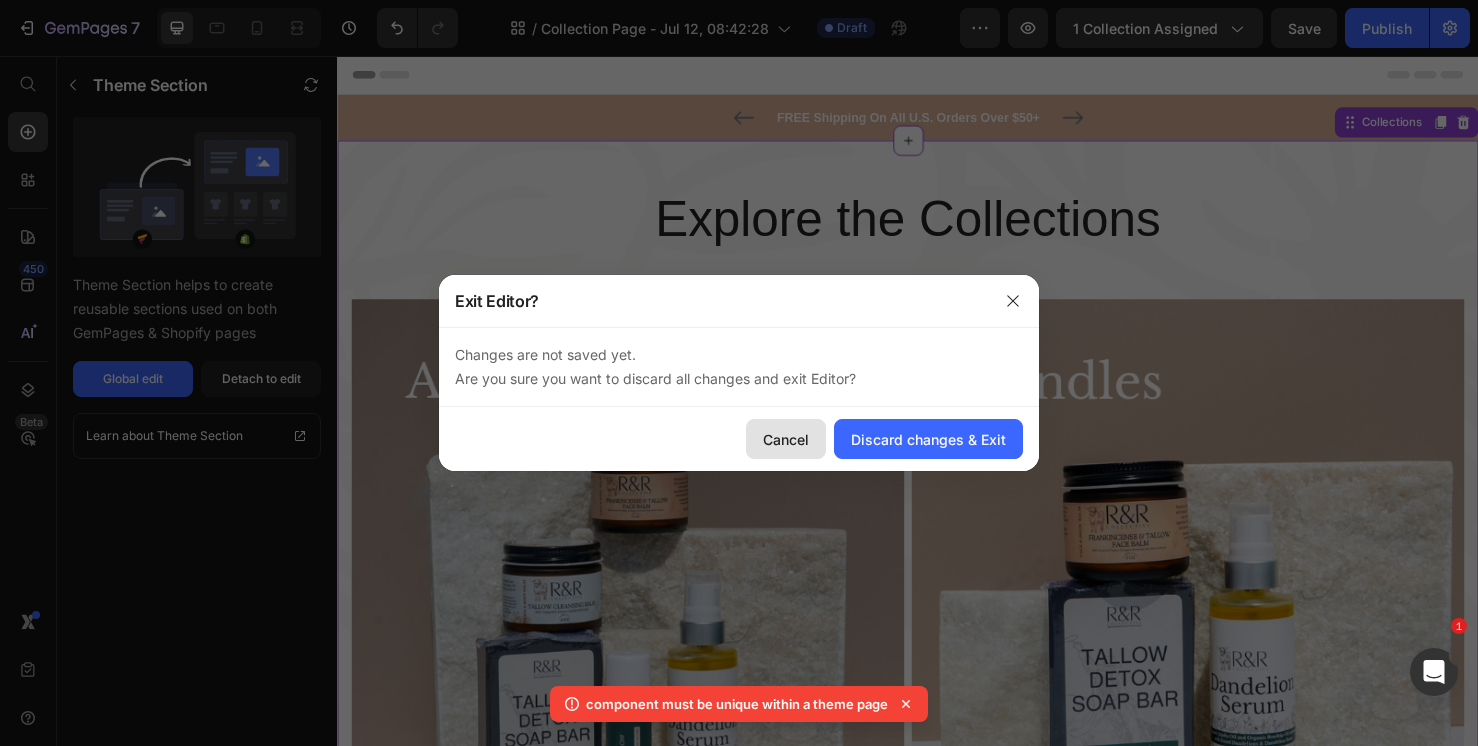 click on "Cancel" at bounding box center [786, 439] 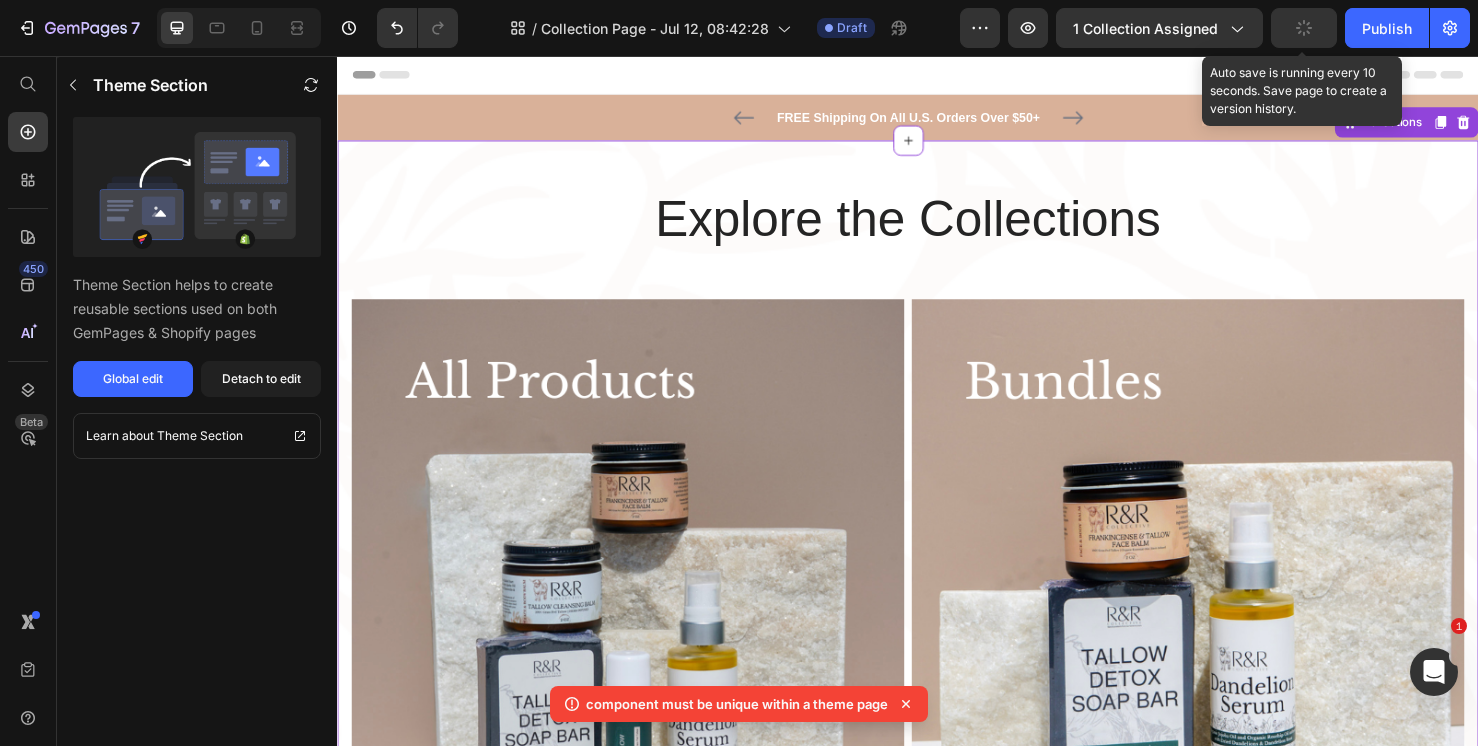 click 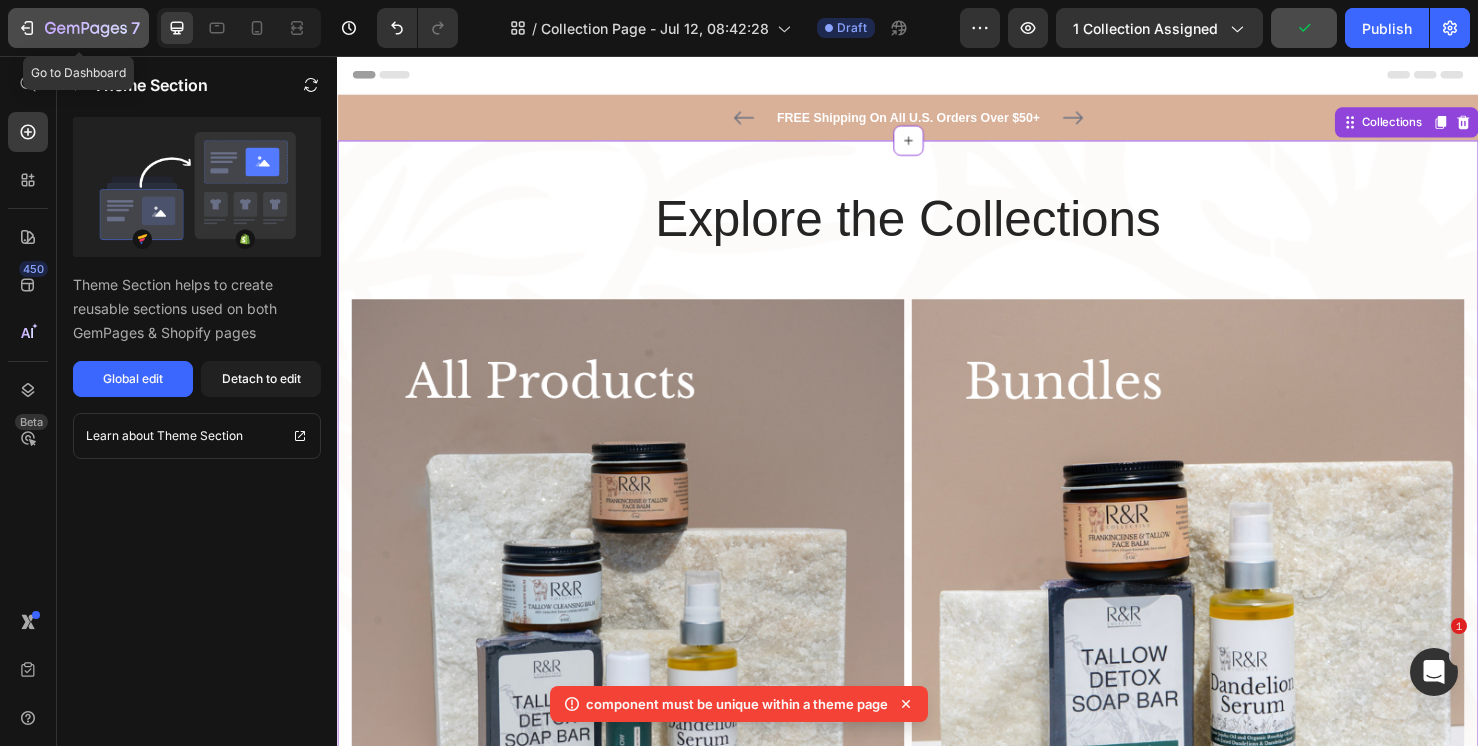 click on "7" 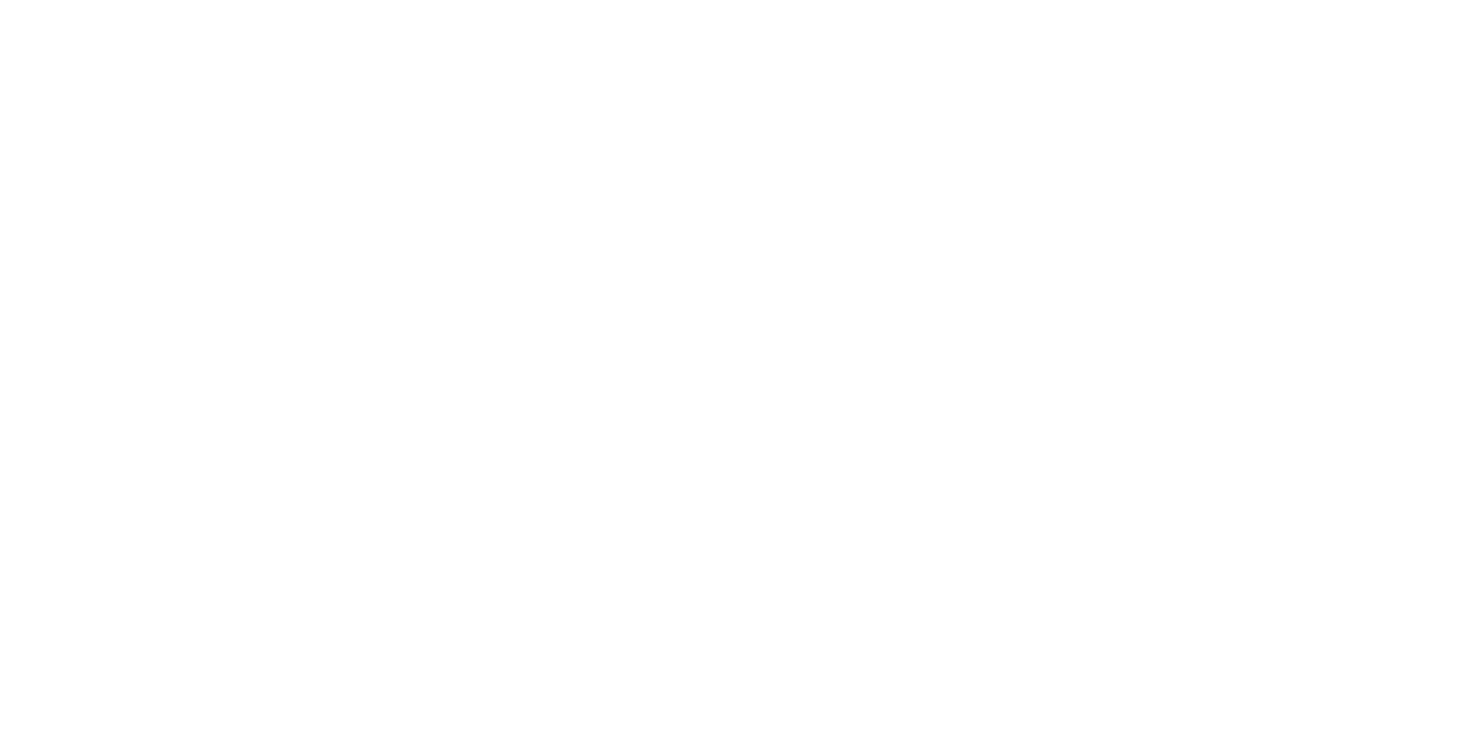 scroll, scrollTop: 0, scrollLeft: 0, axis: both 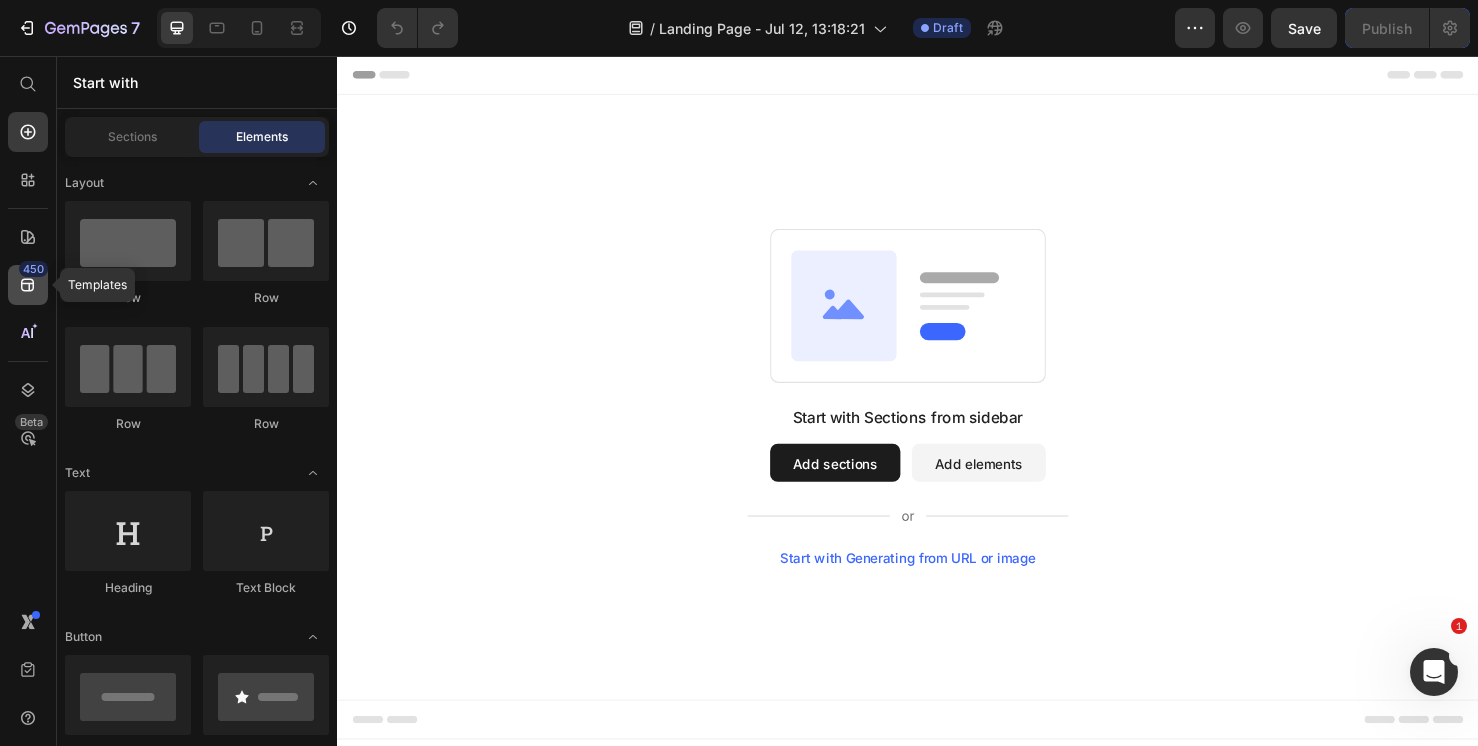 click 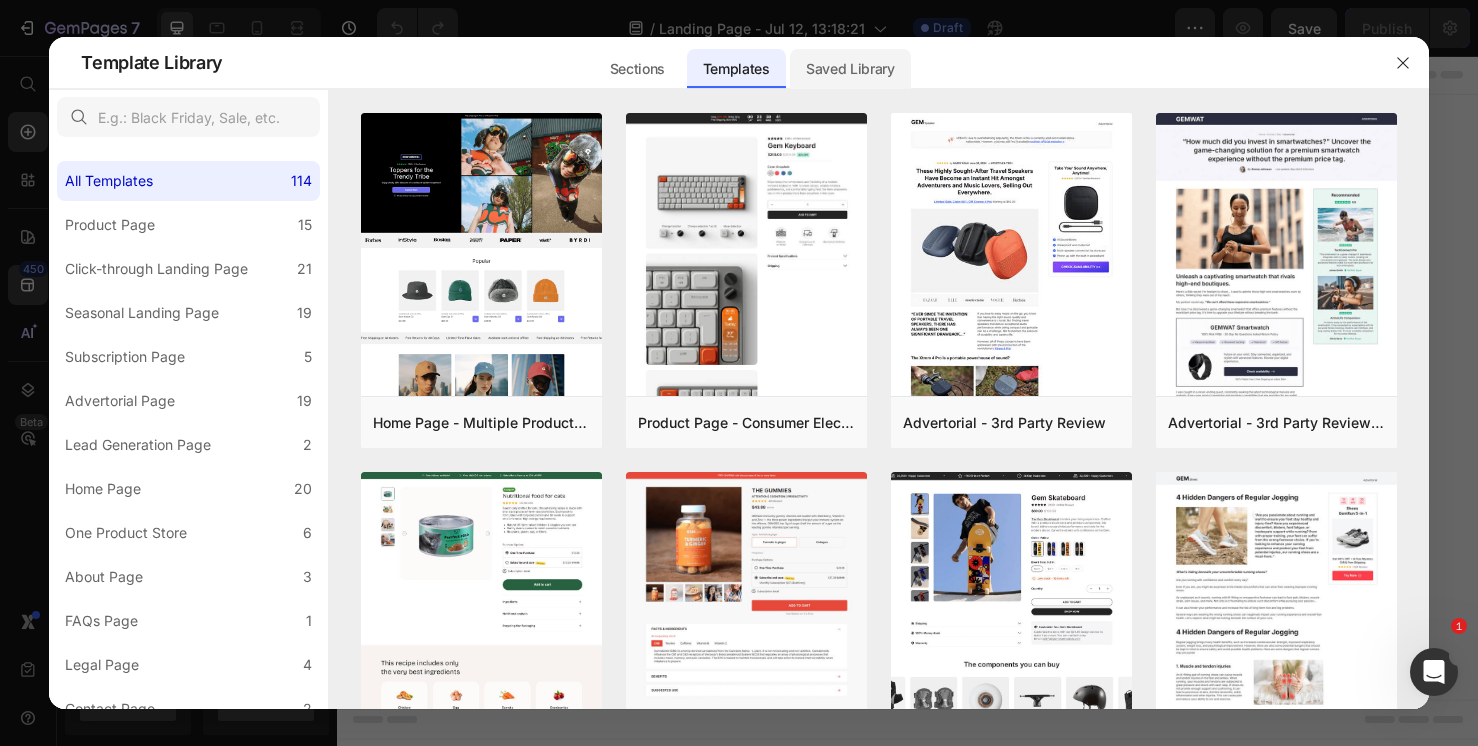 click on "Saved Library" 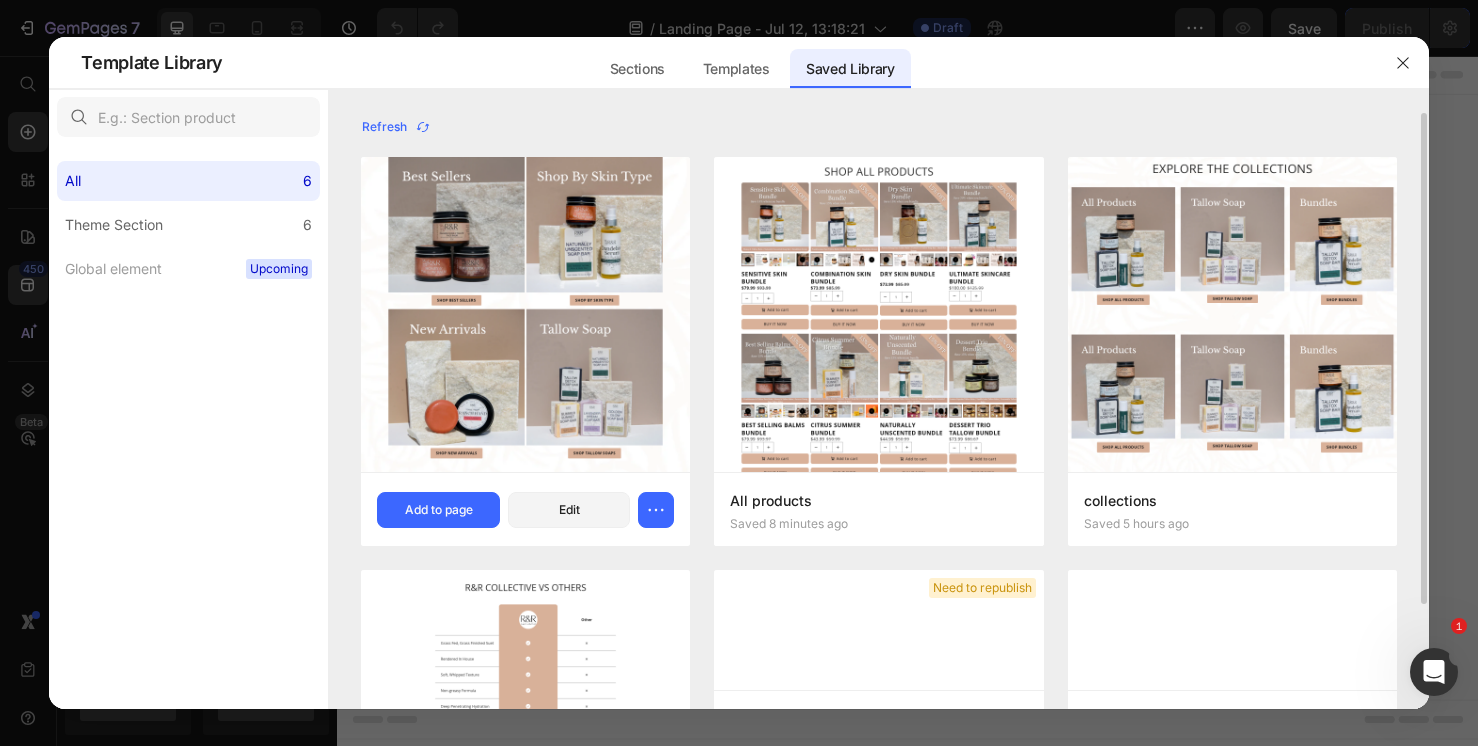 click at bounding box center [525, 219] 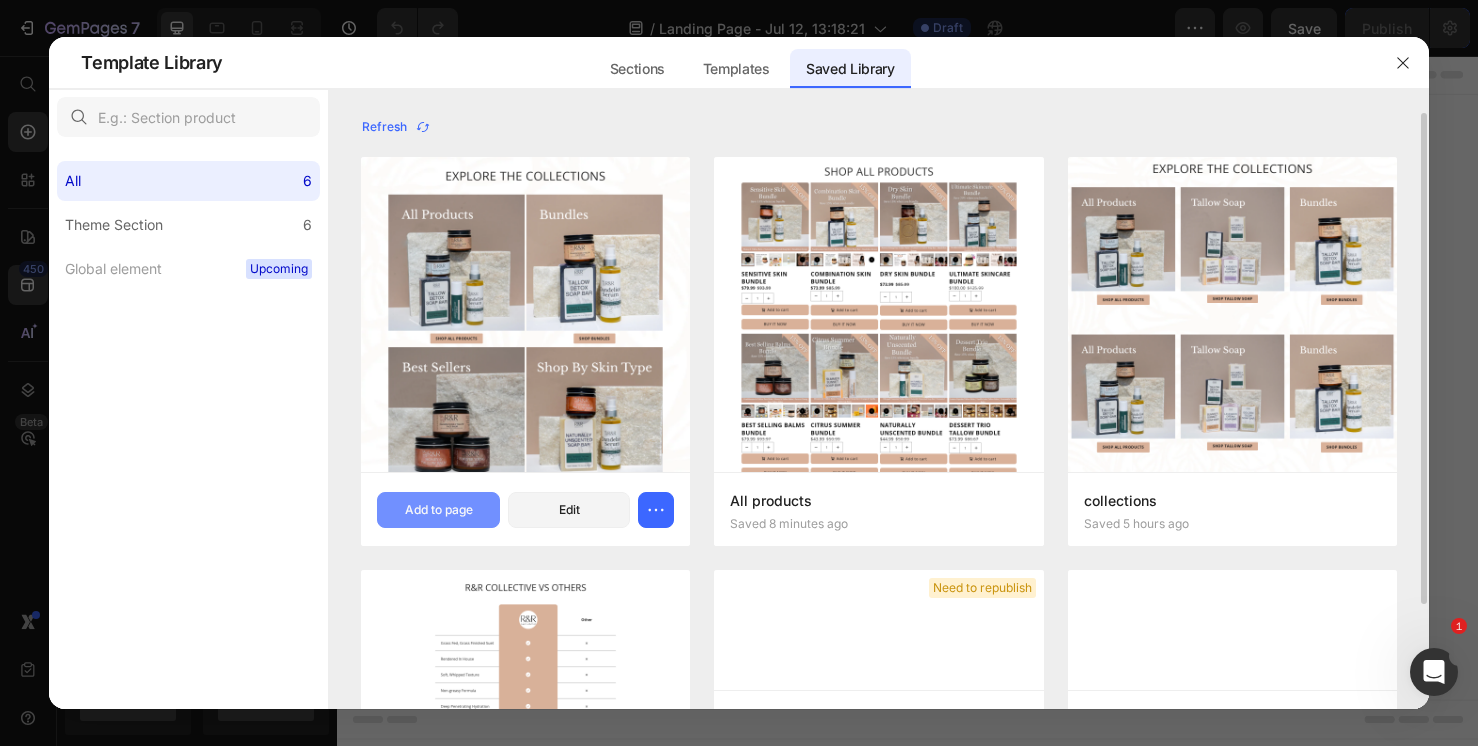 click on "Add to page" at bounding box center (439, 510) 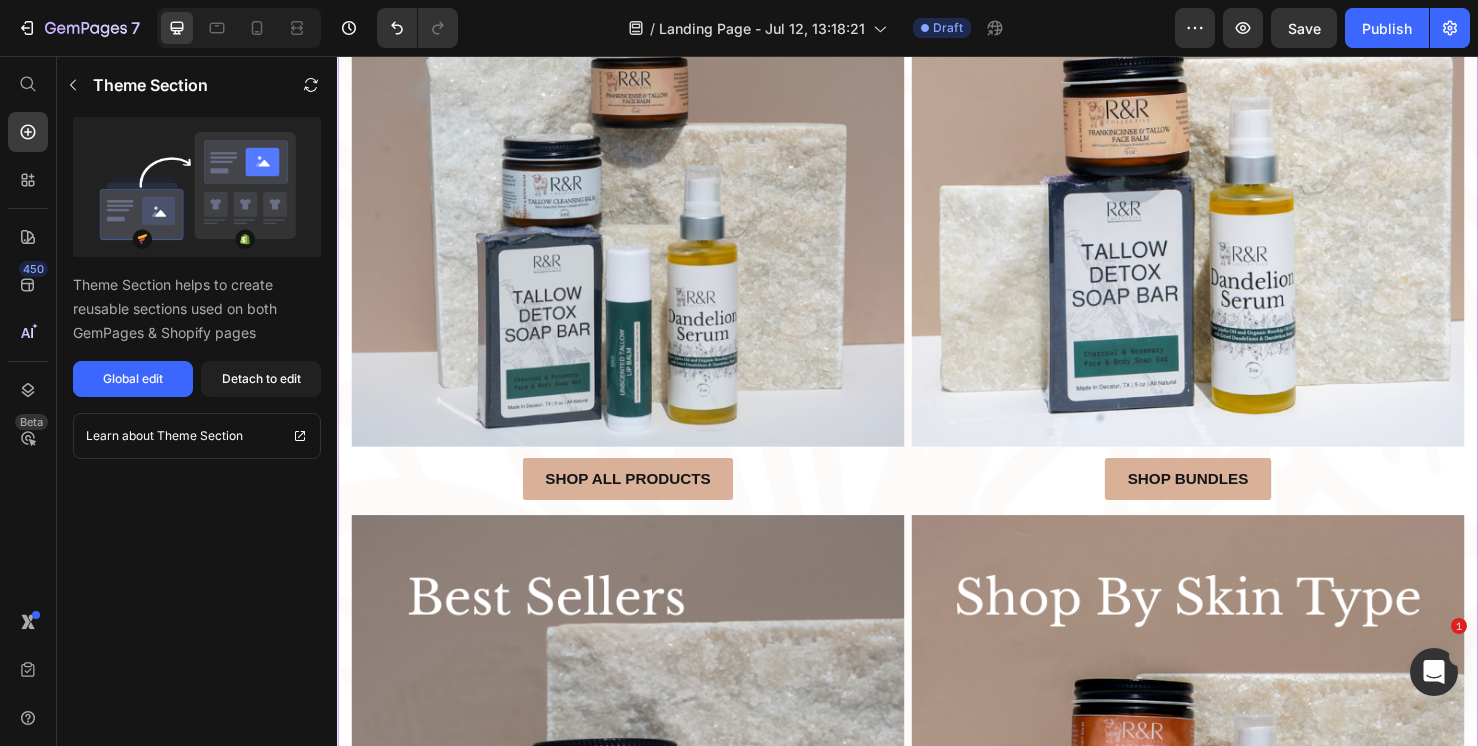 scroll, scrollTop: 0, scrollLeft: 0, axis: both 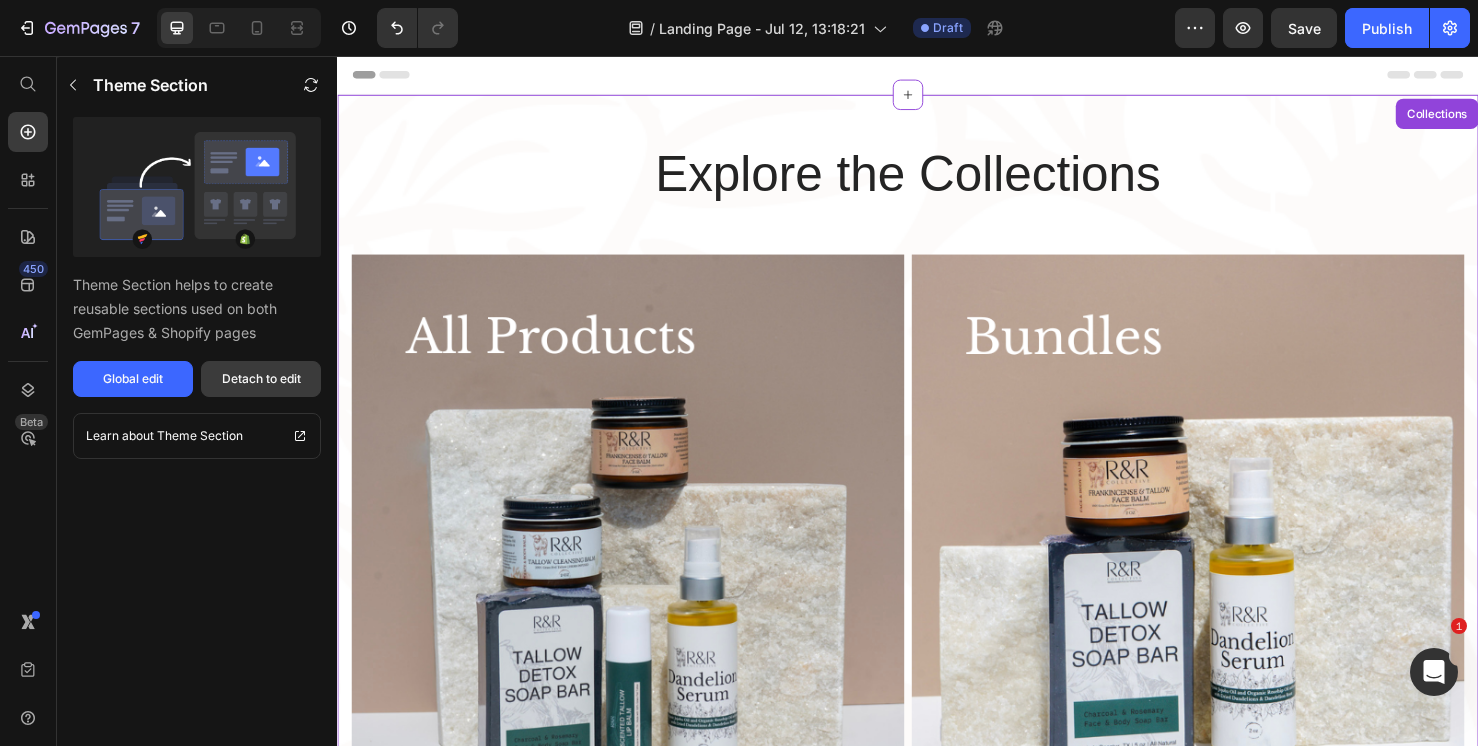 click on "Detach to edit" at bounding box center [261, 379] 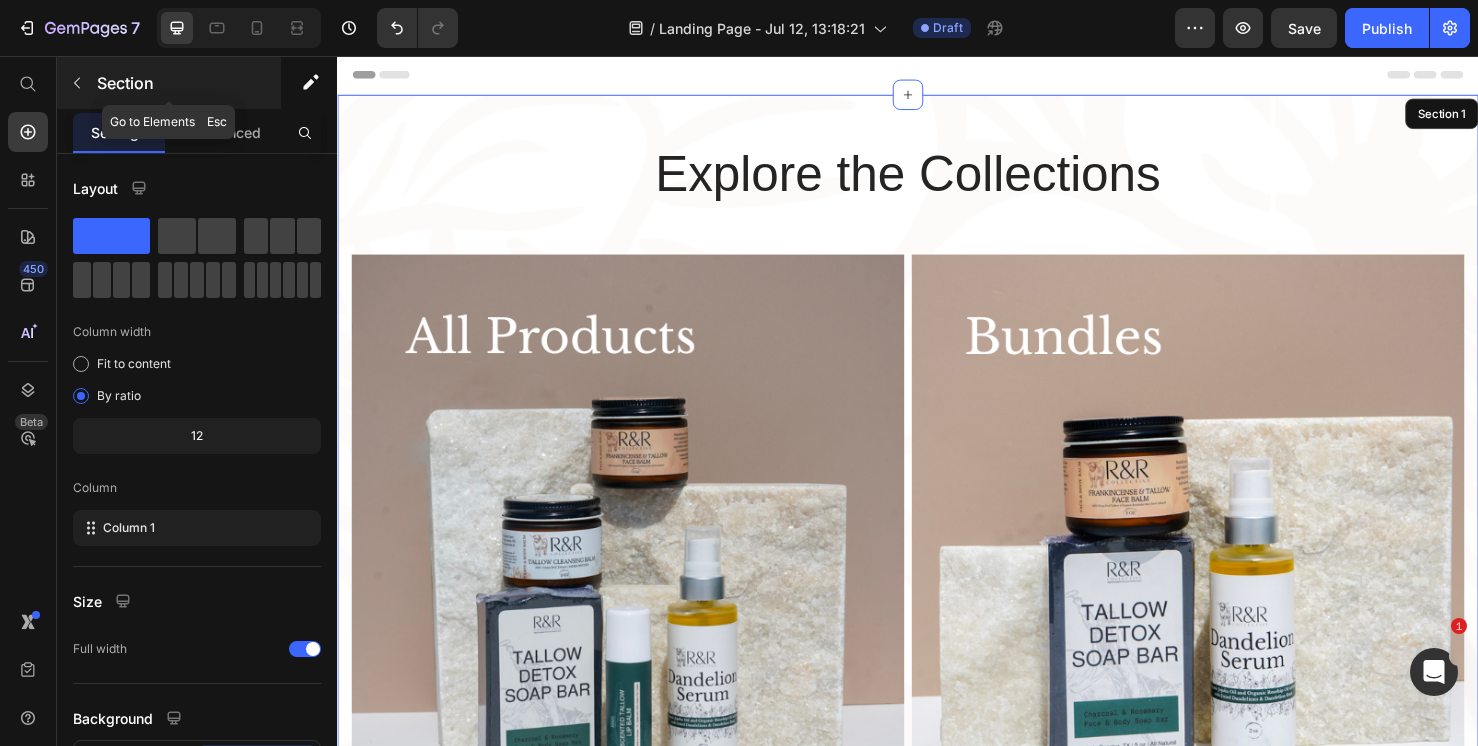 click 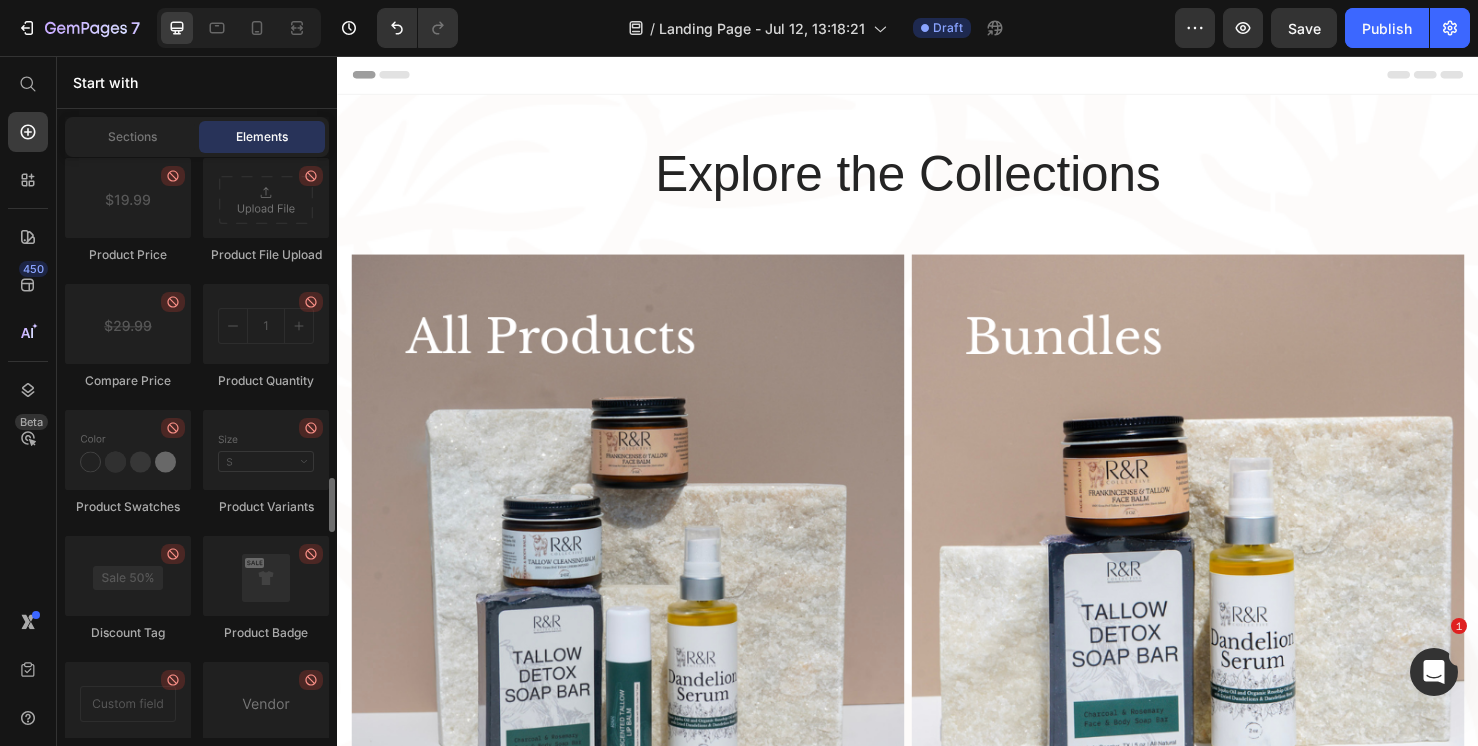 scroll, scrollTop: 2773, scrollLeft: 0, axis: vertical 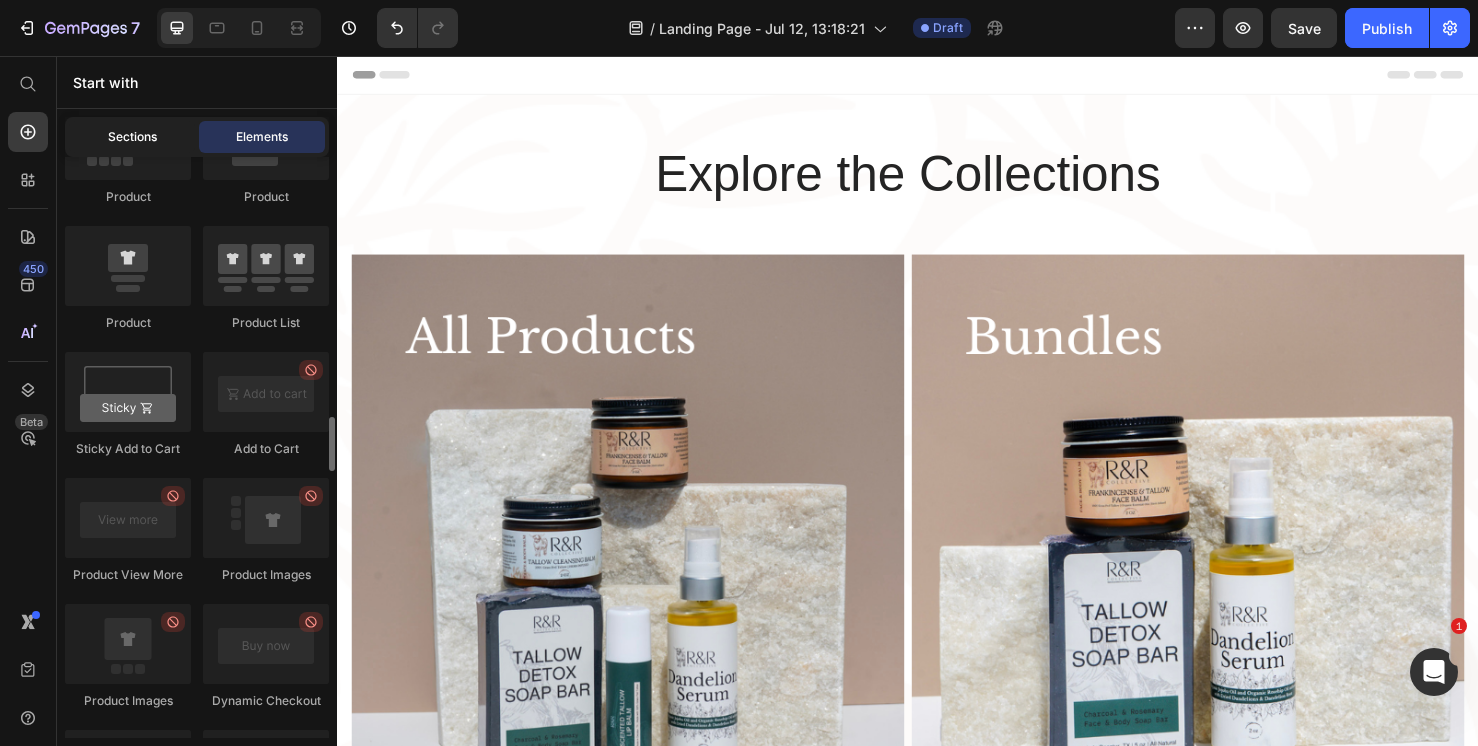 click on "Sections" 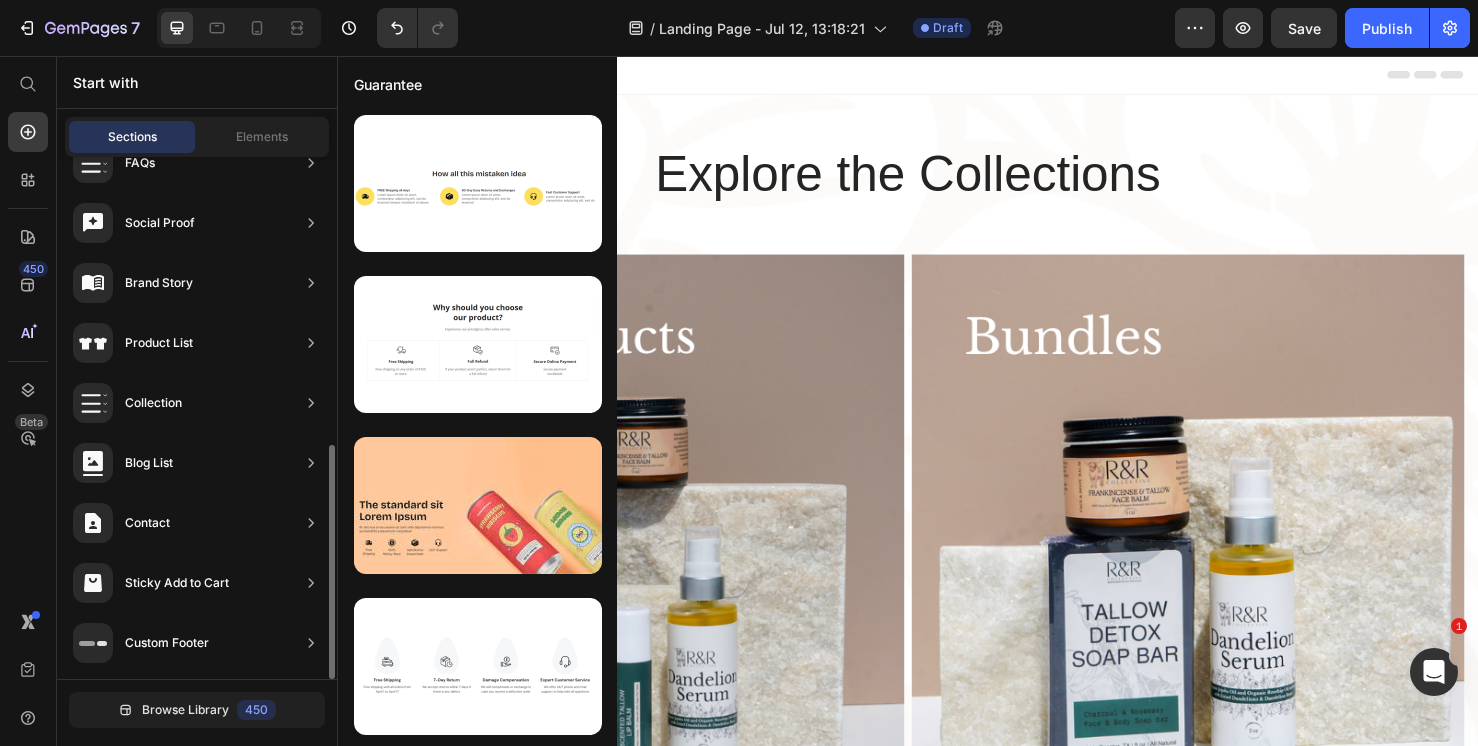 scroll, scrollTop: 638, scrollLeft: 0, axis: vertical 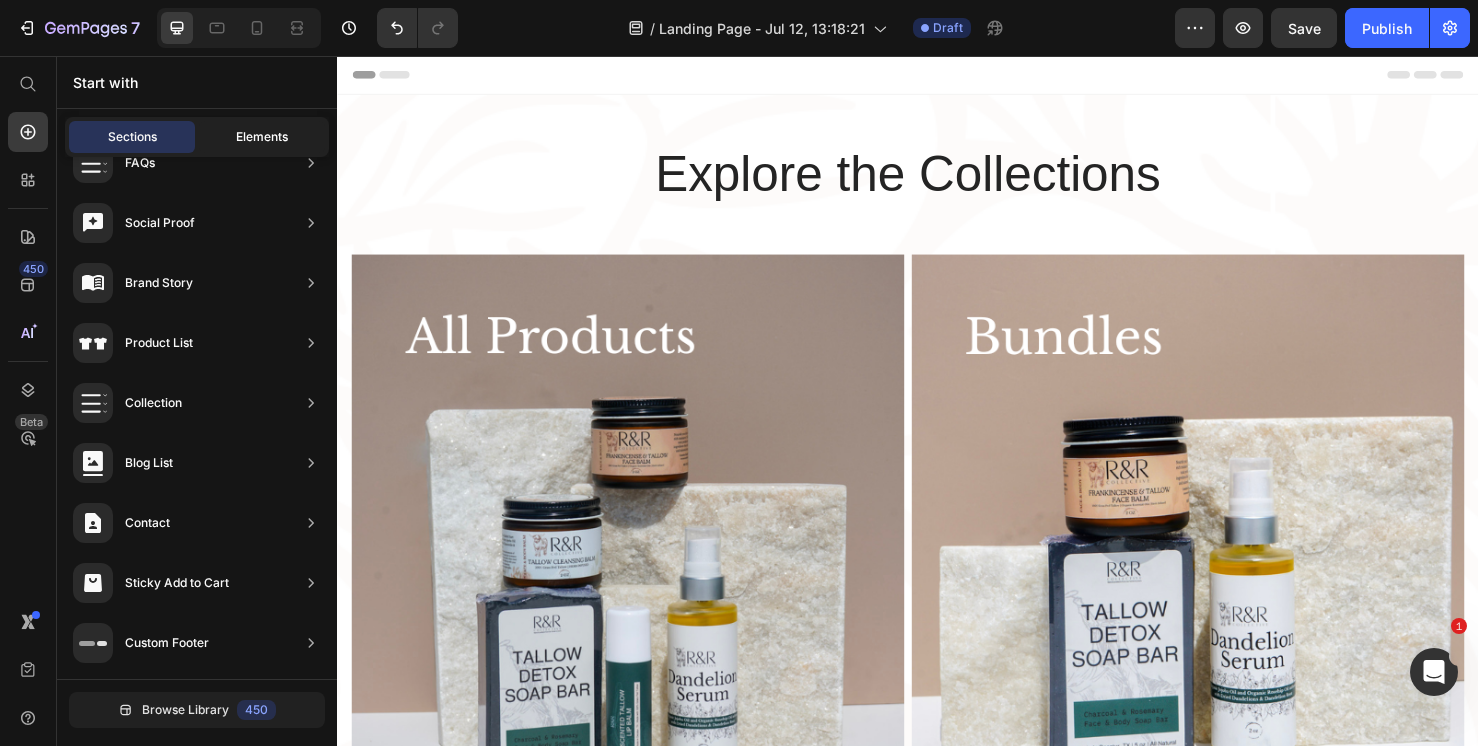 click on "Elements" at bounding box center [262, 137] 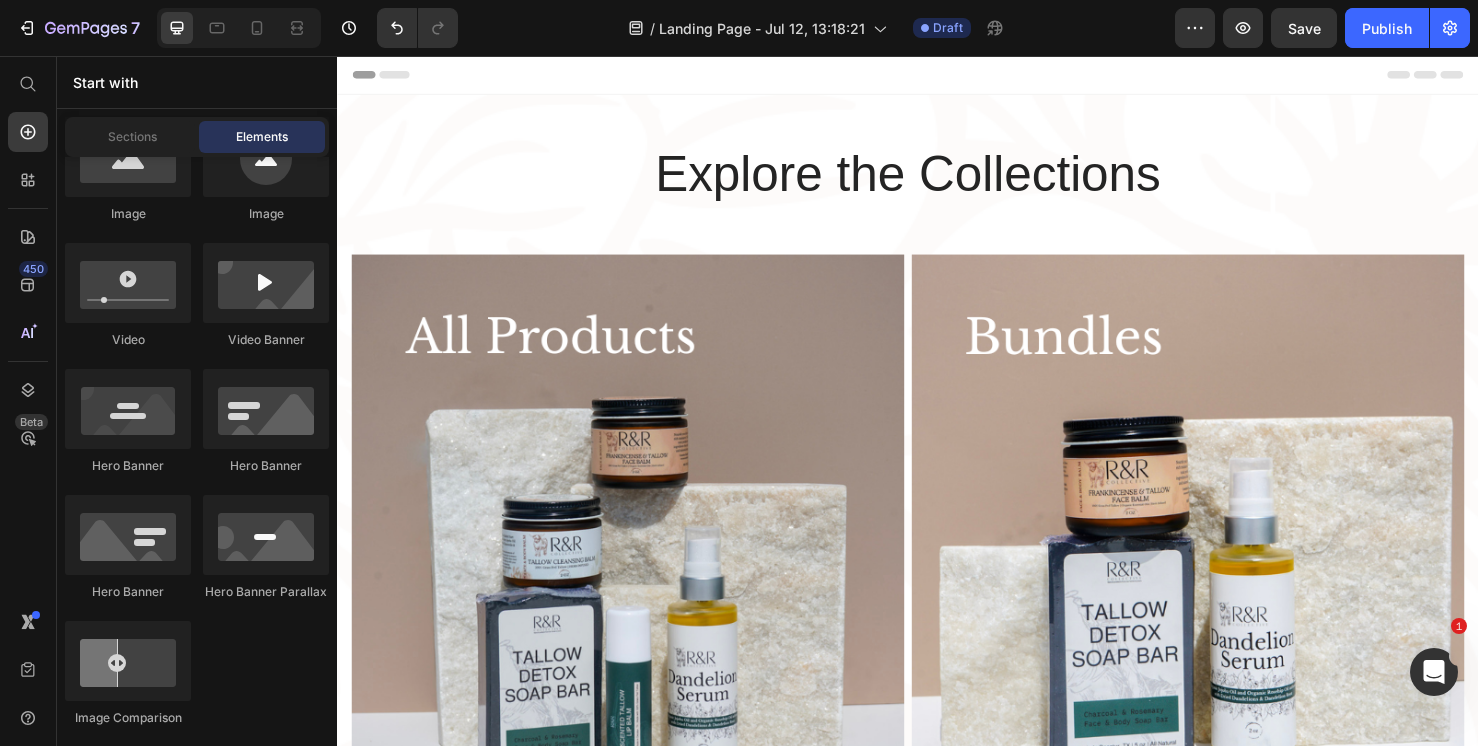 scroll, scrollTop: 0, scrollLeft: 0, axis: both 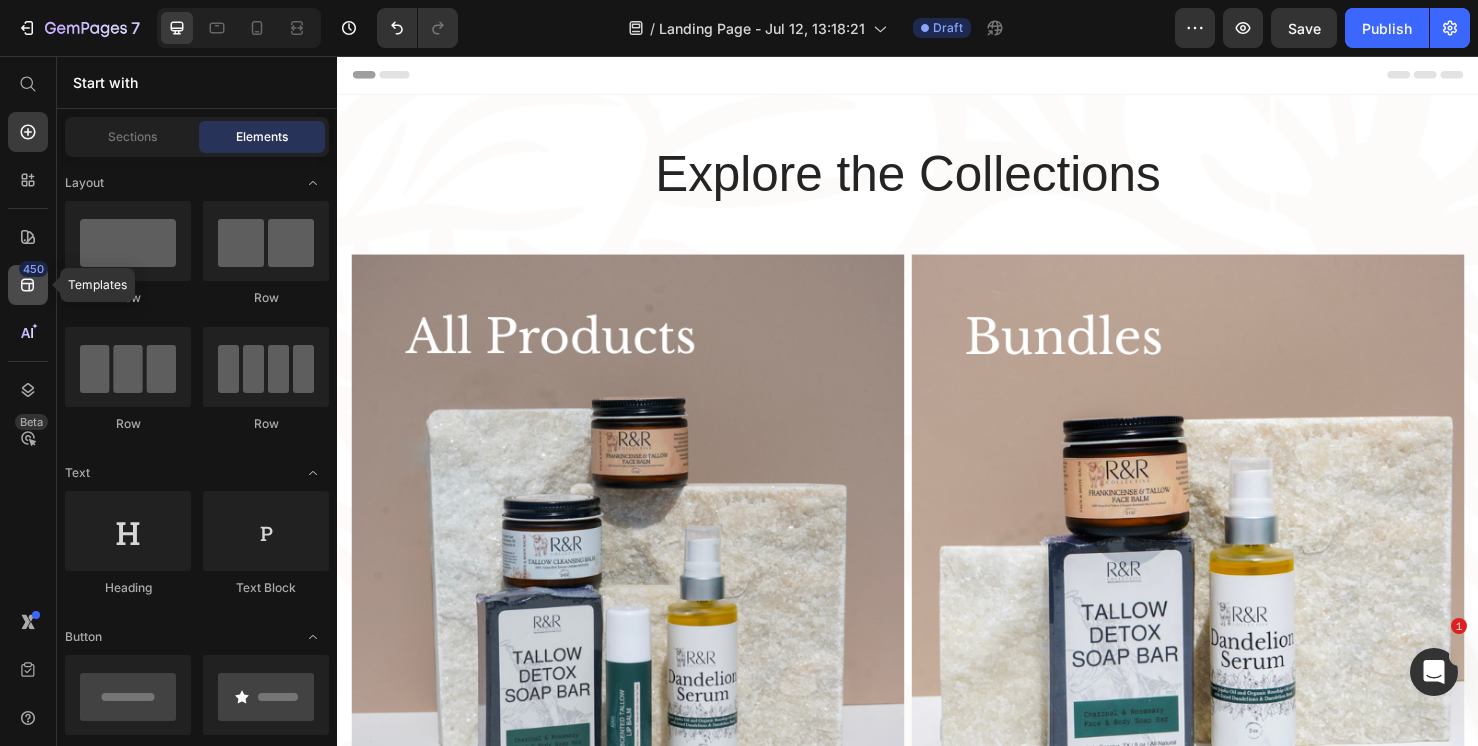click 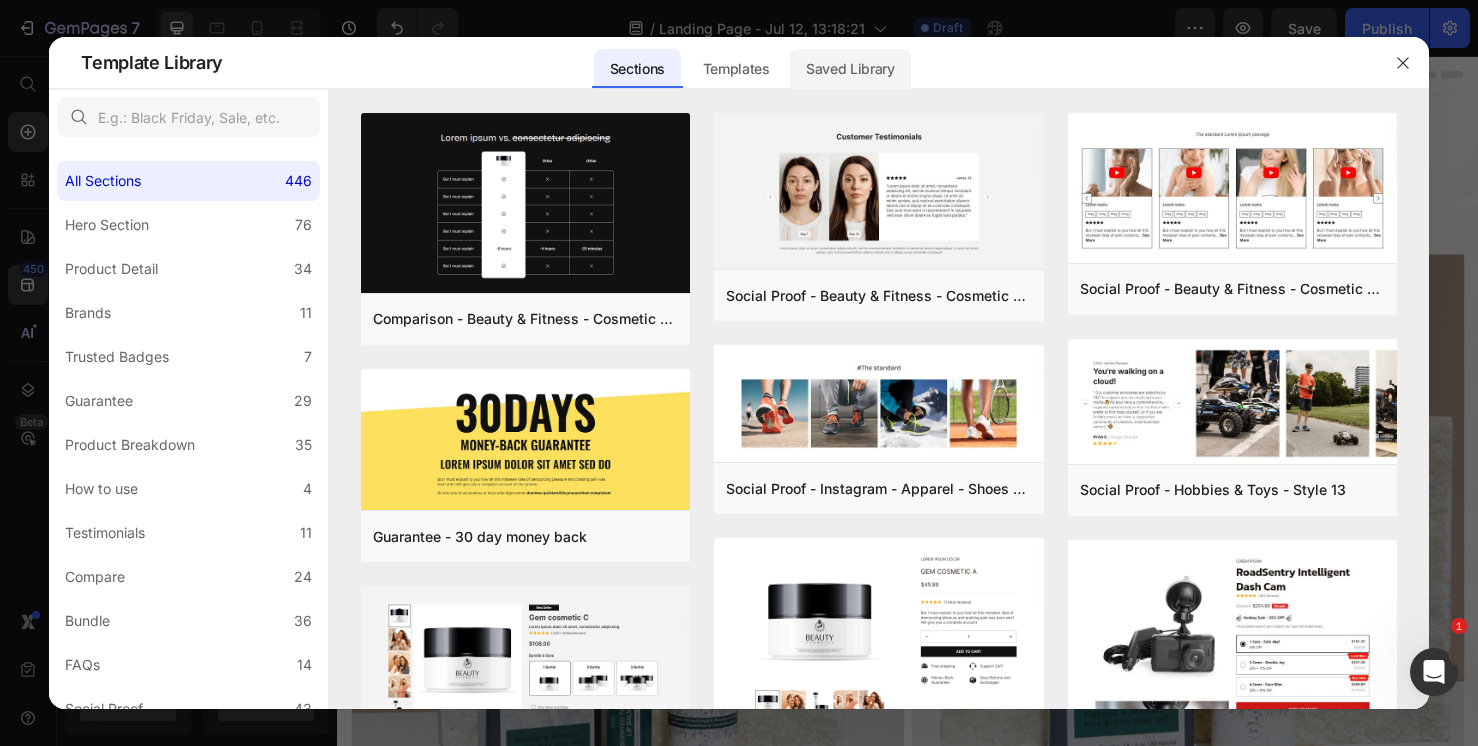 click on "Saved Library" 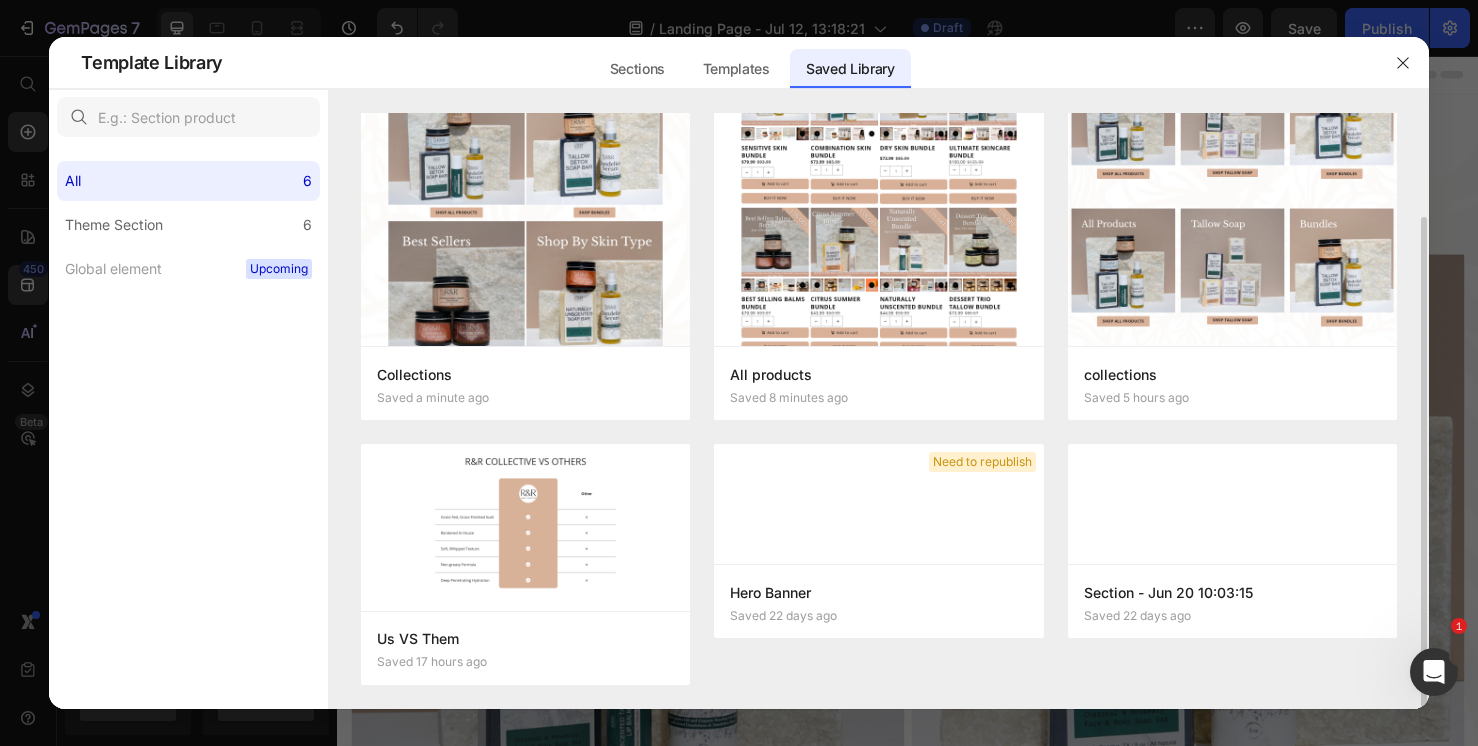 scroll, scrollTop: 0, scrollLeft: 0, axis: both 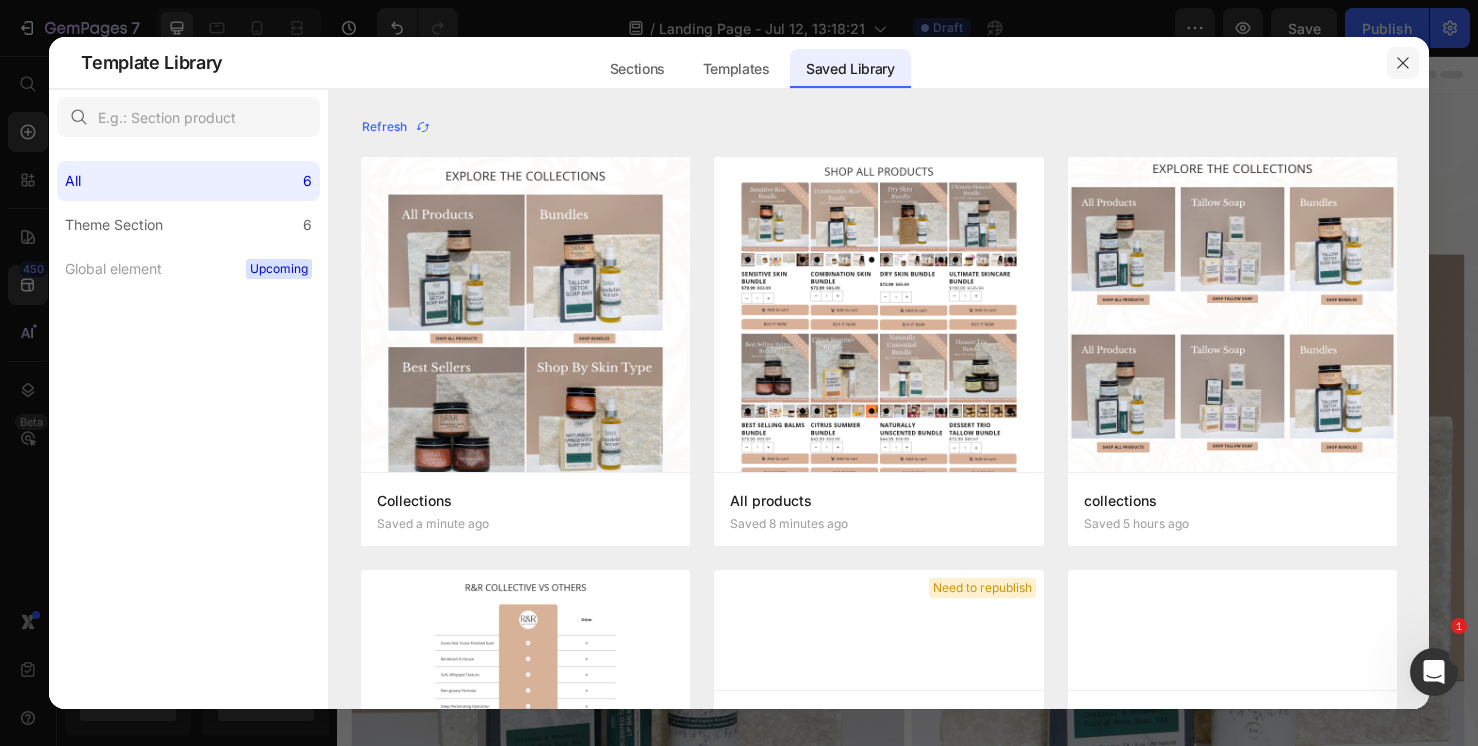 click 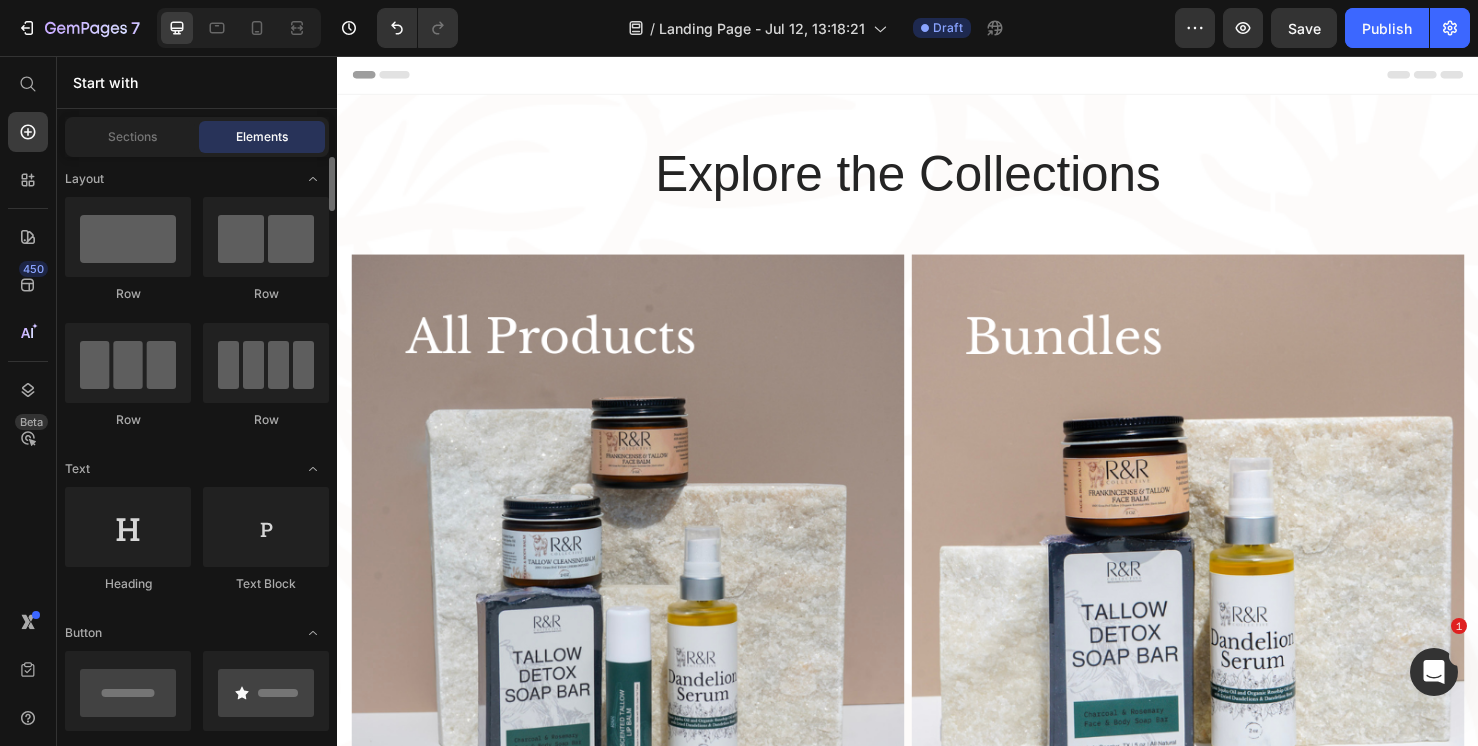 scroll, scrollTop: 0, scrollLeft: 0, axis: both 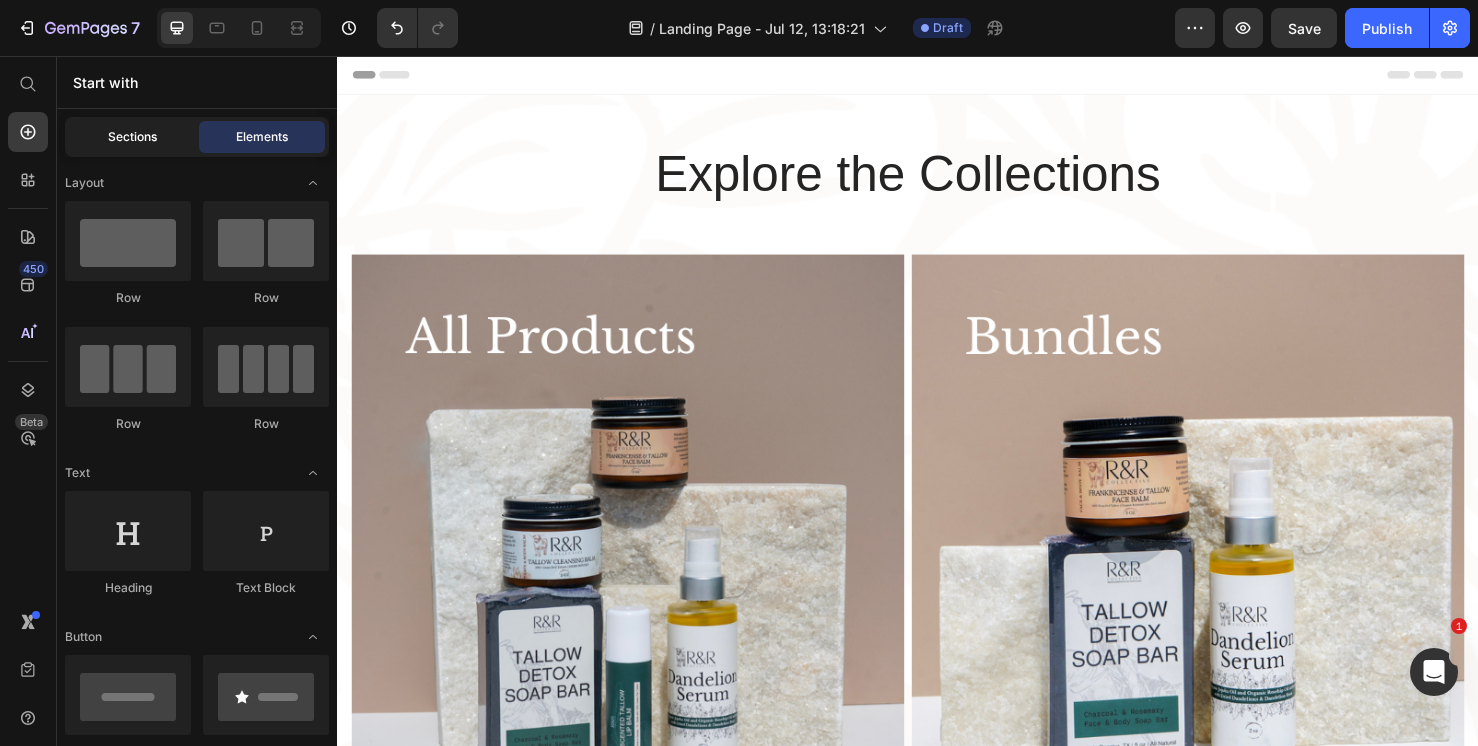 click on "Sections" 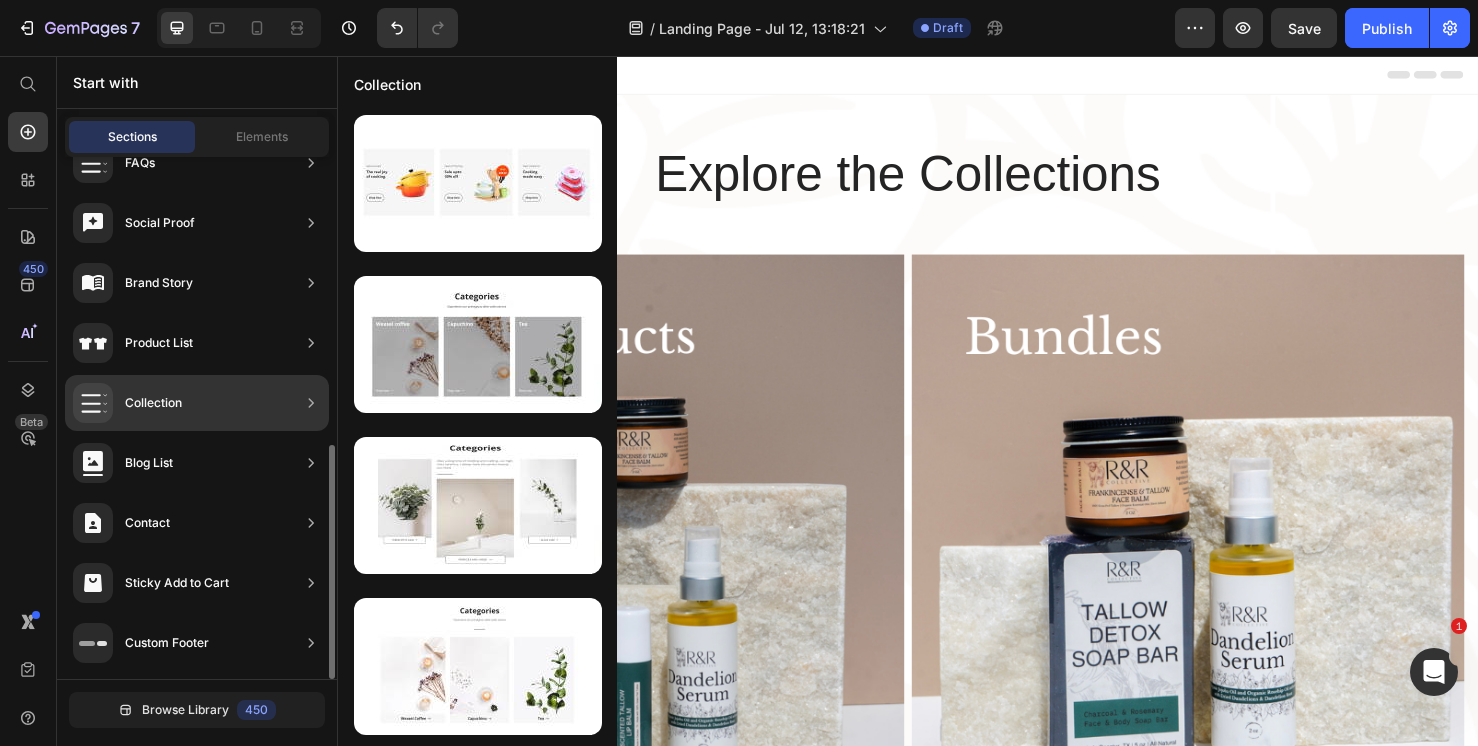 scroll, scrollTop: 0, scrollLeft: 0, axis: both 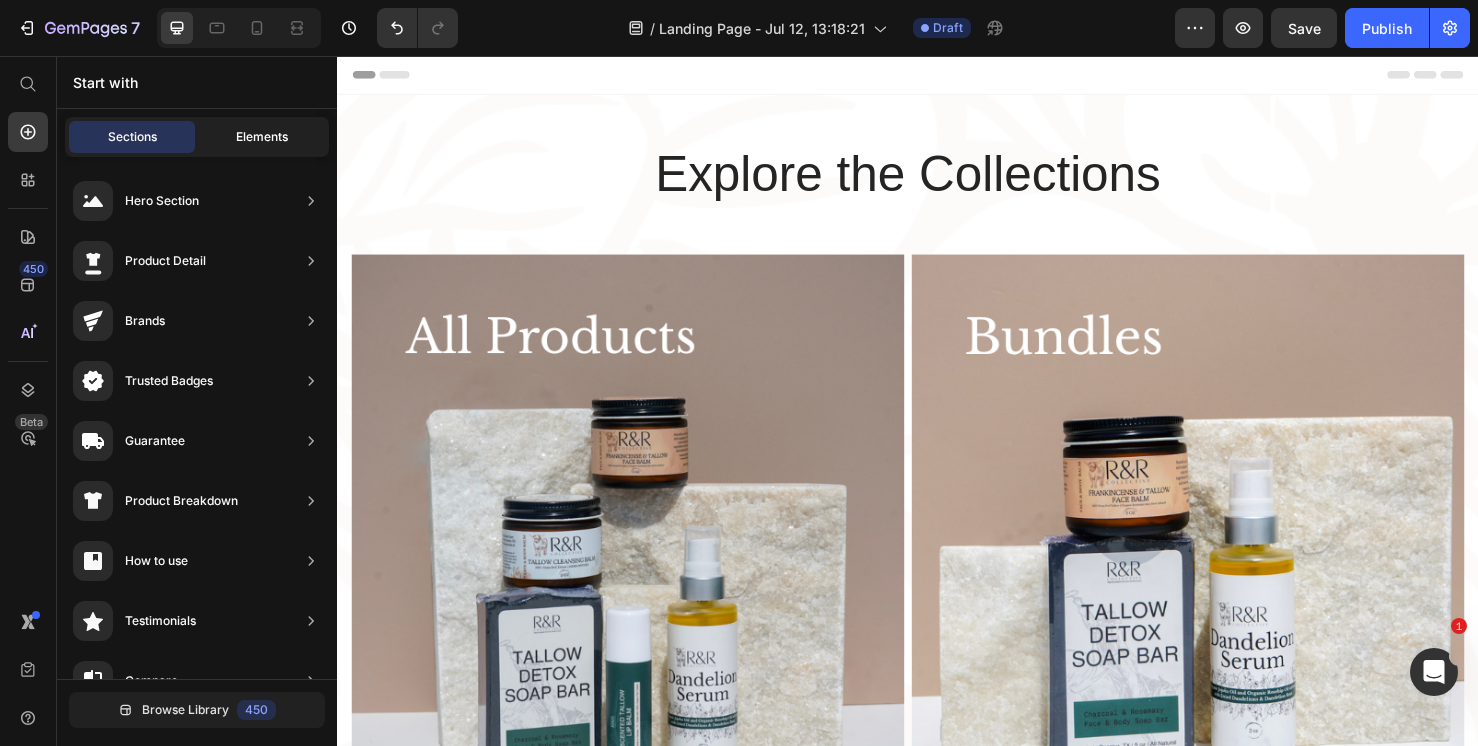 click on "Elements" at bounding box center (262, 137) 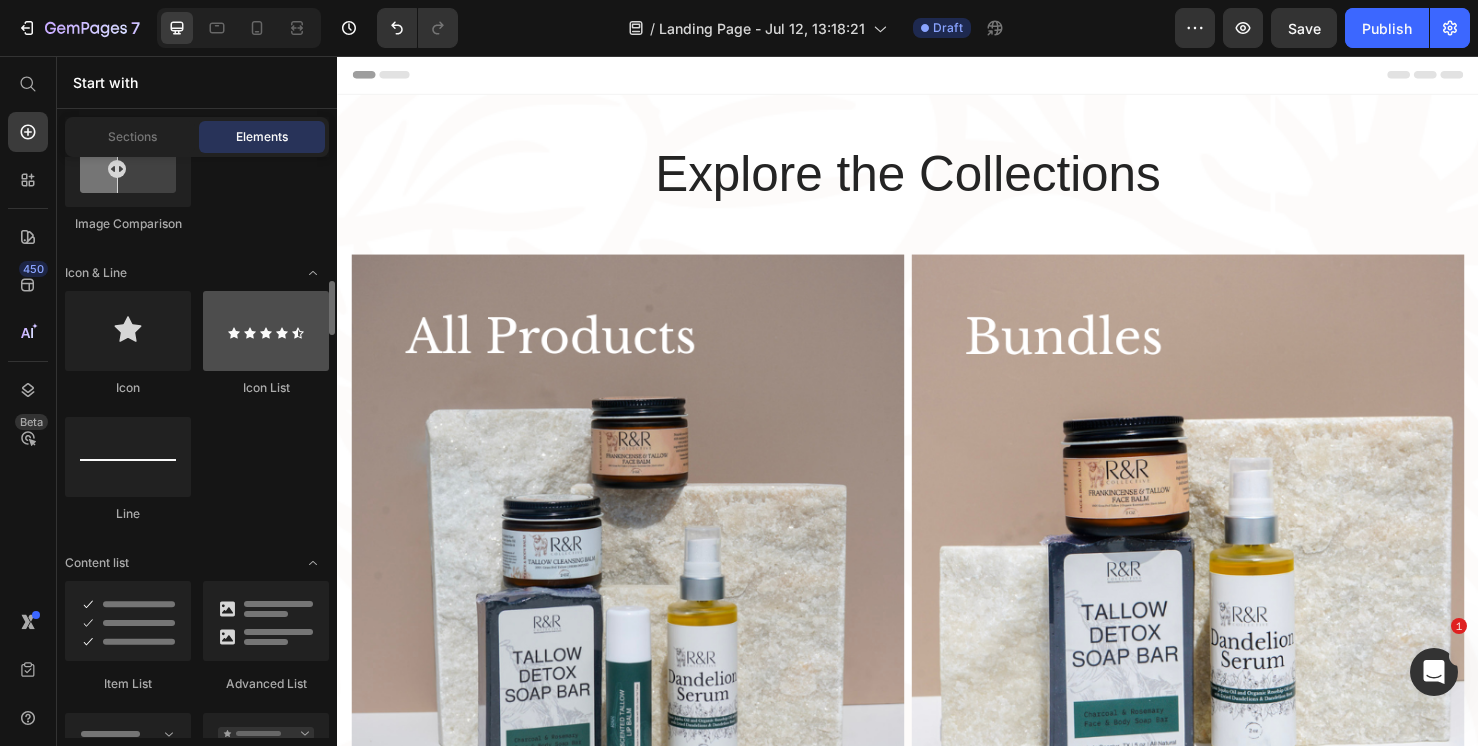 scroll, scrollTop: 1731, scrollLeft: 0, axis: vertical 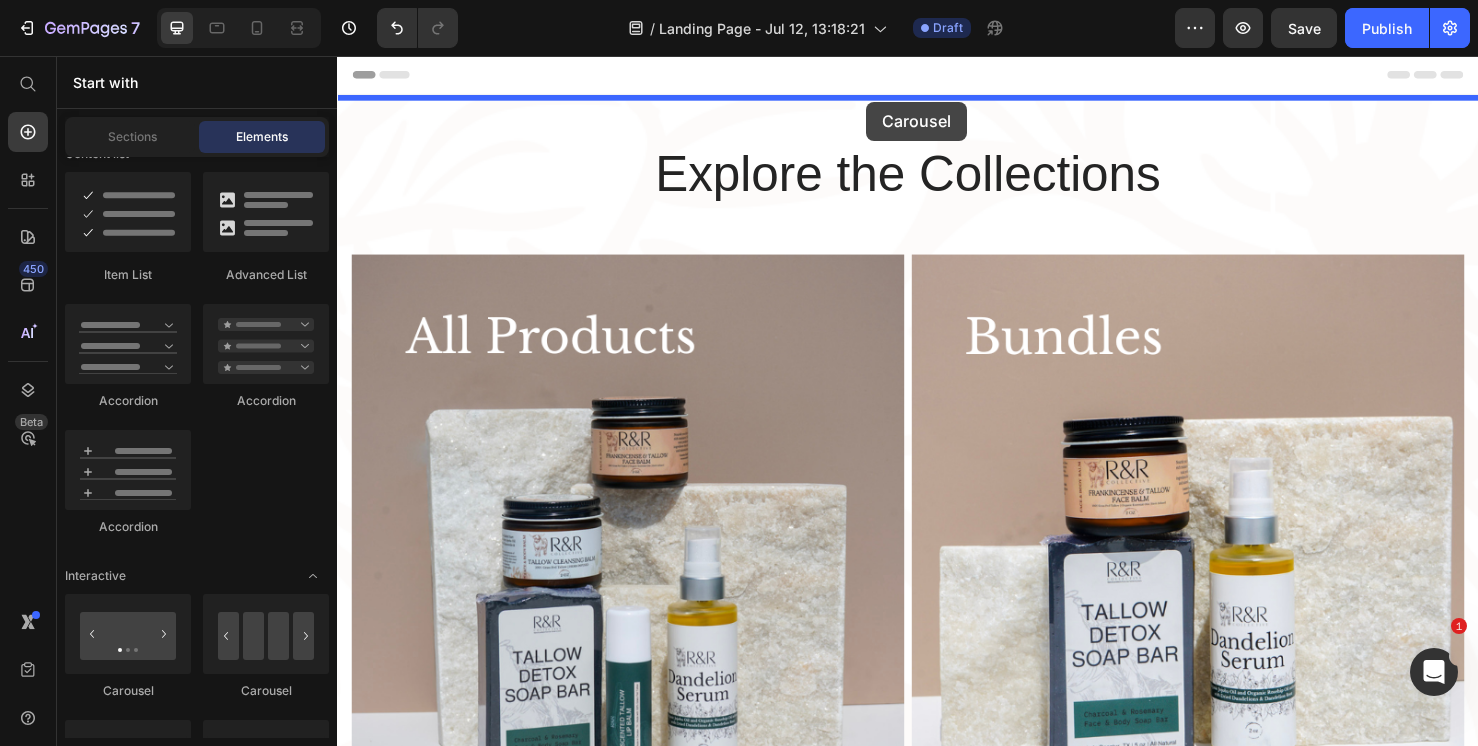 drag, startPoint x: 480, startPoint y: 707, endPoint x: 893, endPoint y: 104, distance: 730.8748 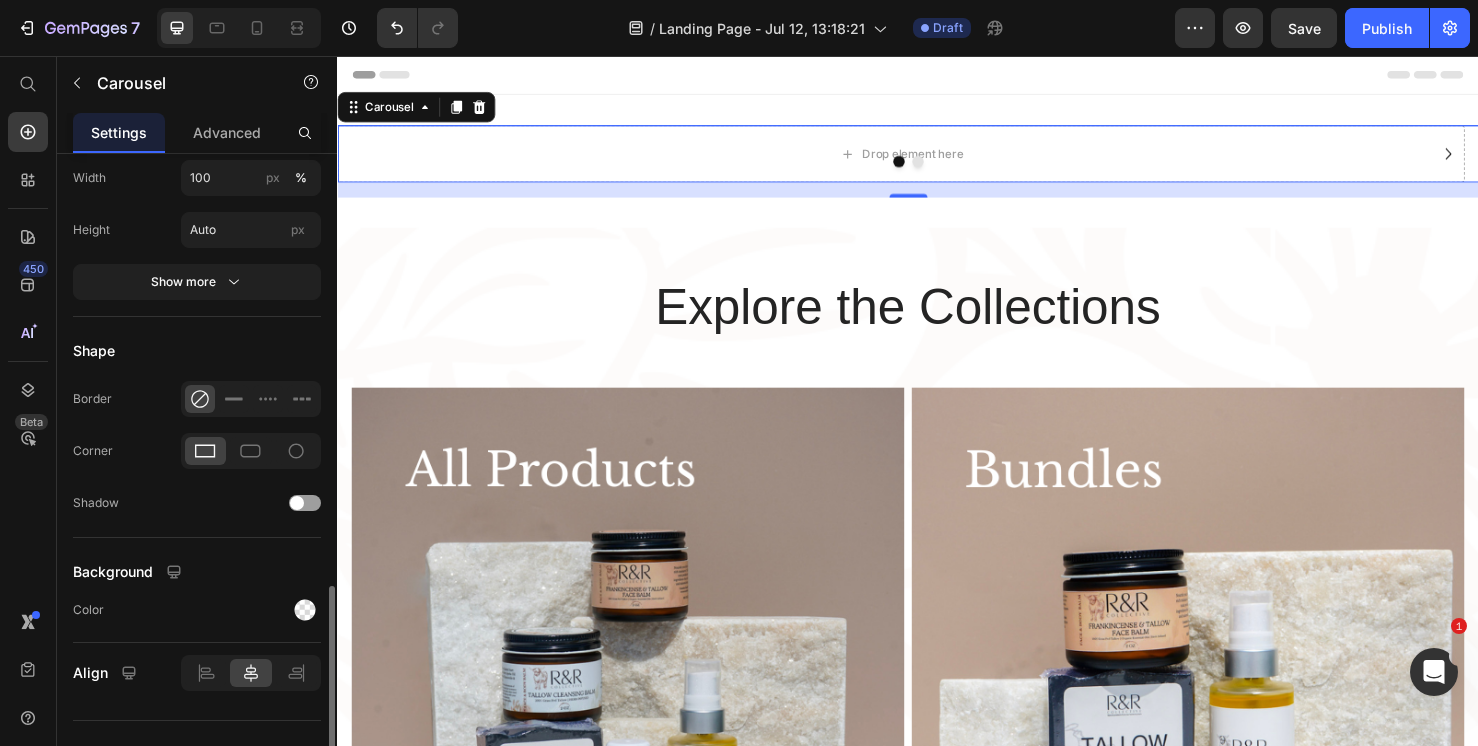 scroll, scrollTop: 1395, scrollLeft: 0, axis: vertical 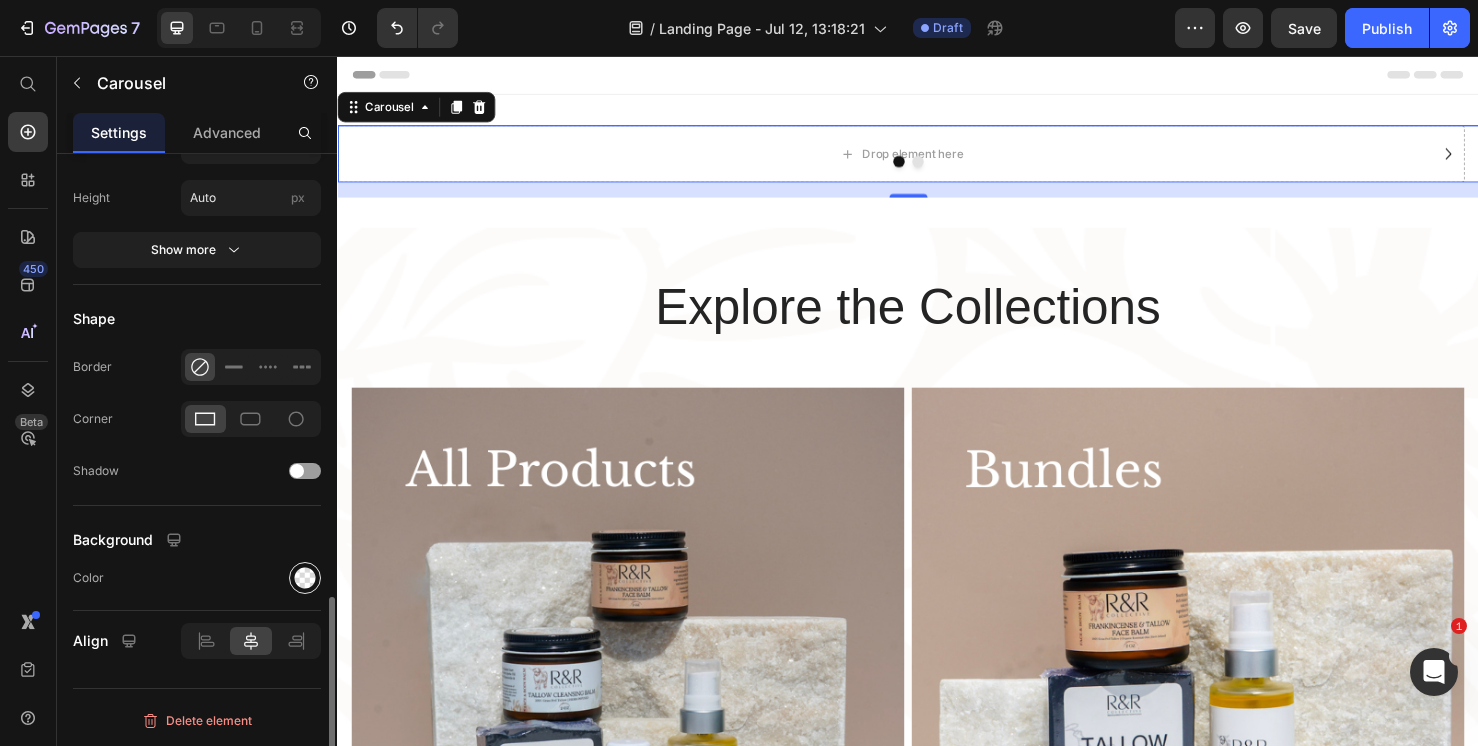click at bounding box center (305, 578) 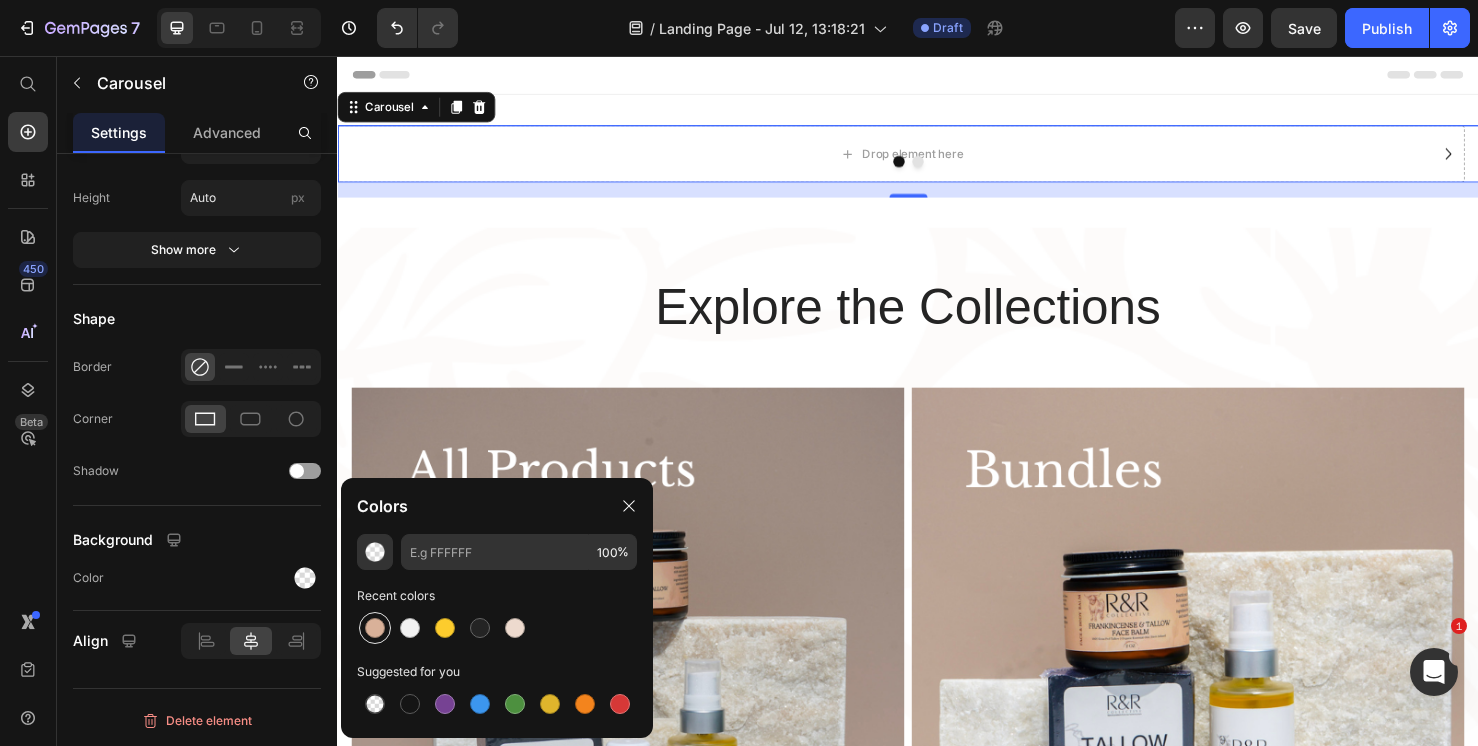 click at bounding box center (375, 628) 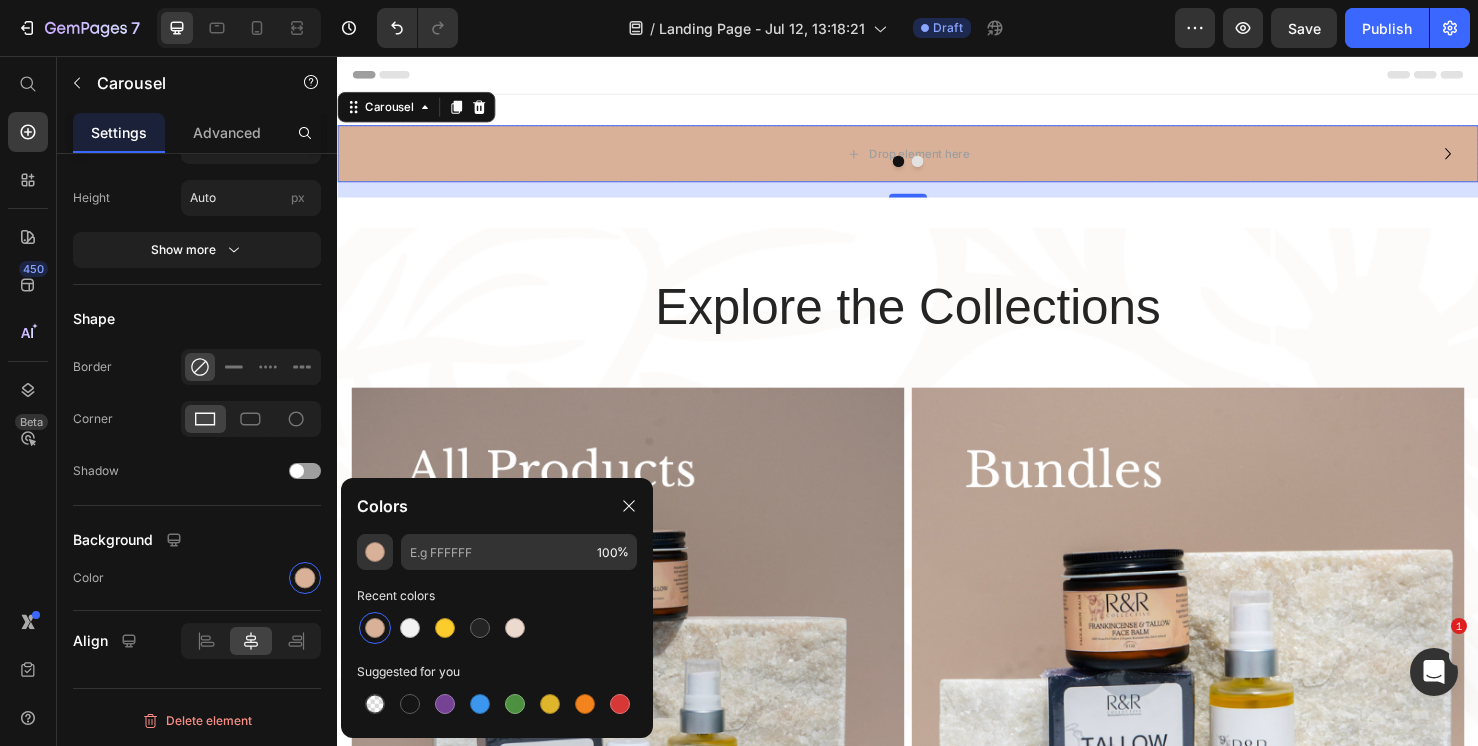 type on "D9B199" 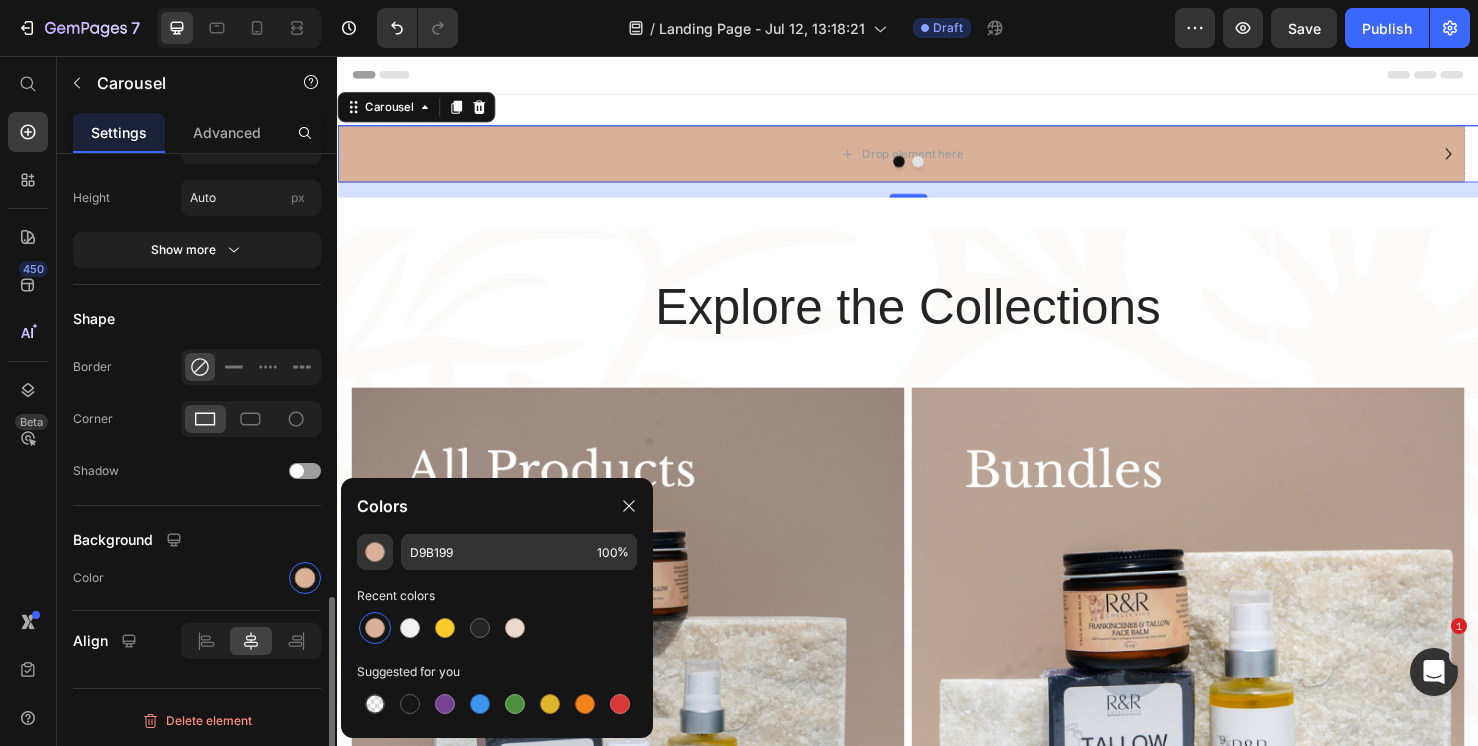 scroll, scrollTop: 1014, scrollLeft: 0, axis: vertical 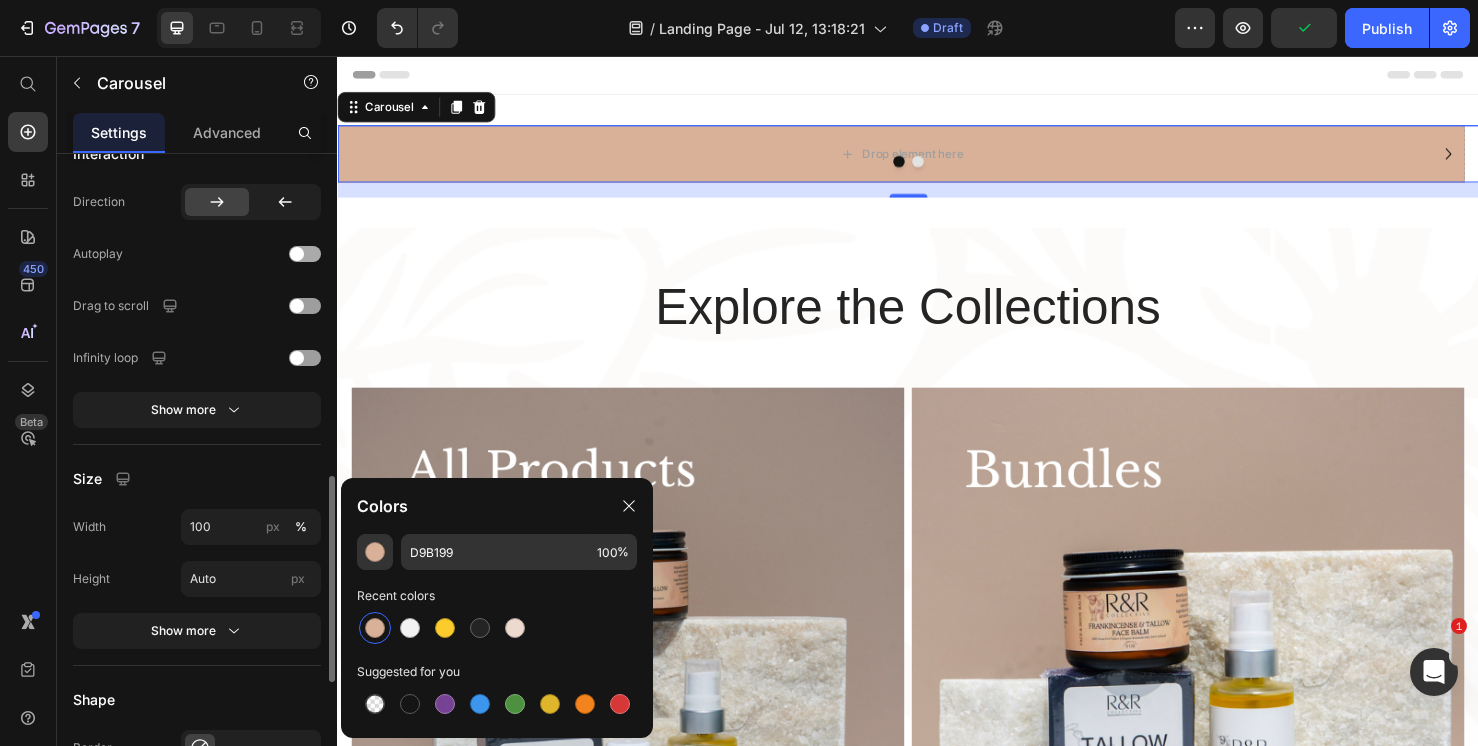 click at bounding box center (297, 254) 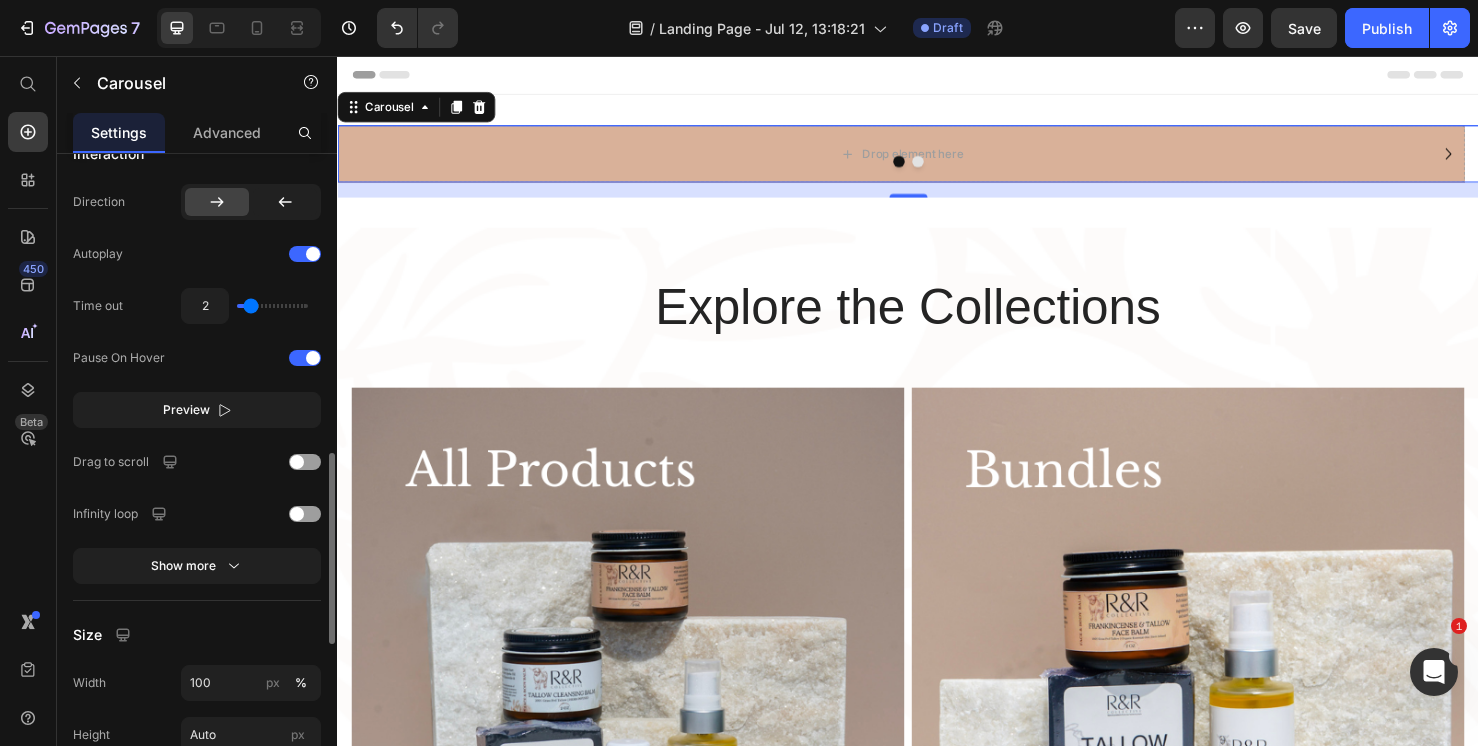 type on "3.9" 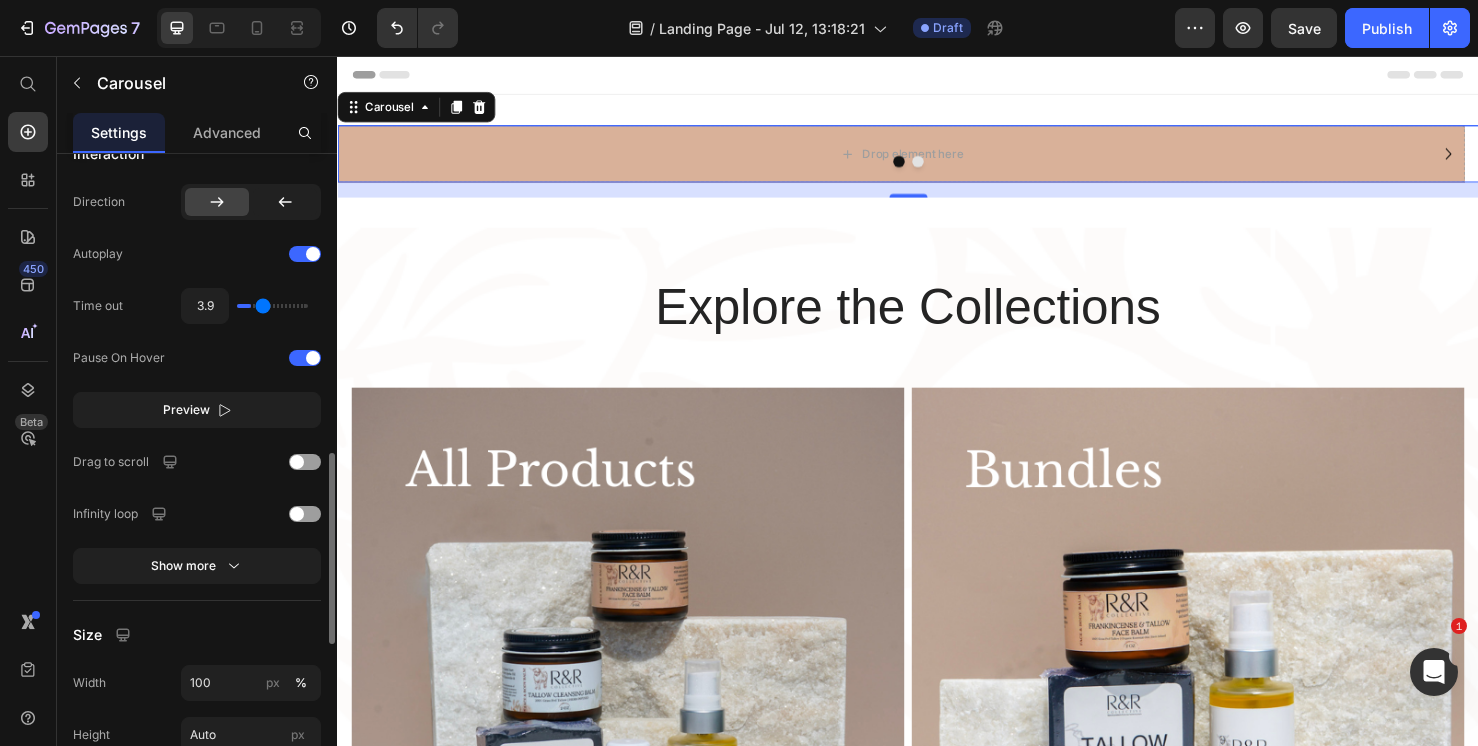 type on "3.9" 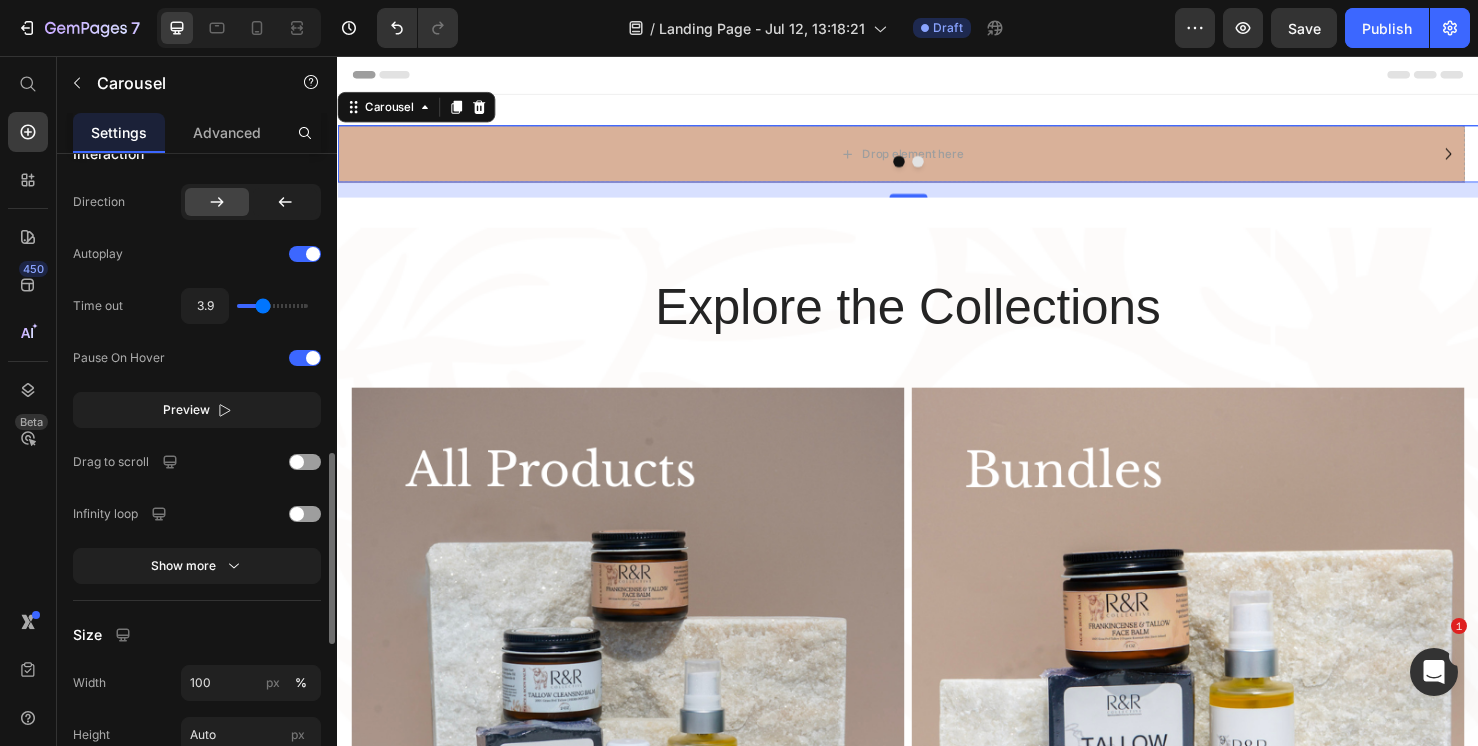 type on "3.8" 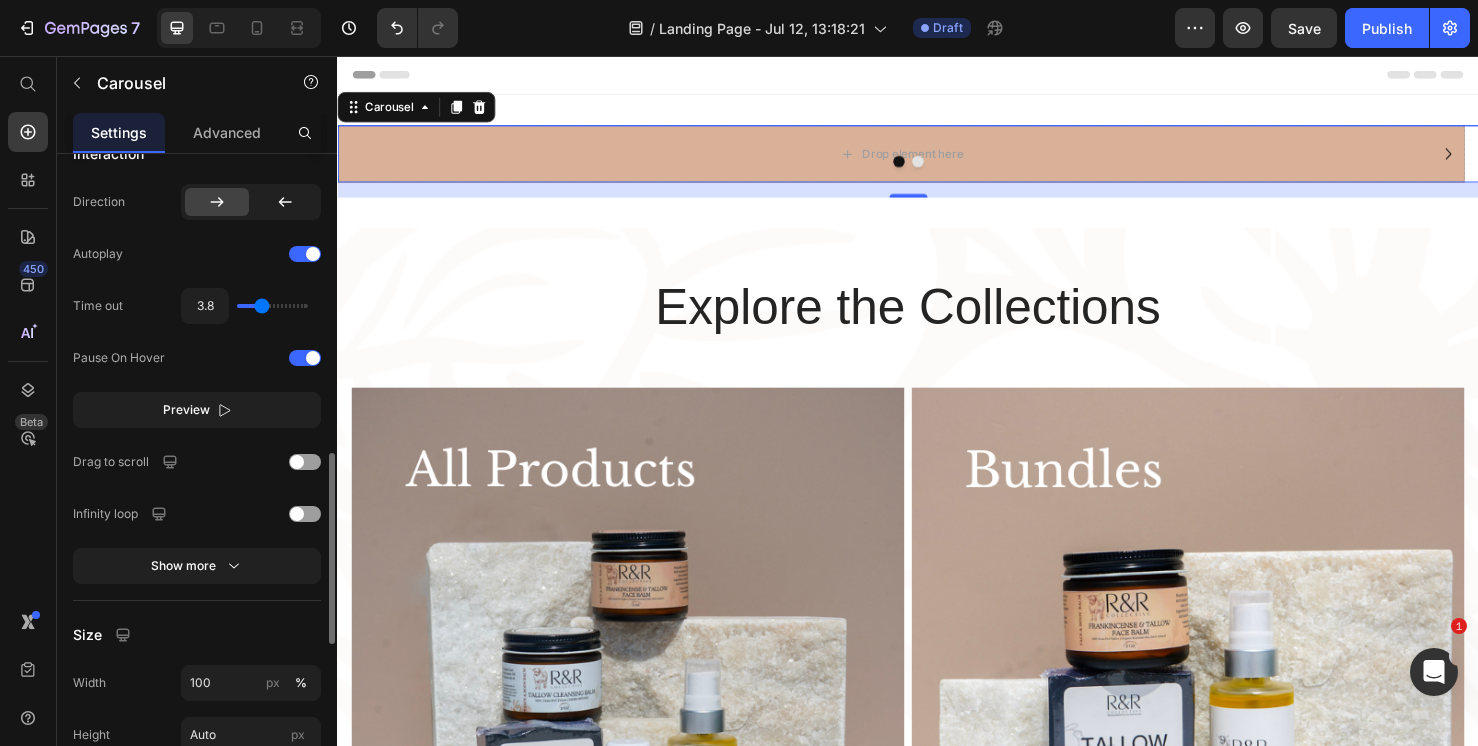 type on "3.6" 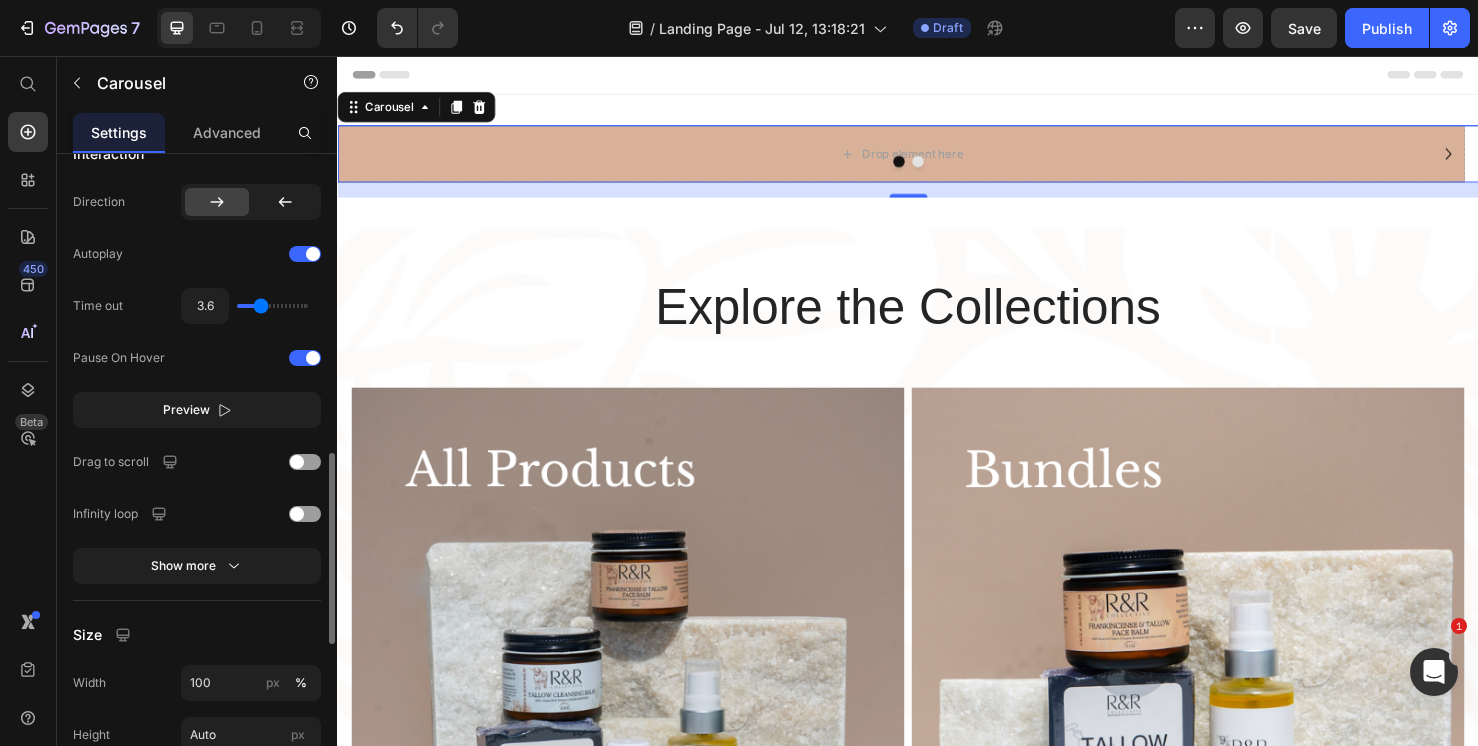 type on "3.4" 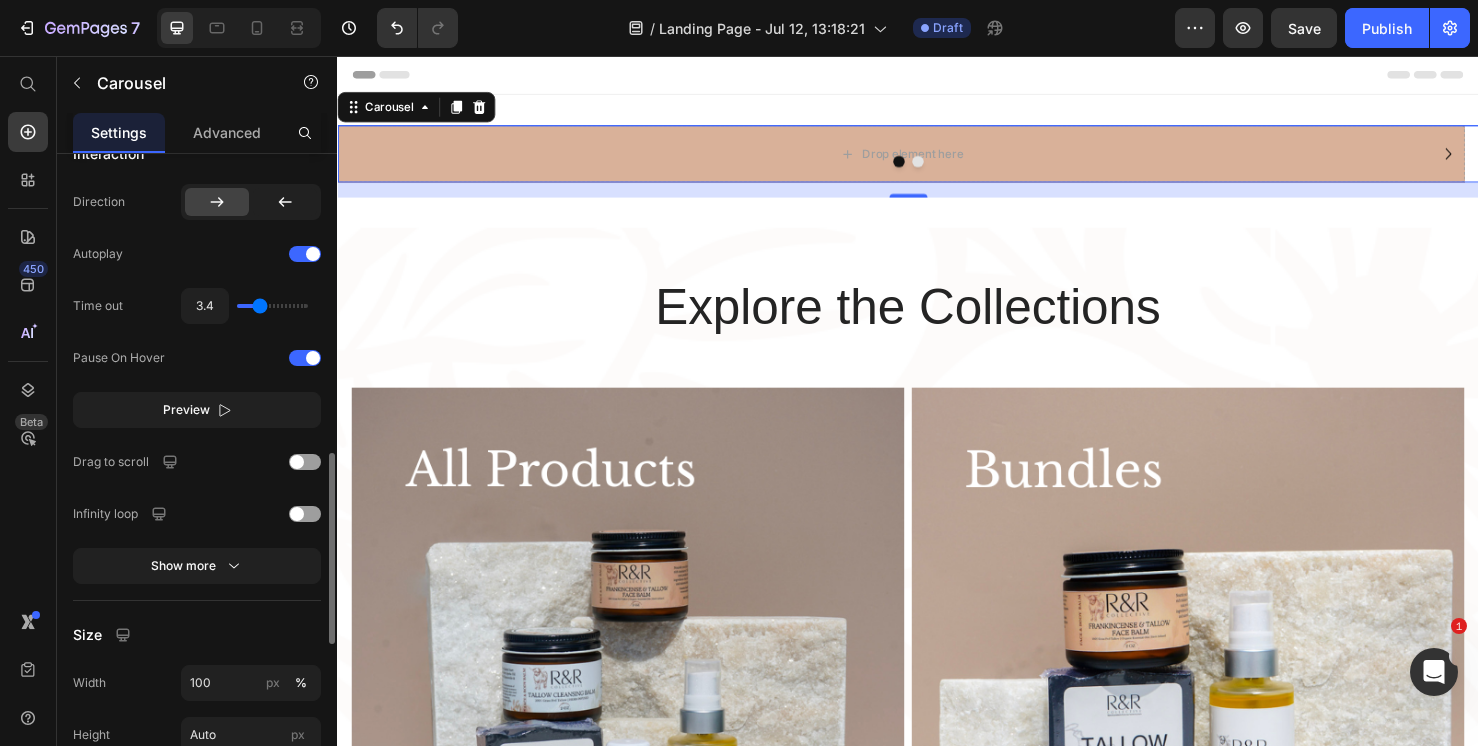 type on "3.3" 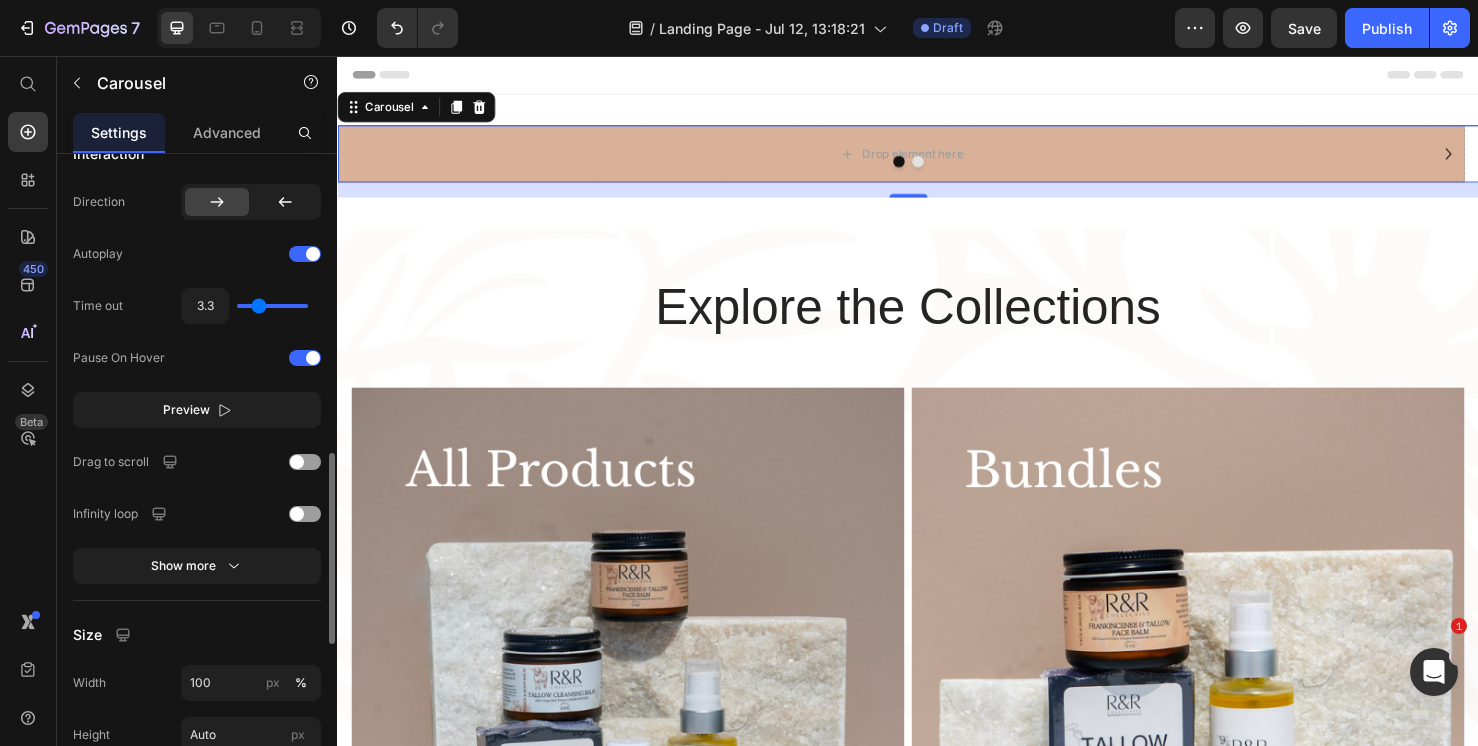 type on "3.3" 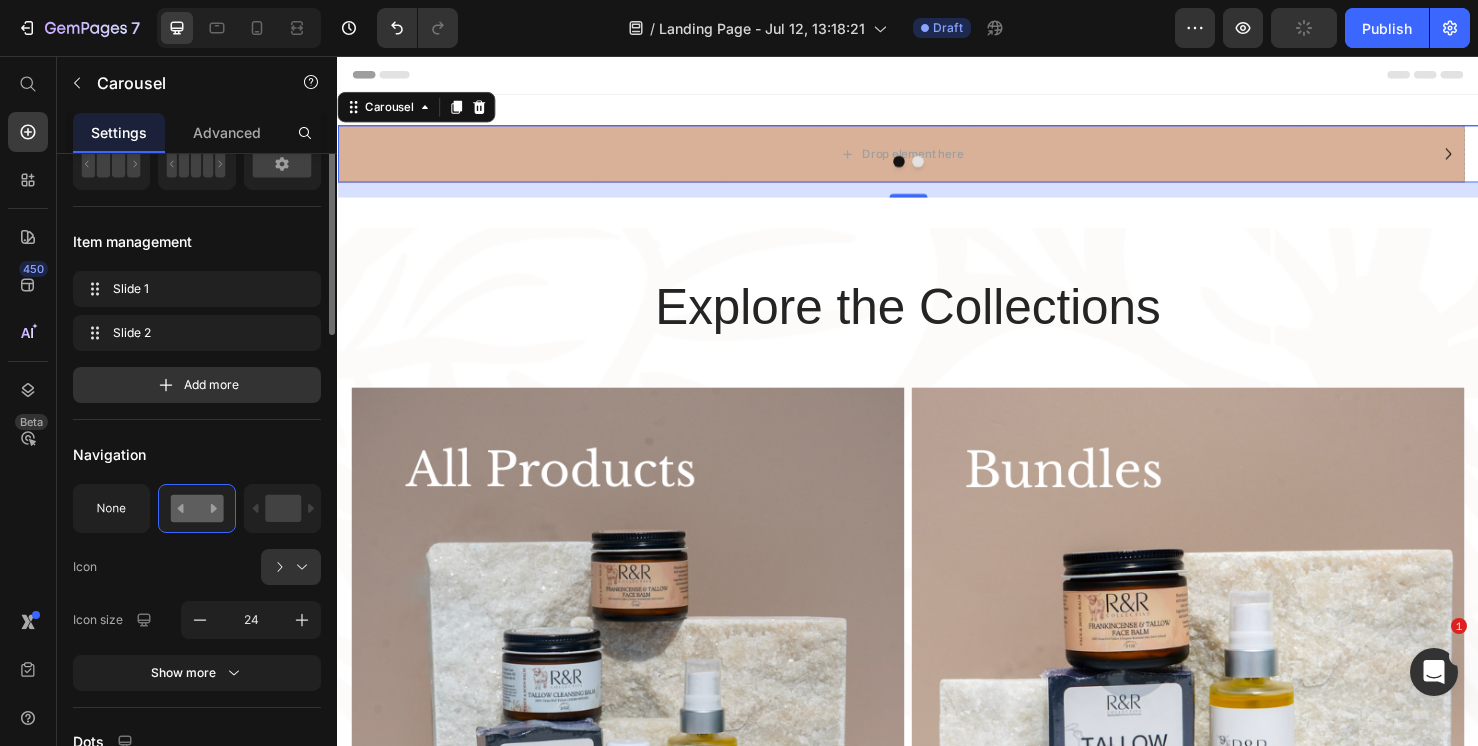 scroll, scrollTop: 0, scrollLeft: 0, axis: both 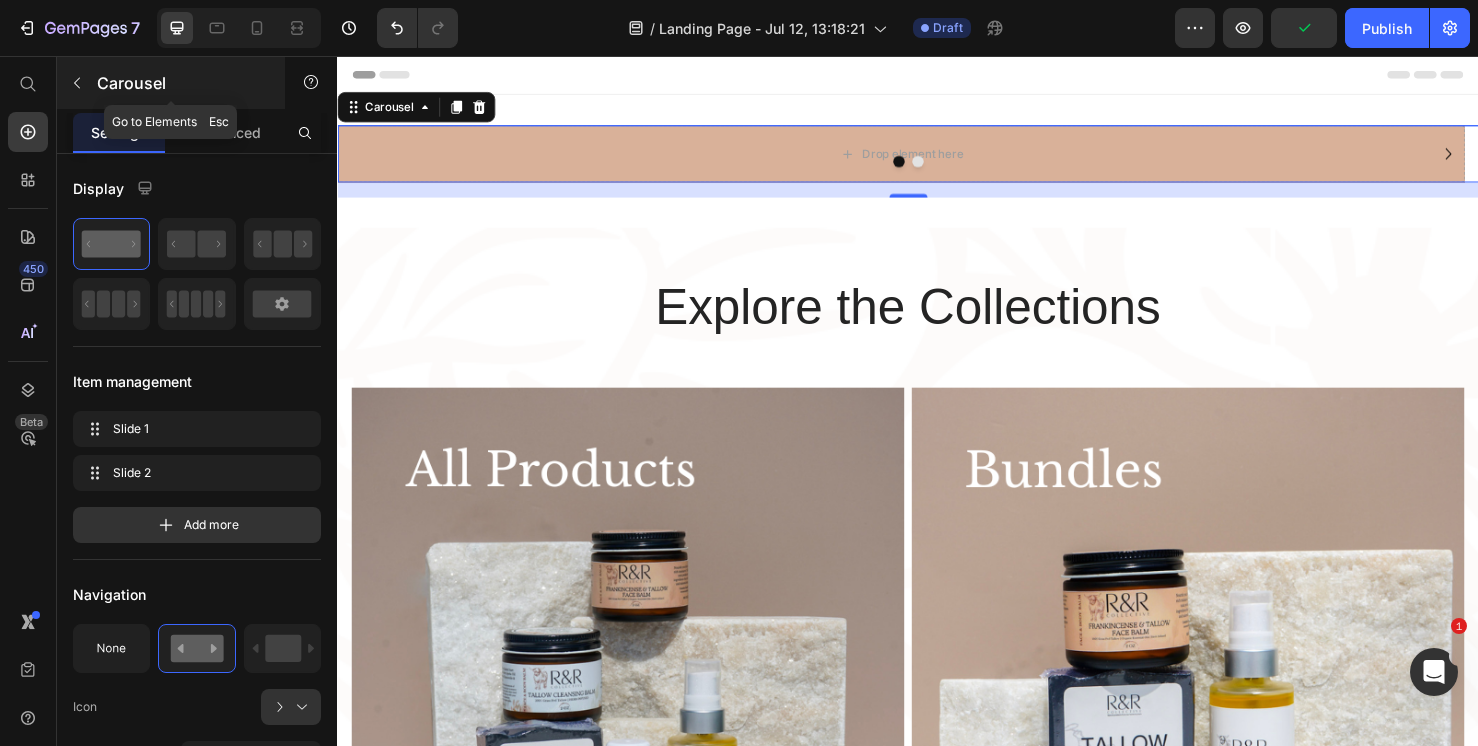 click at bounding box center [77, 83] 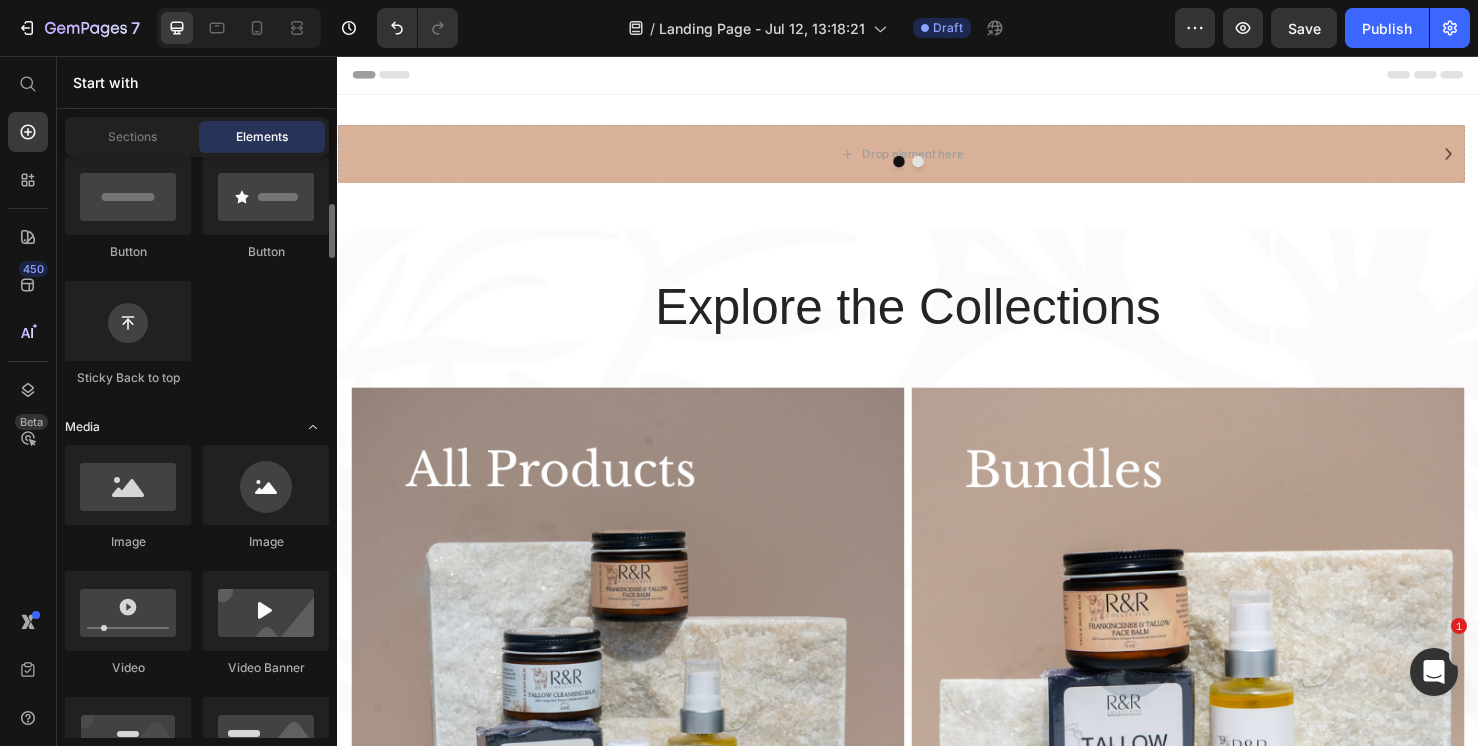 scroll, scrollTop: 341, scrollLeft: 0, axis: vertical 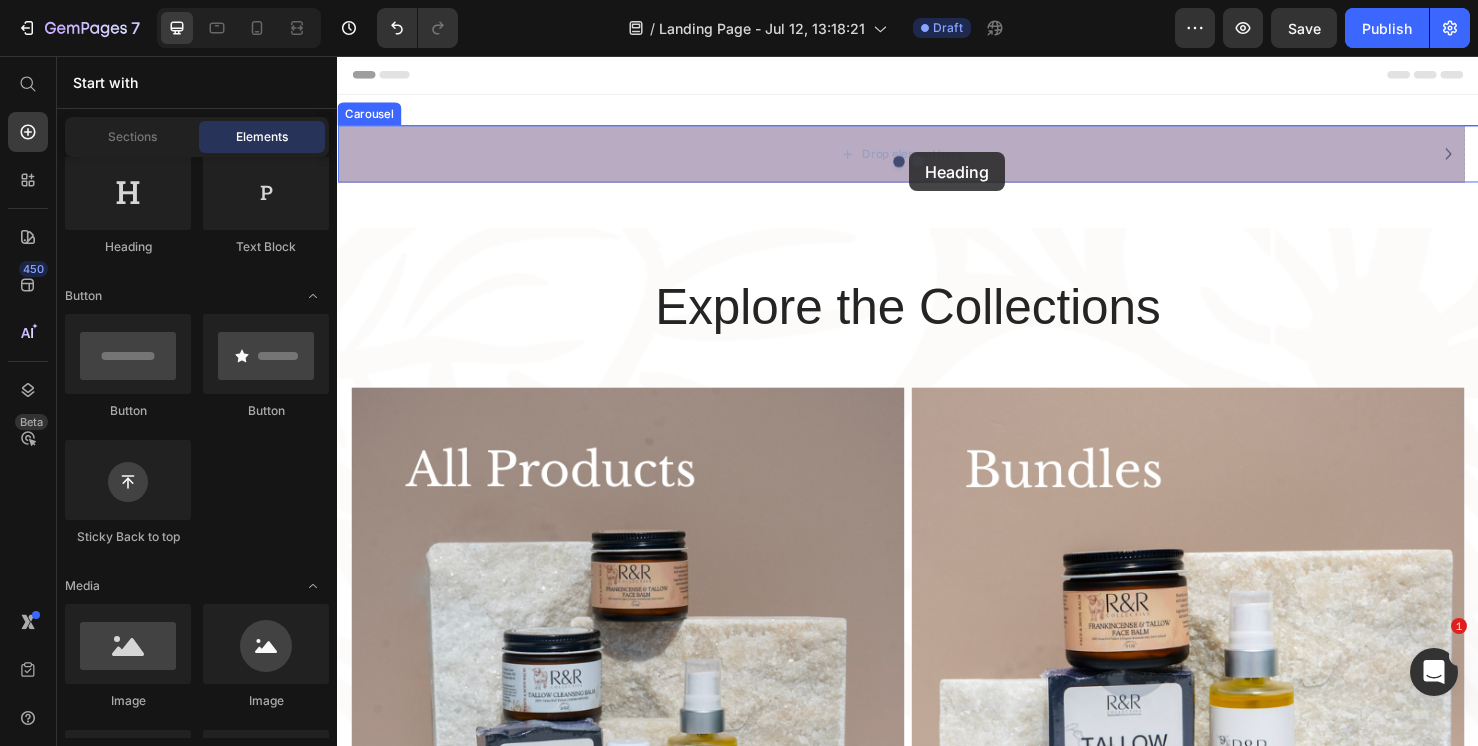 drag, startPoint x: 499, startPoint y: 256, endPoint x: 923, endPoint y: 167, distance: 433.2401 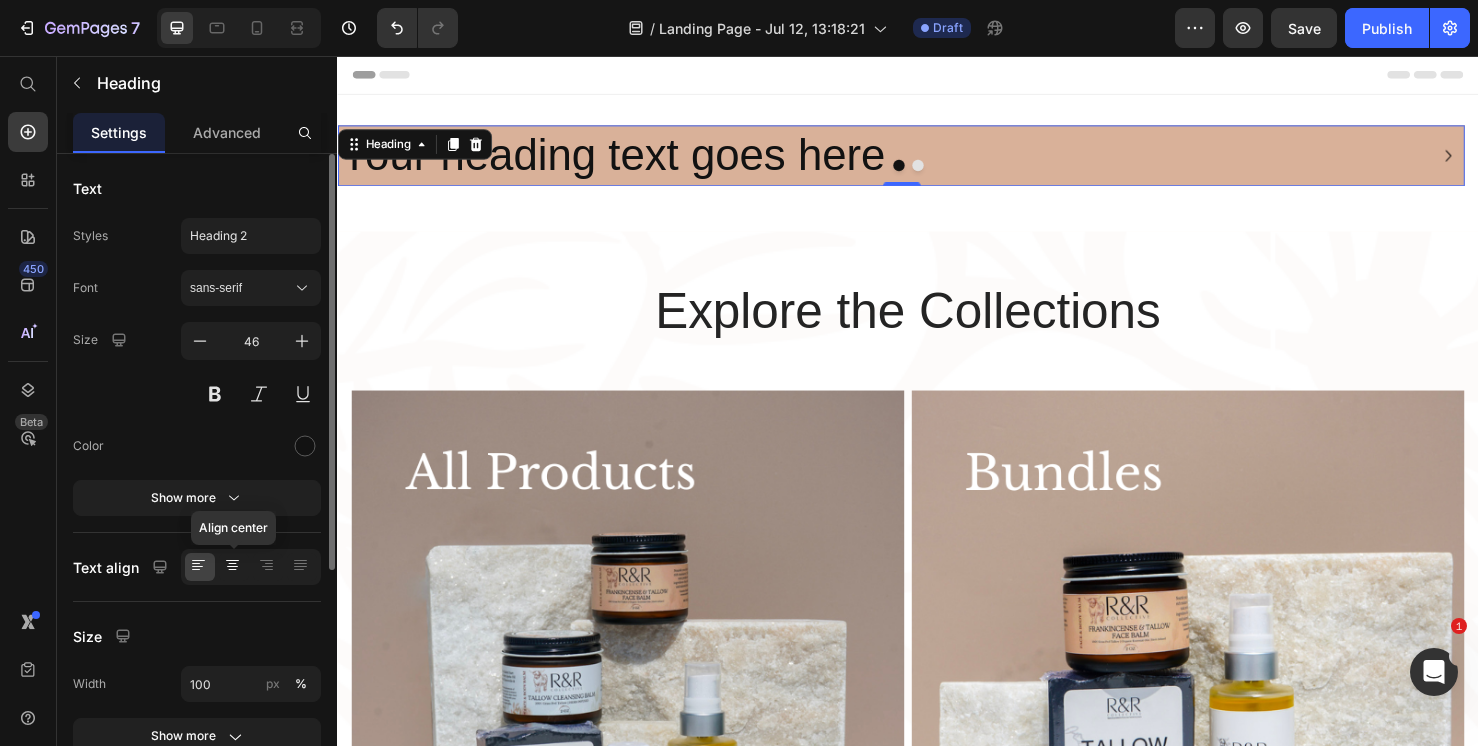 click 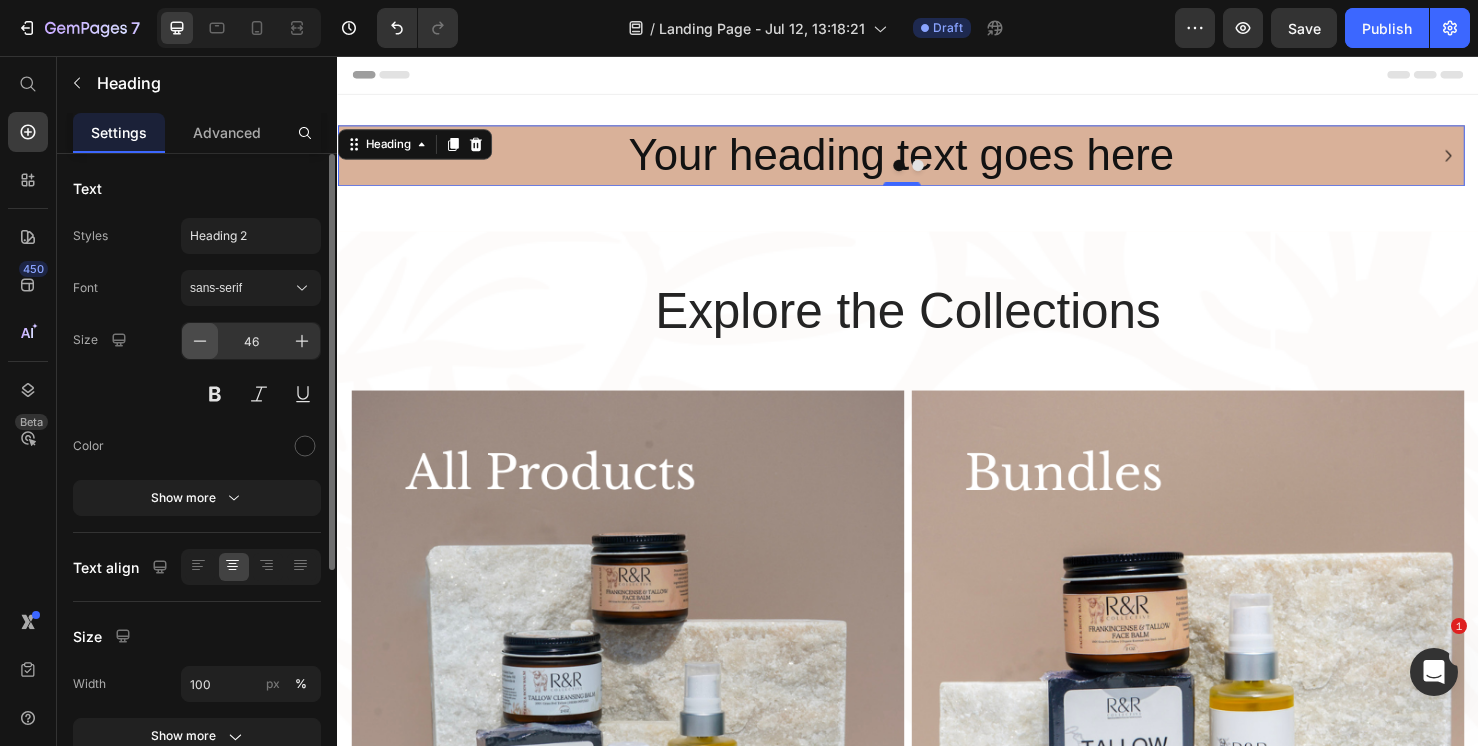 click 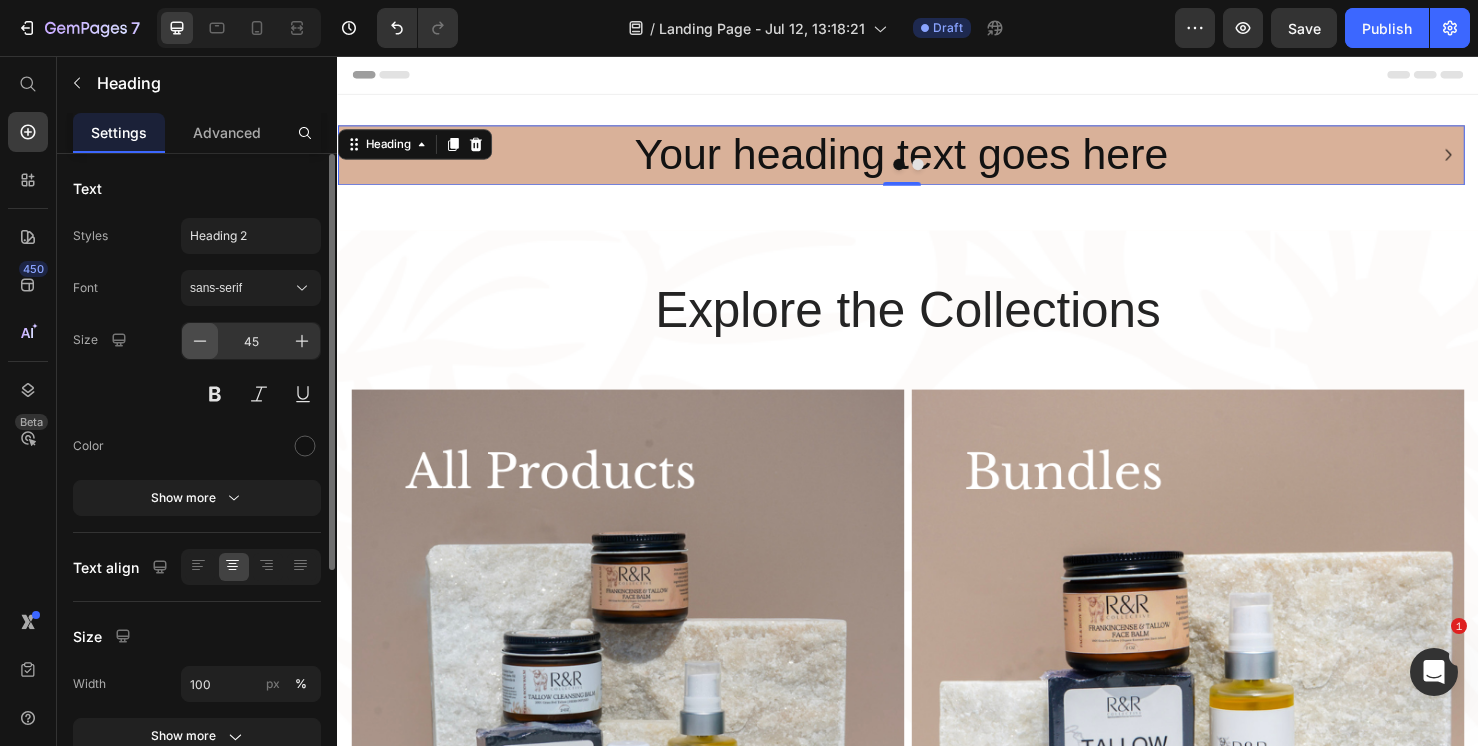 click 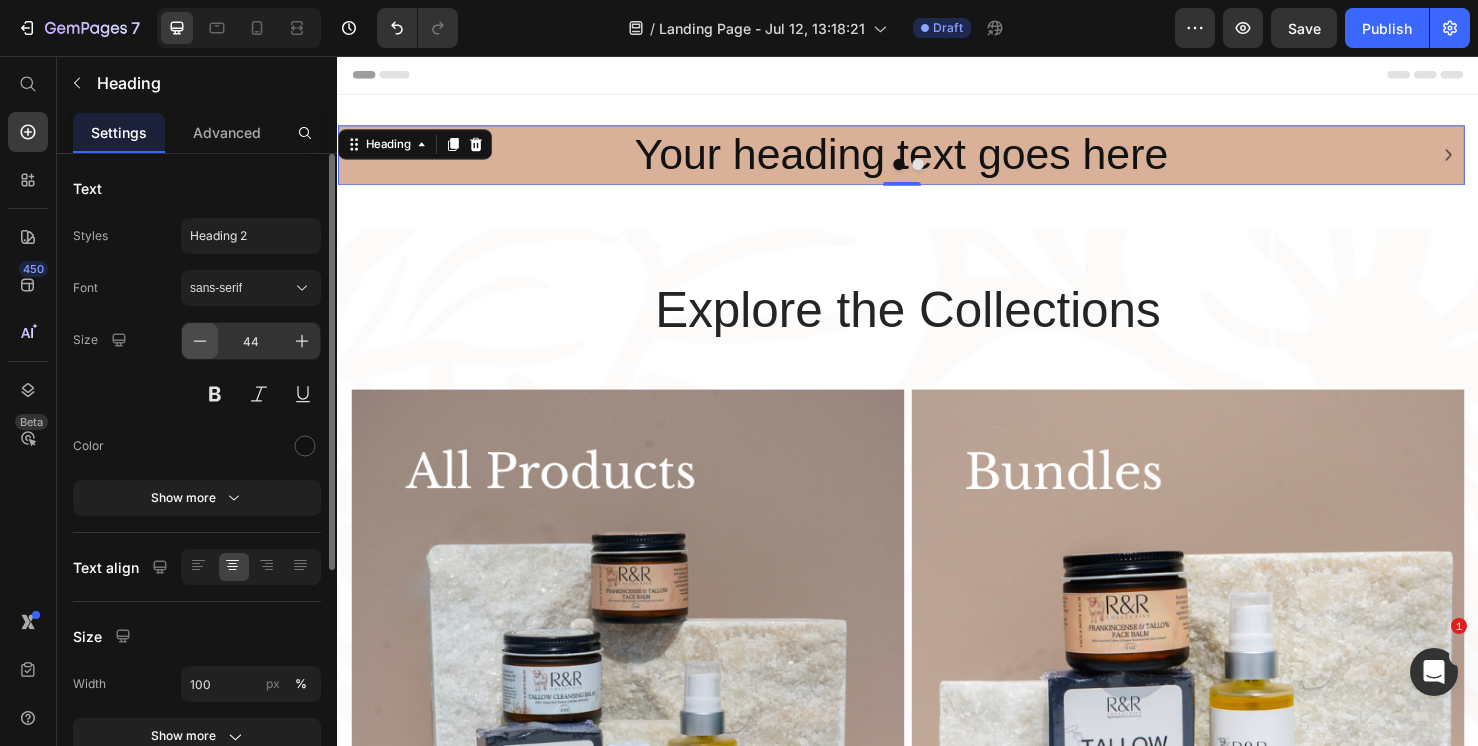 click 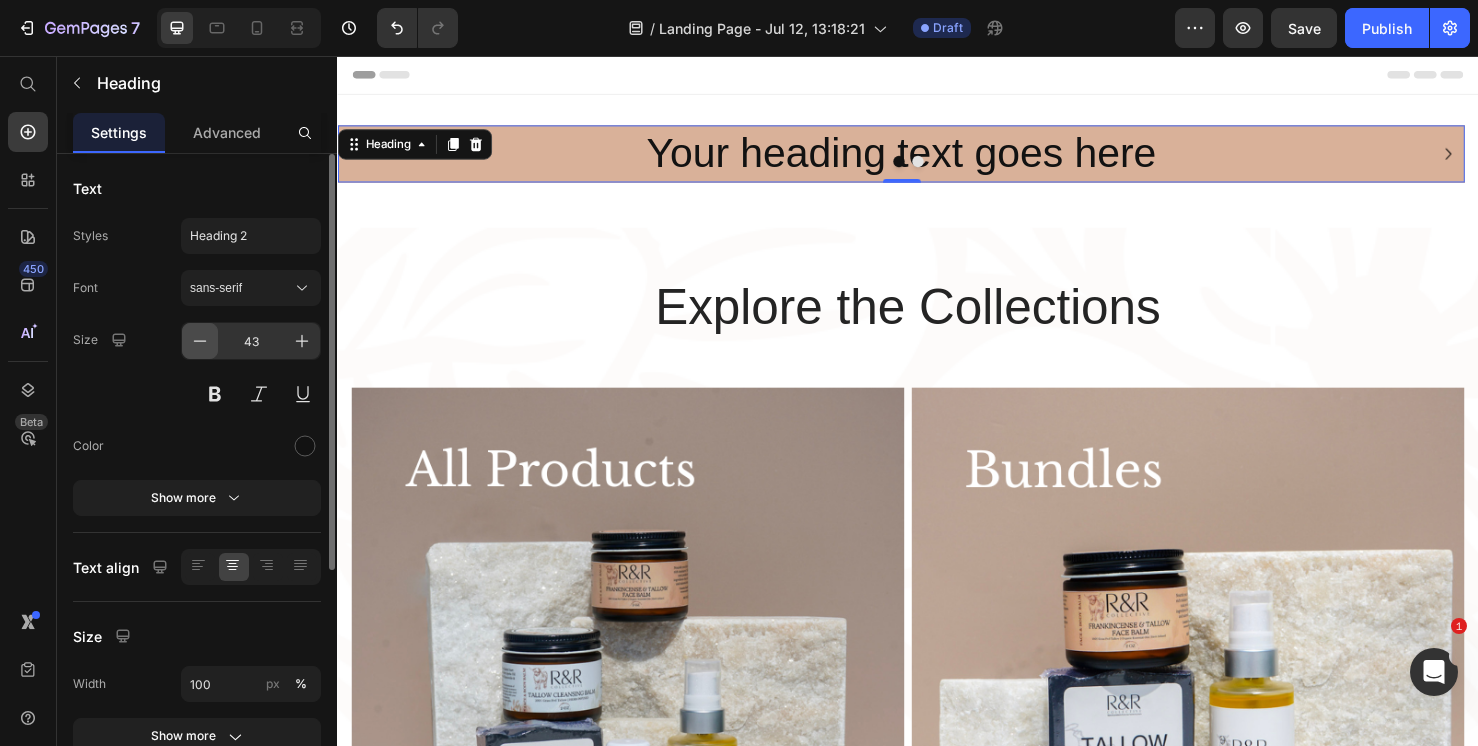 click 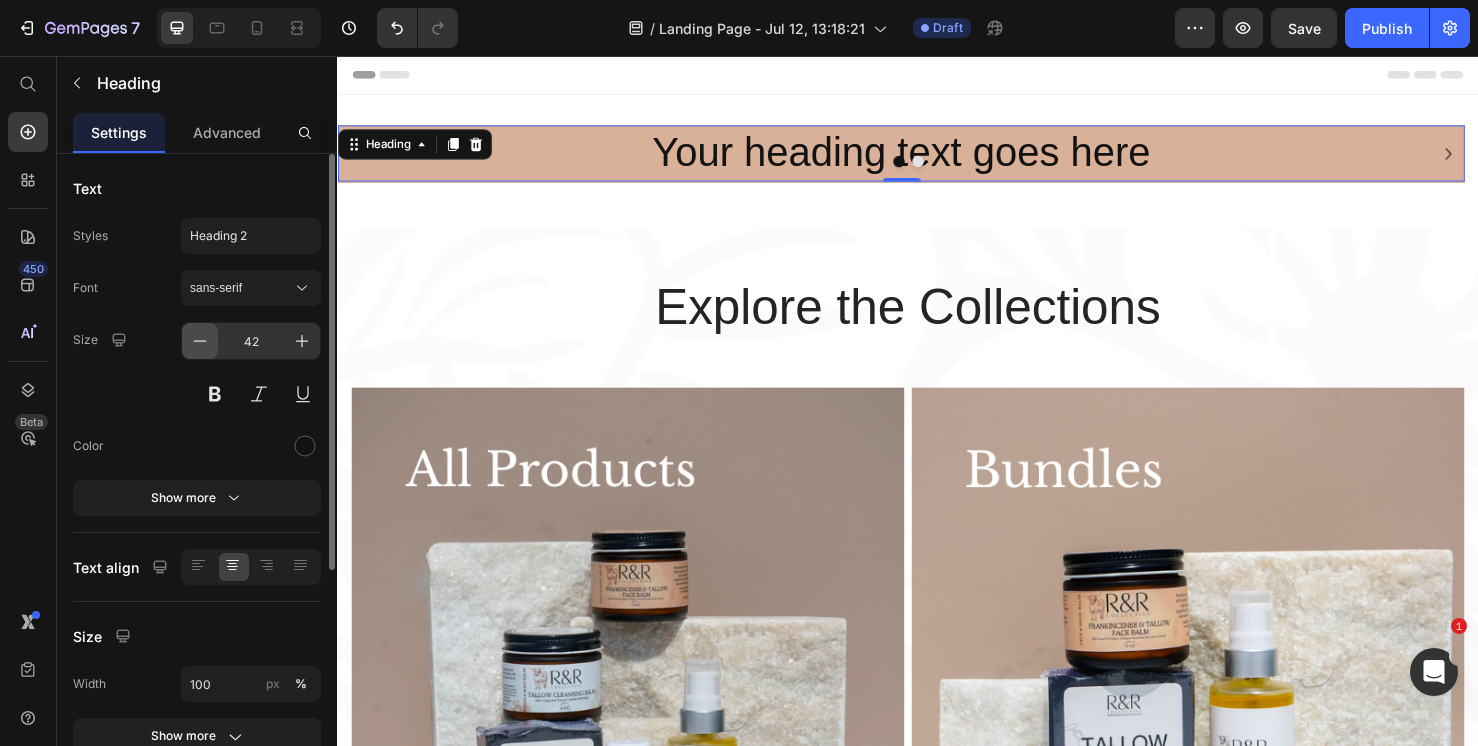 click 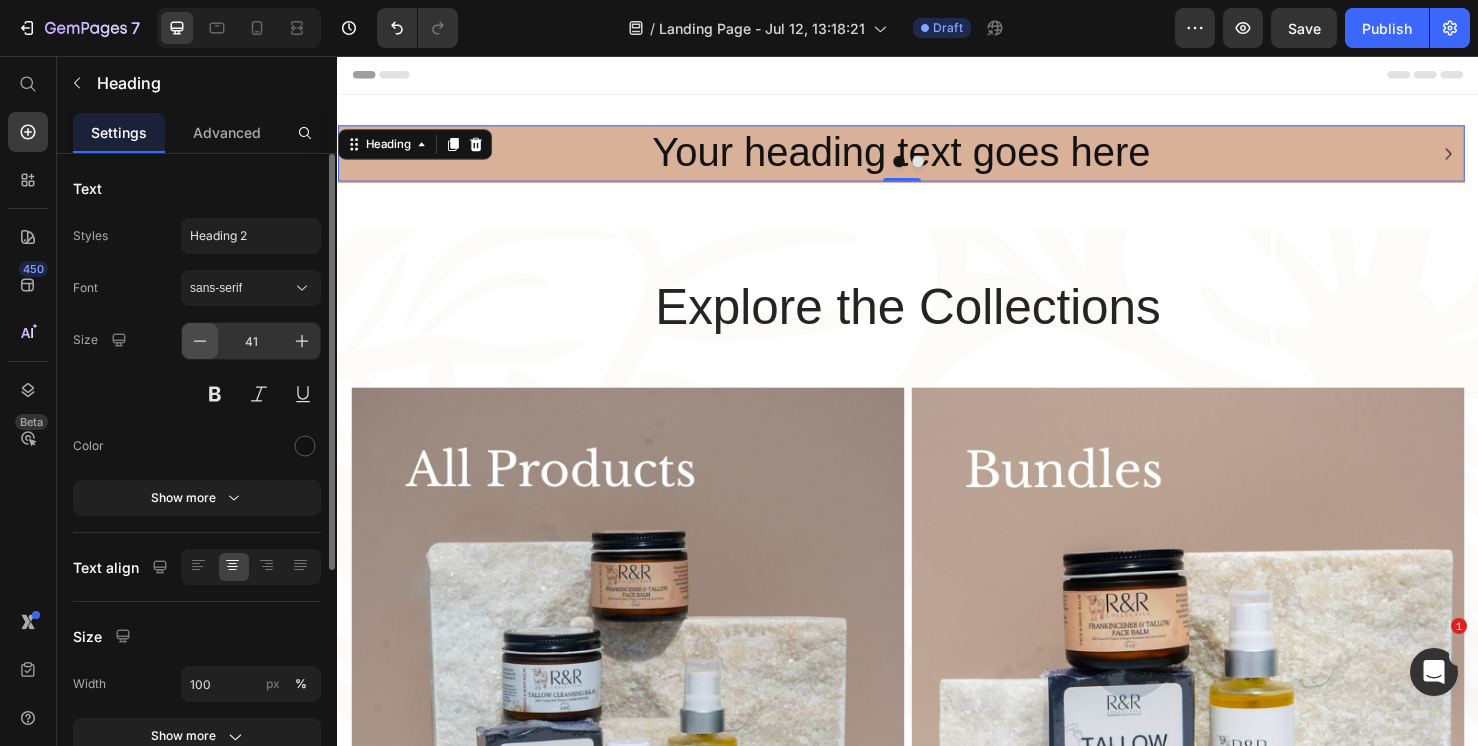 click 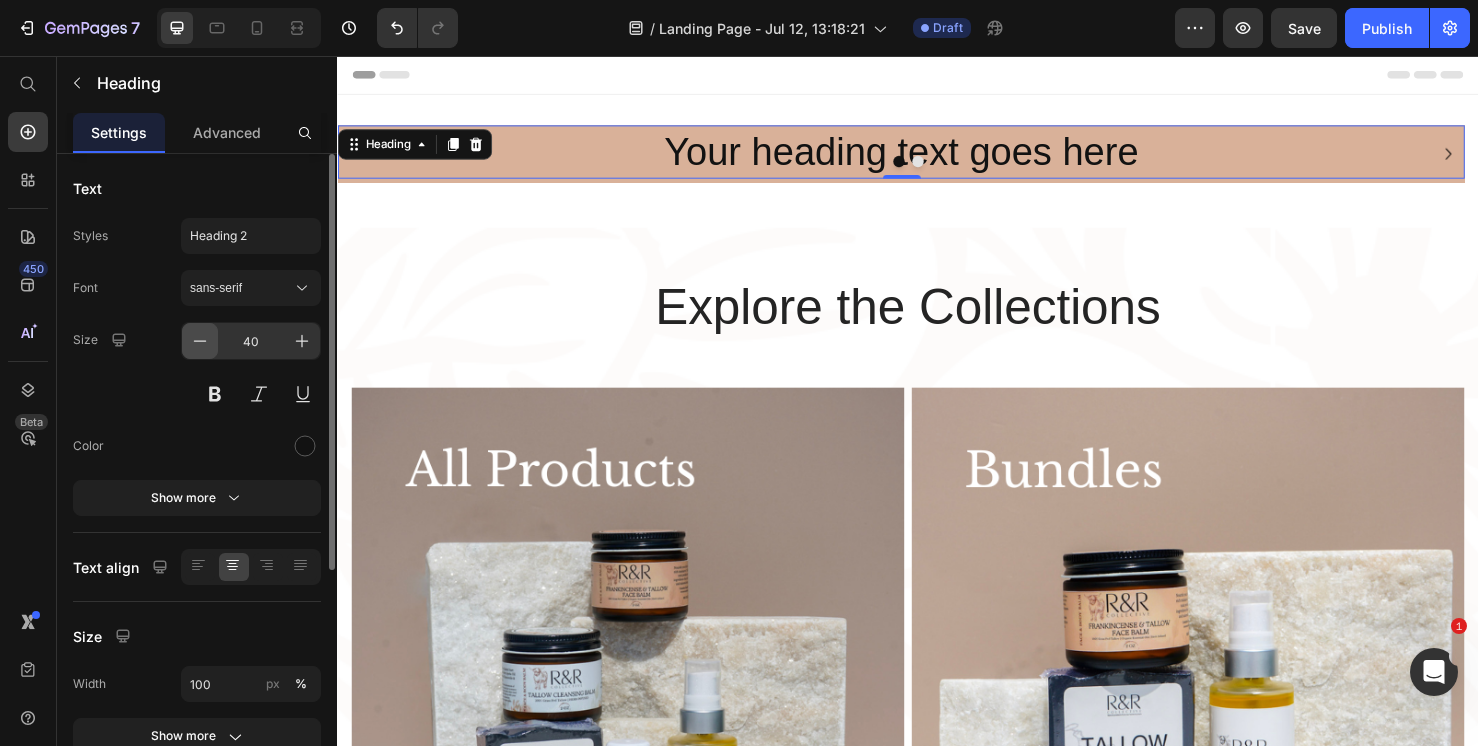 click 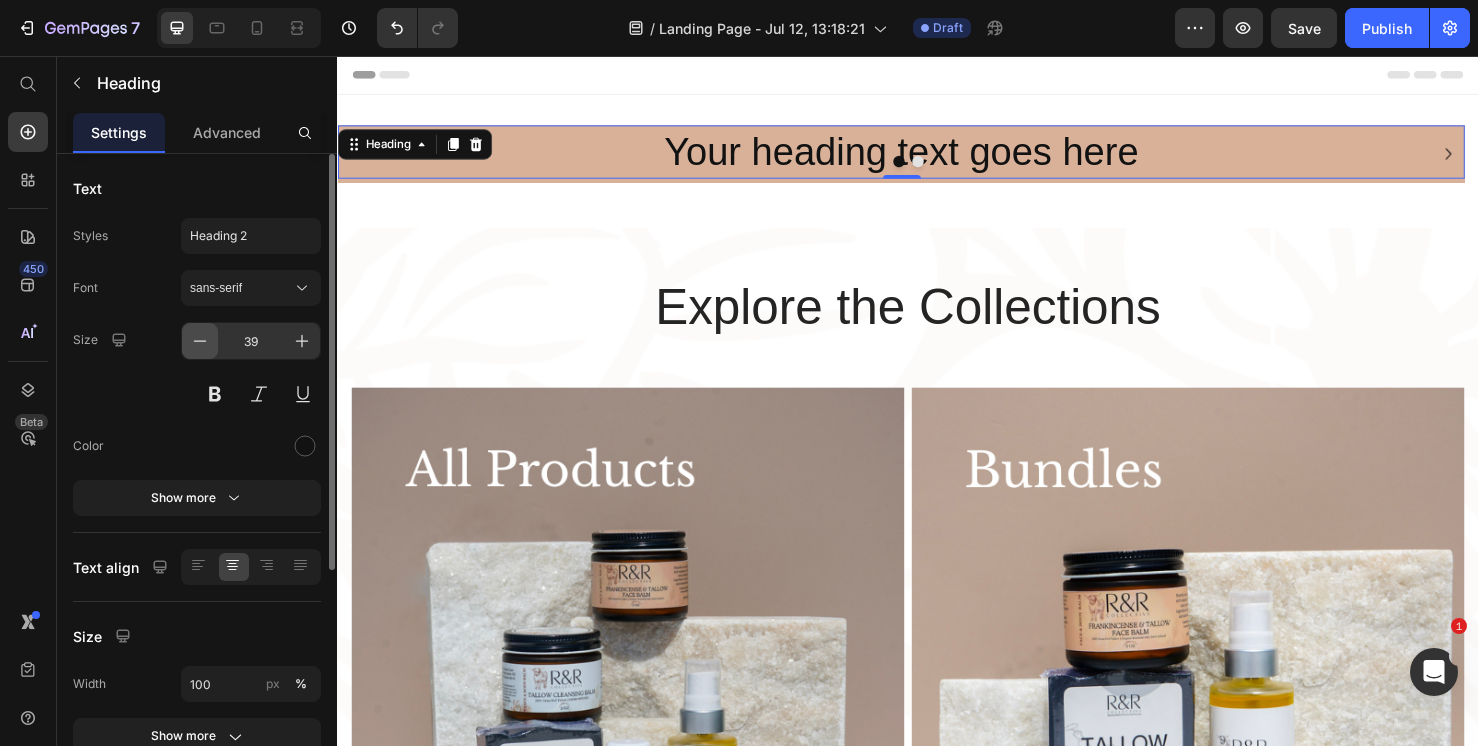 click 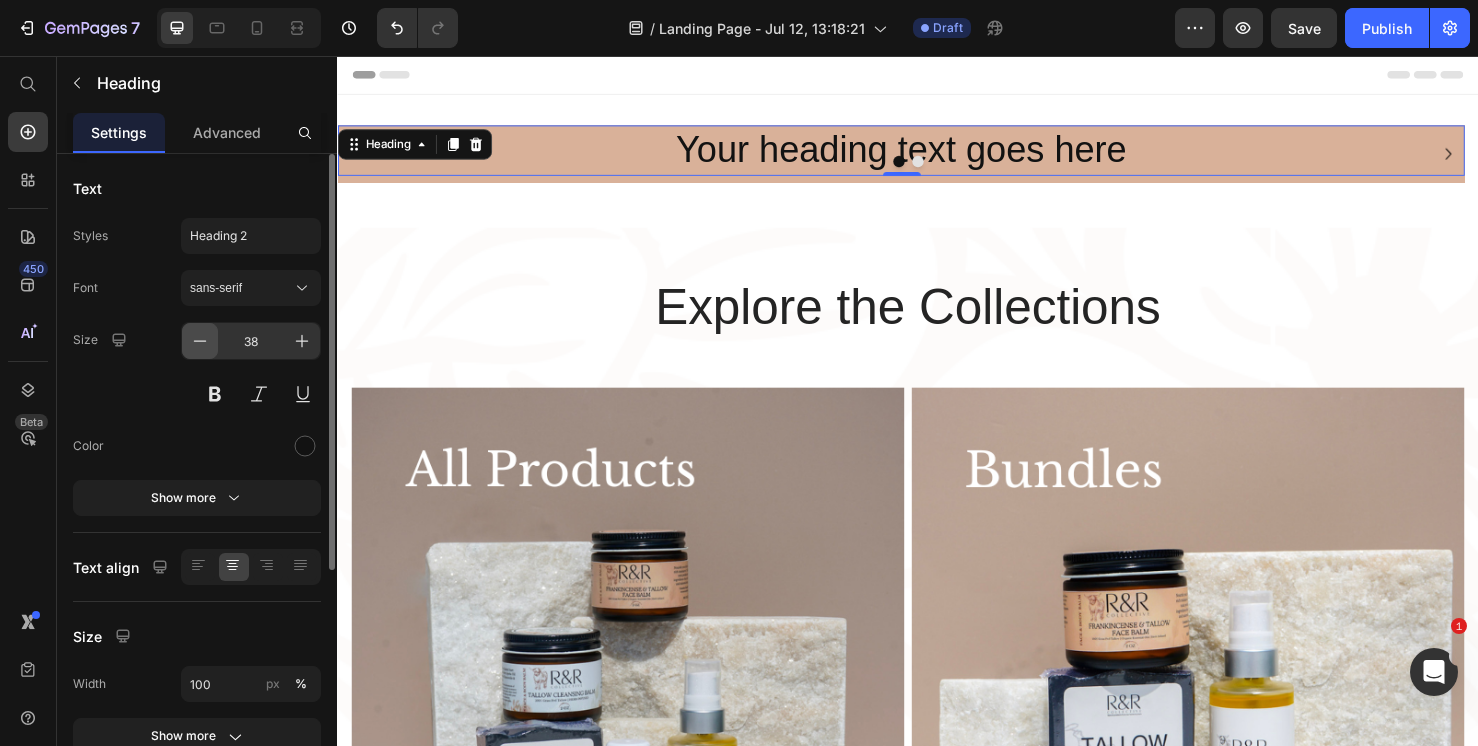 click 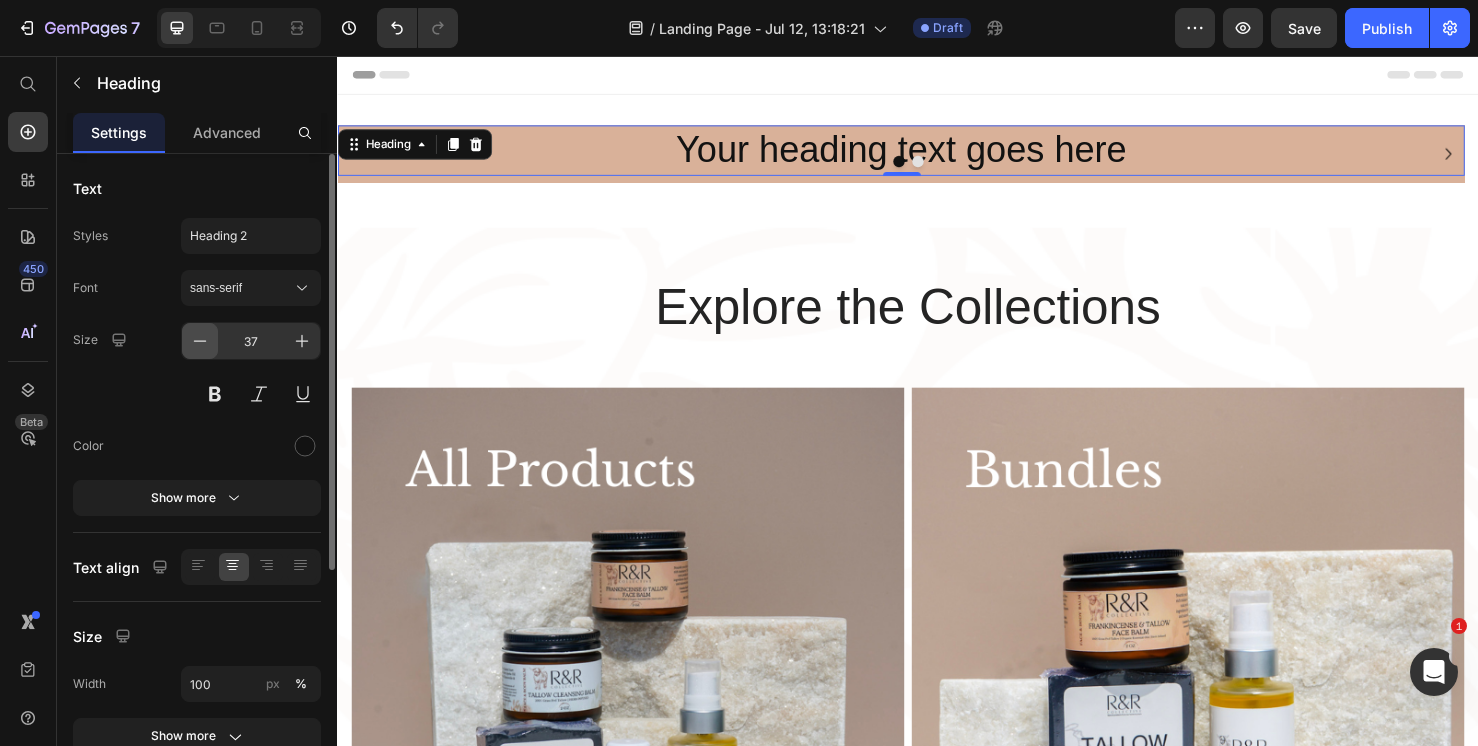 click 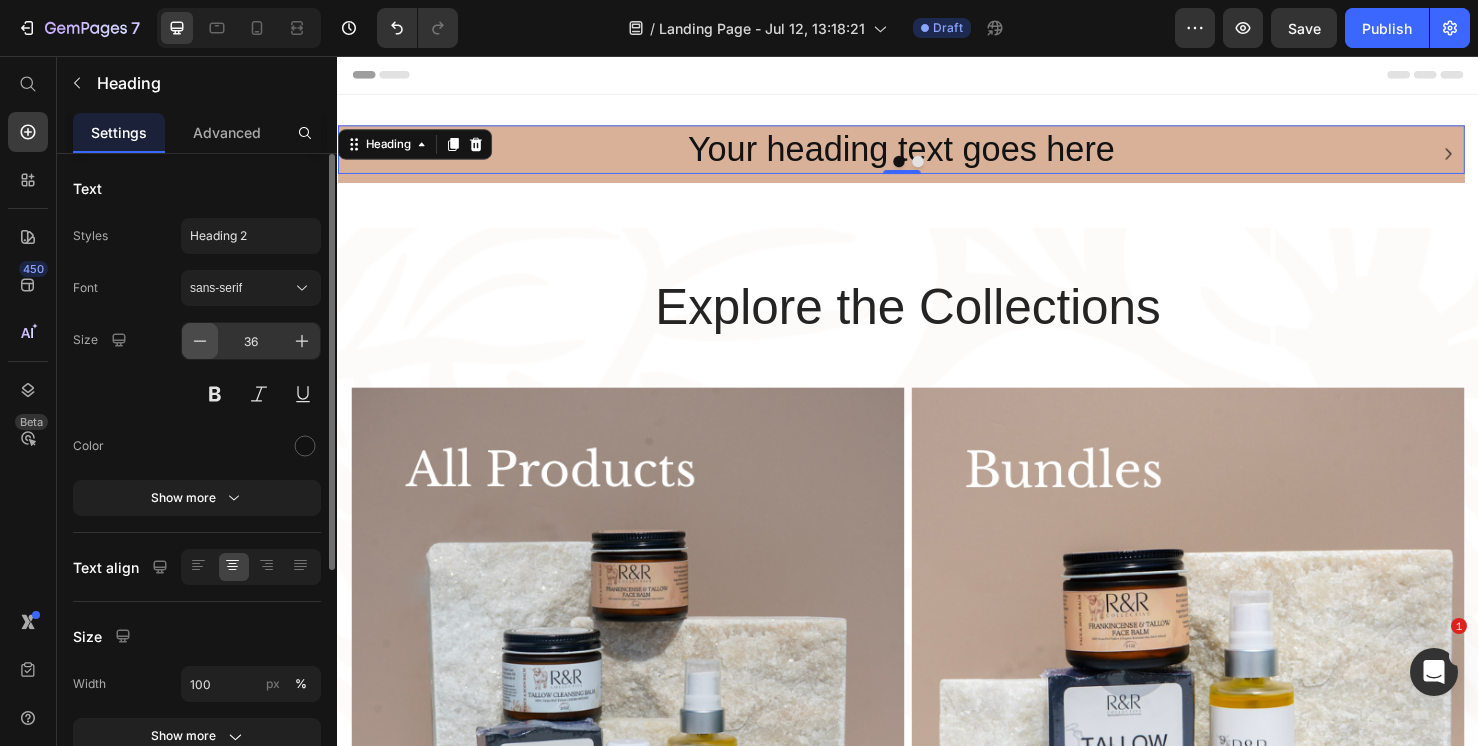 click 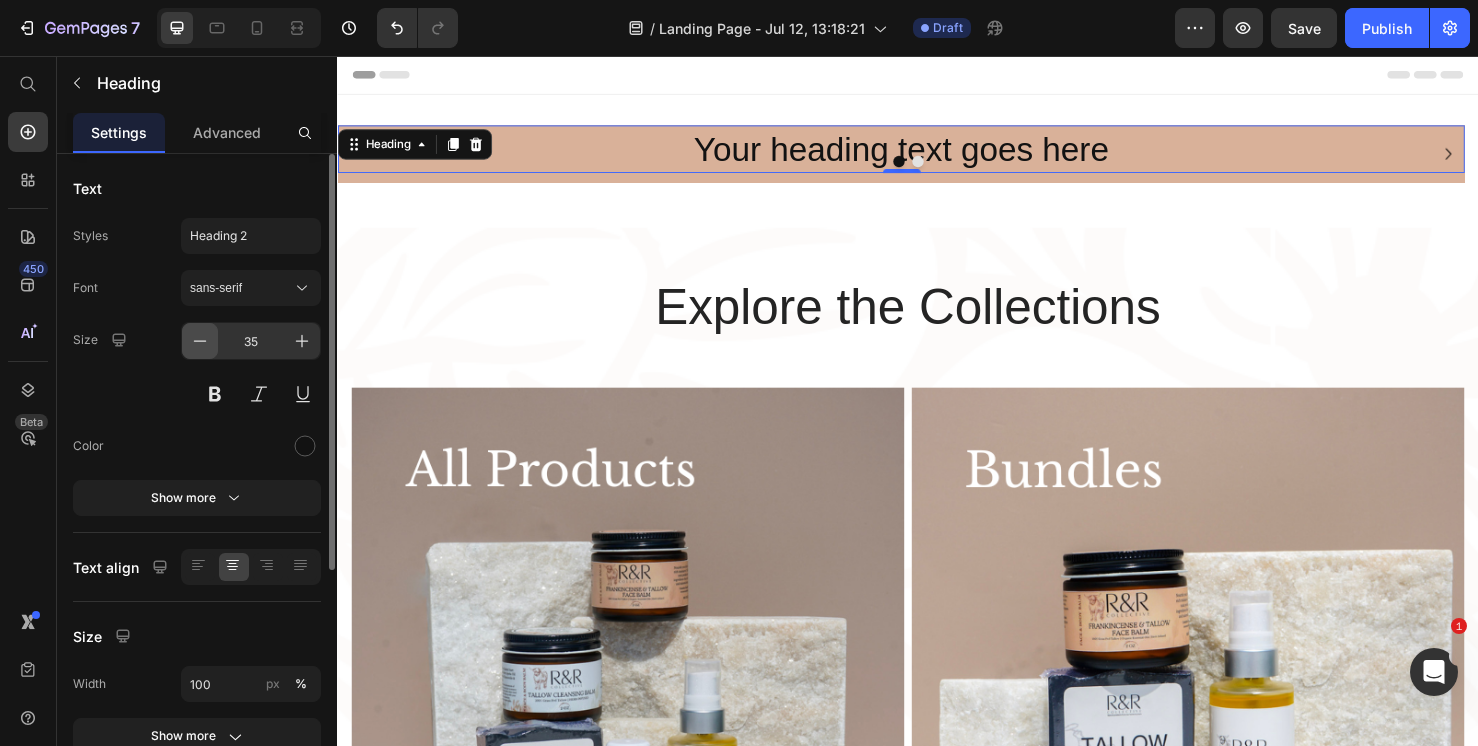 click 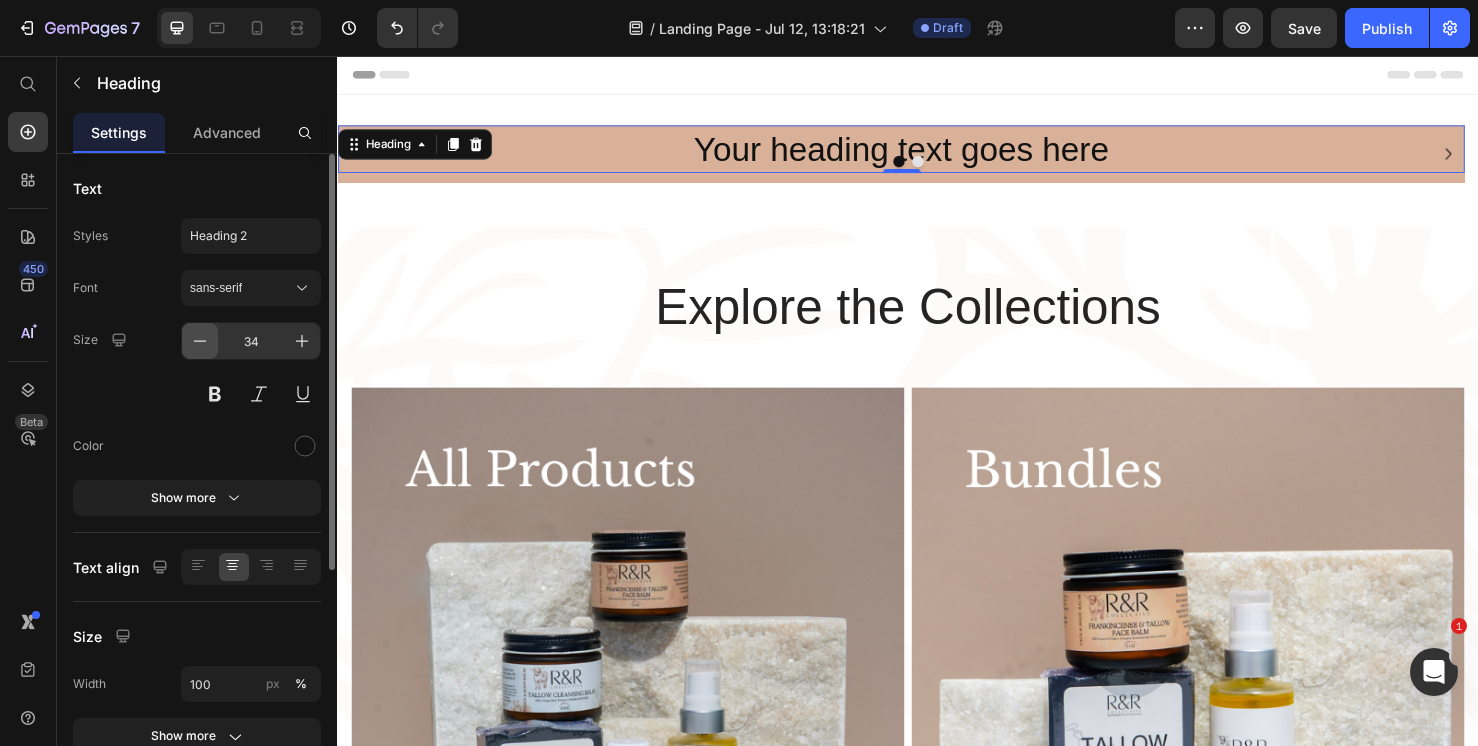 click 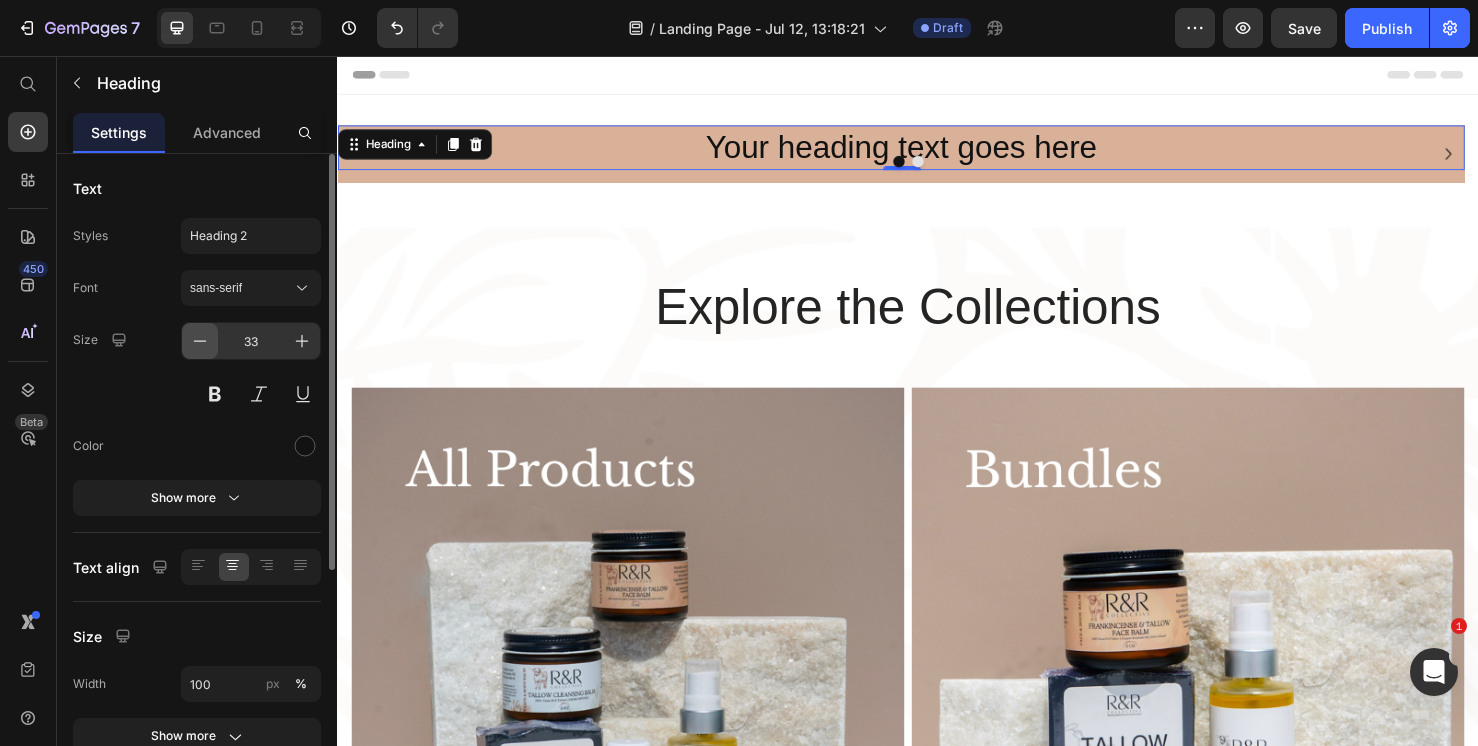 click 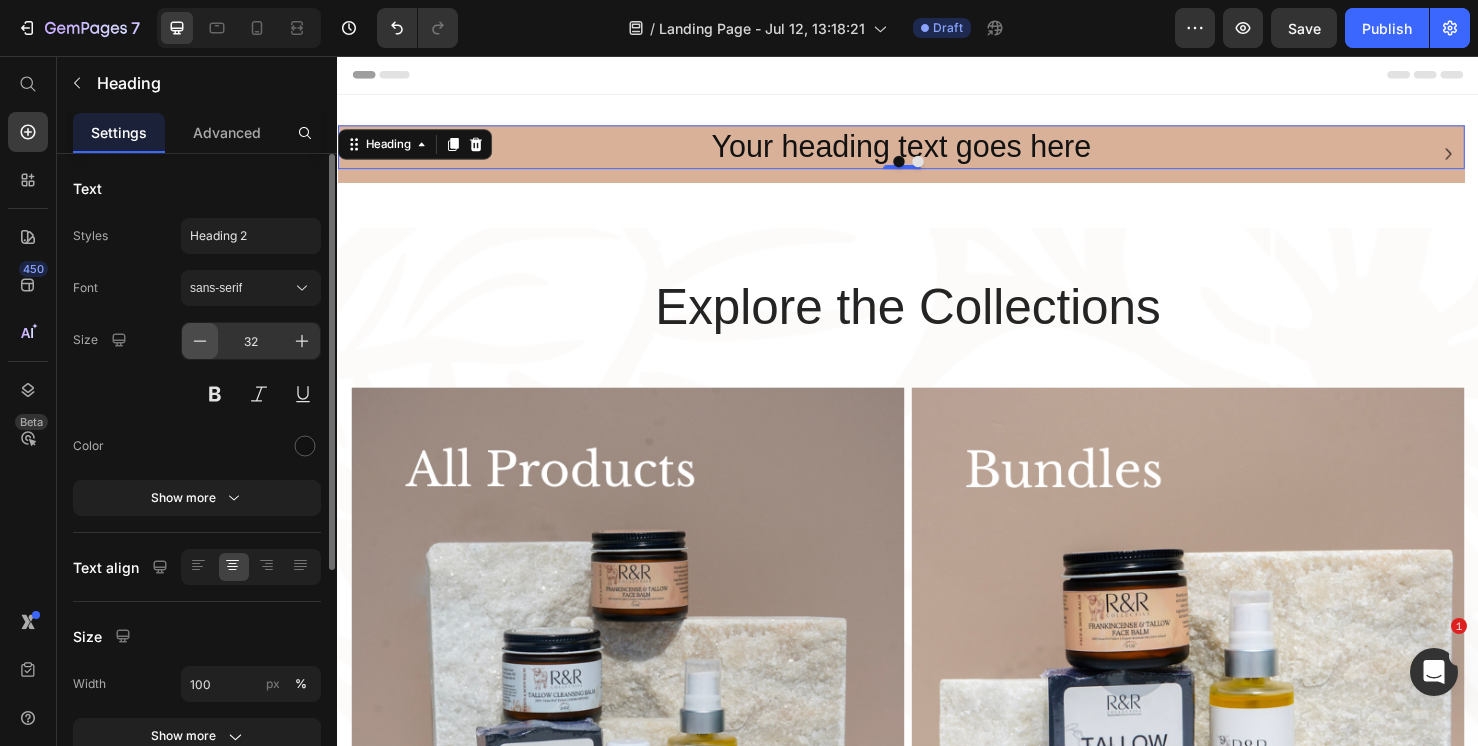 click 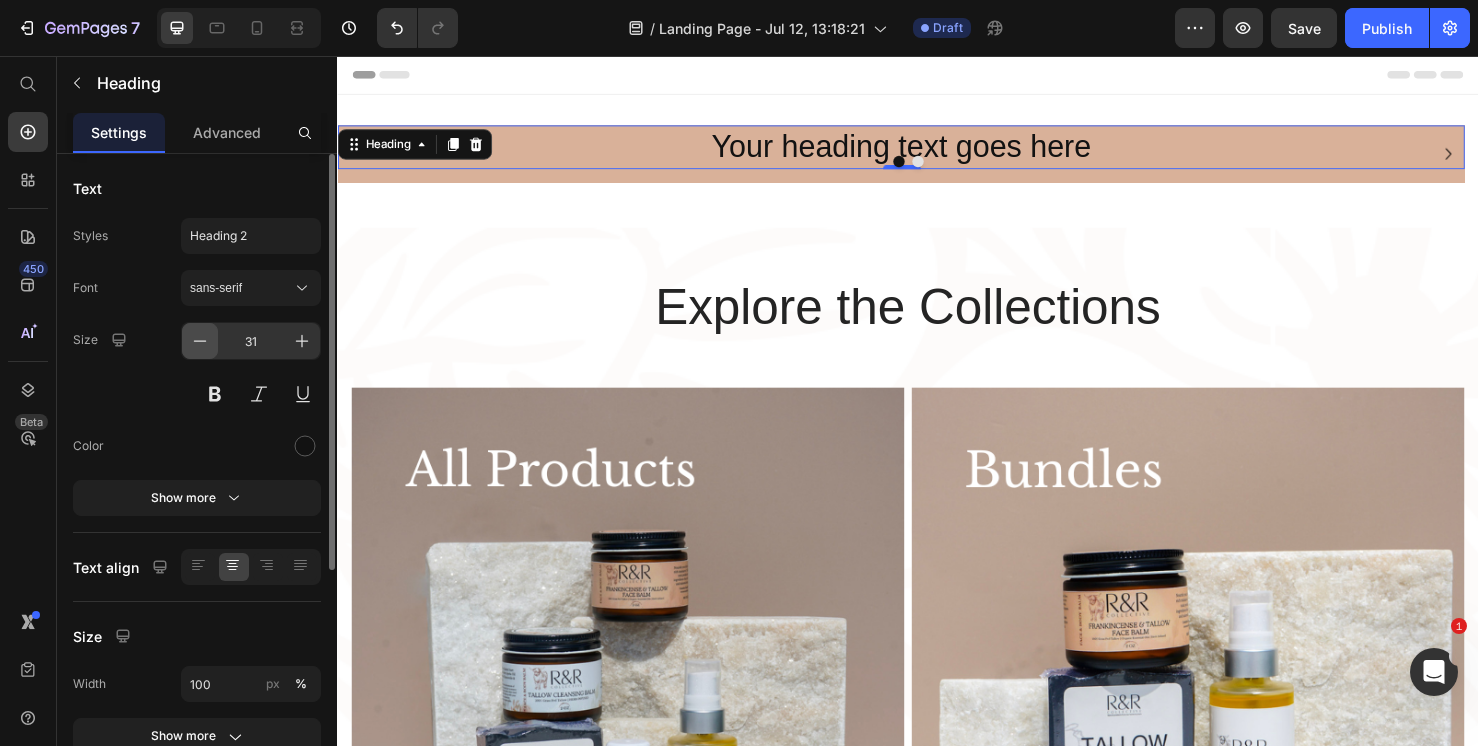 click 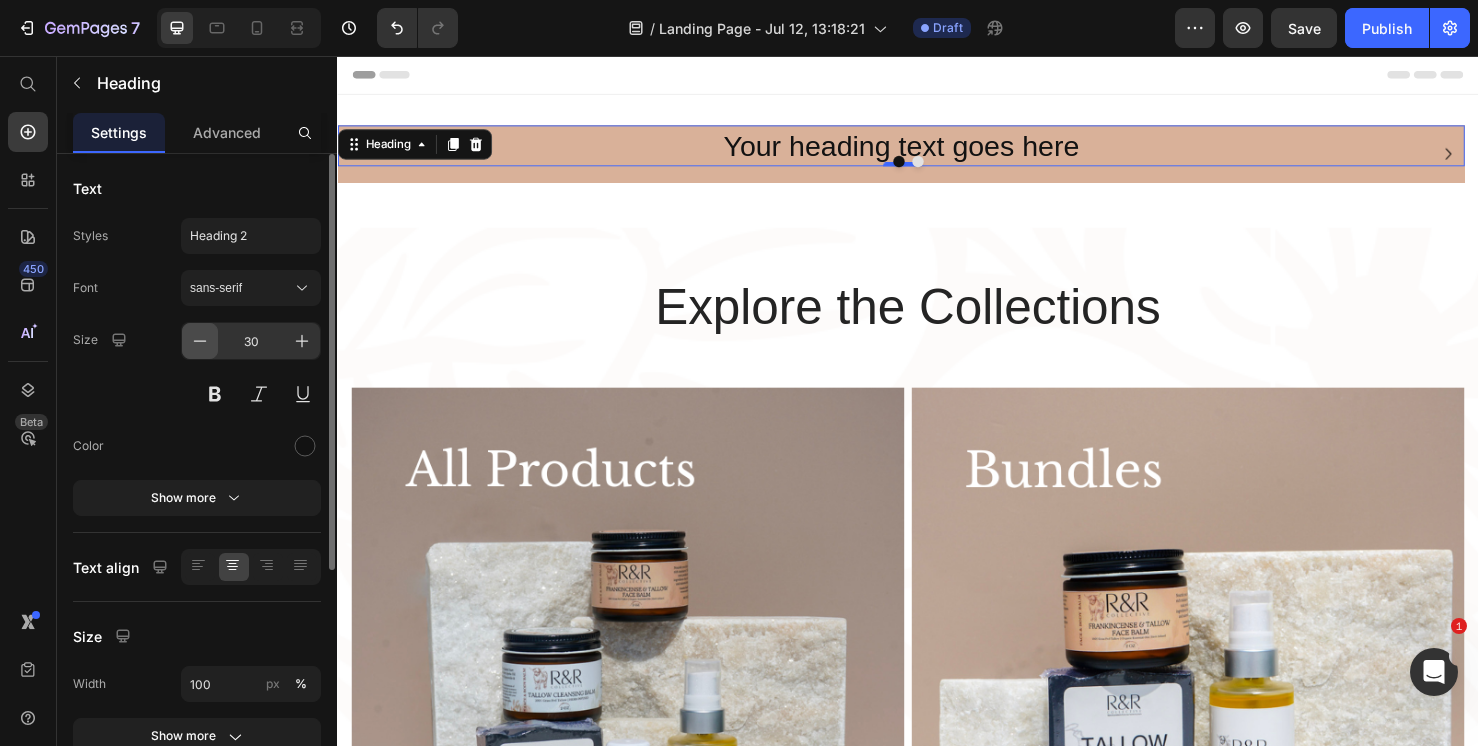 click 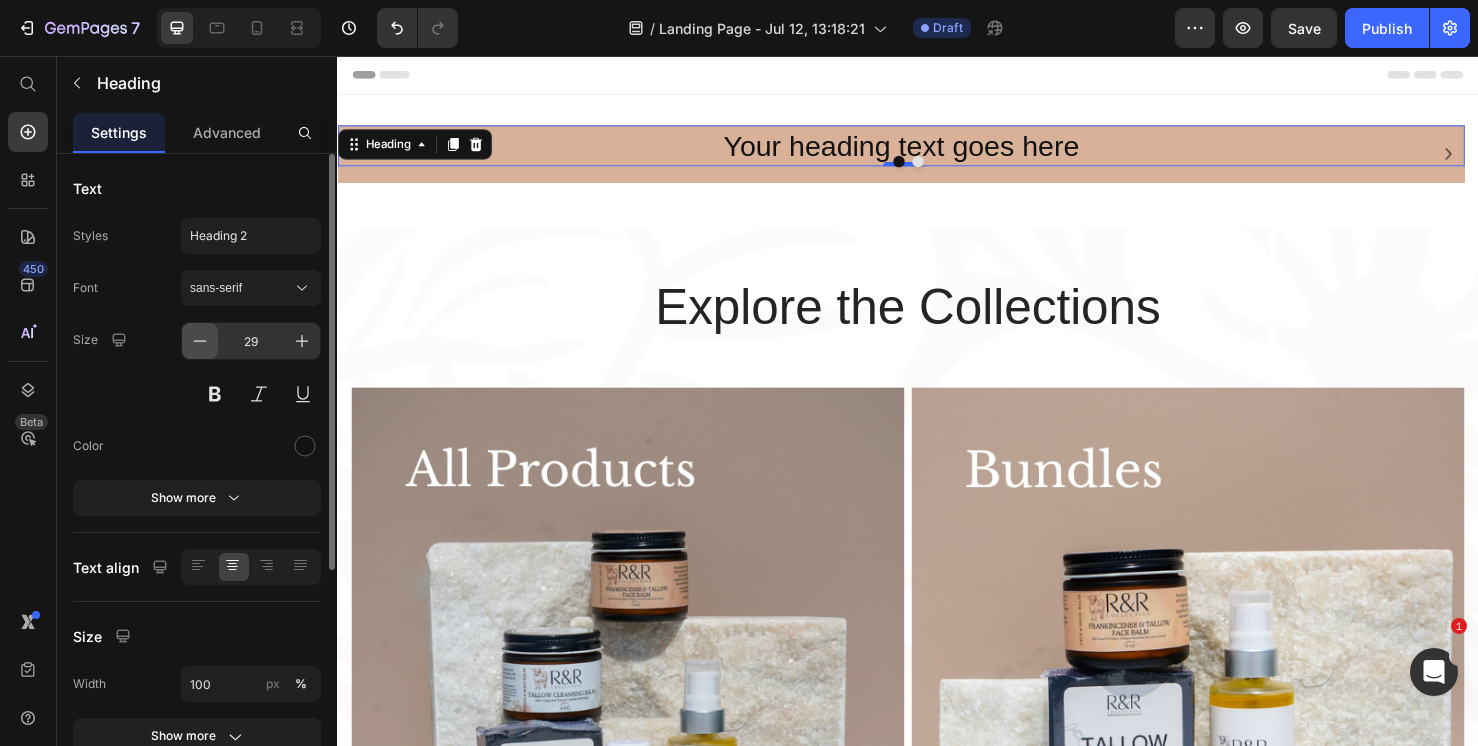 click 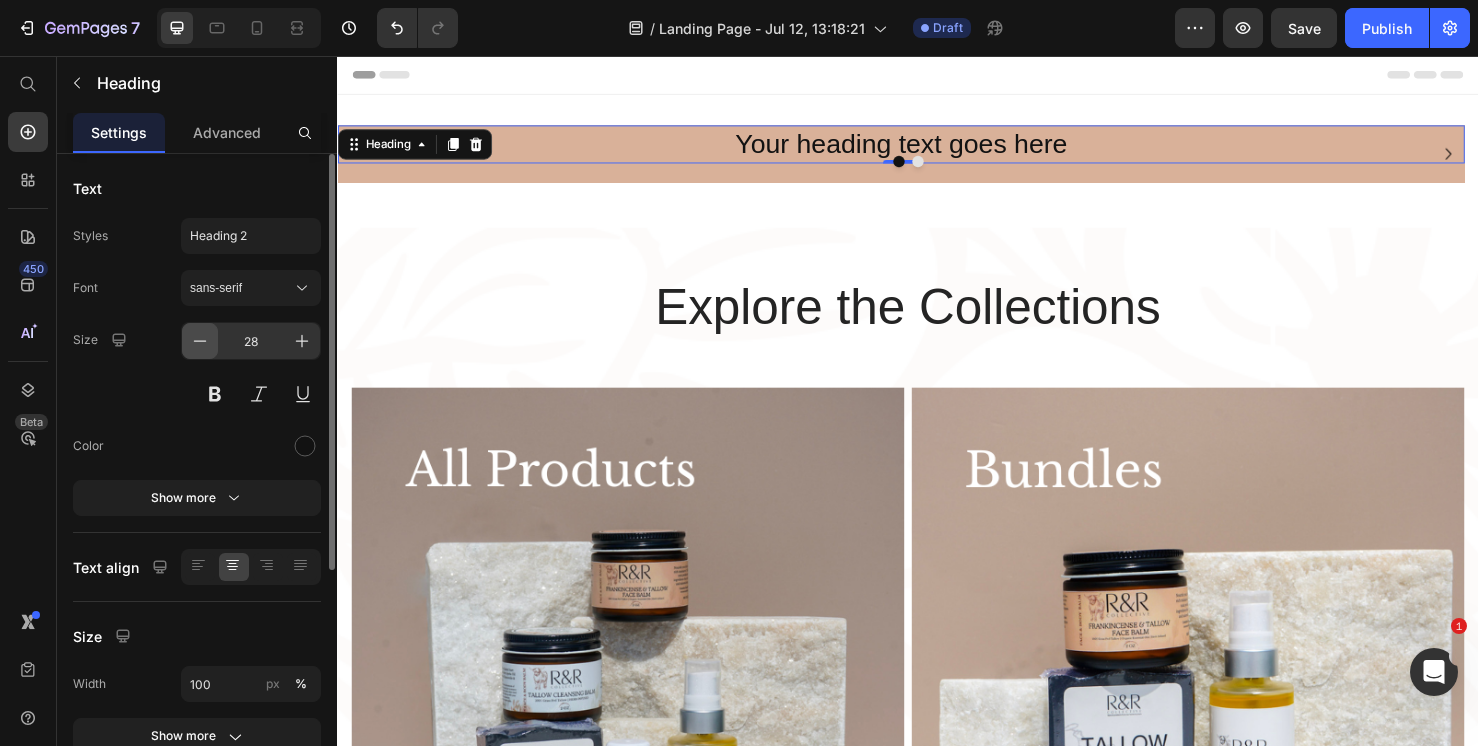 click 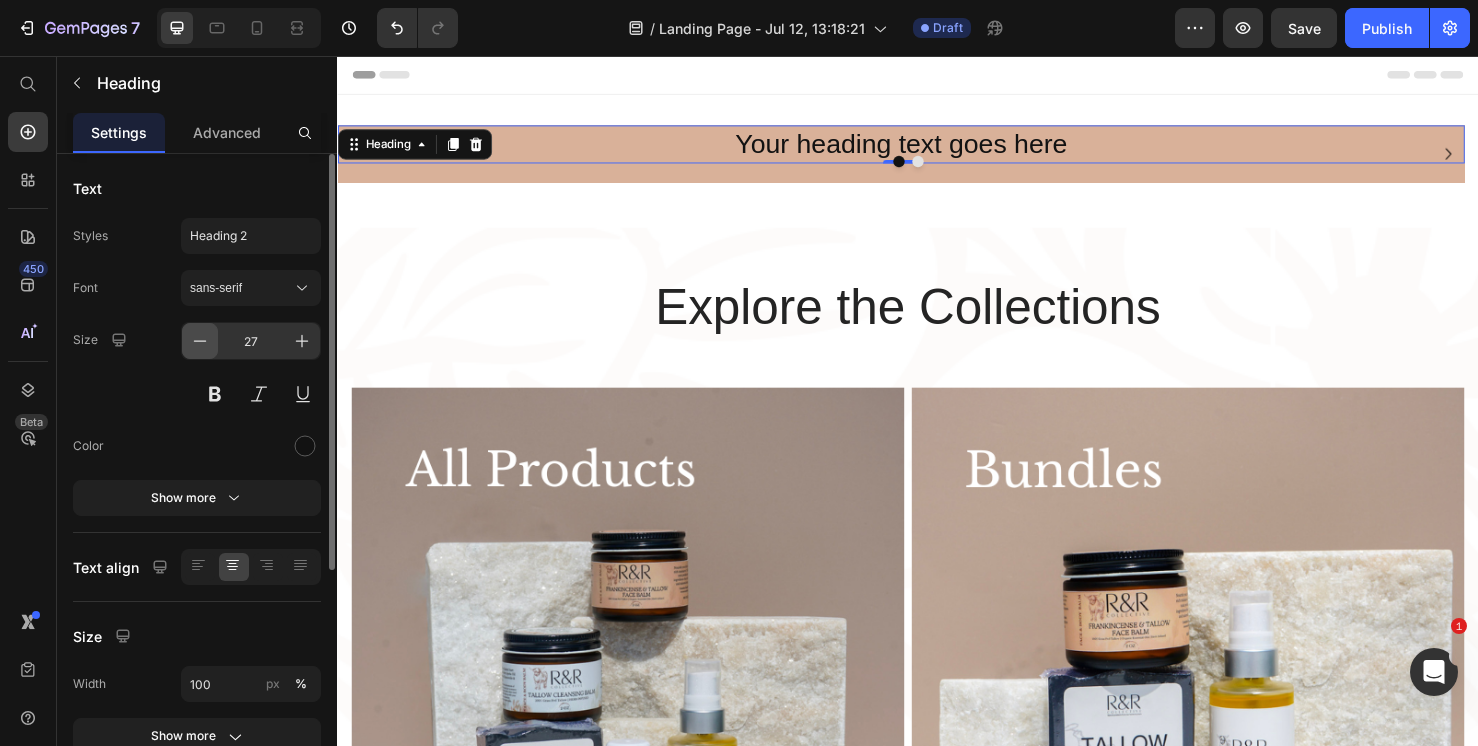 click 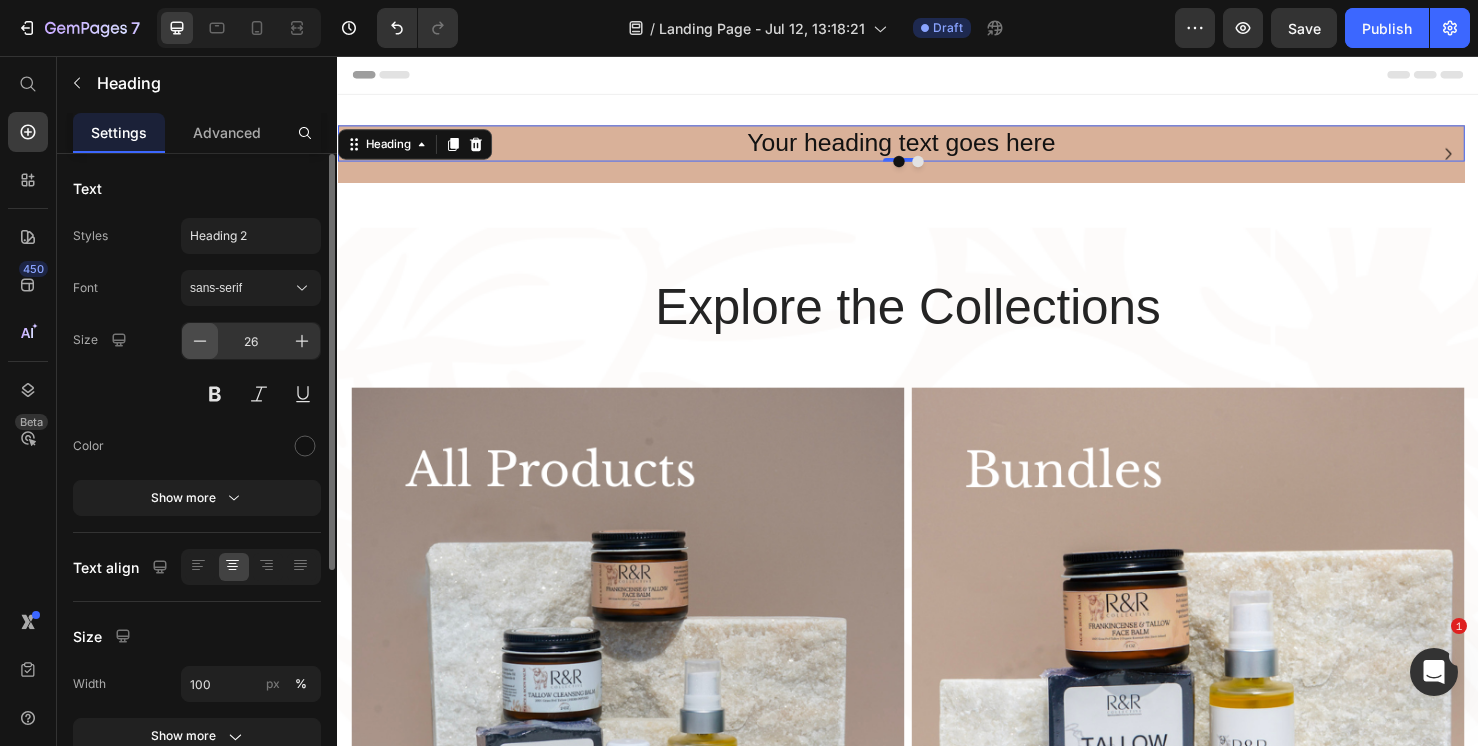 click 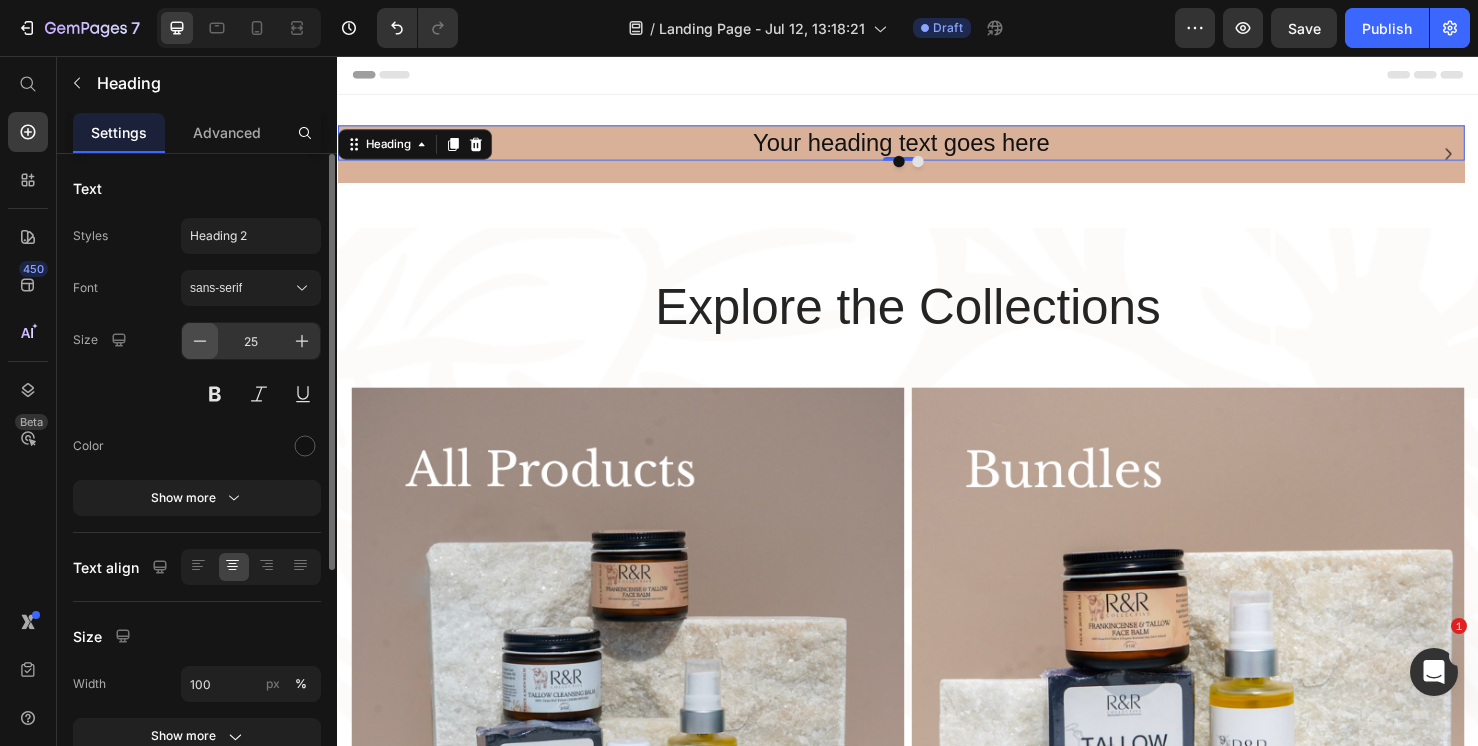 click 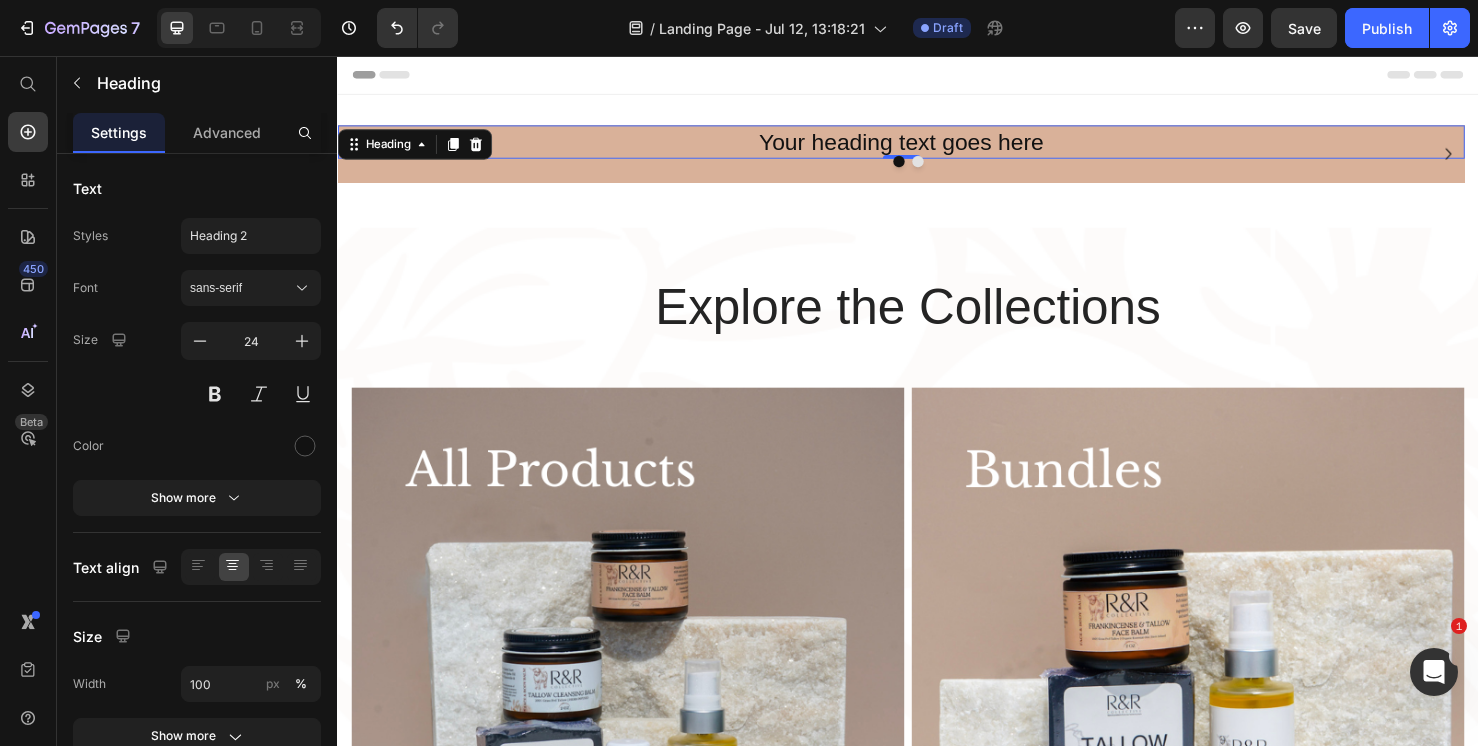 click on "Your heading text goes here" at bounding box center (929, 146) 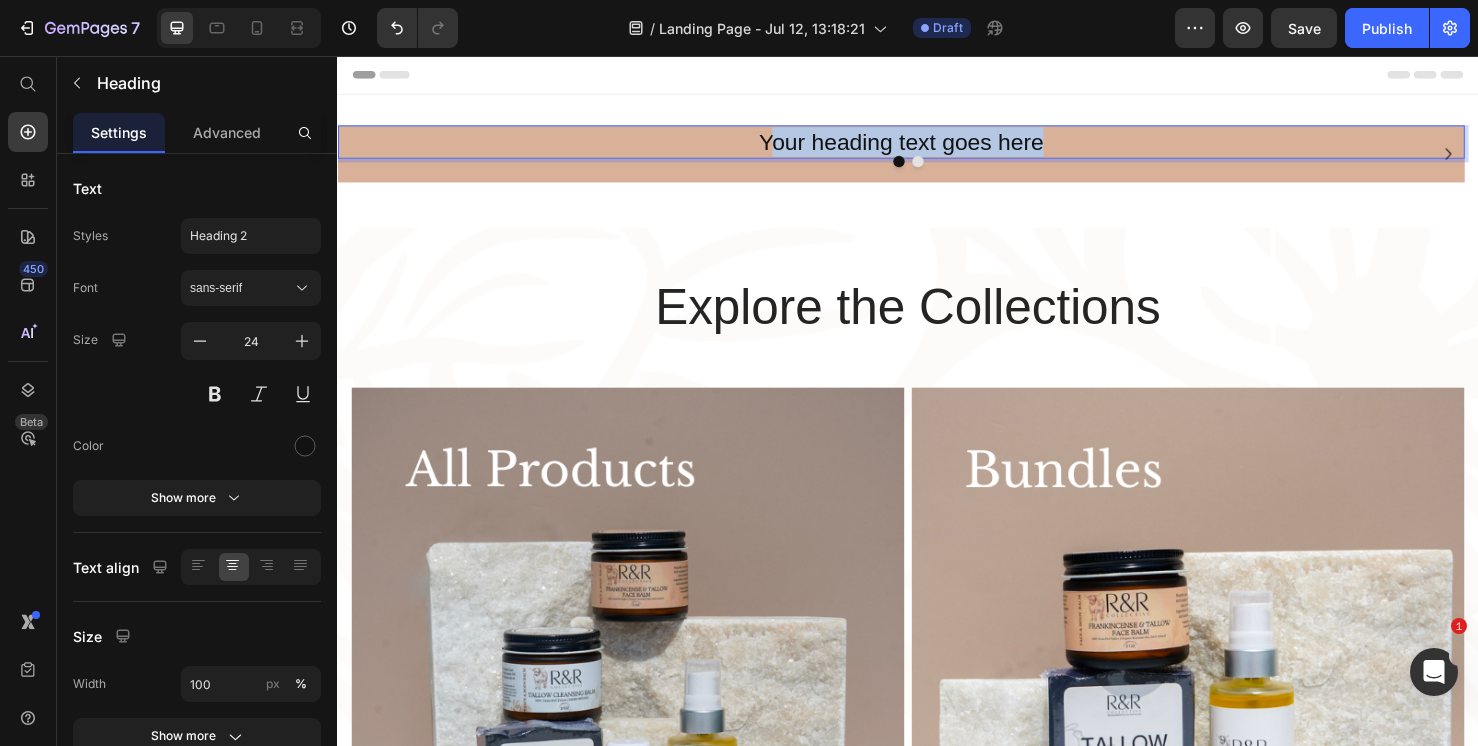 drag, startPoint x: 1107, startPoint y: 145, endPoint x: 794, endPoint y: 135, distance: 313.1597 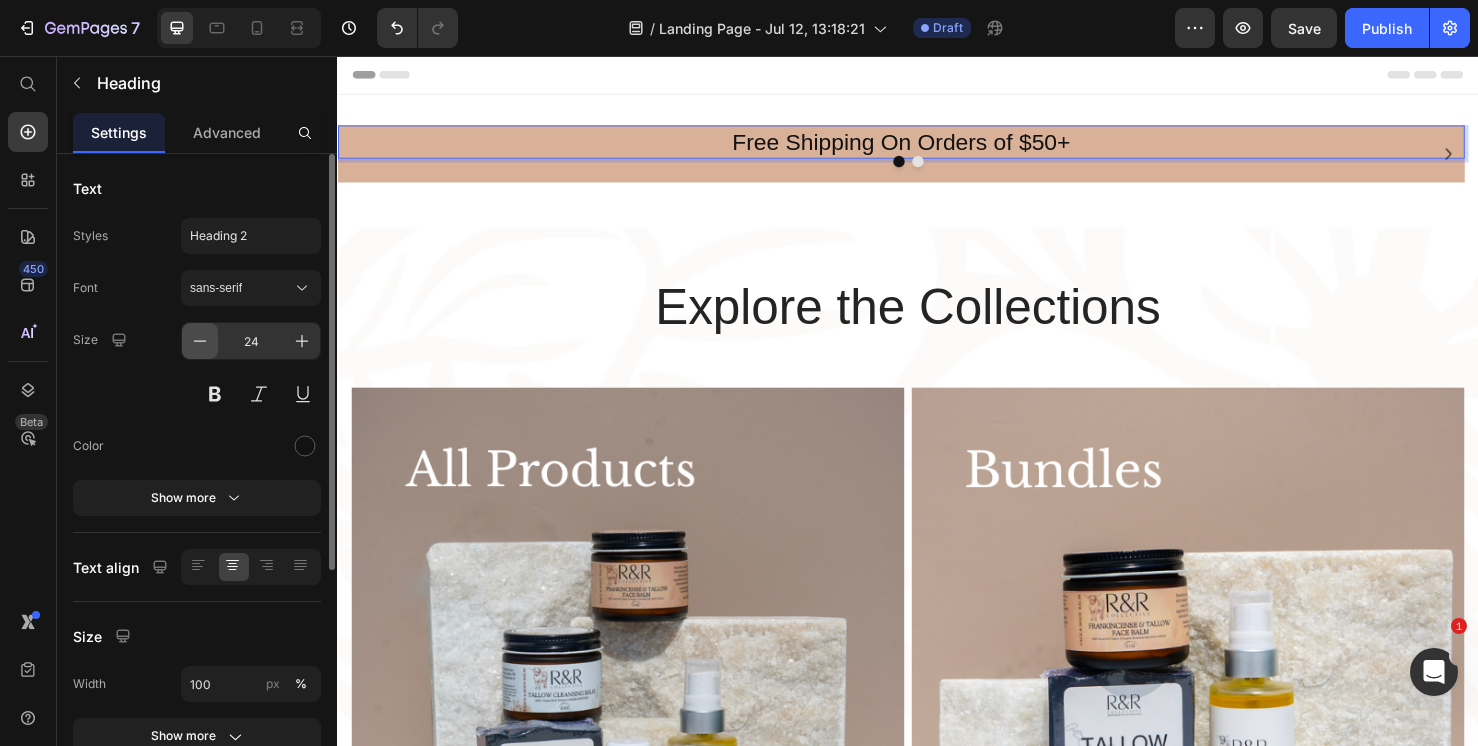 click 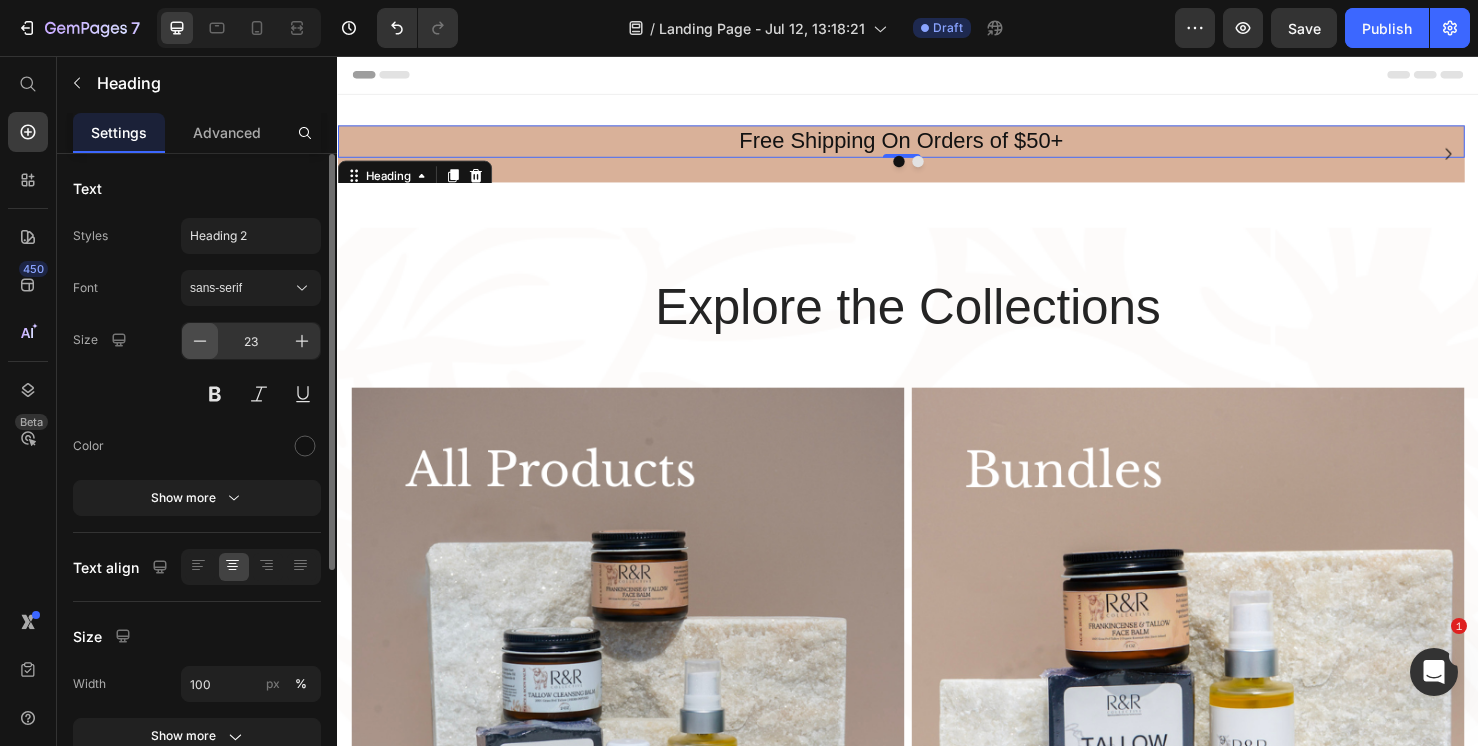 click 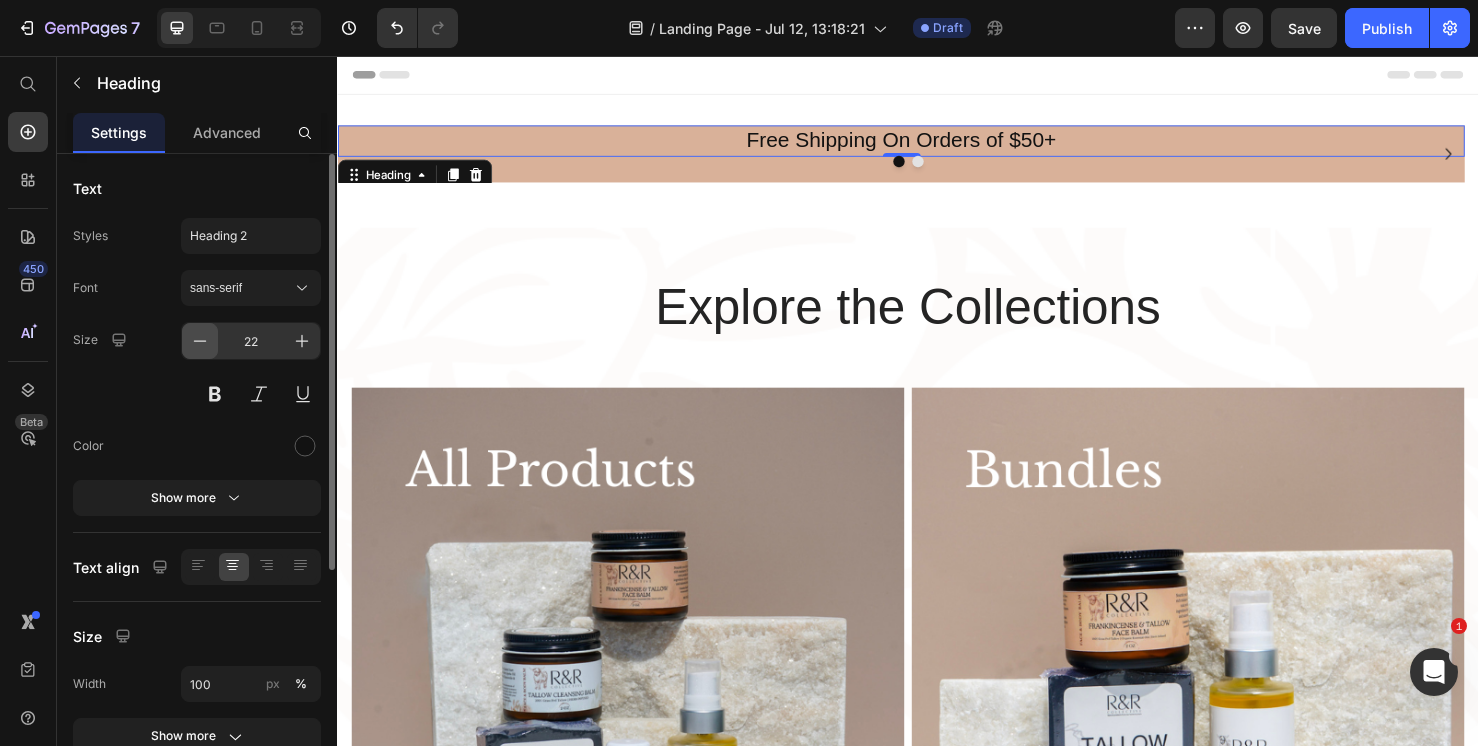 click 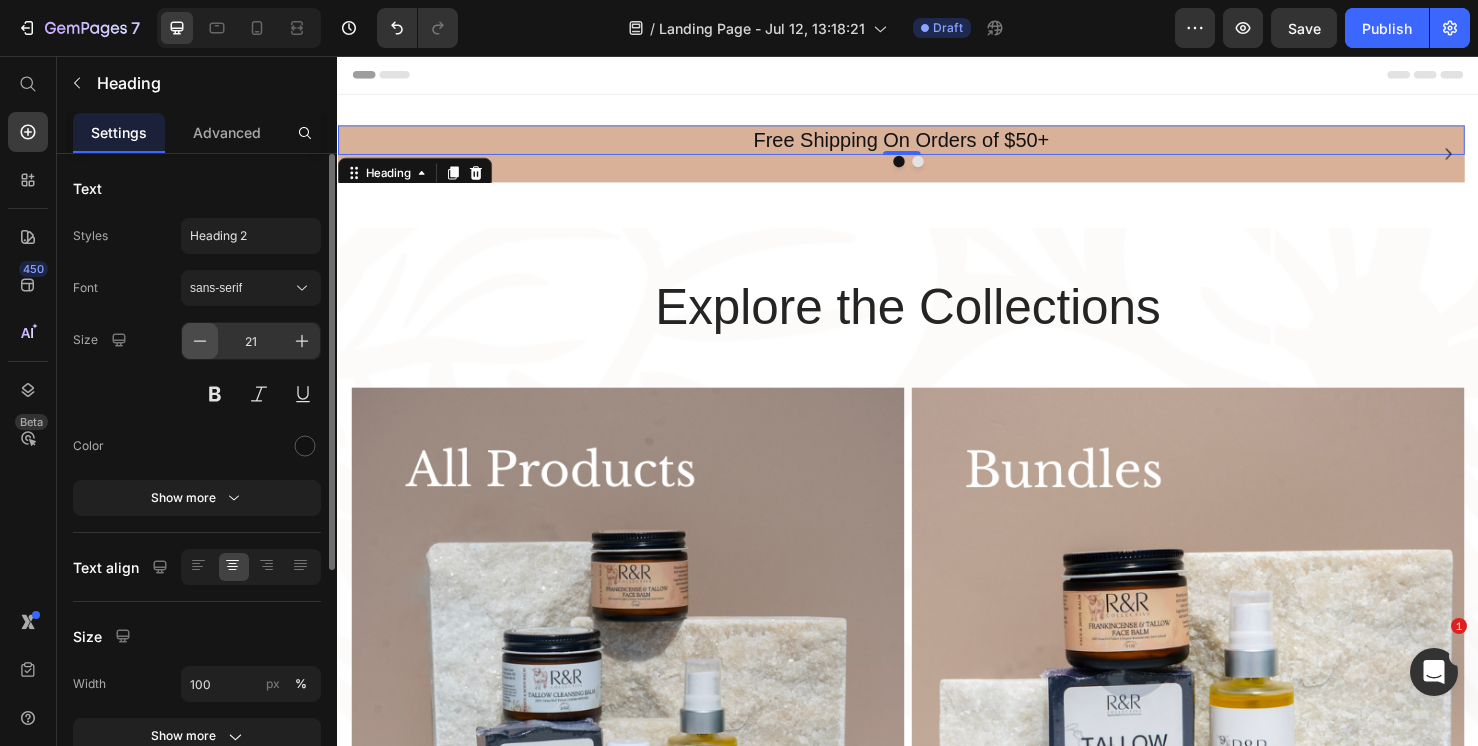 click 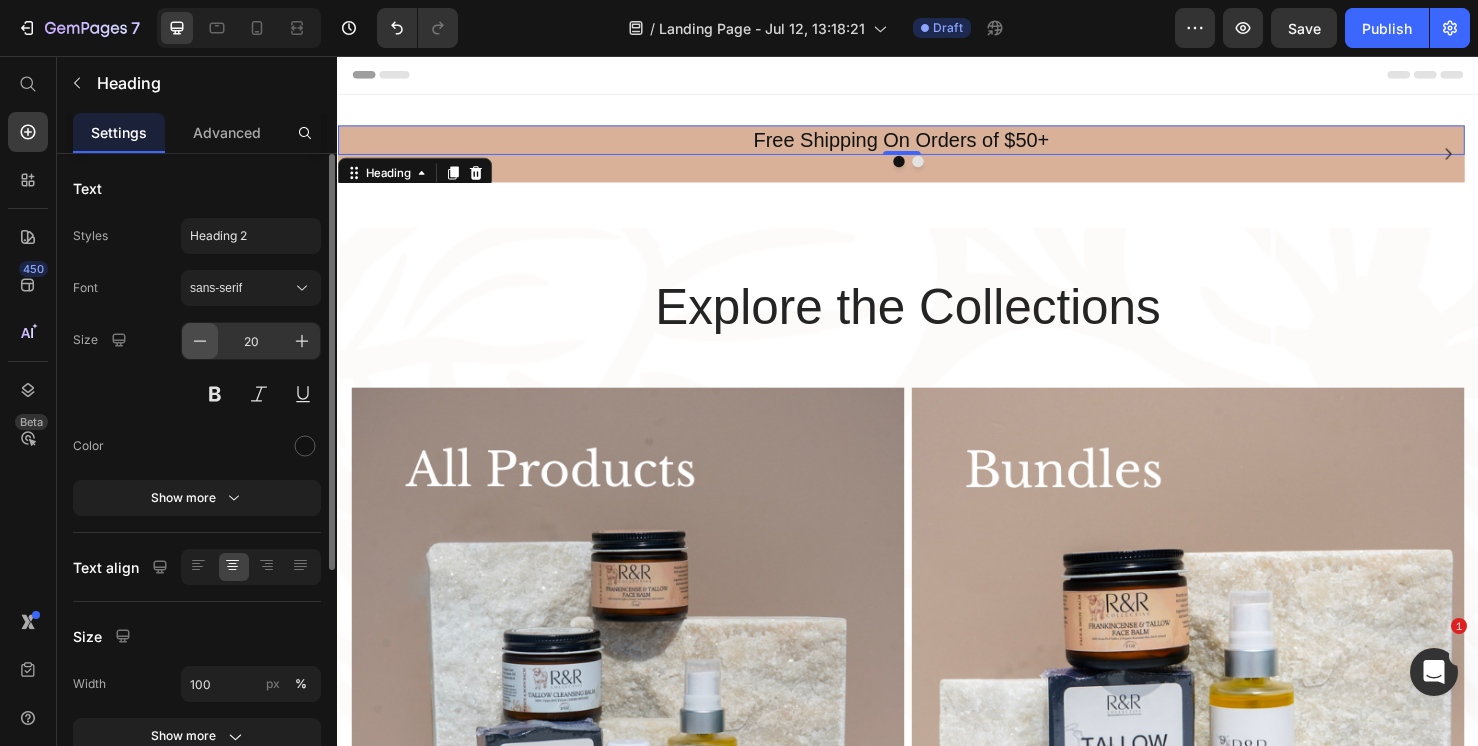 click 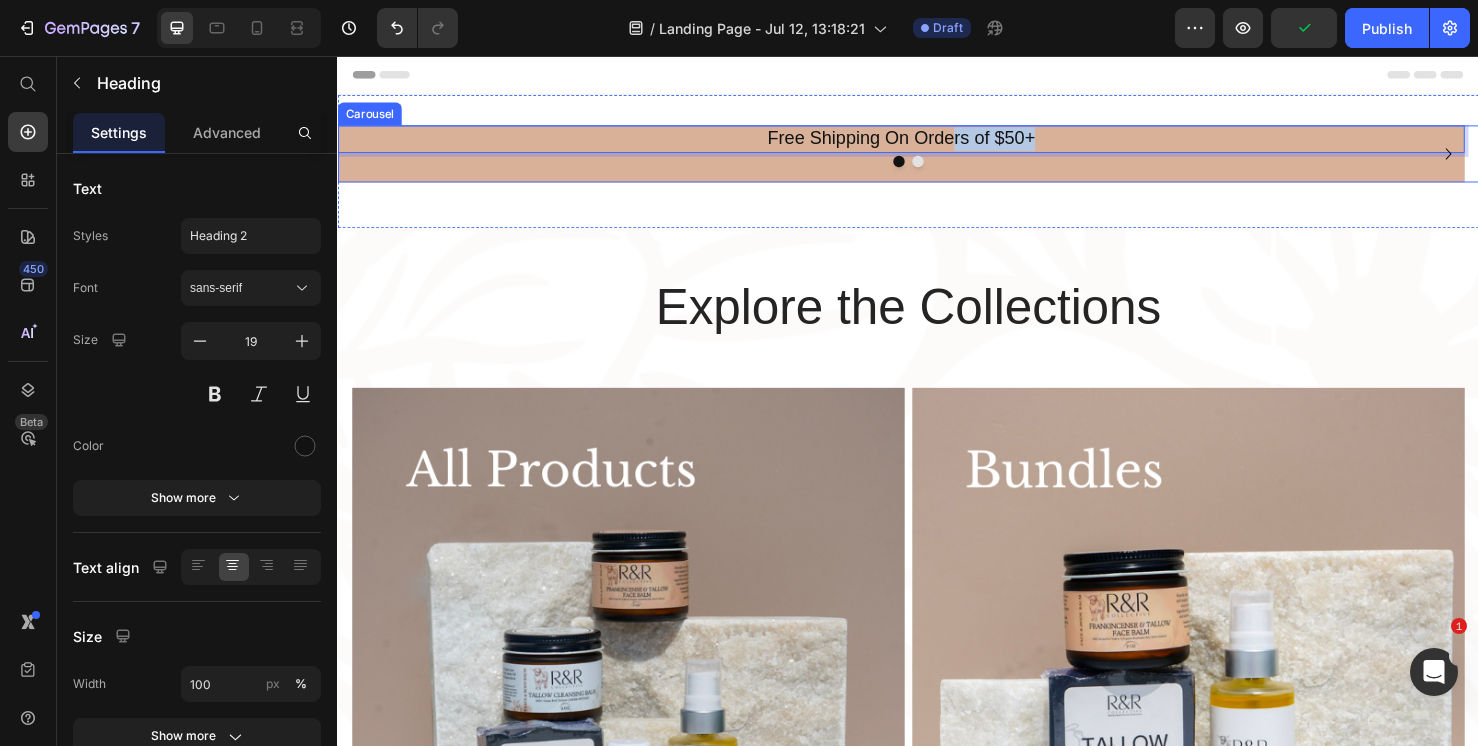 drag, startPoint x: 980, startPoint y: 143, endPoint x: 987, endPoint y: 178, distance: 35.69314 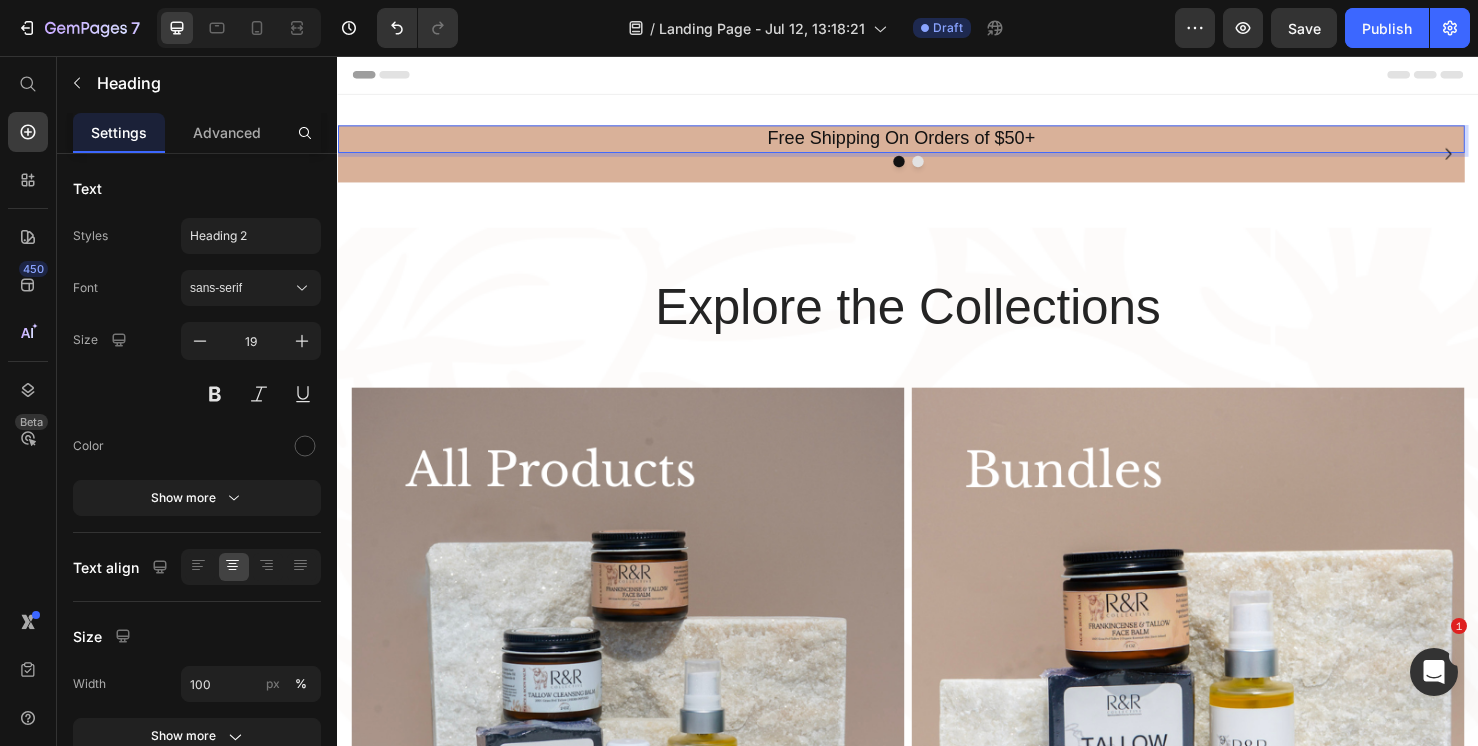 click on "Free Shipping On Orders of $50+" at bounding box center [929, 143] 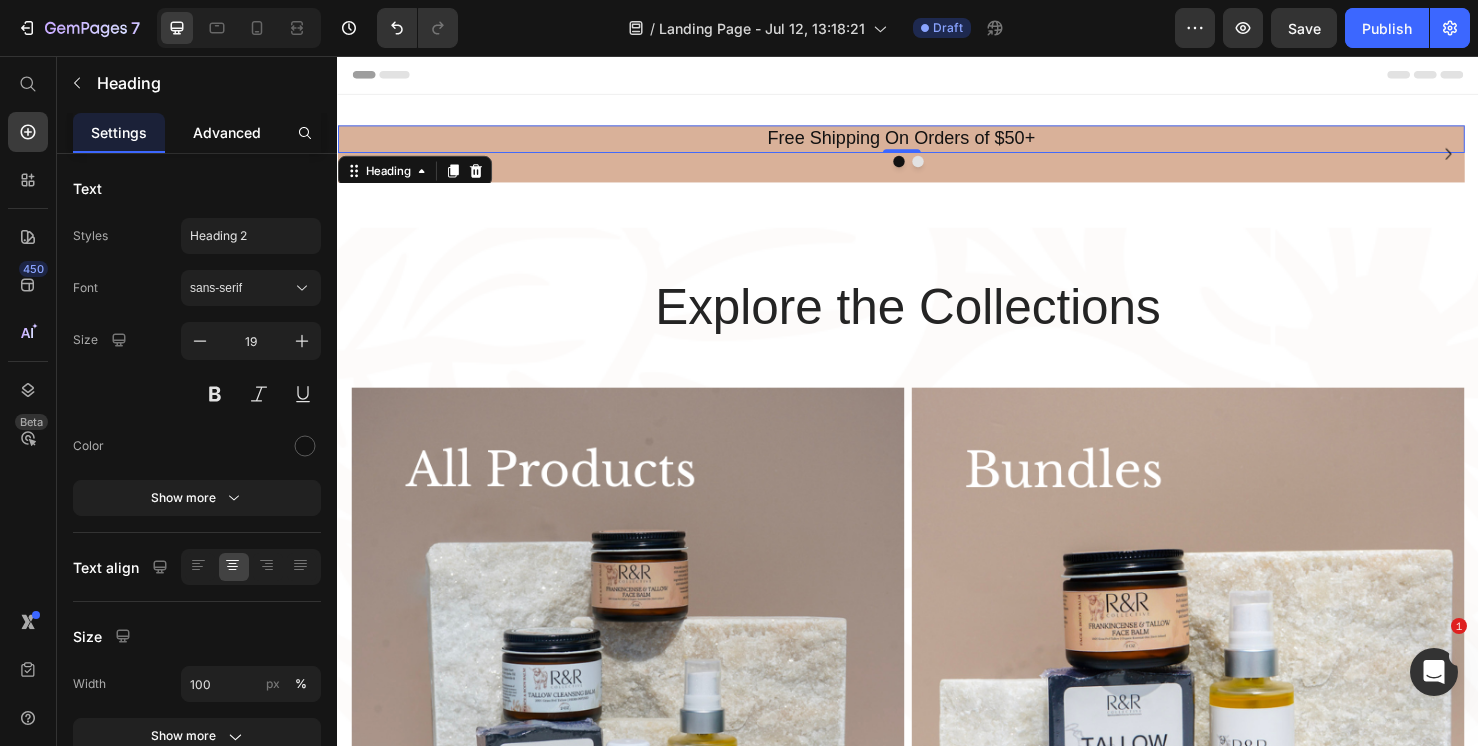click on "Advanced" at bounding box center (227, 132) 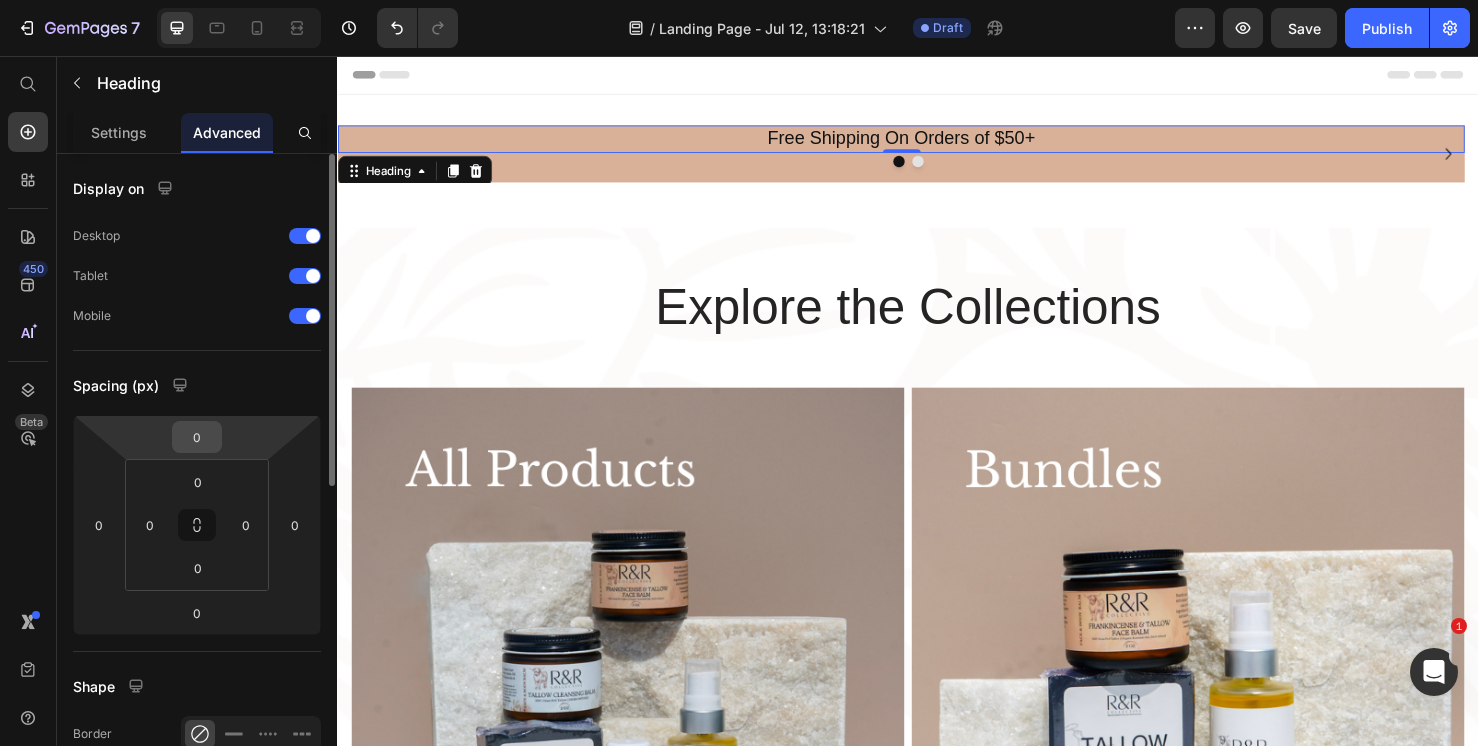 click on "0" at bounding box center [197, 437] 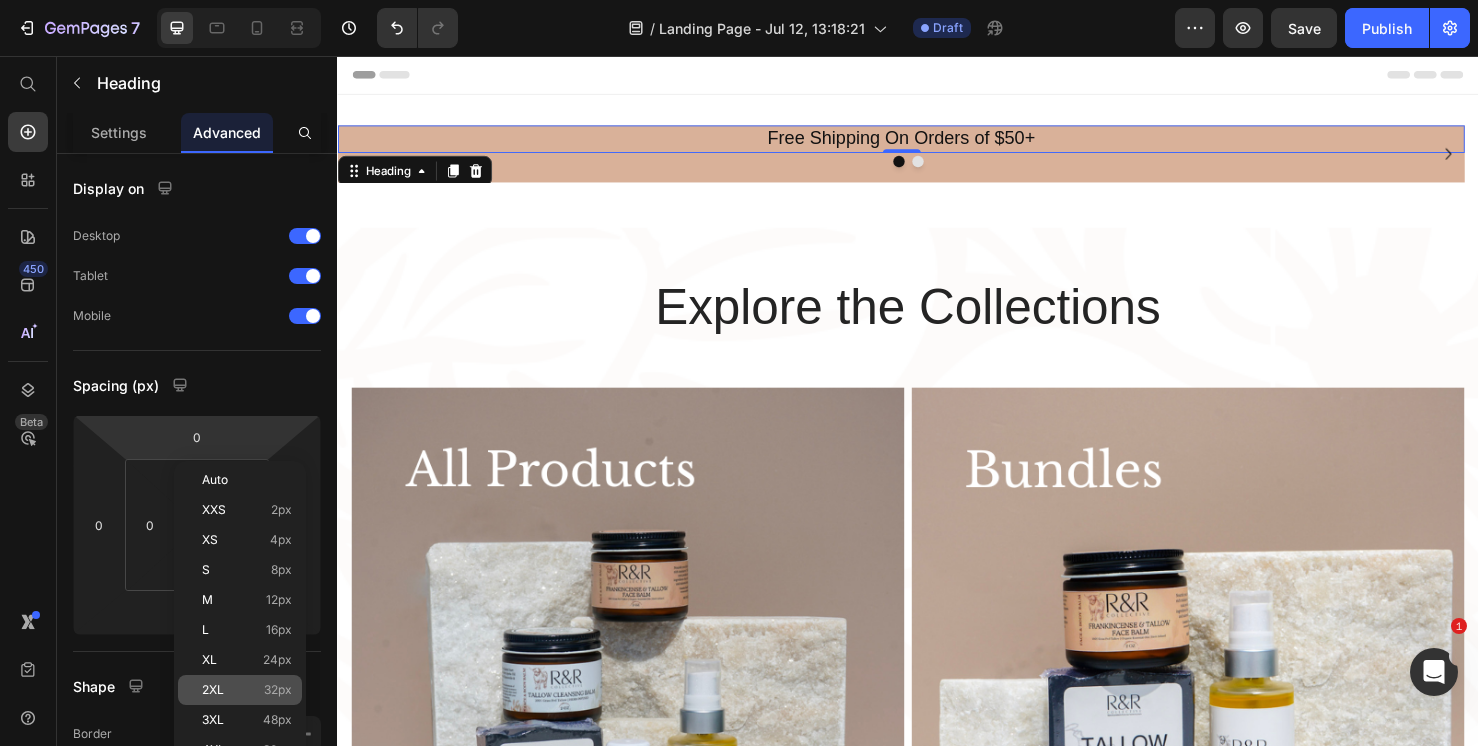 click on "2XL 32px" 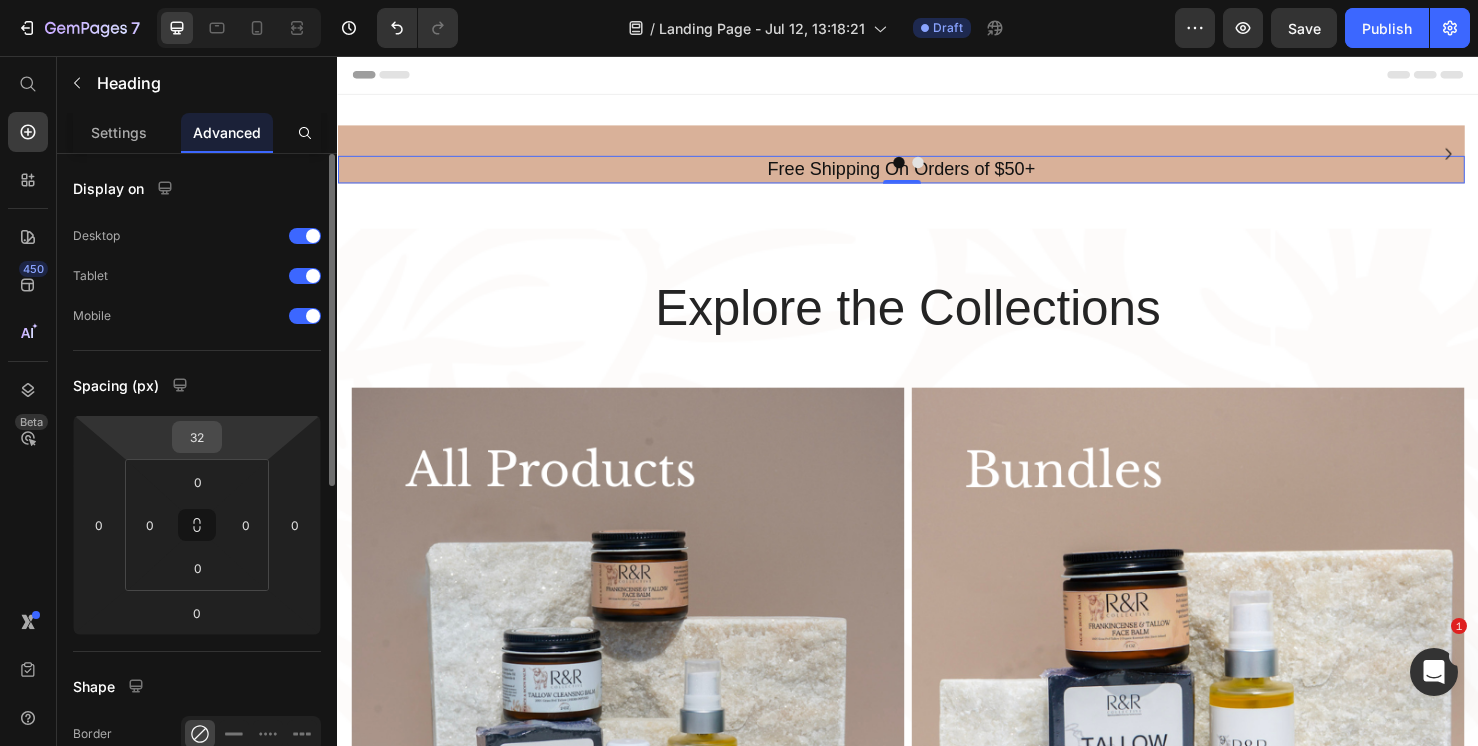 click on "32" at bounding box center (197, 437) 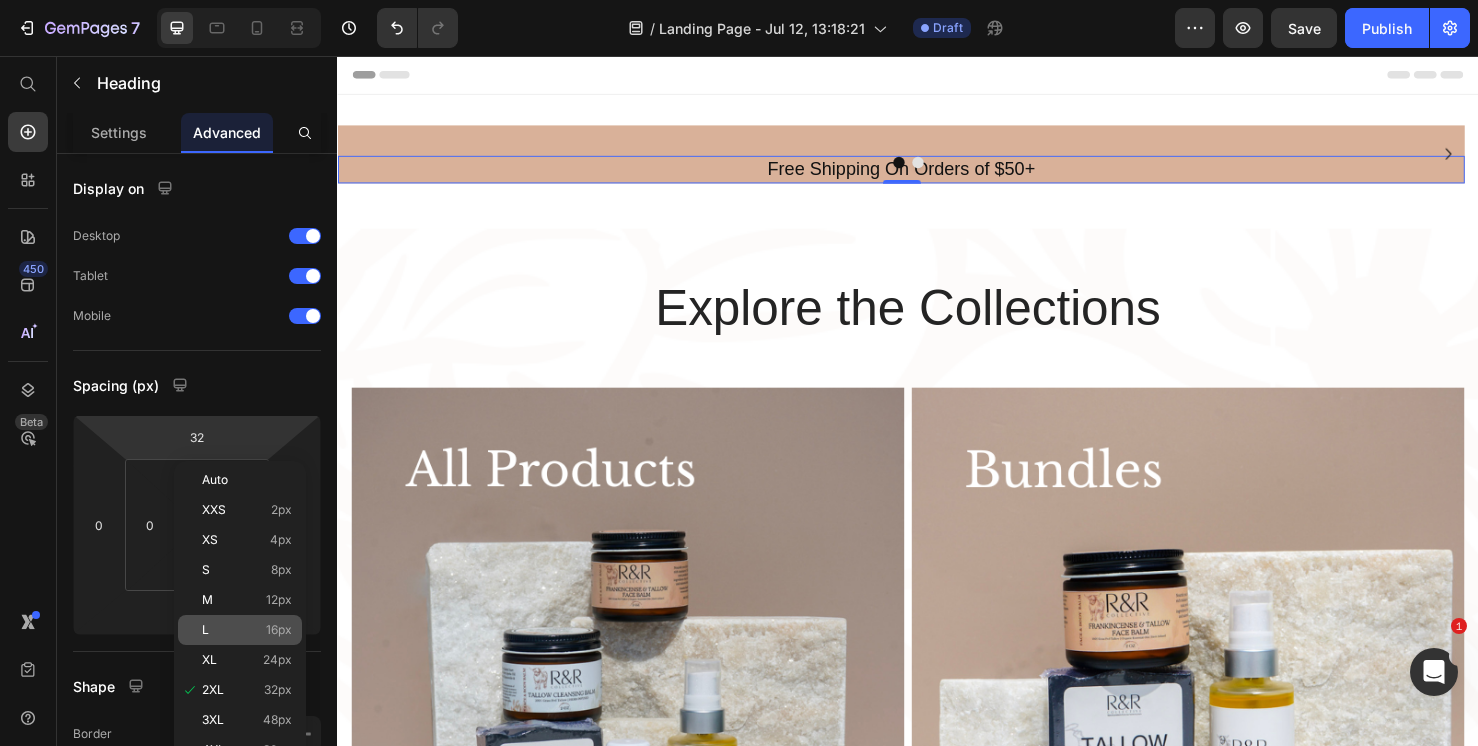 click on "L 16px" at bounding box center (247, 630) 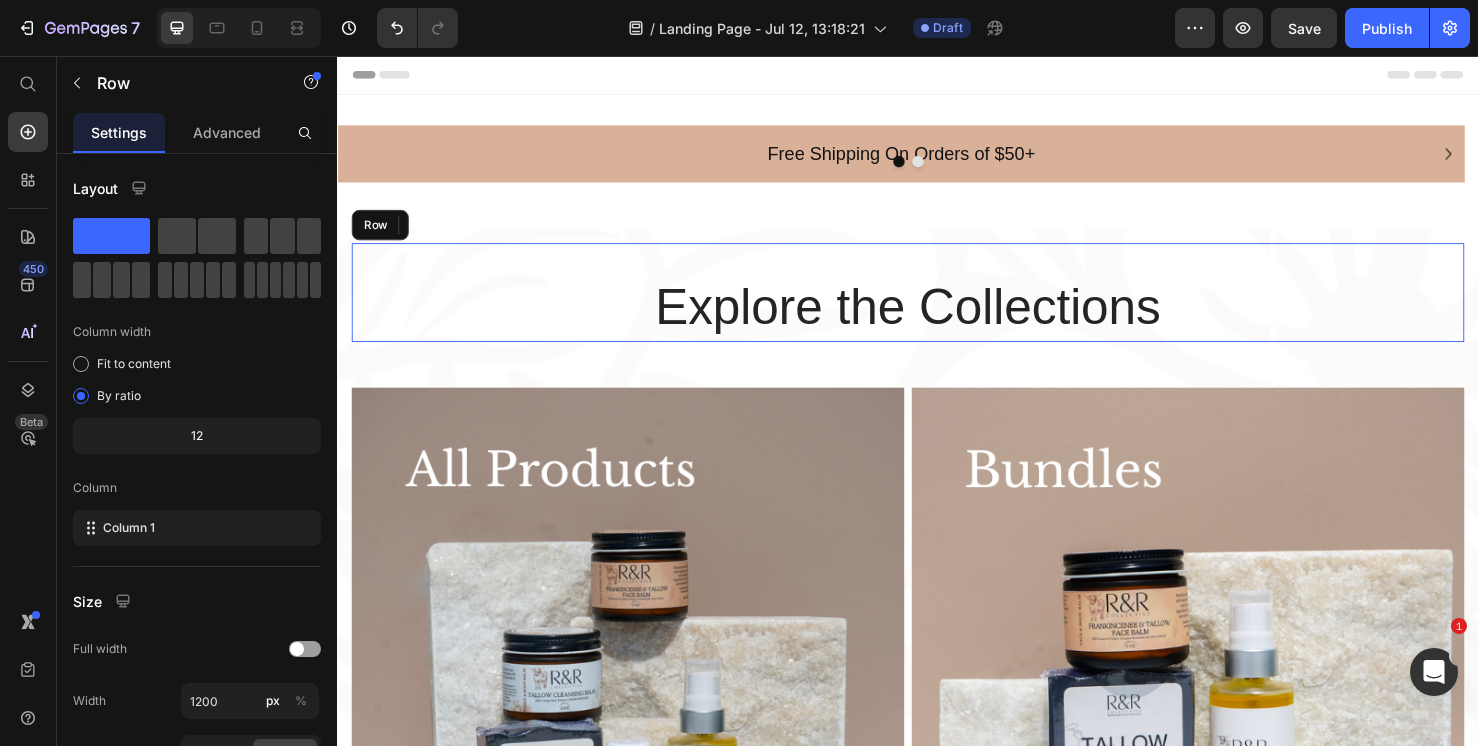 click on "Explore the Collections Heading" at bounding box center [937, 305] 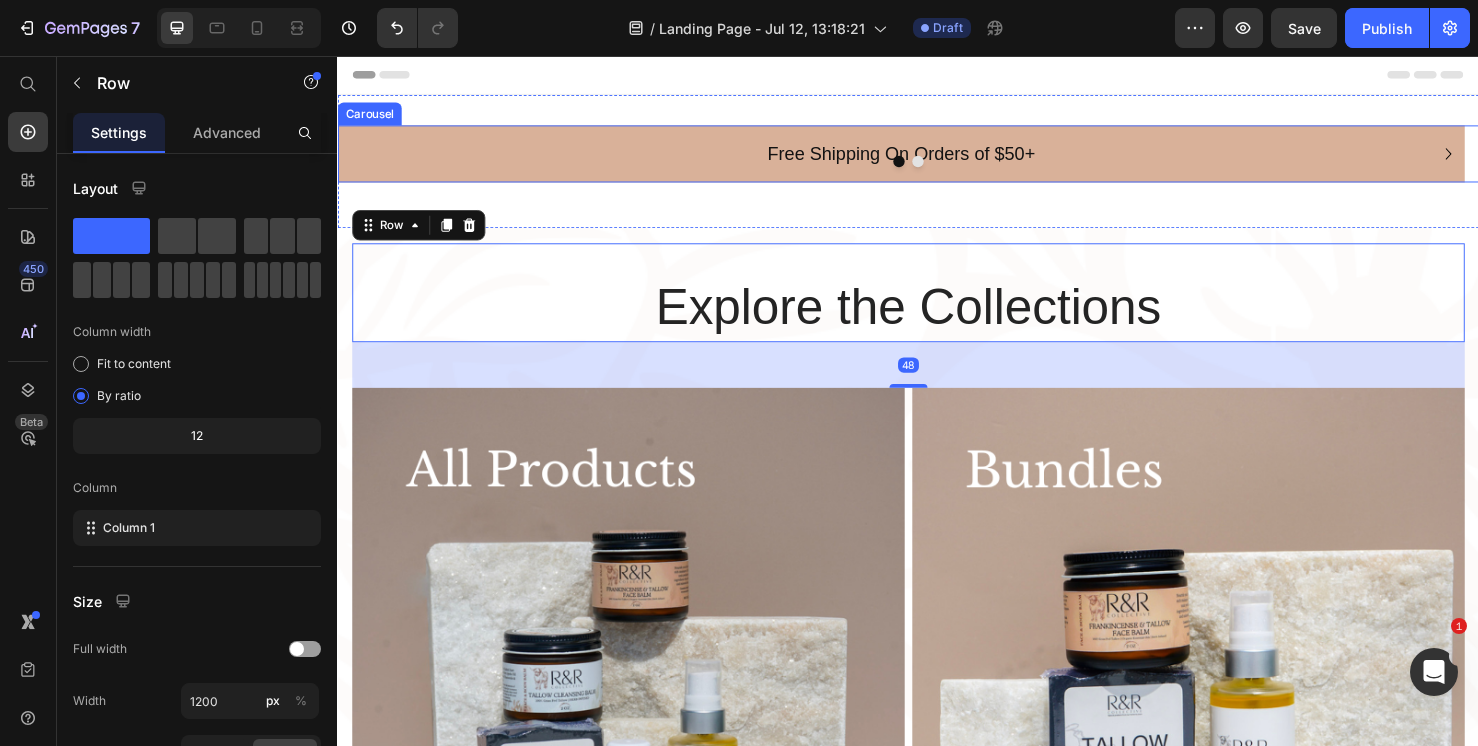 click at bounding box center (937, 167) 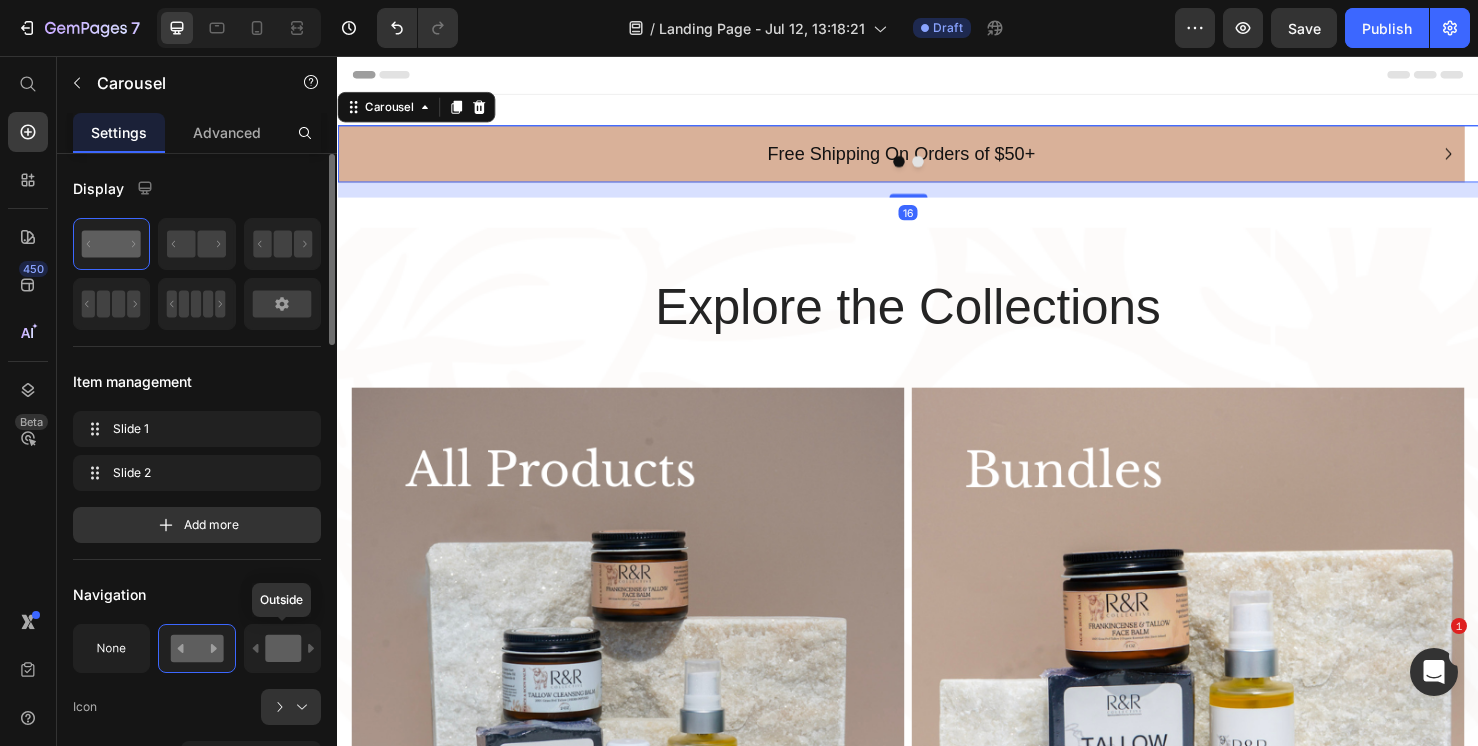 click 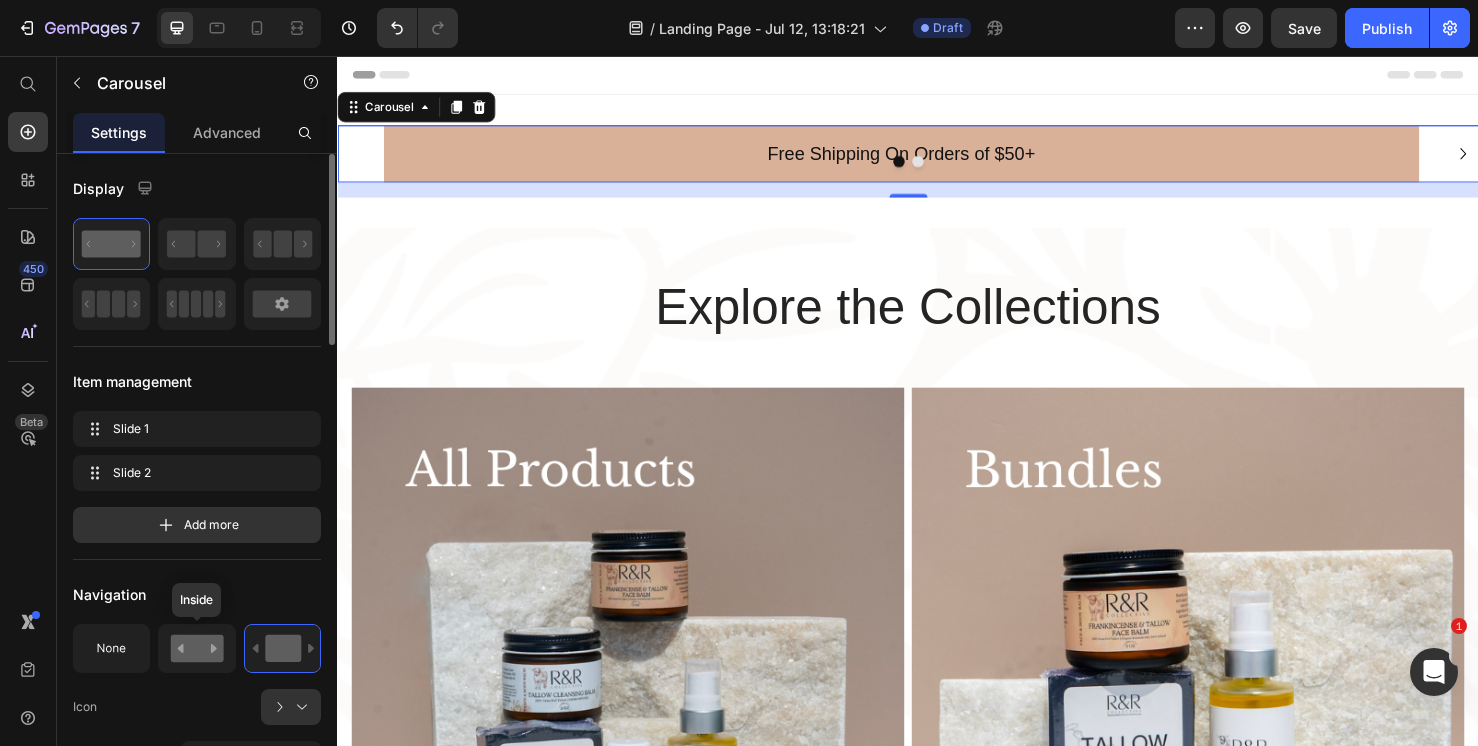 click 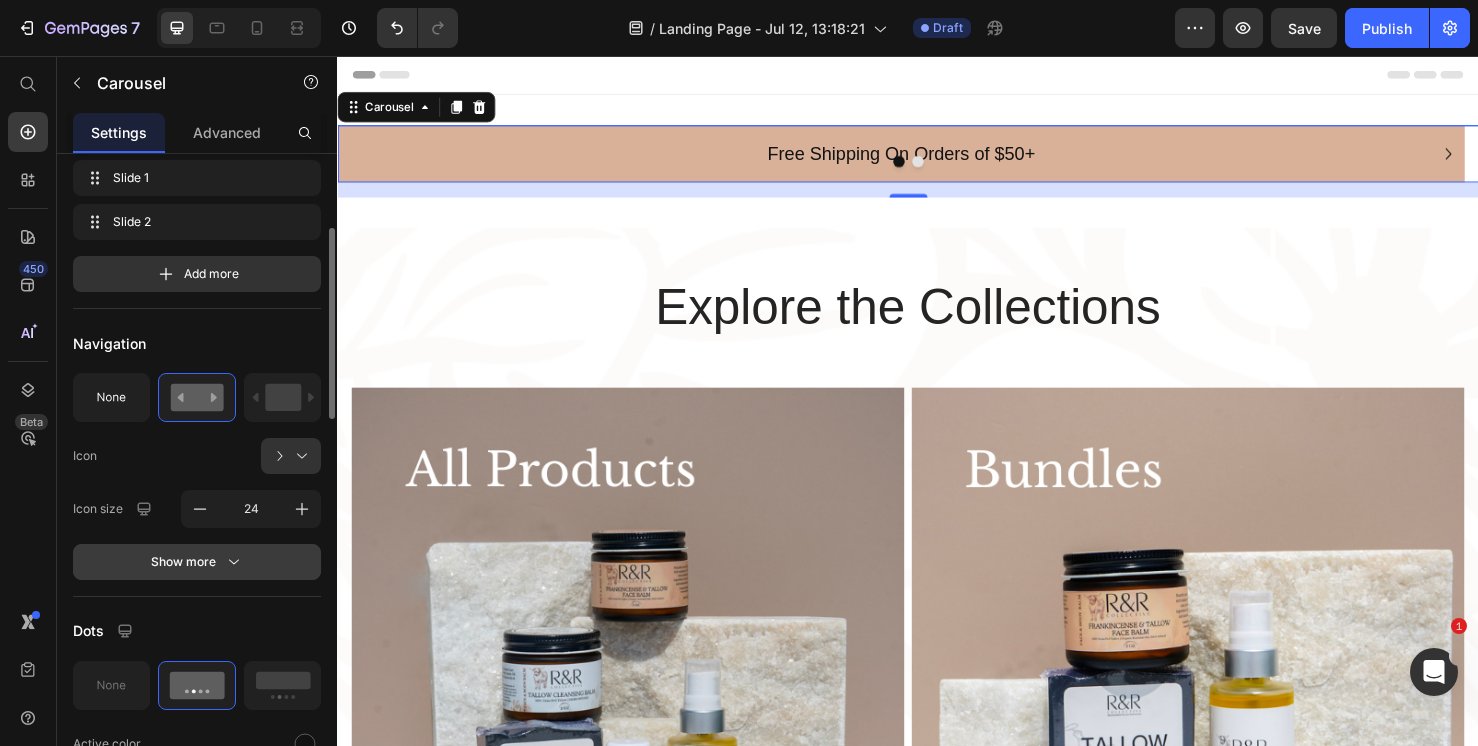 scroll, scrollTop: 320, scrollLeft: 0, axis: vertical 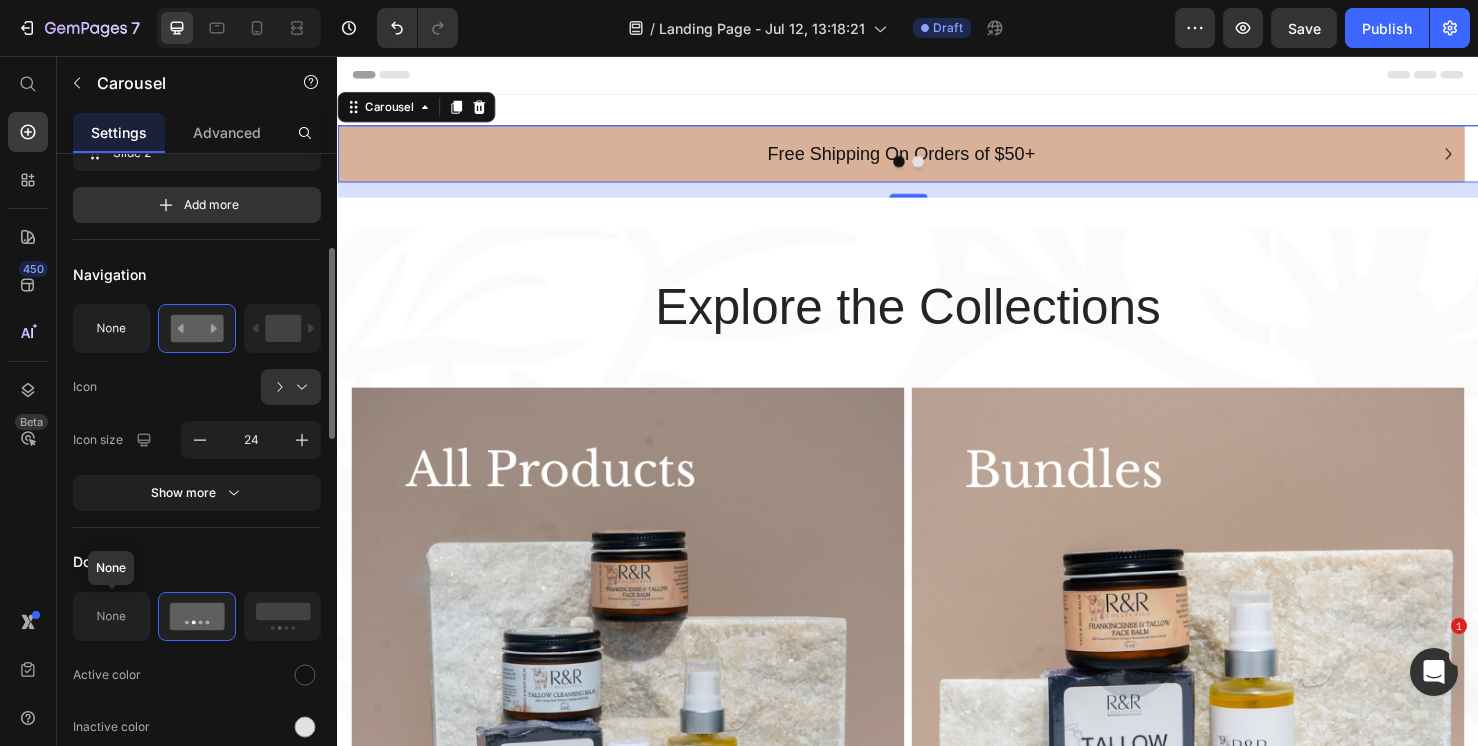 click 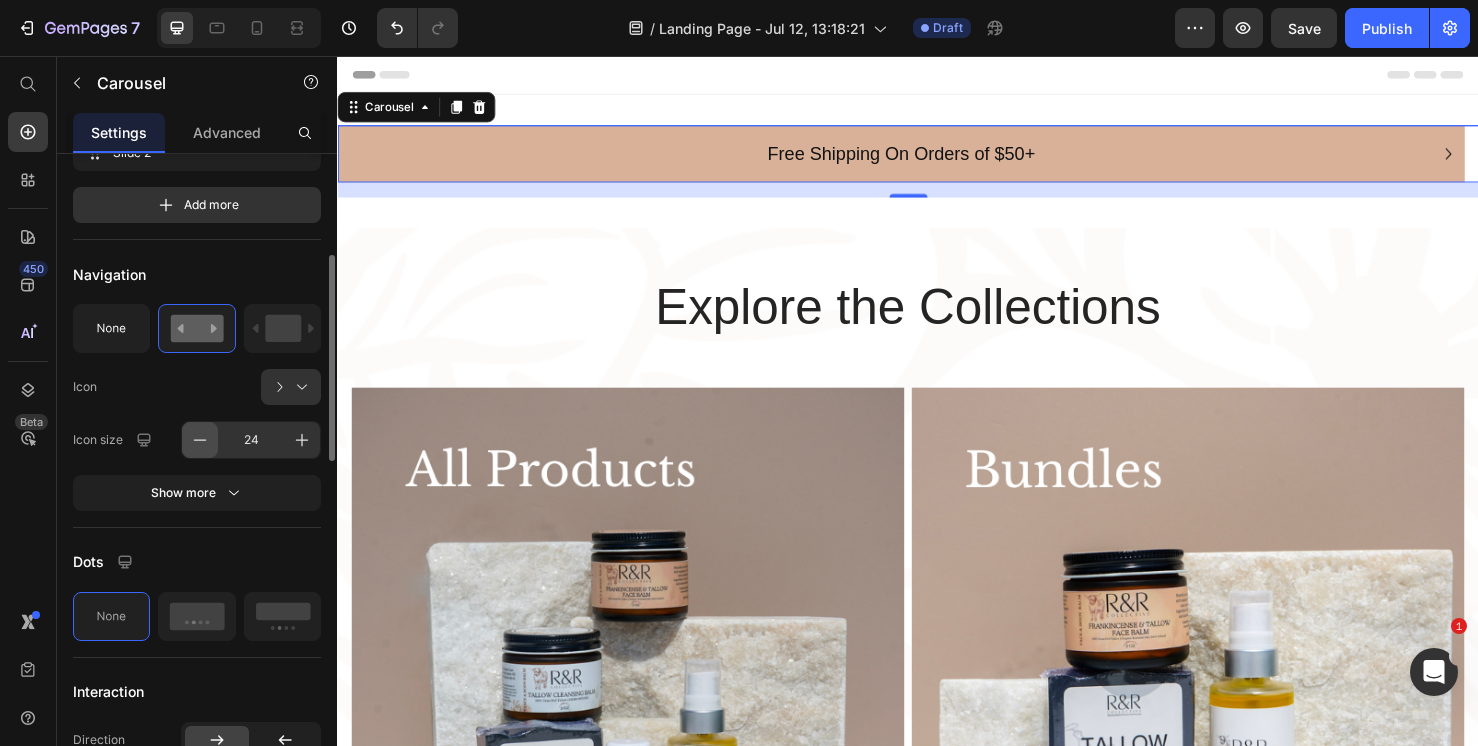 click 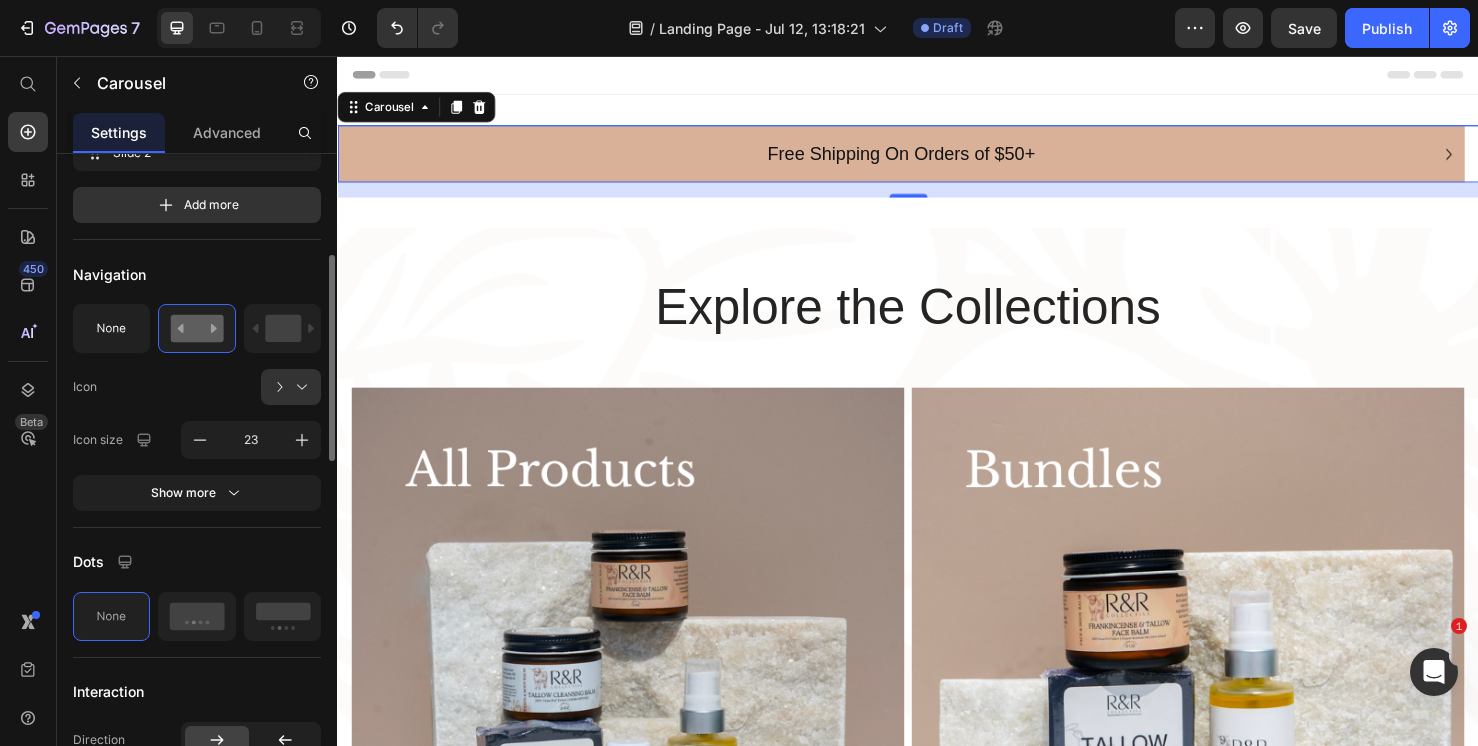 click on "Navigation Icon
Icon size 23 Show more" 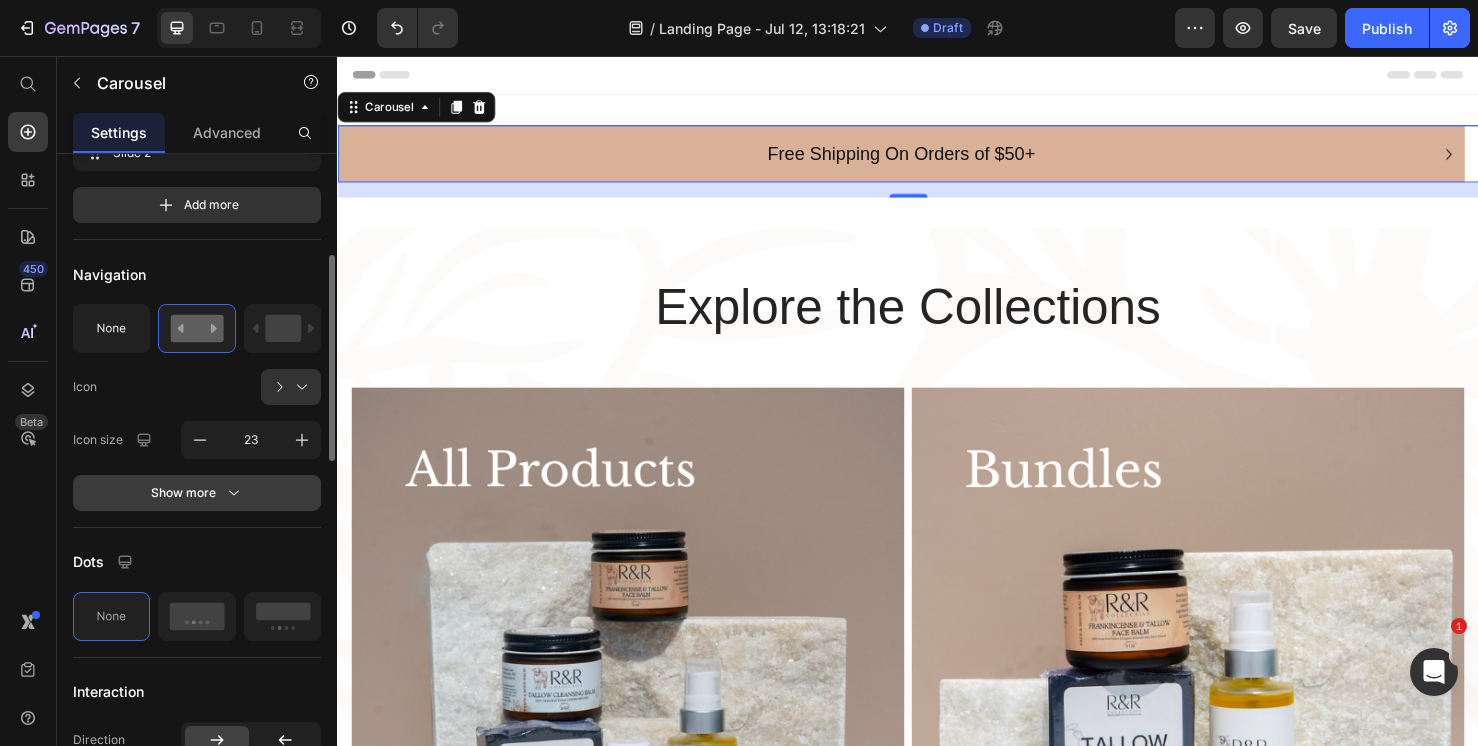 click on "Show more" at bounding box center [197, 493] 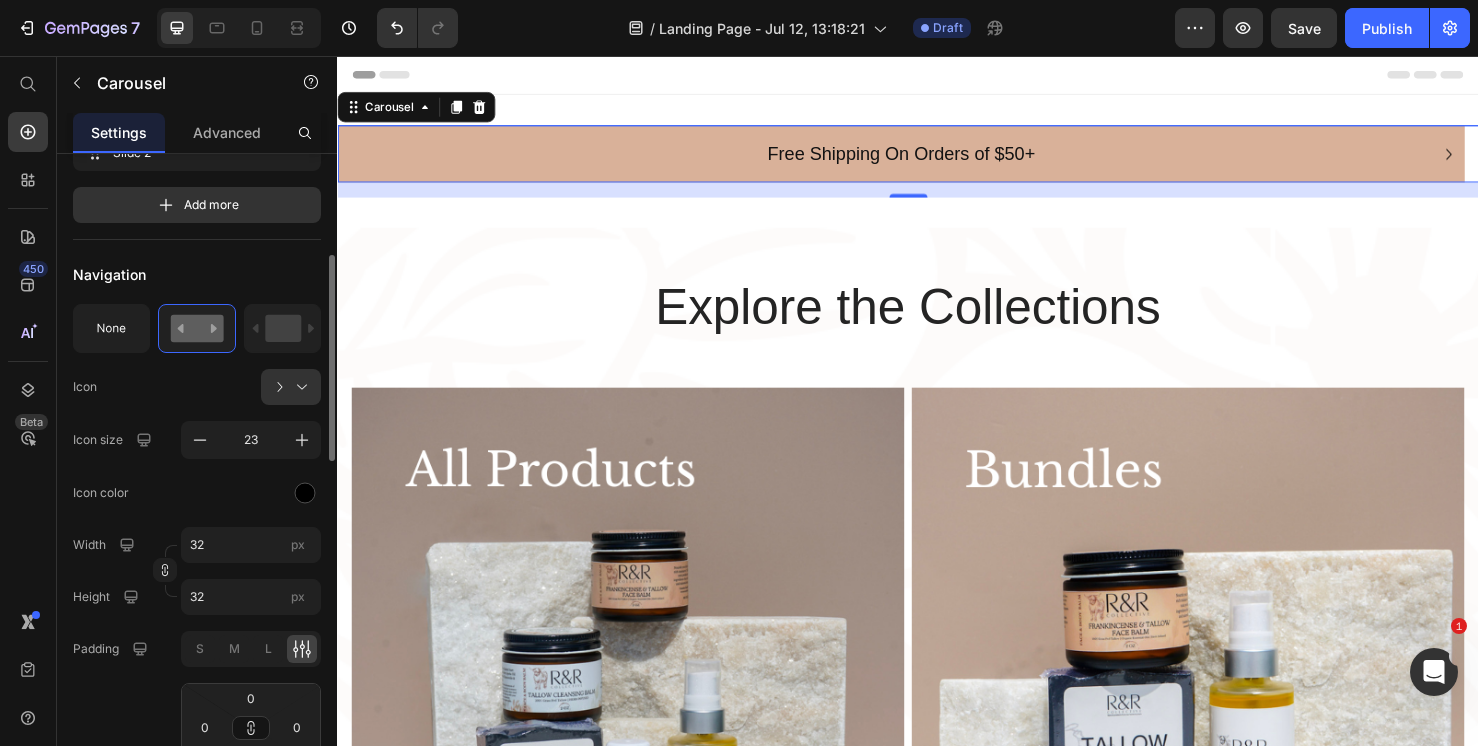 scroll, scrollTop: 352, scrollLeft: 0, axis: vertical 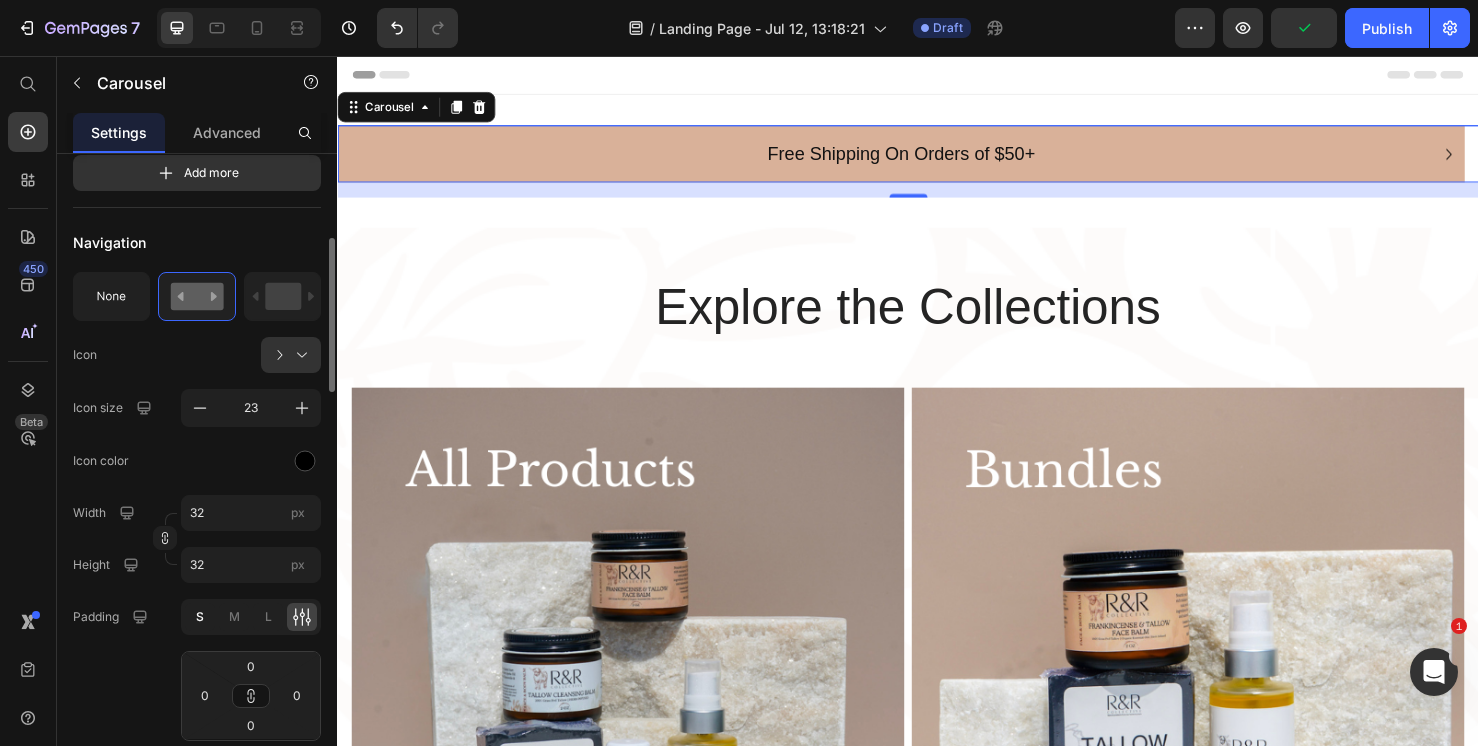 click on "S" 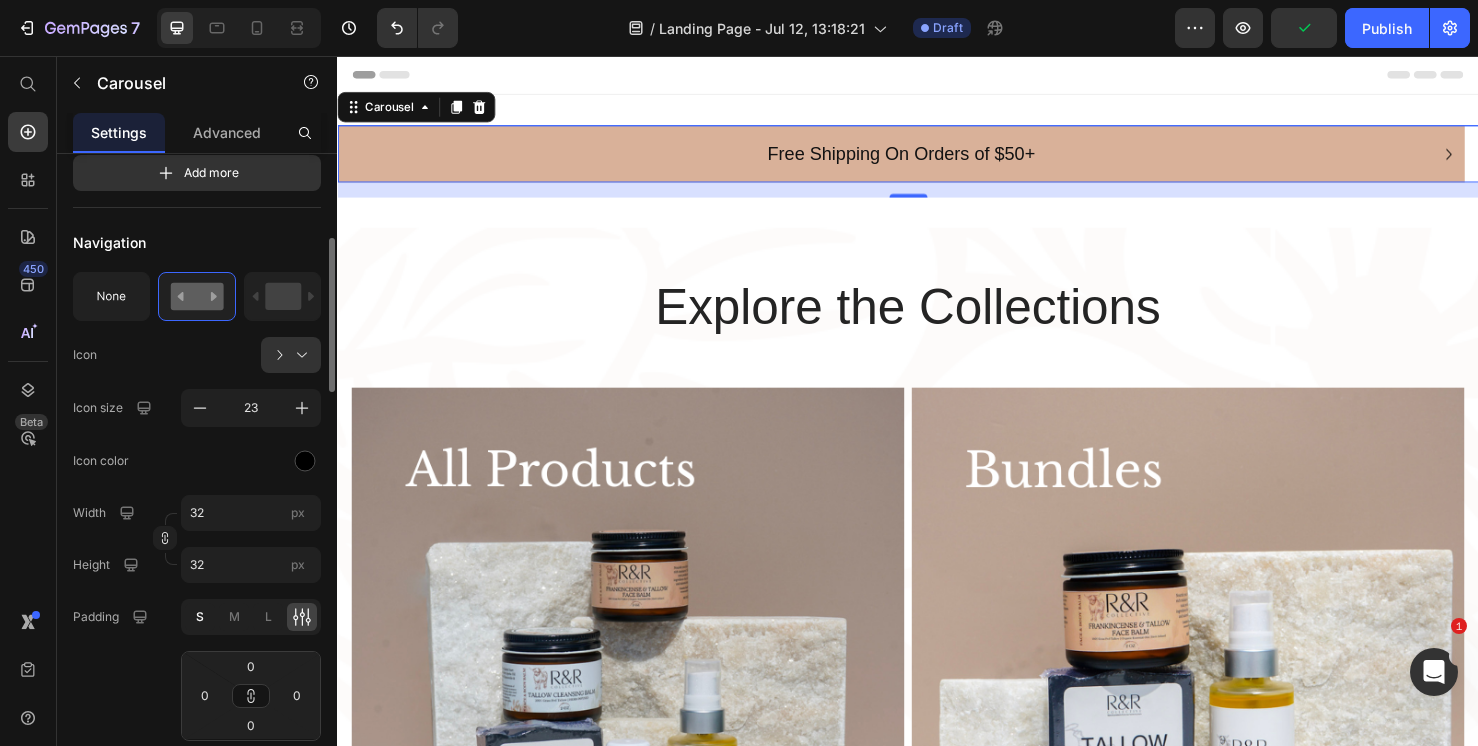 type on "2" 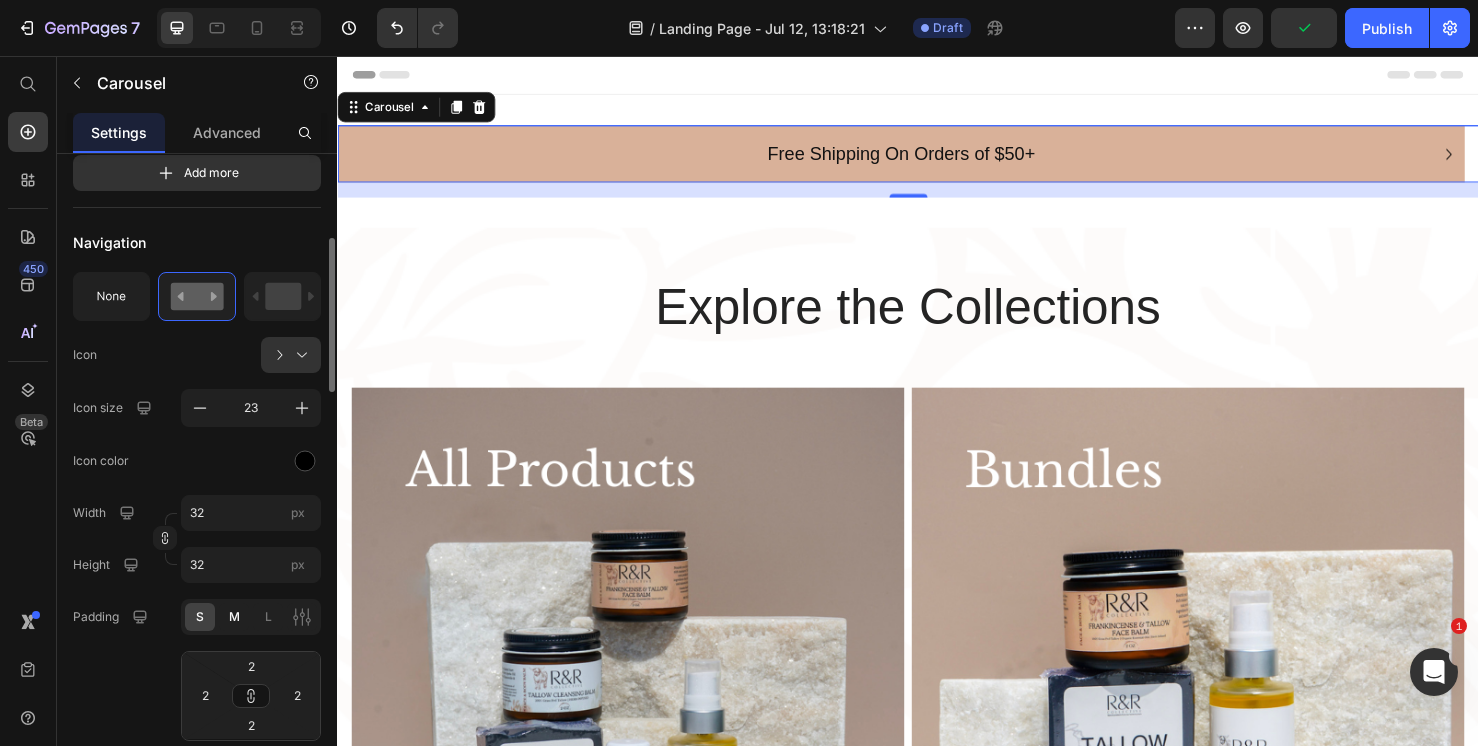 click on "M" 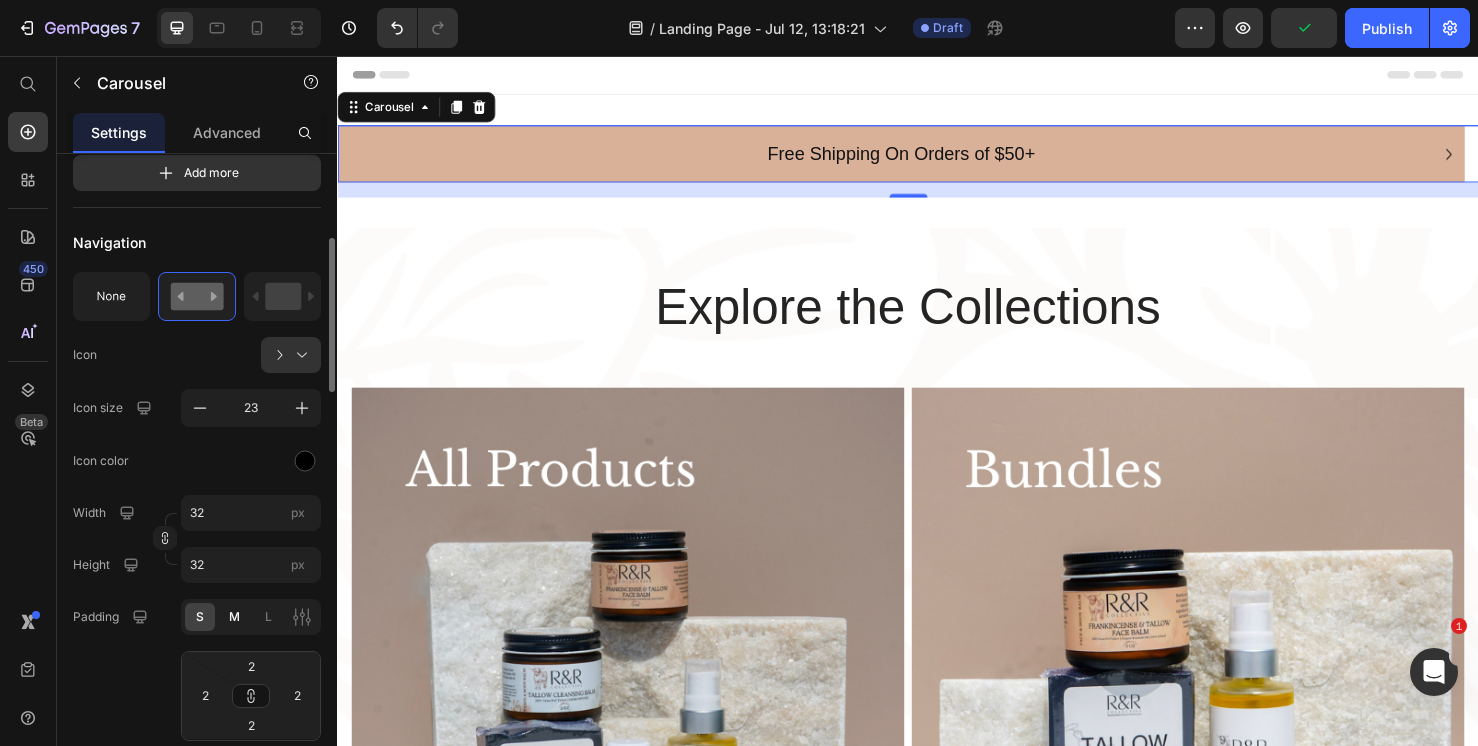 type on "4" 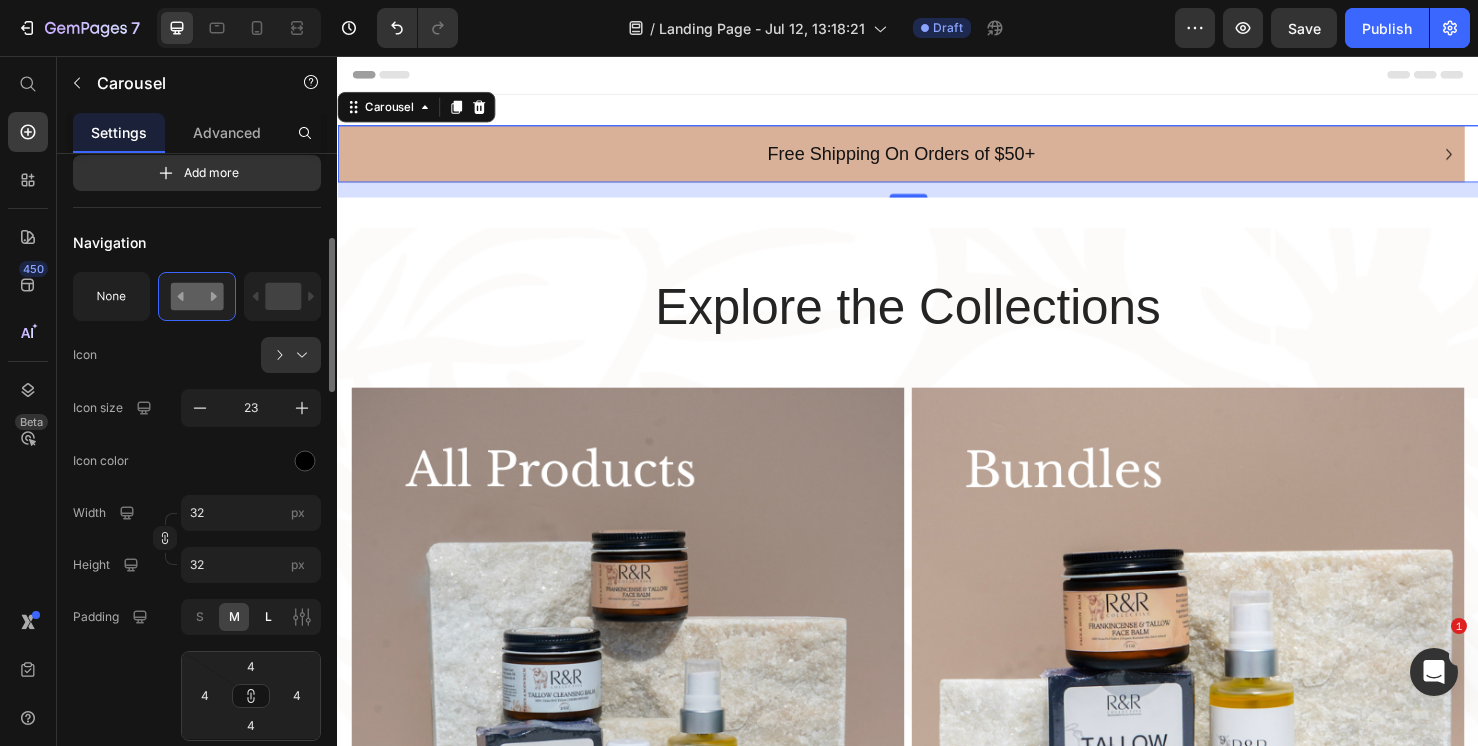 click on "L" 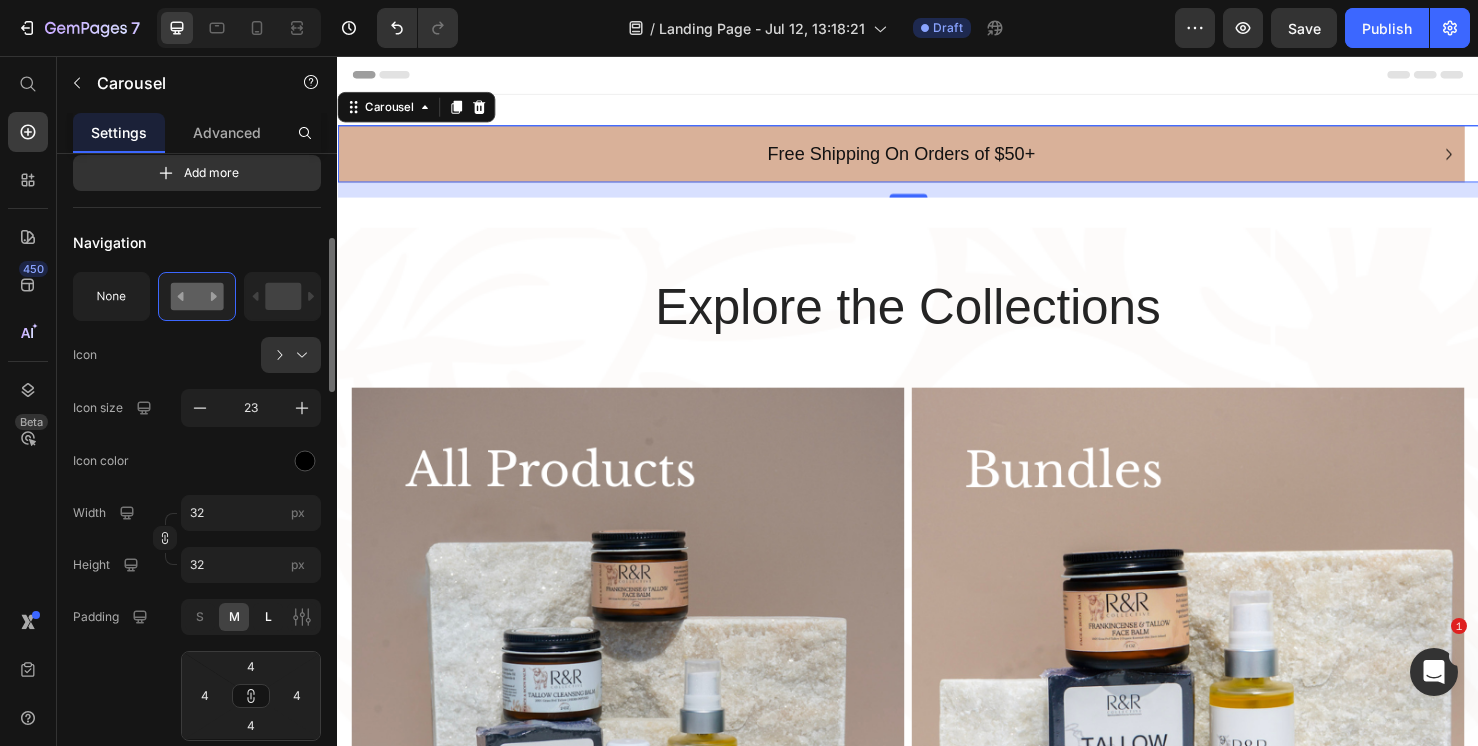 type on "8" 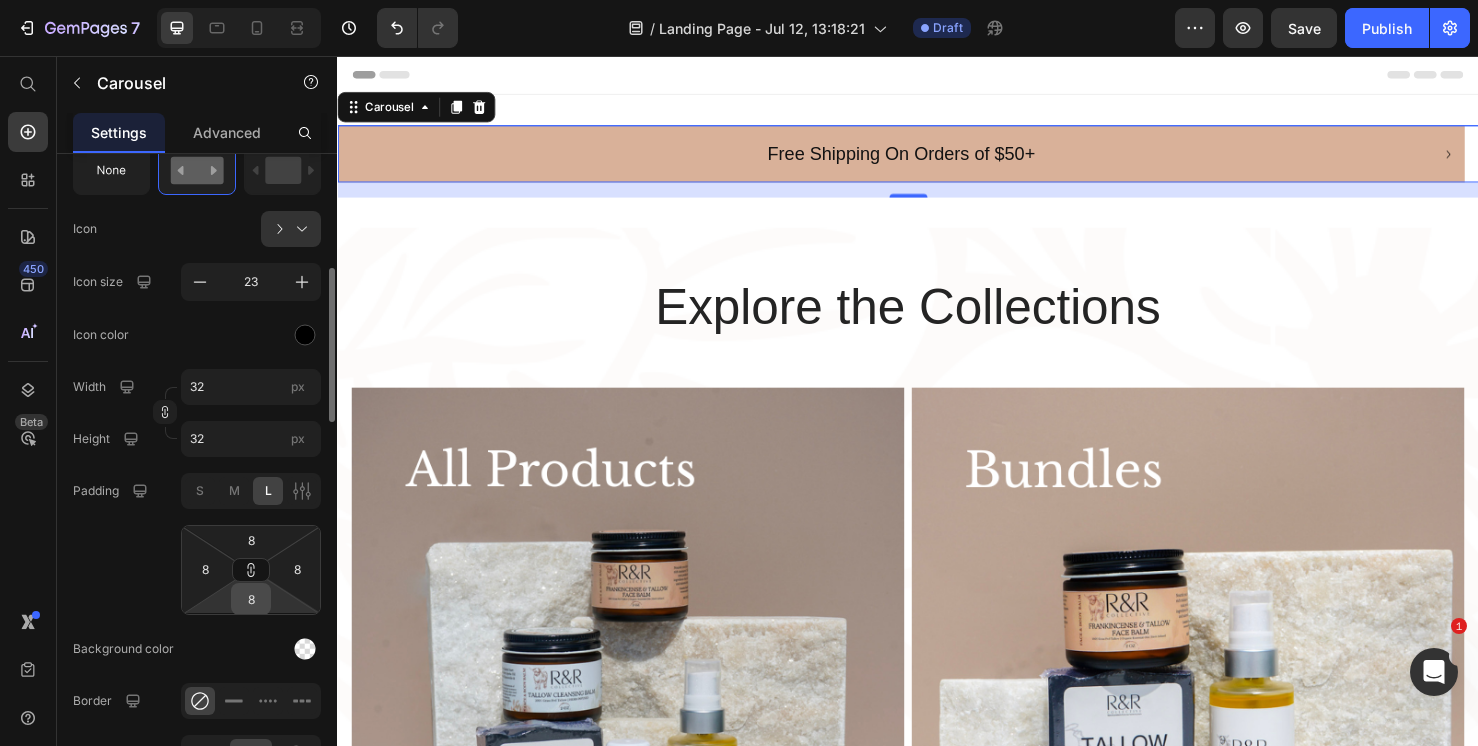 scroll, scrollTop: 620, scrollLeft: 0, axis: vertical 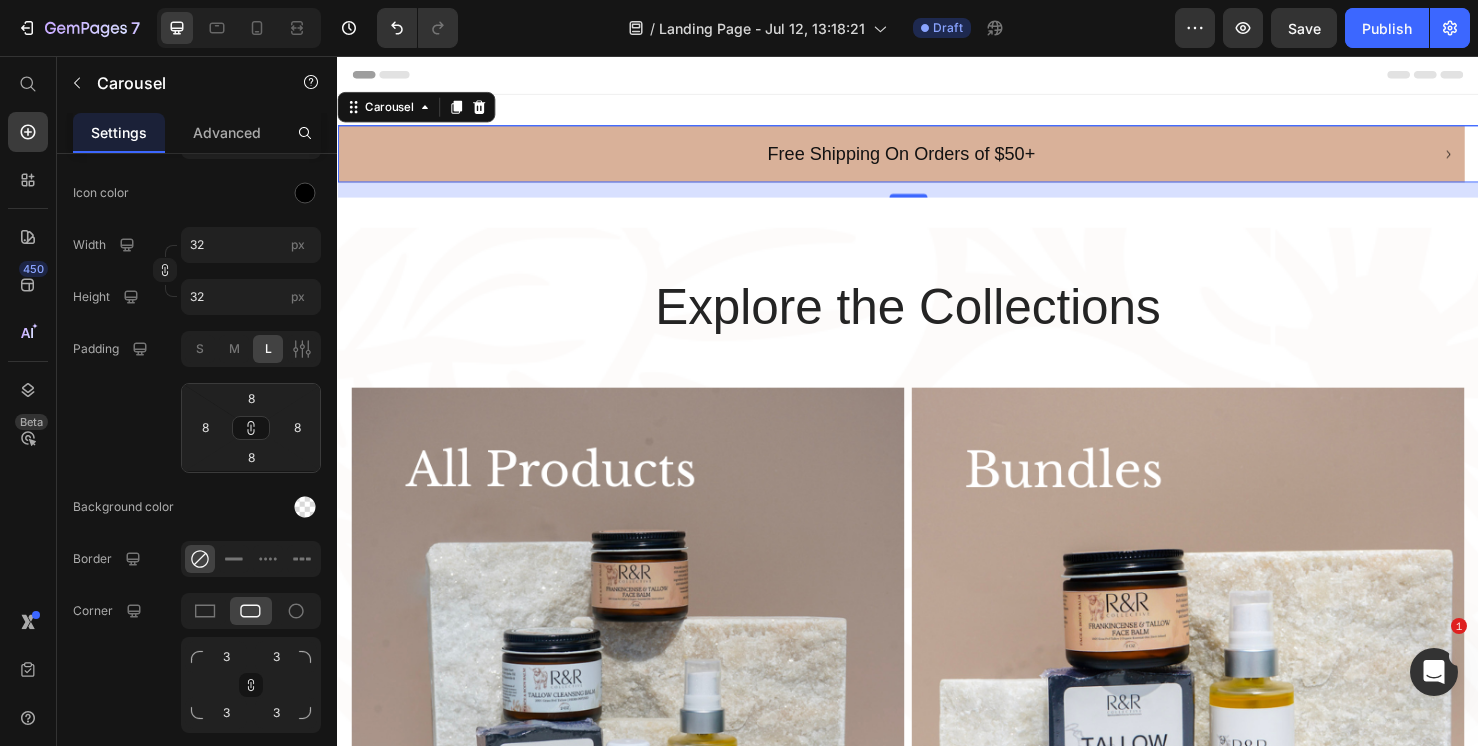 click on "Free Shipping On Orders of $50+ Heading" at bounding box center [929, 159] 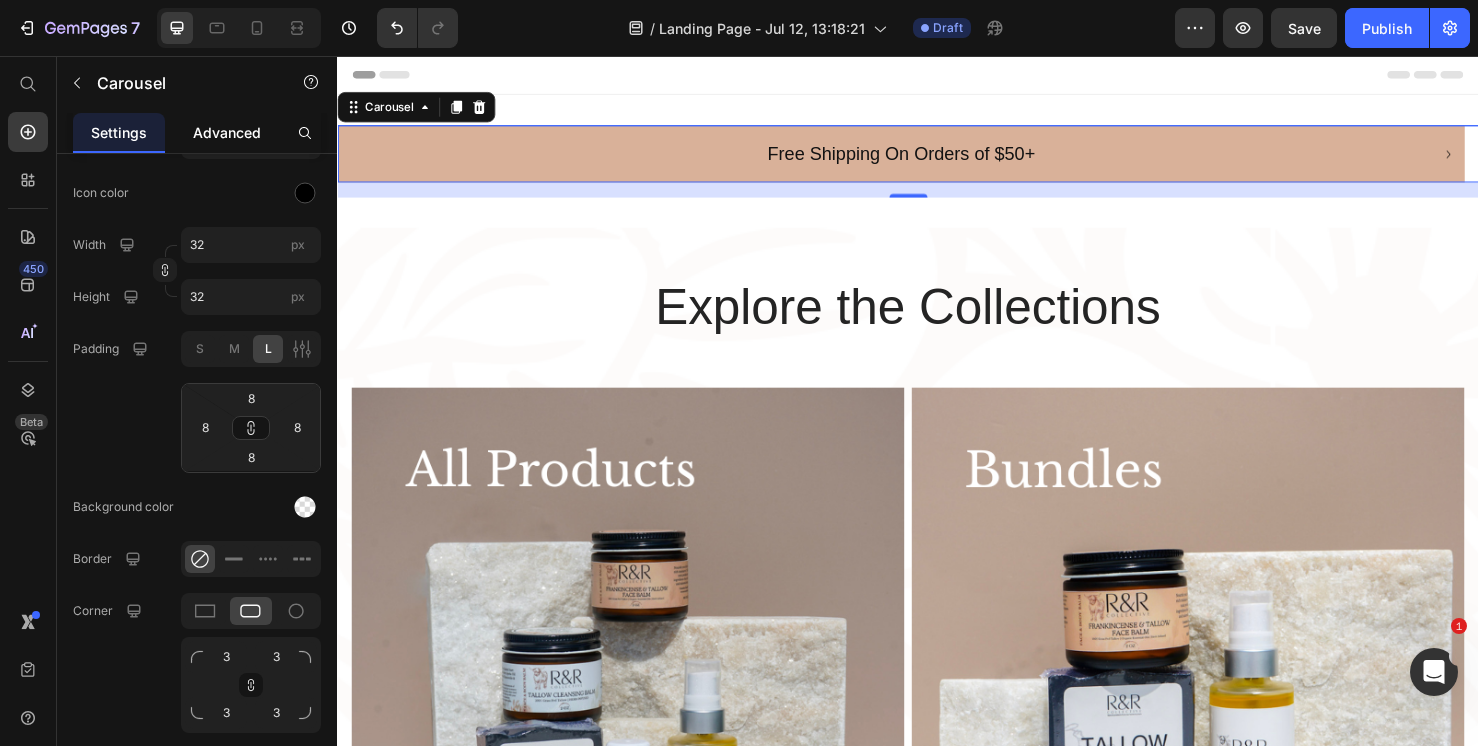 click on "Advanced" at bounding box center [227, 132] 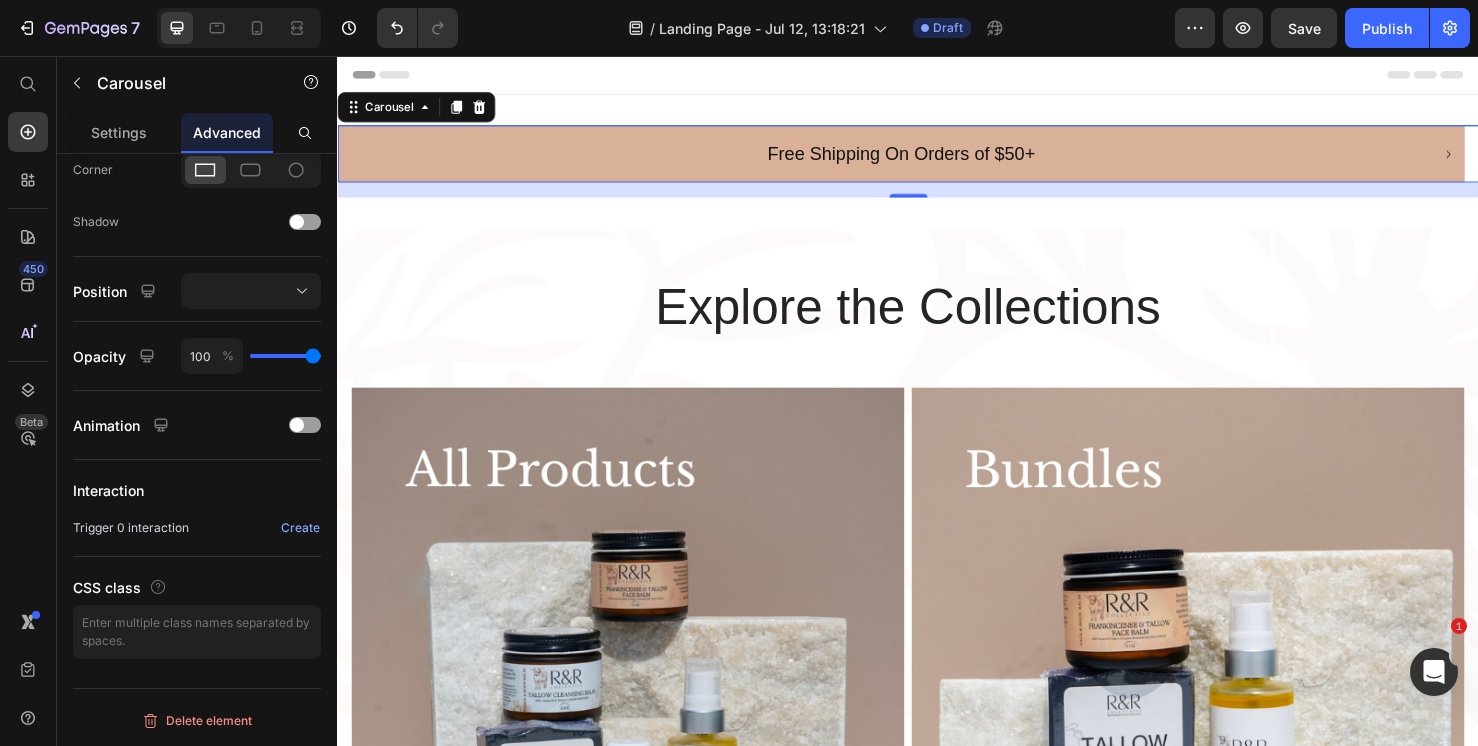 scroll, scrollTop: 0, scrollLeft: 0, axis: both 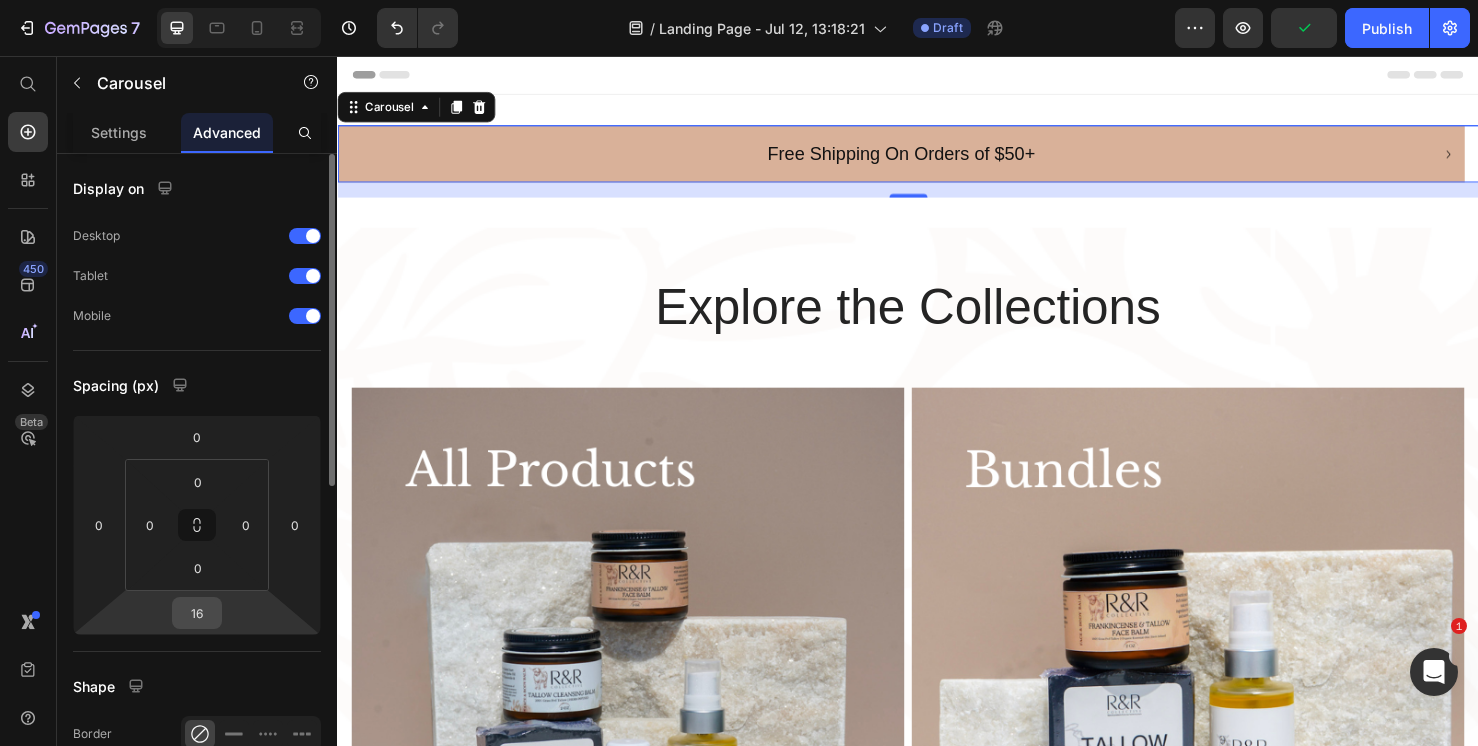 click on "16" at bounding box center [197, 613] 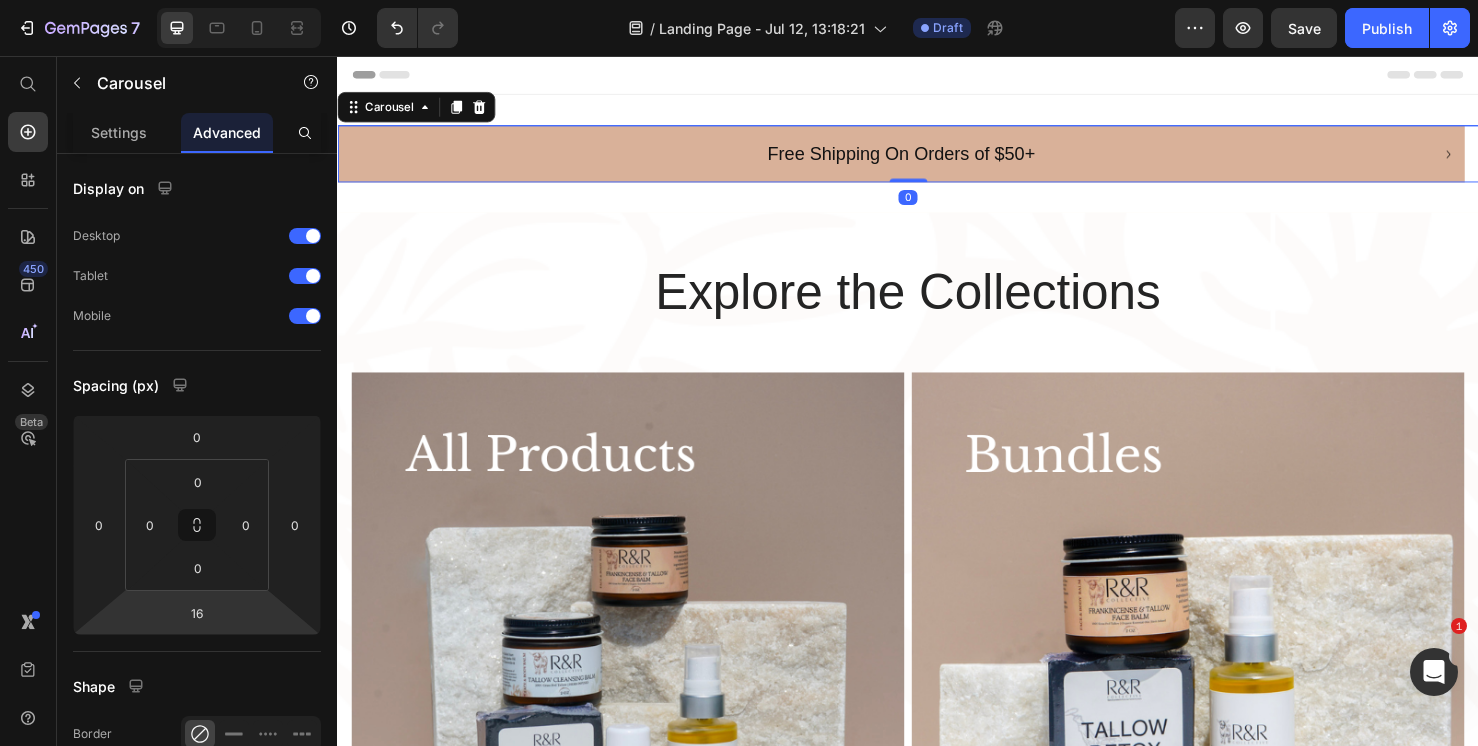 drag, startPoint x: 930, startPoint y: 202, endPoint x: 931, endPoint y: 175, distance: 27.018513 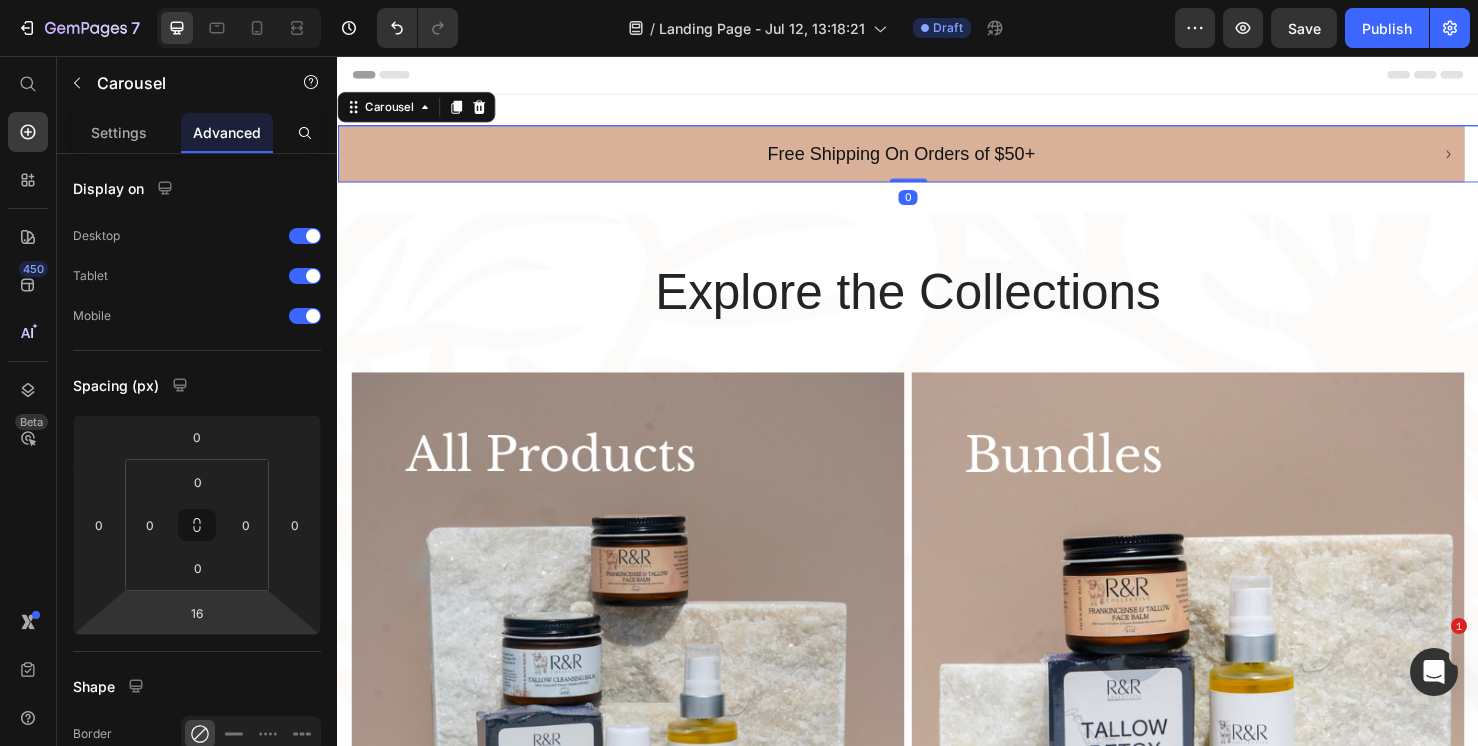 type on "0" 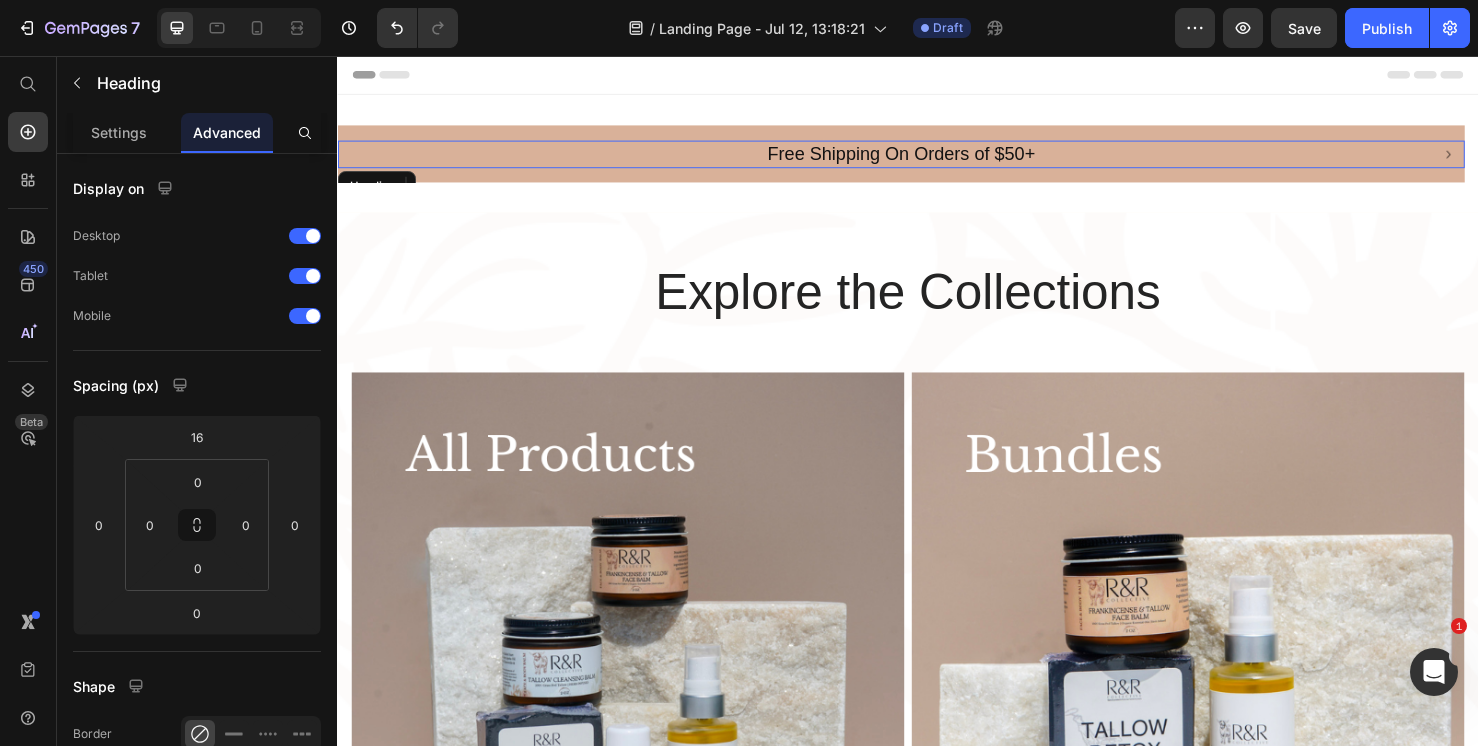 click on "Free Shipping On Orders of $50+" at bounding box center (929, 159) 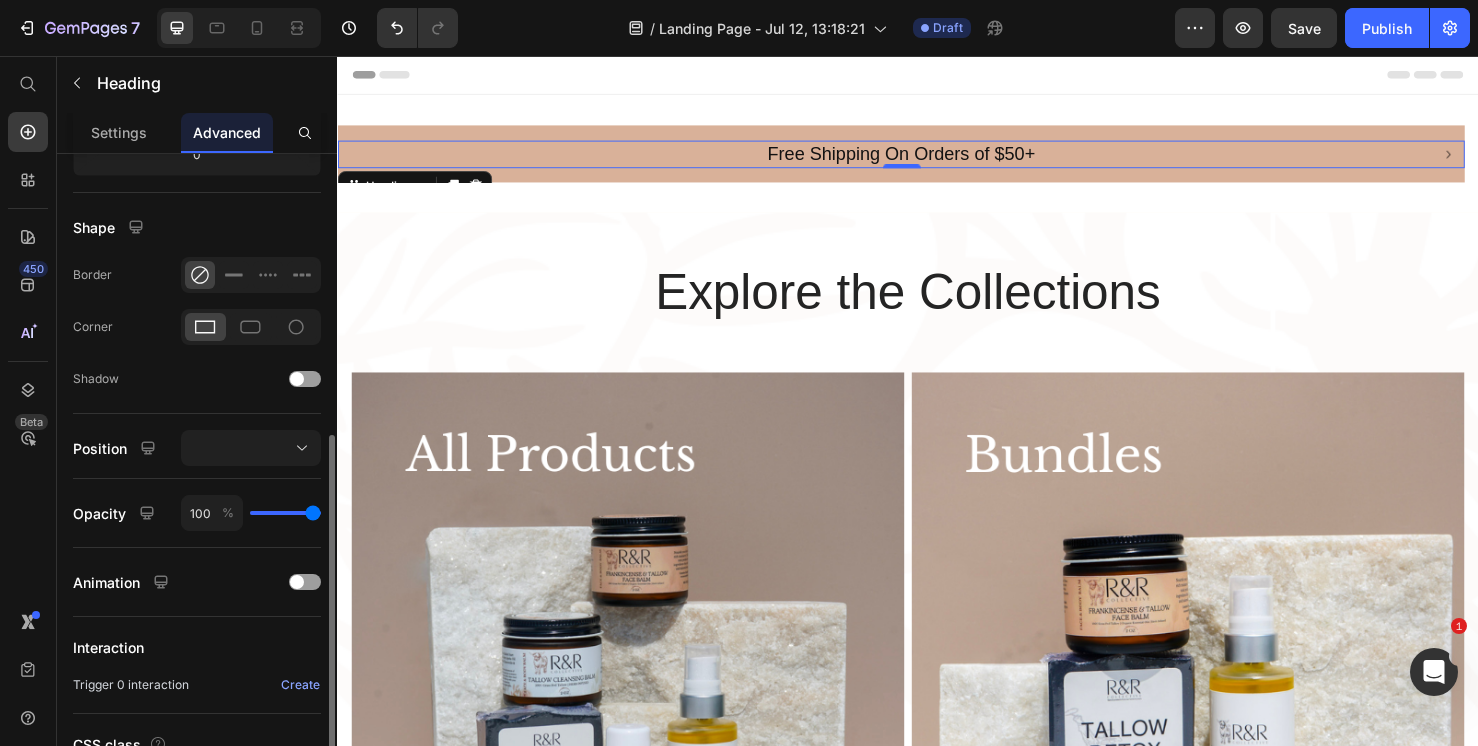 scroll, scrollTop: 559, scrollLeft: 0, axis: vertical 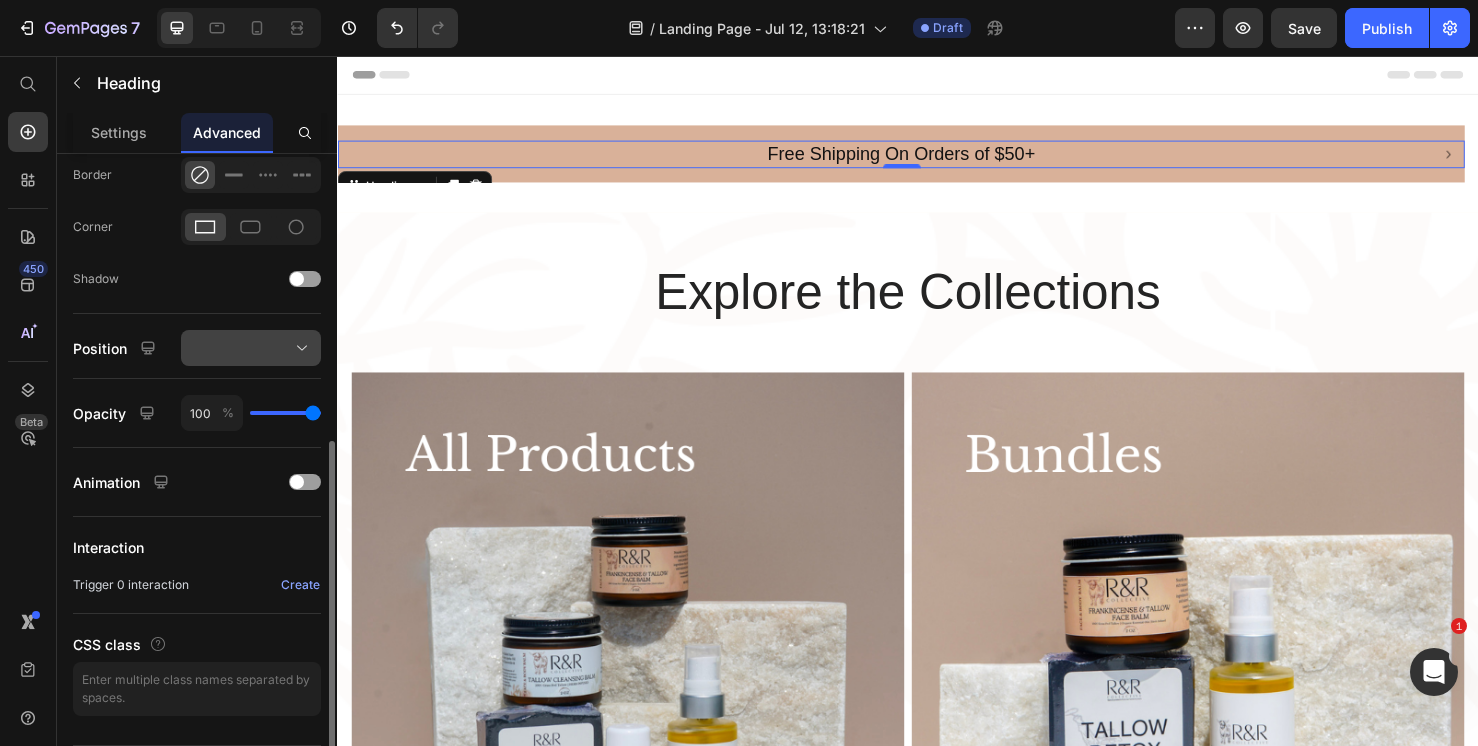 click at bounding box center [251, 348] 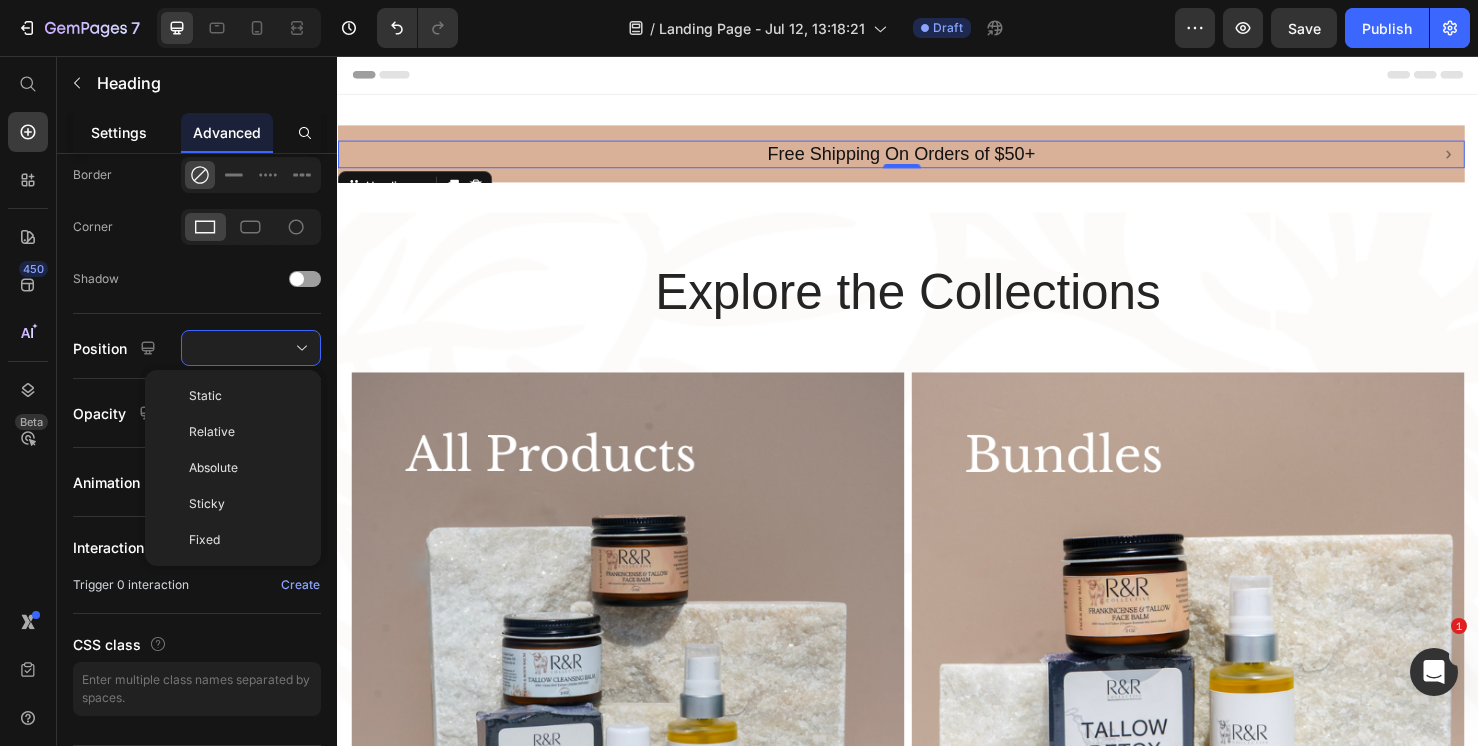 click on "Settings" at bounding box center (119, 132) 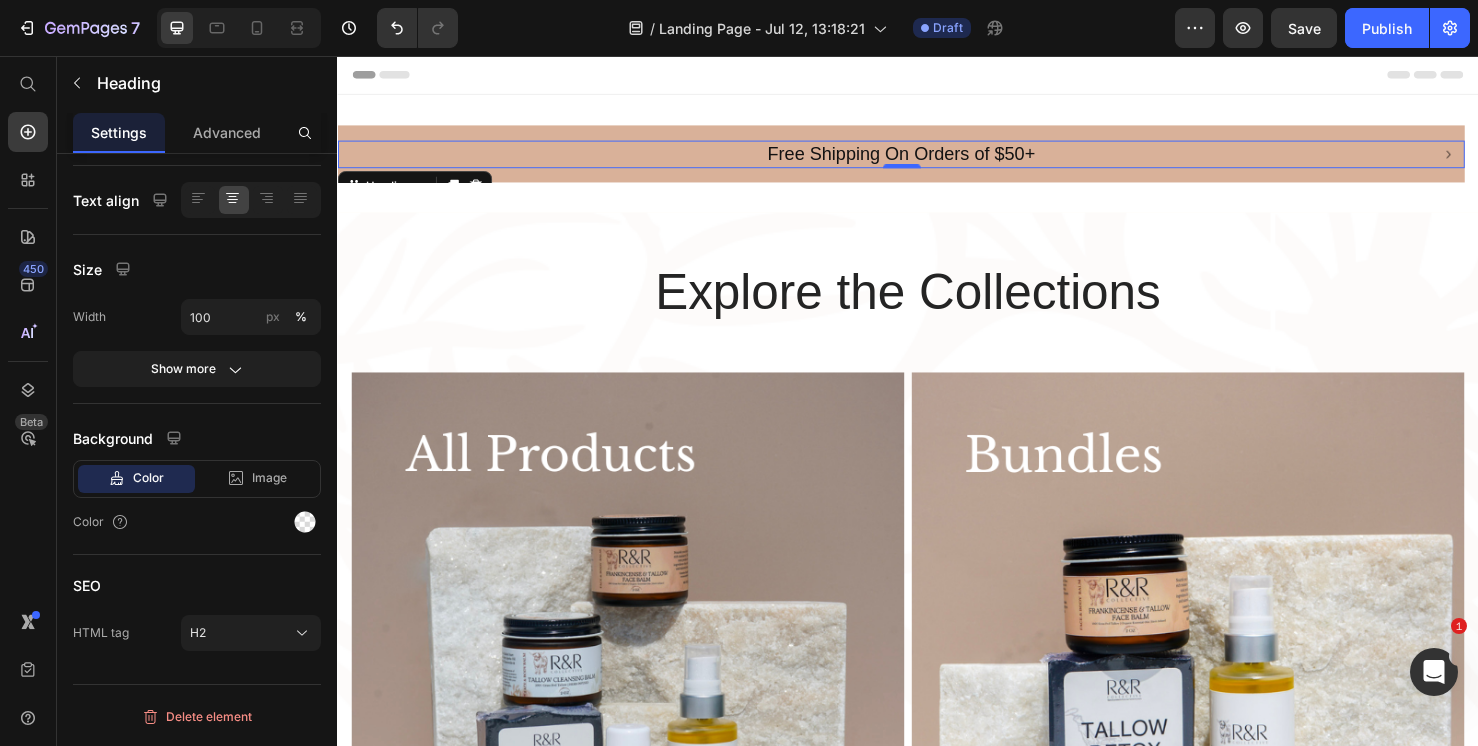 scroll, scrollTop: 0, scrollLeft: 0, axis: both 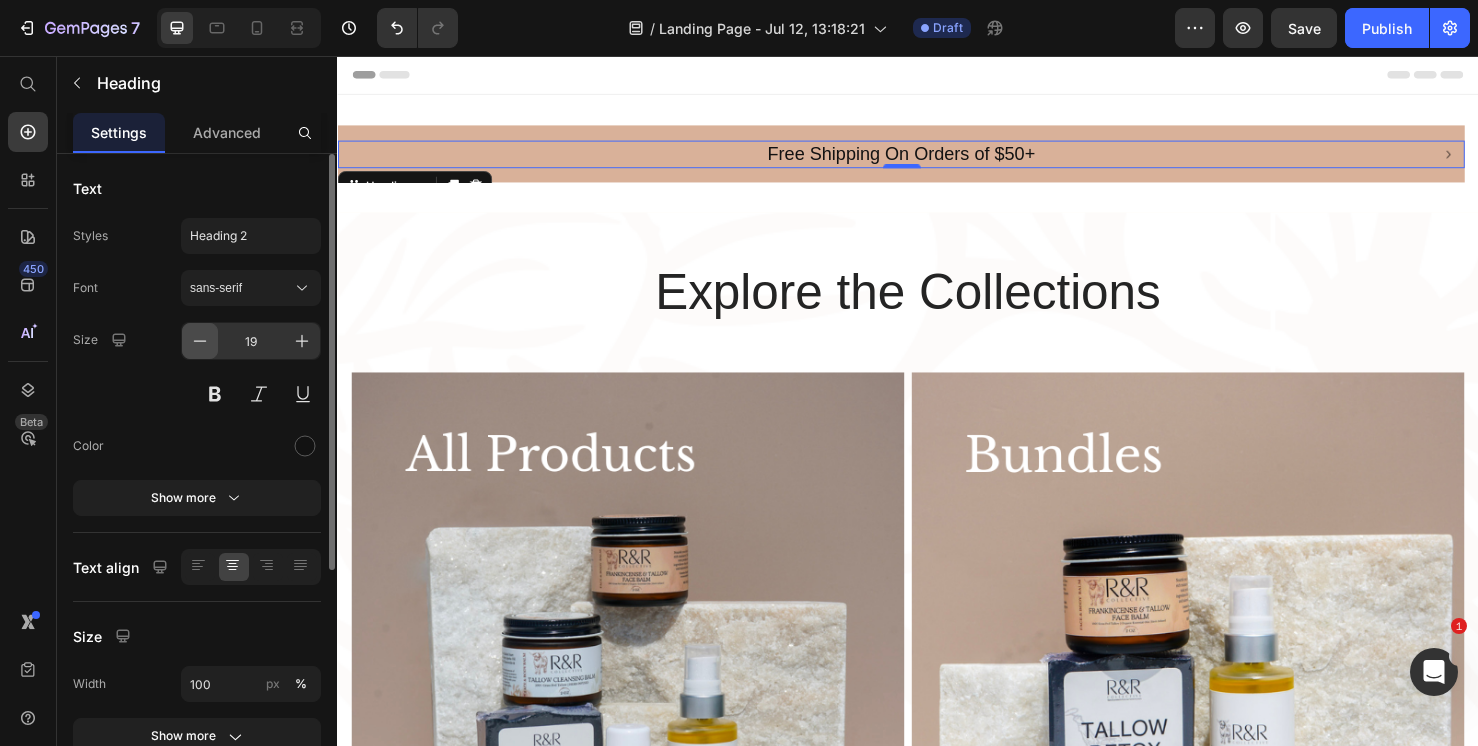 click at bounding box center [200, 341] 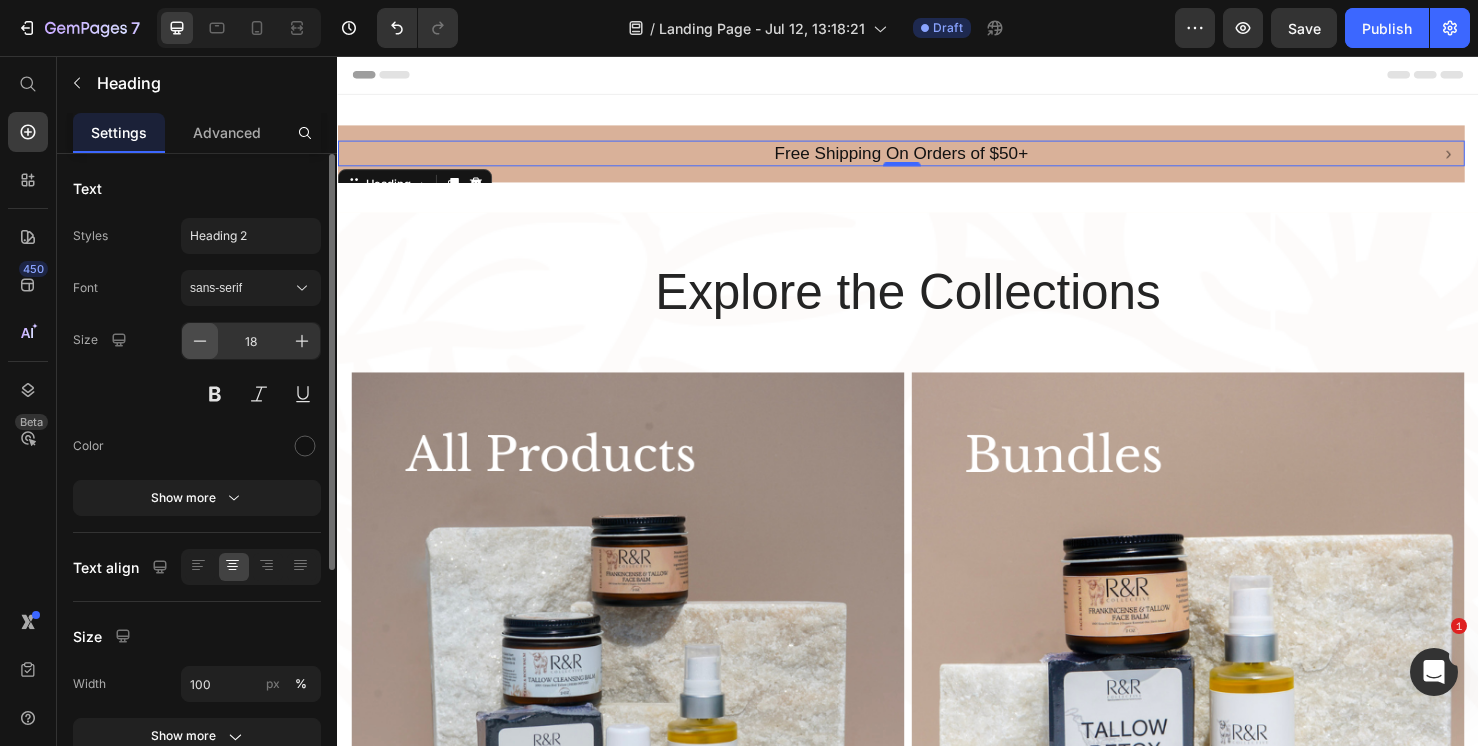 click 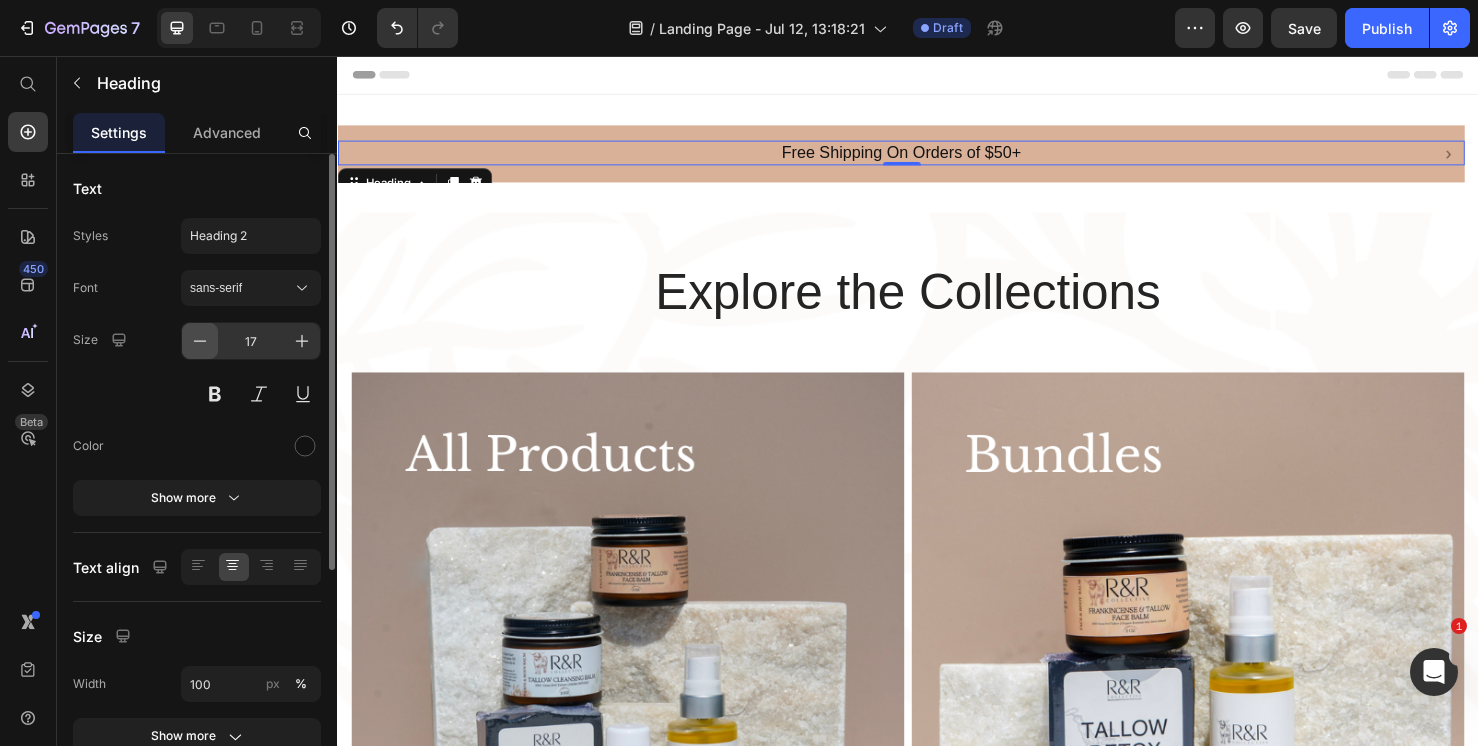 click 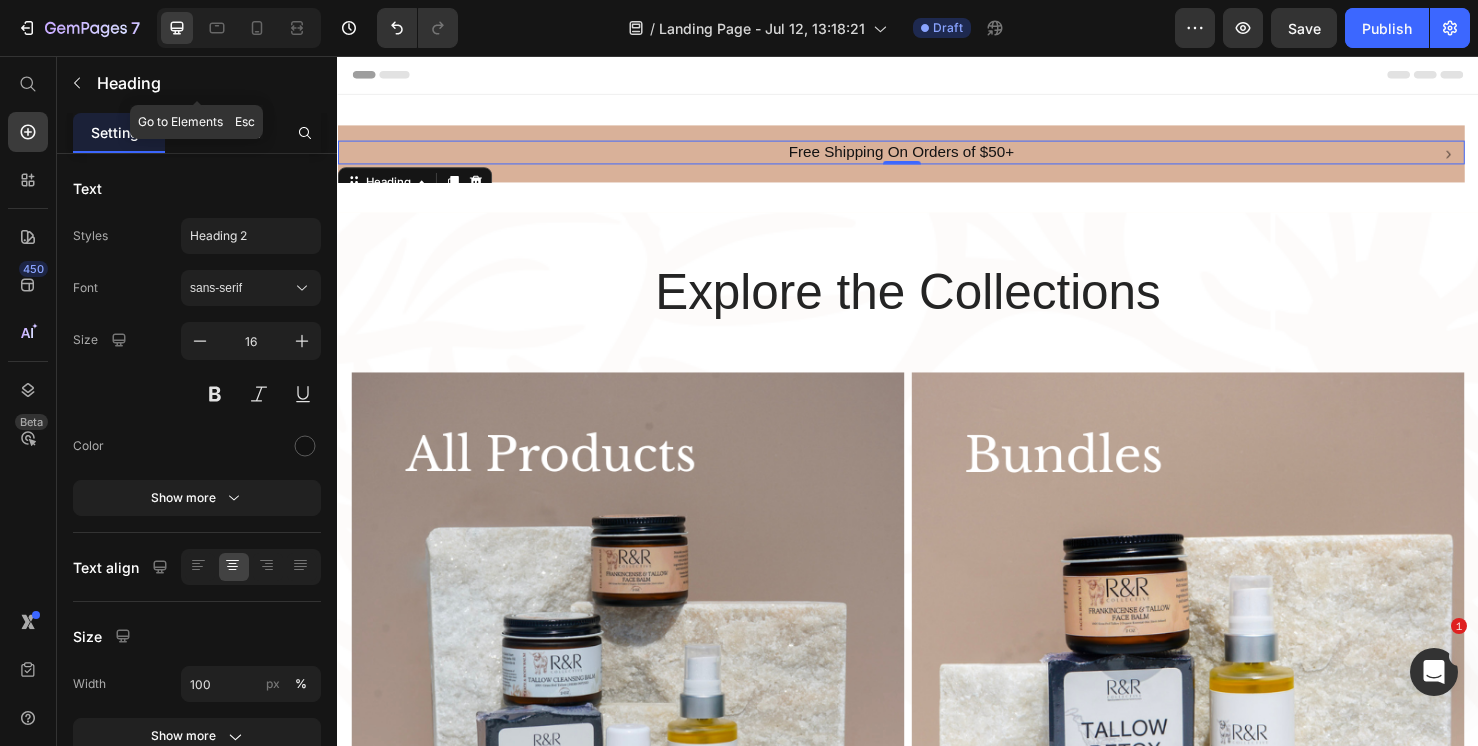click on "Heading" 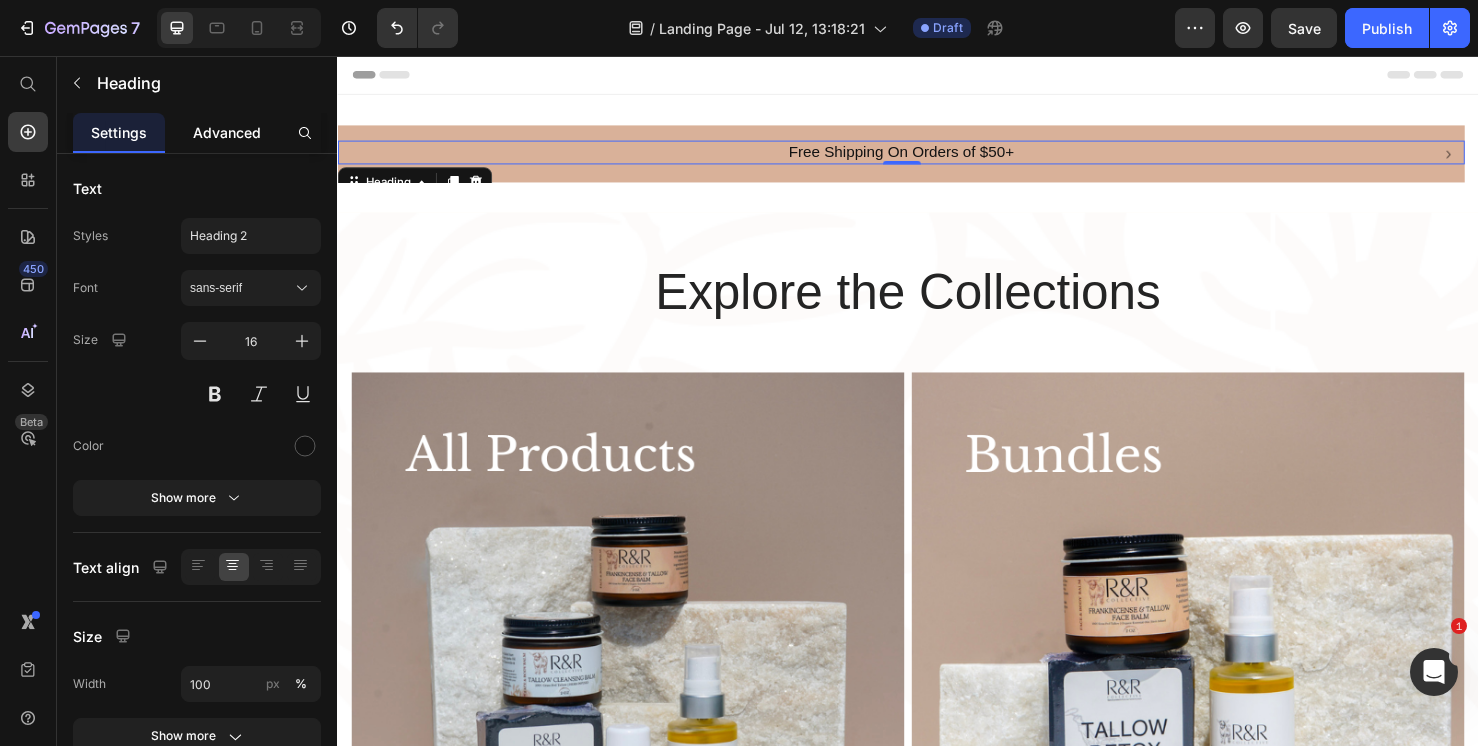 click on "Advanced" 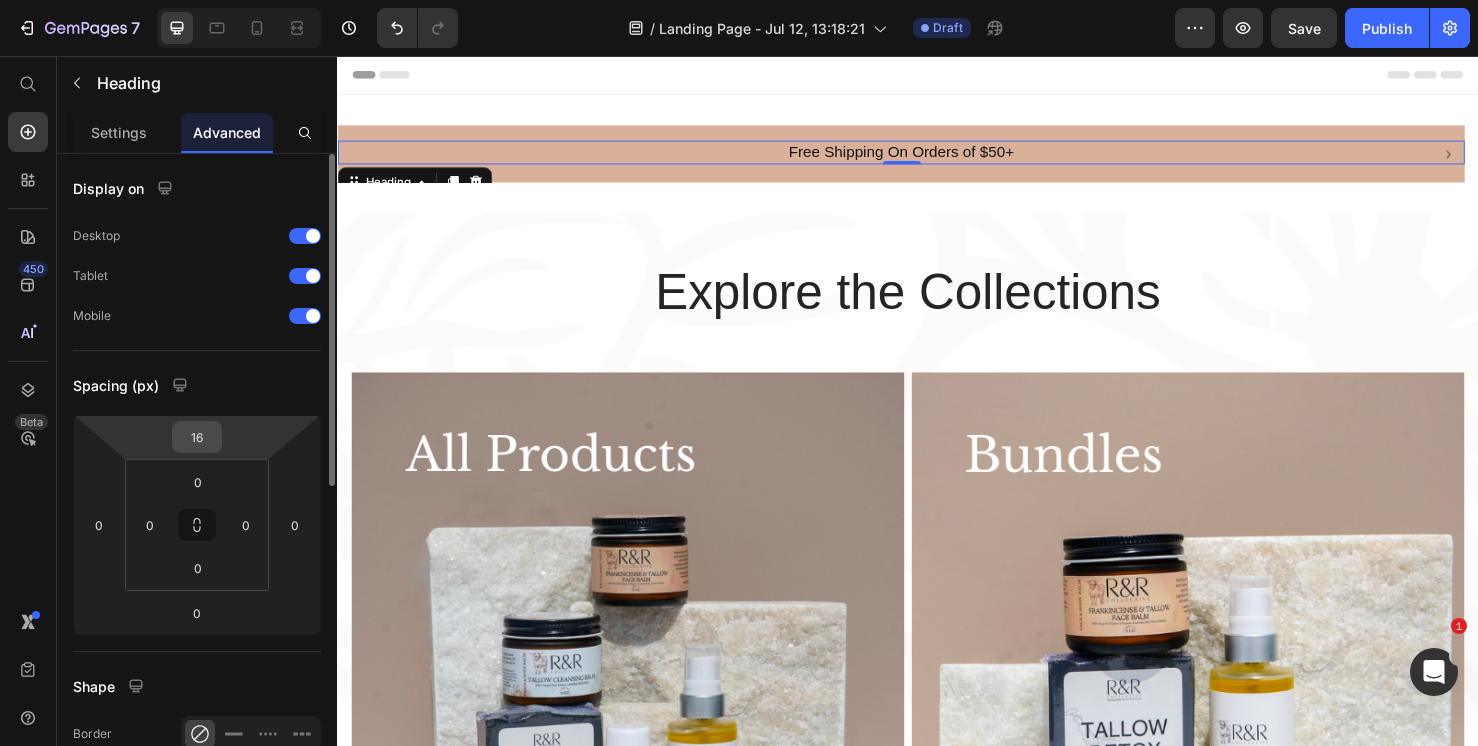 click on "16" at bounding box center [197, 437] 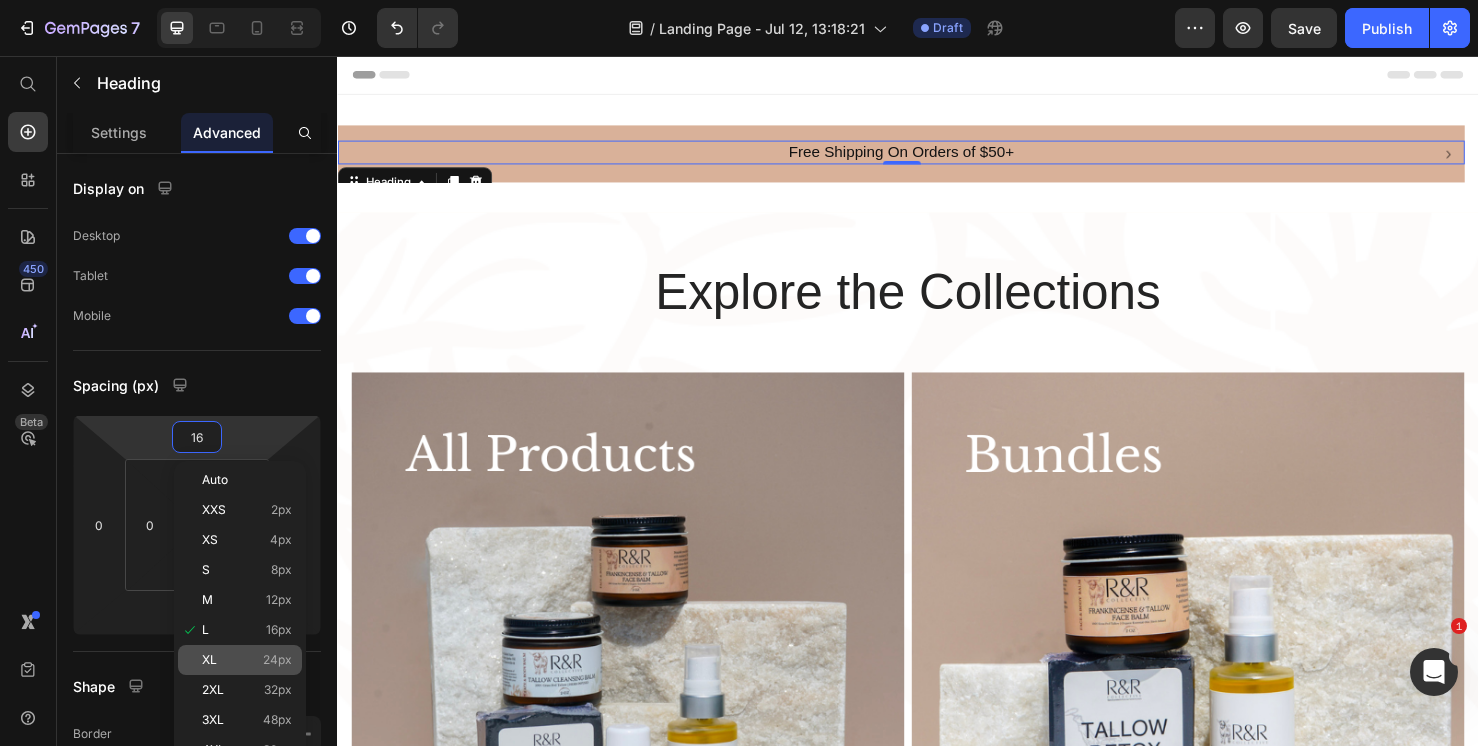 click on "XL 24px" at bounding box center (247, 660) 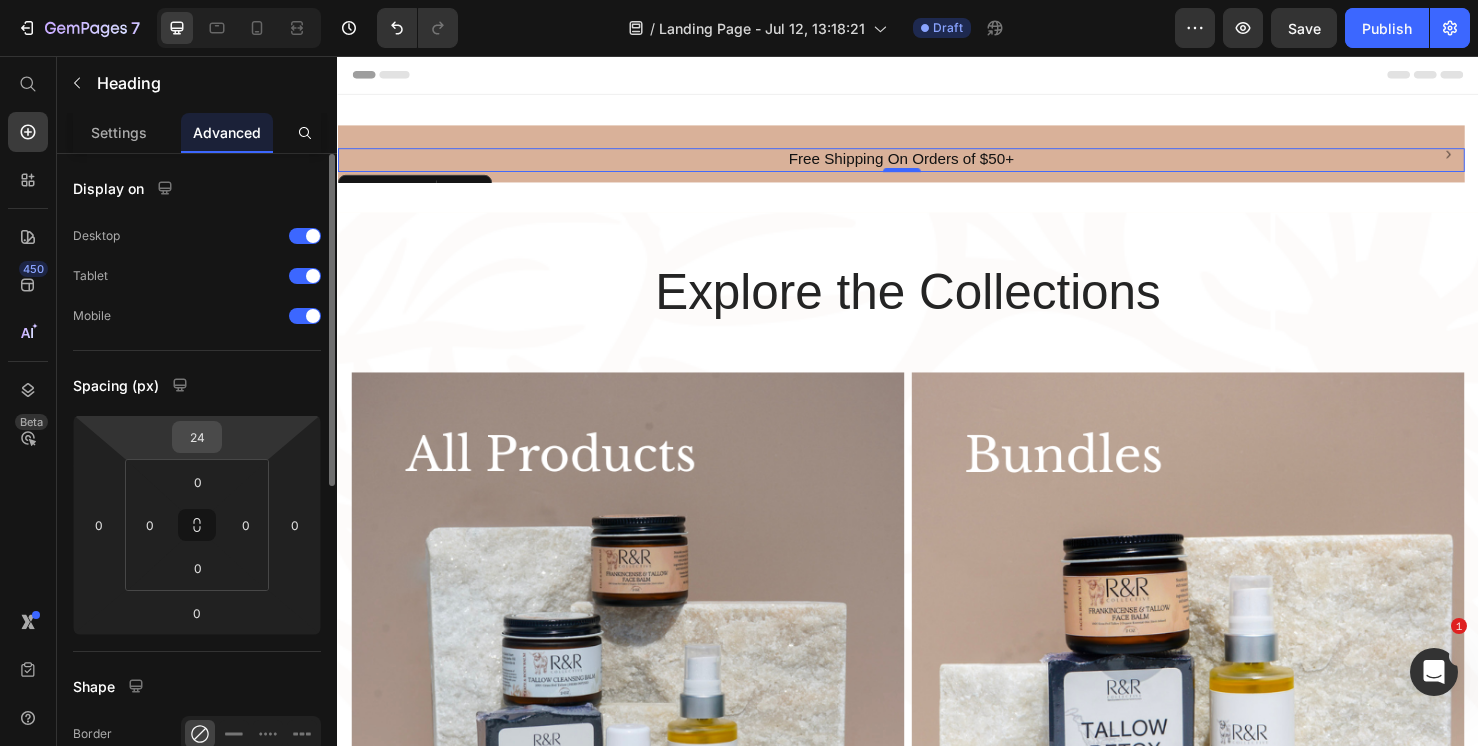click on "24" at bounding box center [197, 437] 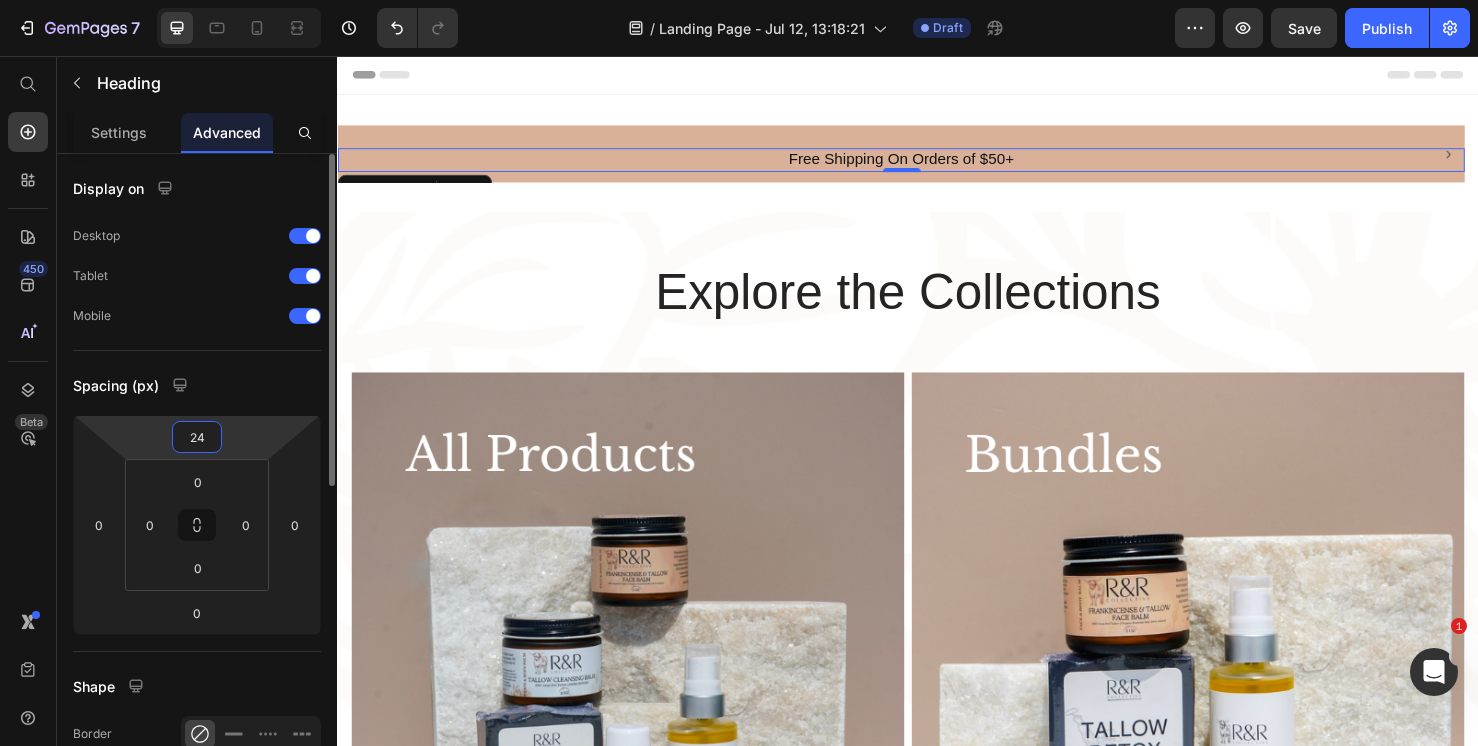 click on "24" at bounding box center [197, 437] 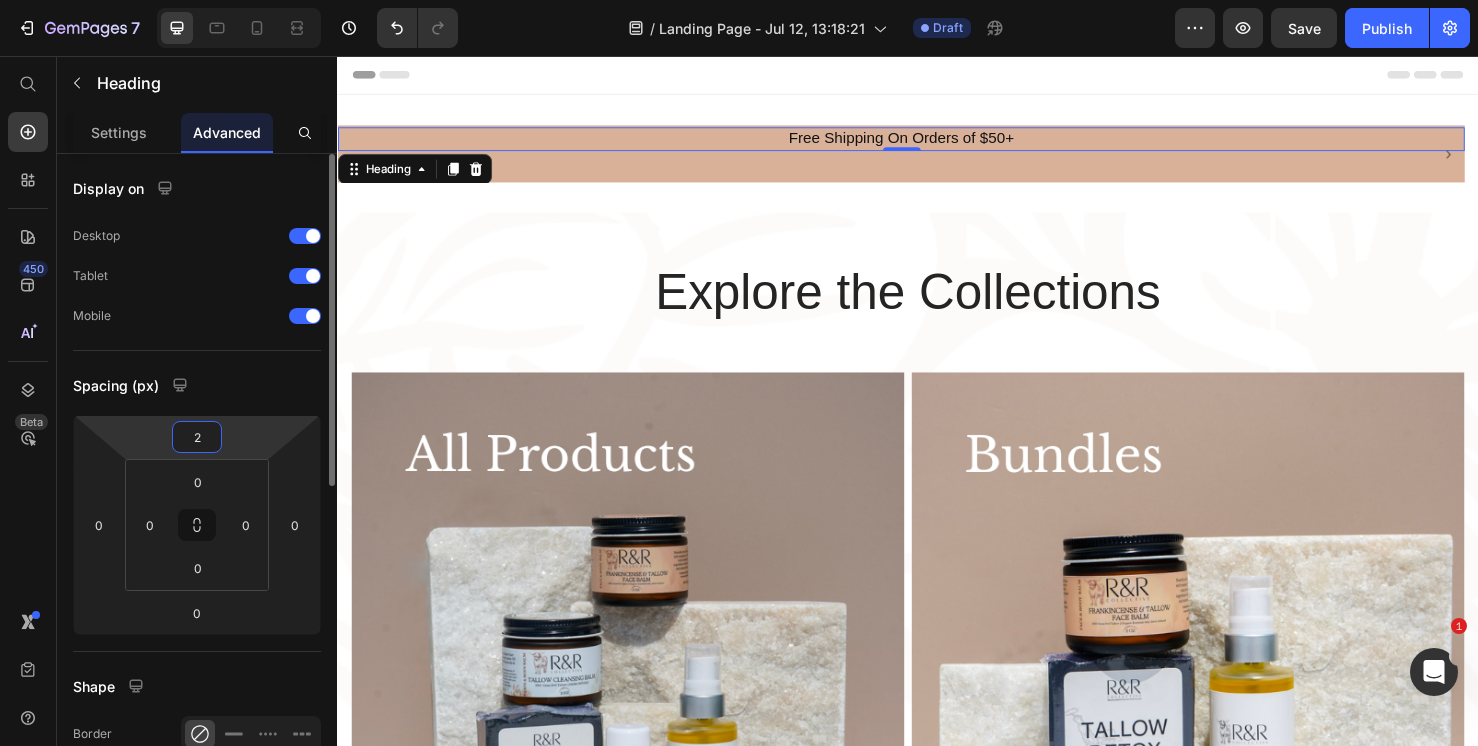 type on "20" 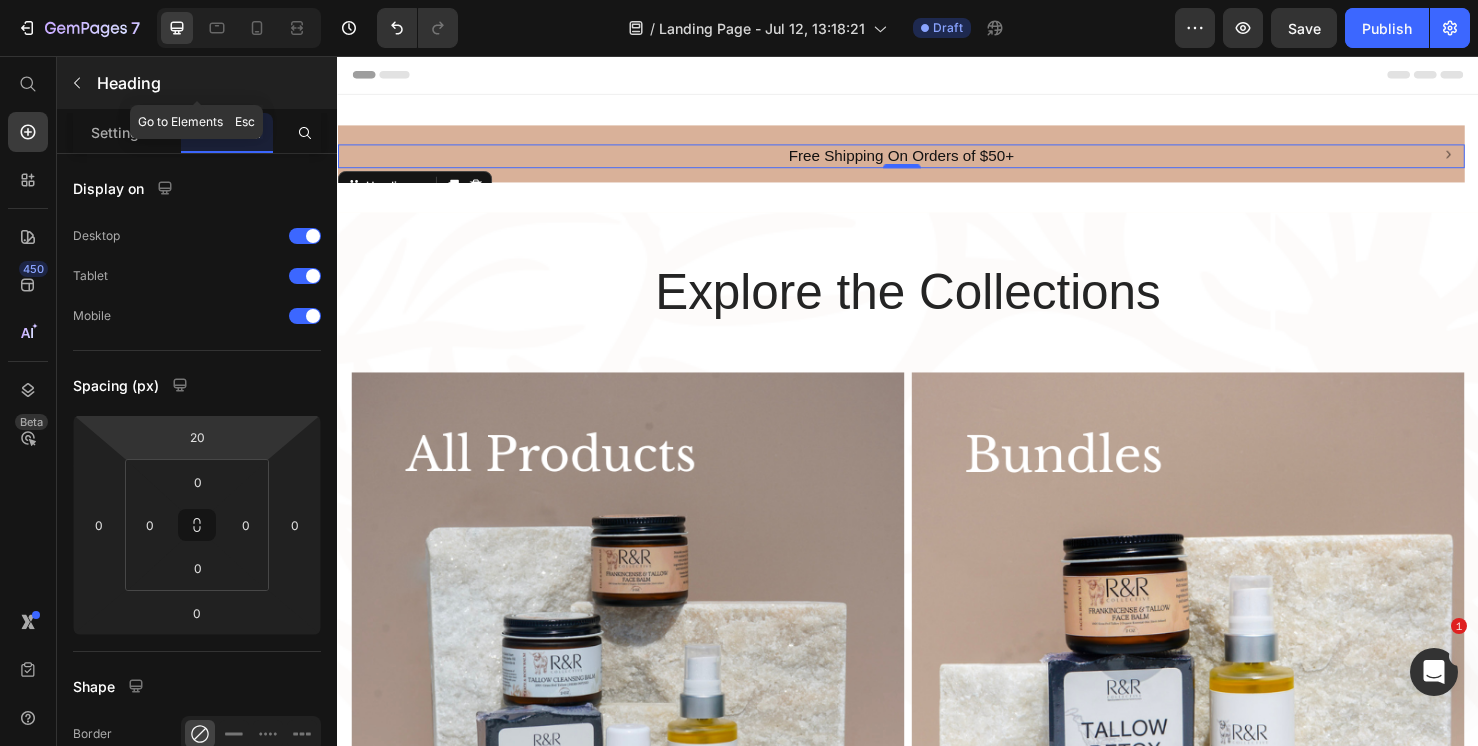 click 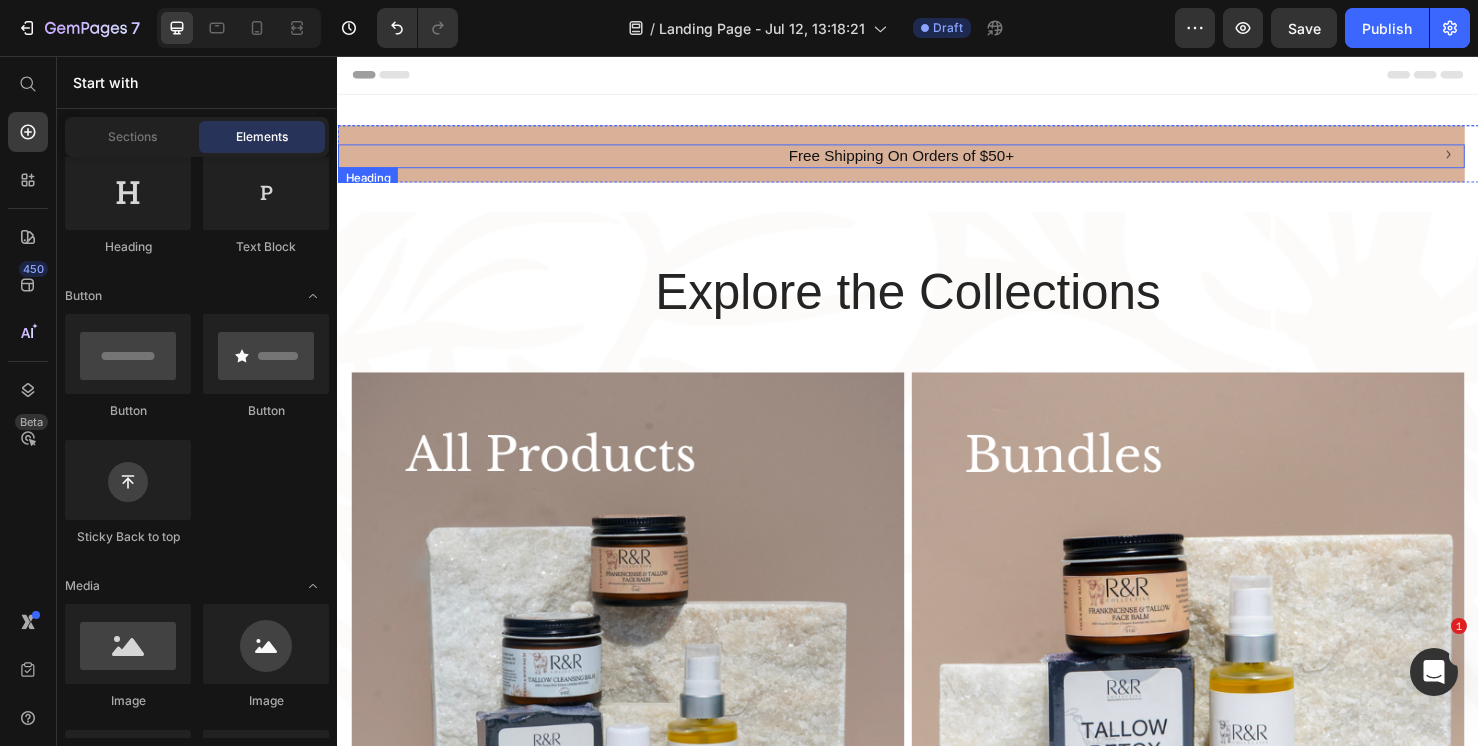 click on "Free Shipping On Orders of $50+" at bounding box center [929, 161] 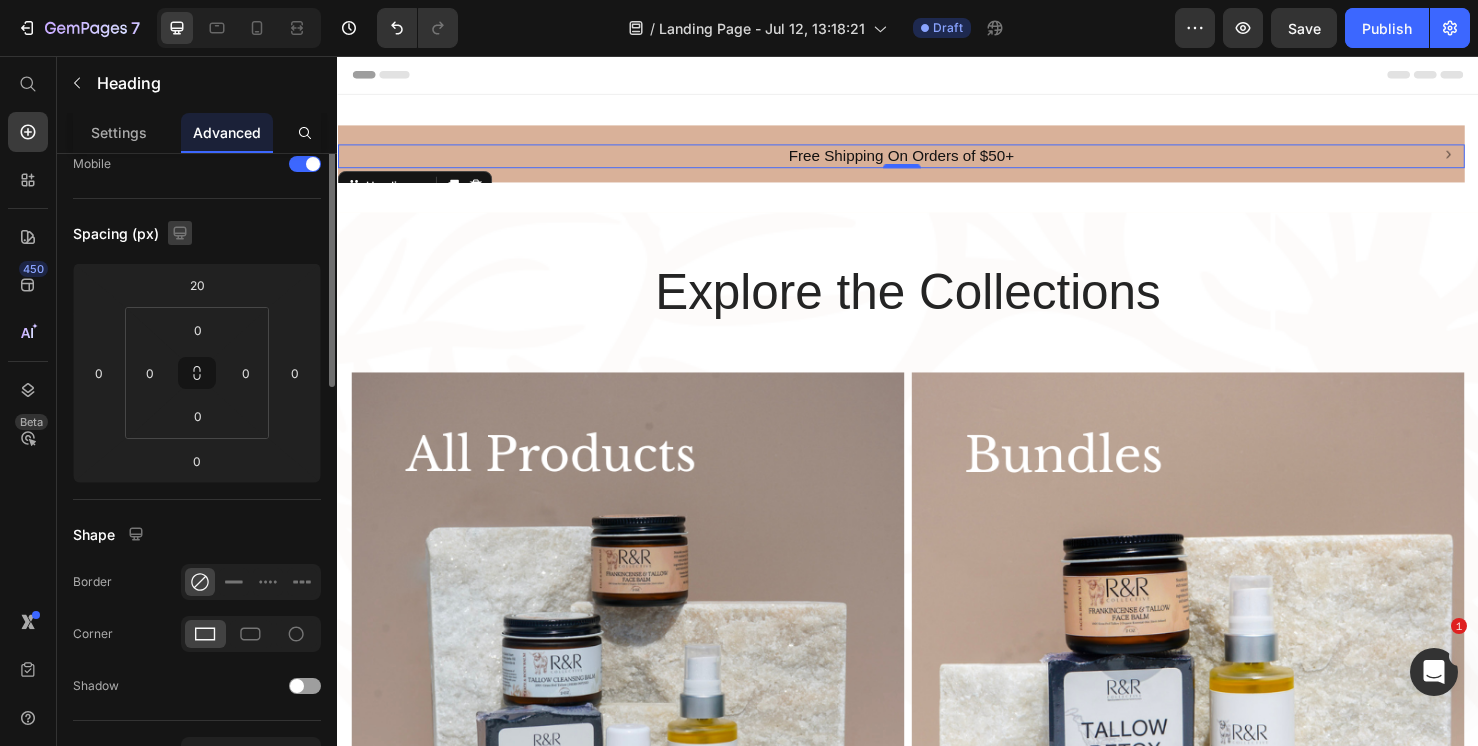 scroll, scrollTop: 283, scrollLeft: 0, axis: vertical 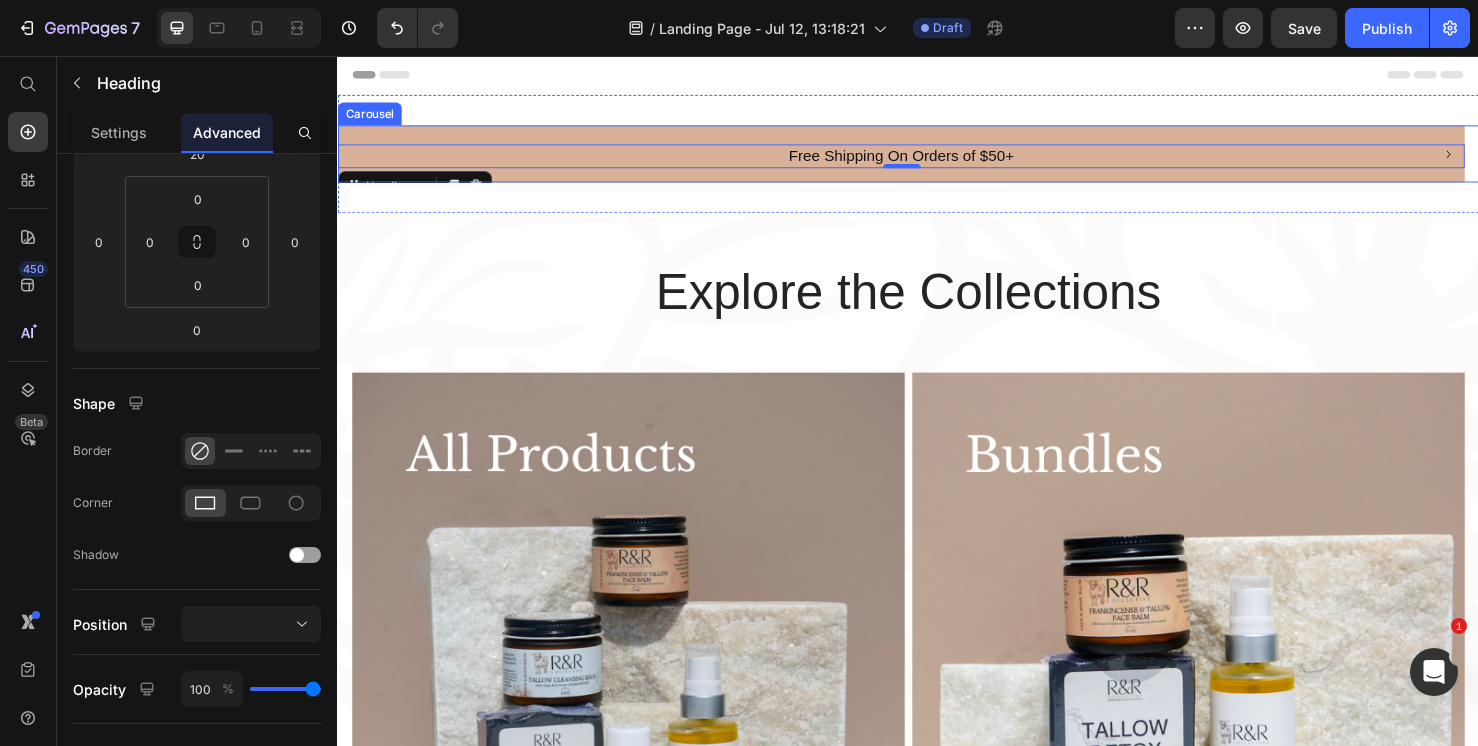 click on "Free Shipping On Orders of $50+ Heading   0" at bounding box center (929, 179) 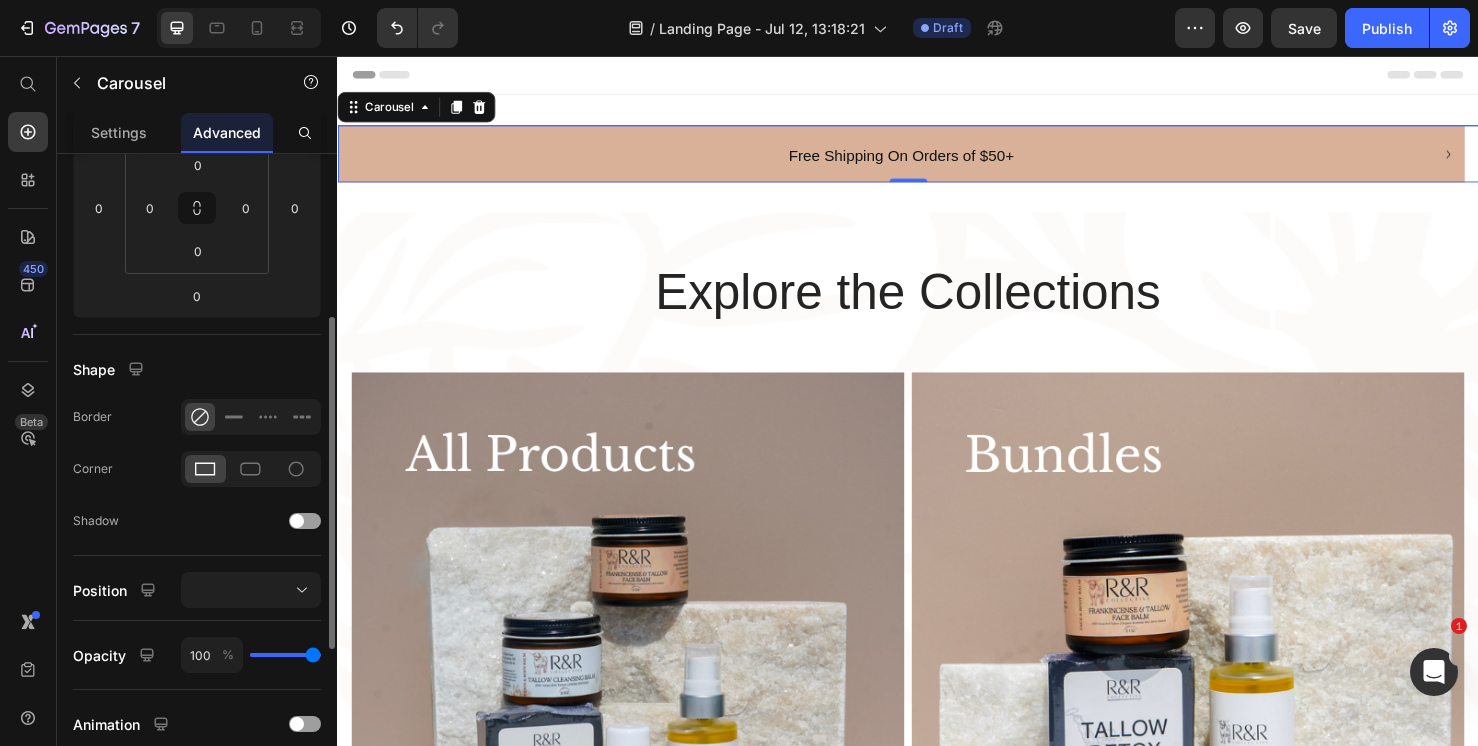 scroll, scrollTop: 489, scrollLeft: 0, axis: vertical 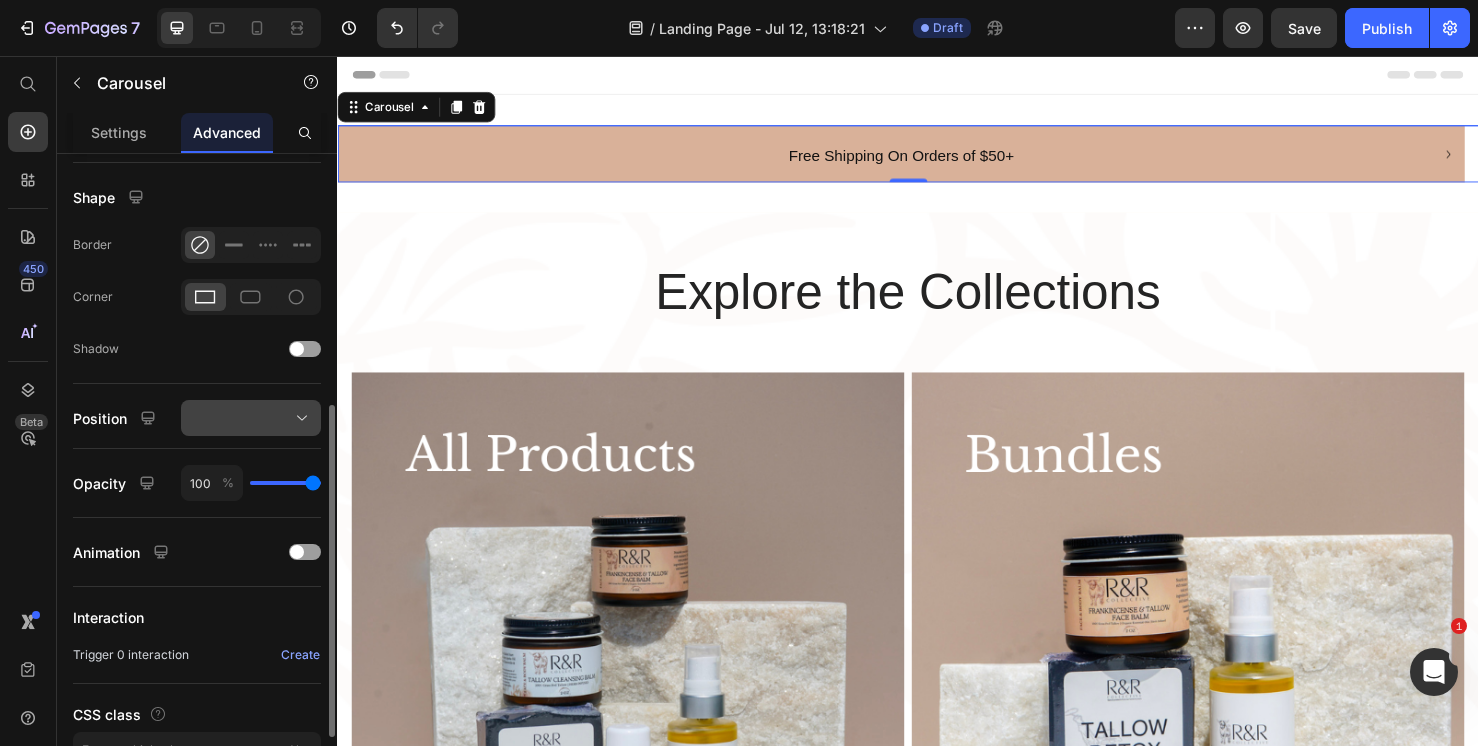 click at bounding box center [251, 418] 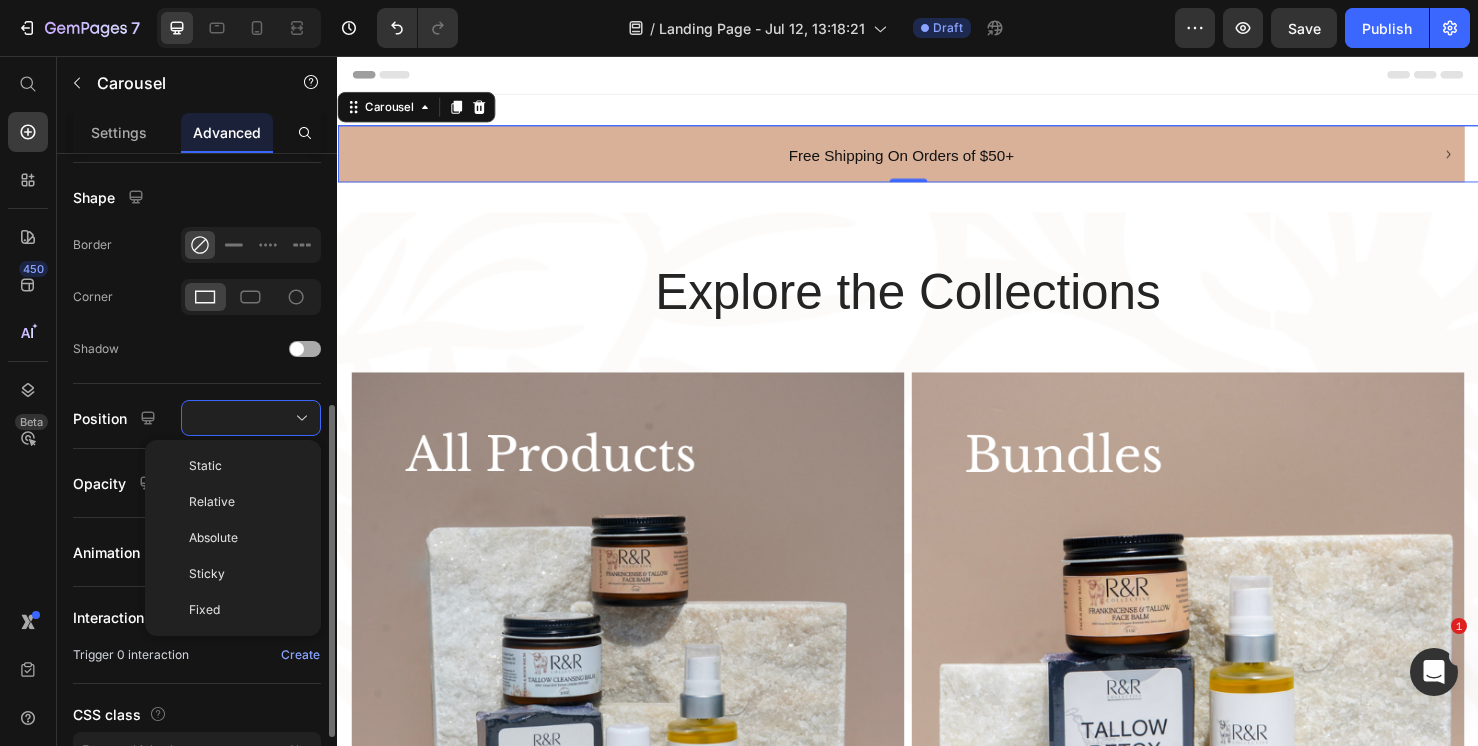 click on "Shadow" 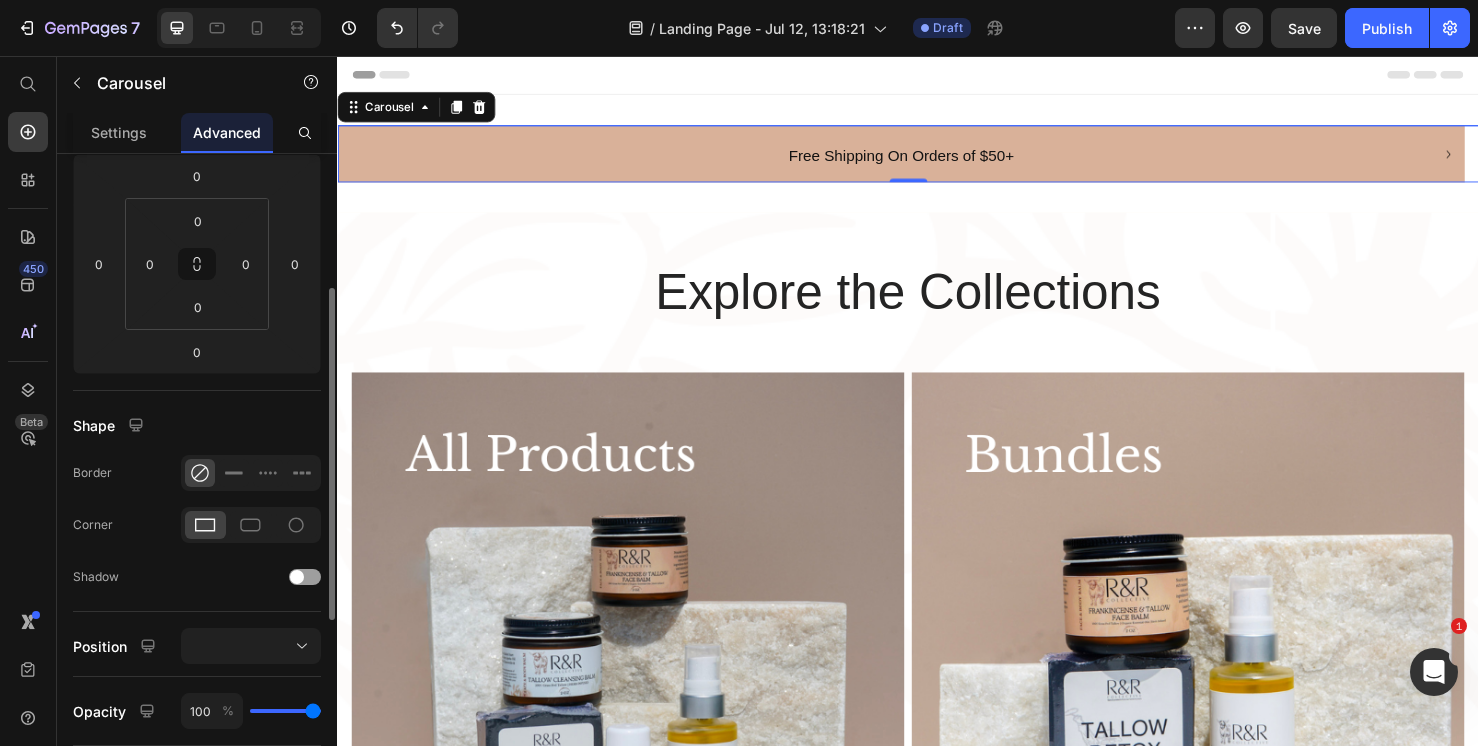 scroll, scrollTop: 0, scrollLeft: 0, axis: both 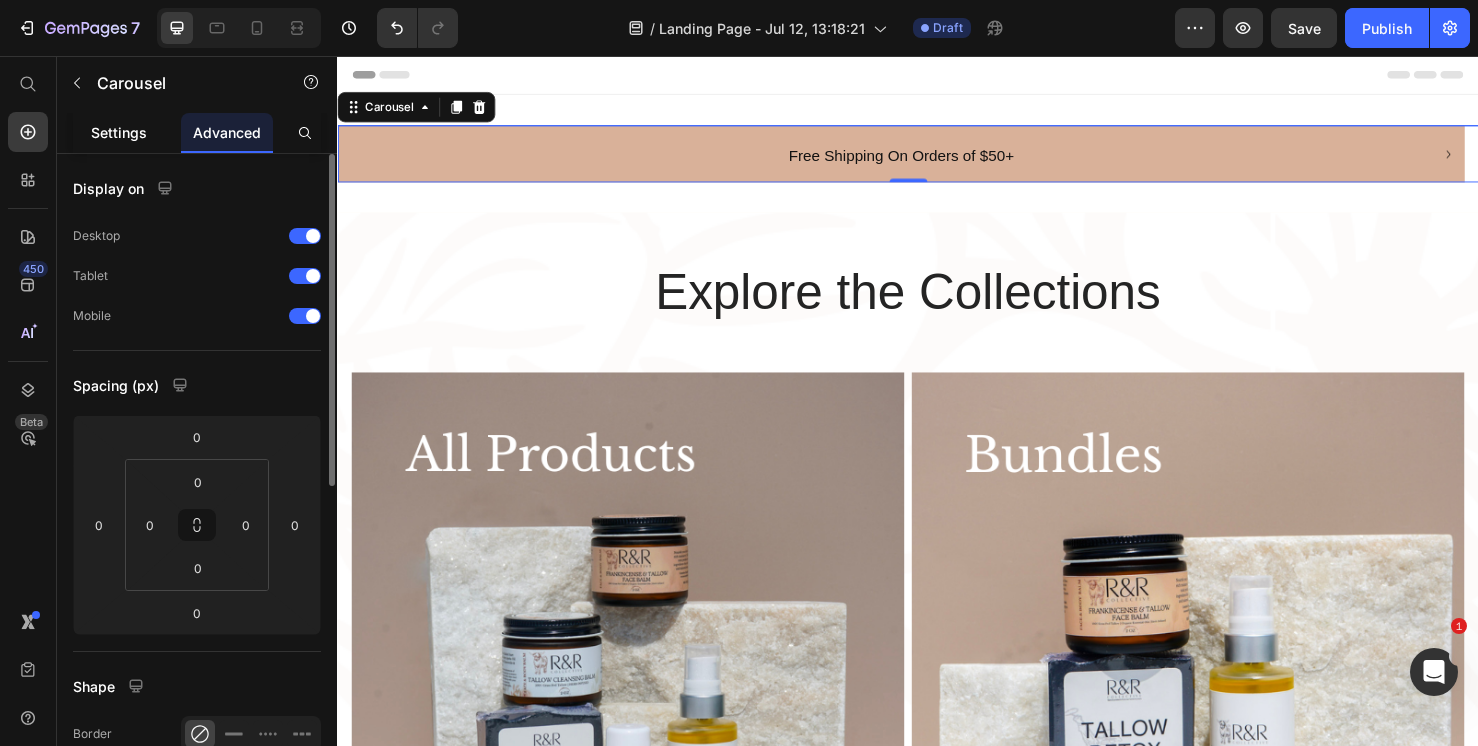 click on "Settings" at bounding box center (119, 132) 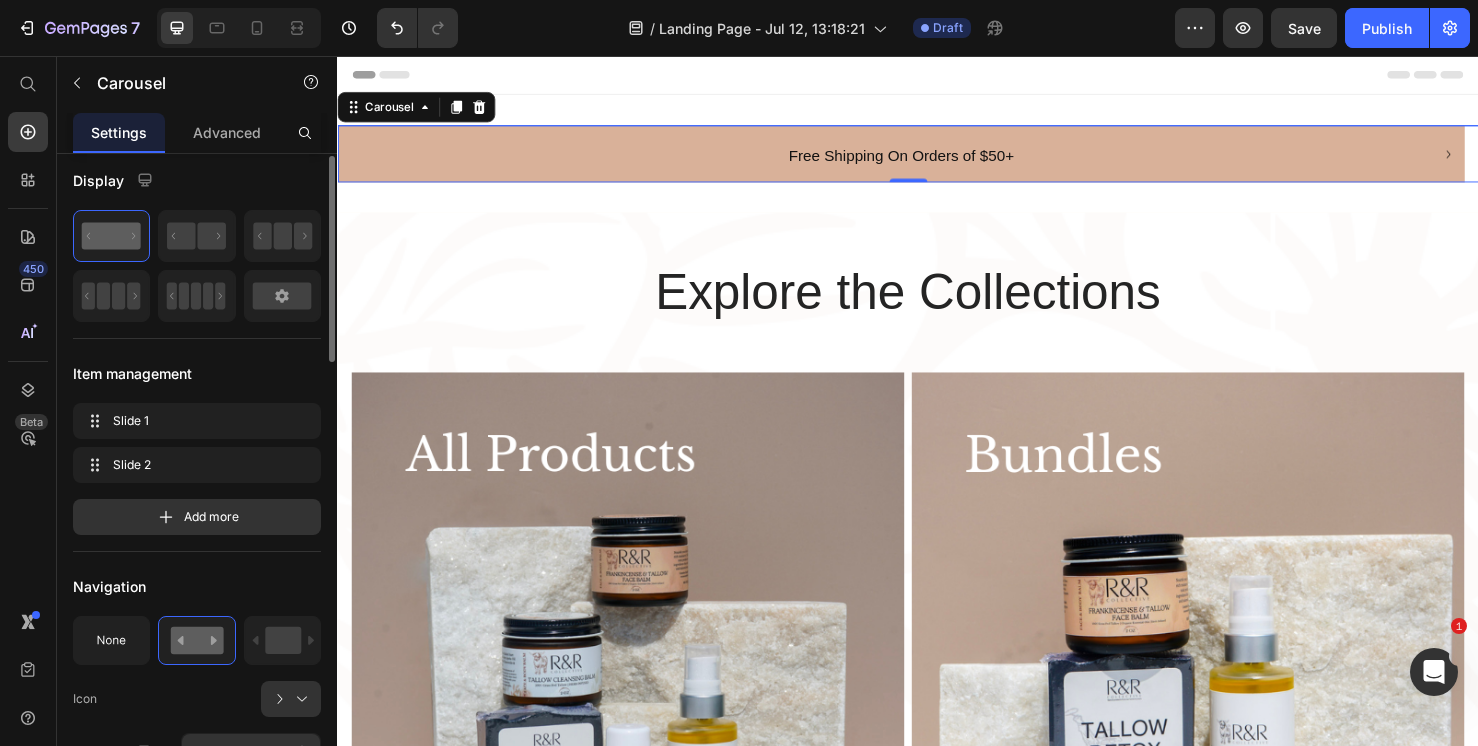 scroll, scrollTop: 173, scrollLeft: 0, axis: vertical 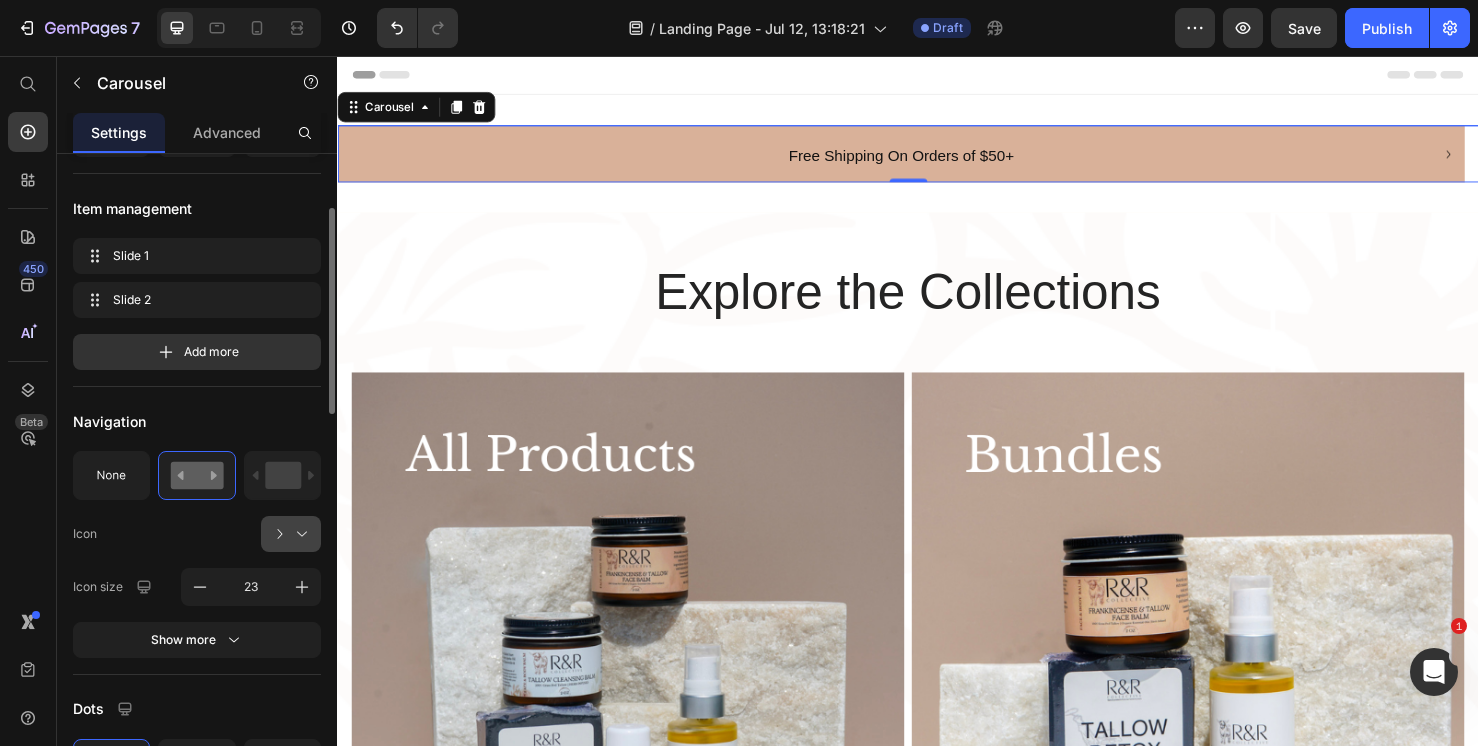 click at bounding box center [299, 534] 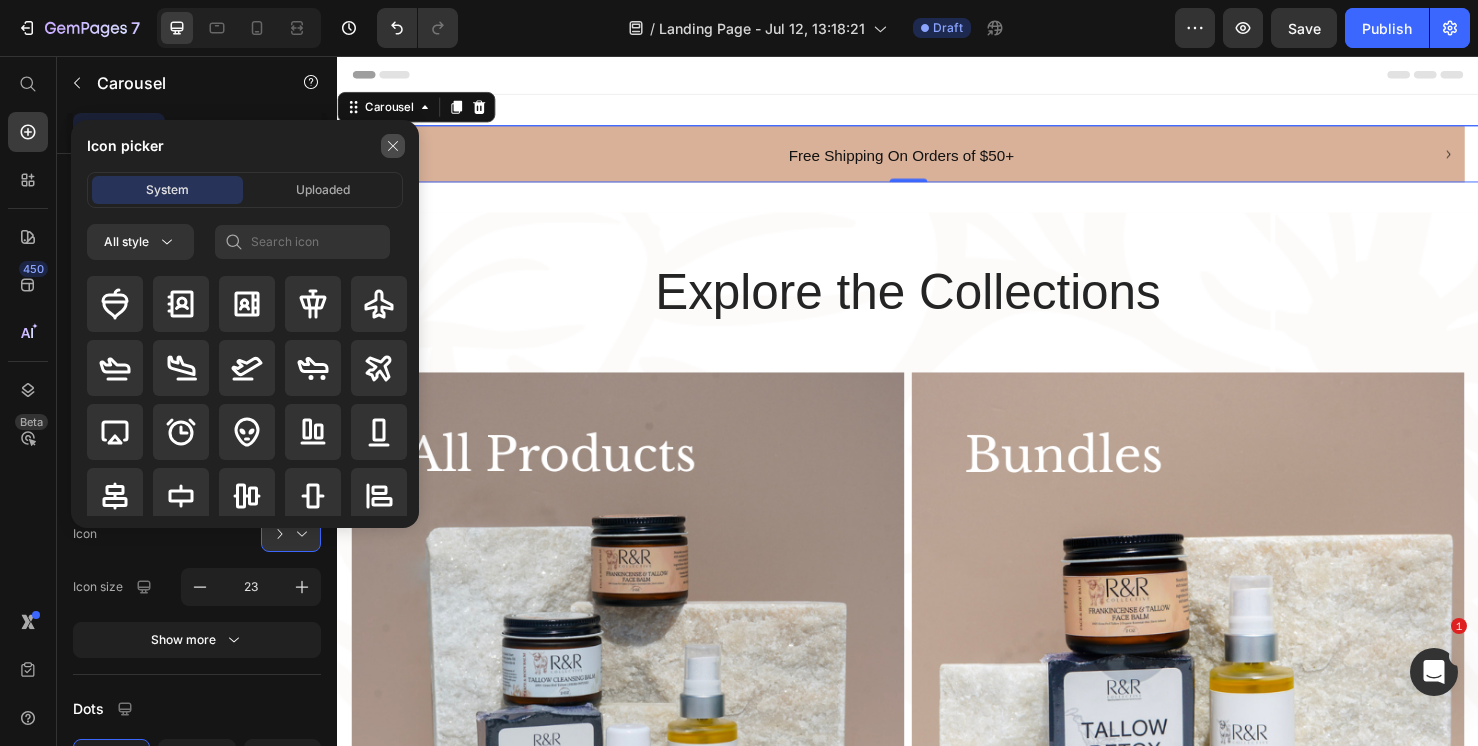 click at bounding box center [393, 146] 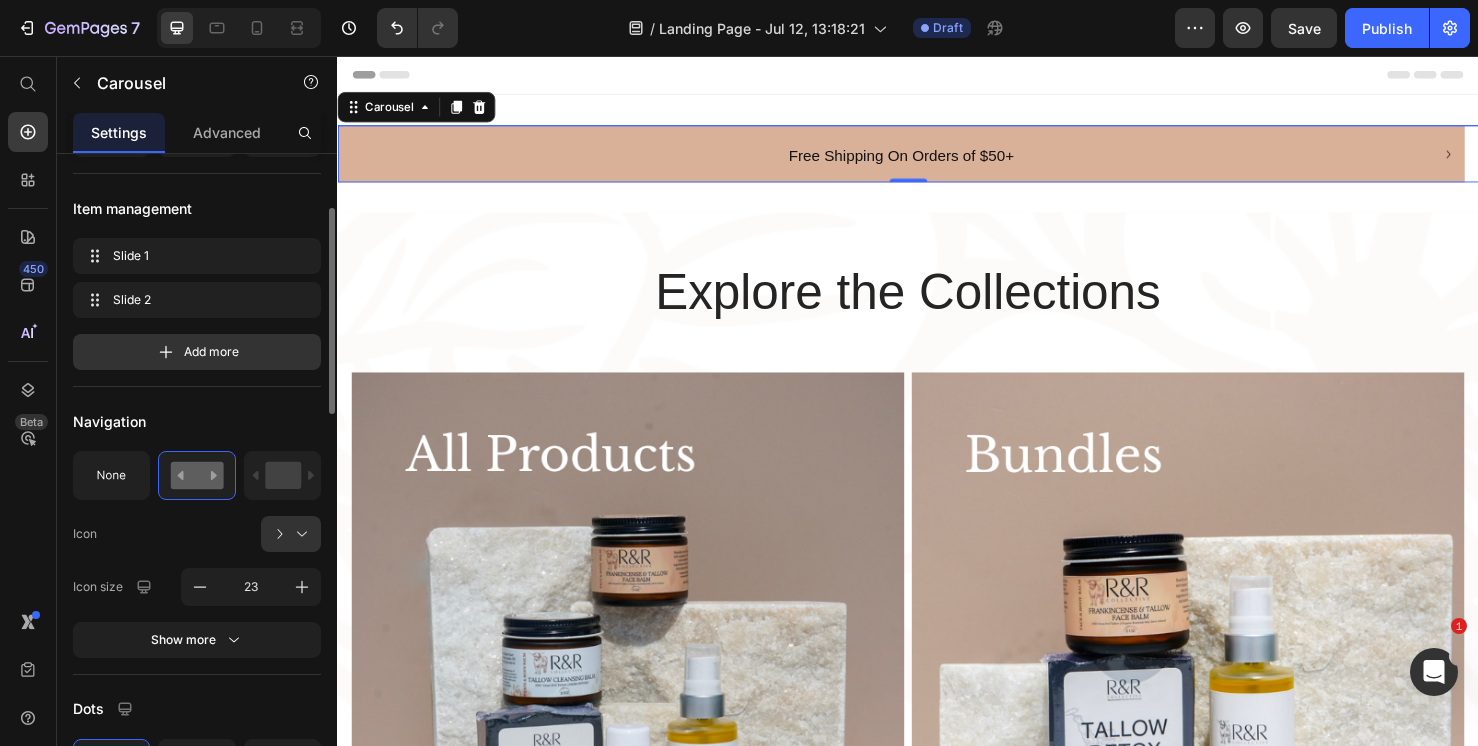 click on "Navigation Icon
Icon size 23 Show more" 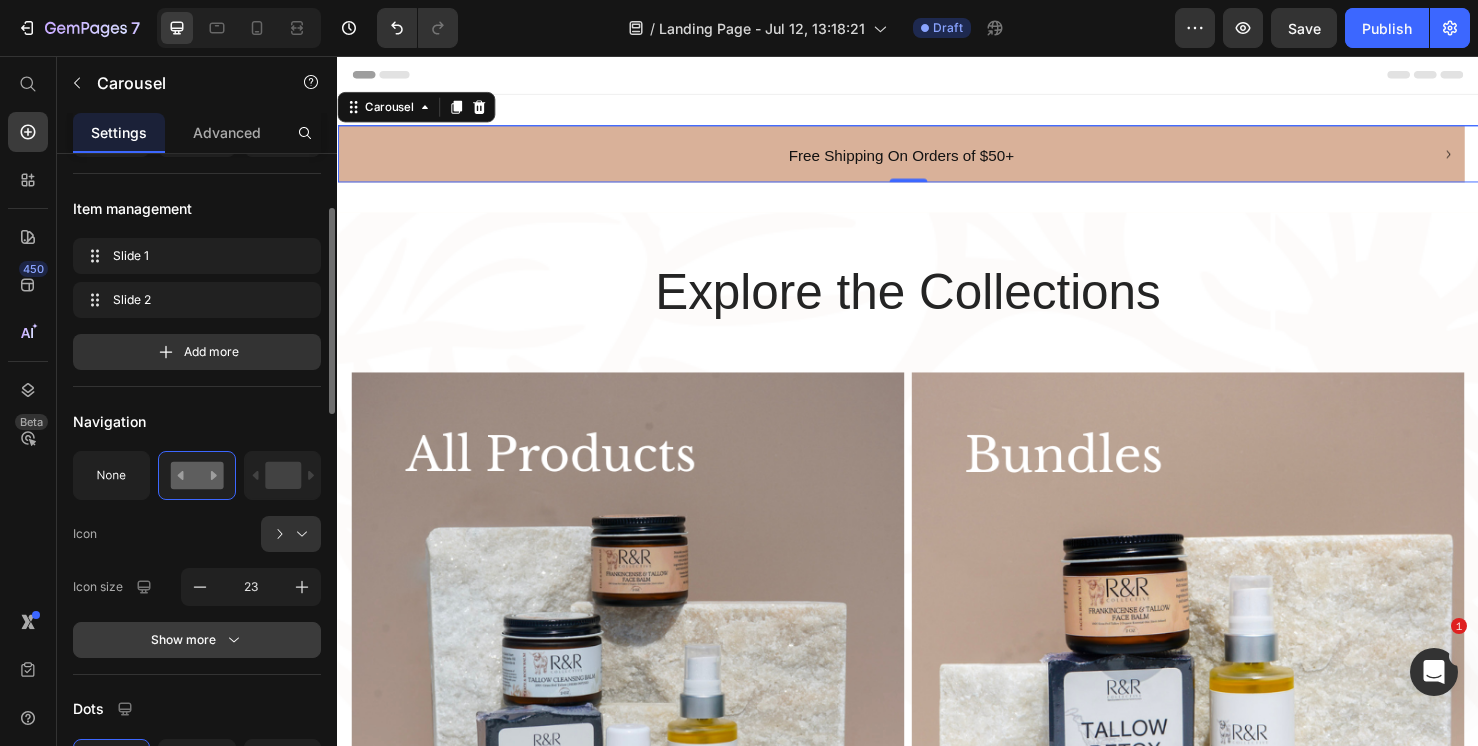 click on "Show more" at bounding box center [197, 640] 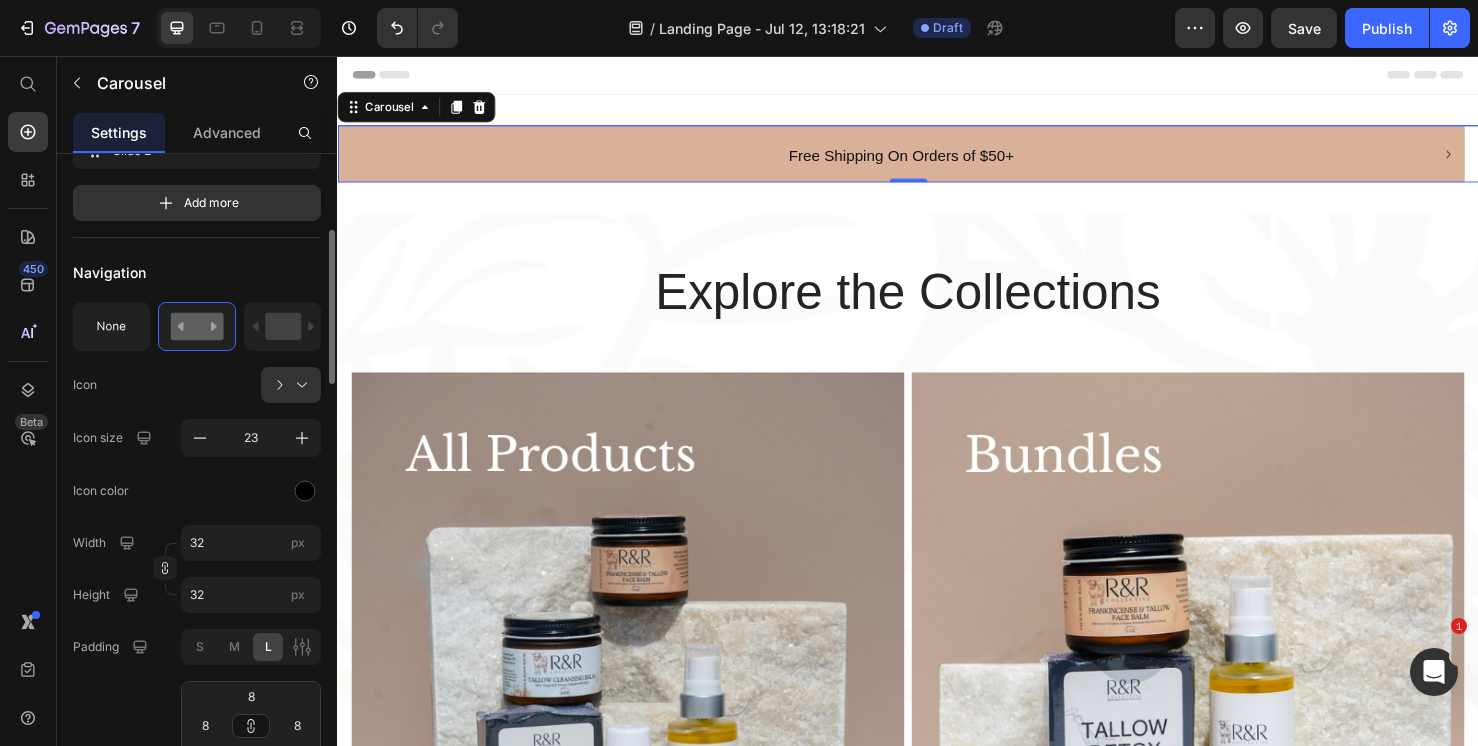 scroll, scrollTop: 420, scrollLeft: 0, axis: vertical 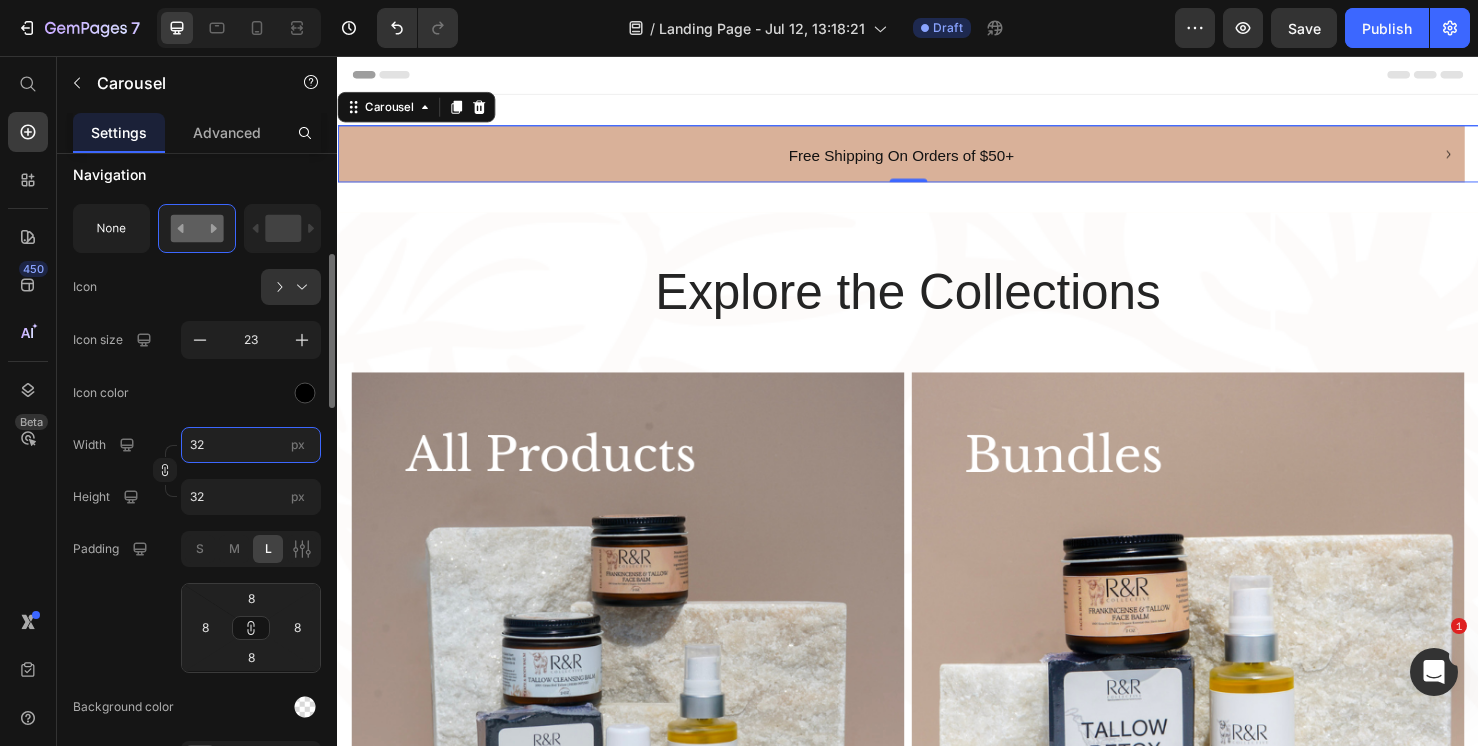 click on "32" at bounding box center [251, 445] 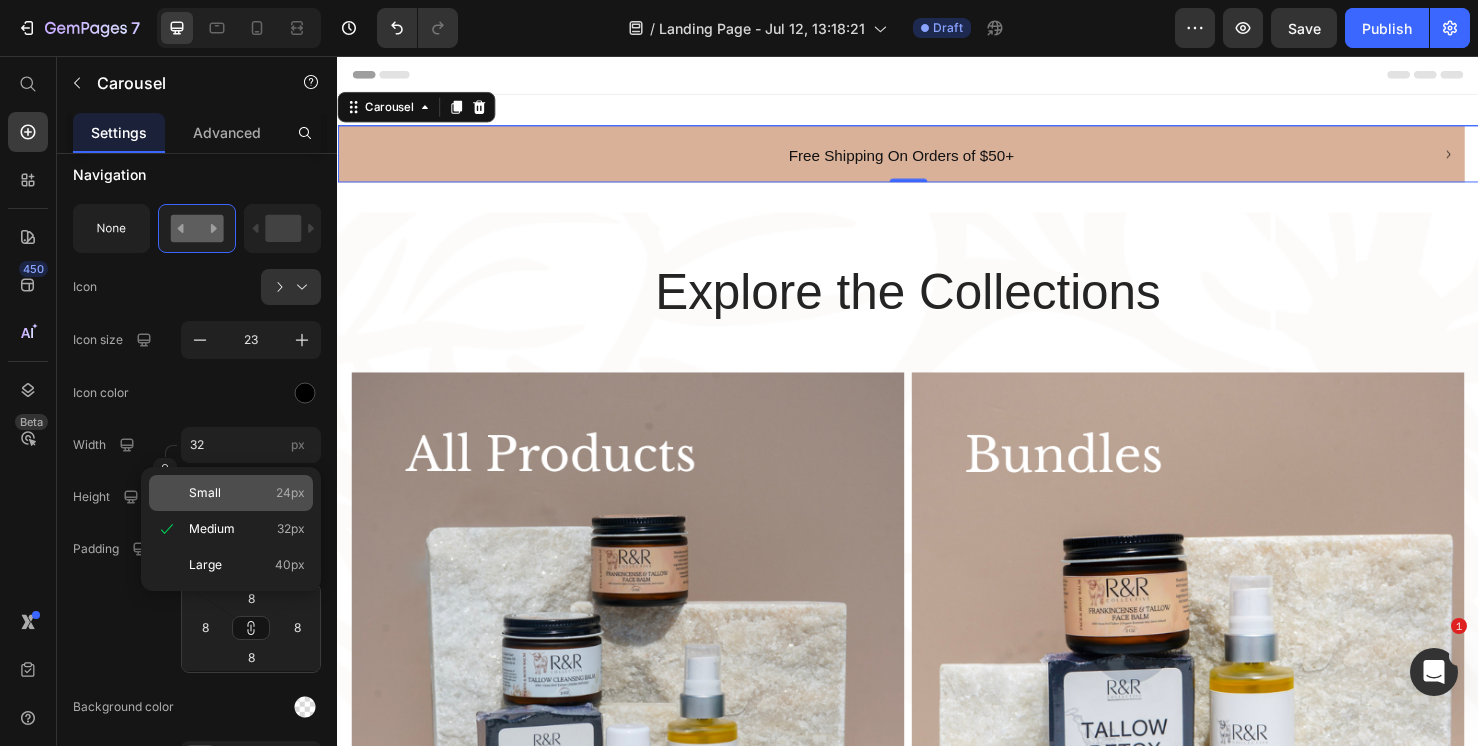 click on "Small 24px" at bounding box center [247, 493] 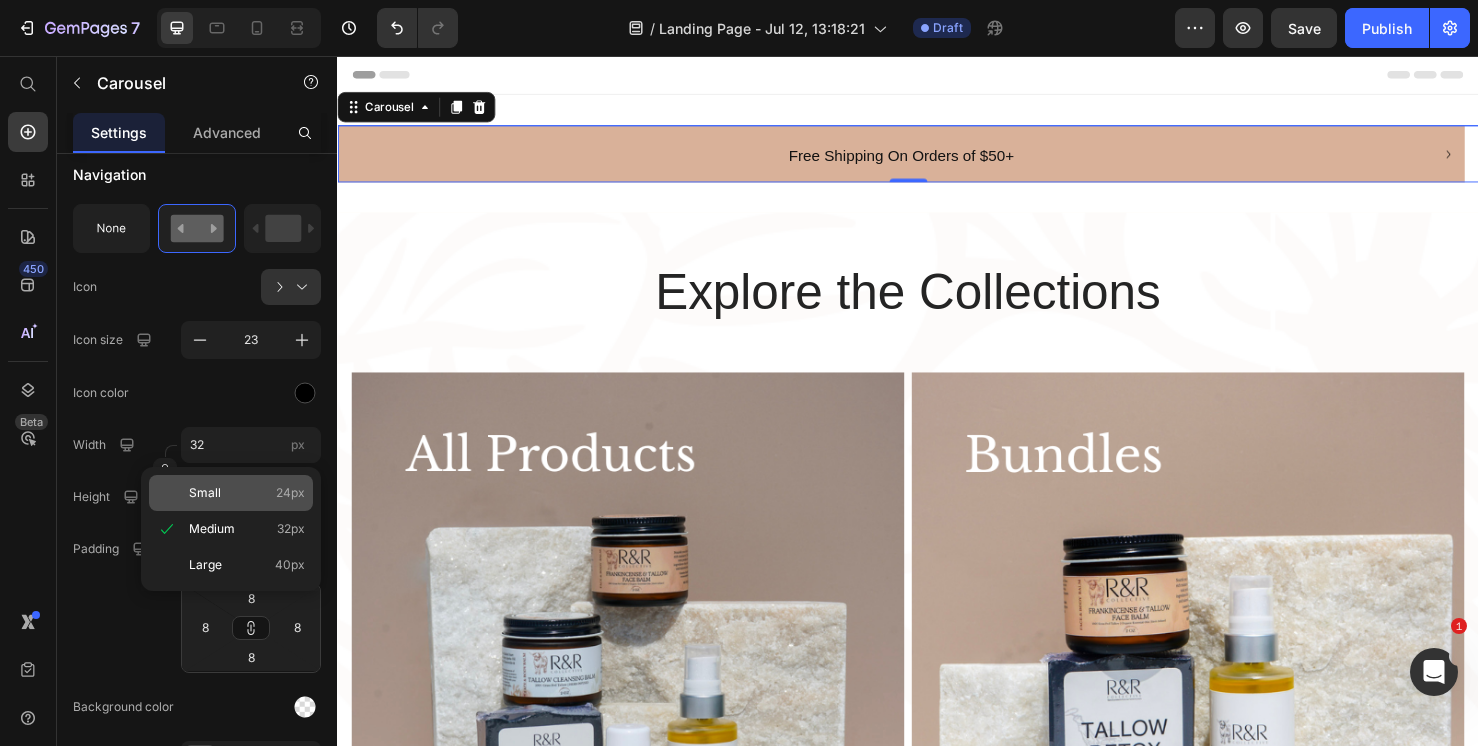 type on "24" 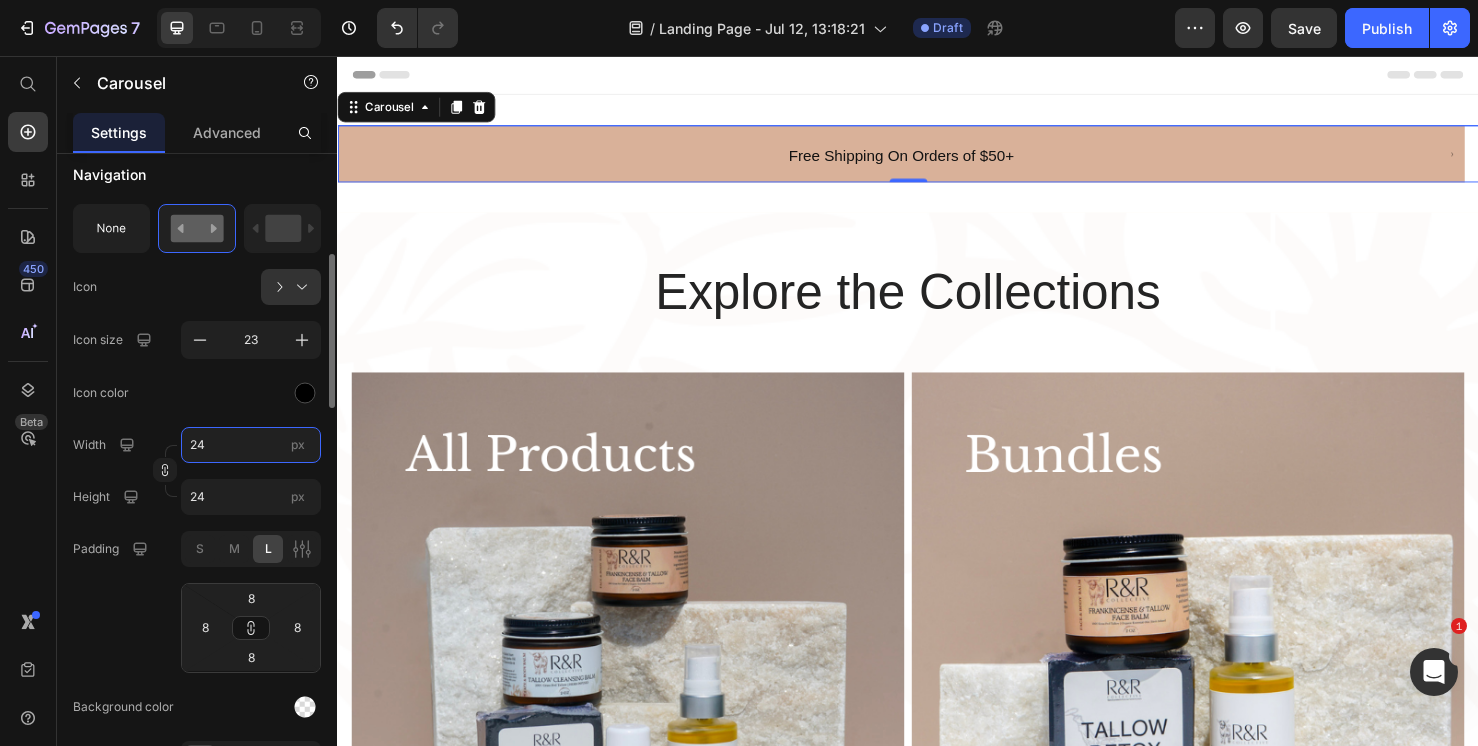click on "24" at bounding box center (251, 445) 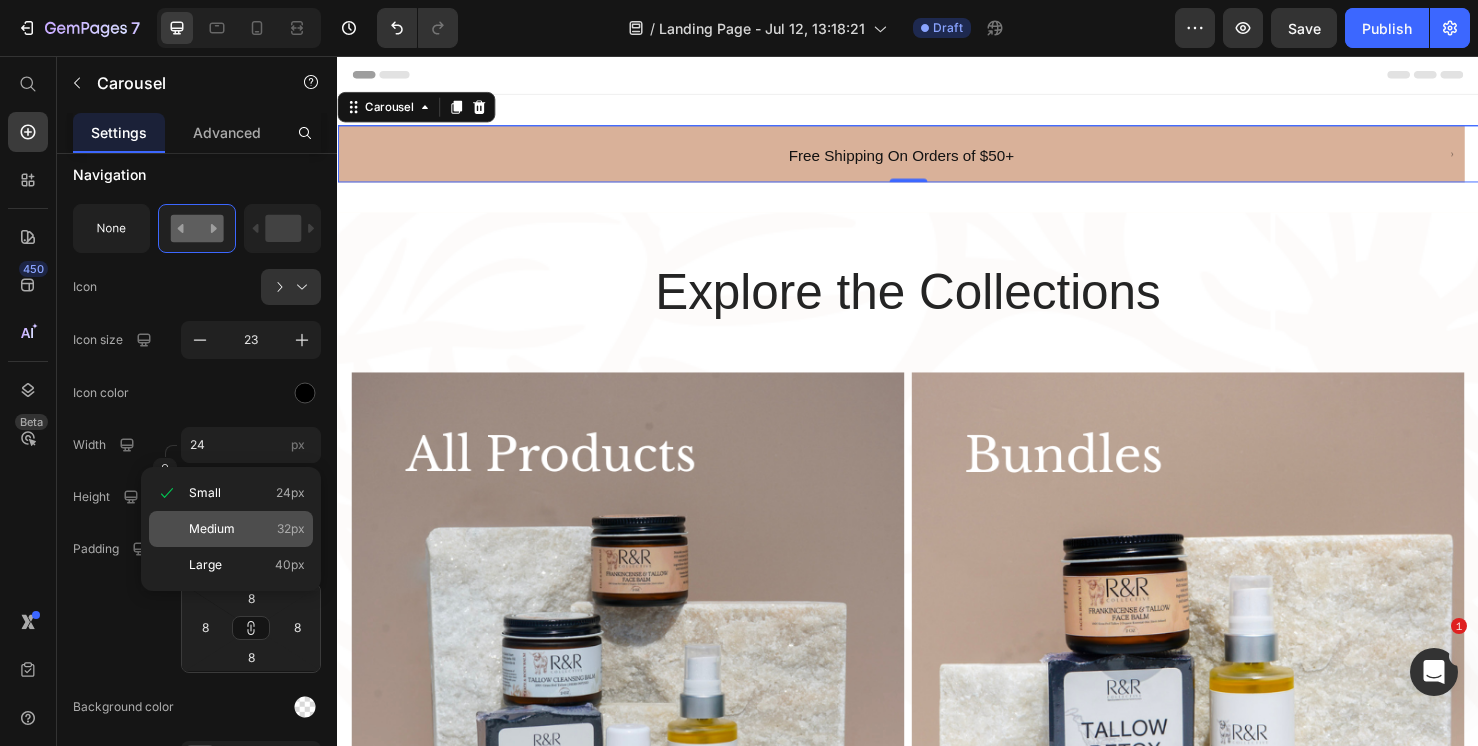 click on "Medium" at bounding box center (212, 529) 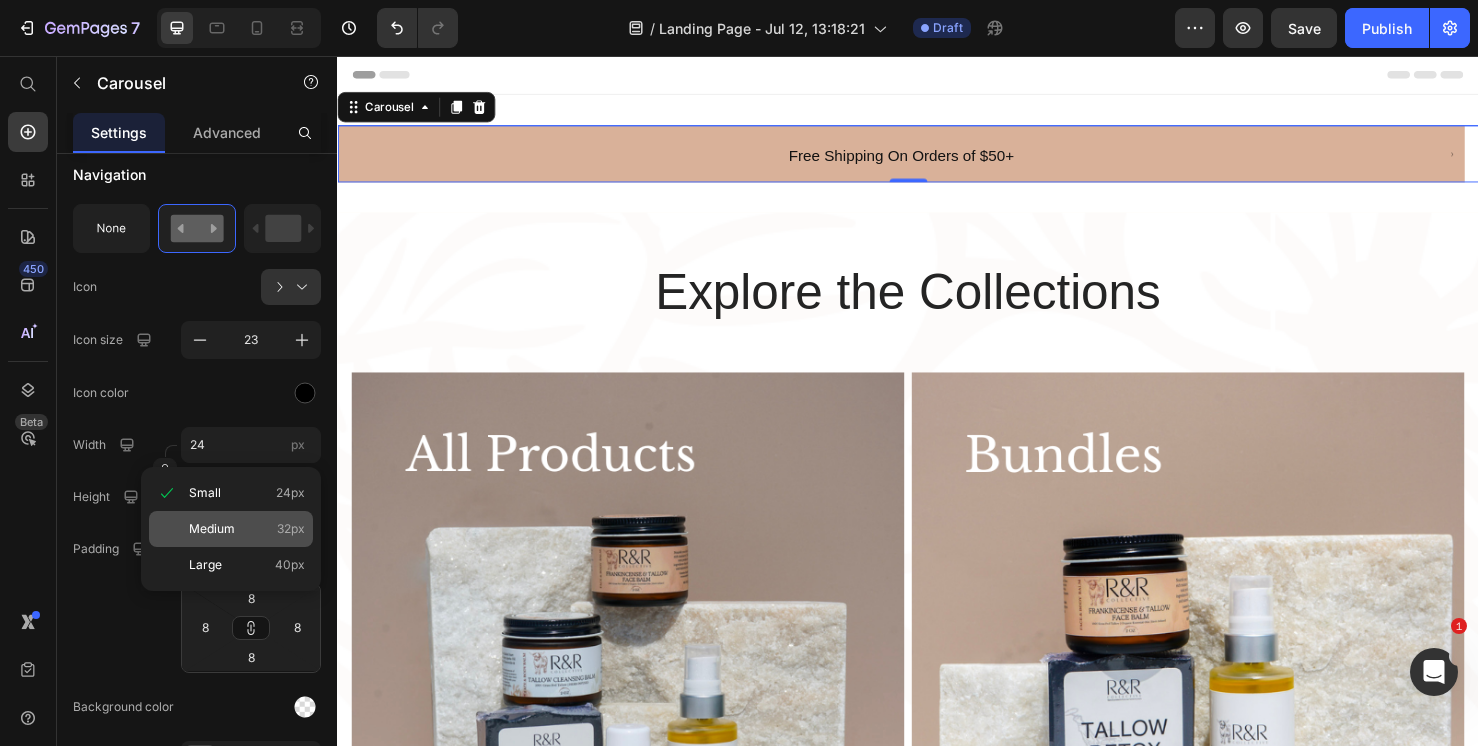 type on "32" 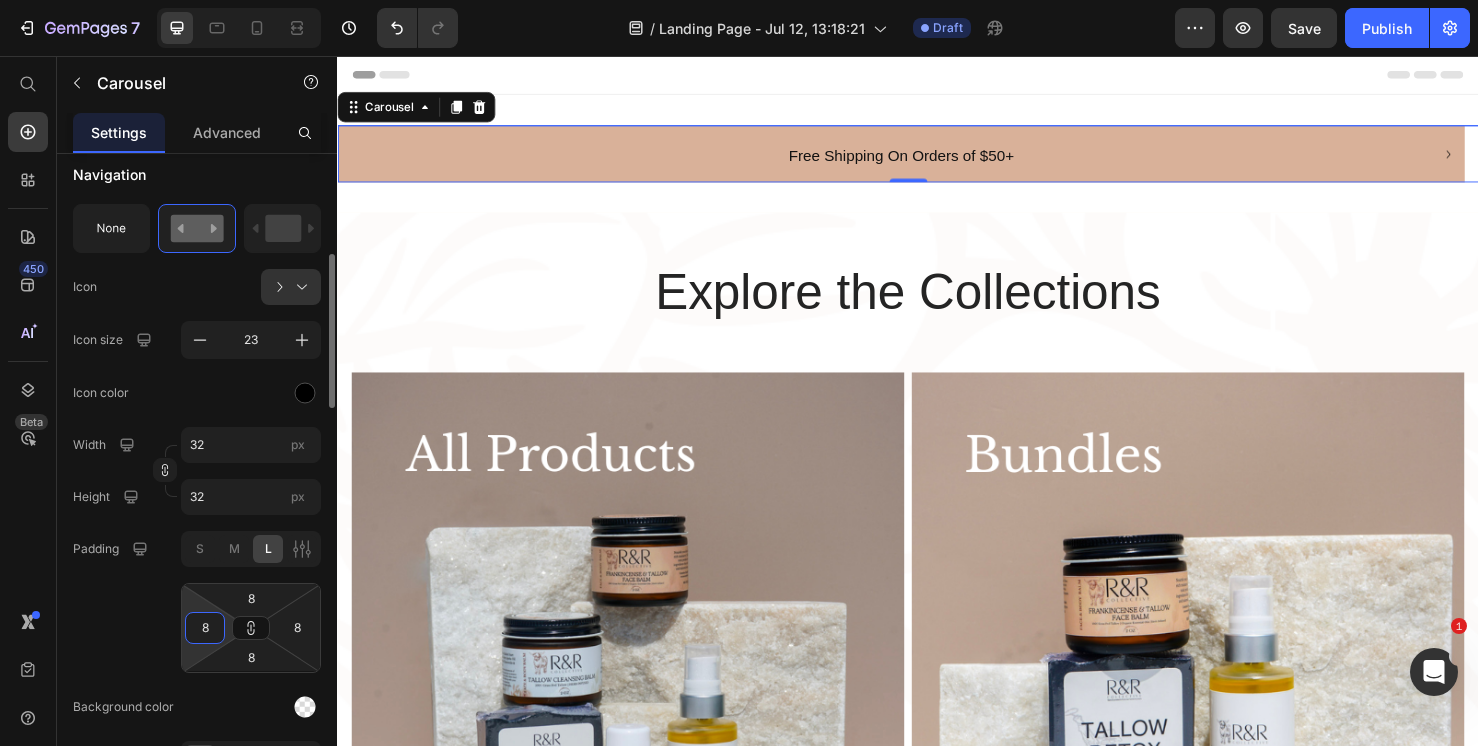 click on "8" at bounding box center (205, 628) 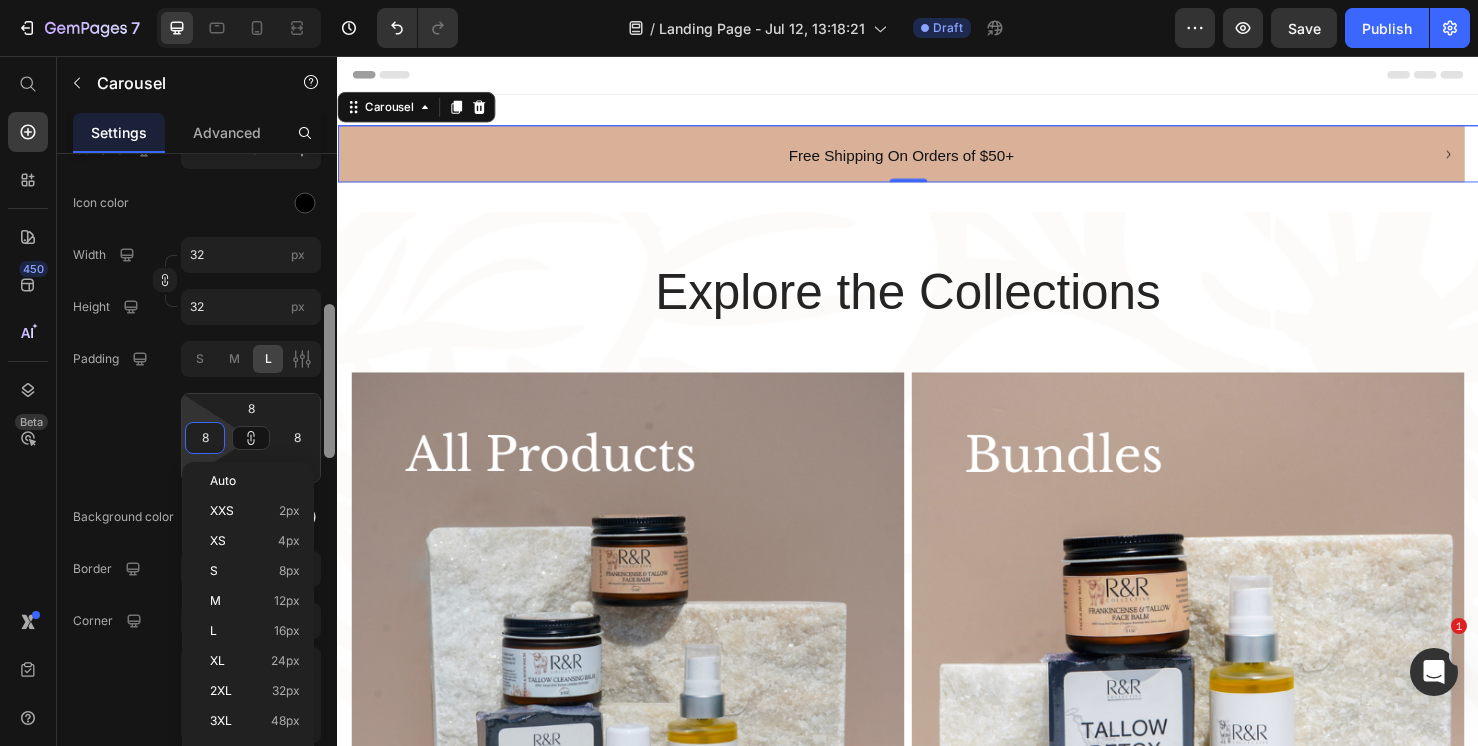 scroll, scrollTop: 645, scrollLeft: 0, axis: vertical 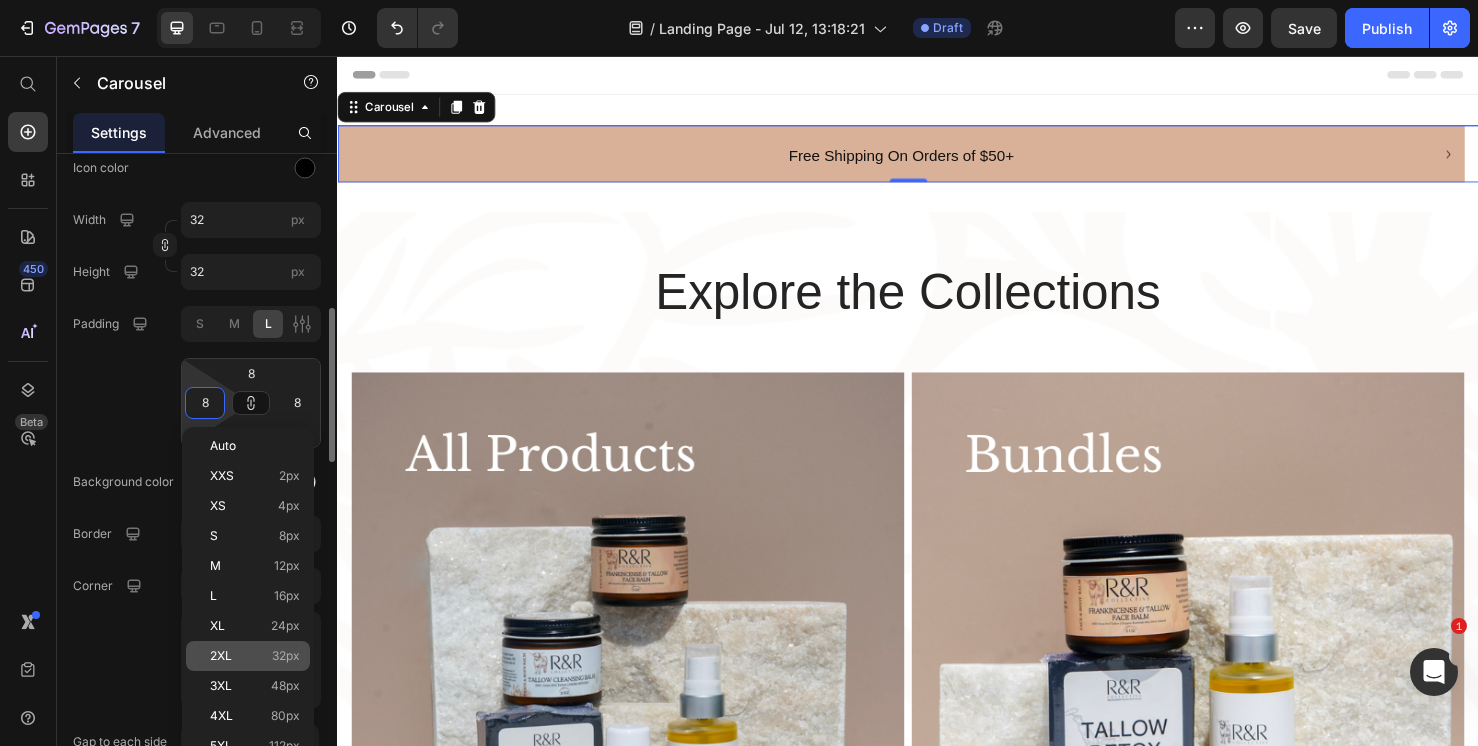 click on "2XL 32px" 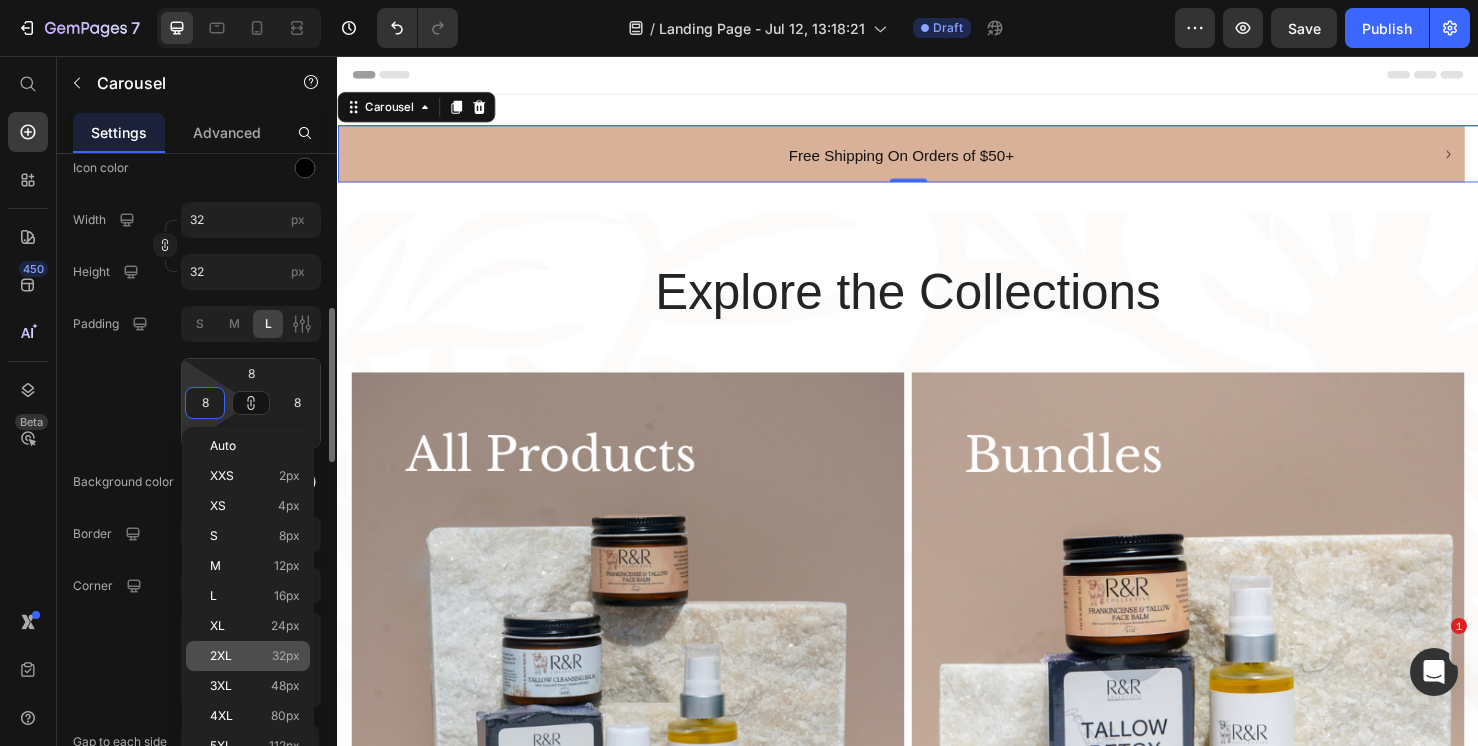 type on "32" 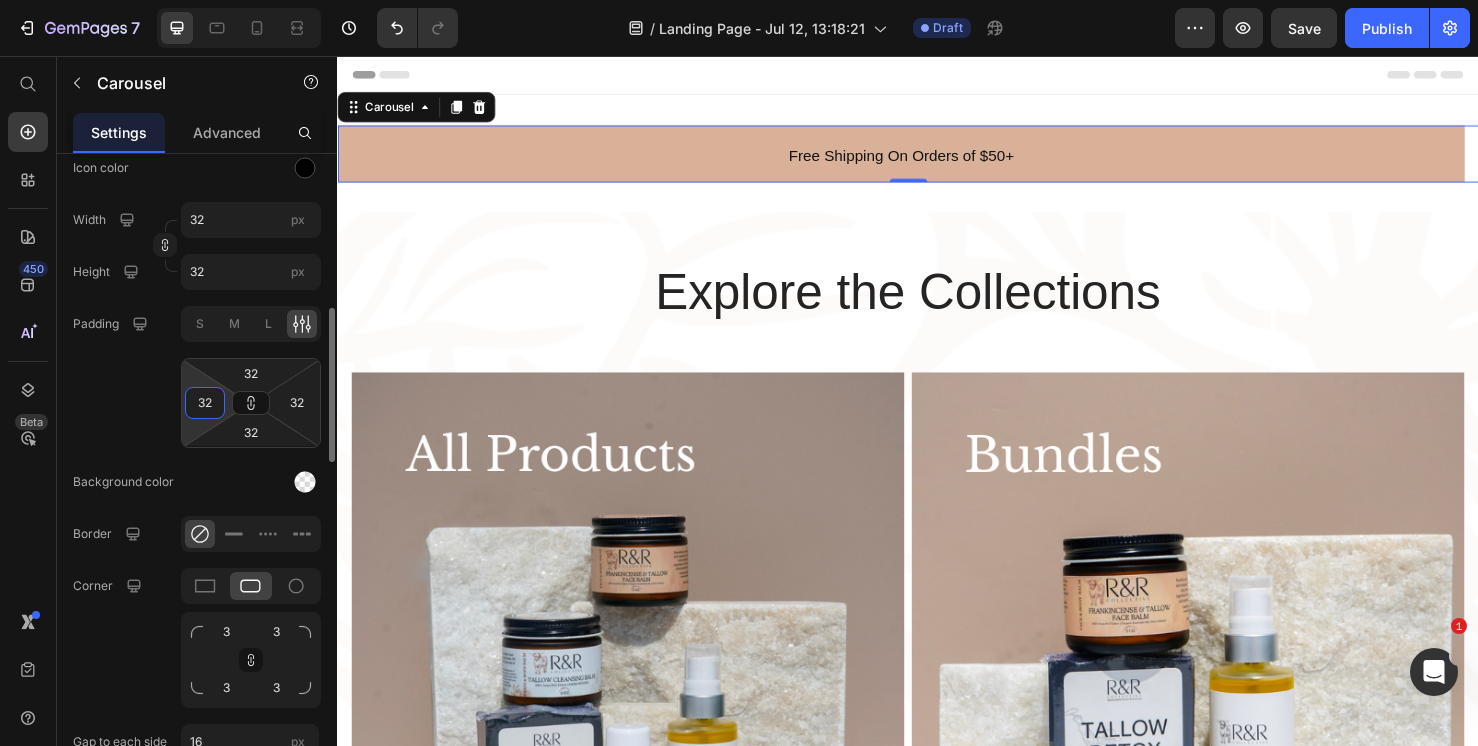 click on "32" at bounding box center (205, 403) 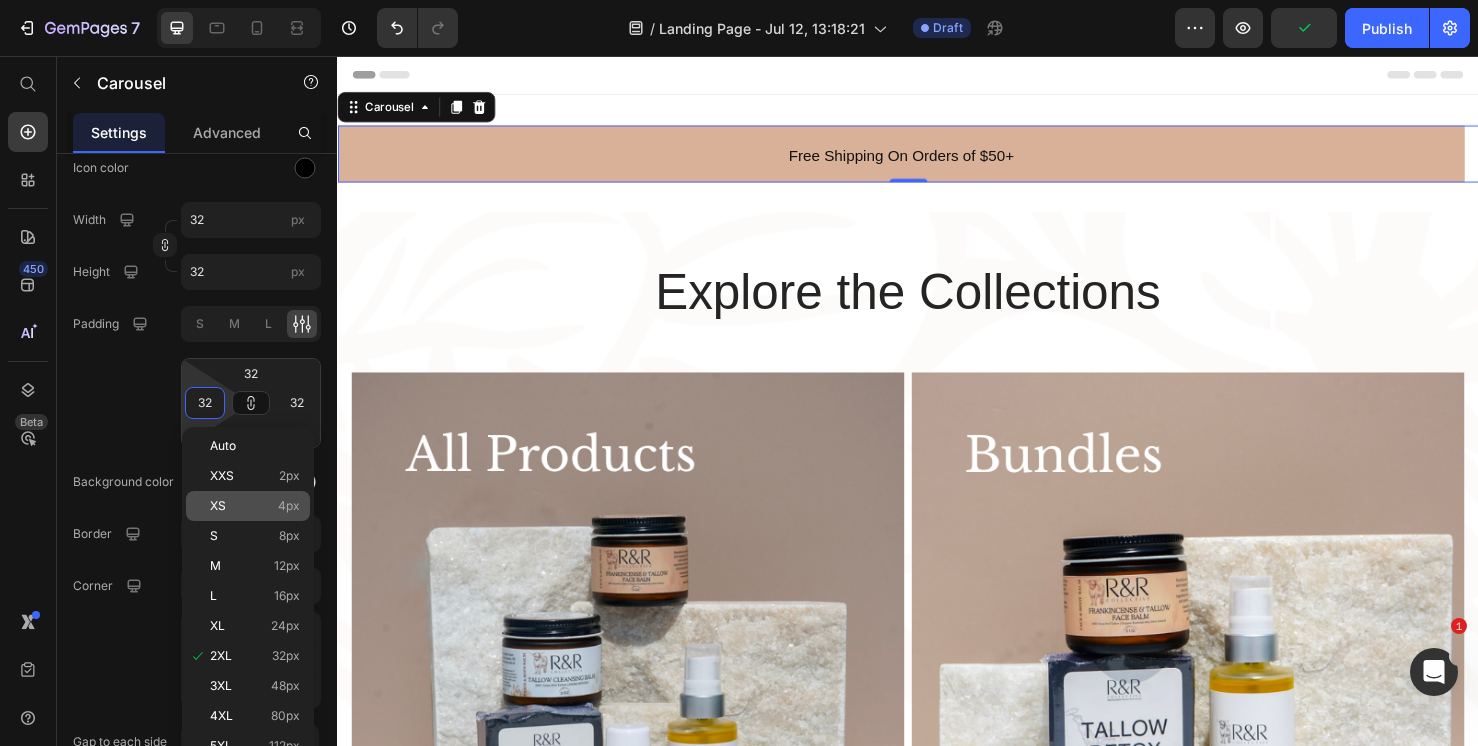 type on "2" 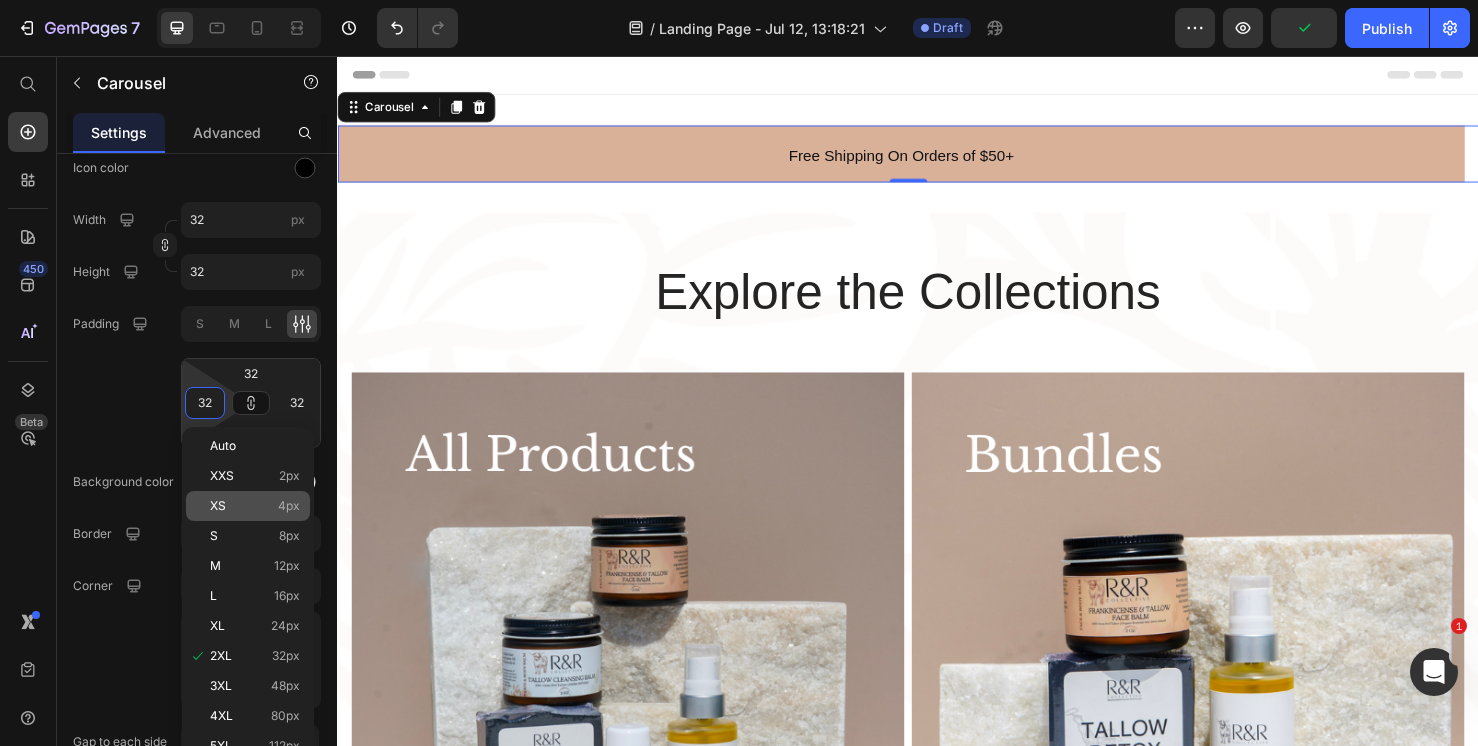 type on "2" 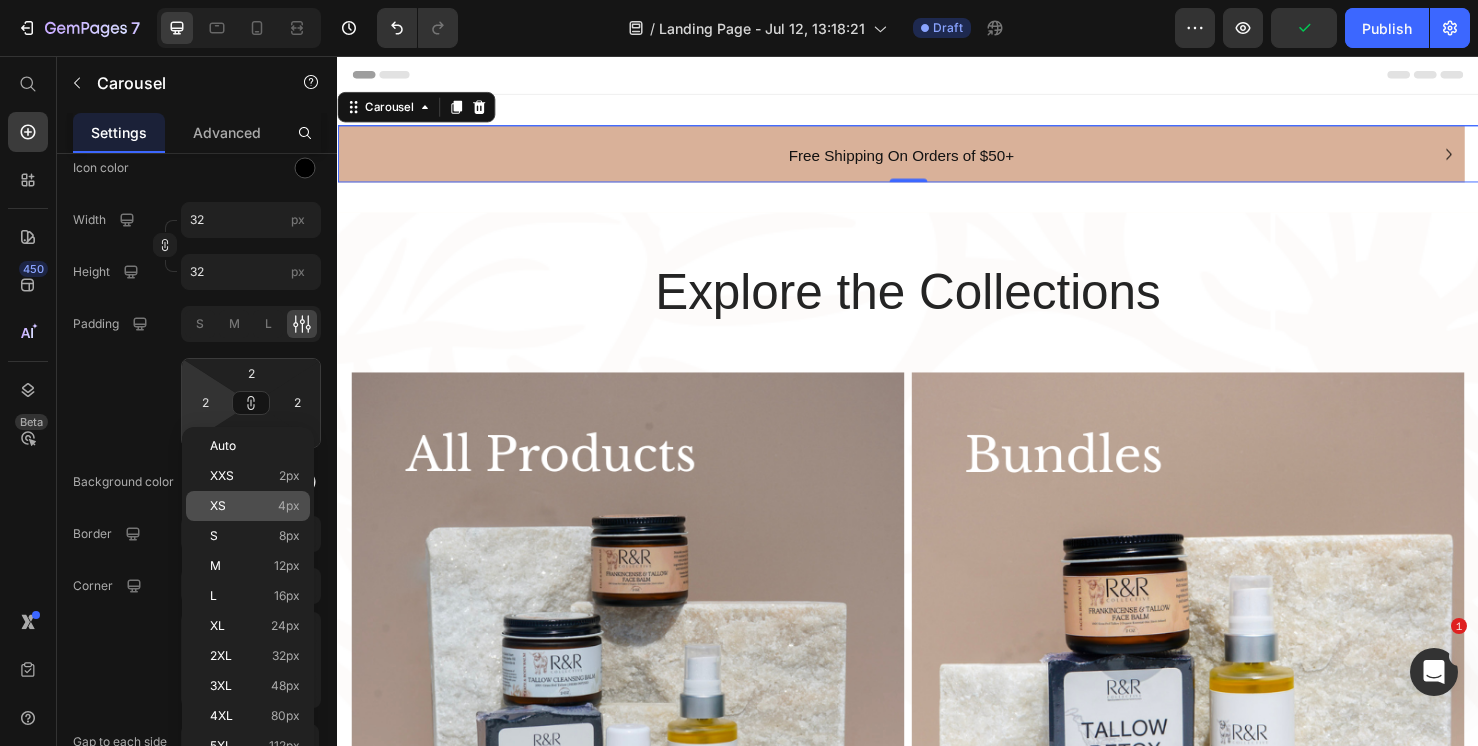click on "XS 4px" 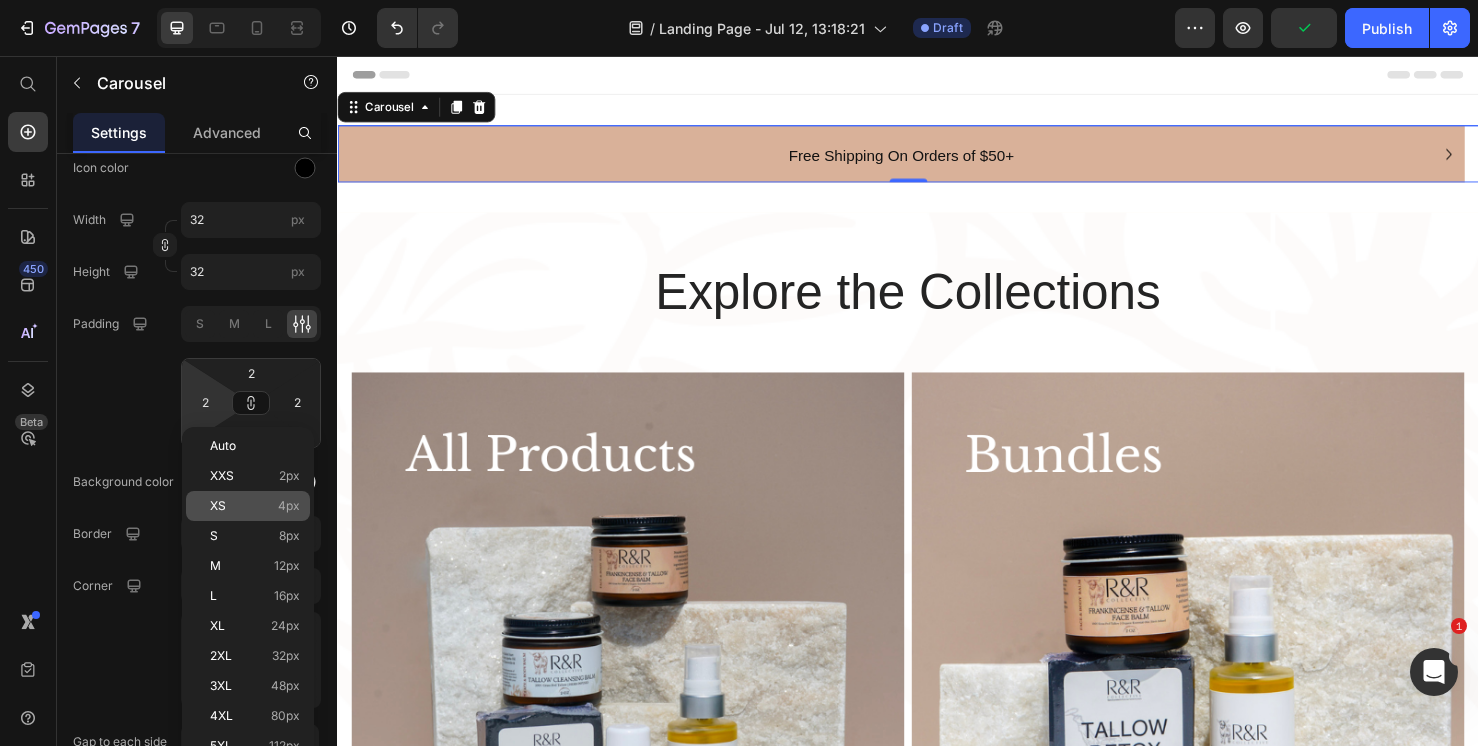 type on "4" 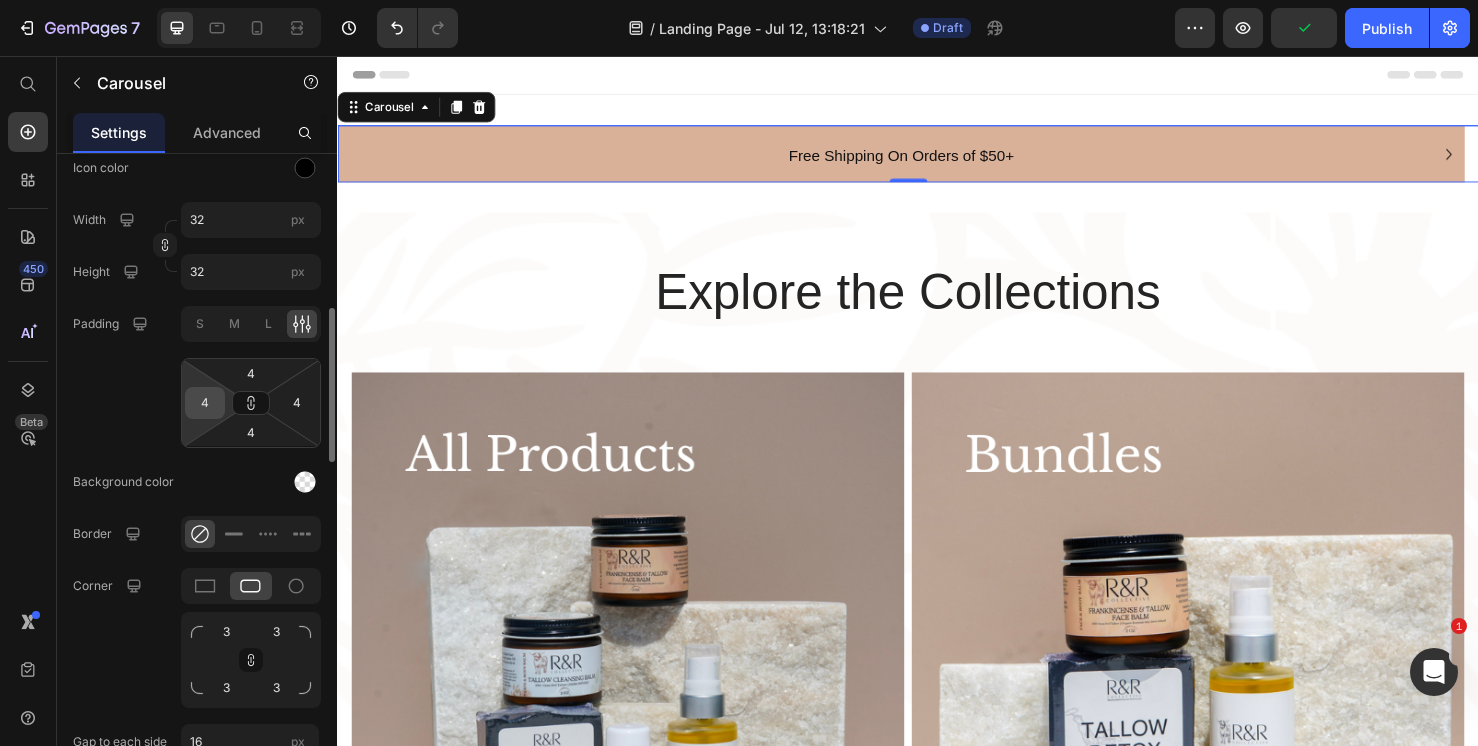 click on "4" at bounding box center [205, 403] 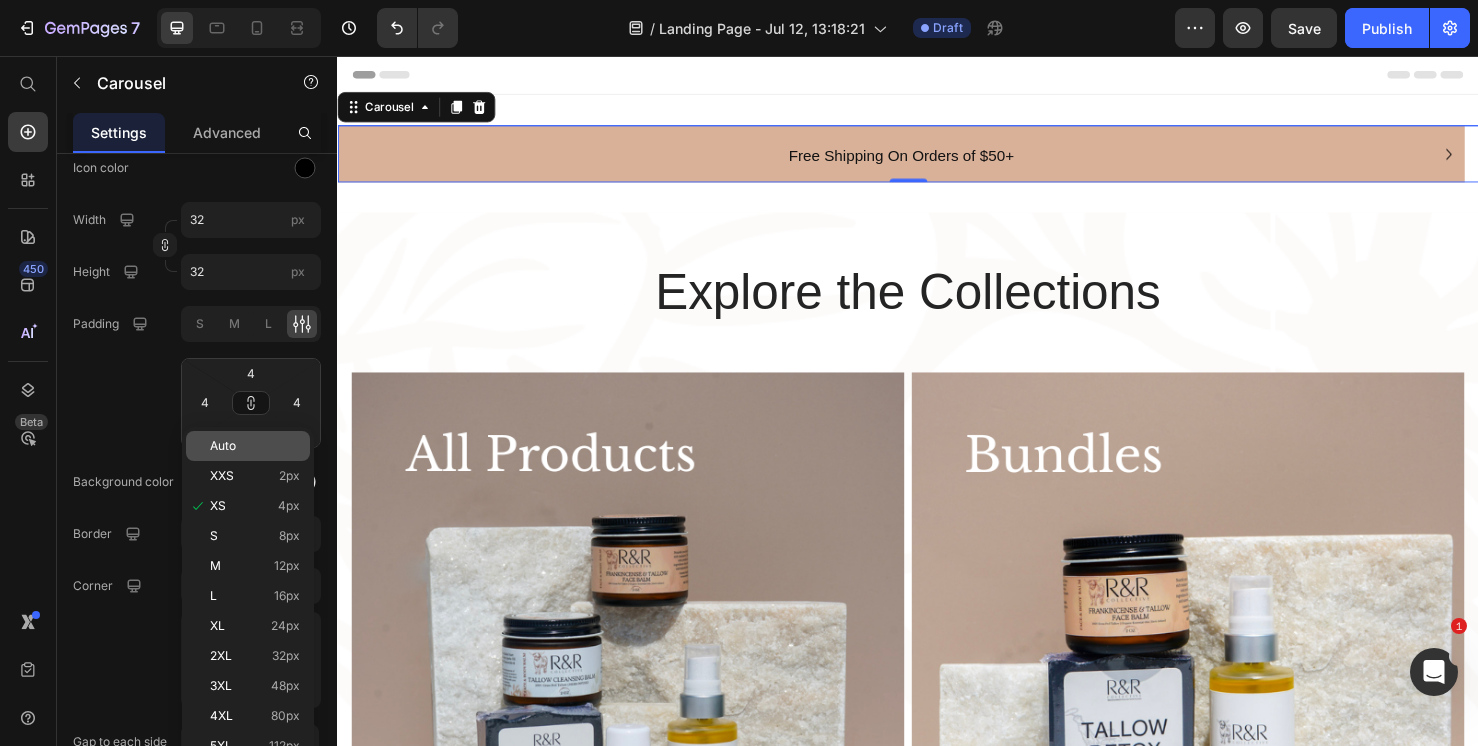 click on "Auto" 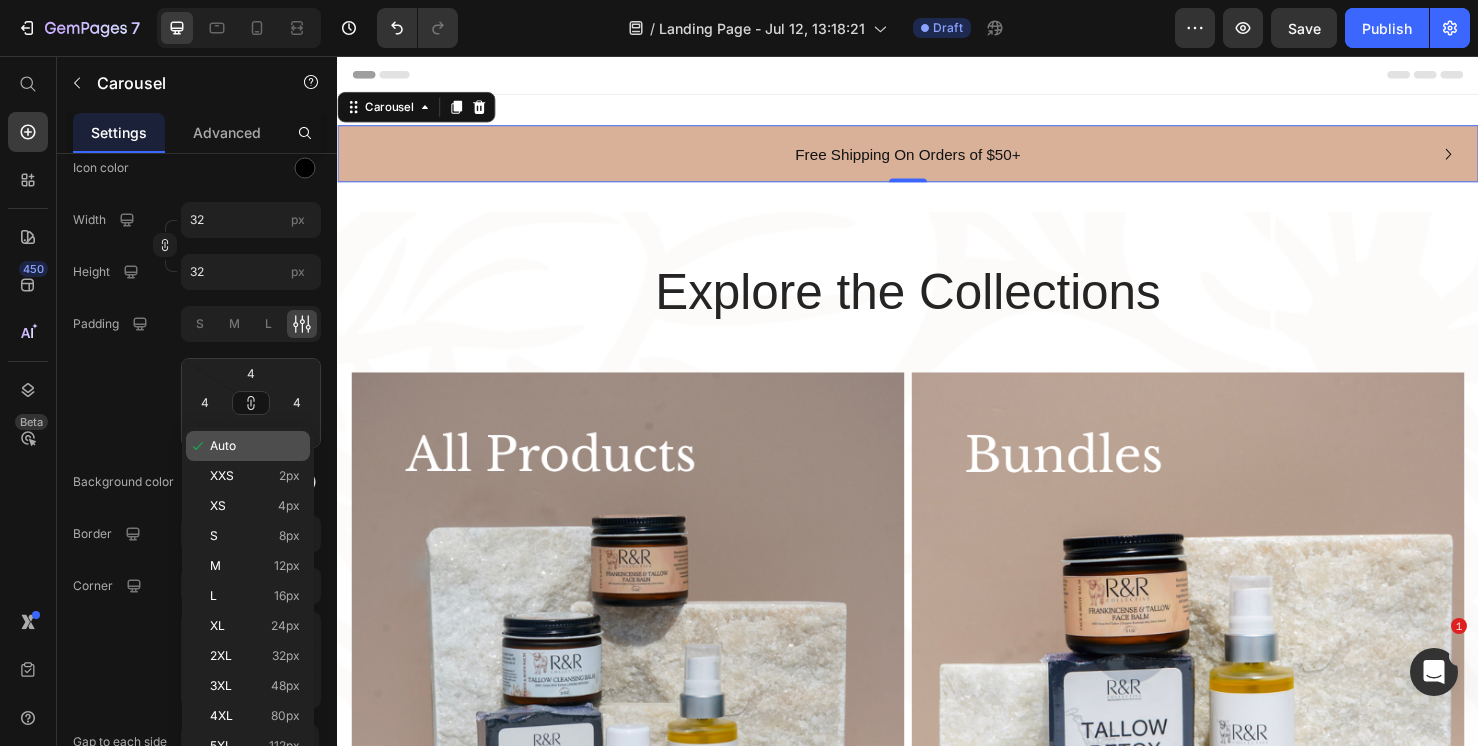 type 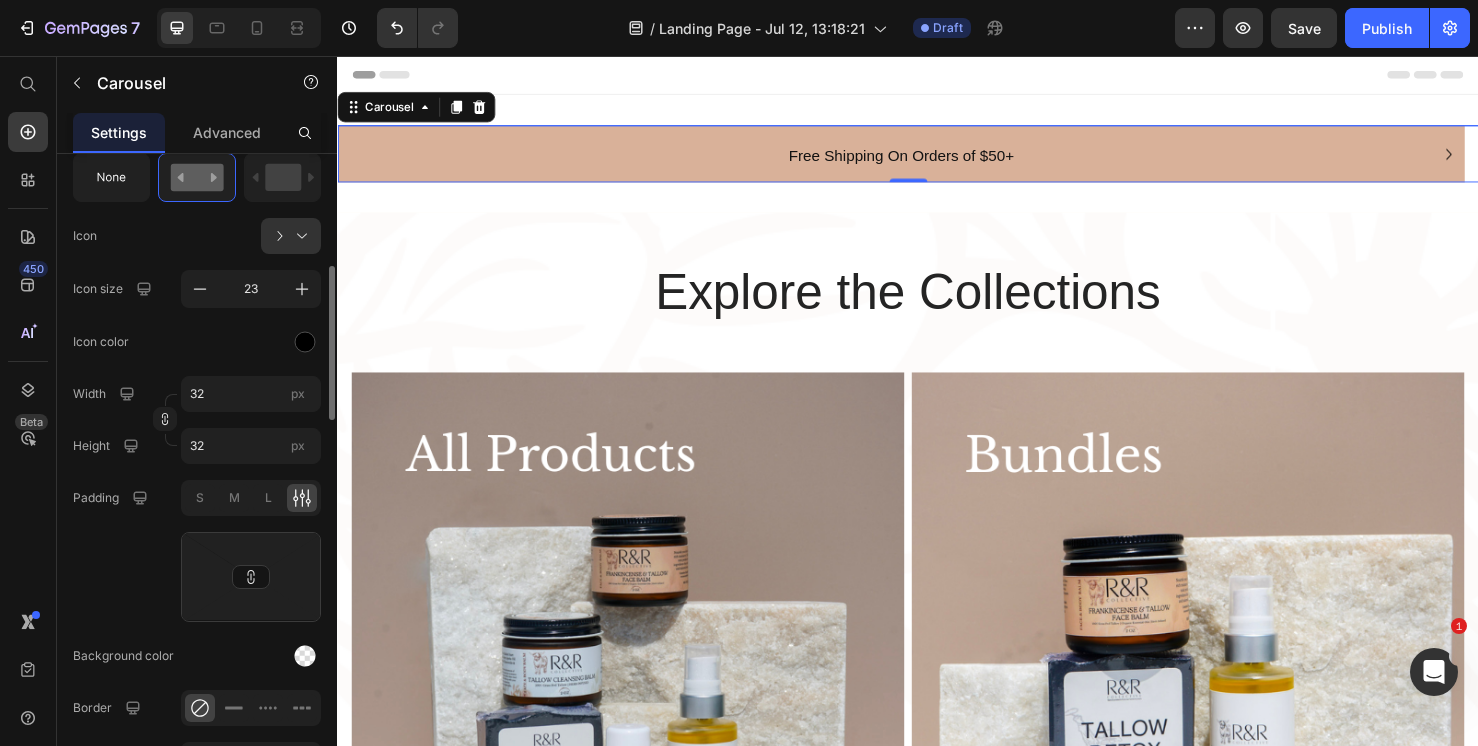 scroll, scrollTop: 337, scrollLeft: 0, axis: vertical 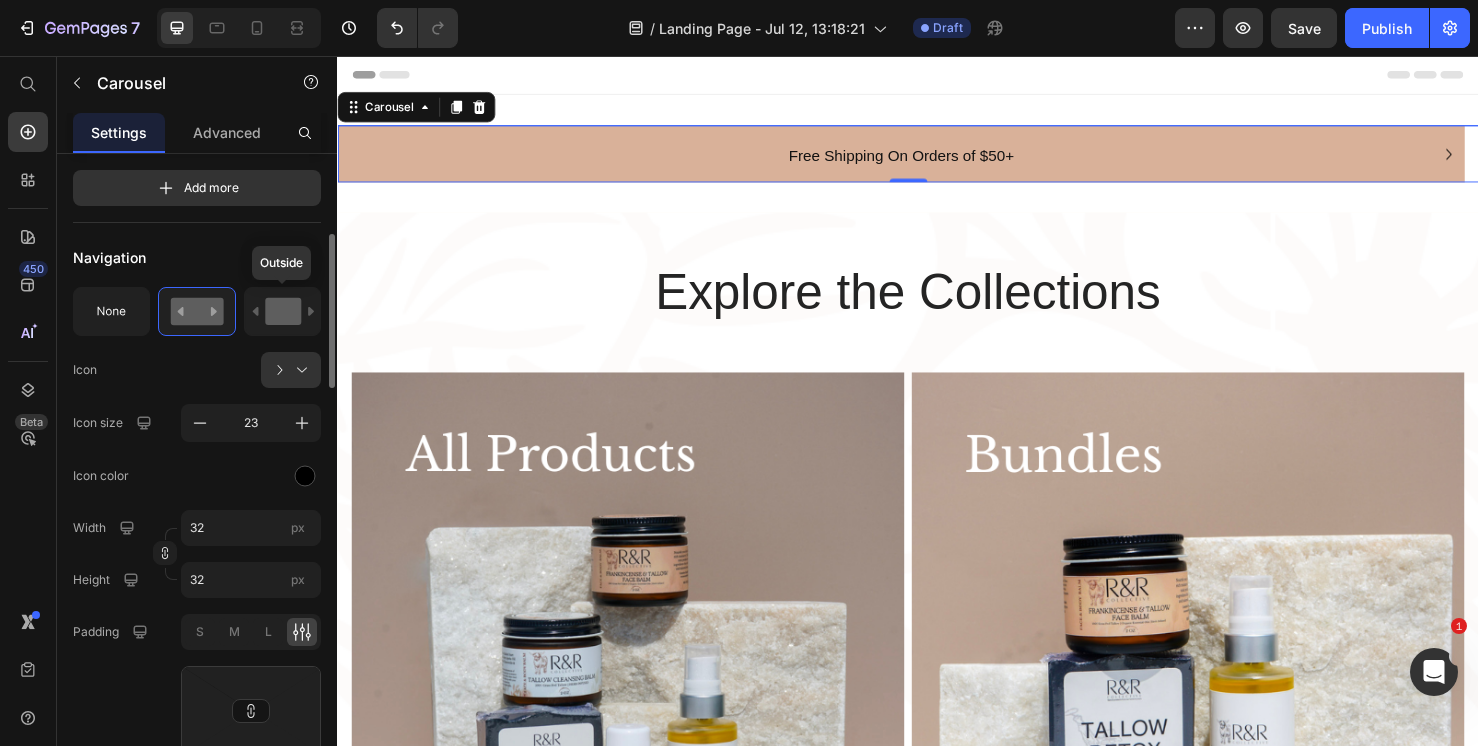 click 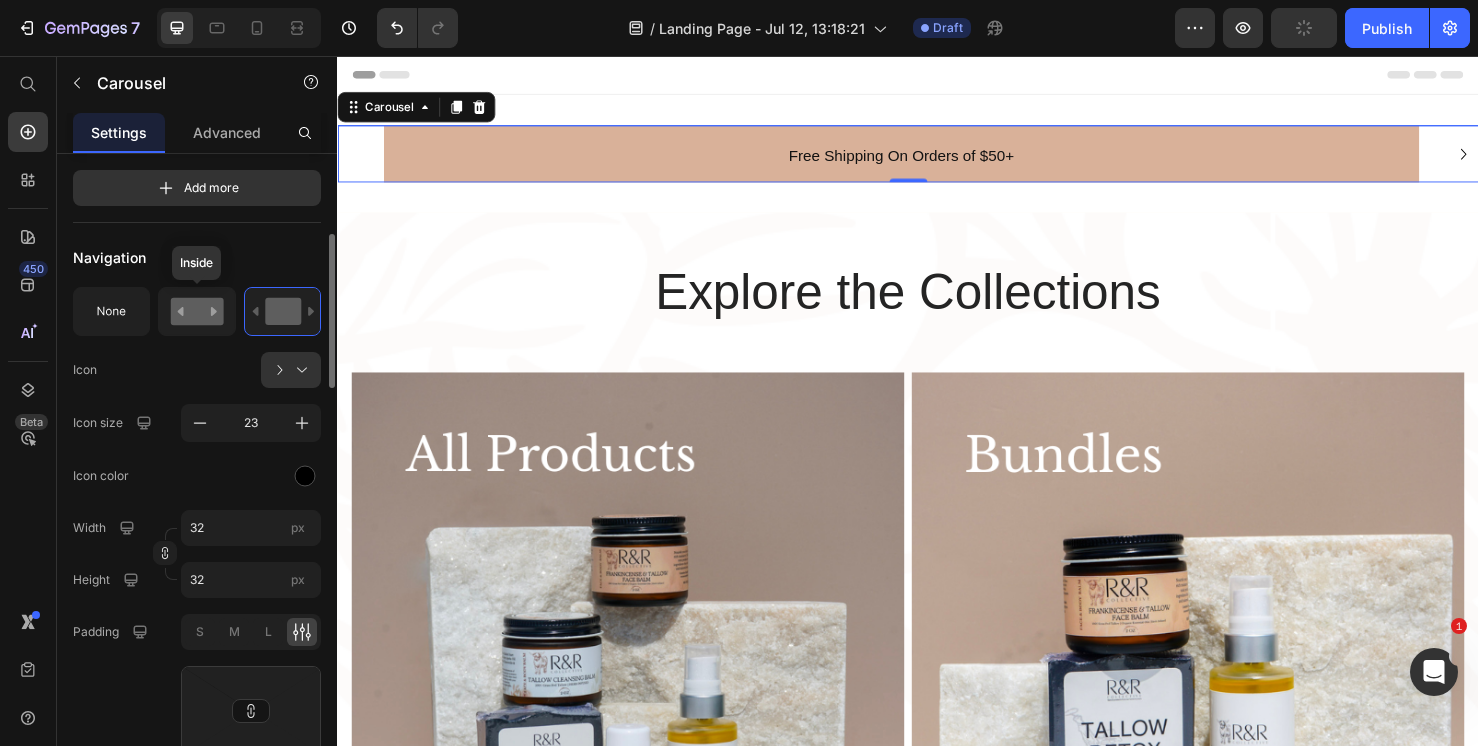 click 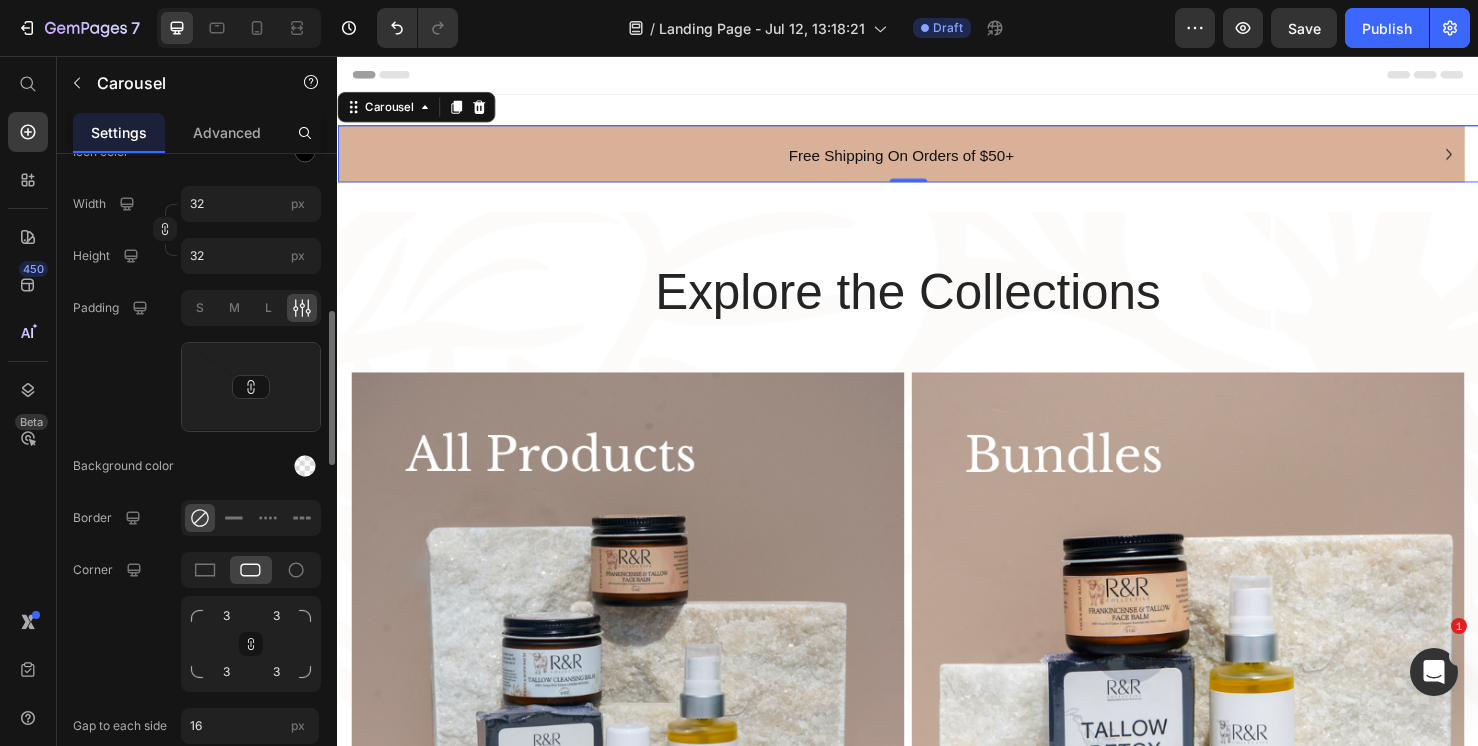 scroll, scrollTop: 822, scrollLeft: 0, axis: vertical 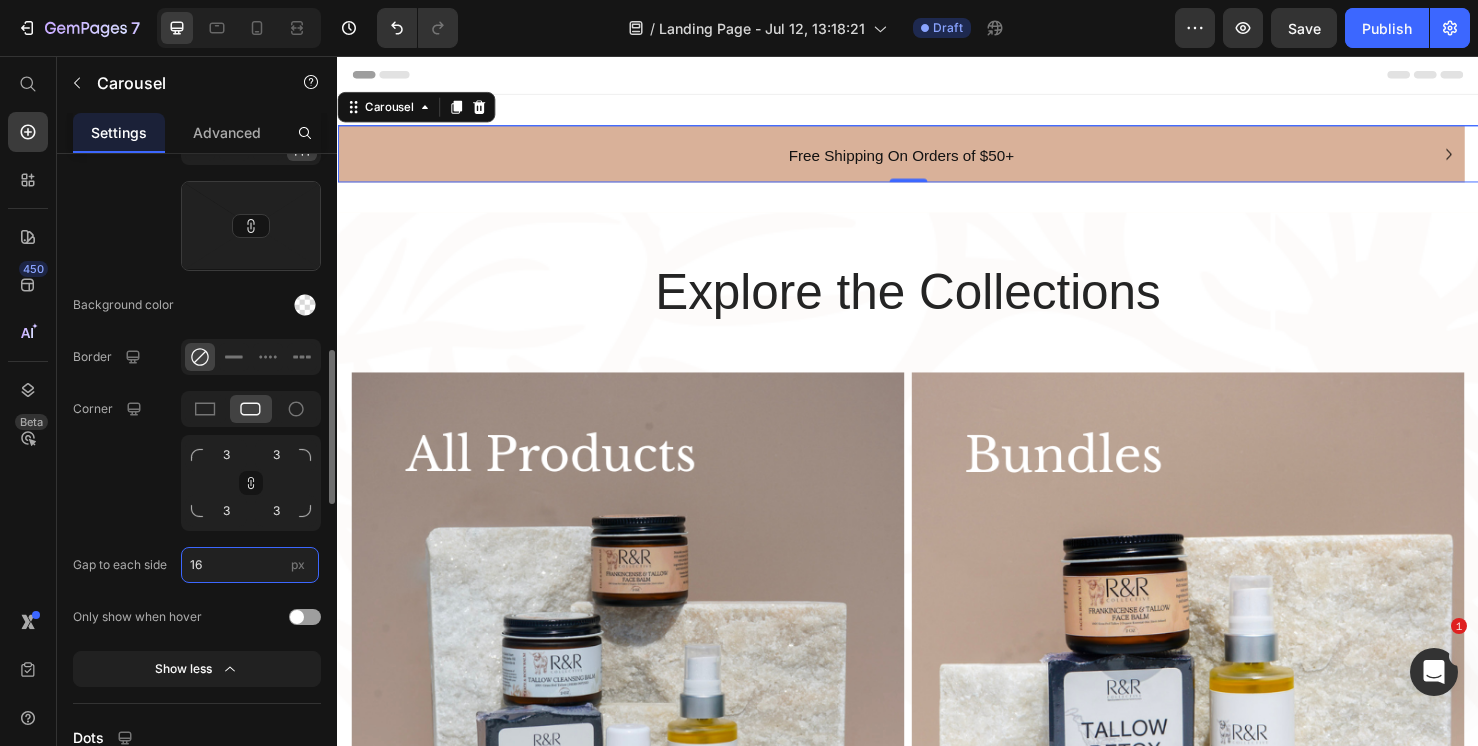 click on "16" at bounding box center (250, 565) 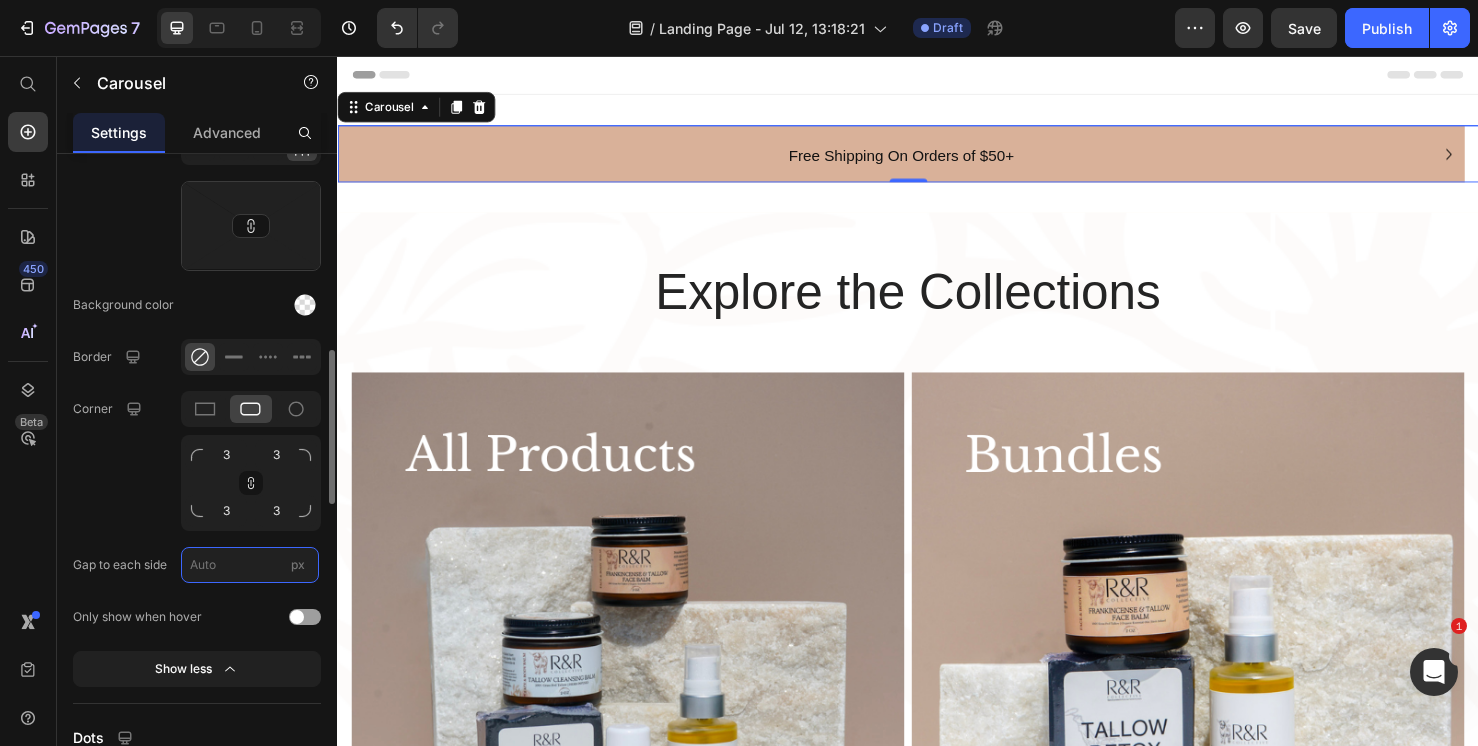 type on "9" 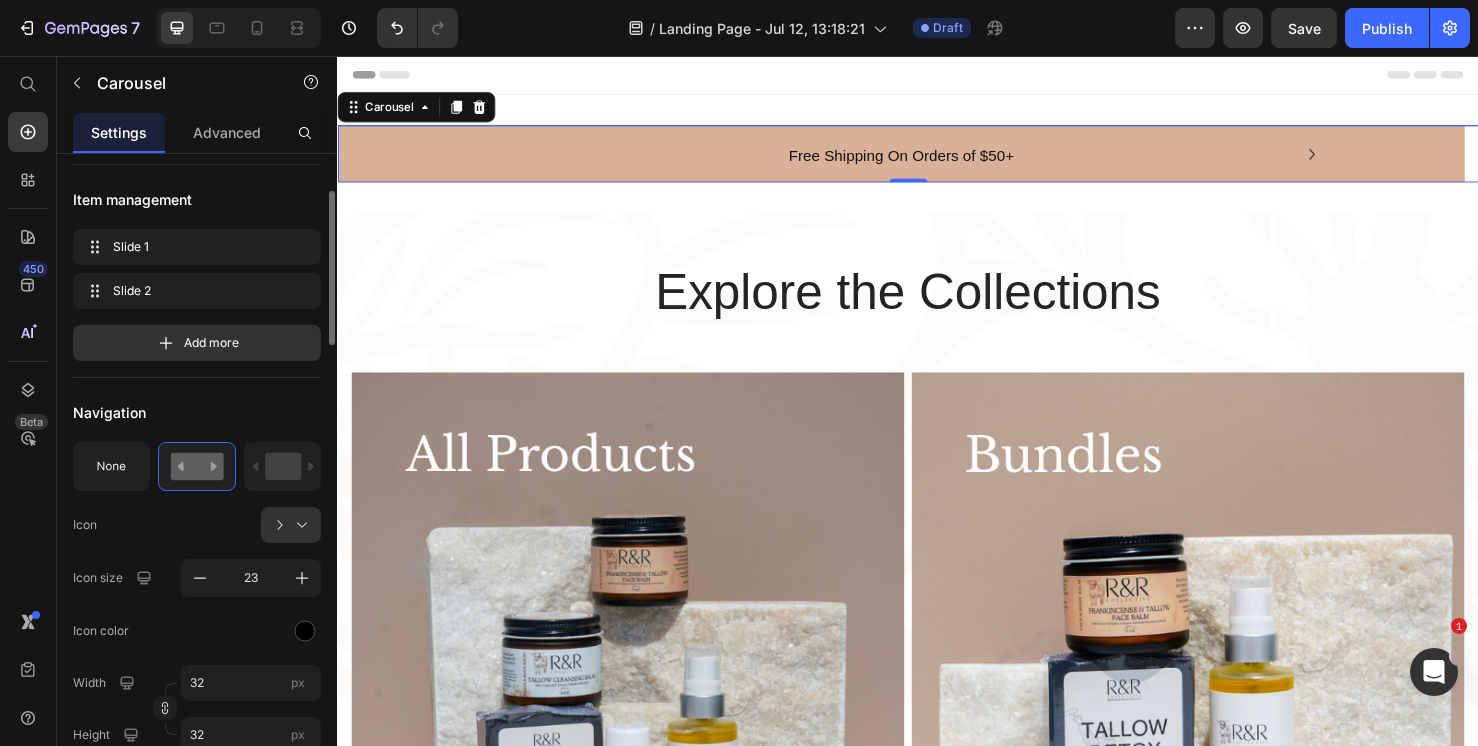 scroll, scrollTop: 0, scrollLeft: 0, axis: both 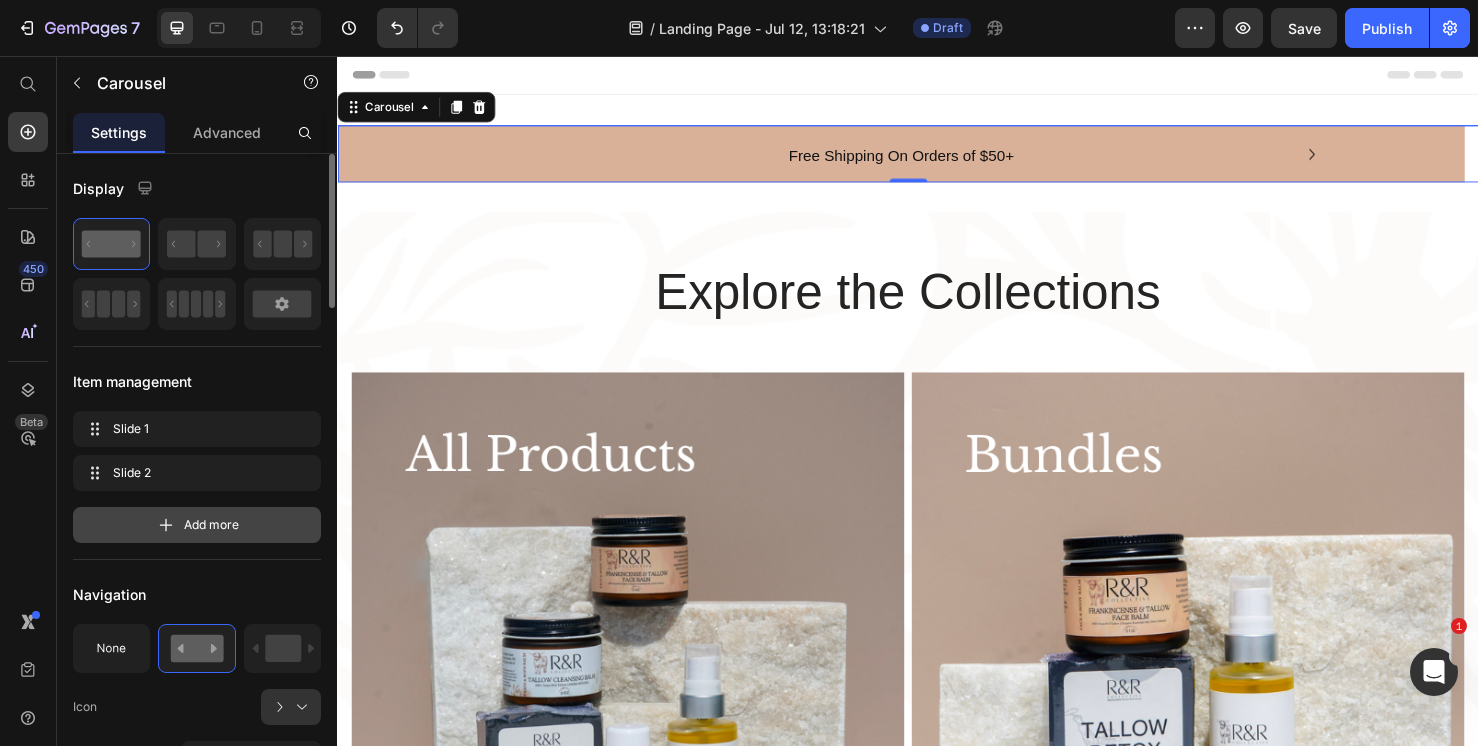 type on "160" 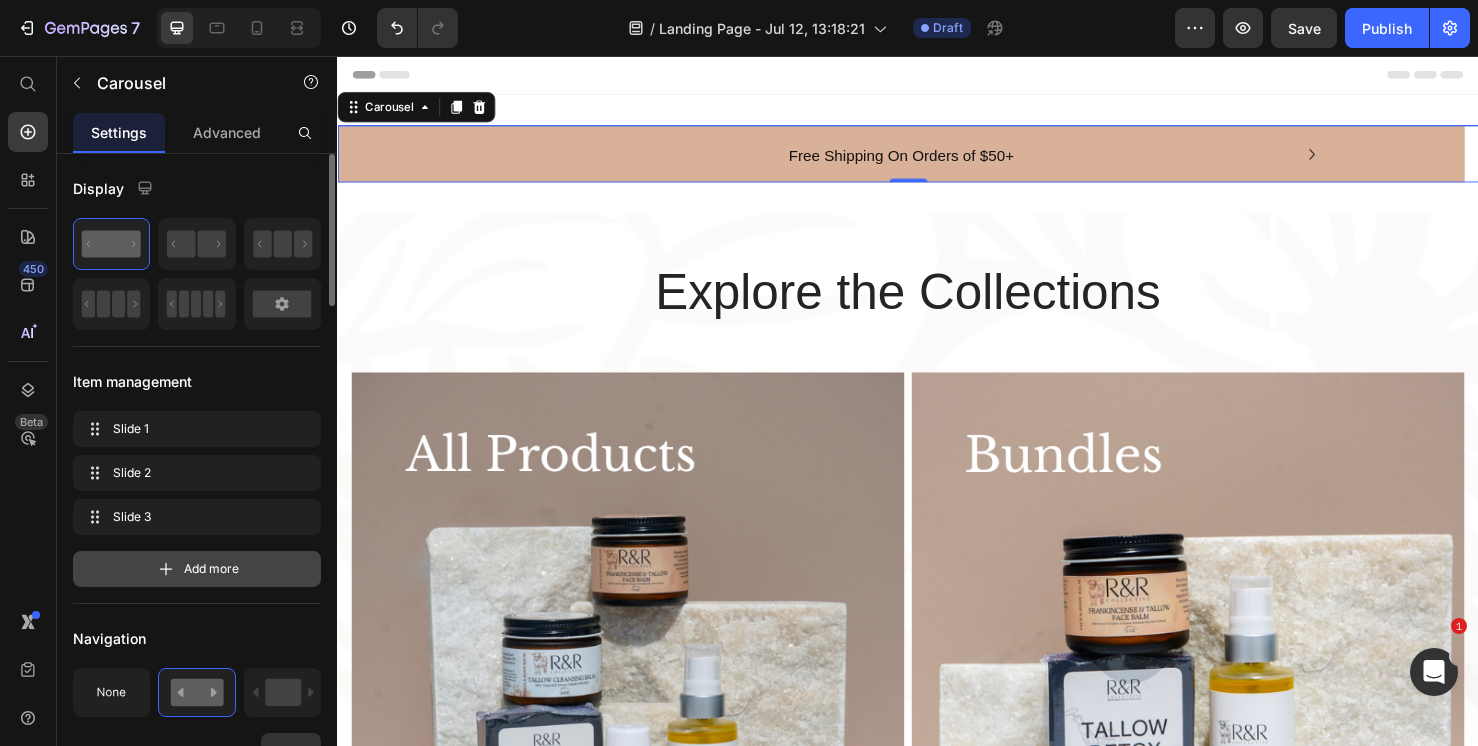 click on "Add more" at bounding box center (211, 569) 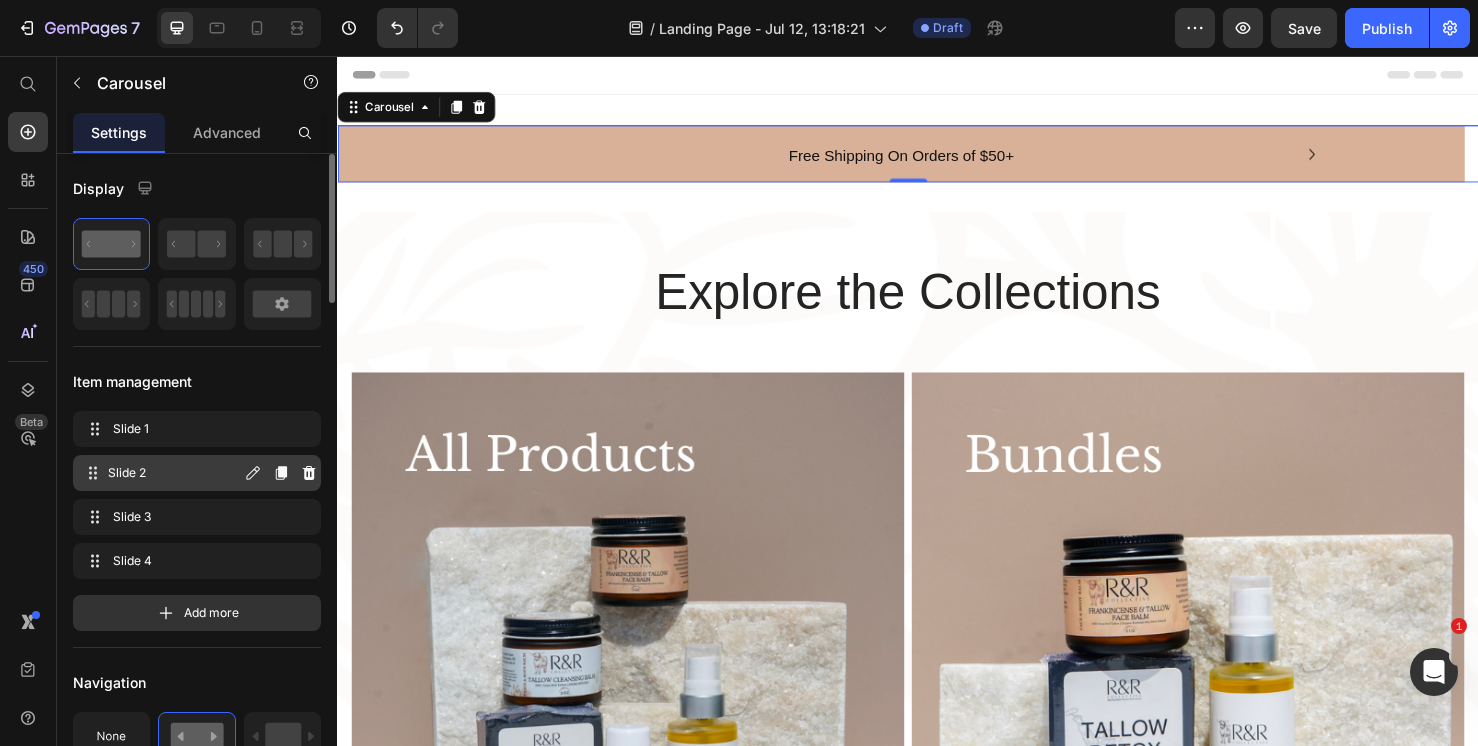 click on "Slide 2" at bounding box center [174, 473] 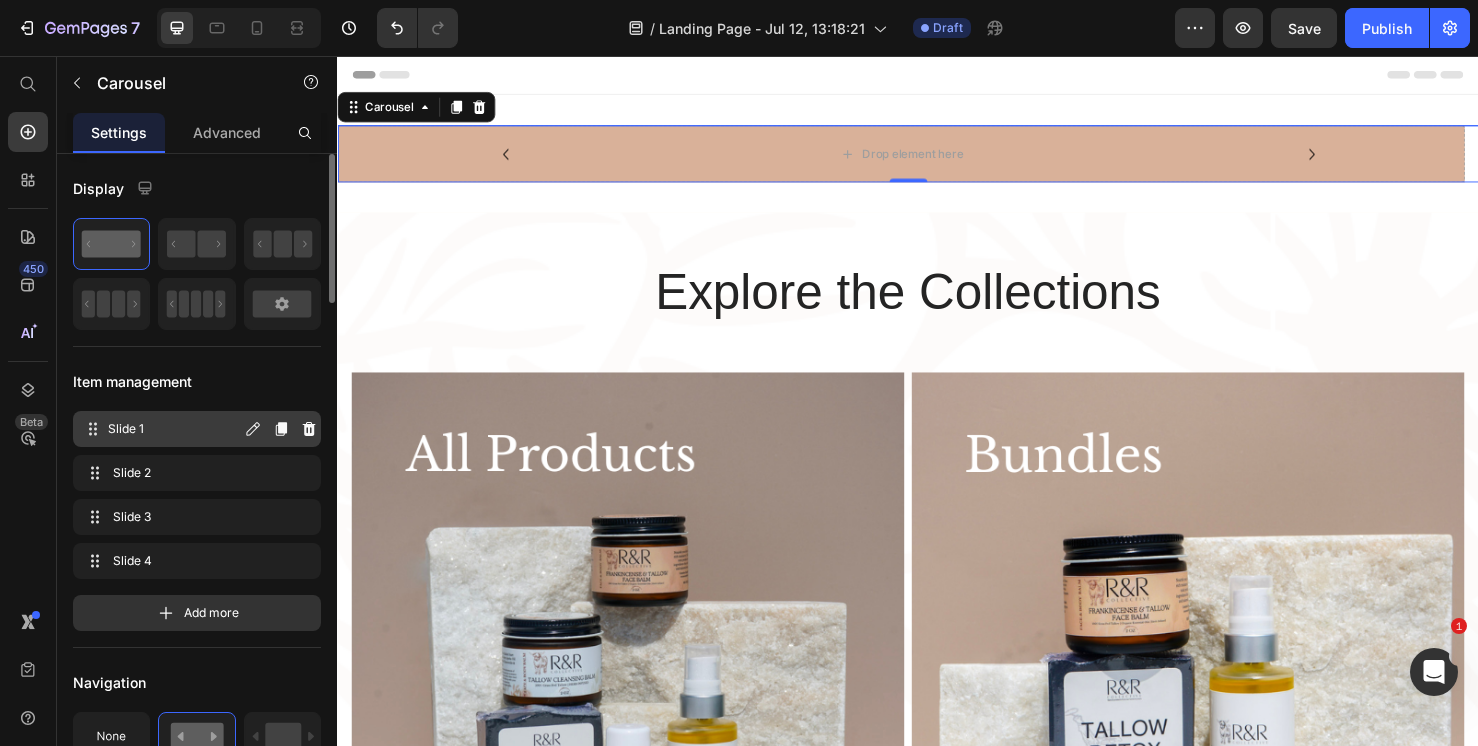 click on "Slide 1" at bounding box center [174, 429] 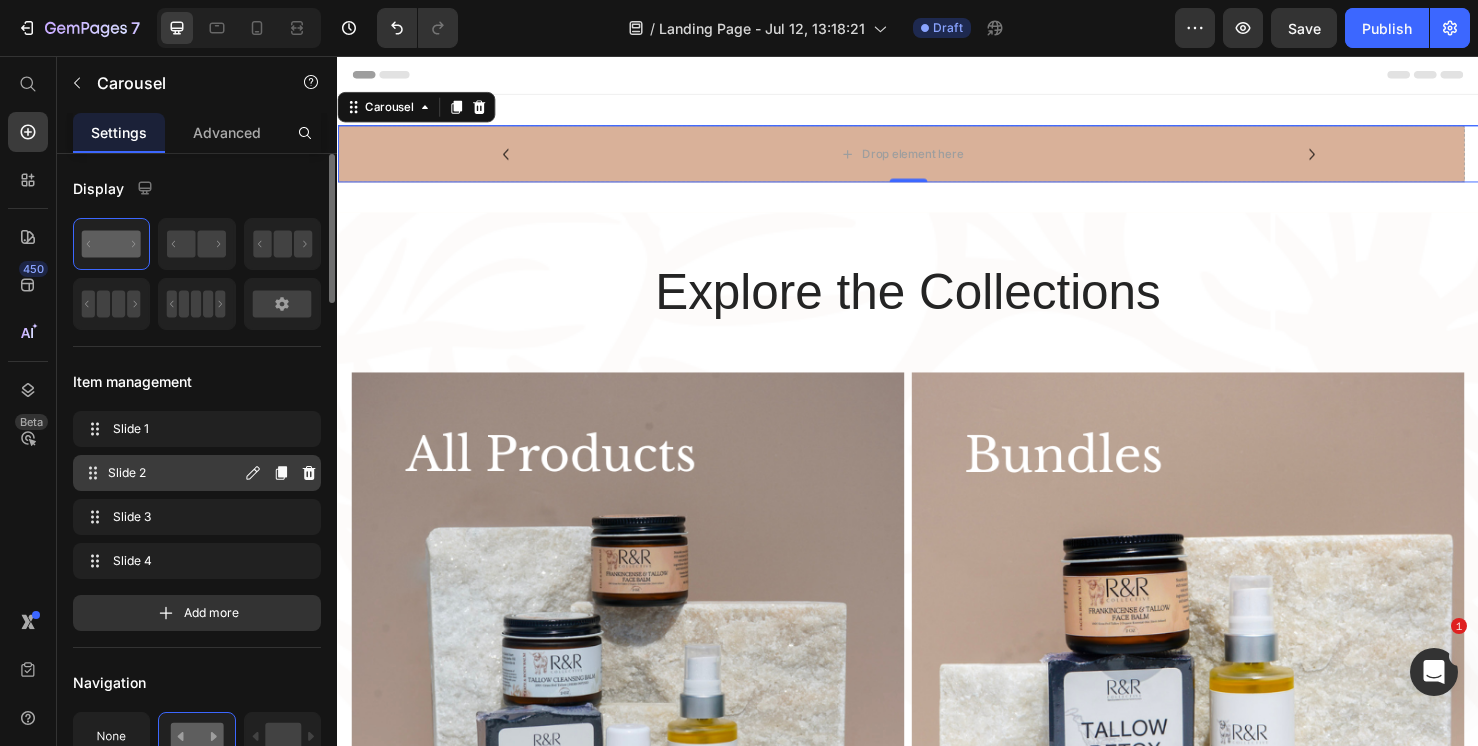 click on "Slide 2" at bounding box center [174, 473] 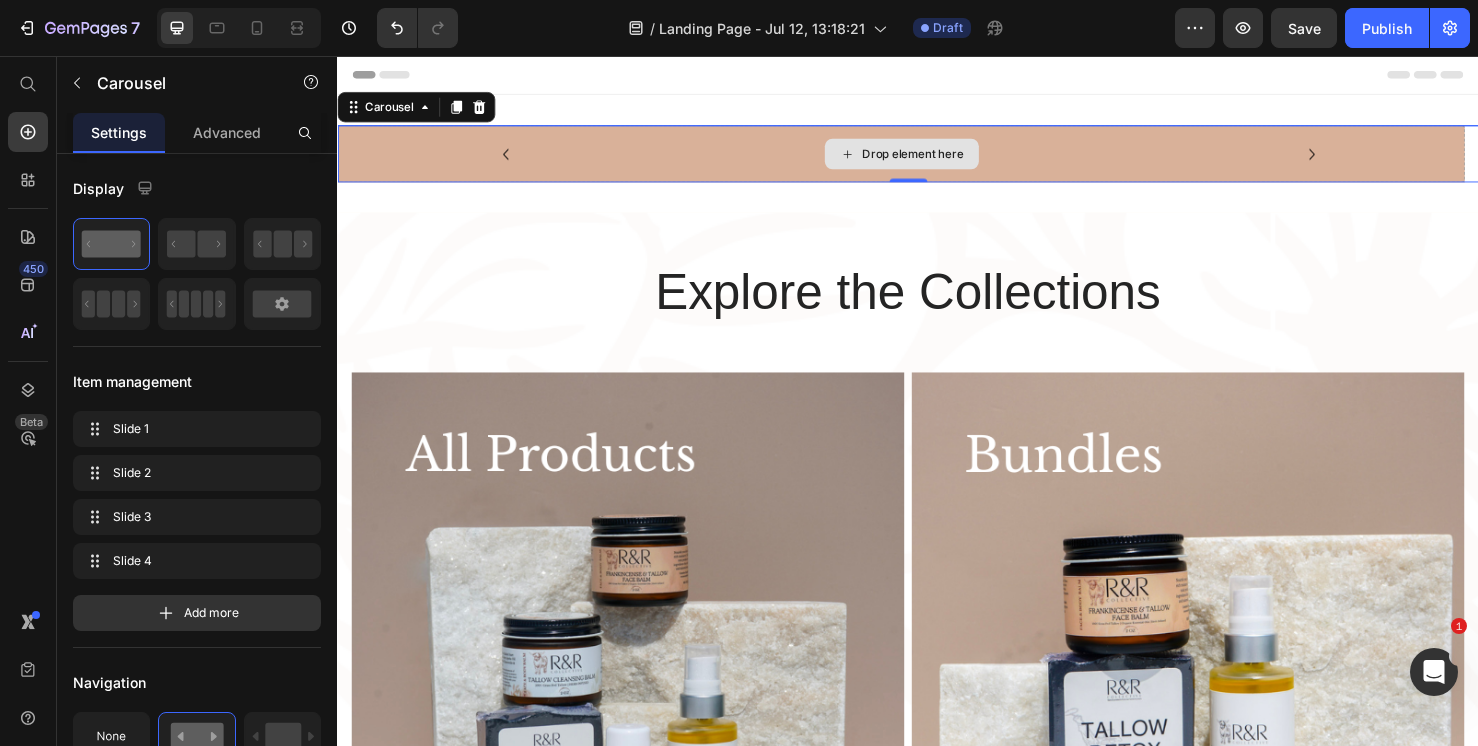 click on "Drop element here" at bounding box center [942, 159] 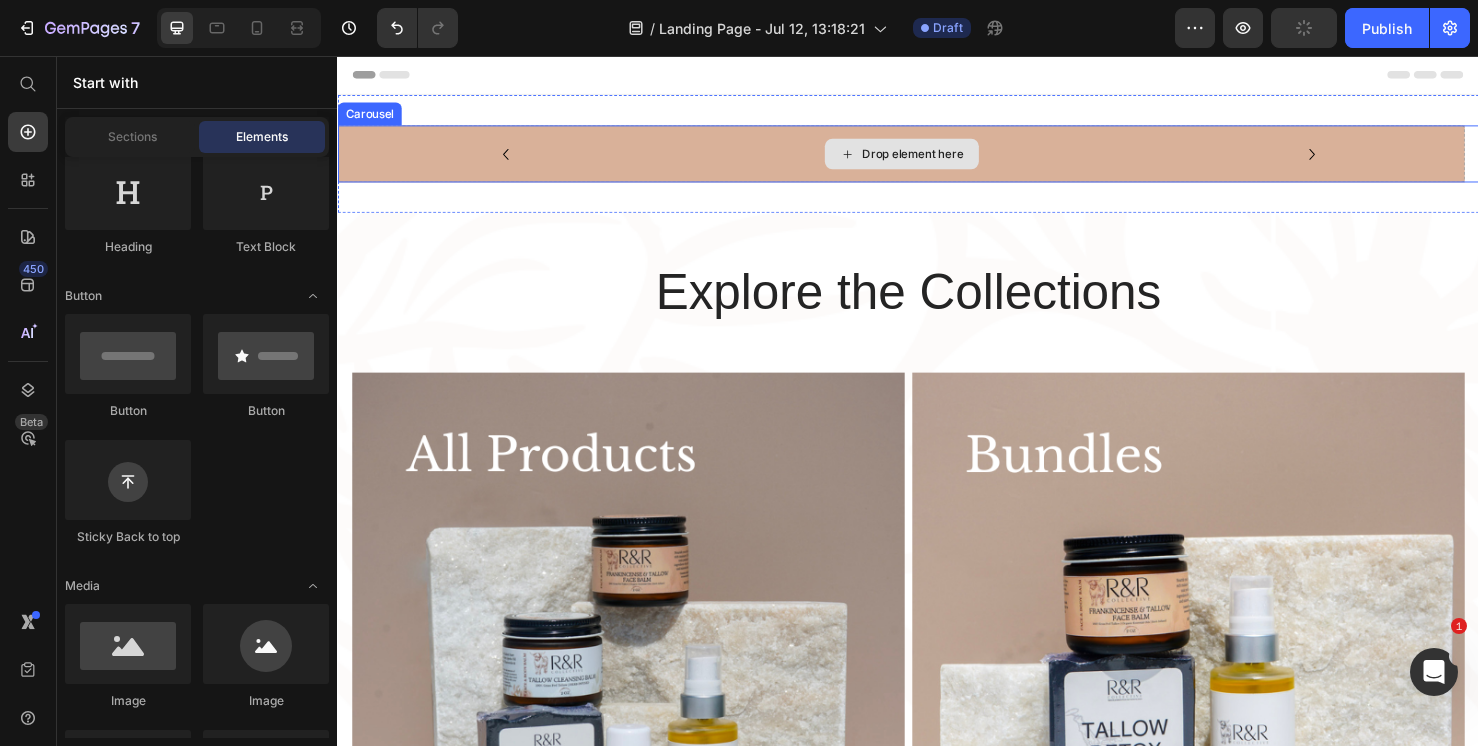 click on "Drop element here" at bounding box center [929, 159] 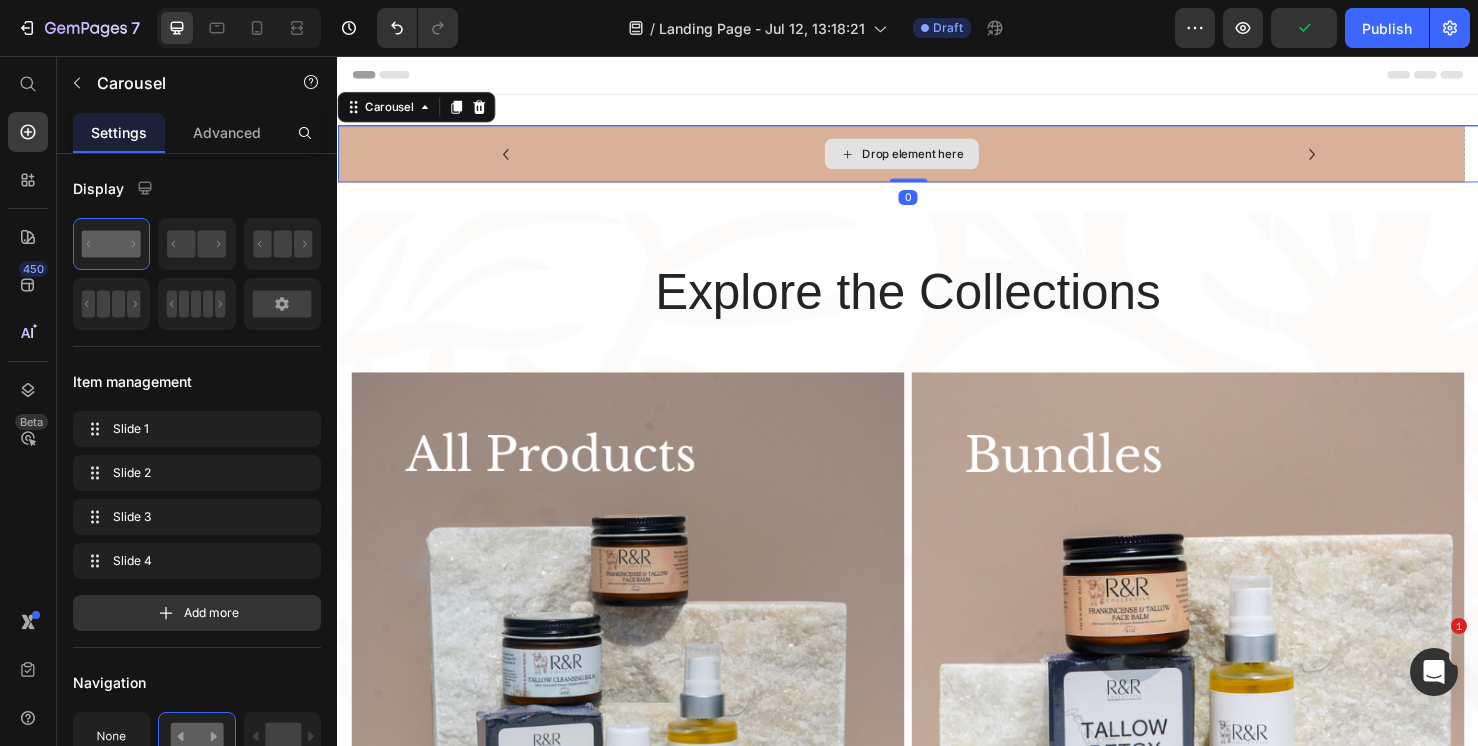 click on "Drop element here" at bounding box center [929, 159] 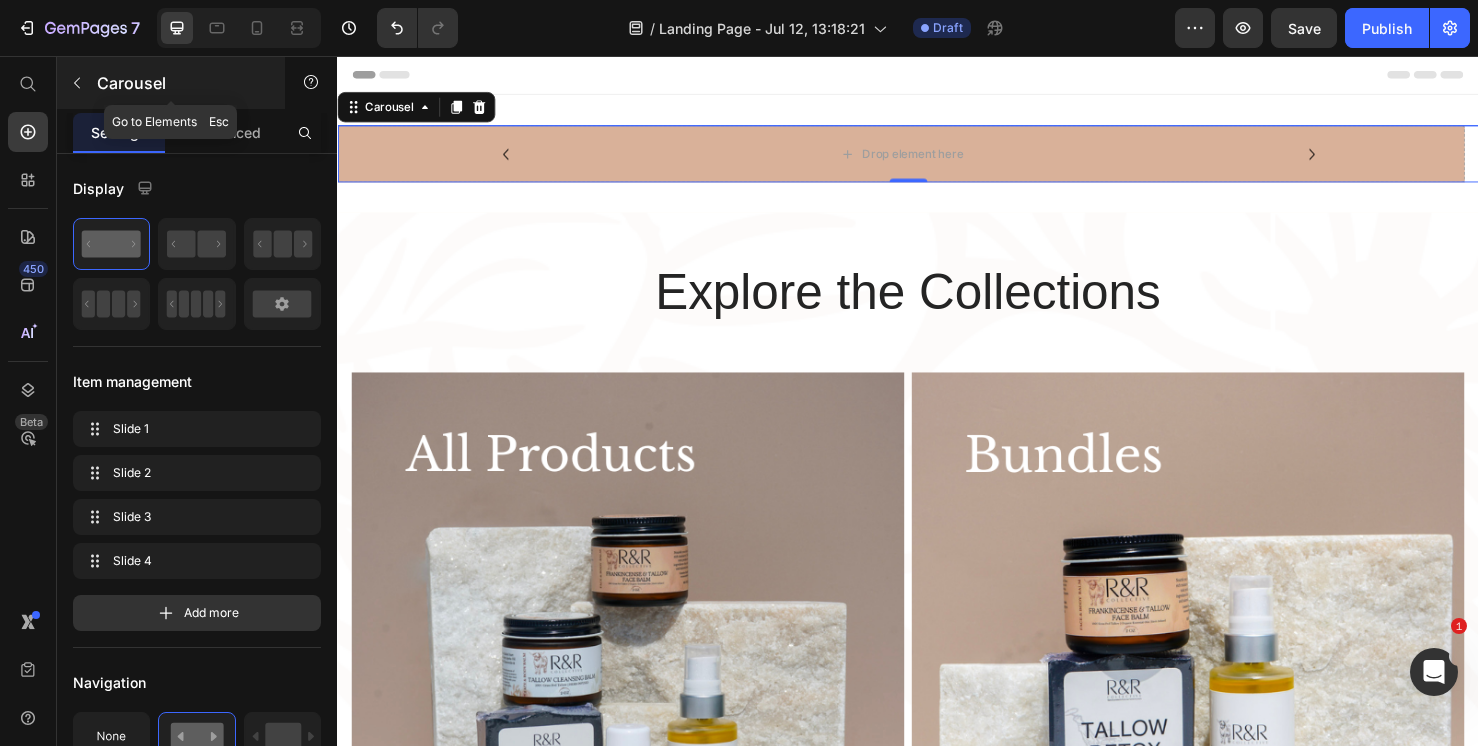 click at bounding box center (77, 83) 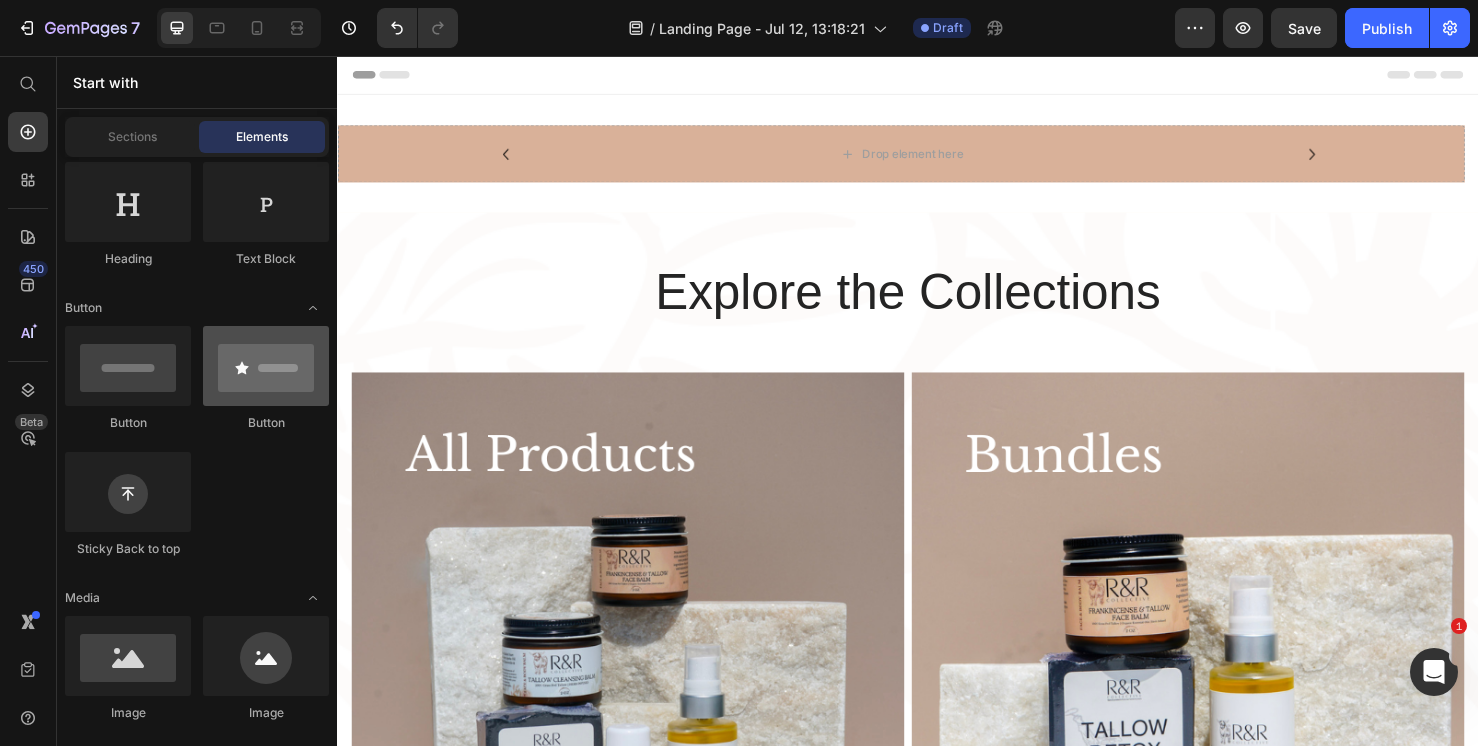 scroll, scrollTop: 0, scrollLeft: 0, axis: both 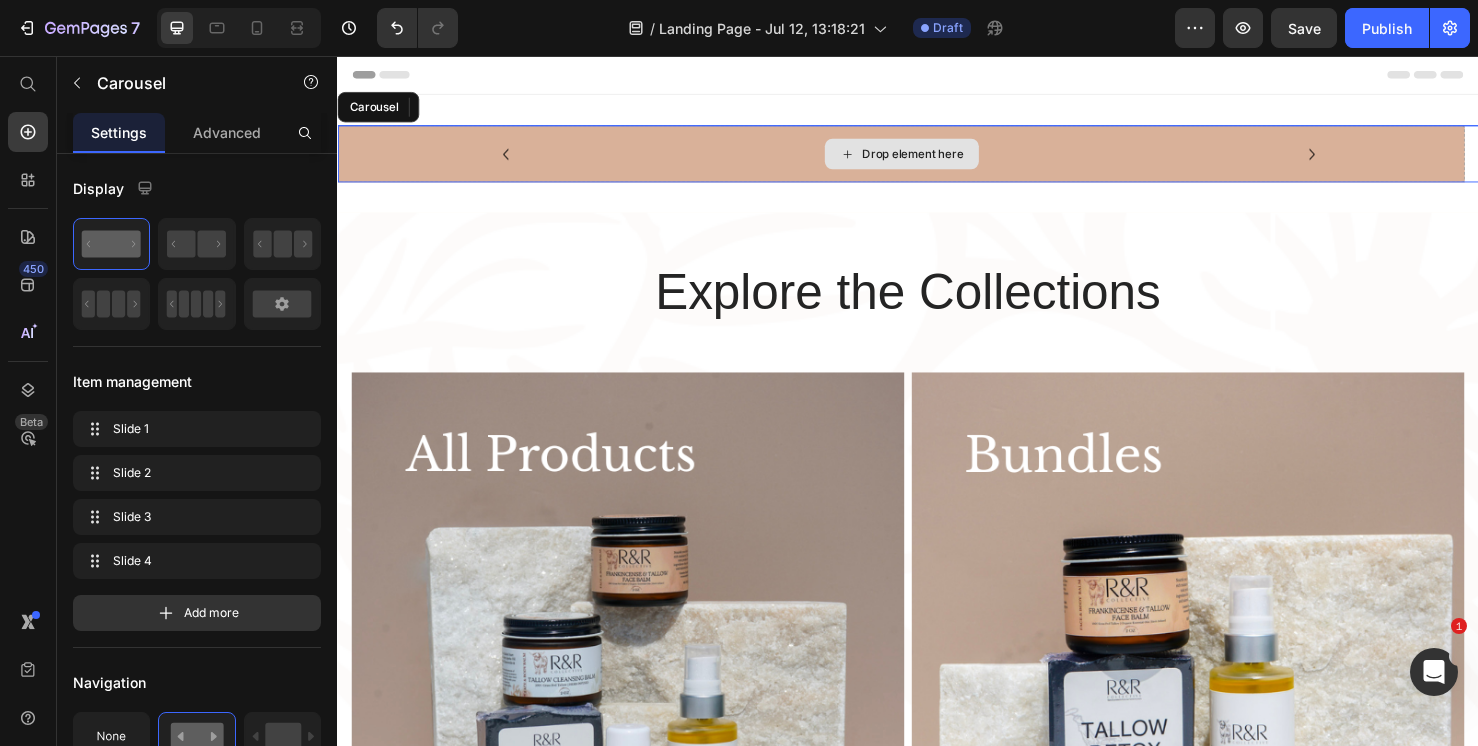 click on "Drop element here" at bounding box center [929, 159] 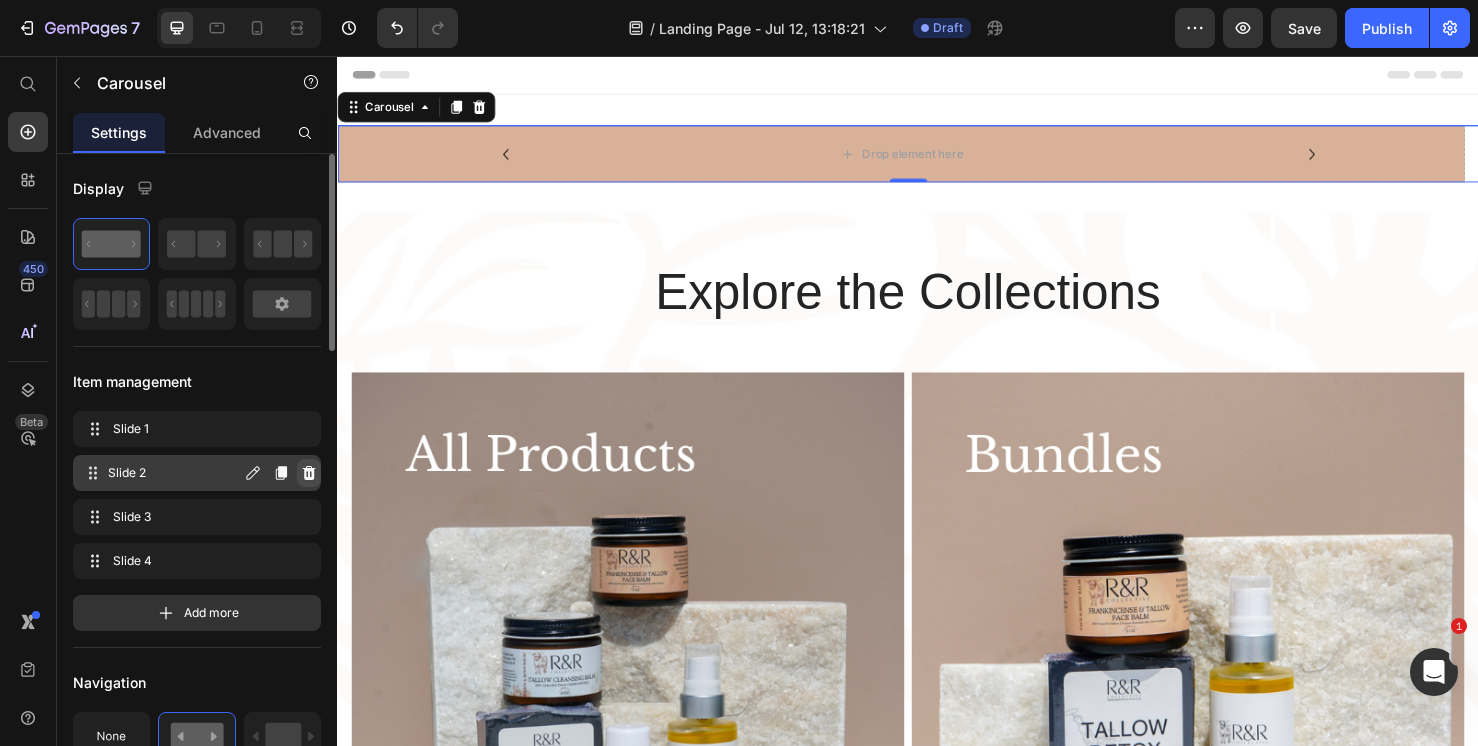 click 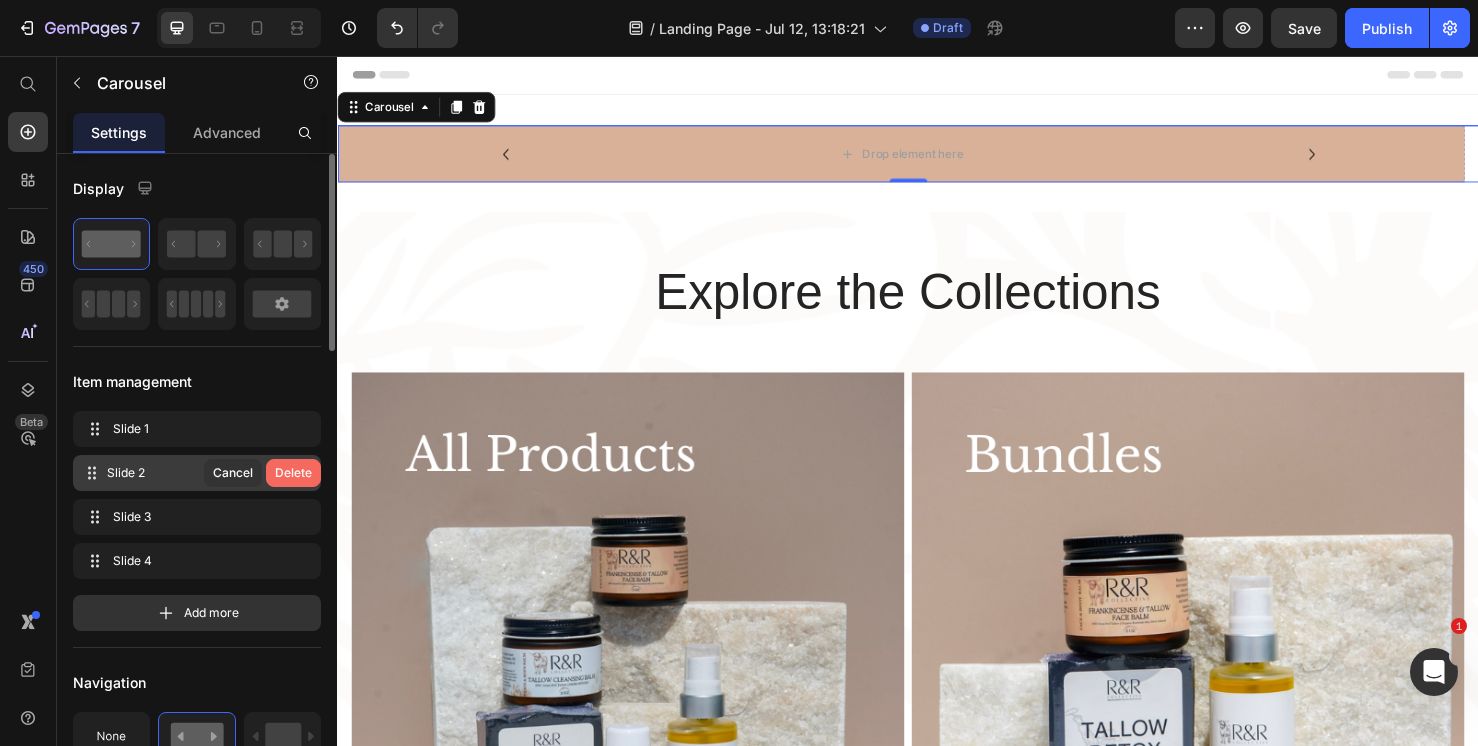 click on "Delete" at bounding box center (293, 473) 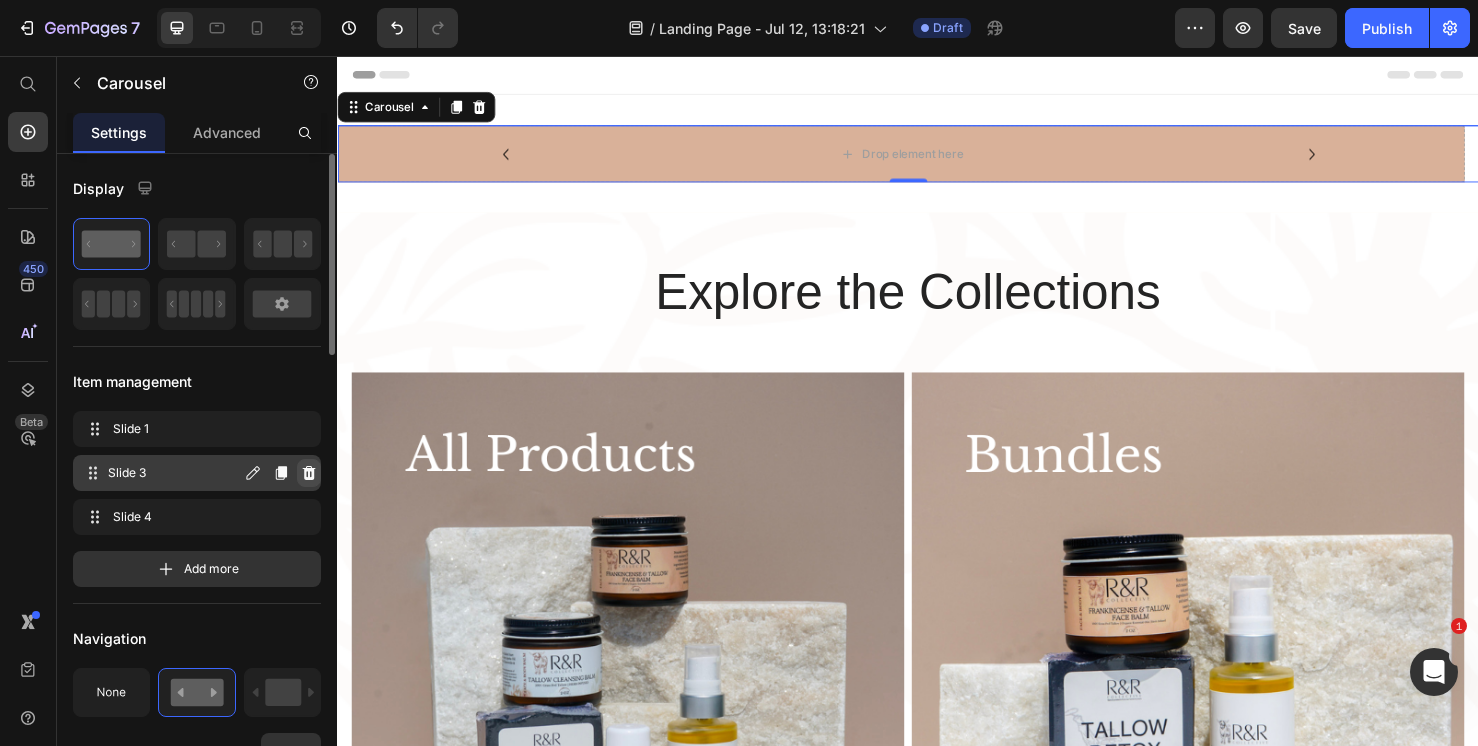 click 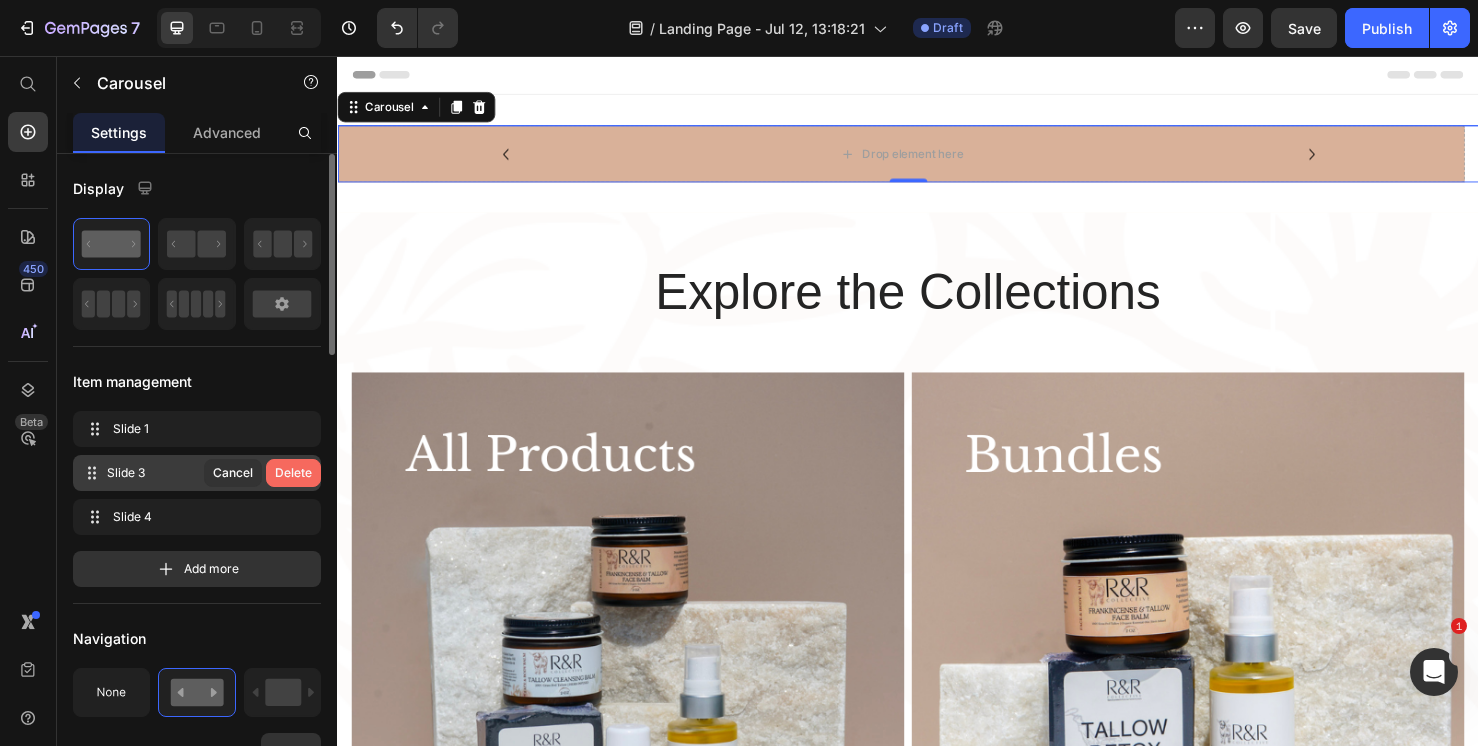 click on "Delete" at bounding box center (293, 473) 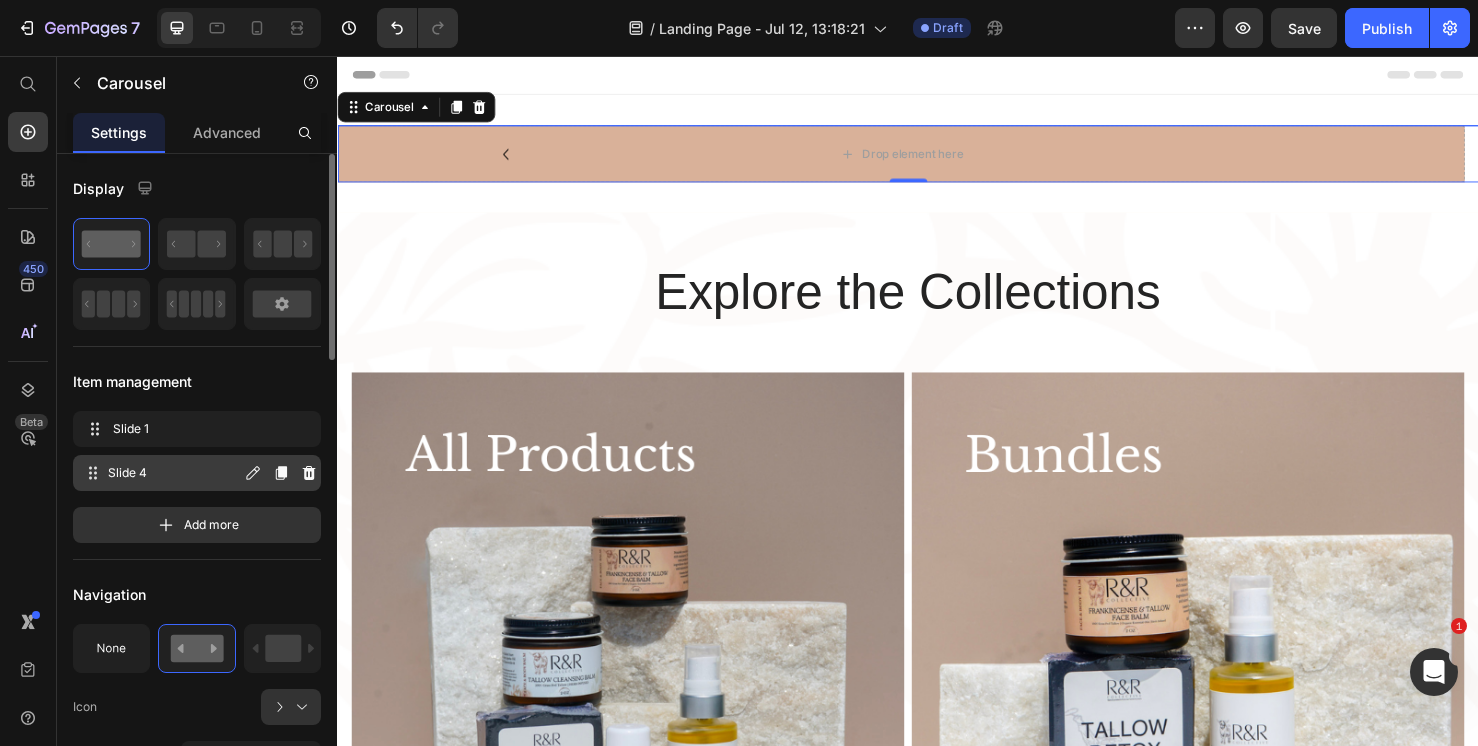 click 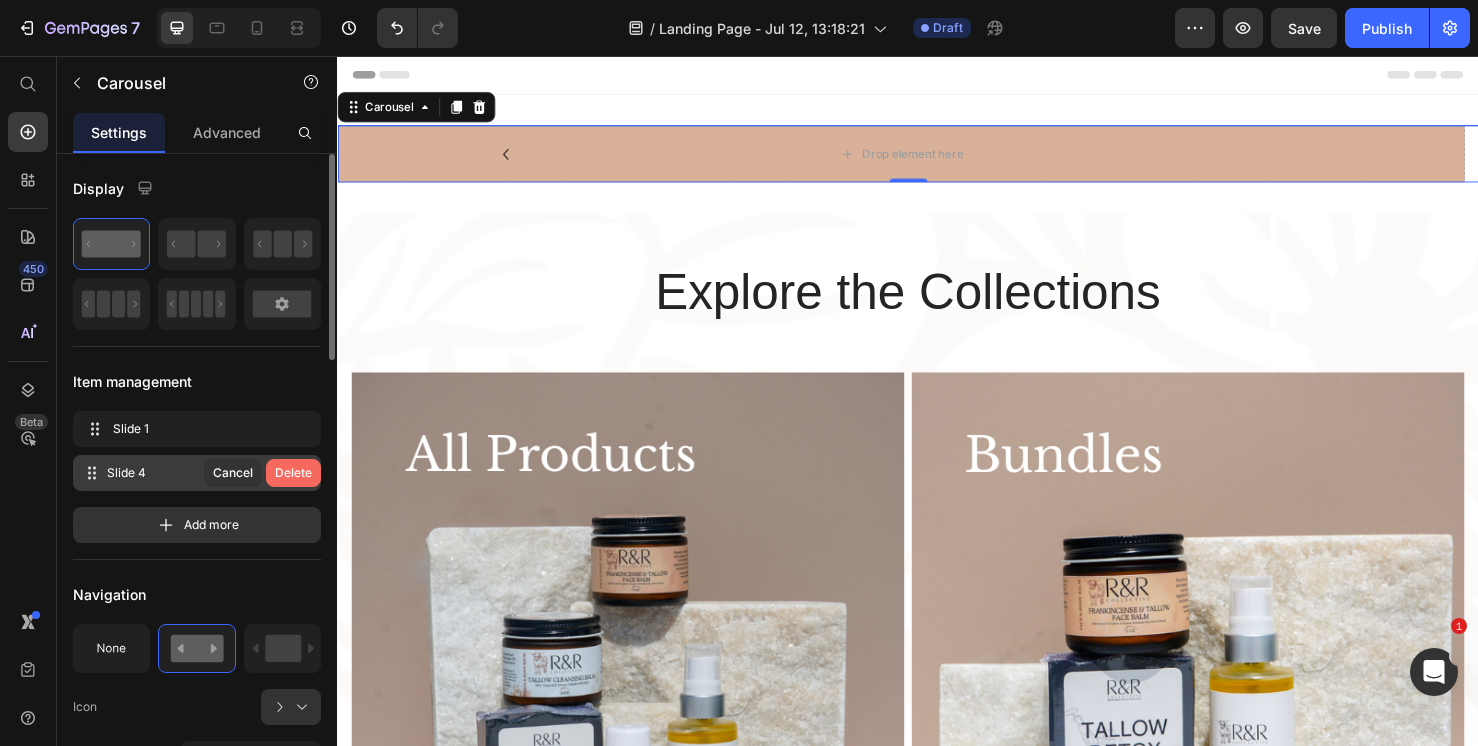 click on "Delete" at bounding box center [293, 473] 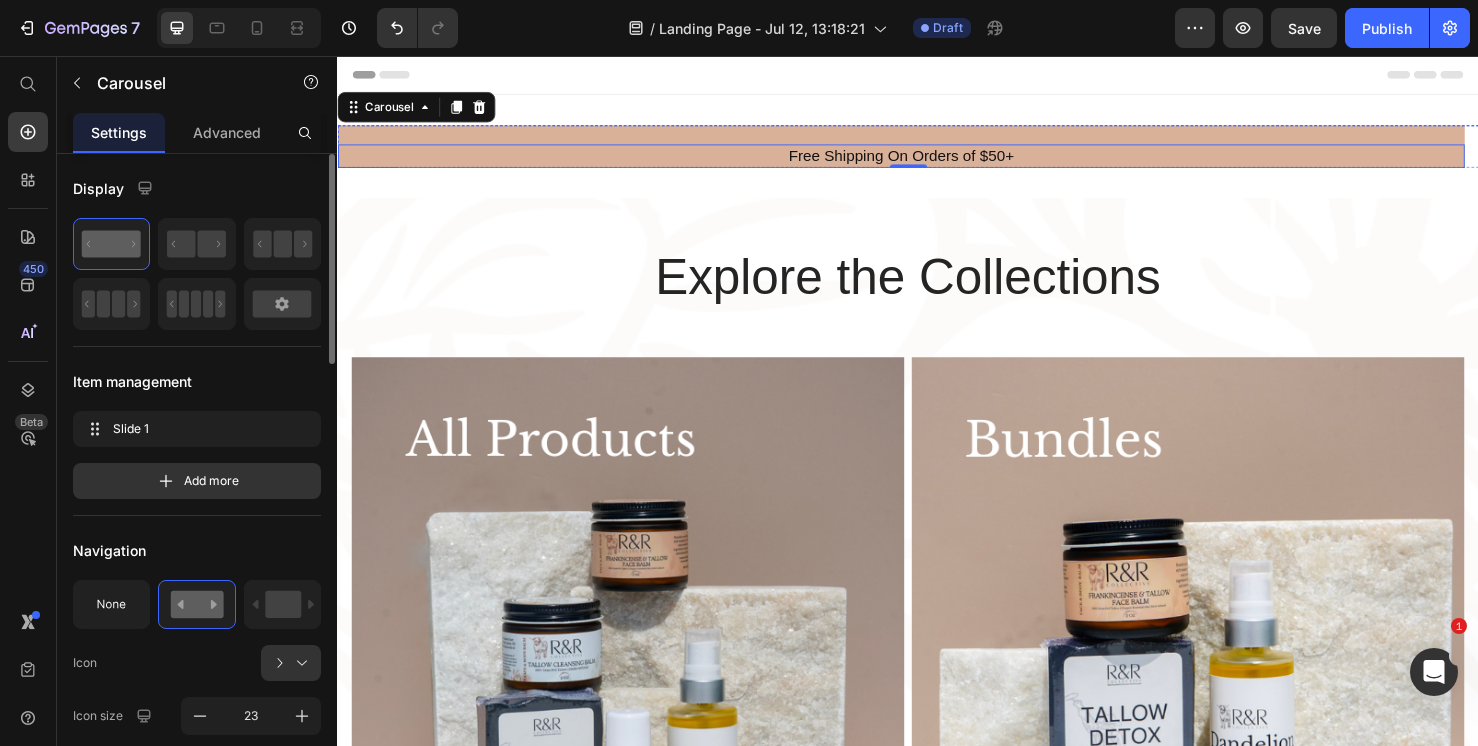 click on "Free Shipping On Orders of $50+" at bounding box center (929, 161) 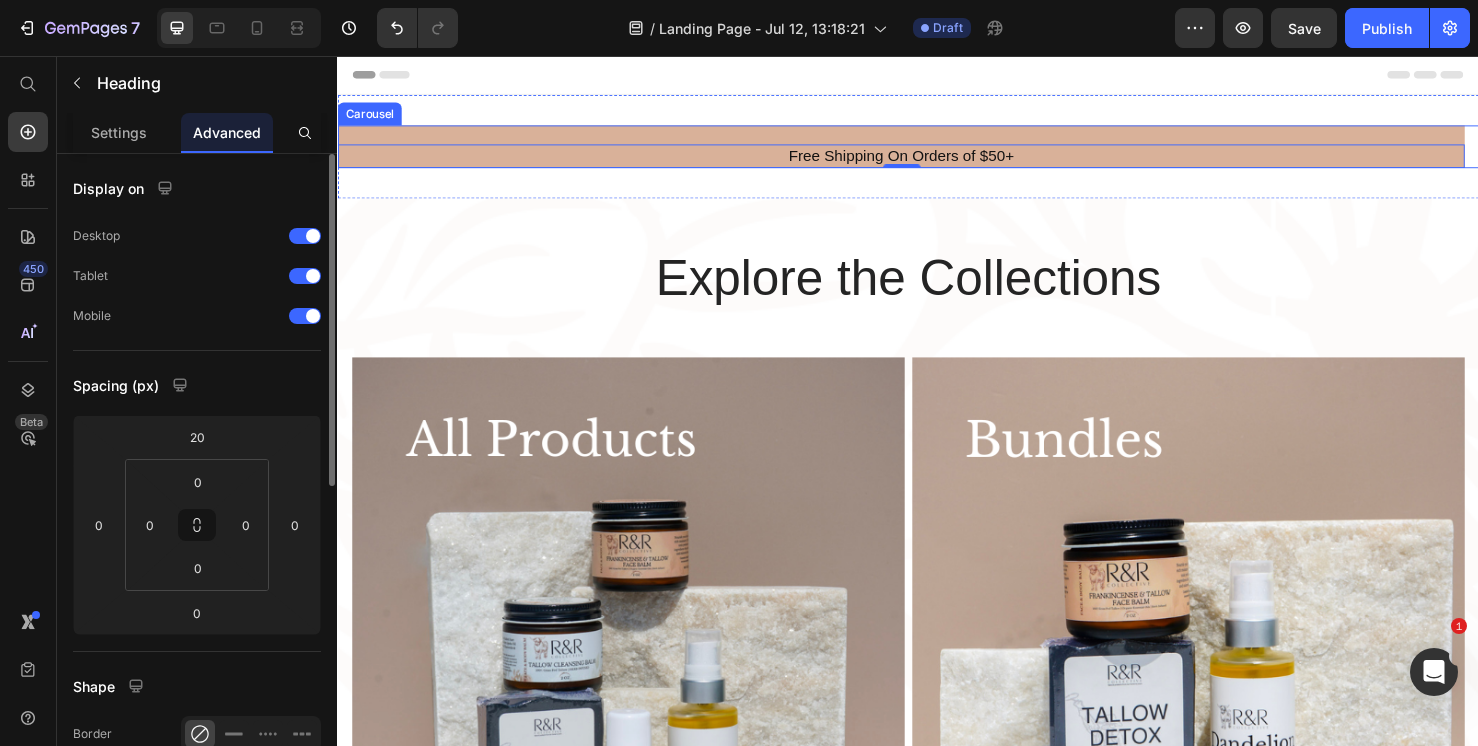 click on "Free Shipping On Orders of $50+ Heading   0" at bounding box center [929, 151] 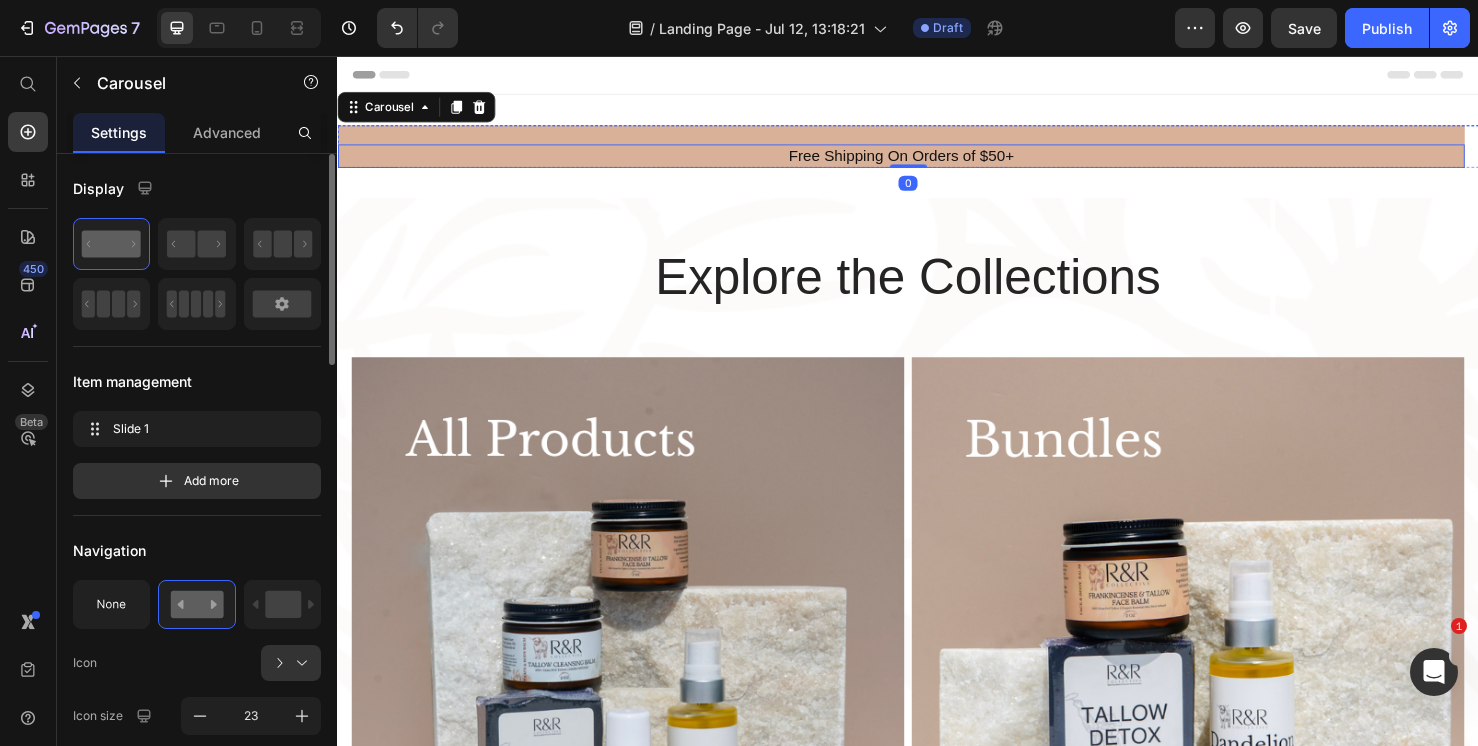 click on "Free Shipping On Orders of $50+" at bounding box center [929, 161] 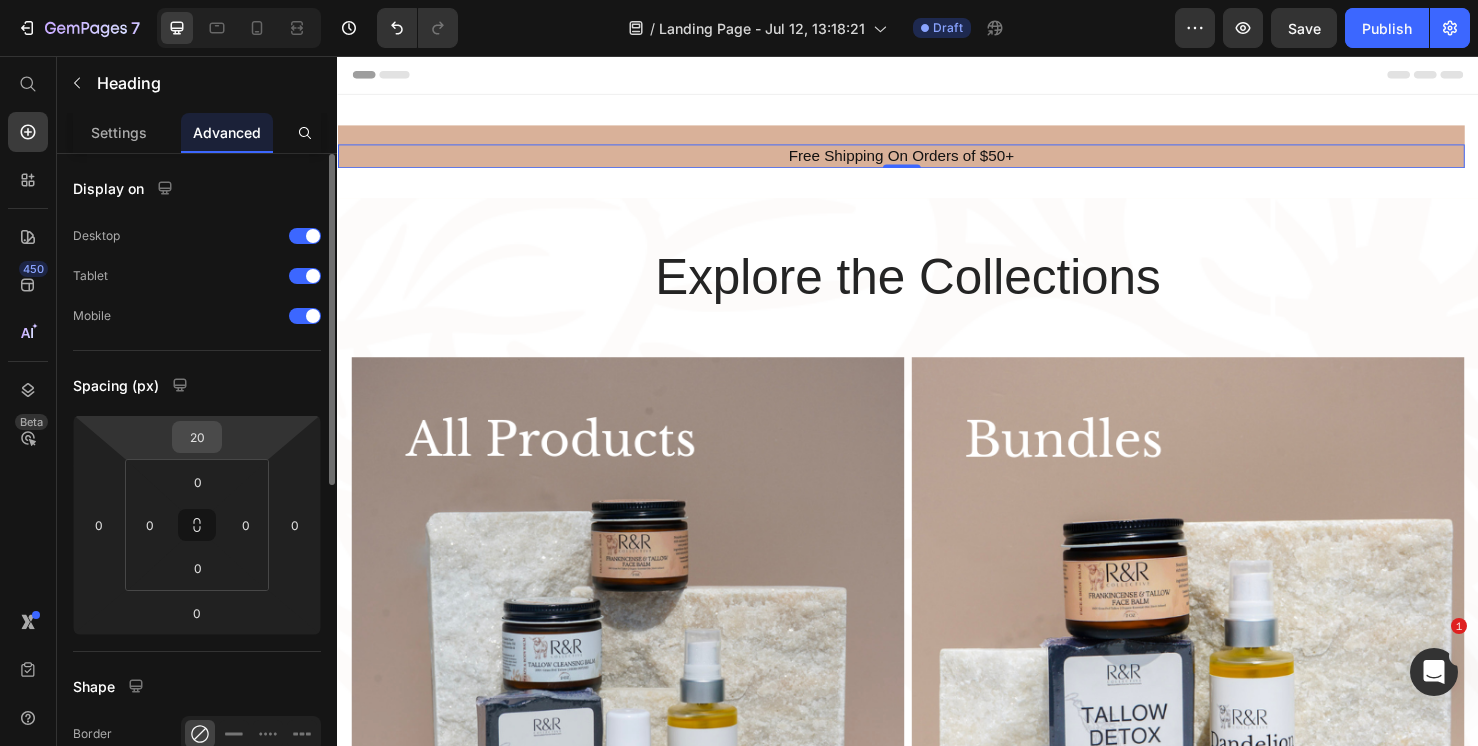 click on "20" at bounding box center [197, 437] 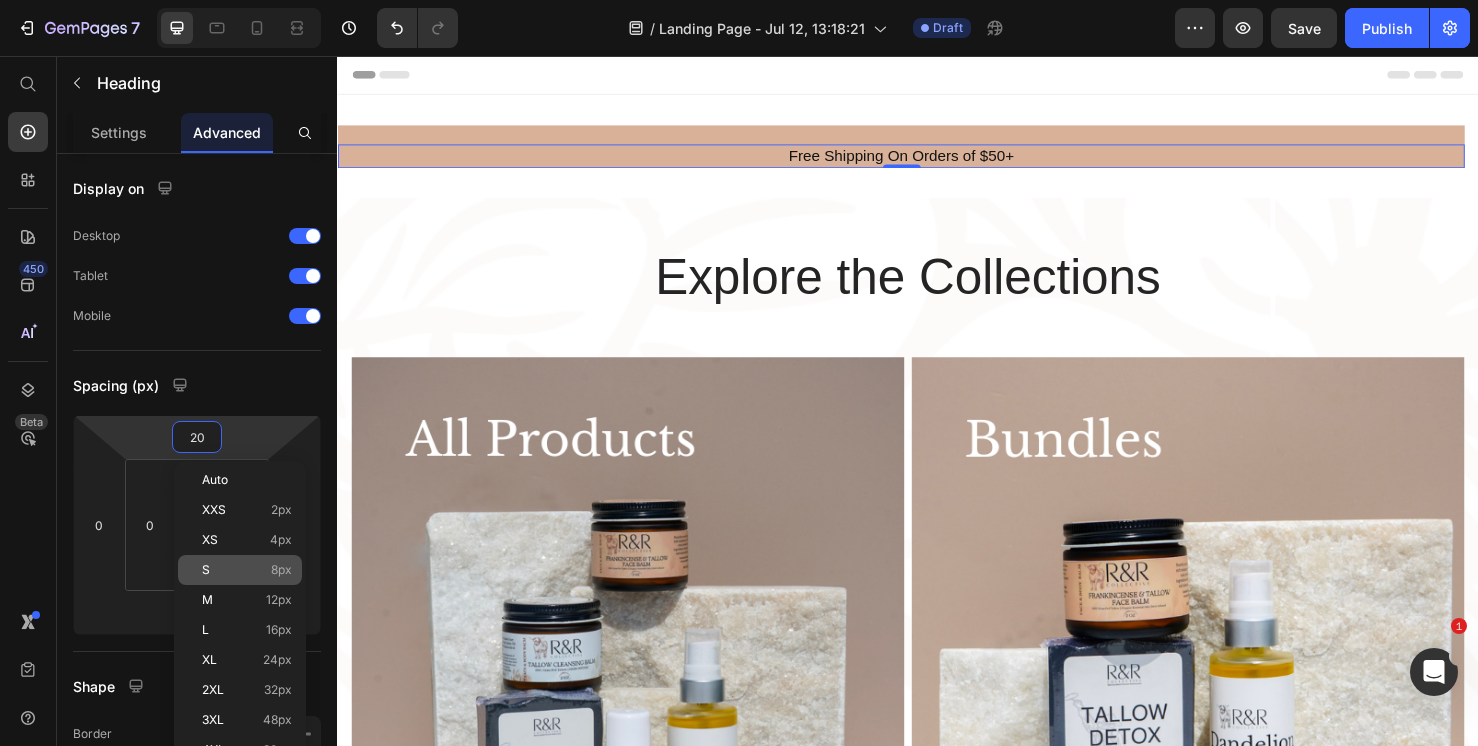 click on "S 8px" at bounding box center (247, 570) 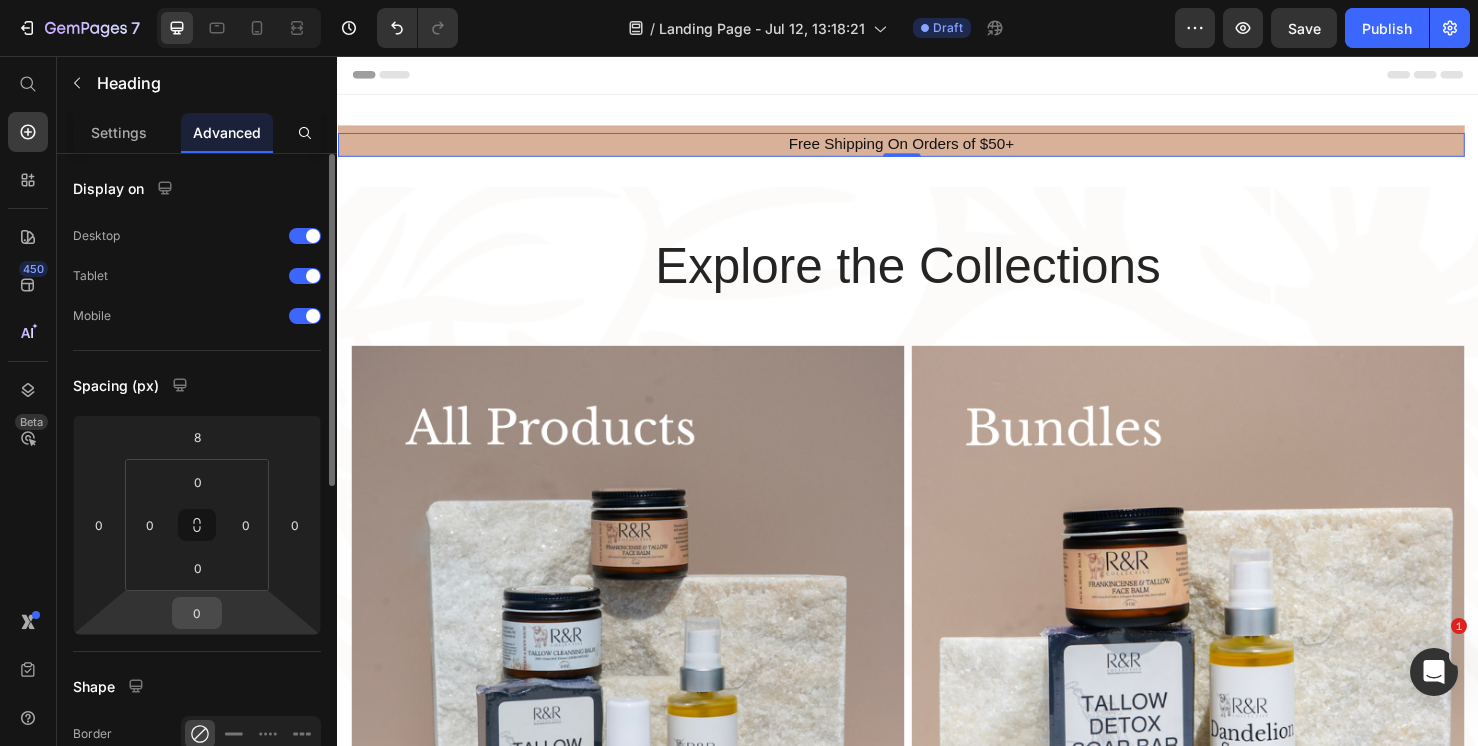 click on "0" at bounding box center (197, 613) 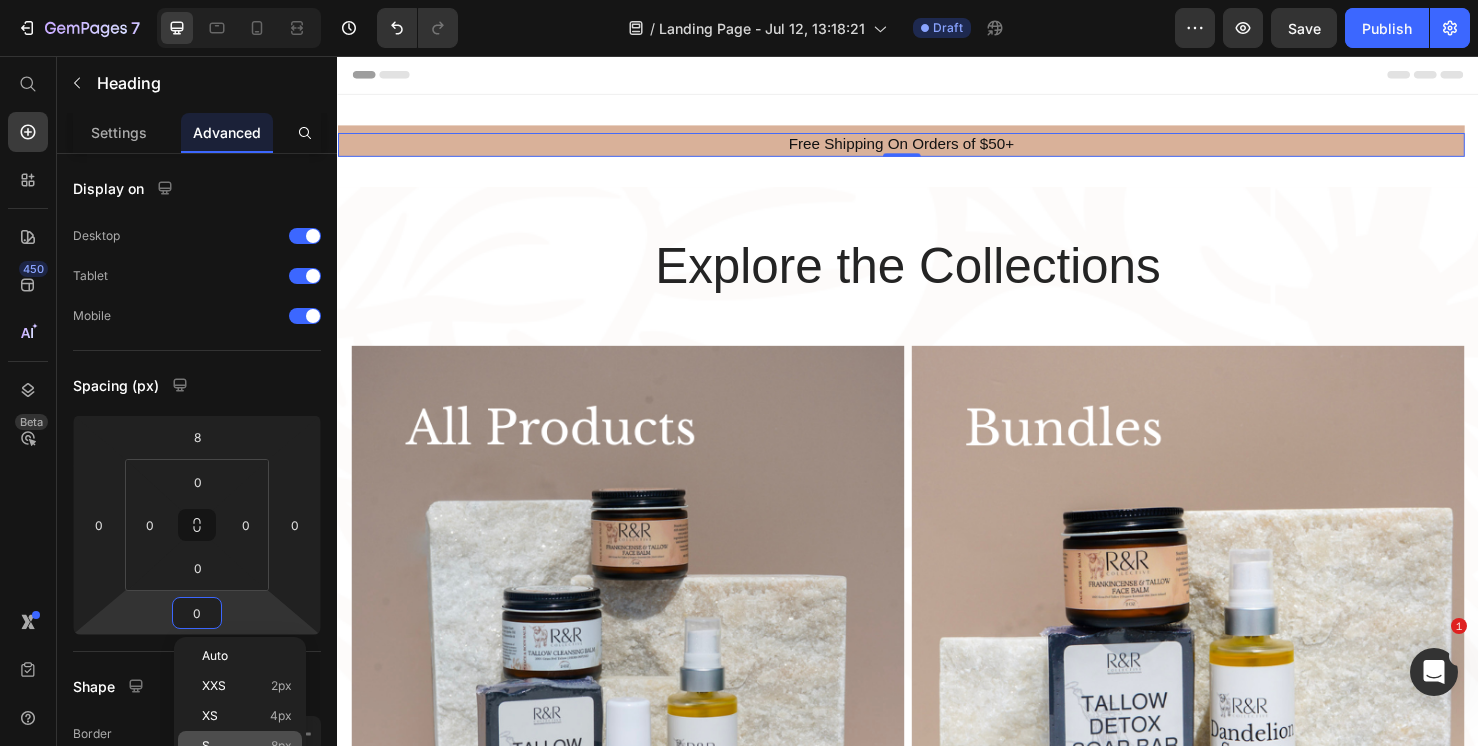 click on "S 8px" 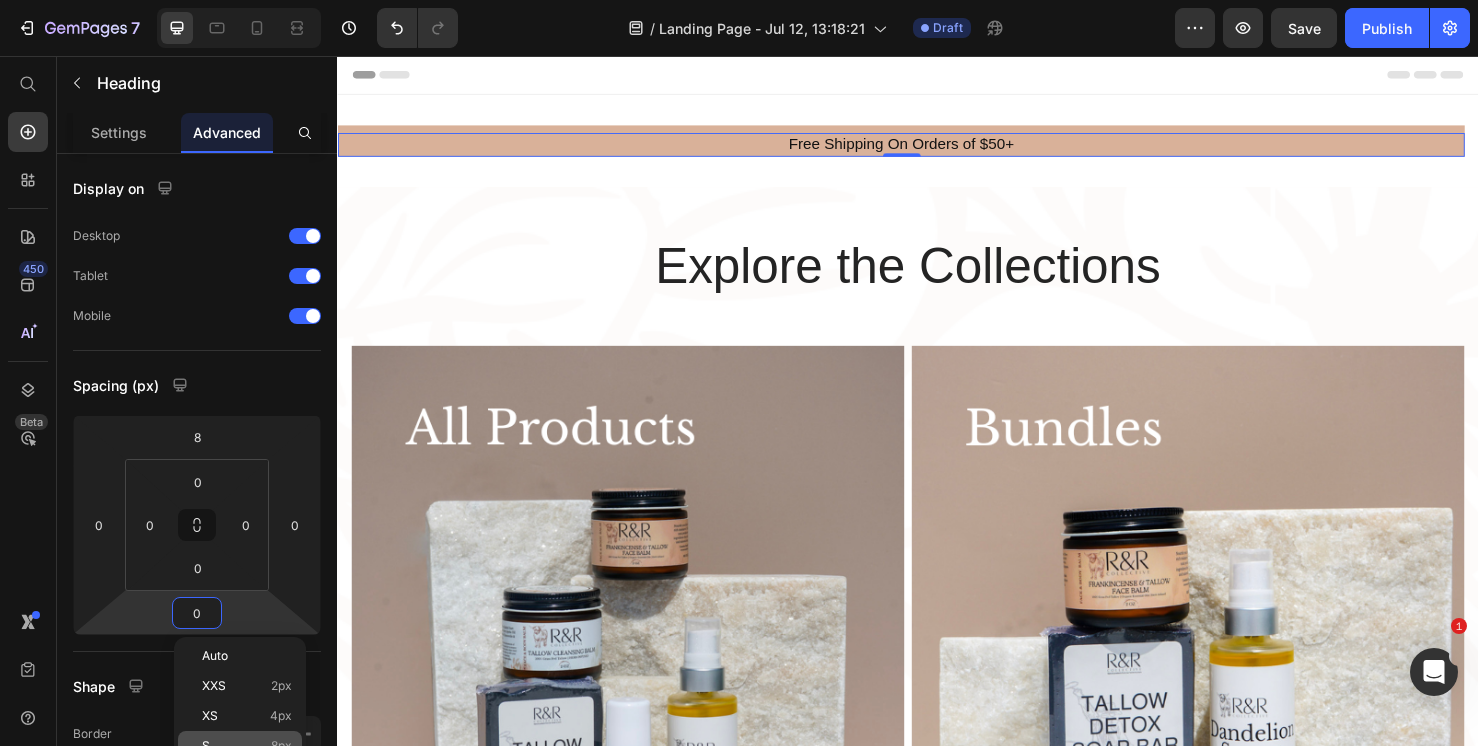 type on "8" 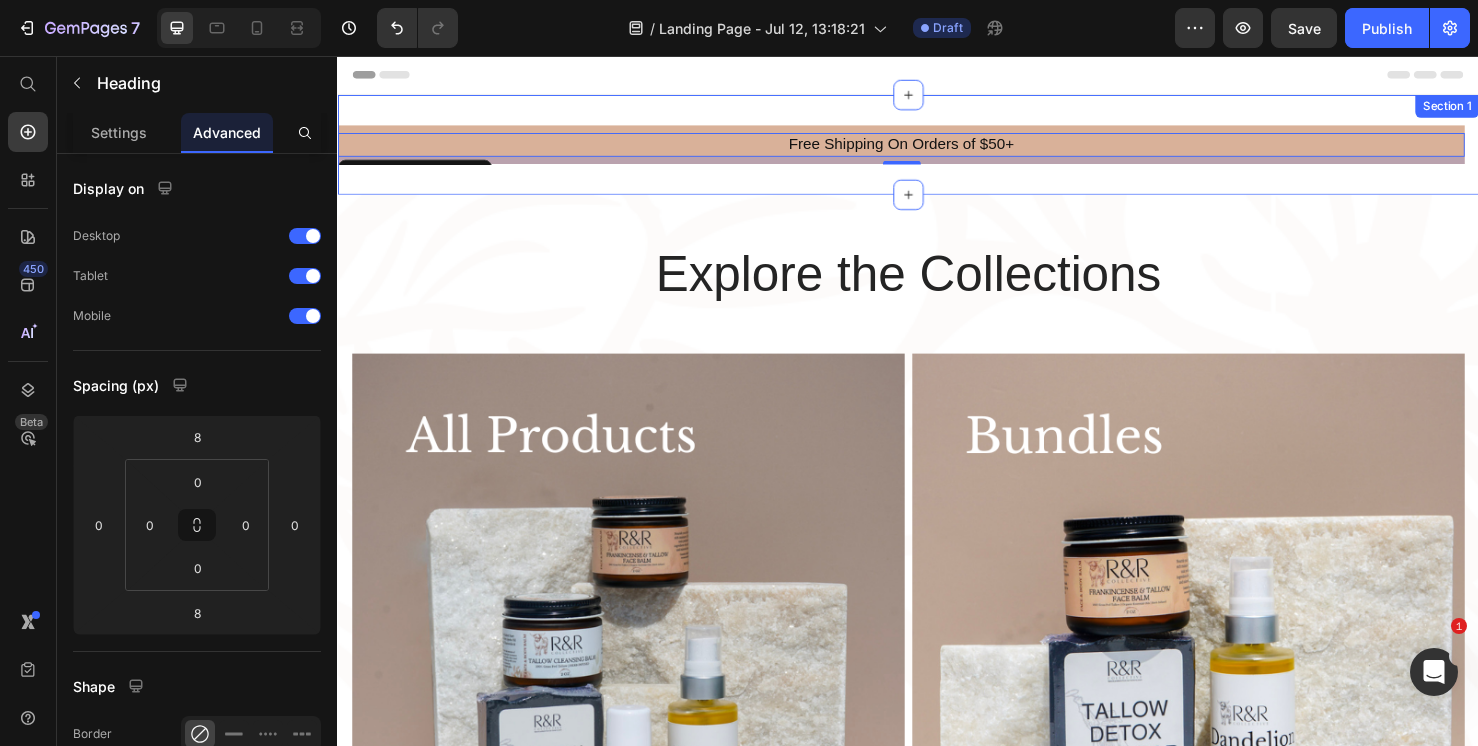 click on "Free Shipping On Orders of $50+ Heading   8
Carousel Section 1" at bounding box center (937, 149) 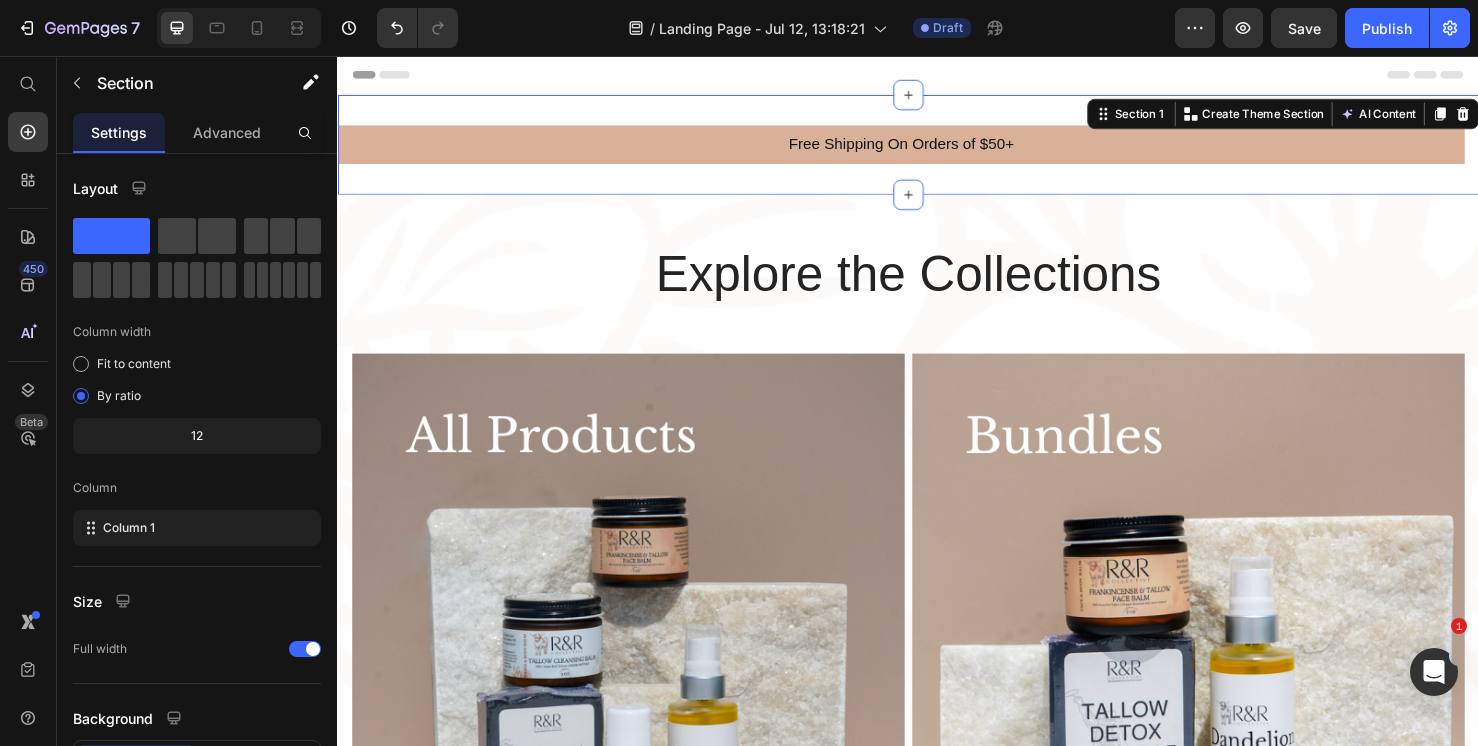 click on "Free Shipping On Orders of $50+ Heading
Carousel Section 1   Create Theme Section AI Content Write with GemAI What would you like to describe here? Tone and Voice Persuasive Product Tallow Lip Balm Bundle Show more Generate" at bounding box center (937, 149) 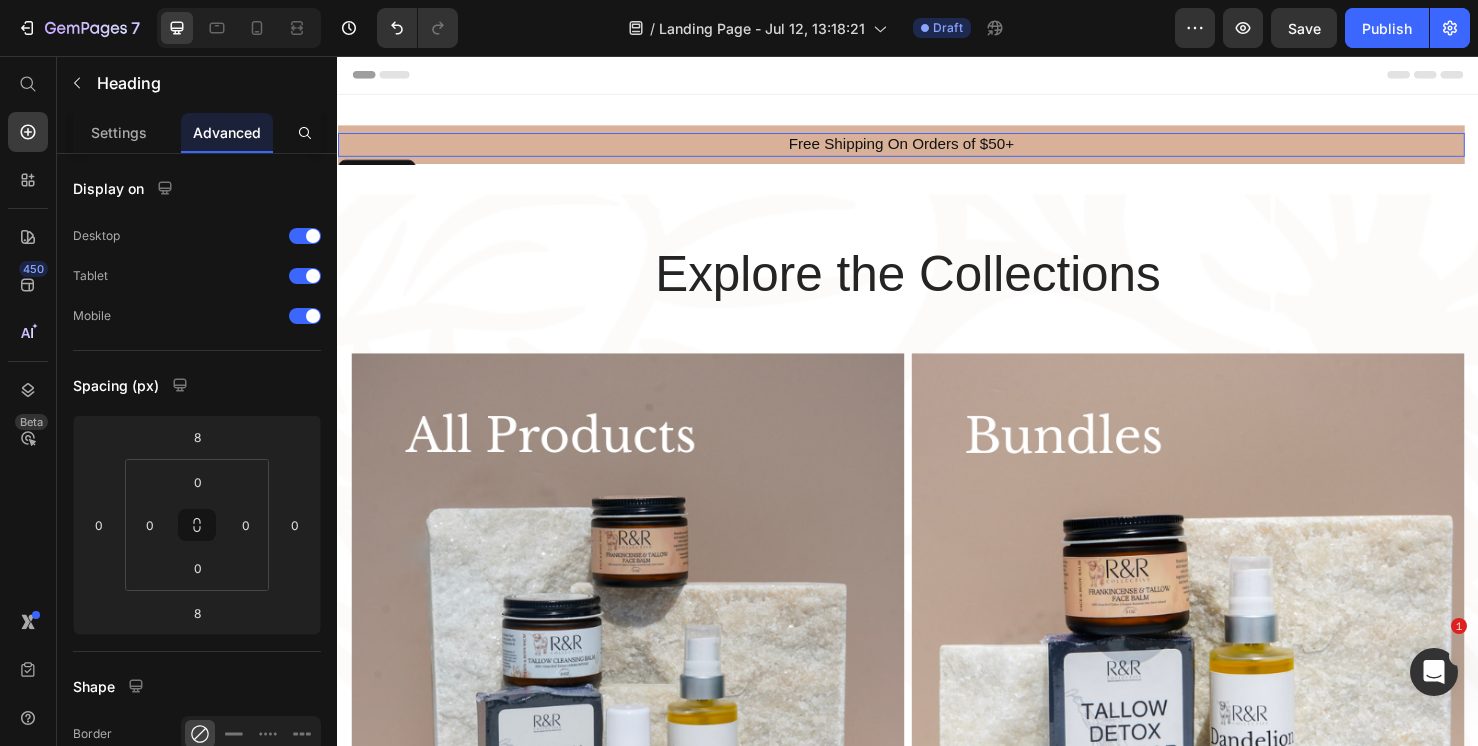click on "Free Shipping On Orders of $50+" at bounding box center [929, 149] 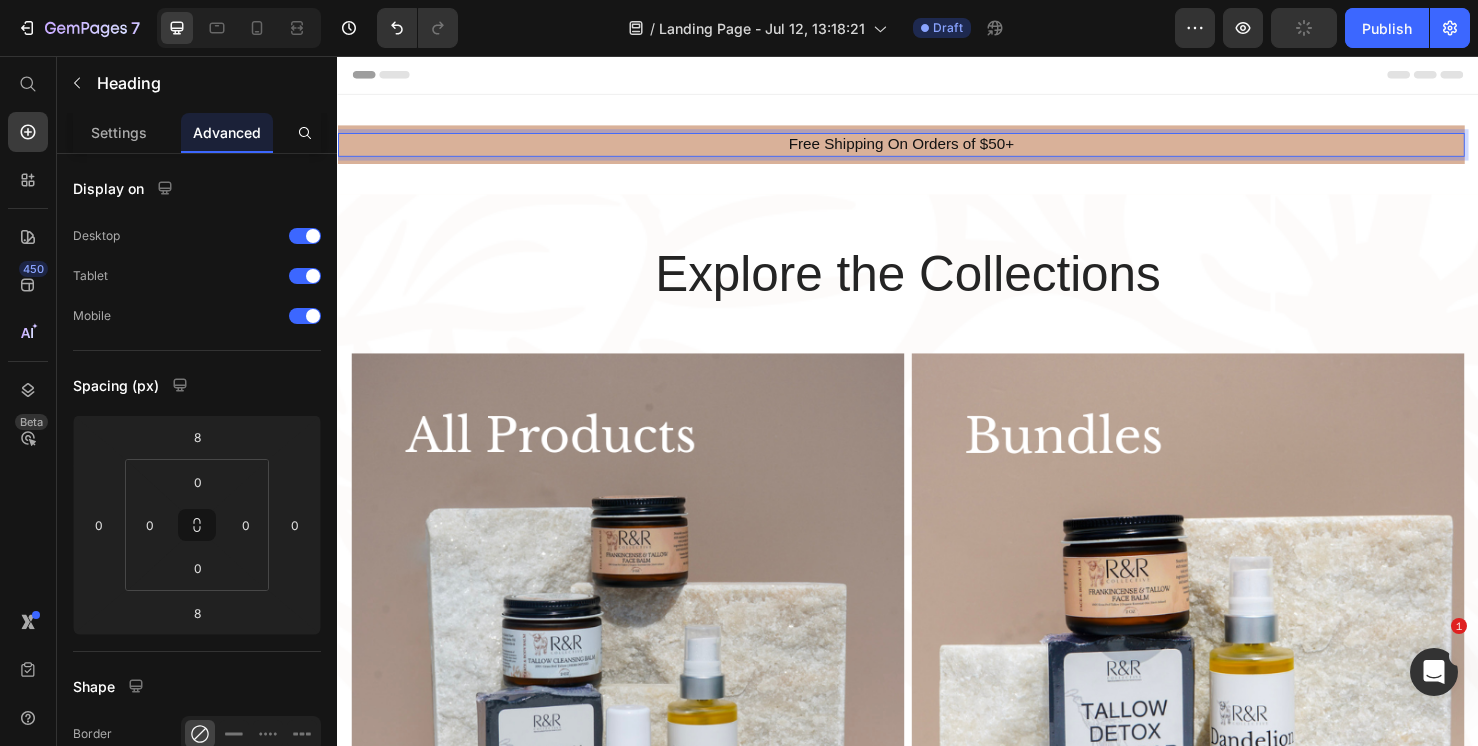 click on "Free Shipping On Orders of $50+" at bounding box center (929, 149) 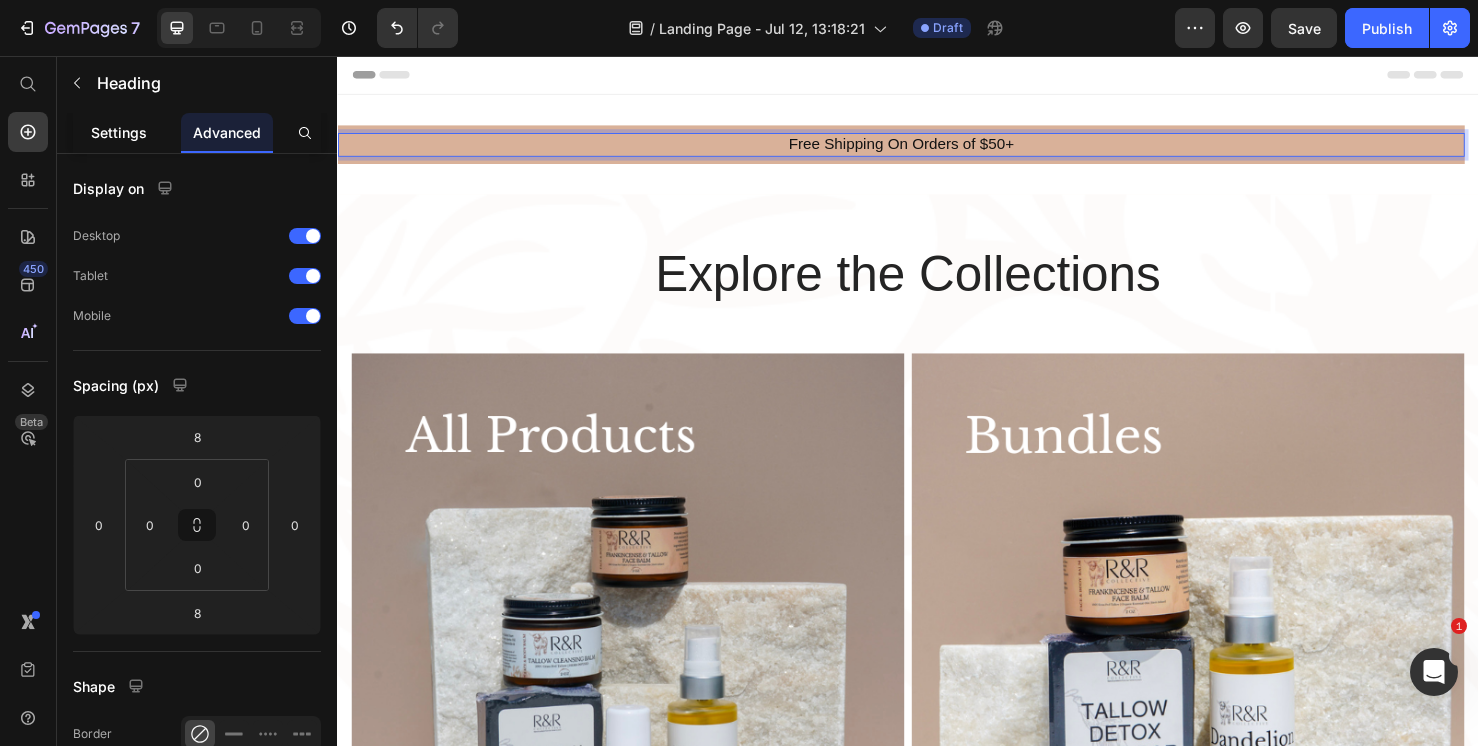 click on "Settings" 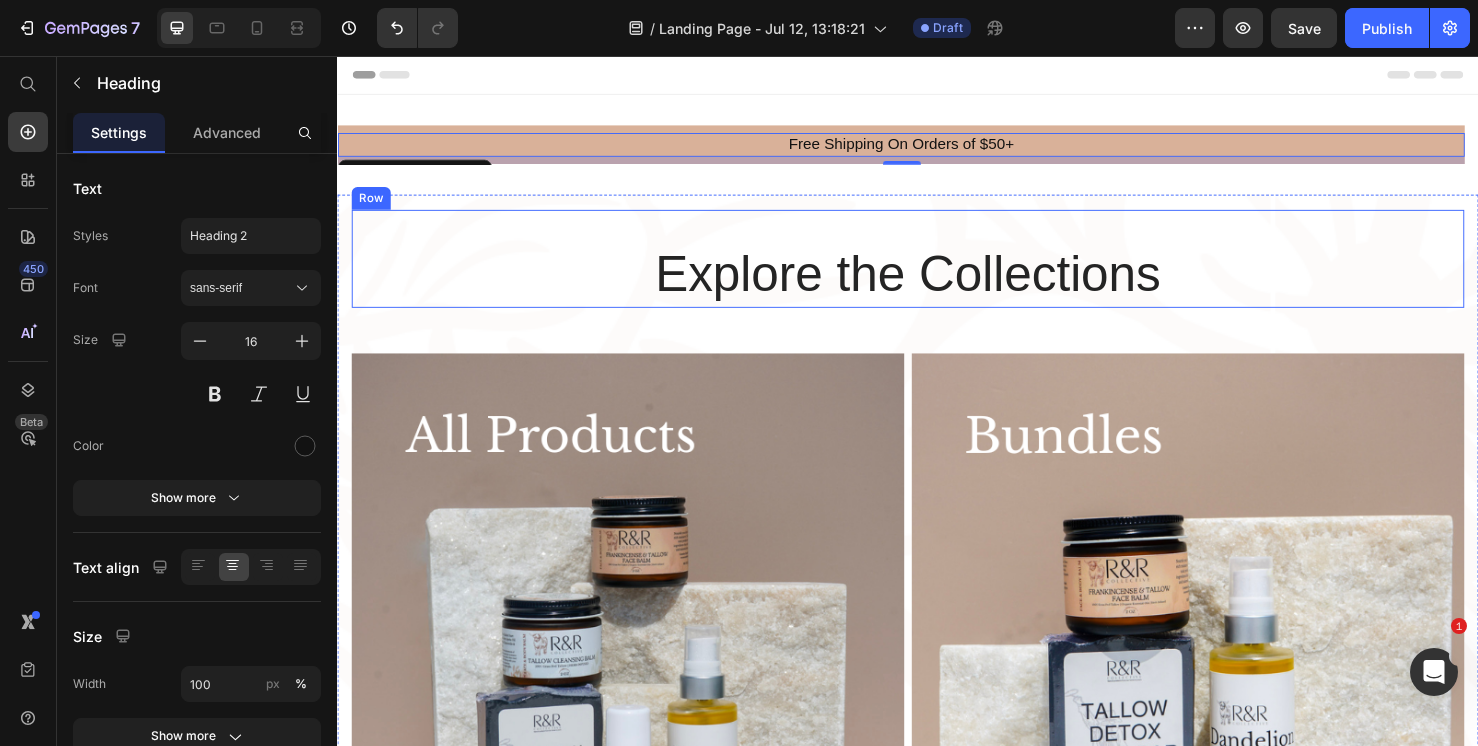 click on "Explore the Collections Heading" at bounding box center [937, 270] 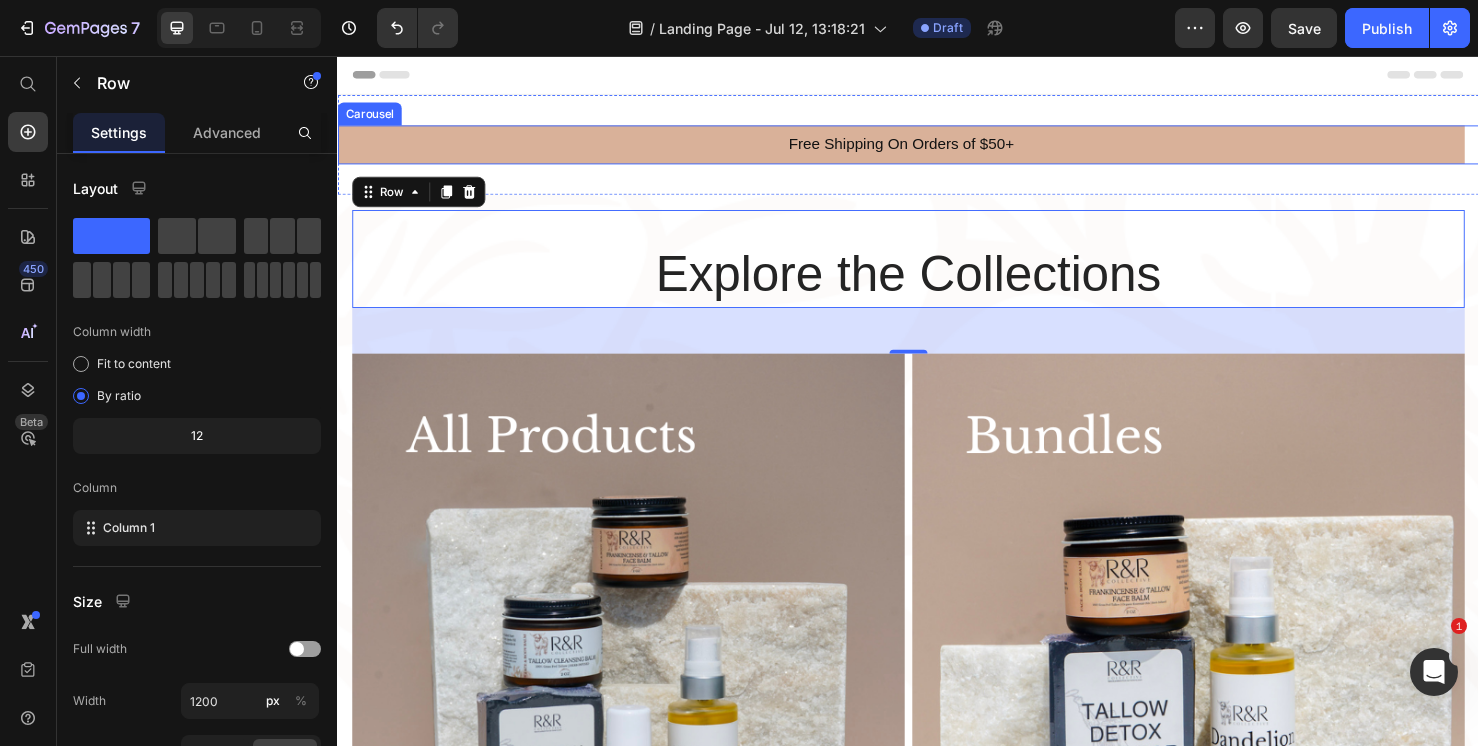 click on "Free Shipping On Orders of $50+ Heading" at bounding box center (929, 149) 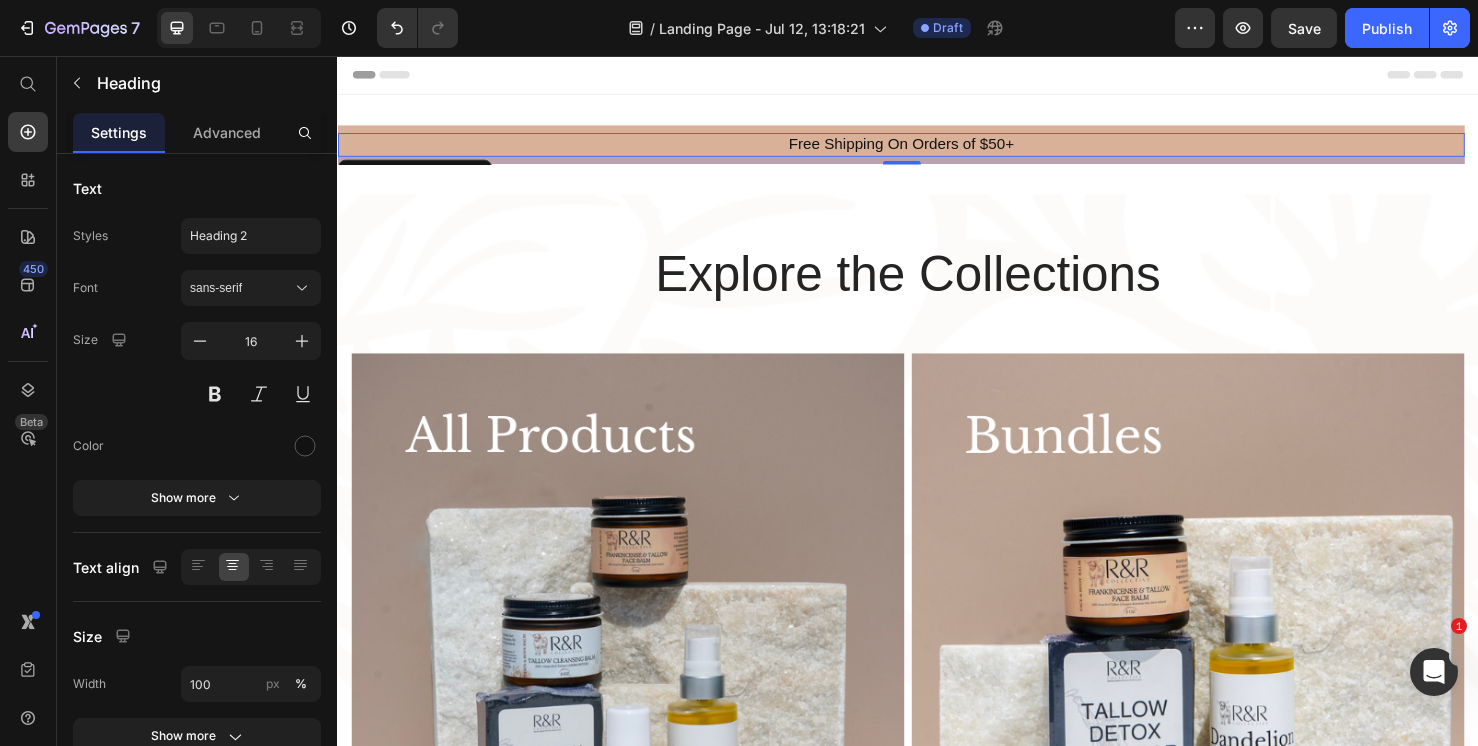 click on "8" at bounding box center [929, 166] 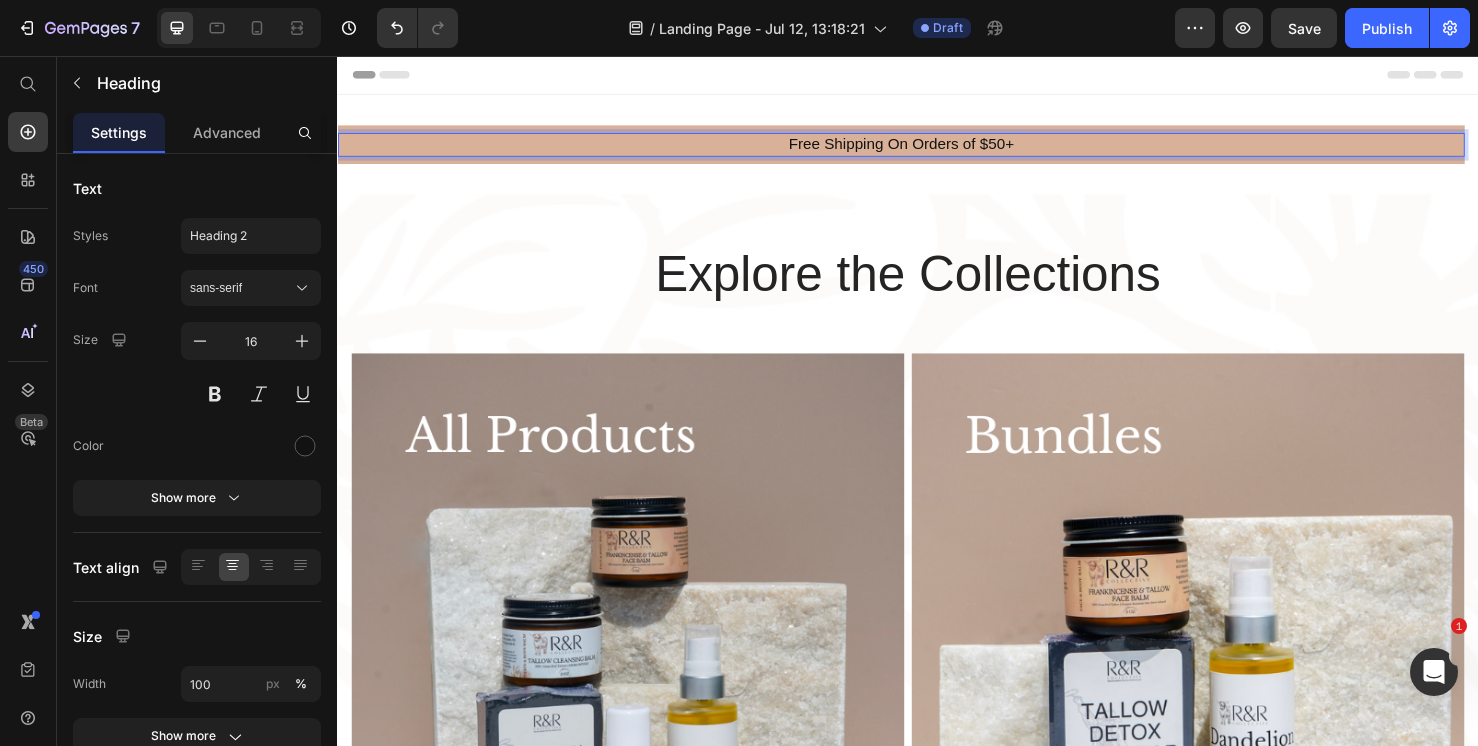 click on "Free Shipping On Orders of $50+" at bounding box center (929, 149) 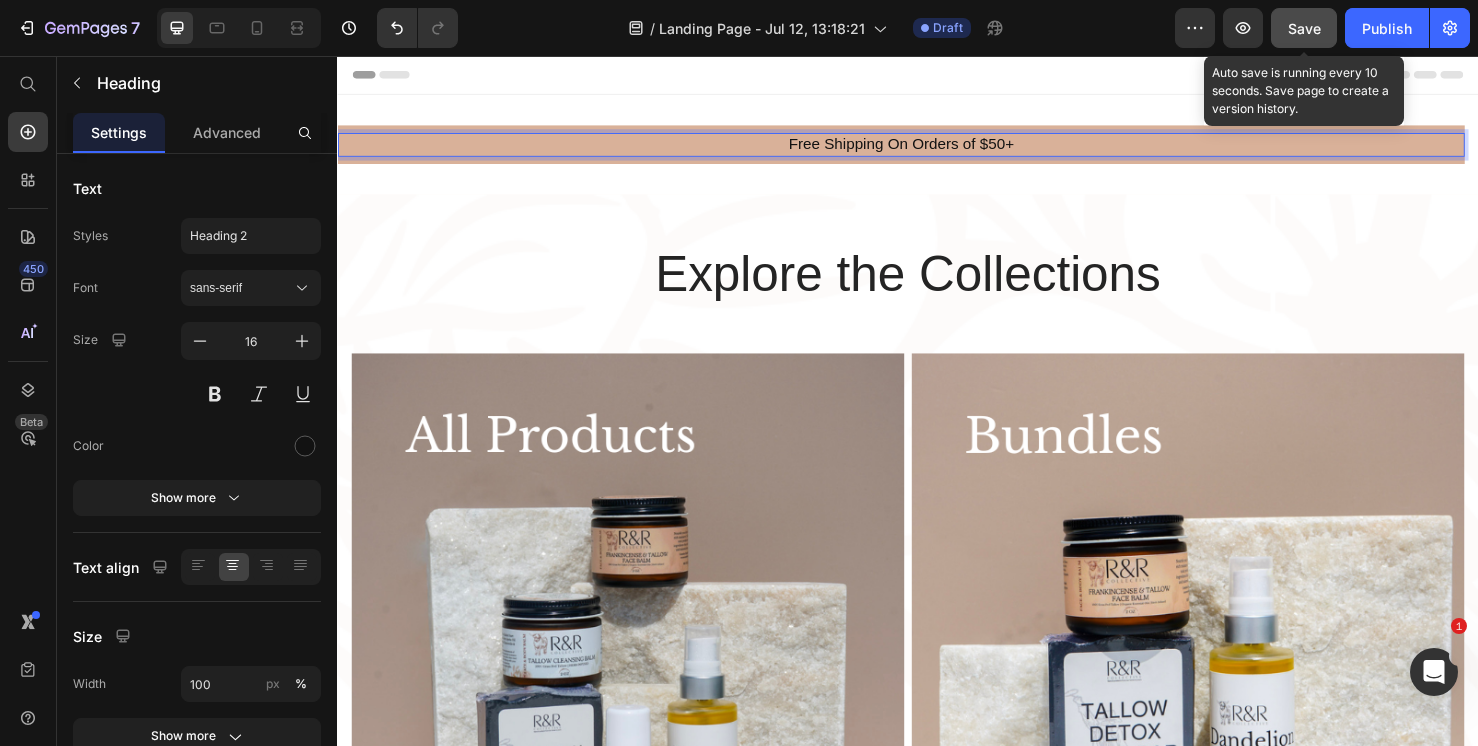click on "Save" 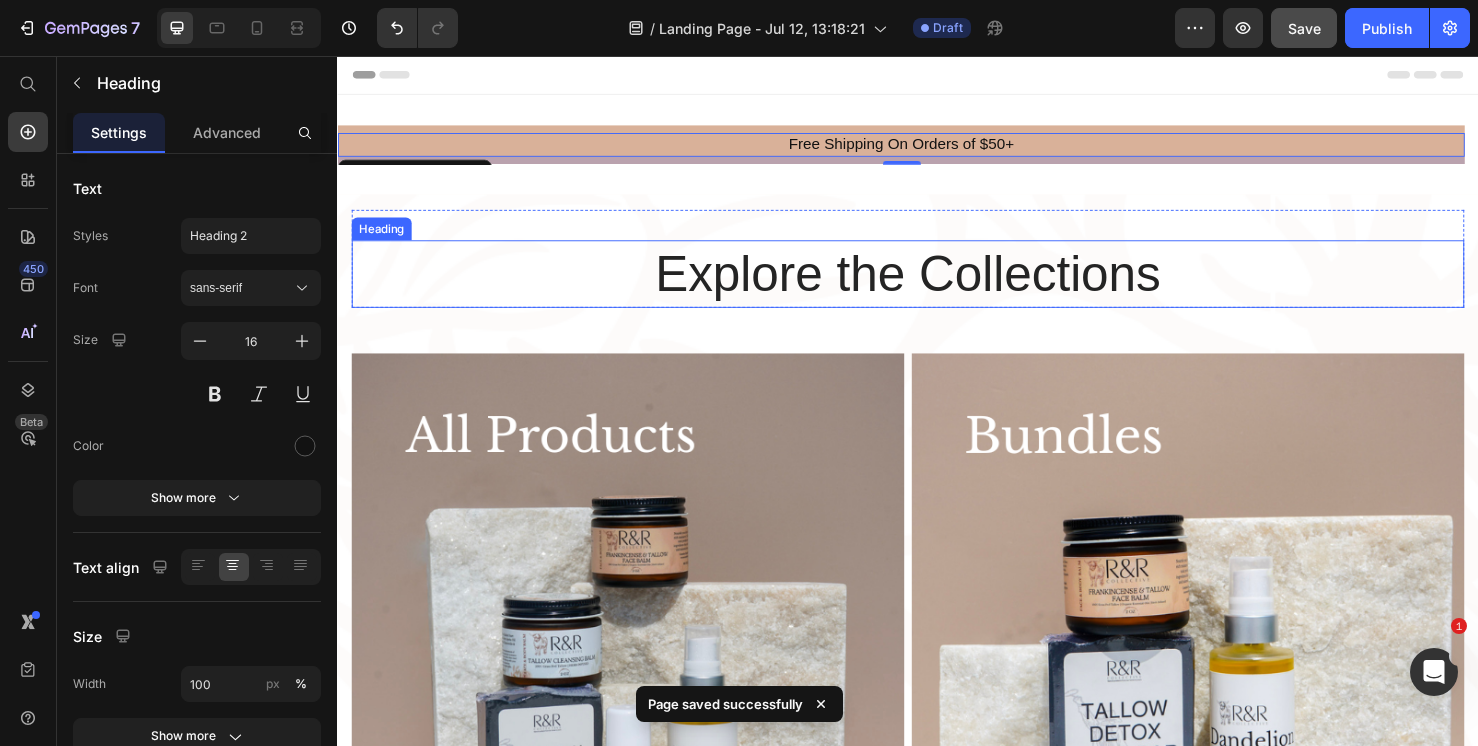 click on "Explore the Collections" at bounding box center [937, 286] 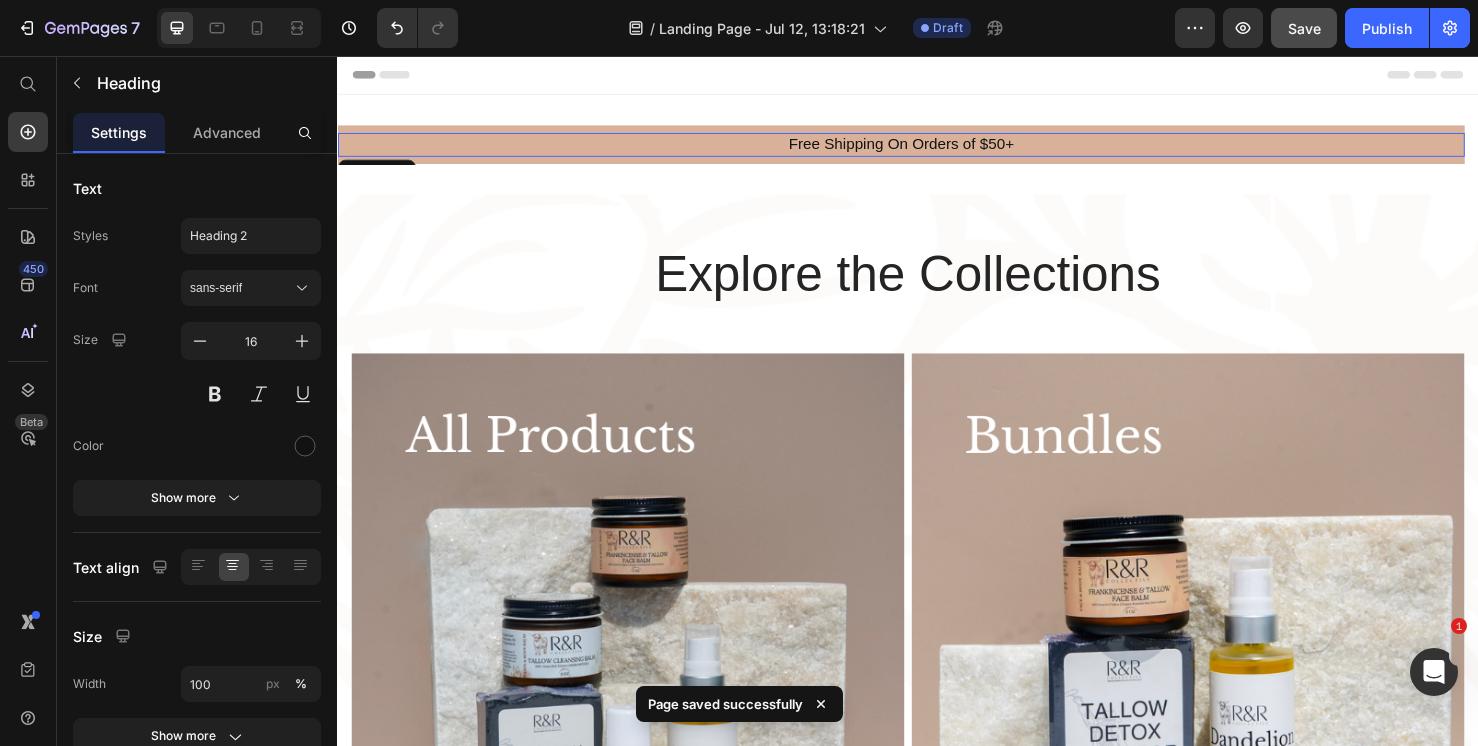 click on "Free Shipping On Orders of $50+" at bounding box center [929, 149] 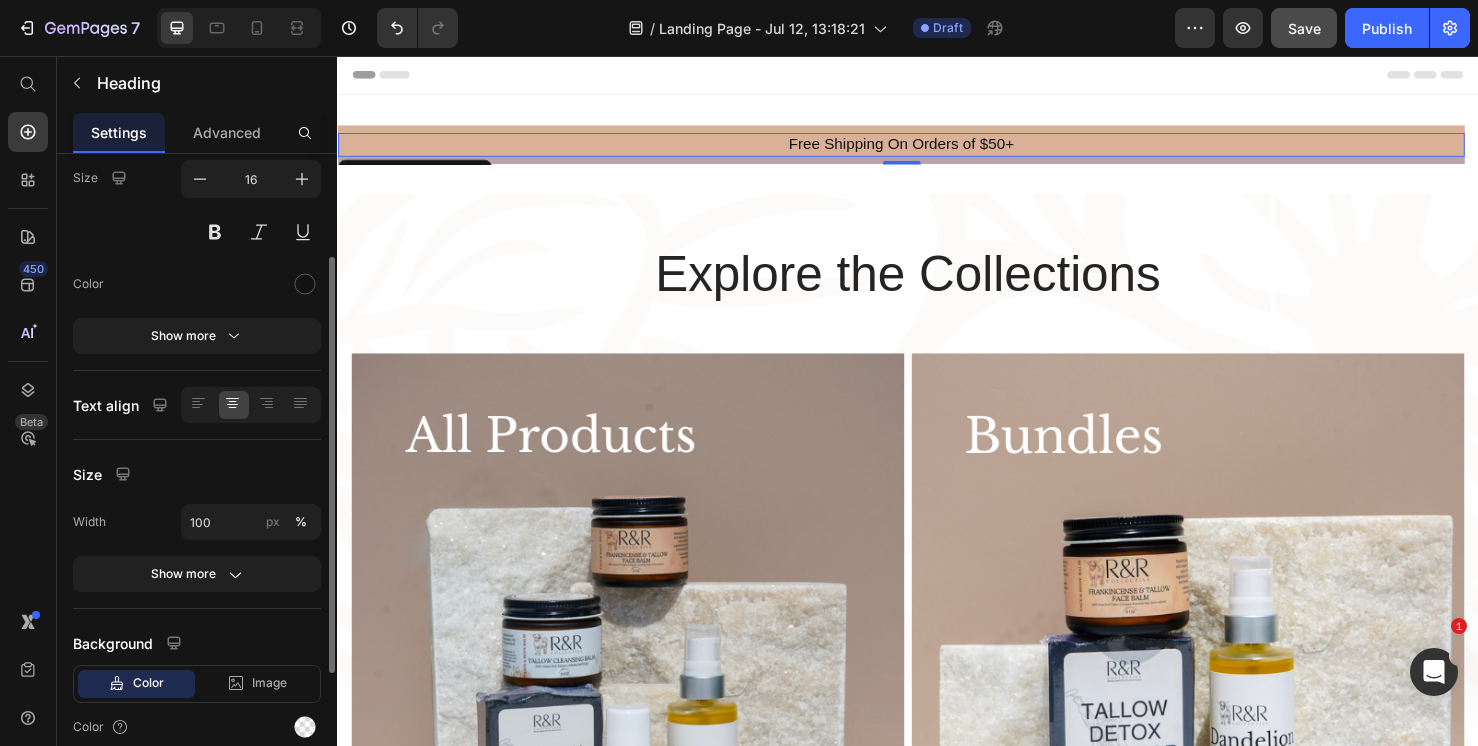 scroll, scrollTop: 312, scrollLeft: 0, axis: vertical 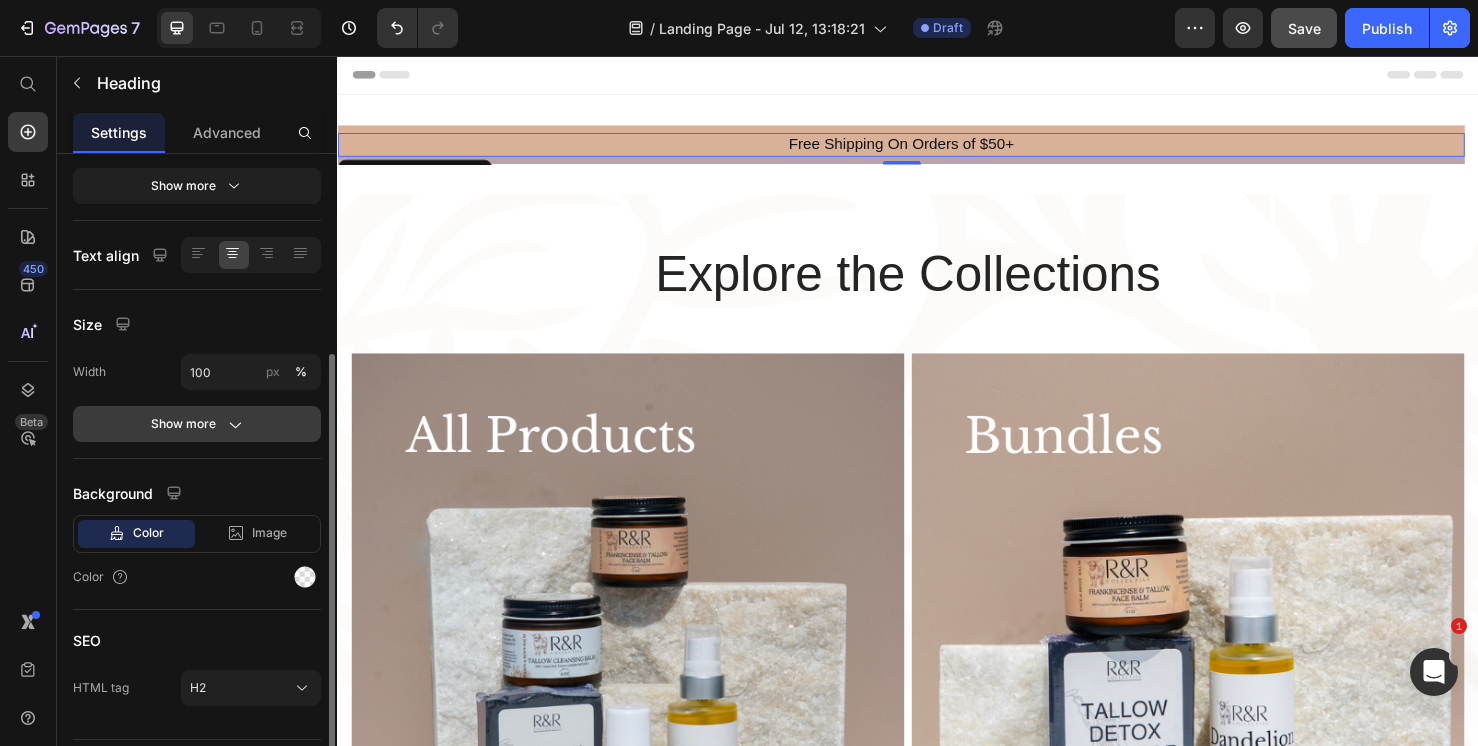 click 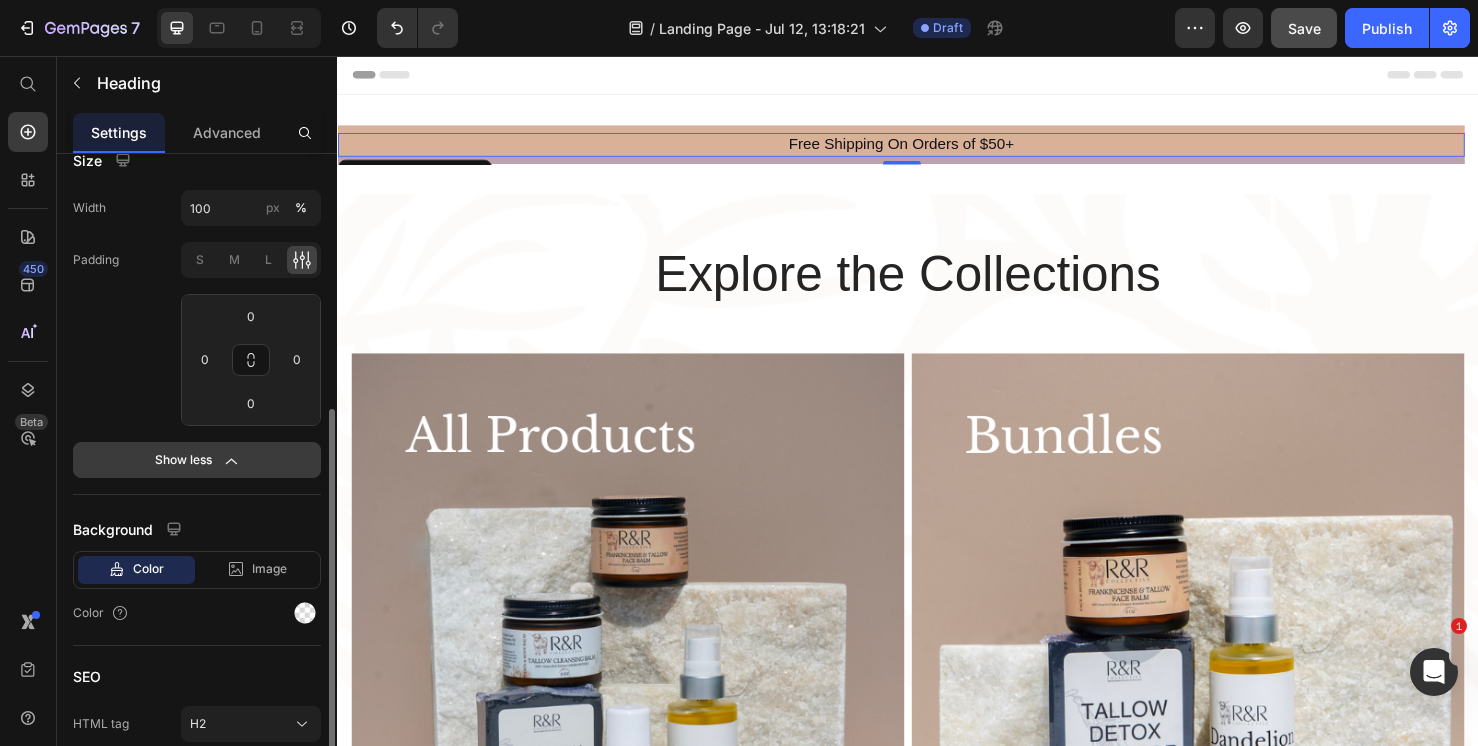 scroll, scrollTop: 563, scrollLeft: 0, axis: vertical 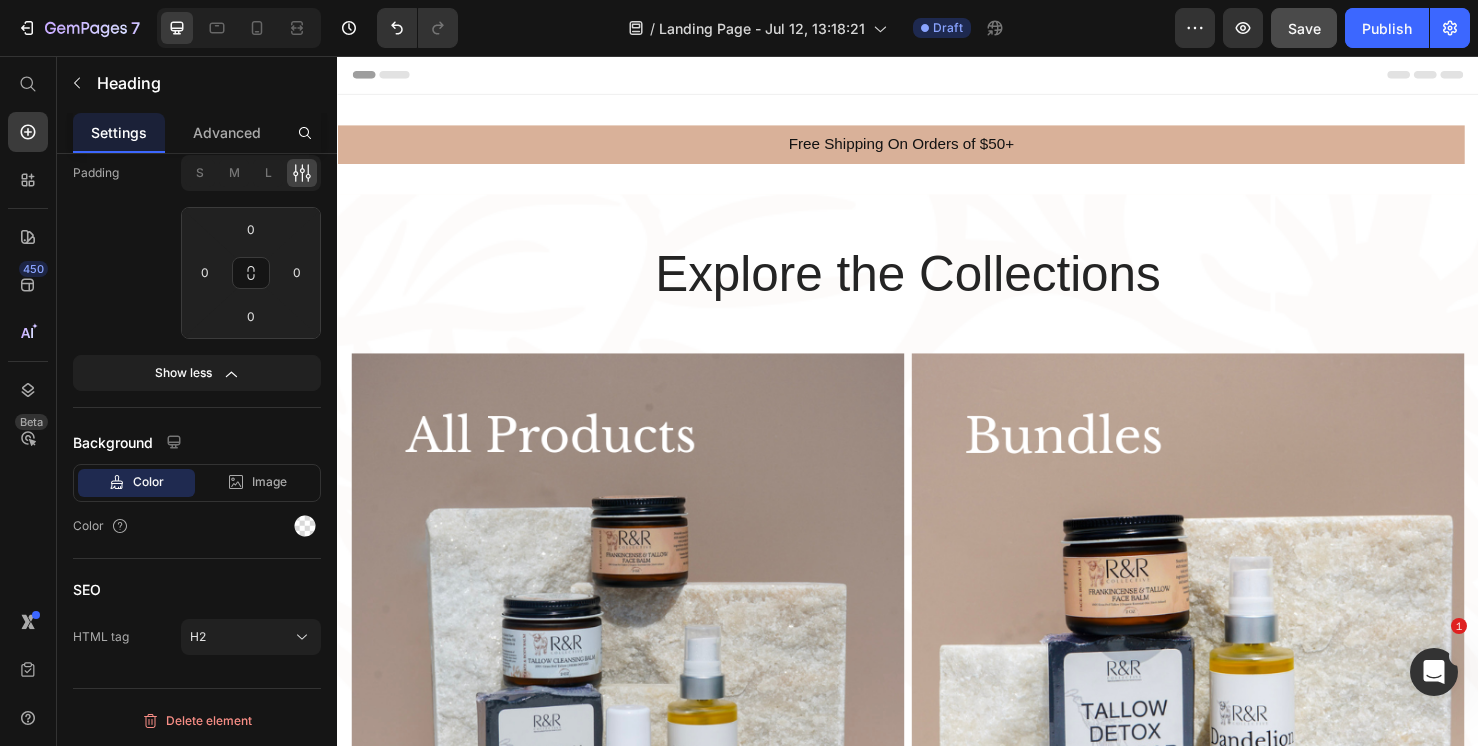 click on "Free Shipping On Orders of $50+" at bounding box center (929, 149) 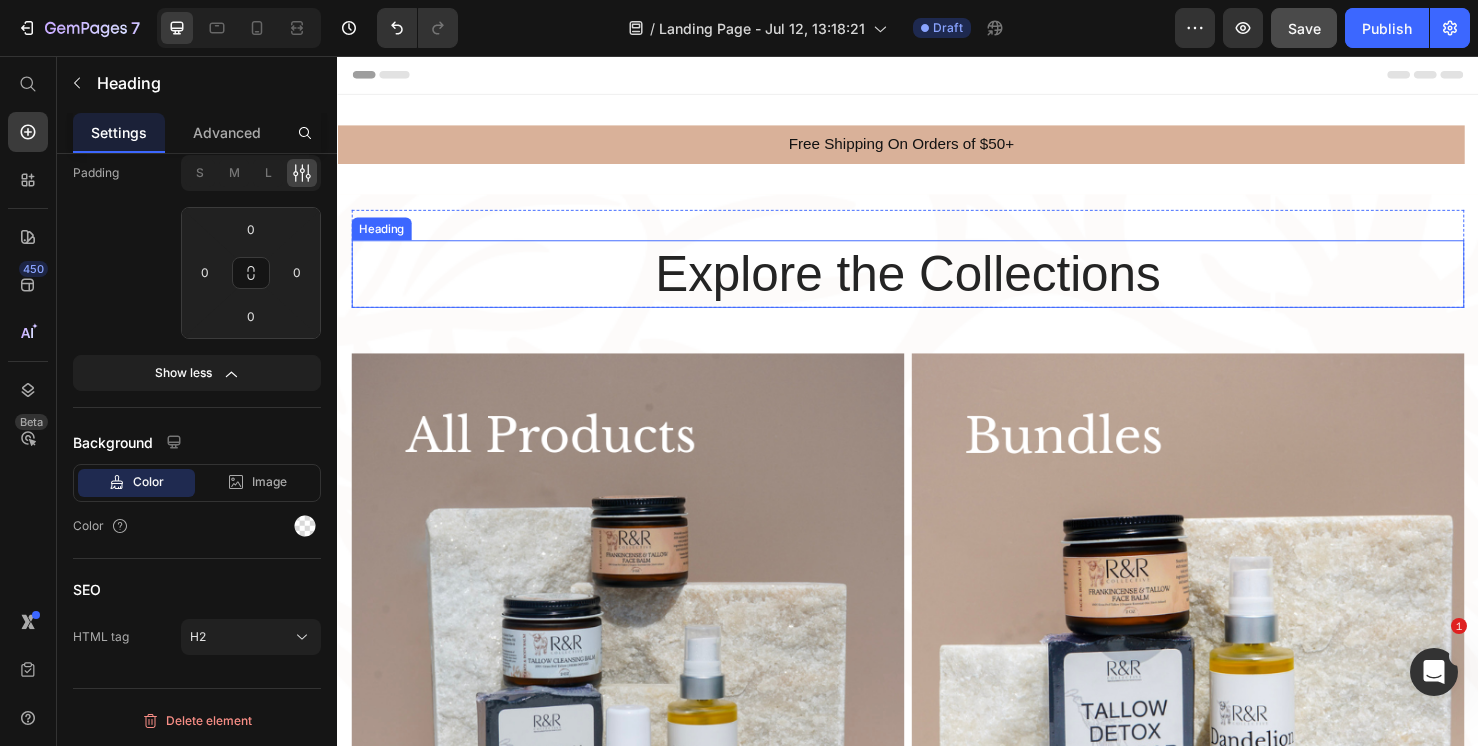 scroll, scrollTop: 4, scrollLeft: 0, axis: vertical 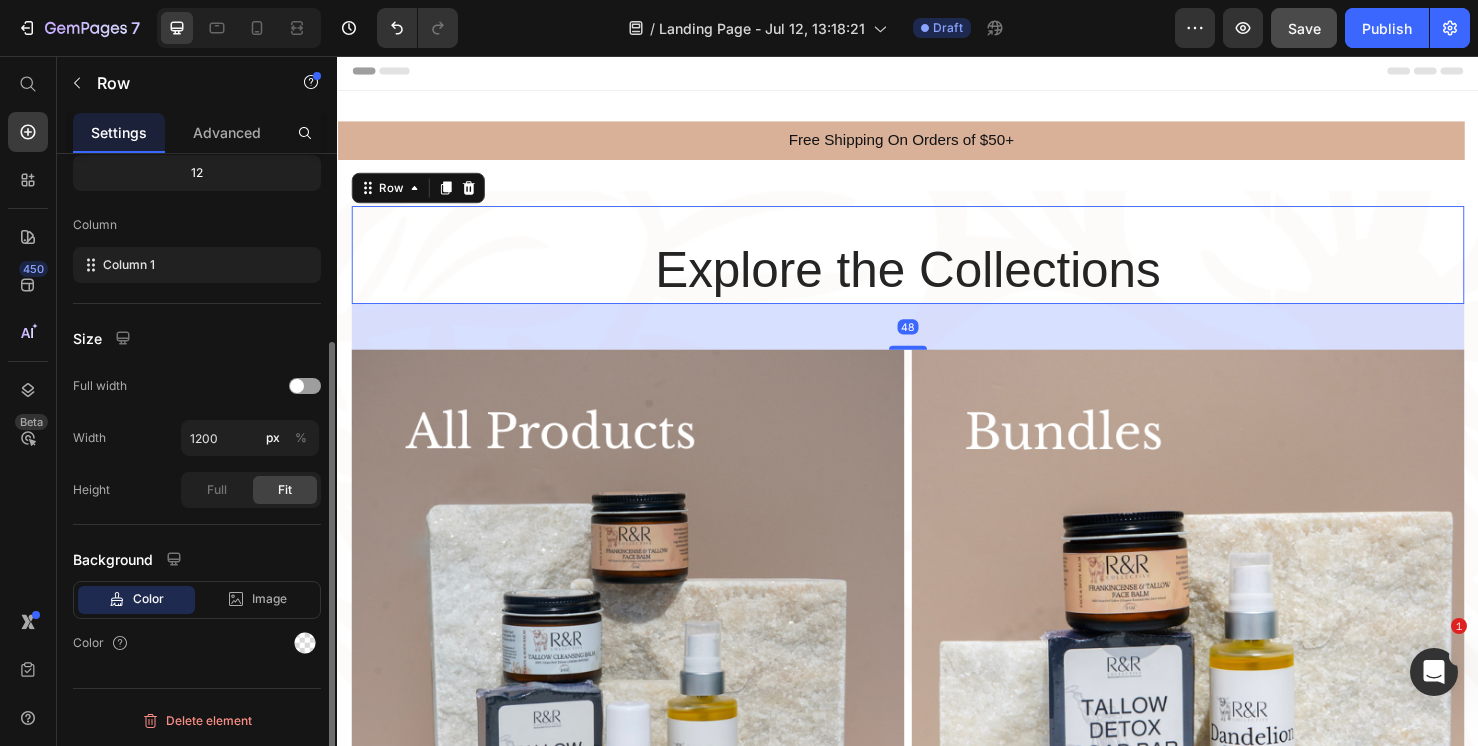 click on "Explore the Collections Heading" at bounding box center (937, 266) 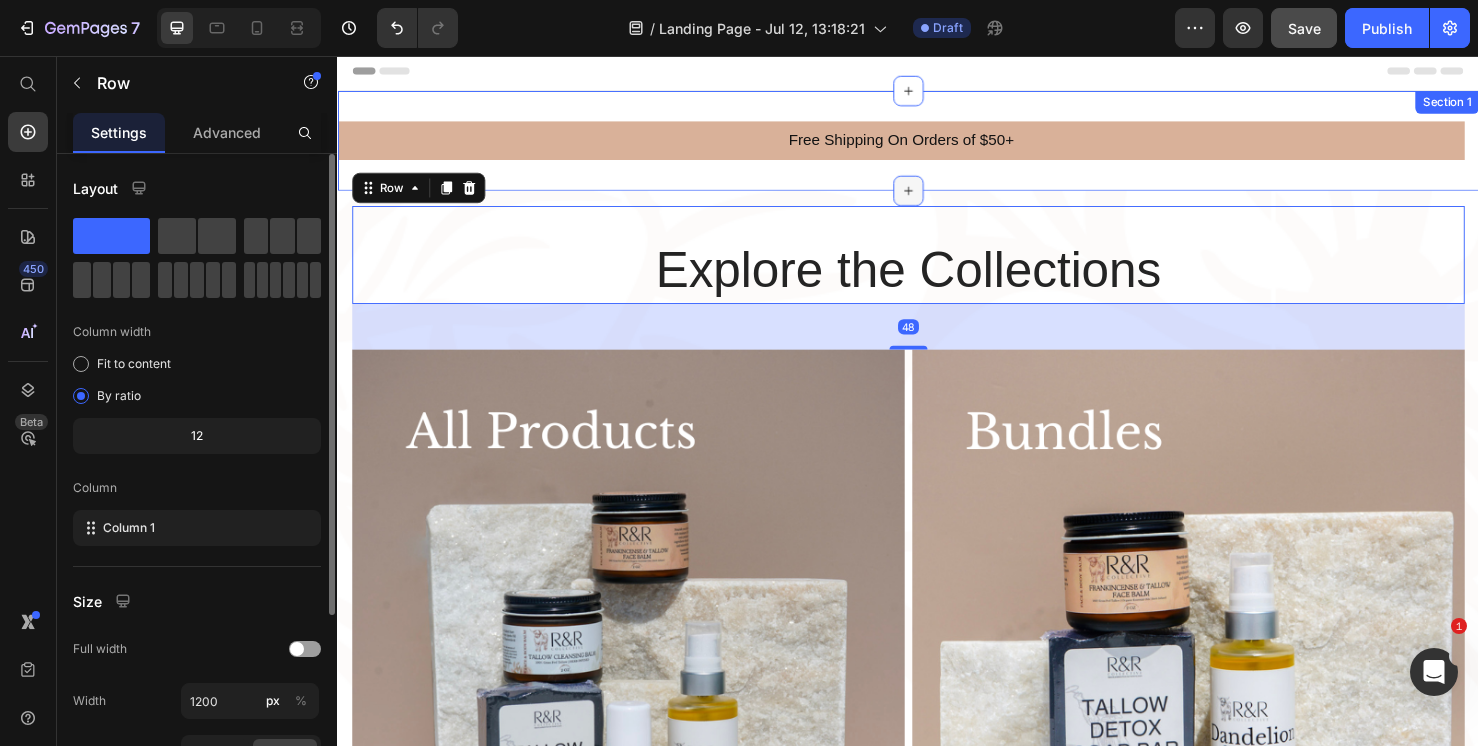 click 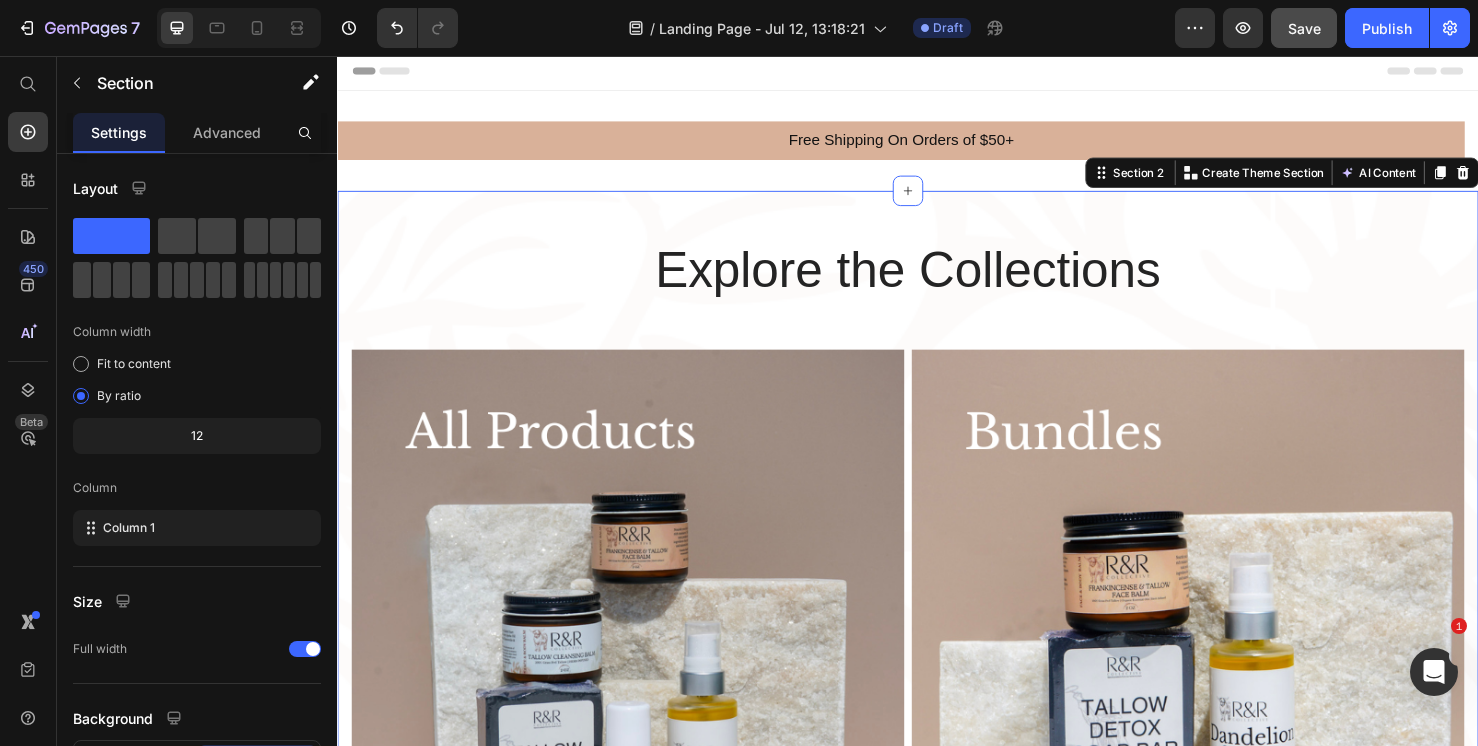 click on "Explore the Collections Heading Row Image Shop all products Button Image Shop best sellers Button Image Shop New Arrivals Button Image Shop bundles Button Image Shop By skin Type Button Image Shop Tallow soaps Button Row Section 2   Create Theme Section AI Content Write with GemAI What would you like to describe here? Tone and Voice Persuasive Product Tallow Lip Balm Bundle Show more Generate" at bounding box center (937, 1284) 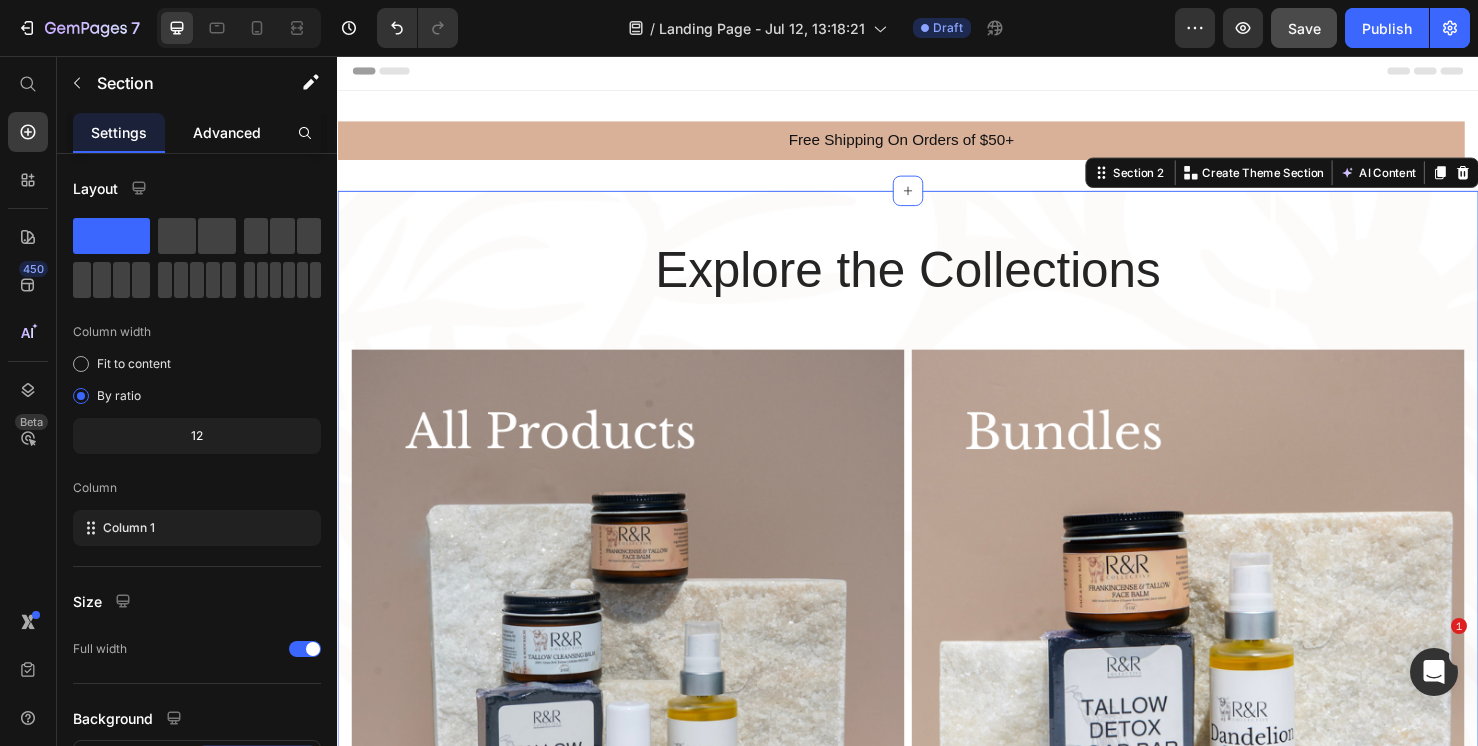 click on "Advanced" at bounding box center (227, 132) 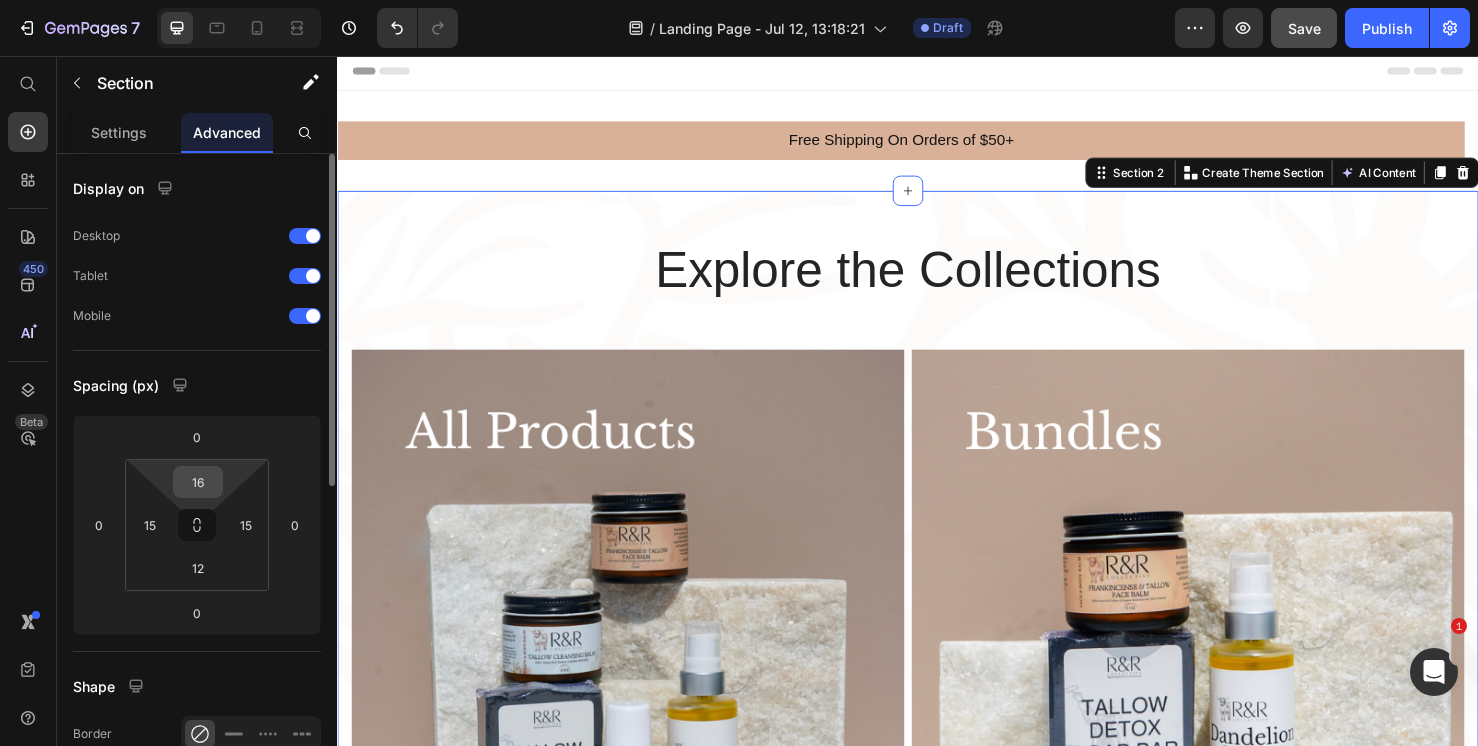 click on "16" at bounding box center [198, 482] 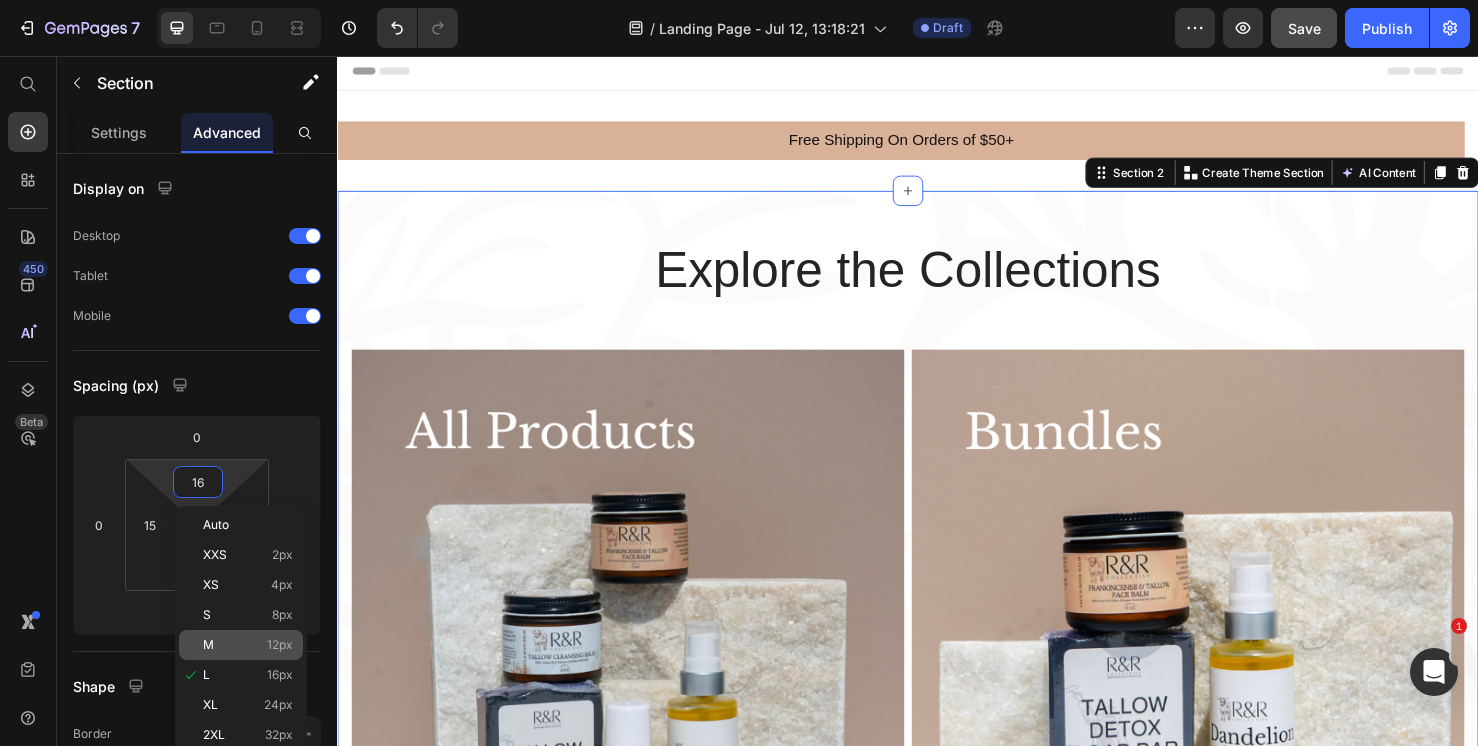 click on "M 12px" at bounding box center (248, 645) 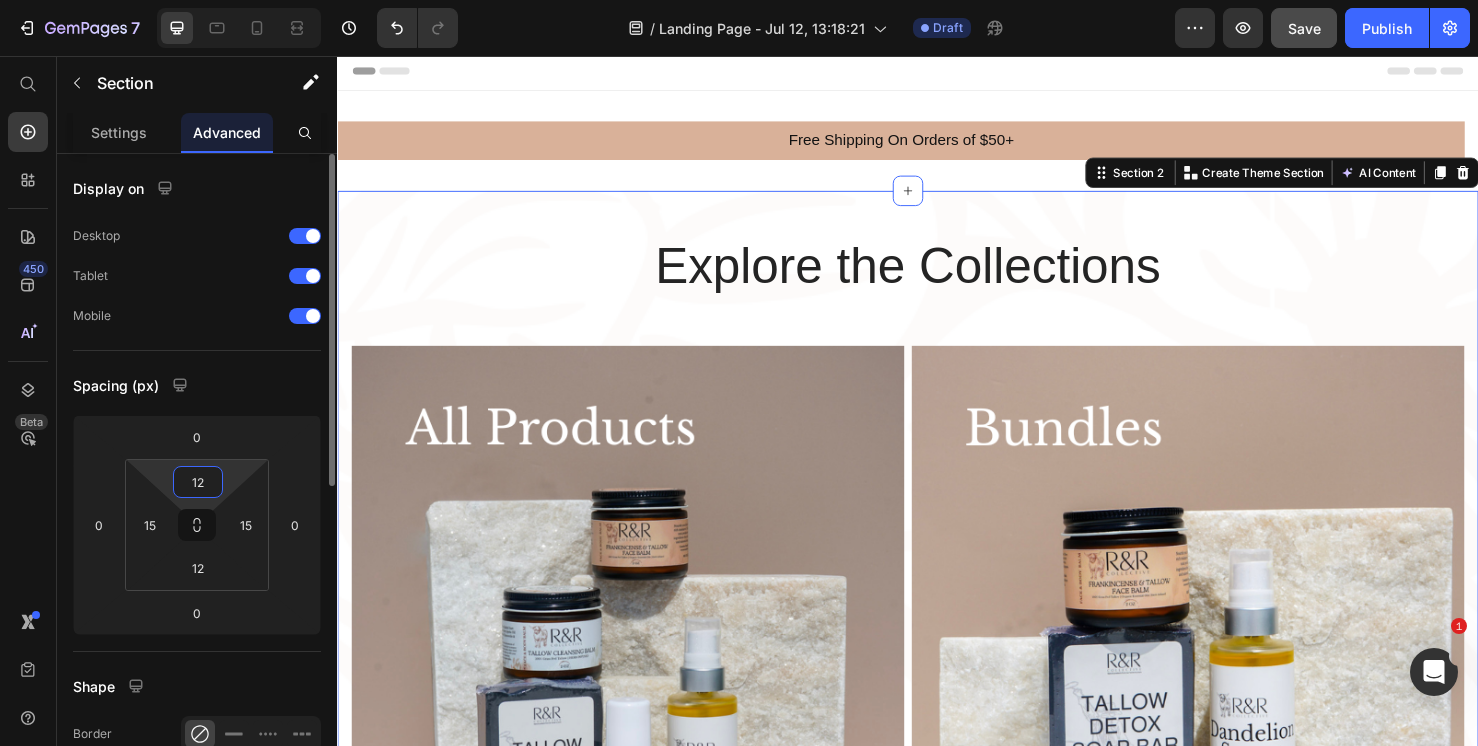 click on "12" at bounding box center [198, 482] 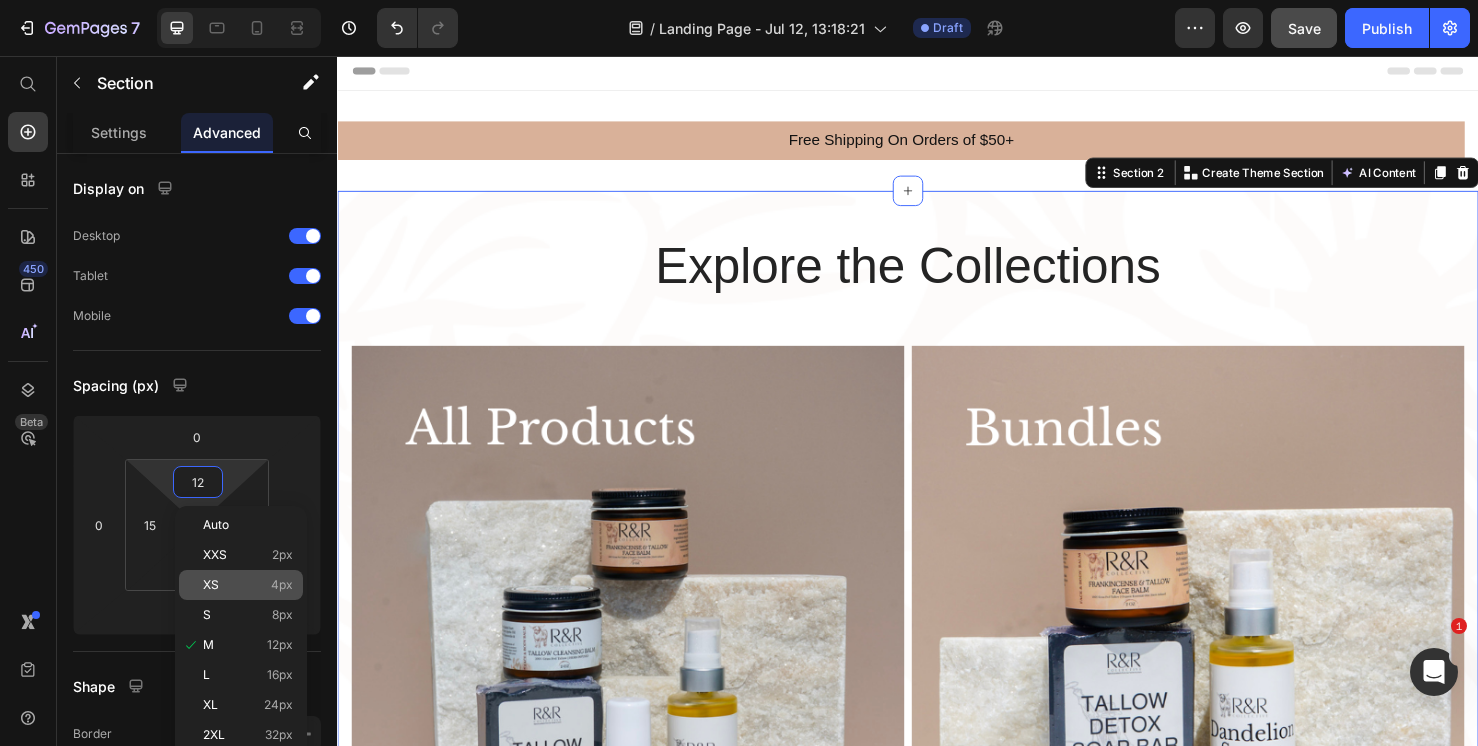 click on "XS 4px" 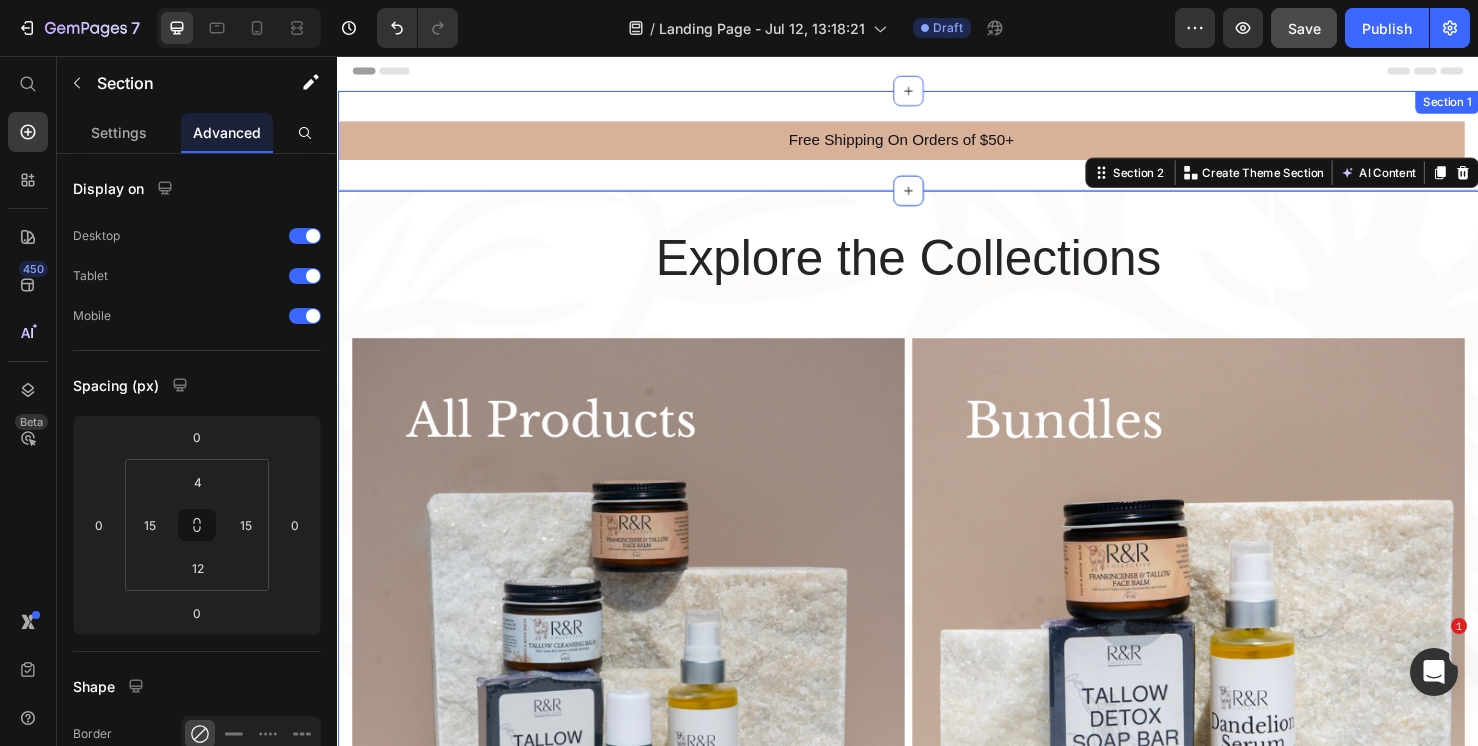 click on "Free Shipping On Orders of $50+   Heading
Carousel Section 1" at bounding box center (937, 145) 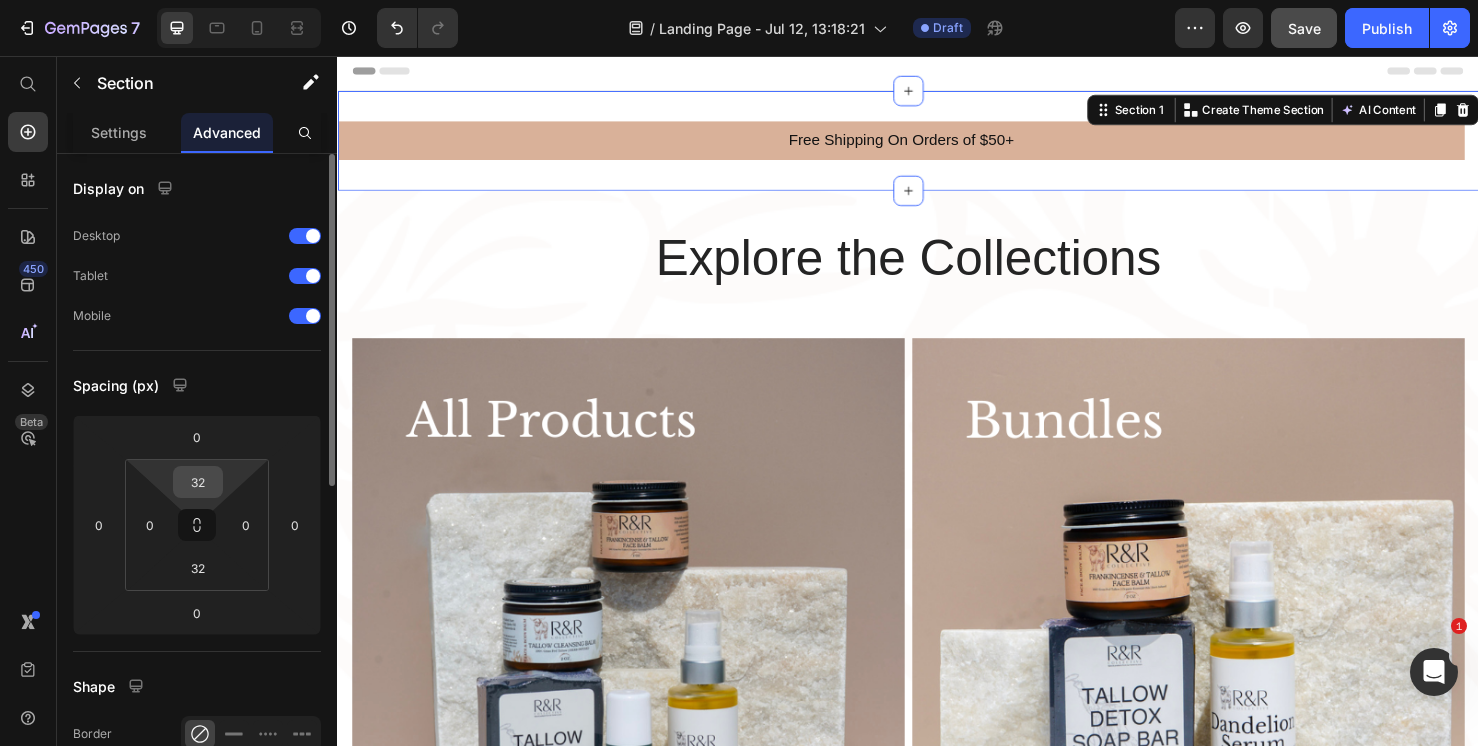 click on "32" at bounding box center (198, 482) 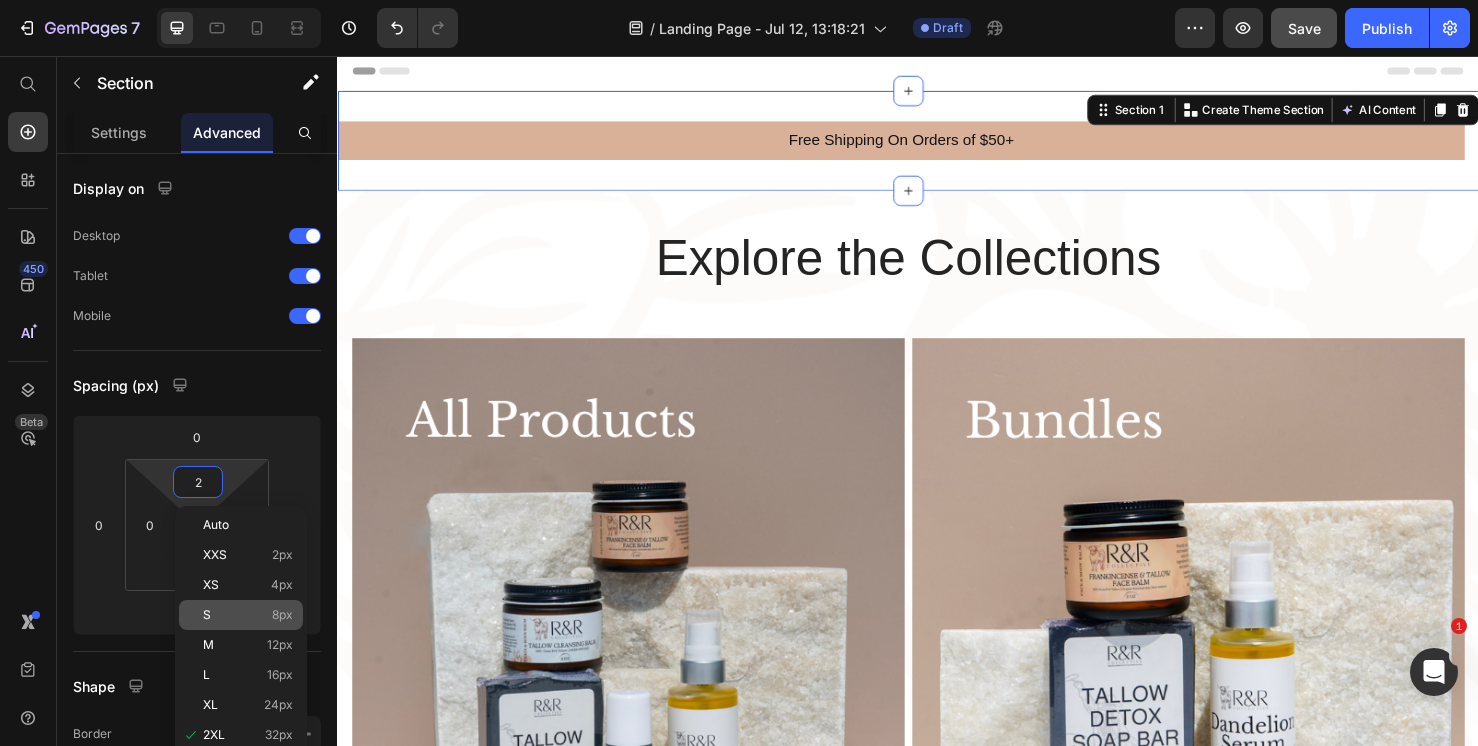 click on "S 8px" at bounding box center (248, 615) 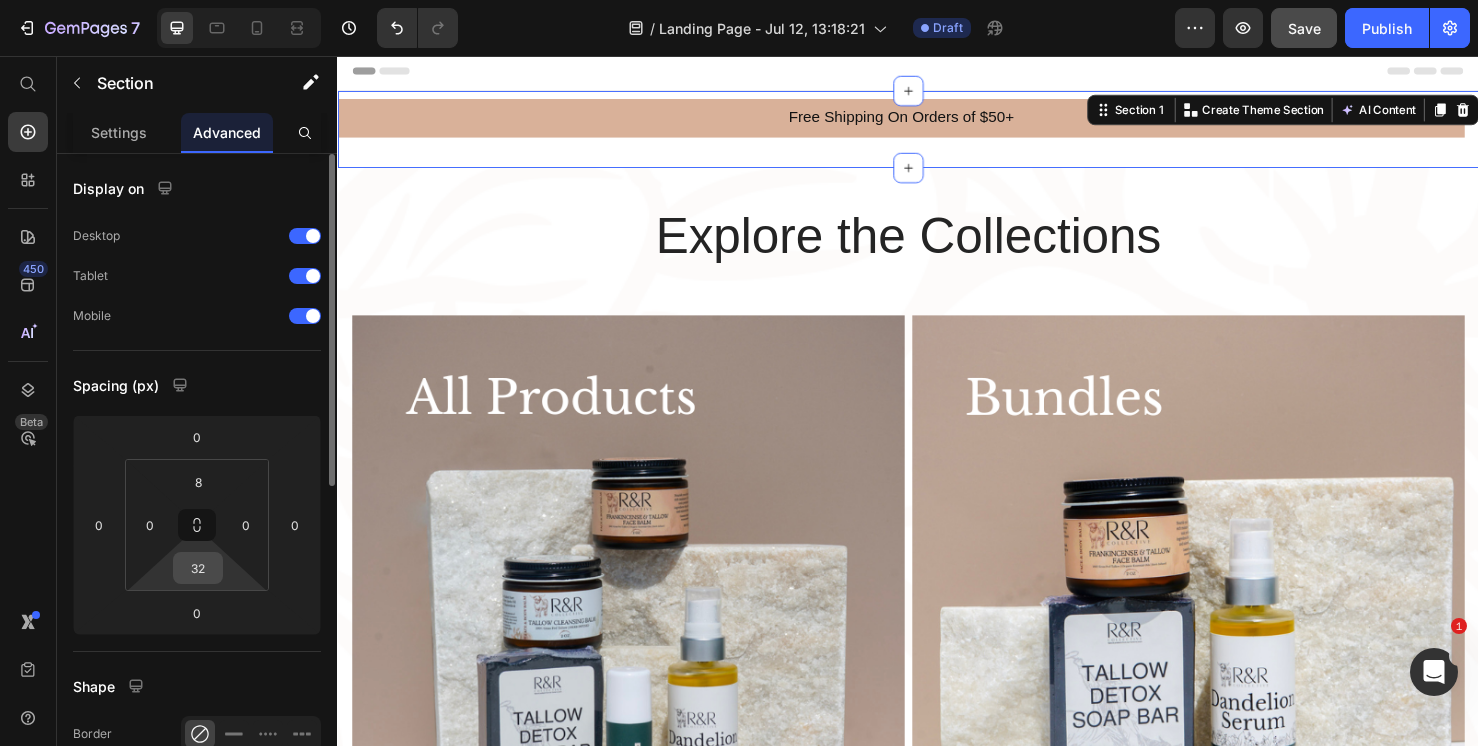 click on "32" at bounding box center (198, 568) 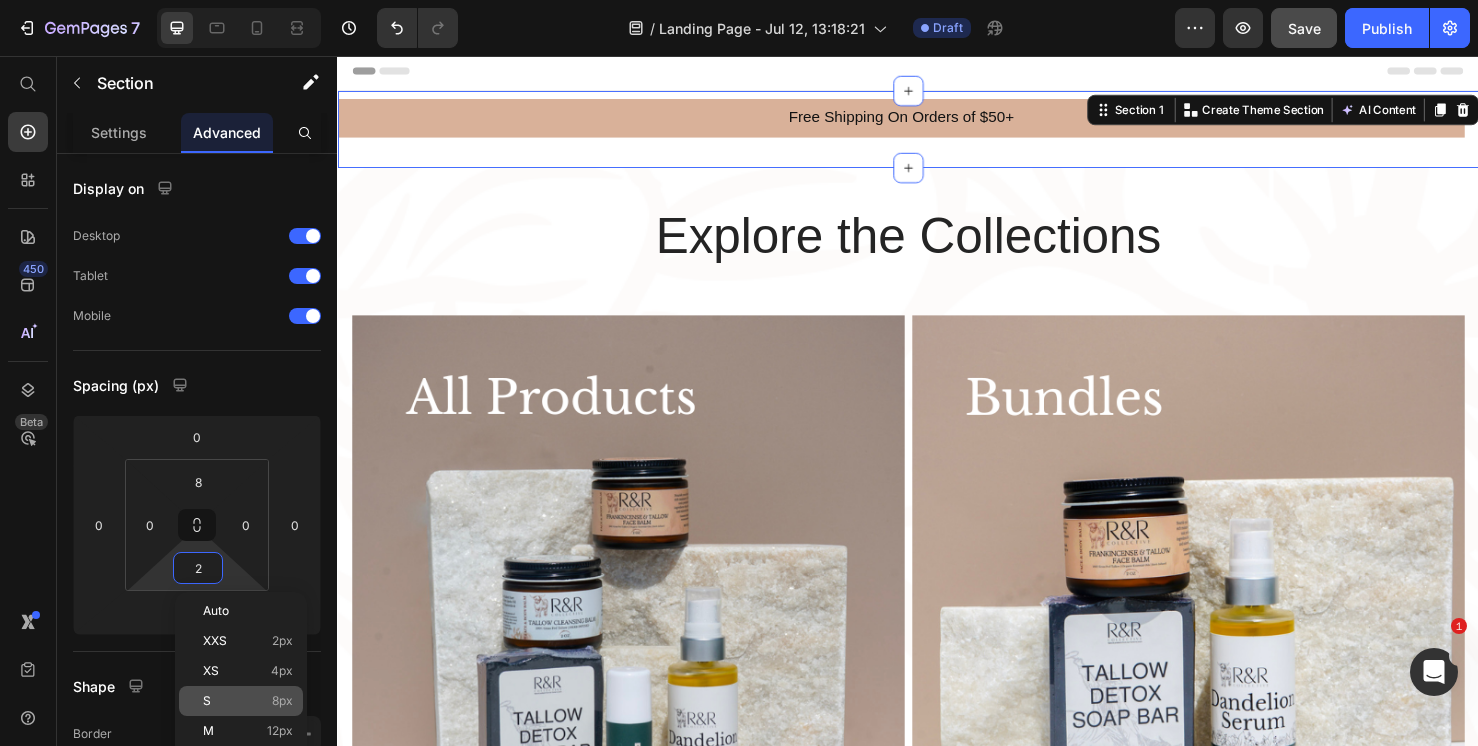 click on "S 8px" 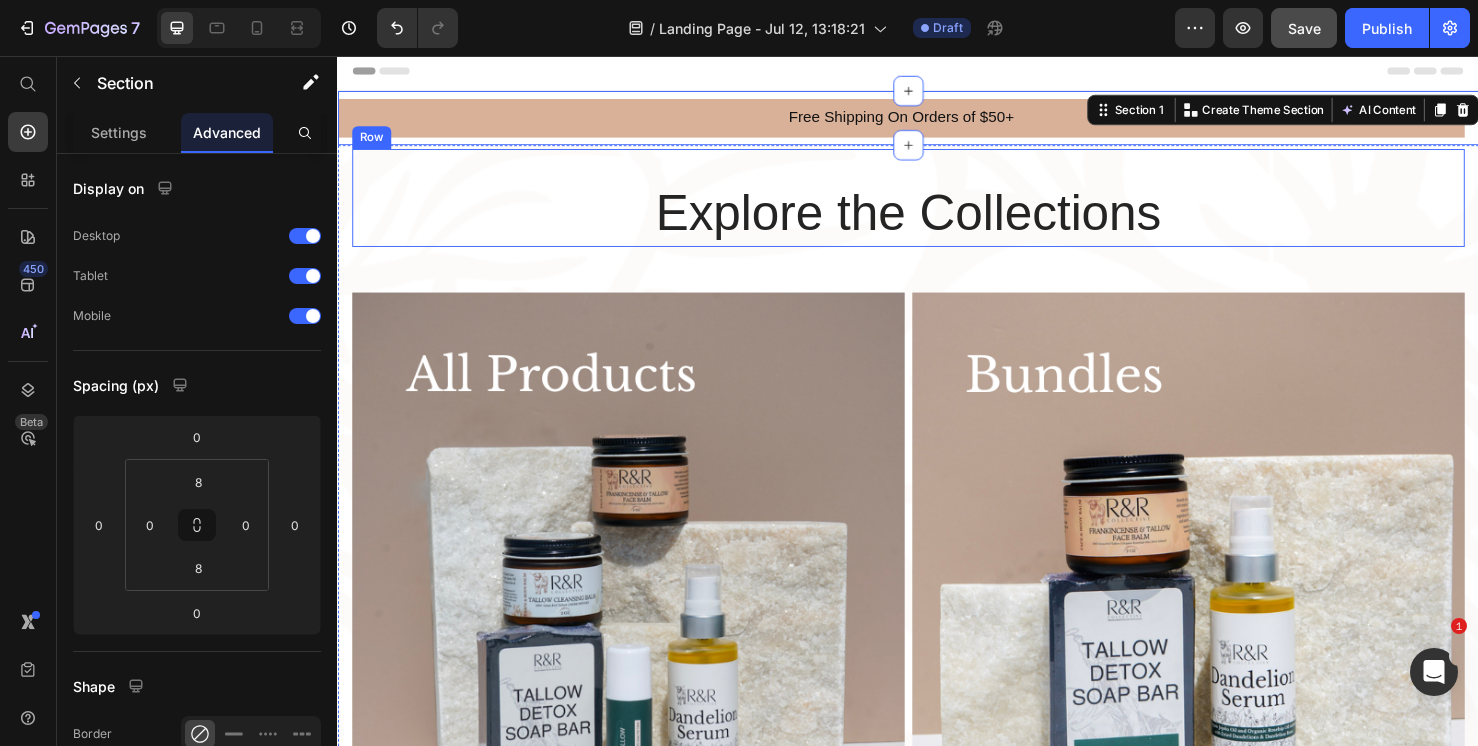 click on "Explore the Collections Heading" at bounding box center (937, 206) 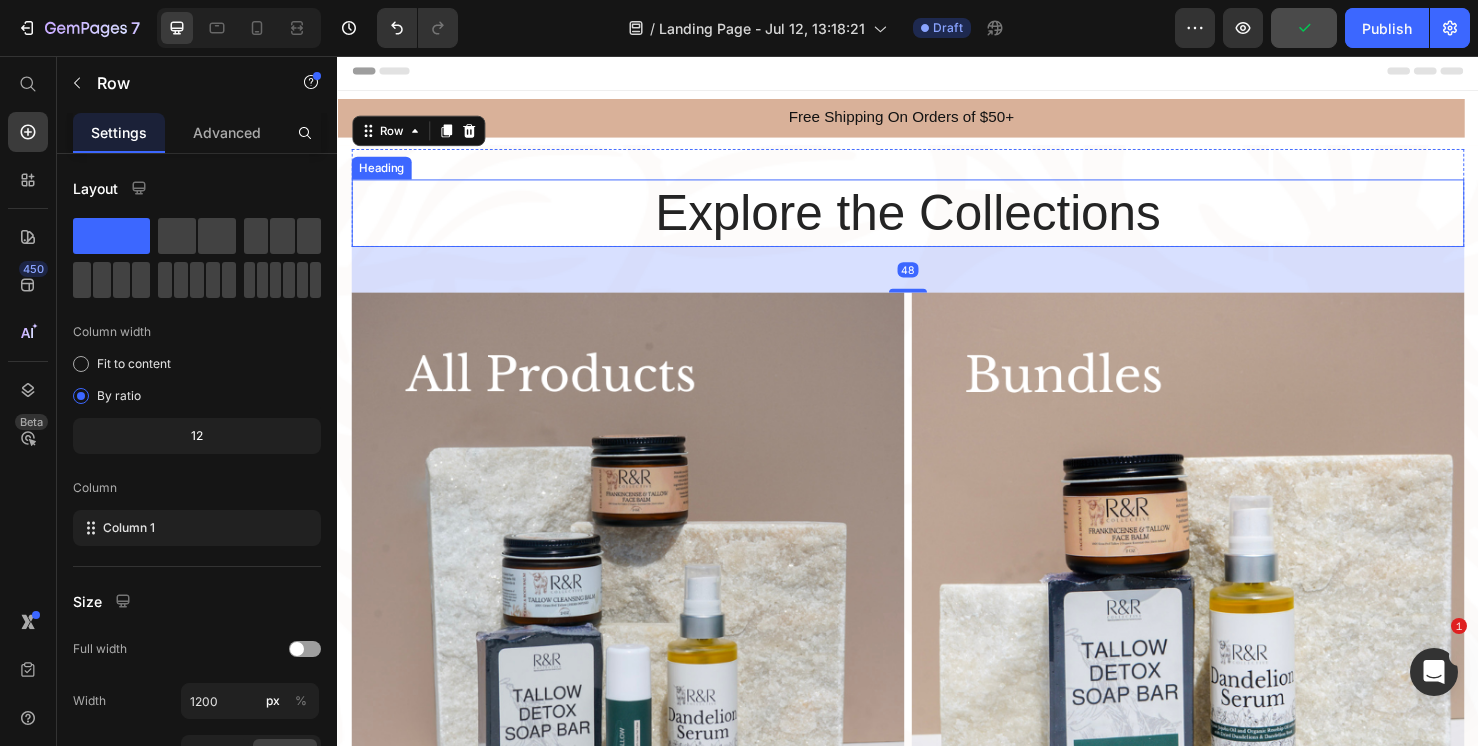 click on "Explore the Collections" at bounding box center [937, 222] 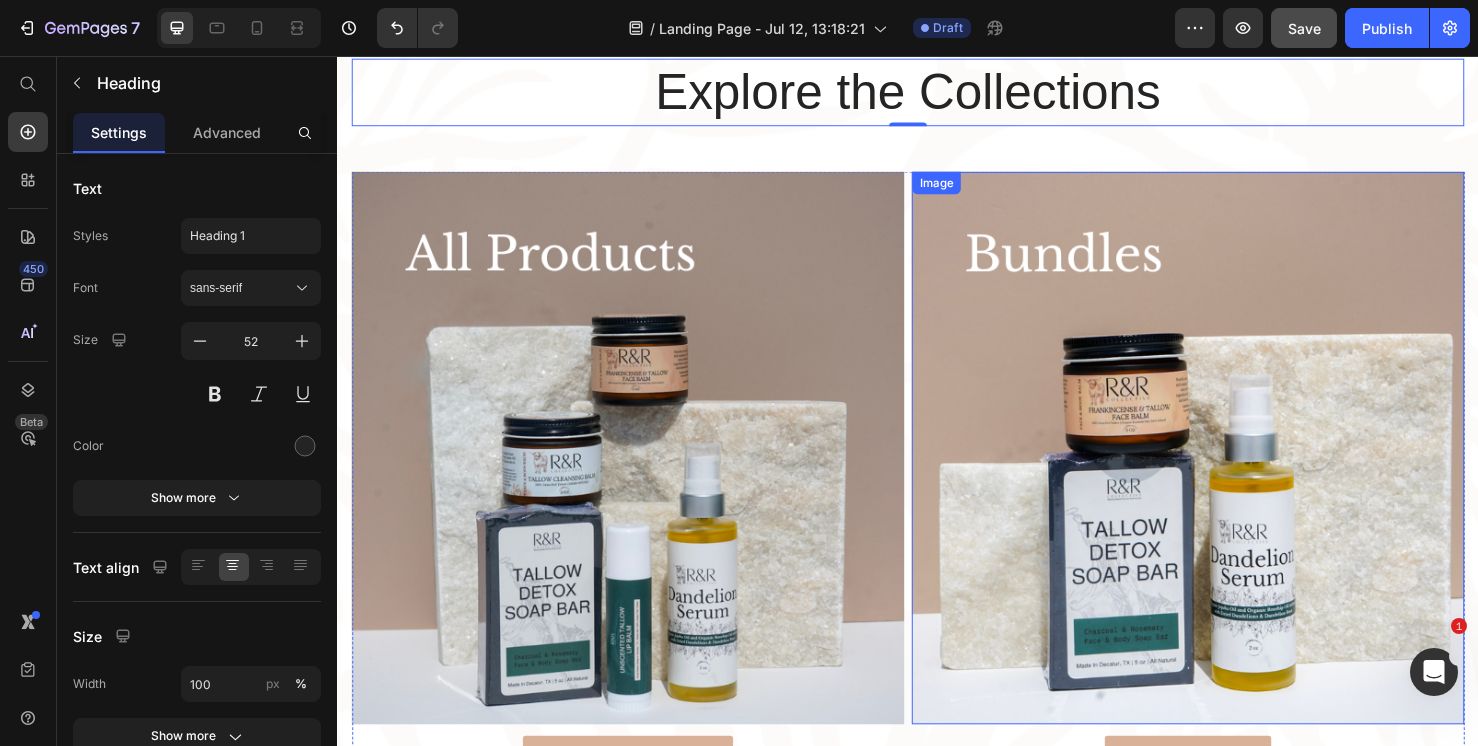 scroll, scrollTop: 0, scrollLeft: 0, axis: both 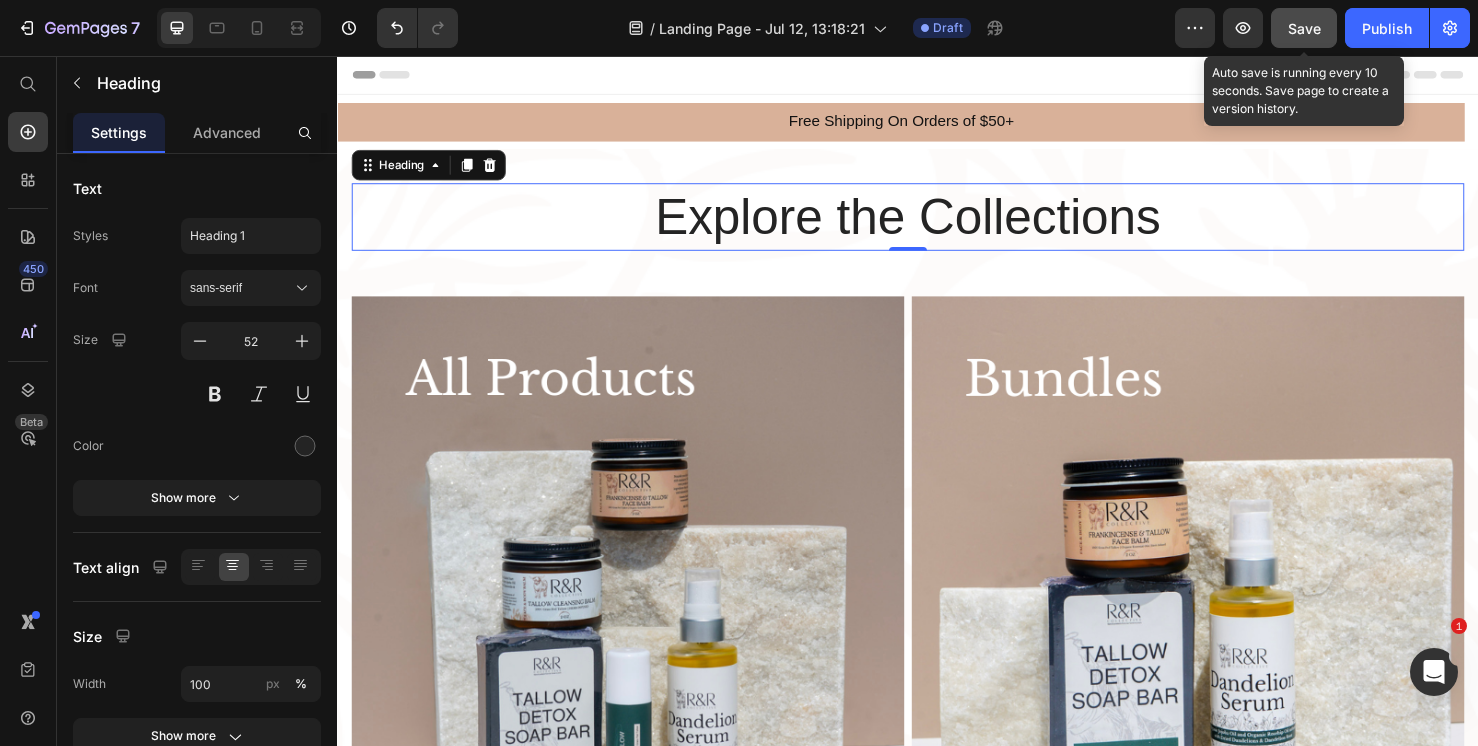 click on "Save" at bounding box center (1304, 28) 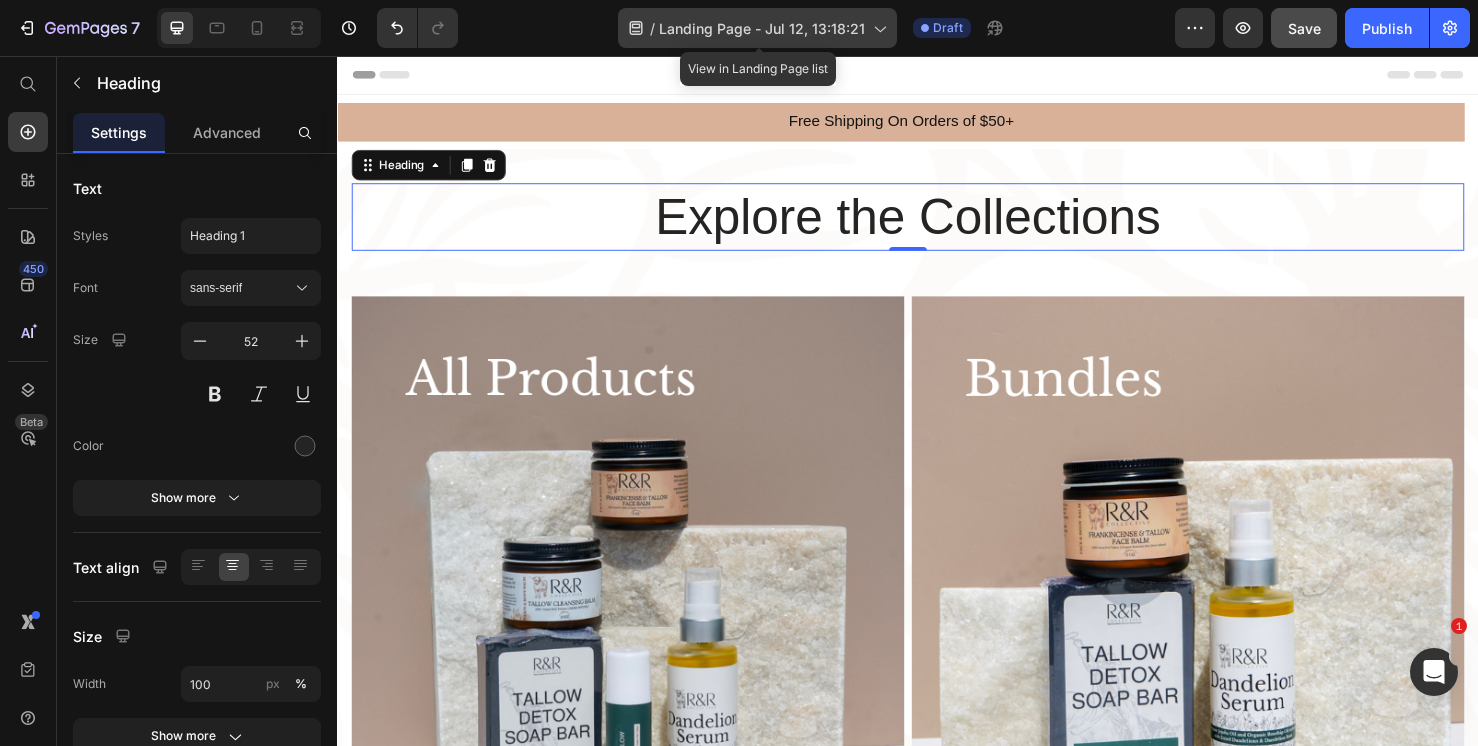 click on "Landing Page - Jul 12, 13:18:21" at bounding box center [762, 28] 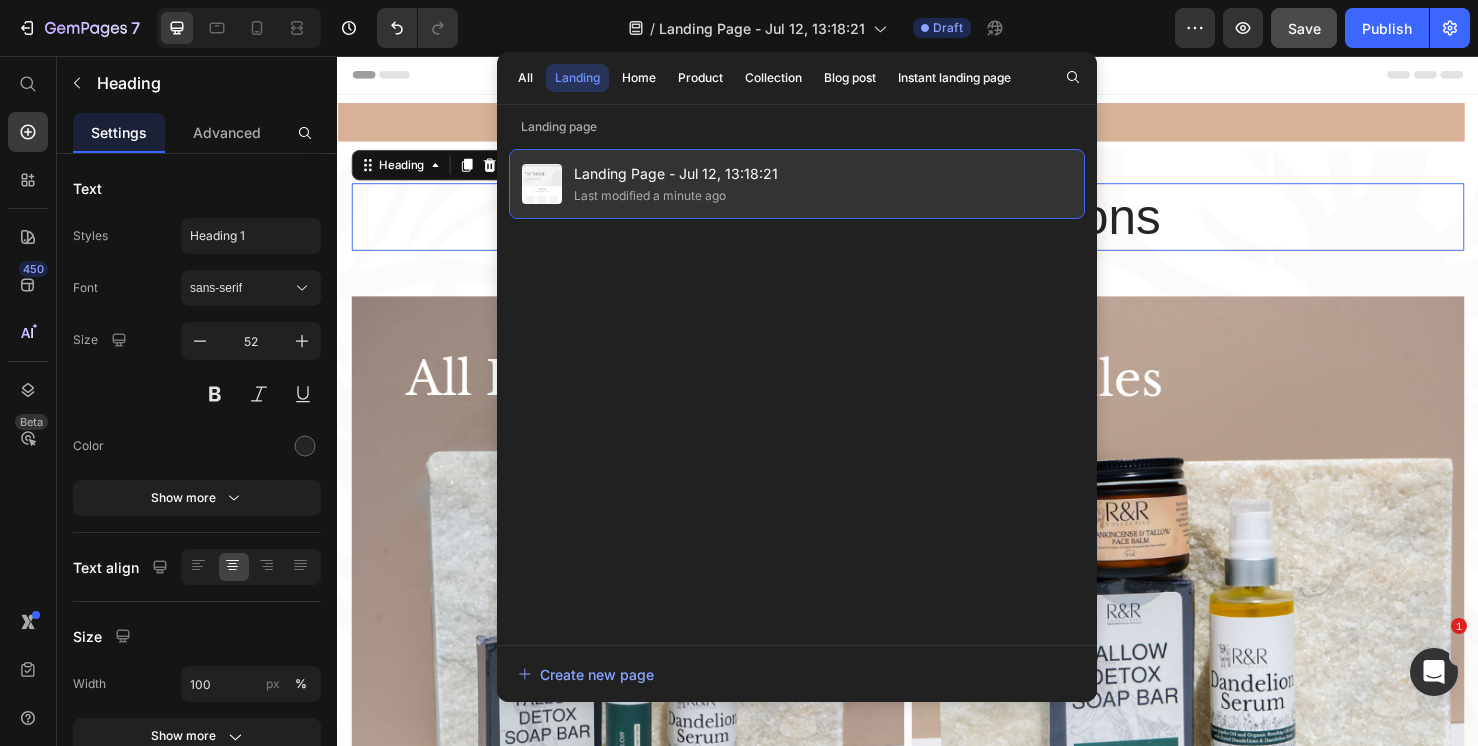 click on "Landing Page - Jul 12, 13:18:21 Last modified a minute ago" 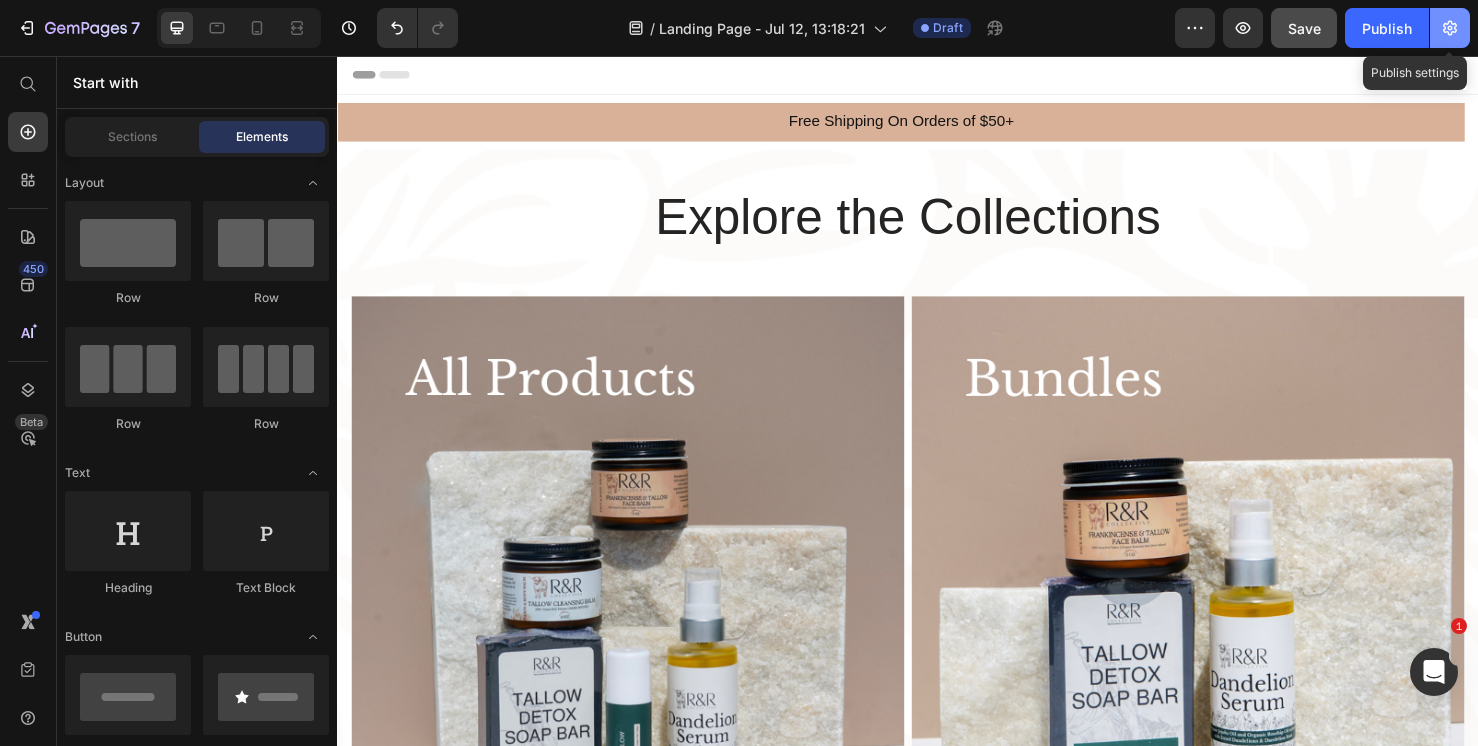 click 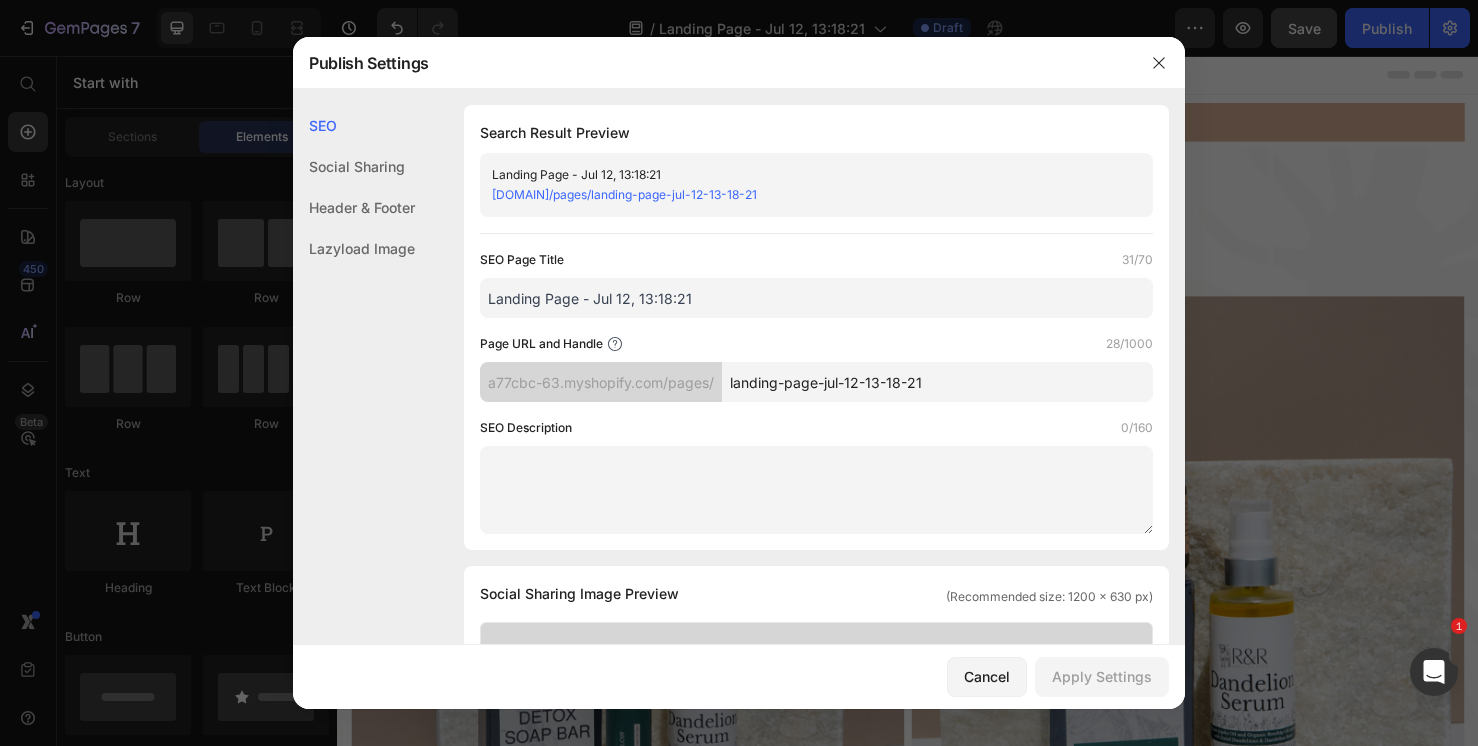 click on "a77cbc-63.myshopify.com/pages/landing-page-jul-12-13-18-21" at bounding box center [624, 194] 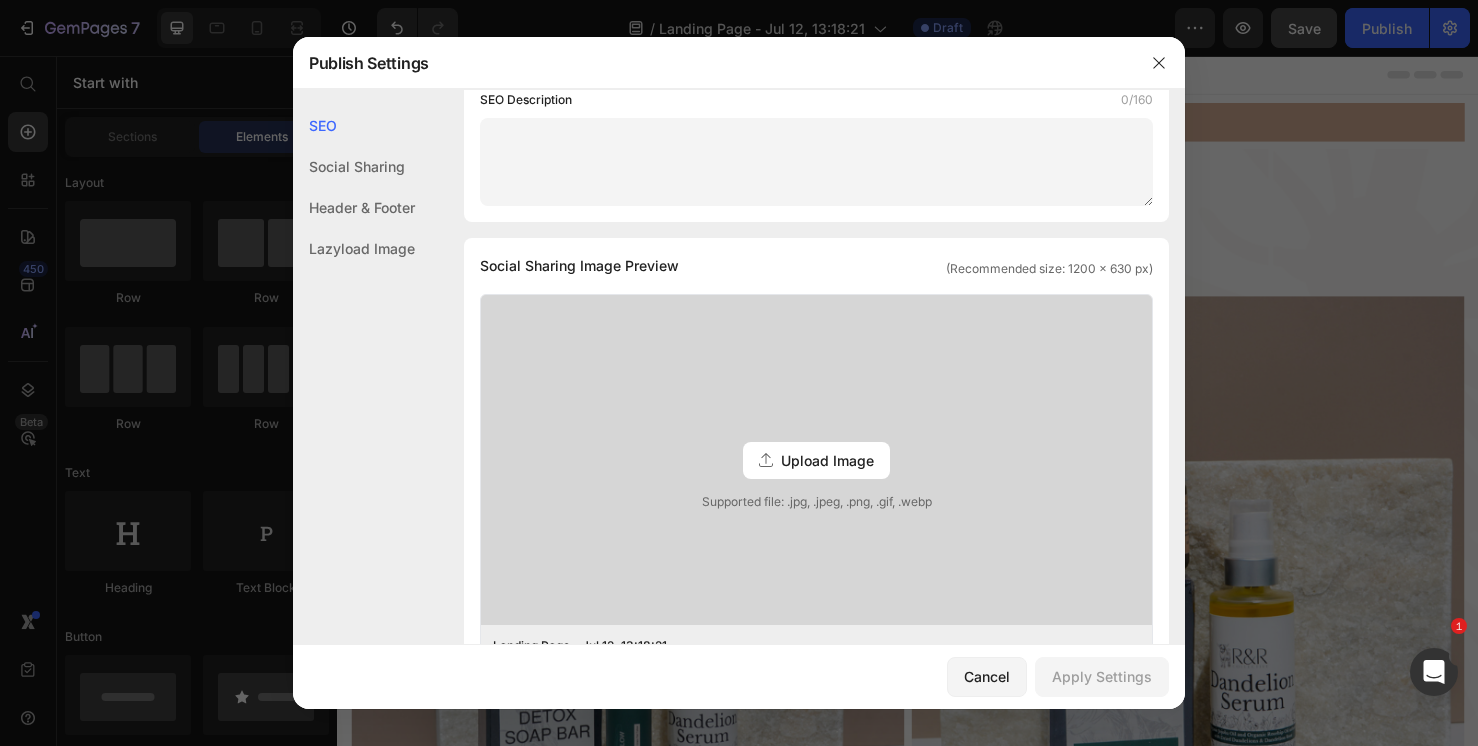 scroll, scrollTop: 0, scrollLeft: 0, axis: both 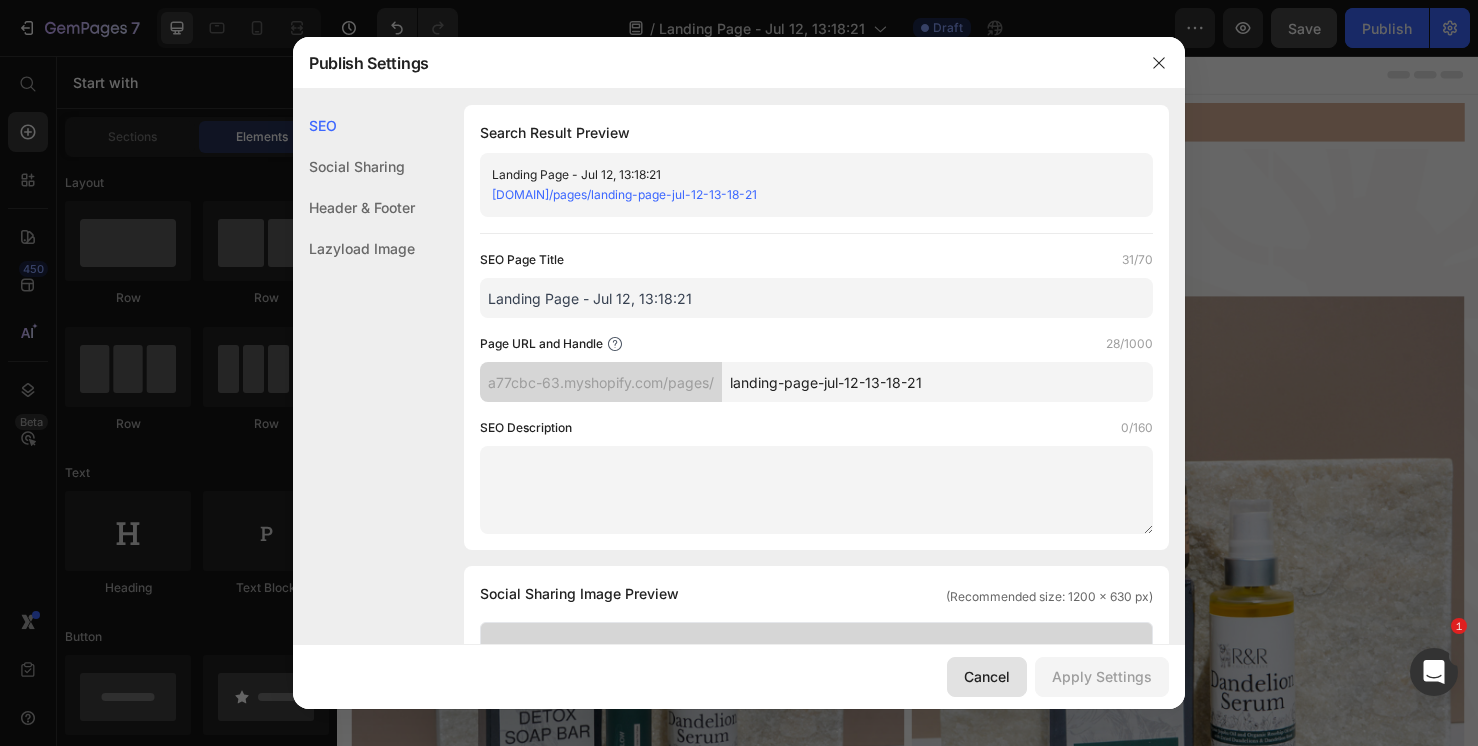 click on "Cancel" at bounding box center (987, 676) 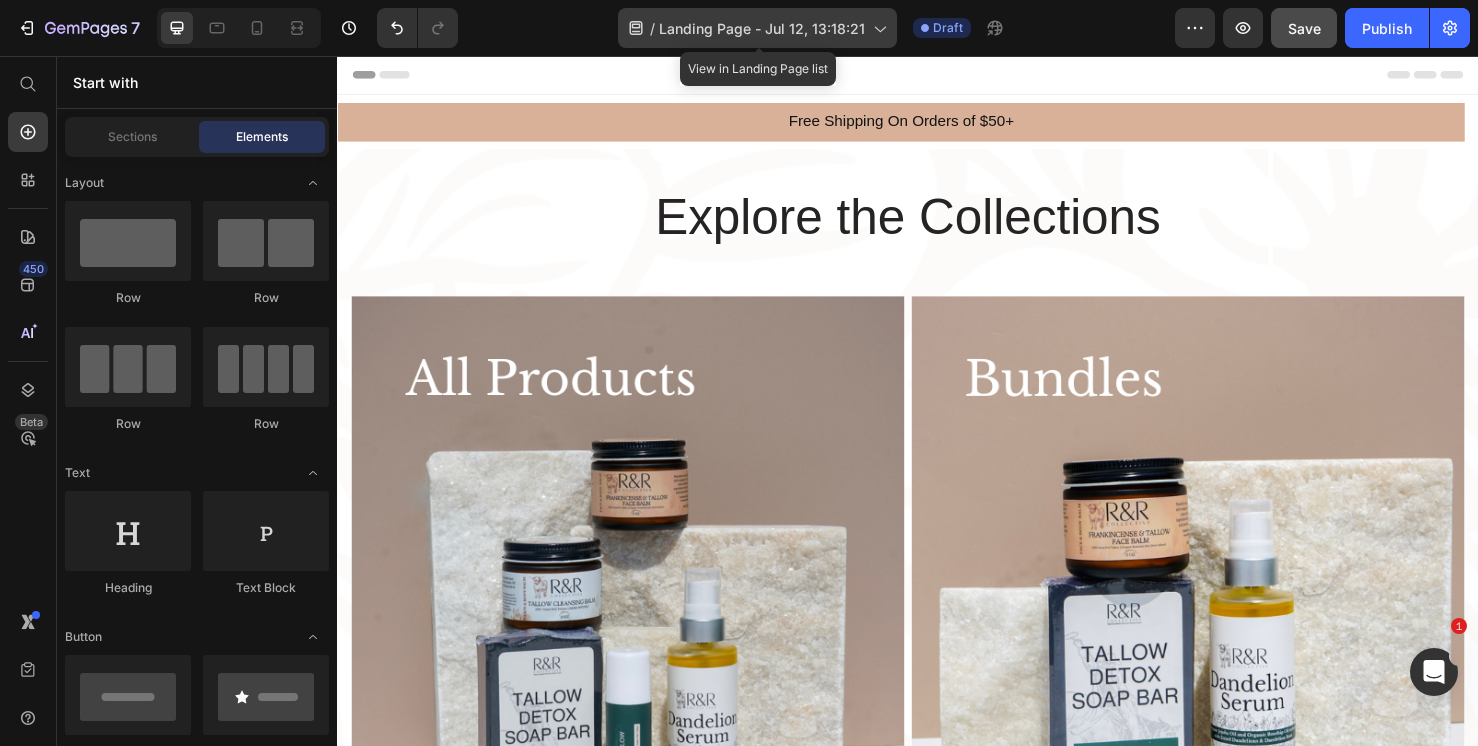 click on "Landing Page - Jul 12, 13:18:21" at bounding box center (762, 28) 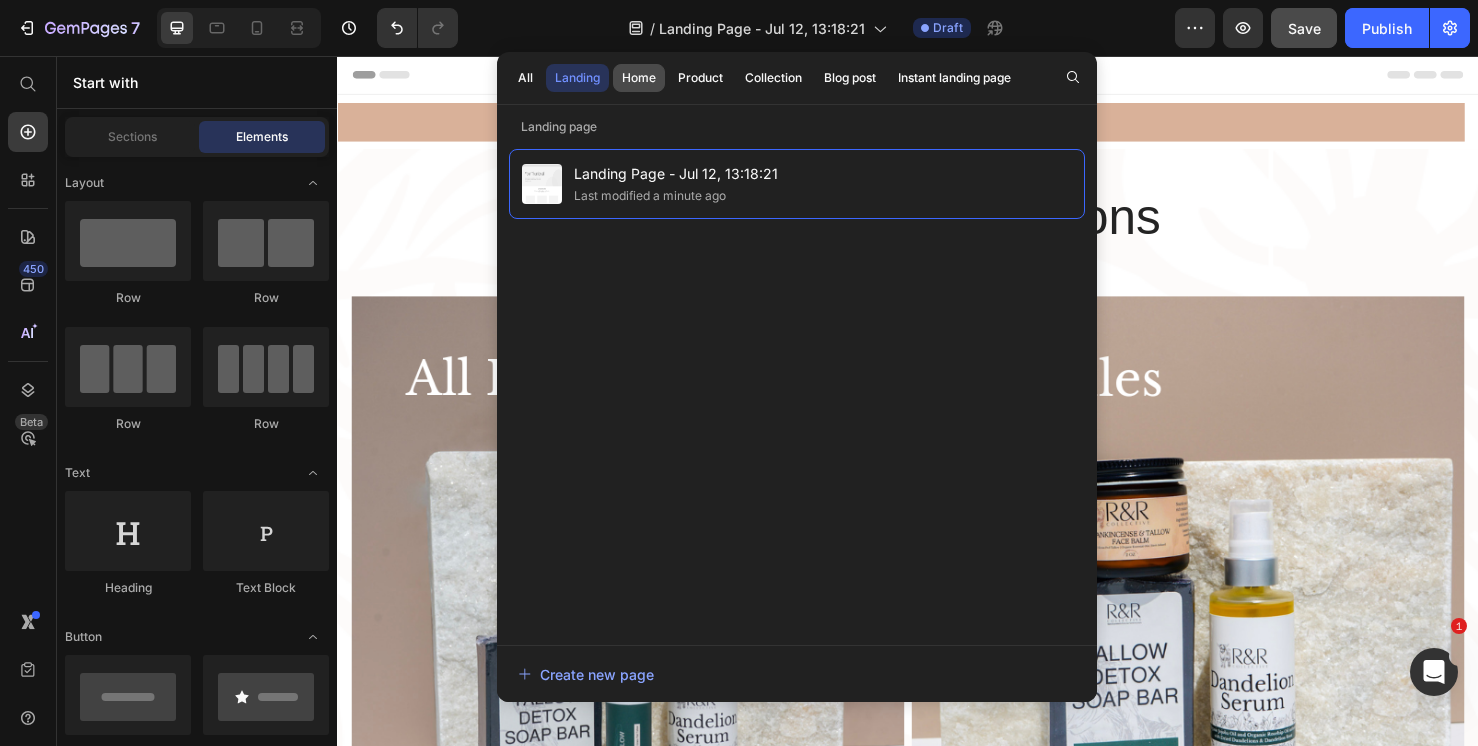 click on "Home" at bounding box center (639, 78) 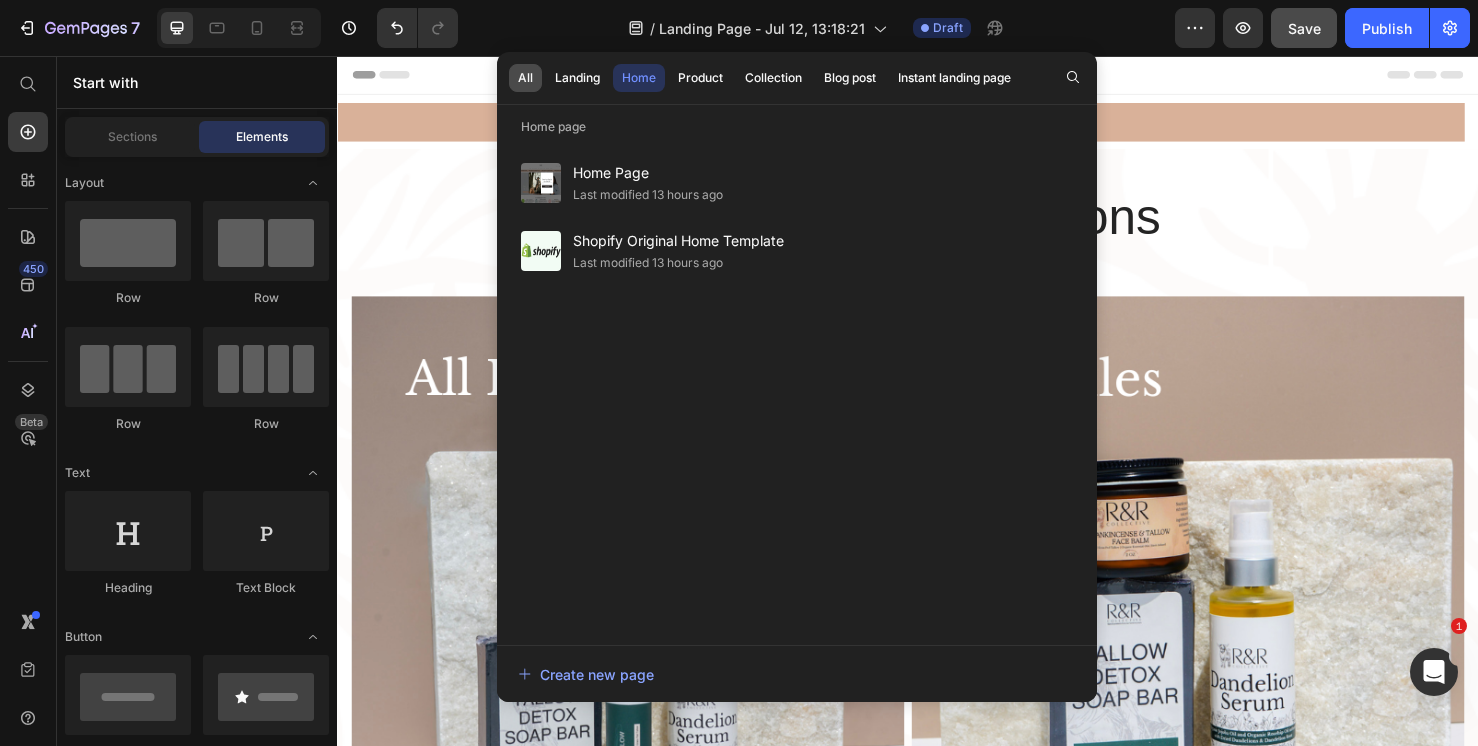 click on "All" at bounding box center (525, 78) 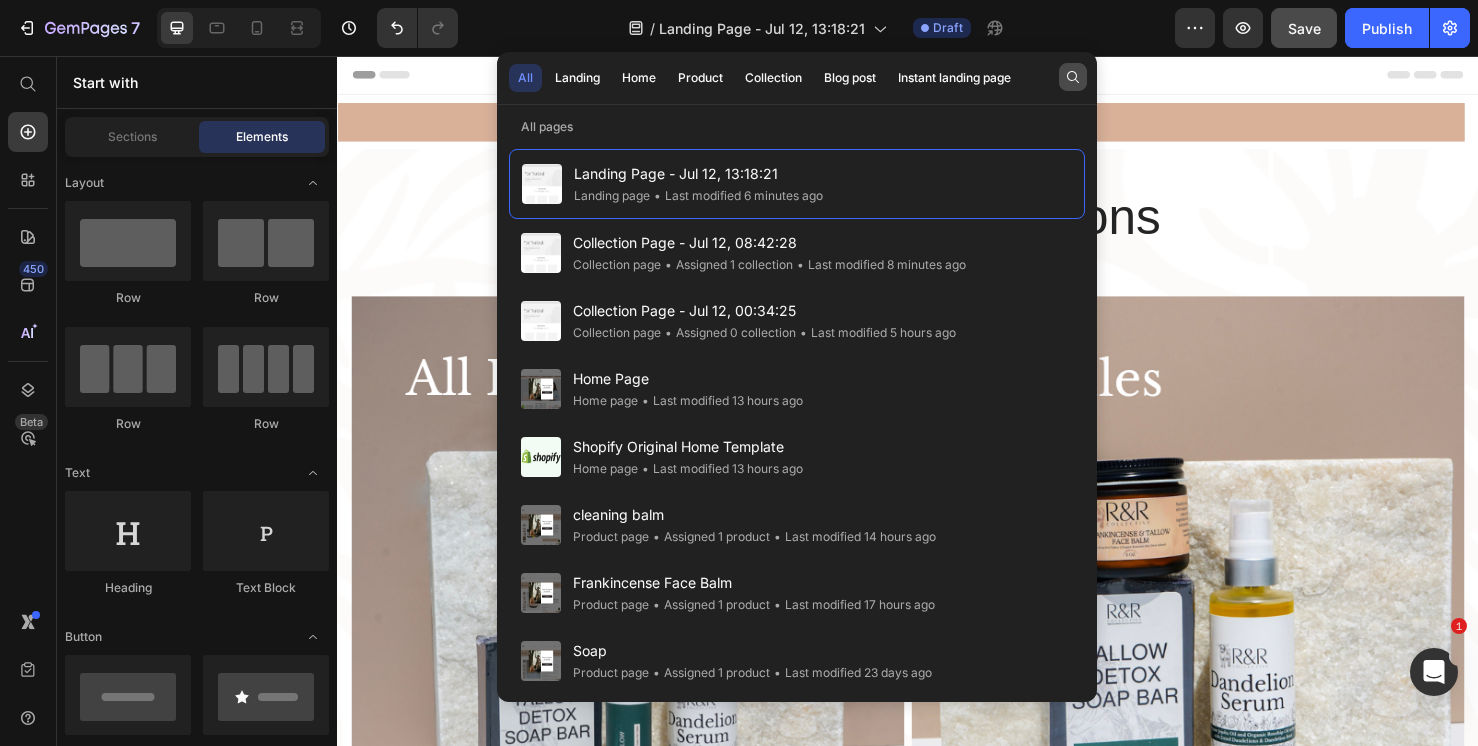 click 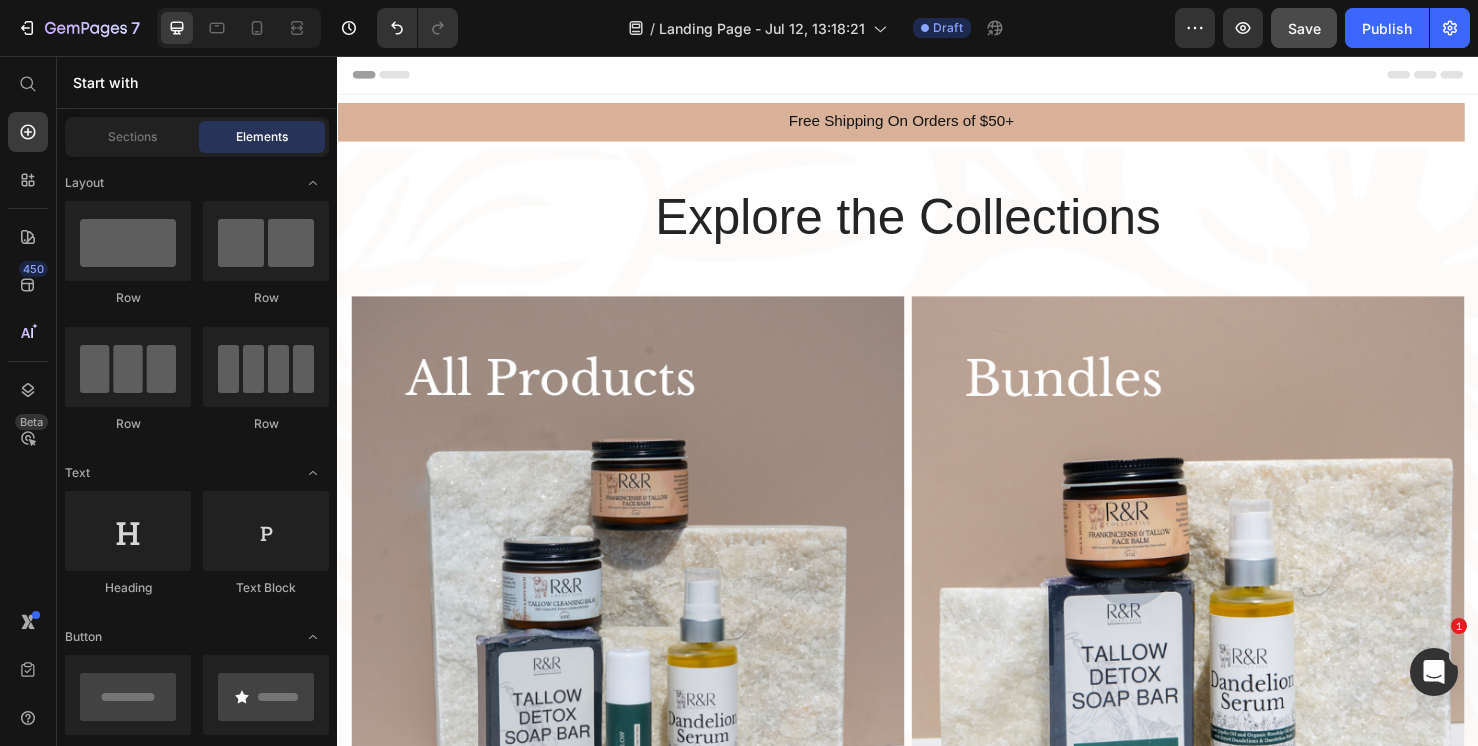 click on "Header" at bounding box center (937, 76) 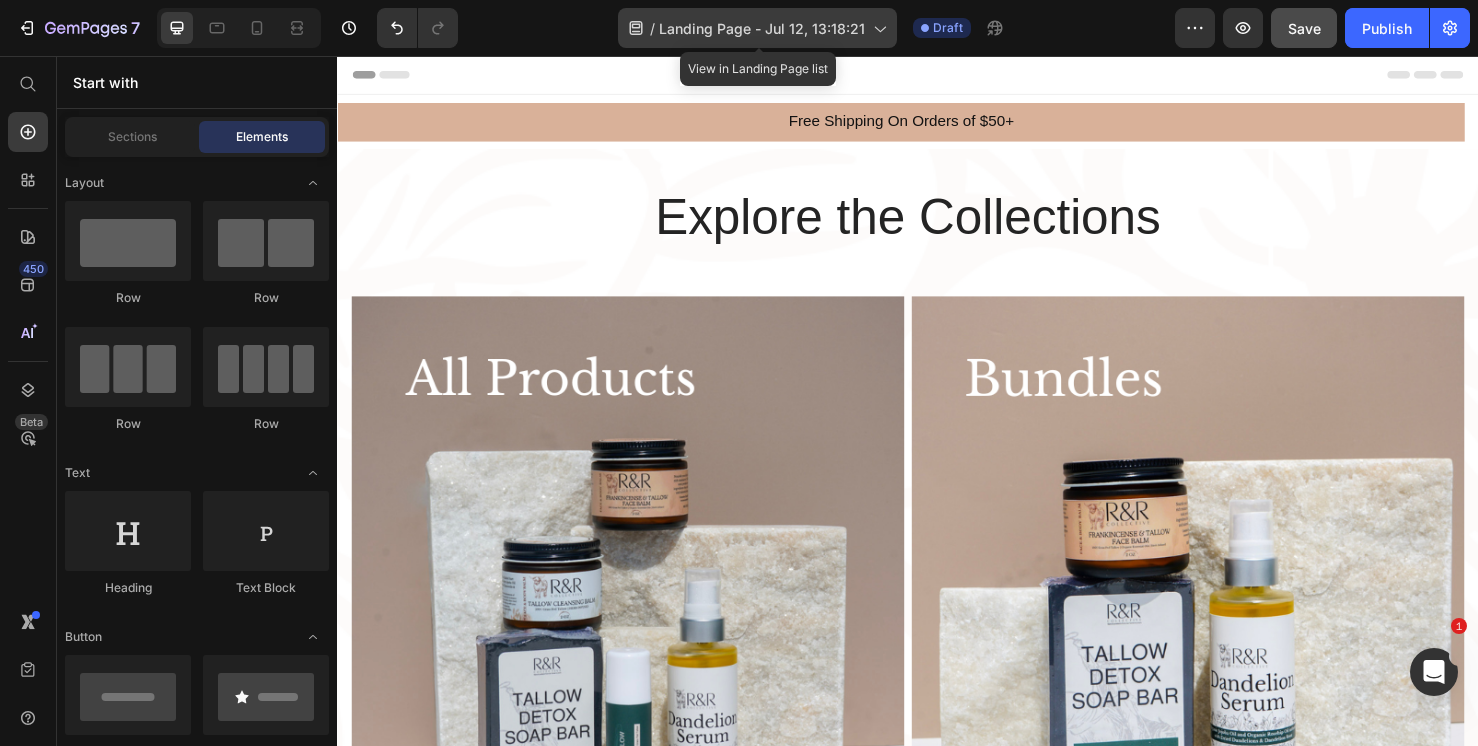 click on "Landing Page - Jul 12, 13:18:21" at bounding box center [762, 28] 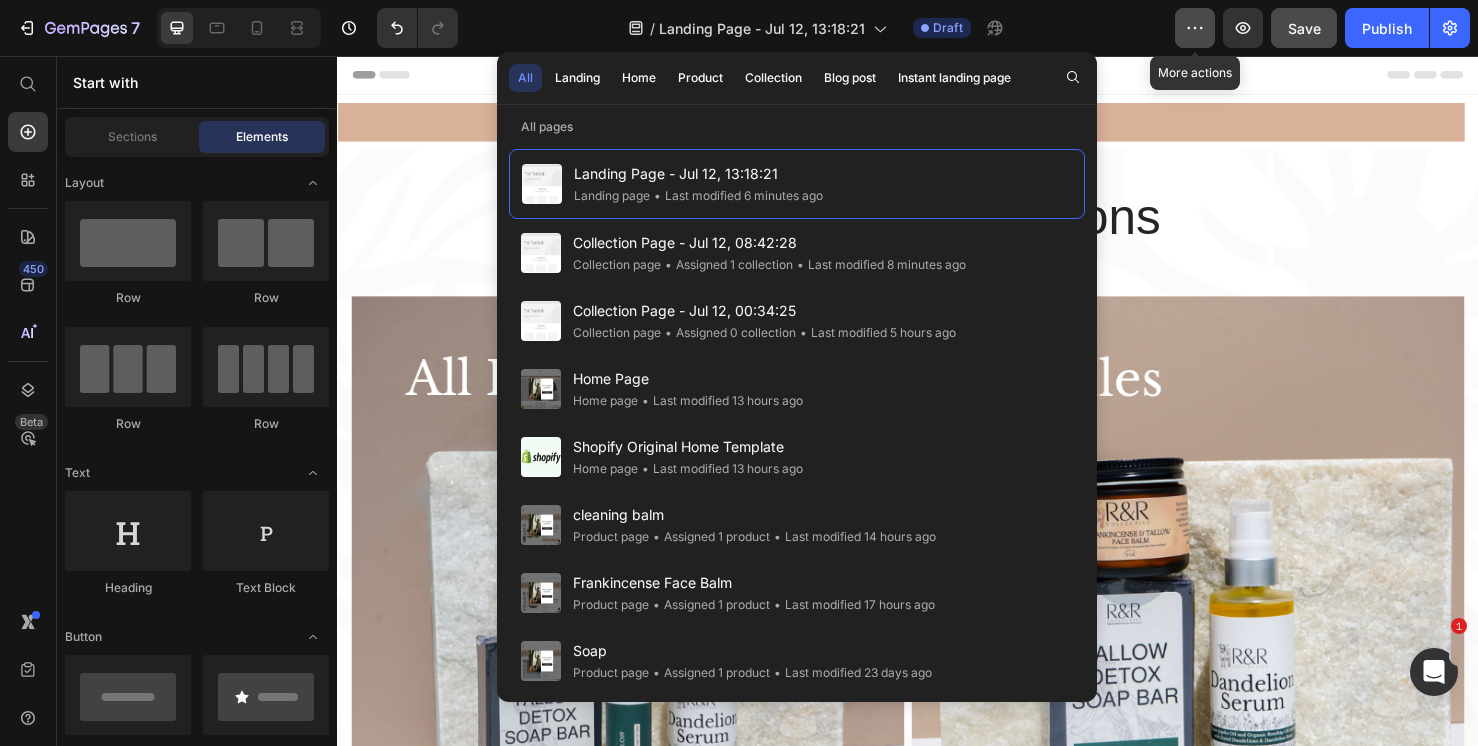 click 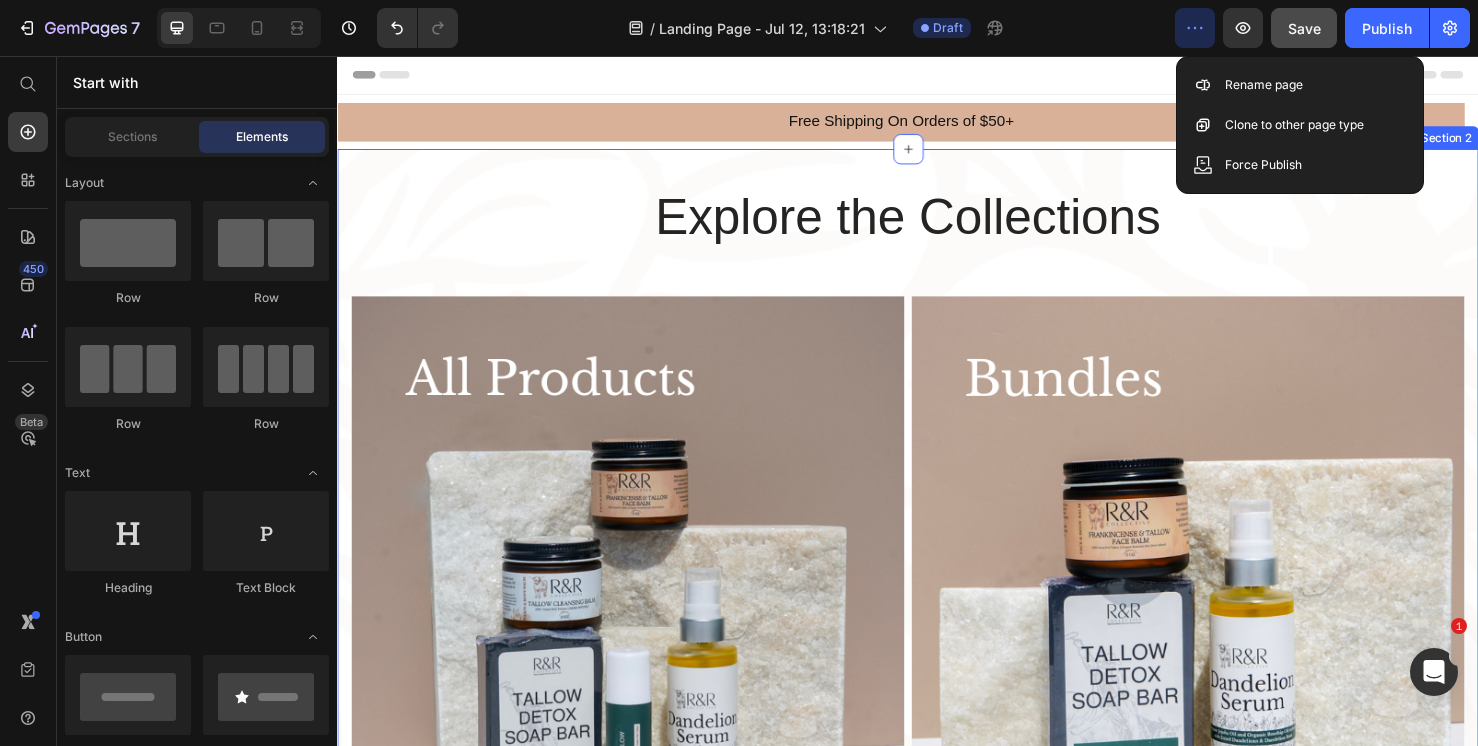 click on "Explore the Collections Heading Row Image Shop all products Button Image Shop best sellers Button Image Shop New Arrivals Button Image Shop bundles Button Image Shop By skin Type Button Image Shop Tallow soaps Button Row" at bounding box center [937, 1230] 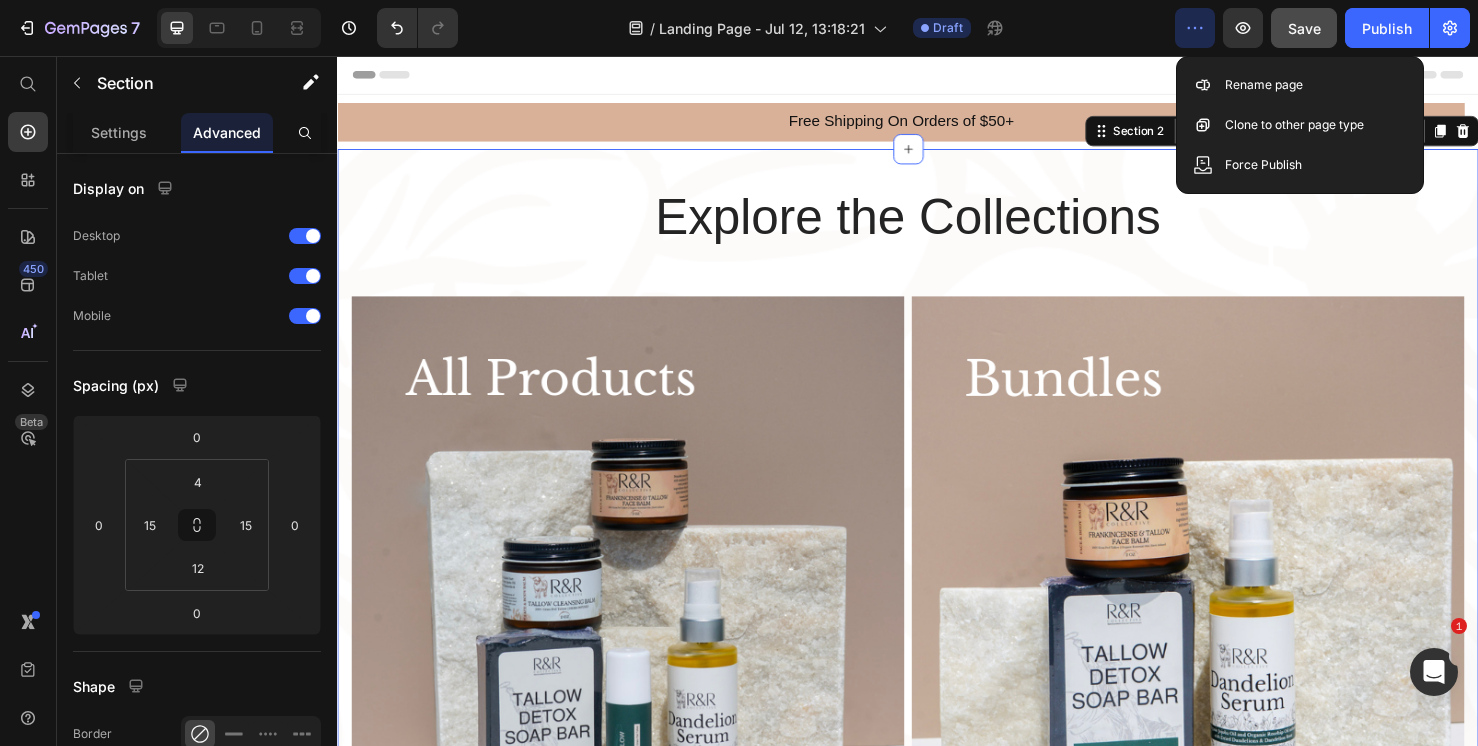 click on "Explore the Collections Heading Row Image Shop all products Button Image Shop best sellers Button Image Shop New Arrivals Button Image Shop bundles Button Image Shop By skin Type Button Image Shop Tallow soaps Button Row" at bounding box center (937, 1230) 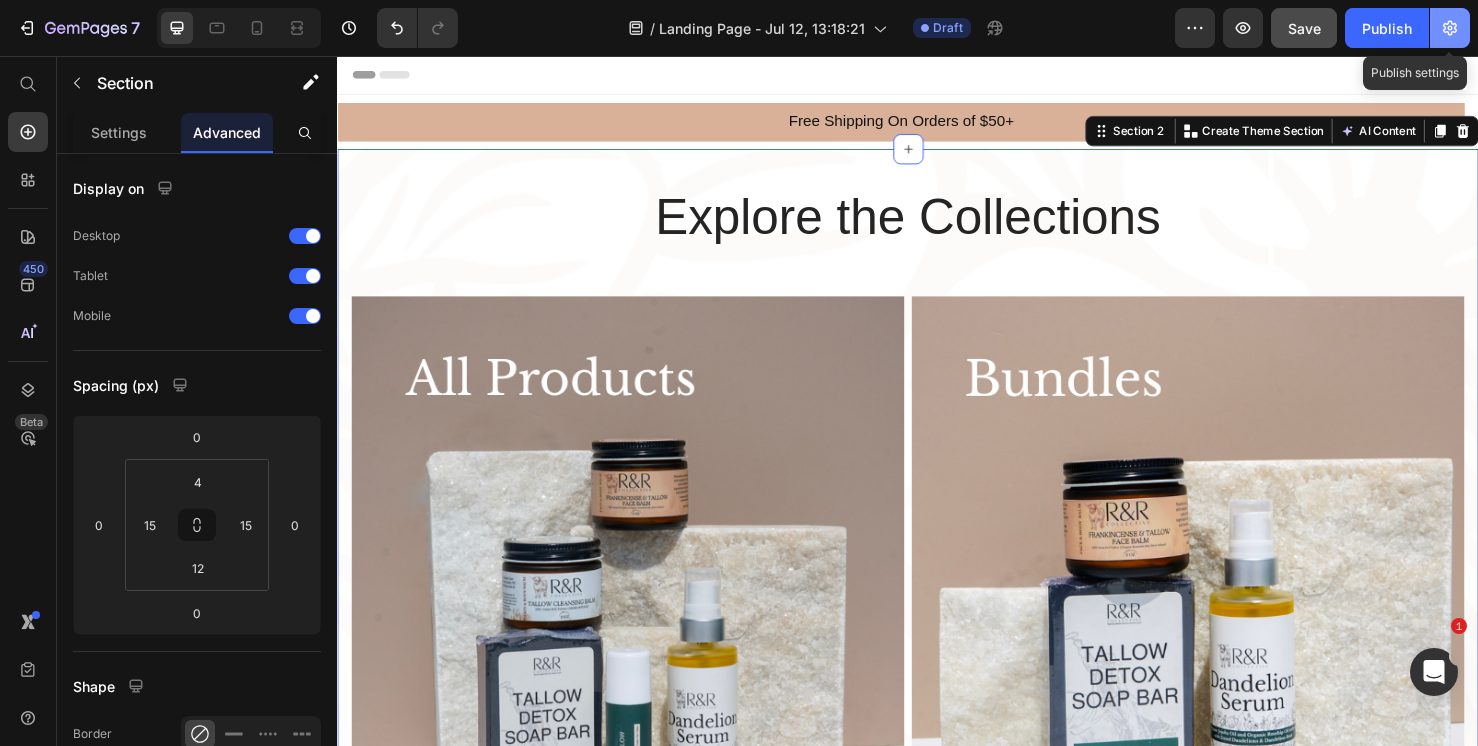 click 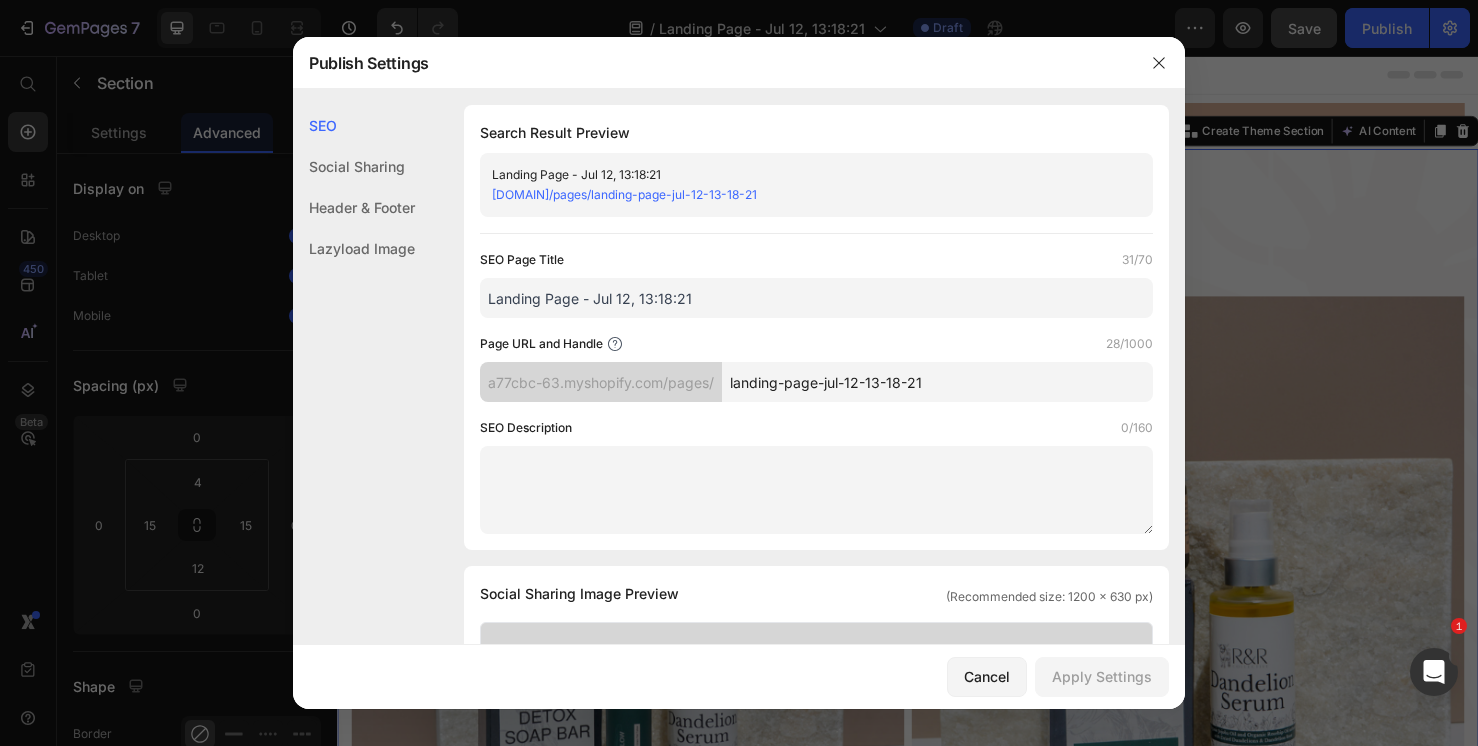 click on "landing-page-jul-12-13-18-21" at bounding box center [937, 382] 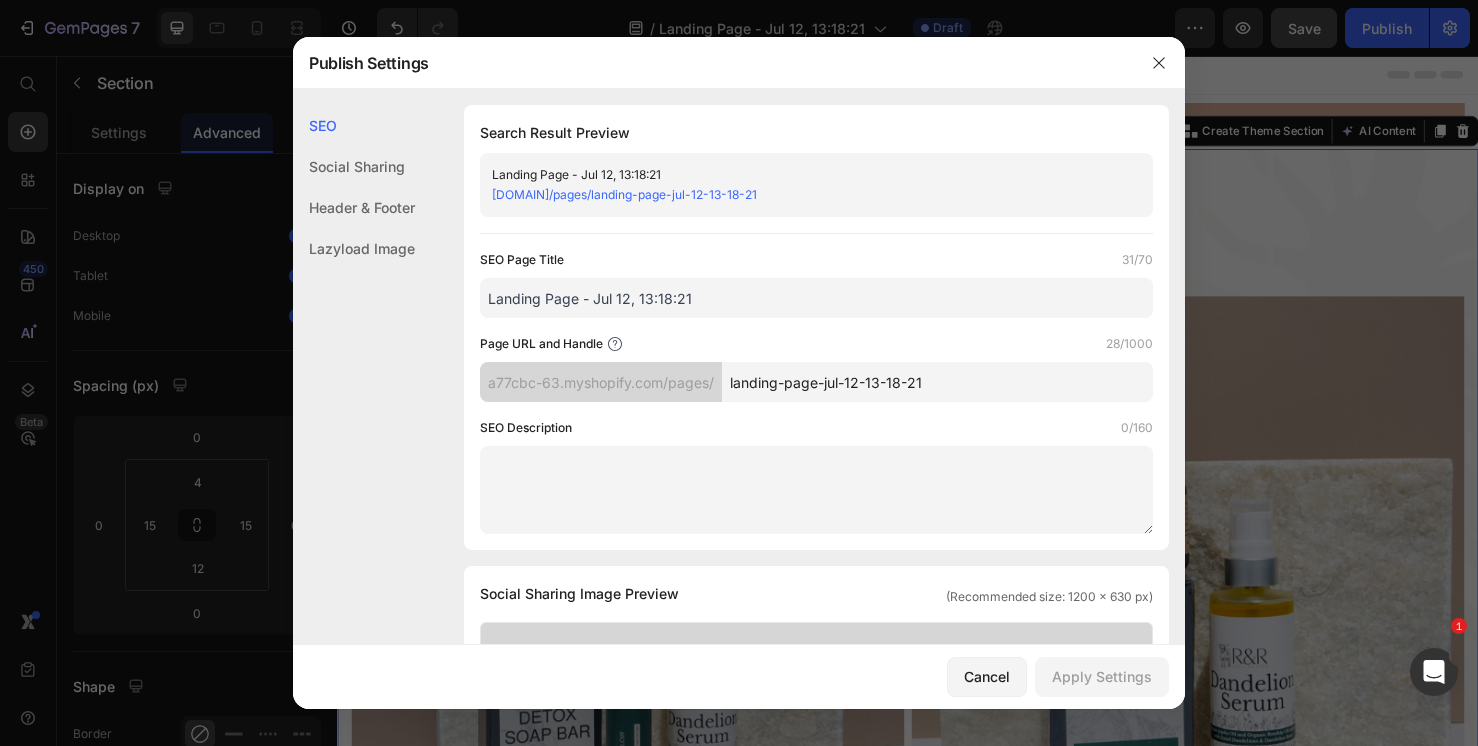 click on "landing-page-jul-12-13-18-21" at bounding box center (937, 382) 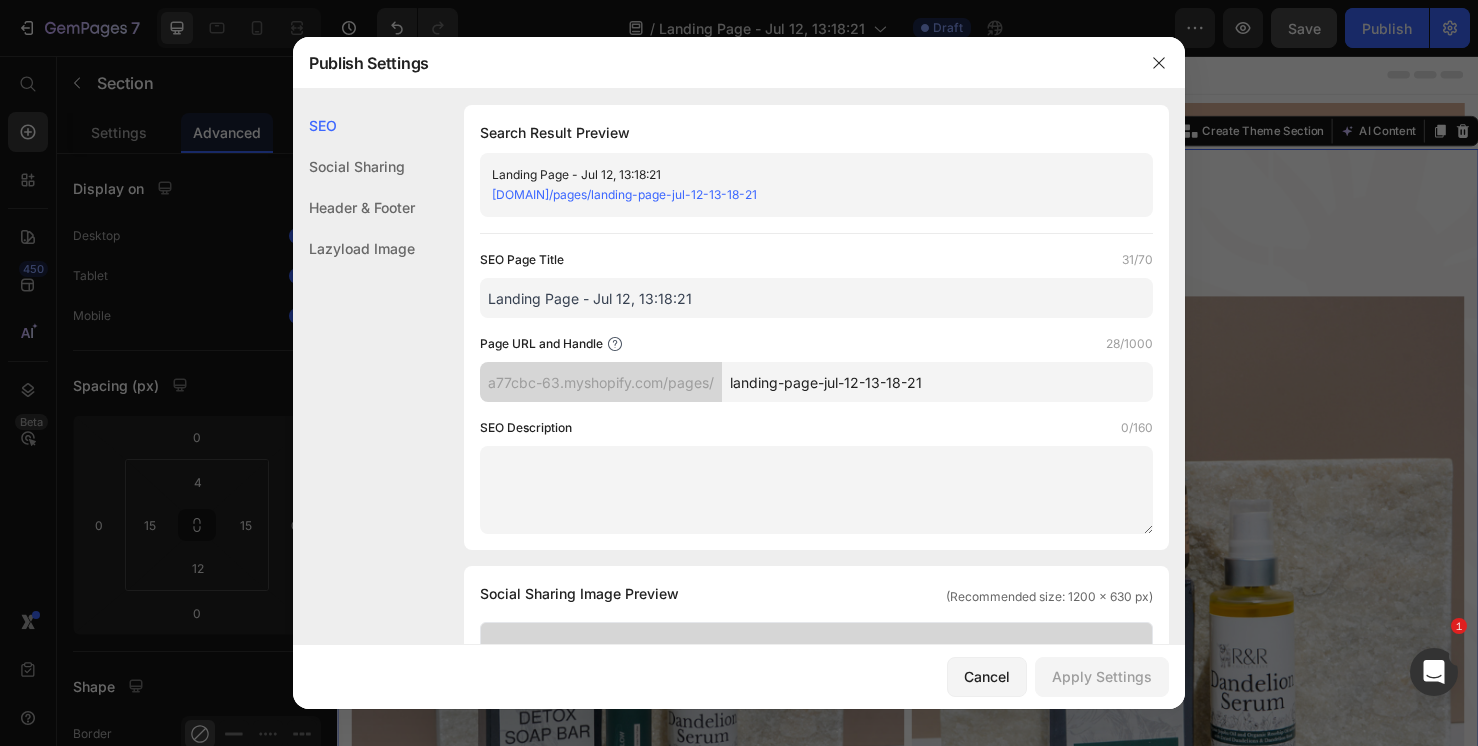 click on "a77cbc-63.myshopify.com/pages/" at bounding box center (601, 382) 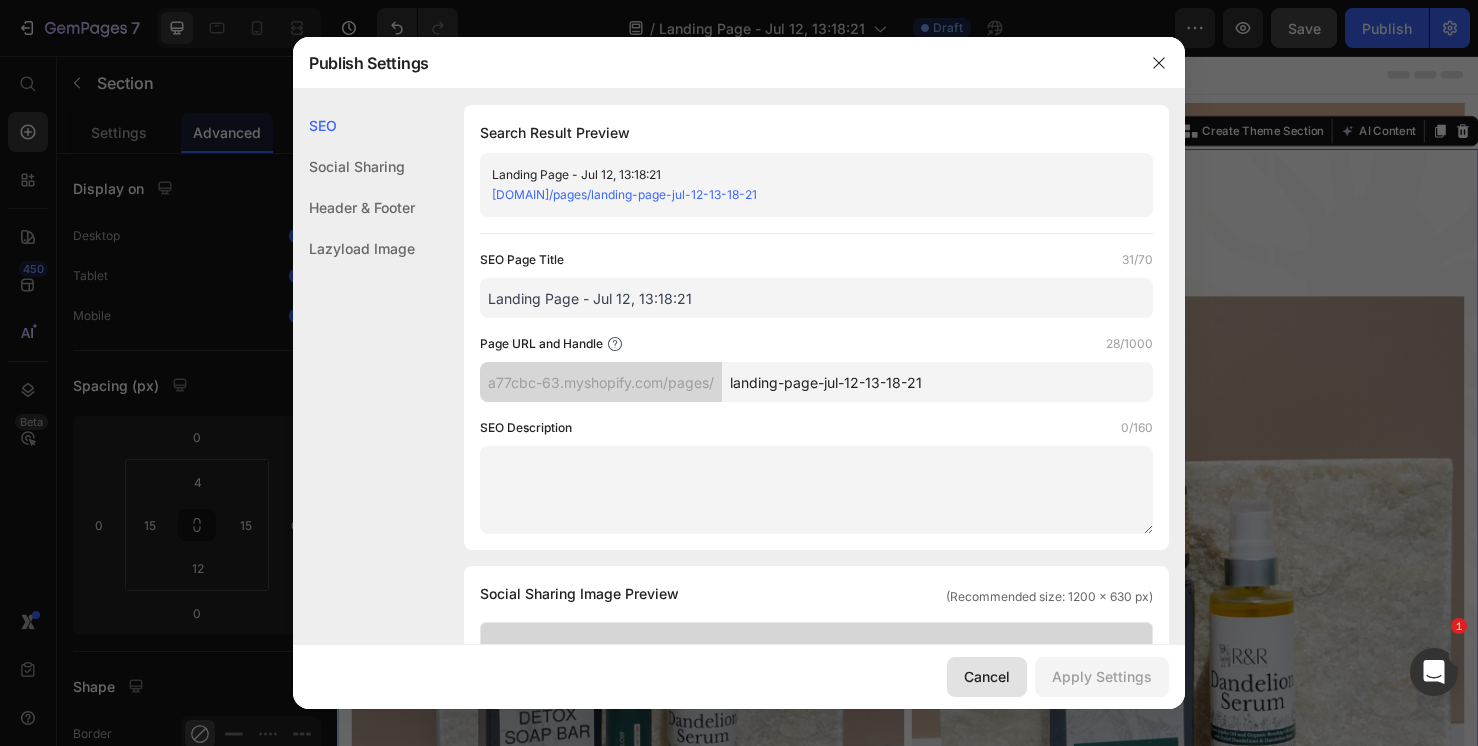 click on "Cancel" at bounding box center (987, 676) 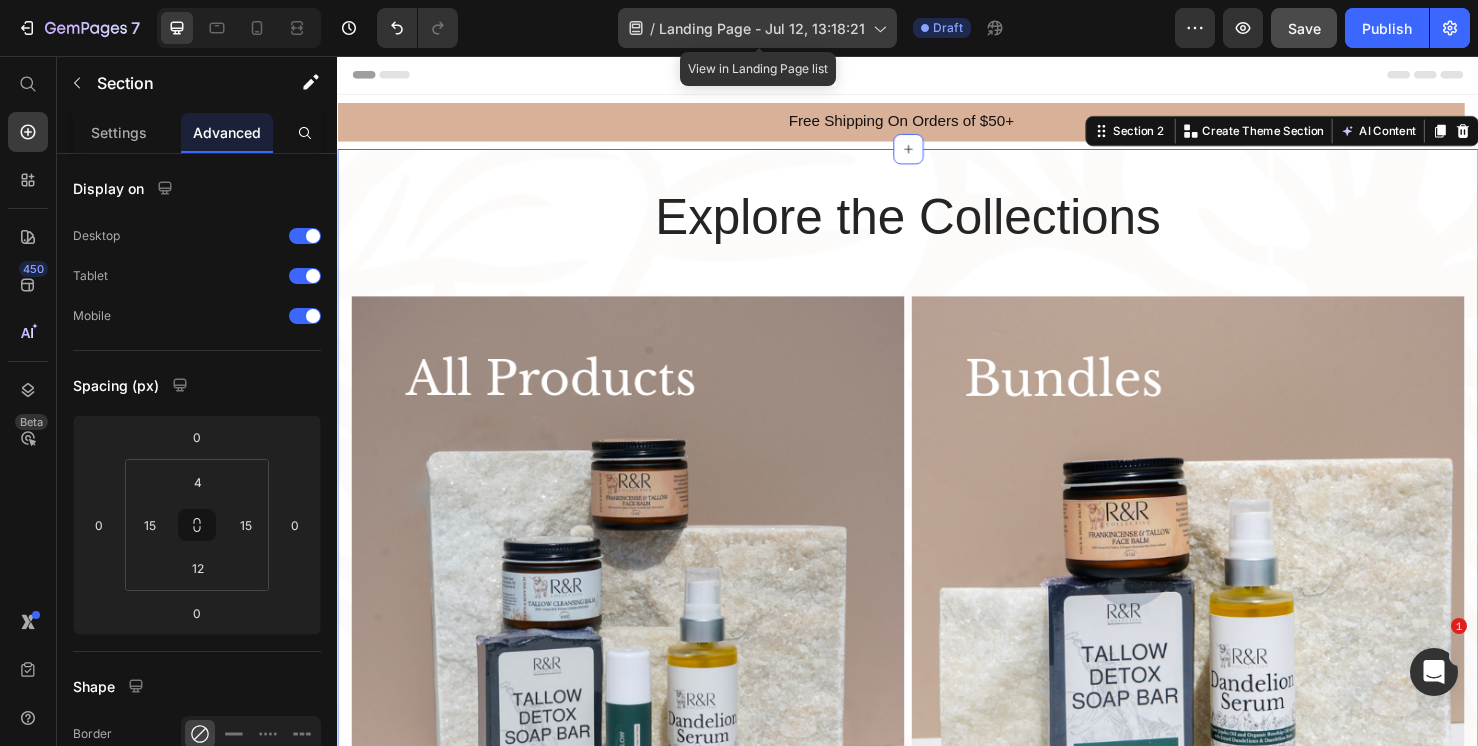click on "/  Landing Page - Jul 12, 13:18:21" 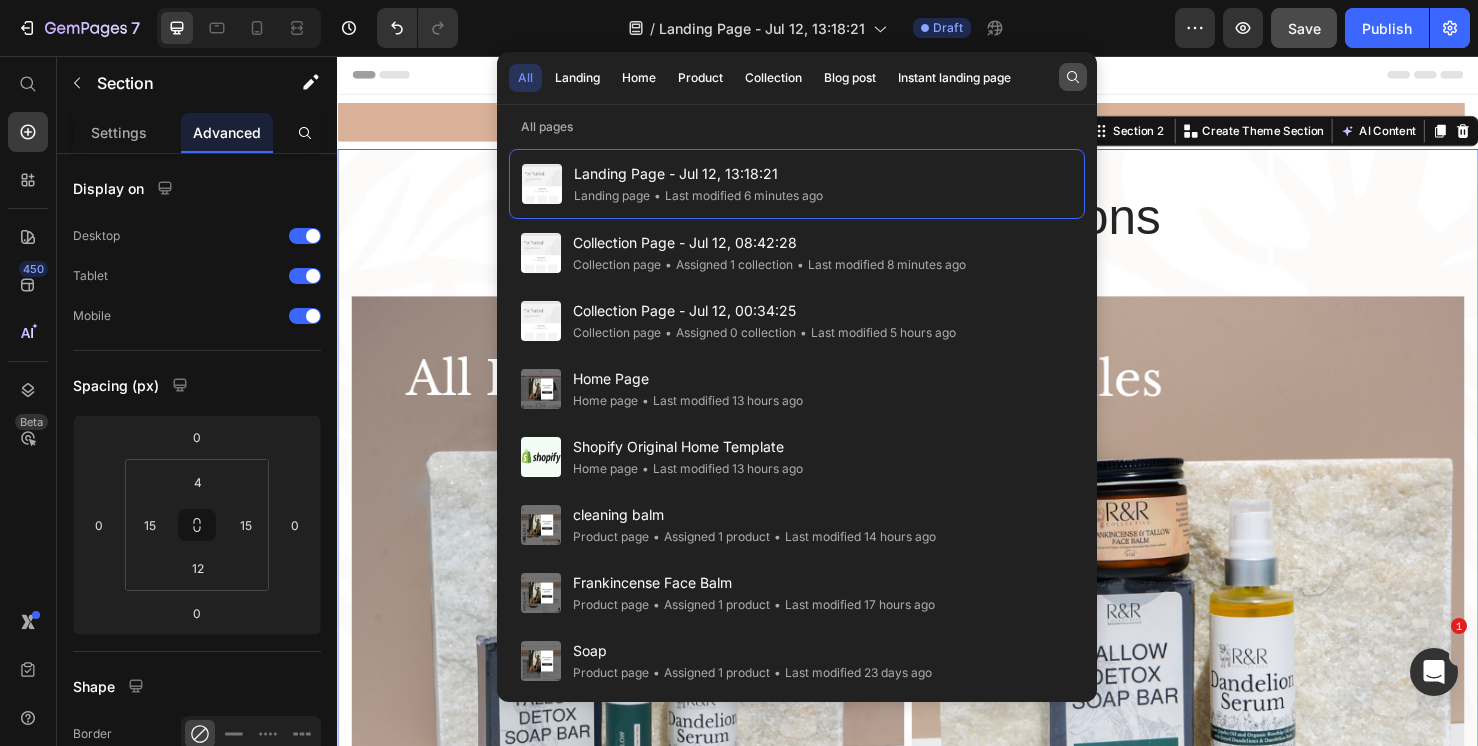 click 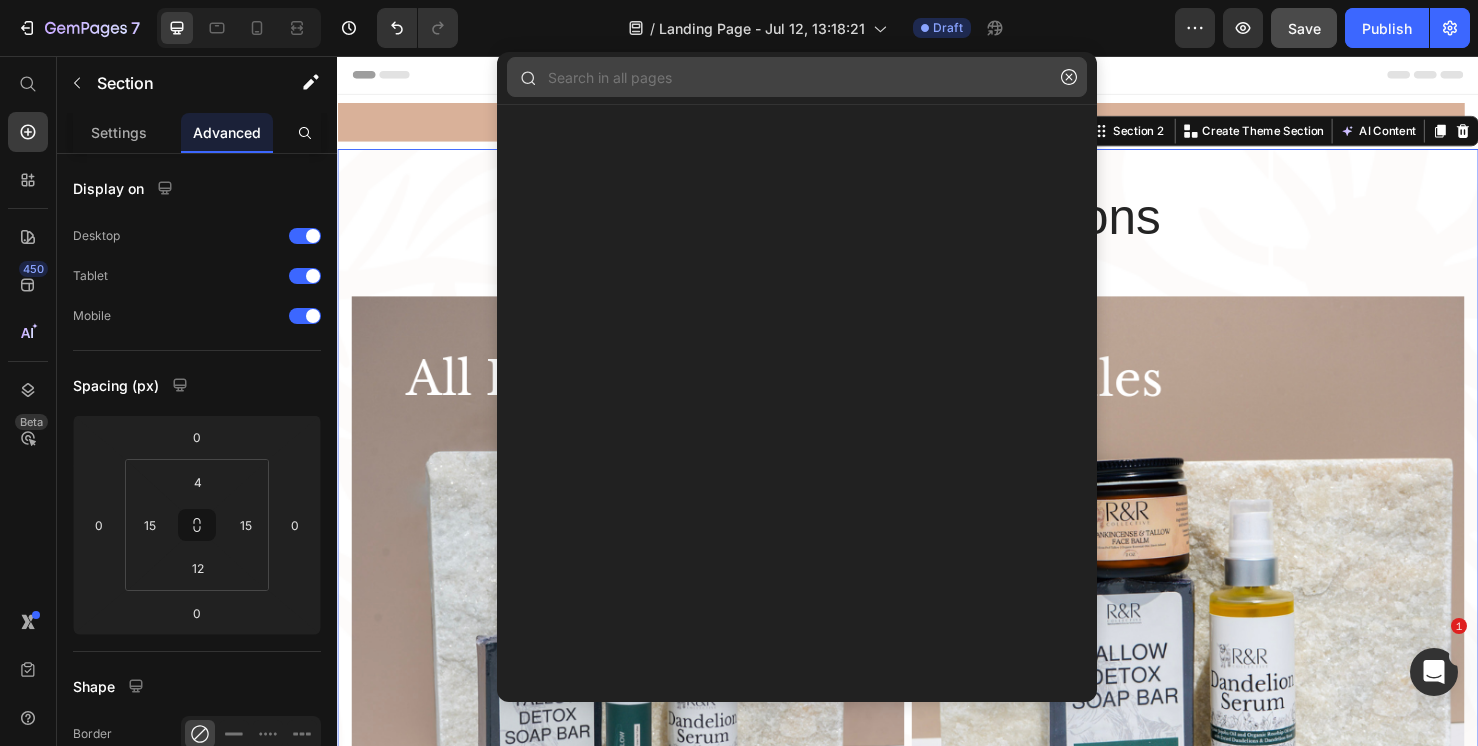 click 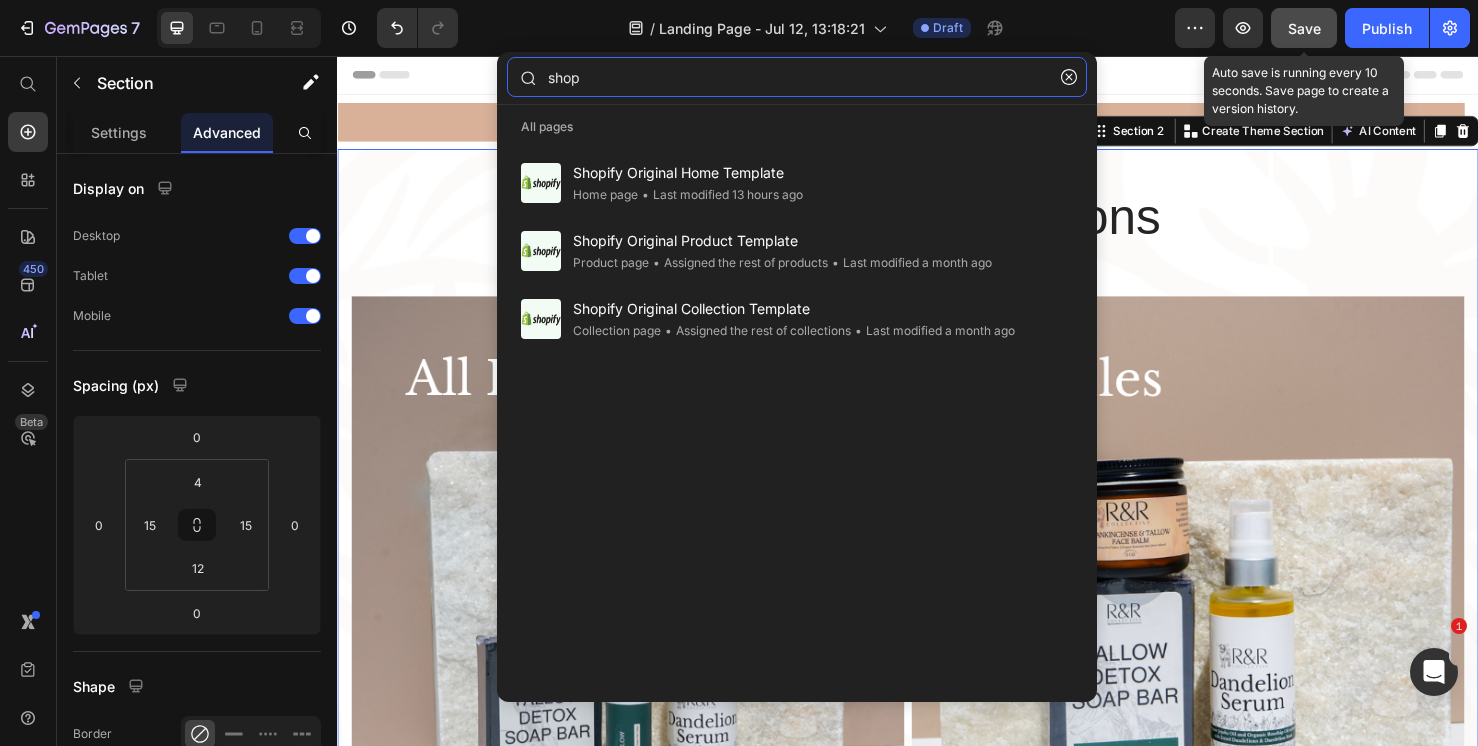 type on "shop" 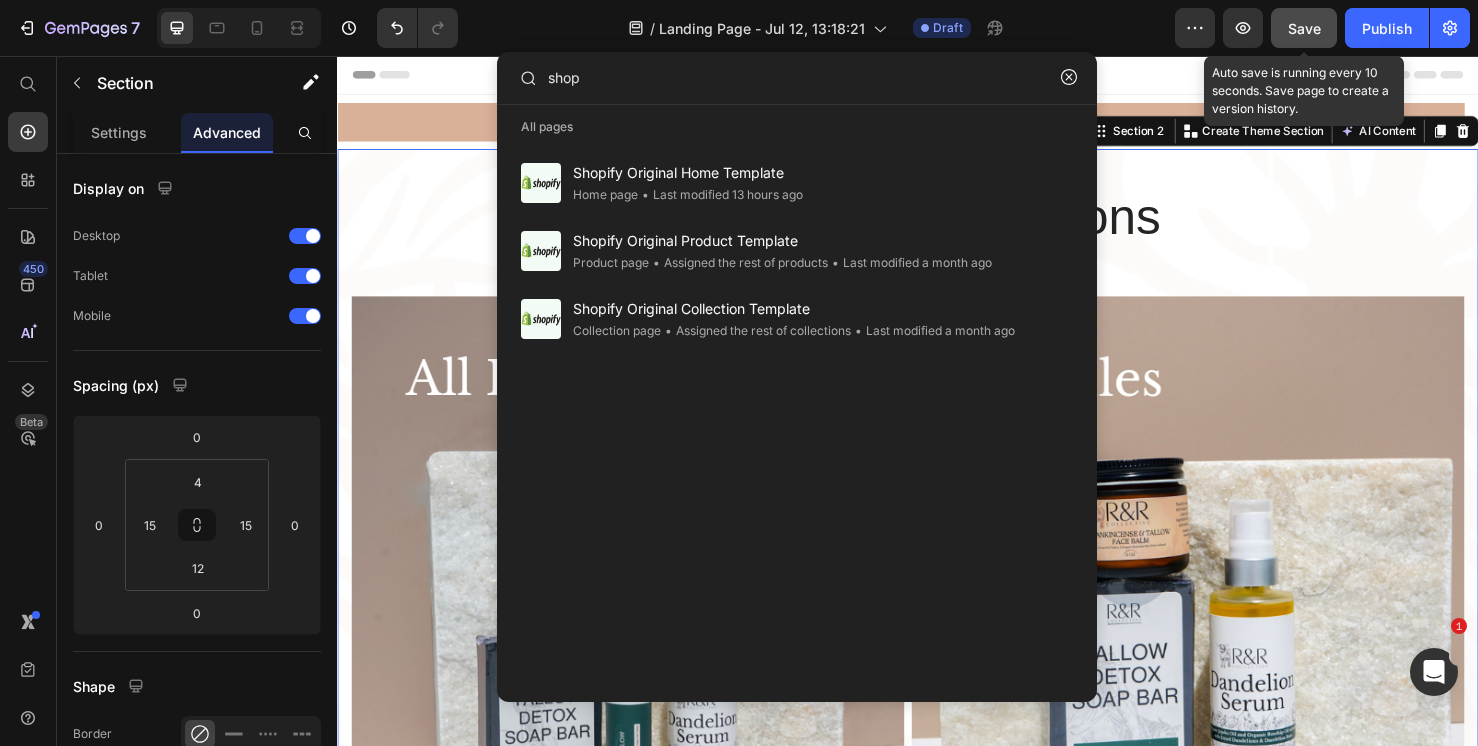 click on "Save" at bounding box center [1304, 28] 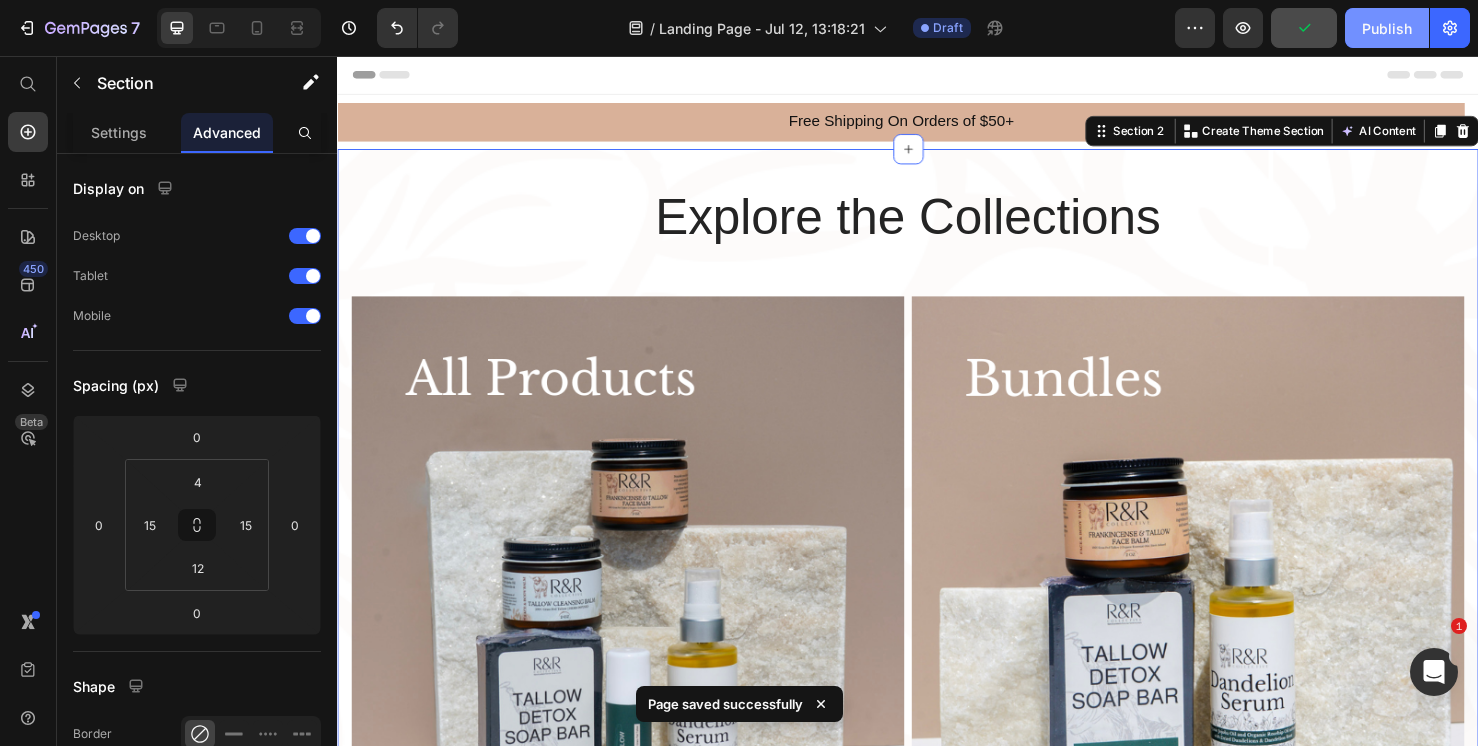click on "Publish" 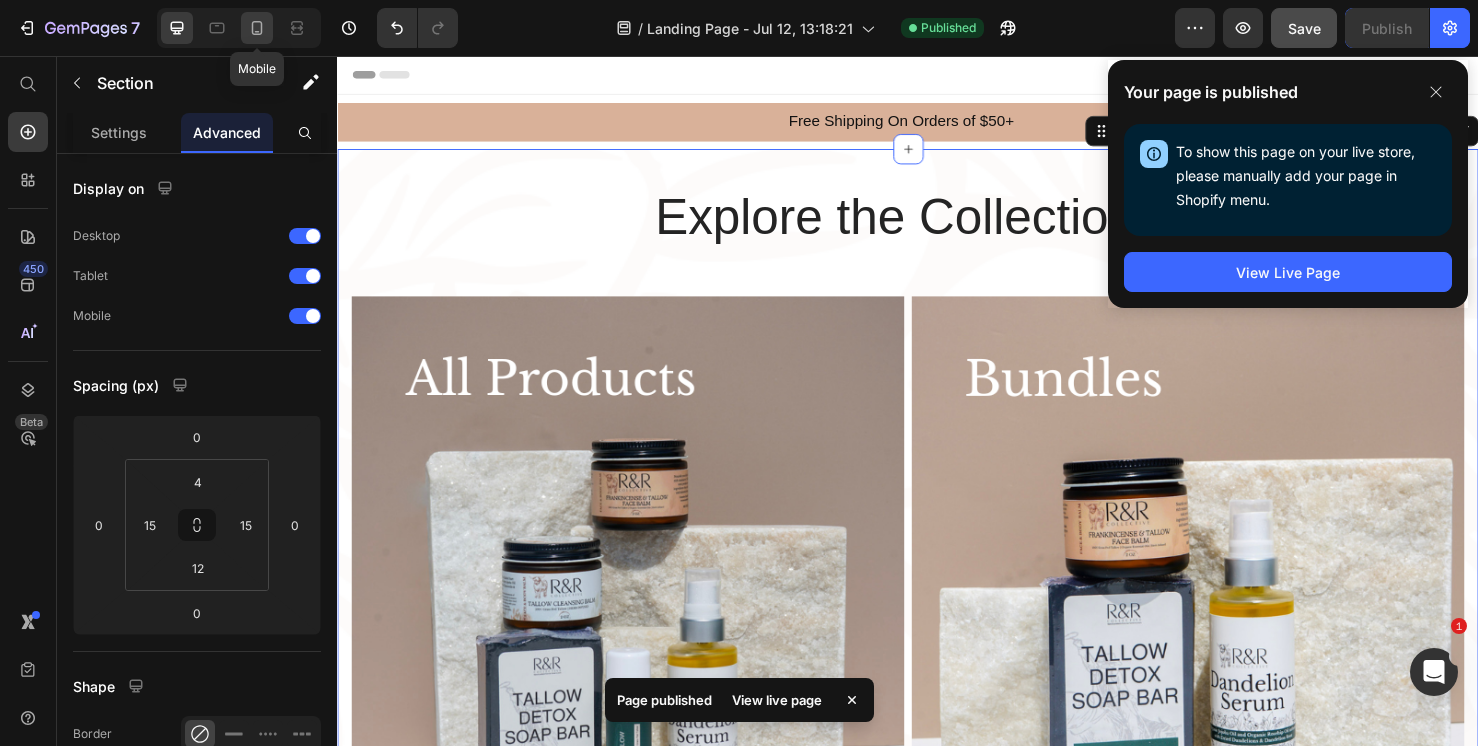 click 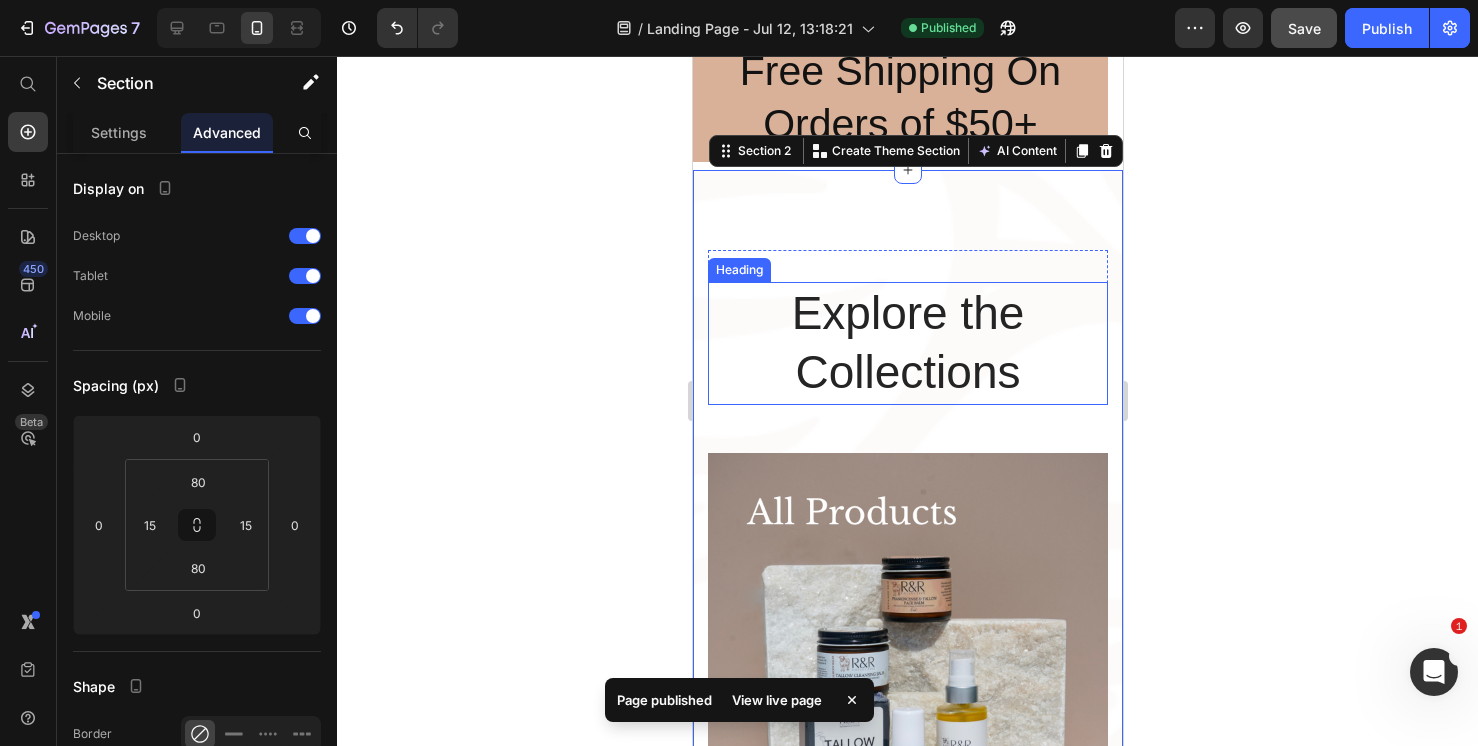 scroll, scrollTop: 0, scrollLeft: 0, axis: both 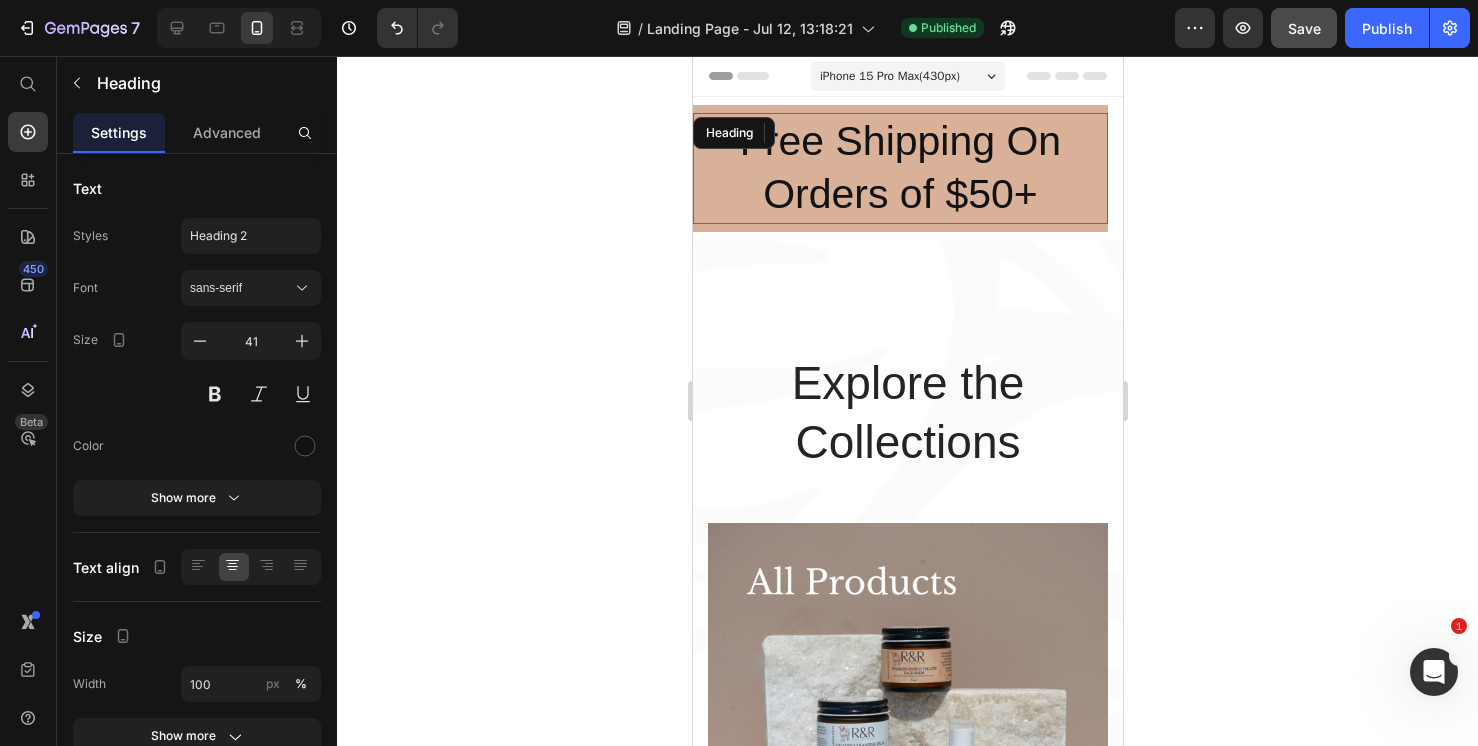 click on "Free Shipping On Orders of $50+" at bounding box center [899, 168] 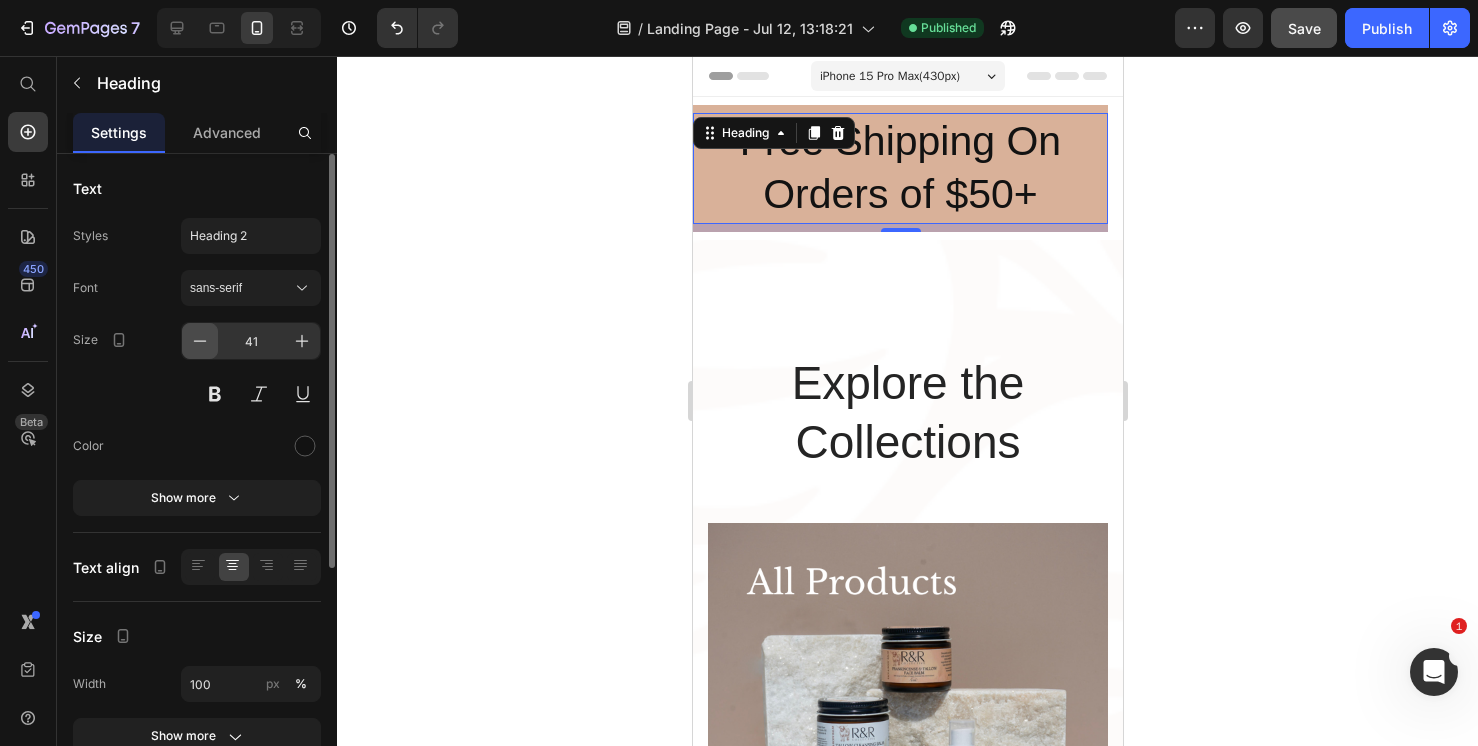 click at bounding box center (200, 341) 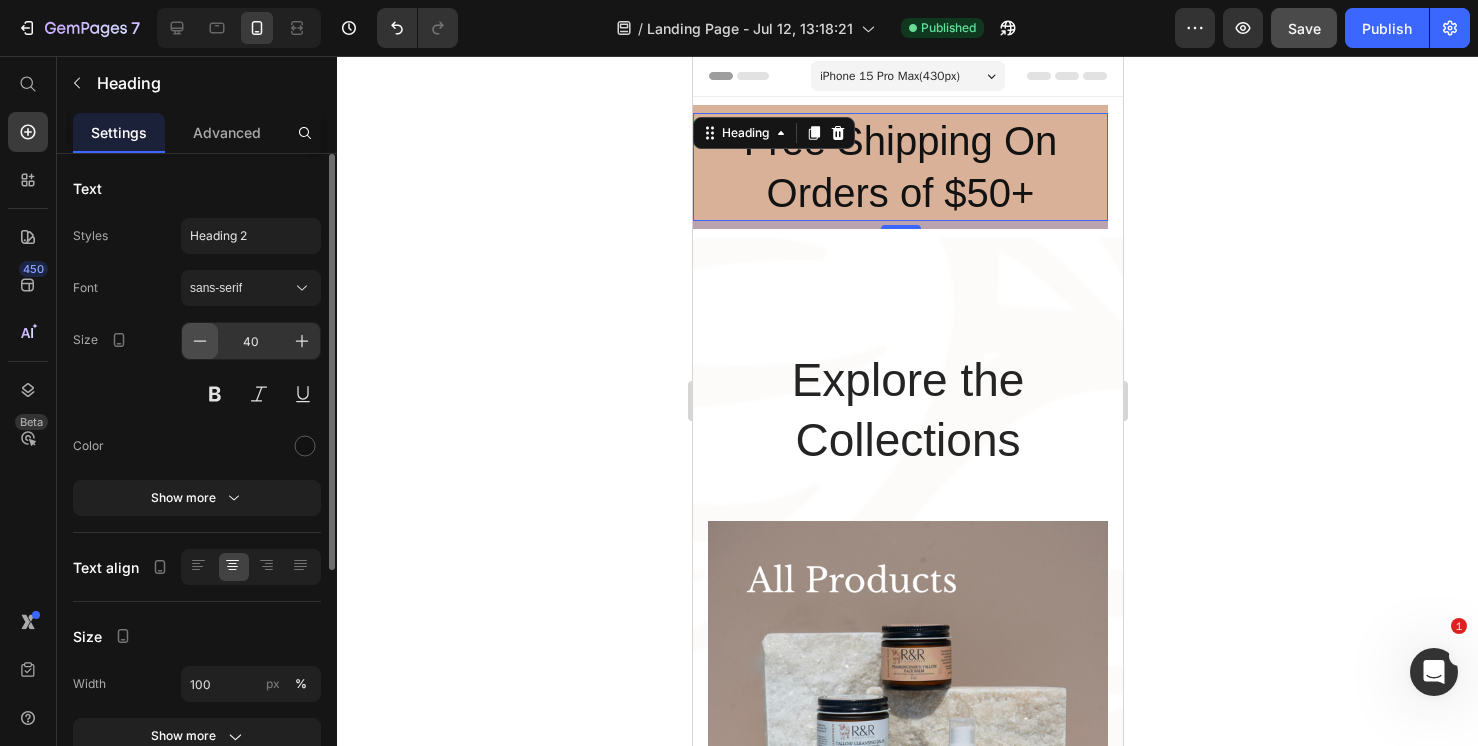 click at bounding box center [200, 341] 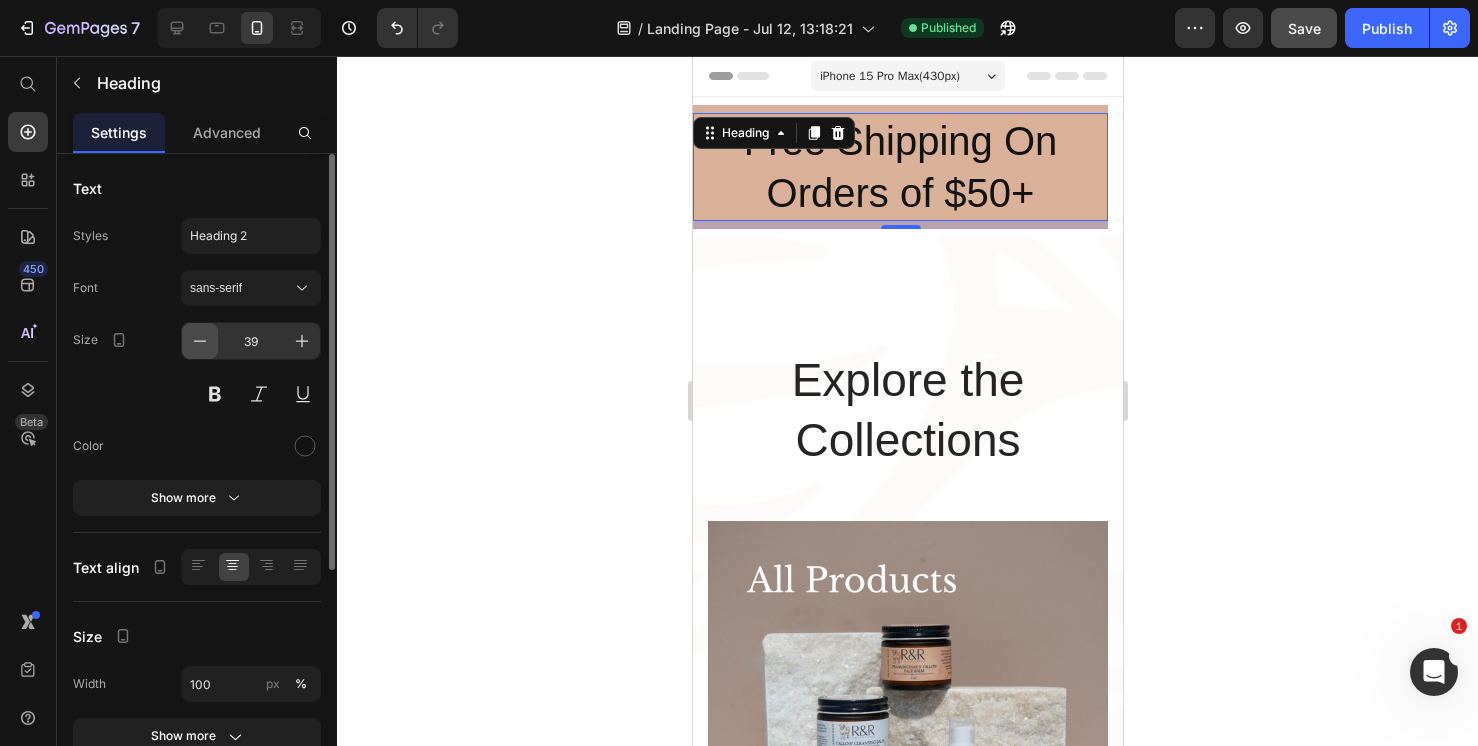 click at bounding box center (200, 341) 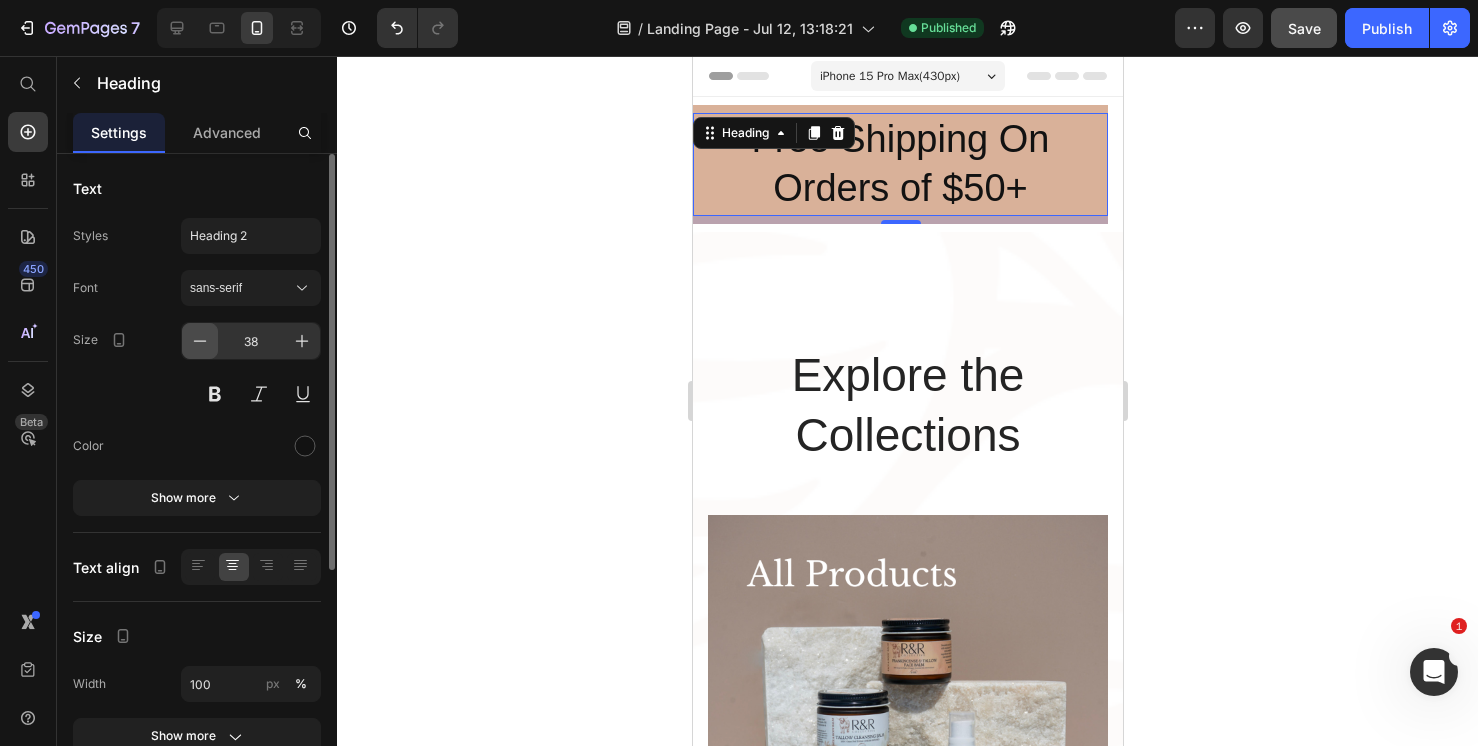 click at bounding box center (200, 341) 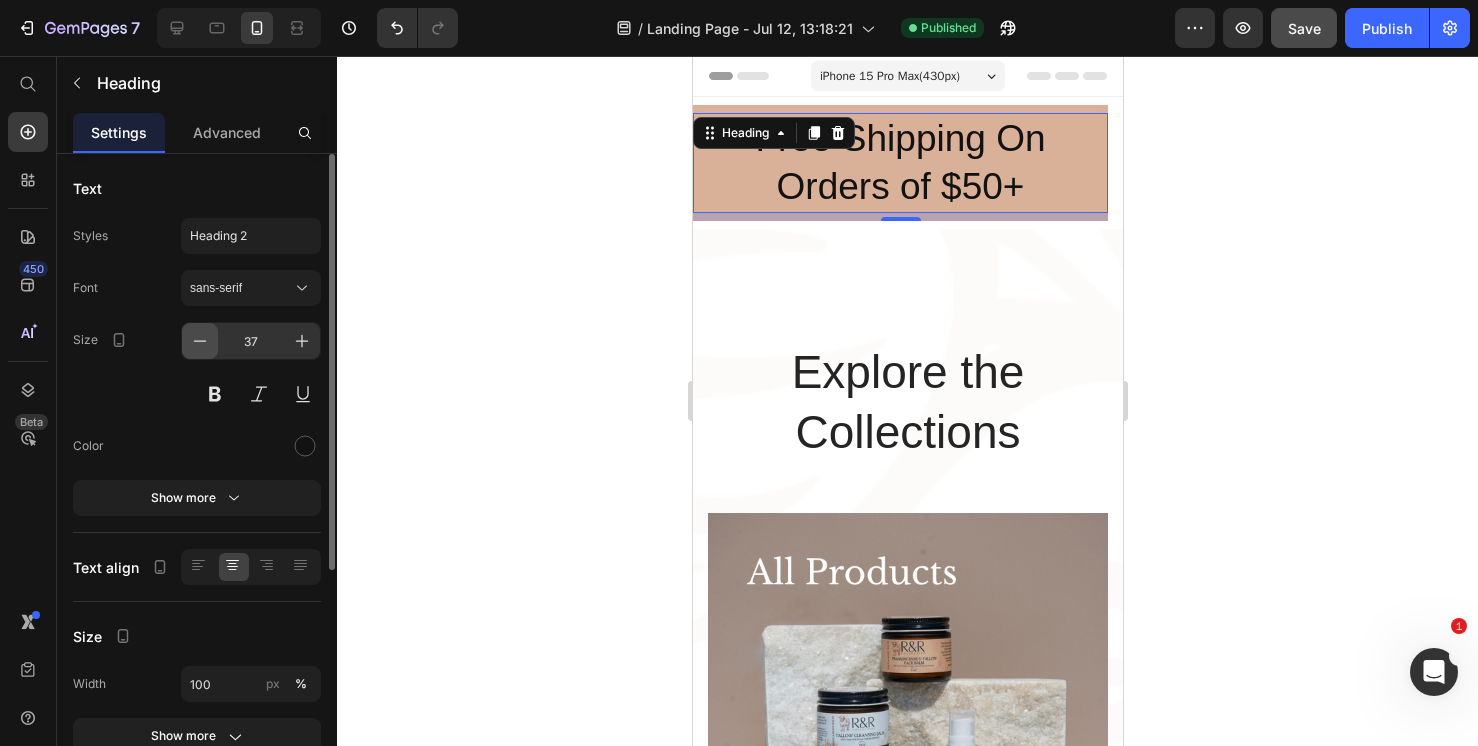 click at bounding box center (200, 341) 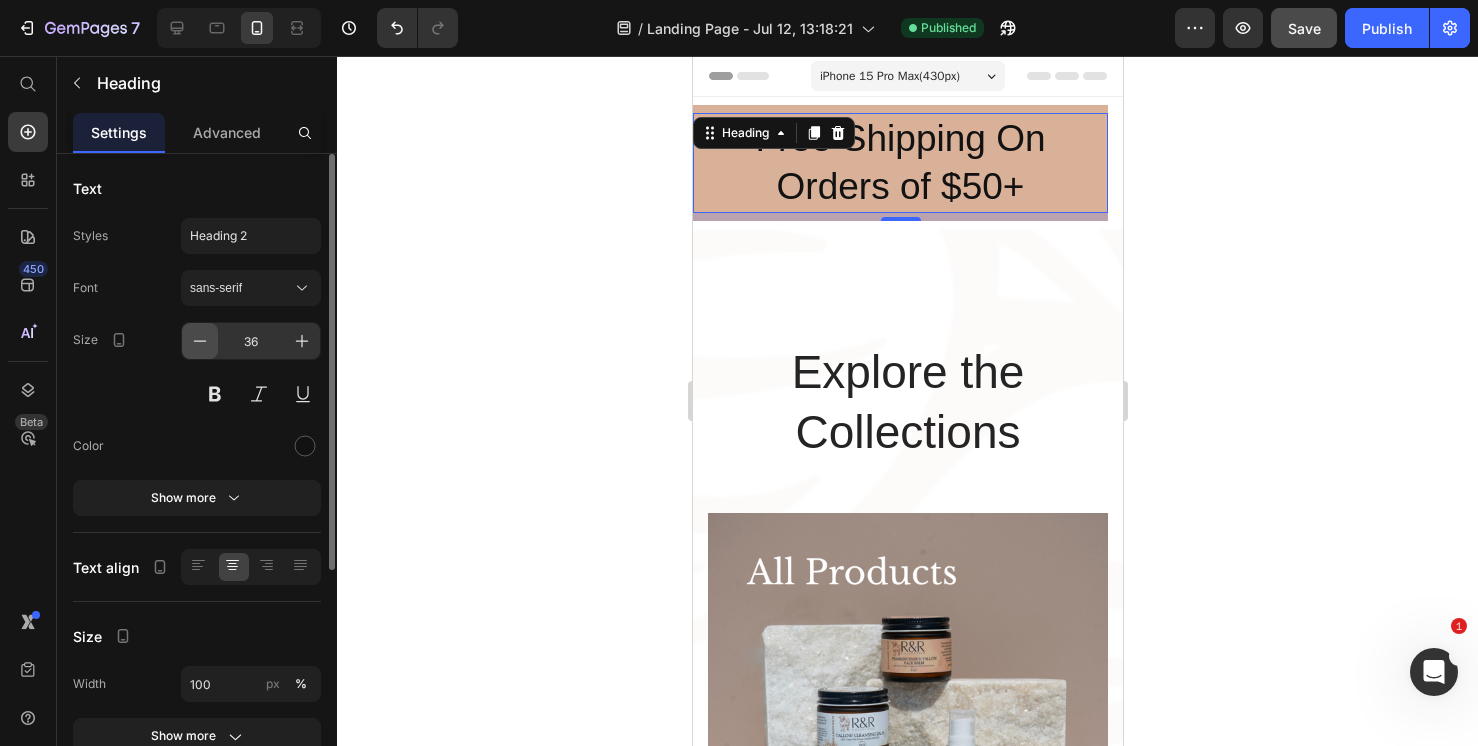 click at bounding box center [200, 341] 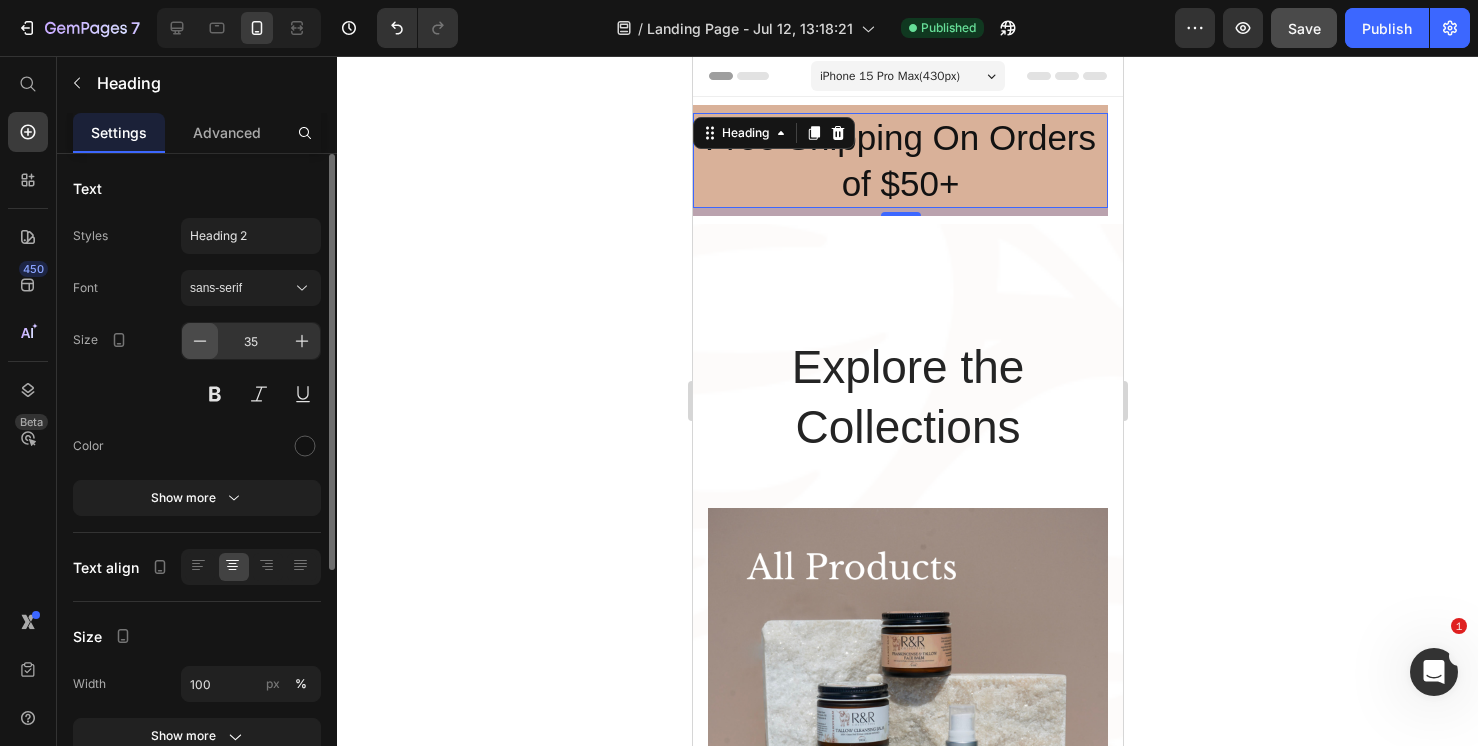 click at bounding box center (200, 341) 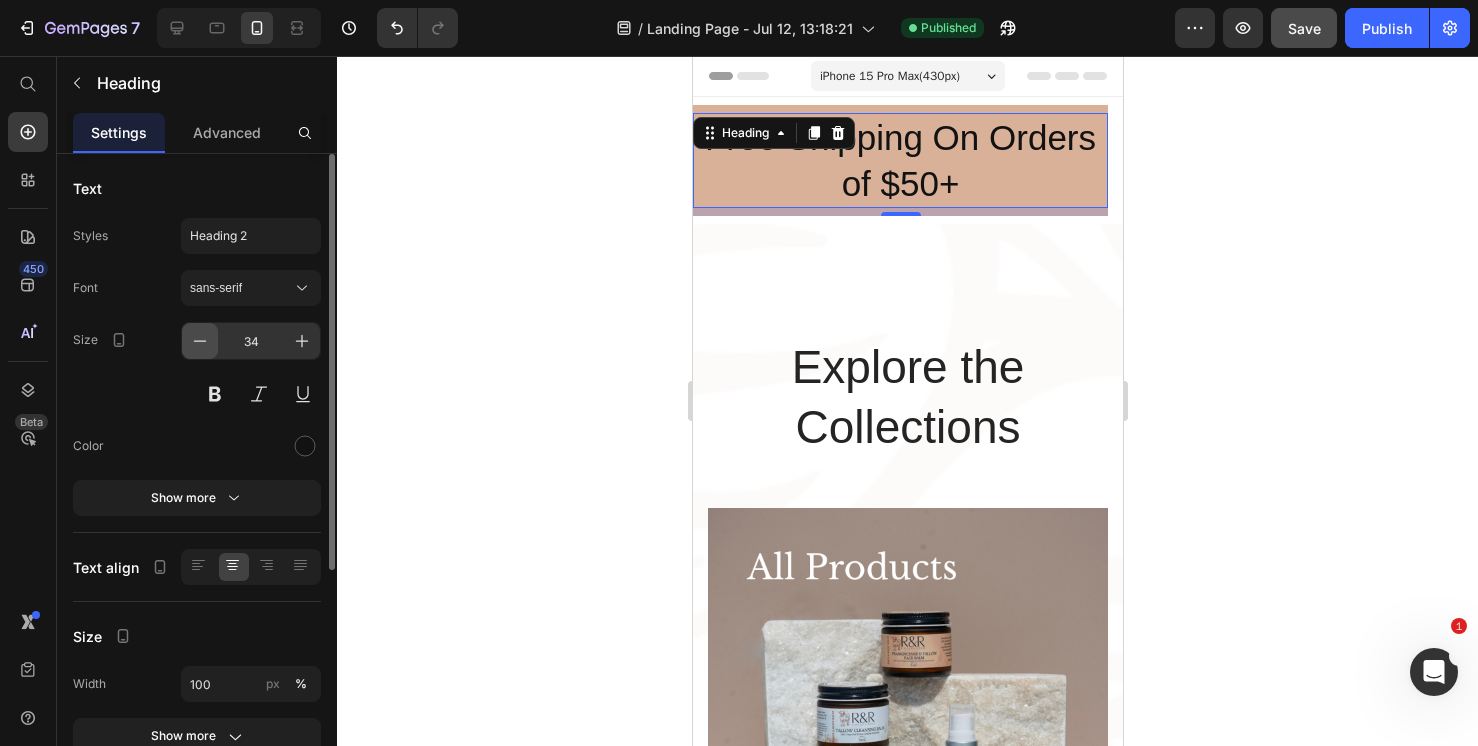 click at bounding box center [200, 341] 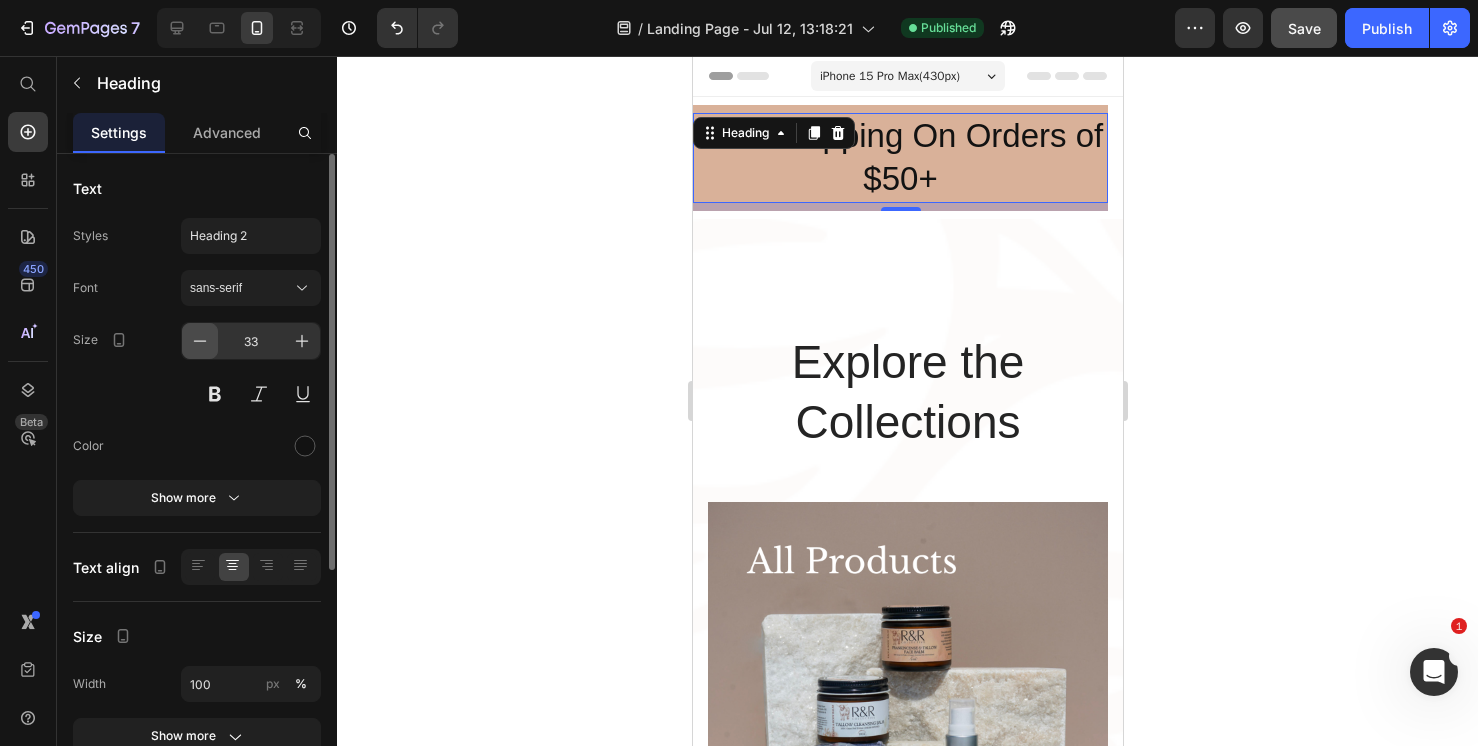 click at bounding box center (200, 341) 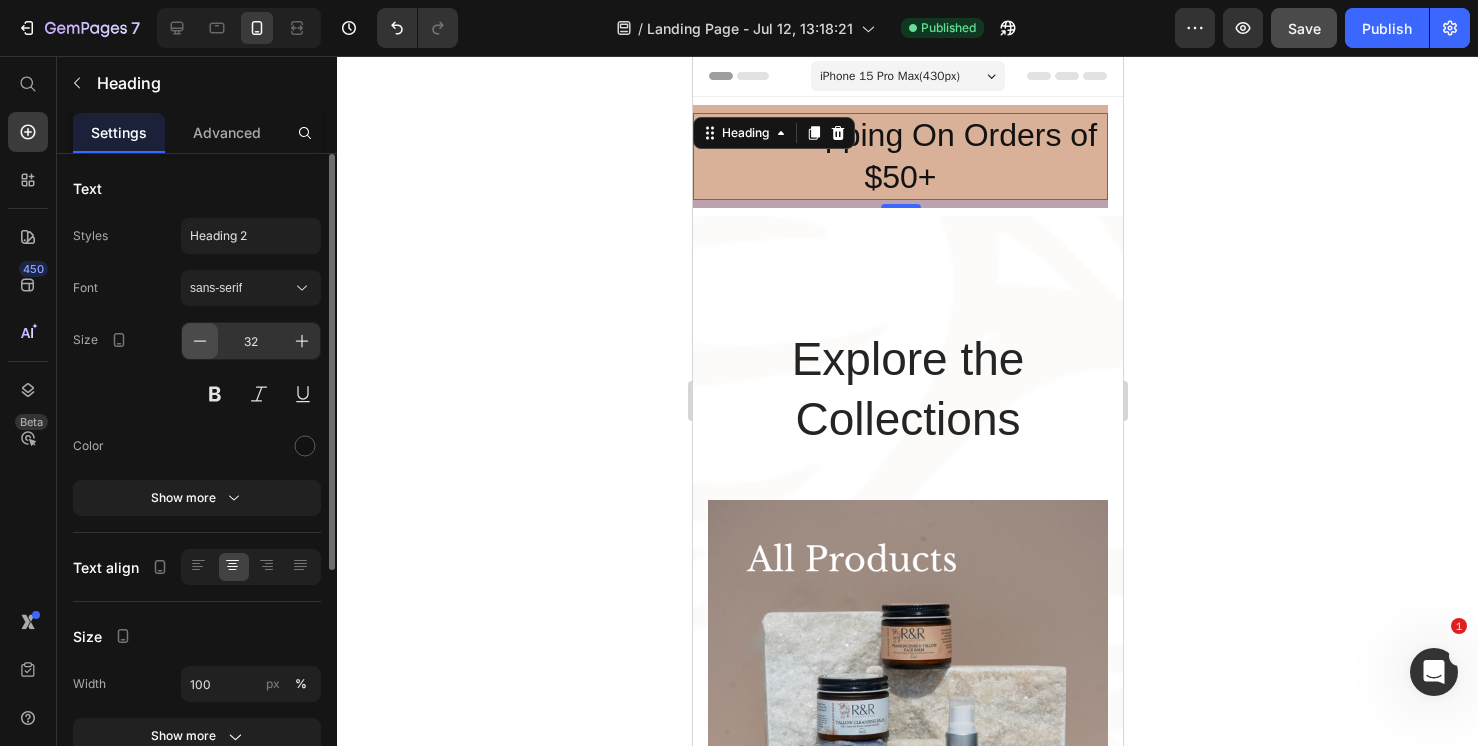 click at bounding box center (200, 341) 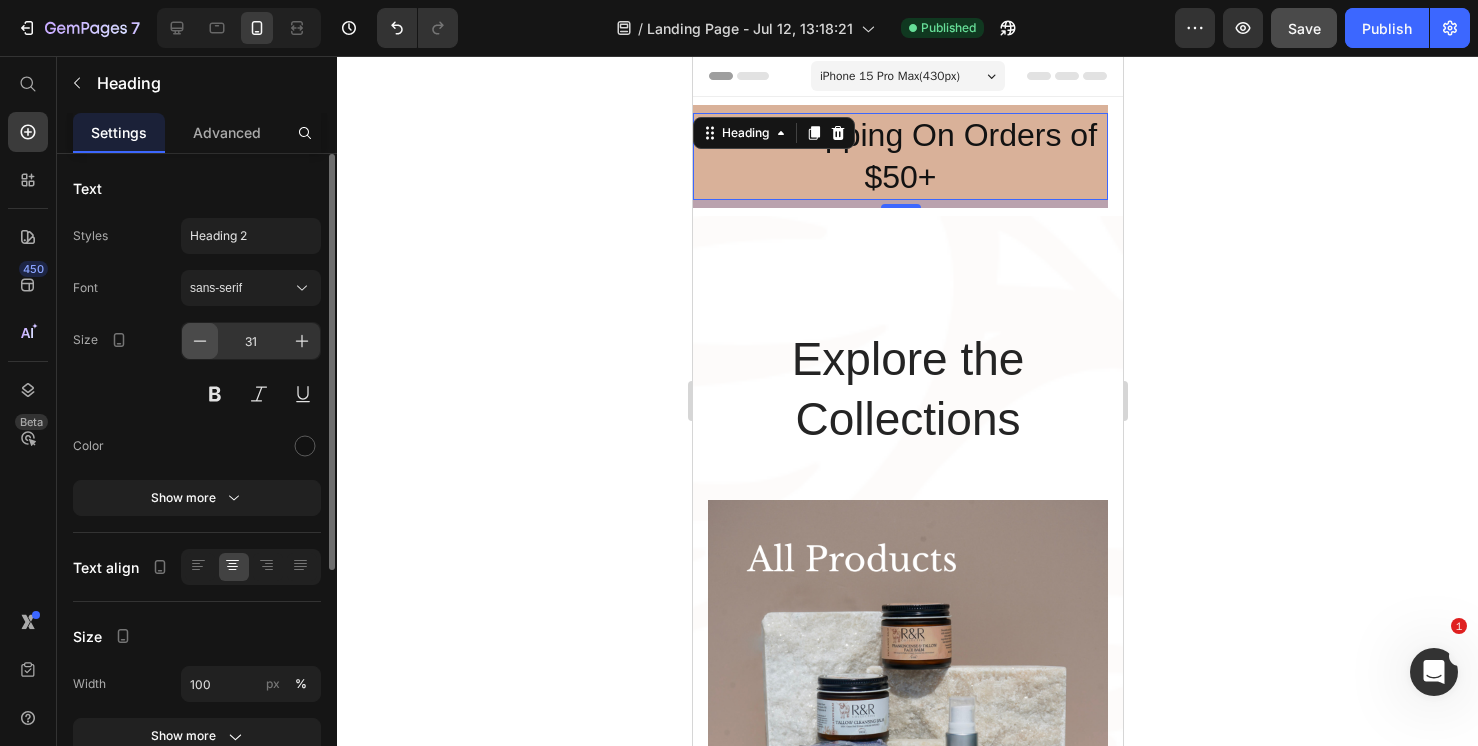 click at bounding box center [200, 341] 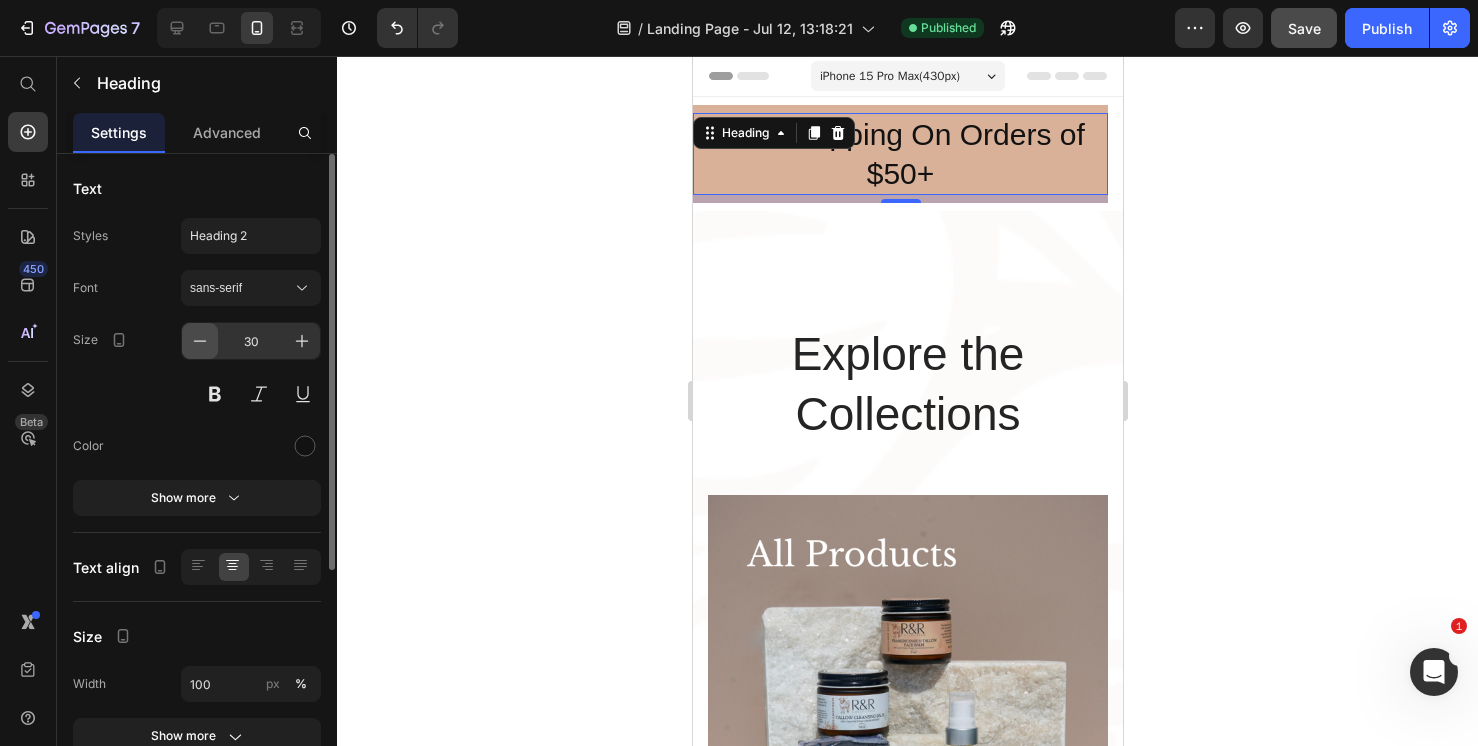 click at bounding box center [200, 341] 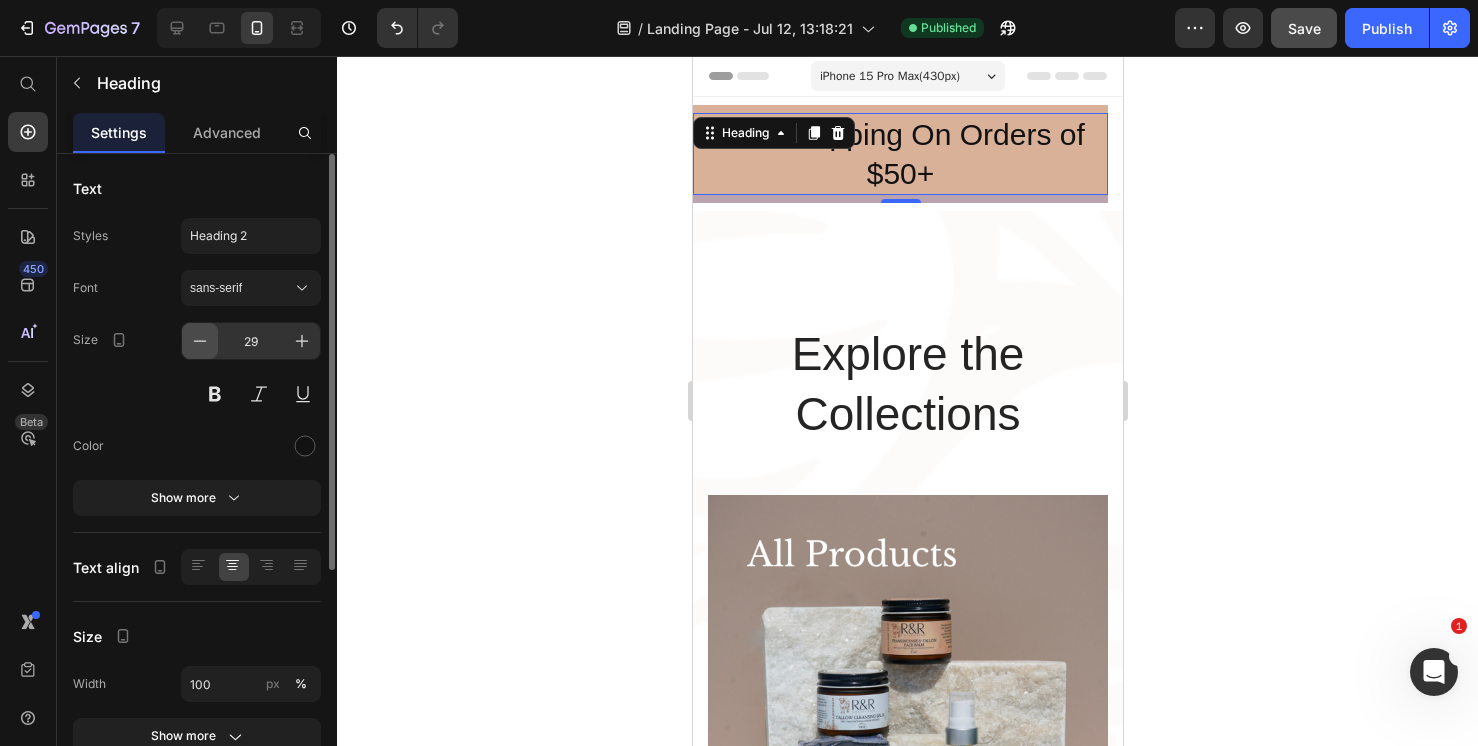 click at bounding box center (200, 341) 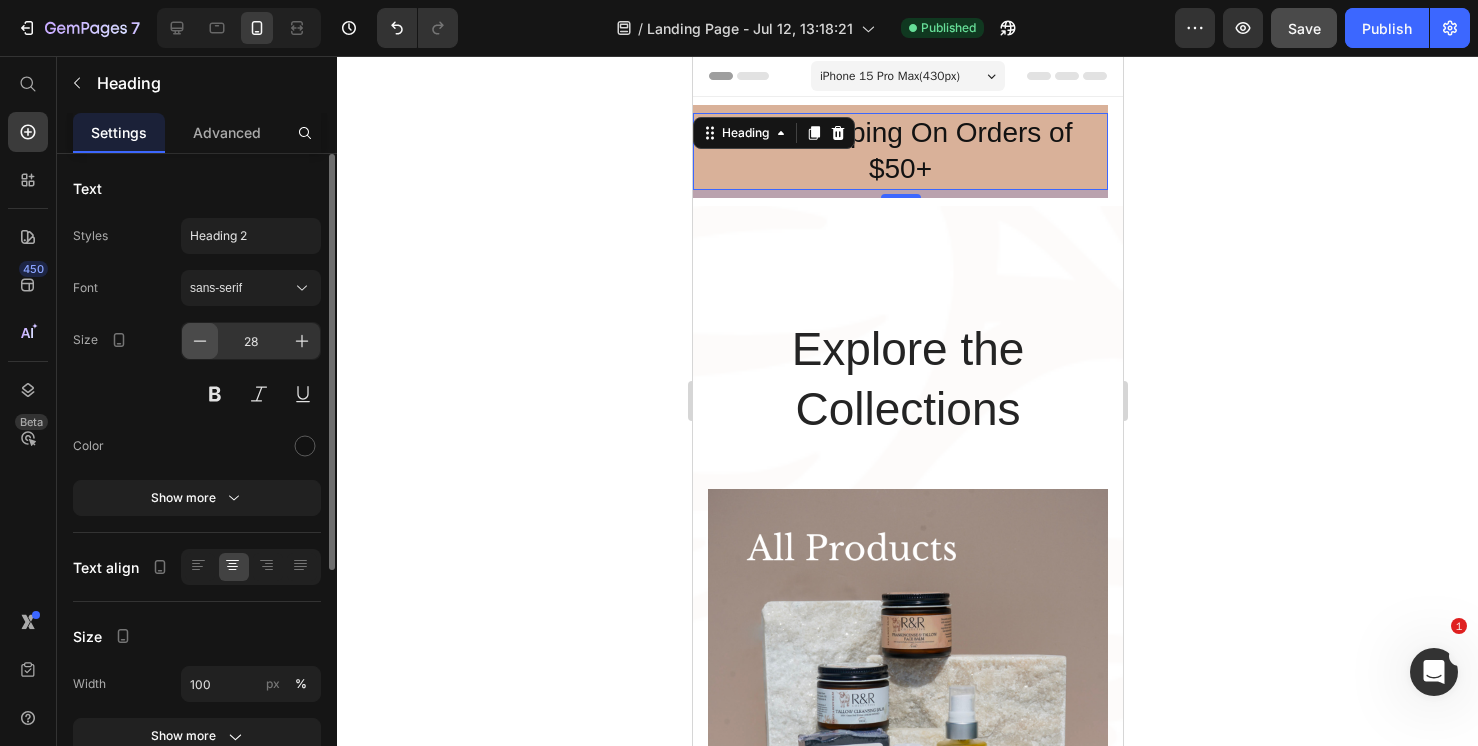 click at bounding box center (200, 341) 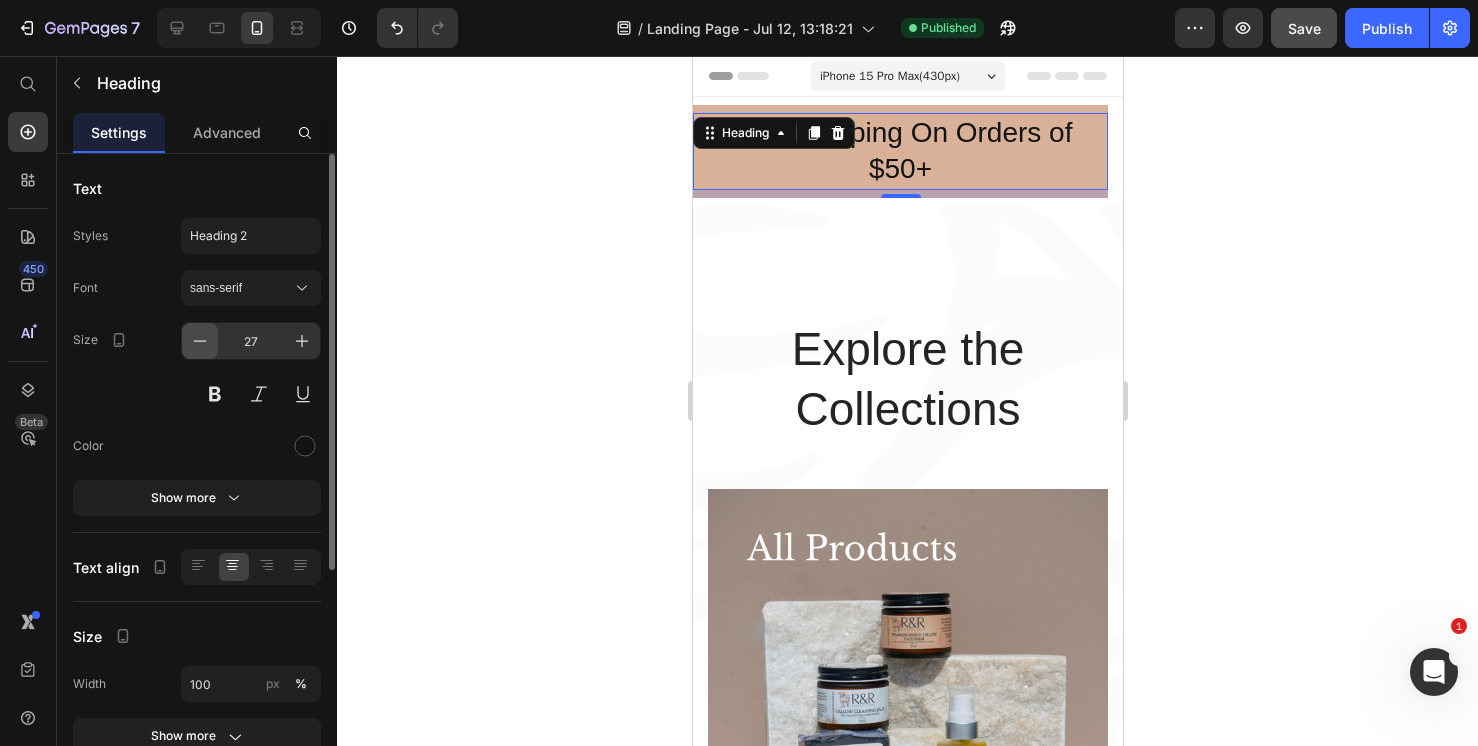 click at bounding box center (200, 341) 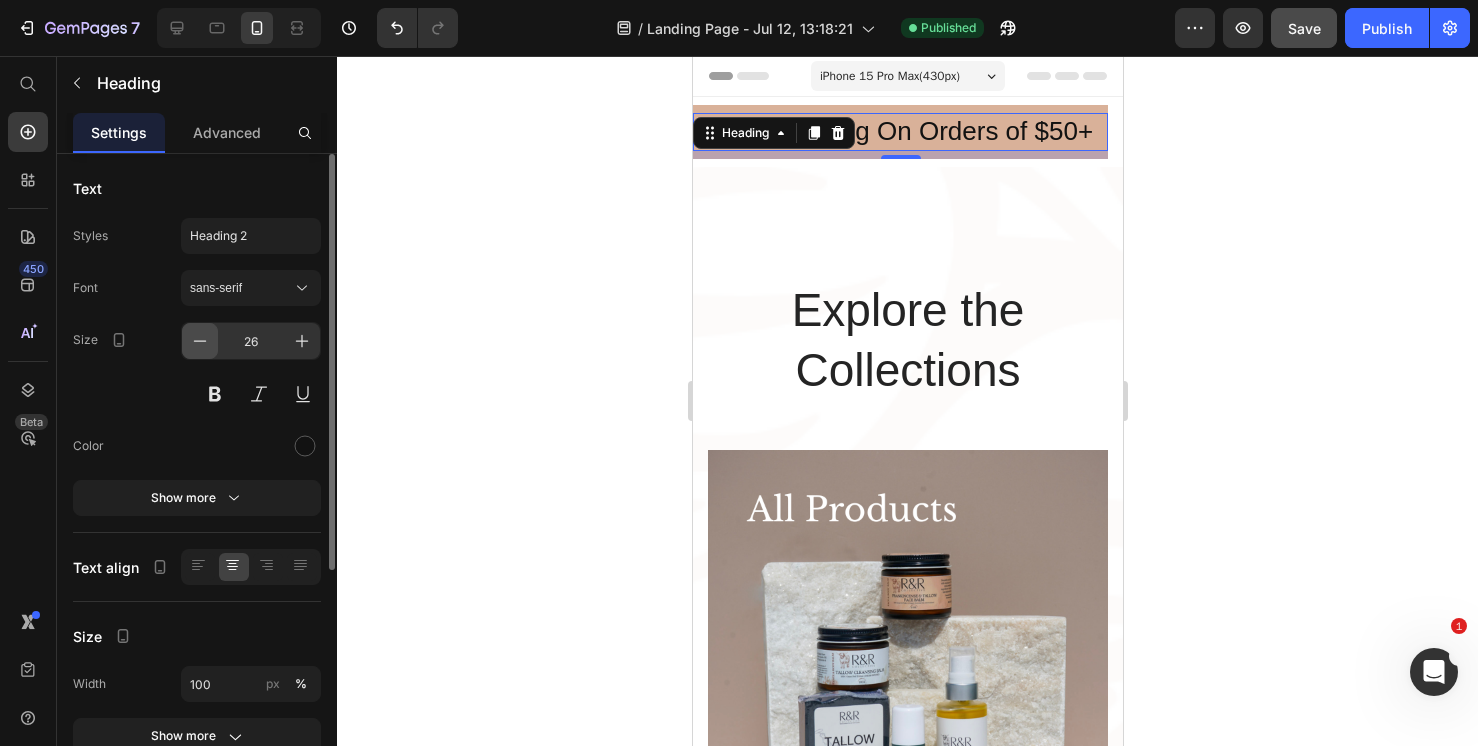 click at bounding box center (200, 341) 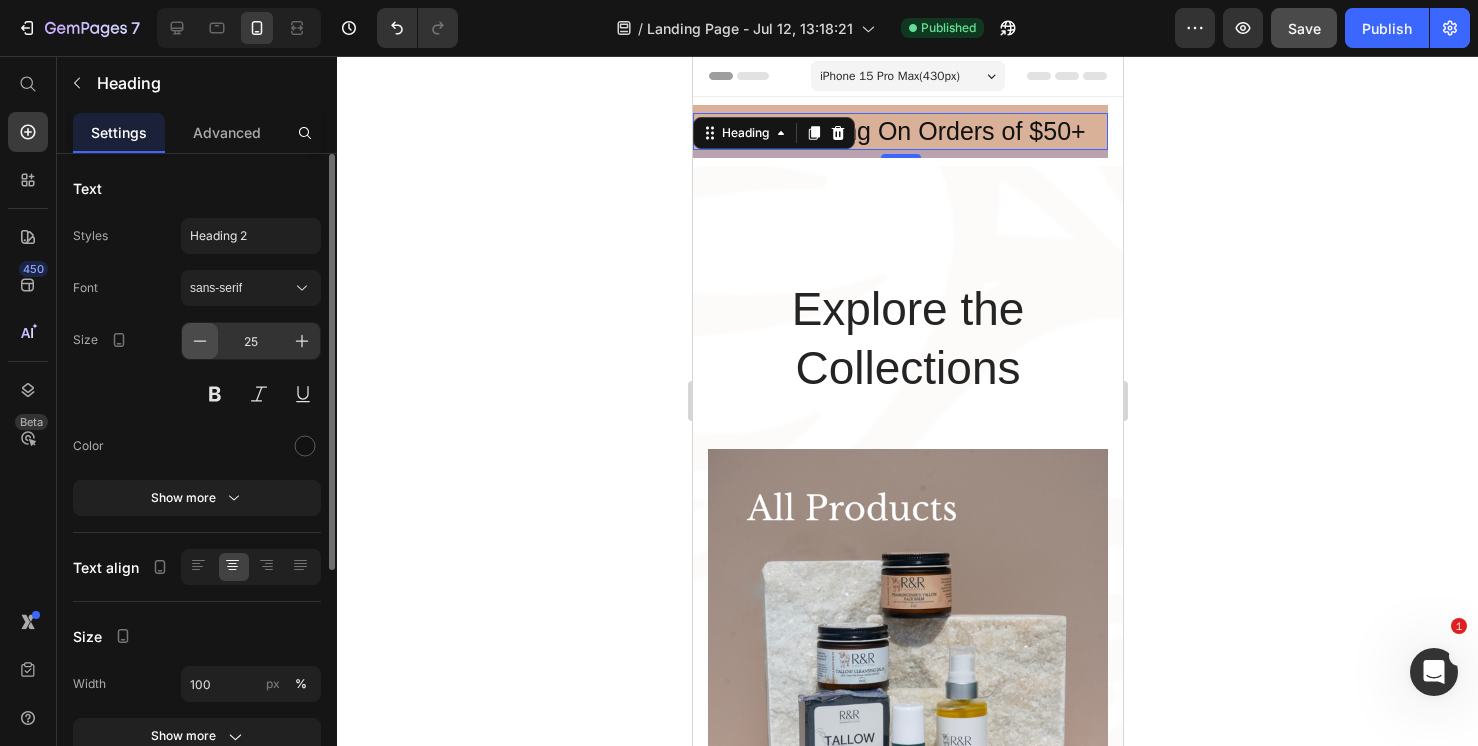 click at bounding box center [200, 341] 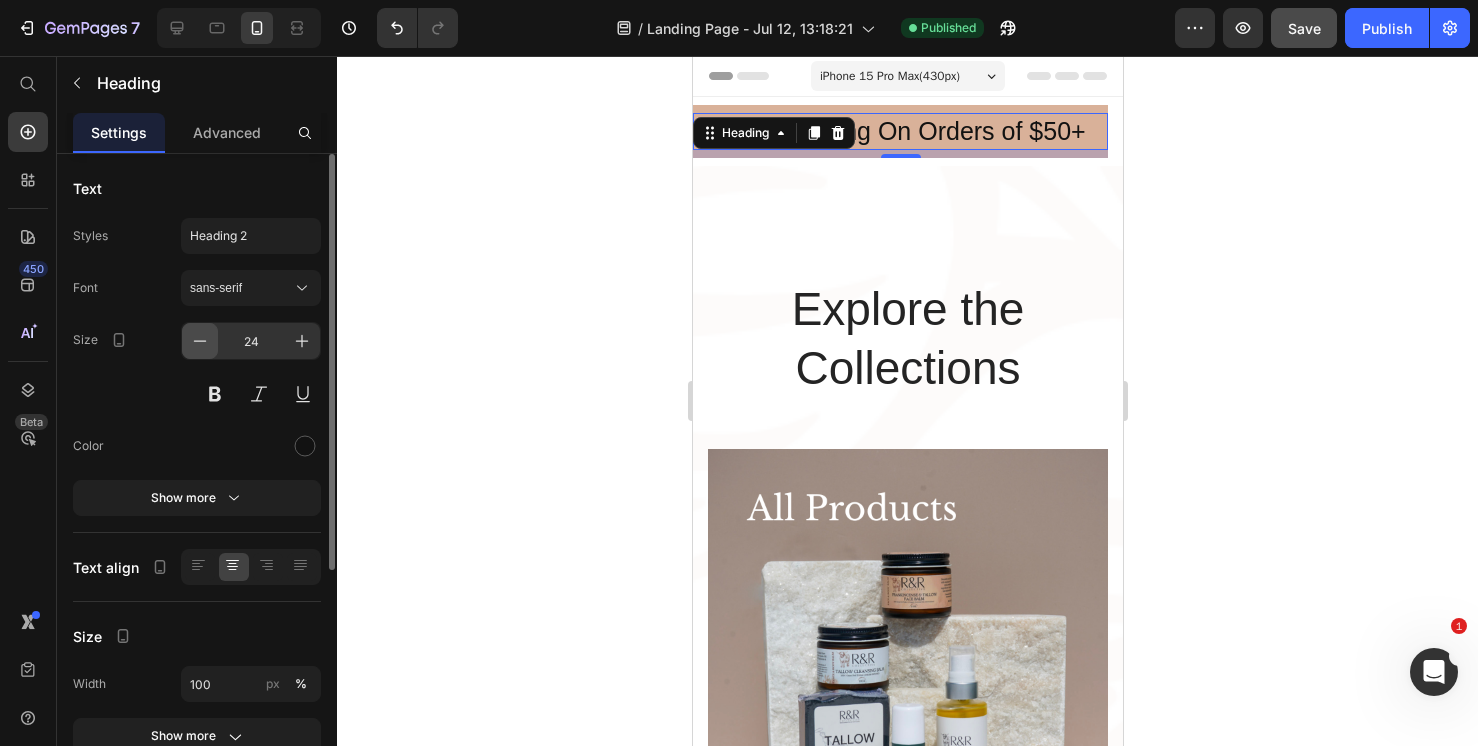 click at bounding box center (200, 341) 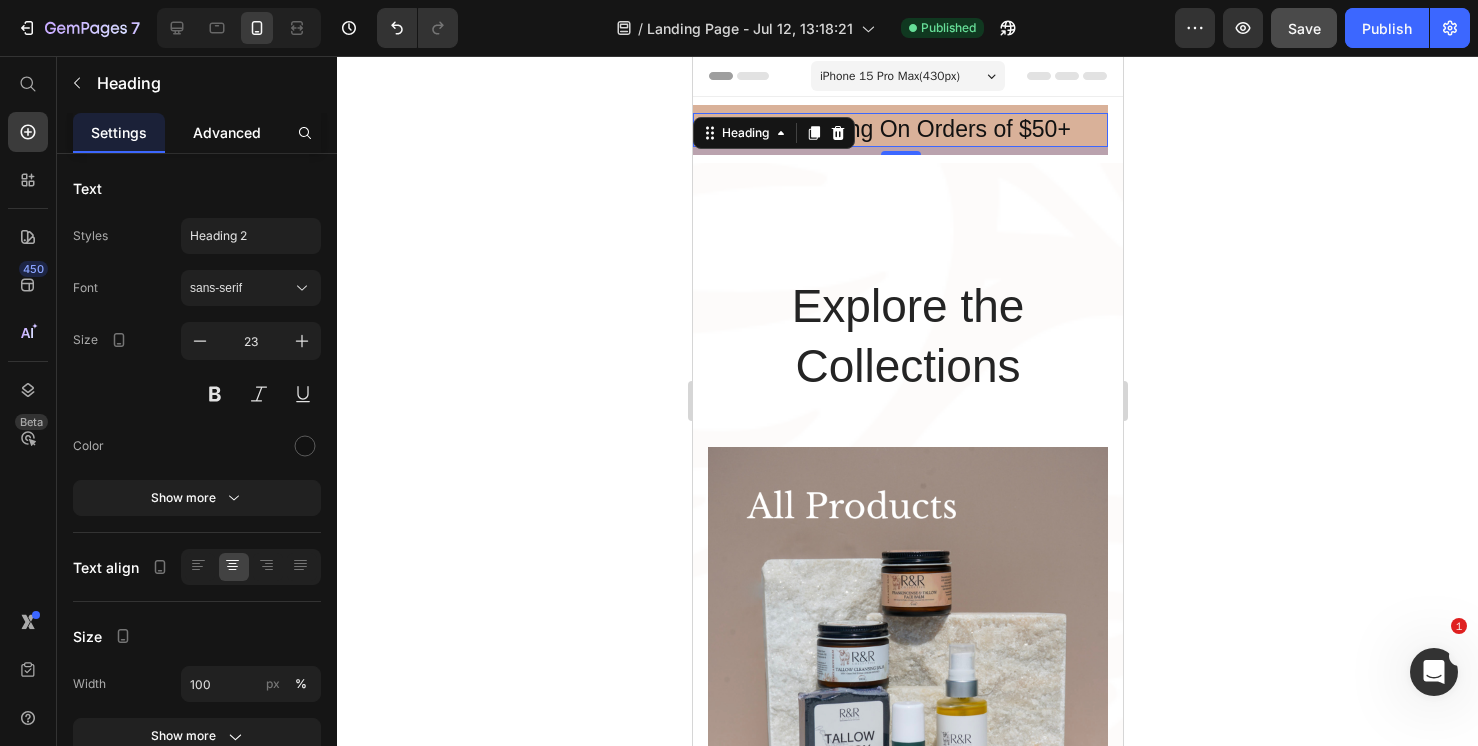 click on "Advanced" at bounding box center [227, 132] 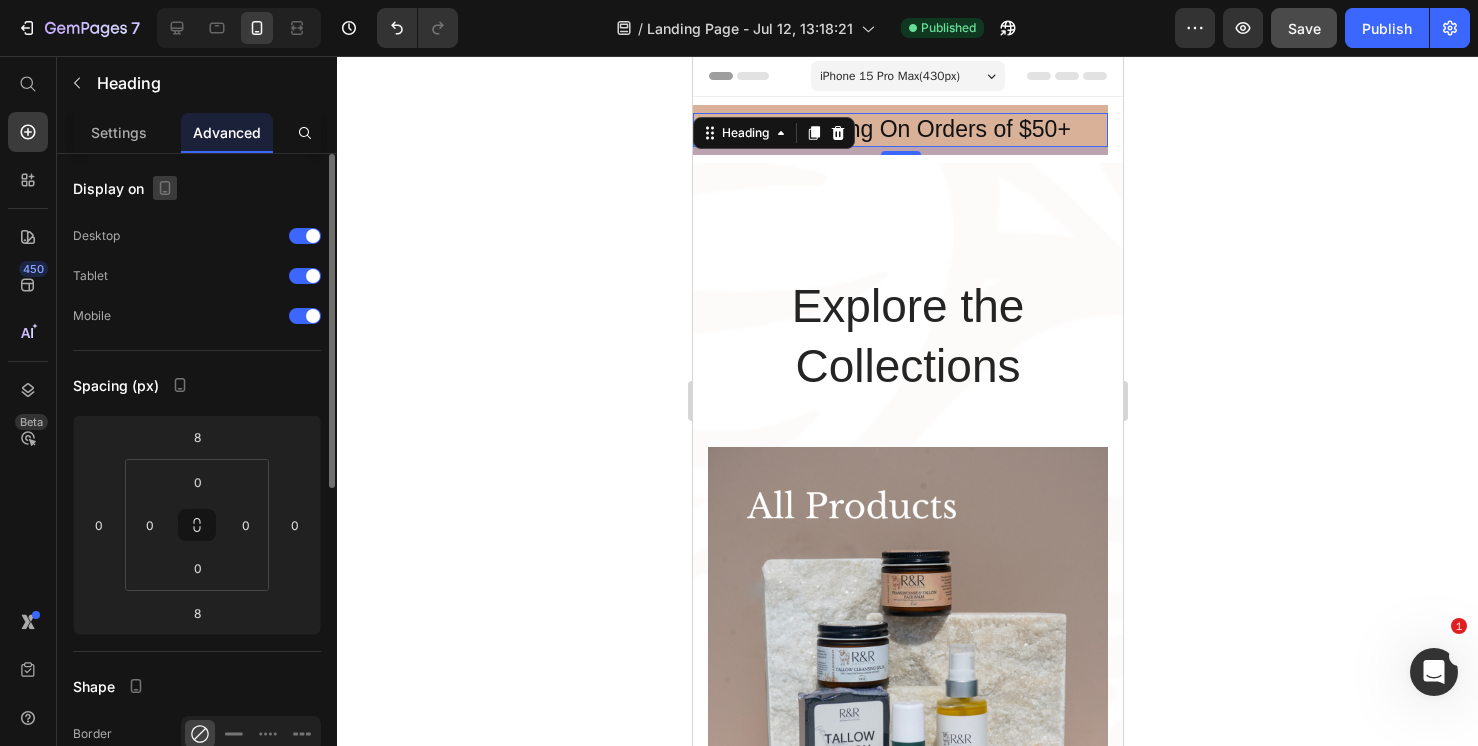 click 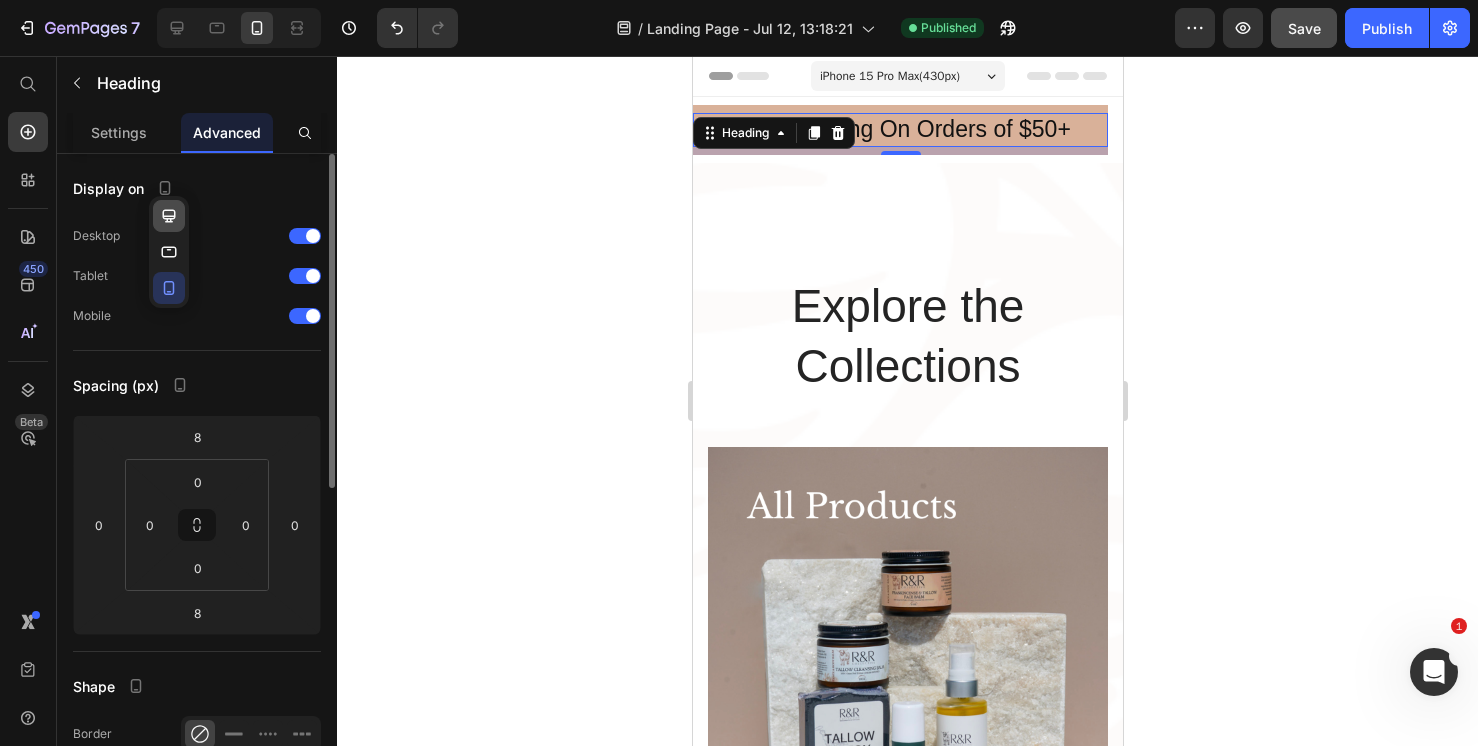 click 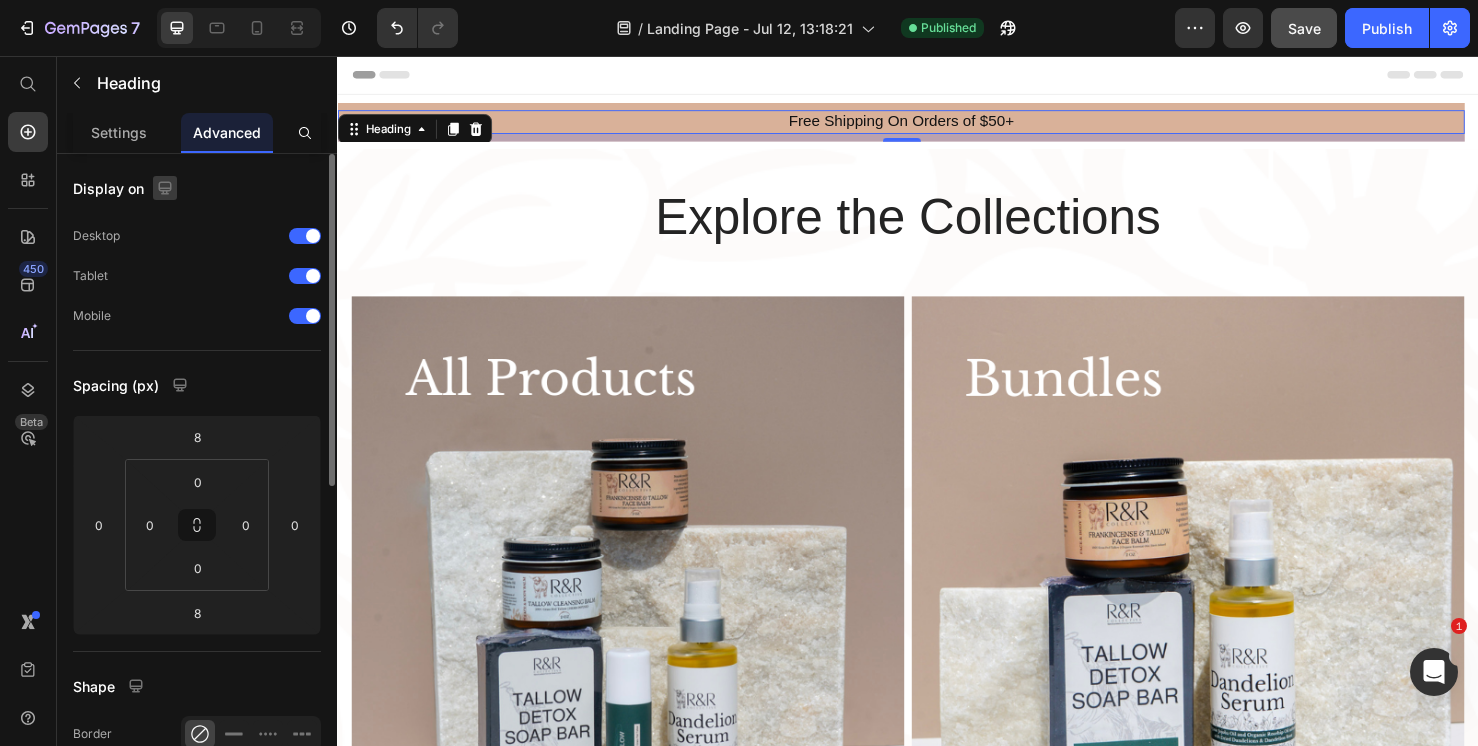 click 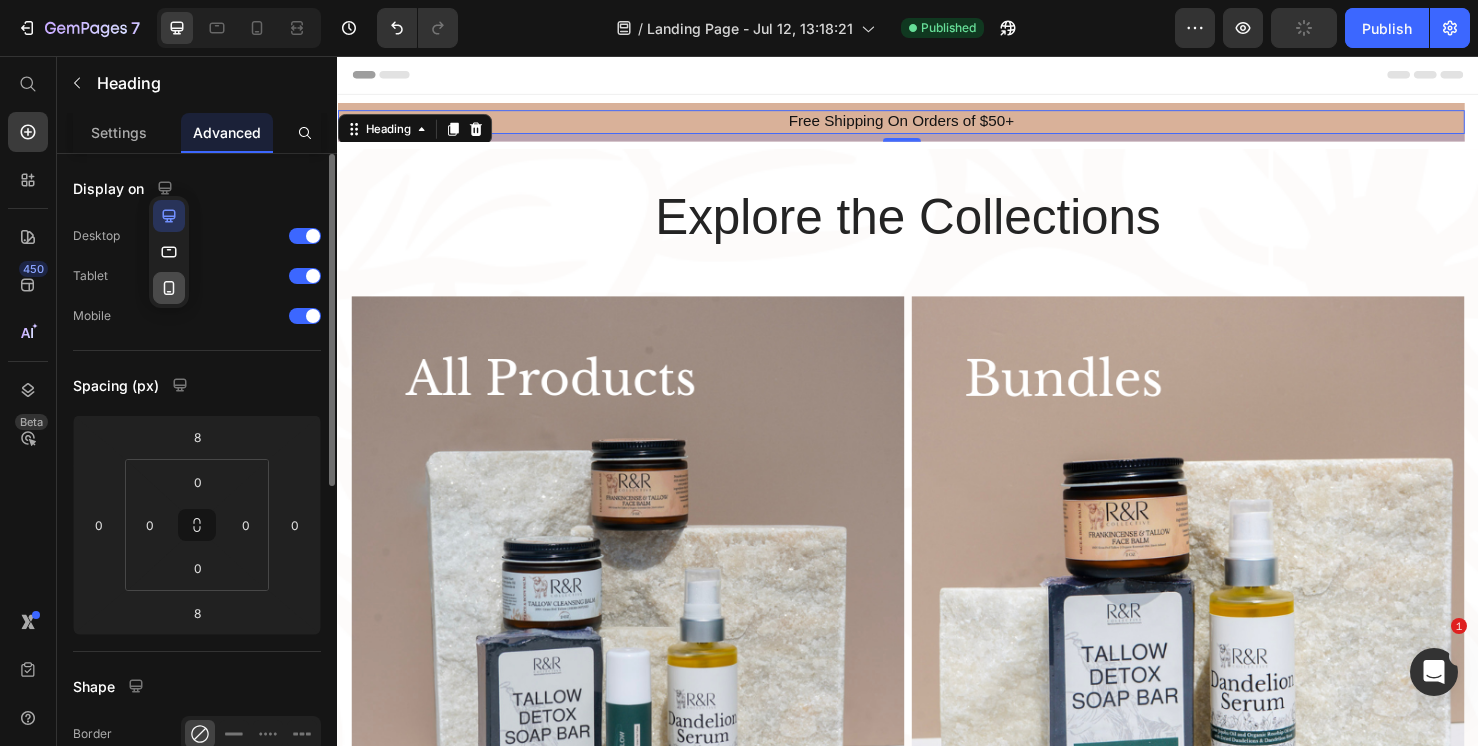click 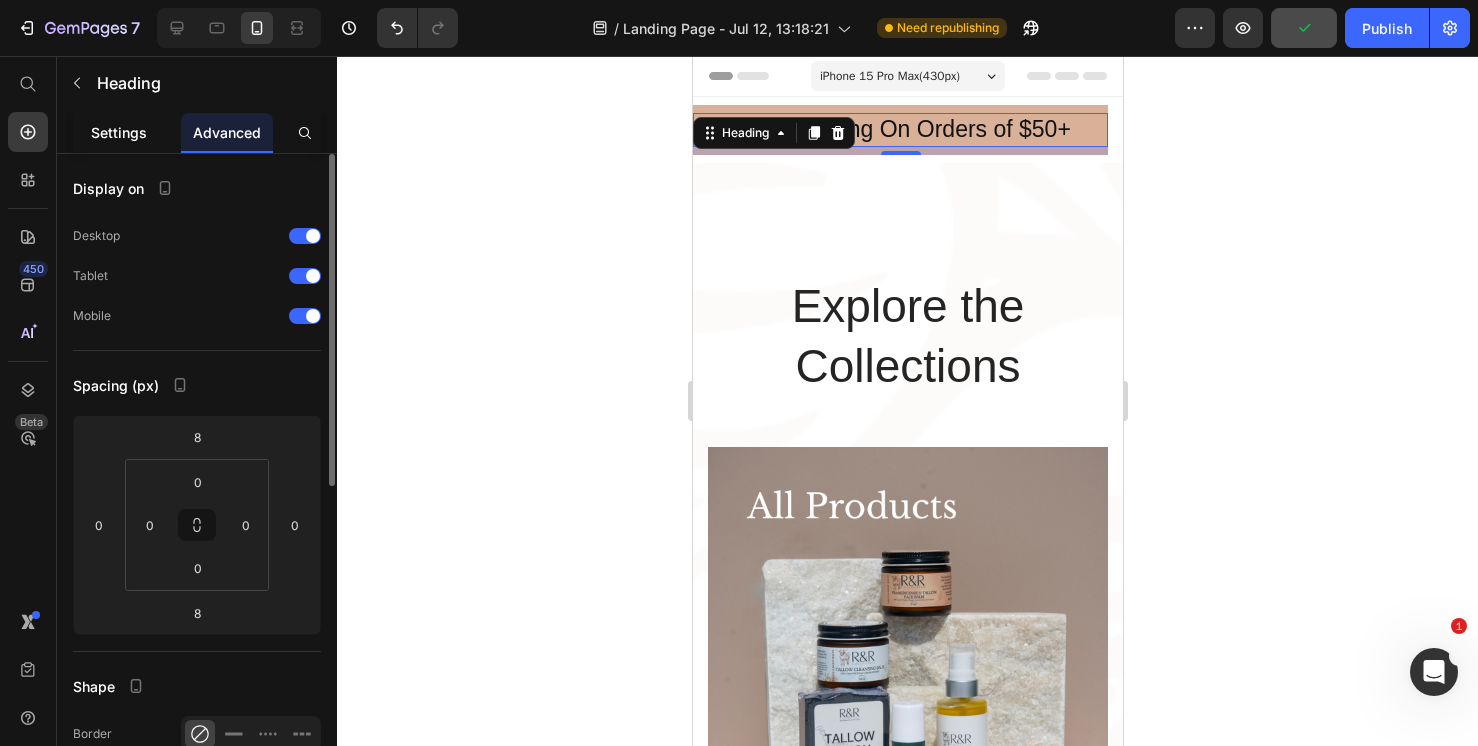 click on "Settings" at bounding box center [119, 132] 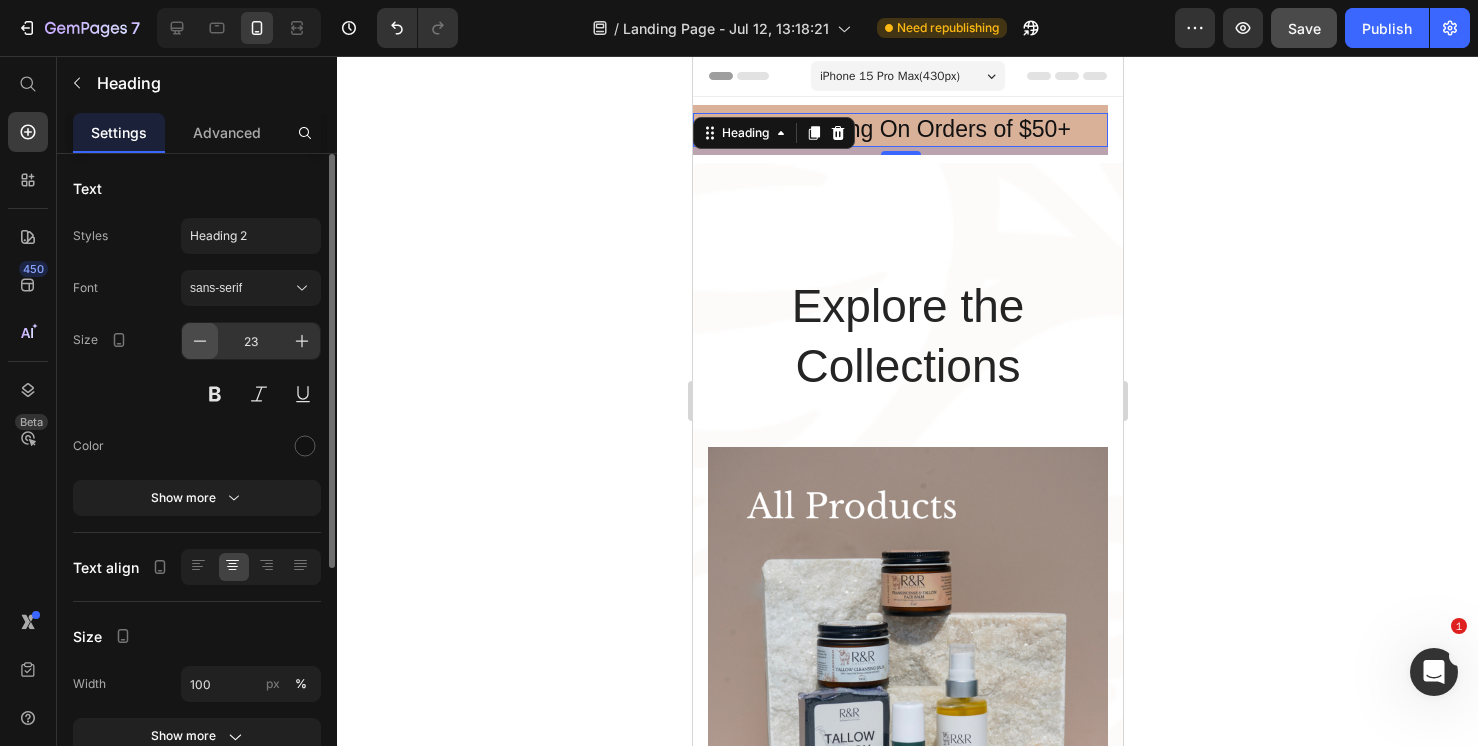 click at bounding box center (200, 341) 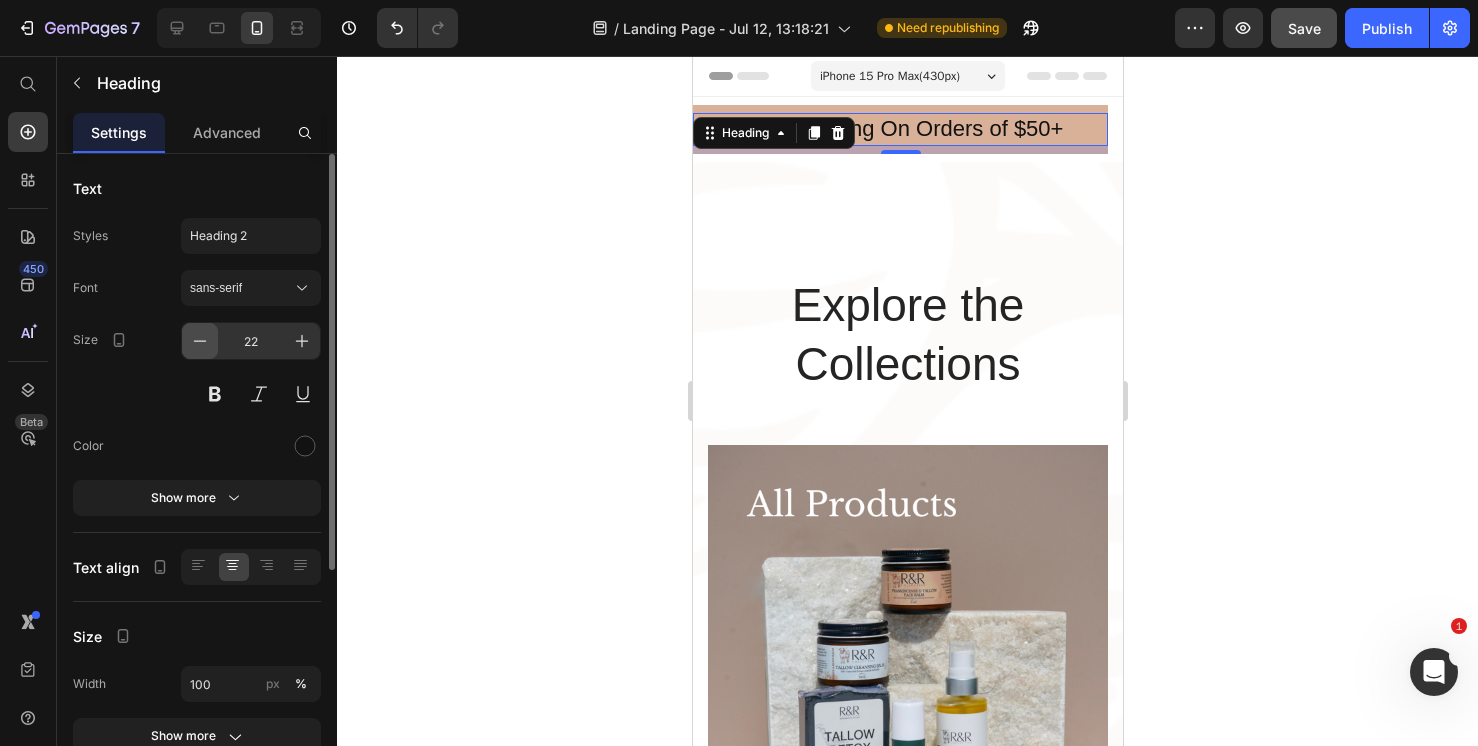 click at bounding box center (200, 341) 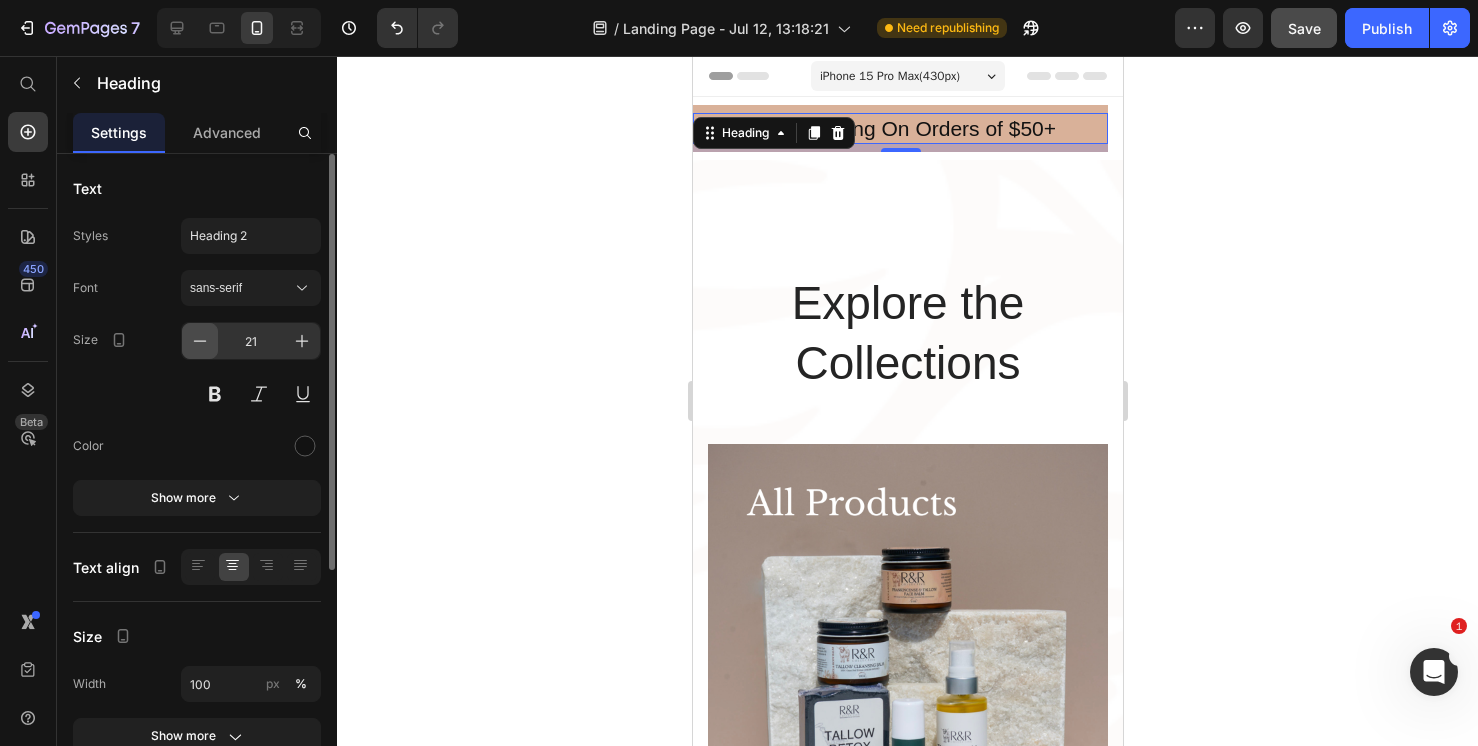 click 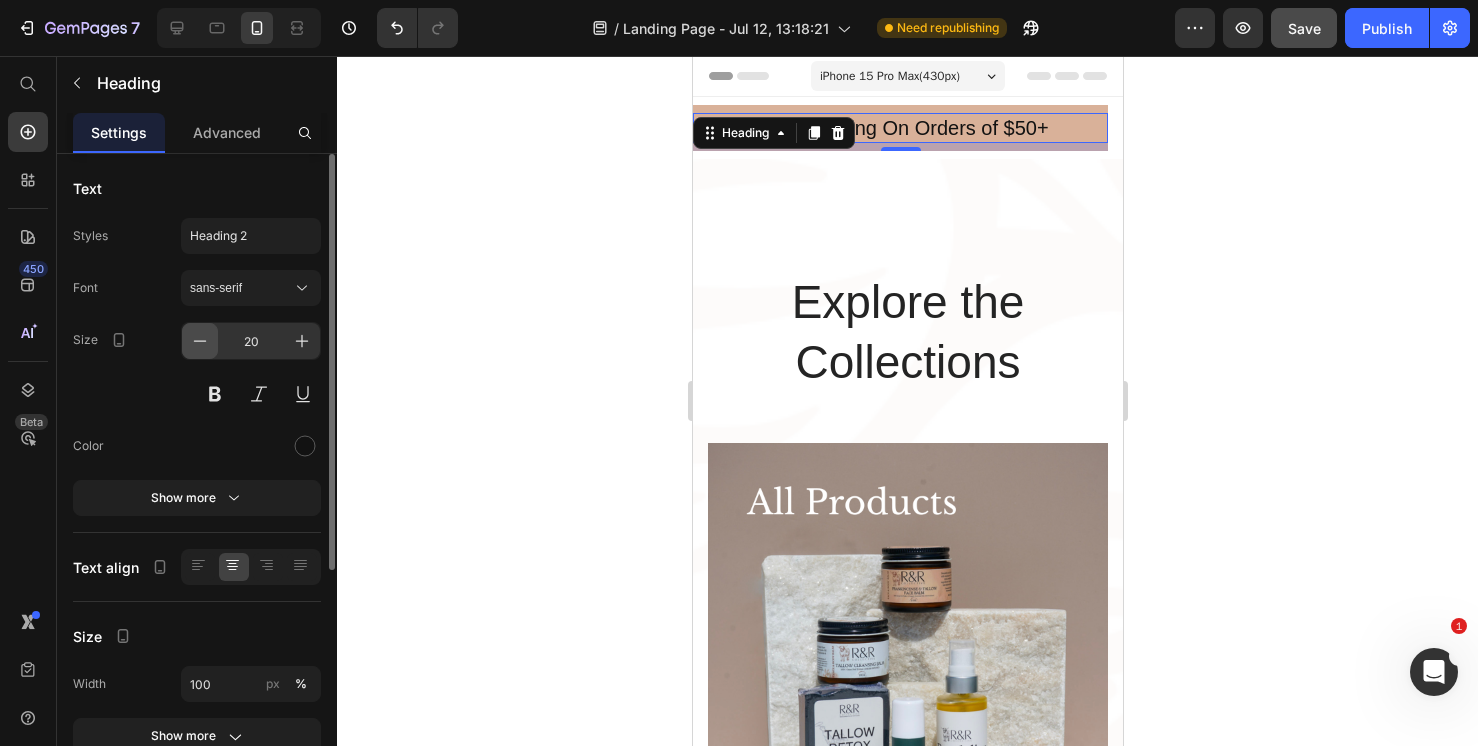 click 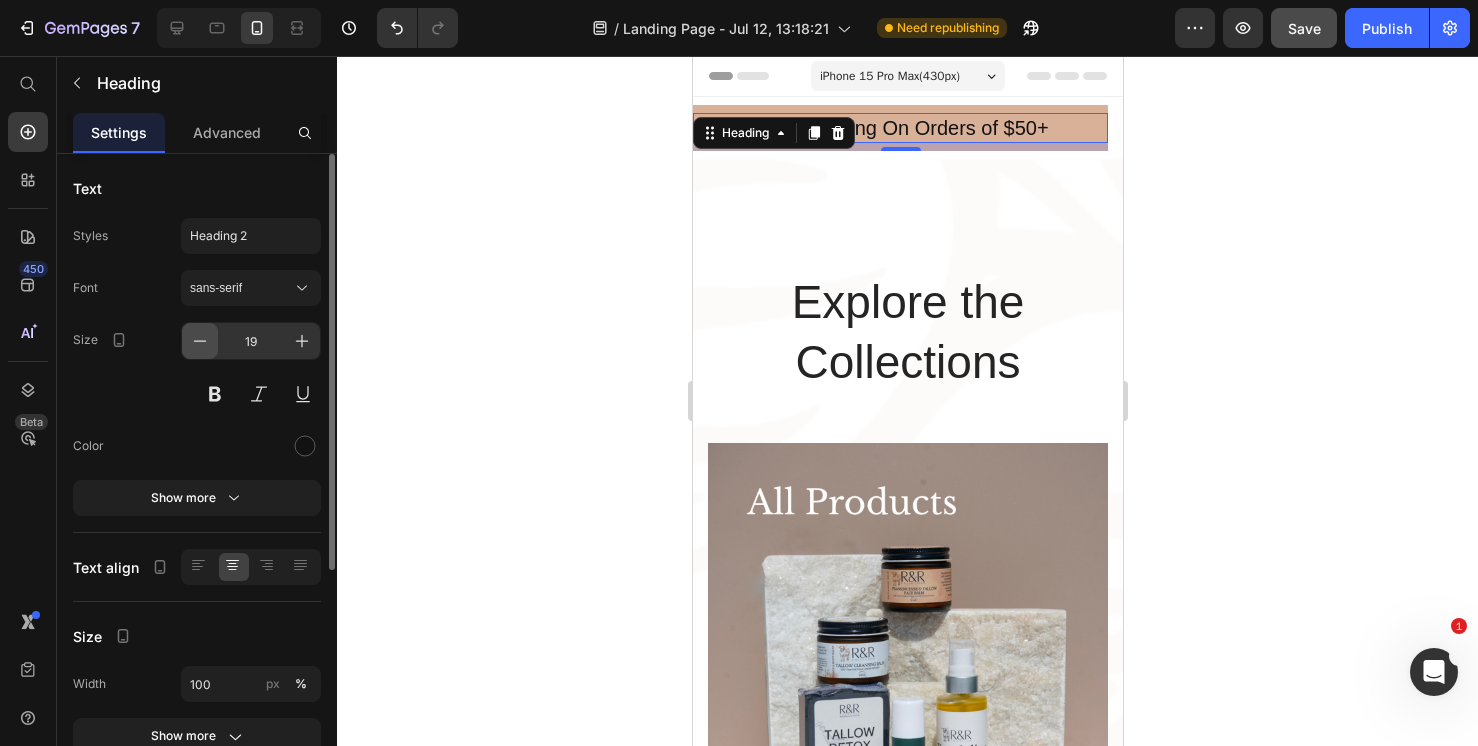 click 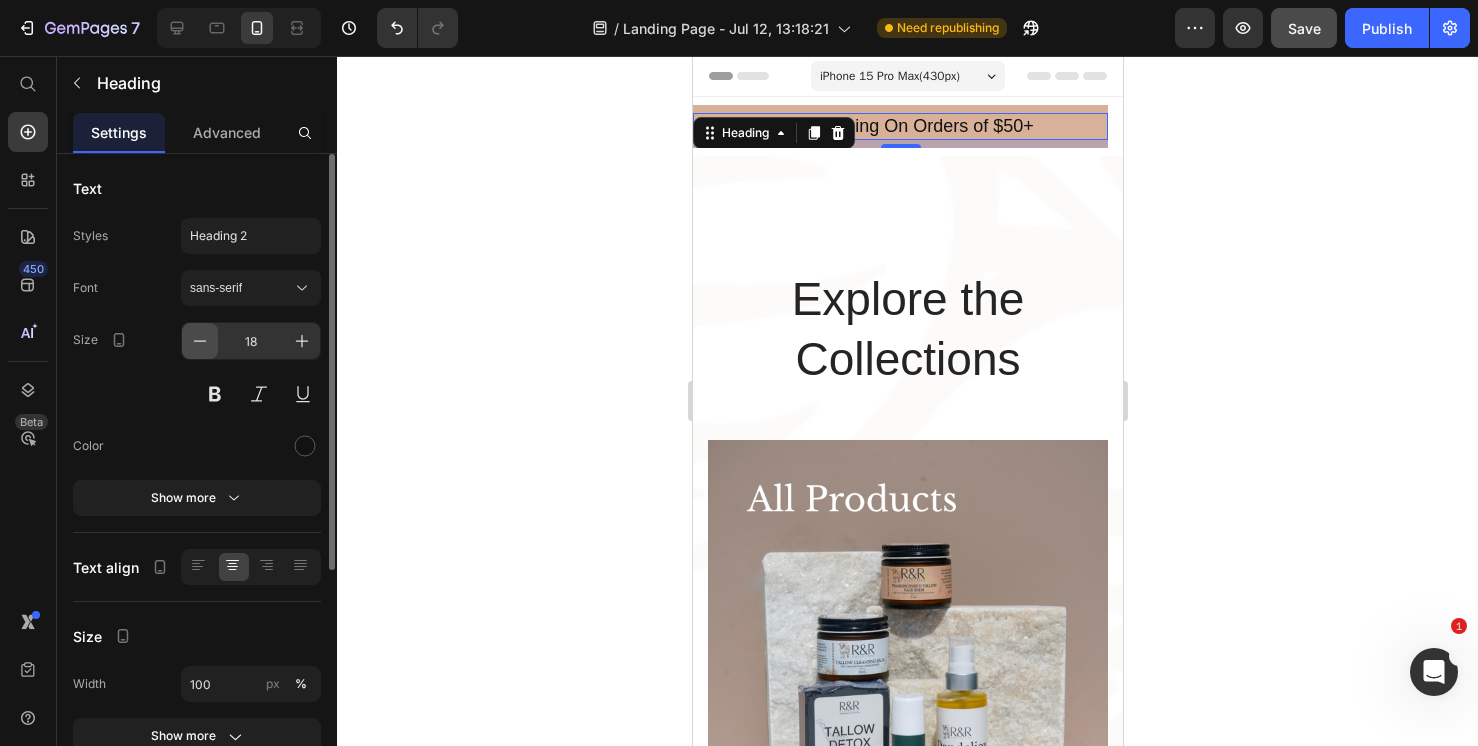 click 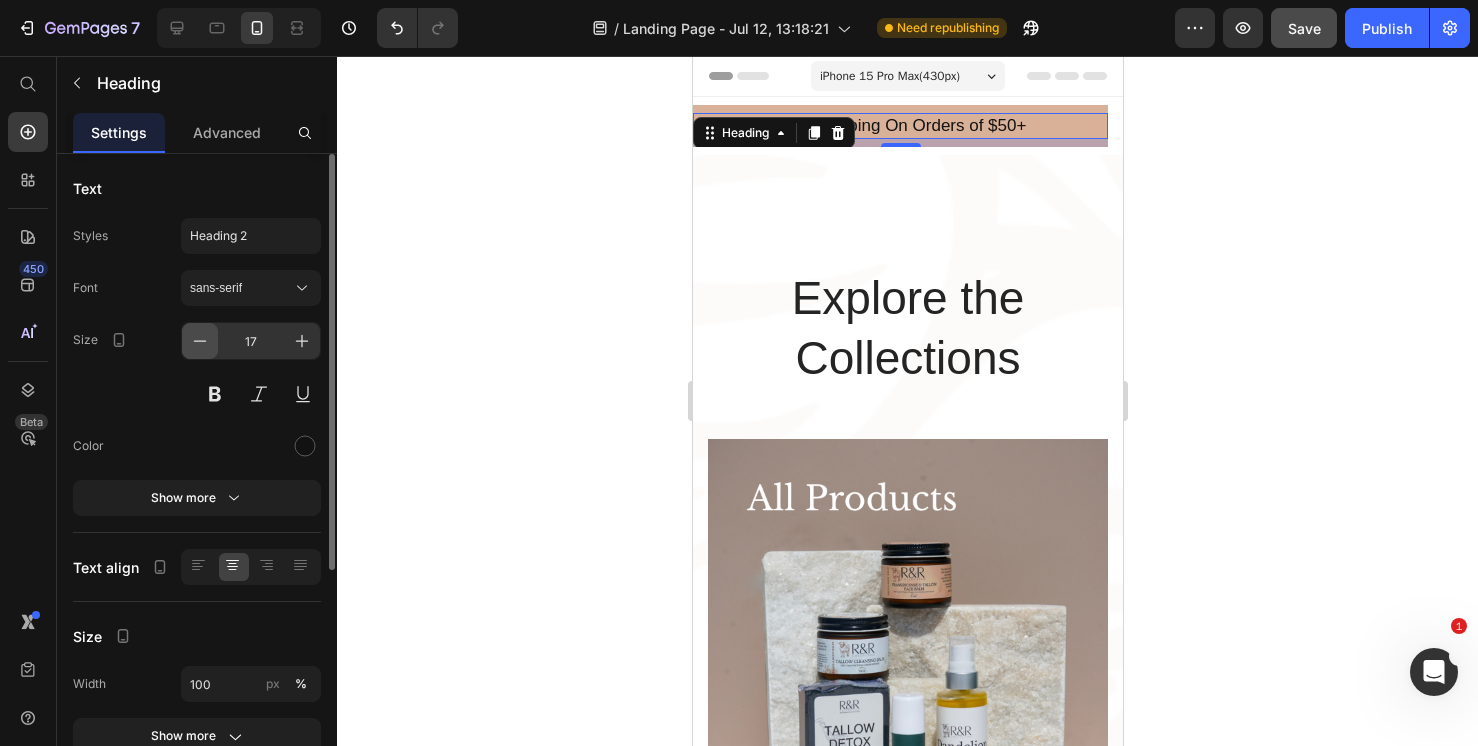 click 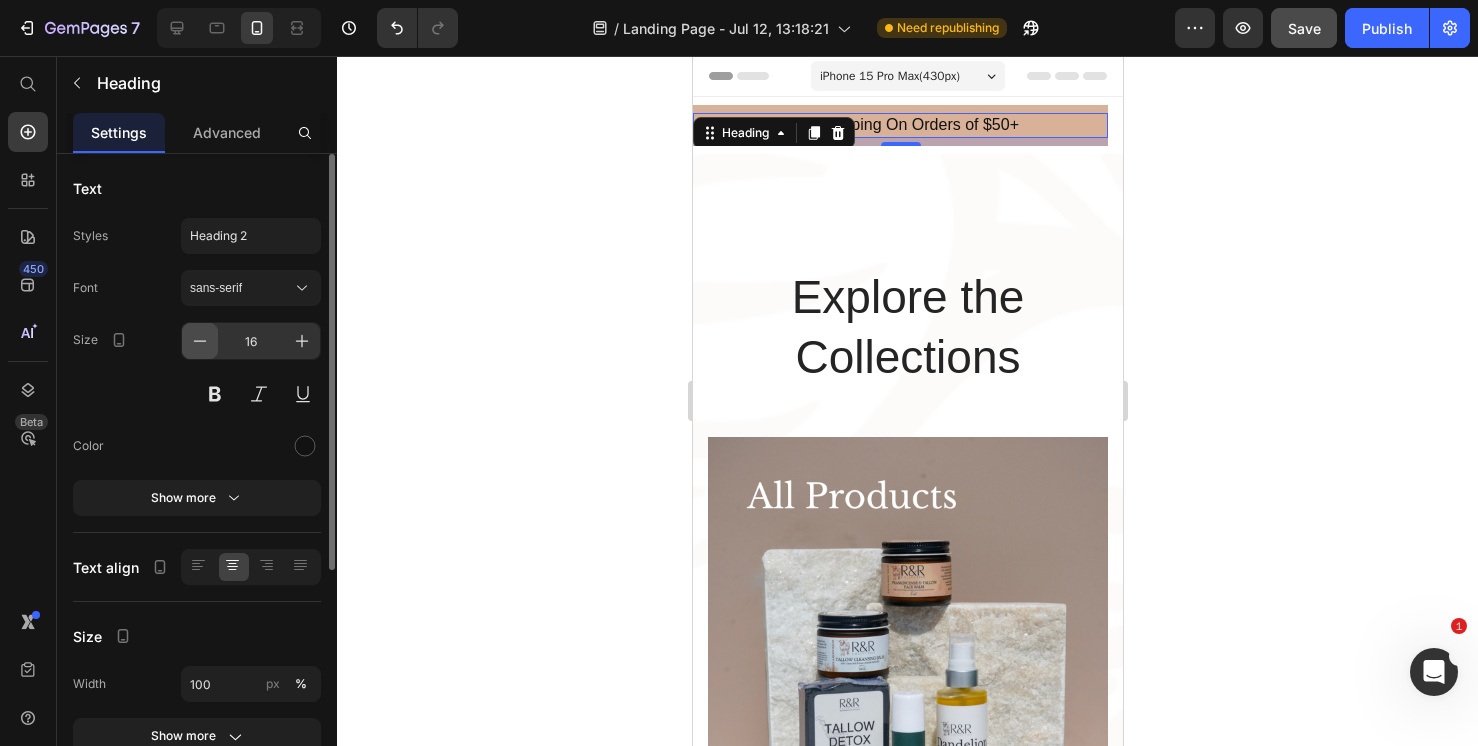 click 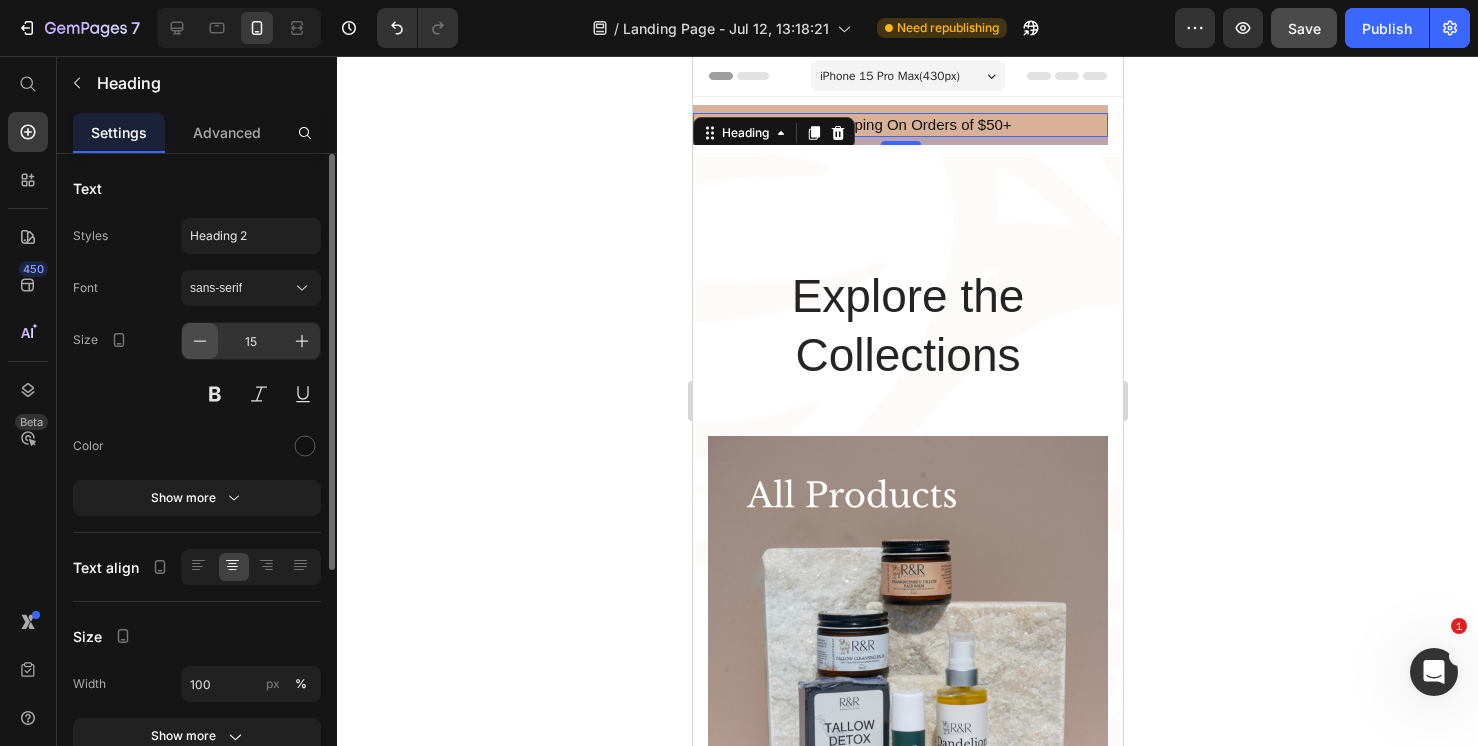 click 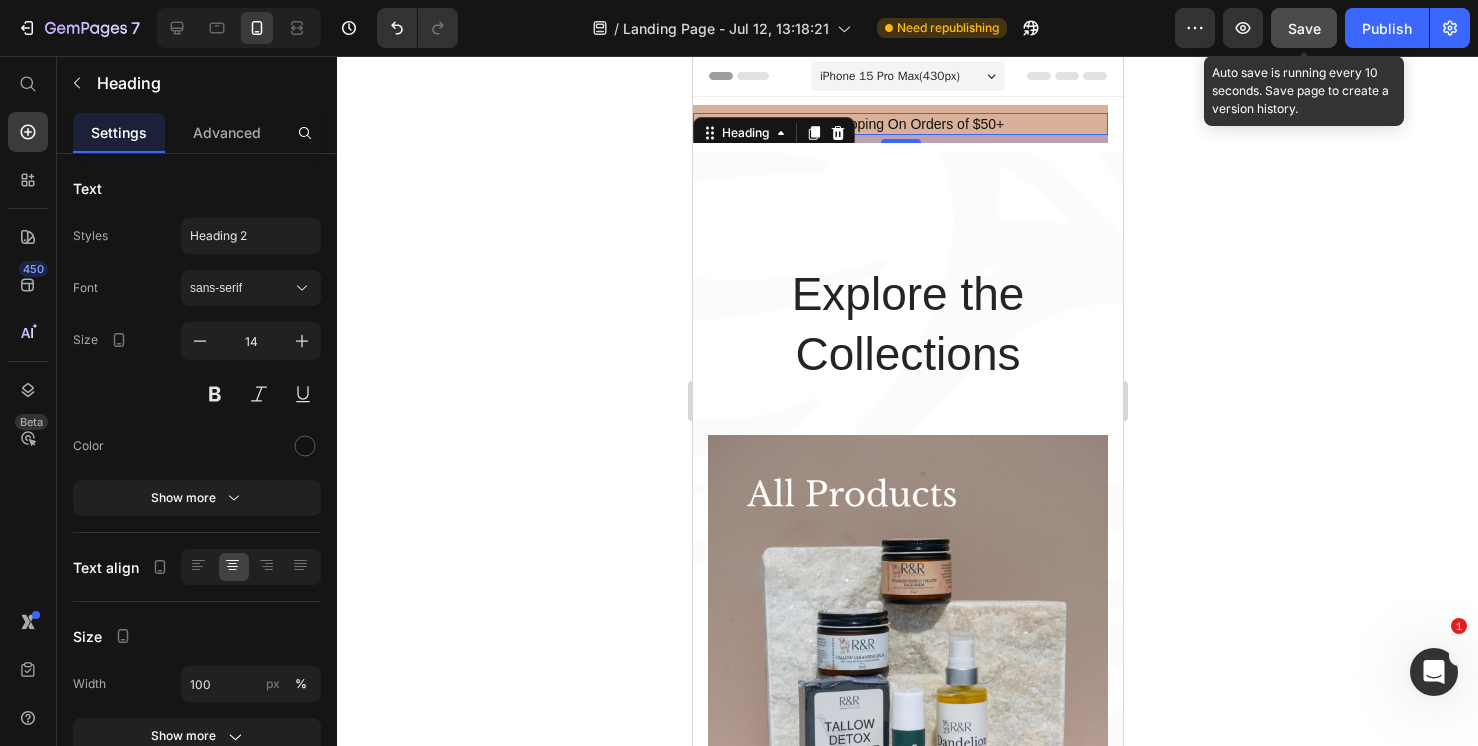 click on "Save" at bounding box center [1304, 28] 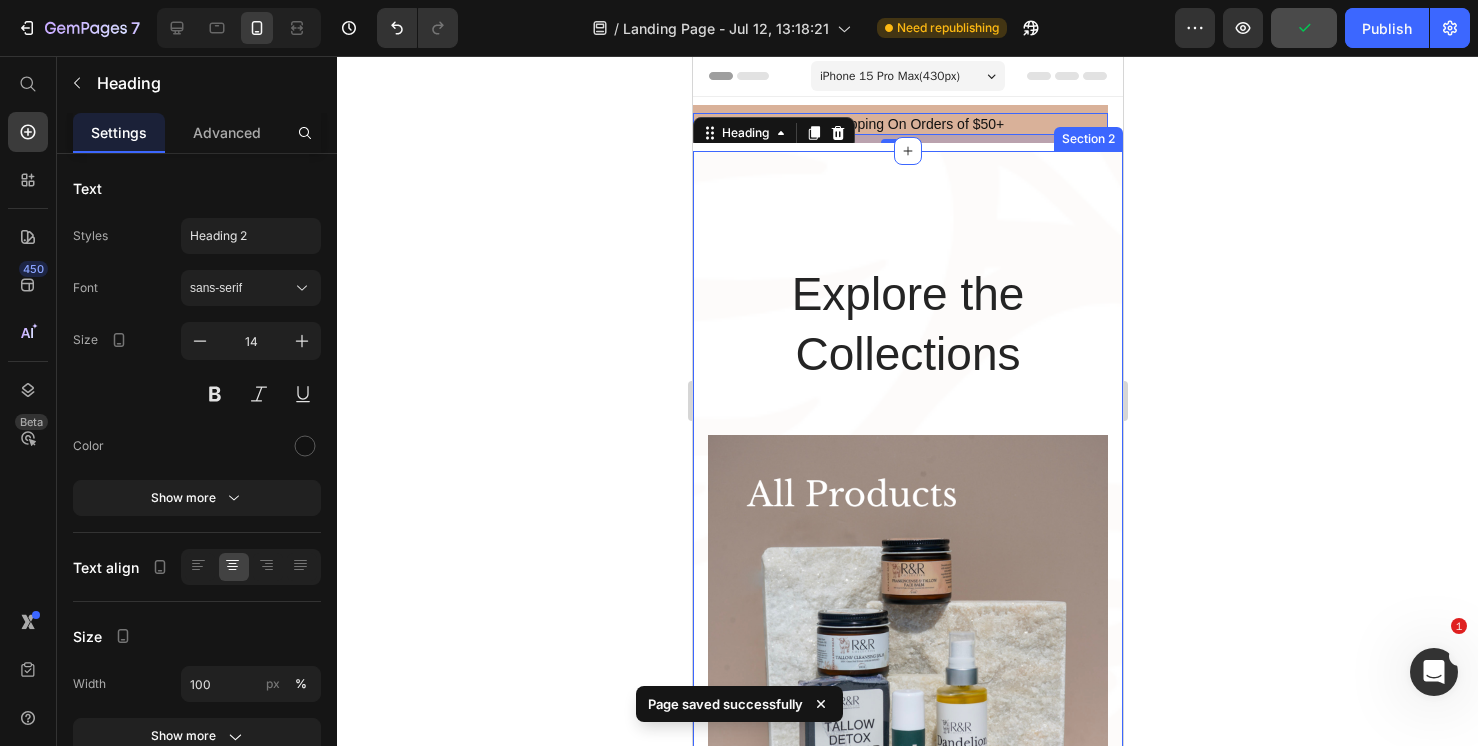 click on "Explore the Collections Heading Row Image Shop all products Button Image Shop best sellers Button Image Shop New Arrivals Button Image Shop bundles Button Image Shop By skin Type Button Image Shop Tallow soaps Button Row Section 2" at bounding box center (907, 1748) 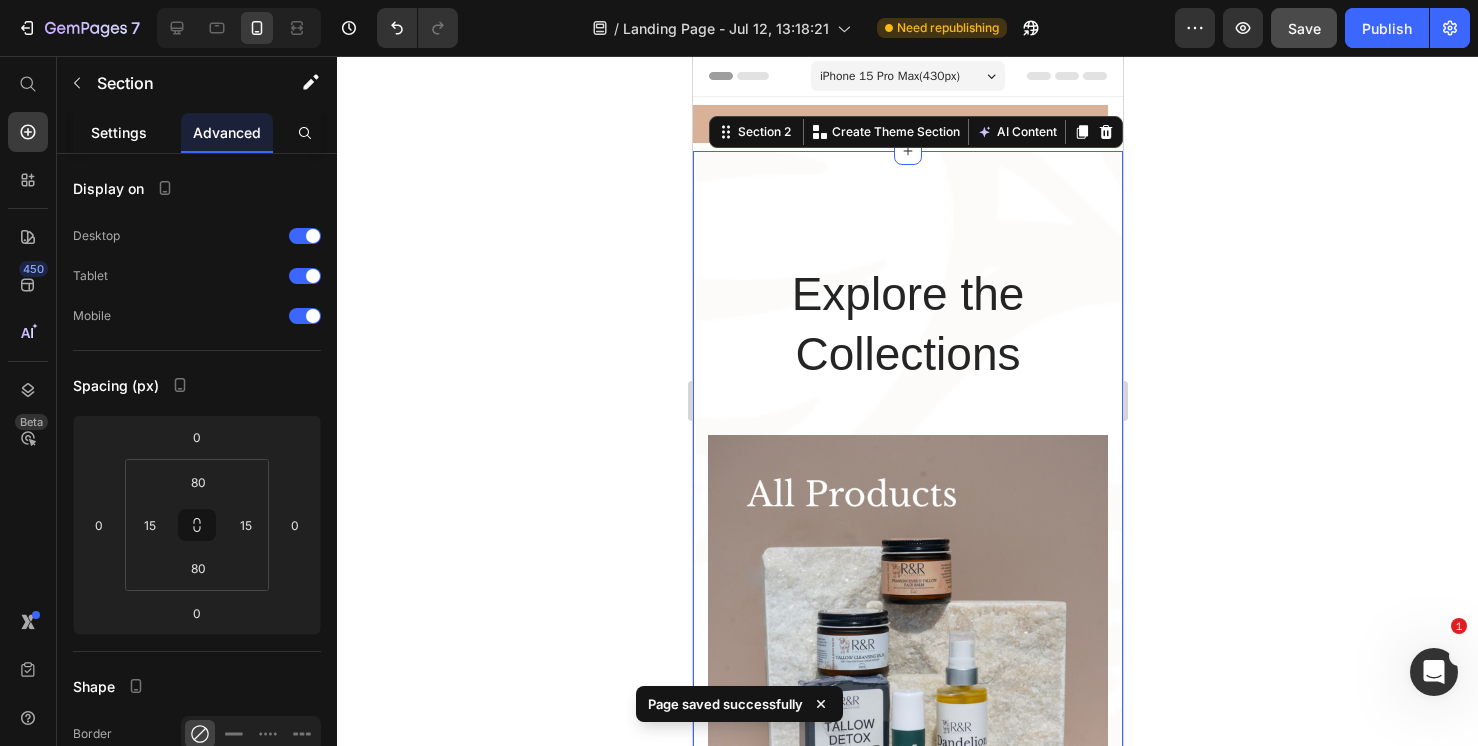 click on "Settings" 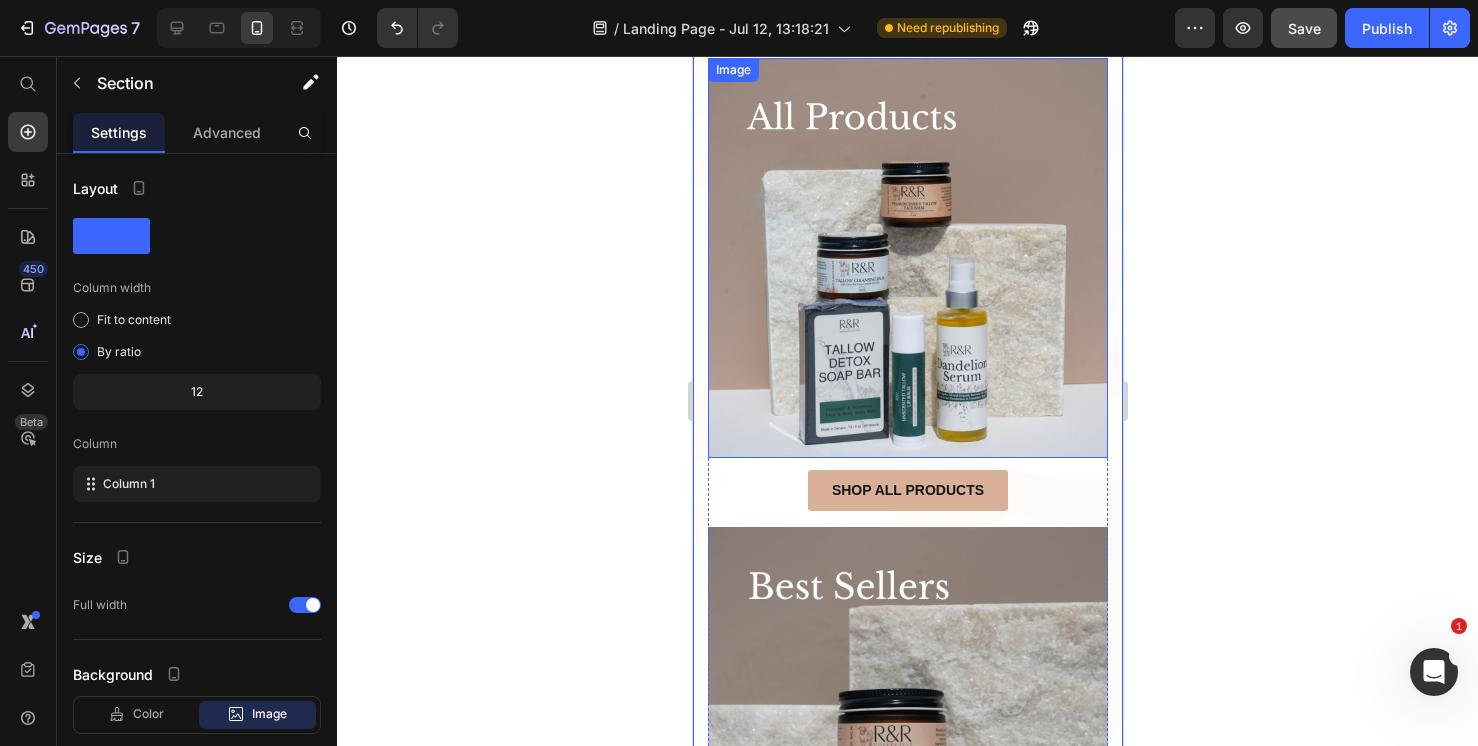 scroll, scrollTop: 549, scrollLeft: 0, axis: vertical 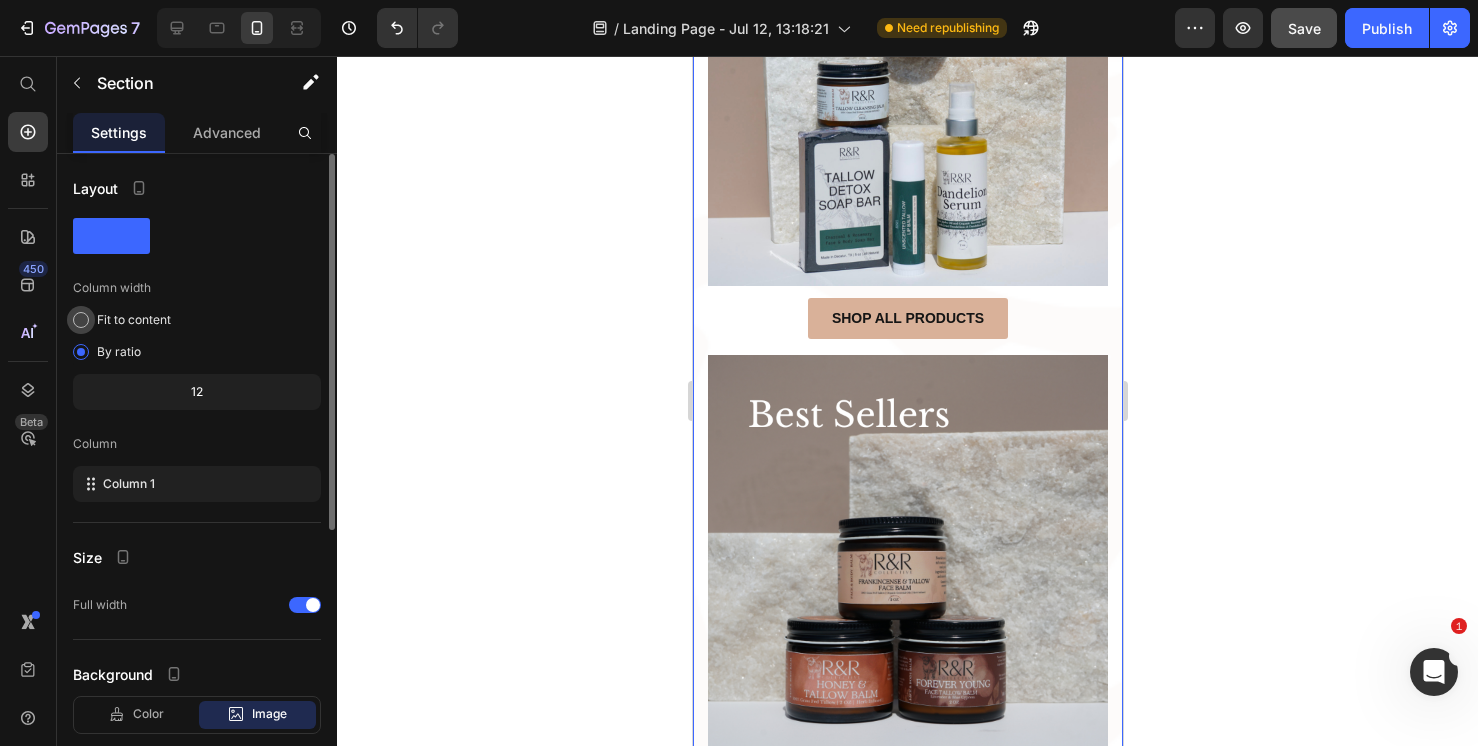 click at bounding box center [81, 320] 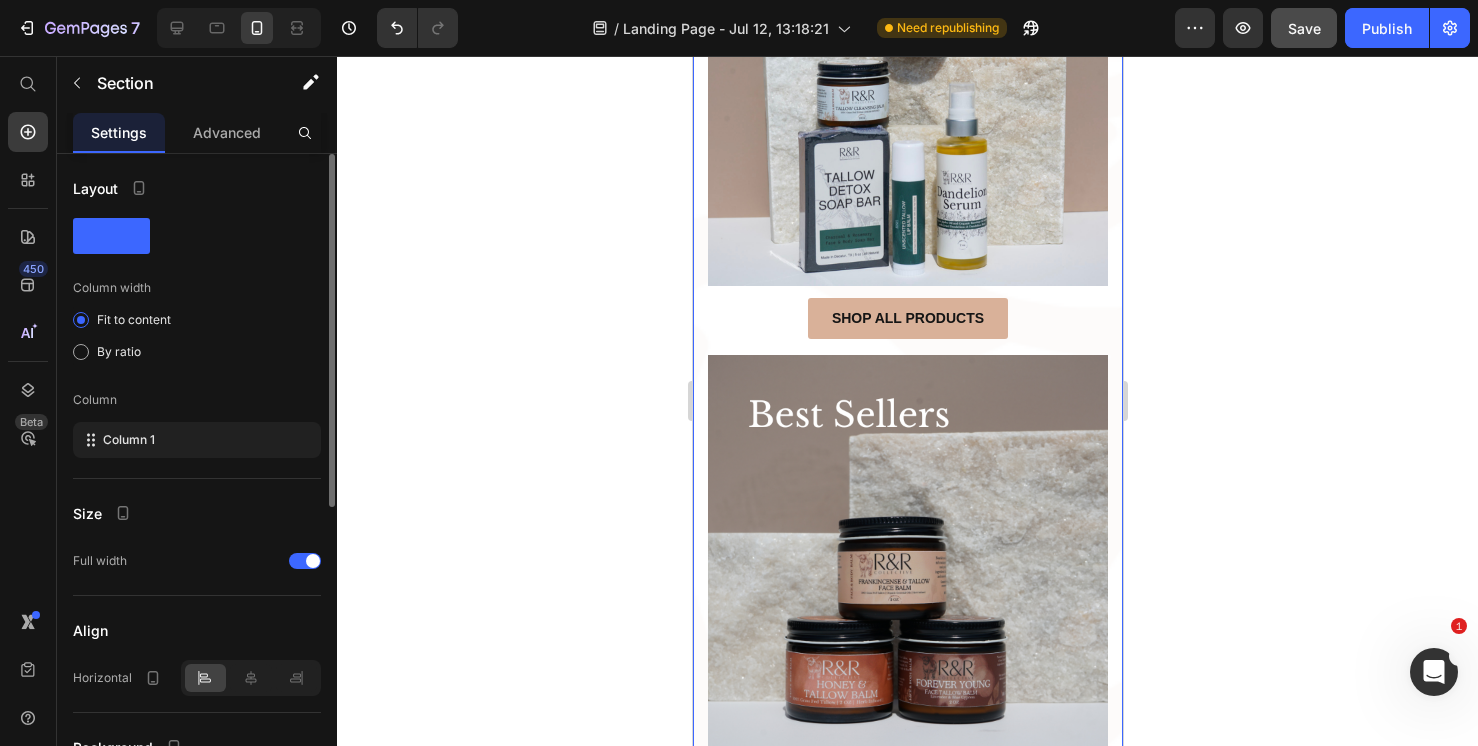 click 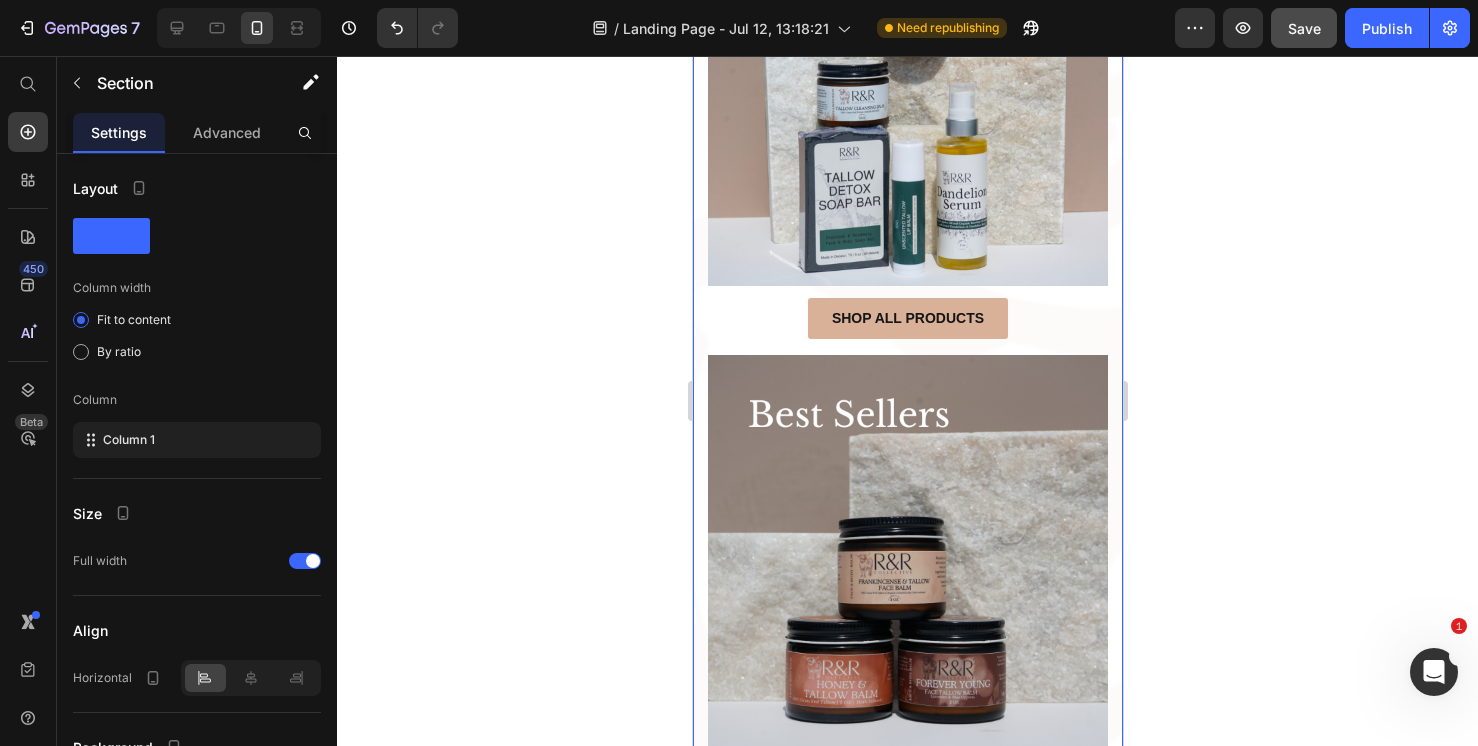 click on "Explore the Collections Heading Row Image Shop all products Button Image Shop best sellers Button Image Shop New Arrivals Button Image Shop bundles Button Image Shop By skin Type Button Image Shop Tallow soaps Button Row Section 2   Create Theme Section AI Content Write with GemAI What would you like to describe here? Tone and Voice Persuasive Product Tallow Lip Balm Bundle Show more Generate" at bounding box center [907, 1199] 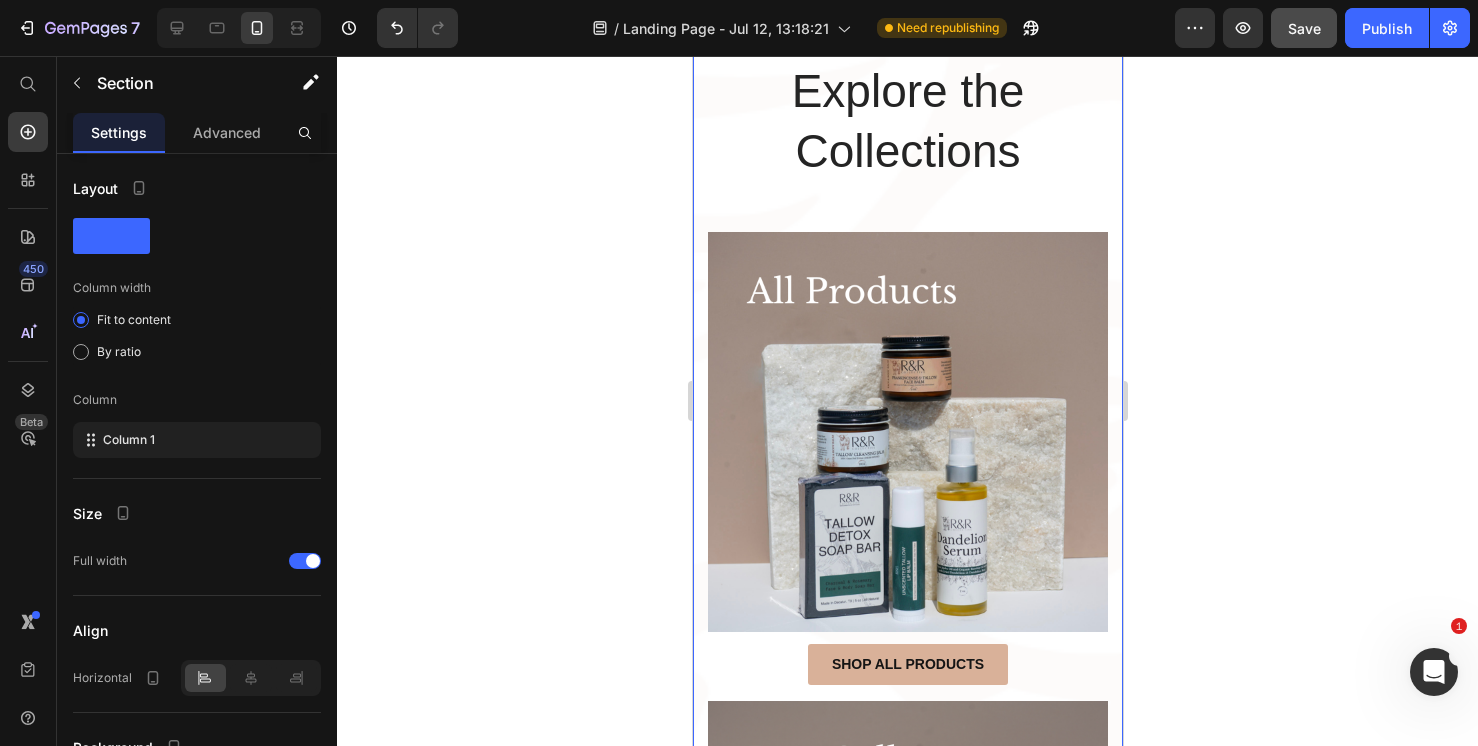 scroll, scrollTop: 35, scrollLeft: 0, axis: vertical 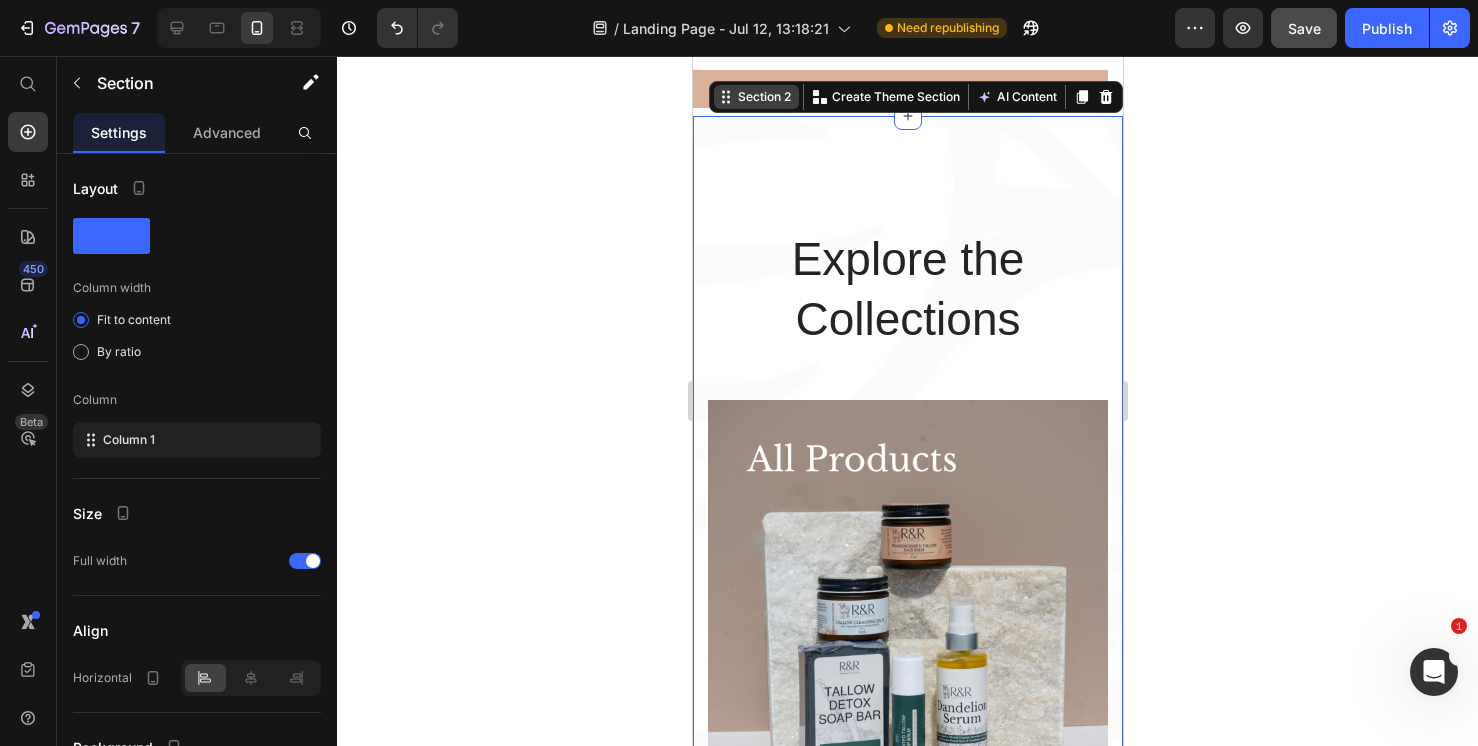 click on "Section 2" at bounding box center (763, 97) 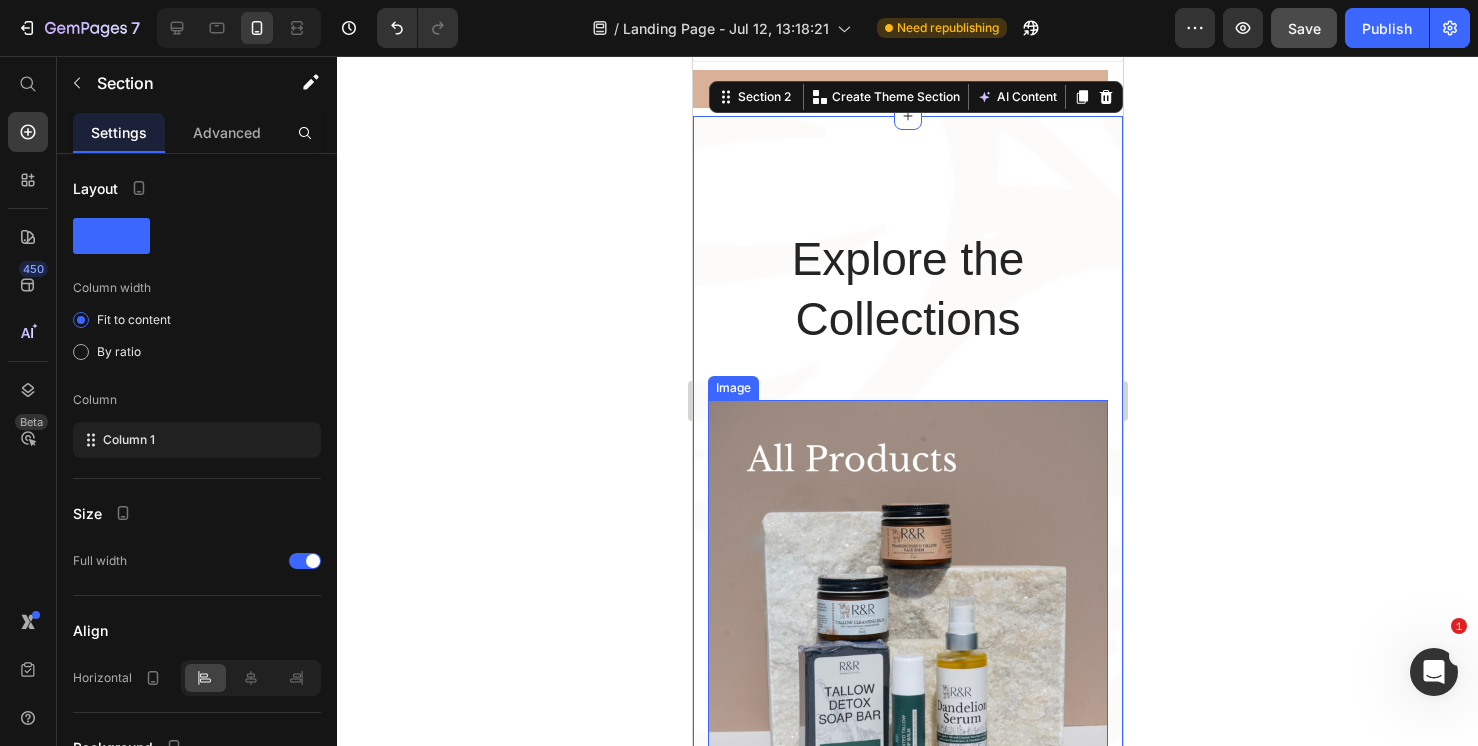click at bounding box center [907, 600] 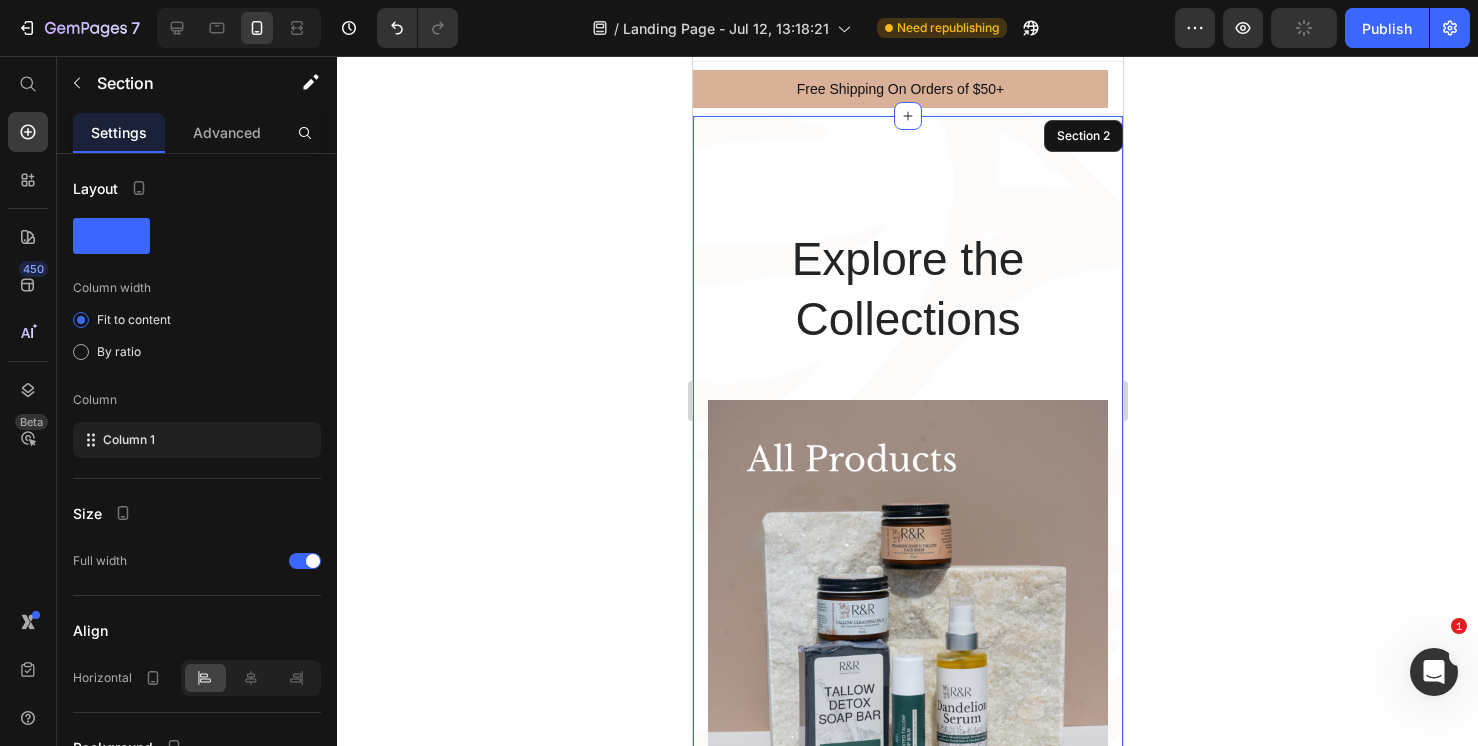 click on "Explore the Collections Heading Row Image   0 Shop all products Button Image Shop best sellers Button Image Shop New Arrivals Button Image Shop bundles Button Image Shop By skin Type Button Image Shop Tallow soaps Button Row" at bounding box center [907, 1713] 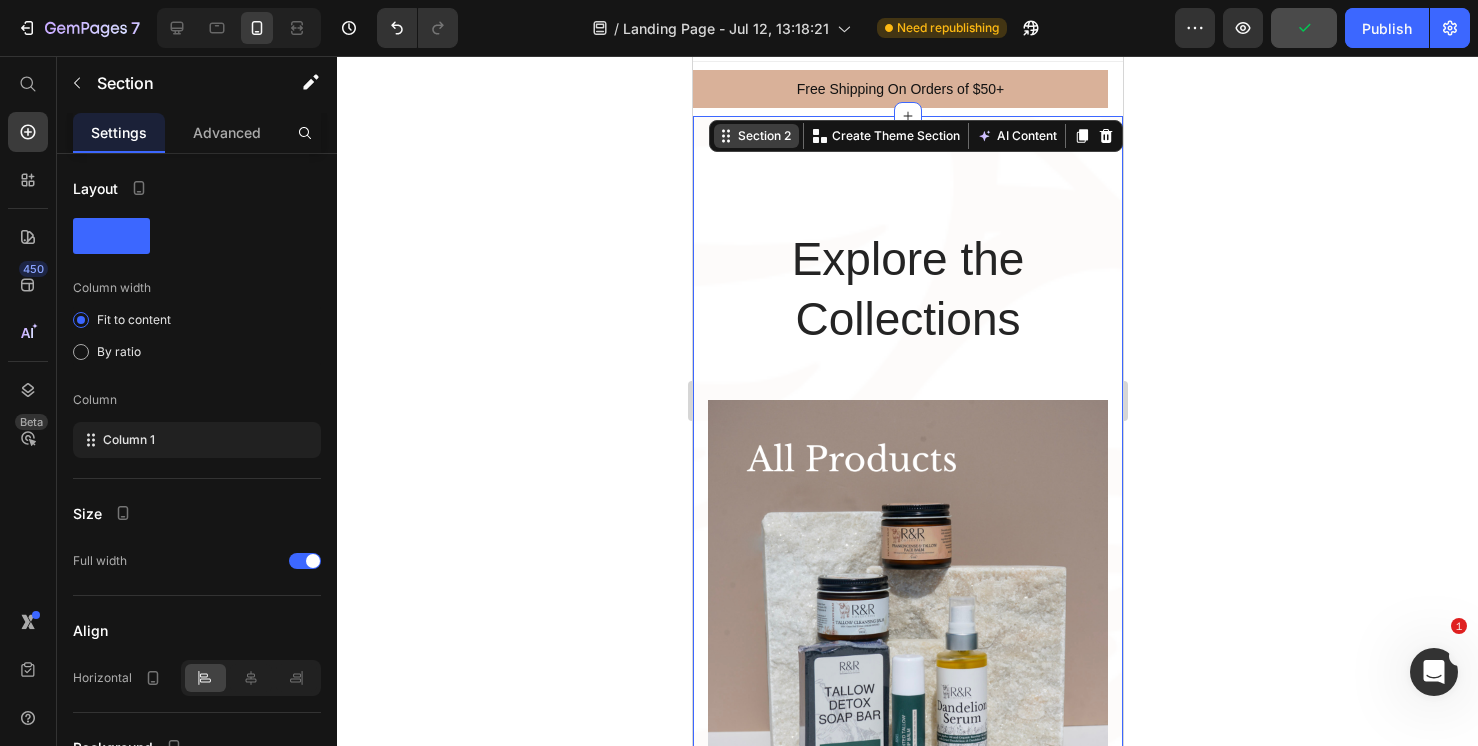click on "Section 2" at bounding box center (763, 136) 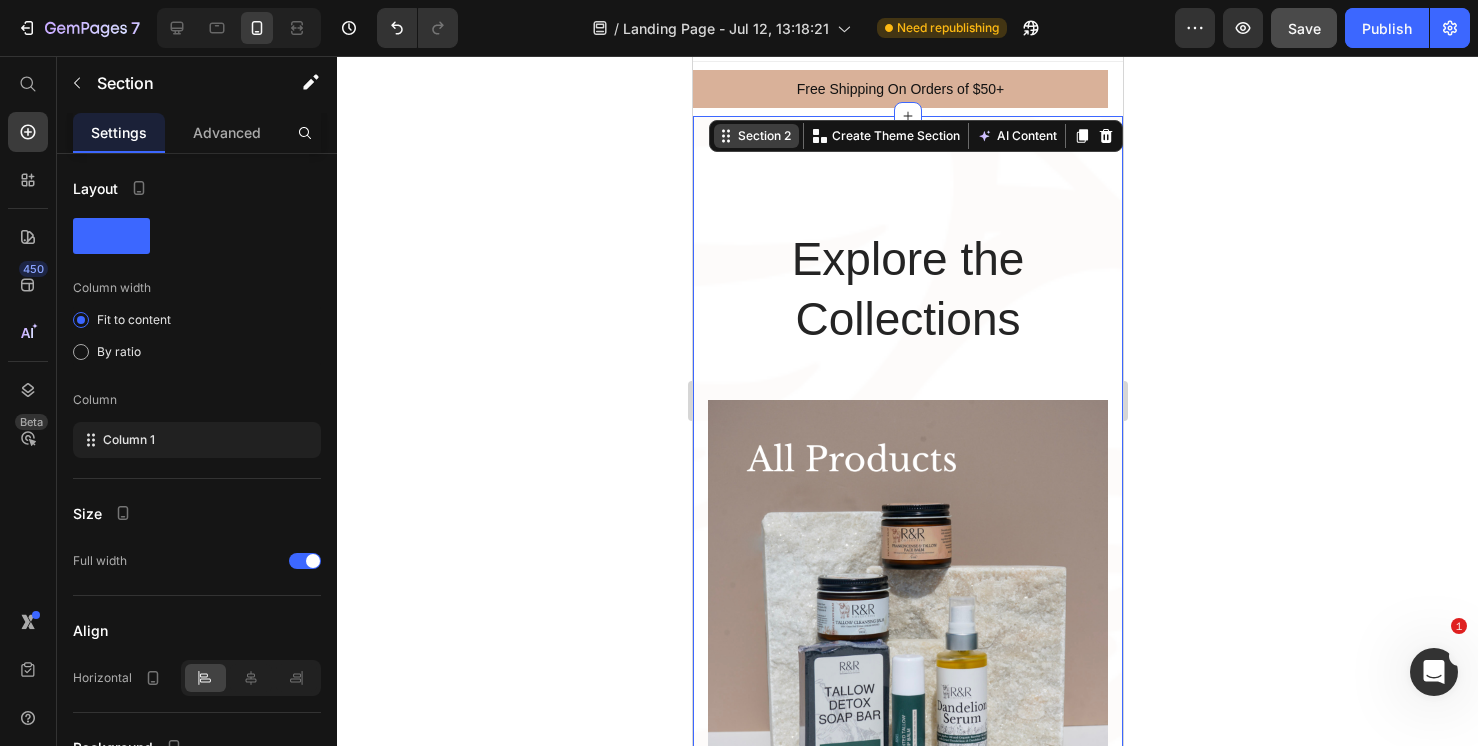click 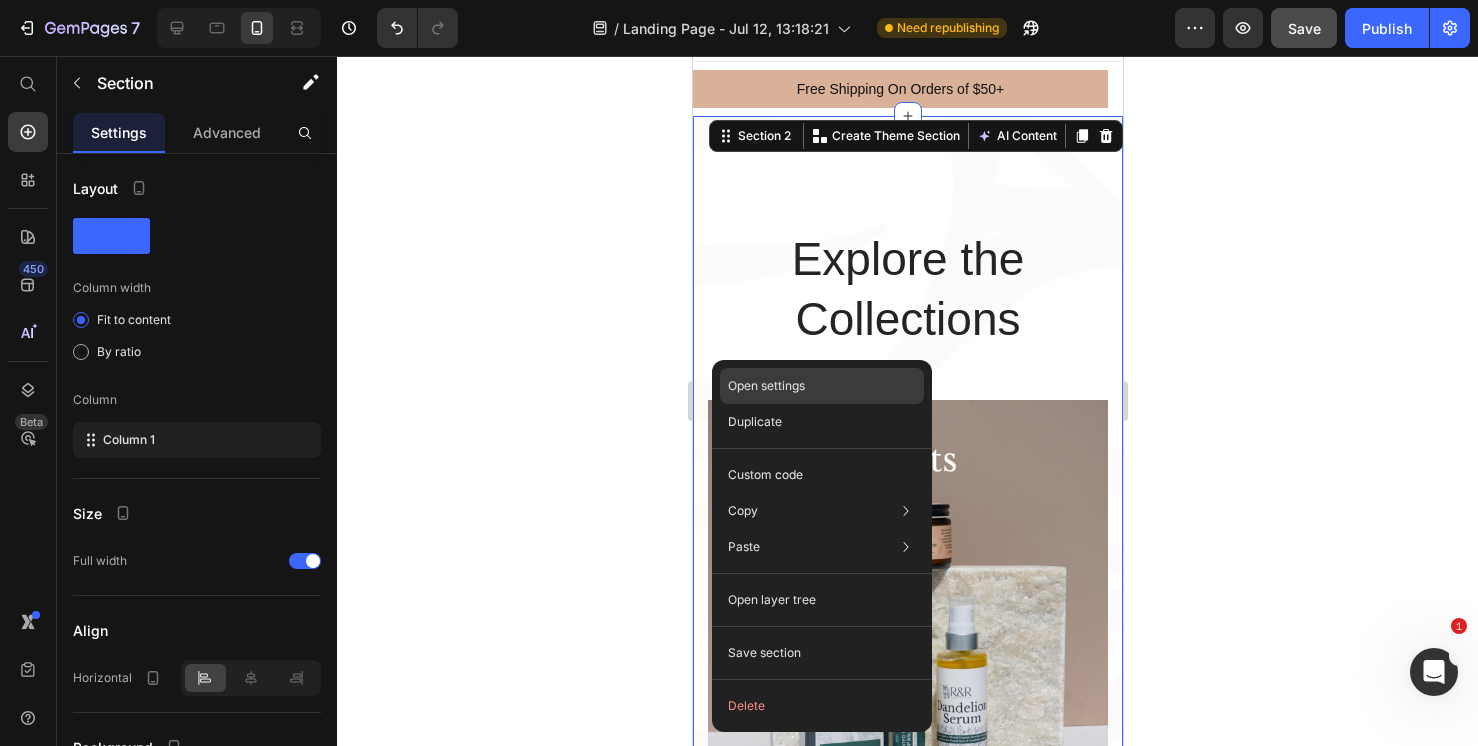 click on "Open settings" 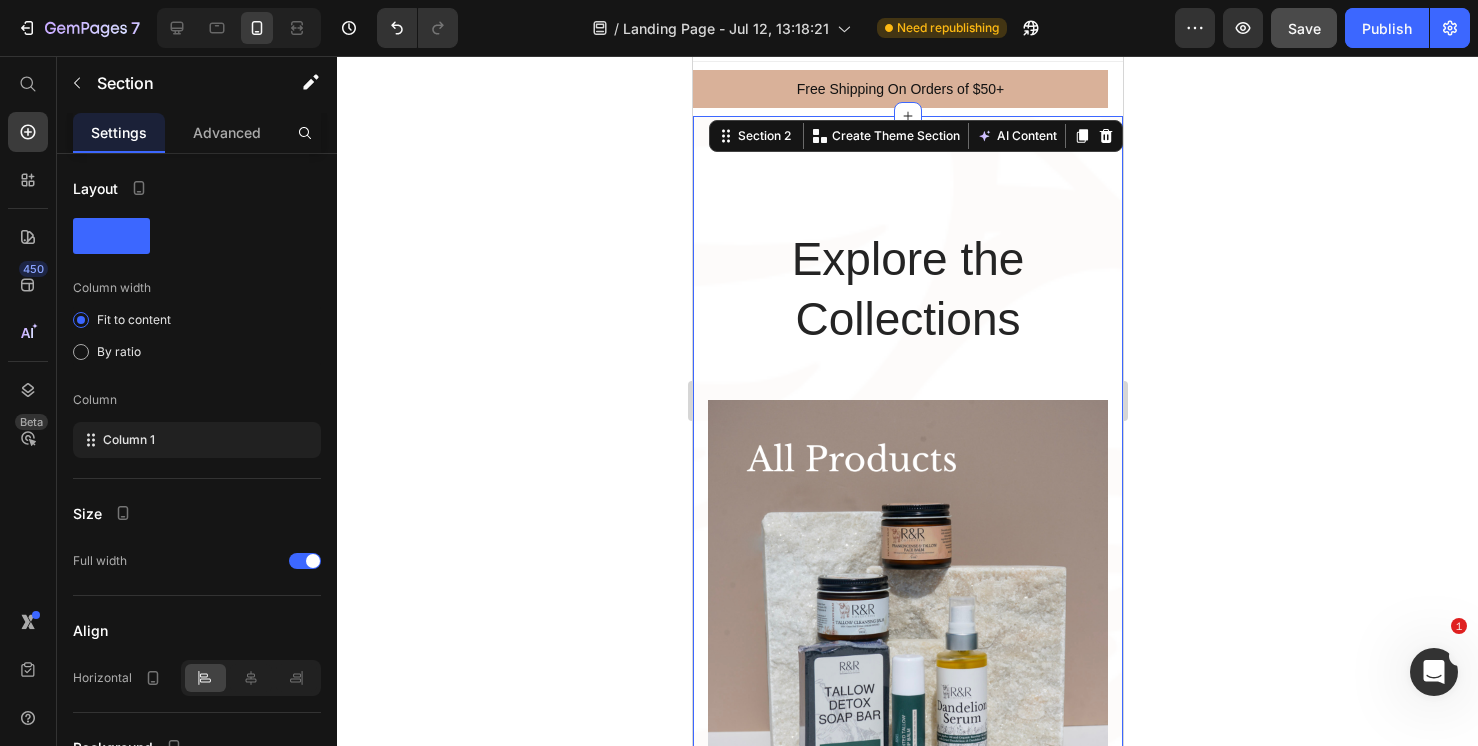 click on "Explore the Collections Heading Row Image Shop all products Button Image Shop best sellers Button Image Shop New Arrivals Button Image Shop bundles Button Image Shop By skin Type Button Image Shop Tallow soaps Button Row Section 2   Create Theme Section AI Content Write with GemAI What would you like to describe here? Tone and Voice Persuasive Product Tallow Lip Balm Bundle Show more Generate" at bounding box center (907, 1713) 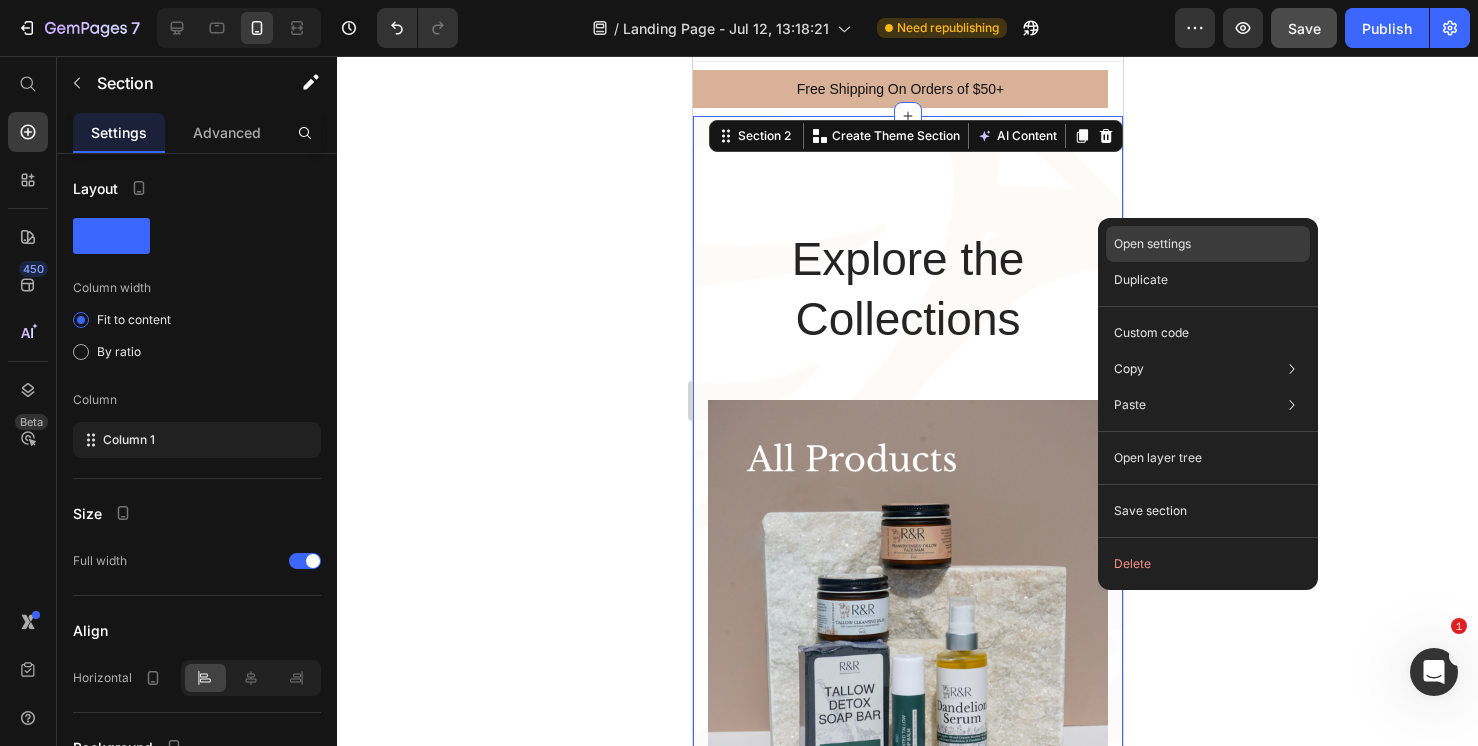 click on "Open settings" at bounding box center (1152, 244) 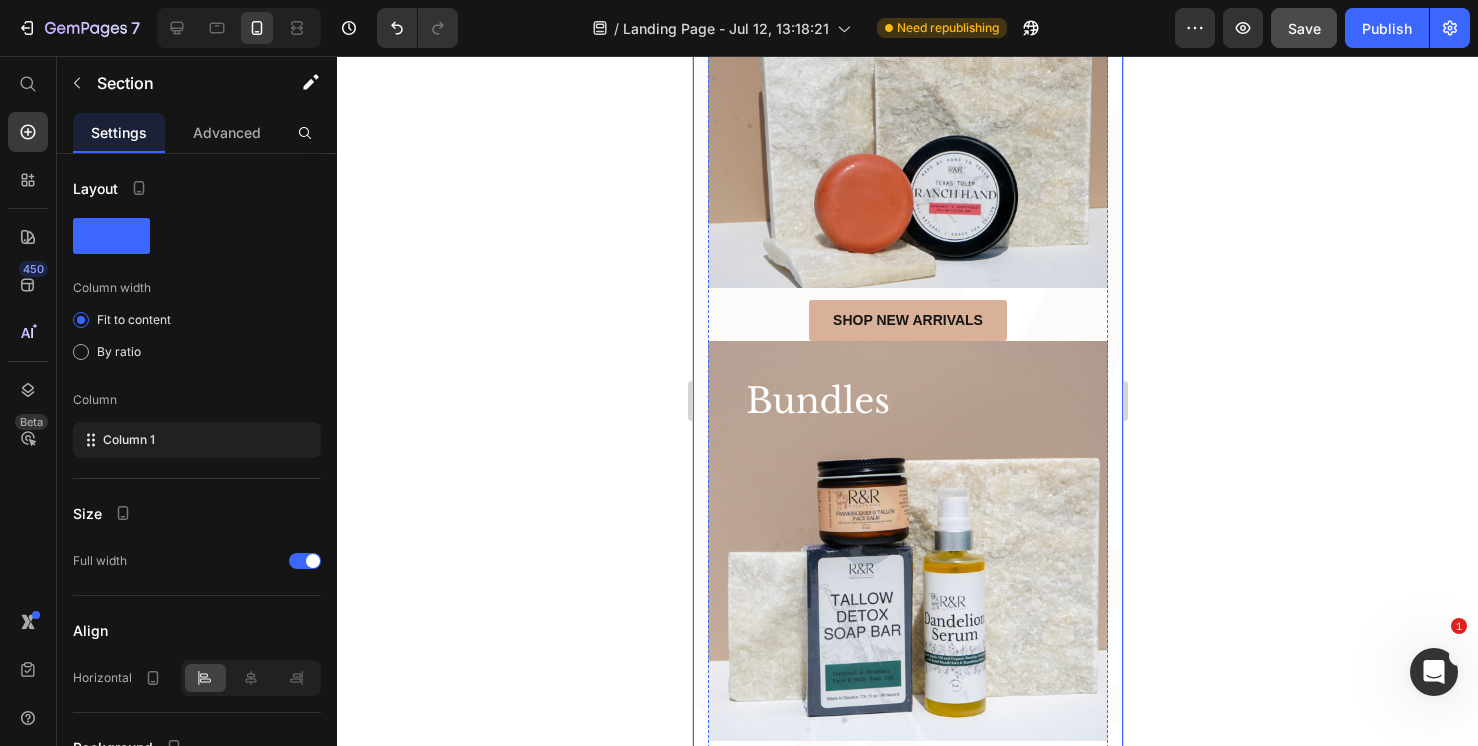 scroll, scrollTop: 1481, scrollLeft: 0, axis: vertical 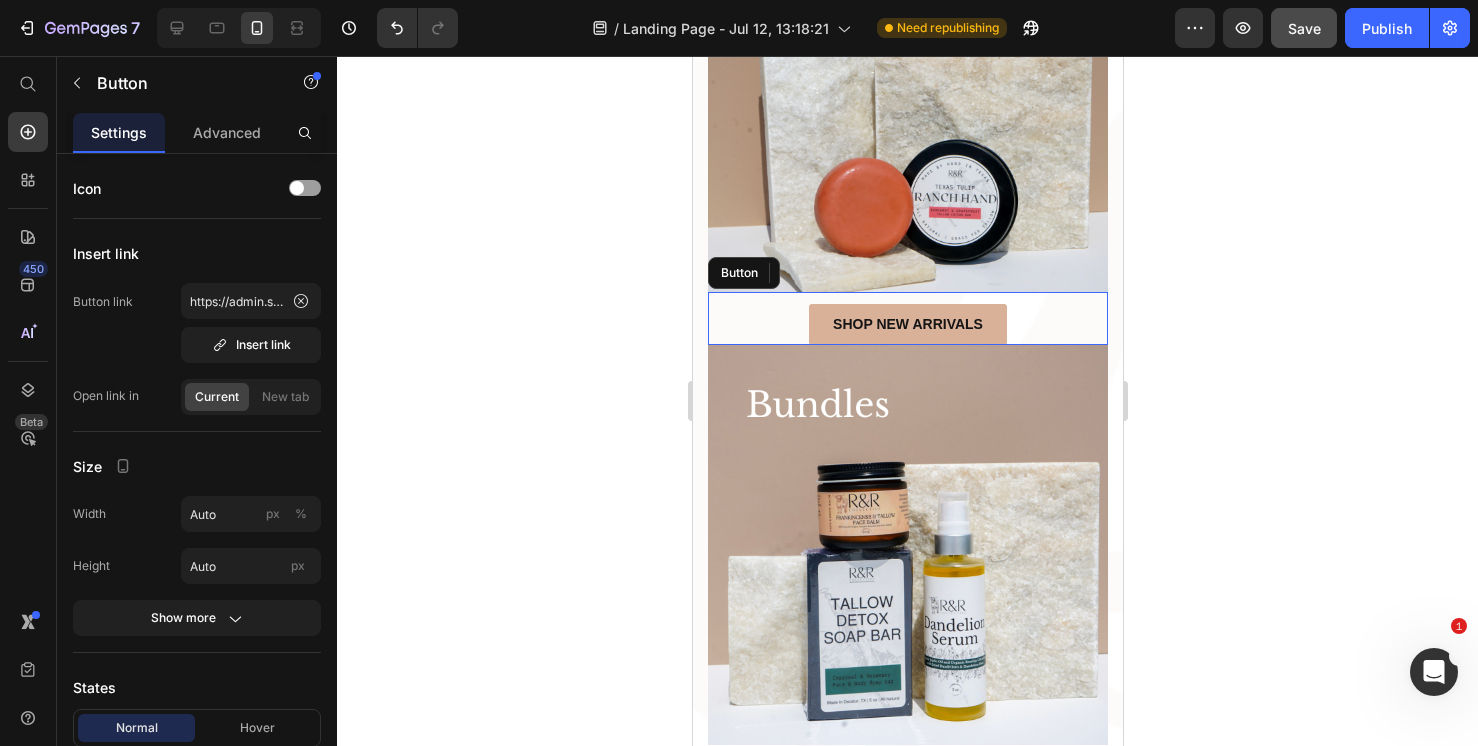 click on "Shop New Arrivals Button" at bounding box center [907, 318] 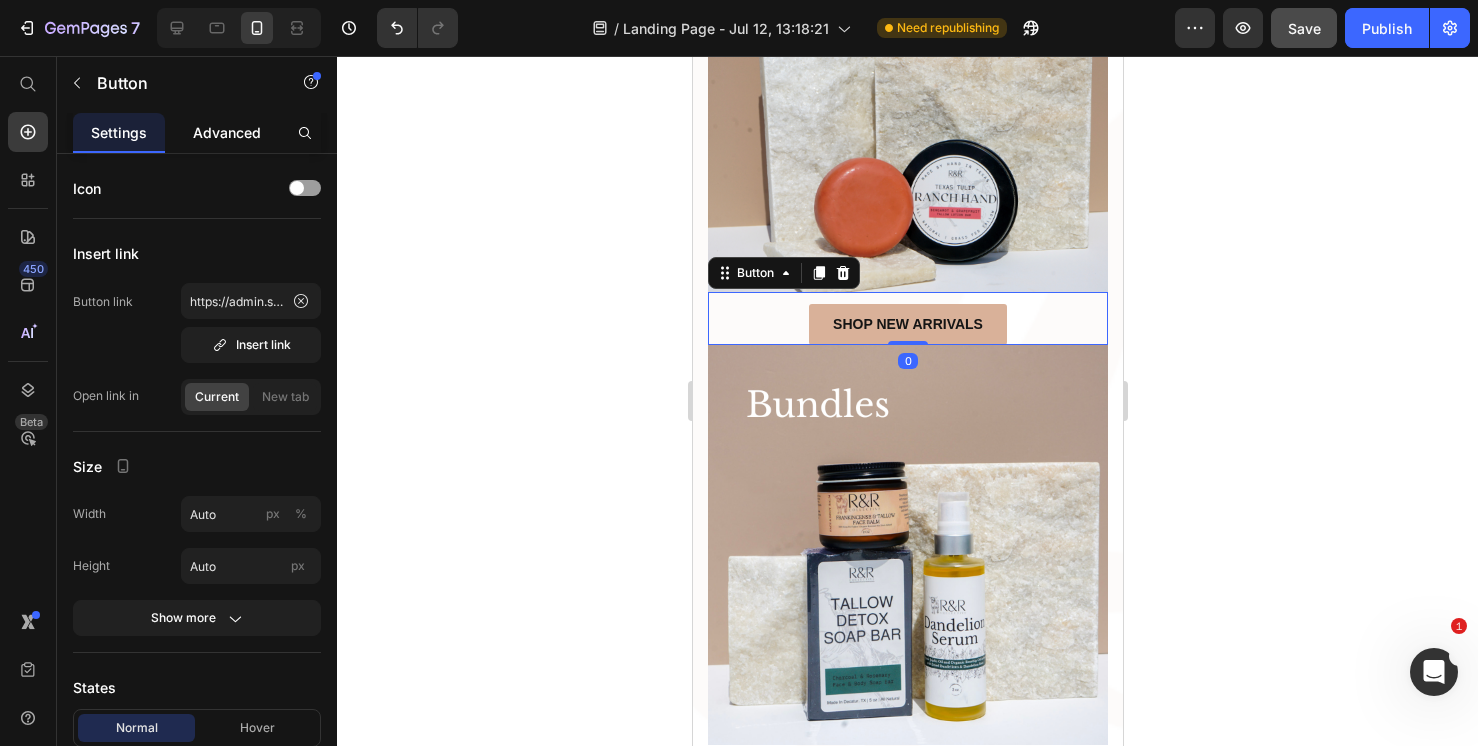 click on "Advanced" at bounding box center [227, 132] 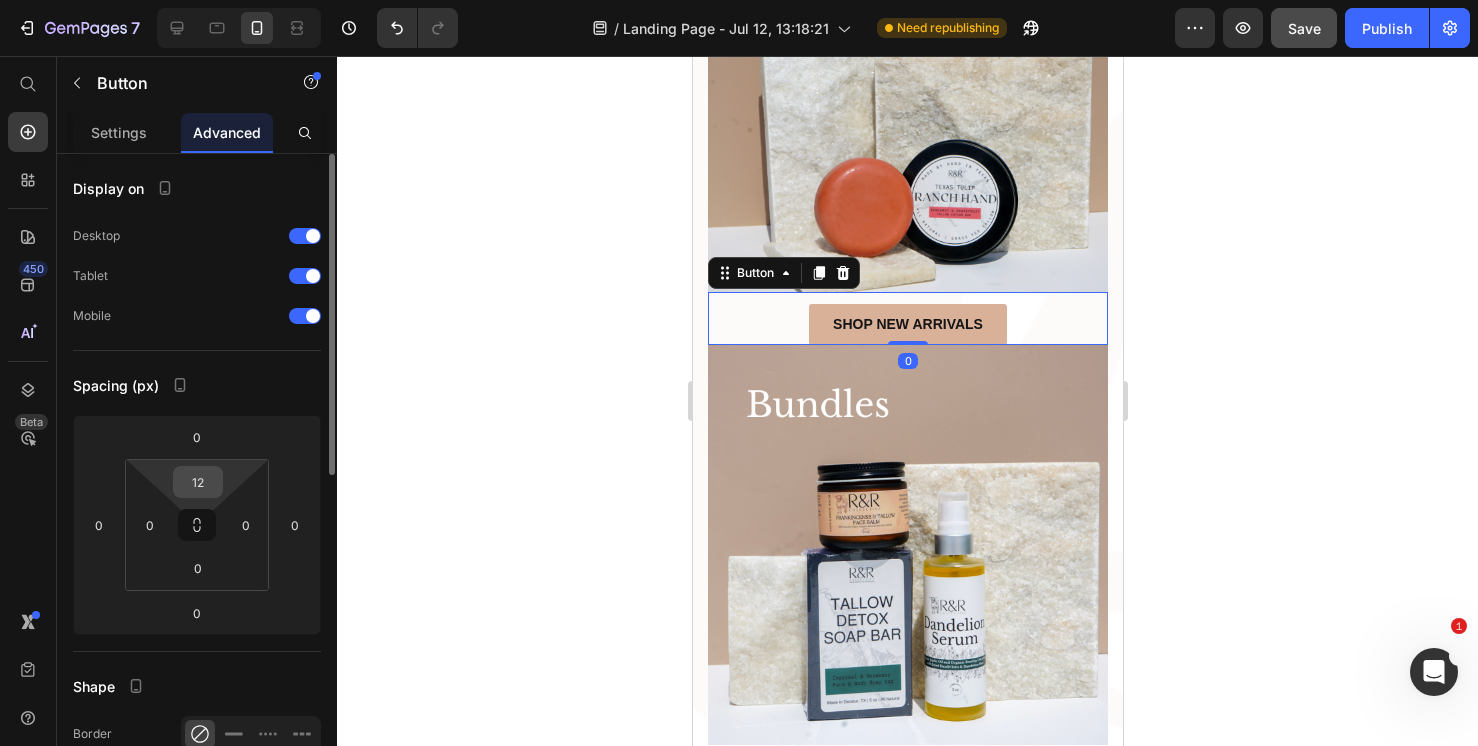 click on "12" at bounding box center [198, 482] 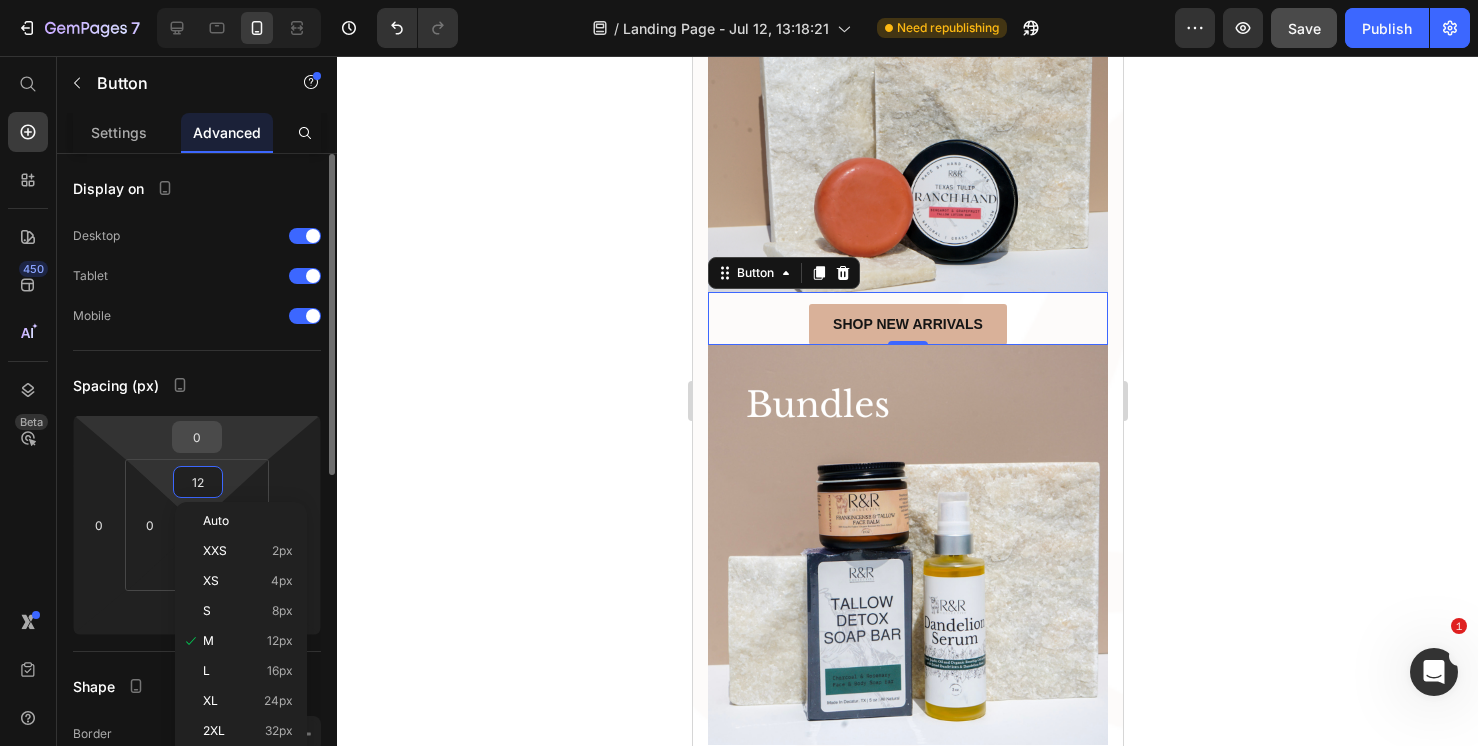 click on "0" at bounding box center (197, 437) 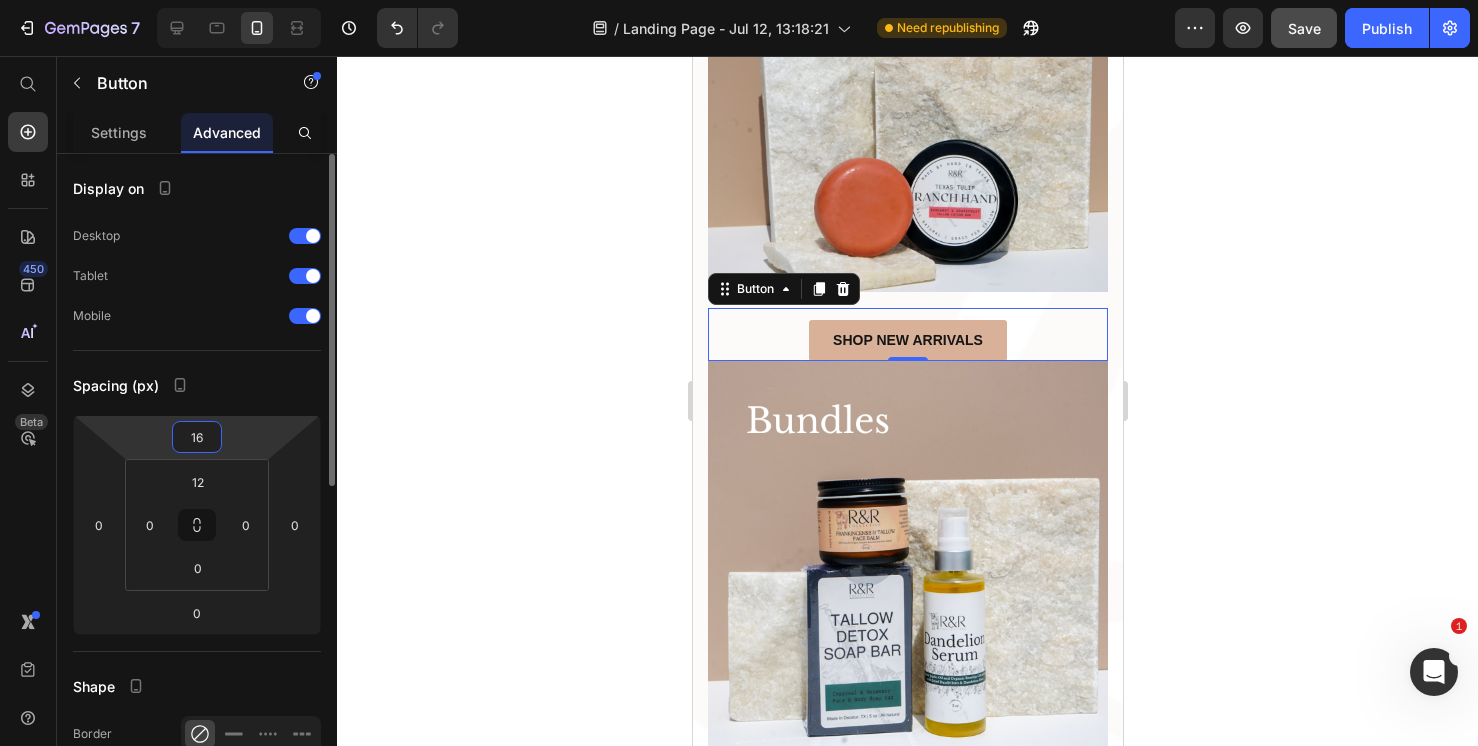 type on "1" 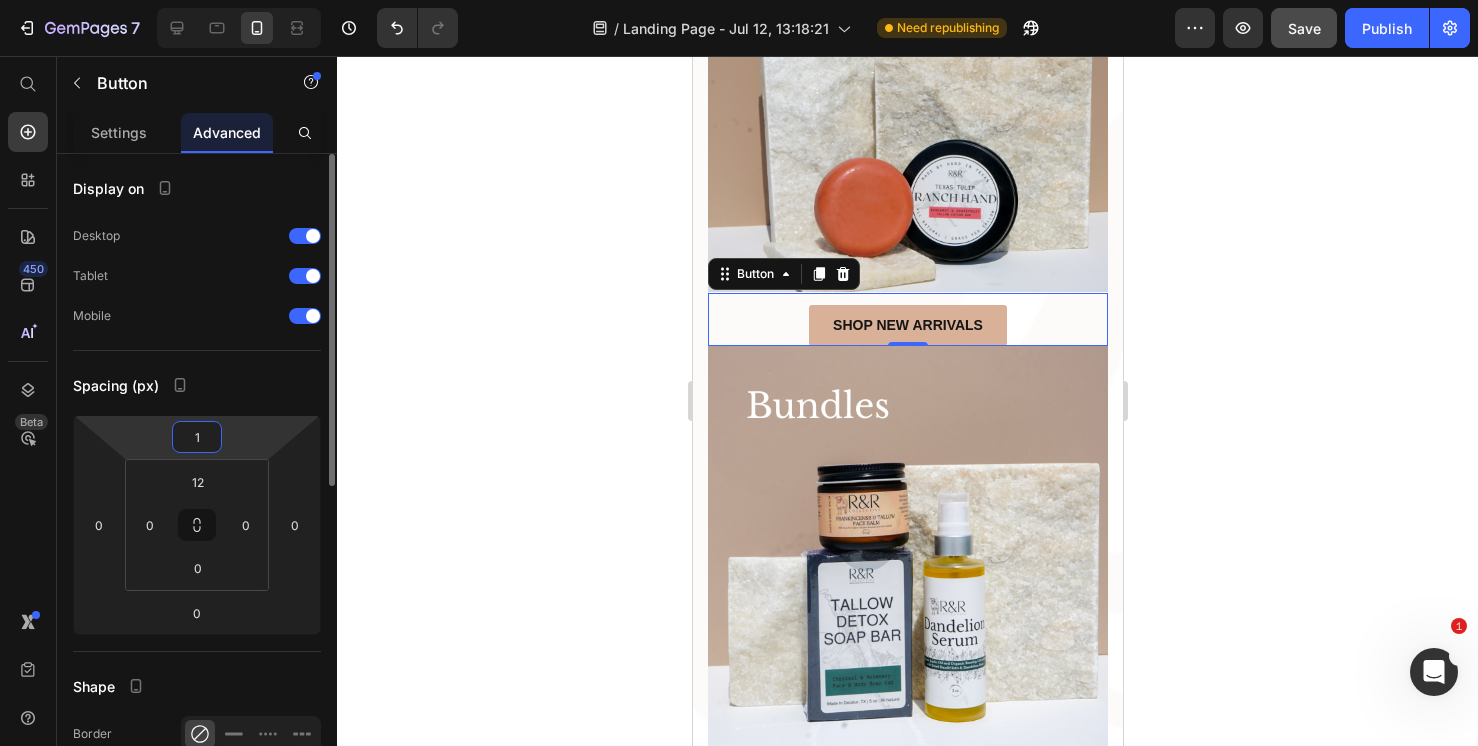 type 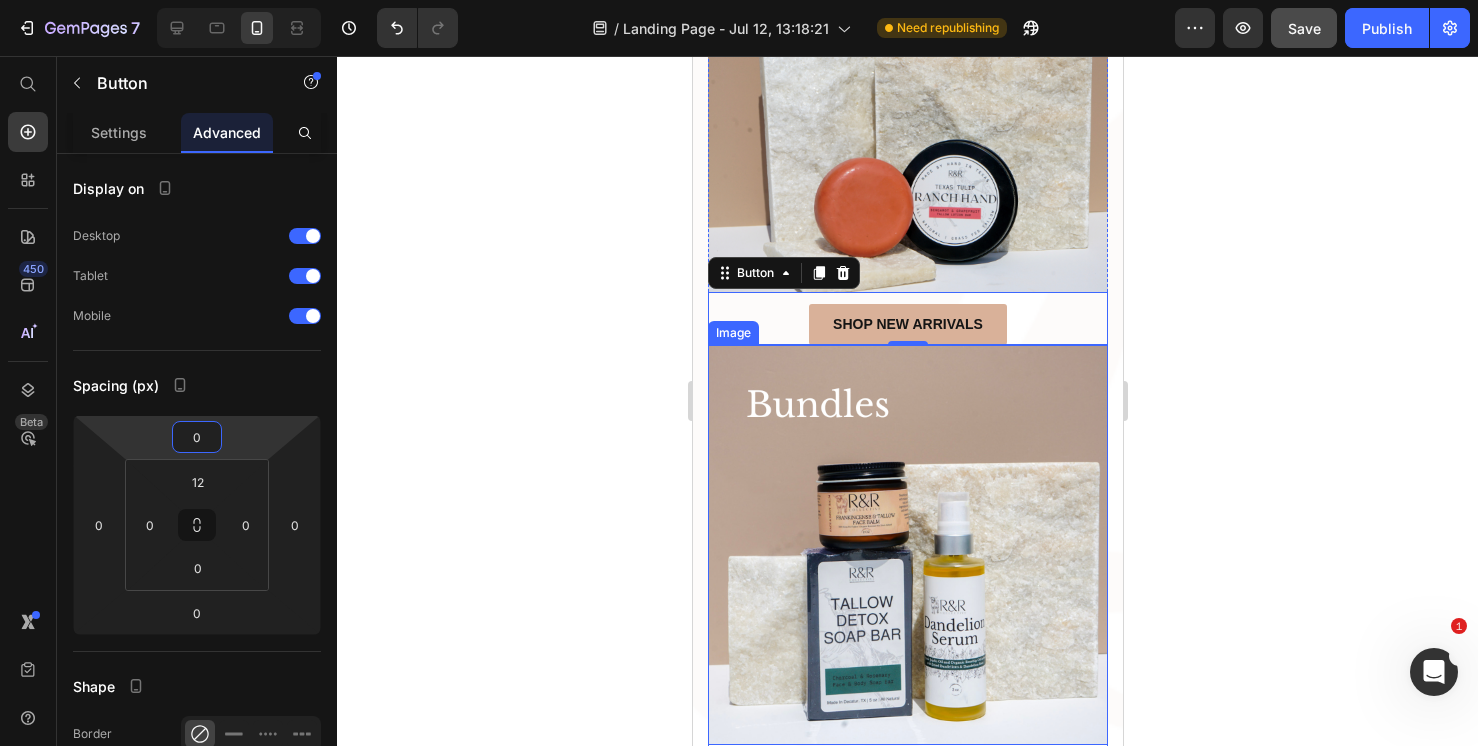 click at bounding box center [907, 545] 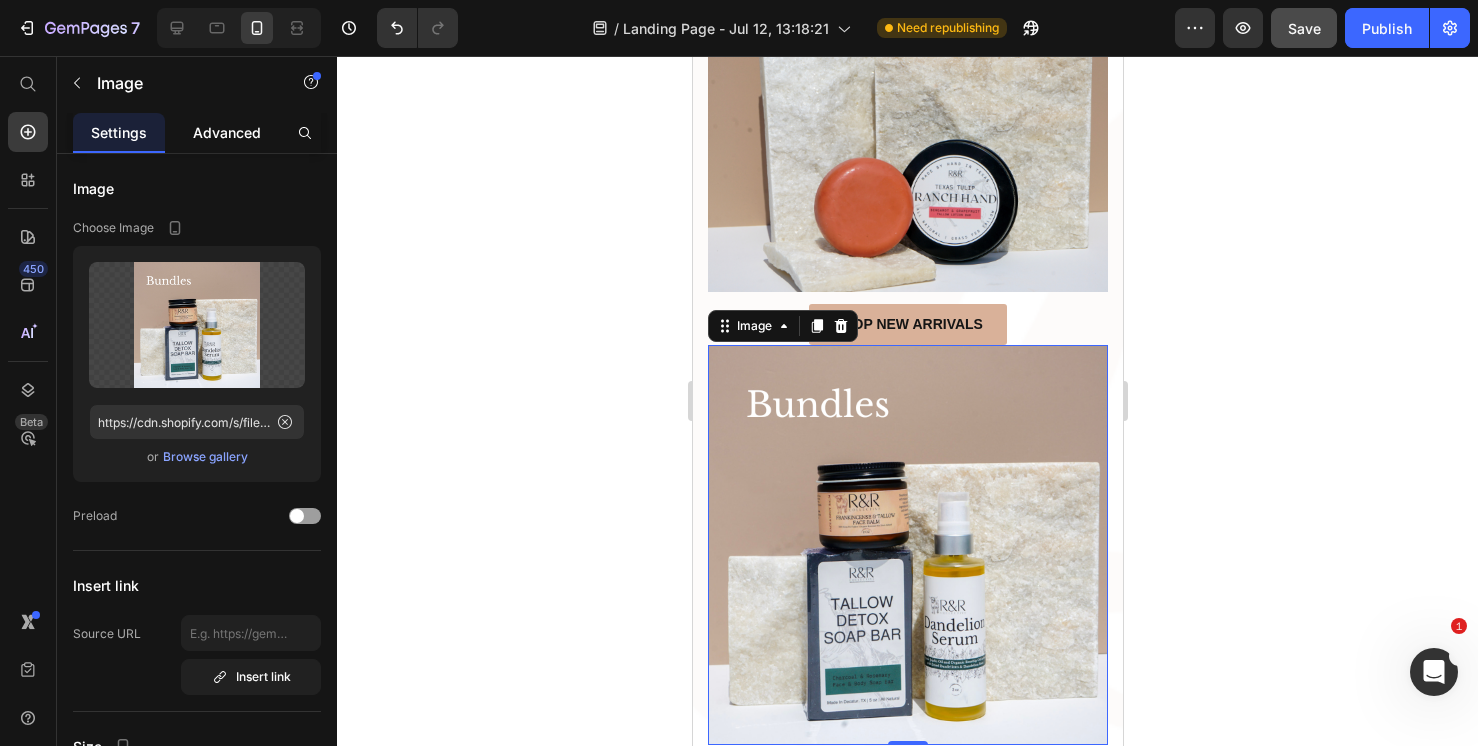click on "Advanced" 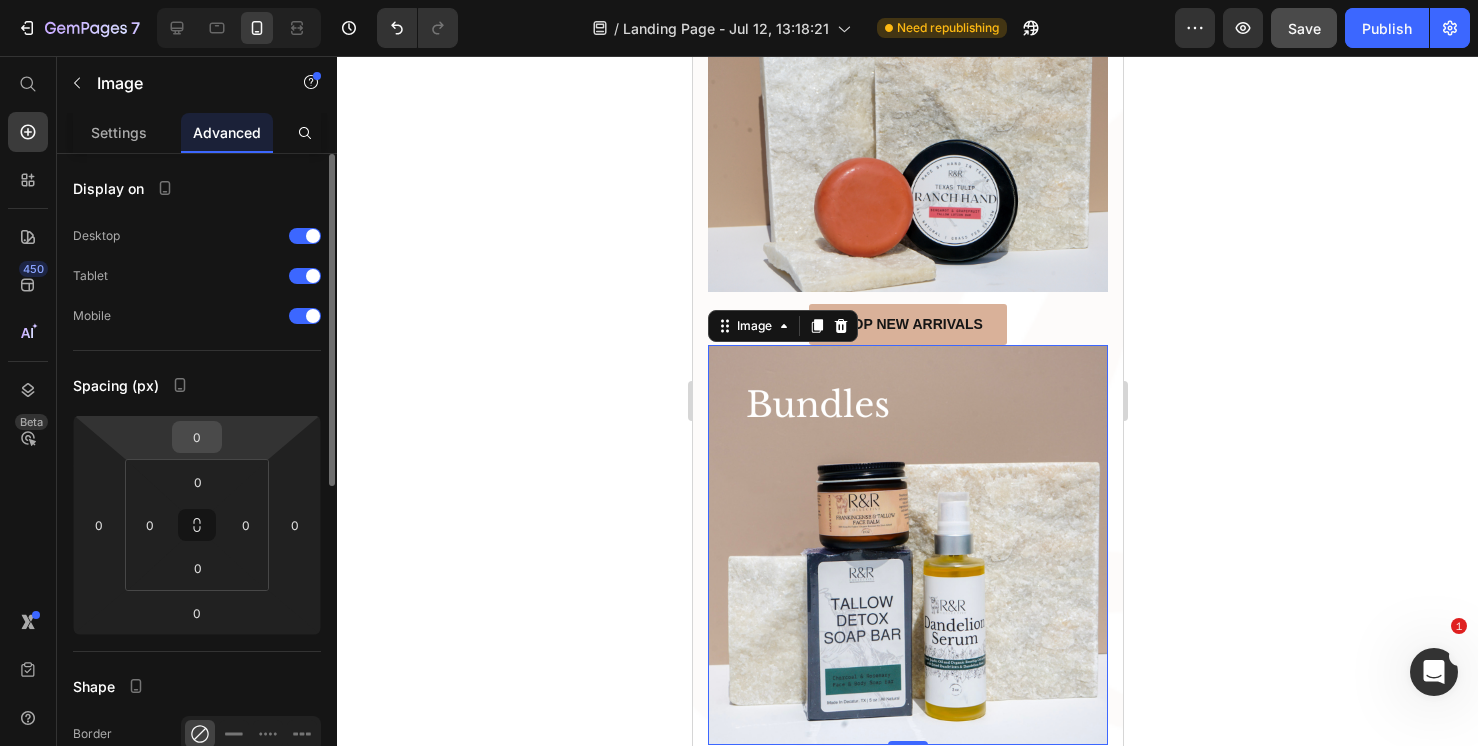 click on "0" at bounding box center [197, 437] 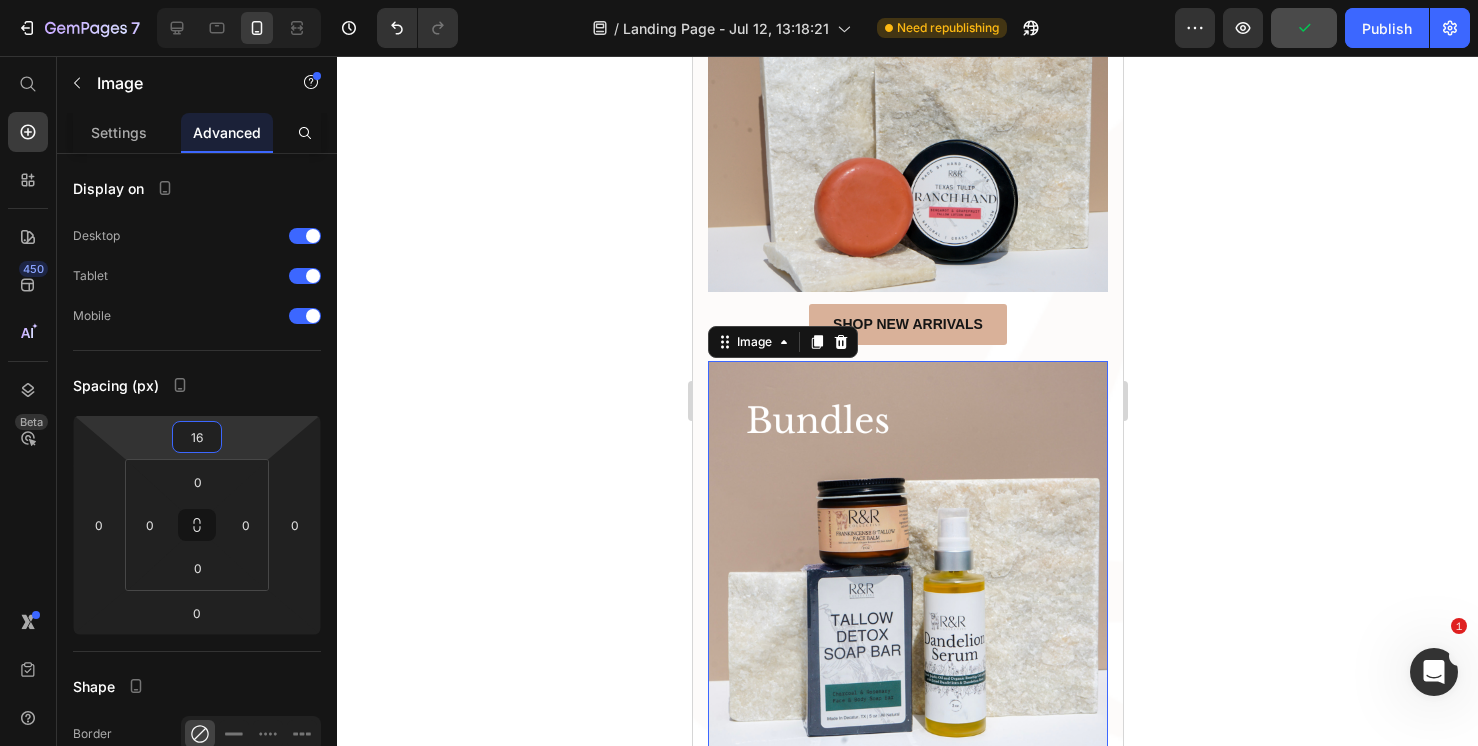 type on "16" 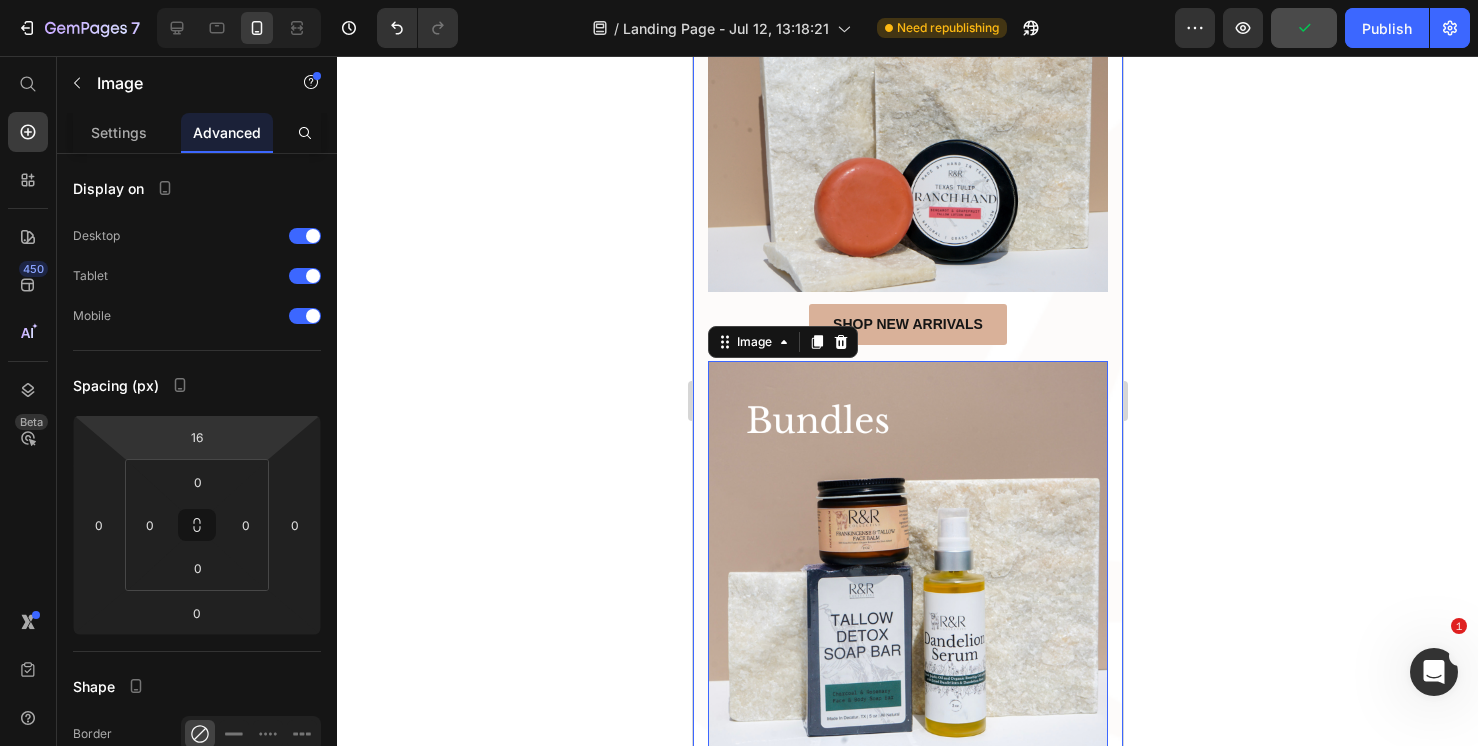 click 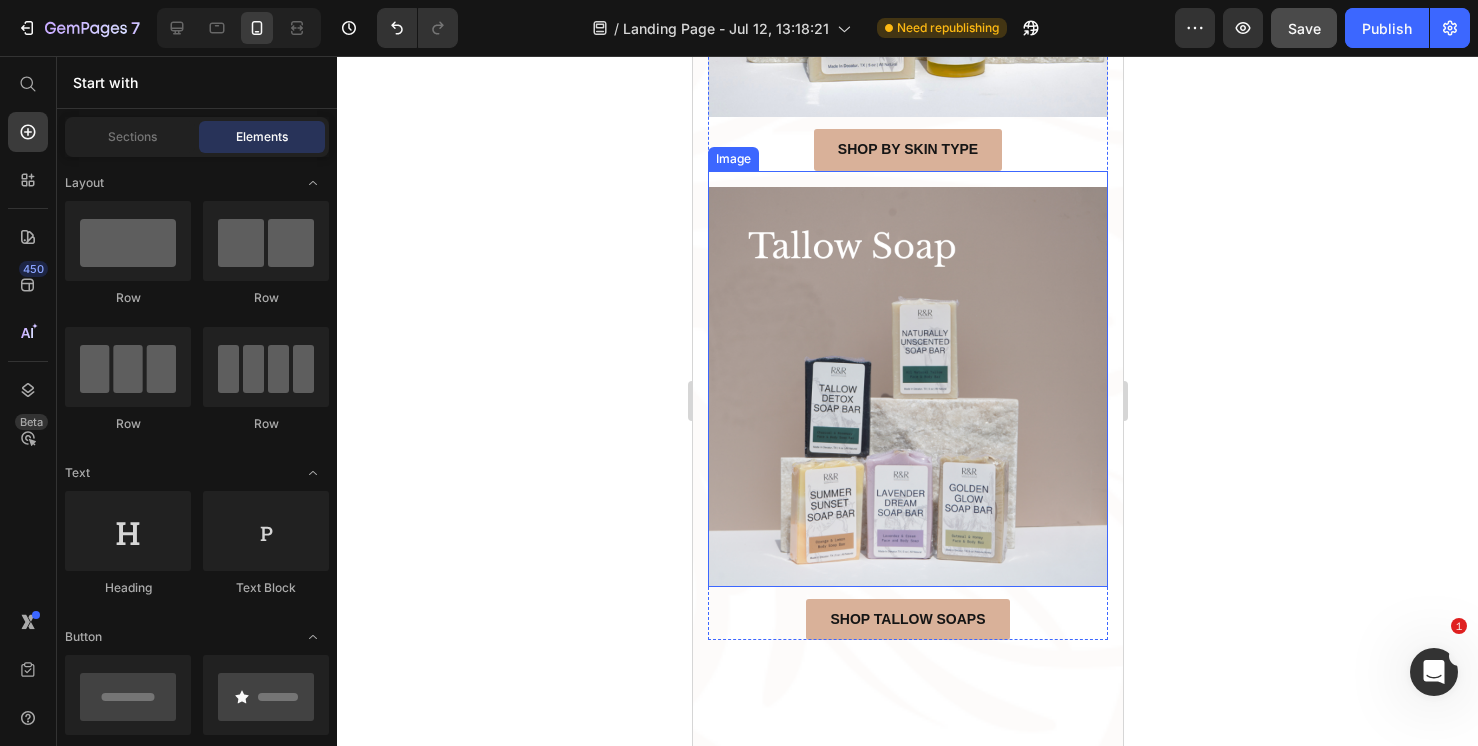 scroll, scrollTop: 2429, scrollLeft: 0, axis: vertical 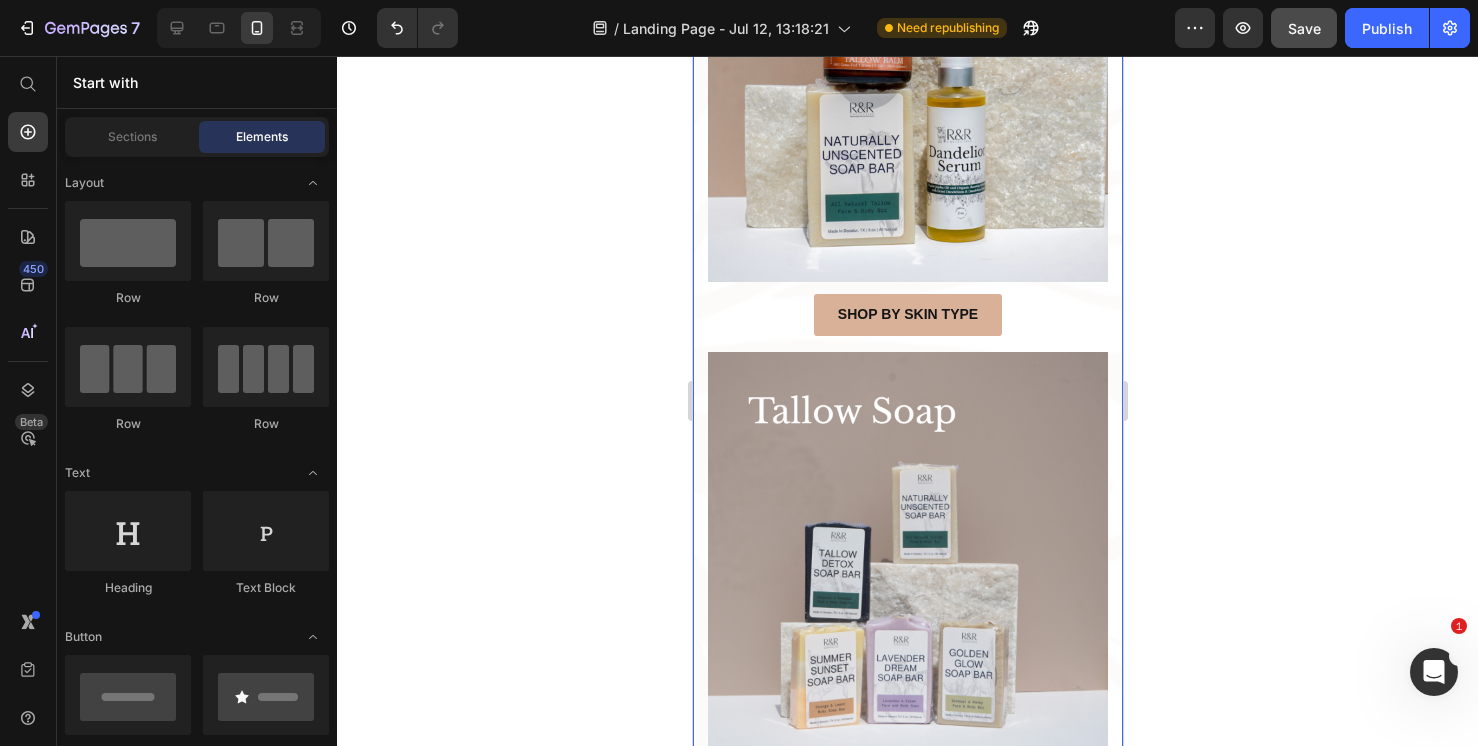 click on "Explore the Collections Heading Row Image Shop all products Button Image Shop best sellers Button Image Shop New Arrivals Button Image Shop bundles Button Image Shop By skin Type Button Image Shop Tallow soaps Button Row Section 2" at bounding box center [907, -673] 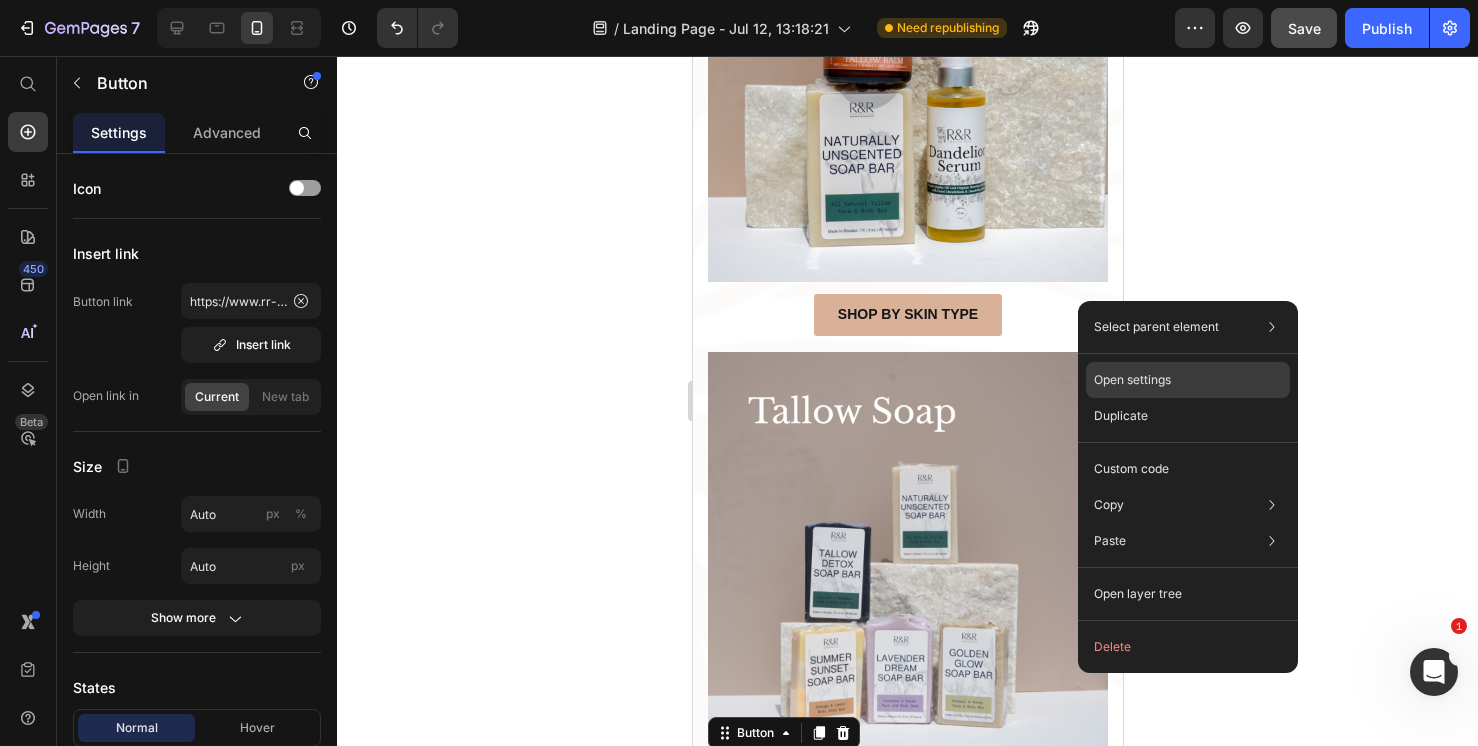 click on "Open settings" 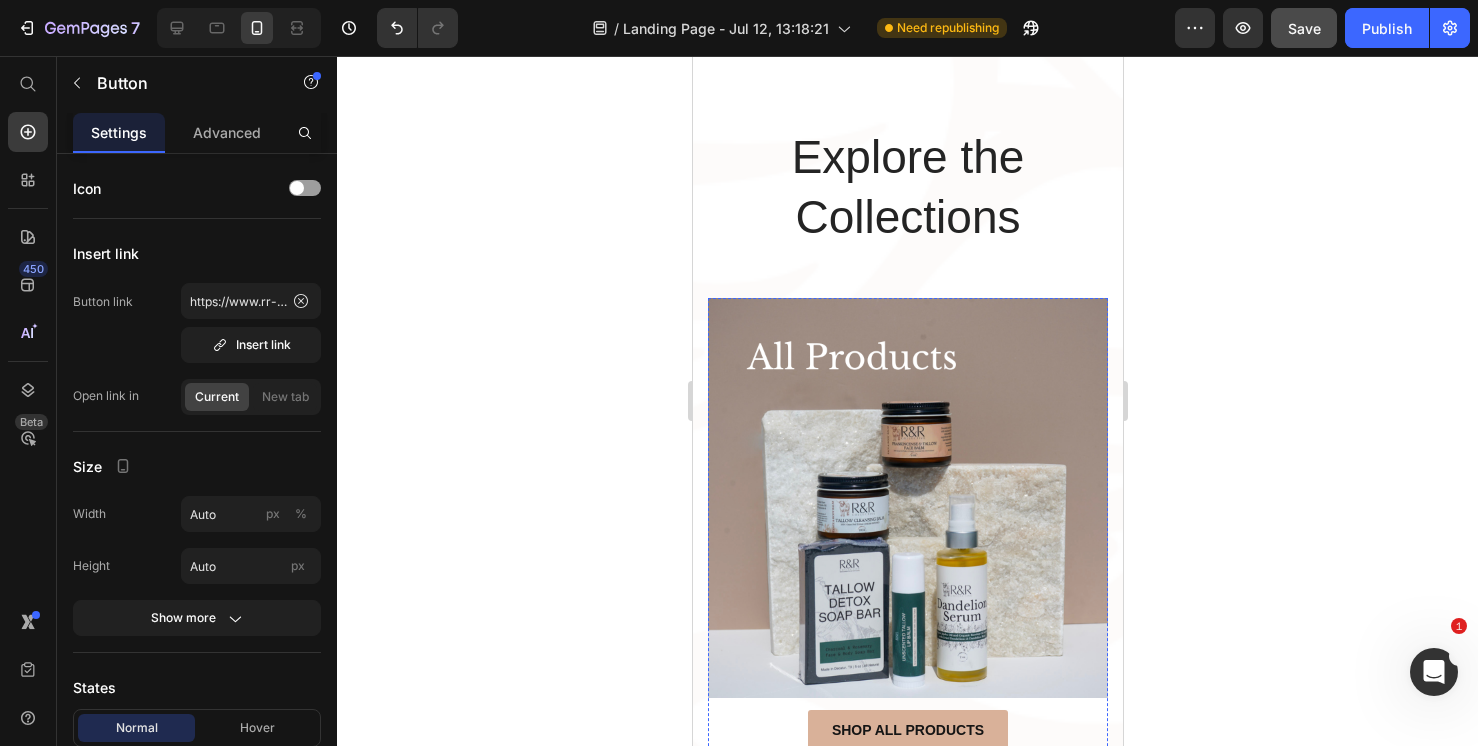 scroll, scrollTop: 0, scrollLeft: 0, axis: both 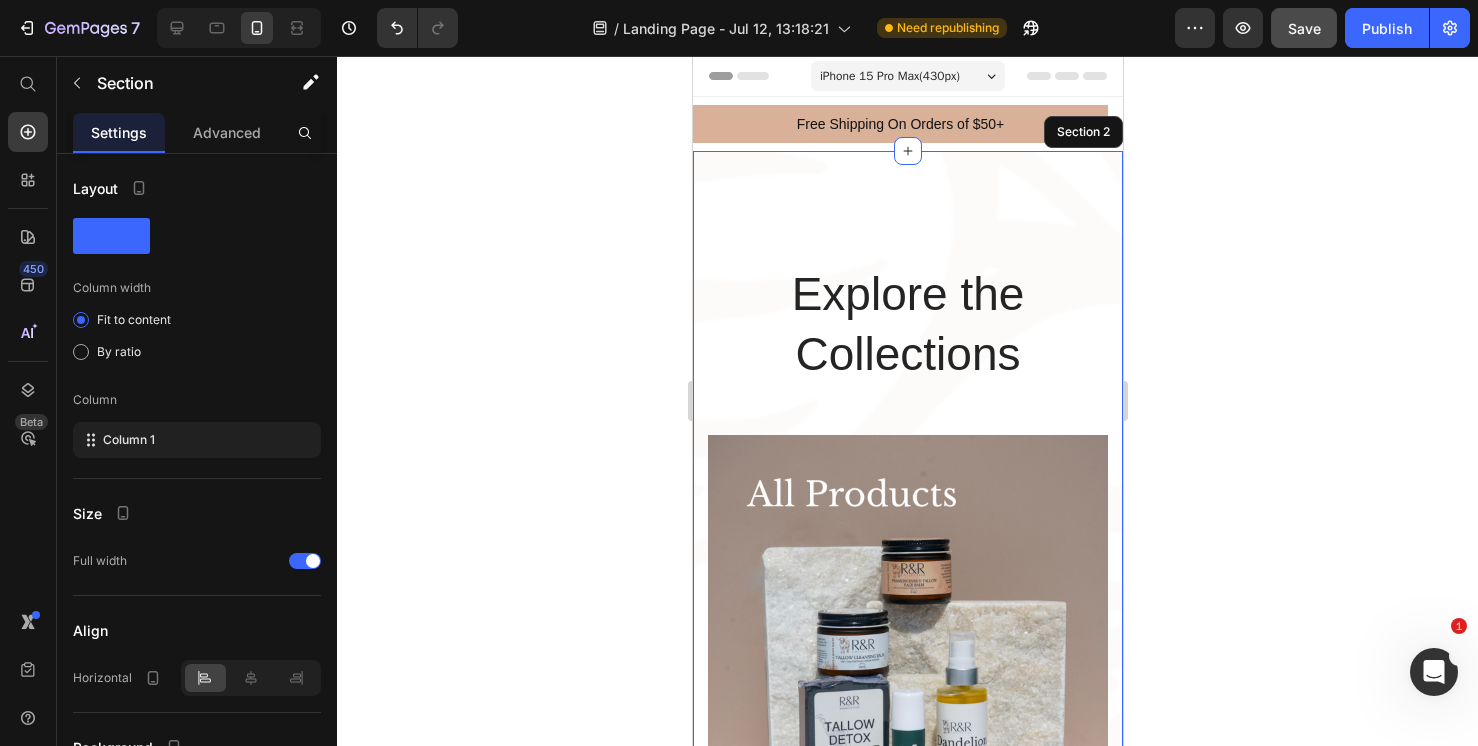 click on "Explore the Collections Heading Row Image Shop all products Button Image Shop best sellers Button Image Shop New Arrivals Button Image Shop bundles Button Image Shop By skin Type Button Image Shop Tallow soaps Button   0 Row" at bounding box center (907, 1756) 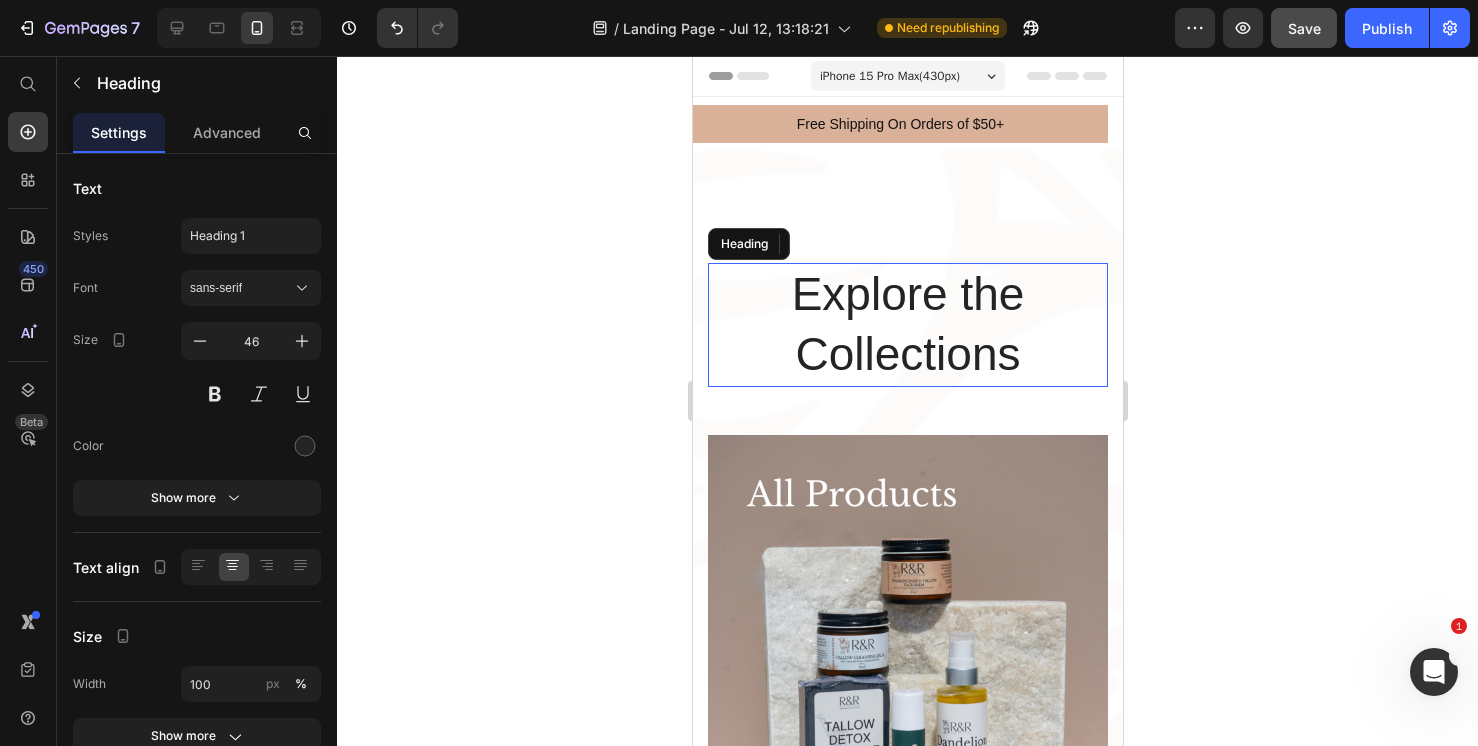 click on "Explore the Collections" at bounding box center (907, 325) 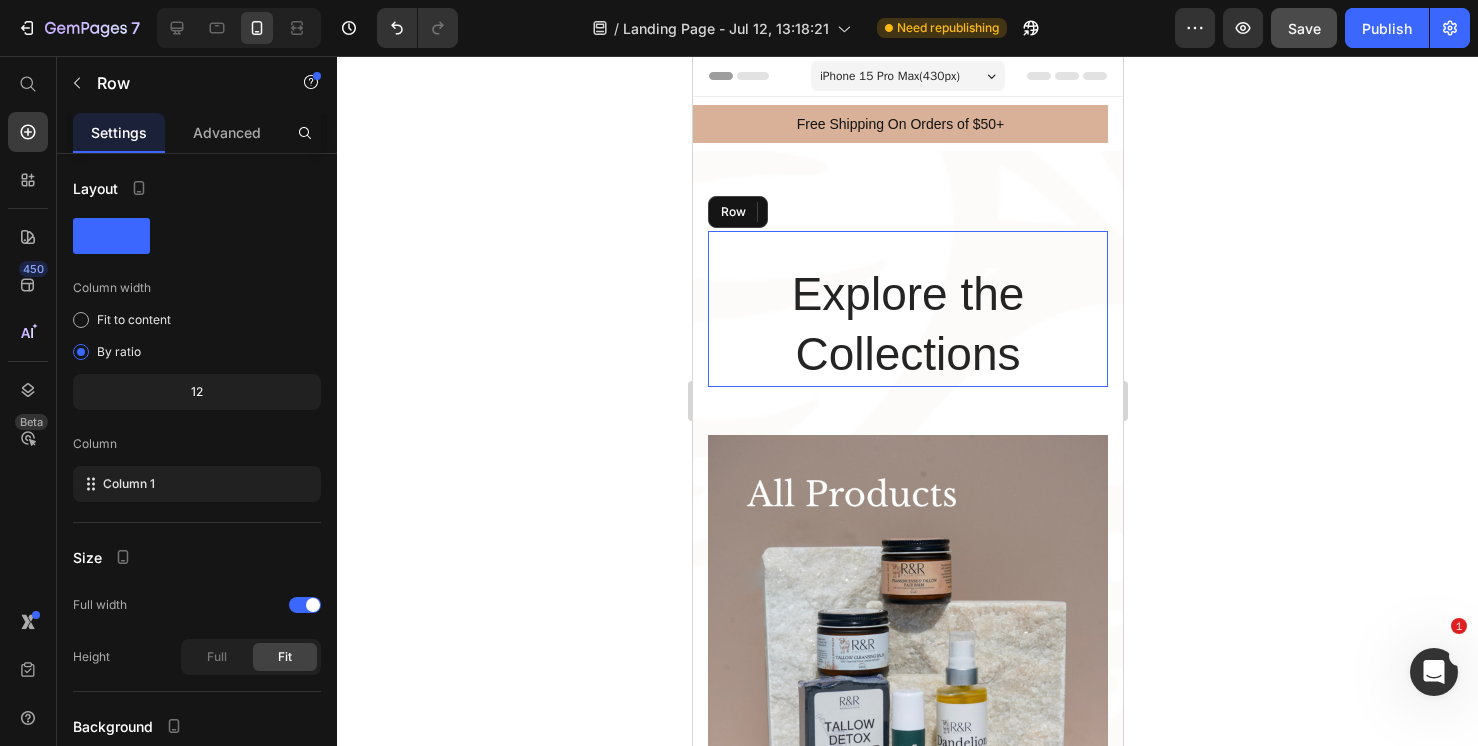 click on "Explore the Collections Heading   0" at bounding box center [907, 309] 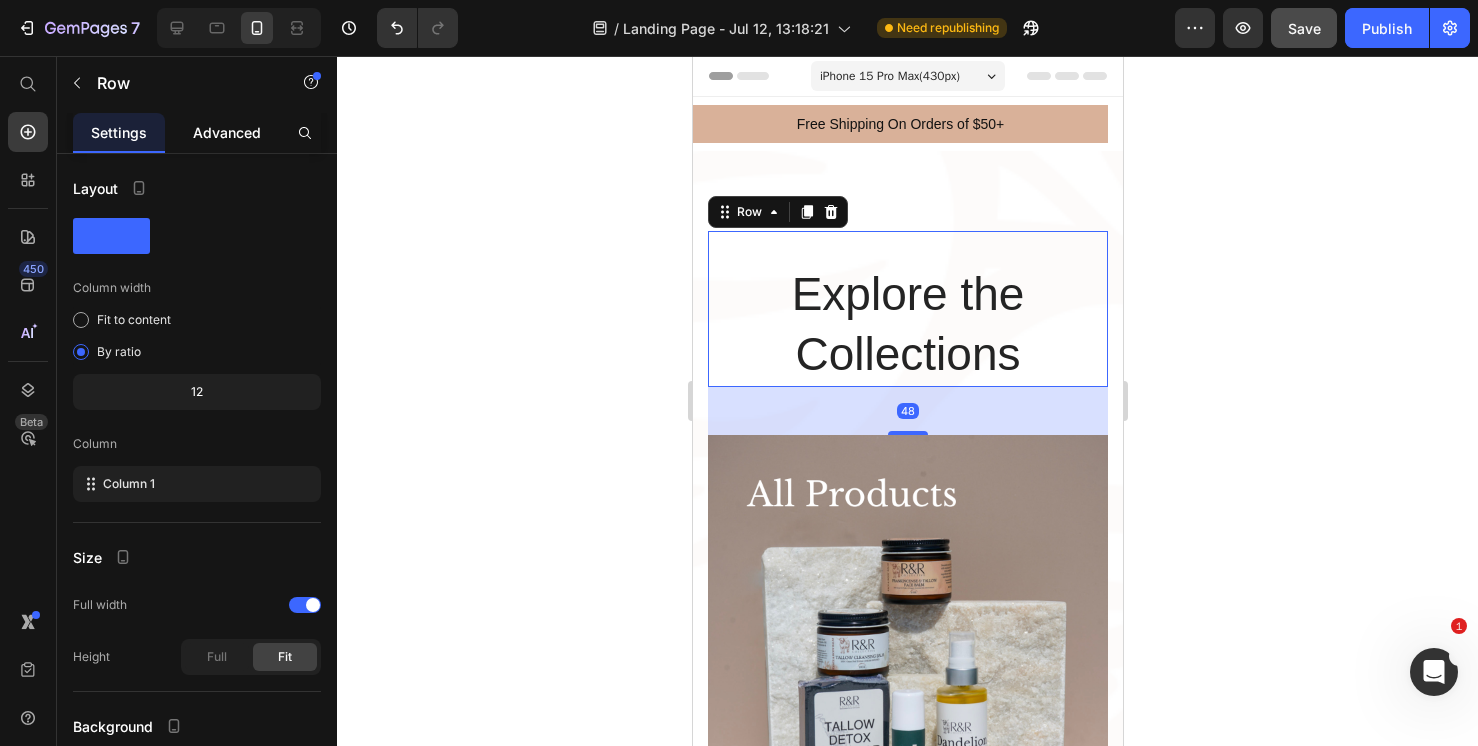 click on "Advanced" at bounding box center [227, 132] 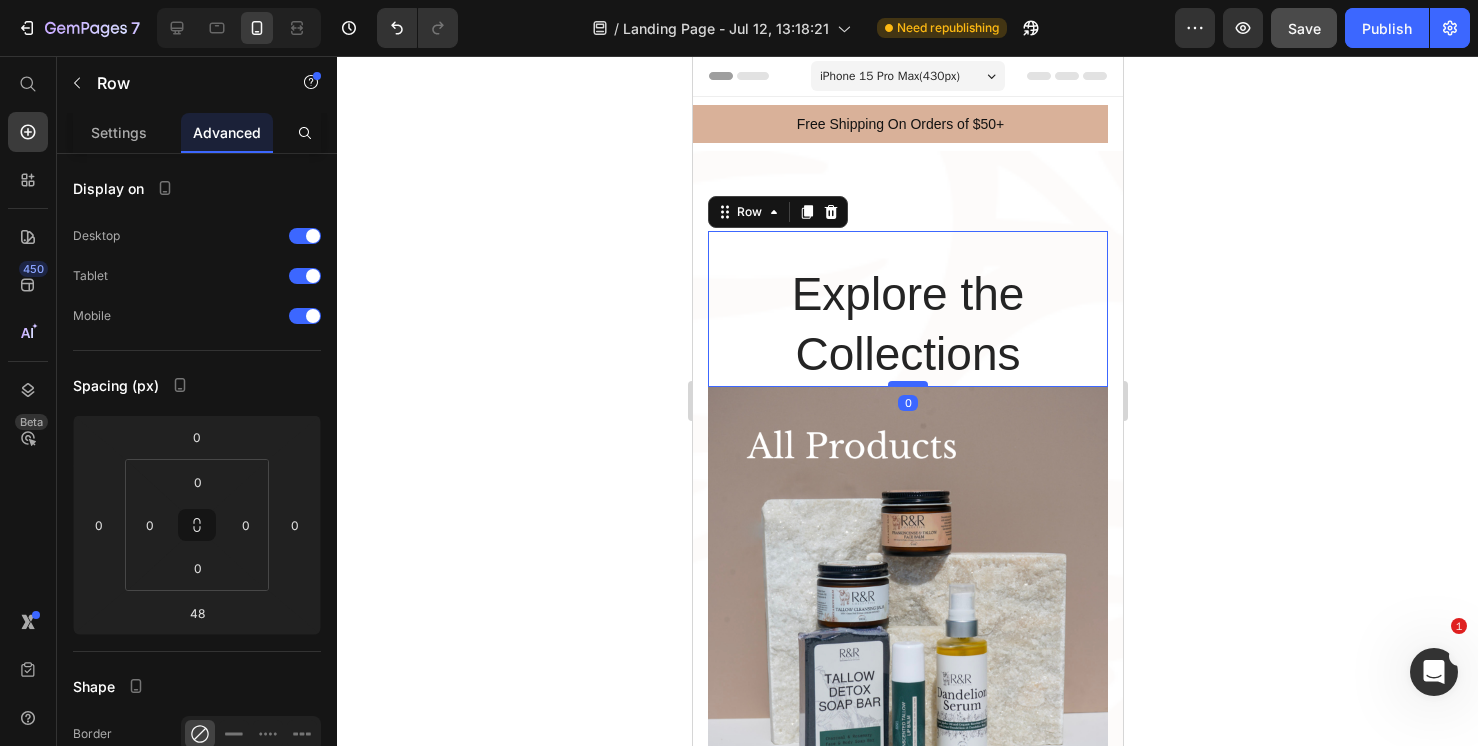 drag, startPoint x: 900, startPoint y: 431, endPoint x: 898, endPoint y: 381, distance: 50.039986 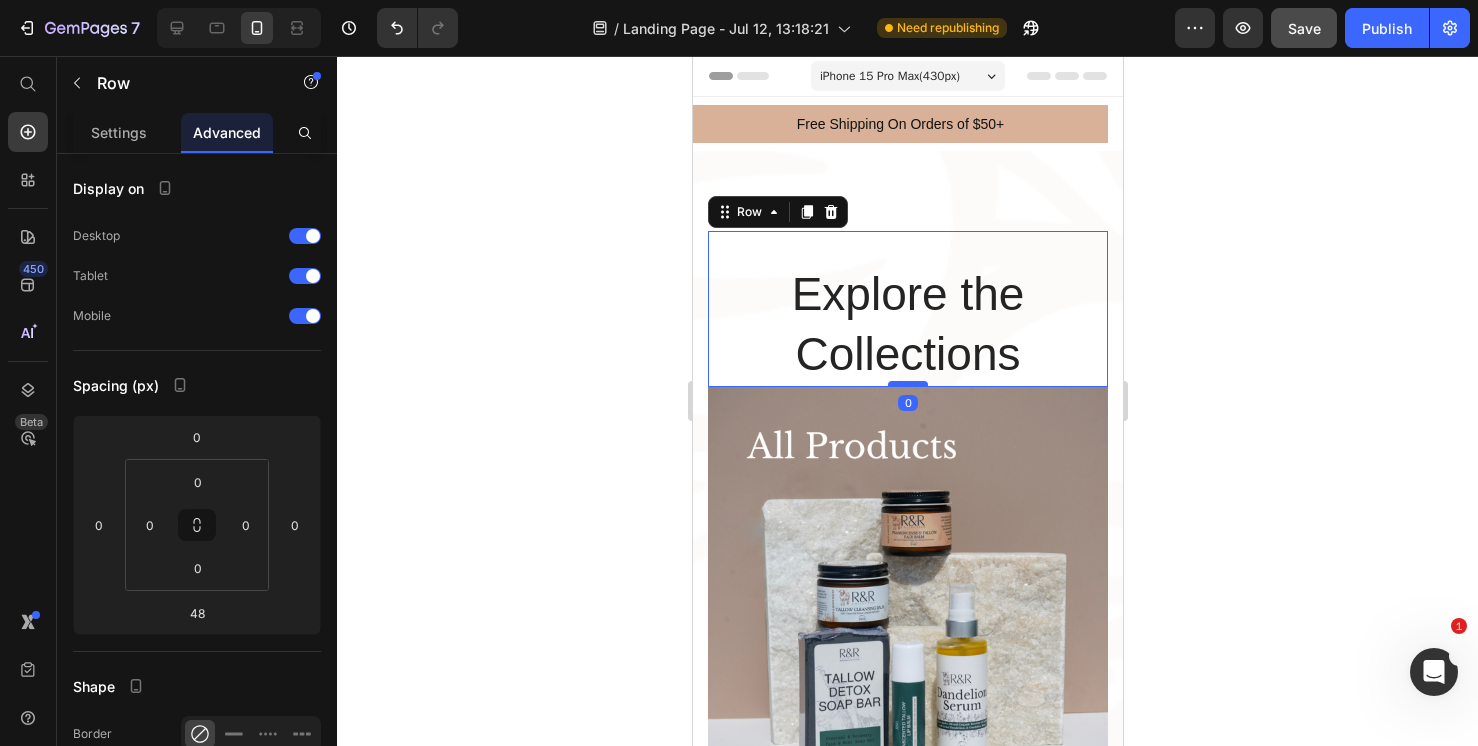 click at bounding box center (907, 384) 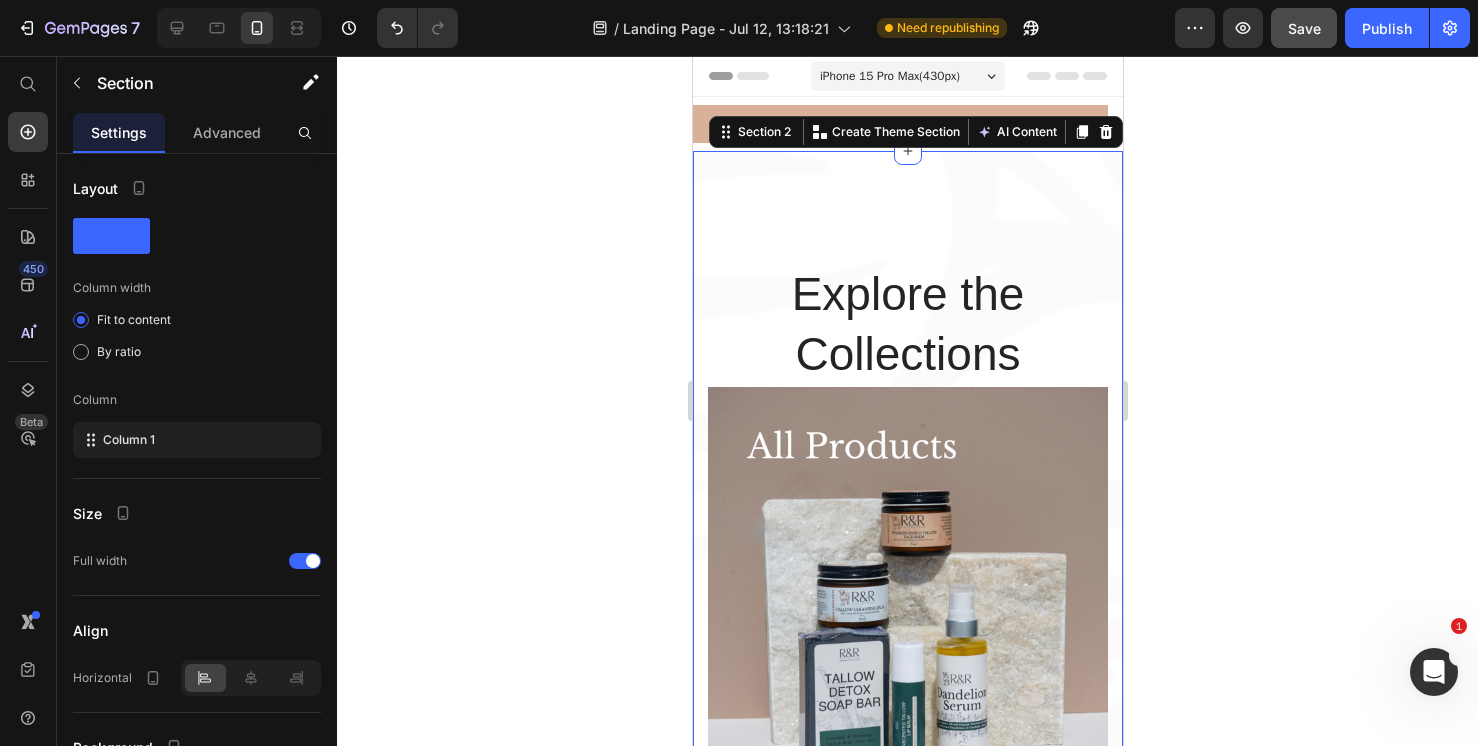 click on "Explore the Collections Heading Row Image Shop all products Button Image Shop best sellers Button Image Shop New Arrivals Button Image Shop bundles Button Image Shop By skin Type Button Image Shop Tallow soaps Button Row Section 2   Create Theme Section AI Content Write with GemAI What would you like to describe here? Tone and Voice Persuasive Product Tallow Lip Balm Bundle Show more Generate" at bounding box center (907, 1732) 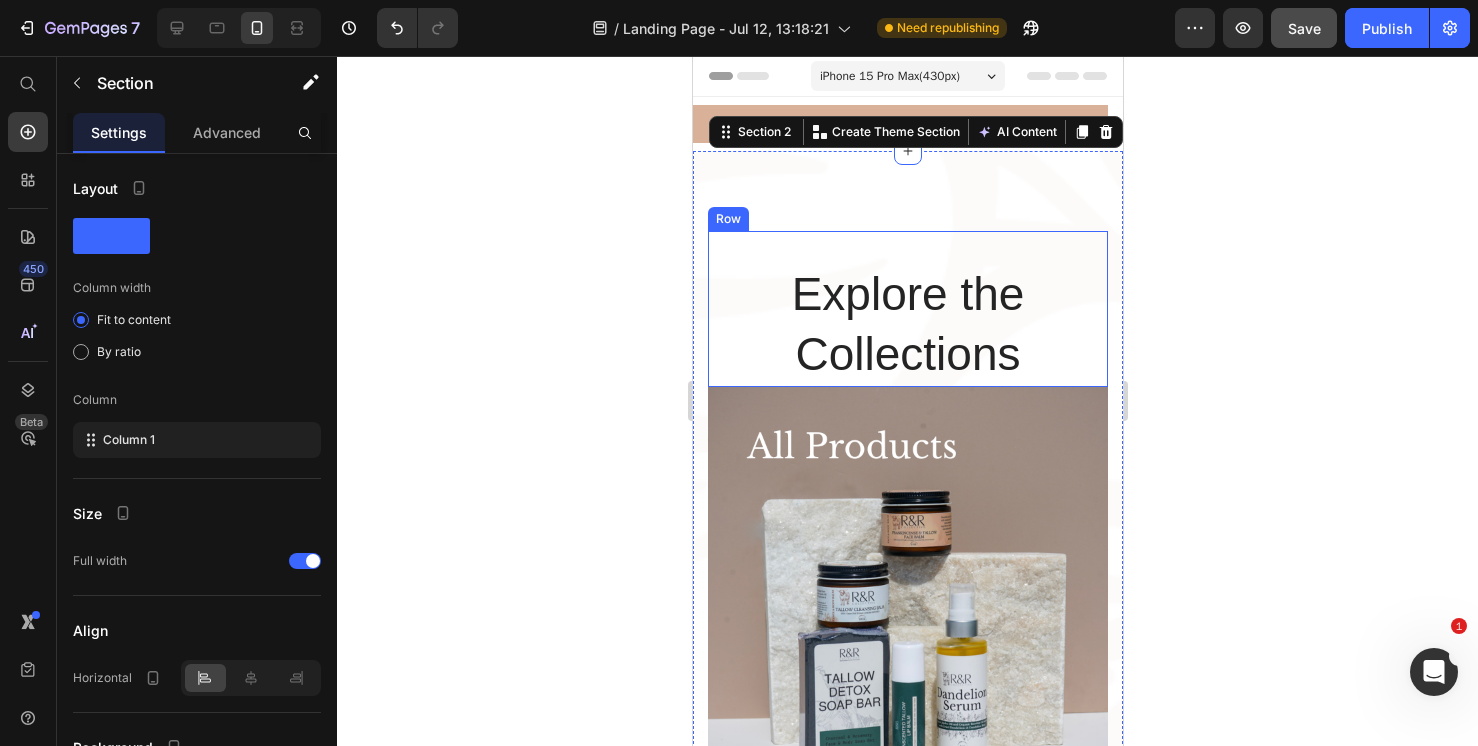 click on "Explore the Collections Heading" at bounding box center [907, 309] 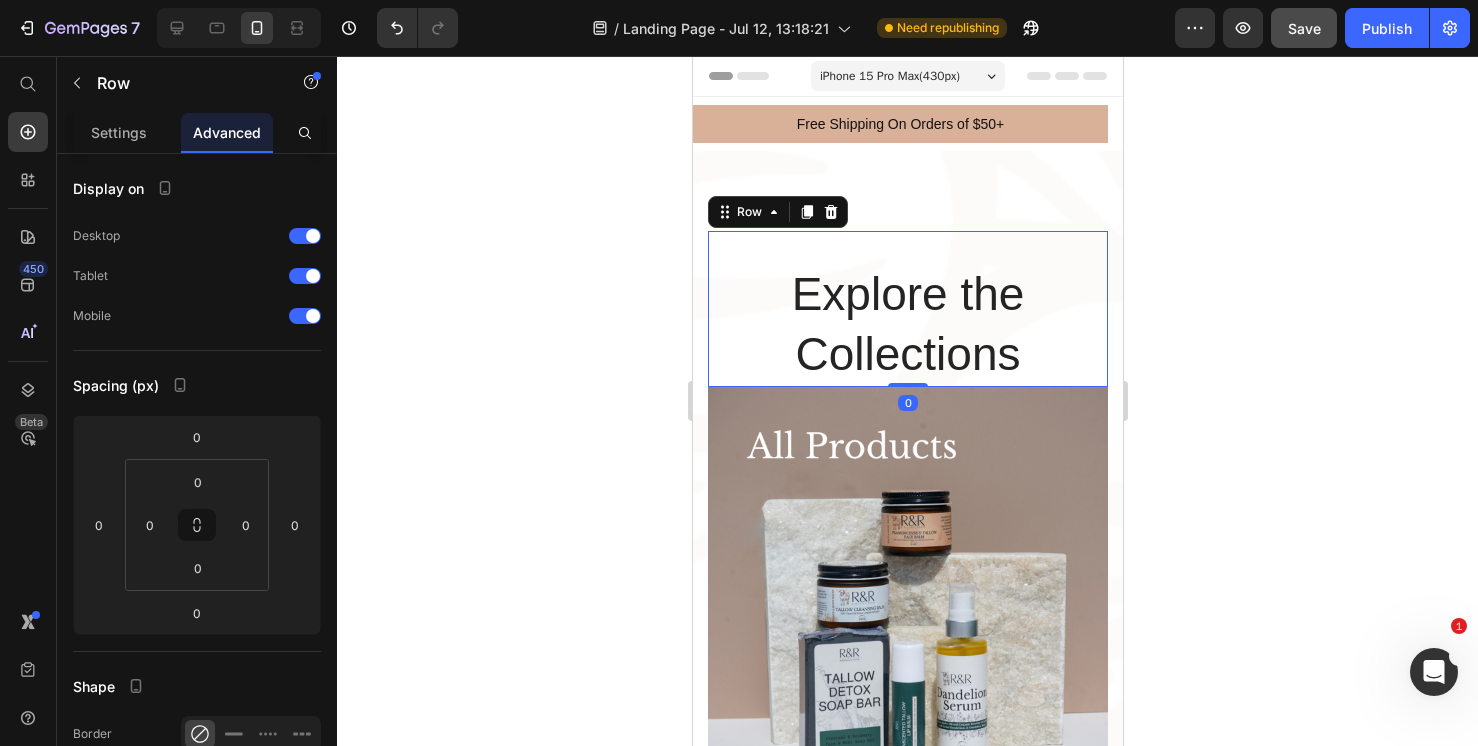 click on "Explore the Collections Heading Row   0 Image Shop all products Button Image Shop best sellers Button Image Shop New Arrivals Button Image Shop bundles Button Image Shop By skin Type Button Image Shop Tallow soaps Button Row Section 2" at bounding box center [907, 1732] 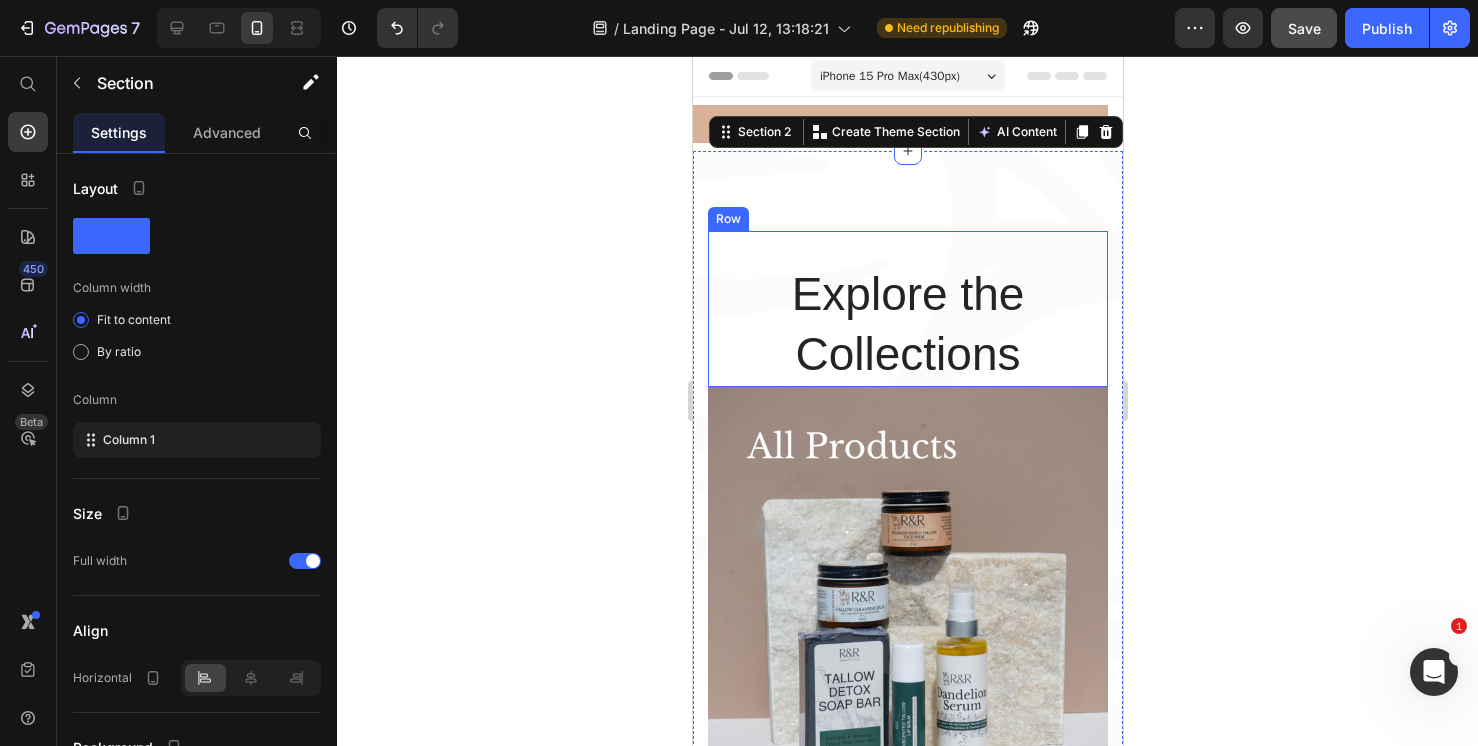 click on "Explore the Collections" at bounding box center (907, 325) 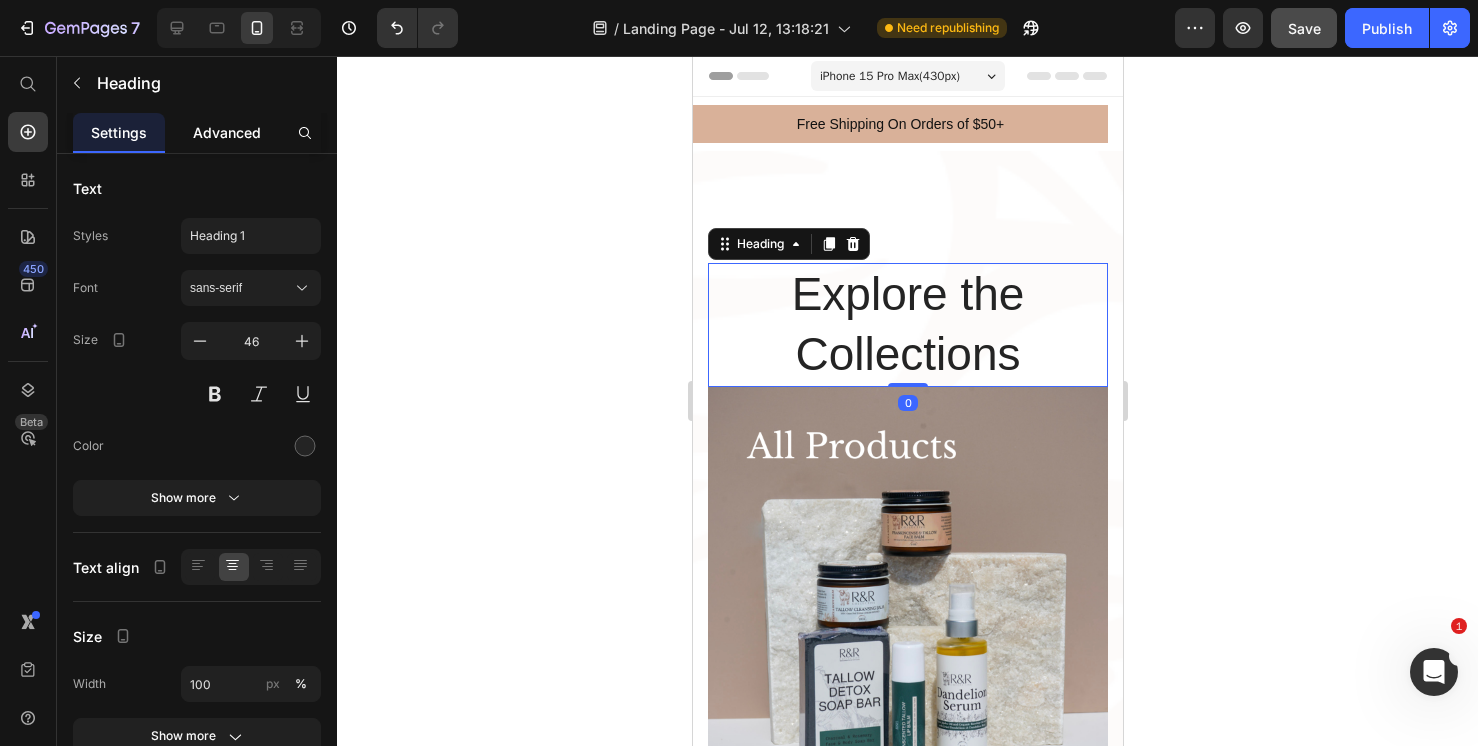 click on "Advanced" 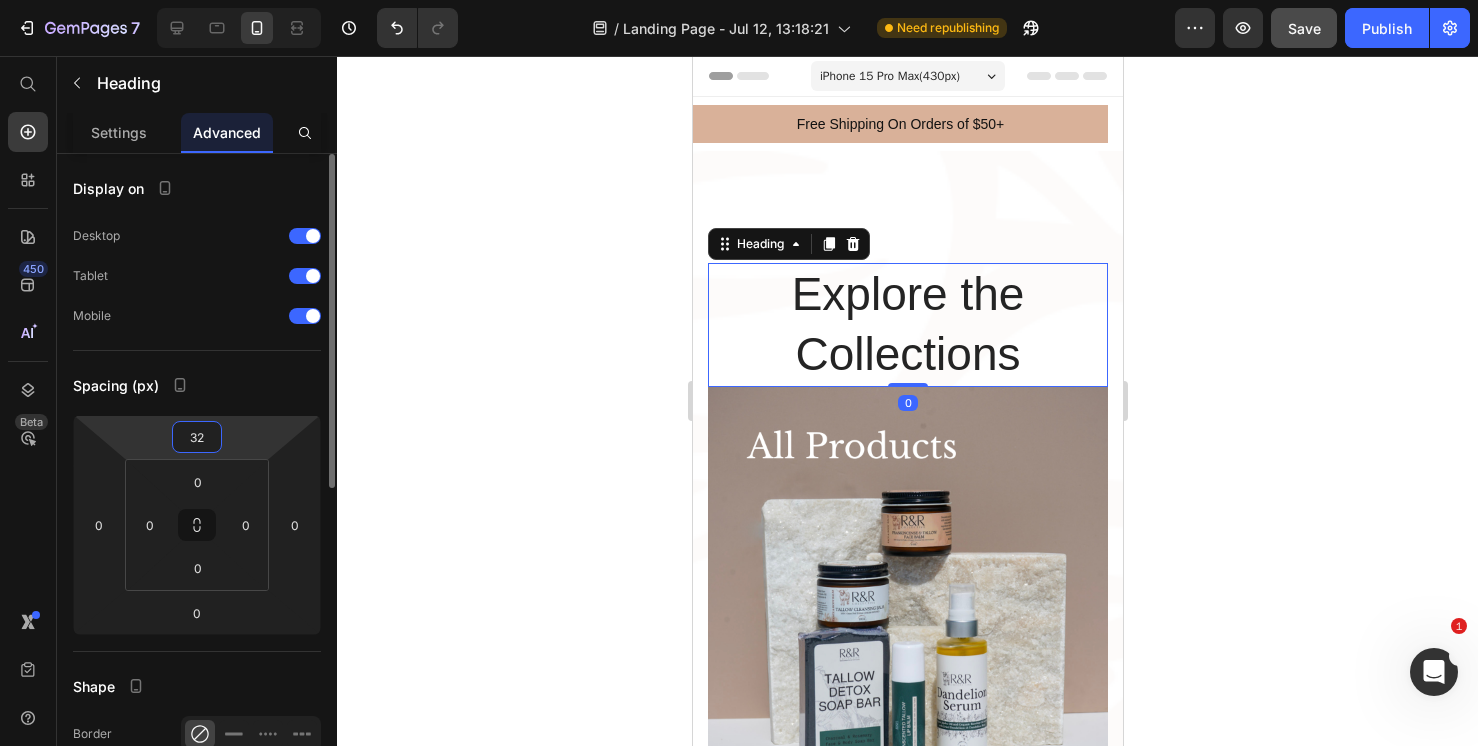 click on "32" at bounding box center [197, 437] 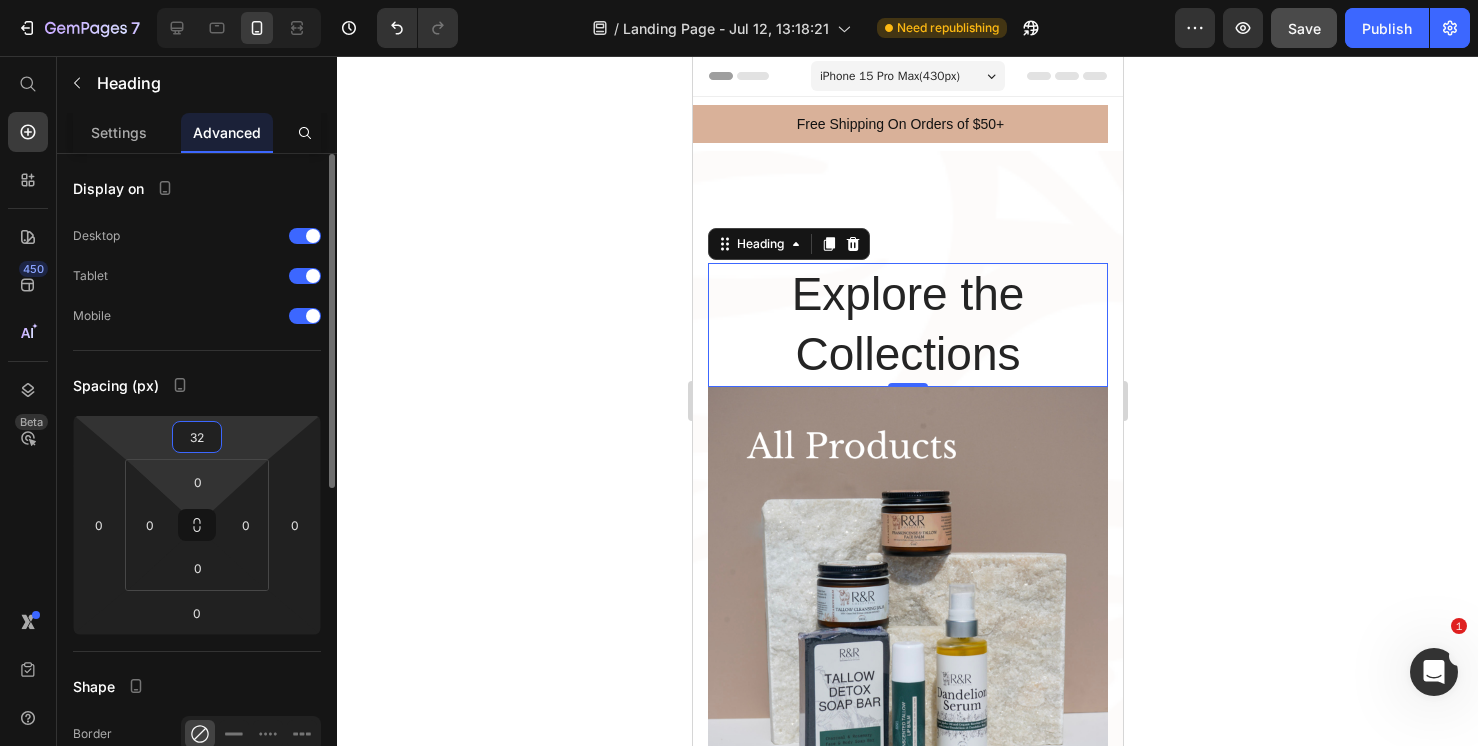 drag, startPoint x: 208, startPoint y: 437, endPoint x: 187, endPoint y: 460, distance: 31.144823 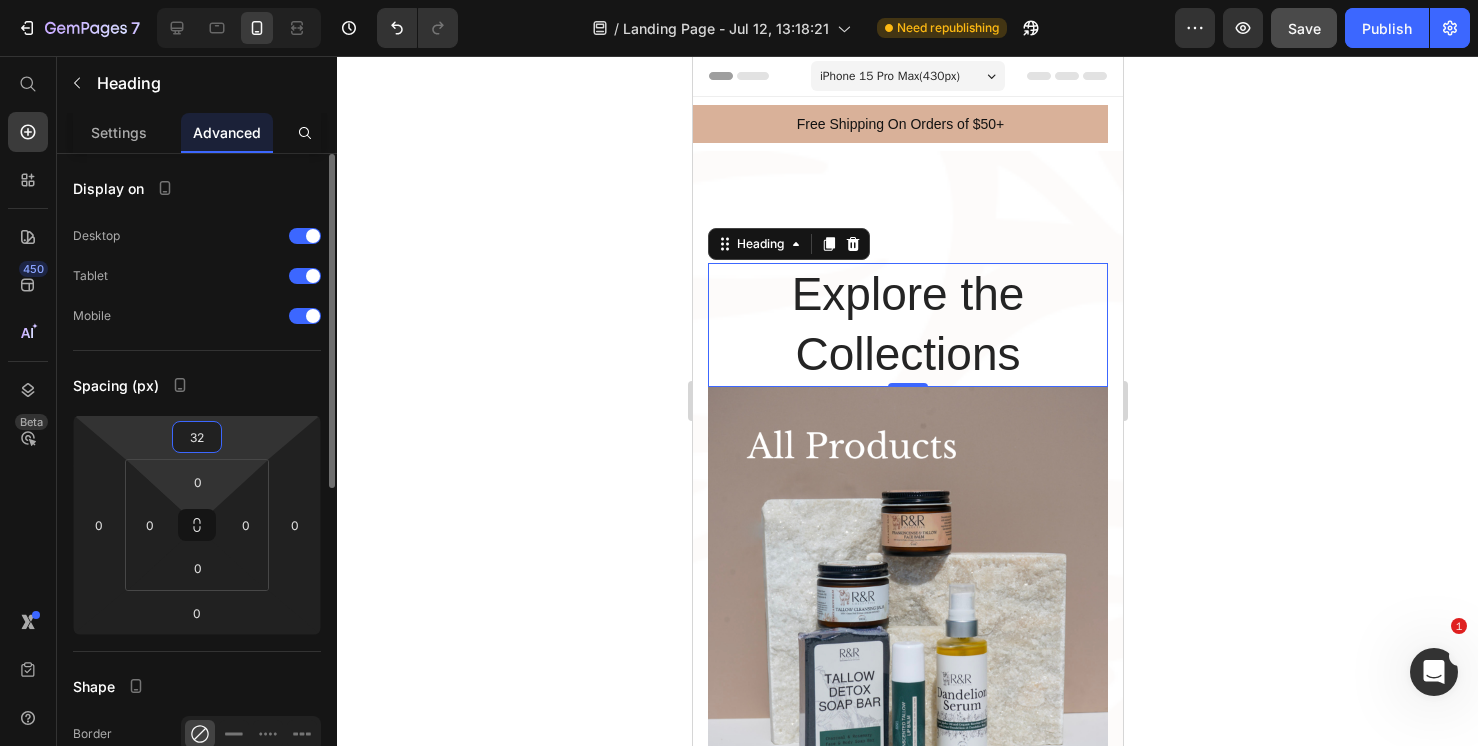 click on "32" at bounding box center (197, 437) 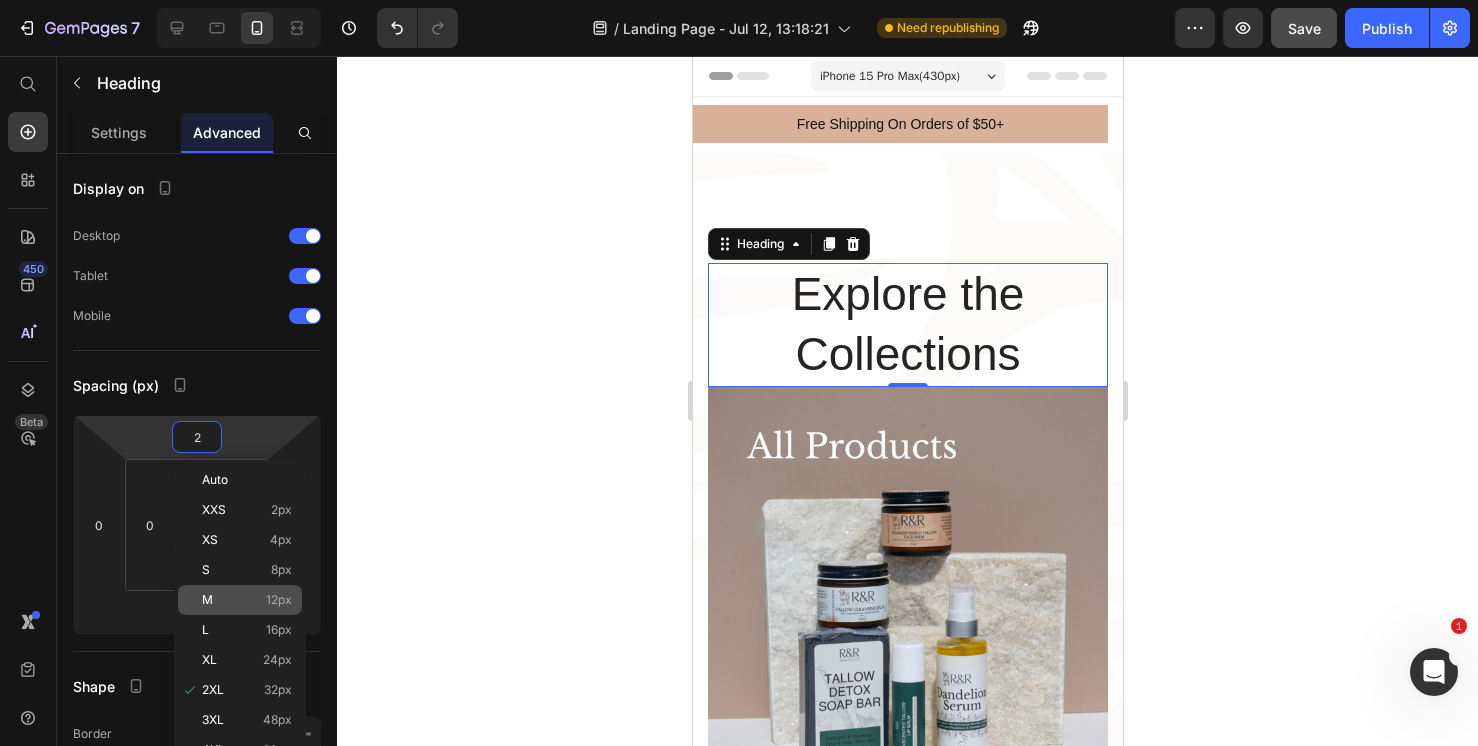 click on "M 12px" at bounding box center [247, 600] 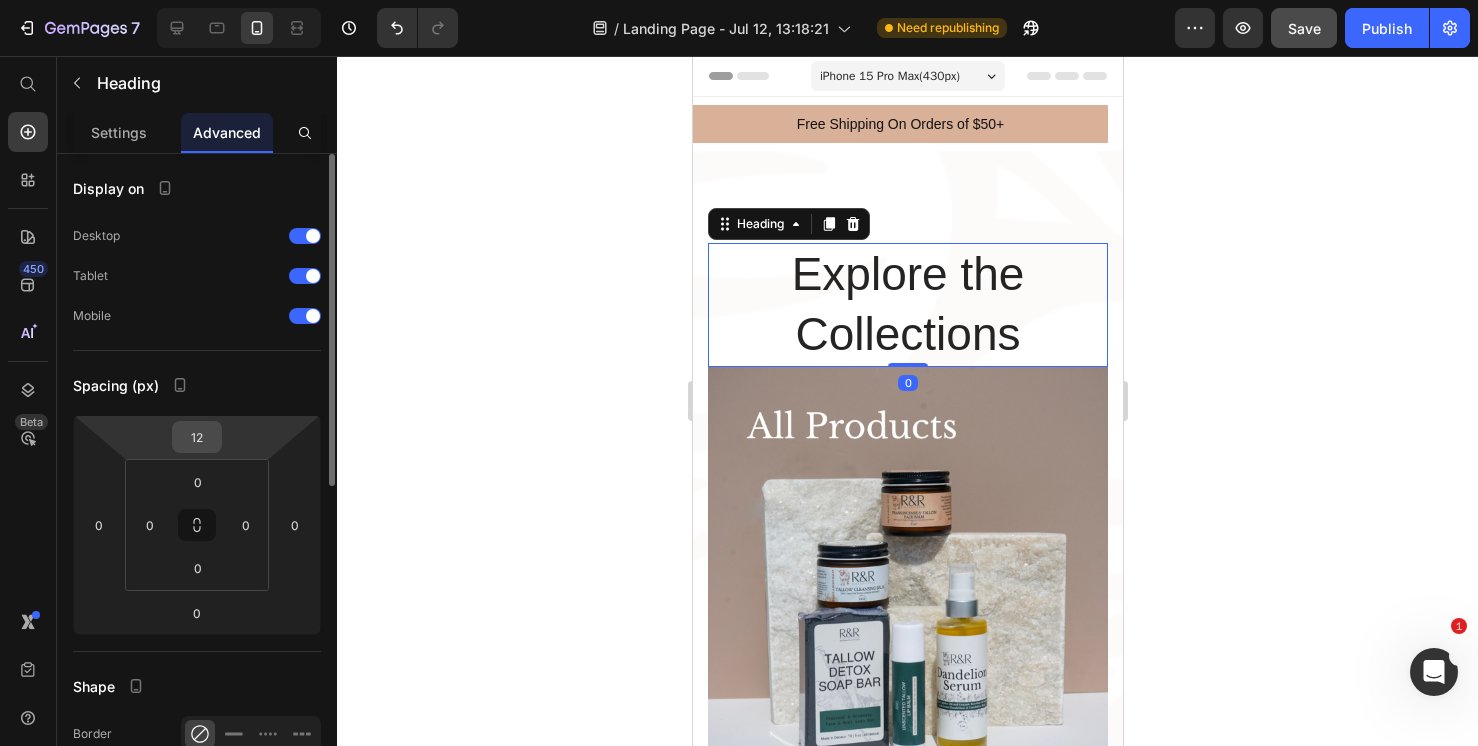 click on "12" at bounding box center [197, 437] 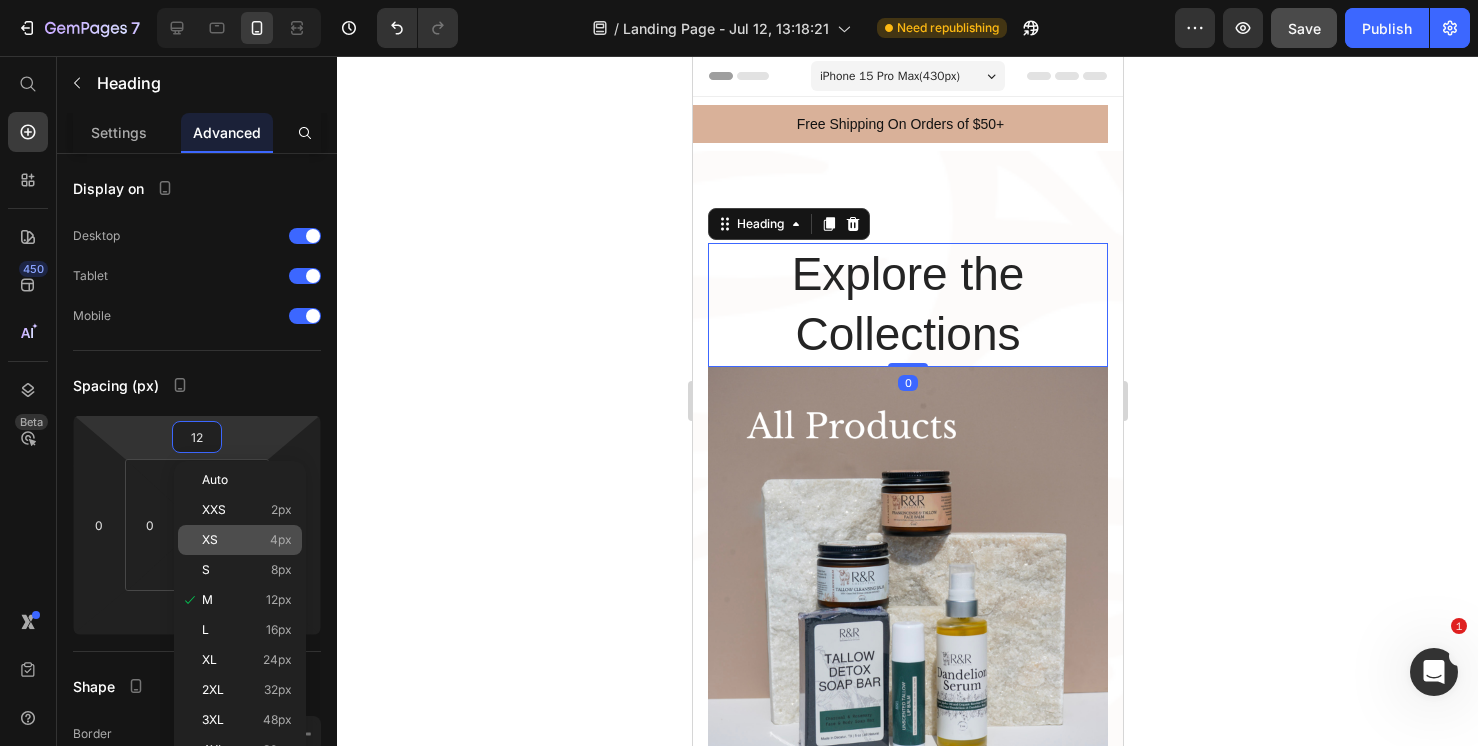 click on "XS 4px" 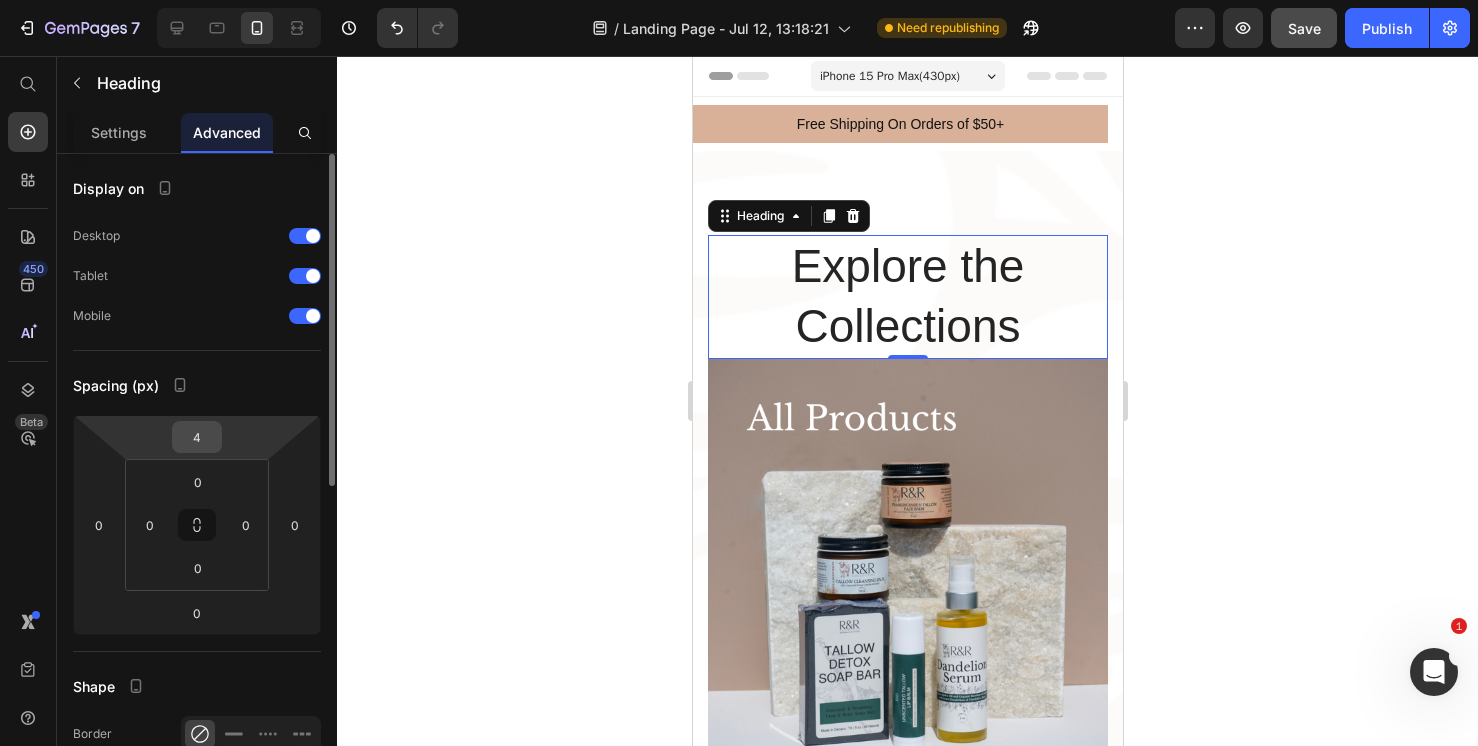 click on "4" at bounding box center [197, 437] 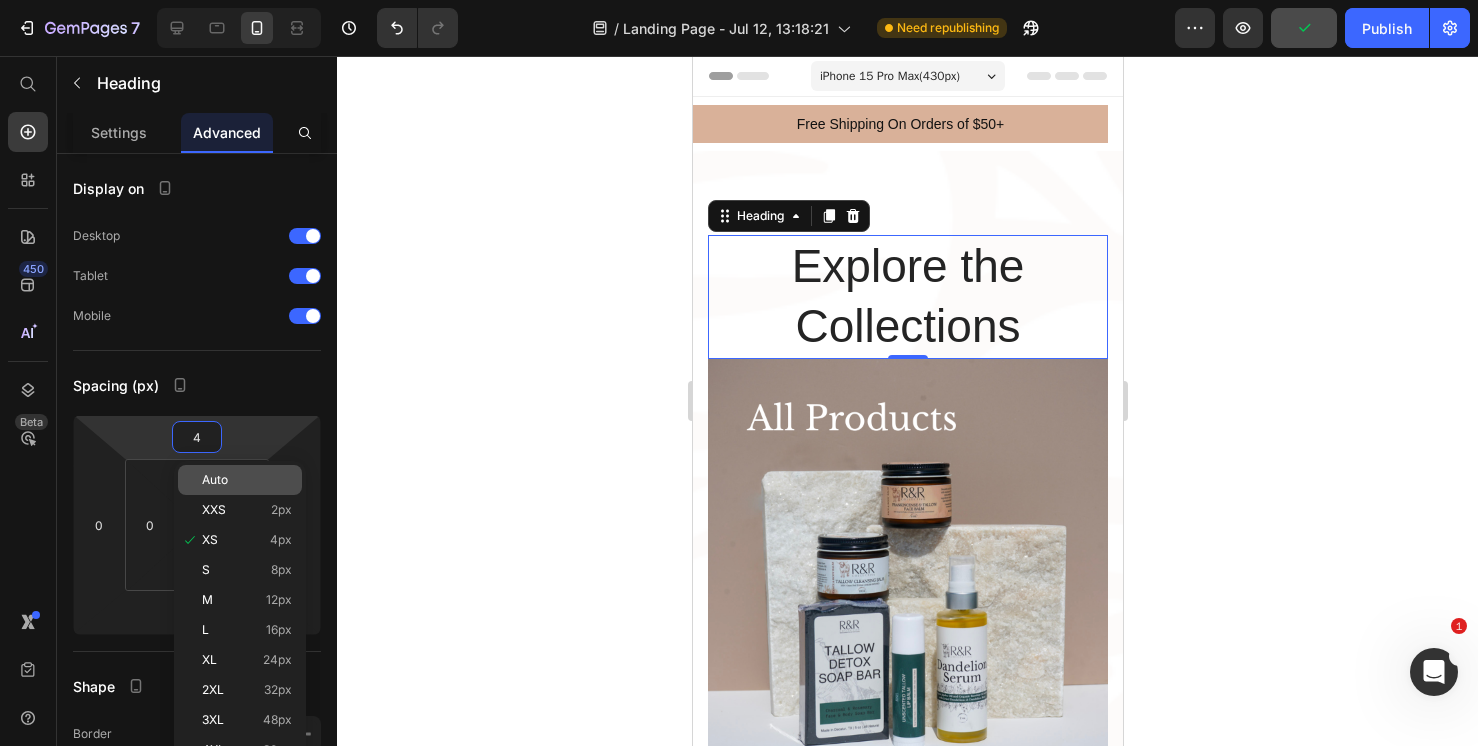click on "Auto" at bounding box center (215, 480) 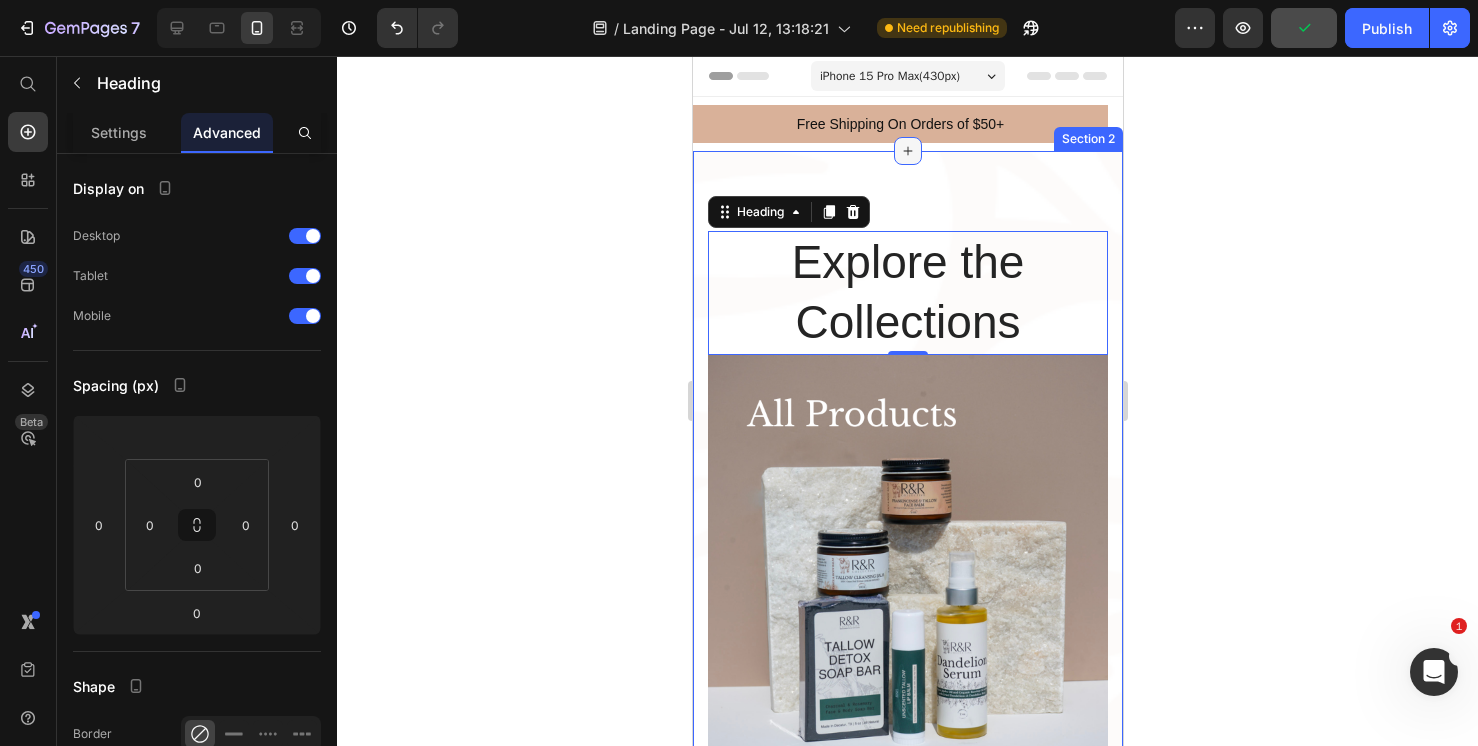 click 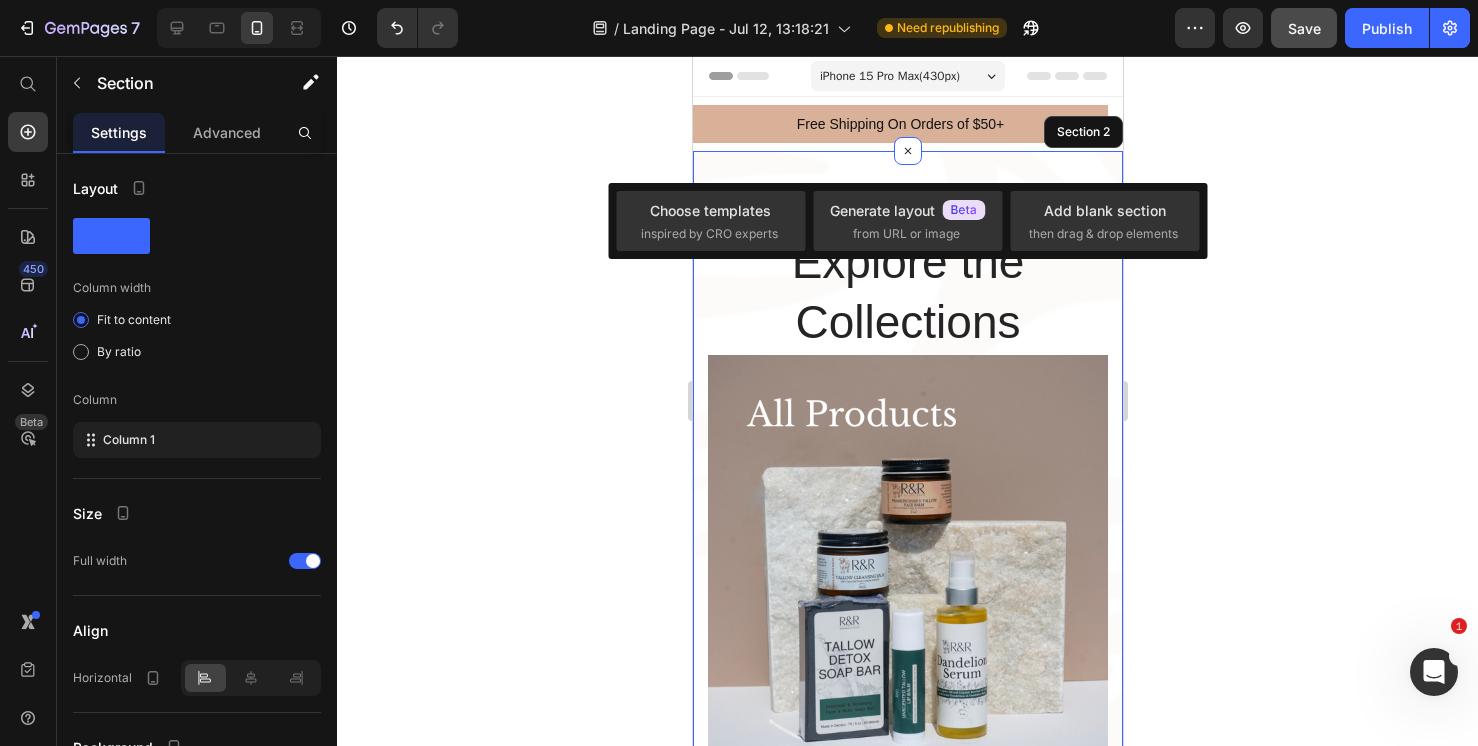 click on "Explore the Collections Heading   0 Row Image Shop all products Button Image Shop best sellers Button Image Shop New Arrivals Button Image Shop bundles Button Image Shop By skin Type Button Image Shop Tallow soaps Button Row Section 2" at bounding box center (907, 1716) 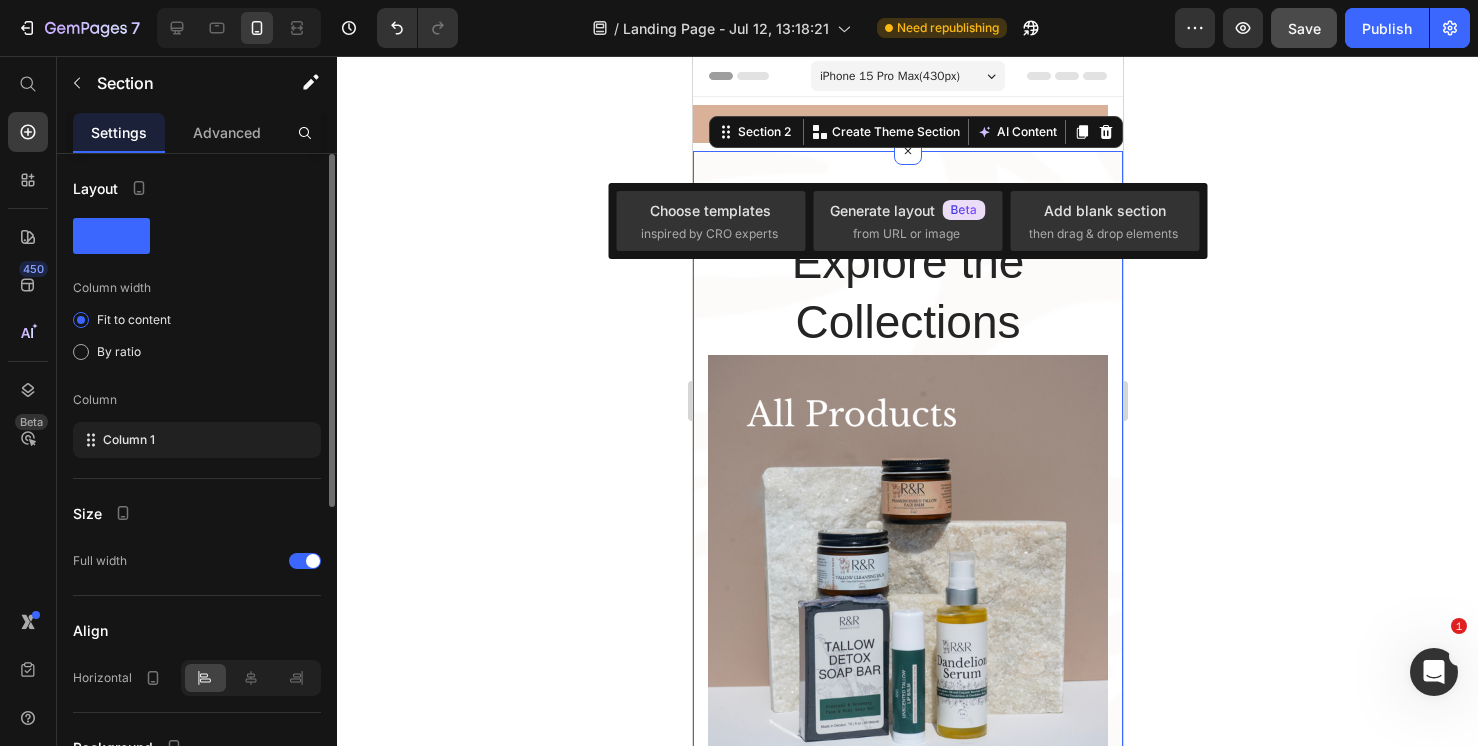 click on "Layout Column width Fit to content By ratio Column Column 1 Size Full width Align Horizontal
Background Color Image Video  Choose Image  Upload Image https://cdn.shopify.com/s/files/1/0634/5664/1184/files/gempages_570662168865801368-9df71a91-9e30-4e1e-a8e3-0beb2fdab5f9.png  or   Browse gallery  Show more Preload  Delete element" at bounding box center [197, 750] 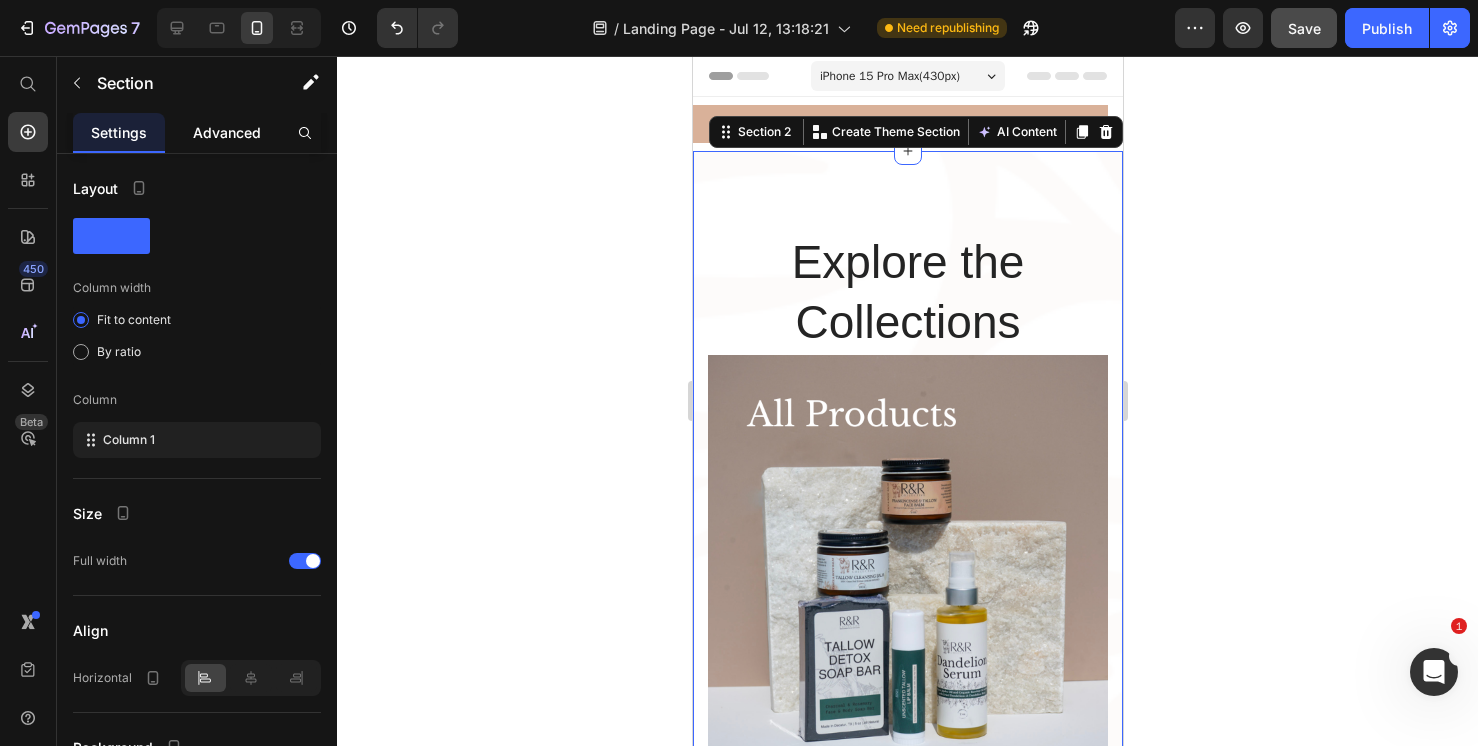 click on "Advanced" at bounding box center [227, 132] 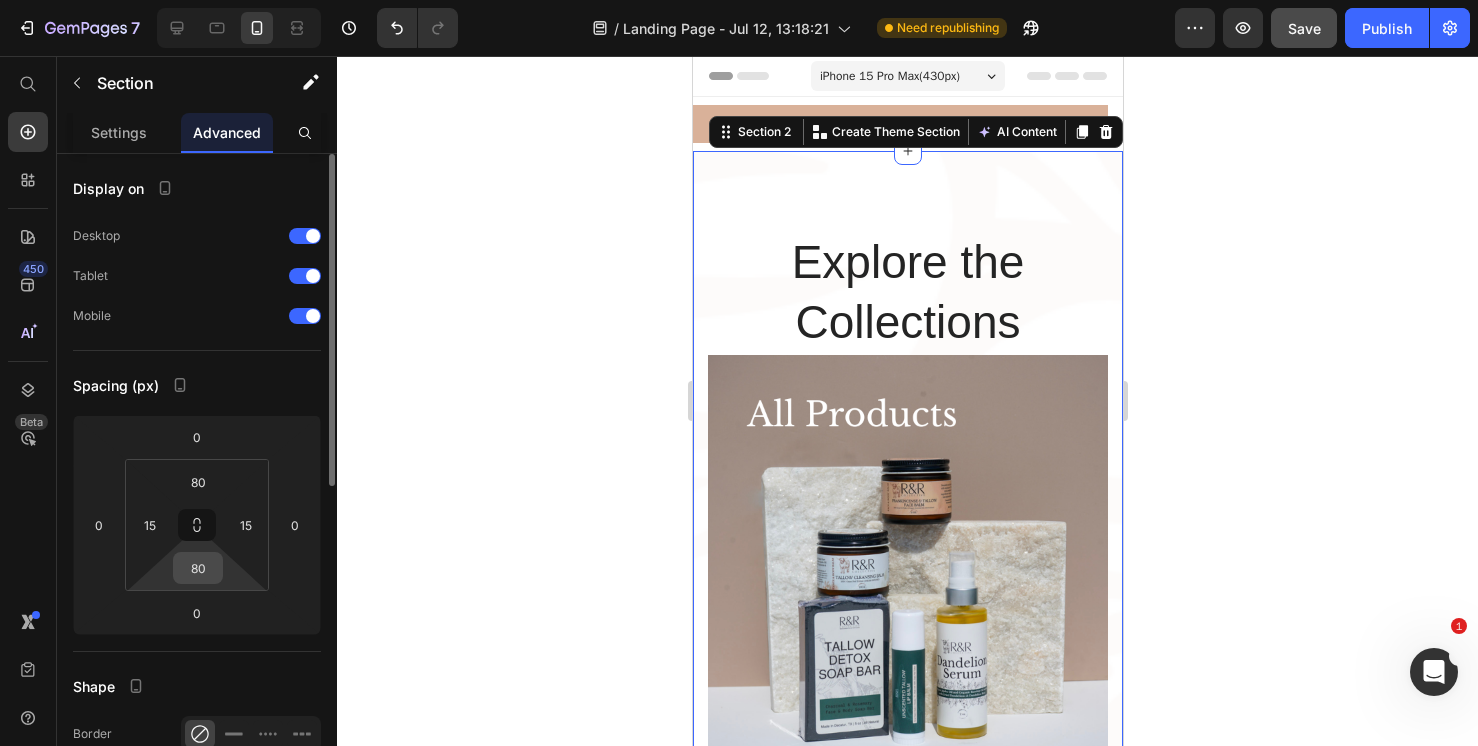 click on "80" at bounding box center (198, 568) 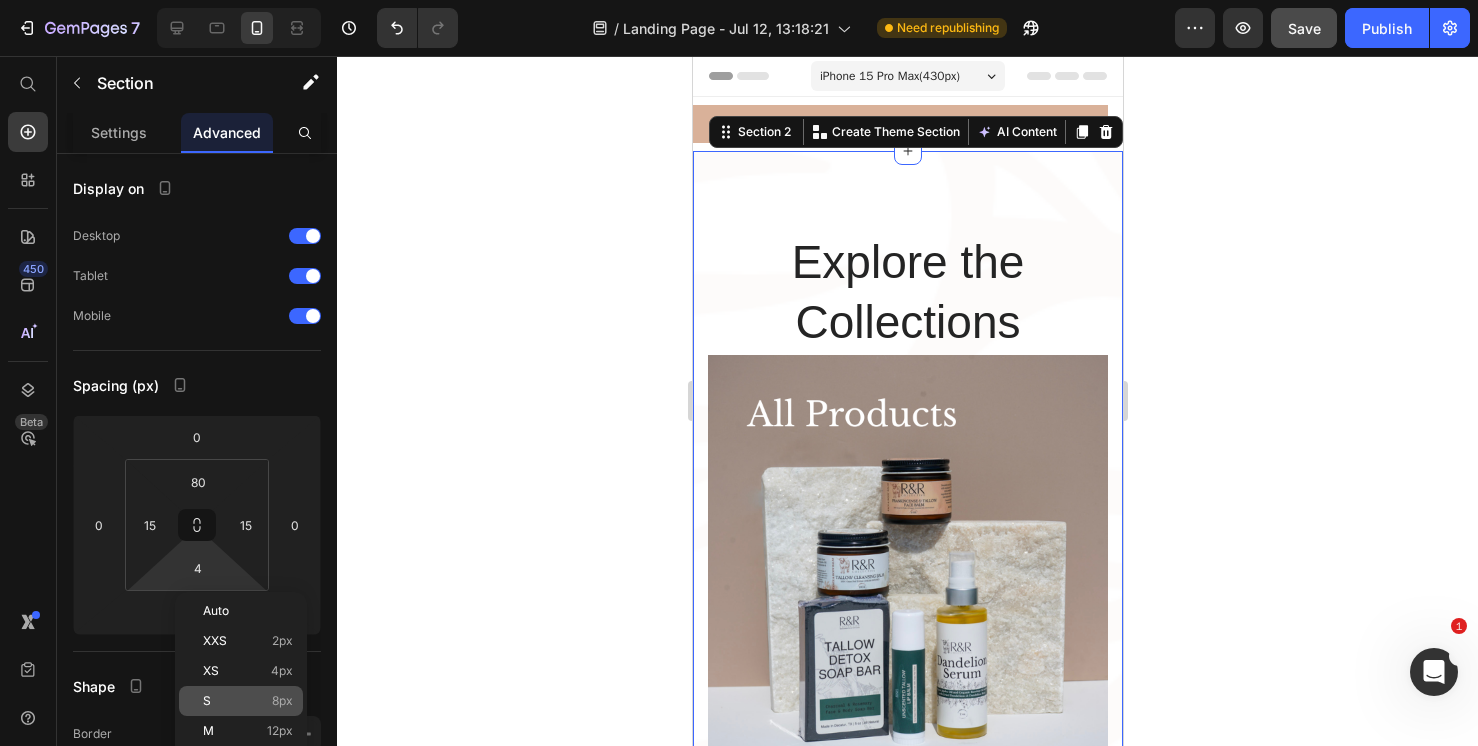 click on "S 8px" 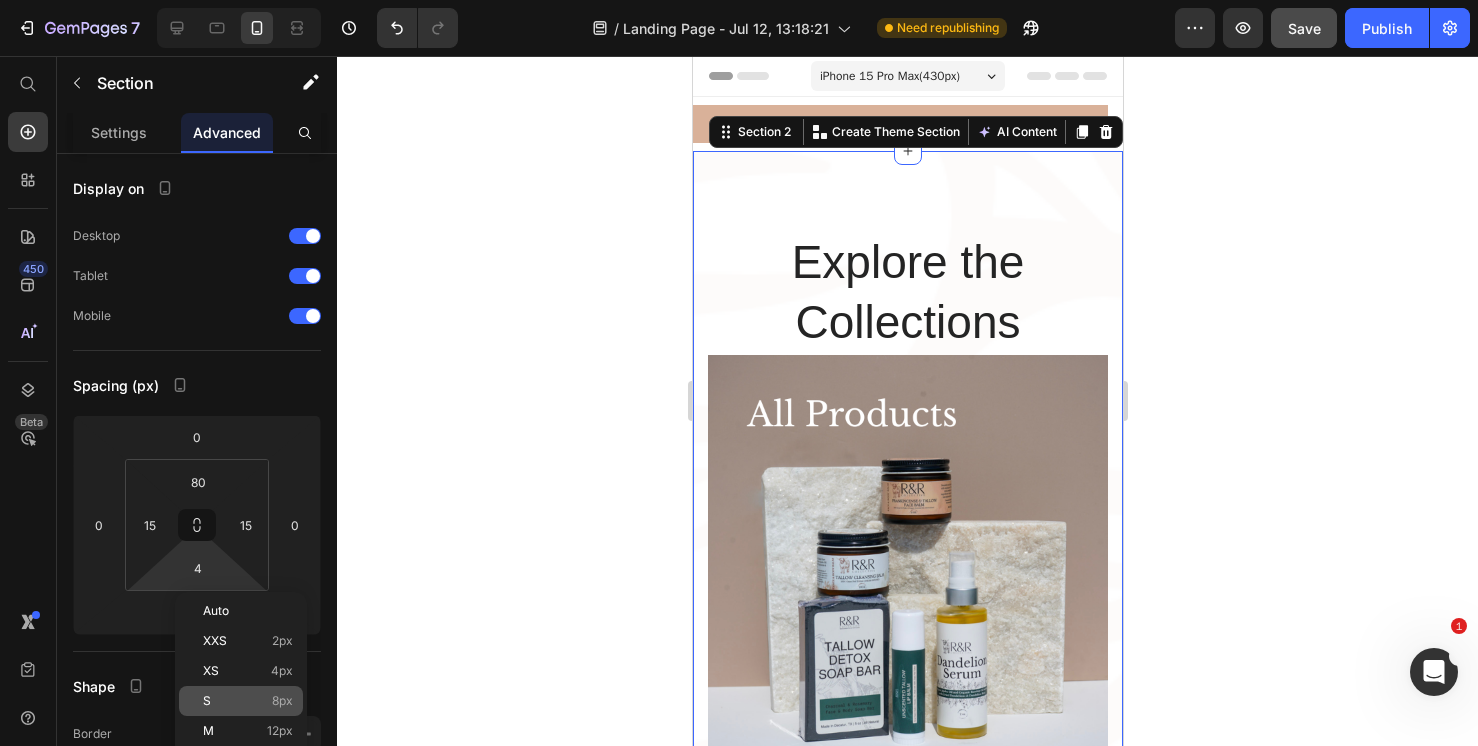 type on "8" 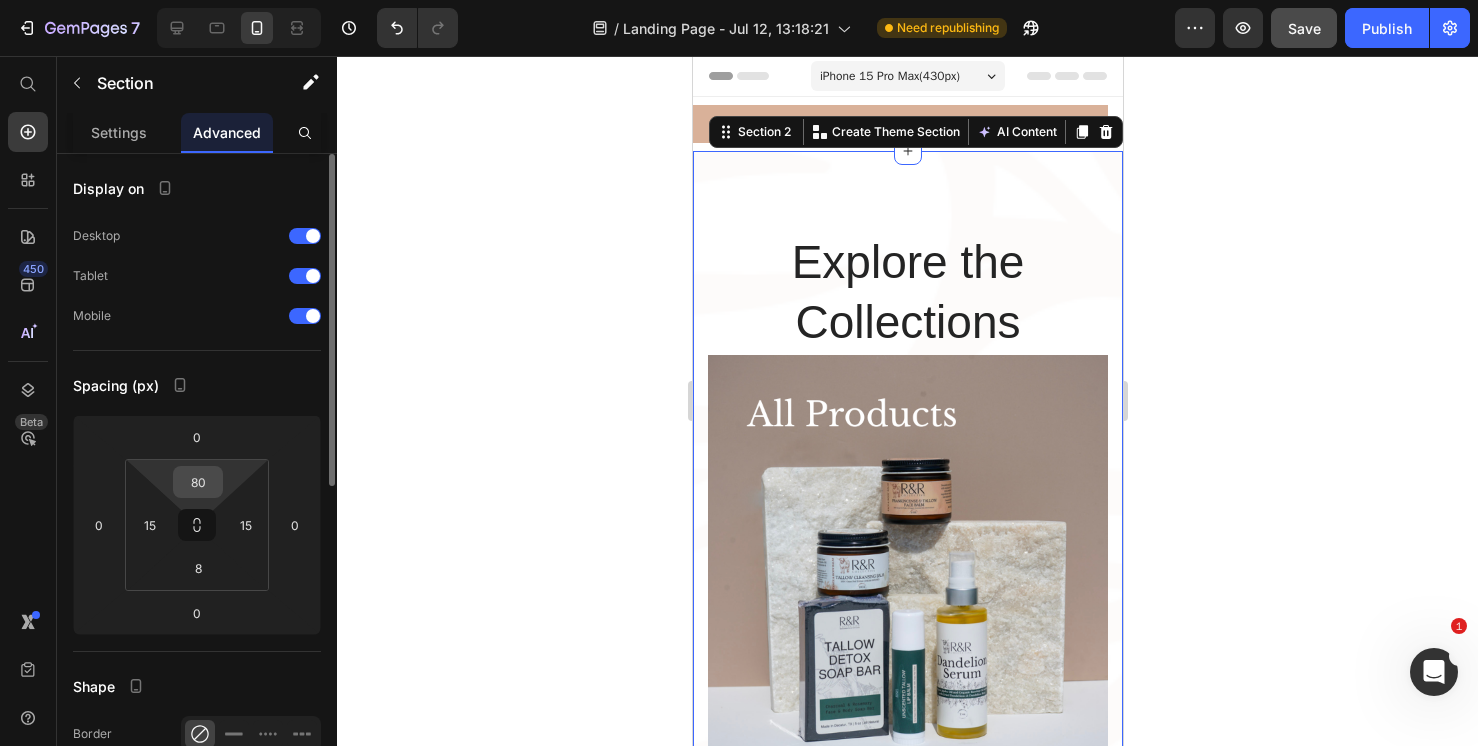 click on "80" at bounding box center (198, 482) 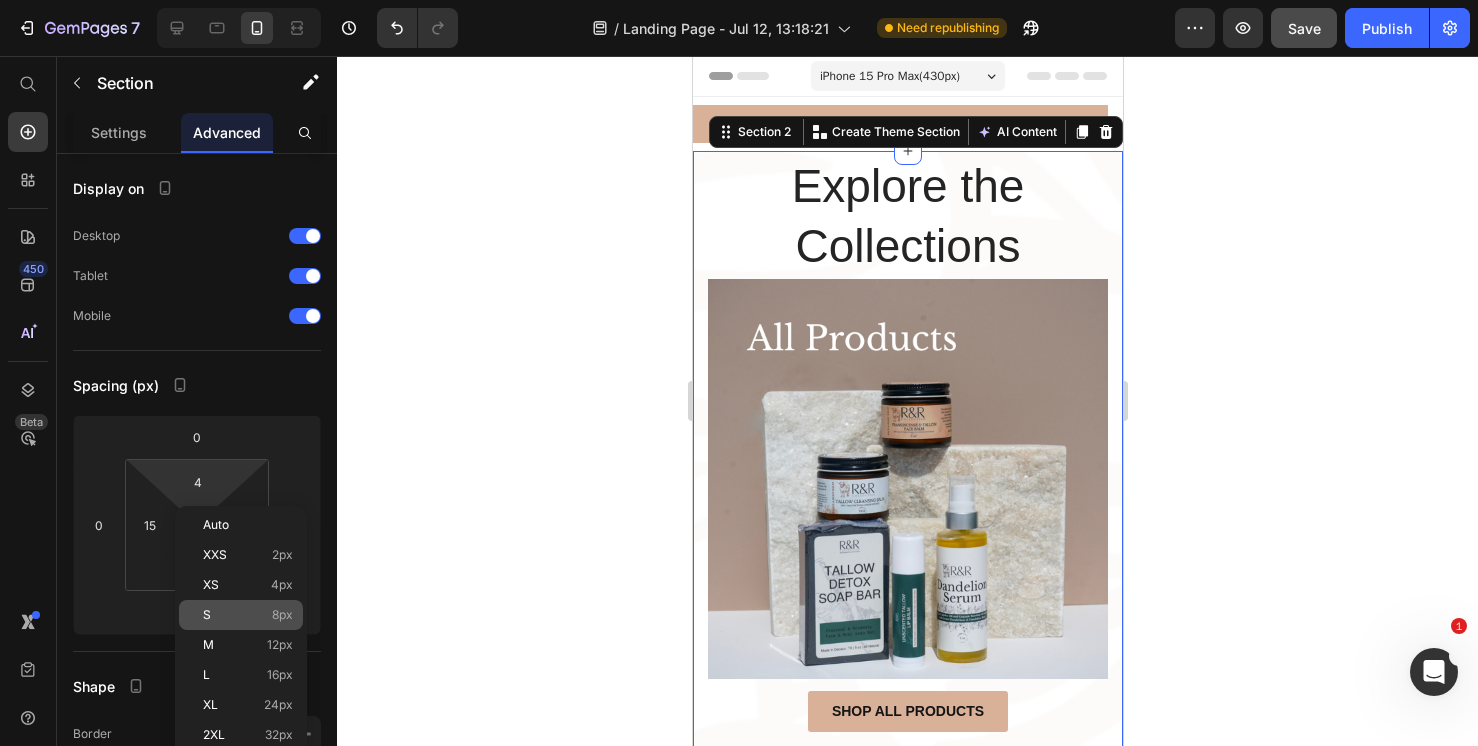 click on "S 8px" 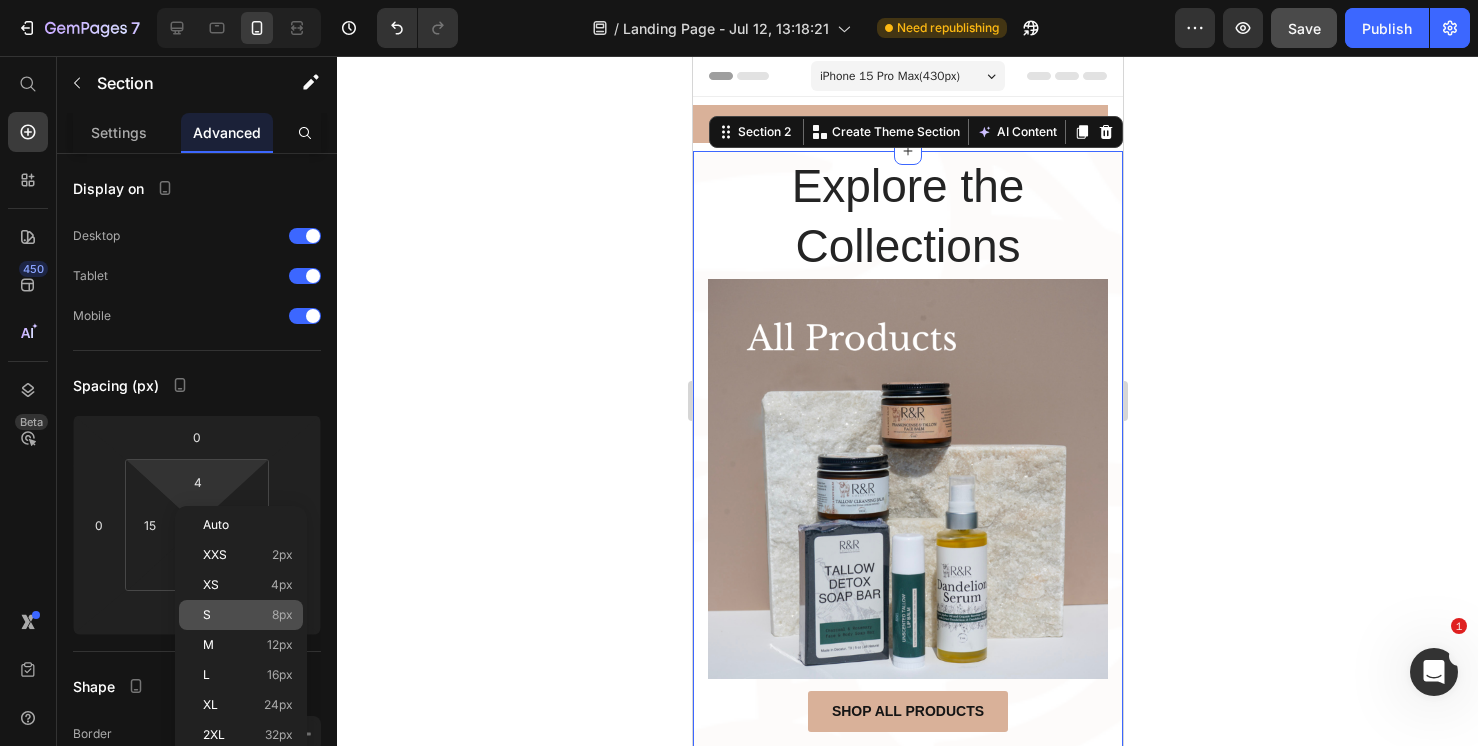 type on "8" 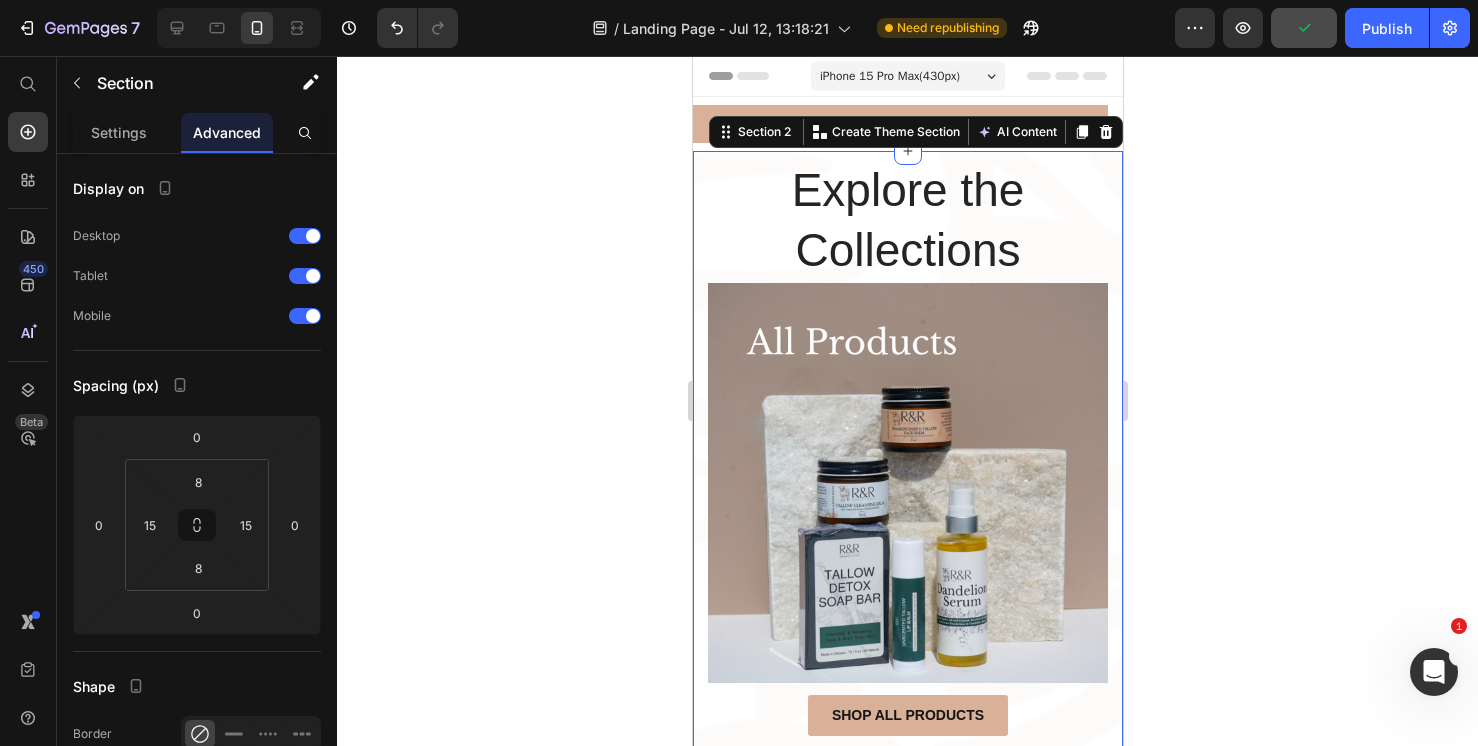 click 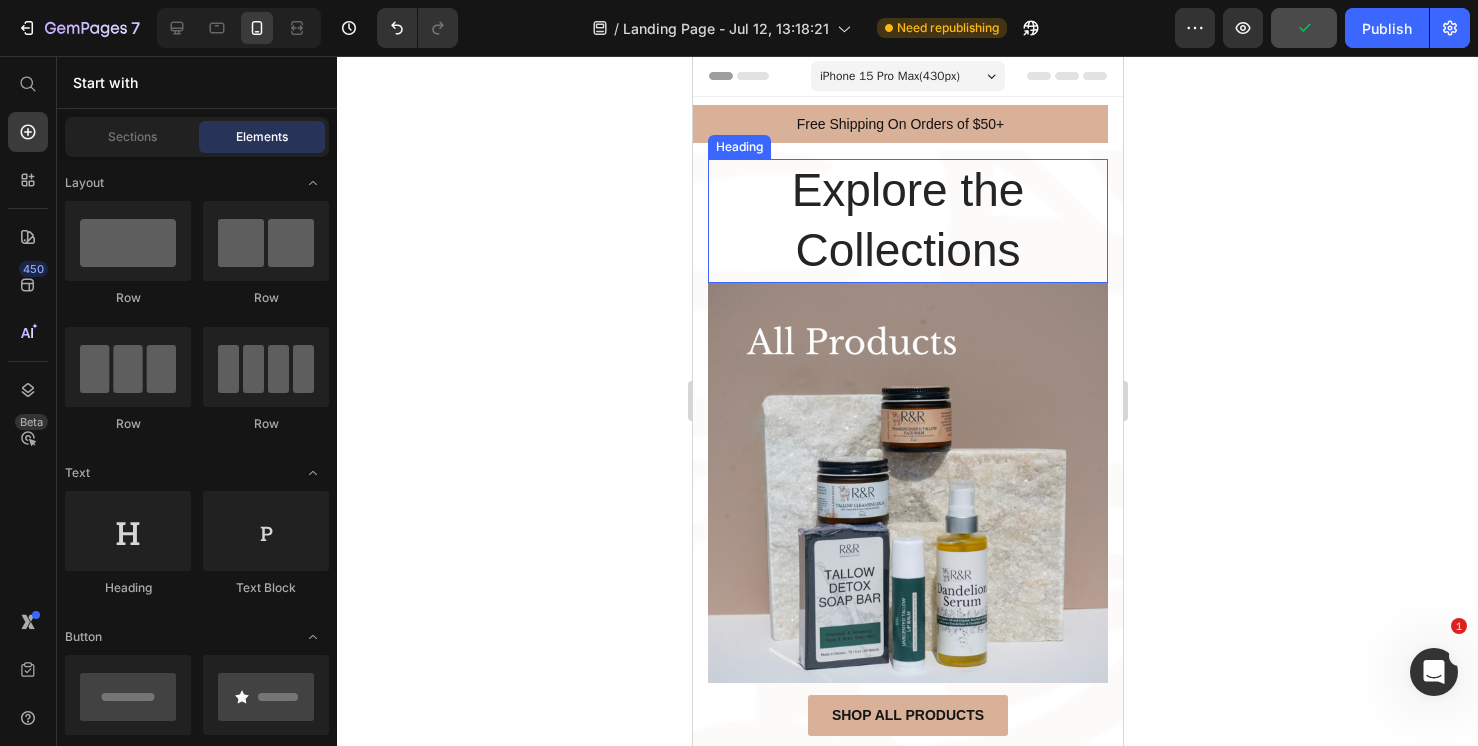 click on "Explore the Collections" at bounding box center [907, 221] 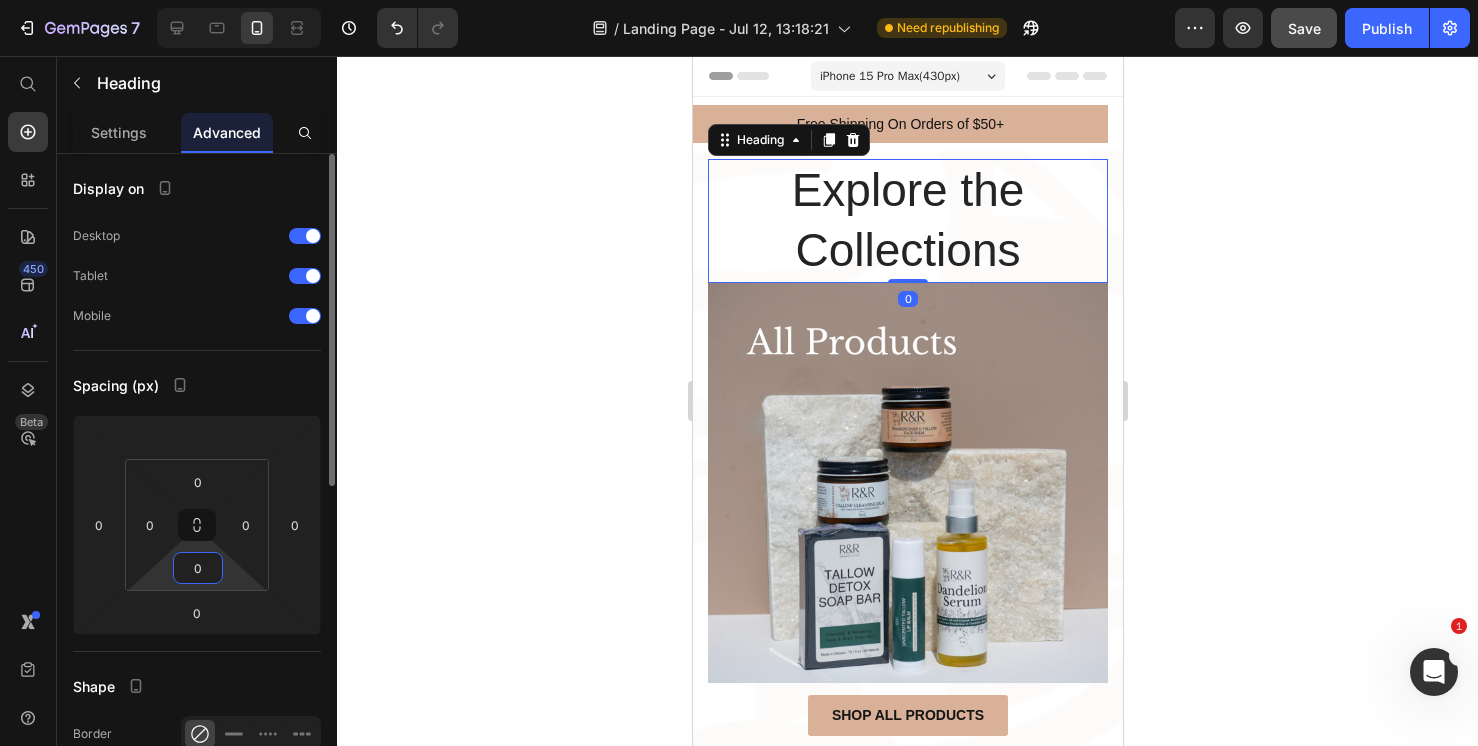 click on "0" at bounding box center (198, 568) 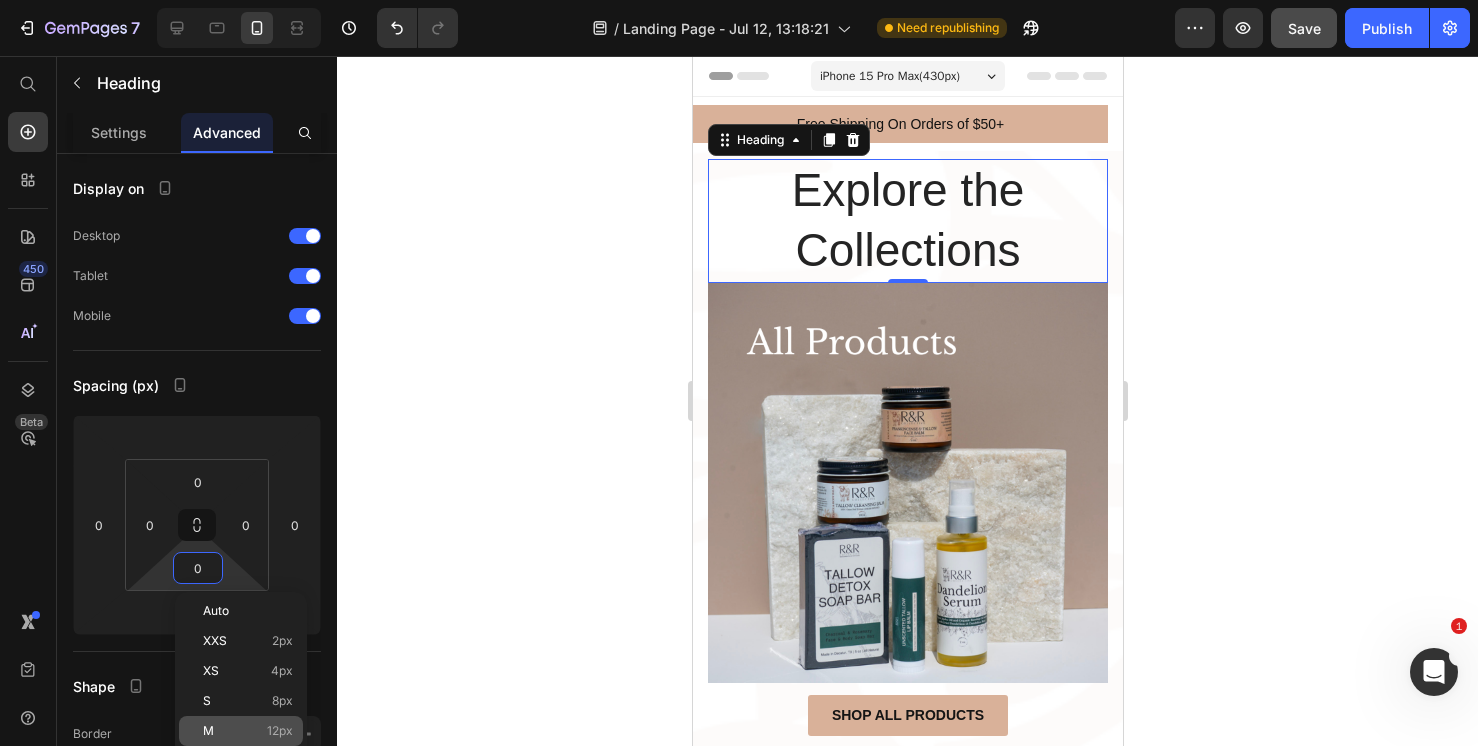 click on "M 12px" 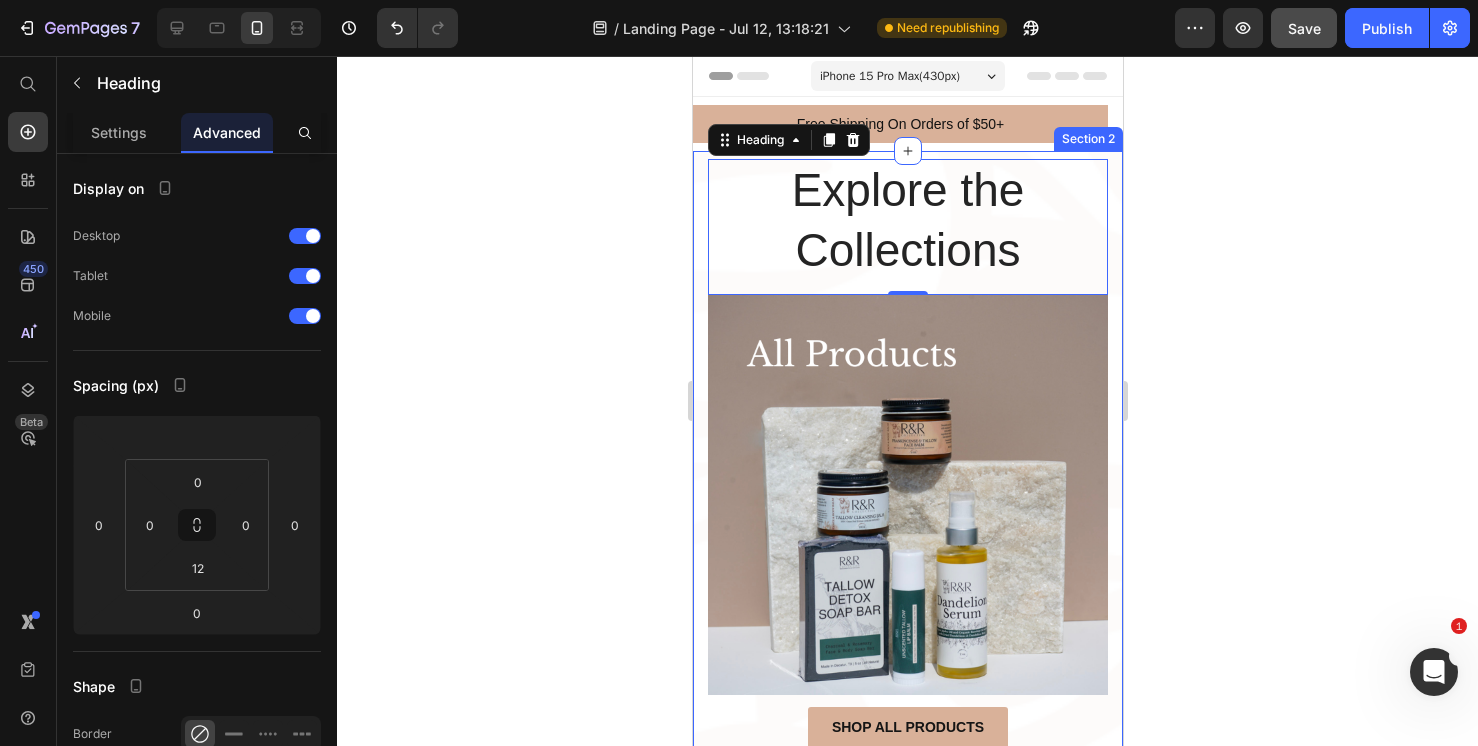 click 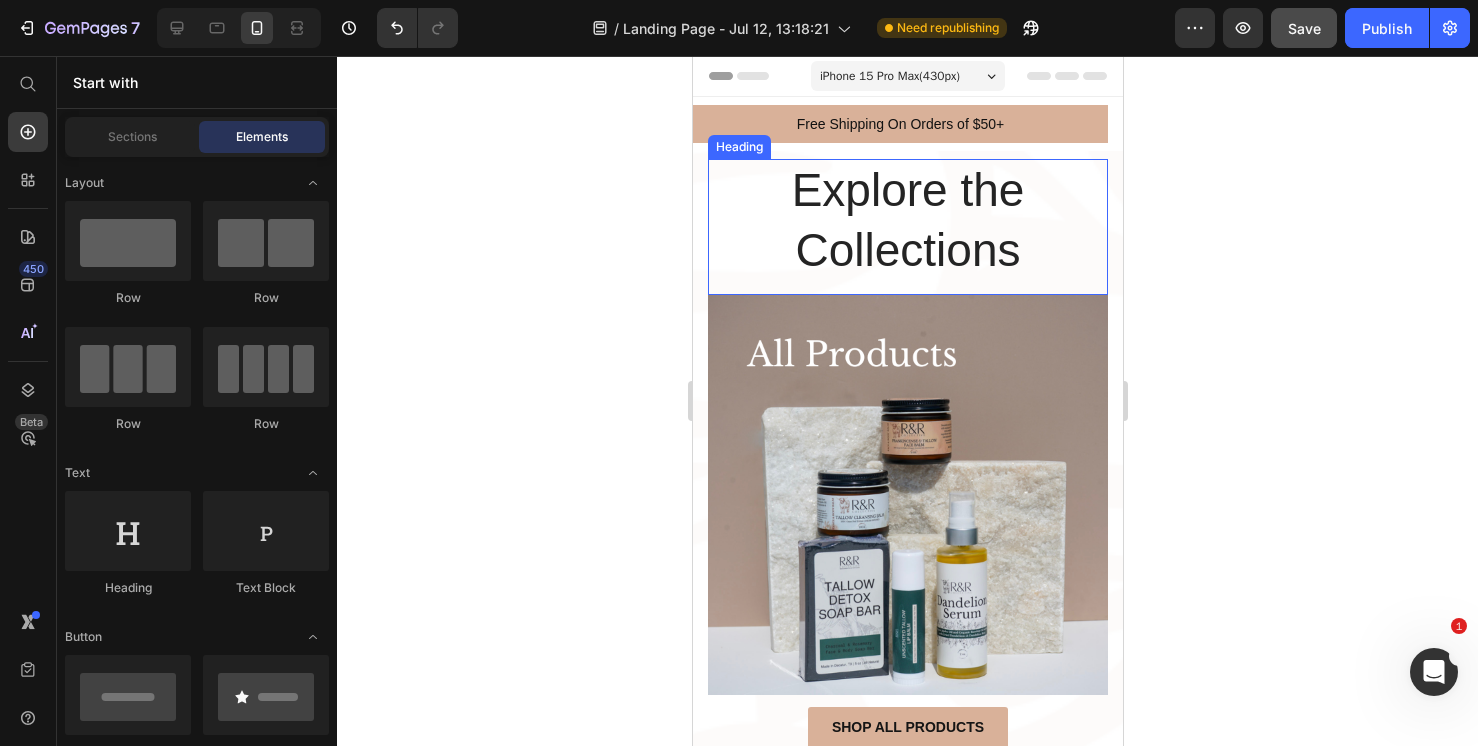 click on "Explore the Collections" at bounding box center [907, 221] 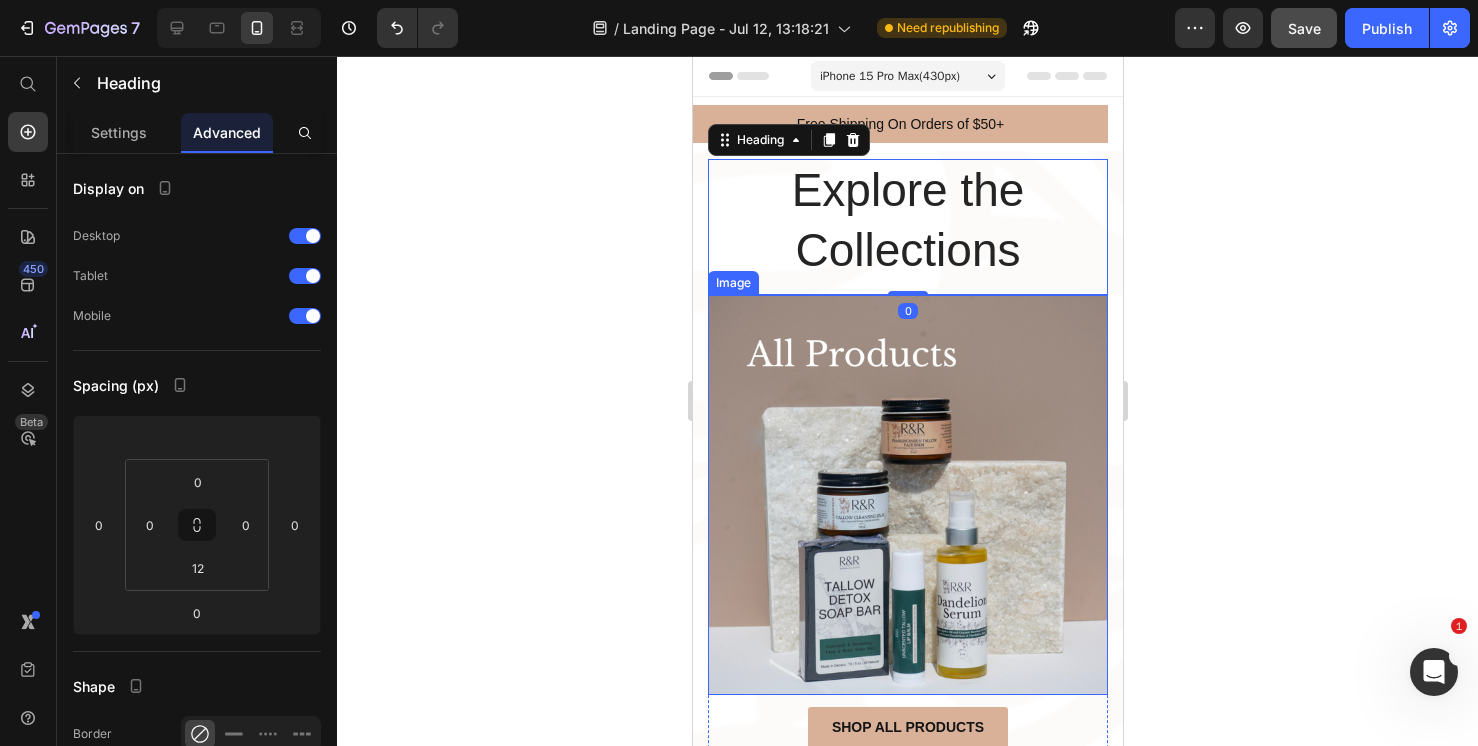 scroll, scrollTop: 35, scrollLeft: 0, axis: vertical 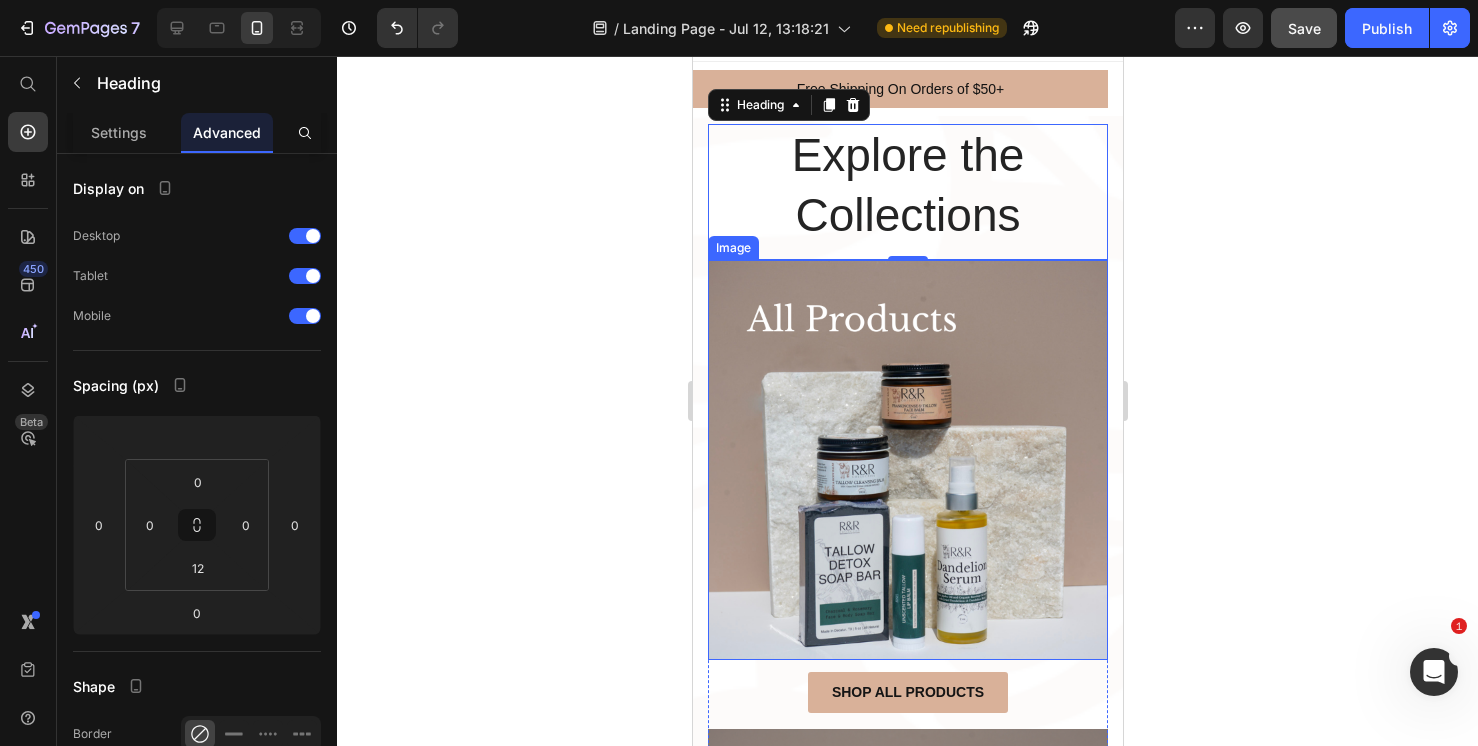 click at bounding box center [907, 460] 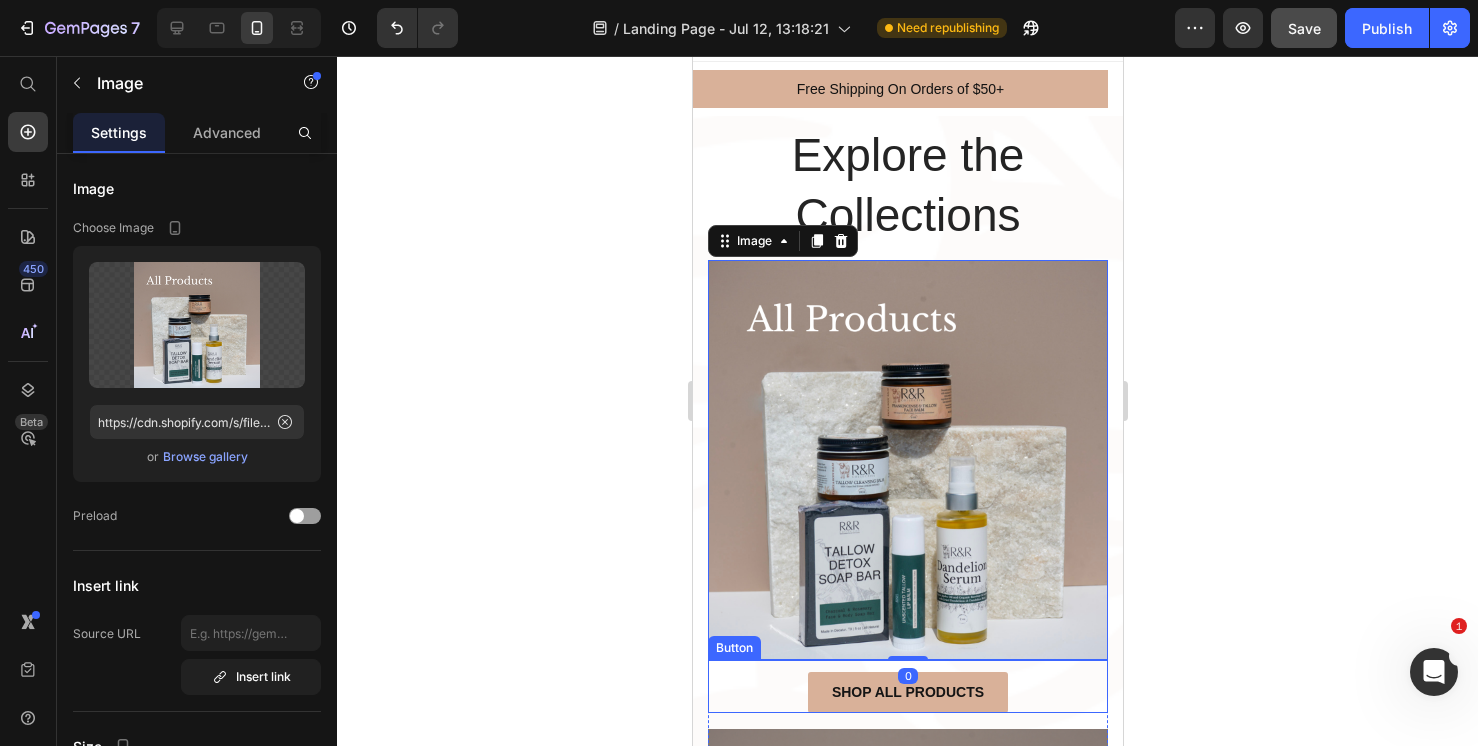 click on "Shop all products Button" at bounding box center (907, 686) 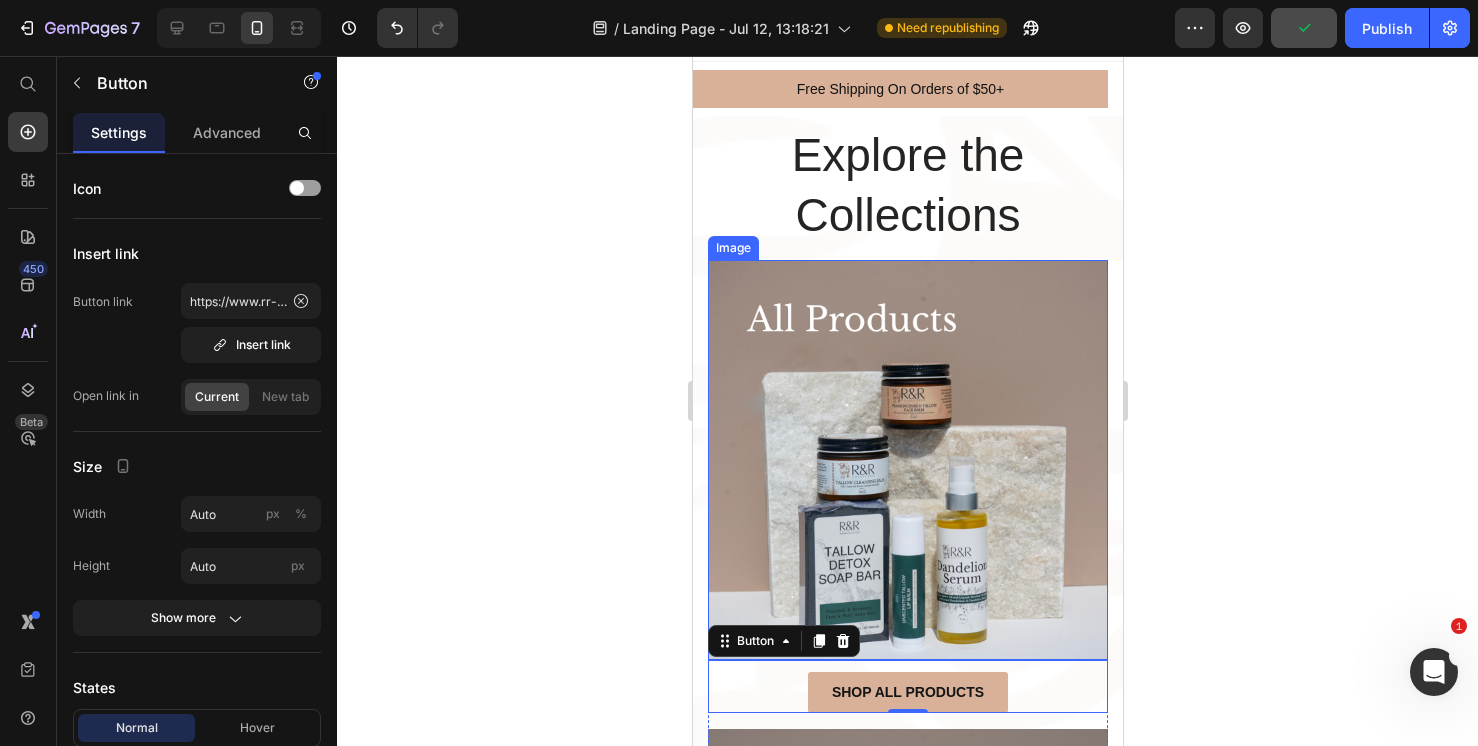 scroll, scrollTop: 66, scrollLeft: 0, axis: vertical 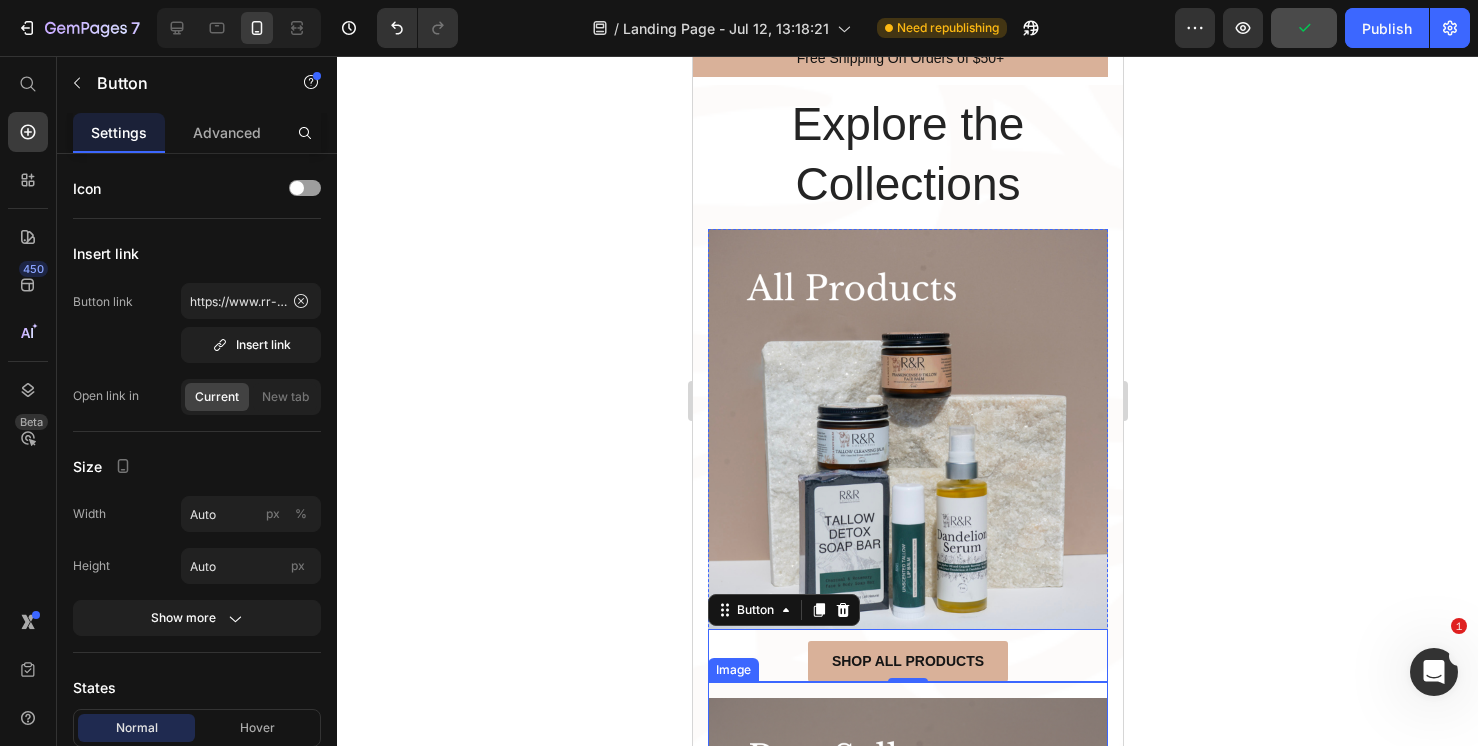 click at bounding box center (907, 890) 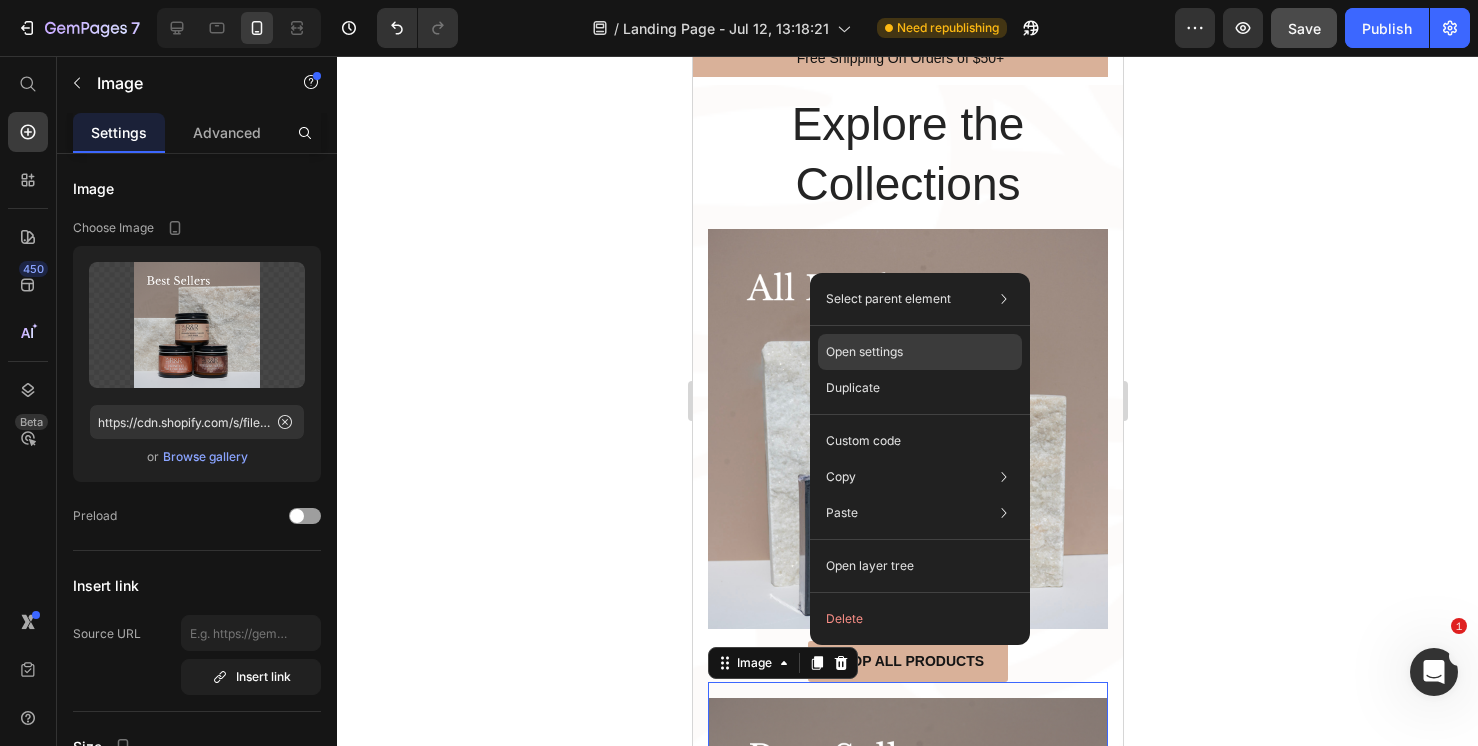 click on "Open settings" at bounding box center (864, 352) 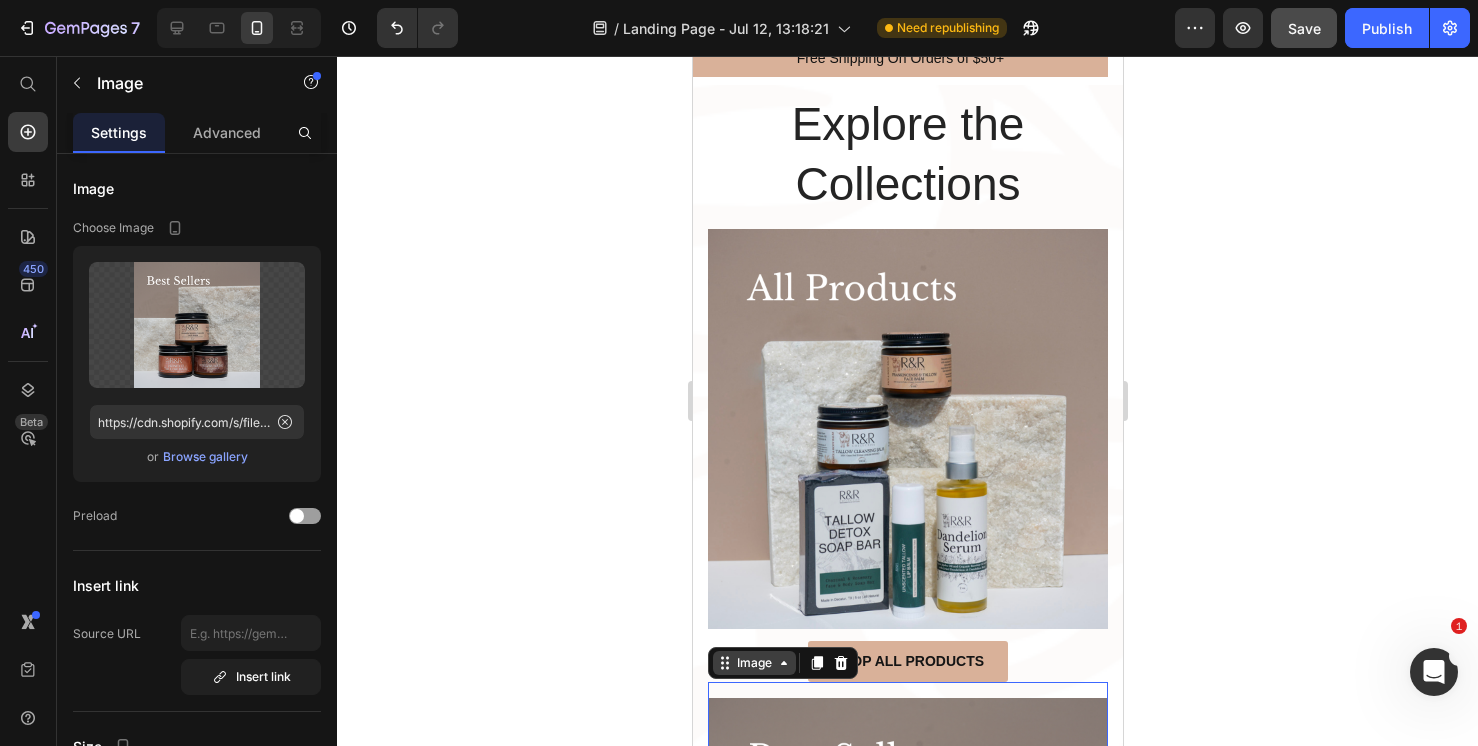 click on "Image" at bounding box center [753, 663] 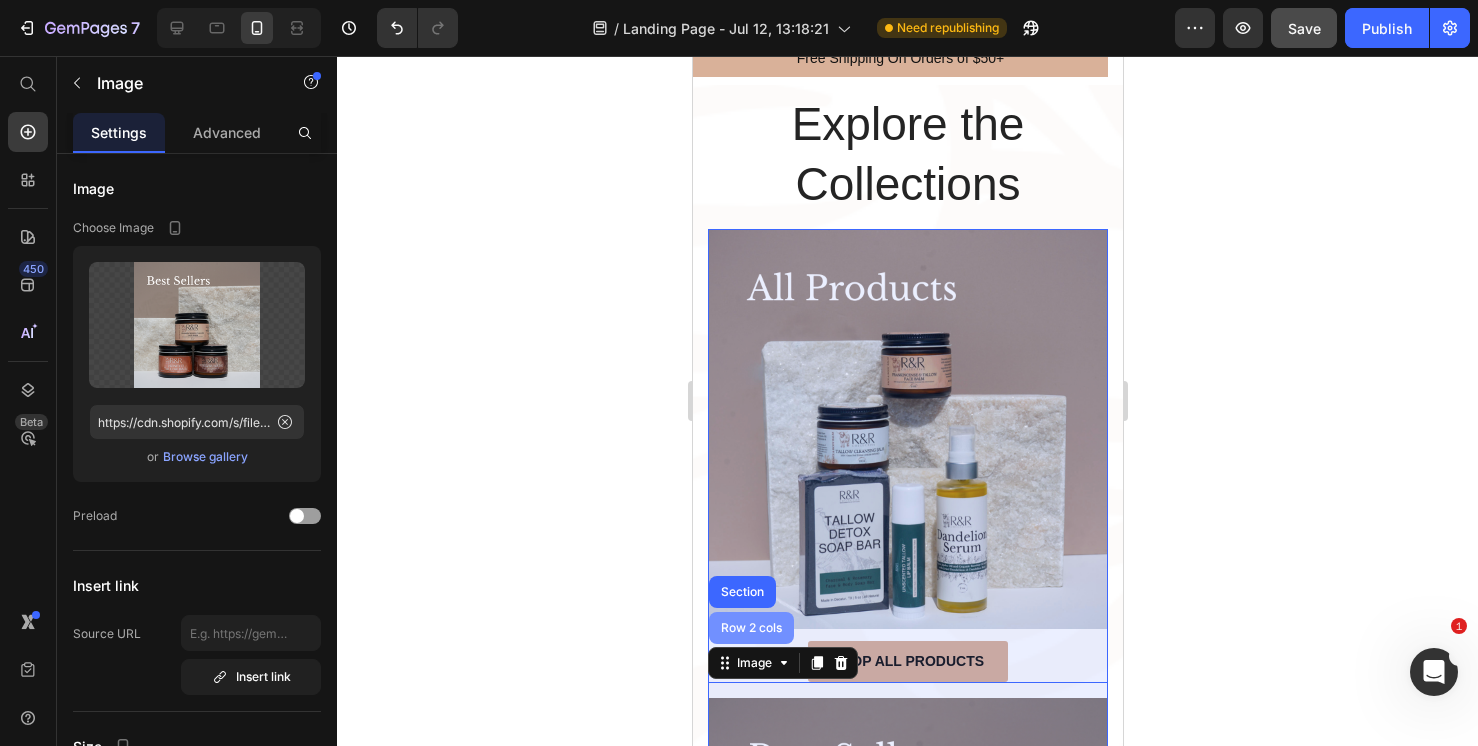 click on "Row 2 cols" at bounding box center (750, 628) 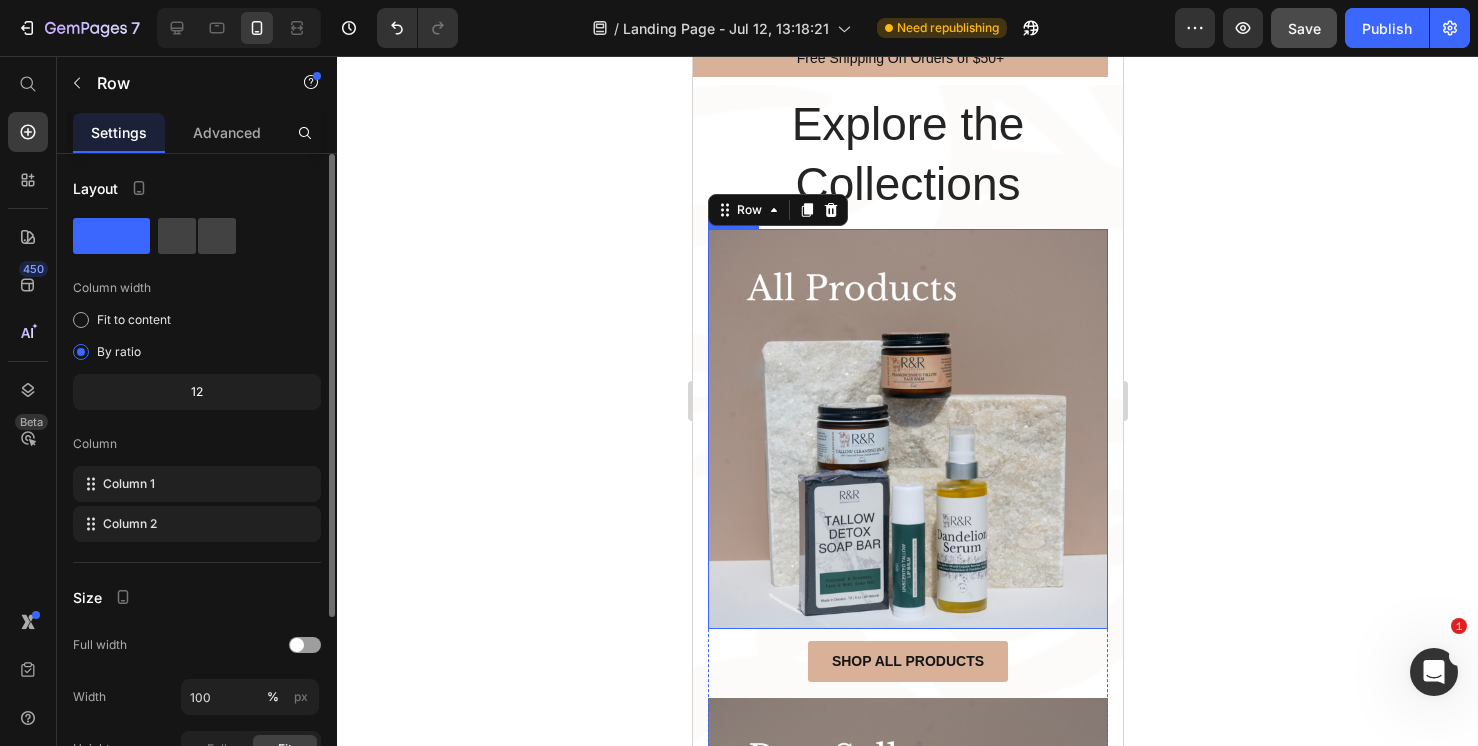 click 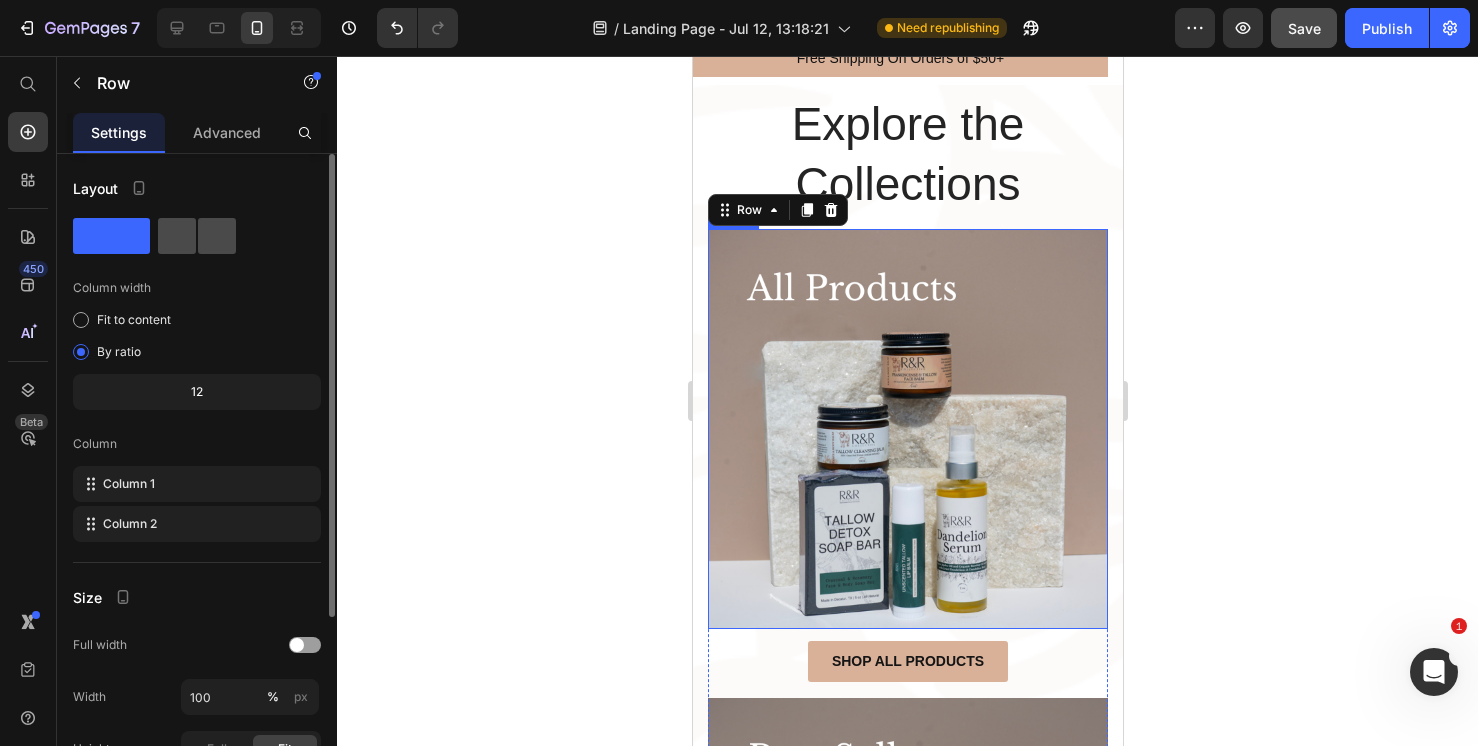 click 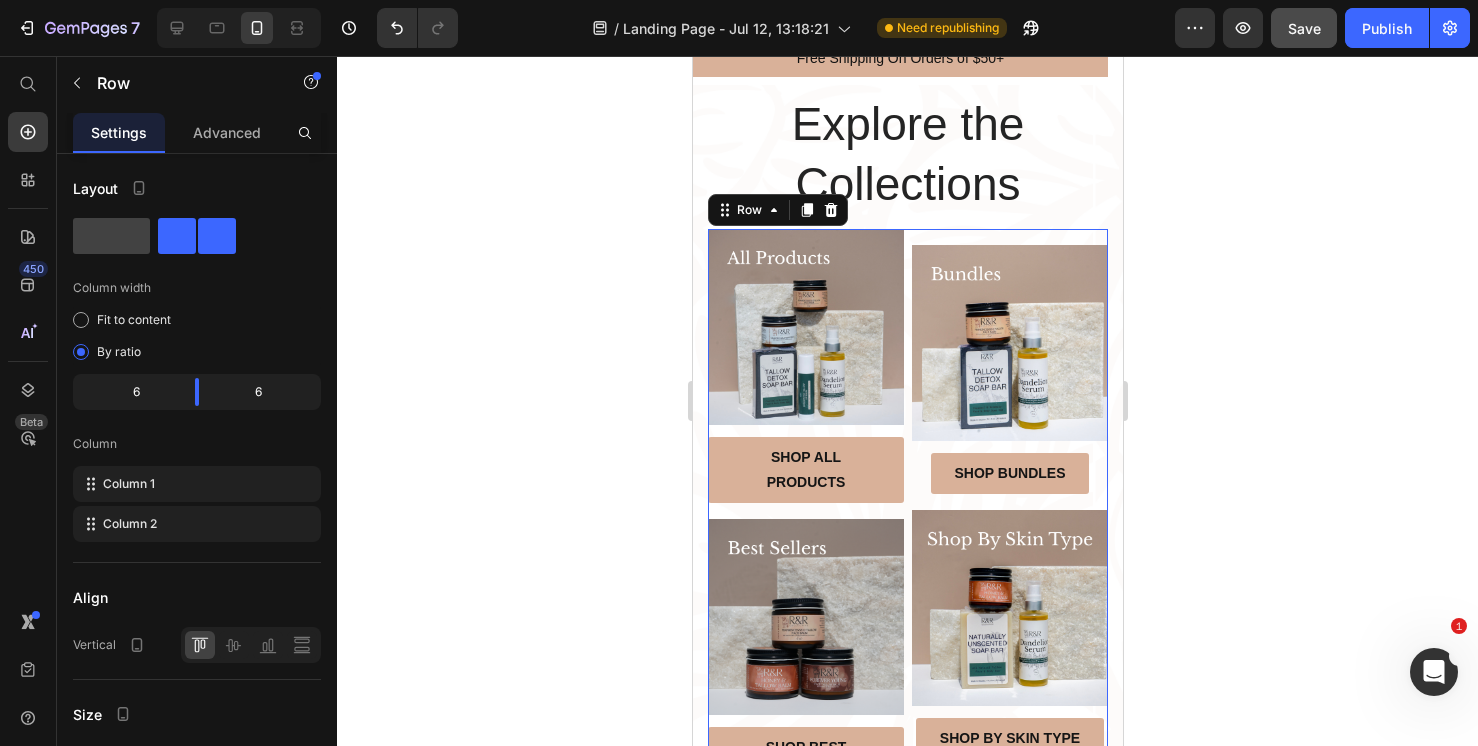 click on "Image Shop bundles Button Image Shop By skin Type Button Image Shop Tallow soaps Button" at bounding box center [1009, 656] 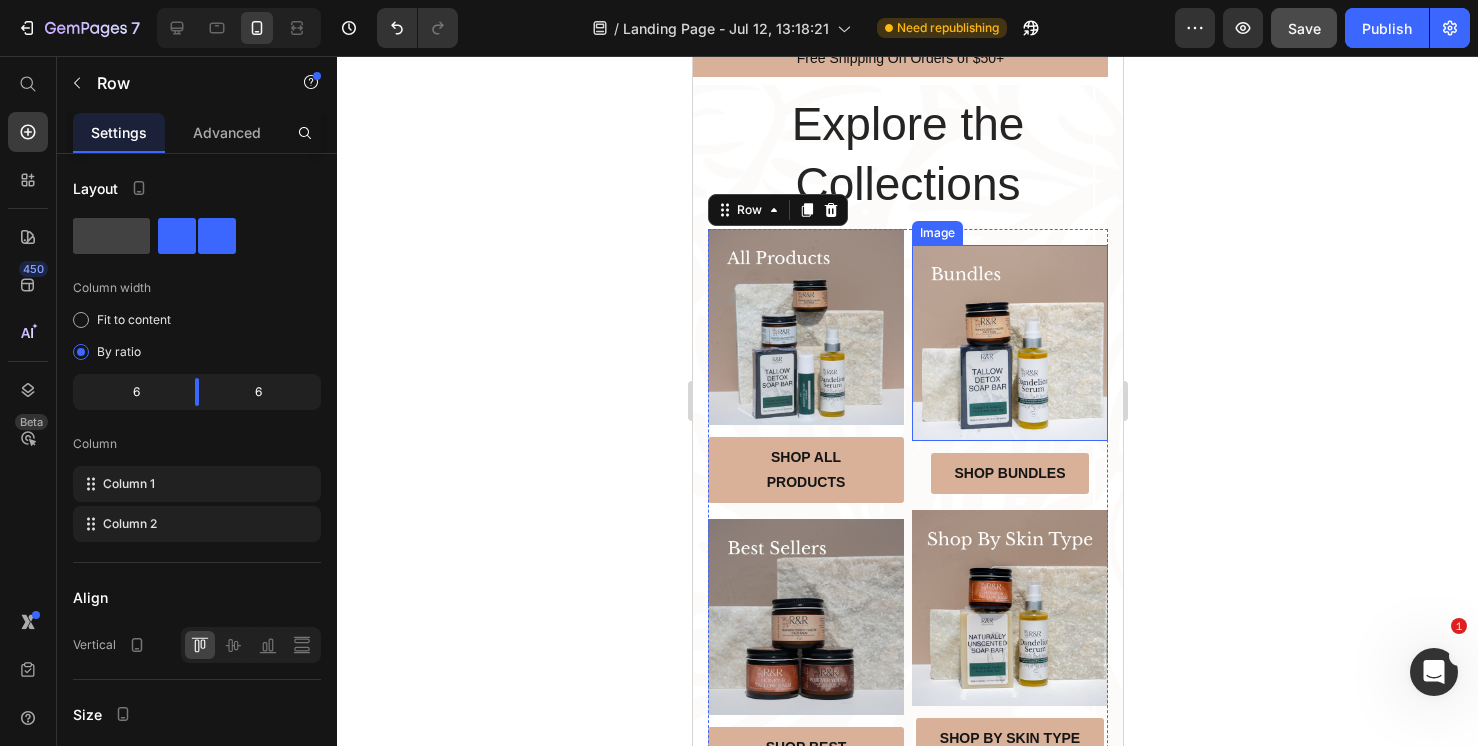 click at bounding box center (1009, 343) 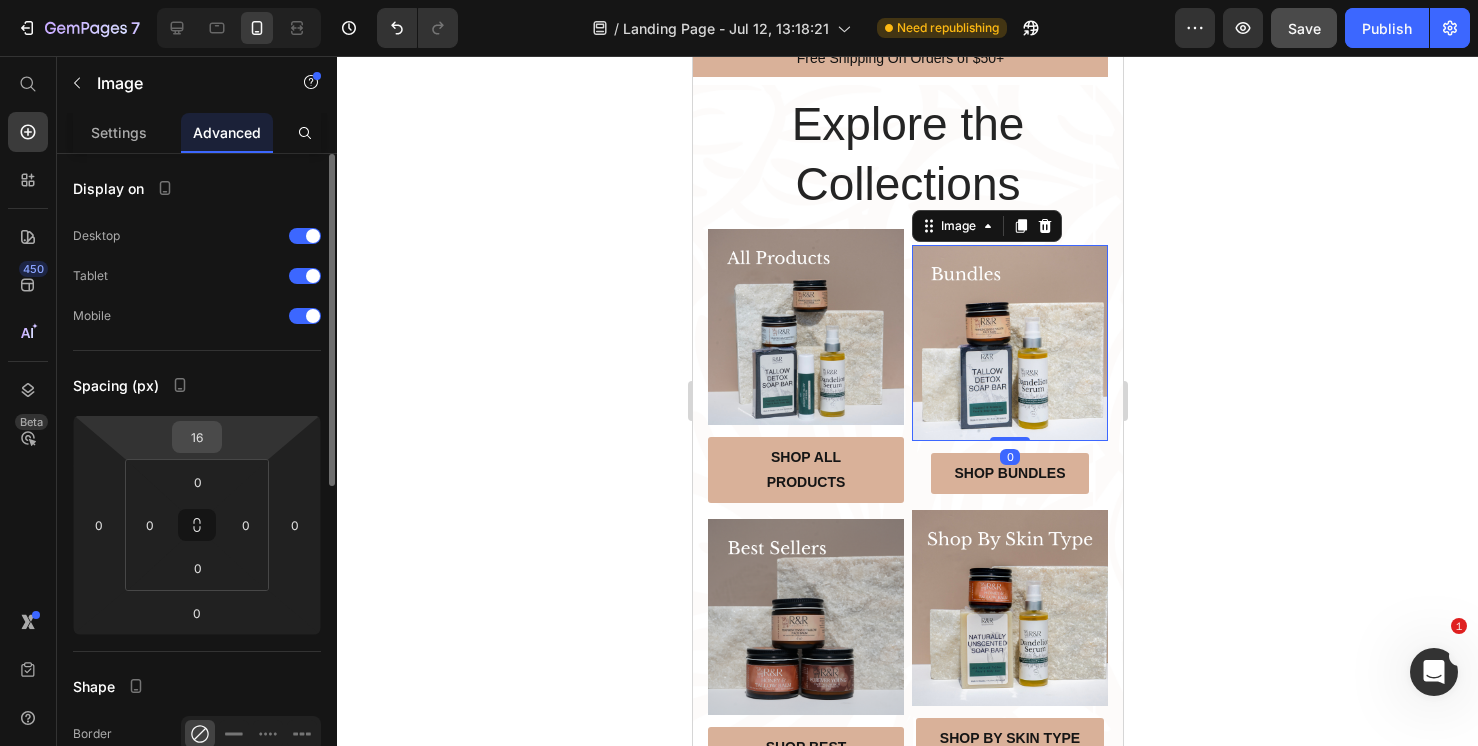 click on "16" at bounding box center (197, 437) 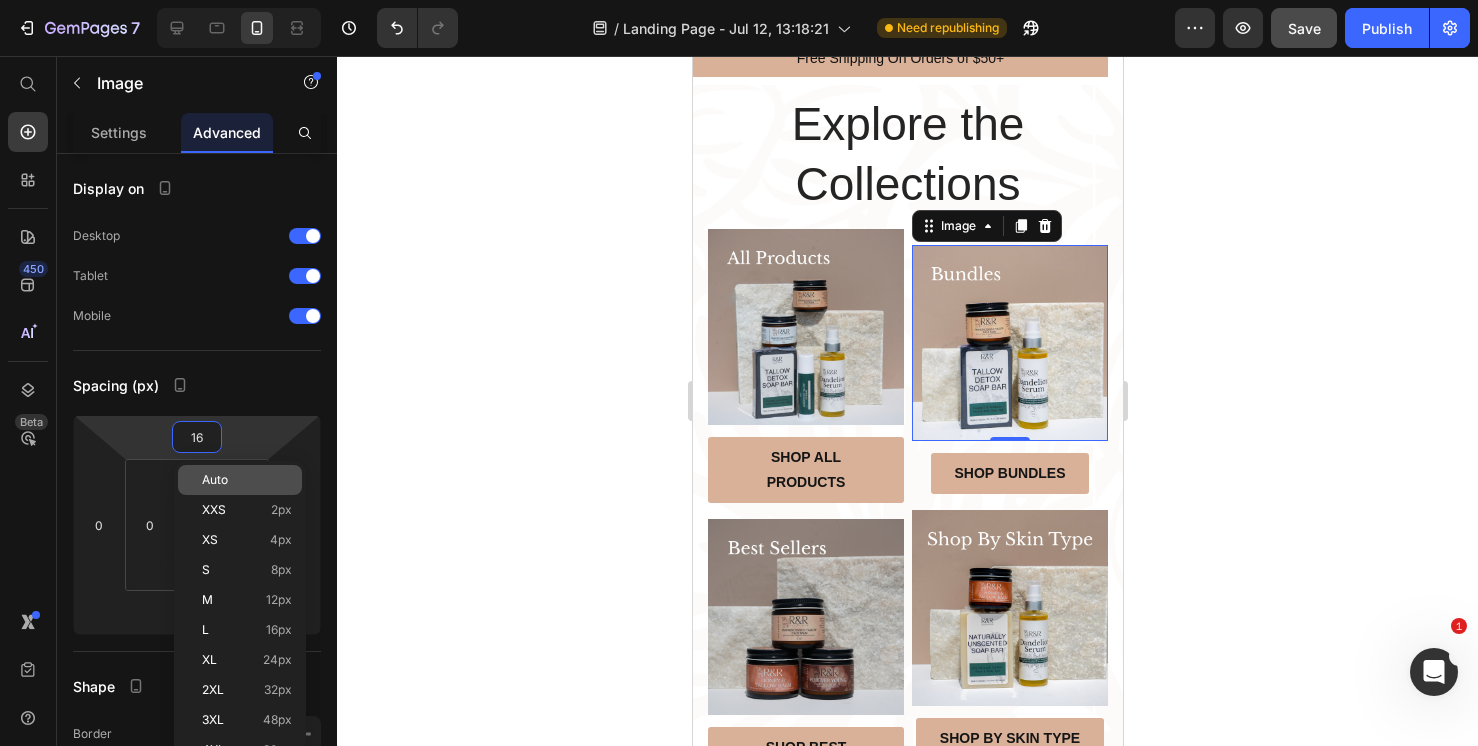 click on "Auto" at bounding box center [247, 480] 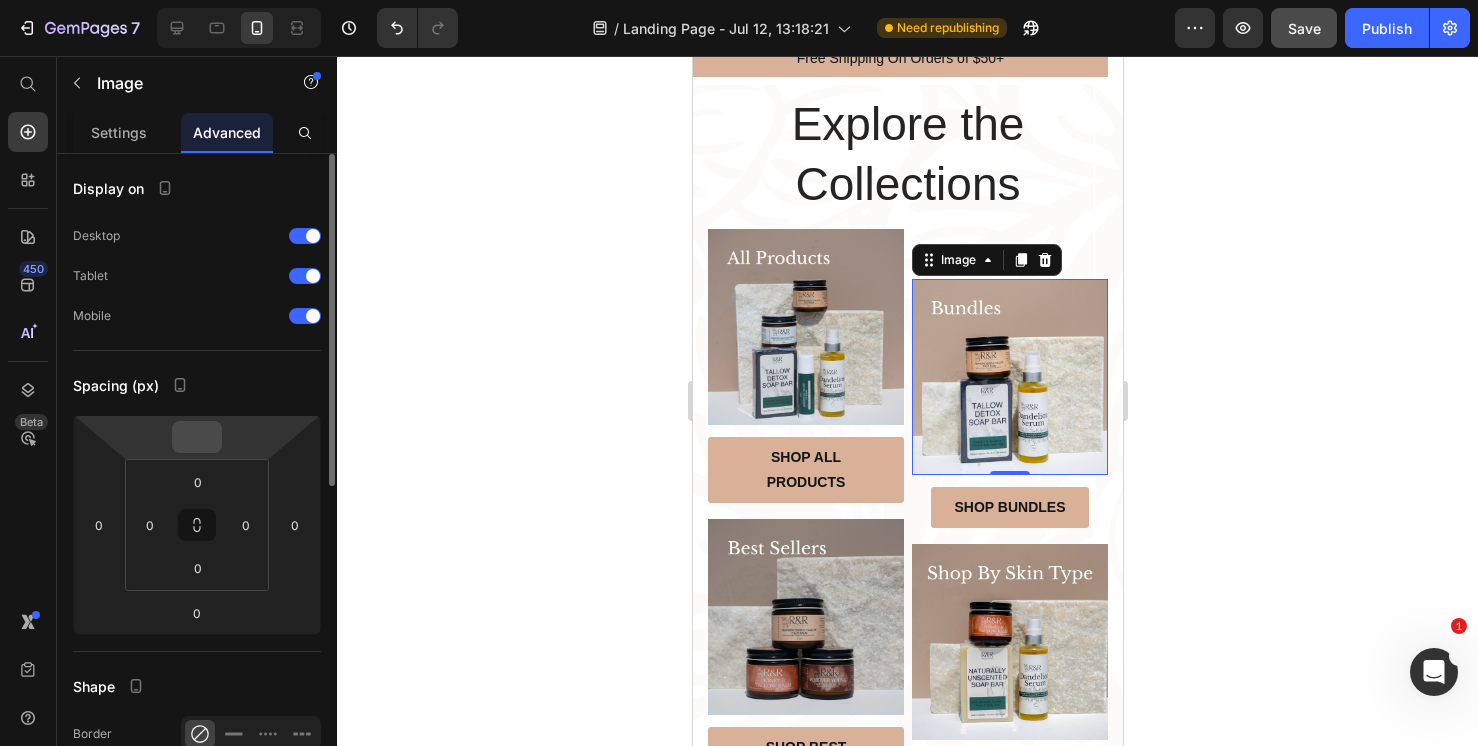 click at bounding box center [197, 437] 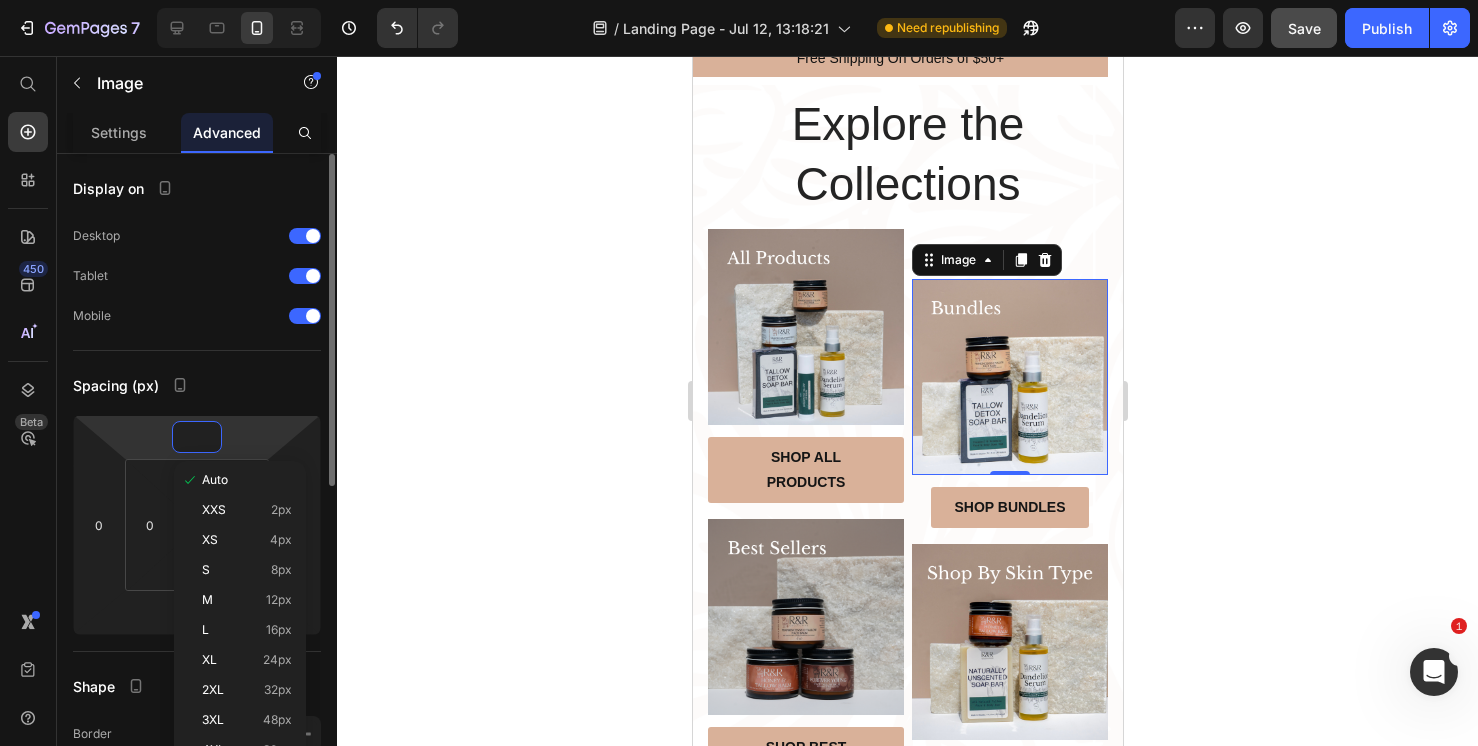 type on "0" 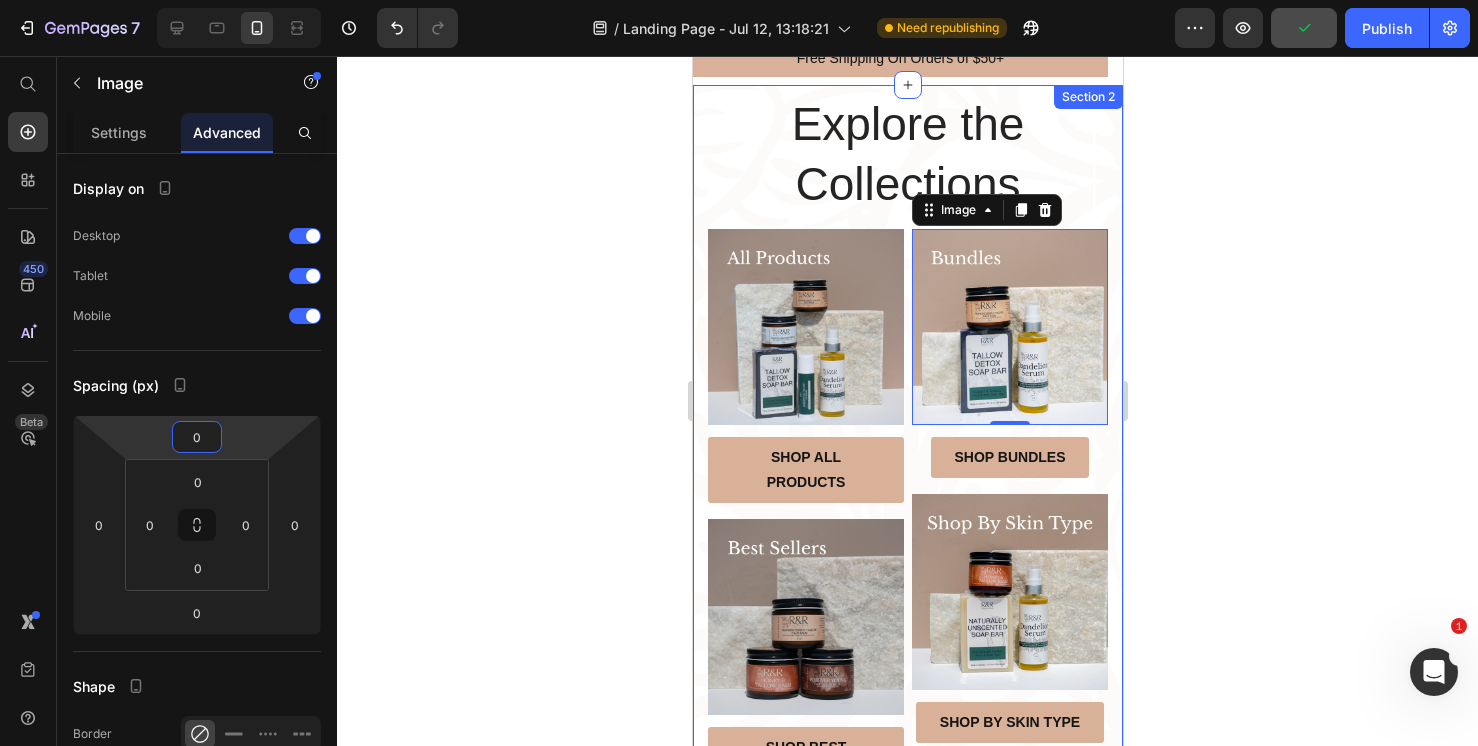 click 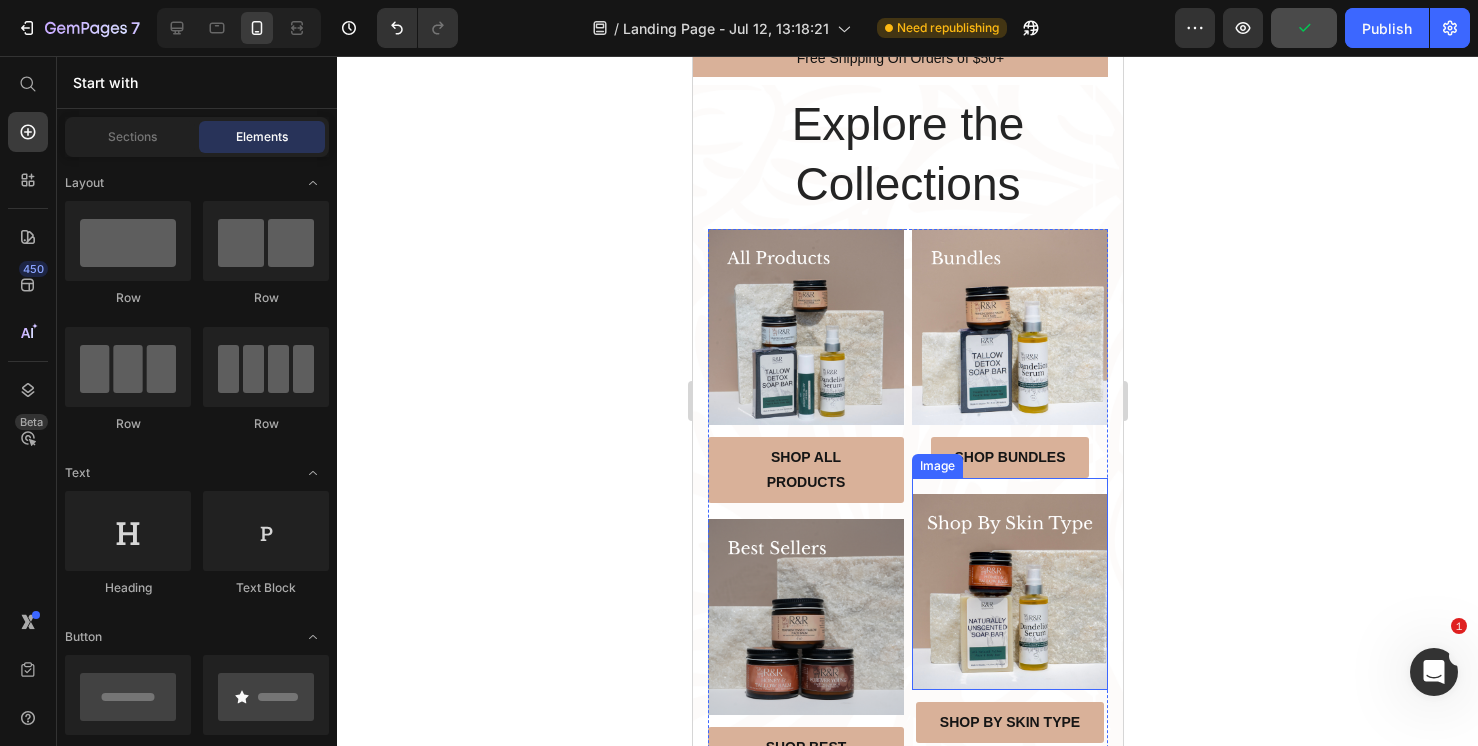 click at bounding box center (1009, 584) 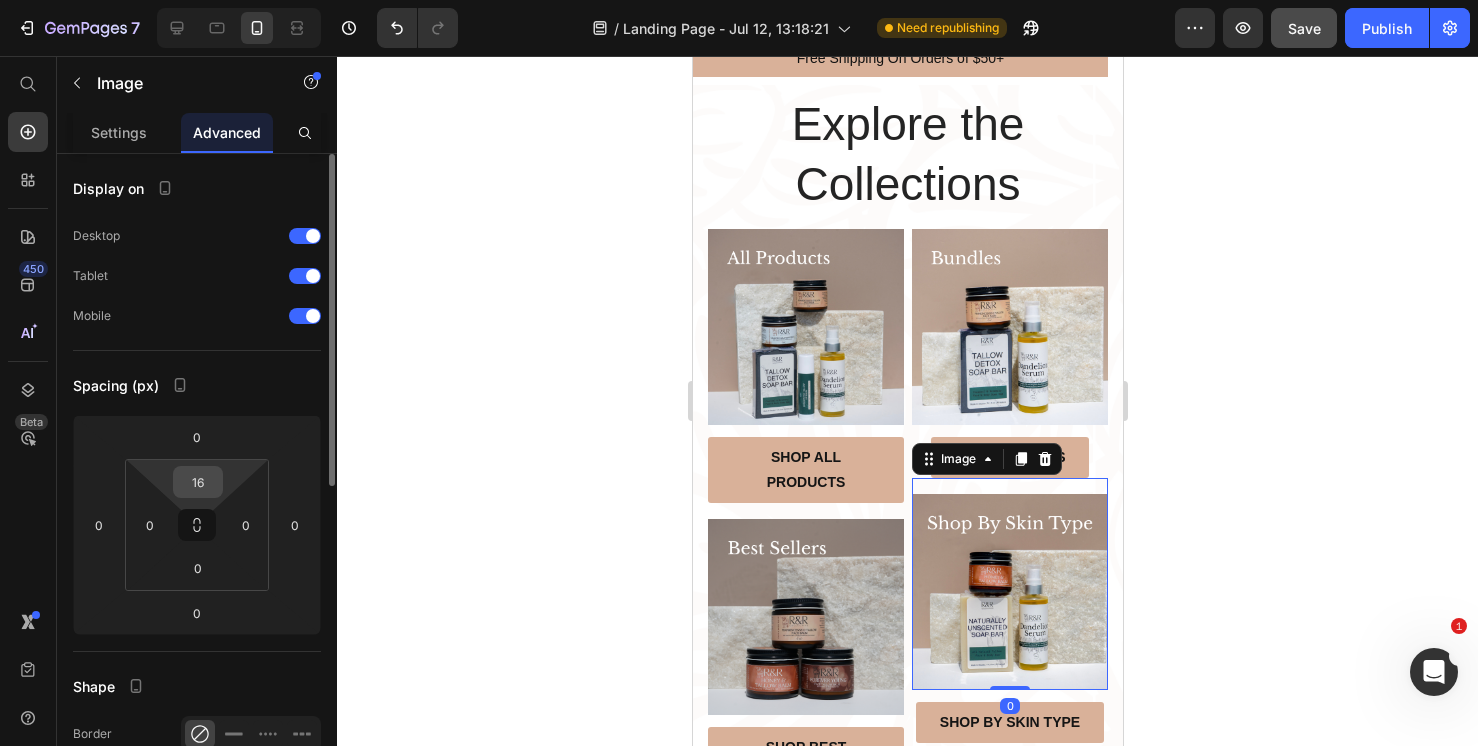 click on "16" at bounding box center (198, 482) 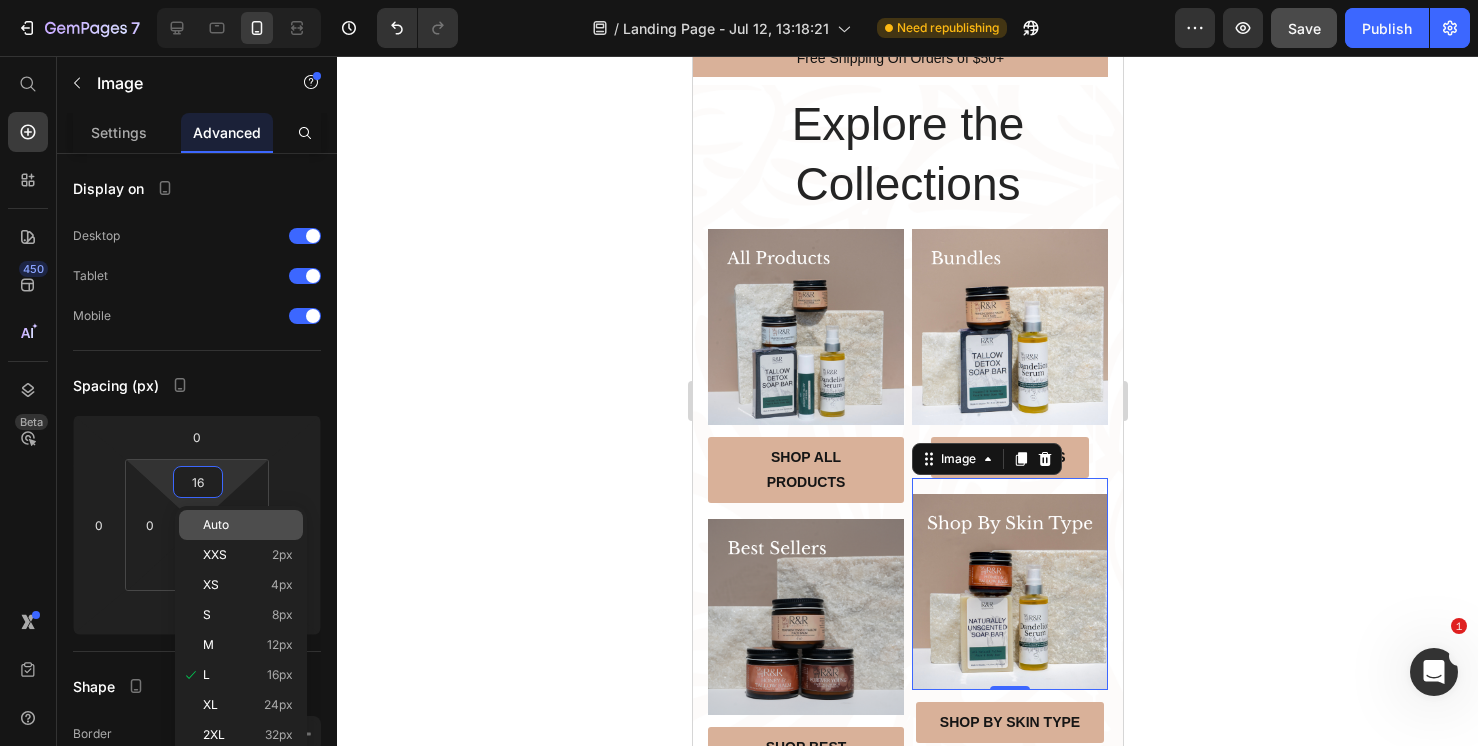 click on "Auto" at bounding box center (248, 525) 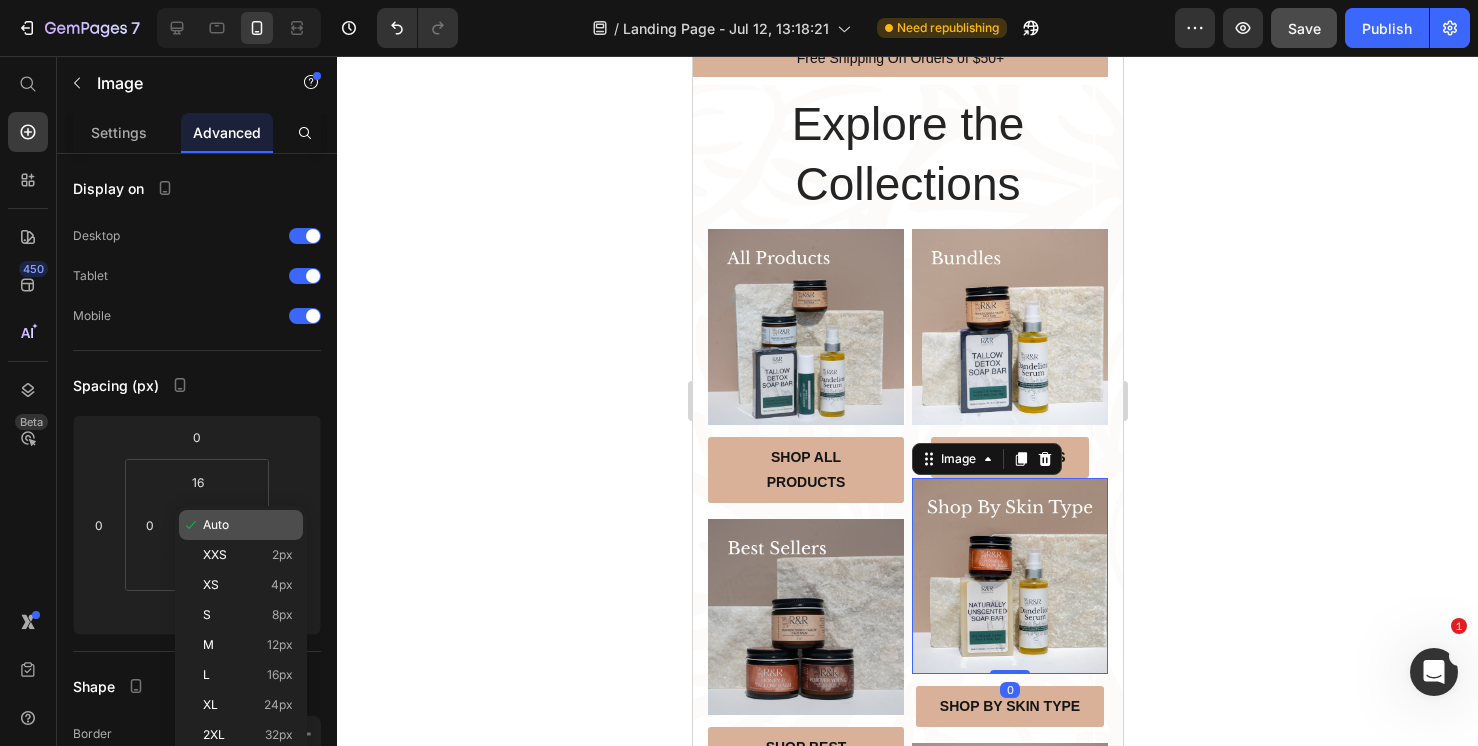 type 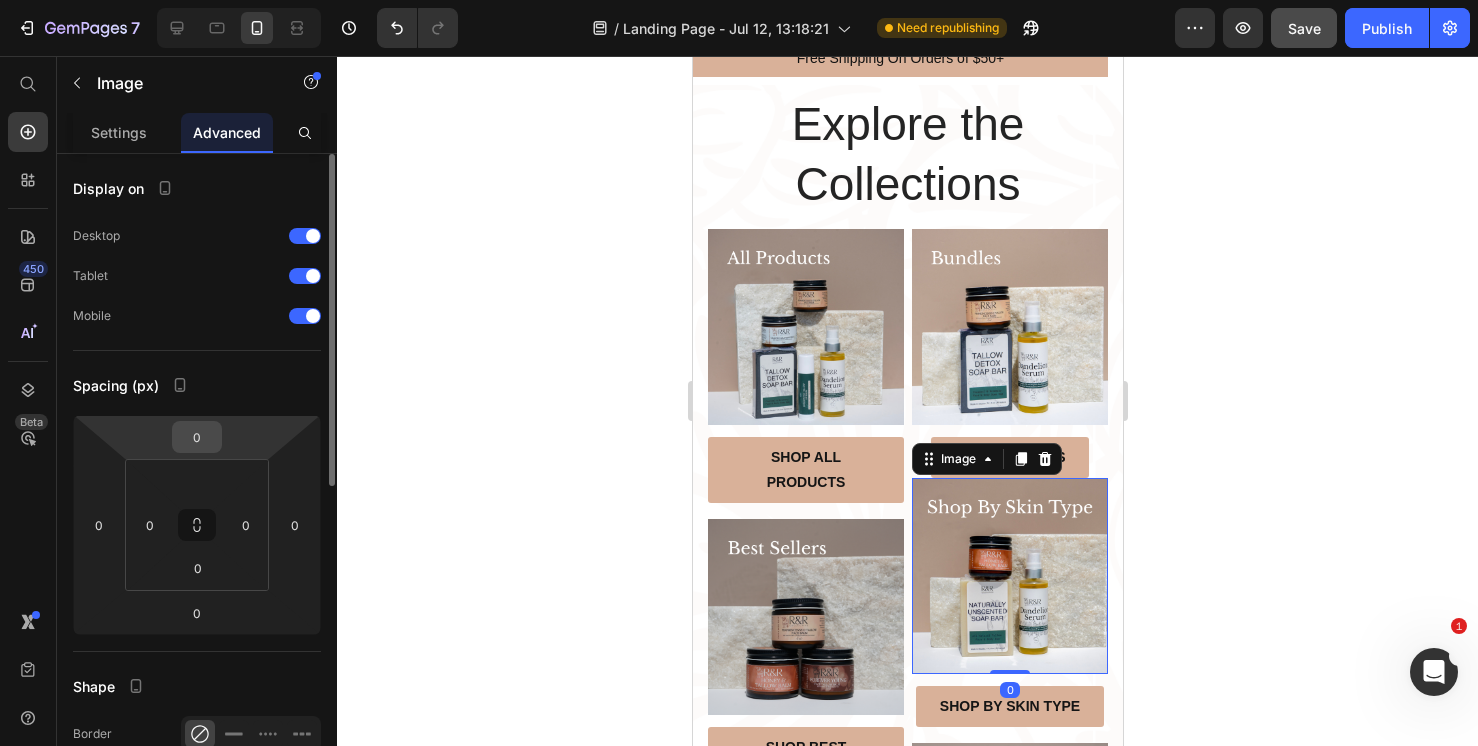 click on "0" at bounding box center (197, 437) 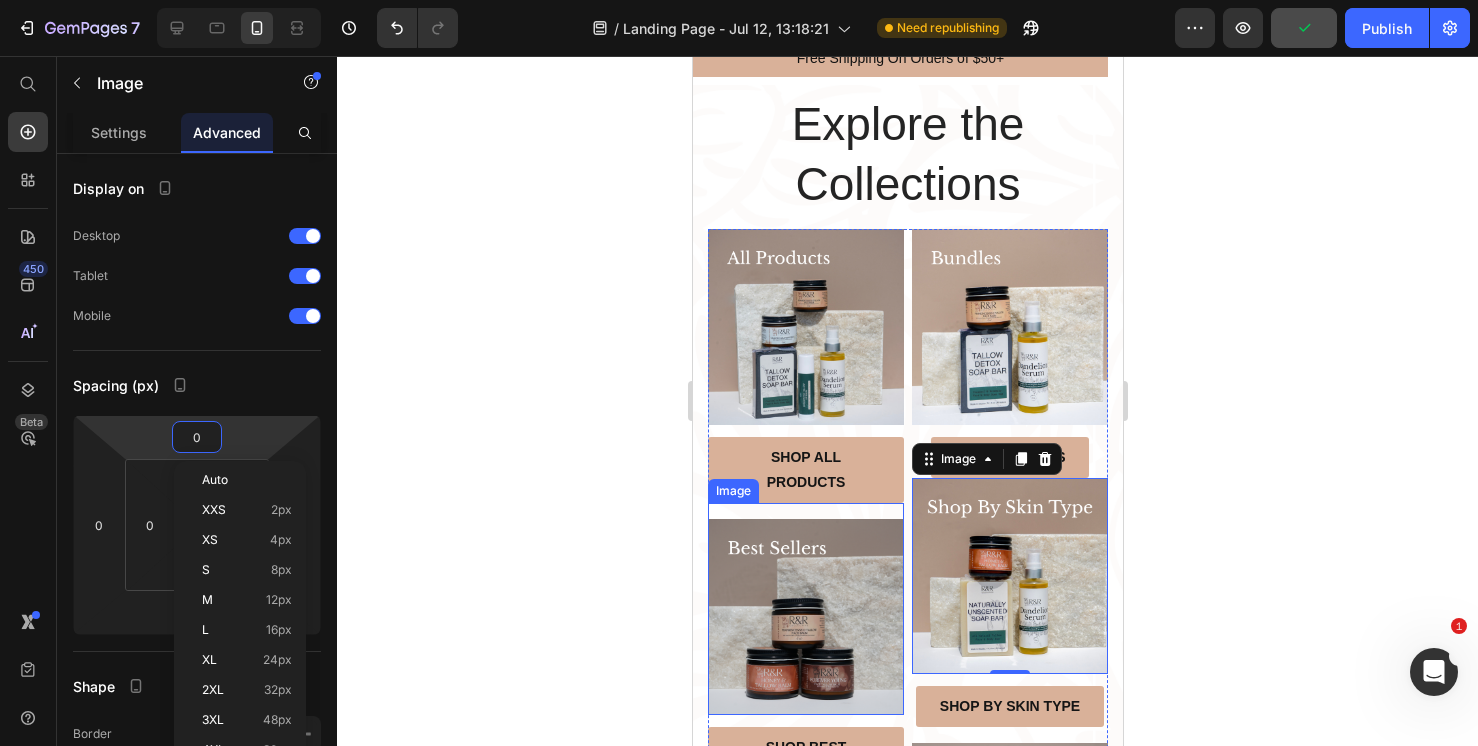 click at bounding box center (805, 609) 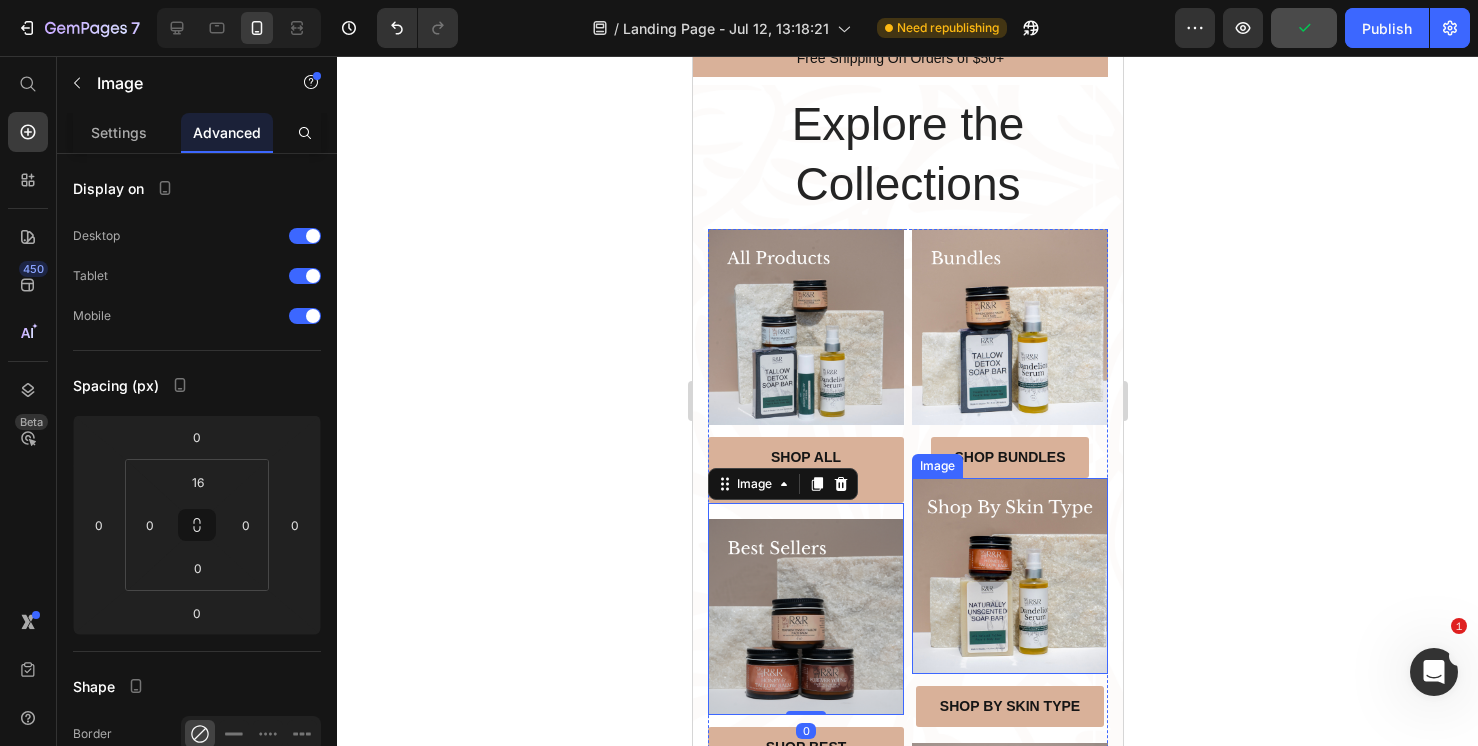 click at bounding box center (1009, 576) 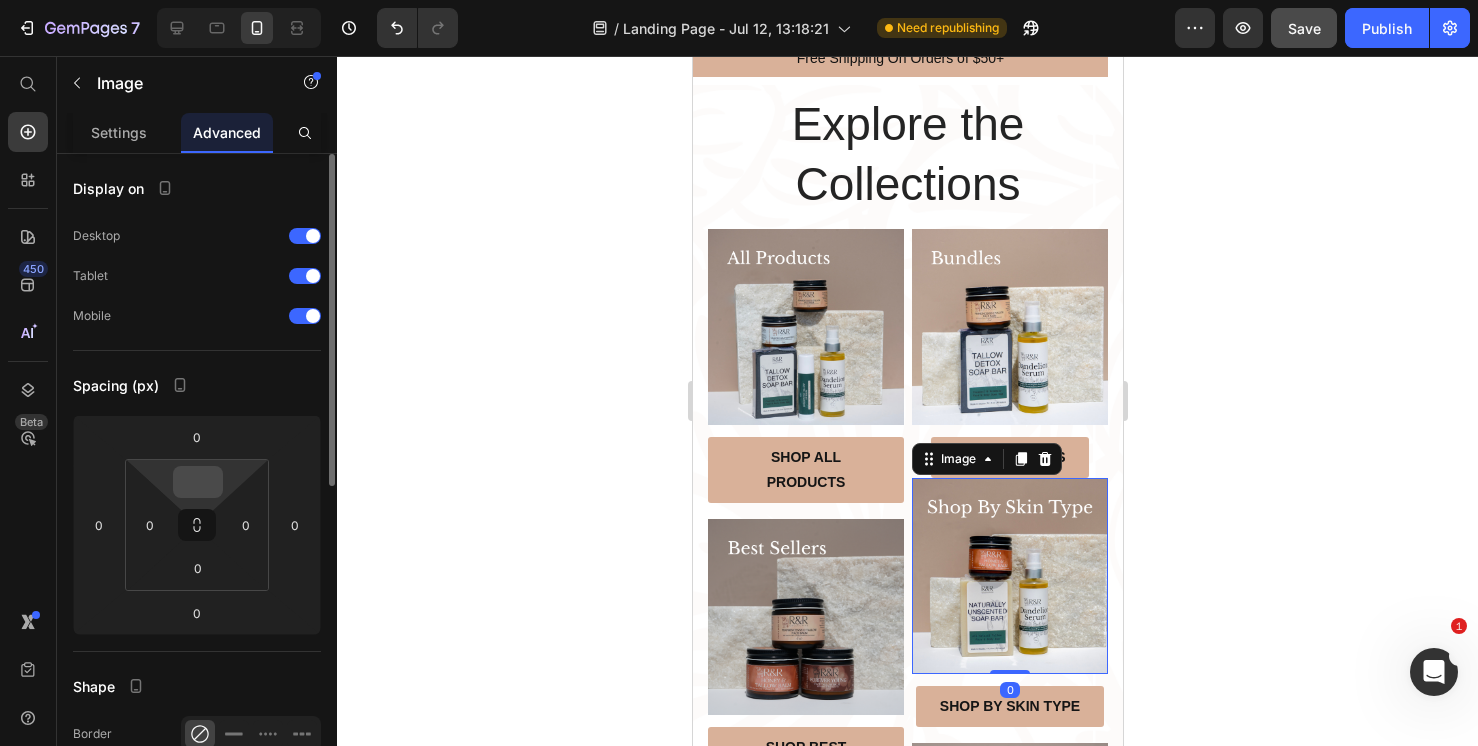 click at bounding box center [198, 482] 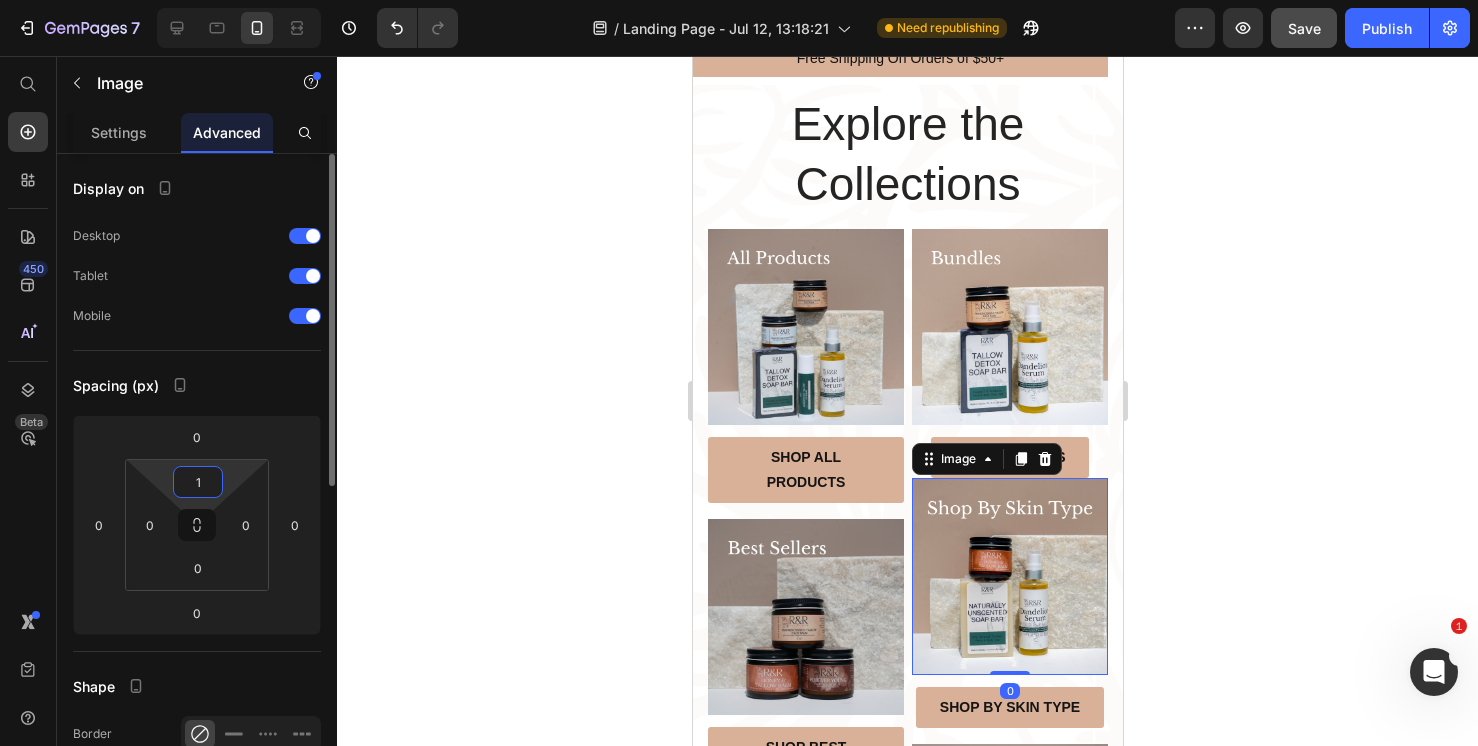 type on "16" 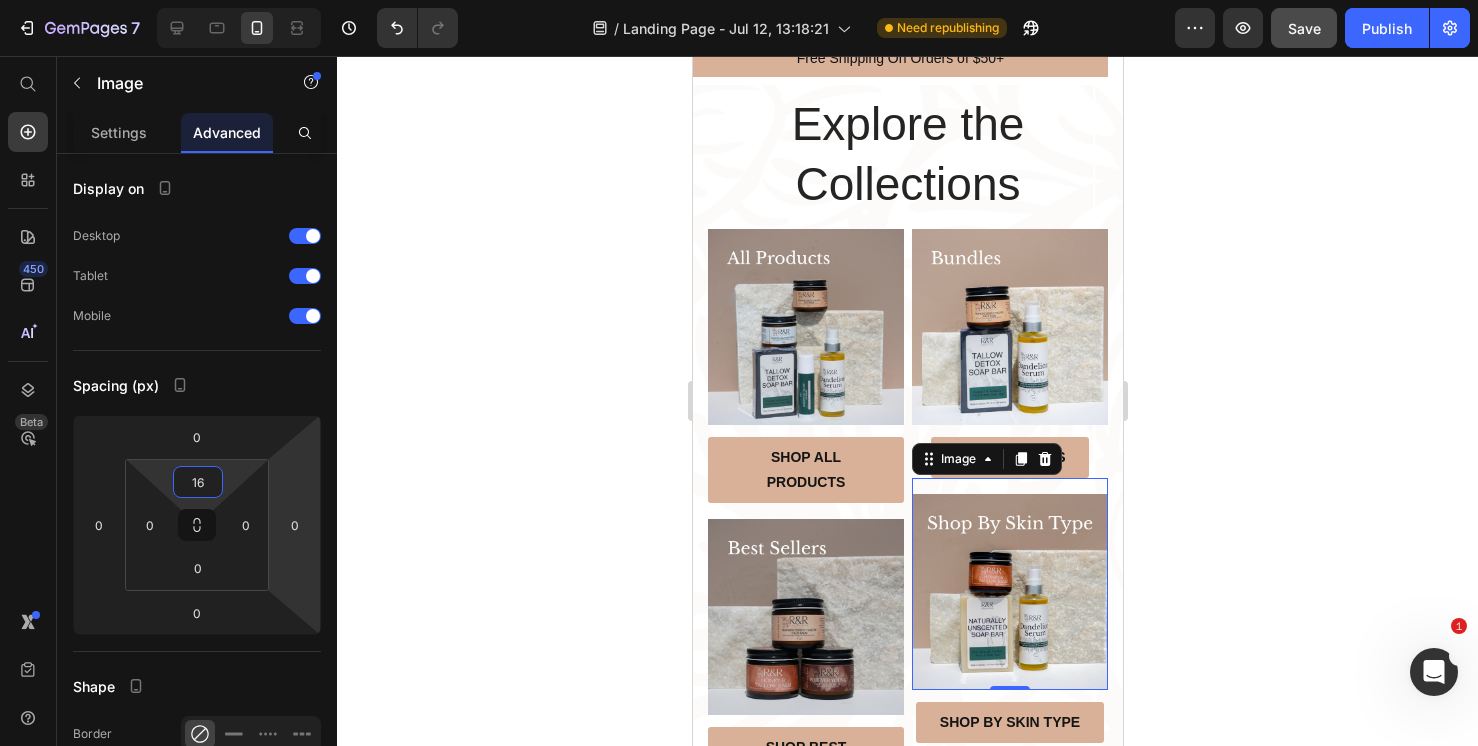 click 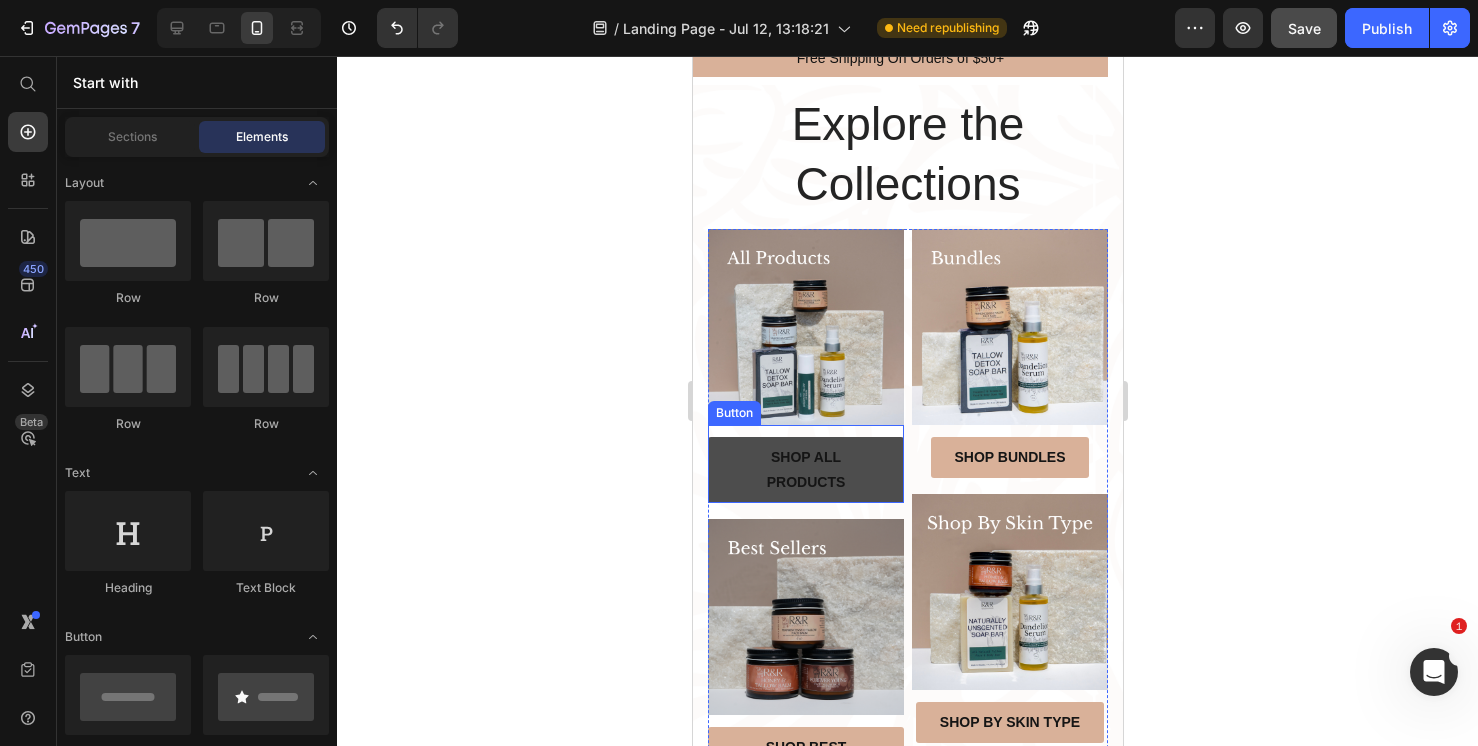 click on "Shop all products" at bounding box center [805, 470] 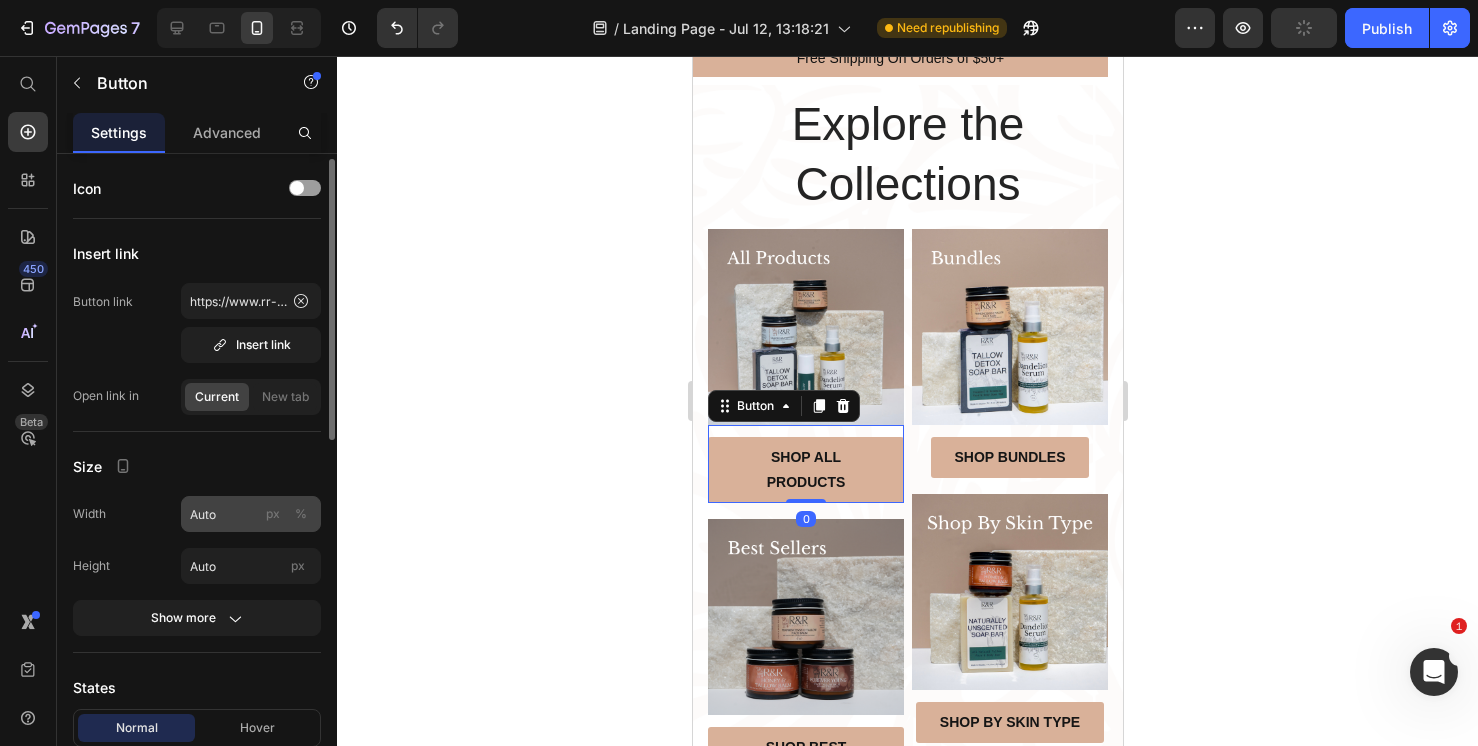 scroll, scrollTop: 30, scrollLeft: 0, axis: vertical 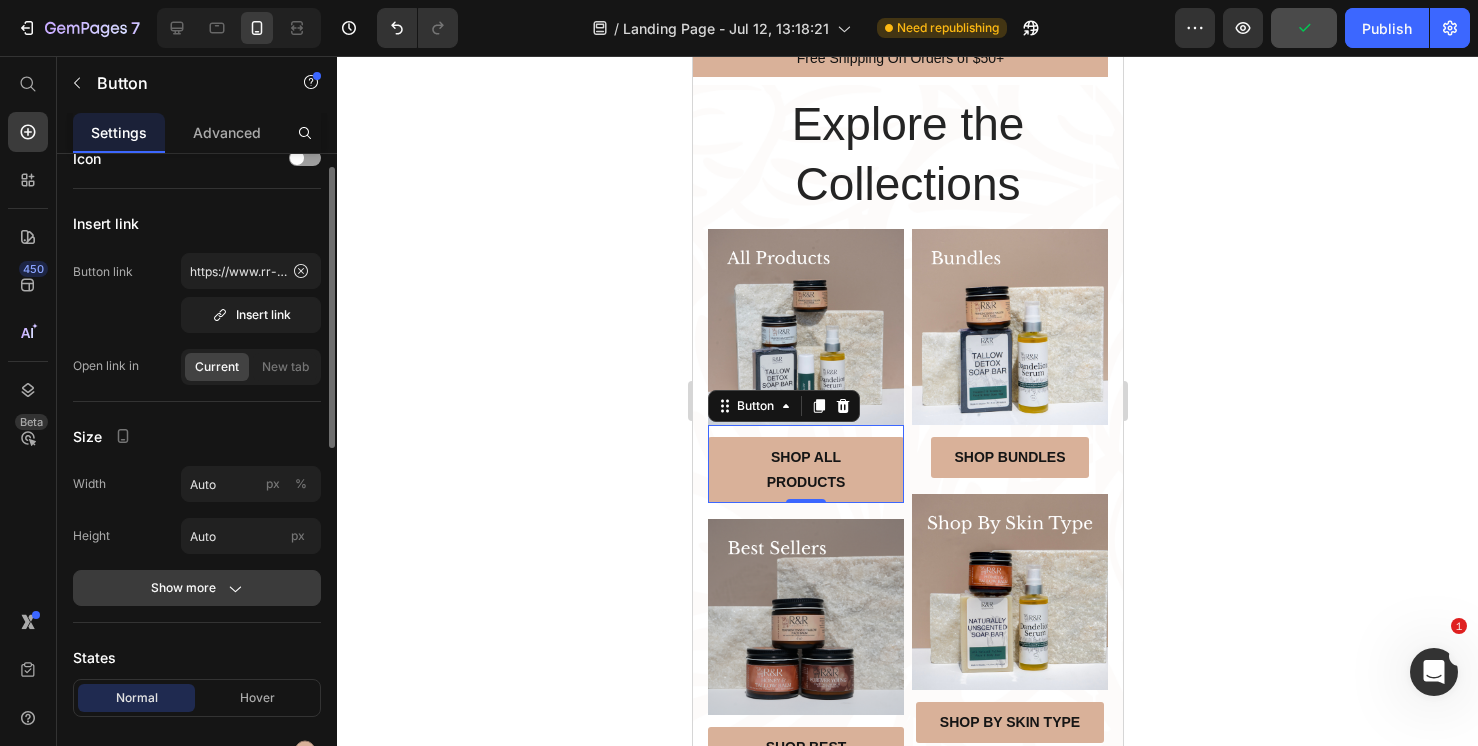 click on "Show more" at bounding box center [197, 588] 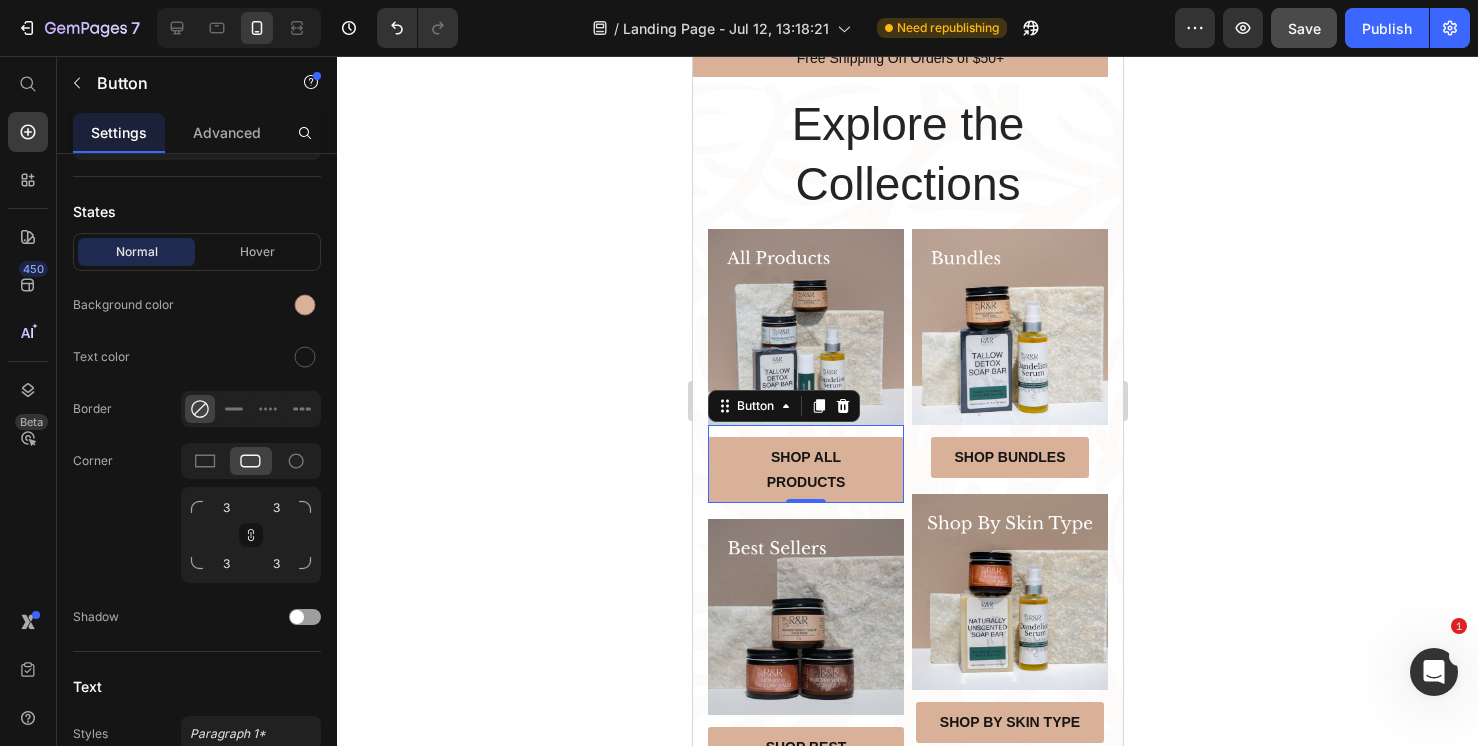scroll, scrollTop: 1048, scrollLeft: 0, axis: vertical 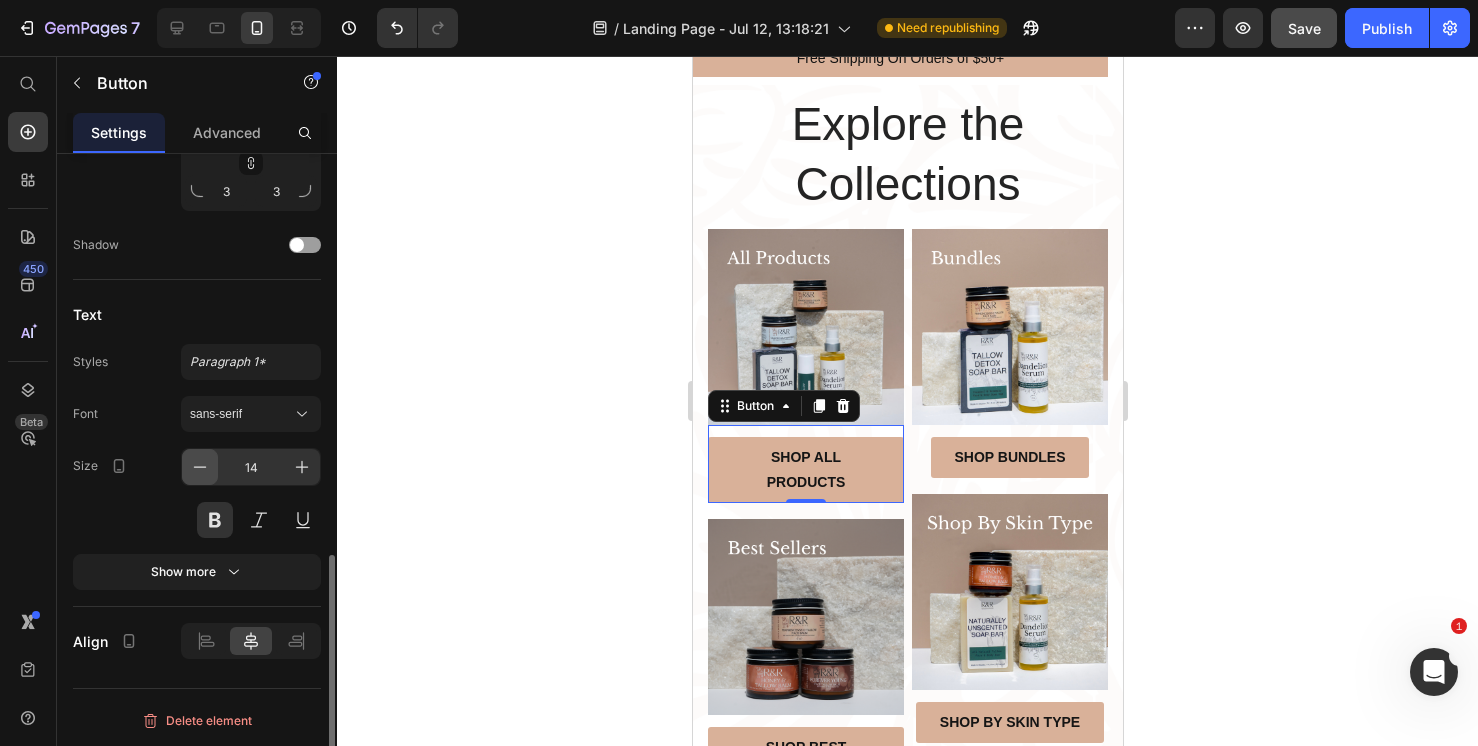 click 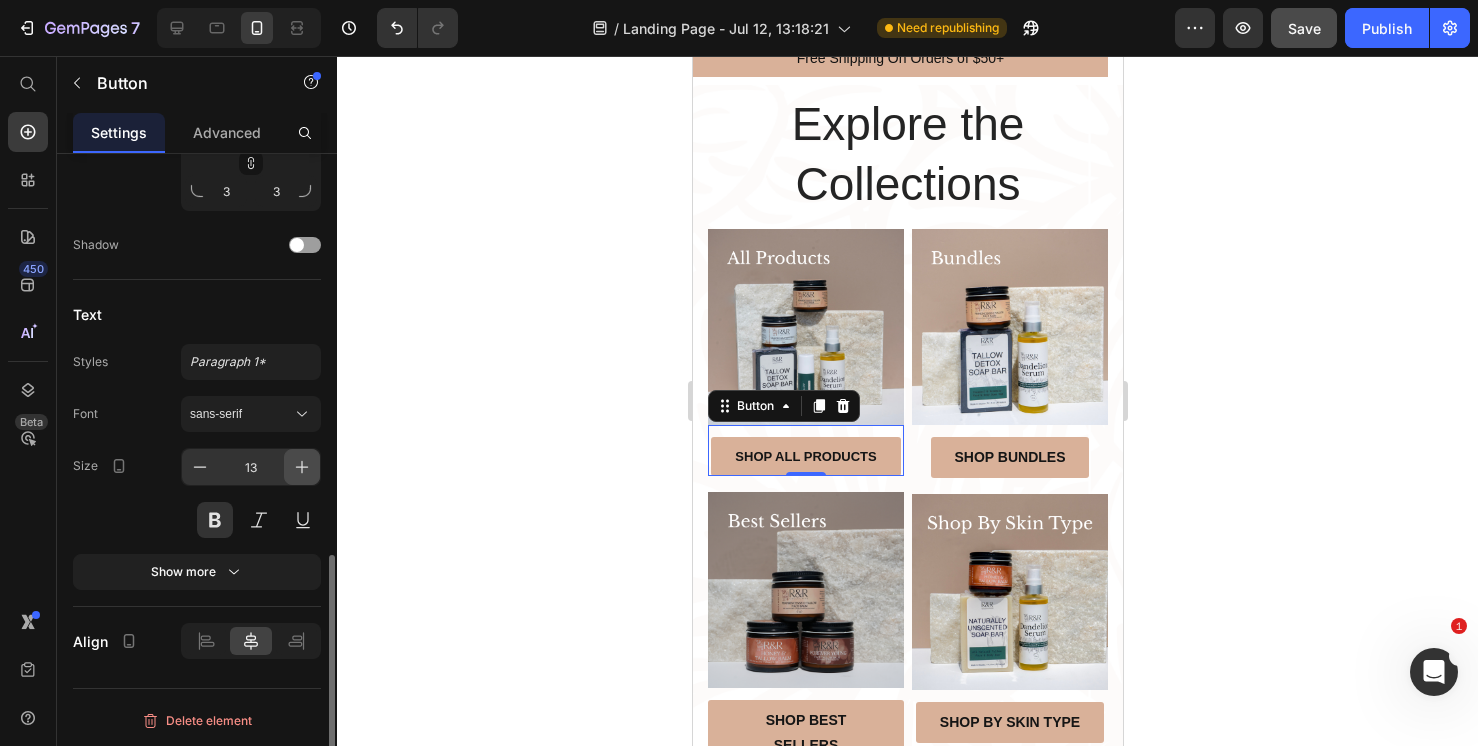 click 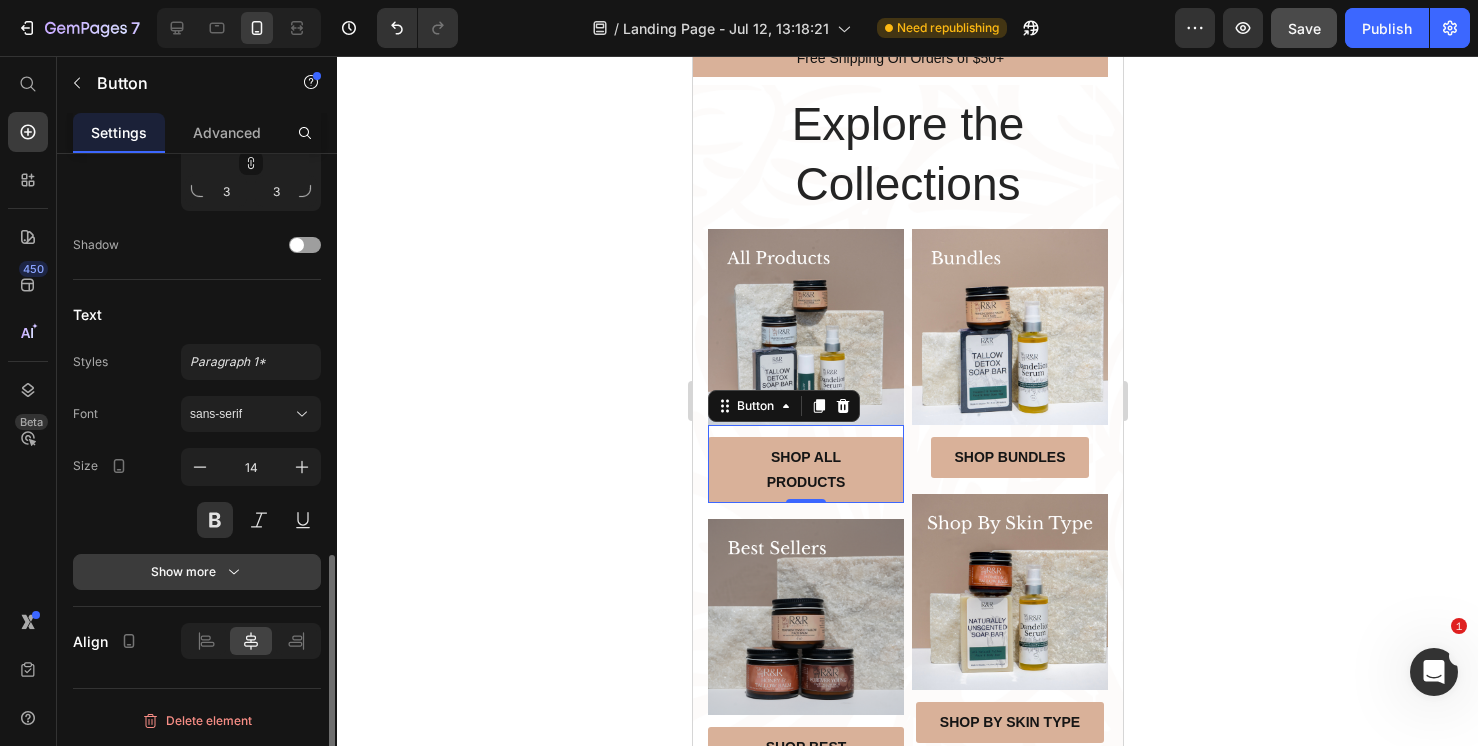 click on "Show more" at bounding box center [197, 572] 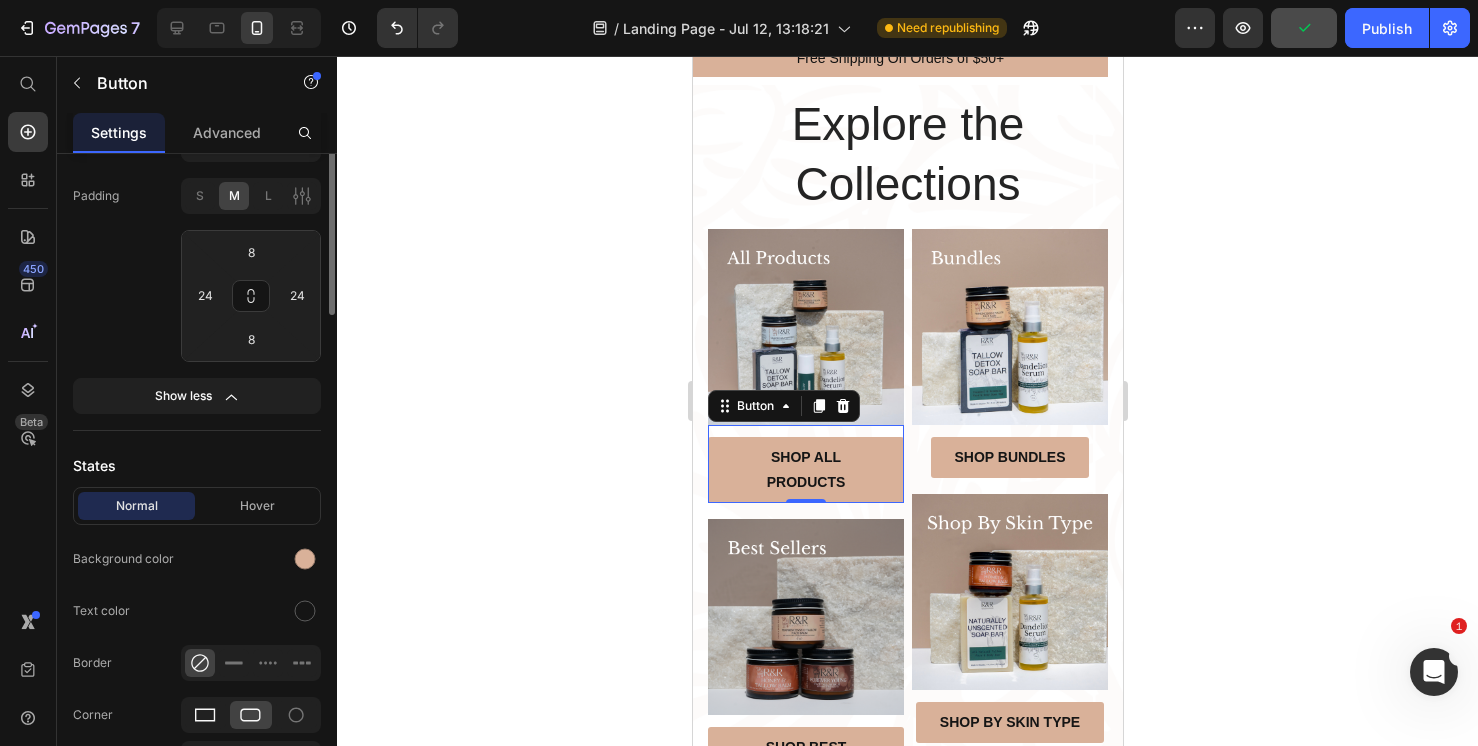 scroll, scrollTop: 270, scrollLeft: 0, axis: vertical 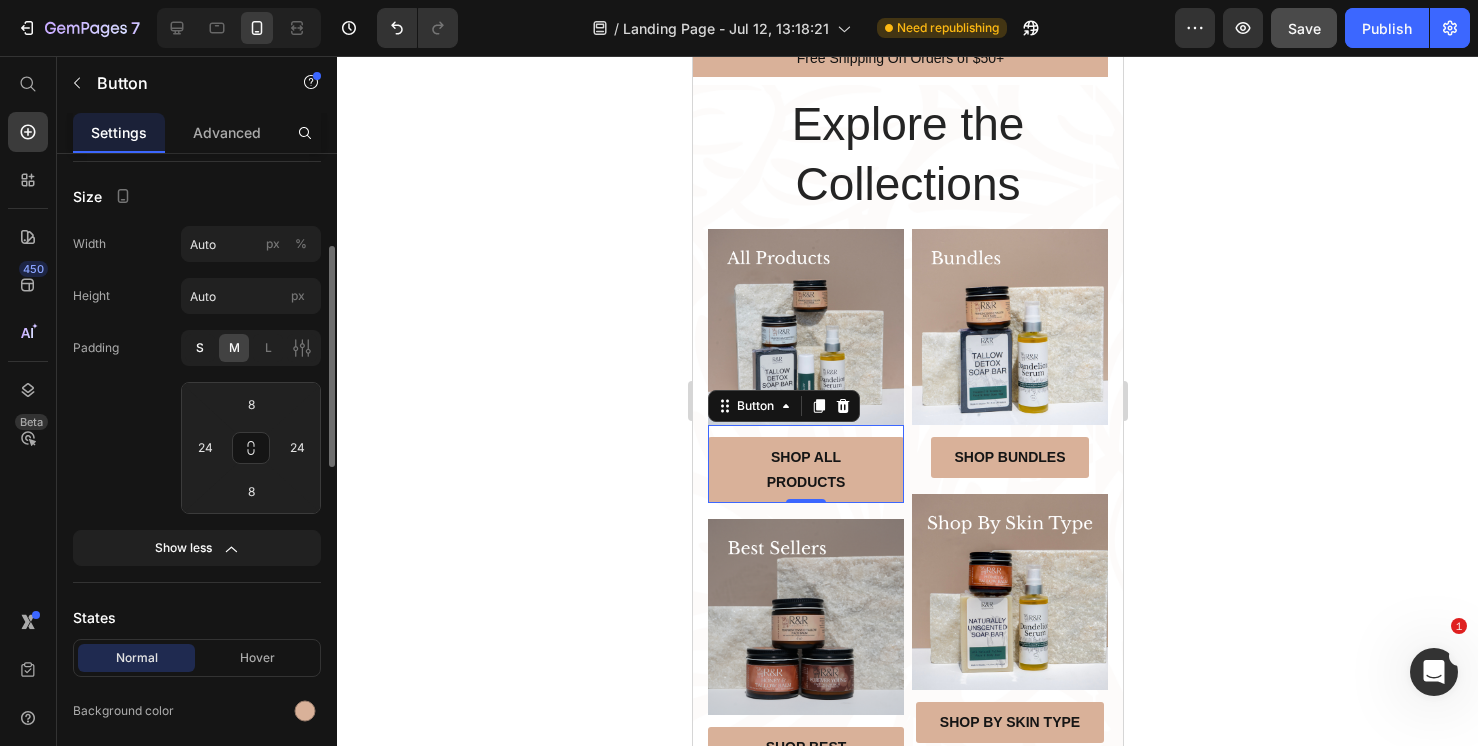 click on "S" 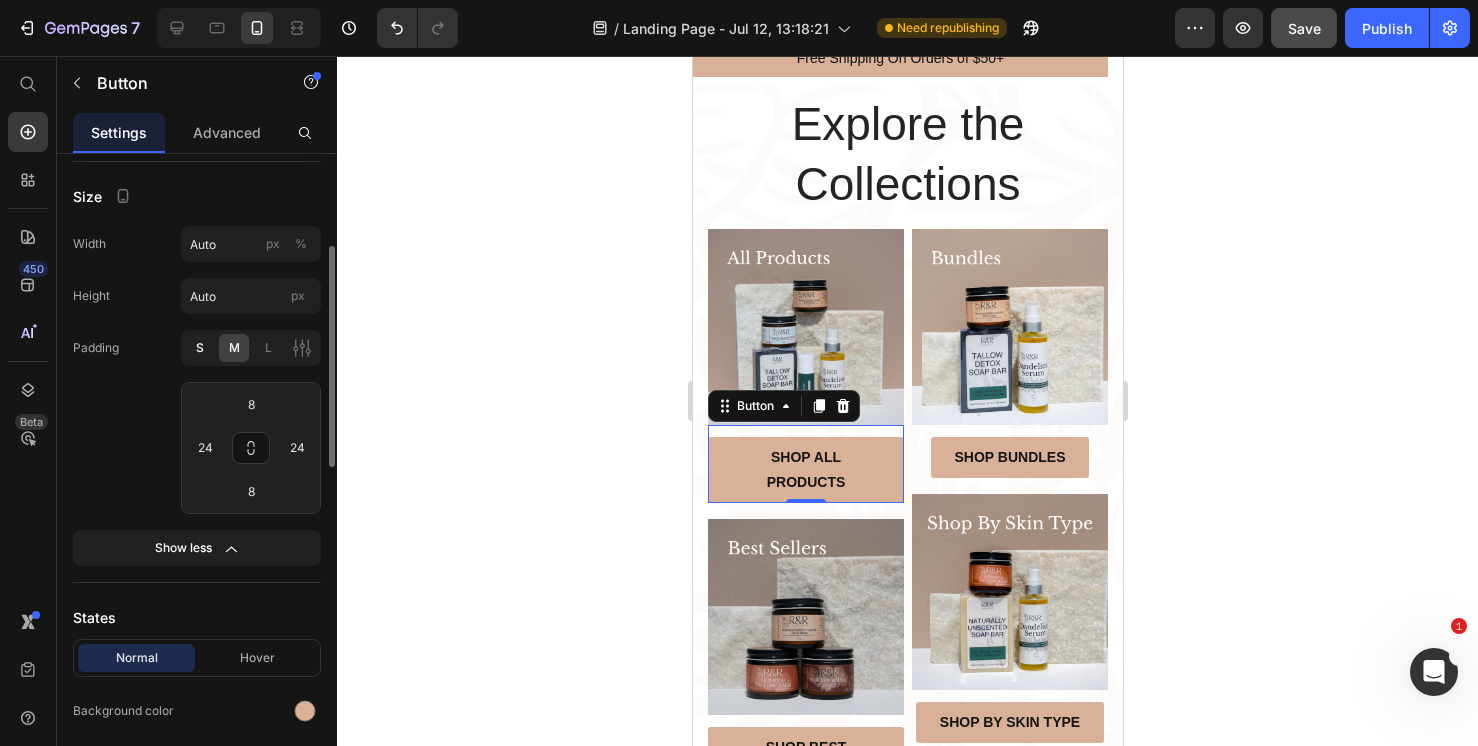type on "4" 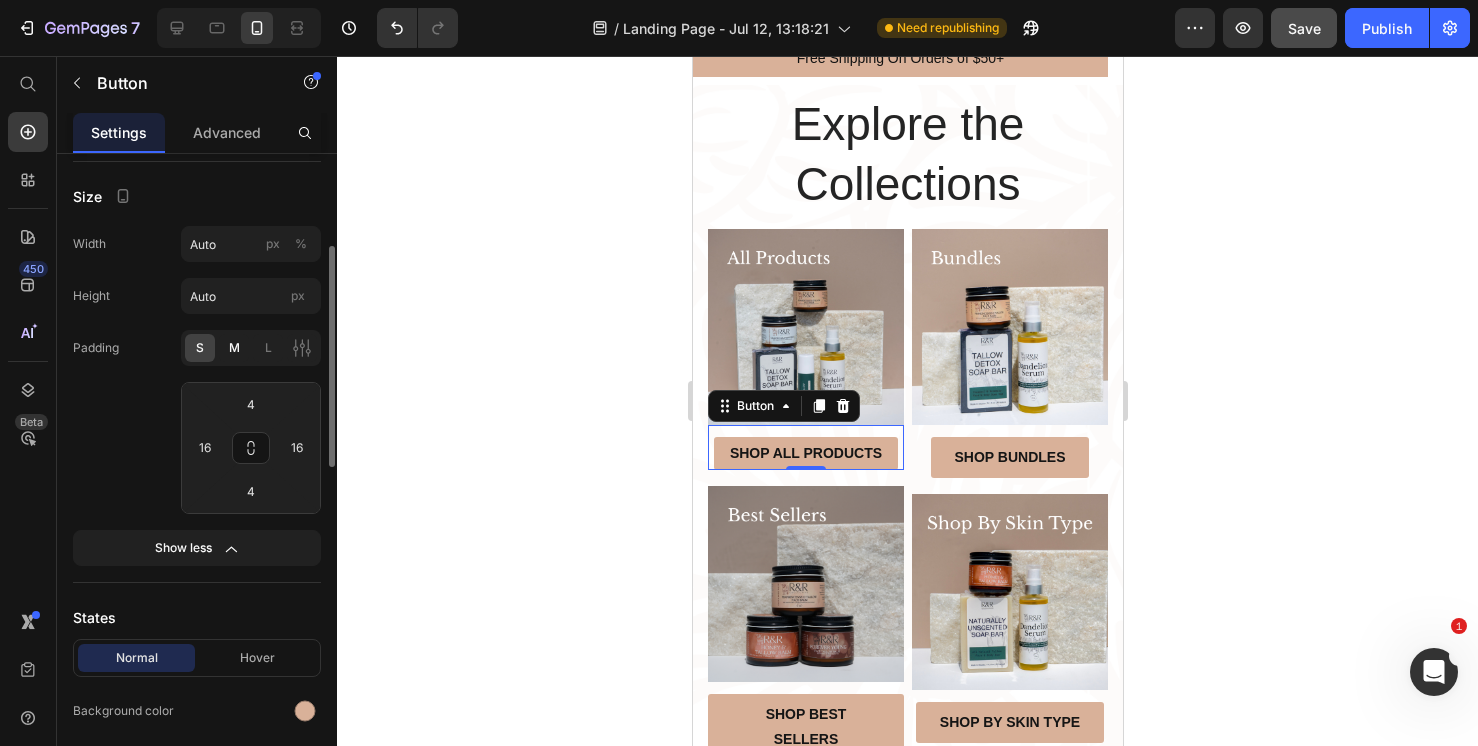 click on "M" 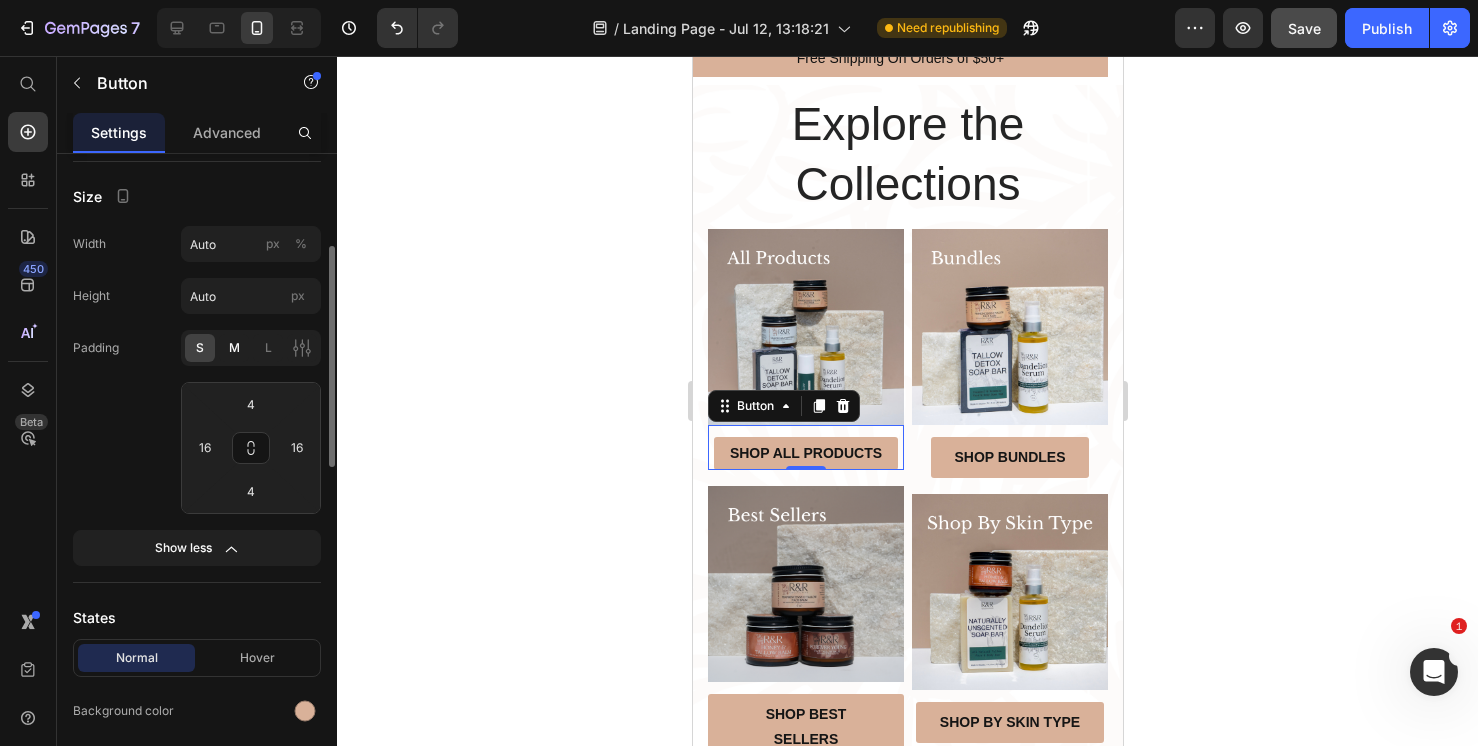 type on "8" 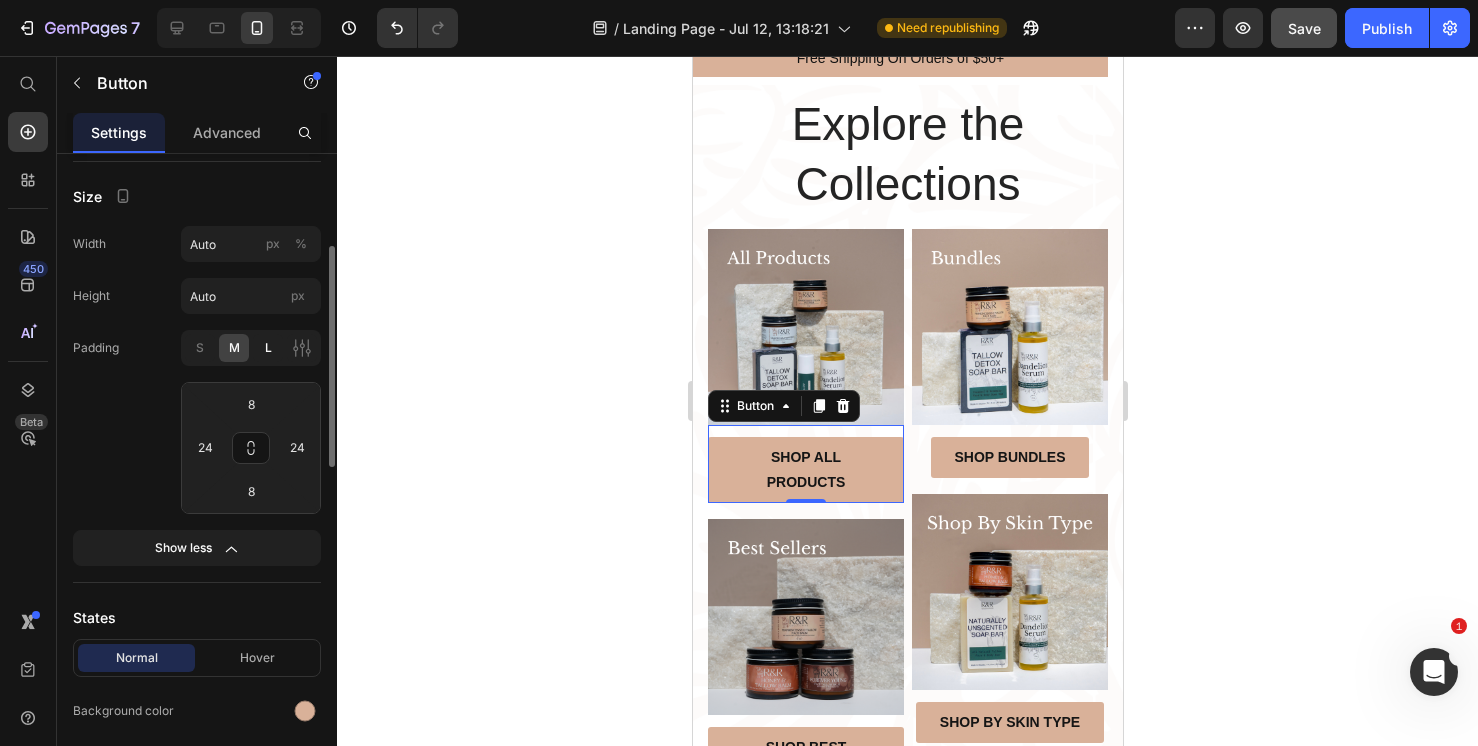 click on "L" 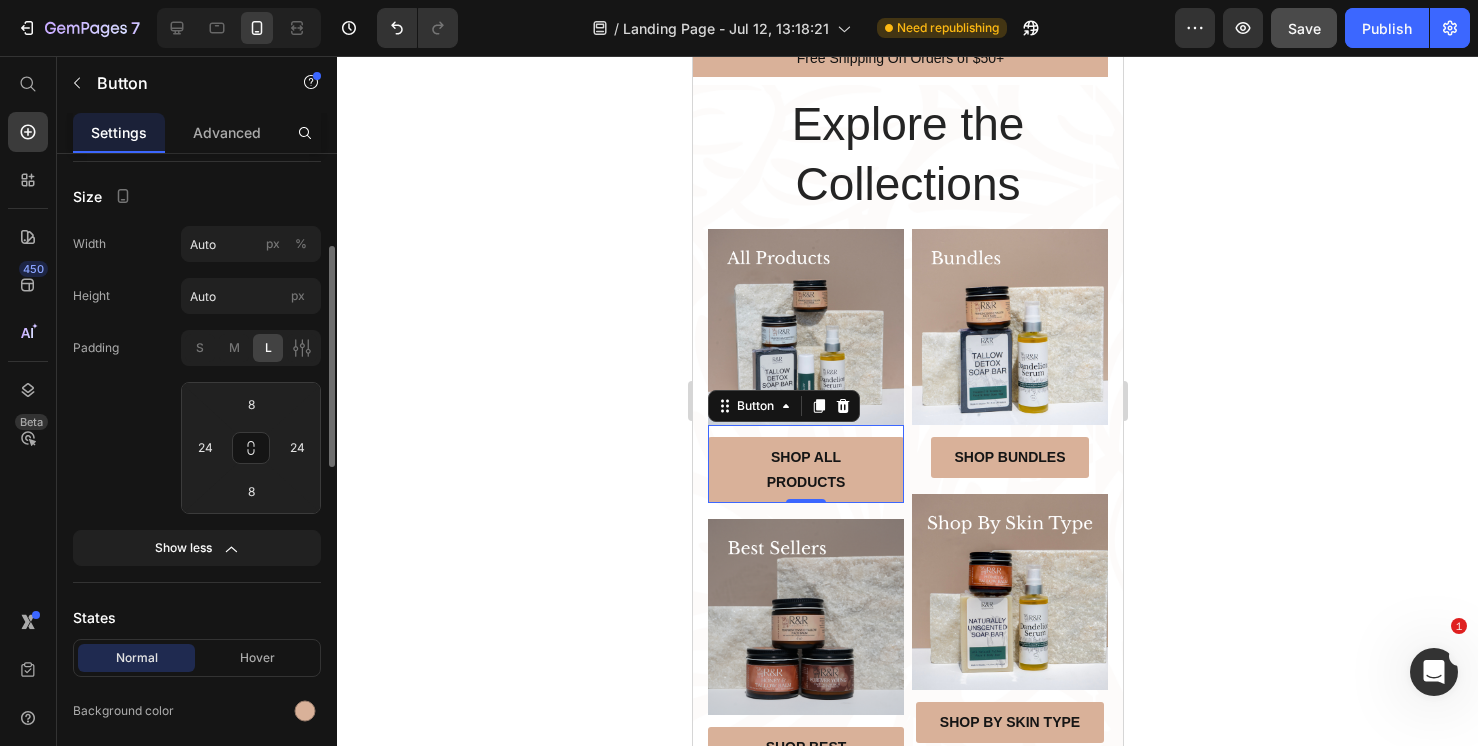 type on "12" 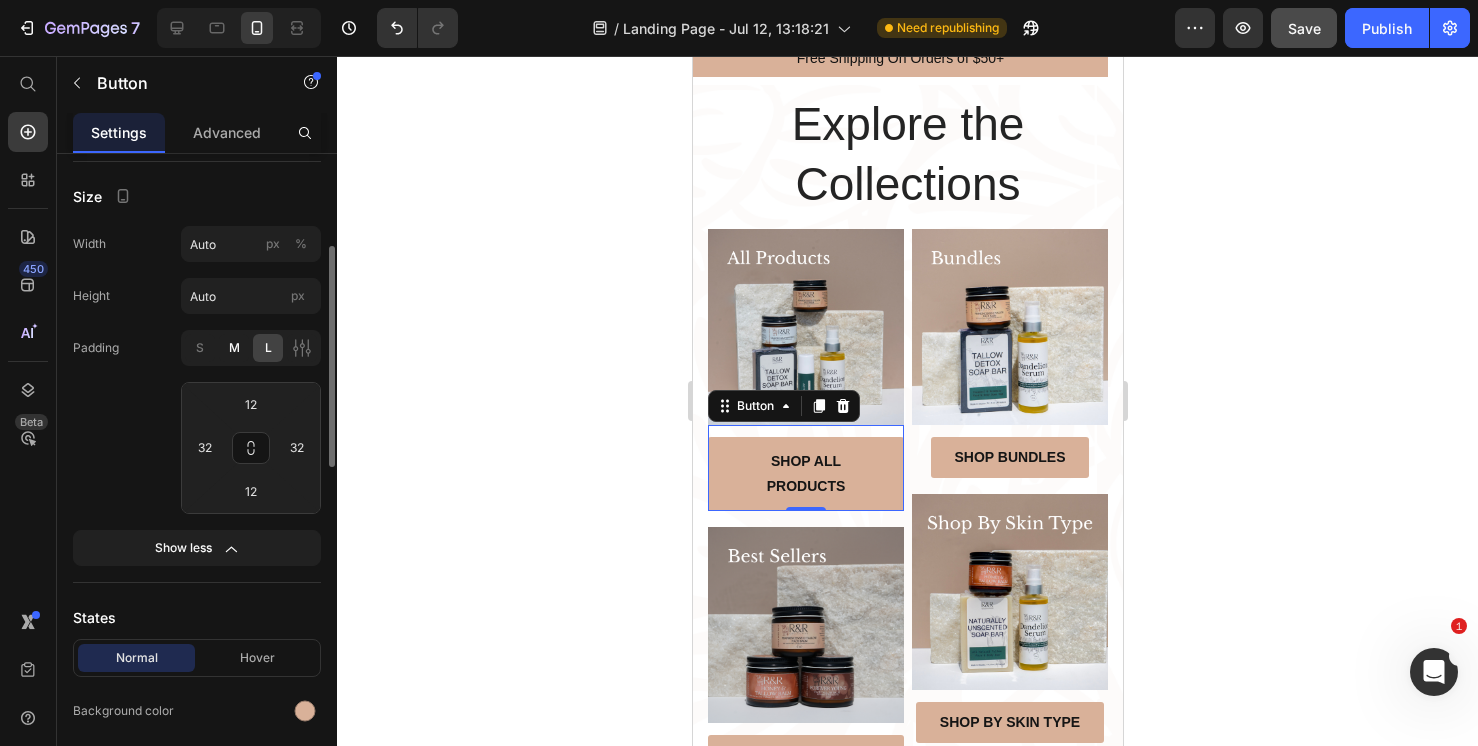 click on "M" 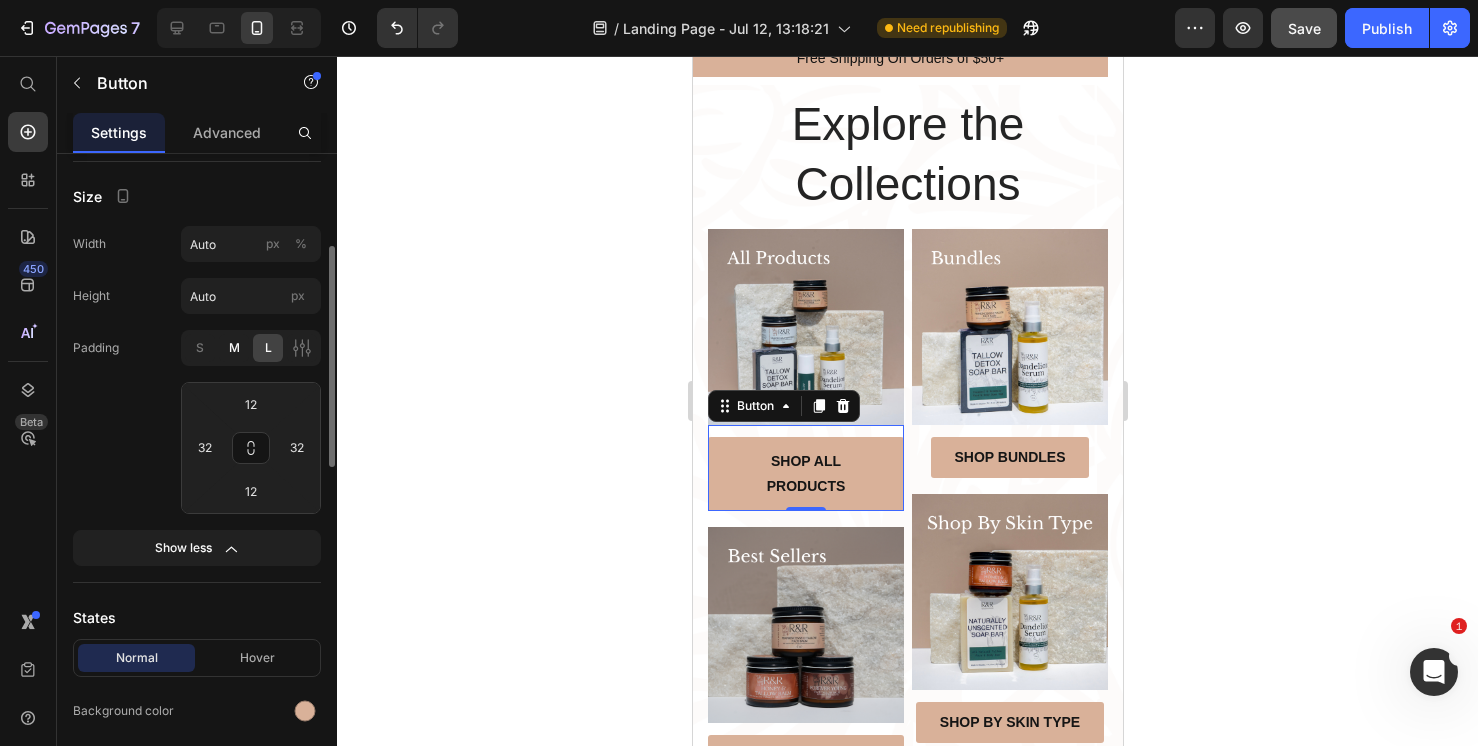 type on "8" 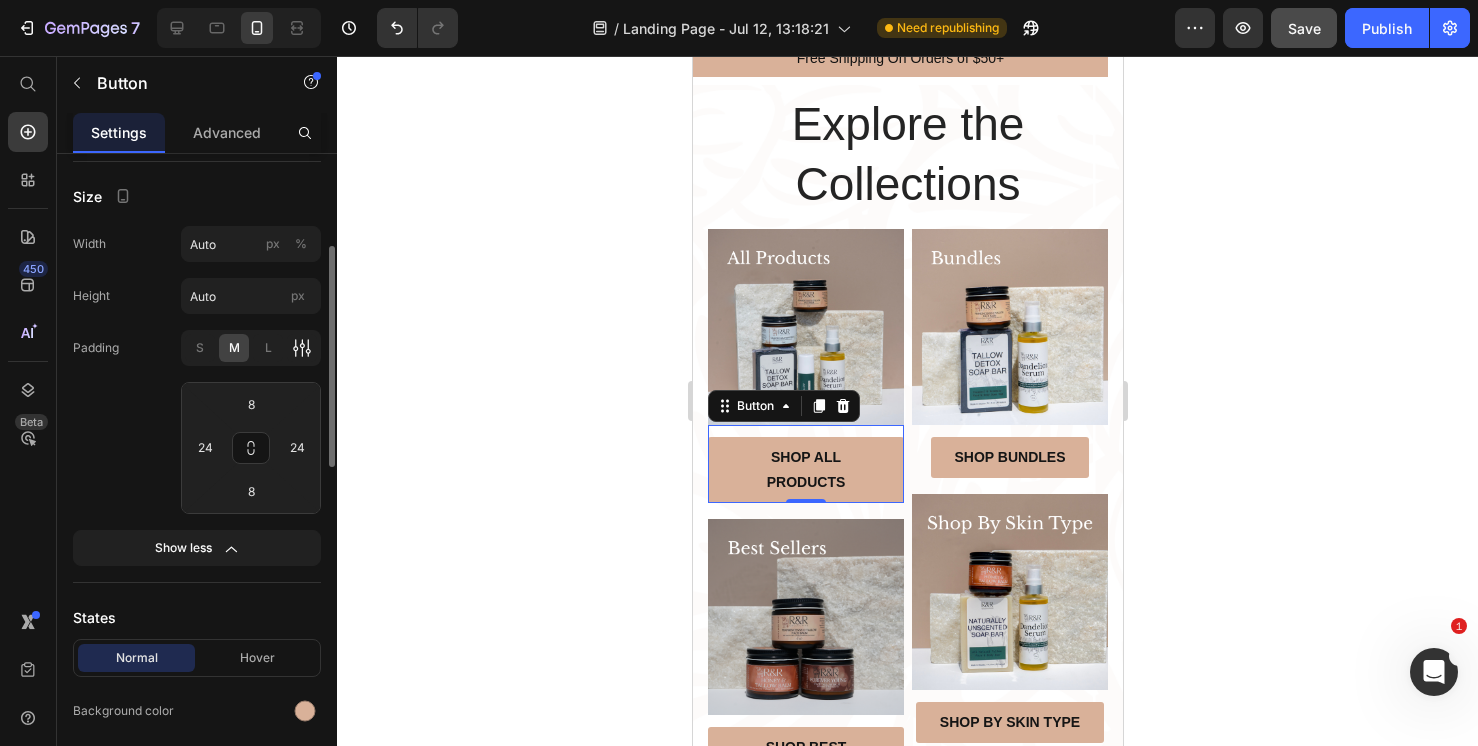 click 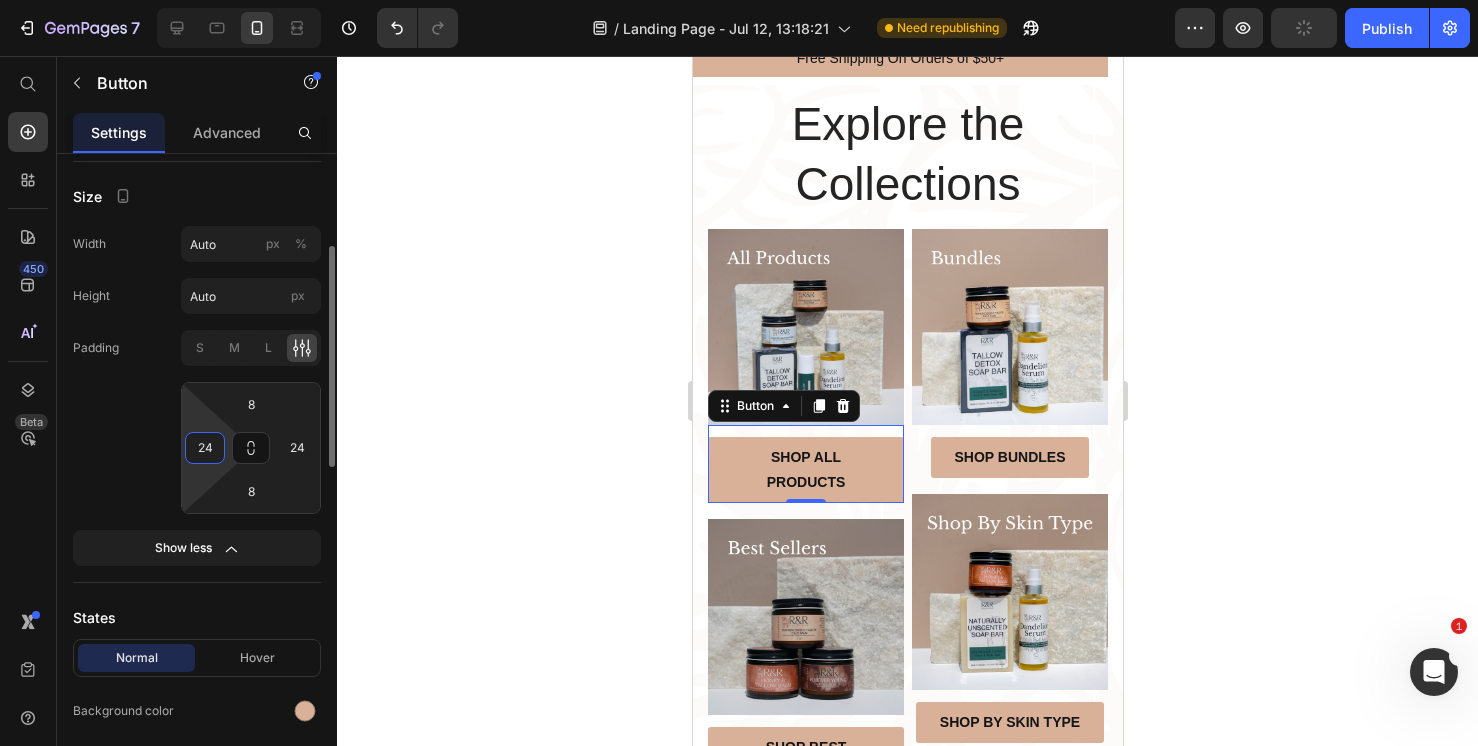 click on "24" at bounding box center [205, 448] 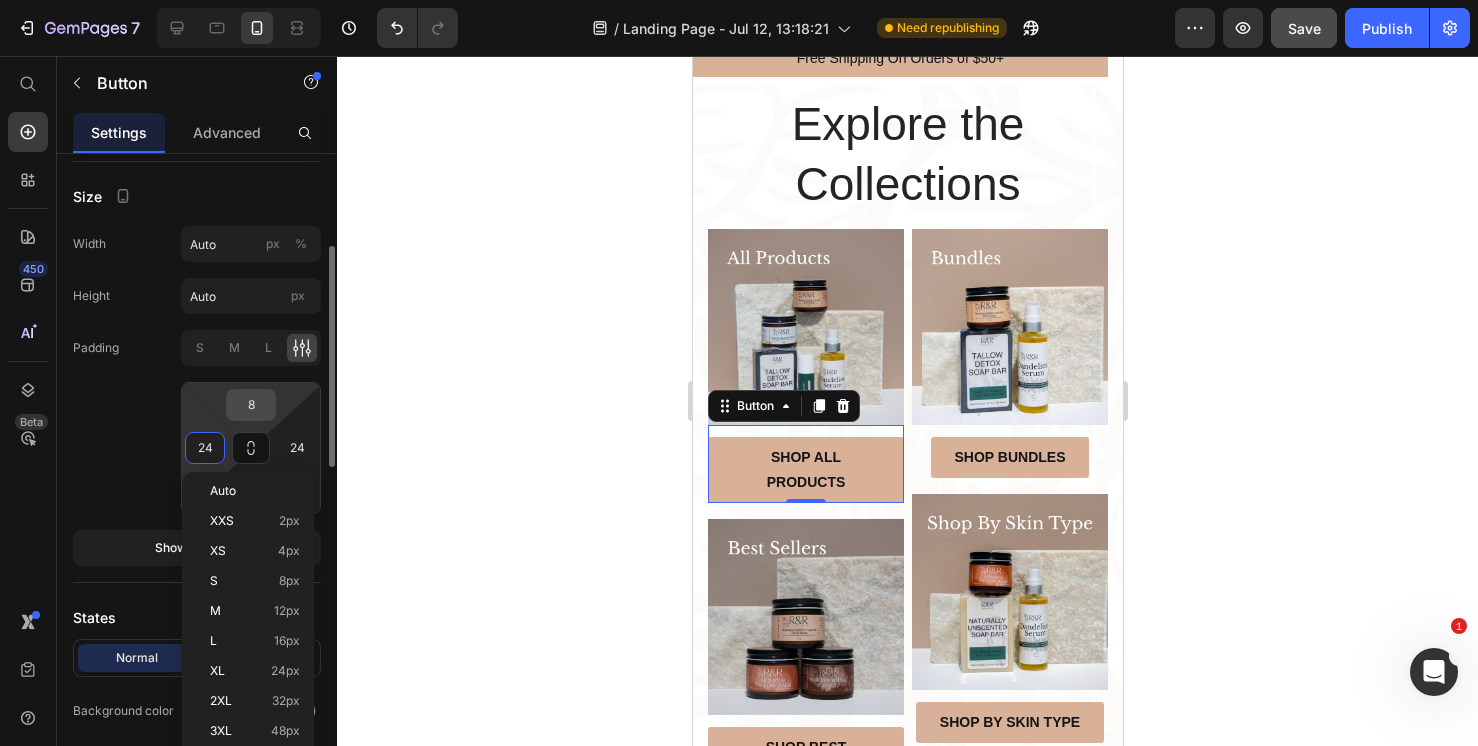 click on "8" at bounding box center (251, 405) 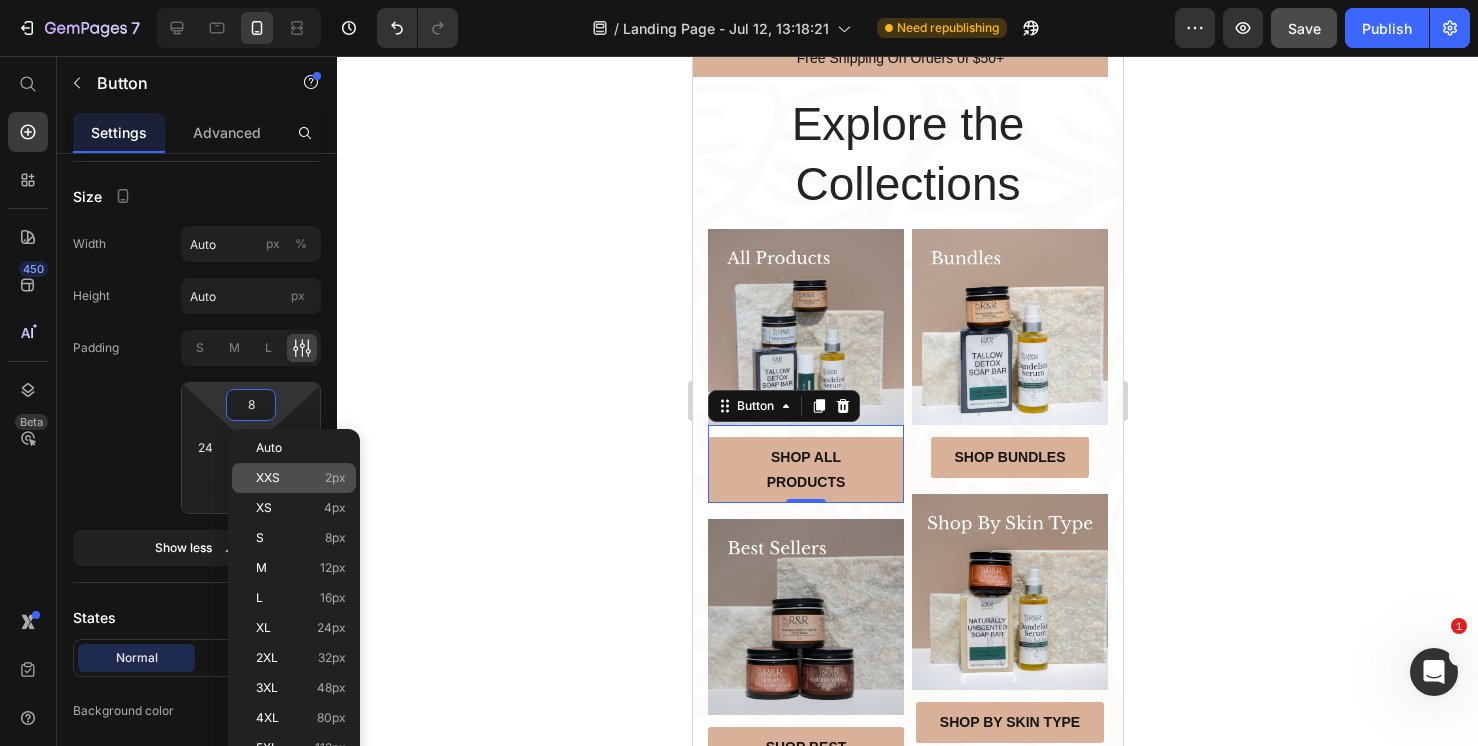 click on "XXS 2px" 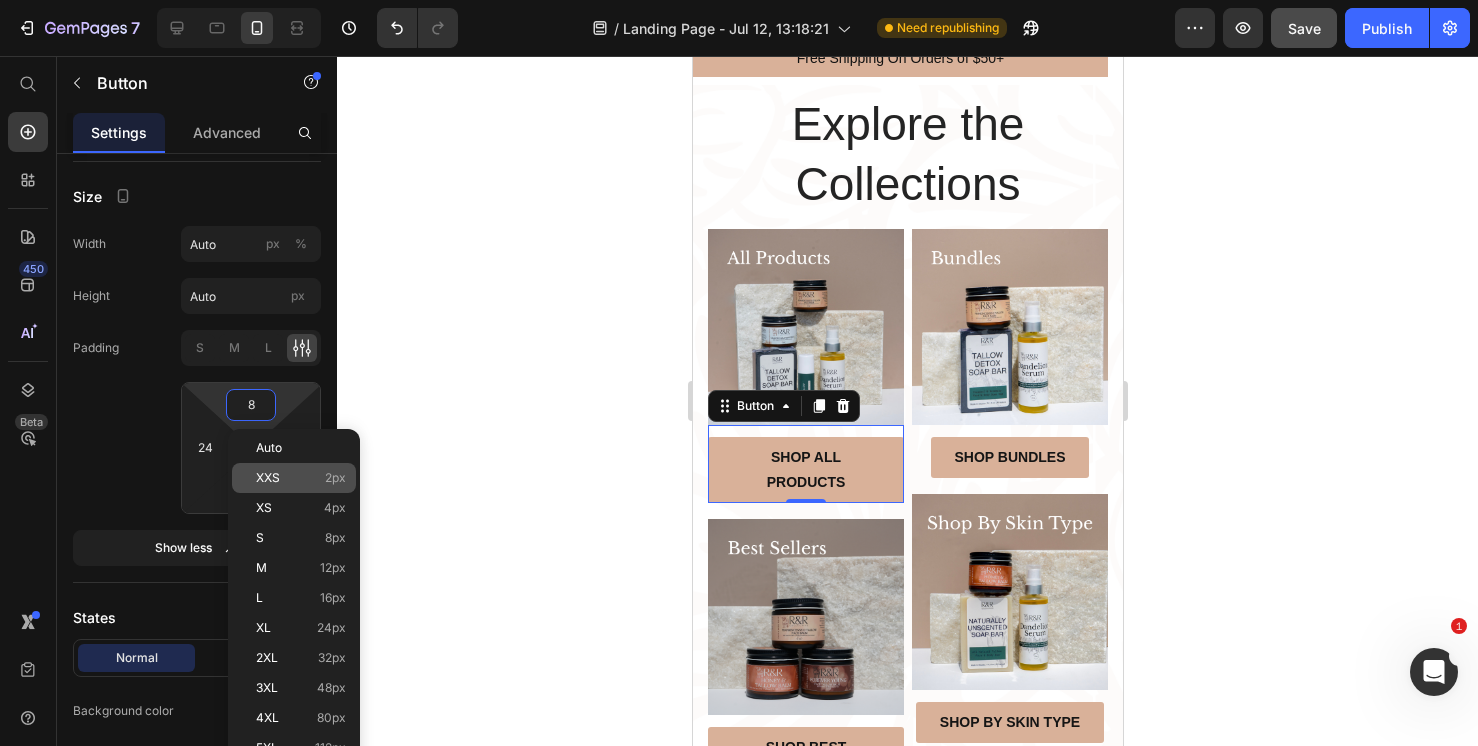 type on "2" 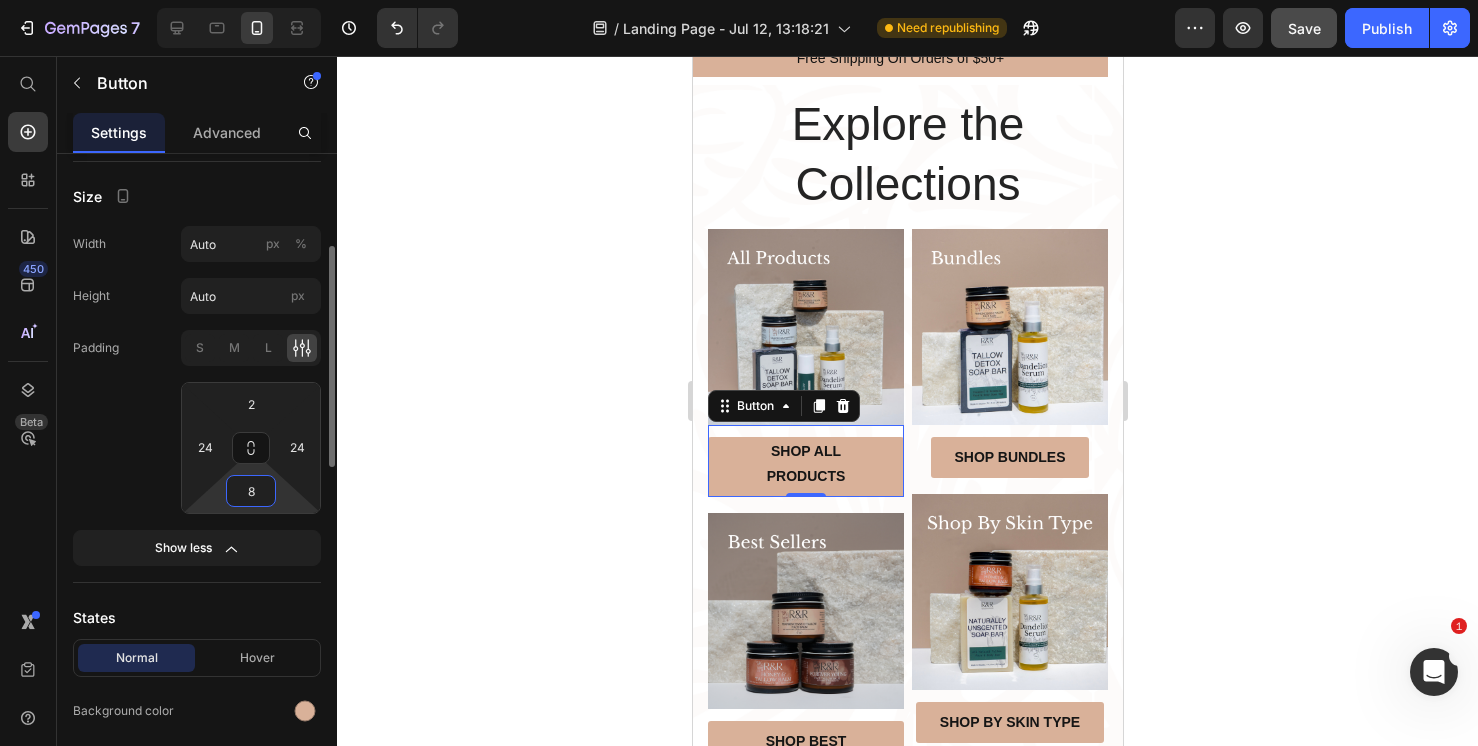click on "8" at bounding box center [251, 491] 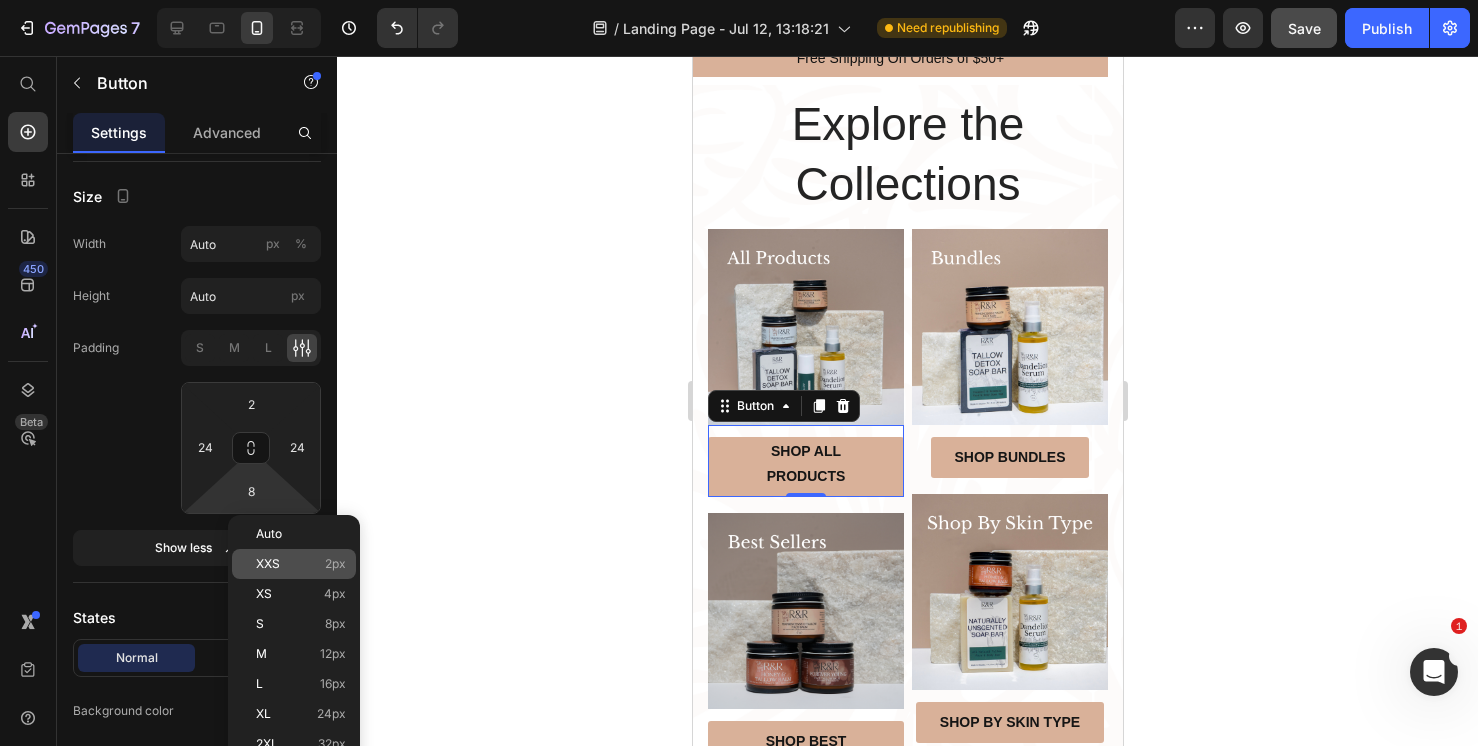 click on "XXS 2px" at bounding box center (301, 564) 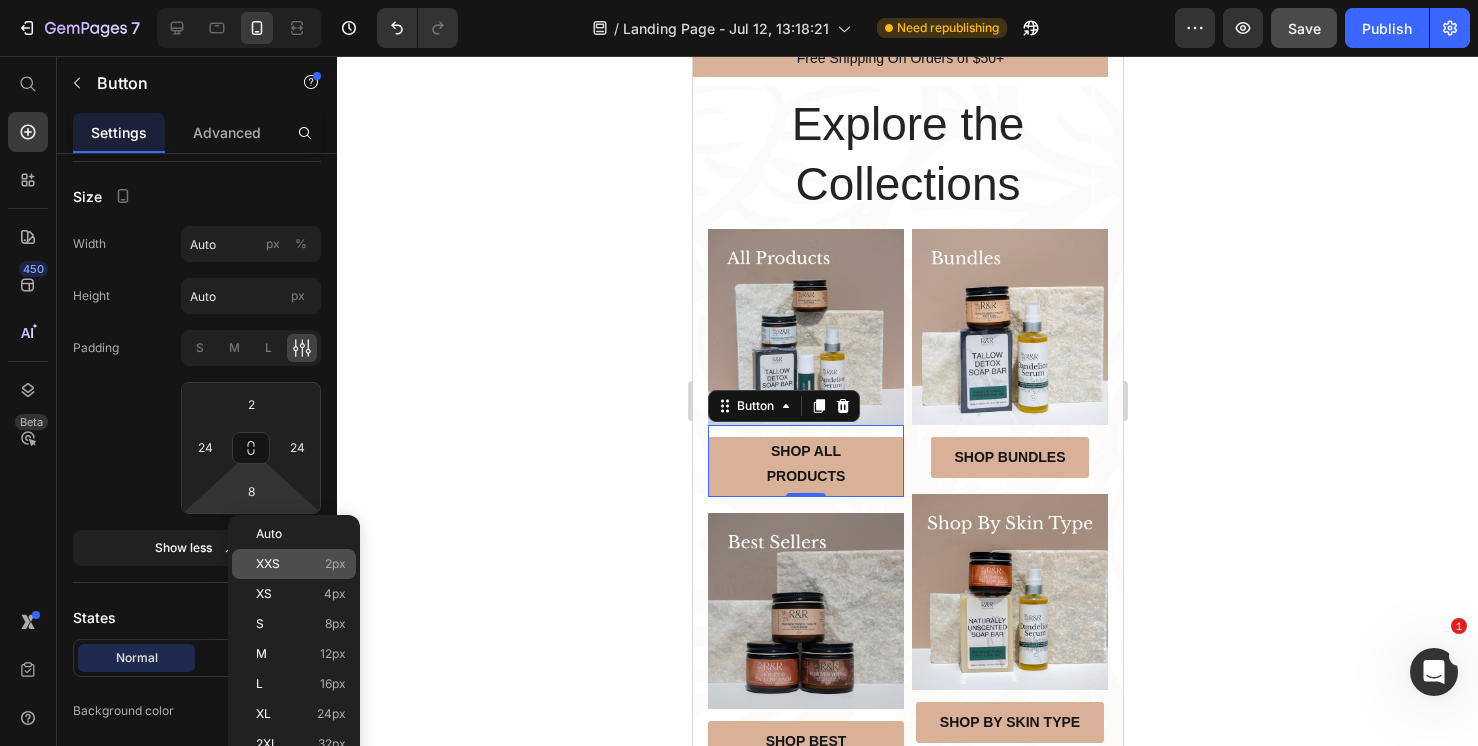 type on "2" 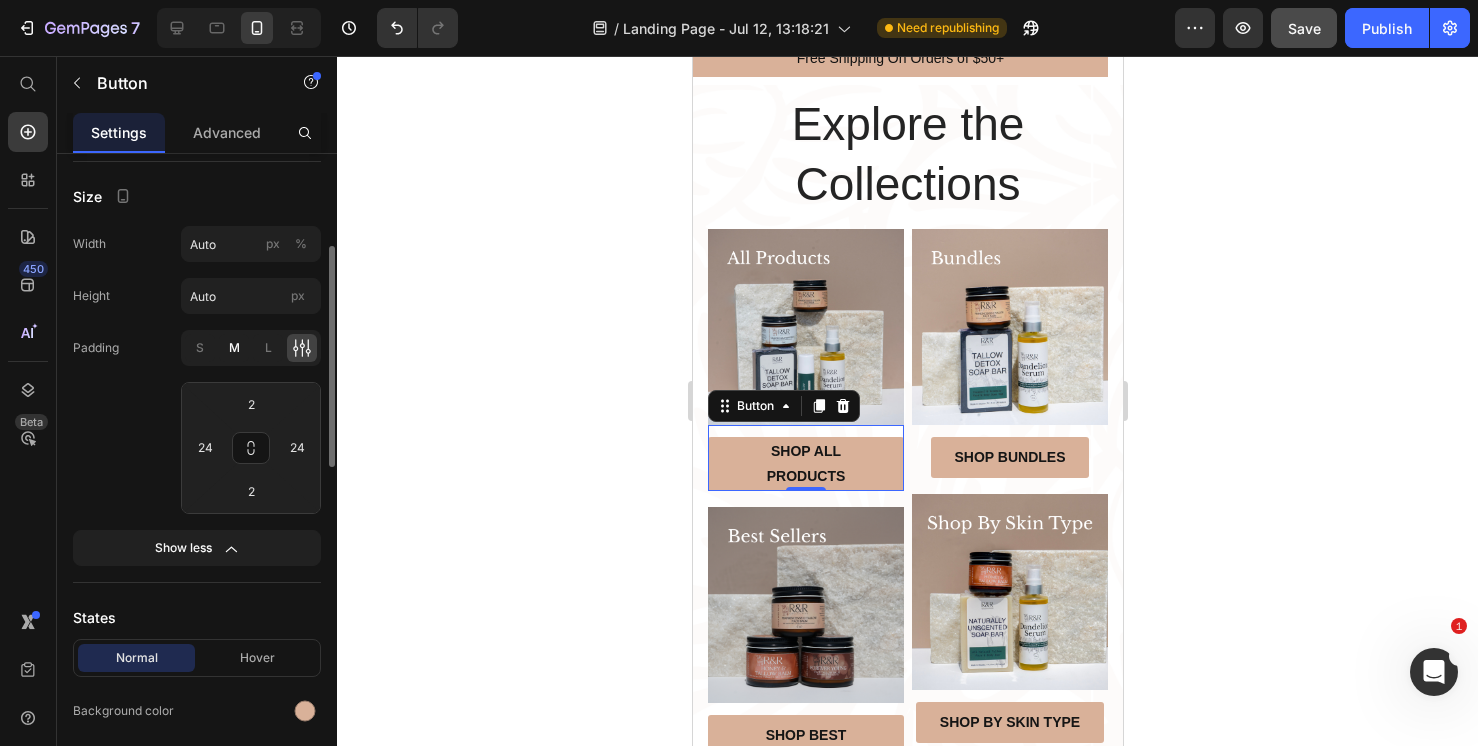 click on "S M L" 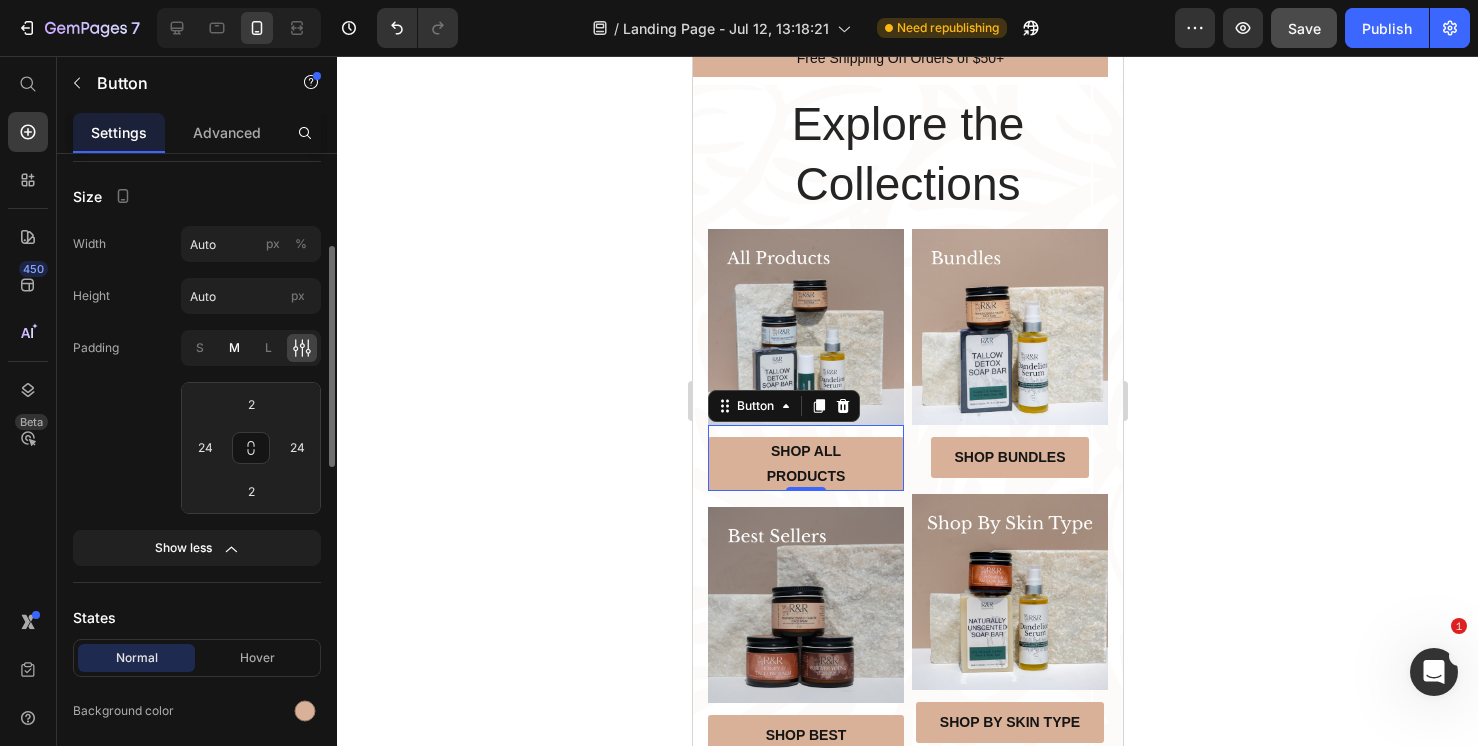 type on "8" 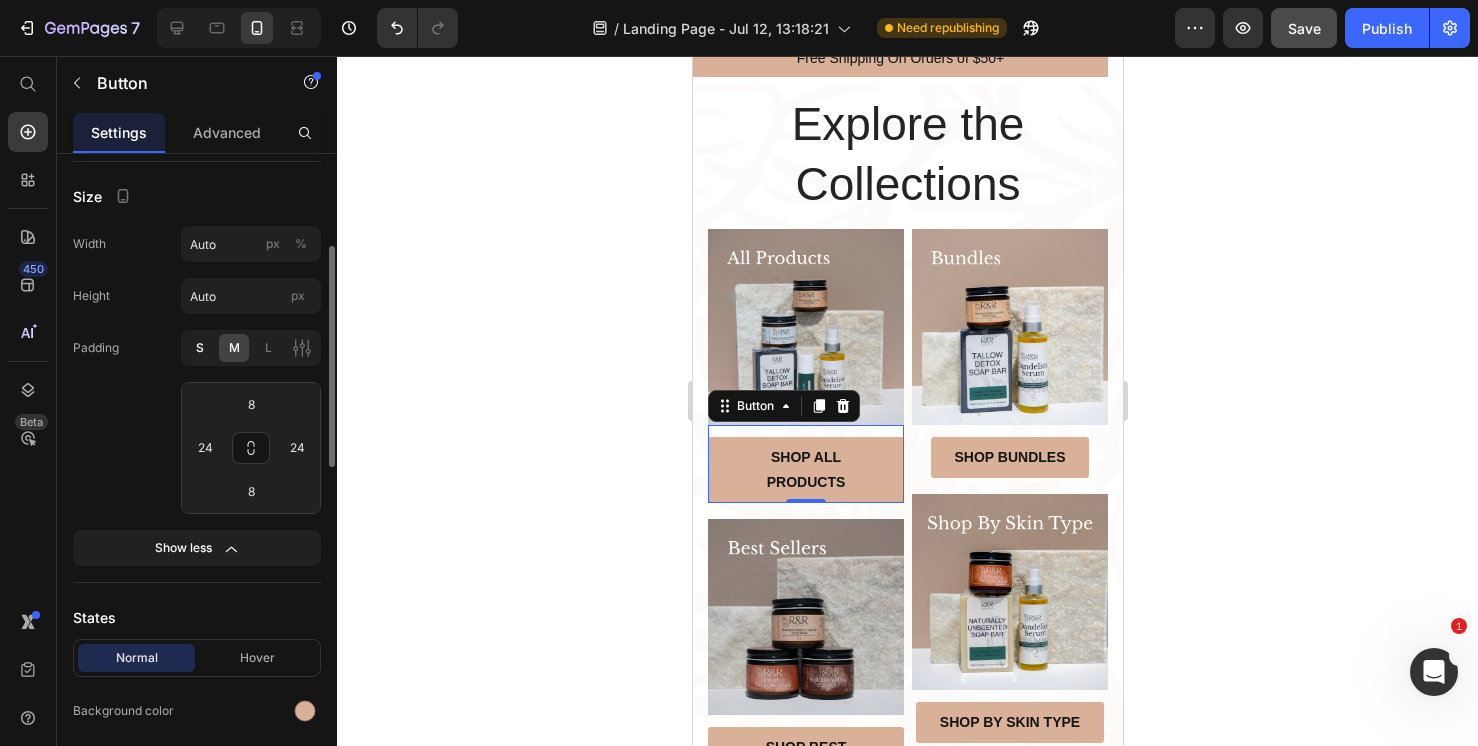 click on "S" 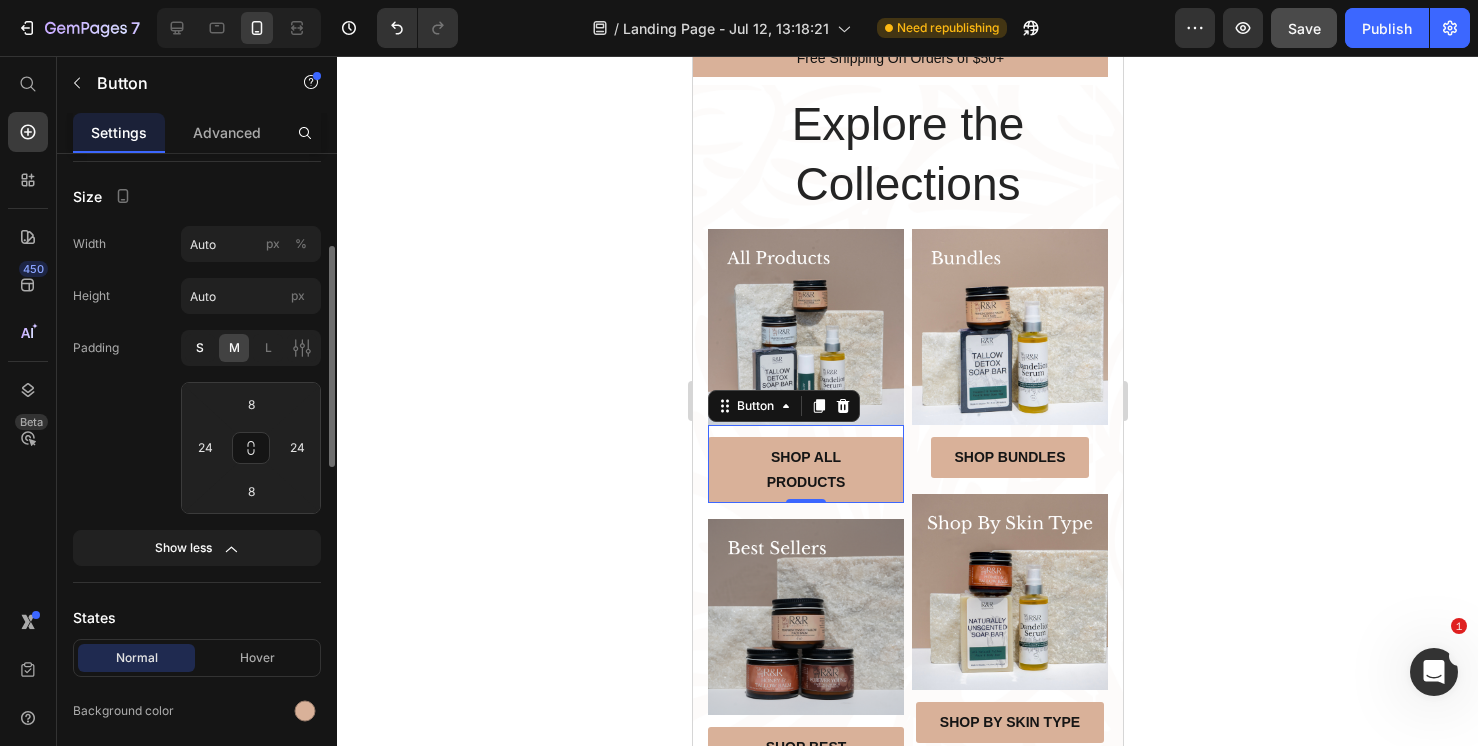 type on "4" 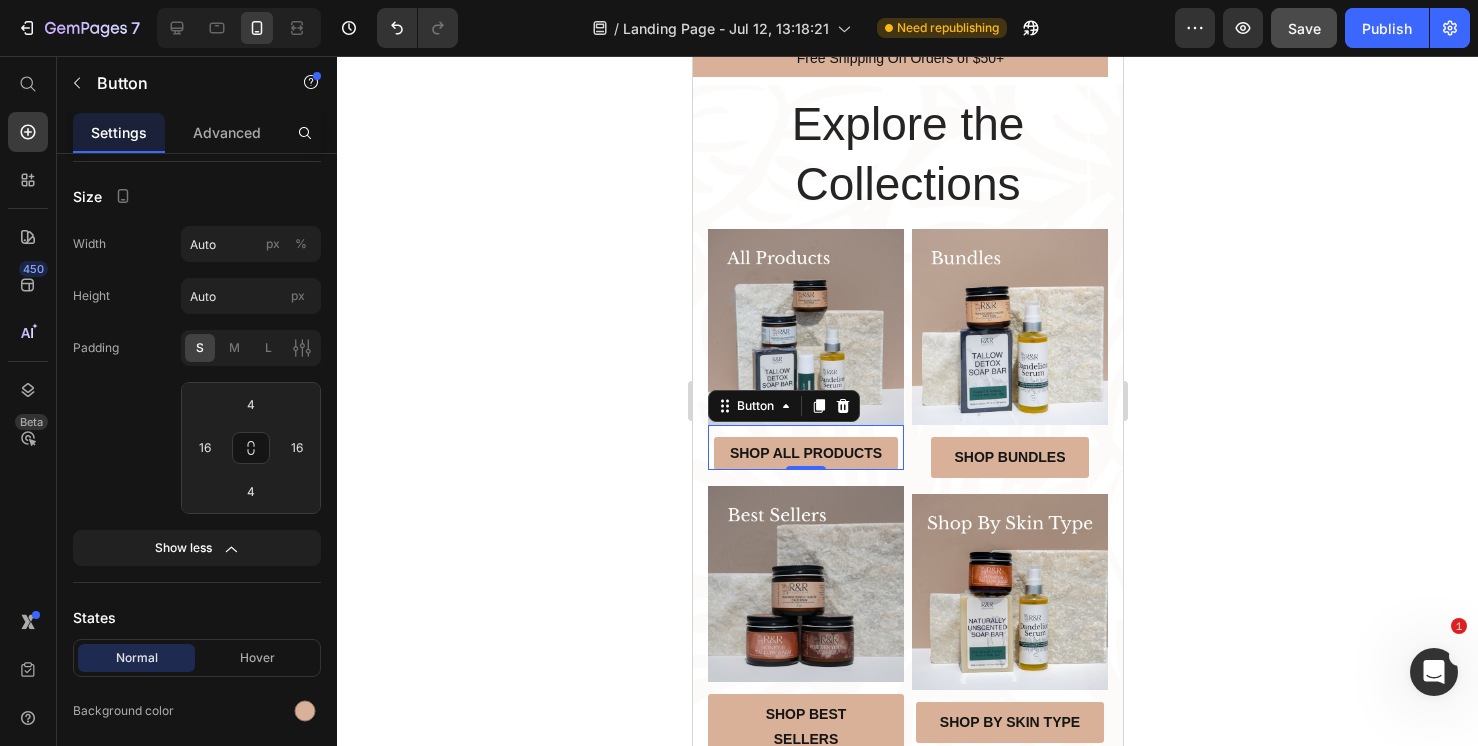 click 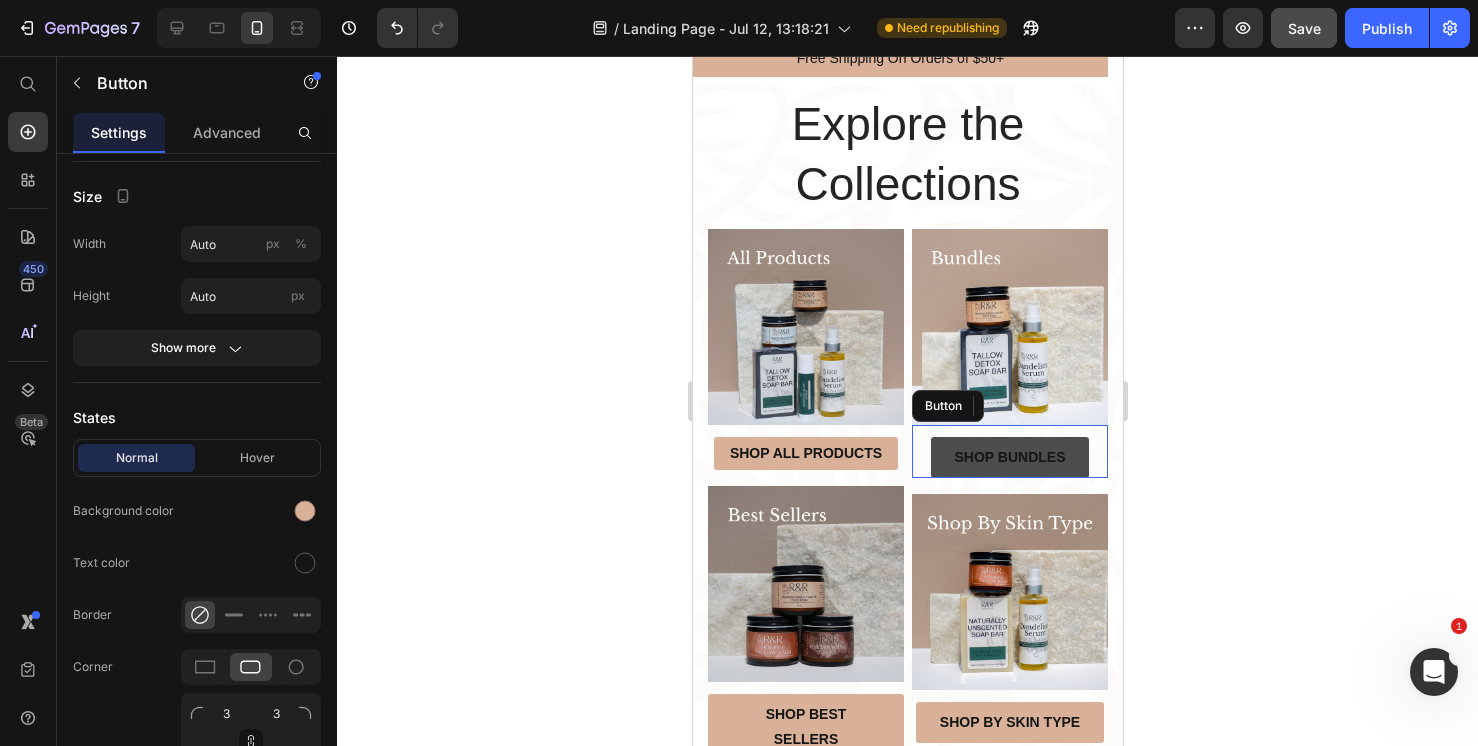 click on "Shop bundles" at bounding box center (1009, 457) 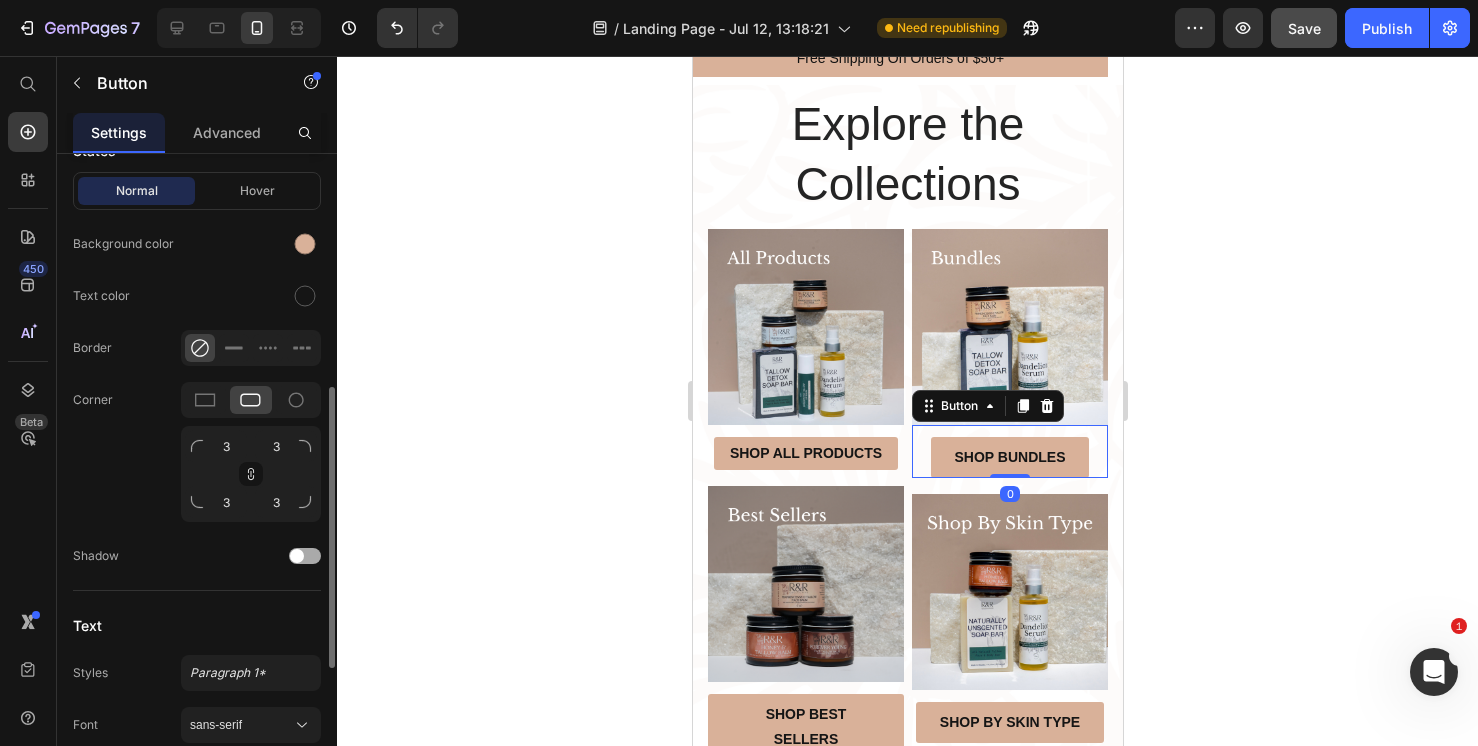 scroll, scrollTop: 848, scrollLeft: 0, axis: vertical 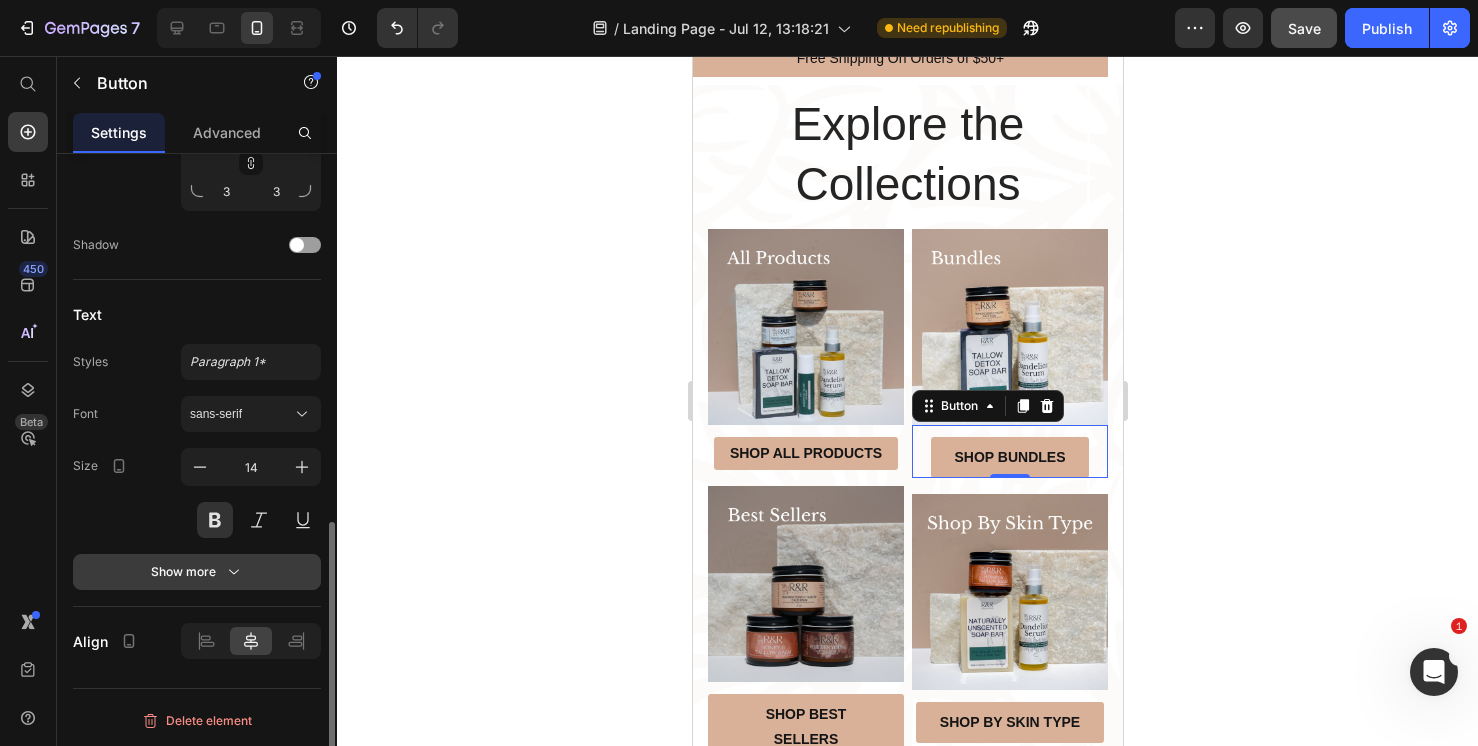 click 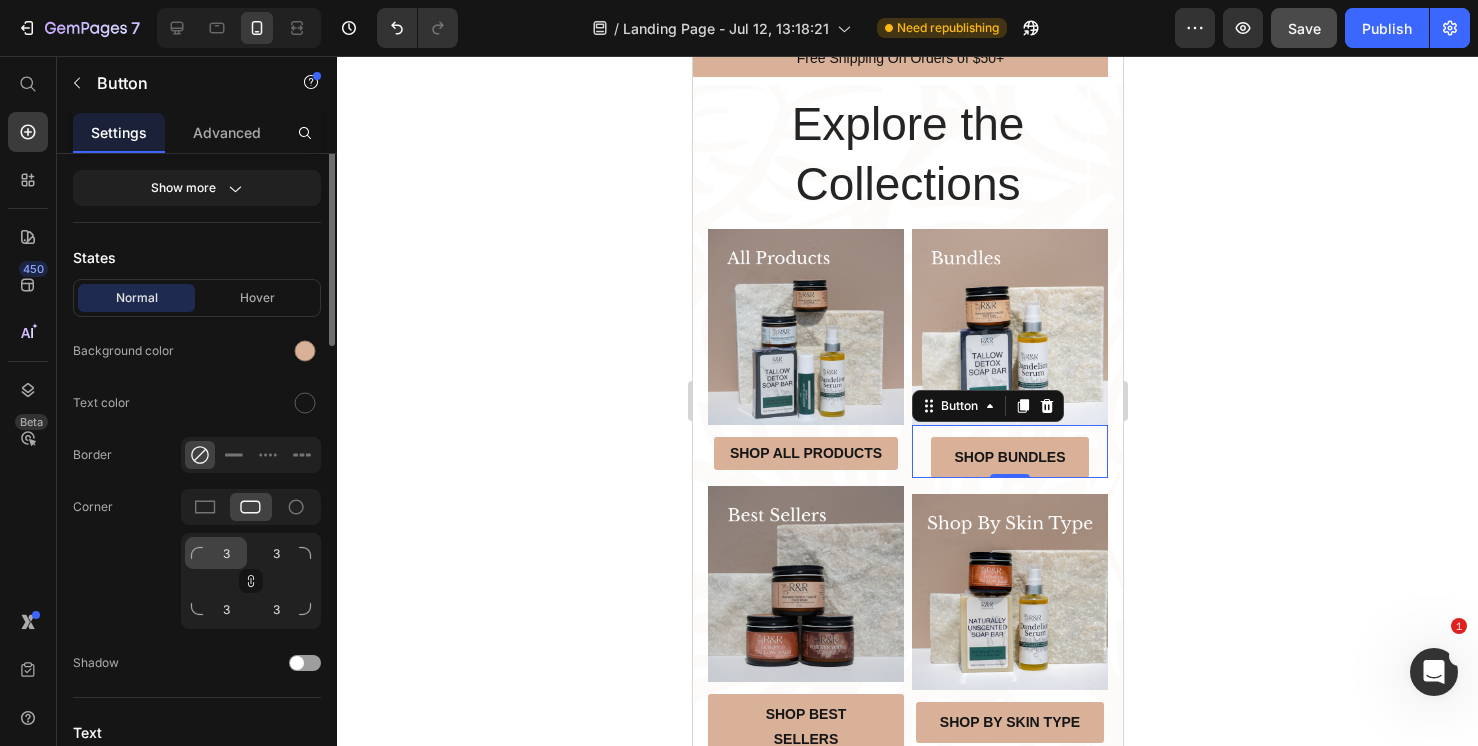 scroll, scrollTop: 272, scrollLeft: 0, axis: vertical 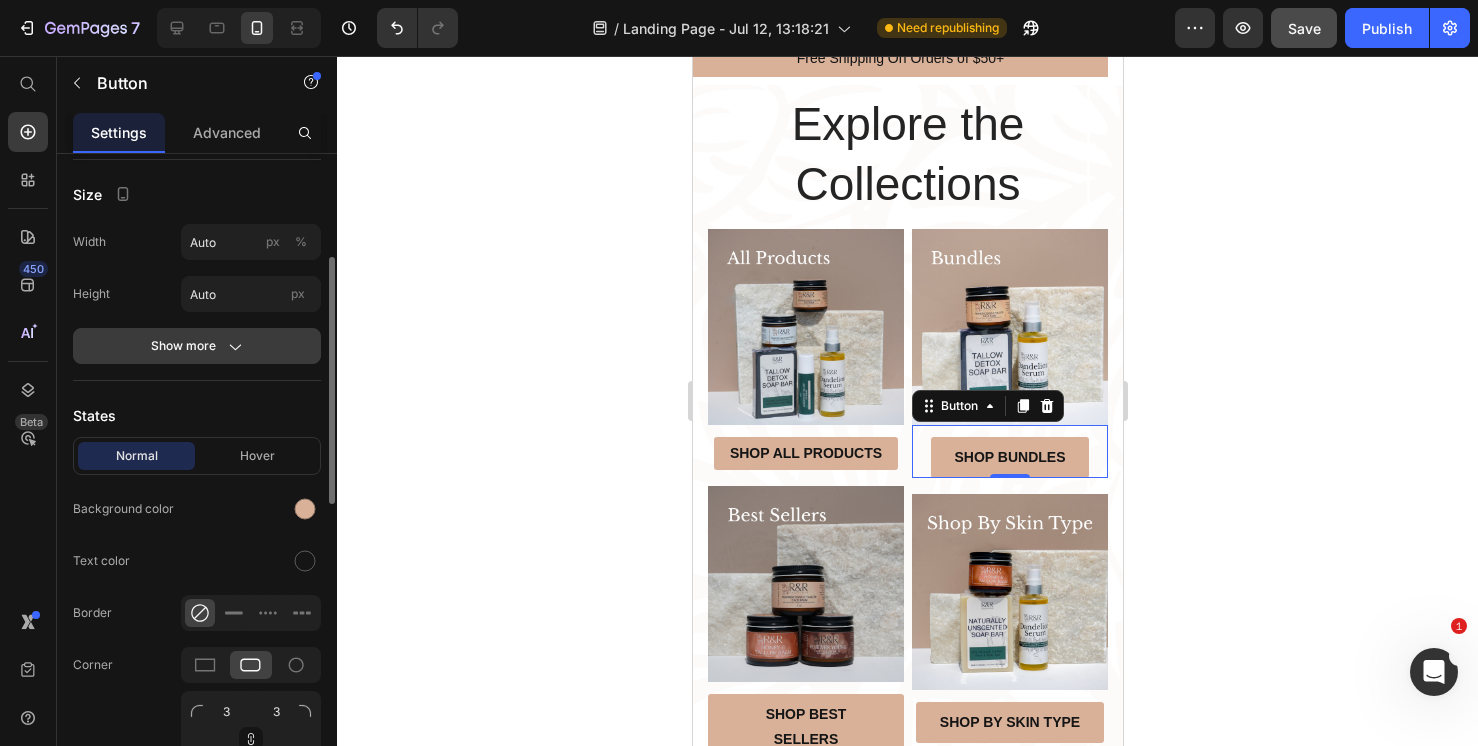 click on "Show more" at bounding box center (197, 346) 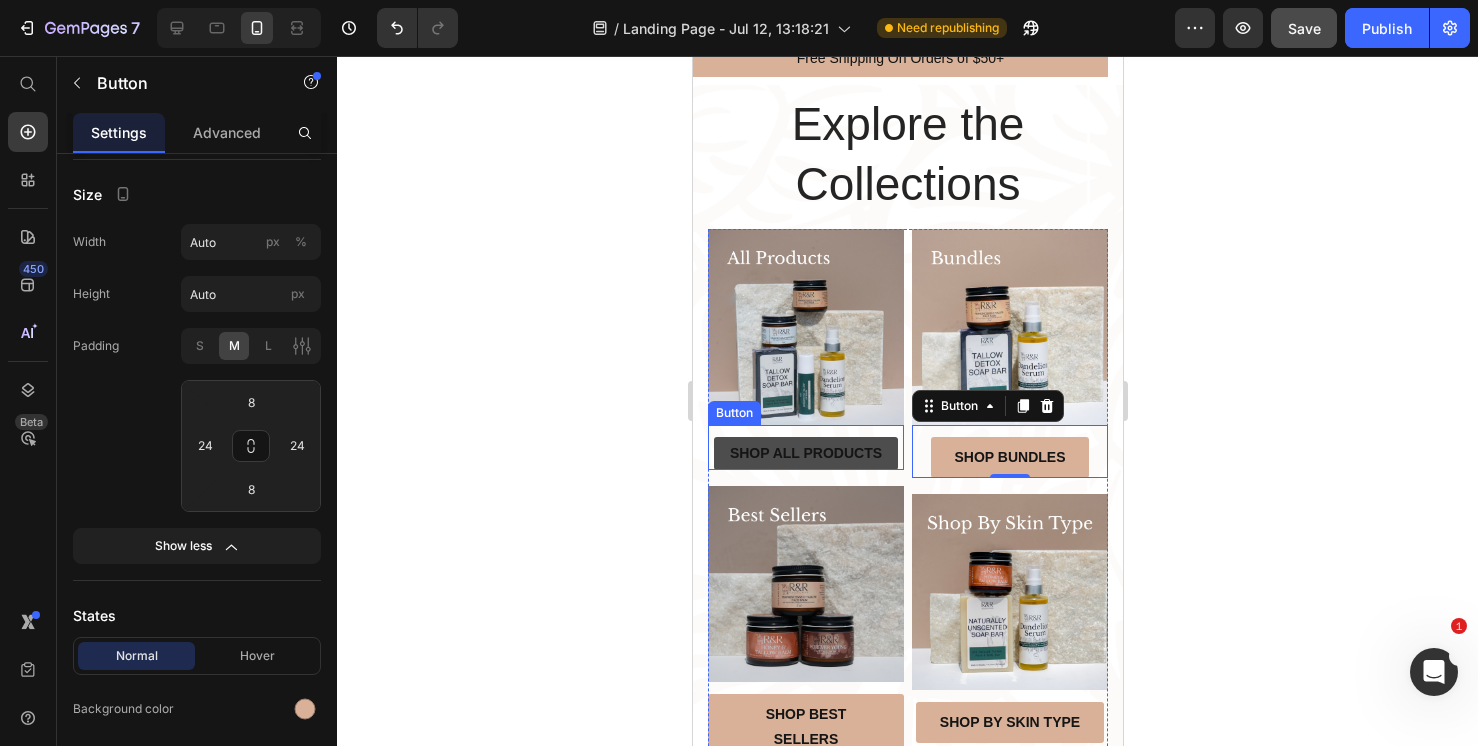 click on "Shop all products" at bounding box center [805, 453] 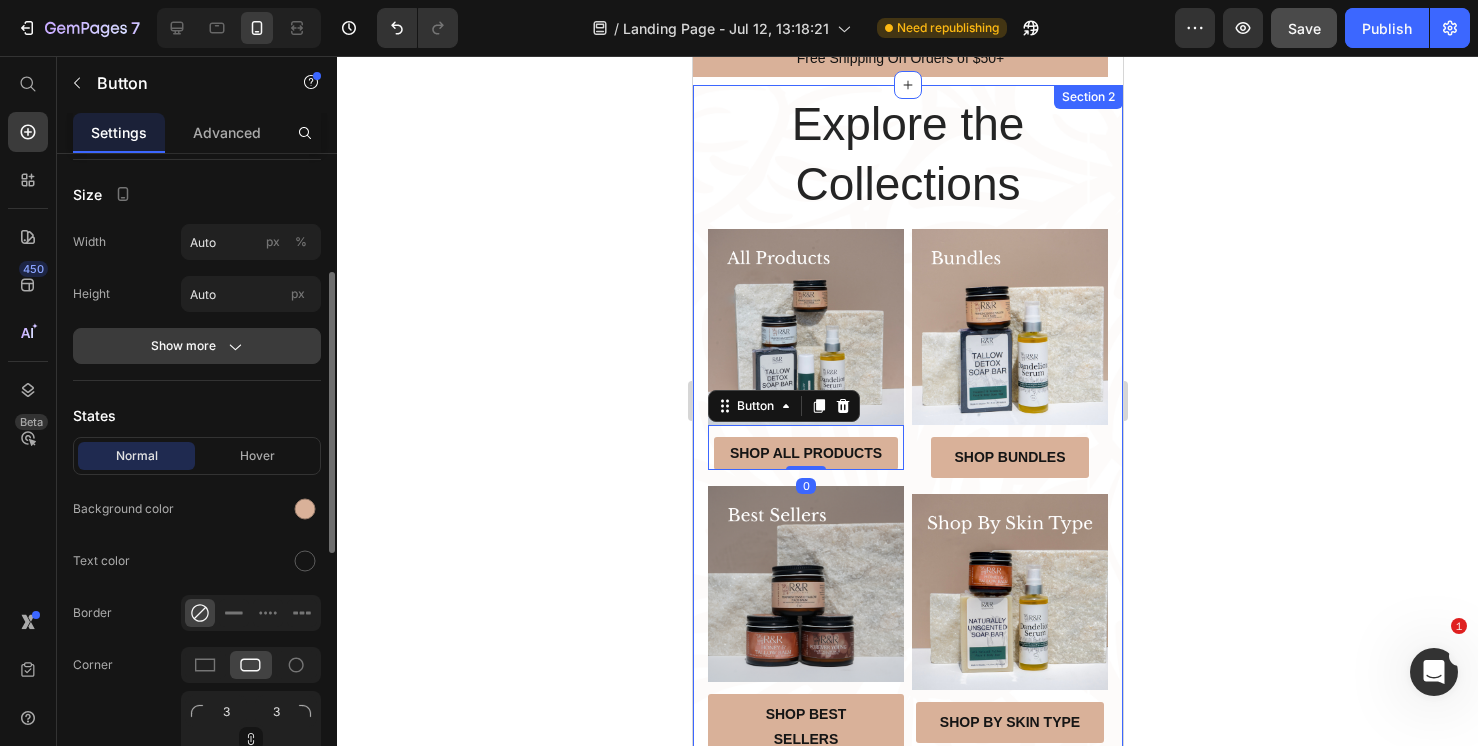 click on "Show more" at bounding box center [197, 346] 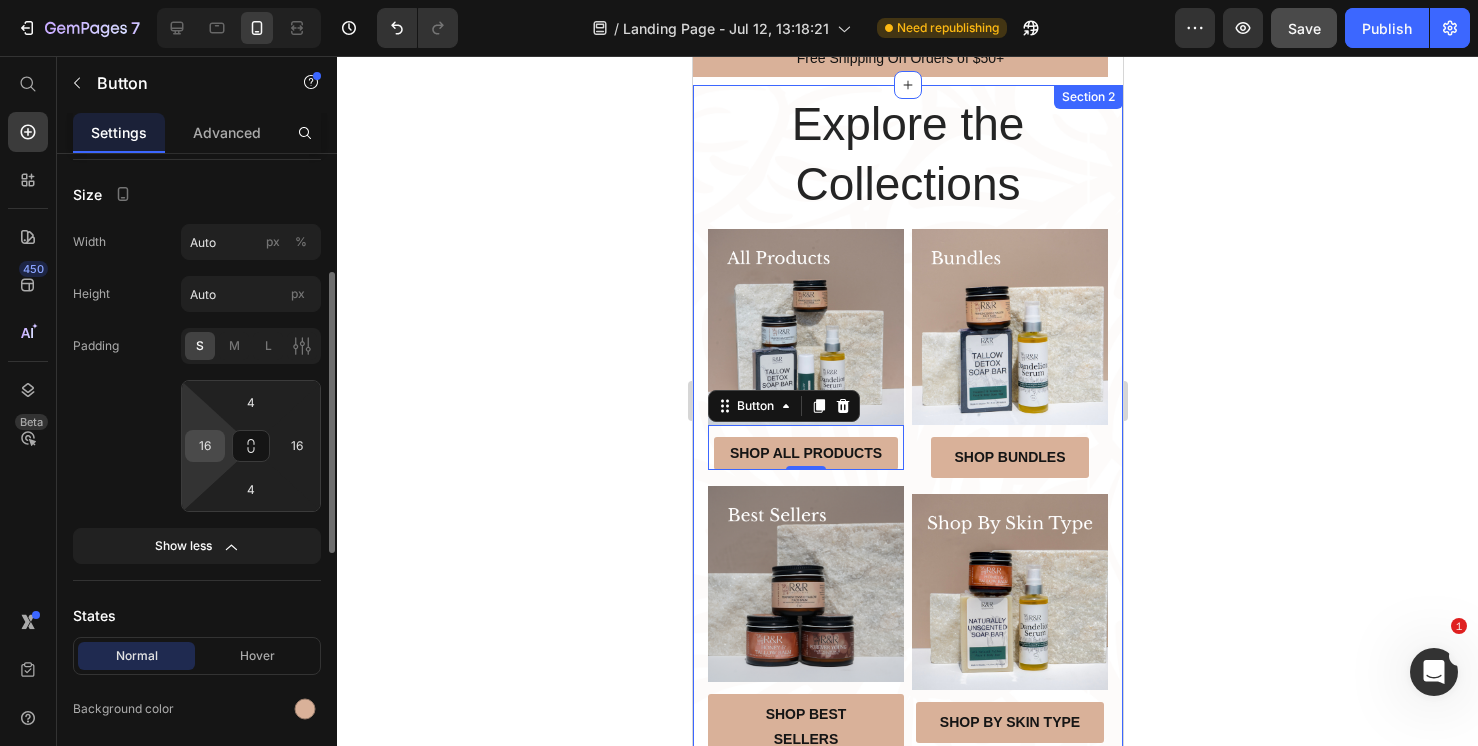 click on "16" at bounding box center (205, 446) 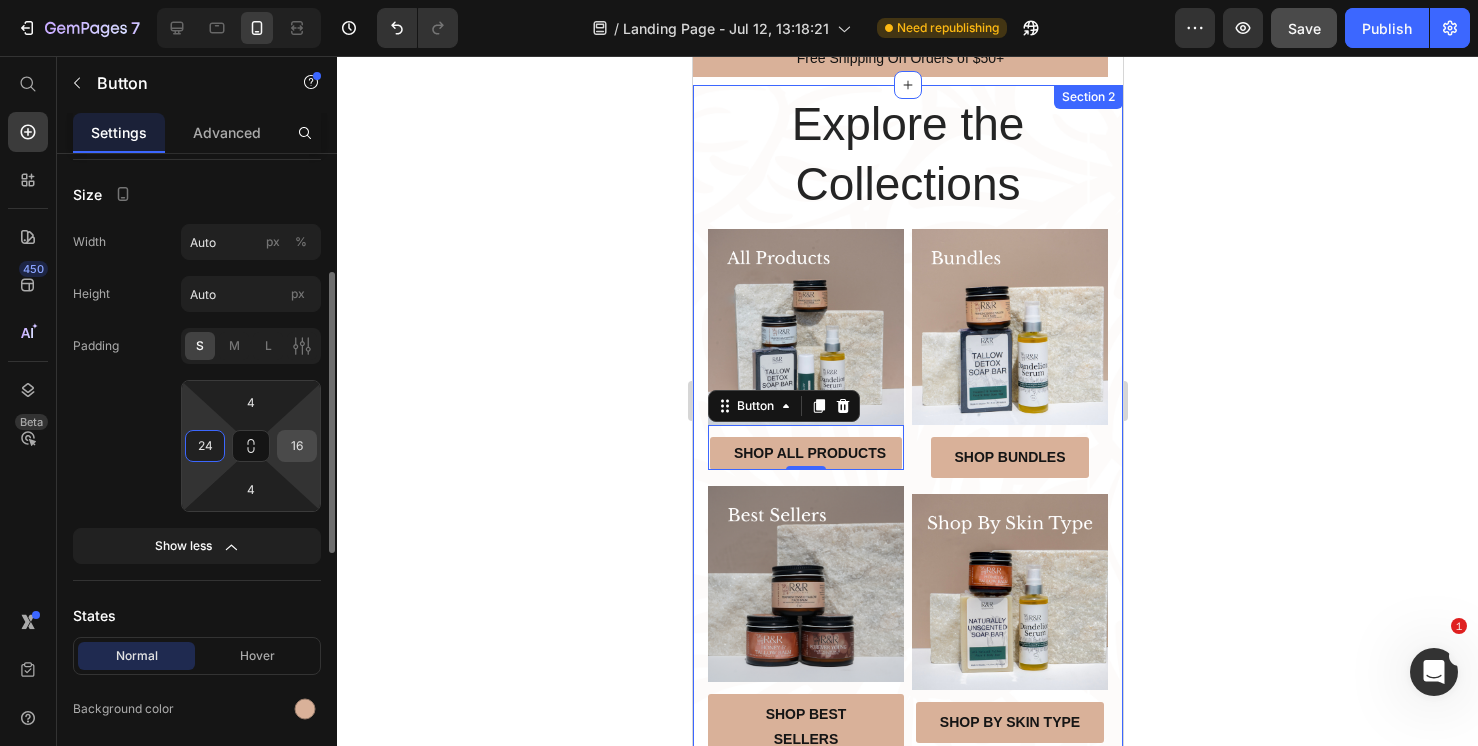 type on "24" 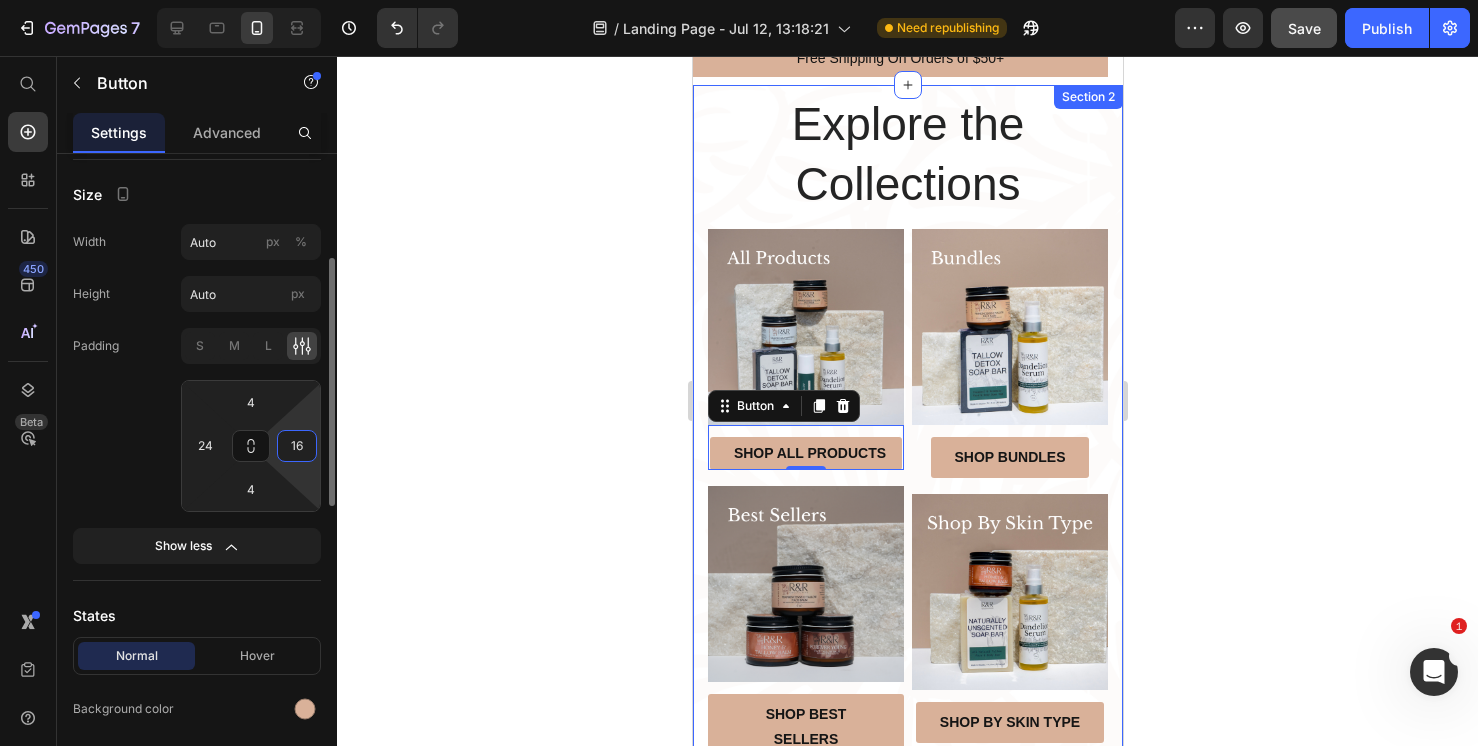 click on "16" at bounding box center (297, 446) 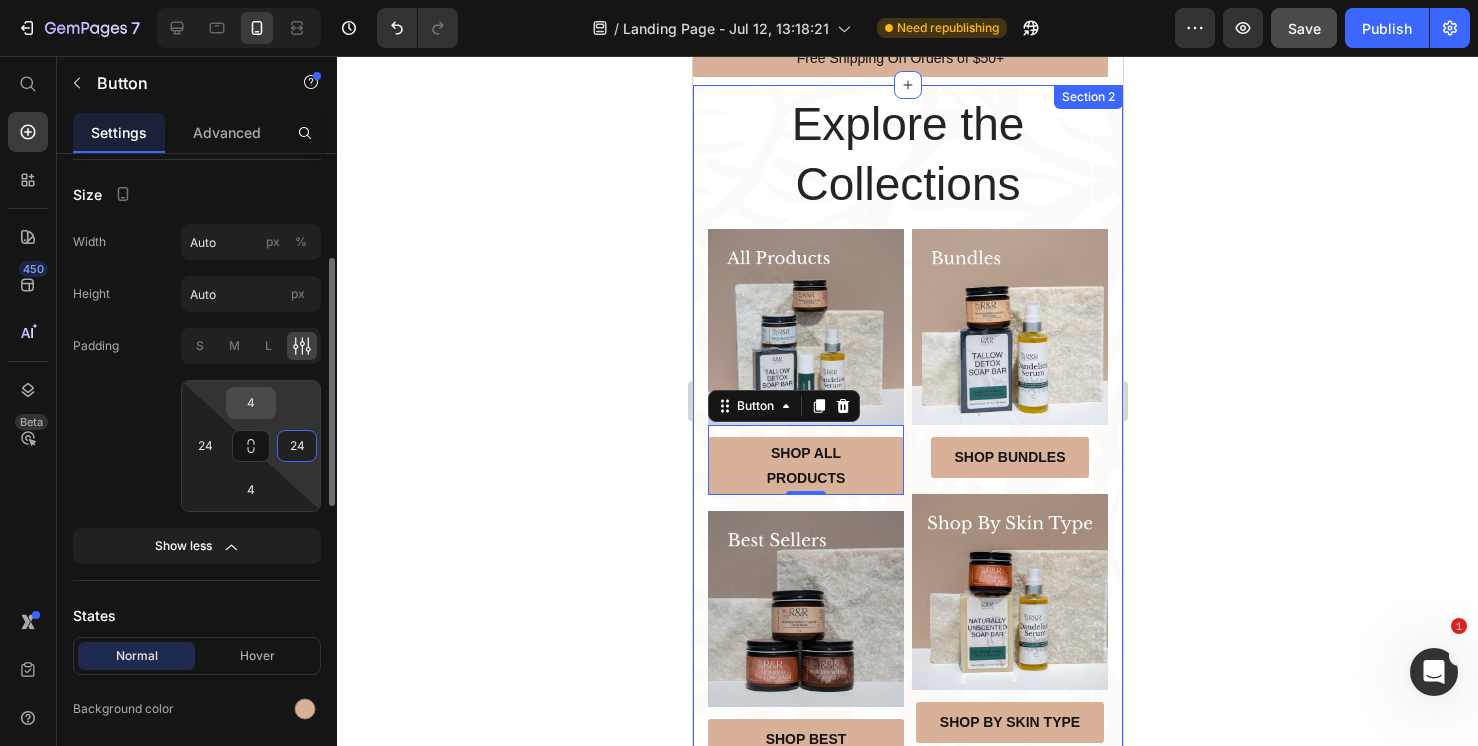 type on "24" 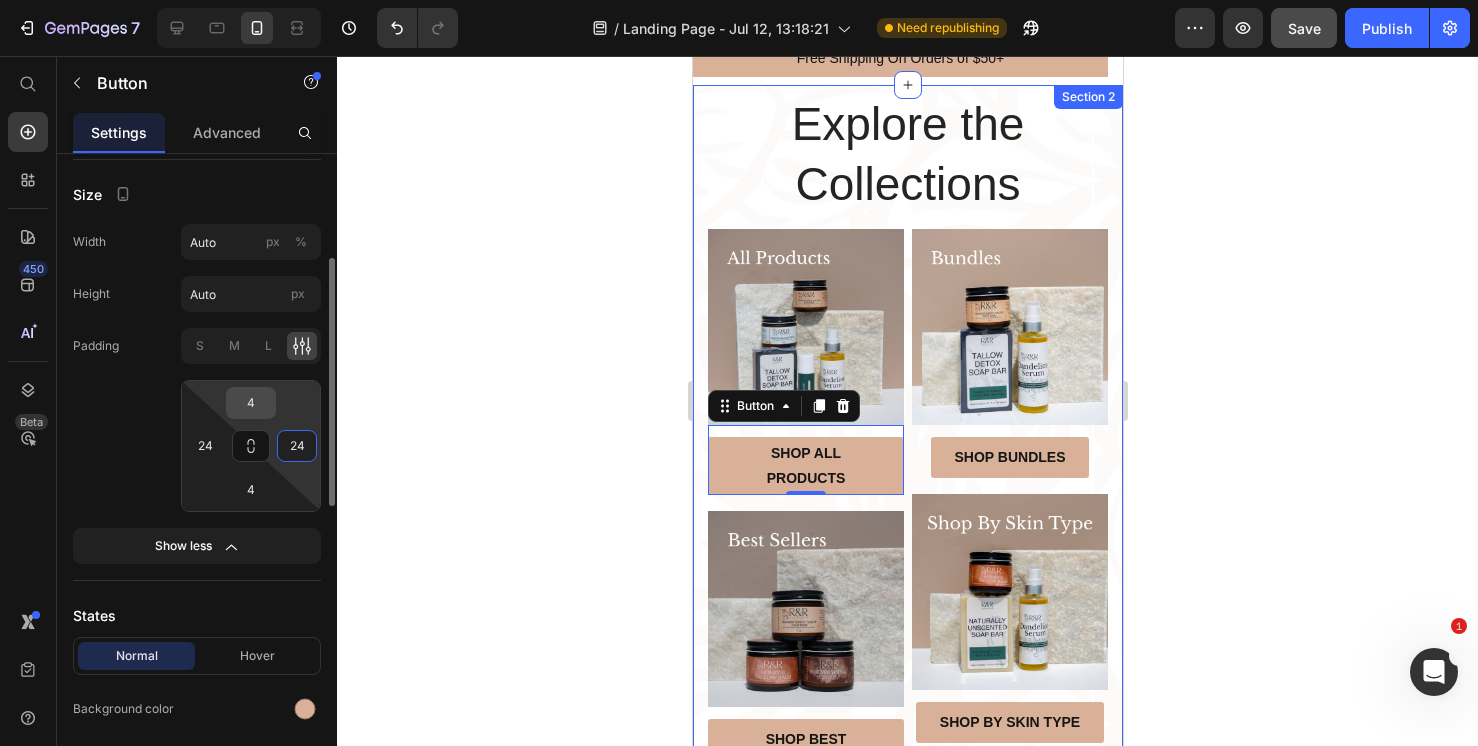 click on "4" at bounding box center [251, 403] 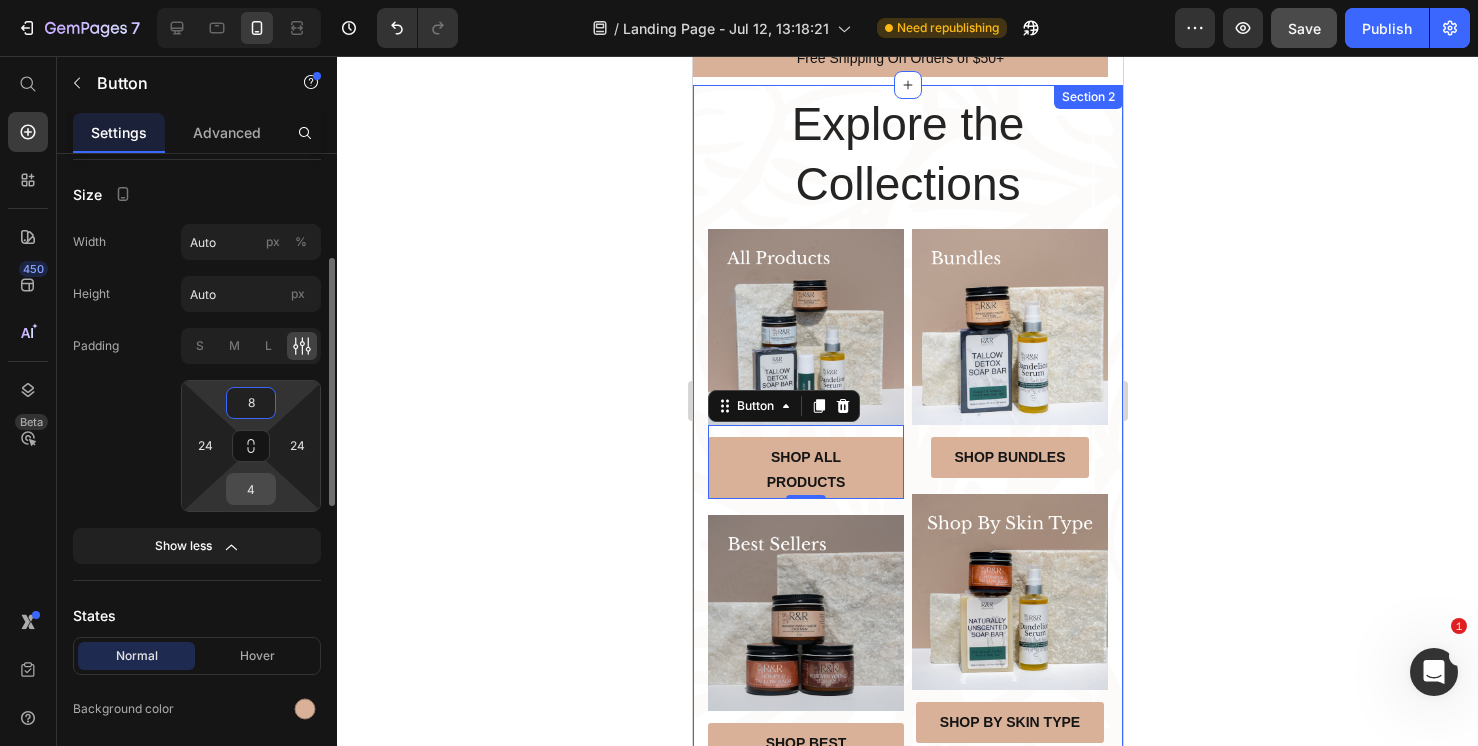 type on "8" 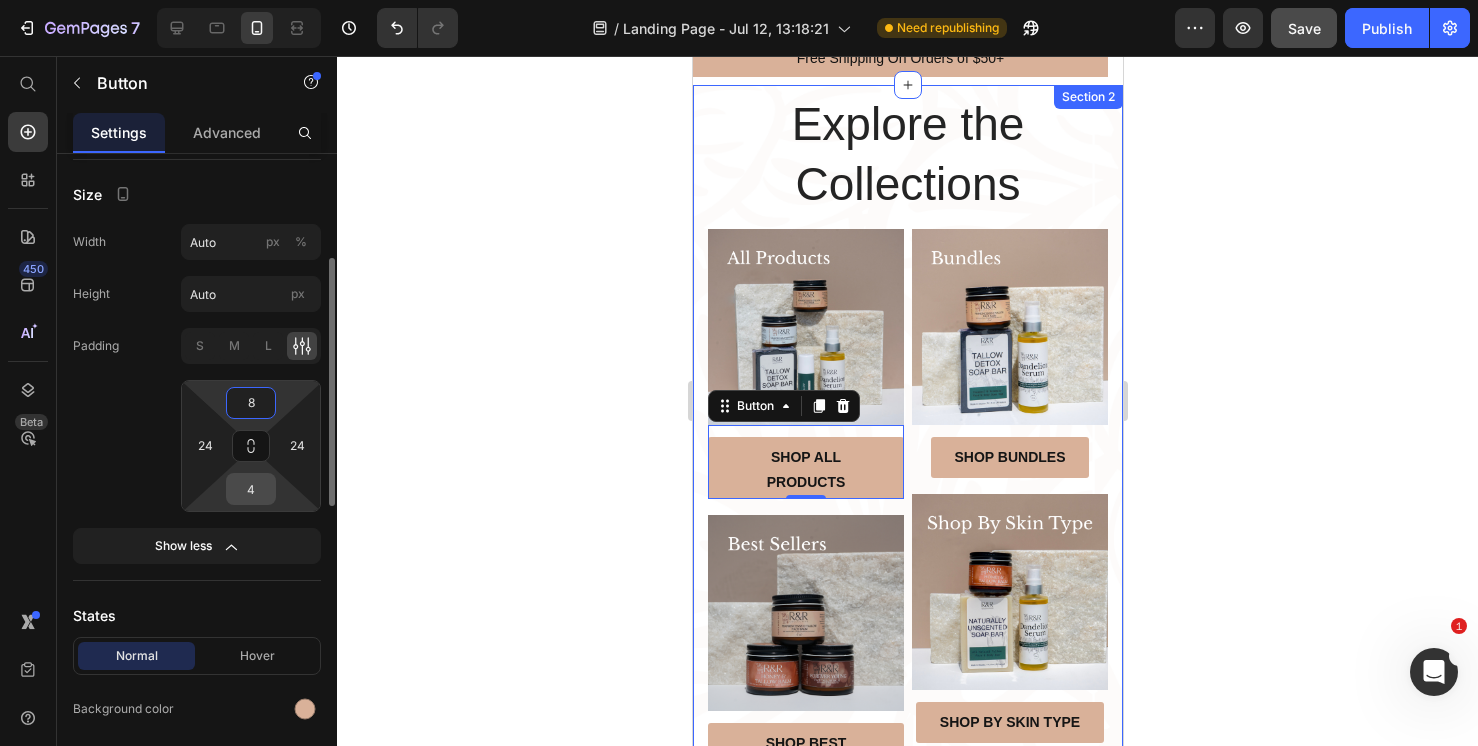 click on "4" at bounding box center (251, 489) 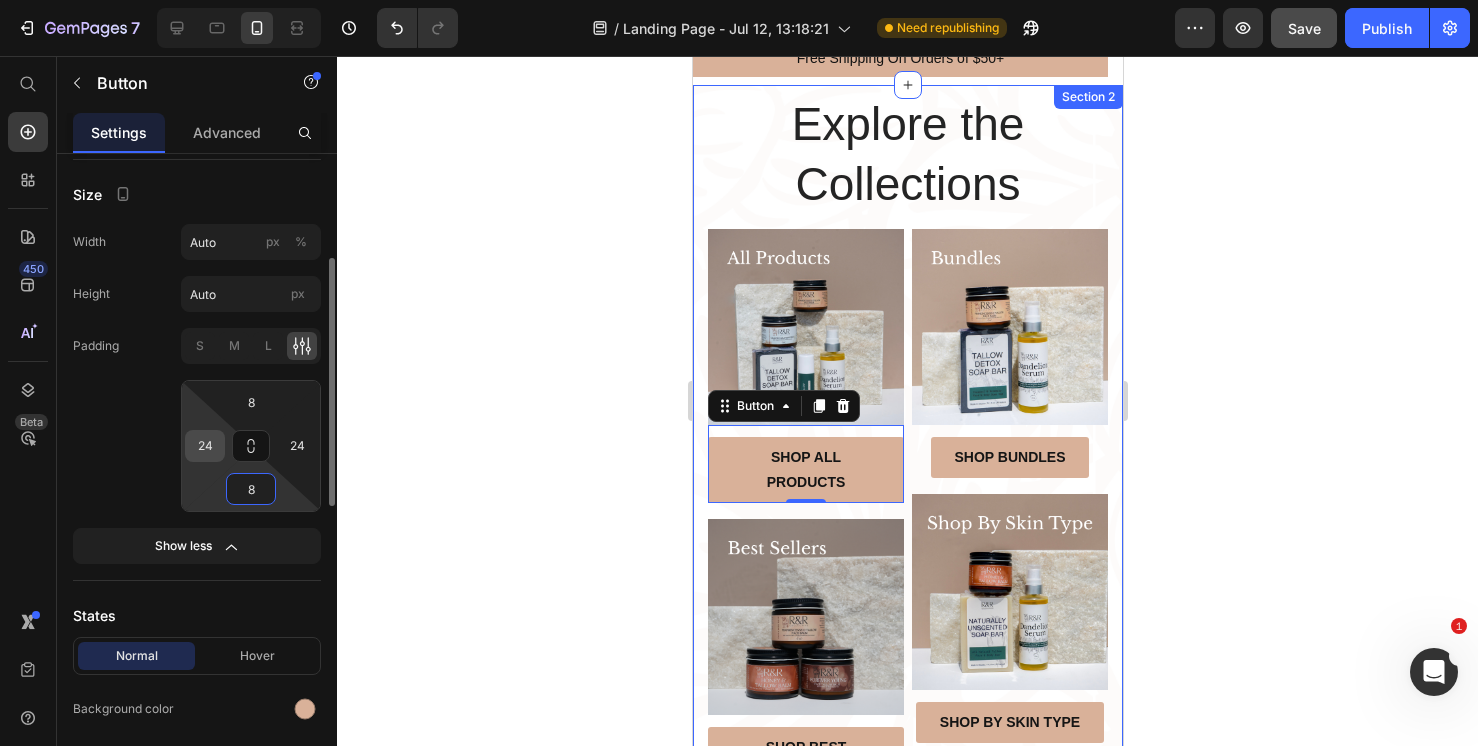 type on "8" 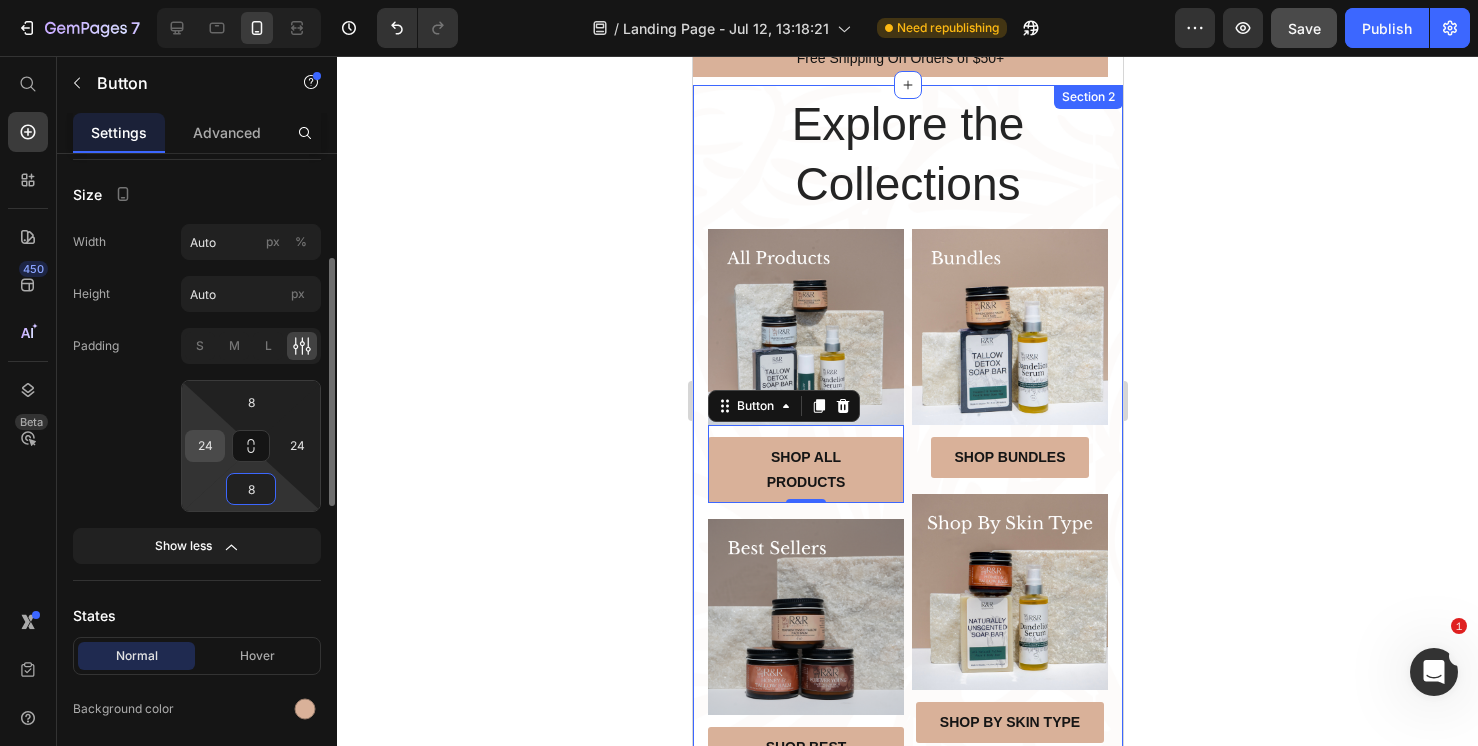 click on "24" at bounding box center [205, 446] 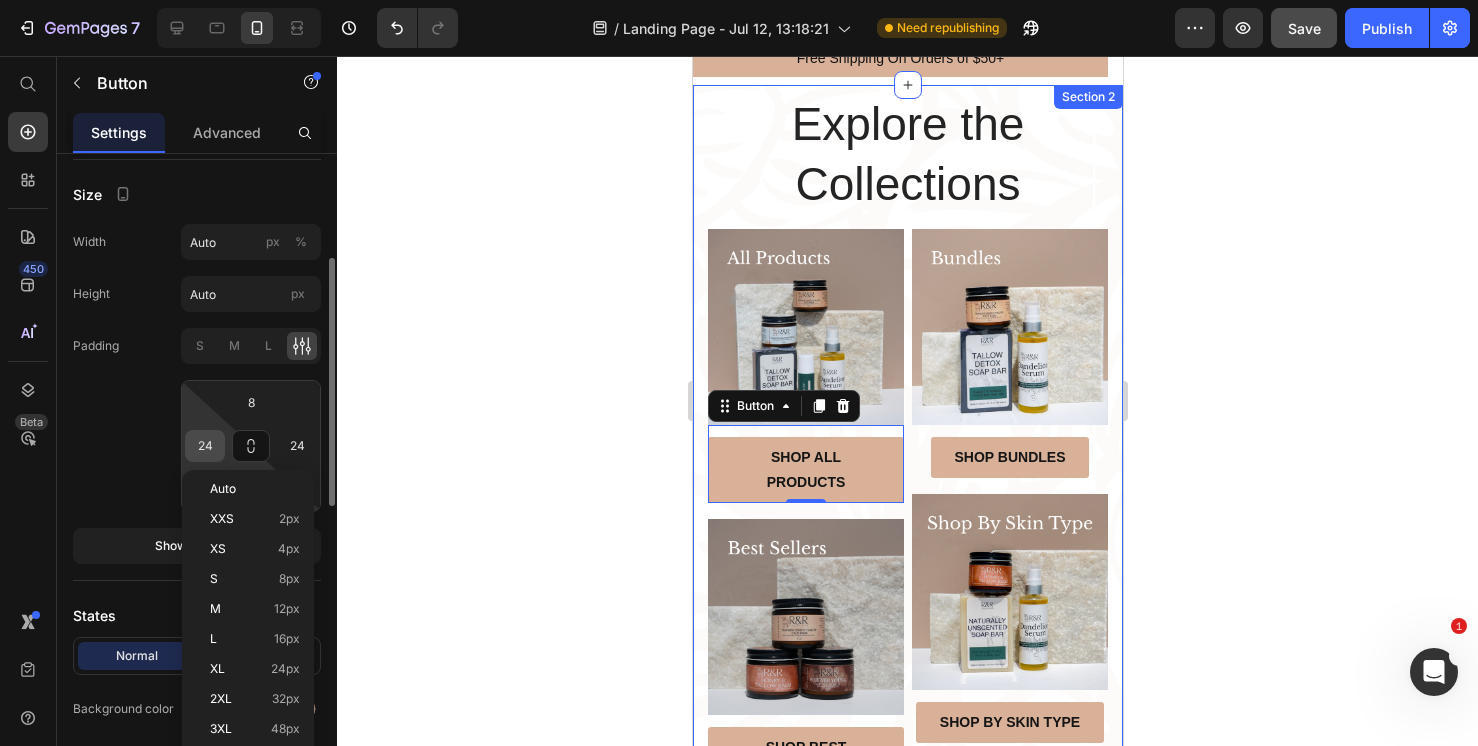 click on "24" at bounding box center (205, 446) 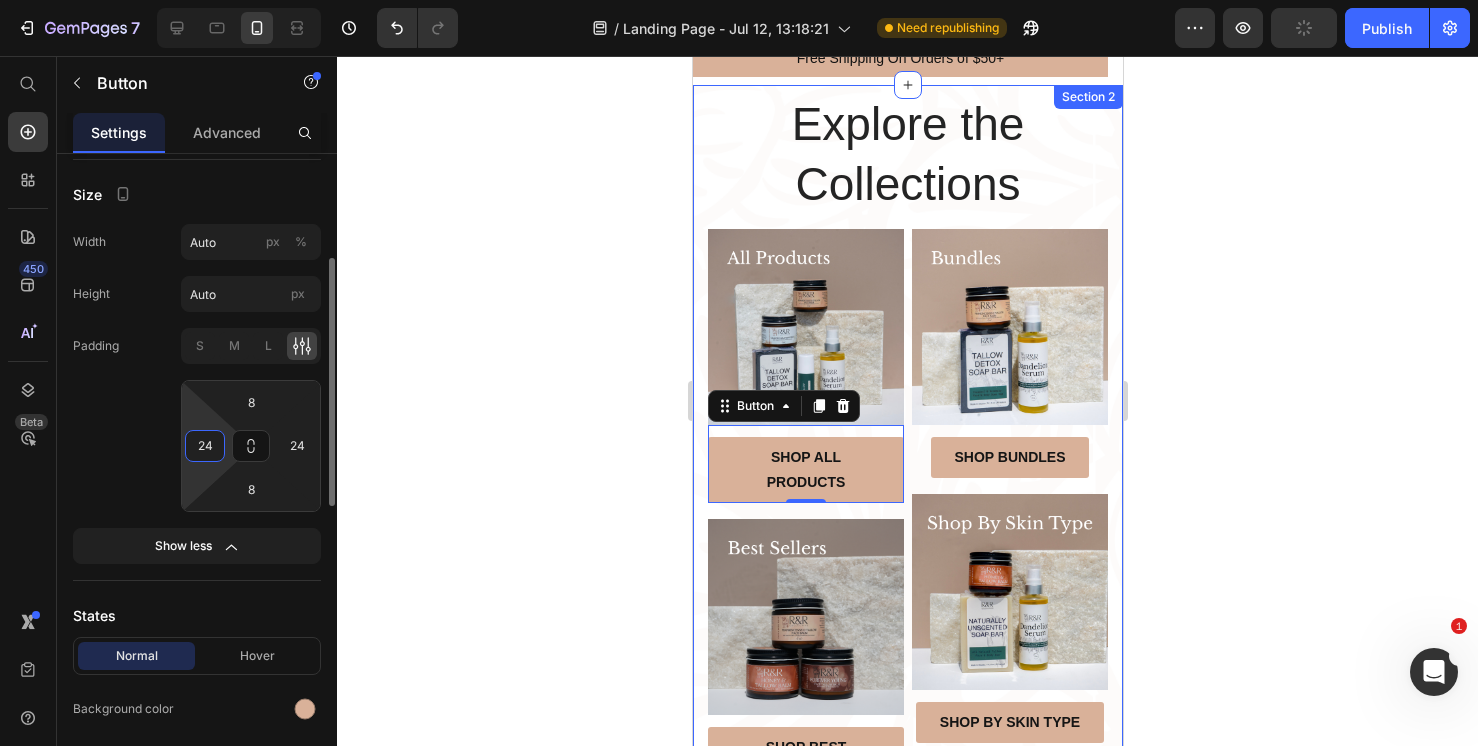 drag, startPoint x: 212, startPoint y: 445, endPoint x: 184, endPoint y: 448, distance: 28.160255 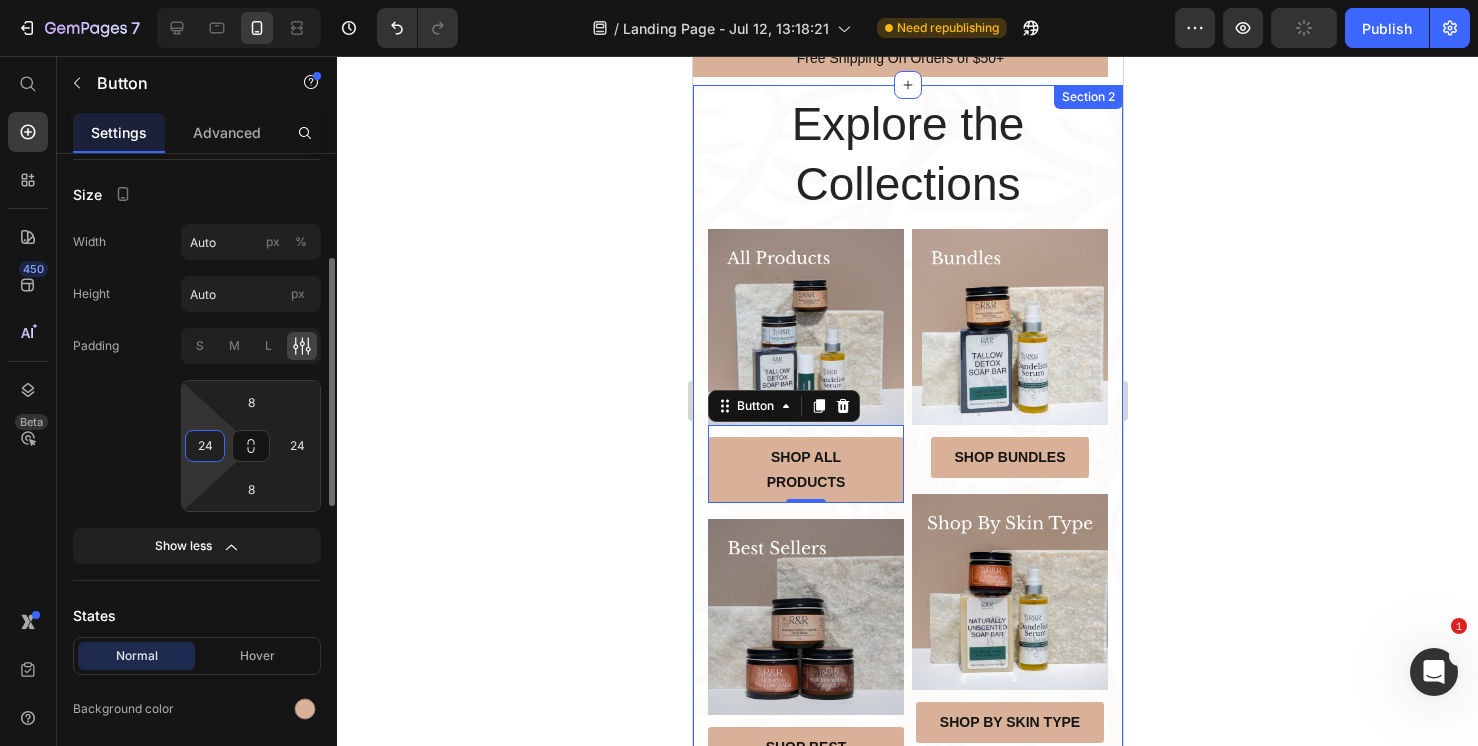 click on "8 24 8 24" 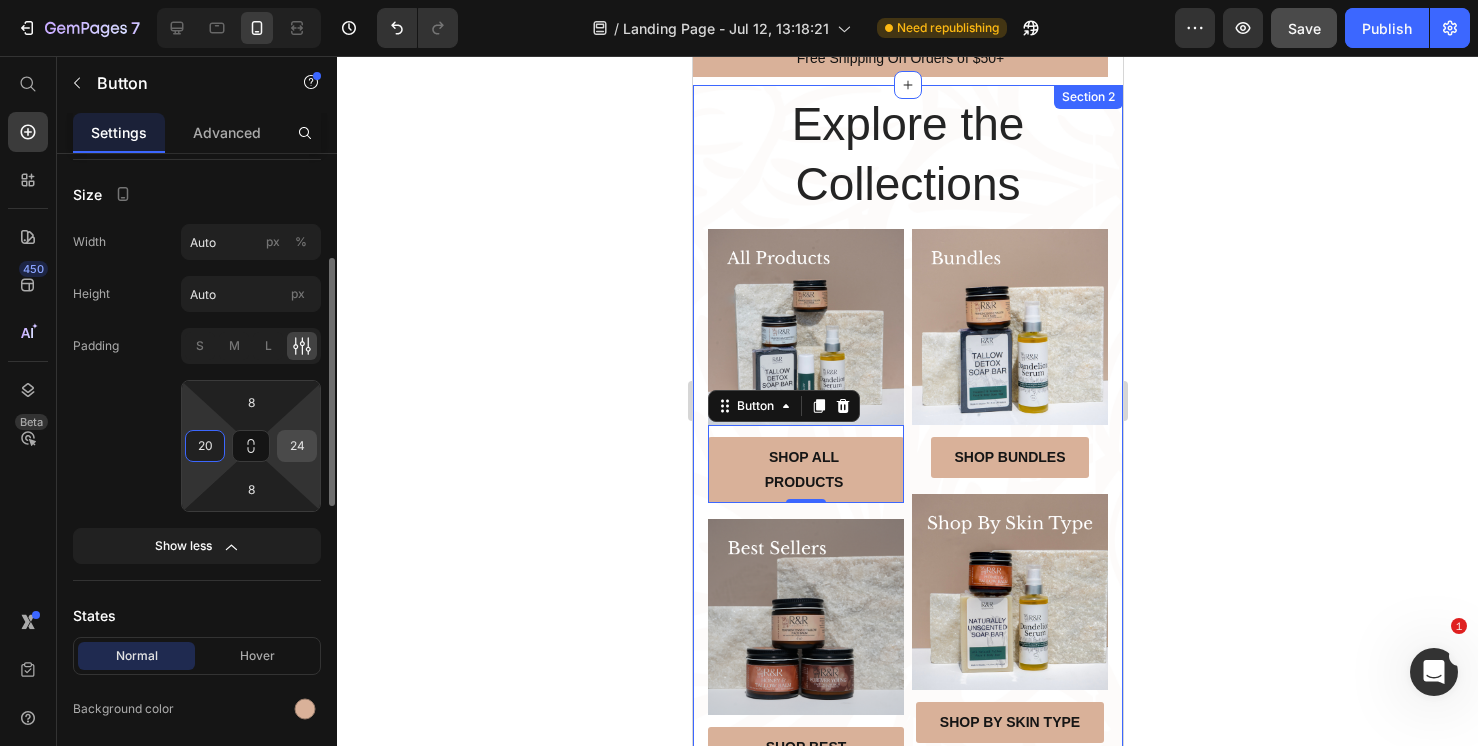 type on "20" 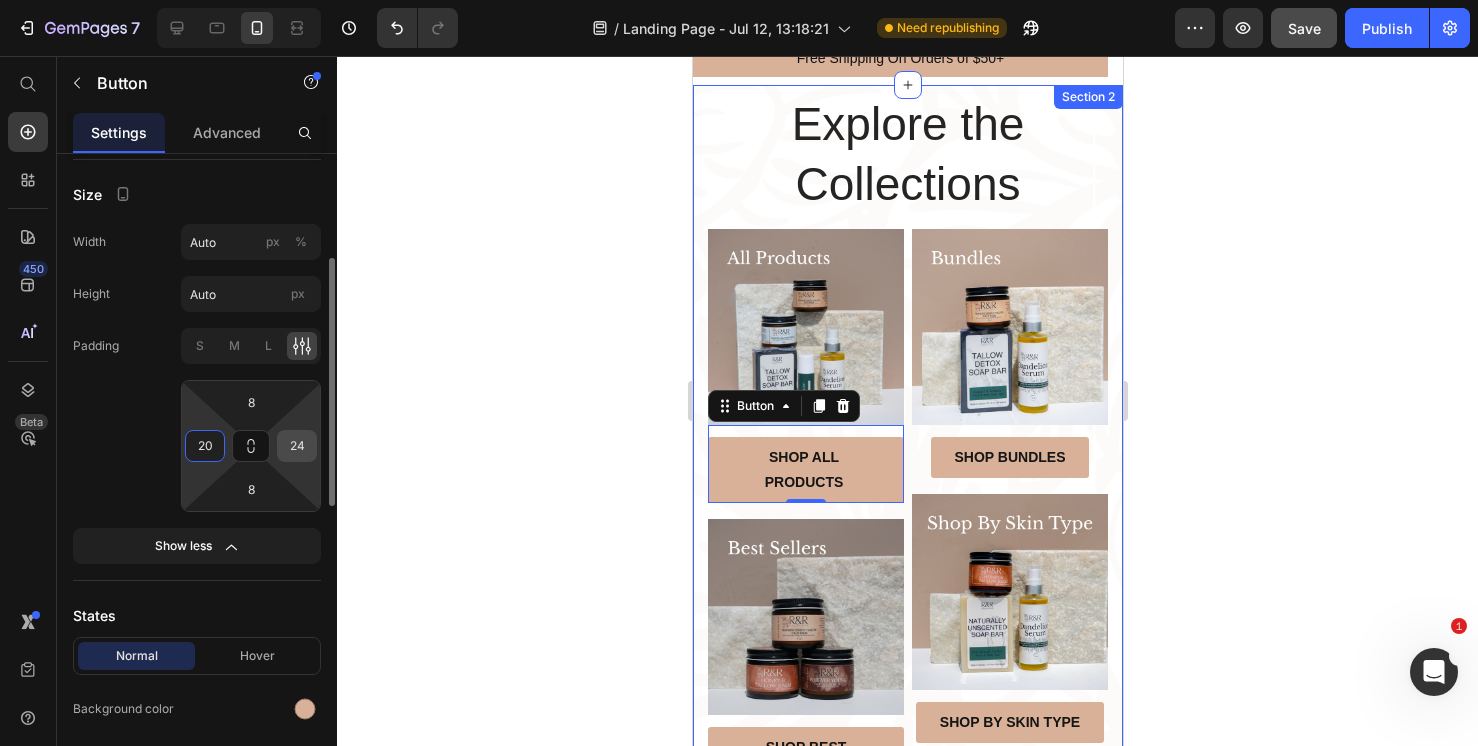 click on "24" at bounding box center [297, 446] 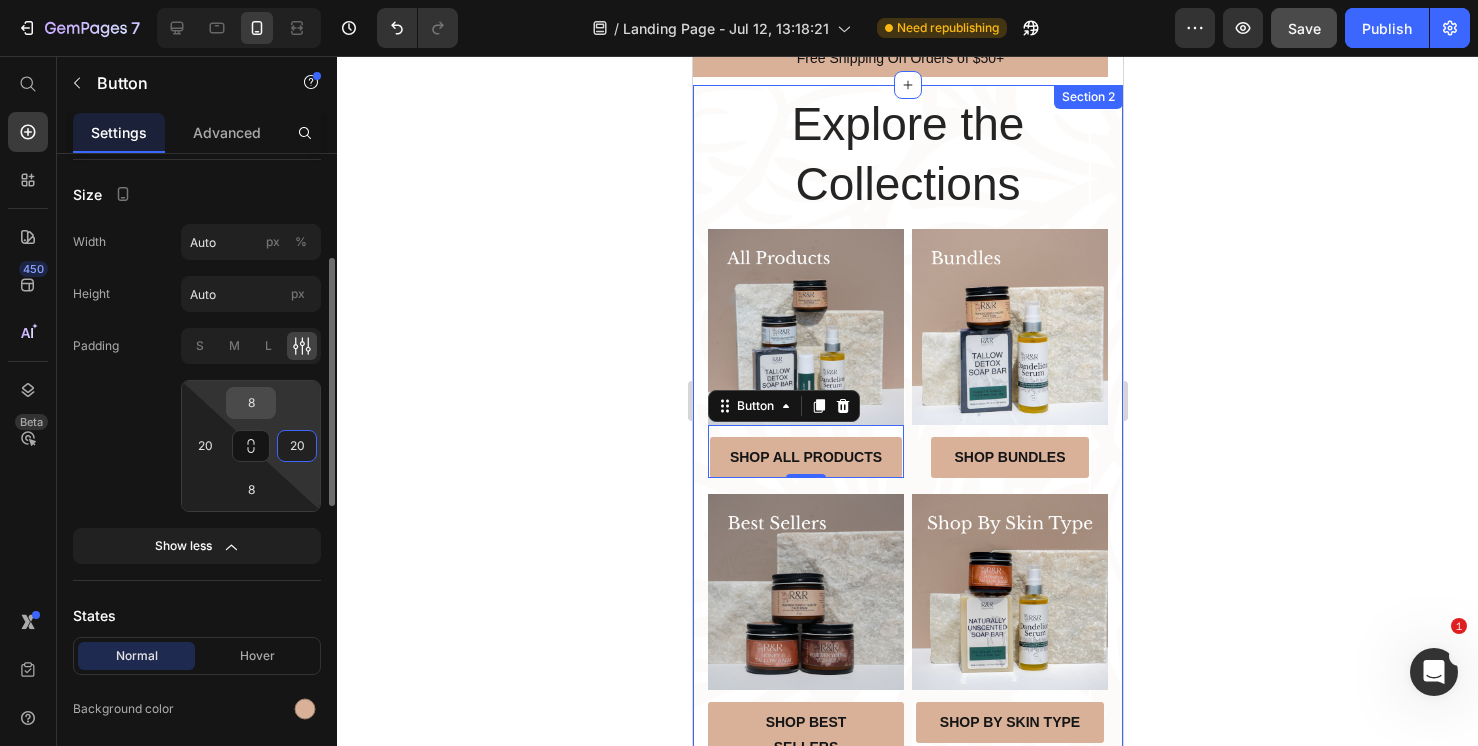 type on "20" 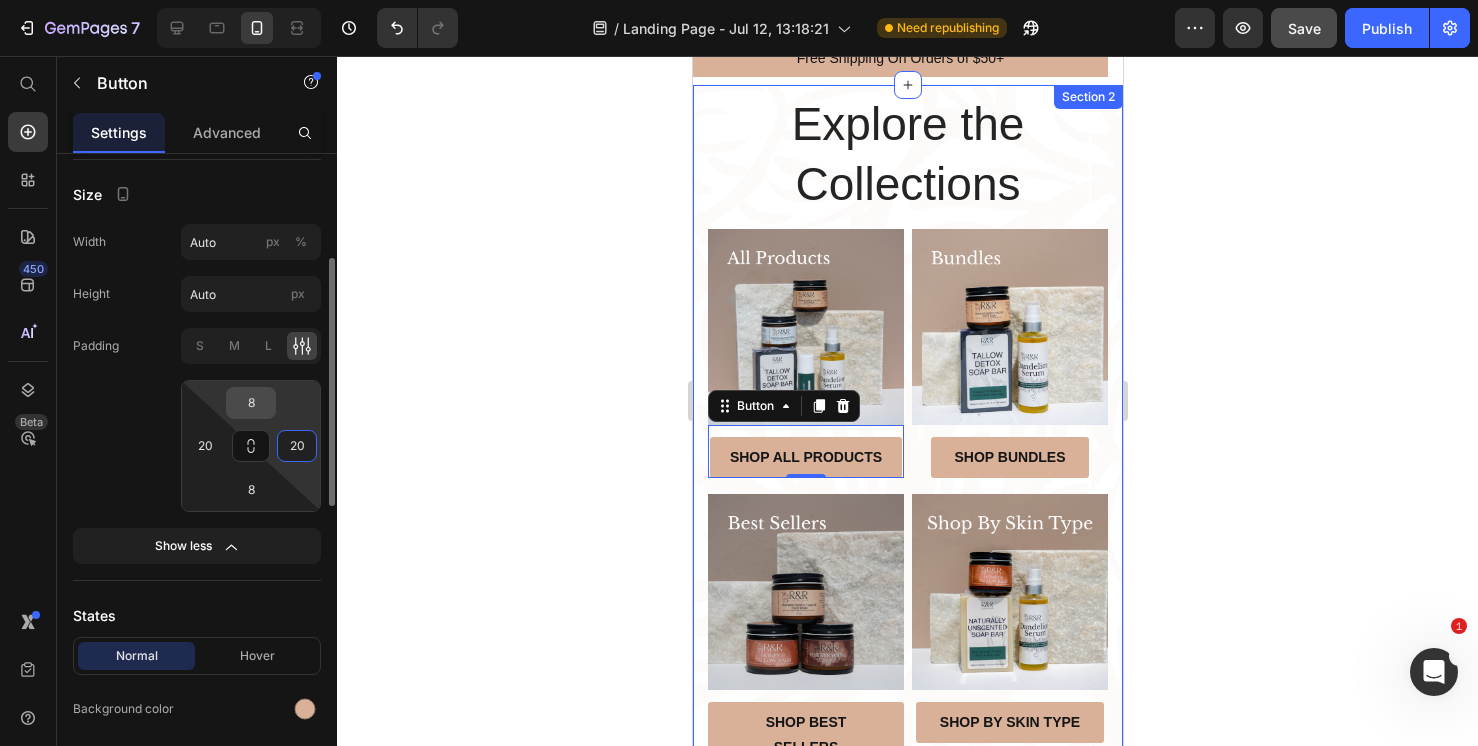 click on "8" at bounding box center [251, 403] 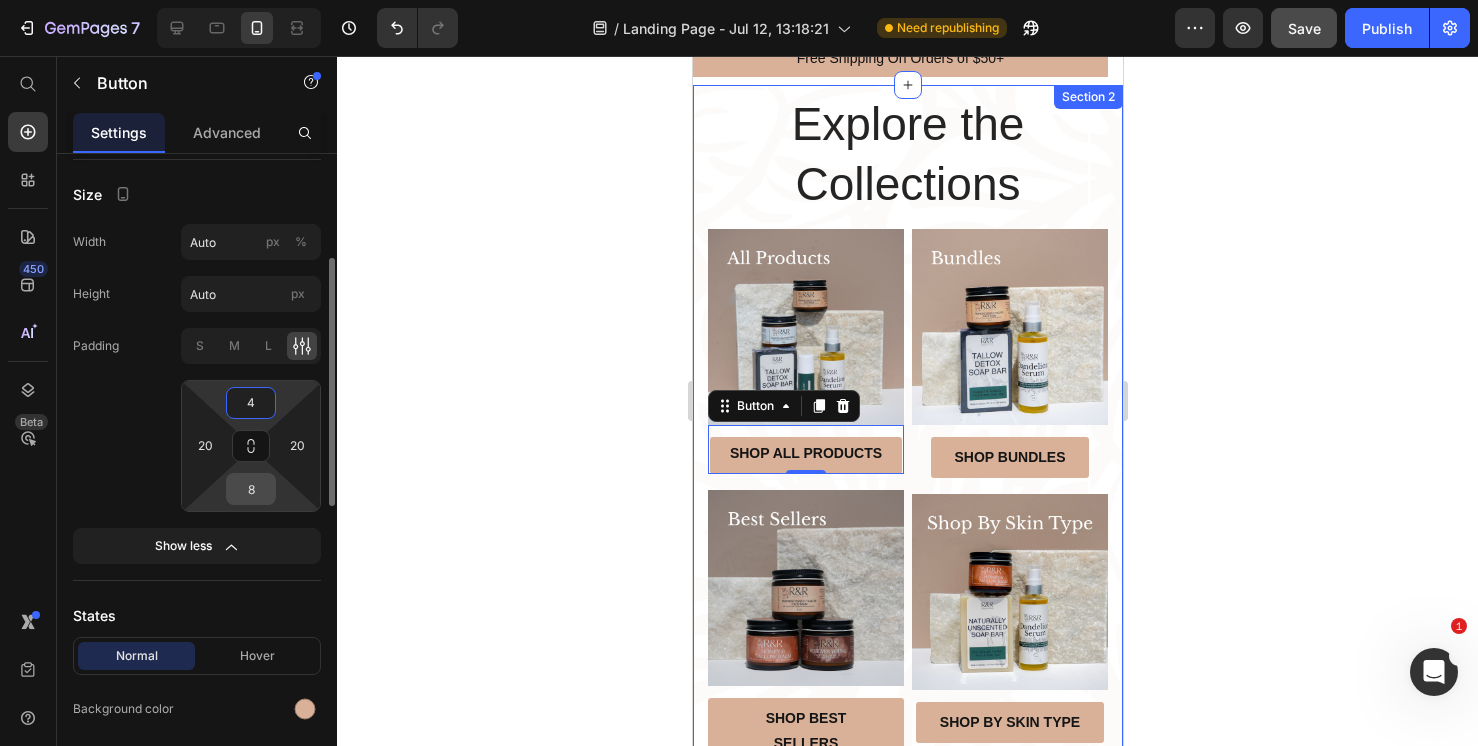 type on "4" 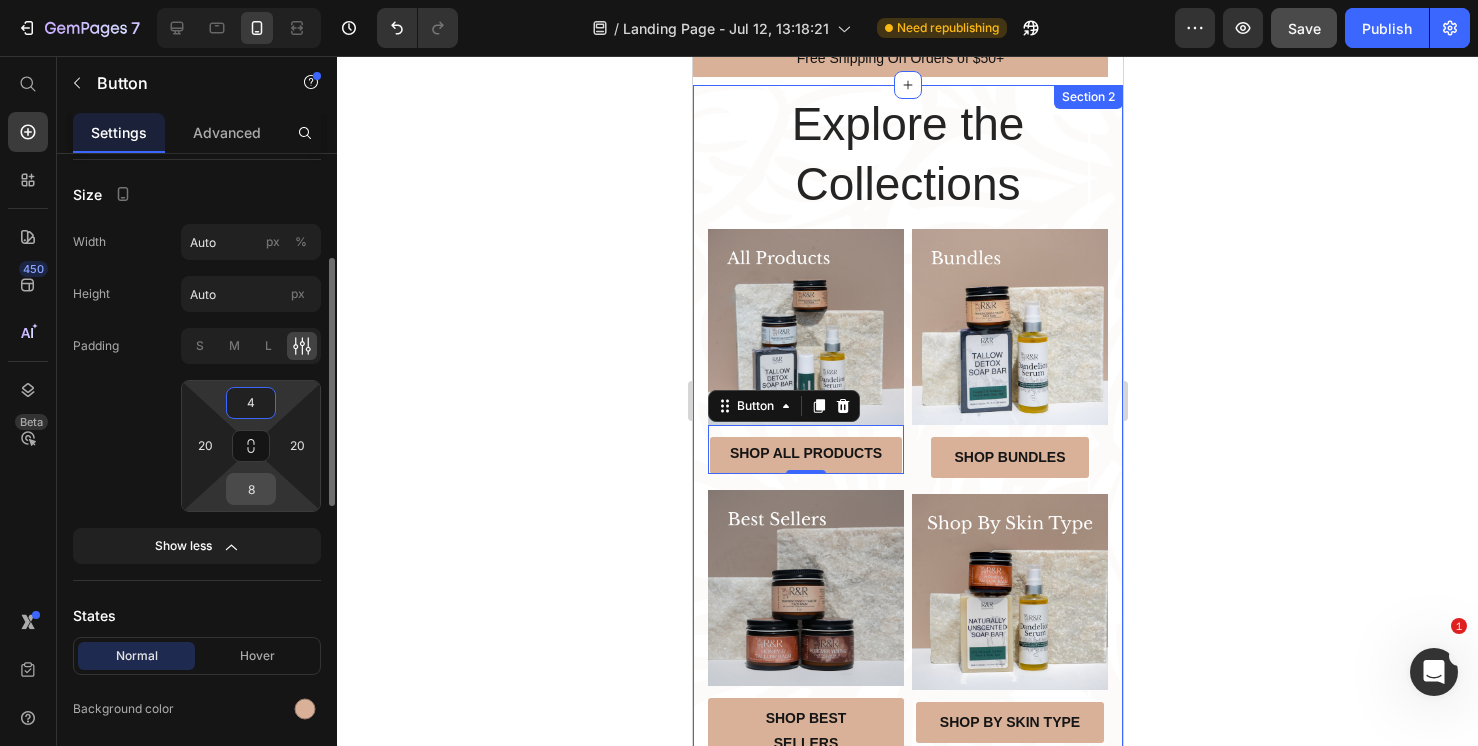 click on "8" at bounding box center [251, 489] 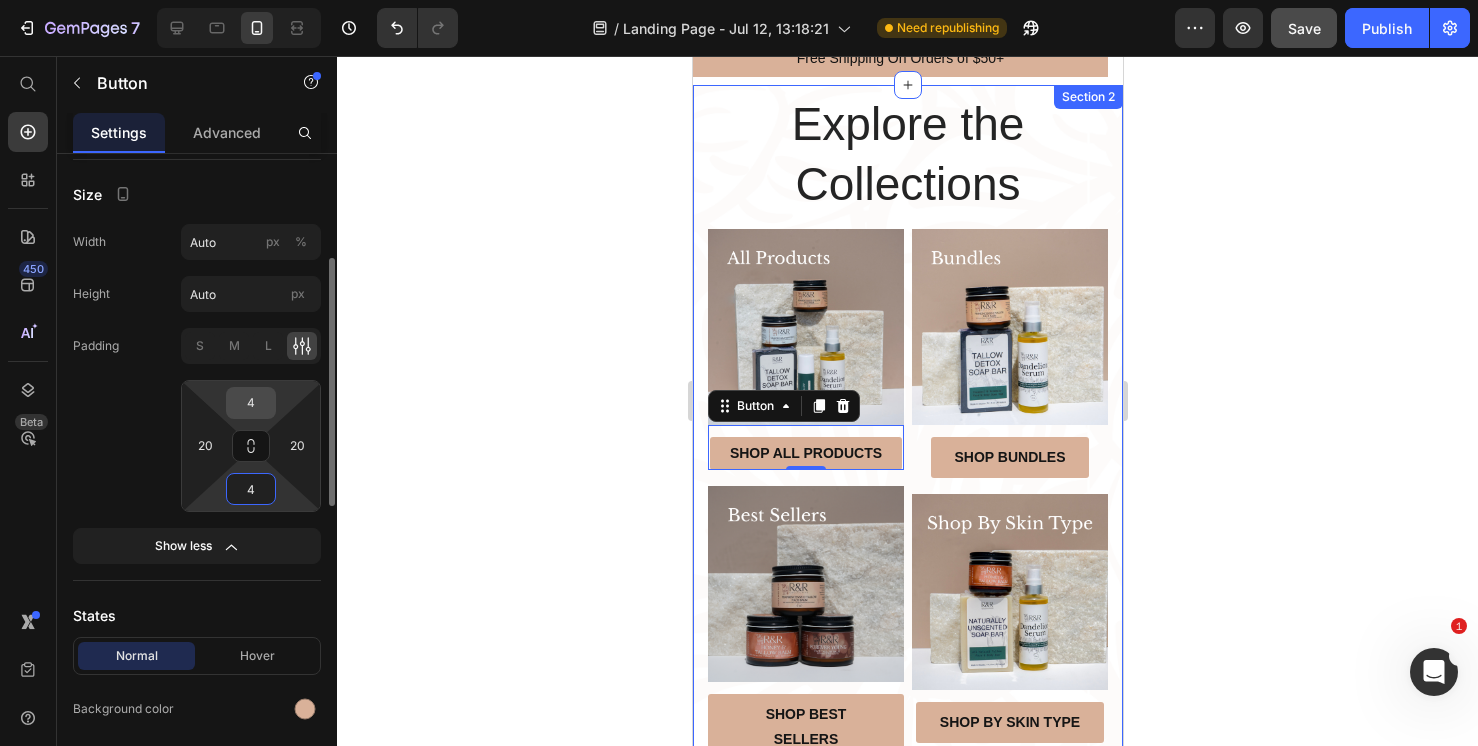 type on "4" 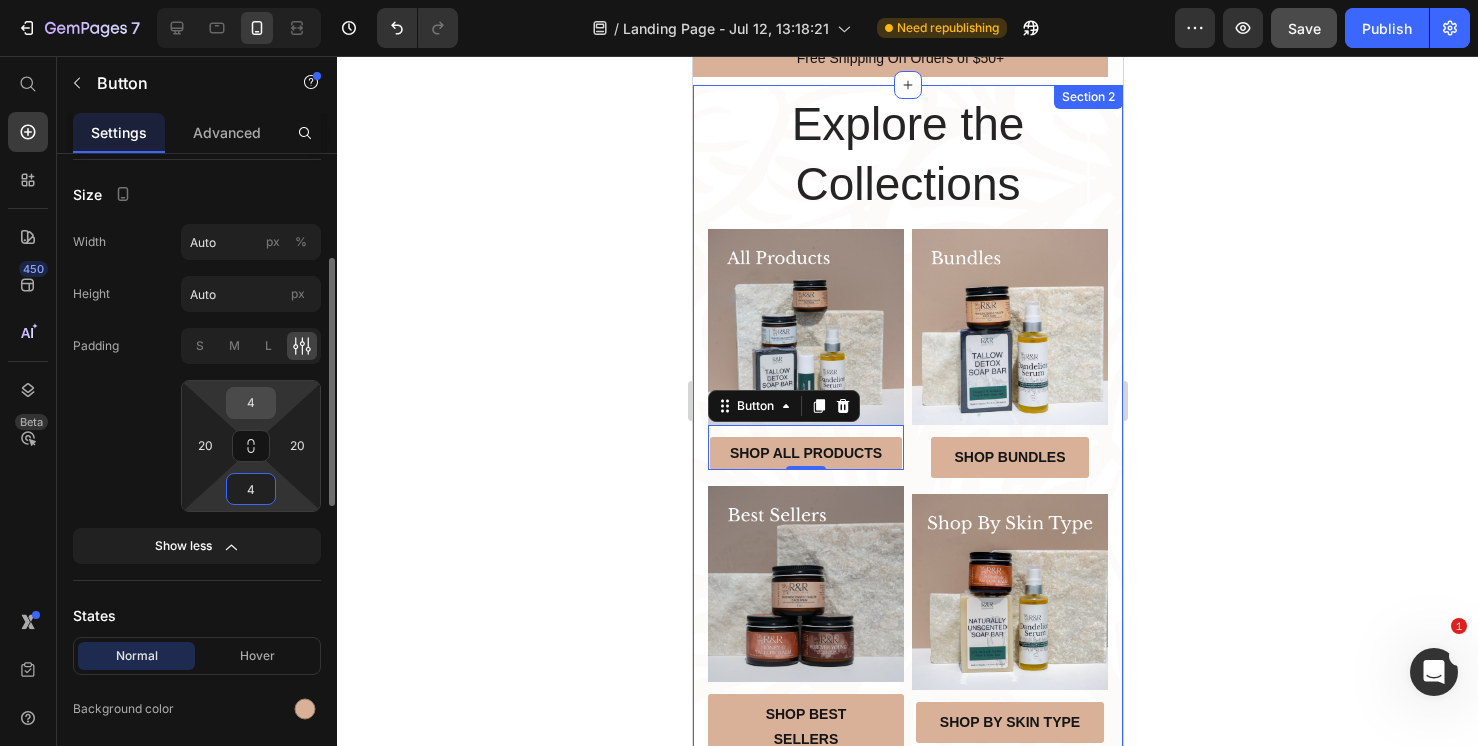 click on "4" at bounding box center (251, 403) 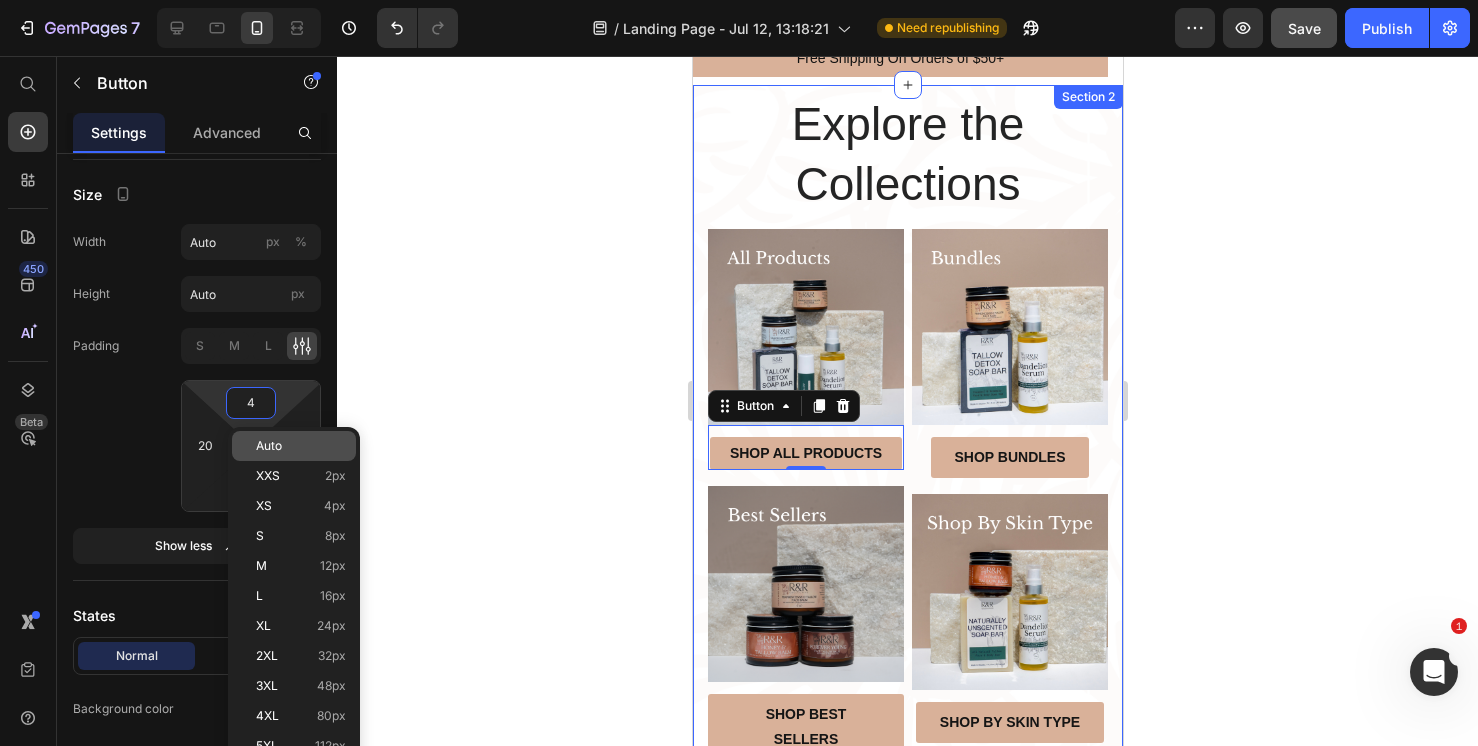 click on "Auto" at bounding box center [269, 446] 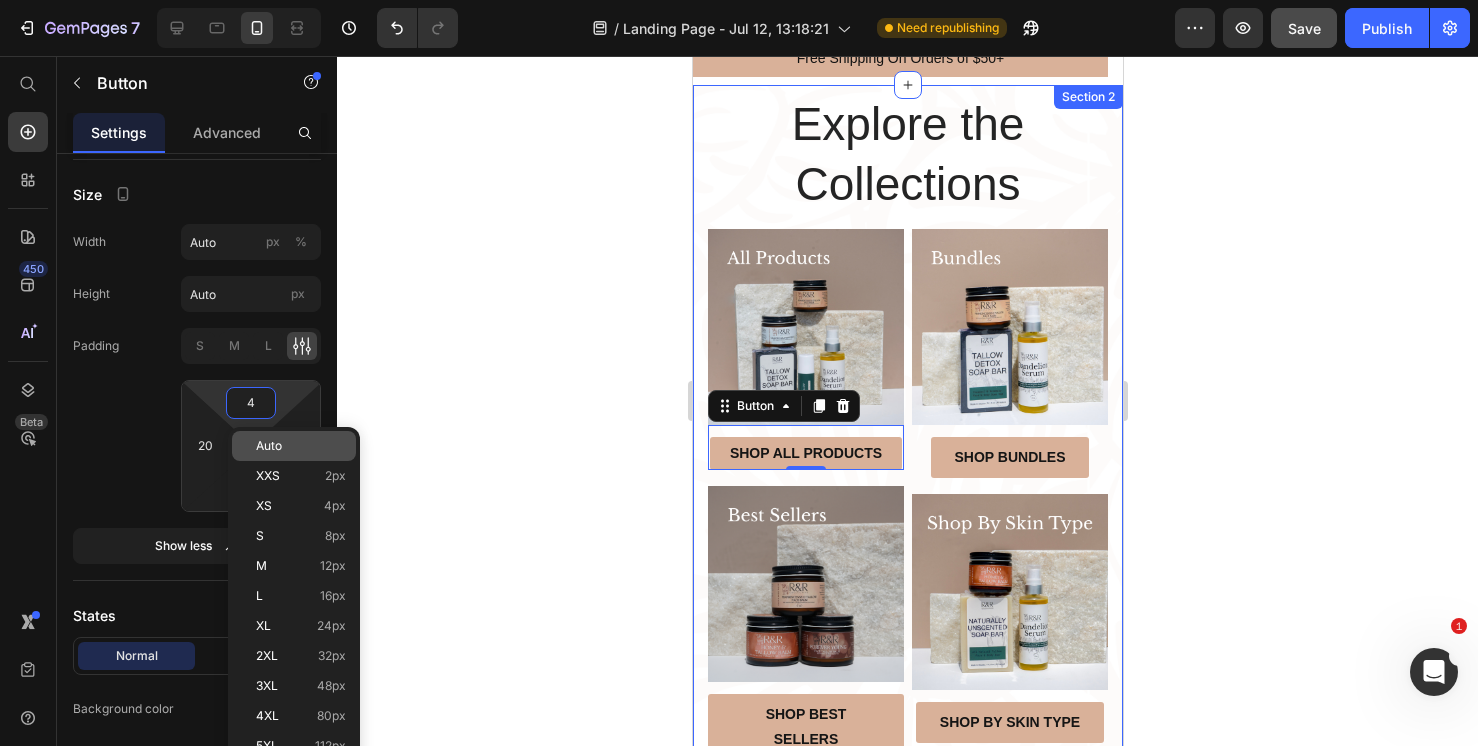 type 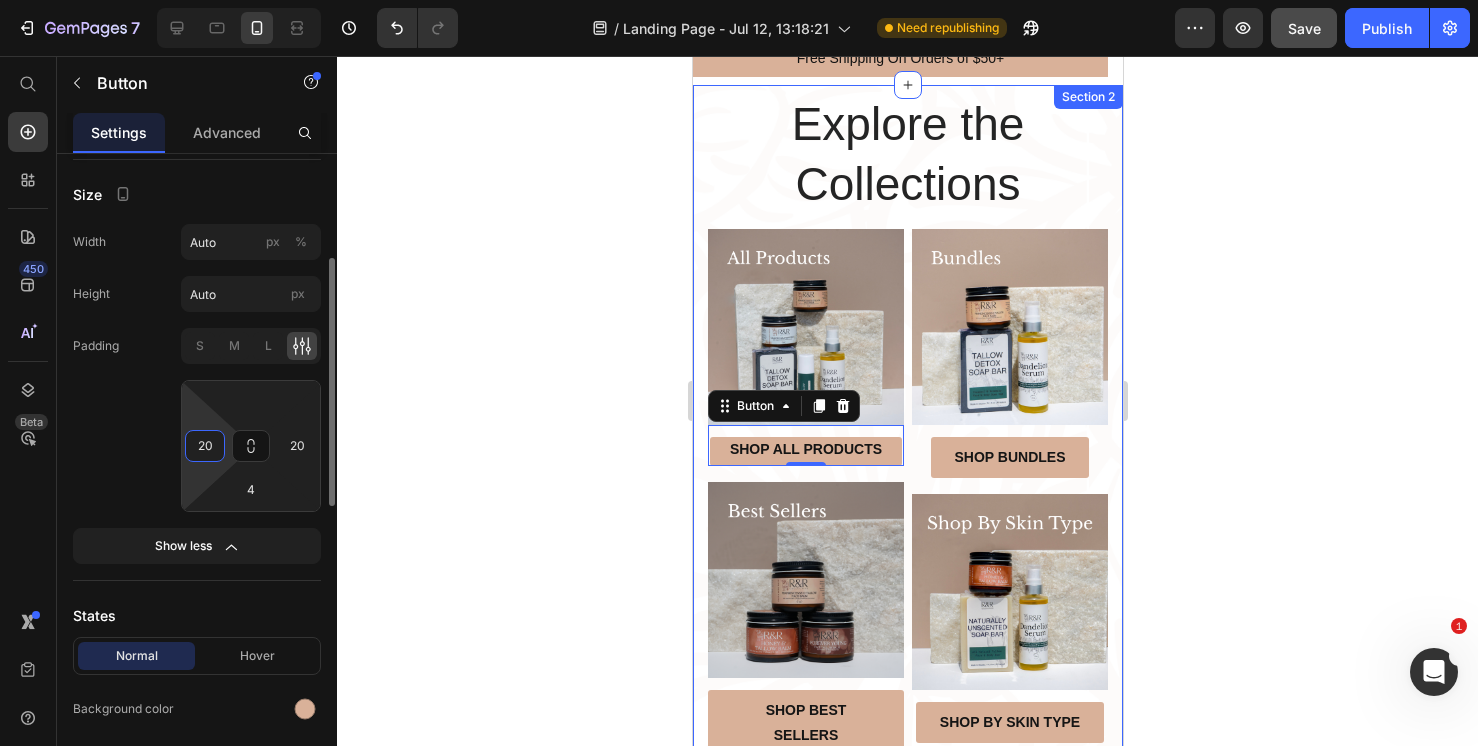 click on "20" at bounding box center [205, 446] 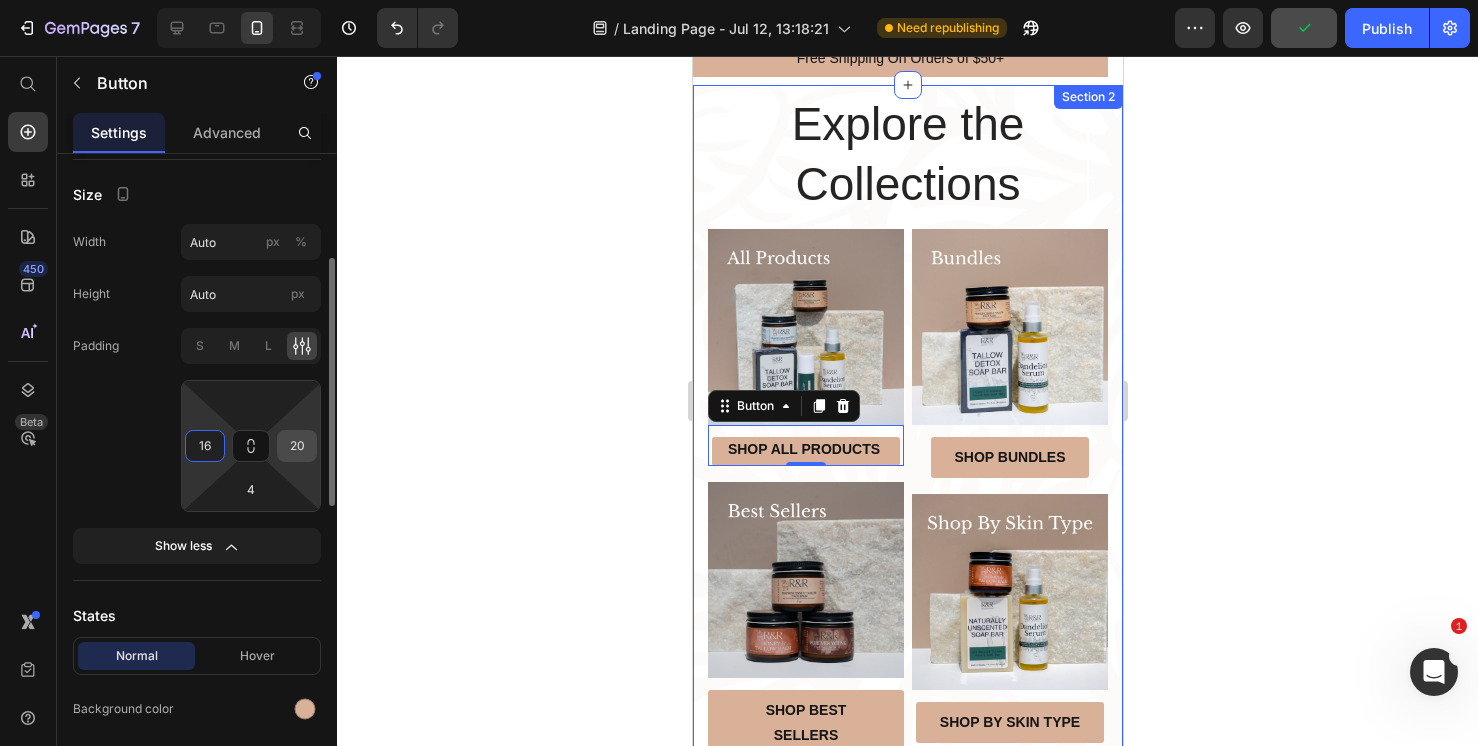 type on "16" 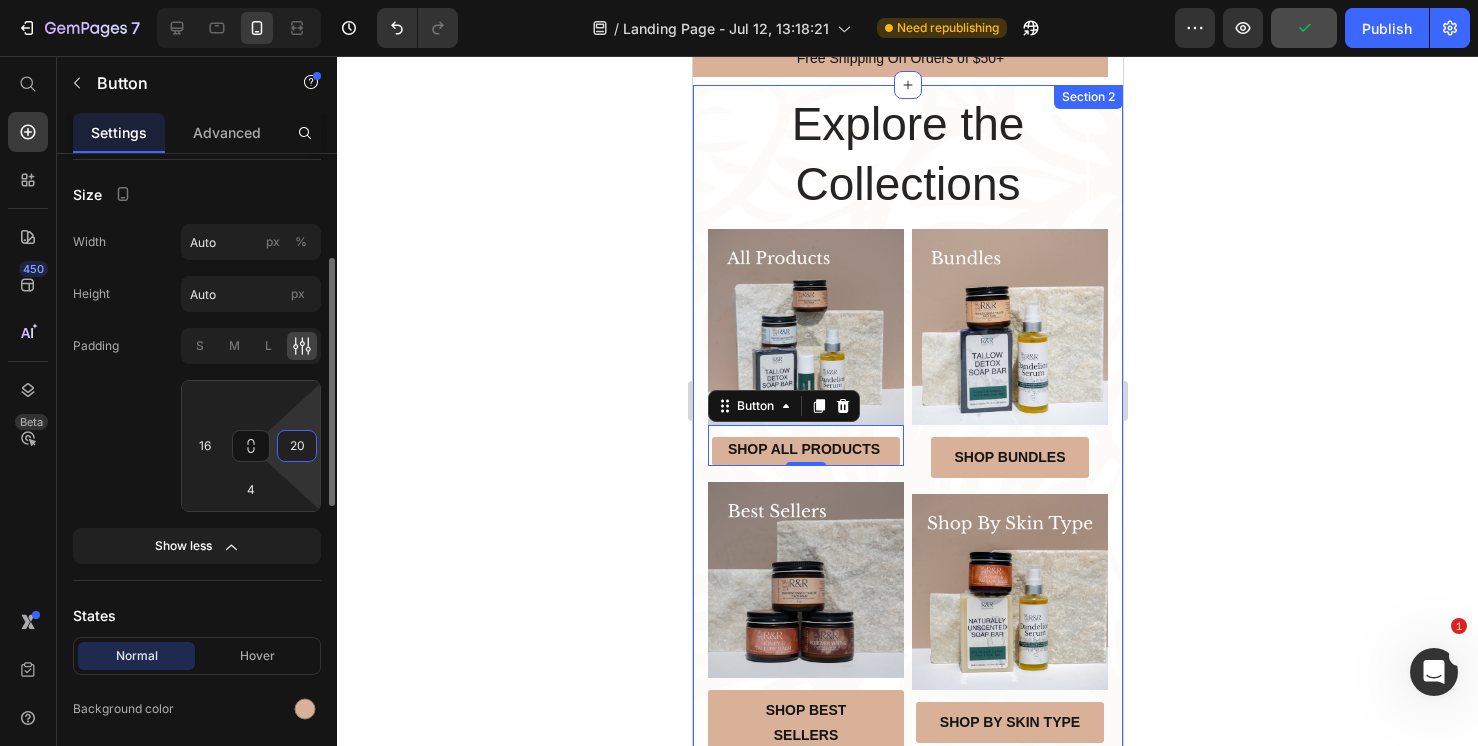 click on "20" at bounding box center [297, 446] 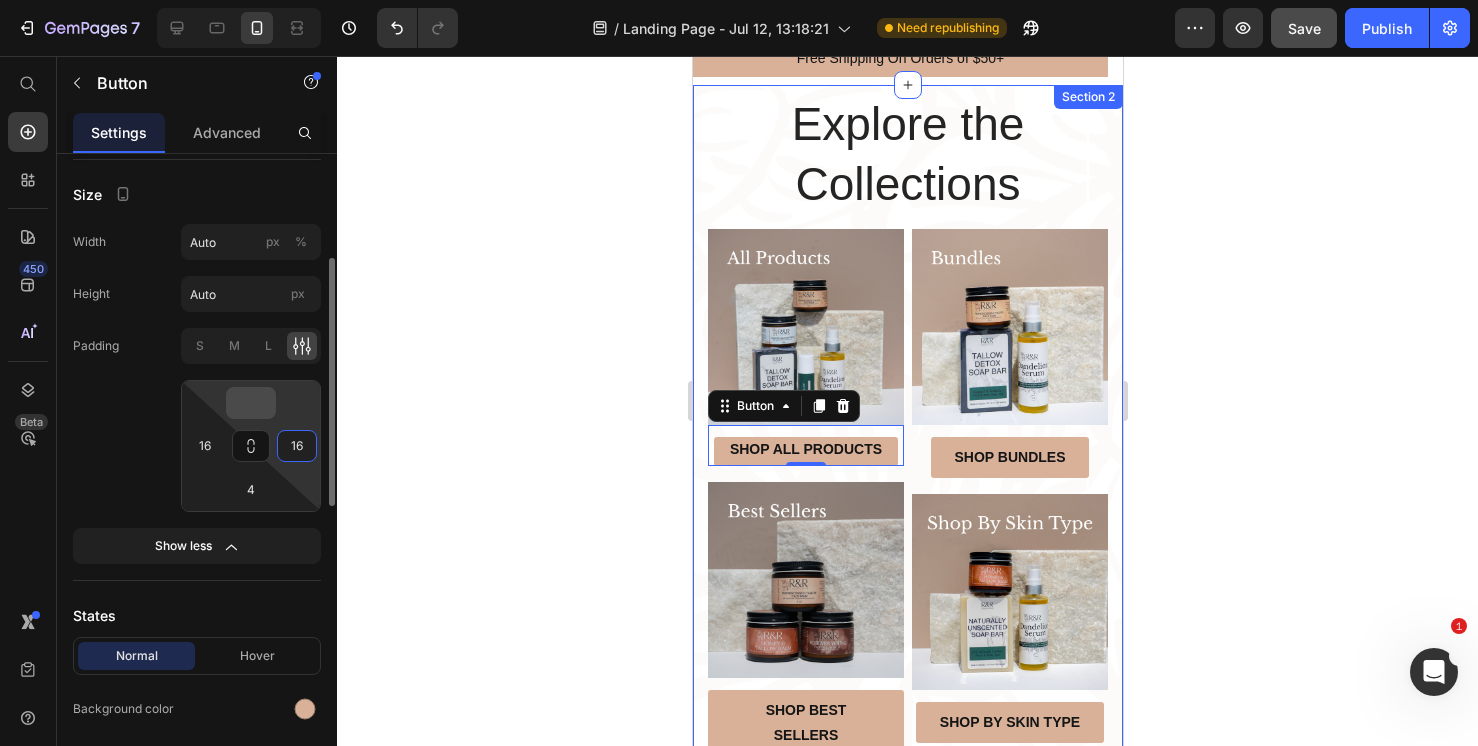 type on "16" 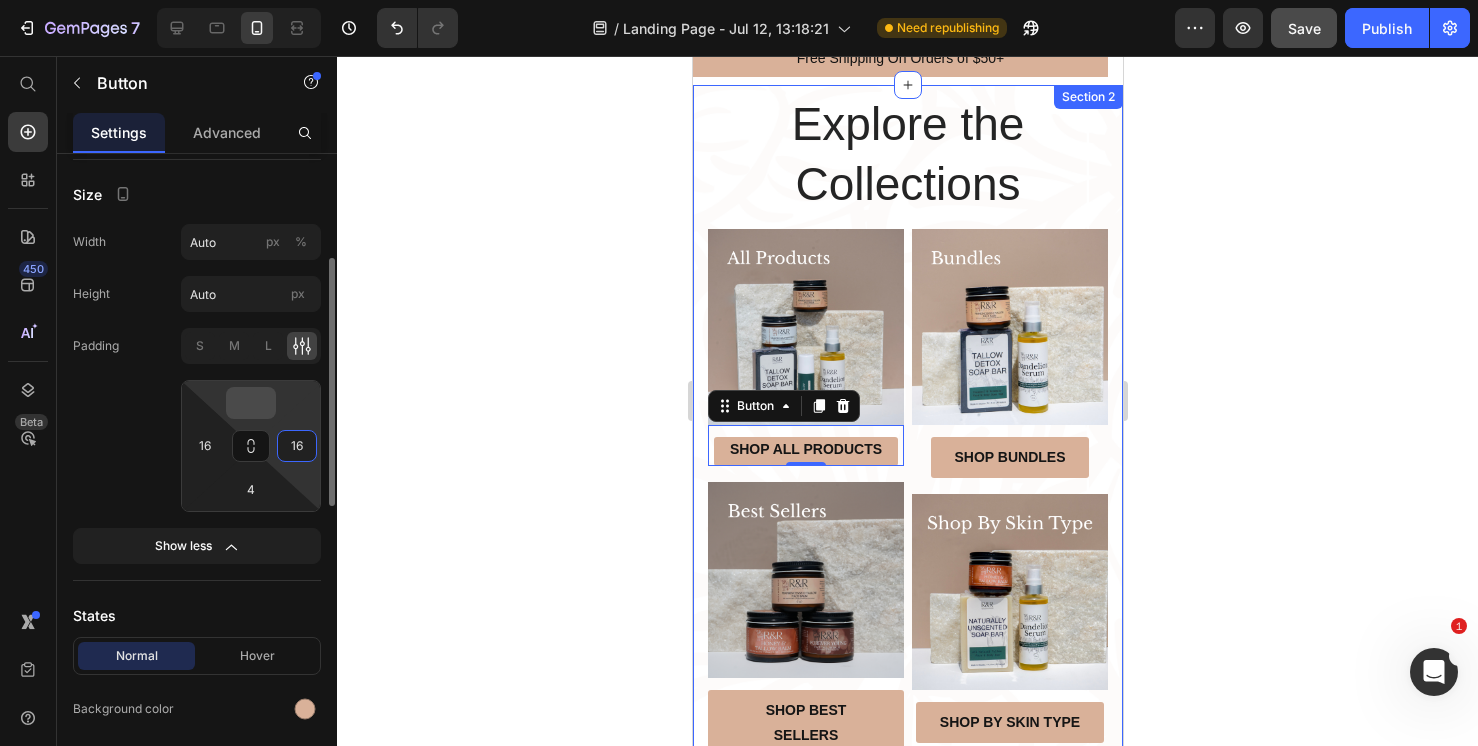 click at bounding box center (251, 403) 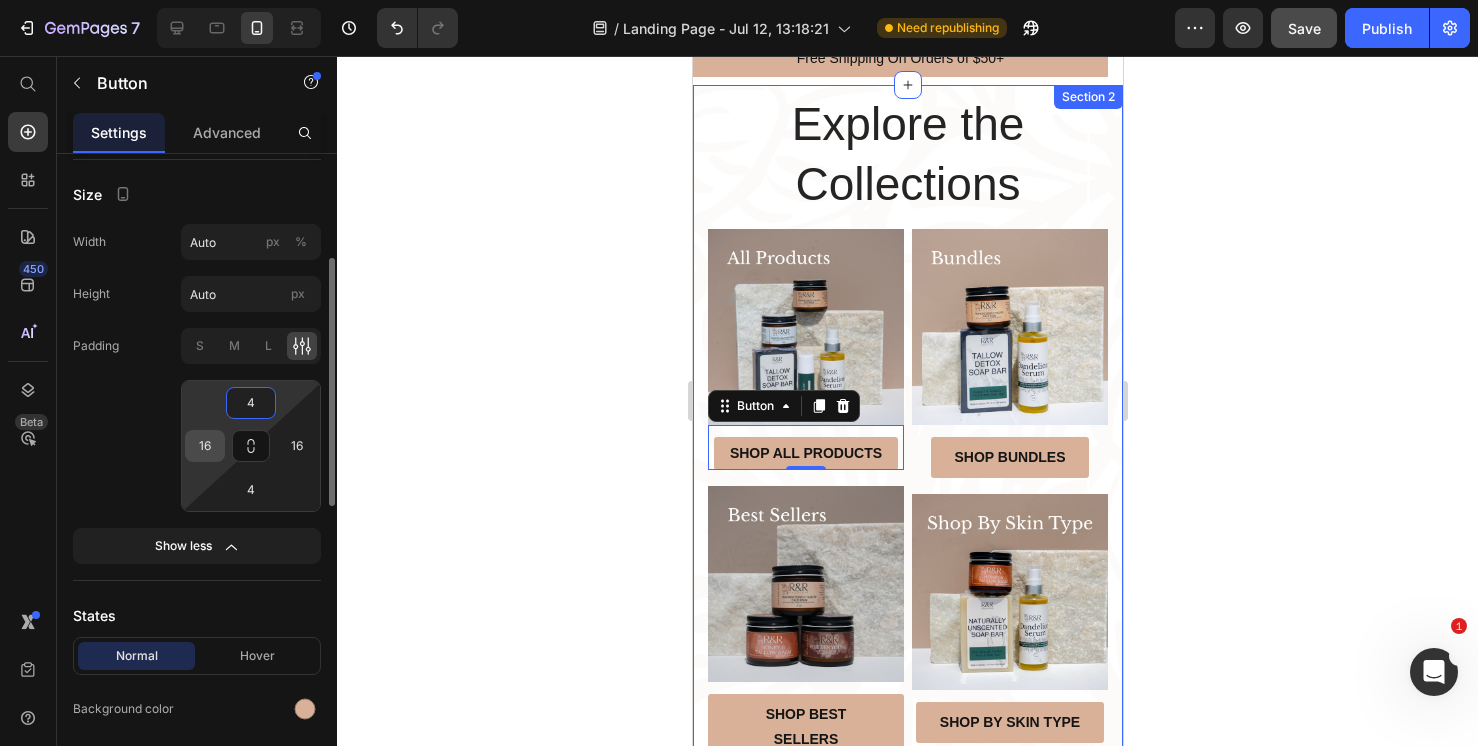 type on "4" 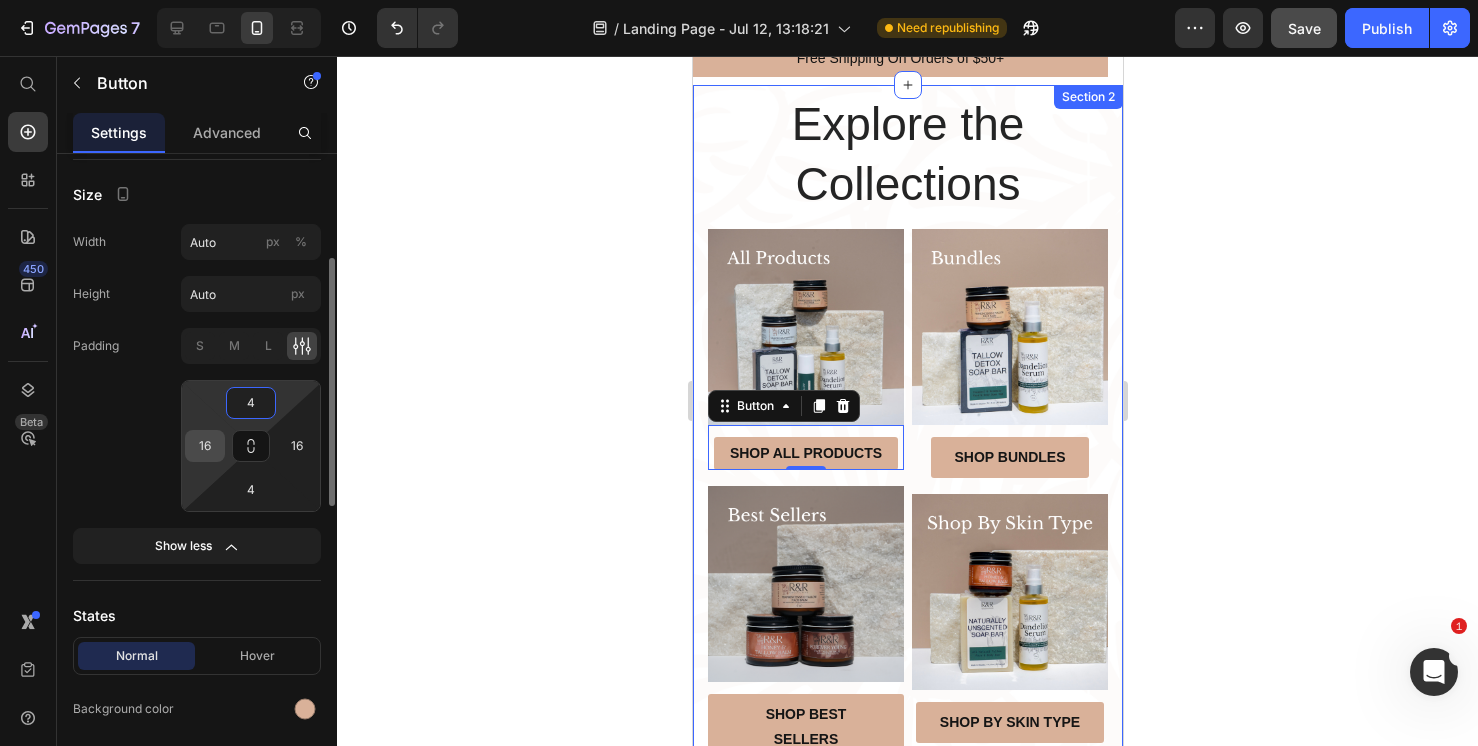 click on "16" at bounding box center (205, 446) 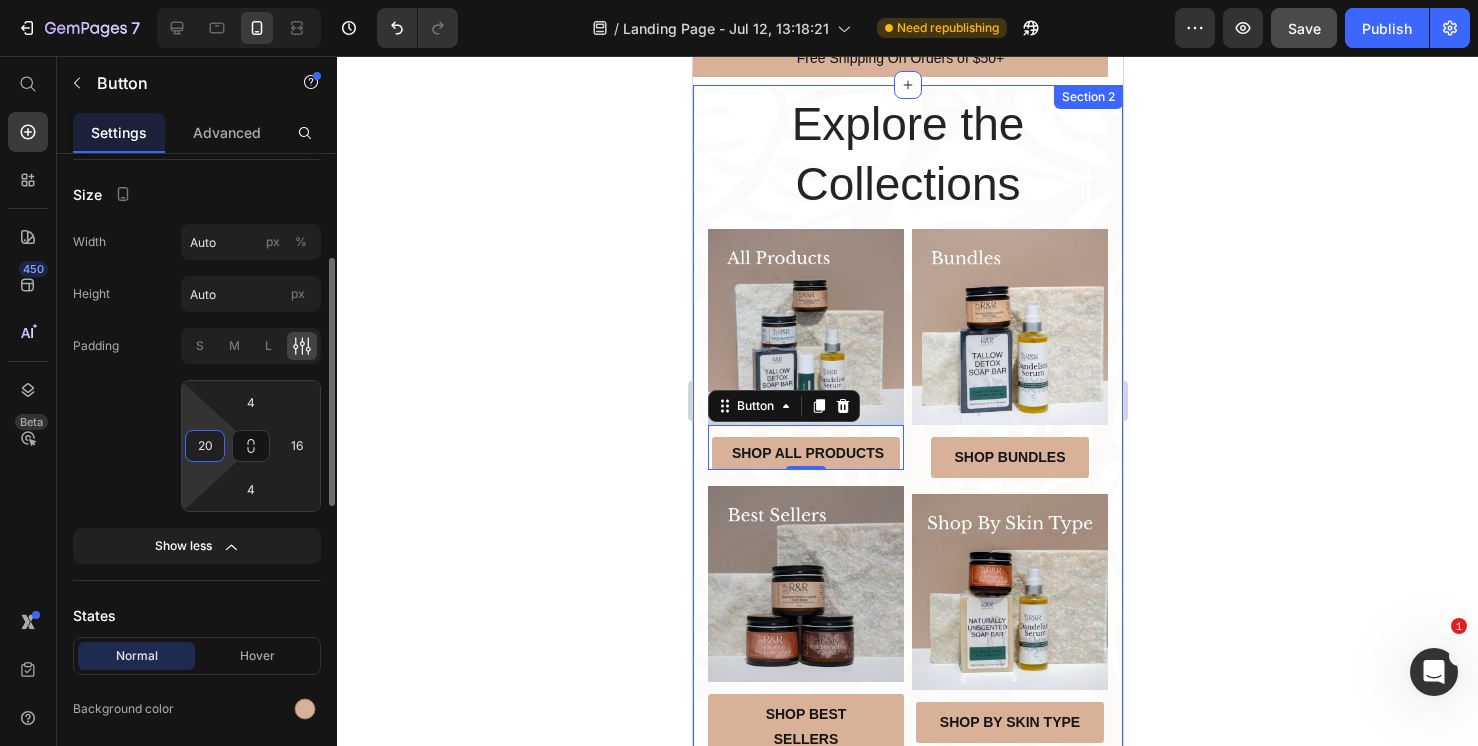 type on "2" 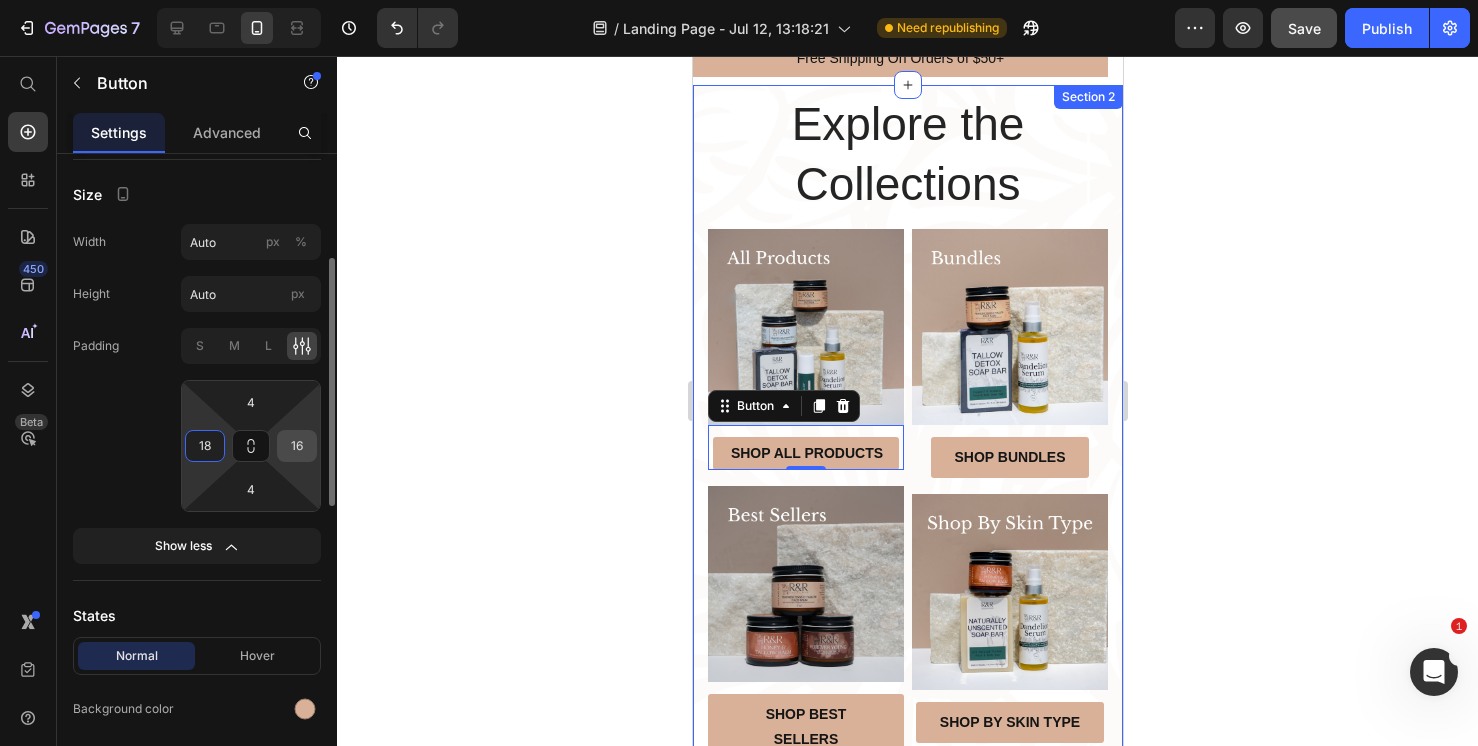type on "18" 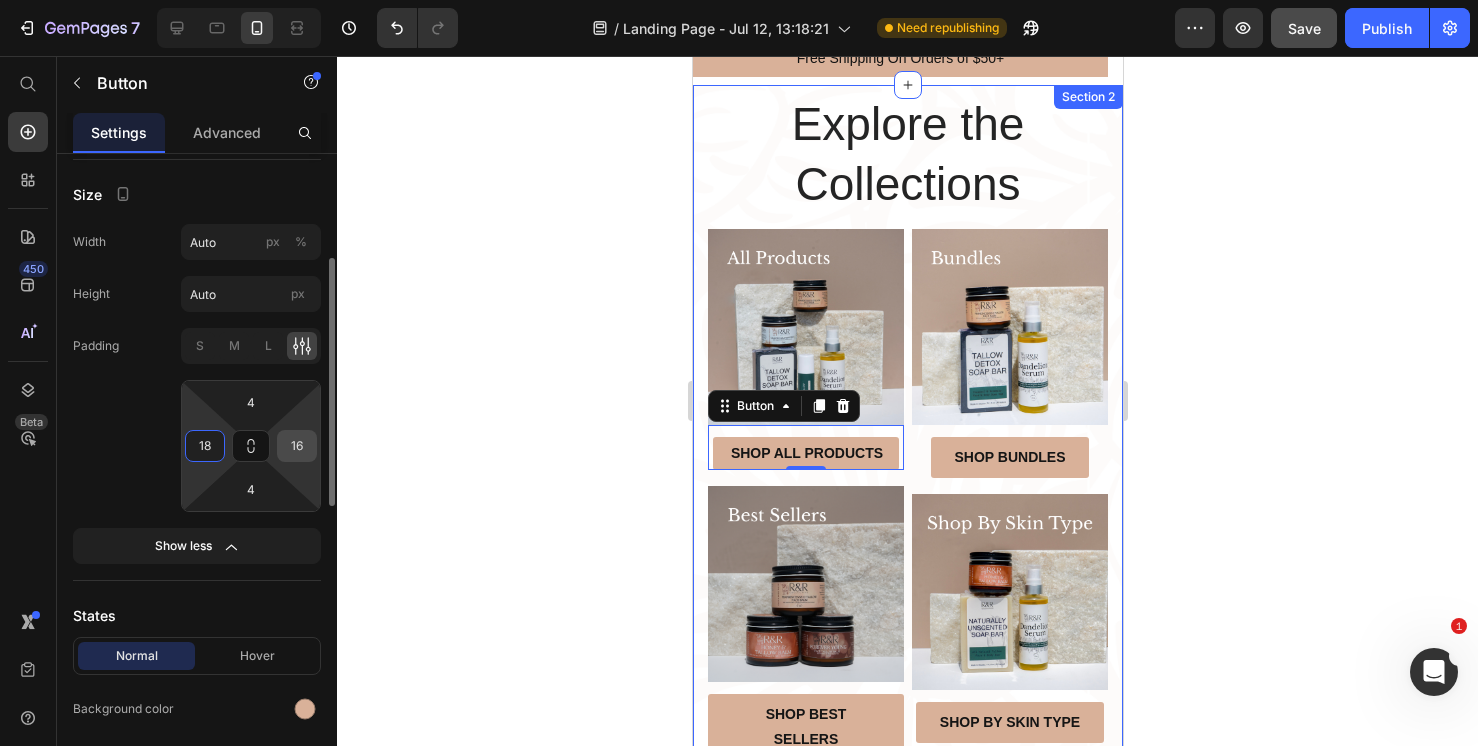 click on "16" at bounding box center (297, 446) 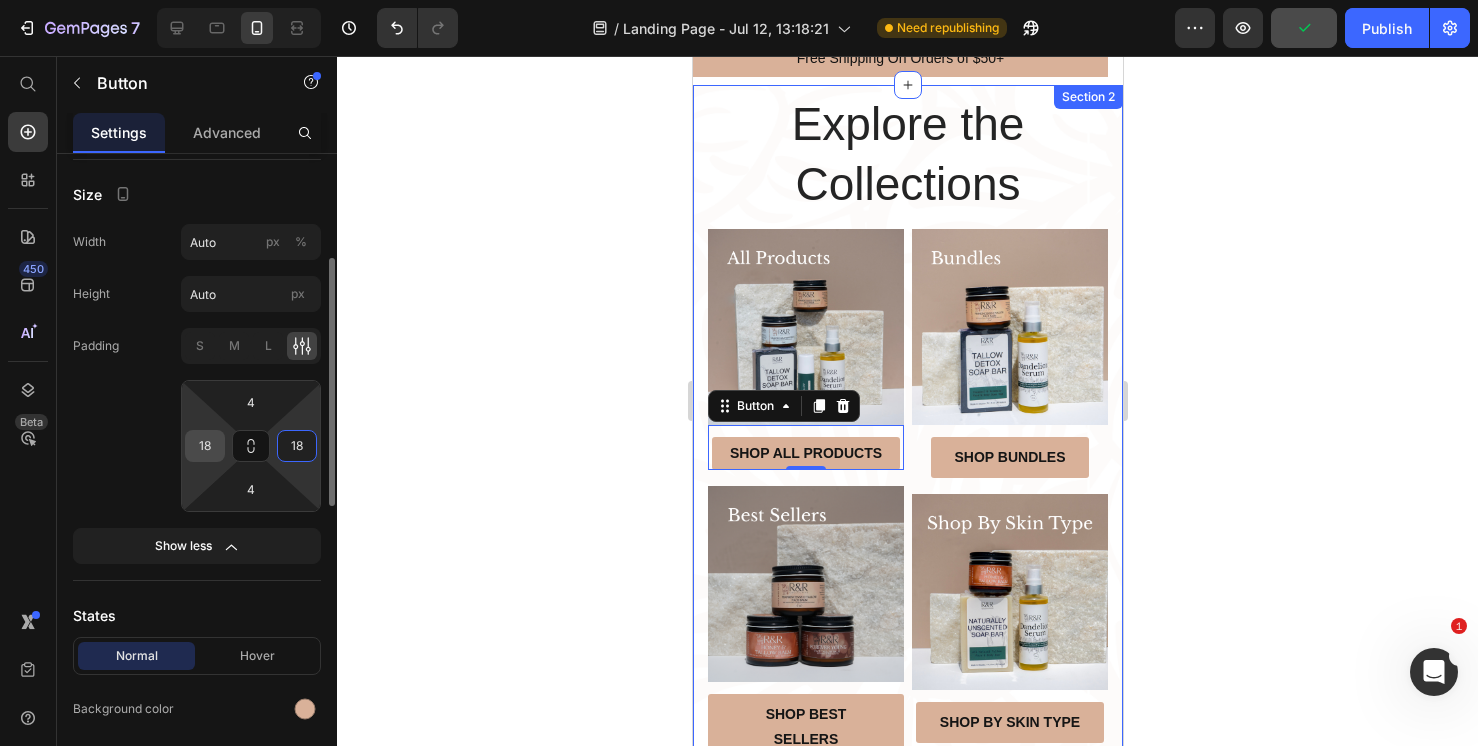 type on "18" 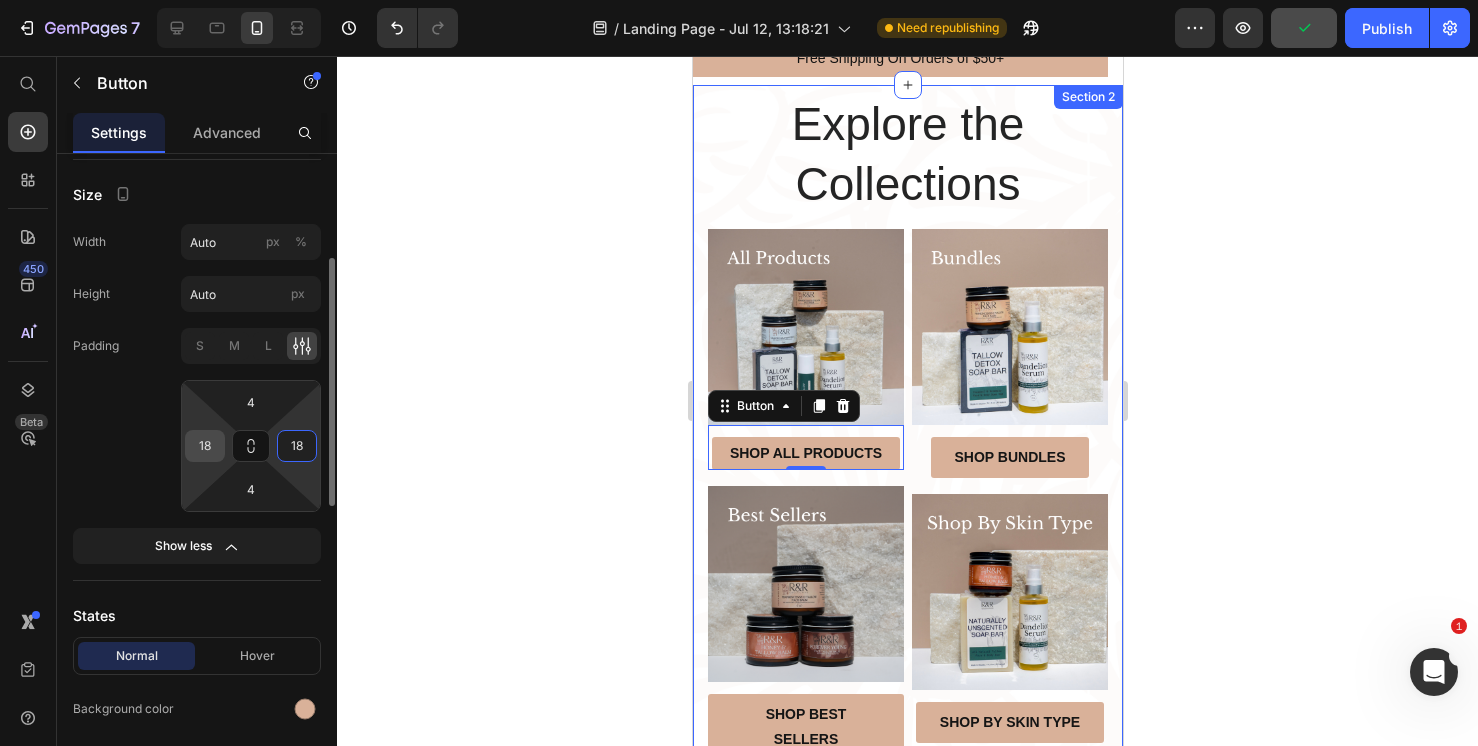 click on "18" at bounding box center (205, 446) 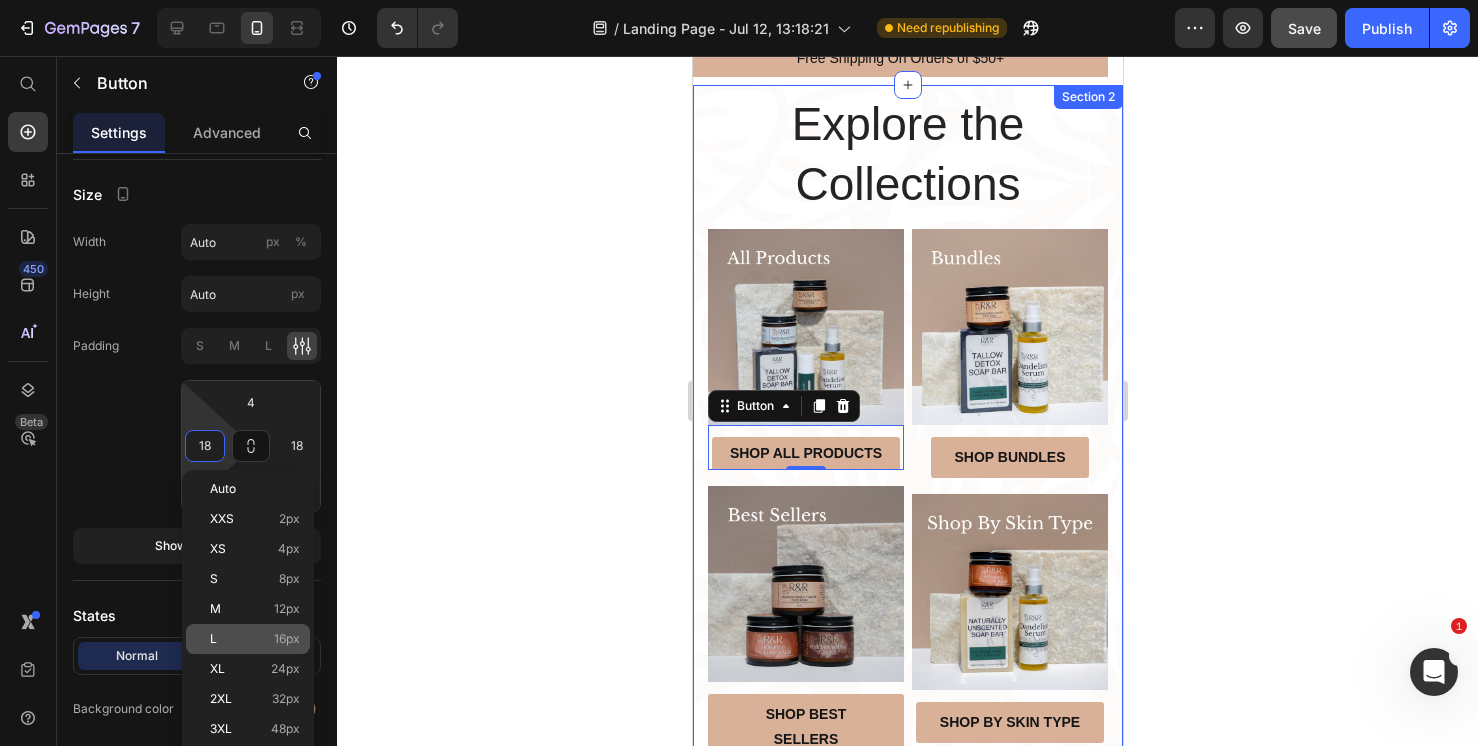 click on "16px" at bounding box center (287, 639) 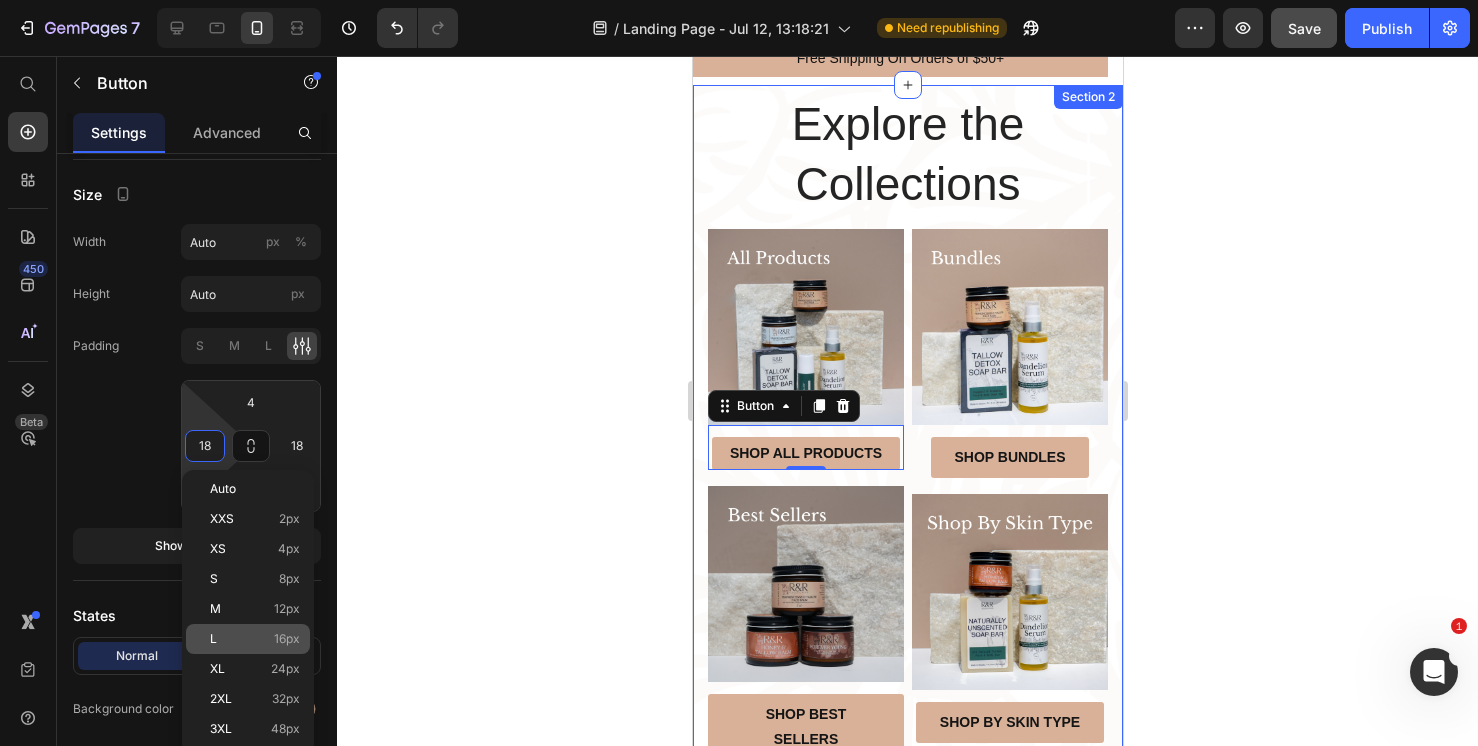 type on "16" 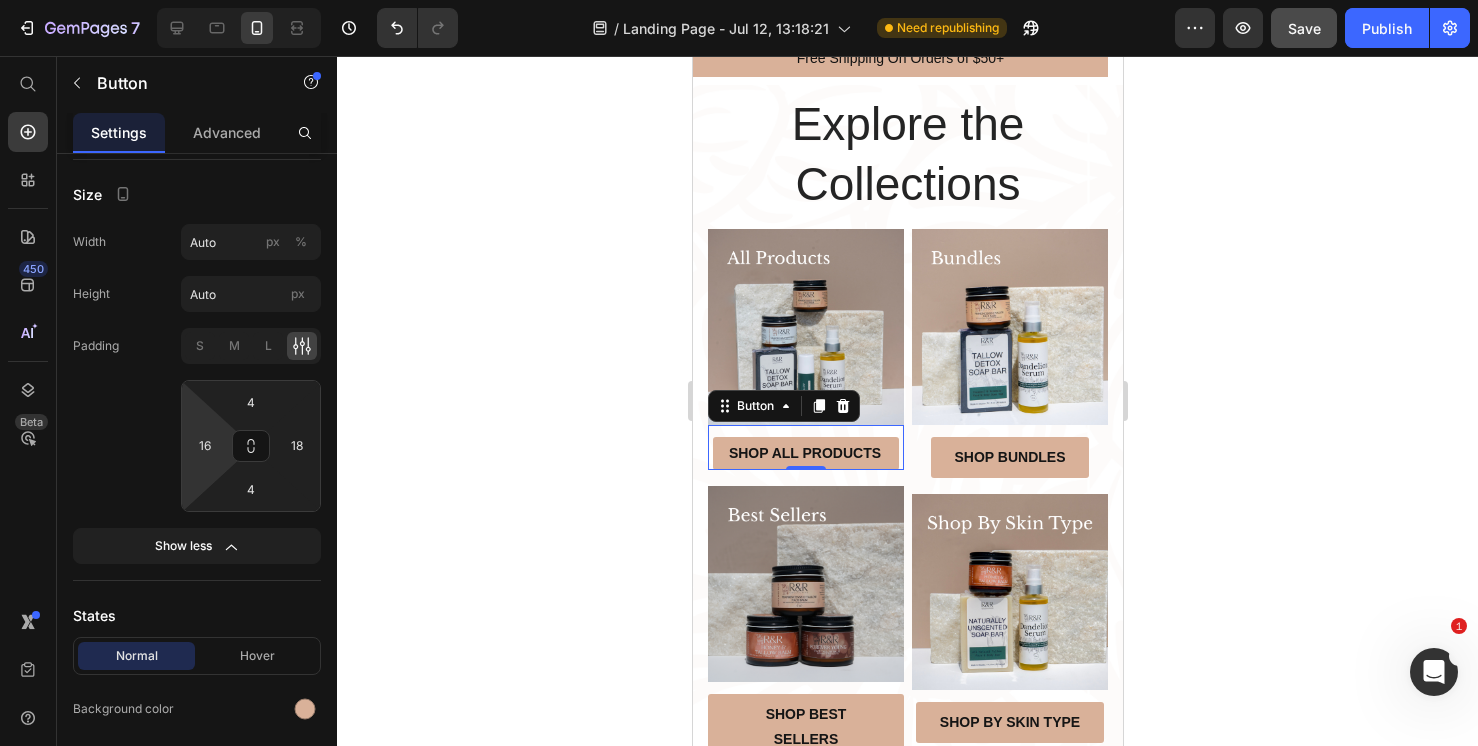 click 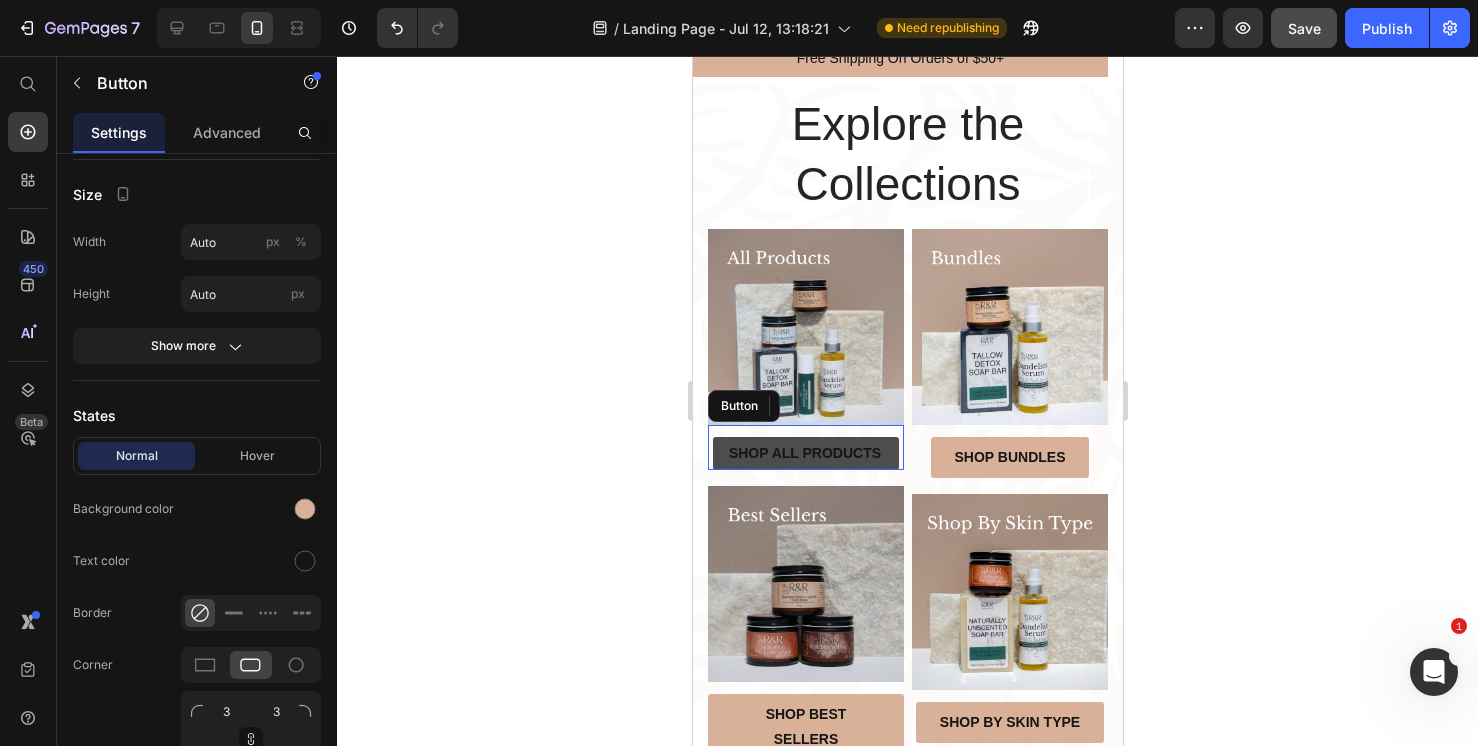 click on "Shop all products" at bounding box center (805, 453) 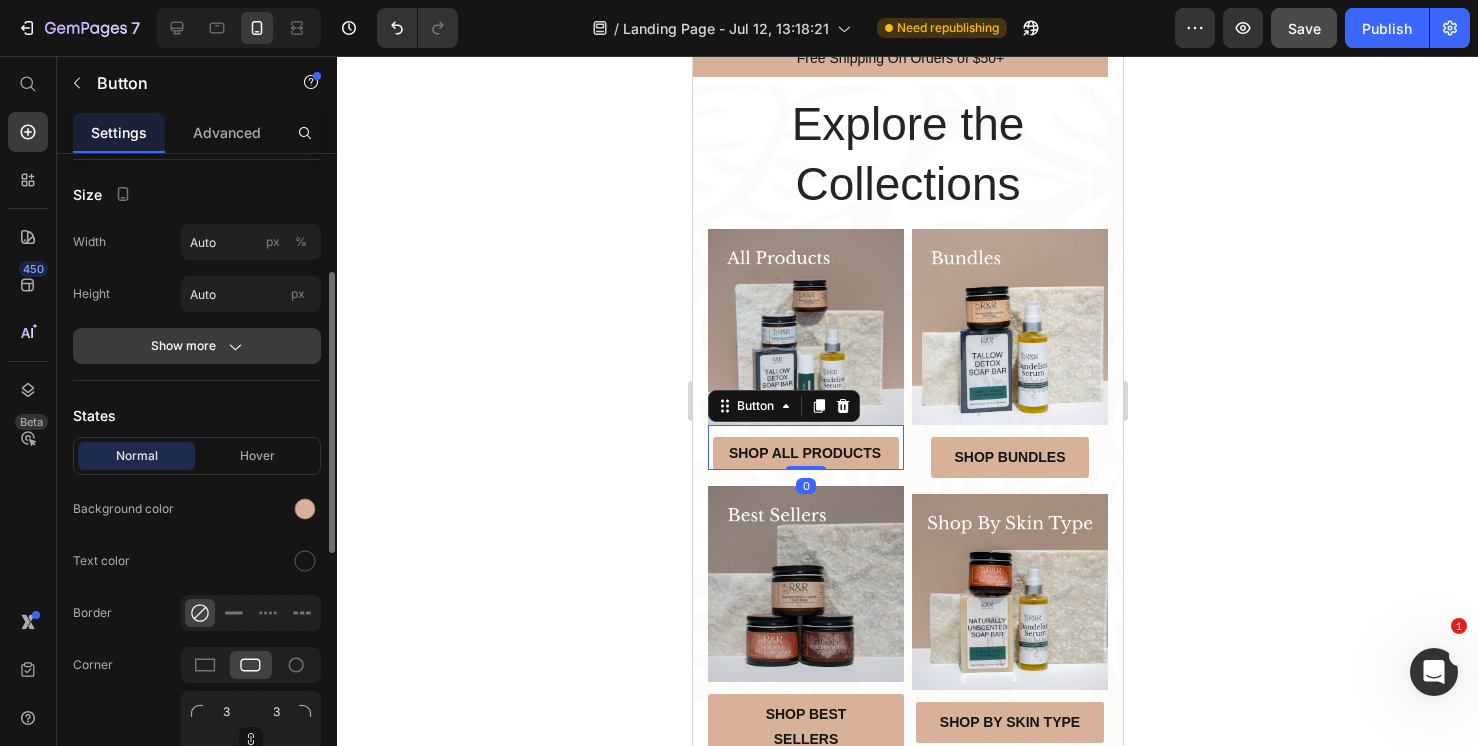click on "Show more" 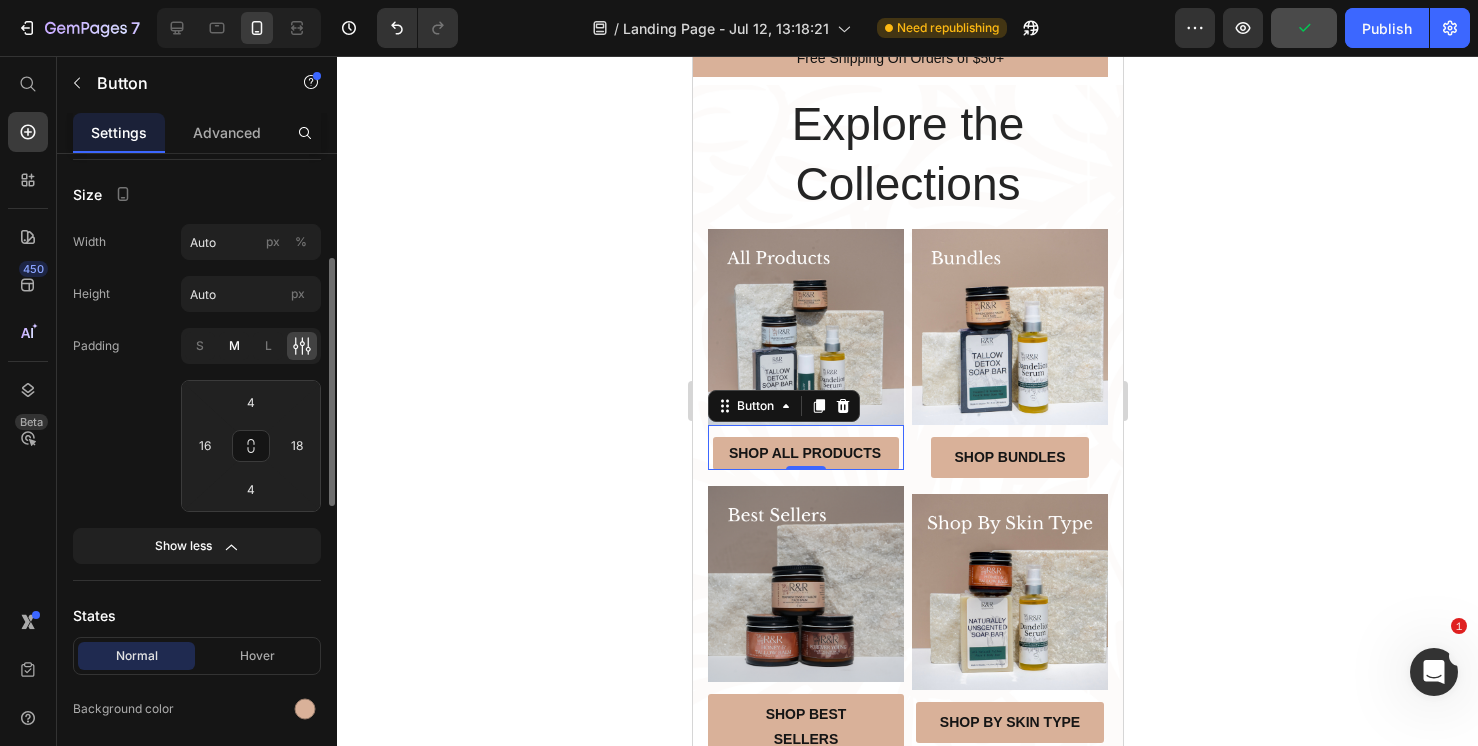 click on "M" 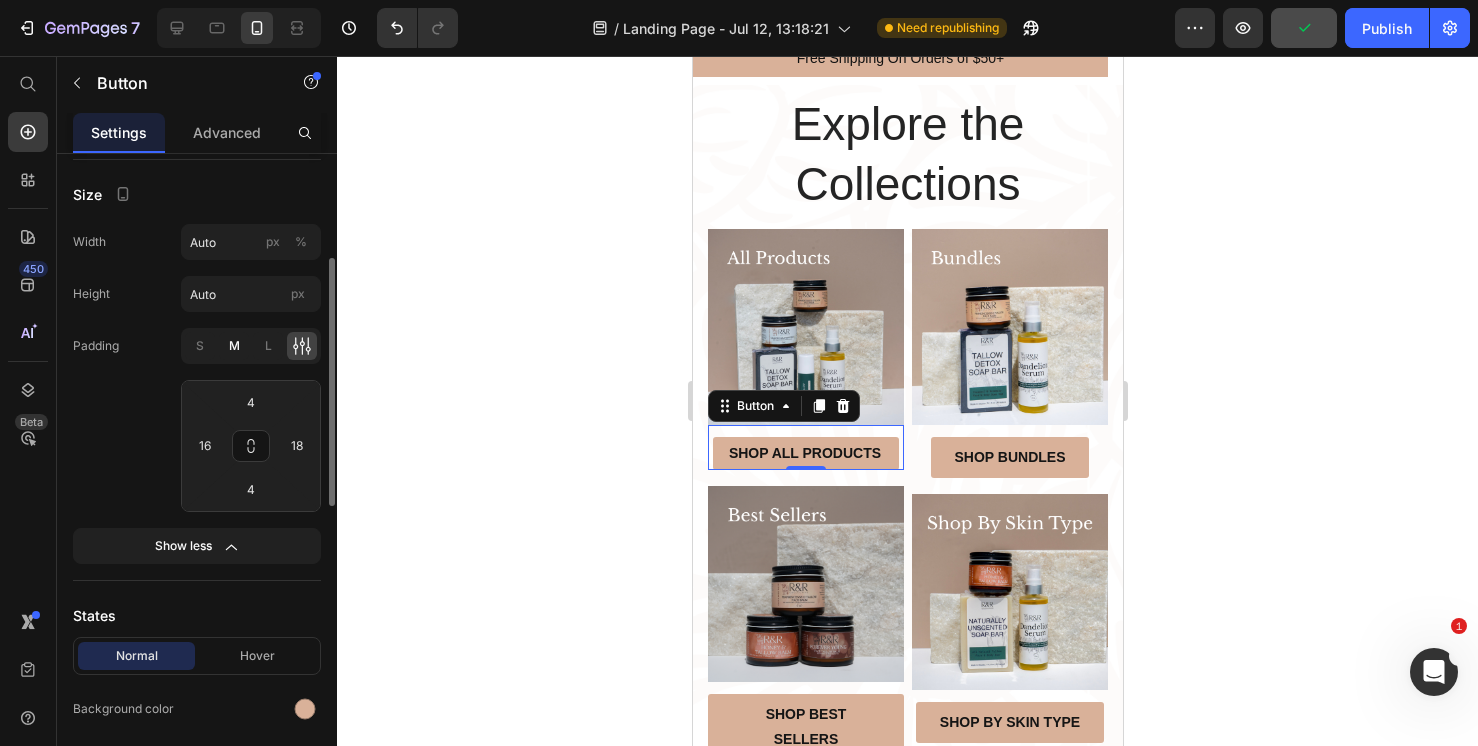 type on "8" 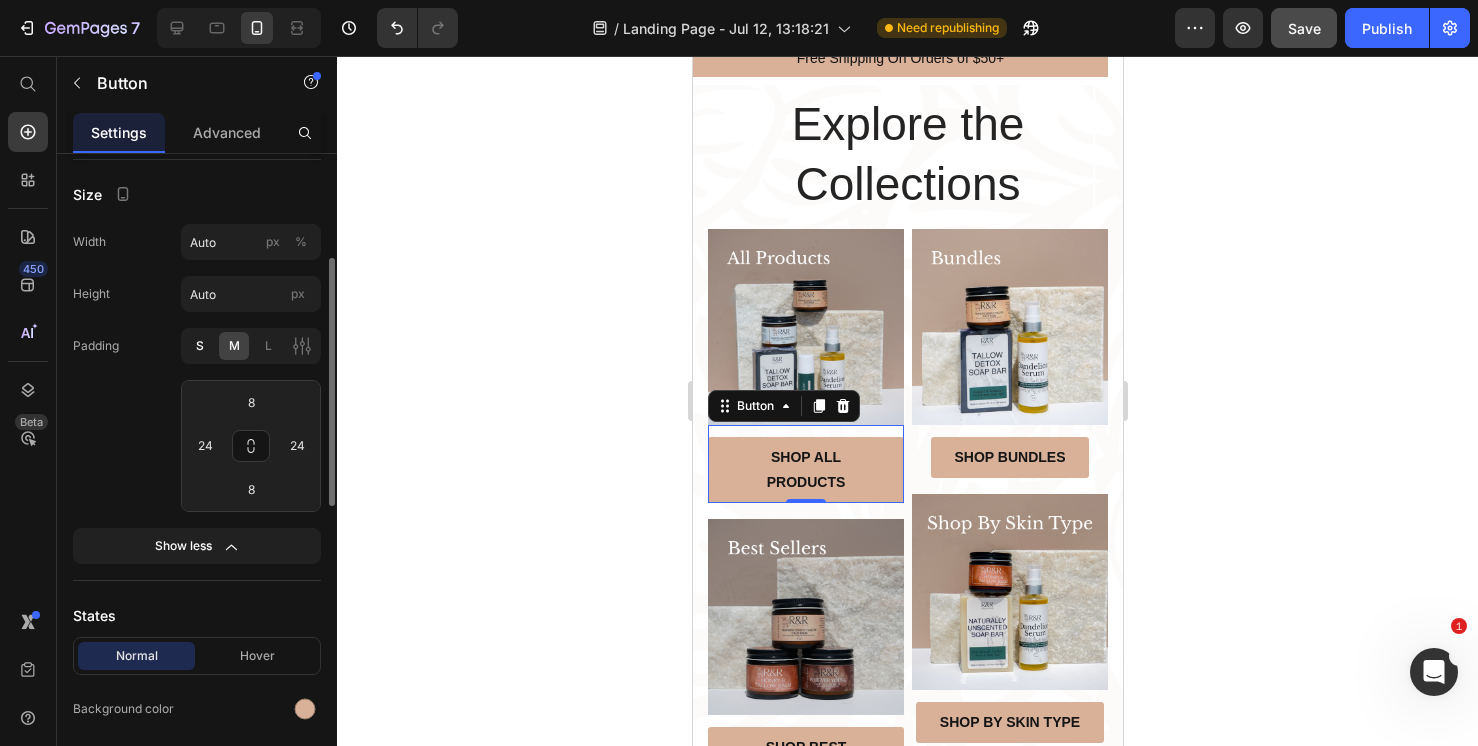 click on "S" 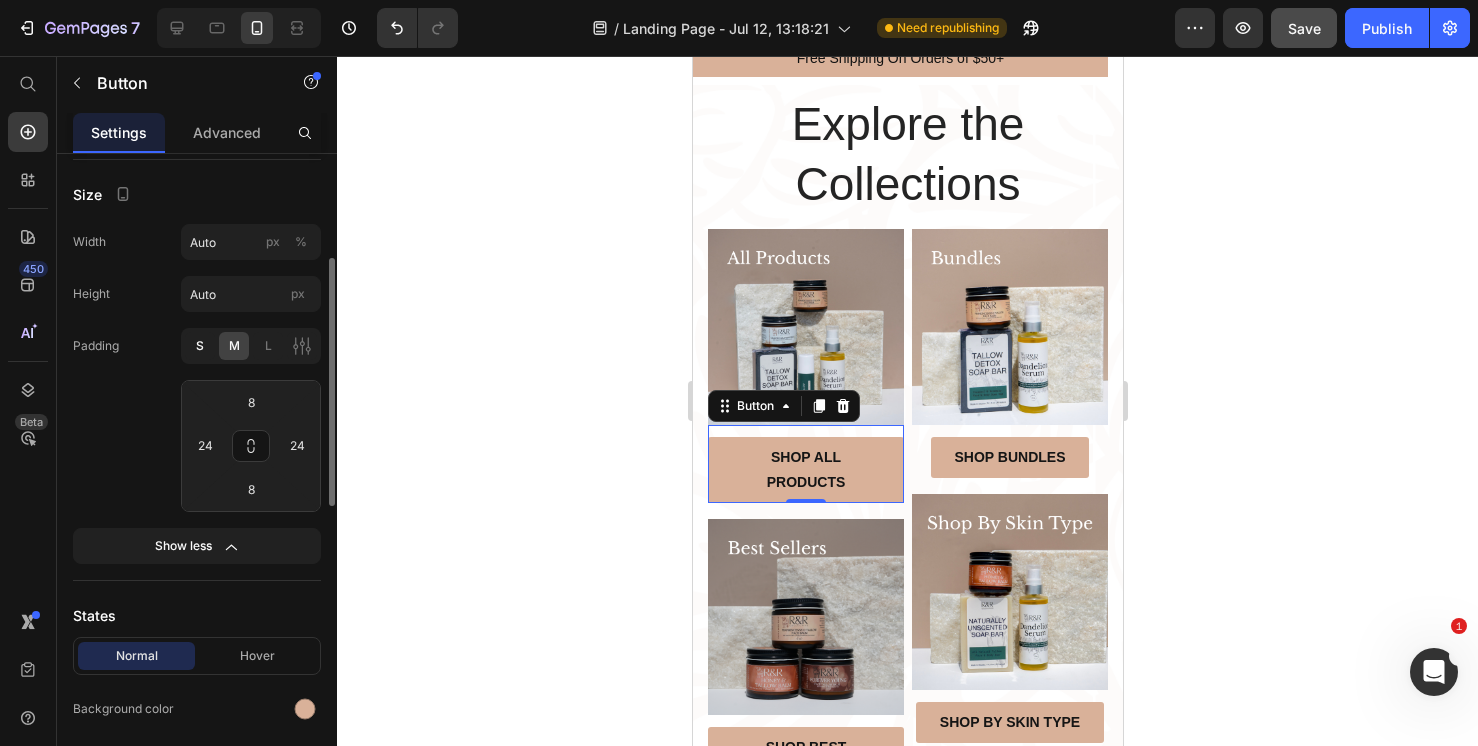 type on "4" 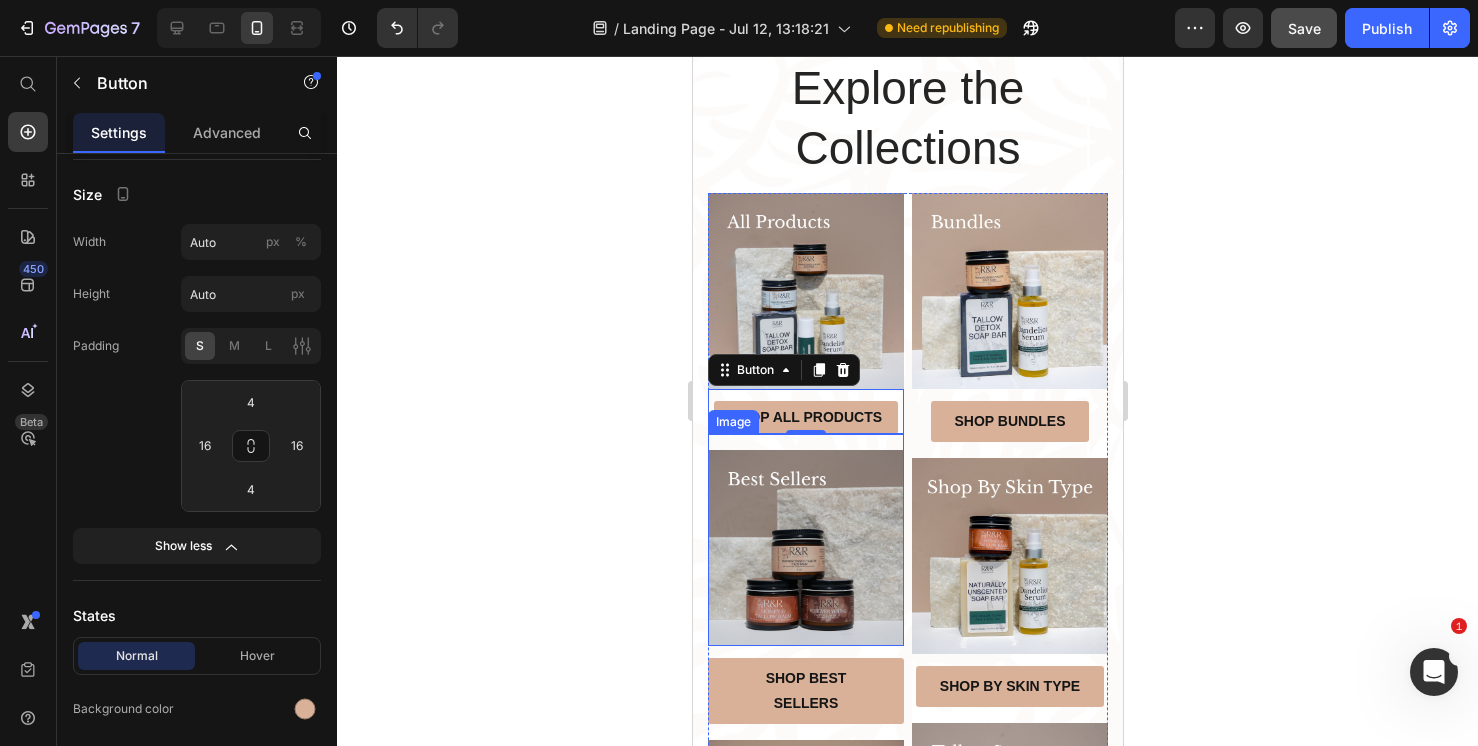 scroll, scrollTop: 236, scrollLeft: 0, axis: vertical 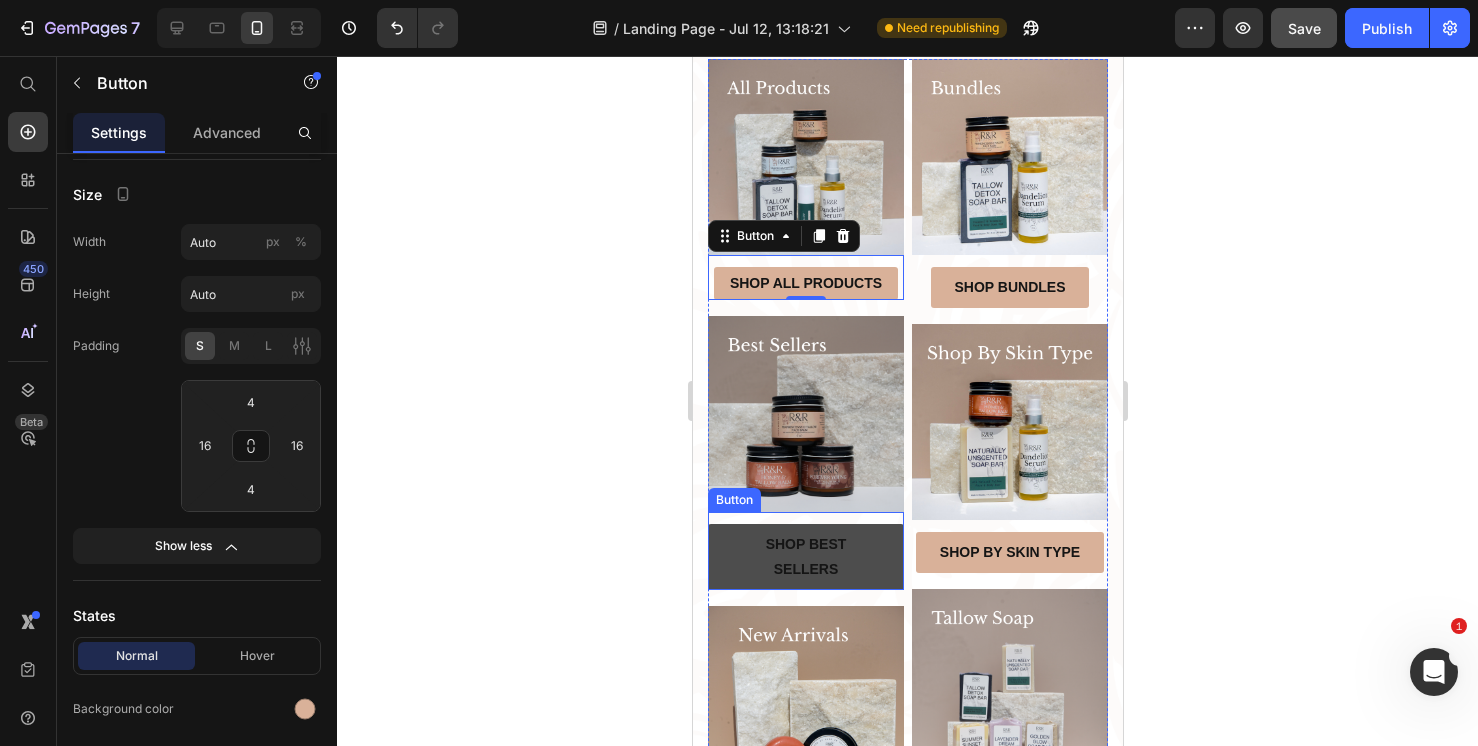 click on "Shop best sellers" at bounding box center (805, 557) 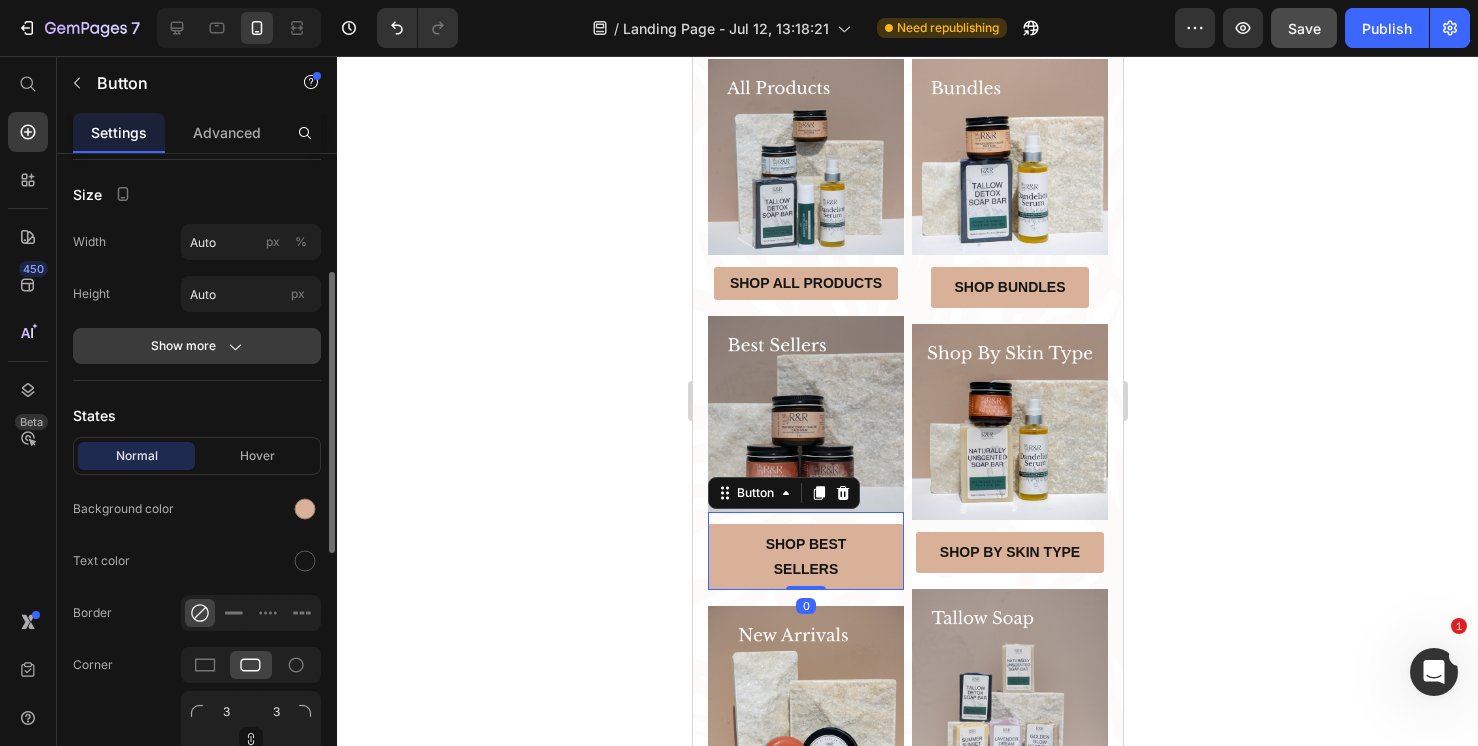 click on "Show more" 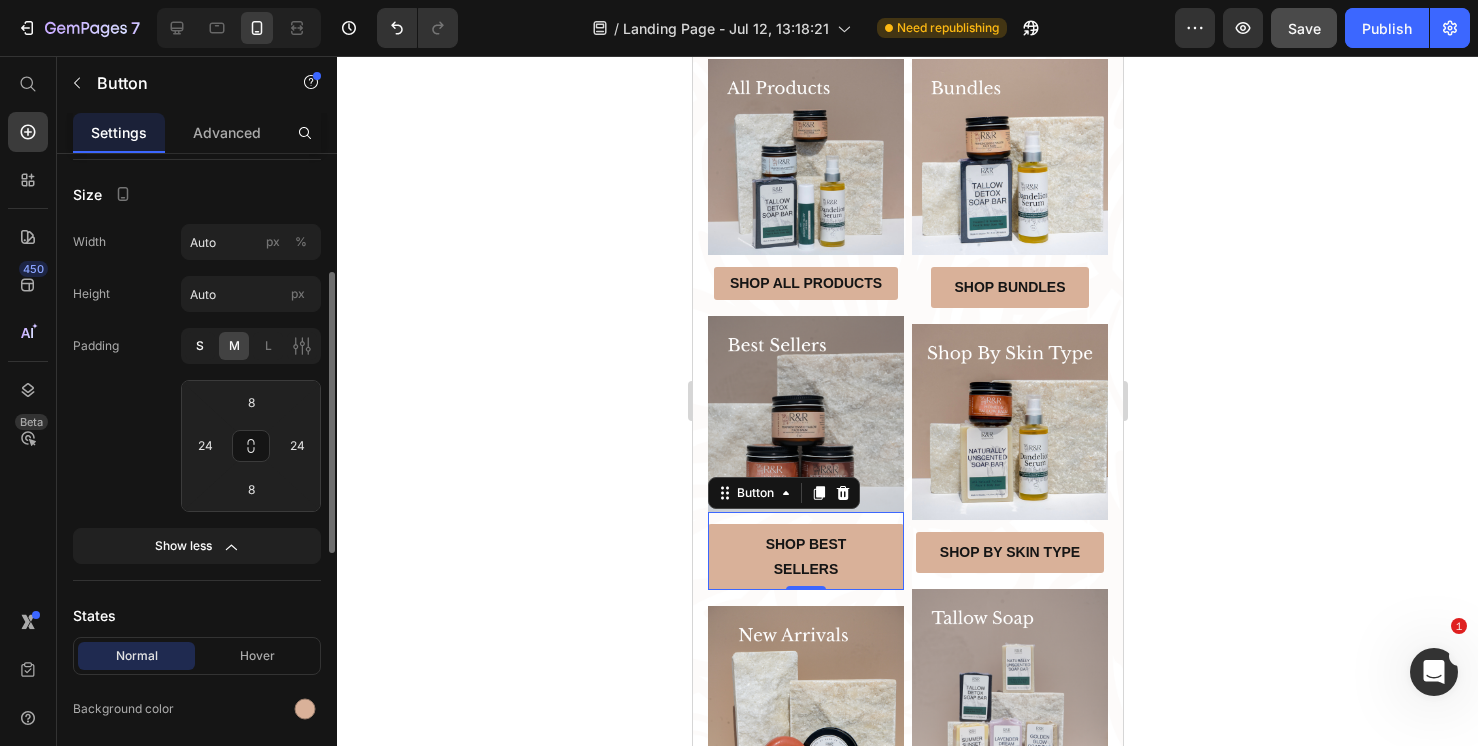 click on "S" 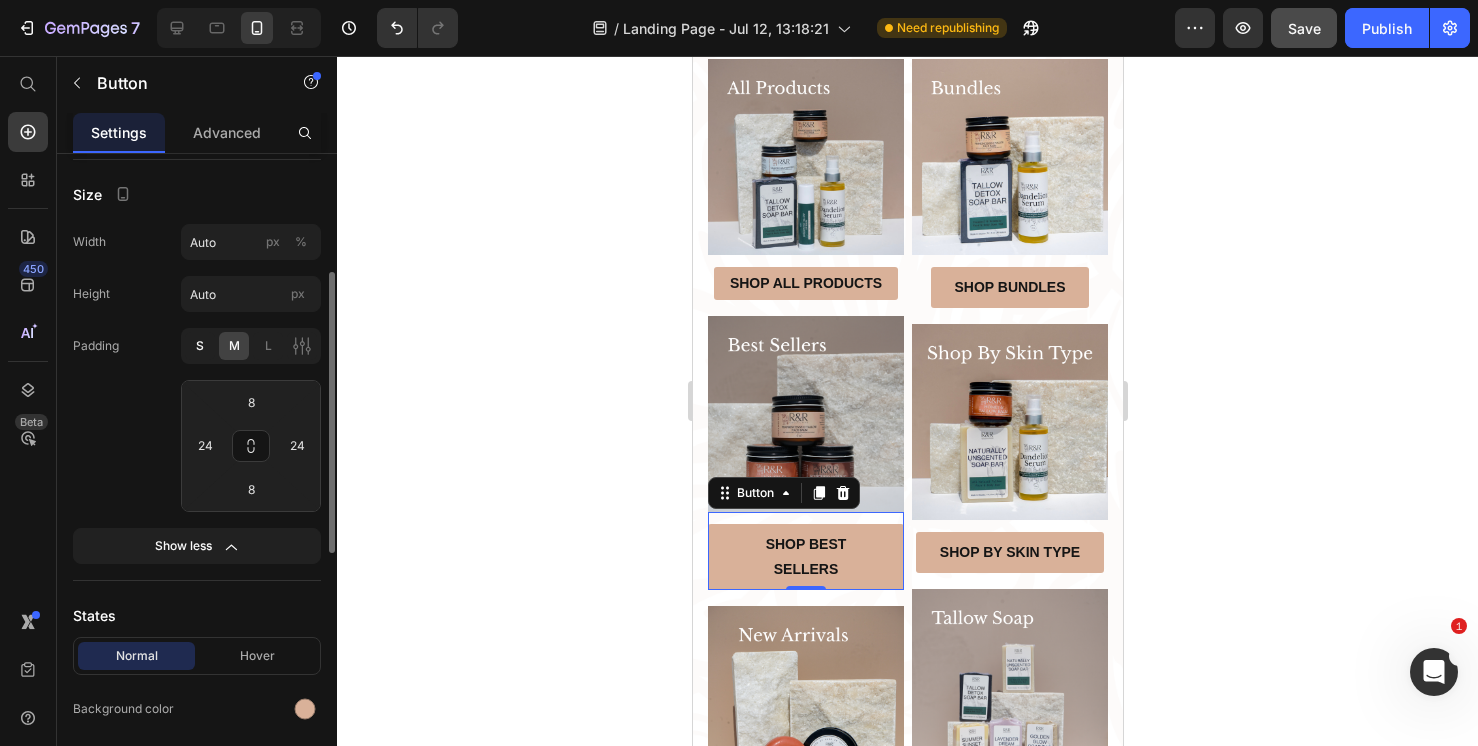 type on "4" 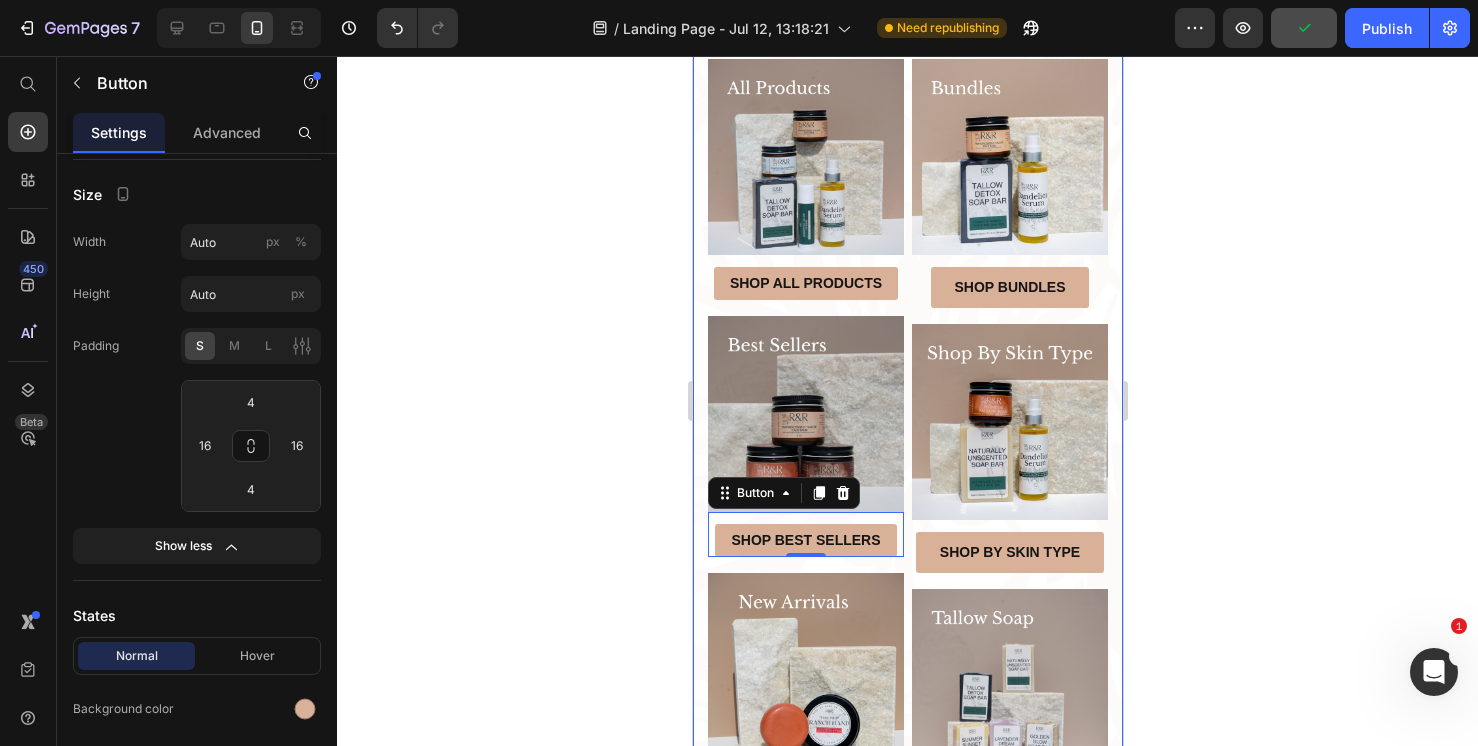 click 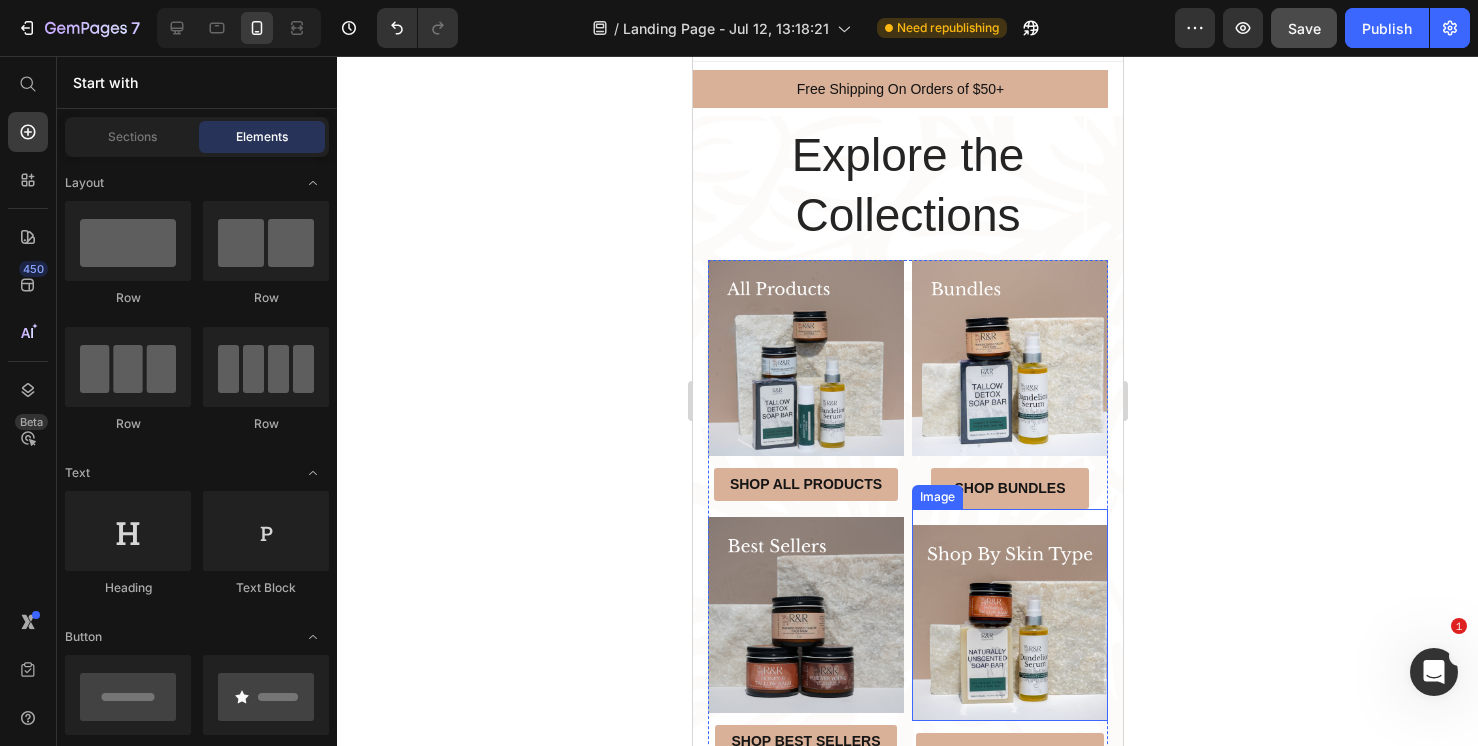 scroll, scrollTop: 116, scrollLeft: 0, axis: vertical 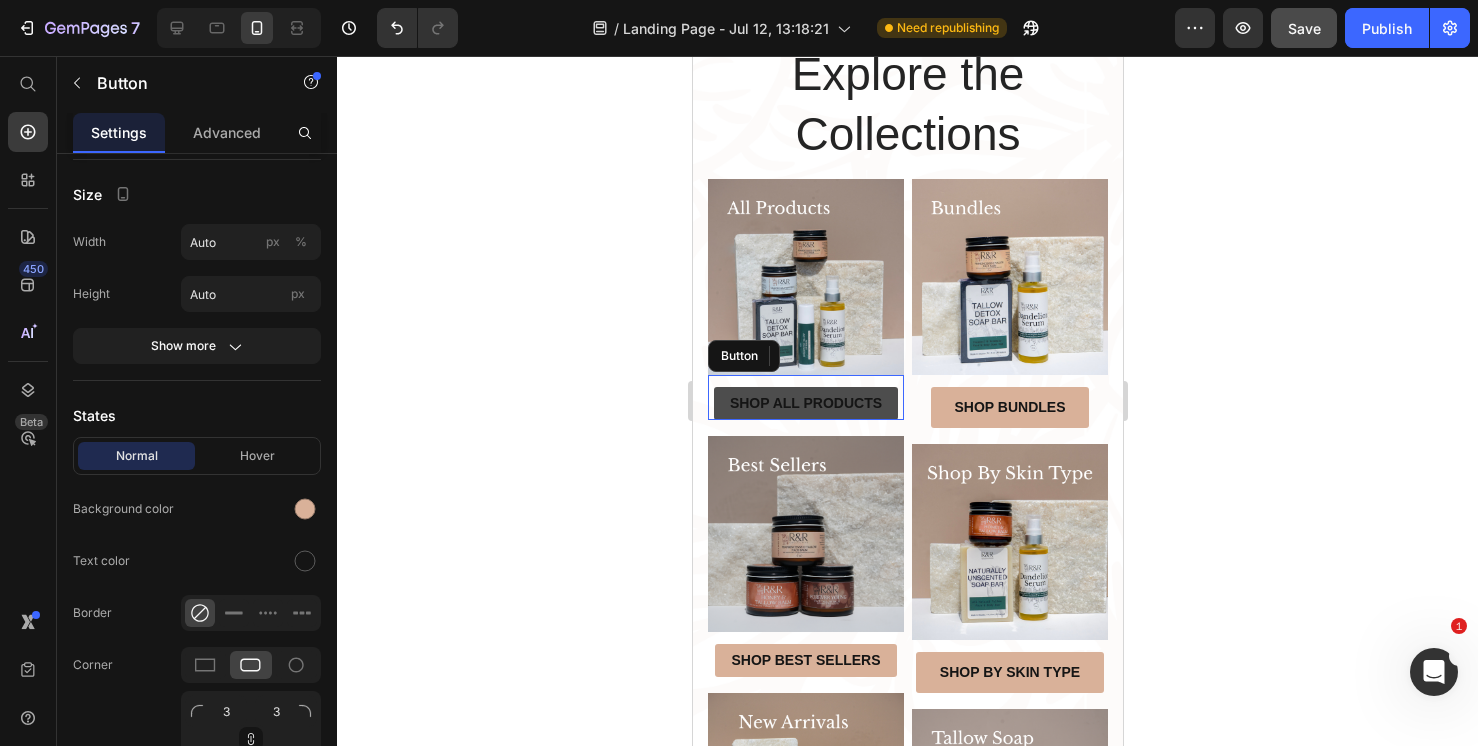 click on "Shop all products" at bounding box center (805, 403) 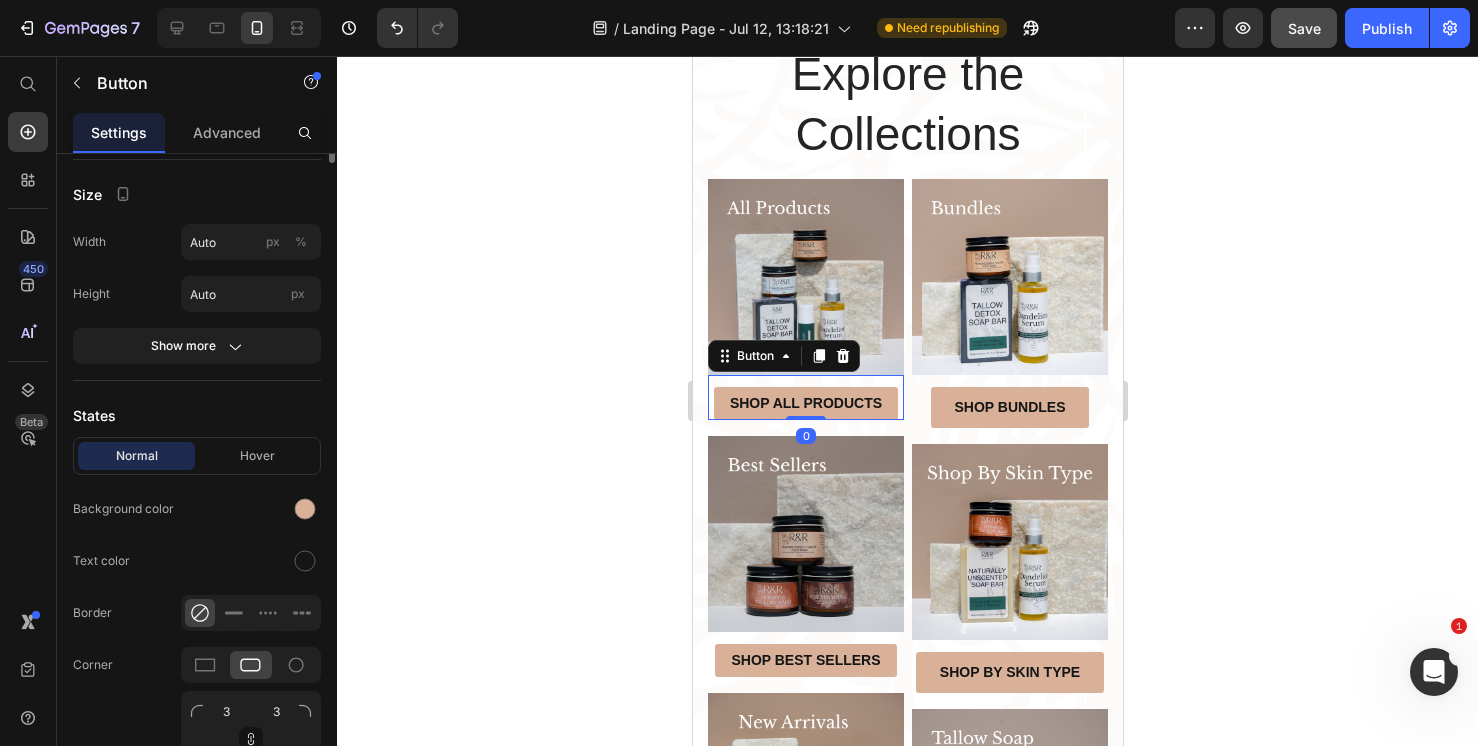 scroll, scrollTop: 0, scrollLeft: 0, axis: both 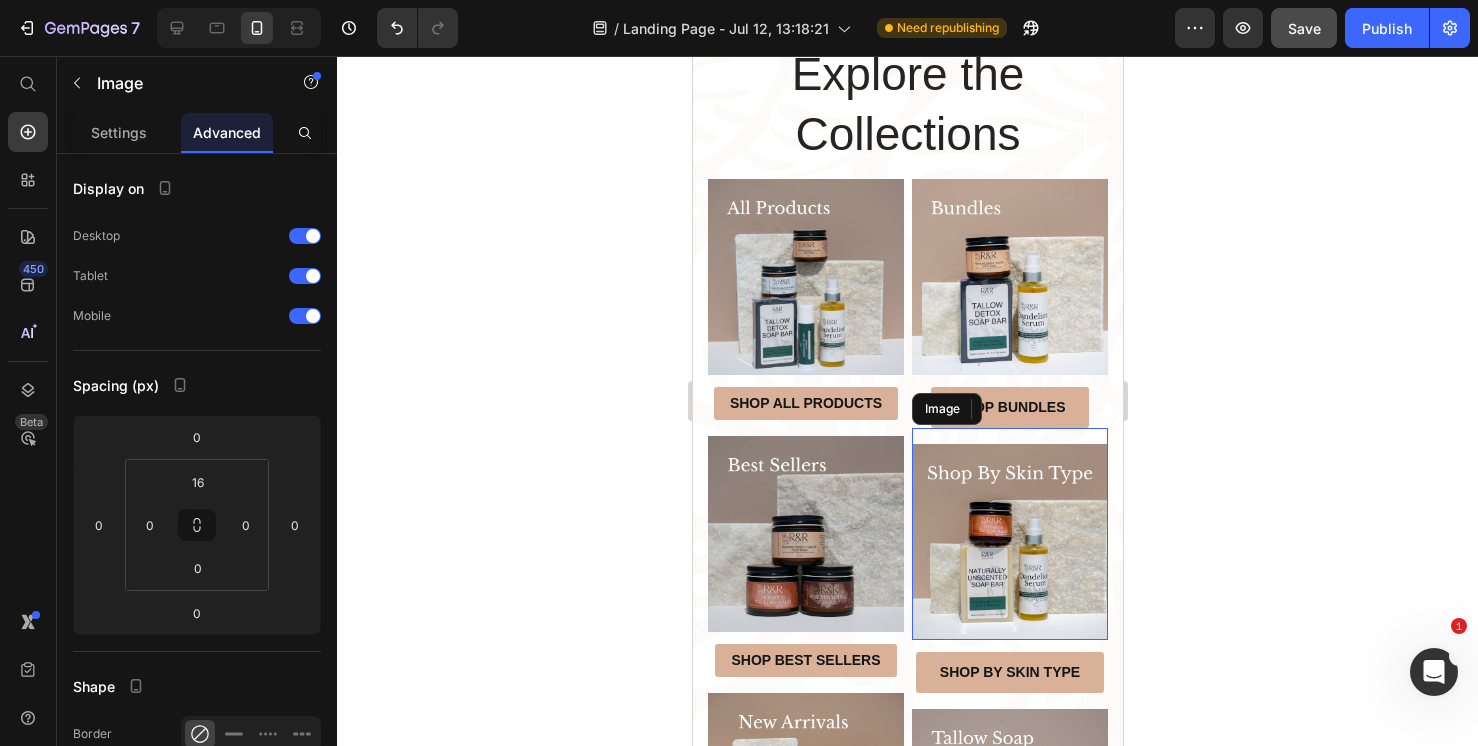 click at bounding box center (1009, 534) 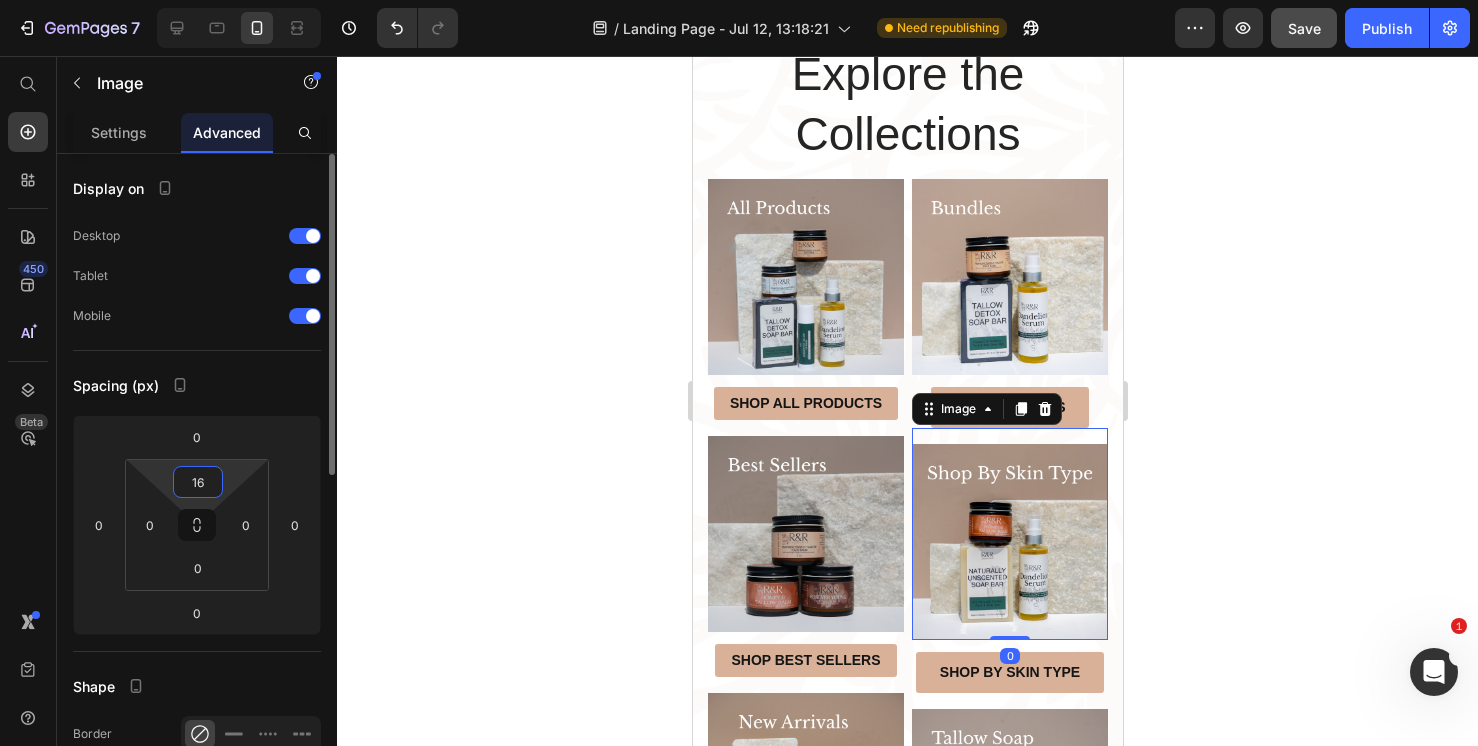 click on "16" at bounding box center (198, 482) 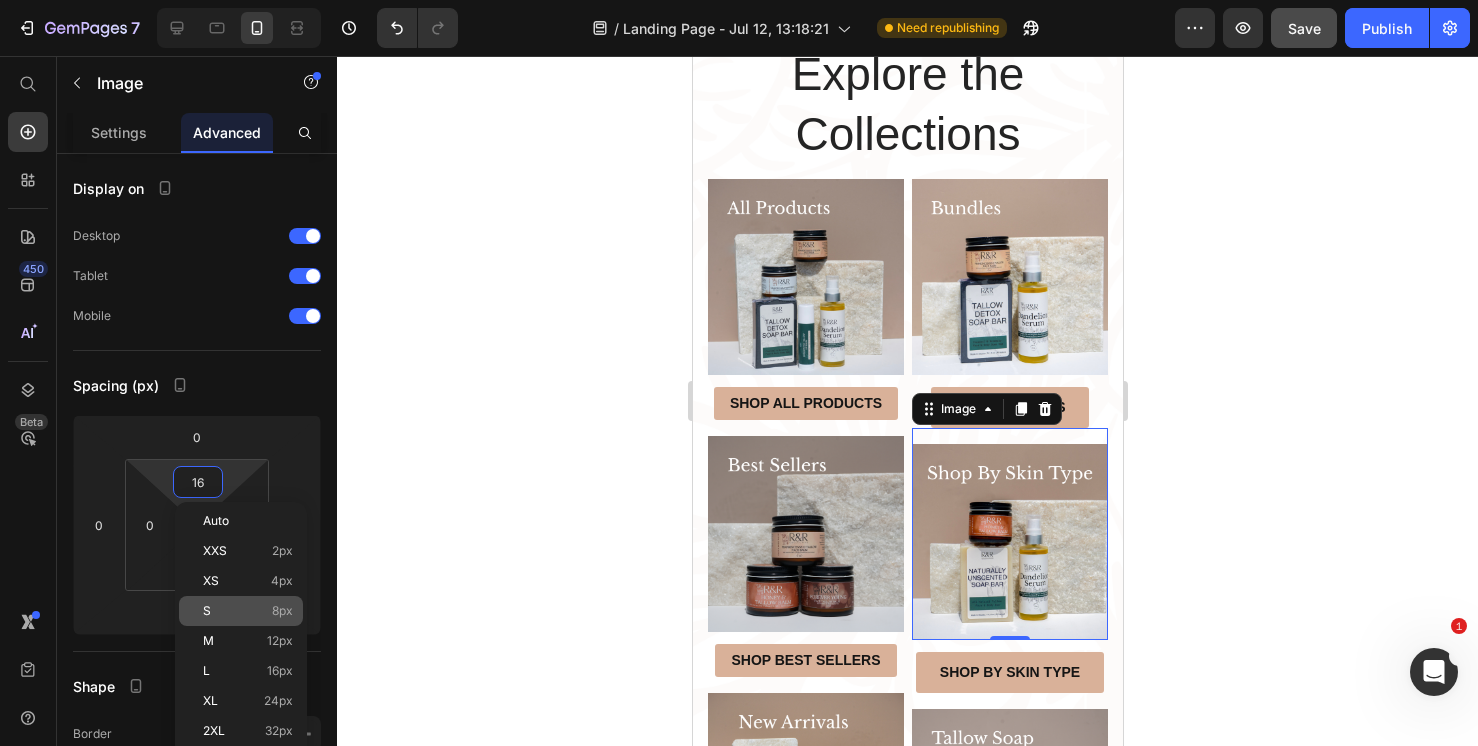 click on "S 8px" 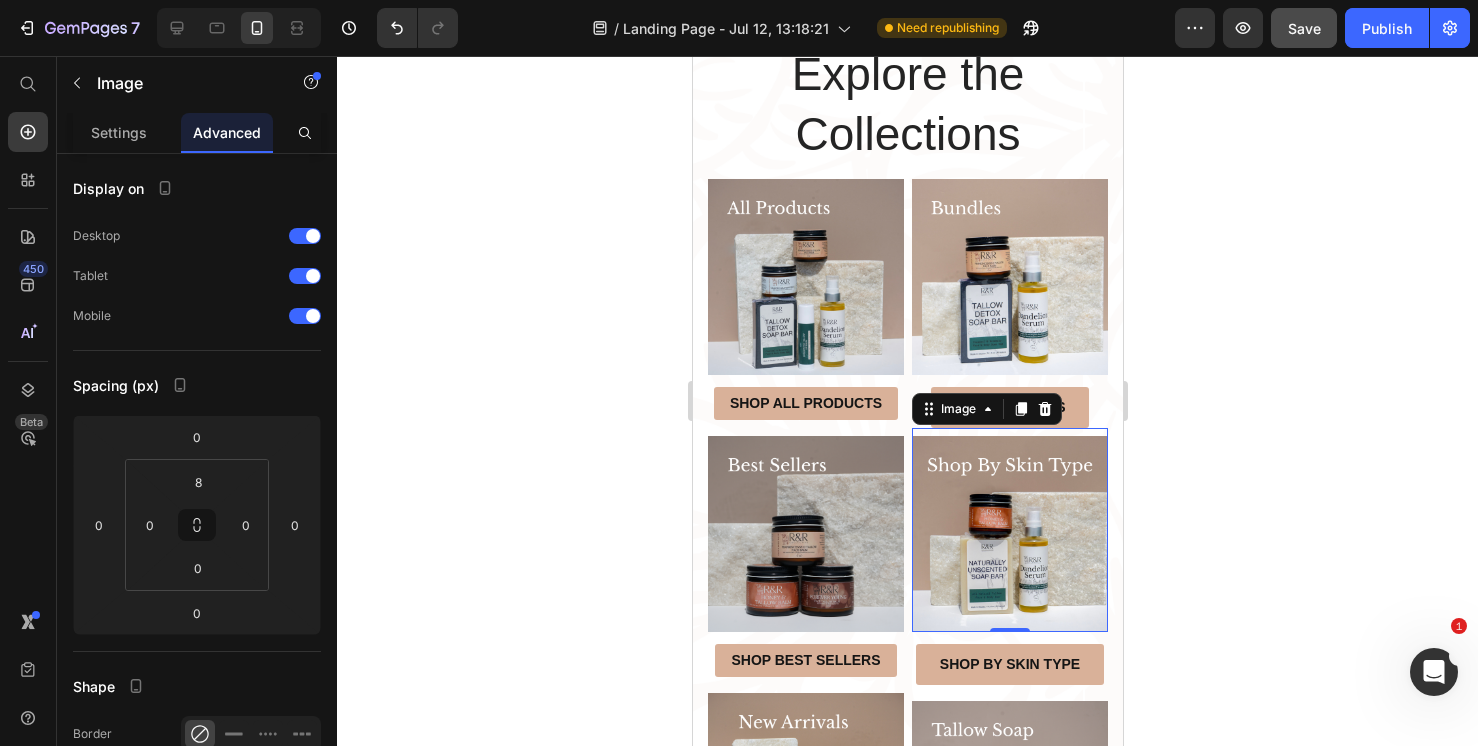 click 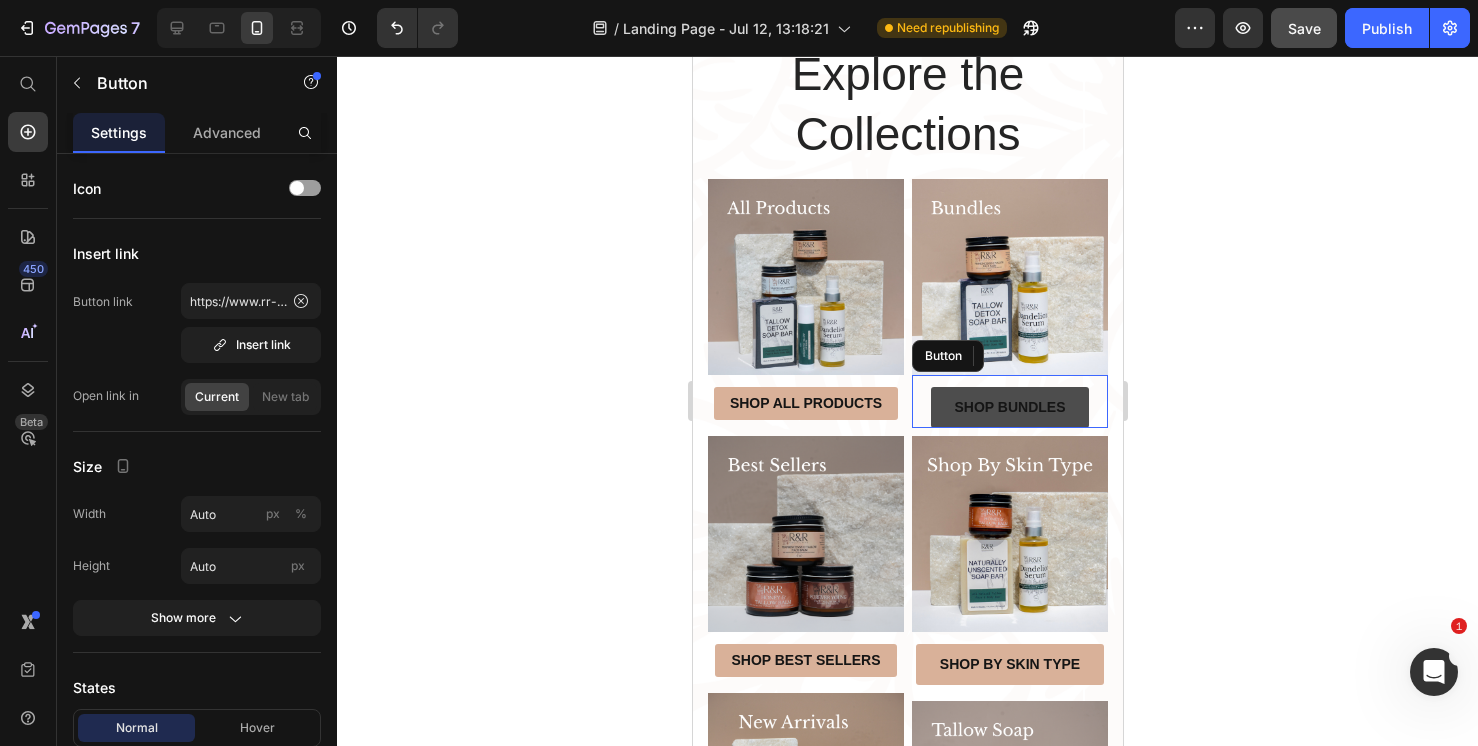 click on "Shop bundles" at bounding box center [1009, 407] 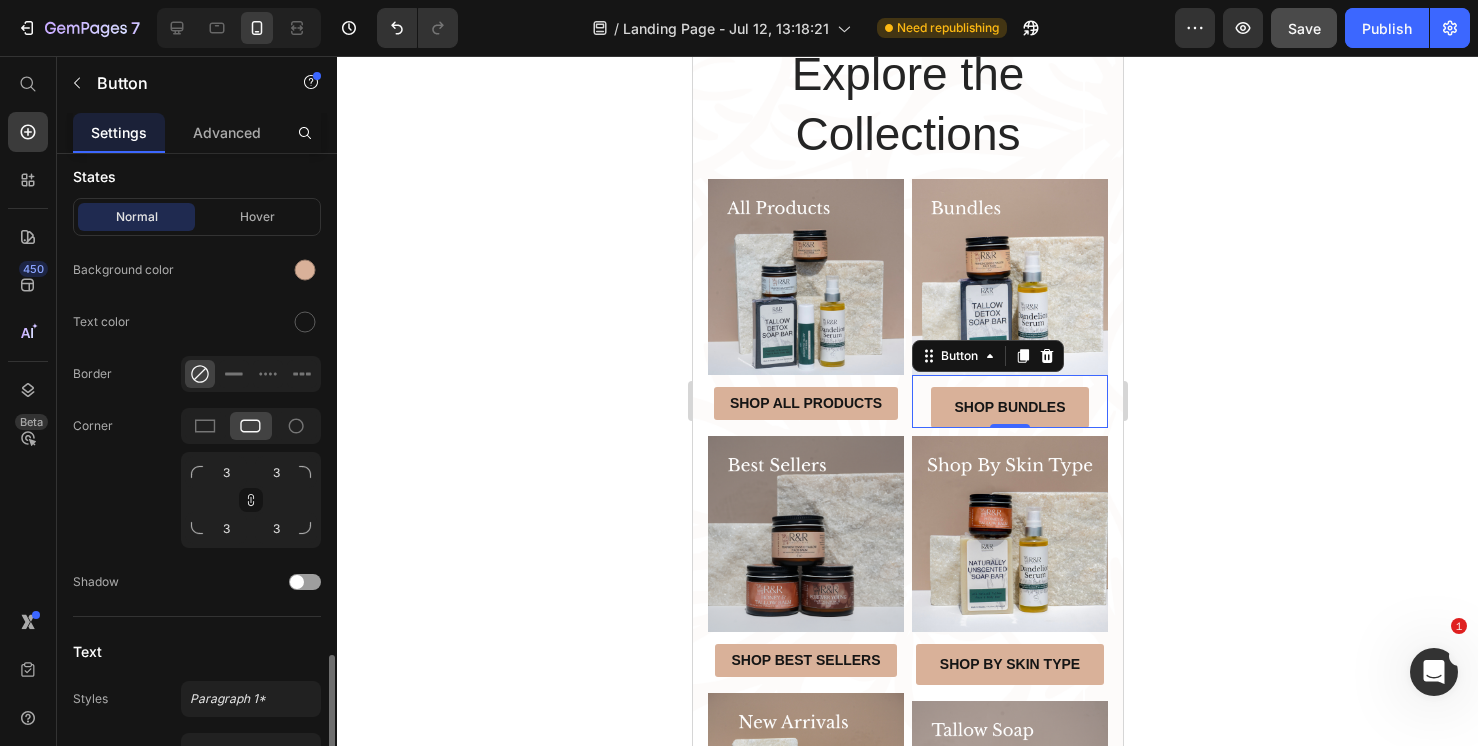 scroll, scrollTop: 848, scrollLeft: 0, axis: vertical 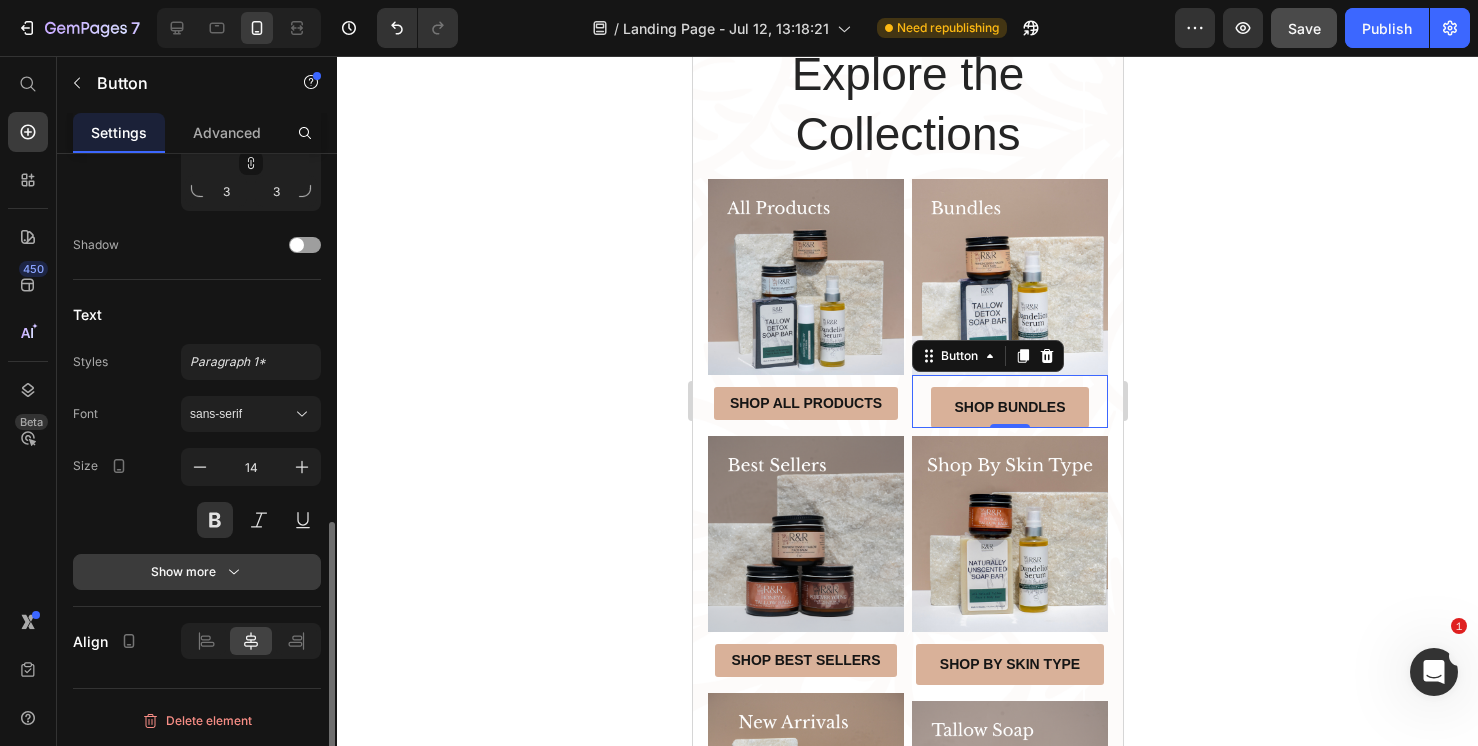 click 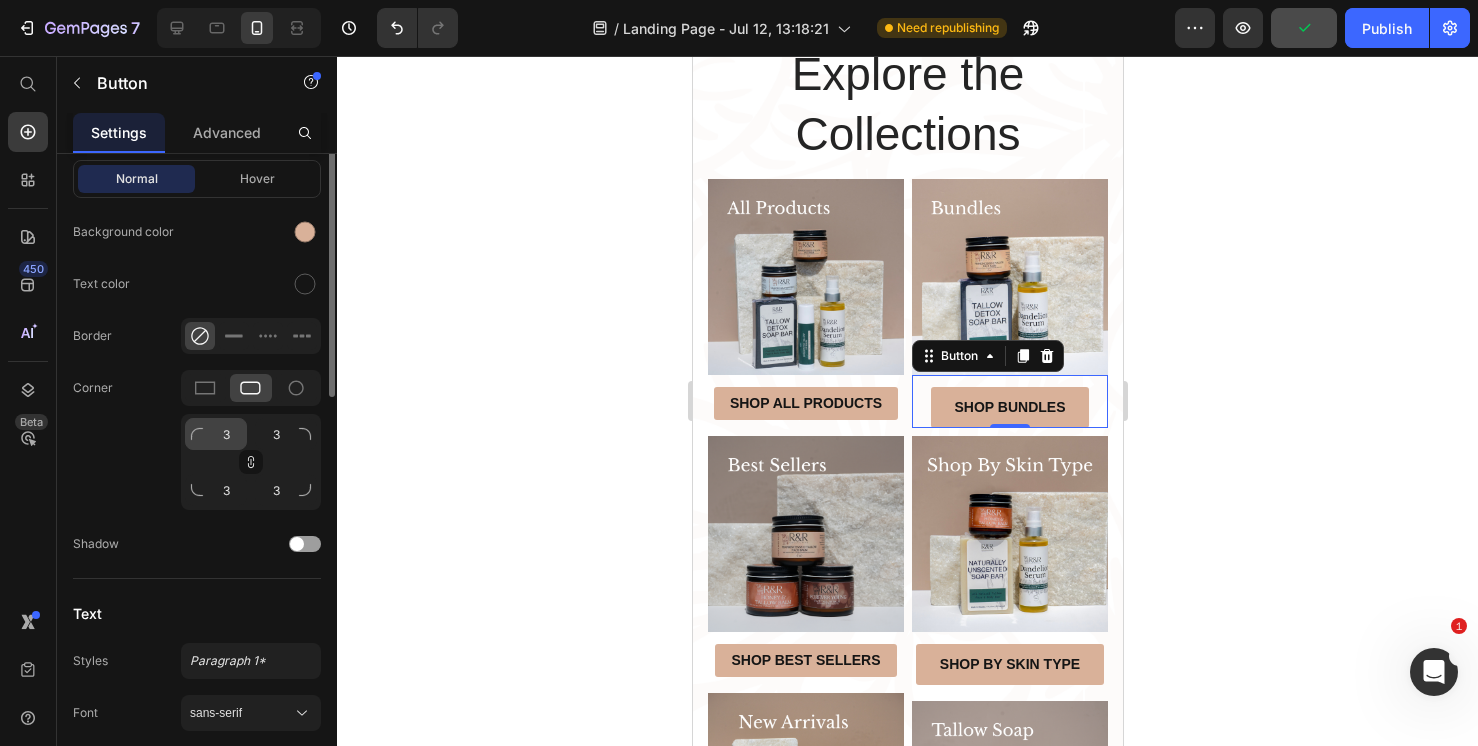 scroll, scrollTop: 395, scrollLeft: 0, axis: vertical 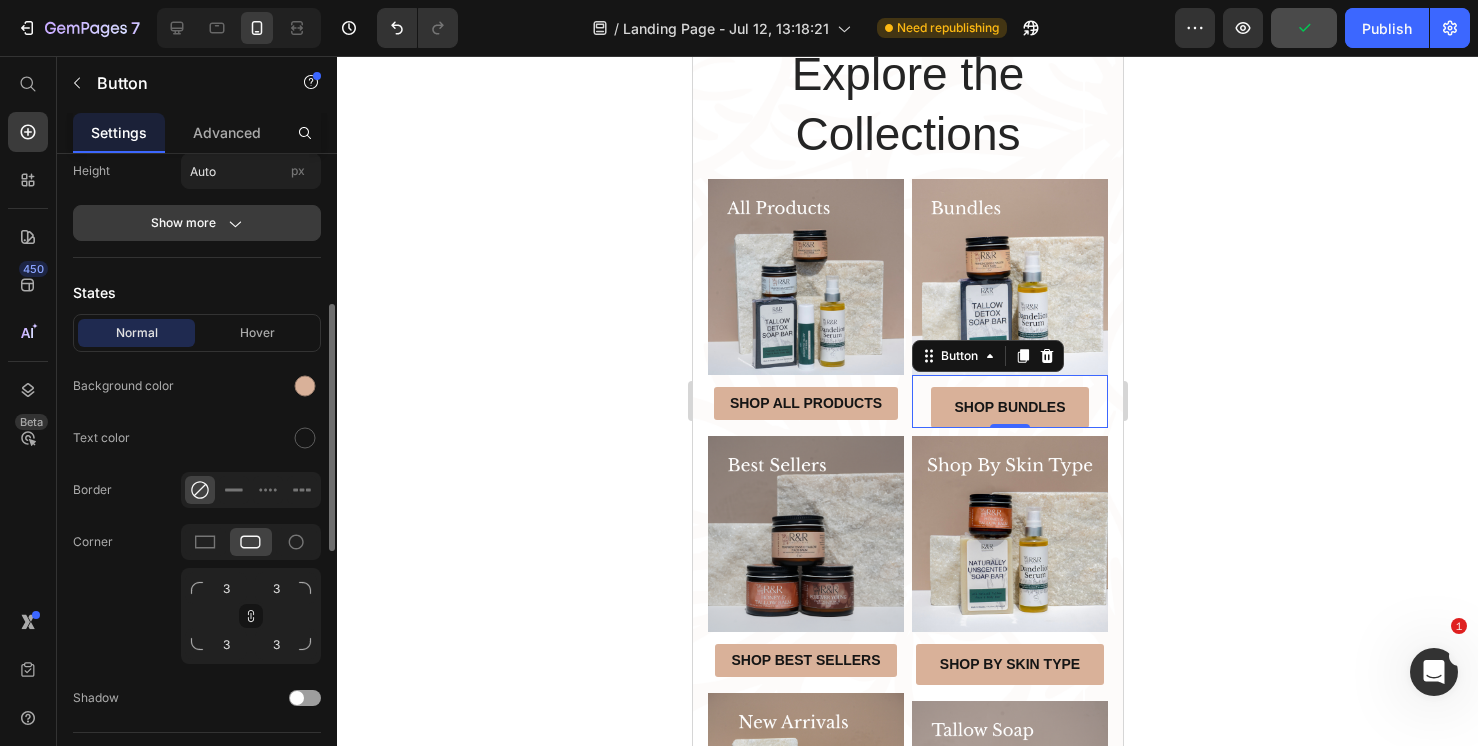 click 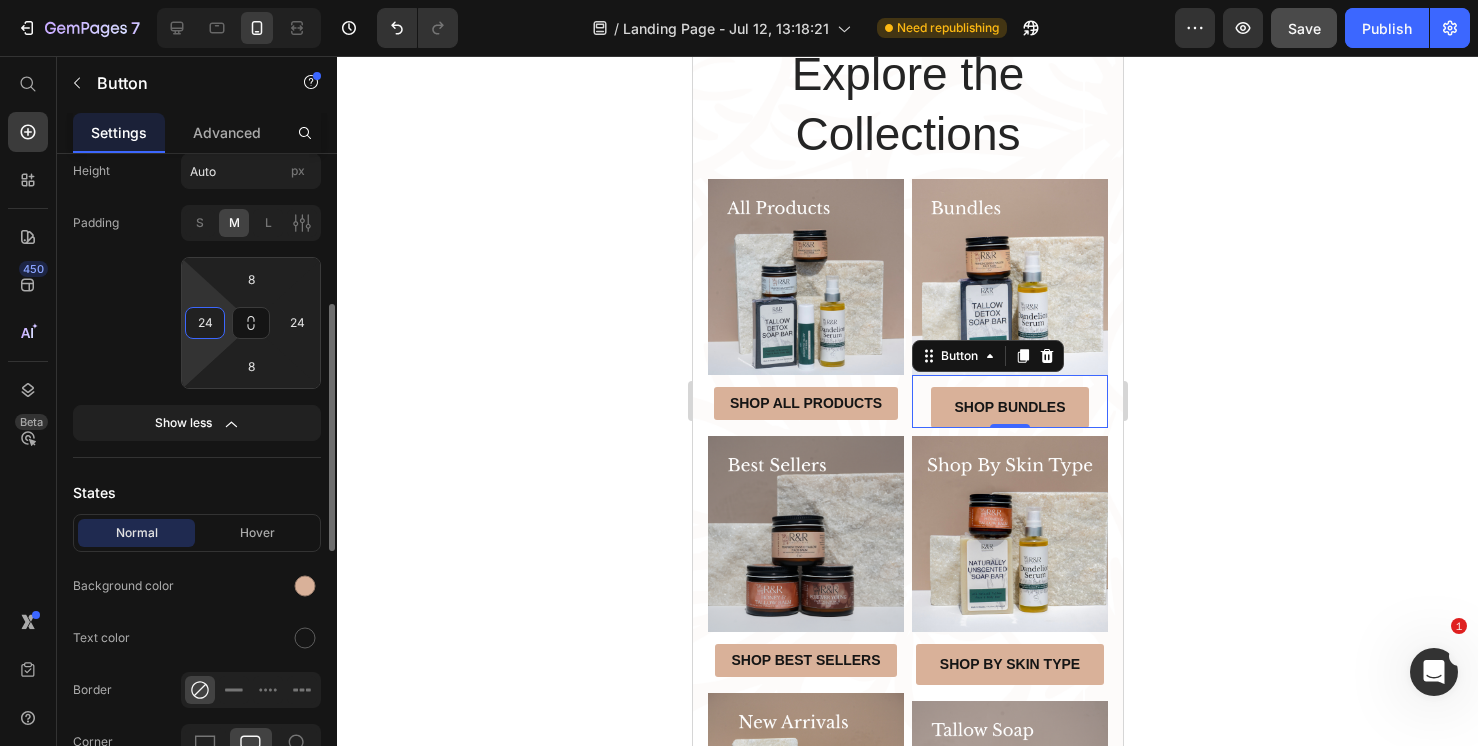 click on "24" at bounding box center (205, 323) 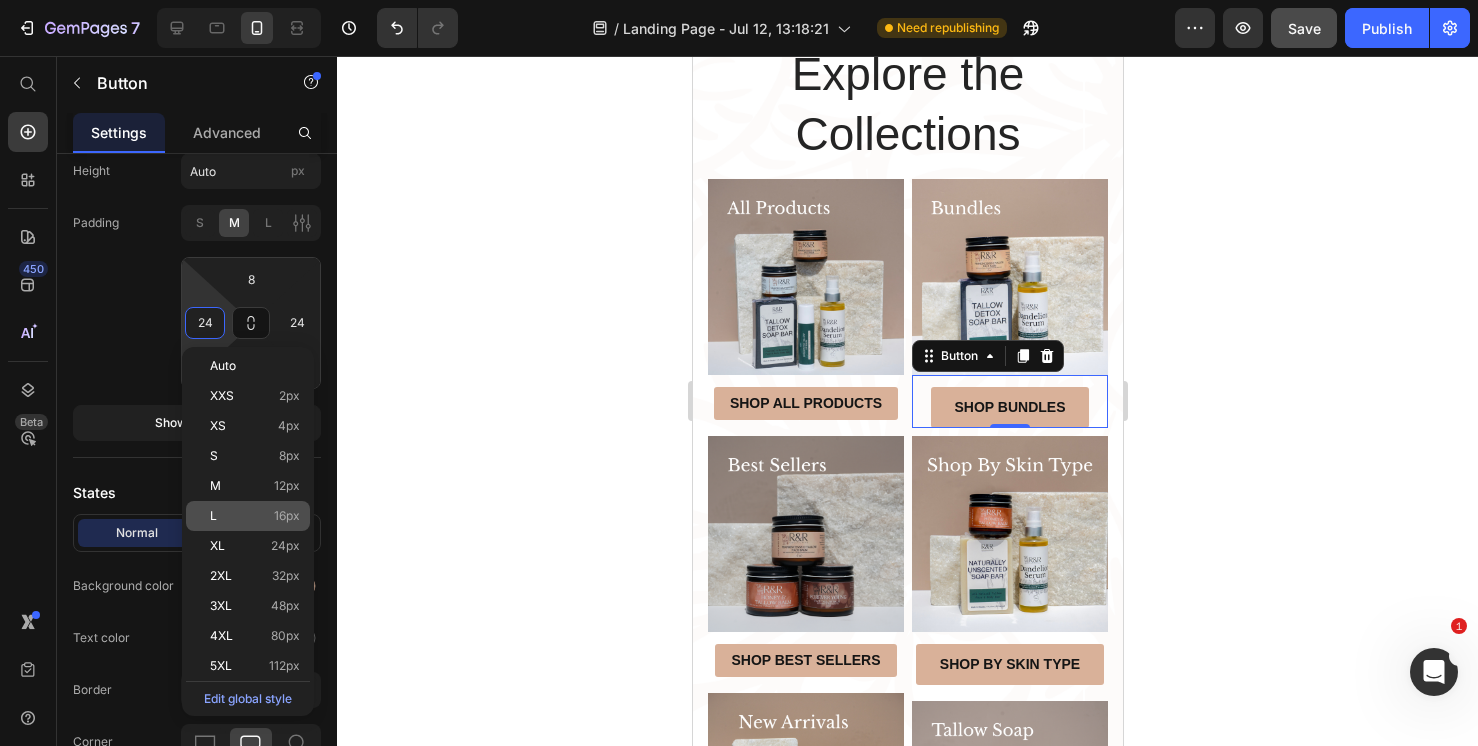 click on "L 16px" 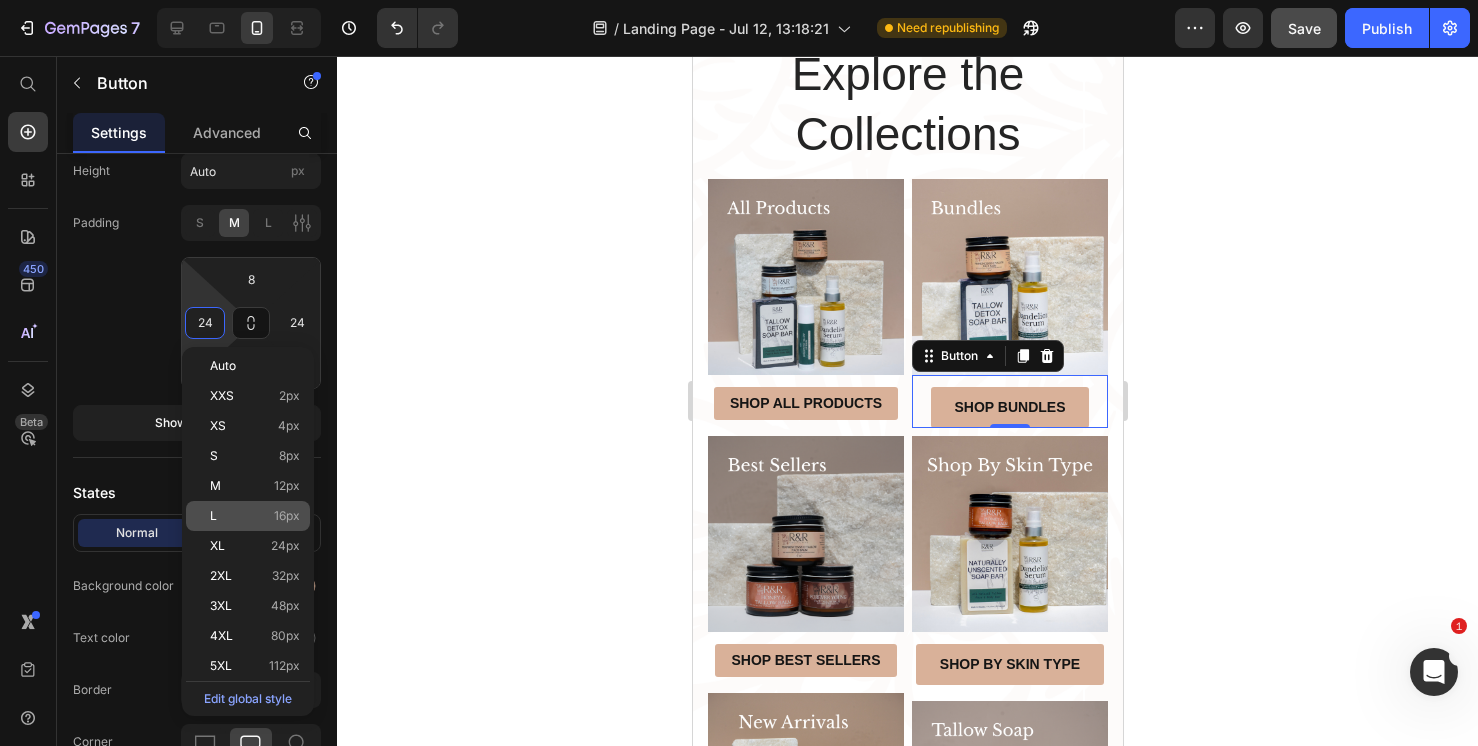 type on "16" 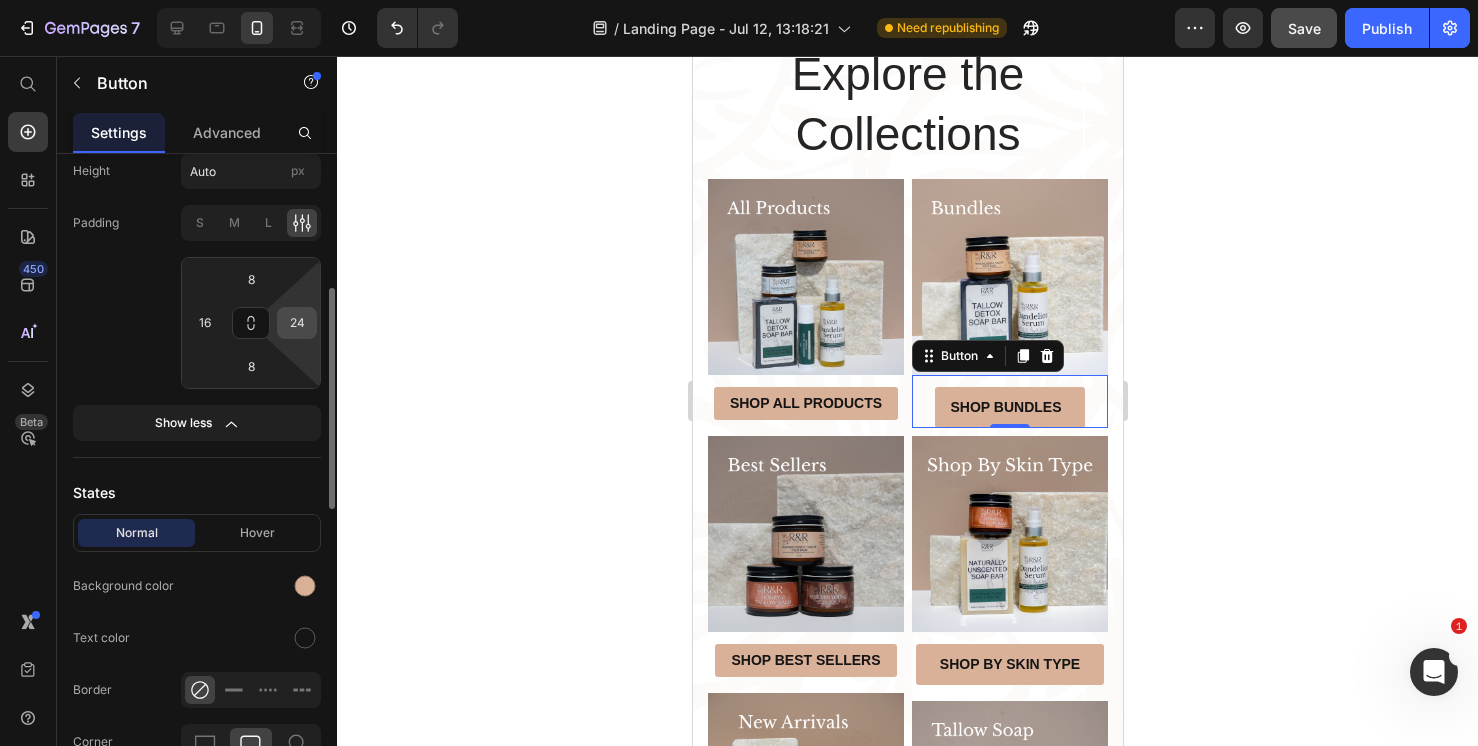 click on "24" at bounding box center (297, 323) 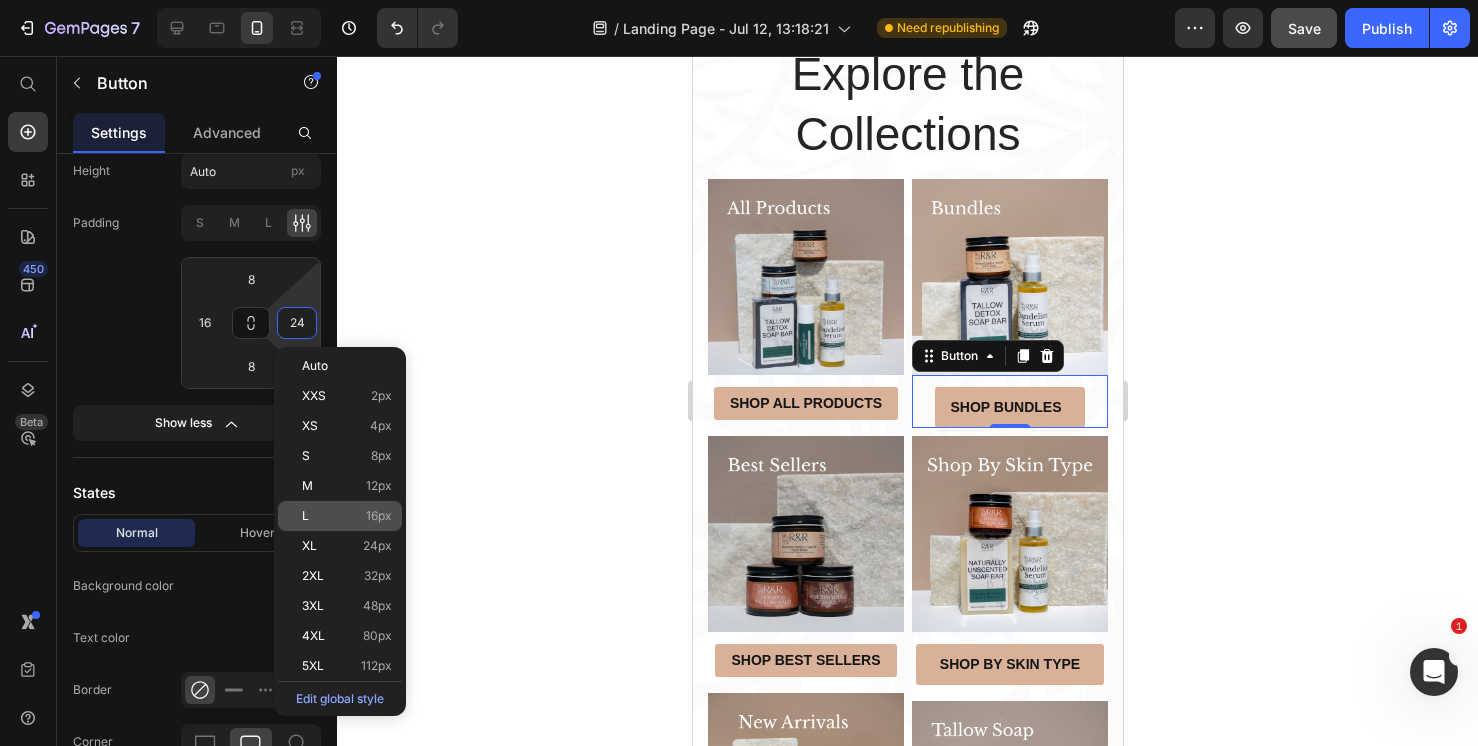 click on "L 16px" 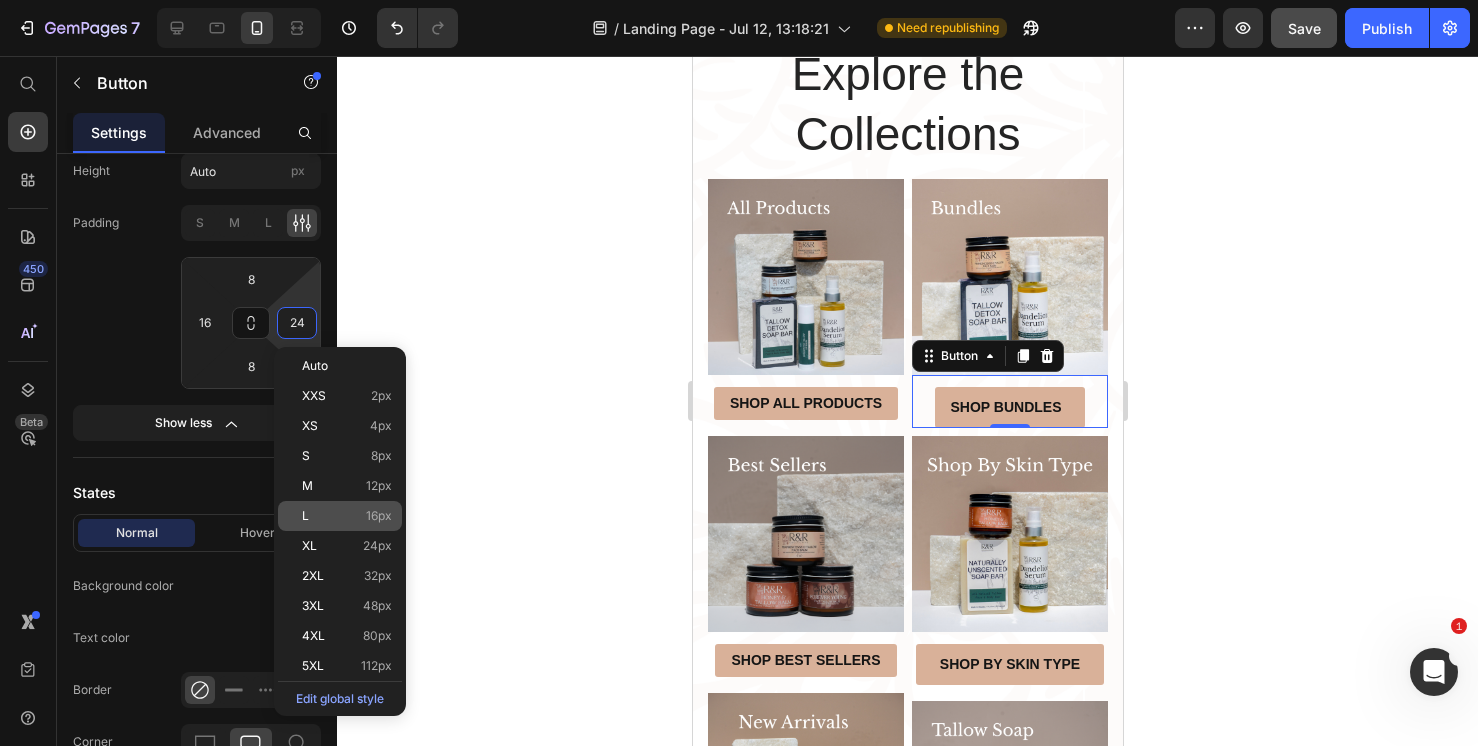 type on "16" 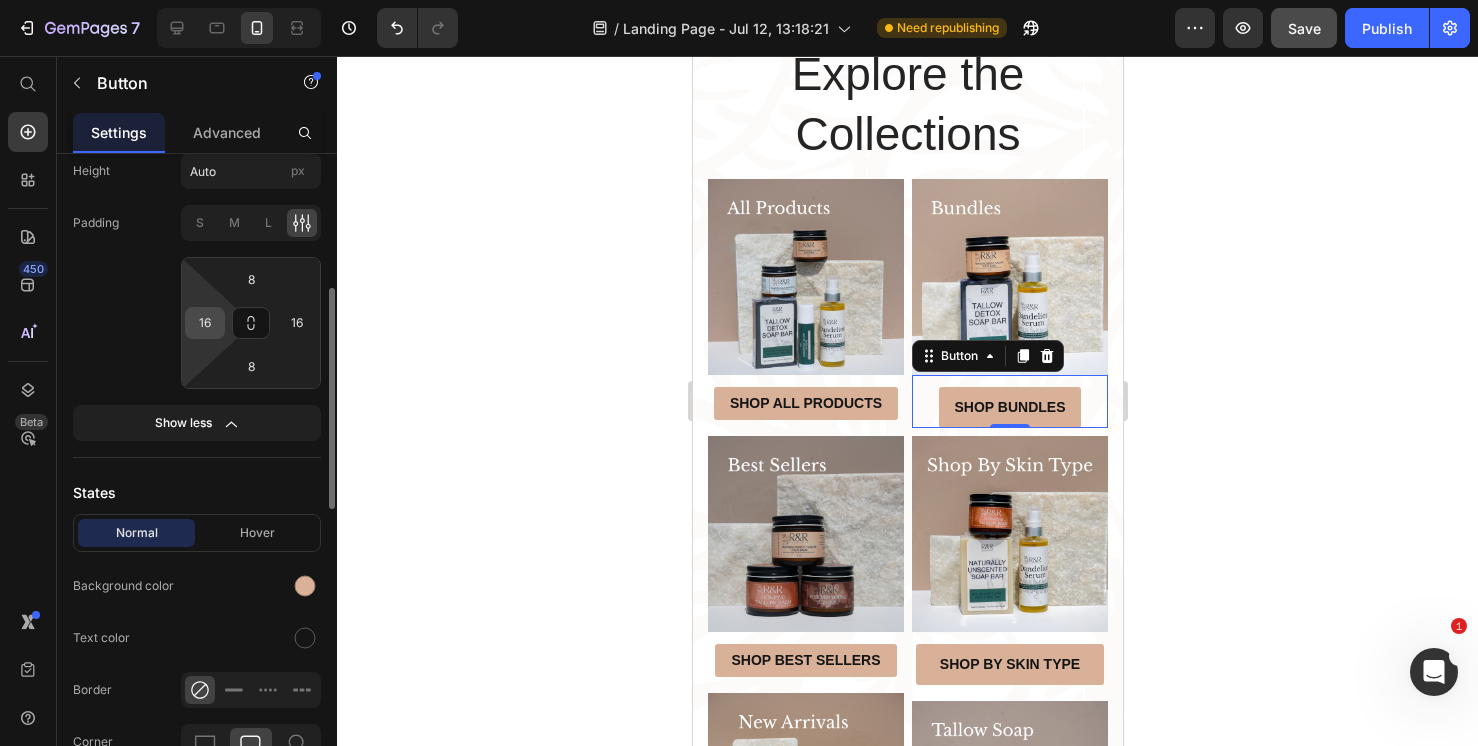click on "16" at bounding box center (205, 323) 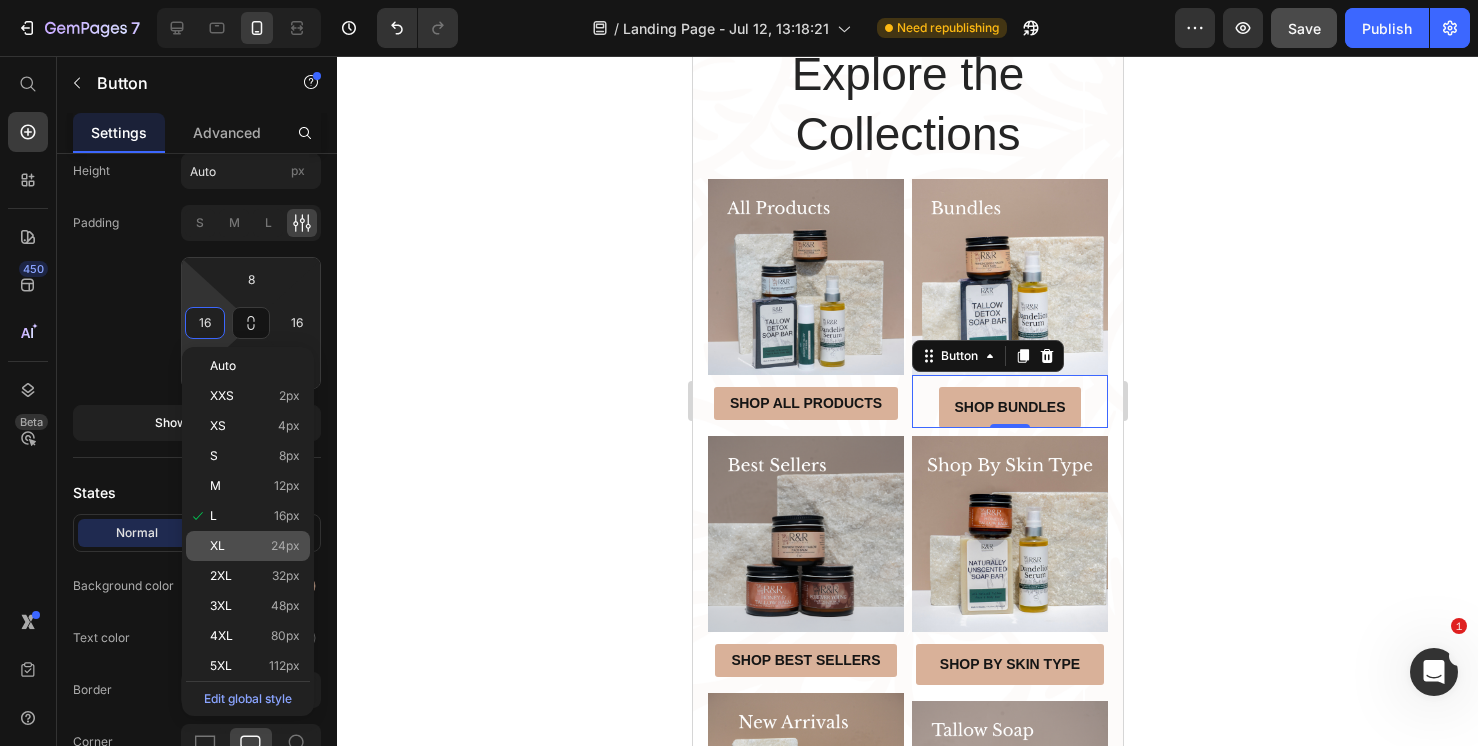 click on "24px" at bounding box center (285, 546) 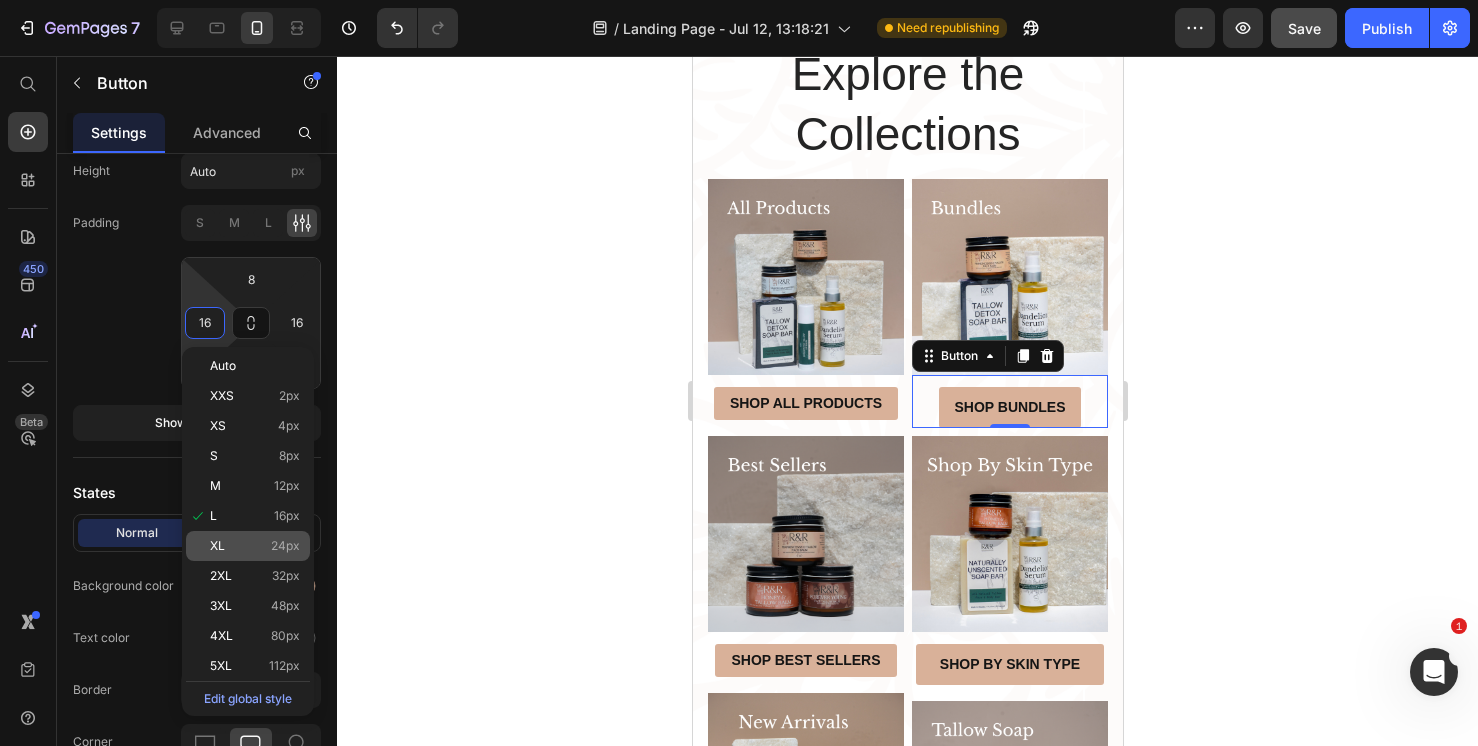 type on "24" 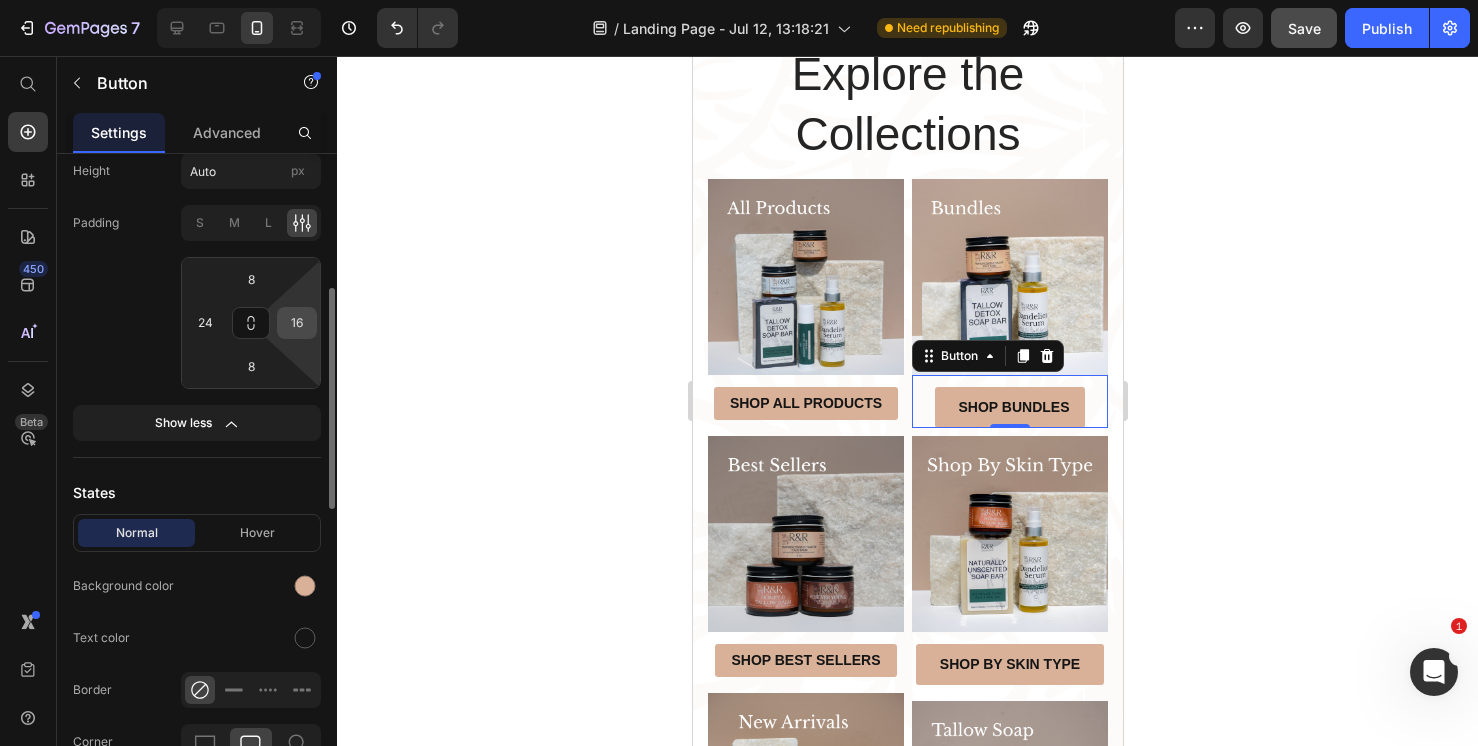 click on "16" at bounding box center [297, 323] 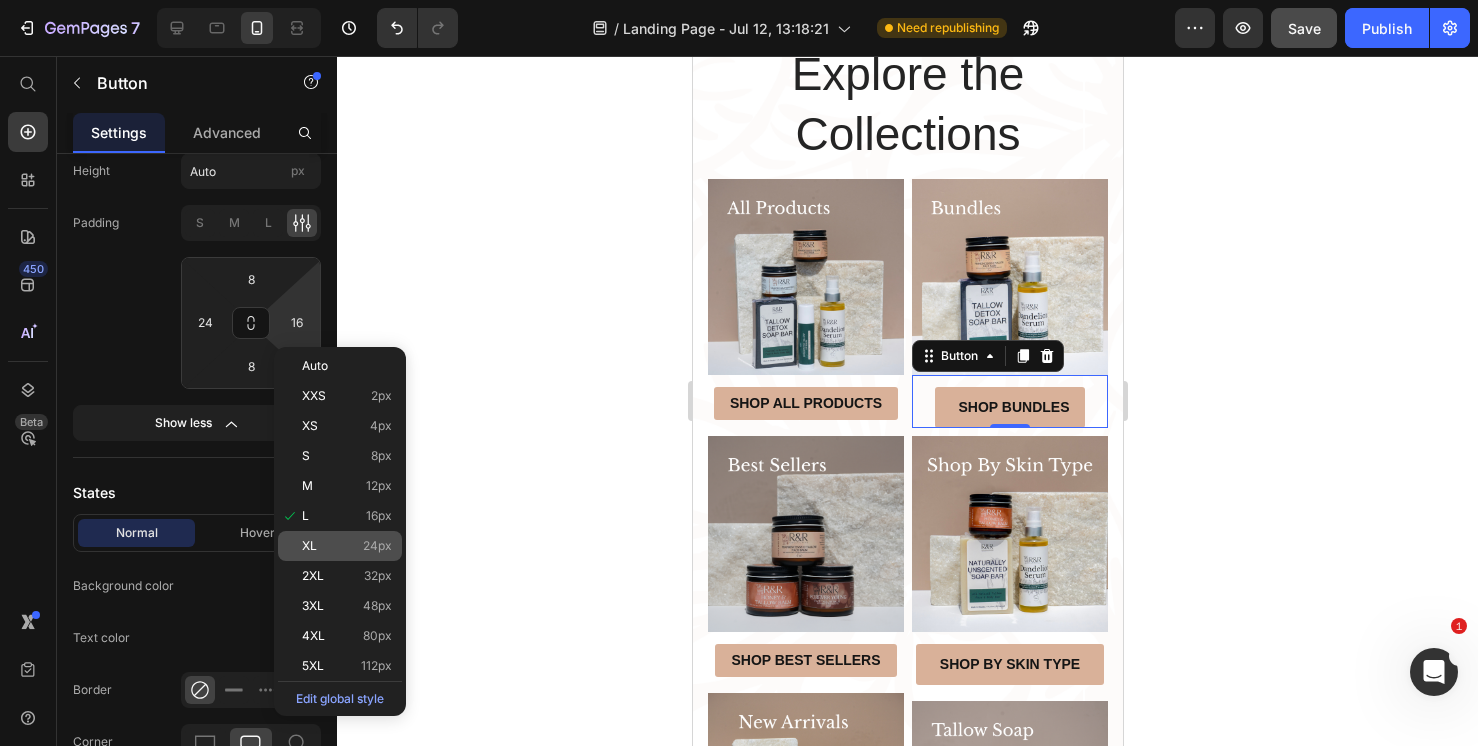 click on "XL 24px" at bounding box center (347, 546) 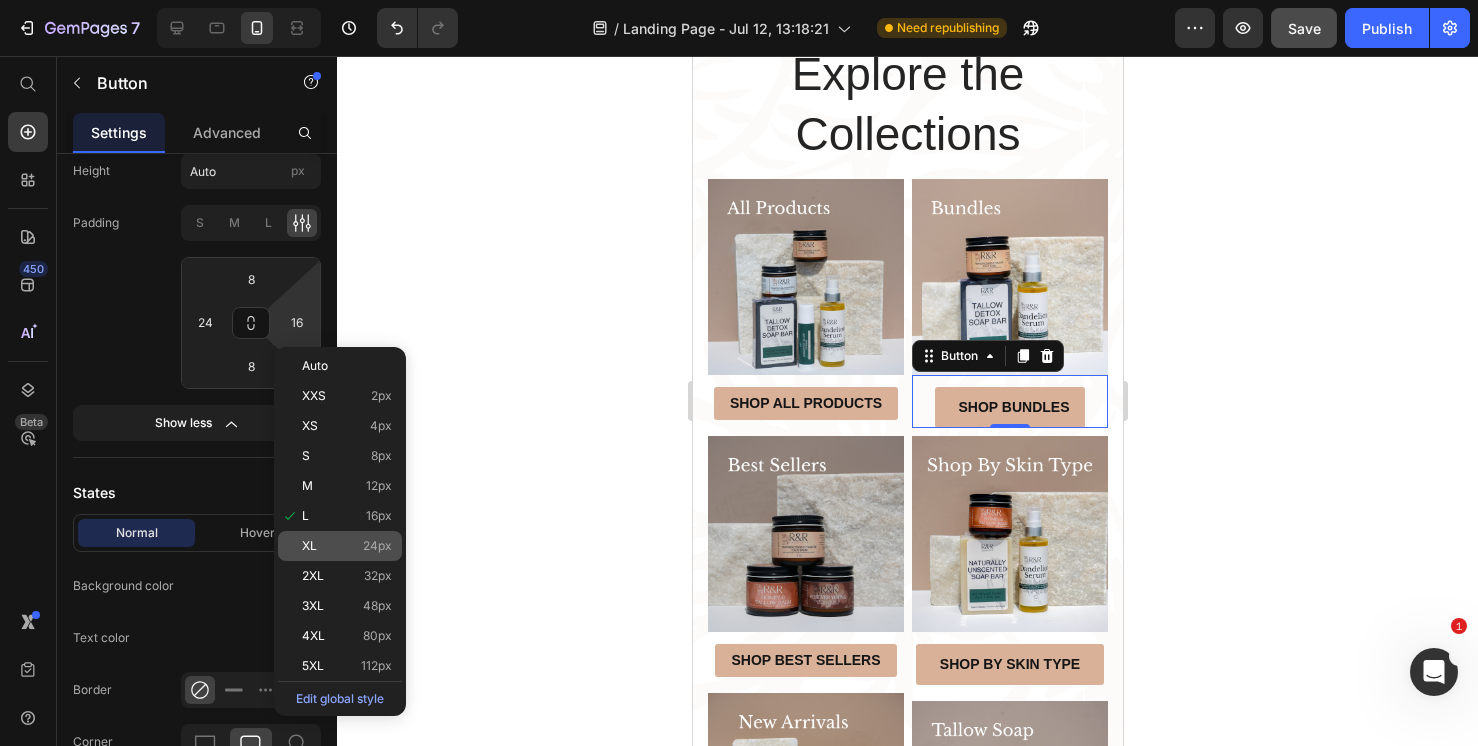 type on "24" 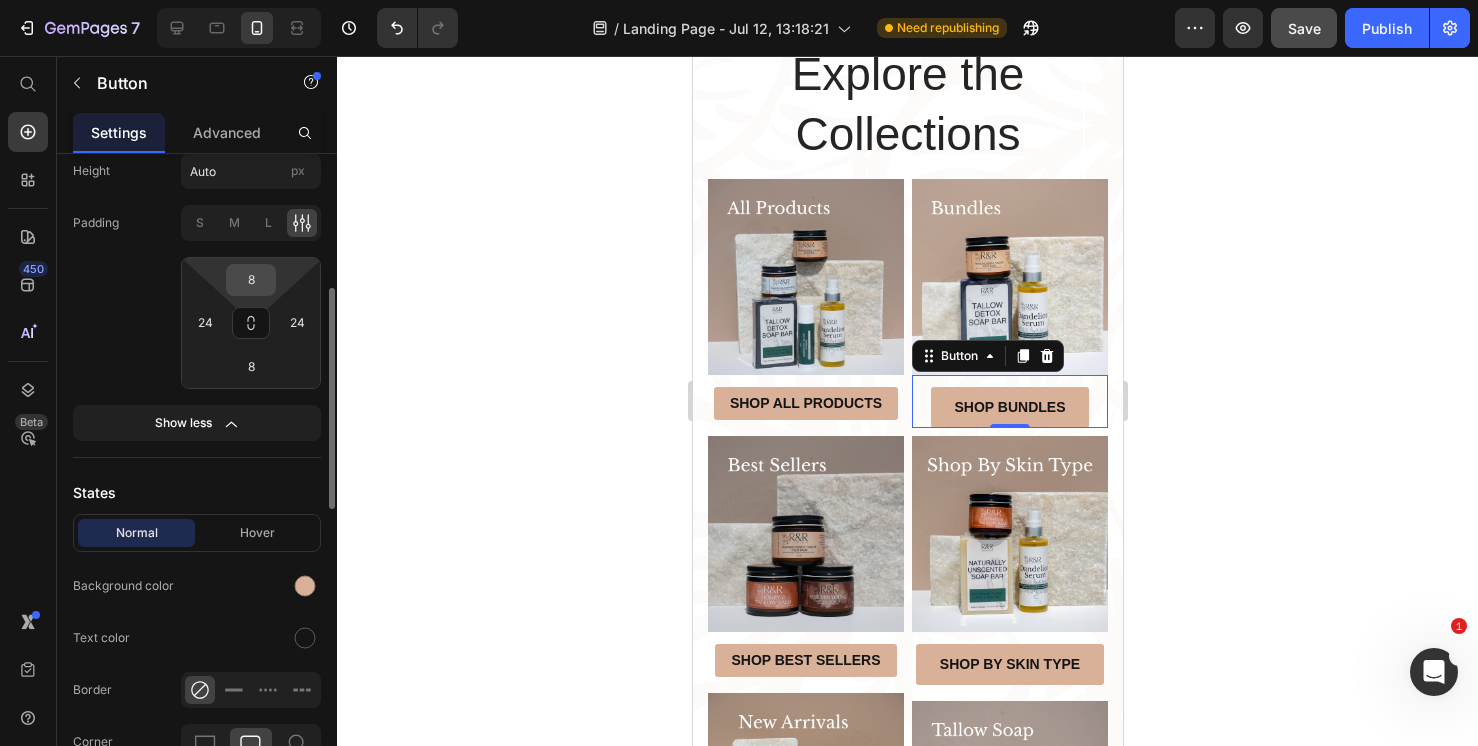 click on "8" at bounding box center [251, 280] 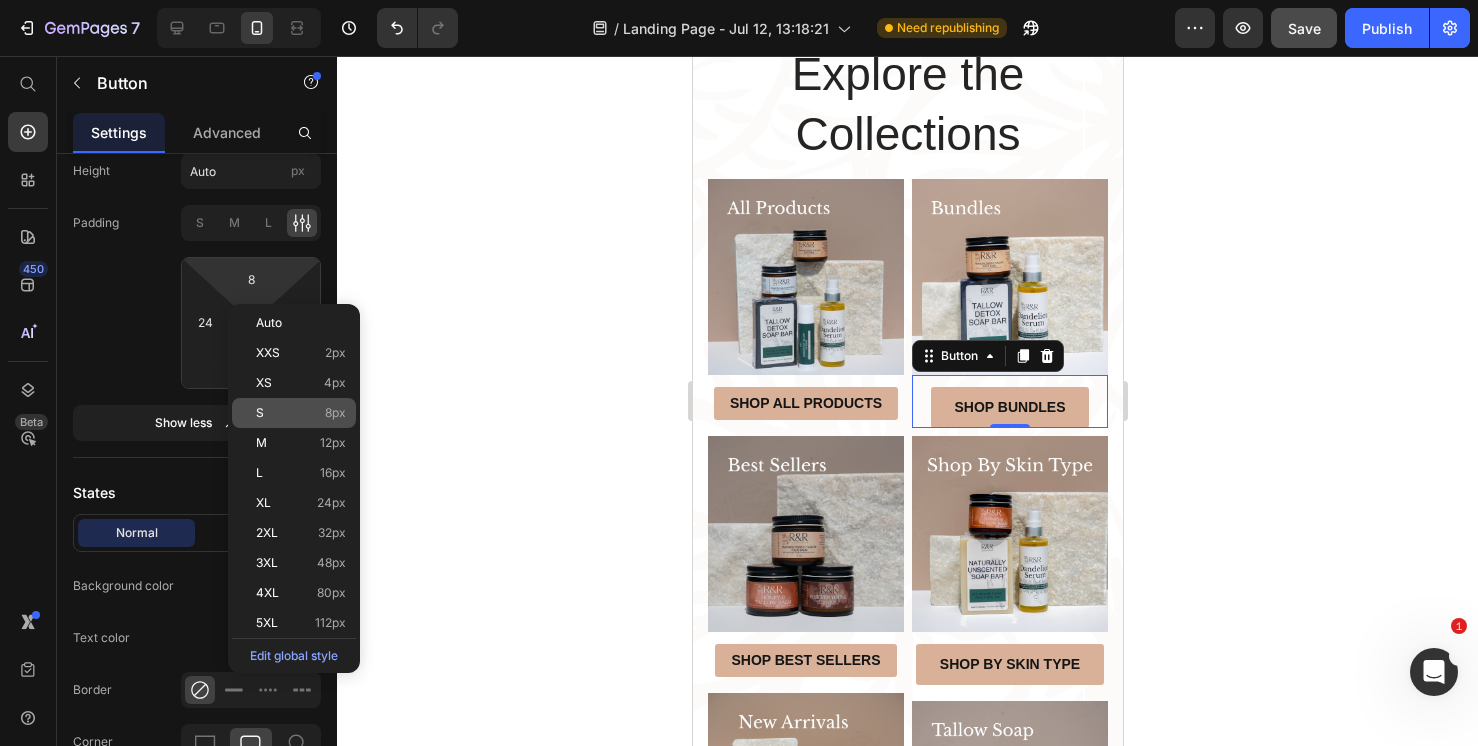 click on "S 8px" 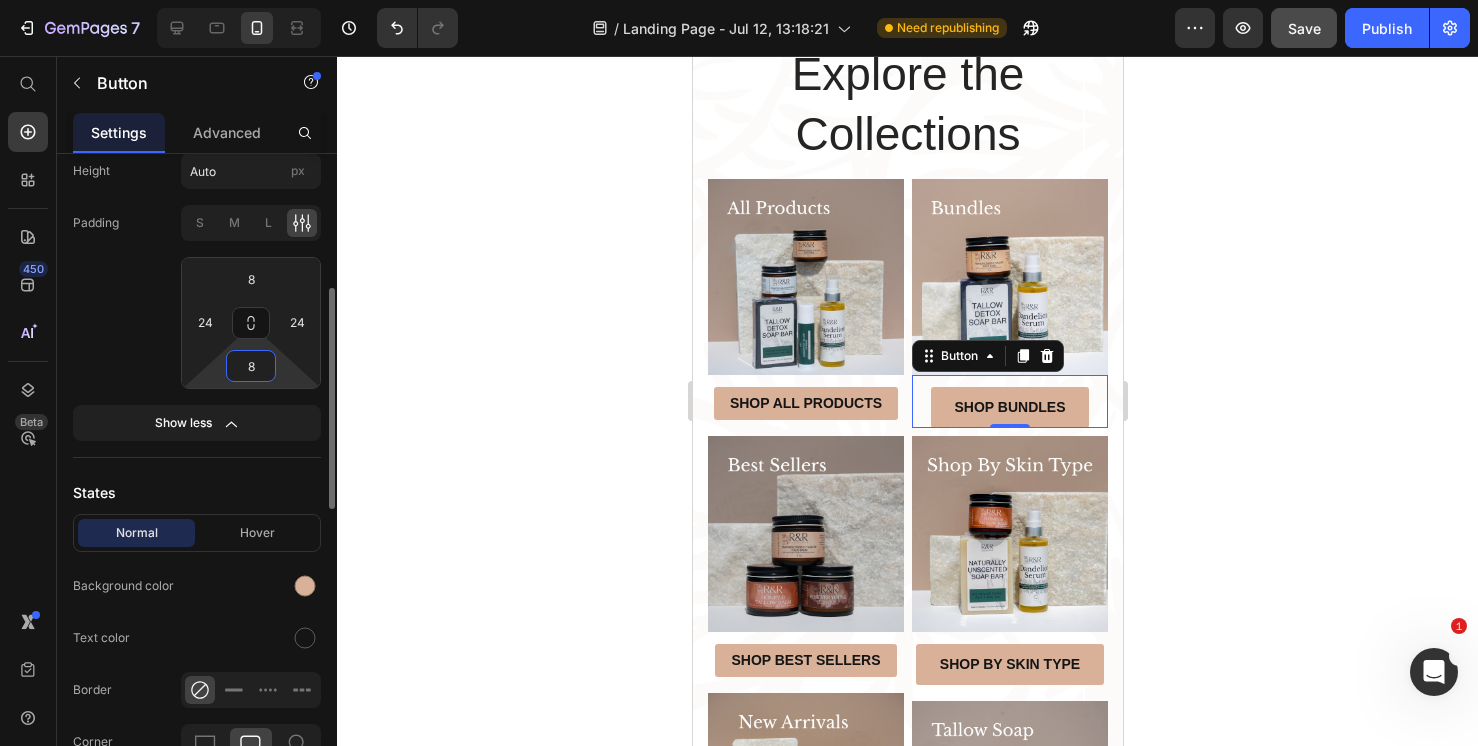click on "8" at bounding box center [251, 366] 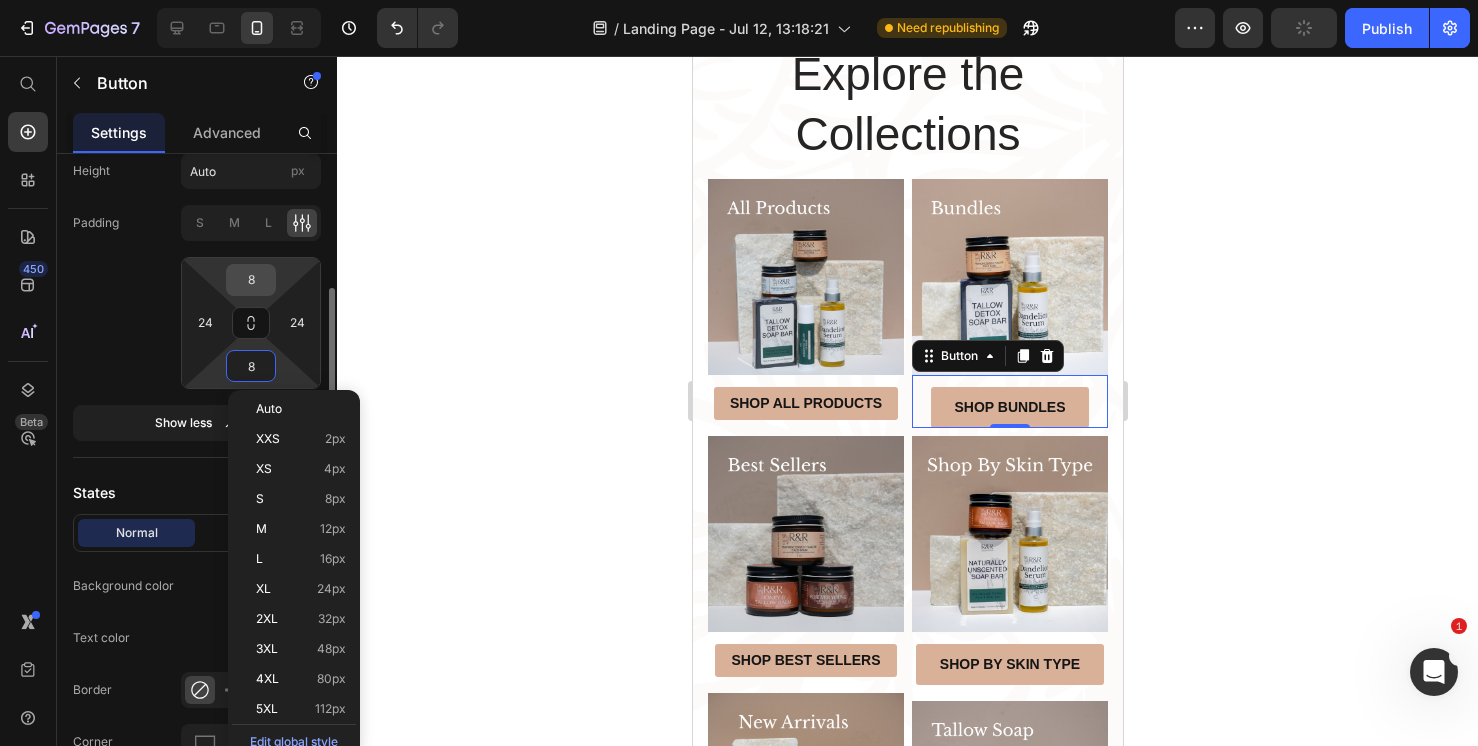 click on "8" at bounding box center (251, 280) 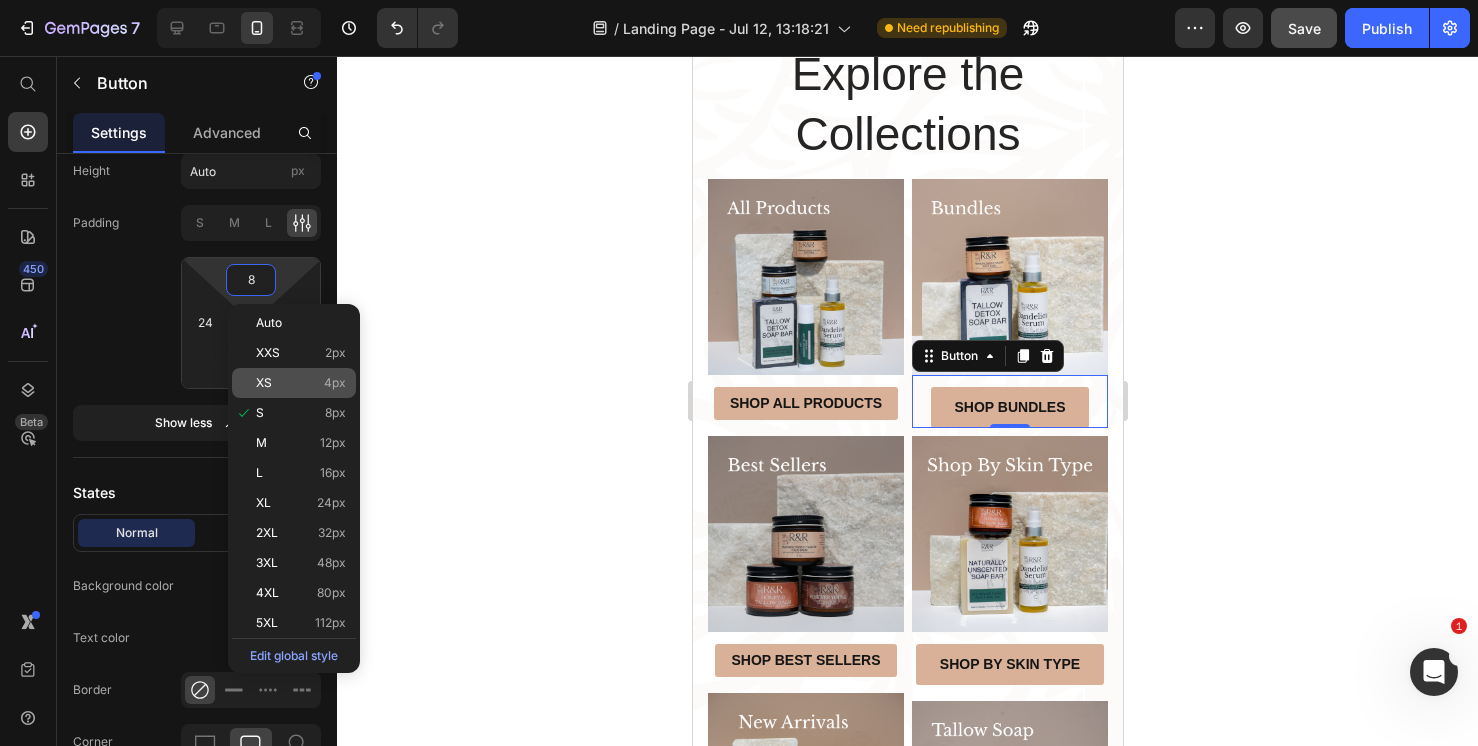 click on "XS 4px" 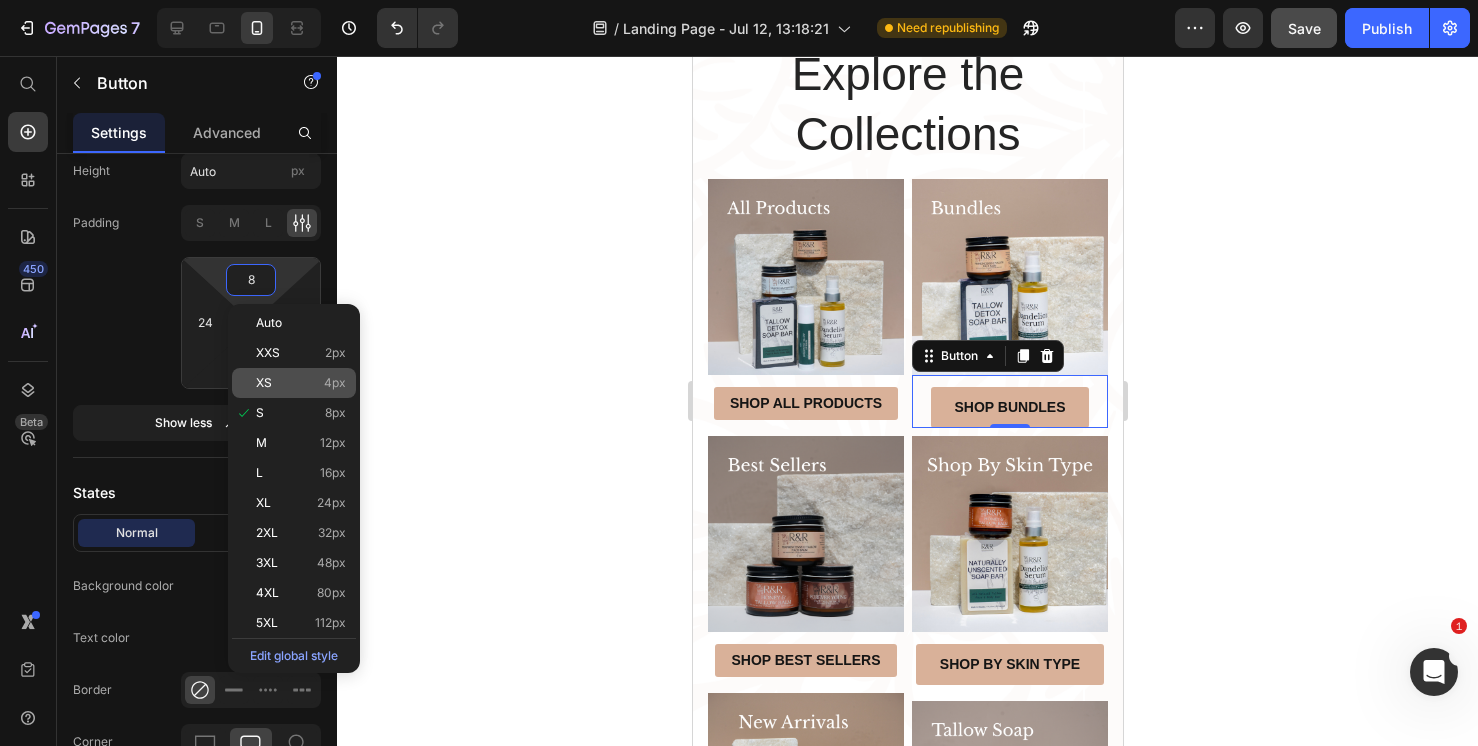type on "4" 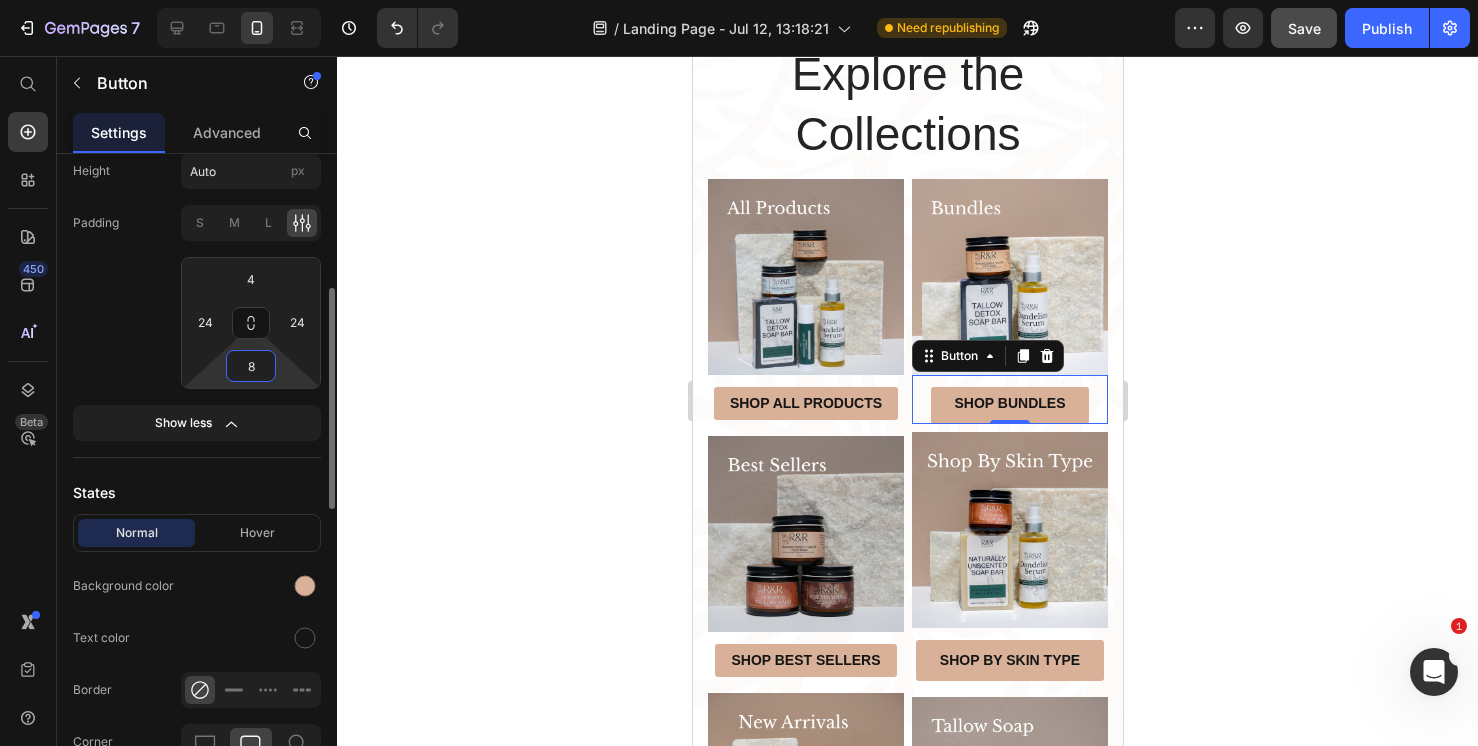 click on "8" at bounding box center (251, 366) 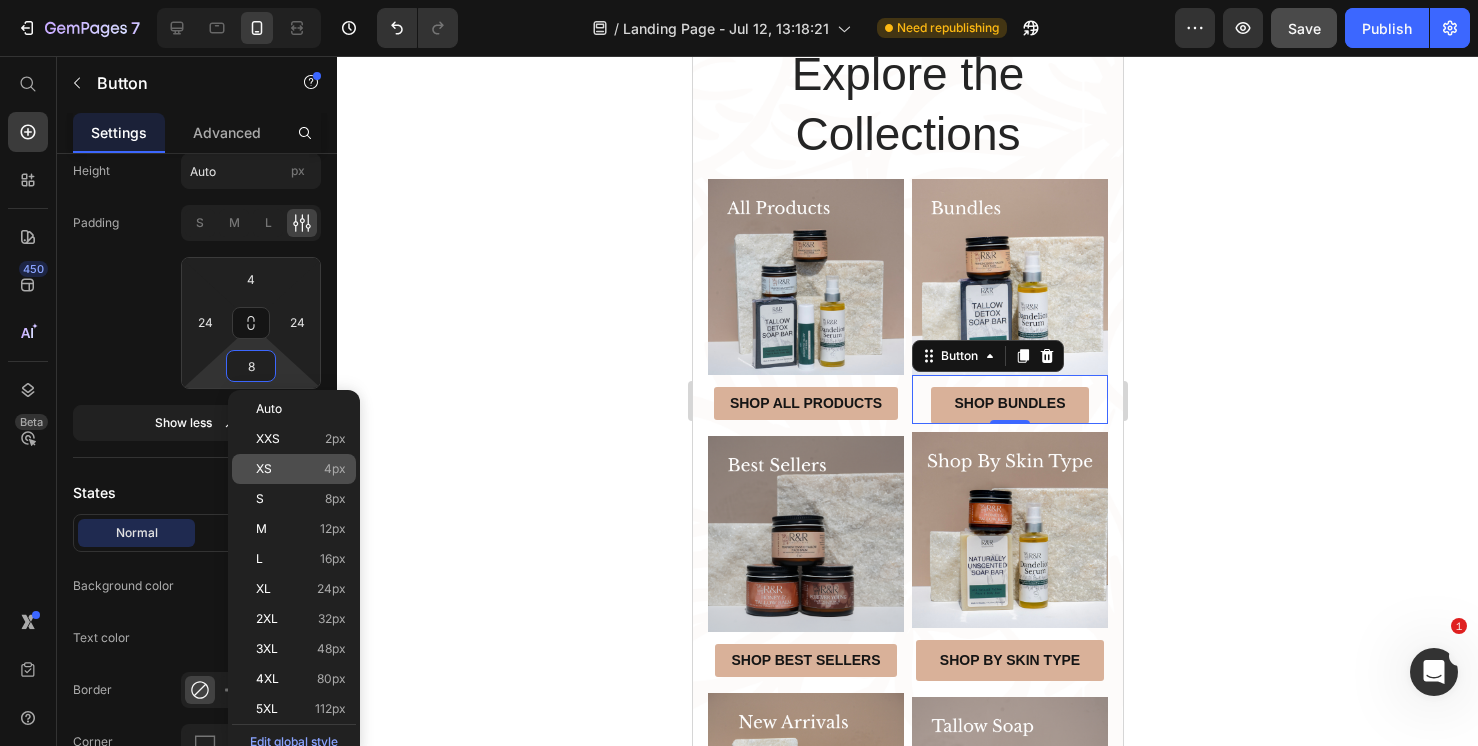 click on "XS 4px" at bounding box center [301, 469] 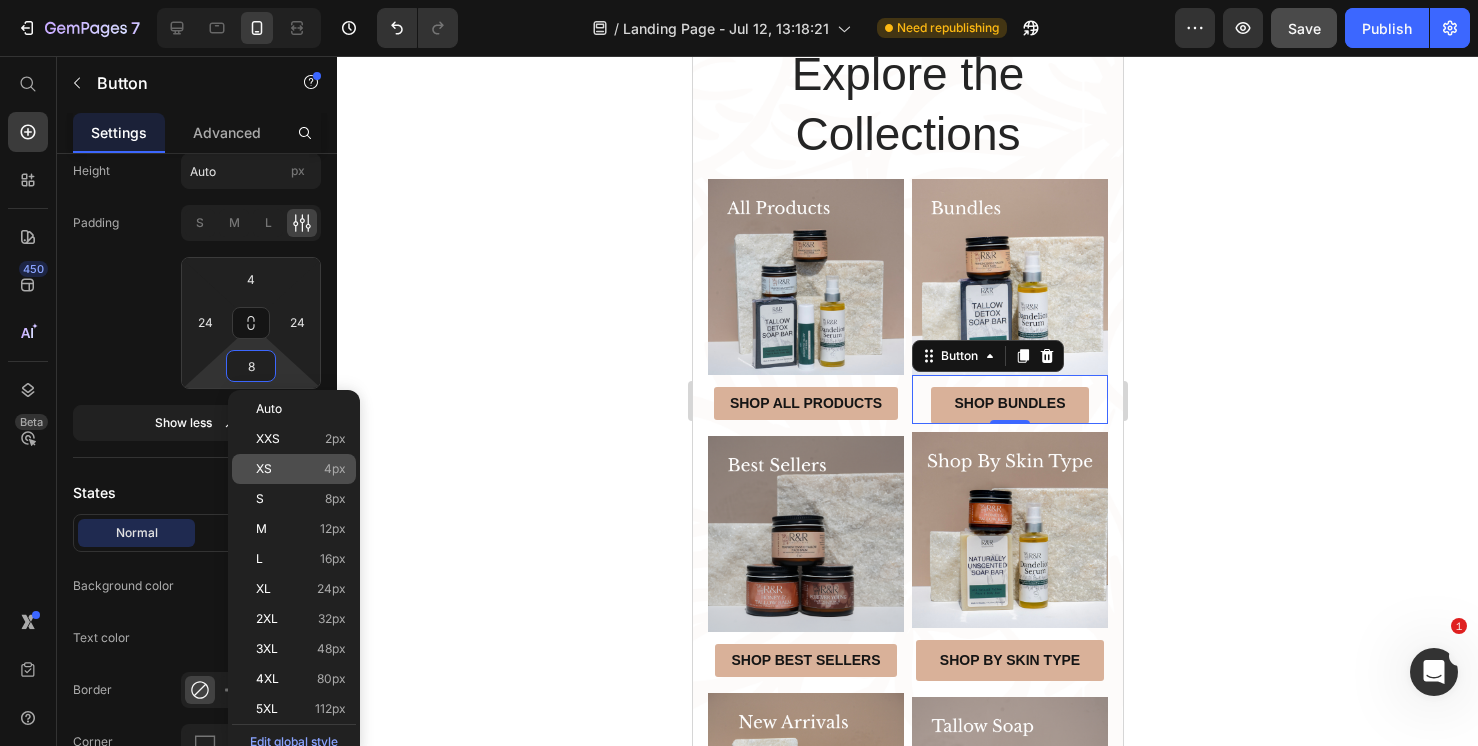type on "4" 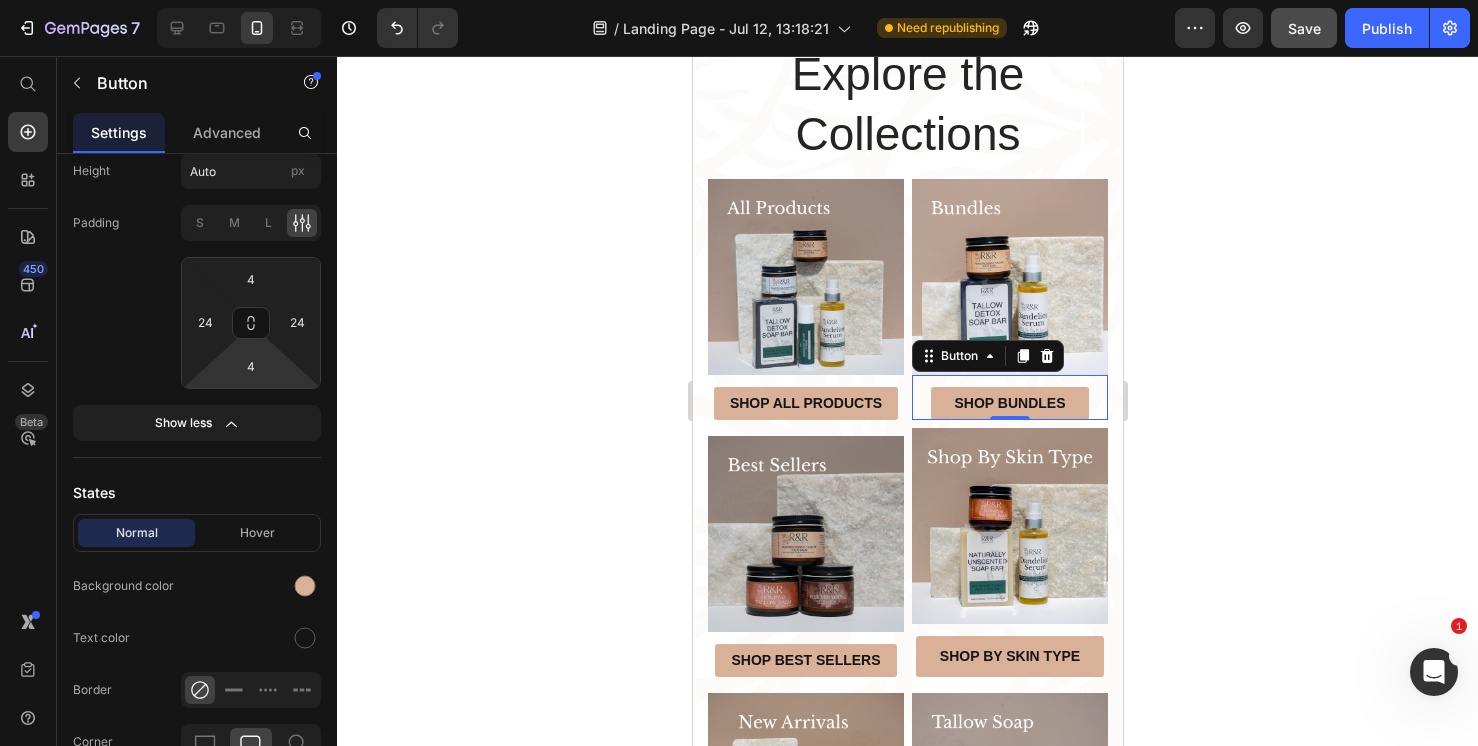click 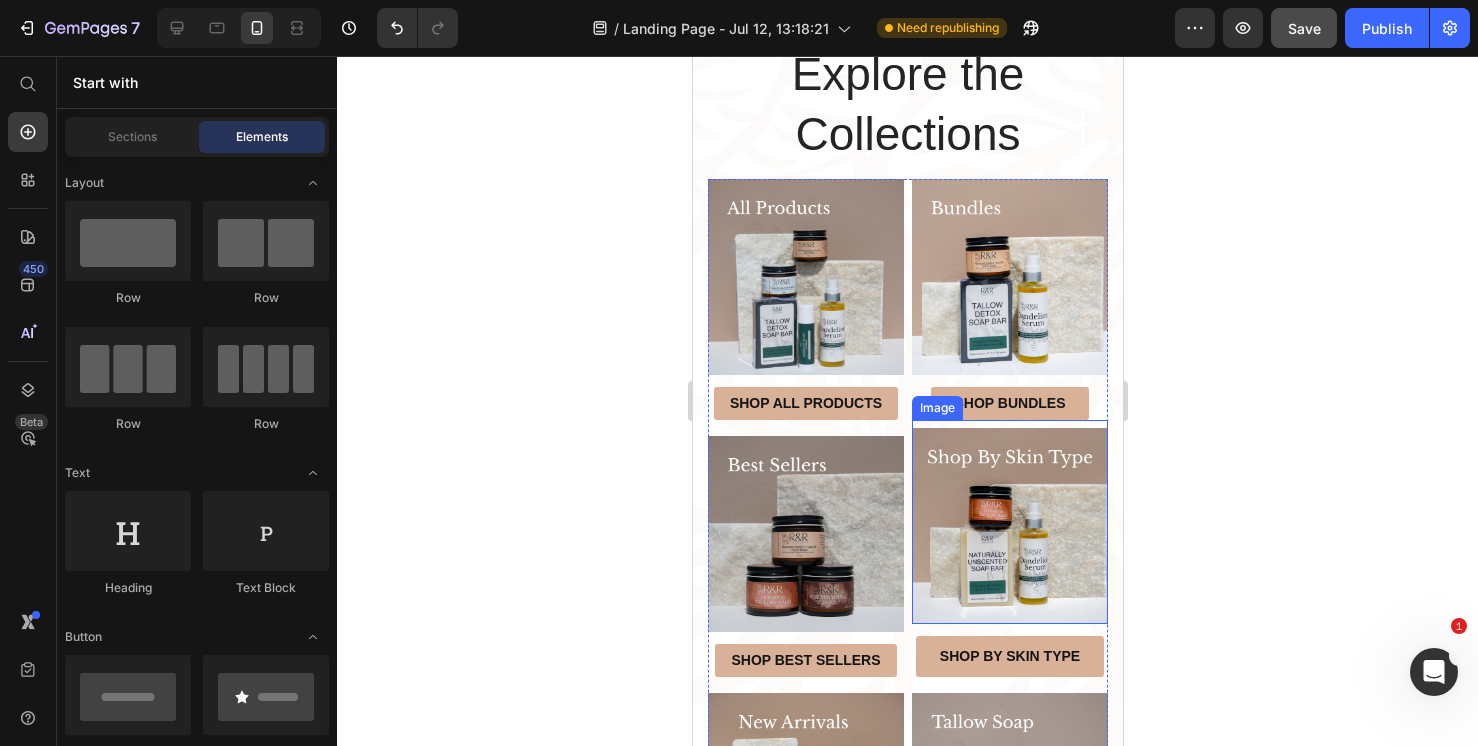 click at bounding box center (1009, 522) 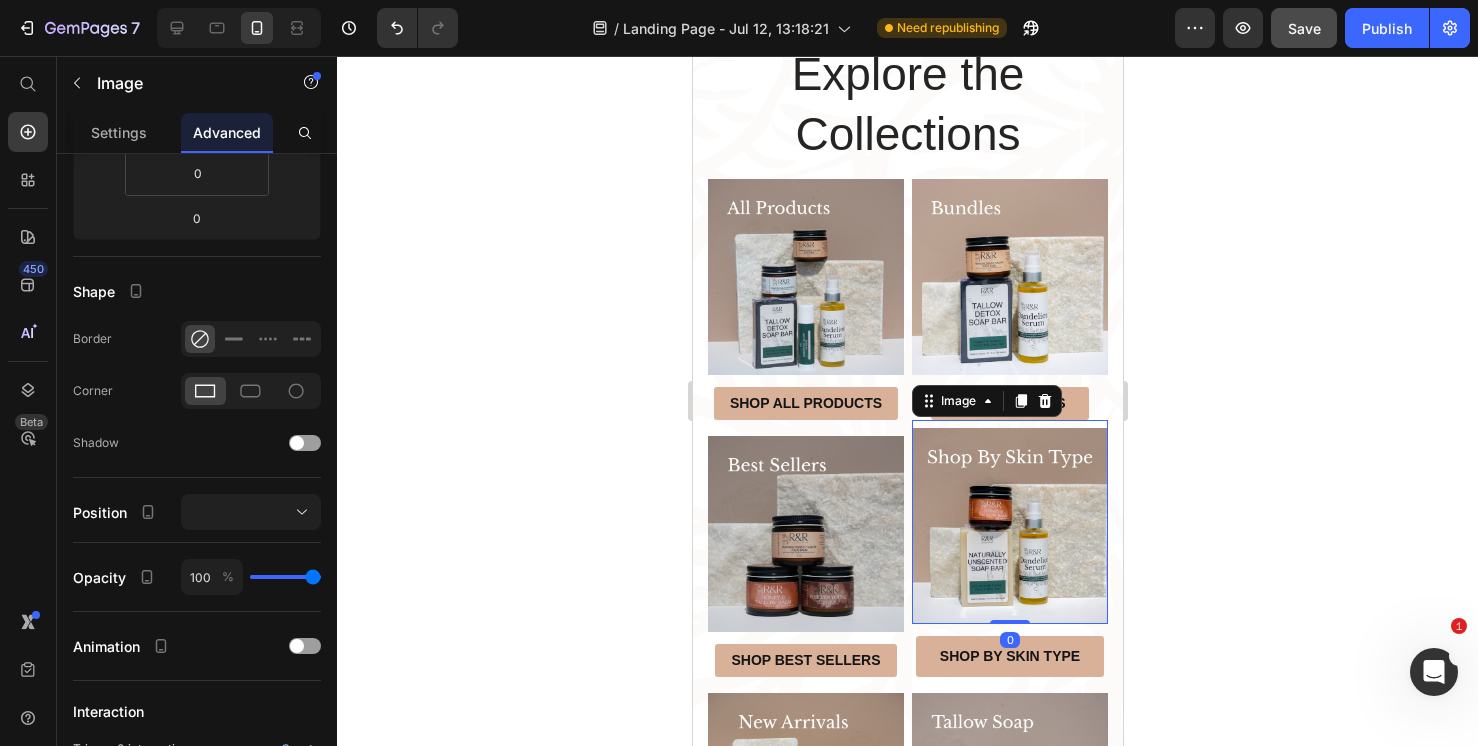 scroll, scrollTop: 0, scrollLeft: 0, axis: both 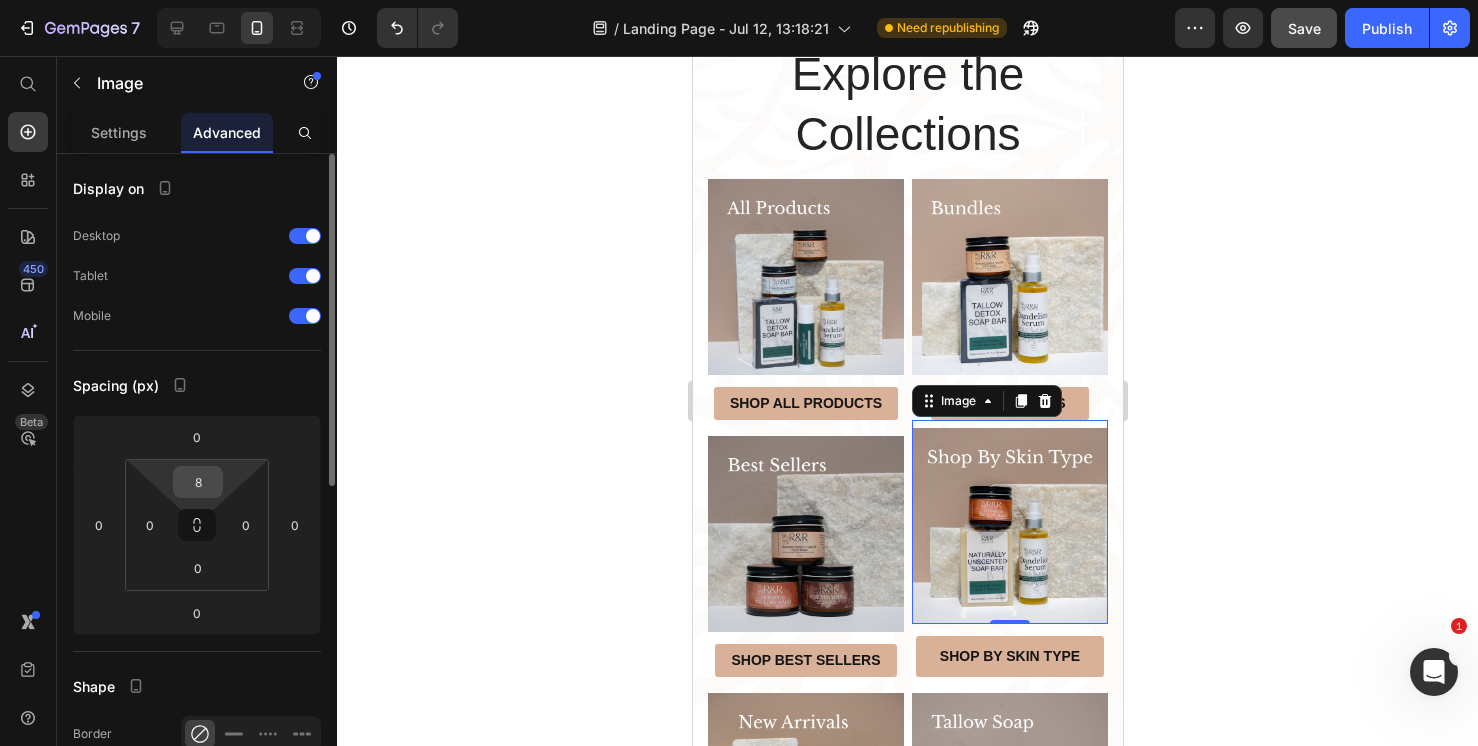 click on "8" at bounding box center [198, 482] 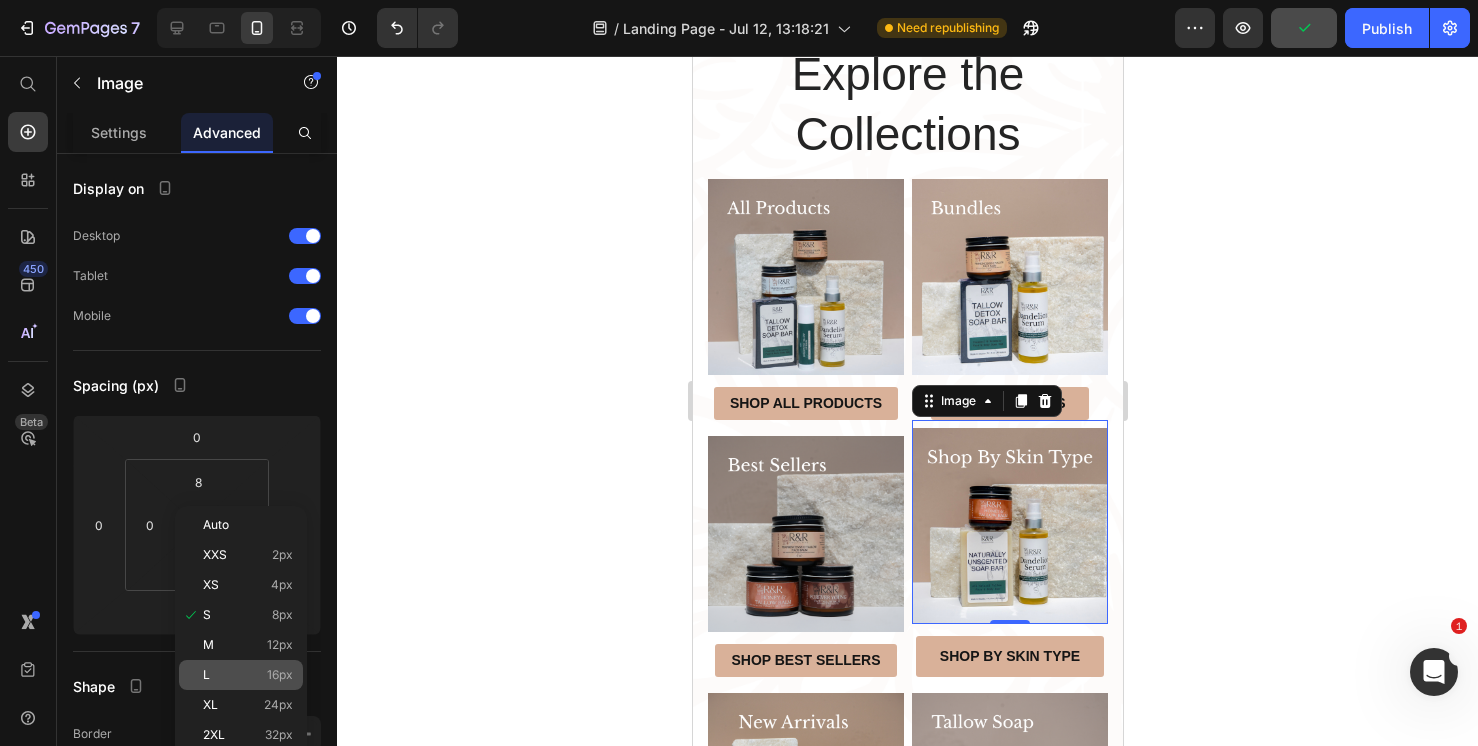 click on "L 16px" at bounding box center [248, 675] 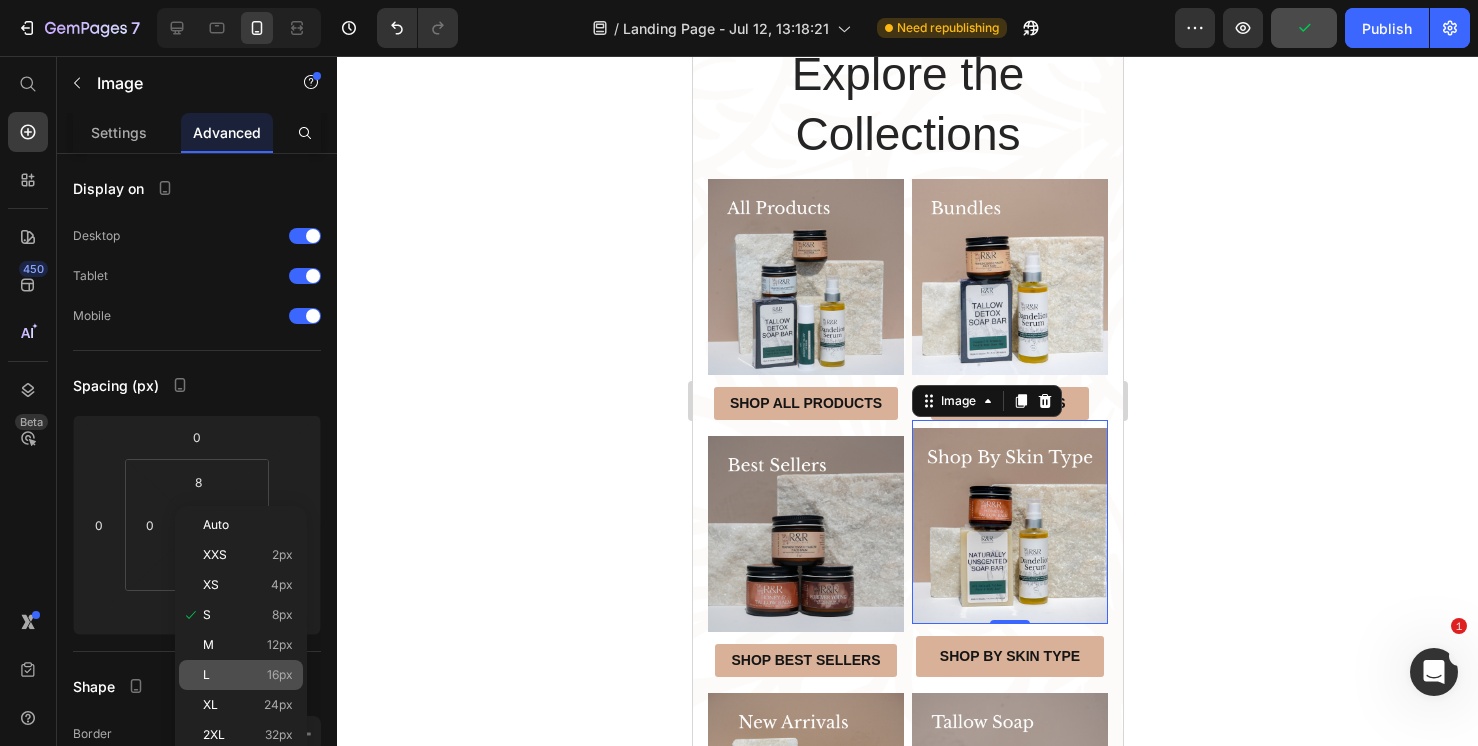 type on "16" 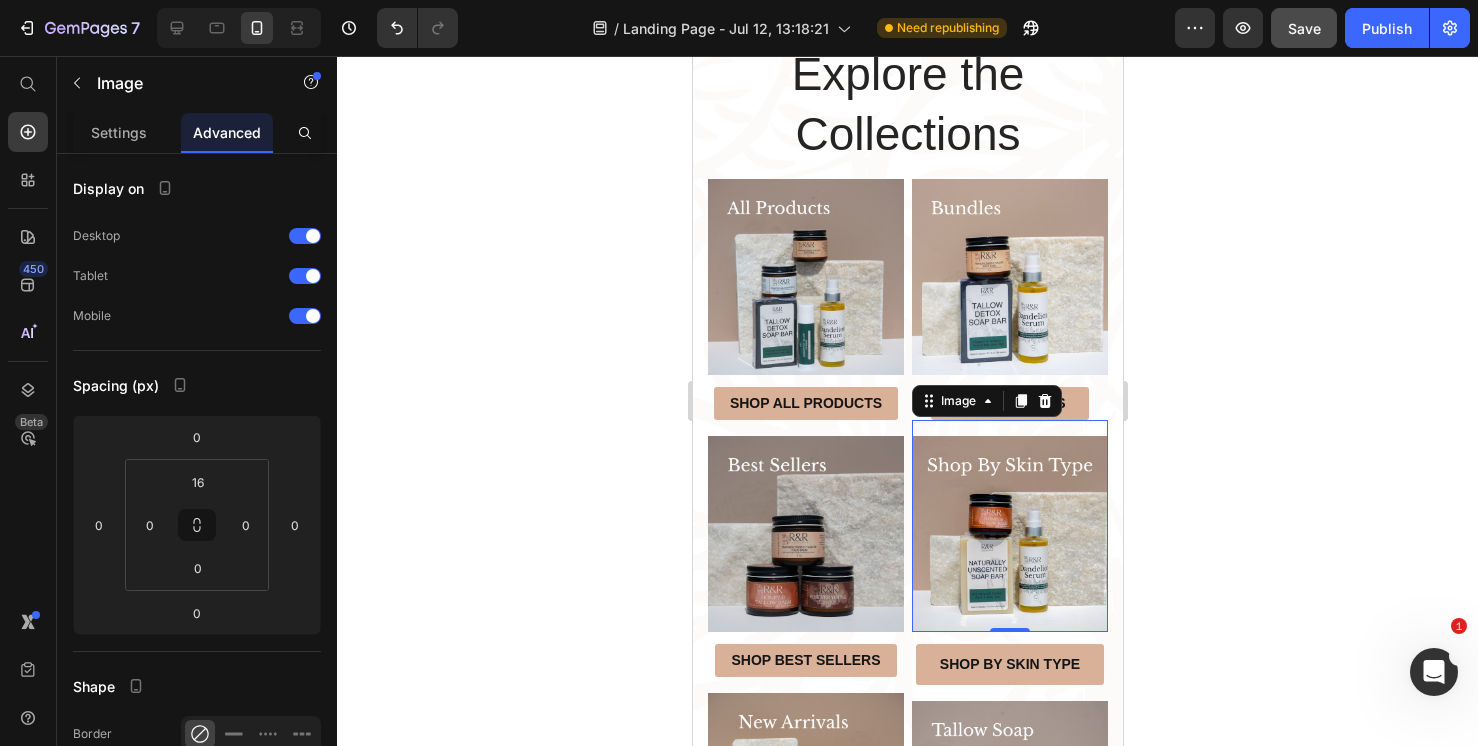 click 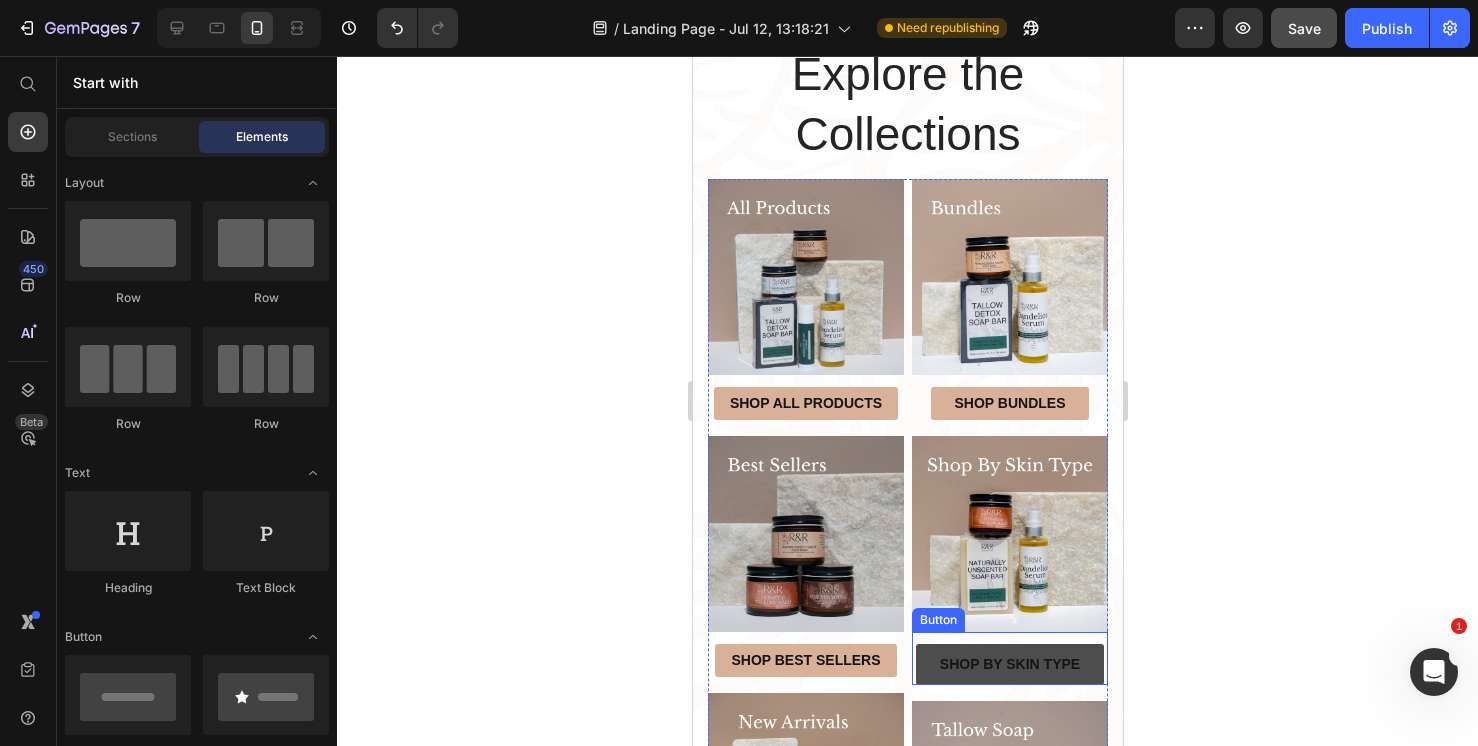 click on "Shop By skin Type" at bounding box center (1009, 664) 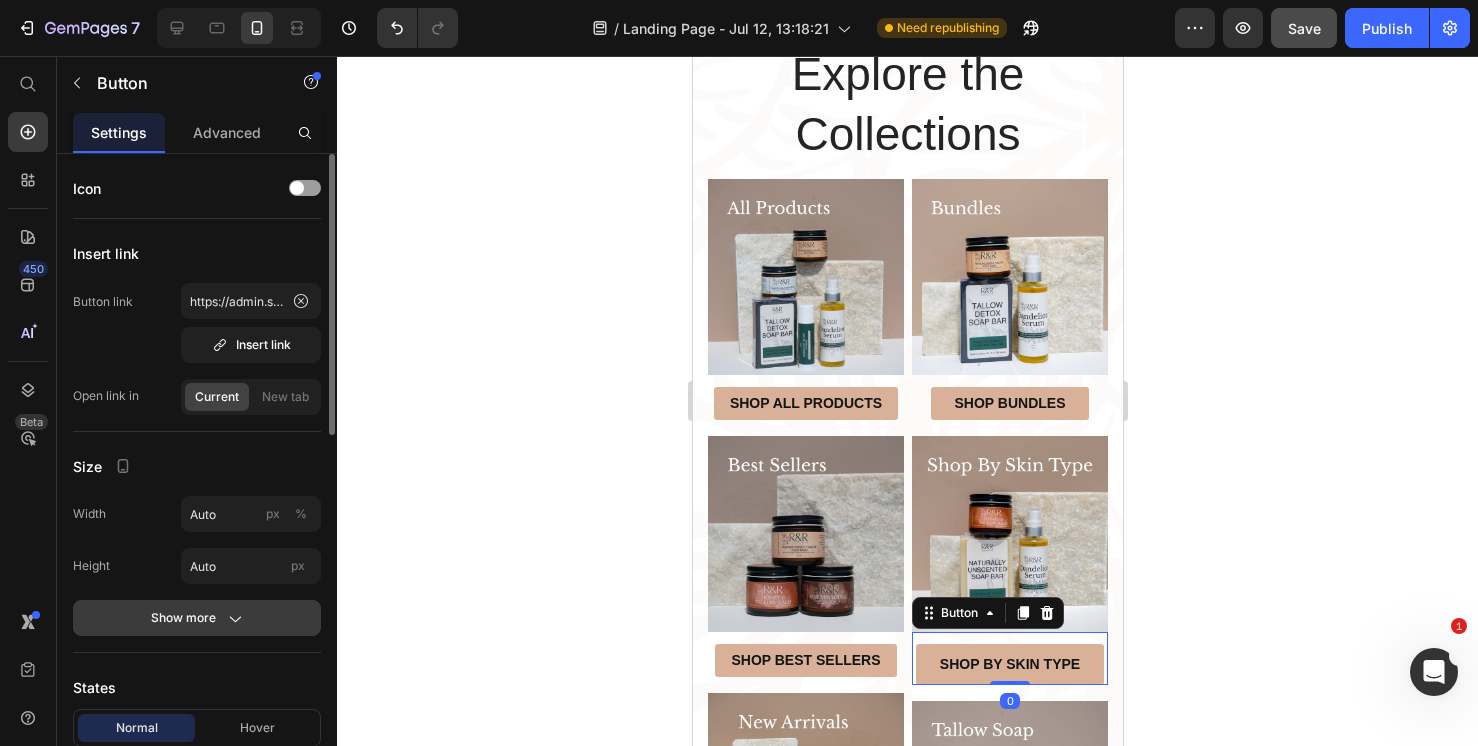click on "Show more" 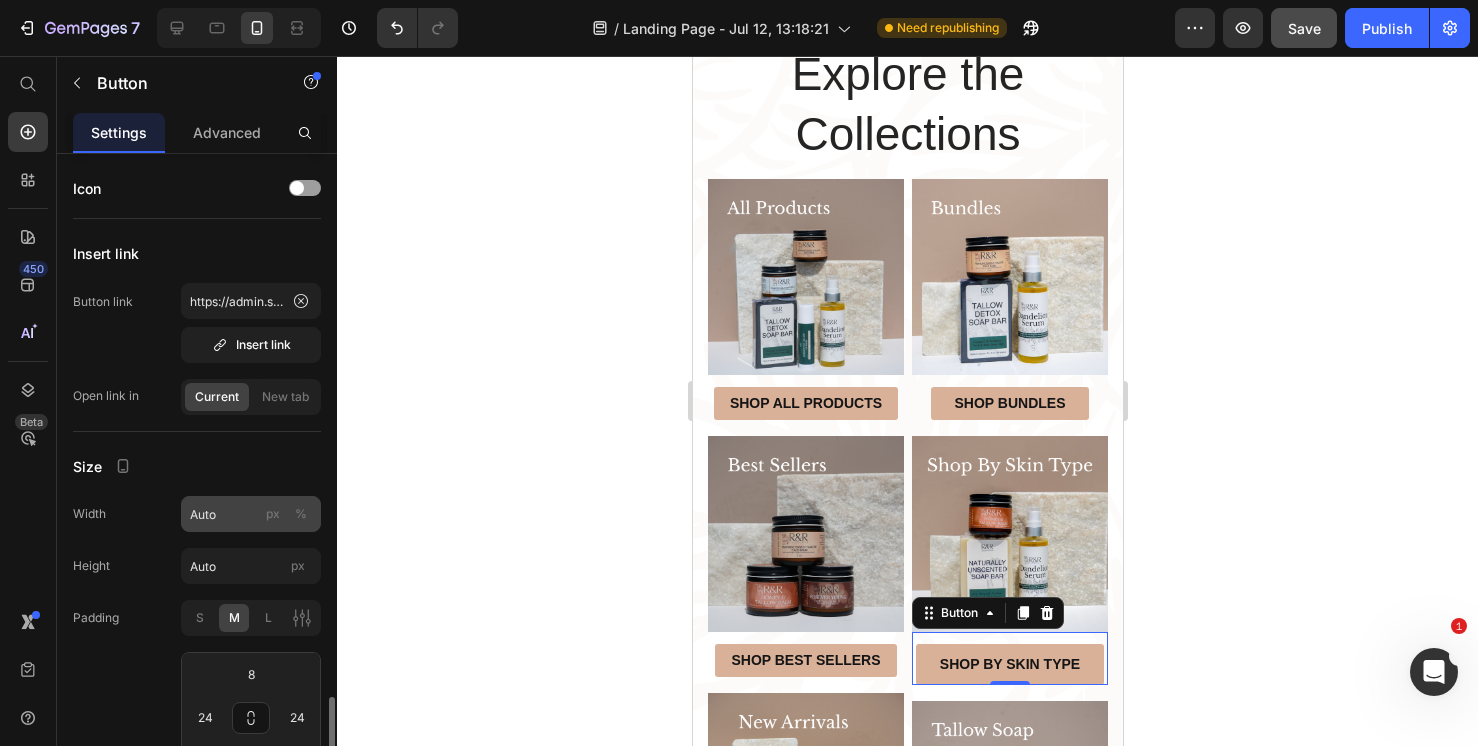 scroll, scrollTop: 393, scrollLeft: 0, axis: vertical 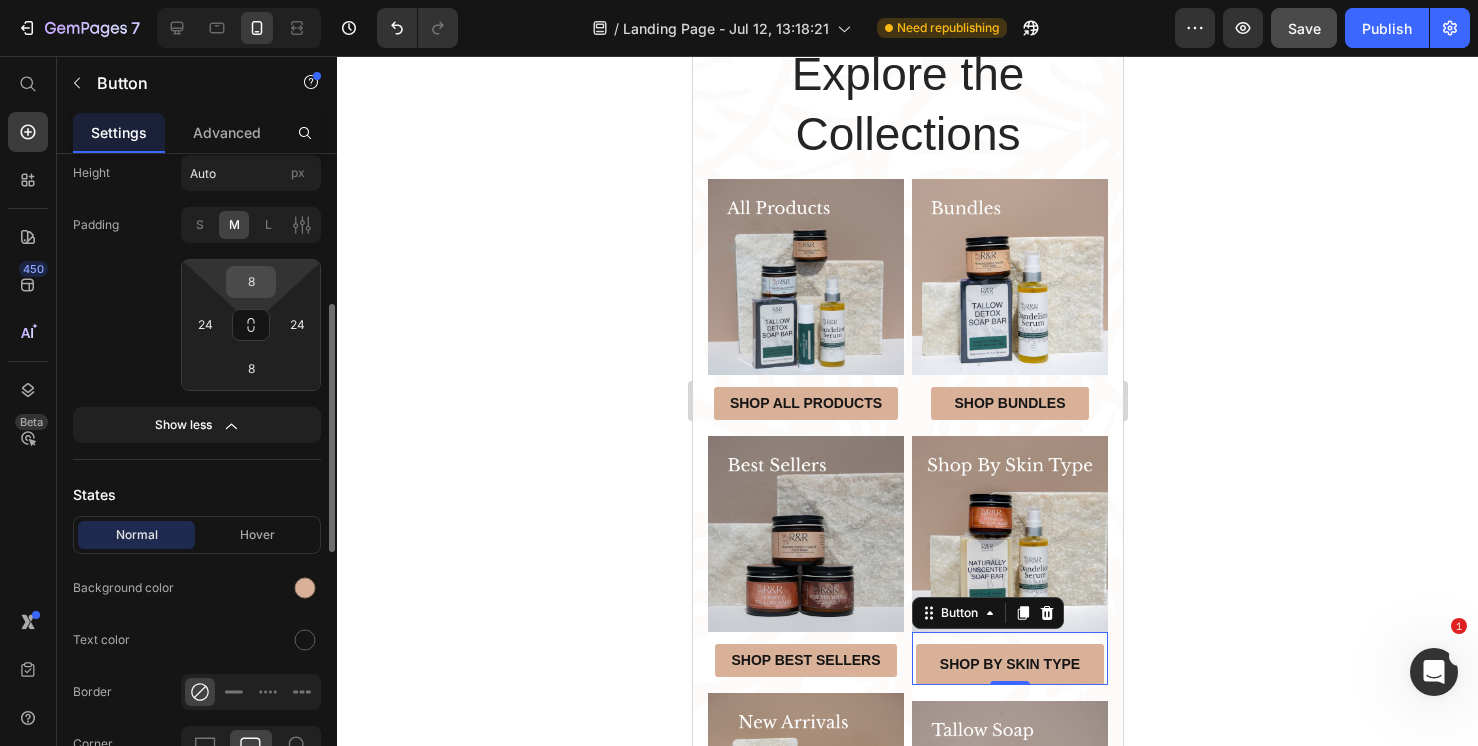 click on "8" at bounding box center (251, 282) 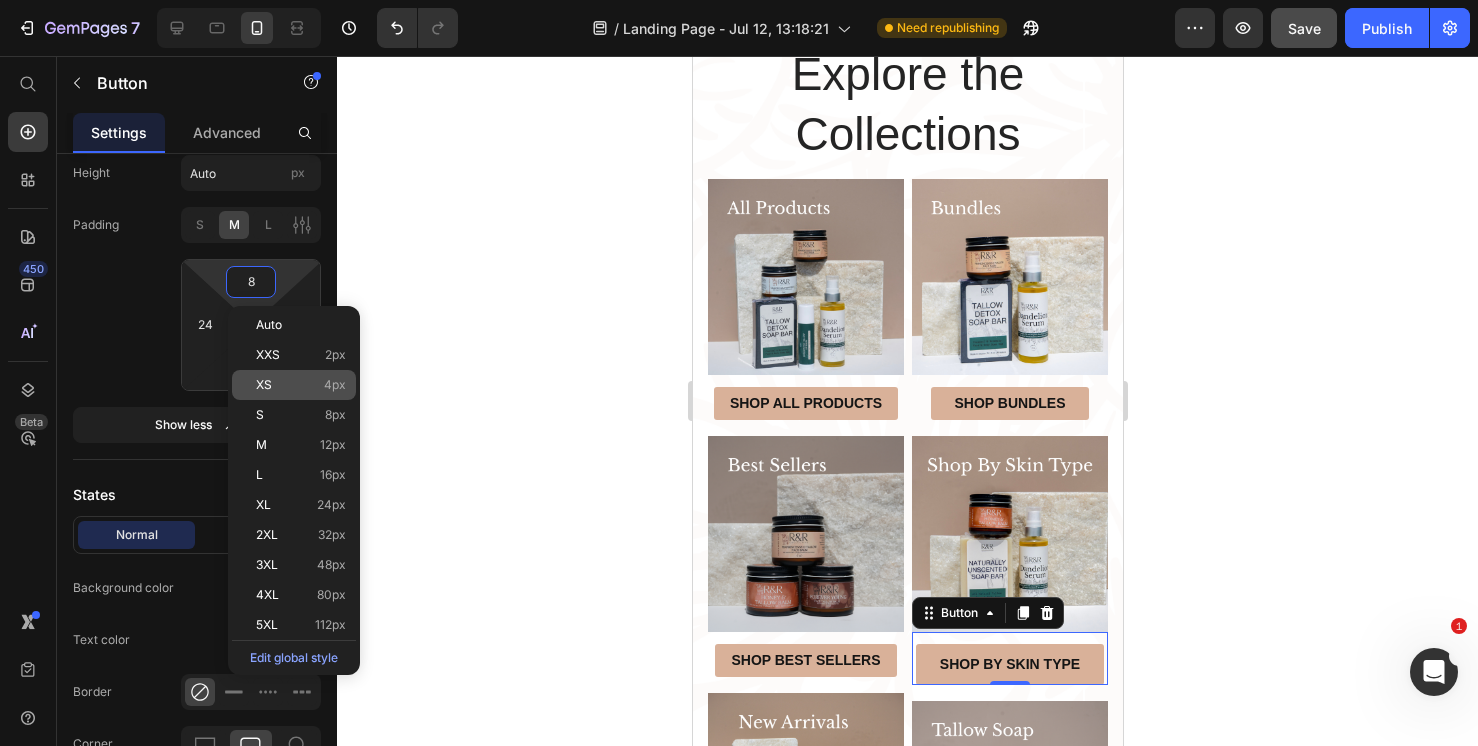 click on "XS 4px" at bounding box center [301, 385] 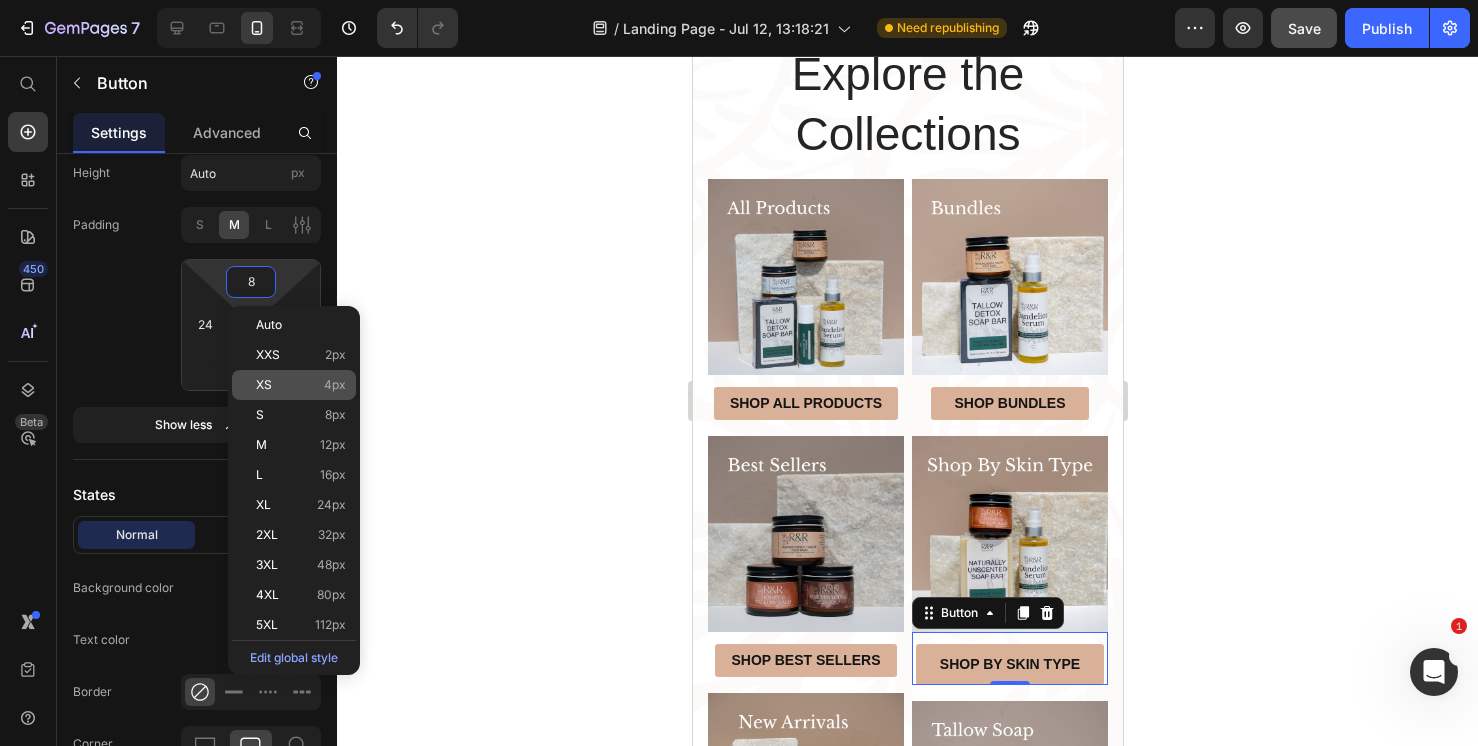 type on "4" 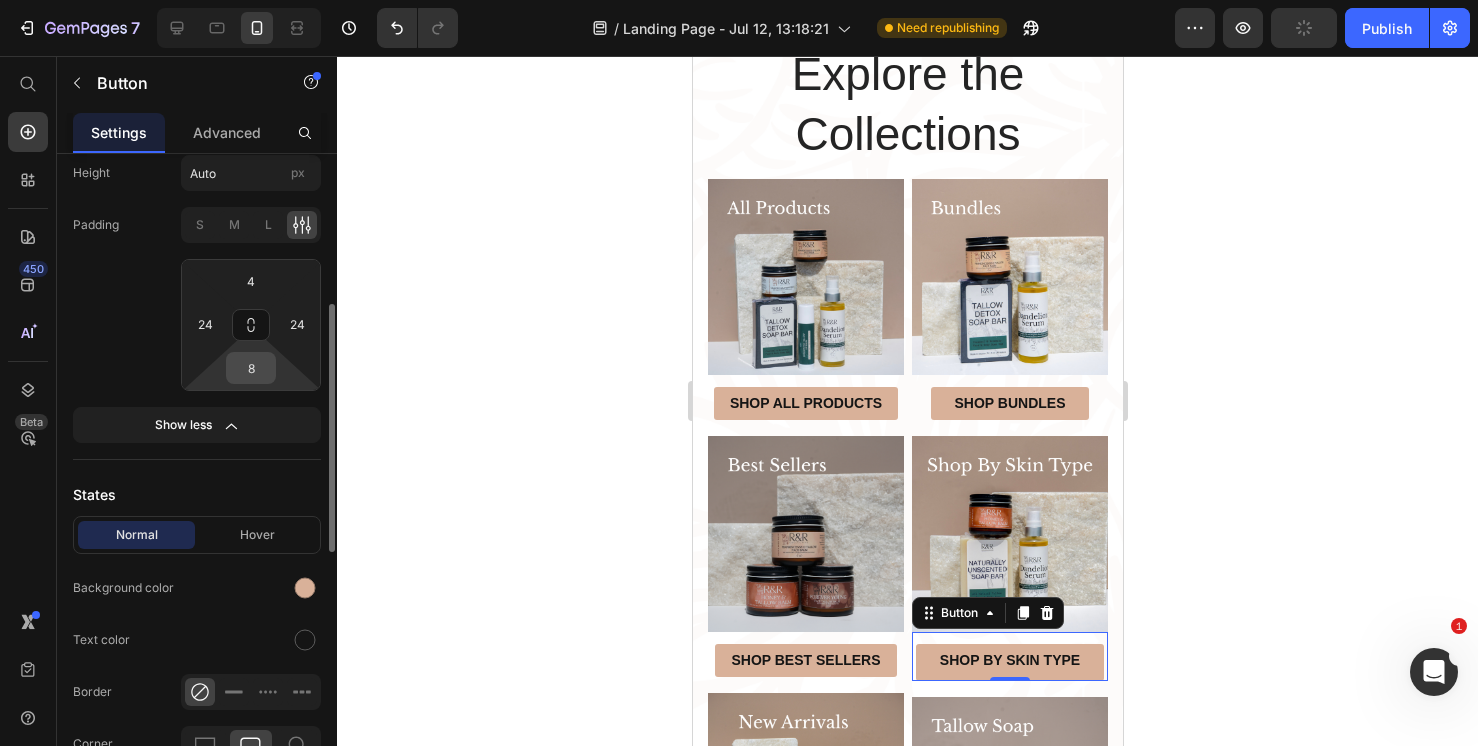 click on "8" at bounding box center (251, 368) 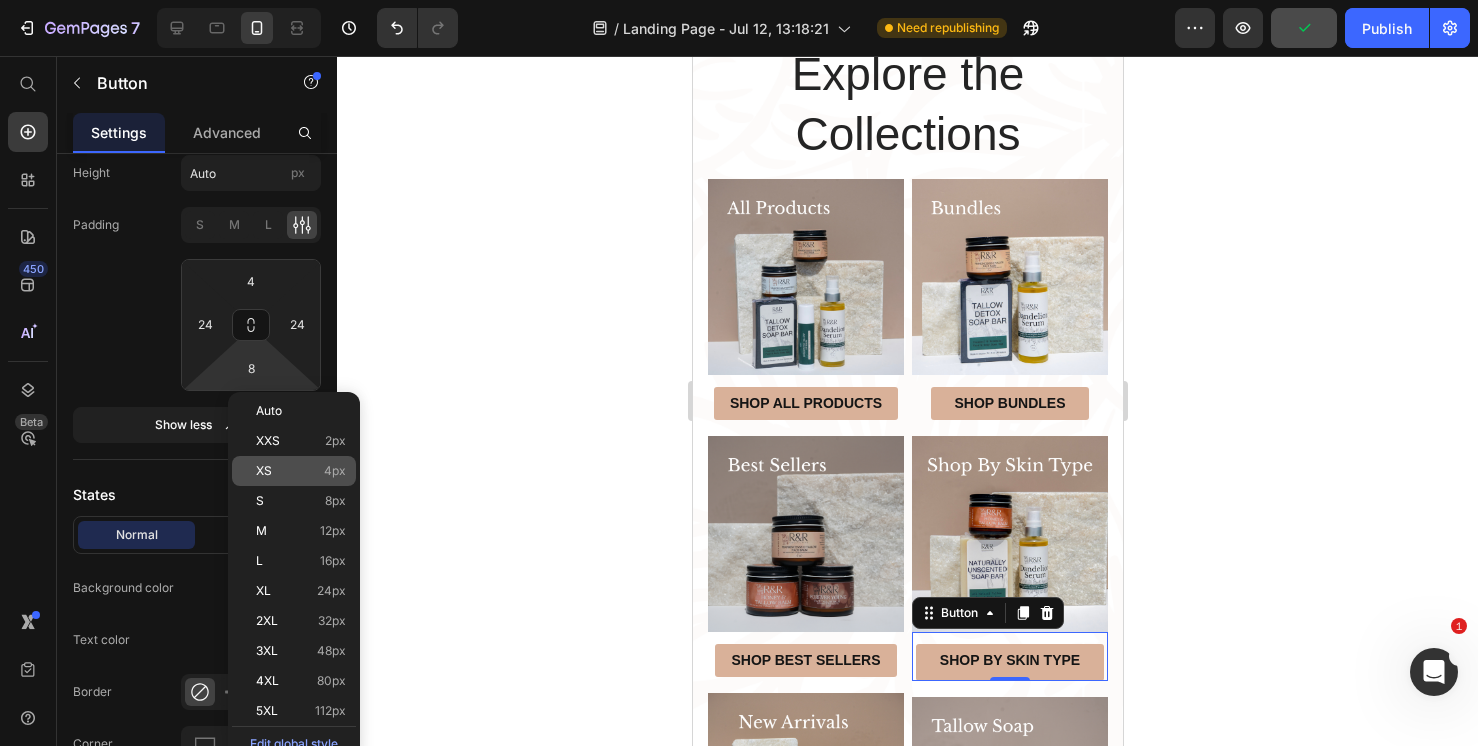 click on "XS 4px" at bounding box center (301, 471) 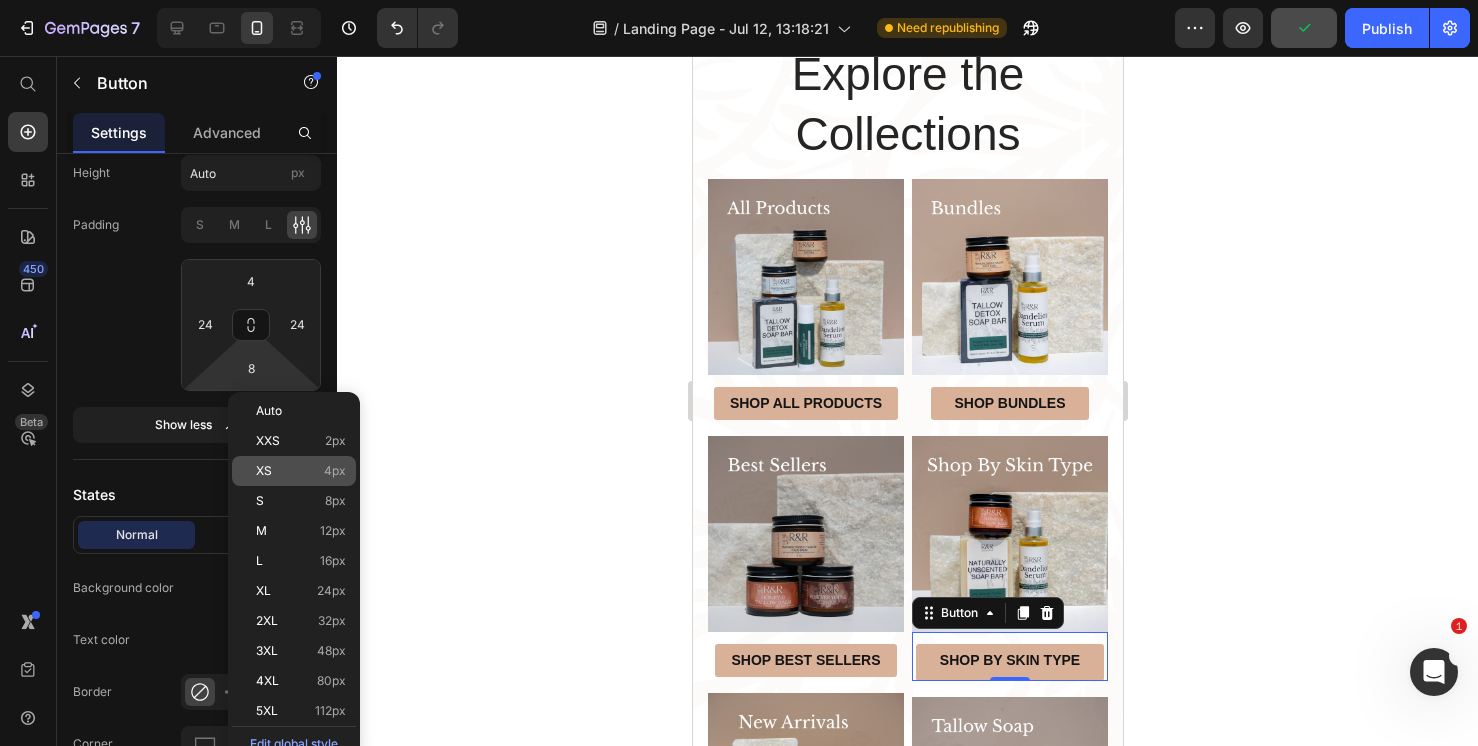 type on "4" 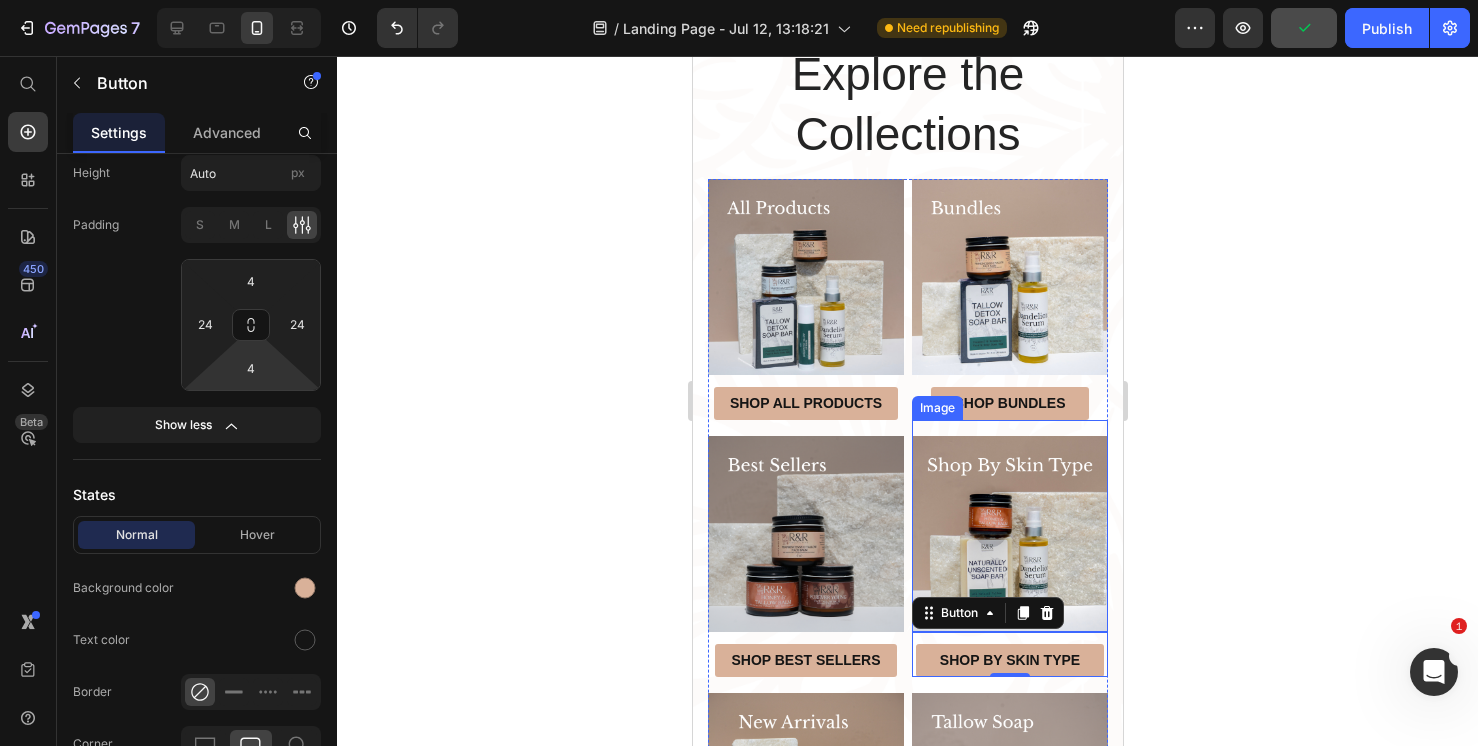 click 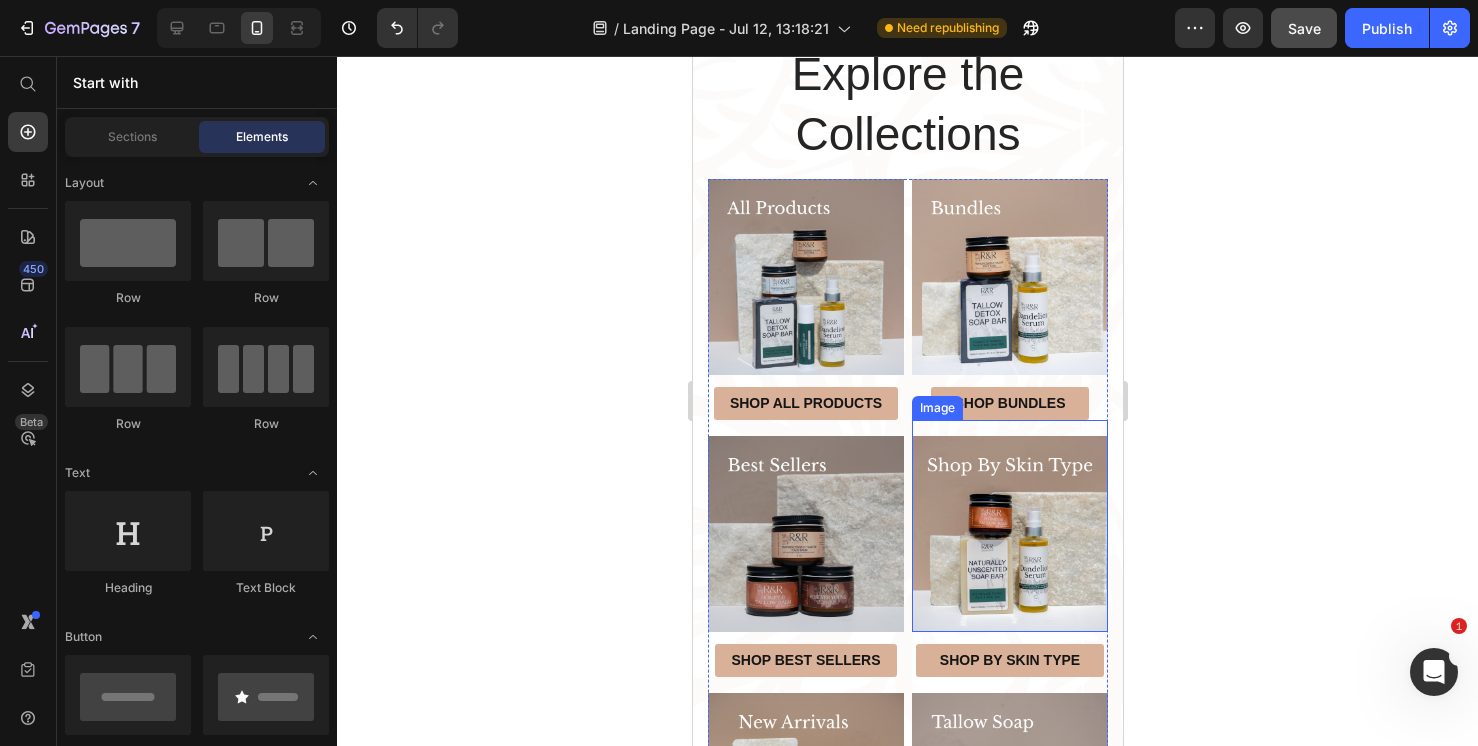 click 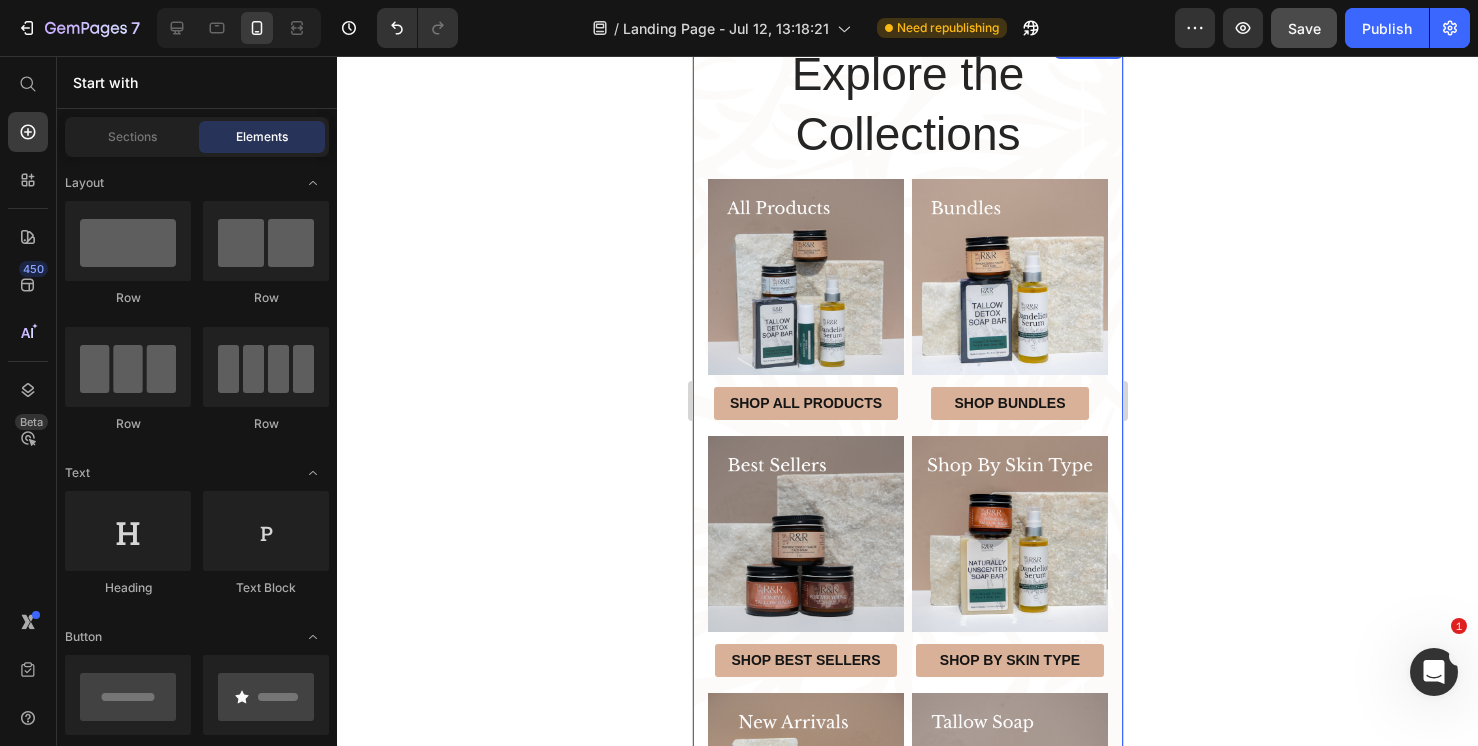 click on "Explore the Collections Heading Row Image Shop all products Button Image Shop best sellers Button Image Shop New Arrivals Button Image Shop bundles Button Image Shop By skin Type Button Image Shop Tallow soaps Button Row Section 2" at bounding box center (907, 529) 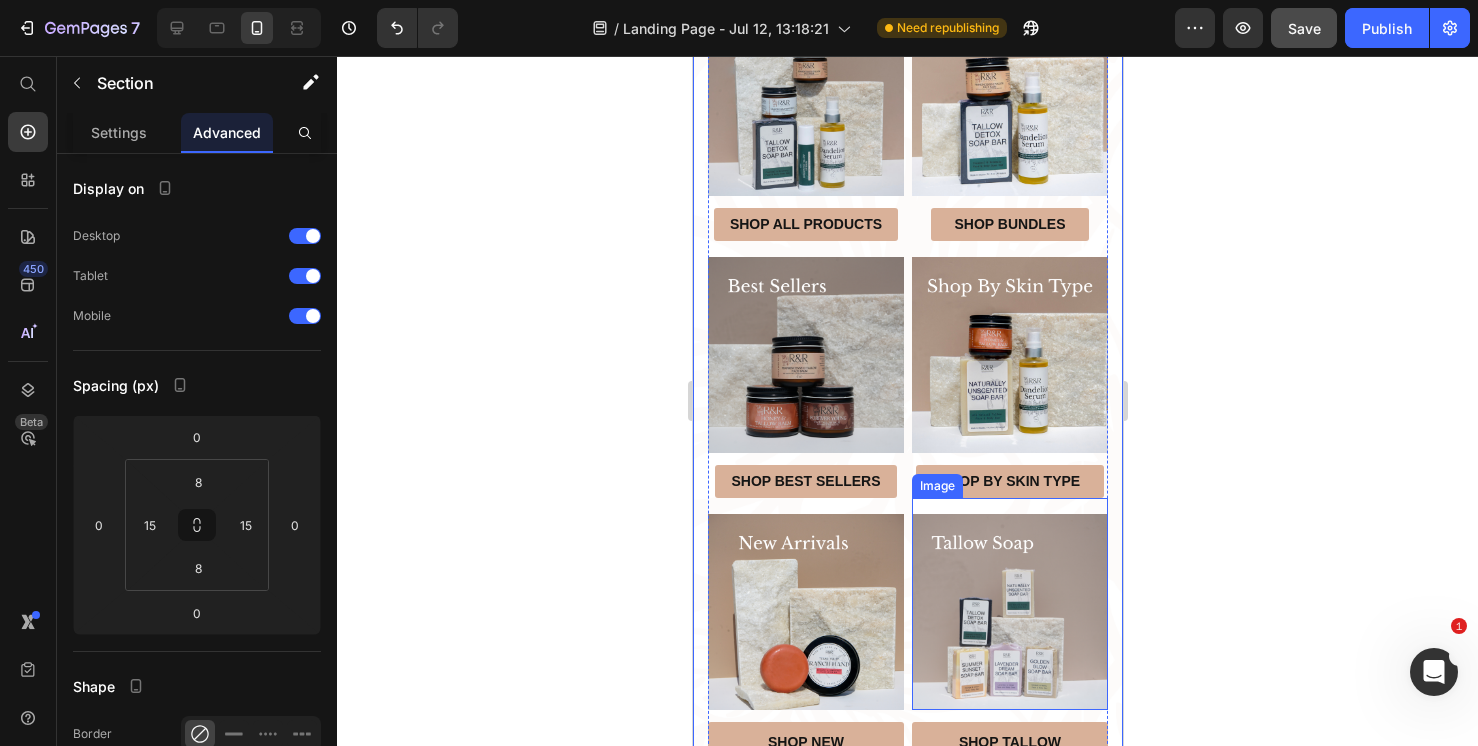 scroll, scrollTop: 685, scrollLeft: 0, axis: vertical 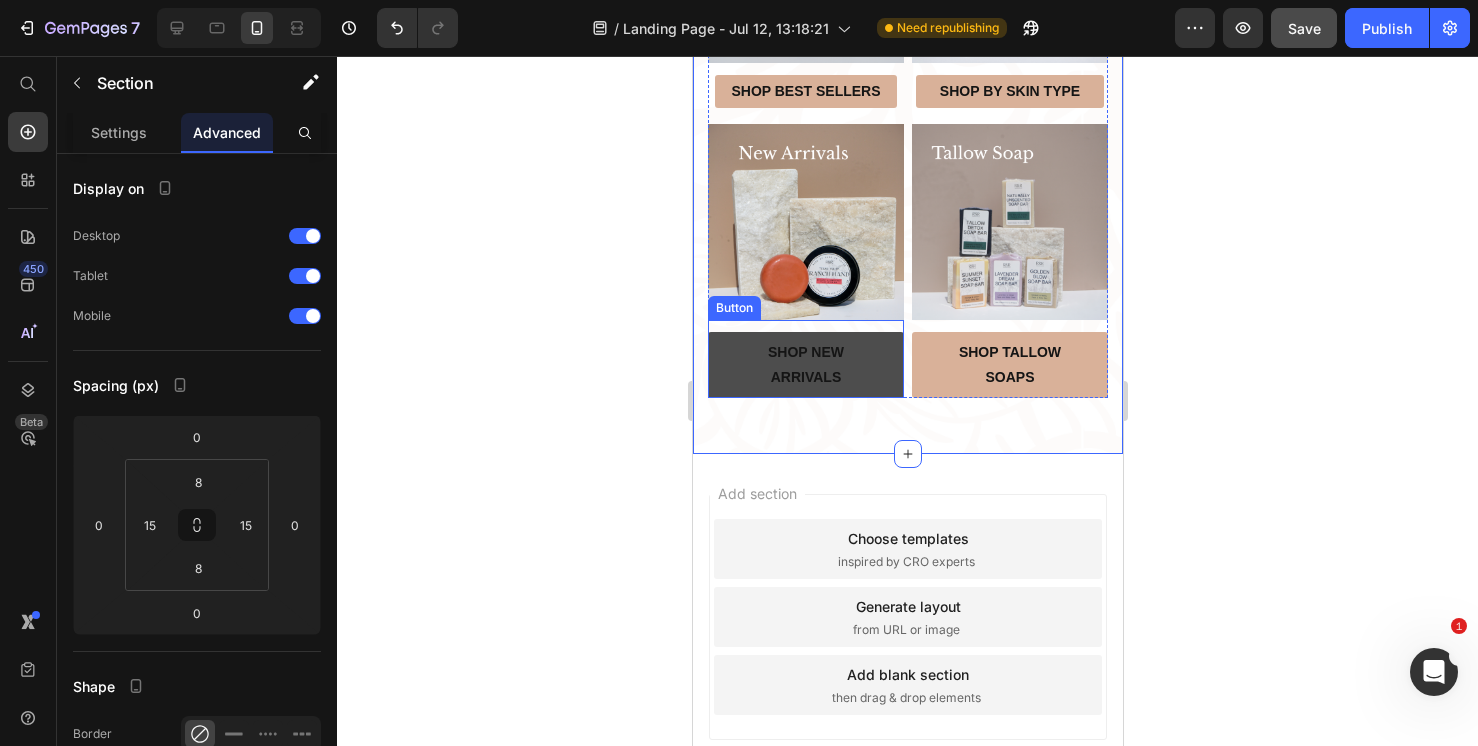 click on "Shop New Arrivals" at bounding box center (805, 365) 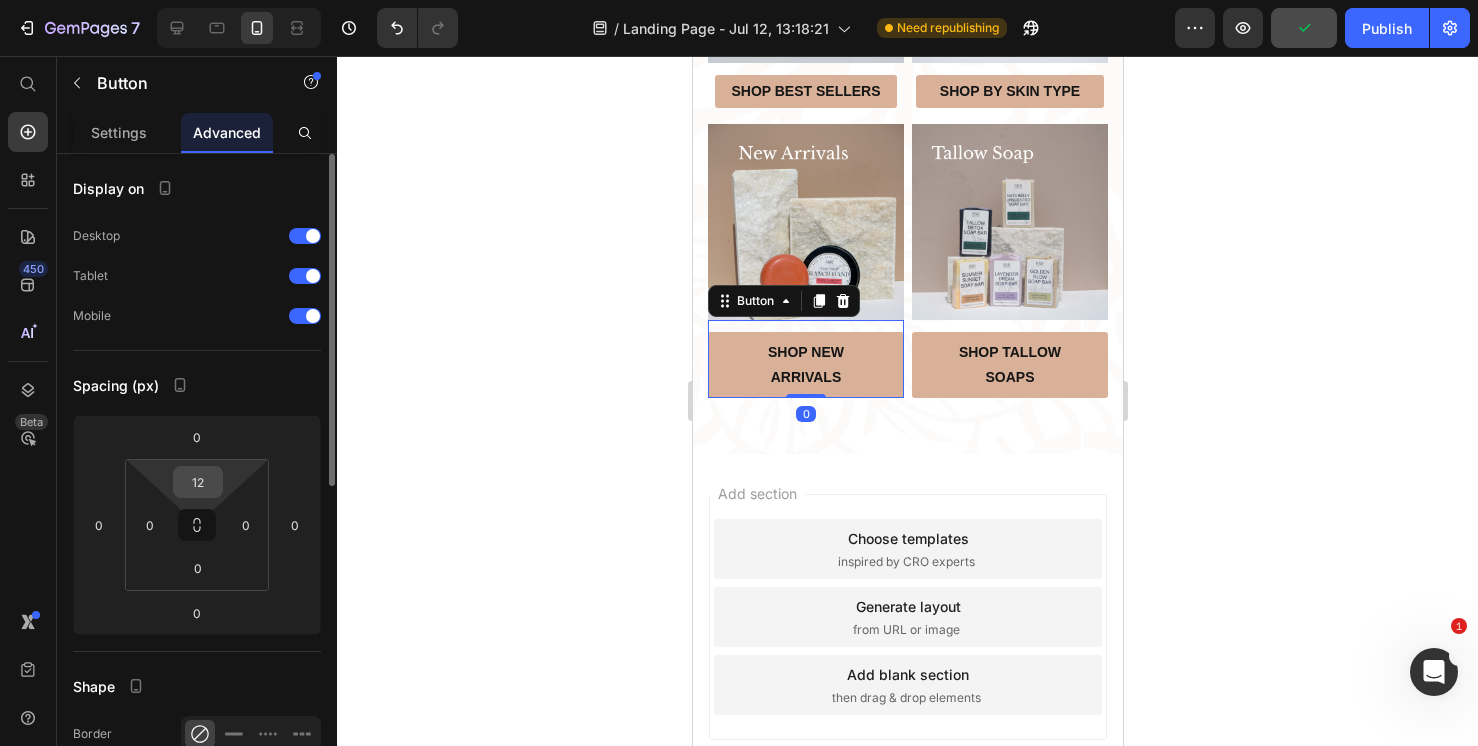 click on "12" at bounding box center (198, 482) 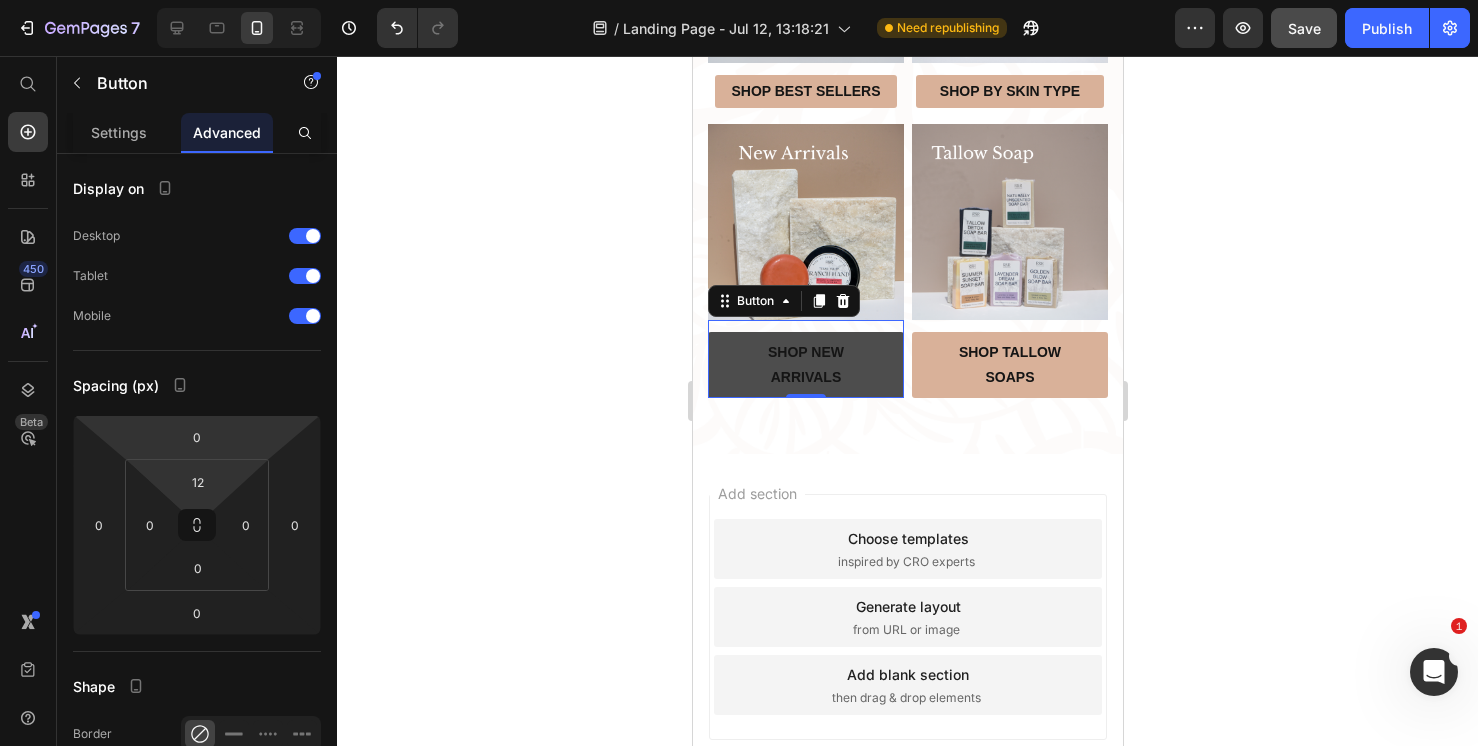 click on "Shop New Arrivals" at bounding box center (805, 365) 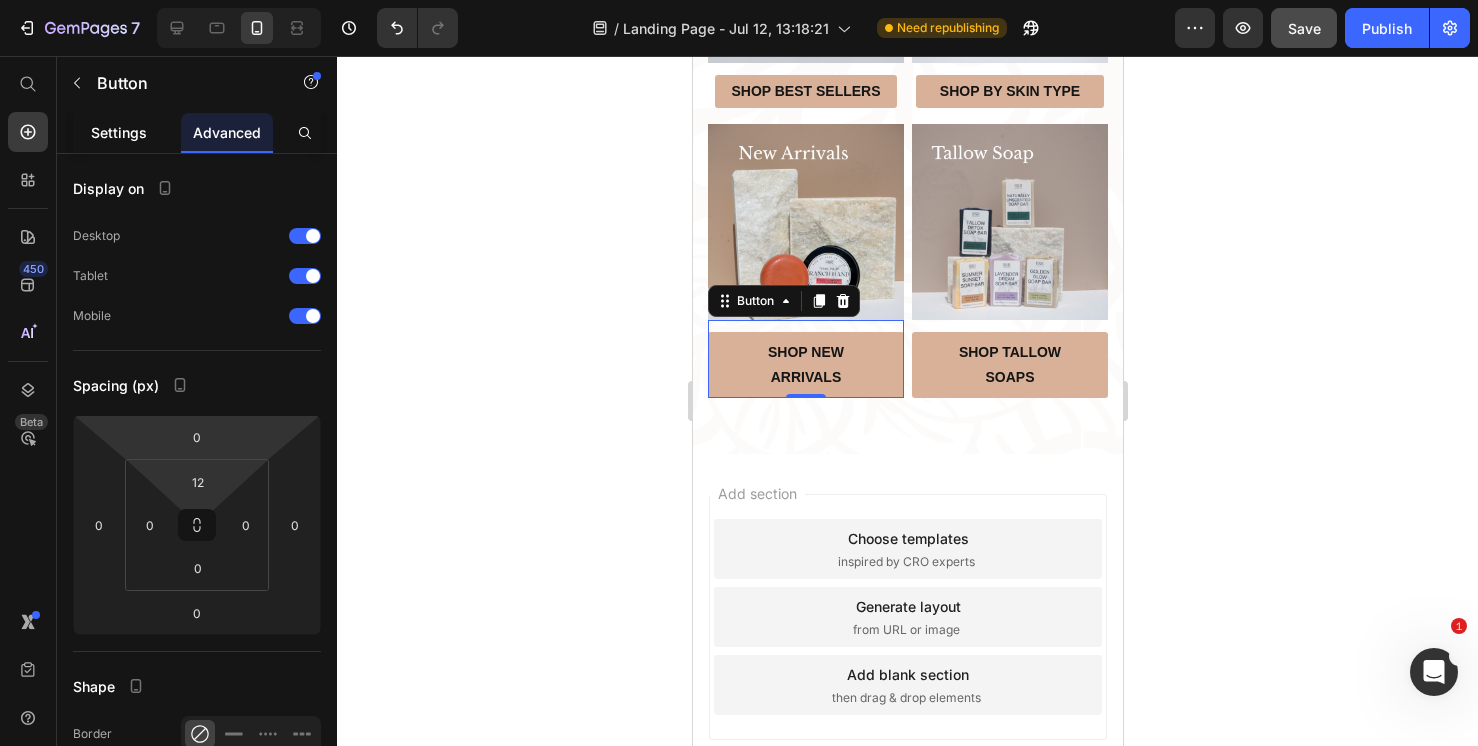 click on "Settings" at bounding box center (119, 132) 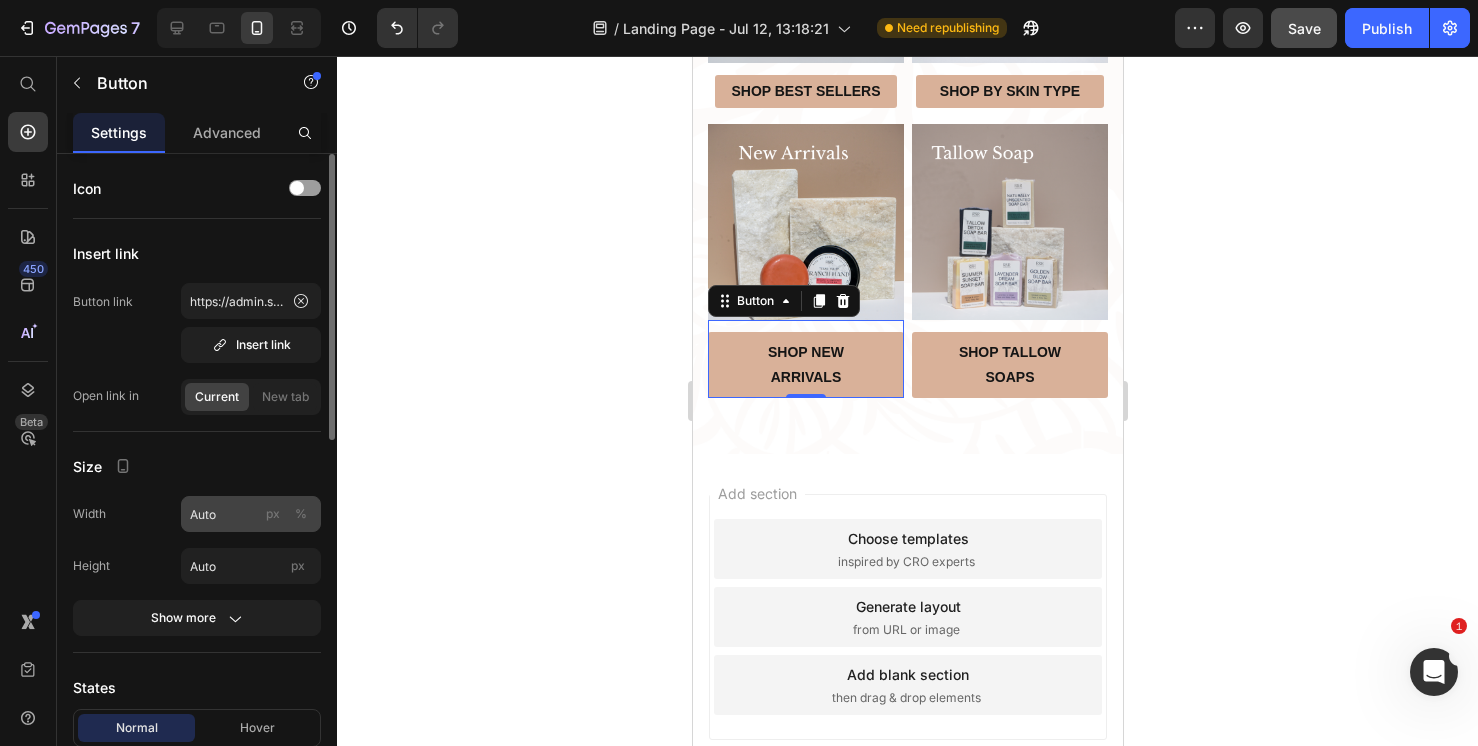 scroll, scrollTop: 171, scrollLeft: 0, axis: vertical 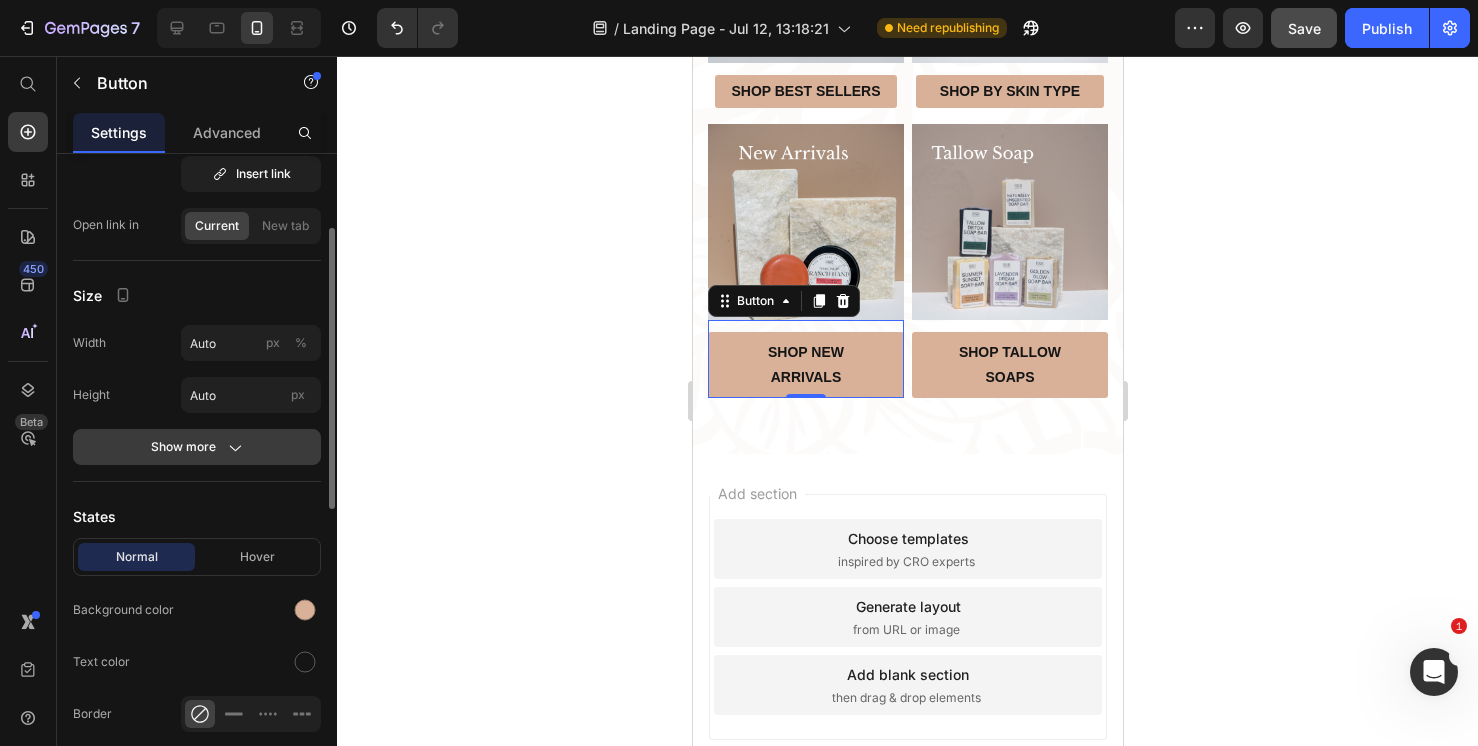 click on "Show more" at bounding box center [197, 447] 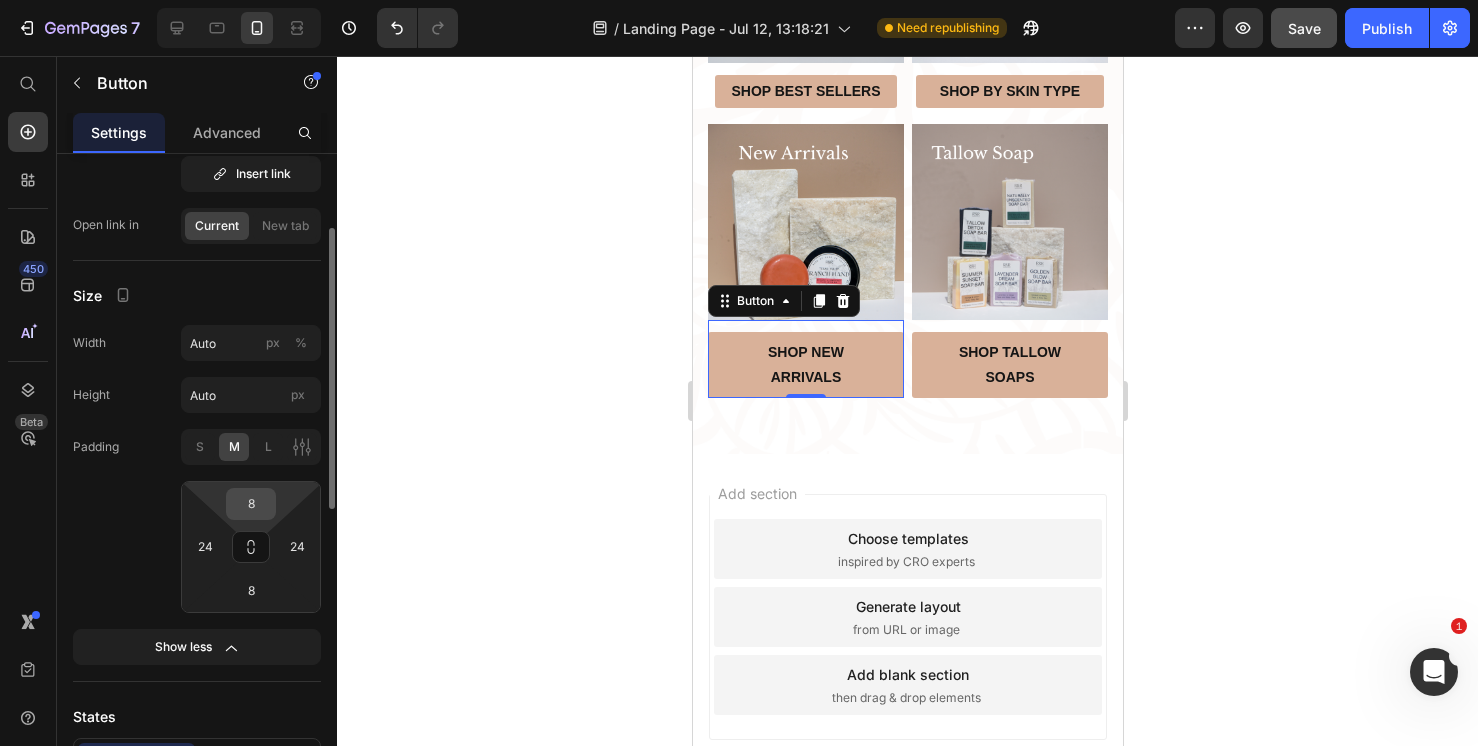 click on "8" at bounding box center [251, 504] 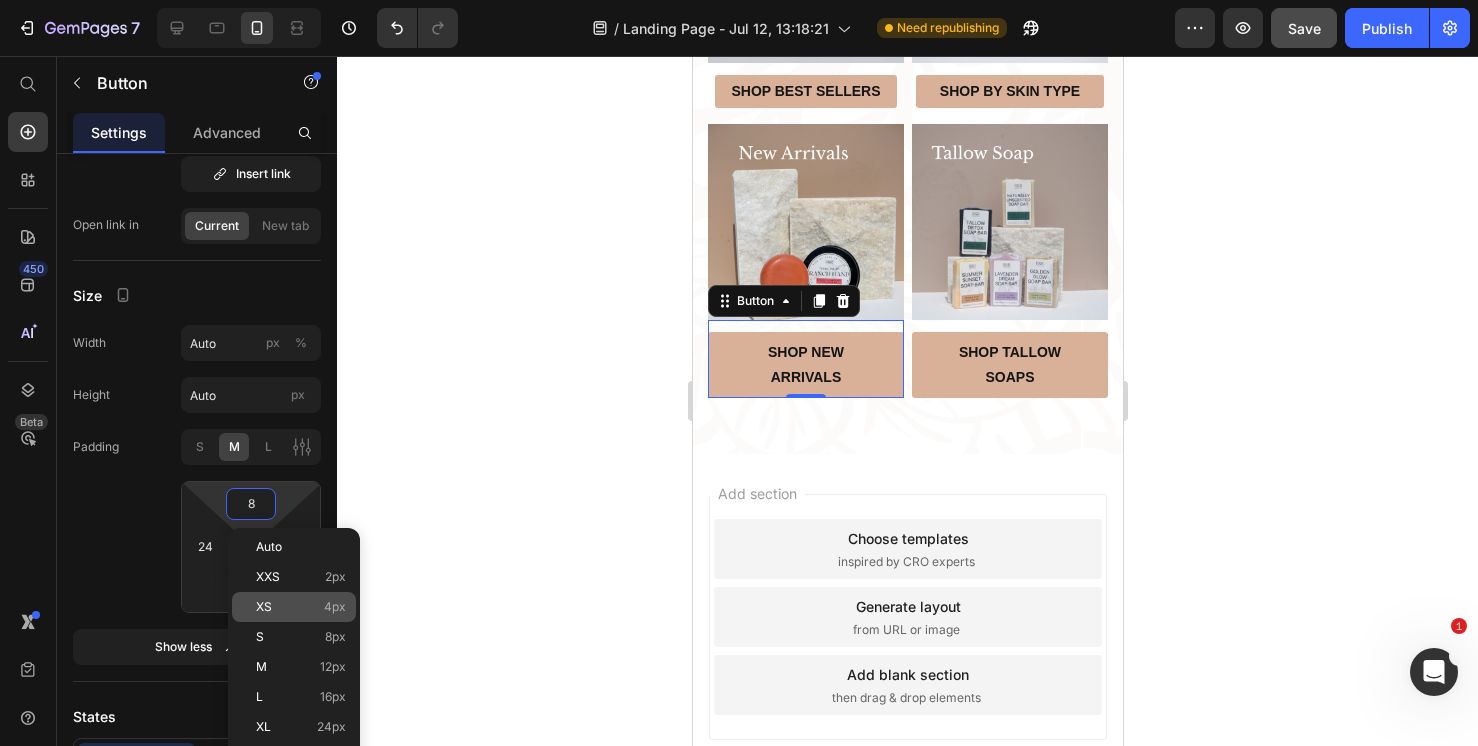 click on "XS 4px" at bounding box center (301, 607) 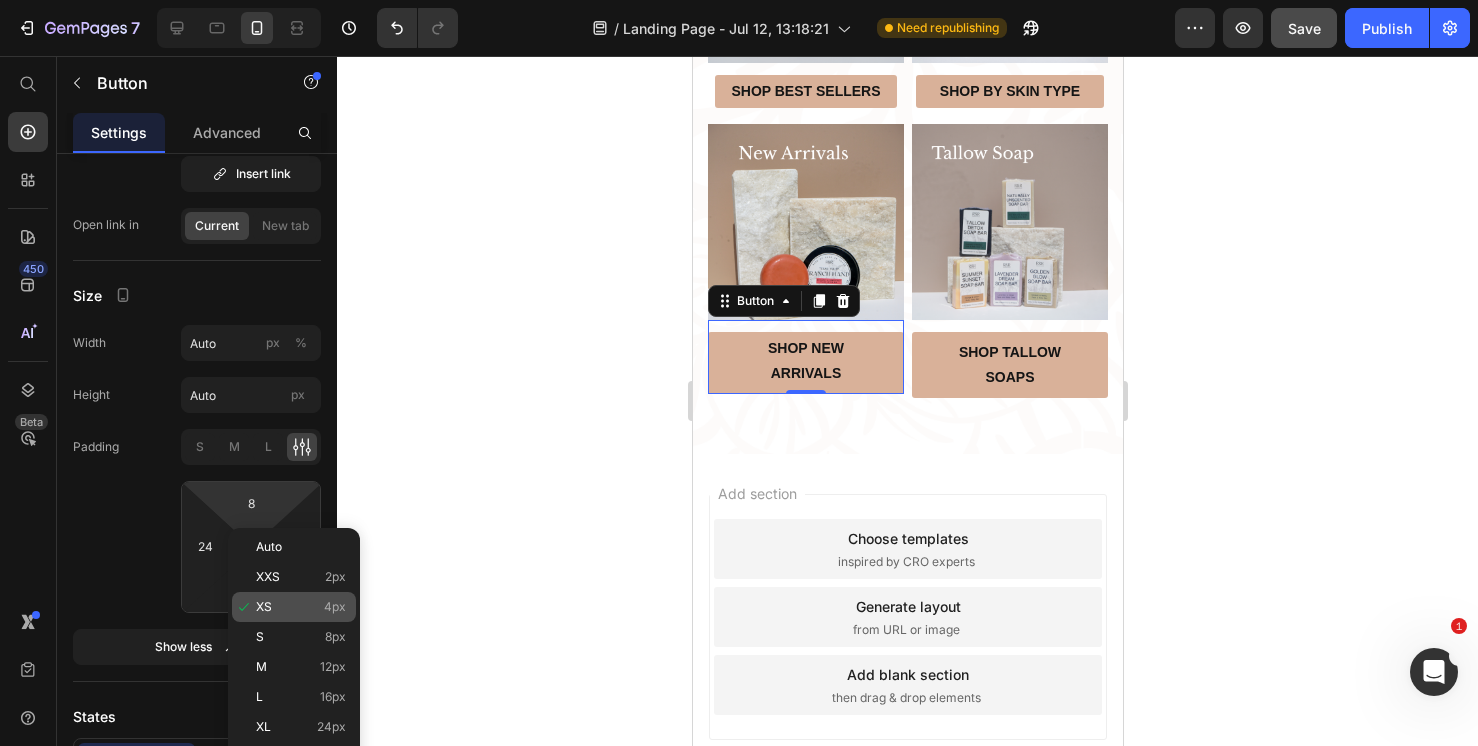 type on "4" 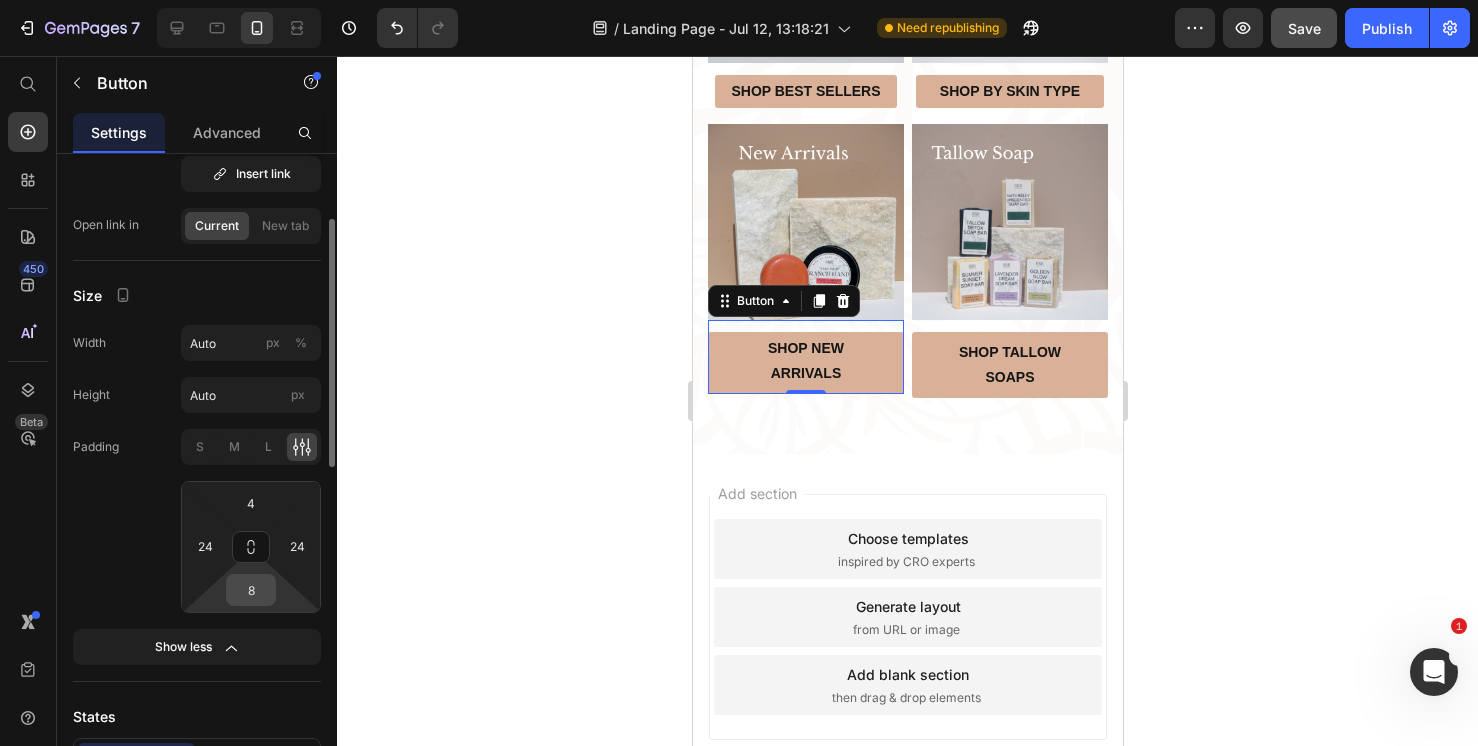 click on "8" at bounding box center [251, 590] 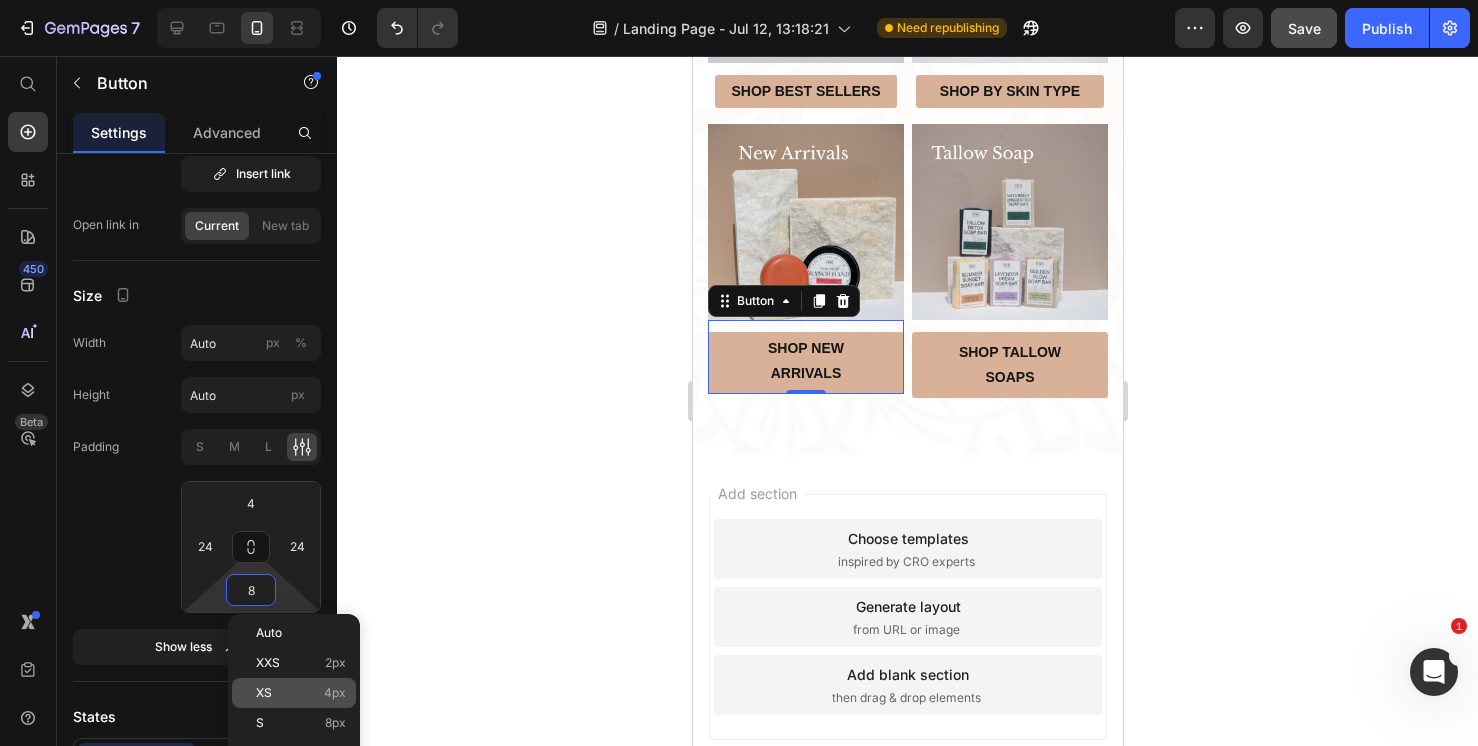 click on "4px" at bounding box center (335, 693) 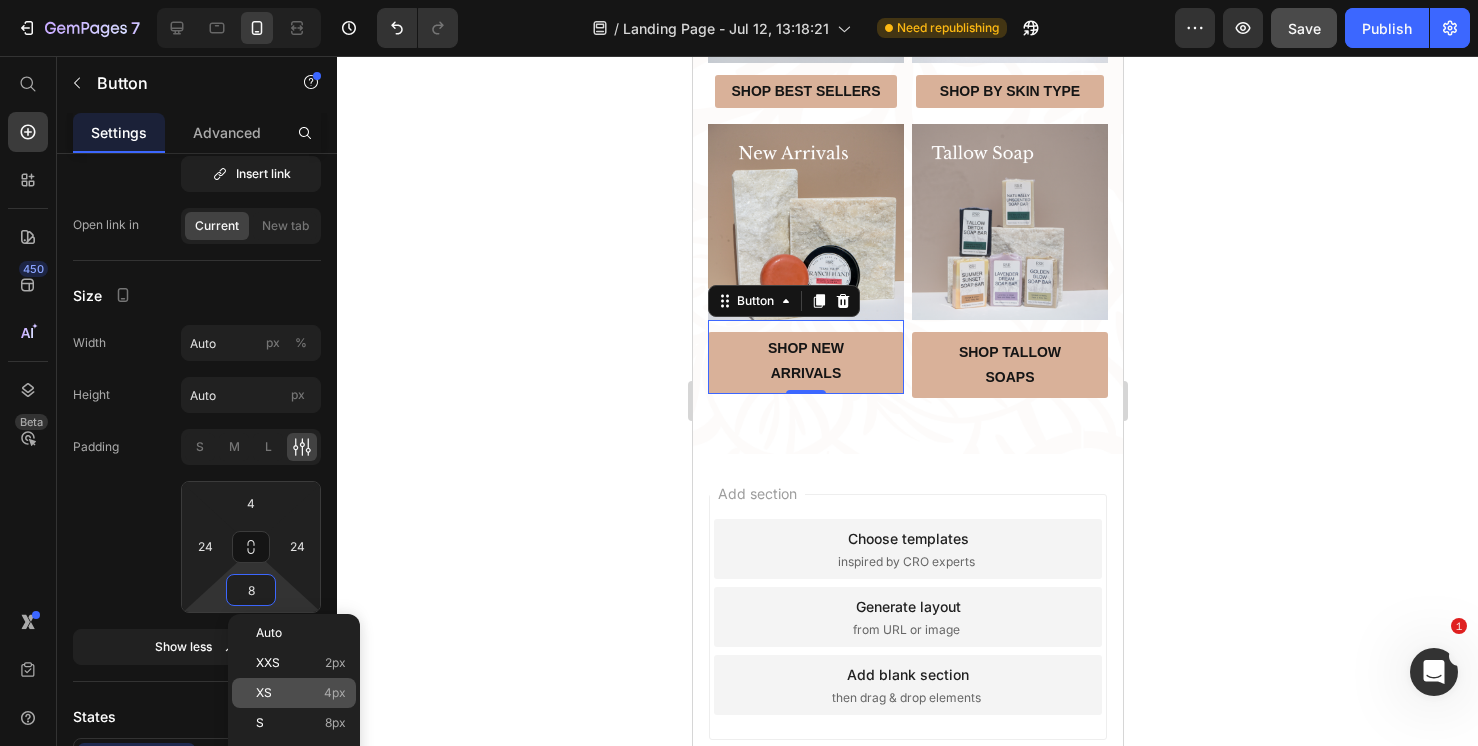 type on "4" 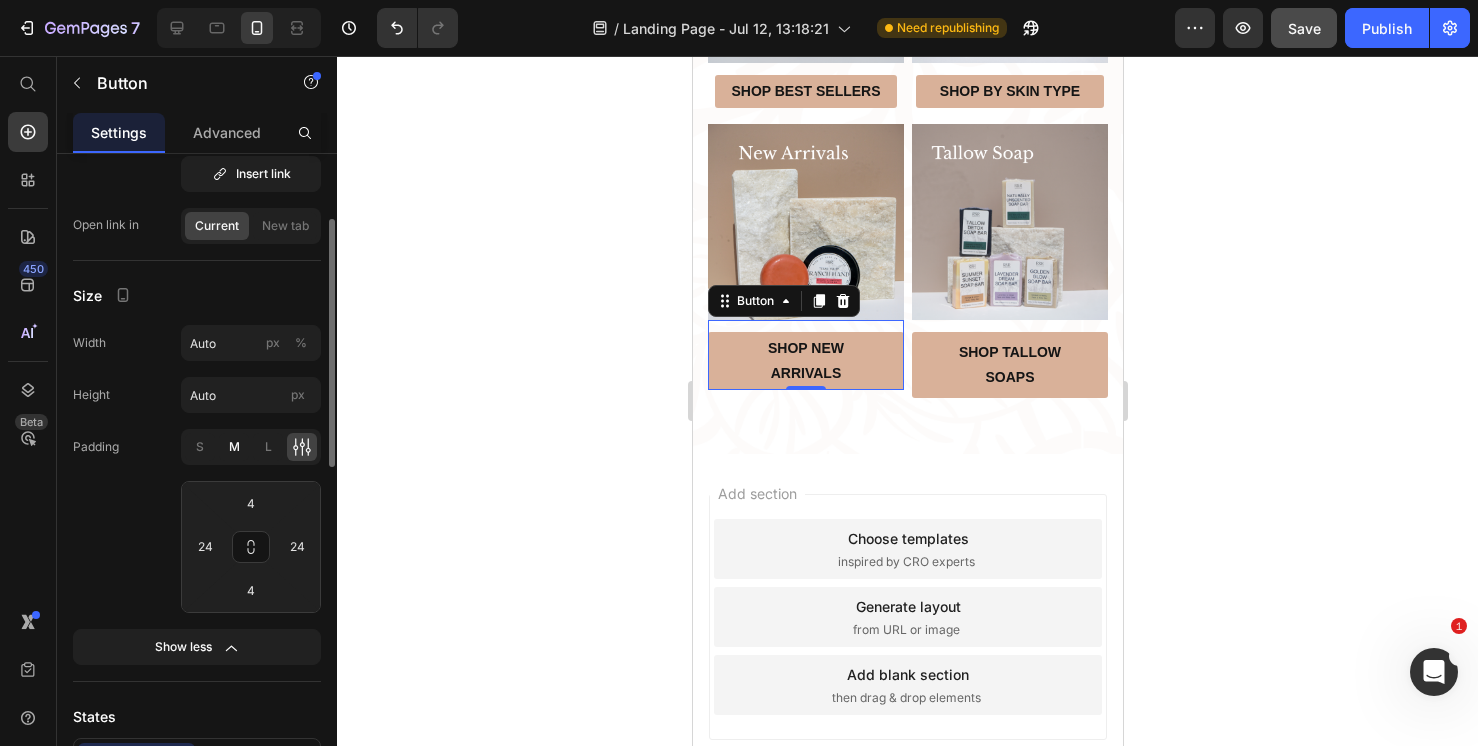 click on "M" 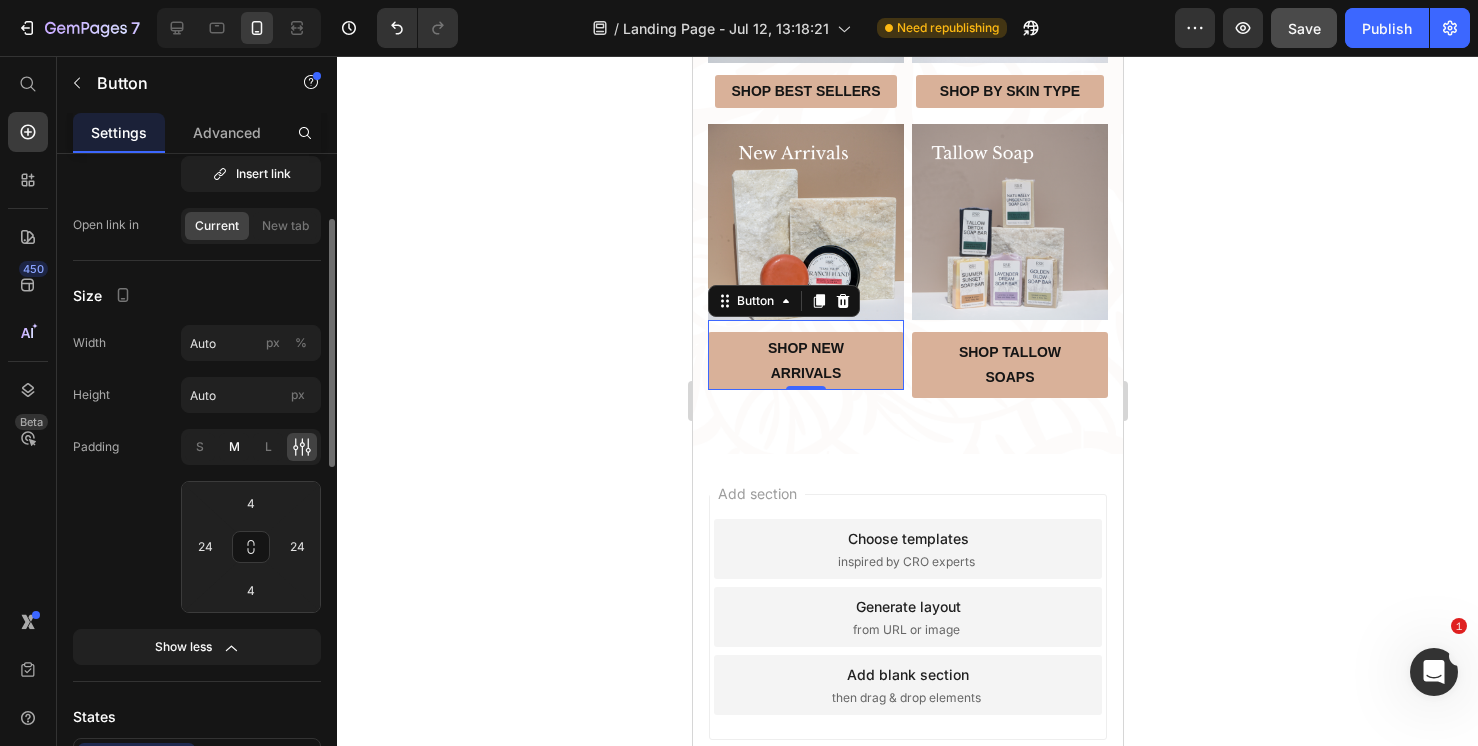 type on "8" 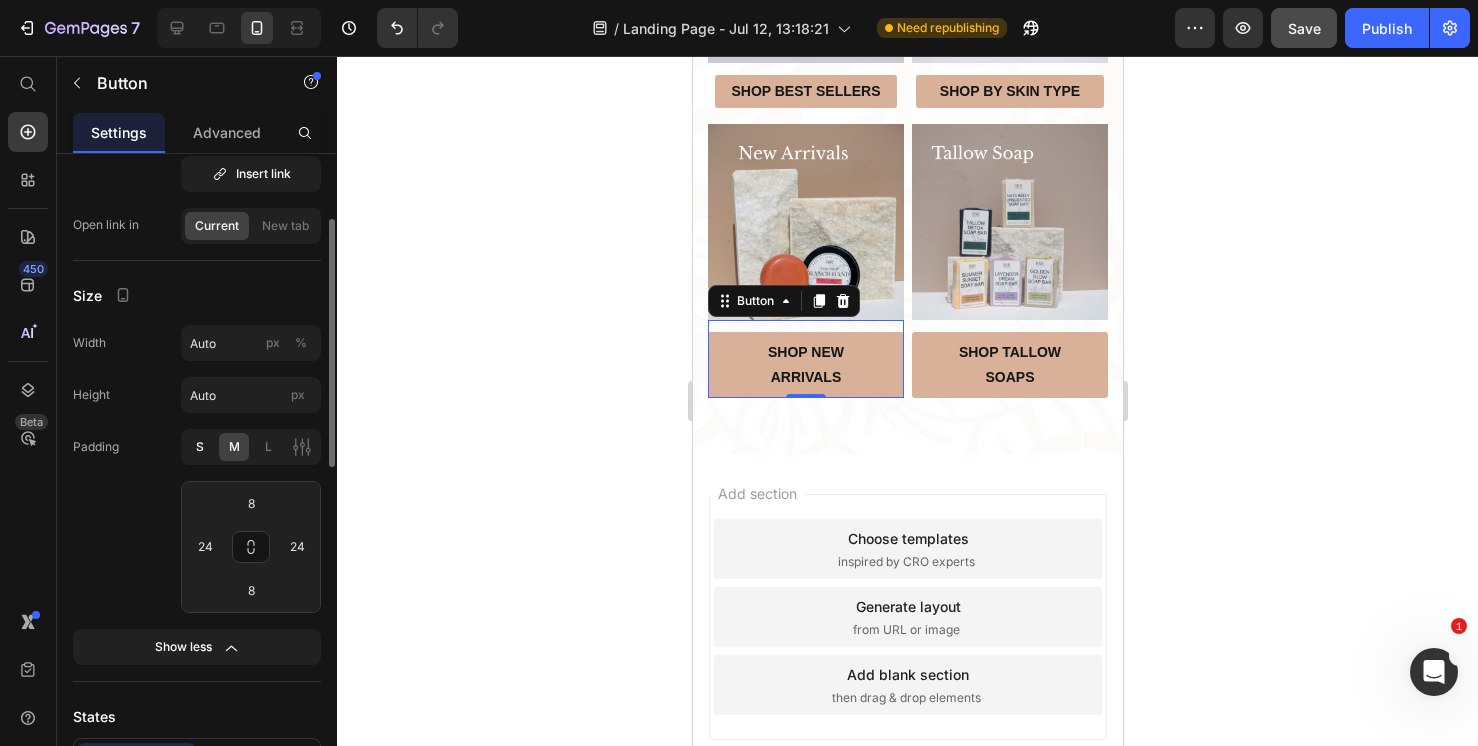 click on "S" 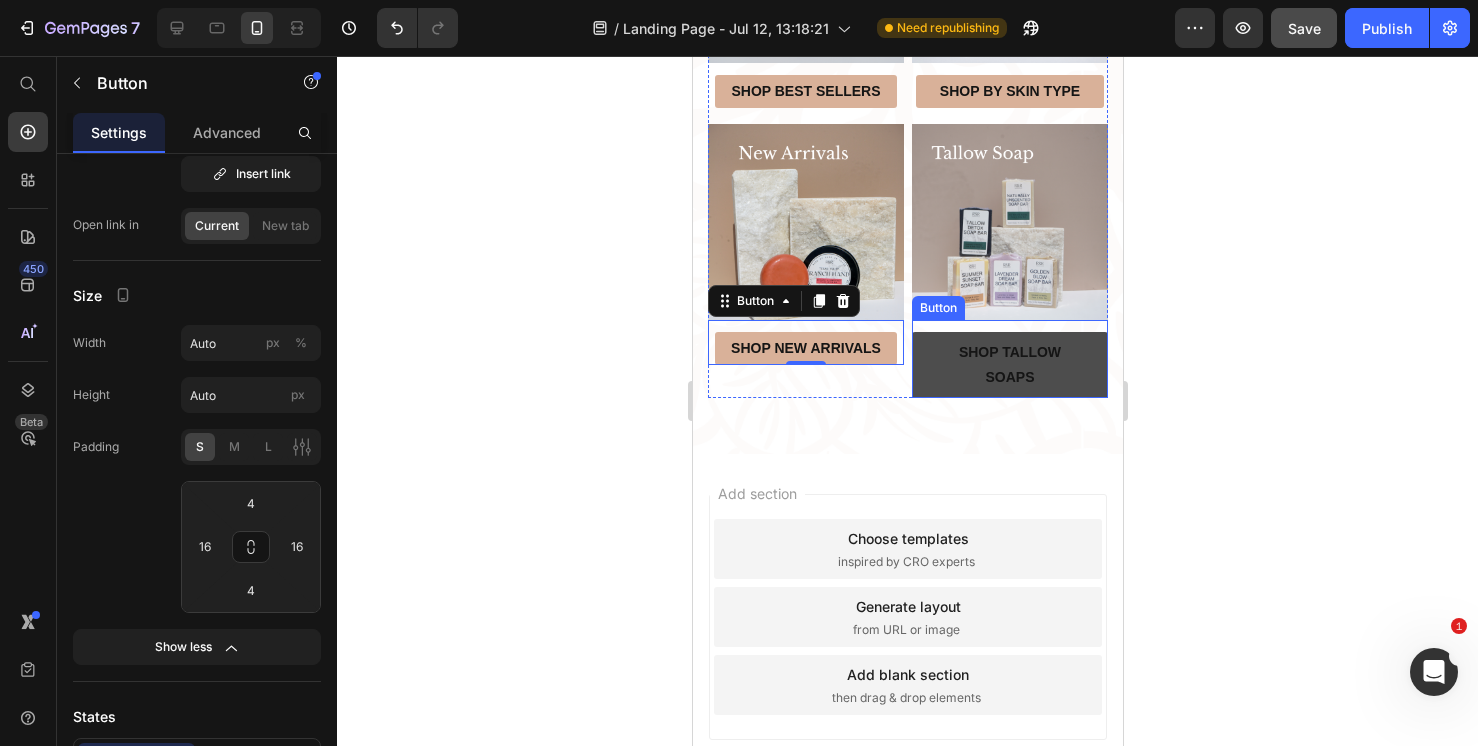 click on "Shop Tallow soaps" at bounding box center (1009, 365) 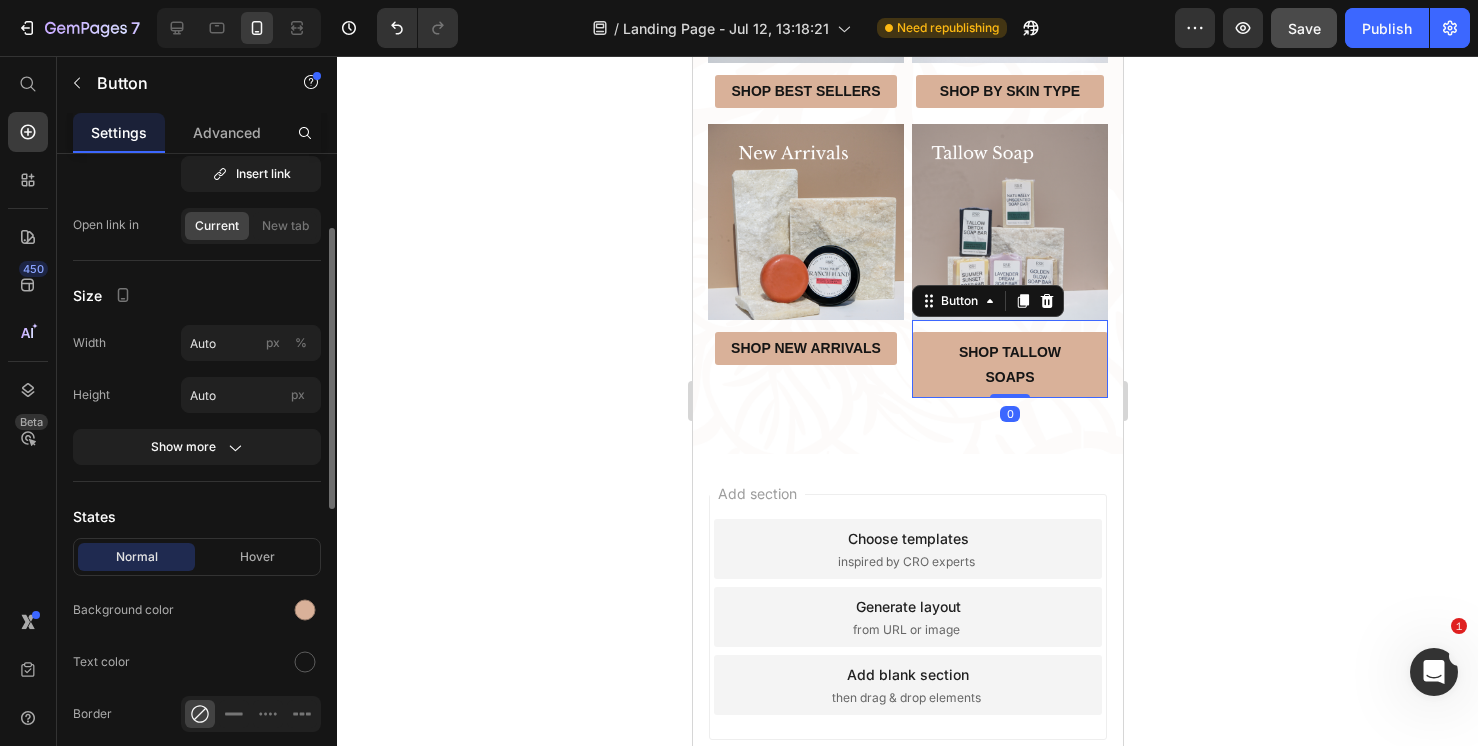 click on "Size Width Auto px % Height Auto px Show more" 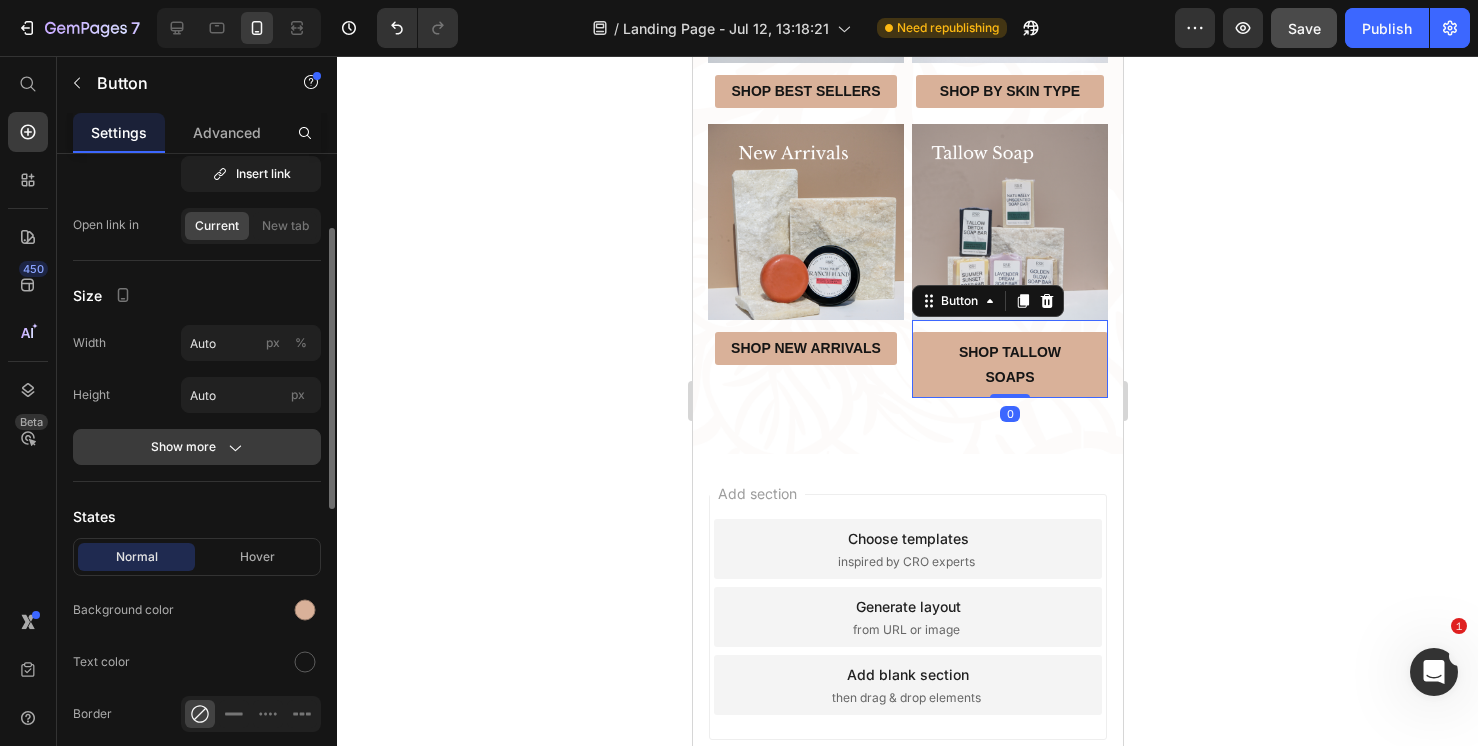 click on "Show more" 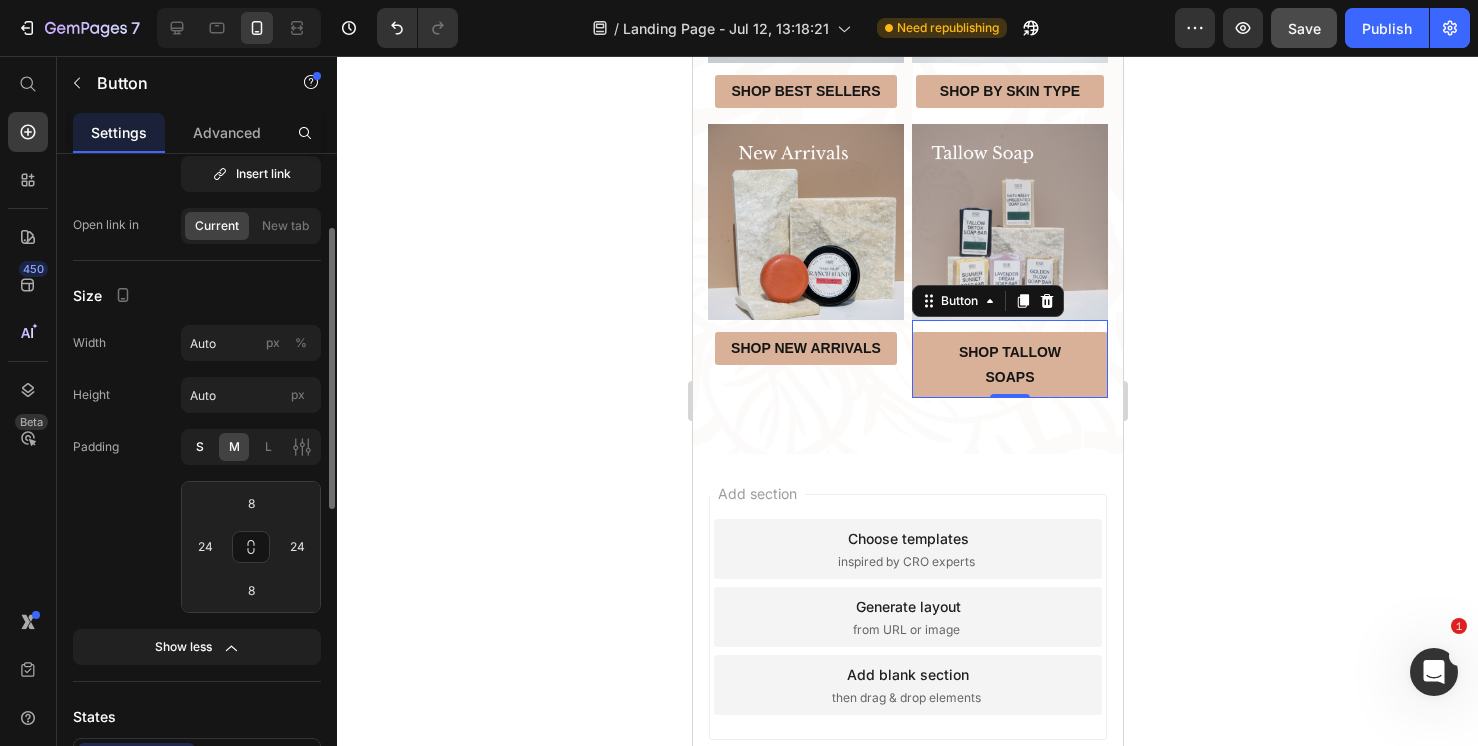 click on "S" 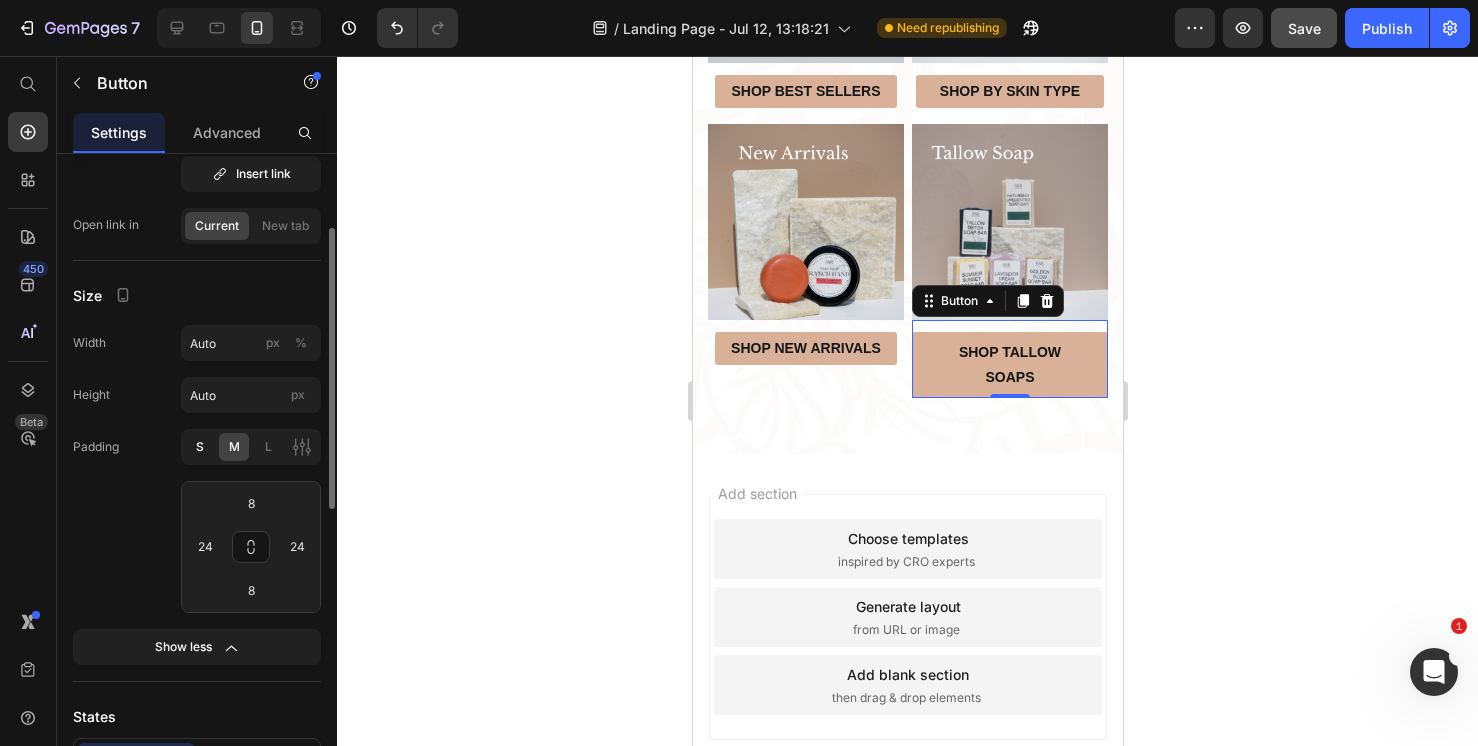 type on "4" 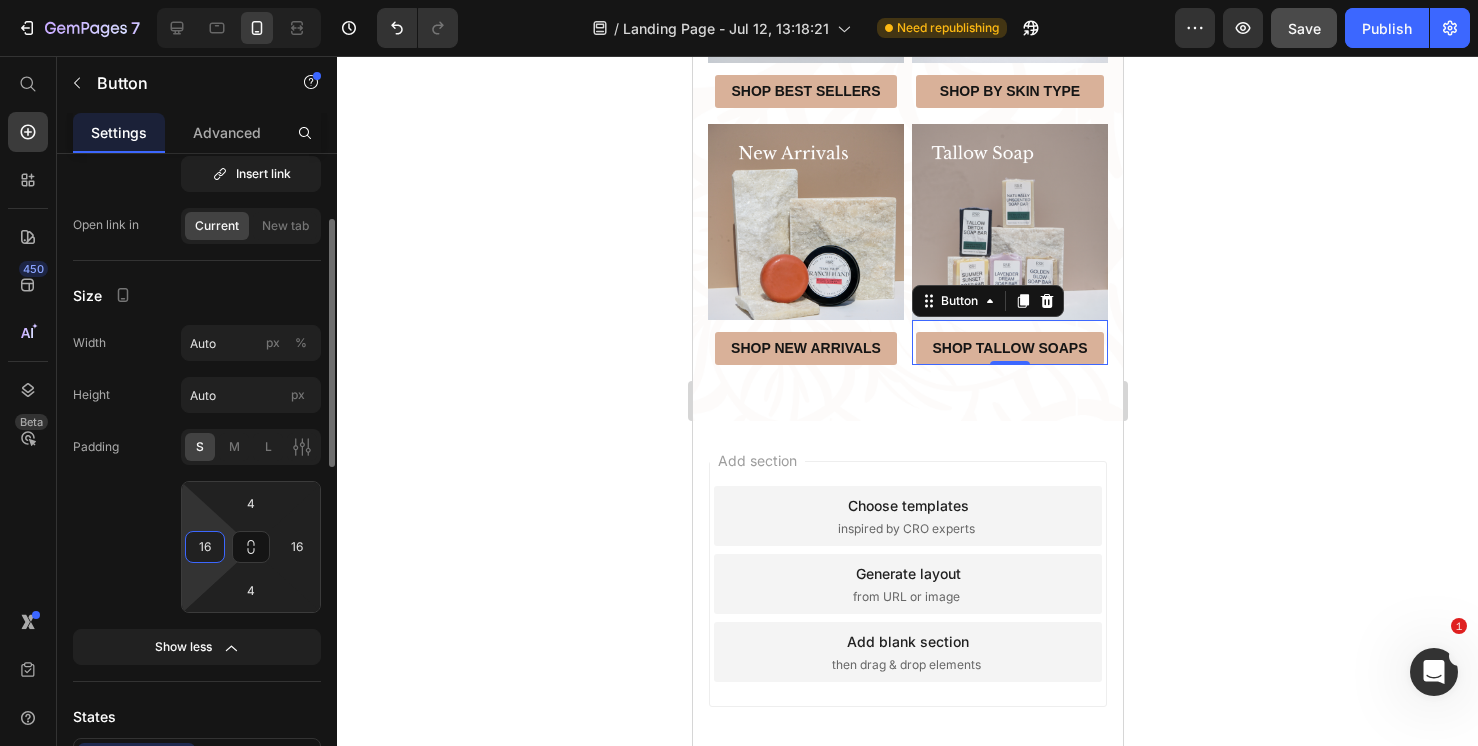 click on "16" at bounding box center [205, 547] 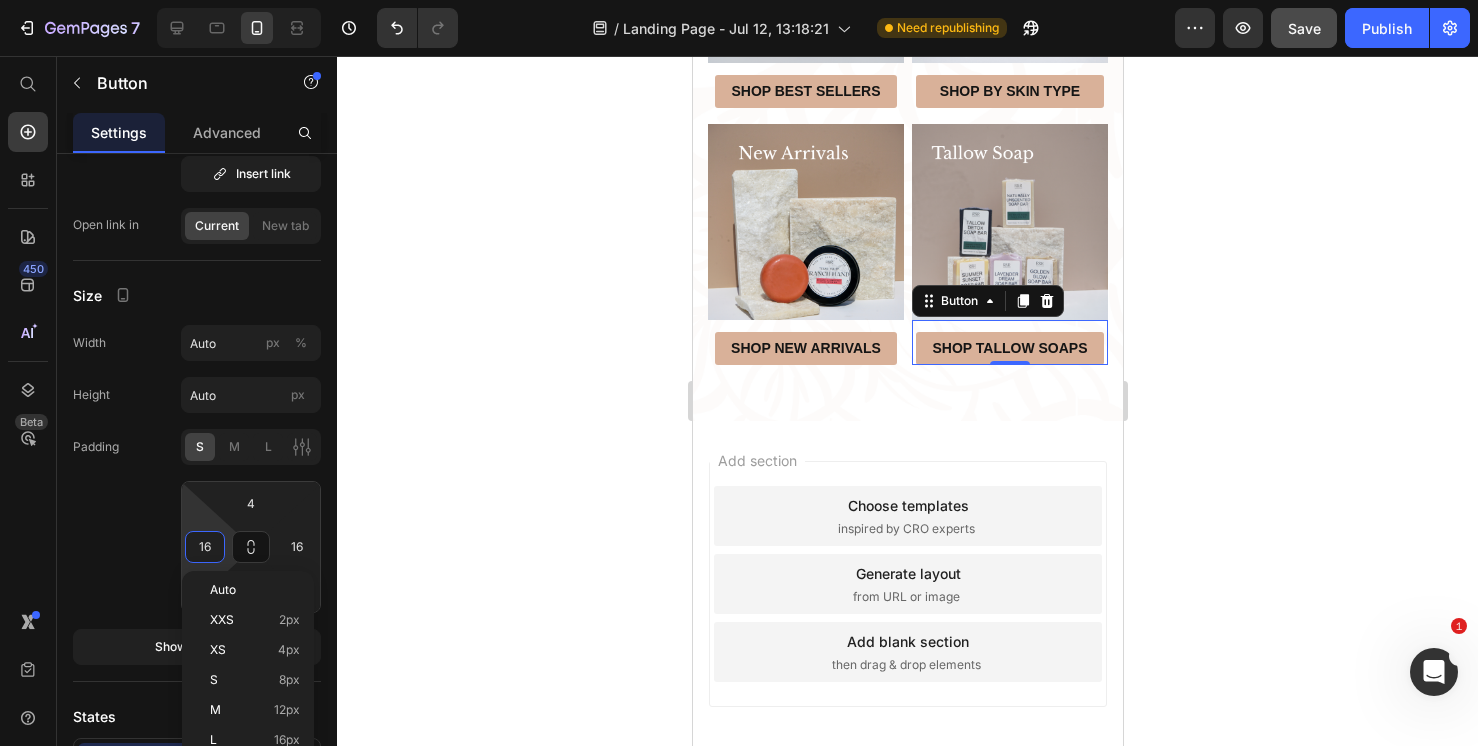 click 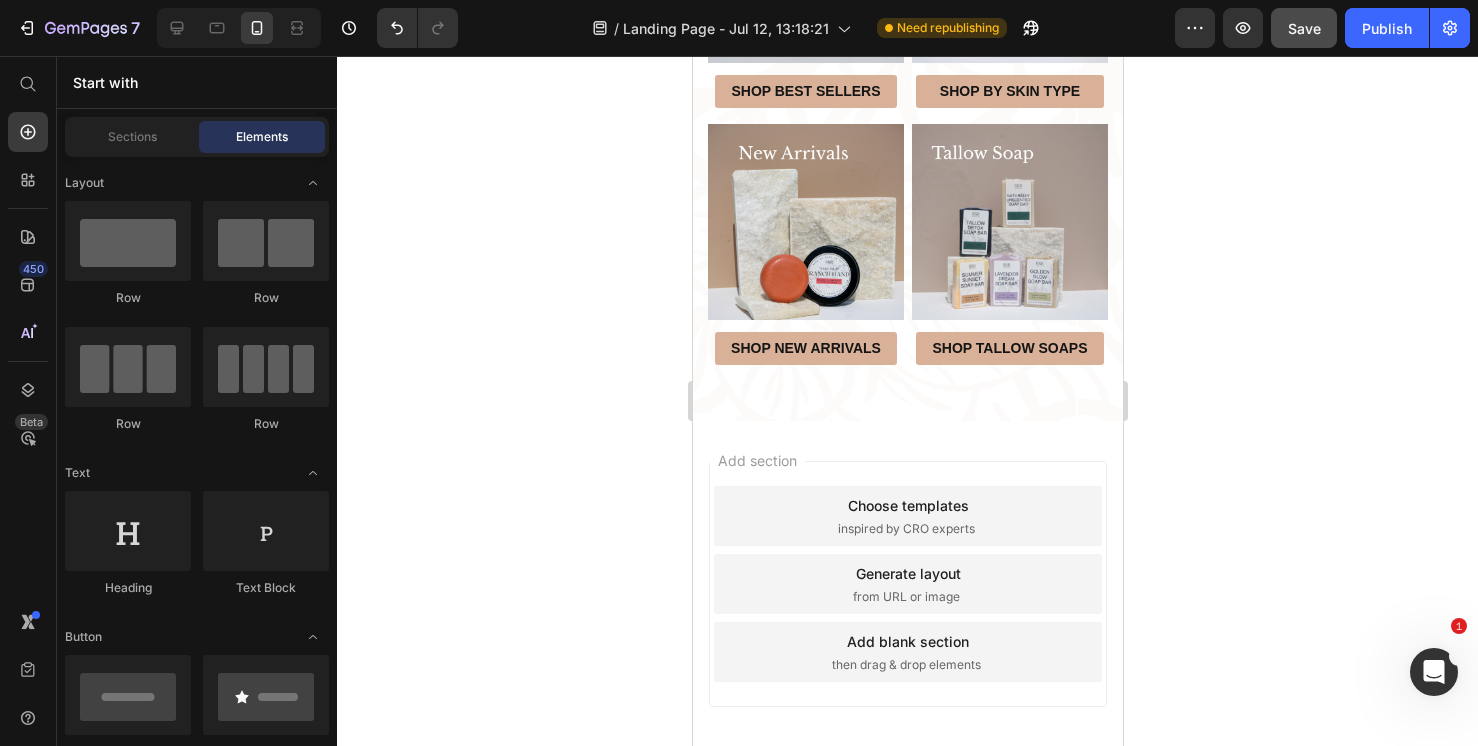click 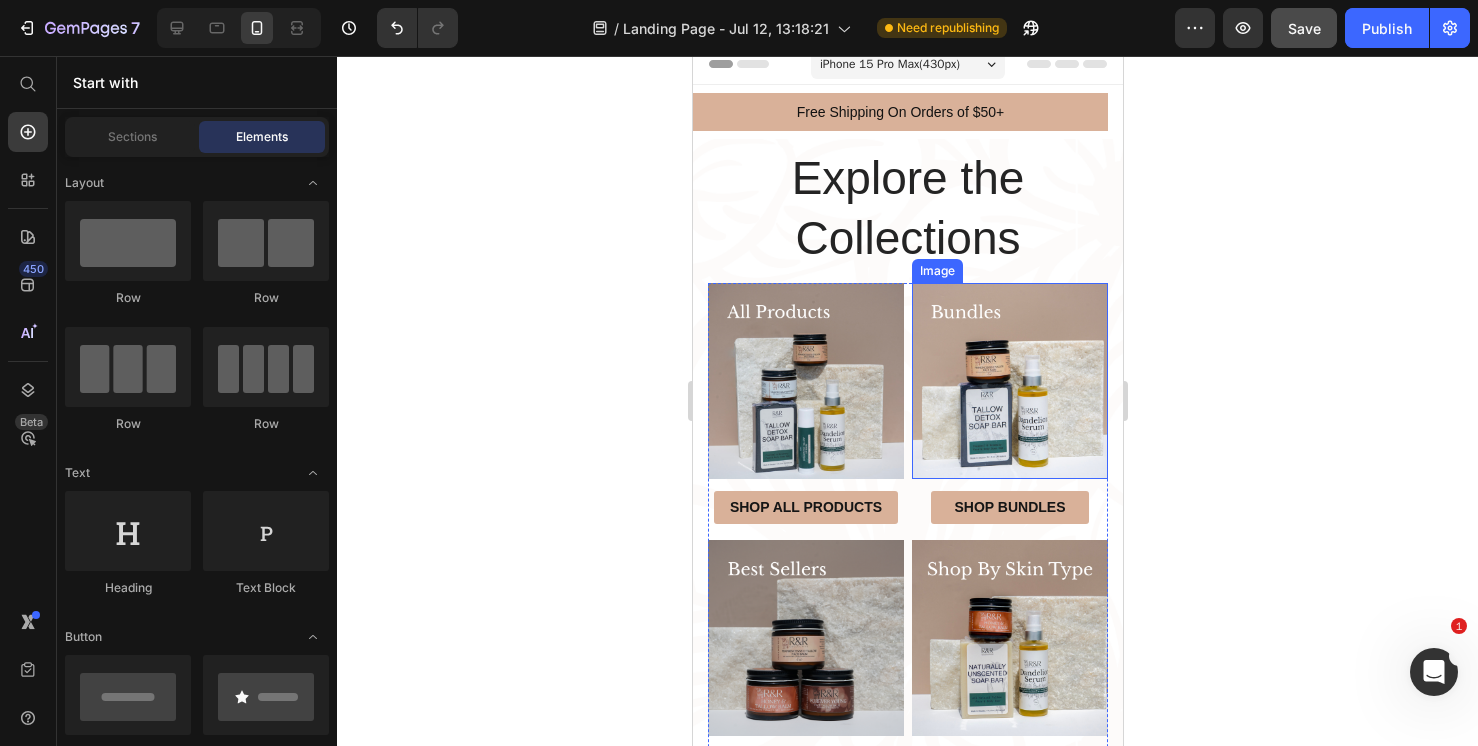 scroll, scrollTop: 0, scrollLeft: 0, axis: both 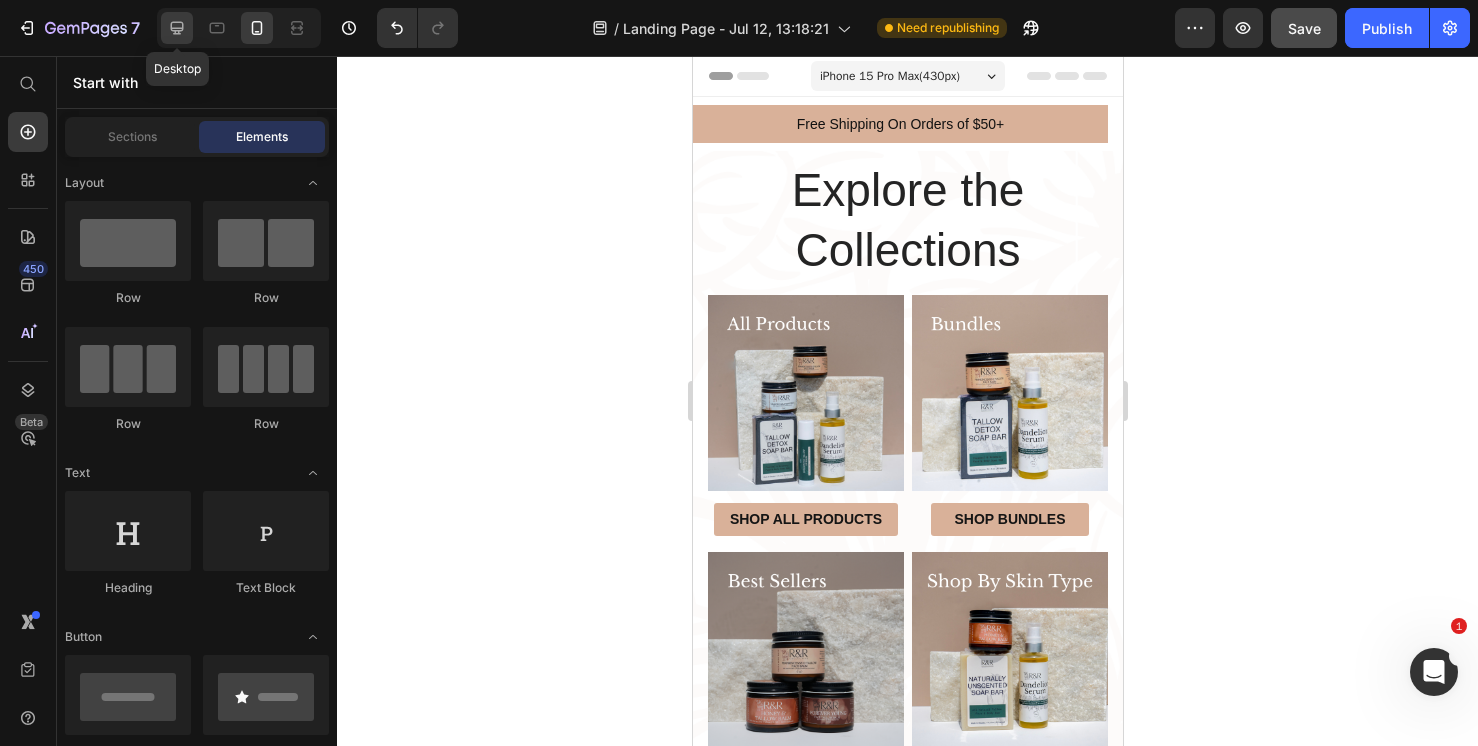 click 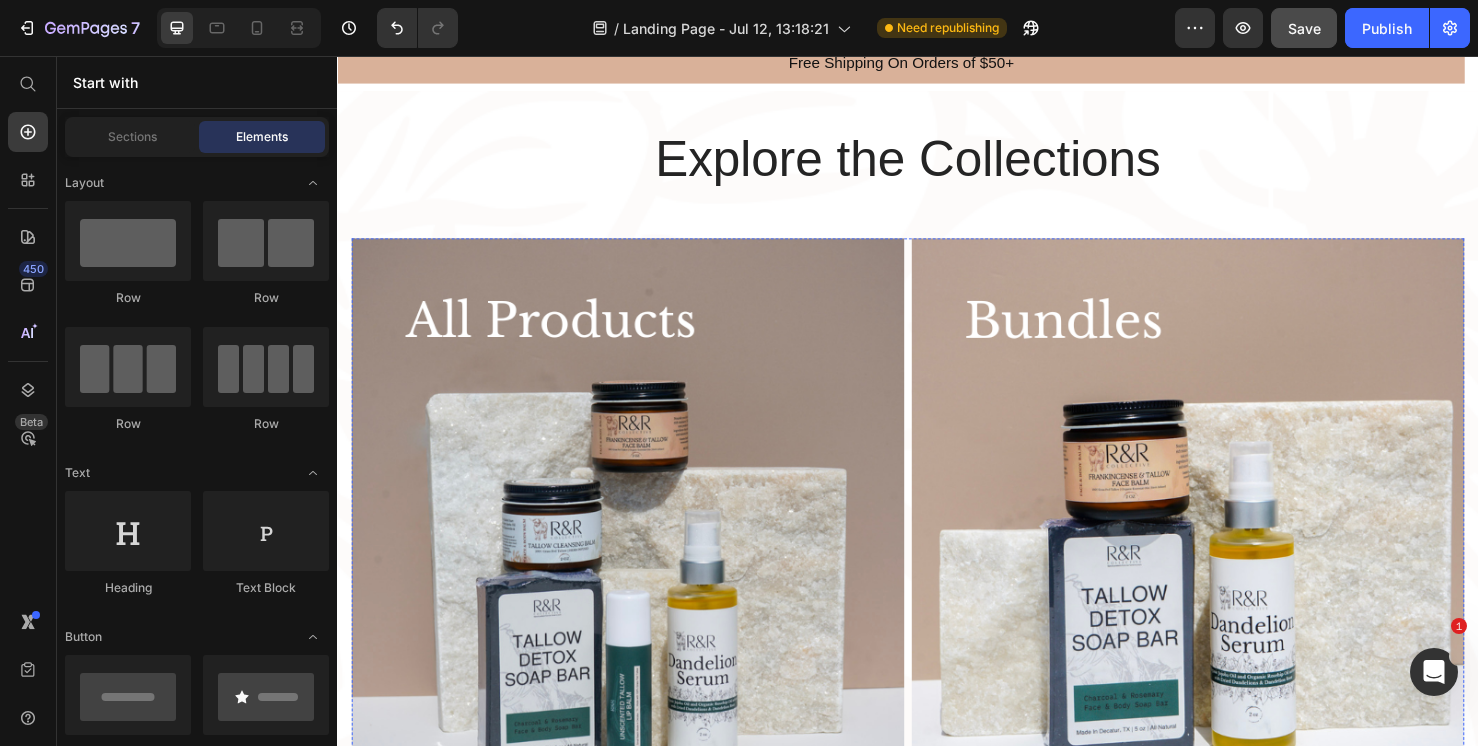scroll, scrollTop: 0, scrollLeft: 0, axis: both 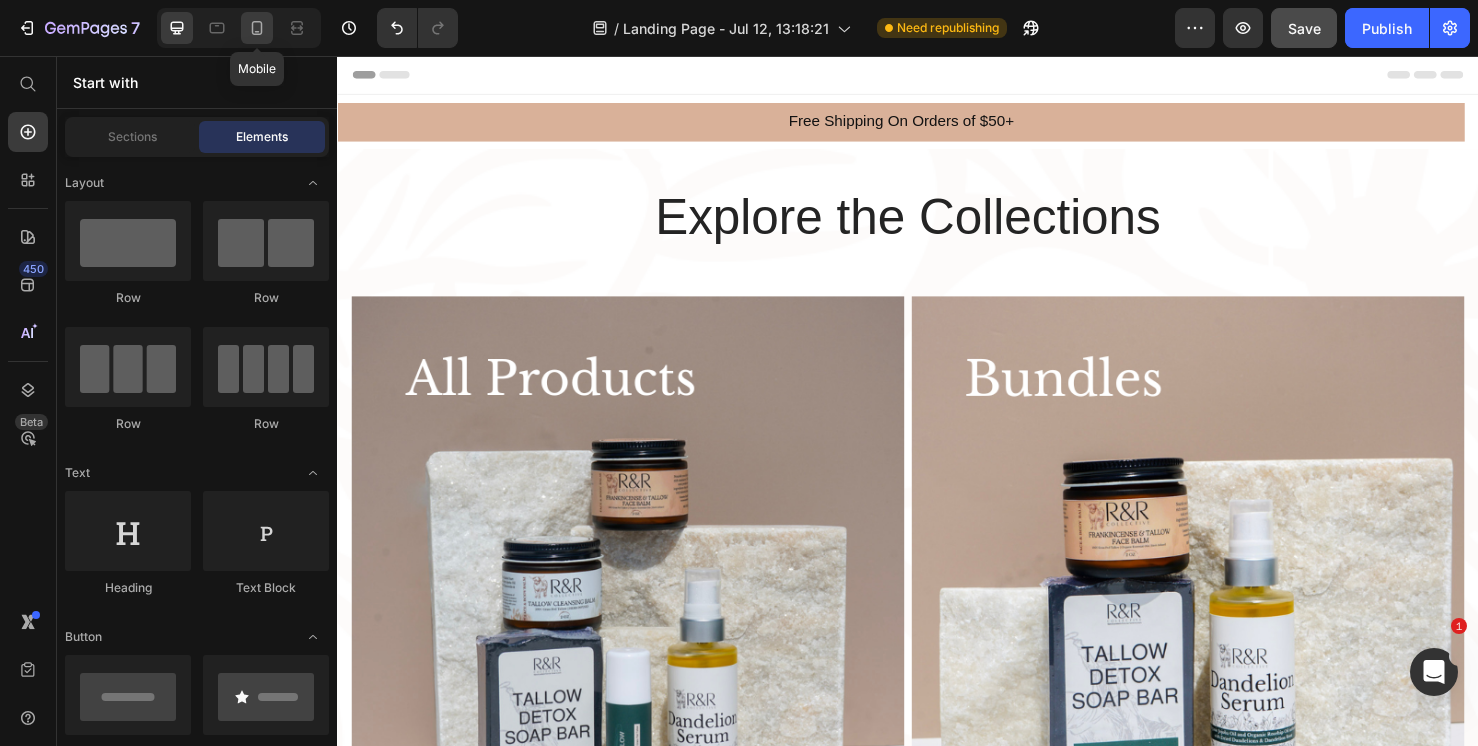 click 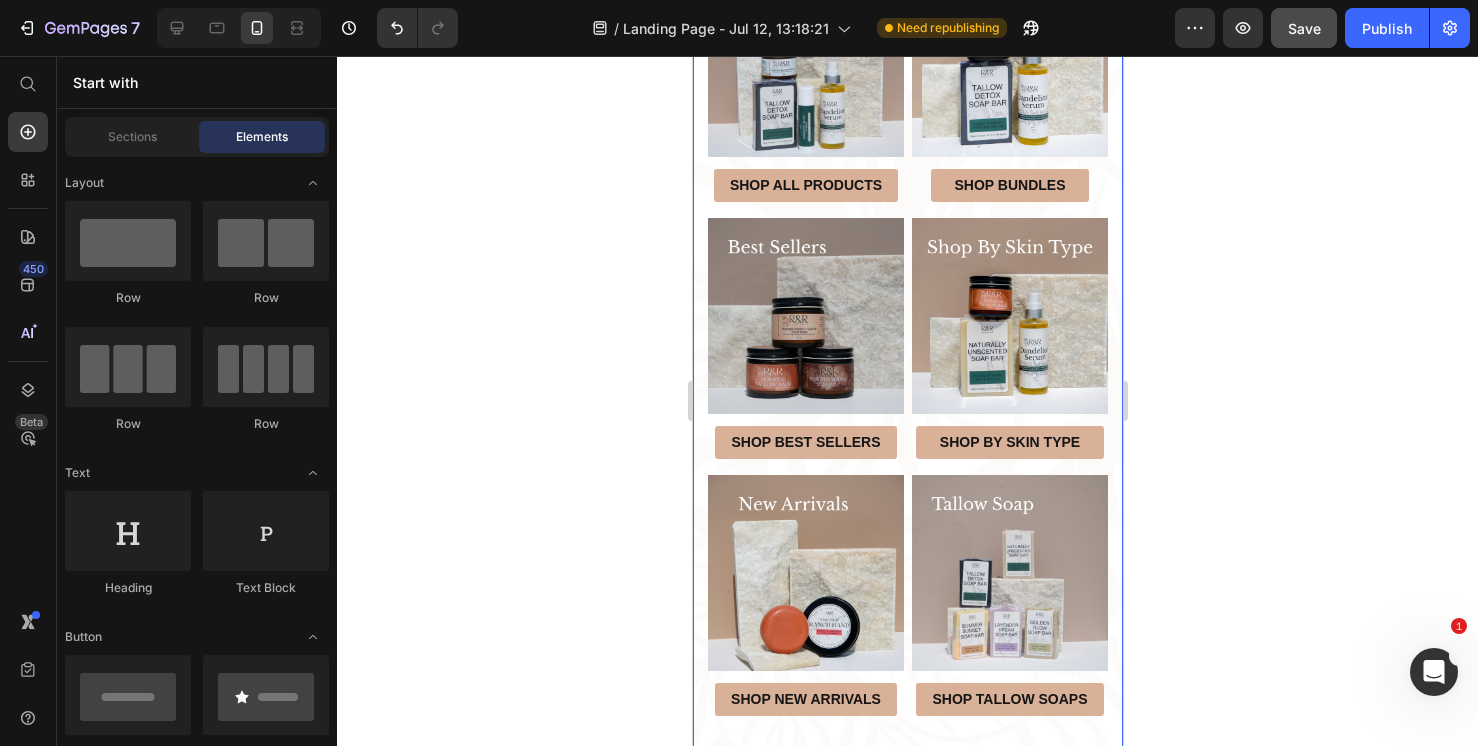 scroll, scrollTop: 519, scrollLeft: 0, axis: vertical 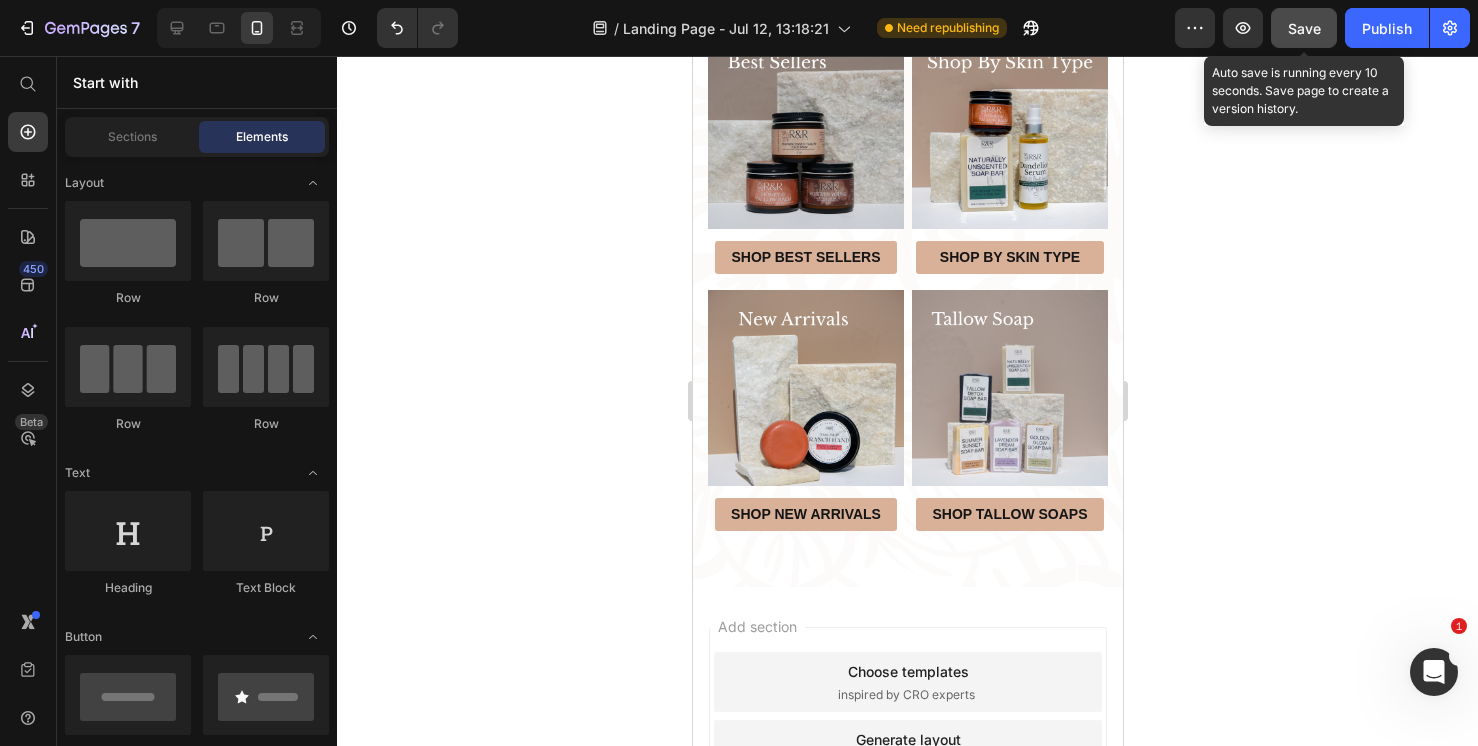 click on "Save" at bounding box center (1304, 28) 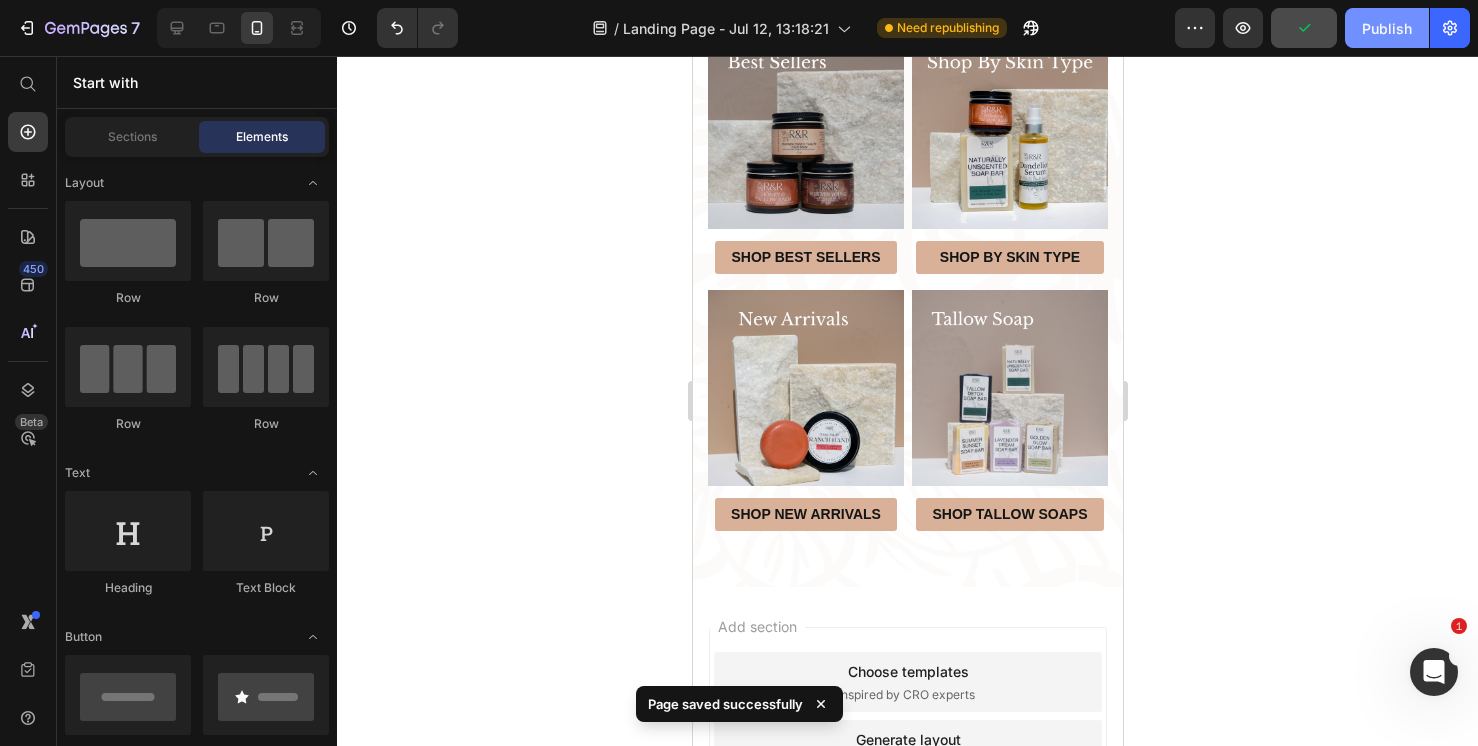click on "Publish" at bounding box center (1387, 28) 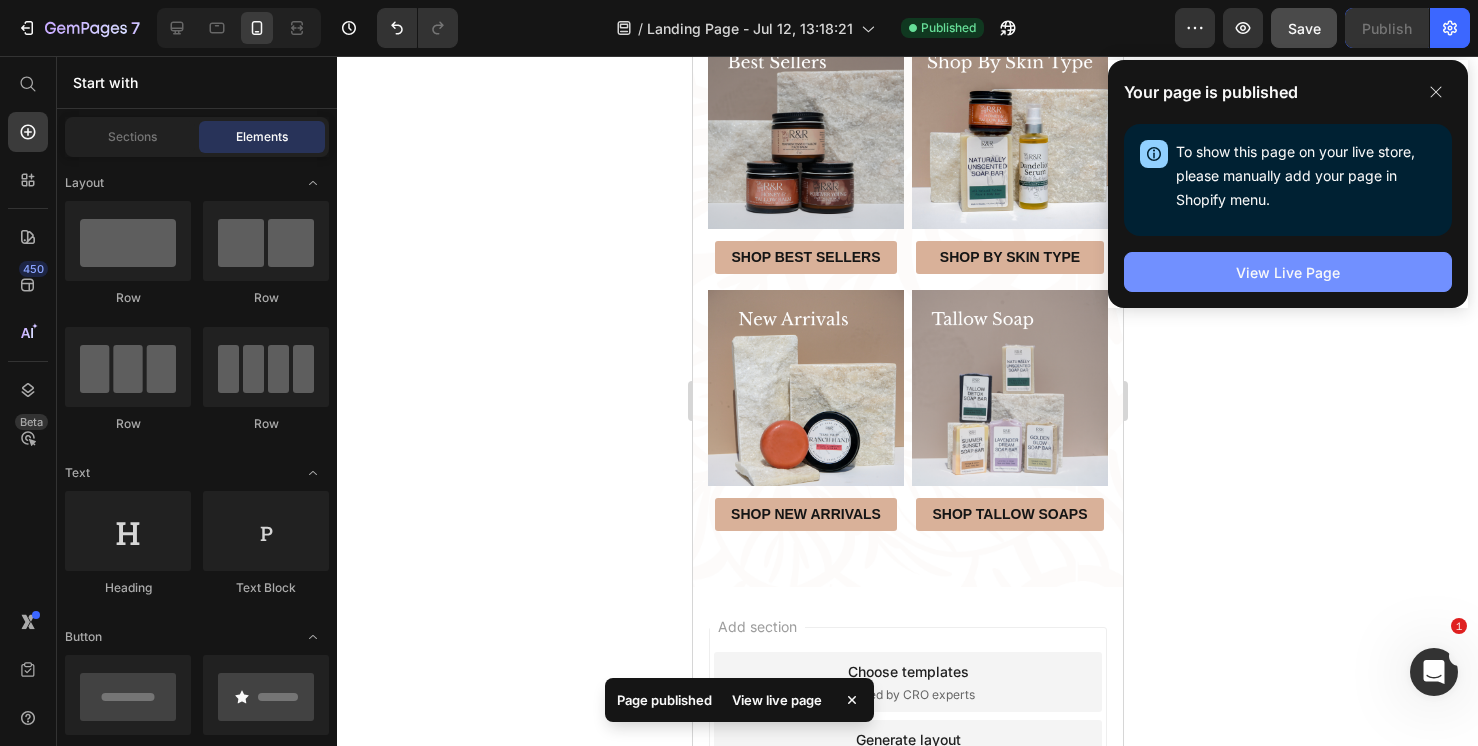 click on "View Live Page" at bounding box center [1288, 272] 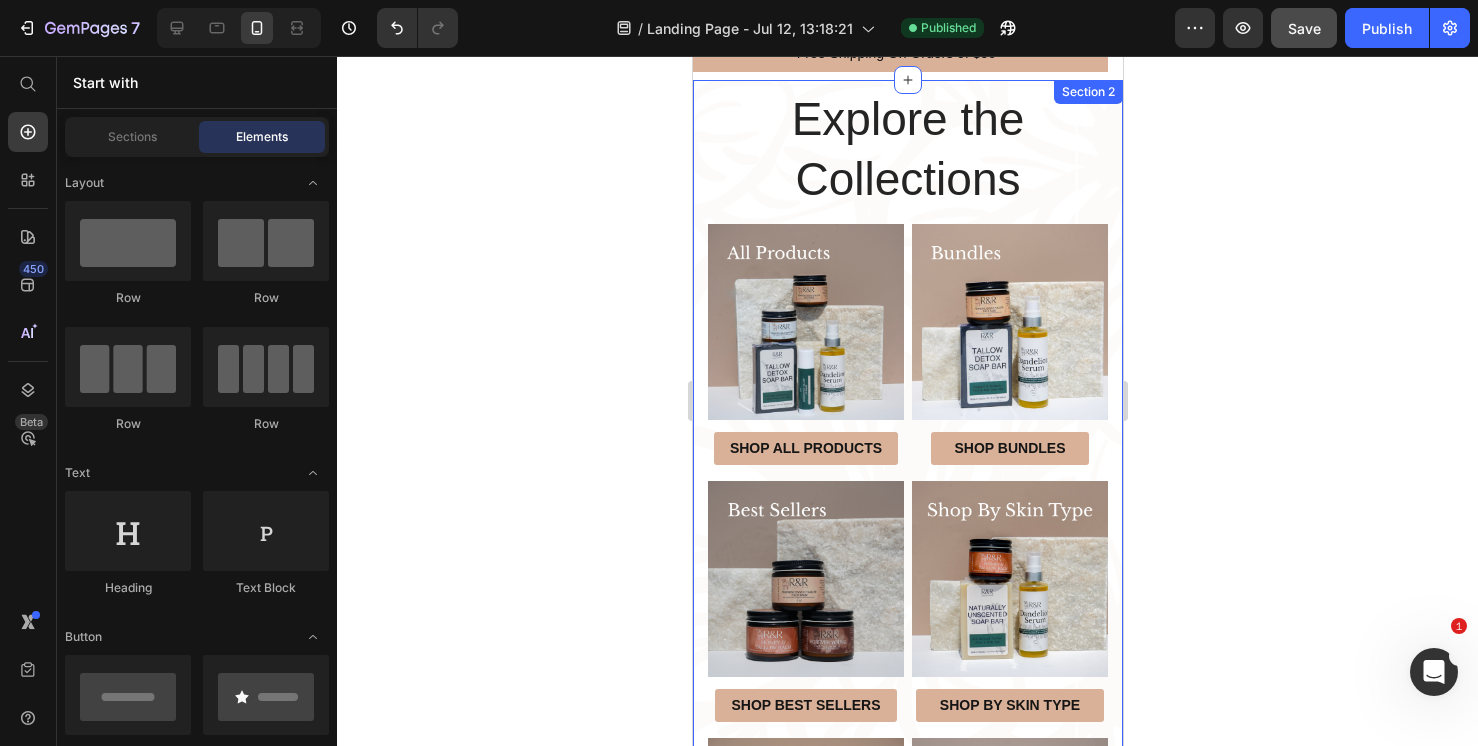 scroll, scrollTop: 0, scrollLeft: 0, axis: both 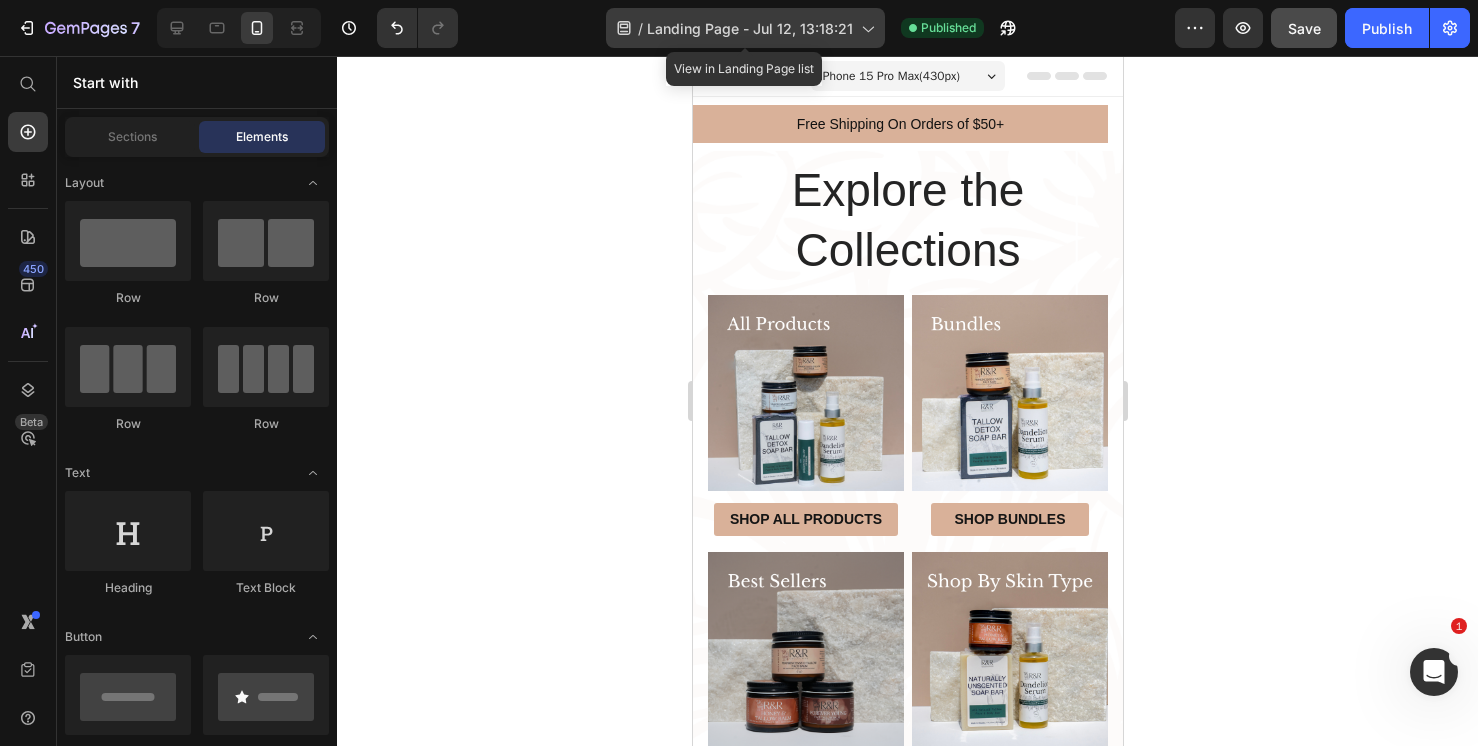 click on "Landing Page - Jul 12, 13:18:21" at bounding box center [750, 28] 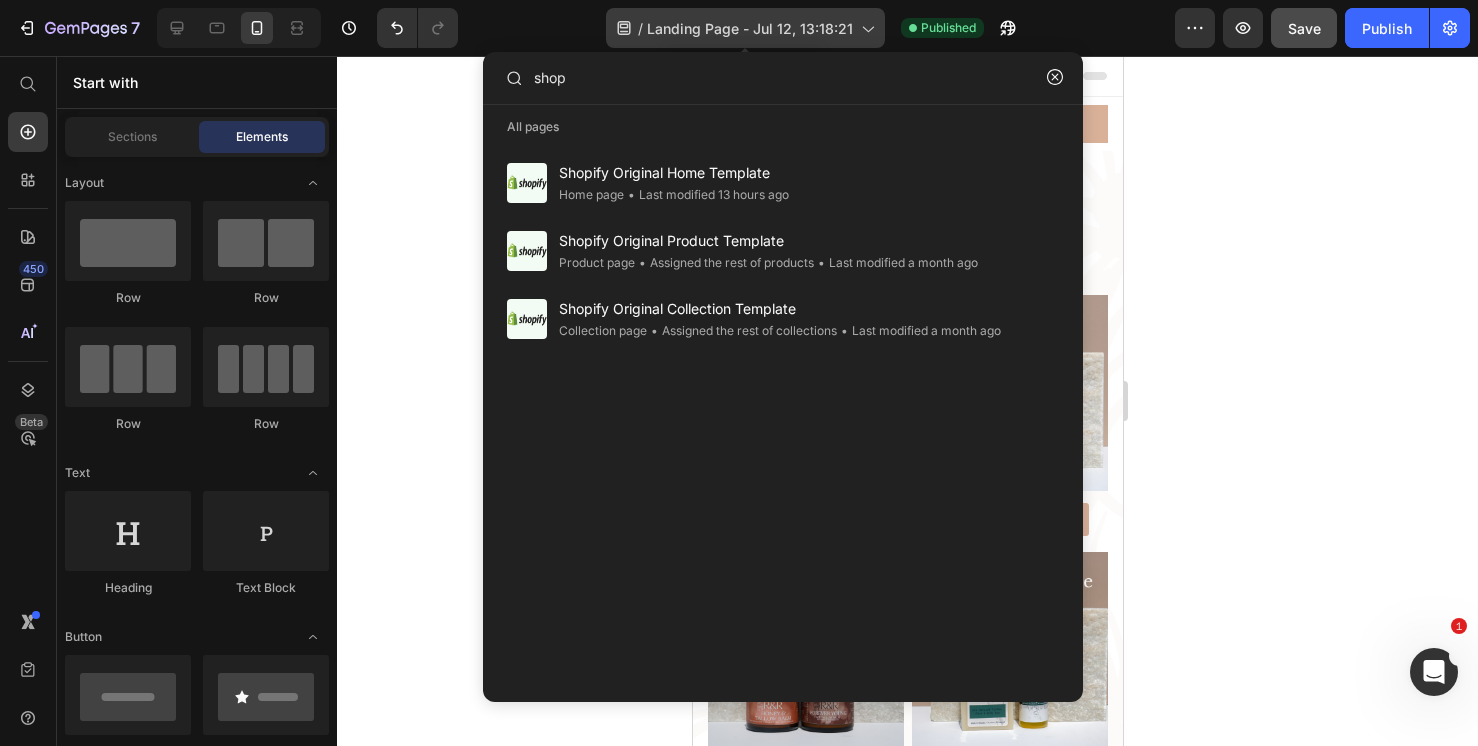 click on "/  Landing Page - Jul 12, 13:18:21" 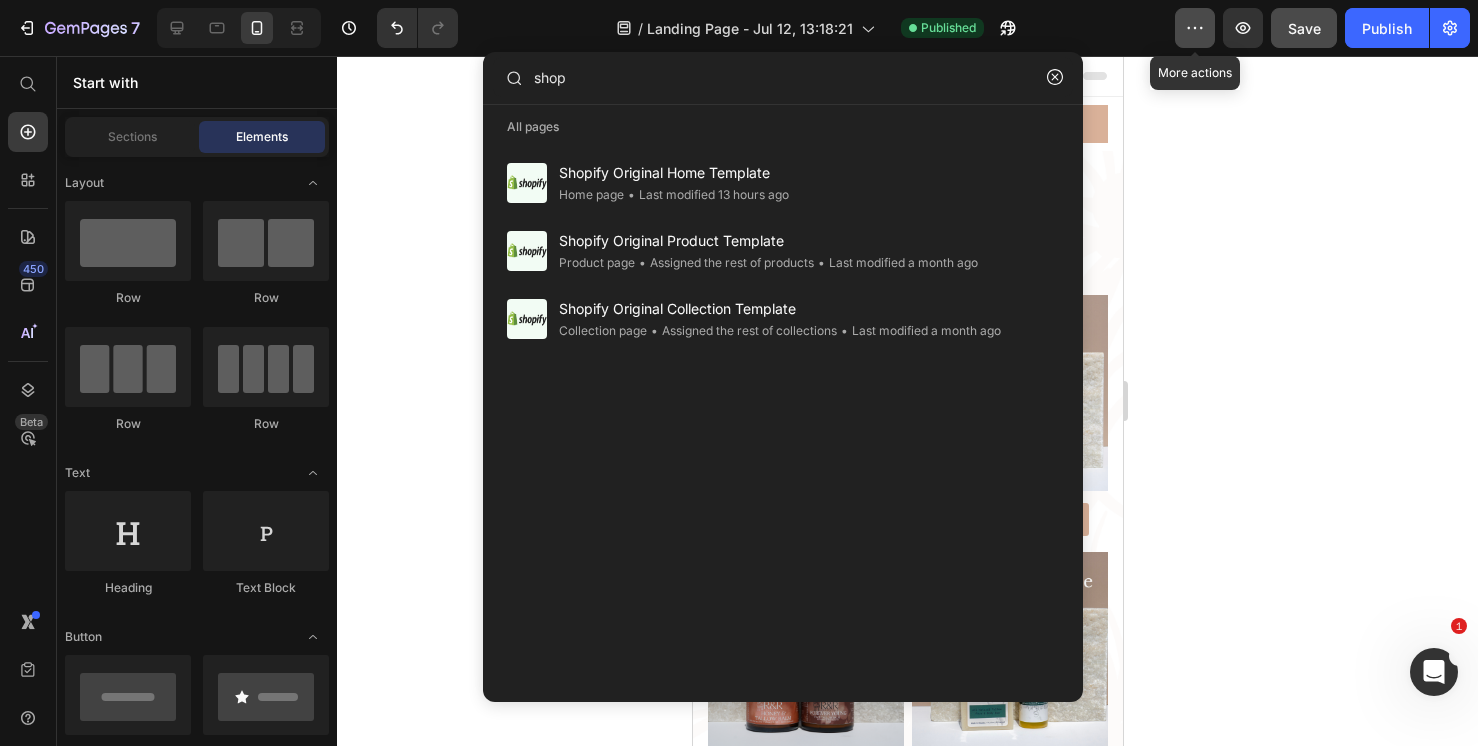 click 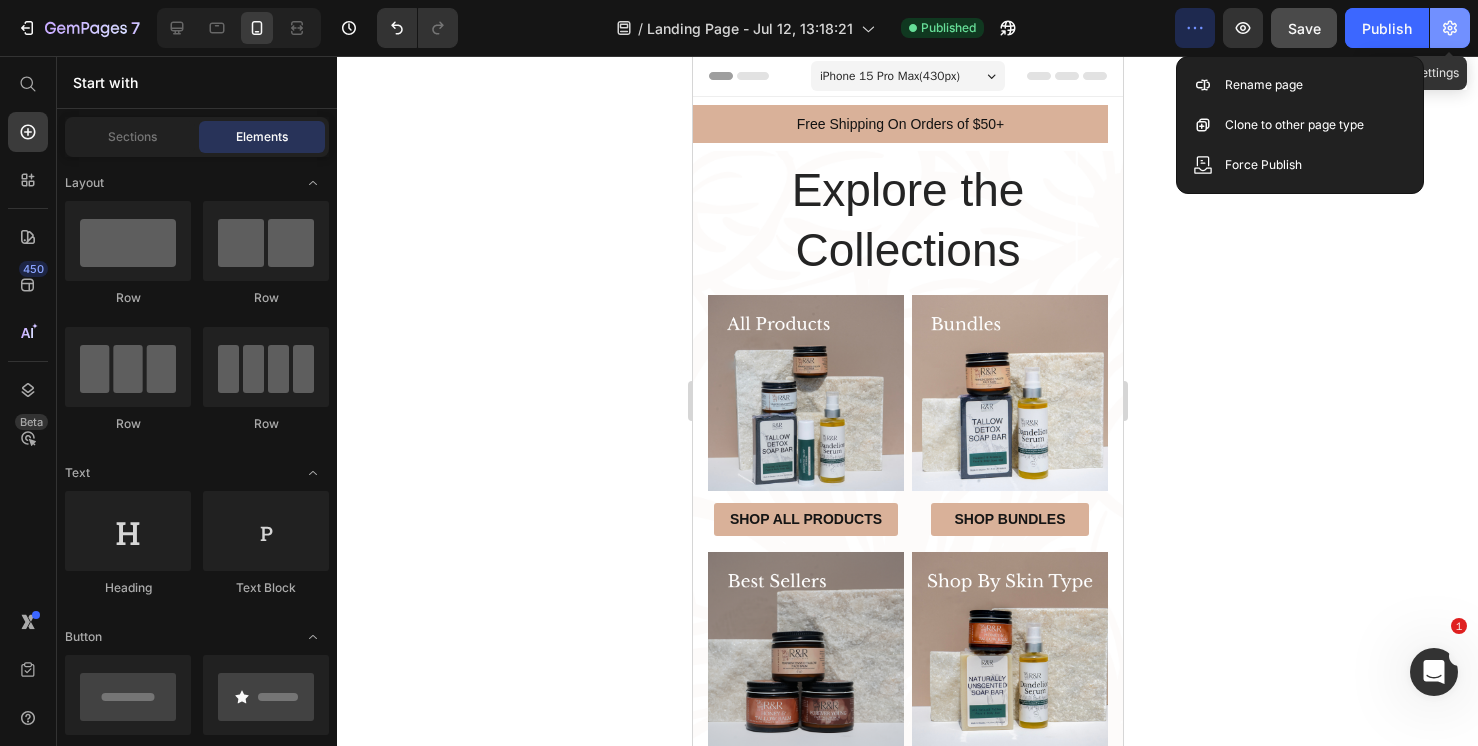click 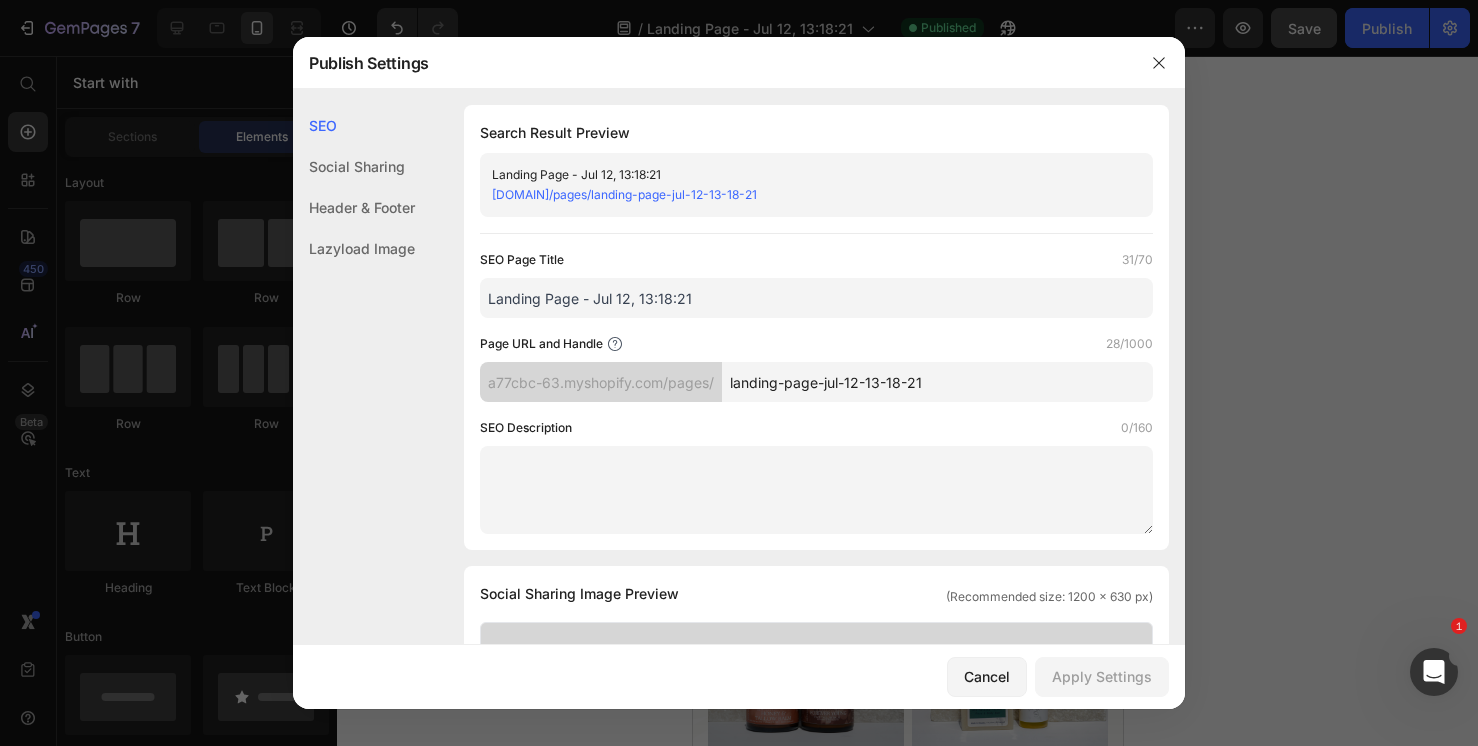 click on "SEO Page Title  31/70  Landing Page - Jul 12, 13:18:21  Page URL and Handle  28/1000  a77cbc-63.myshopify.com/pages/ landing-page-jul-12-13-18-21  SEO Description  0/160" 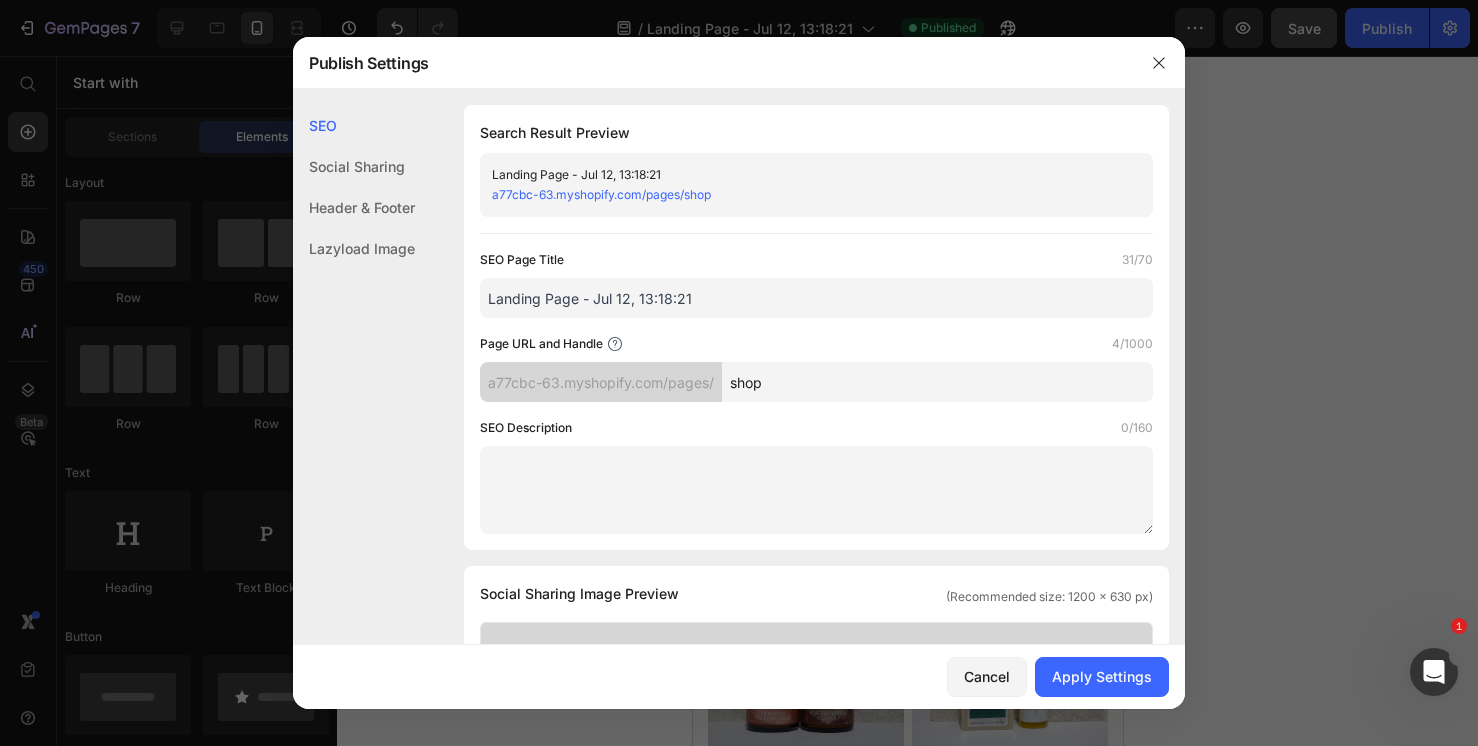 type on "shop" 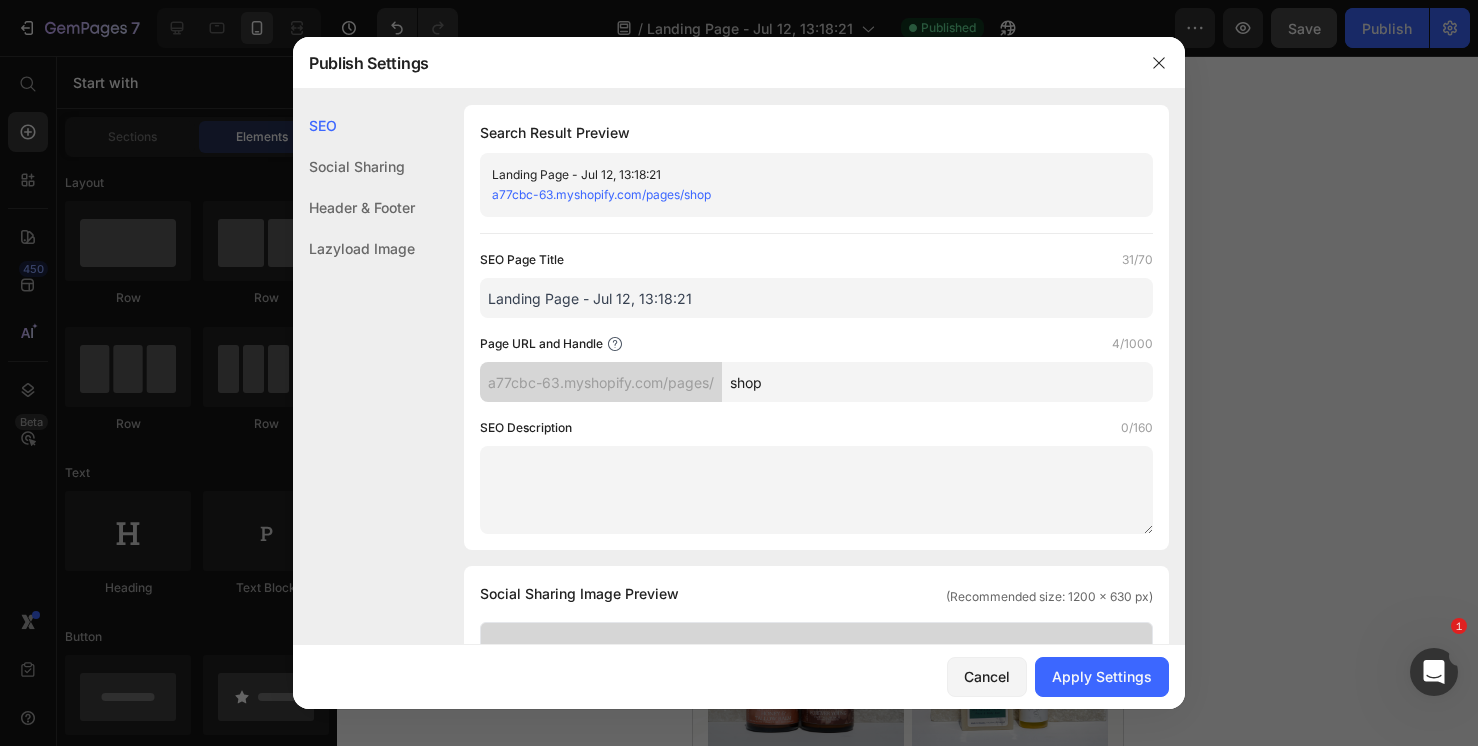 click on "SEO Description  0/160" at bounding box center (816, 428) 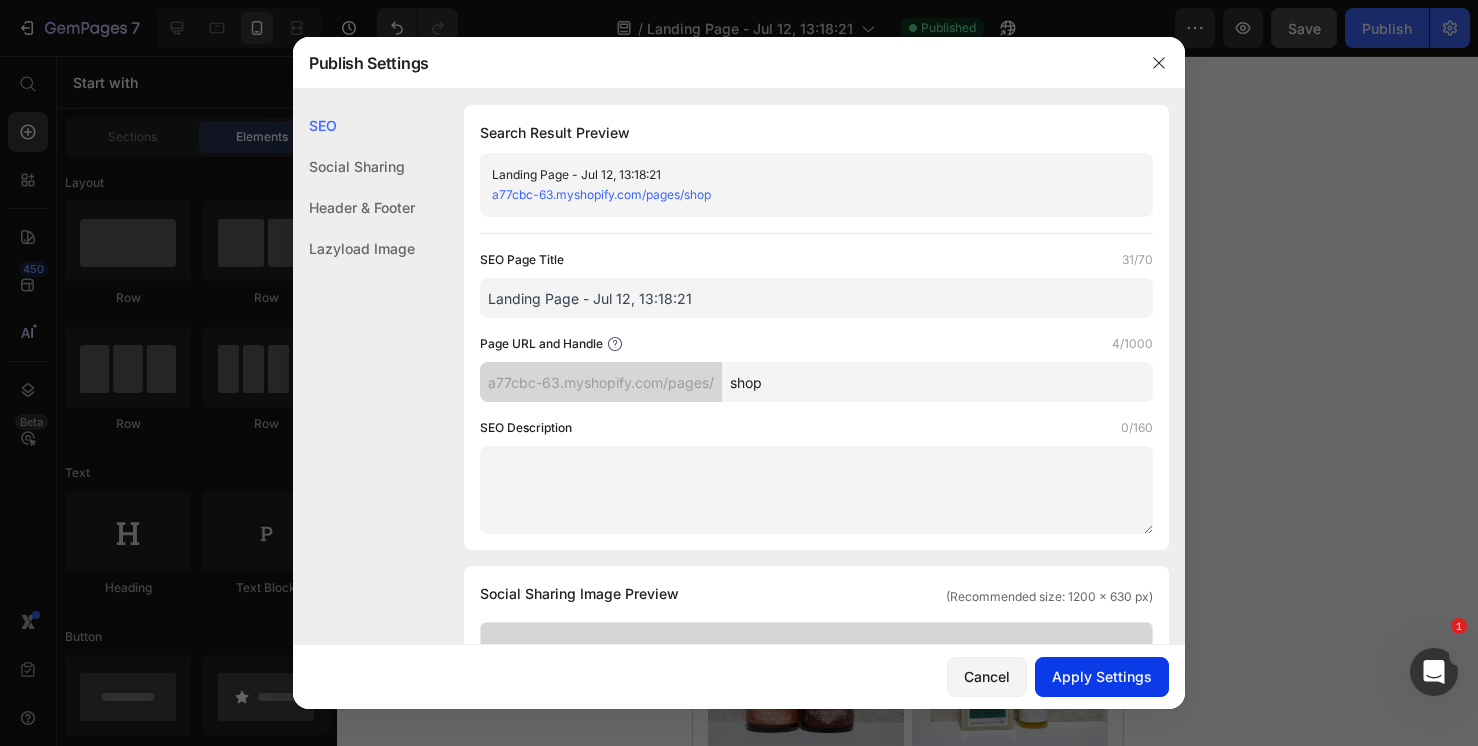 click on "Apply Settings" at bounding box center (1102, 676) 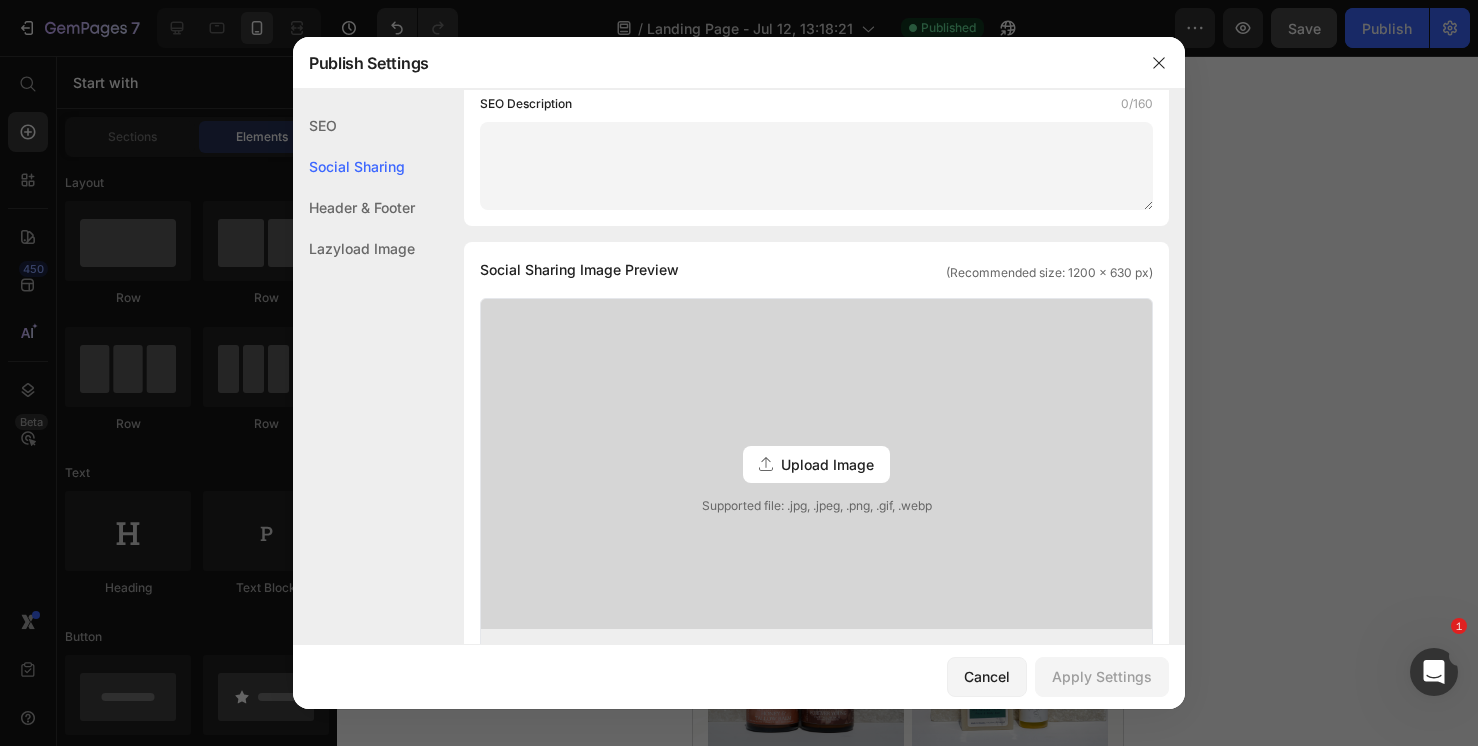 scroll, scrollTop: 0, scrollLeft: 0, axis: both 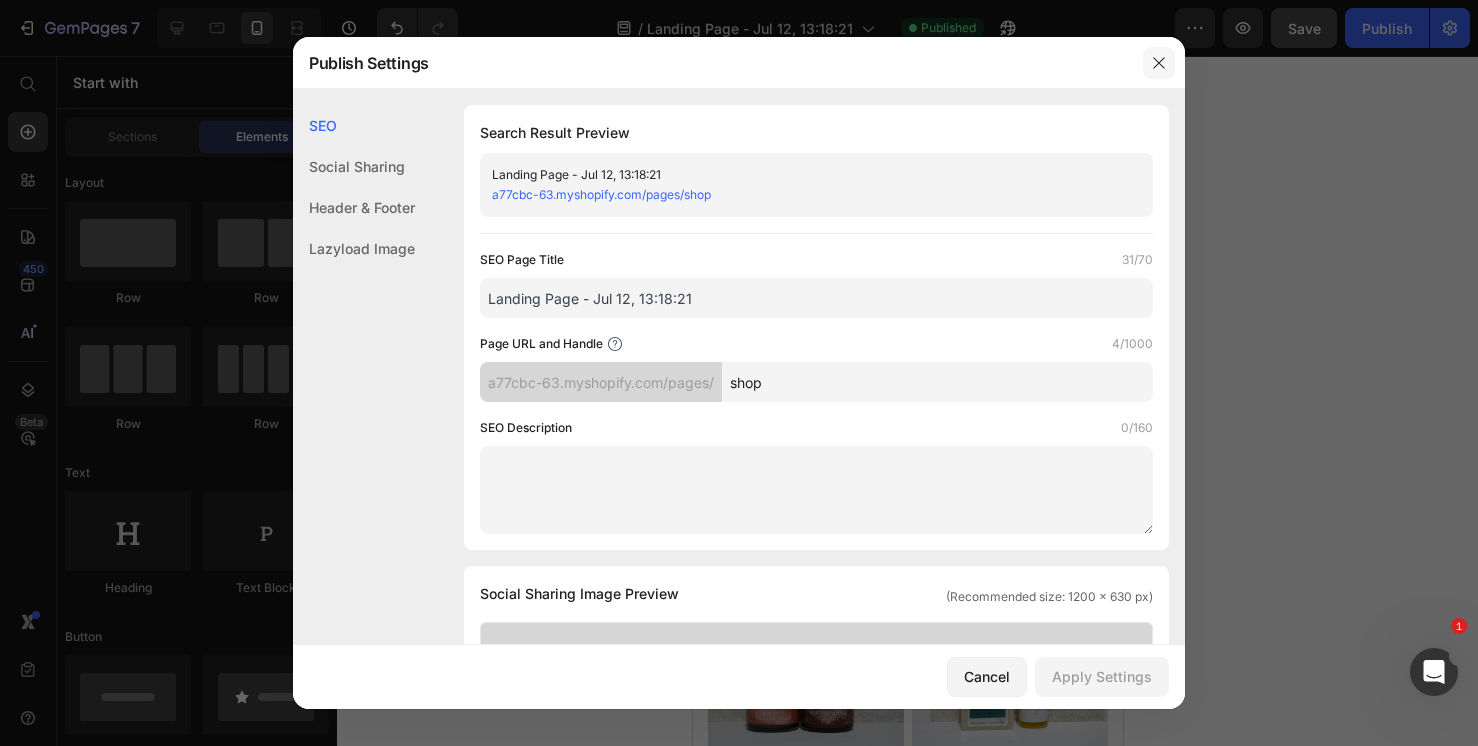 click 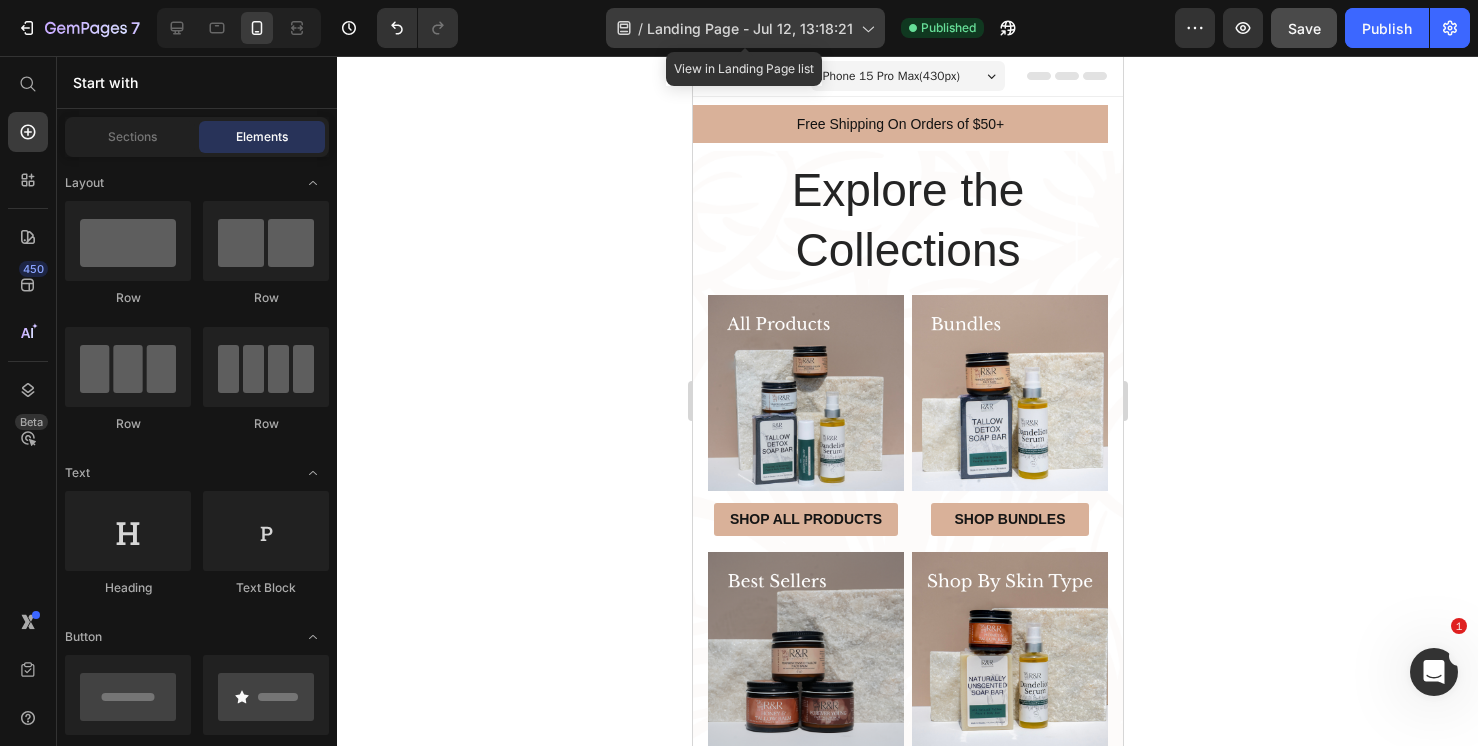 click on "Landing Page - Jul 12, 13:18:21" at bounding box center (750, 28) 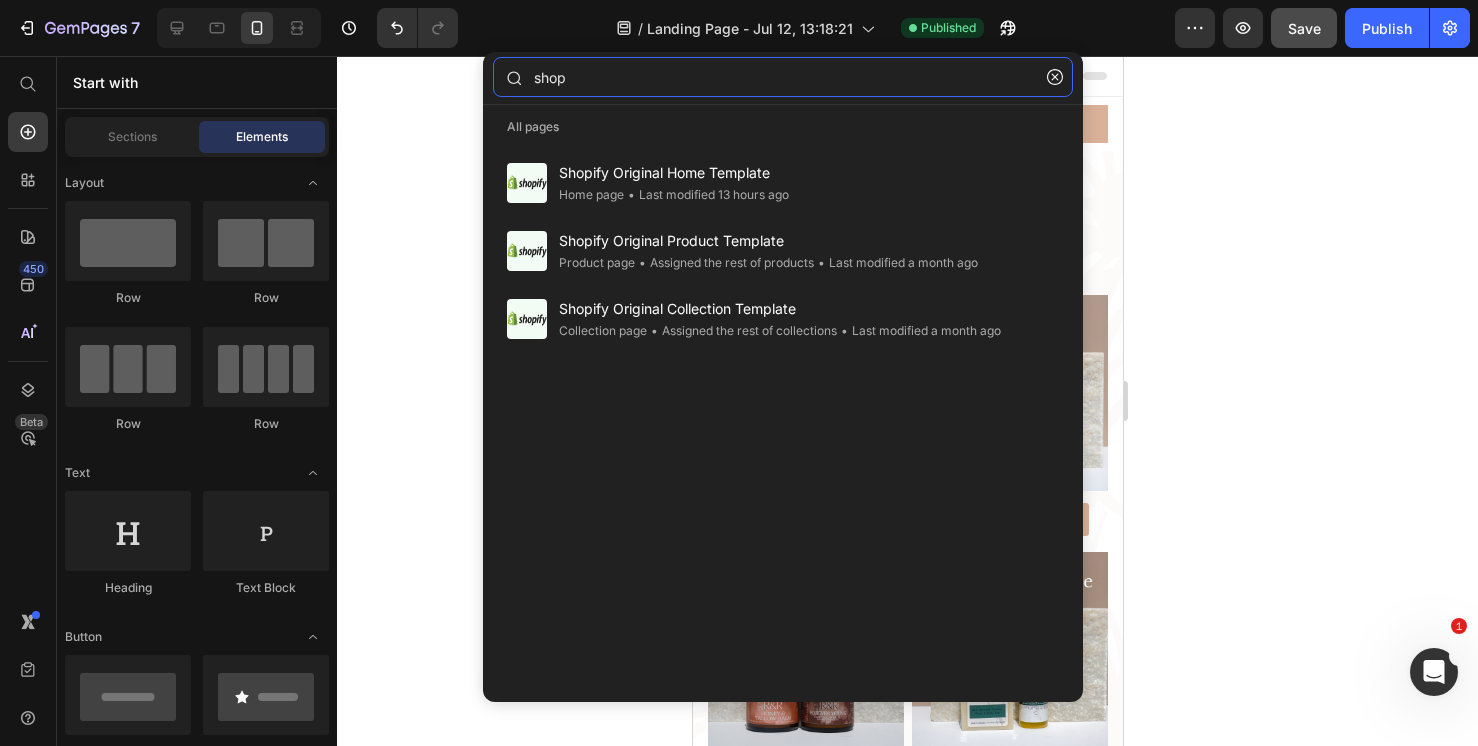 click on "shop" 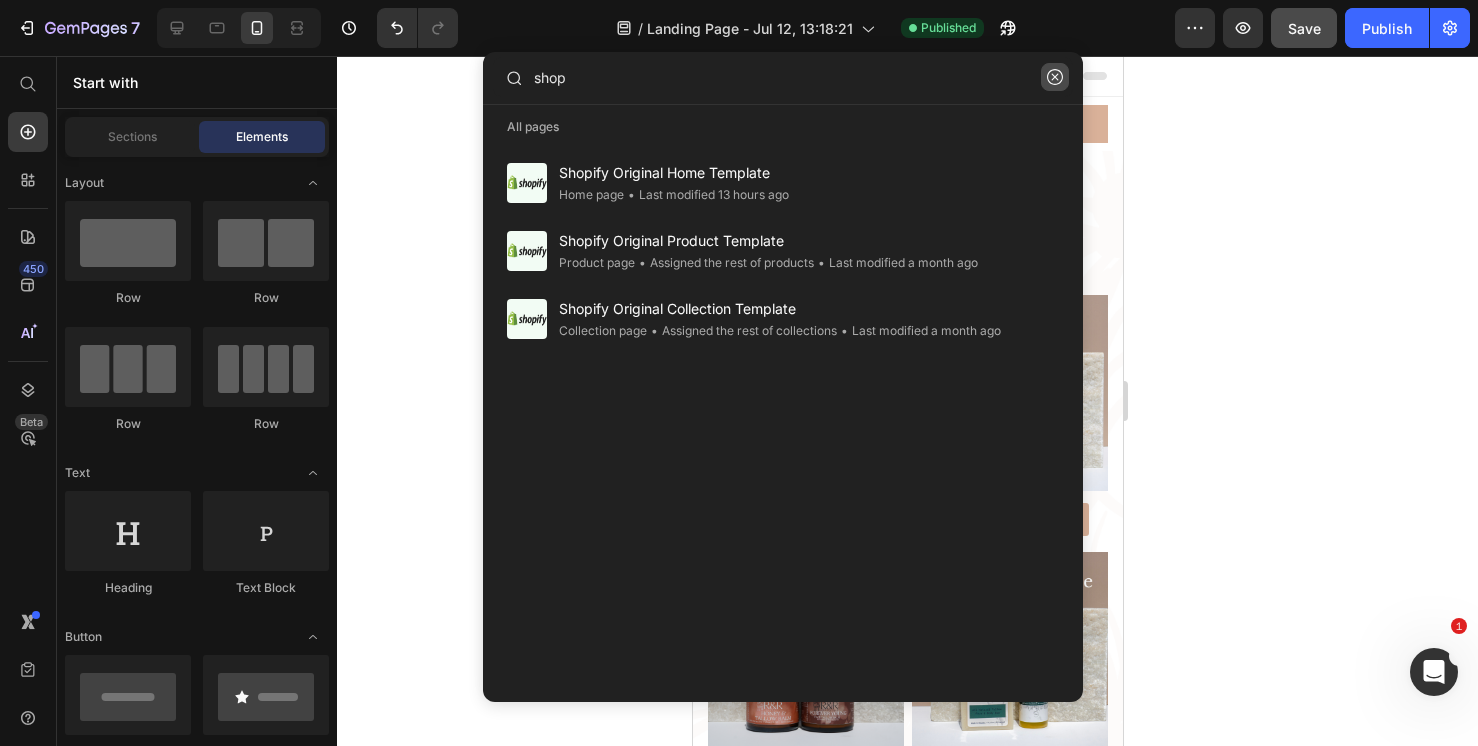 click at bounding box center [1055, 77] 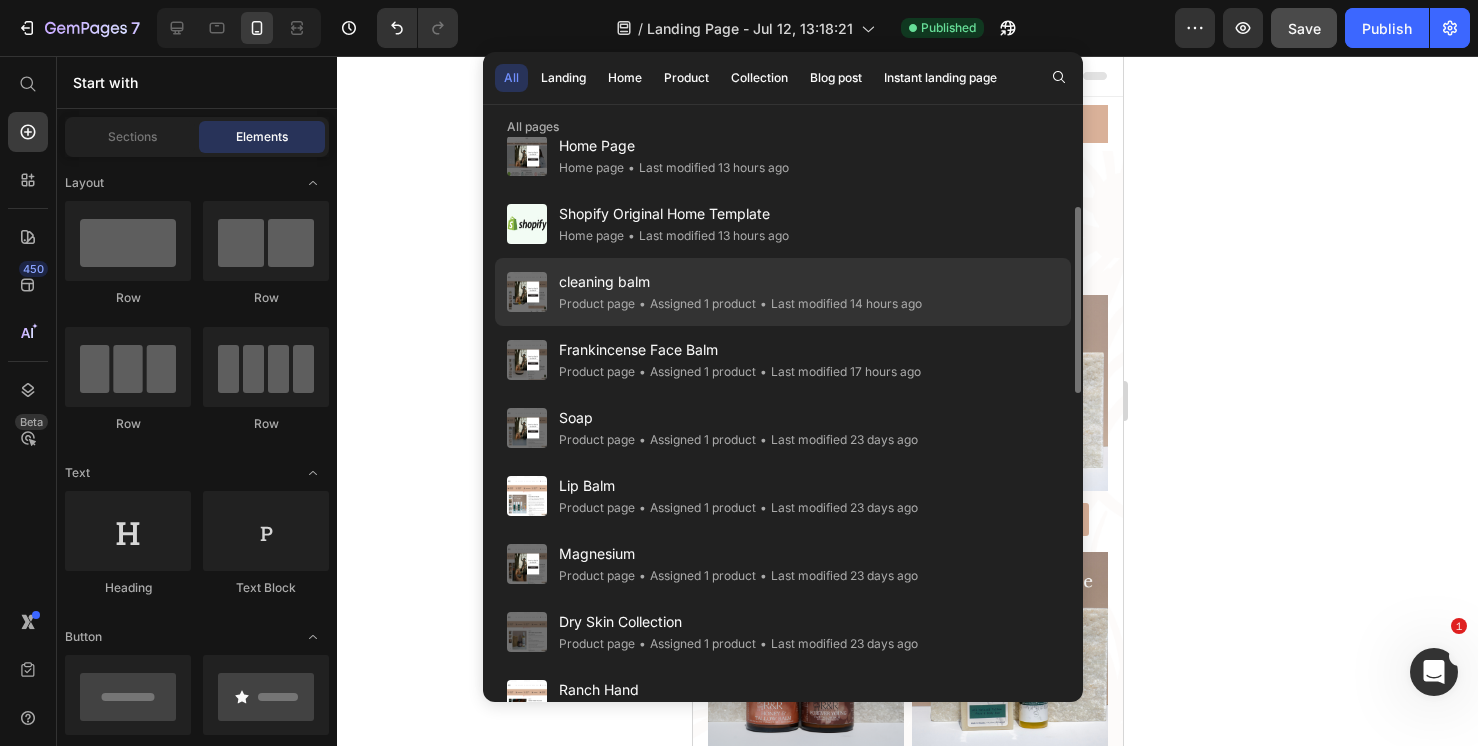 scroll, scrollTop: 0, scrollLeft: 0, axis: both 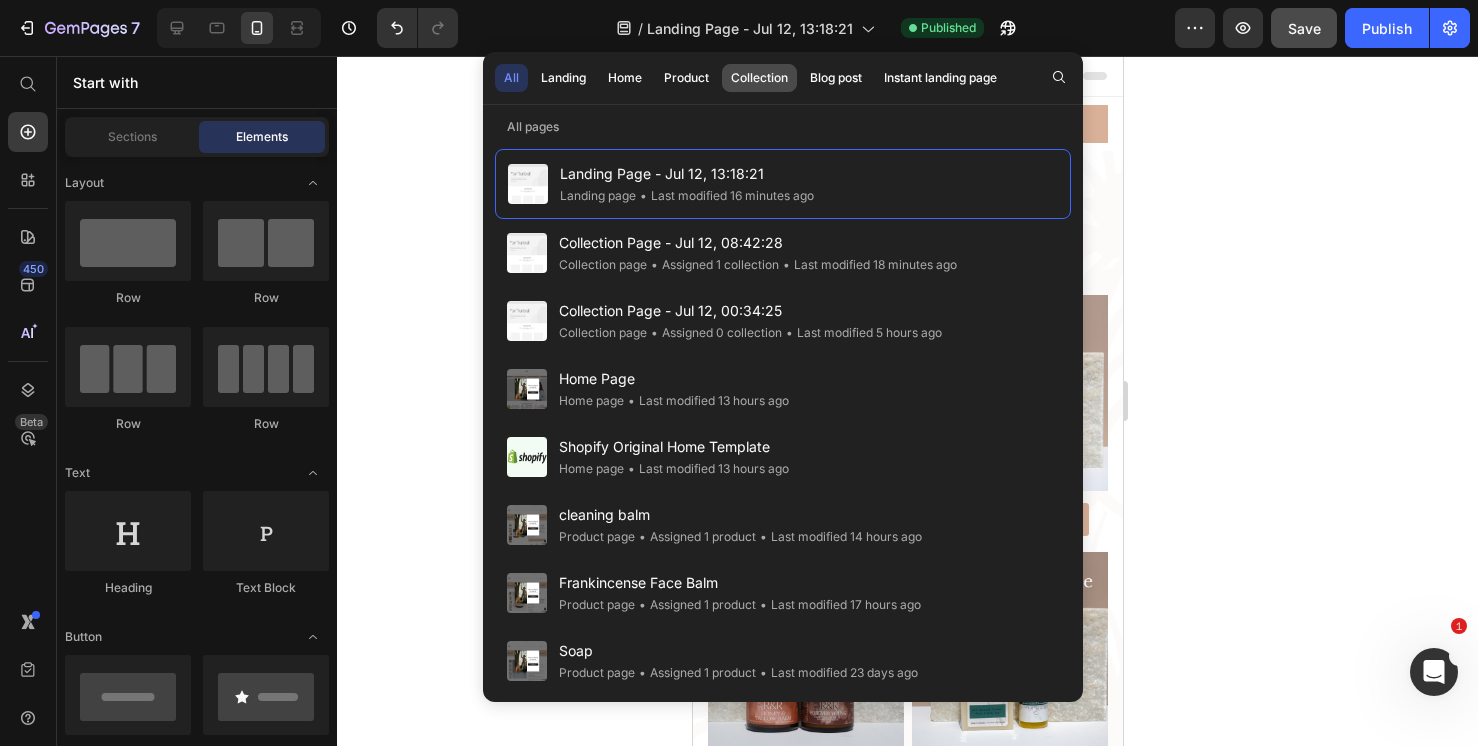 click on "Collection" at bounding box center (759, 78) 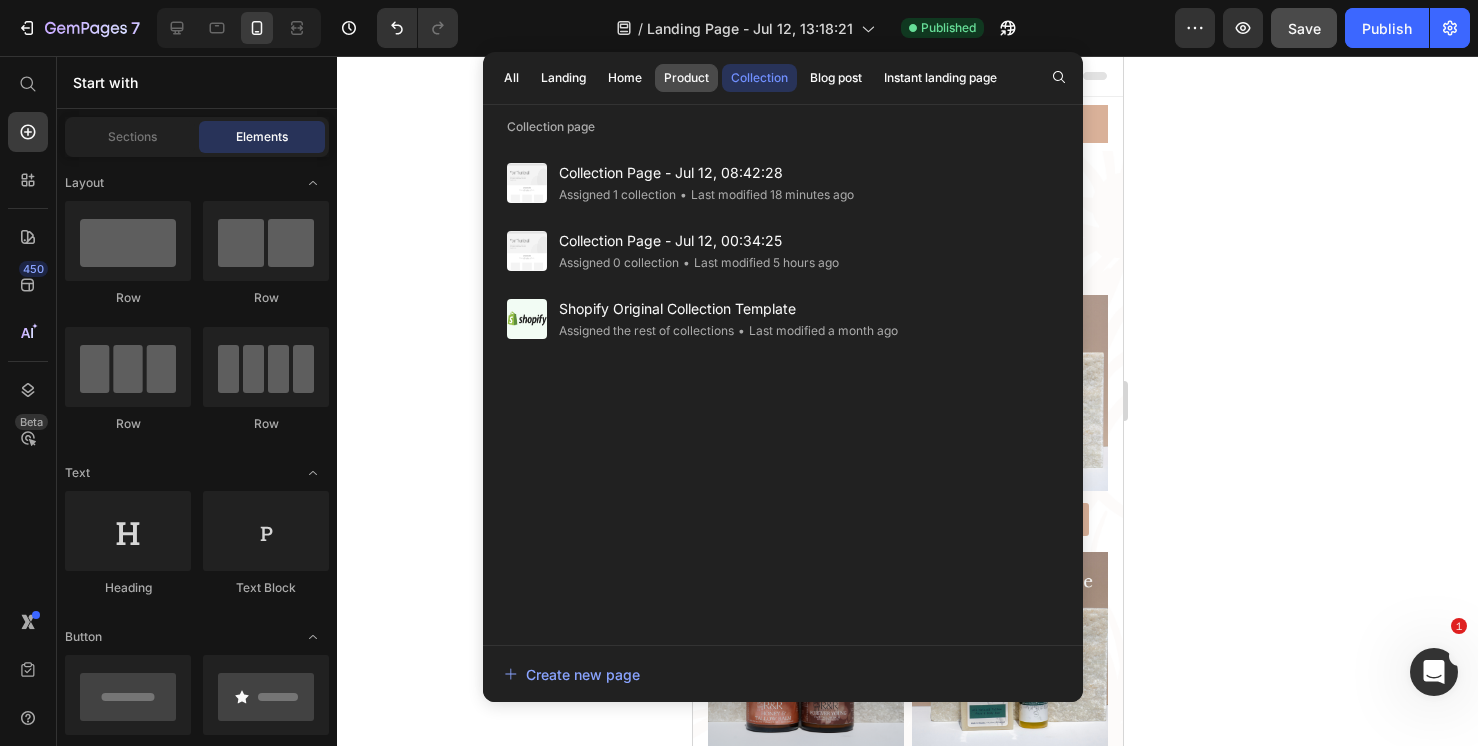 click on "Product" at bounding box center (686, 78) 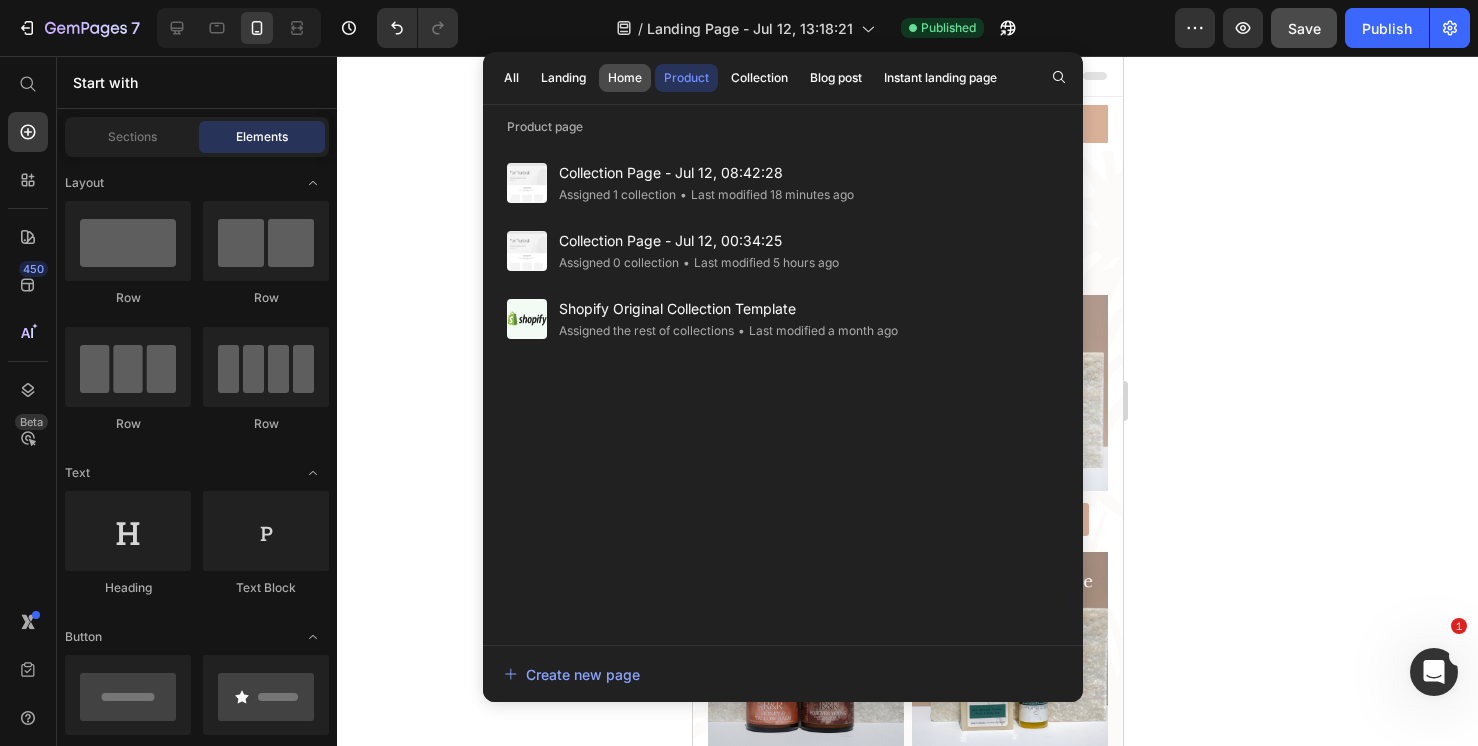 click on "Home" at bounding box center [625, 78] 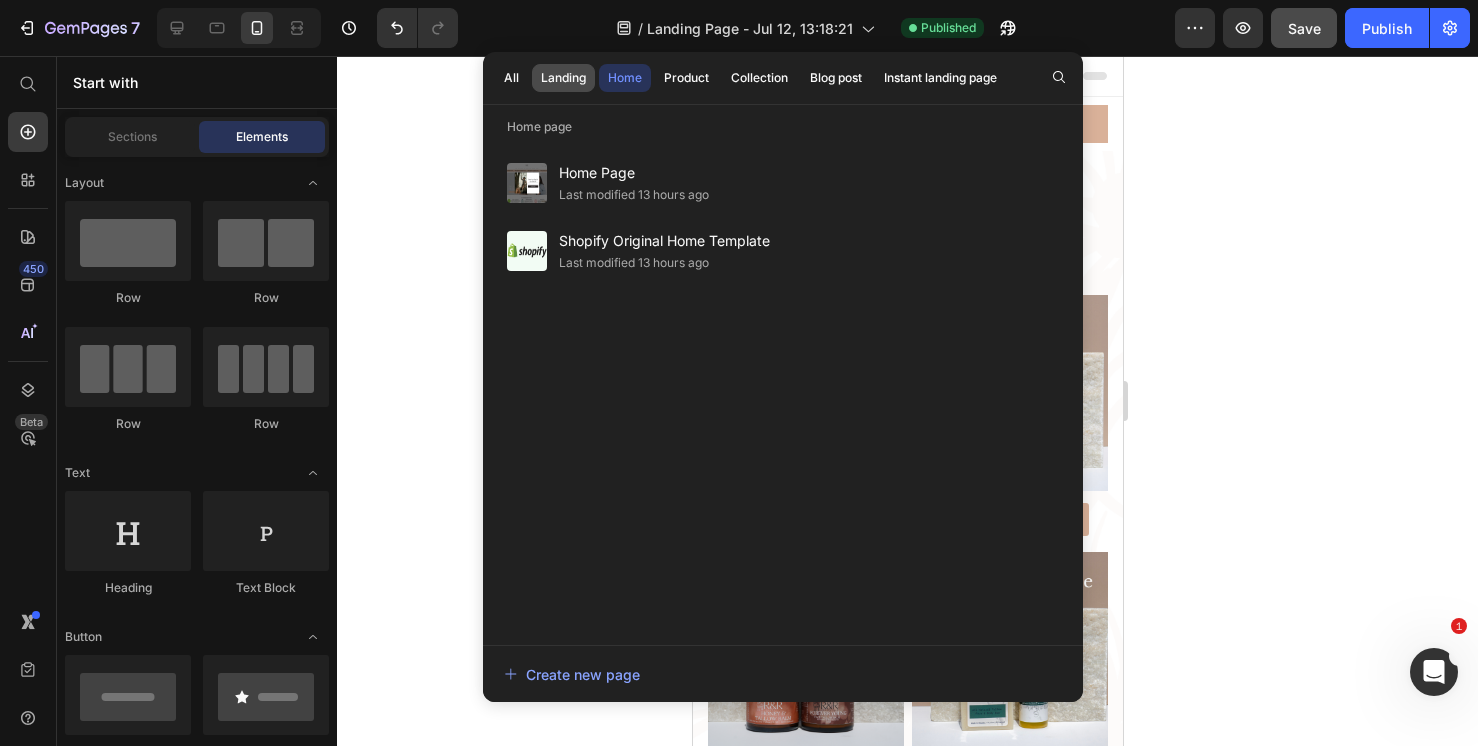click on "Landing" at bounding box center (563, 78) 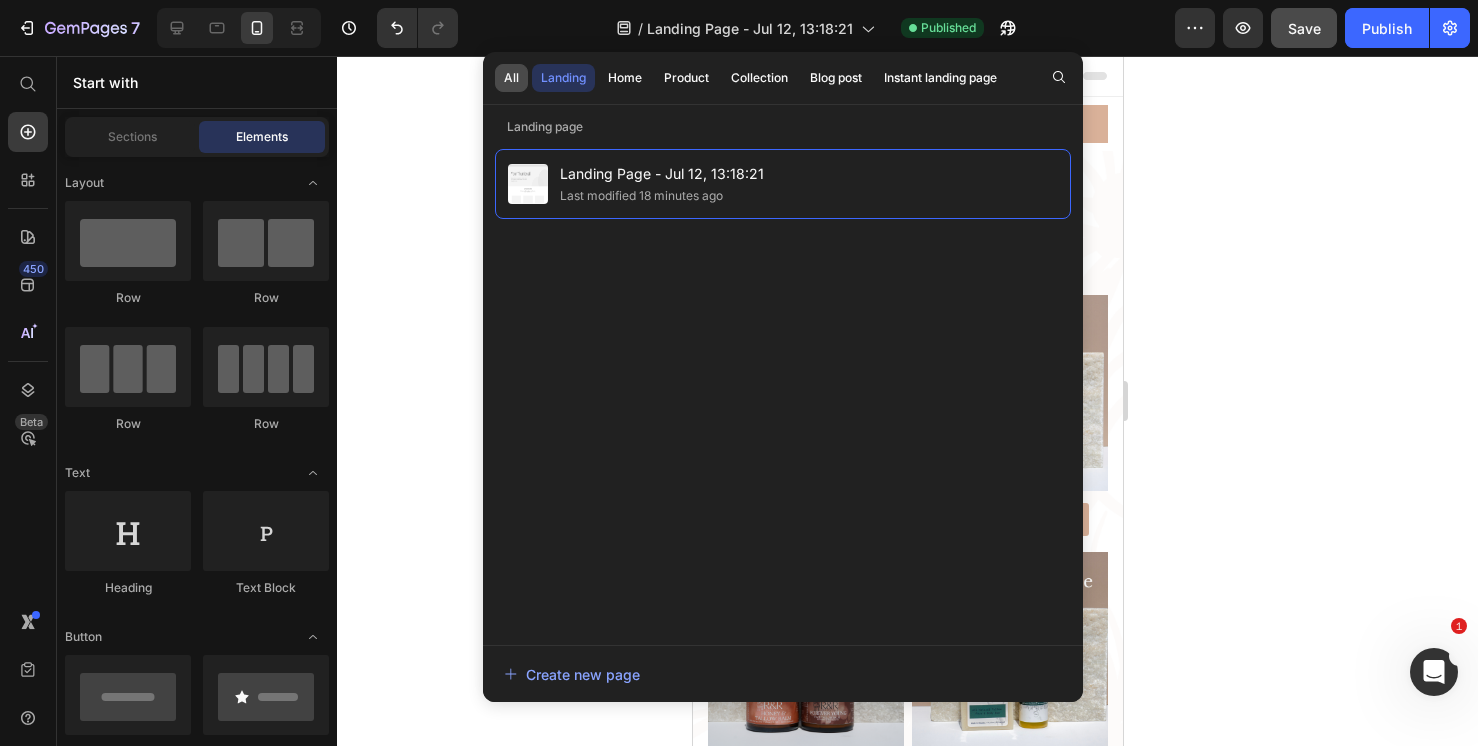 click on "All" 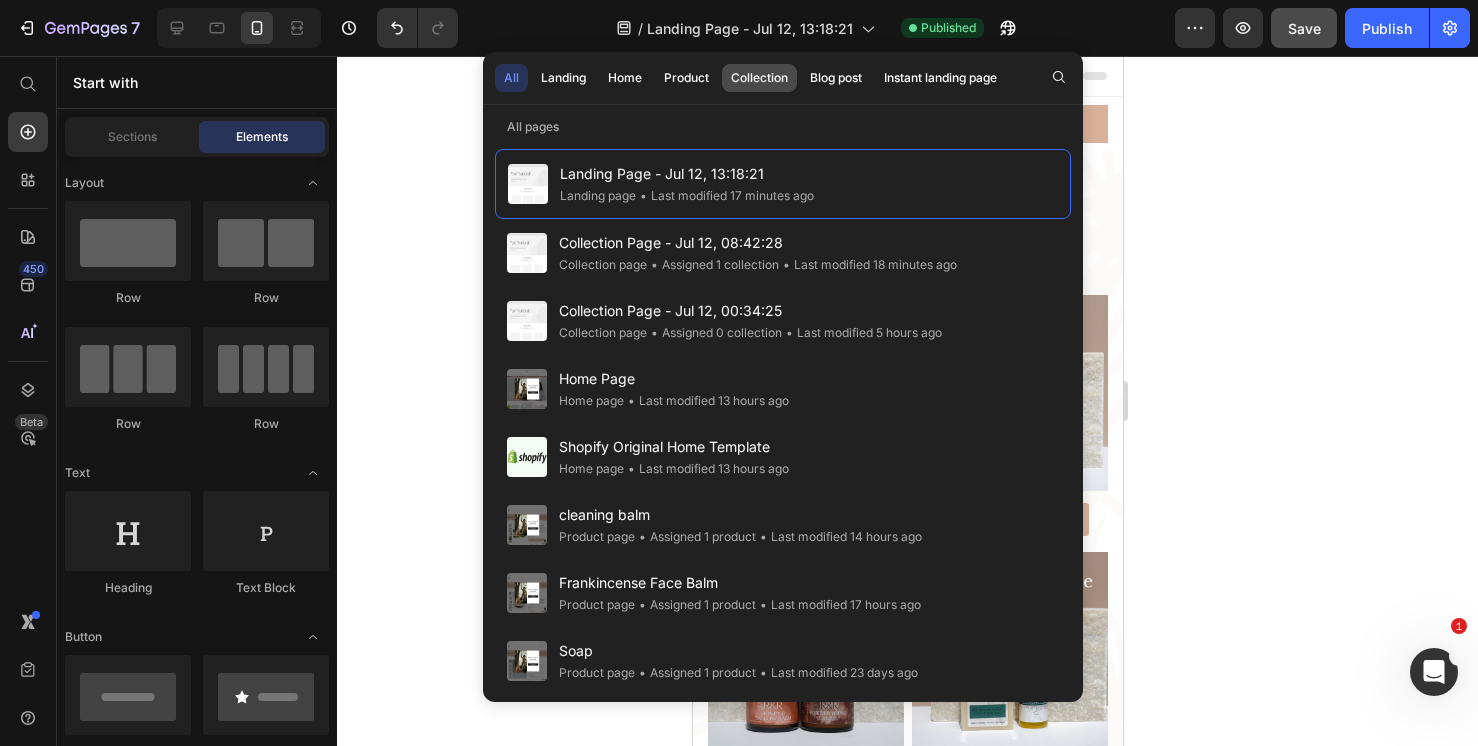click on "Collection" at bounding box center (759, 78) 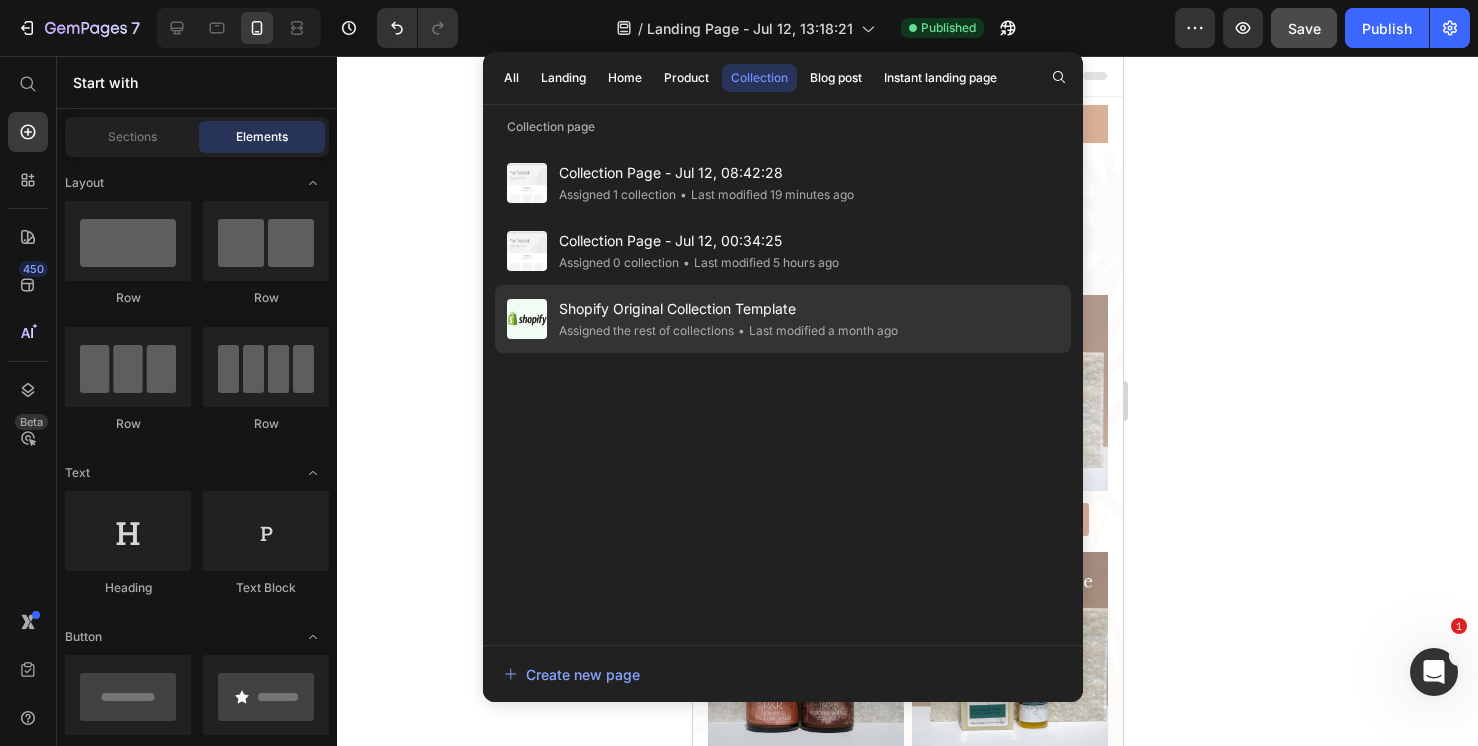 click on "Shopify Original Collection Template" at bounding box center [728, 309] 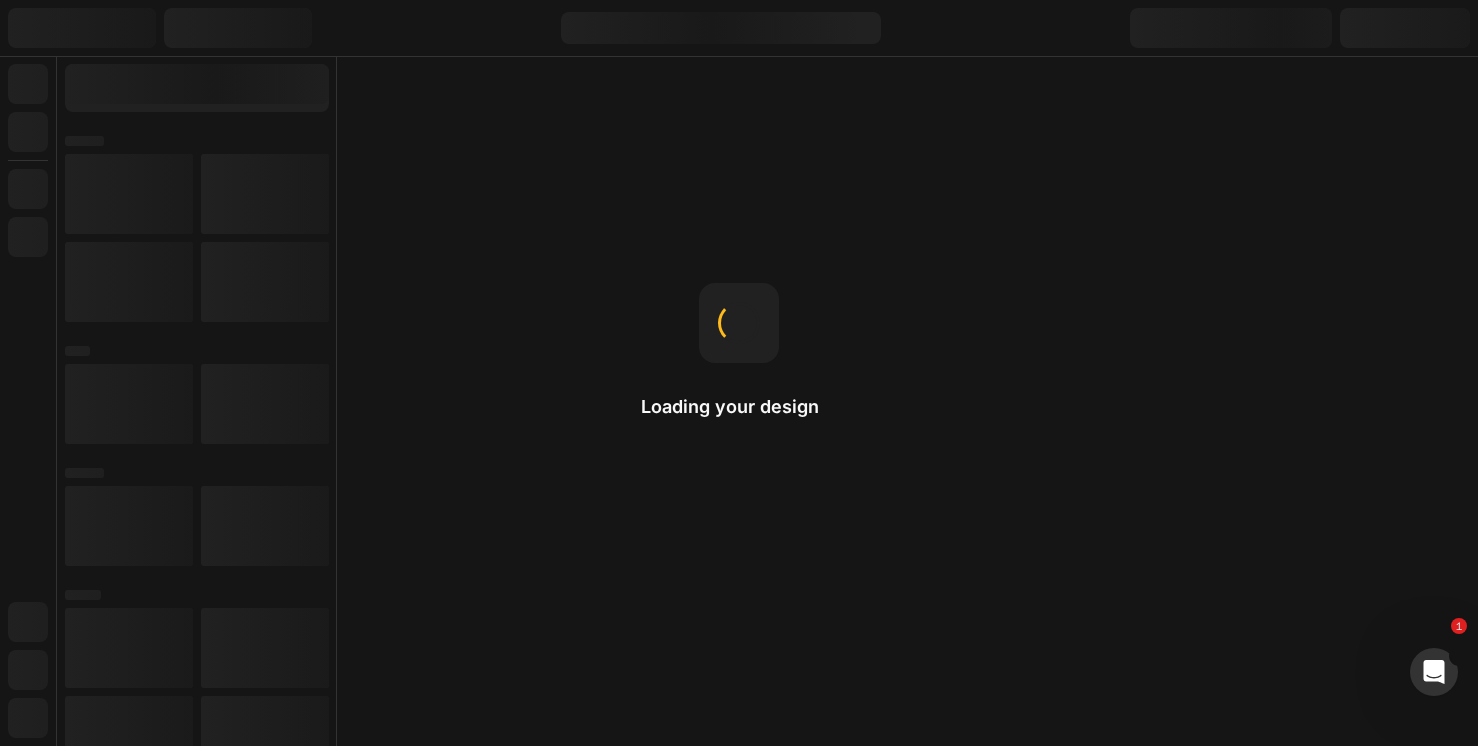 scroll, scrollTop: 0, scrollLeft: 0, axis: both 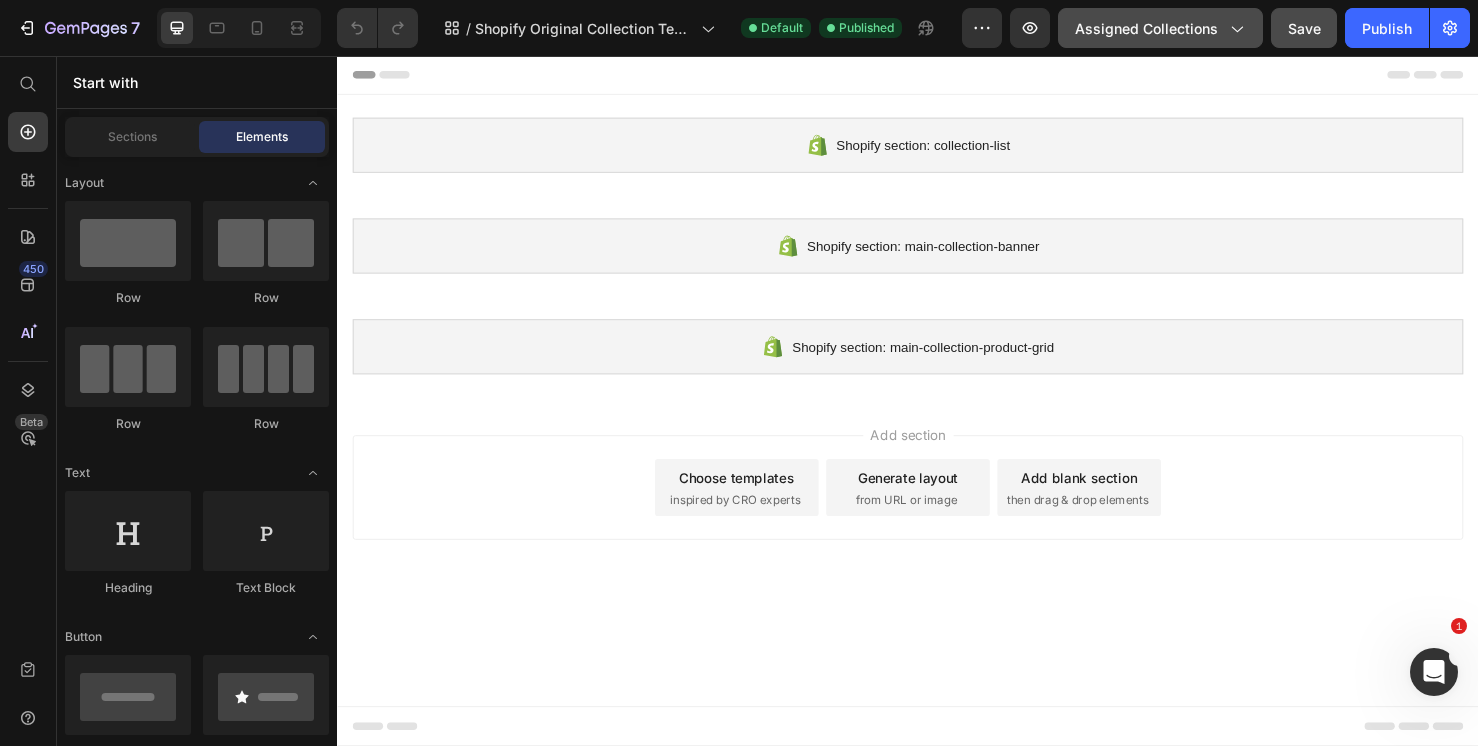 click on "Assigned Collections" 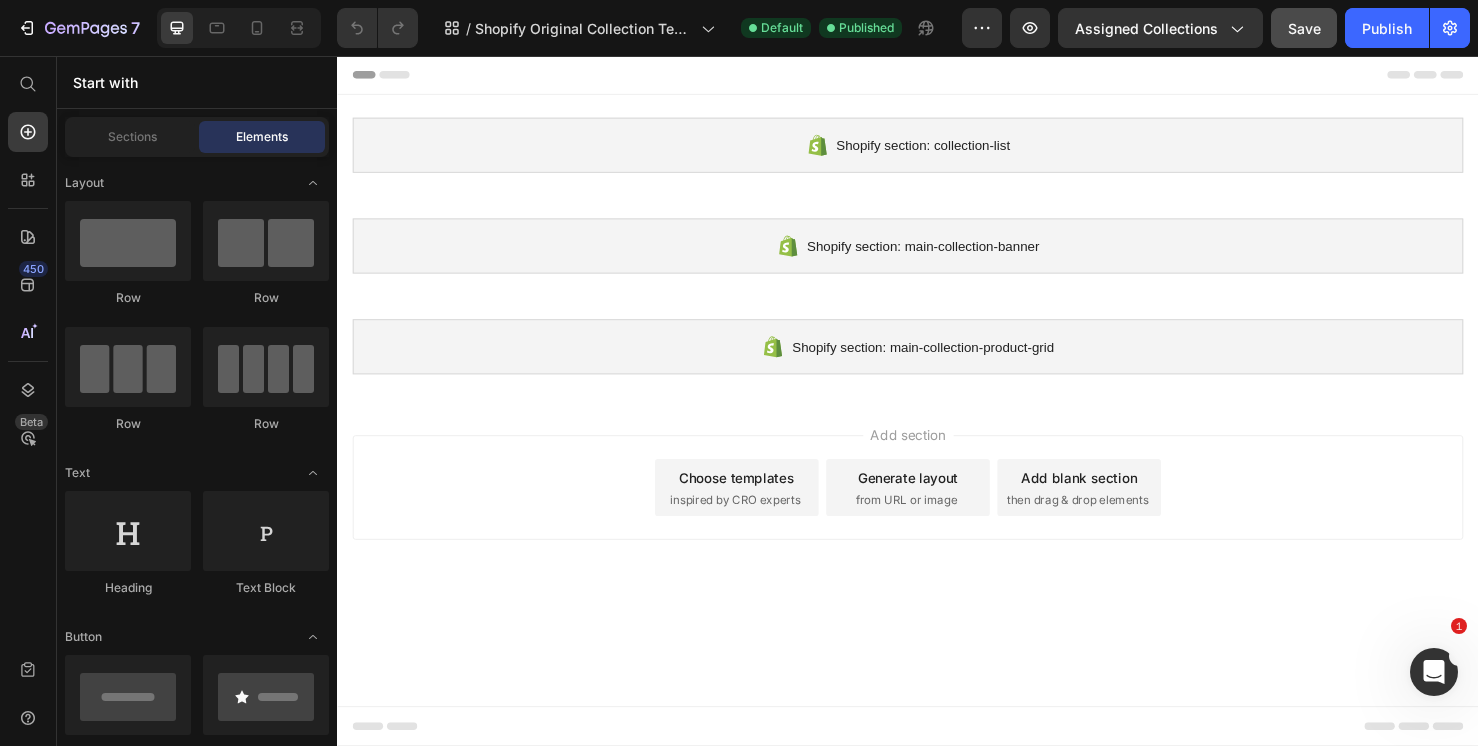 click on "Add section Choose templates inspired by CRO experts Generate layout from URL or image Add blank section then drag & drop elements" at bounding box center [937, 510] 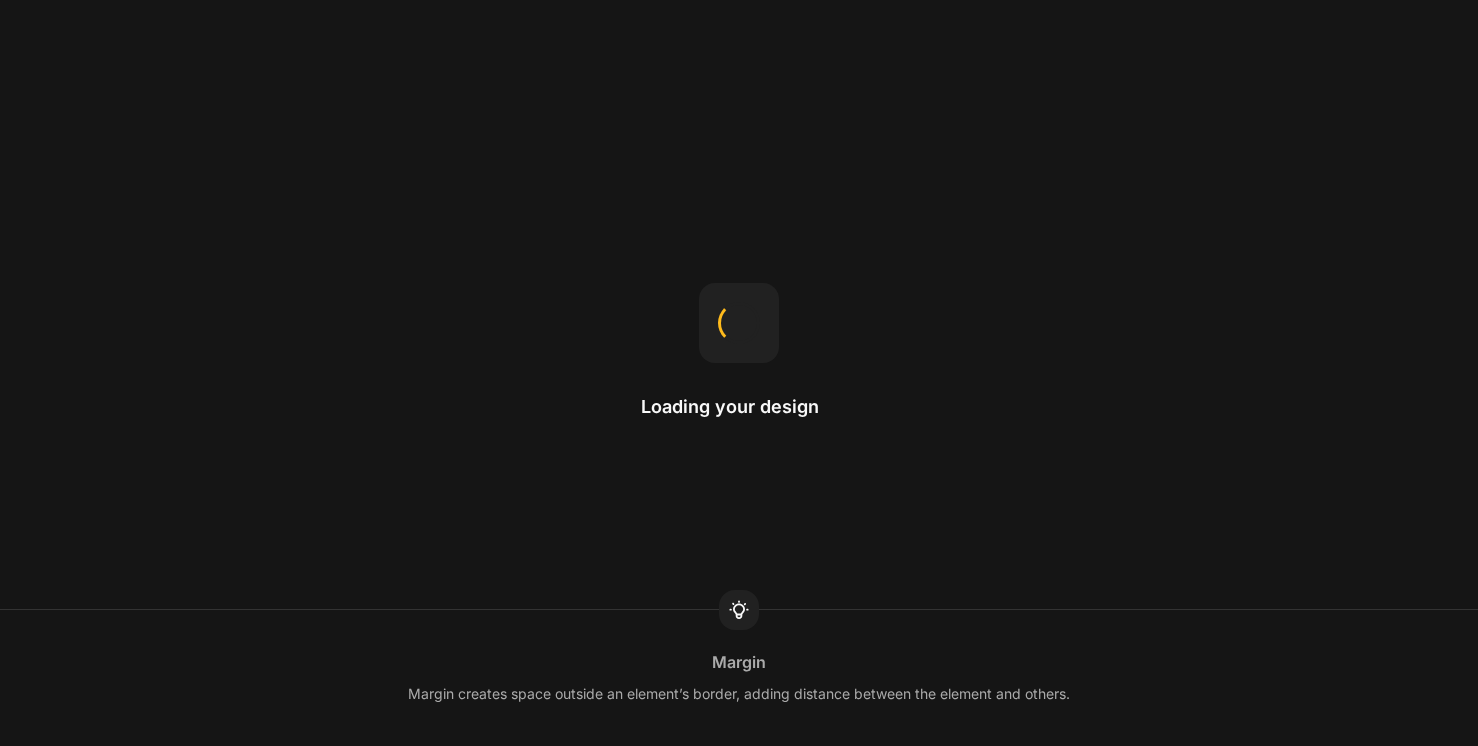 scroll, scrollTop: 0, scrollLeft: 0, axis: both 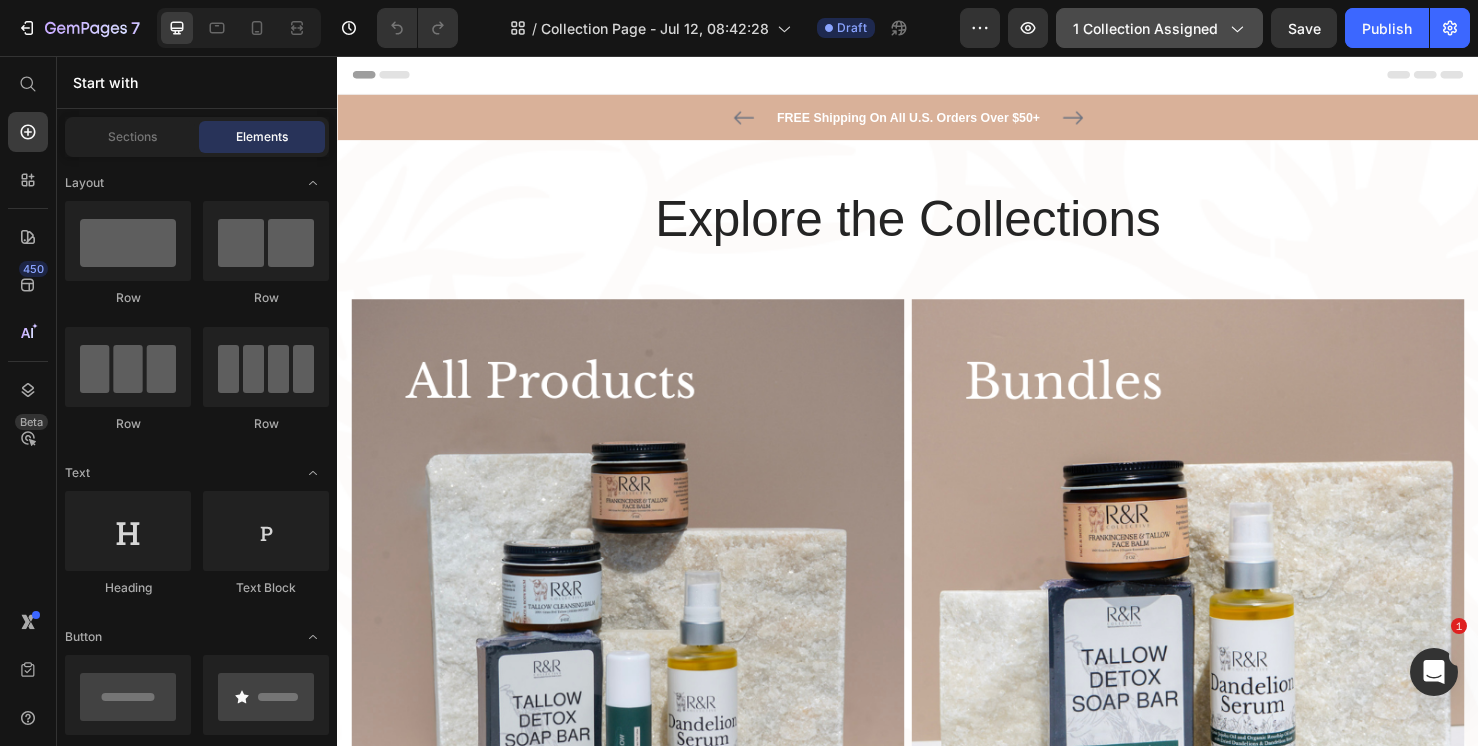 click on "1 collection assigned" 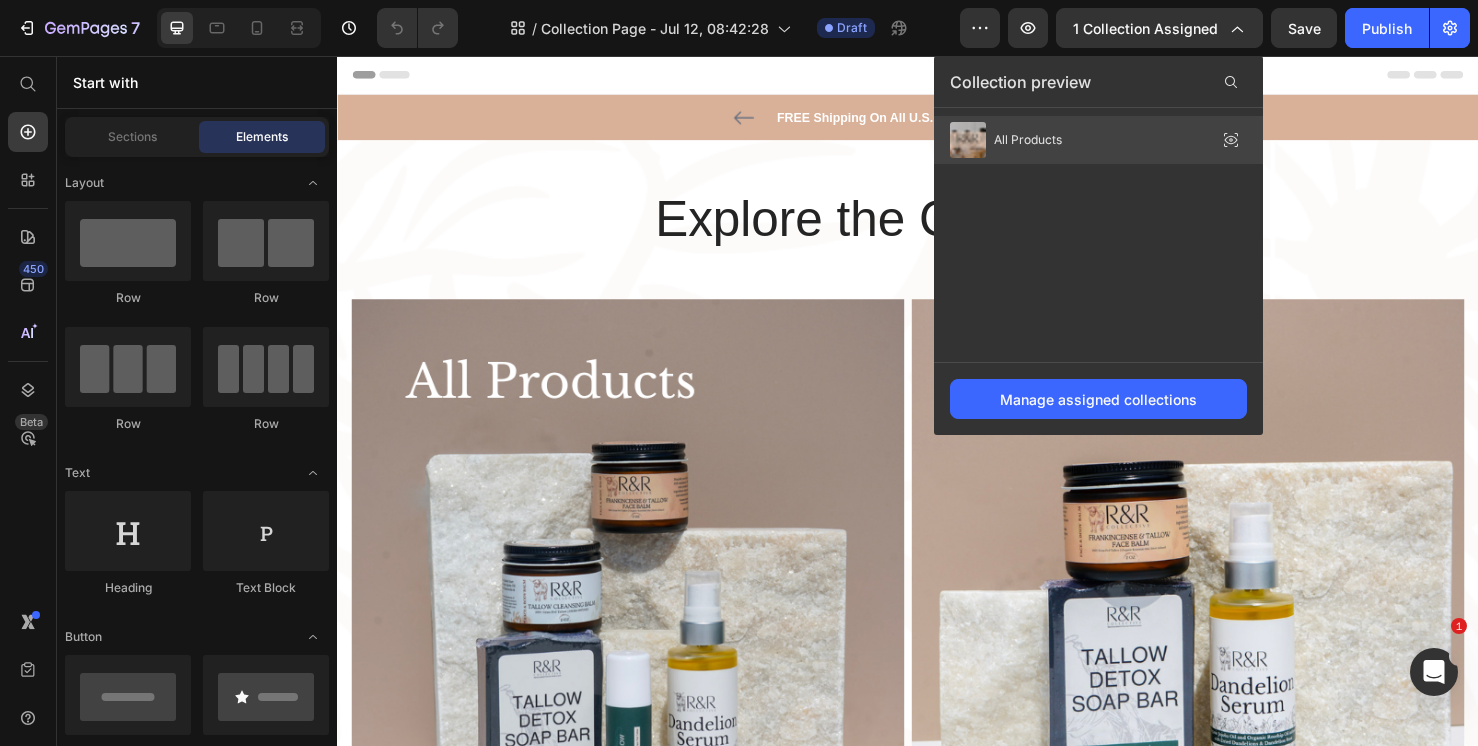 click on "All Products" at bounding box center (1028, 140) 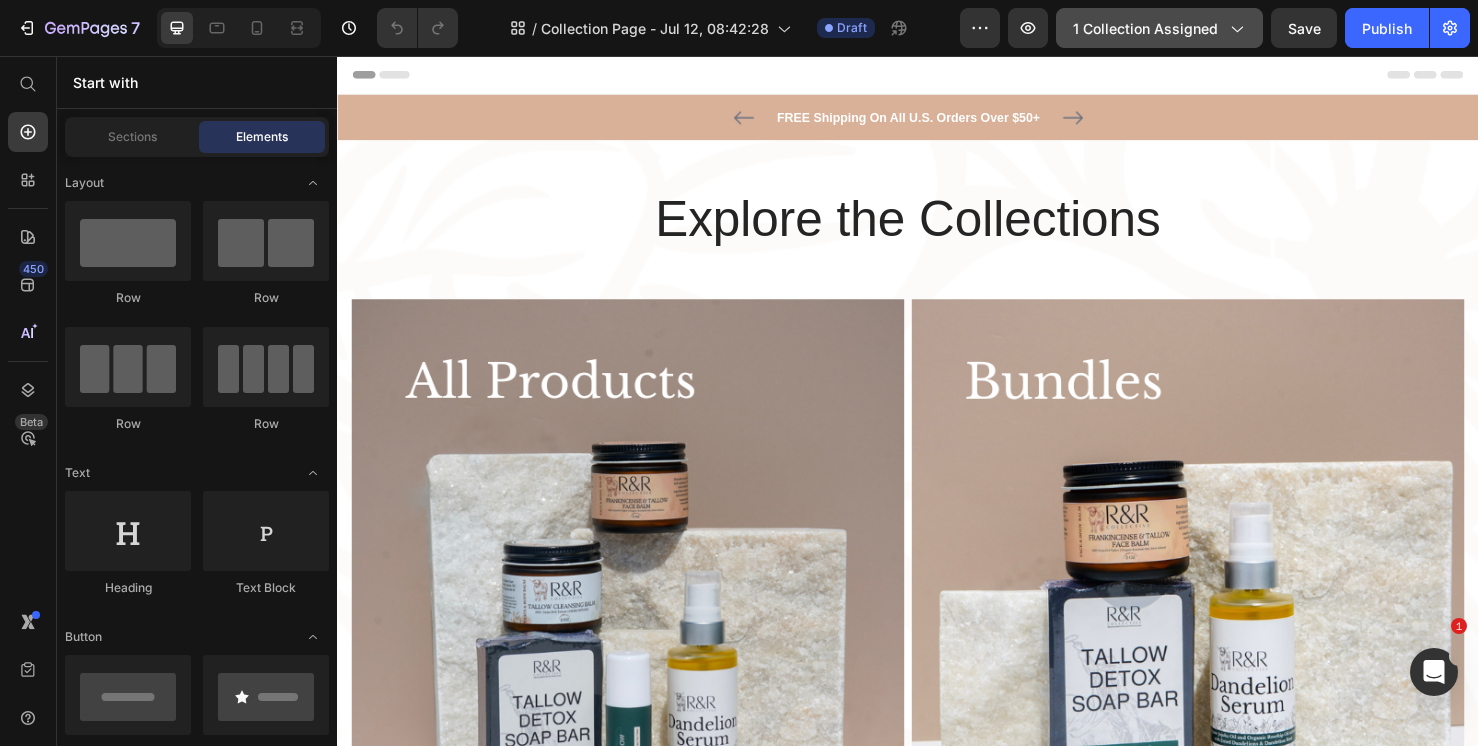 click 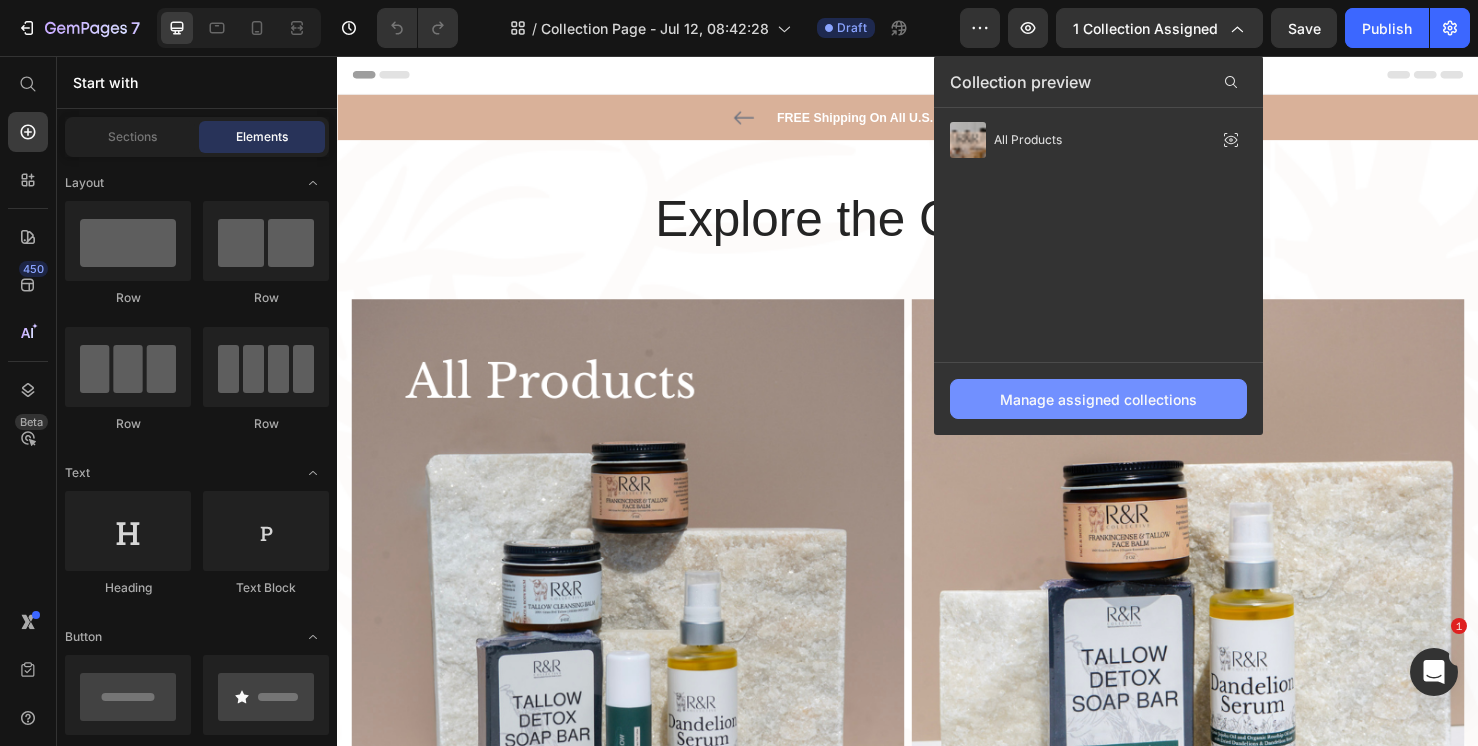 click on "Manage assigned collections" at bounding box center (1098, 399) 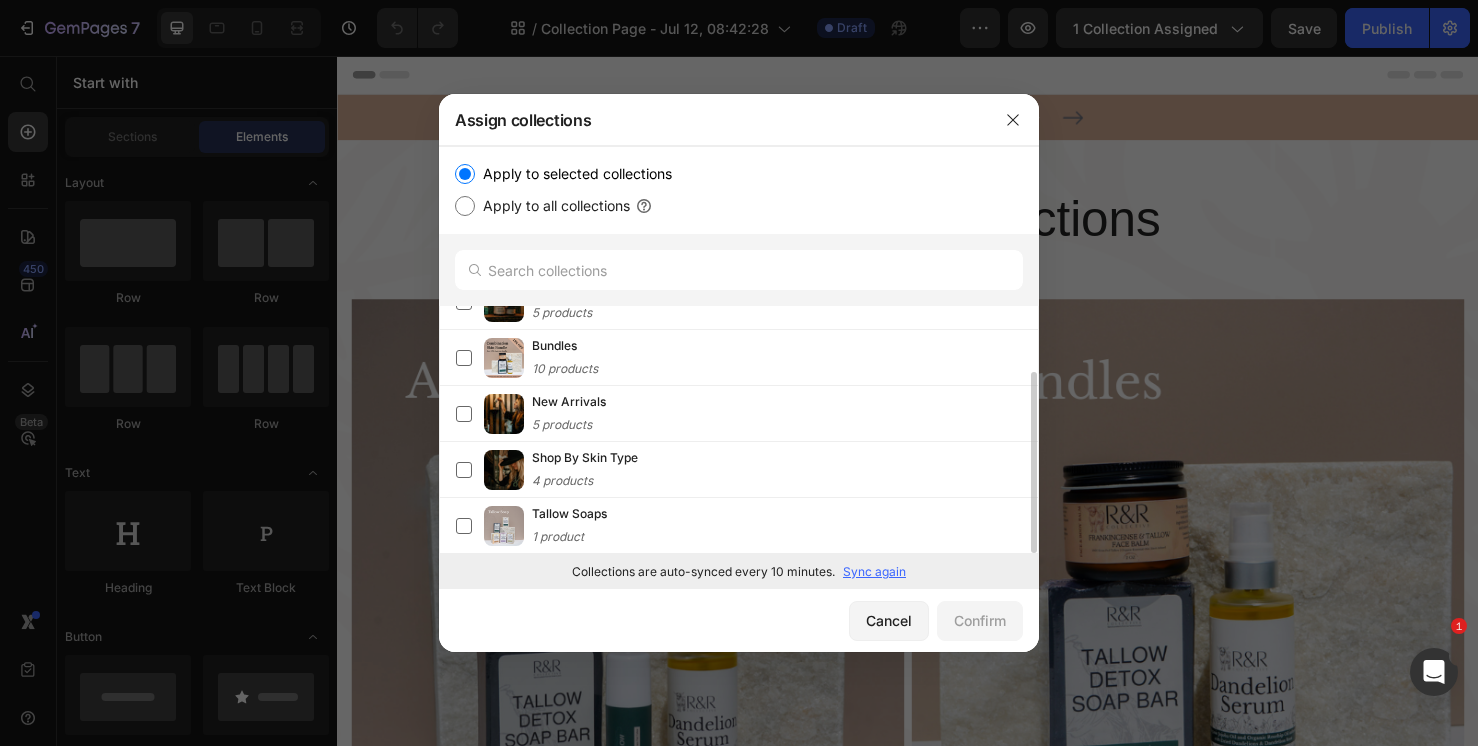 scroll, scrollTop: 0, scrollLeft: 0, axis: both 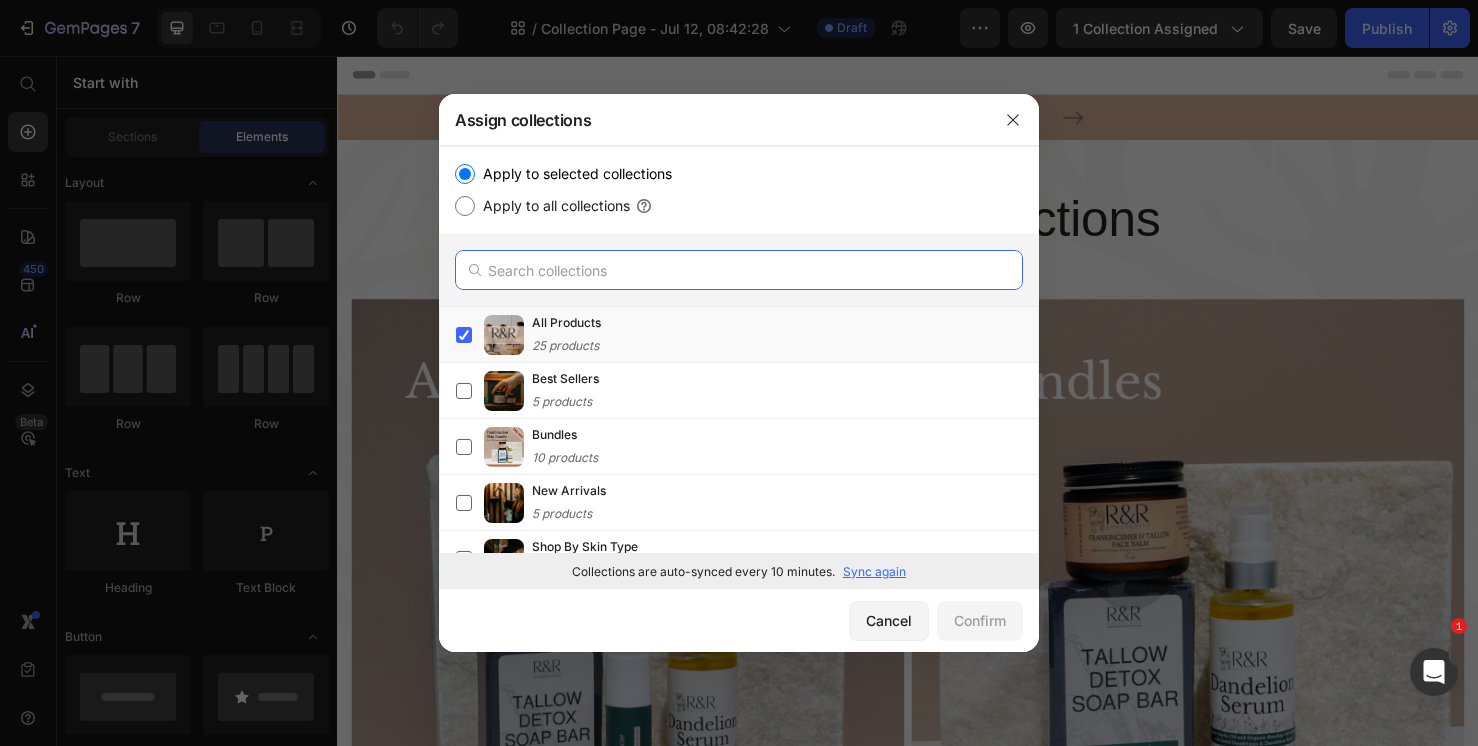 click at bounding box center (739, 270) 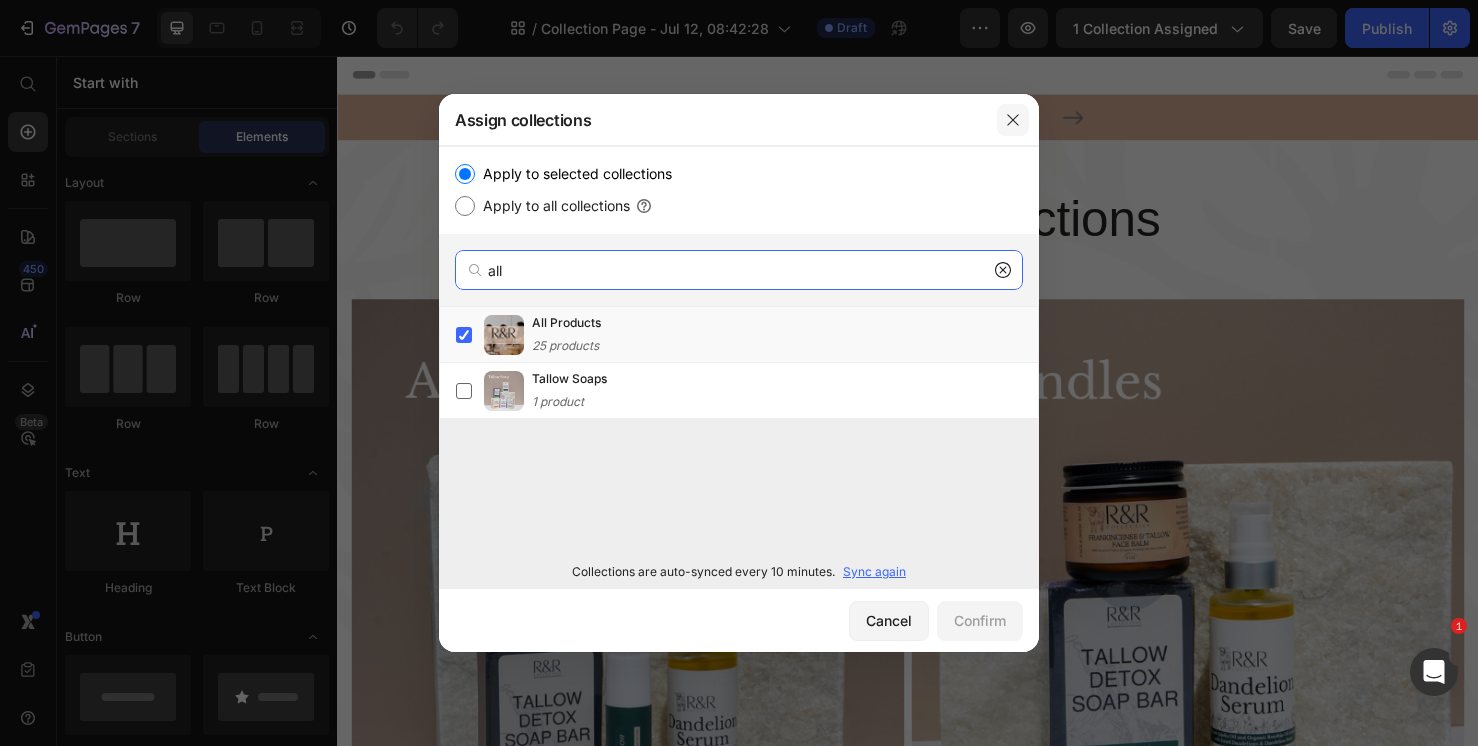 type on "all" 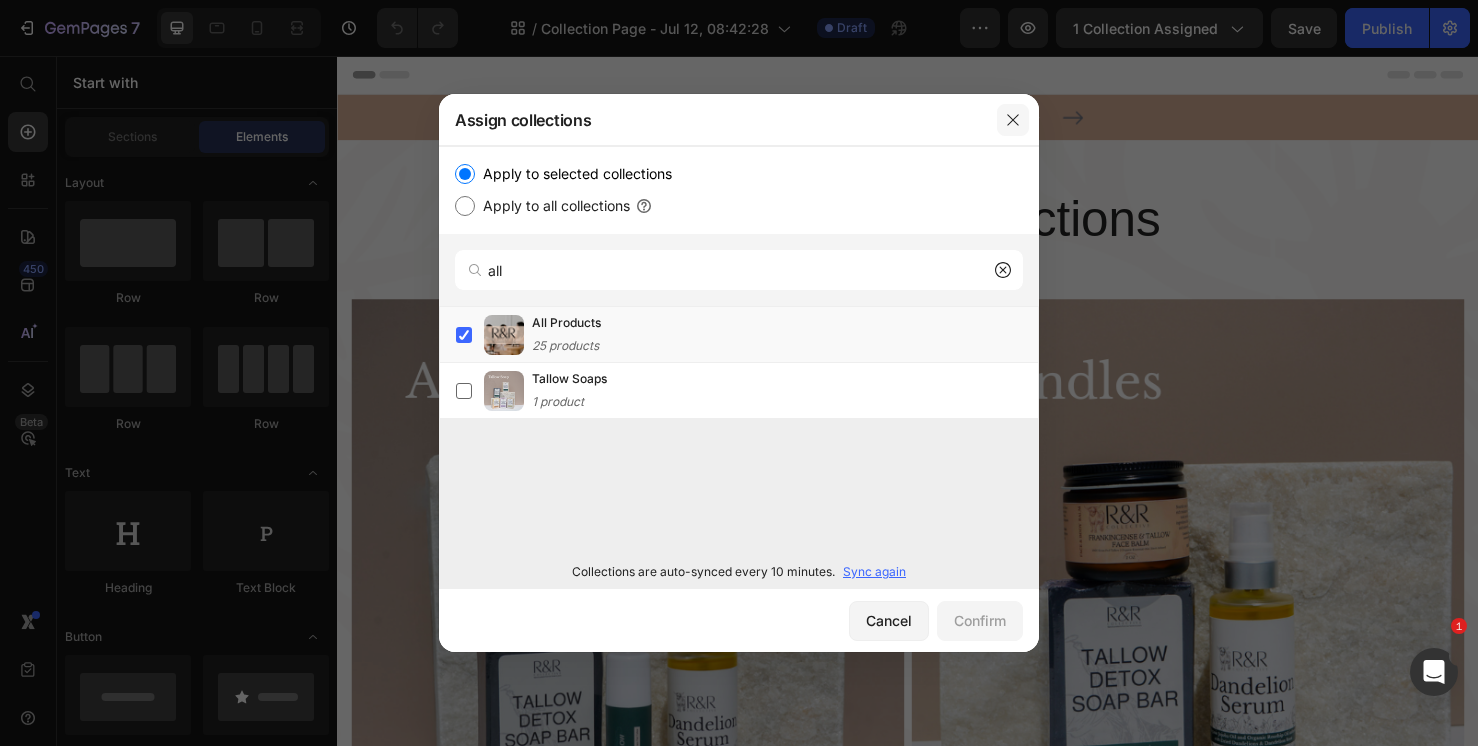 click 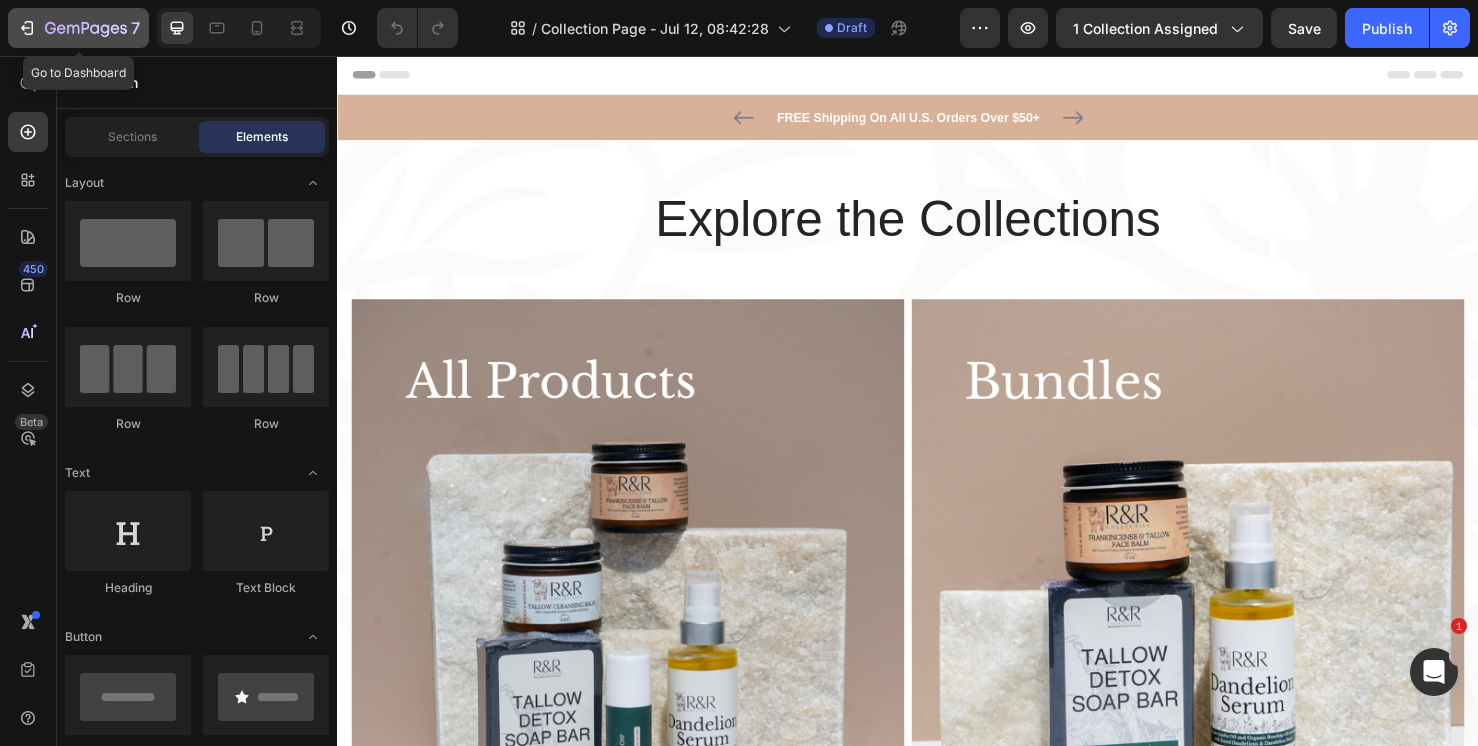 click on "7" at bounding box center [135, 28] 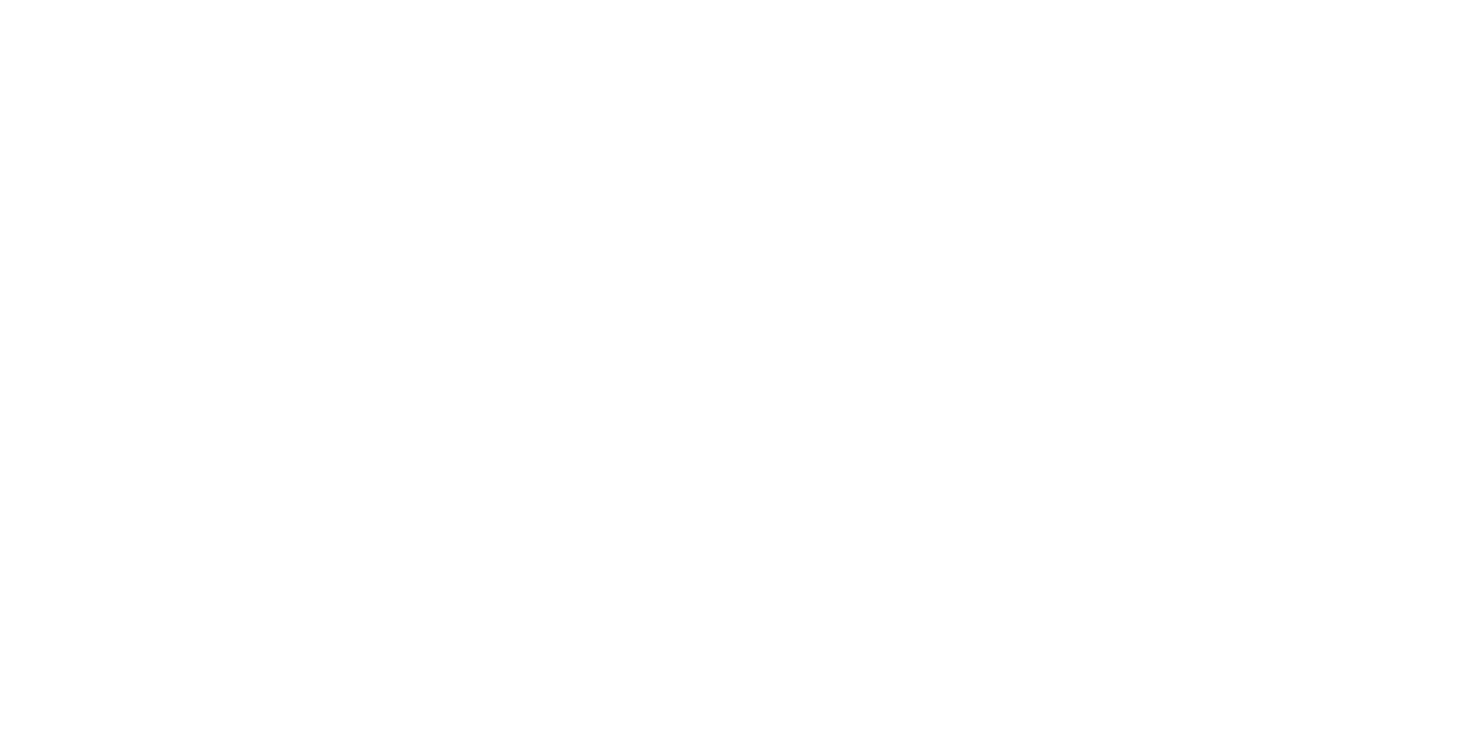 scroll, scrollTop: 0, scrollLeft: 0, axis: both 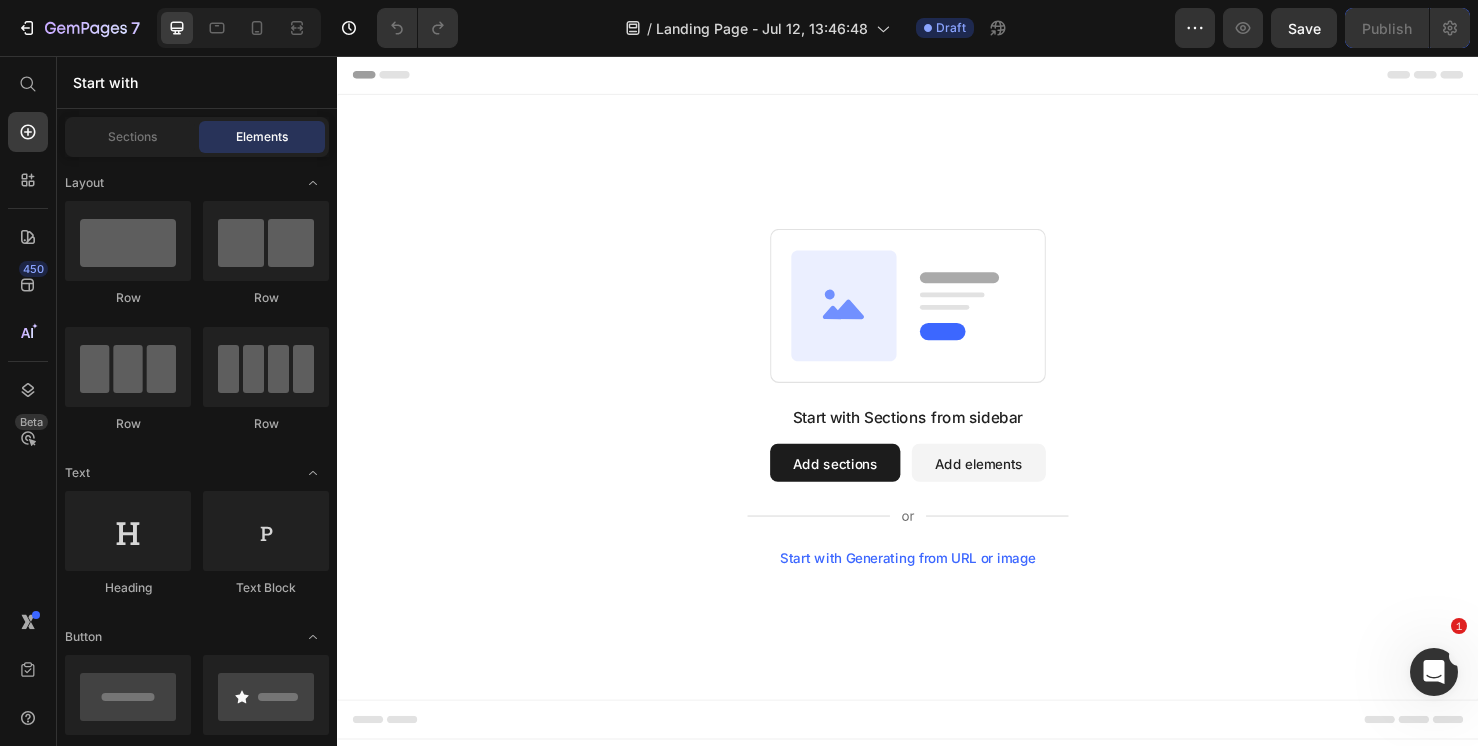 click on "Add sections" at bounding box center (860, 484) 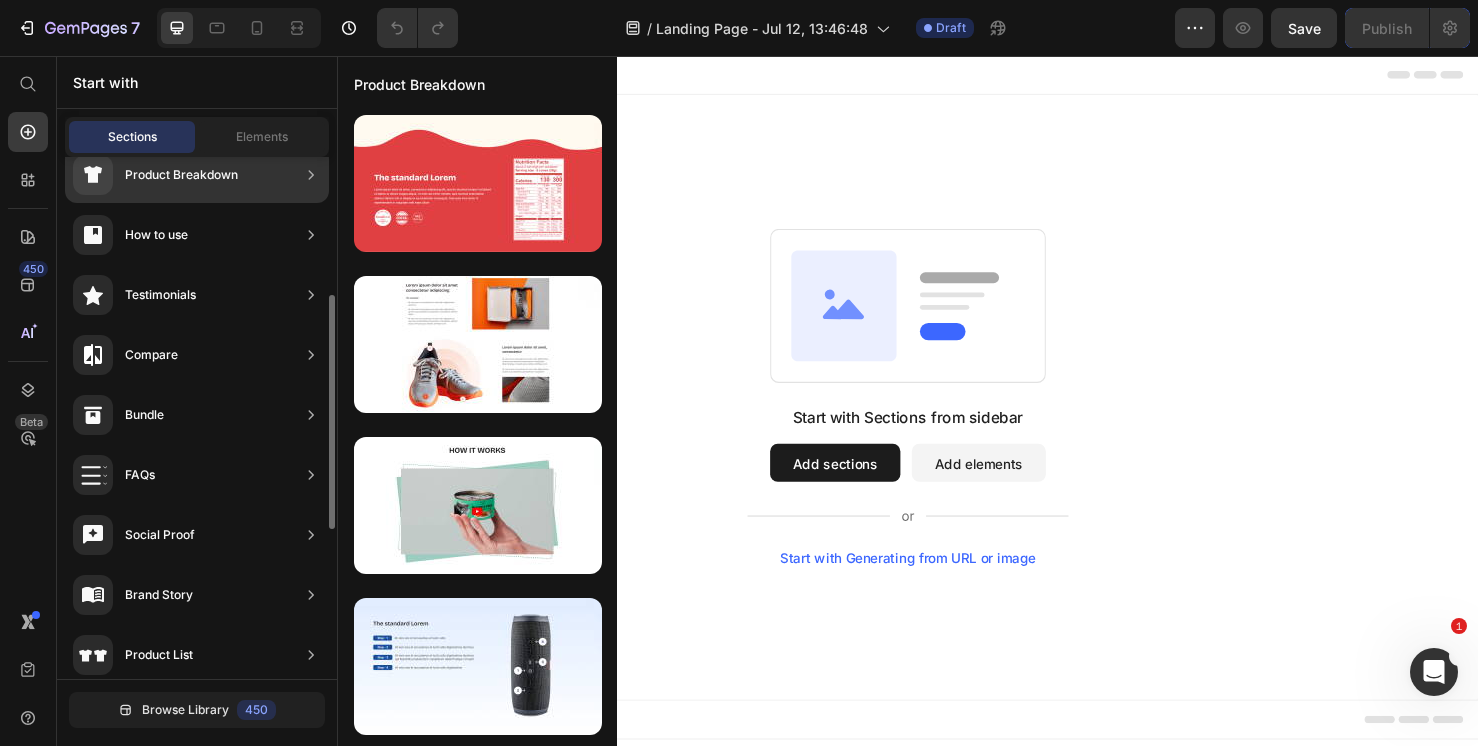 scroll, scrollTop: 0, scrollLeft: 0, axis: both 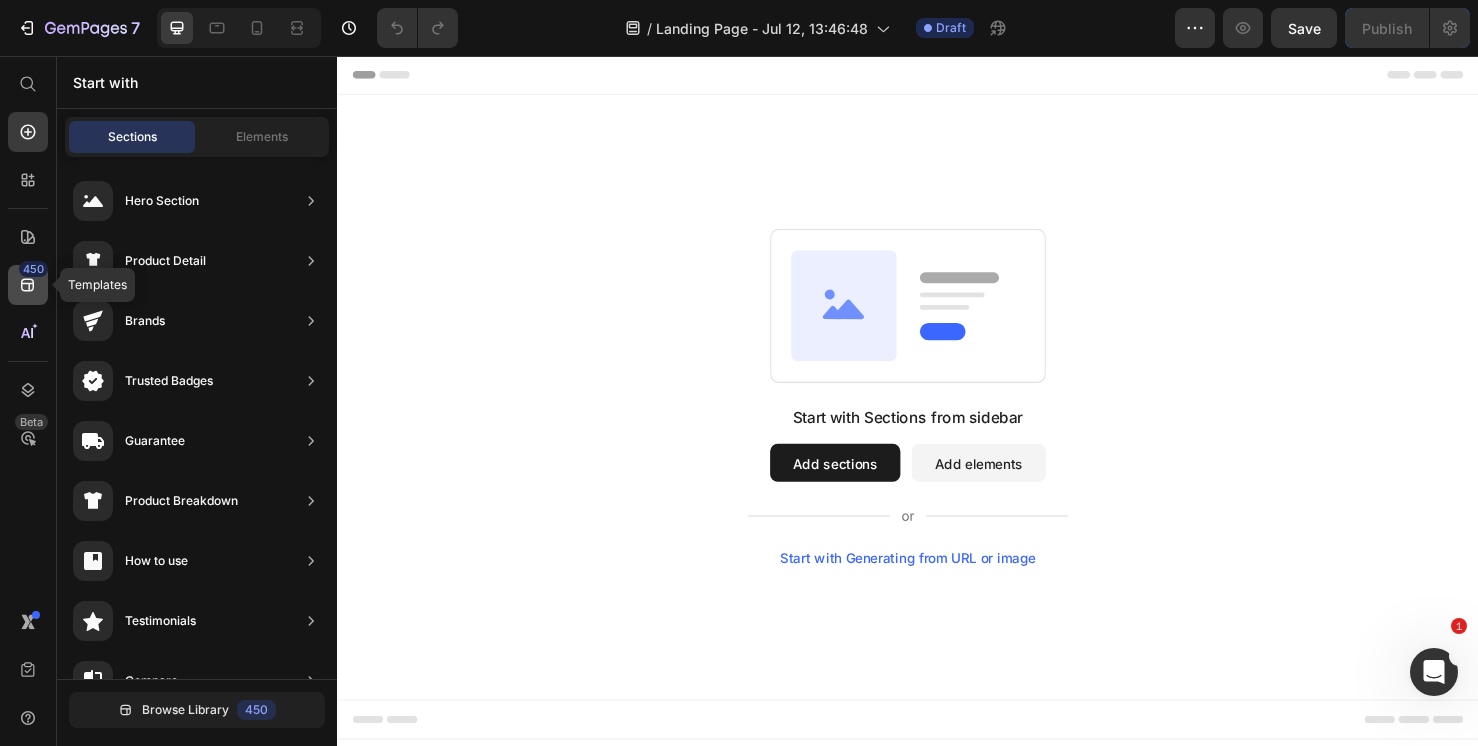 click 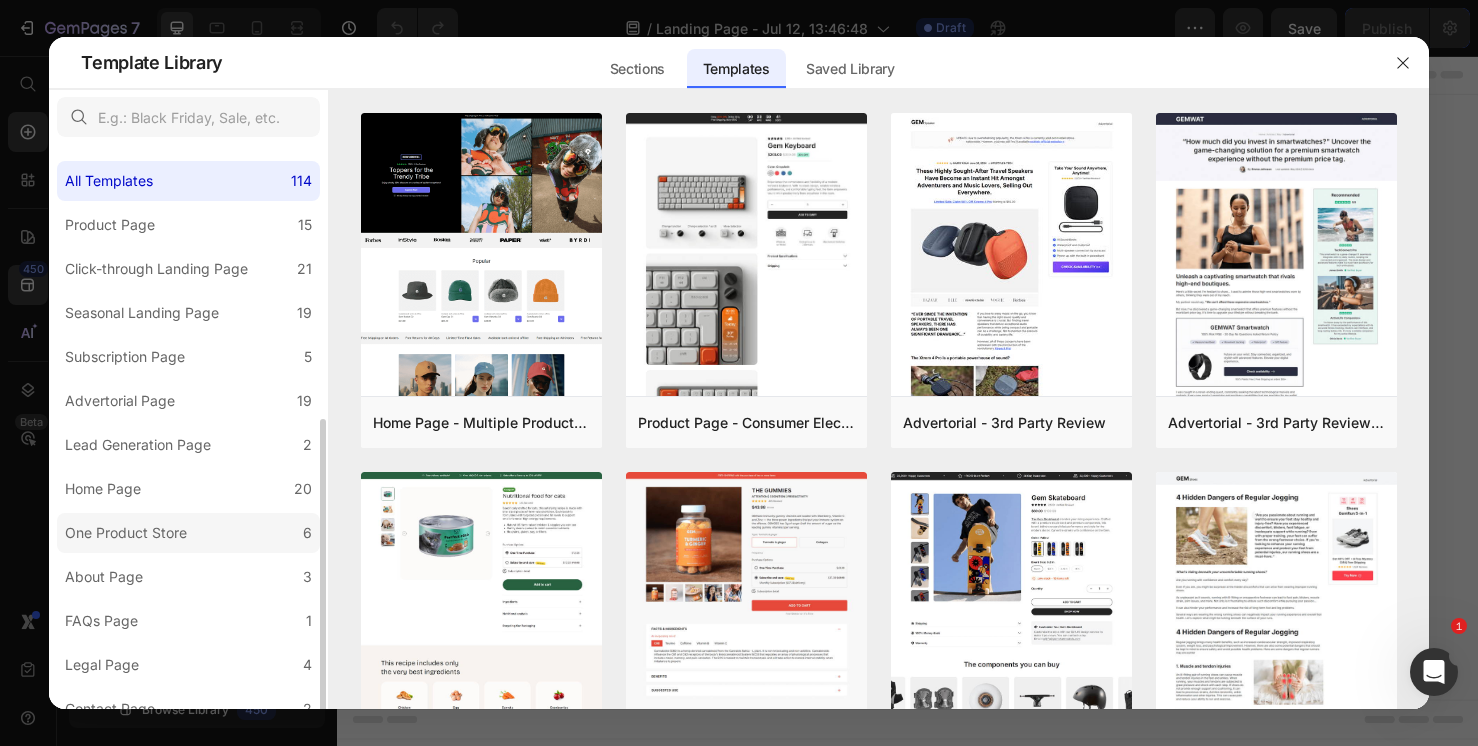 scroll, scrollTop: 153, scrollLeft: 0, axis: vertical 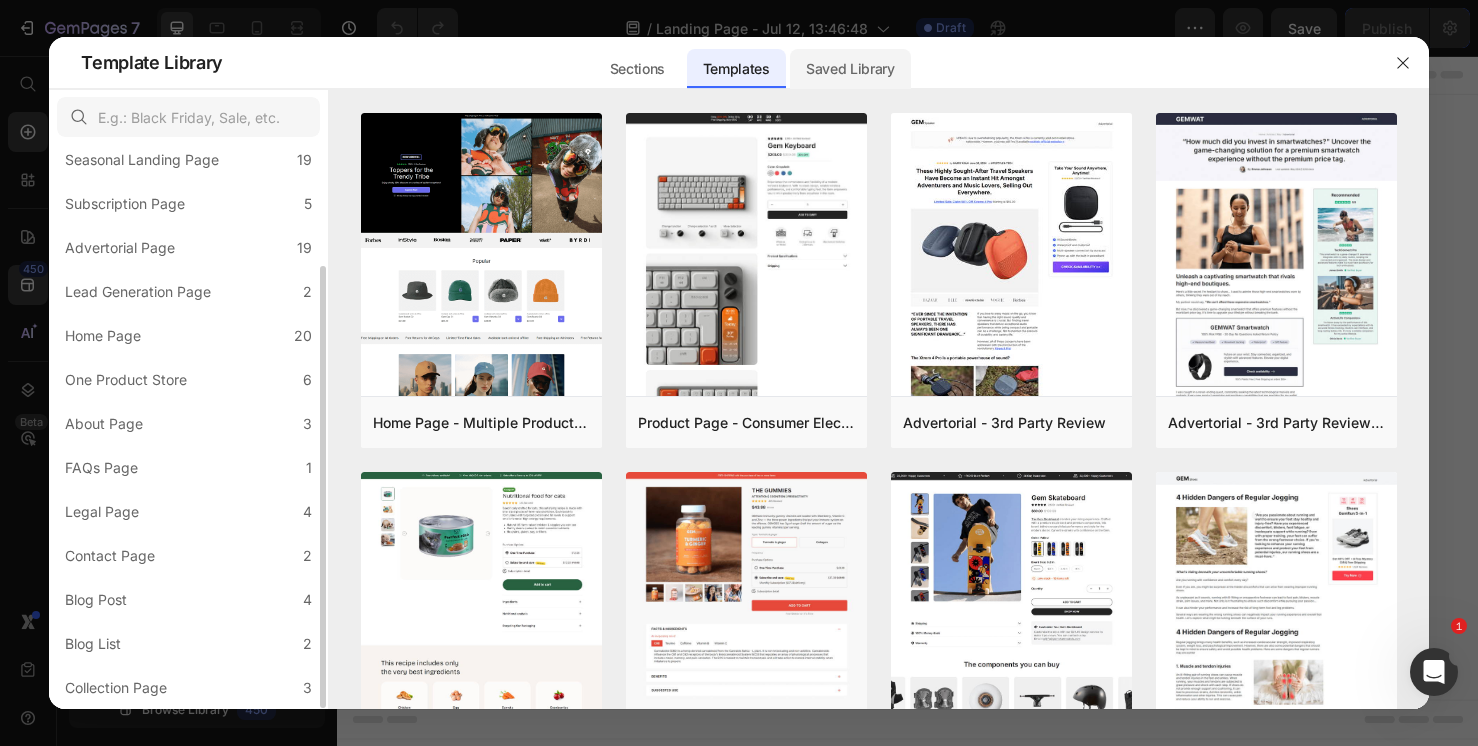 click on "Saved Library" 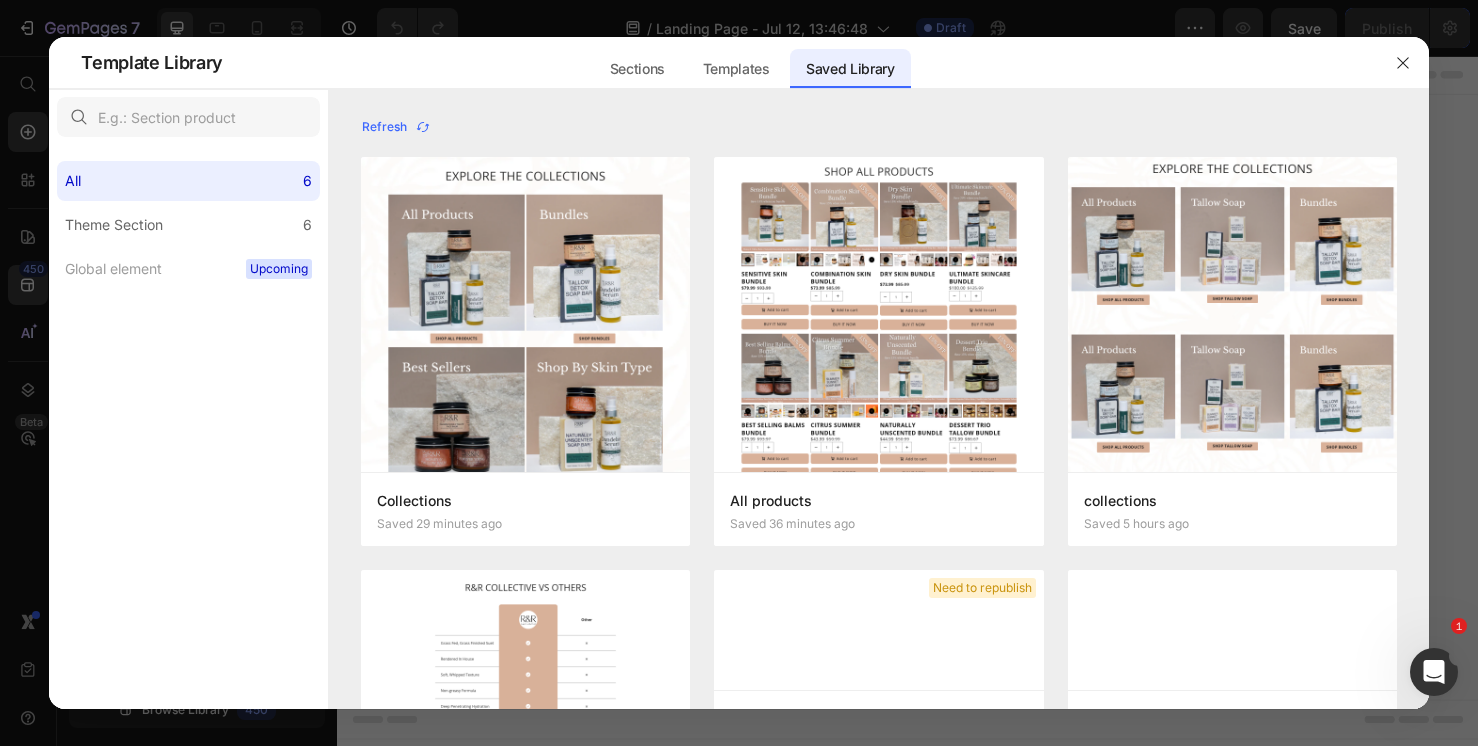 scroll, scrollTop: 0, scrollLeft: 0, axis: both 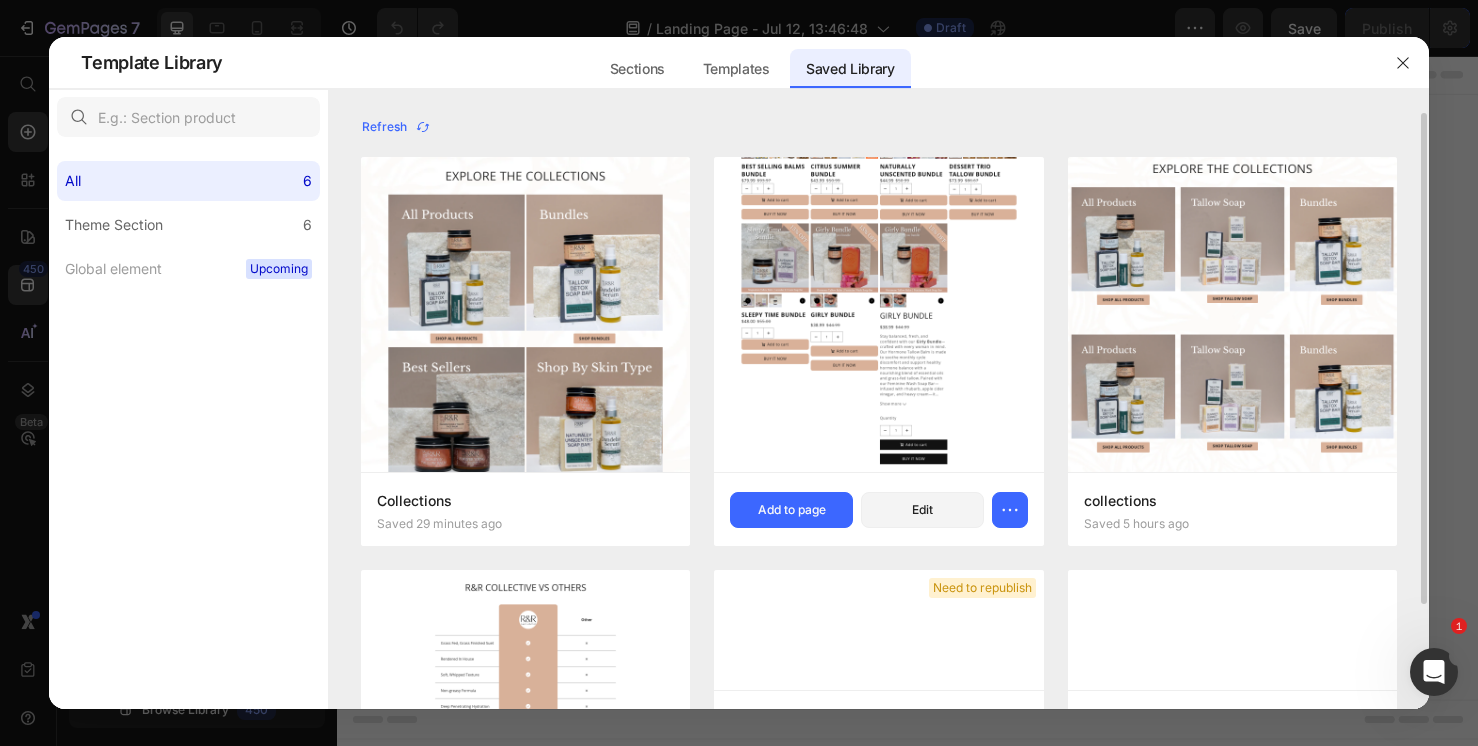 click at bounding box center [878, 186] 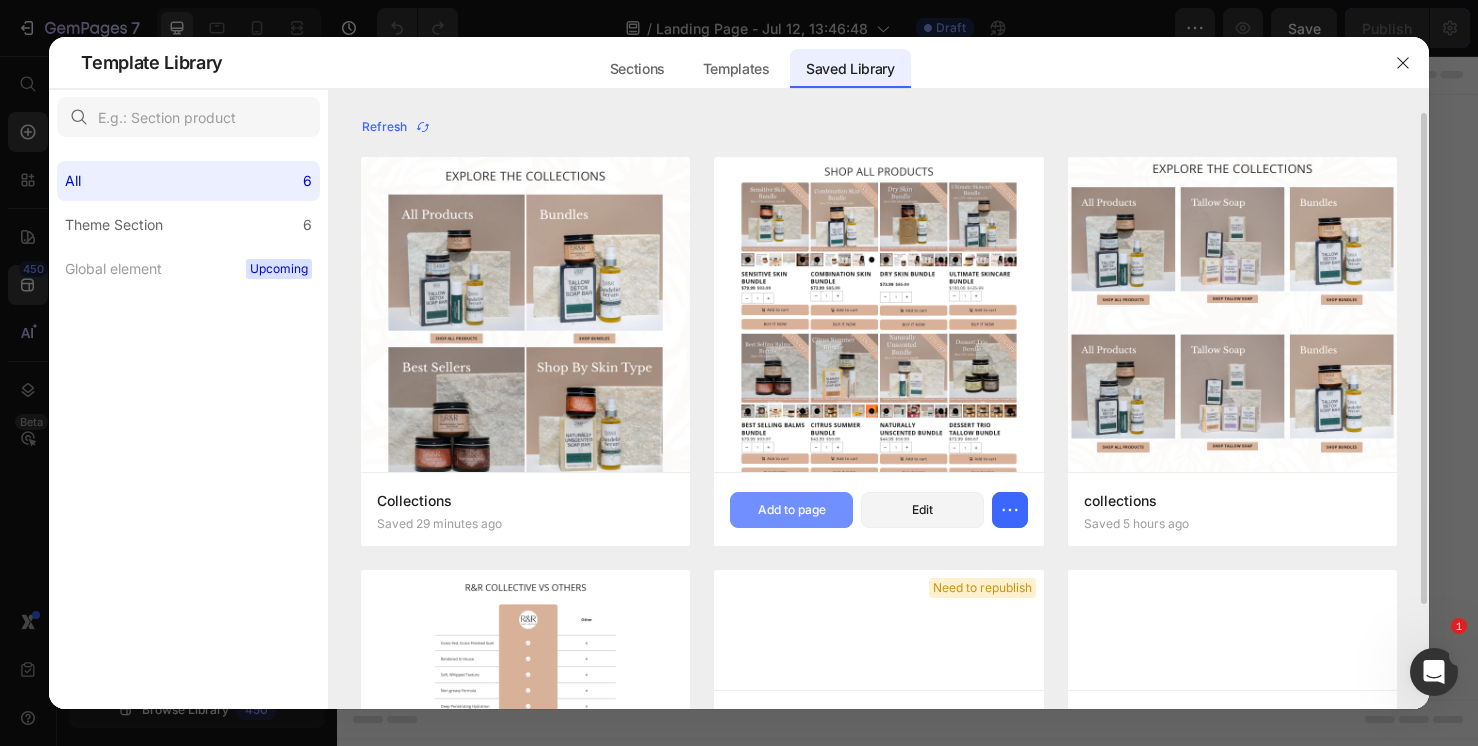 click on "Add to page" at bounding box center (792, 510) 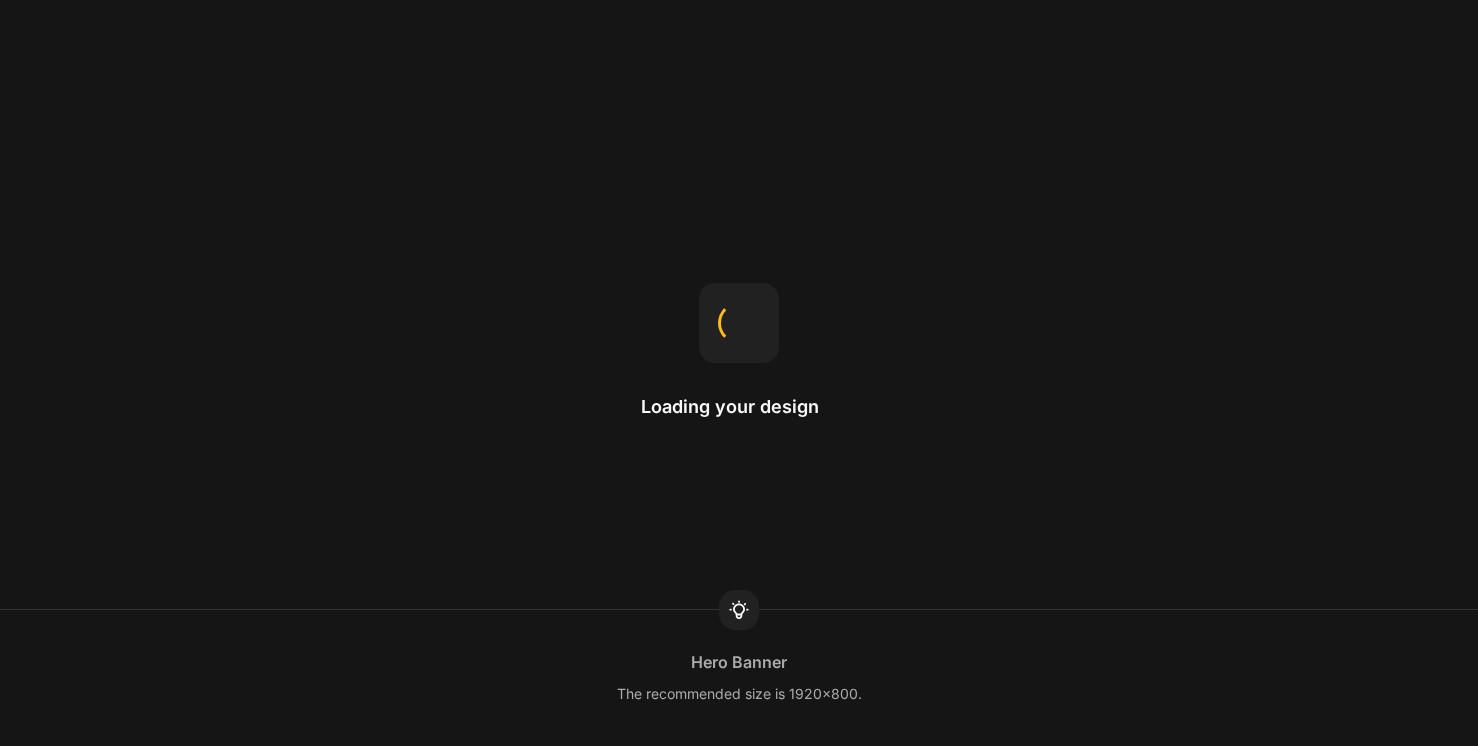scroll, scrollTop: 0, scrollLeft: 0, axis: both 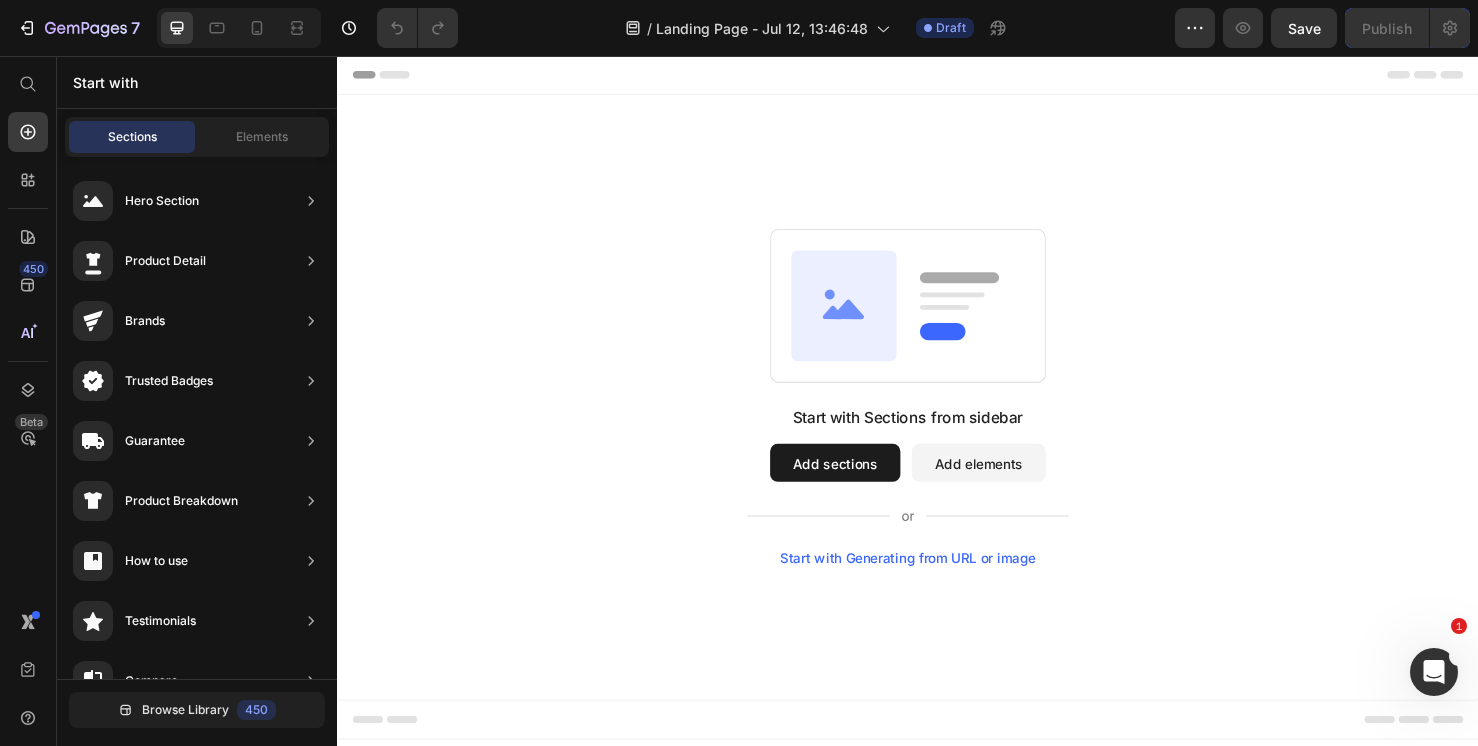 click on "Add sections" at bounding box center (860, 484) 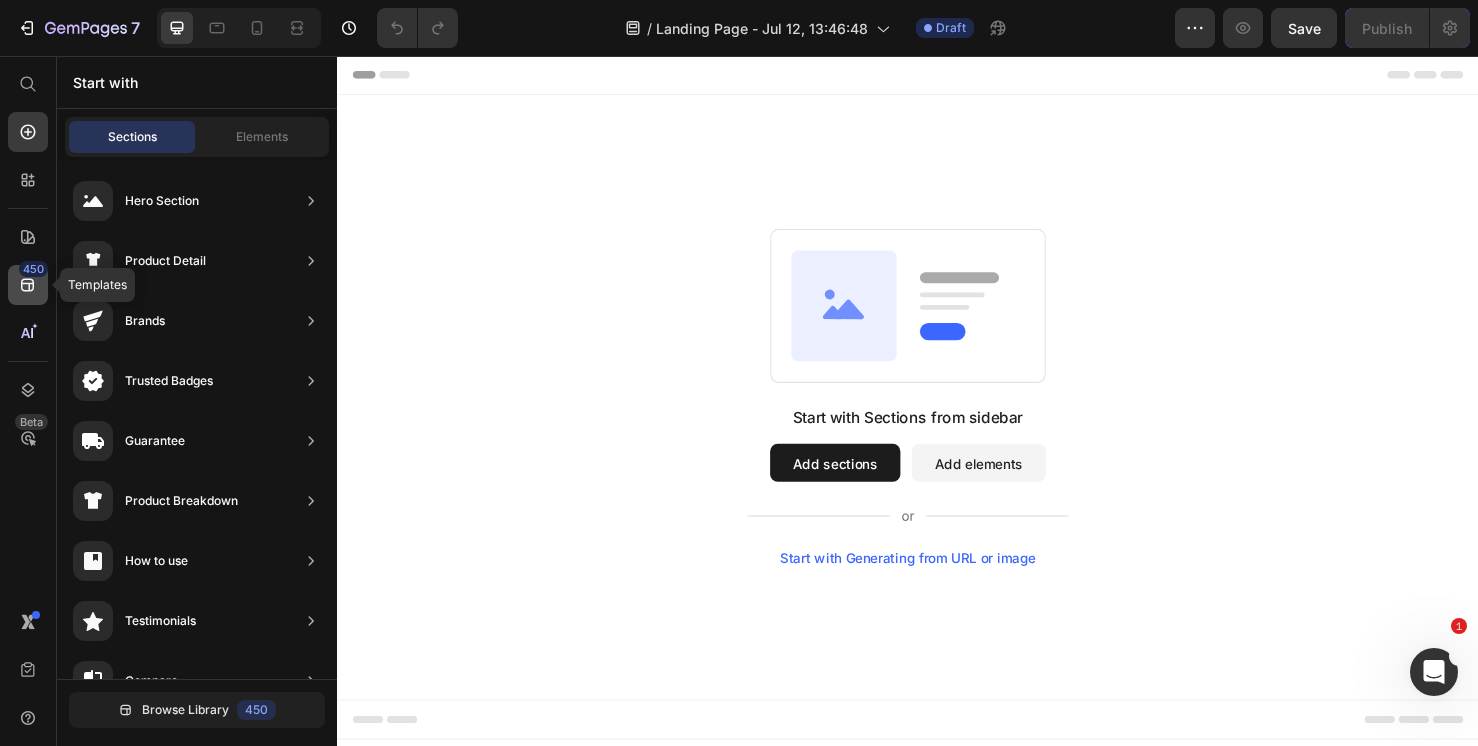 click 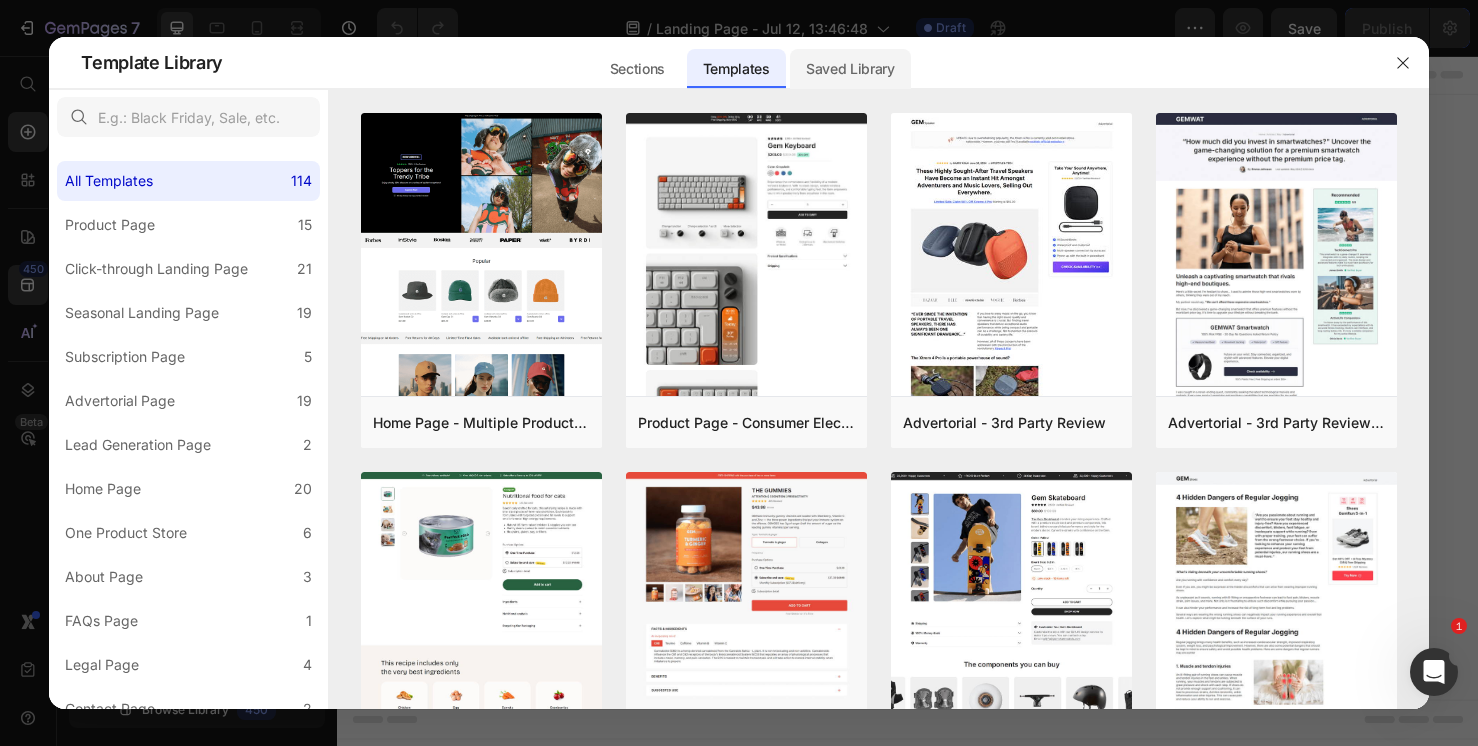 click on "Saved Library" 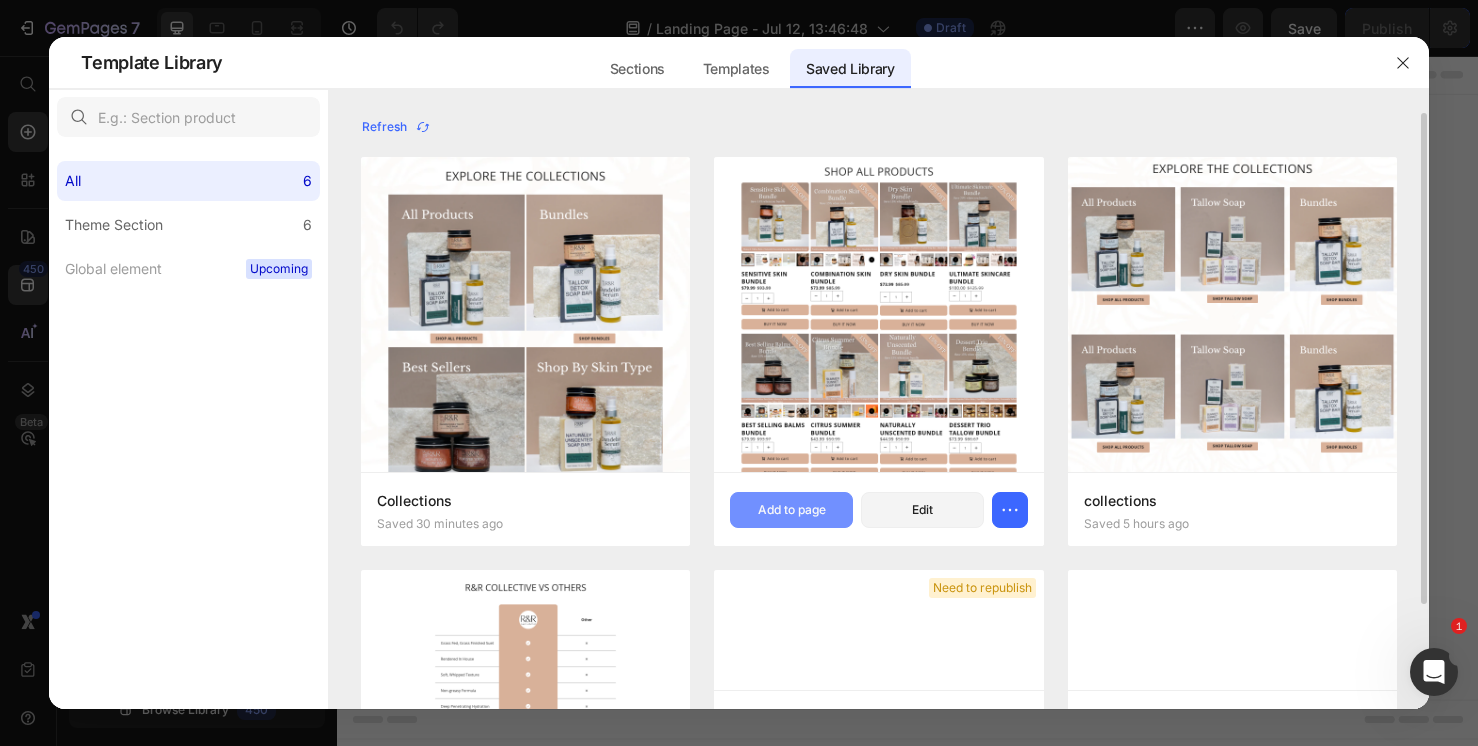 click on "Add to page" at bounding box center (792, 510) 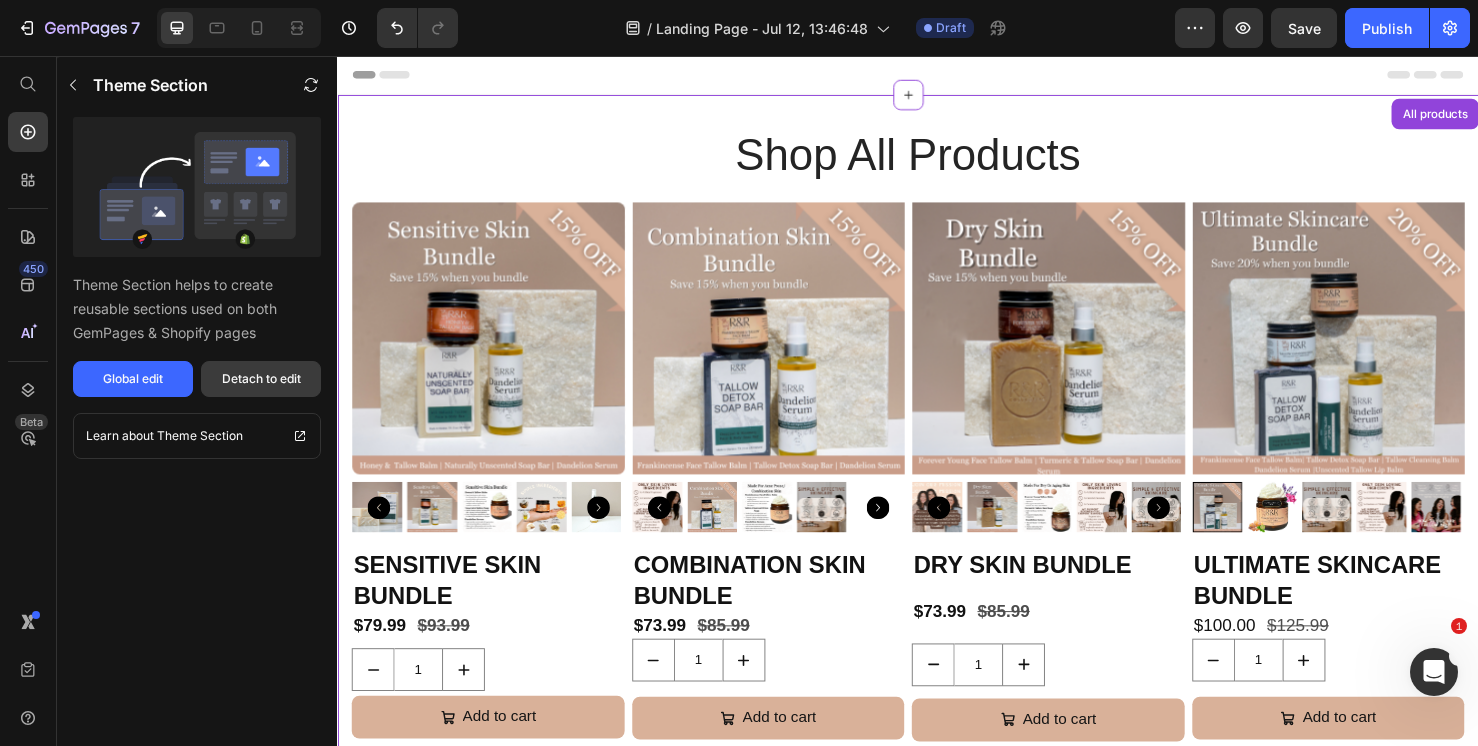 click on "Detach to edit" at bounding box center (261, 379) 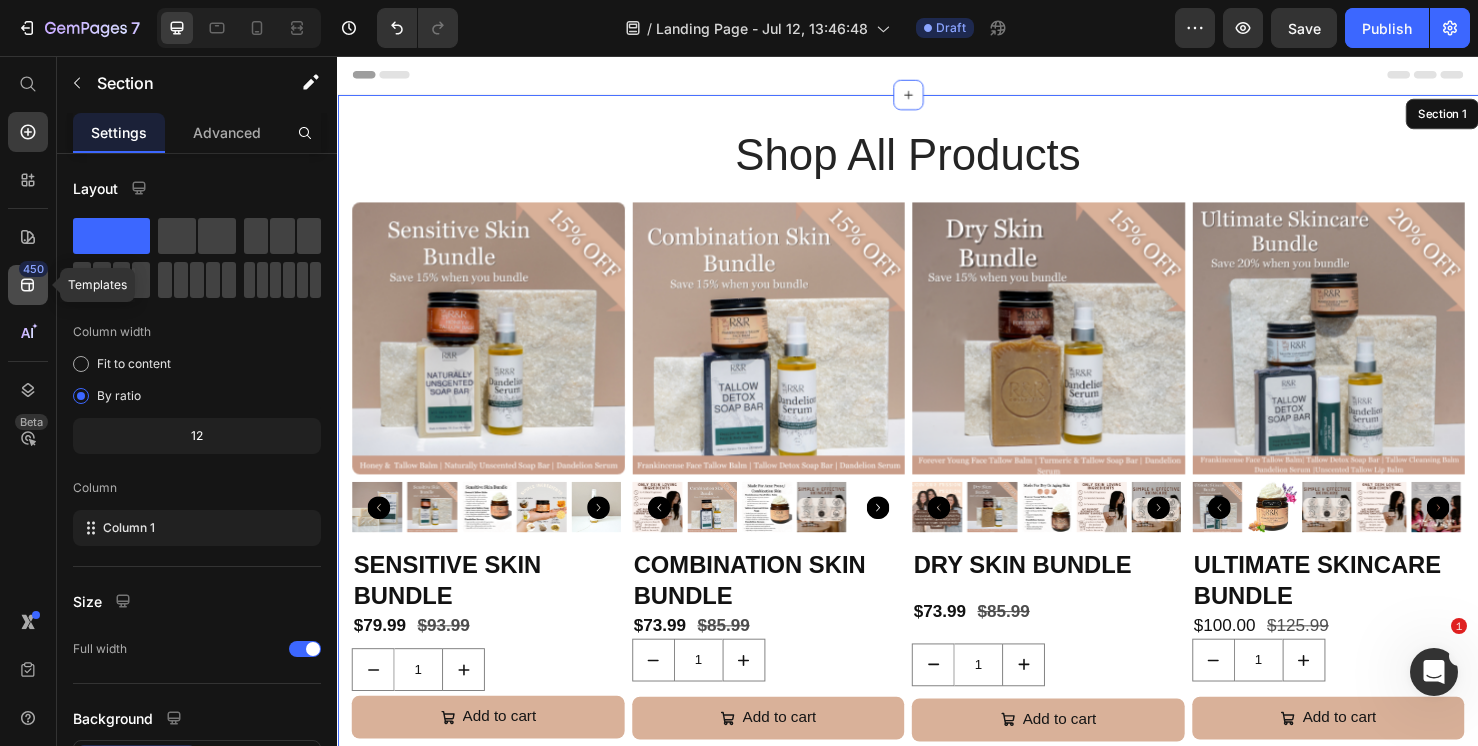 click 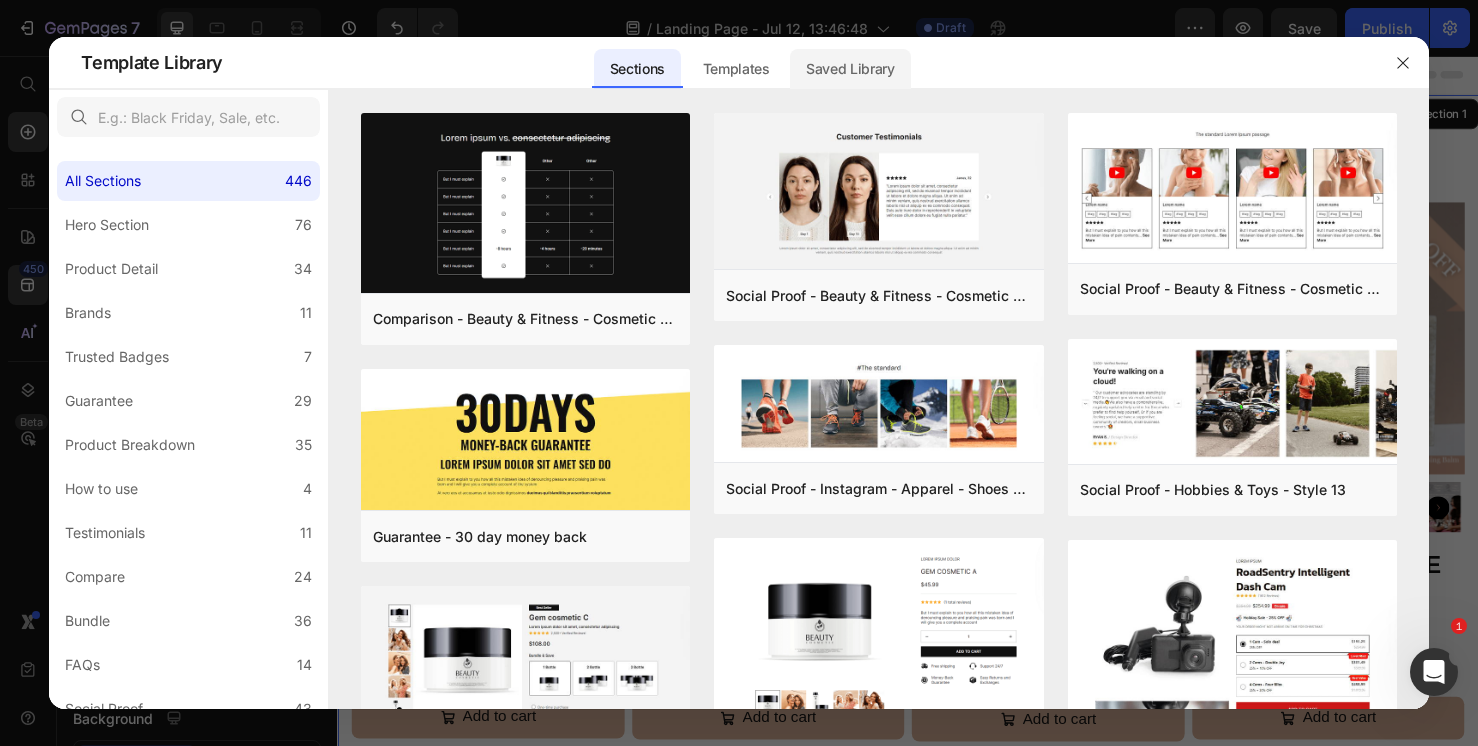 click on "Saved Library" 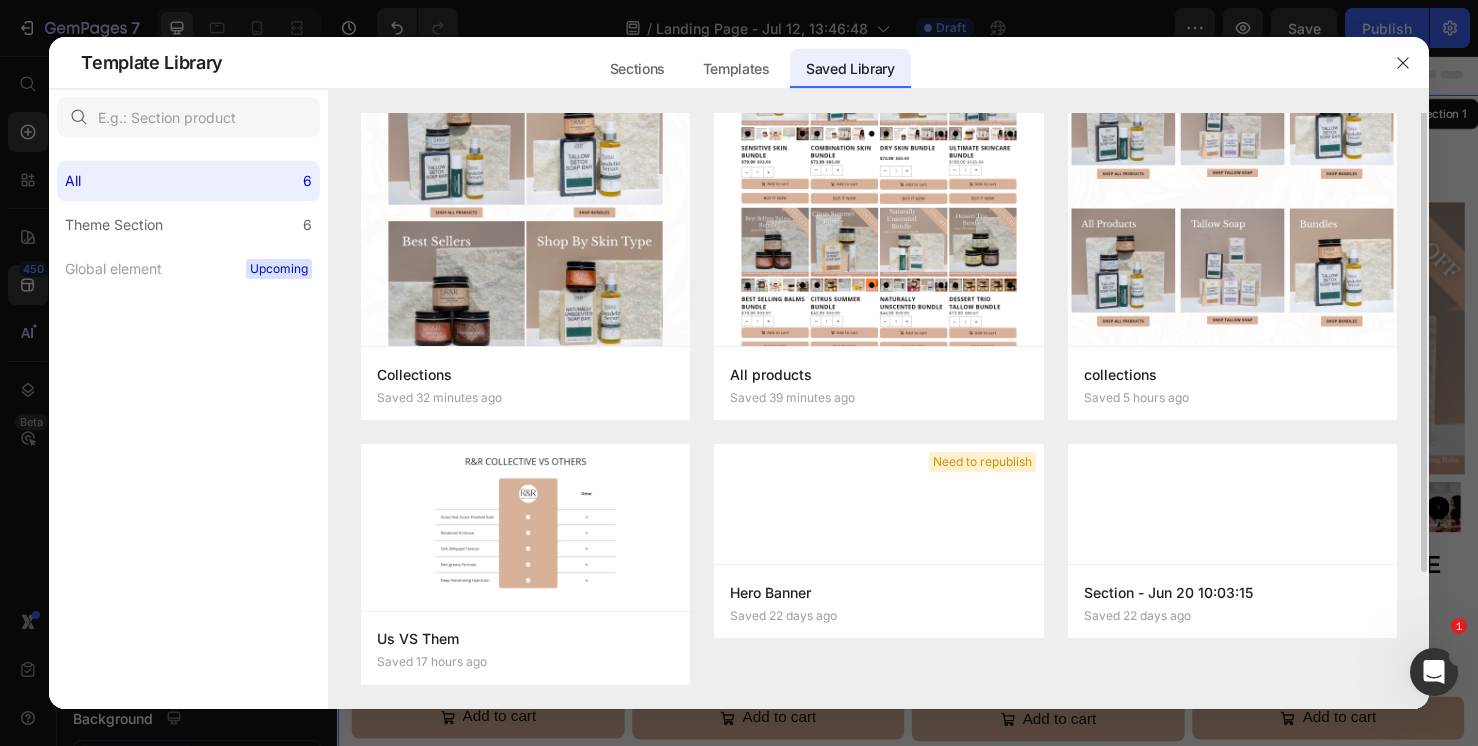 scroll, scrollTop: 0, scrollLeft: 0, axis: both 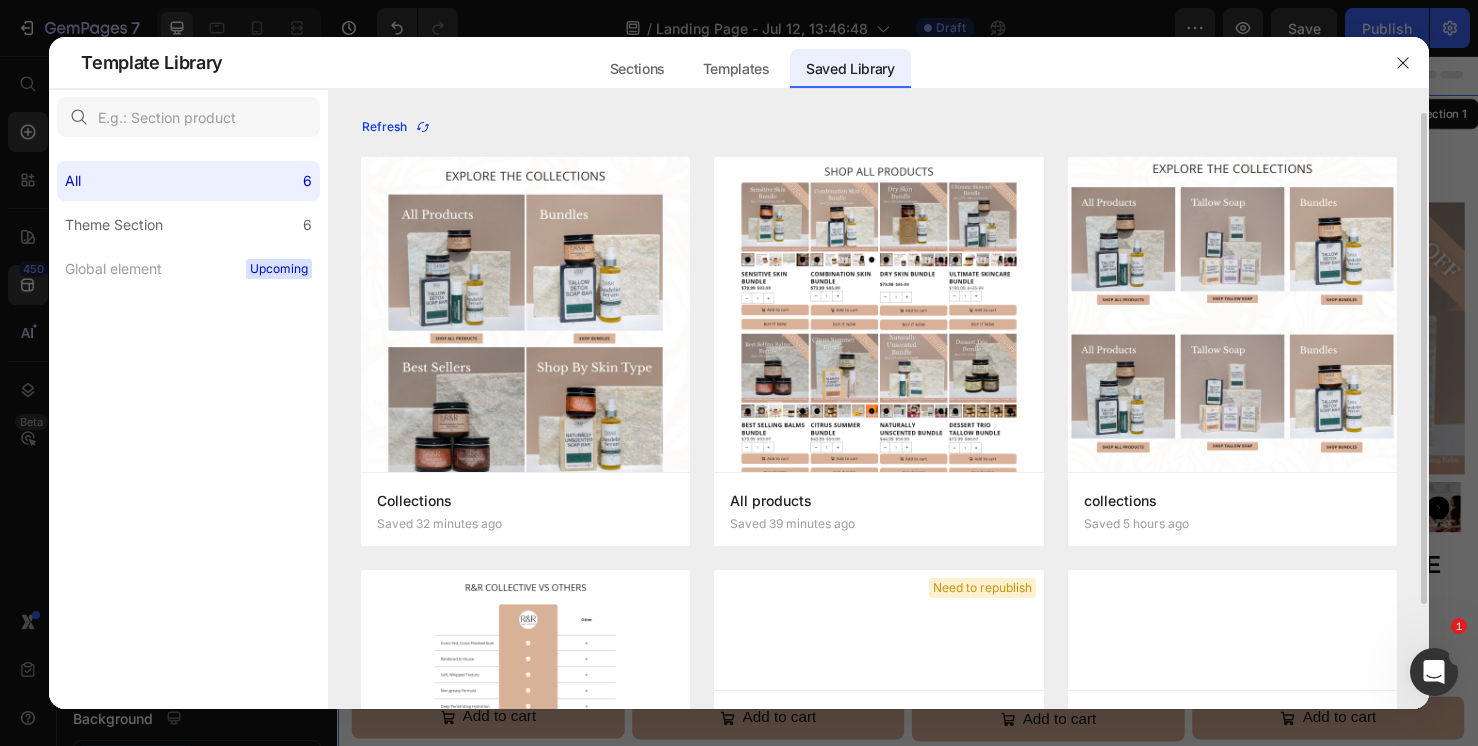 click on "Refresh" at bounding box center [396, 127] 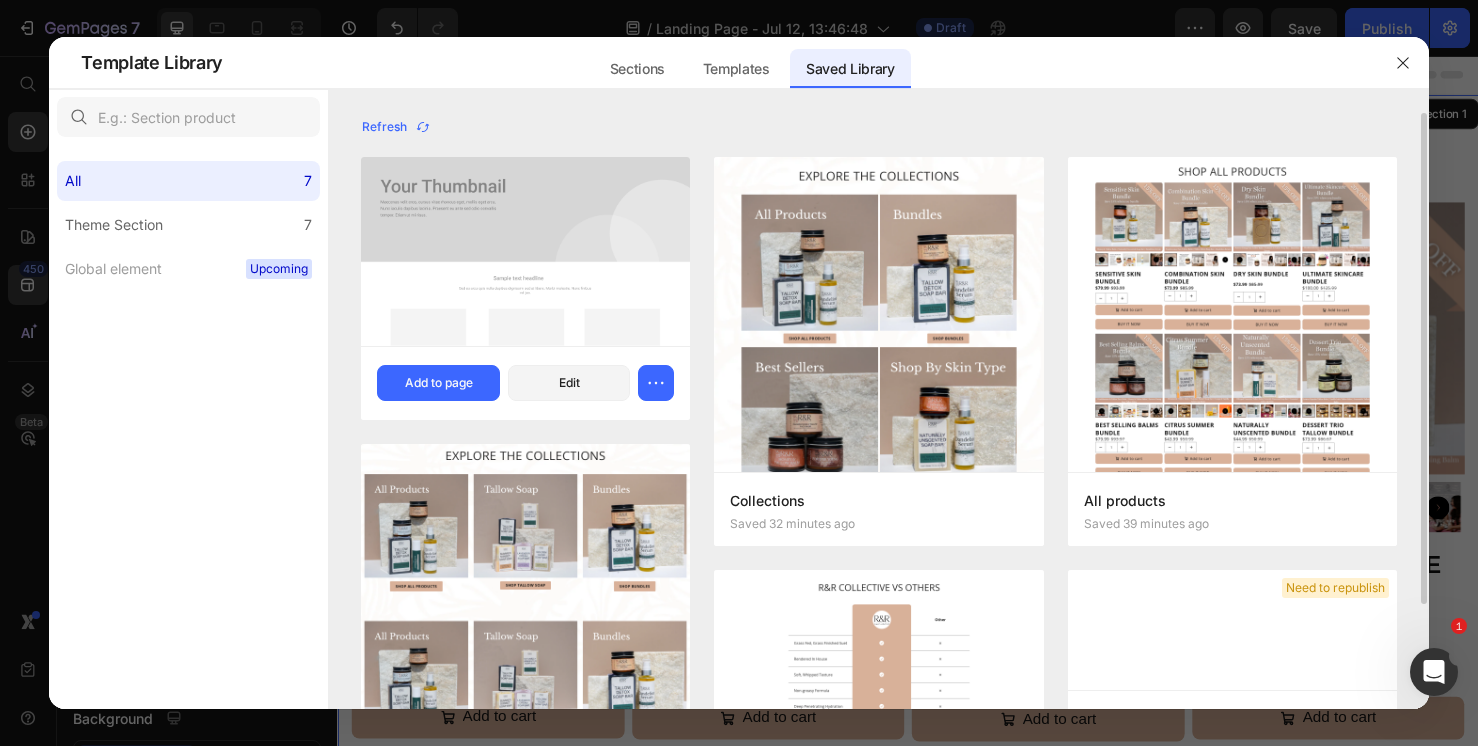 click at bounding box center [525, 251] 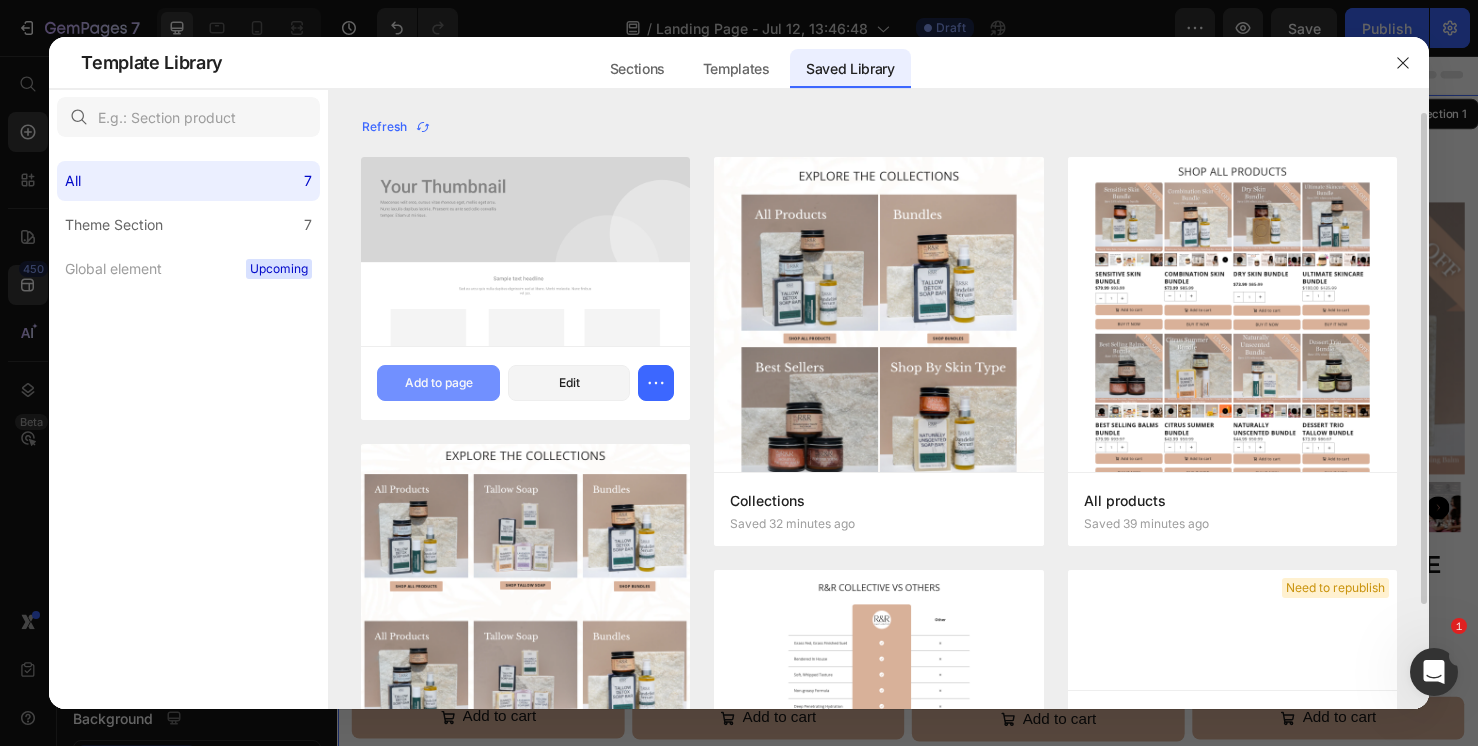 click on "Add to page" at bounding box center [439, 383] 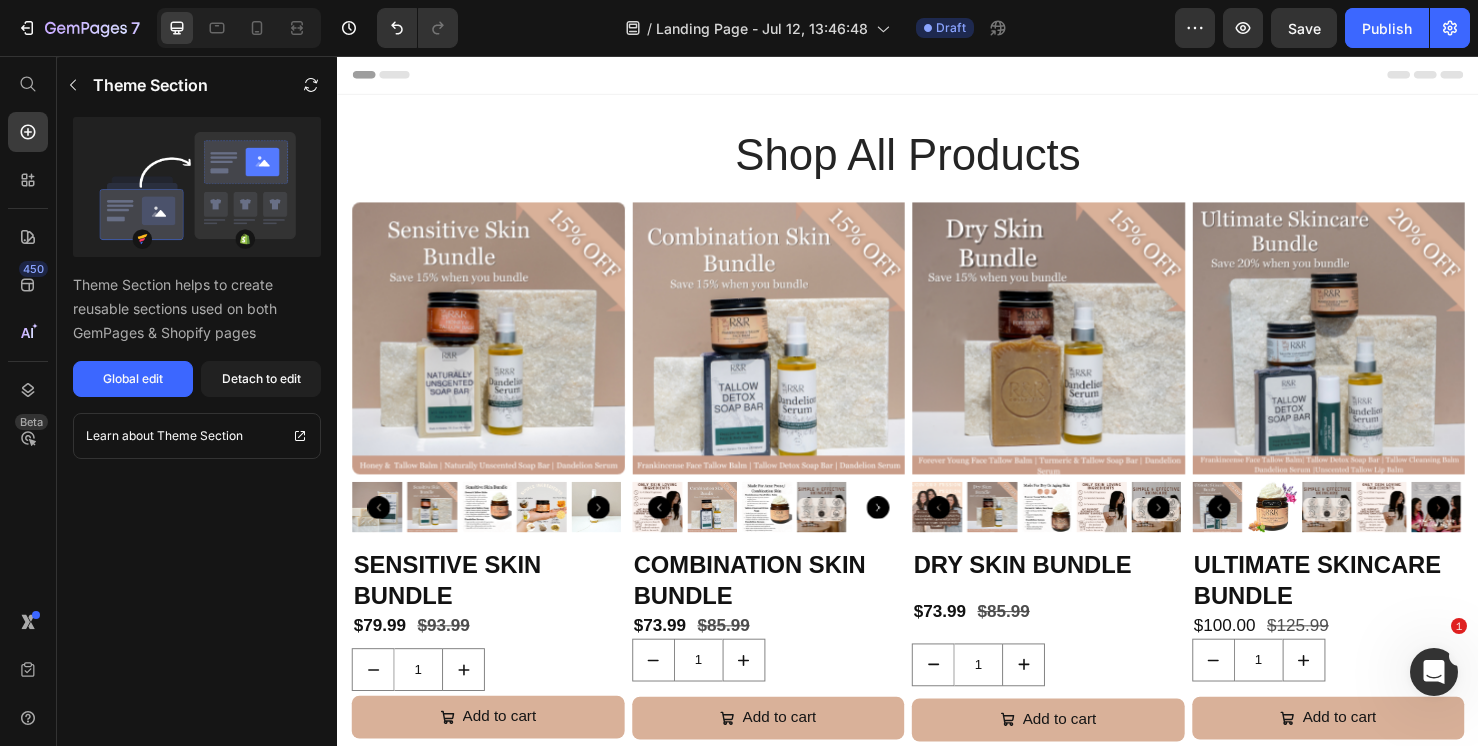 scroll, scrollTop: 2172, scrollLeft: 0, axis: vertical 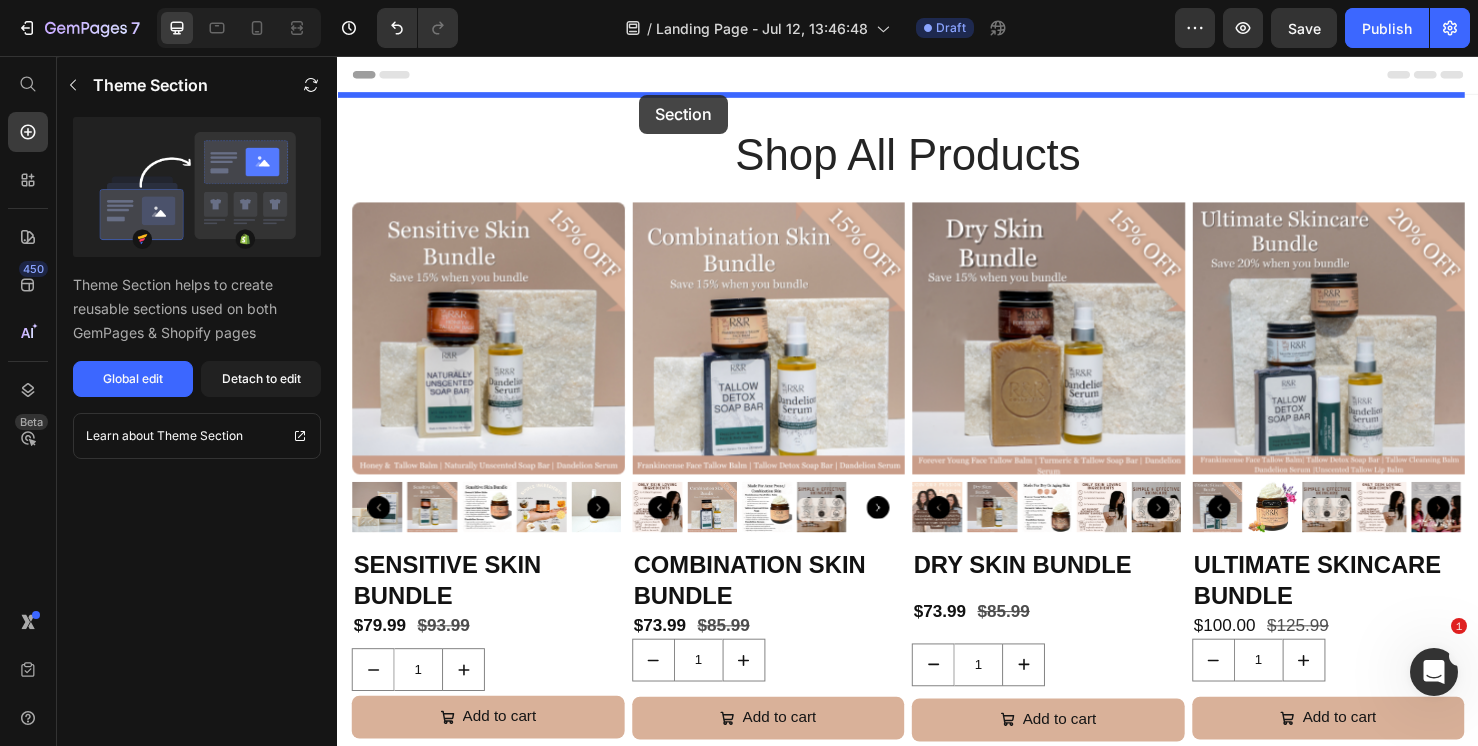 drag, startPoint x: 628, startPoint y: 478, endPoint x: 656, endPoint y: 96, distance: 383.0248 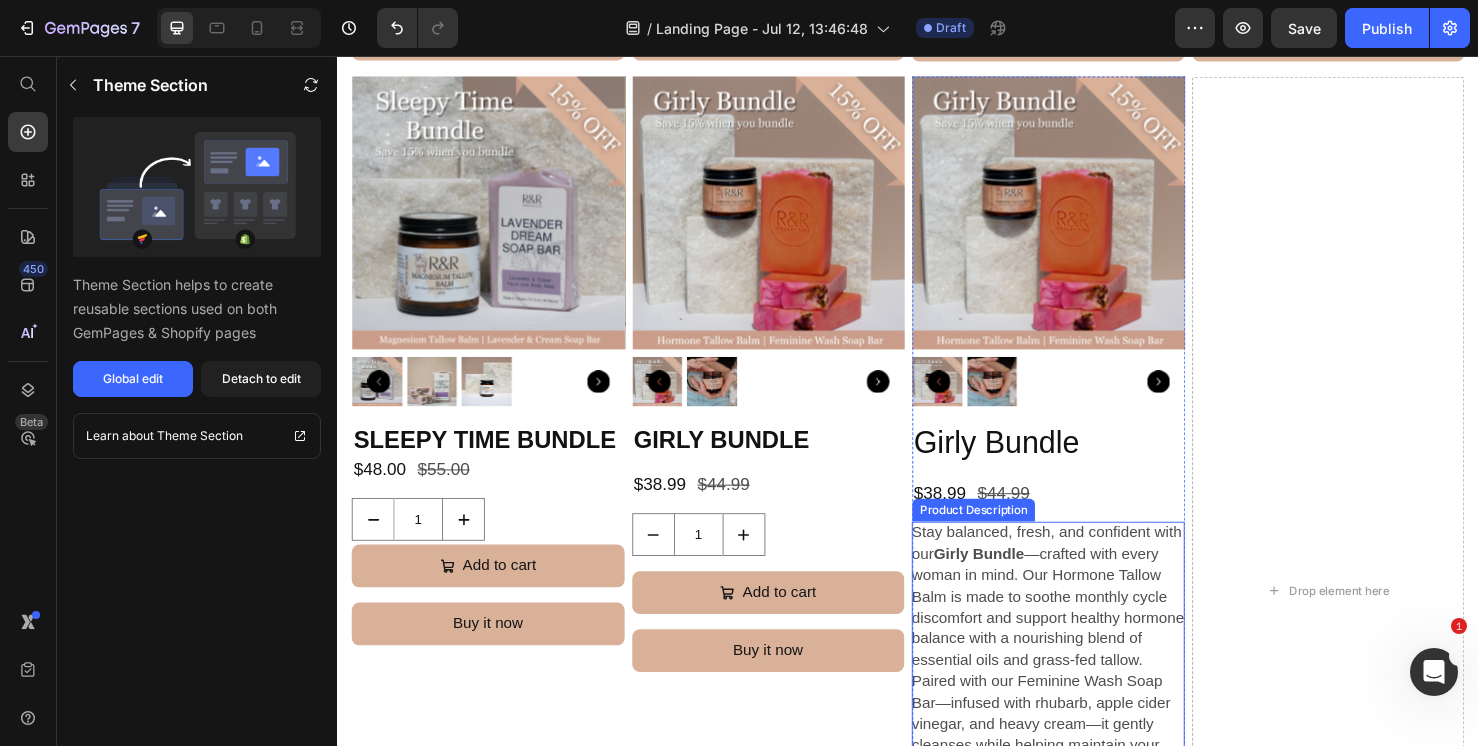 scroll, scrollTop: 1362, scrollLeft: 0, axis: vertical 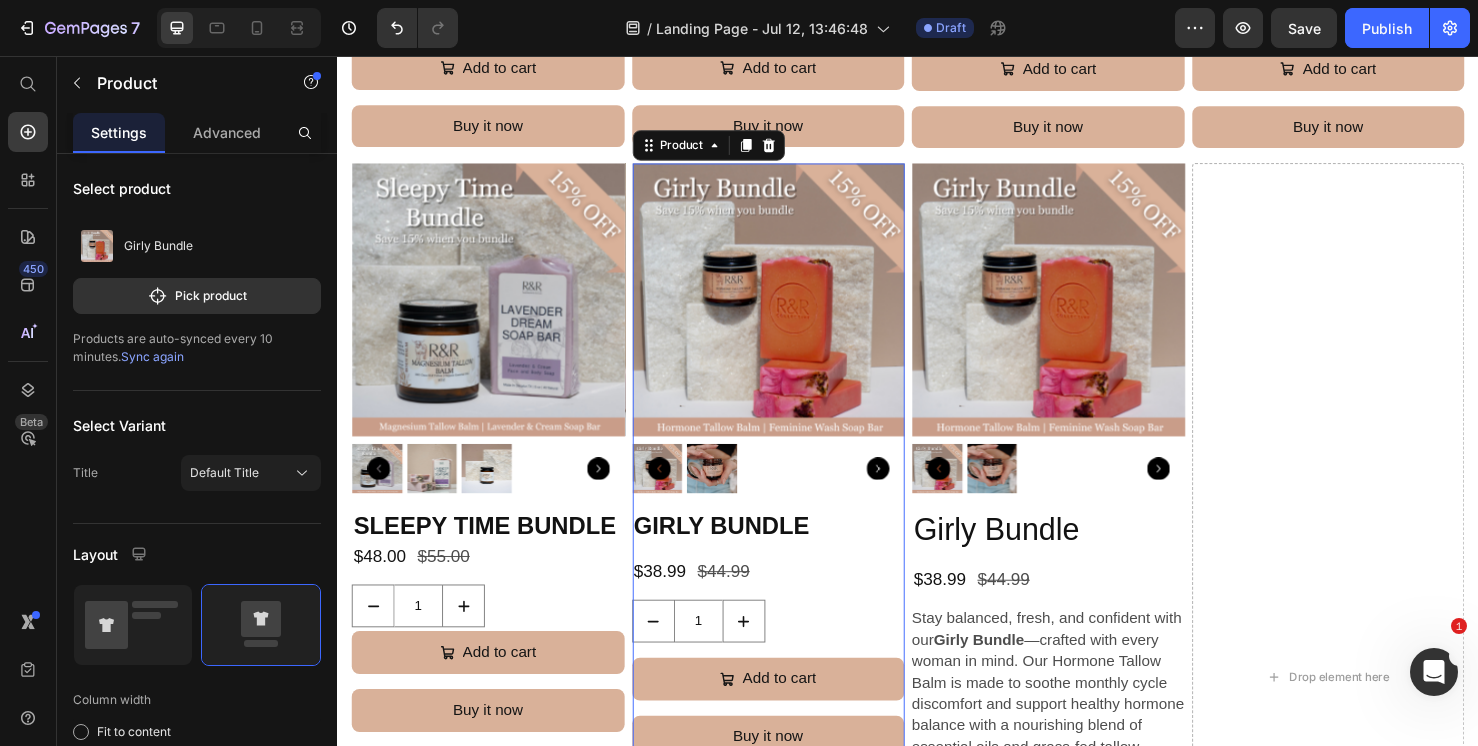 click on "Girly Bundle Product Title $38.99 Product Price $44.99 Product Price Row 1 Product Quantity
Add to cart Add to Cart Buy it now Dynamic Checkout" at bounding box center [790, 671] 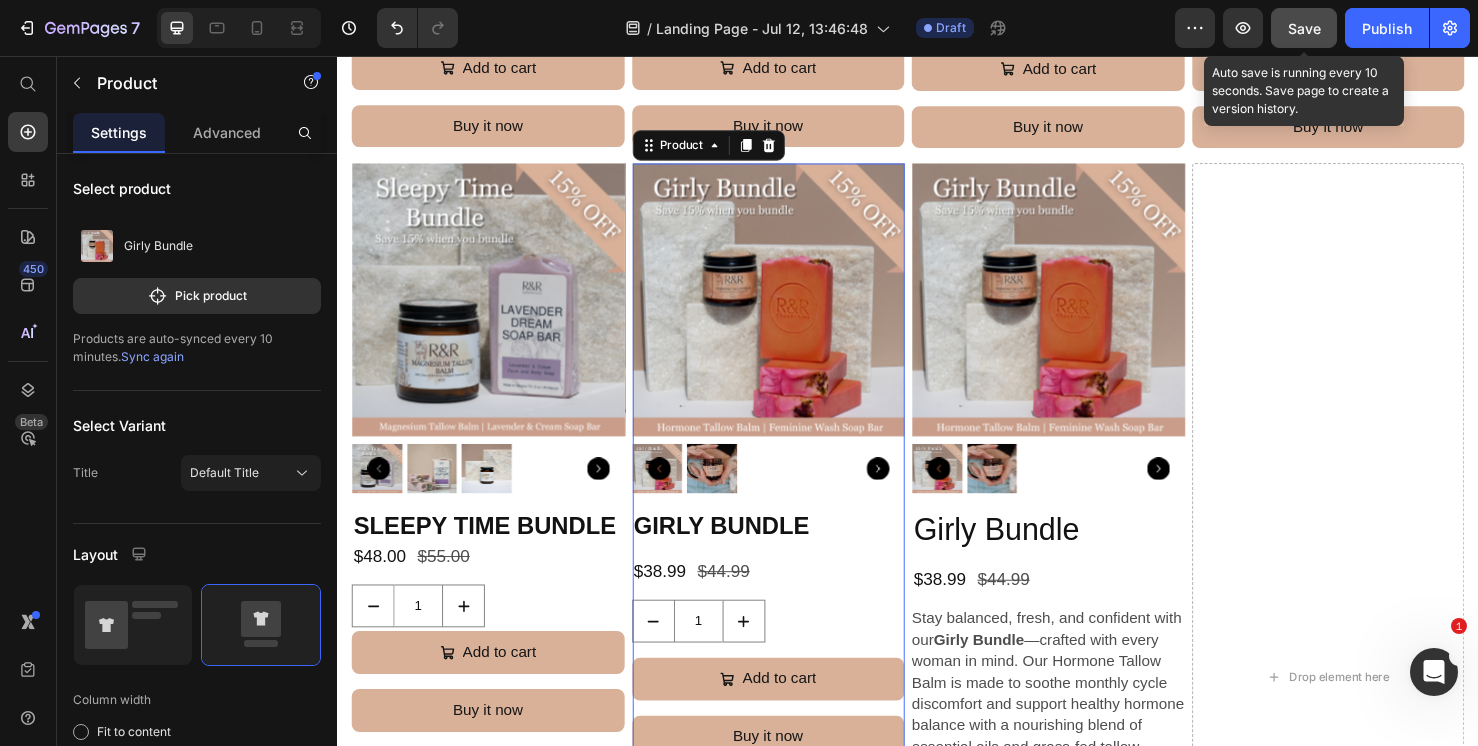 click on "Save" at bounding box center [1304, 28] 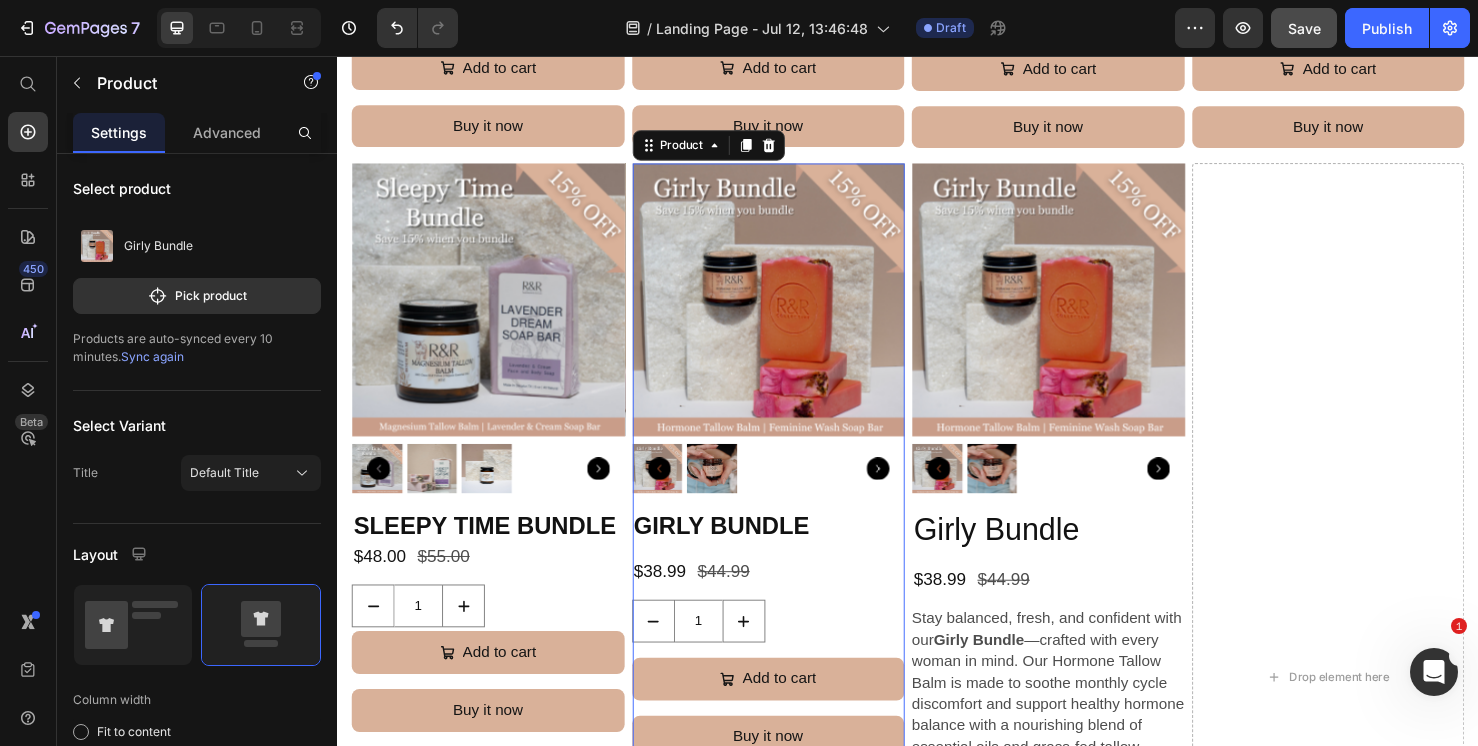 click on "Girly Bundle Product Title $38.99 Product Price $44.99 Product Price Row 1 Product Quantity
Add to cart Add to Cart Buy it now Dynamic Checkout" at bounding box center (790, 671) 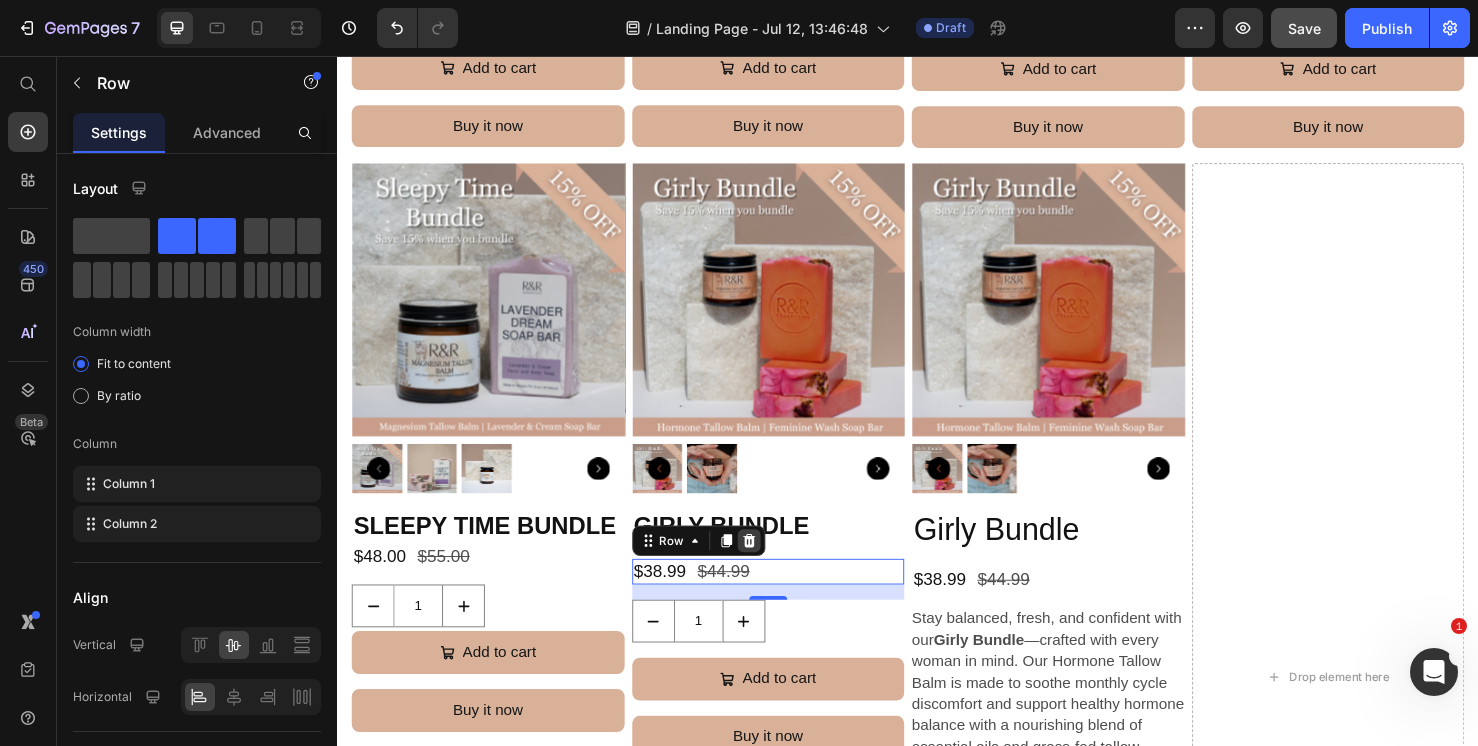 click at bounding box center (770, 566) 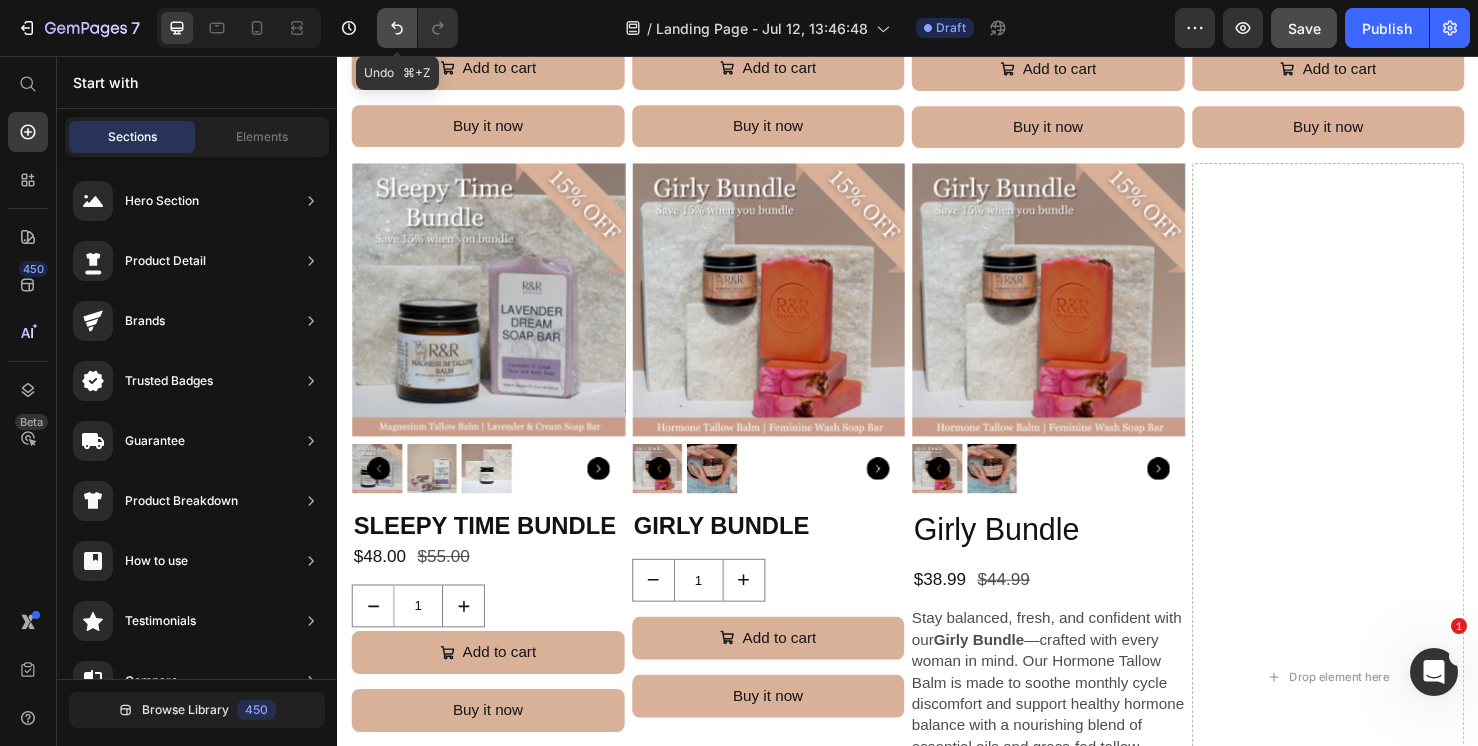 click 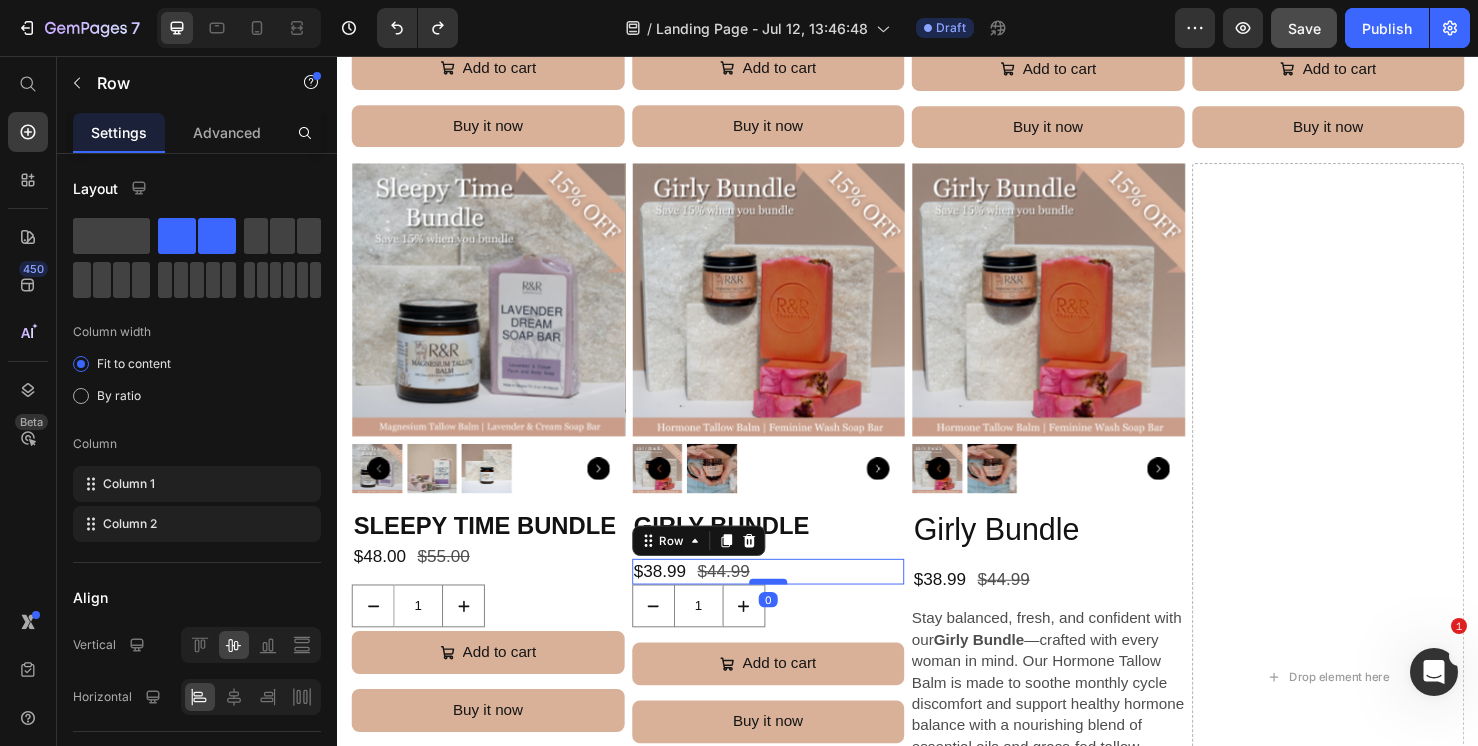 drag, startPoint x: 782, startPoint y: 607, endPoint x: 784, endPoint y: 591, distance: 16.124516 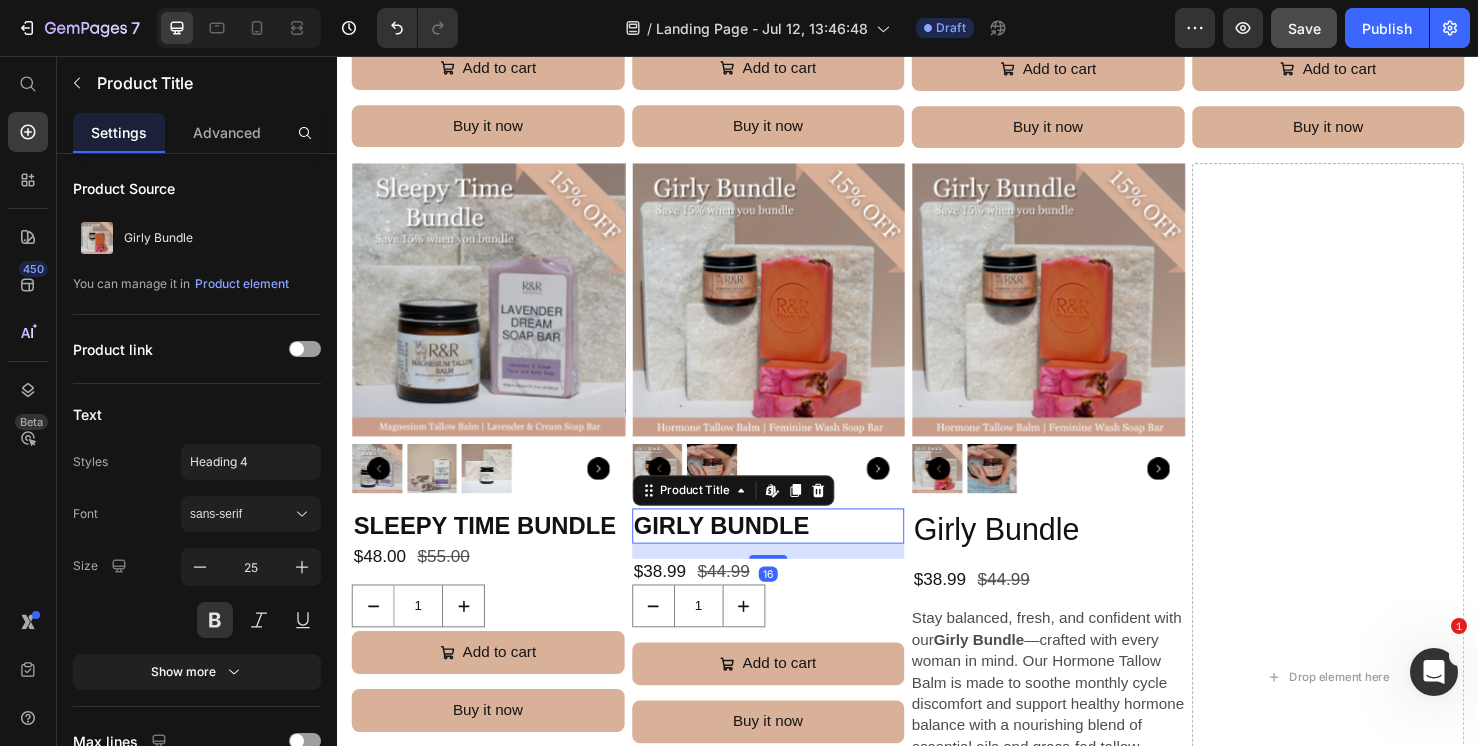 drag, startPoint x: 778, startPoint y: 561, endPoint x: 779, endPoint y: 548, distance: 13.038404 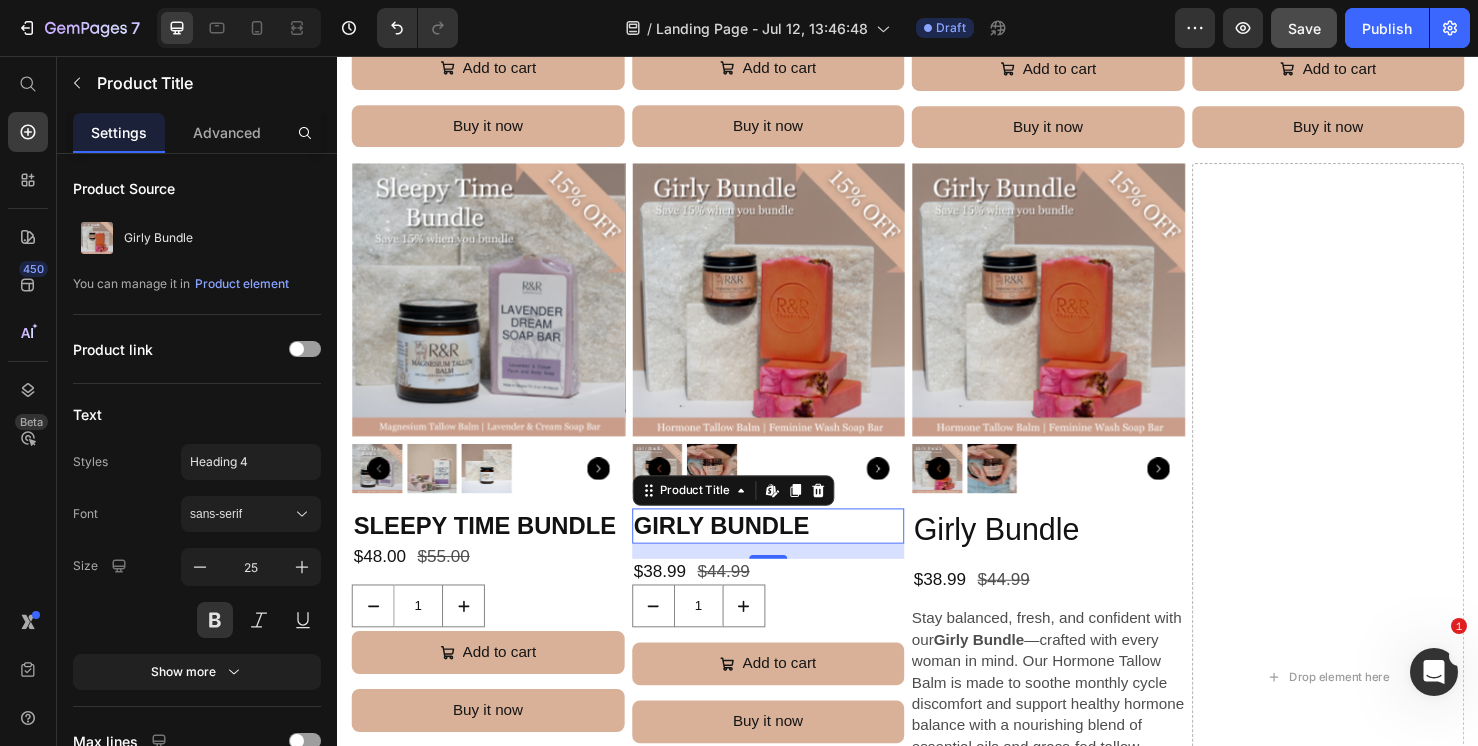 click on "16" at bounding box center (790, 577) 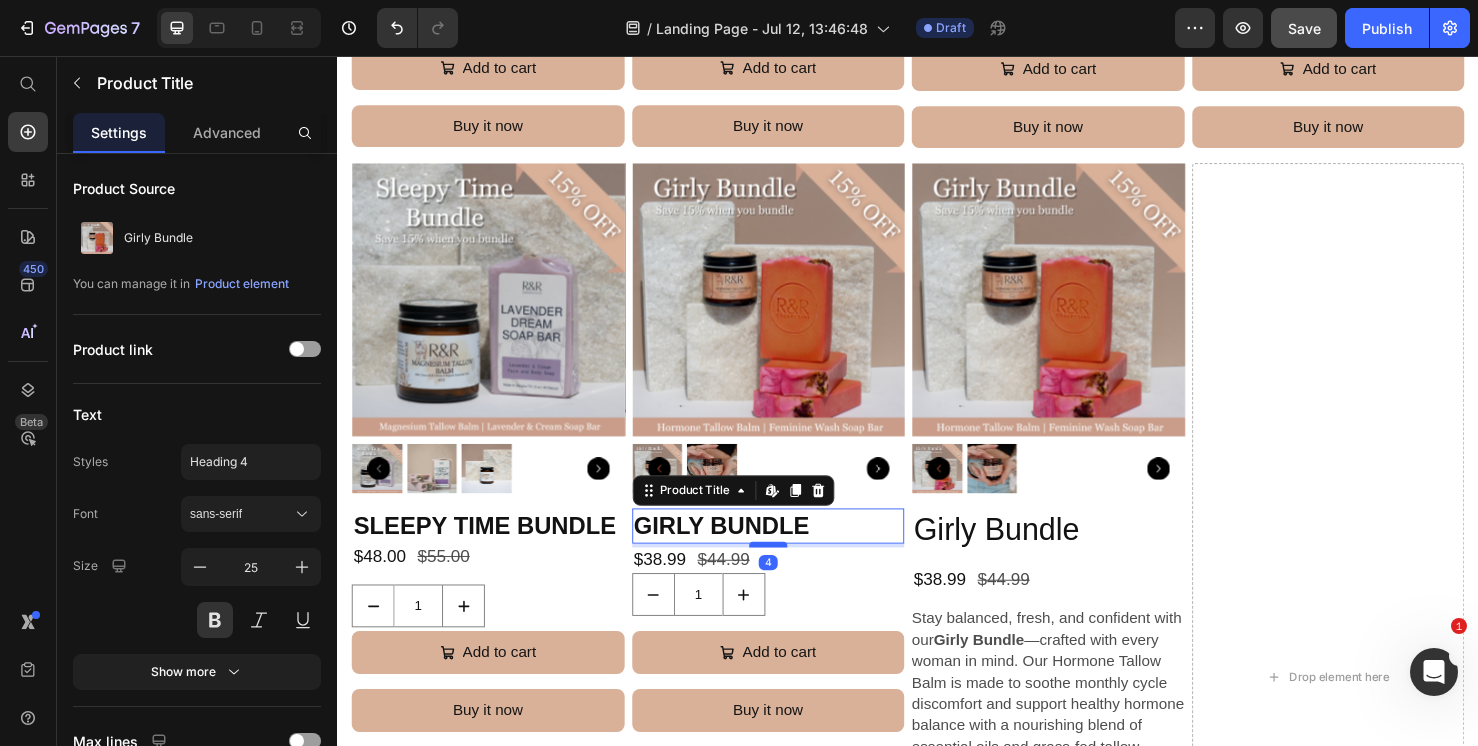 drag, startPoint x: 786, startPoint y: 564, endPoint x: 788, endPoint y: 552, distance: 12.165525 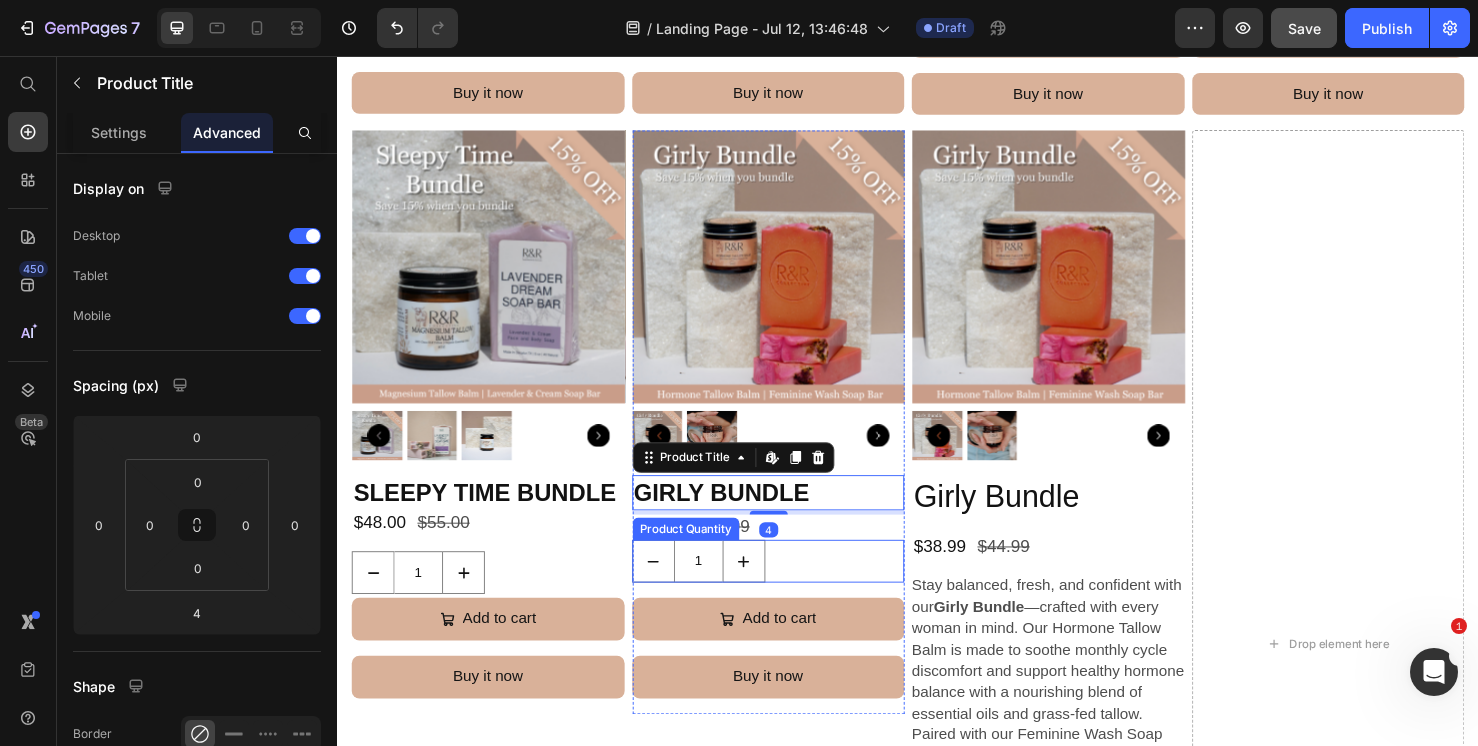 scroll, scrollTop: 1410, scrollLeft: 0, axis: vertical 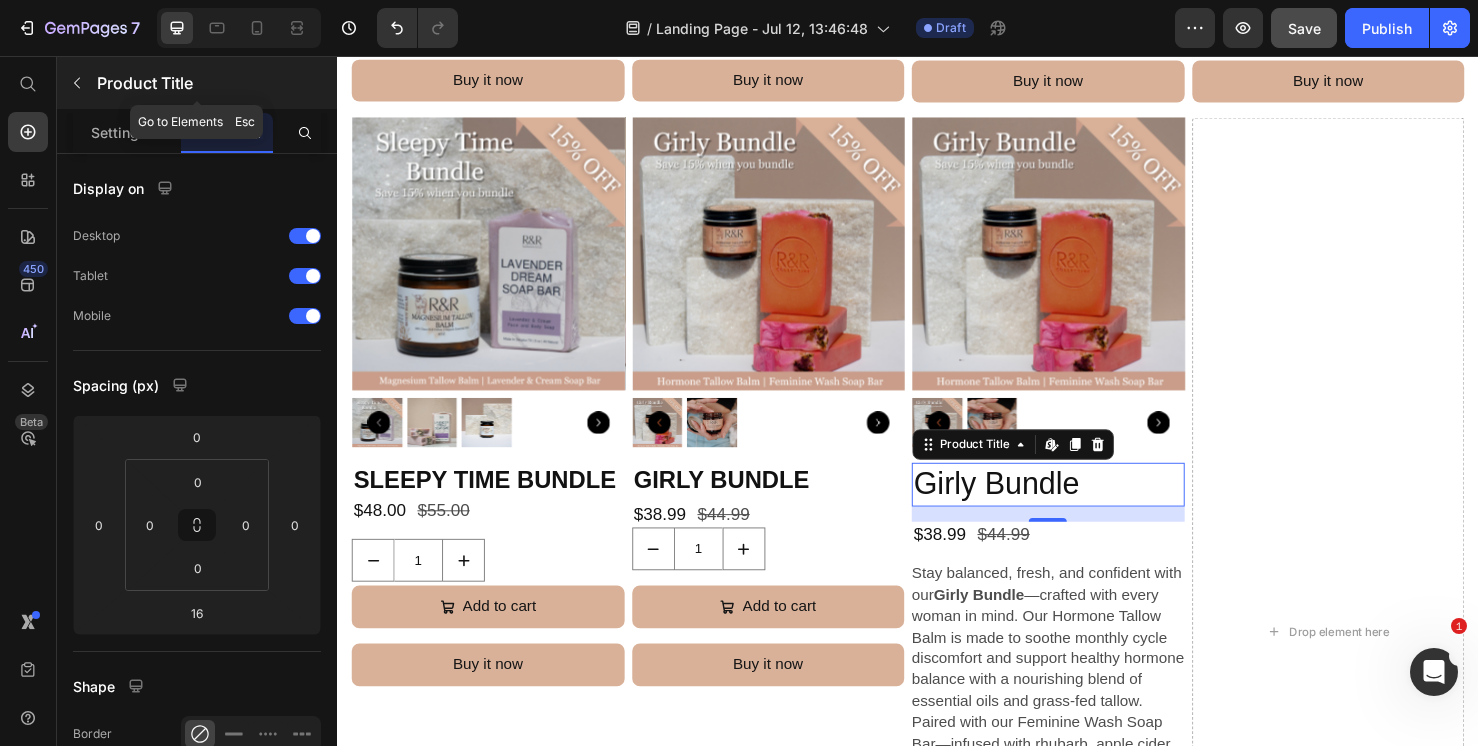 click 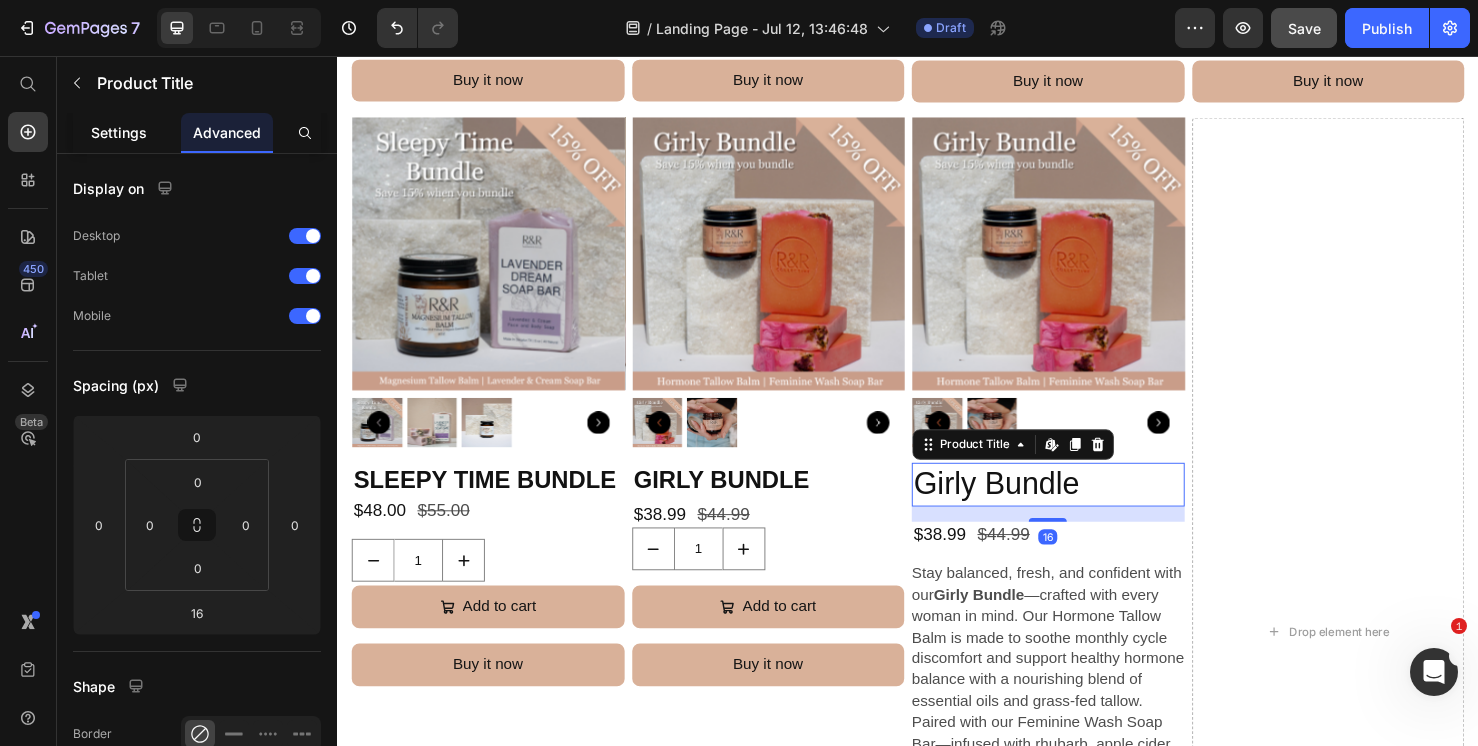 click on "Settings" at bounding box center (119, 132) 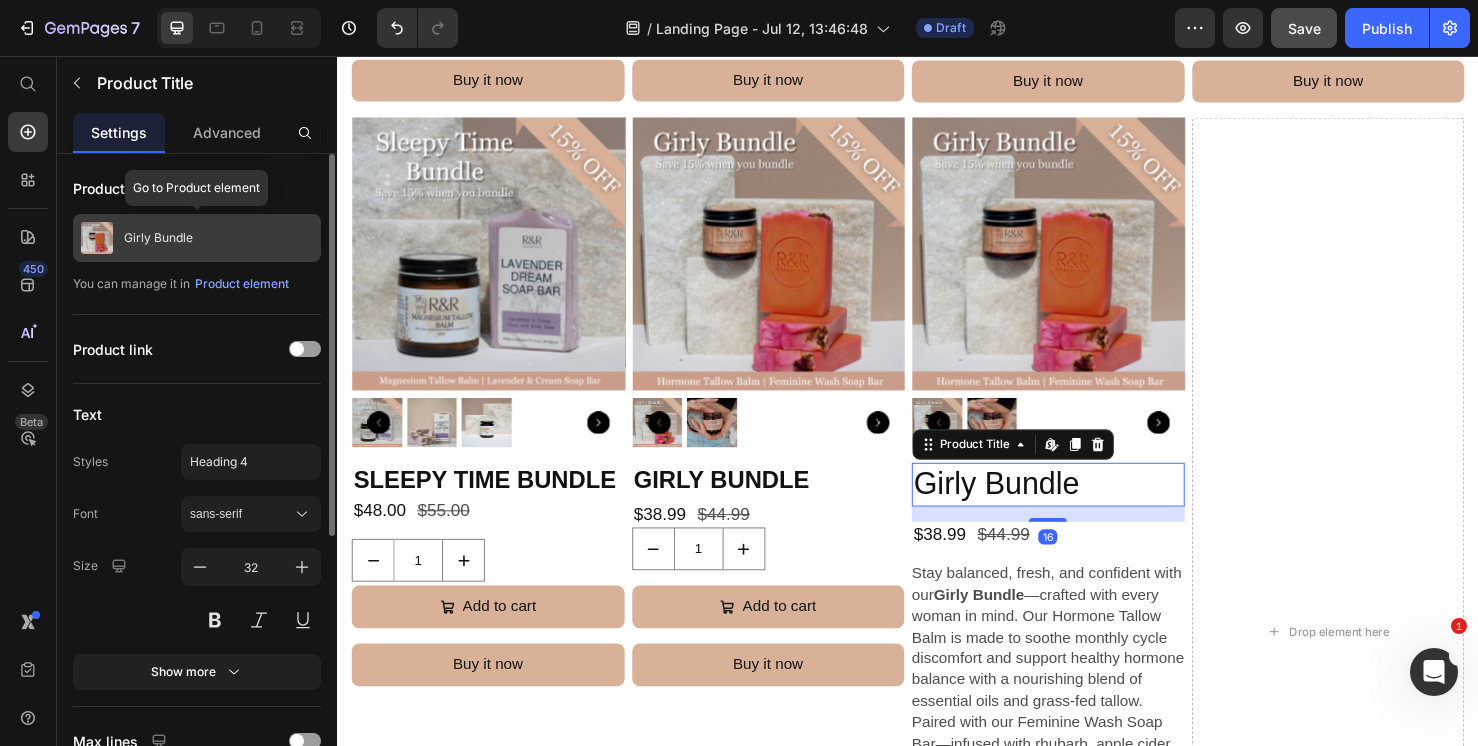 click on "Girly Bundle" at bounding box center (197, 238) 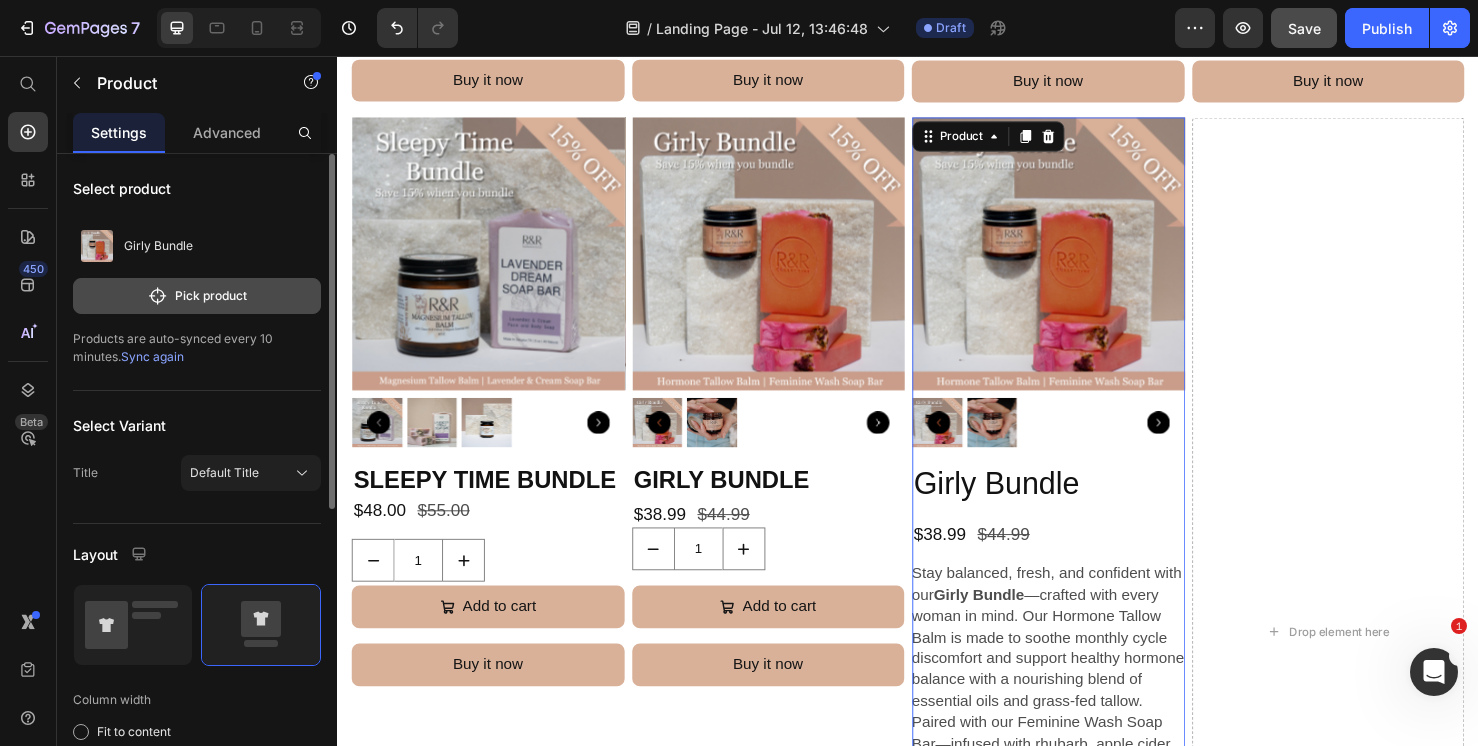 click on "Pick product" at bounding box center (197, 296) 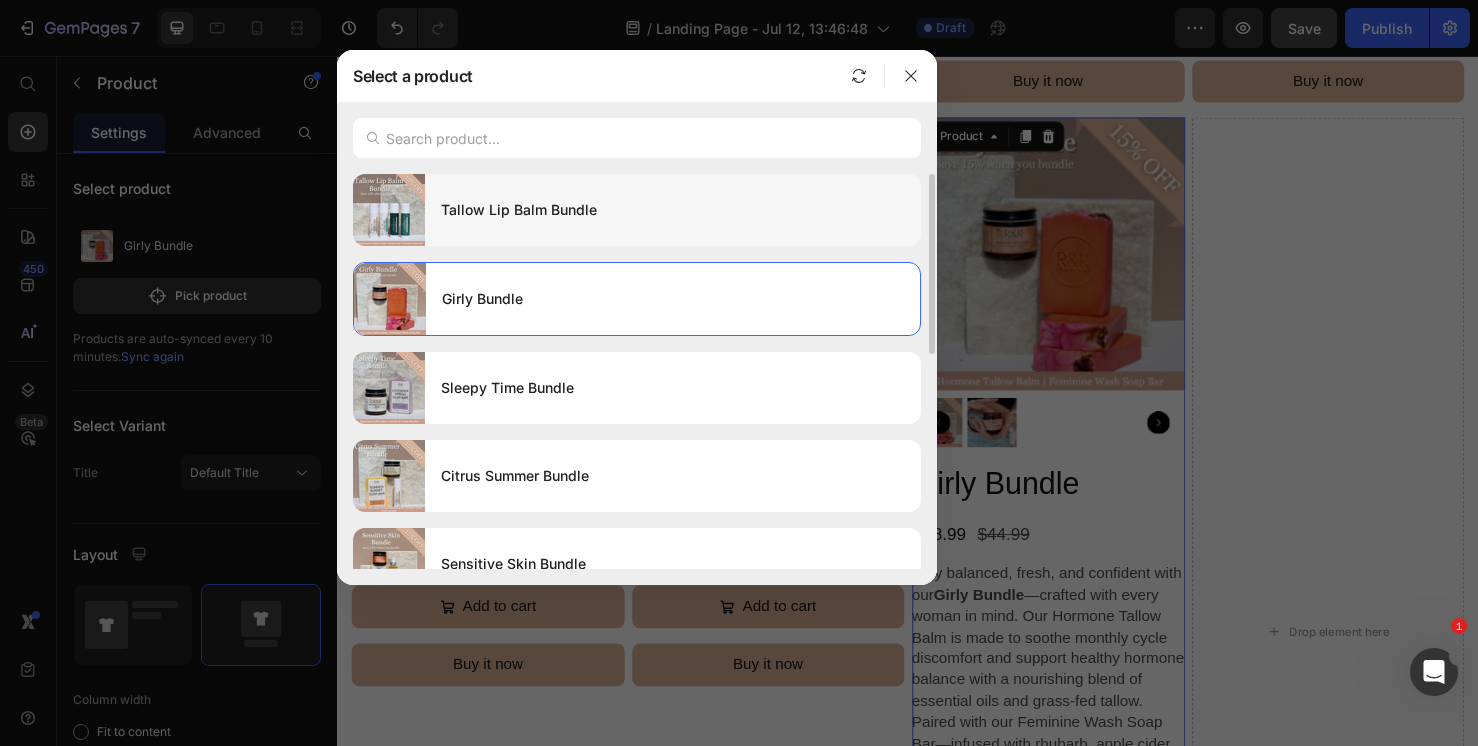 click on "Tallow Lip Balm Bundle" at bounding box center [673, 210] 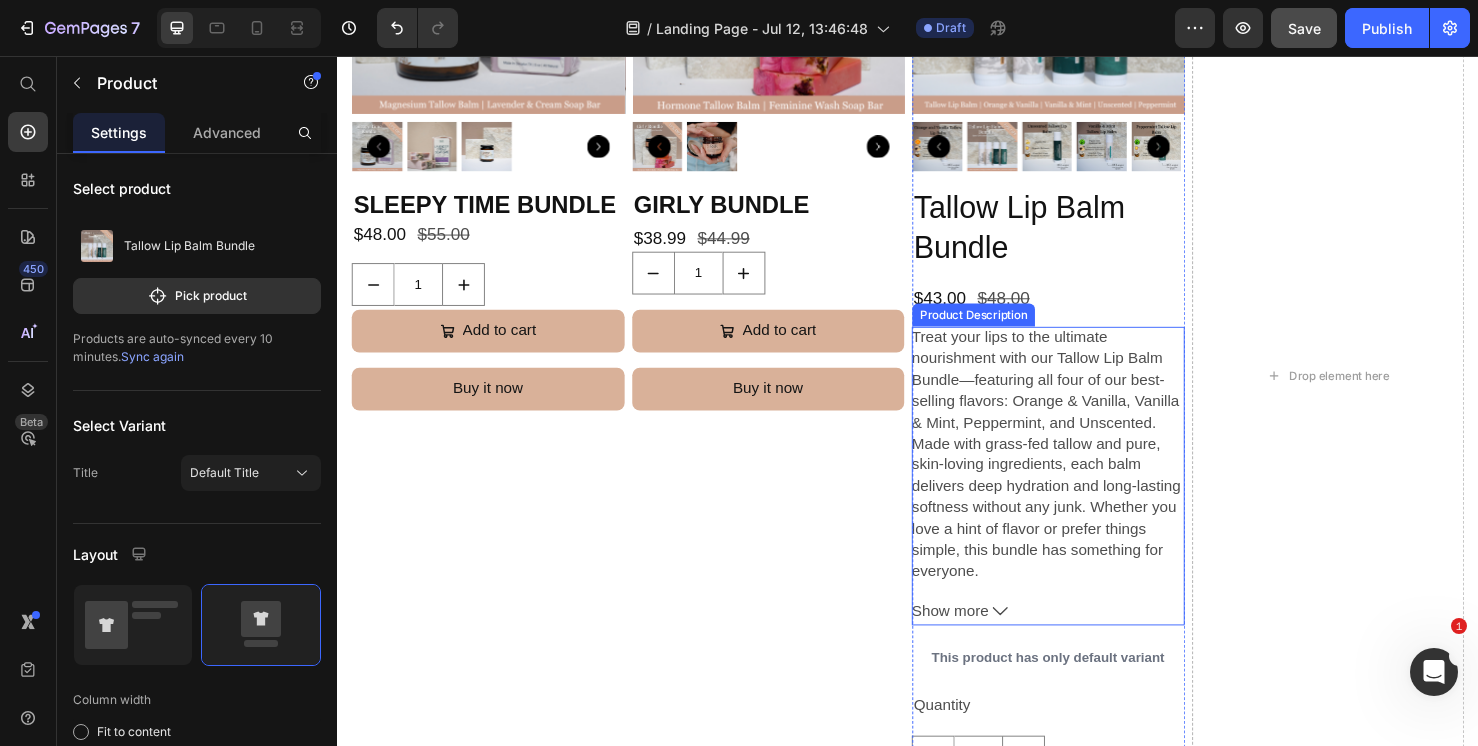 scroll, scrollTop: 1834, scrollLeft: 0, axis: vertical 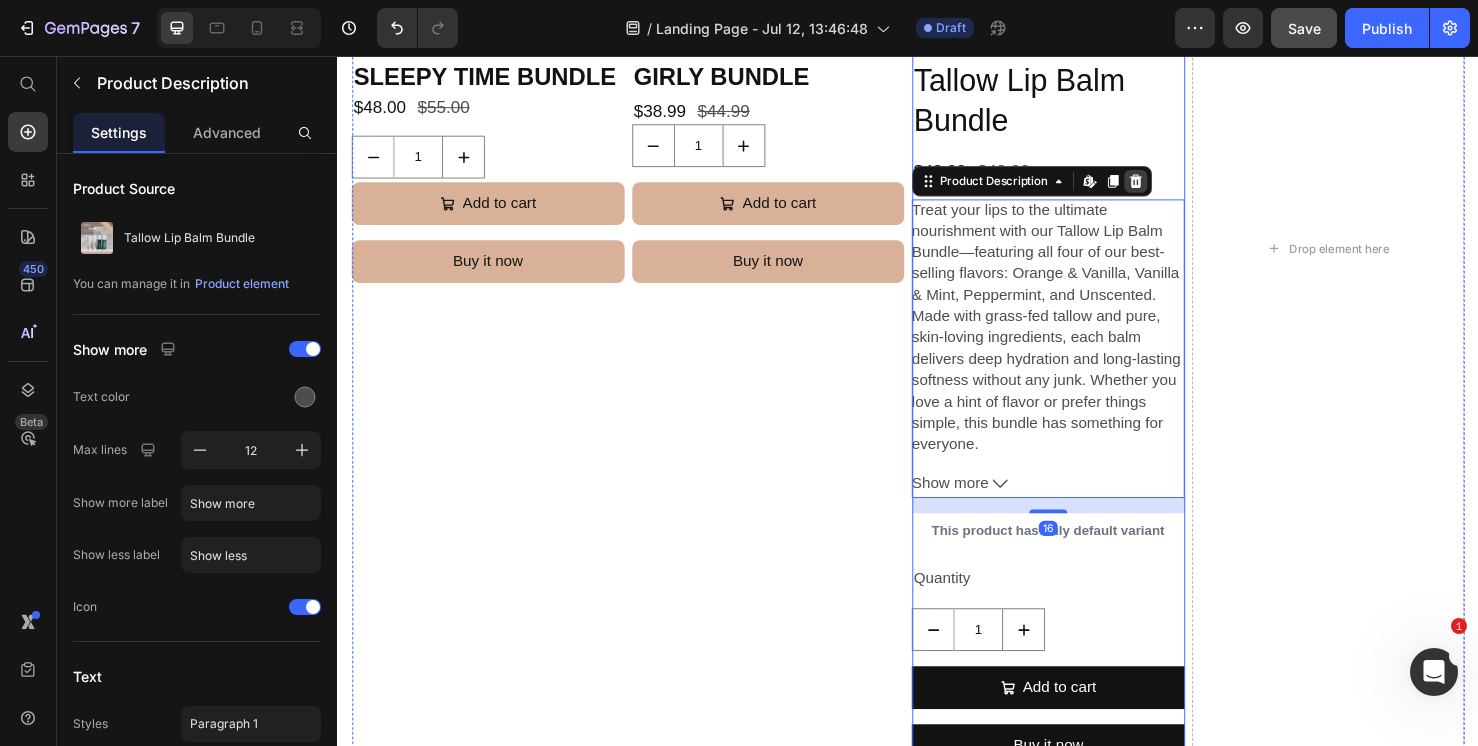 click 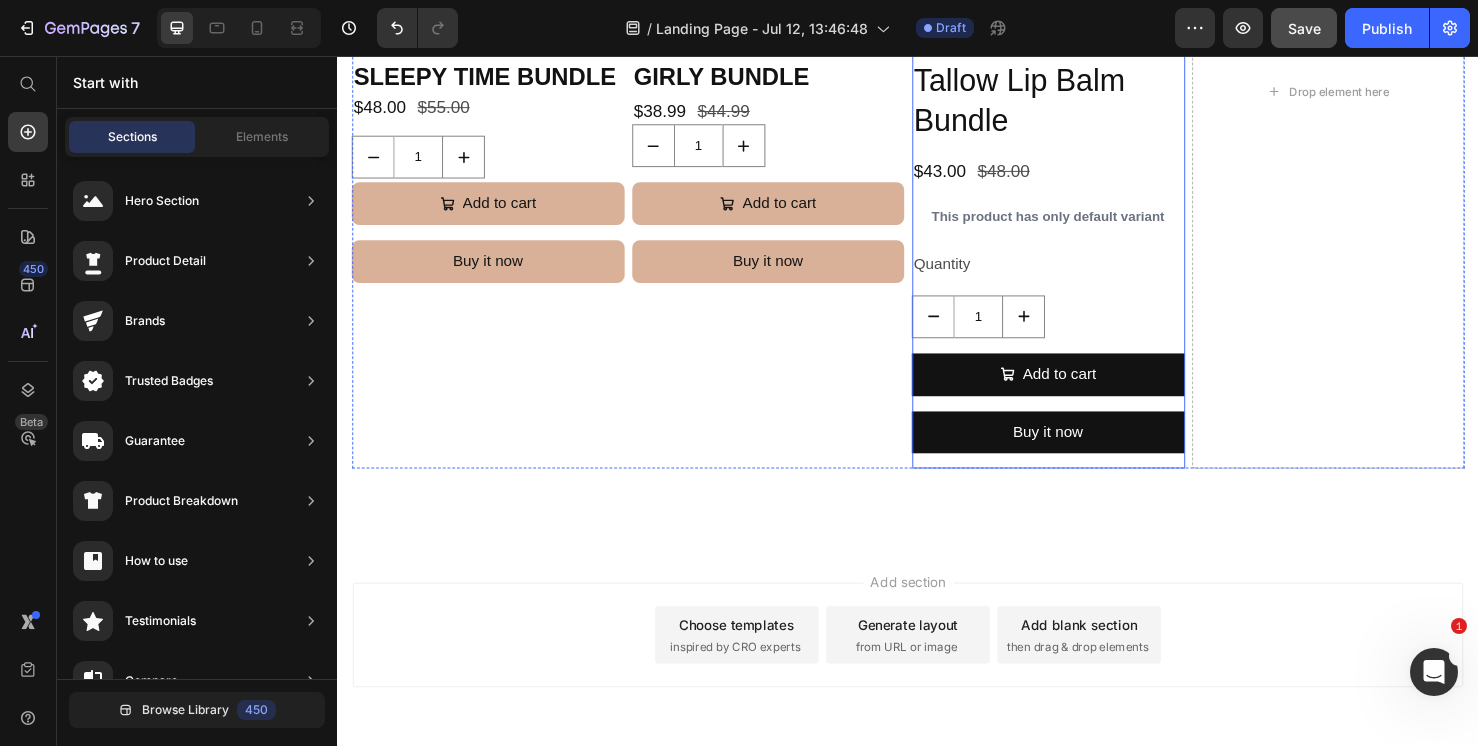 scroll, scrollTop: 1781, scrollLeft: 0, axis: vertical 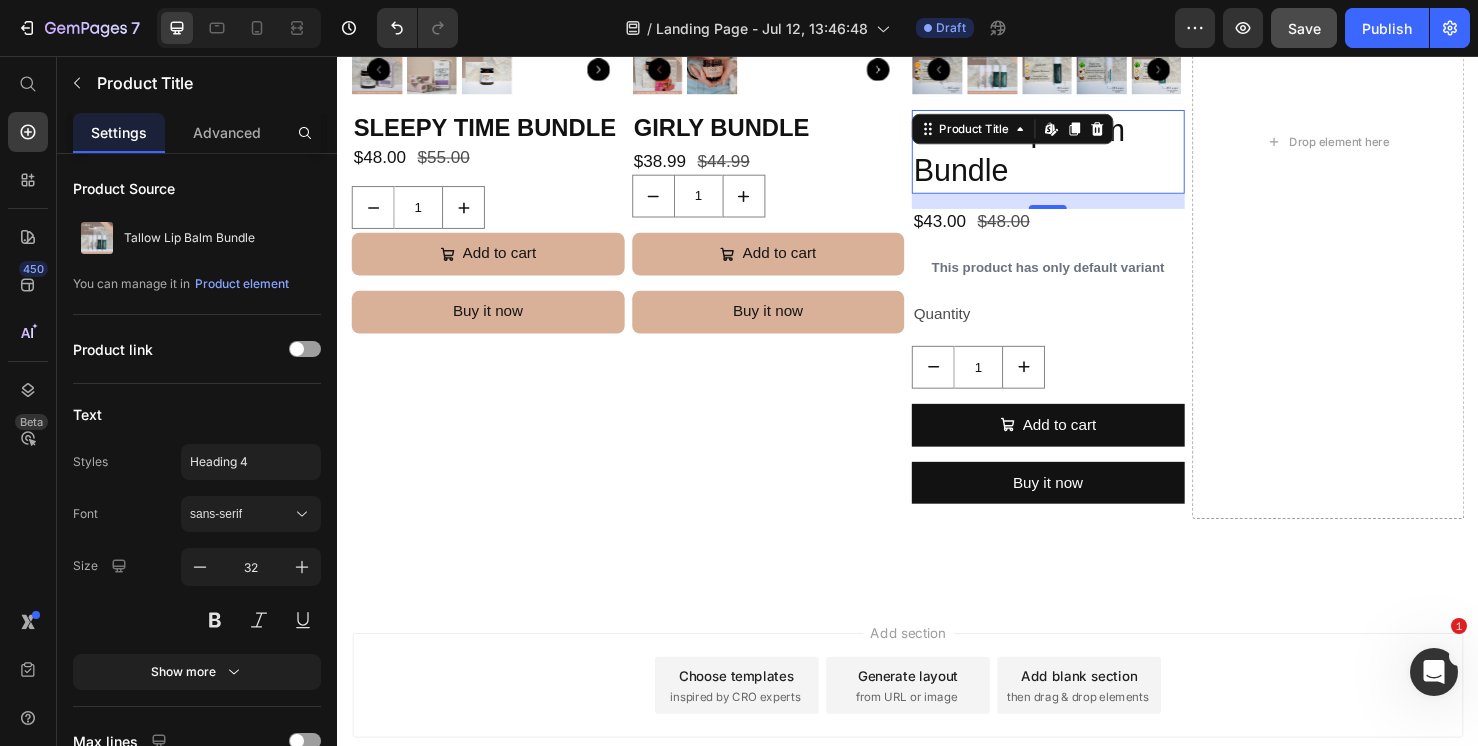 click on "Tallow Lip Balm Bundle" at bounding box center (1084, 156) 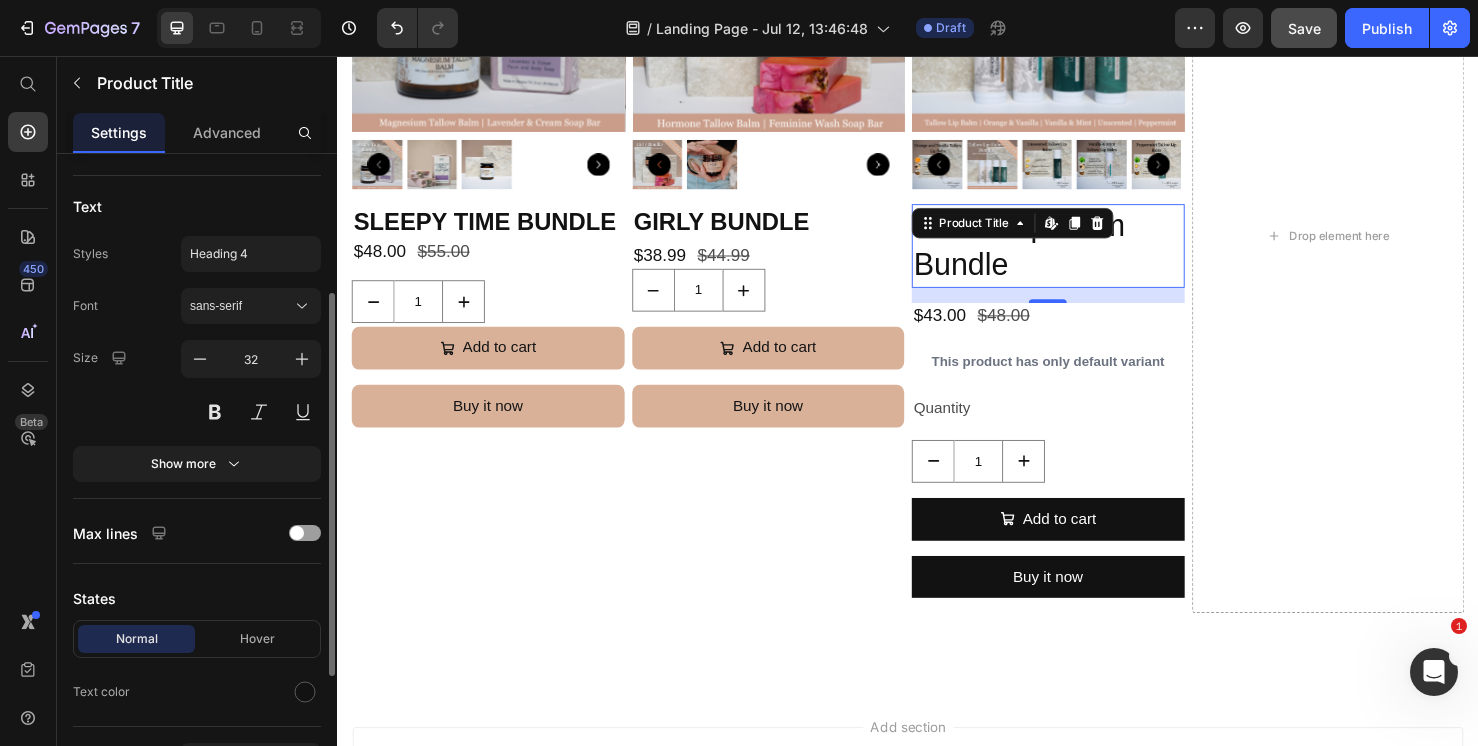 scroll, scrollTop: 218, scrollLeft: 0, axis: vertical 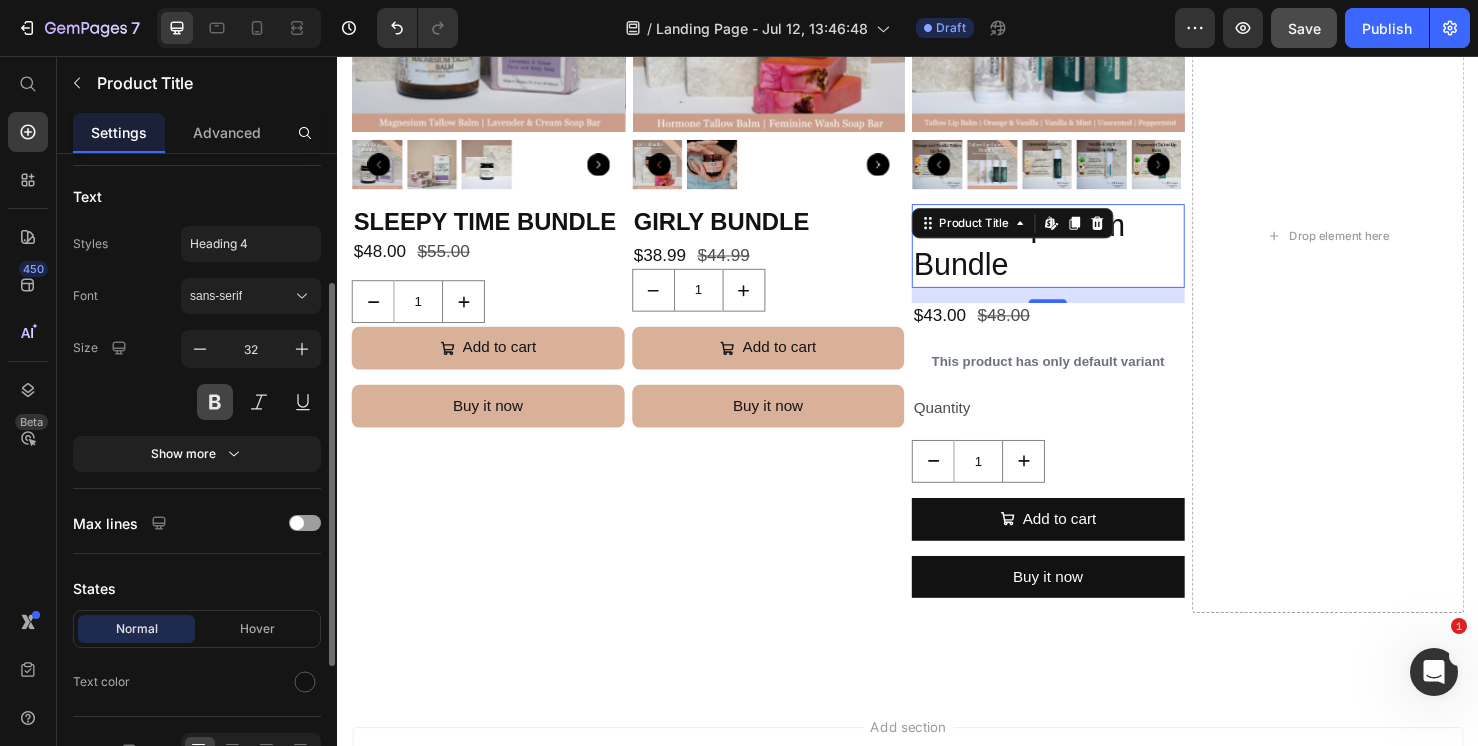 click at bounding box center (215, 402) 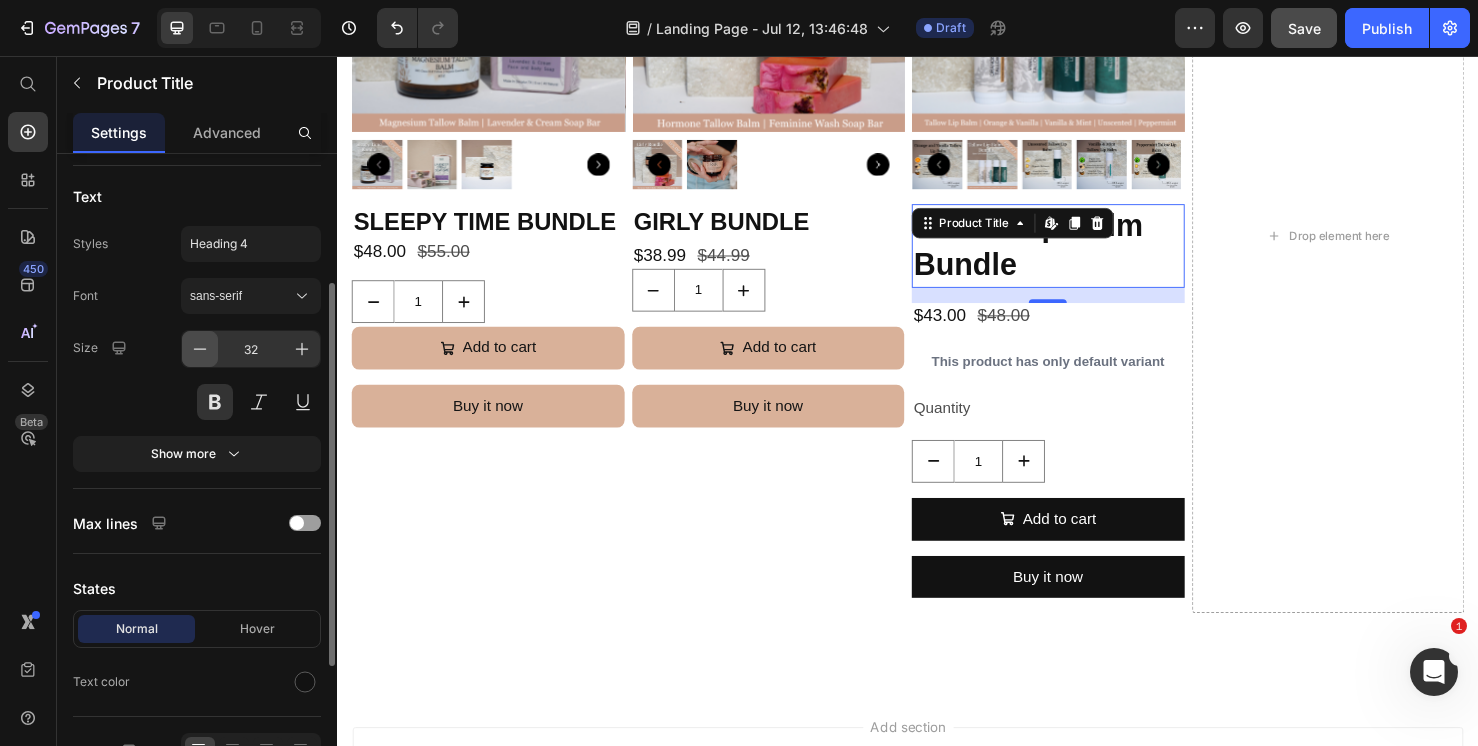 click 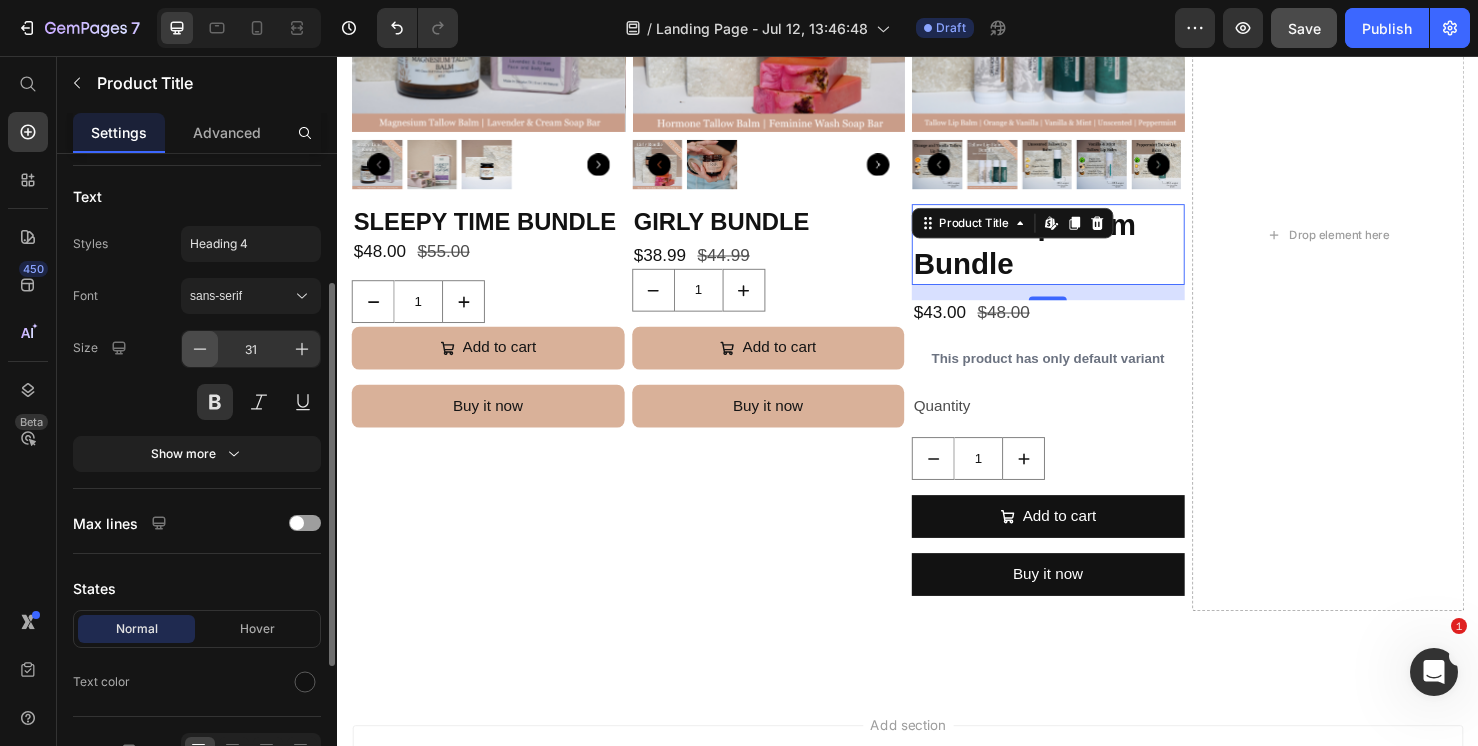 click 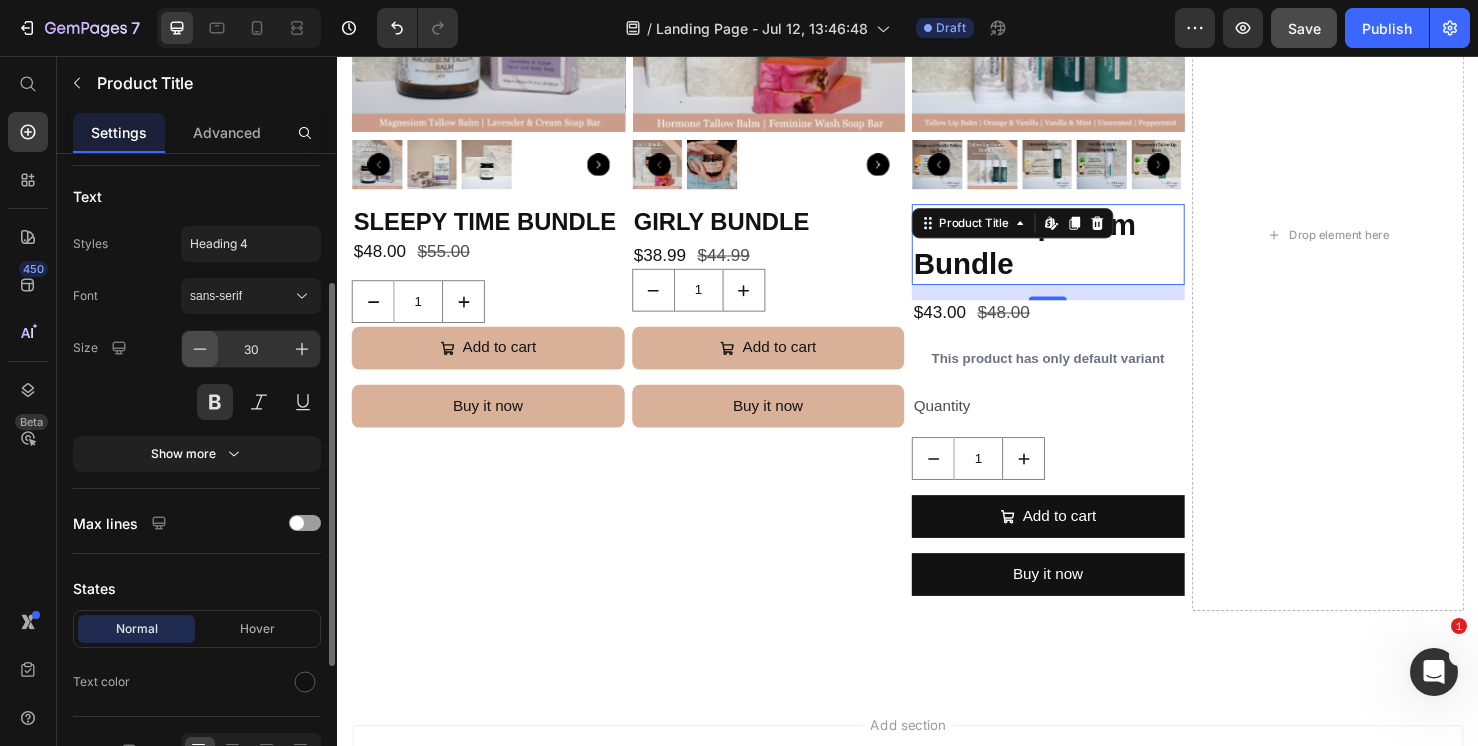 click 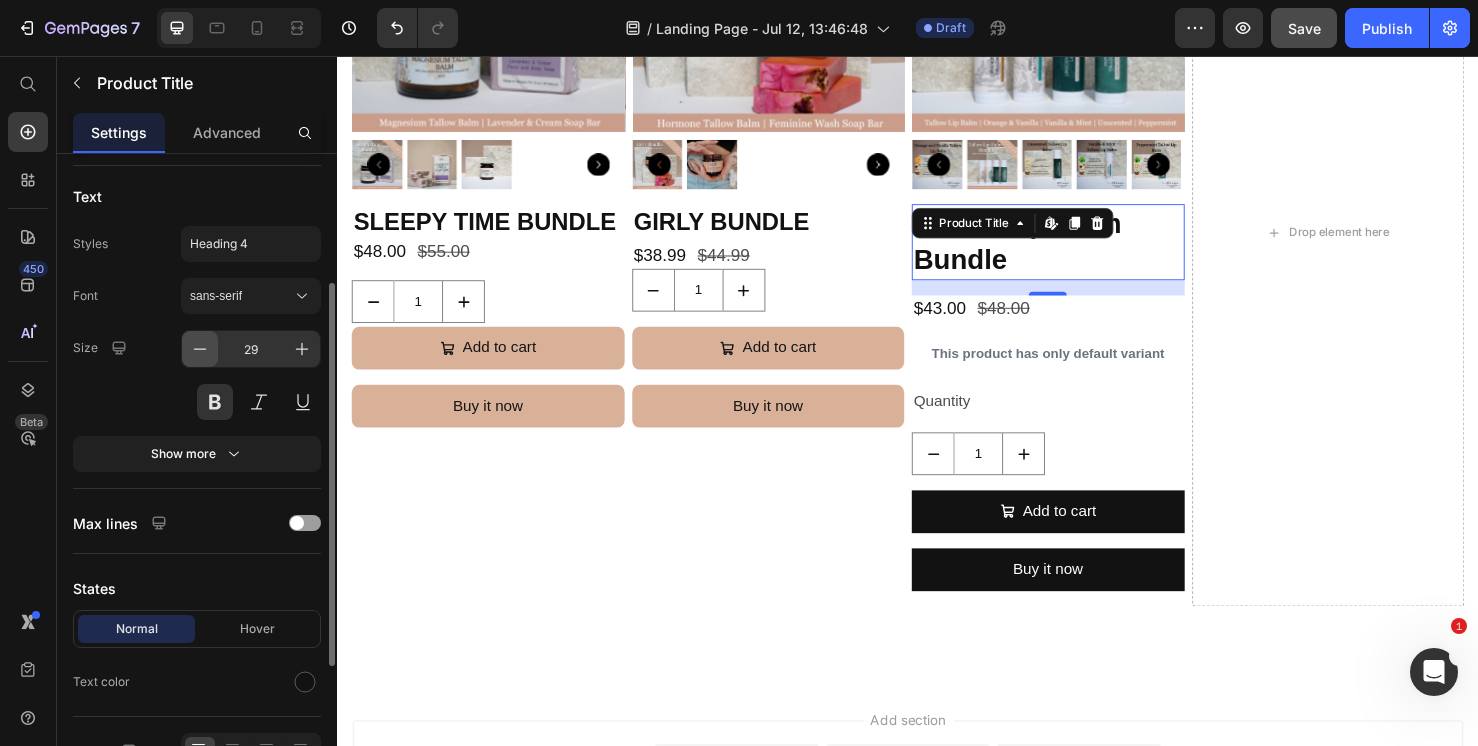 click 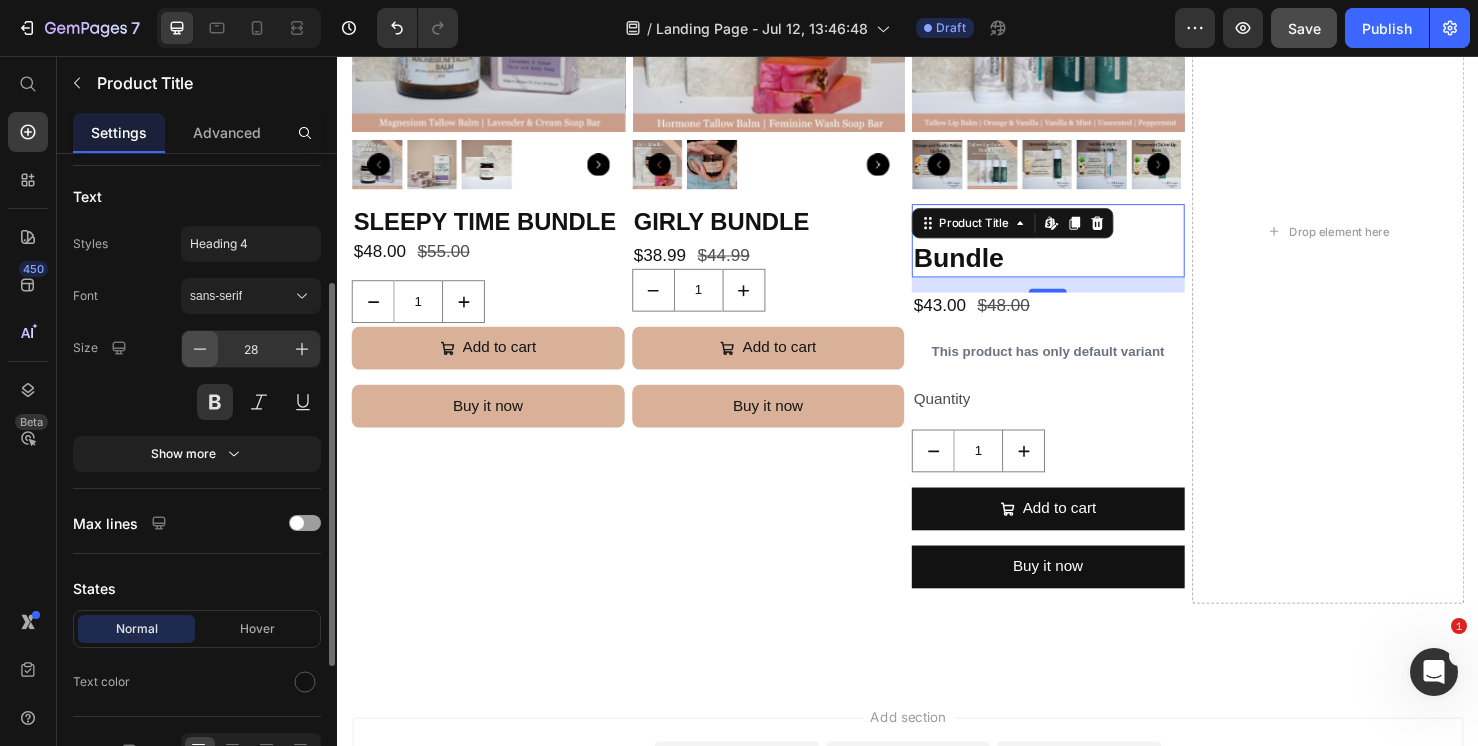 click 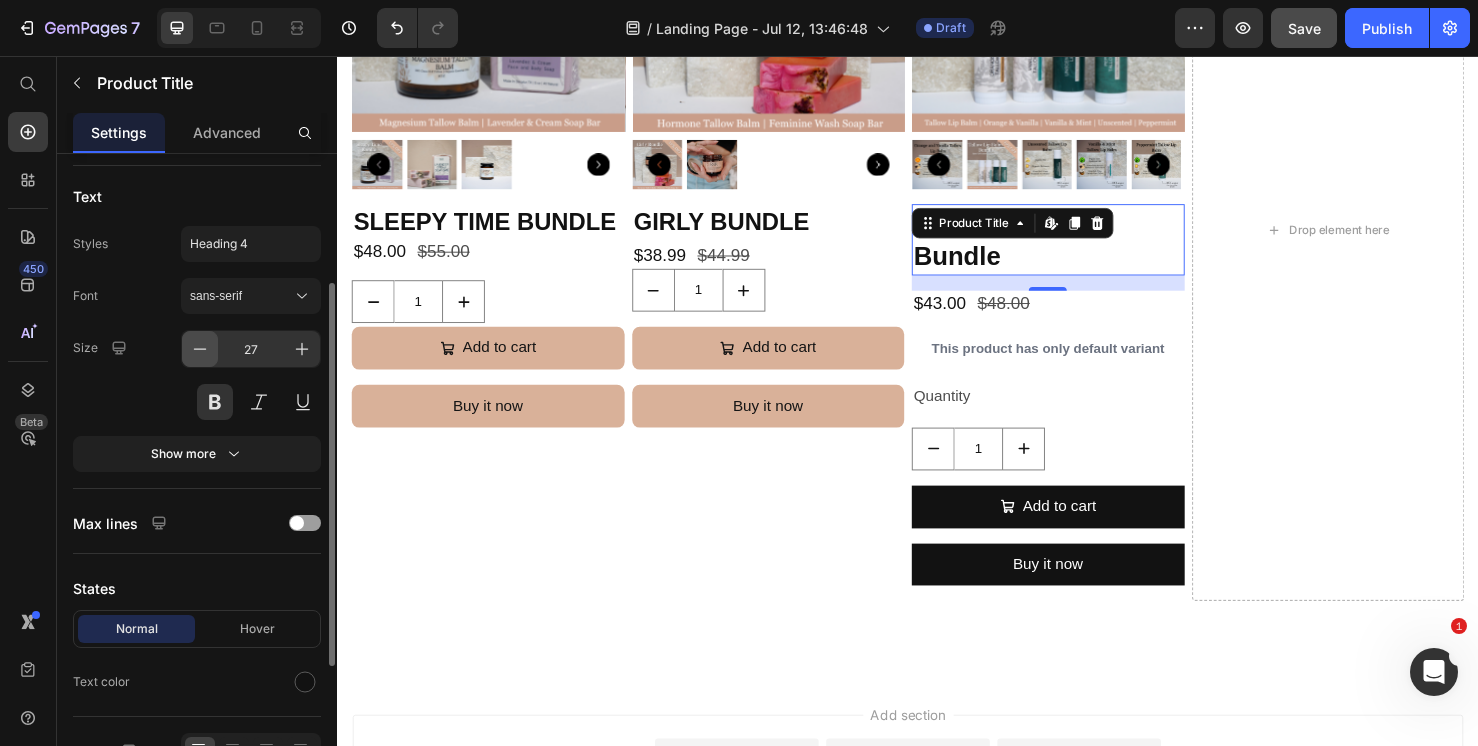 click 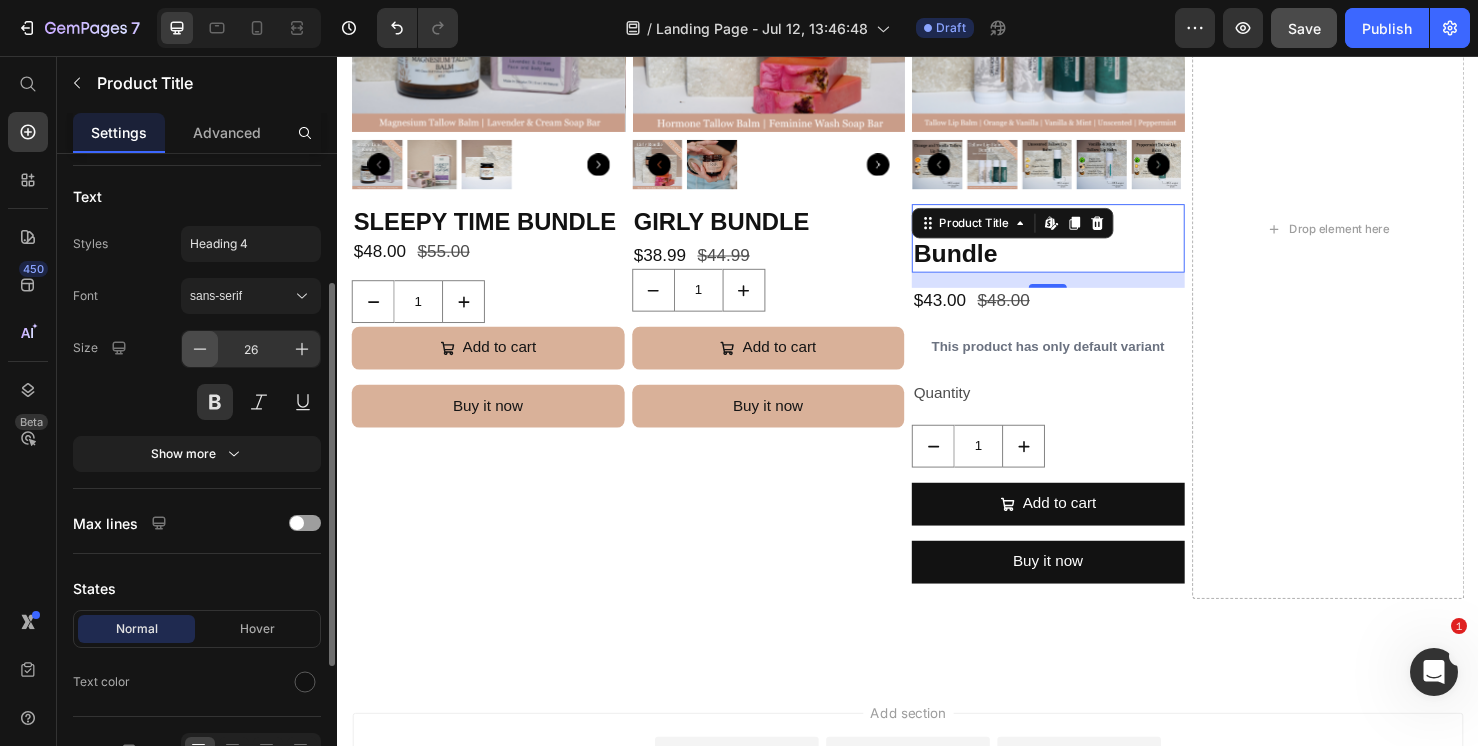 click 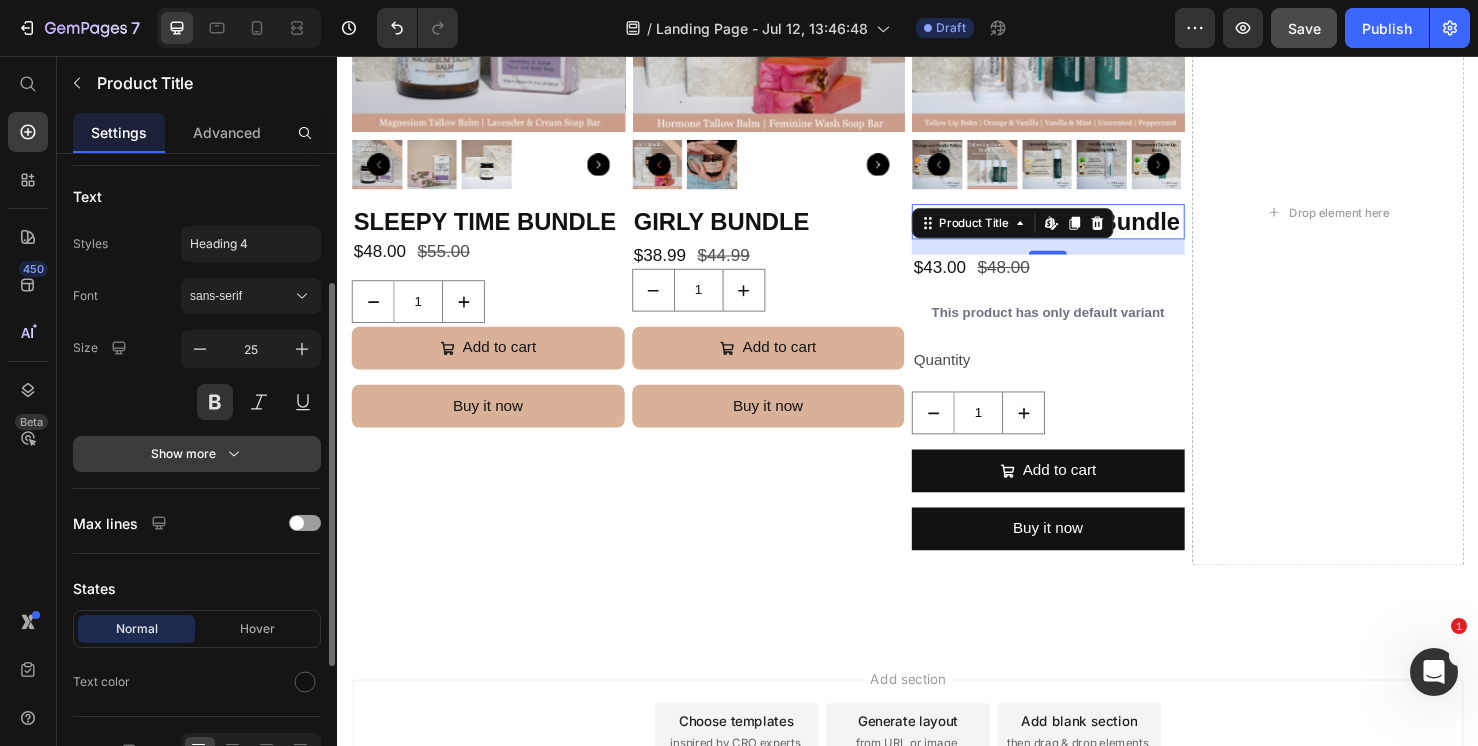 click on "Show more" at bounding box center [197, 454] 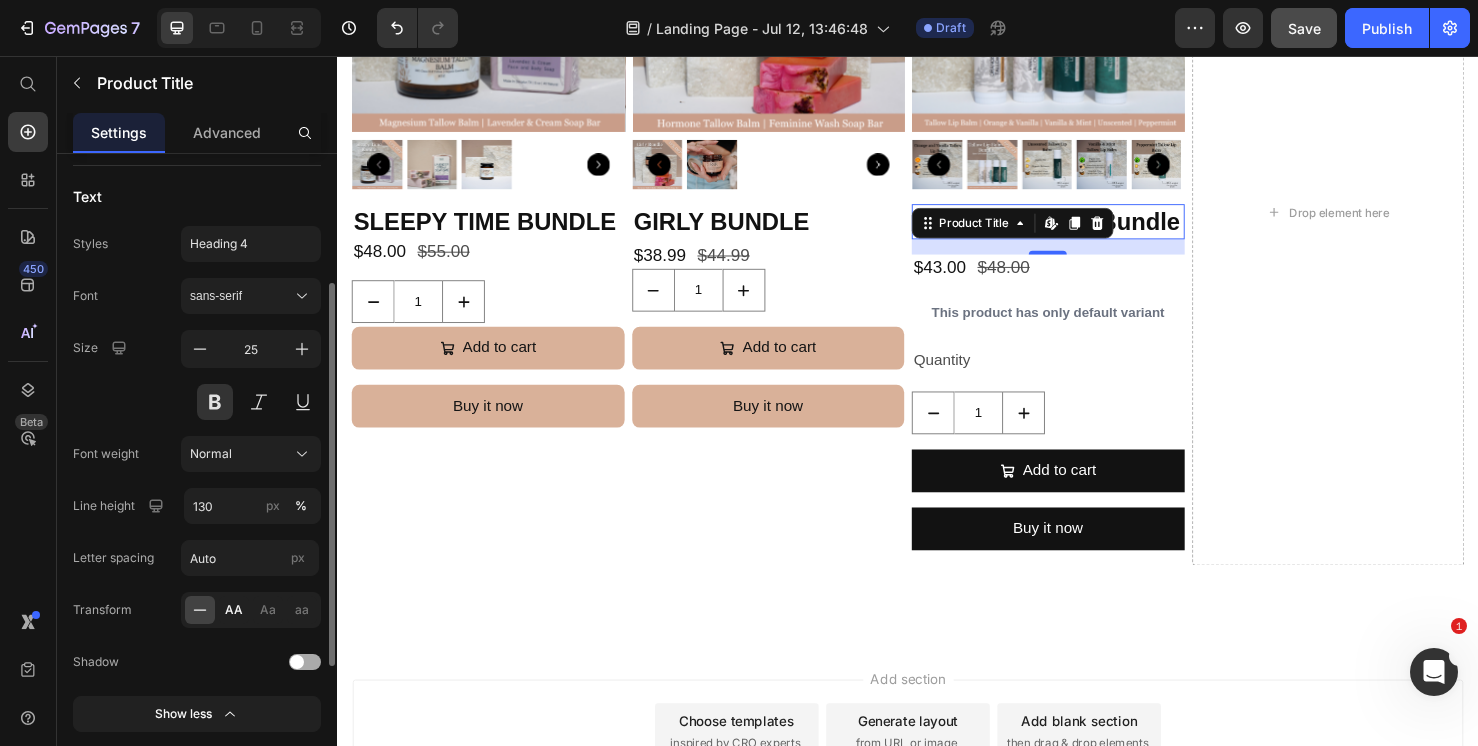 click on "AA" 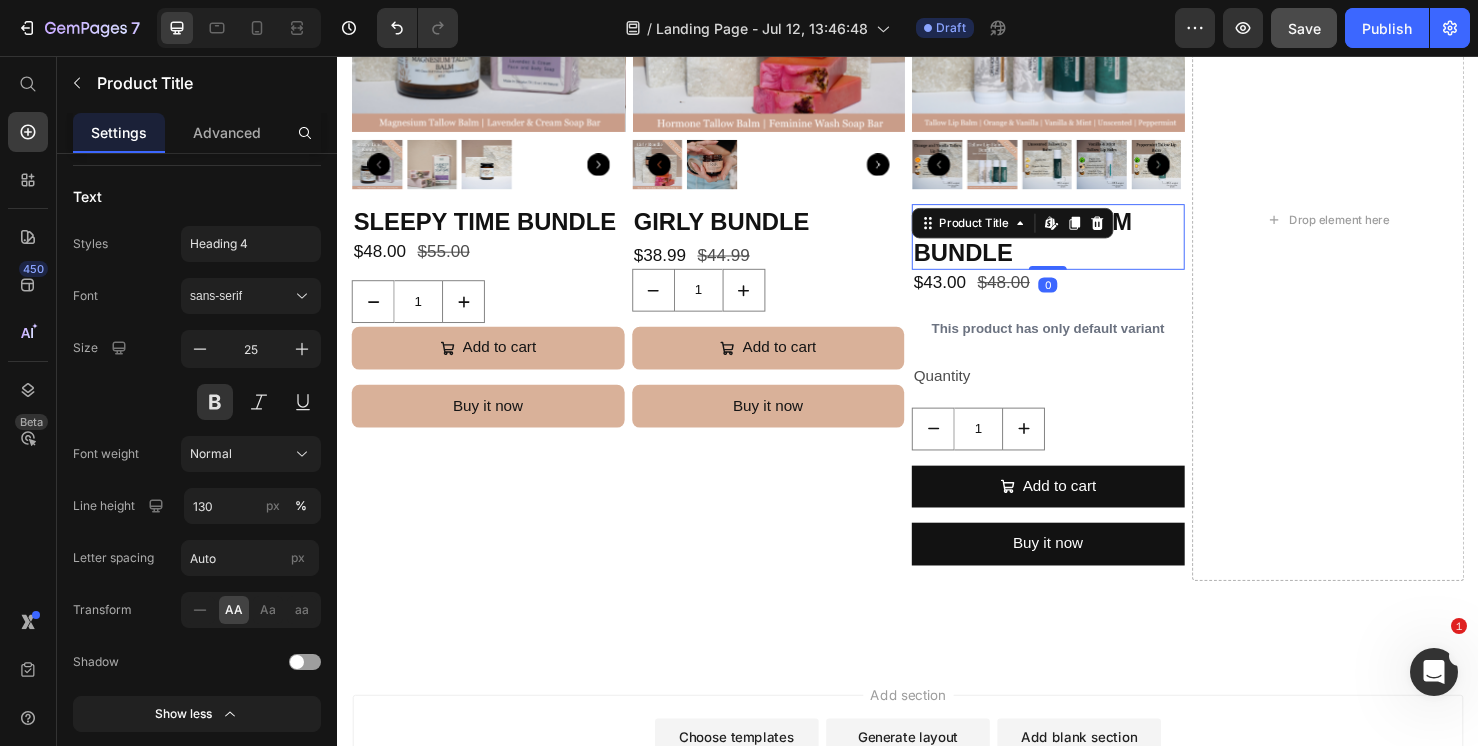 drag, startPoint x: 1080, startPoint y: 275, endPoint x: 1081, endPoint y: 252, distance: 23.021729 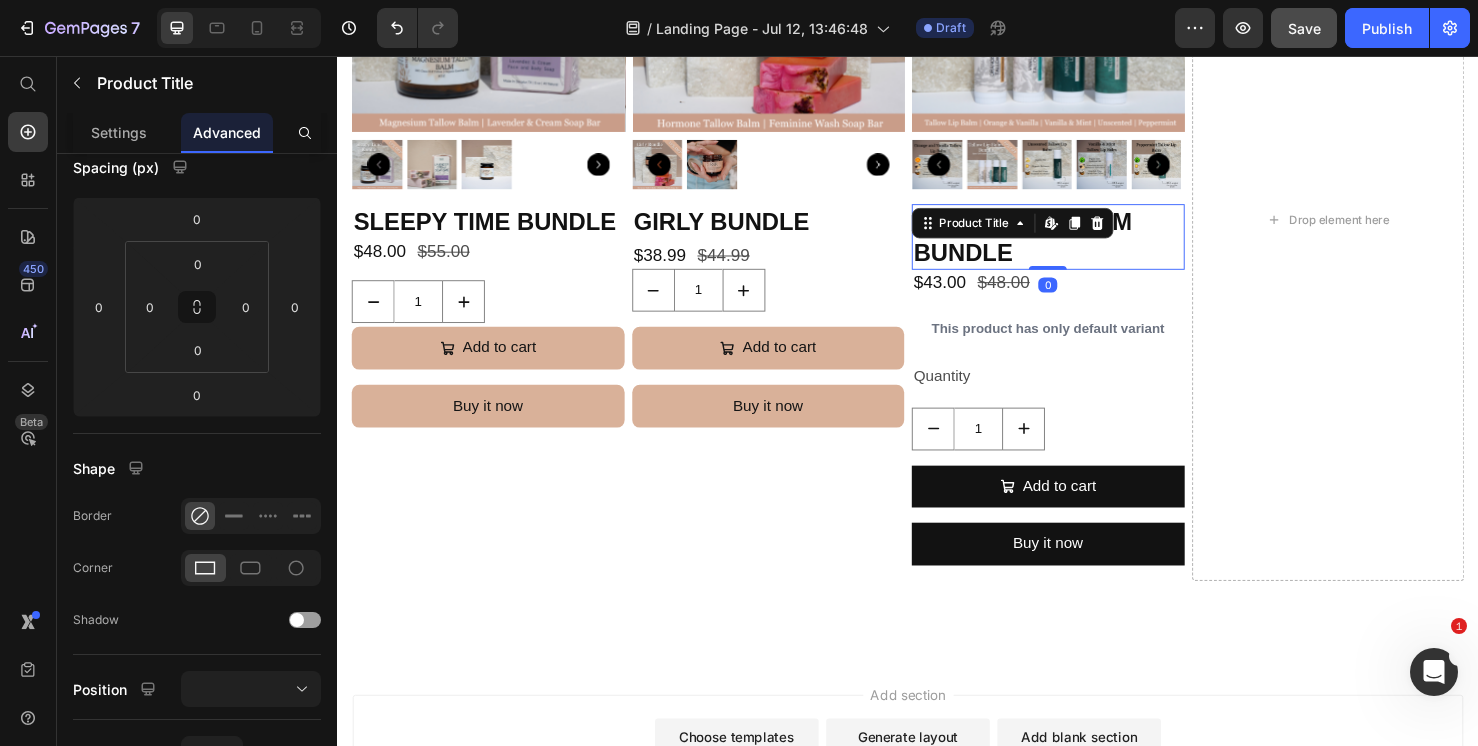 scroll, scrollTop: 0, scrollLeft: 0, axis: both 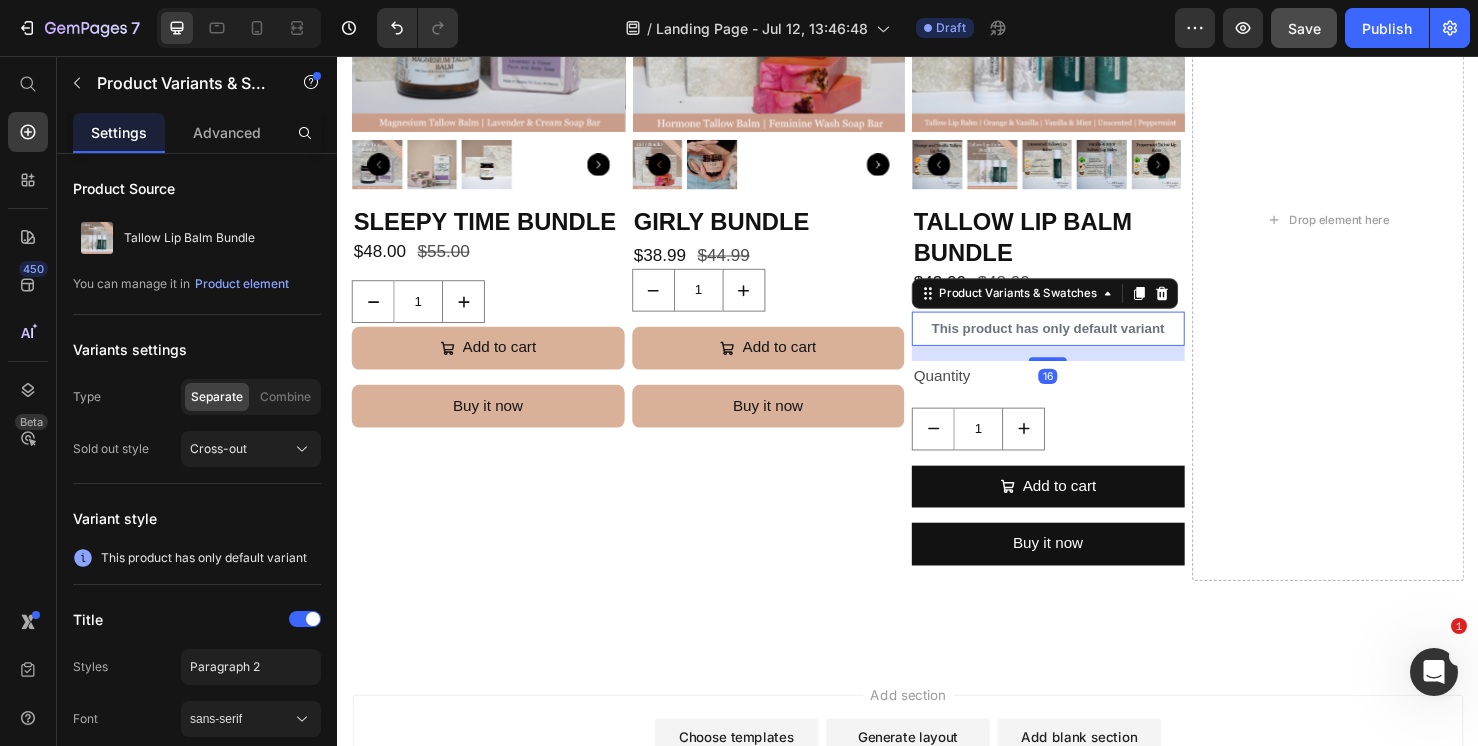 click on "This product has only default variant" at bounding box center (1084, 343) 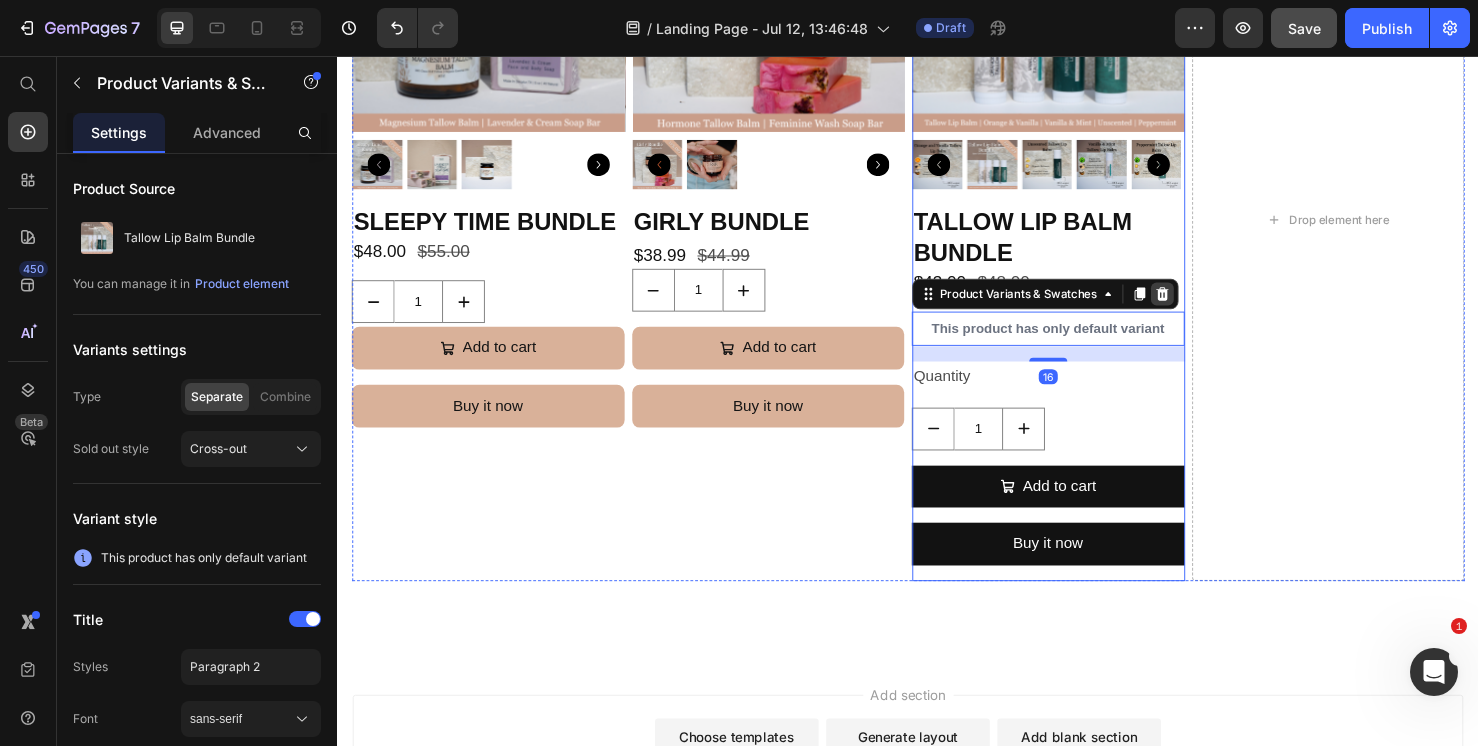 click 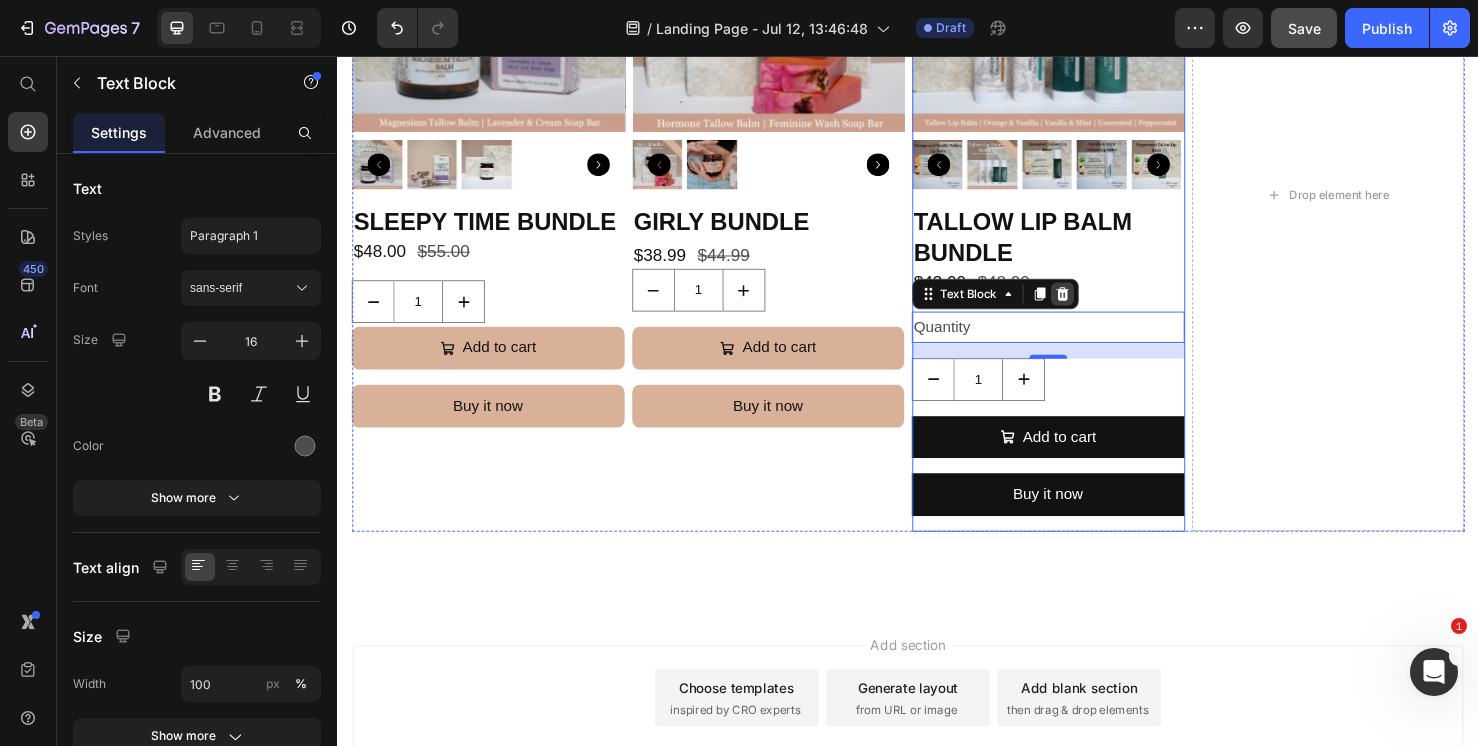 click 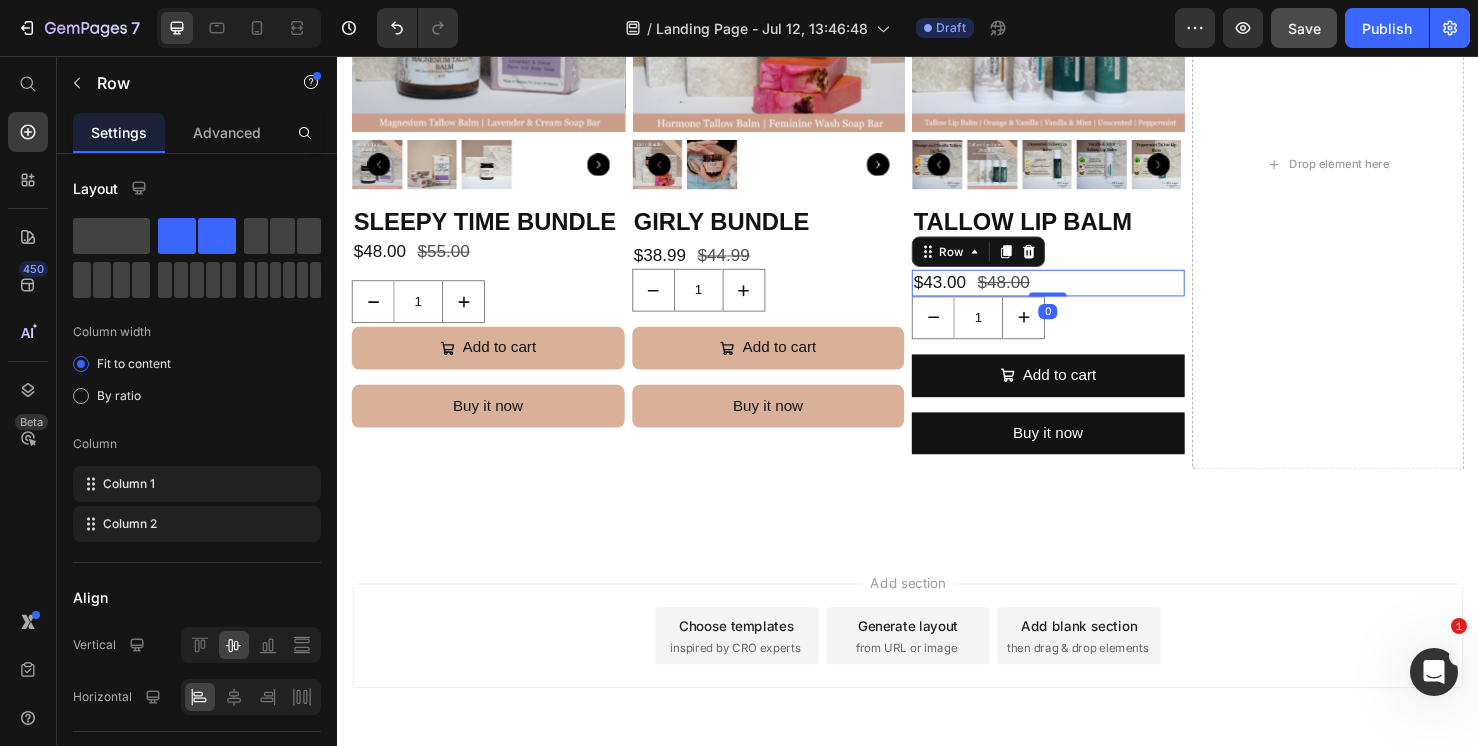 drag, startPoint x: 1082, startPoint y: 301, endPoint x: 1084, endPoint y: 275, distance: 26.076809 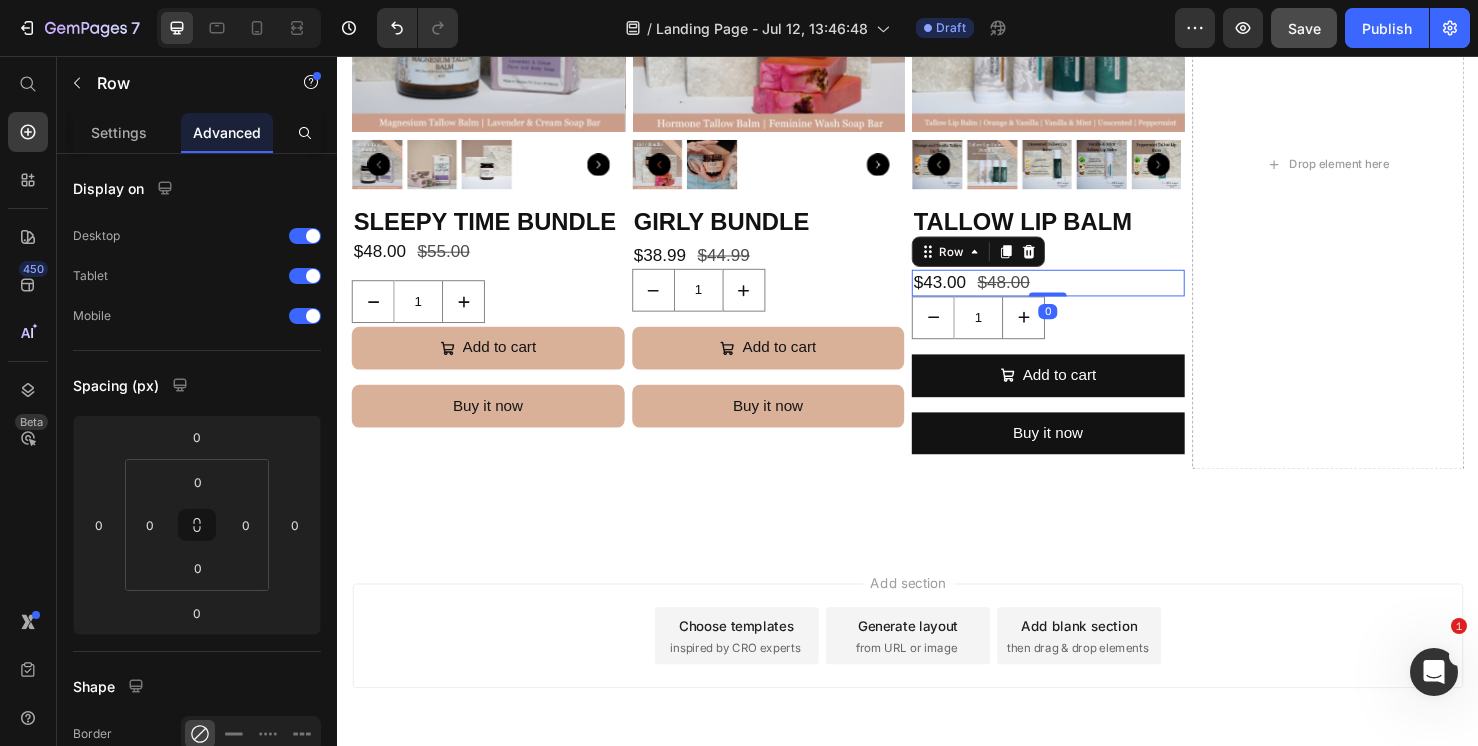 click on "$43.00 Product Price $48.00 Product Price Row   0" at bounding box center (1084, 294) 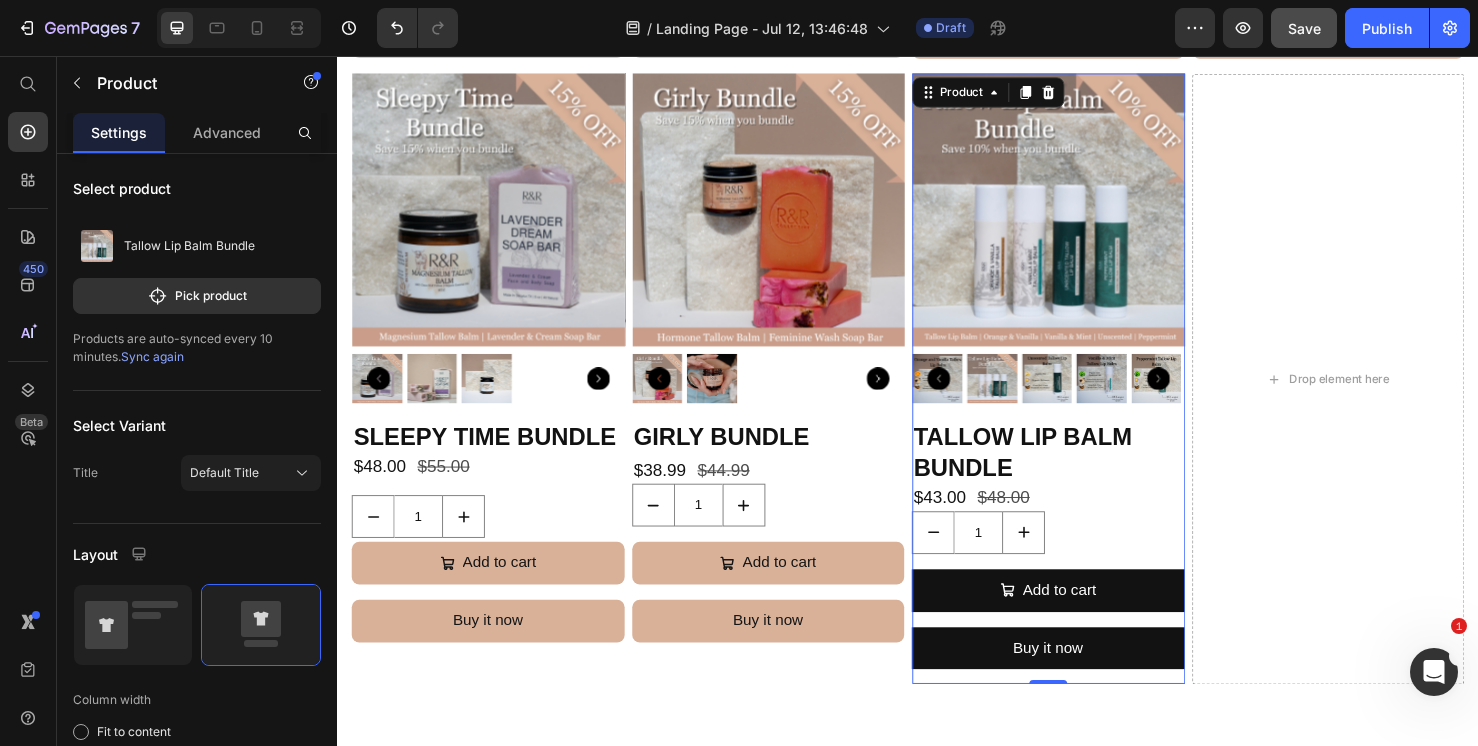 scroll, scrollTop: 1447, scrollLeft: 0, axis: vertical 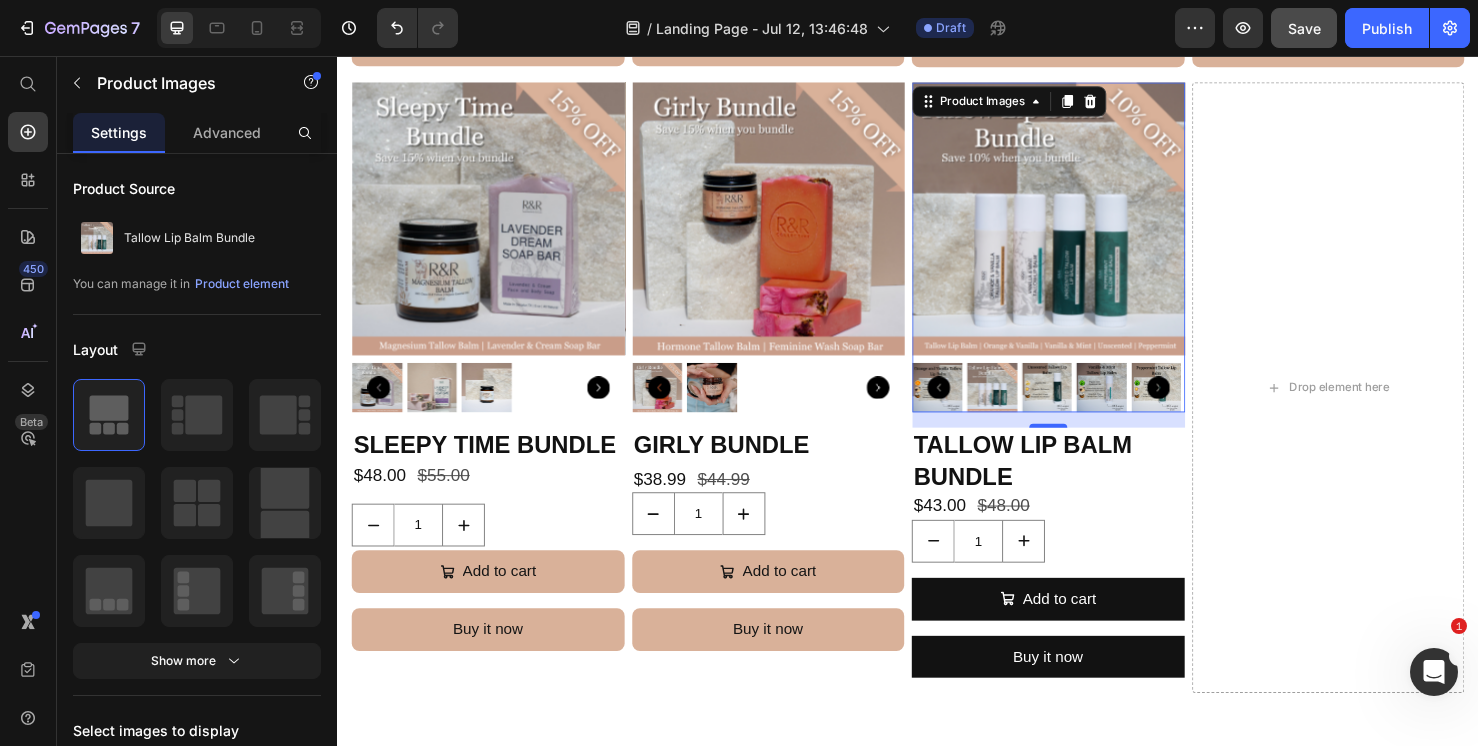 click at bounding box center [1082, 405] 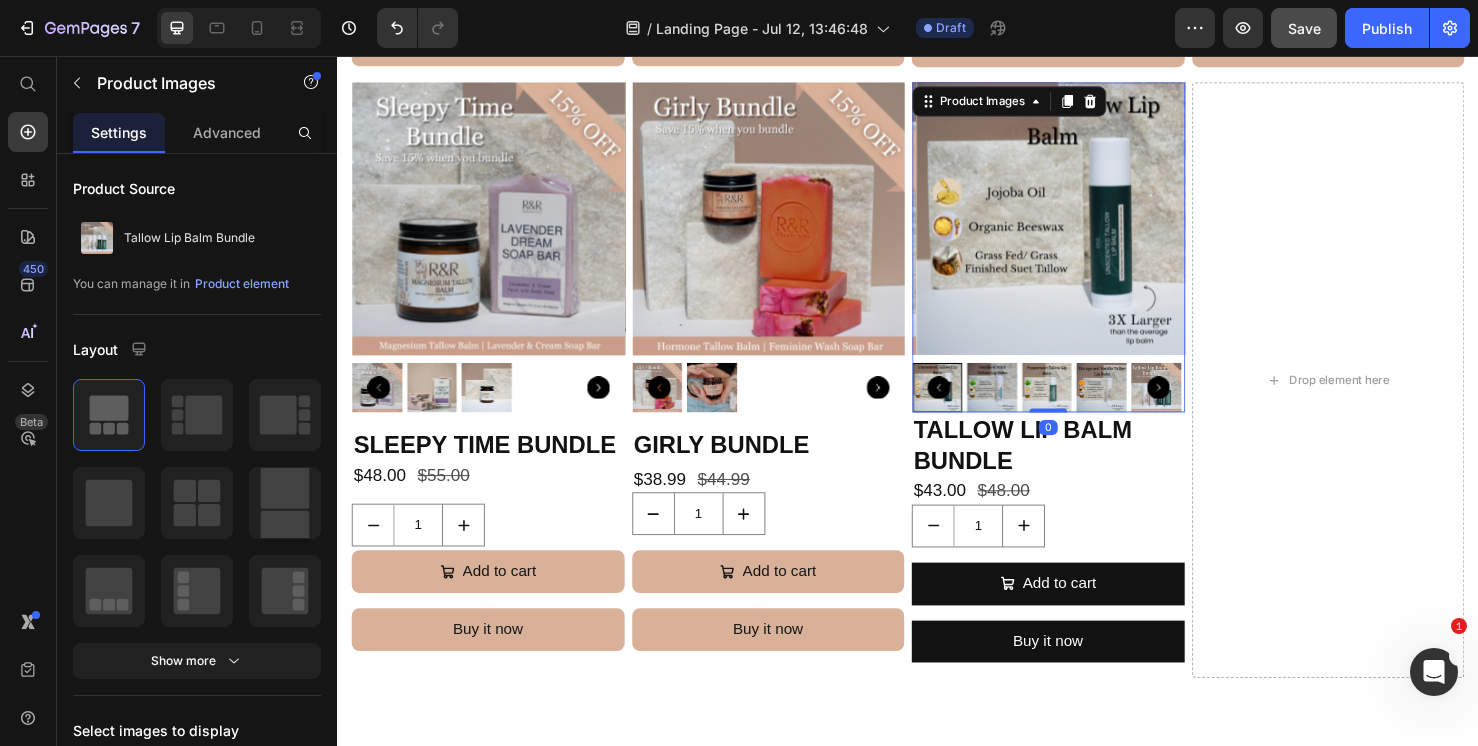 drag, startPoint x: 1078, startPoint y: 427, endPoint x: 1082, endPoint y: 400, distance: 27.294687 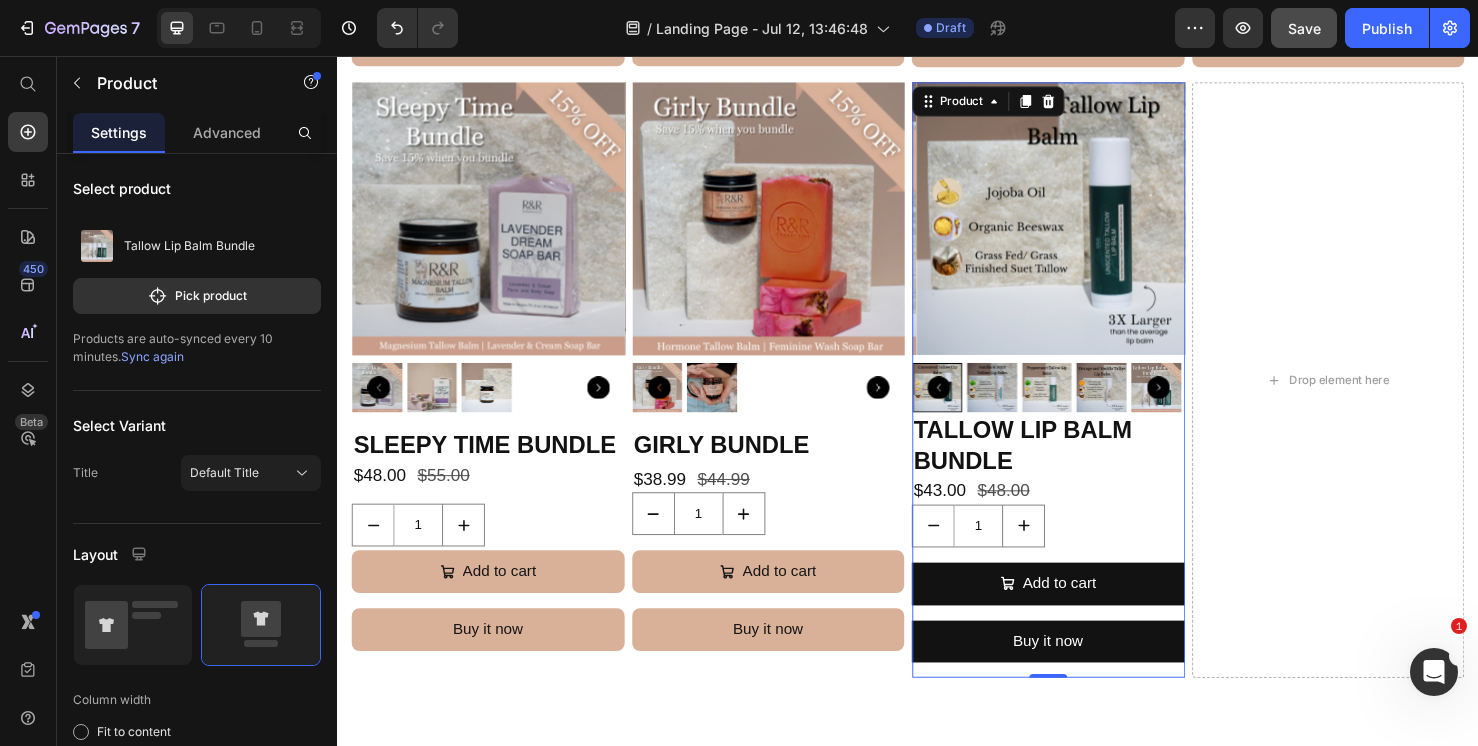 click on "Tallow Lip Balm Bundle Product Title $43.00 Product Price $48.00 Product Price Row 1 Product Quantity
Add to cart Add to Cart Buy it now Dynamic Checkout" at bounding box center [1084, 570] 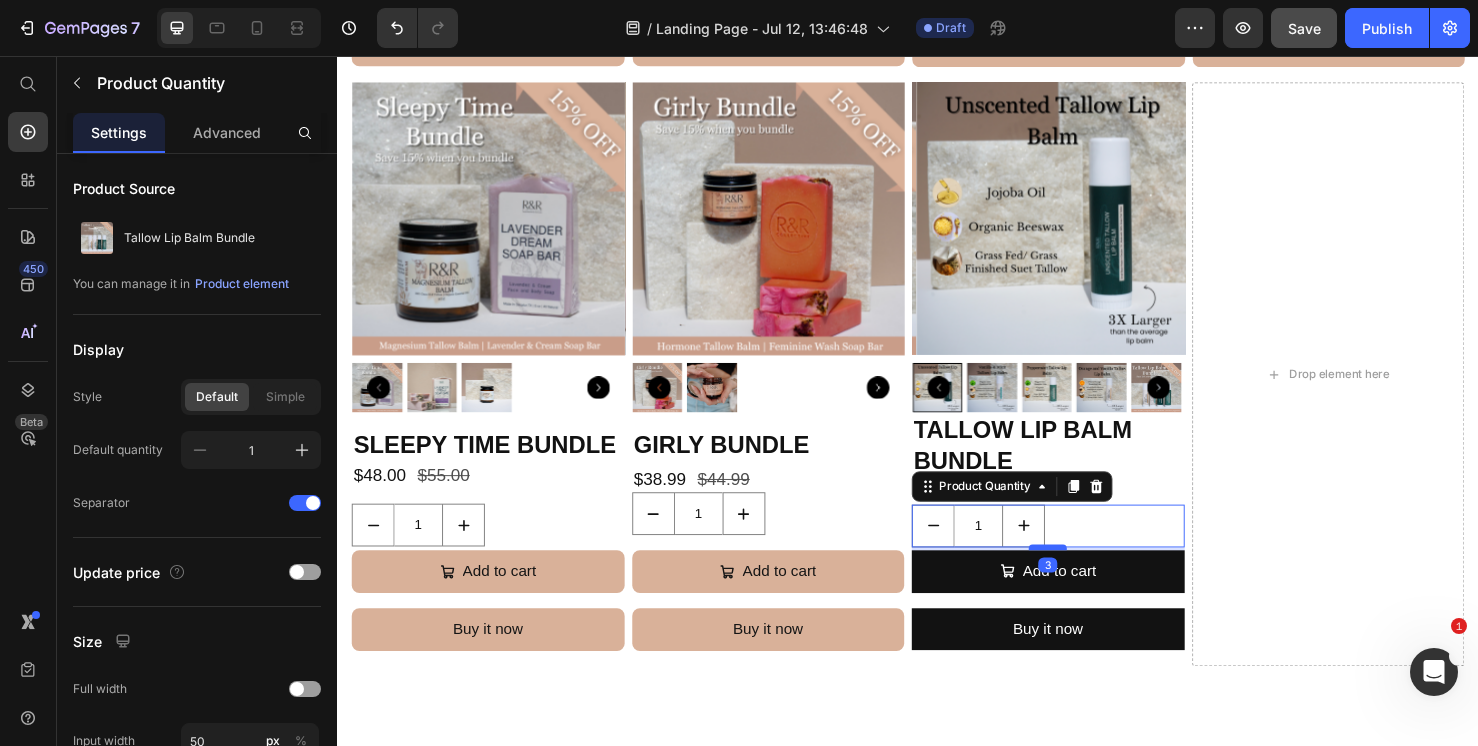 drag, startPoint x: 1073, startPoint y: 566, endPoint x: 1075, endPoint y: 553, distance: 13.152946 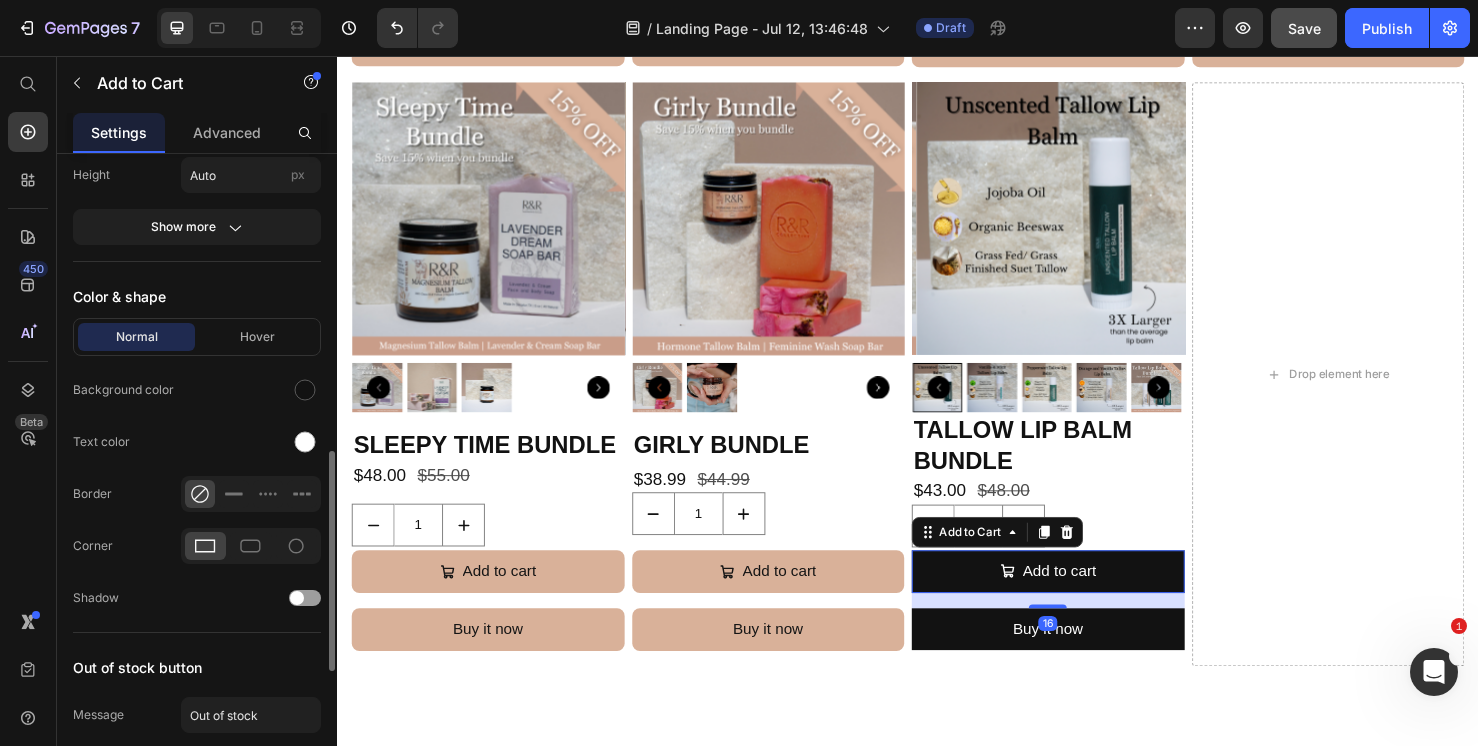 scroll, scrollTop: 1162, scrollLeft: 0, axis: vertical 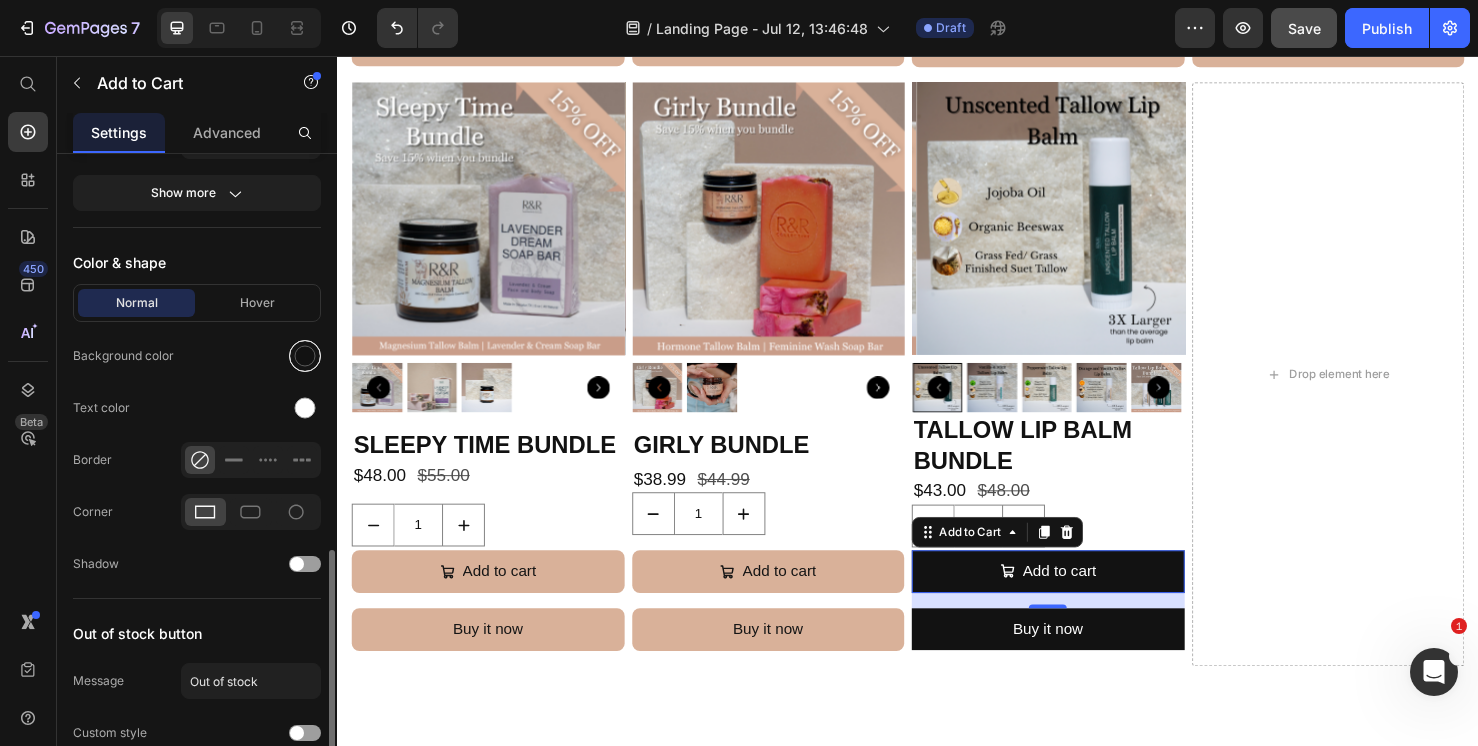 click at bounding box center [305, 356] 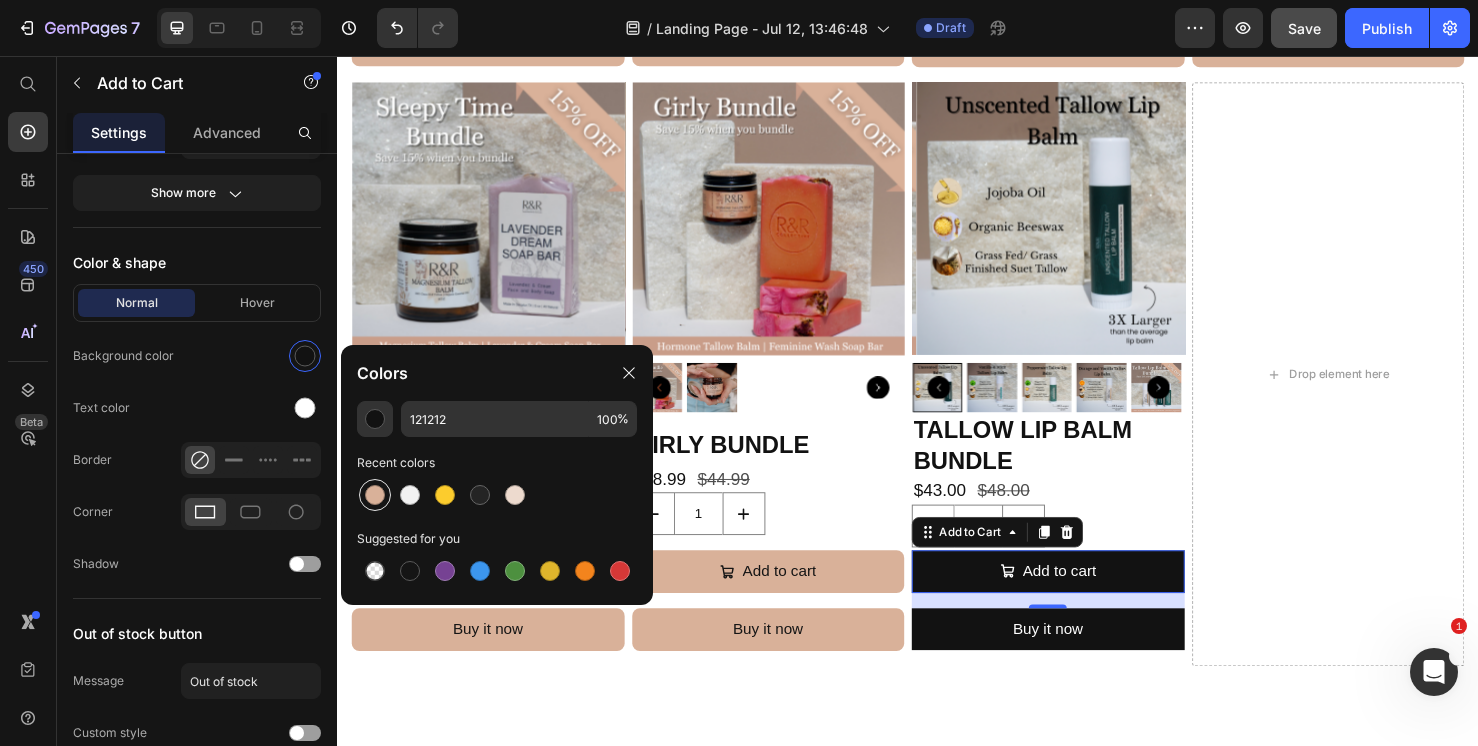 click at bounding box center [375, 495] 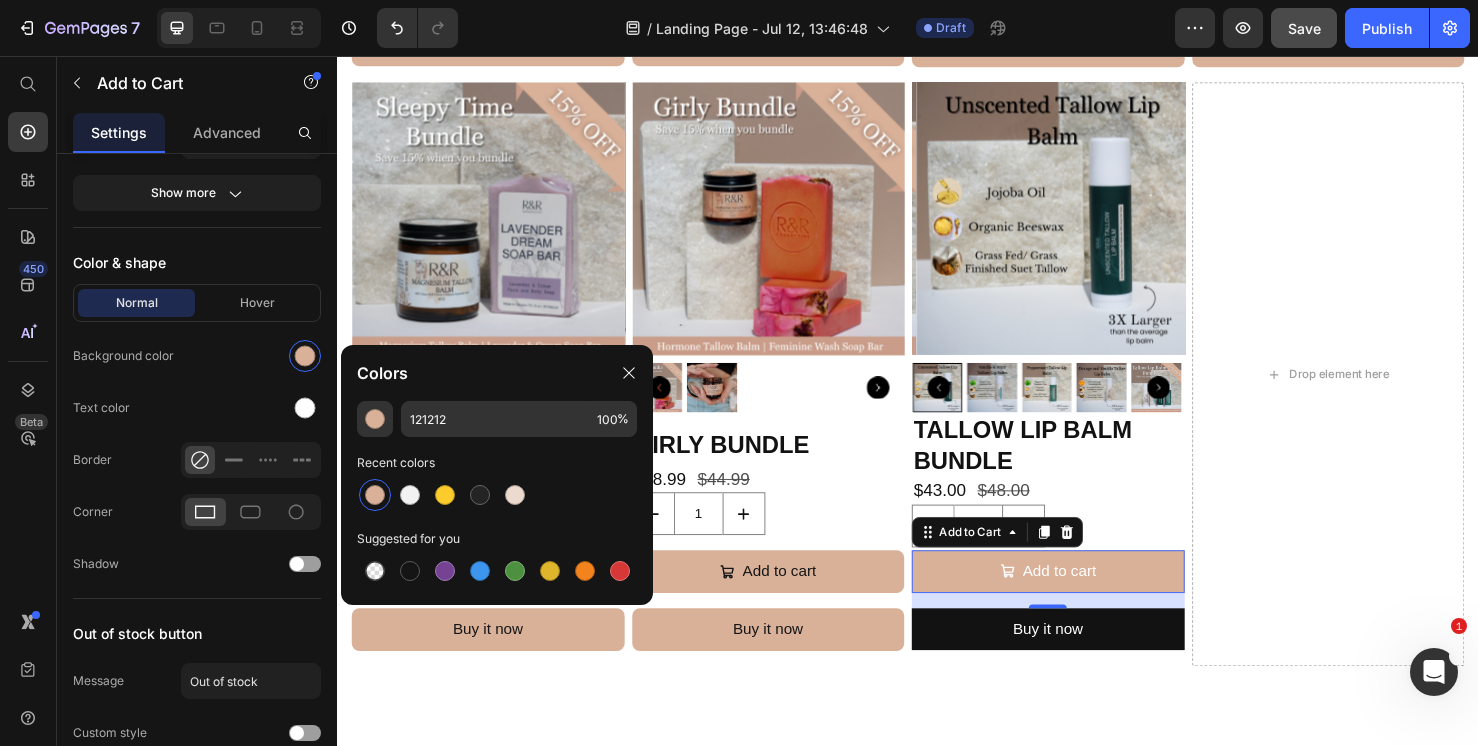 type on "D9B199" 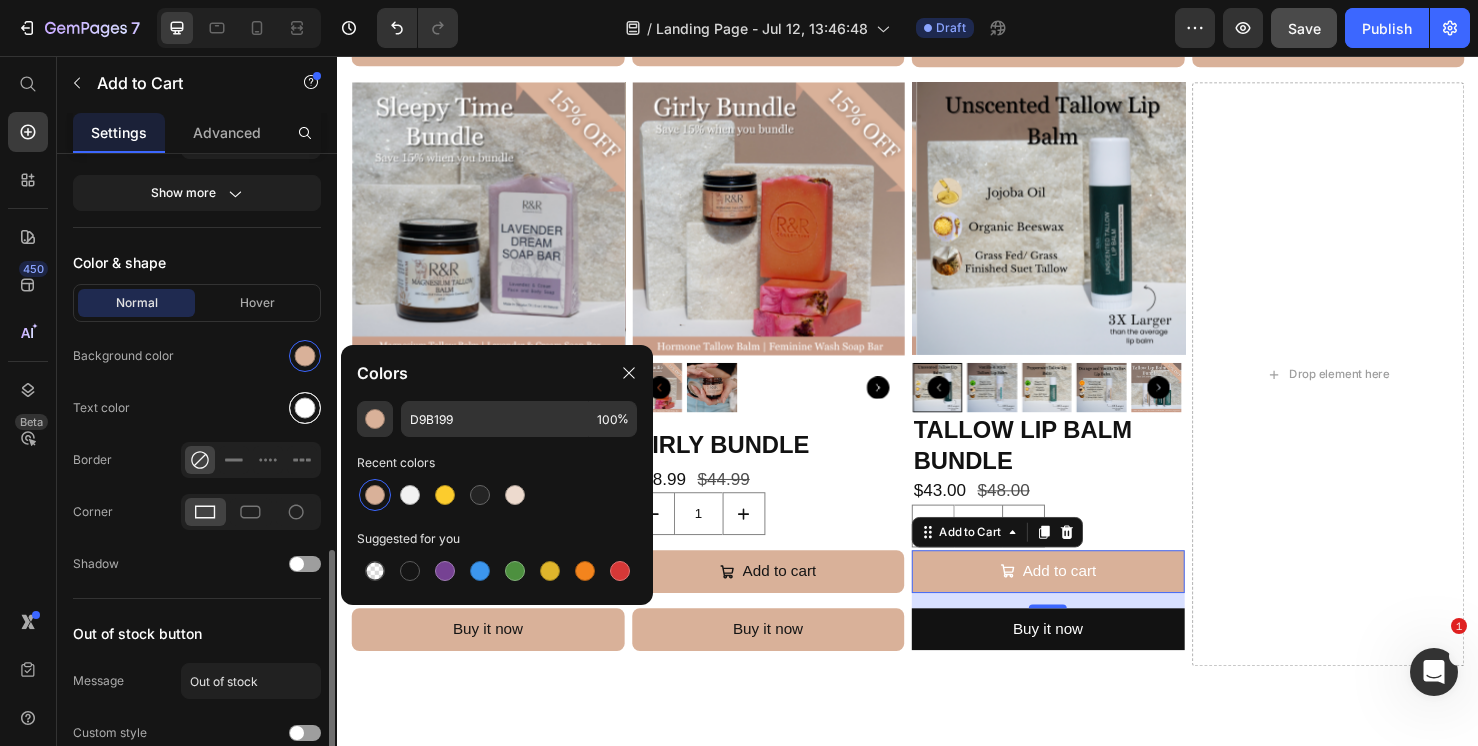 click at bounding box center [305, 408] 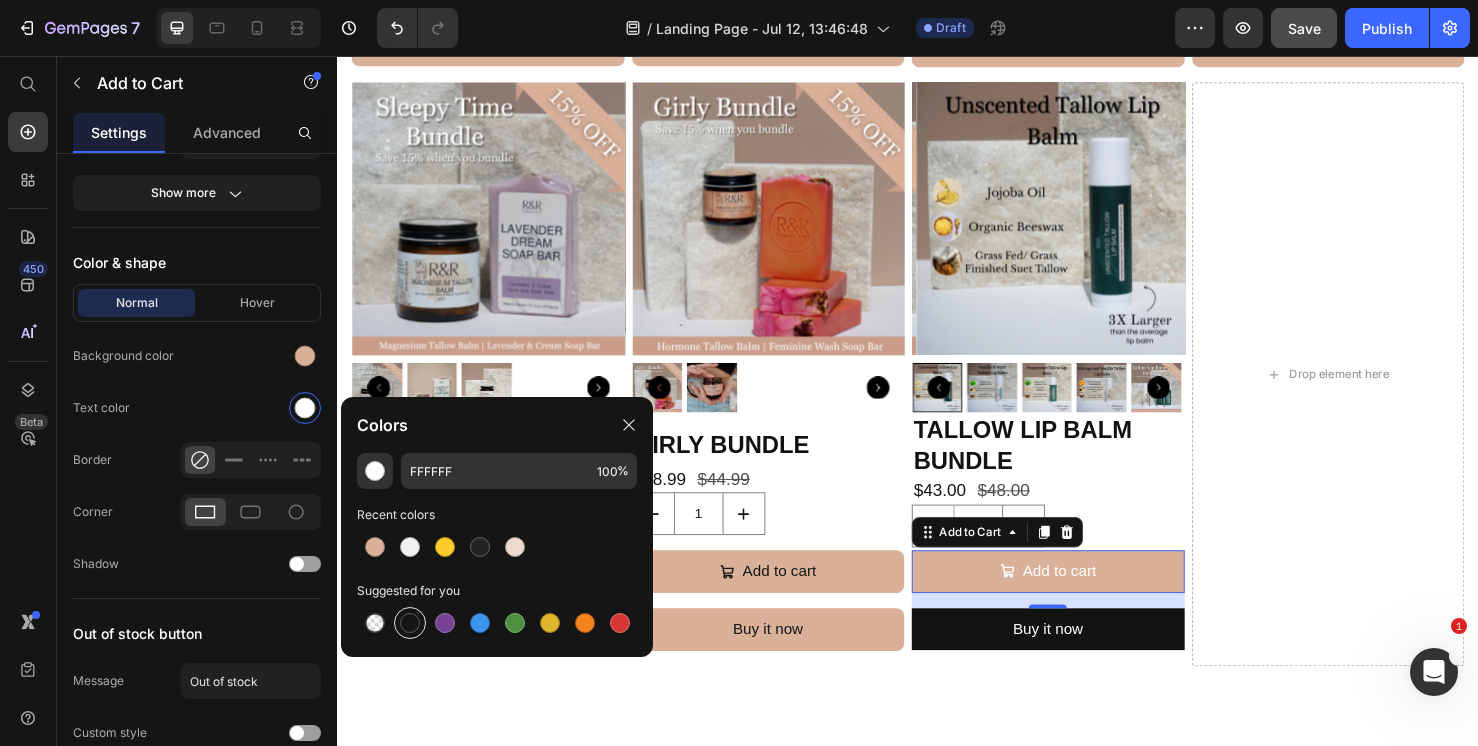 click at bounding box center [410, 623] 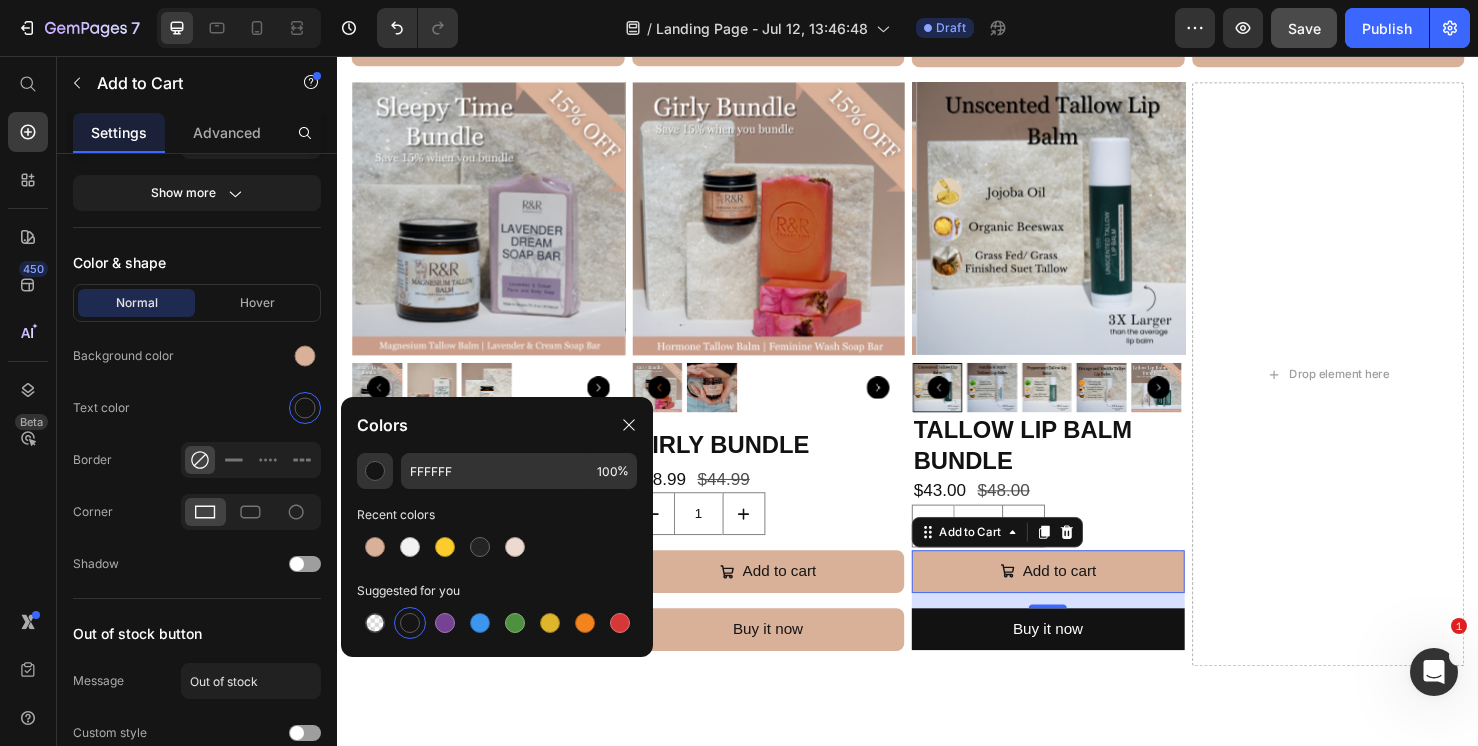 type on "151515" 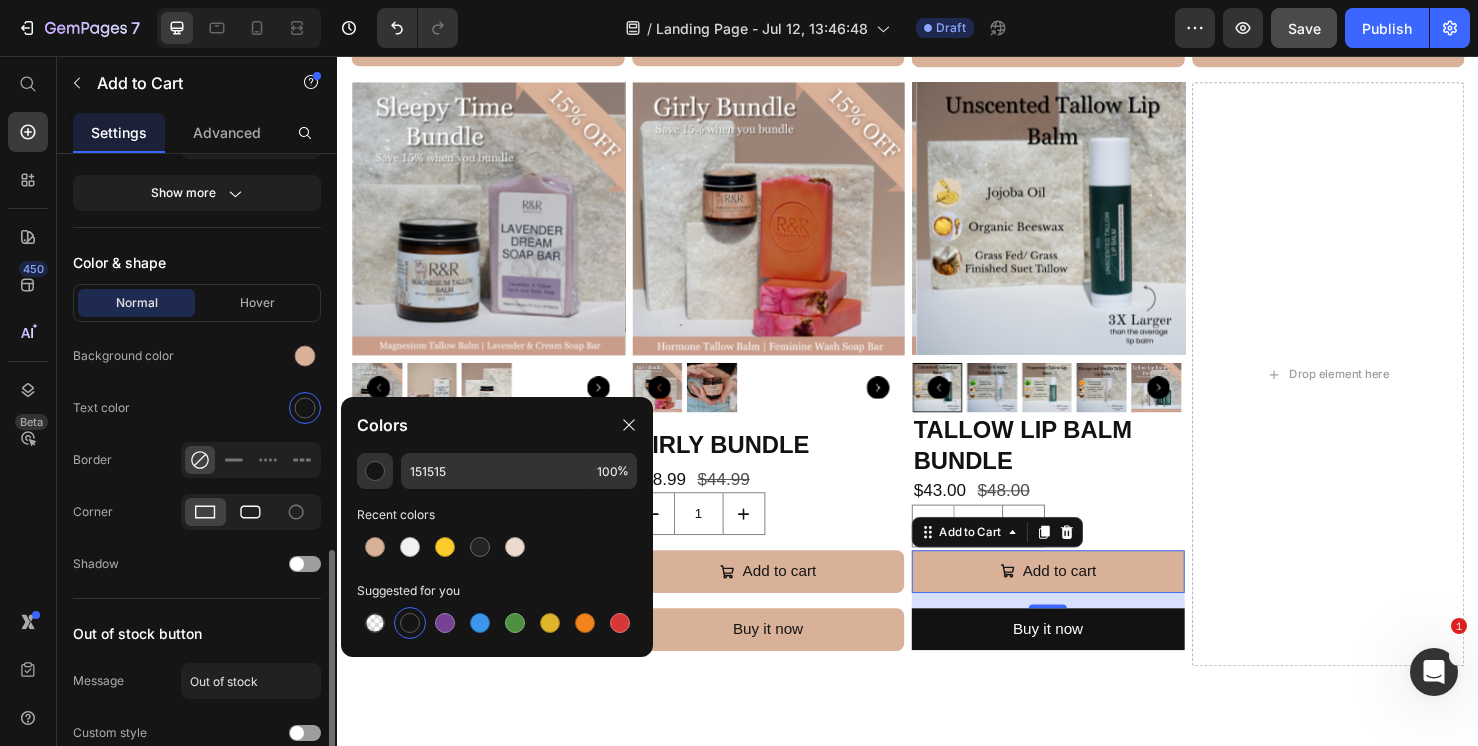 click 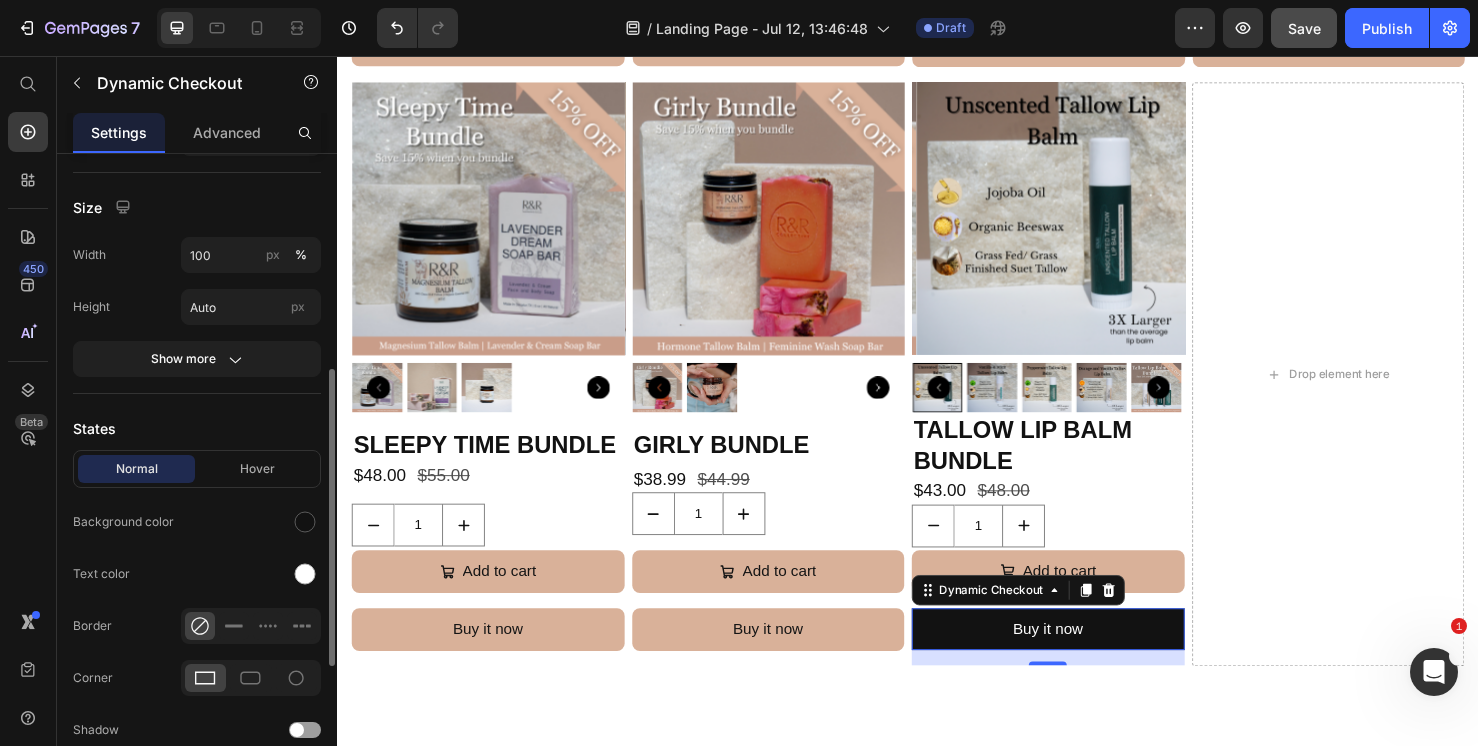 scroll, scrollTop: 409, scrollLeft: 0, axis: vertical 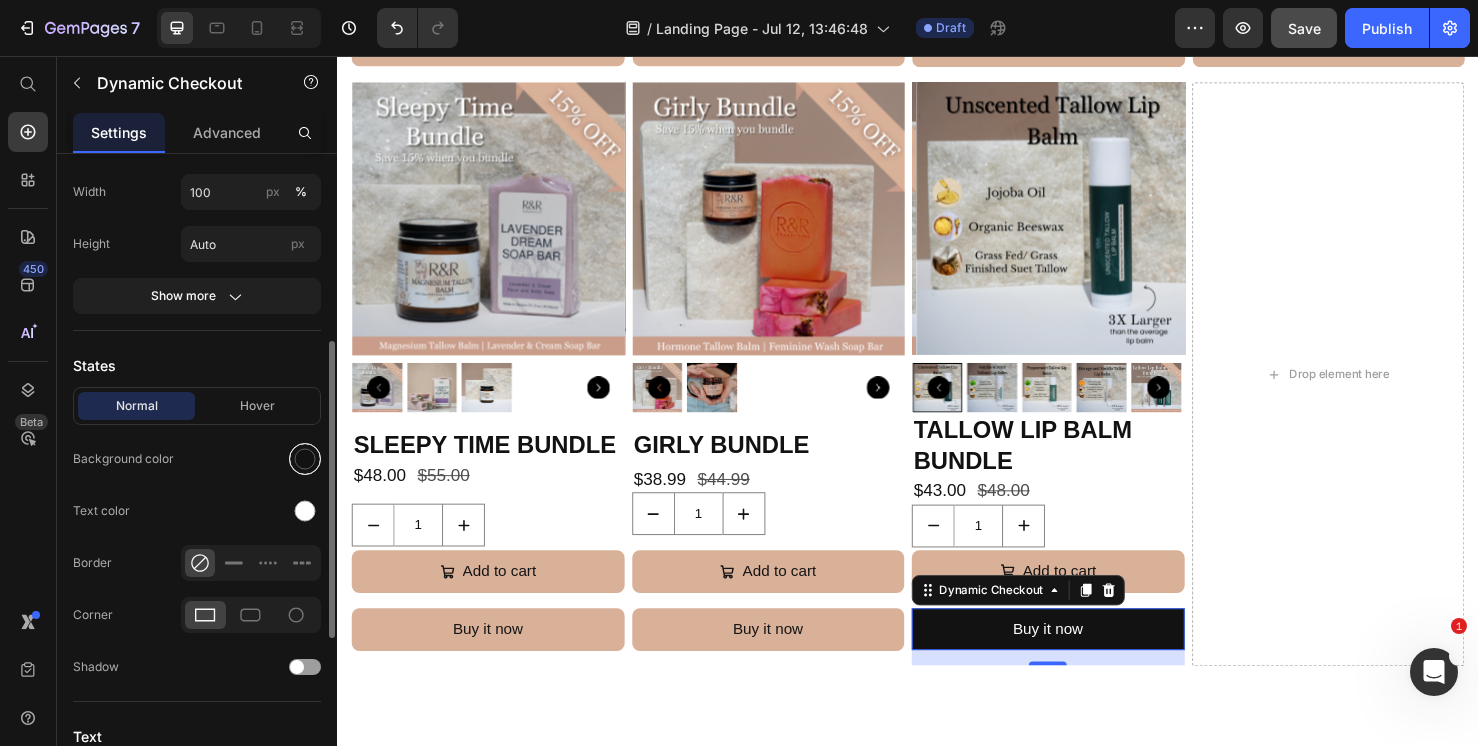 click at bounding box center [305, 459] 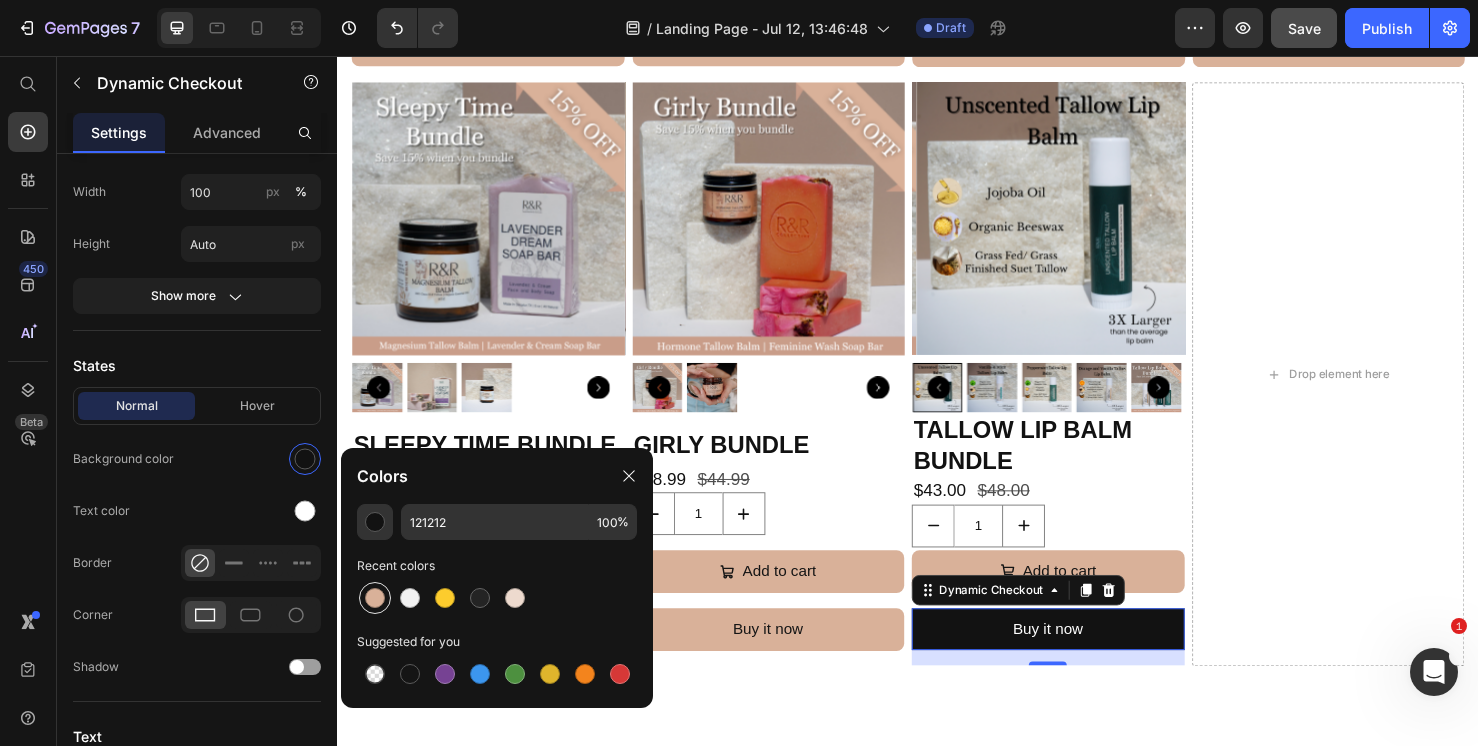 click at bounding box center [375, 598] 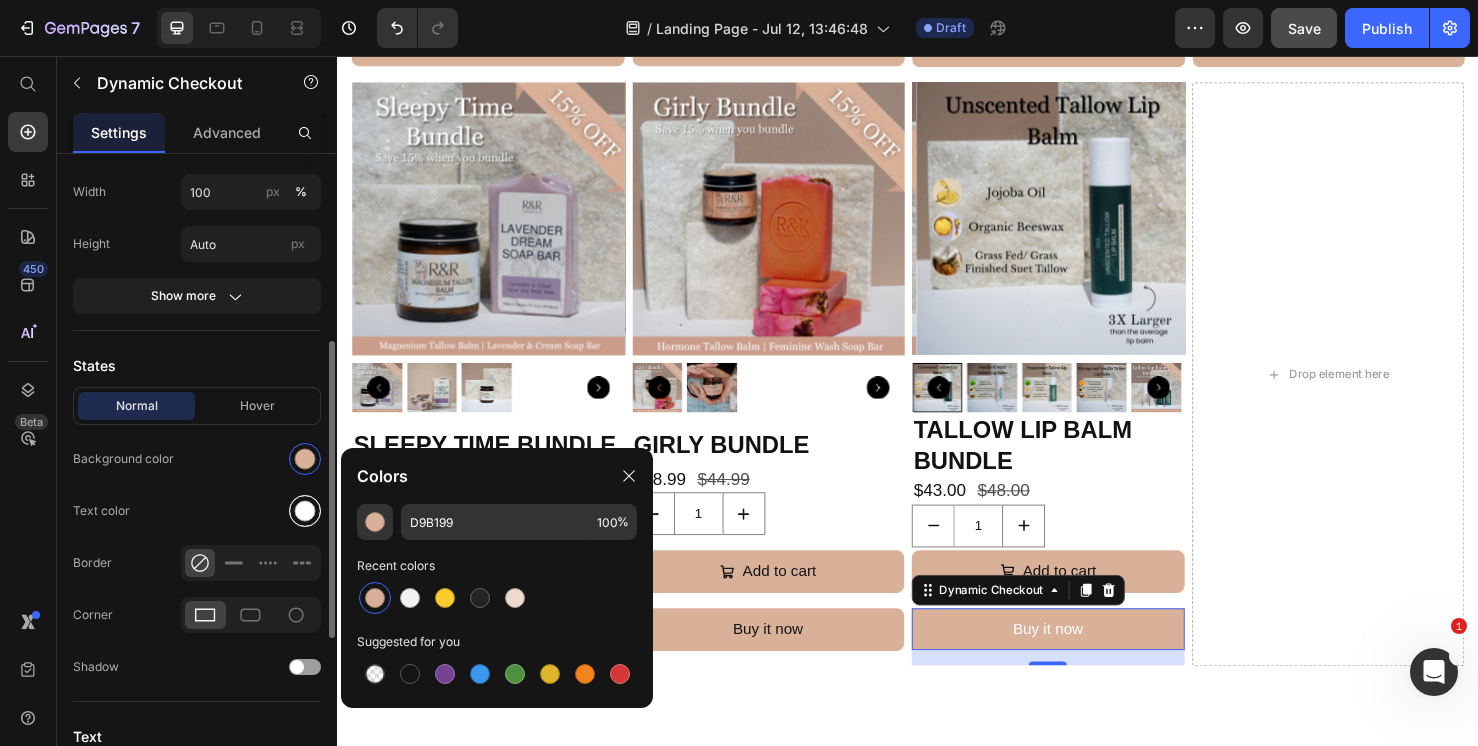 click at bounding box center (305, 511) 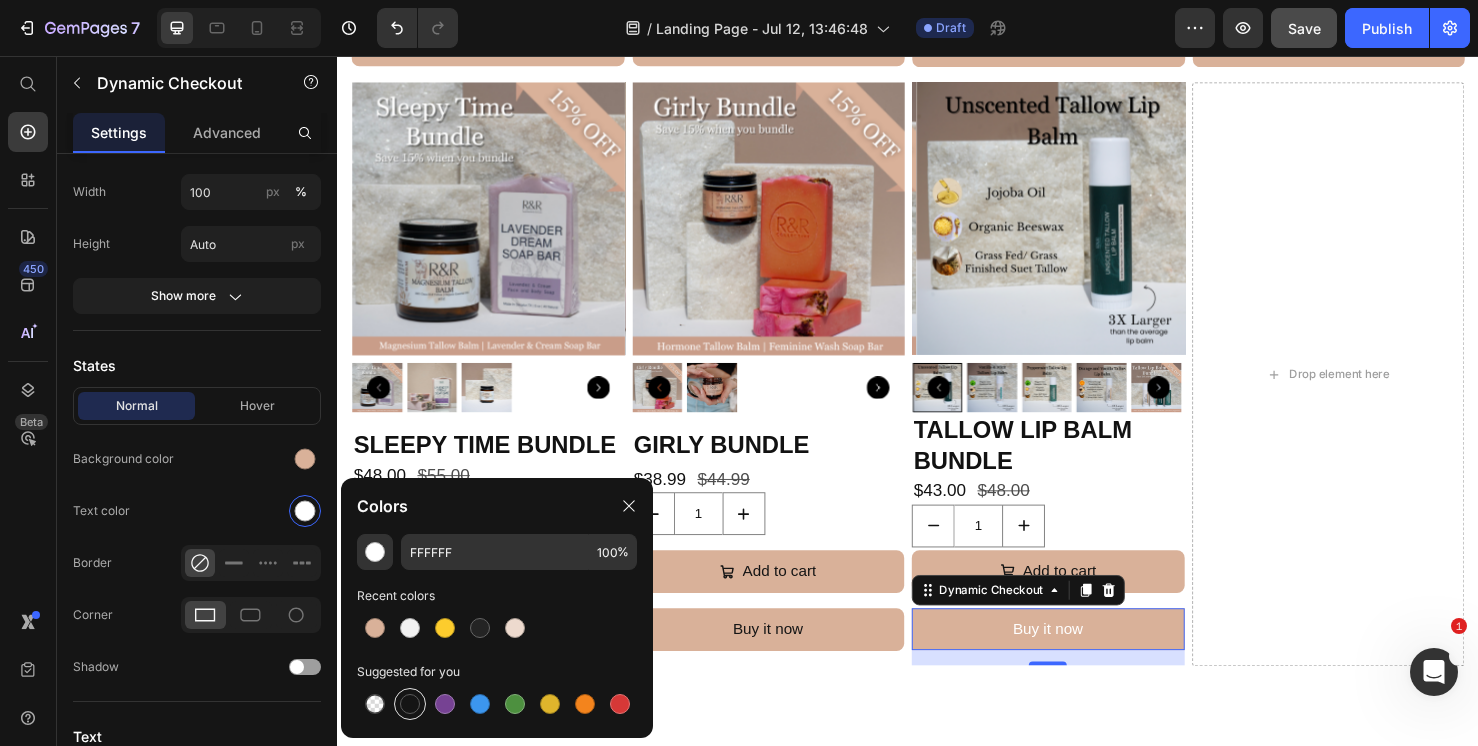 click at bounding box center (410, 704) 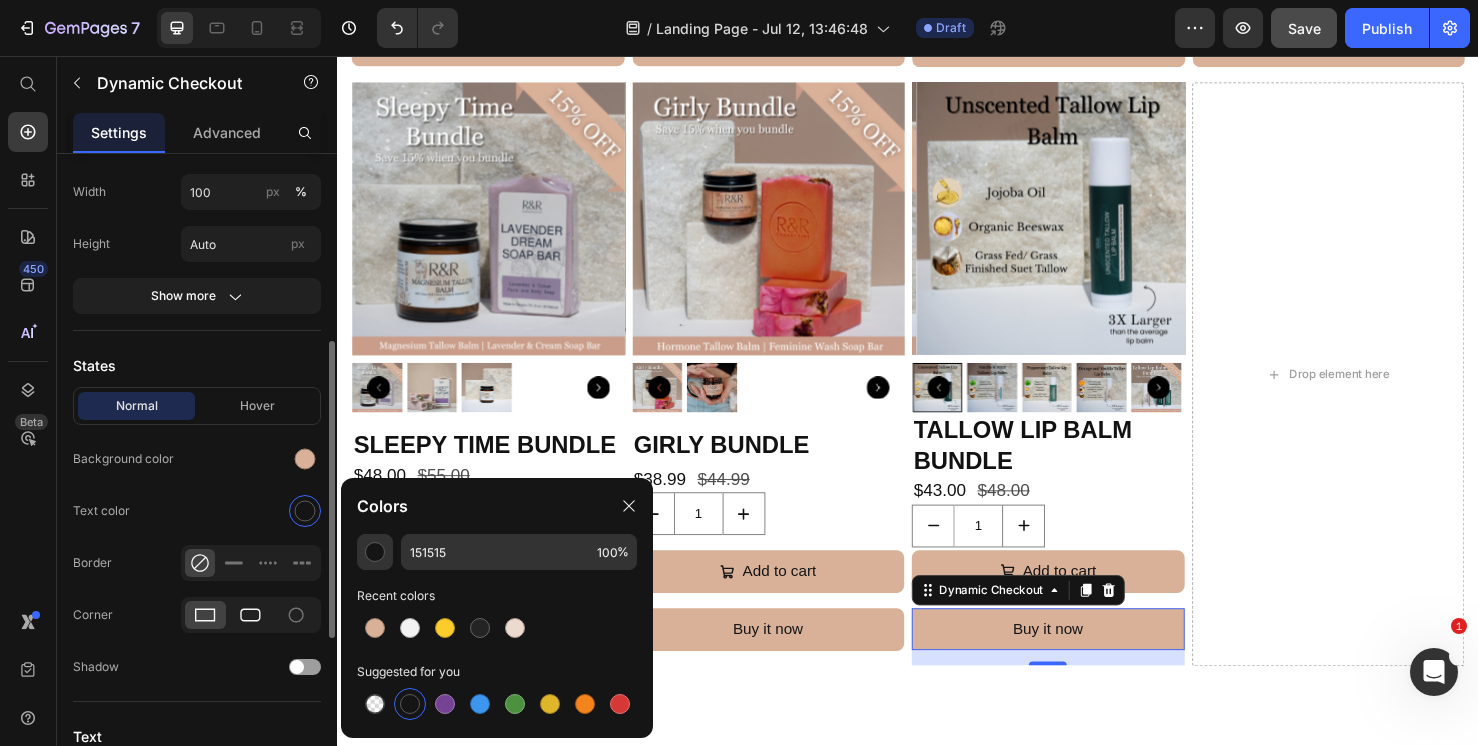 click 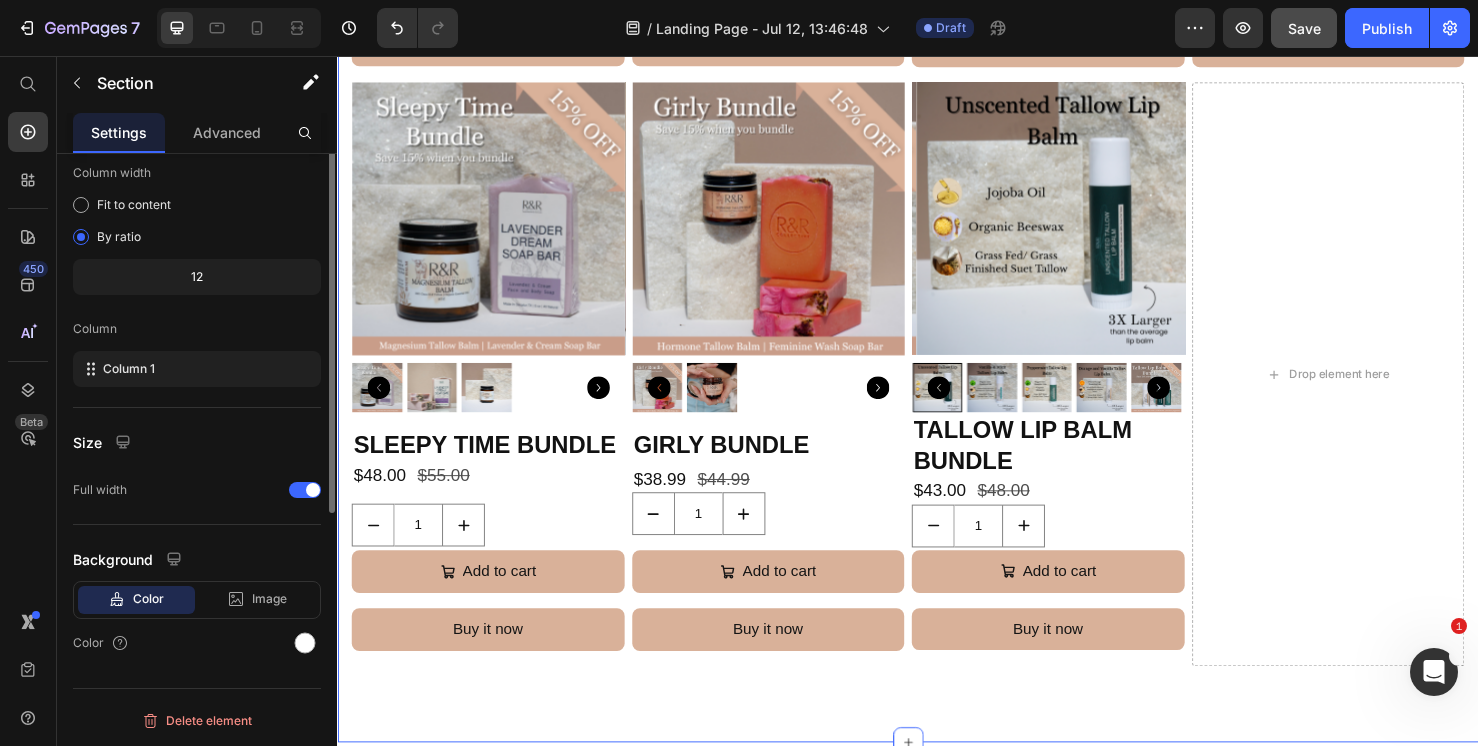 scroll, scrollTop: 0, scrollLeft: 0, axis: both 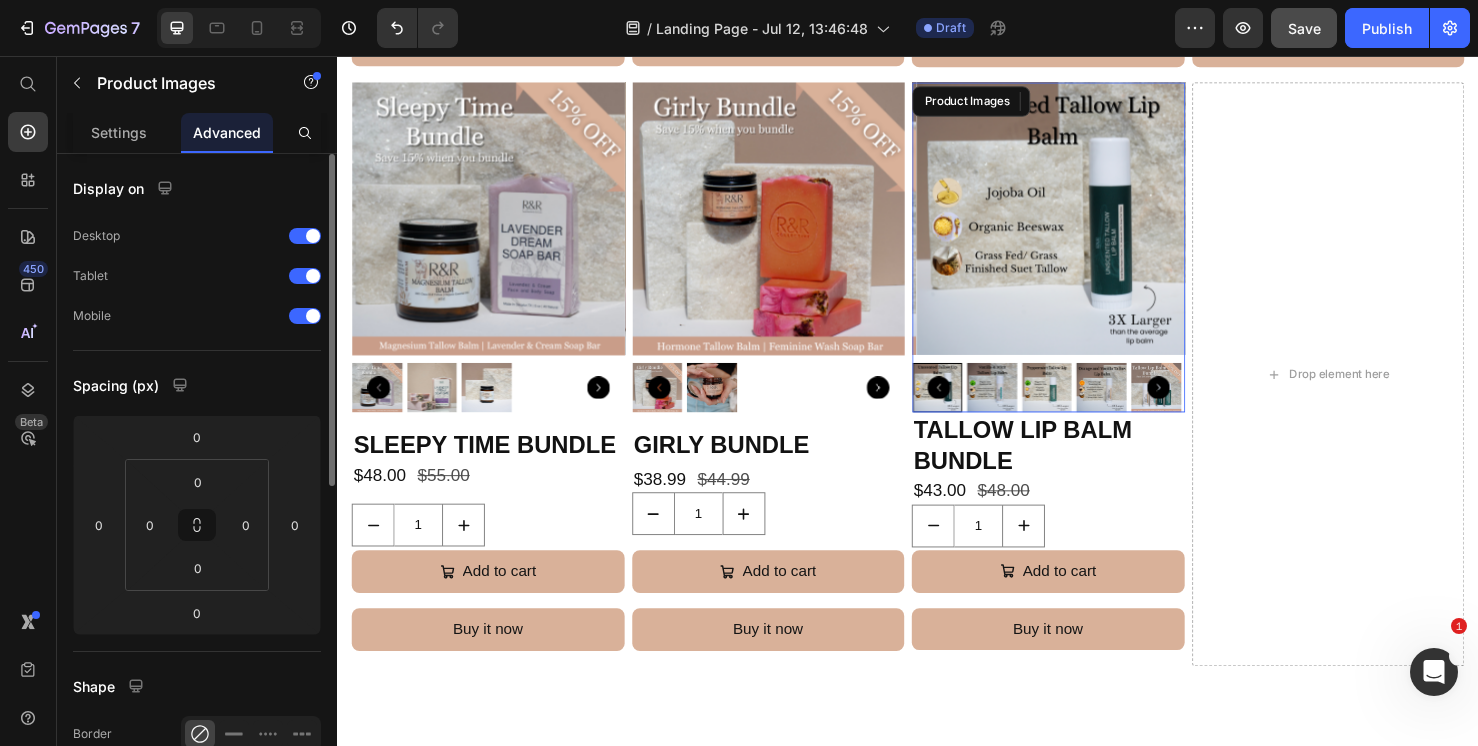 click at bounding box center [1197, 405] 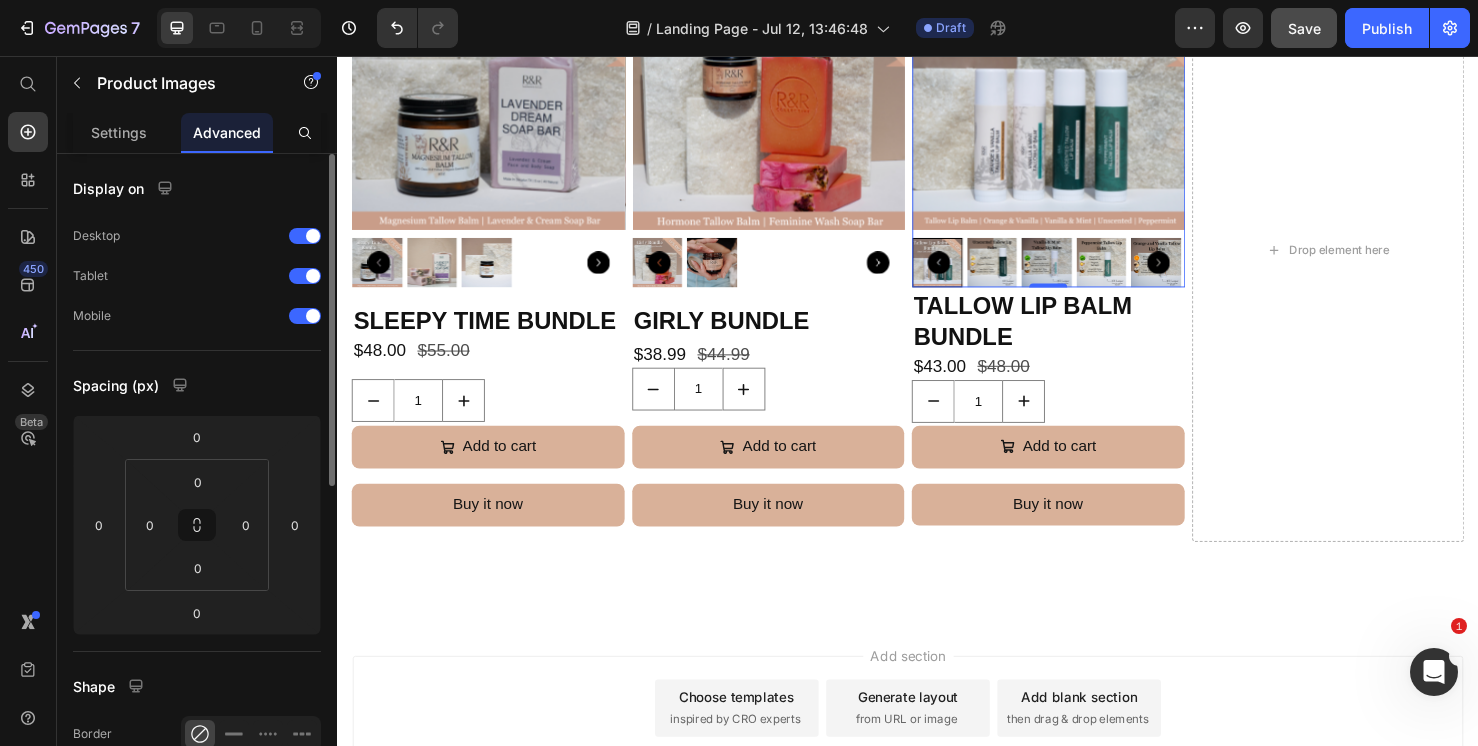 scroll, scrollTop: 1592, scrollLeft: 0, axis: vertical 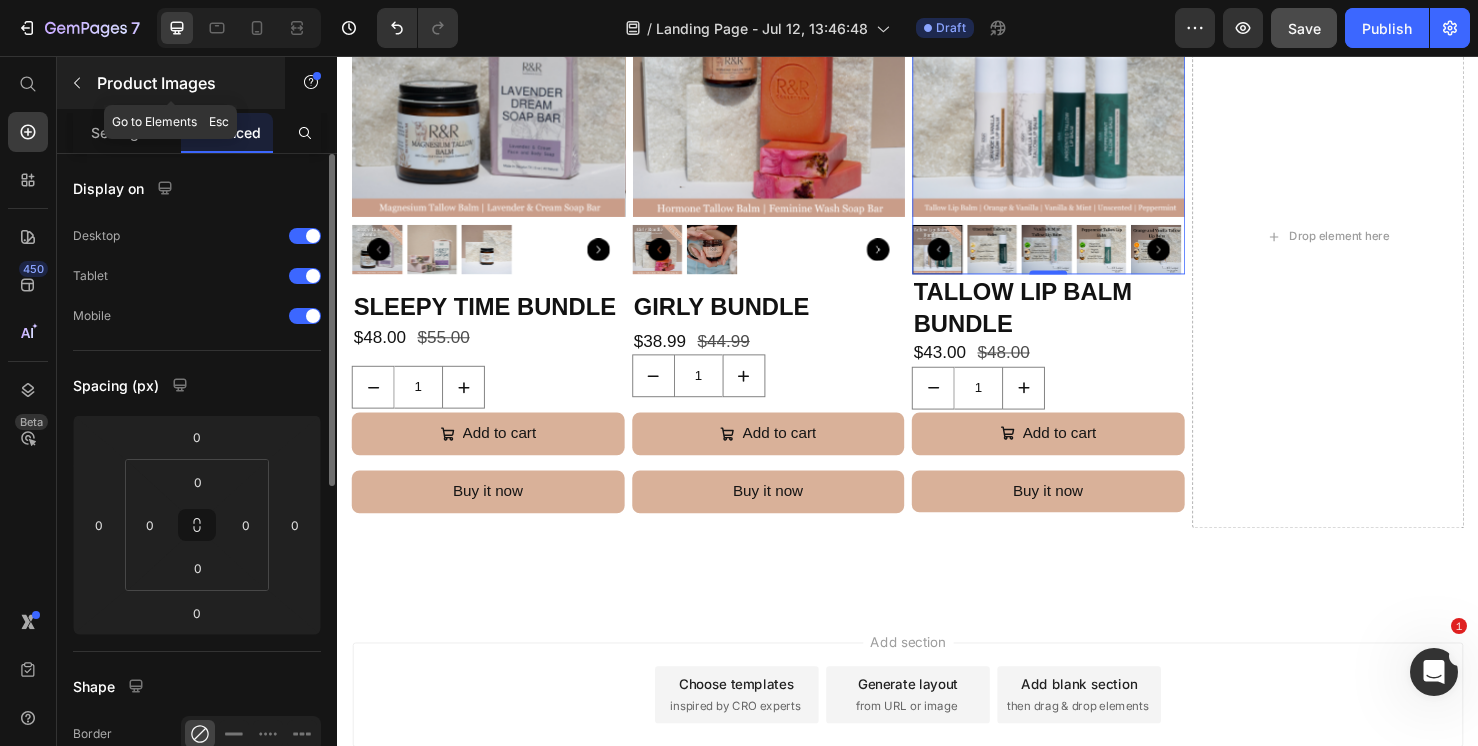 click 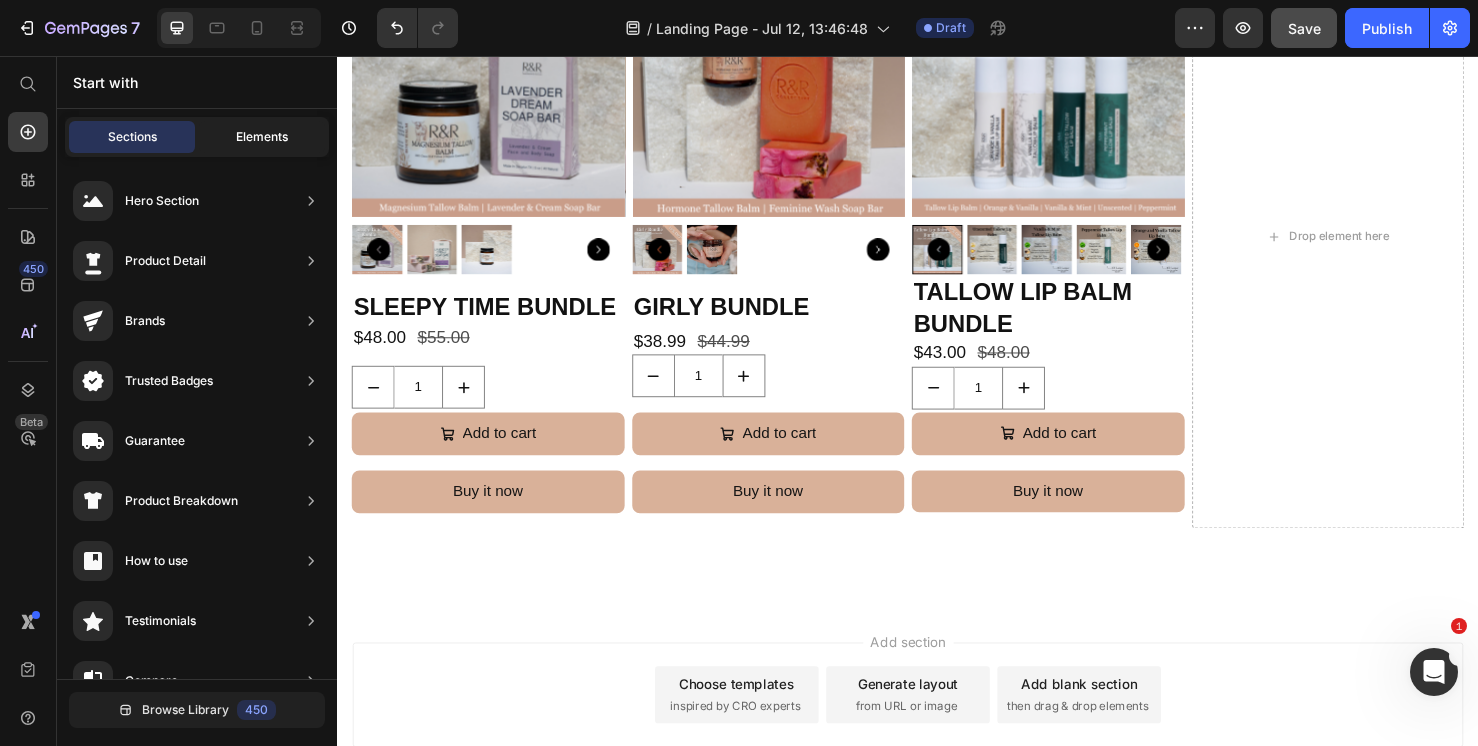 click on "Elements" 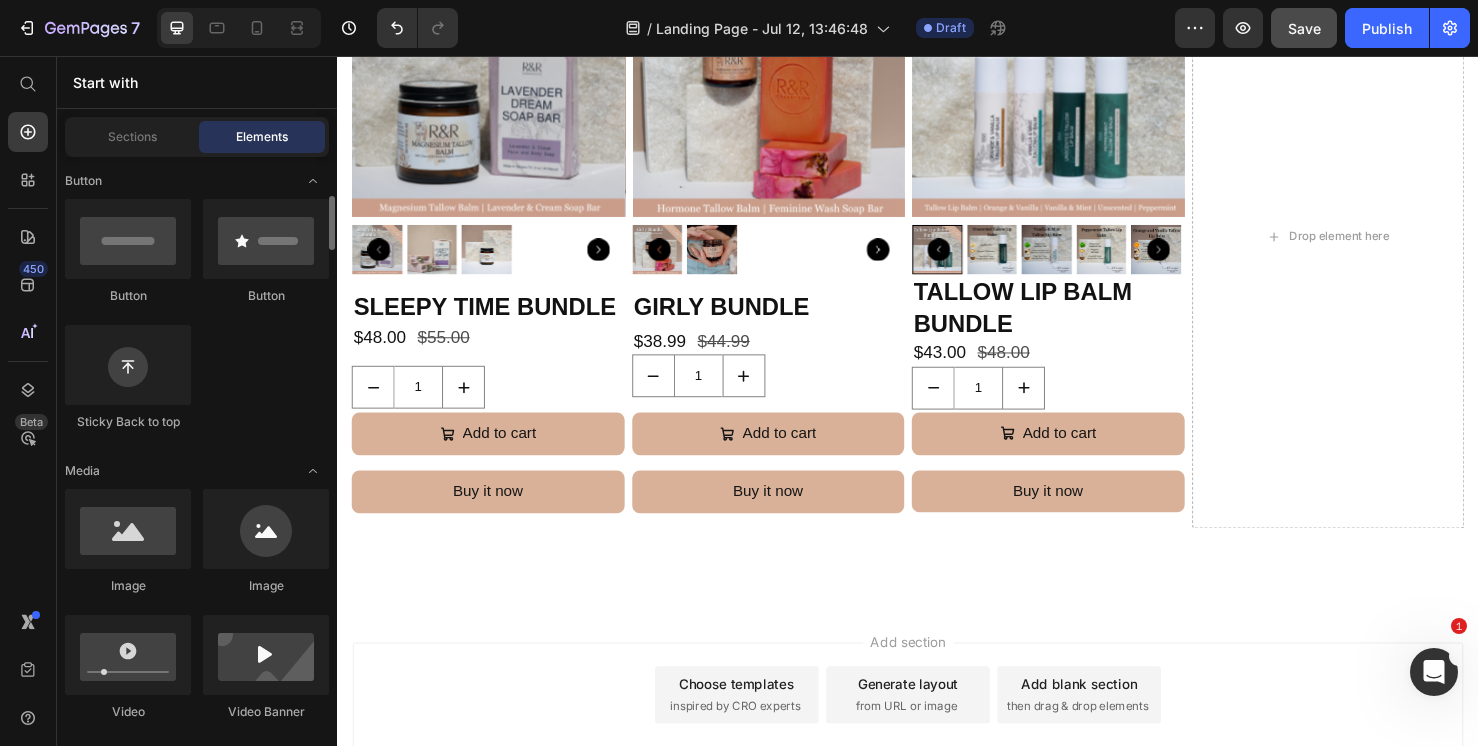 scroll, scrollTop: 452, scrollLeft: 0, axis: vertical 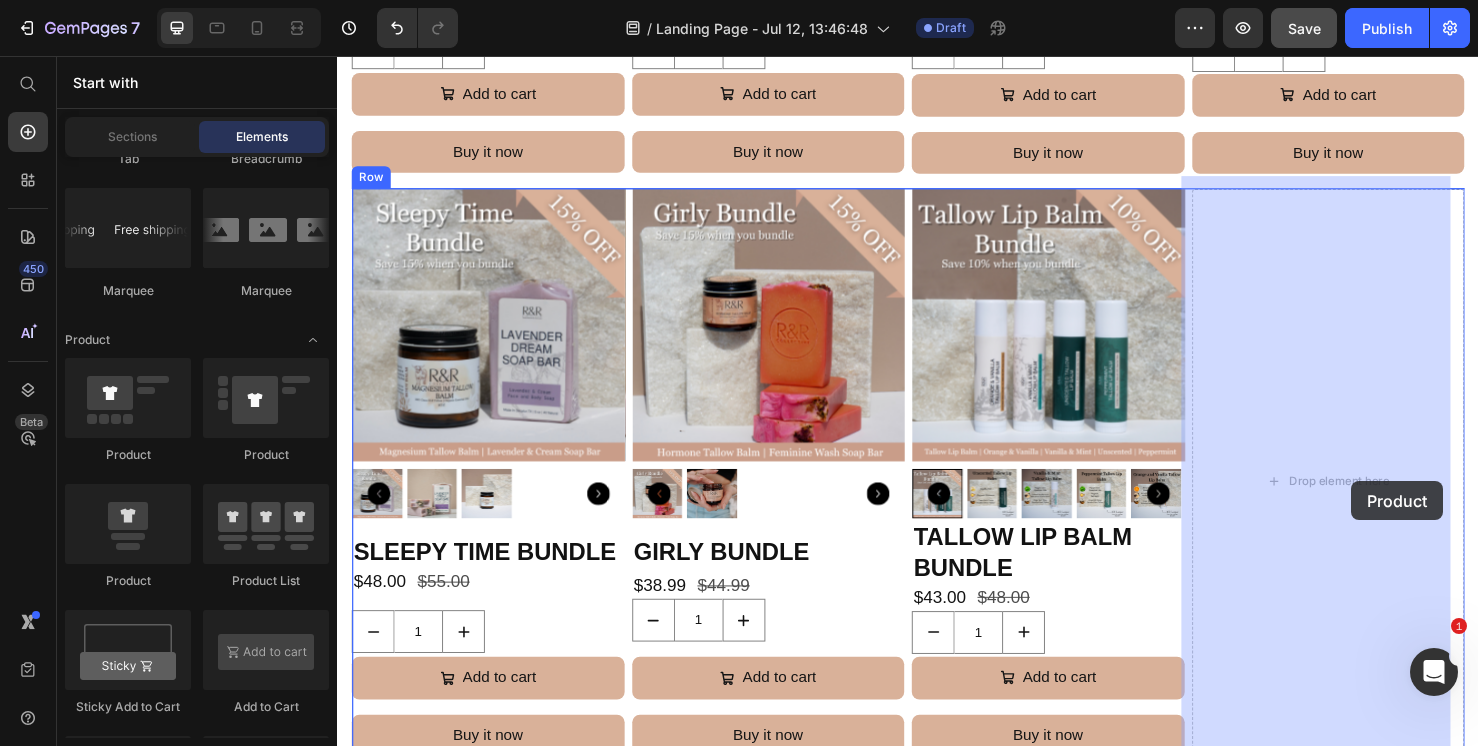 drag, startPoint x: 462, startPoint y: 598, endPoint x: 1403, endPoint y: 503, distance: 945.78326 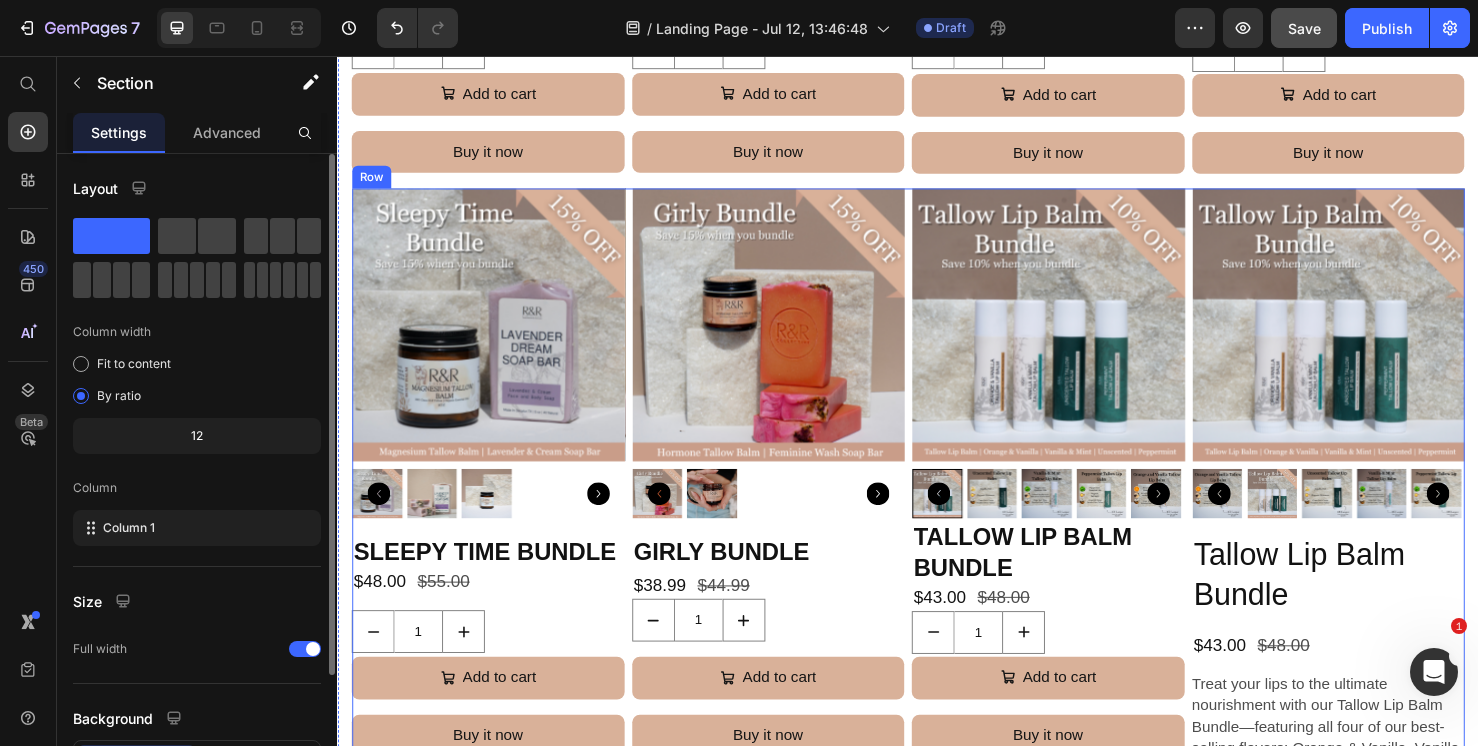 click on "Shop All Products Heading Row
Product Images Sensitive Skin Bundle Product Title $79.99 Product Price $93.99 Product Price Row 1 Product Quantity
Add to cart Add to Cart Buy it now Dynamic Checkout Product
Product Images Combination Skin Bundle Product Title $73.99 Product Price $85.99 Product Price Row 1 Product Quantity
Add to cart Add to Cart Buy it now Dynamic Checkout Product
Product Images Dry Skin Bundle Product Title $73.99 Product Price $85.99 Product Price Row 1 Product Quantity
Add to cart Add to Cart Buy it now Dynamic Checkout Product
Product Images Ultimate Skincare Bundle Product Title $100.00 Product Price $125.99 Product Price Row 1 Product Quantity
Add to cart Add to Cart Buy it now Dynamic Checkout Product Row
Product Images Best Selling Balms Bundle Product Title $79.99 Product Price $93.97 Product Price Row" at bounding box center (937, 80) 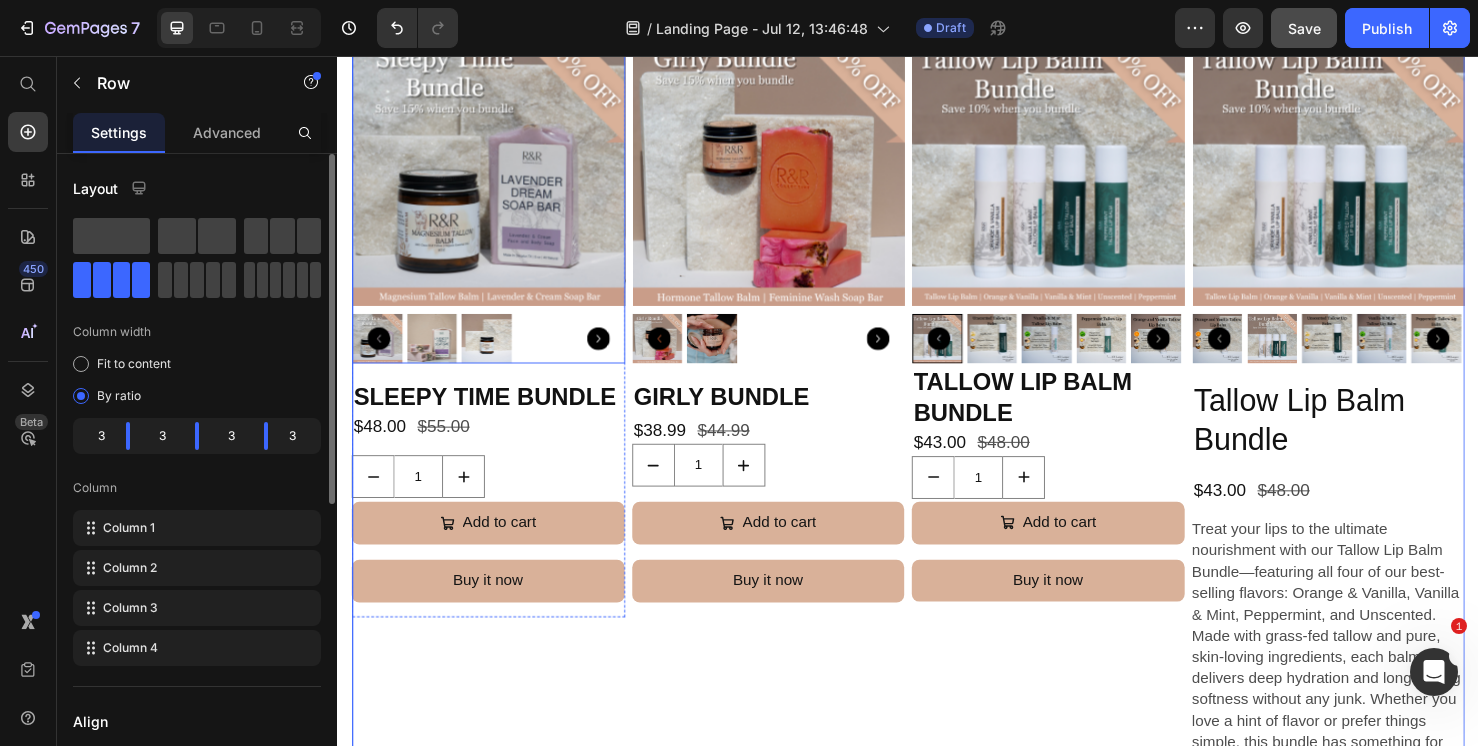 scroll, scrollTop: 1336, scrollLeft: 0, axis: vertical 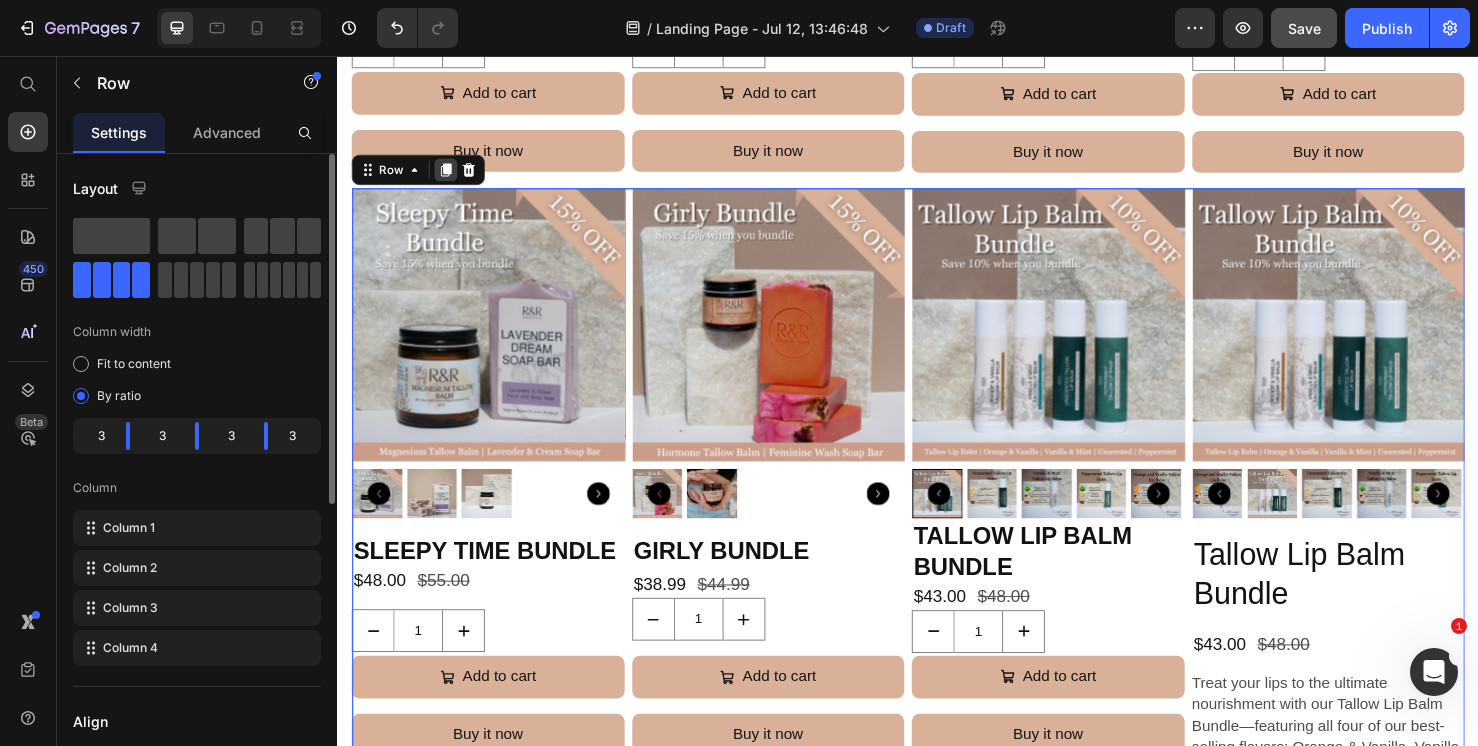 click 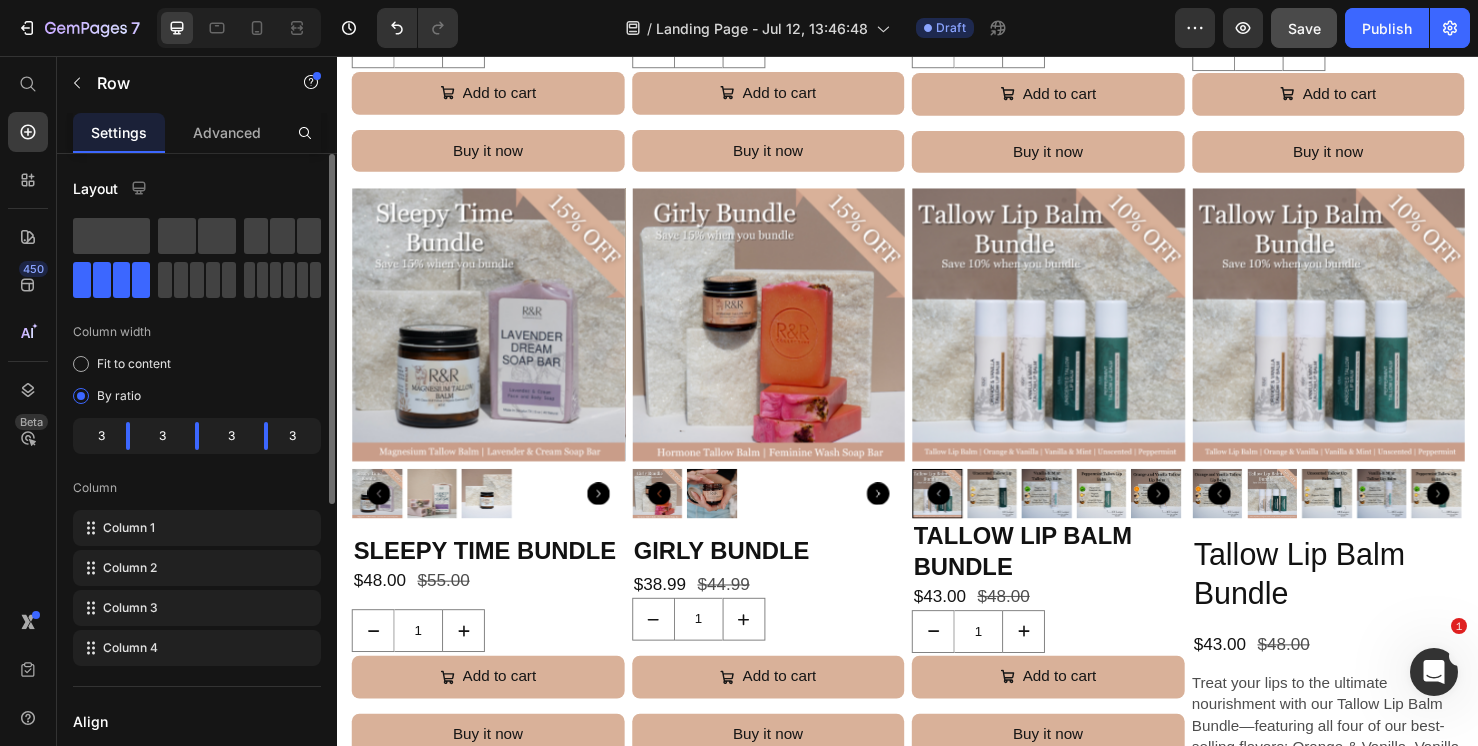 scroll, scrollTop: 2500, scrollLeft: 0, axis: vertical 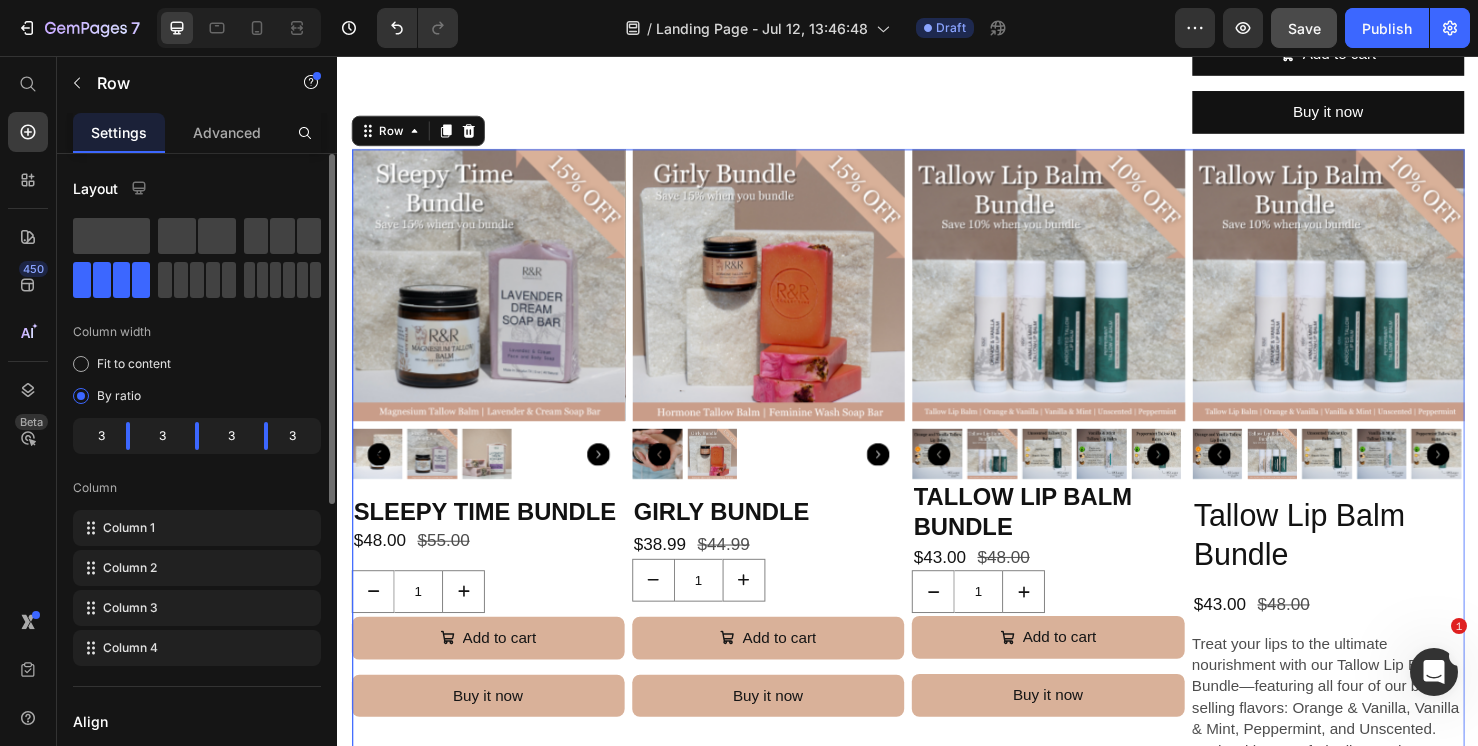 click 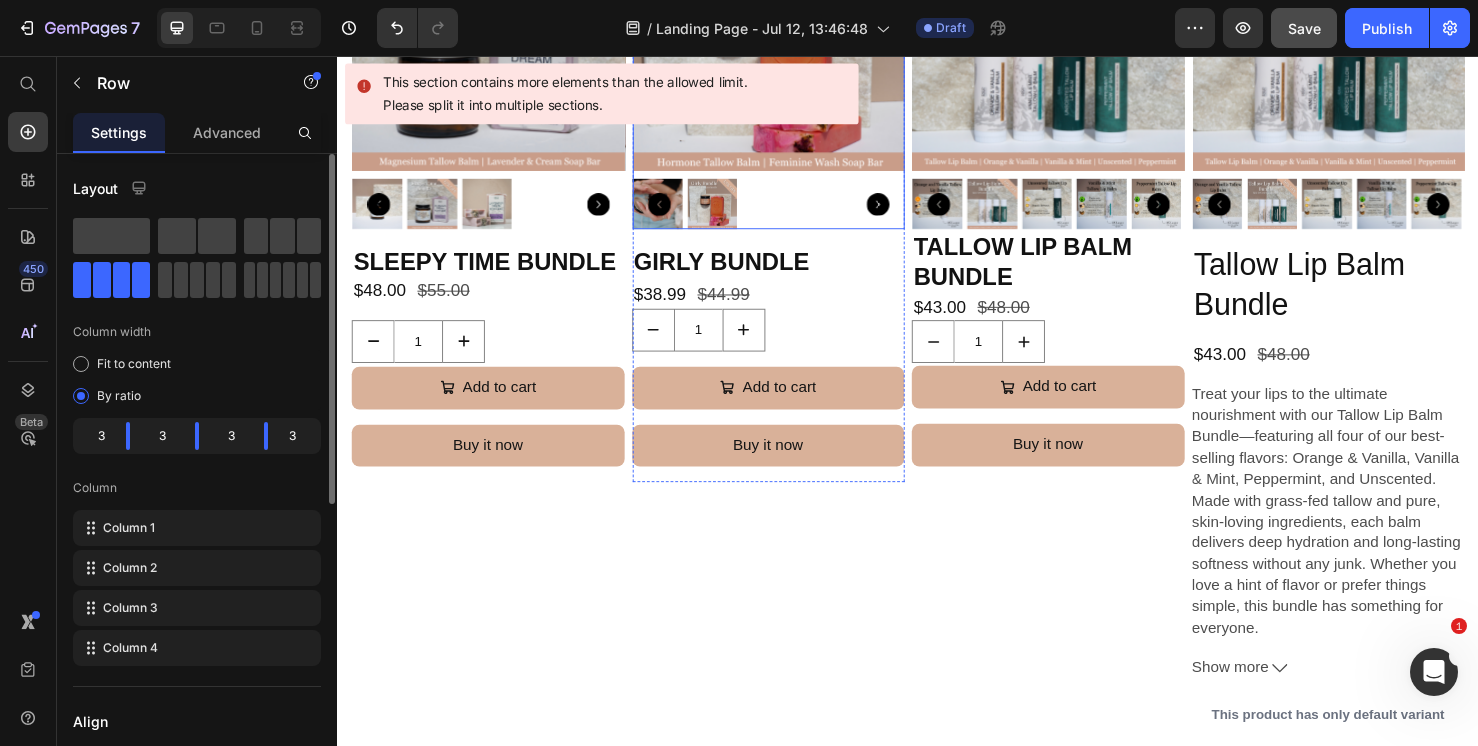 scroll, scrollTop: 2762, scrollLeft: 0, axis: vertical 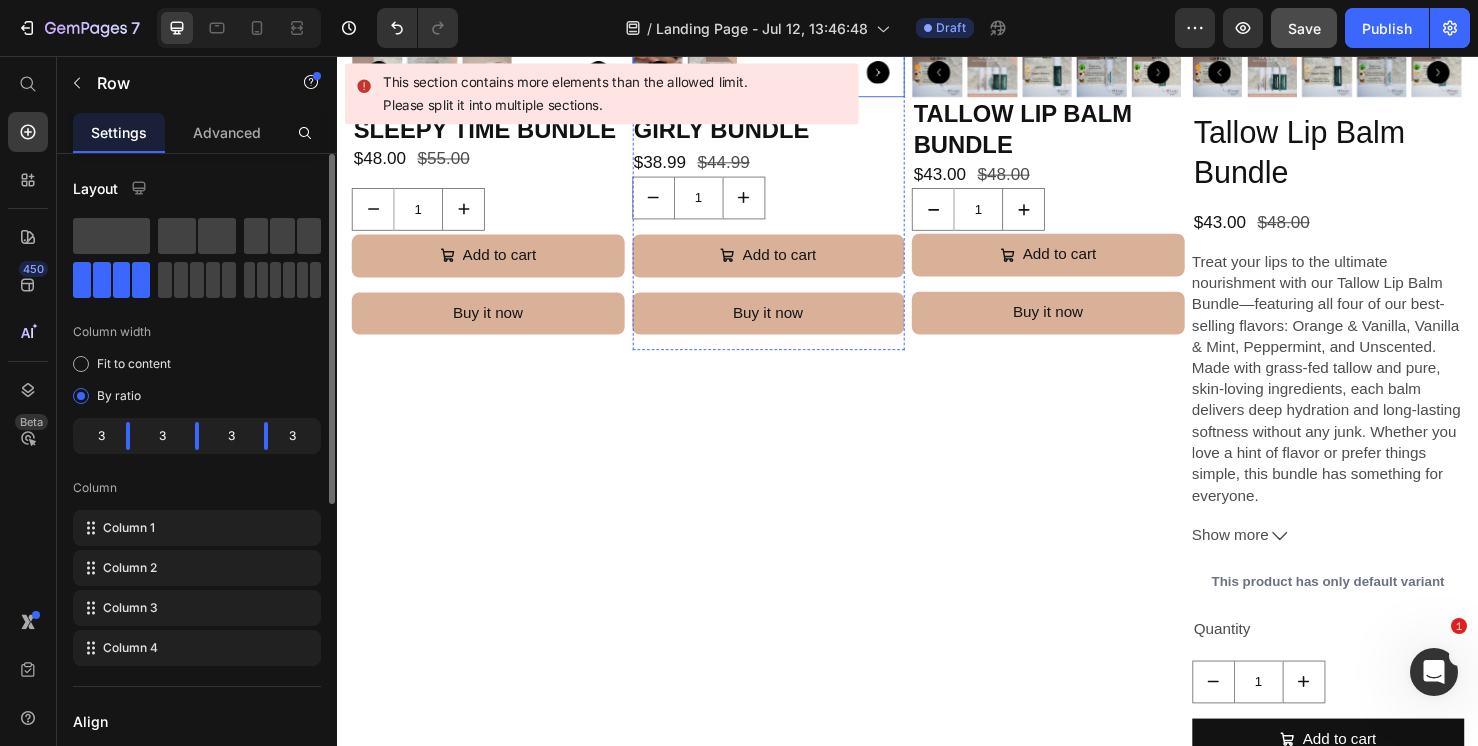 drag, startPoint x: 387, startPoint y: 44, endPoint x: 705, endPoint y: 98, distance: 322.5523 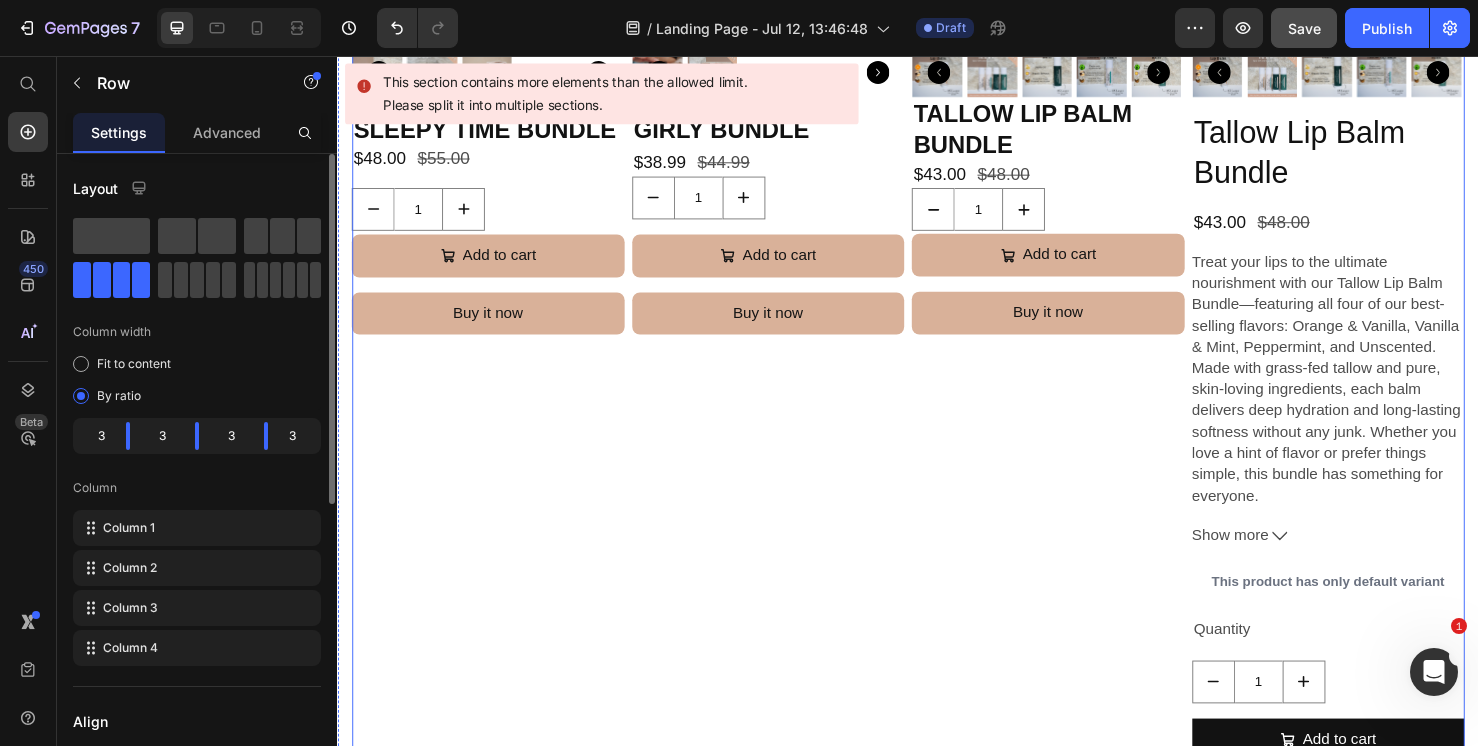scroll, scrollTop: 3153, scrollLeft: 0, axis: vertical 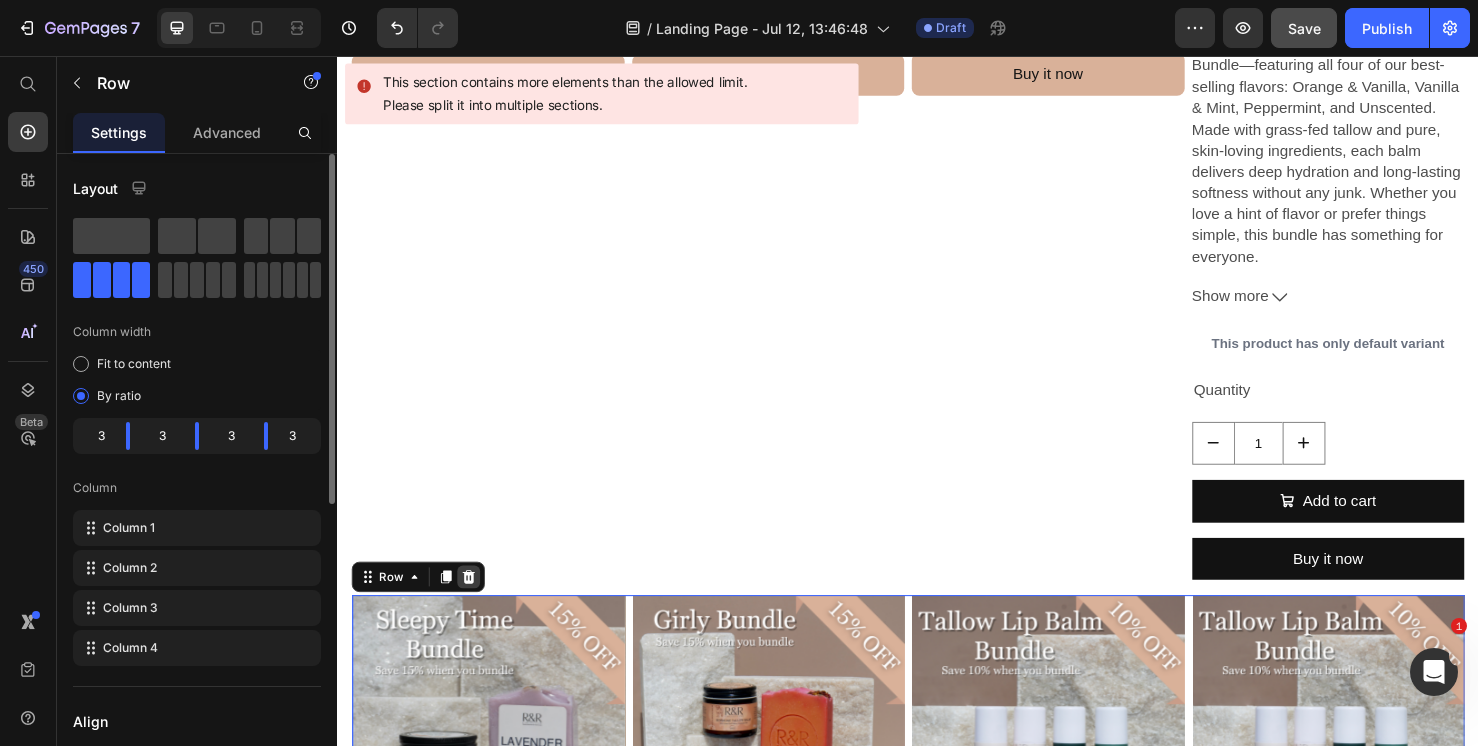 click 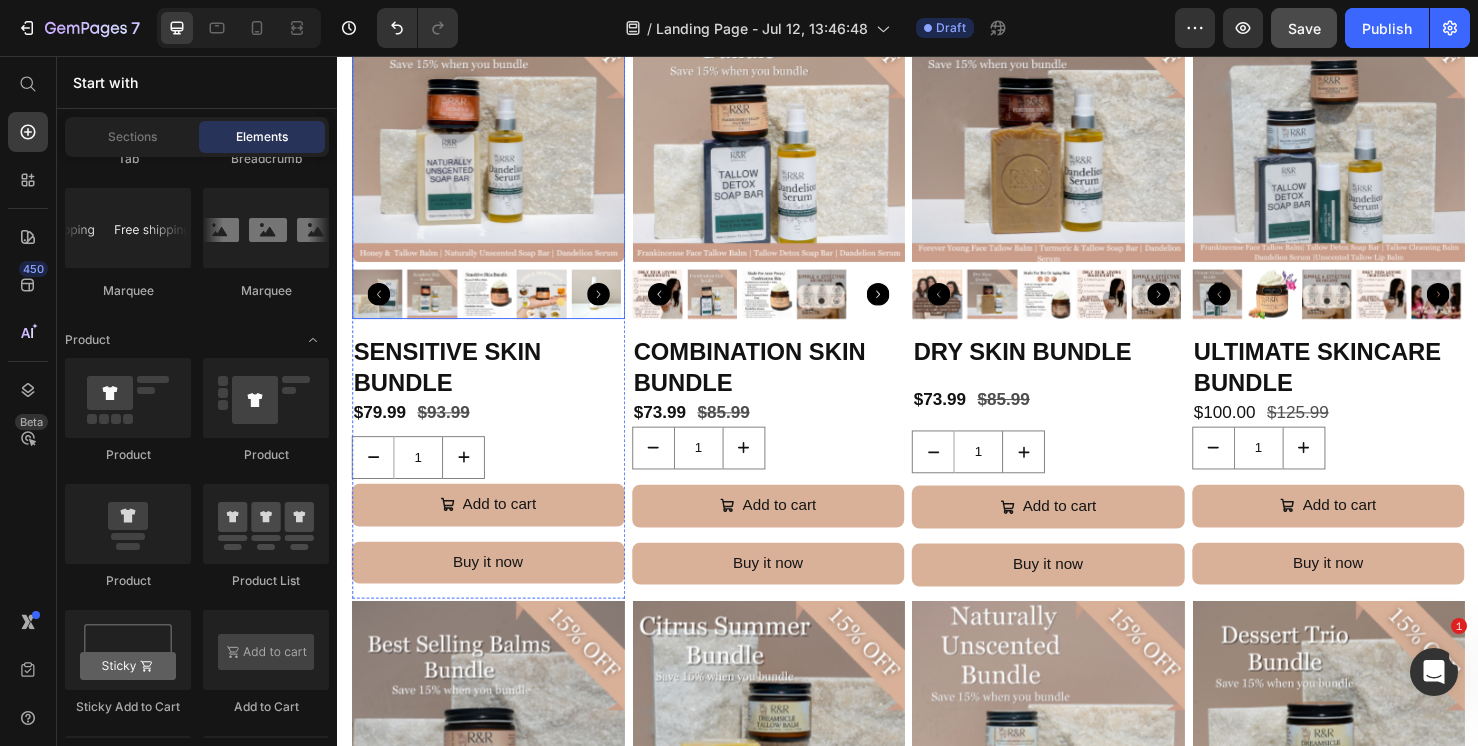scroll, scrollTop: 158, scrollLeft: 0, axis: vertical 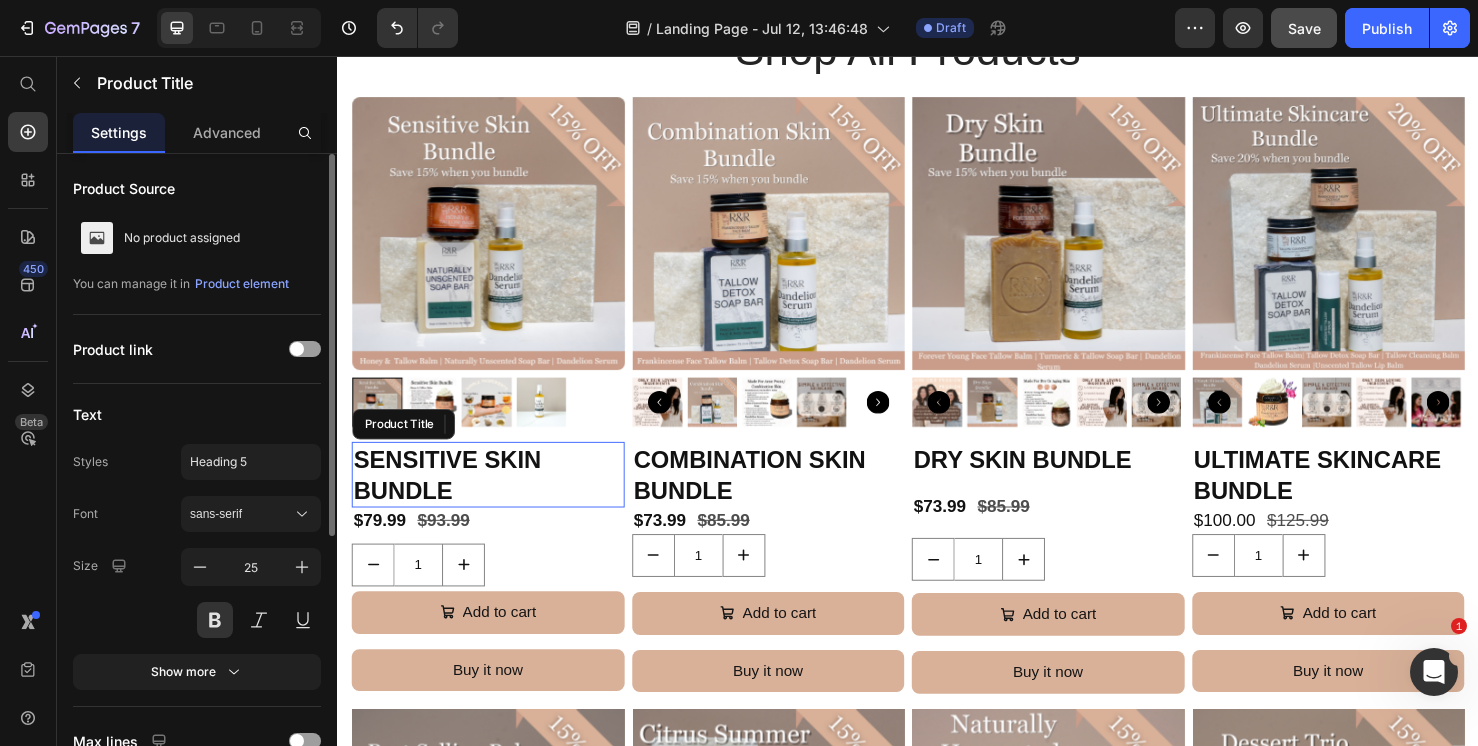 drag, startPoint x: 364, startPoint y: 454, endPoint x: 613, endPoint y: 512, distance: 255.6658 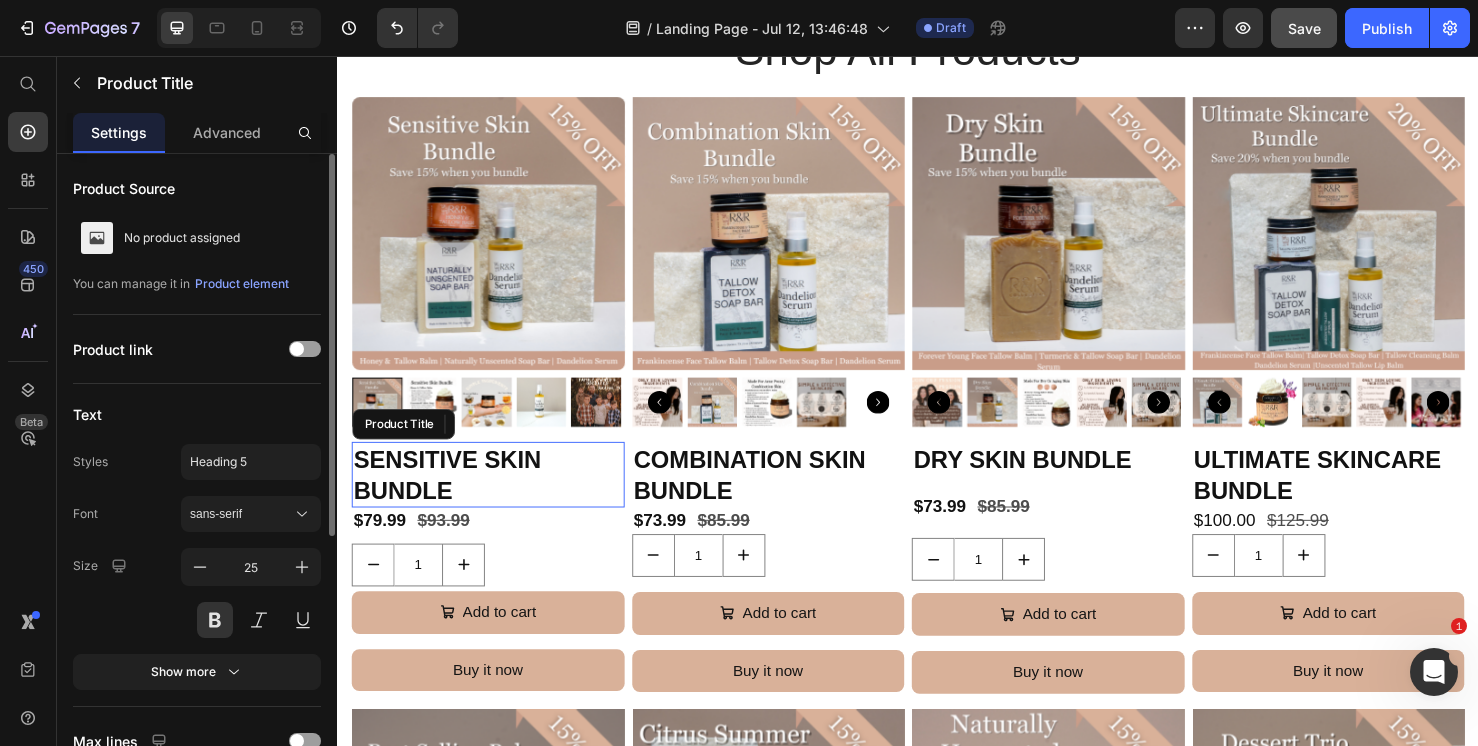 click on "Sensitive Skin Bundle" at bounding box center (495, 496) 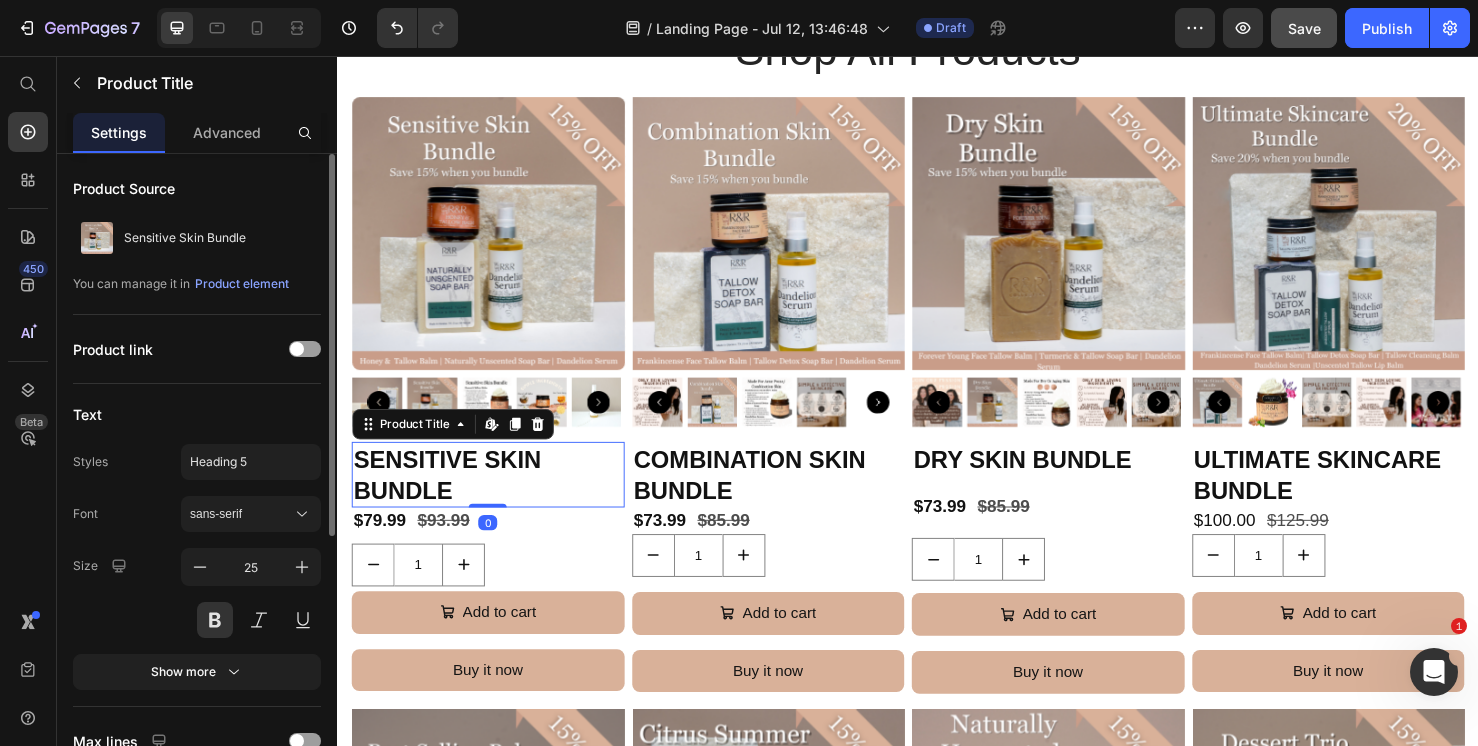 scroll, scrollTop: 135, scrollLeft: 0, axis: vertical 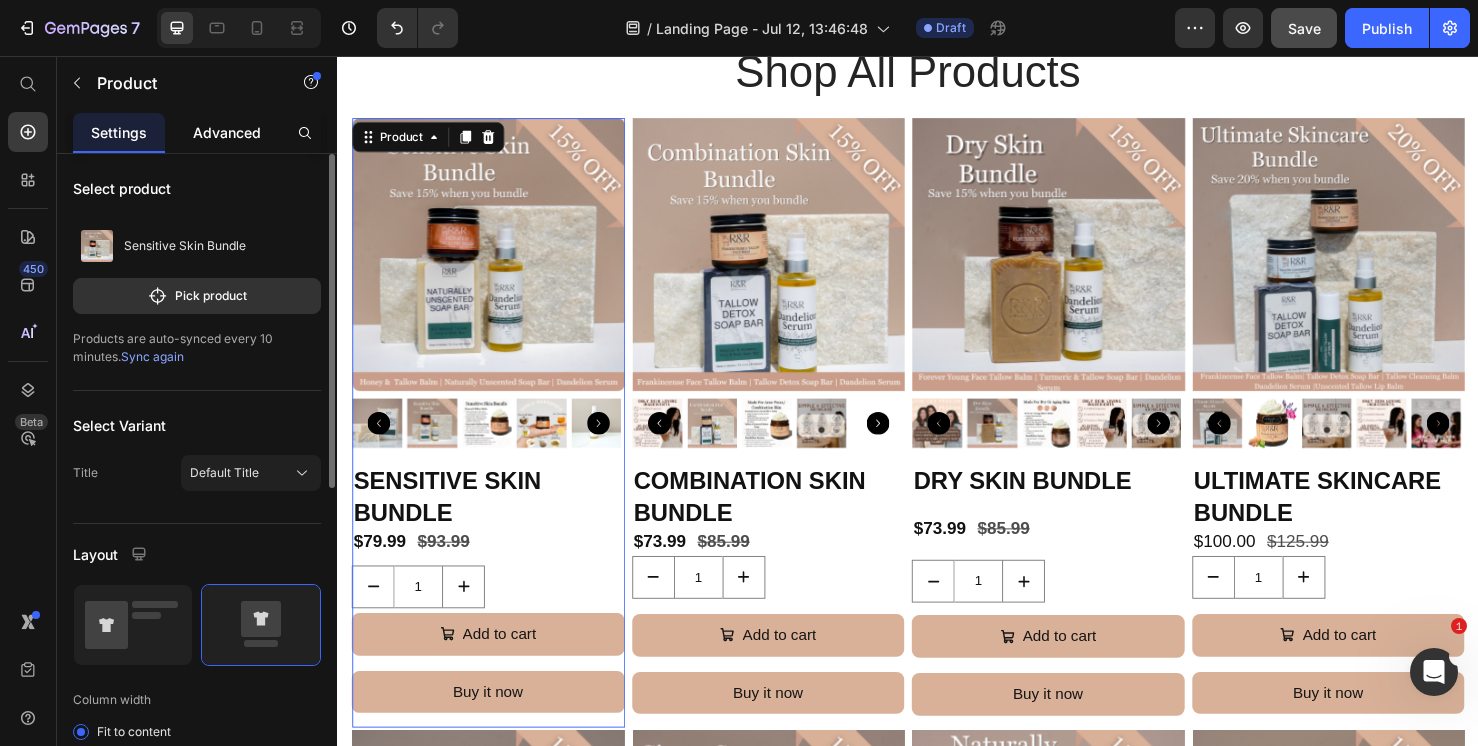 click on "Advanced" at bounding box center [227, 132] 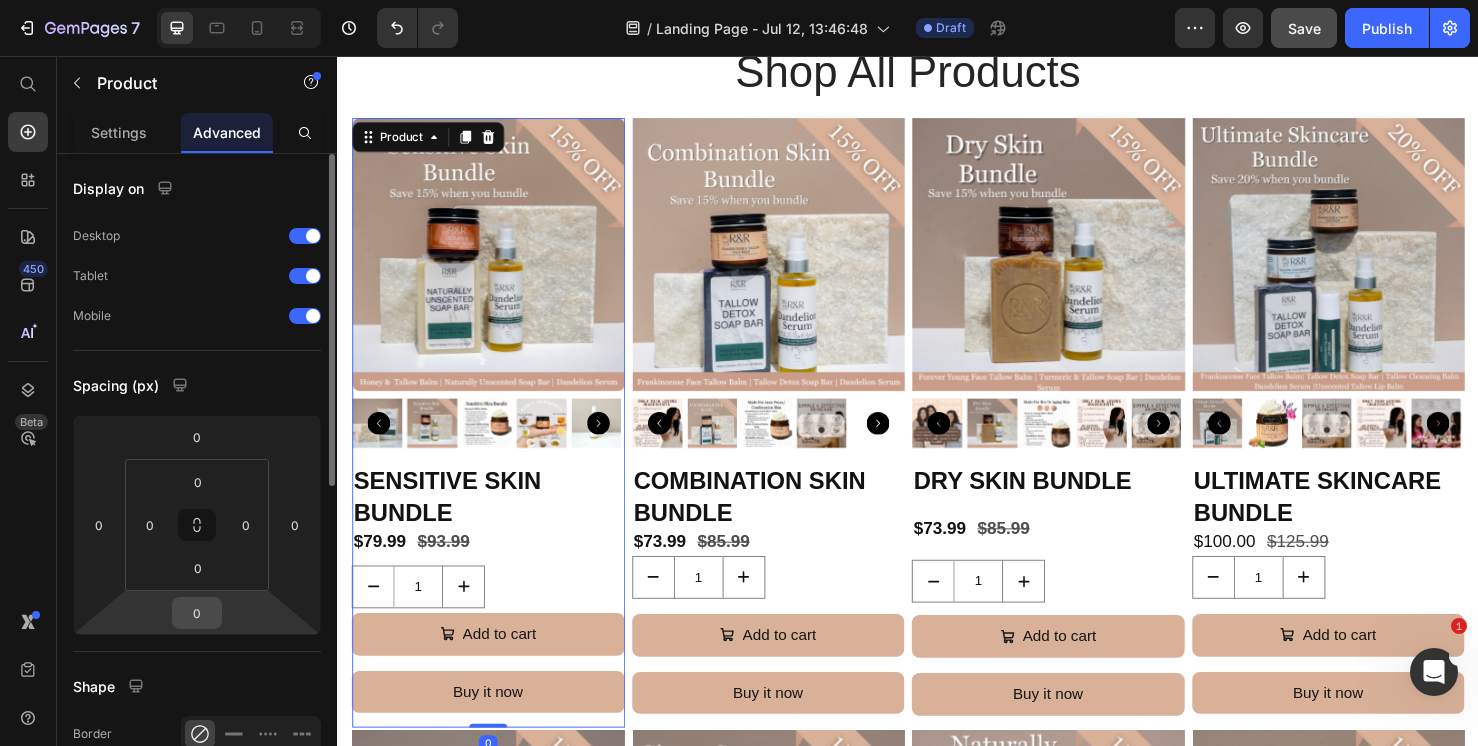 click on "0" at bounding box center (197, 613) 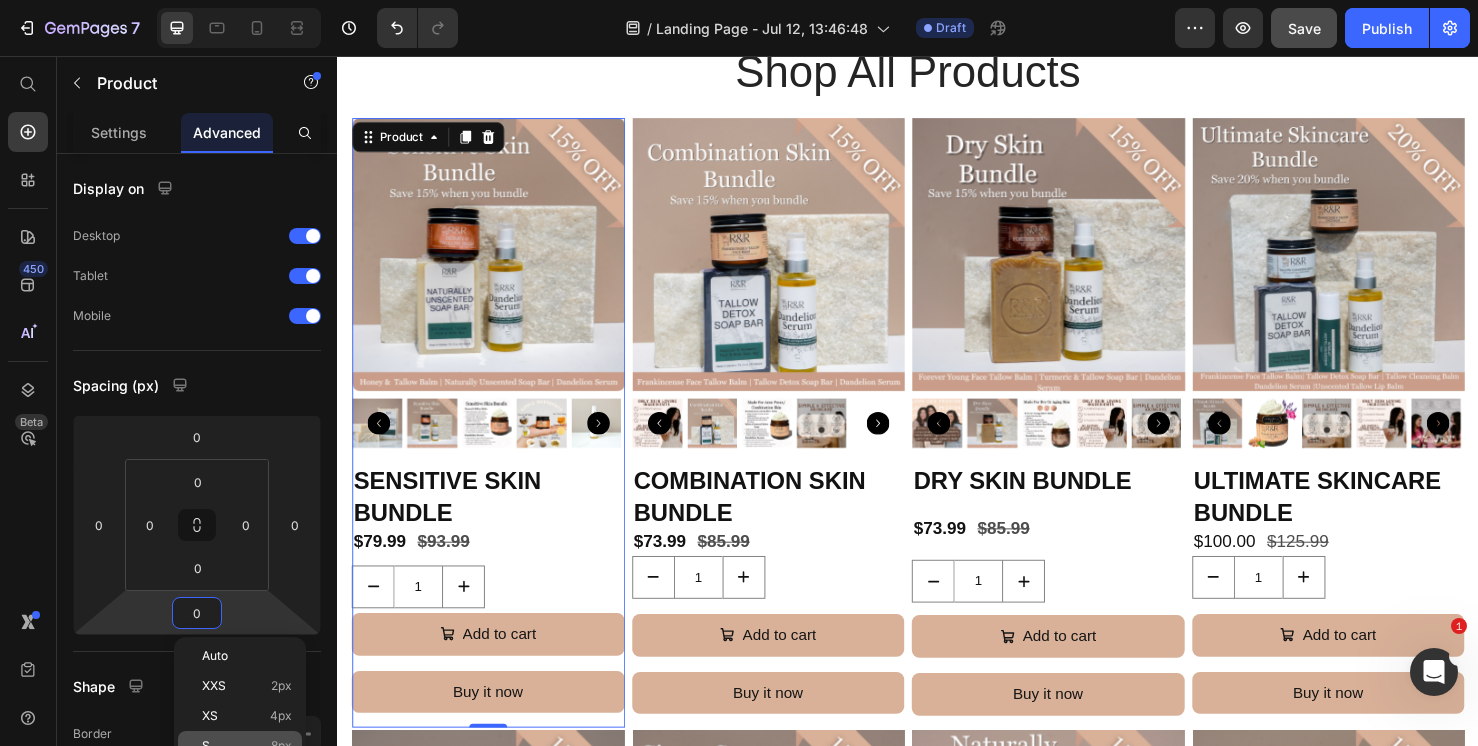 click on "8px" at bounding box center [281, 746] 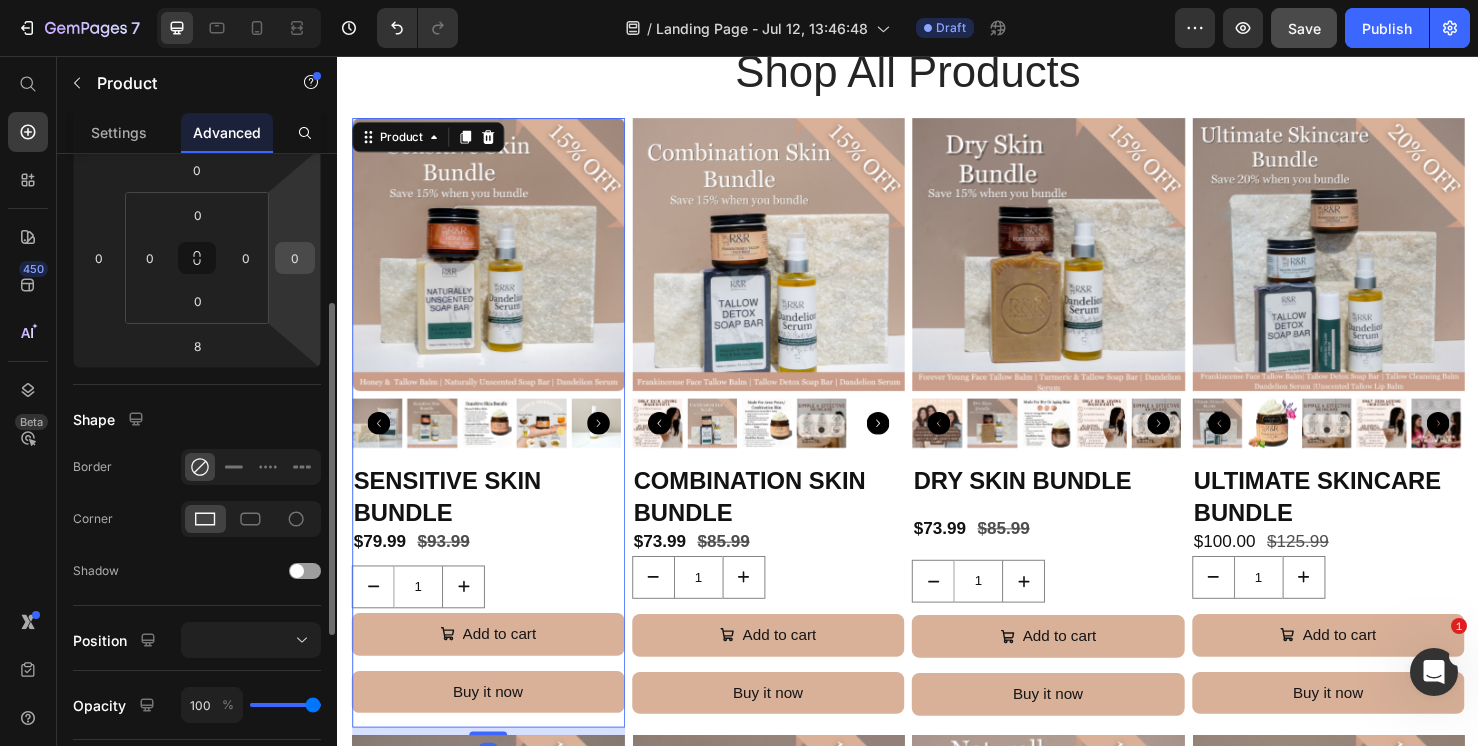 scroll, scrollTop: 275, scrollLeft: 0, axis: vertical 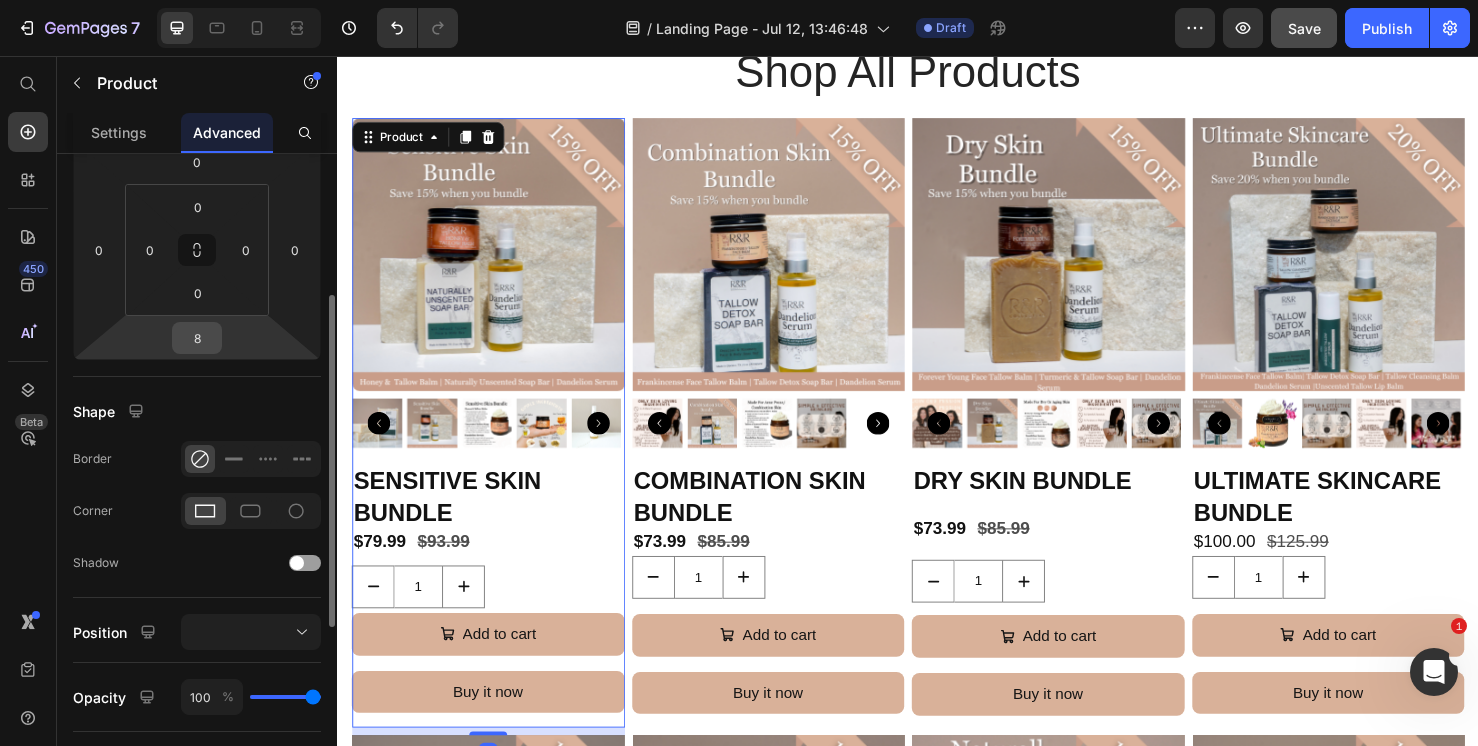 click on "8" at bounding box center [197, 338] 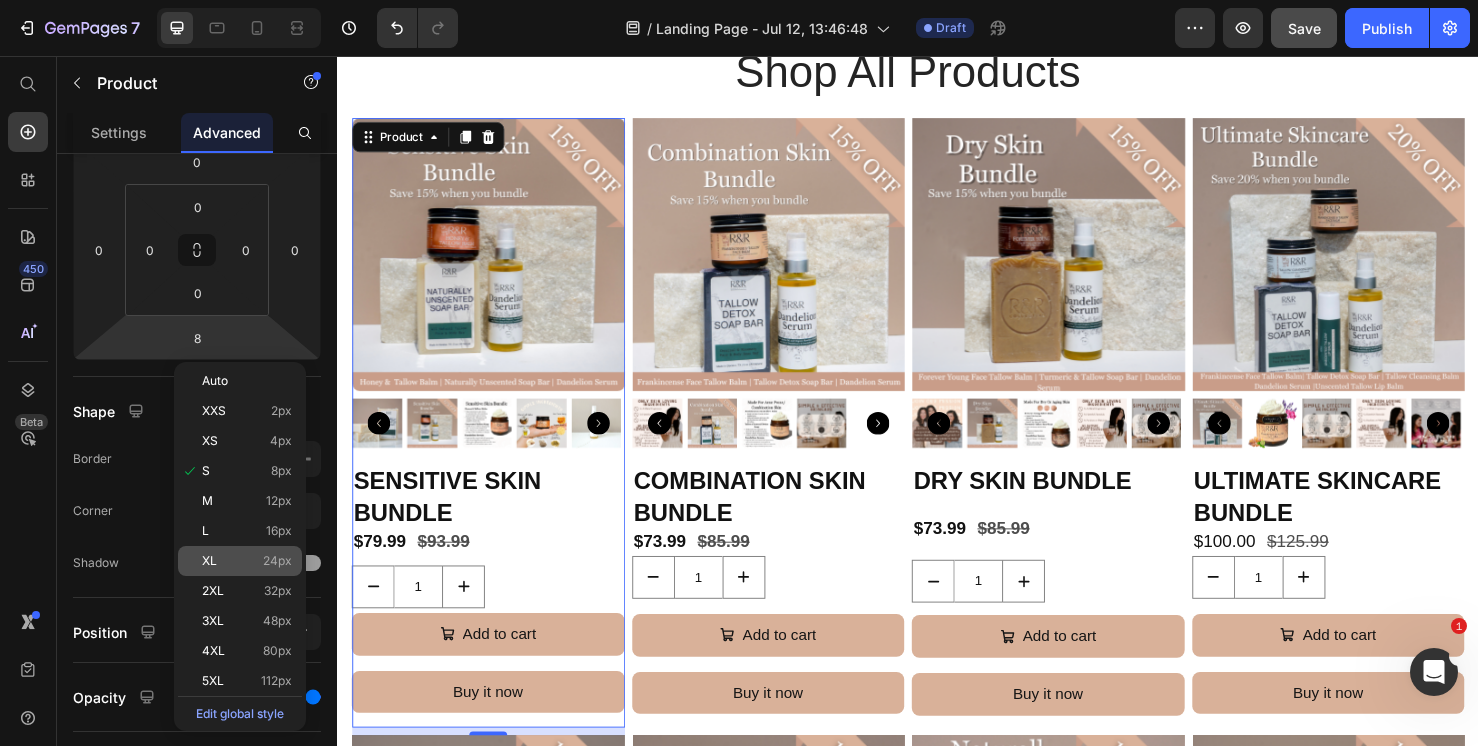click on "XL 24px" 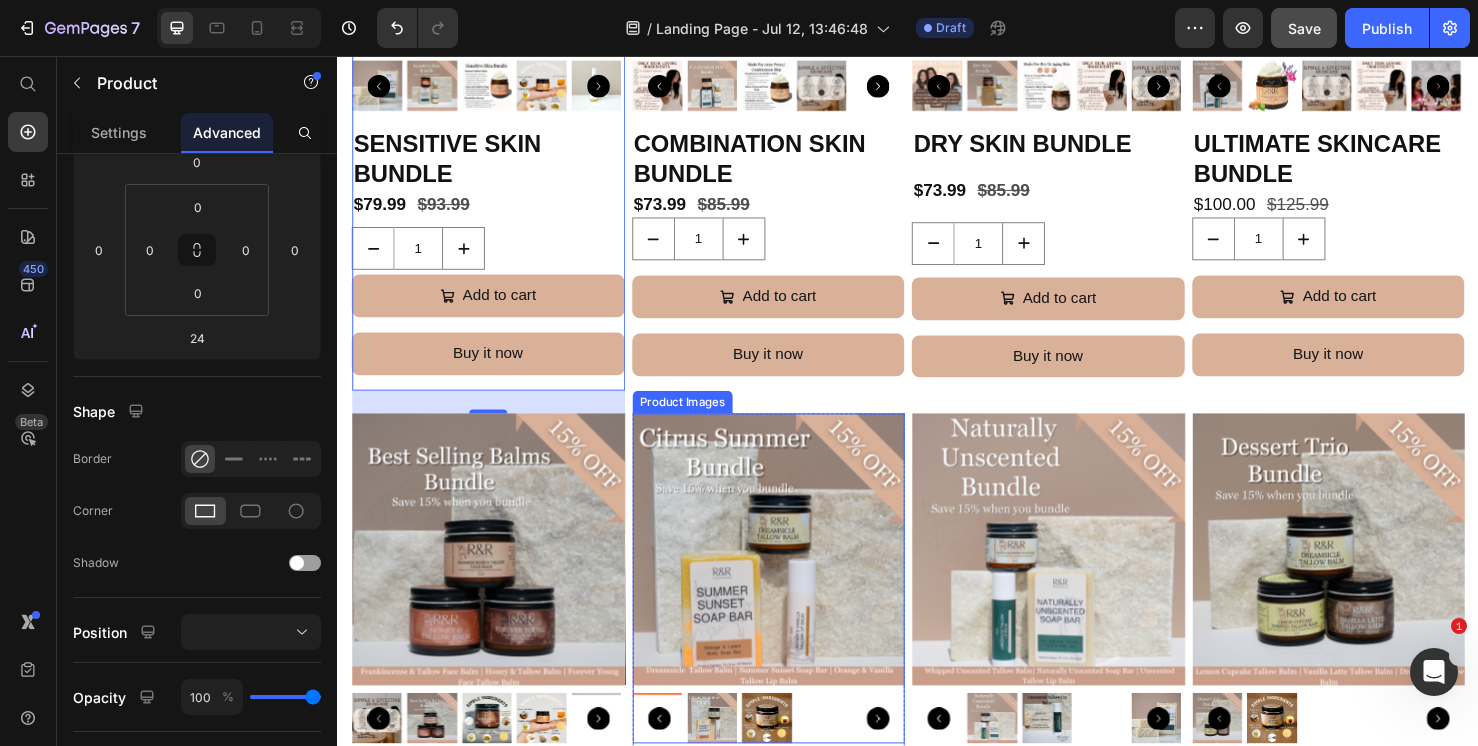 scroll, scrollTop: 953, scrollLeft: 0, axis: vertical 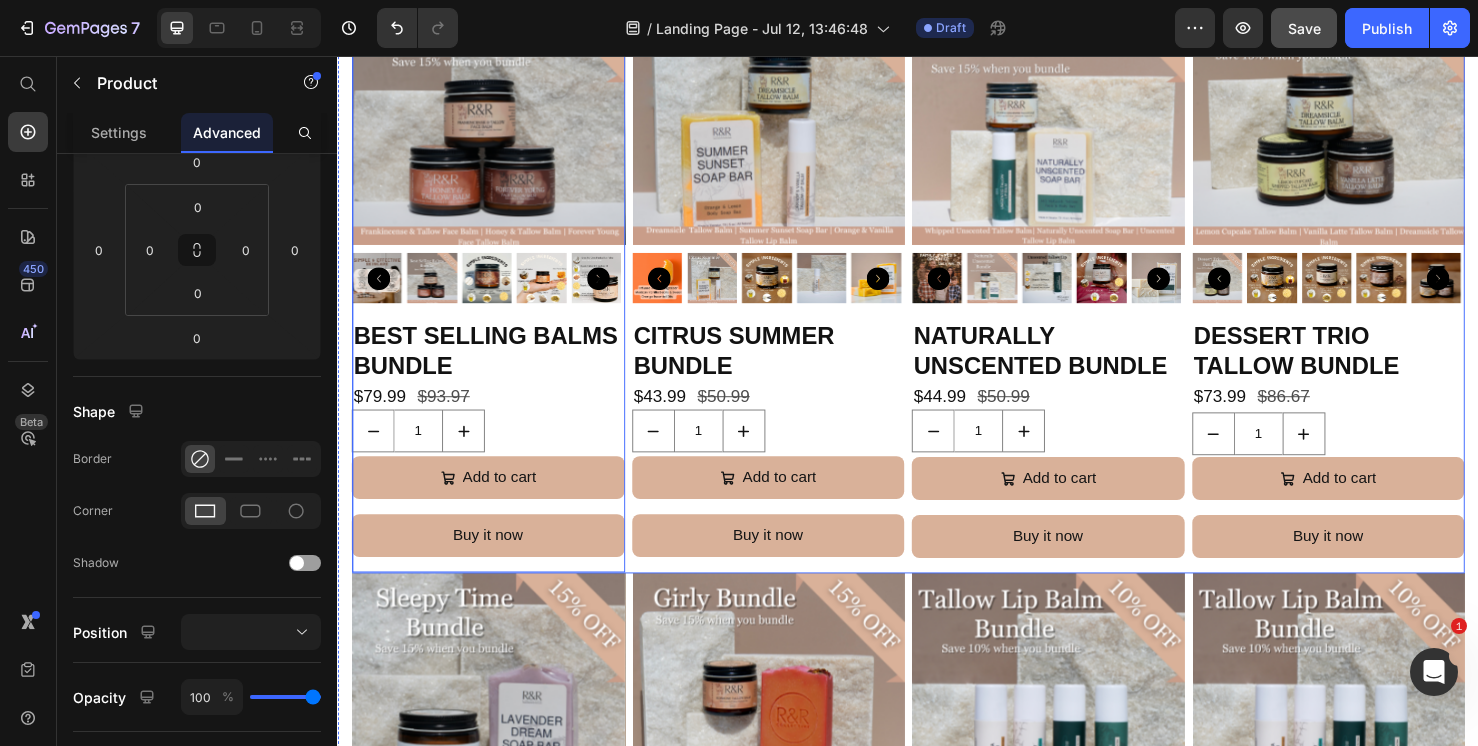 click on "Product Images Best Selling Balms Bundle Product Title $79.99 Product Price $93.97 Product Price Row 1 Product Quantity
Add to cart Add to Cart Buy it now Dynamic Checkout Product
Product Images Citrus Summer Bundle Product Title $43.99 Product Price $50.99 Product Price Row 1 Product Quantity
Add to cart Add to Cart Buy it now Dynamic Checkout Product
Product Images Naturally Unscented Bundle Product Title $44.99 Product Price $50.99 Product Price Row 1 Product Quantity
Add to cart Add to Cart Buy it now Dynamic Checkout Product
Product Images Dessert Trio Tallow Bundle Product Title $73.99 Product Price $86.67 Product Price Row 1 Product Quantity
Add to cart Add to Cart Buy it now Dynamic Checkout Product Row" at bounding box center (937, 284) 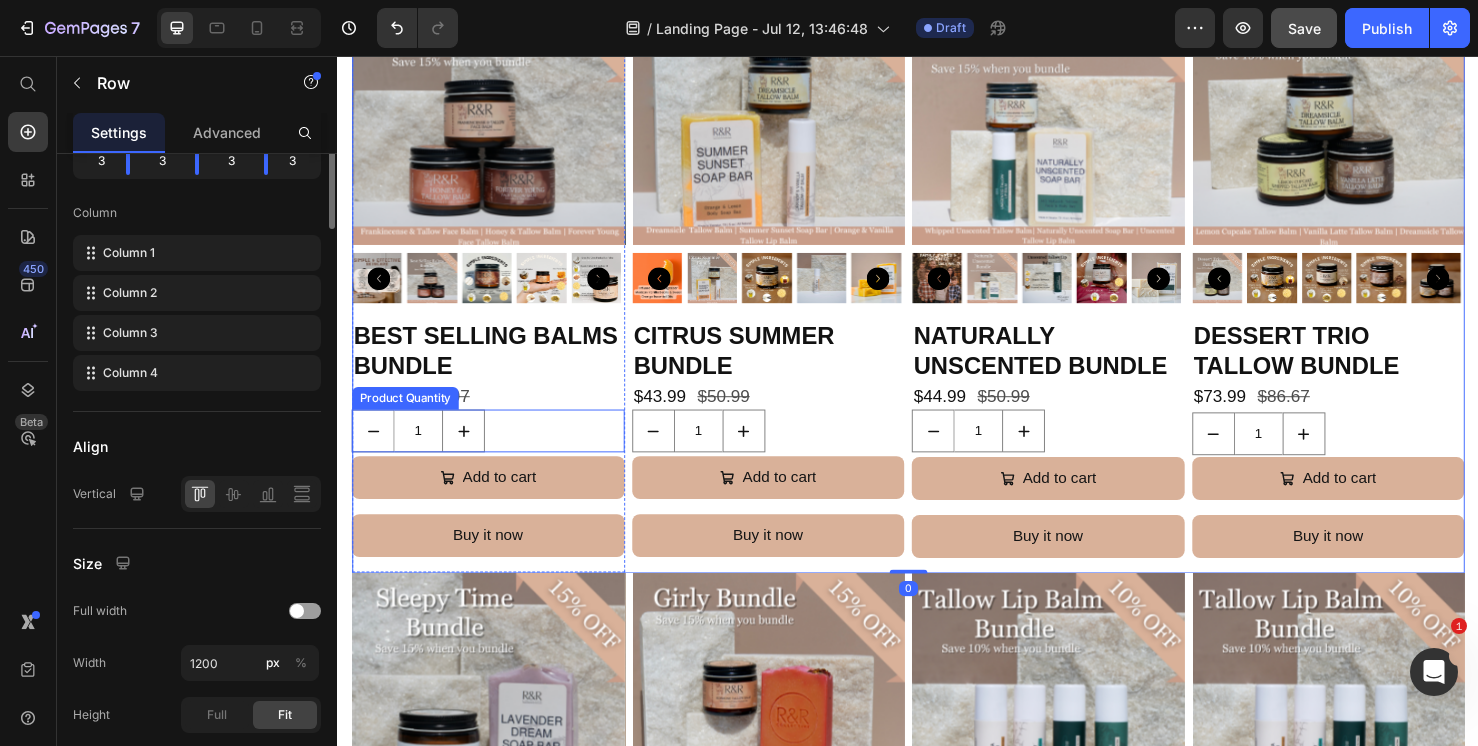 click on "1" at bounding box center [495, 450] 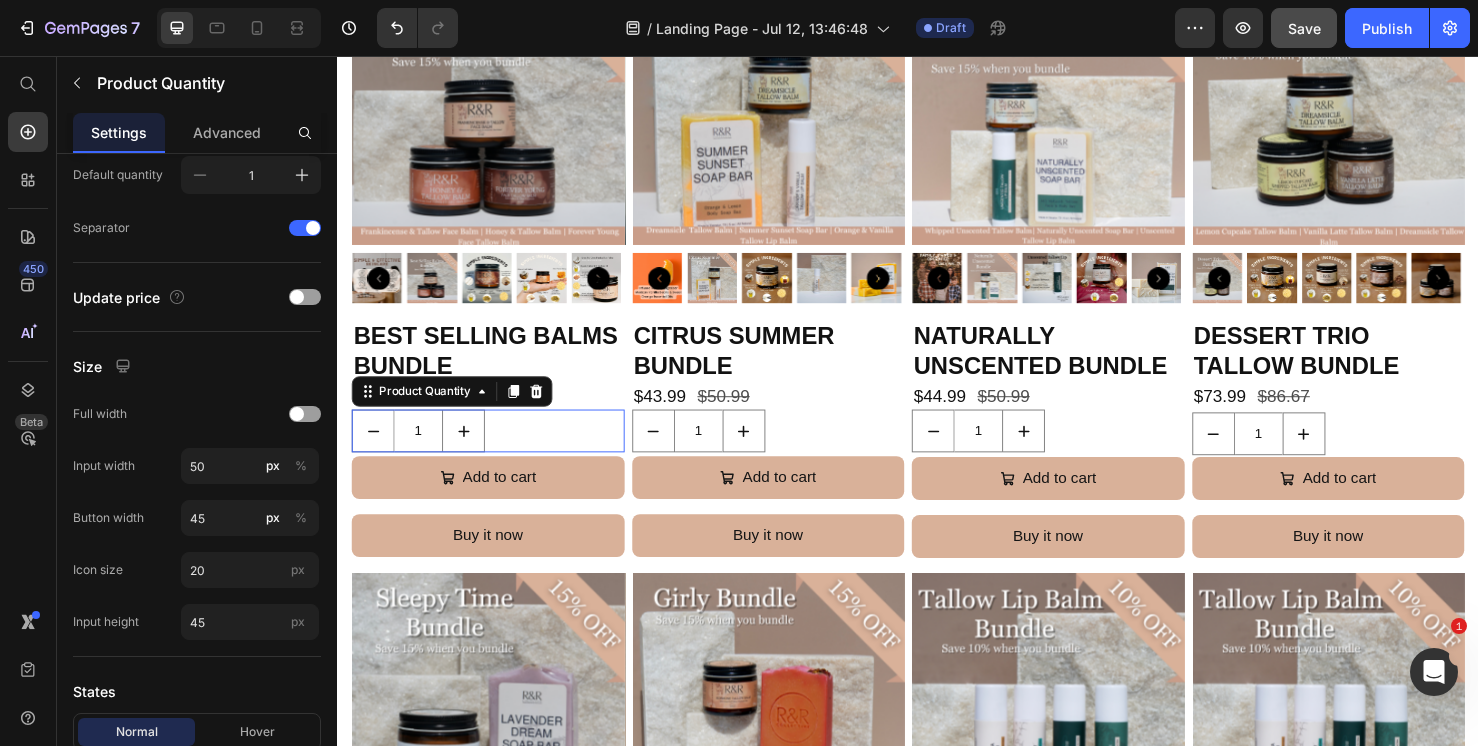 scroll, scrollTop: 0, scrollLeft: 0, axis: both 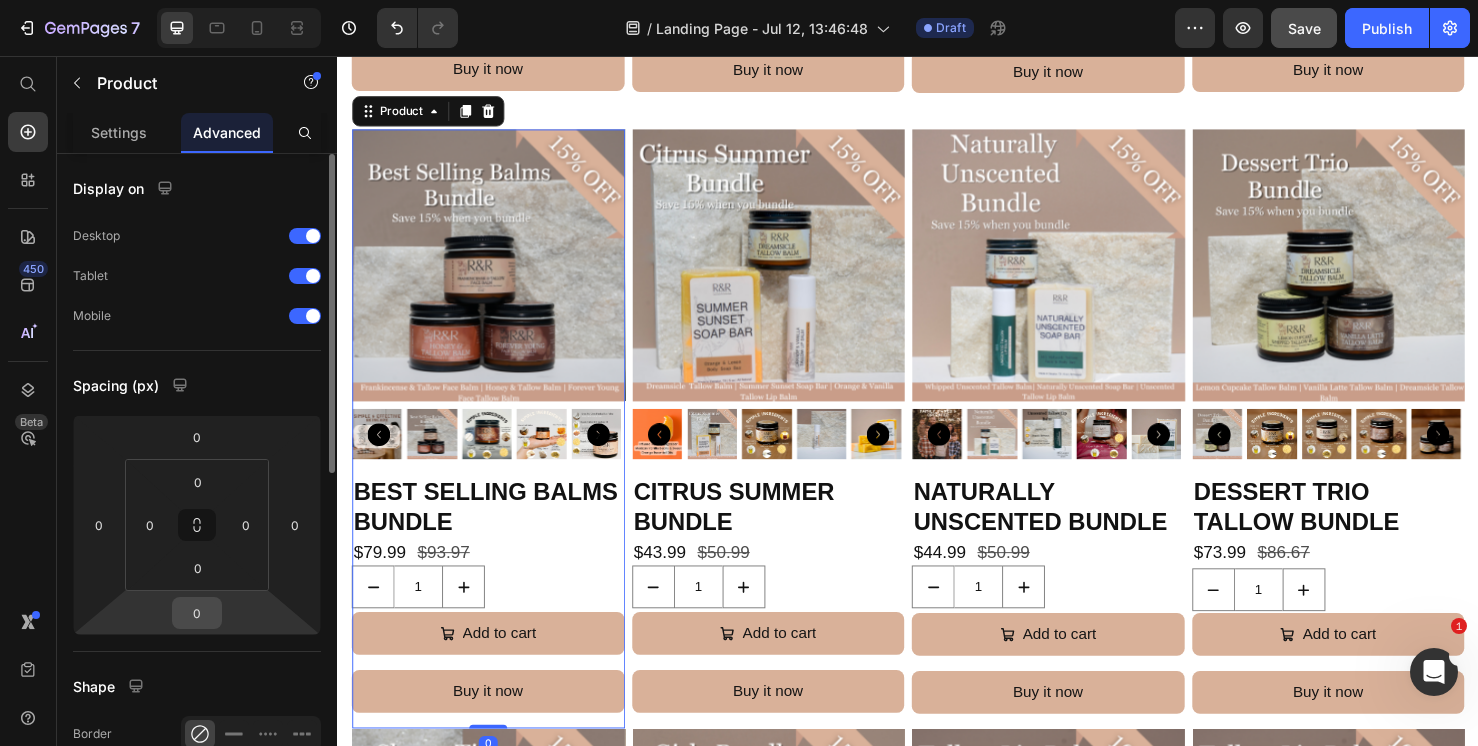 click on "0" at bounding box center [197, 613] 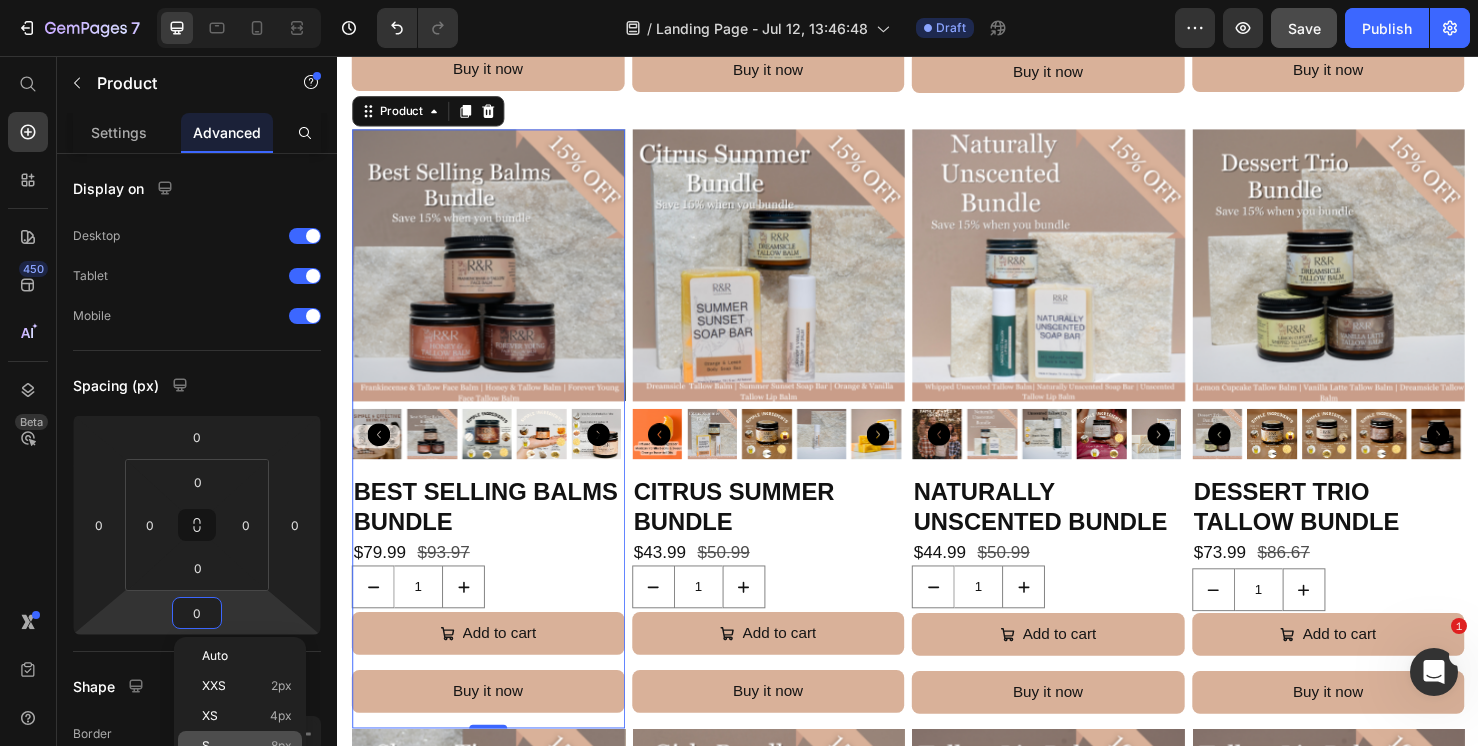click on "S 8px" 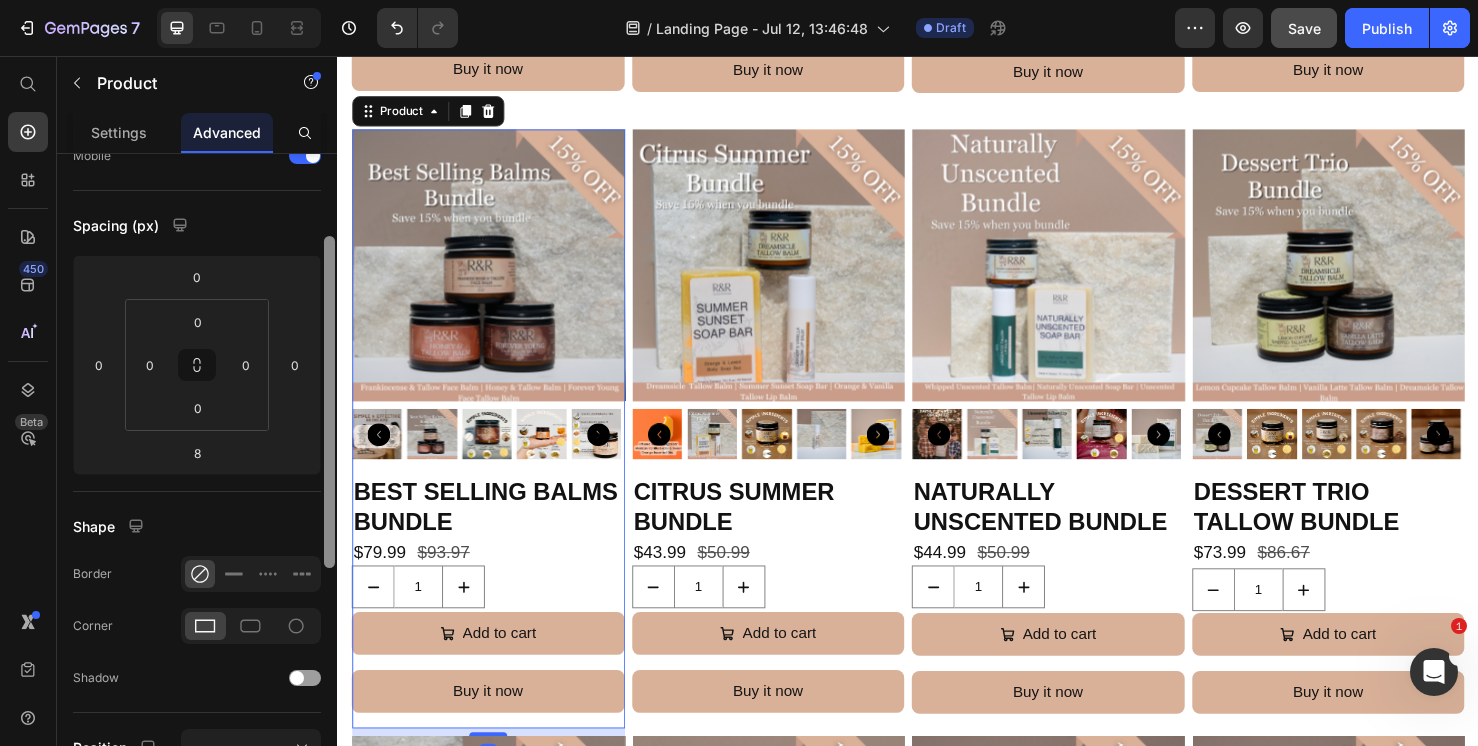 scroll, scrollTop: 160, scrollLeft: 0, axis: vertical 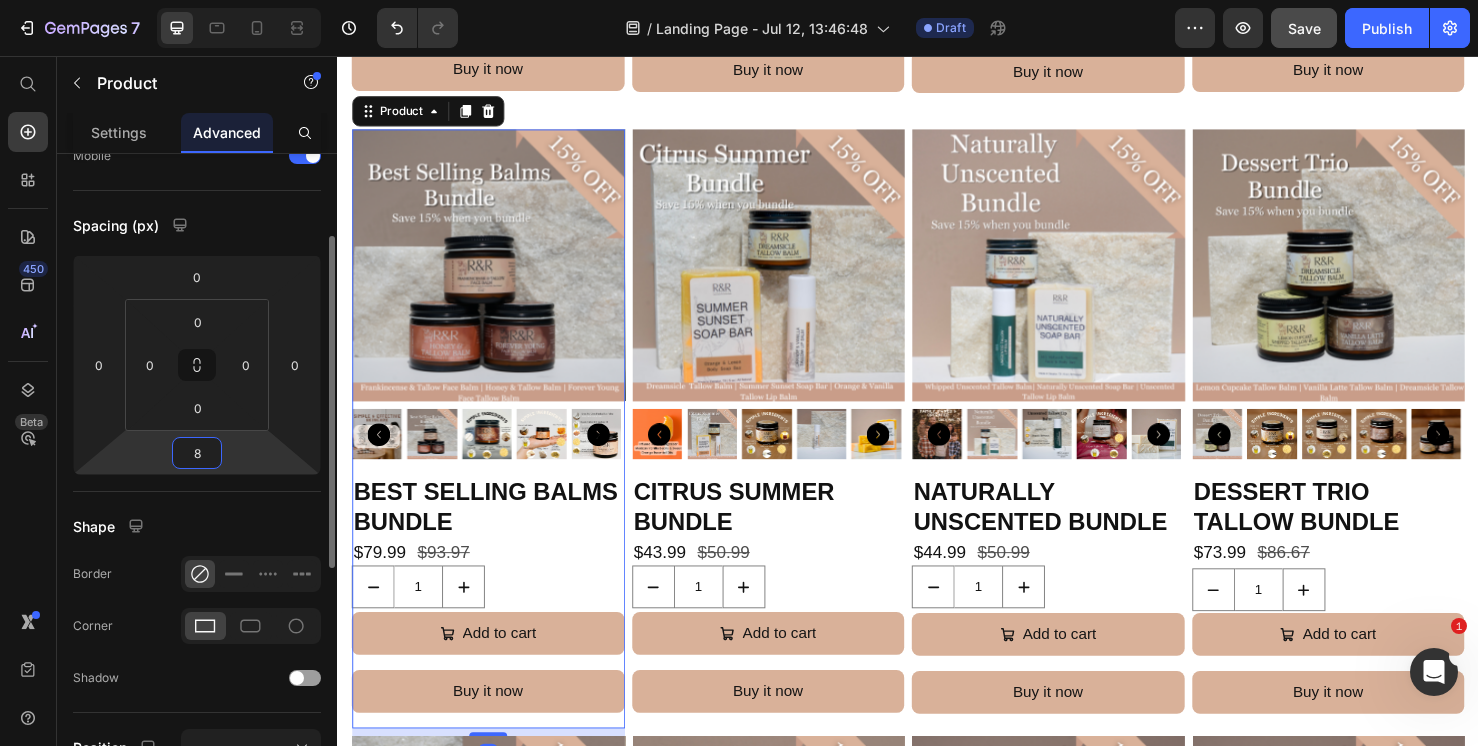 click on "8" at bounding box center [197, 453] 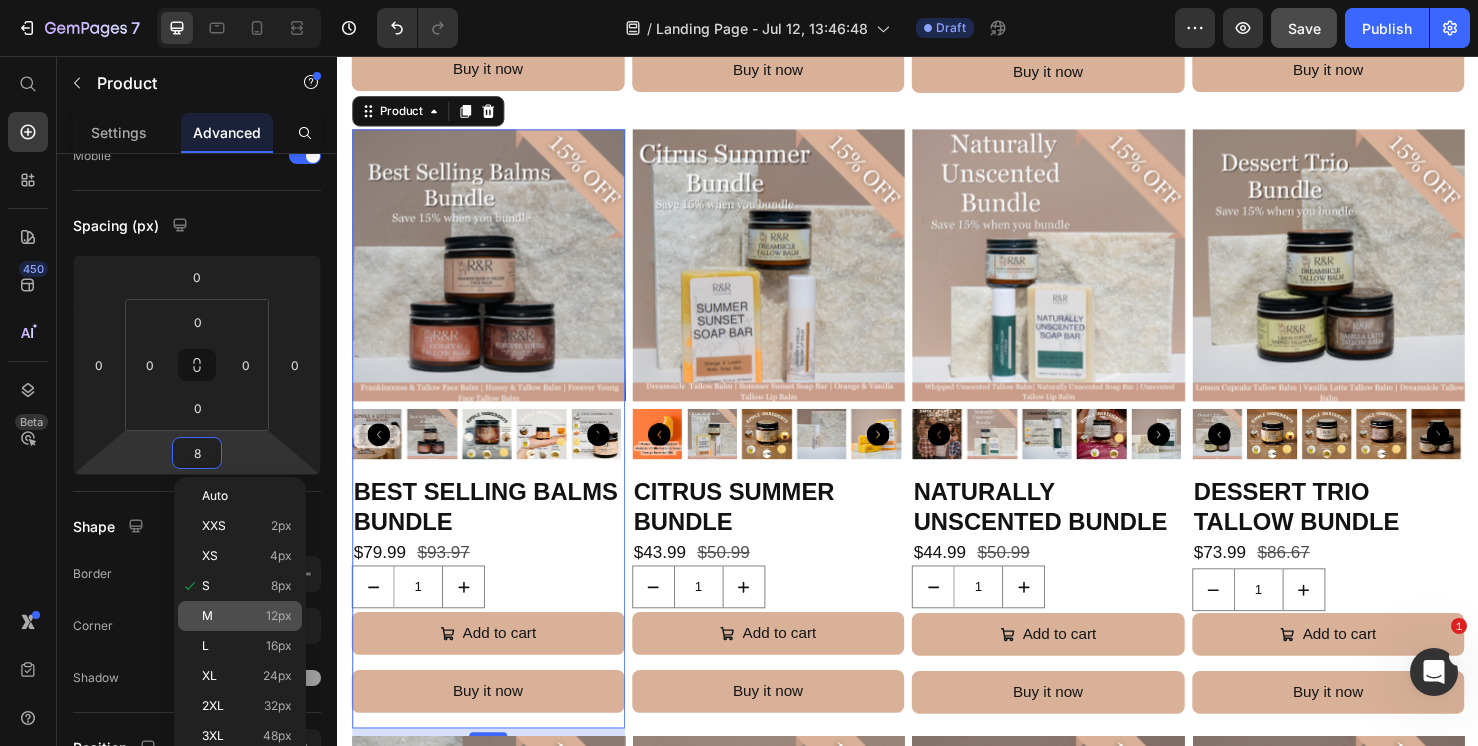 click on "M 12px" at bounding box center [247, 616] 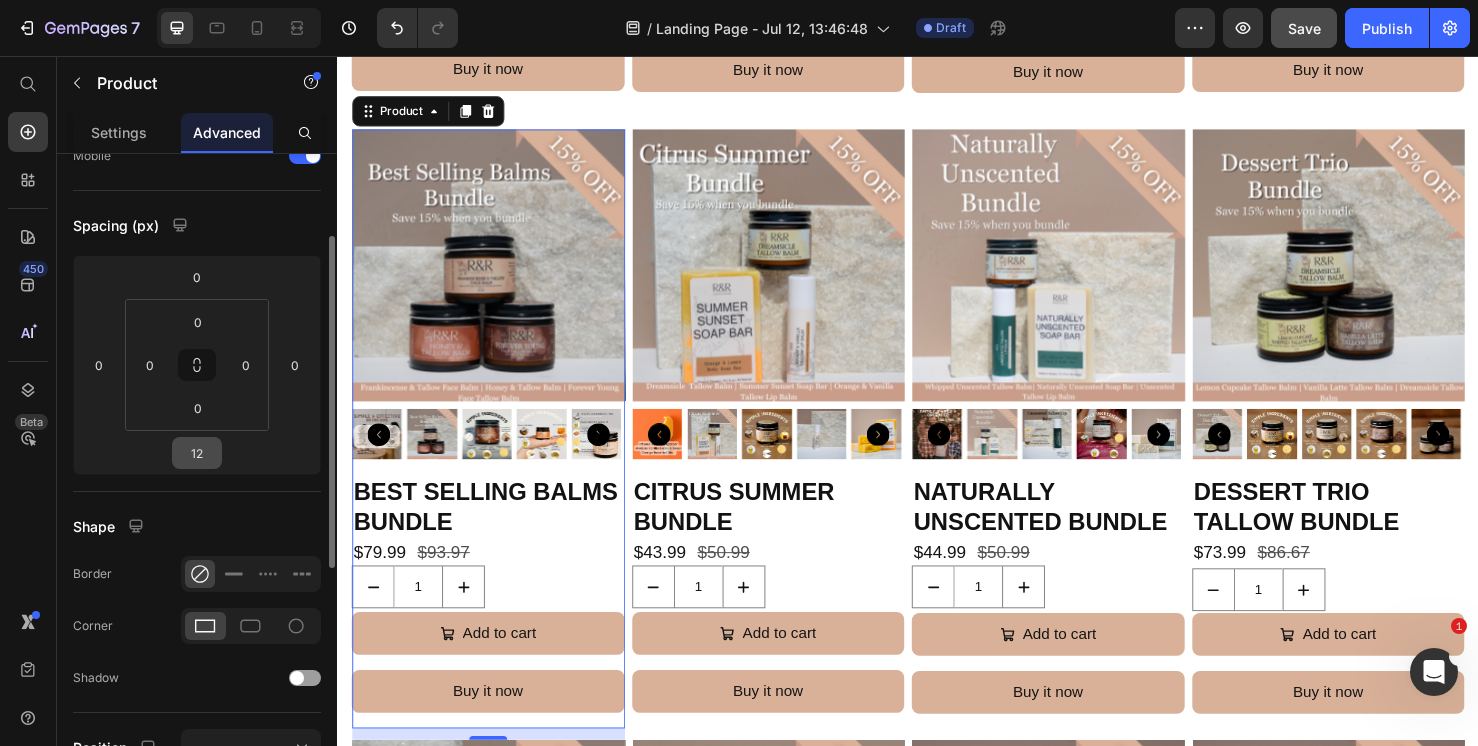 click on "12" at bounding box center [197, 453] 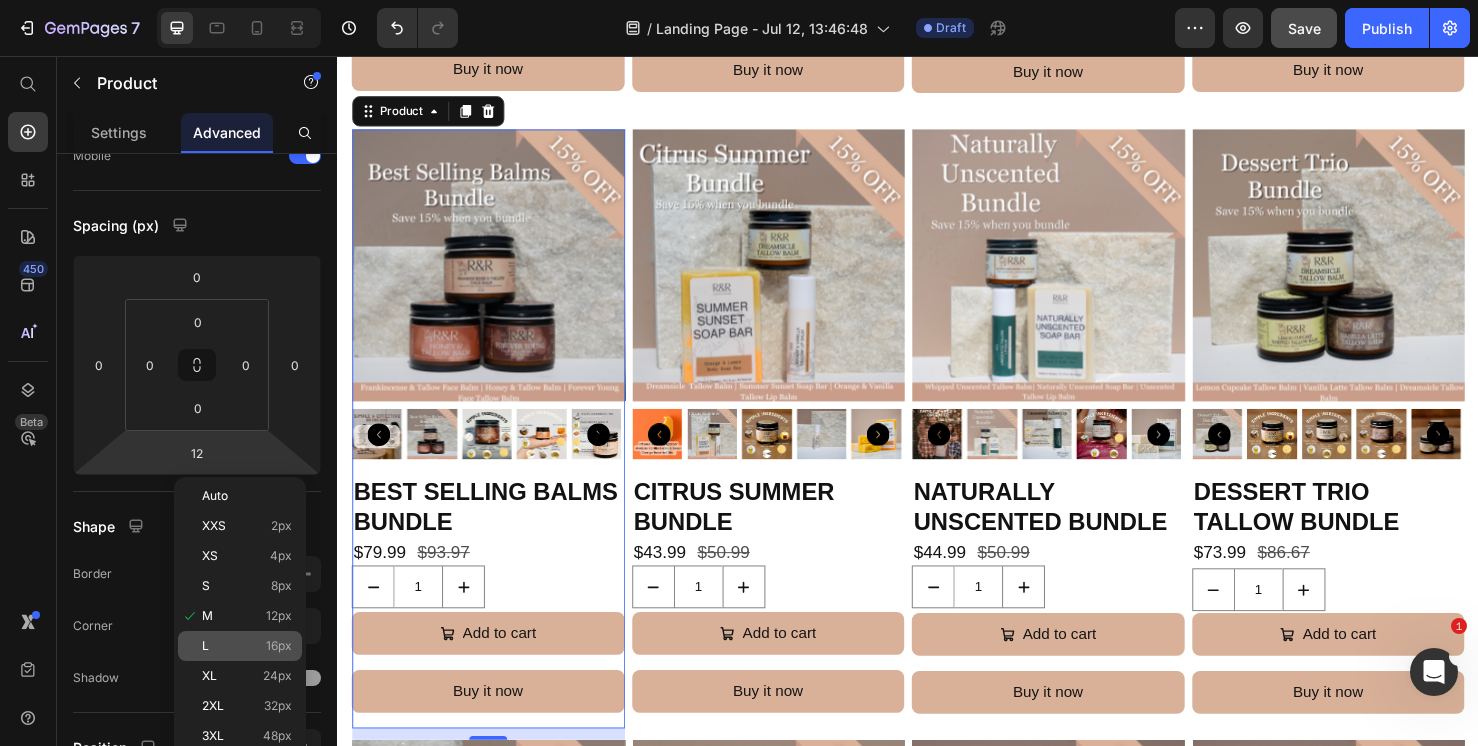 click on "16px" at bounding box center (279, 646) 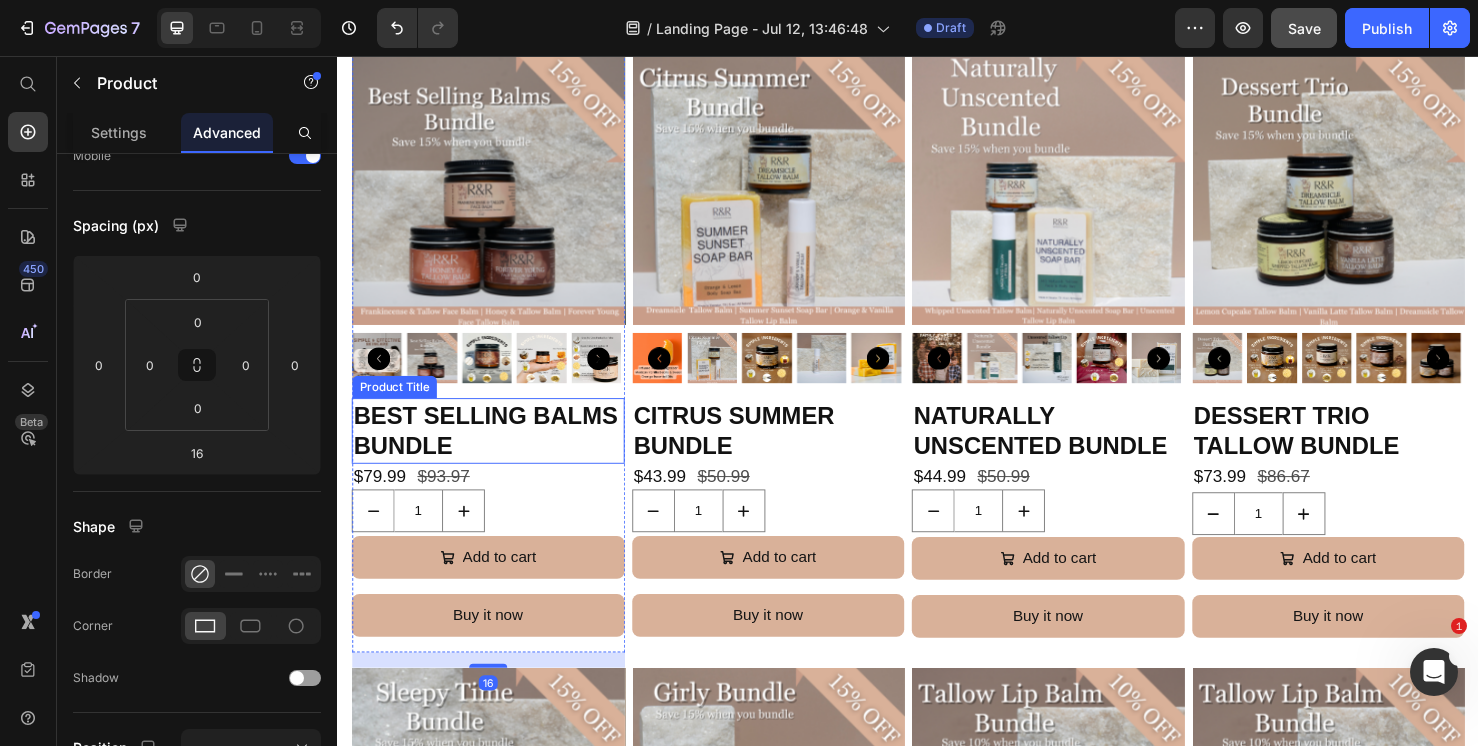 scroll, scrollTop: 929, scrollLeft: 0, axis: vertical 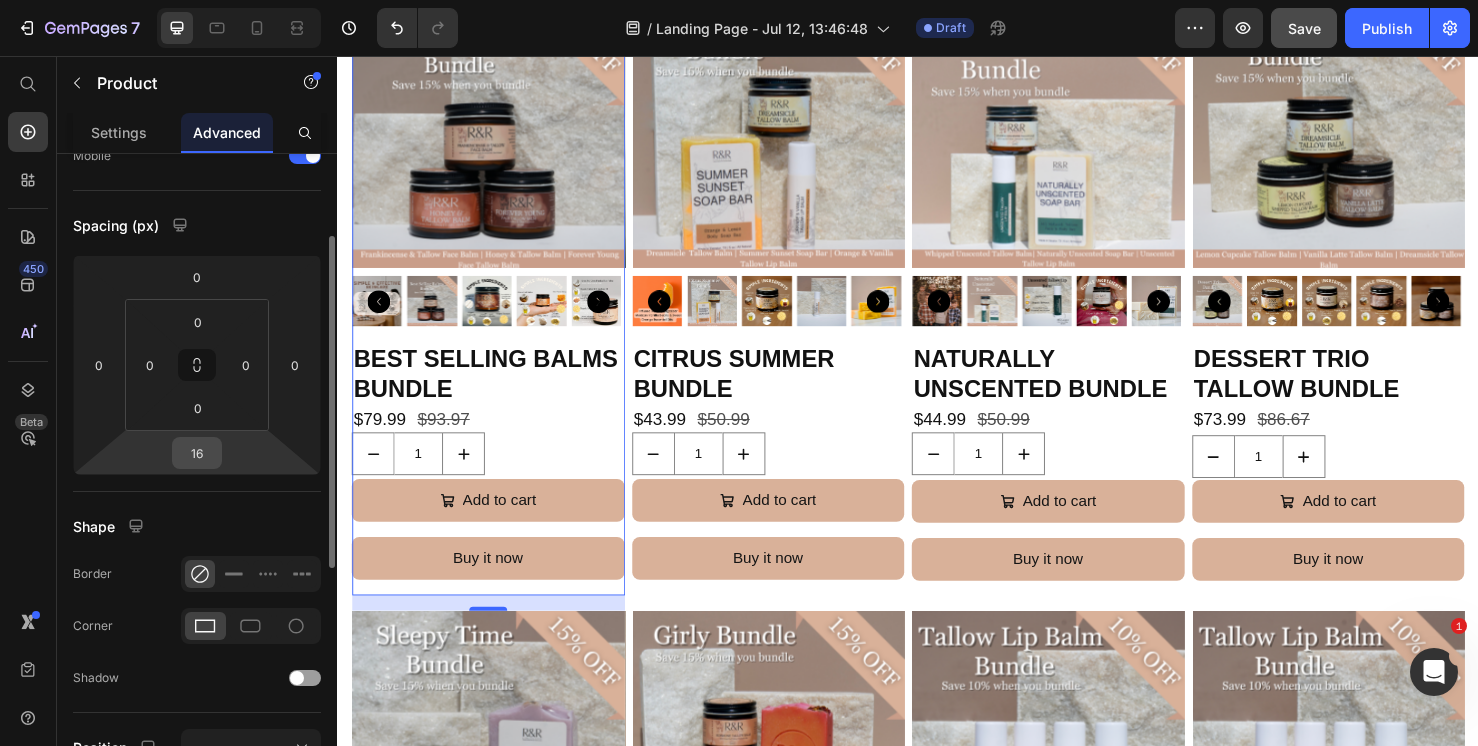 click on "16" at bounding box center (197, 453) 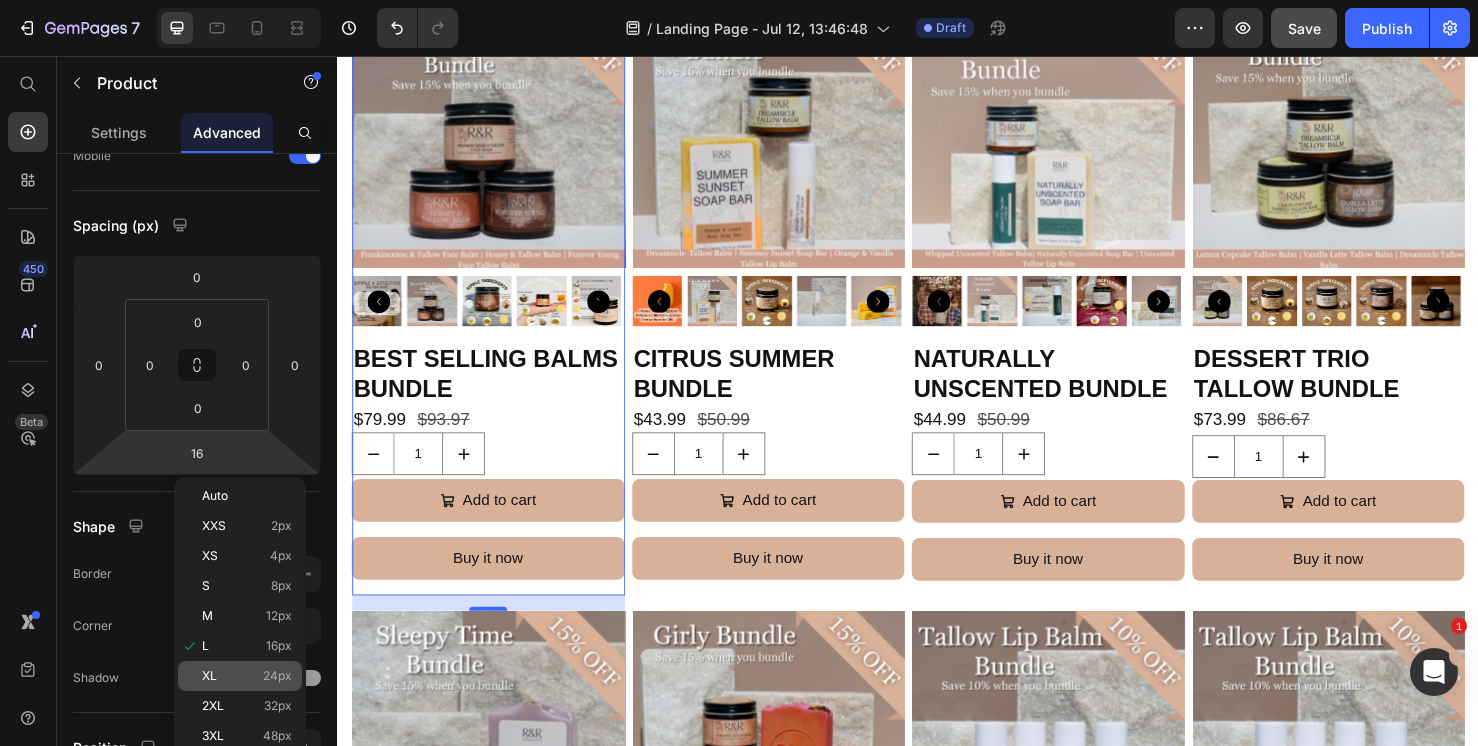 click on "XL 24px" at bounding box center (247, 676) 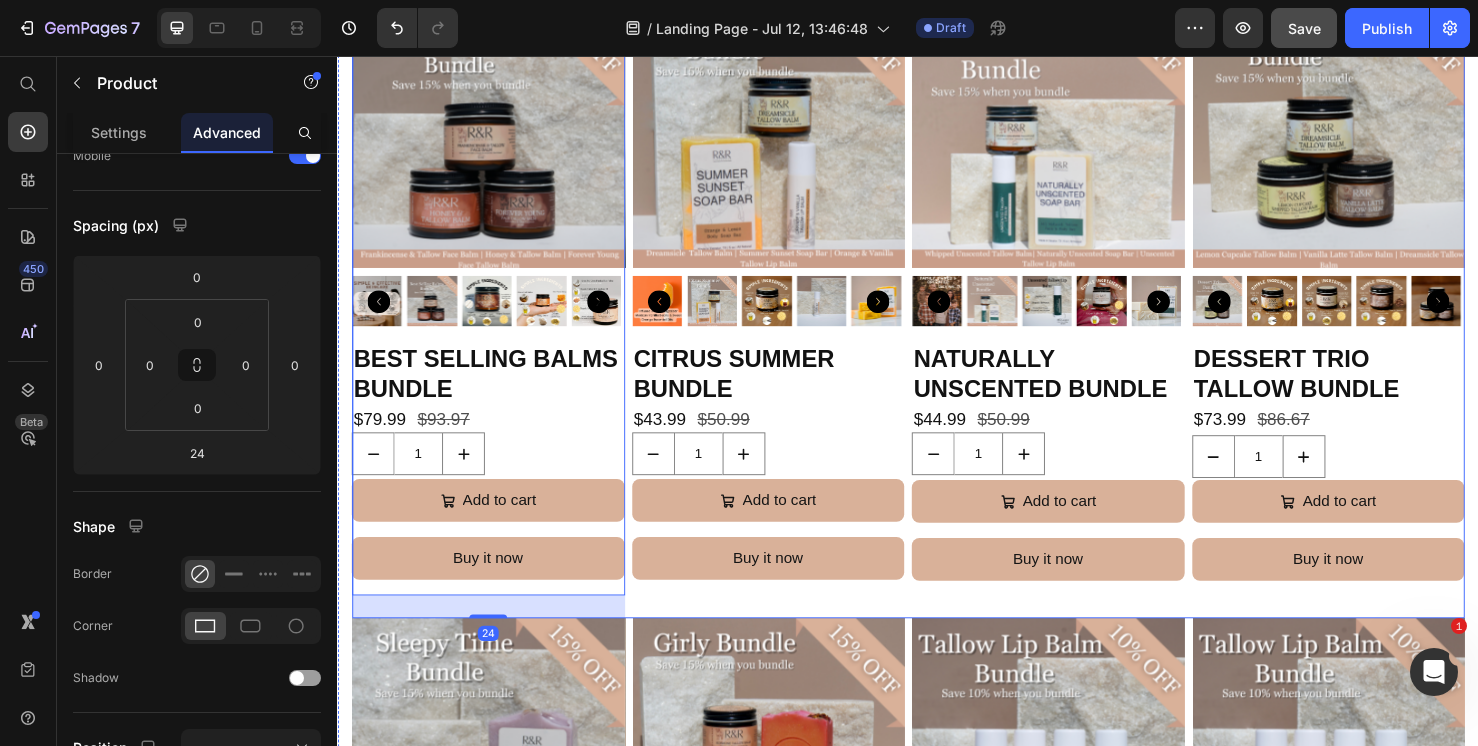 scroll, scrollTop: 928, scrollLeft: 0, axis: vertical 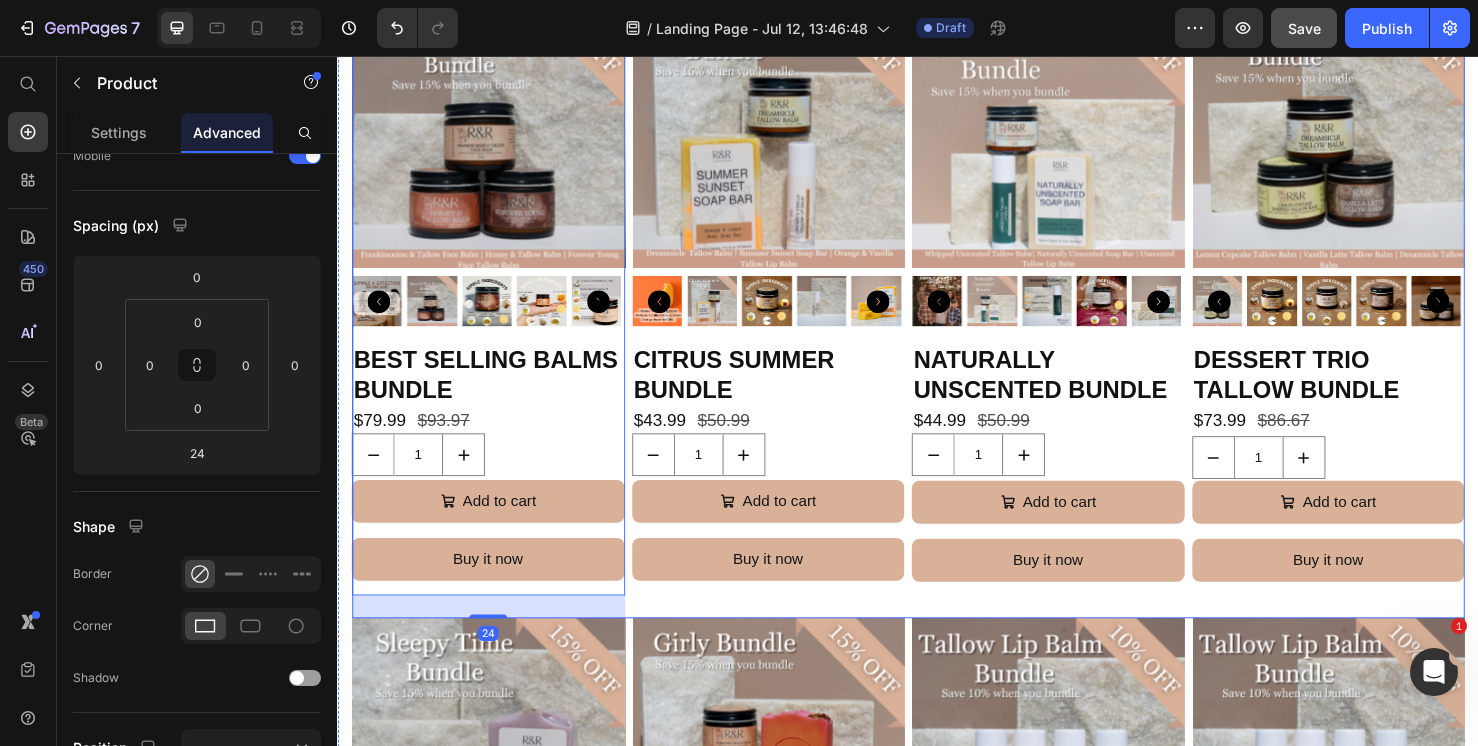 click on "Shop All Products Heading Row
Product Images Sensitive Skin Bundle Product Title $79.99 Product Price $93.99 Product Price Row 1 Product Quantity
Add to cart Add to Cart Buy it now Dynamic Checkout Product
Product Images Combination Skin Bundle Product Title $73.99 Product Price $85.99 Product Price Row 1 Product Quantity
Add to cart Add to Cart Buy it now Dynamic Checkout Product
Product Images Dry Skin Bundle Product Title $73.99 Product Price $85.99 Product Price Row 1 Product Quantity
Add to cart Add to Cart Buy it now Dynamic Checkout Product
Product Images Ultimate Skincare Bundle Product Title $100.00 Product Price $125.99 Product Price Row 1 Product Quantity
Add to cart Add to Cart Buy it now Dynamic Checkout Product Row
Product Images Best Selling Balms Bundle Product Title $79.99 Product Price $93.97 Product Price Row" at bounding box center [937, 1070] 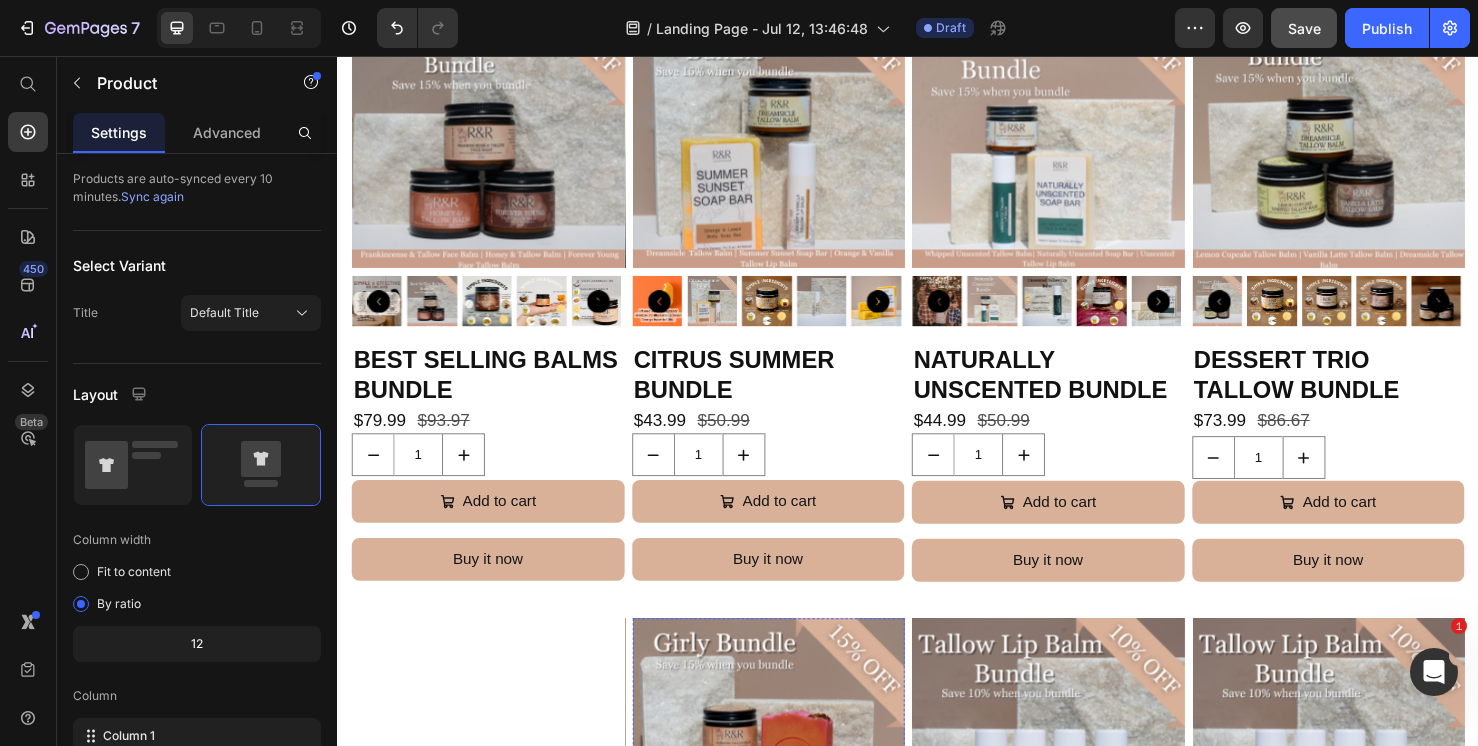 scroll, scrollTop: 0, scrollLeft: 0, axis: both 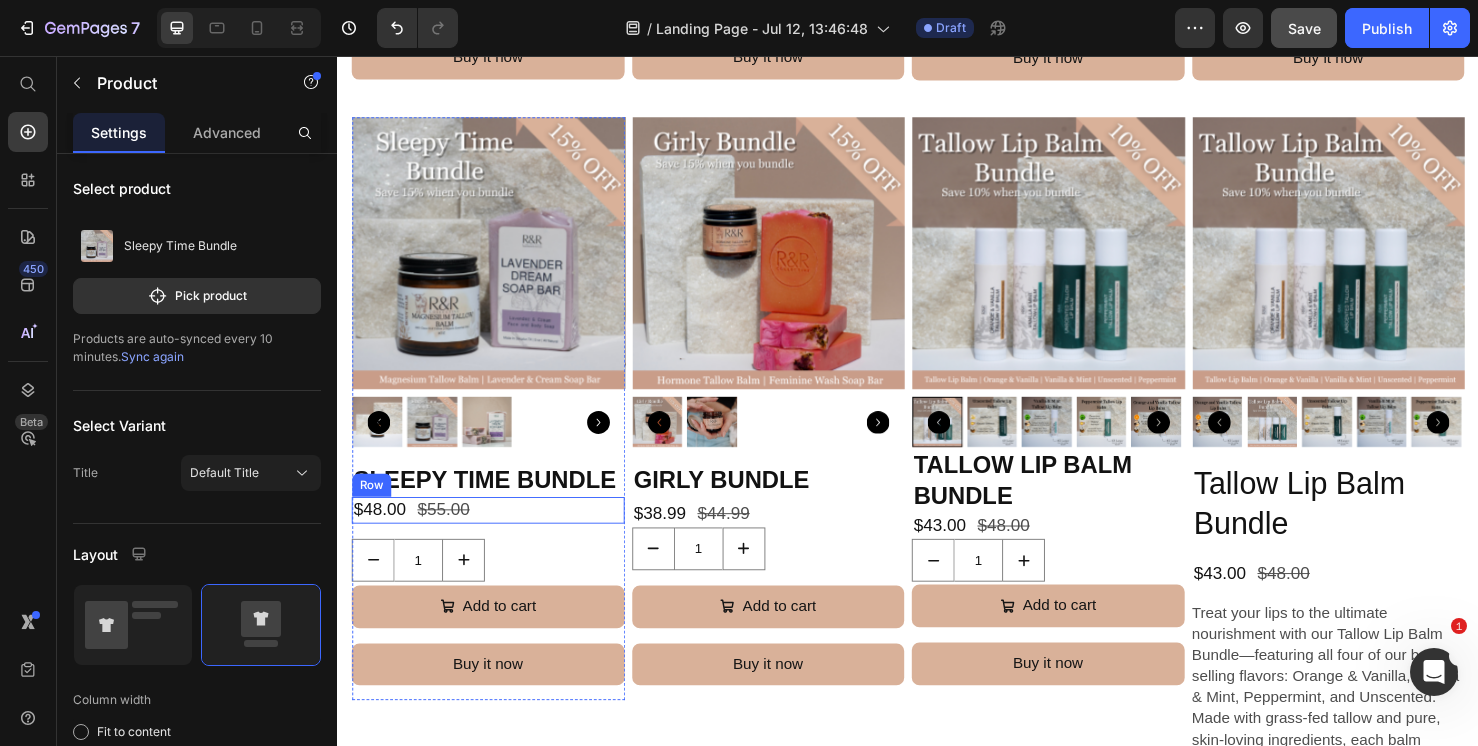 click on "$48.00 Product Price $55.00 Product Price Row" at bounding box center (495, 533) 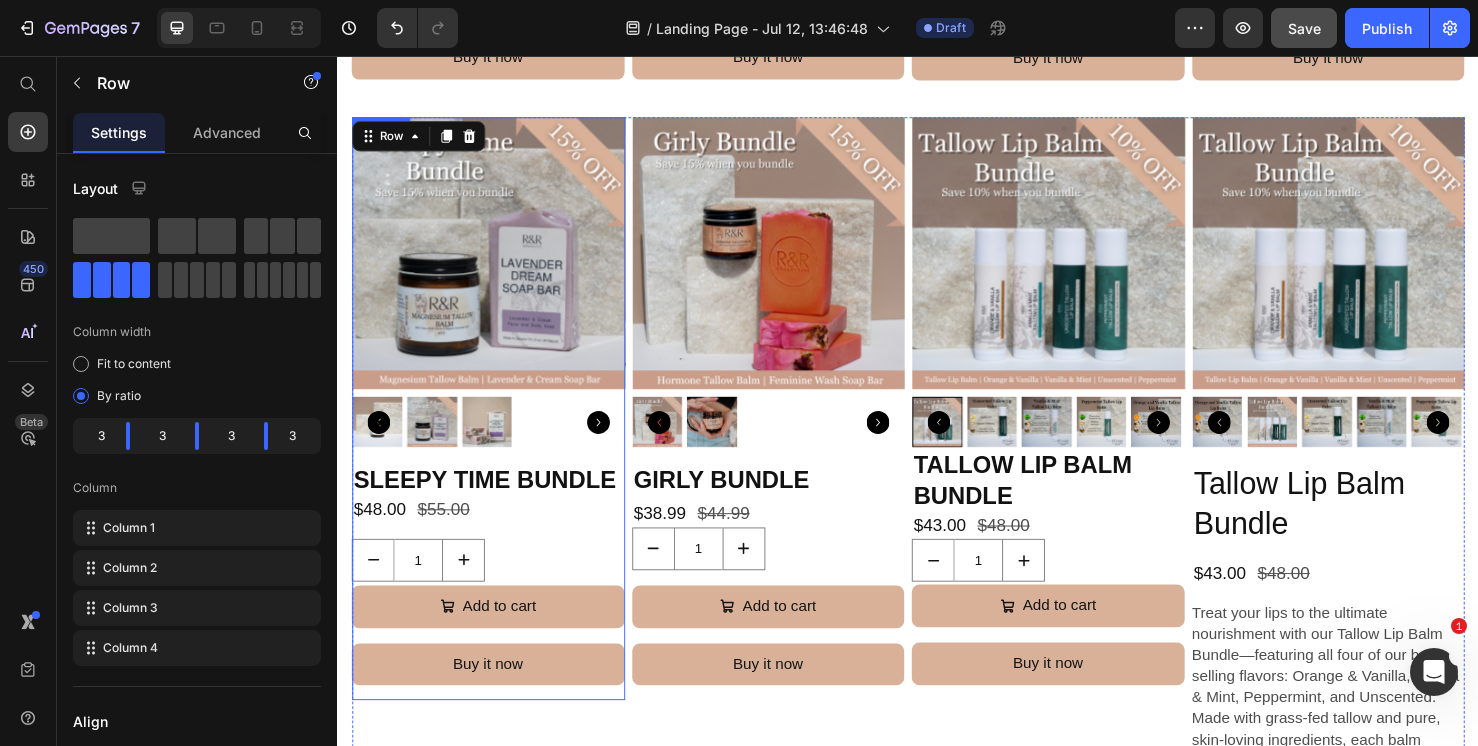 drag, startPoint x: 602, startPoint y: 642, endPoint x: 1320, endPoint y: 518, distance: 728.62885 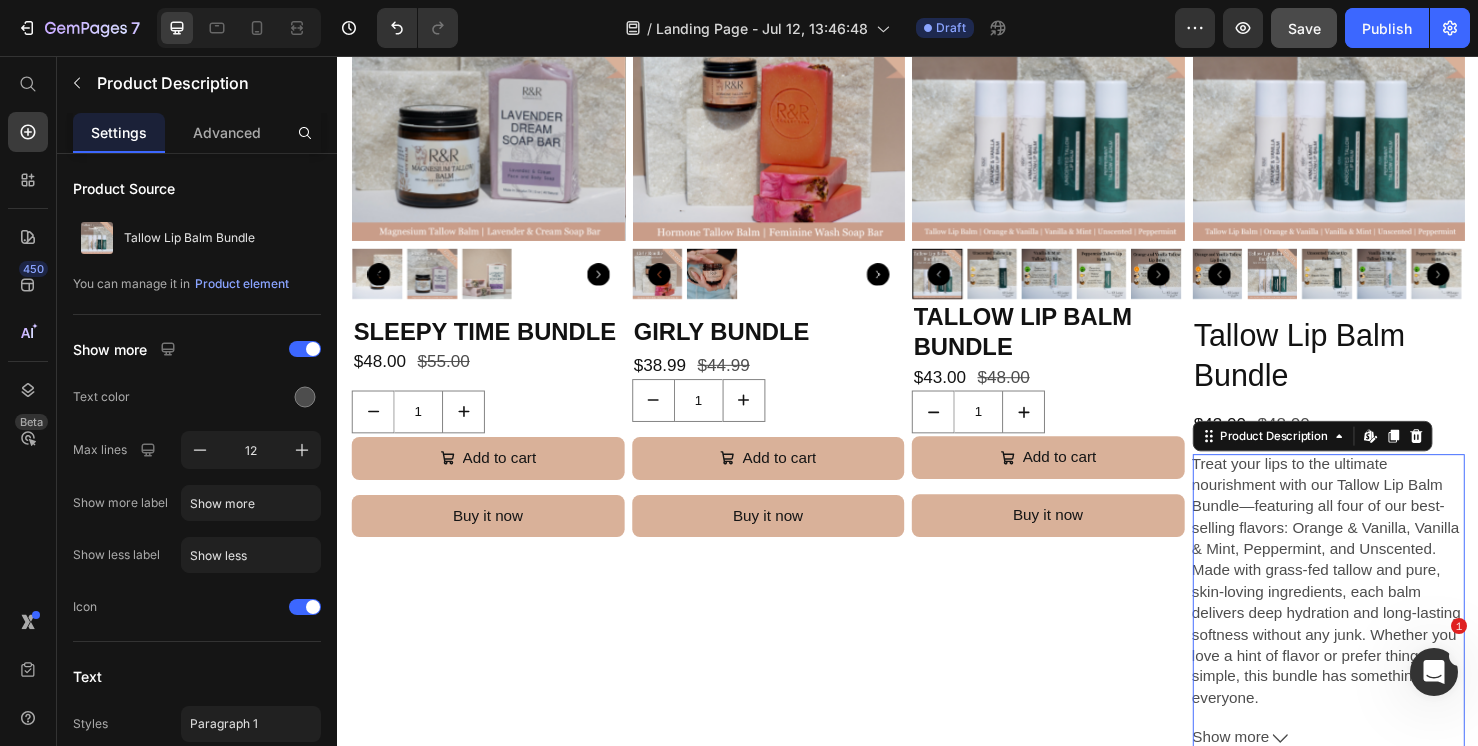 scroll, scrollTop: 1670, scrollLeft: 0, axis: vertical 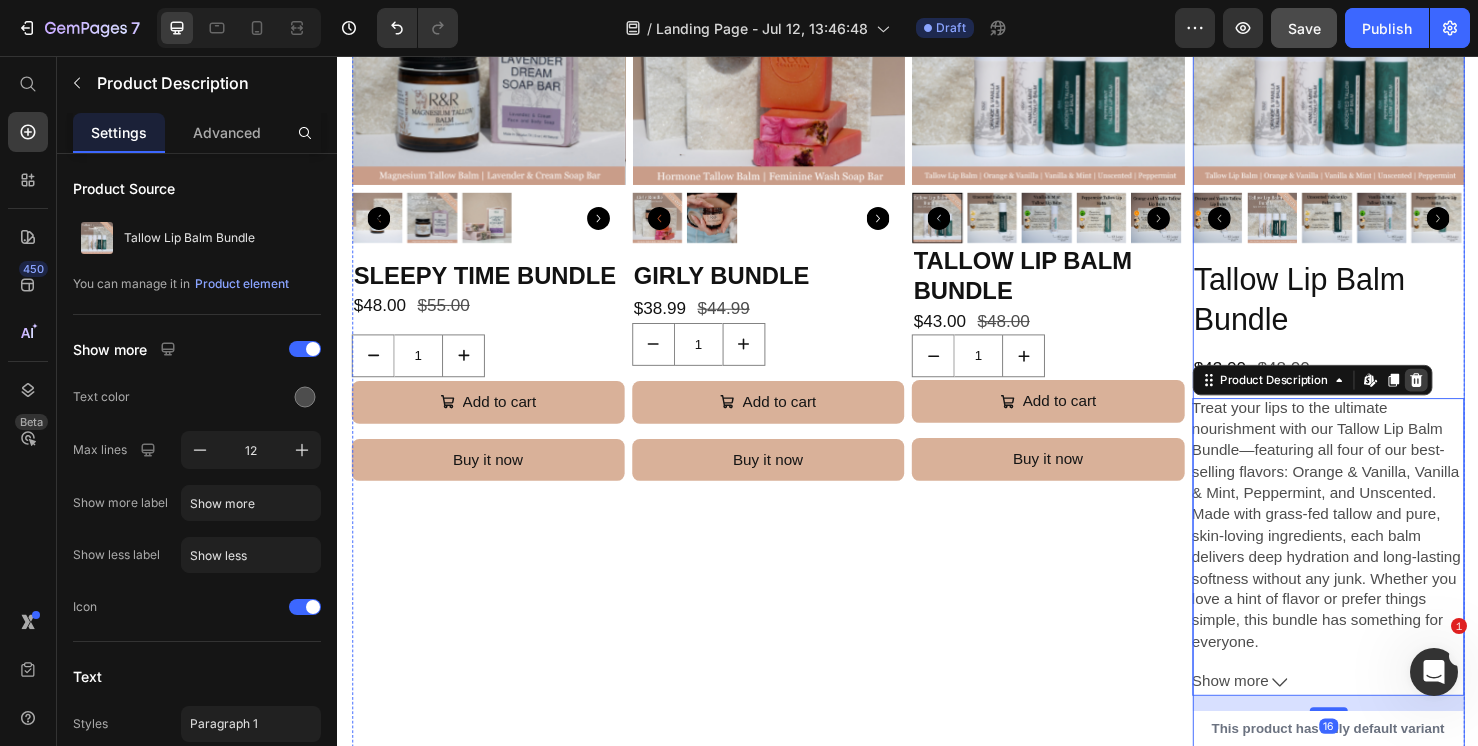 click 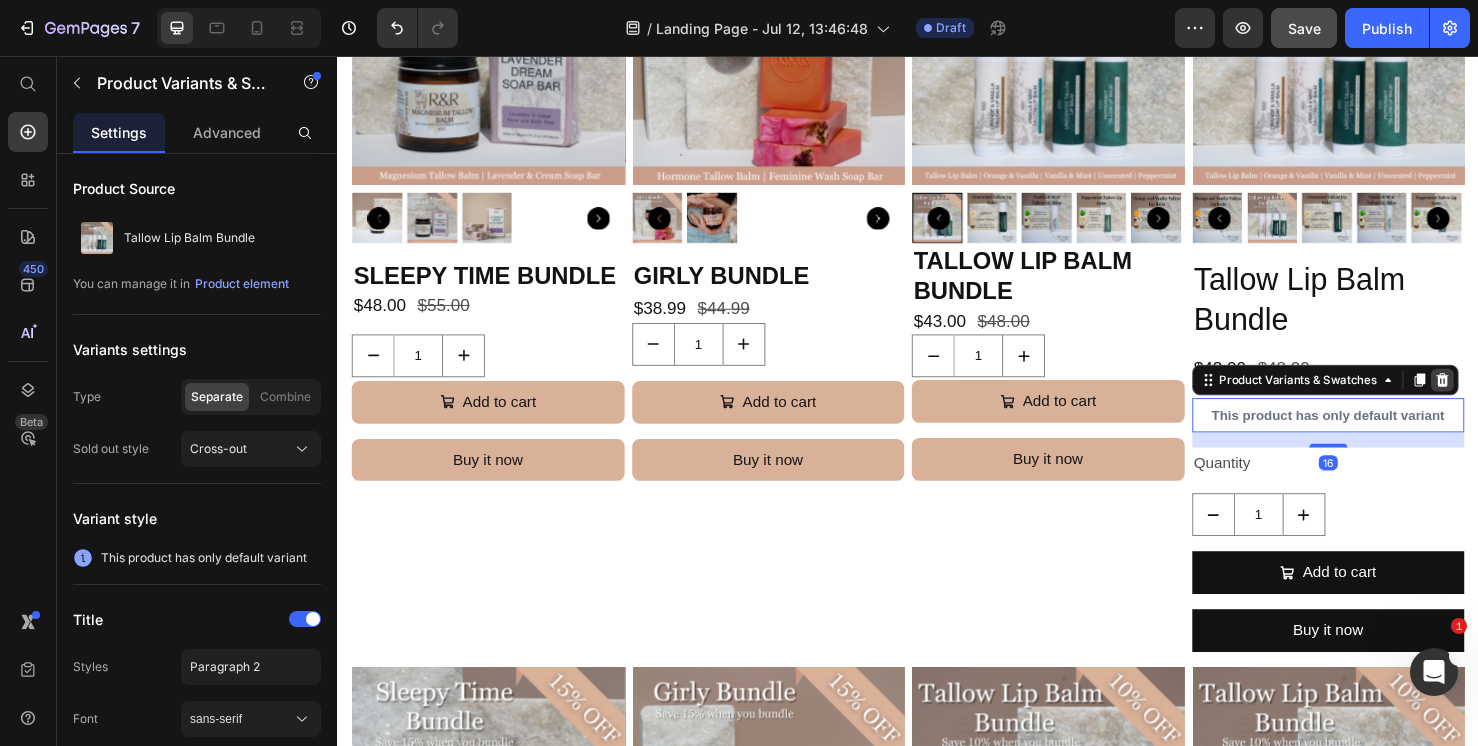 click 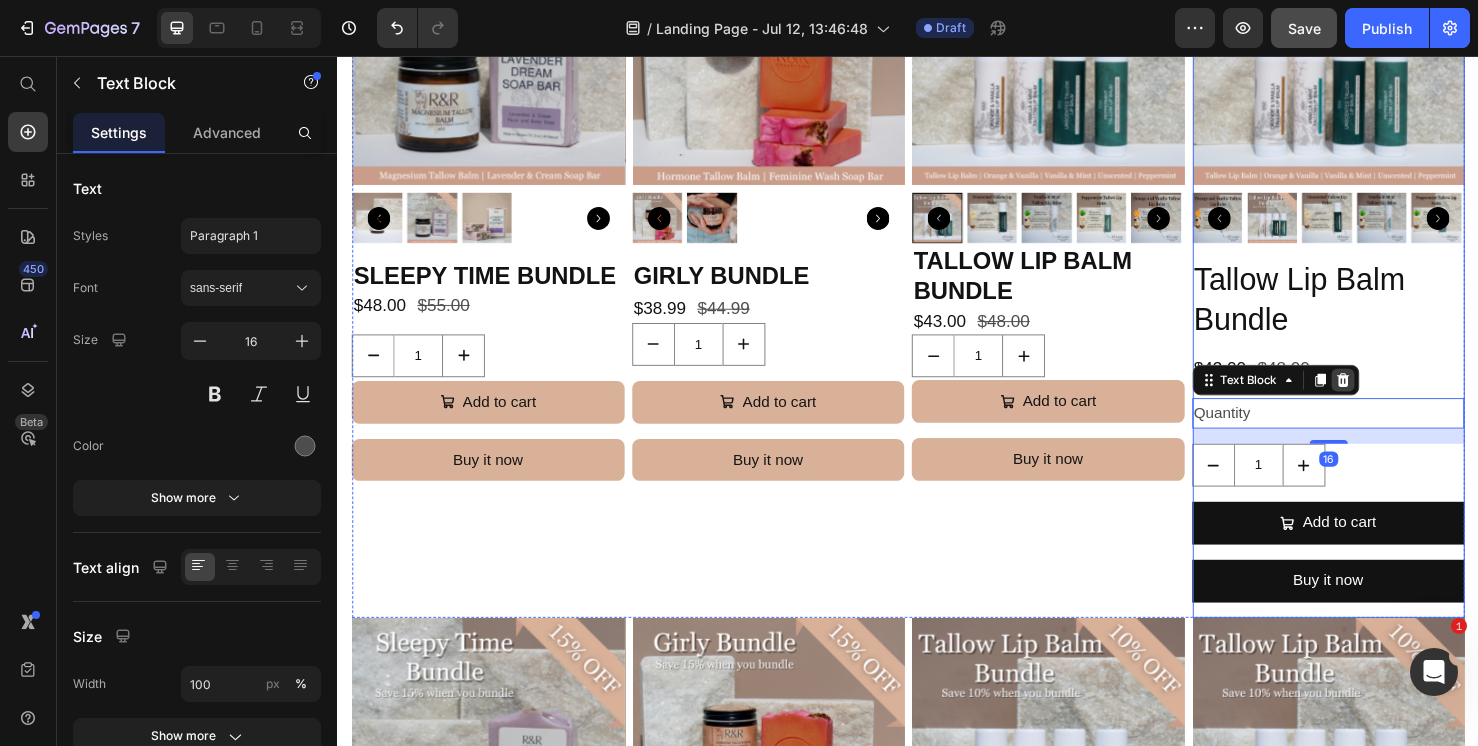 click 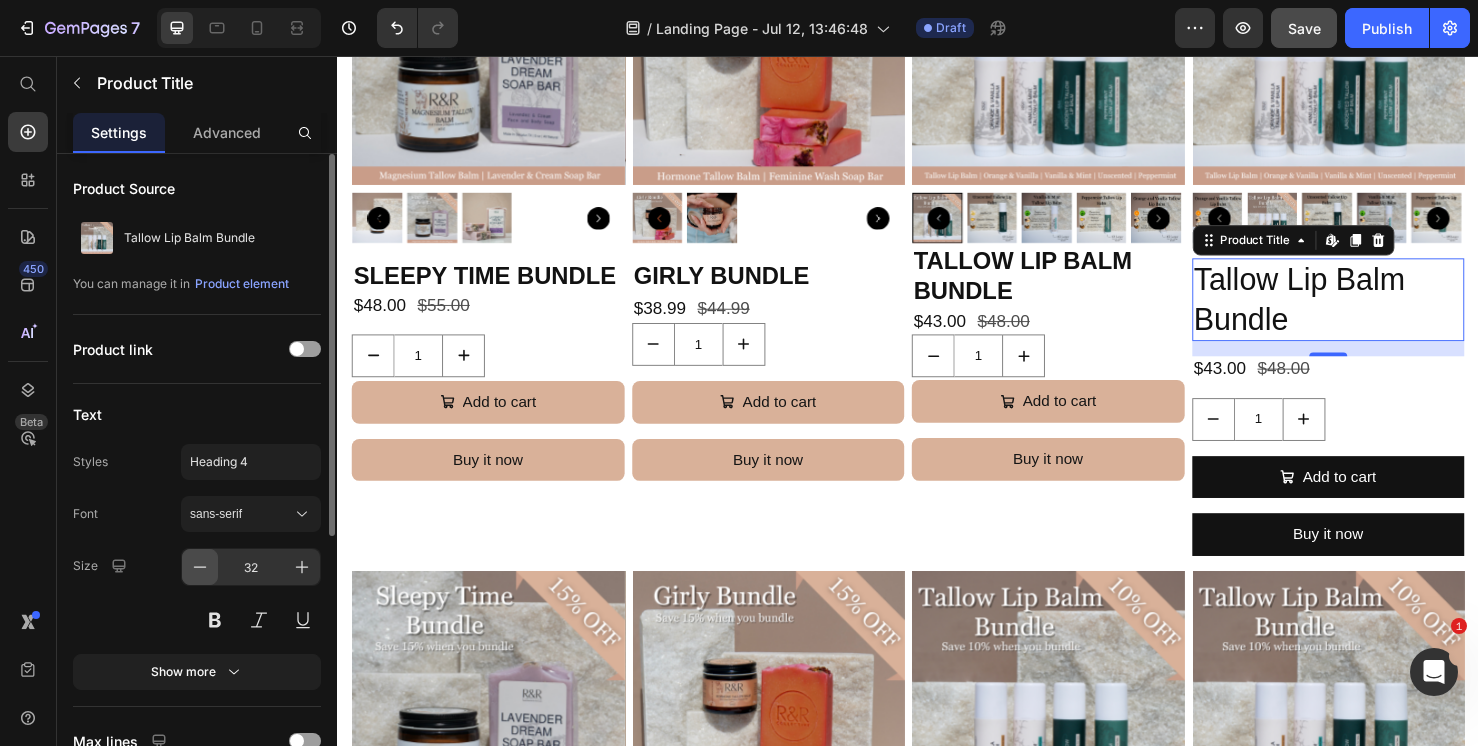 click at bounding box center (200, 567) 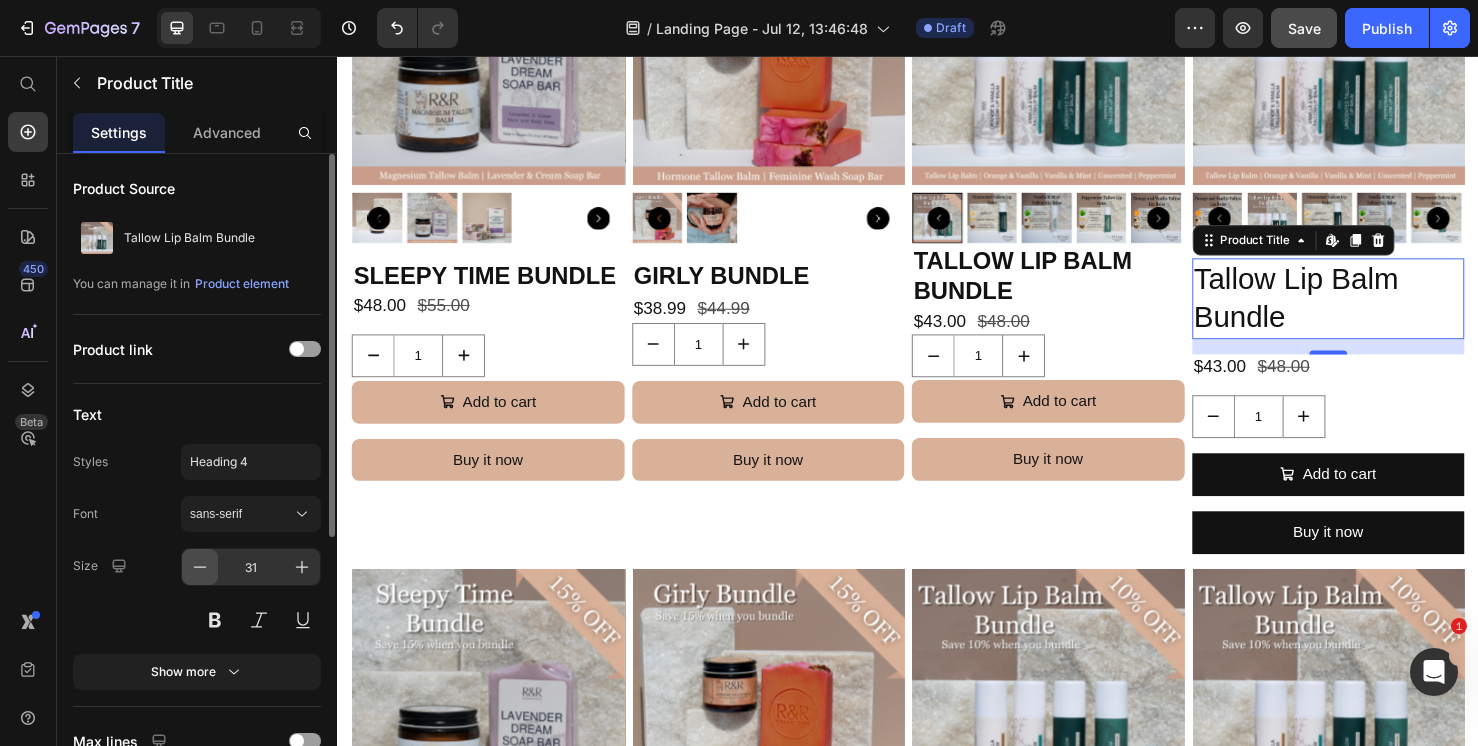 click at bounding box center [200, 567] 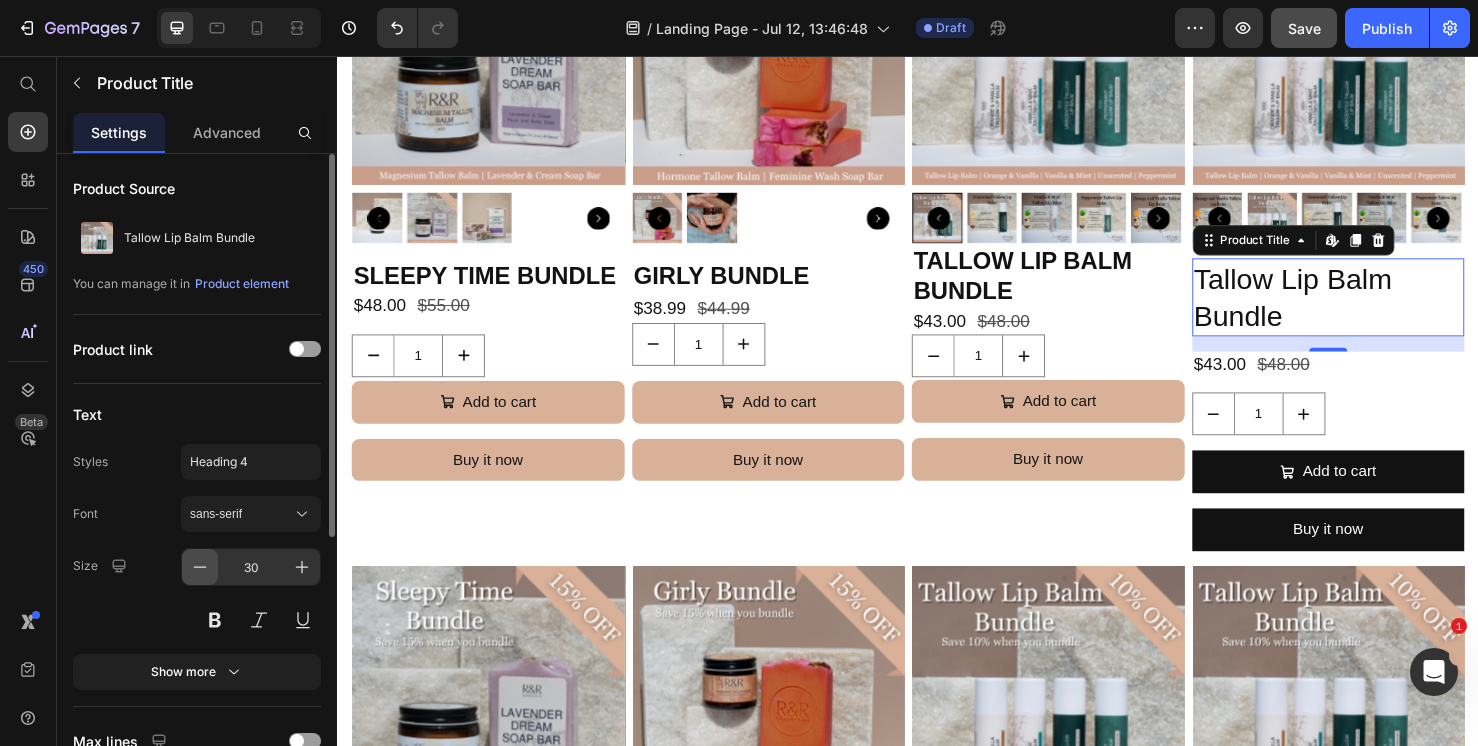 click at bounding box center (200, 567) 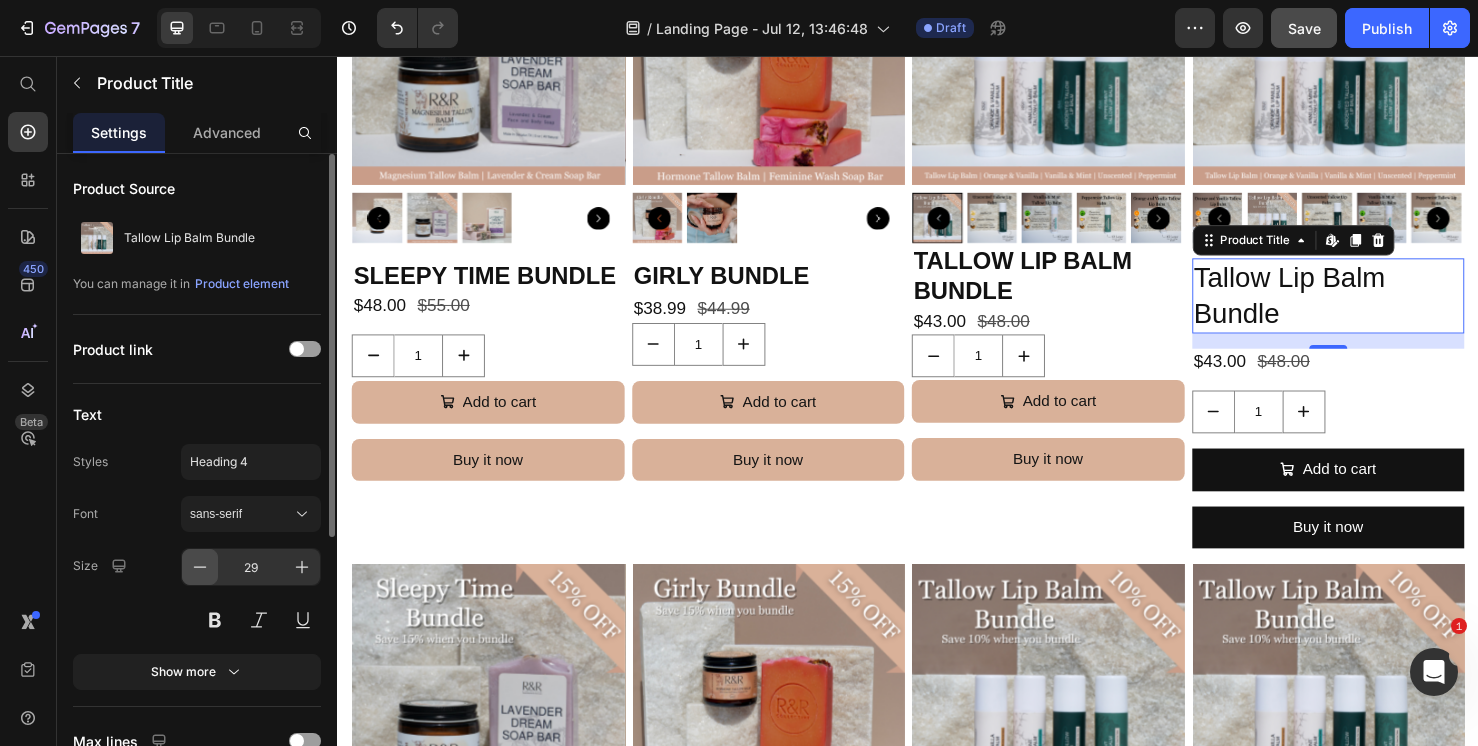 click at bounding box center [200, 567] 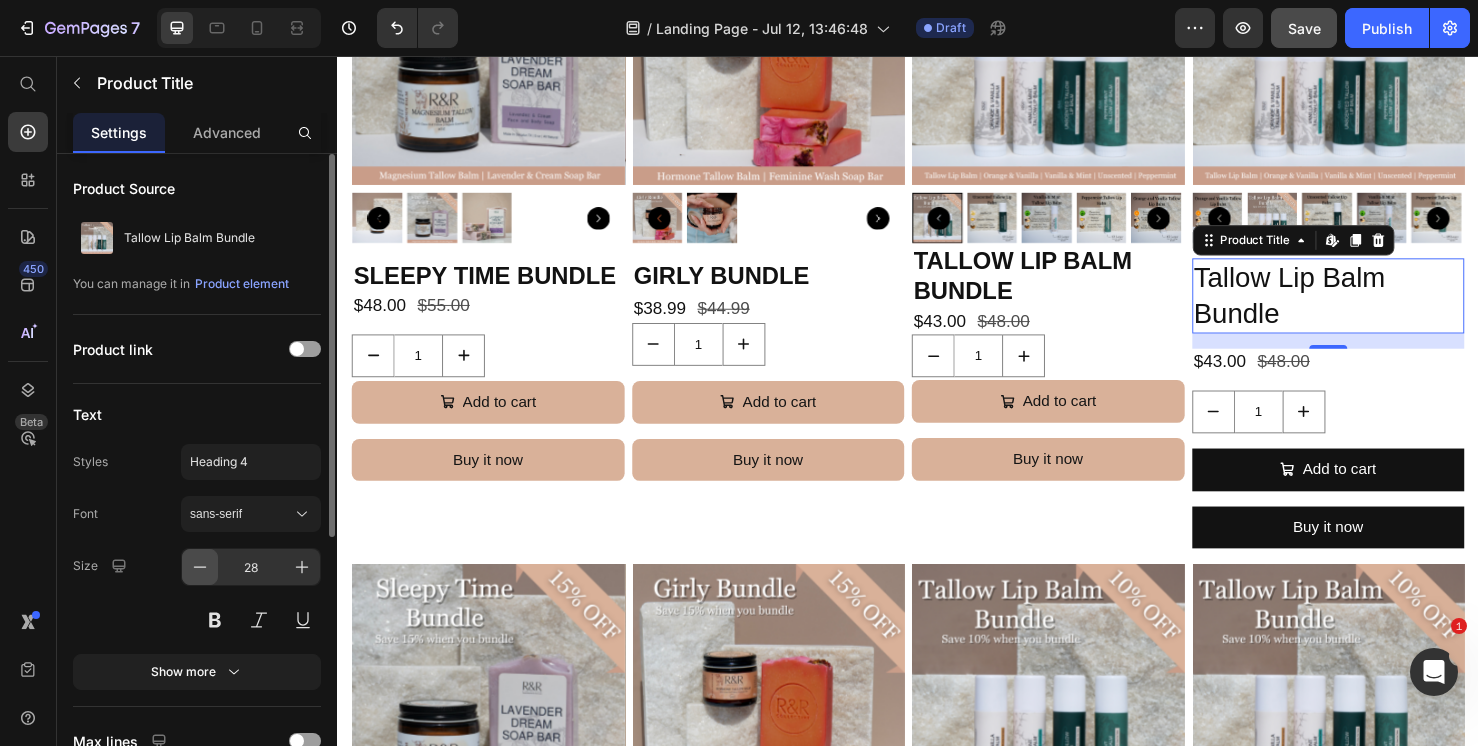 click at bounding box center [200, 567] 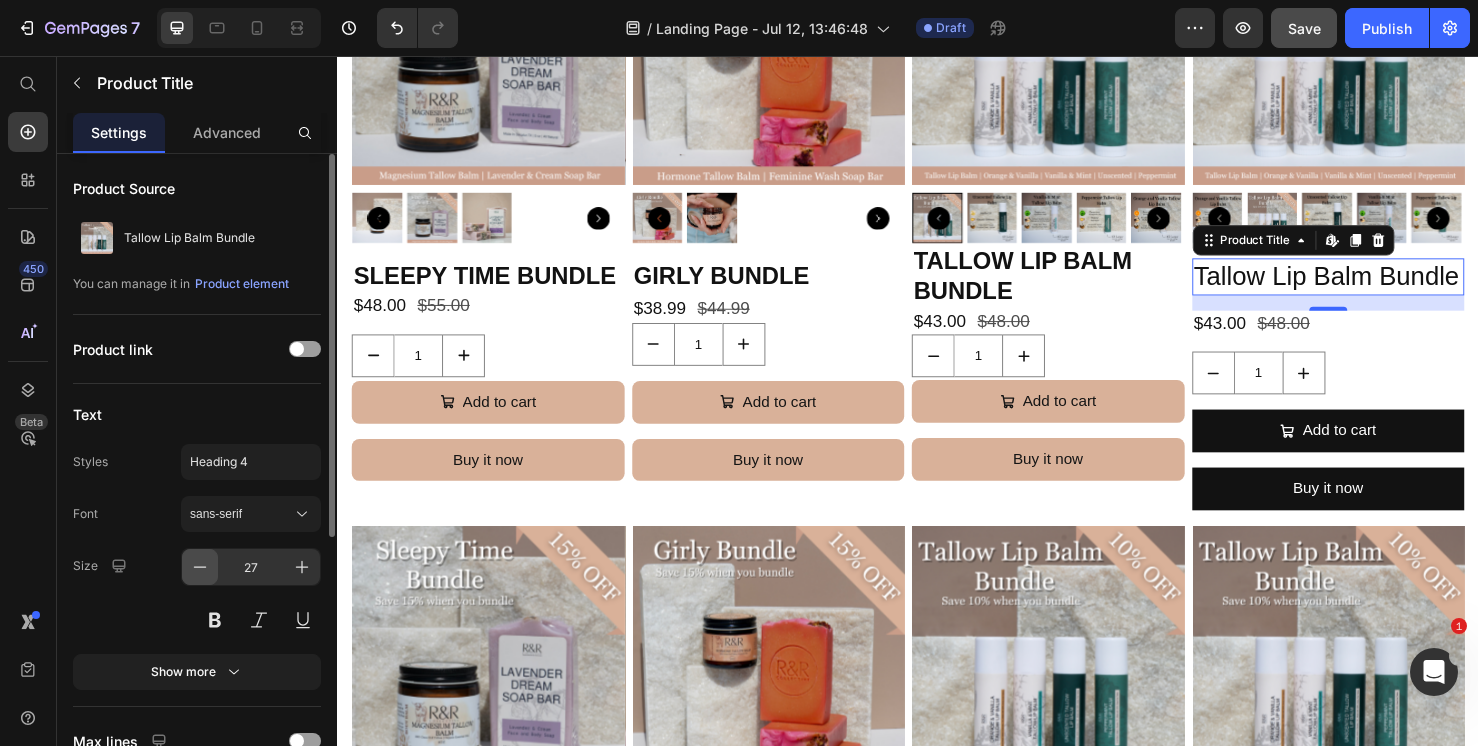 click at bounding box center (200, 567) 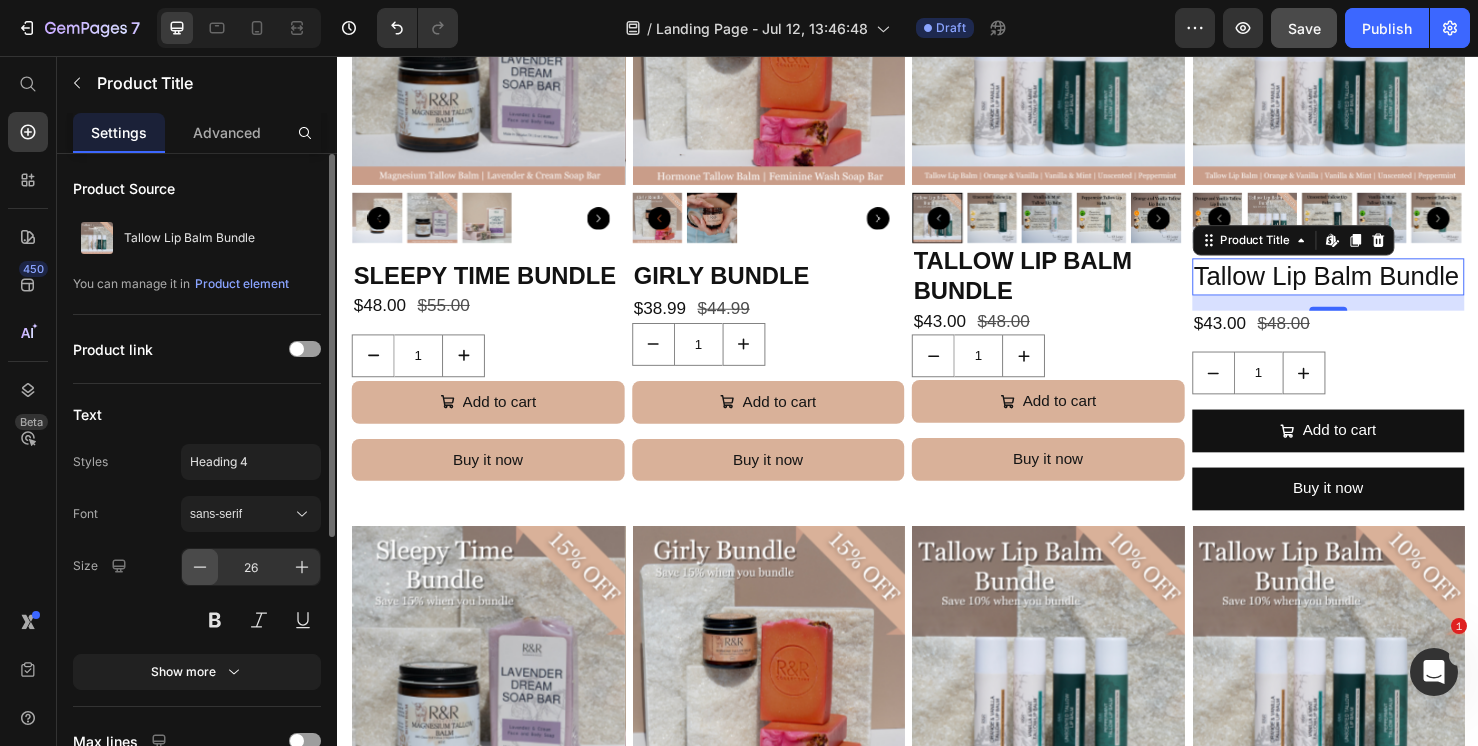 click at bounding box center (200, 567) 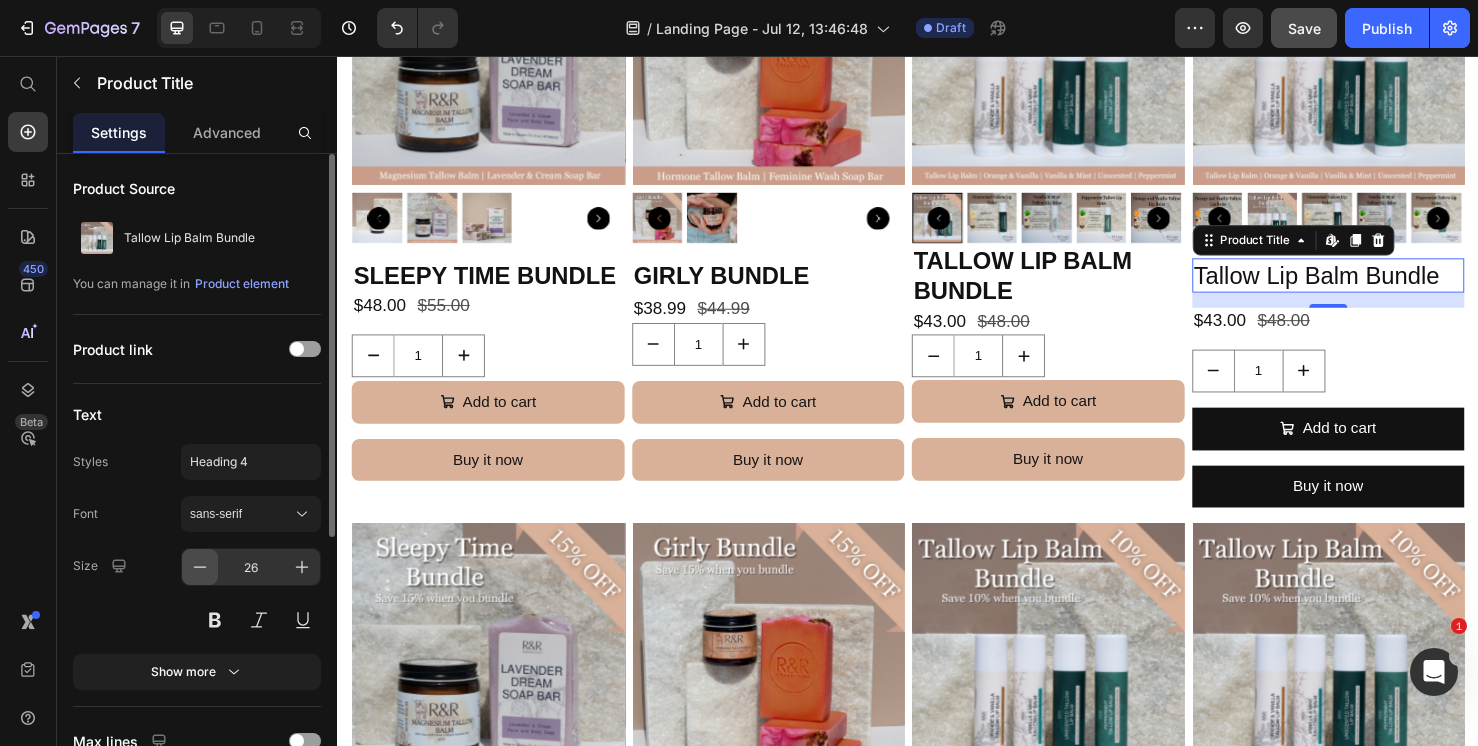 type on "25" 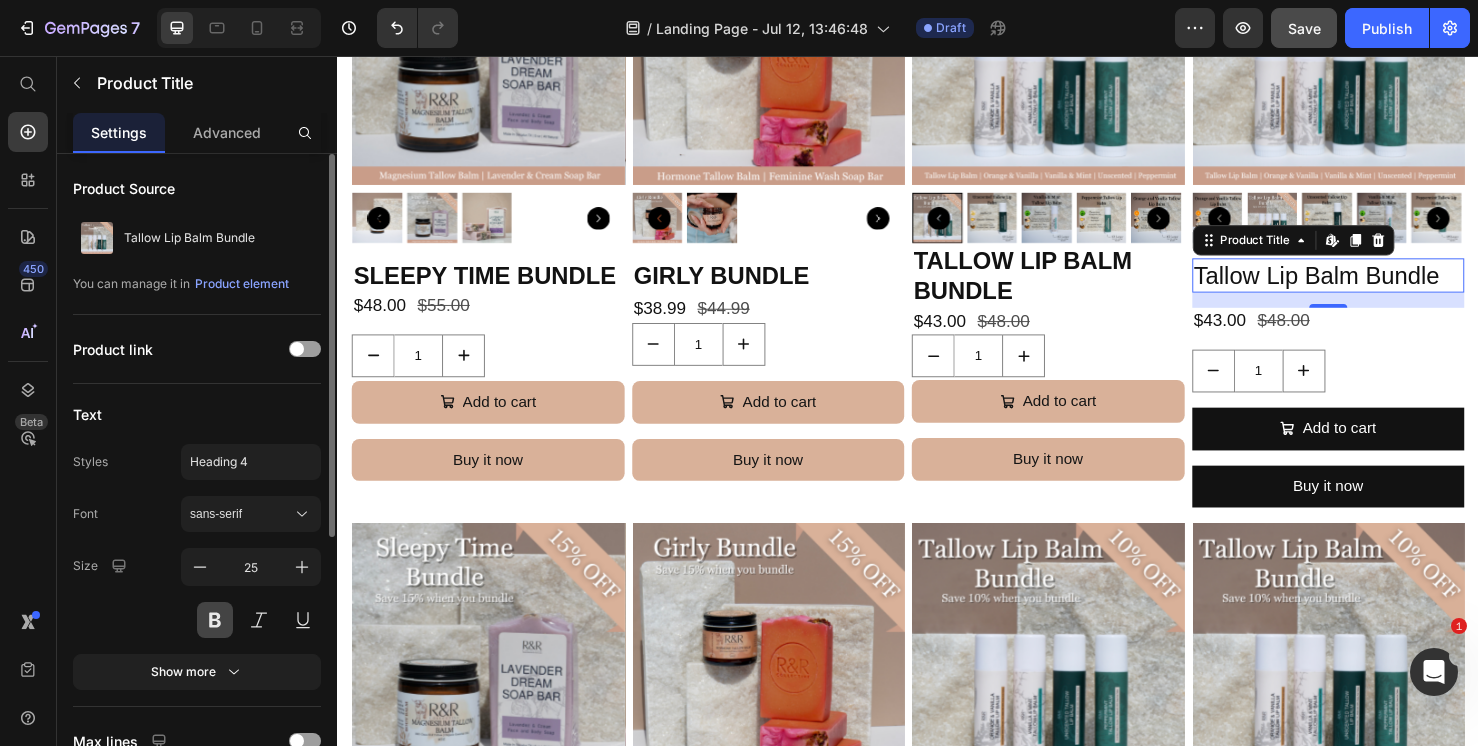 click at bounding box center (215, 620) 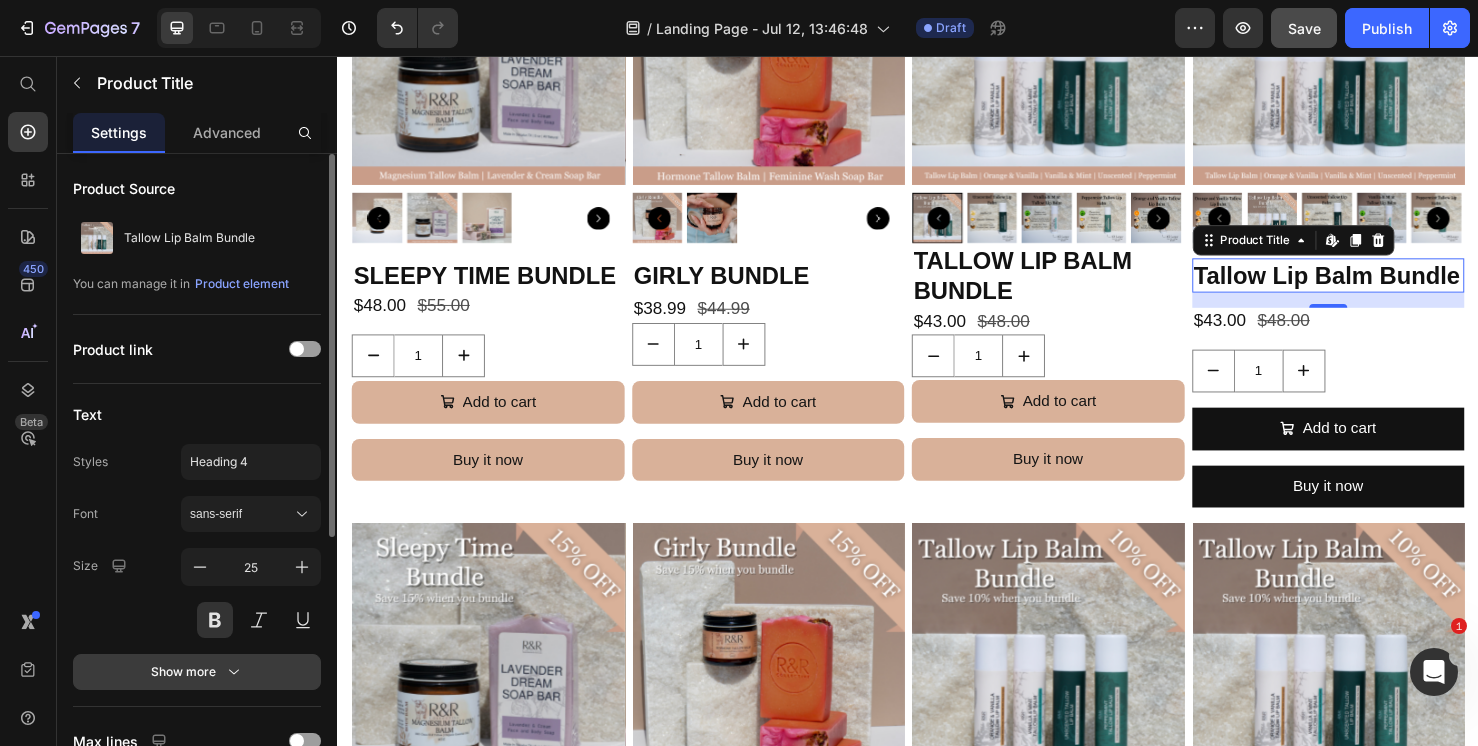 click 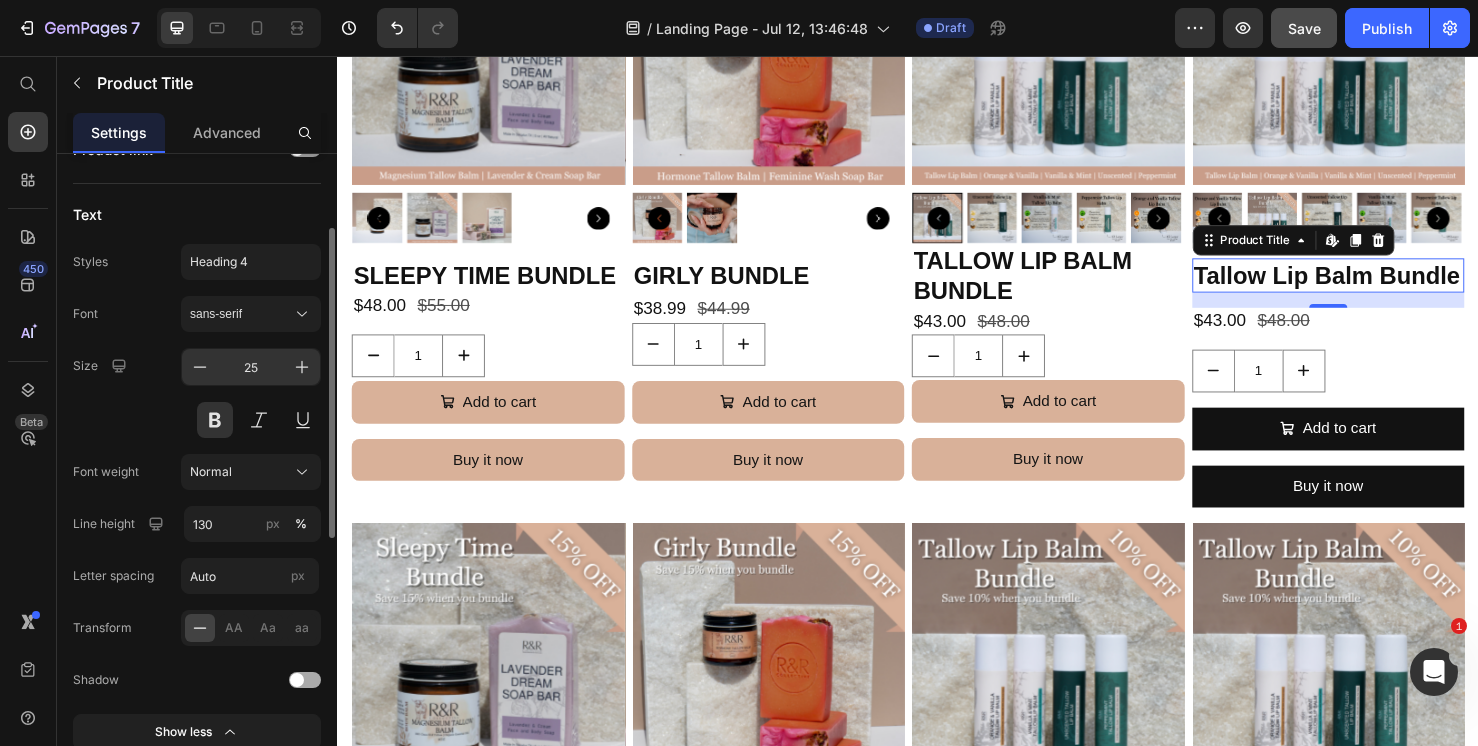 scroll, scrollTop: 202, scrollLeft: 0, axis: vertical 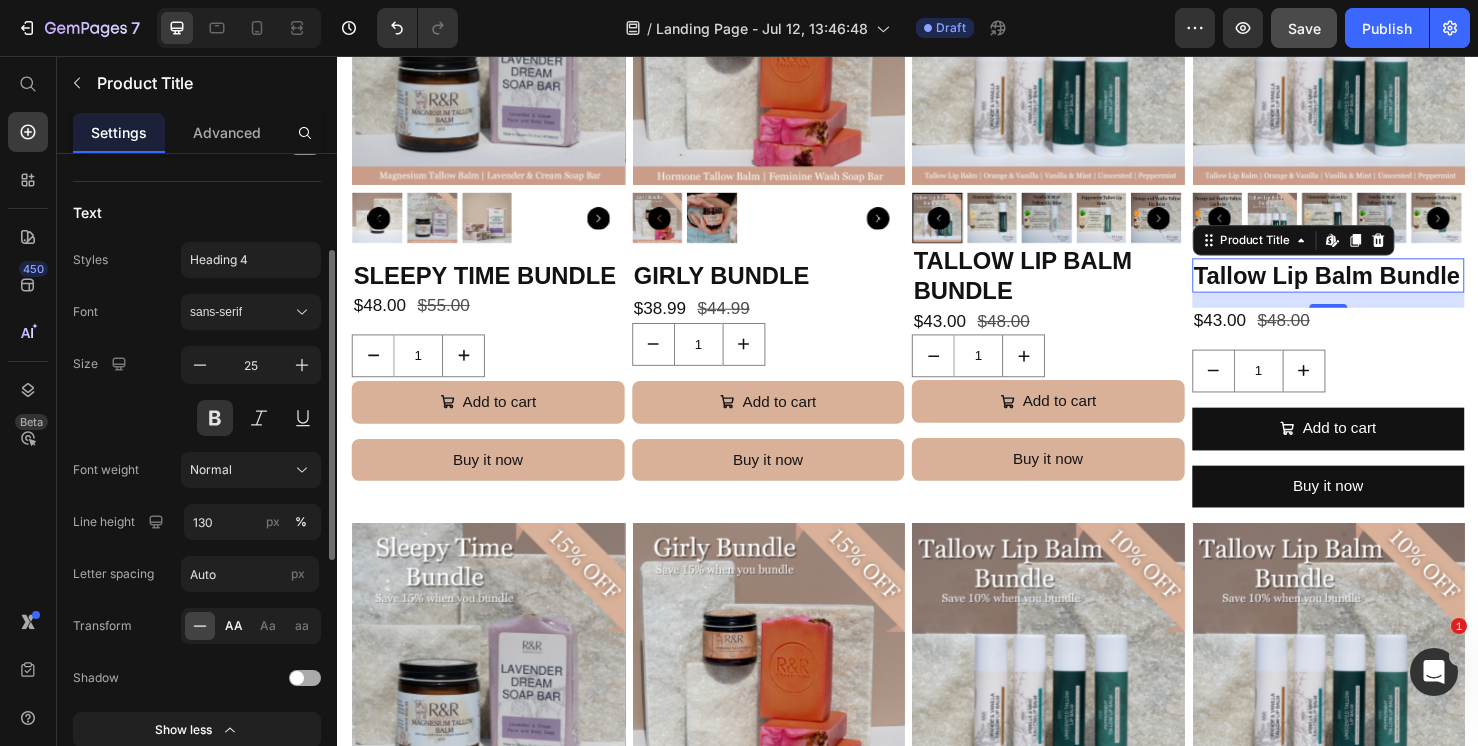 click on "AA" 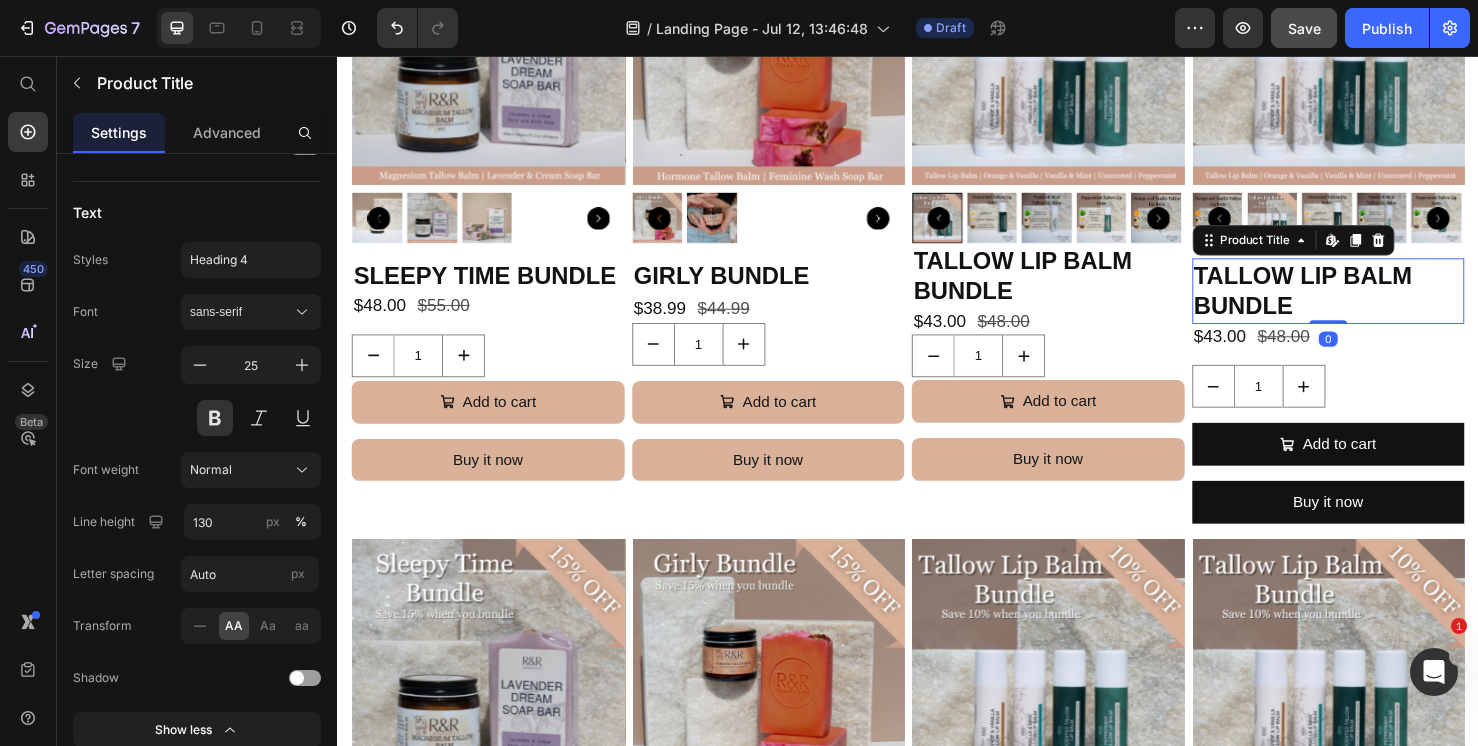 drag, startPoint x: 1366, startPoint y: 332, endPoint x: 1372, endPoint y: 306, distance: 26.683329 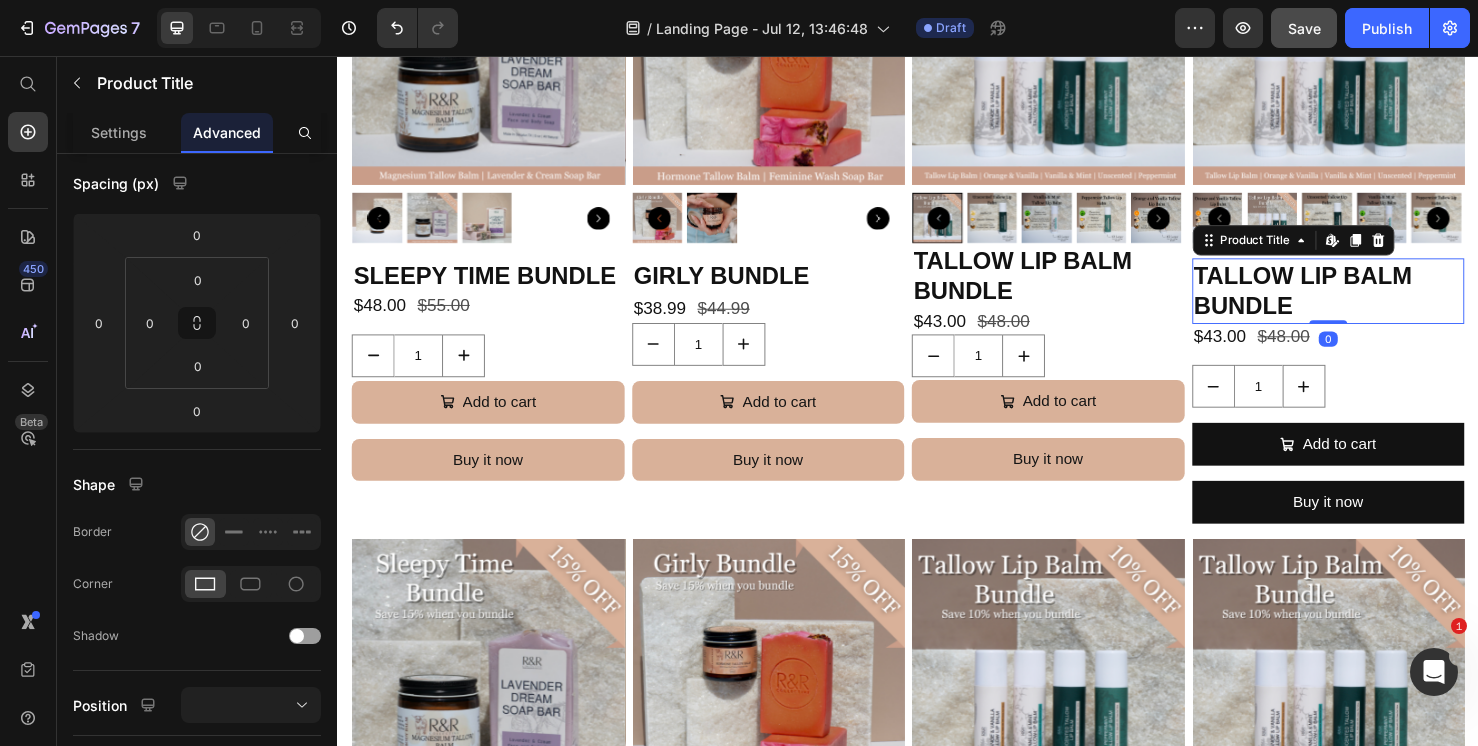 scroll, scrollTop: 0, scrollLeft: 0, axis: both 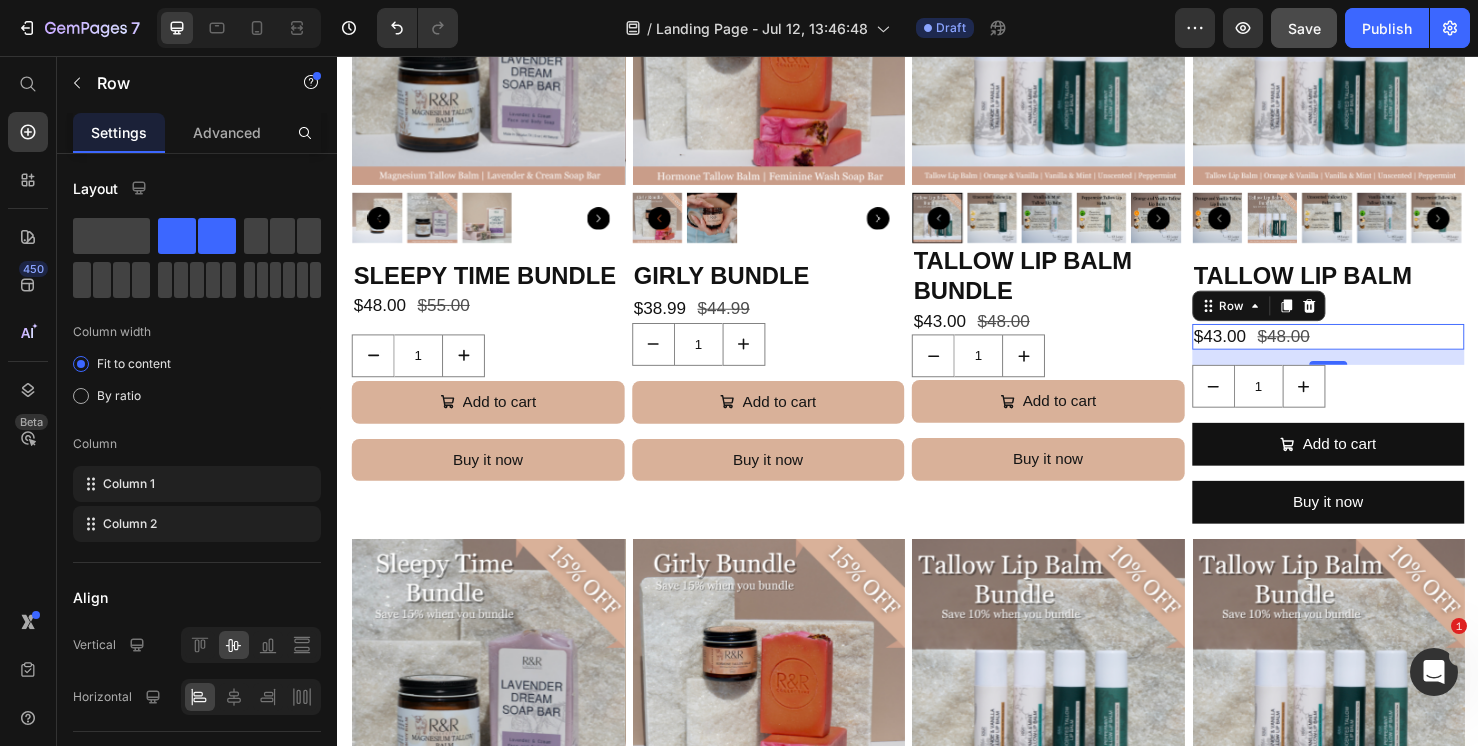 click on "$43.00 Product Price $48.00 Product Price Row   0" at bounding box center (1379, 351) 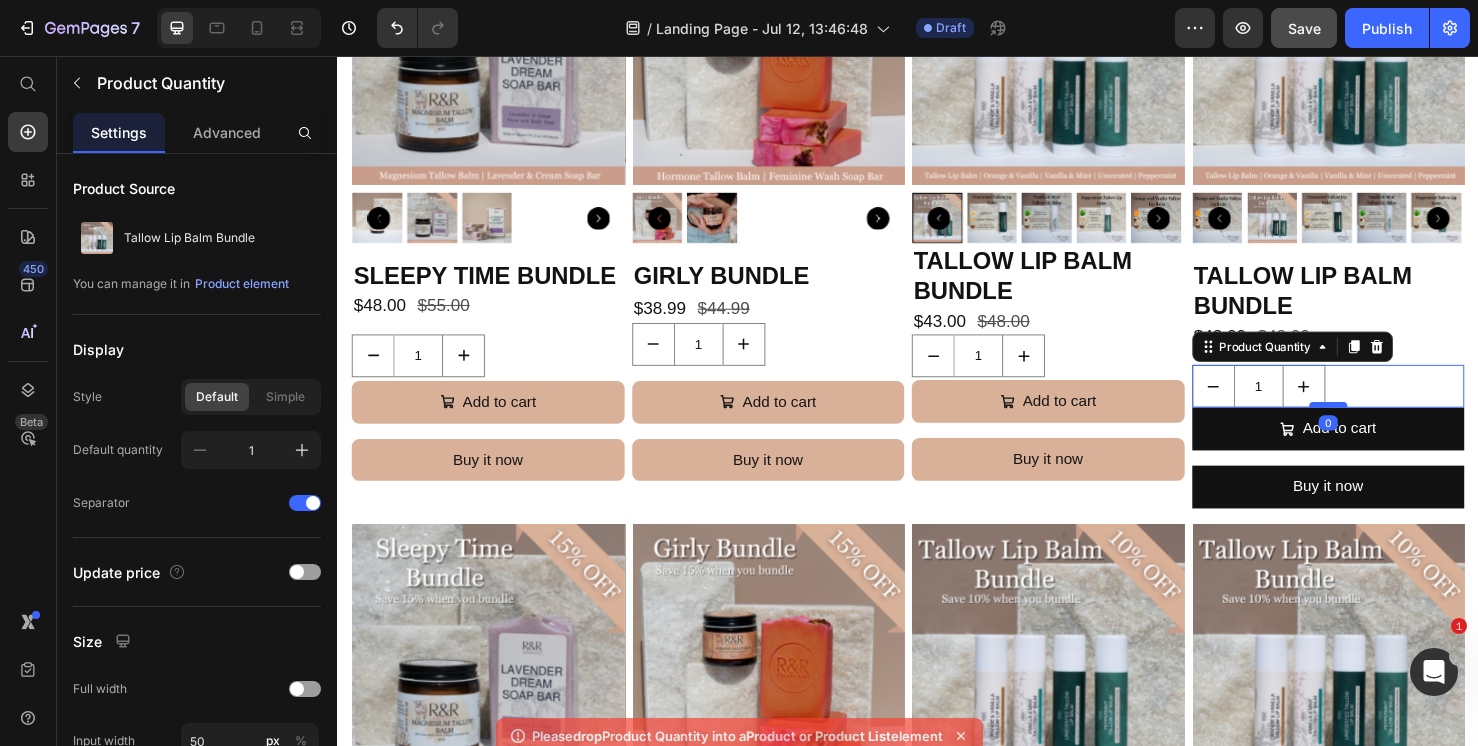 drag, startPoint x: 1366, startPoint y: 419, endPoint x: 1367, endPoint y: 403, distance: 16.03122 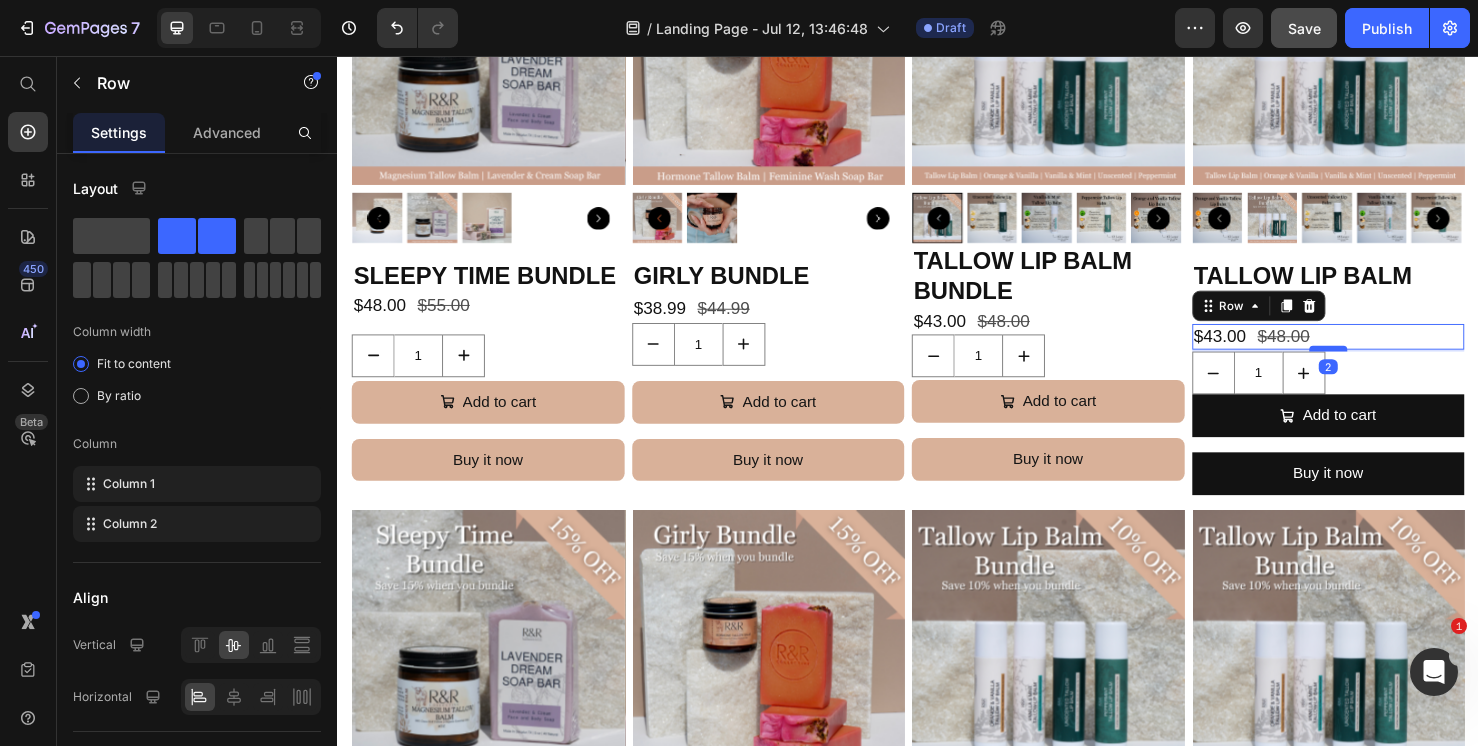drag, startPoint x: 1373, startPoint y: 359, endPoint x: 1373, endPoint y: 345, distance: 14 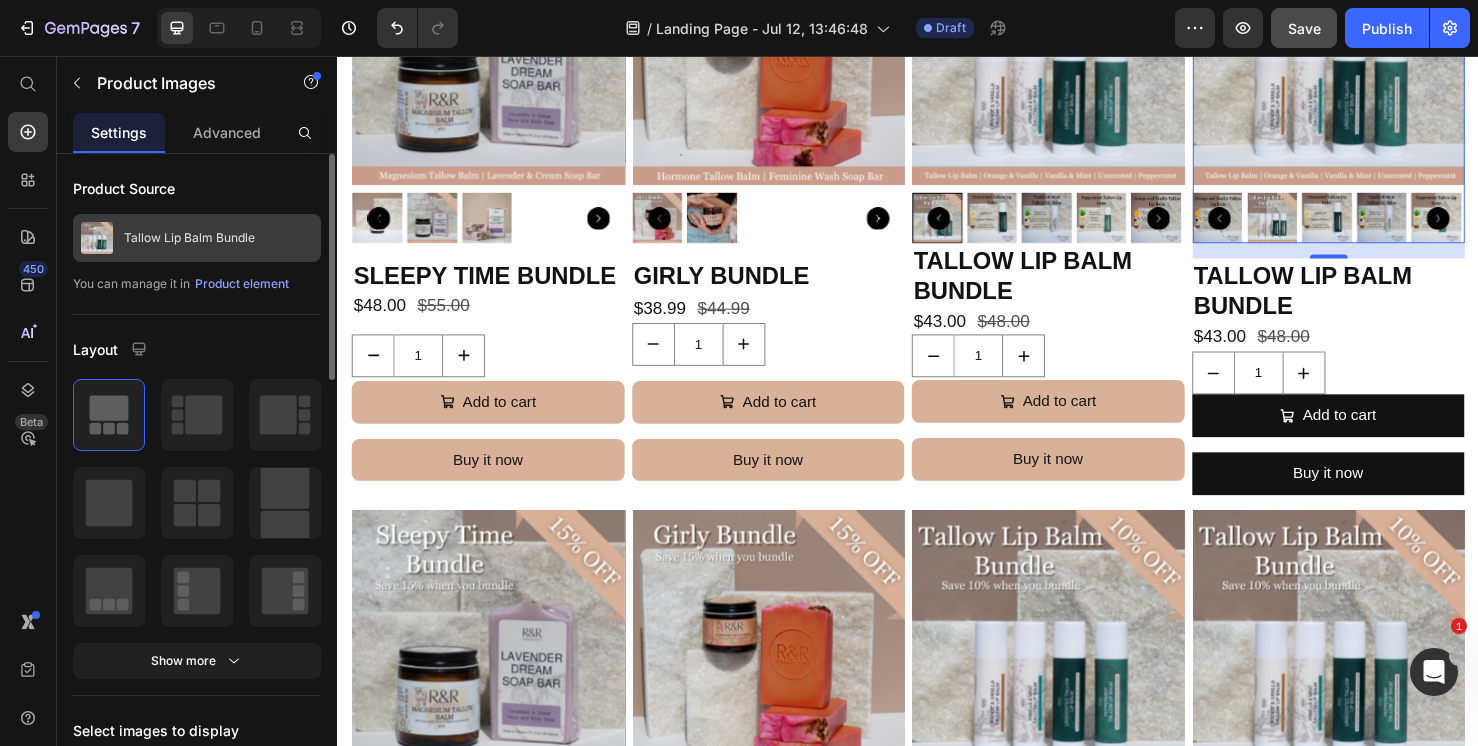 drag, startPoint x: 121, startPoint y: 143, endPoint x: 101, endPoint y: 237, distance: 96.10411 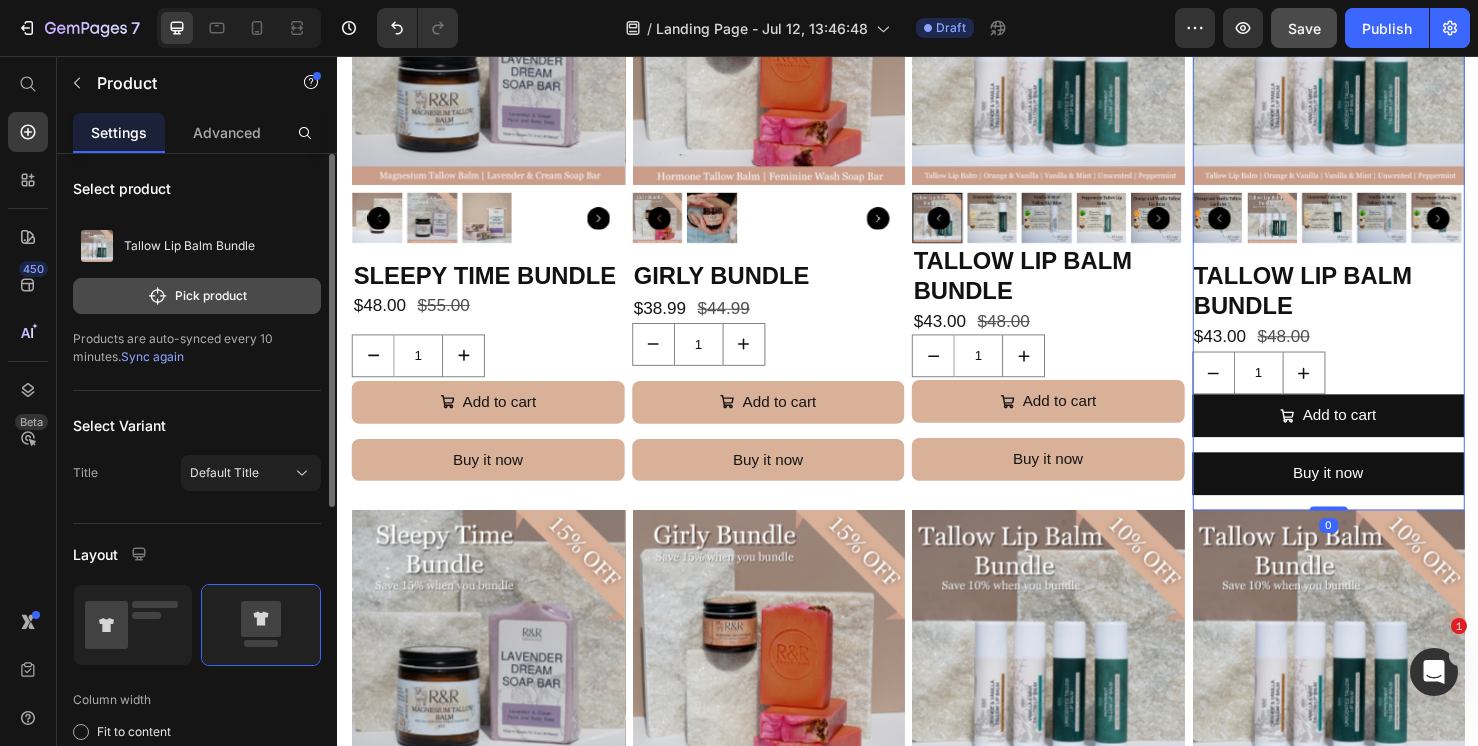 click on "Pick product" at bounding box center [197, 296] 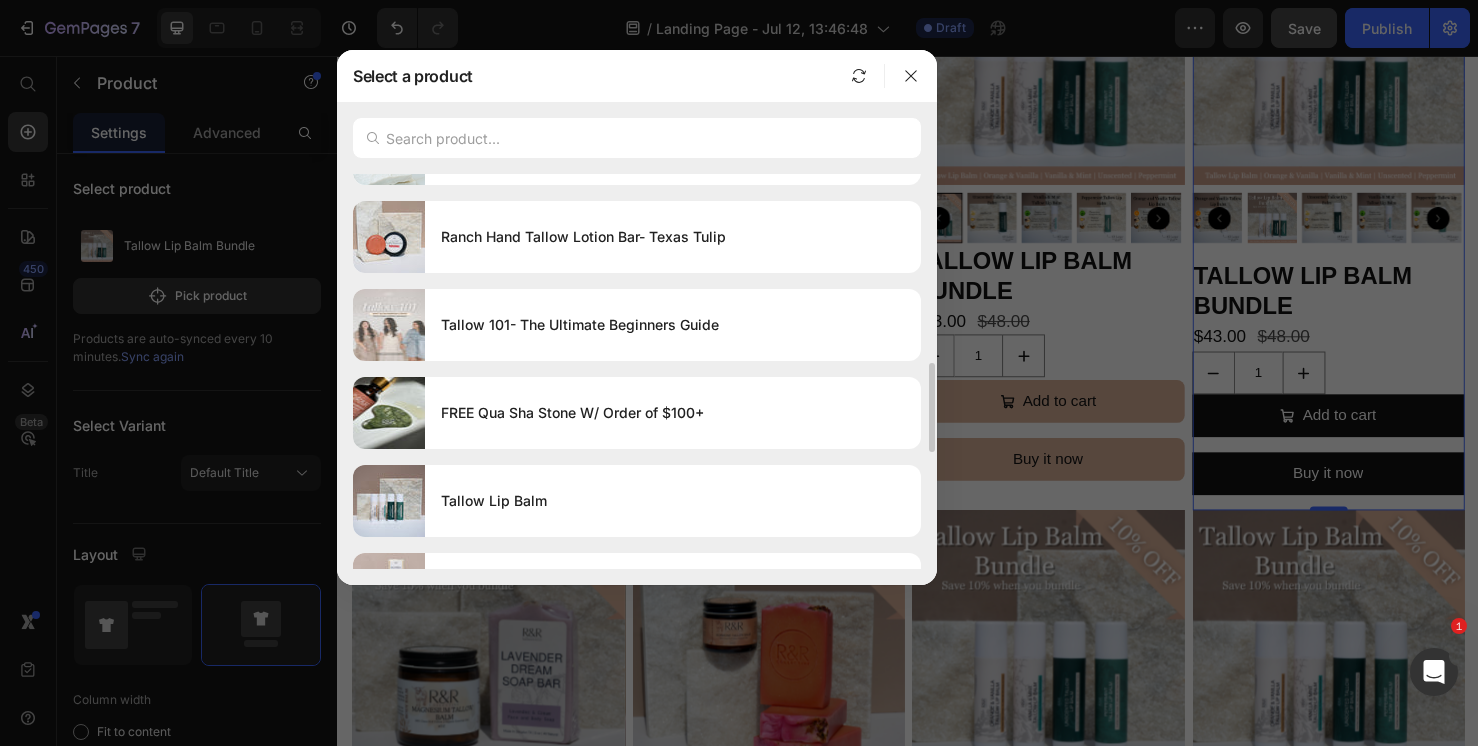scroll, scrollTop: 851, scrollLeft: 0, axis: vertical 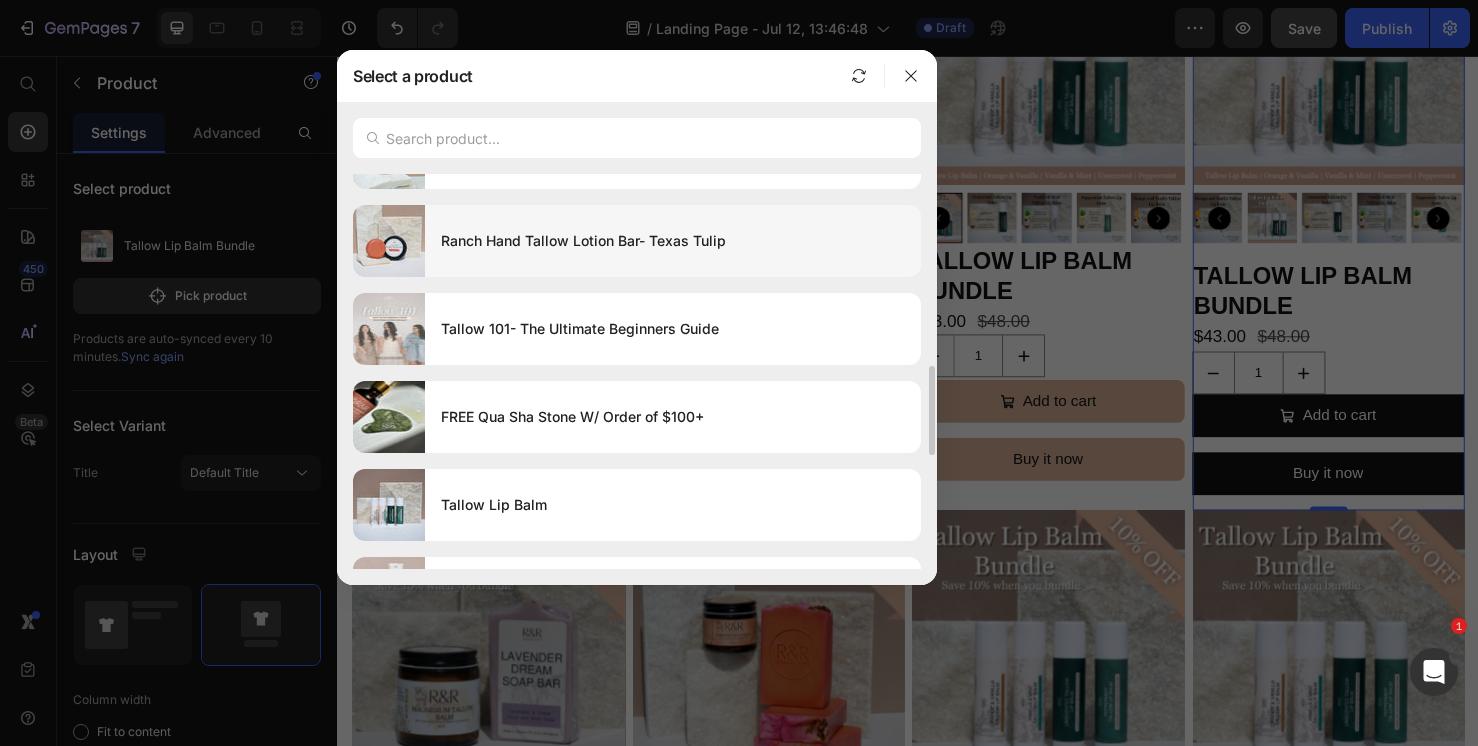 click on "Ranch Hand Tallow Lotion Bar- Texas Tulip" at bounding box center (673, 241) 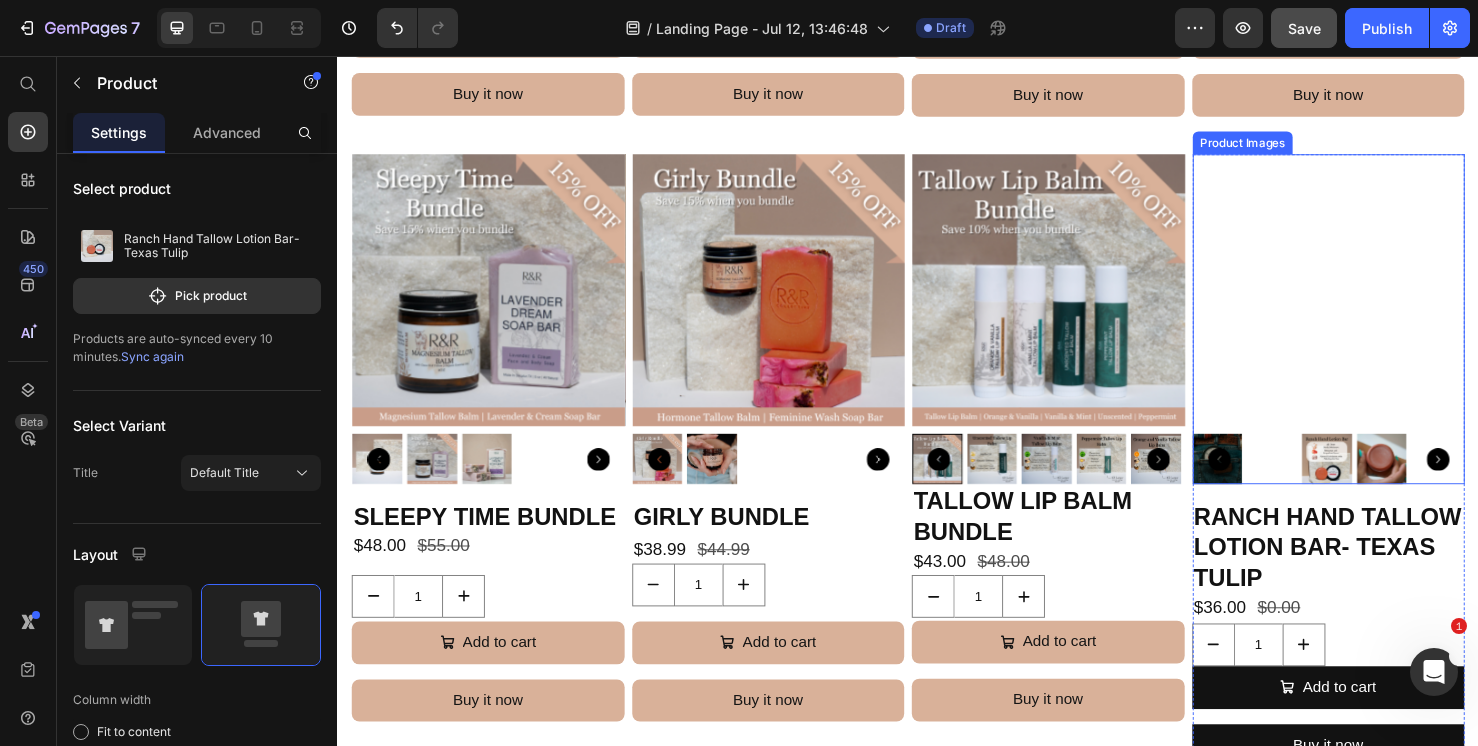 scroll, scrollTop: 1607, scrollLeft: 0, axis: vertical 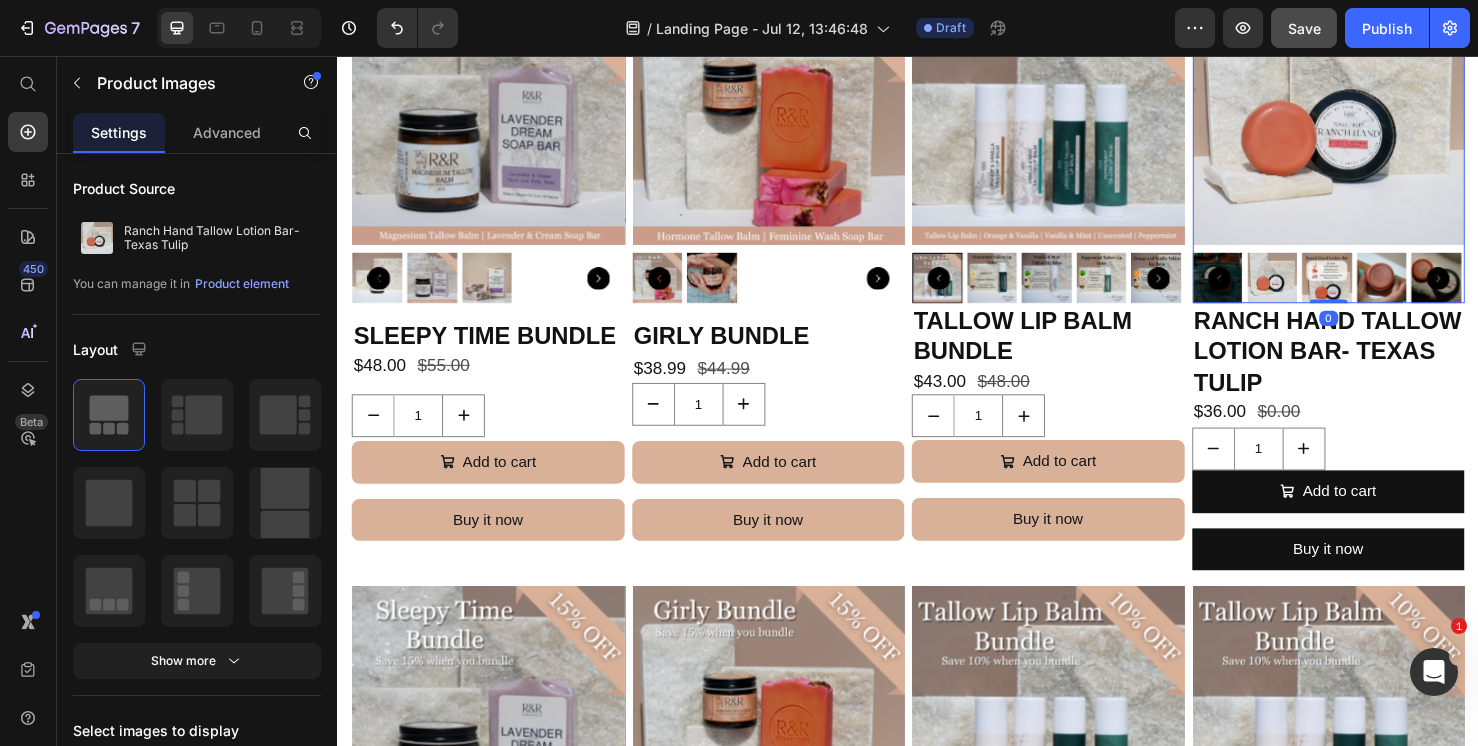 drag, startPoint x: 1363, startPoint y: 313, endPoint x: 1434, endPoint y: 379, distance: 96.938126 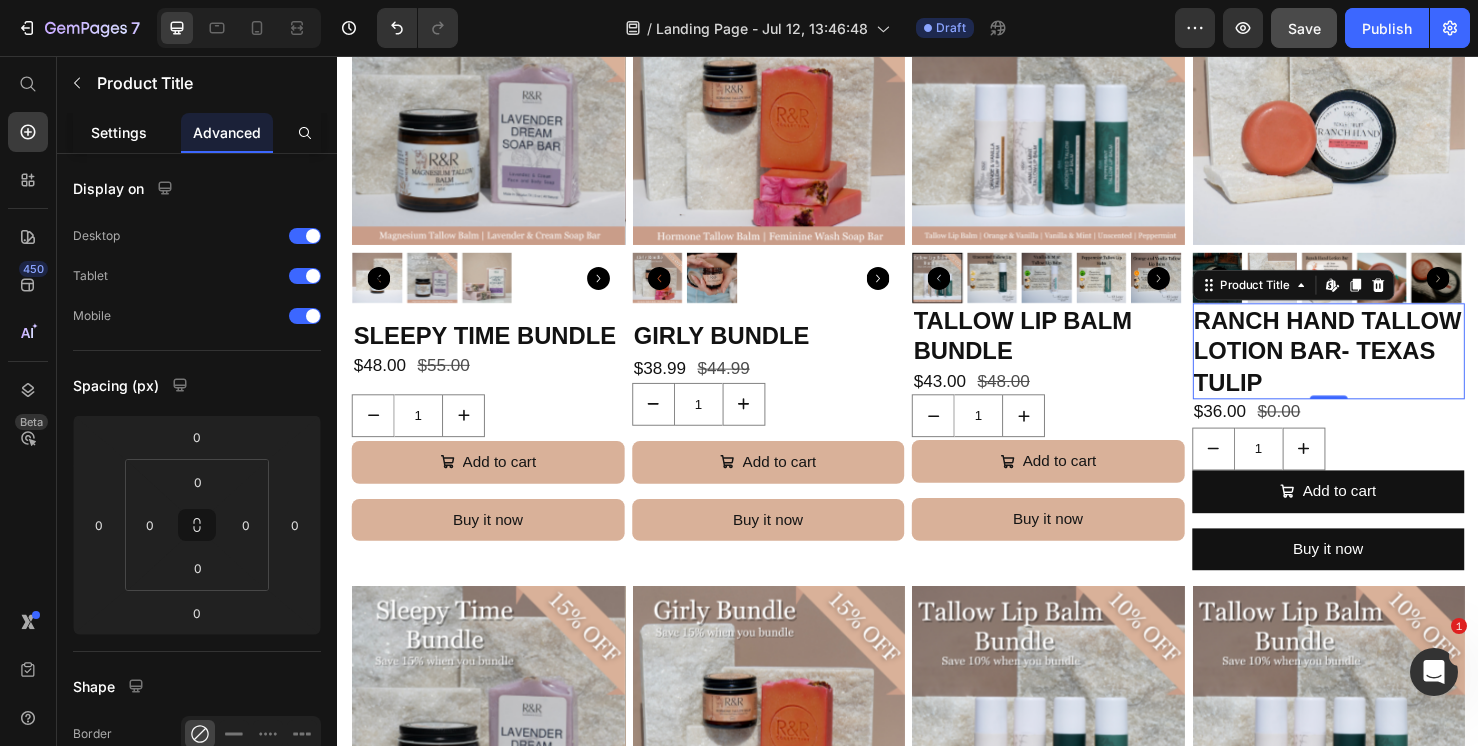 click on "Settings" at bounding box center (119, 132) 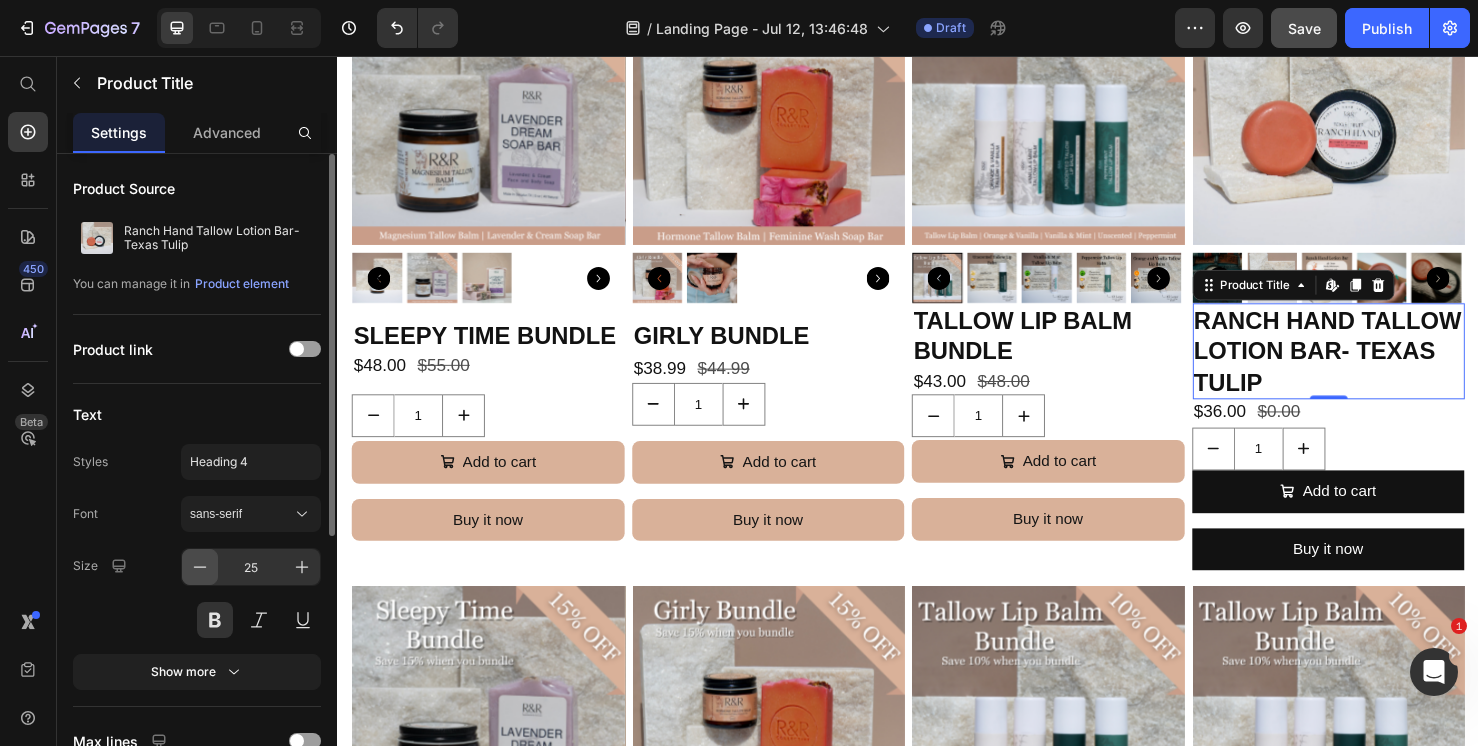click 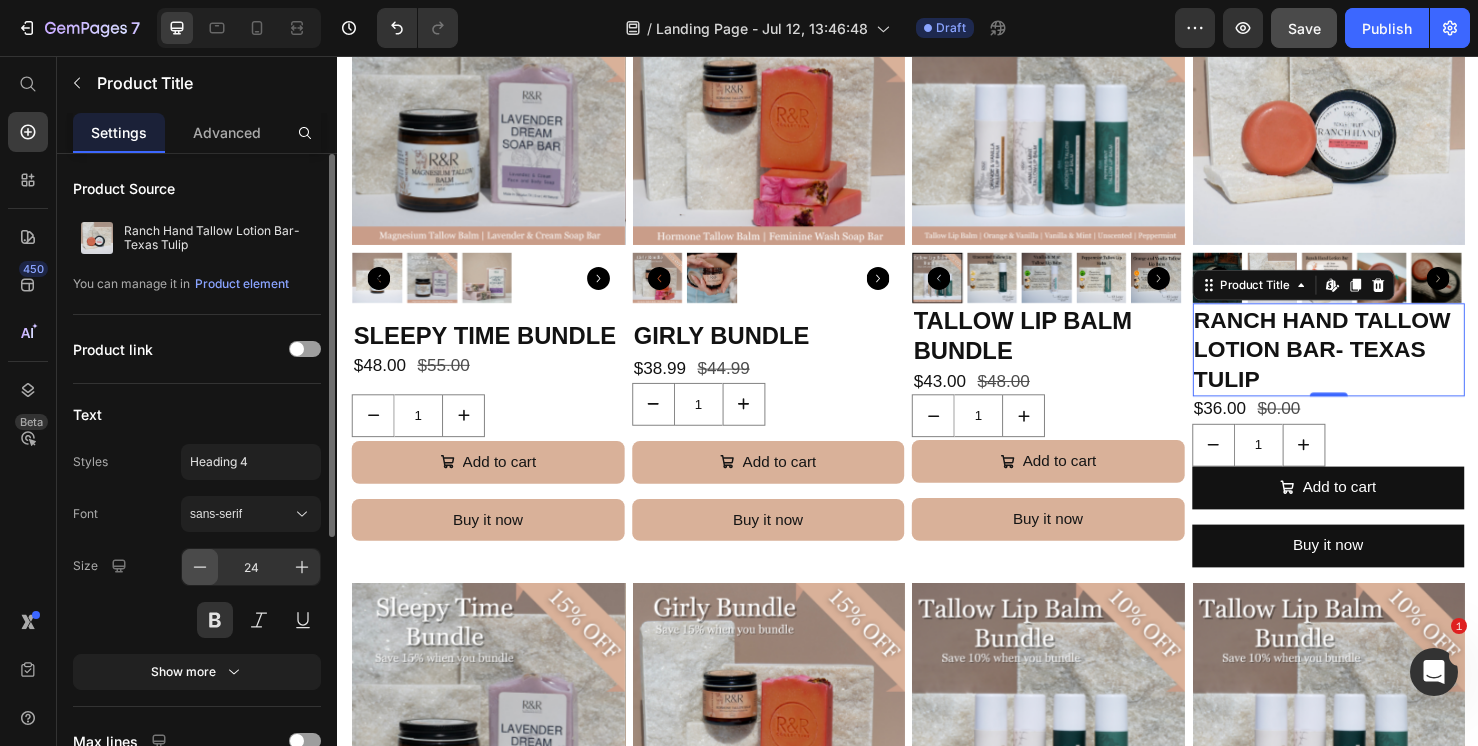 click 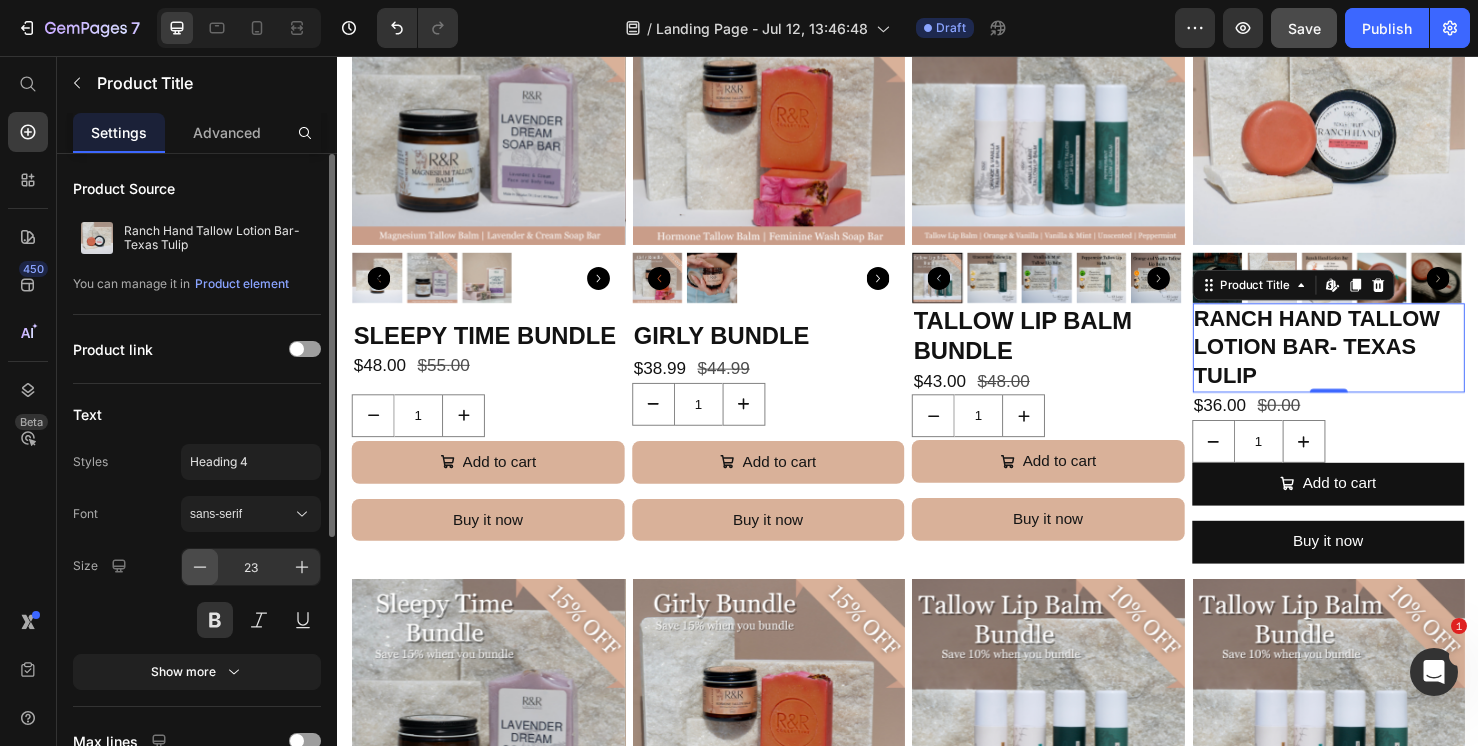 click 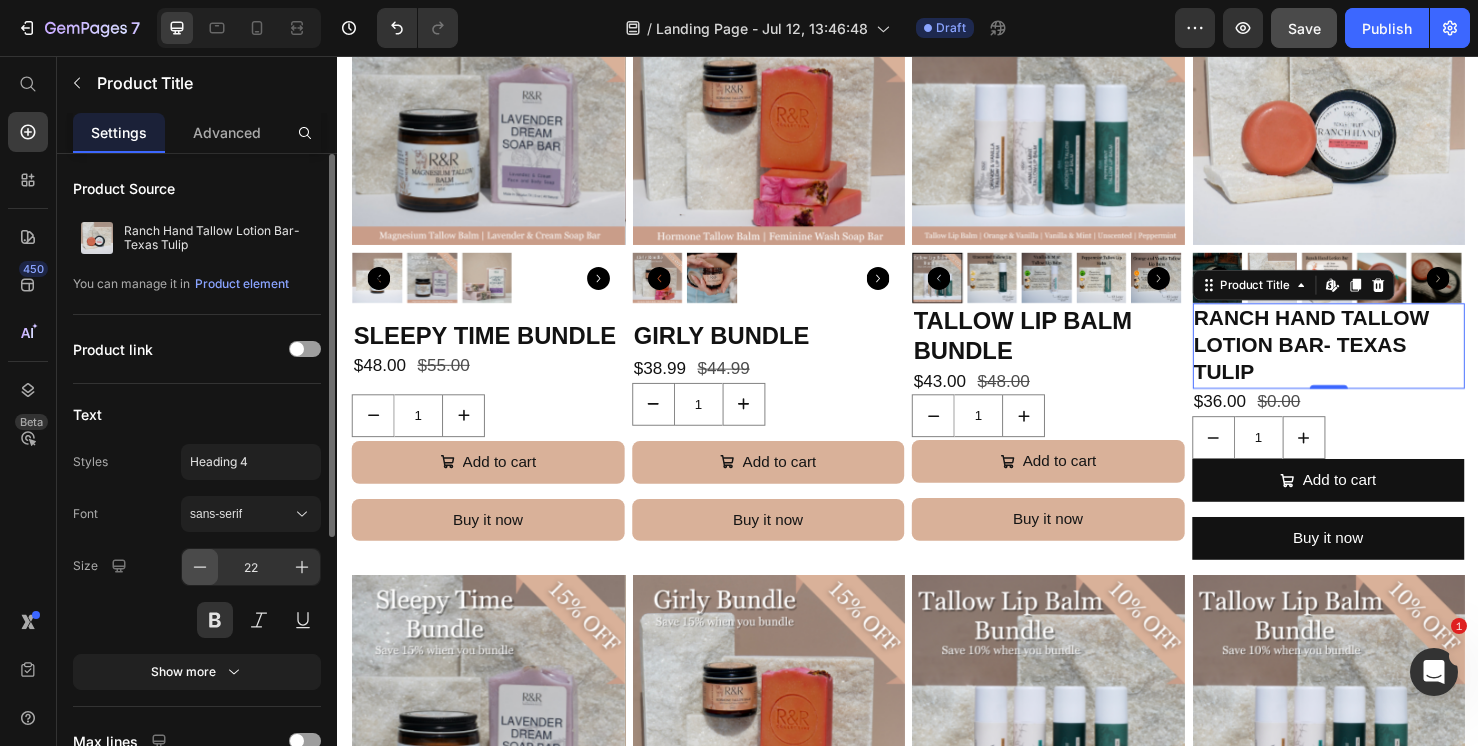 click 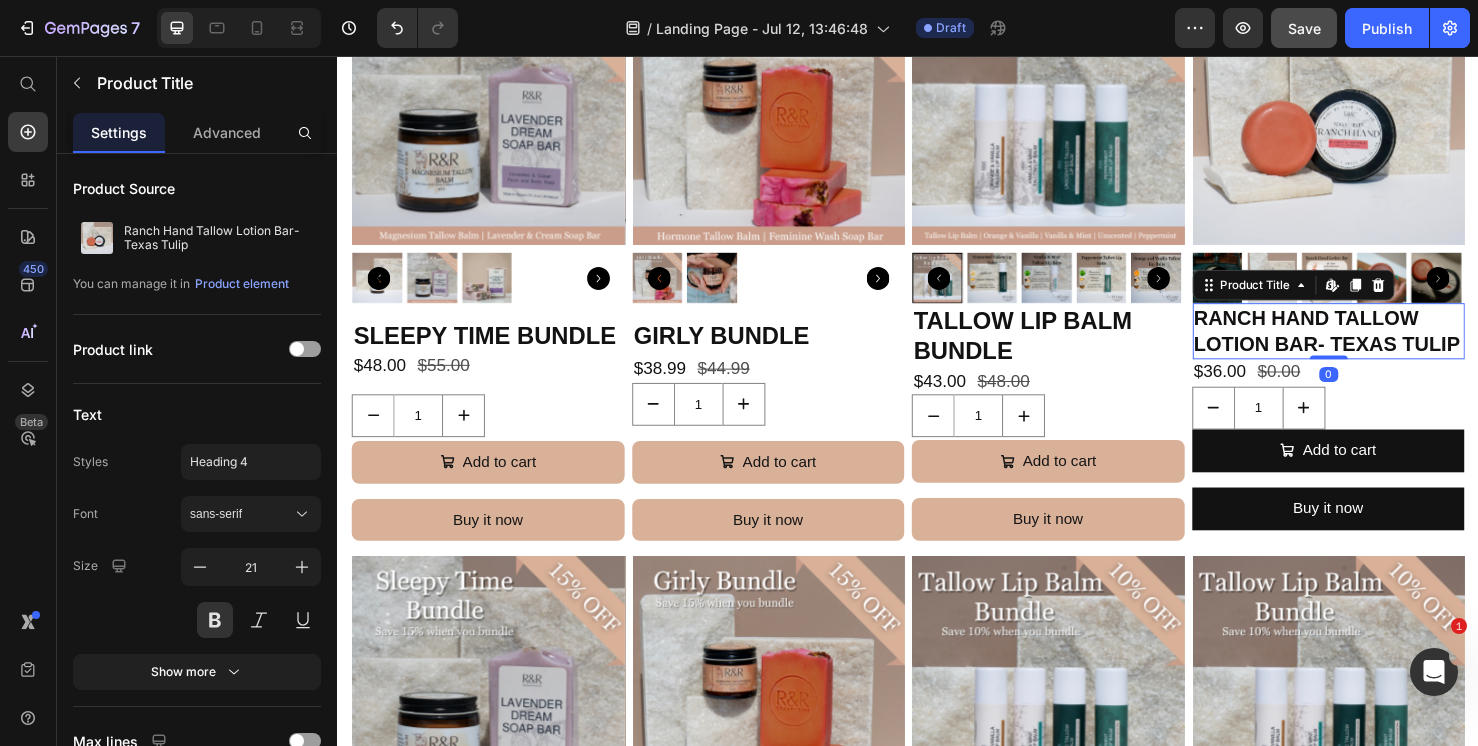 drag, startPoint x: 1367, startPoint y: 380, endPoint x: 1368, endPoint y: 349, distance: 31.016125 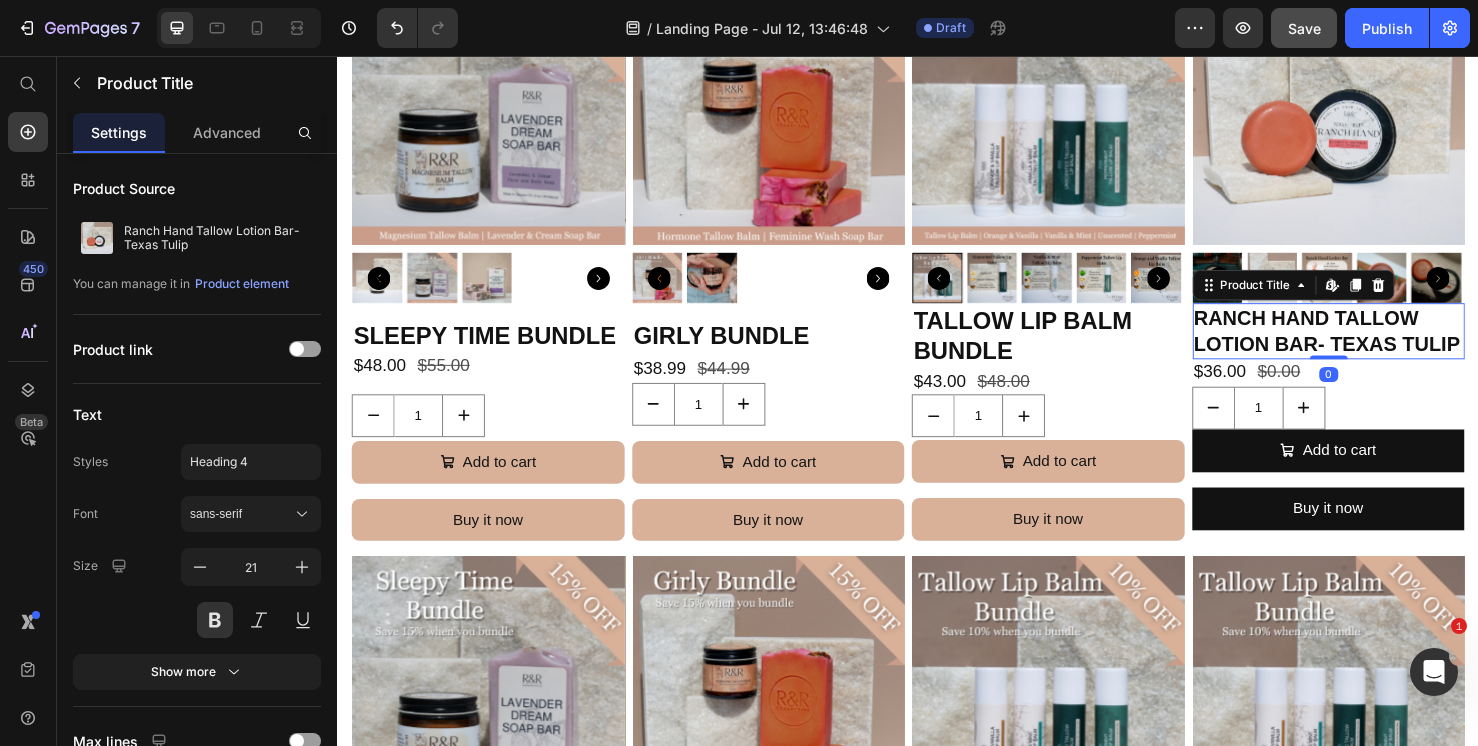 click on "Ranch Hand Tallow Lotion Bar- Texas Tulip Product Title   Edit content in Shopify 0" at bounding box center [1379, 345] 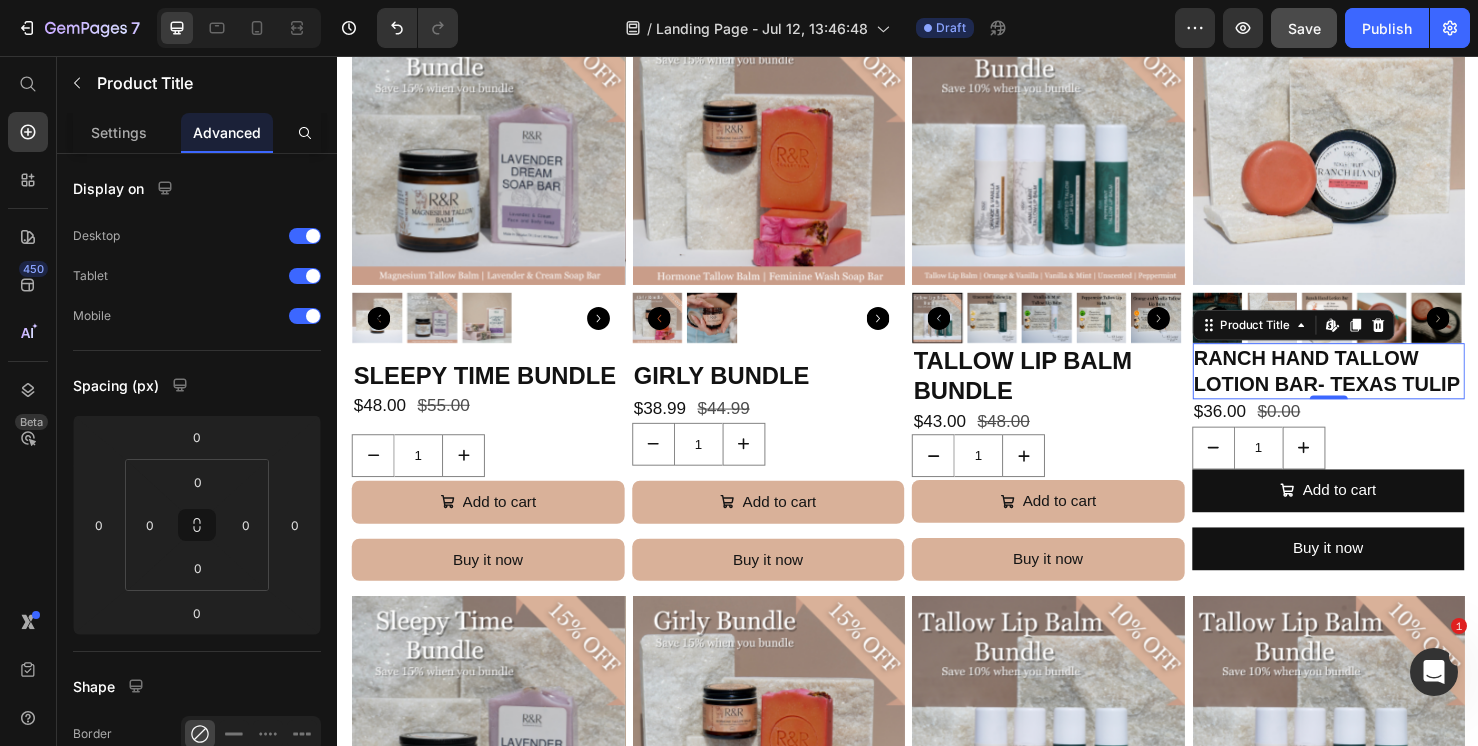 scroll, scrollTop: 1566, scrollLeft: 0, axis: vertical 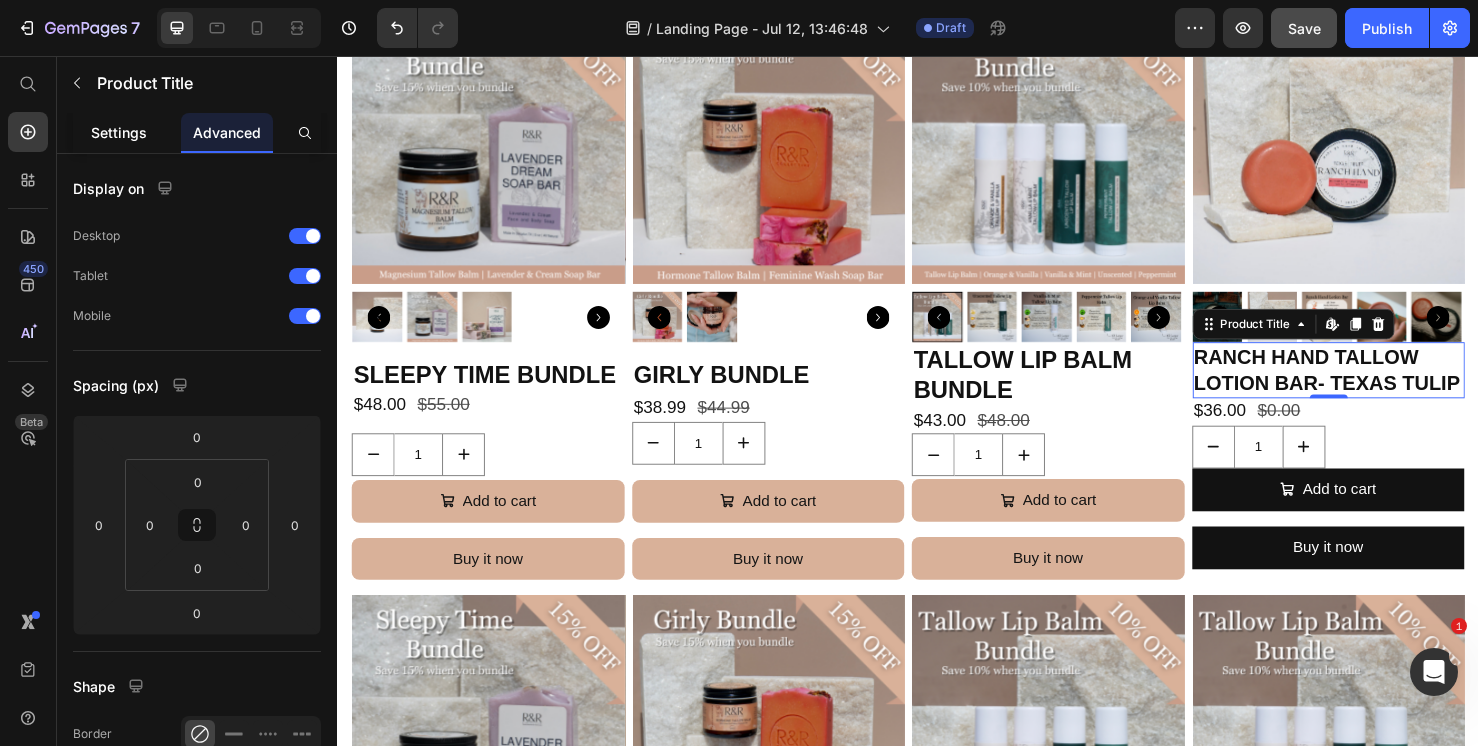 click on "Settings" at bounding box center (119, 132) 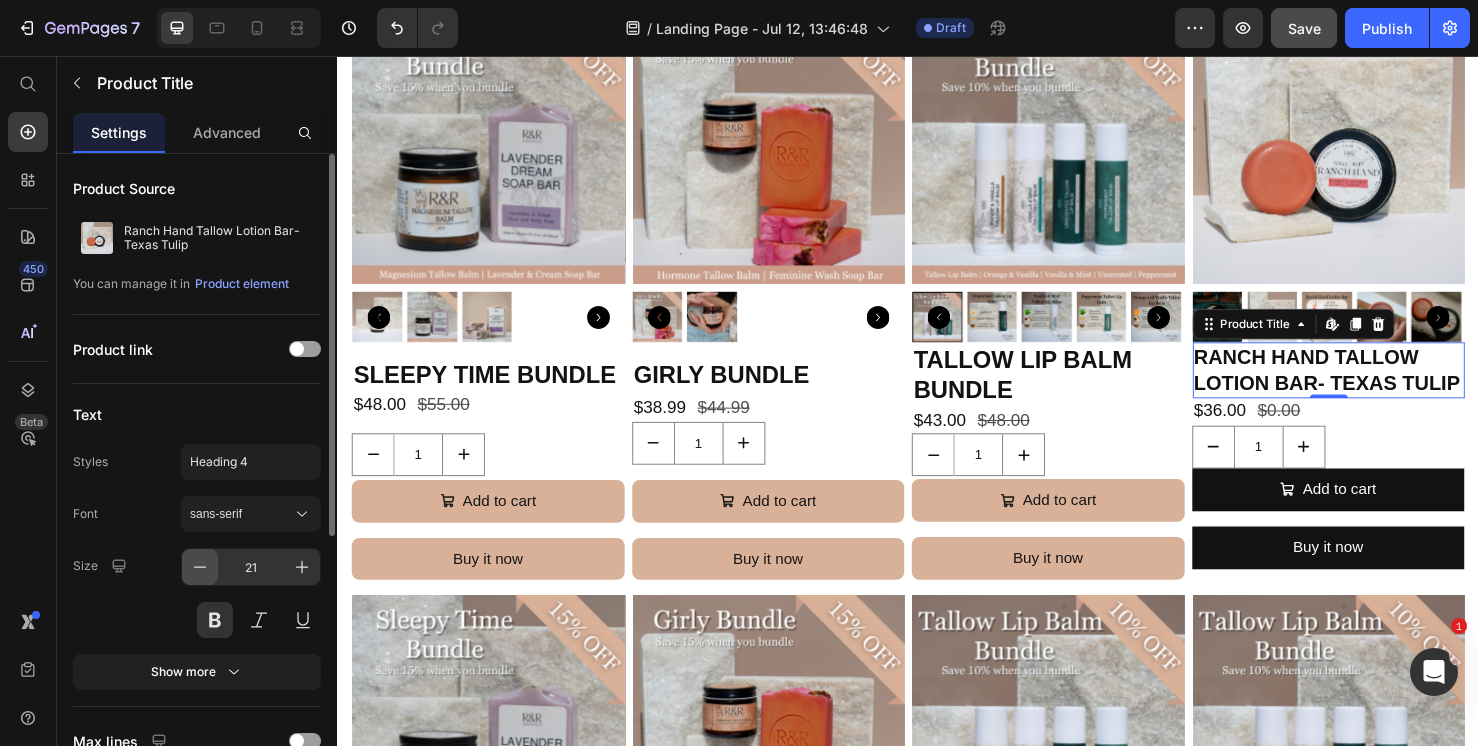 click 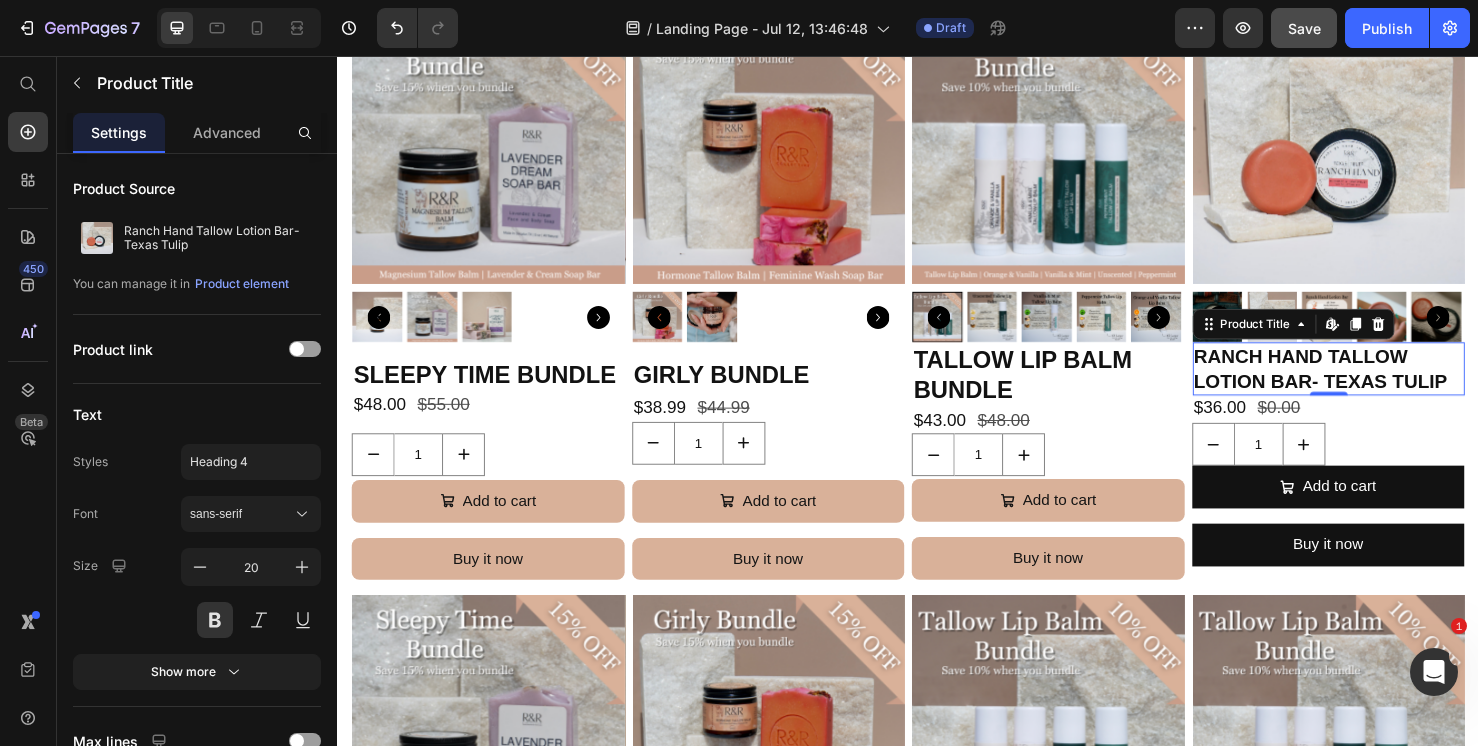 click on "Ranch Hand Tallow Lotion Bar- Texas Tulip" at bounding box center [1379, 385] 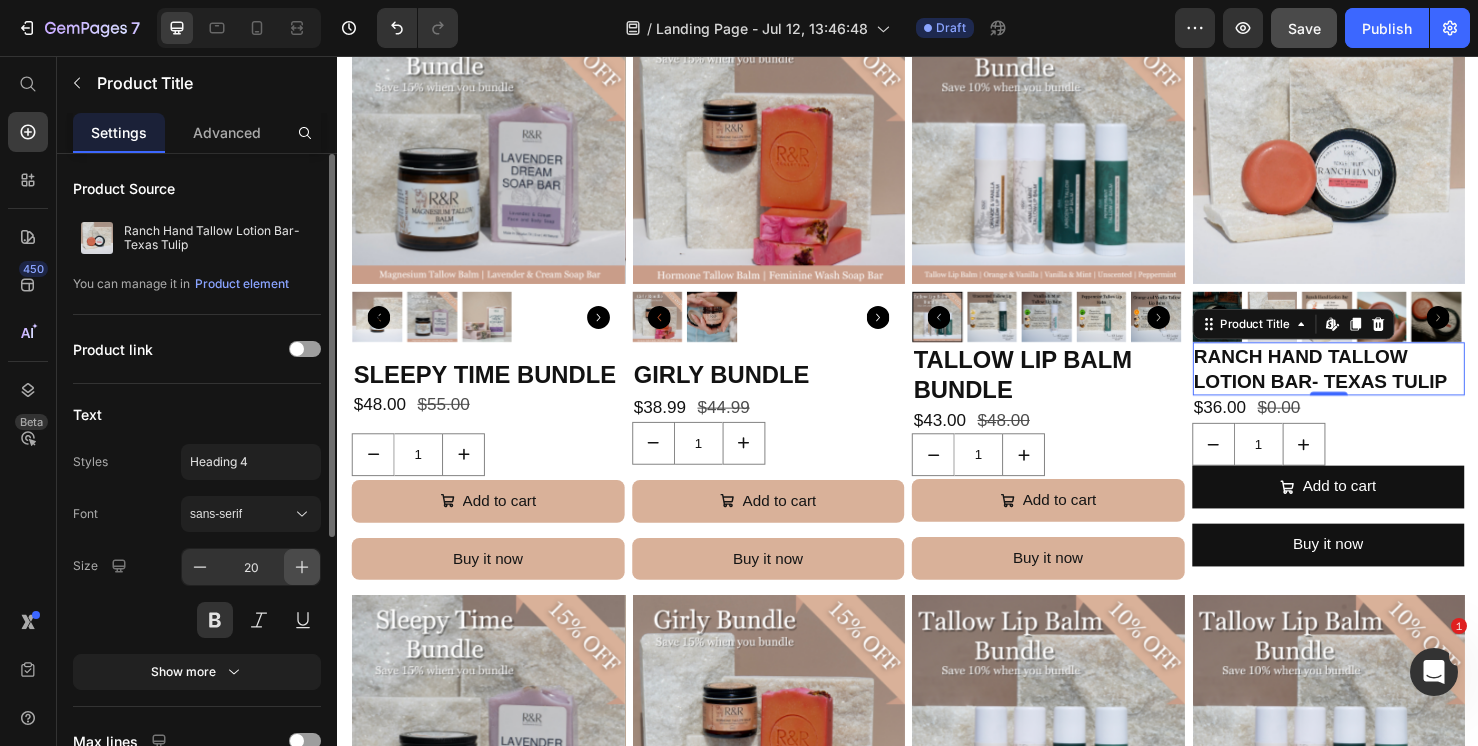 click 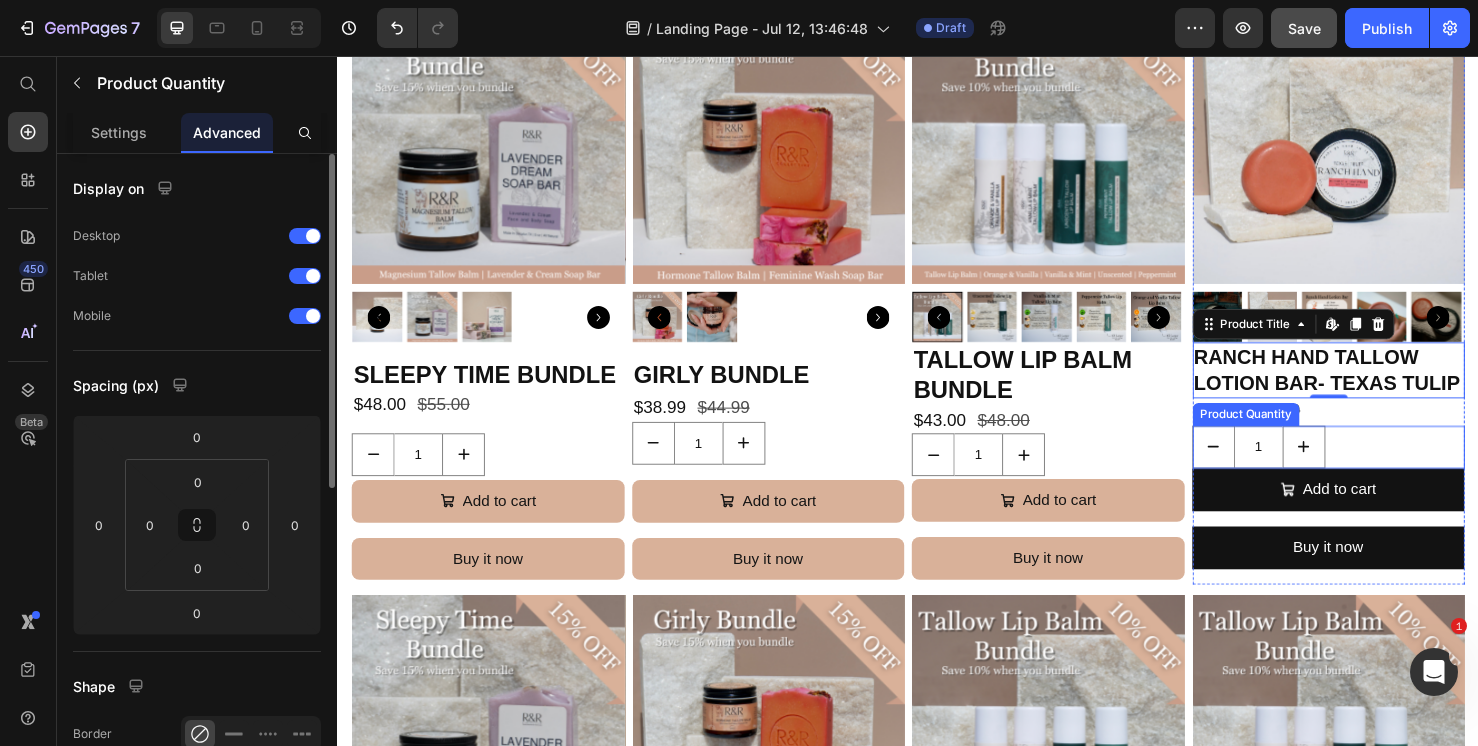 click on "1" at bounding box center [1379, 467] 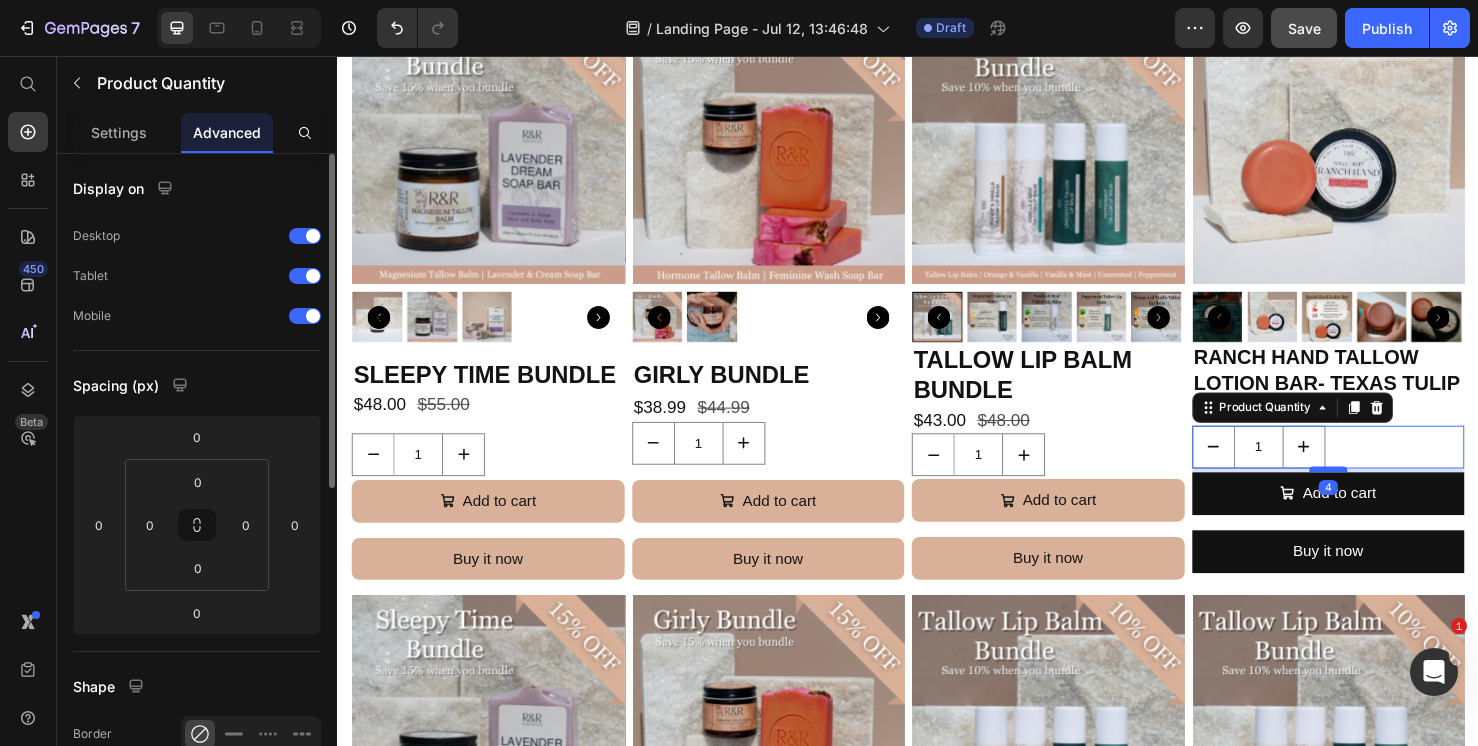 click at bounding box center (1379, 491) 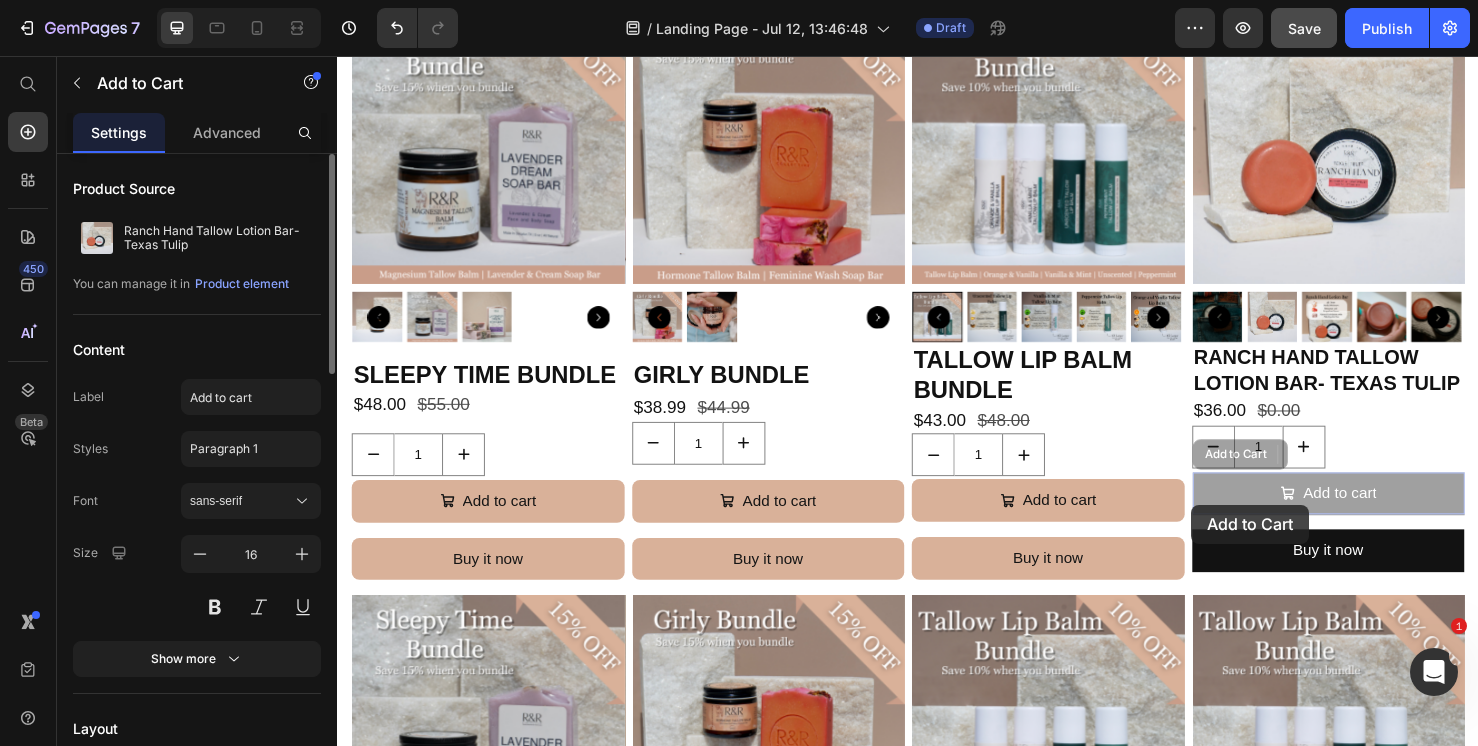 drag, startPoint x: 1235, startPoint y: 528, endPoint x: 533, endPoint y: 592, distance: 704.9113 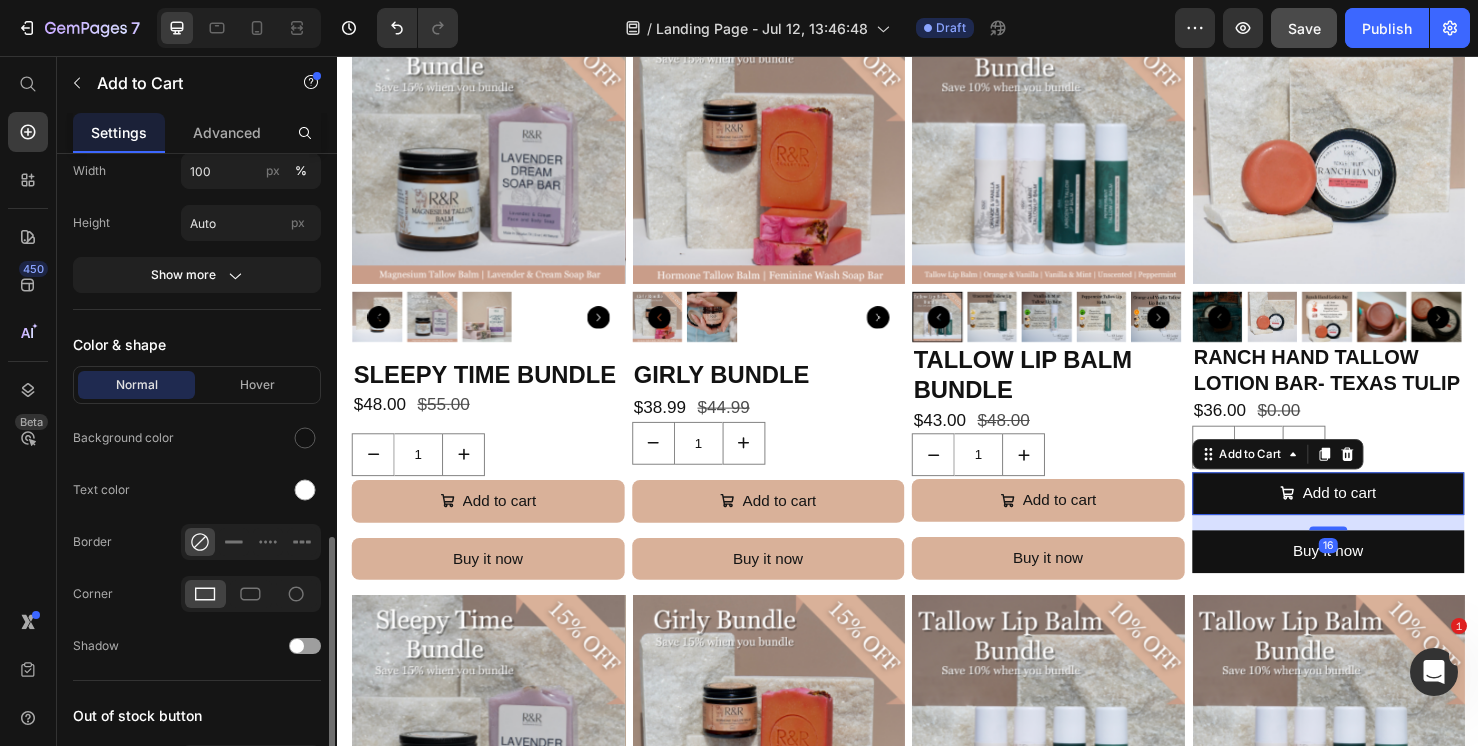 scroll, scrollTop: 1095, scrollLeft: 0, axis: vertical 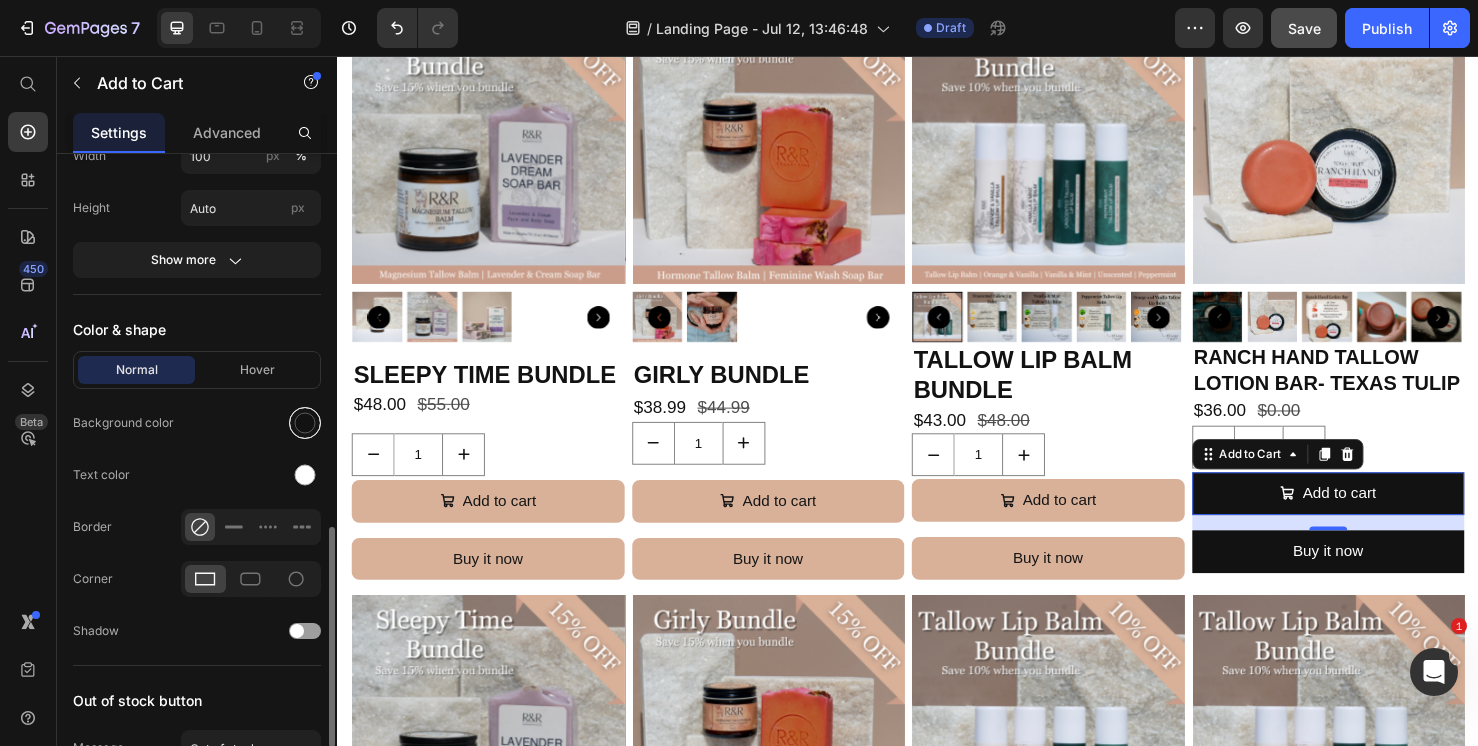click at bounding box center [305, 423] 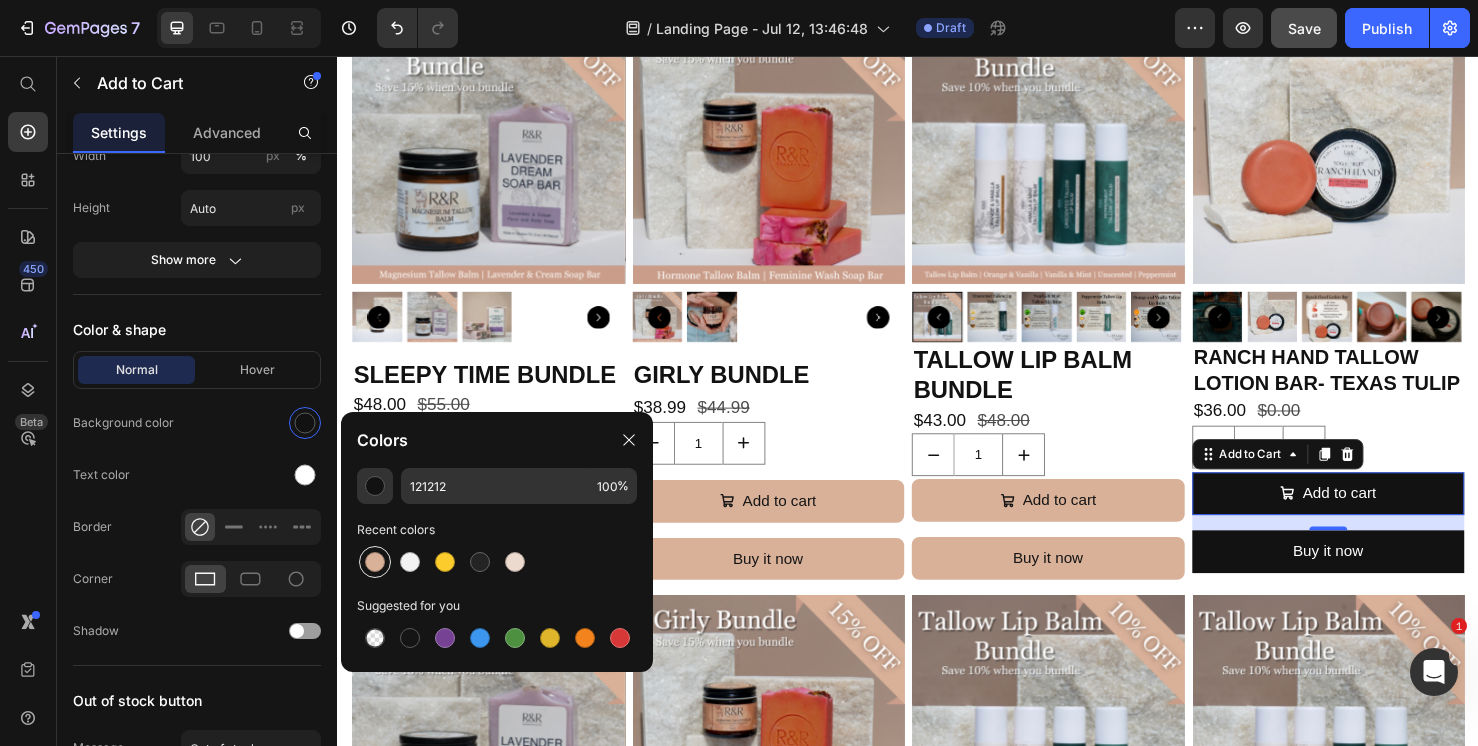 click at bounding box center (375, 562) 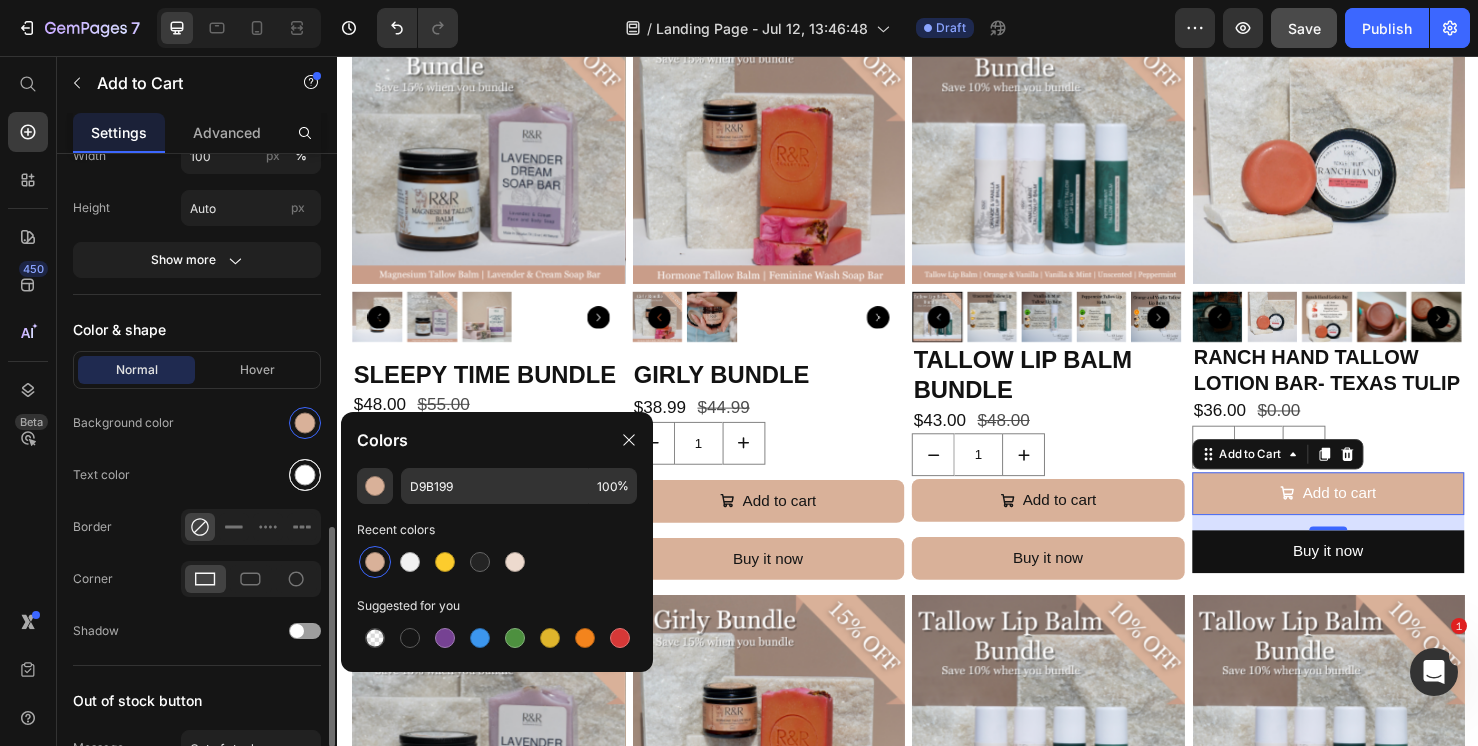 click at bounding box center (305, 475) 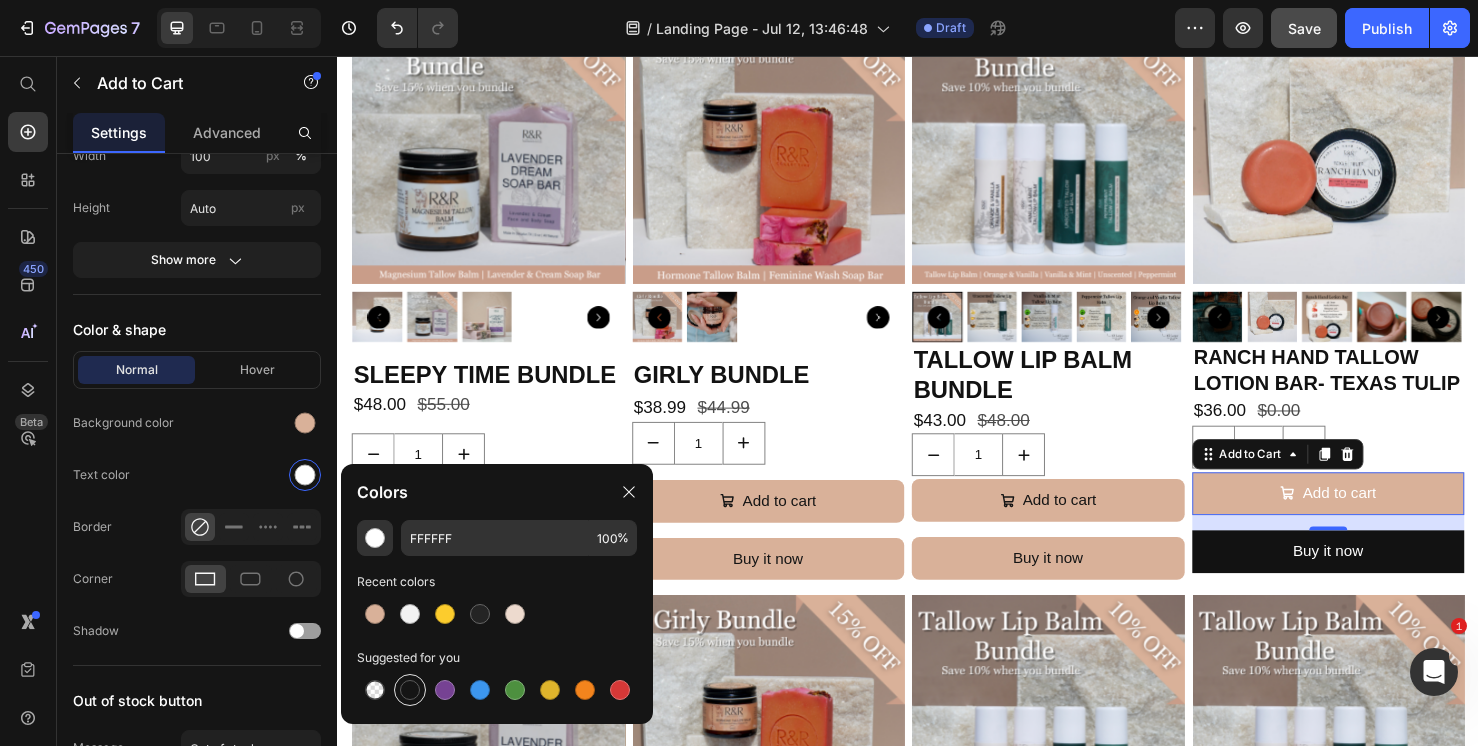click at bounding box center [410, 690] 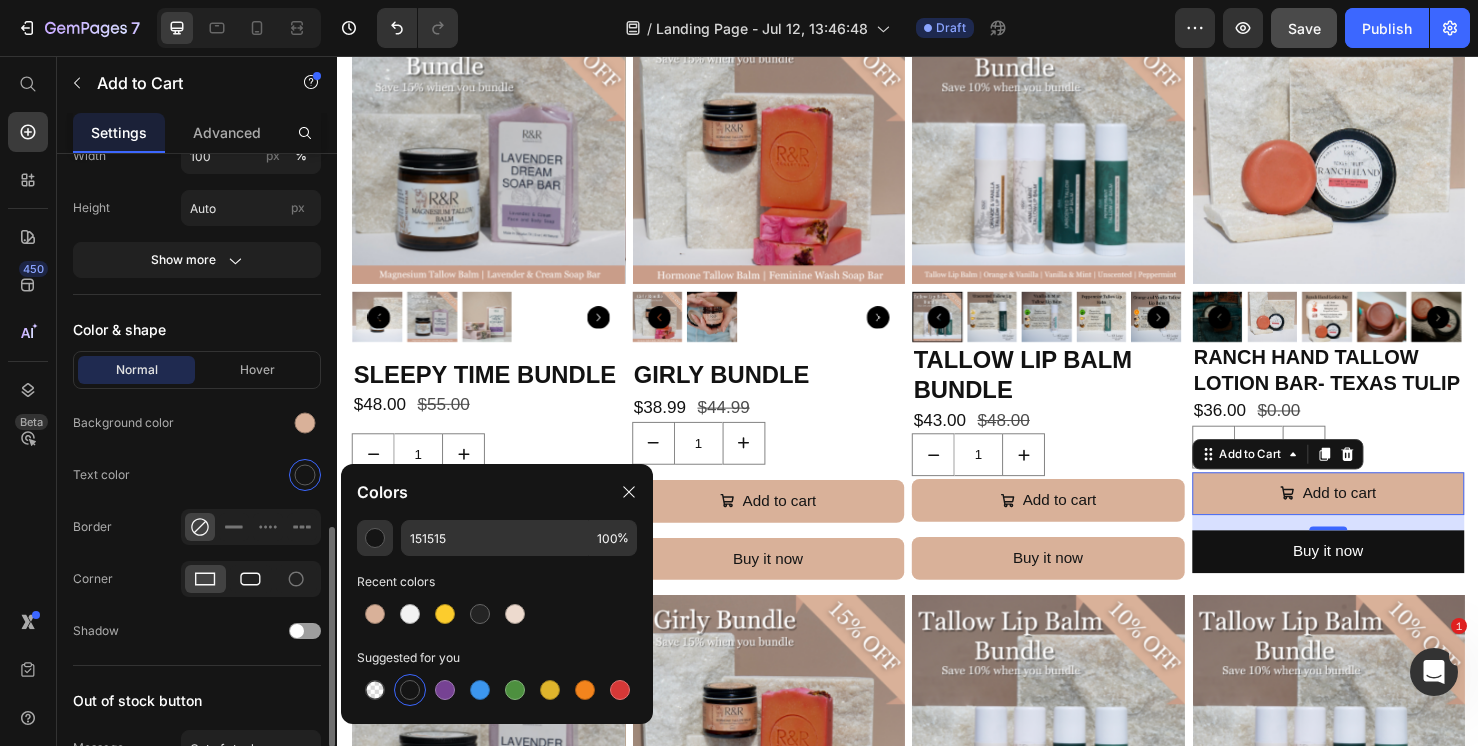 click 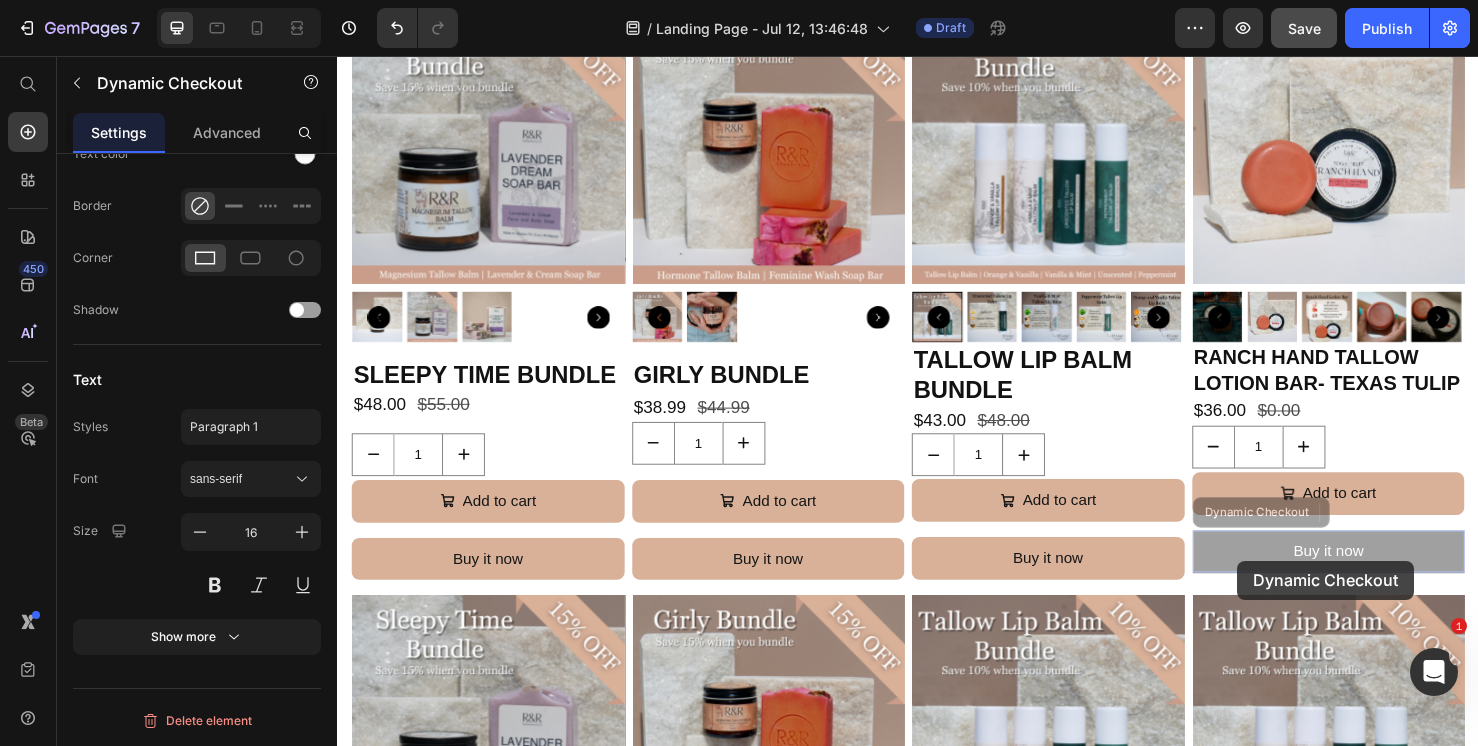 drag, startPoint x: 1284, startPoint y: 587, endPoint x: 646, endPoint y: 502, distance: 643.6373 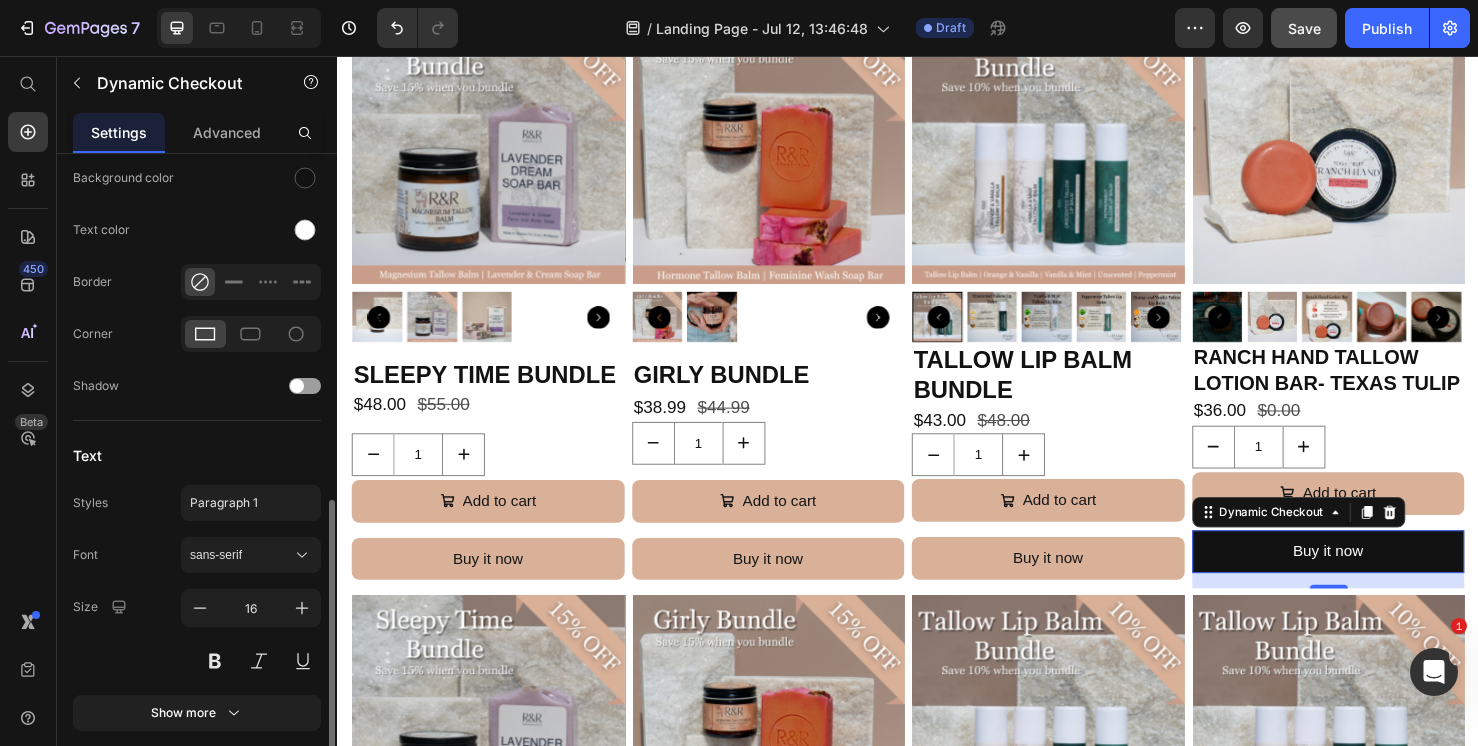 scroll, scrollTop: 671, scrollLeft: 0, axis: vertical 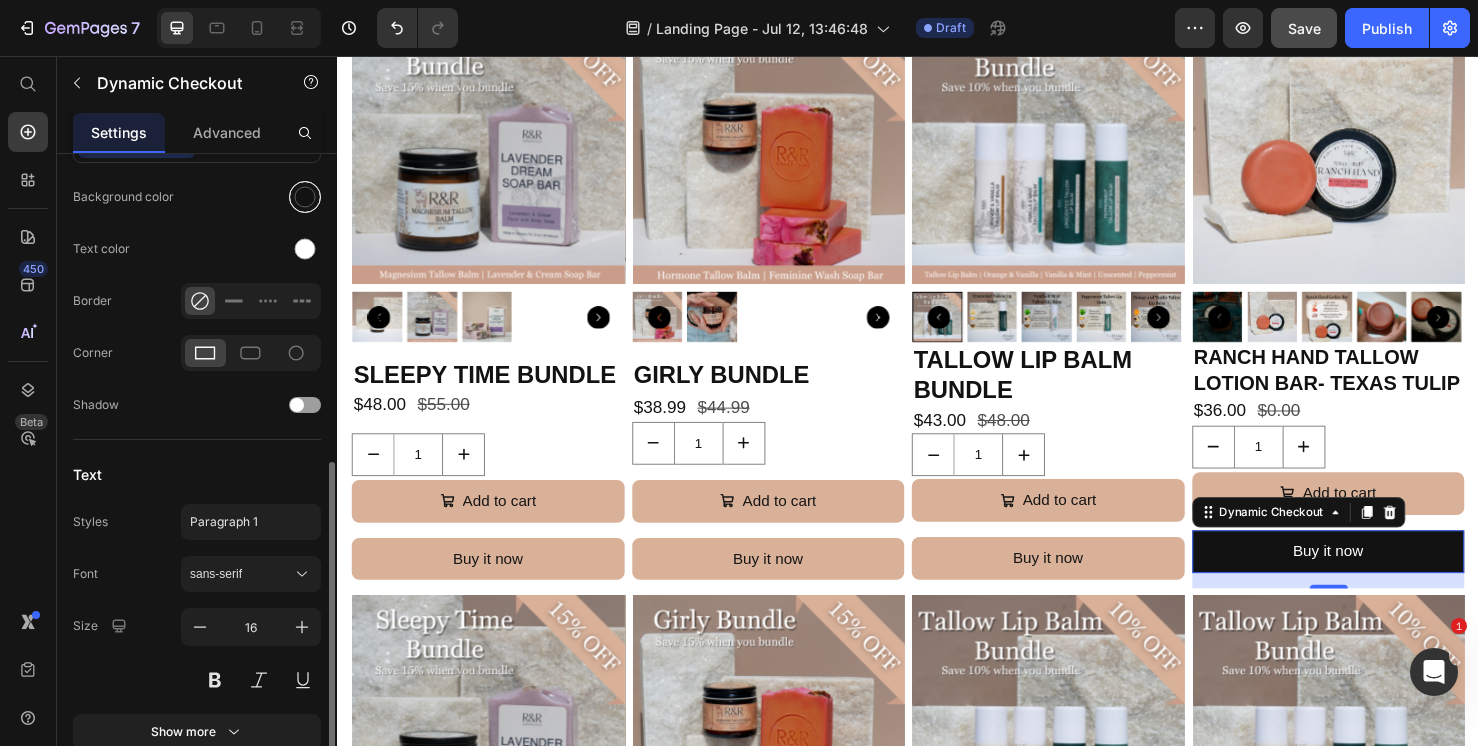 click at bounding box center (305, 197) 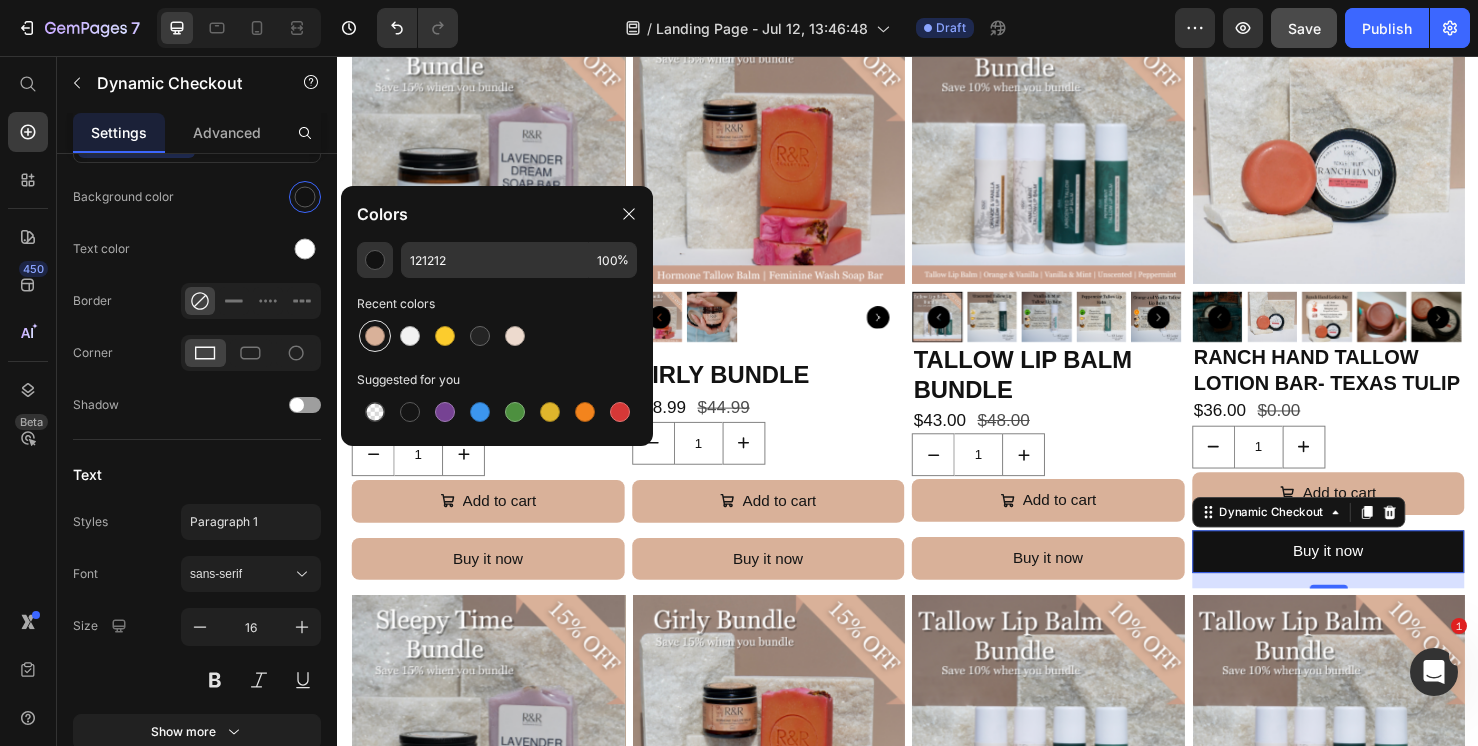 drag, startPoint x: 376, startPoint y: 333, endPoint x: 313, endPoint y: 276, distance: 84.95882 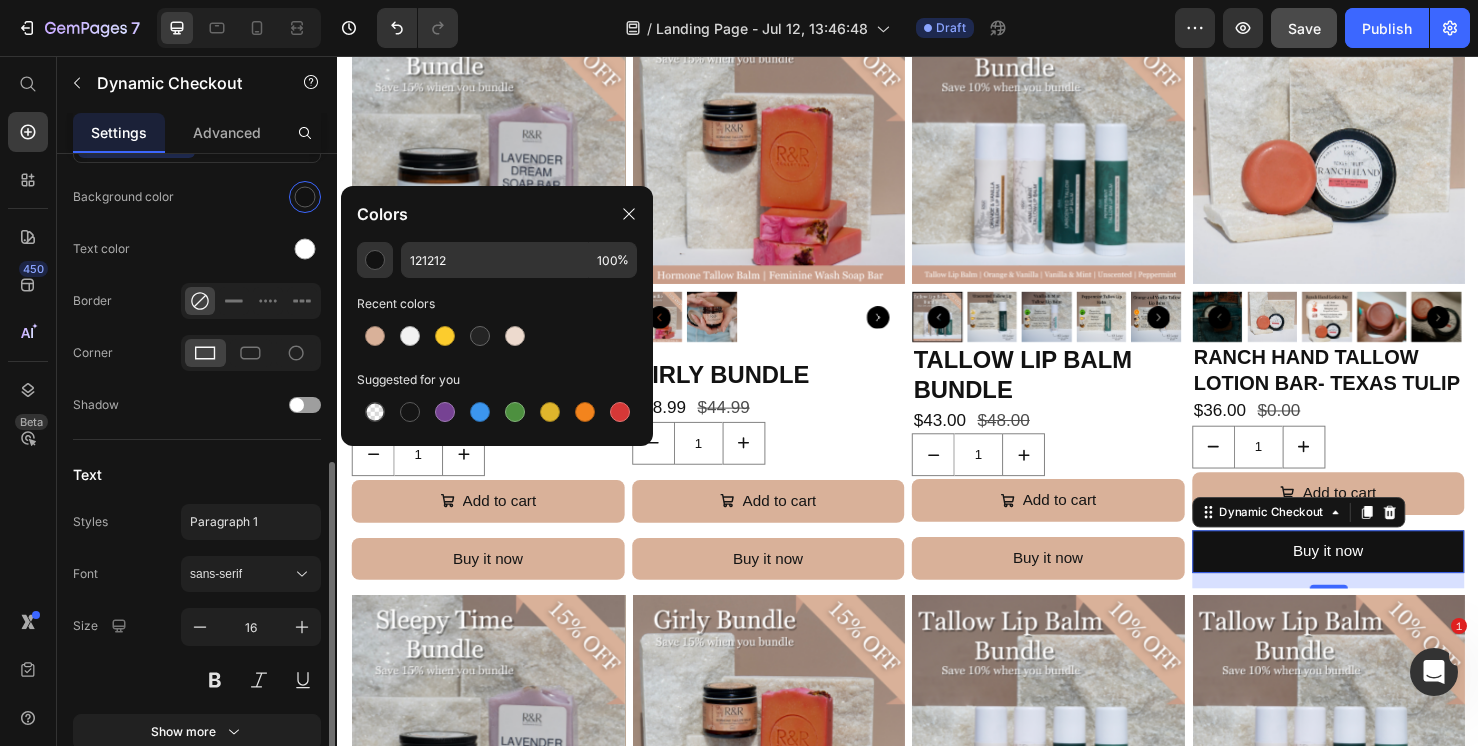 click at bounding box center [375, 336] 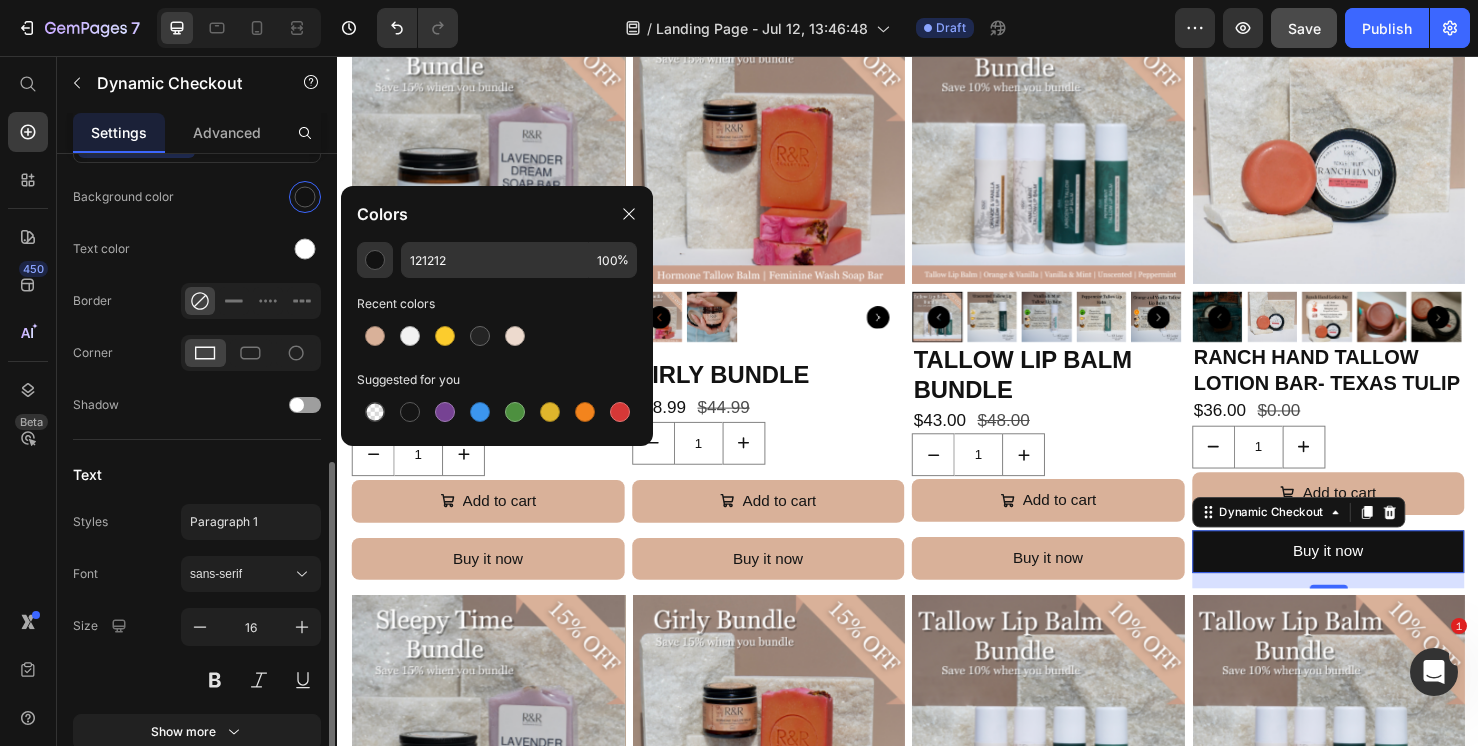type on "D9B199" 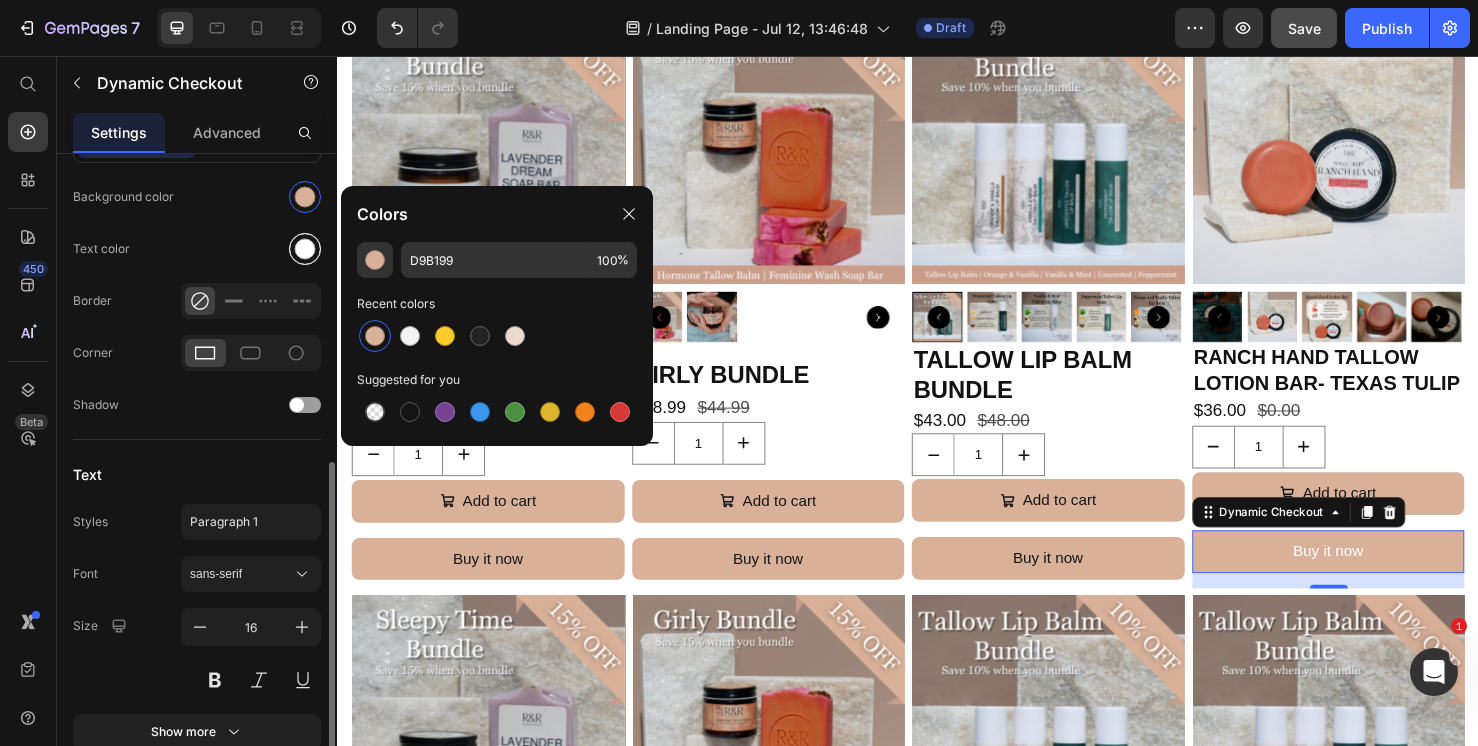click at bounding box center [305, 249] 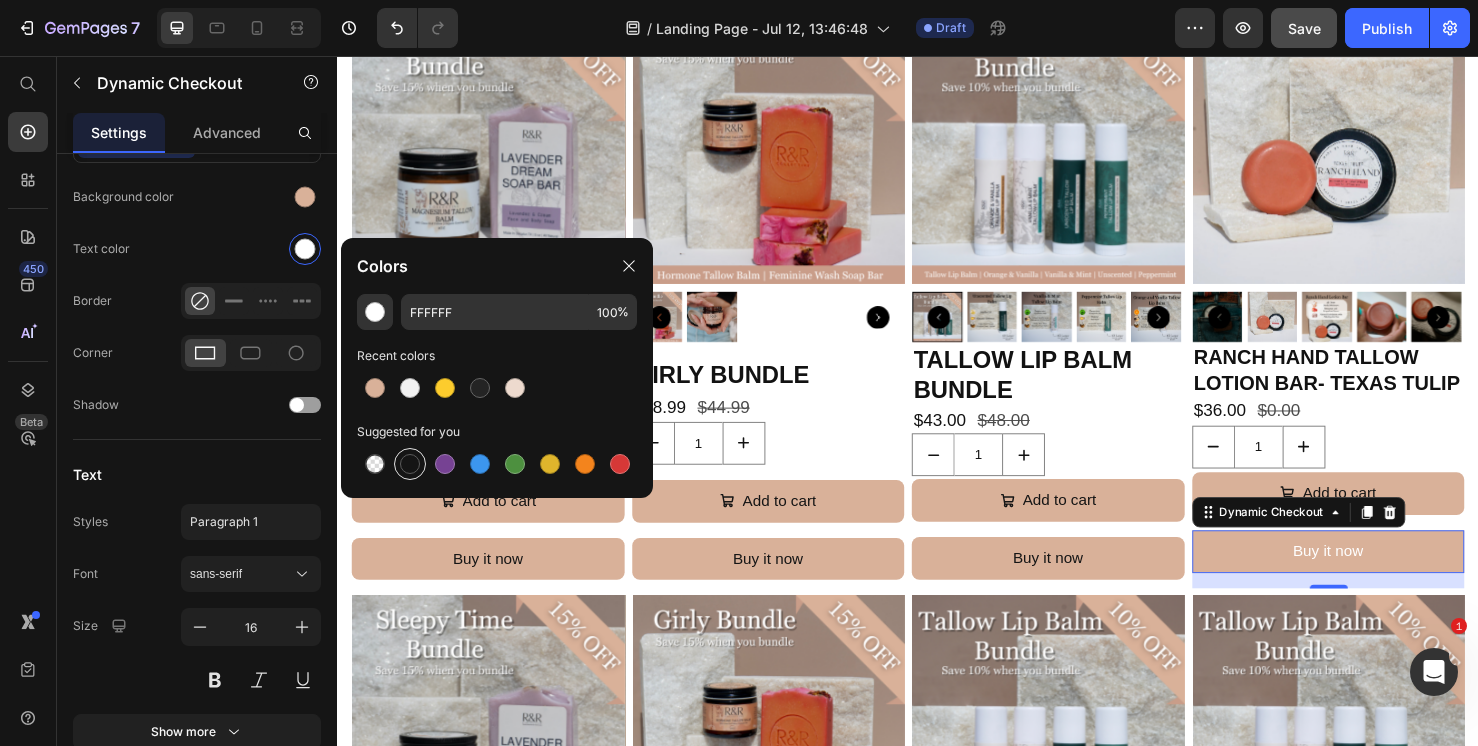 click at bounding box center [410, 464] 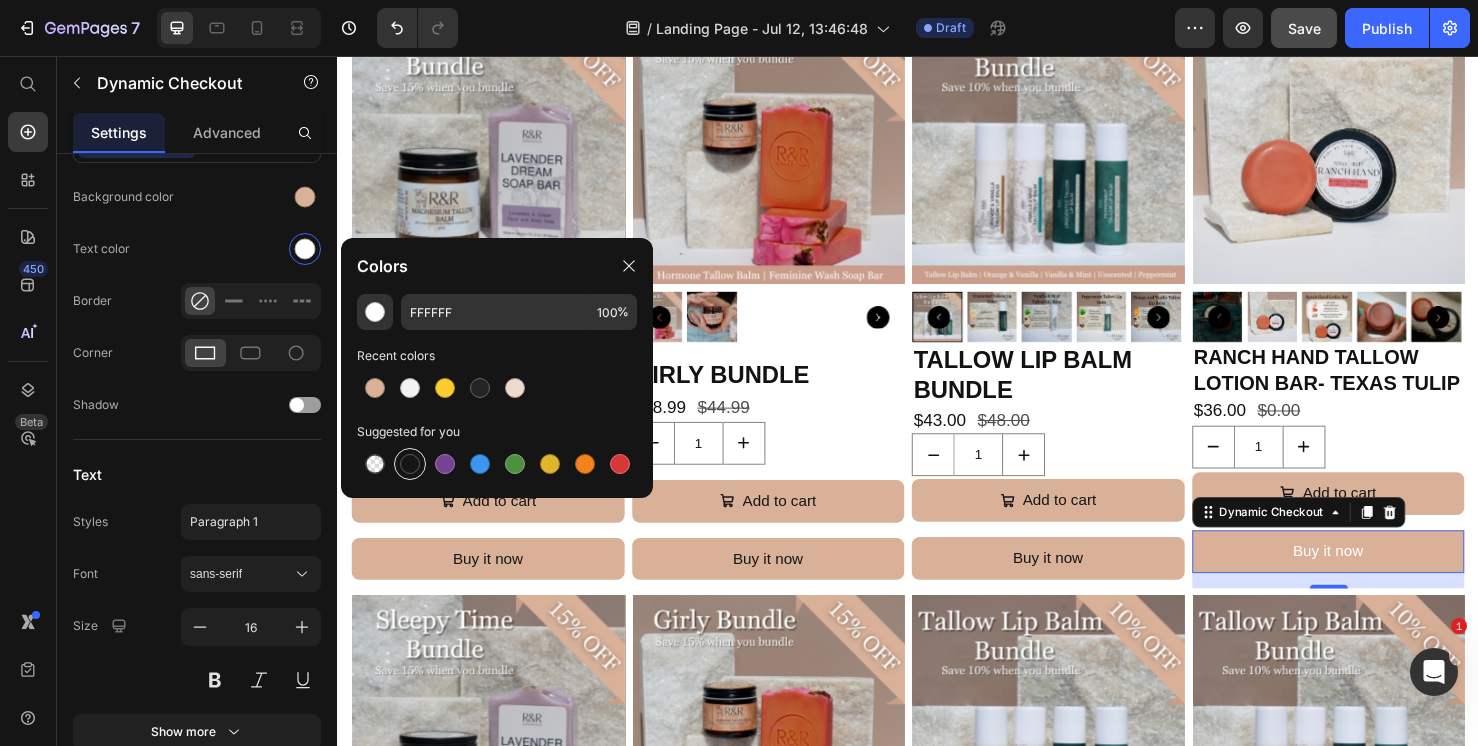 type on "151515" 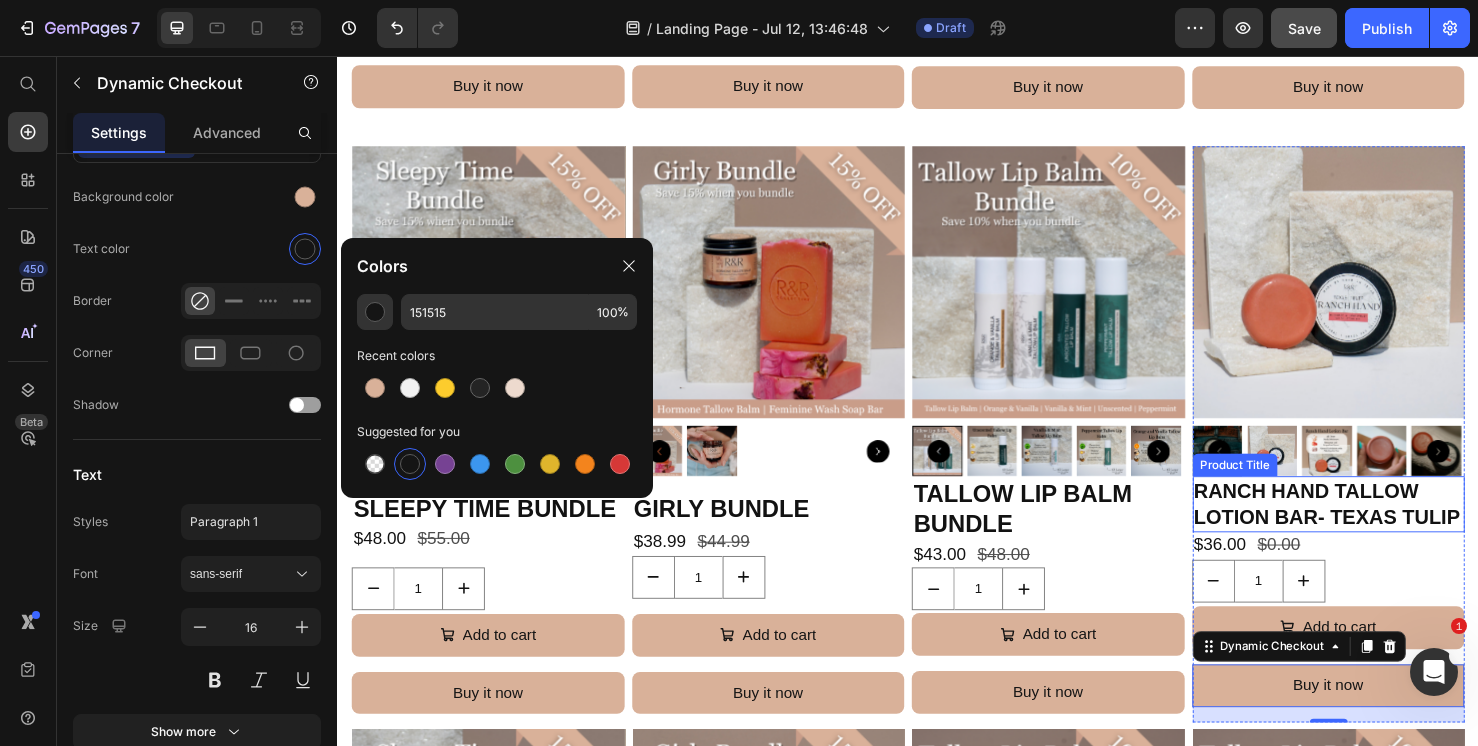 scroll, scrollTop: 1407, scrollLeft: 0, axis: vertical 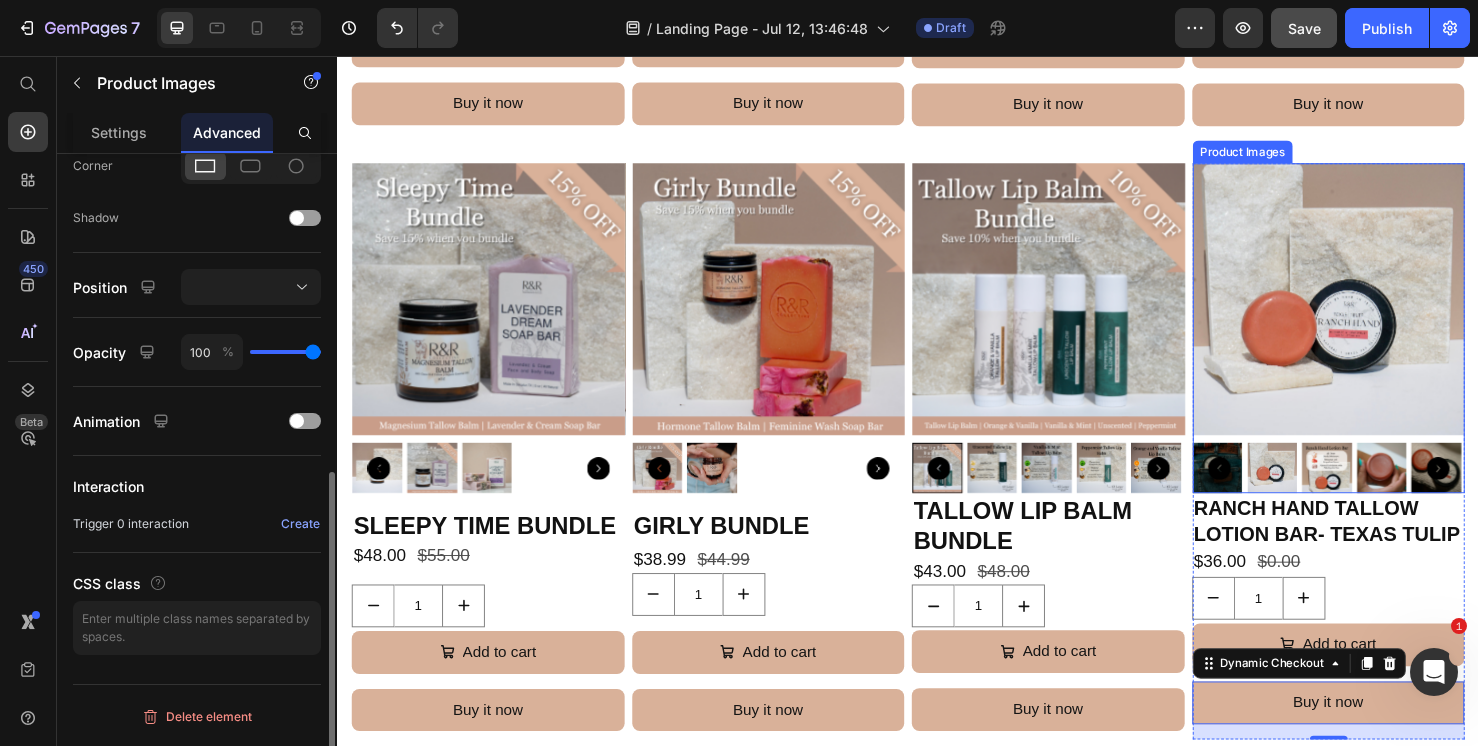 click at bounding box center (1379, 312) 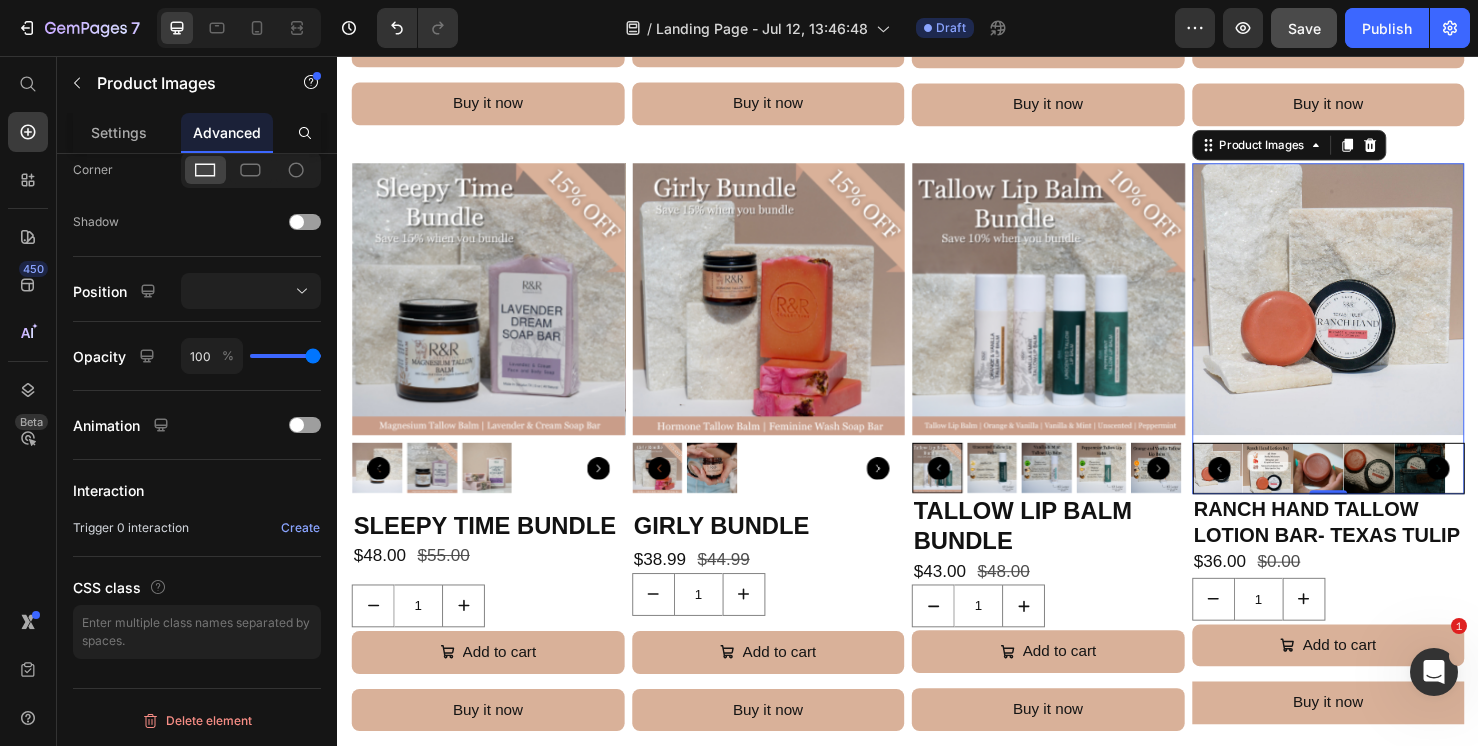 scroll, scrollTop: 0, scrollLeft: 0, axis: both 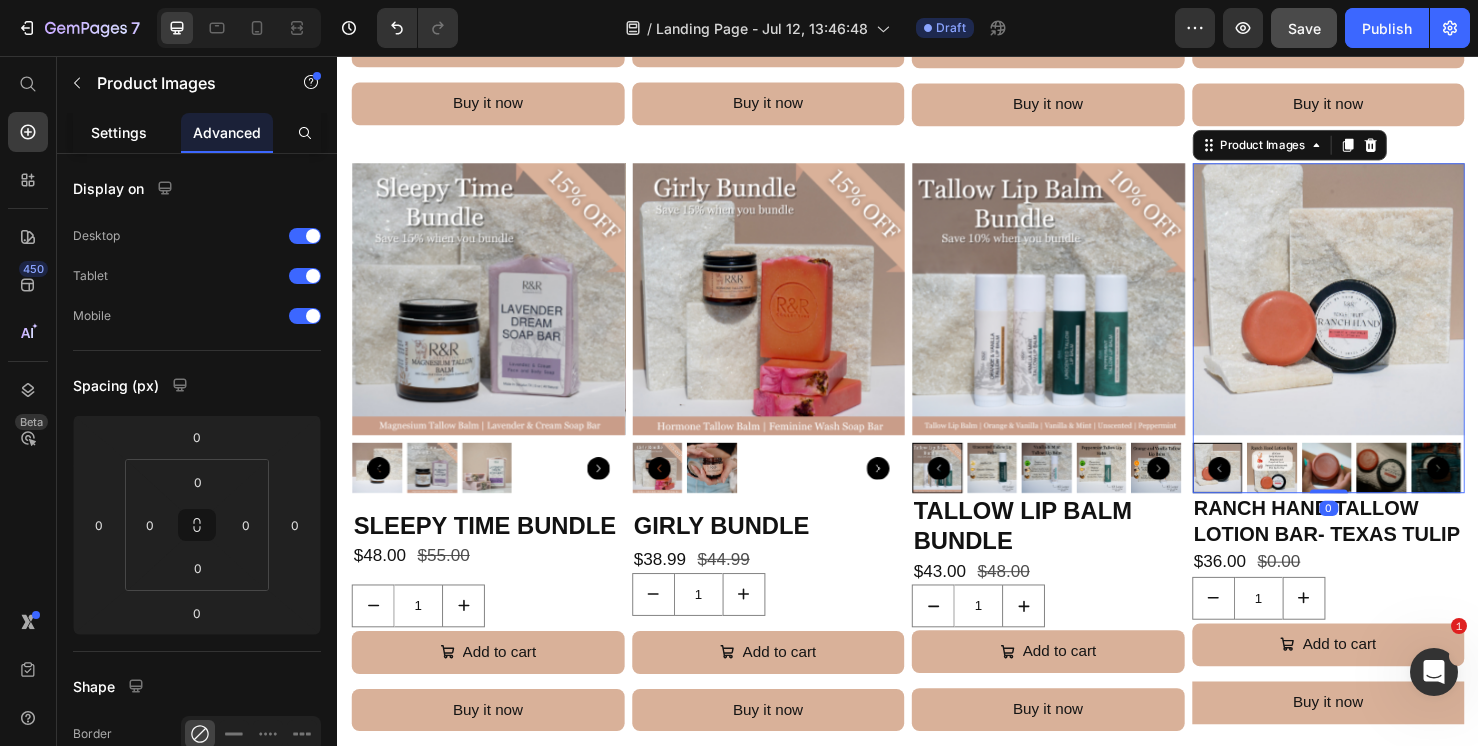 click on "Settings" at bounding box center (119, 132) 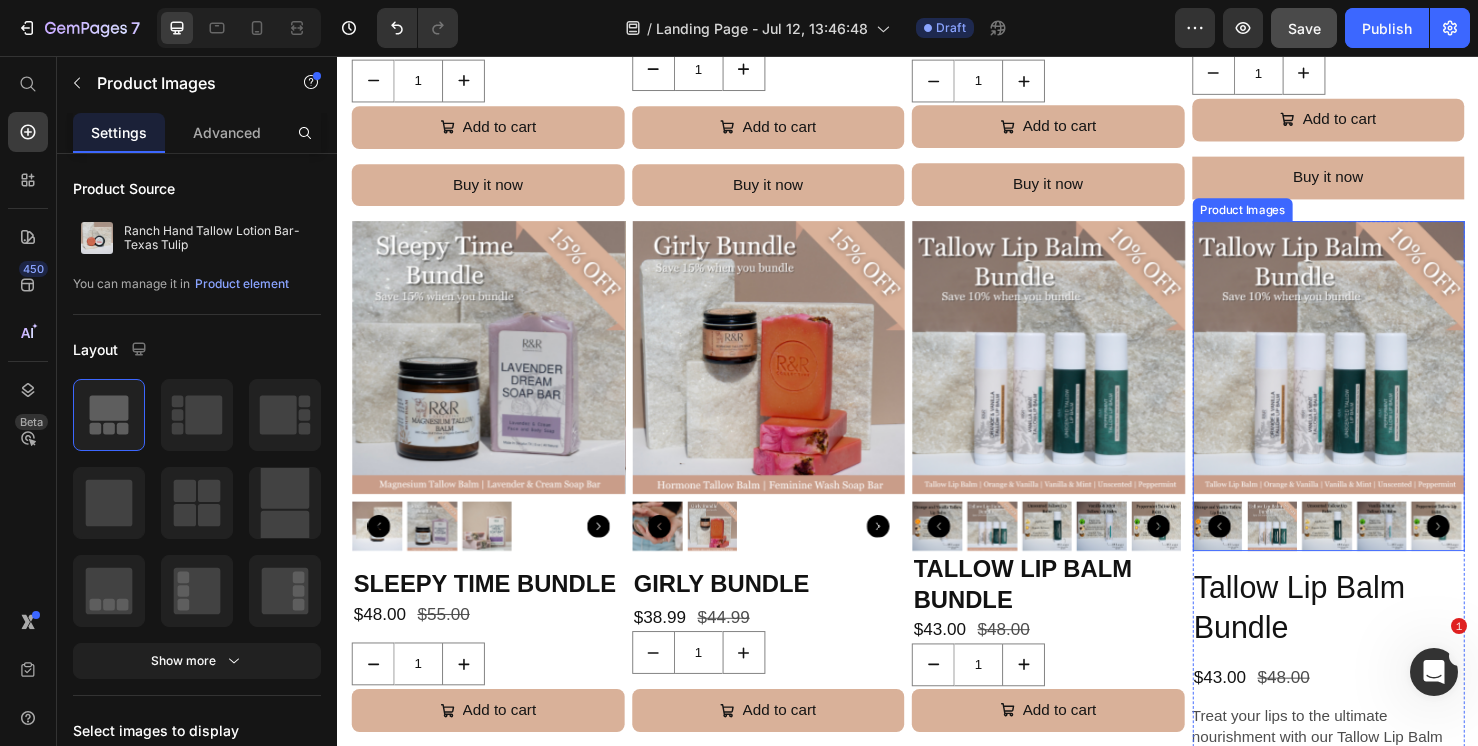 scroll, scrollTop: 1961, scrollLeft: 0, axis: vertical 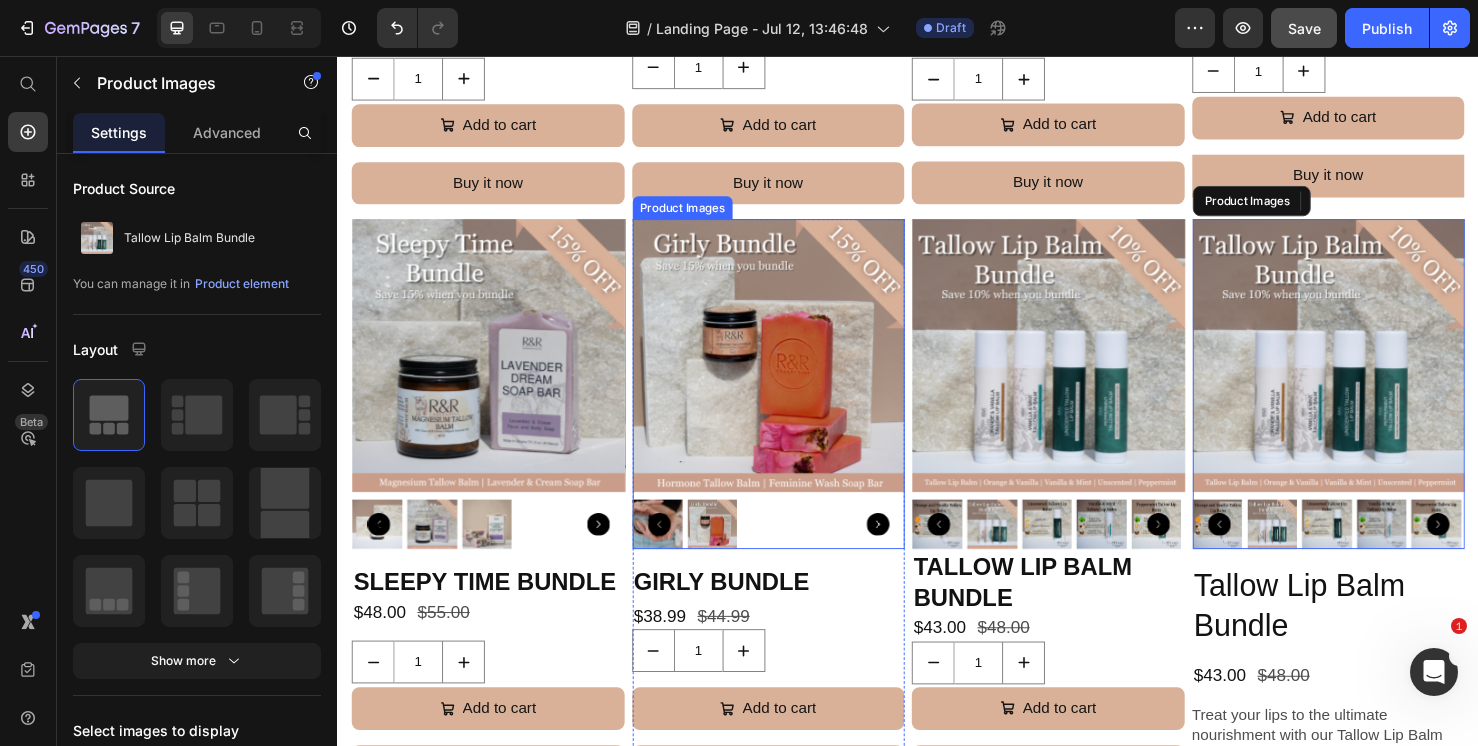 drag, startPoint x: 1386, startPoint y: 507, endPoint x: 859, endPoint y: 507, distance: 527 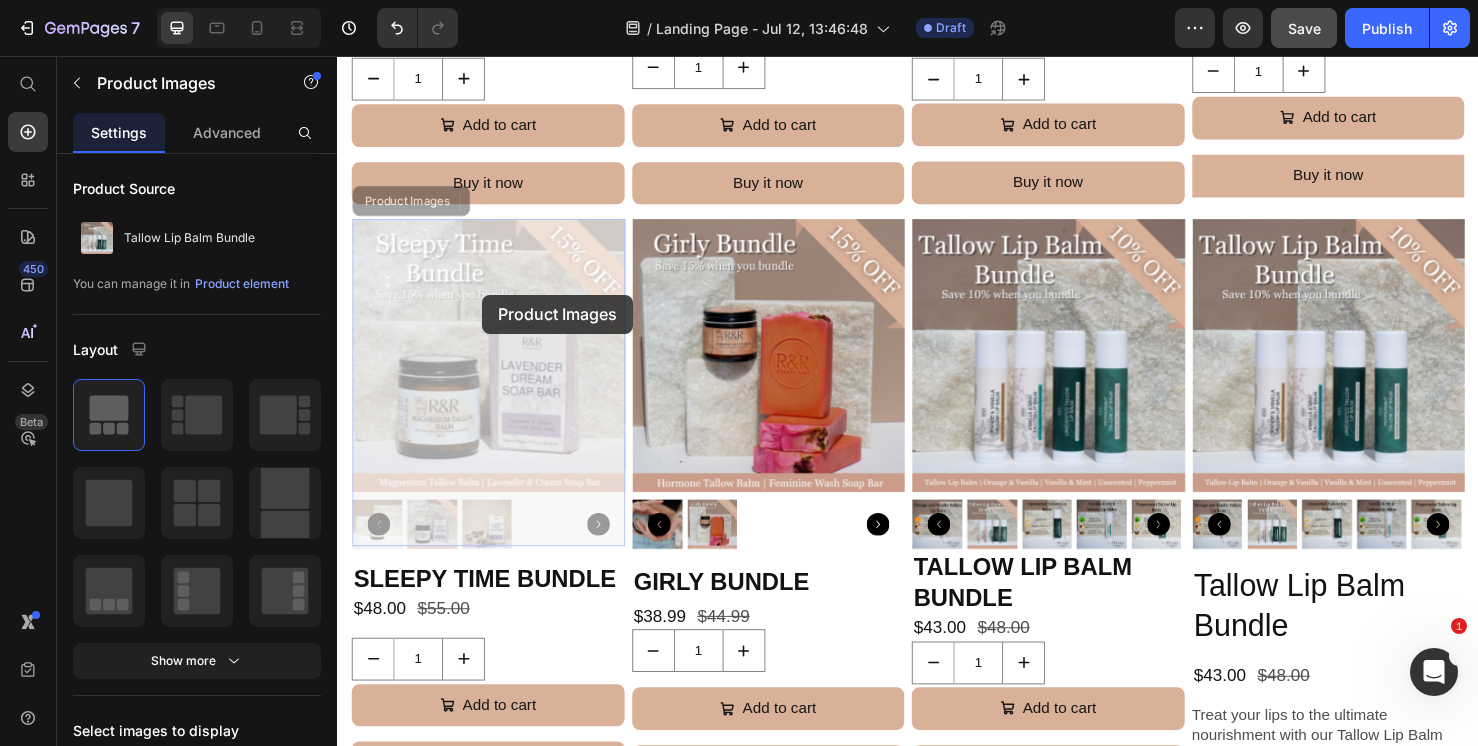 drag, startPoint x: 489, startPoint y: 307, endPoint x: 618, endPoint y: 326, distance: 130.39172 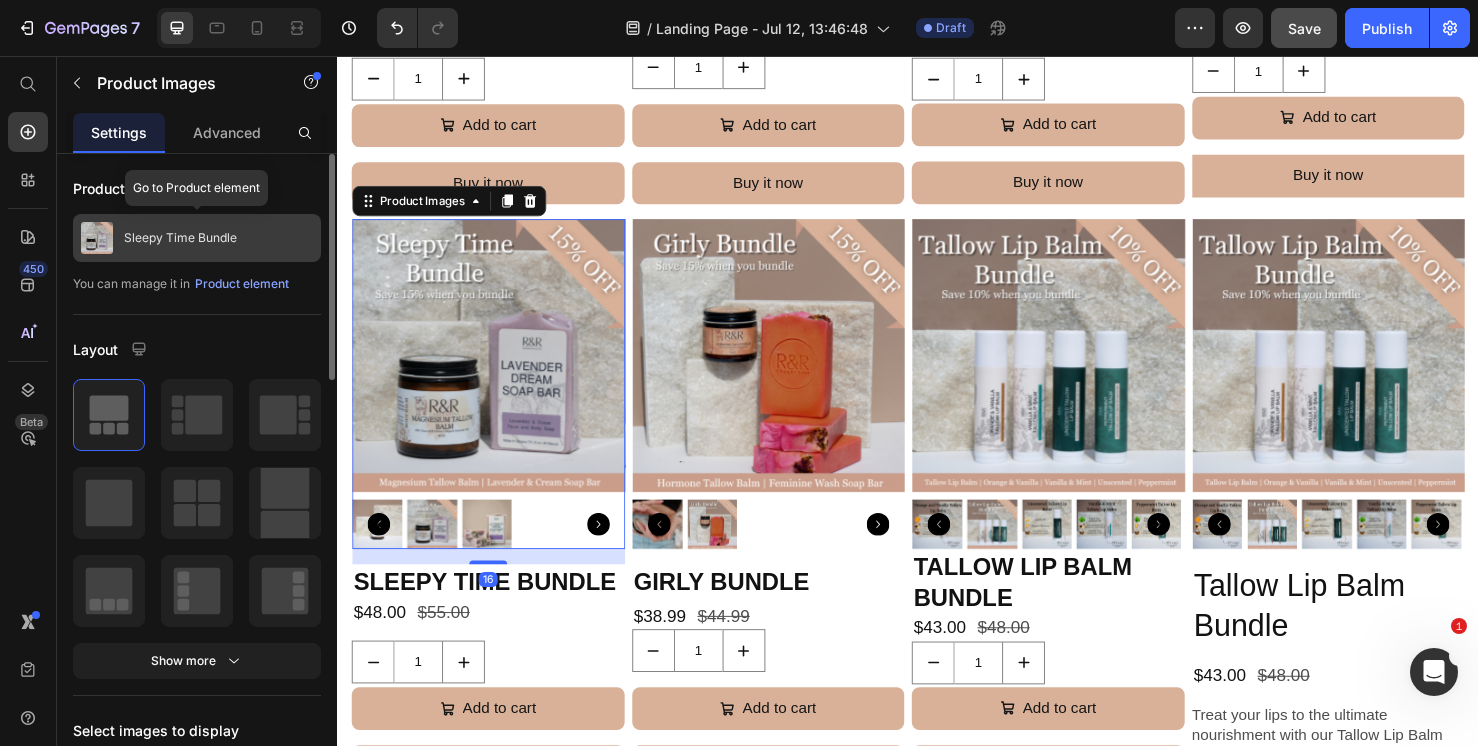 click on "Sleepy Time Bundle" at bounding box center (180, 238) 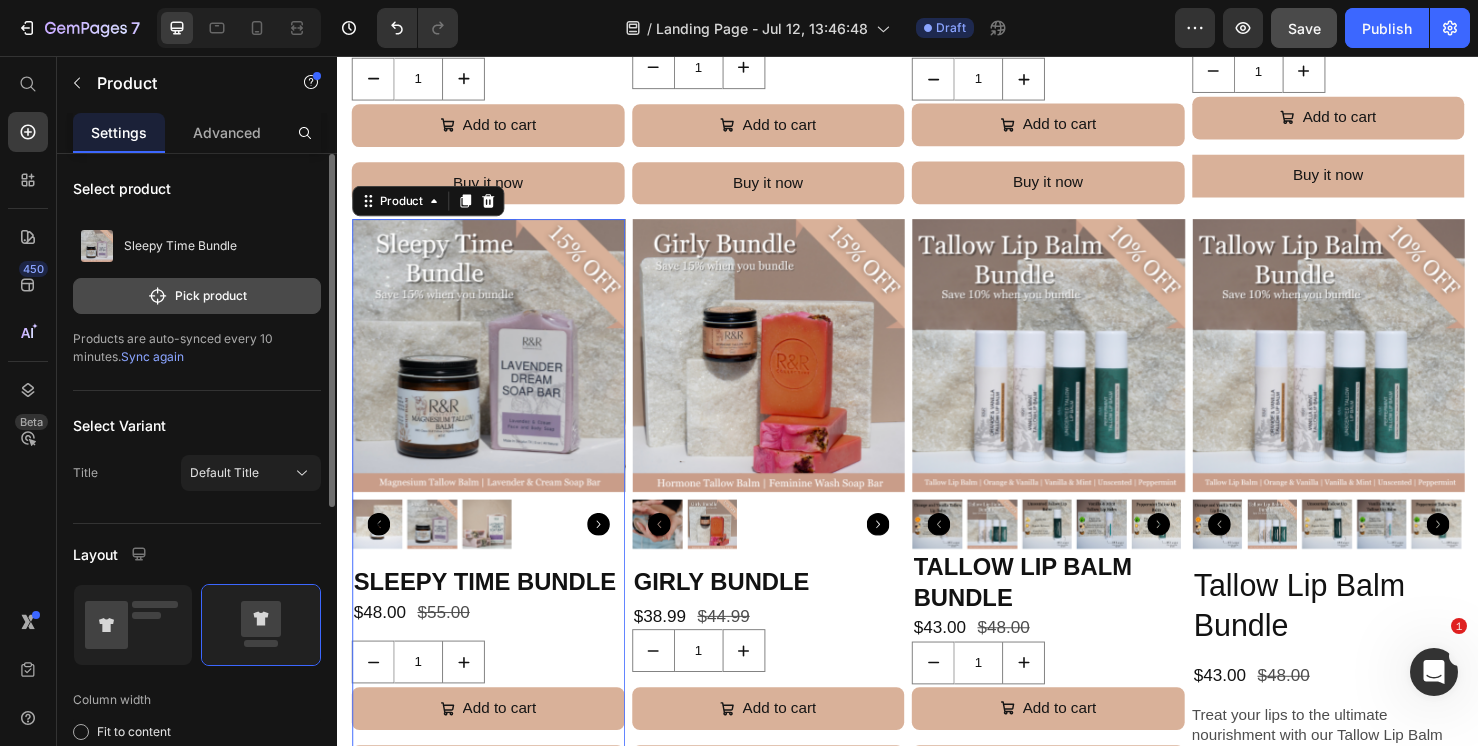 click on "Pick product" at bounding box center (197, 296) 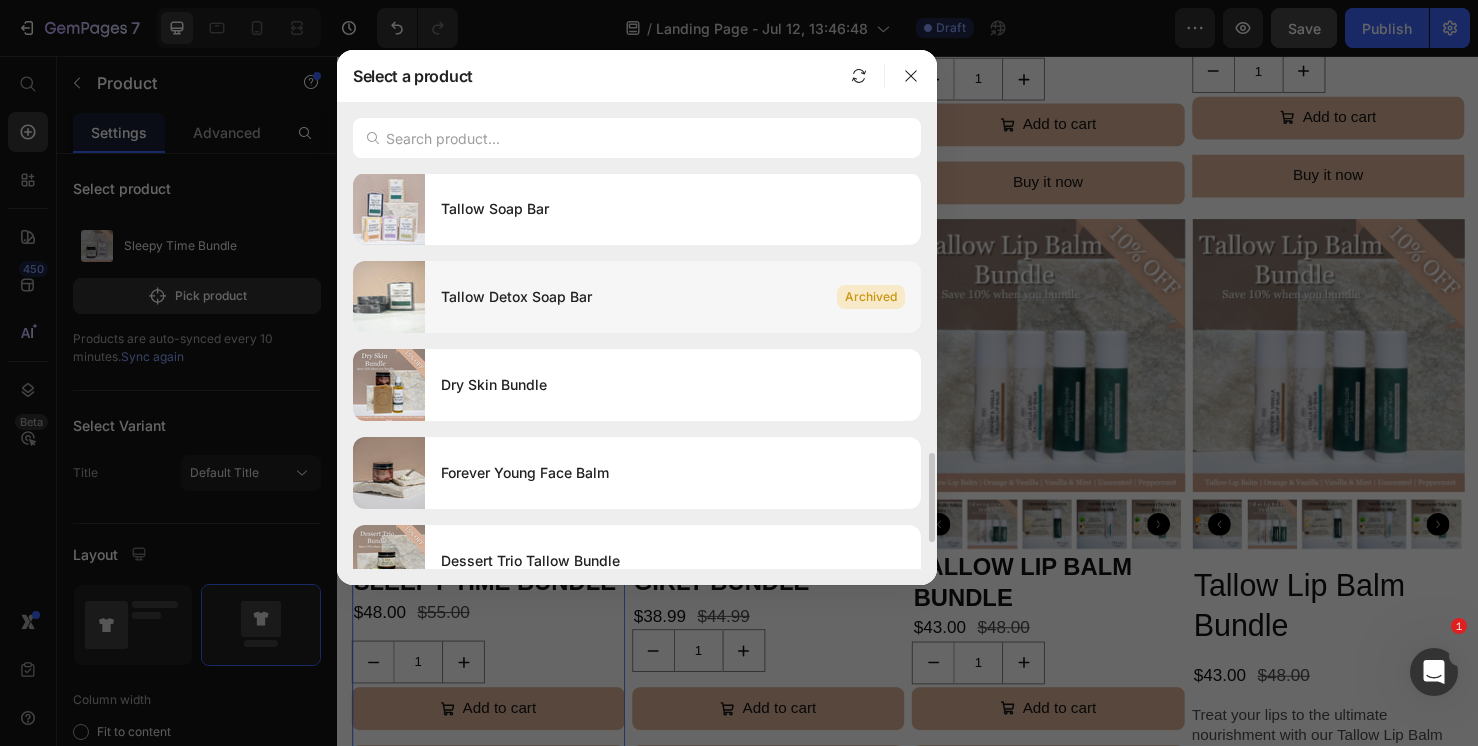 scroll, scrollTop: 1234, scrollLeft: 0, axis: vertical 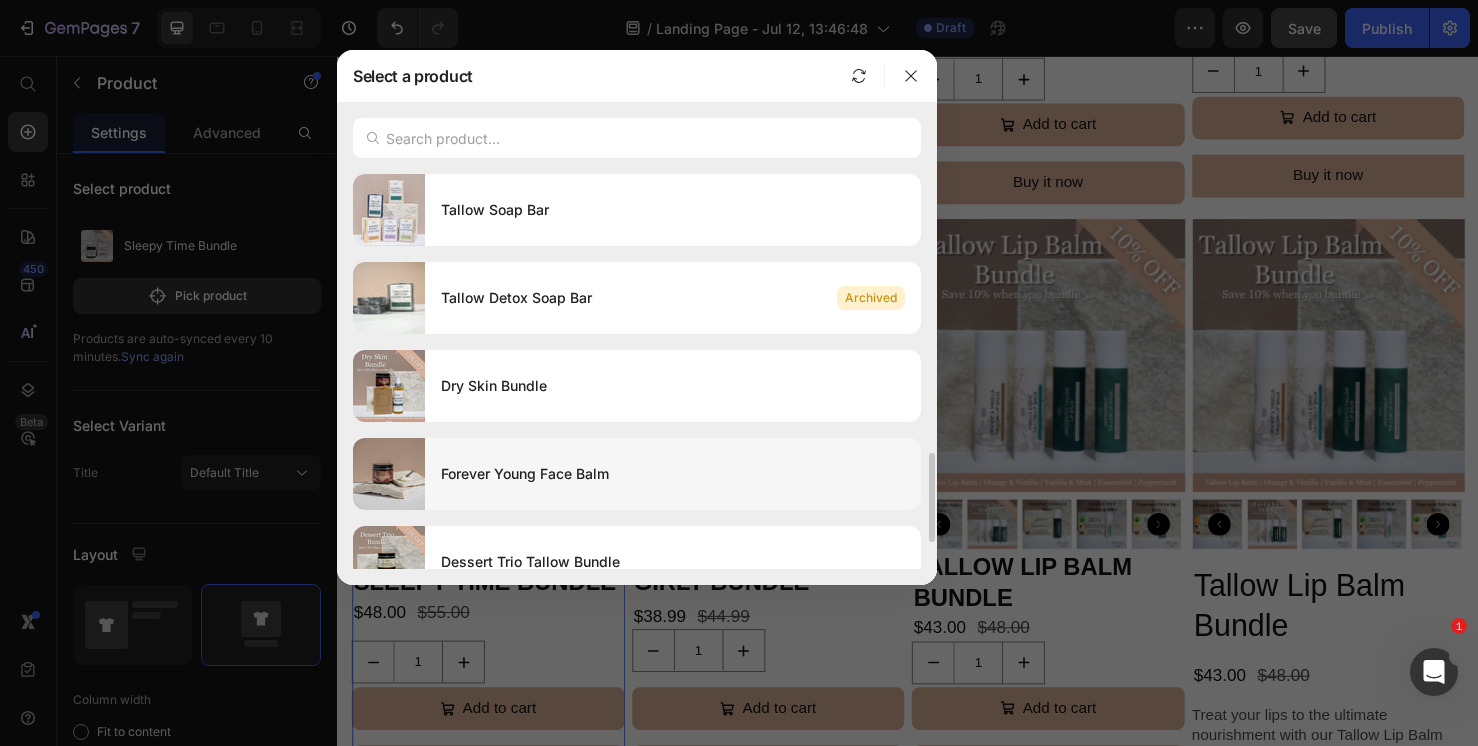 click on "Forever Young Face Balm" at bounding box center (673, 474) 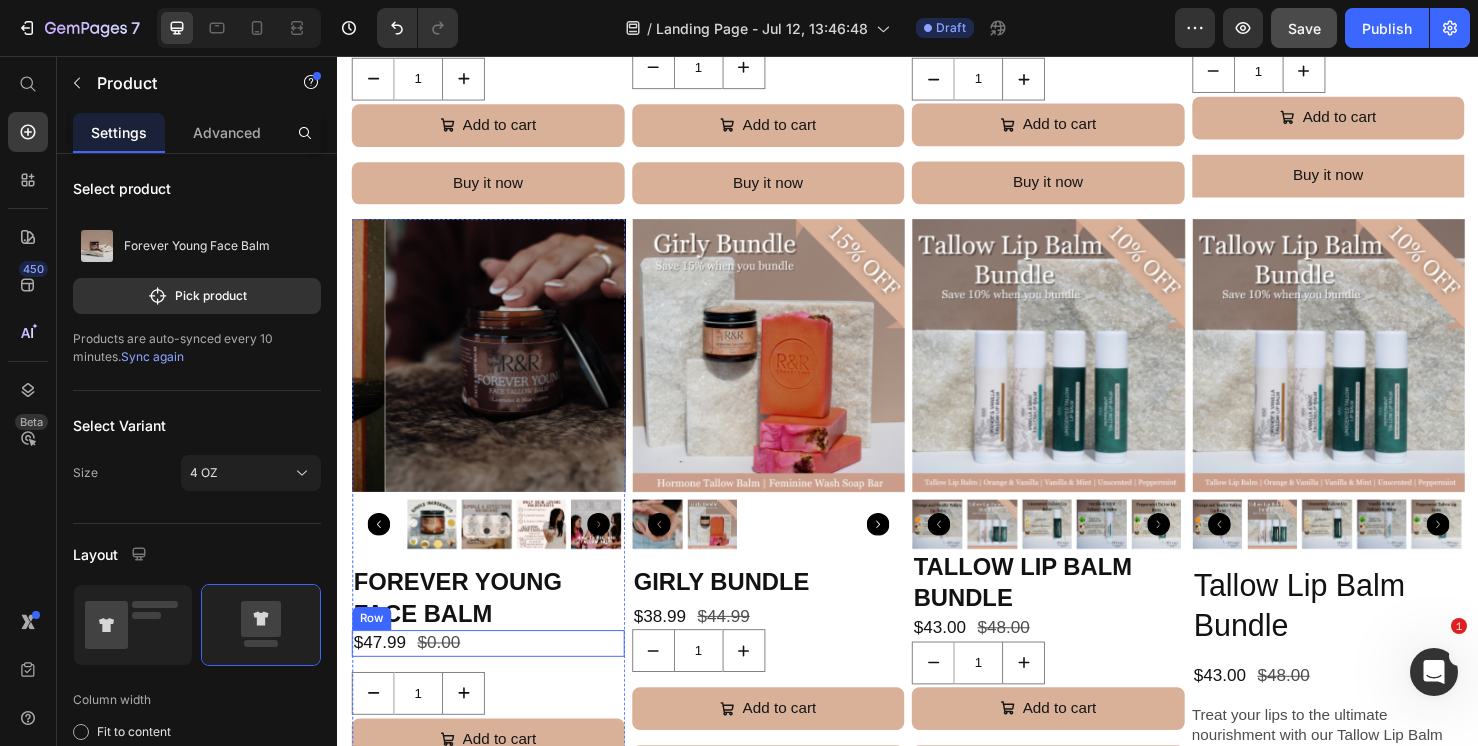 scroll, scrollTop: 2069, scrollLeft: 0, axis: vertical 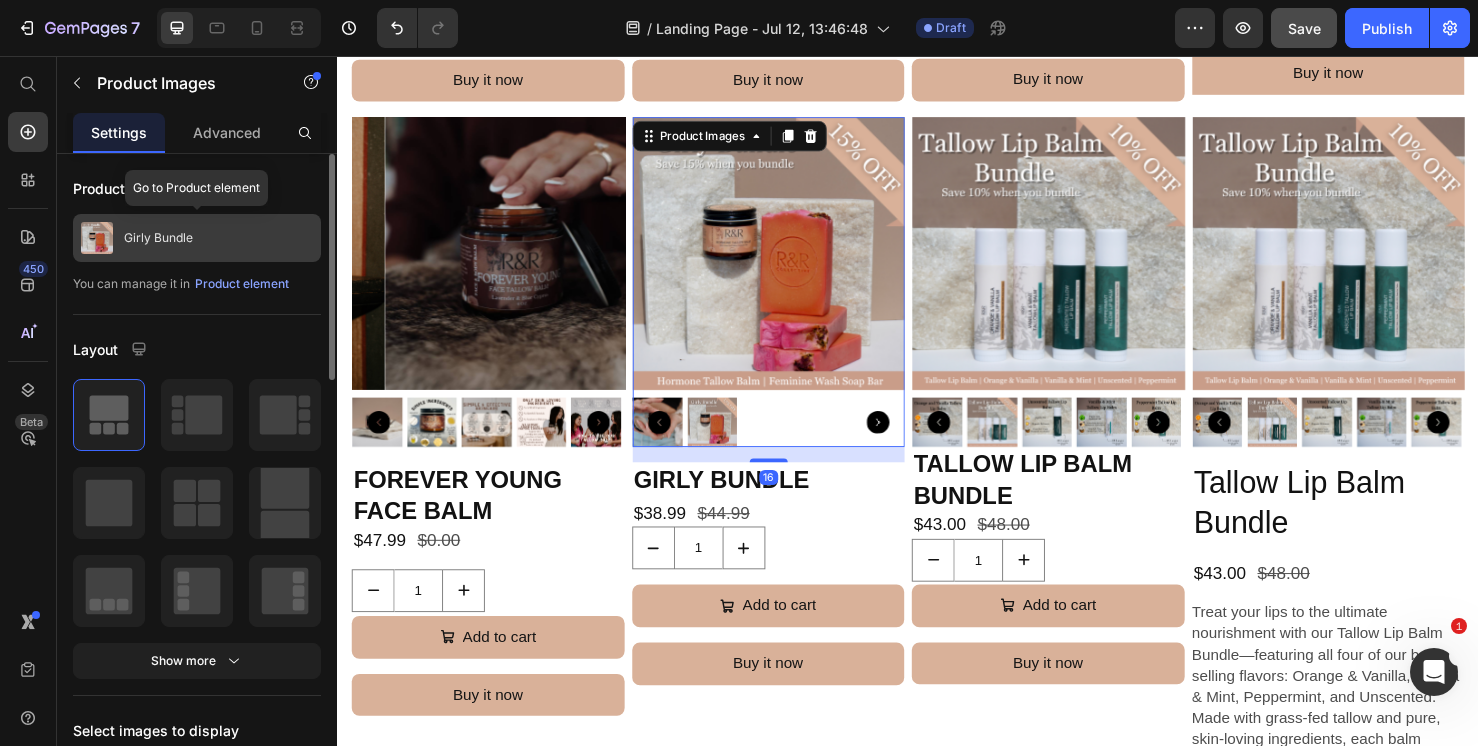 click on "Girly Bundle" at bounding box center [158, 238] 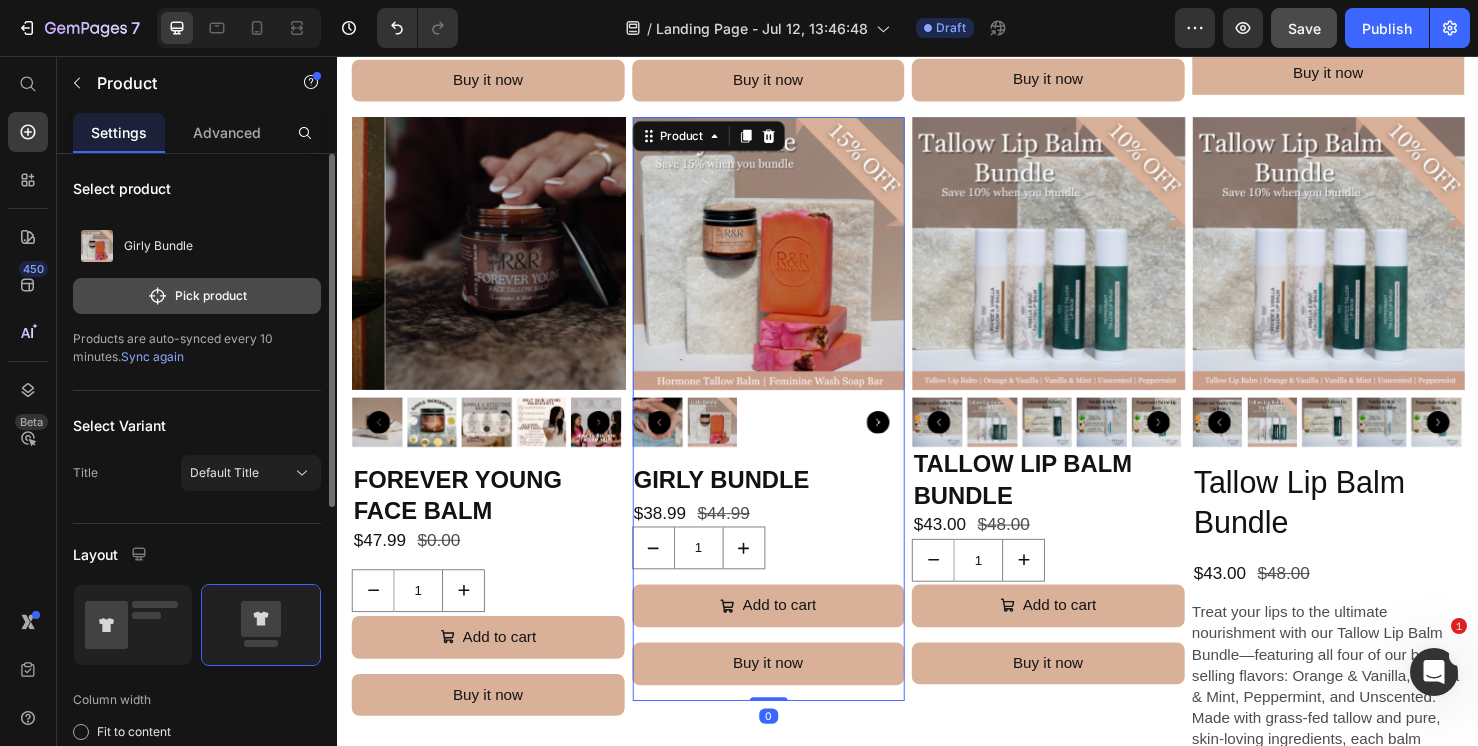click on "Pick product" at bounding box center [197, 296] 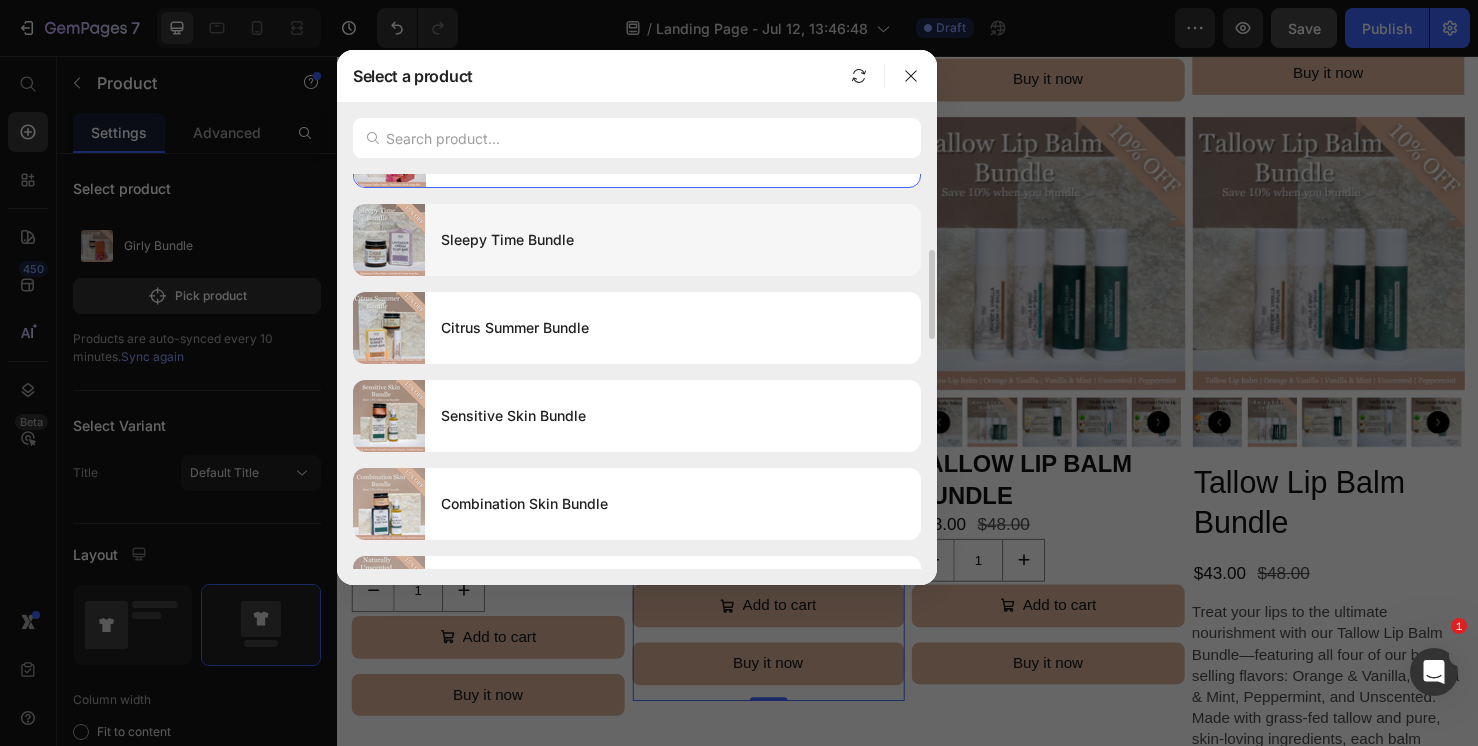 scroll, scrollTop: 198, scrollLeft: 0, axis: vertical 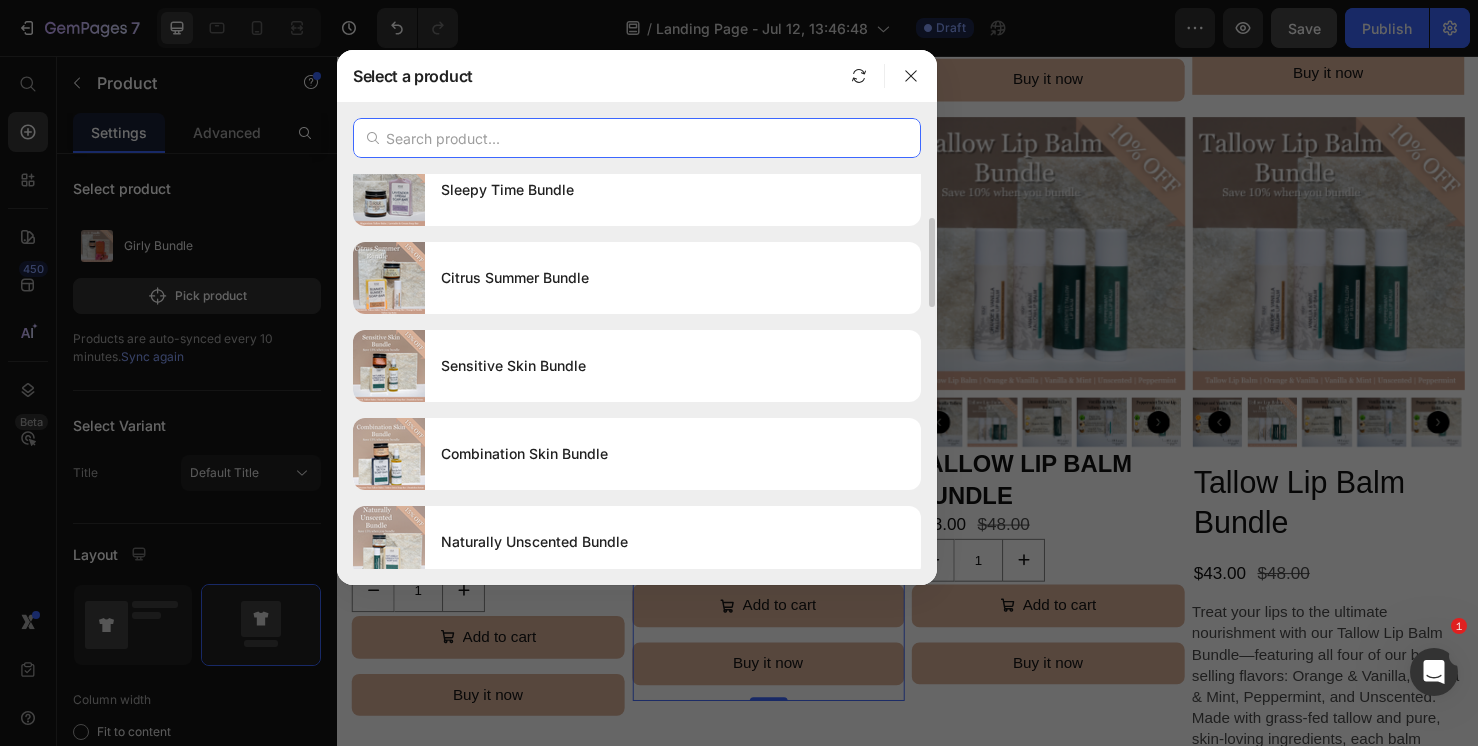 click at bounding box center (637, 138) 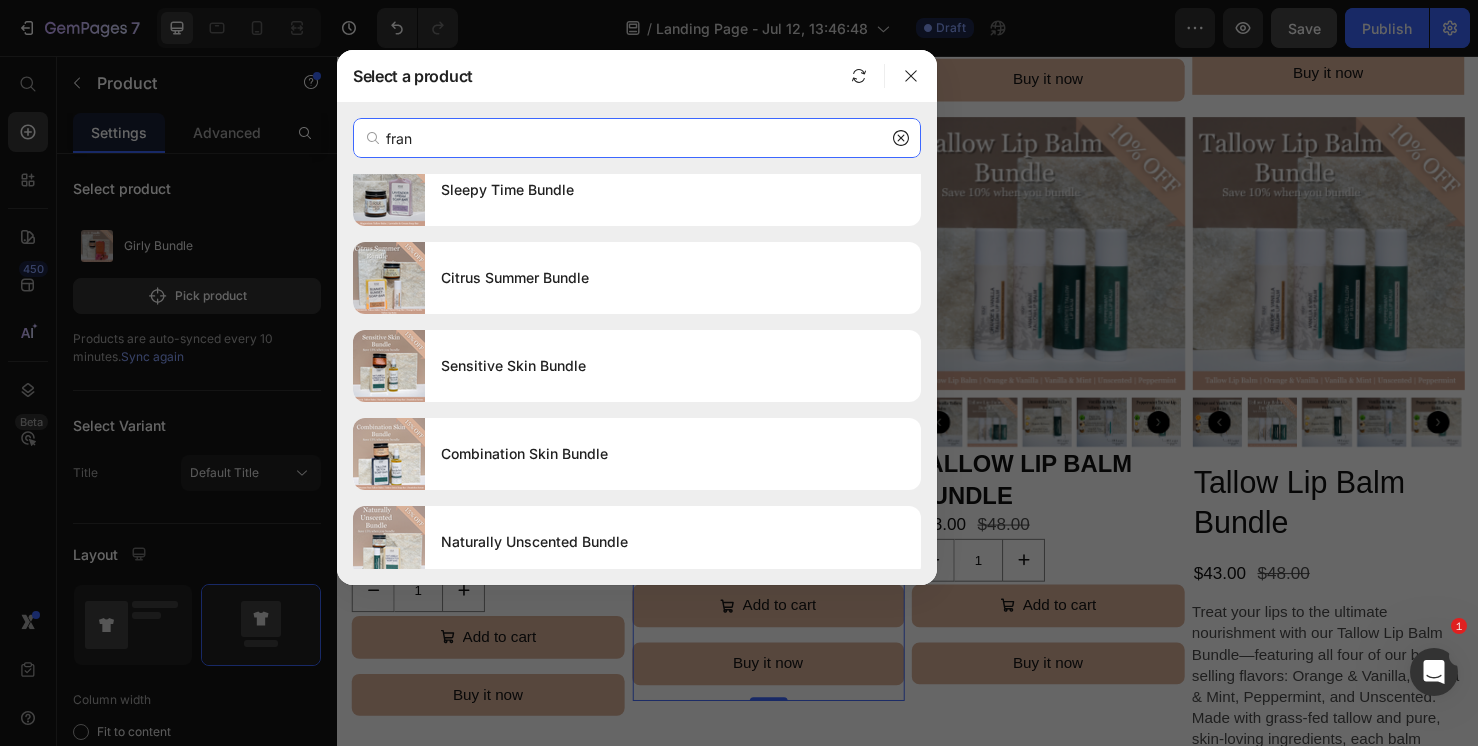 scroll, scrollTop: 0, scrollLeft: 0, axis: both 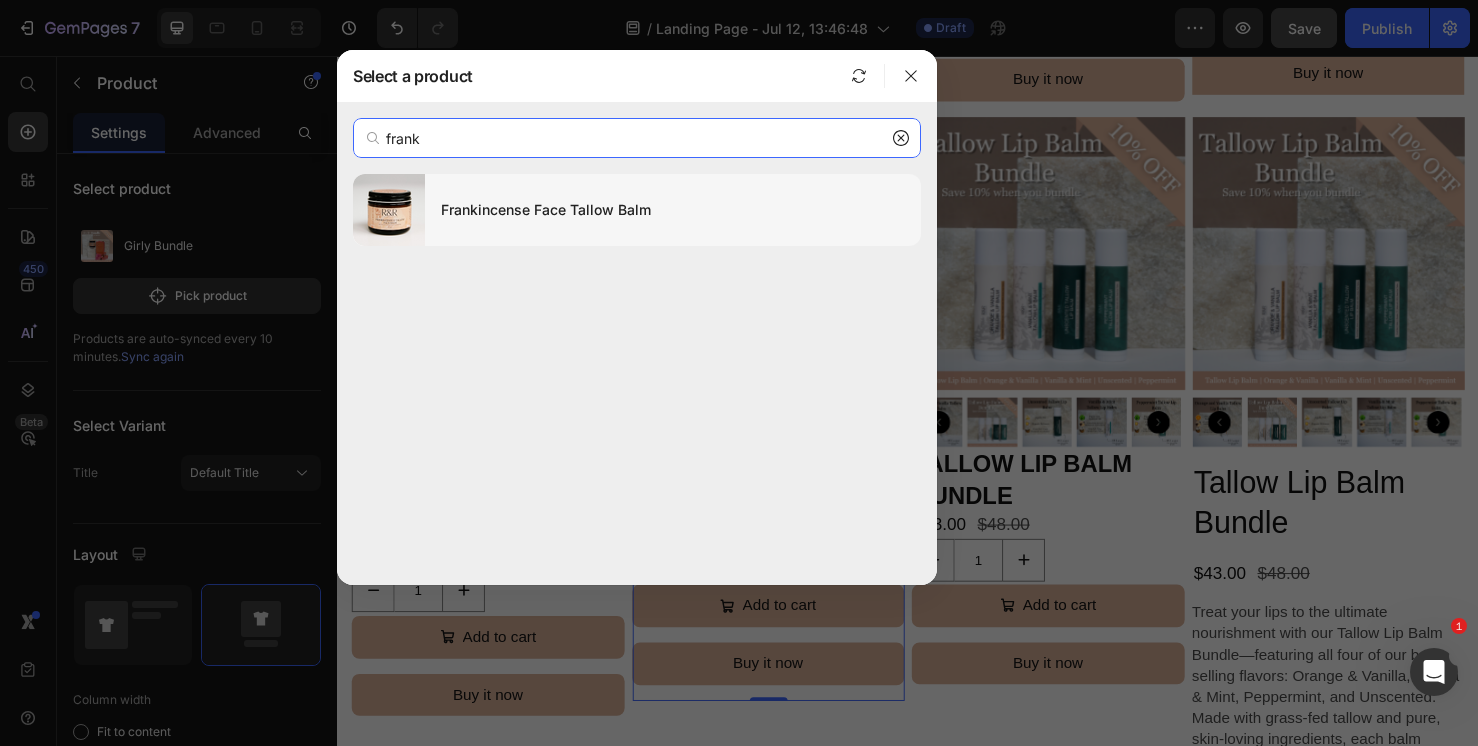 type on "frank" 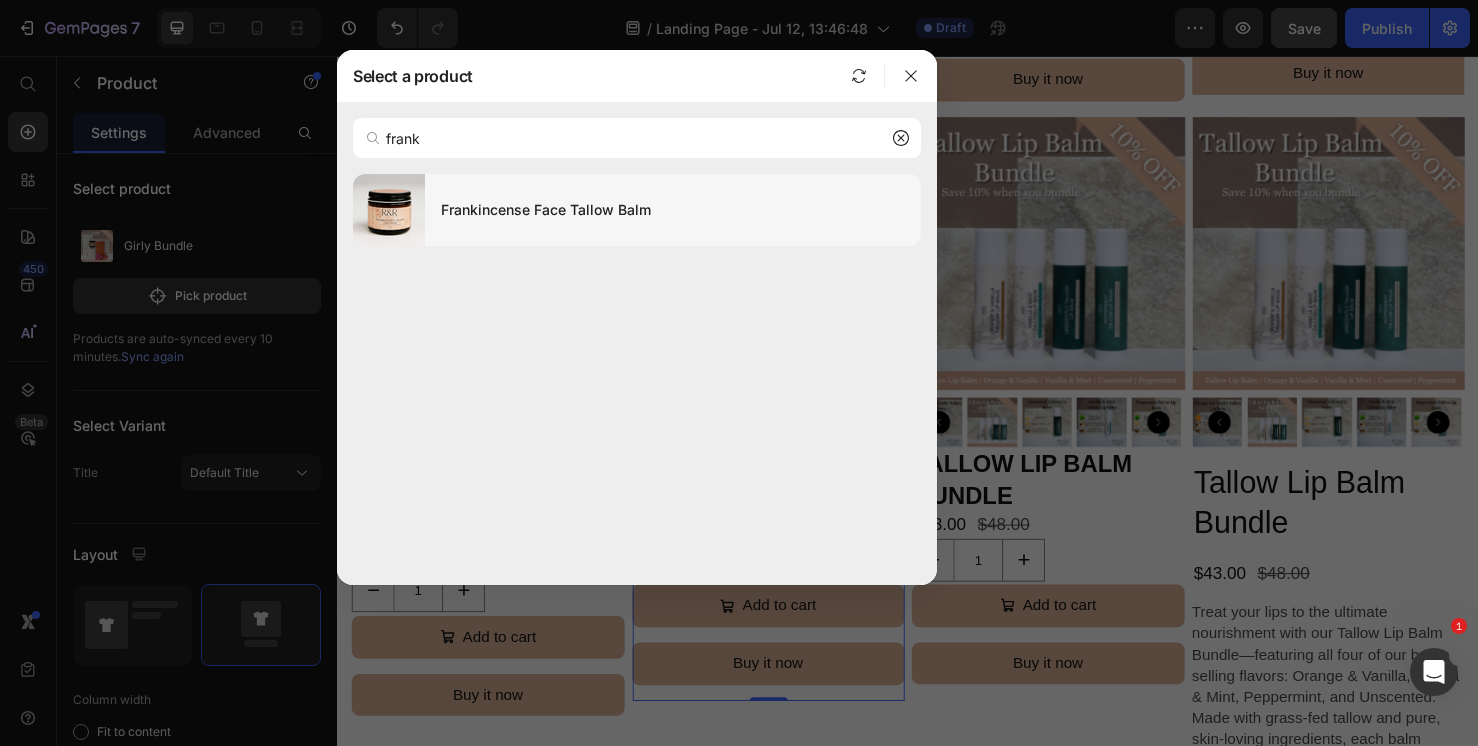 click on "Frankincense Face Tallow Balm" at bounding box center (673, 210) 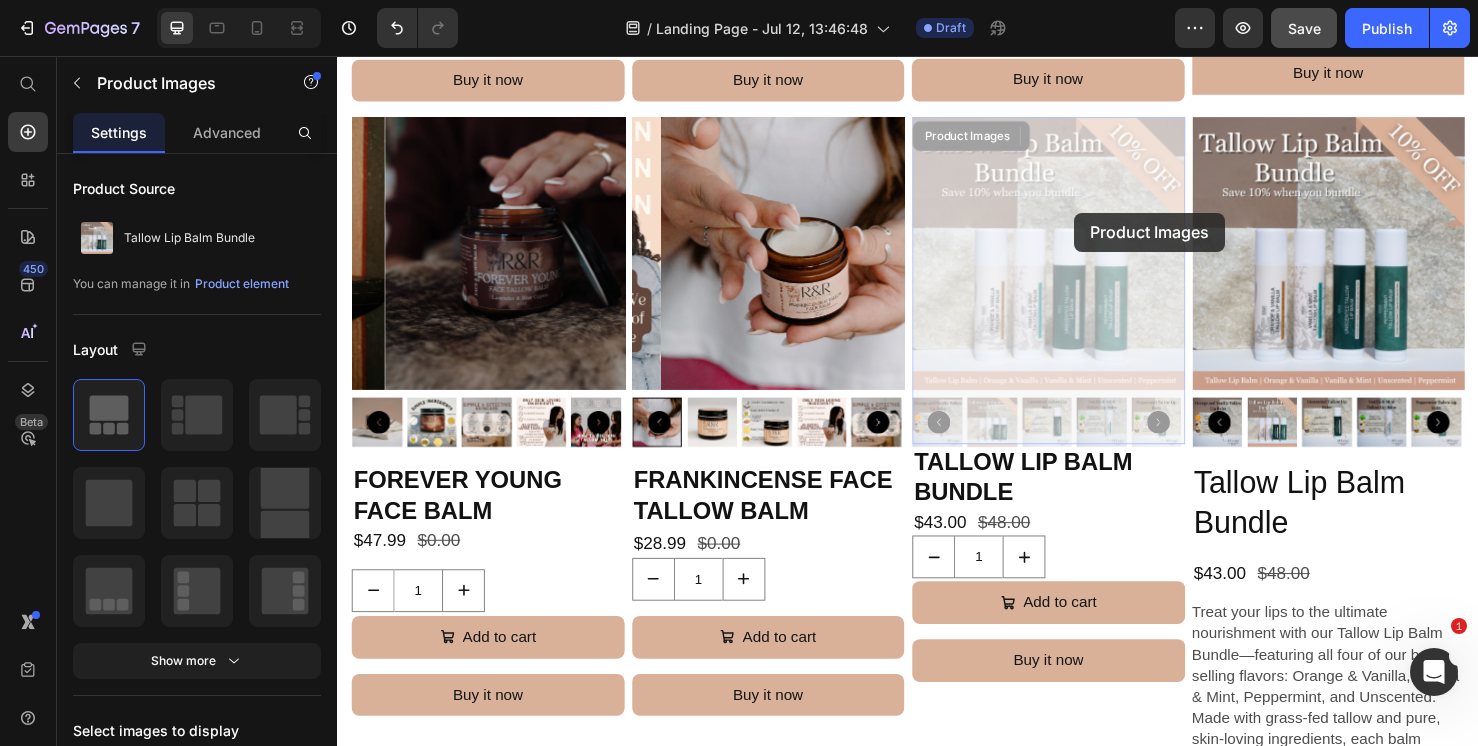 drag, startPoint x: 1112, startPoint y: 221, endPoint x: 512, endPoint y: 348, distance: 613.2936 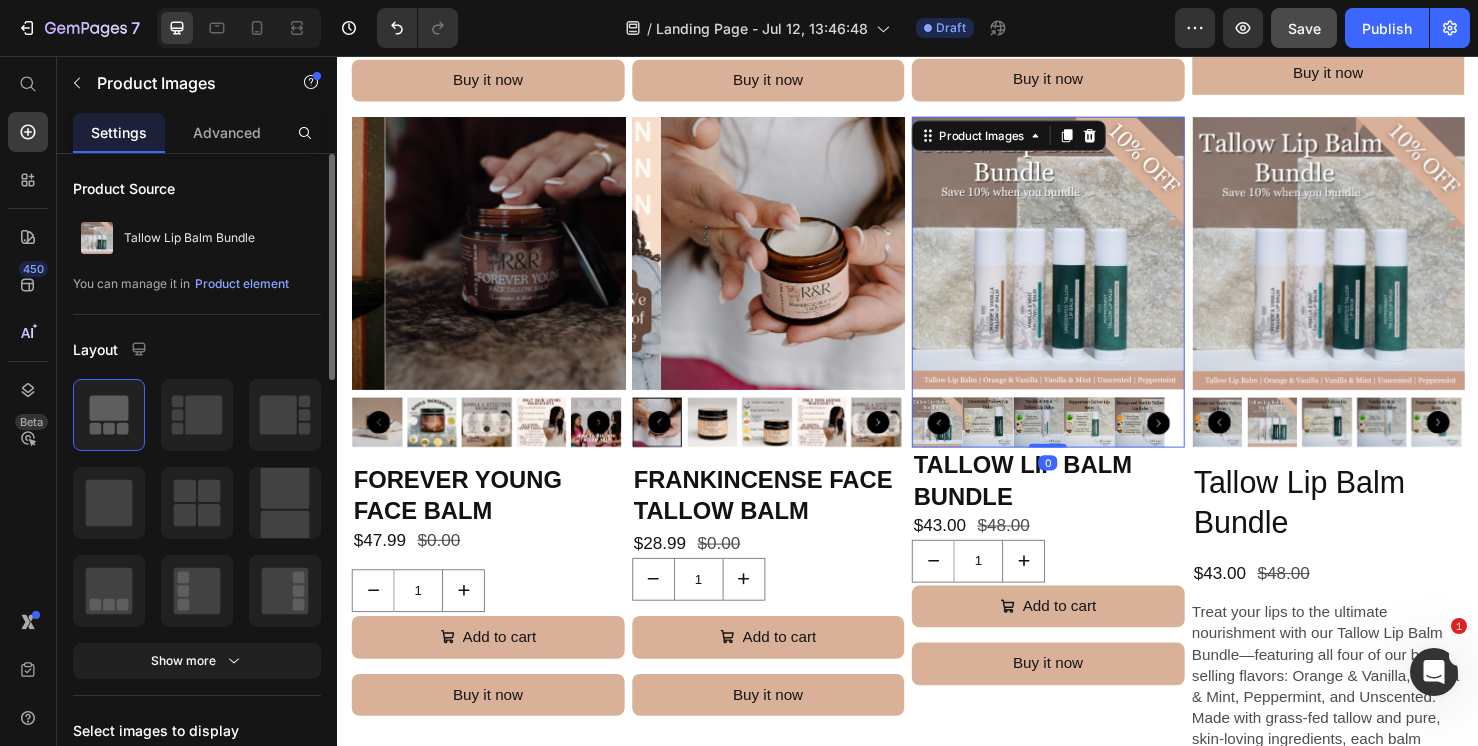 click on "You can manage it in" at bounding box center (131, 284) 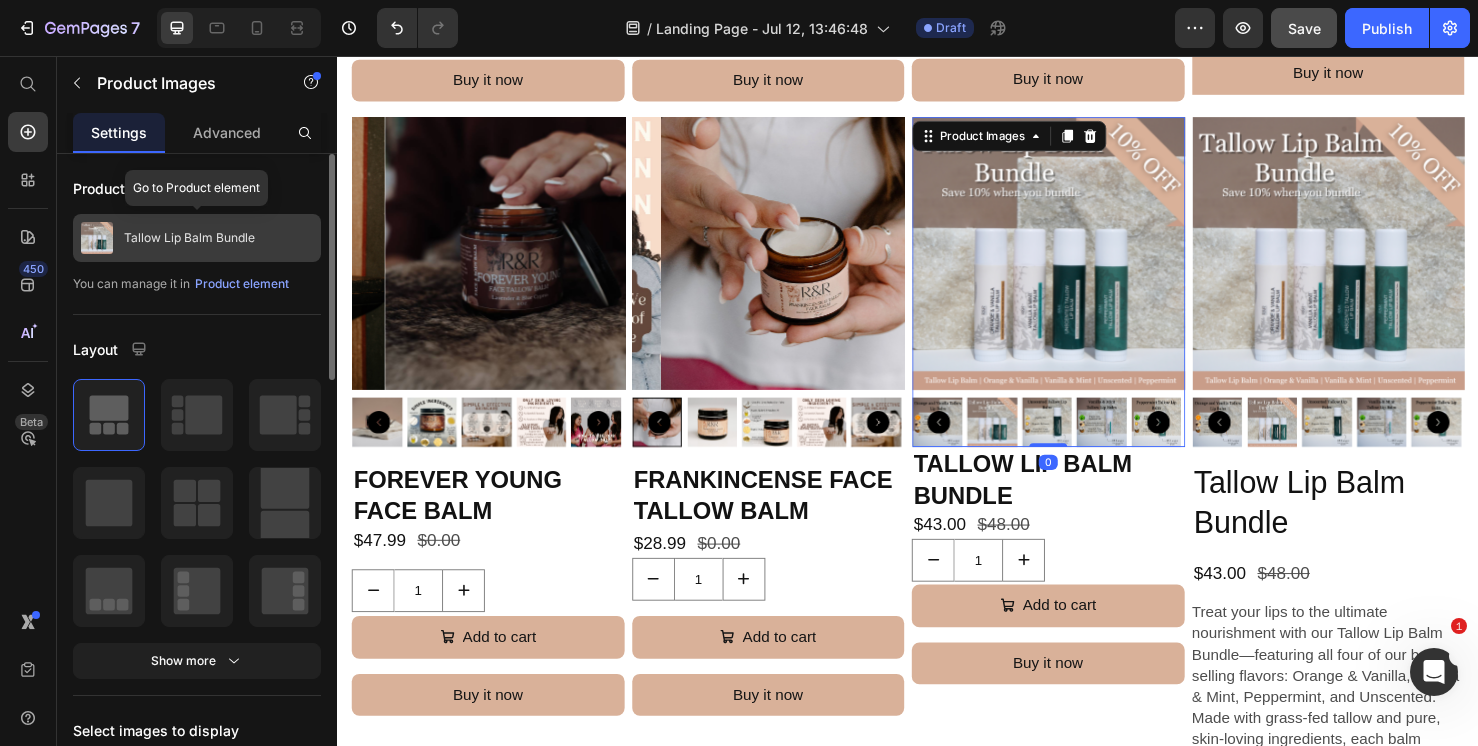 click on "Tallow Lip Balm Bundle" at bounding box center [189, 238] 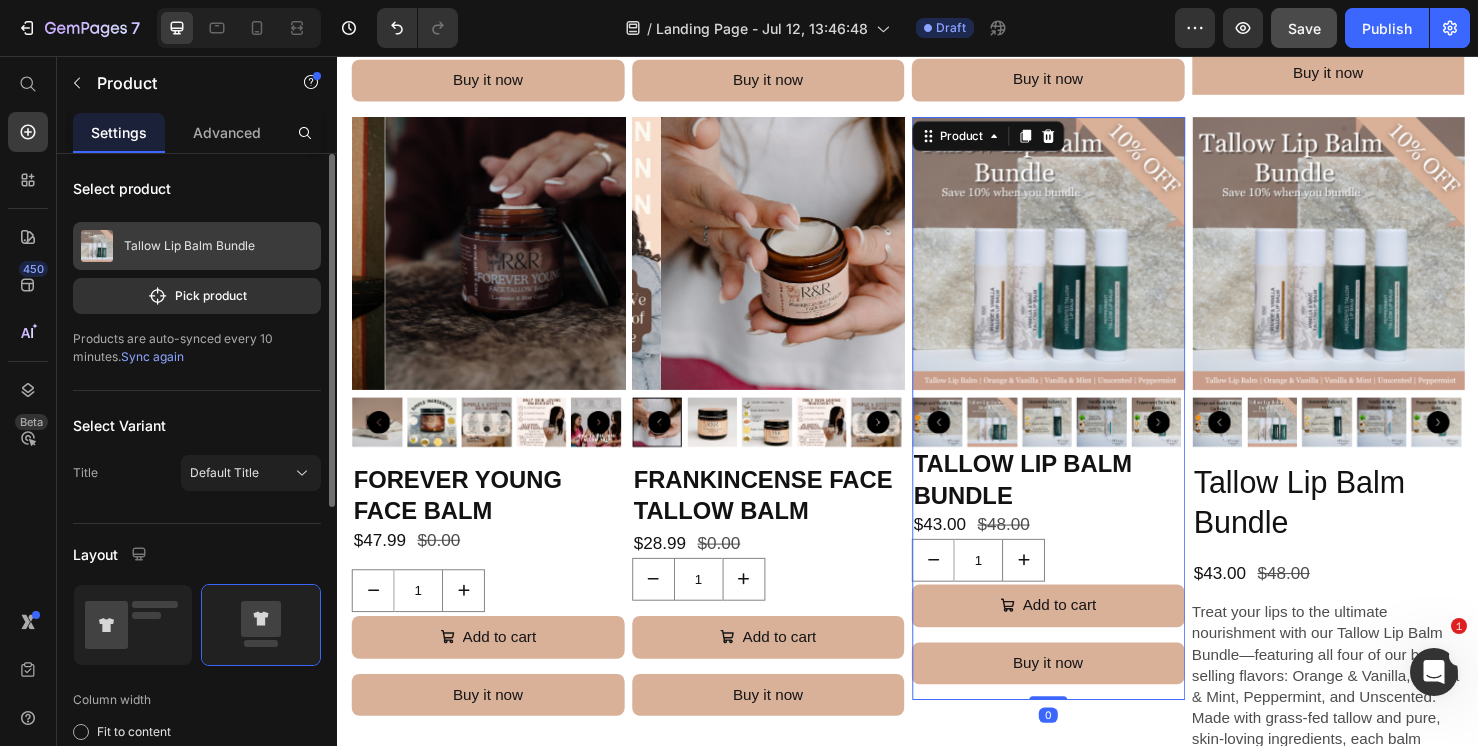 click on "Tallow Lip Balm Bundle" at bounding box center [197, 246] 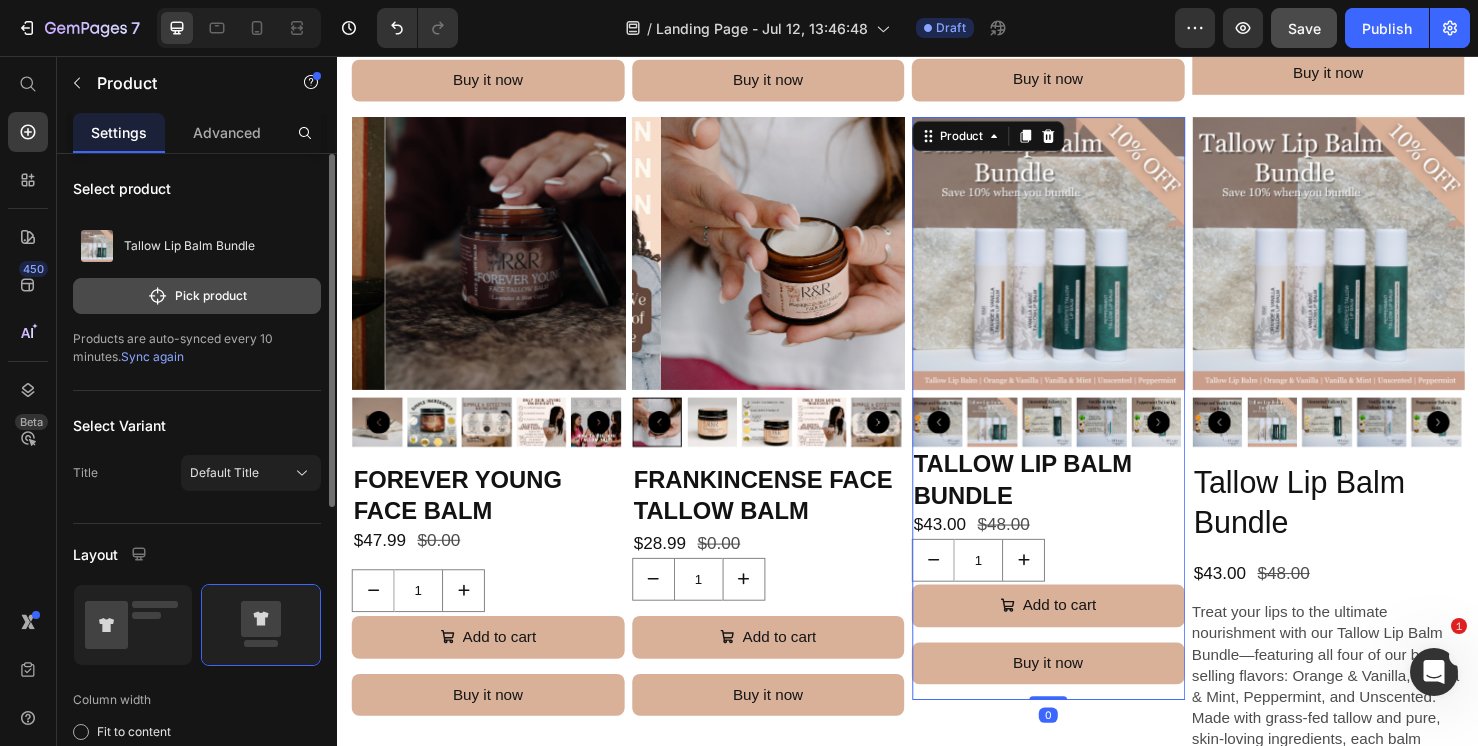 click on "Pick product" at bounding box center (197, 296) 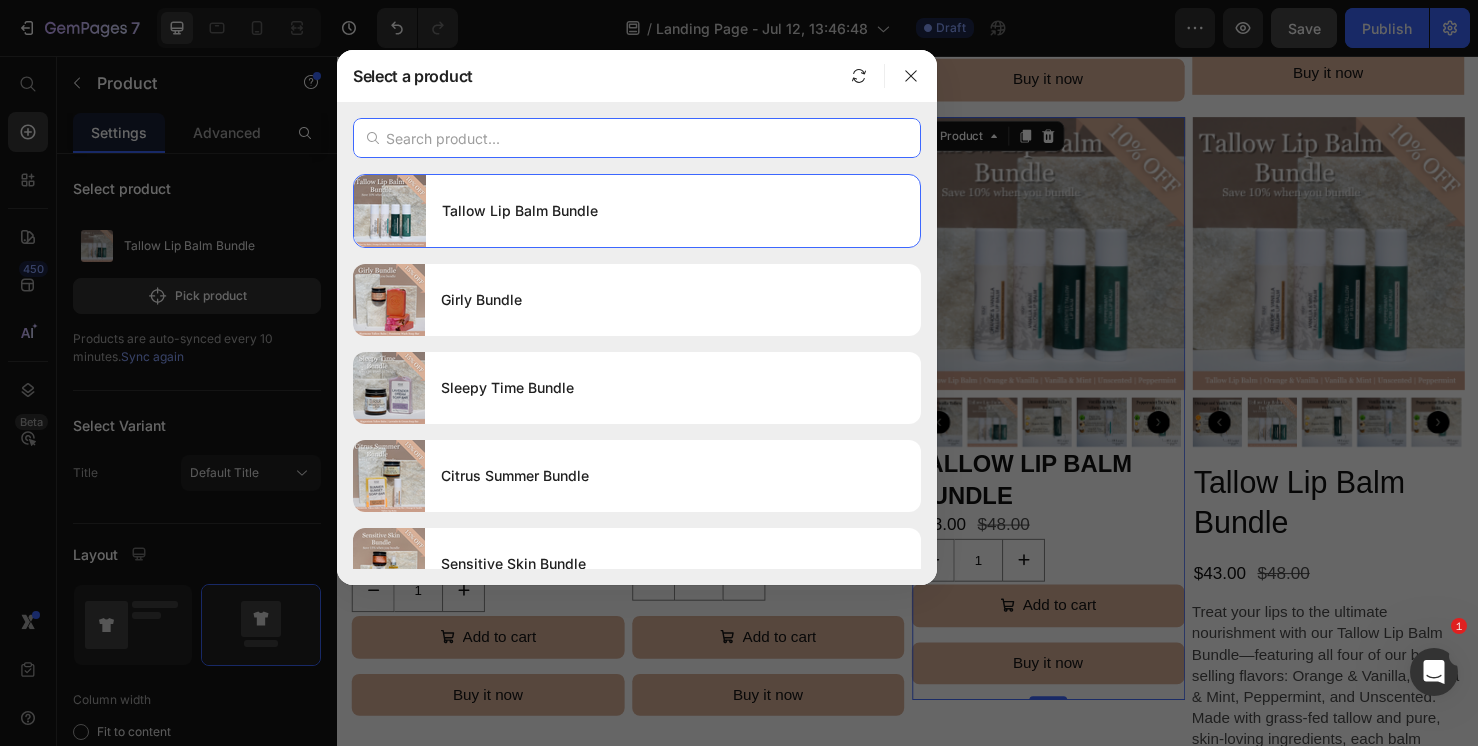click at bounding box center [637, 138] 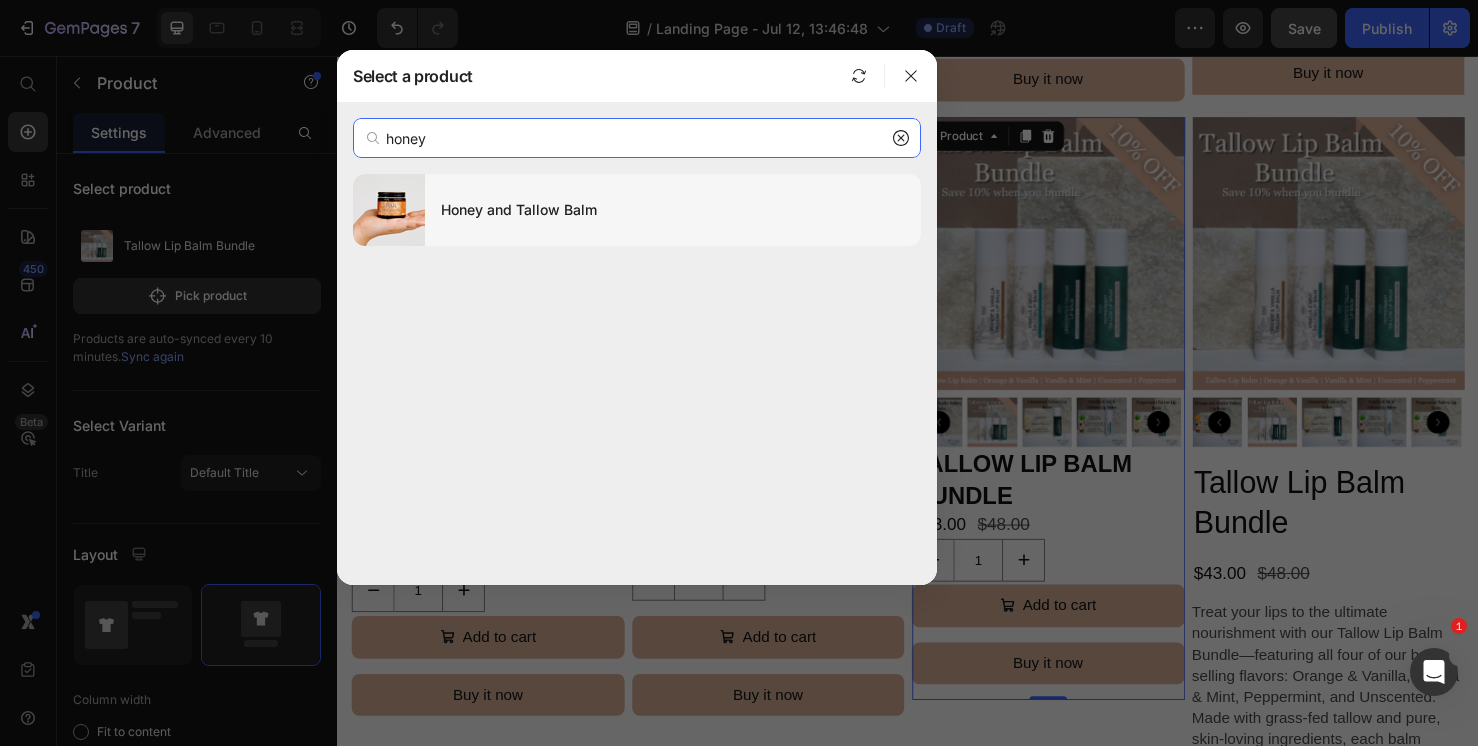 type on "honey" 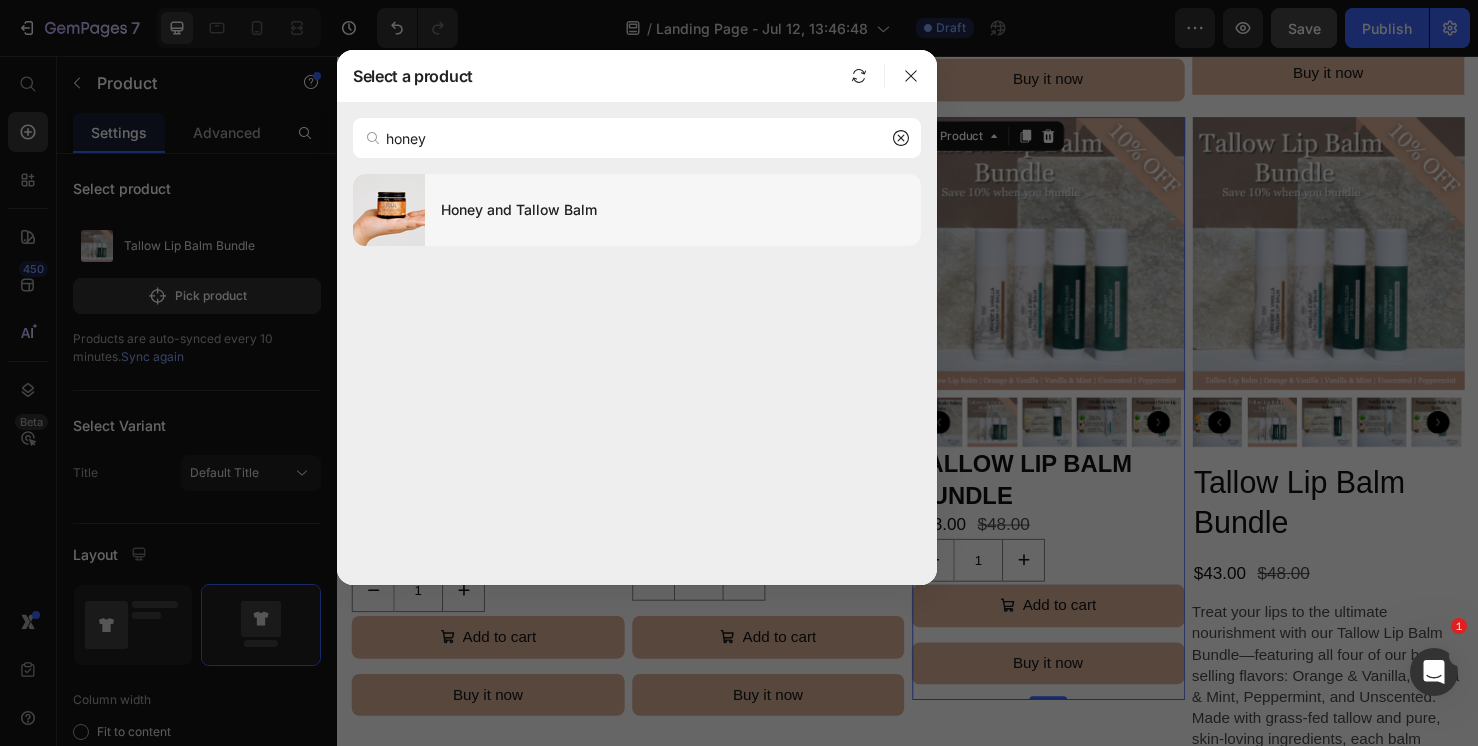 click on "Honey and Tallow Balm" at bounding box center (673, 210) 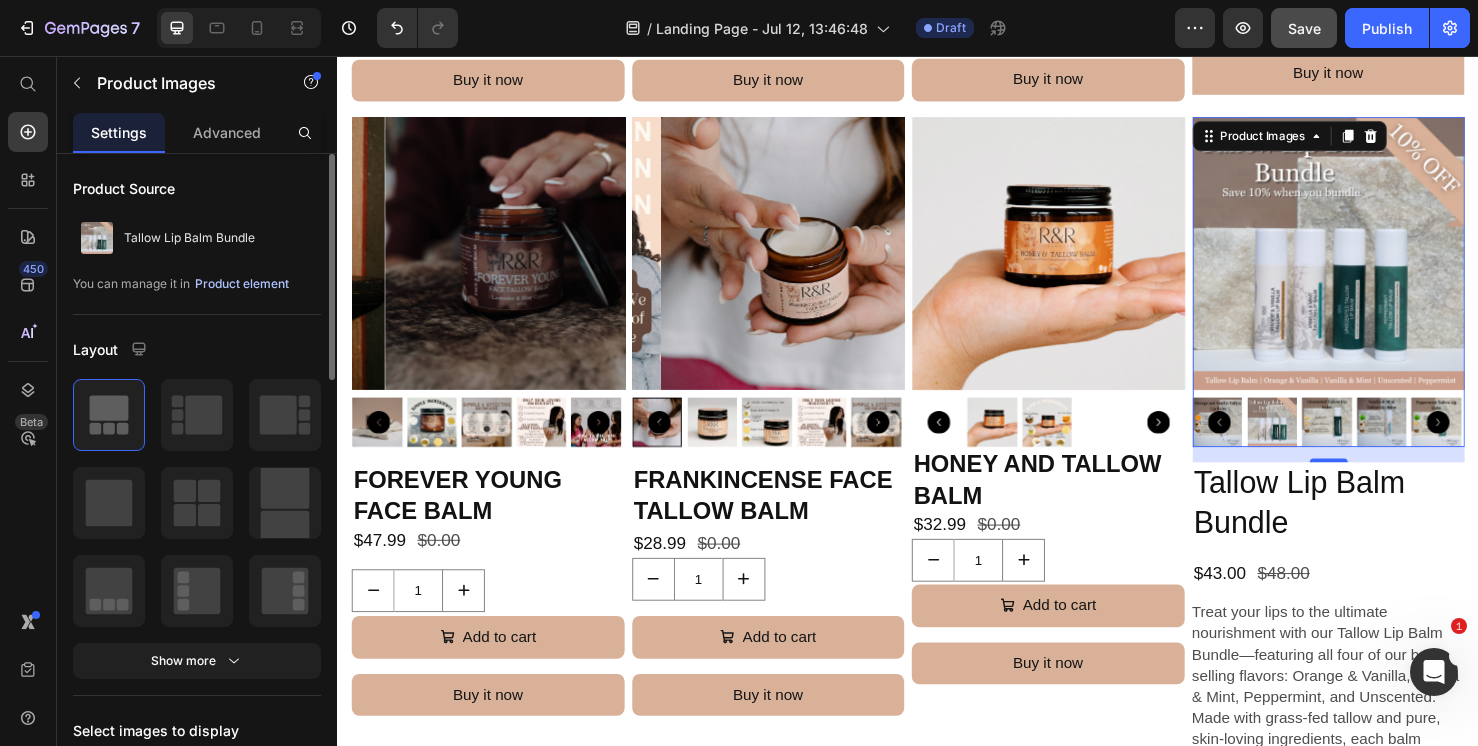 click on "Product element" at bounding box center [242, 284] 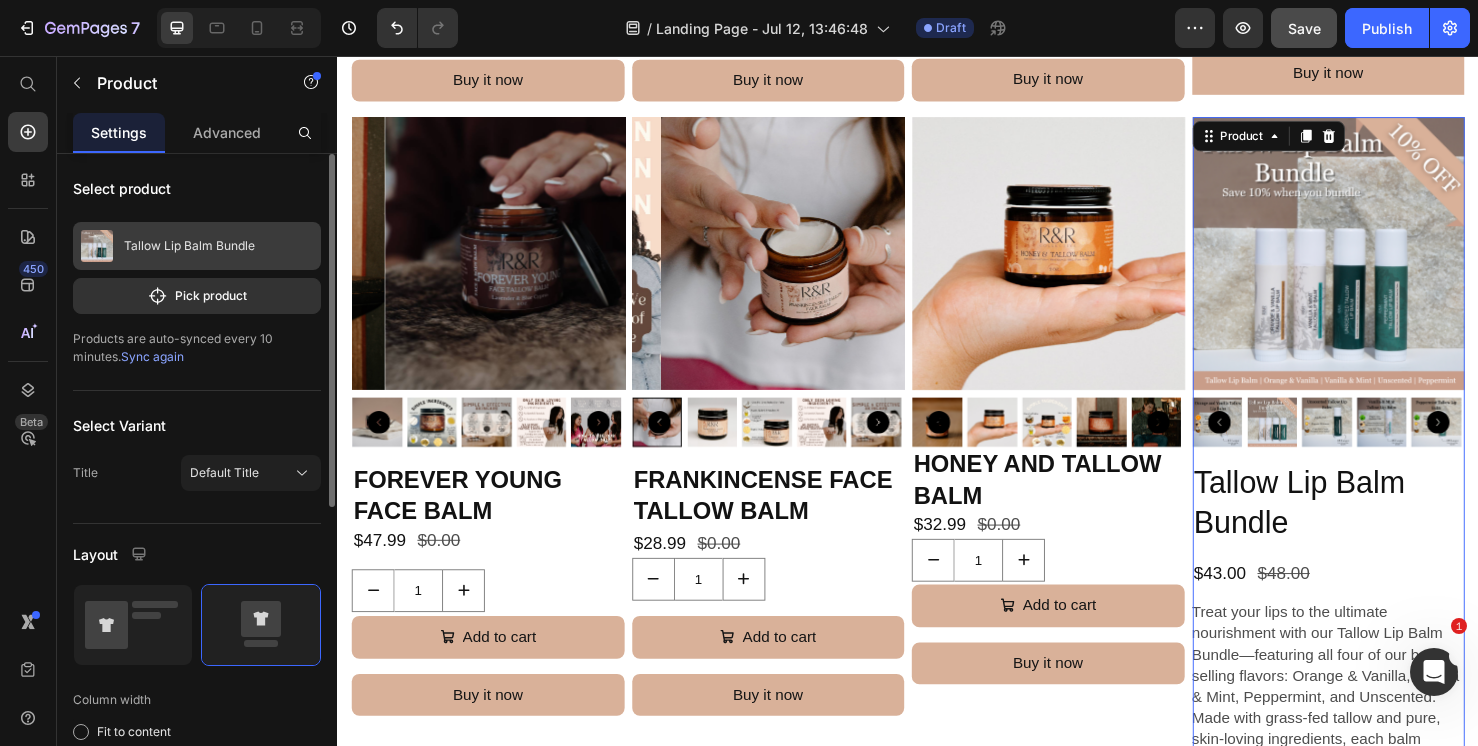 click on "Tallow Lip Balm Bundle" at bounding box center (189, 246) 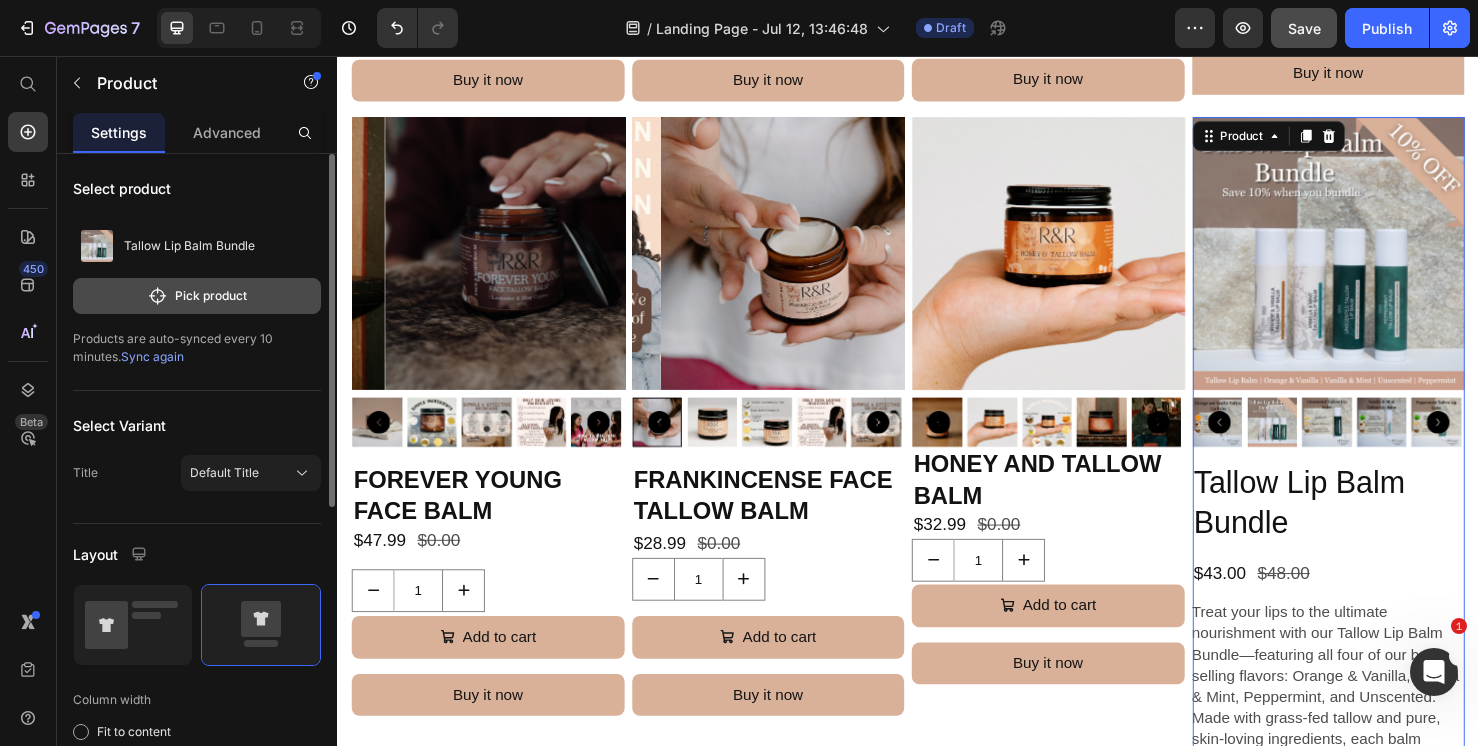 click on "Pick product" 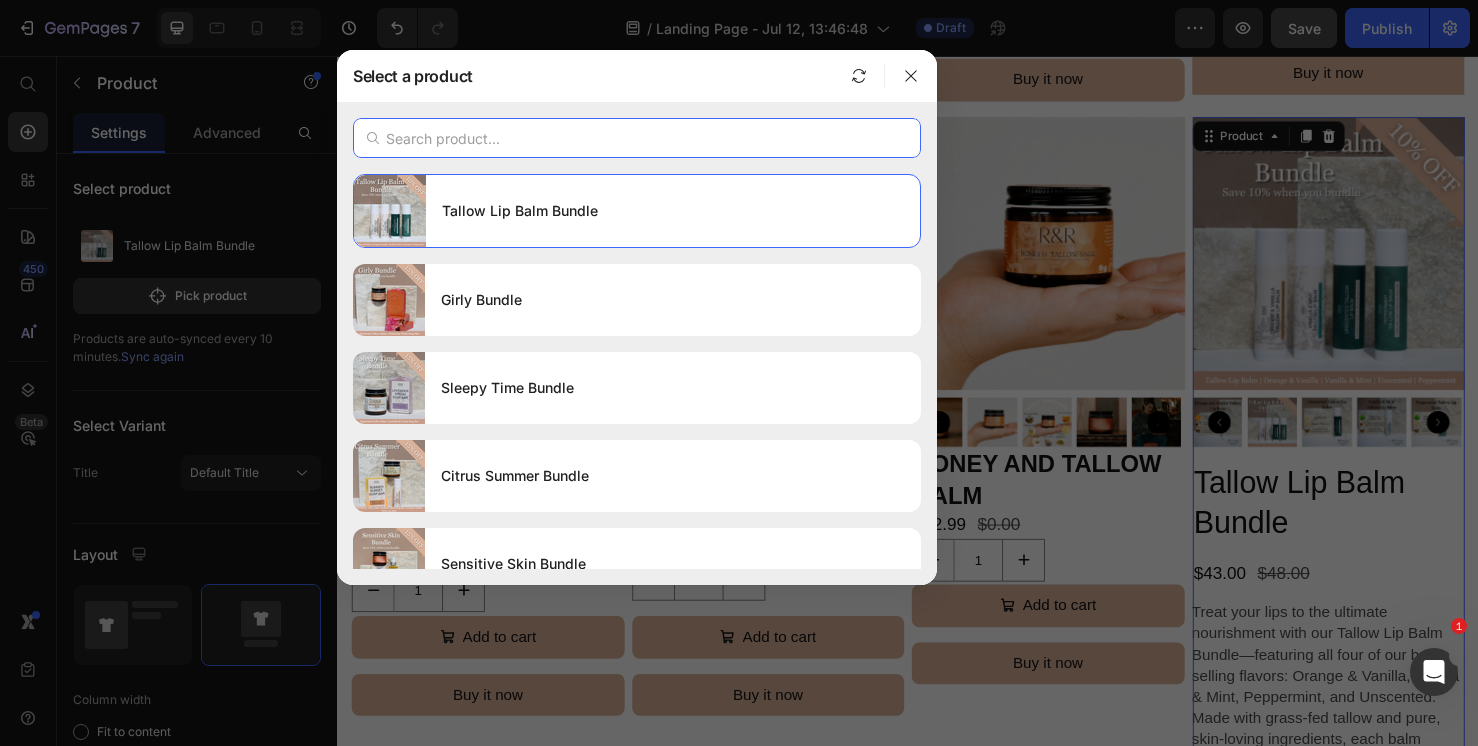 click at bounding box center [637, 138] 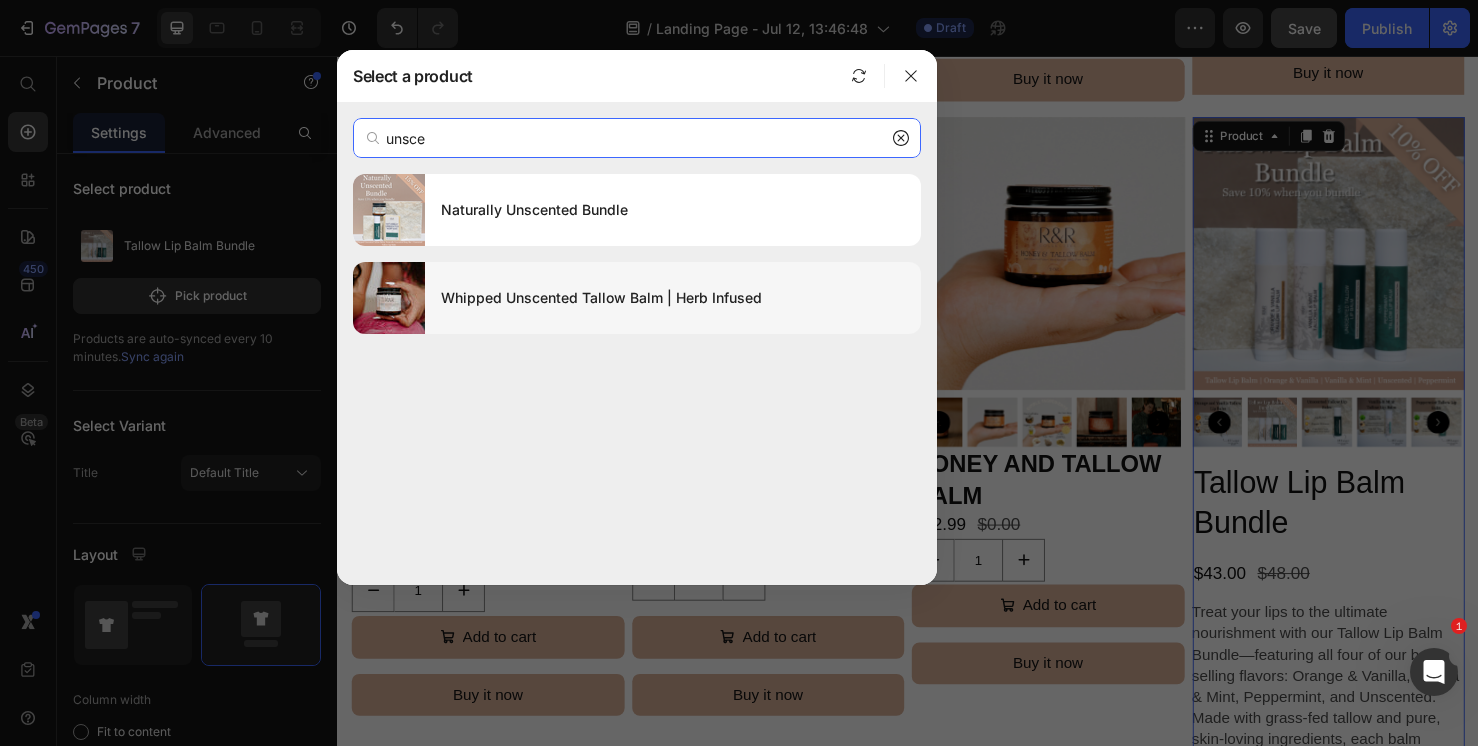 type on "unsce" 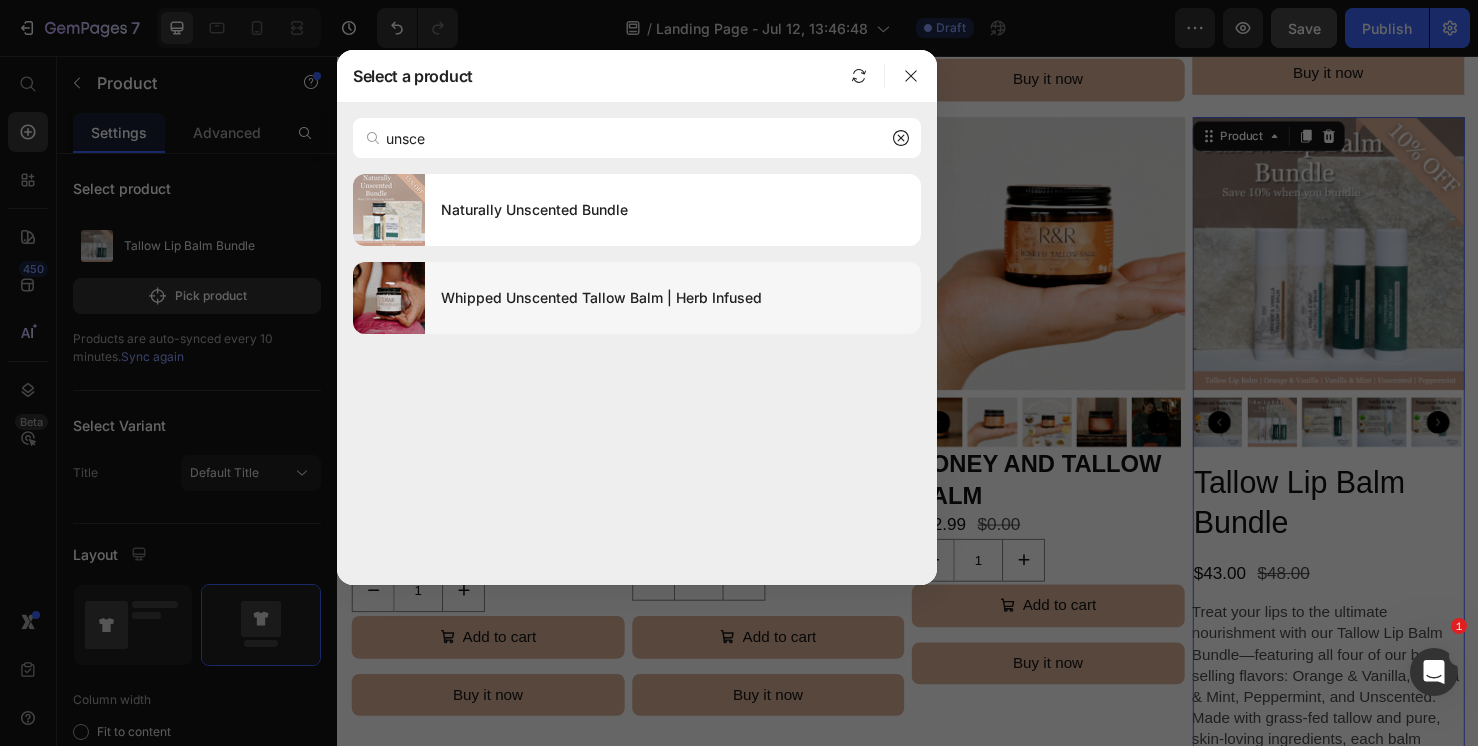 click on "Whipped Unscented Tallow Balm | Herb Infused" at bounding box center [673, 298] 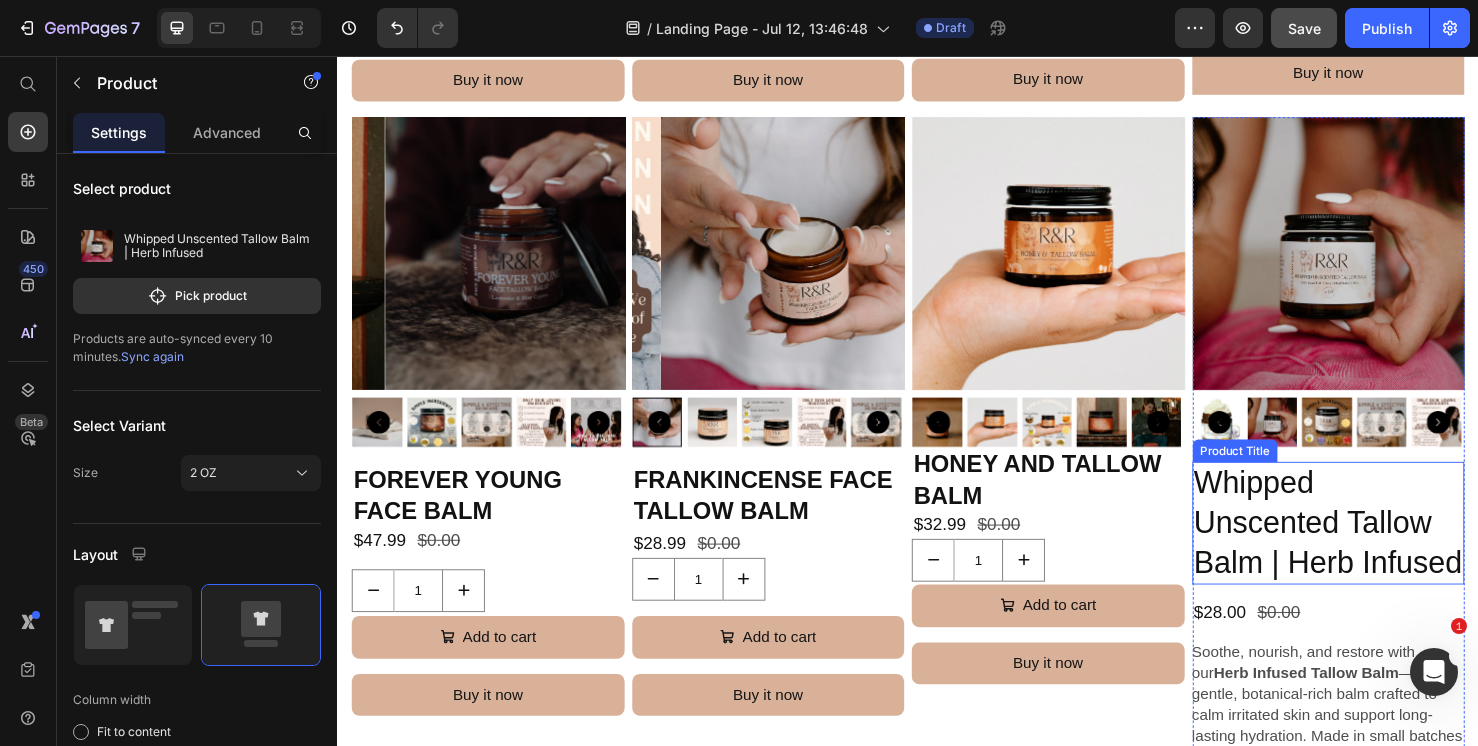 scroll, scrollTop: 2194, scrollLeft: 0, axis: vertical 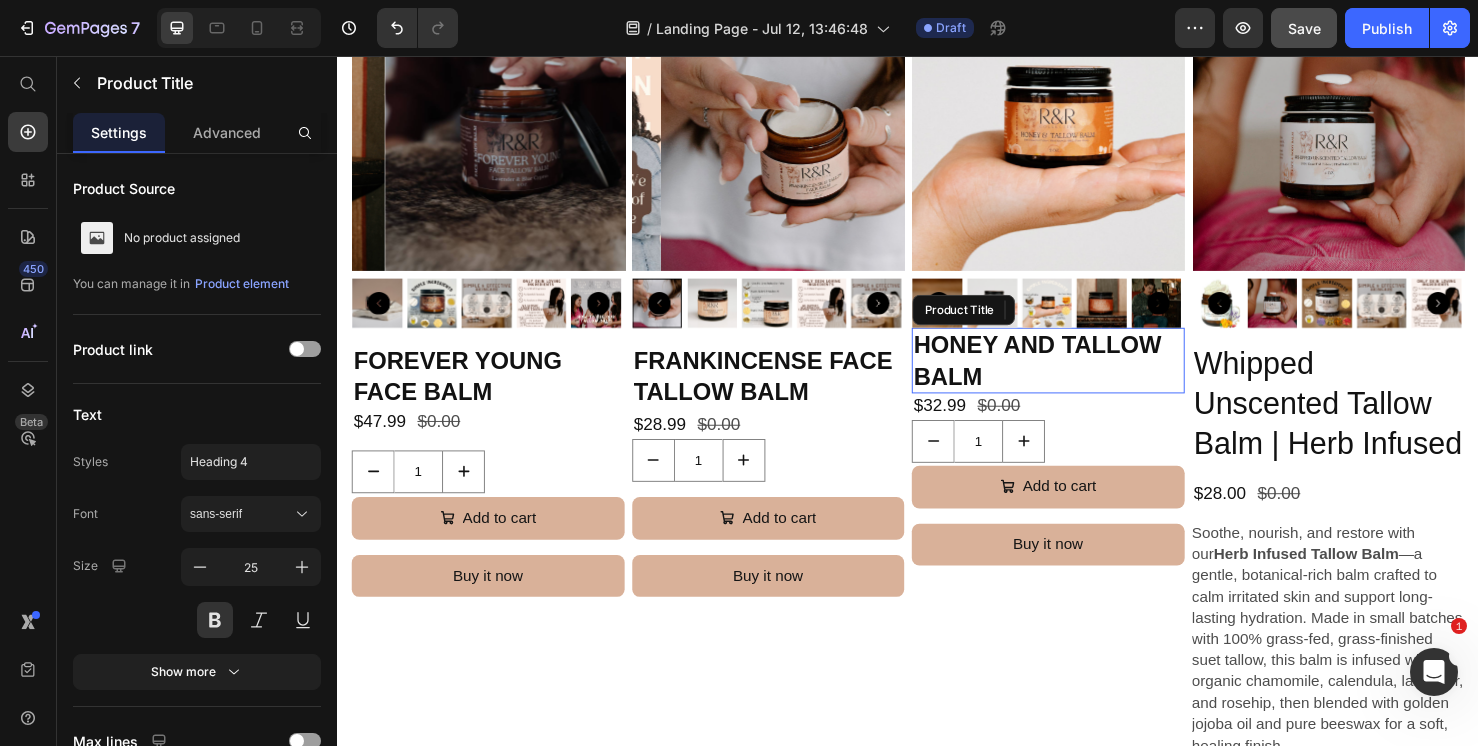 click on "Honey and Tallow Balm" at bounding box center [1084, 376] 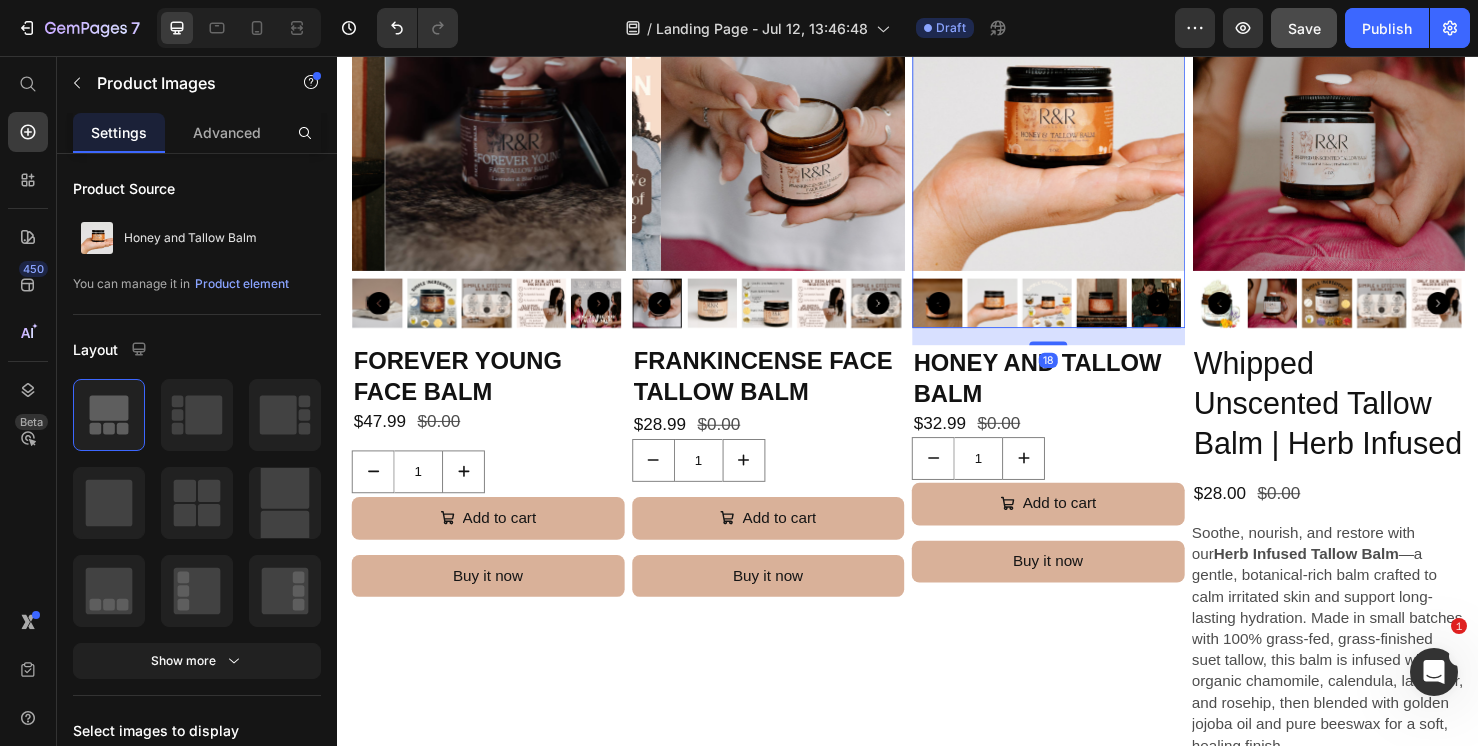 drag, startPoint x: 1069, startPoint y: 337, endPoint x: 1071, endPoint y: 355, distance: 18.110771 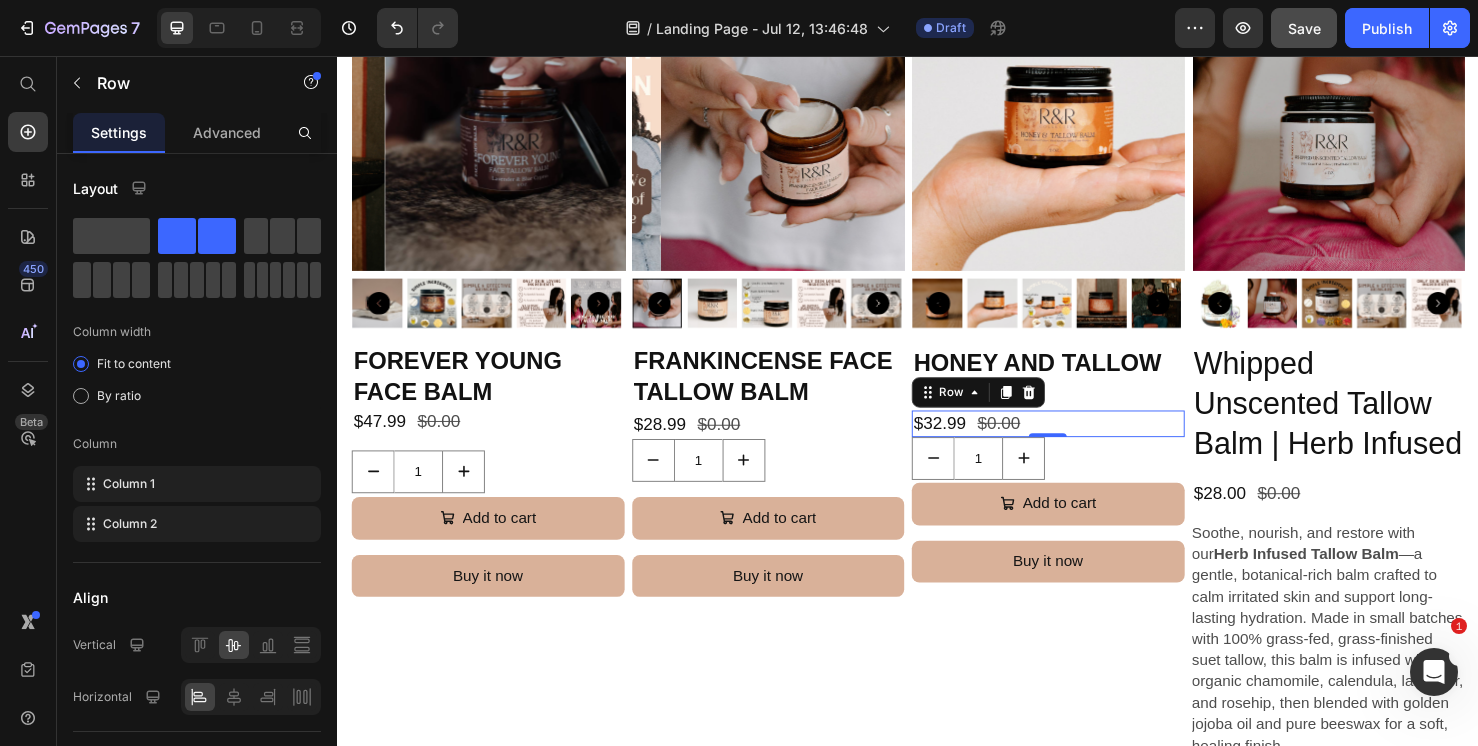 click on "$32.99 Product Price $0.00 Product Price Row   0" at bounding box center (1084, 442) 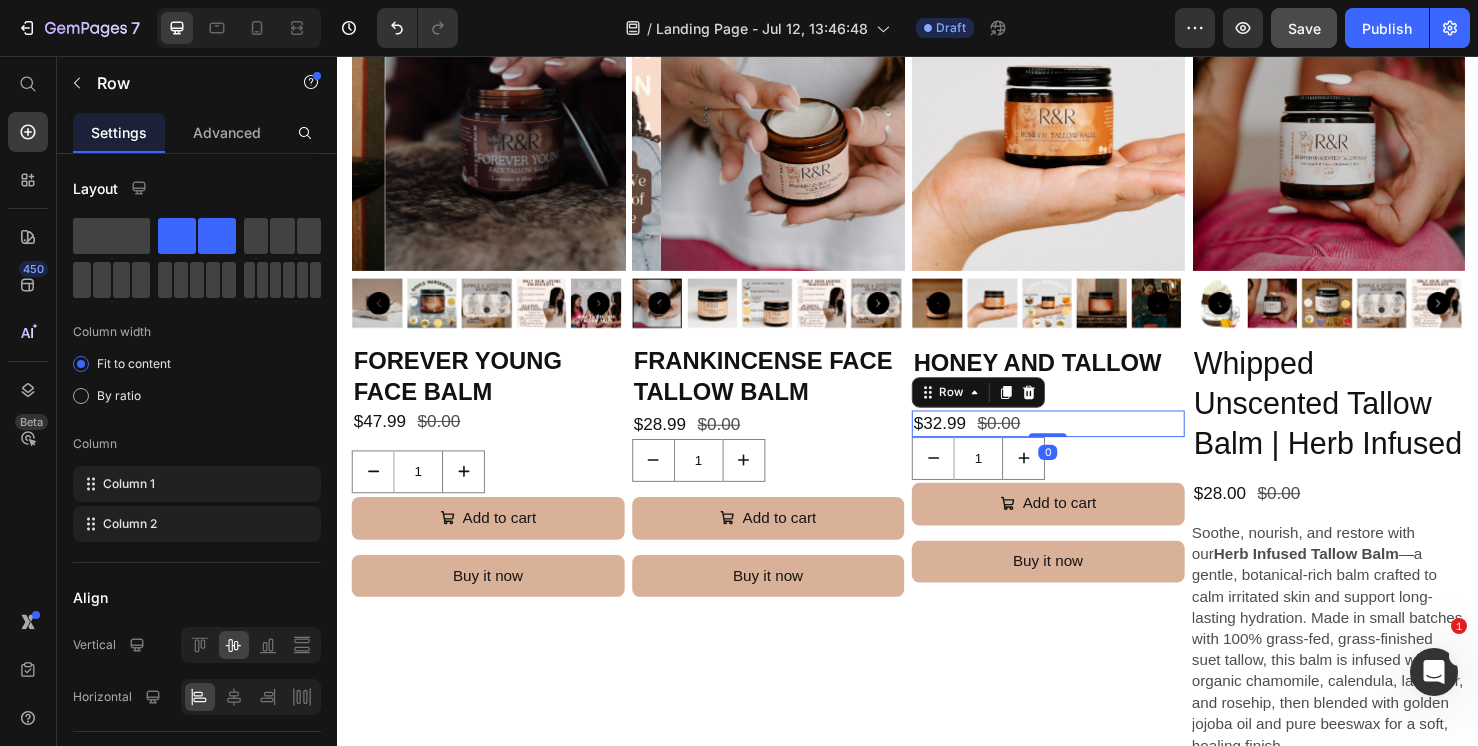 drag, startPoint x: 1110, startPoint y: 438, endPoint x: 1078, endPoint y: 455, distance: 36.23534 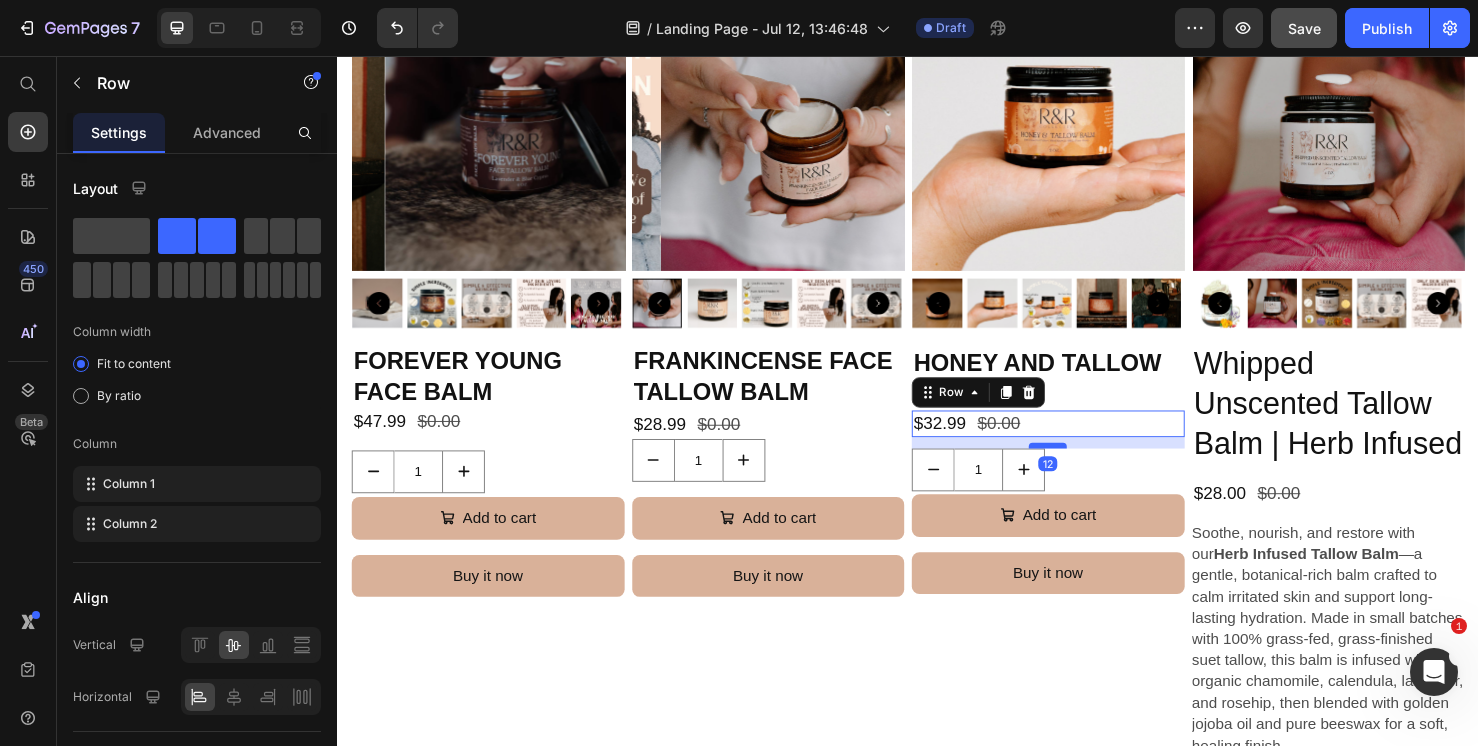 drag, startPoint x: 1086, startPoint y: 449, endPoint x: 1086, endPoint y: 461, distance: 12 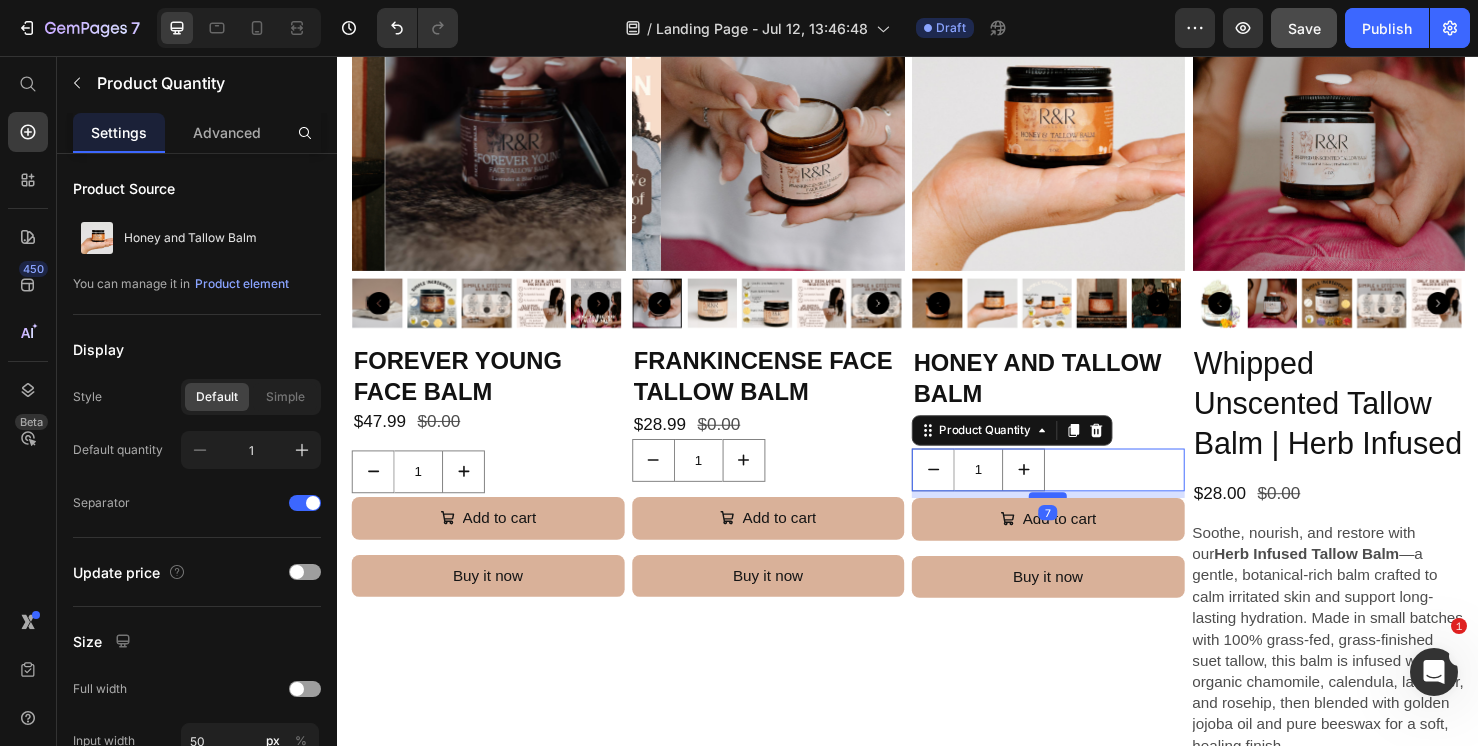 click at bounding box center [1084, 518] 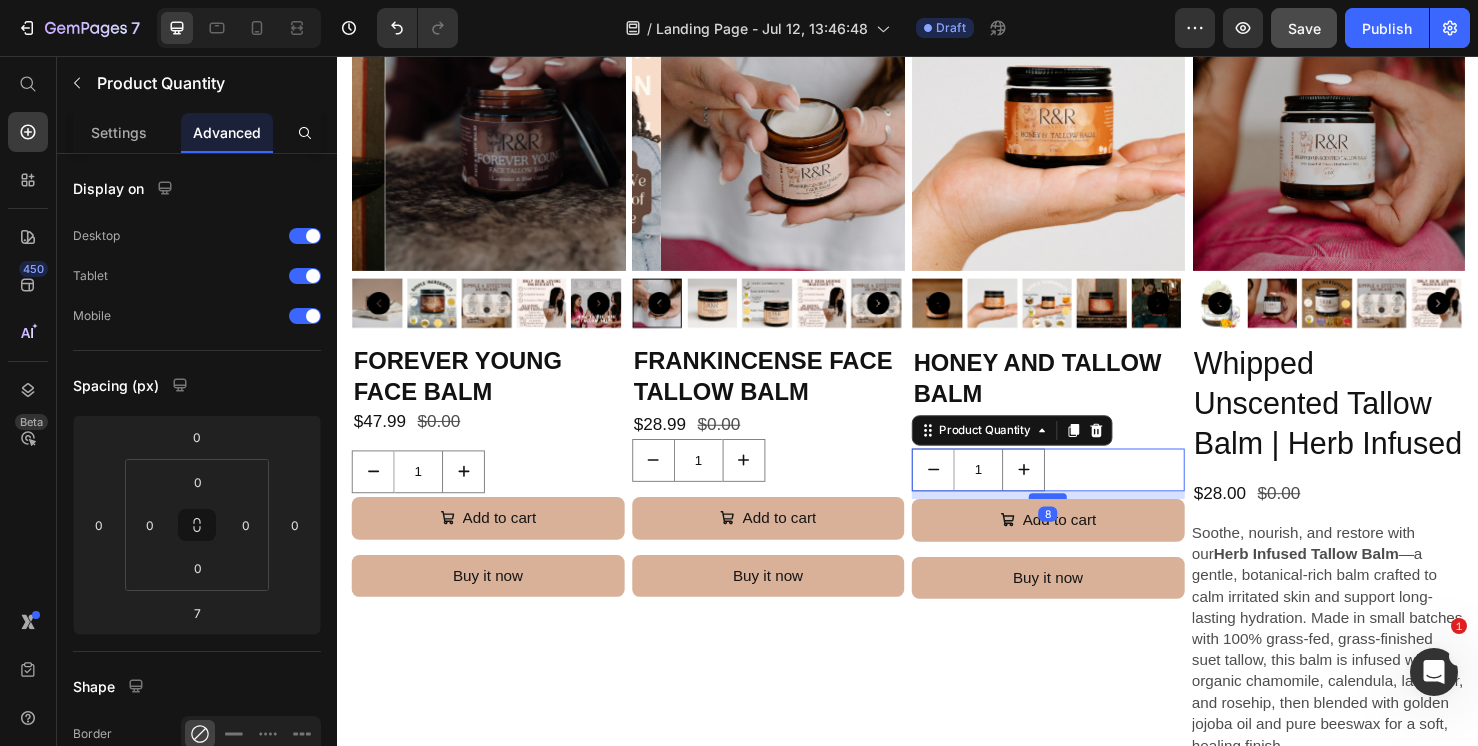 click at bounding box center (1084, 519) 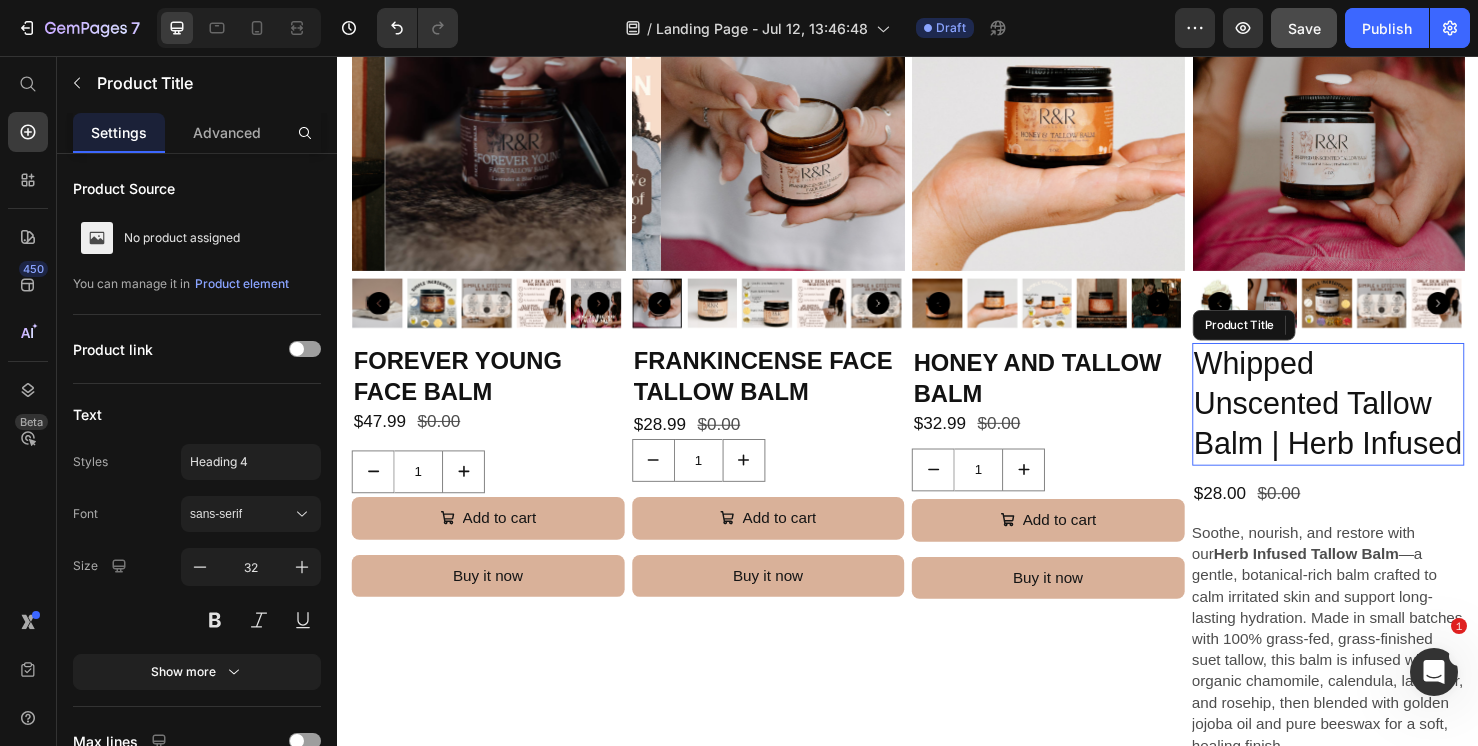 click on "Whipped Unscented Tallow Balm | Herb Infused" at bounding box center (1379, 422) 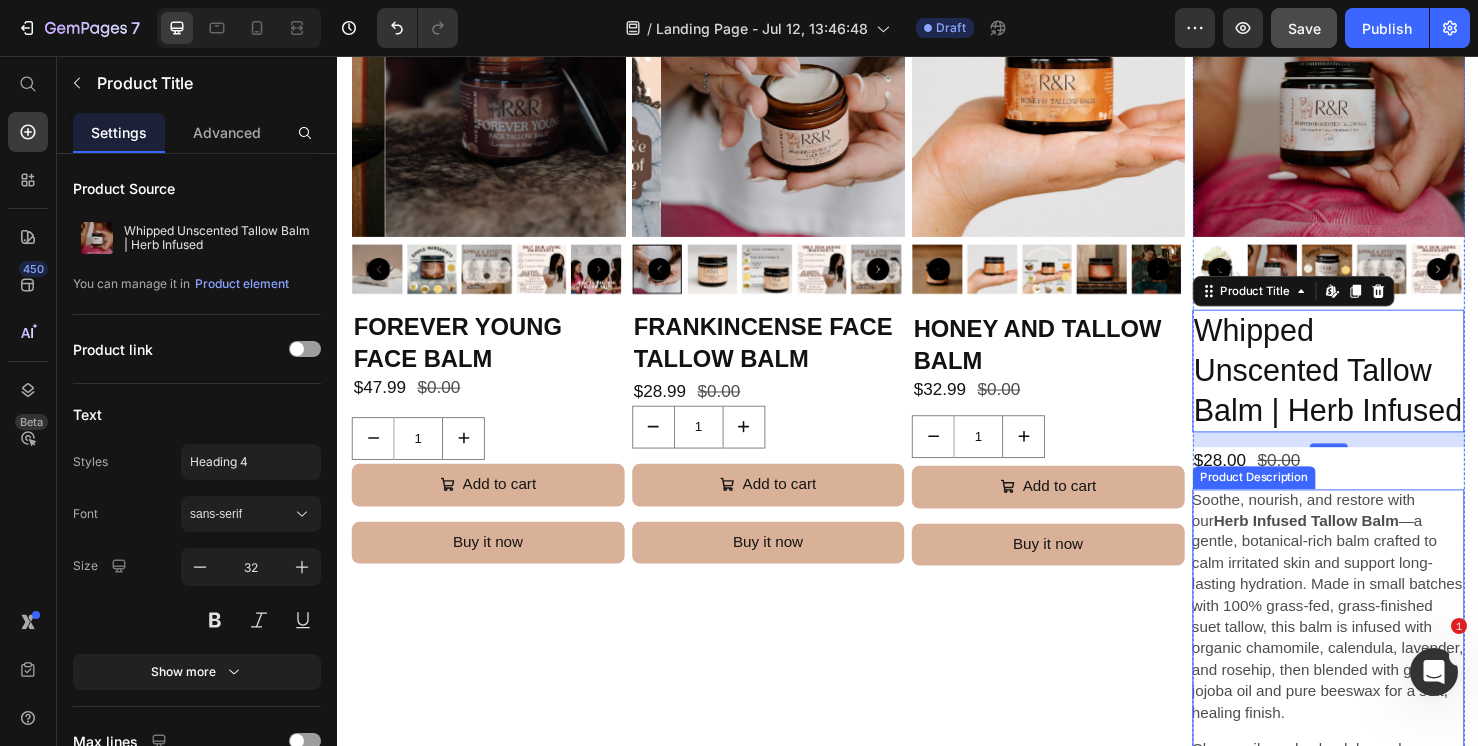 scroll, scrollTop: 2478, scrollLeft: 0, axis: vertical 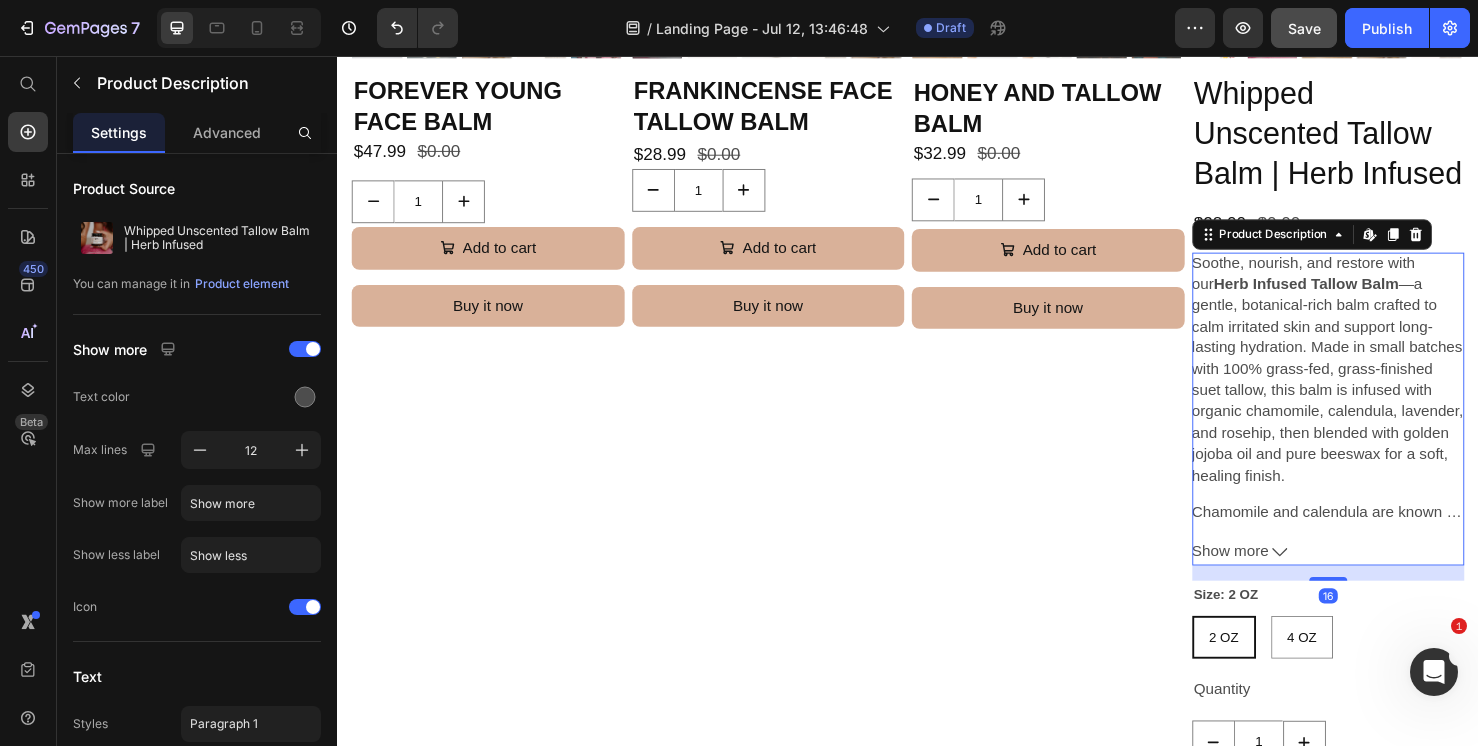 click on "Soothe, nourish, and restore with our  Herb Infused Tallow Balm —a gentle, botanical-rich balm crafted to calm irritated skin and support long-lasting hydration. Made in small batches with 100% grass-fed, grass-finished suet tallow, this balm is infused with organic chamomile, calendula, lavender, and rosehip, then blended with golden jojoba oil and pure beeswax for a soft, healing finish." at bounding box center [1379, 386] 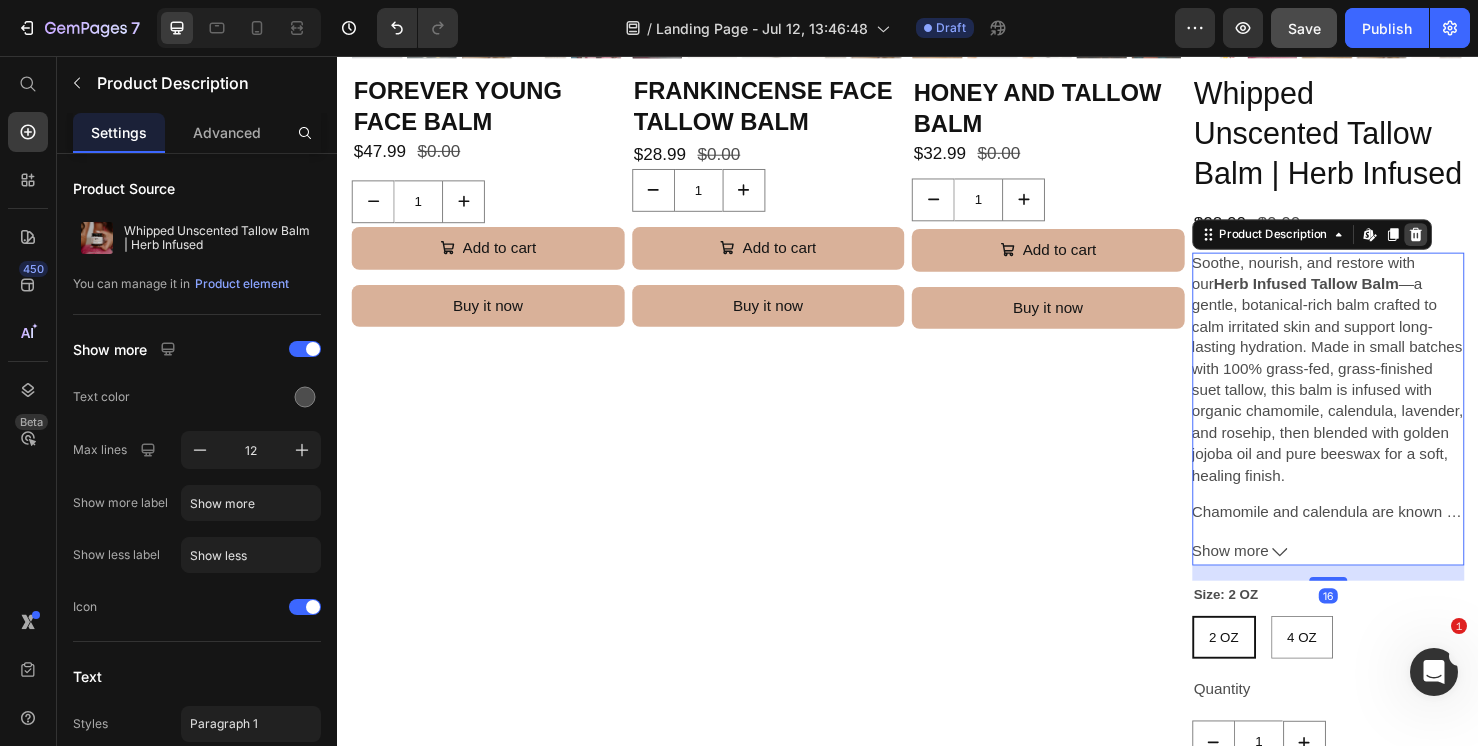 click at bounding box center [1471, 244] 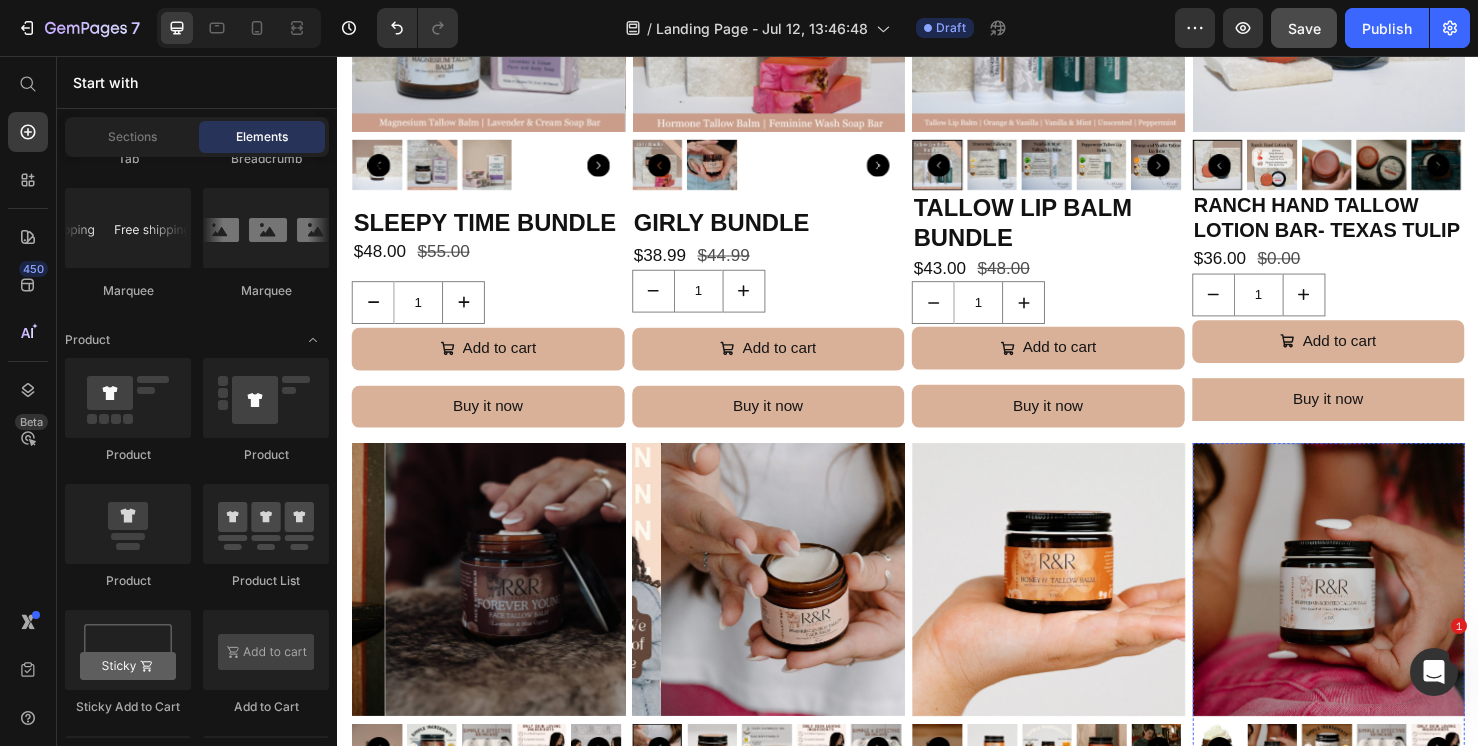 scroll, scrollTop: 2266, scrollLeft: 0, axis: vertical 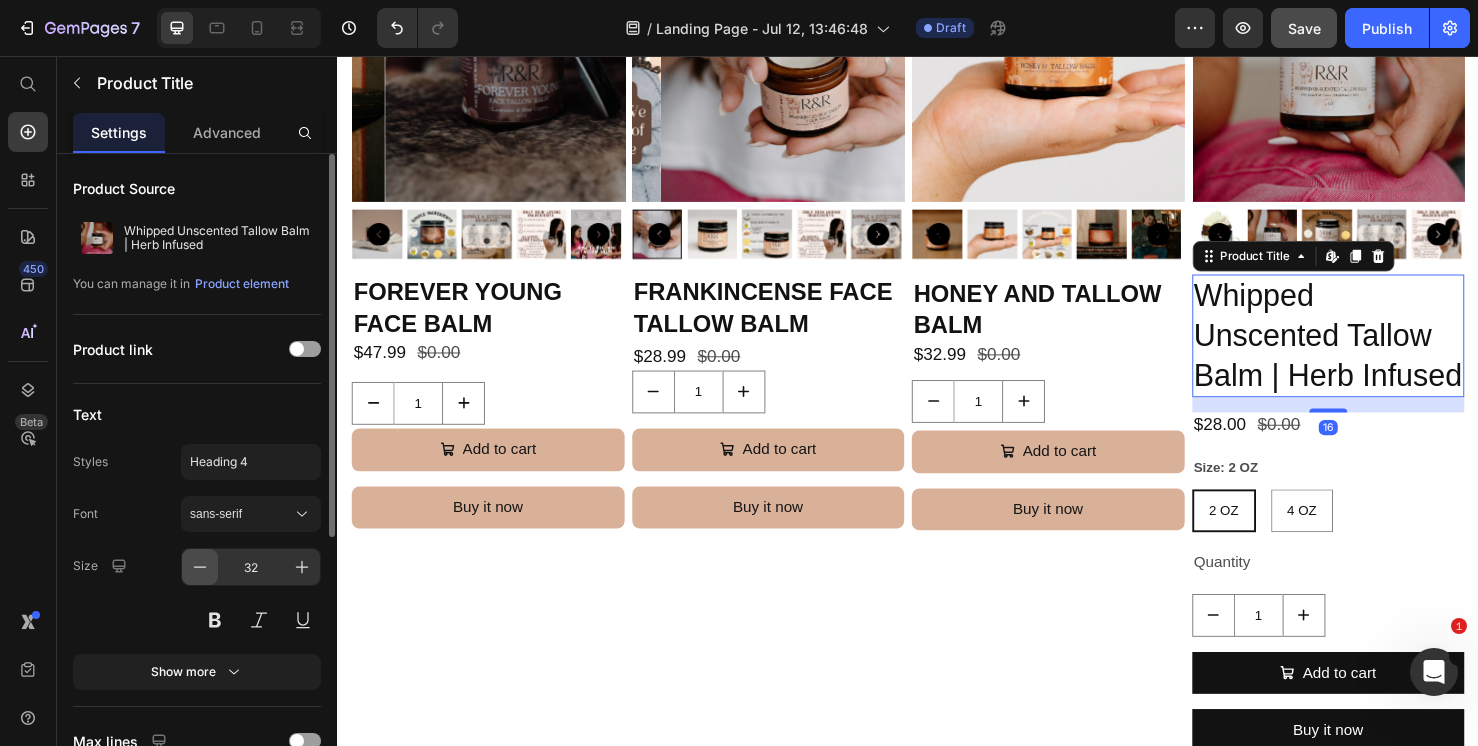 click 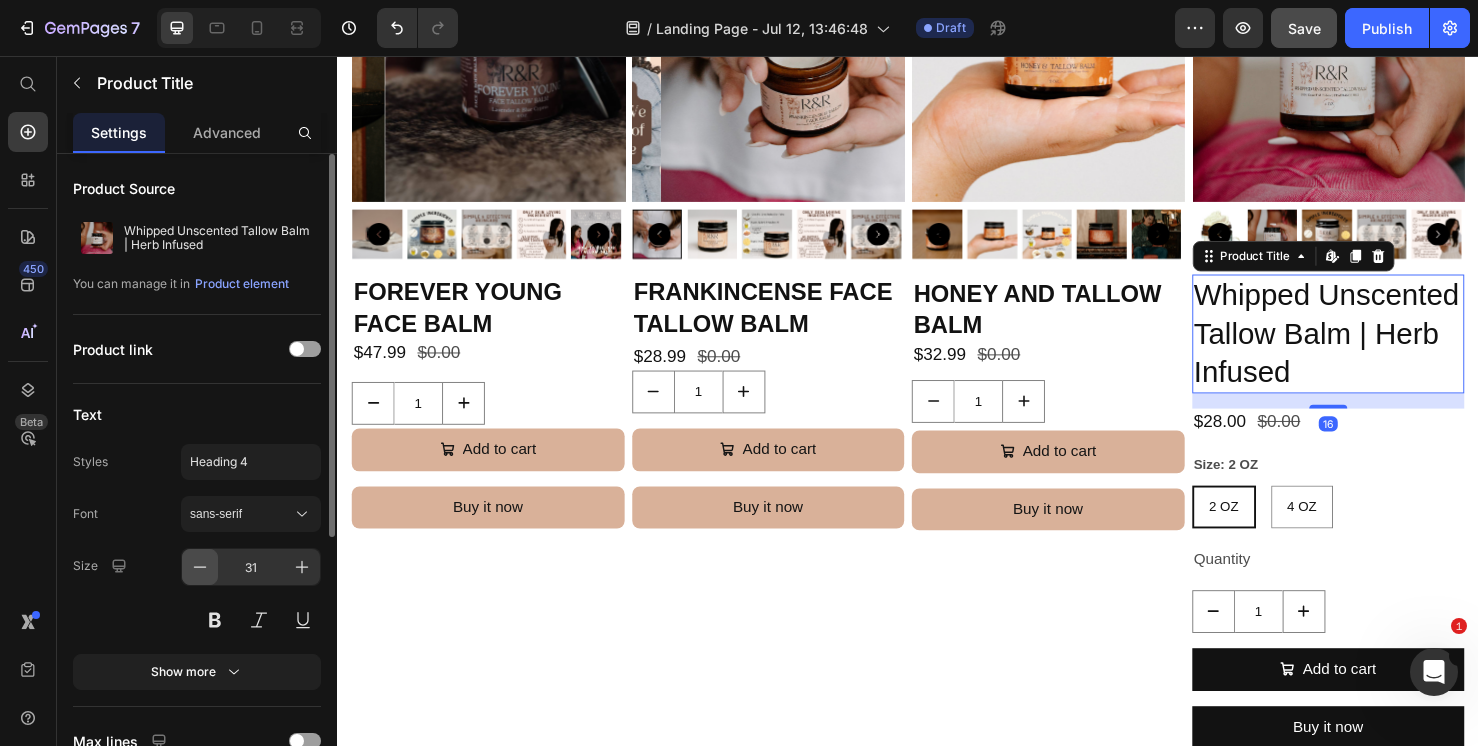 click 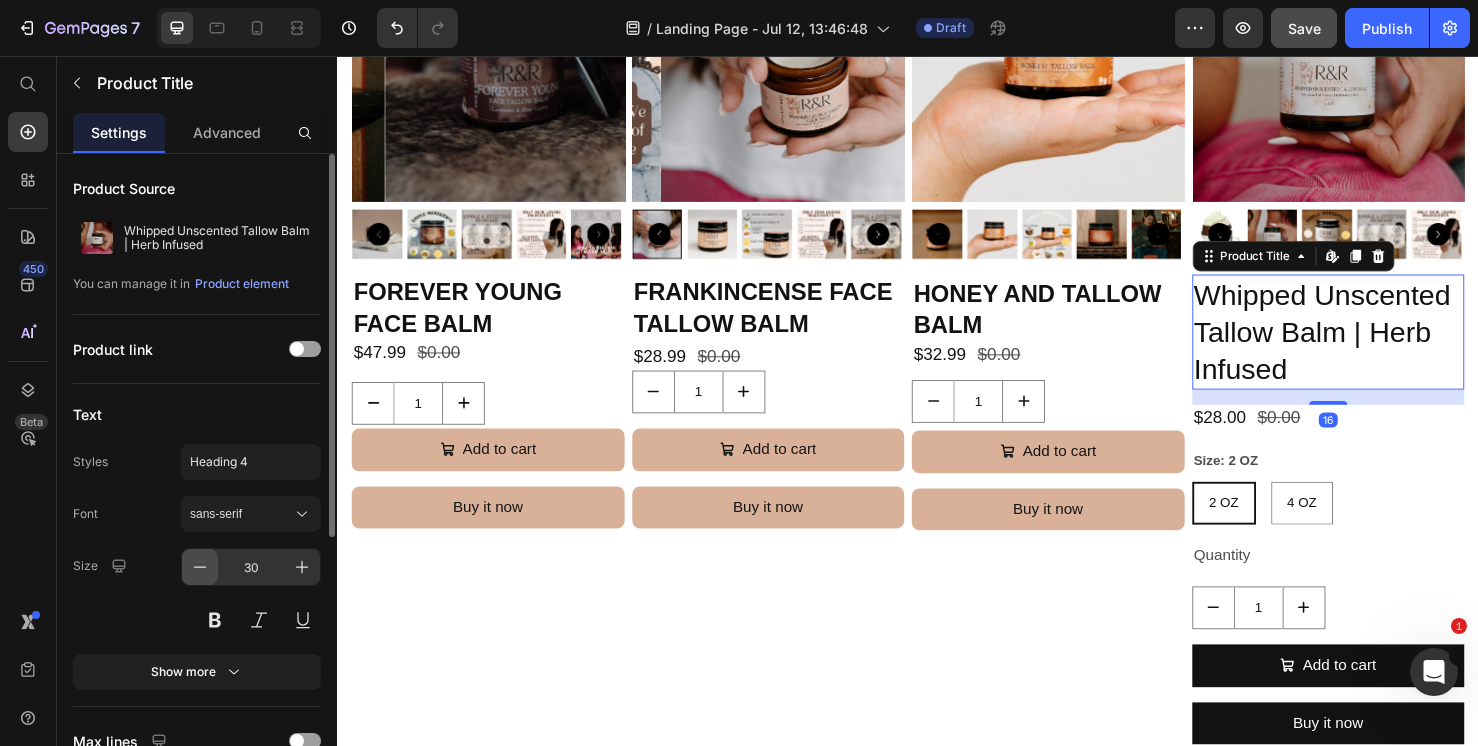 click 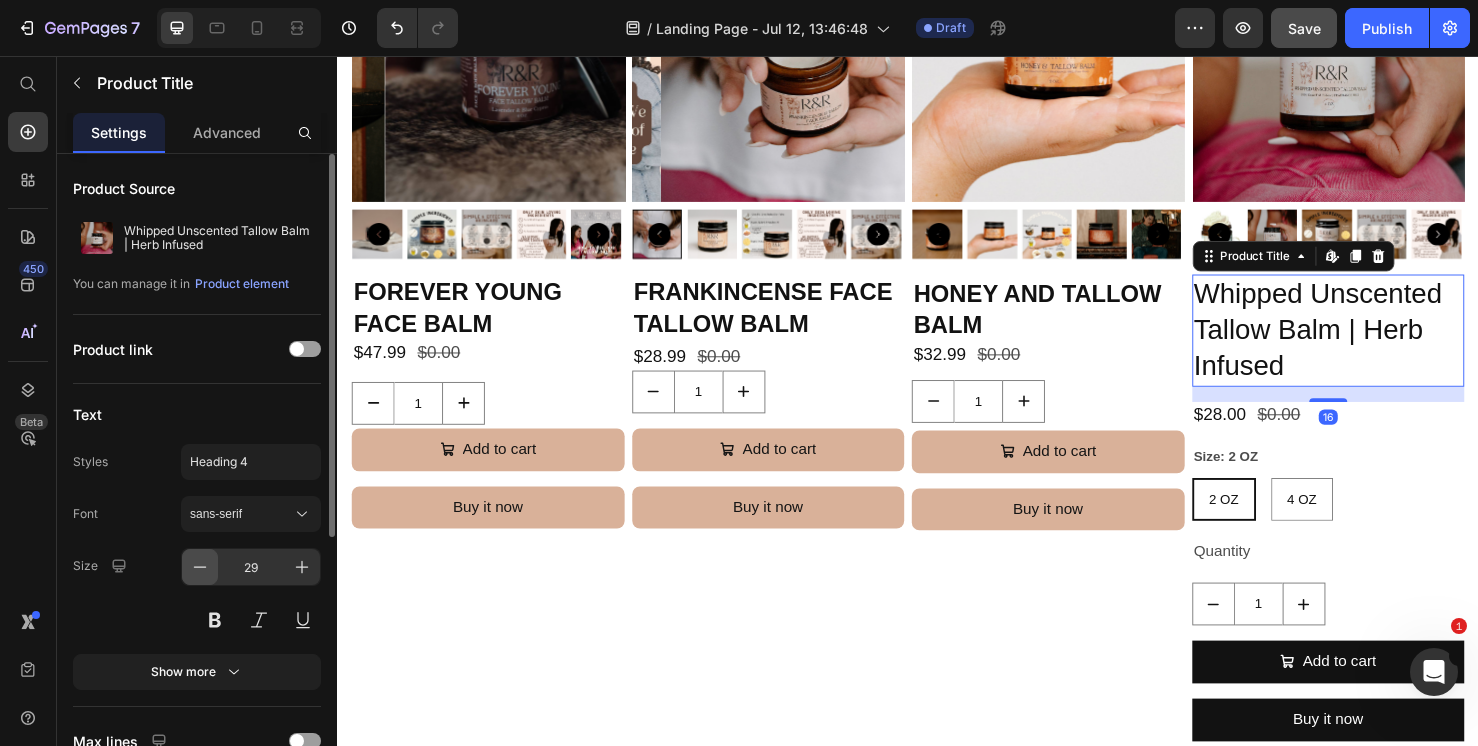 click 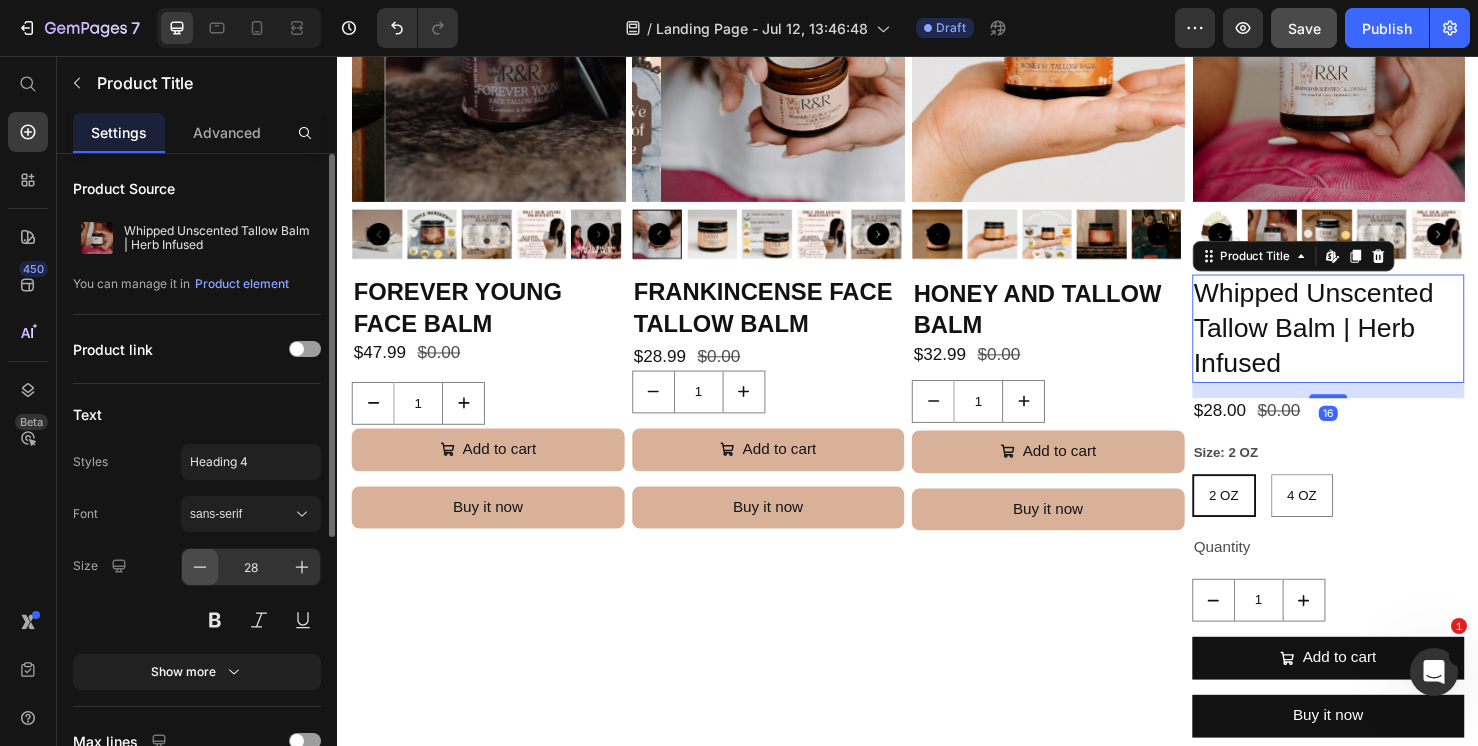 click 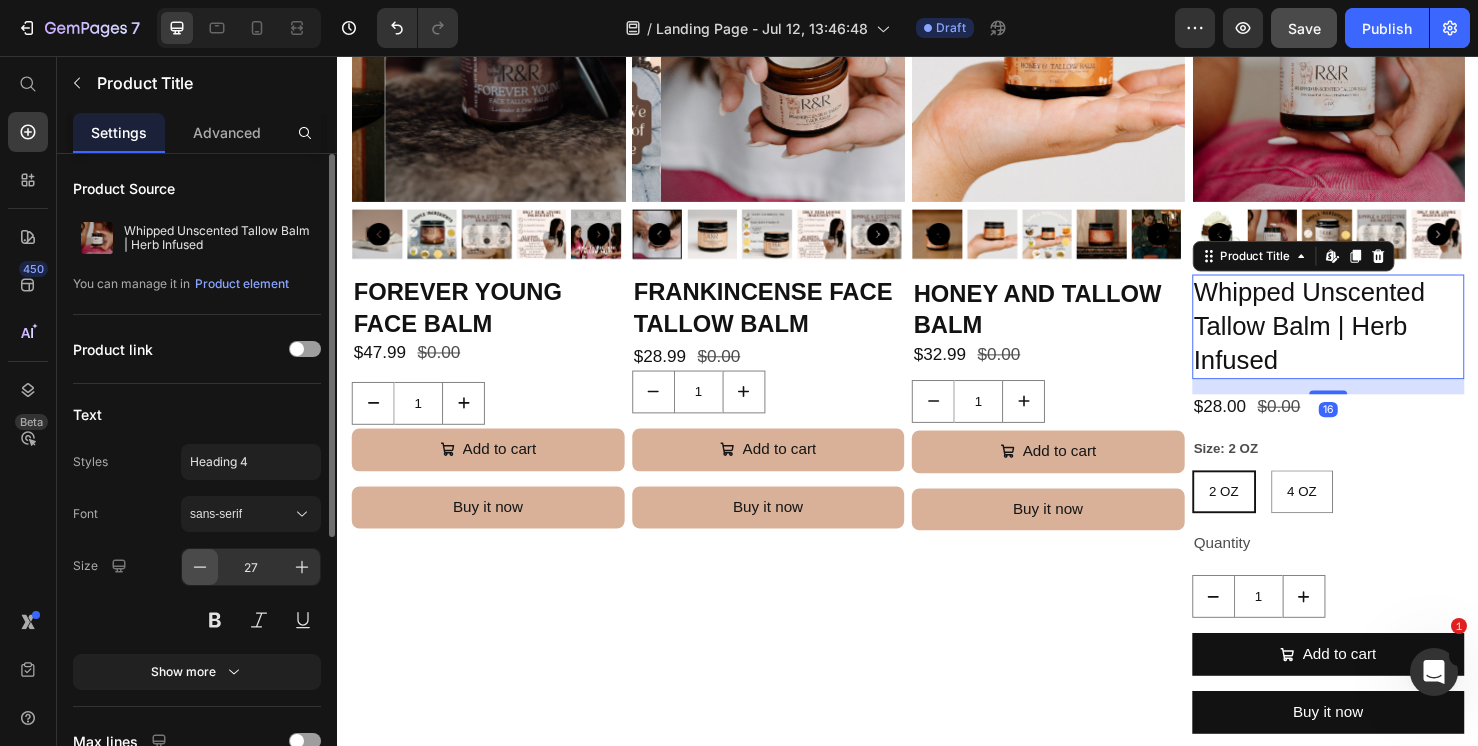 click 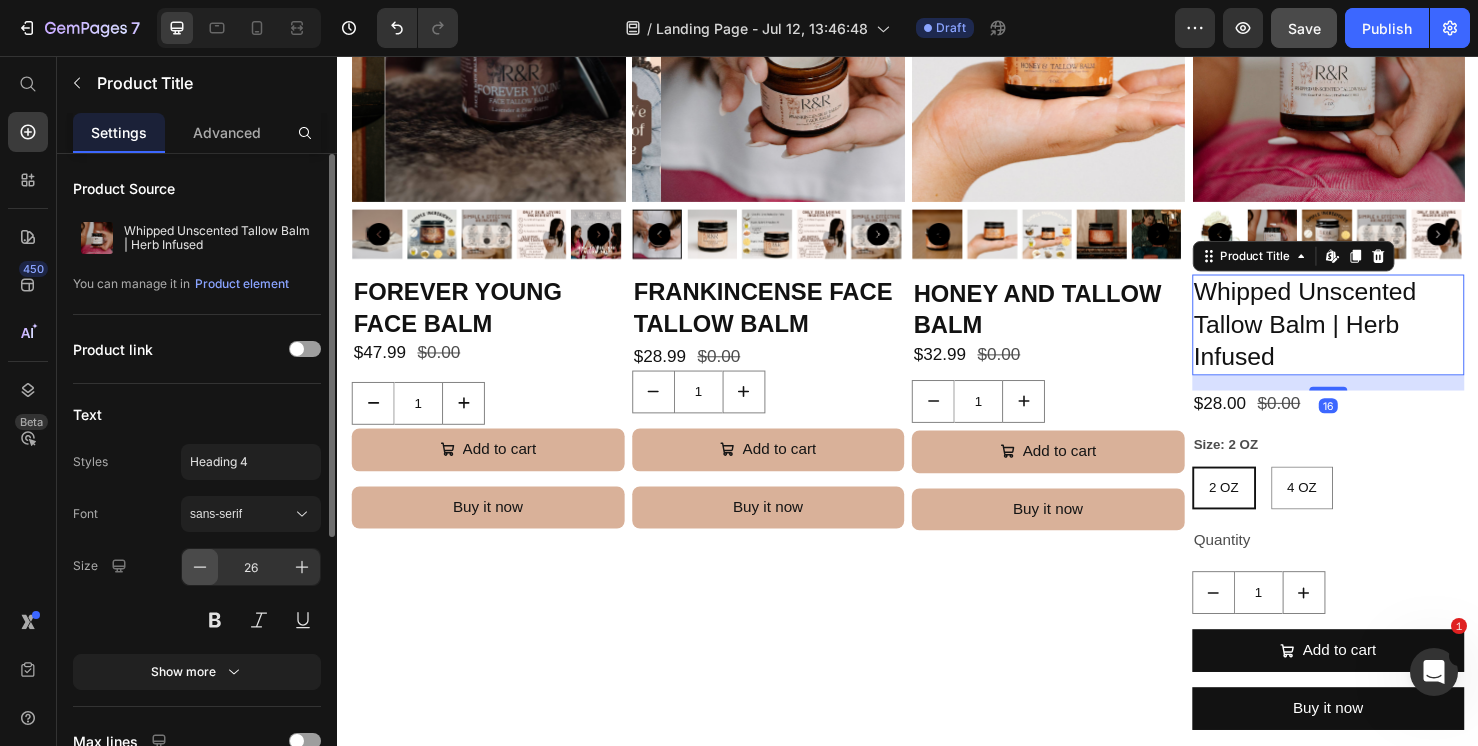 click 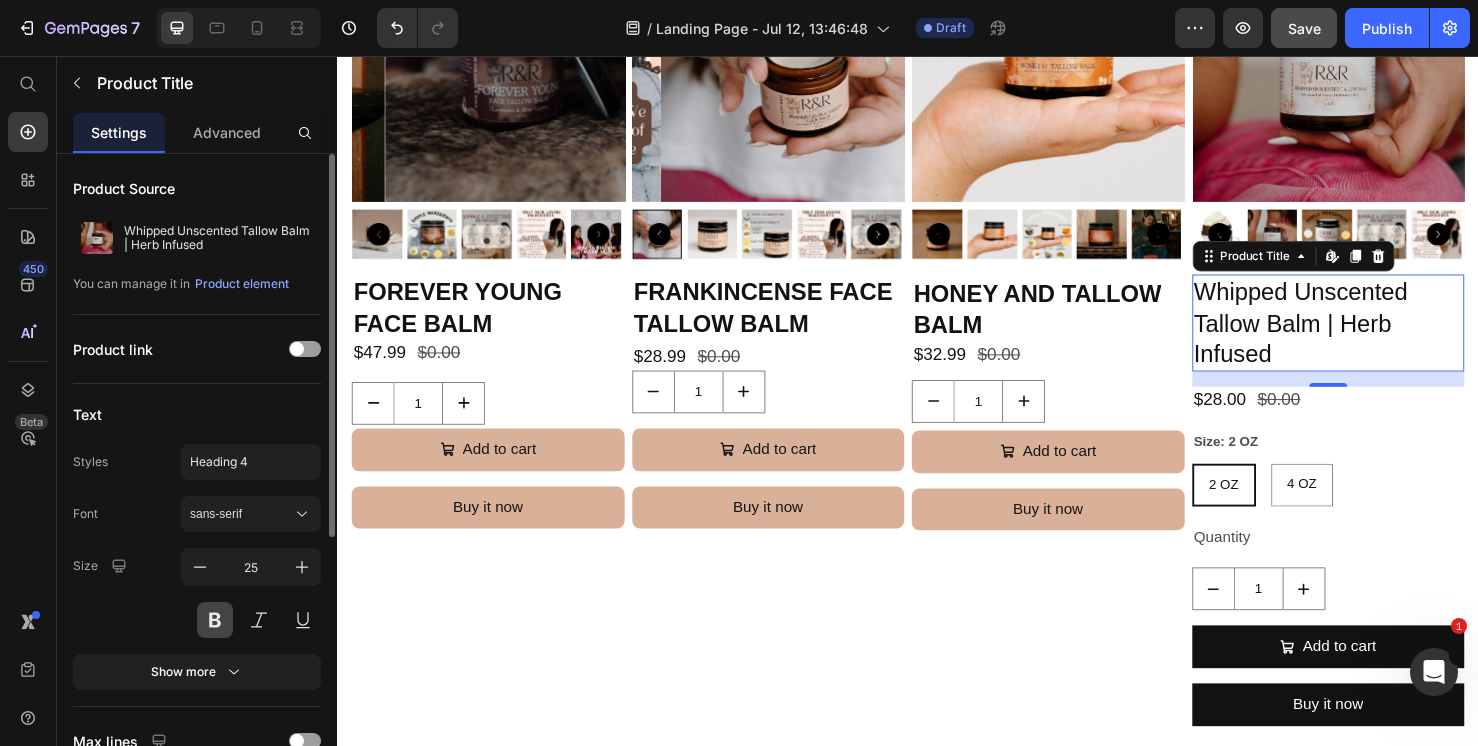click at bounding box center (215, 620) 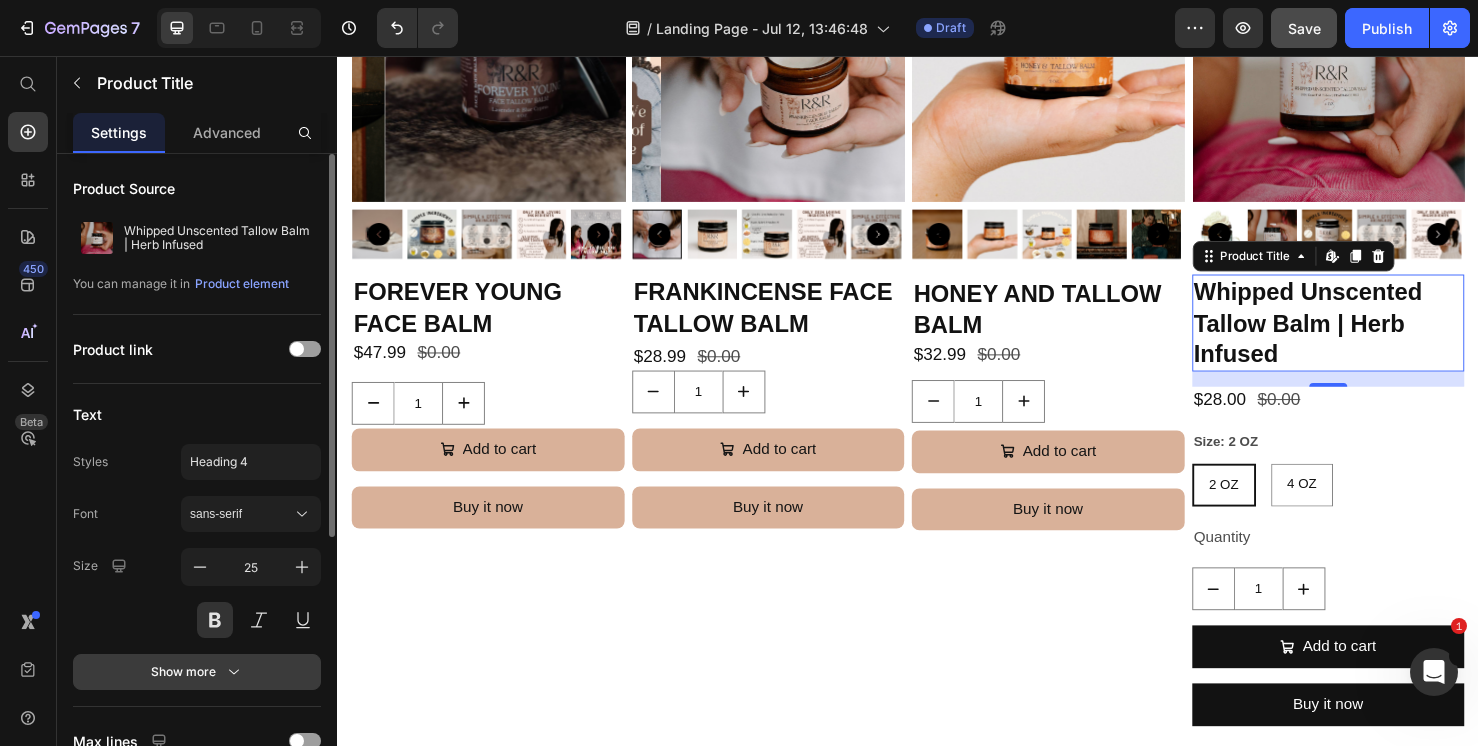 click on "Show more" at bounding box center (197, 672) 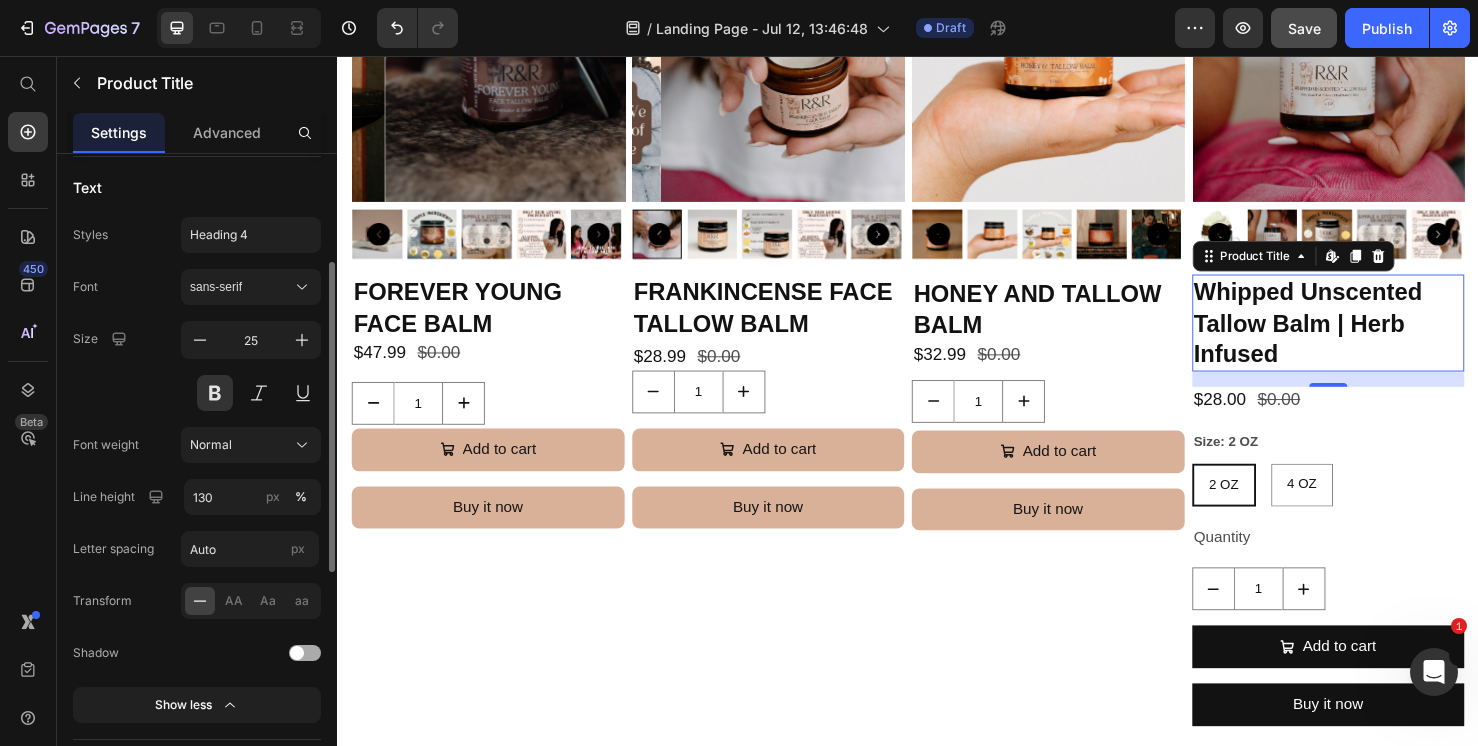 scroll, scrollTop: 227, scrollLeft: 0, axis: vertical 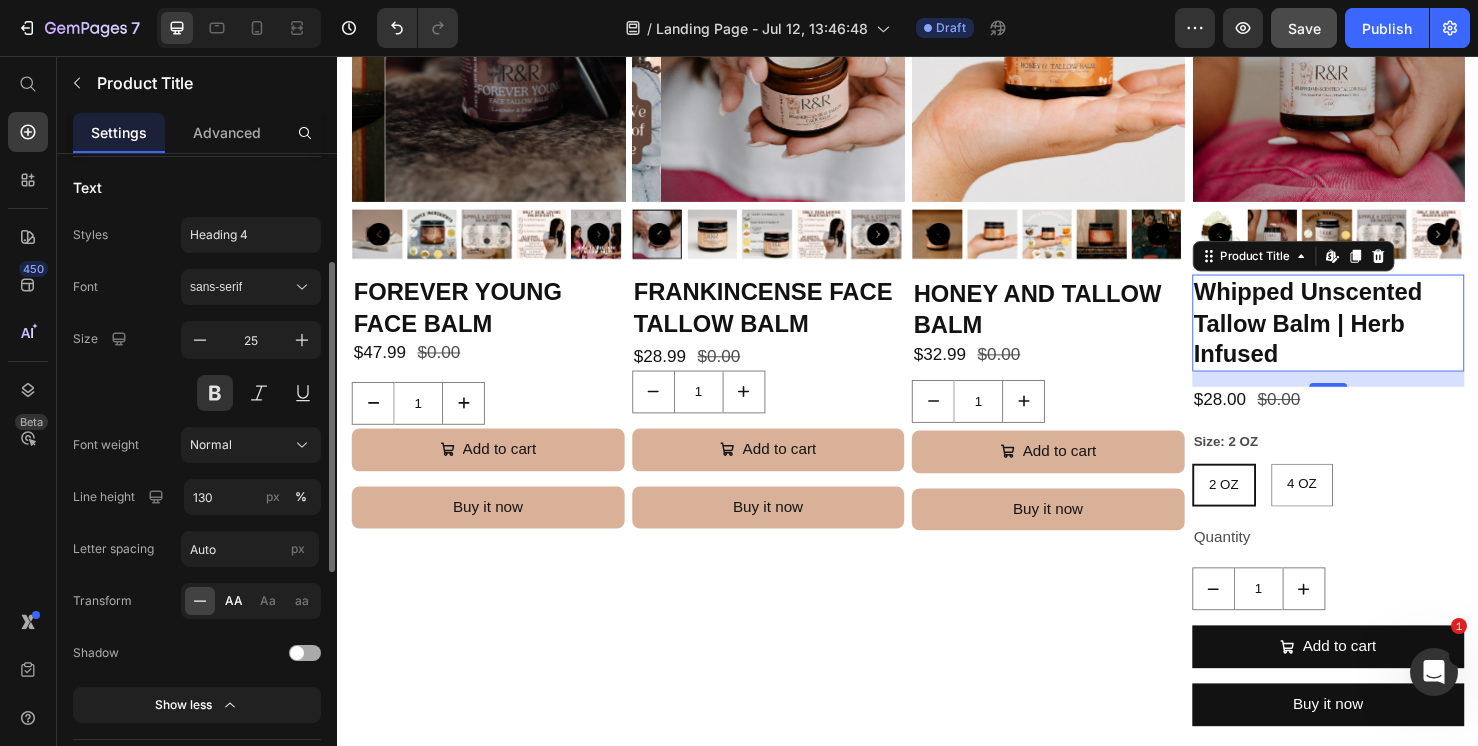 click on "AA" 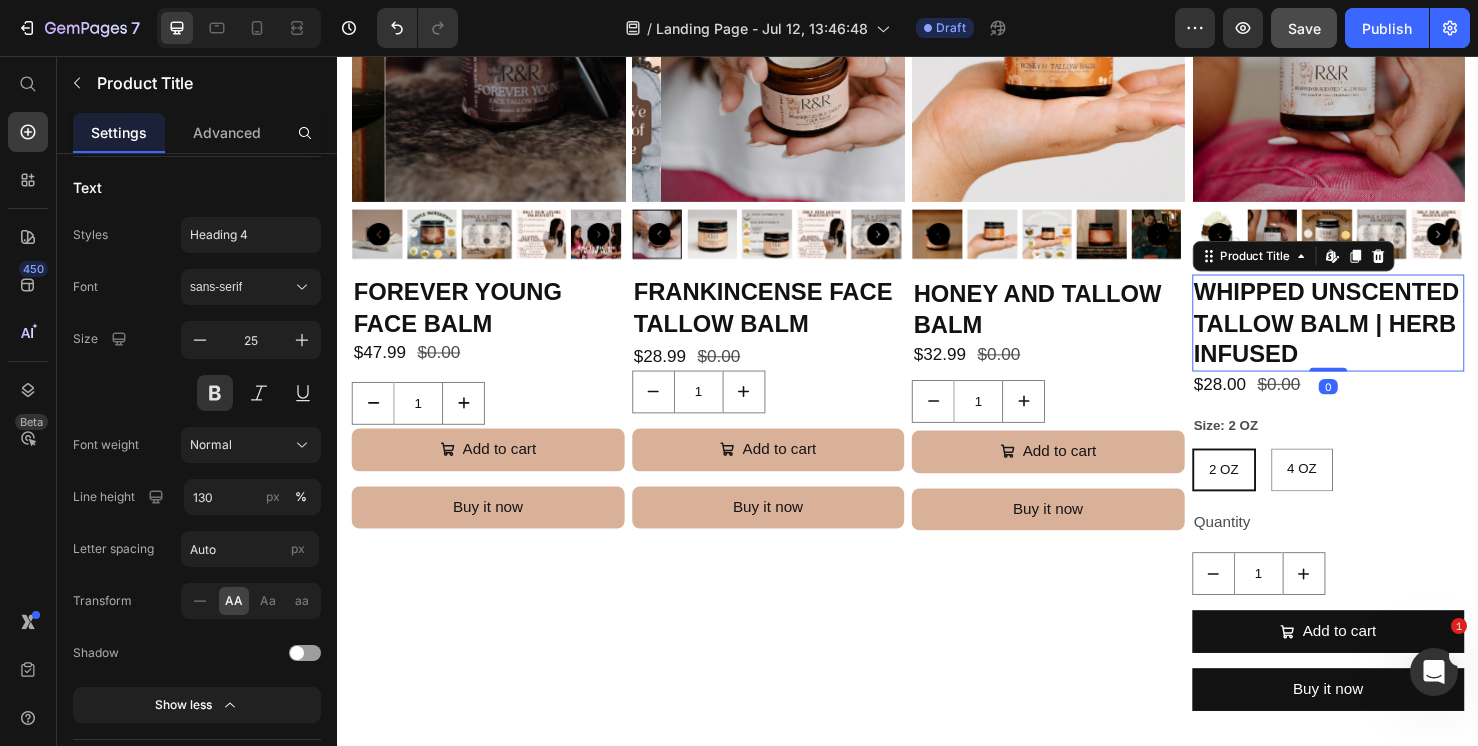 drag, startPoint x: 1371, startPoint y: 427, endPoint x: 1373, endPoint y: 404, distance: 23.086792 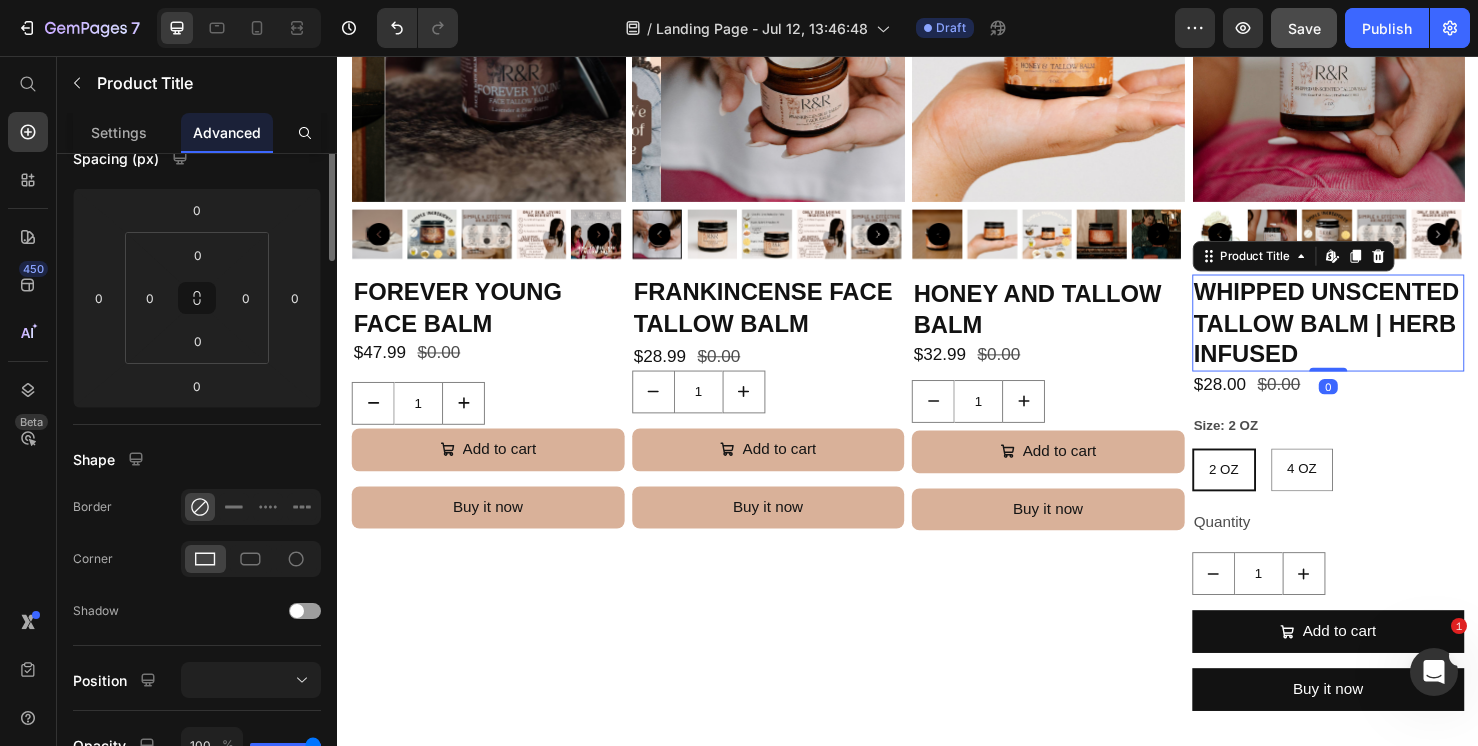 scroll, scrollTop: 0, scrollLeft: 0, axis: both 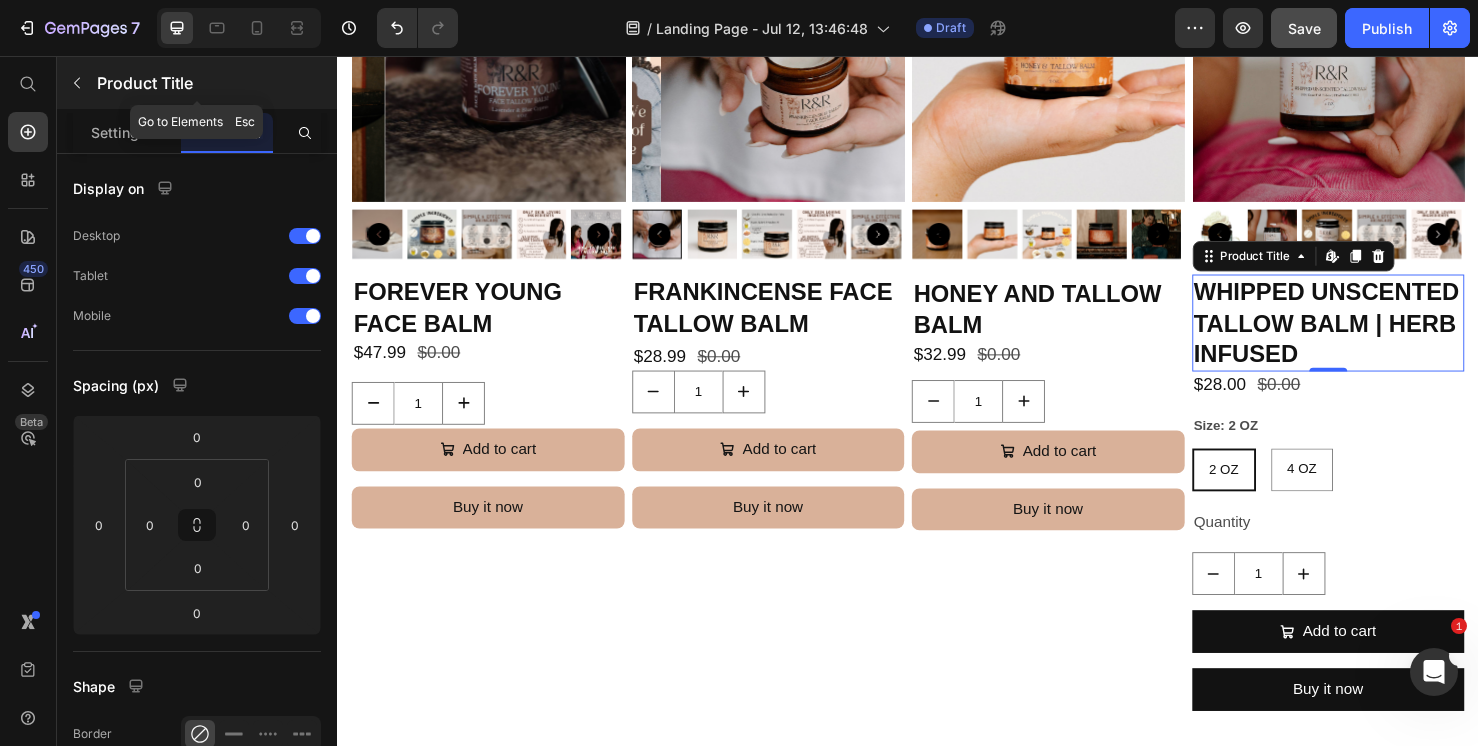 click 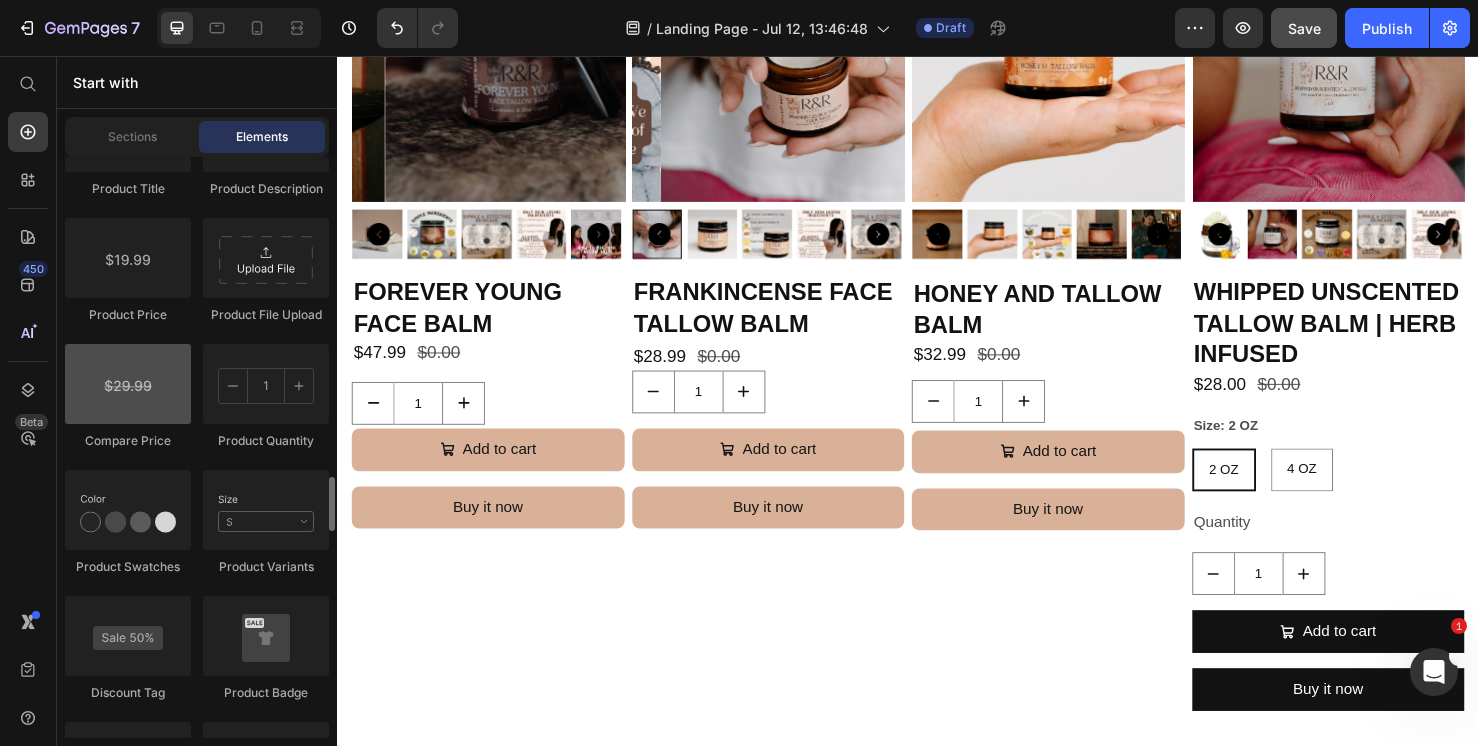scroll, scrollTop: 3423, scrollLeft: 0, axis: vertical 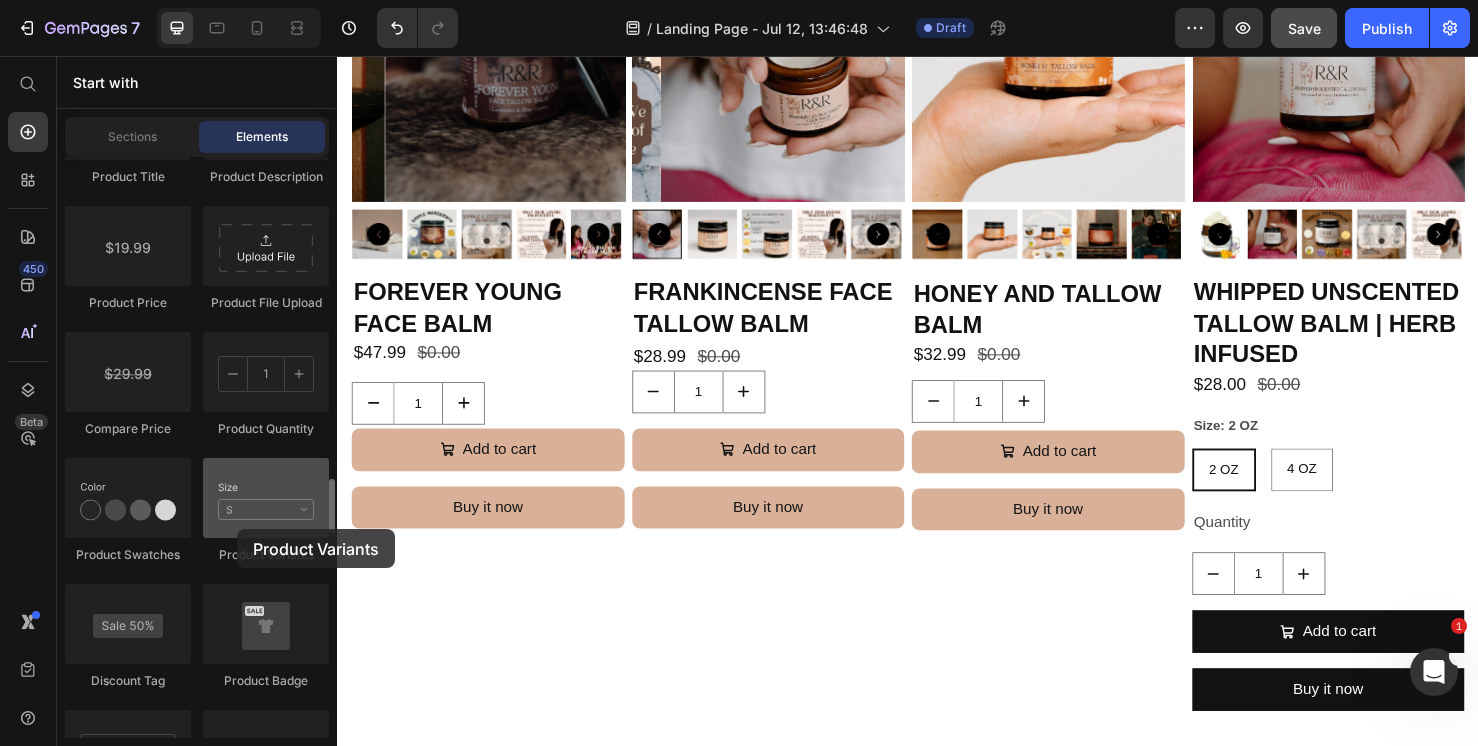 drag, startPoint x: 291, startPoint y: 528, endPoint x: 236, endPoint y: 527, distance: 55.00909 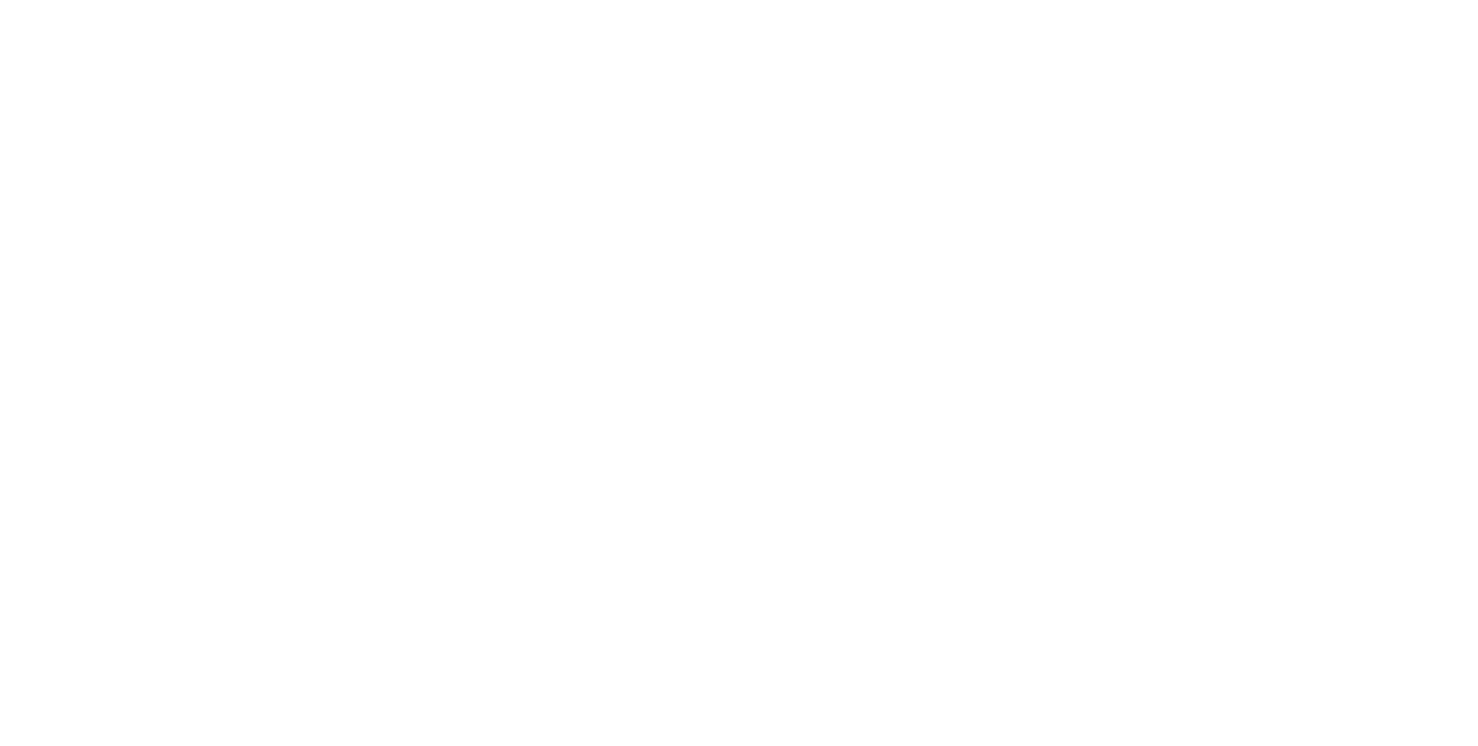 scroll, scrollTop: 0, scrollLeft: 0, axis: both 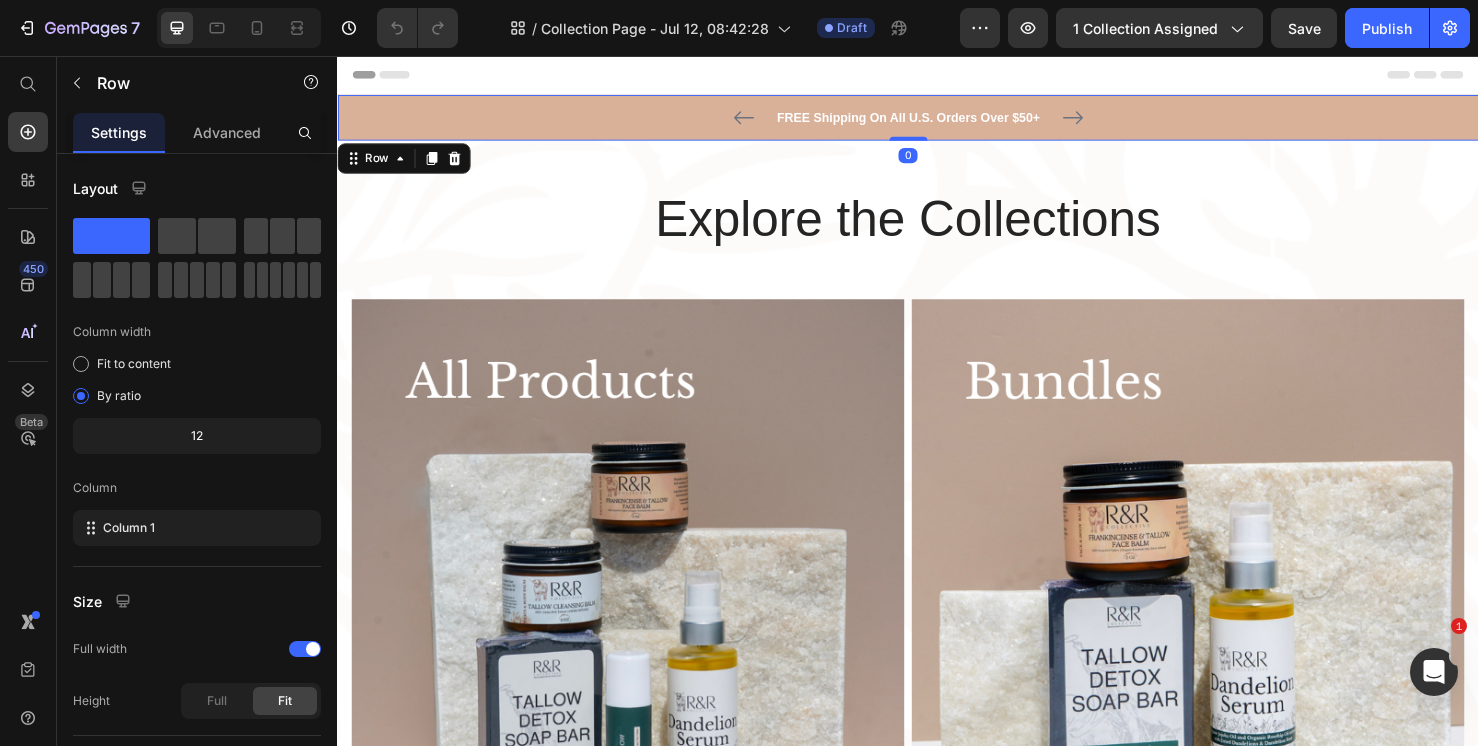 click on "FREE Shipping On All U.S. Orders Over $50+ Text block International Shipping Available Text block
Carousel Row" at bounding box center (937, 121) 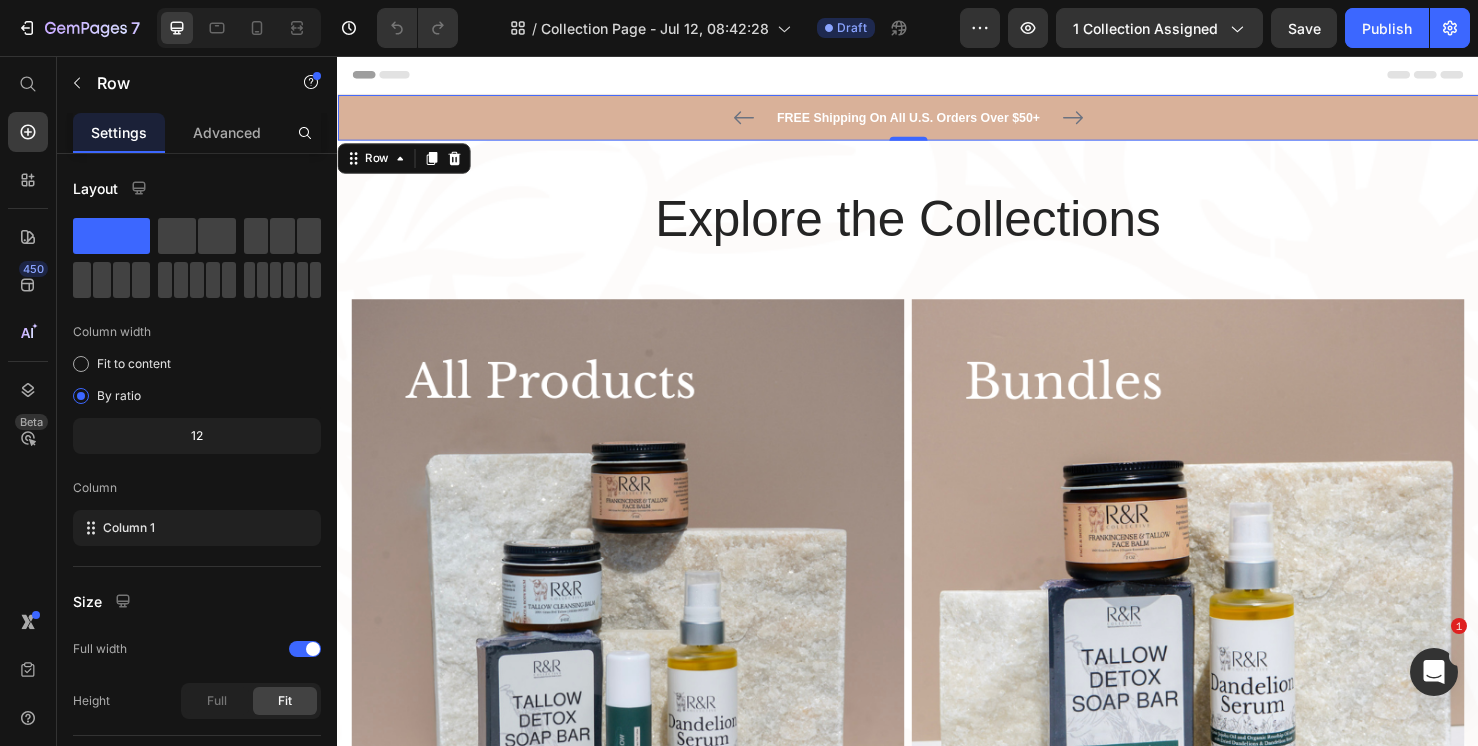 drag, startPoint x: 1332, startPoint y: 110, endPoint x: 1597, endPoint y: 169, distance: 271.4885 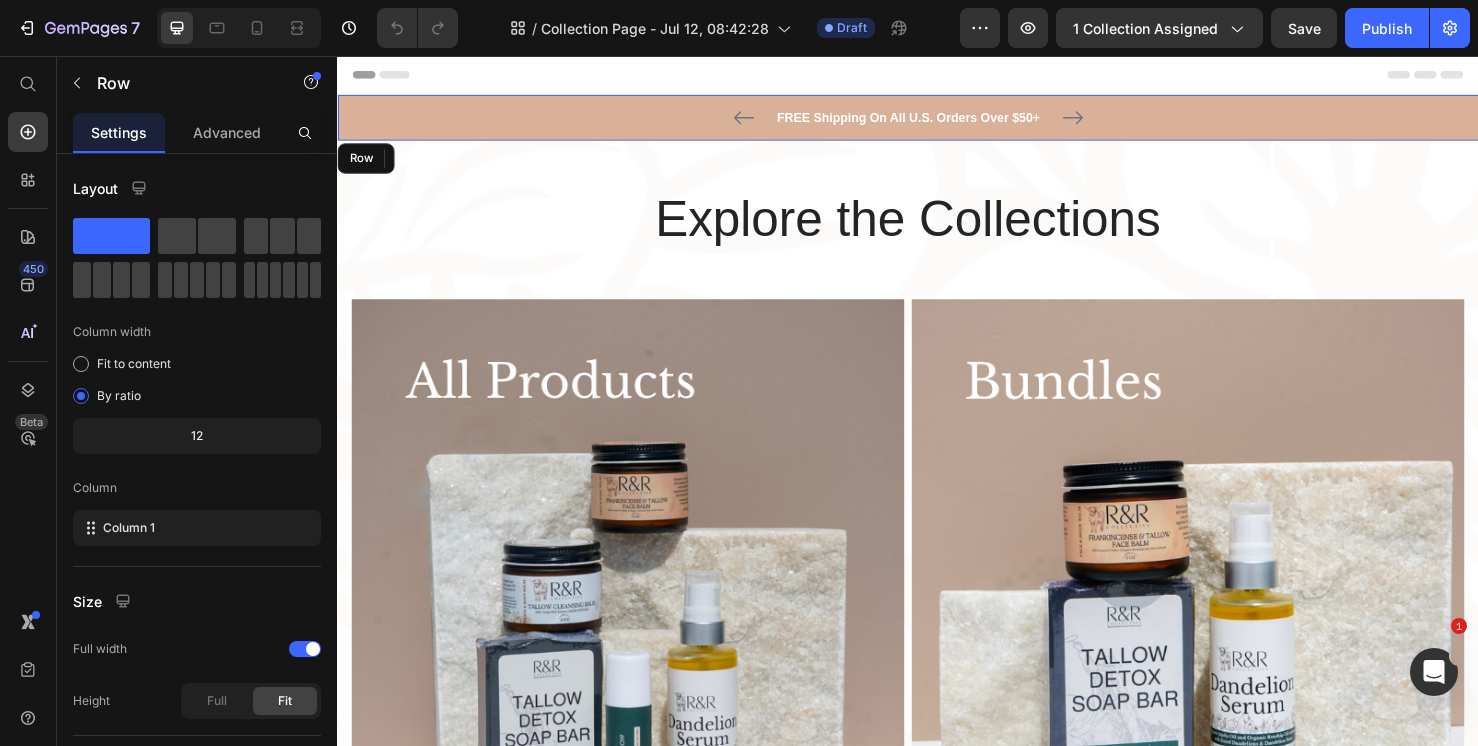 click on "FREE Shipping On All U.S. Orders Over $50+ Text block International Shipping Available Text block
Carousel Row" at bounding box center [937, 121] 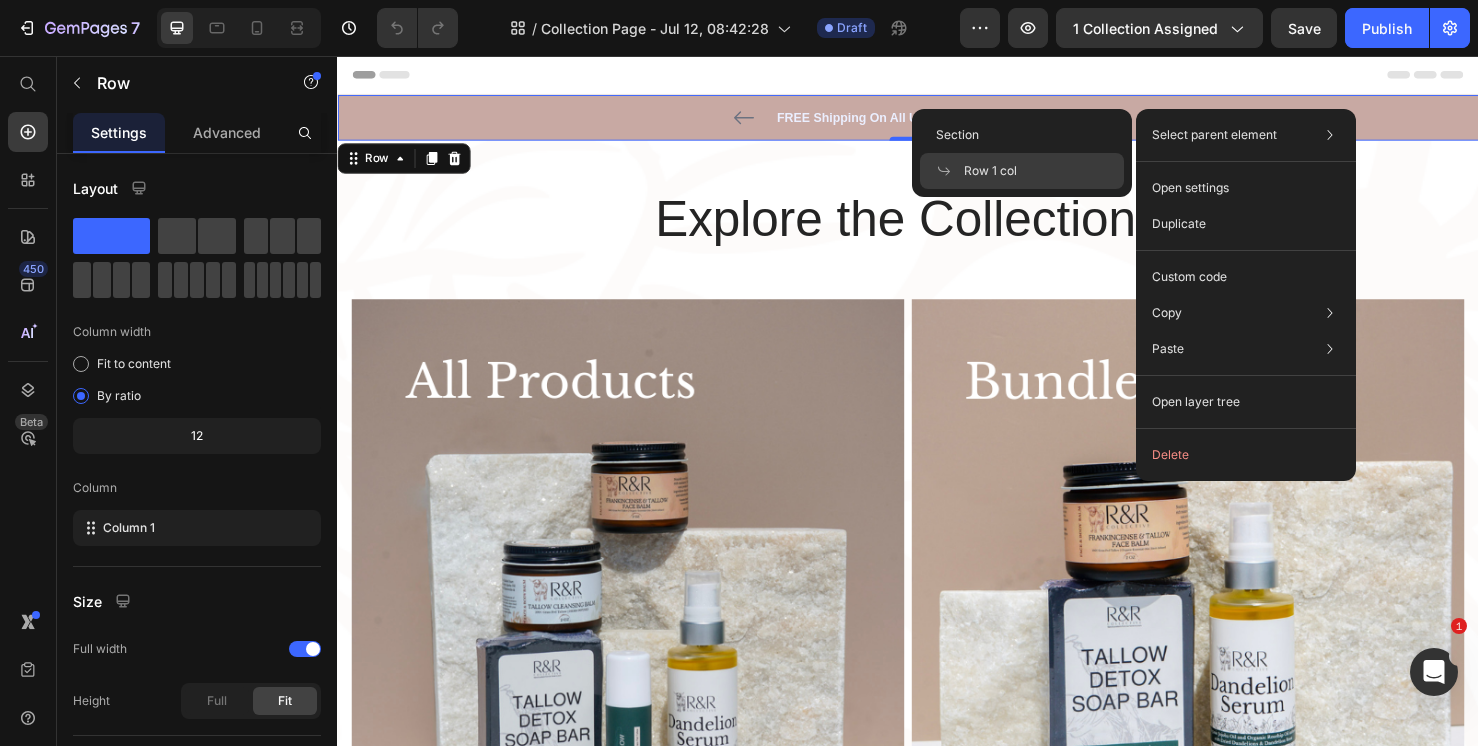 click on "Row 1 col" at bounding box center [990, 171] 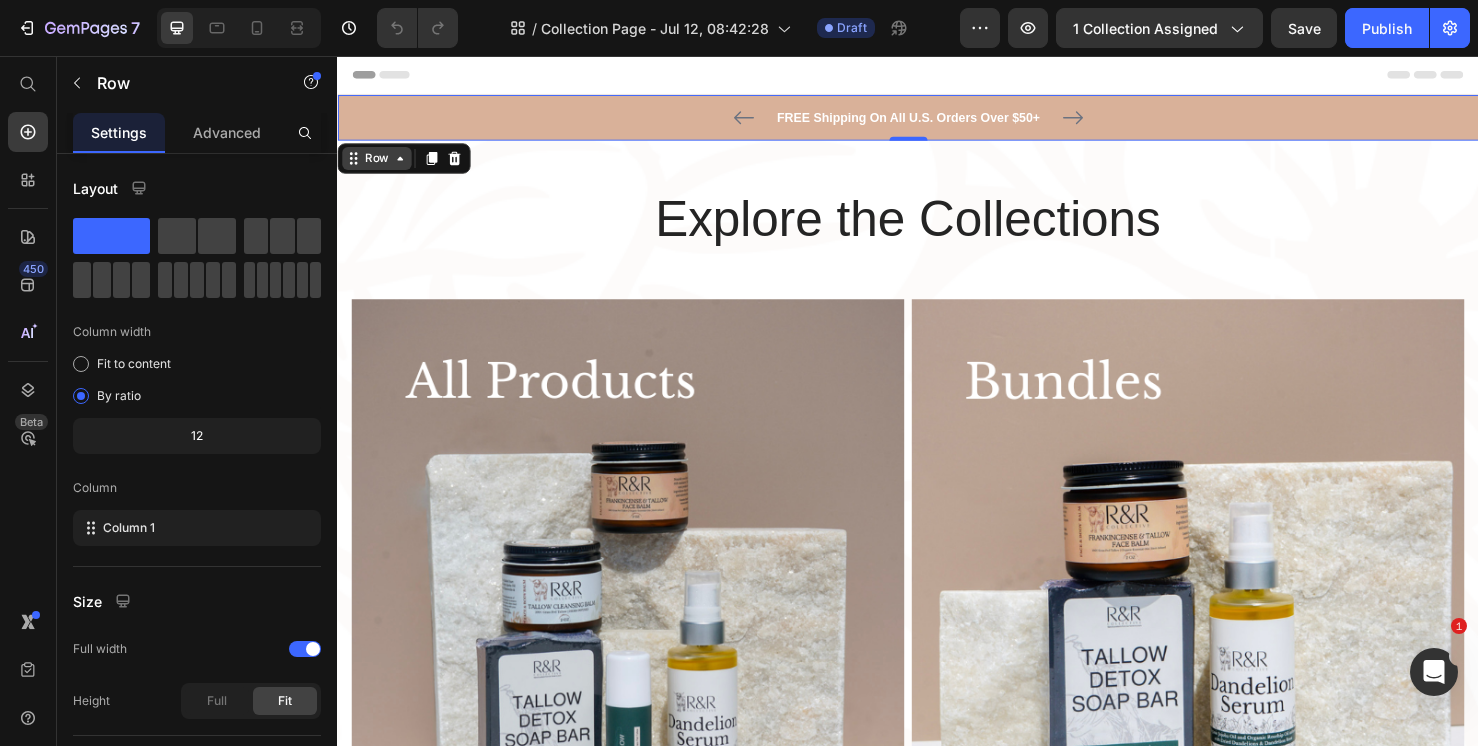 click on "Row" at bounding box center [378, 164] 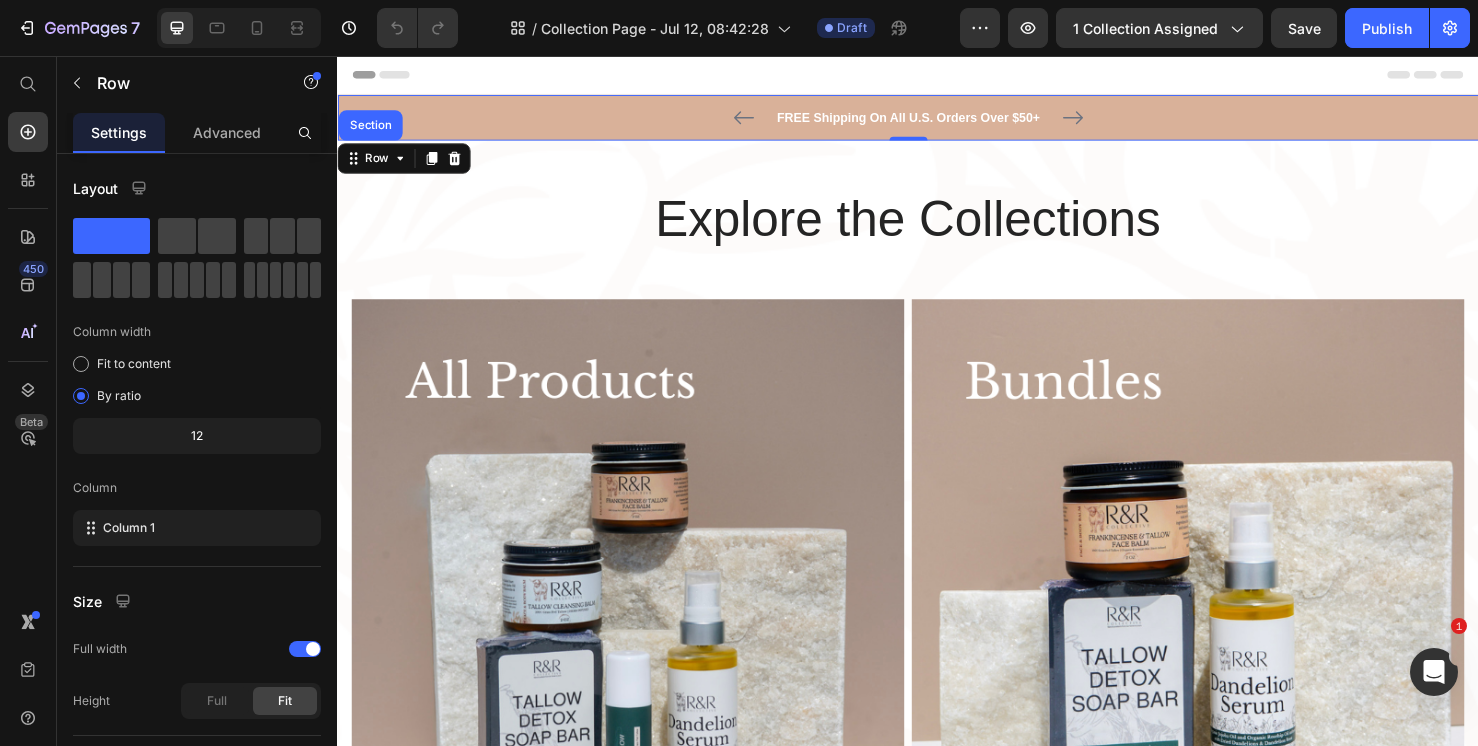 click on "FREE Shipping On All U.S. Orders Over $50+ Text block International Shipping Available Text block
Carousel Row" at bounding box center [937, 121] 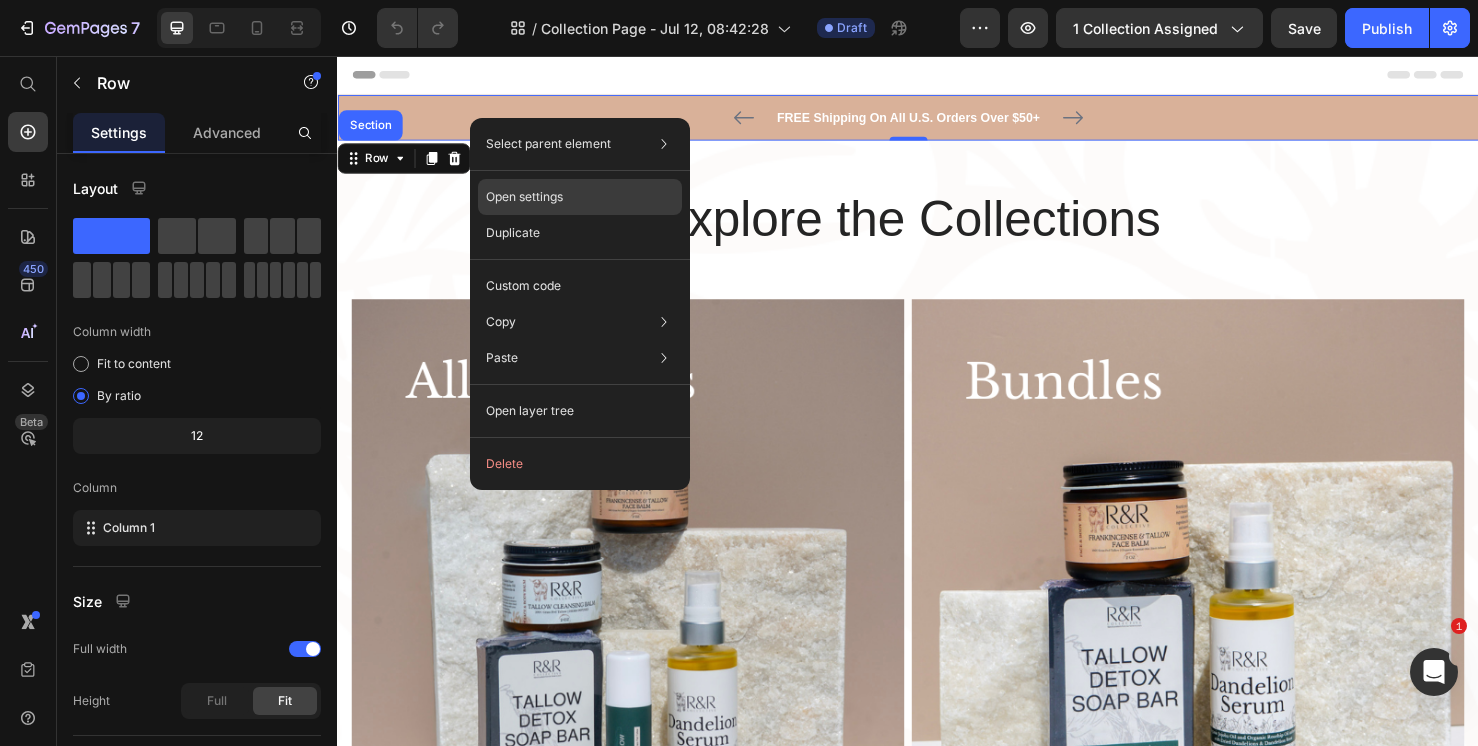 click on "Open settings" 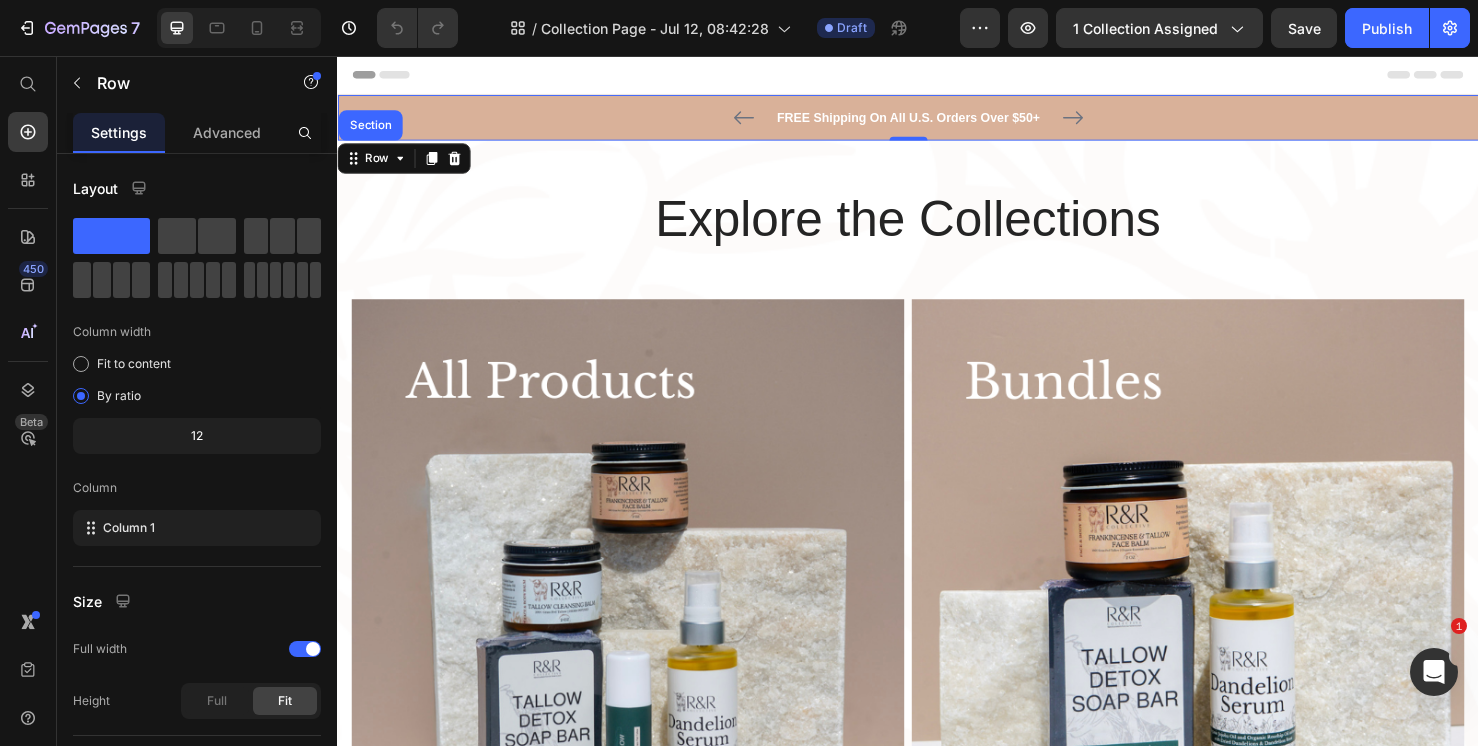 click on "FREE Shipping On All U.S. Orders Over $50+ Text block International Shipping Available Text block
Carousel Row" at bounding box center (937, 121) 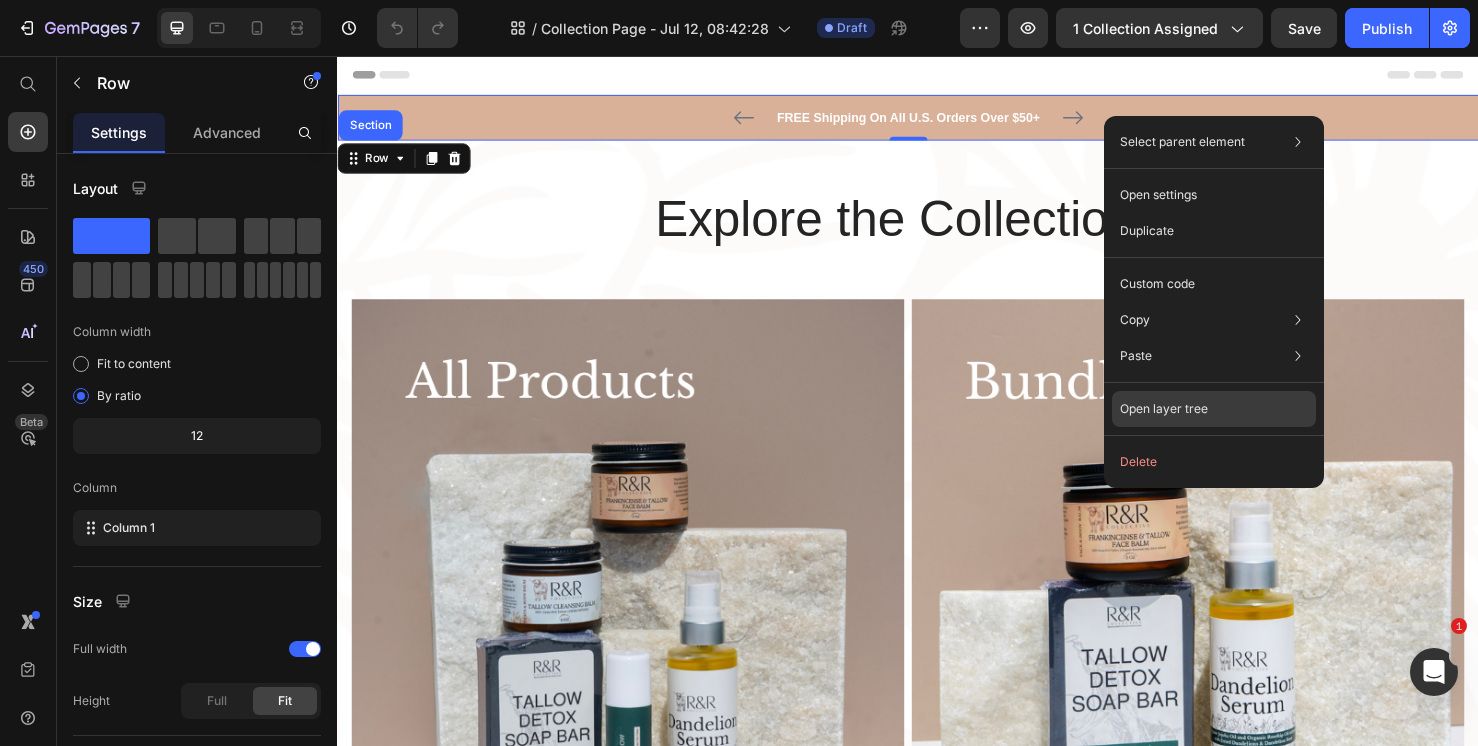 click on "Open layer tree" 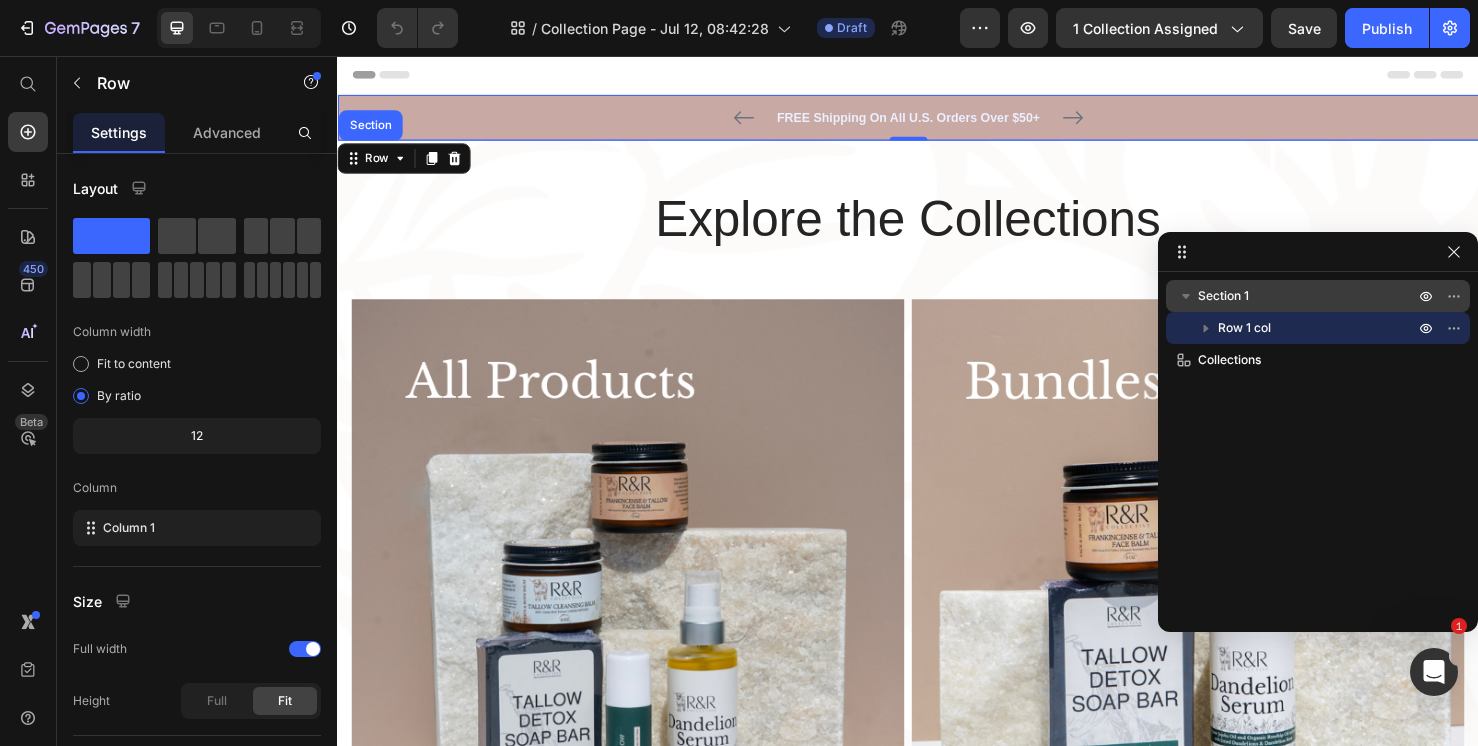 click 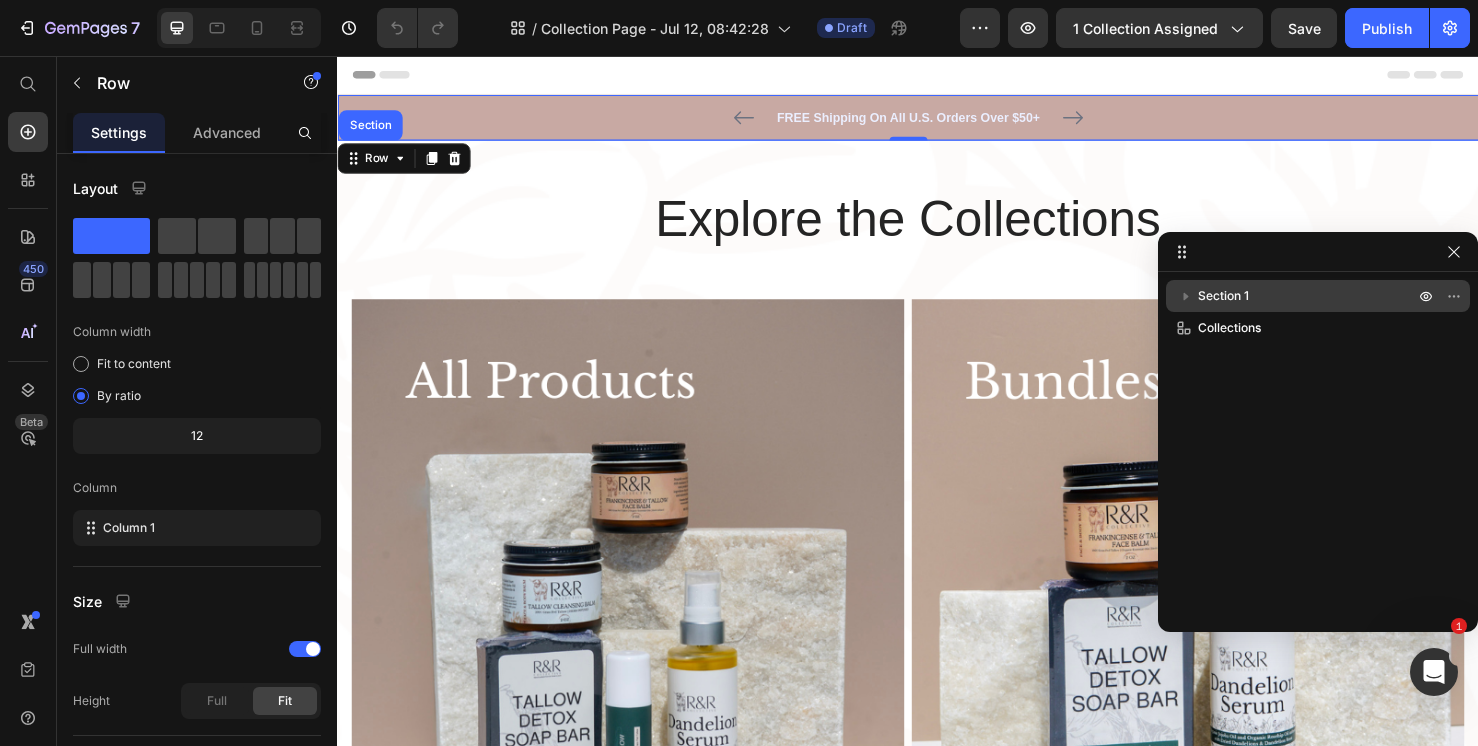 click on "Section 1" at bounding box center [1308, 296] 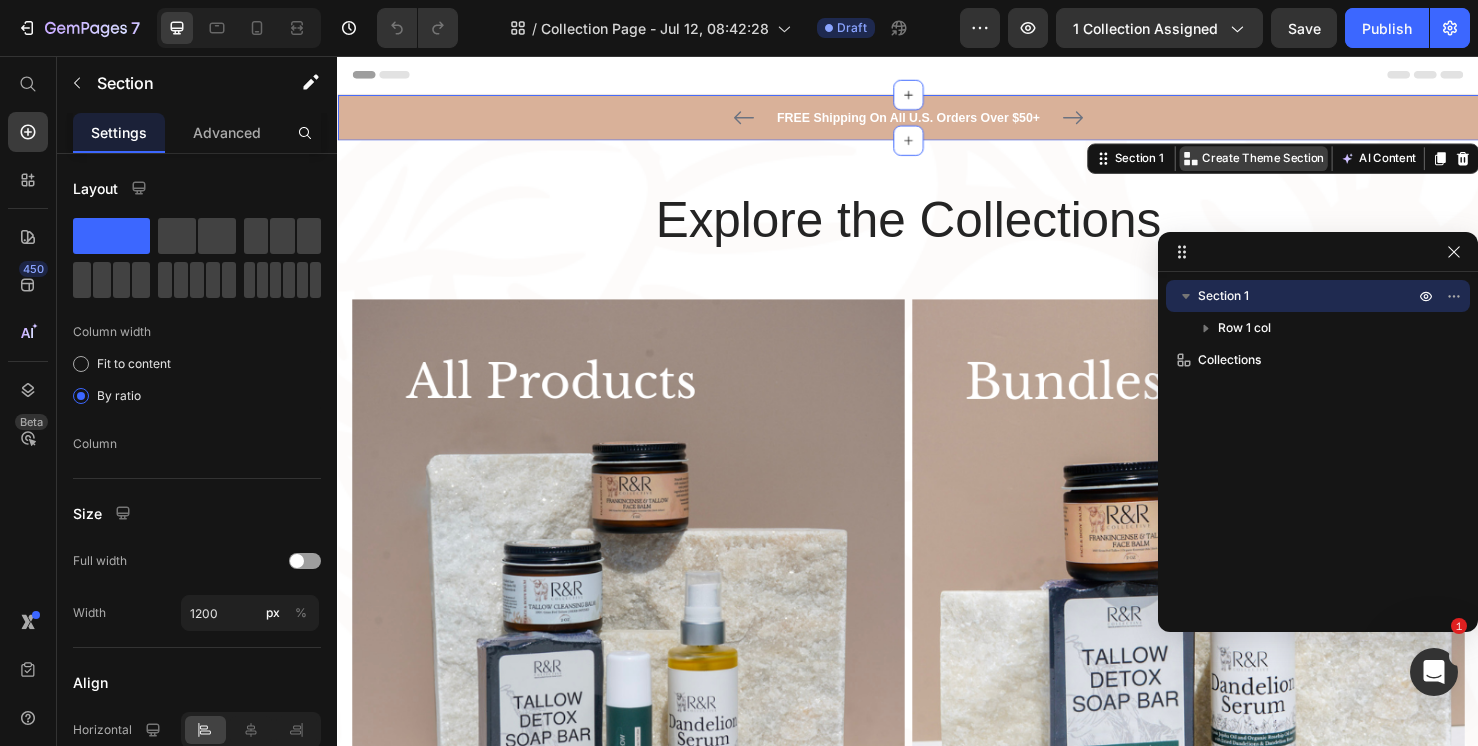 click on "Create Theme Section" at bounding box center (1310, 164) 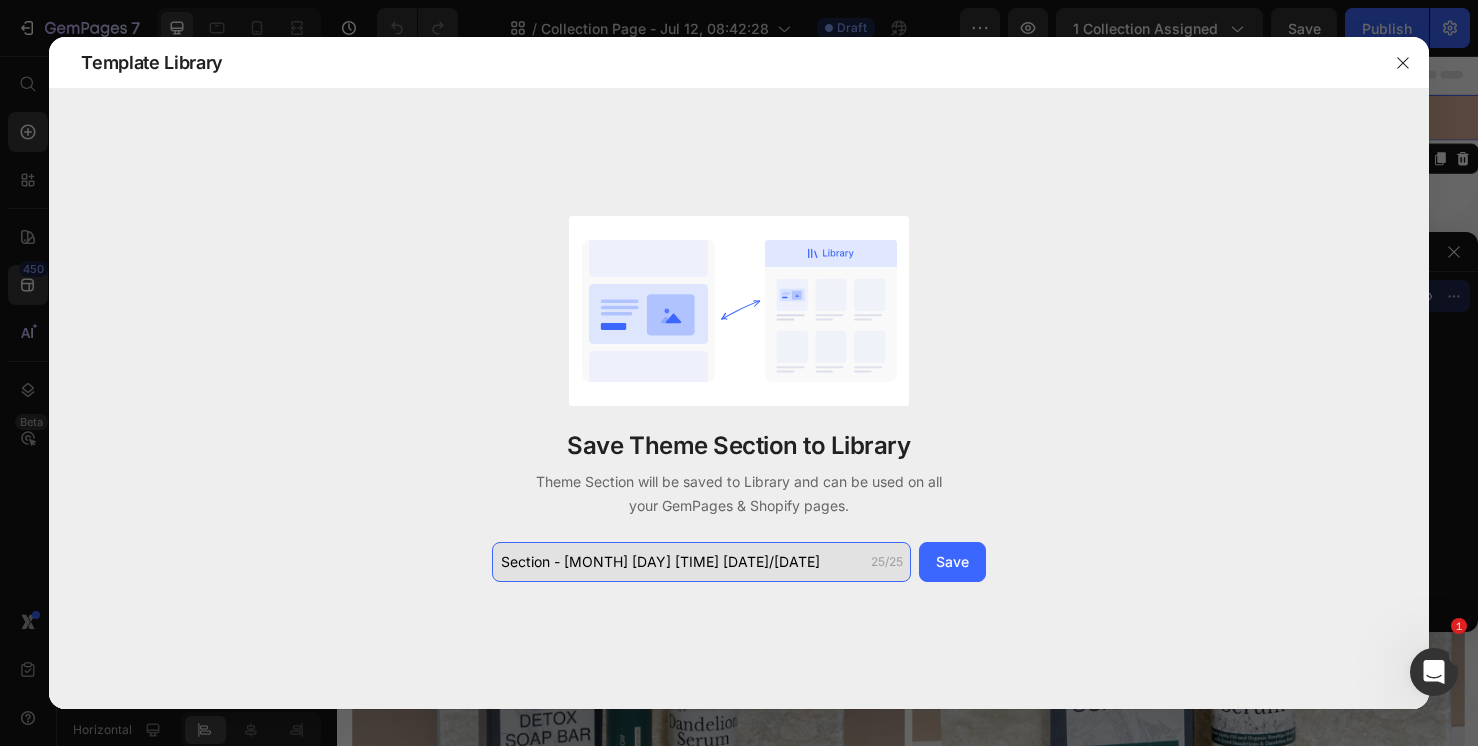 drag, startPoint x: 704, startPoint y: 549, endPoint x: 510, endPoint y: 563, distance: 194.5045 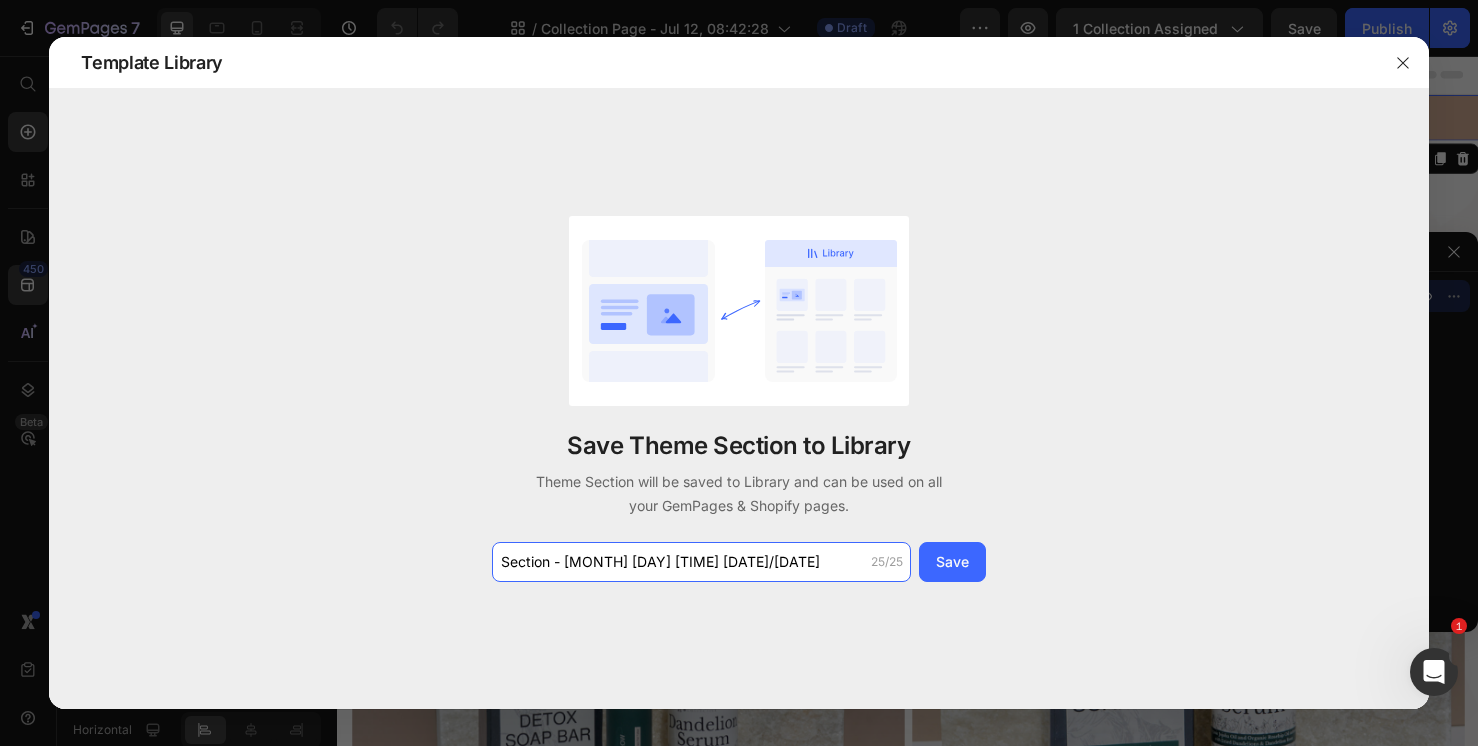 drag, startPoint x: 684, startPoint y: 573, endPoint x: 491, endPoint y: 558, distance: 193.58203 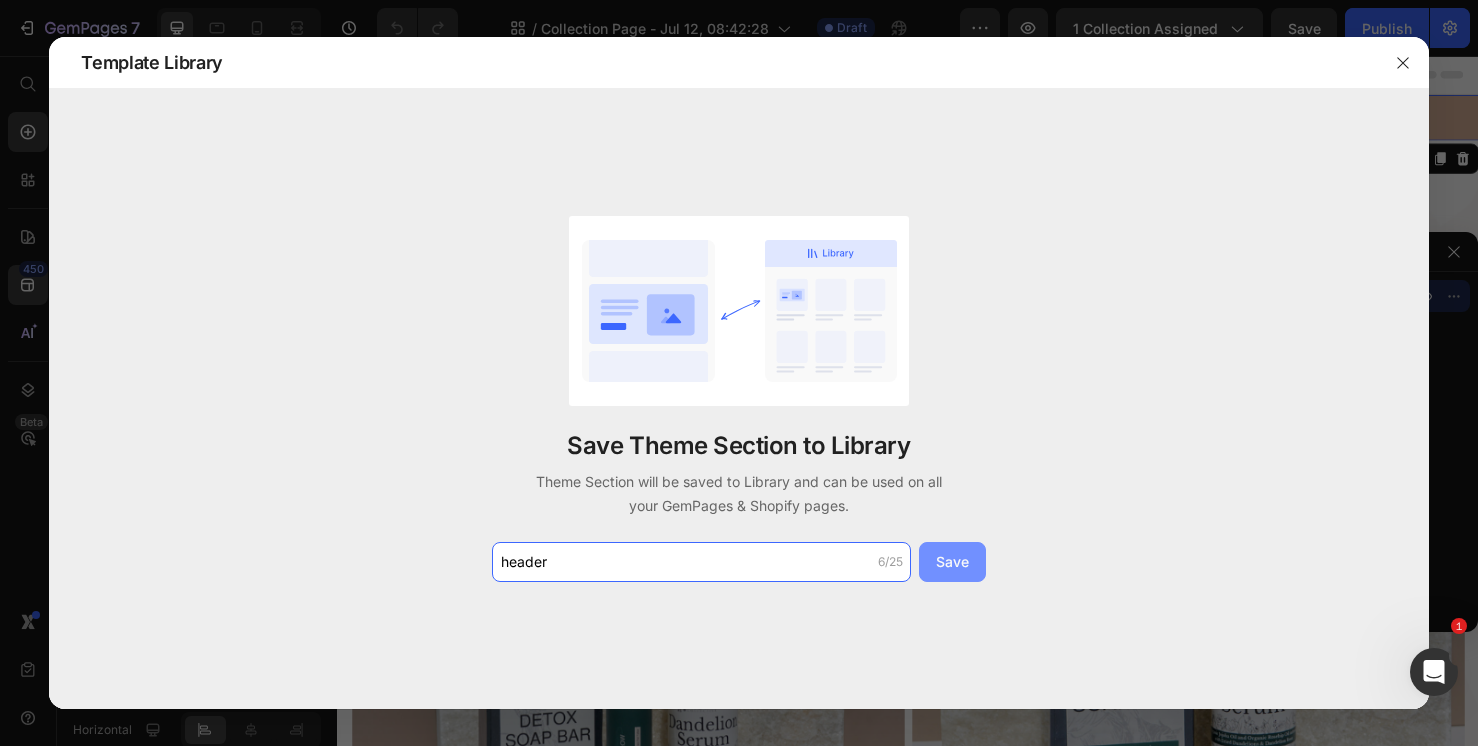 type on "header" 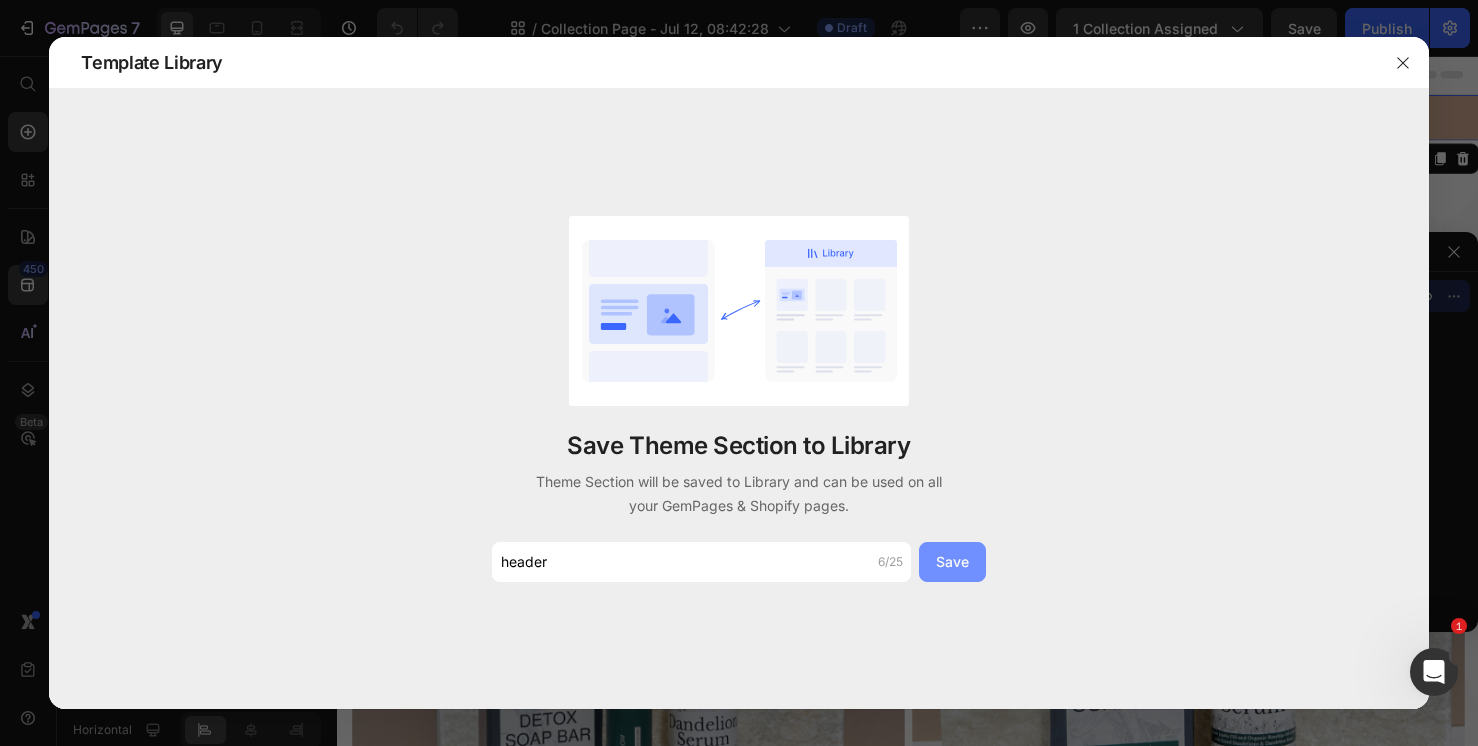 click on "Save" at bounding box center [952, 561] 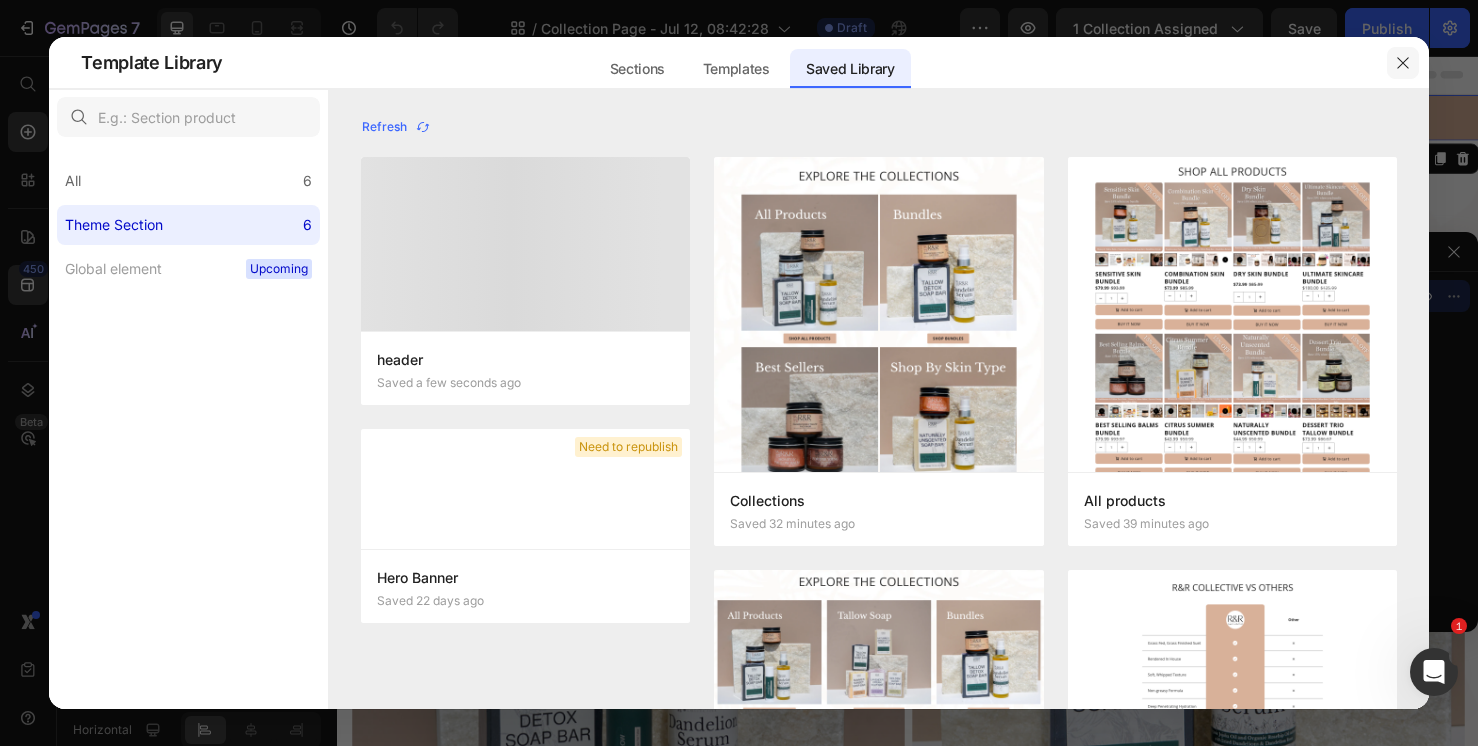 click 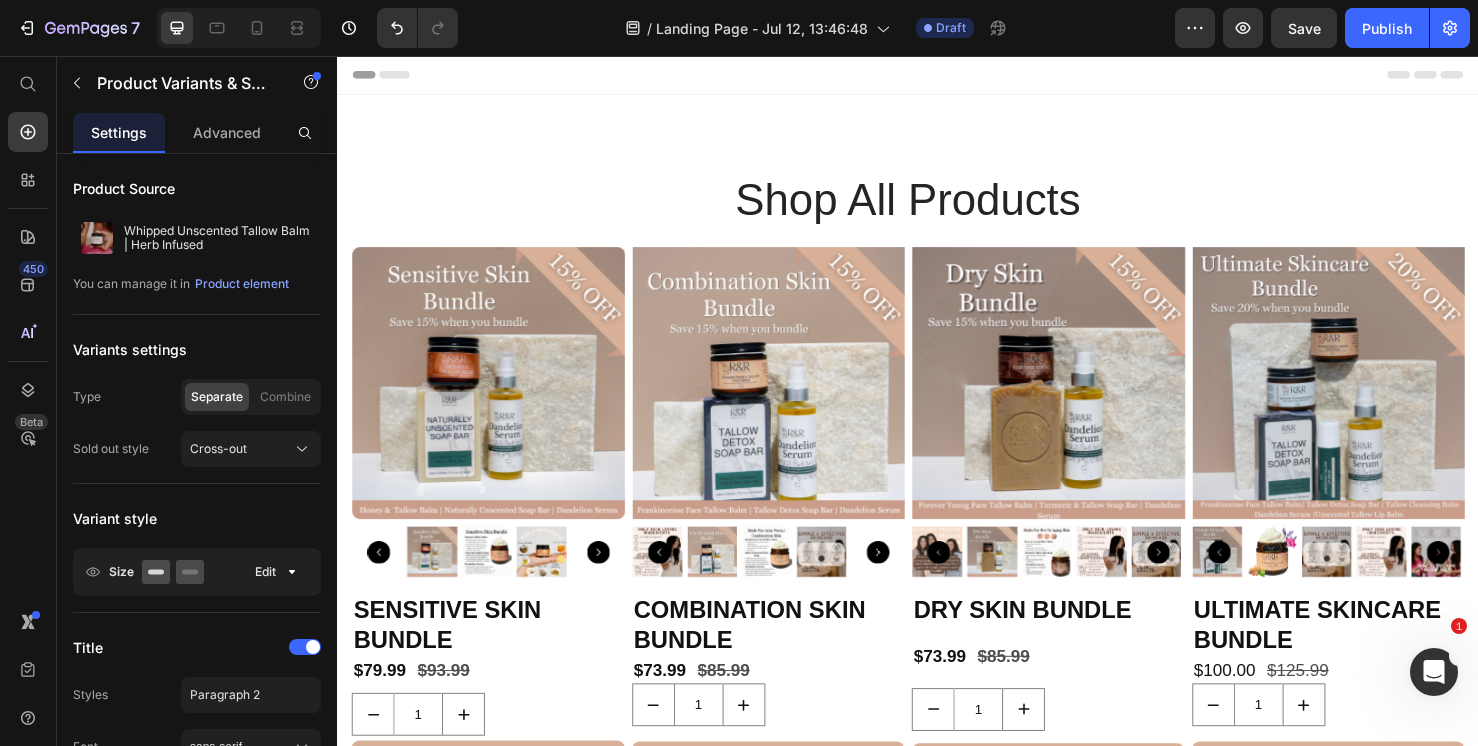 scroll, scrollTop: 2266, scrollLeft: 0, axis: vertical 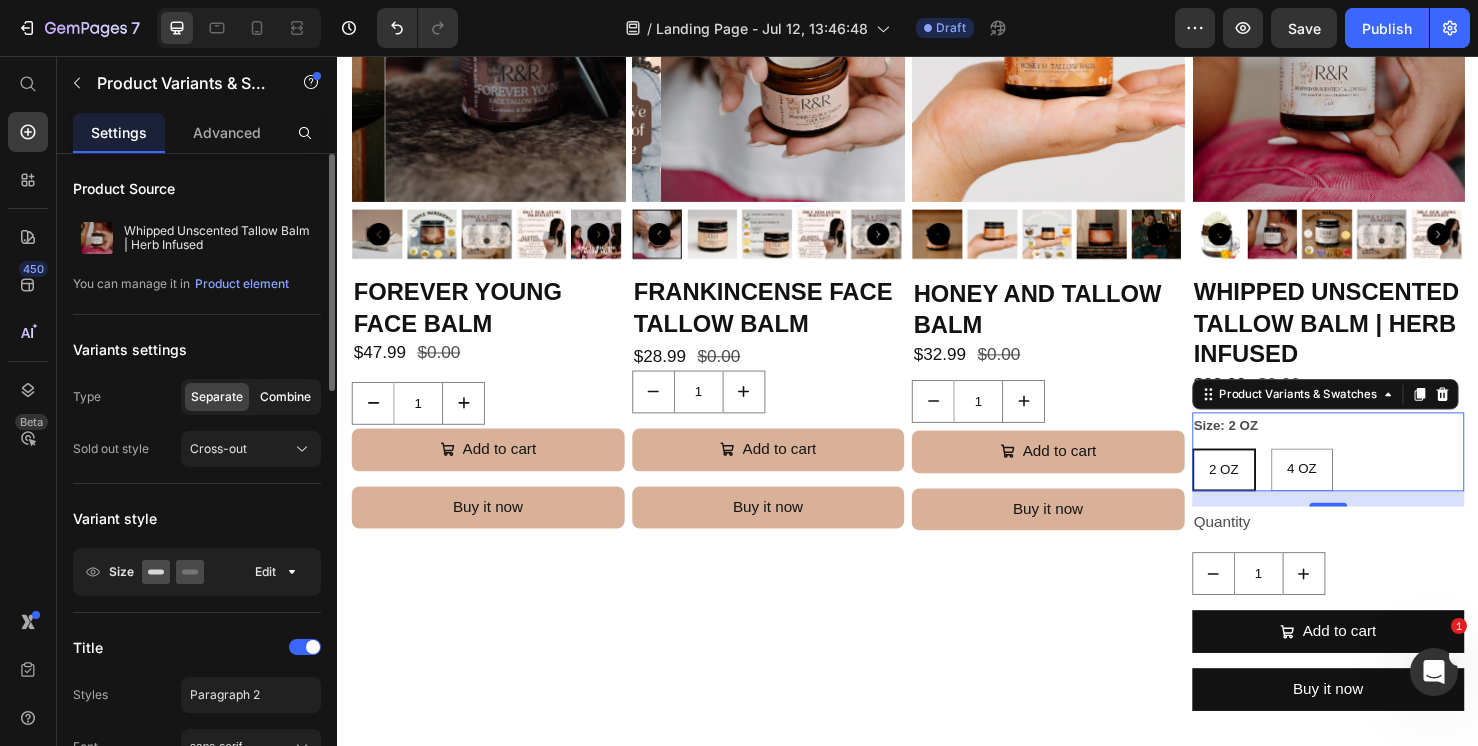 click on "Combine" 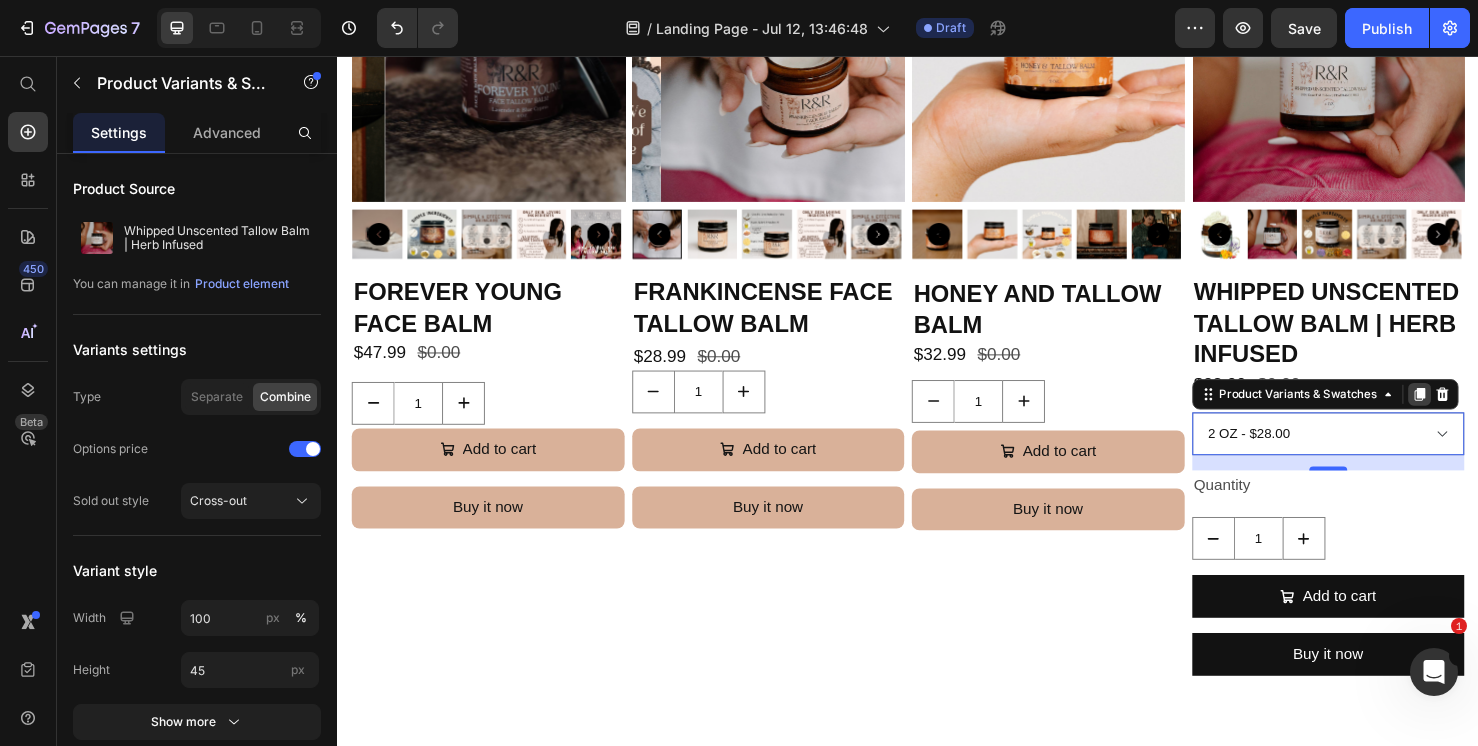click 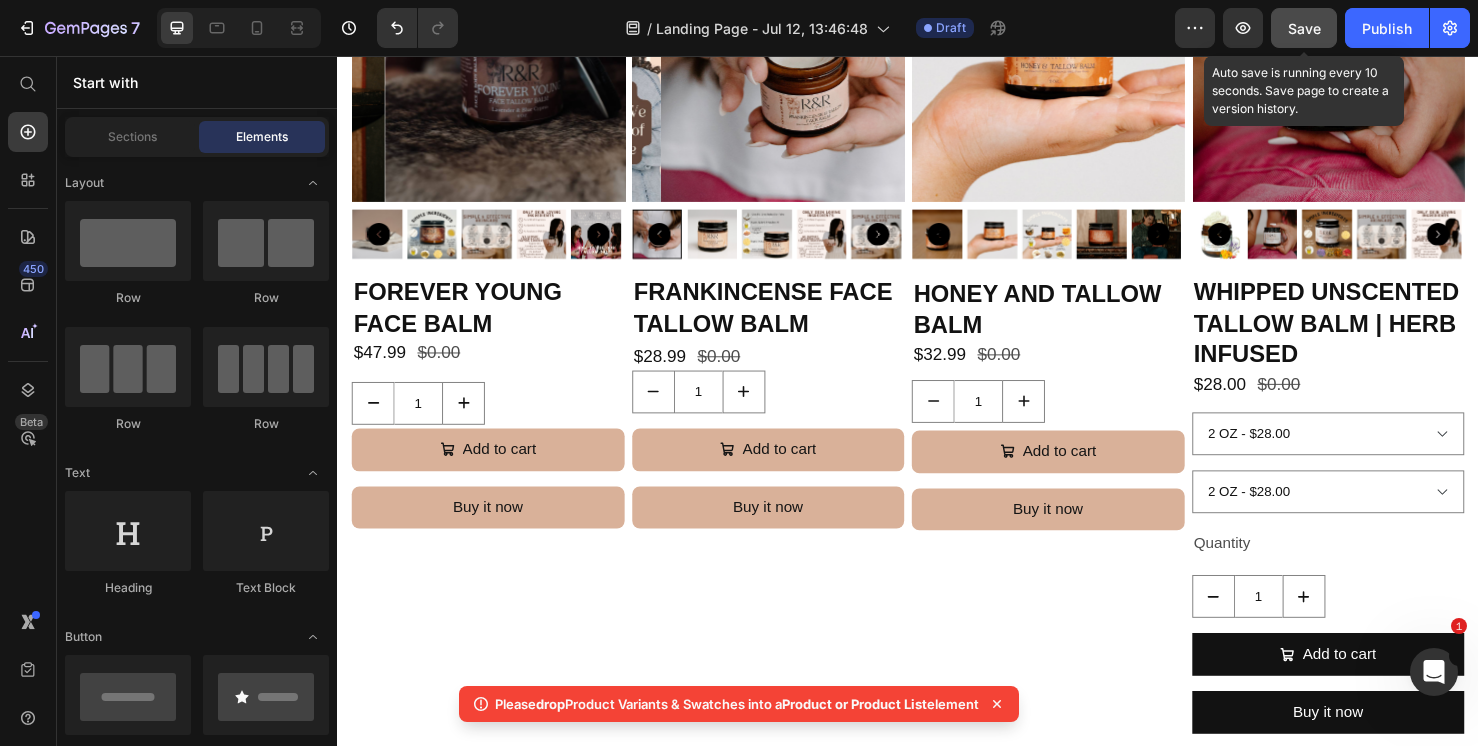 click on "Save" at bounding box center [1304, 28] 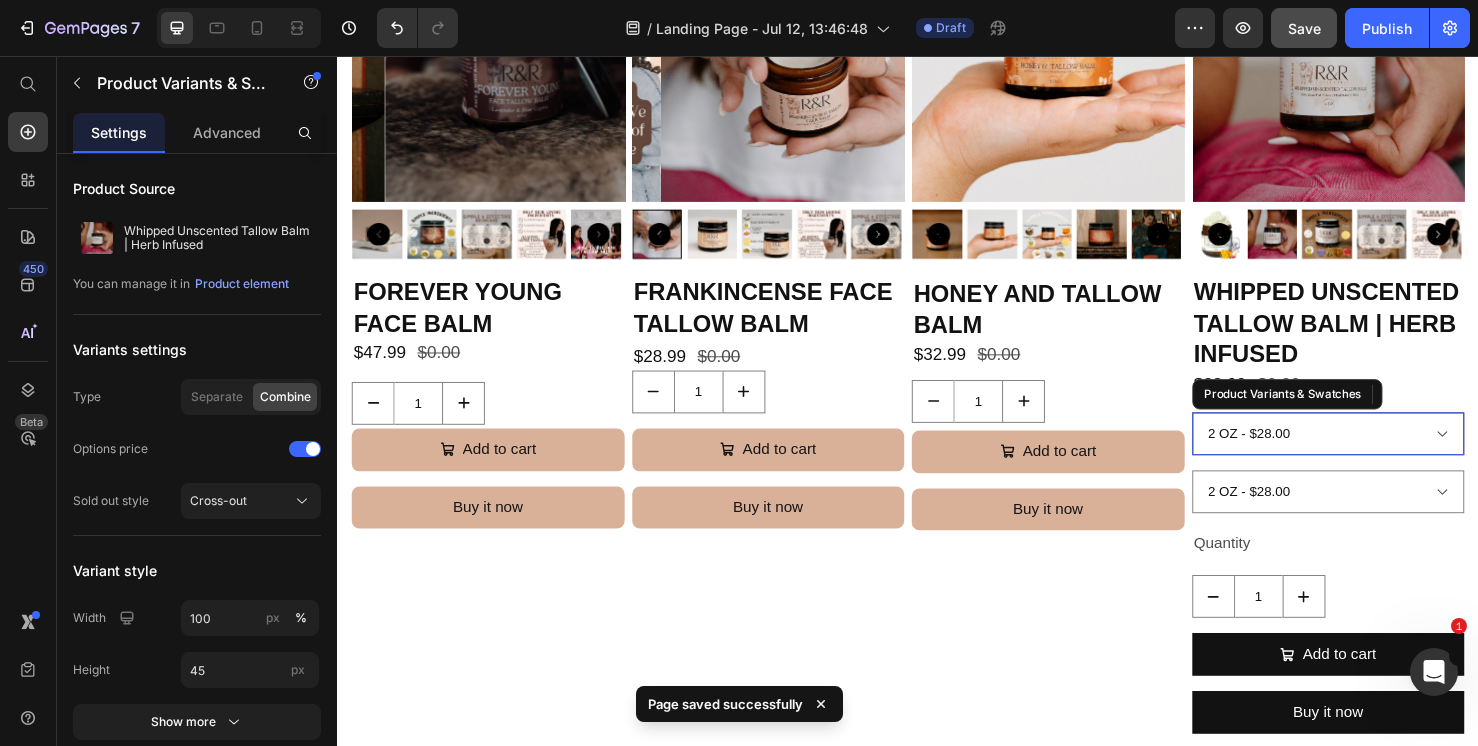 click on "2 OZ - $28.00  4 OZ - $45.00" at bounding box center (1379, 453) 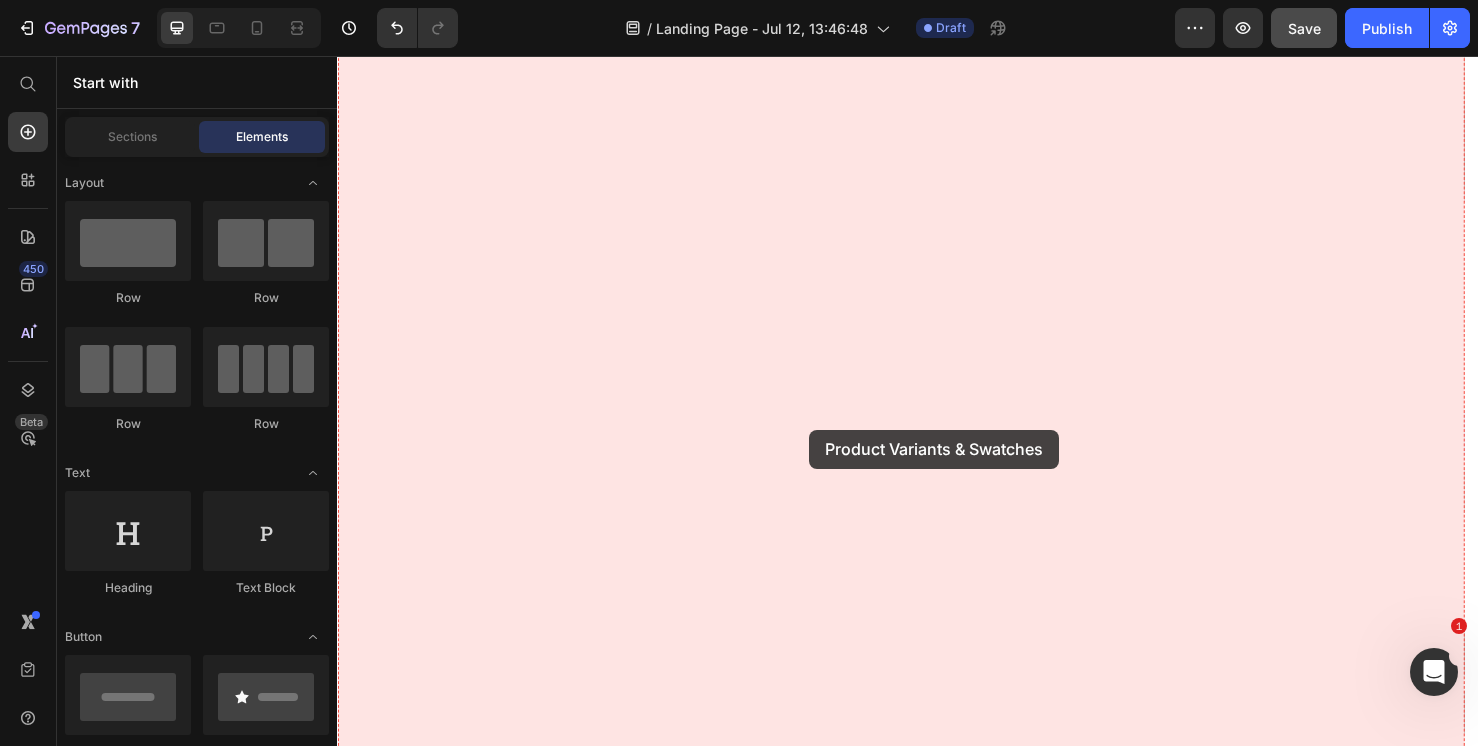 drag, startPoint x: 1417, startPoint y: 480, endPoint x: 836, endPoint y: 450, distance: 581.774 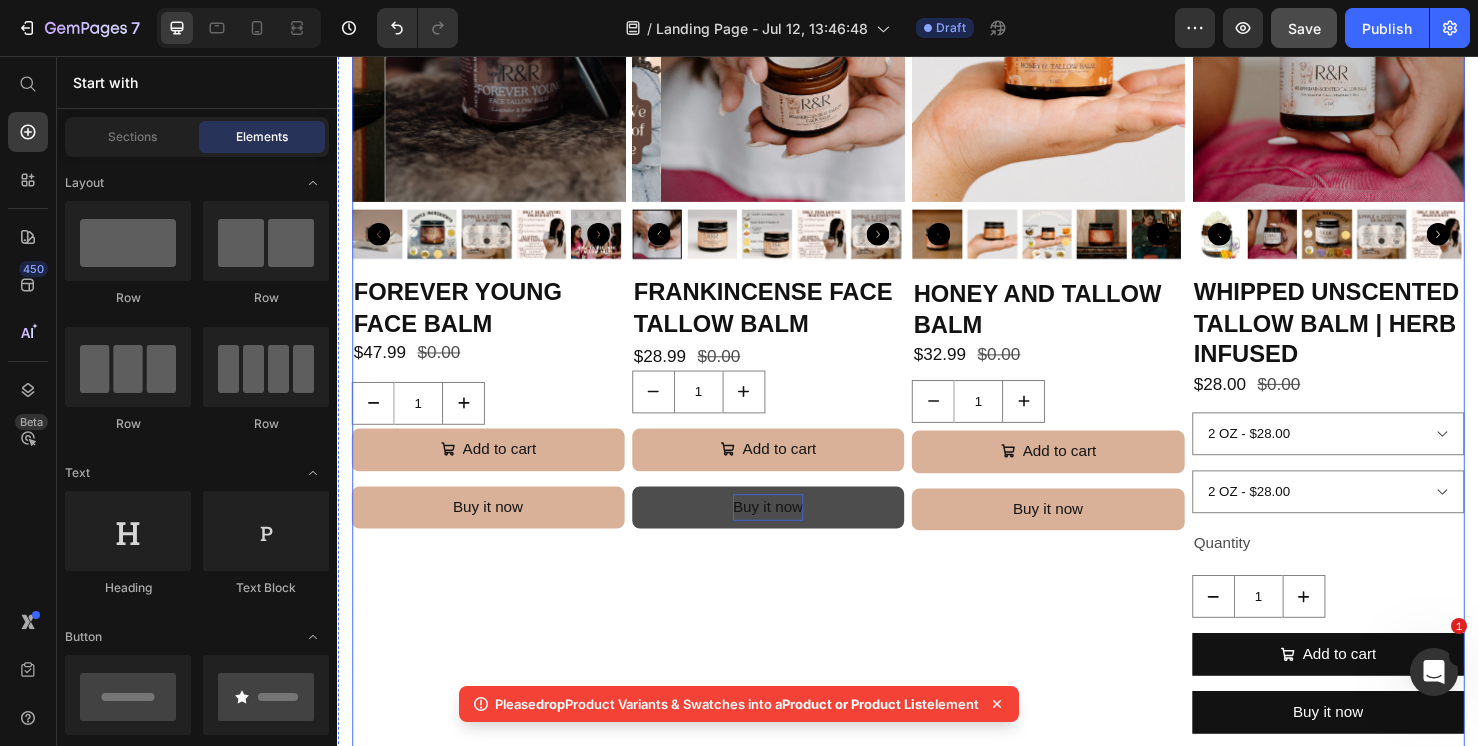 scroll, scrollTop: 2182, scrollLeft: 0, axis: vertical 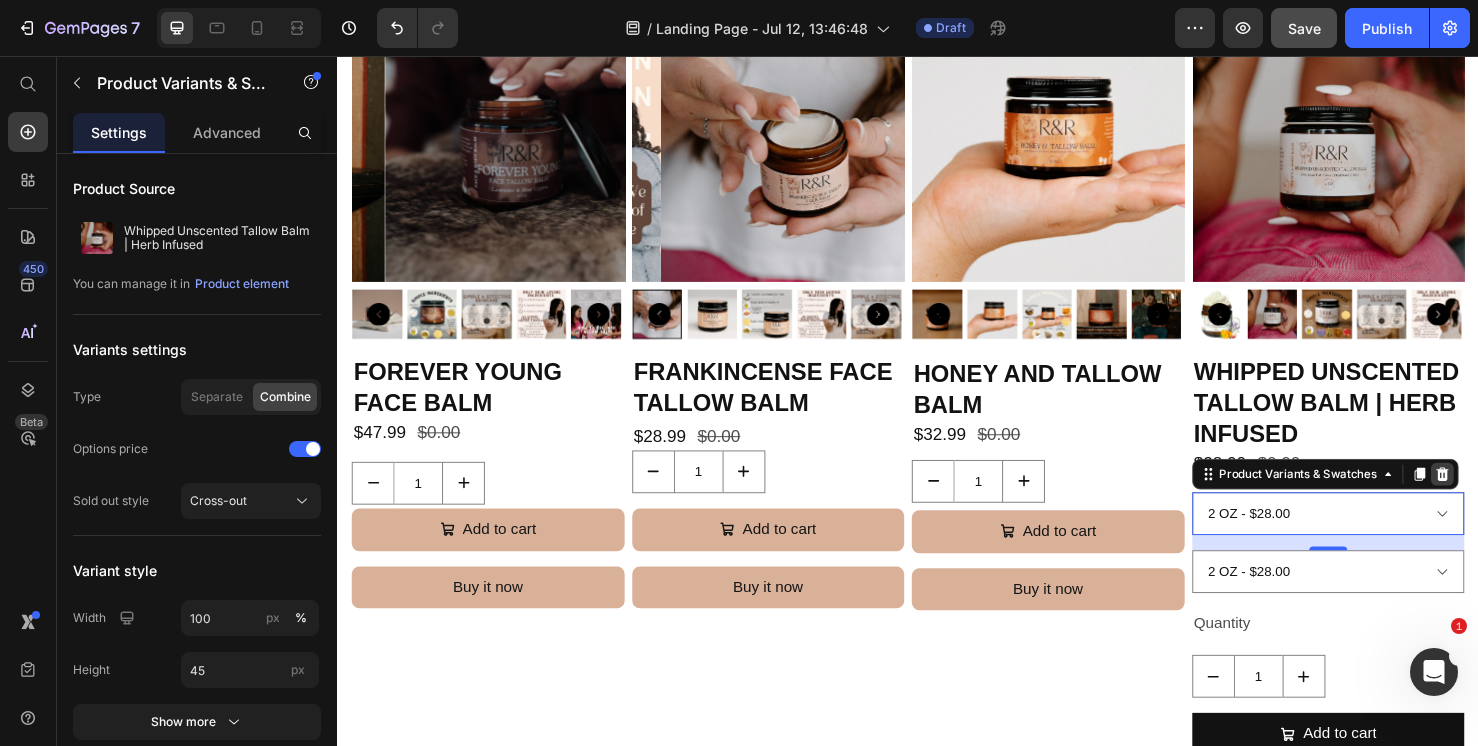 click 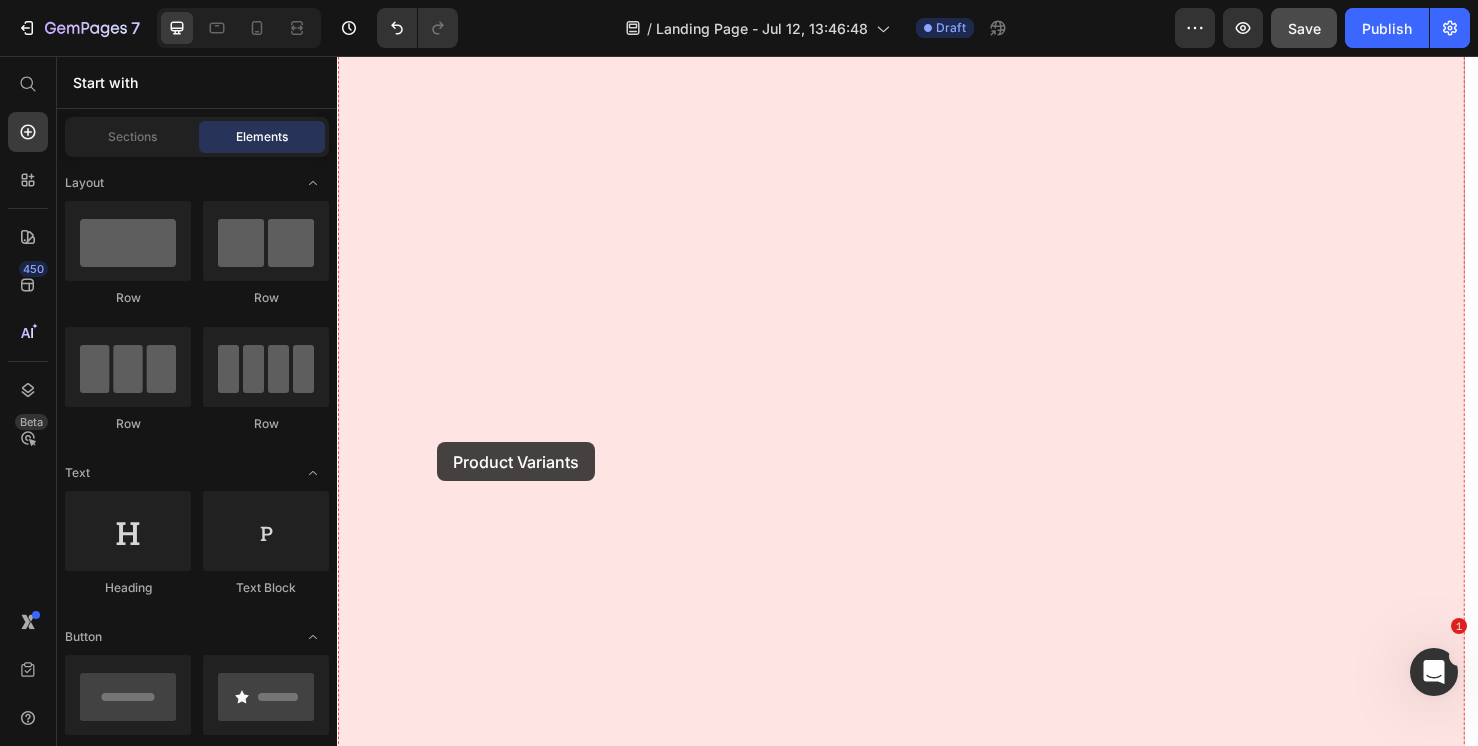 drag, startPoint x: 606, startPoint y: 555, endPoint x: 442, endPoint y: 462, distance: 188.53381 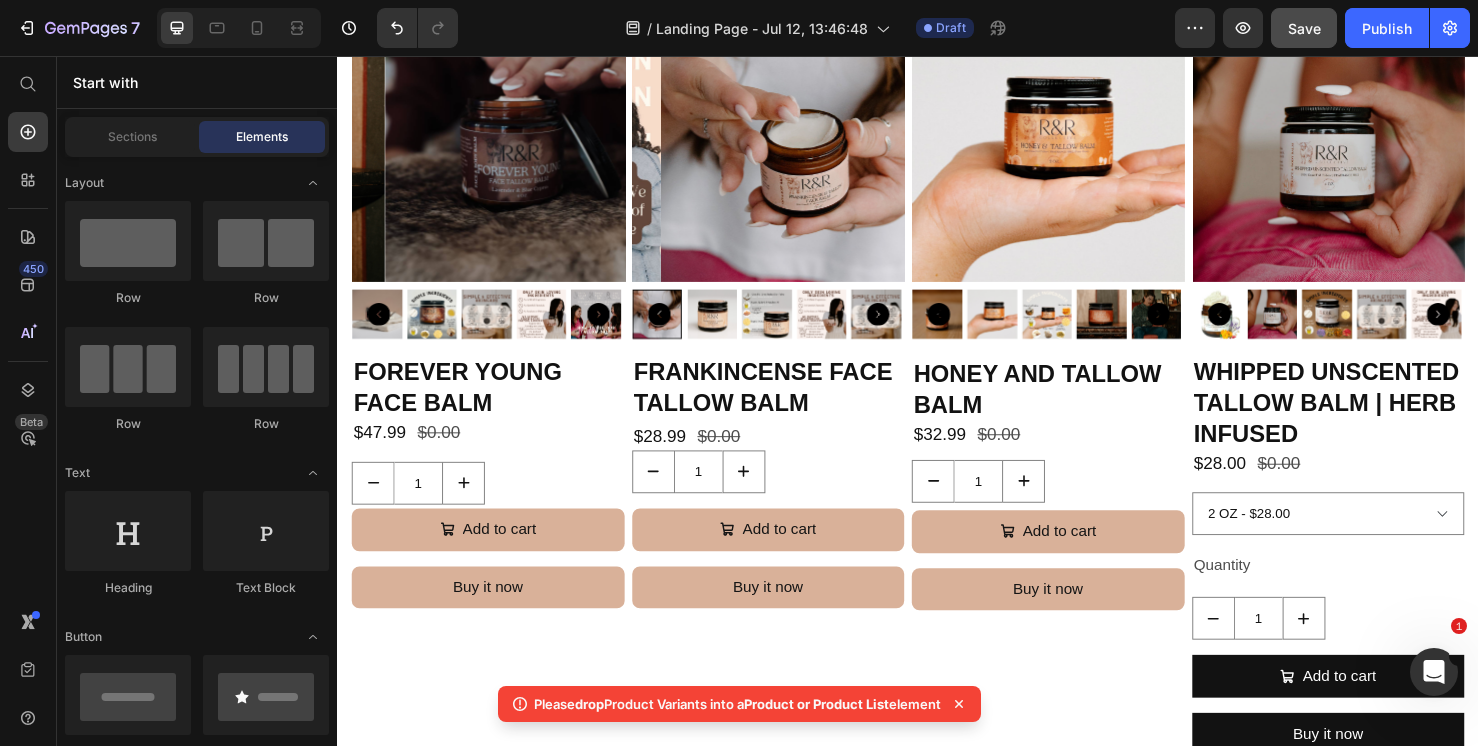 click on "Save" at bounding box center [1304, 28] 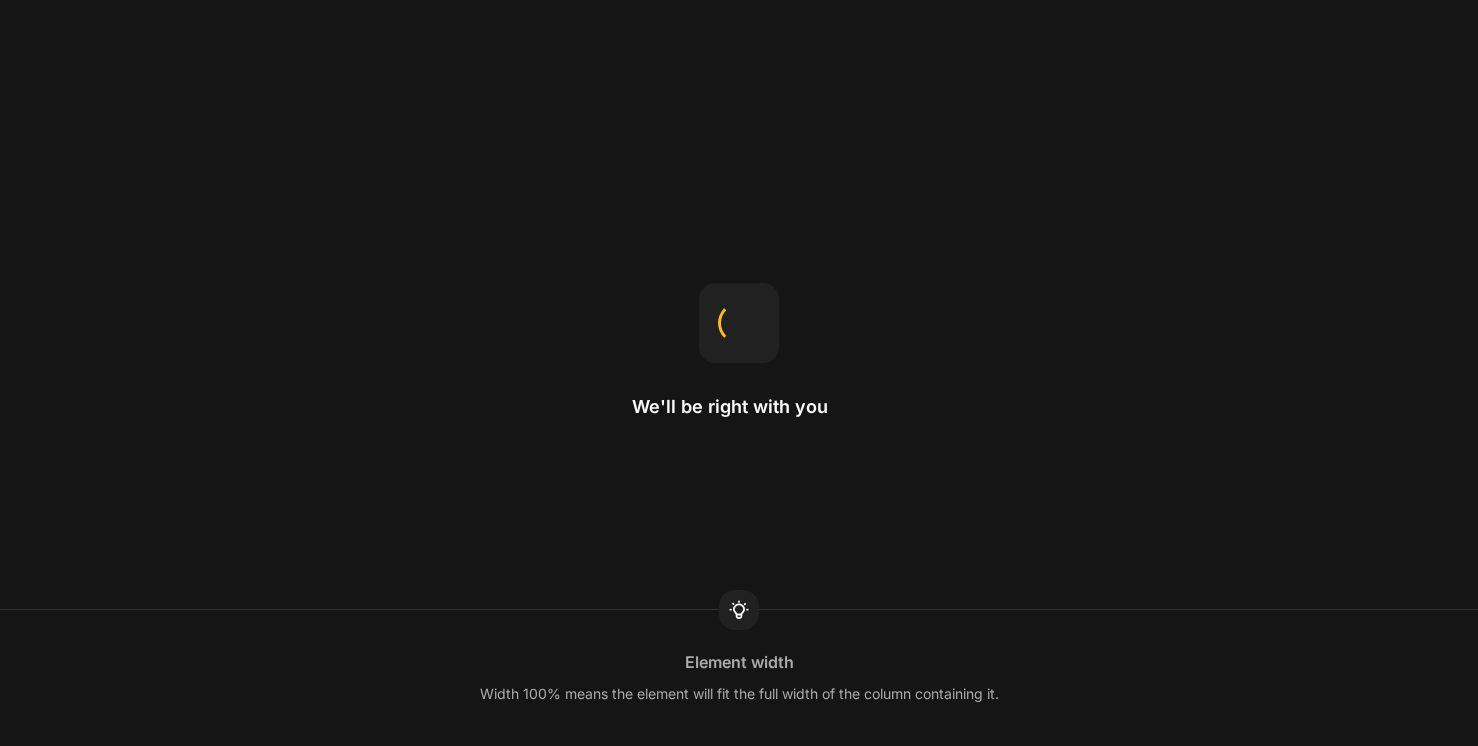 scroll, scrollTop: 0, scrollLeft: 0, axis: both 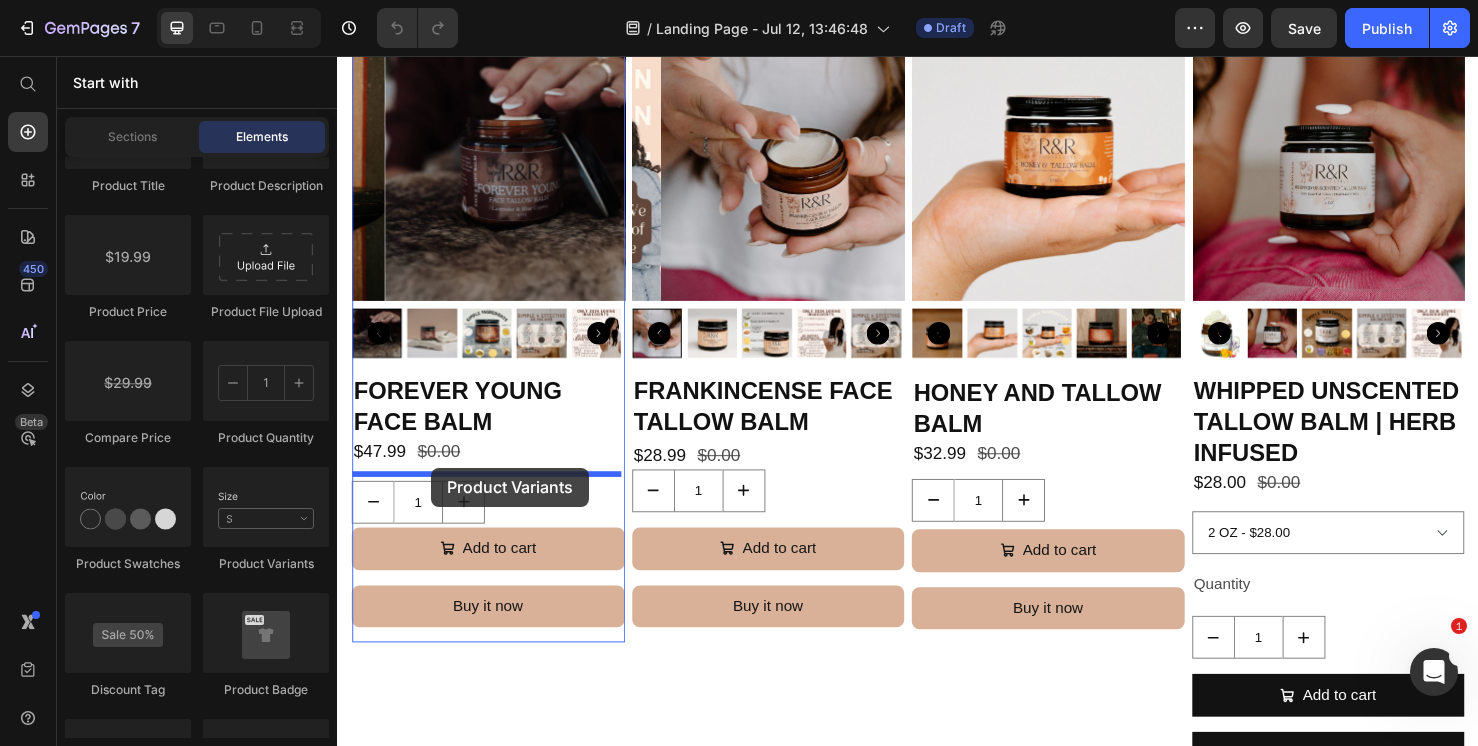 drag, startPoint x: 583, startPoint y: 593, endPoint x: 436, endPoint y: 489, distance: 180.06943 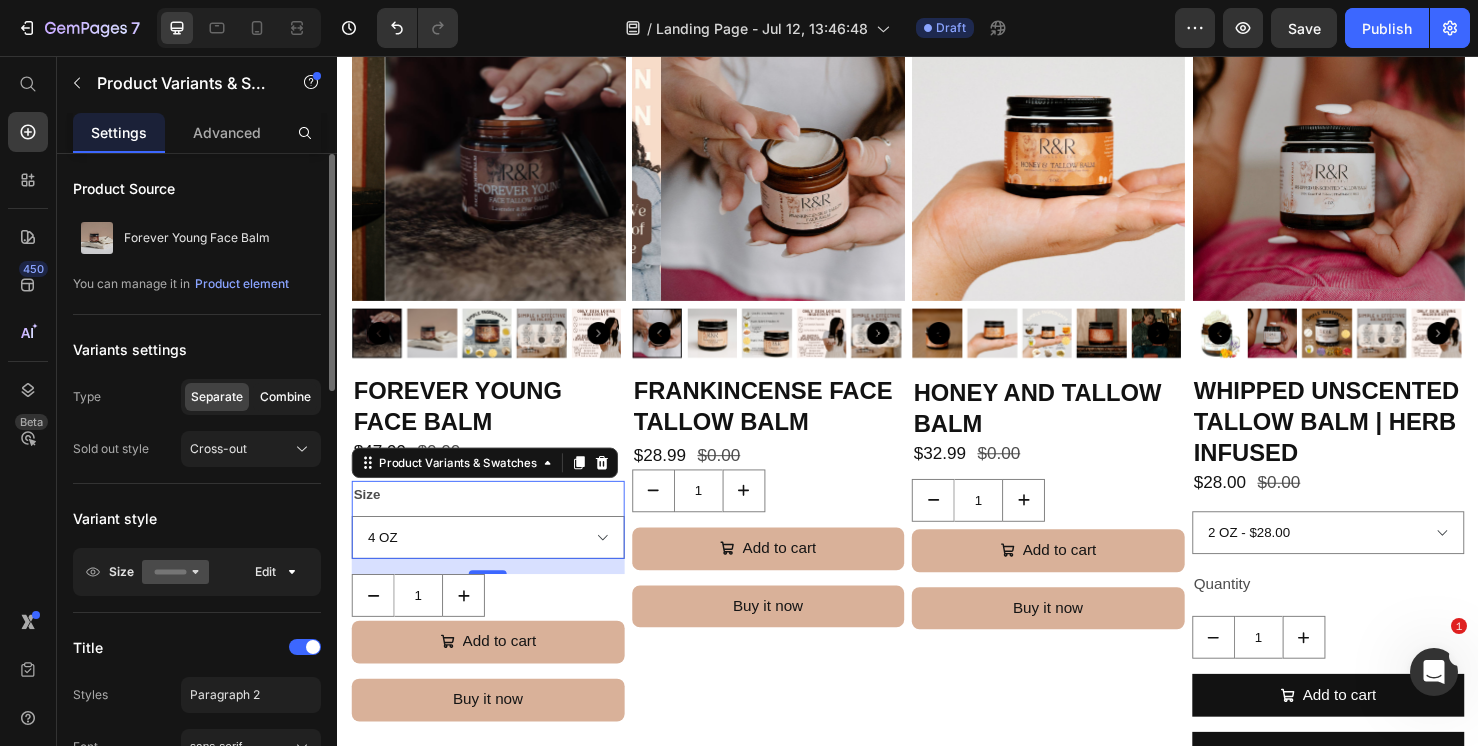 click on "Combine" 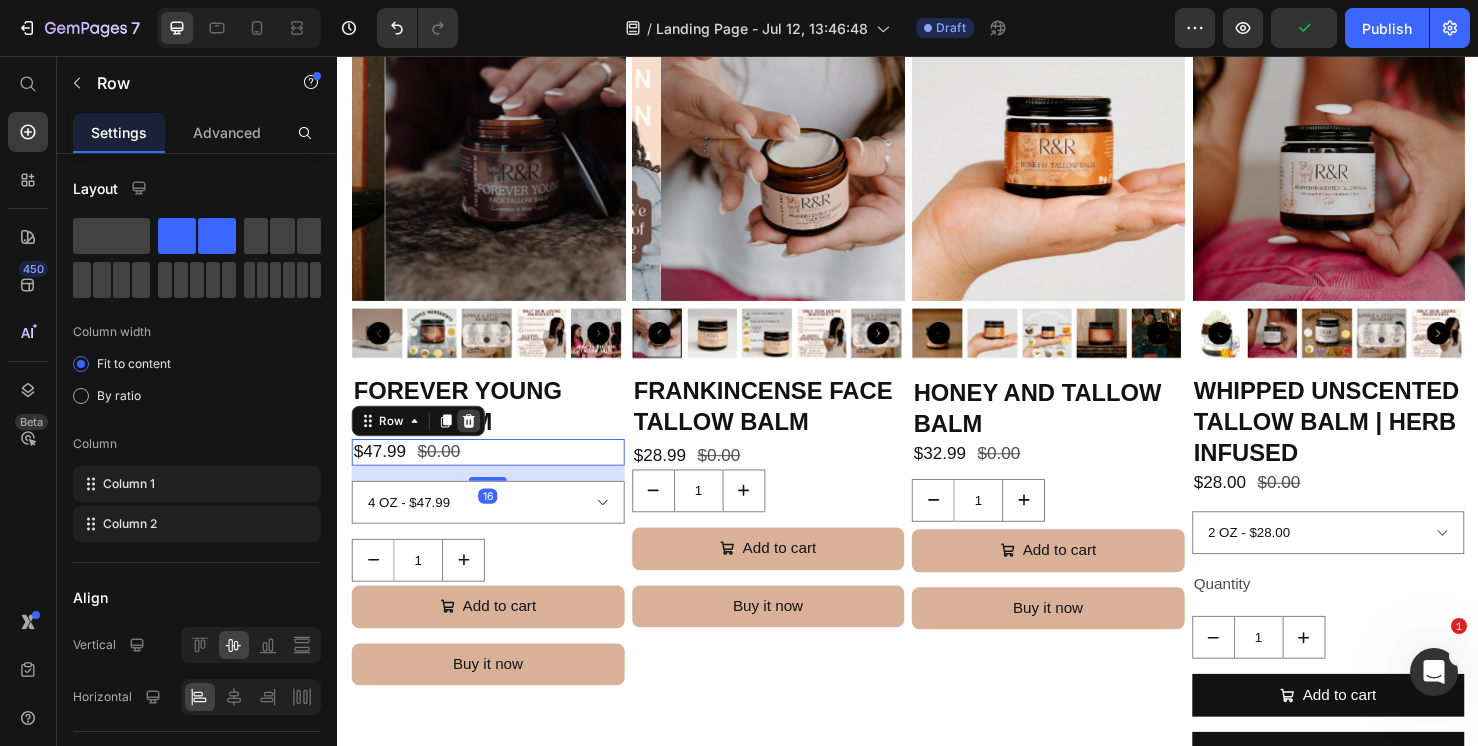 click 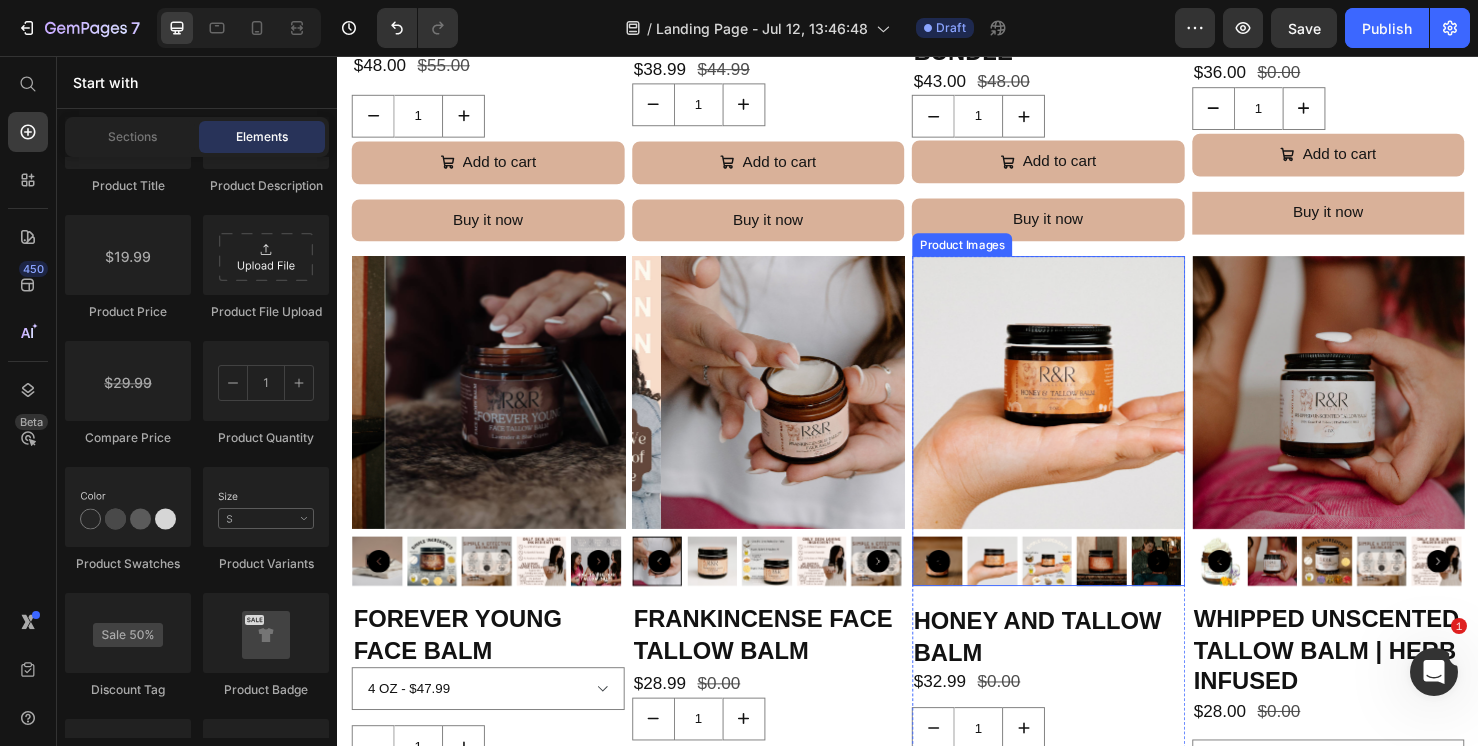 scroll, scrollTop: 1754, scrollLeft: 0, axis: vertical 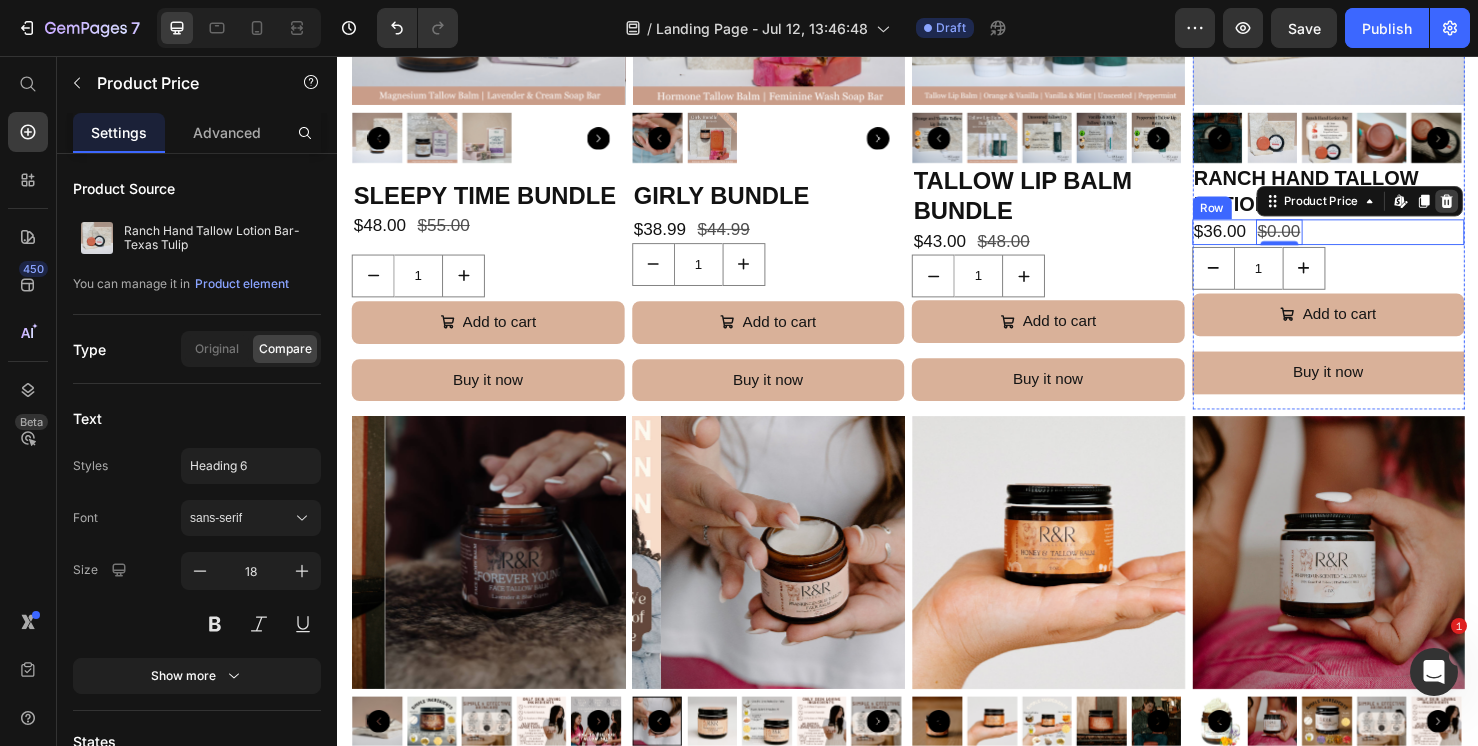 click 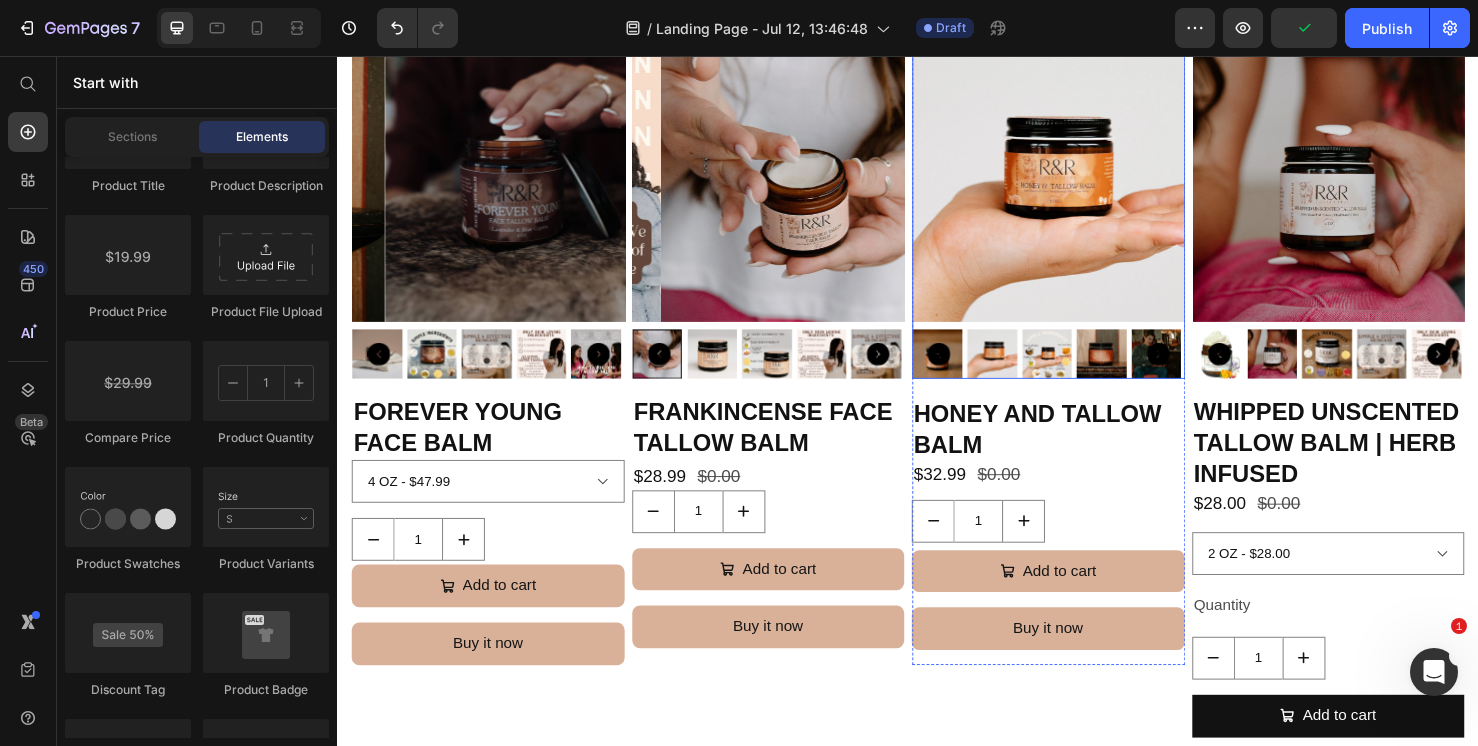 scroll, scrollTop: 2171, scrollLeft: 0, axis: vertical 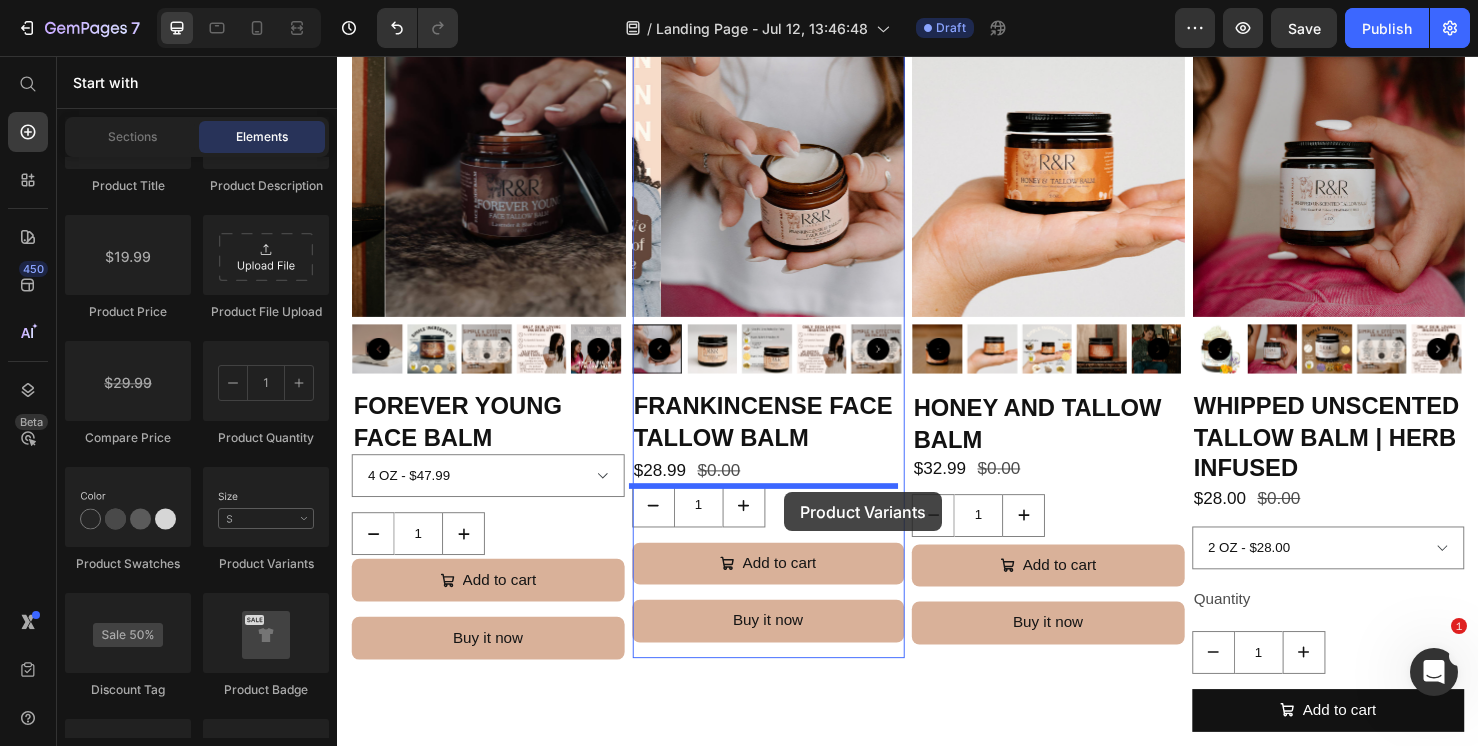 drag, startPoint x: 603, startPoint y: 581, endPoint x: 807, endPoint y: 515, distance: 214.41083 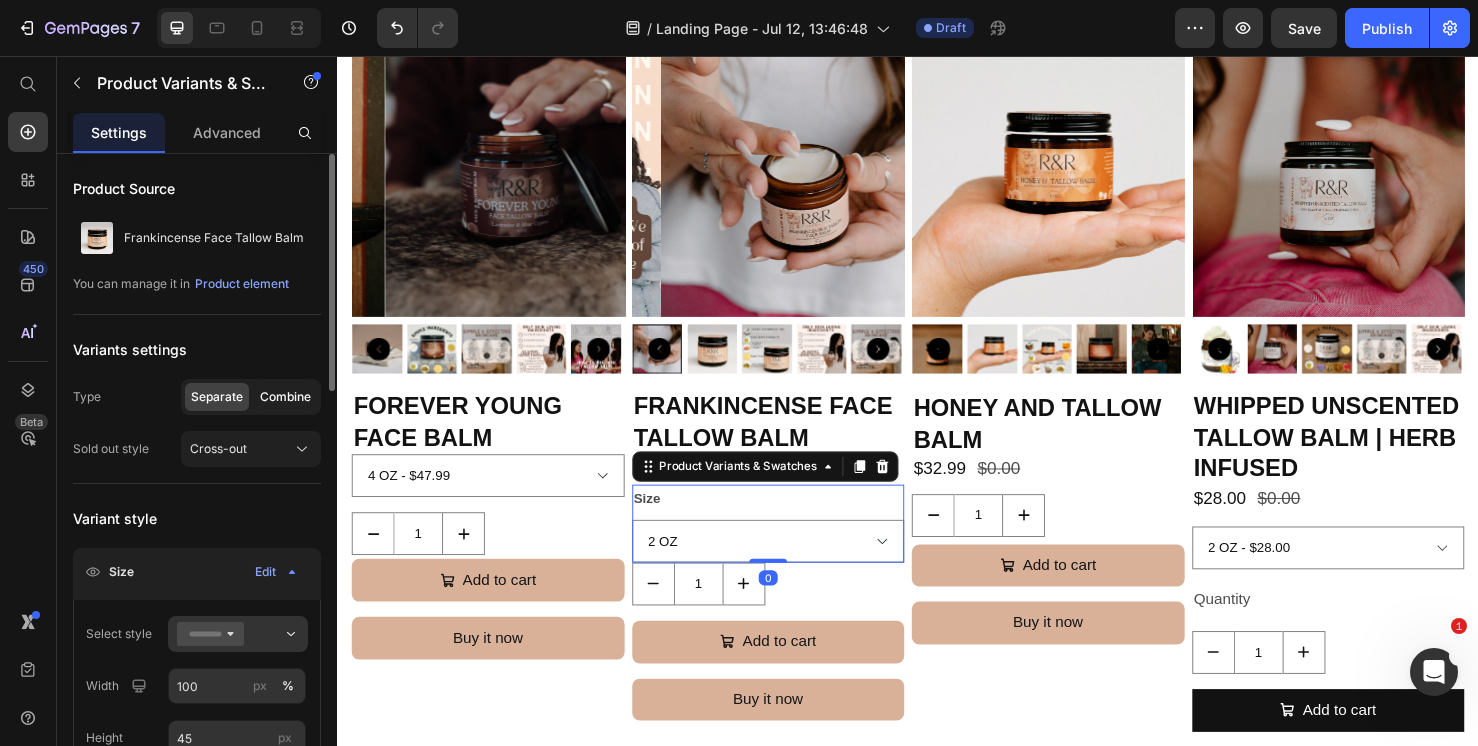 click on "Combine" 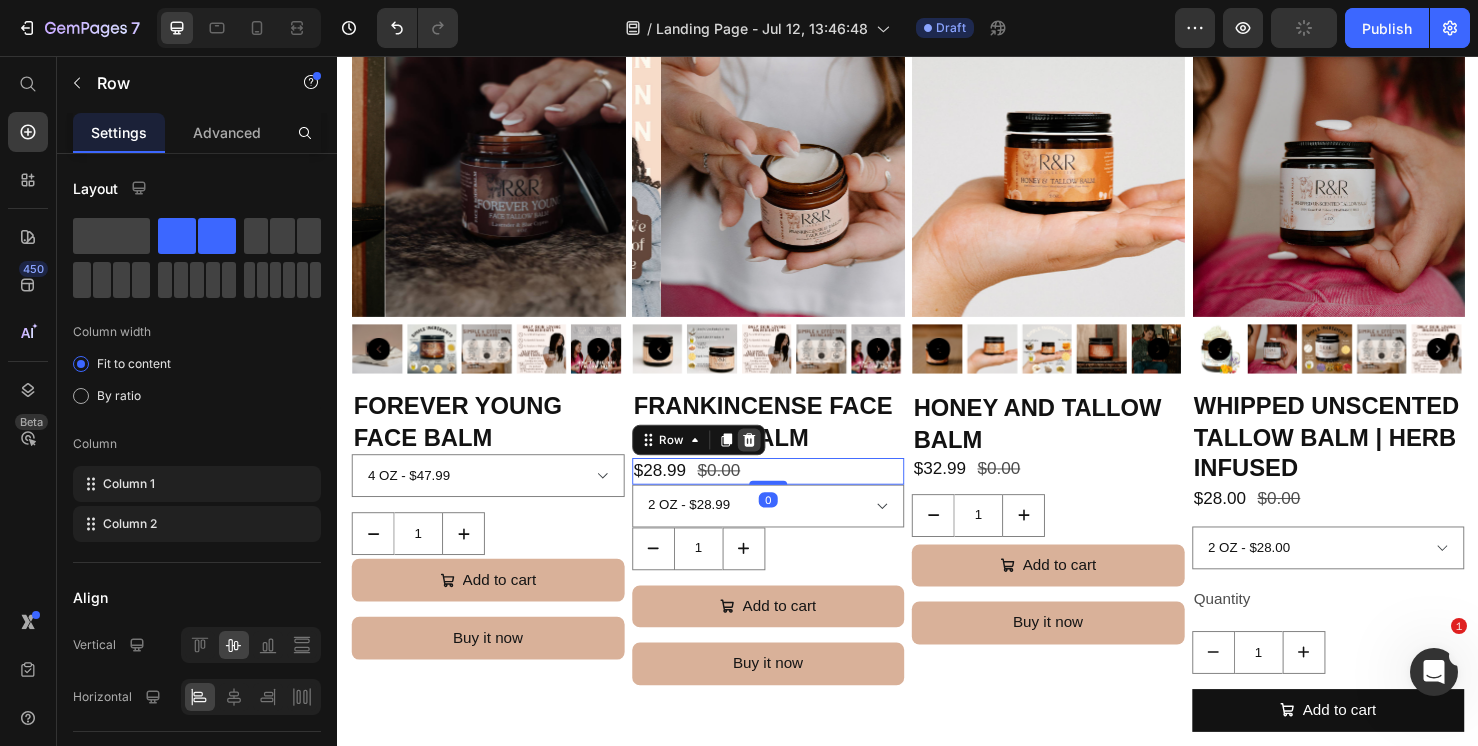 click 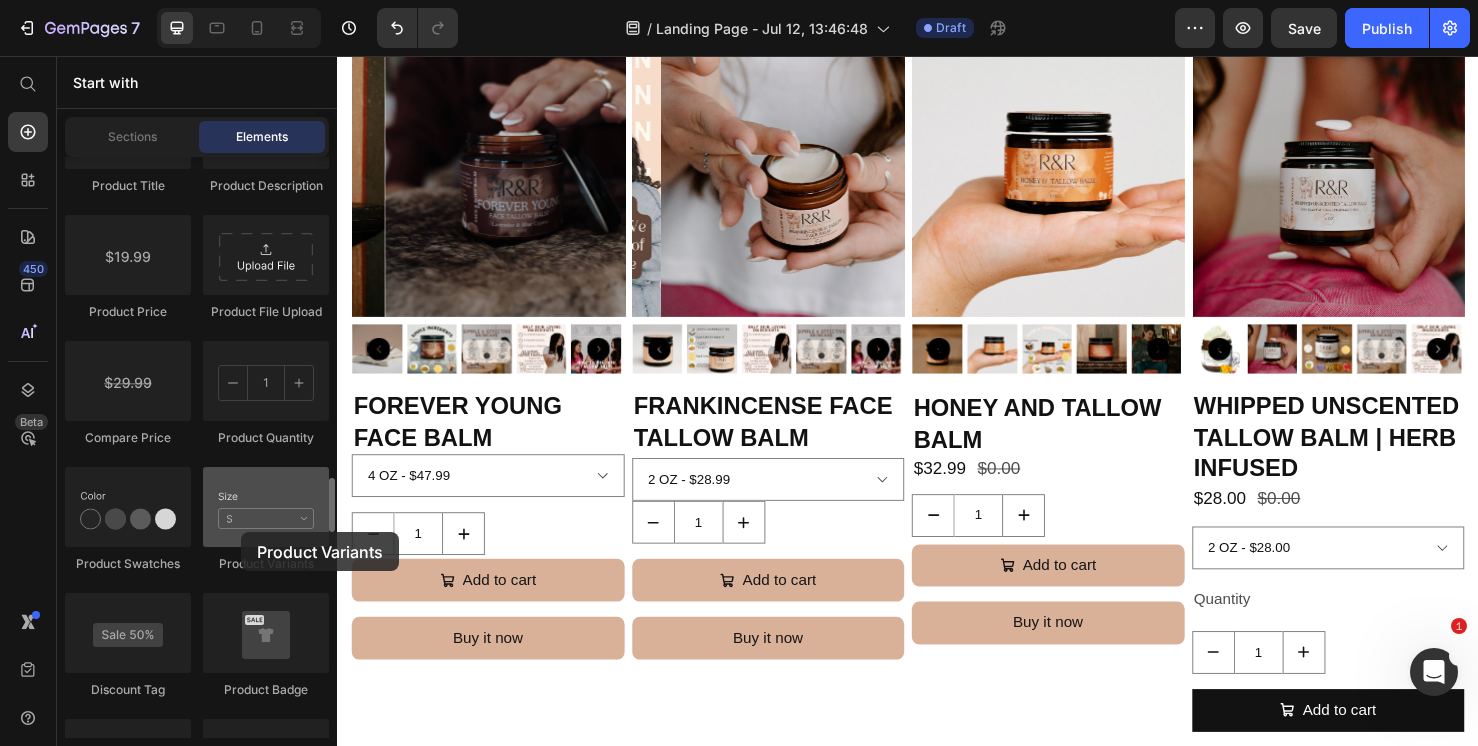 drag, startPoint x: 281, startPoint y: 517, endPoint x: 242, endPoint y: 528, distance: 40.5216 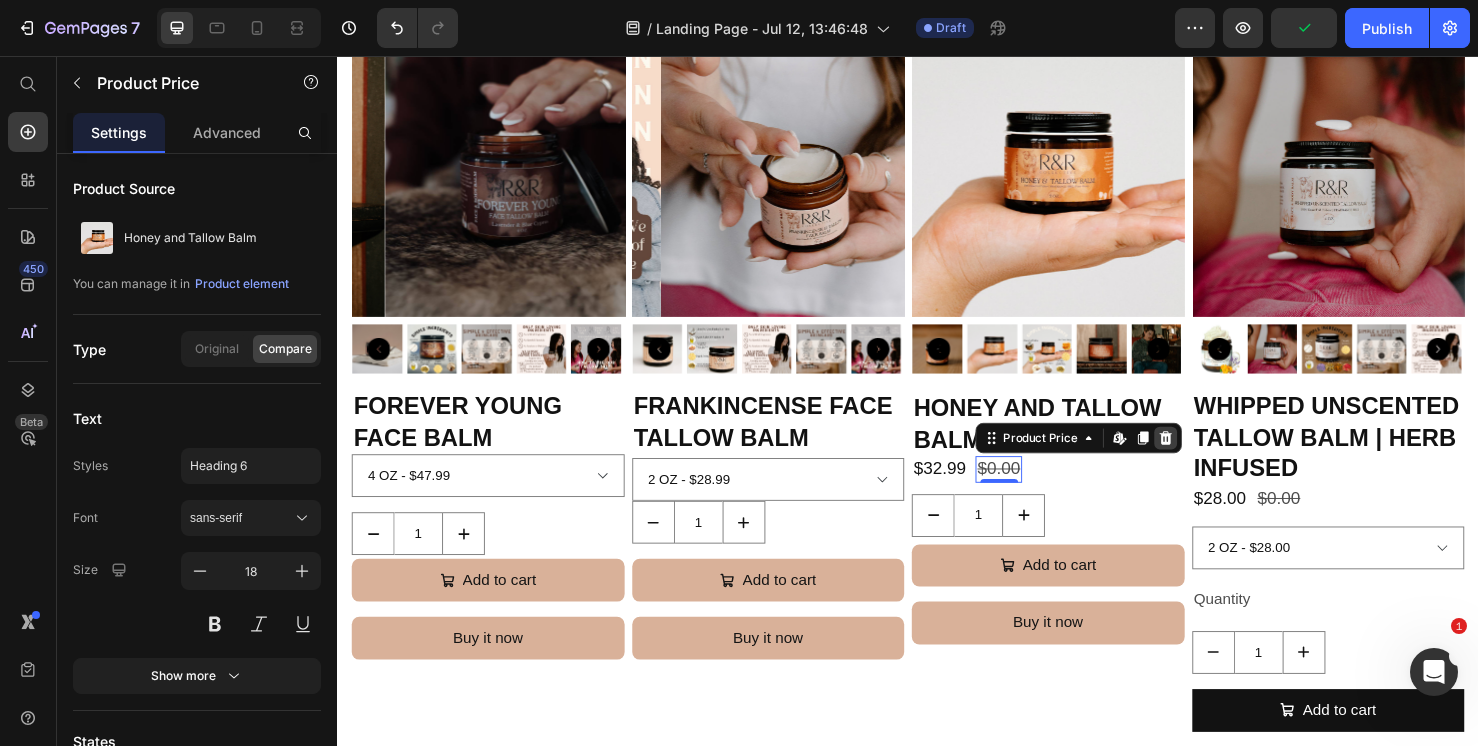 click 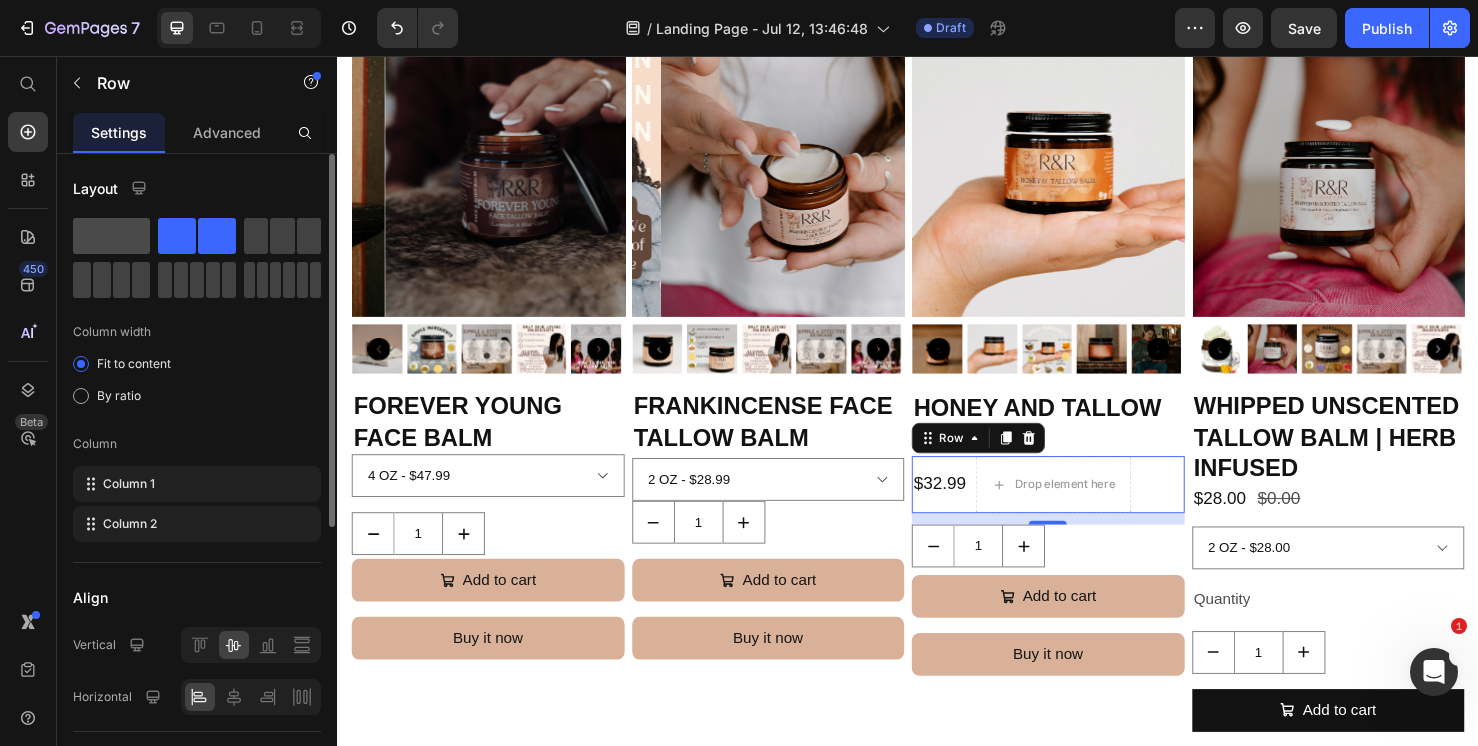 click 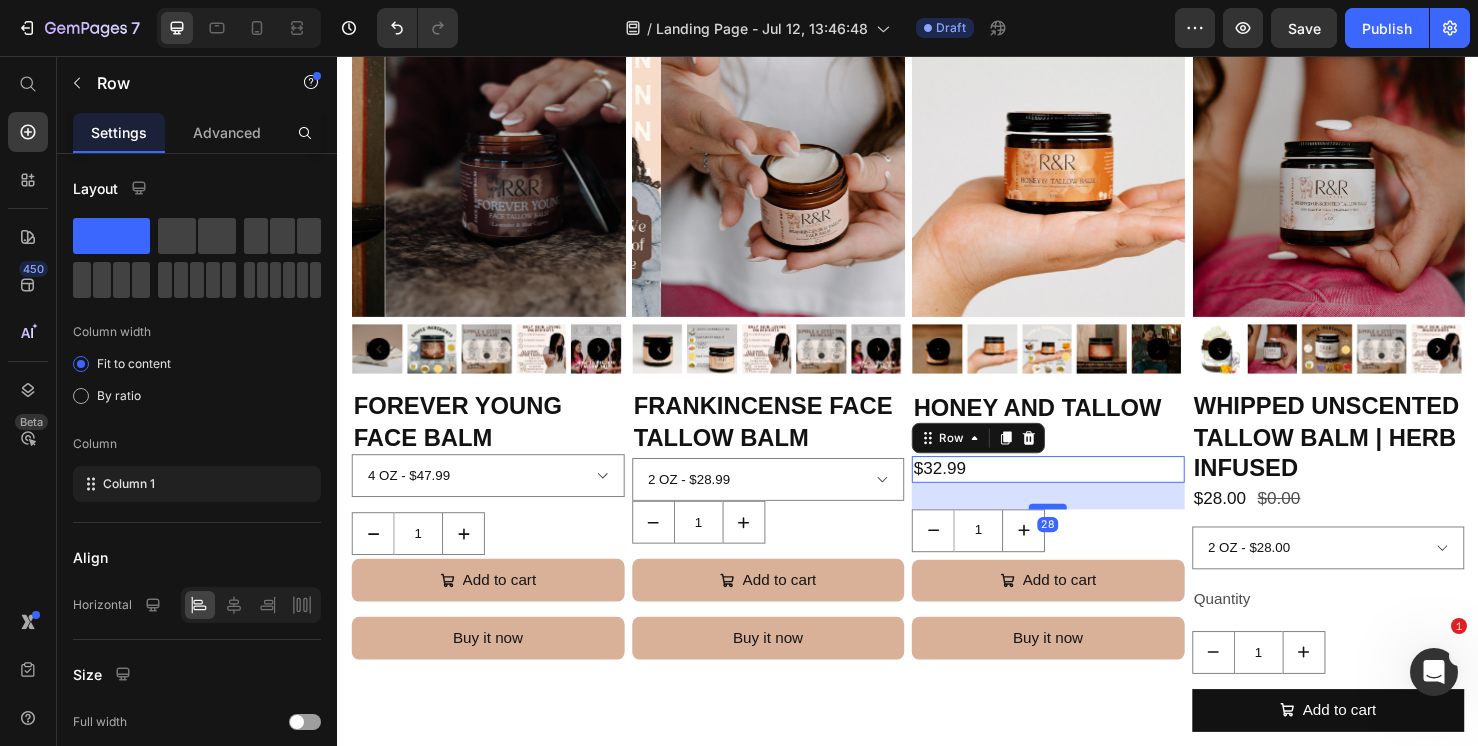 drag, startPoint x: 1081, startPoint y: 517, endPoint x: 1081, endPoint y: 533, distance: 16 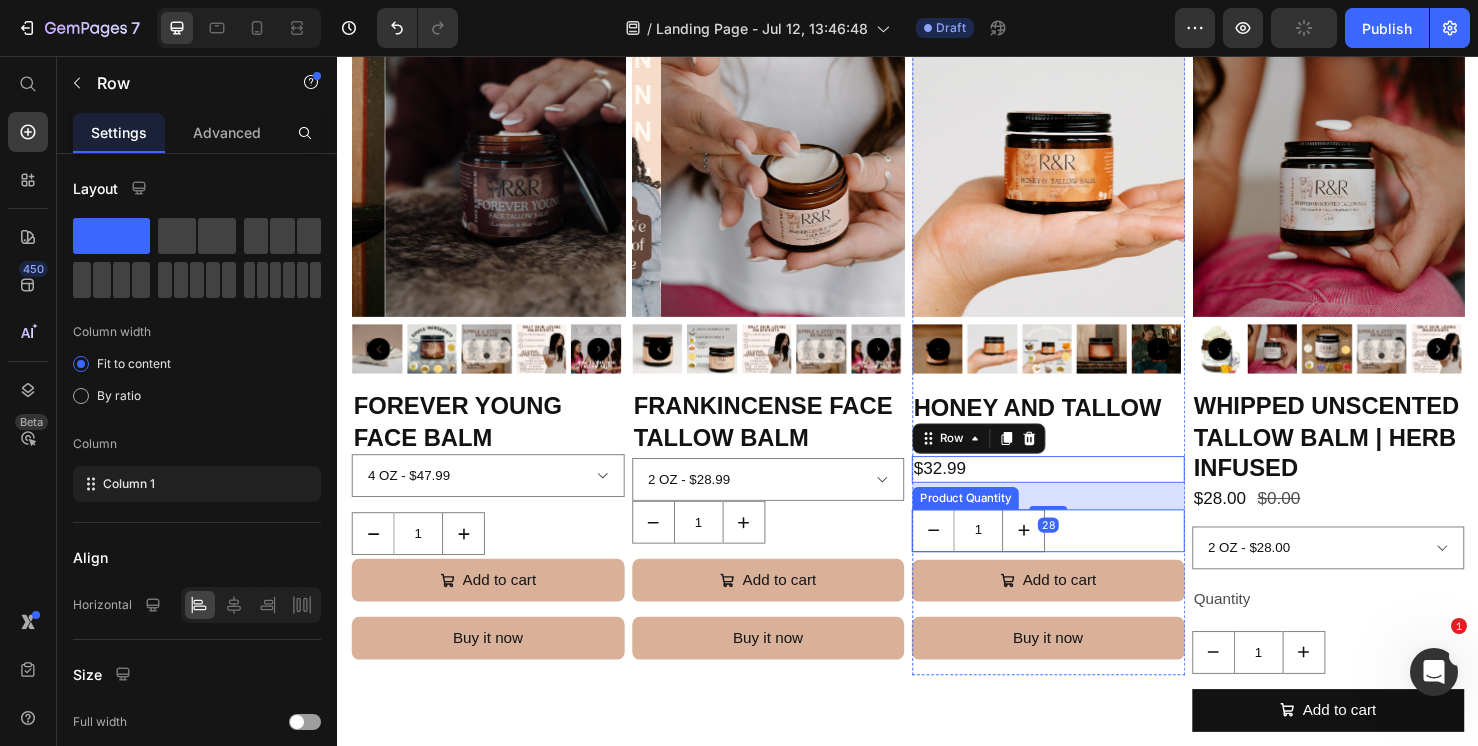 click on "1" at bounding box center [1084, 555] 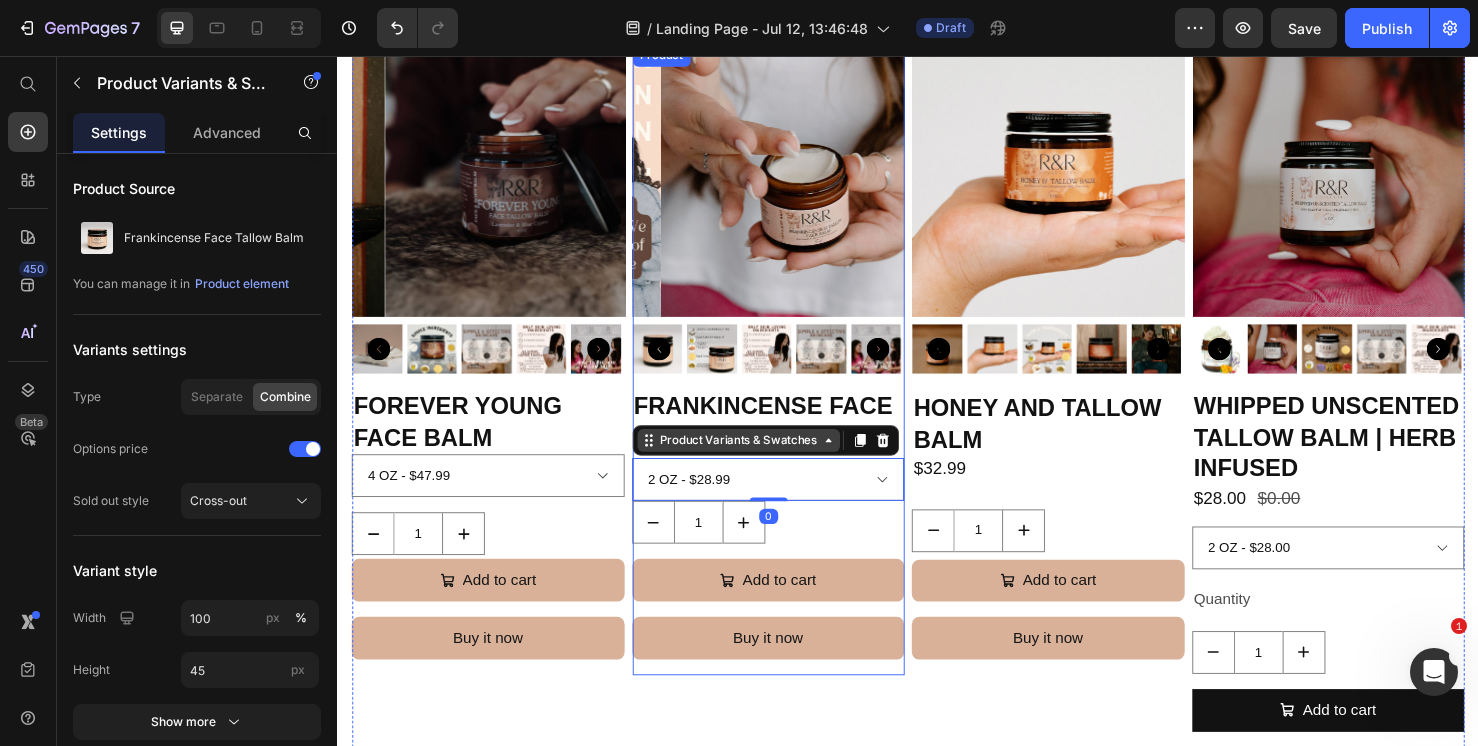 click on "Product Variants & Swatches" at bounding box center (758, 460) 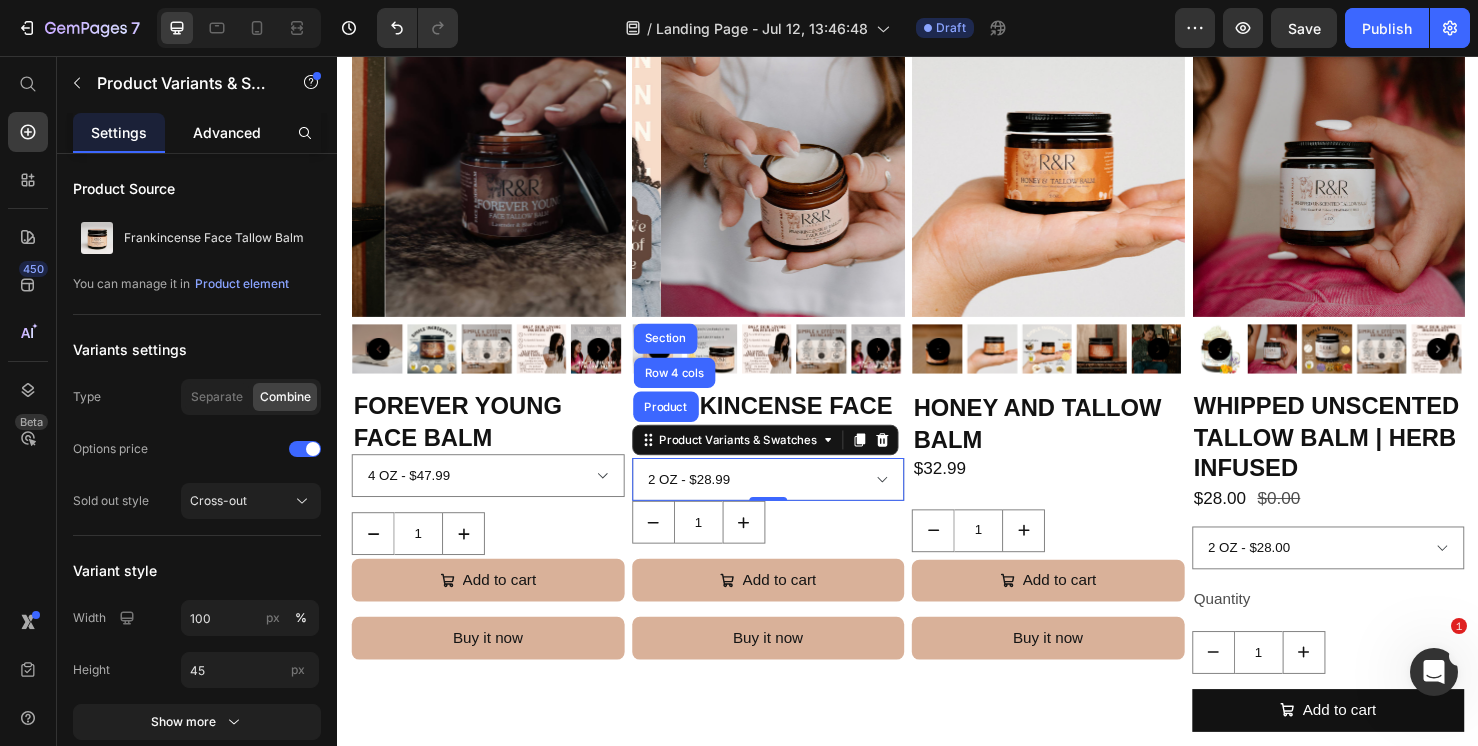 click on "Advanced" at bounding box center (227, 132) 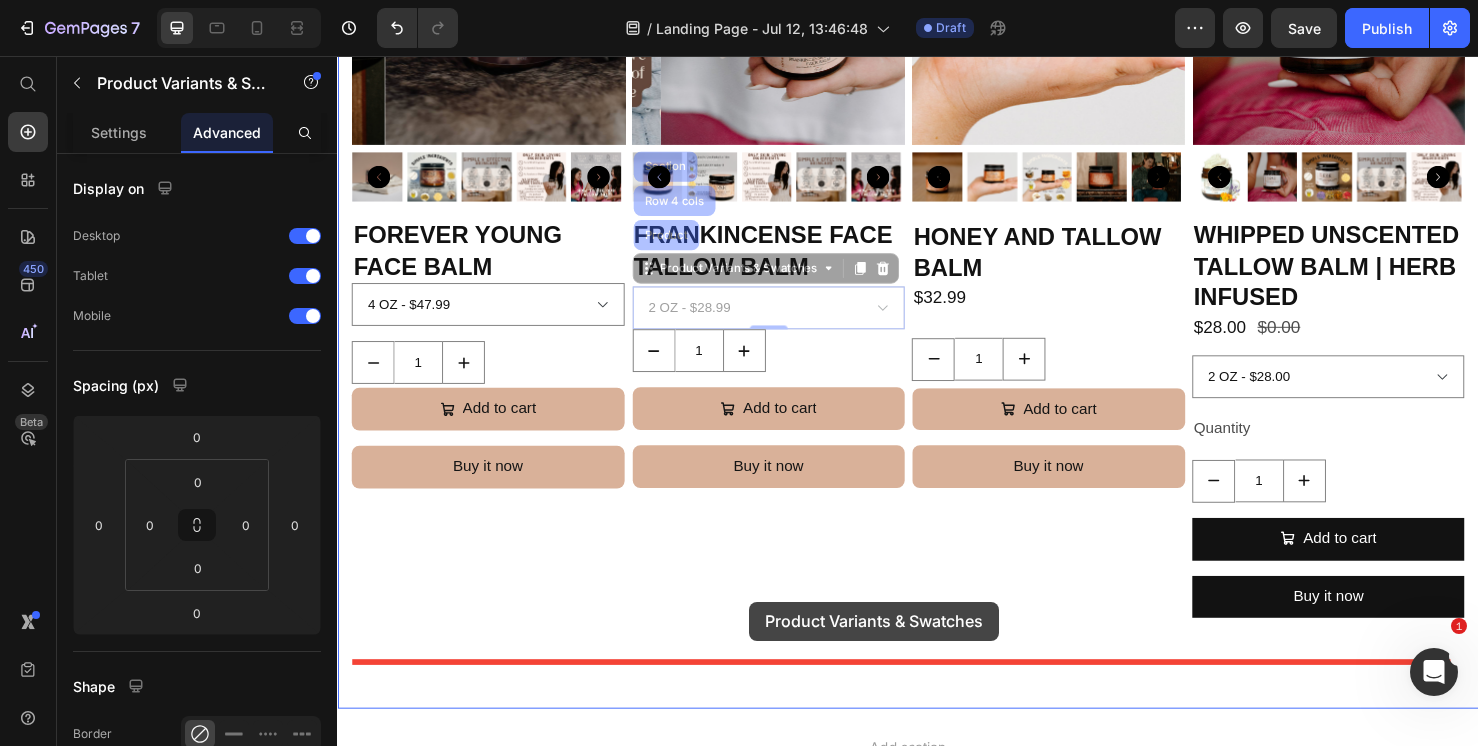 scroll, scrollTop: 2426, scrollLeft: 0, axis: vertical 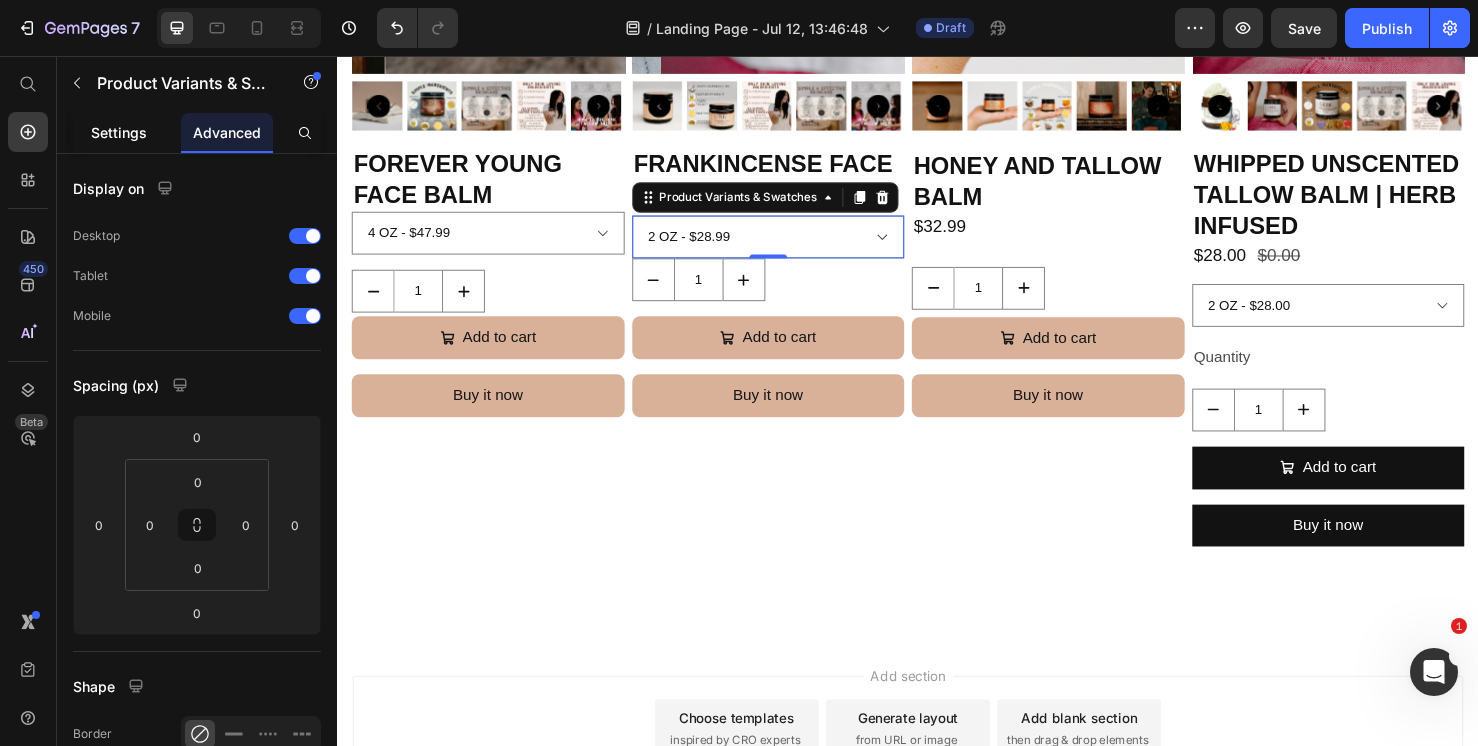click on "Settings" at bounding box center (119, 132) 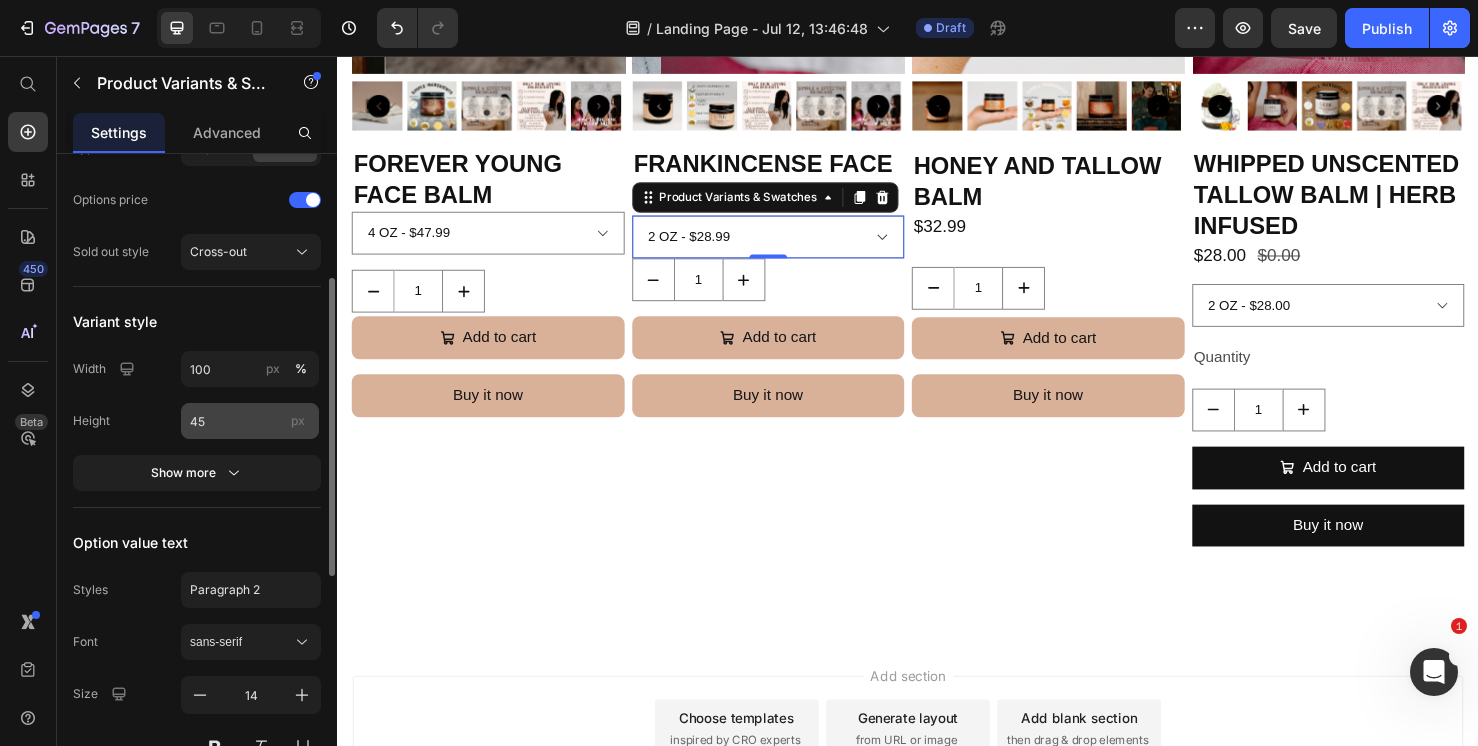 scroll, scrollTop: 256, scrollLeft: 0, axis: vertical 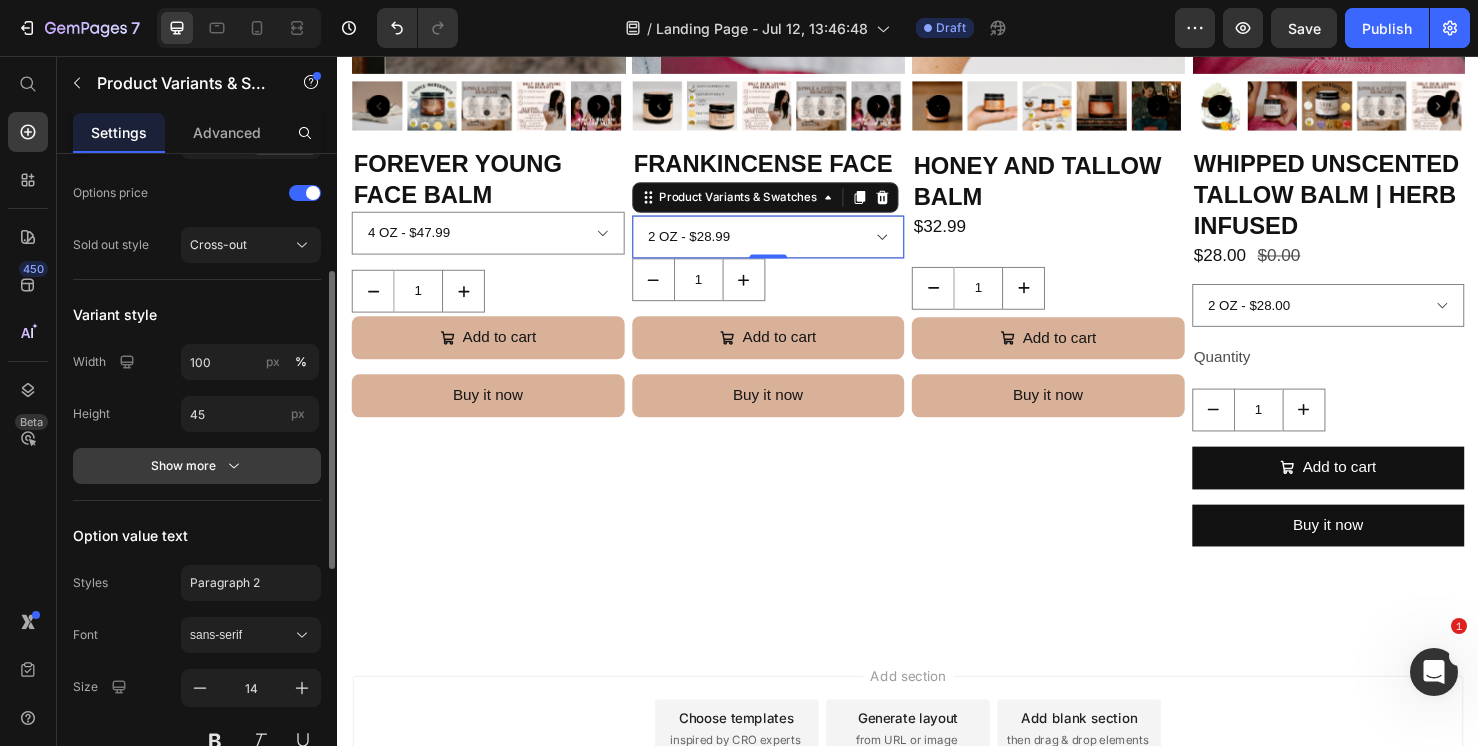click on "Show more" at bounding box center [197, 466] 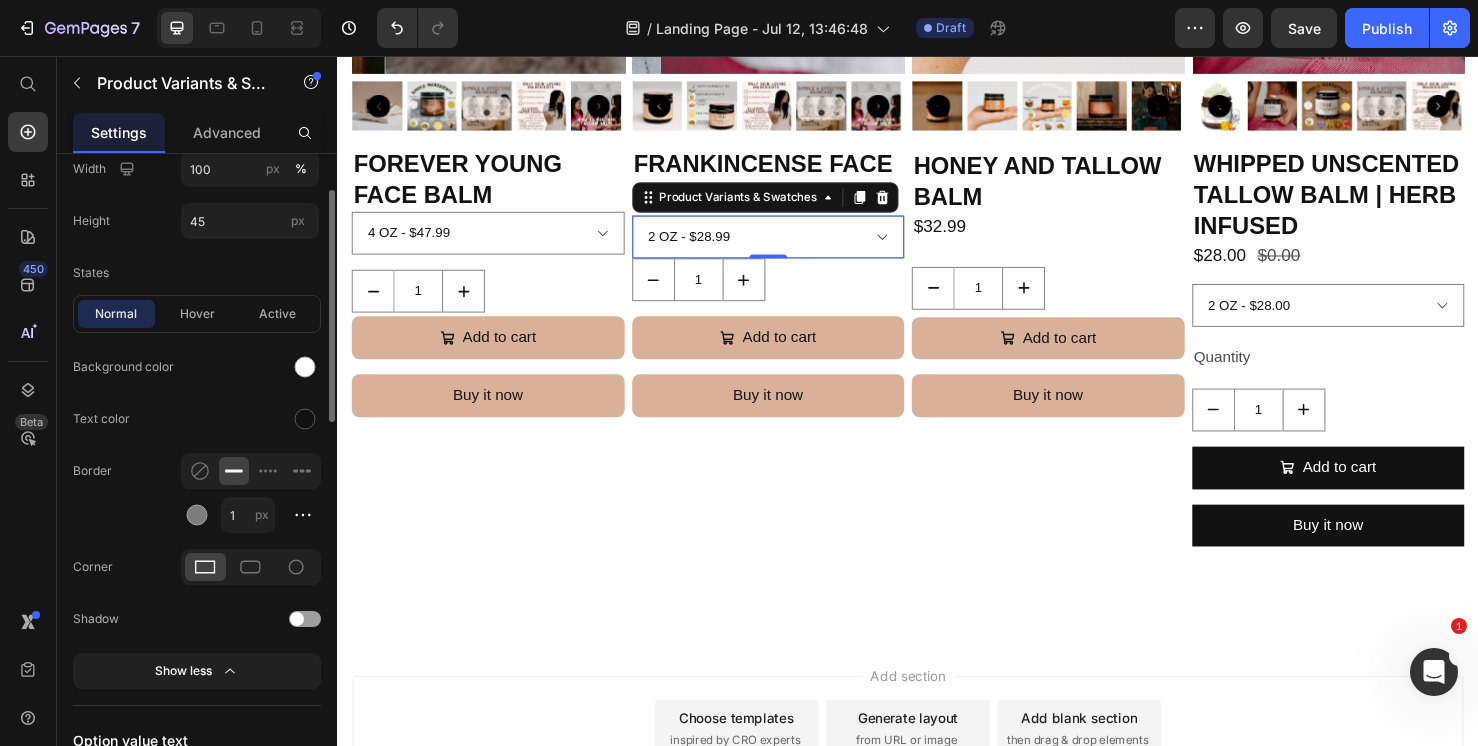 scroll, scrollTop: 457, scrollLeft: 0, axis: vertical 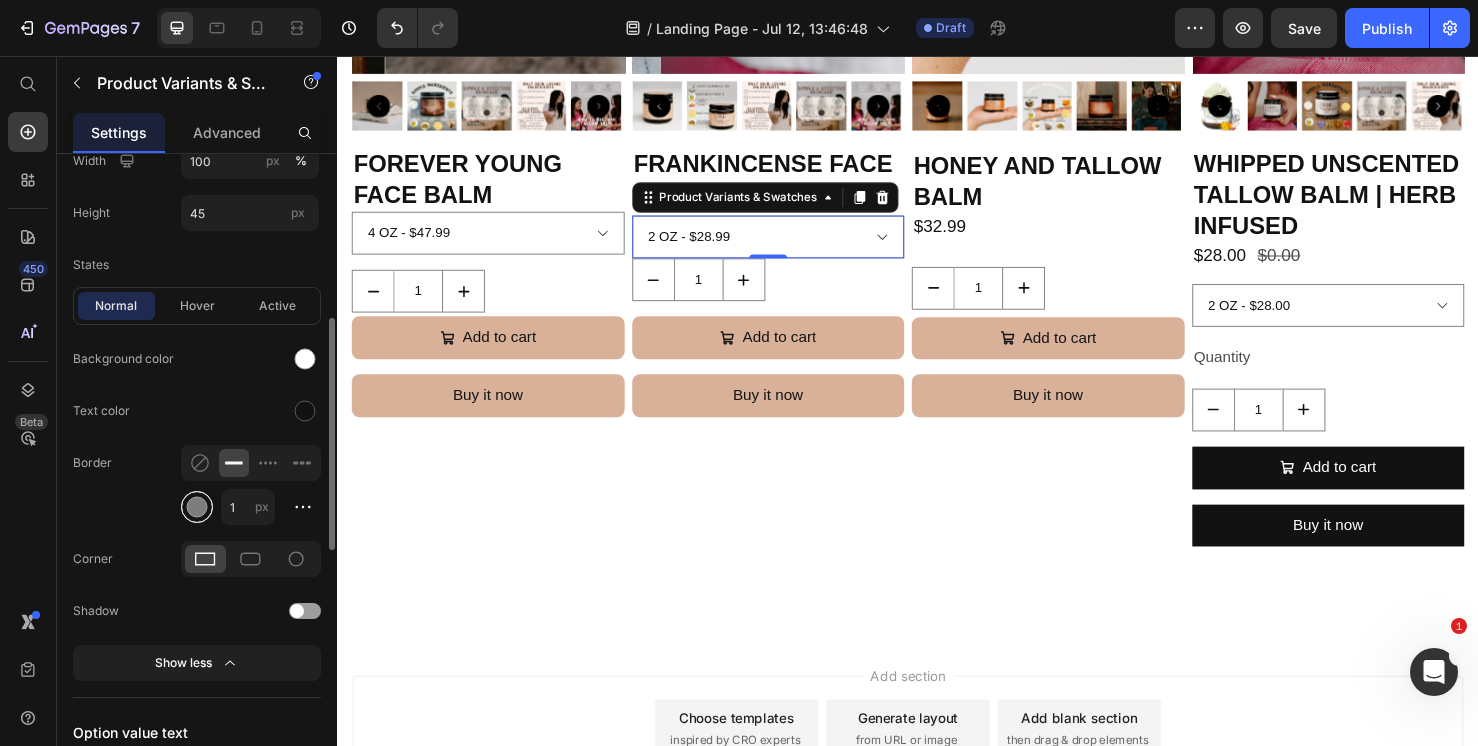 click at bounding box center [197, 507] 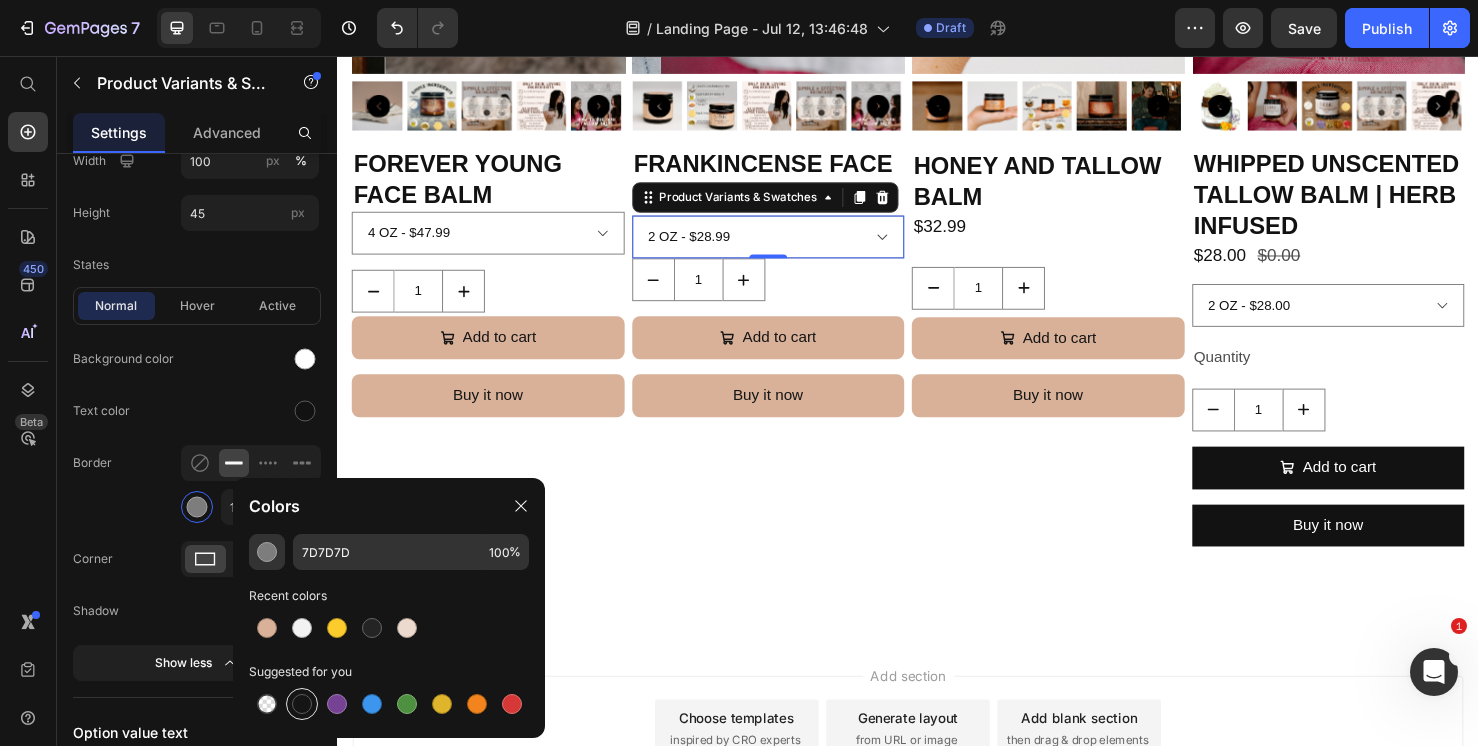 click at bounding box center [302, 704] 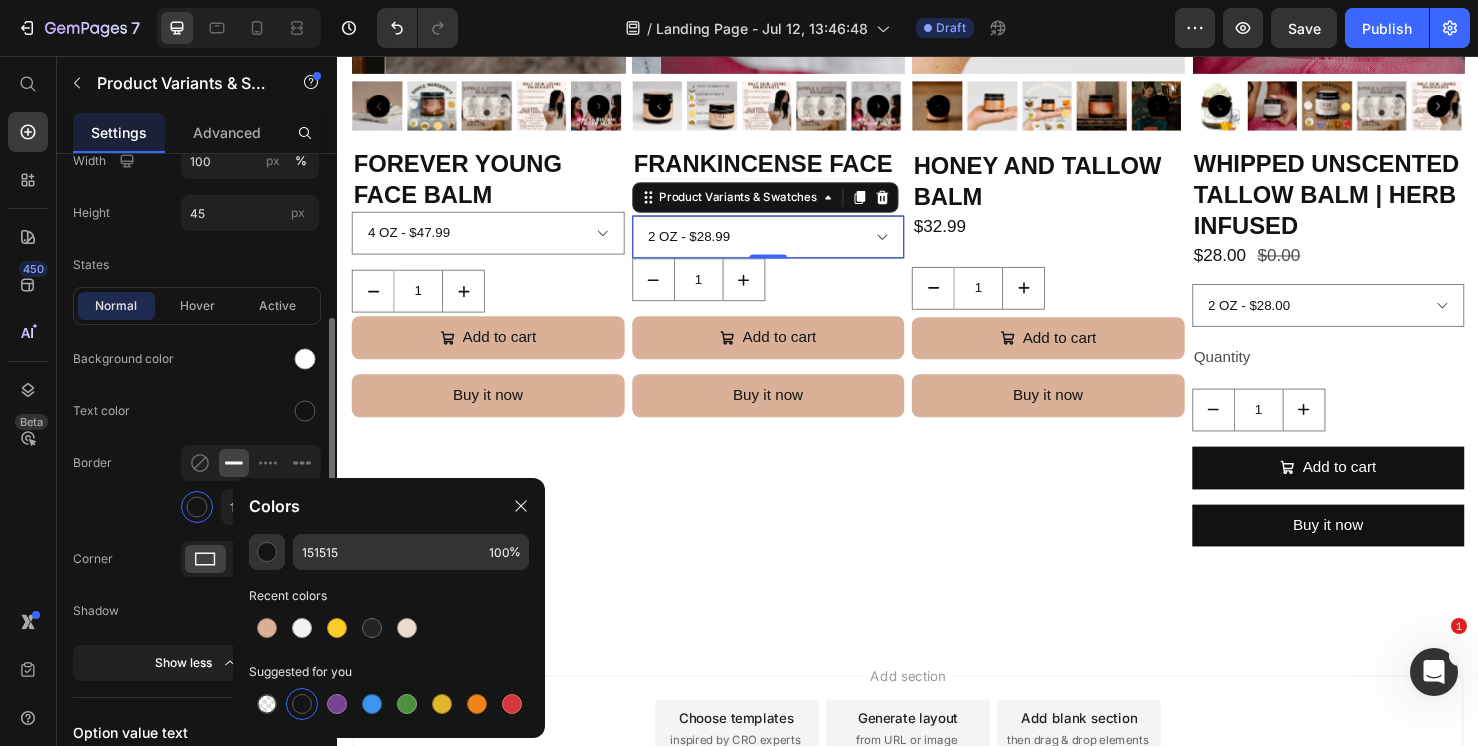 click on "Border 1 px" 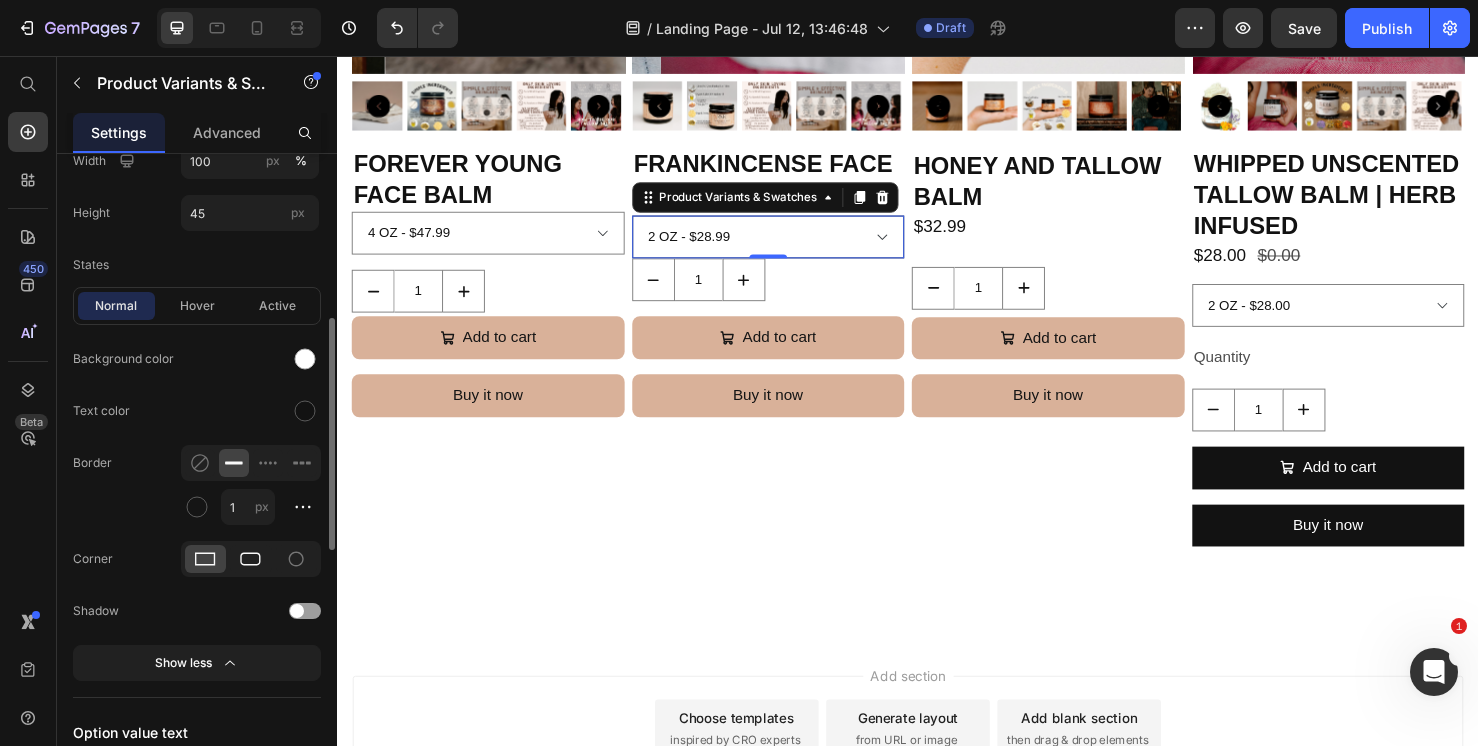 click 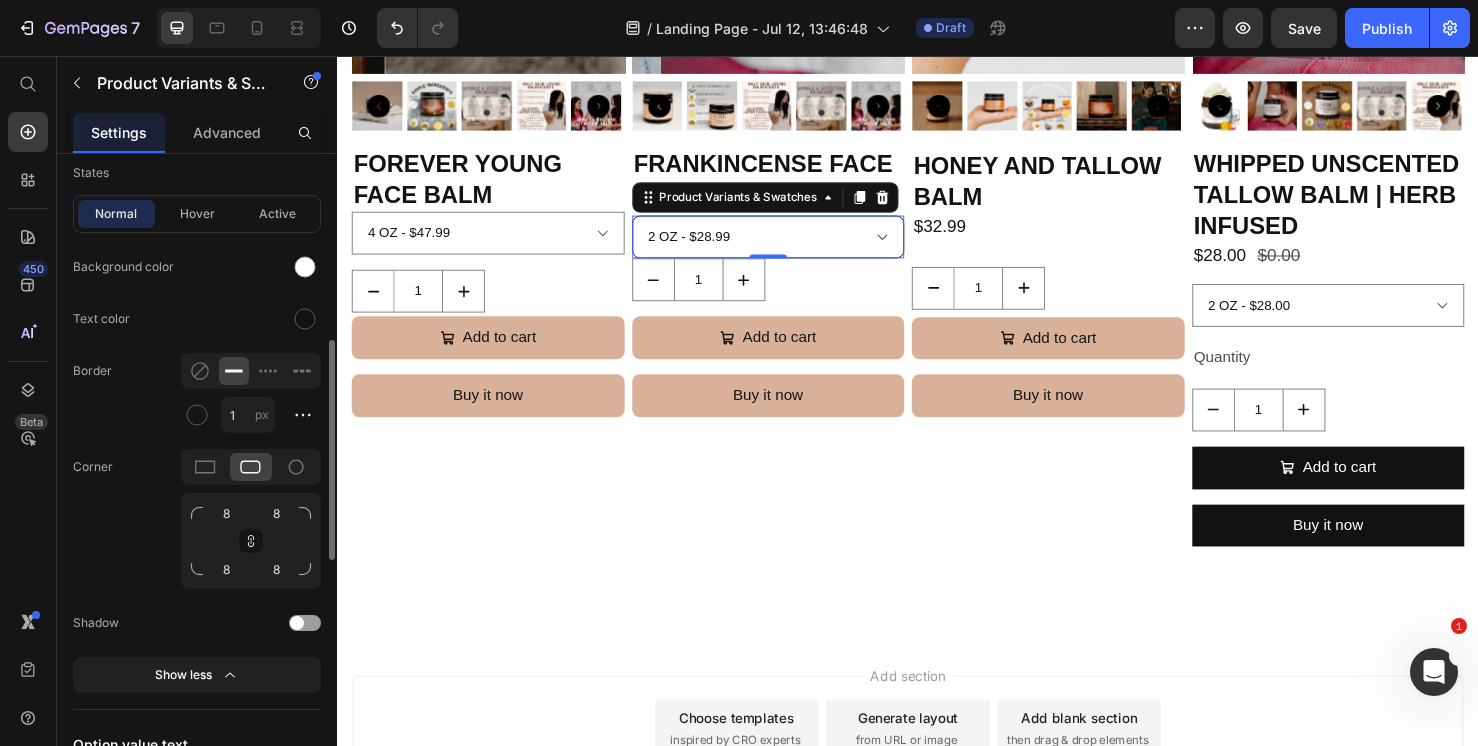 scroll, scrollTop: 631, scrollLeft: 0, axis: vertical 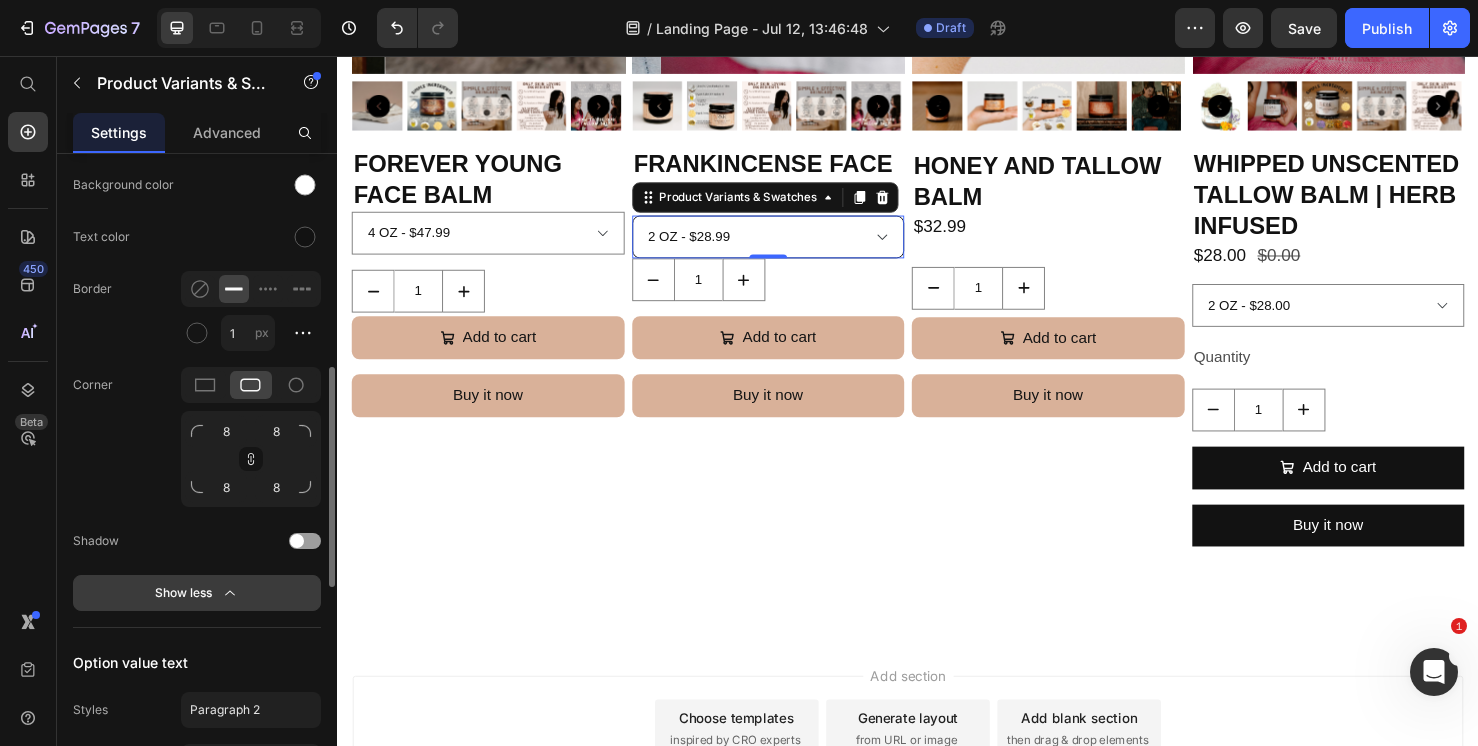 click on "Show less" at bounding box center (197, 593) 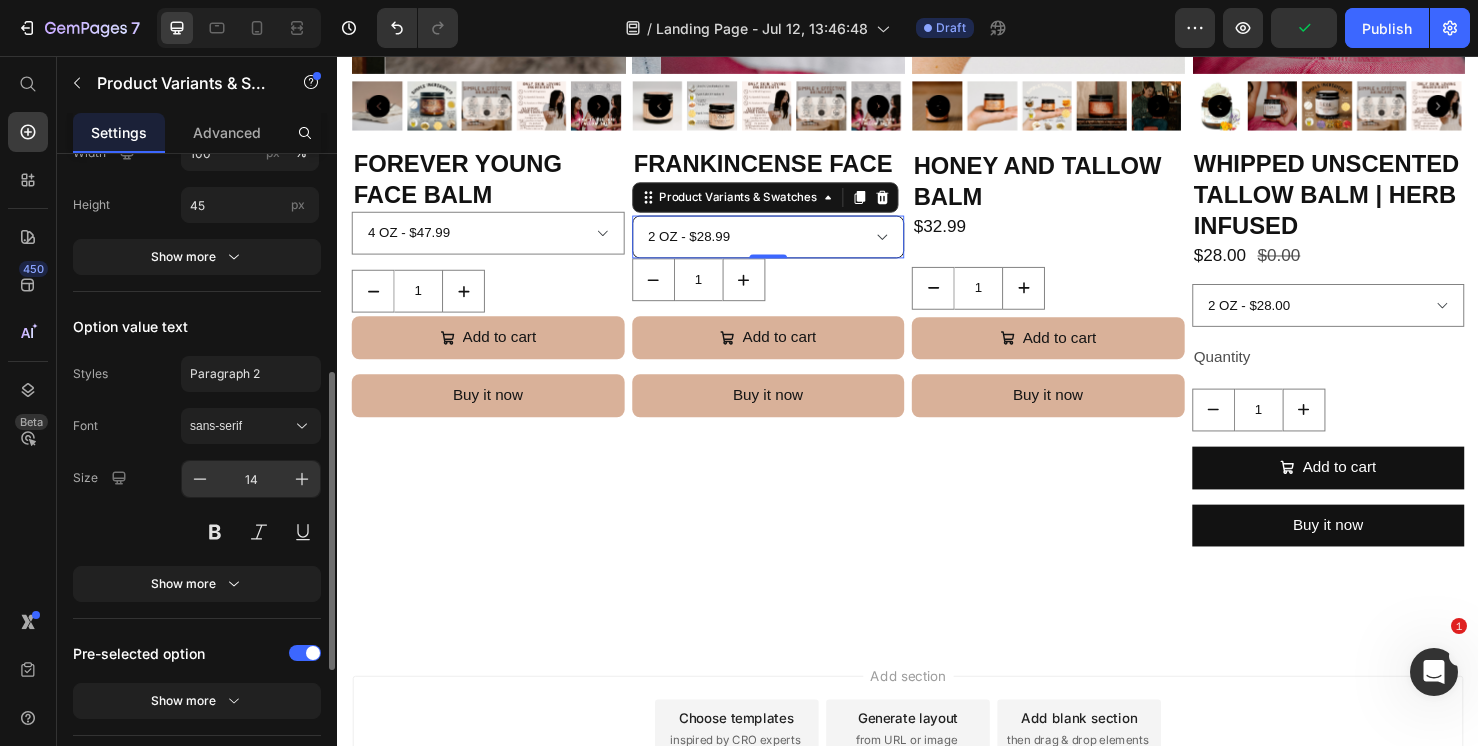scroll, scrollTop: 455, scrollLeft: 0, axis: vertical 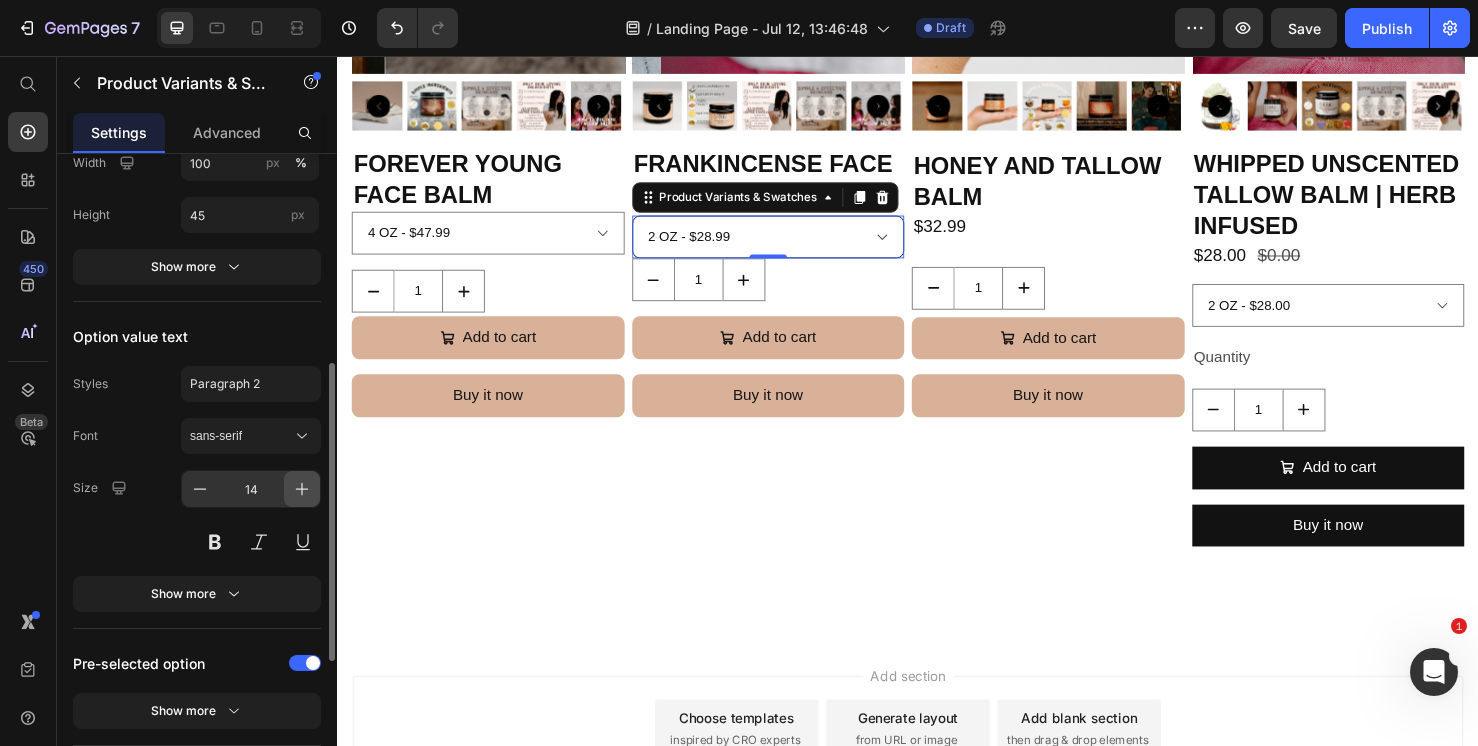 click 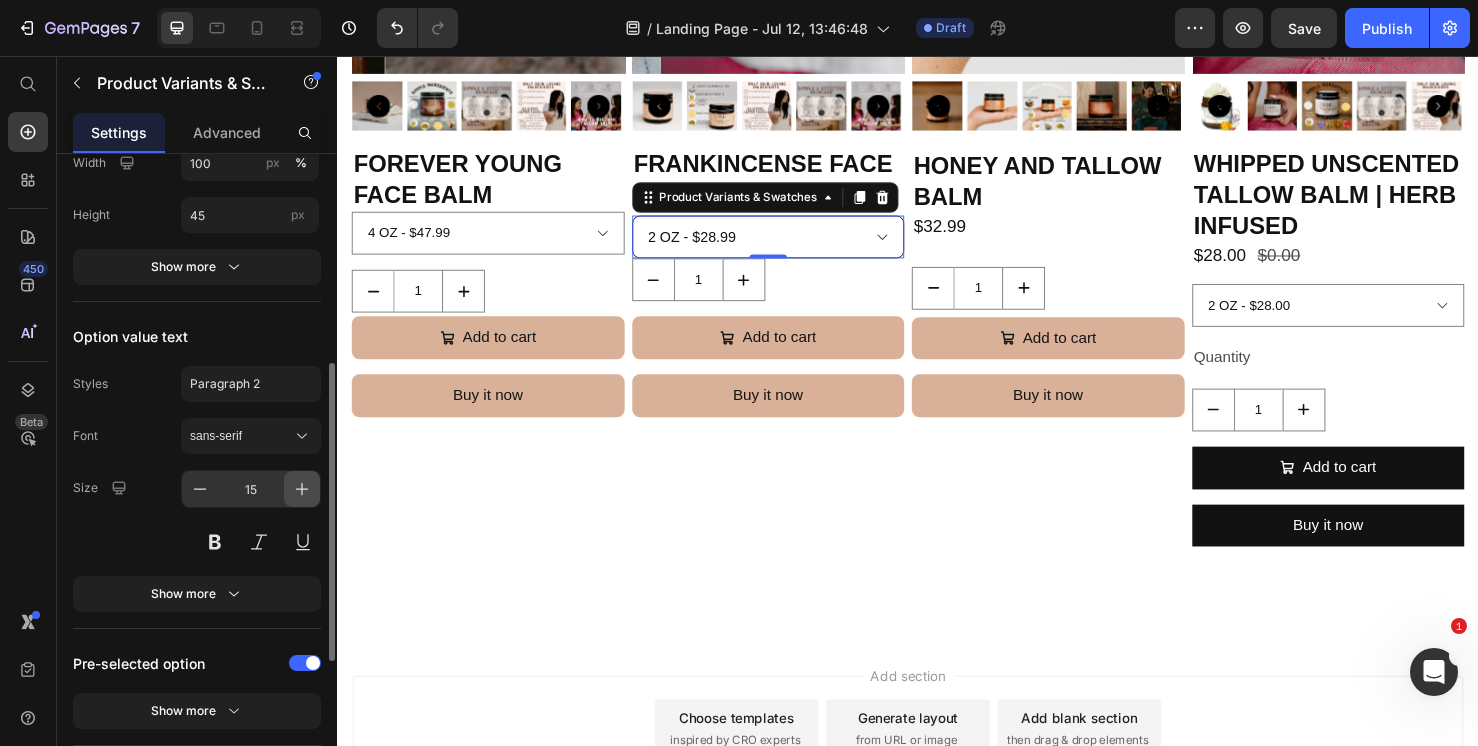 click 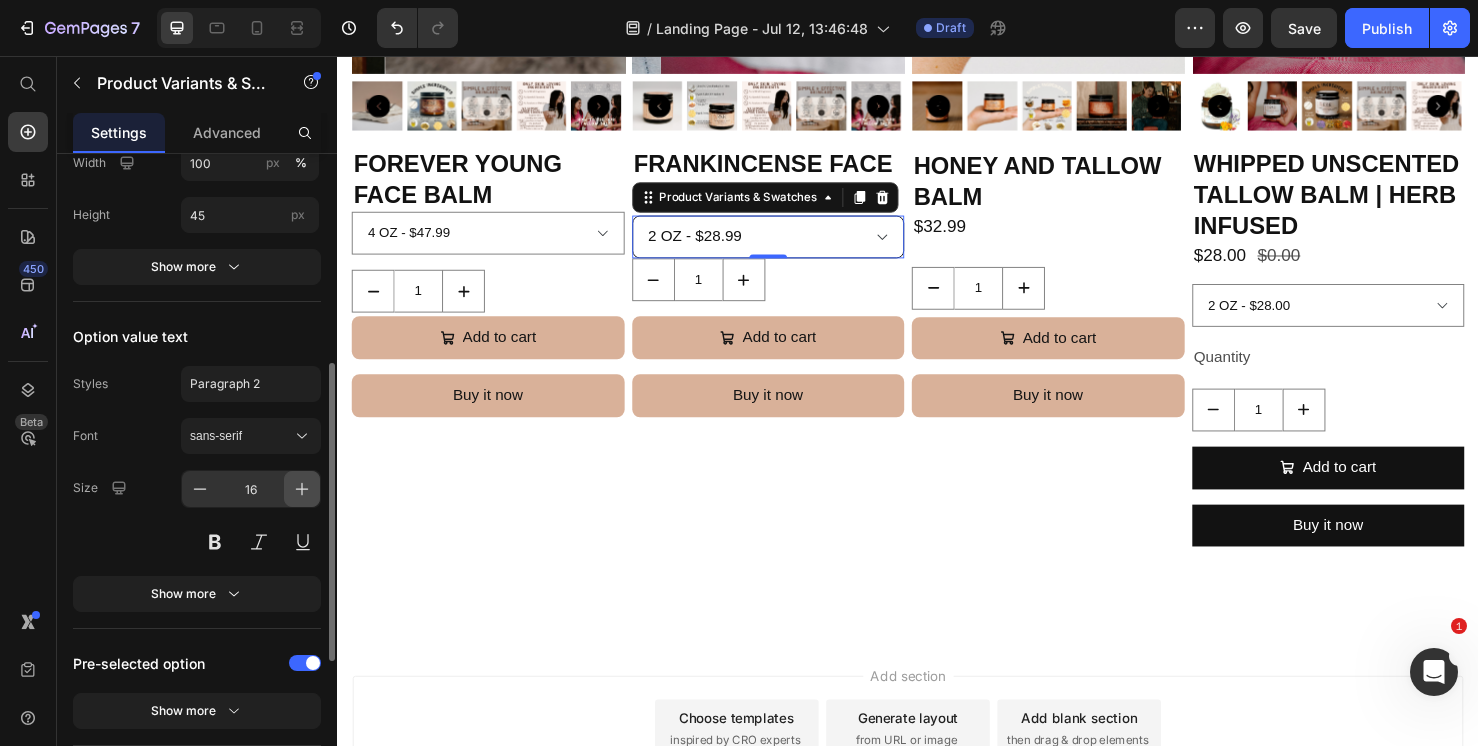 click 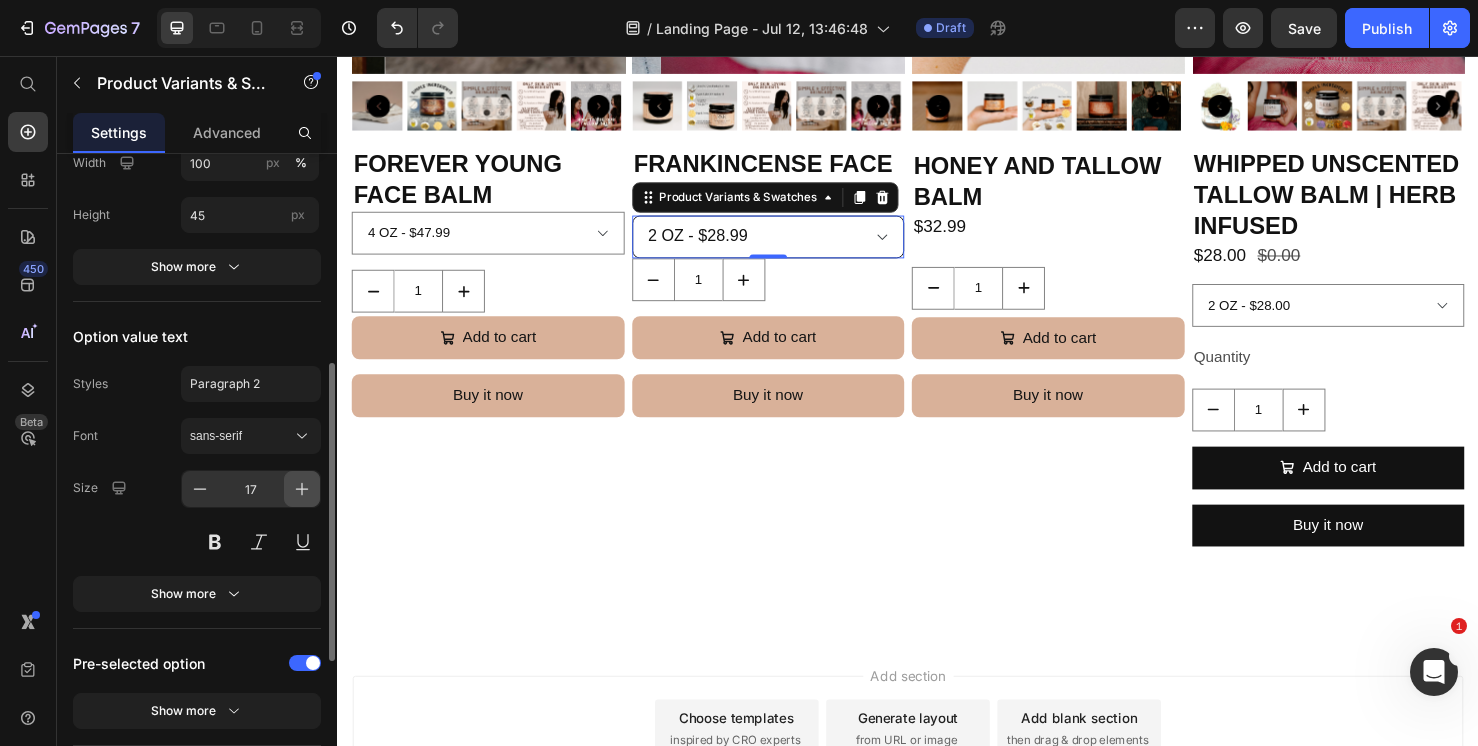click 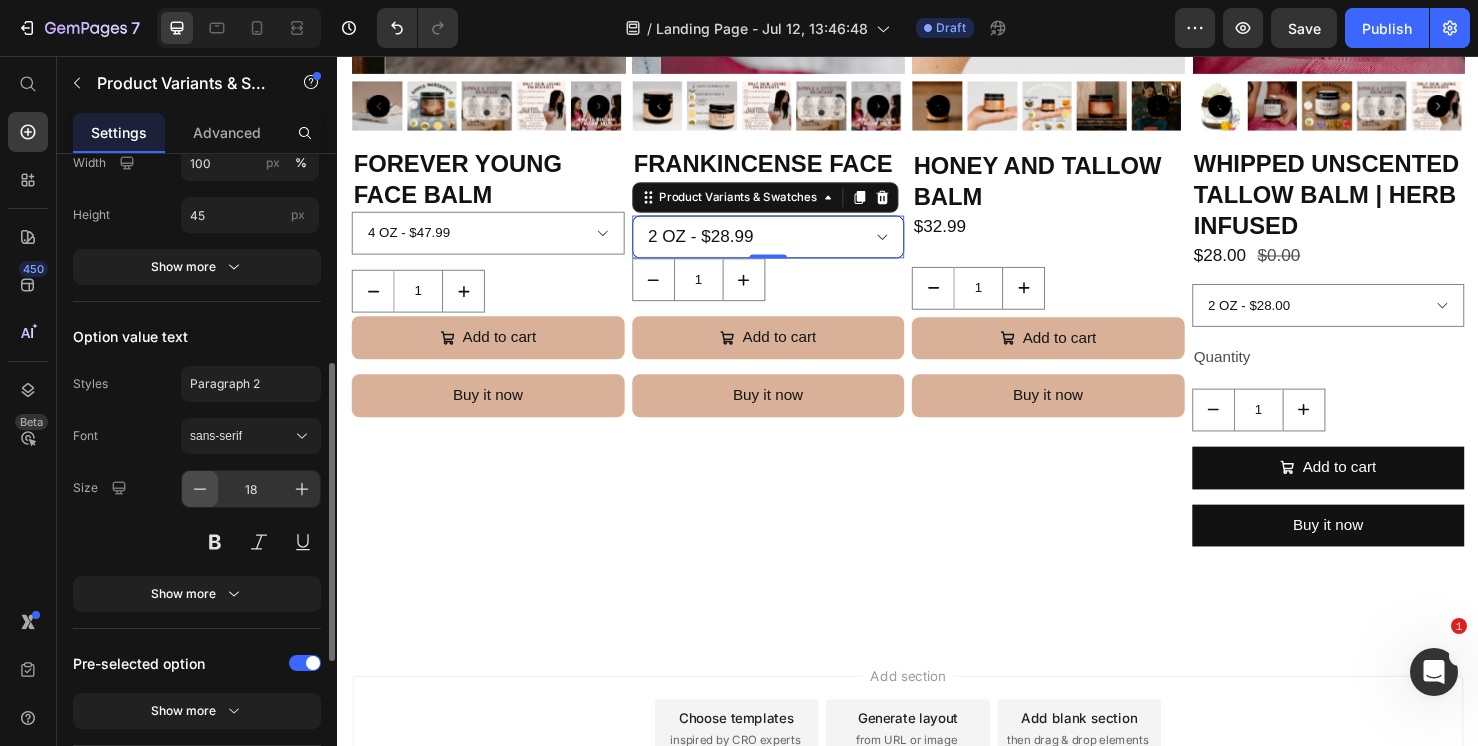 click 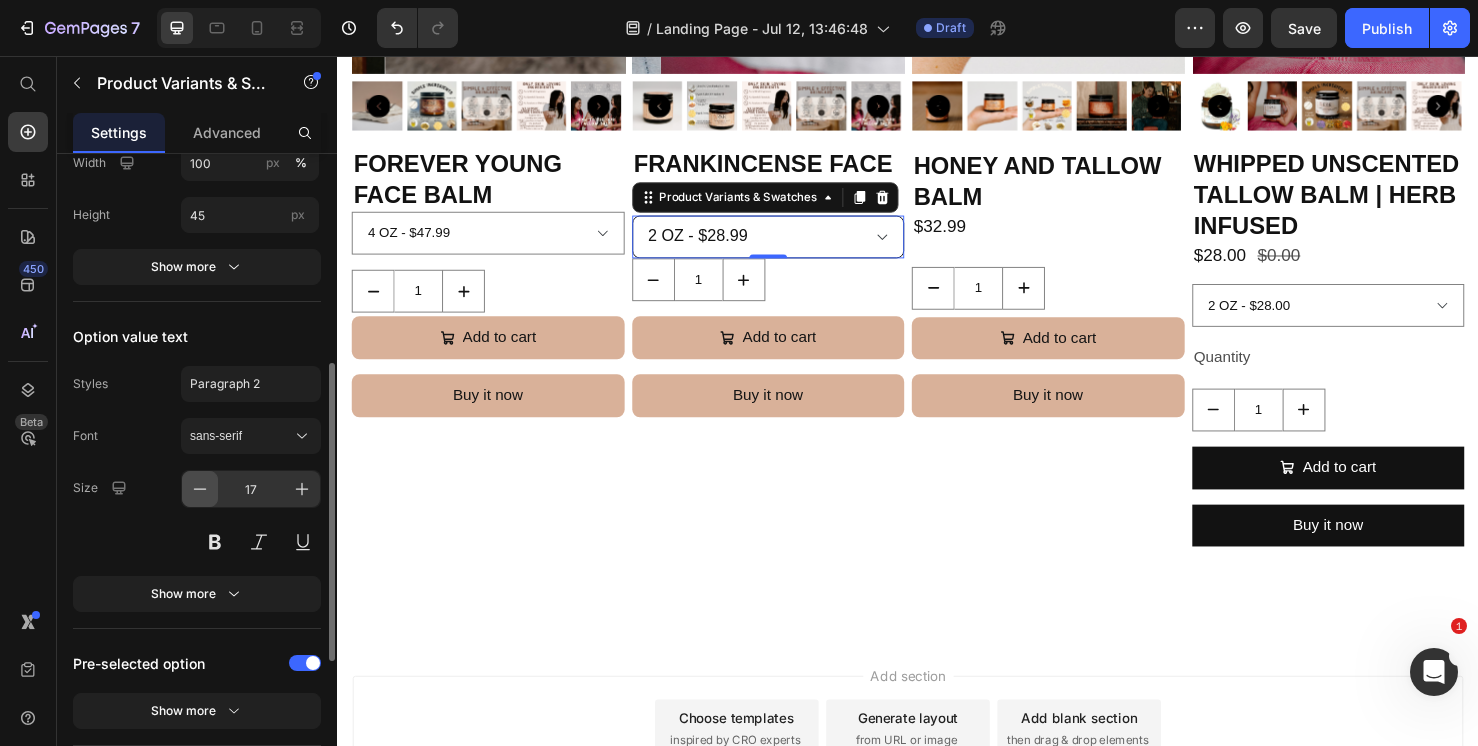 click 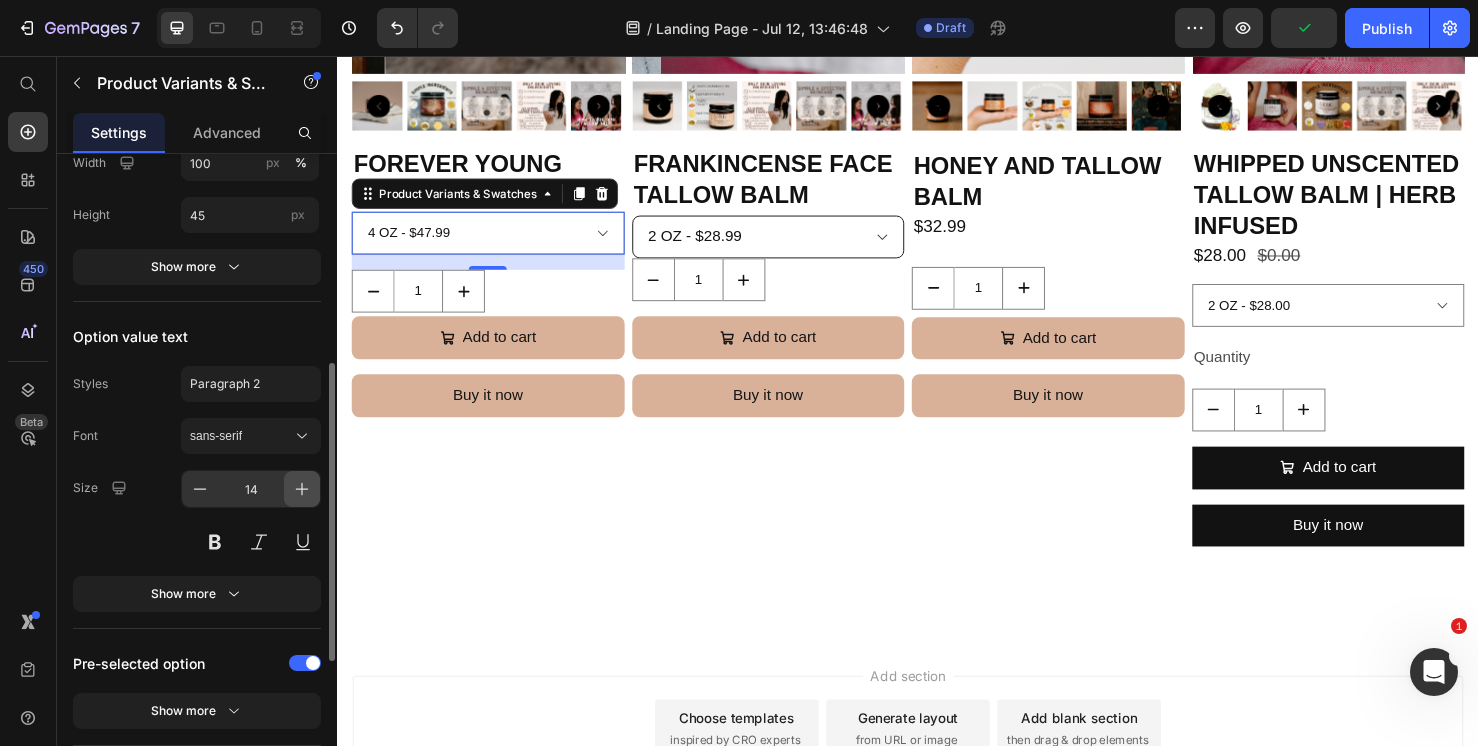 click 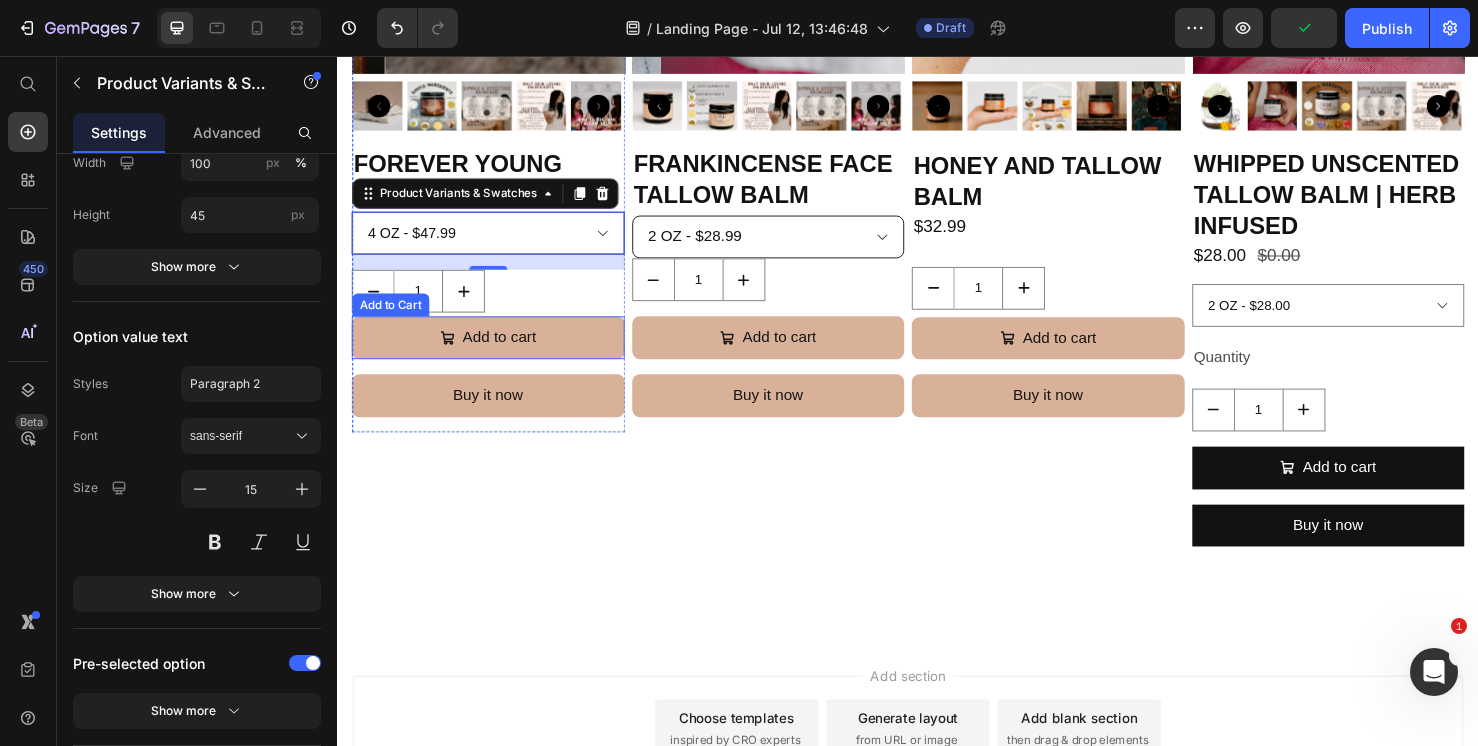 click on "4 OZ - $47.99  2 OZ - $31.99" at bounding box center (495, 242) 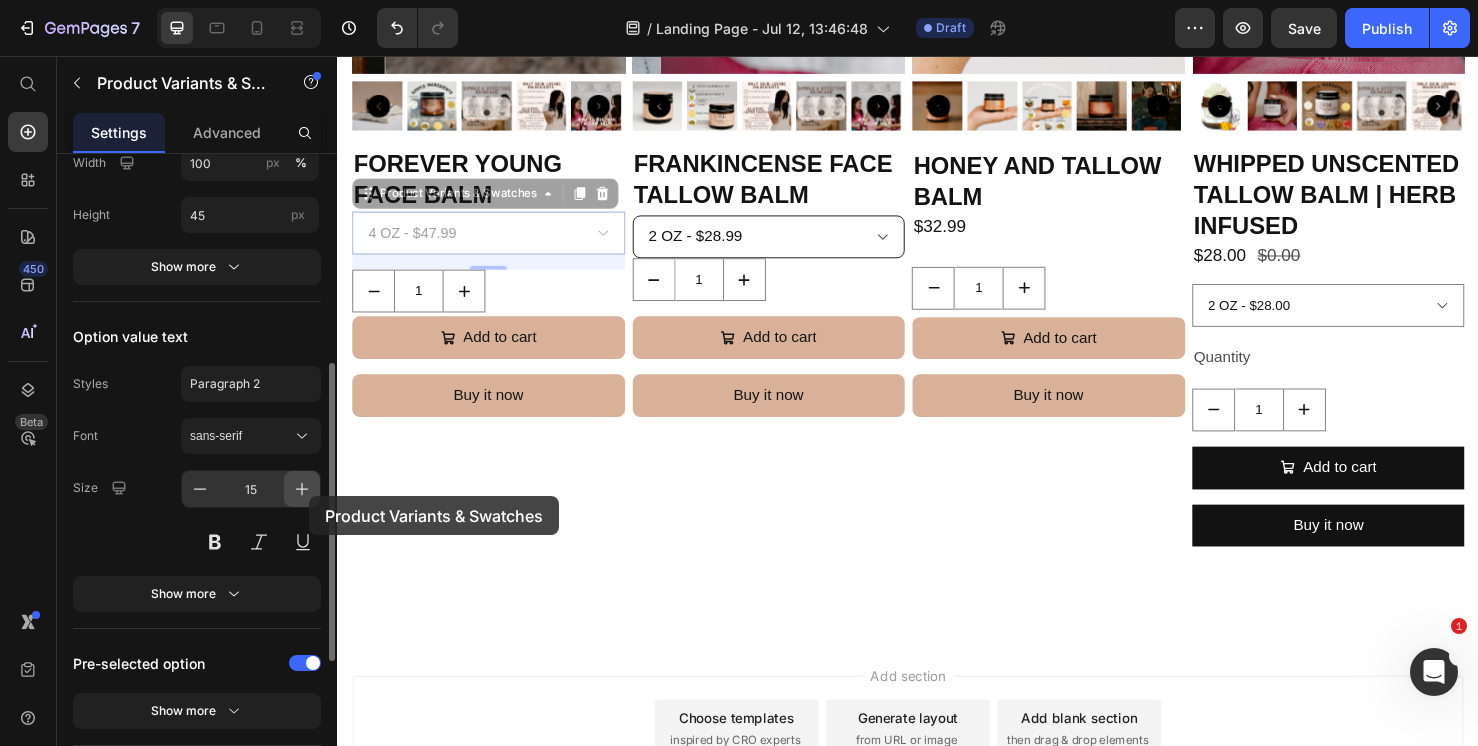 drag, startPoint x: 7, startPoint y: 377, endPoint x: 309, endPoint y: 496, distance: 324.59976 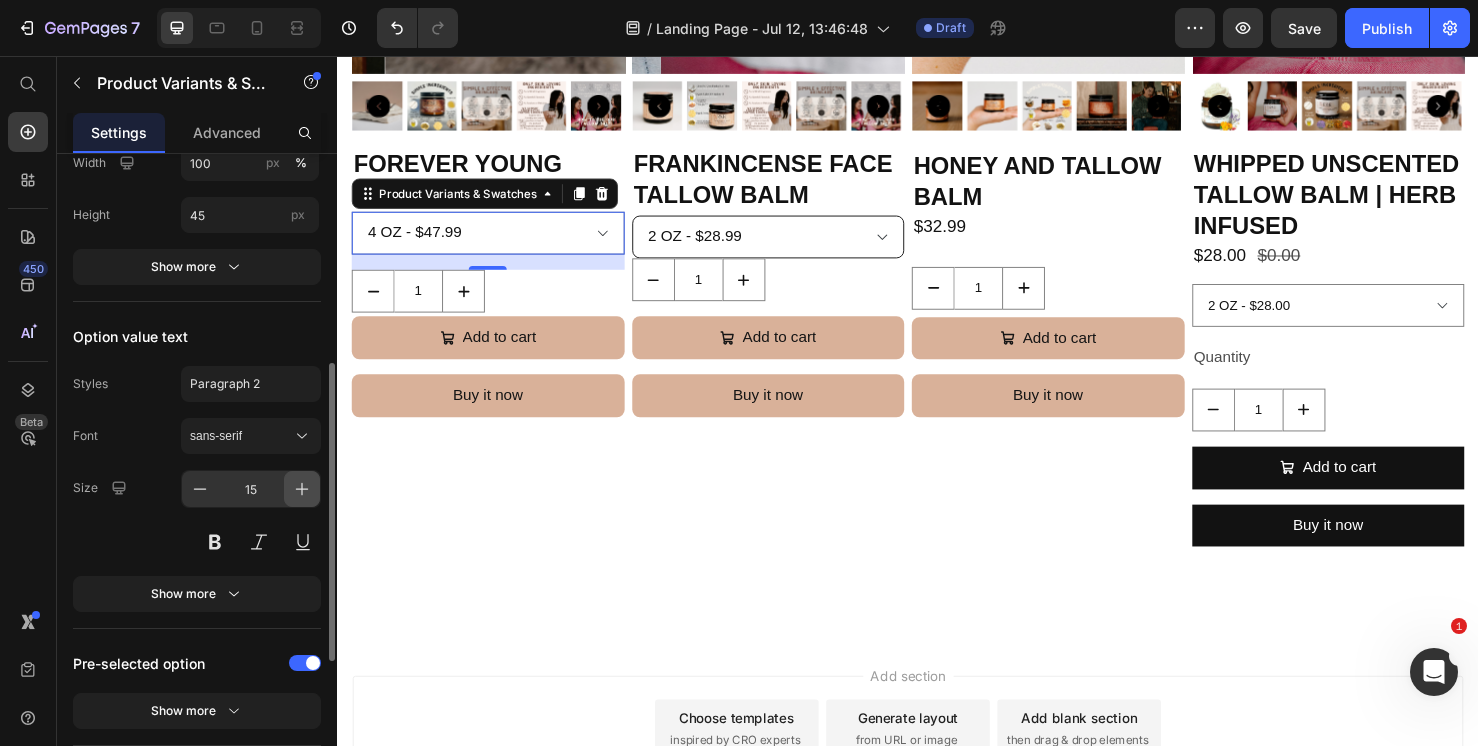 type on "16" 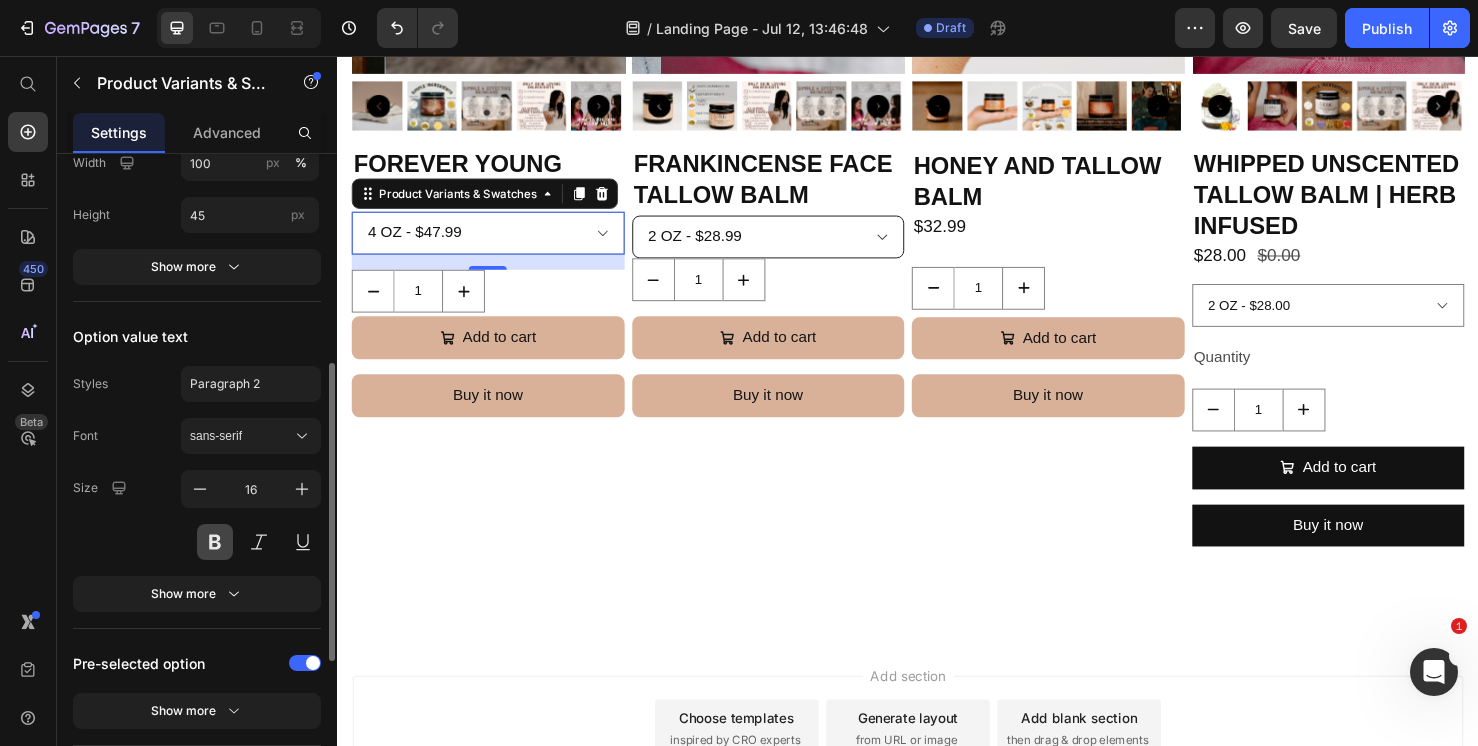 scroll, scrollTop: 495, scrollLeft: 0, axis: vertical 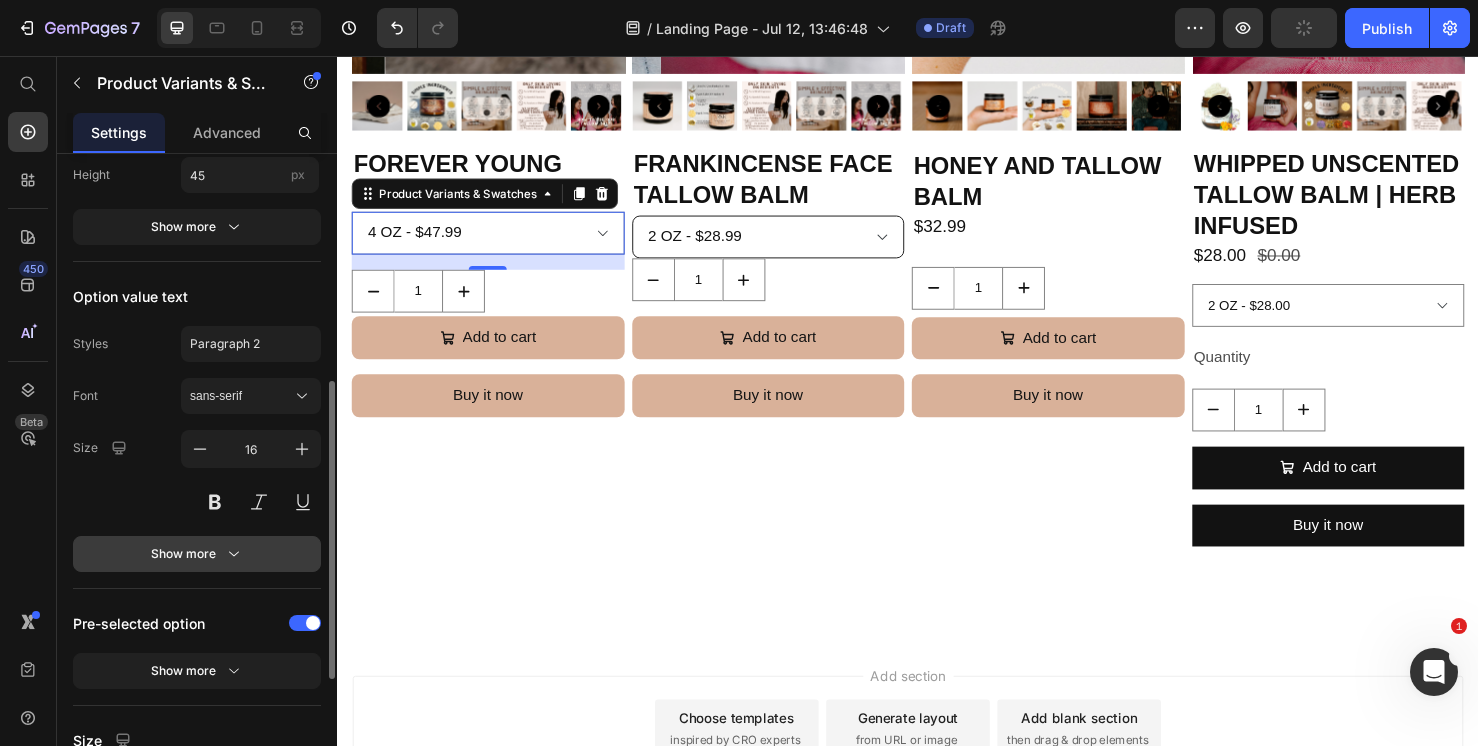 click on "Show more" at bounding box center (197, 554) 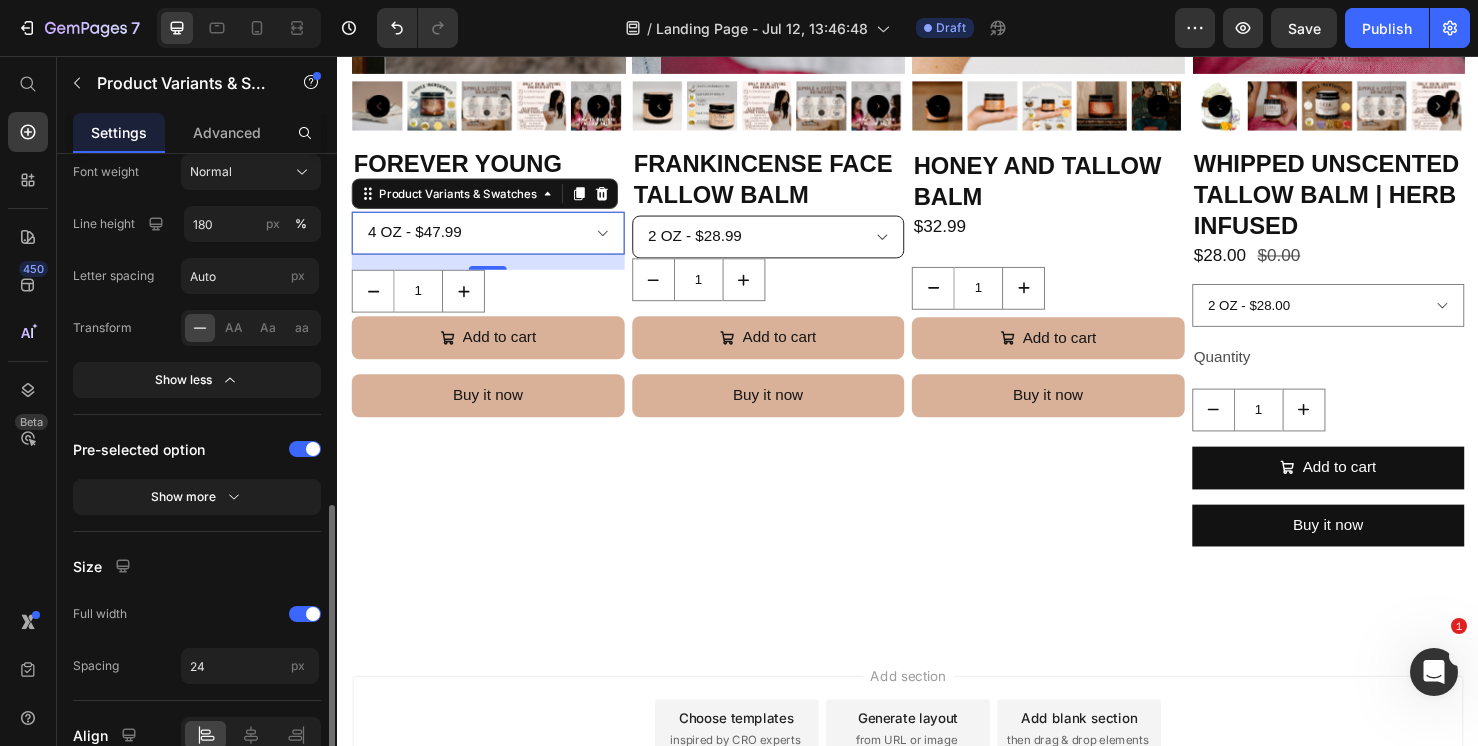 scroll, scrollTop: 971, scrollLeft: 0, axis: vertical 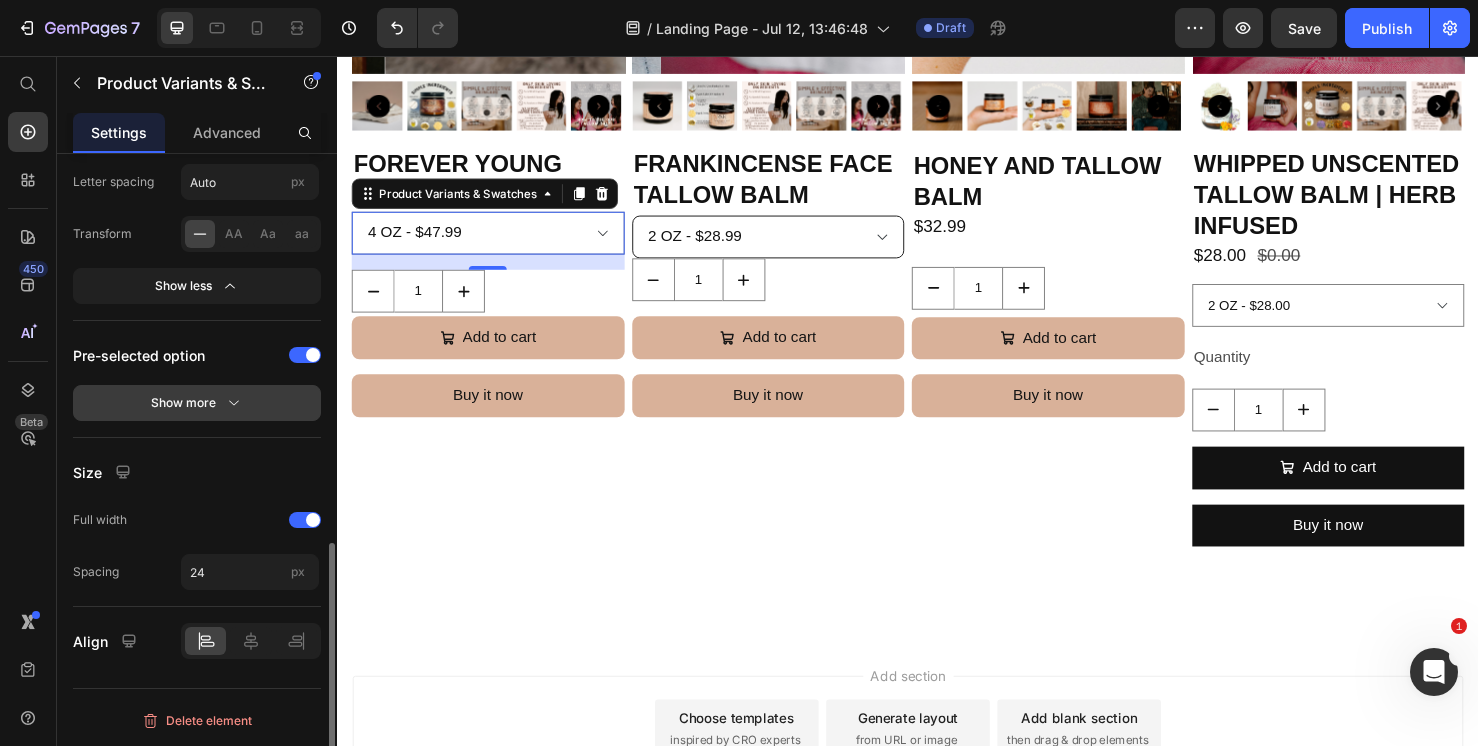 click on "Show more" 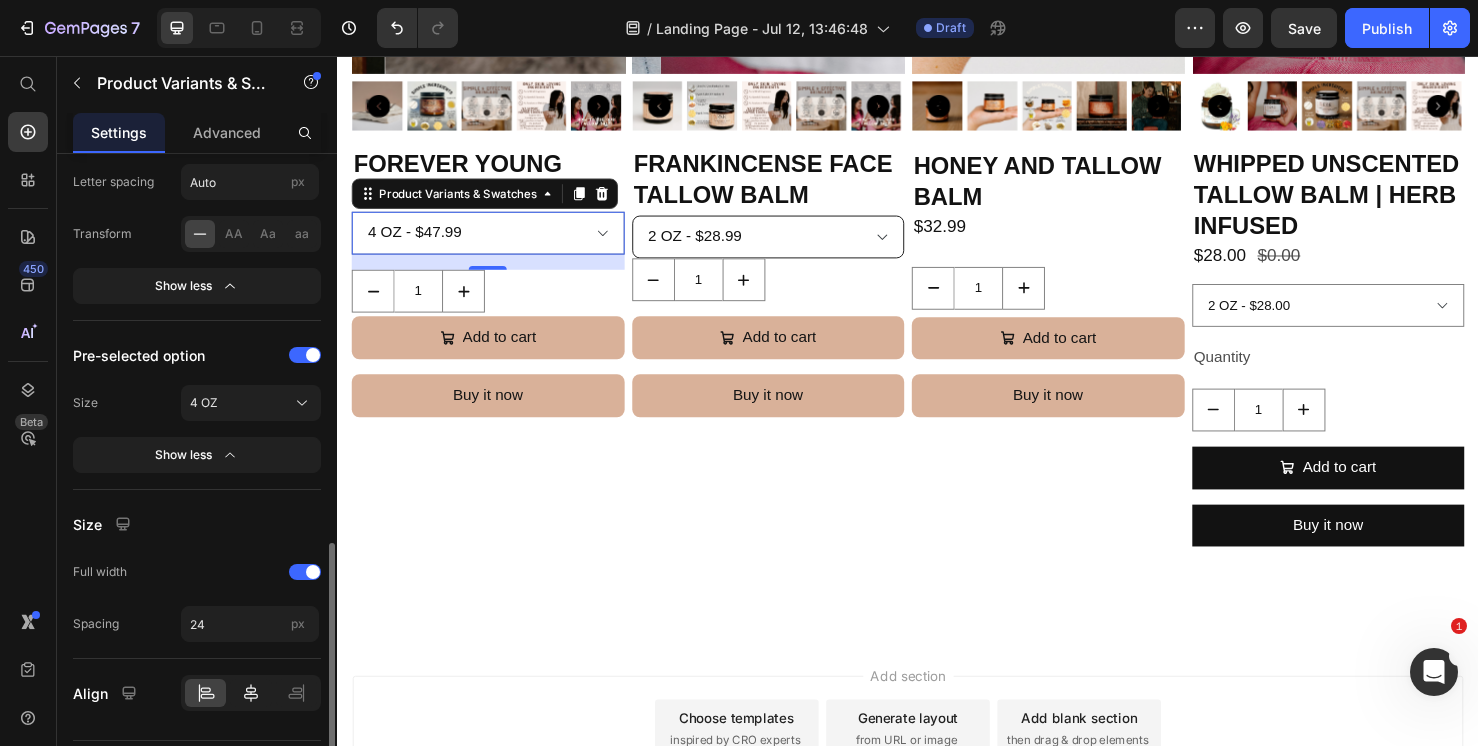 click 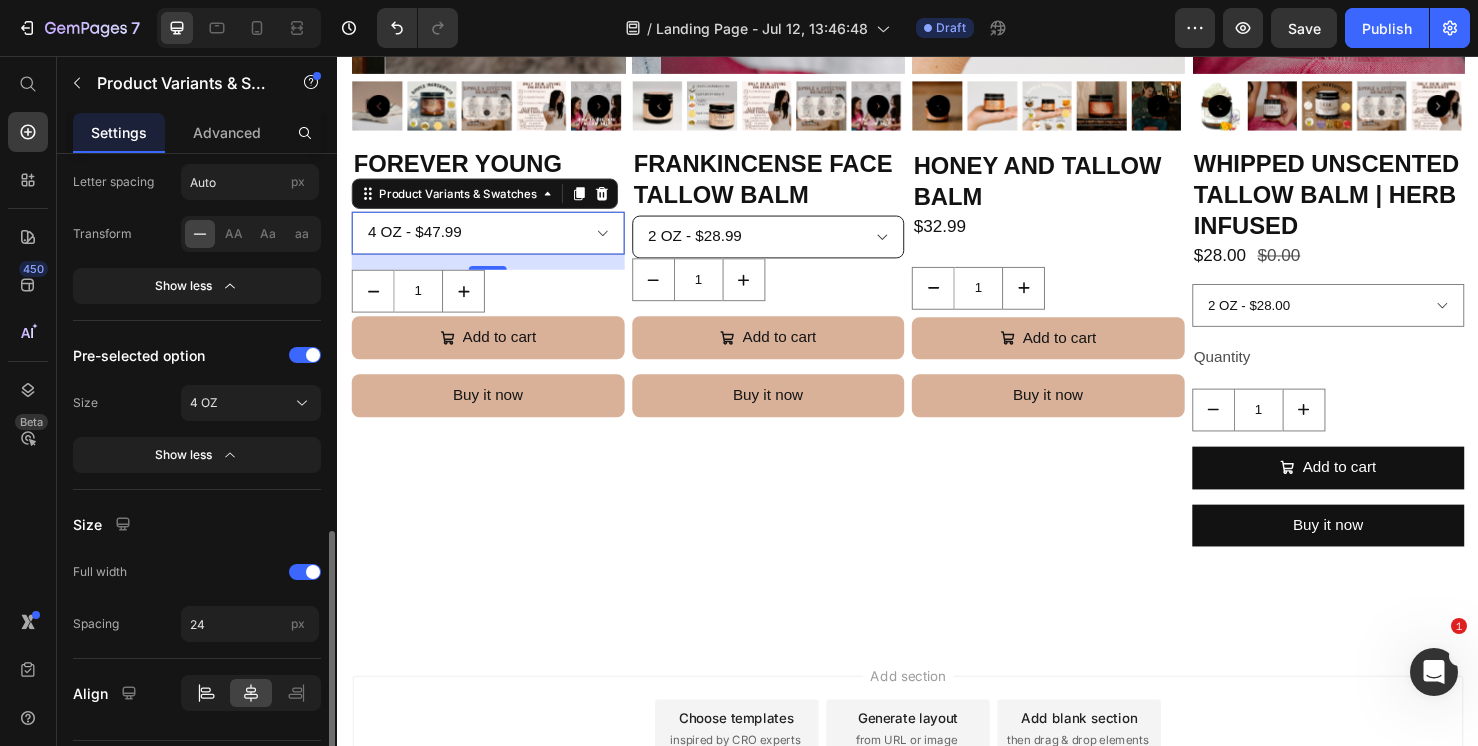 click 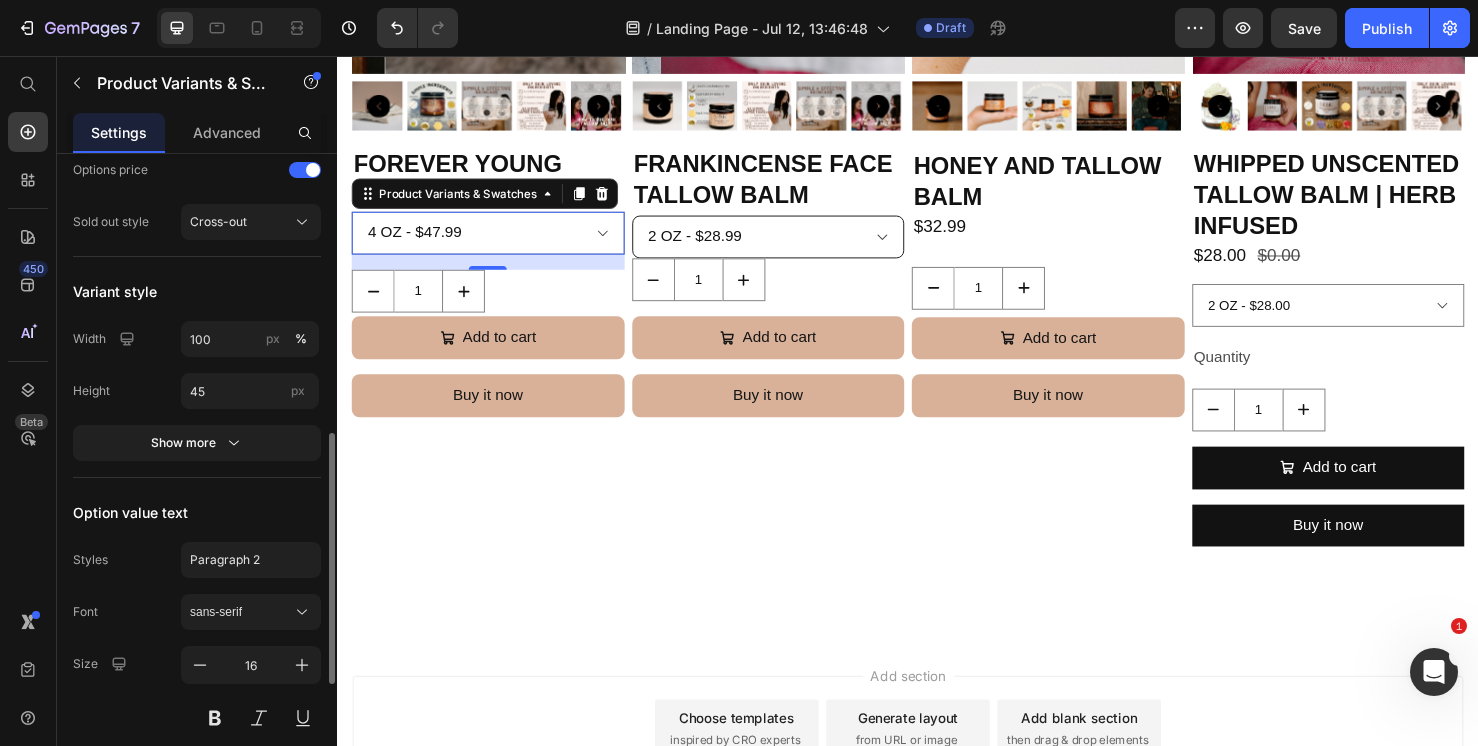 scroll, scrollTop: 249, scrollLeft: 0, axis: vertical 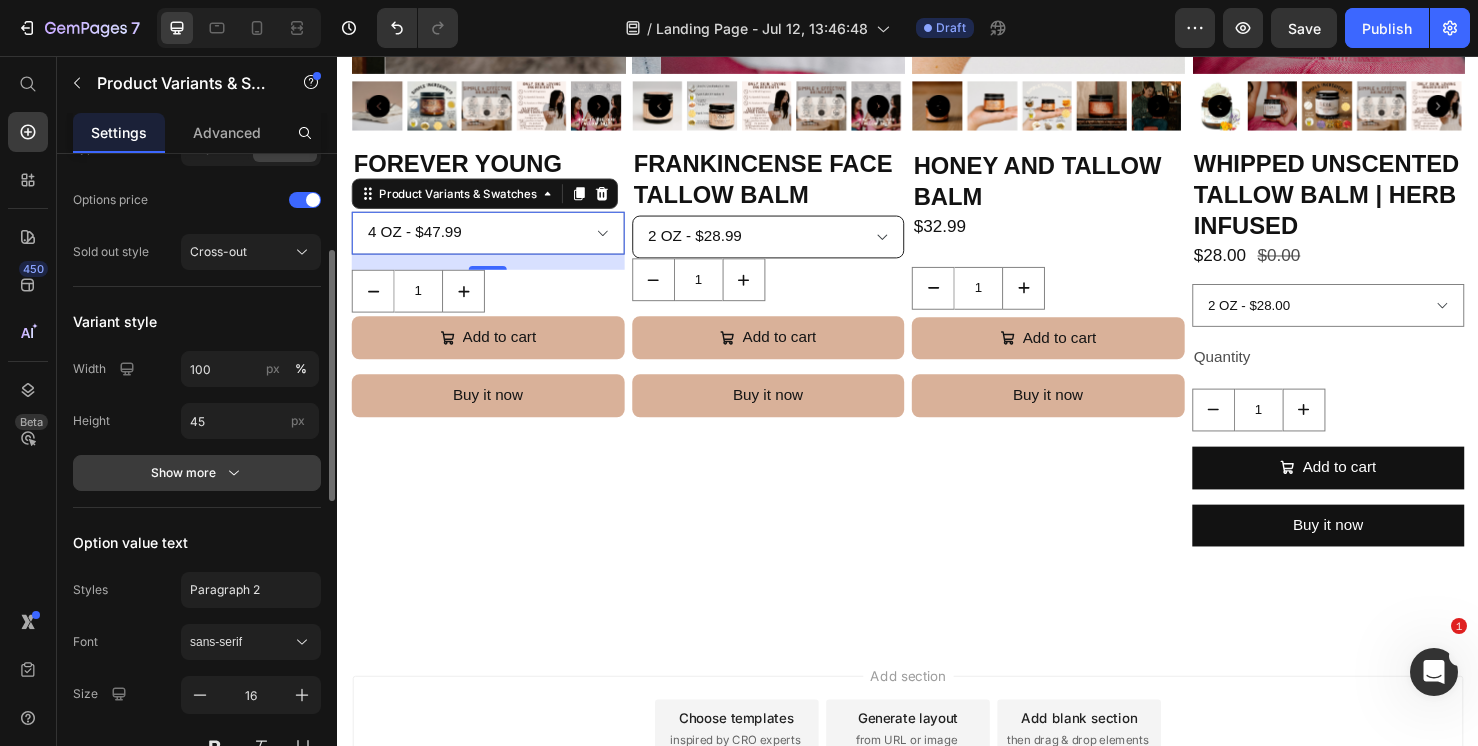 click on "Show more" at bounding box center (197, 473) 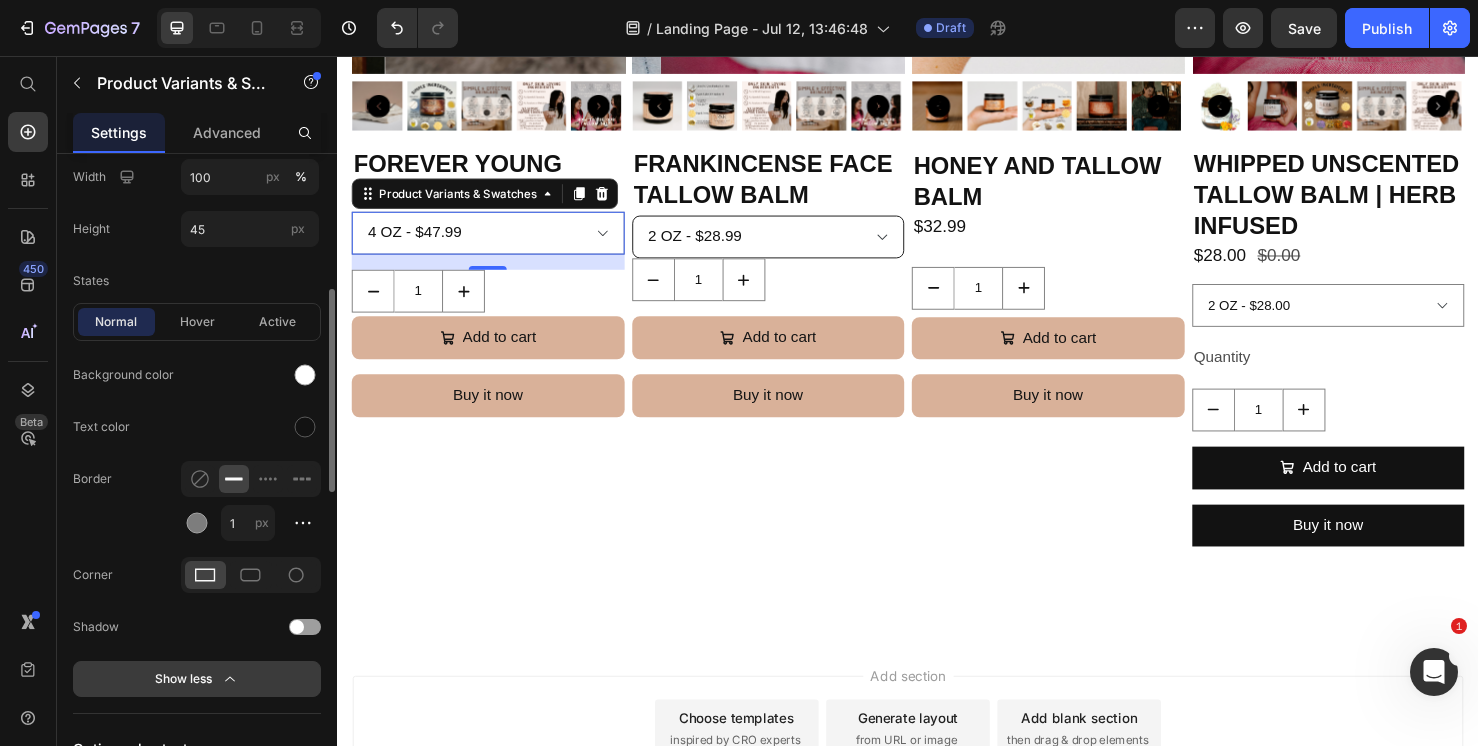 scroll, scrollTop: 439, scrollLeft: 0, axis: vertical 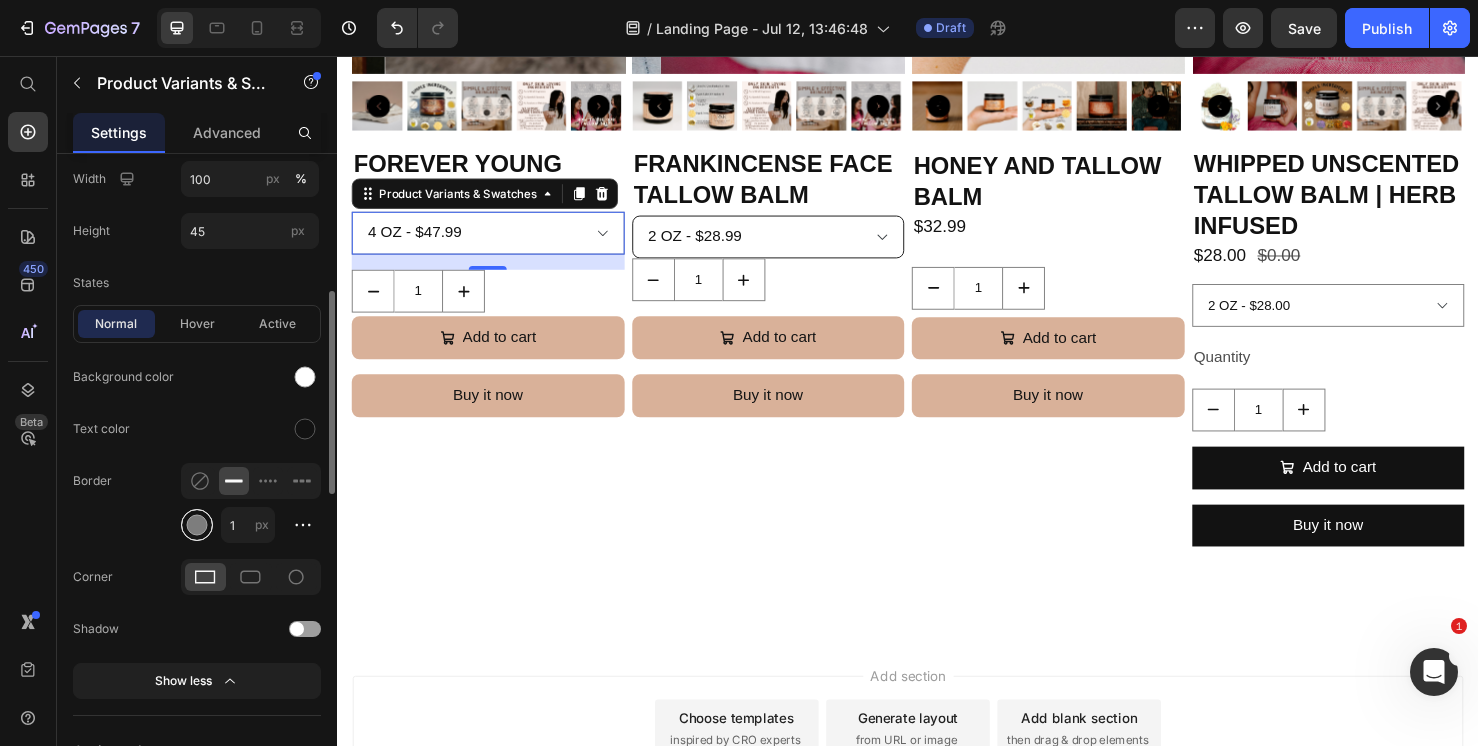 click at bounding box center (197, 525) 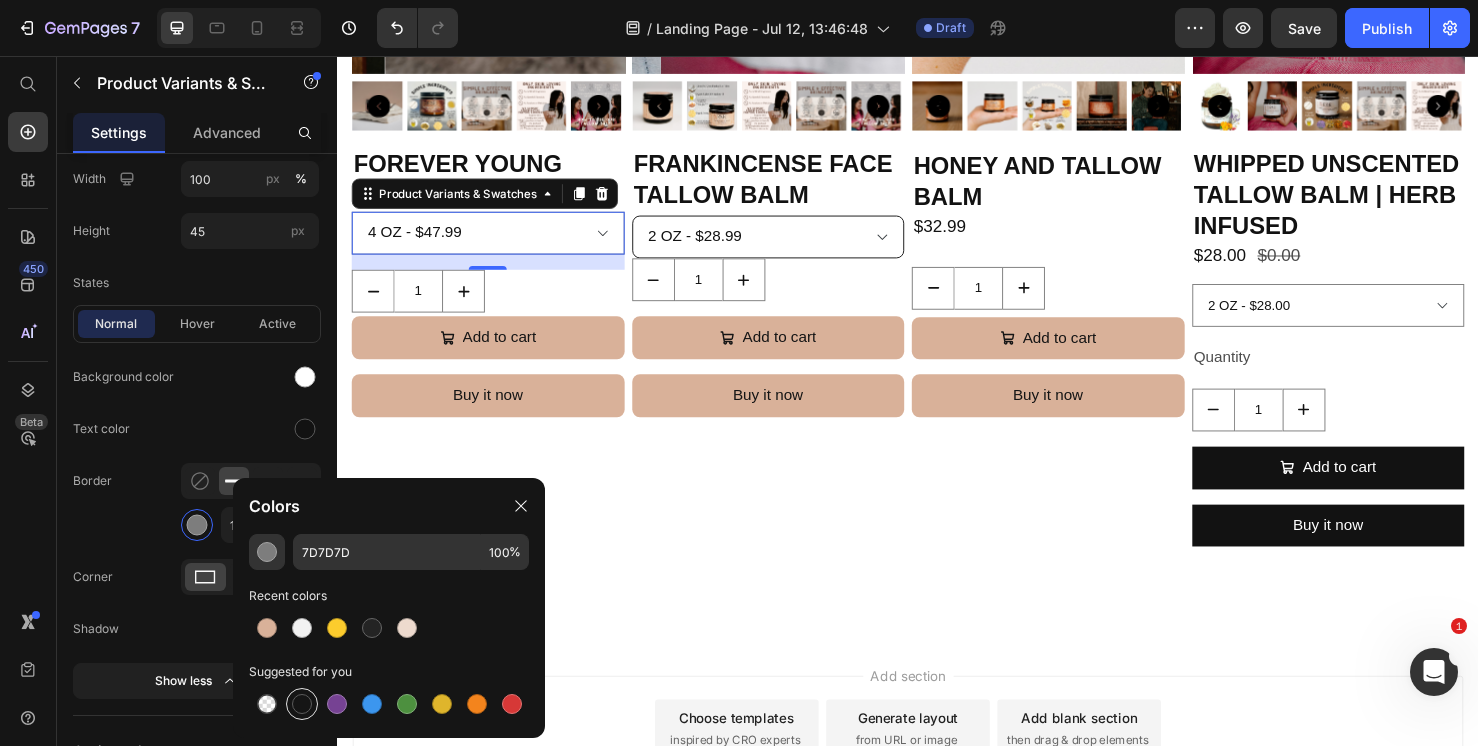 click at bounding box center [302, 704] 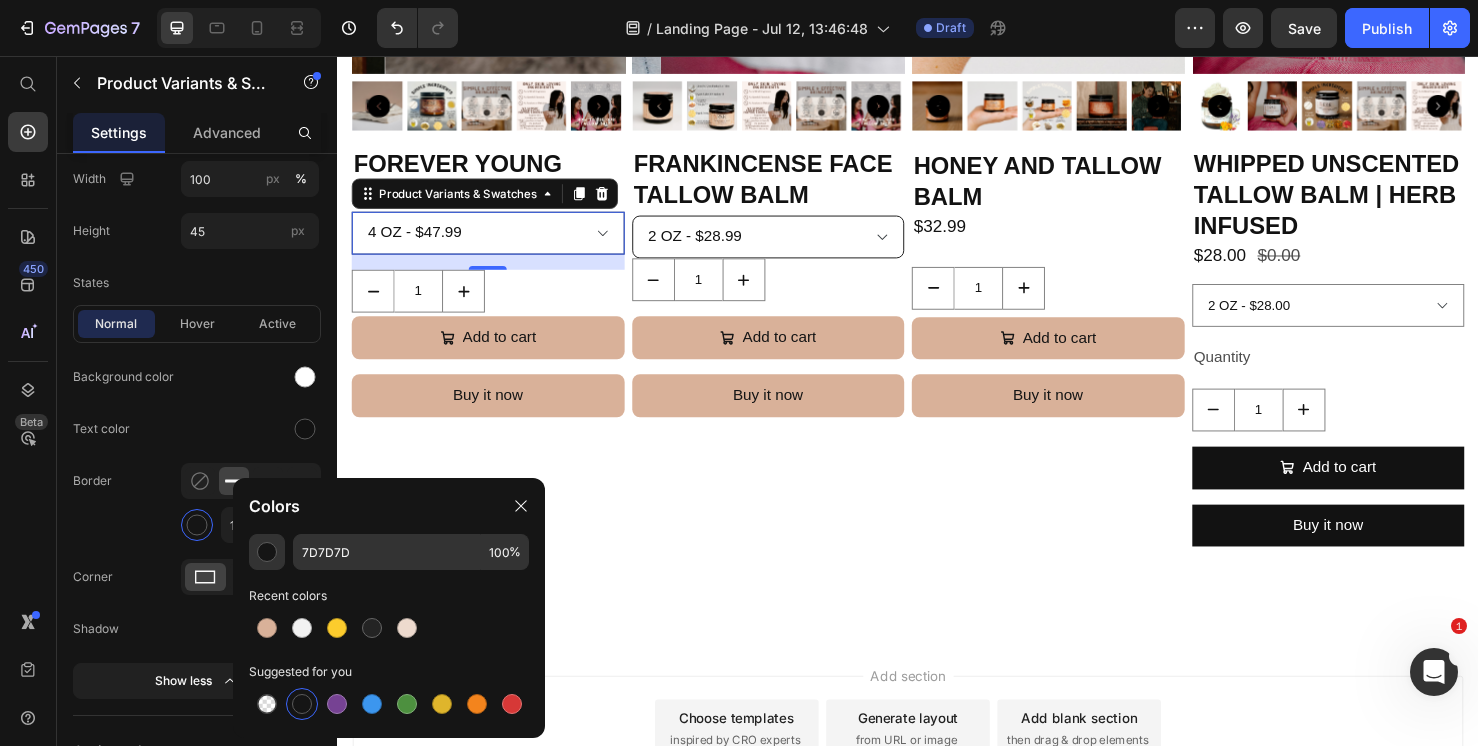 type on "151515" 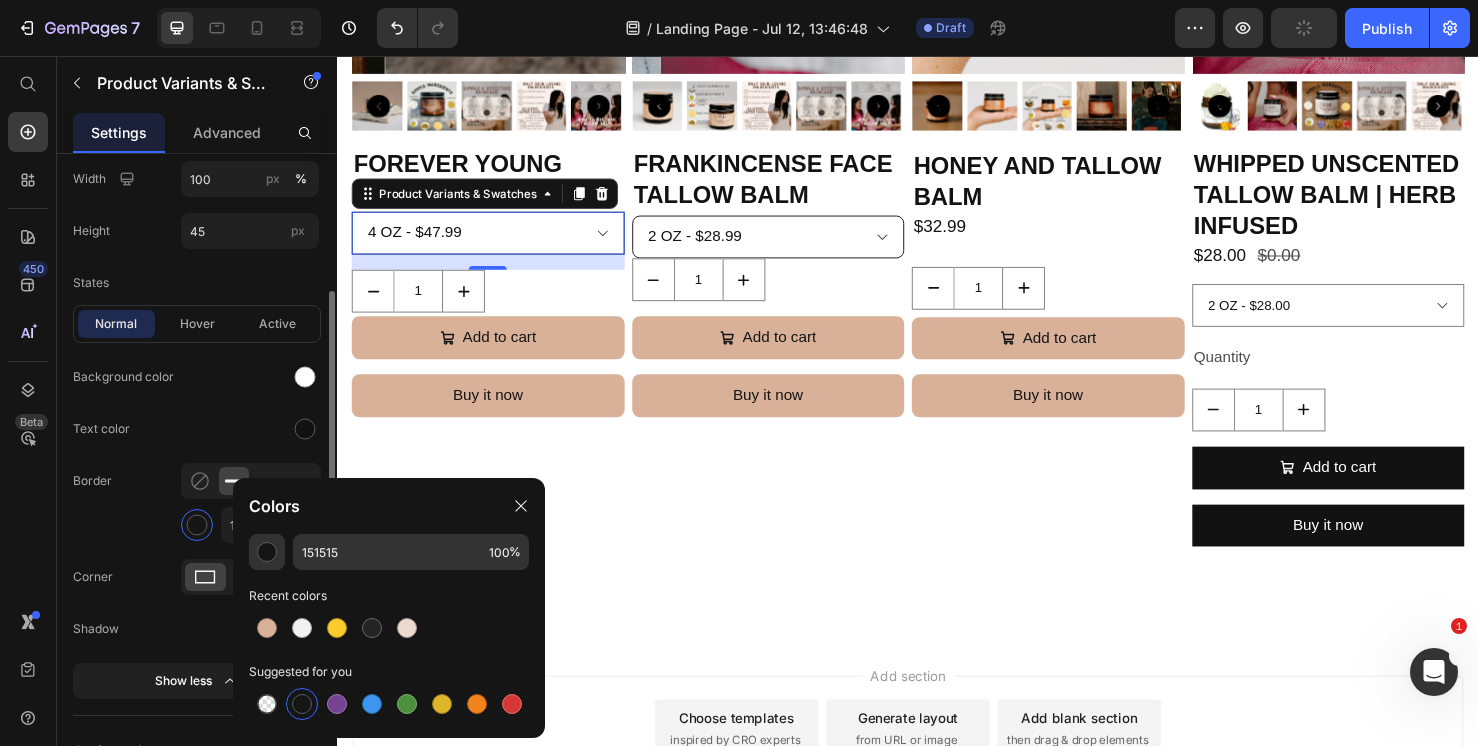 click on "Normal Hover Active Background color Text color Border 1 px Corner Shadow" 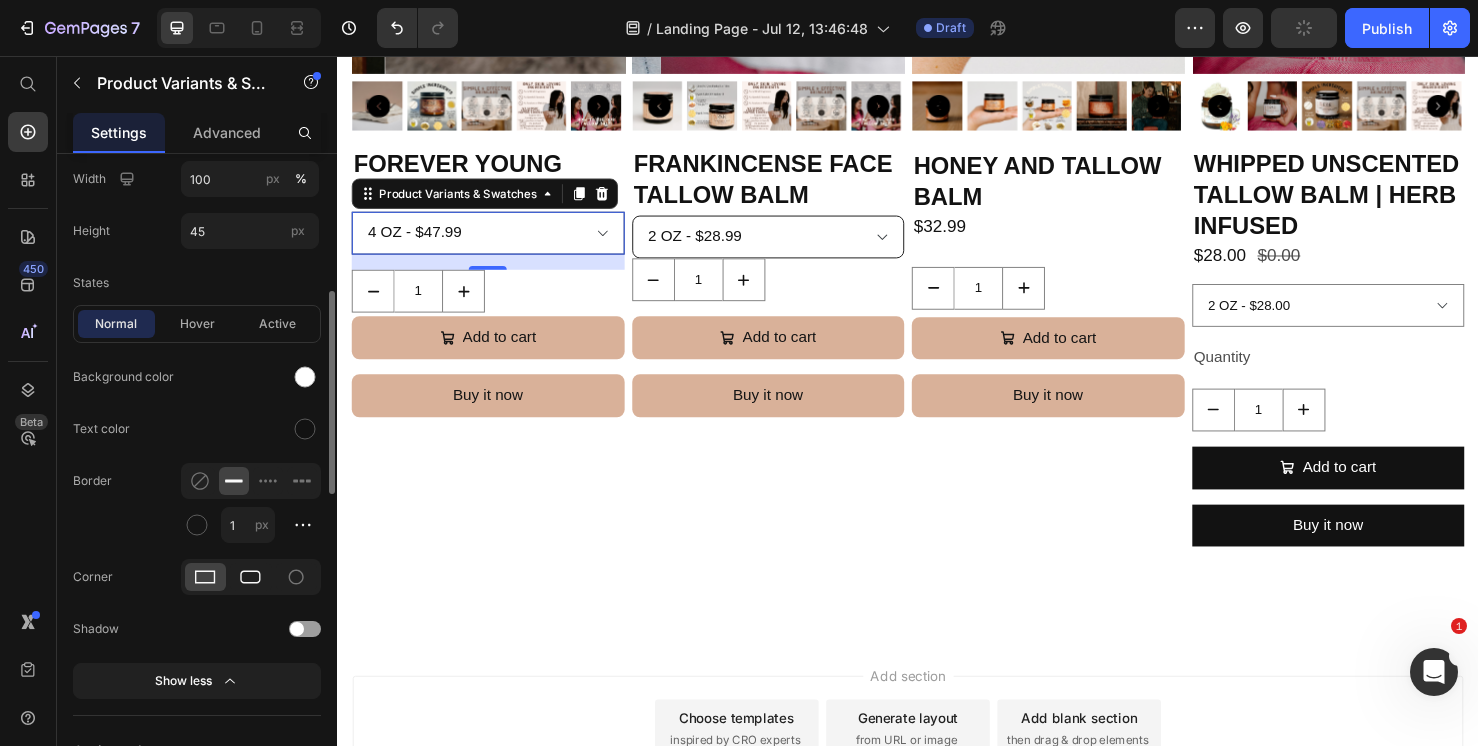 click 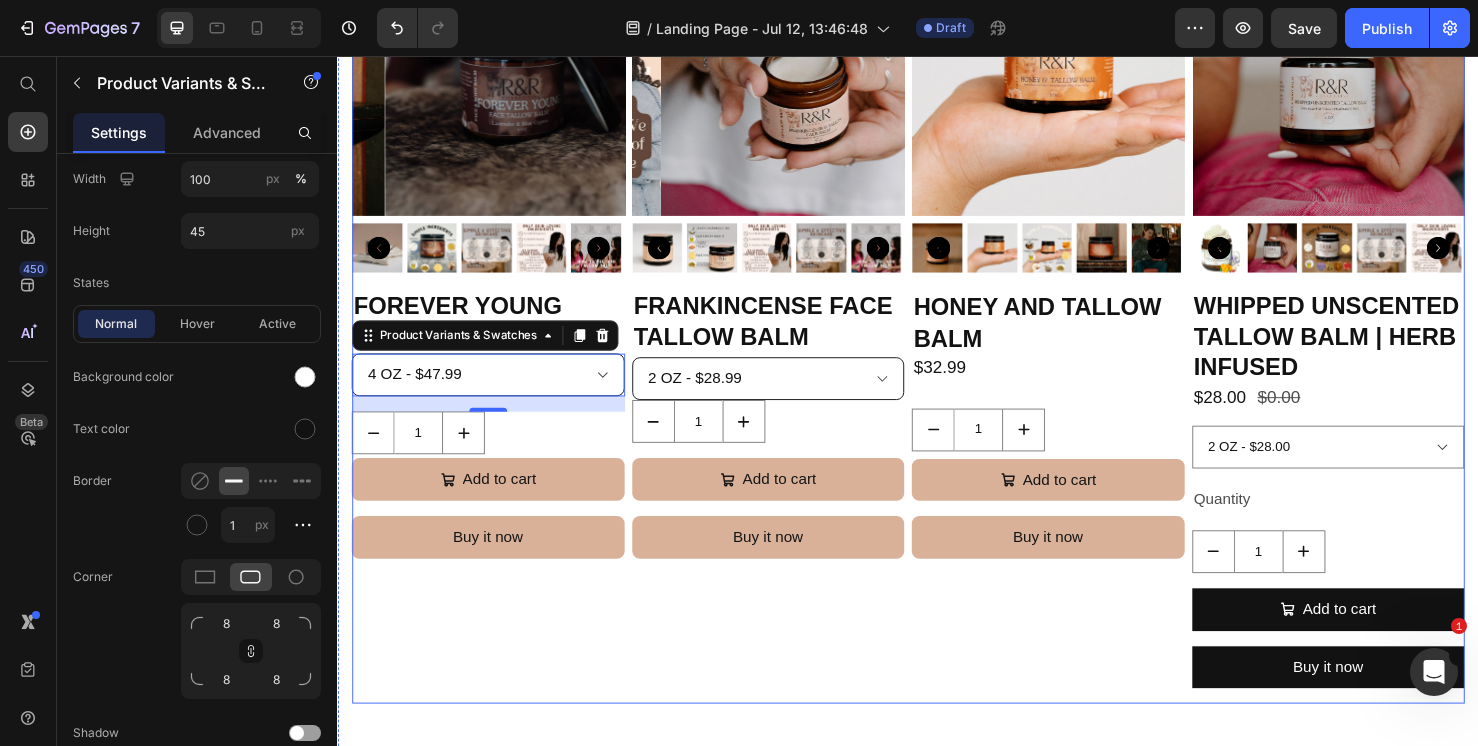 scroll, scrollTop: 2274, scrollLeft: 0, axis: vertical 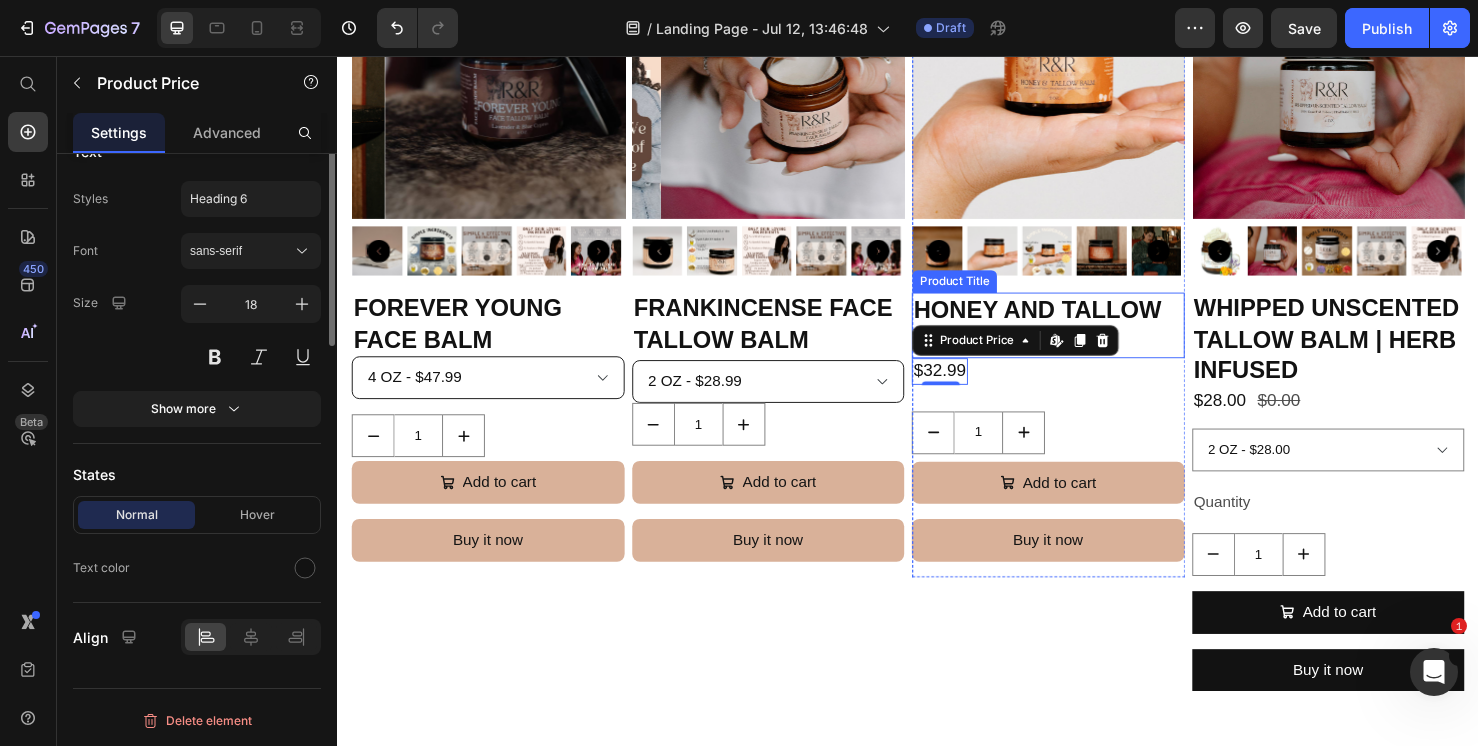 click on "Product Price   Edit content in Shopify" at bounding box center (1049, 355) 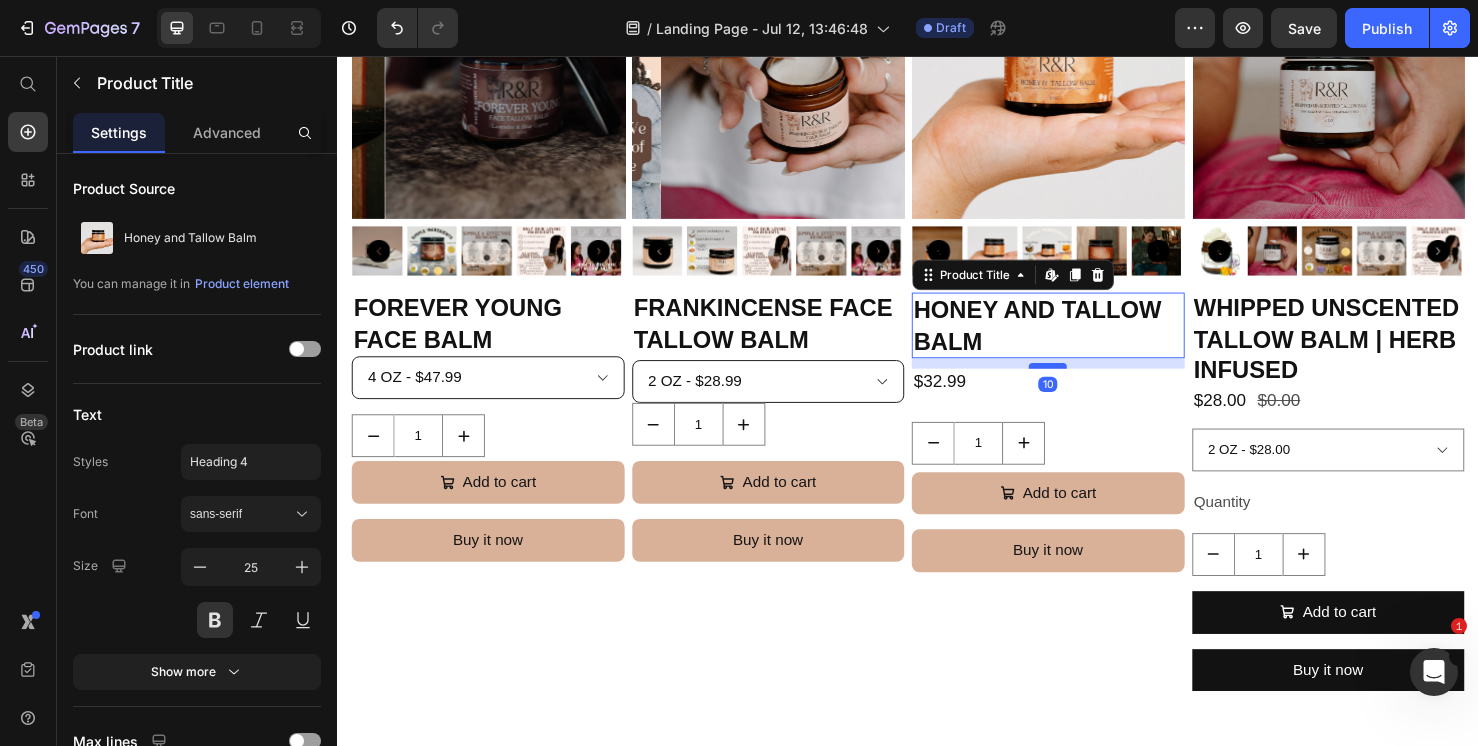 drag, startPoint x: 1065, startPoint y: 376, endPoint x: 1065, endPoint y: 387, distance: 11 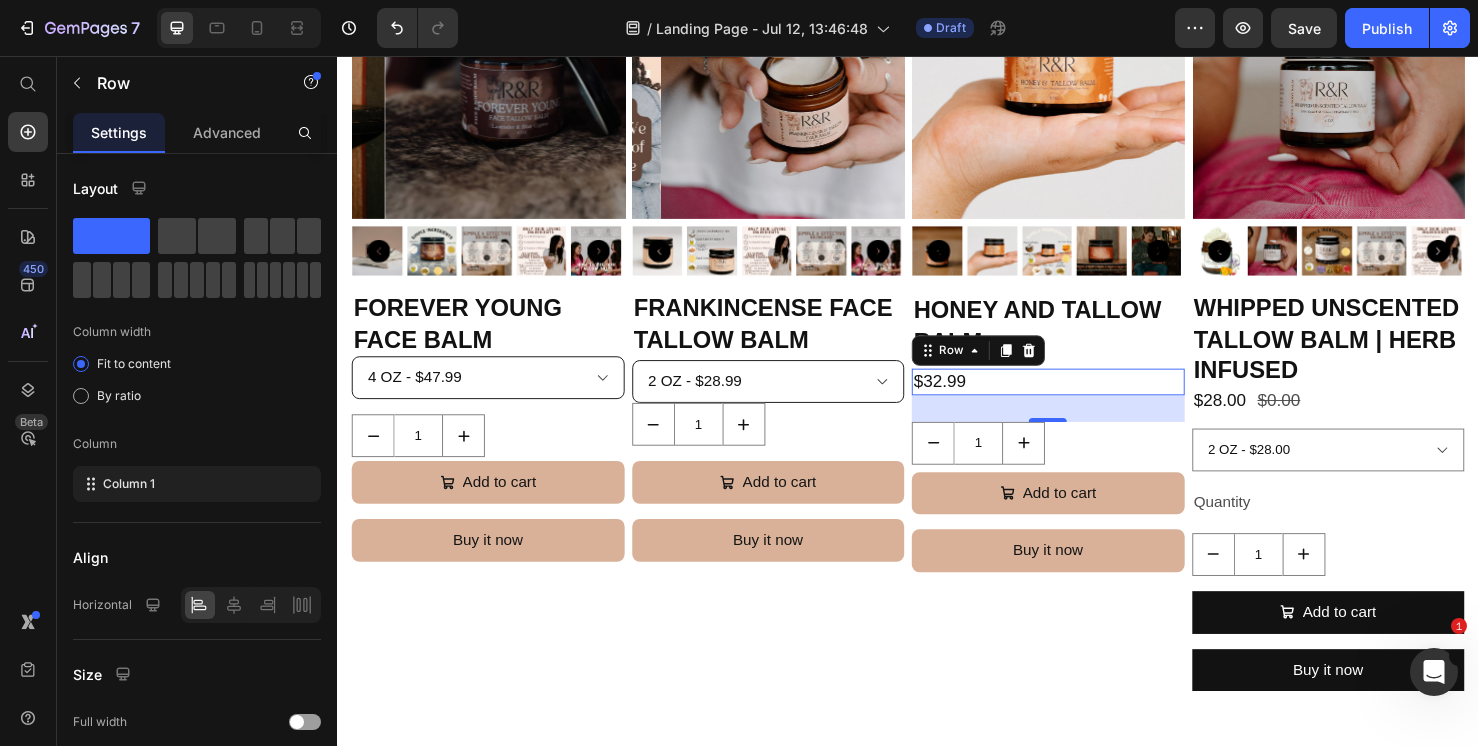 drag, startPoint x: 1082, startPoint y: 438, endPoint x: 1082, endPoint y: 422, distance: 16 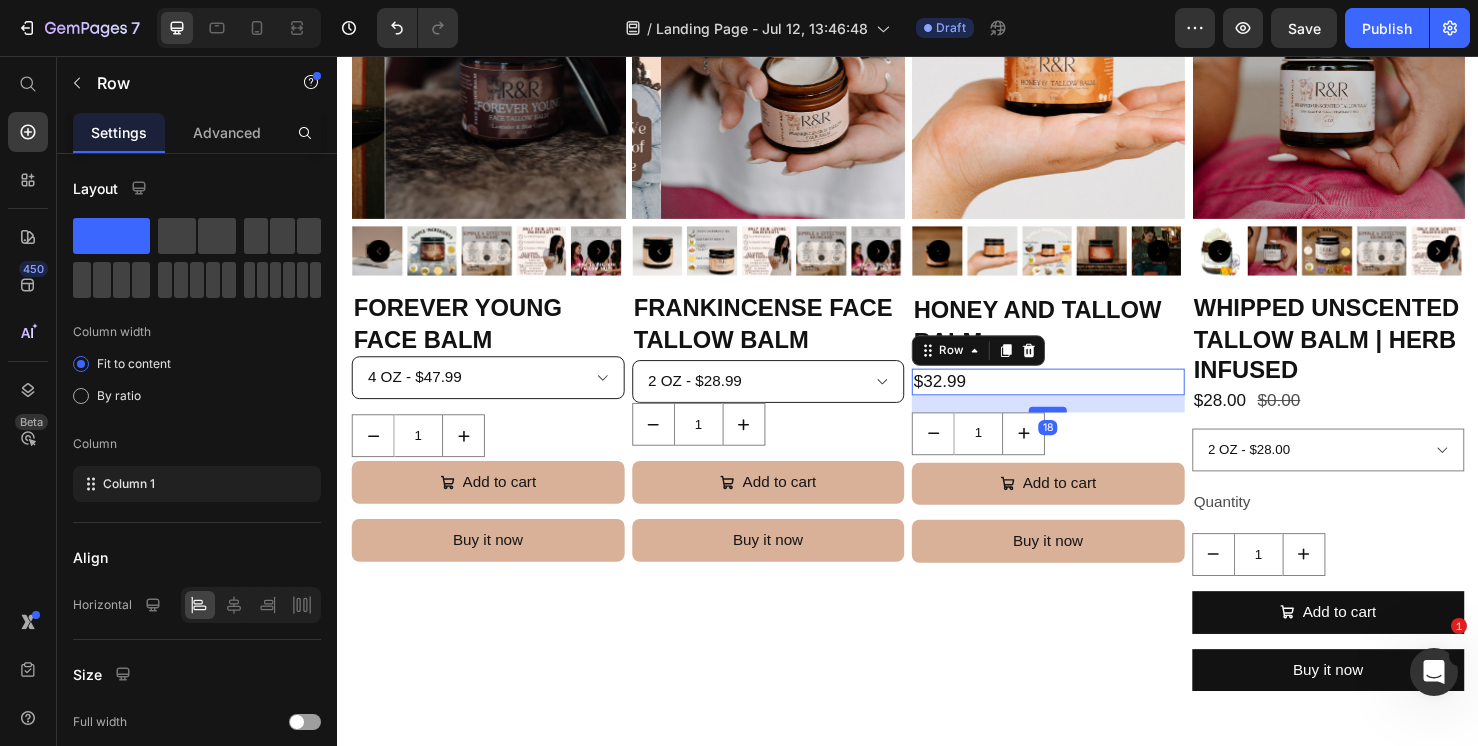 click at bounding box center (1084, 428) 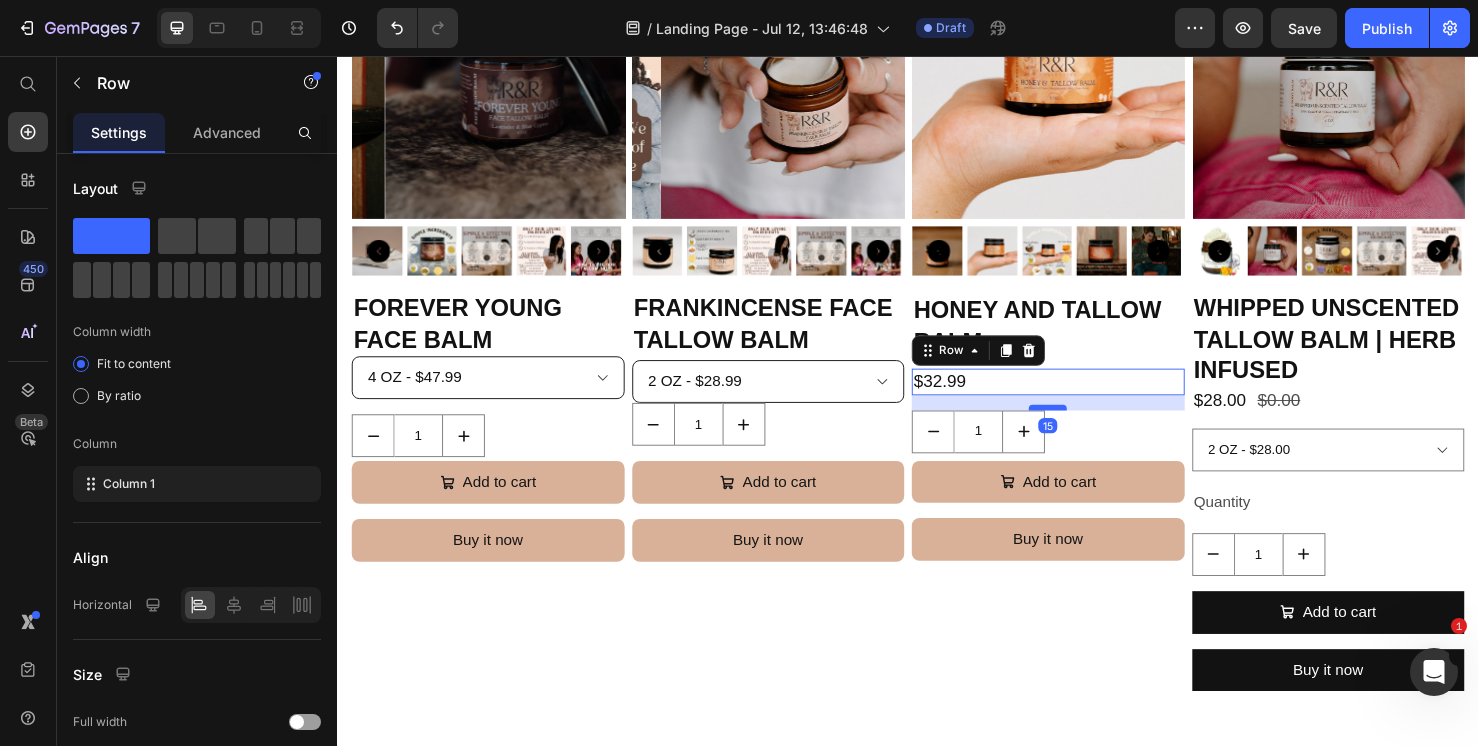 click at bounding box center (1084, 426) 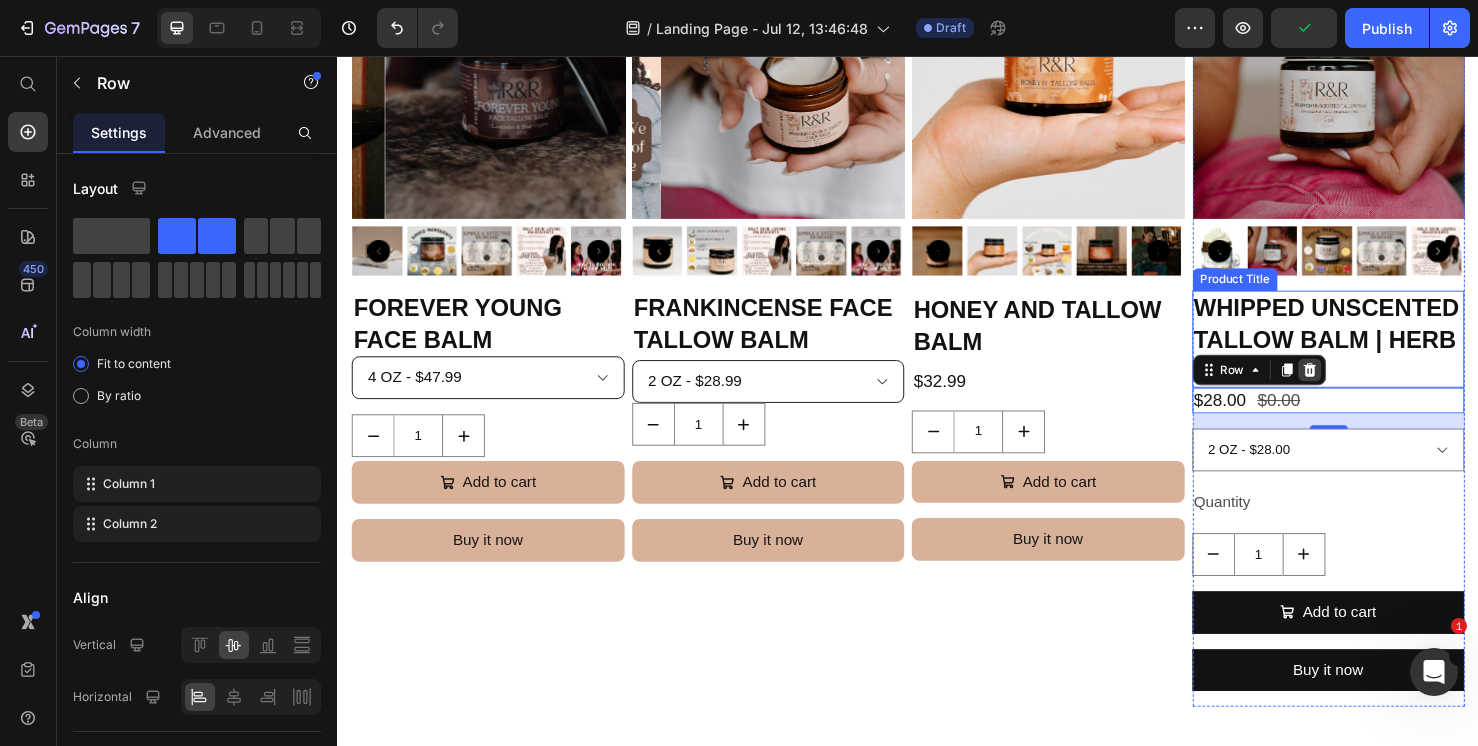 click 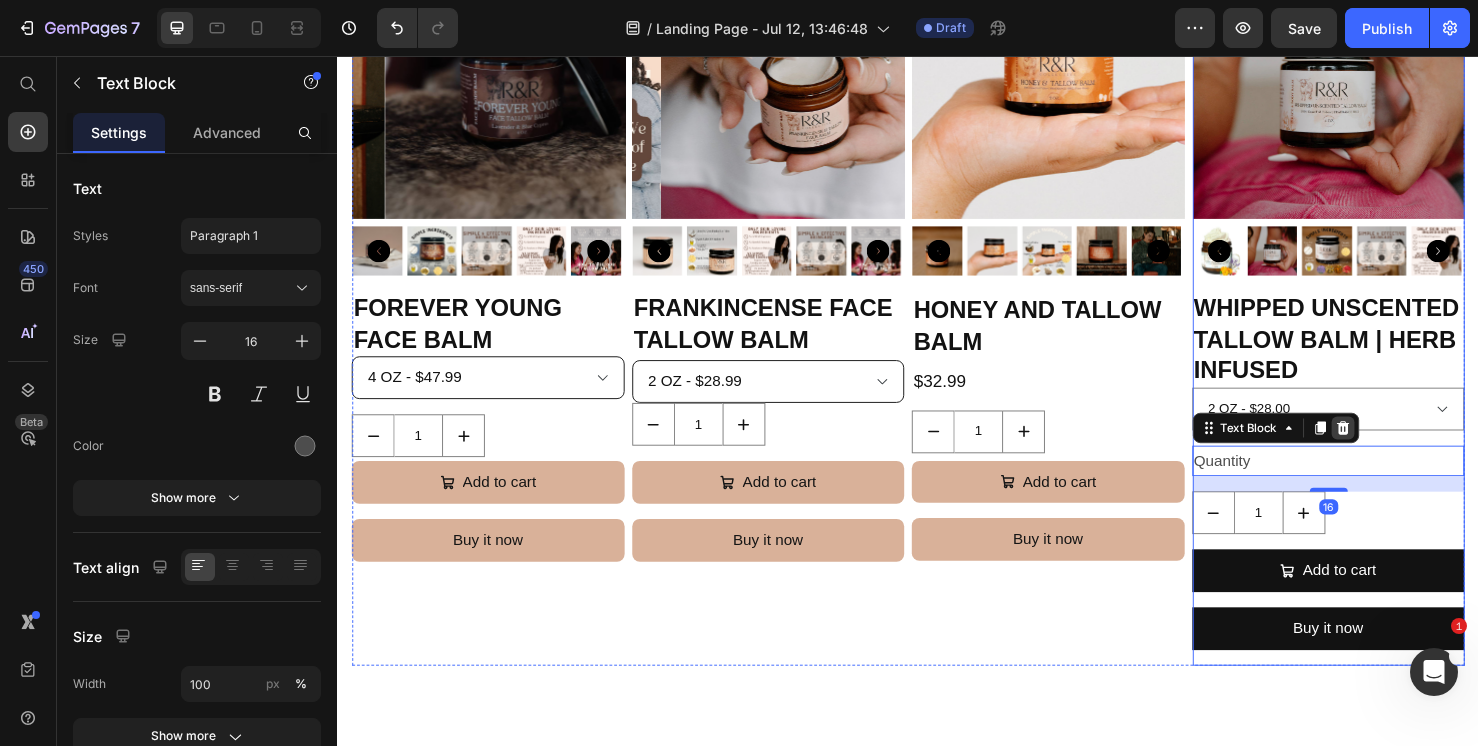 click 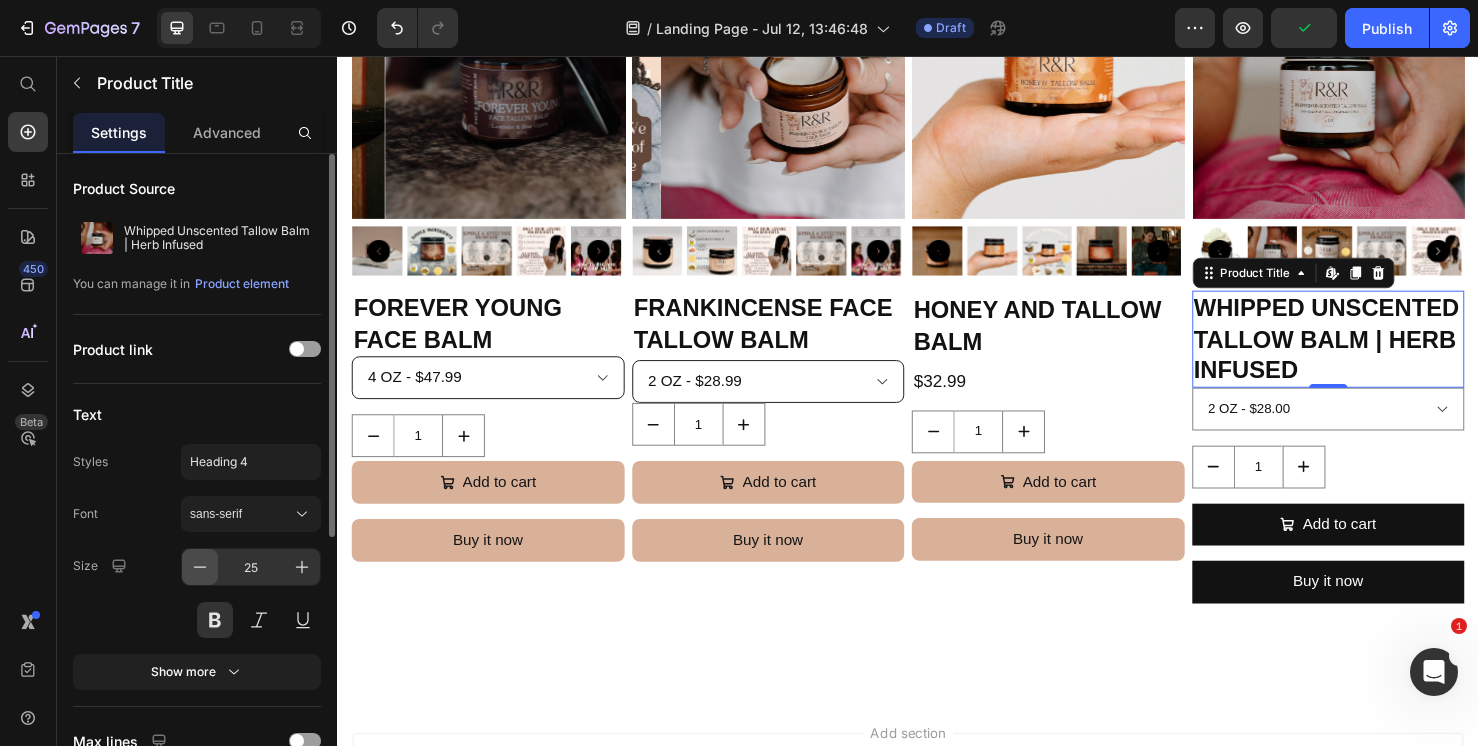 click 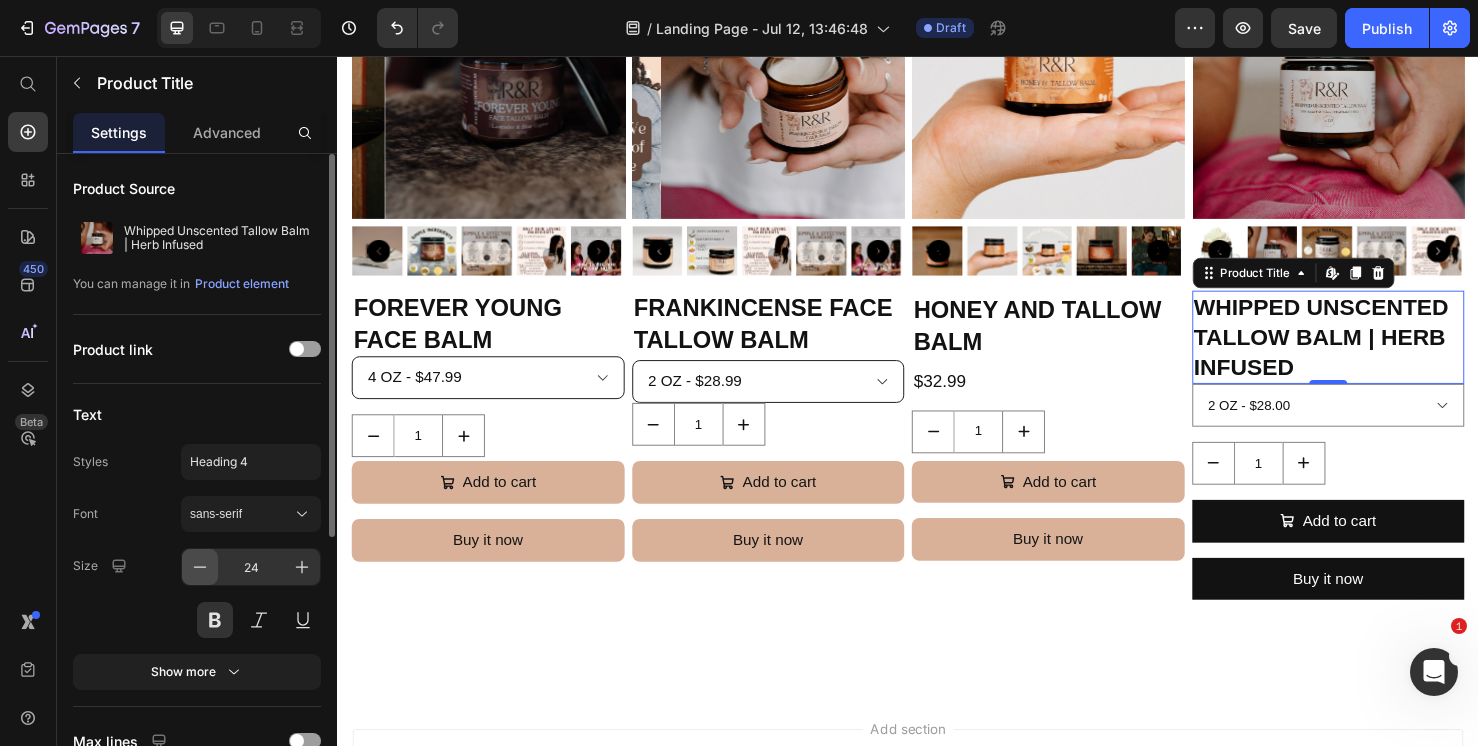 click 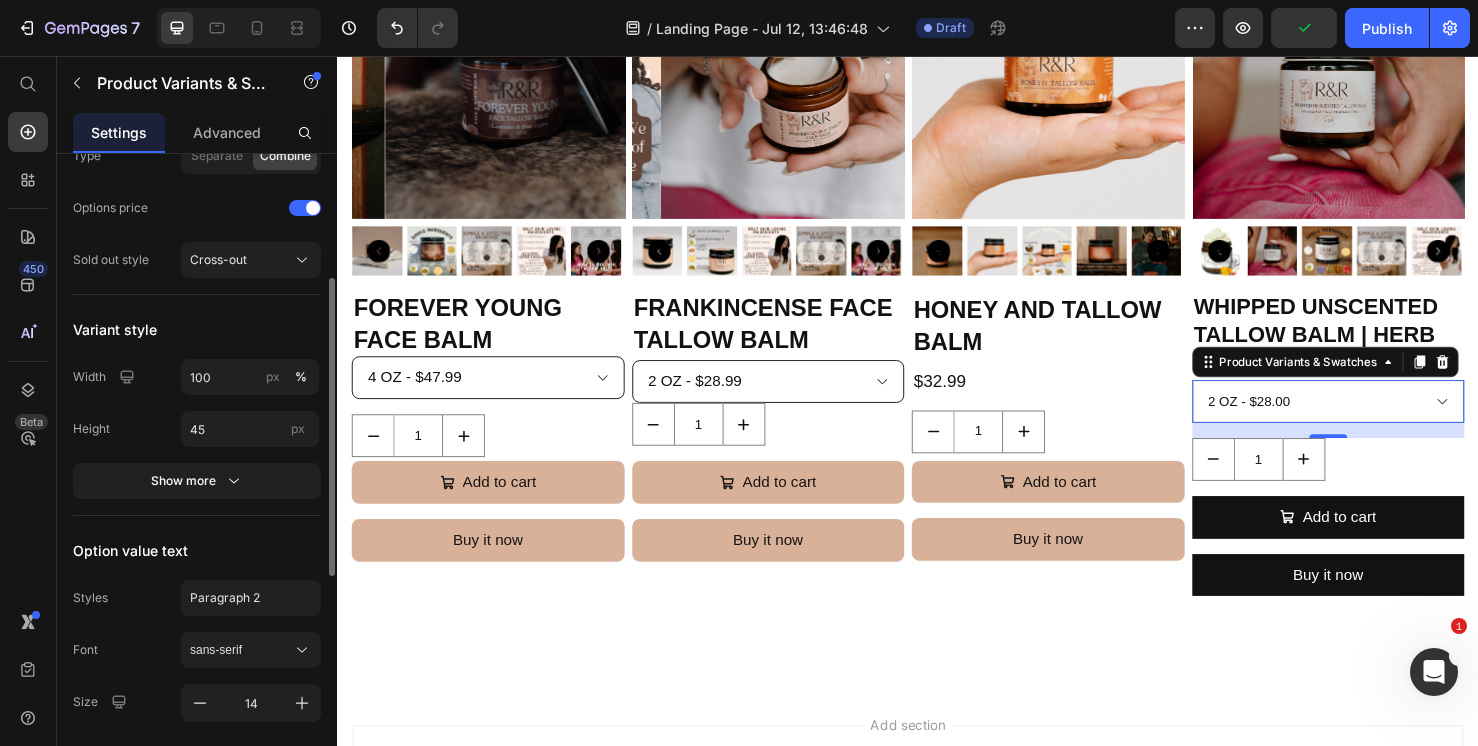 scroll, scrollTop: 252, scrollLeft: 0, axis: vertical 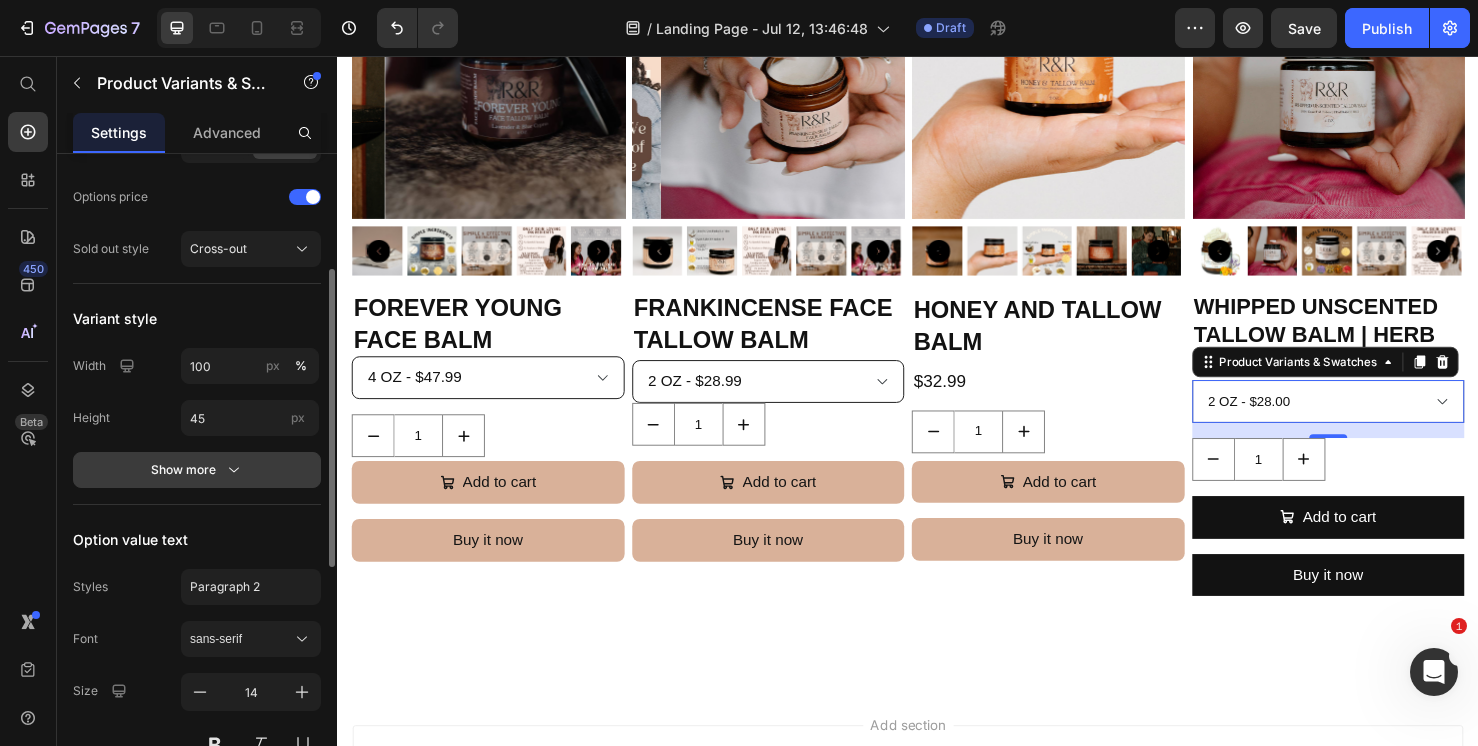 click on "Show more" at bounding box center (197, 470) 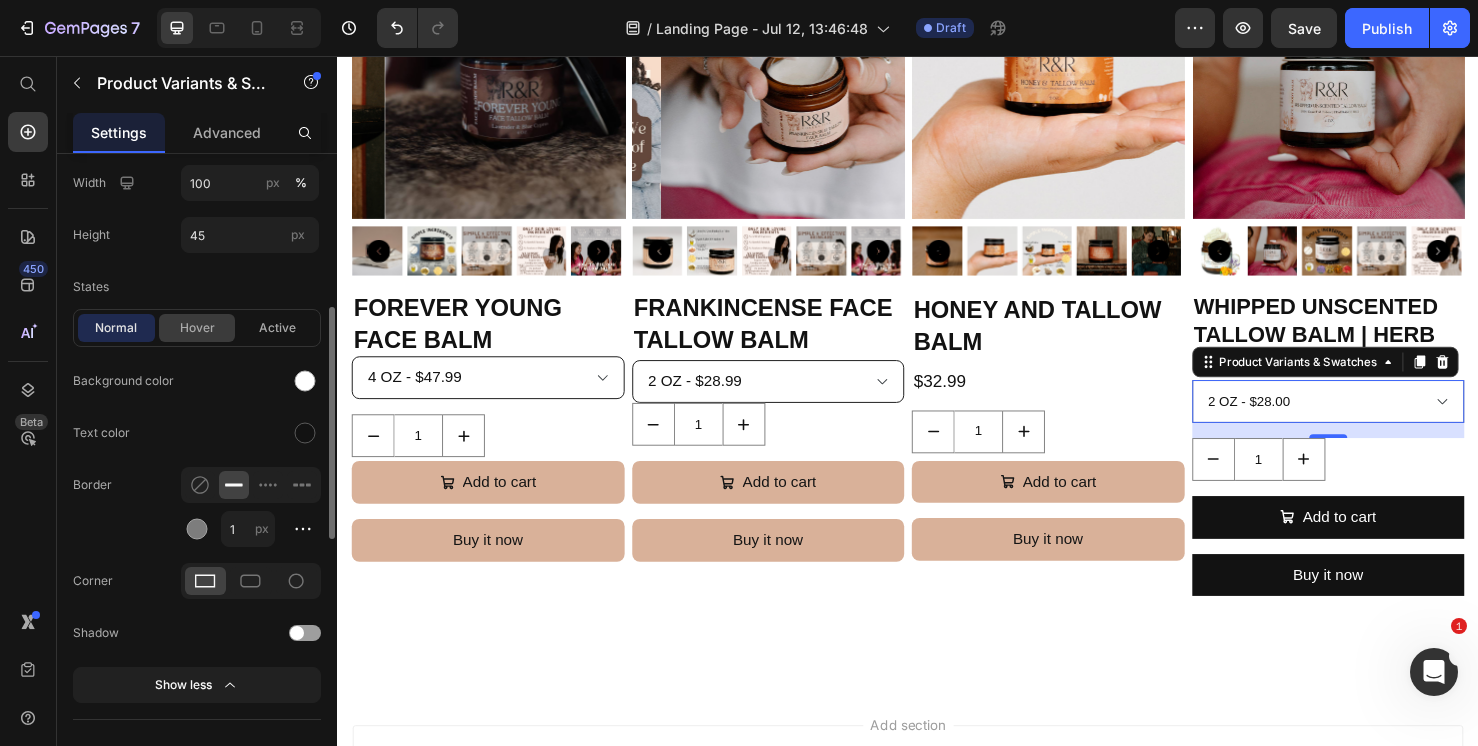 scroll, scrollTop: 471, scrollLeft: 0, axis: vertical 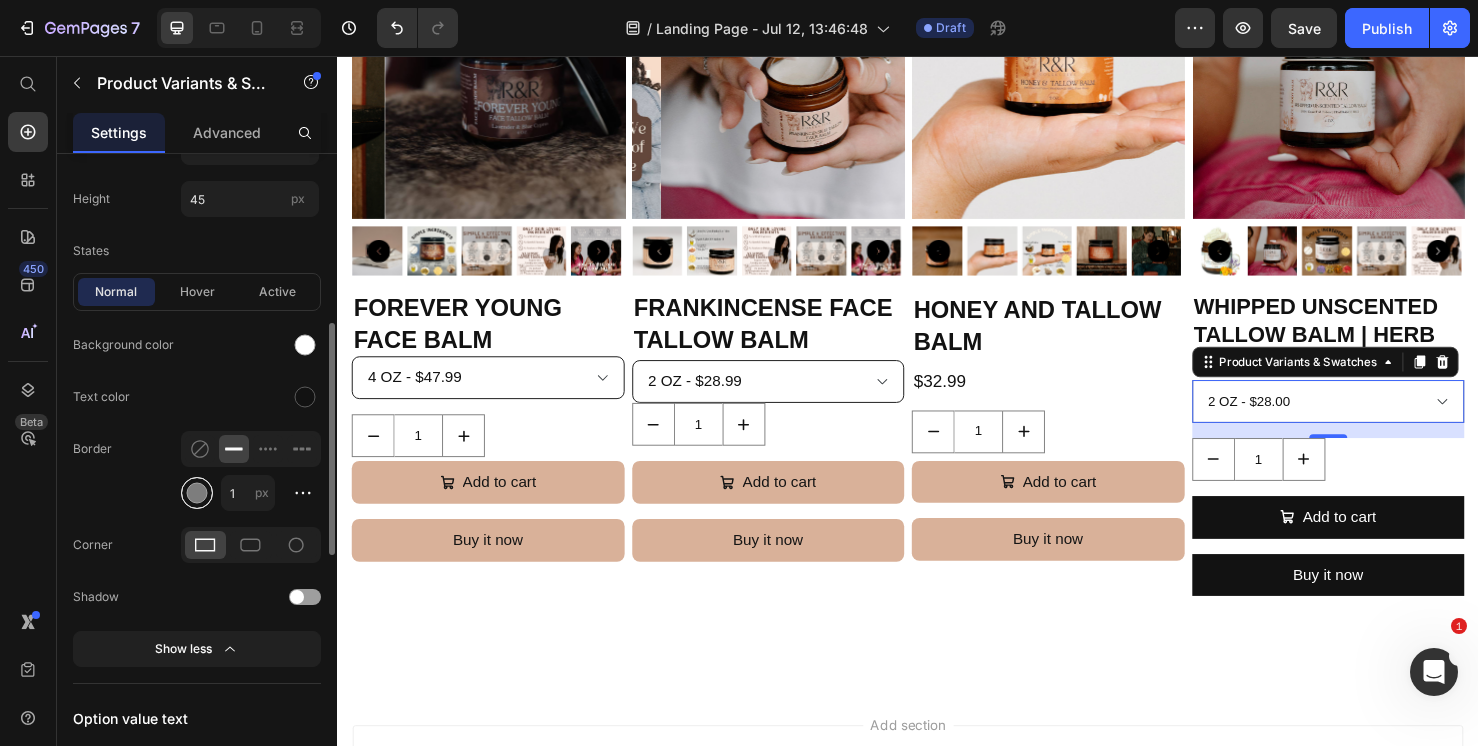 click at bounding box center (197, 493) 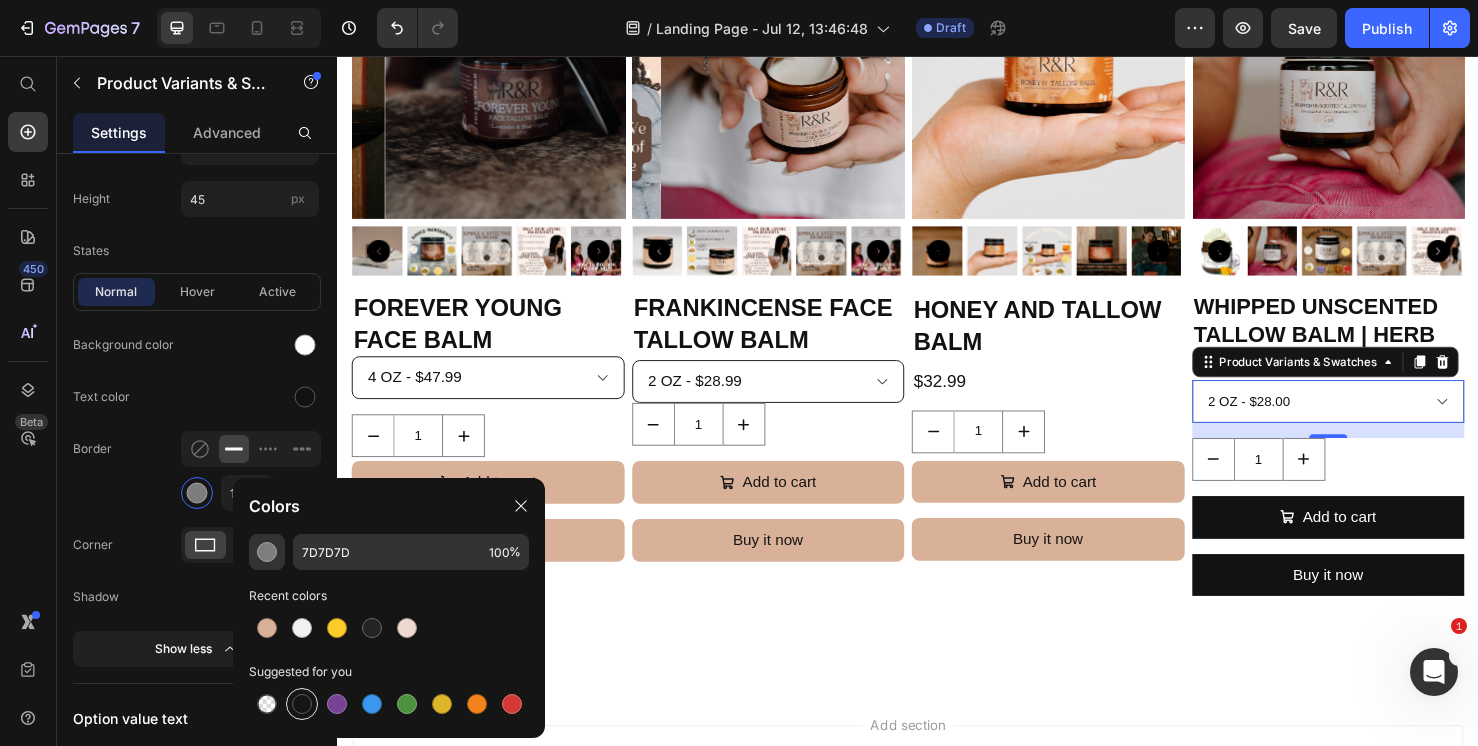 click at bounding box center (302, 704) 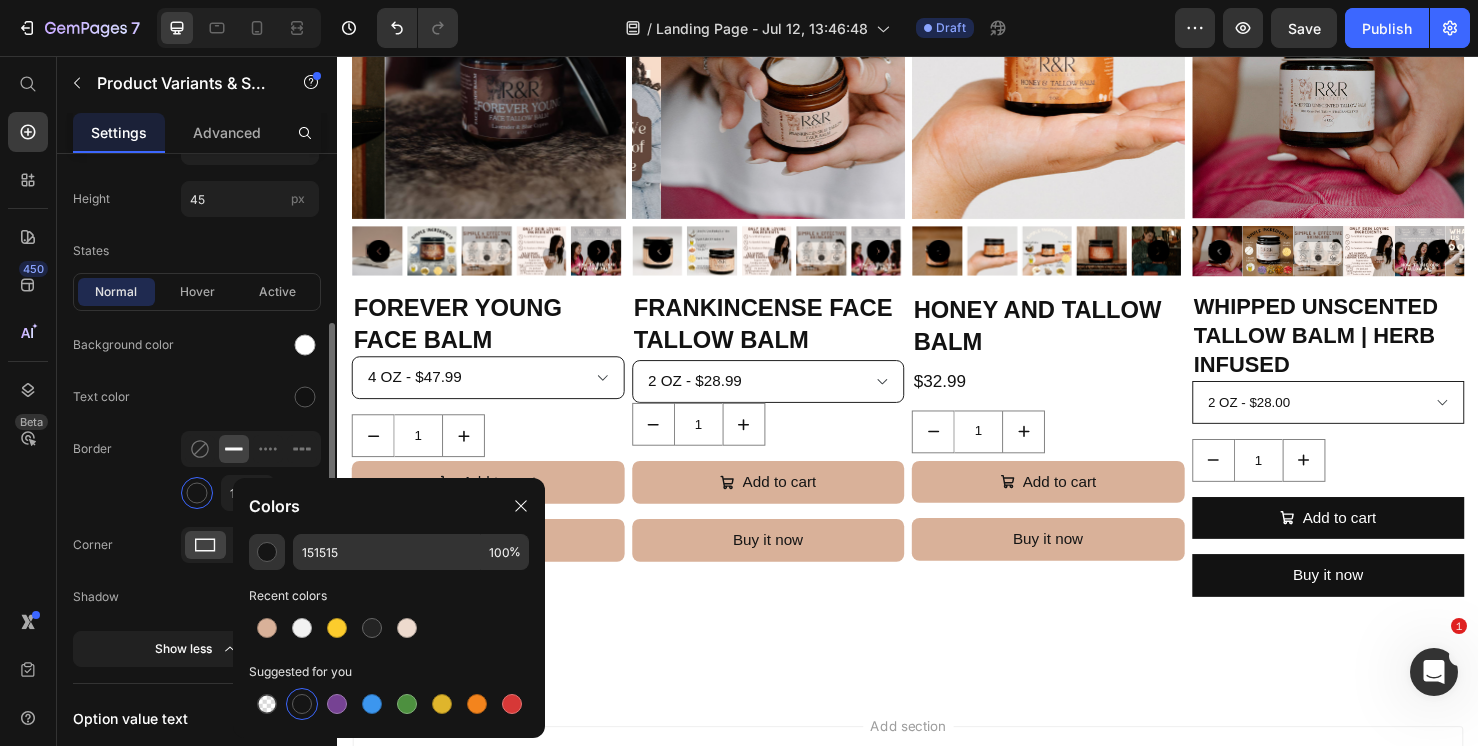 click on "Corner" at bounding box center (93, 545) 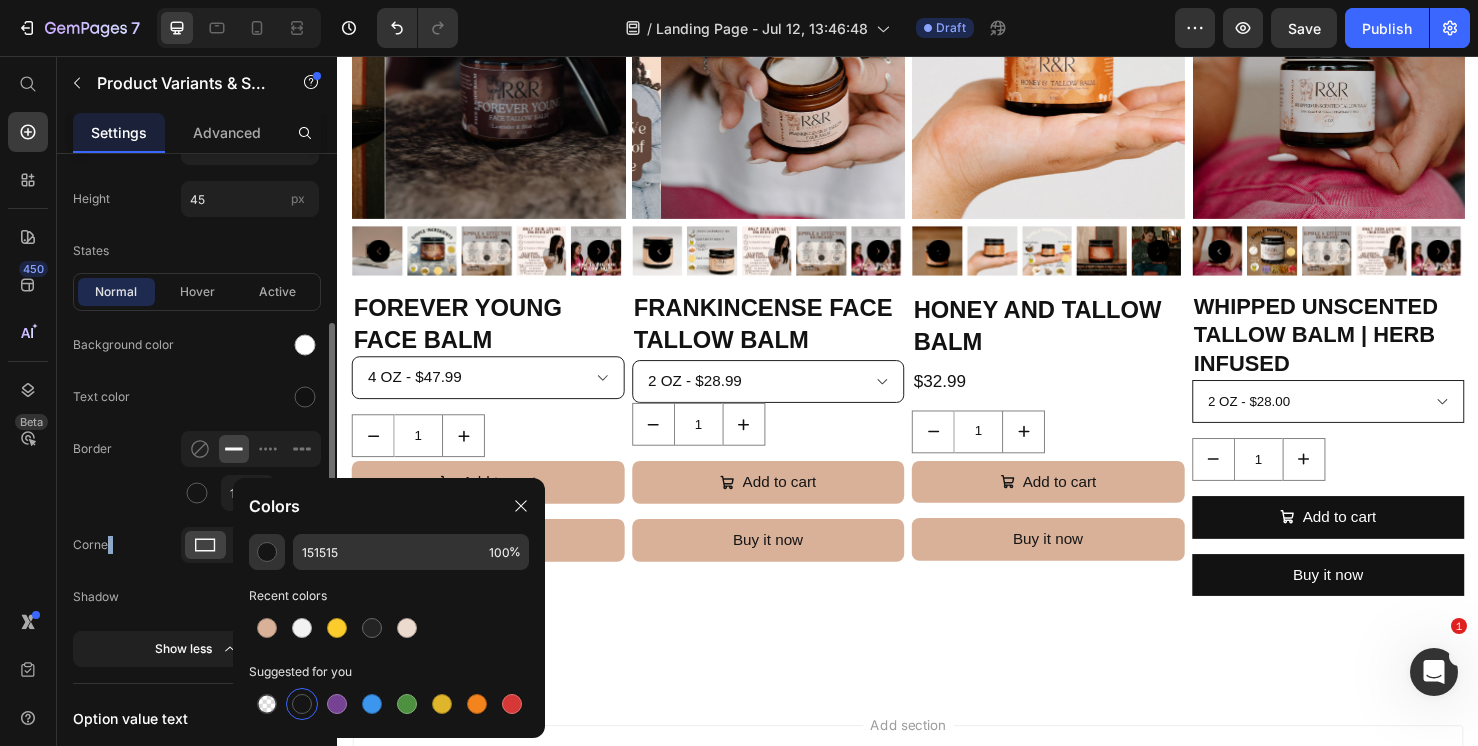 click on "Shadow" 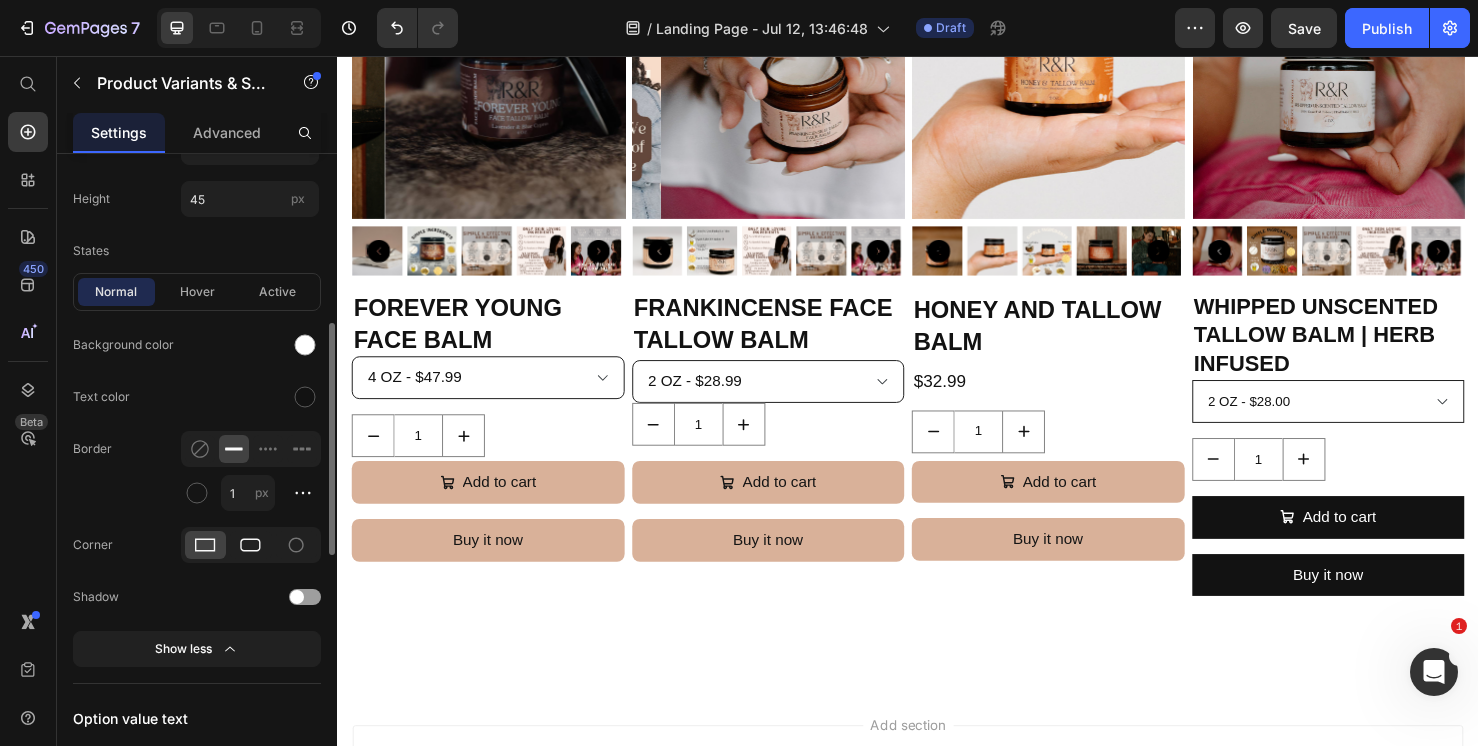 click 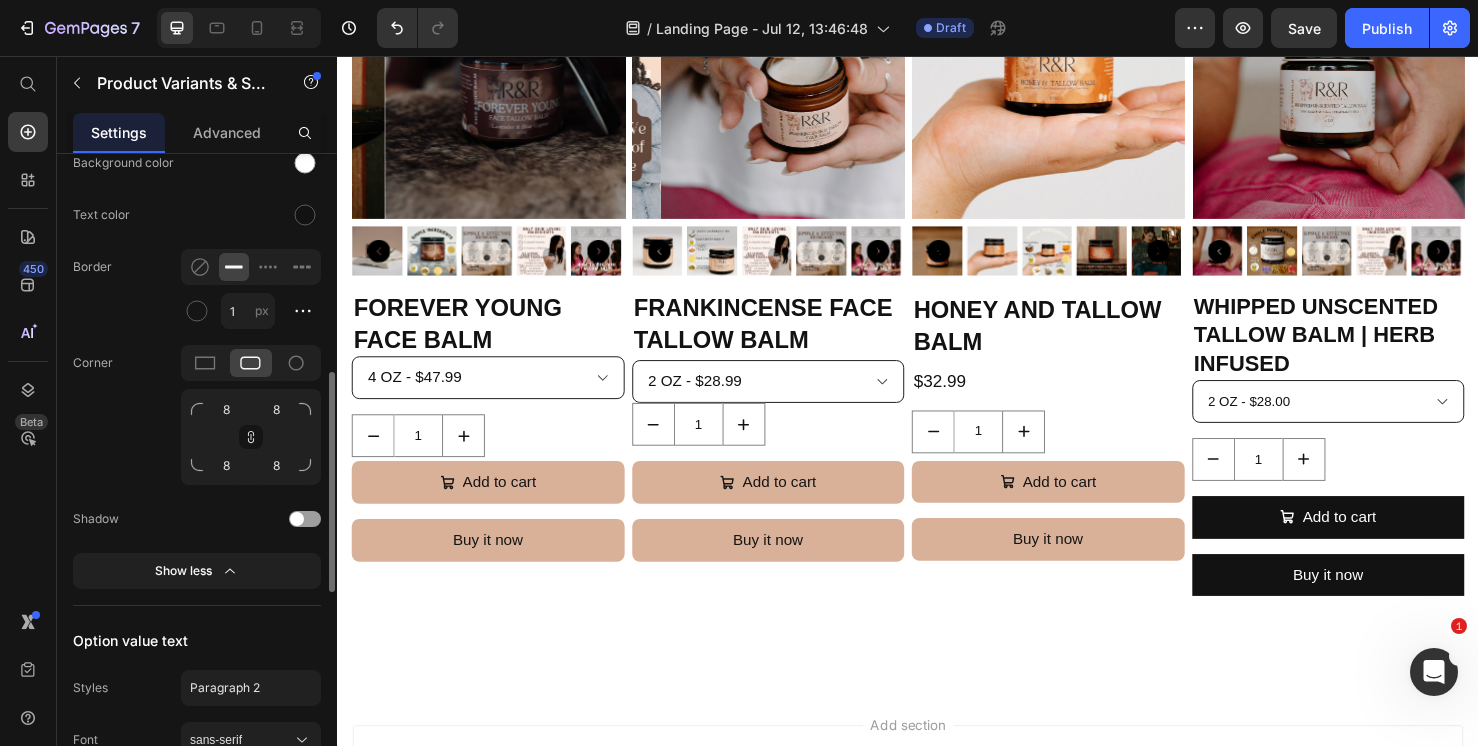 scroll, scrollTop: 651, scrollLeft: 0, axis: vertical 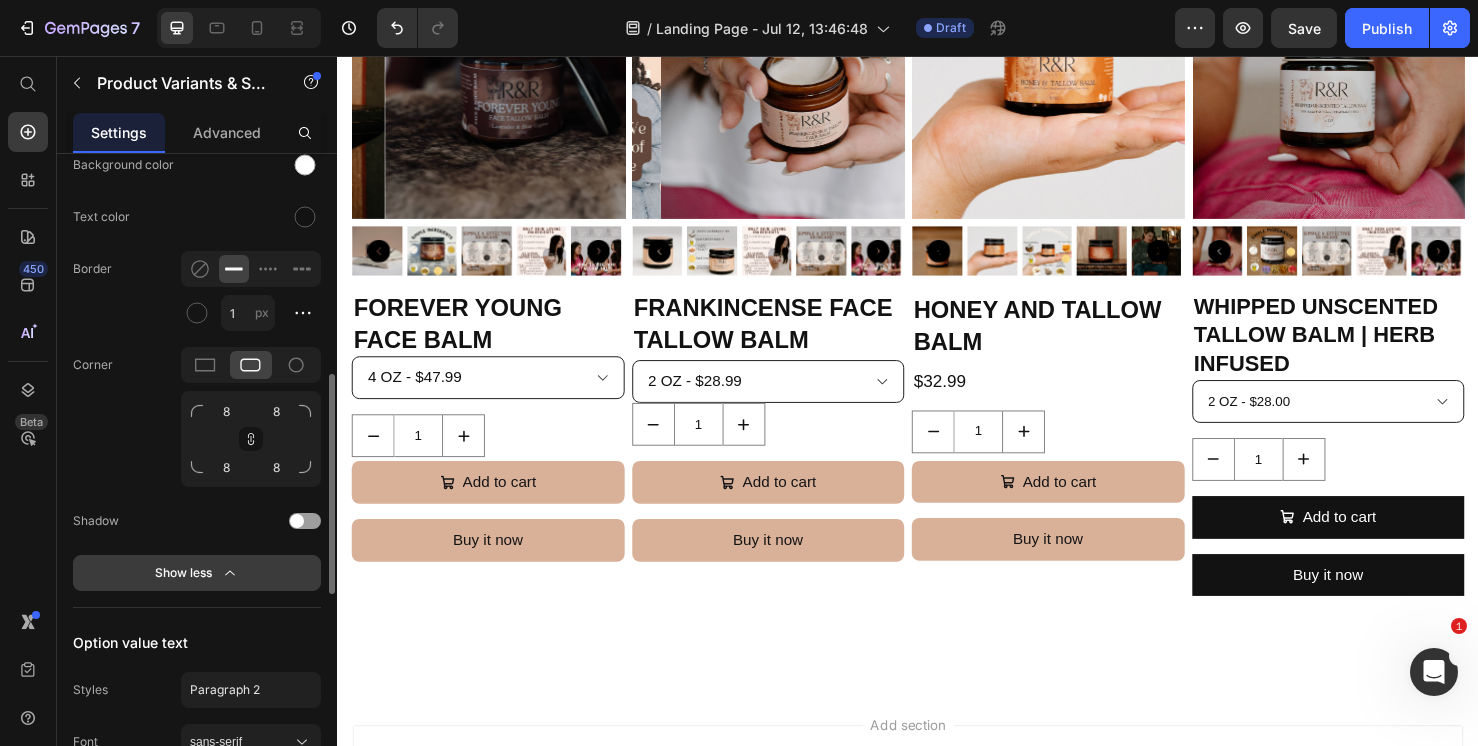click 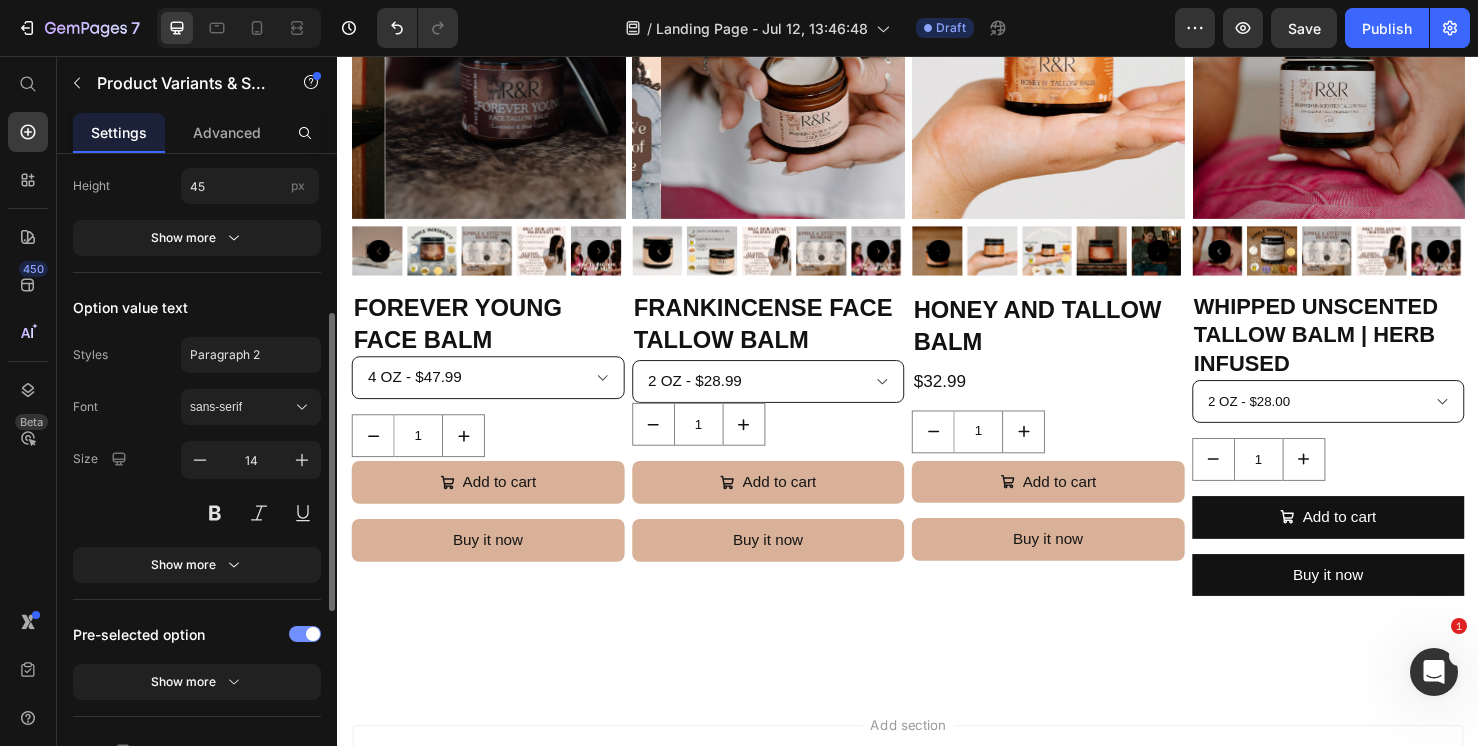 scroll, scrollTop: 415, scrollLeft: 0, axis: vertical 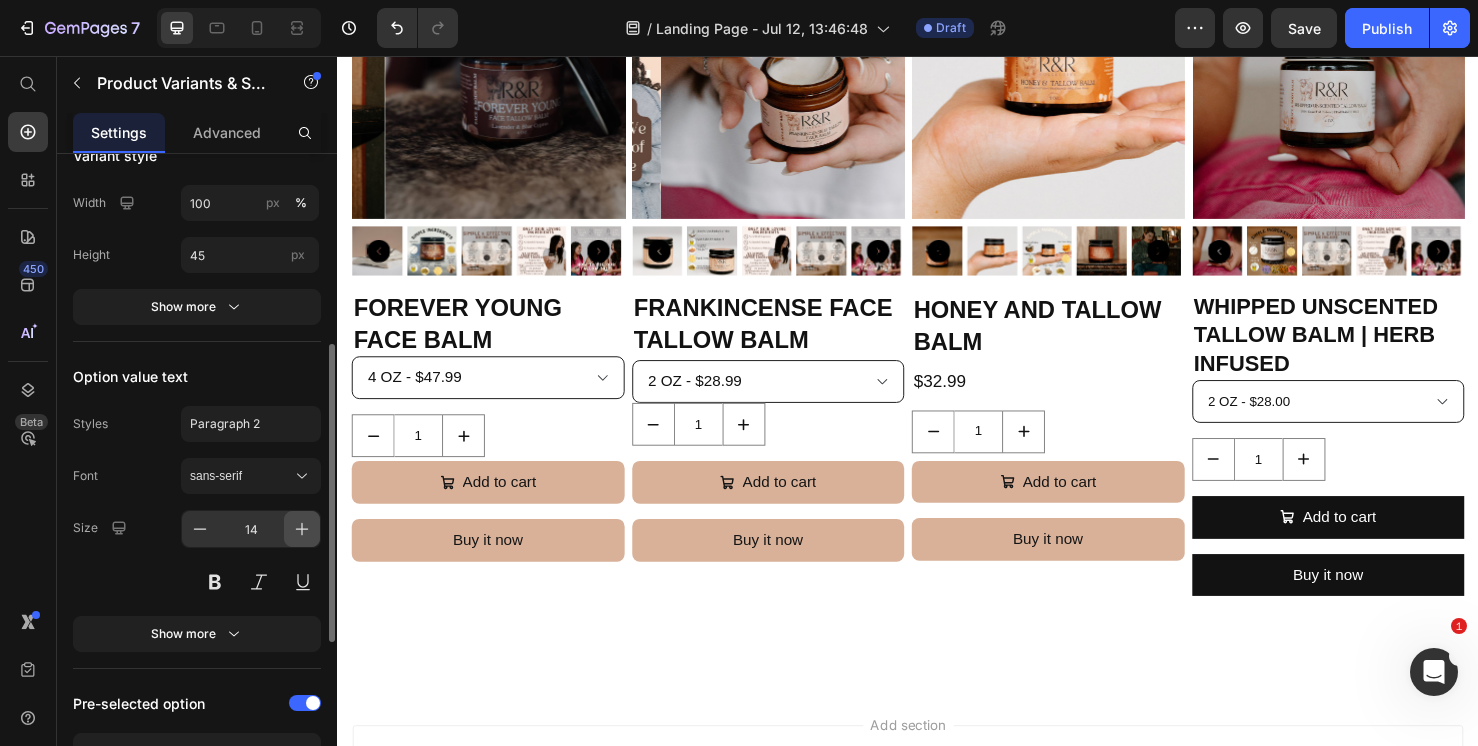 click 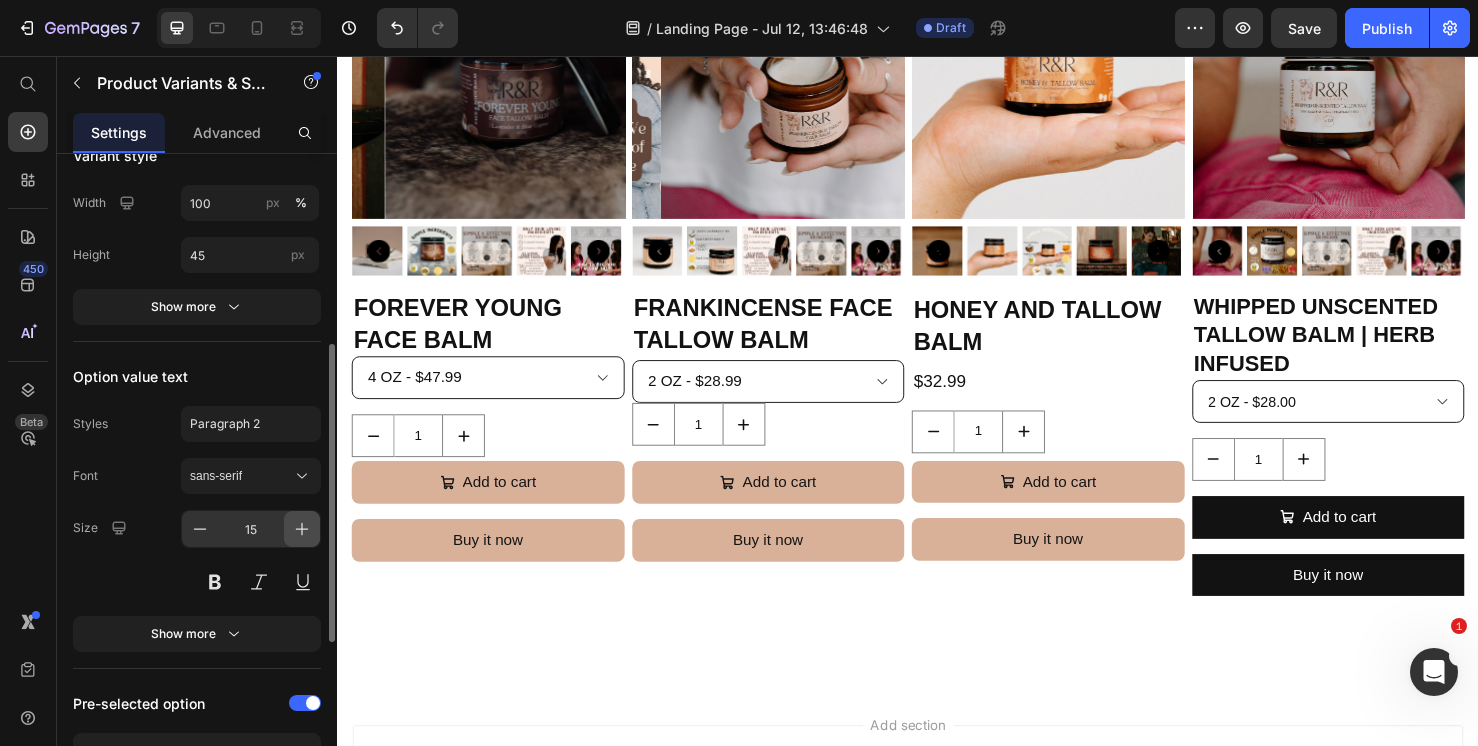 click 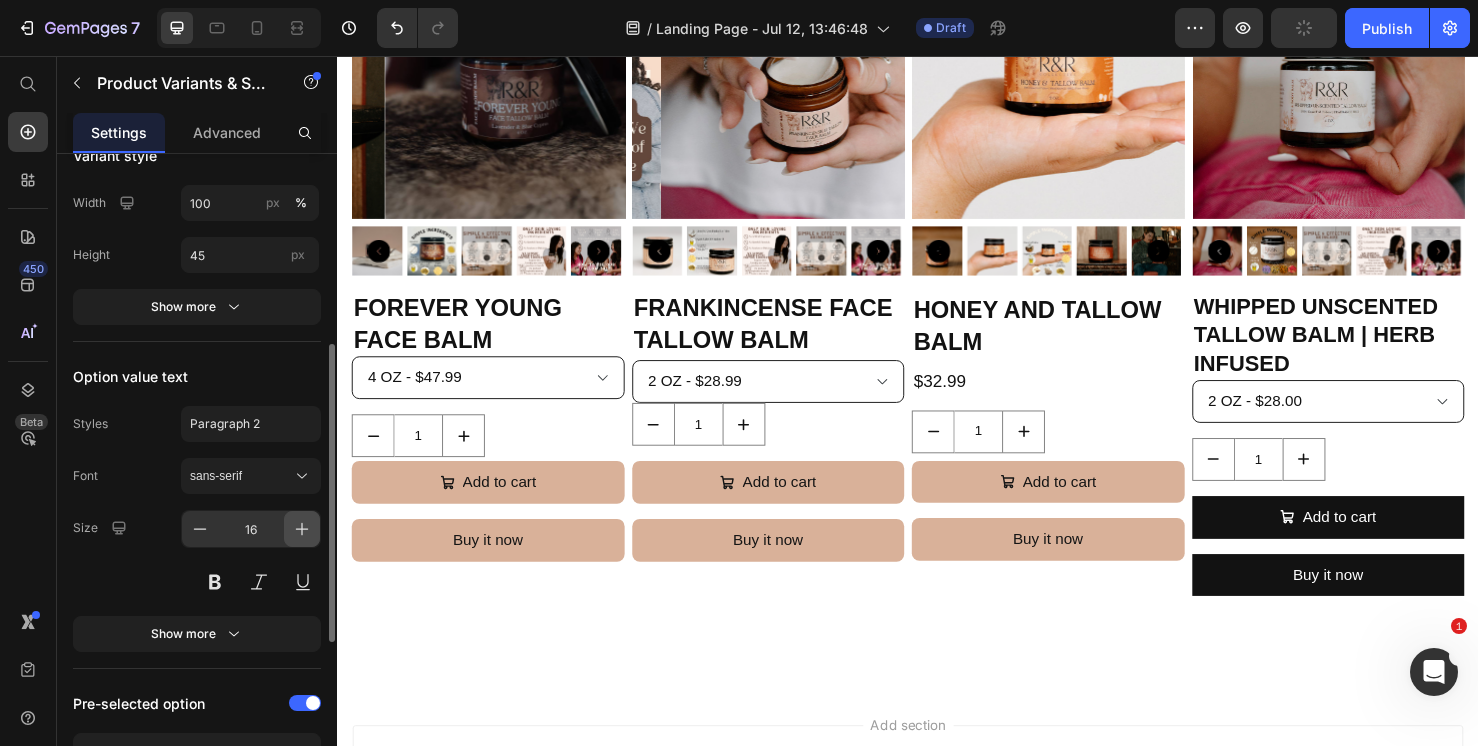 click 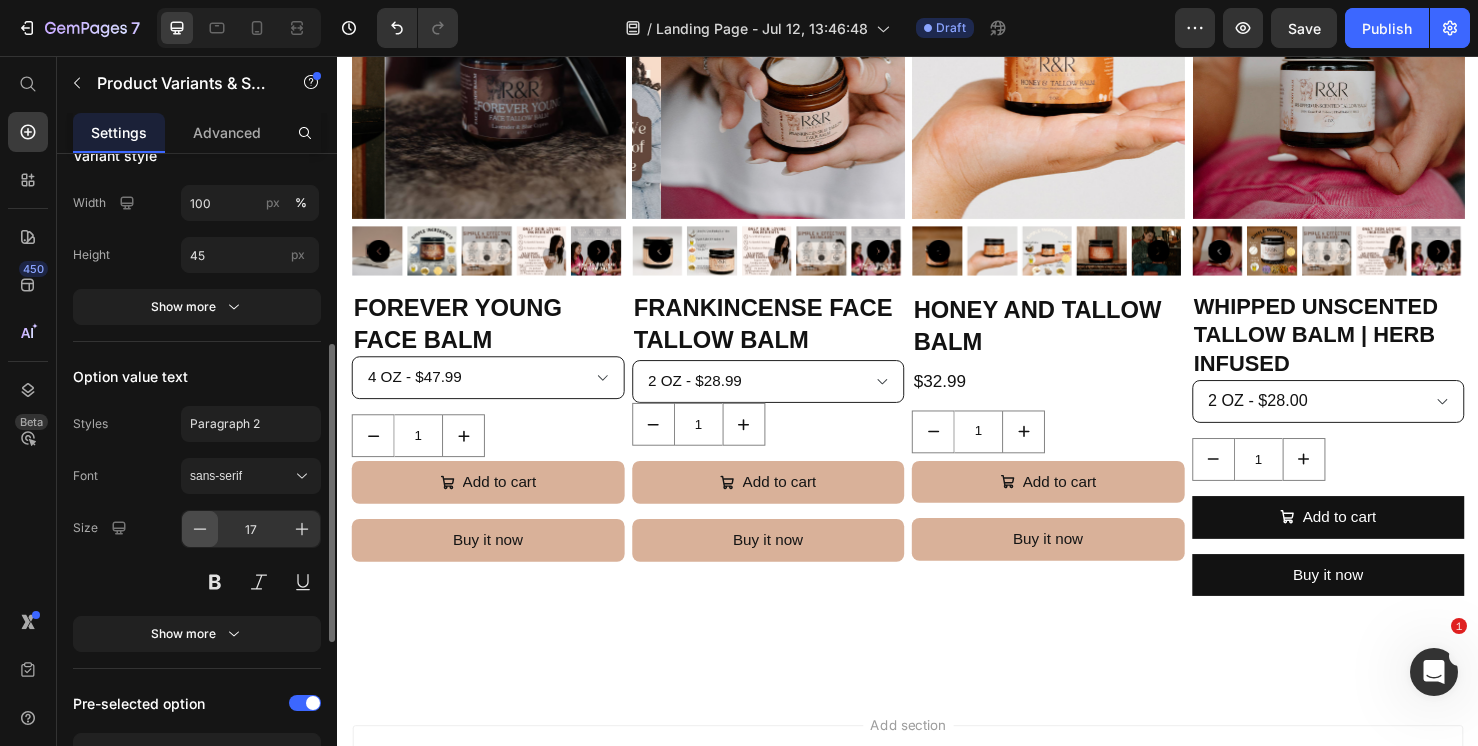 click 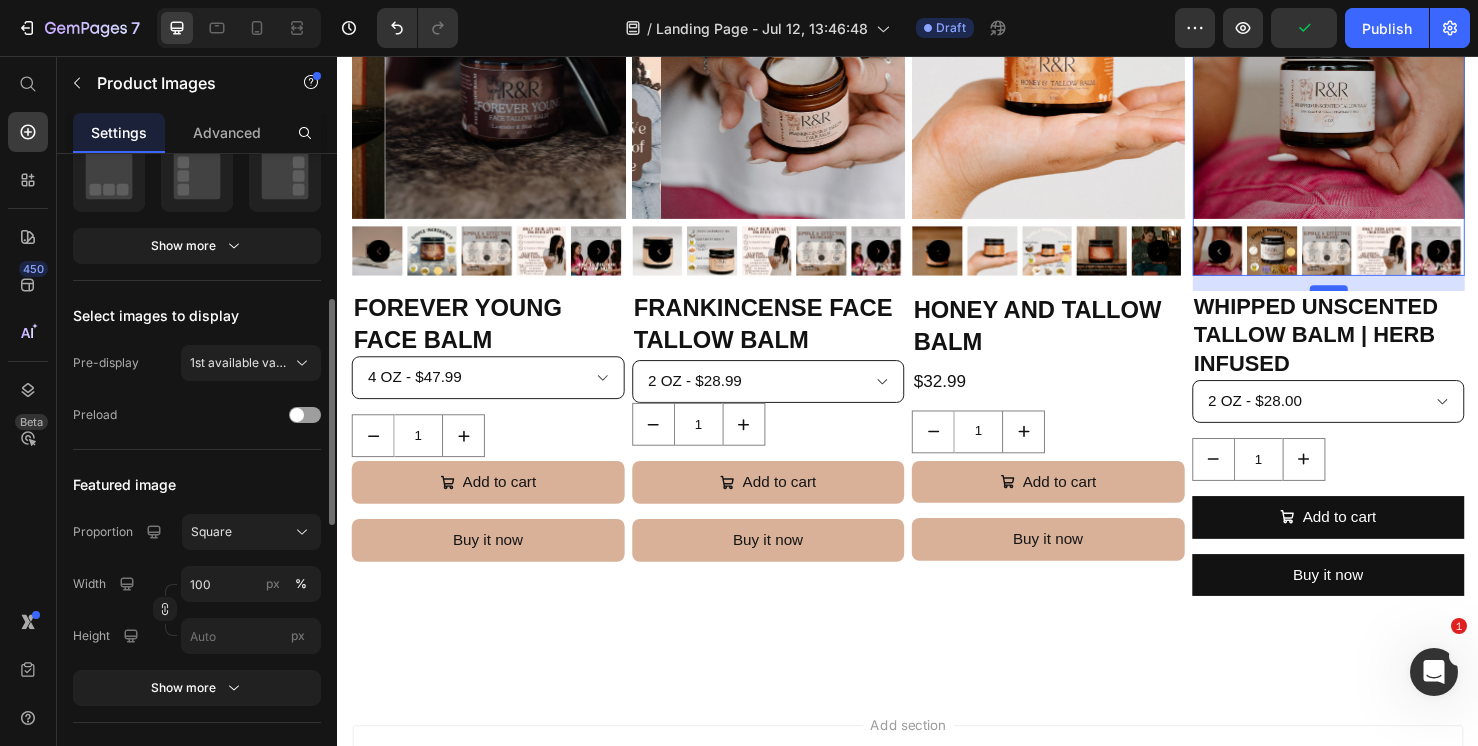 scroll, scrollTop: 0, scrollLeft: 0, axis: both 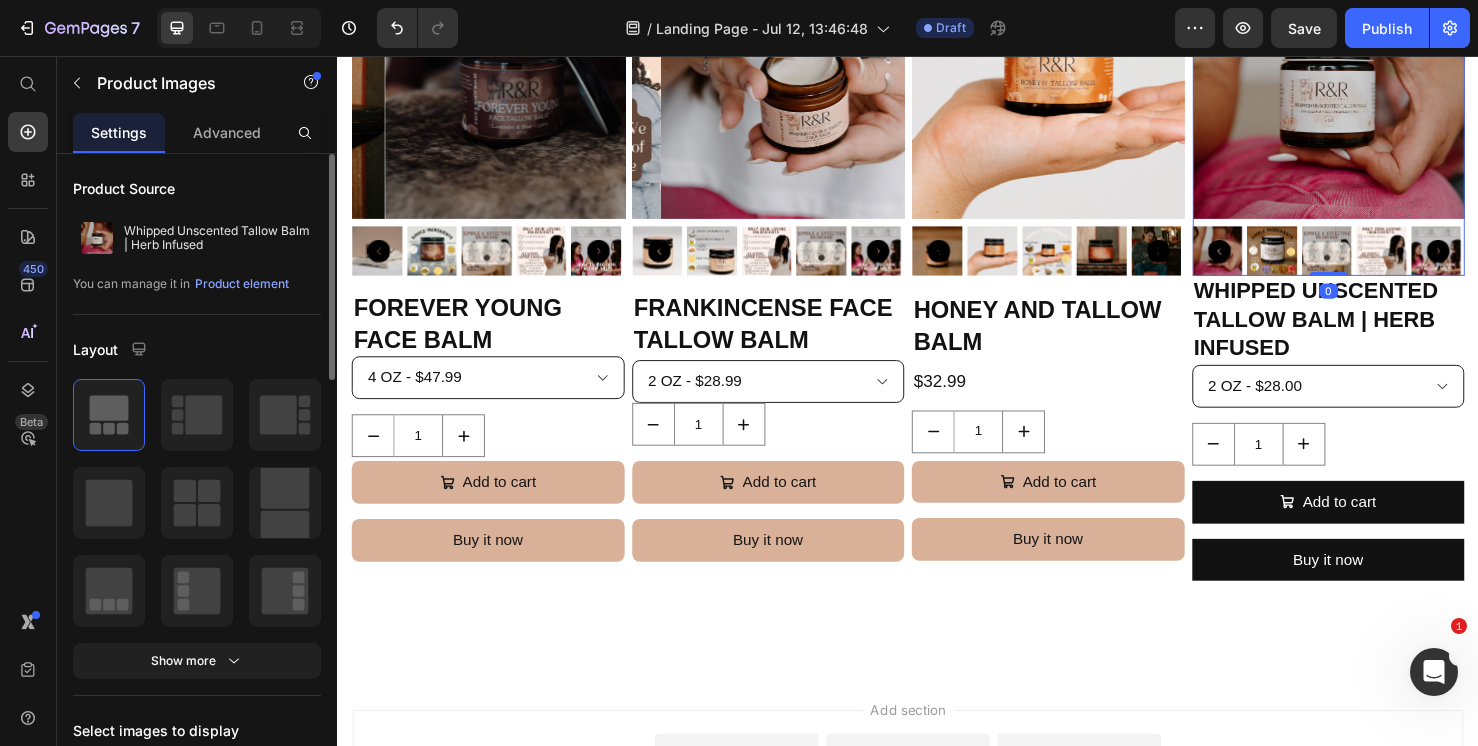 drag, startPoint x: 1352, startPoint y: 303, endPoint x: 1352, endPoint y: 279, distance: 24 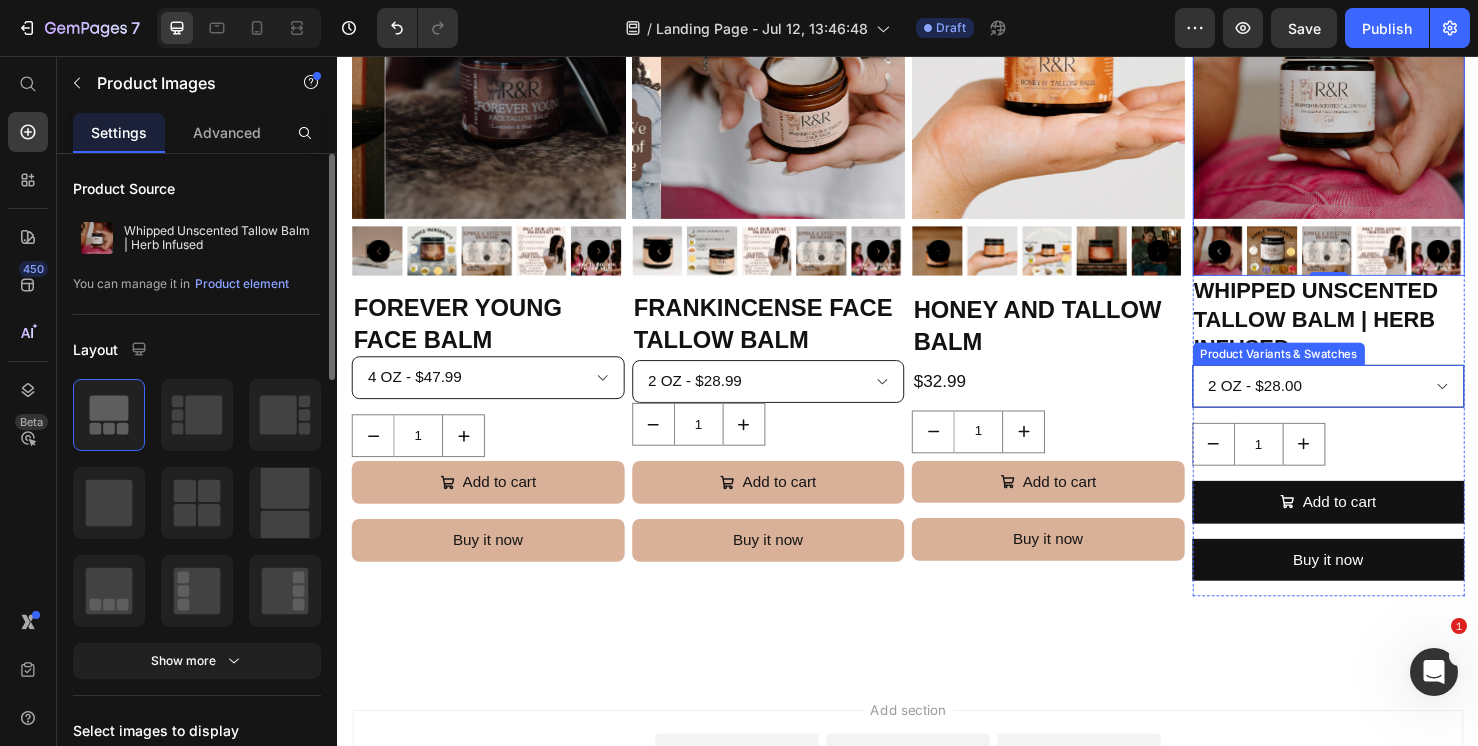 click on "2 OZ - $28.00  4 OZ - $45.00" at bounding box center [1379, 403] 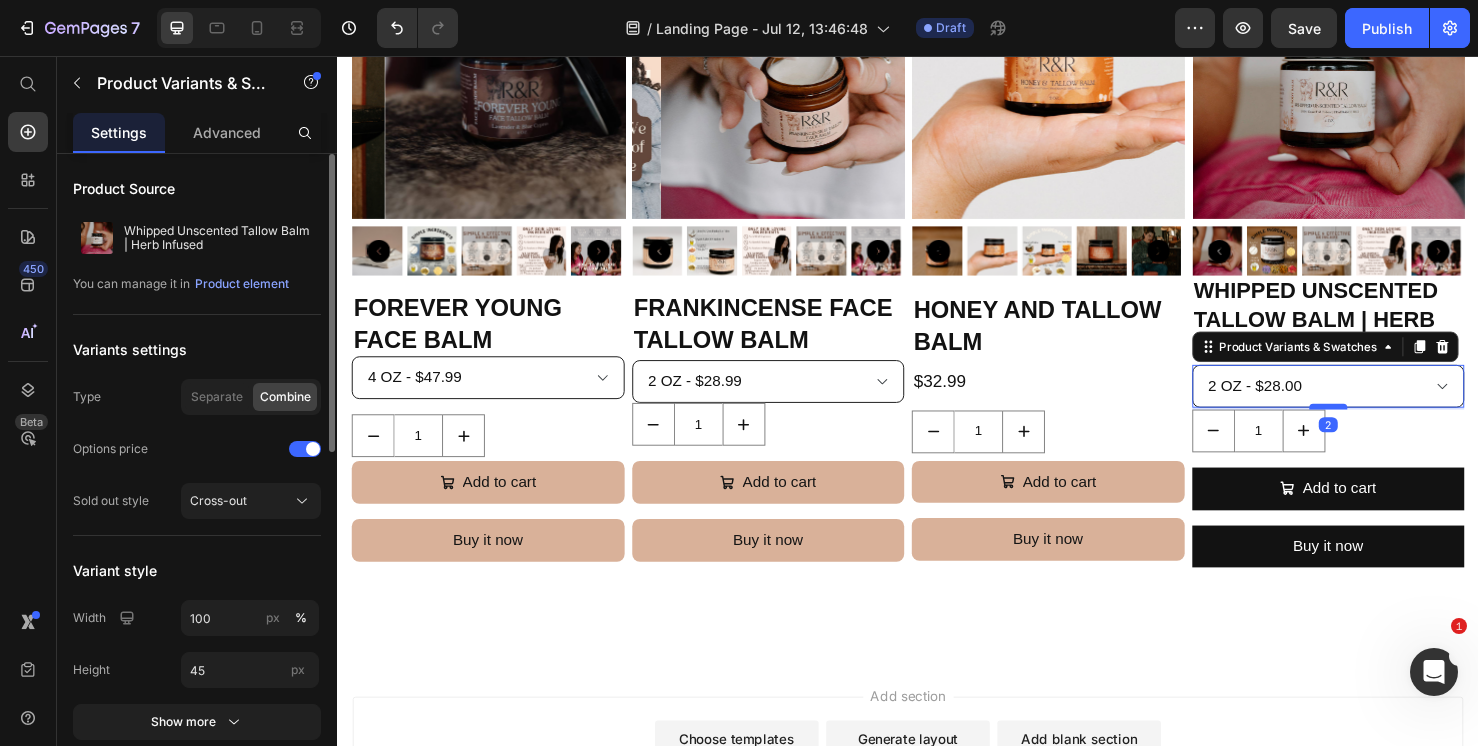 drag, startPoint x: 1365, startPoint y: 440, endPoint x: 1365, endPoint y: 426, distance: 14 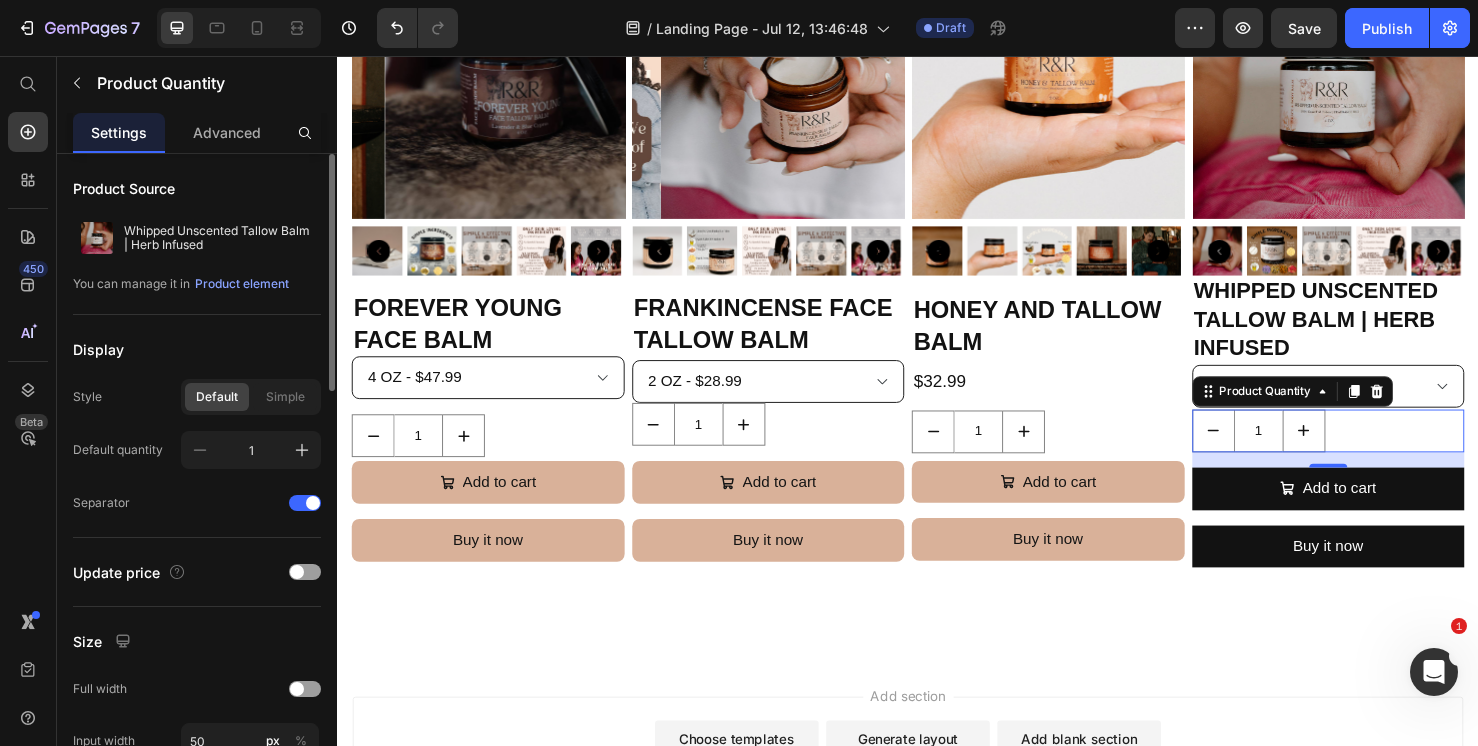 click on "1" at bounding box center (1379, 450) 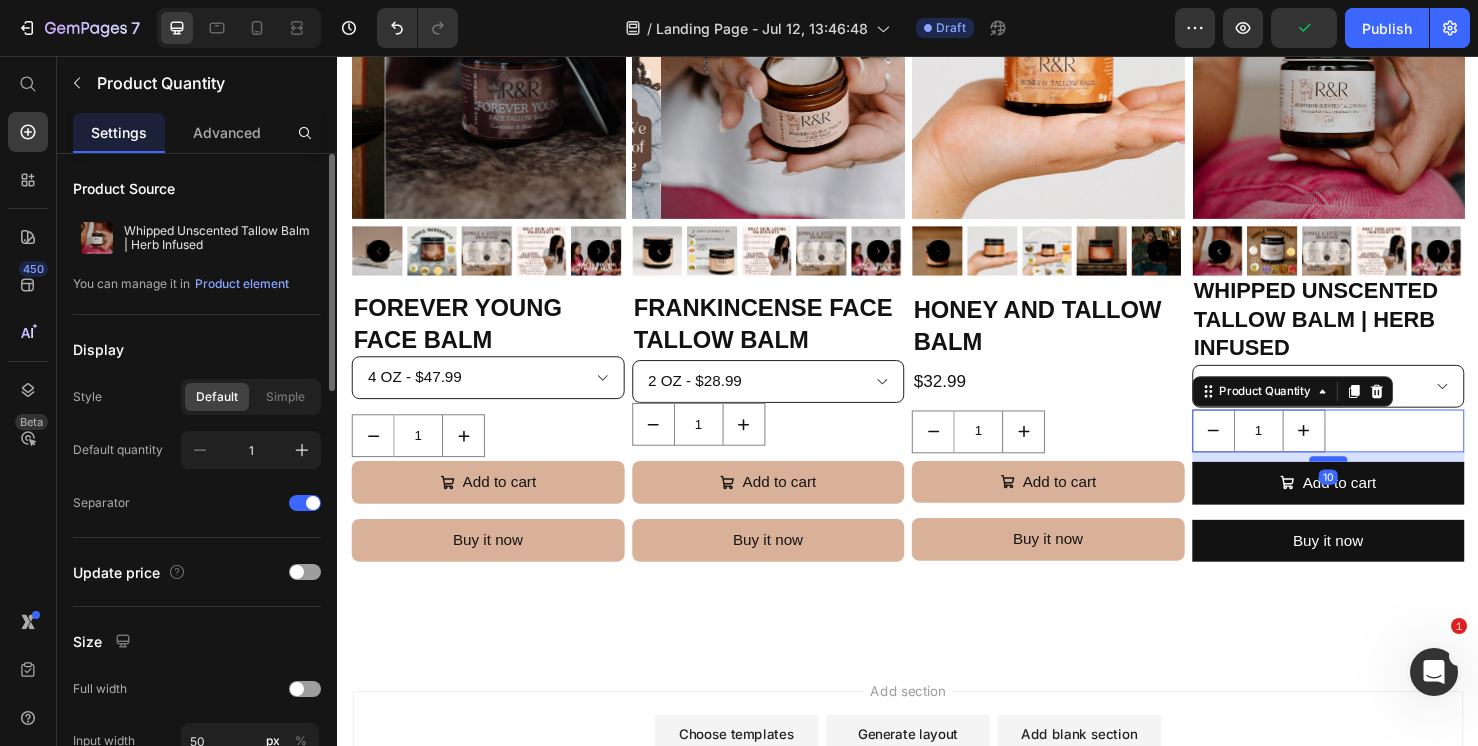 click at bounding box center [1379, 480] 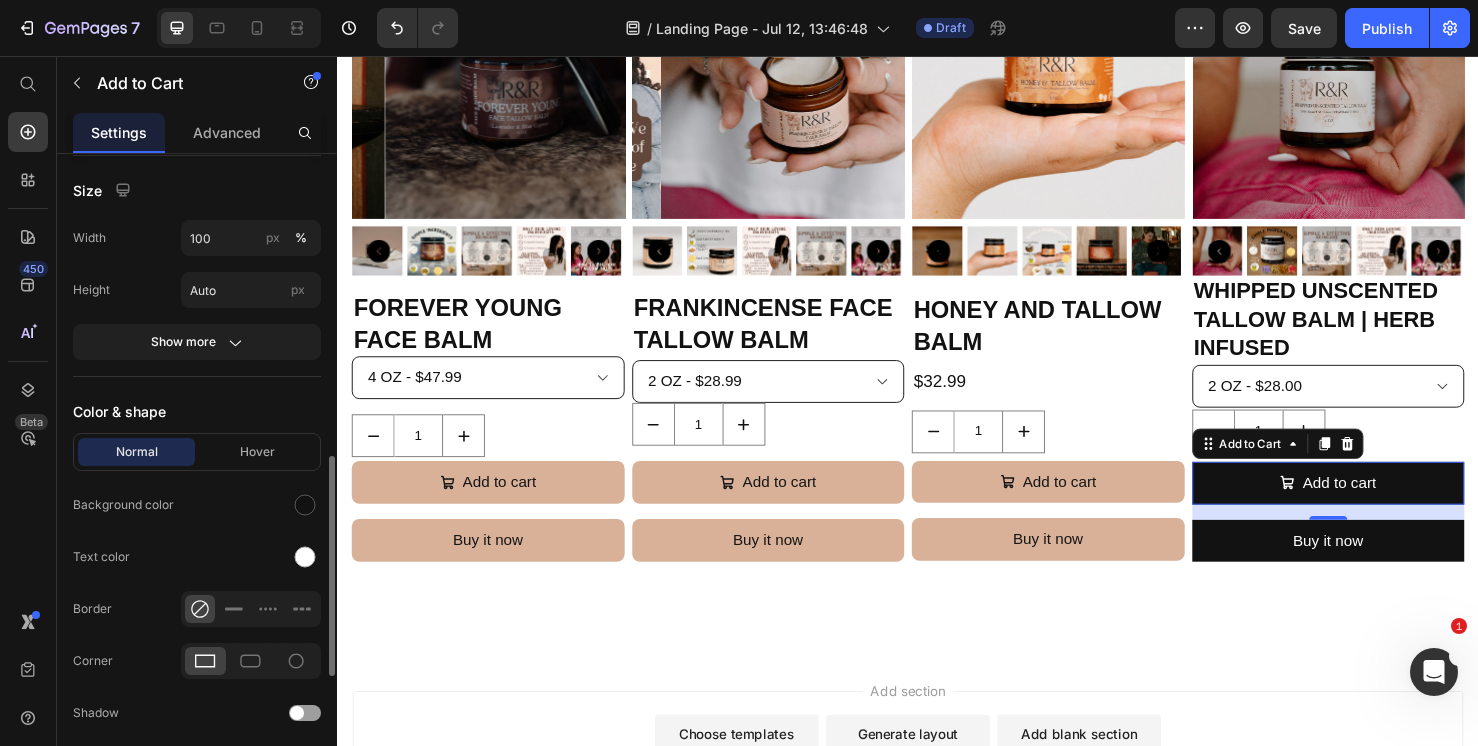 scroll, scrollTop: 1023, scrollLeft: 0, axis: vertical 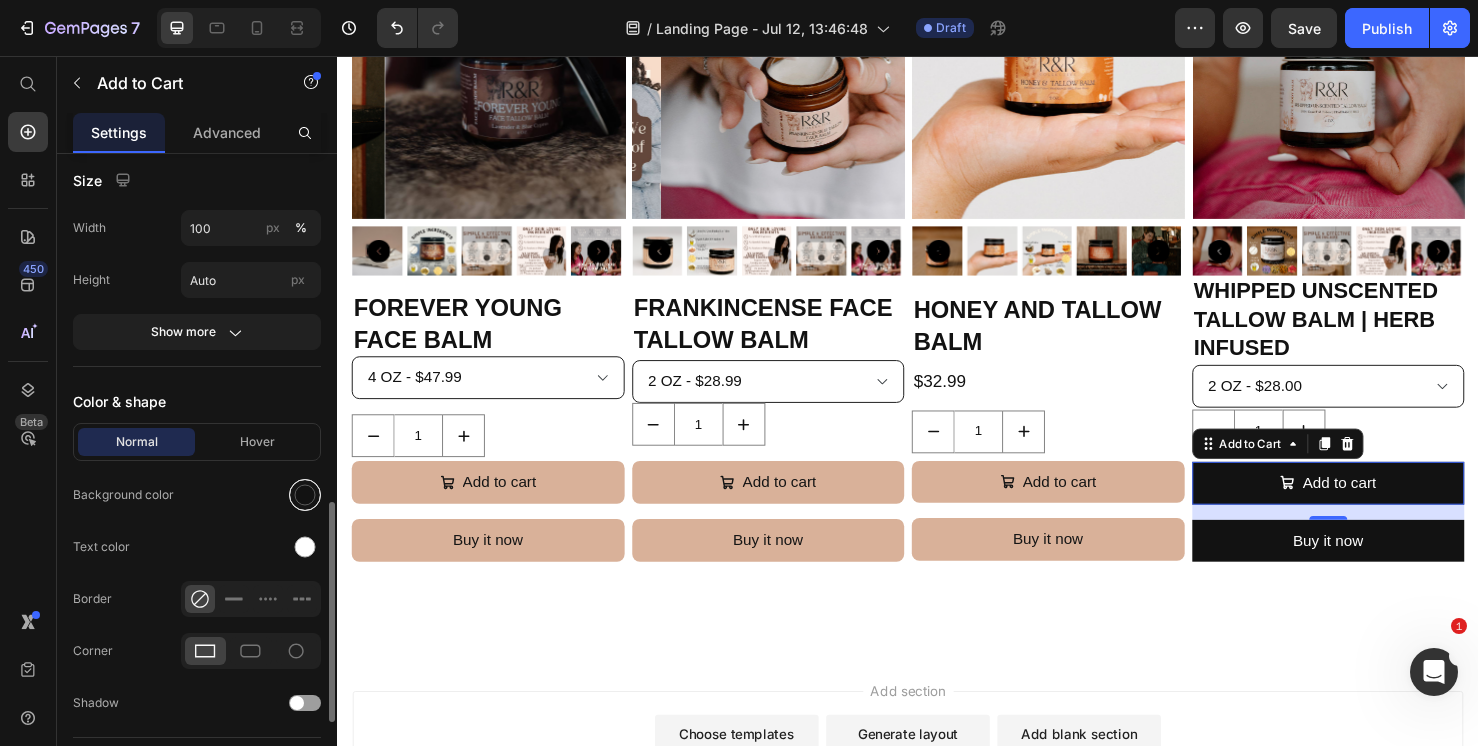 click at bounding box center [305, 495] 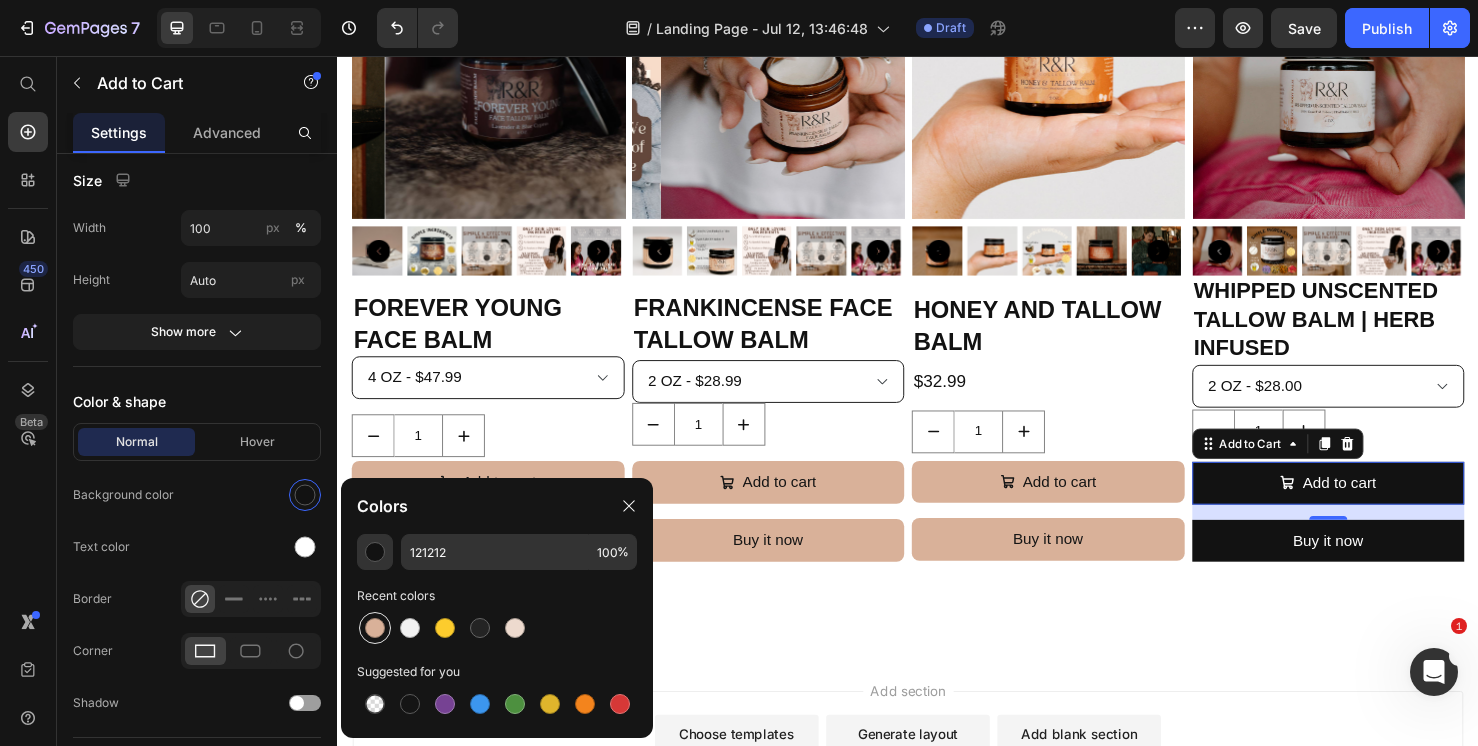 drag, startPoint x: 35, startPoint y: 594, endPoint x: 370, endPoint y: 621, distance: 336.0863 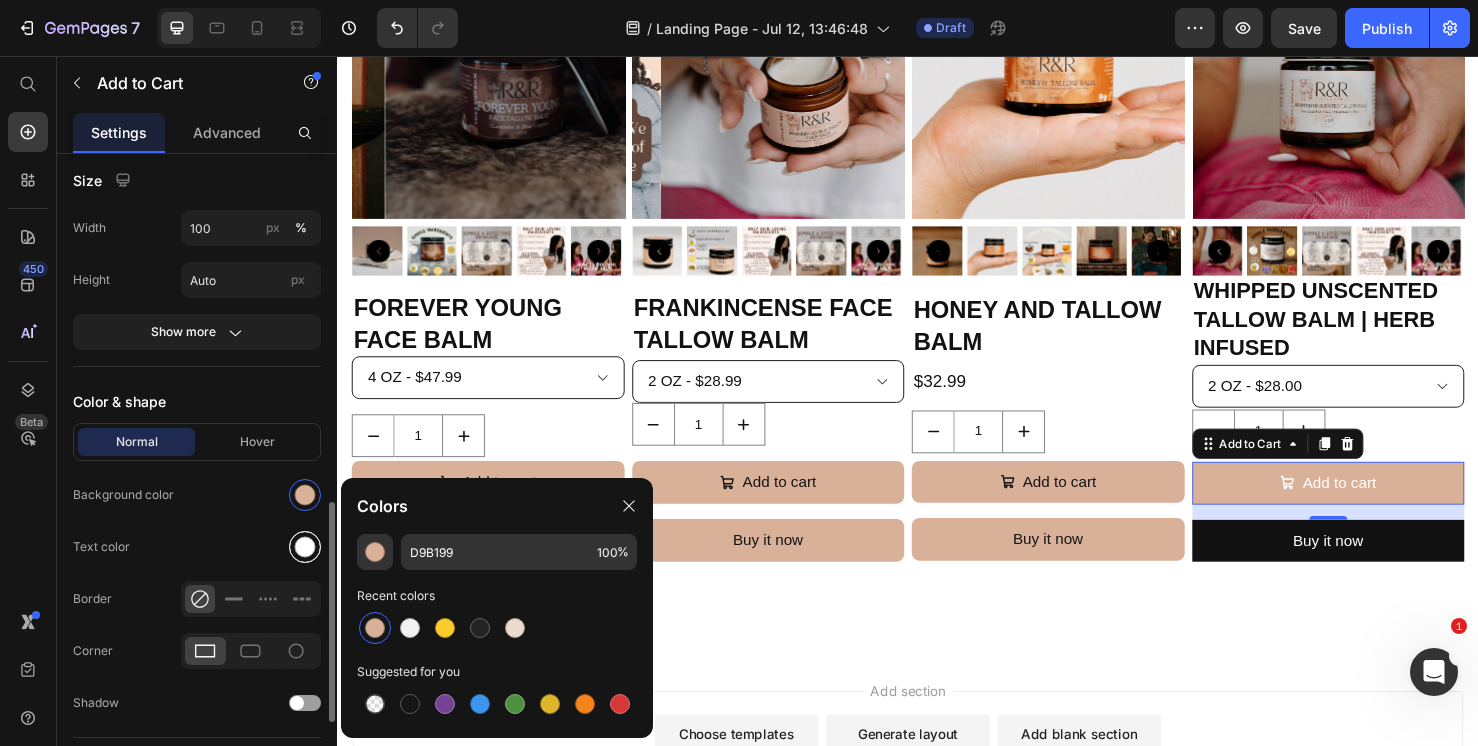 click at bounding box center (305, 547) 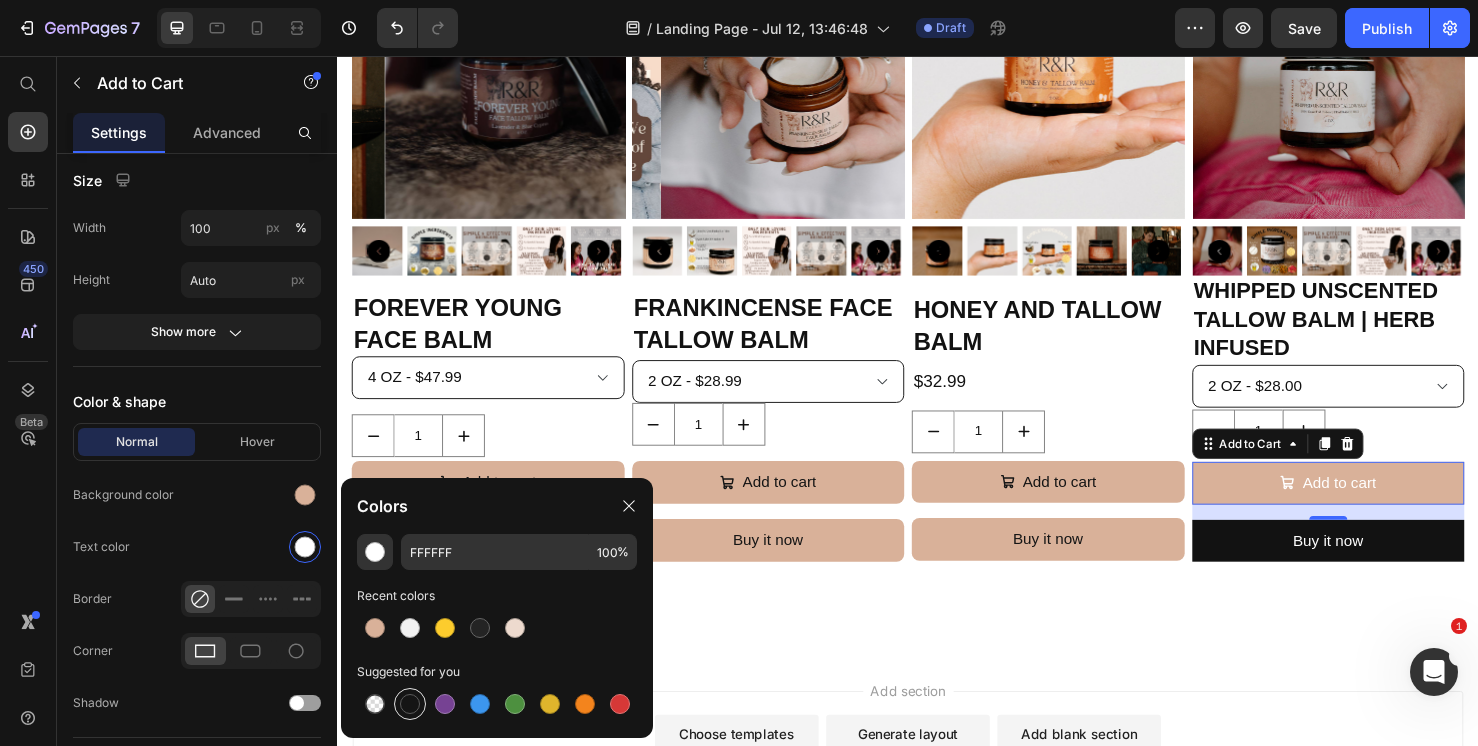 click at bounding box center [410, 704] 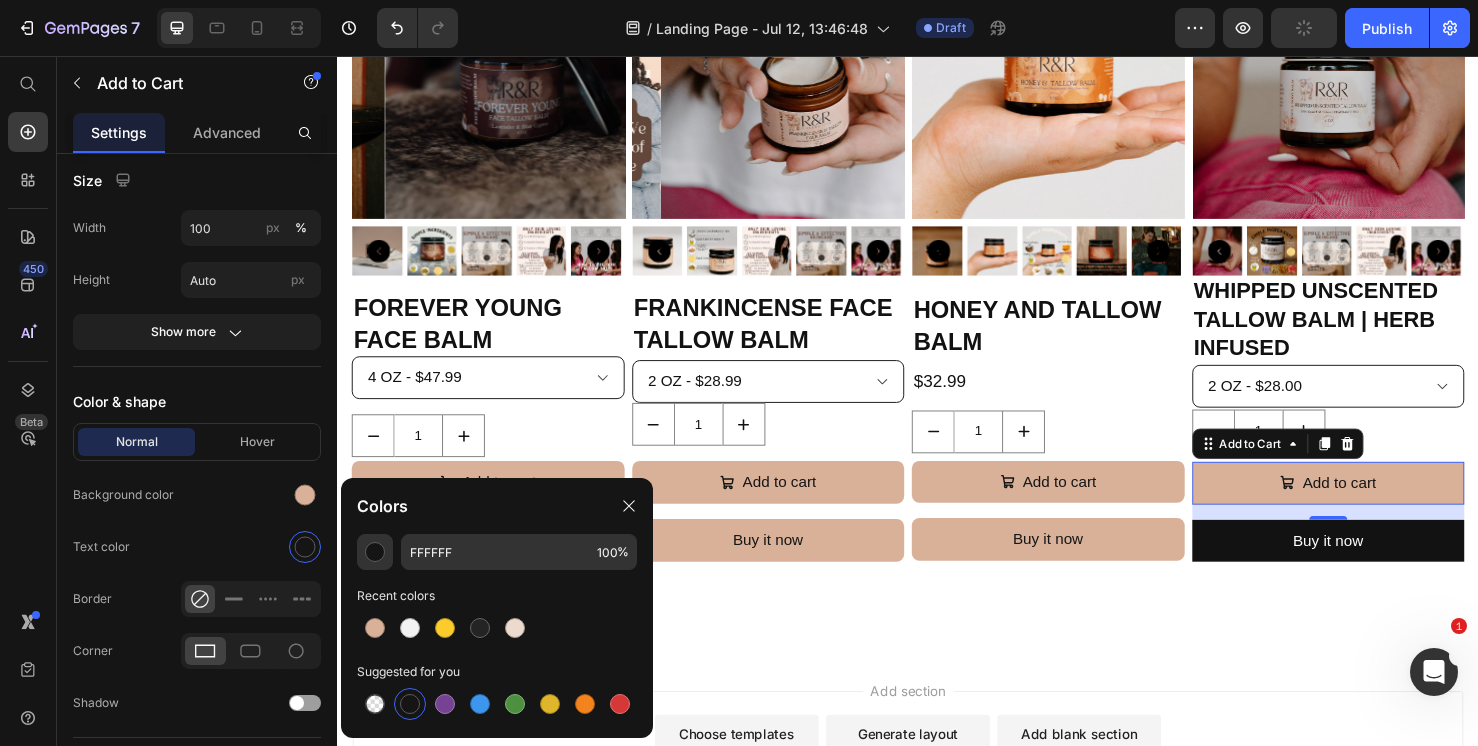 type on "151515" 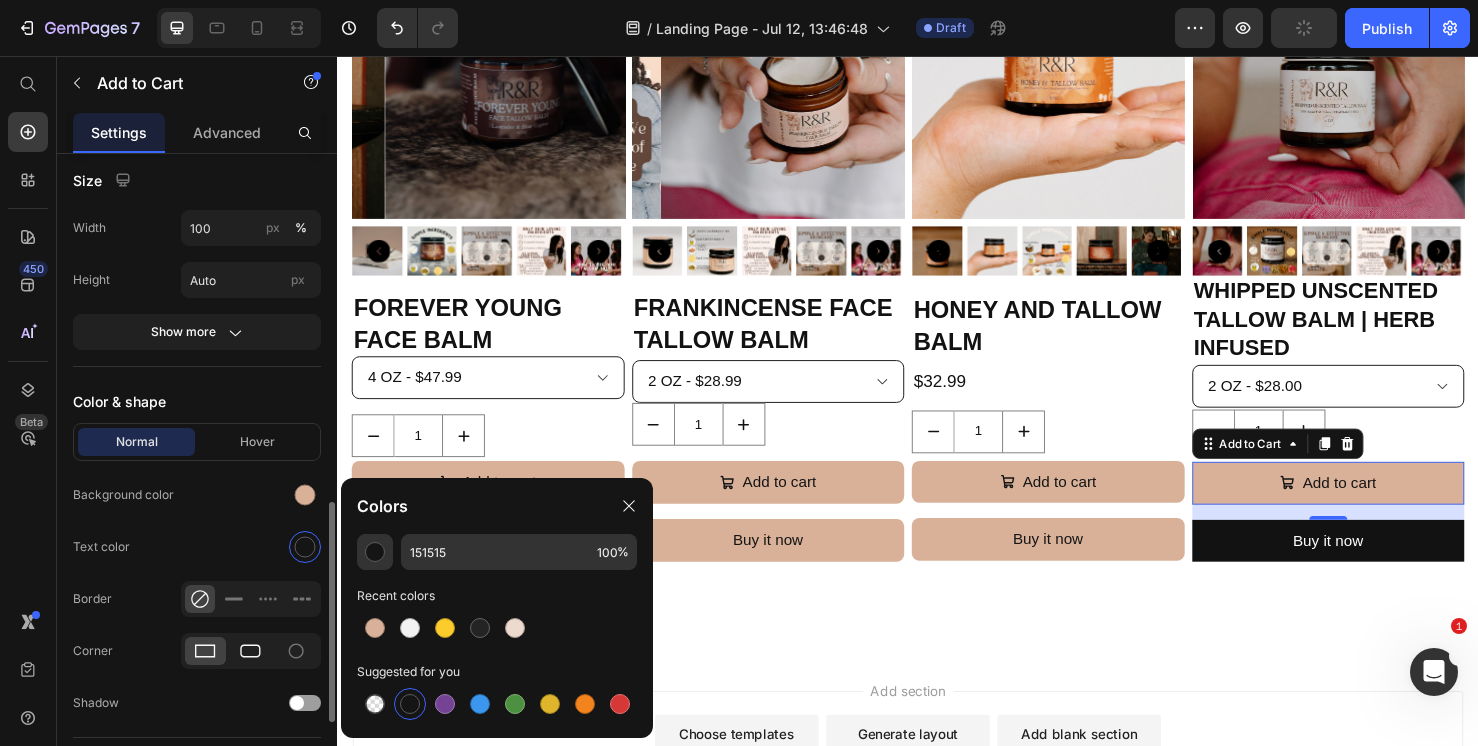 click 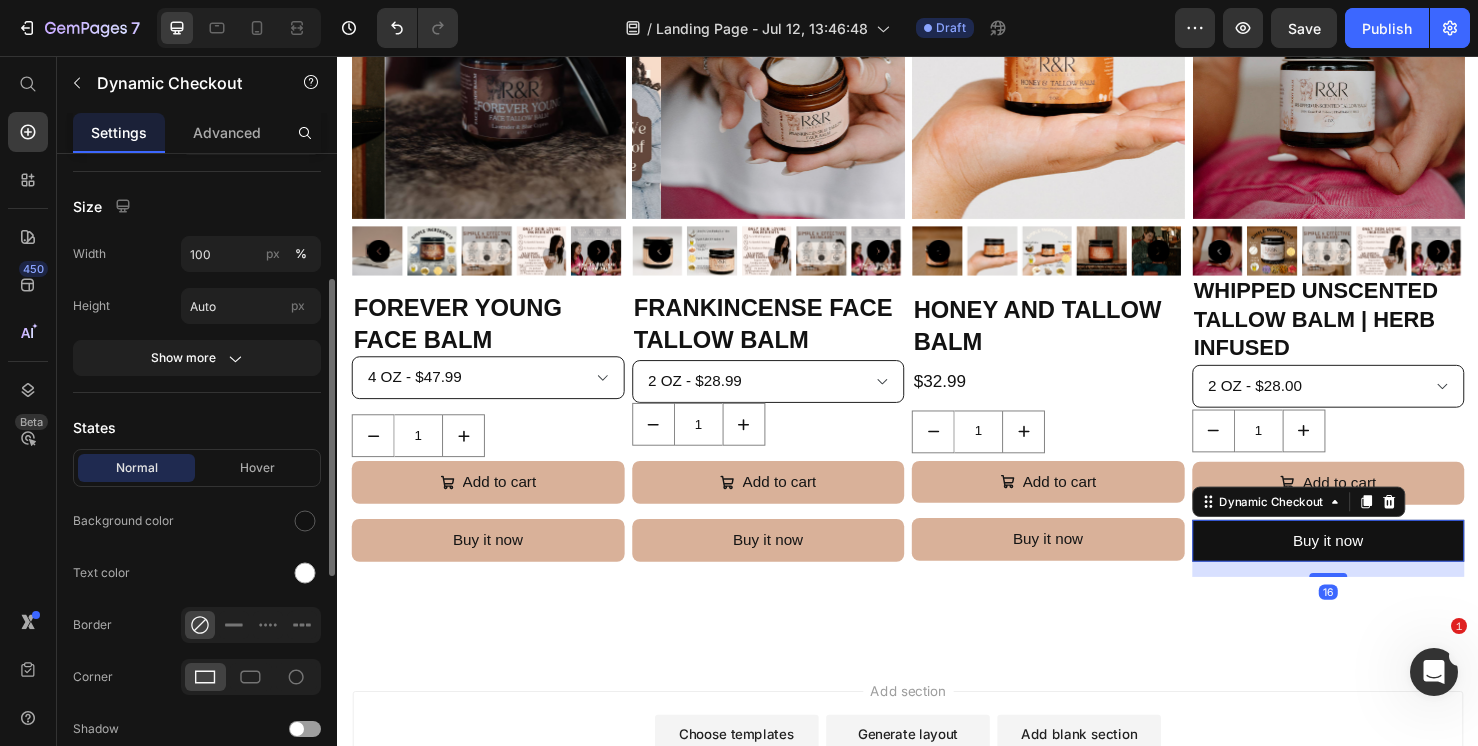scroll, scrollTop: 405, scrollLeft: 0, axis: vertical 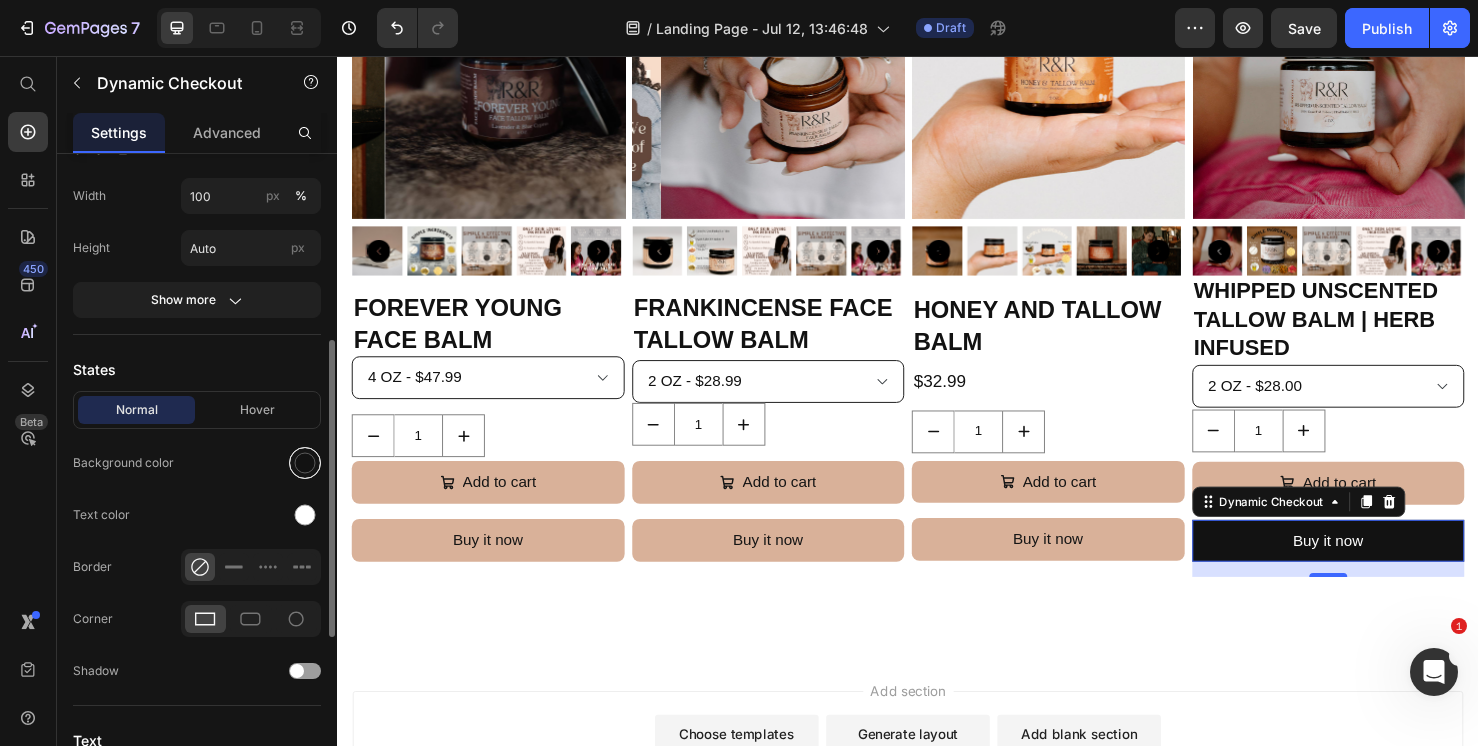 click at bounding box center (305, 463) 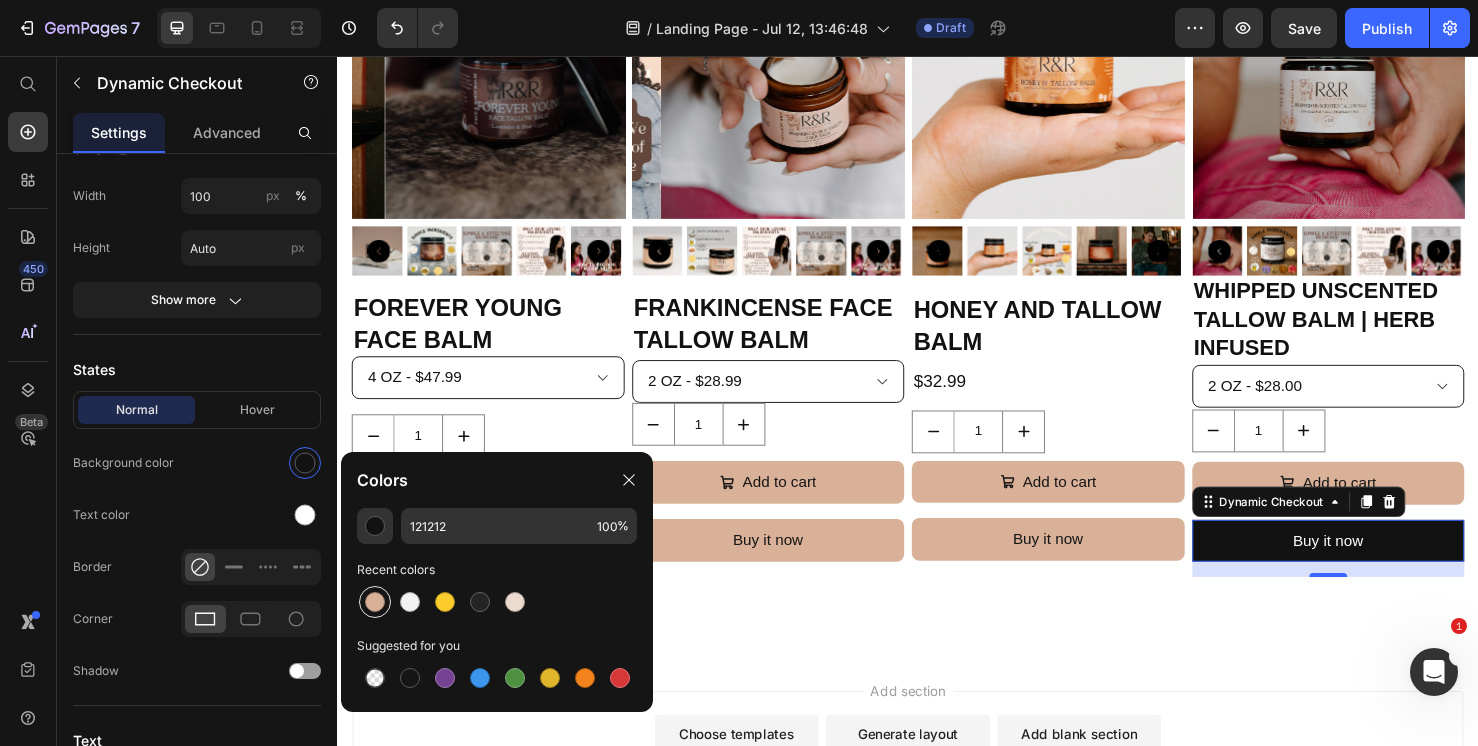 click at bounding box center [375, 602] 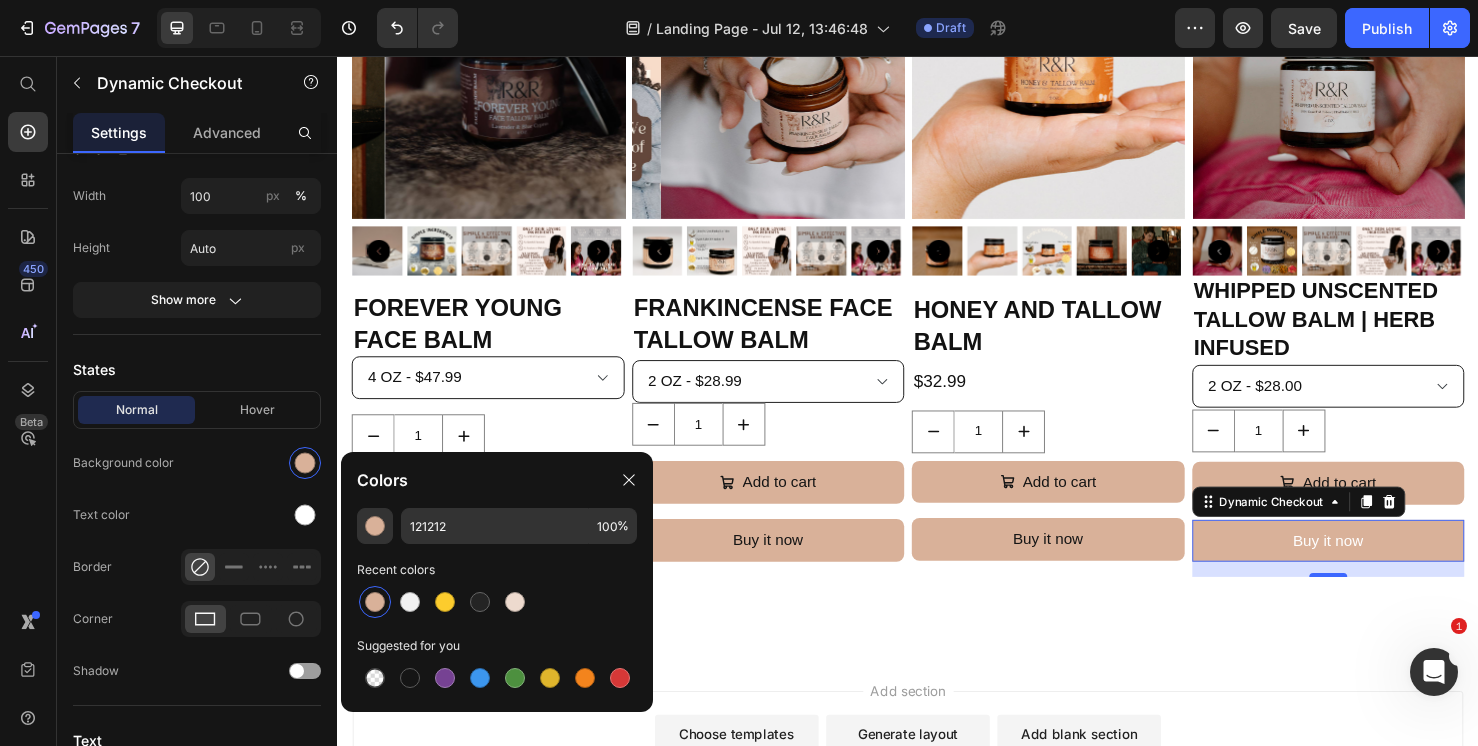 type on "D9B199" 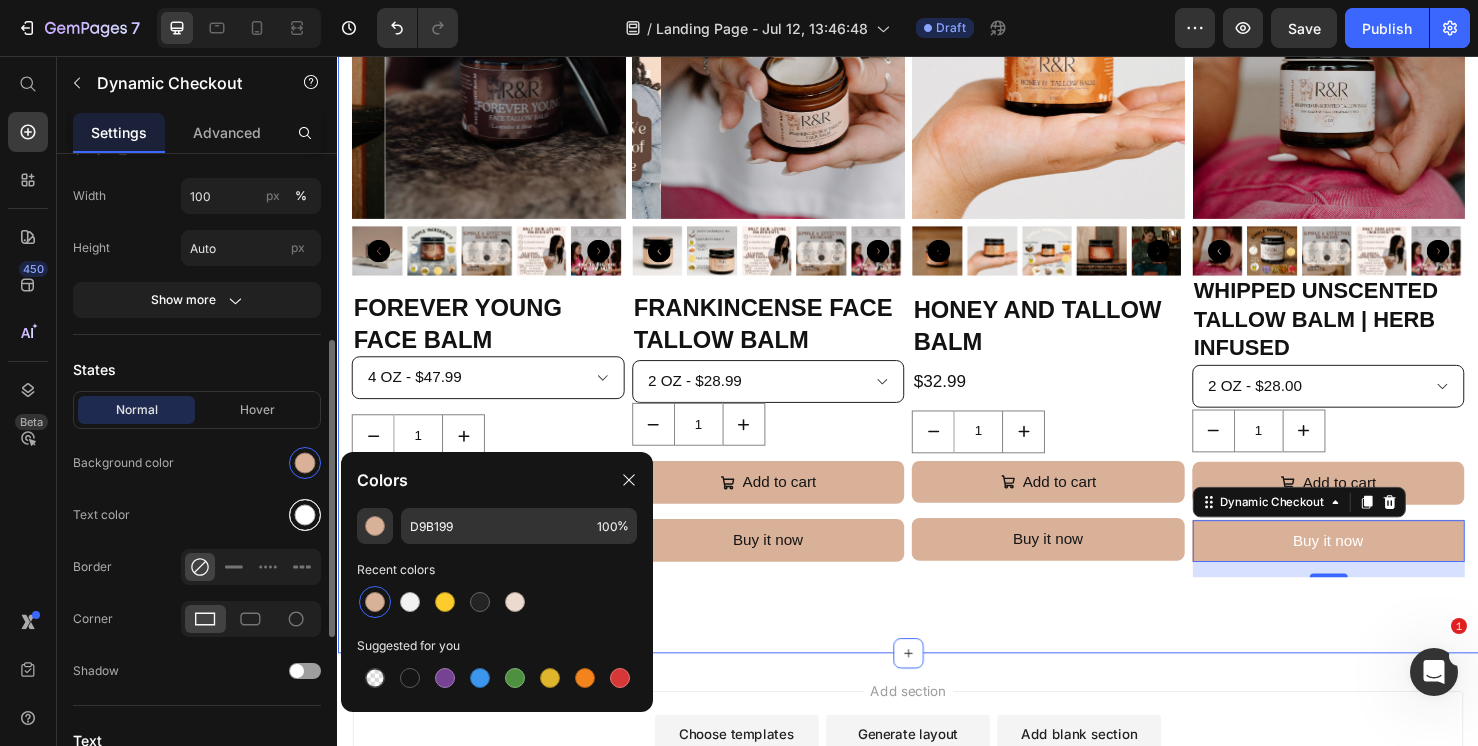click at bounding box center [305, 515] 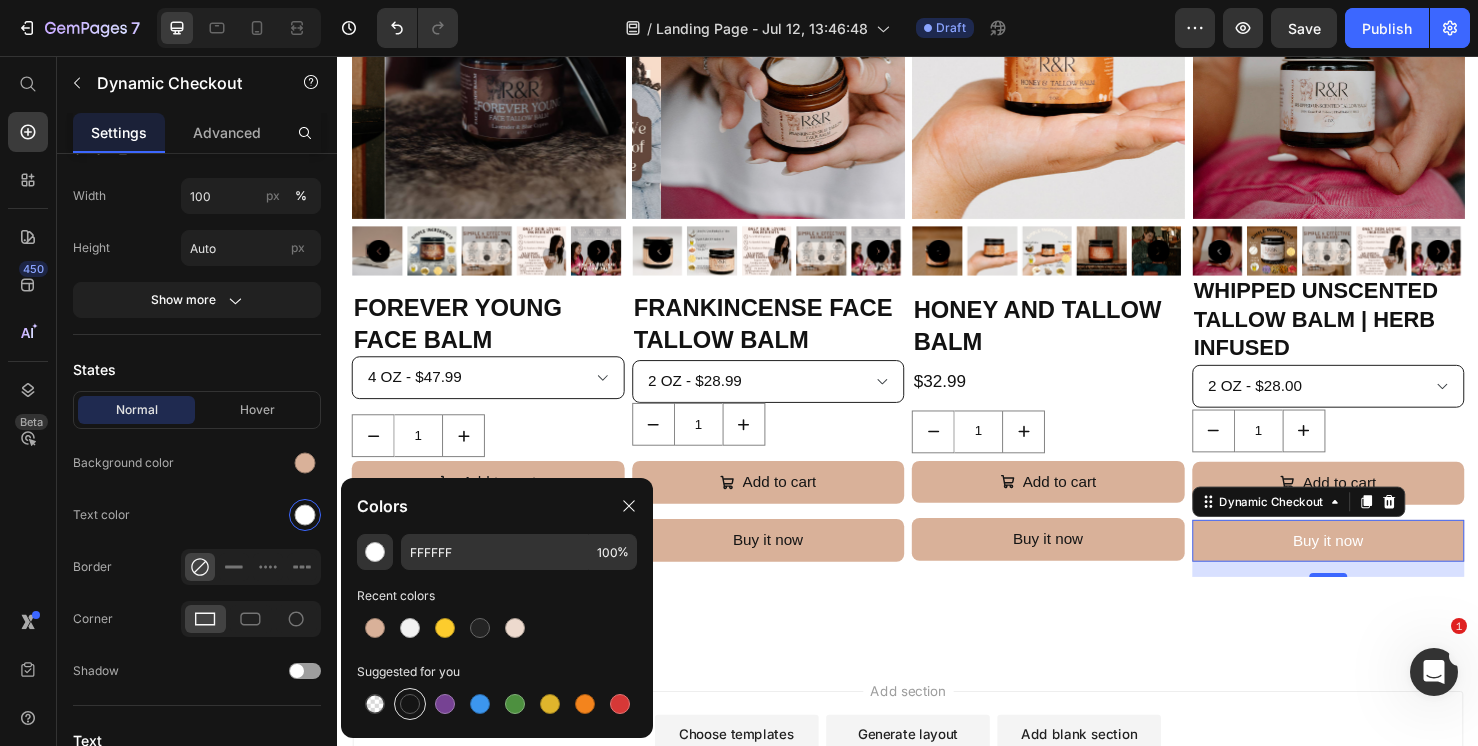 click at bounding box center (410, 704) 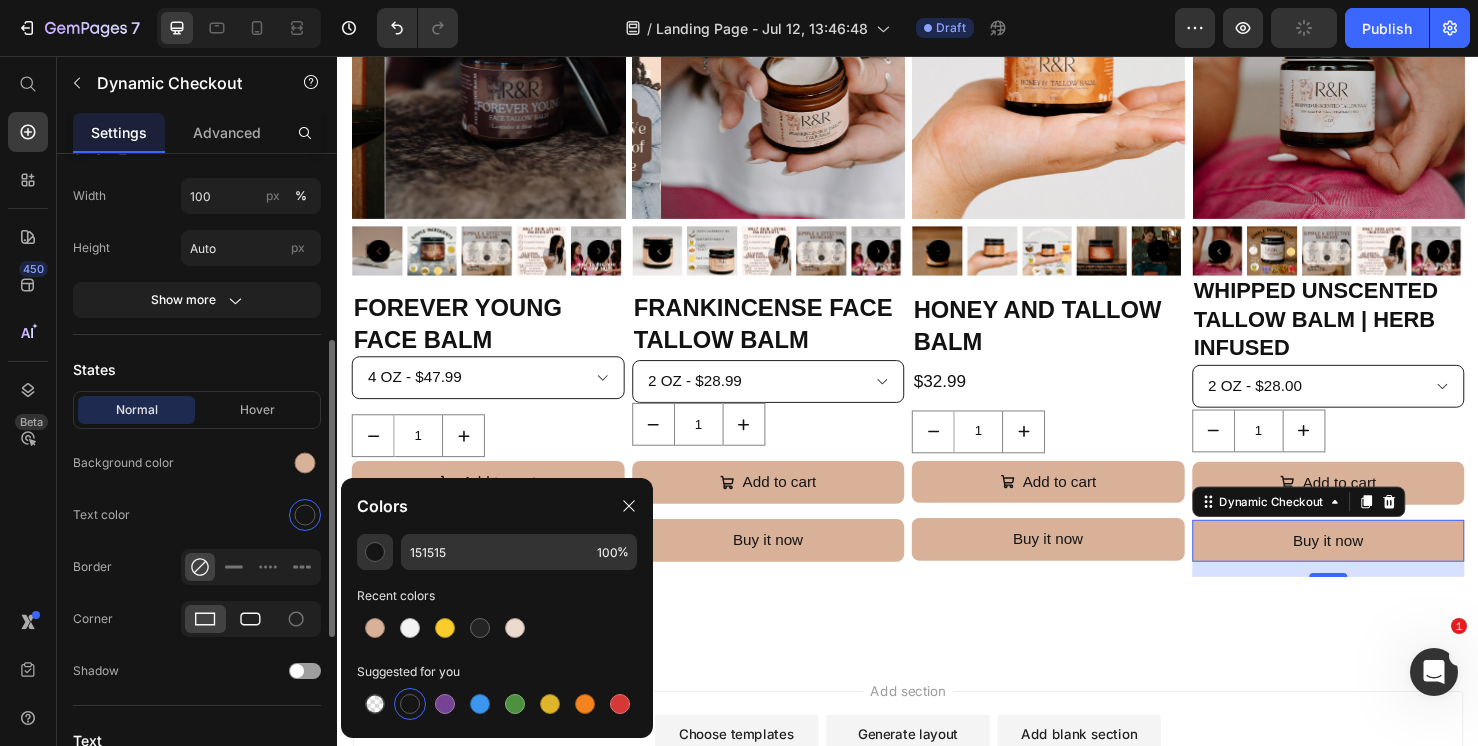 click 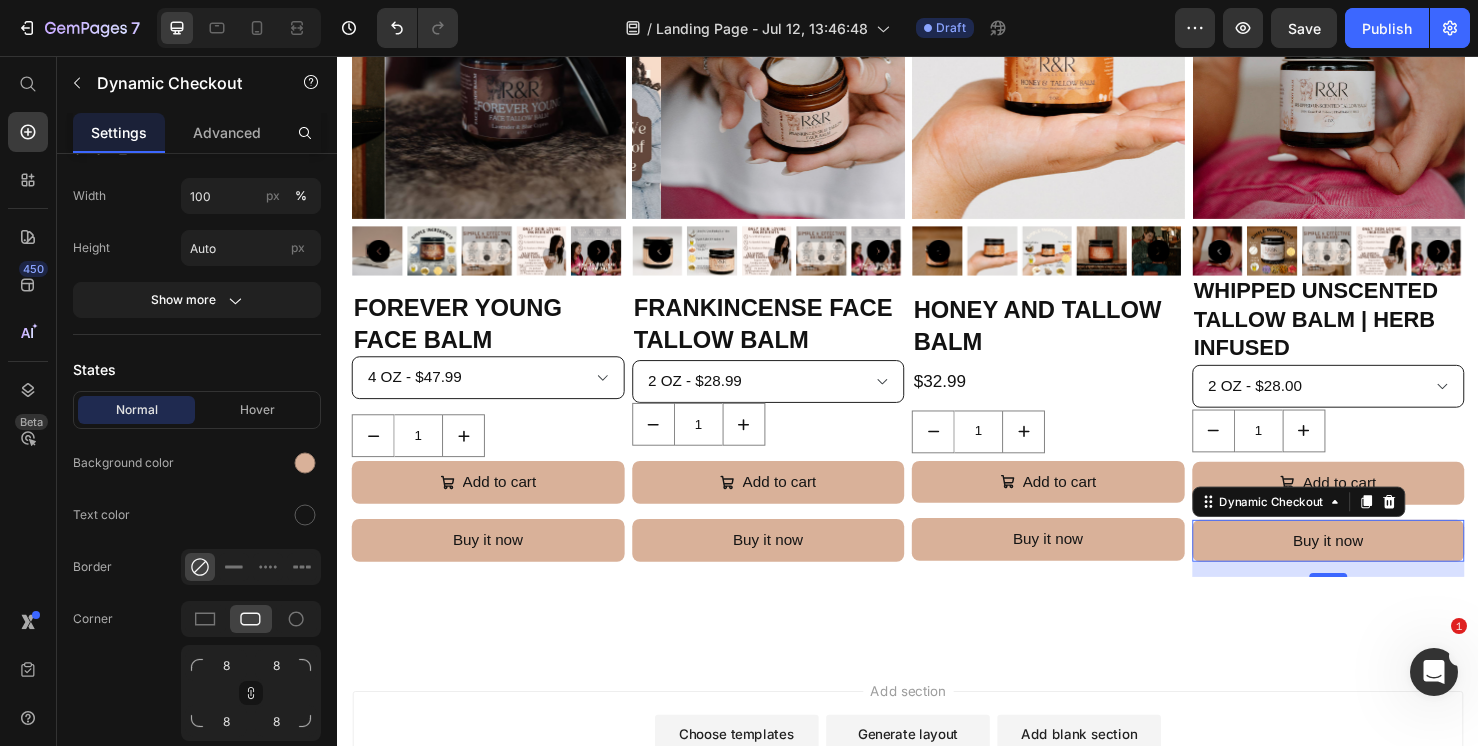 click on "Add section Choose templates inspired by CRO experts Generate layout from URL or image Add blank section then drag & drop elements" at bounding box center (937, 807) 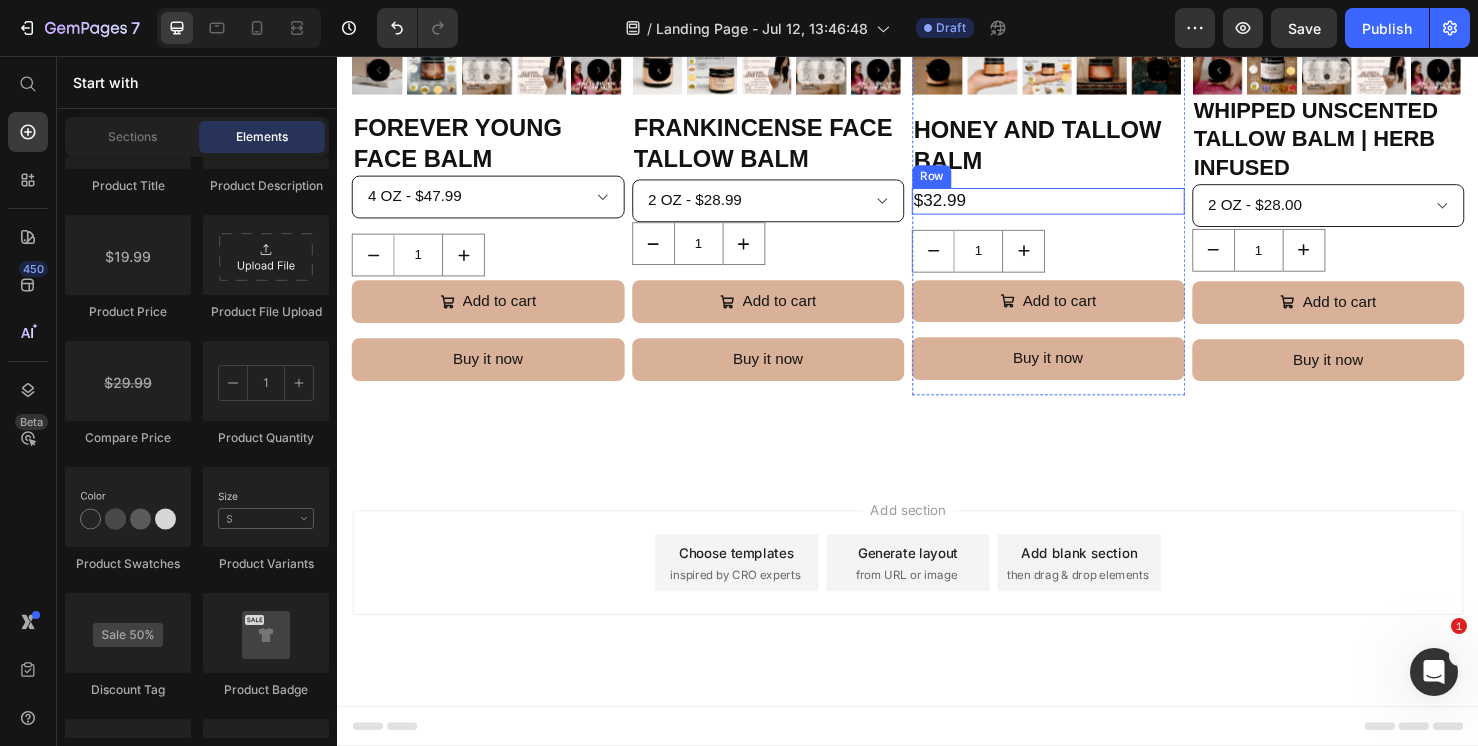 scroll, scrollTop: 2464, scrollLeft: 0, axis: vertical 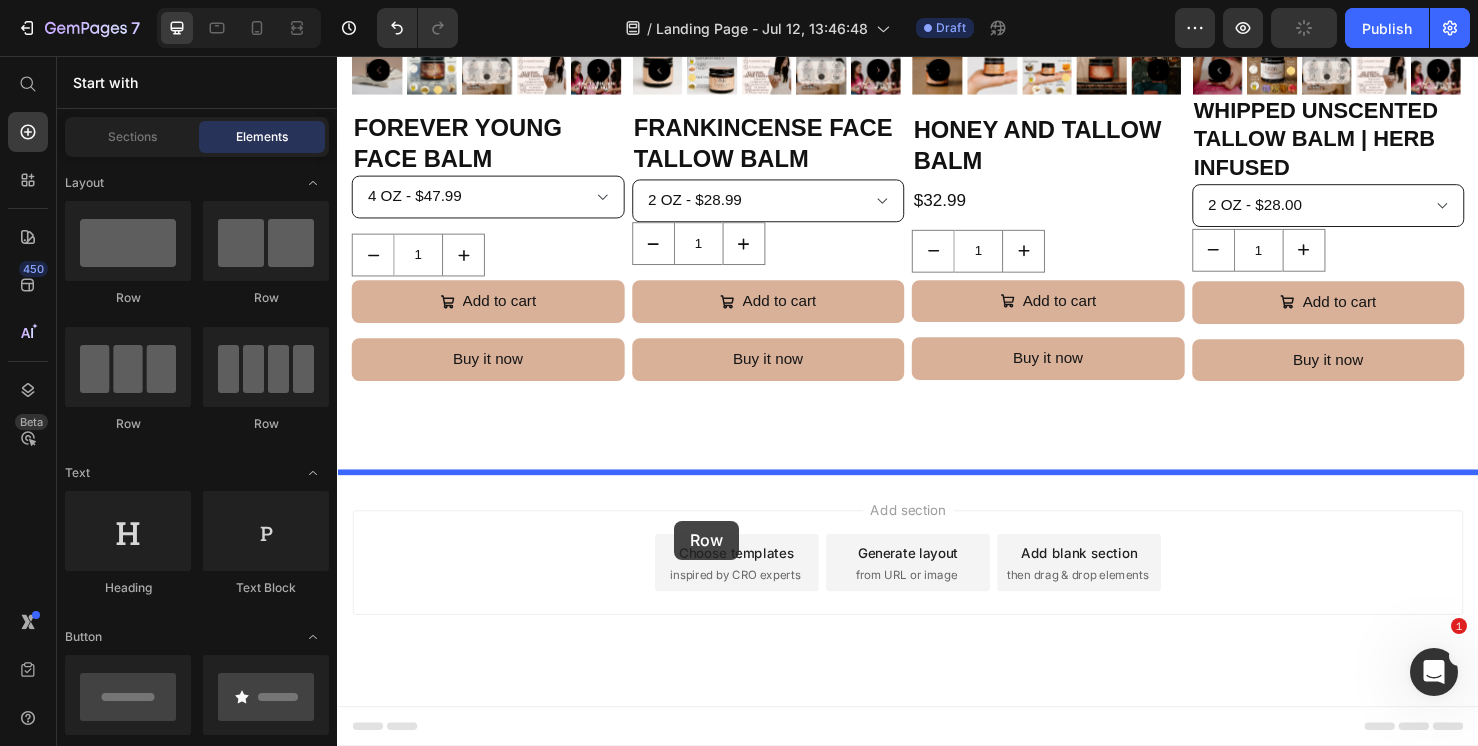 drag, startPoint x: 571, startPoint y: 425, endPoint x: 691, endPoint y: 545, distance: 169.70563 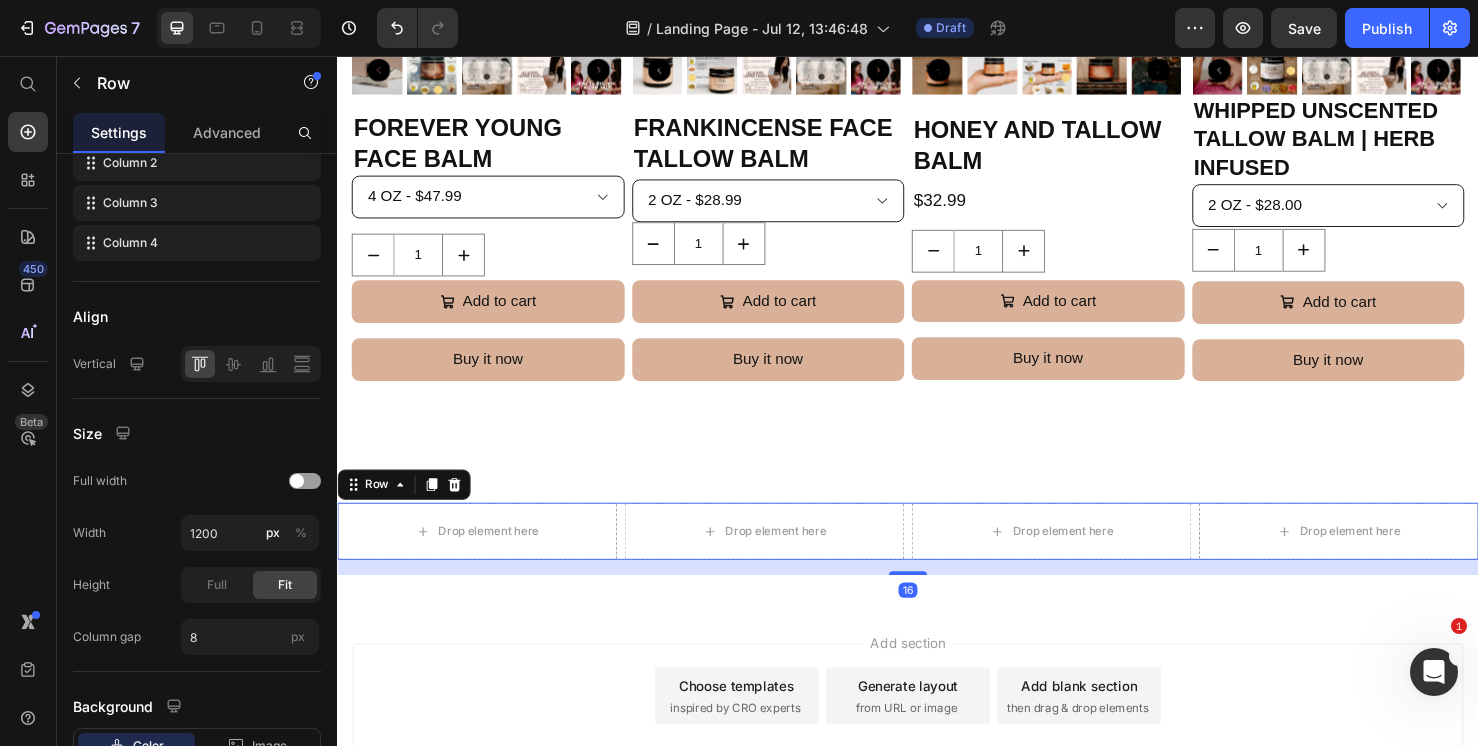 scroll, scrollTop: 0, scrollLeft: 0, axis: both 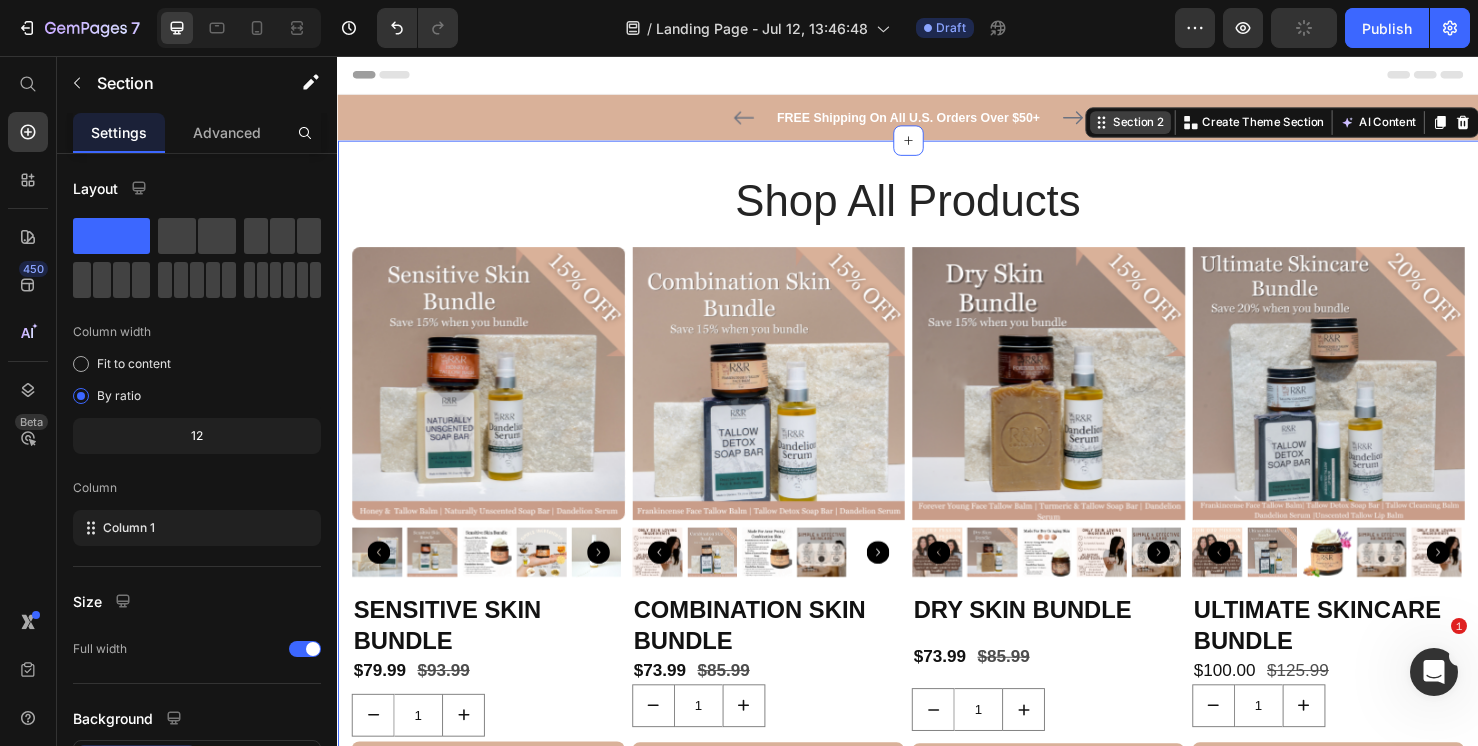 click at bounding box center [1496, 126] 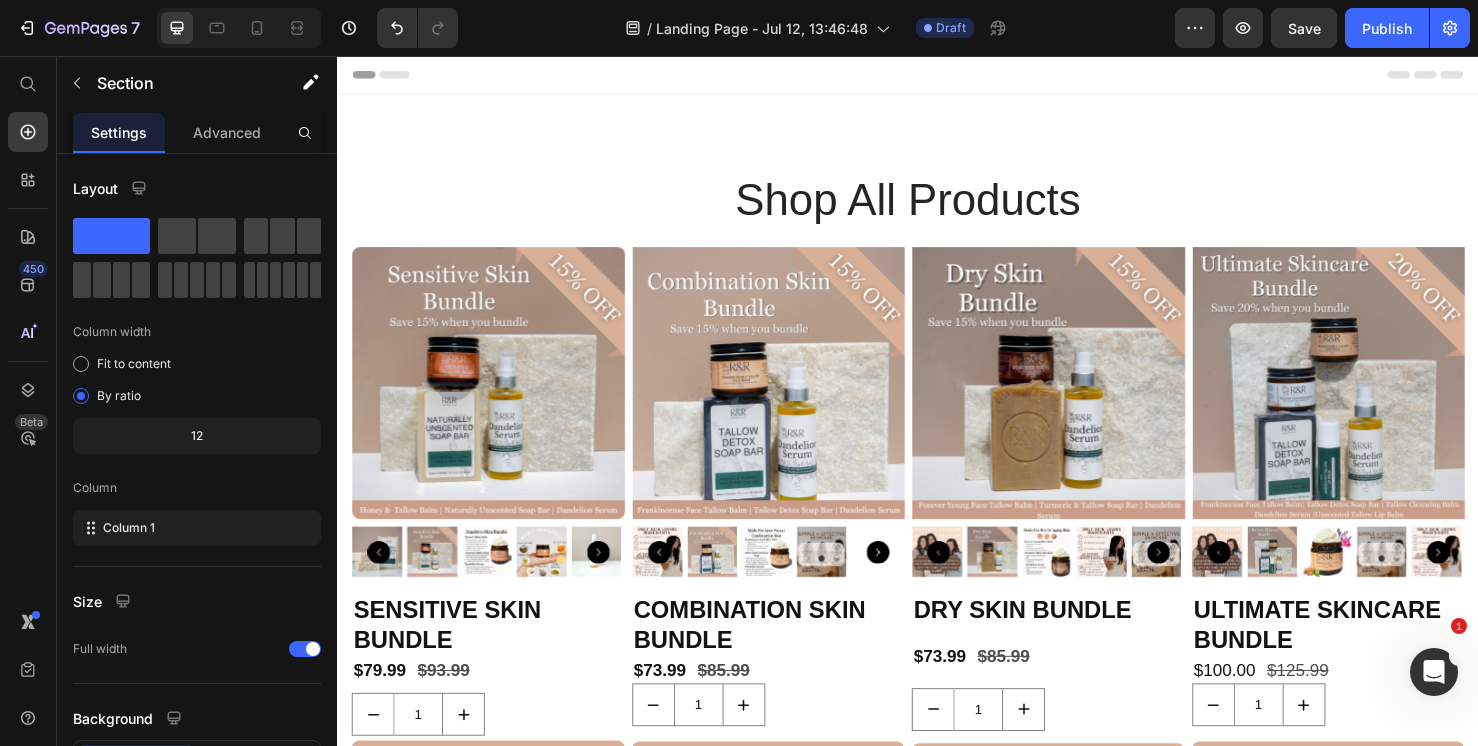 scroll, scrollTop: 5401, scrollLeft: 0, axis: vertical 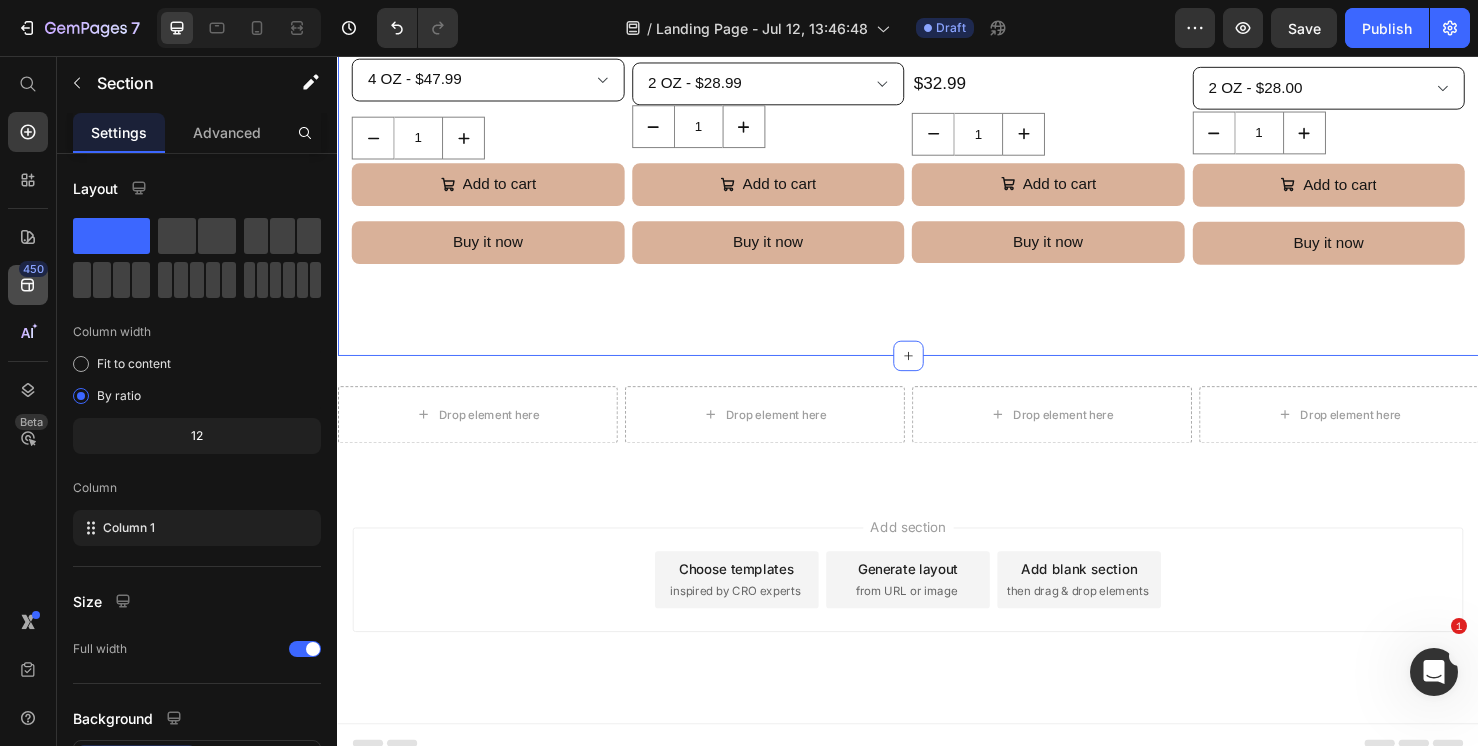 click 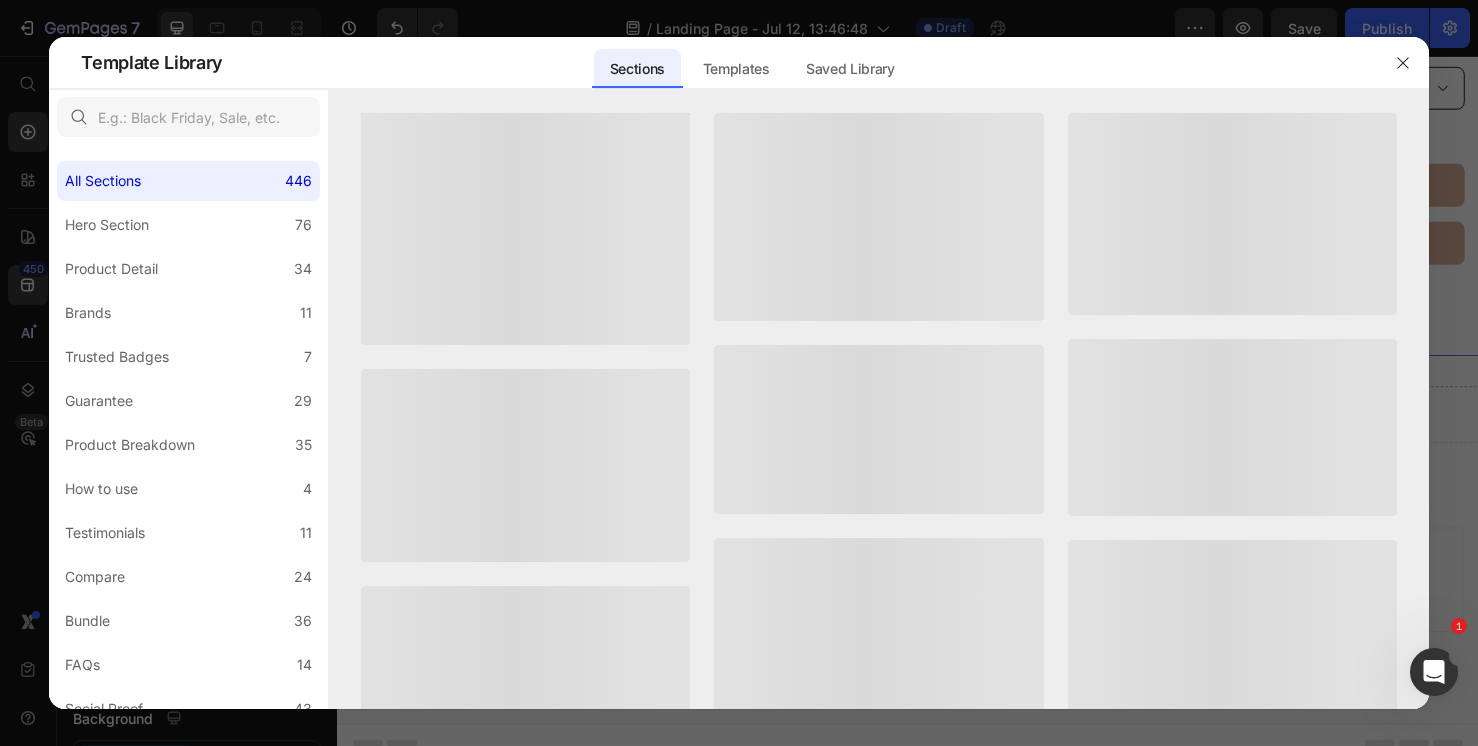 click at bounding box center [739, 373] 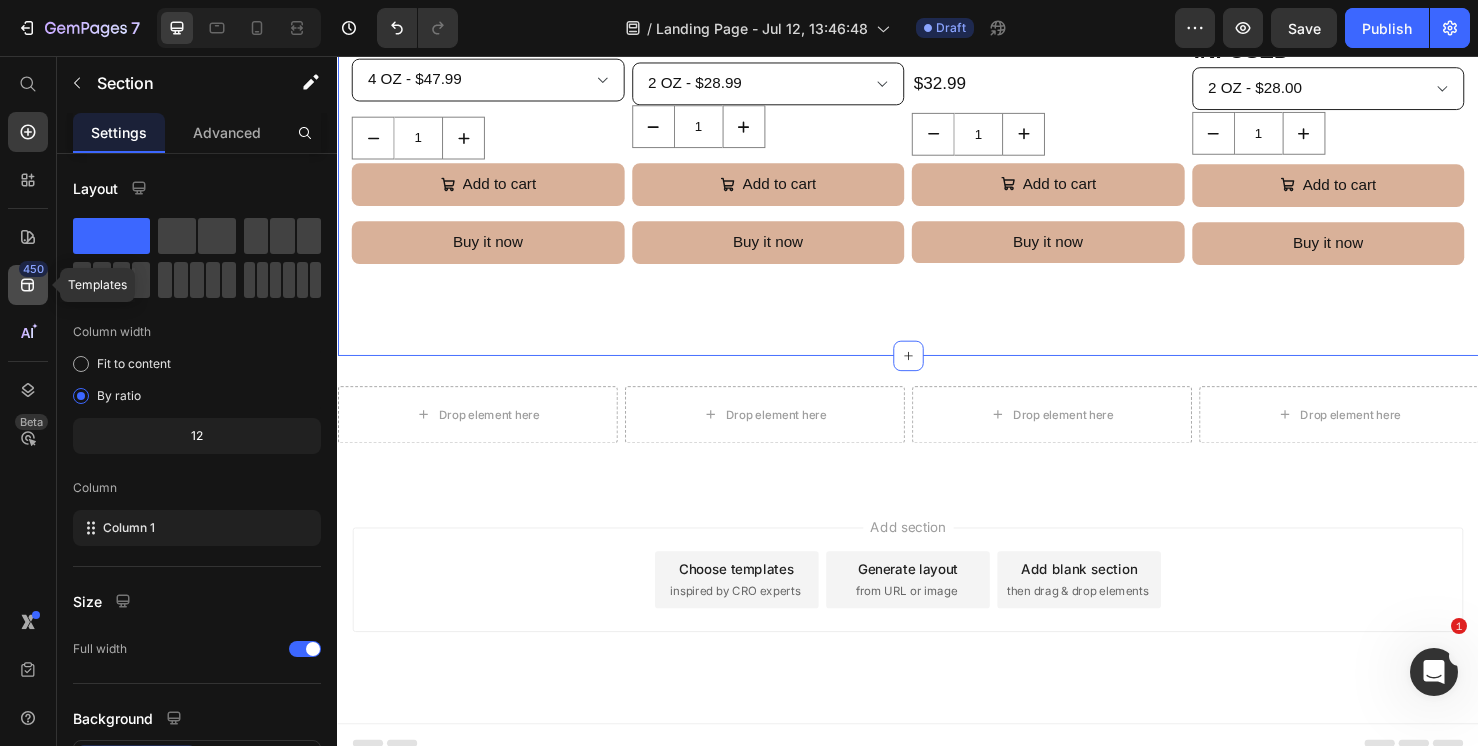 click 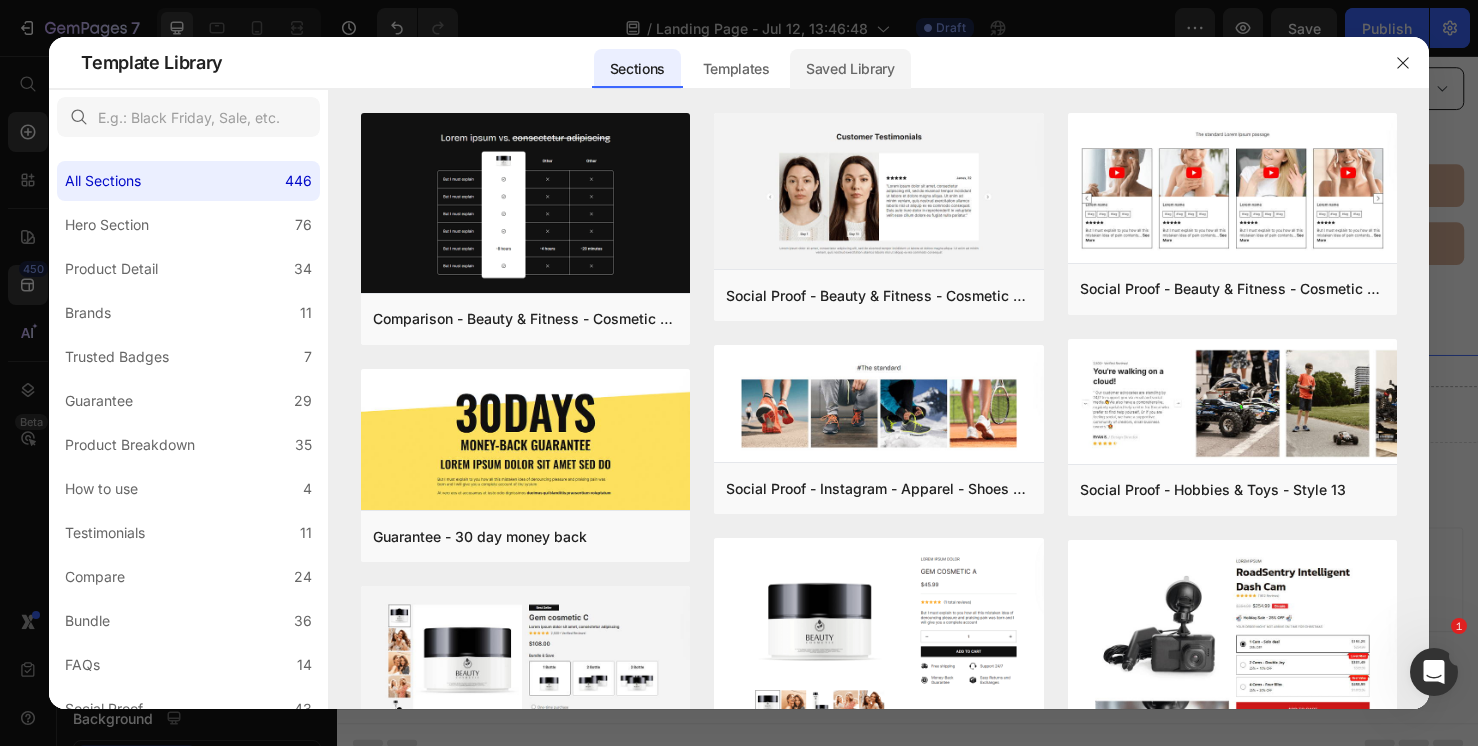click on "Saved Library" 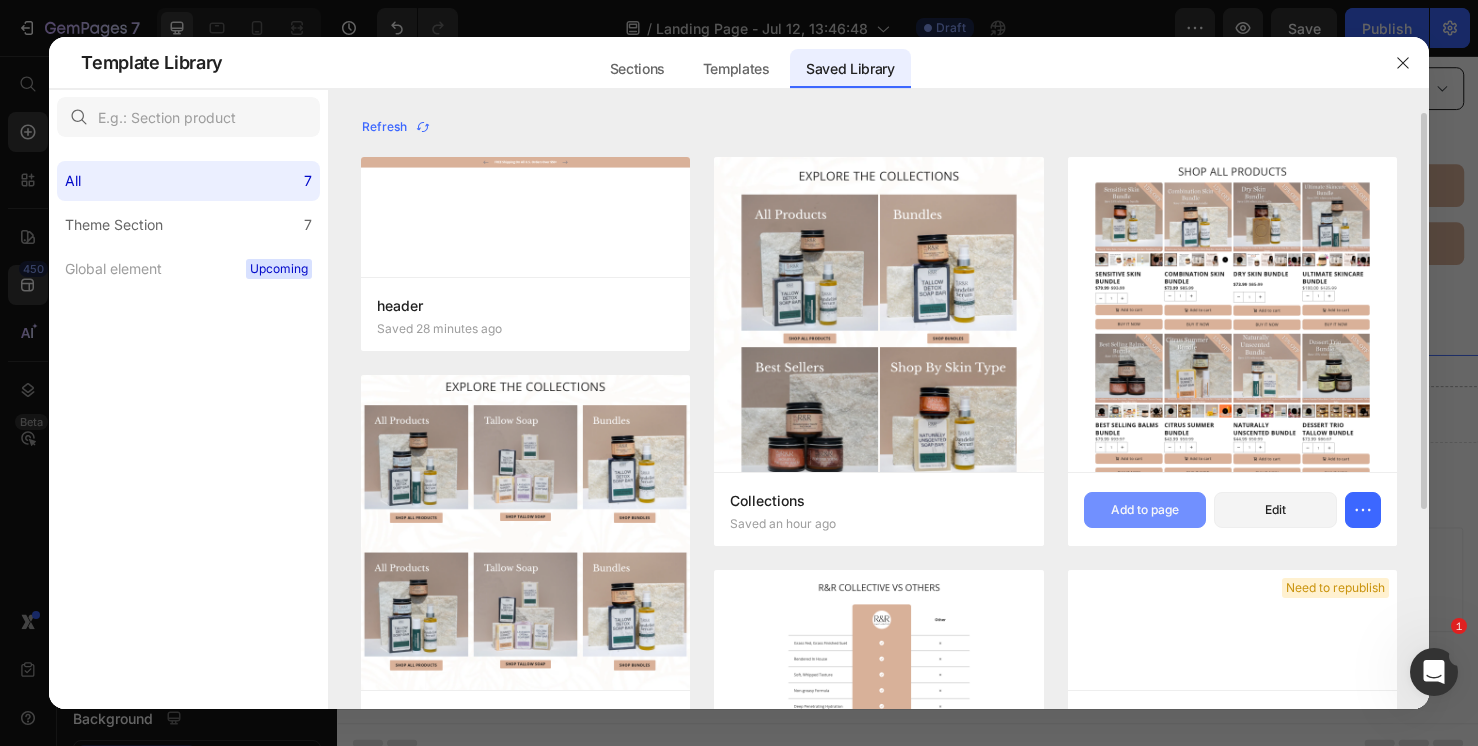 click on "Add to page" at bounding box center [1145, 510] 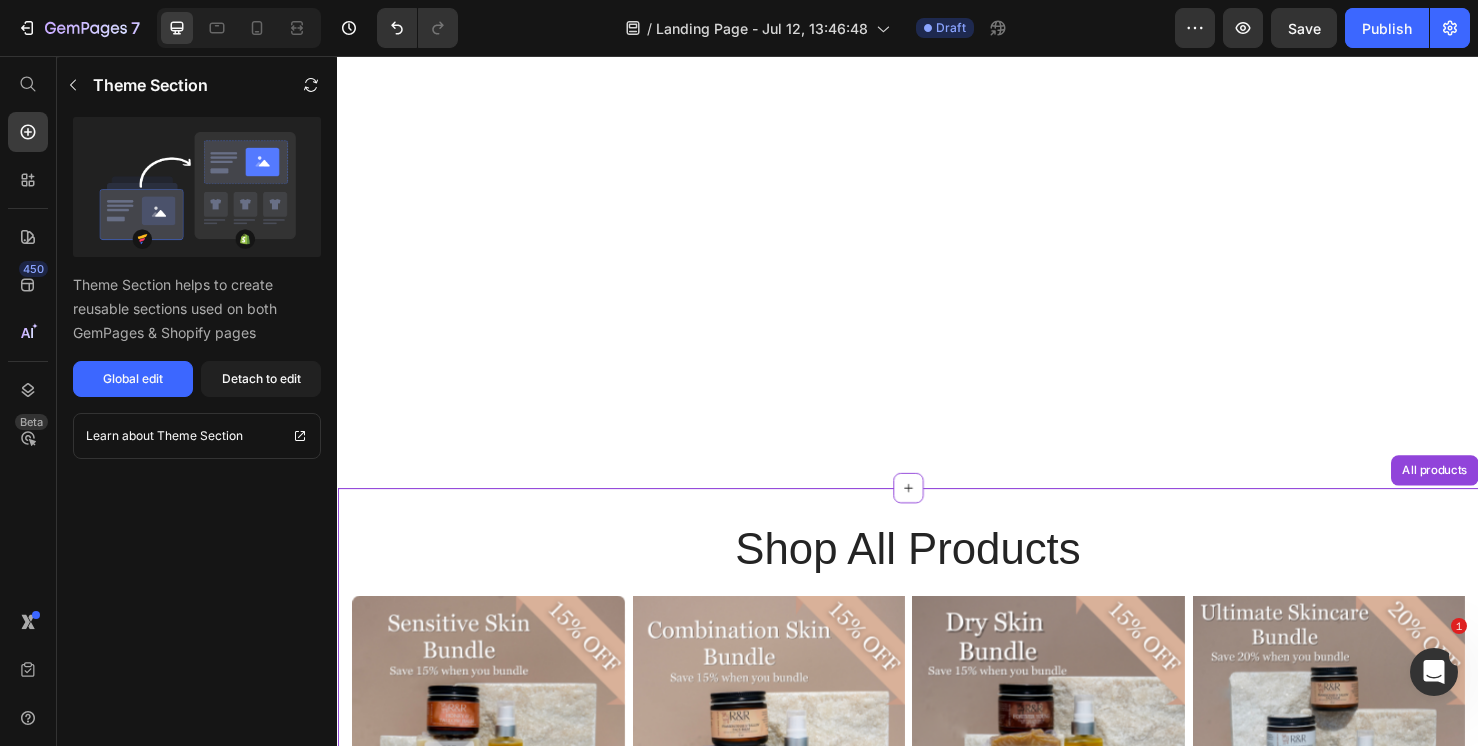 scroll, scrollTop: 0, scrollLeft: 0, axis: both 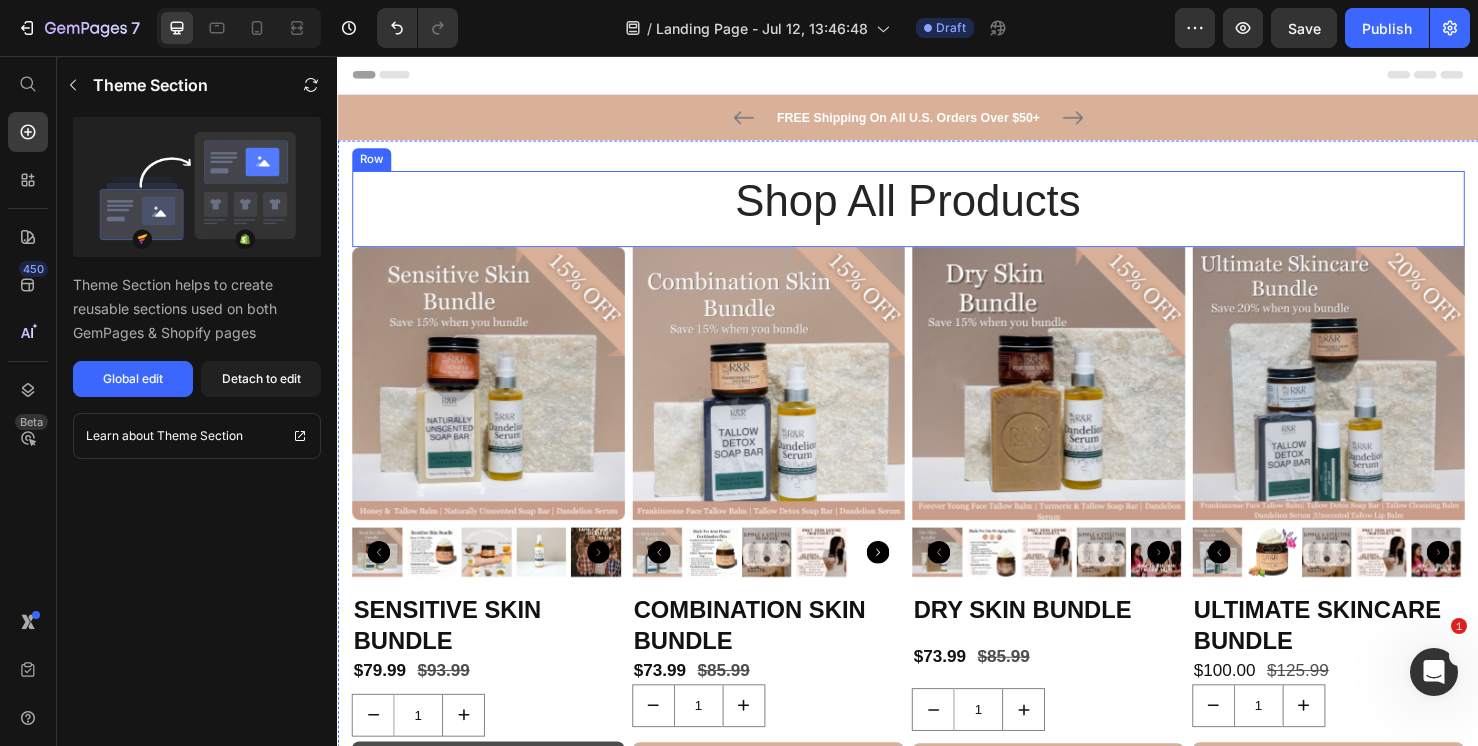click on "Shop All Products Heading Row
Product Images Sensitive Skin Bundle Product Title $79.99 Product Price $93.99 Product Price Row 1 Product Quantity
Add to cart Add to Cart Buy it now Dynamic Checkout Product
Product Images Combination Skin Bundle Product Title $73.99 Product Price $85.99 Product Price Row 1 Product Quantity
Add to cart Add to Cart Buy it now Dynamic Checkout Product
Product Images Dry Skin Bundle Product Title $73.99 Product Price $85.99 Product Price Row 1 Product Quantity
Add to cart Add to Cart Buy it now Dynamic Checkout Product
Product Images Ultimate Skincare Bundle Product Title $100.00 Product Price $125.99 Product Price Row 1 Product Quantity
Add to cart Add to Cart Buy it now Dynamic Checkout Product Row
Product Images Best Selling Balms Bundle Product Title $79.99 Product Price $93.97 Product Price Row" at bounding box center (937, 1528) 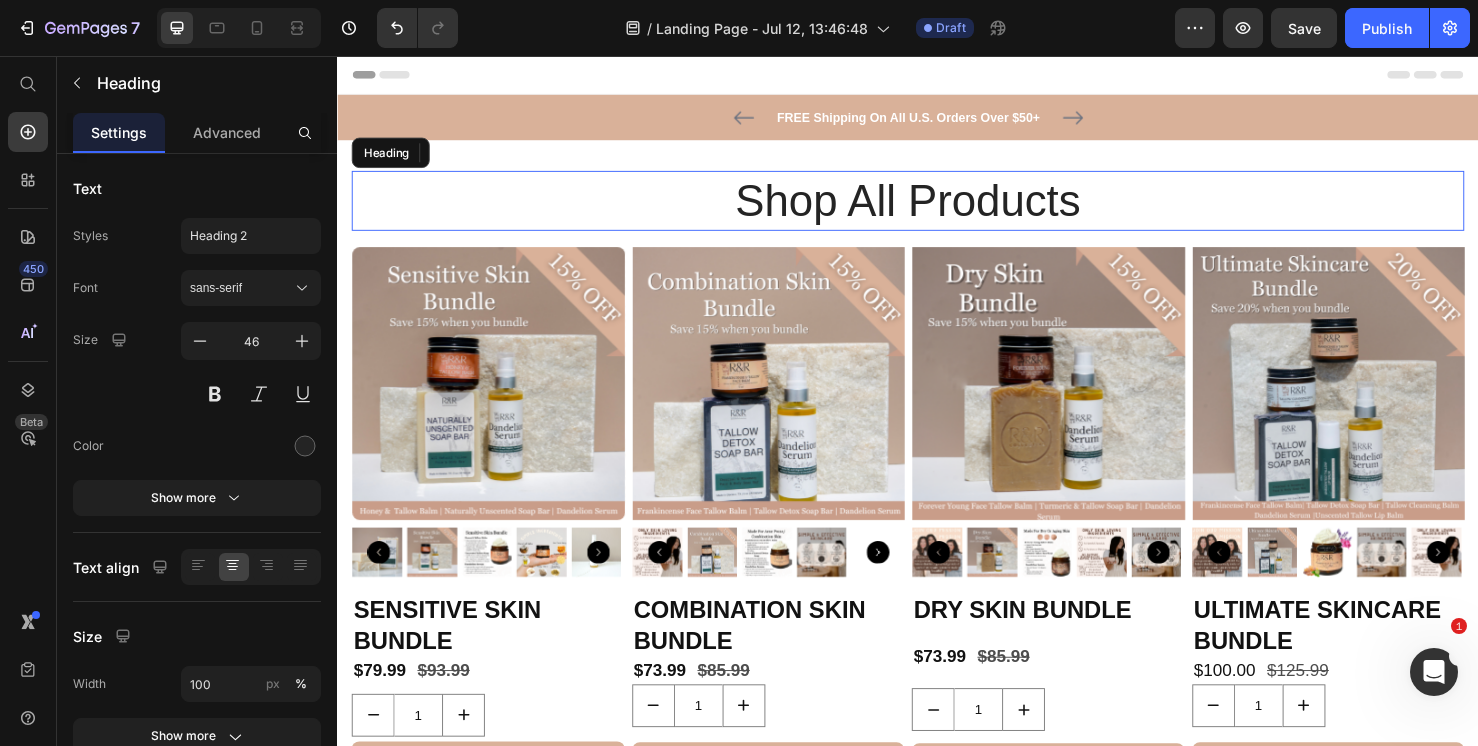 scroll, scrollTop: 1907, scrollLeft: 0, axis: vertical 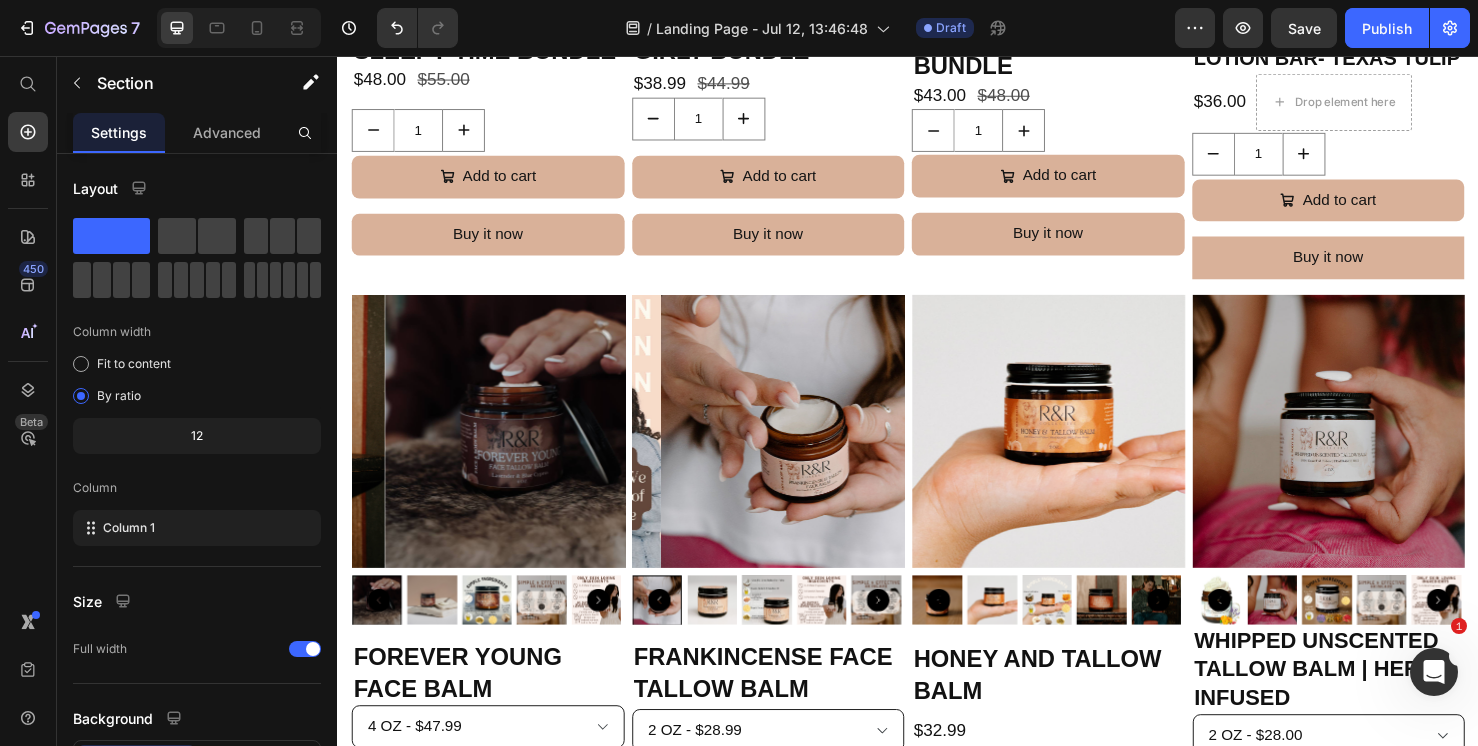 click on "Shop All Products Heading Row
Product Images Sensitive Skin Bundle Product Title $79.99 Product Price $93.99 Product Price Row 1 Product Quantity
Add to cart Add to Cart Buy it now Dynamic Checkout Product
Product Images Combination Skin Bundle Product Title $73.99 Product Price $85.99 Product Price Row 1 Product Quantity
Add to cart Add to Cart Buy it now Dynamic Checkout Product
Product Images Dry Skin Bundle Product Title $73.99 Product Price $85.99 Product Price Row 1 Product Quantity
Add to cart Add to Cart Buy it now Dynamic Checkout Product
Product Images Ultimate Skincare Bundle Product Title $100.00 Product Price $125.99 Product Price Row 1 Product Quantity
Add to cart Add to Cart Buy it now Dynamic Checkout Product Row
Product Images Best Selling Balms Bundle Product Title $79.99 Product Price $93.97 Product Price Row" at bounding box center (937, 2458) 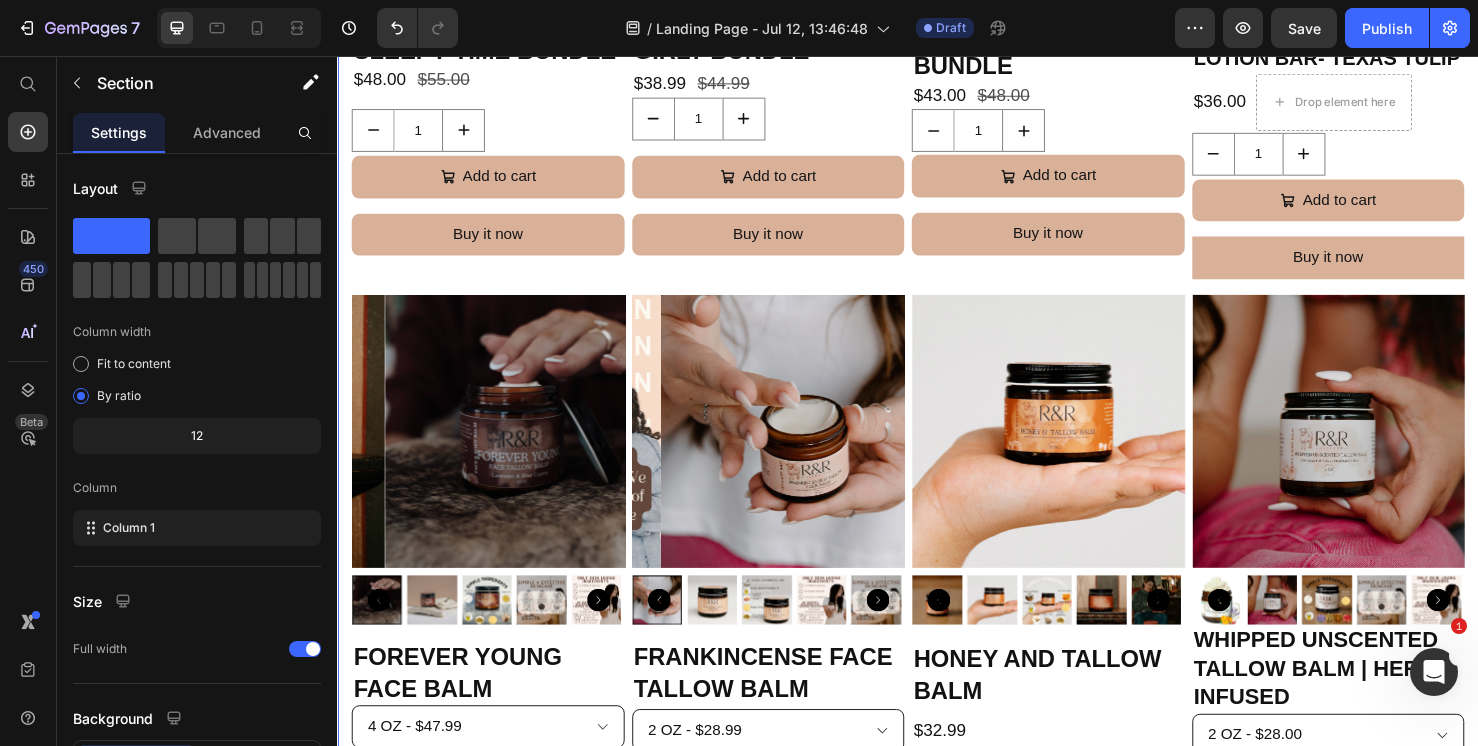 click on "Shop All Products Heading   0 Row
Product Images Sensitive Skin Bundle Product Title $79.99 Product Price $93.99 Product Price Row 1 Product Quantity
Add to cart Add to Cart Buy it now Dynamic Checkout Product
Product Images Combination Skin Bundle Product Title $73.99 Product Price $85.99 Product Price Row 1 Product Quantity
Add to cart Add to Cart Buy it now Dynamic Checkout Product
Product Images Dry Skin Bundle Product Title $73.99 Product Price $85.99 Product Price Row 1 Product Quantity
Add to cart Add to Cart Buy it now Dynamic Checkout Product
Product Images Ultimate Skincare Bundle Product Title $100.00 Product Price $125.99 Product Price Row 1 Product Quantity
Add to cart Add to Cart Buy it now Dynamic Checkout Product Row
Product Images Best Selling Balms Bundle Product Title $79.99 Product Price $93.97 Product Price" at bounding box center [937, -356] 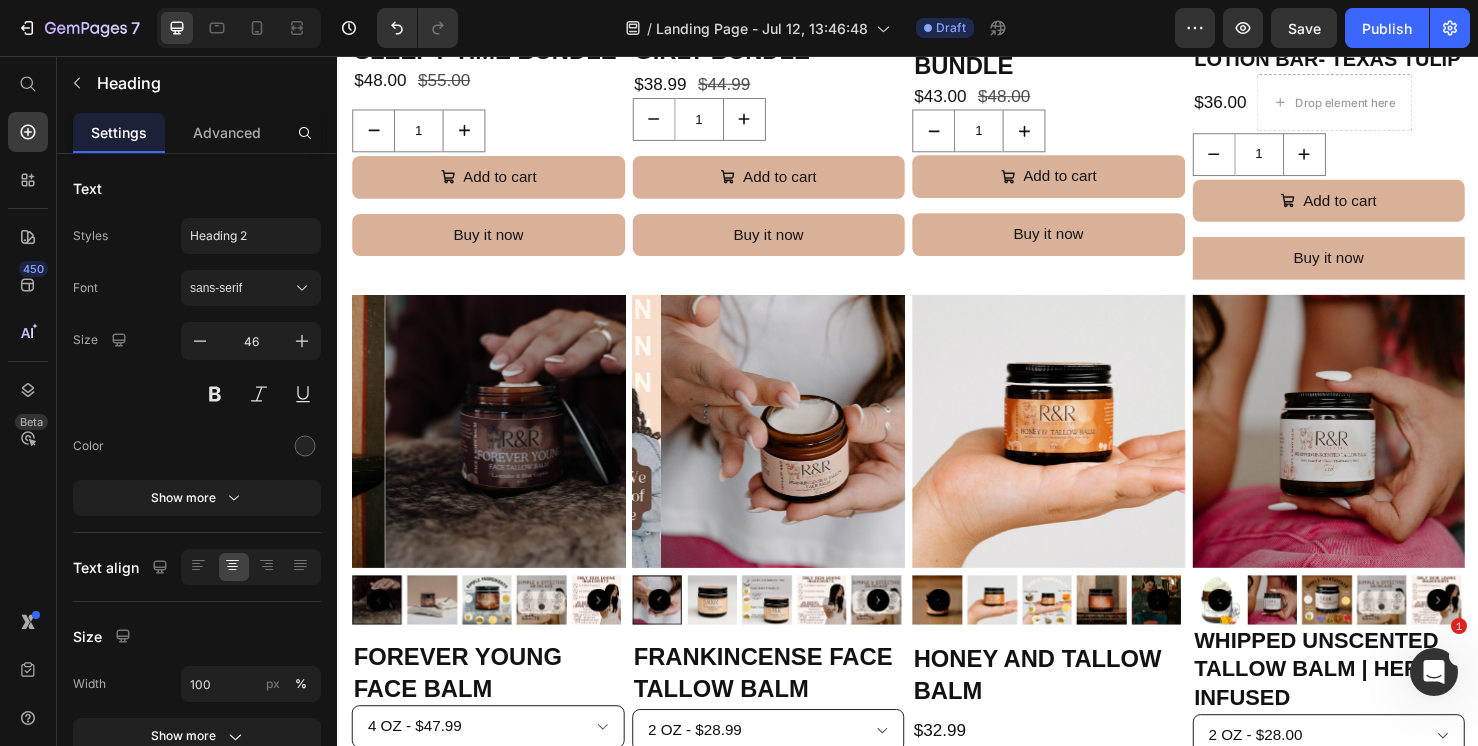 click on "Shop All Products" at bounding box center (937, 1115) 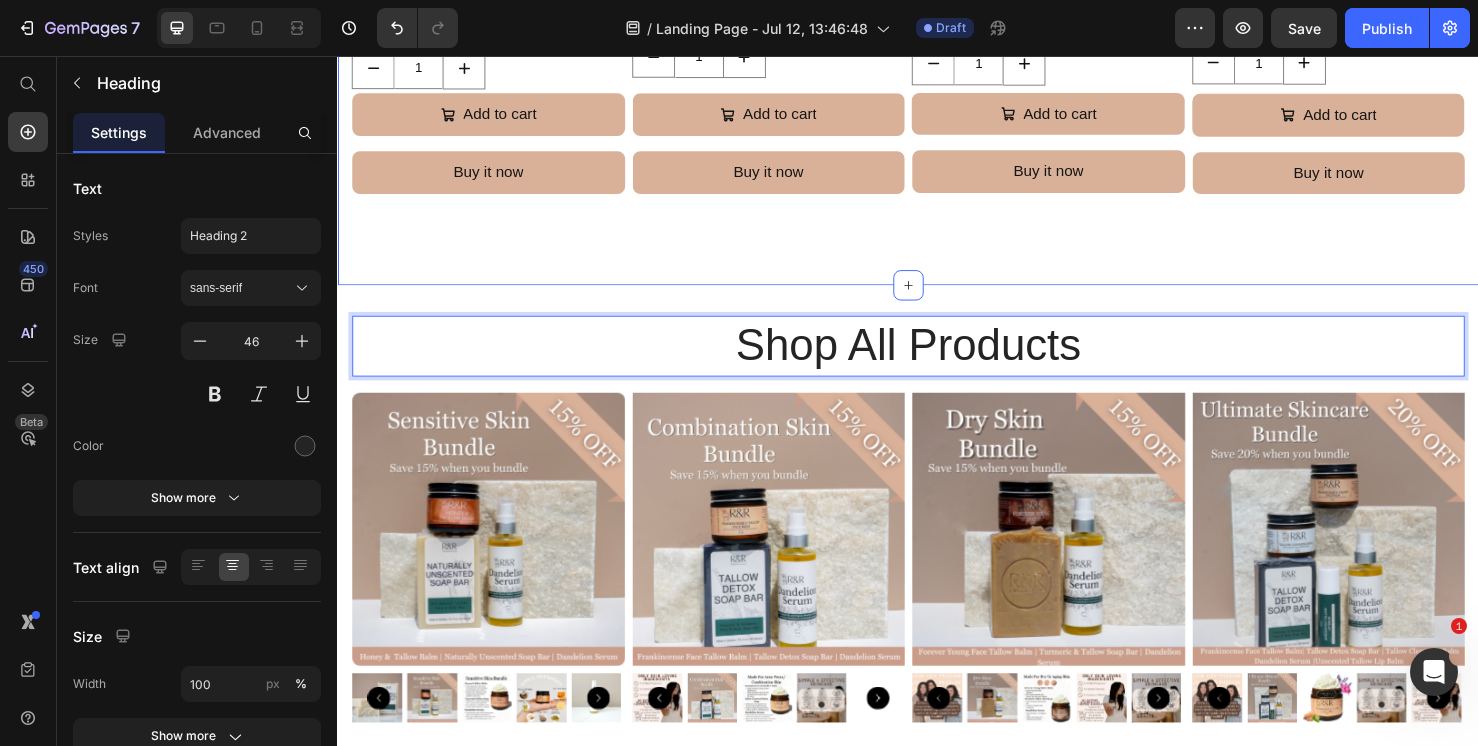 drag, startPoint x: 603, startPoint y: 289, endPoint x: 1110, endPoint y: 261, distance: 507.77258 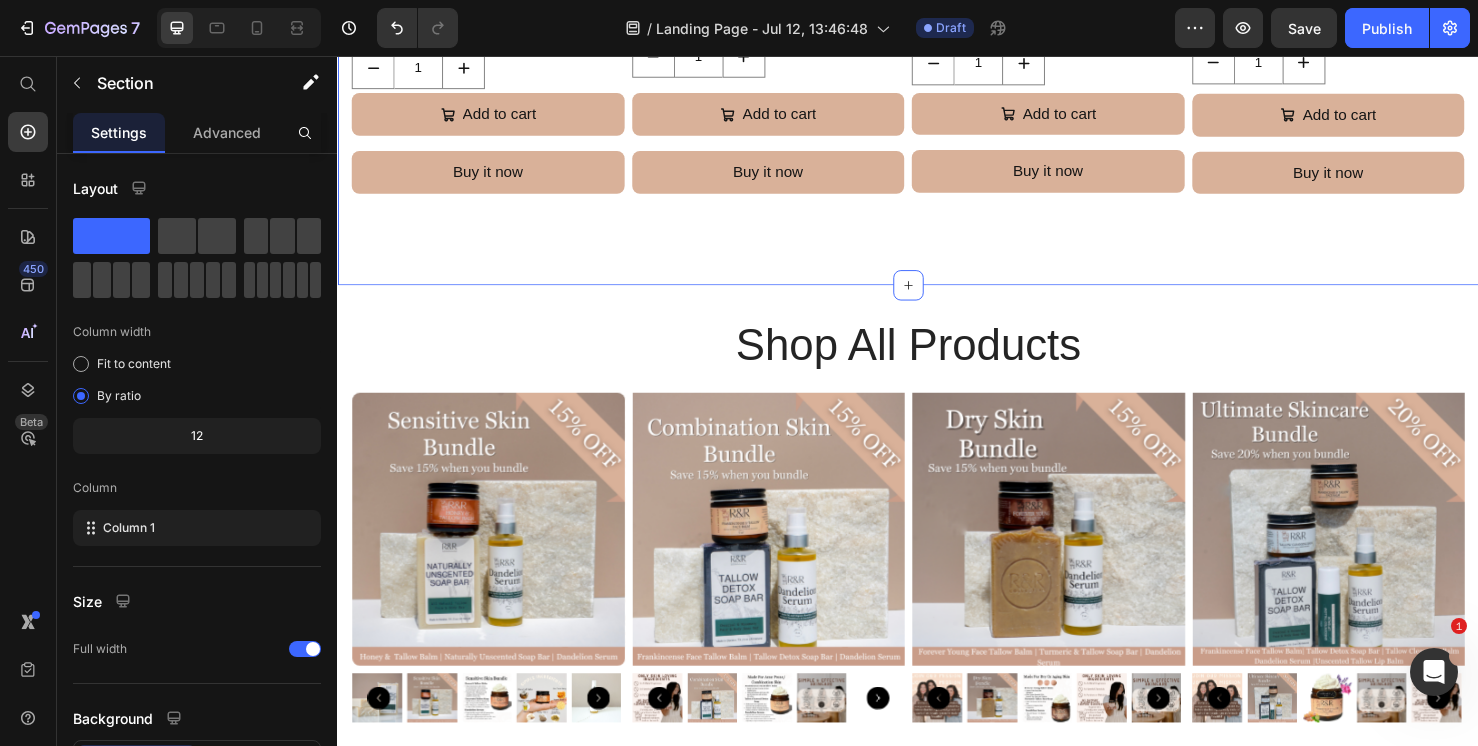 click on "Shop All Products Heading Row
Product Images Sensitive Skin Bundle Product Title $79.99 Product Price $93.99 Product Price Row 1 Product Quantity
Add to cart Add to Cart Buy it now Dynamic Checkout Product
Product Images Combination Skin Bundle Product Title $73.99 Product Price $85.99 Product Price Row 1 Product Quantity
Add to cart Add to Cart Buy it now Dynamic Checkout Product
Product Images Dry Skin Bundle Product Title $73.99 Product Price $85.99 Product Price Row 1 Product Quantity
Add to cart Add to Cart Buy it now Dynamic Checkout Product
Product Images Ultimate Skincare Bundle Product Title $100.00 Product Price $125.99 Product Price Row 1 Product Quantity
Add to cart Add to Cart Buy it now Dynamic Checkout Product Row
Product Images Best Selling Balms Bundle Product Title $79.99 Product Price $93.97 Product Price Row" at bounding box center [937, -1110] 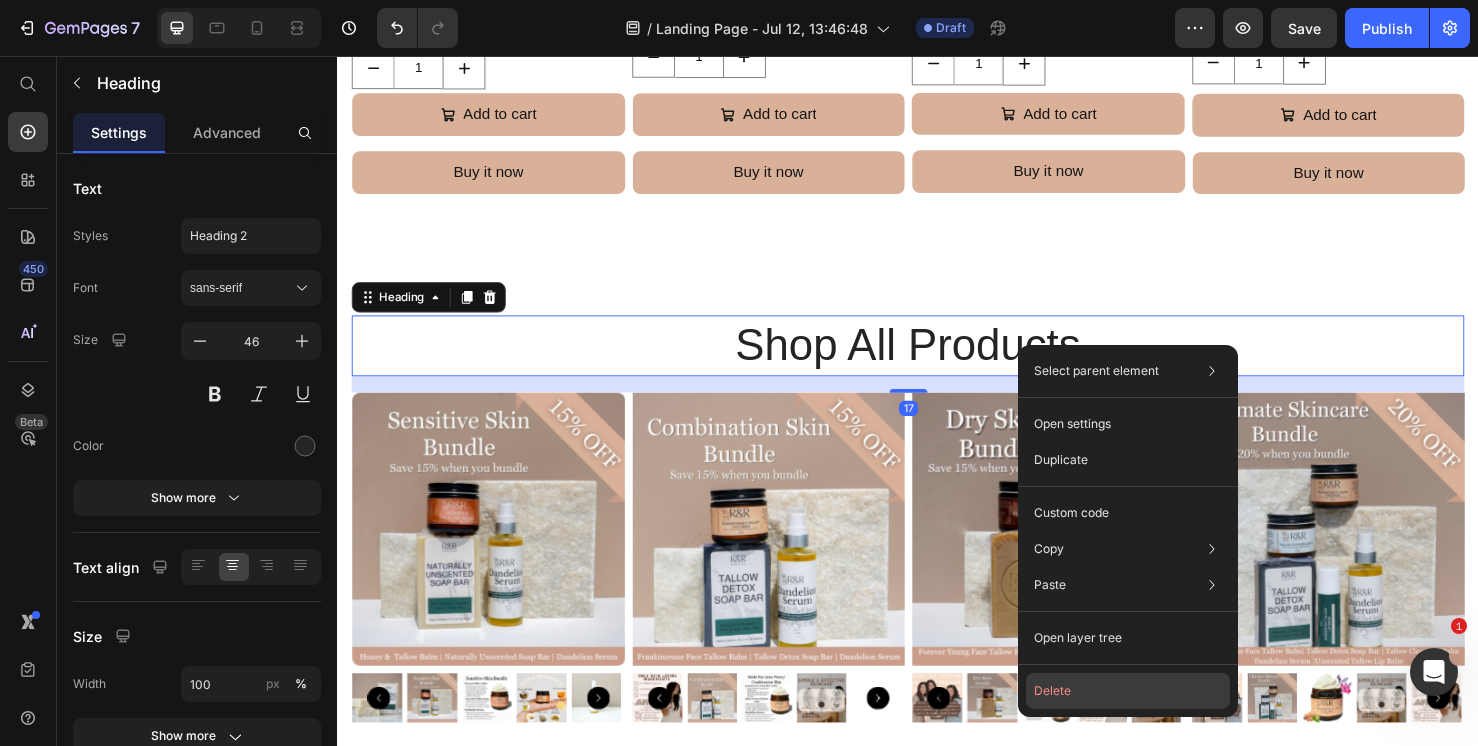 click on "Delete" 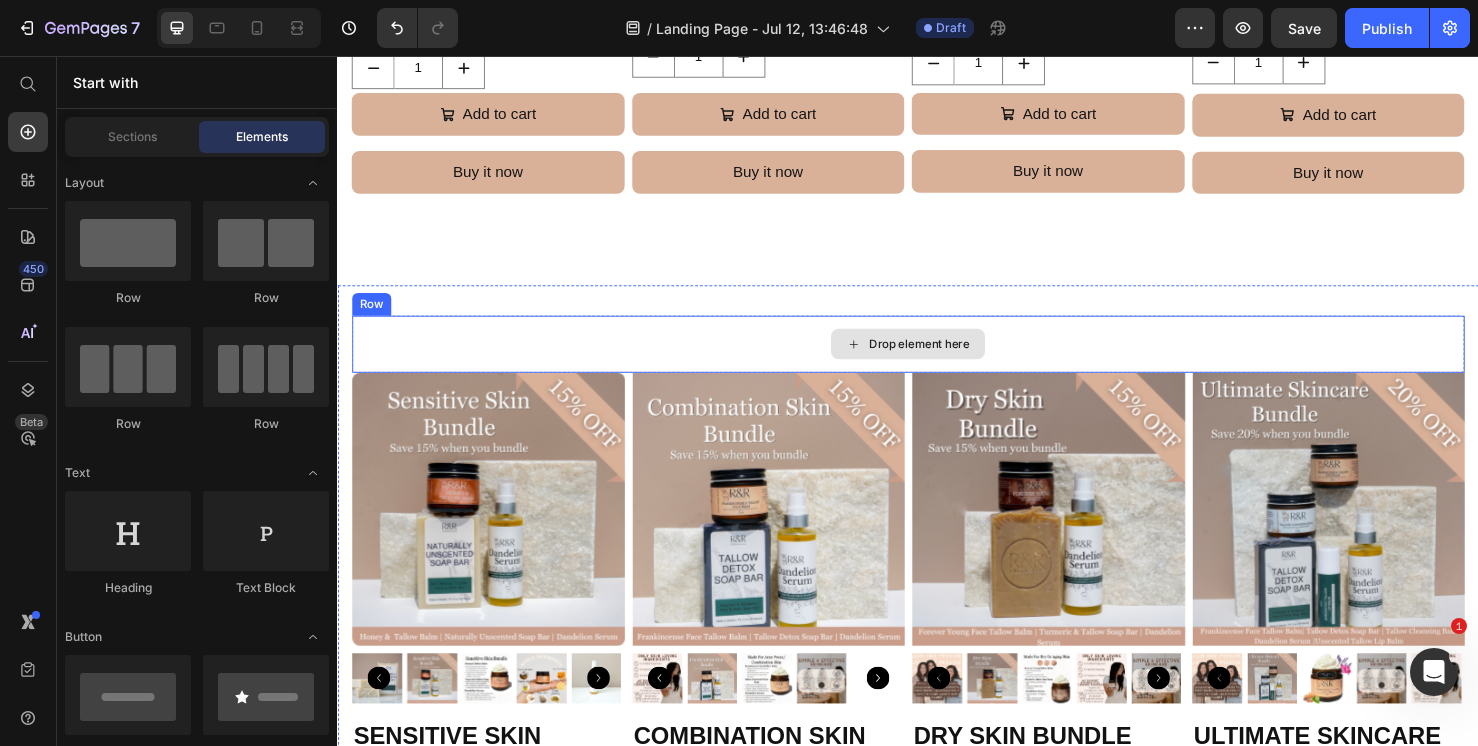 click on "Drop element here" at bounding box center (949, 359) 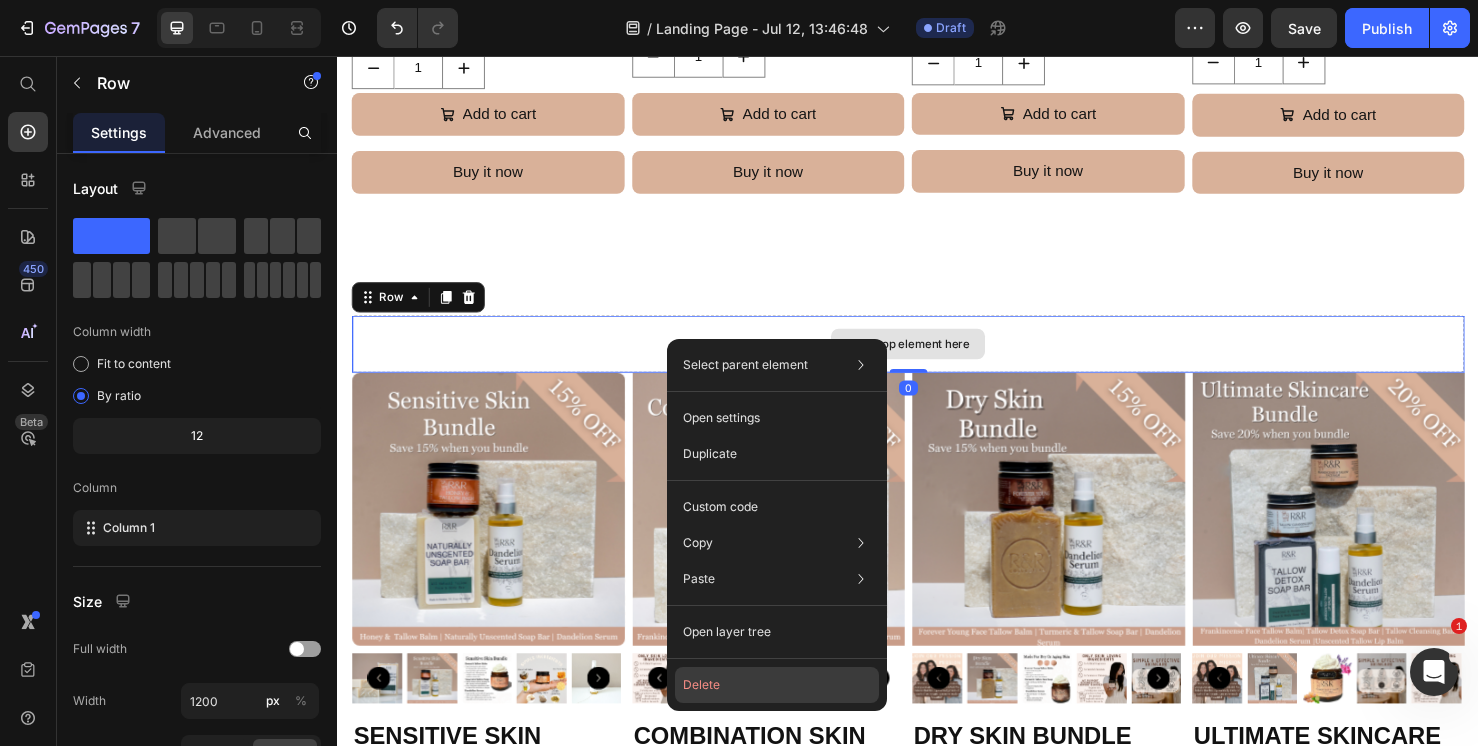 click on "Delete" 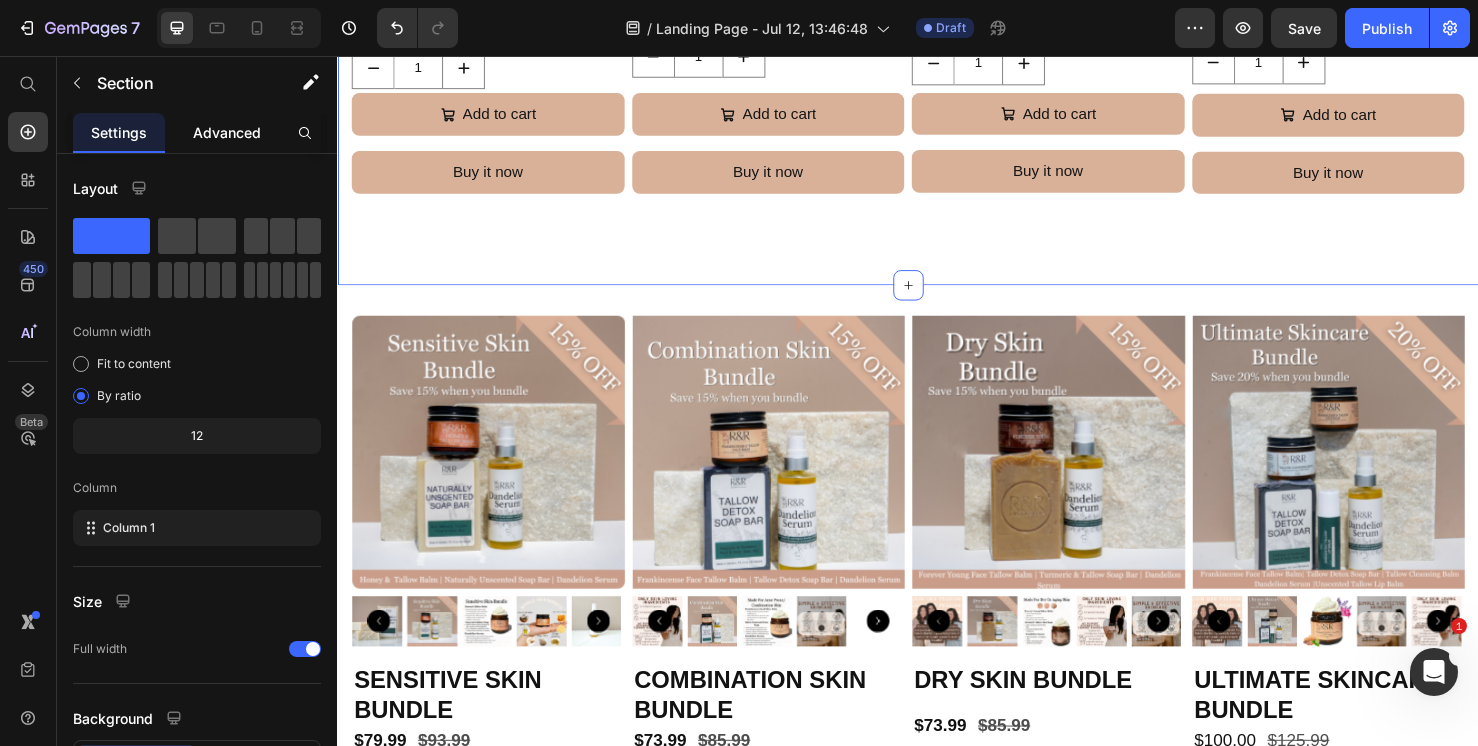 scroll, scrollTop: 2562, scrollLeft: 0, axis: vertical 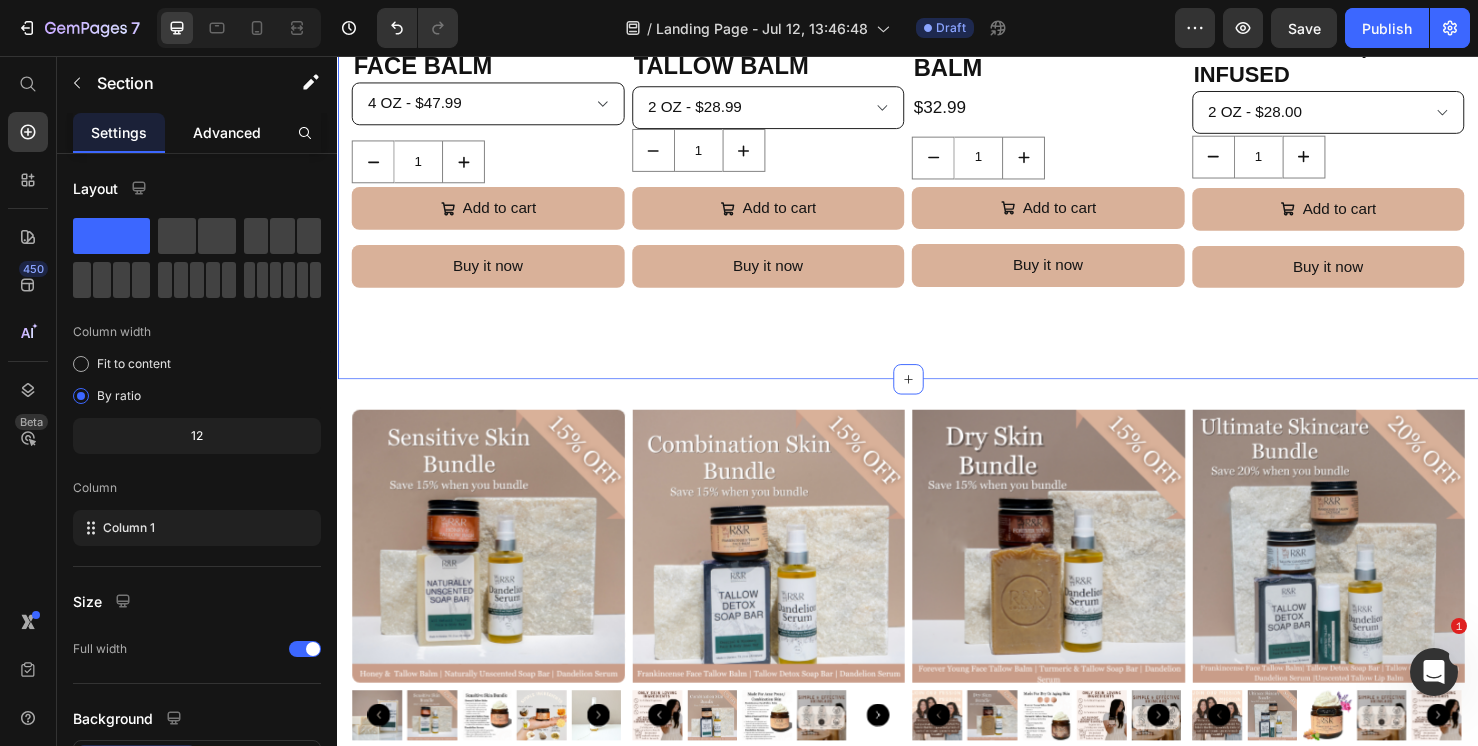 click on "Advanced" at bounding box center [227, 132] 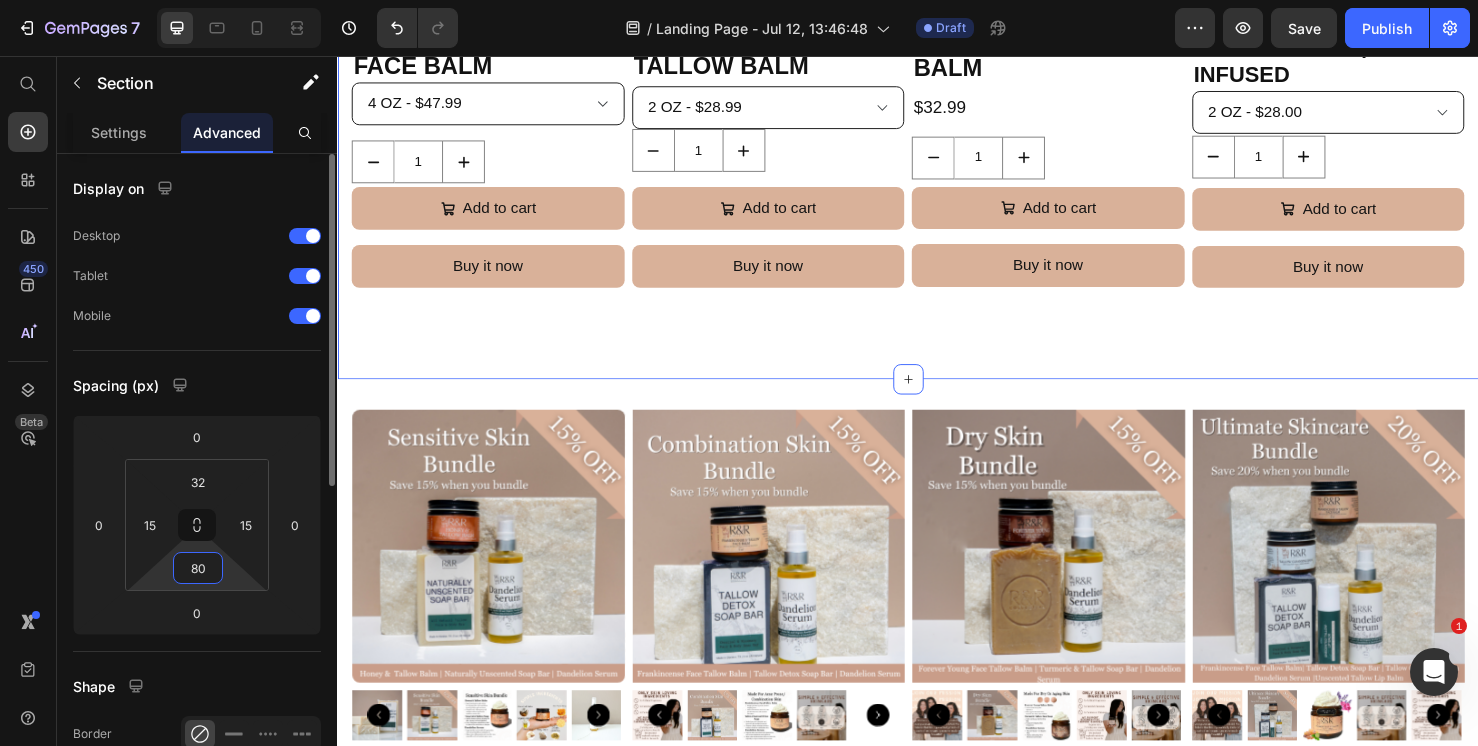 click on "80" at bounding box center (198, 568) 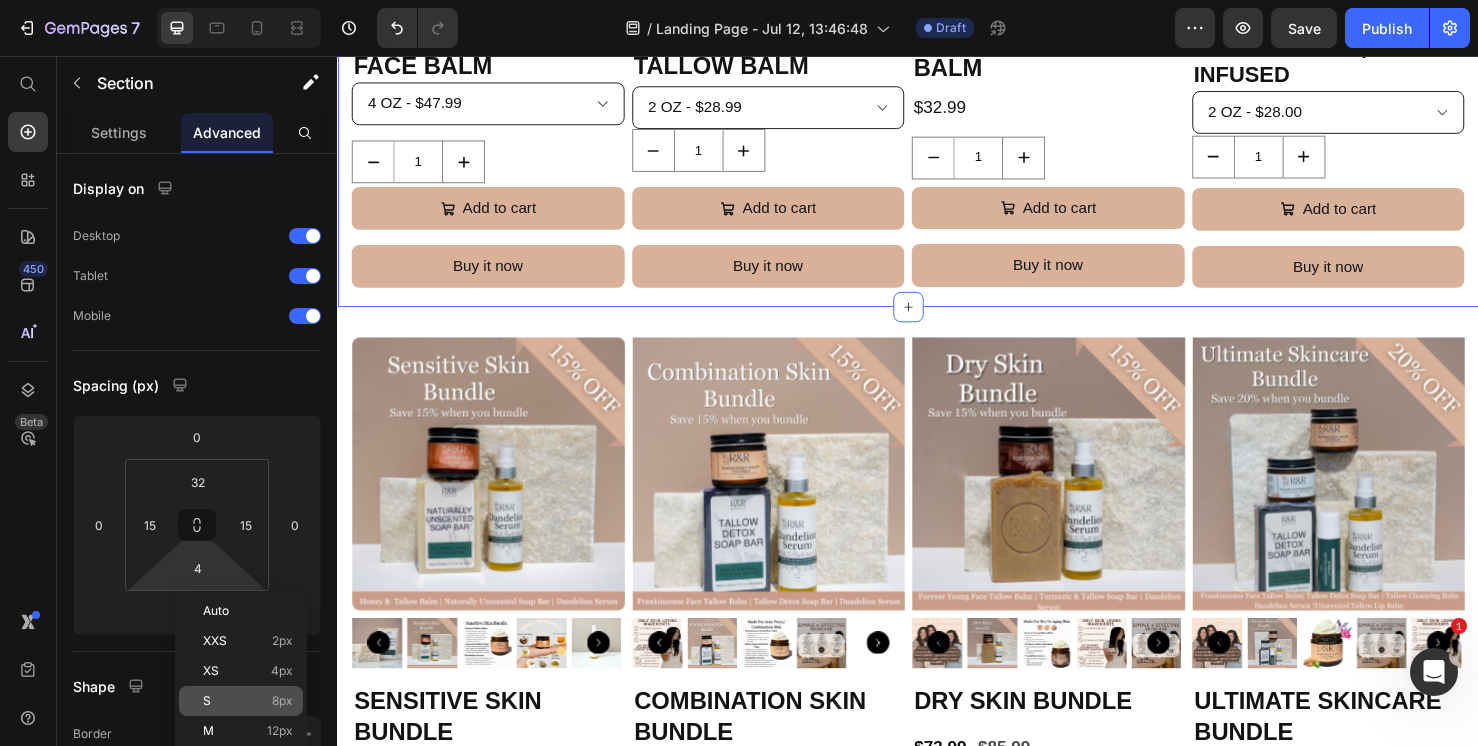 click on "S 8px" at bounding box center (248, 701) 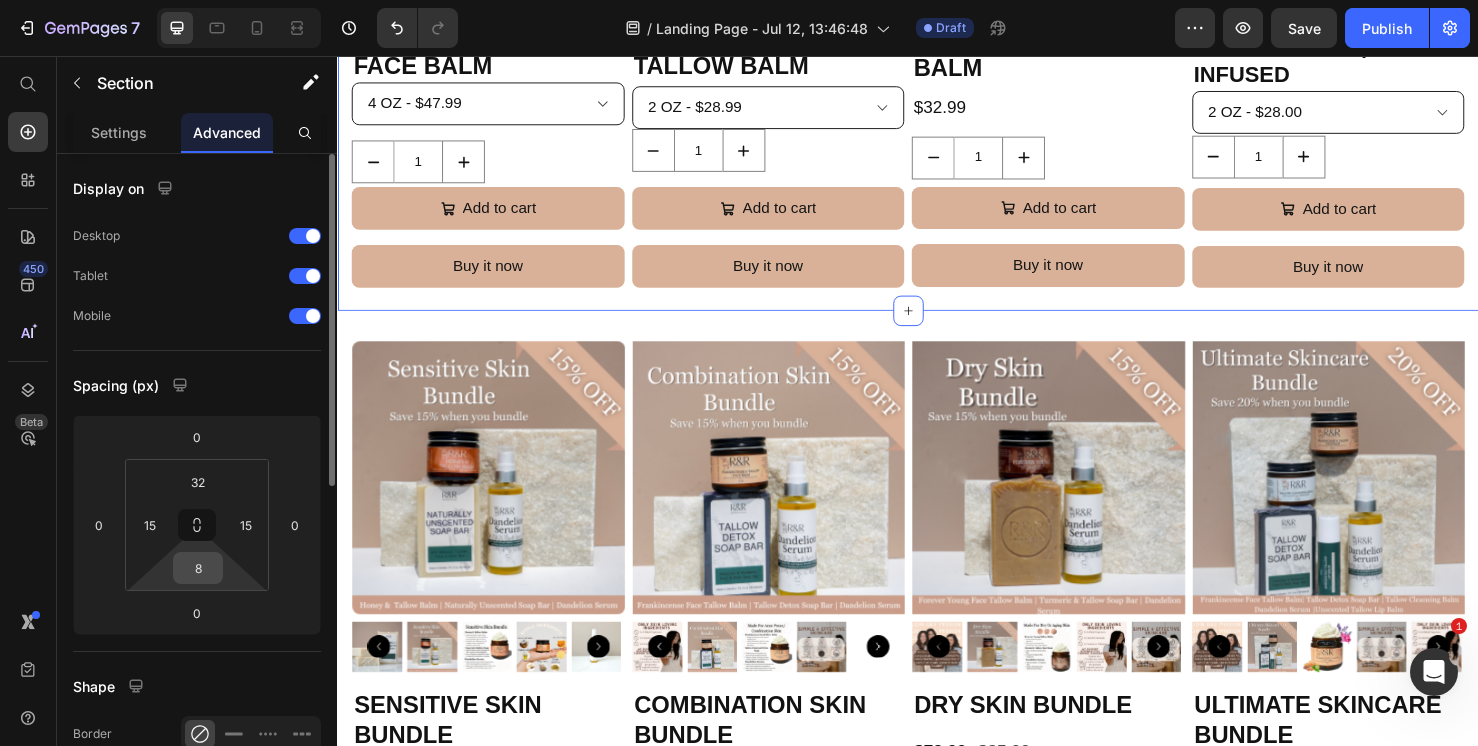 click on "8" at bounding box center [198, 568] 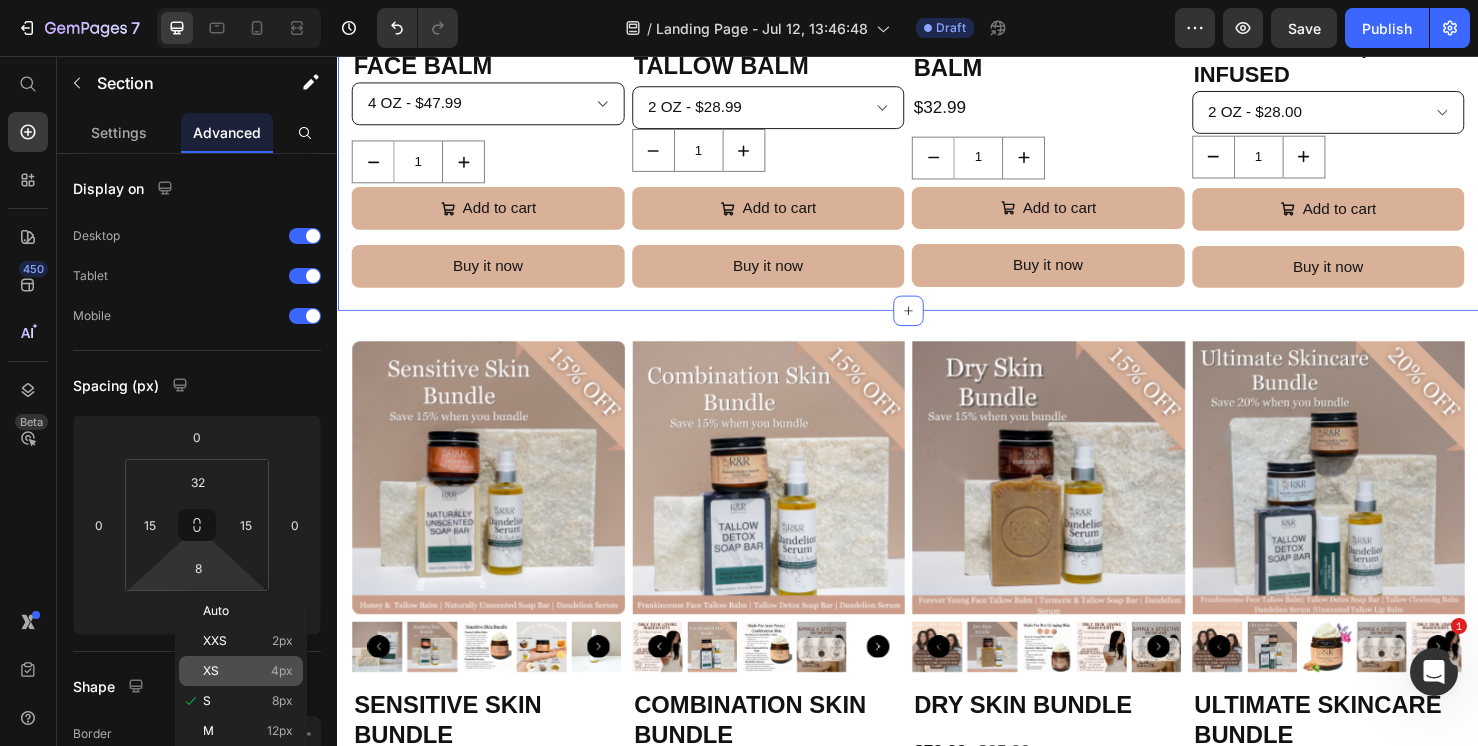 click on "XS 4px" at bounding box center (248, 671) 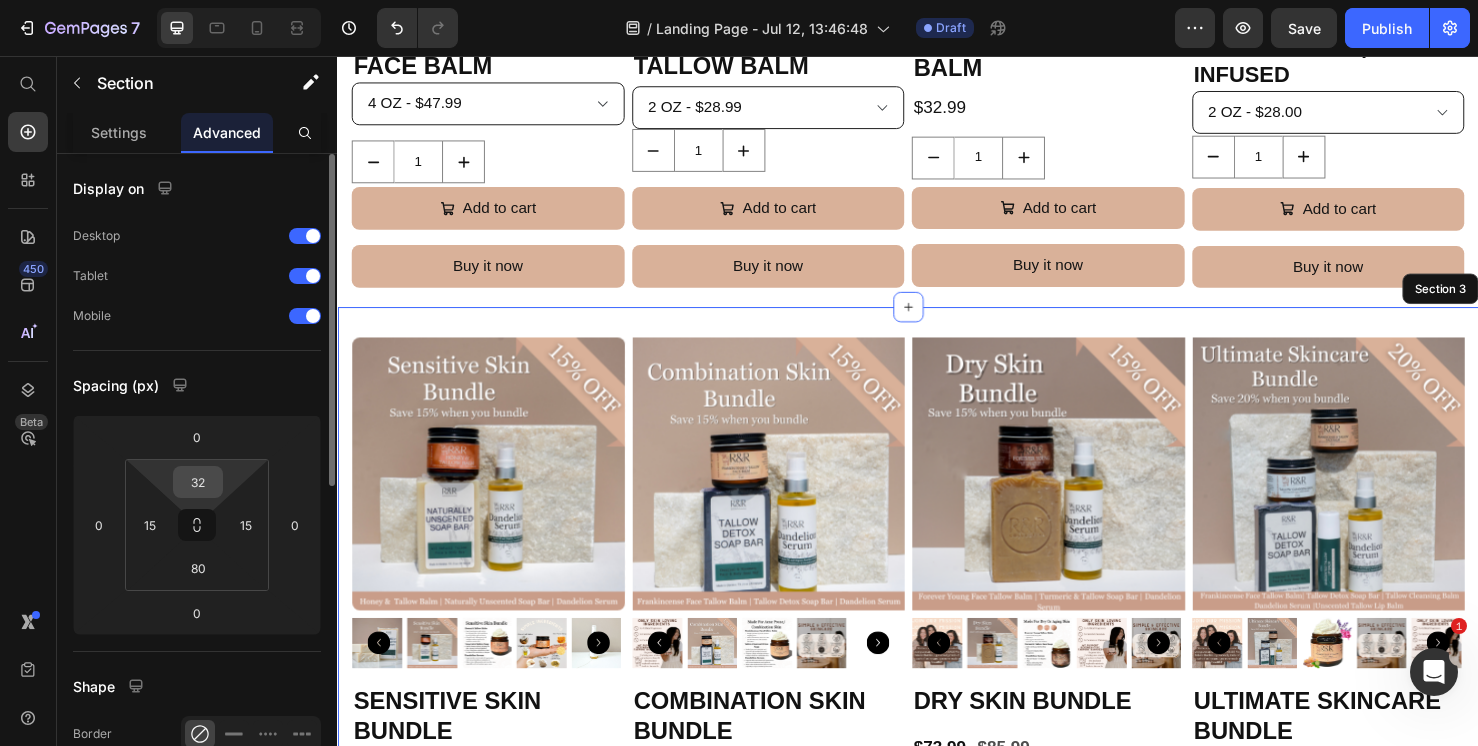 drag, startPoint x: 434, startPoint y: 287, endPoint x: 202, endPoint y: 482, distance: 303.066 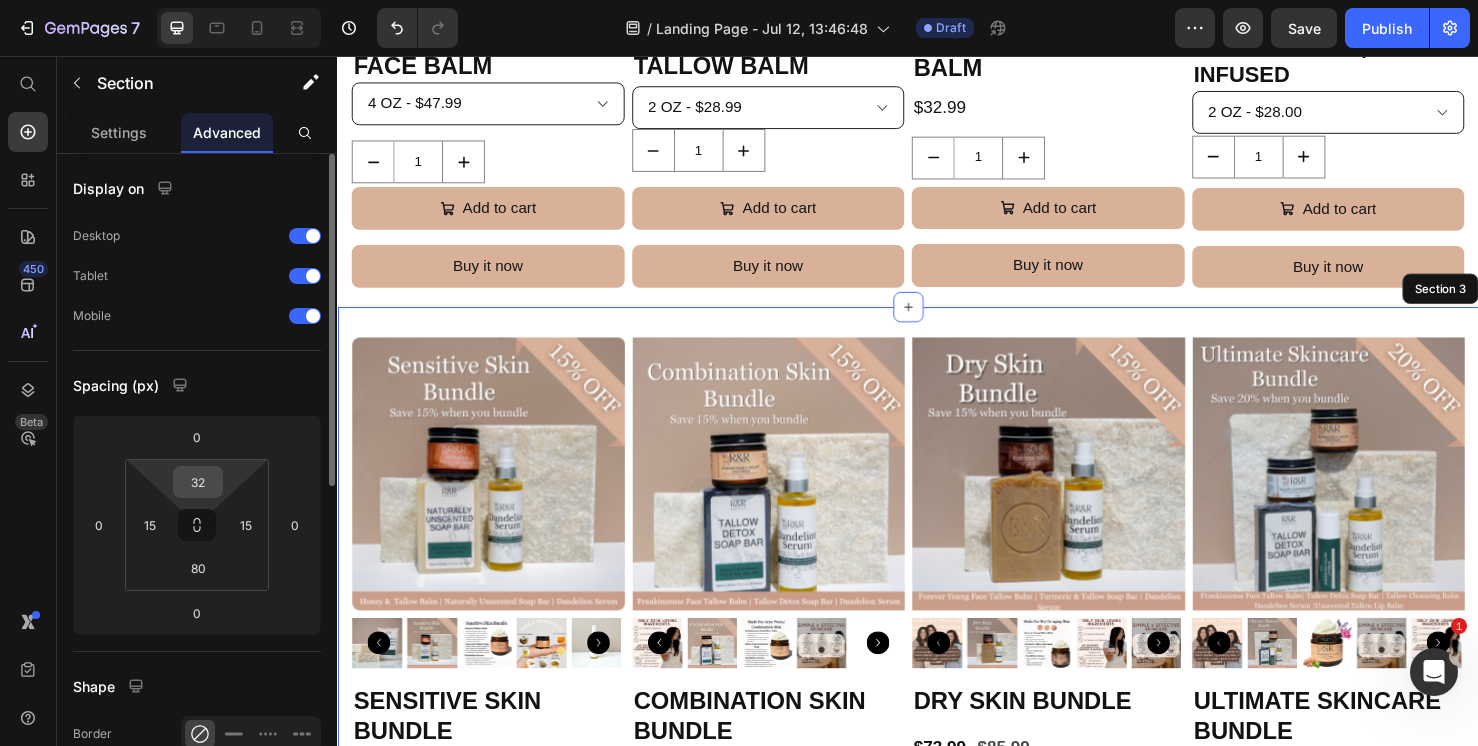 click on "32" at bounding box center [198, 482] 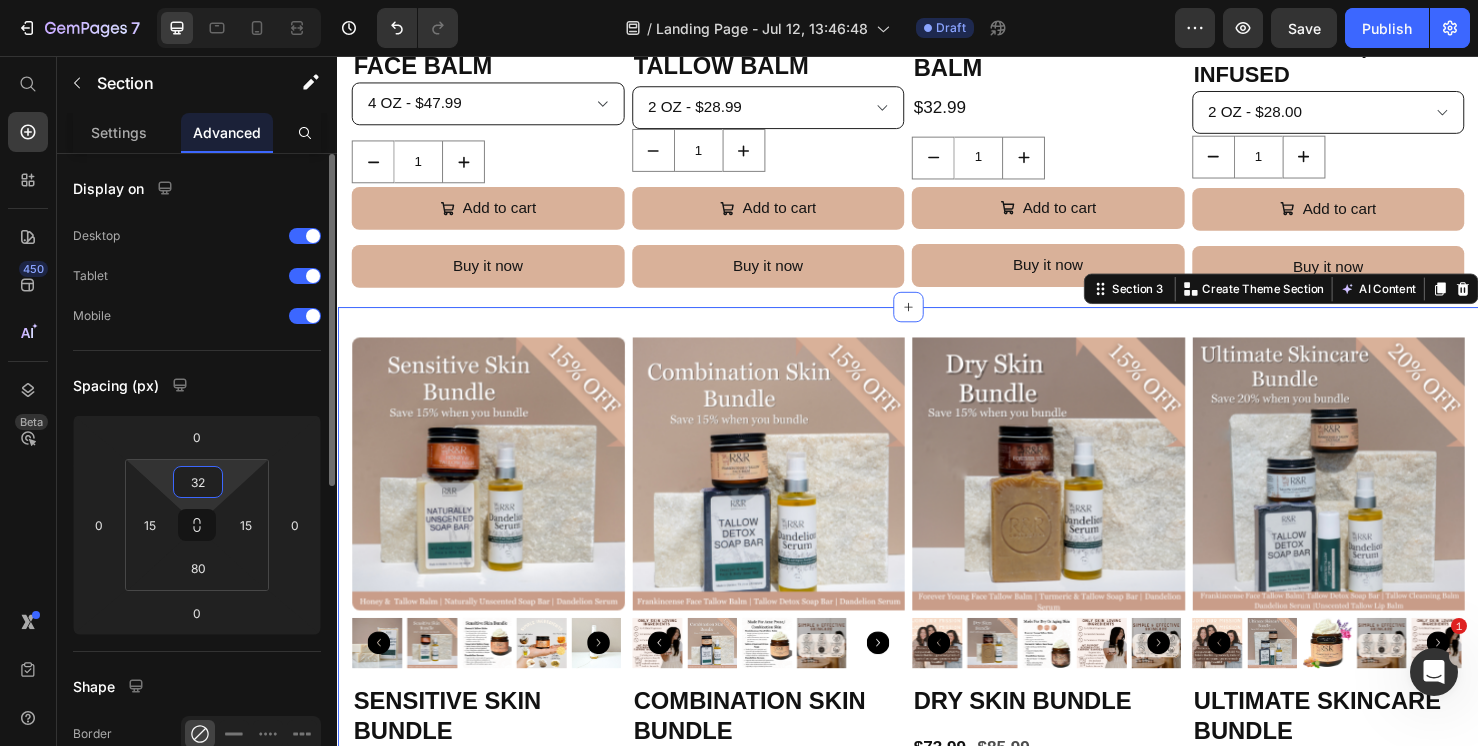 click on "32" at bounding box center (198, 482) 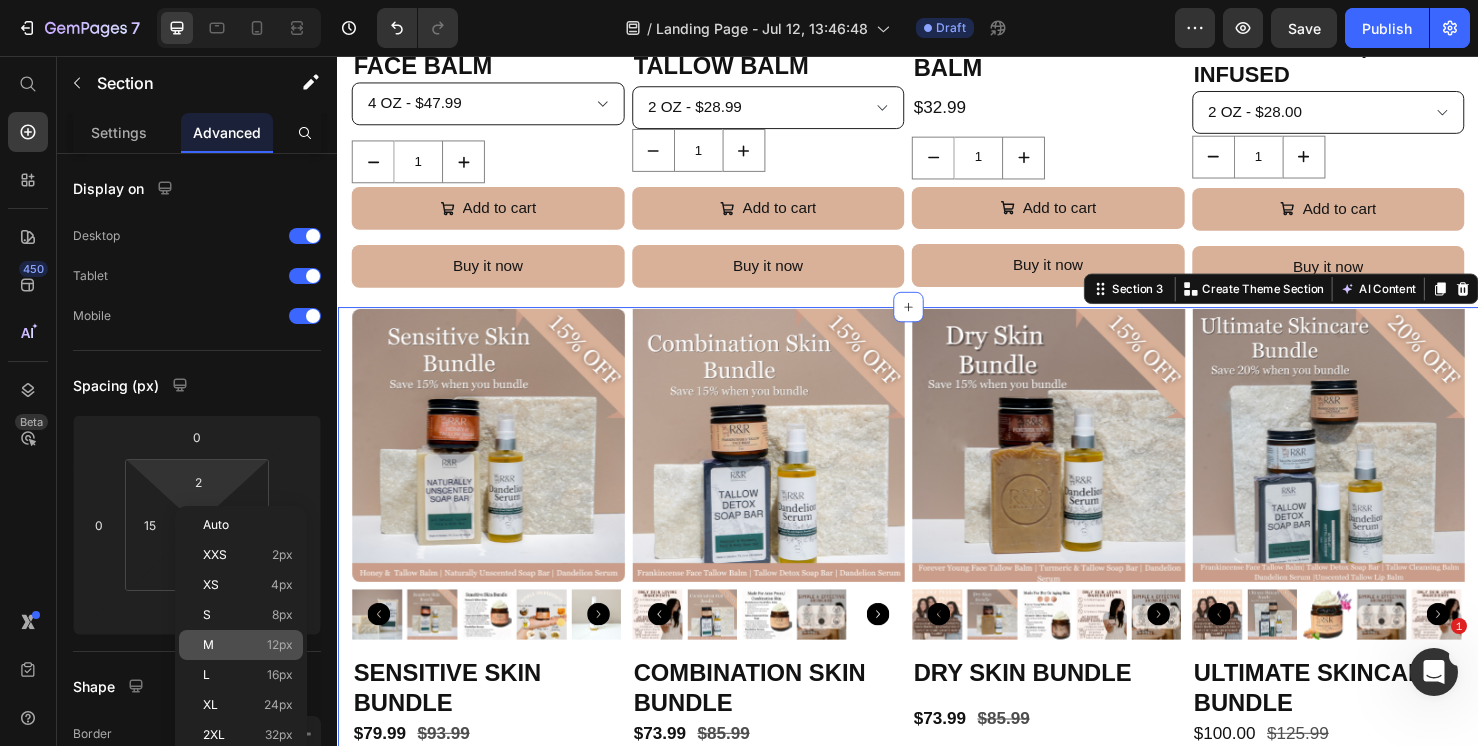 click on "M 12px" at bounding box center (248, 645) 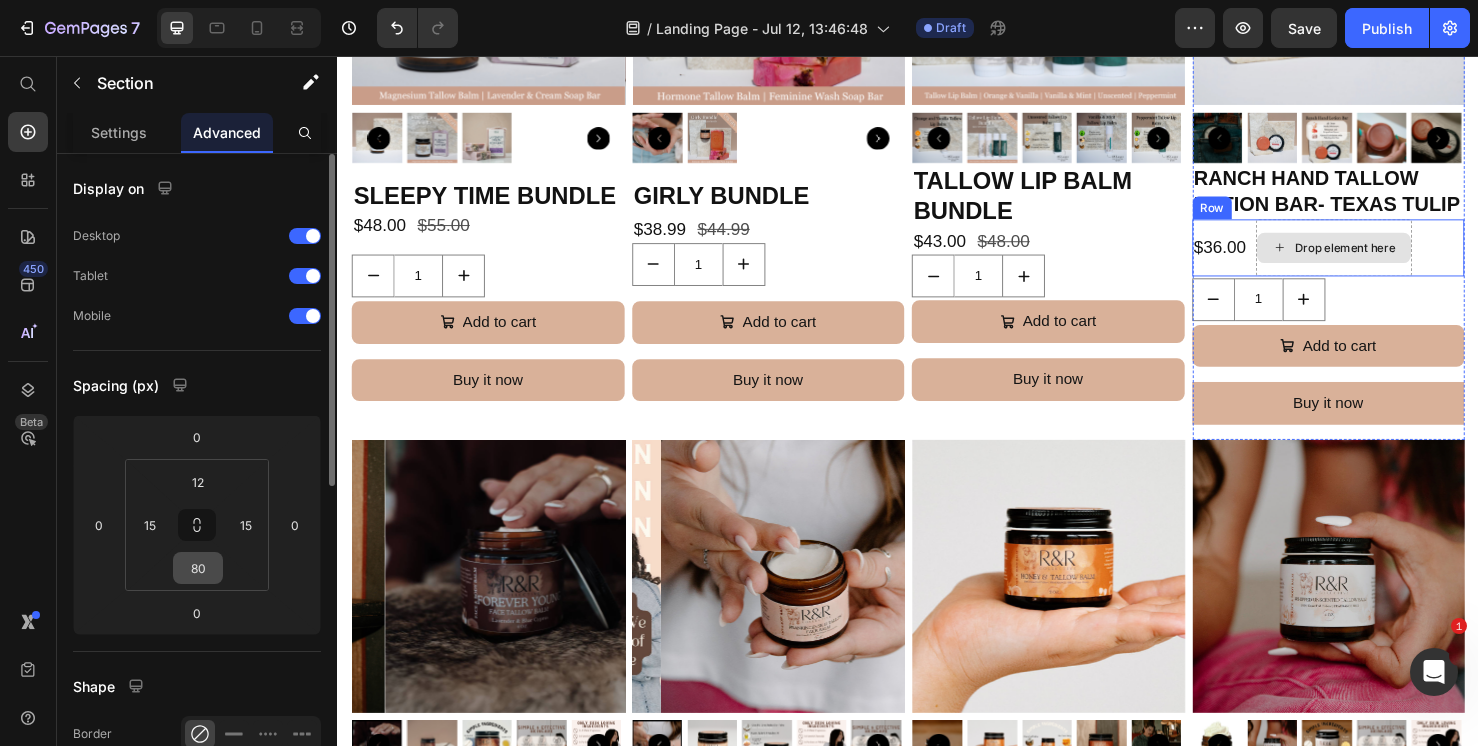 scroll, scrollTop: 2478, scrollLeft: 0, axis: vertical 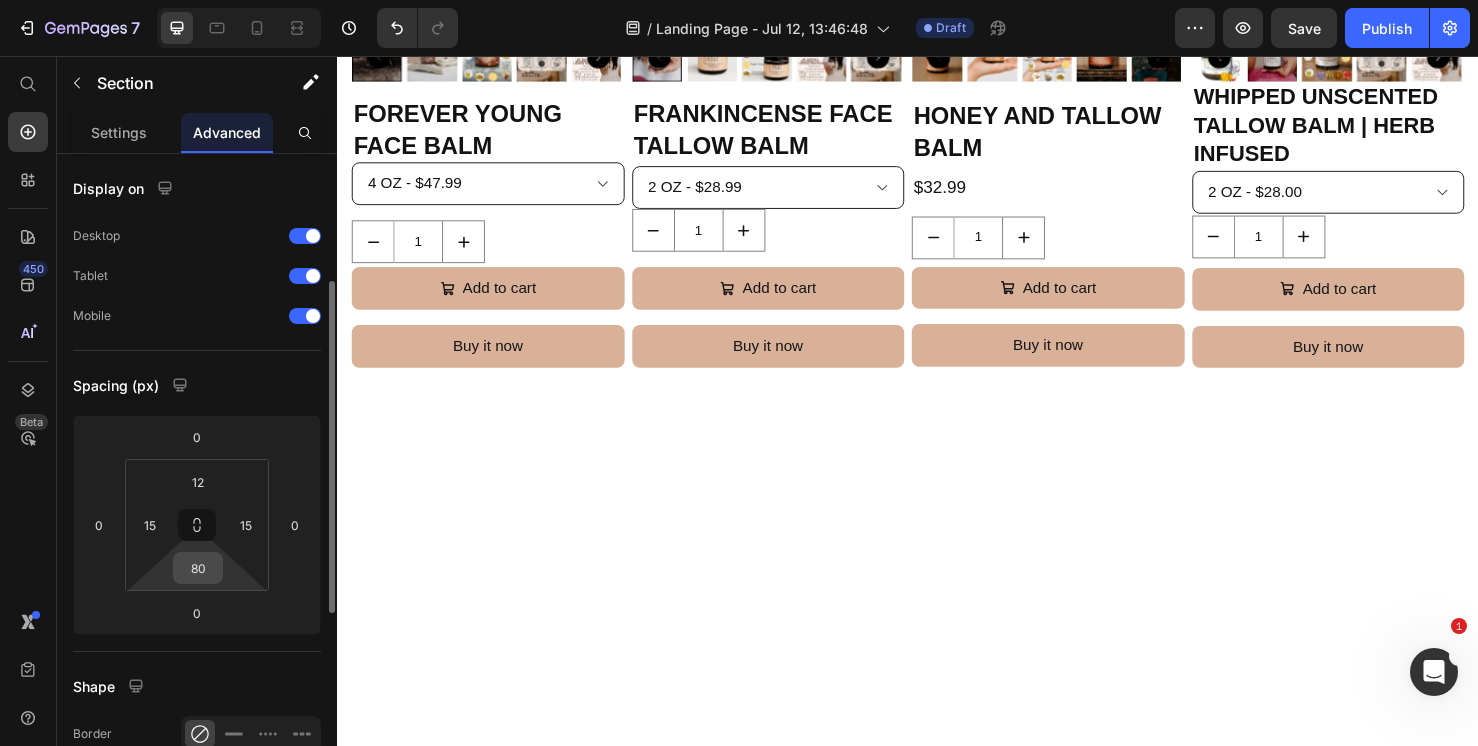 click on "80" at bounding box center (198, 568) 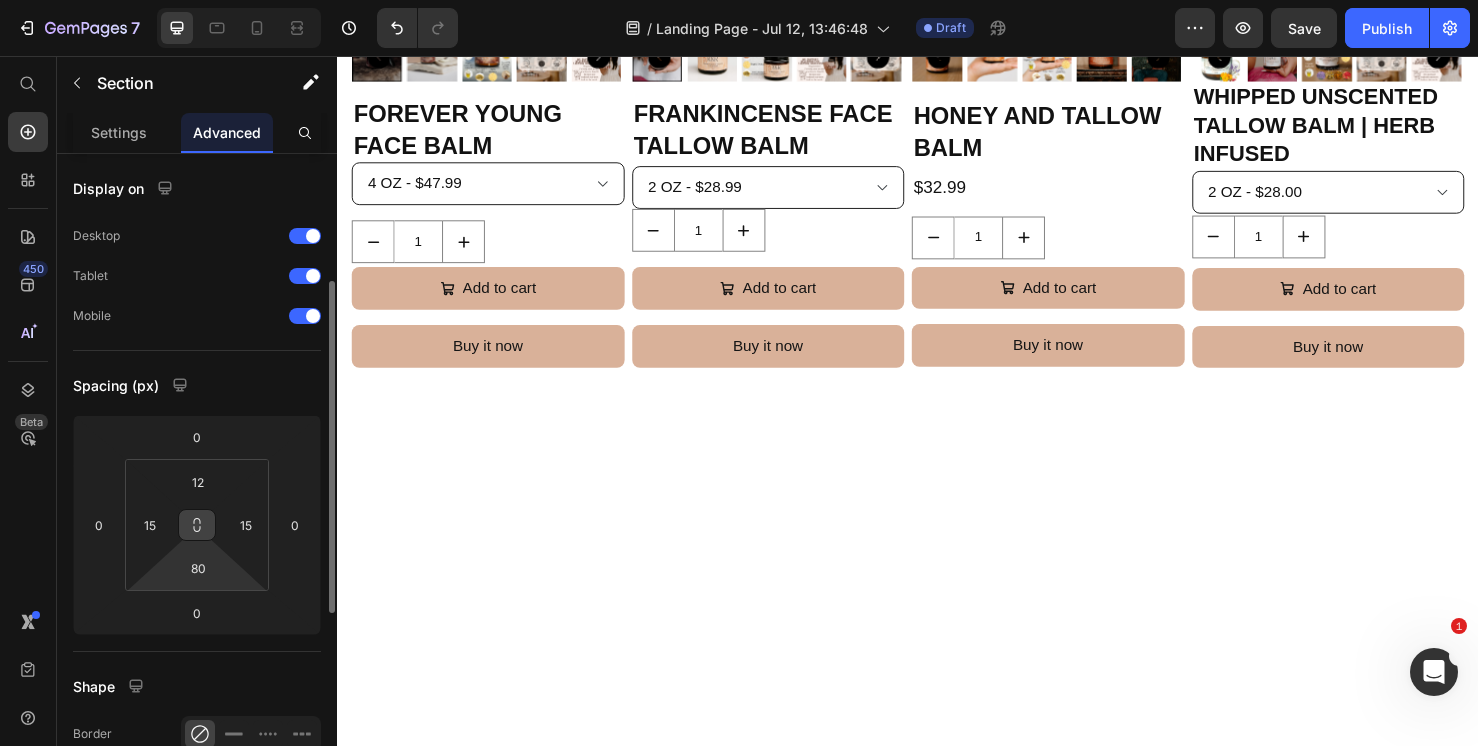 click 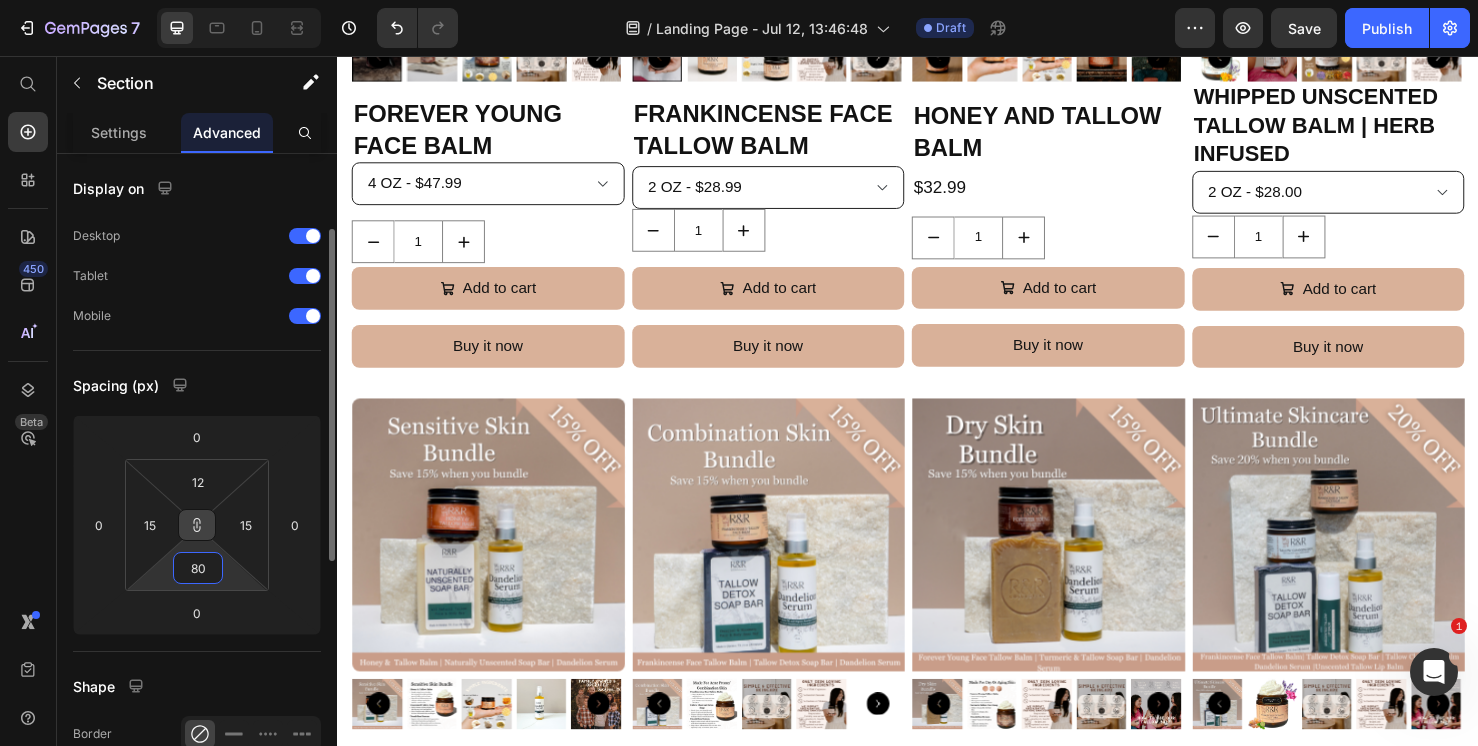 type on "4" 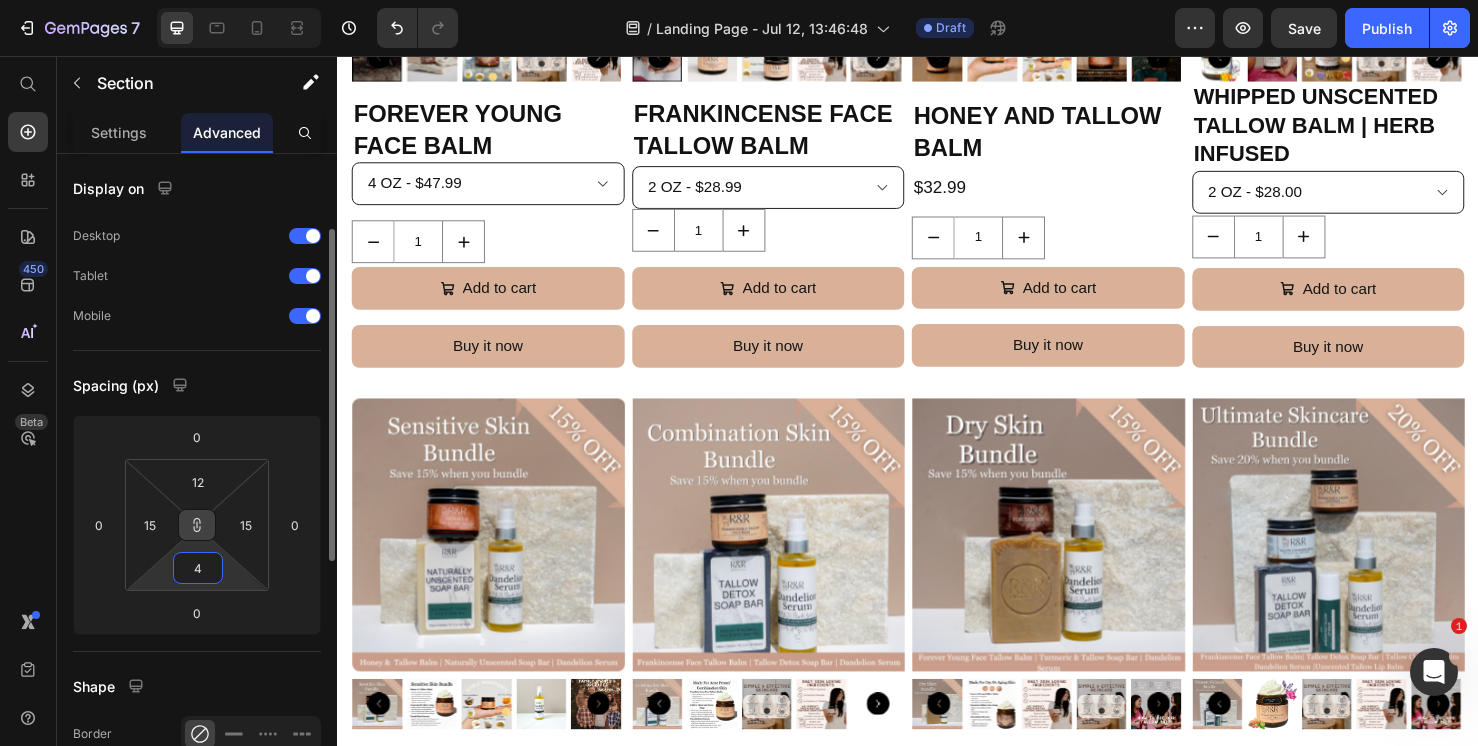 click at bounding box center (197, 525) 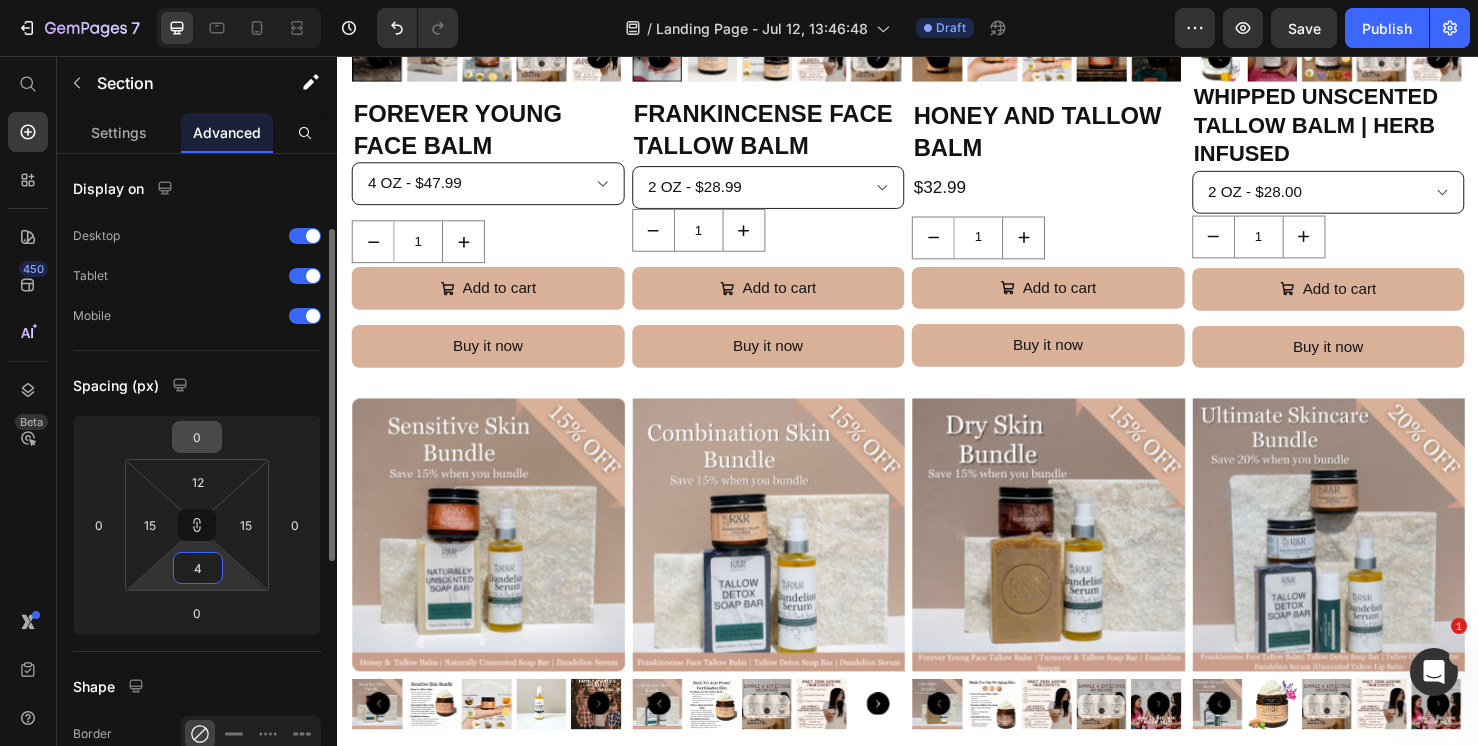 type on "4" 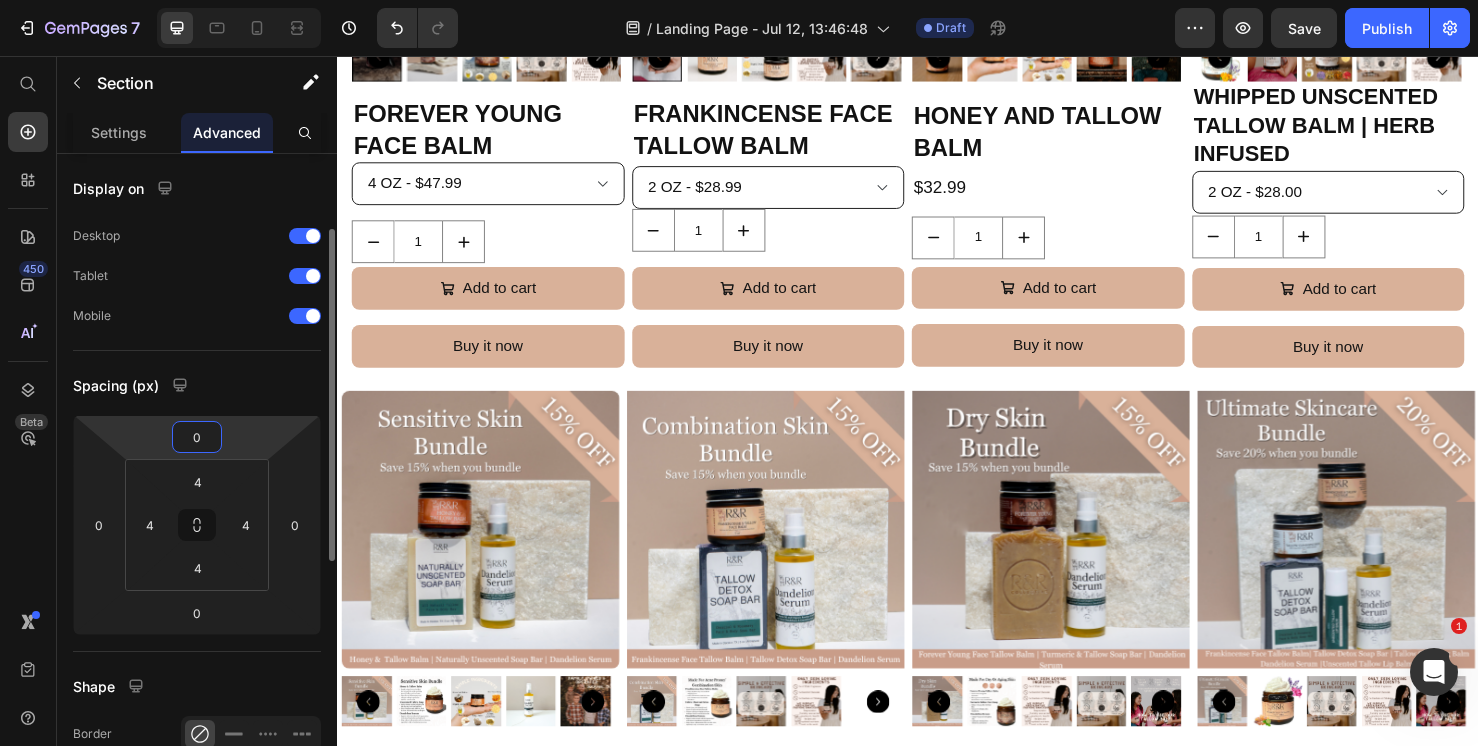 click on "0" at bounding box center [197, 437] 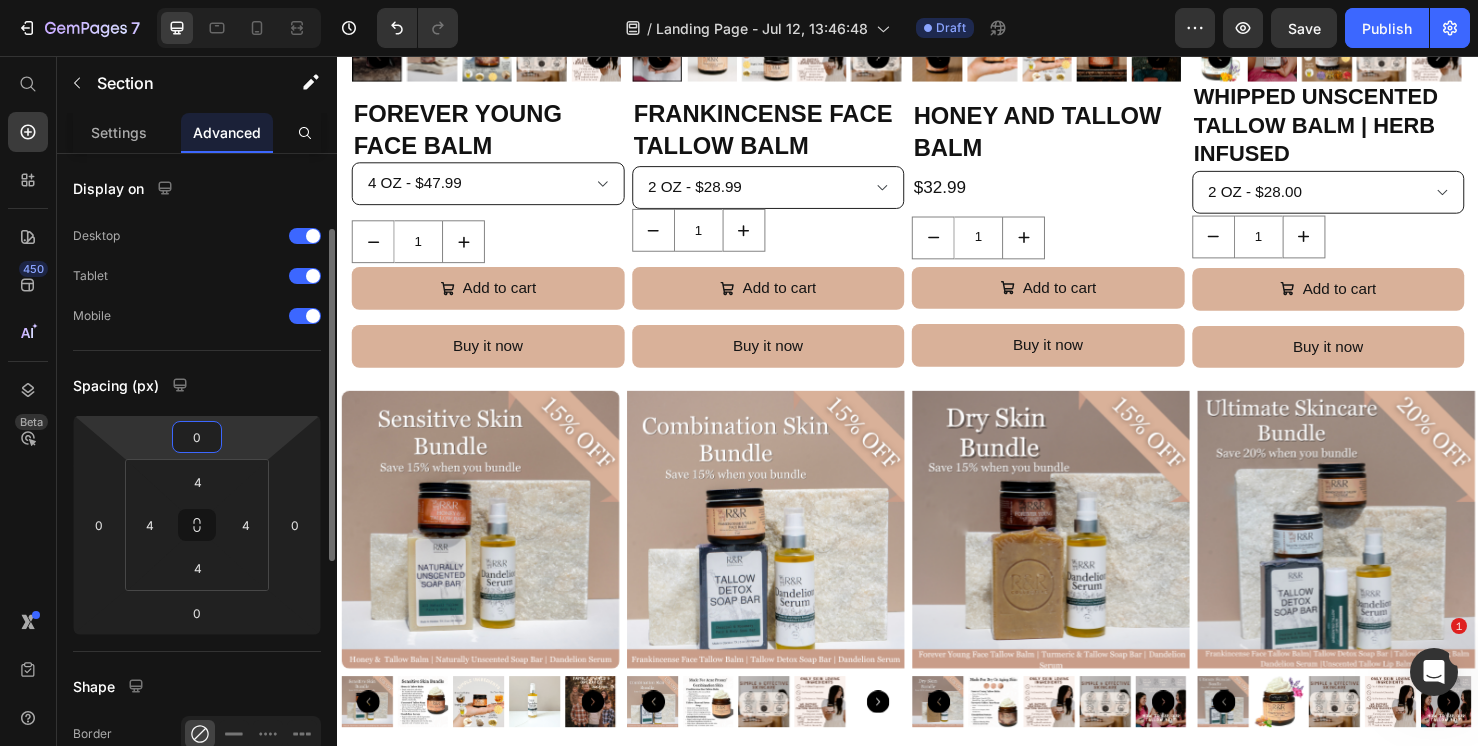 click on "0" at bounding box center [197, 437] 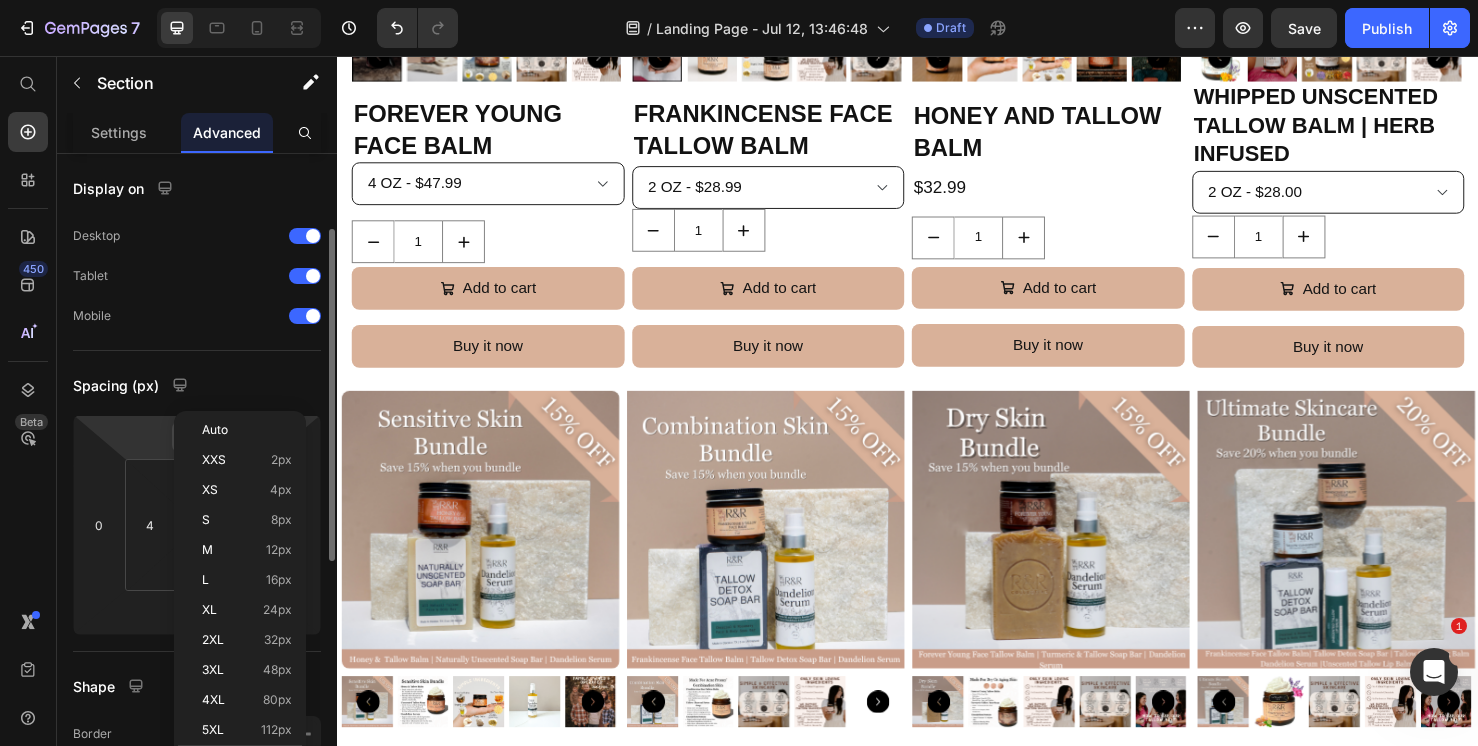 click on "0" at bounding box center [197, 437] 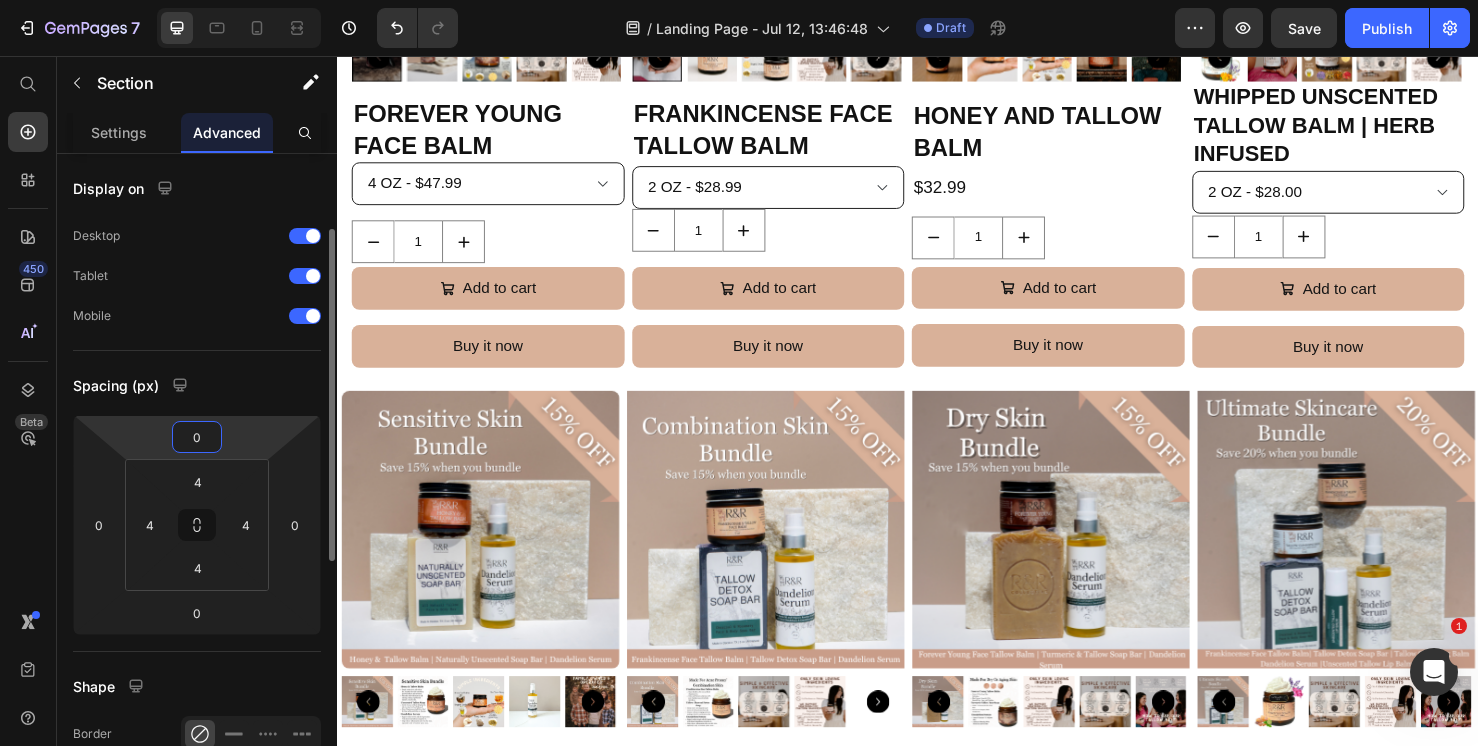 click on "0" at bounding box center (197, 437) 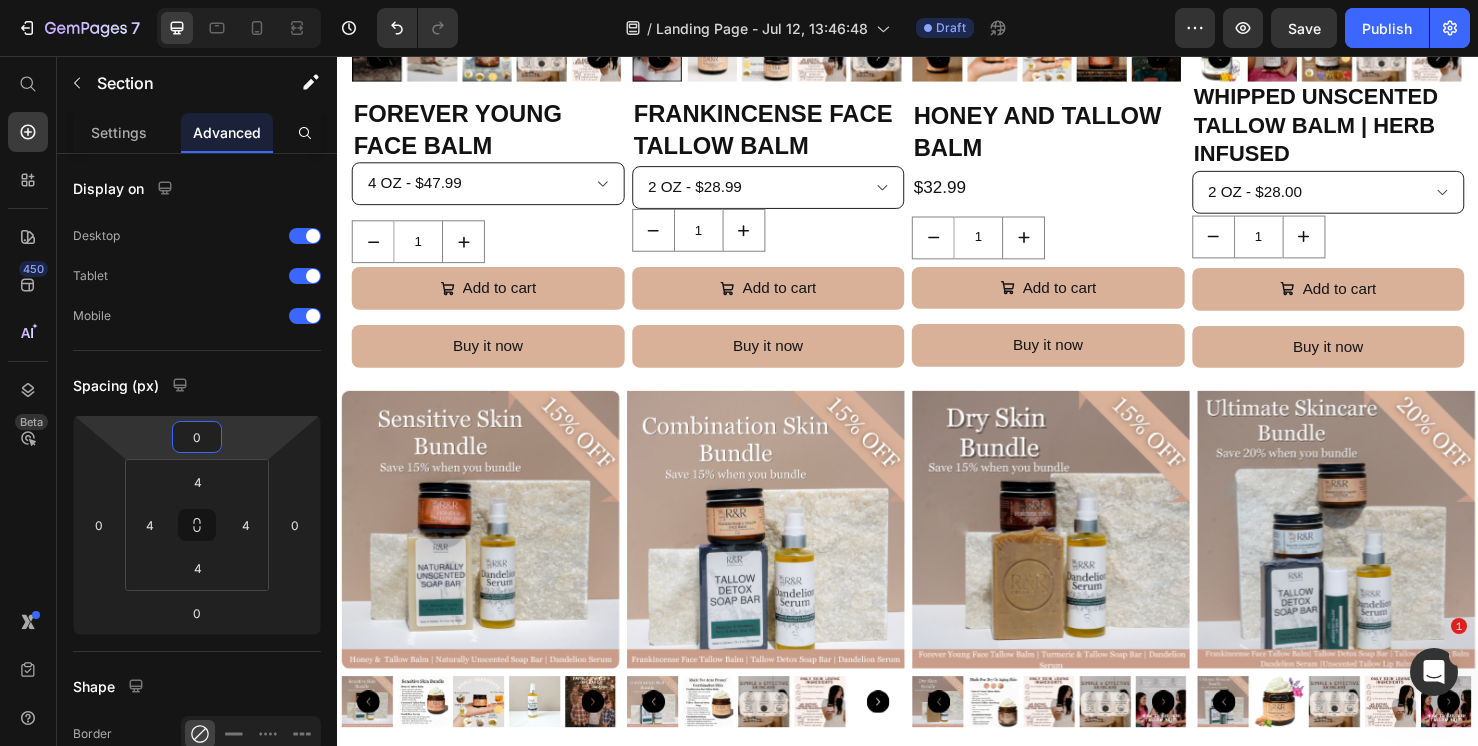 click on "Auto" 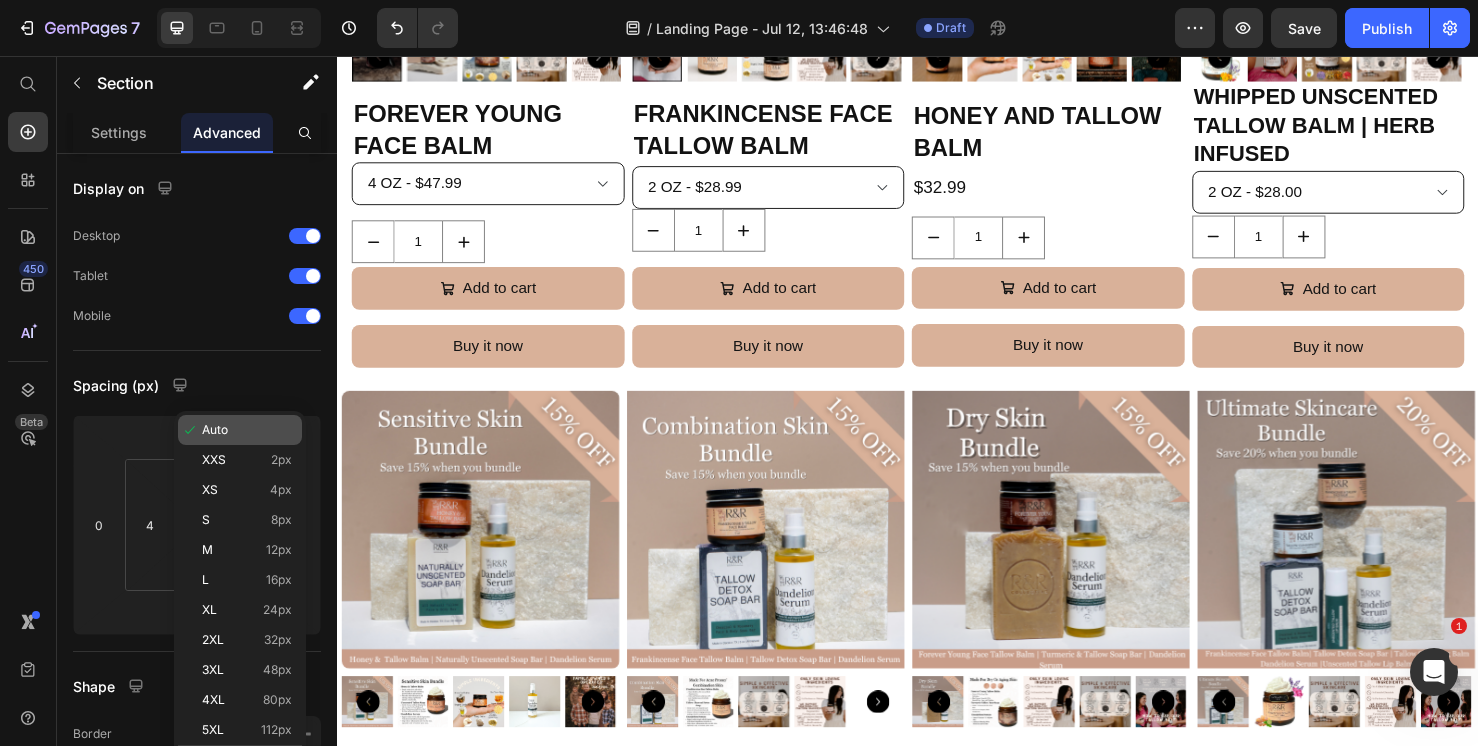 click on "Auto" 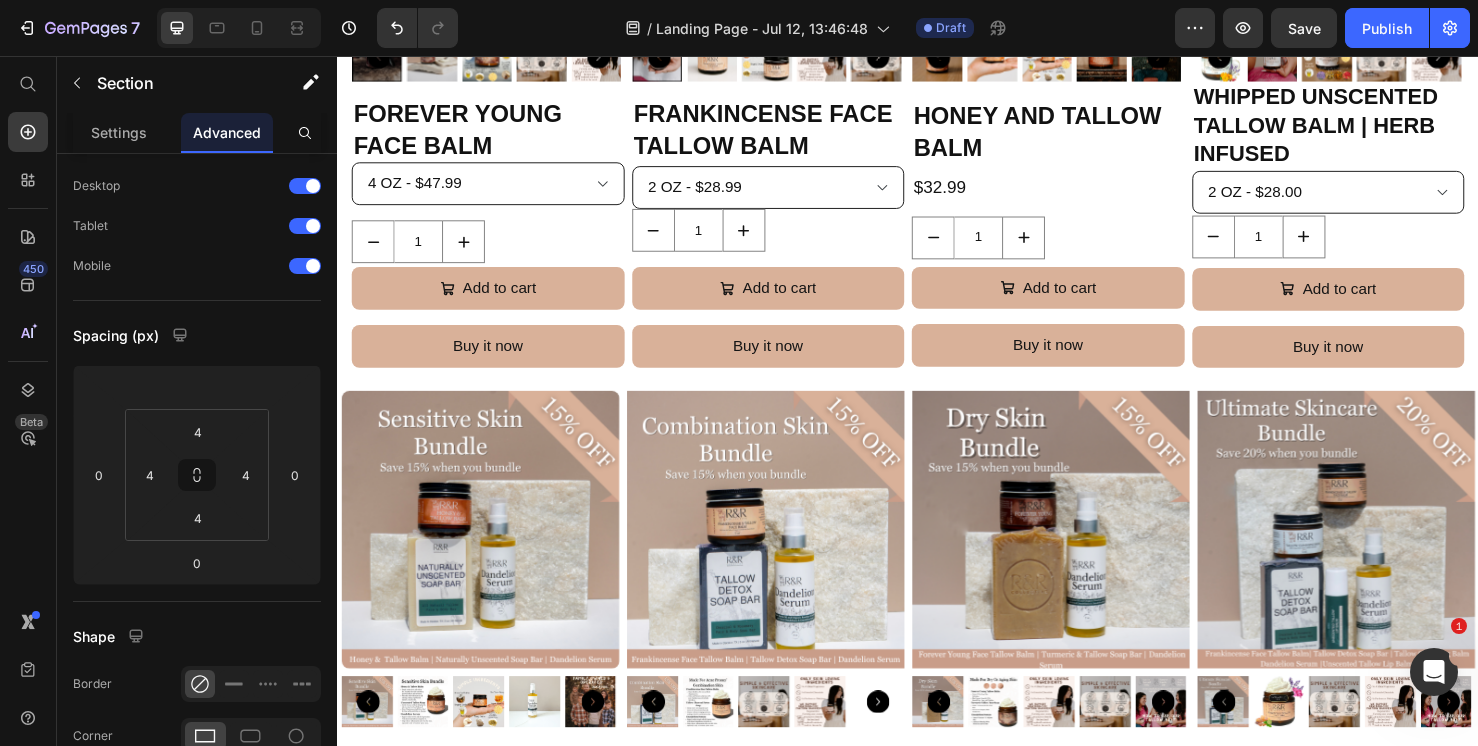 click on "Auto" 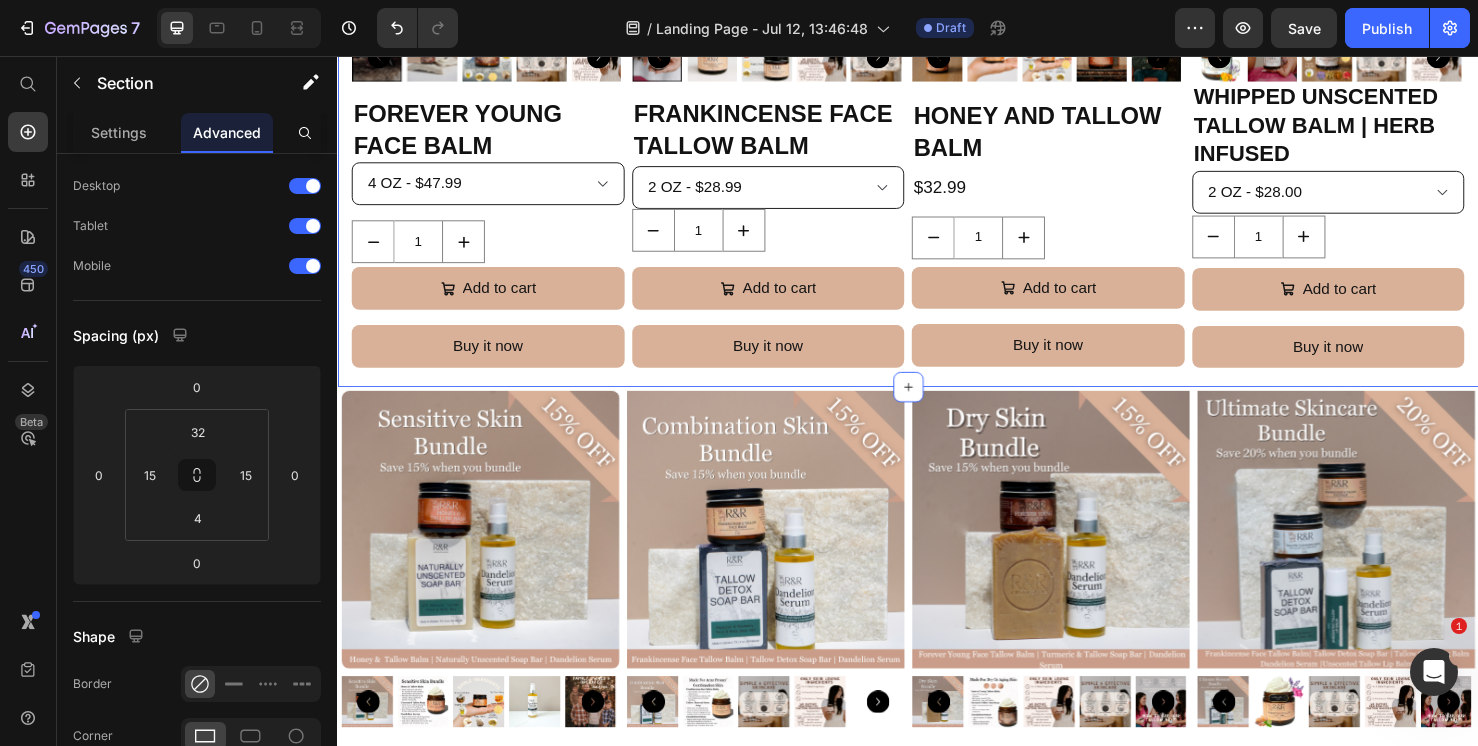 click on "Shop All Products Heading Row
Product Images Sensitive Skin Bundle Product Title $79.99 Product Price $93.99 Product Price Row 1 Product Quantity
Add to cart Add to Cart Buy it now Dynamic Checkout Product
Product Images Combination Skin Bundle Product Title $73.99 Product Price $85.99 Product Price Row 1 Product Quantity
Add to cart Add to Cart Buy it now Dynamic Checkout Product
Product Images Dry Skin Bundle Product Title $73.99 Product Price $85.99 Product Price Row 1 Product Quantity
Add to cart Add to Cart Buy it now Dynamic Checkout Product
Product Images Ultimate Skincare Bundle Product Title $100.00 Product Price $125.99 Product Price Row 1 Product Quantity
Add to cart Add to Cart Buy it now Dynamic Checkout Product Row
Product Images Best Selling Balms Bundle Product Title $79.99 Product Price $93.97 Product Price Row" at bounding box center (937, 1670) 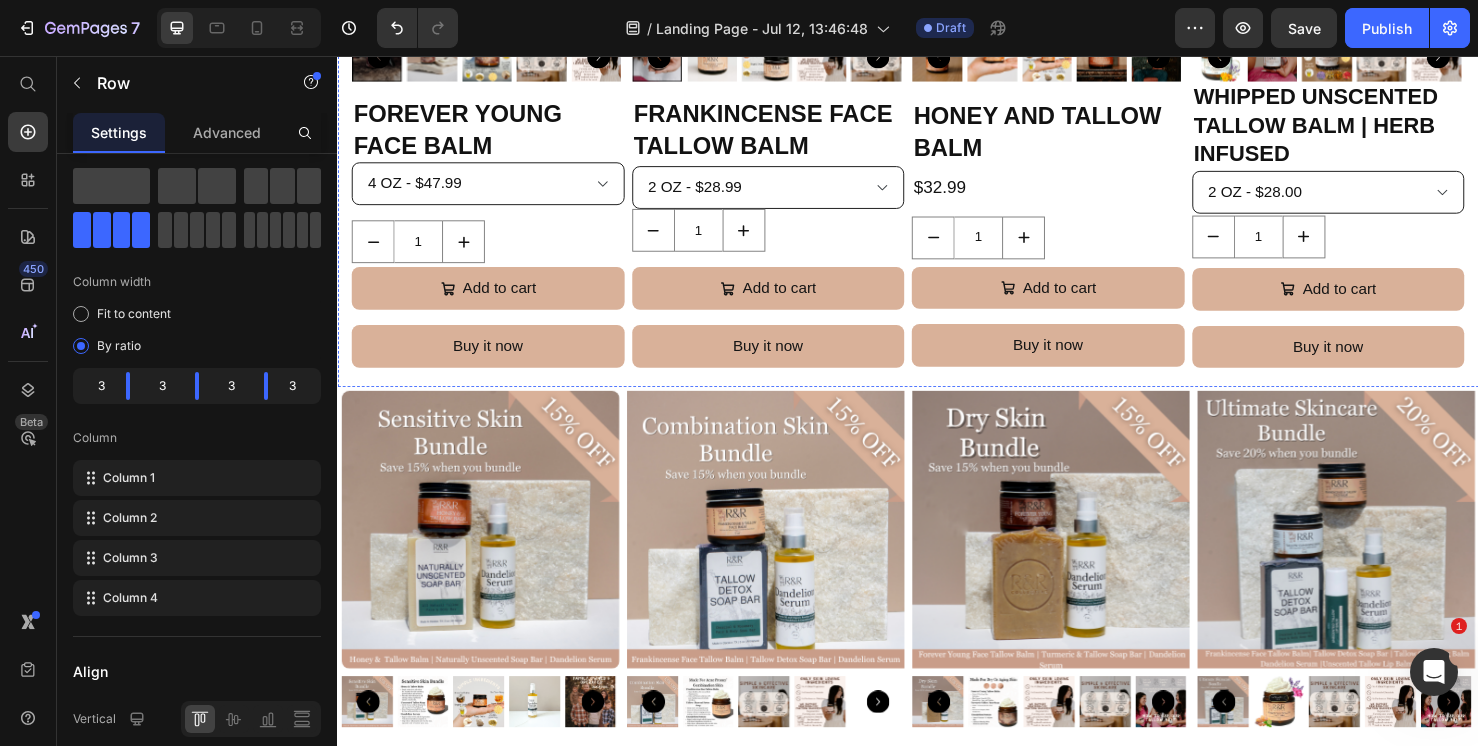 drag, startPoint x: 706, startPoint y: 395, endPoint x: 931, endPoint y: 551, distance: 273.79007 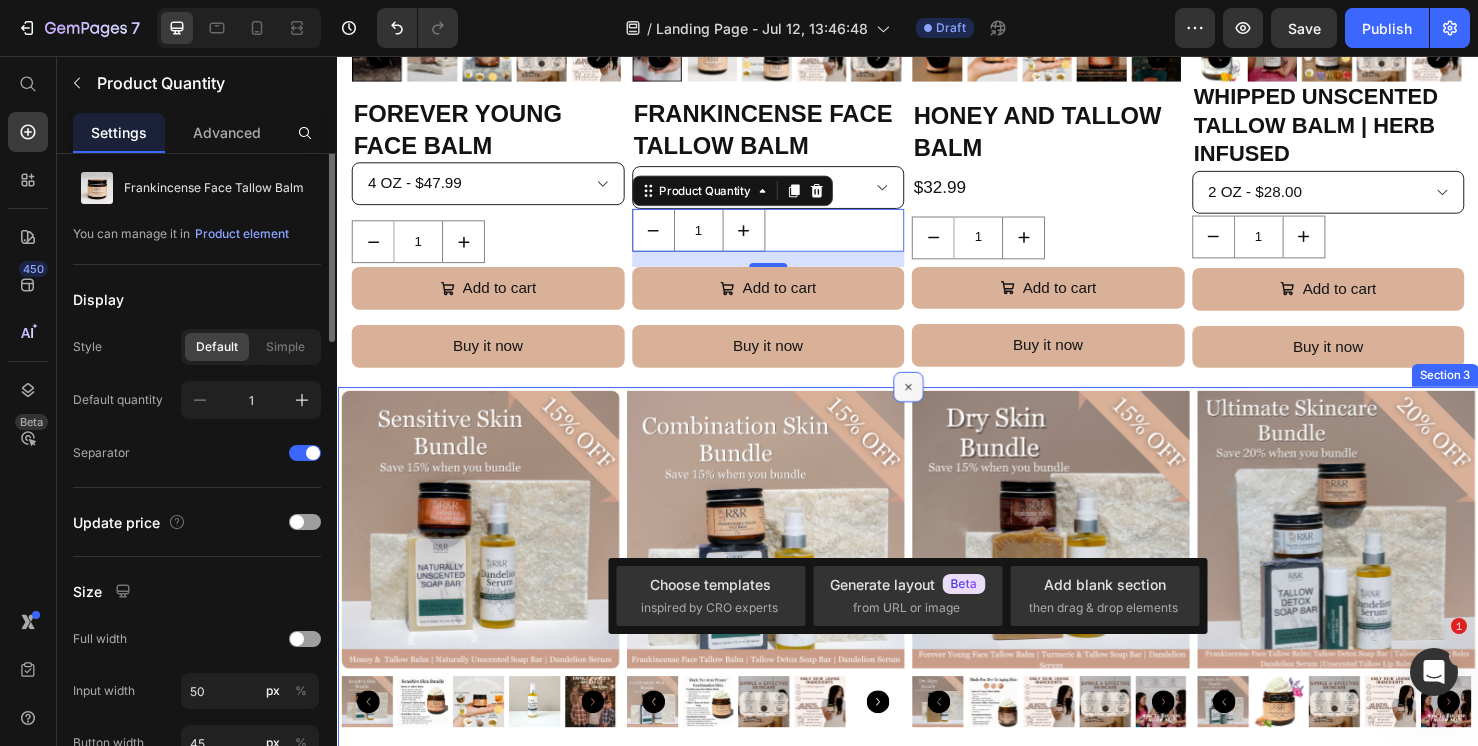 scroll, scrollTop: 0, scrollLeft: 0, axis: both 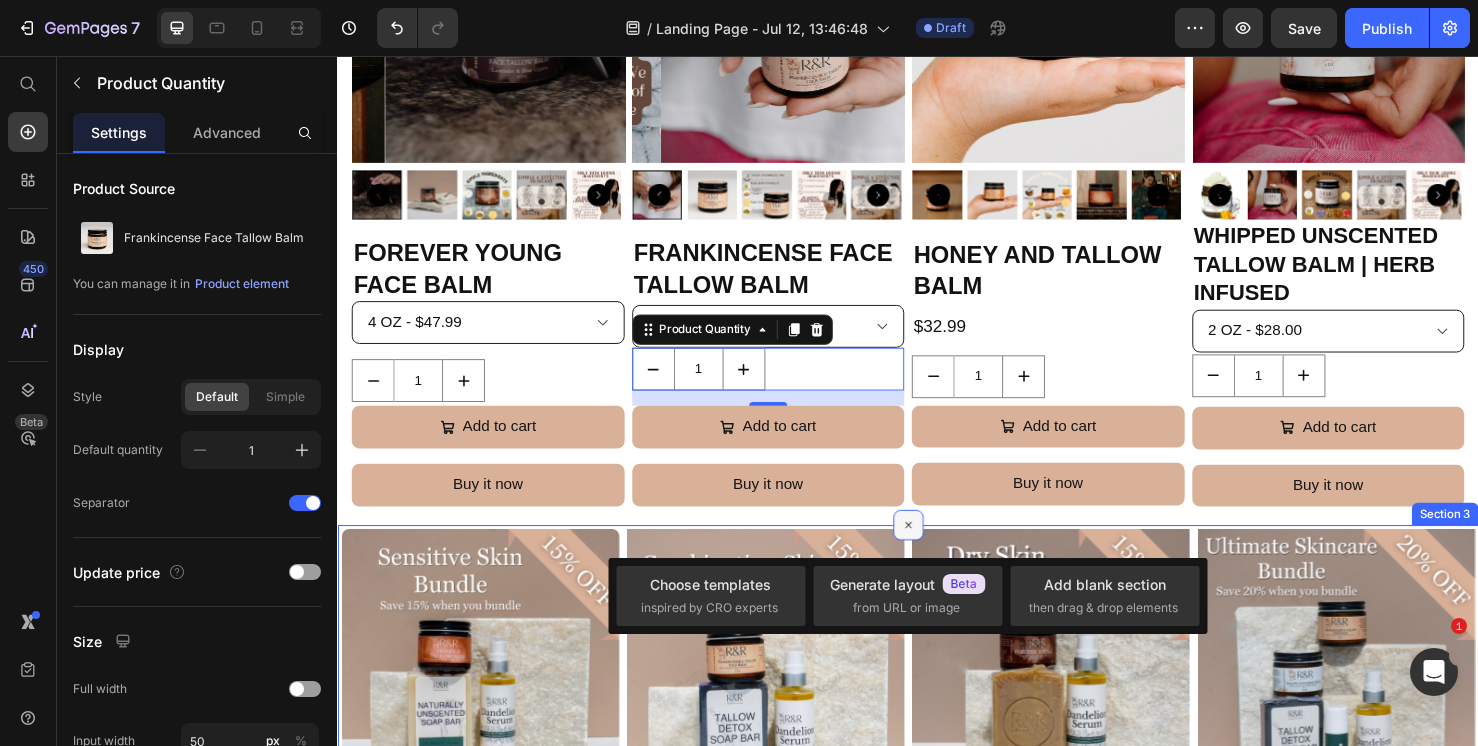 click 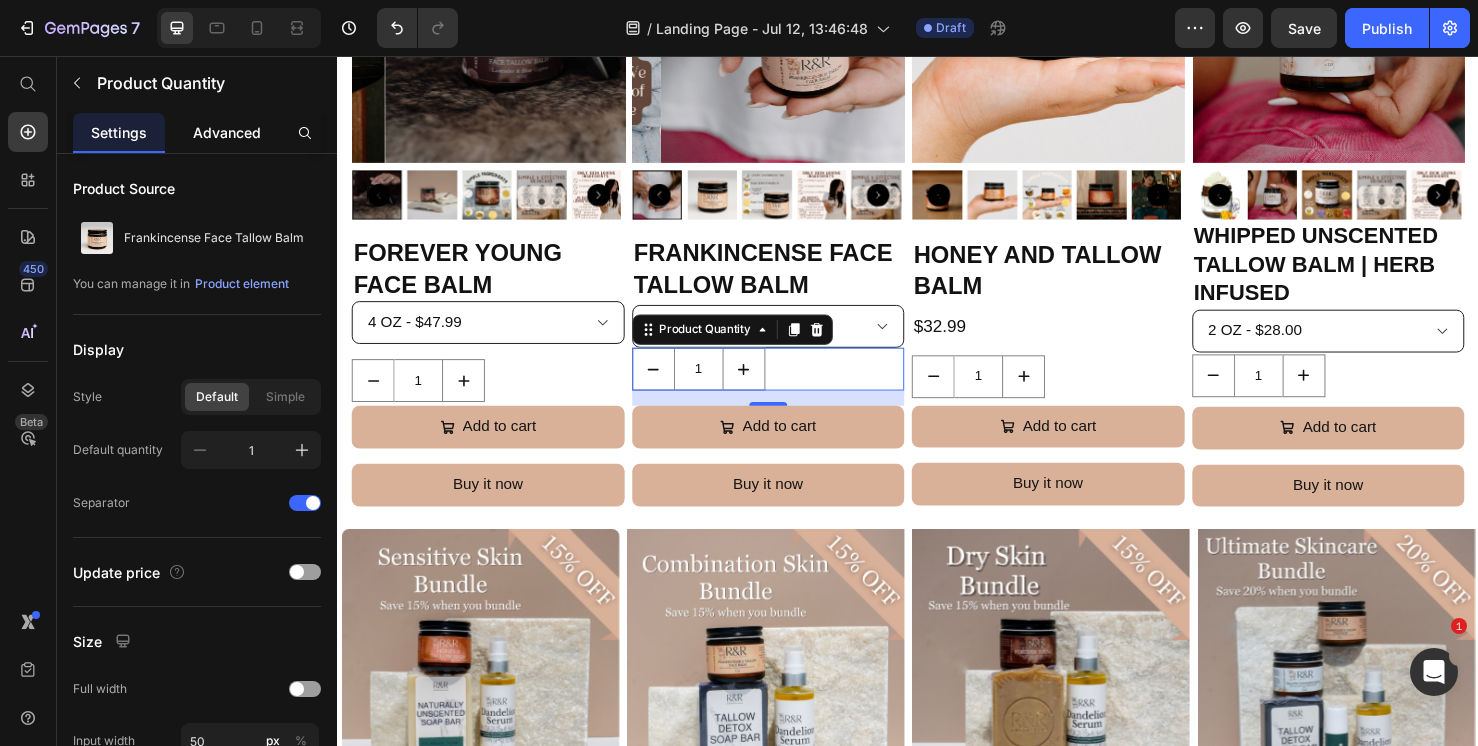 click on "Advanced" at bounding box center [227, 132] 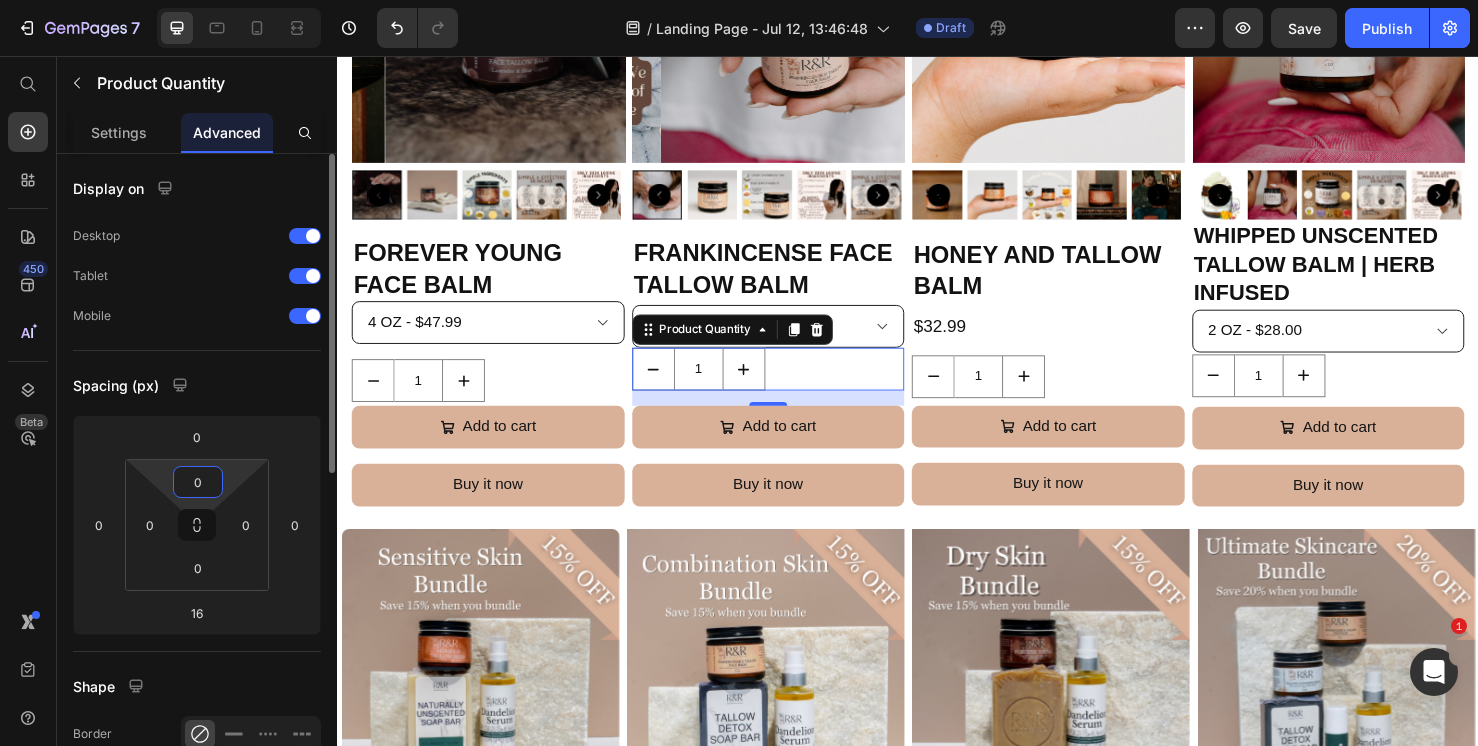 click on "0" at bounding box center (198, 482) 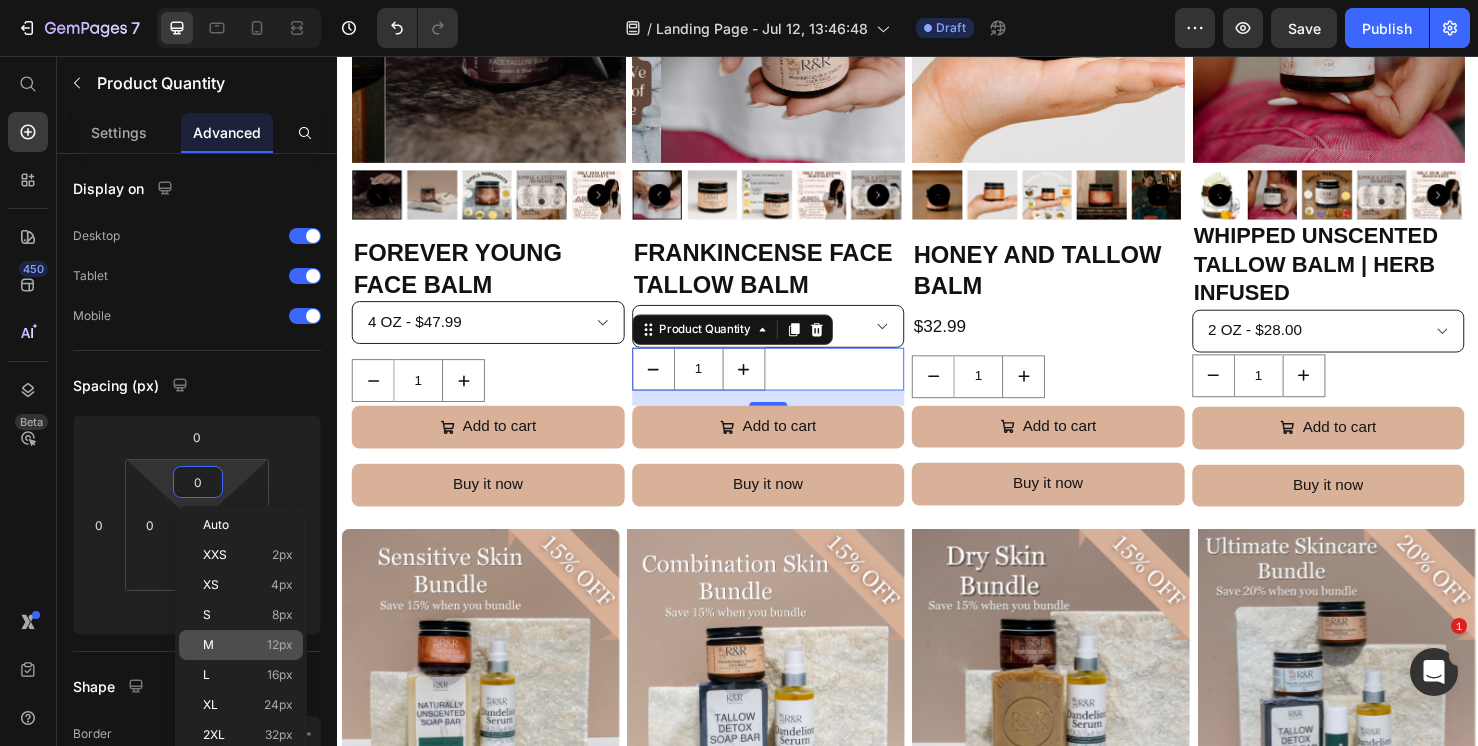 click on "M 12px" 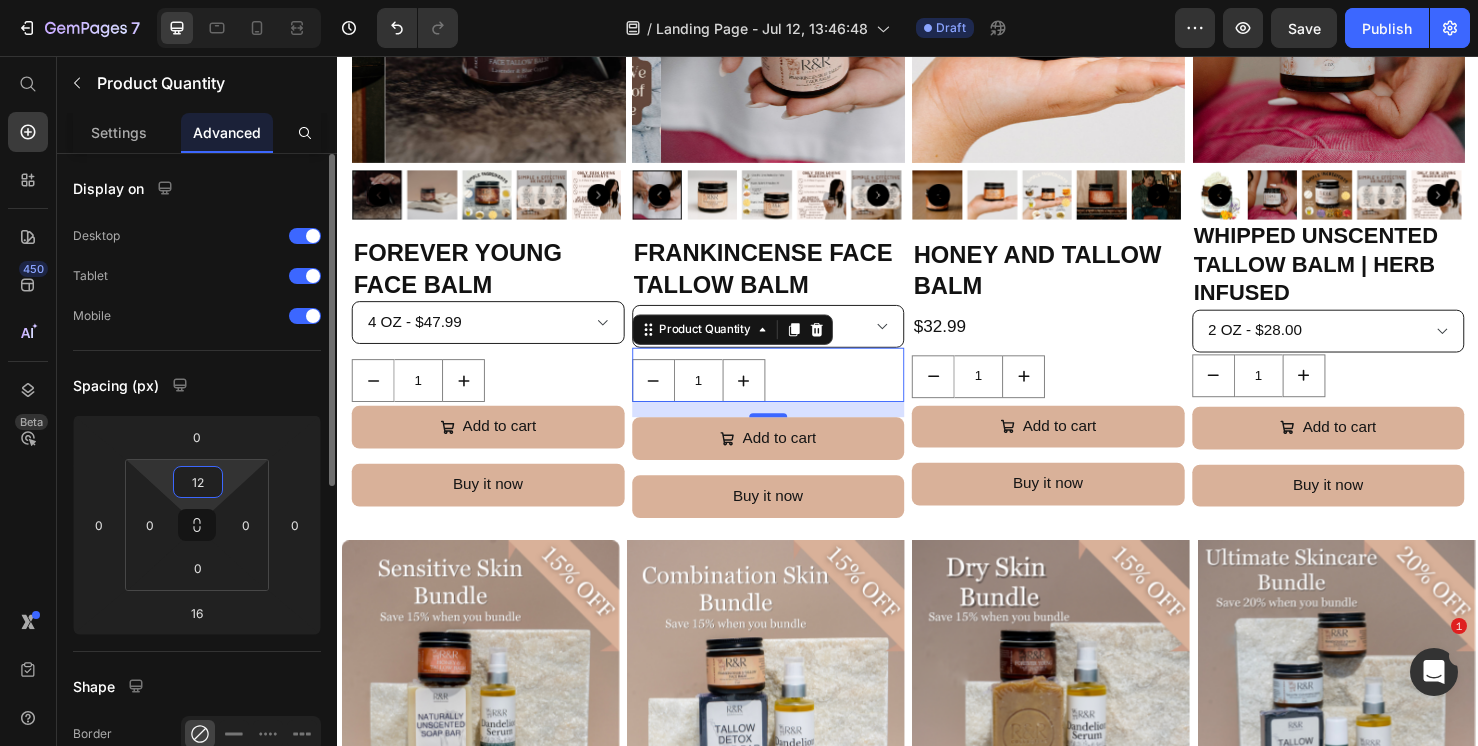 click on "12" at bounding box center (198, 482) 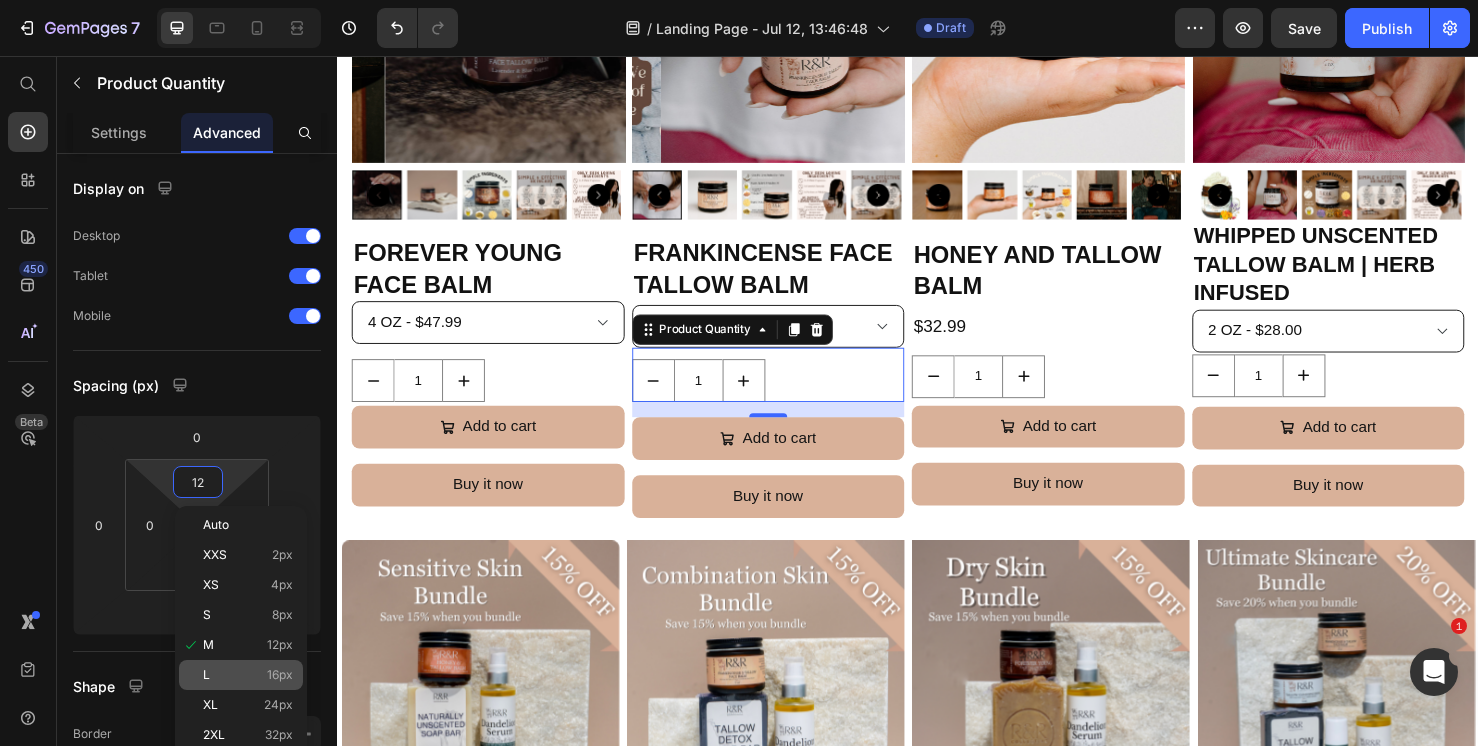 click on "L 16px" at bounding box center [248, 675] 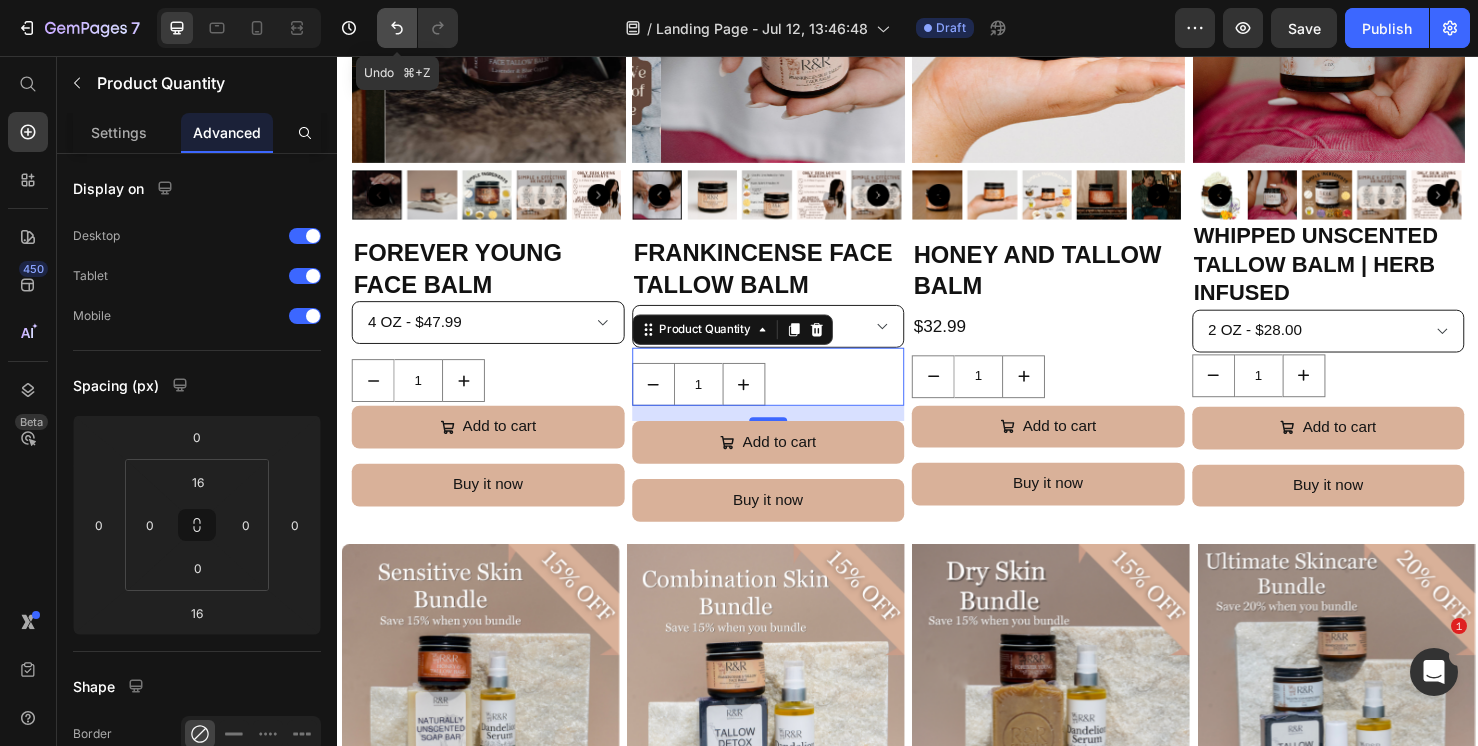 click 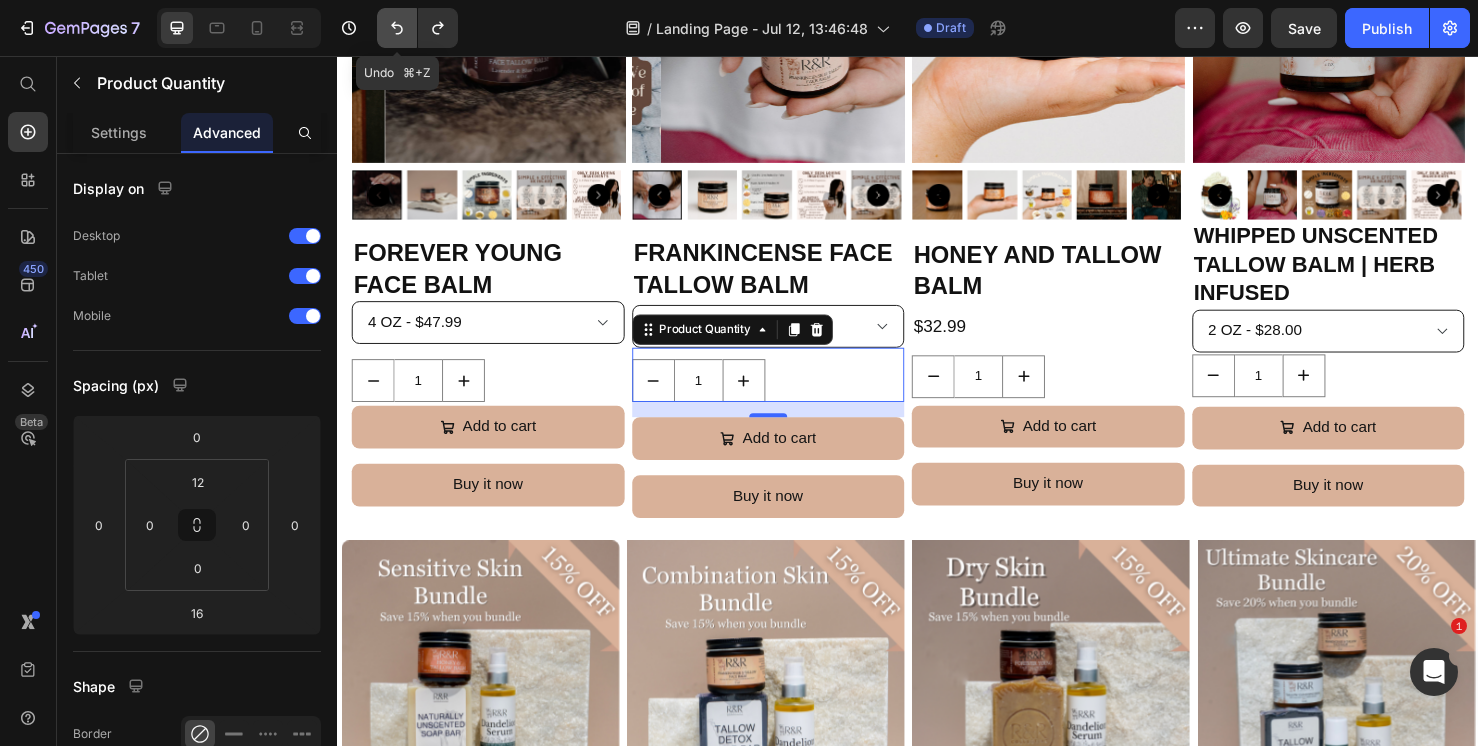 click 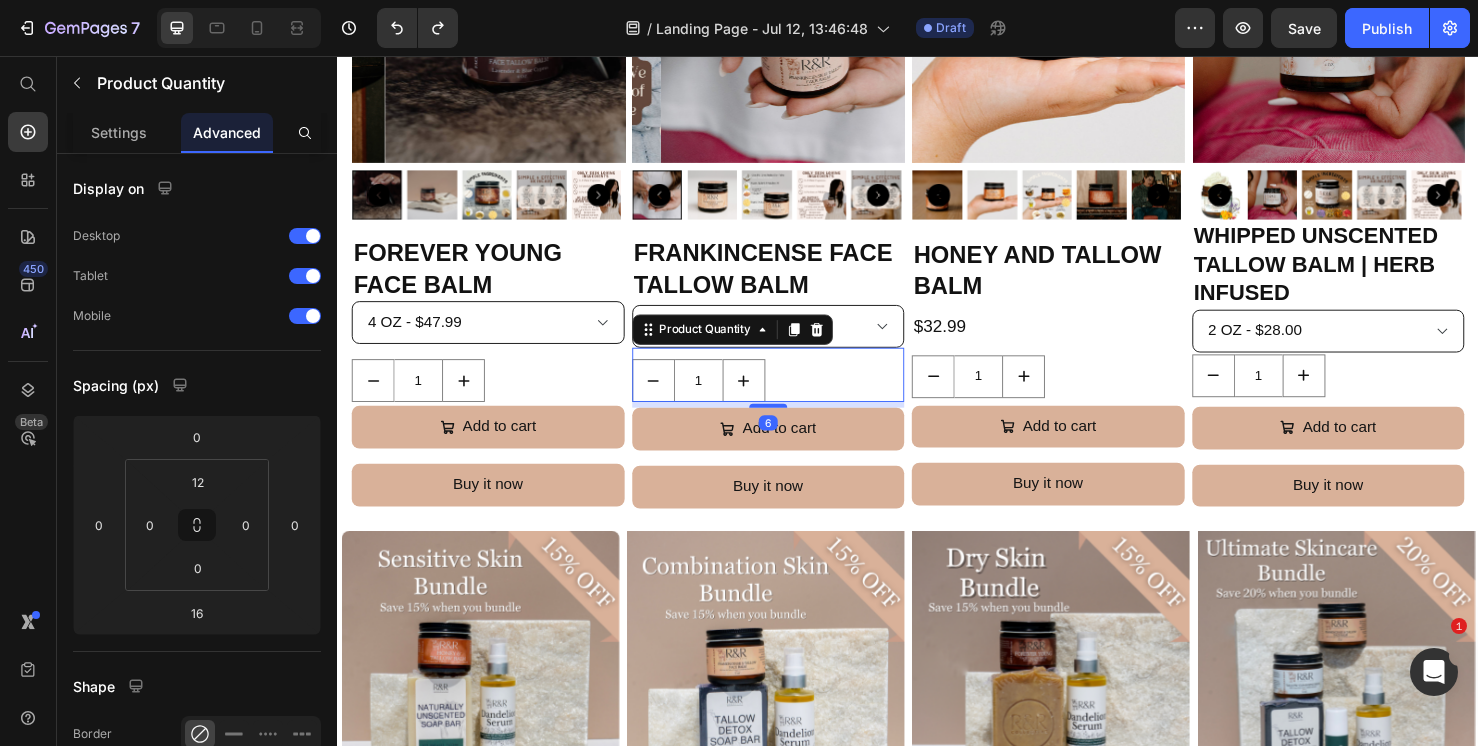 drag, startPoint x: 786, startPoint y: 436, endPoint x: 787, endPoint y: 426, distance: 10.049875 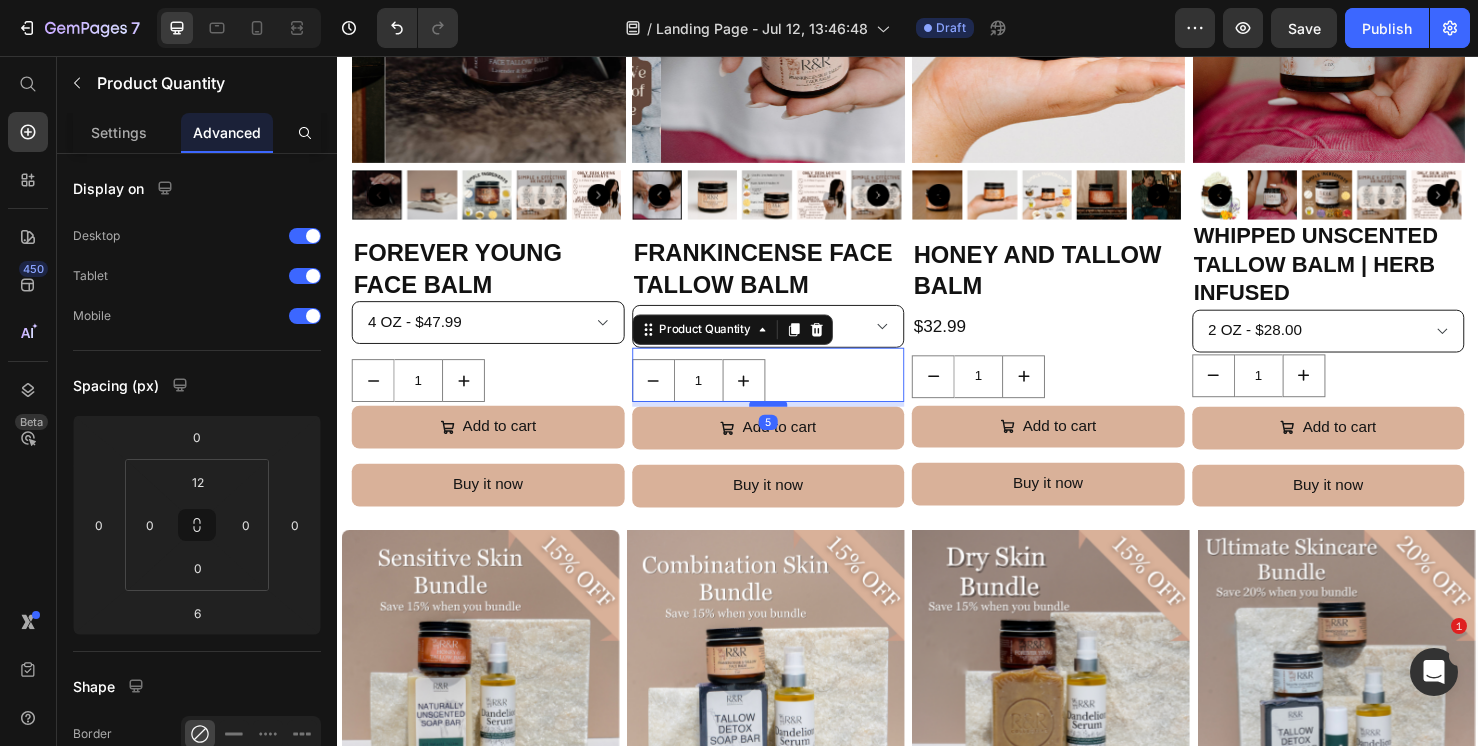 click at bounding box center (790, 422) 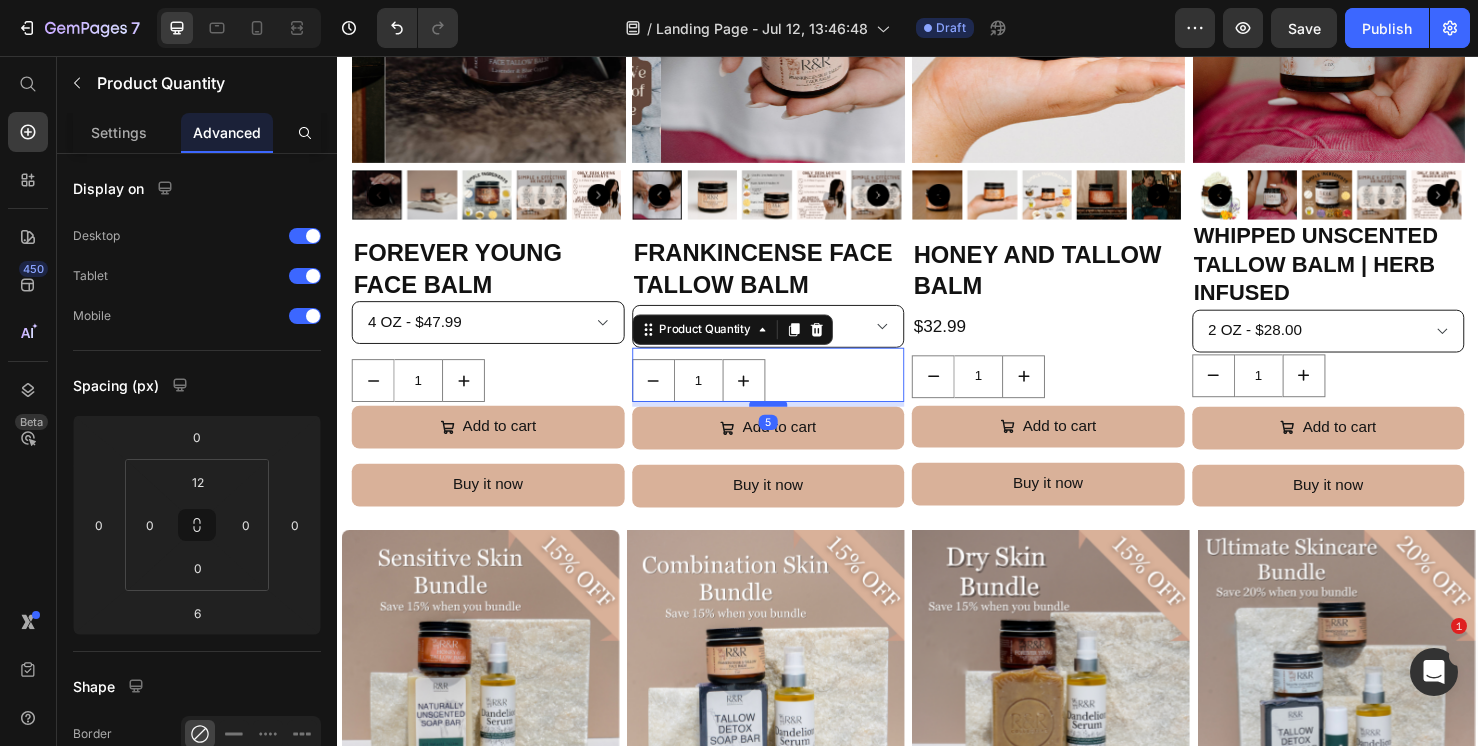 type on "5" 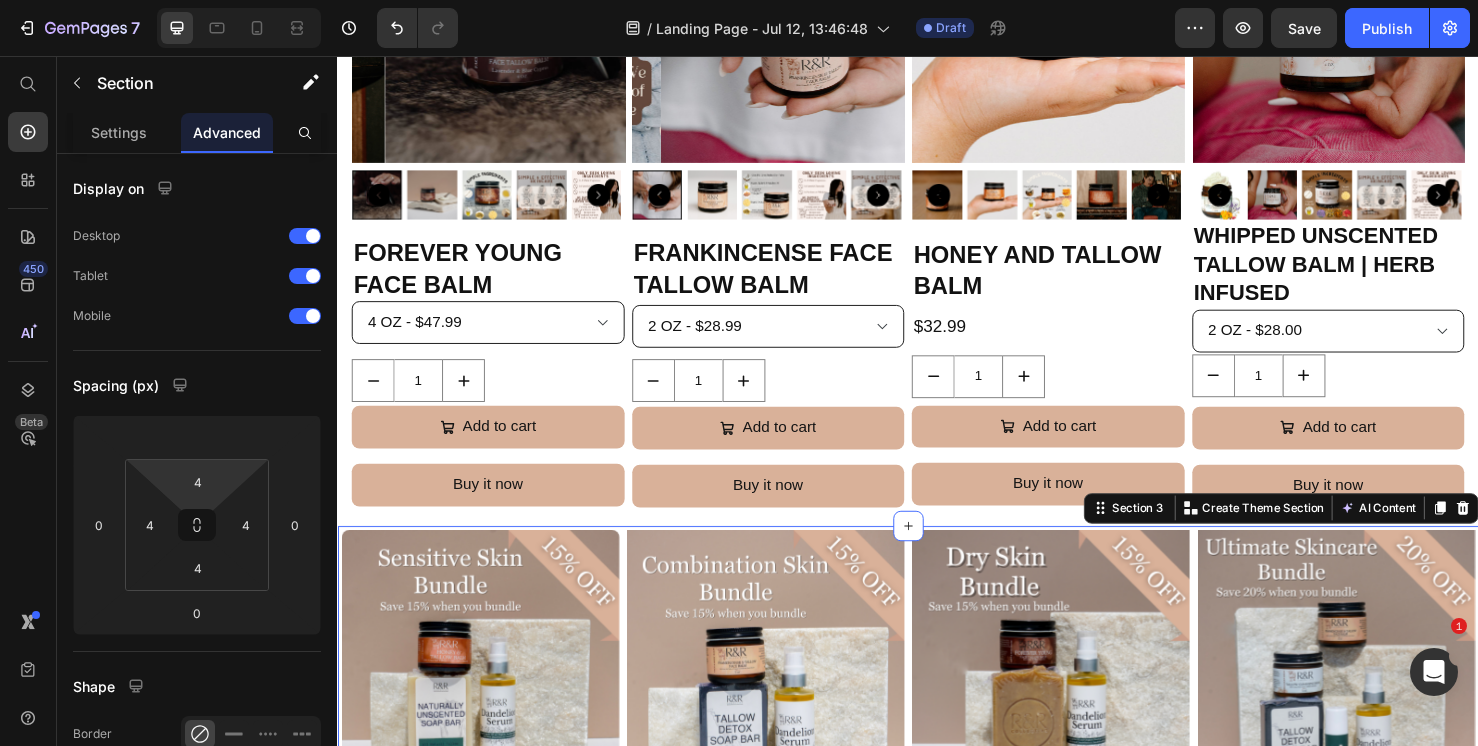 click on "4" at bounding box center [198, 482] 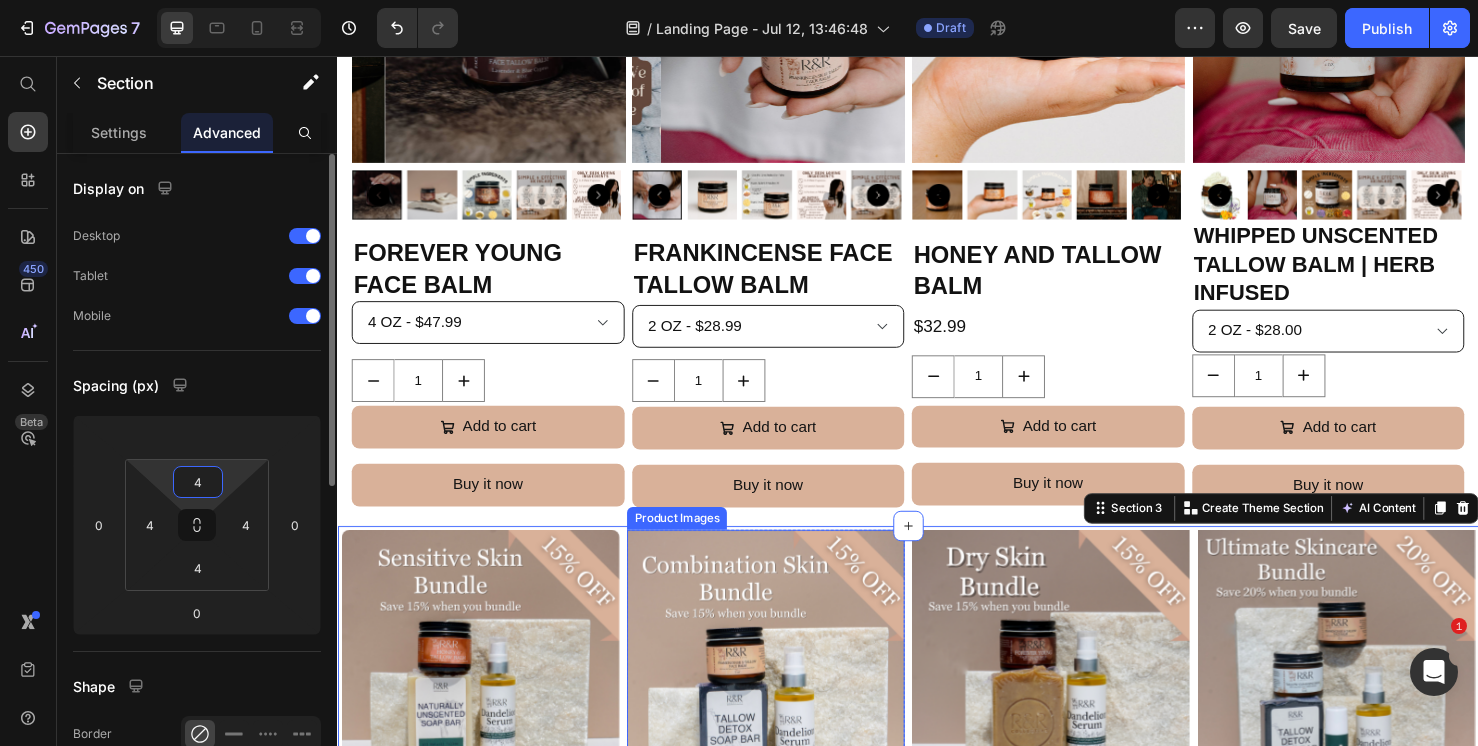 scroll, scrollTop: 2636, scrollLeft: 0, axis: vertical 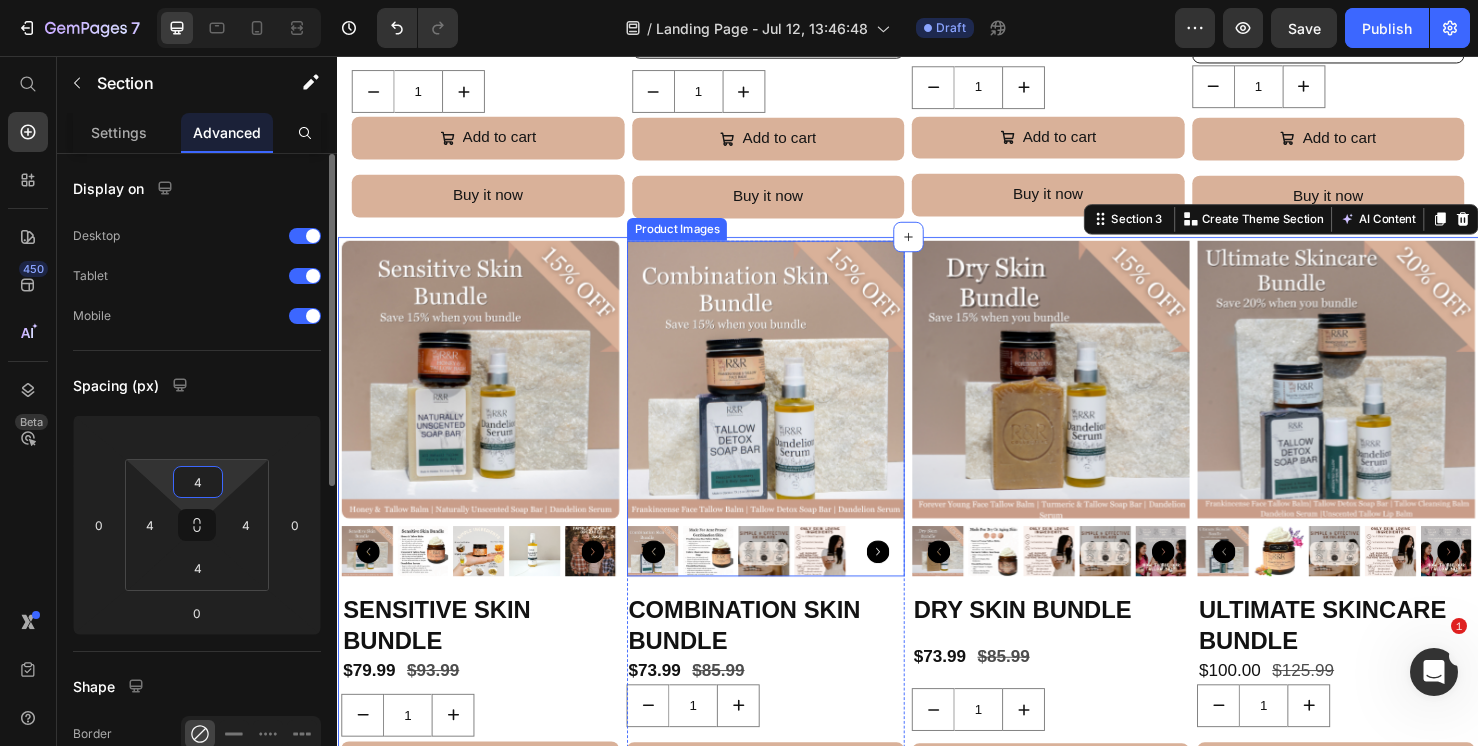 click on "4" at bounding box center [198, 482] 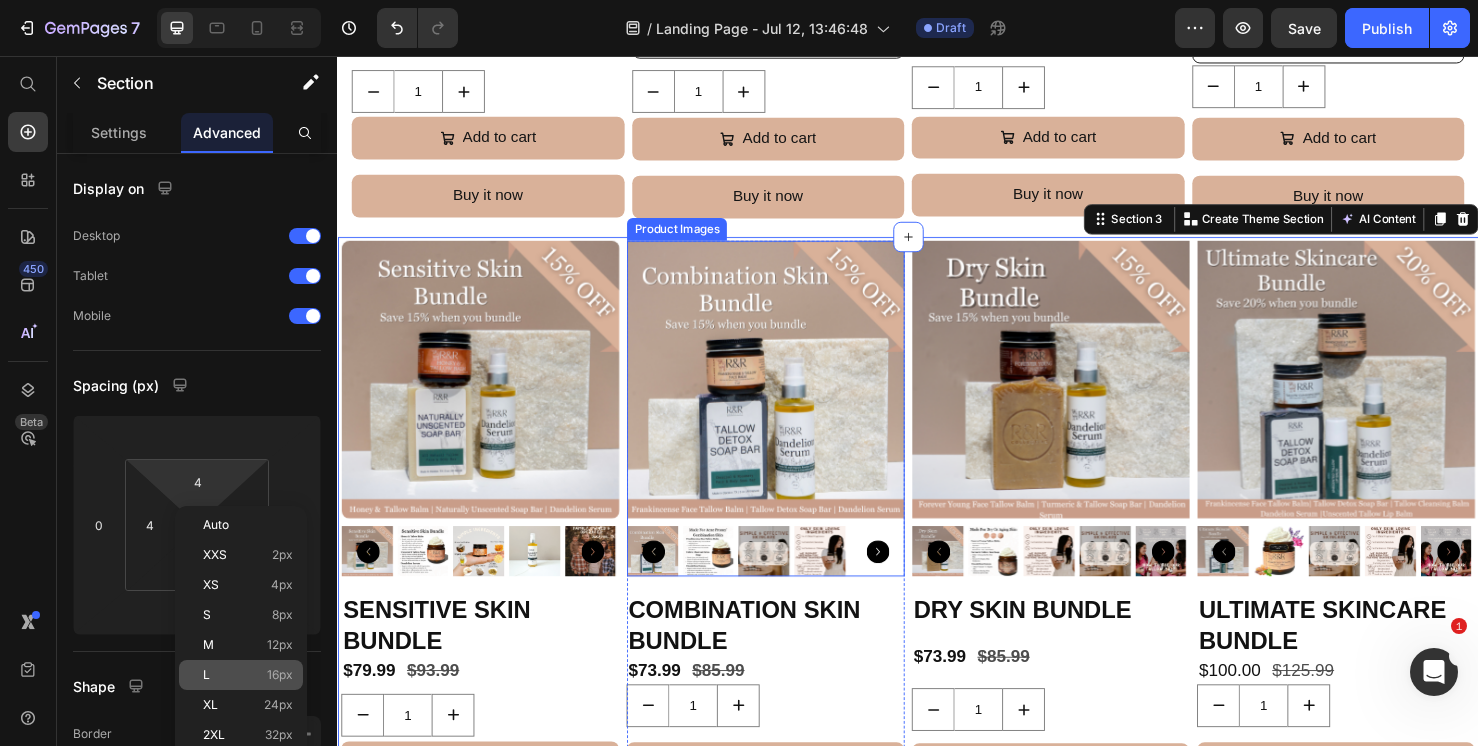 click on "L 16px" 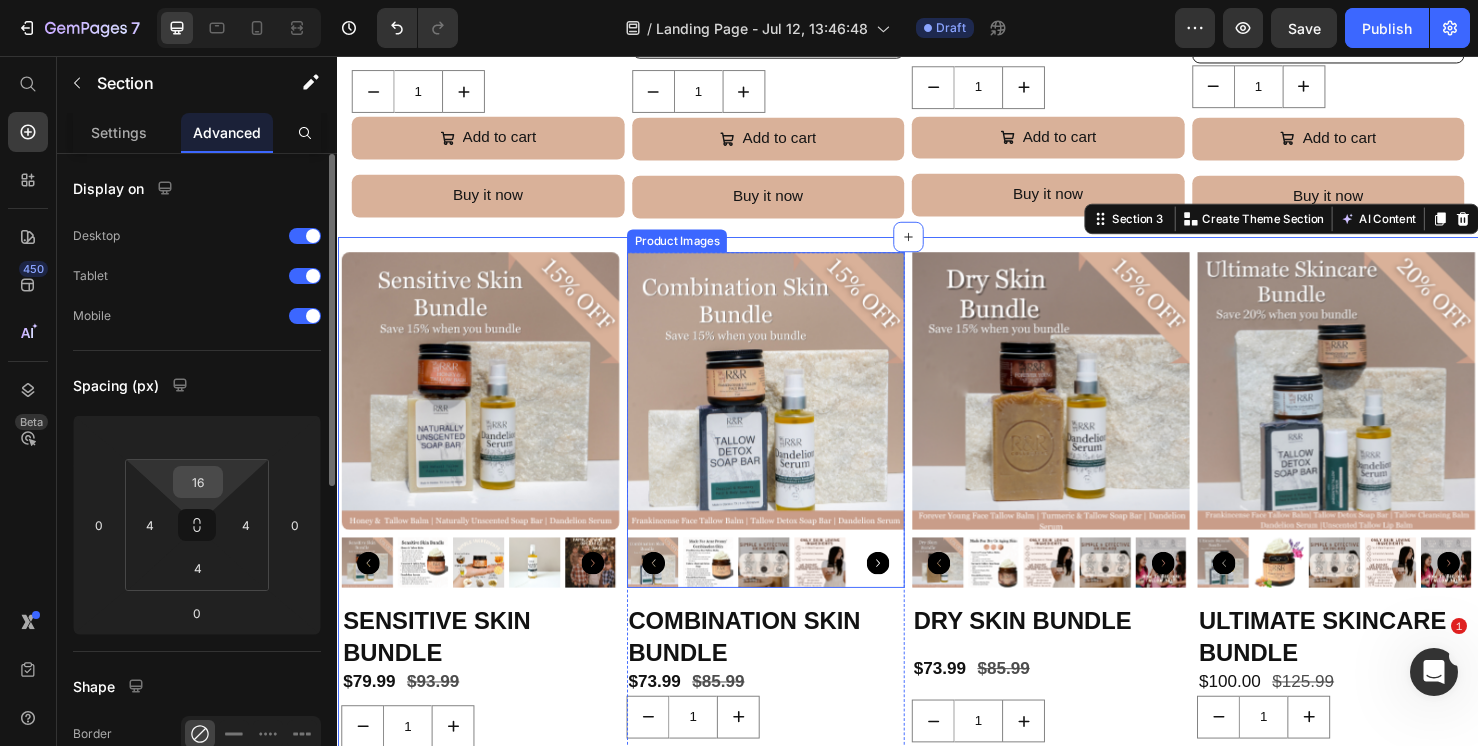 click on "16" at bounding box center [198, 482] 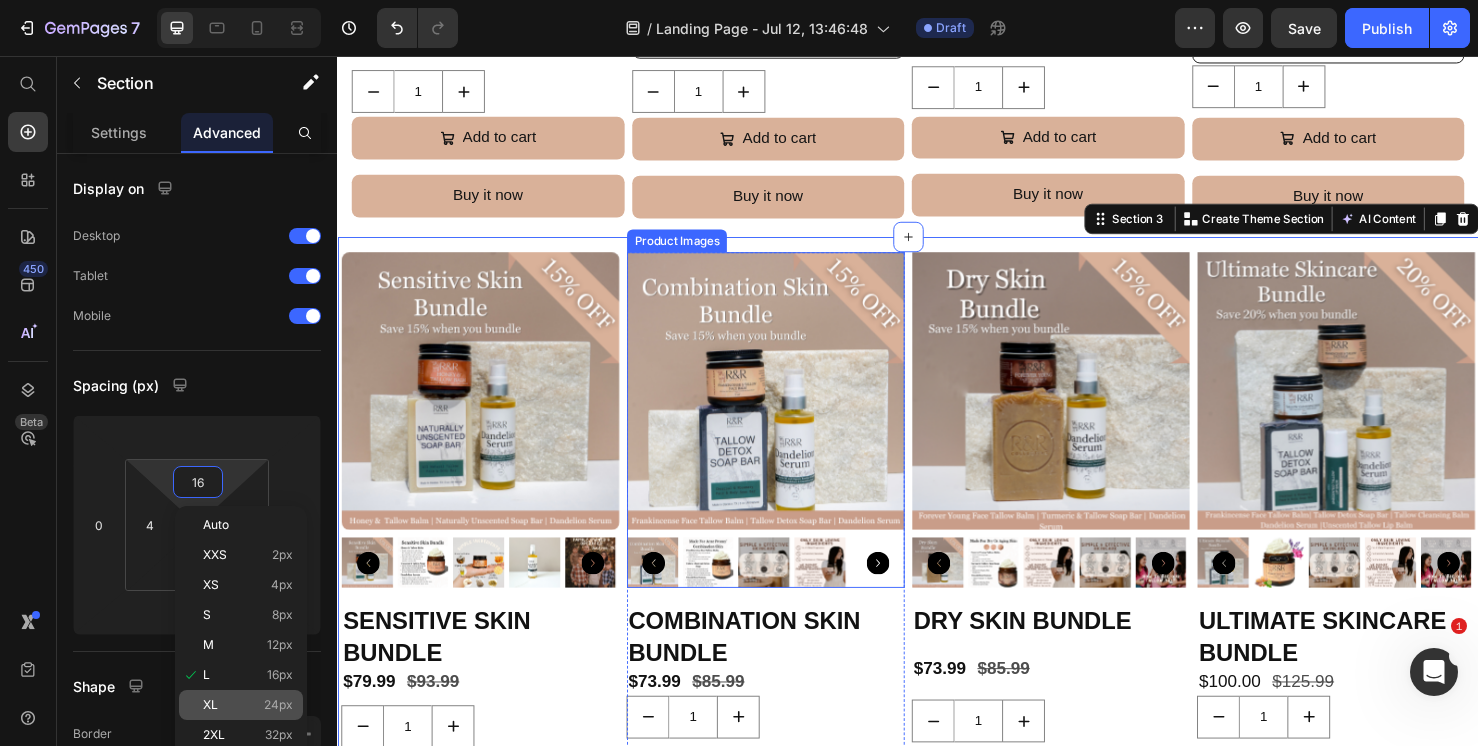 click on "XL 24px" at bounding box center (248, 705) 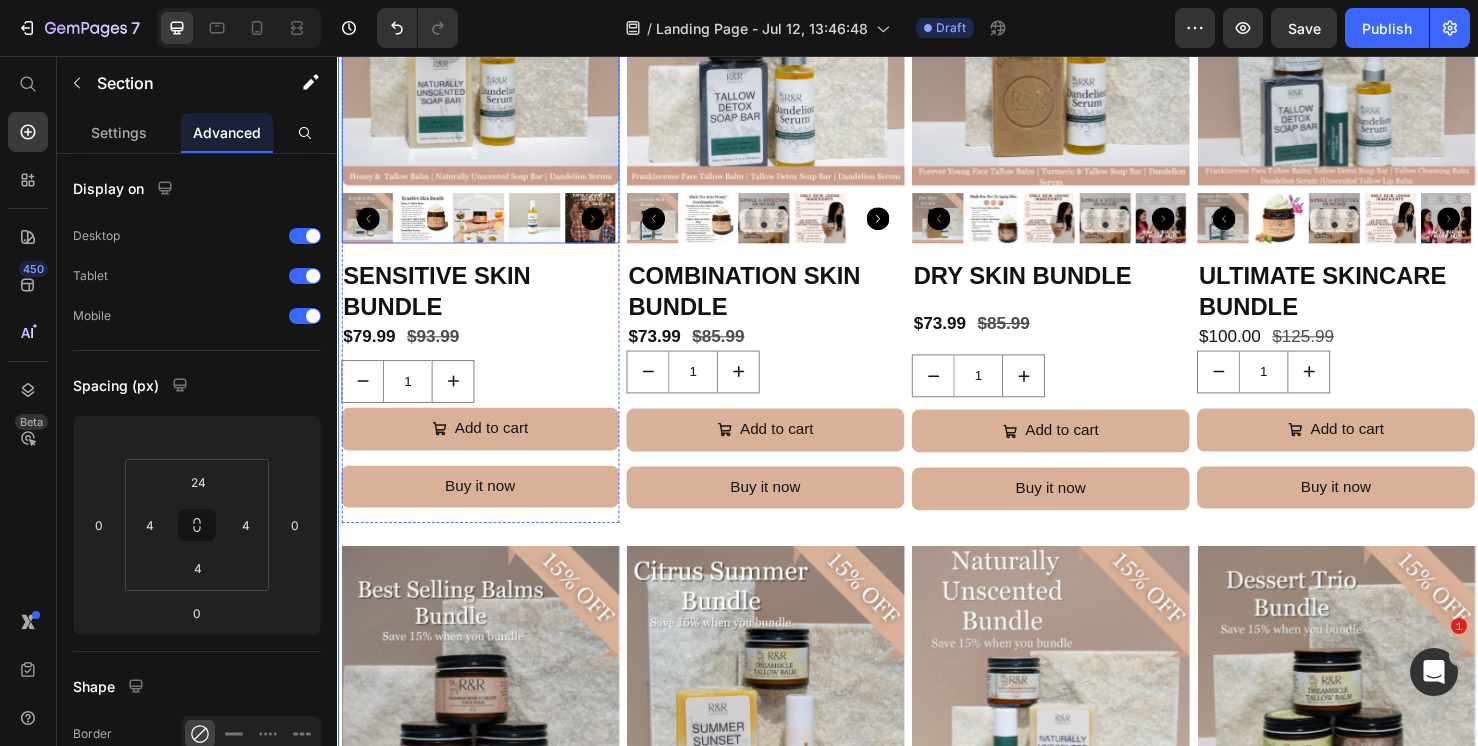 scroll, scrollTop: 2221, scrollLeft: 0, axis: vertical 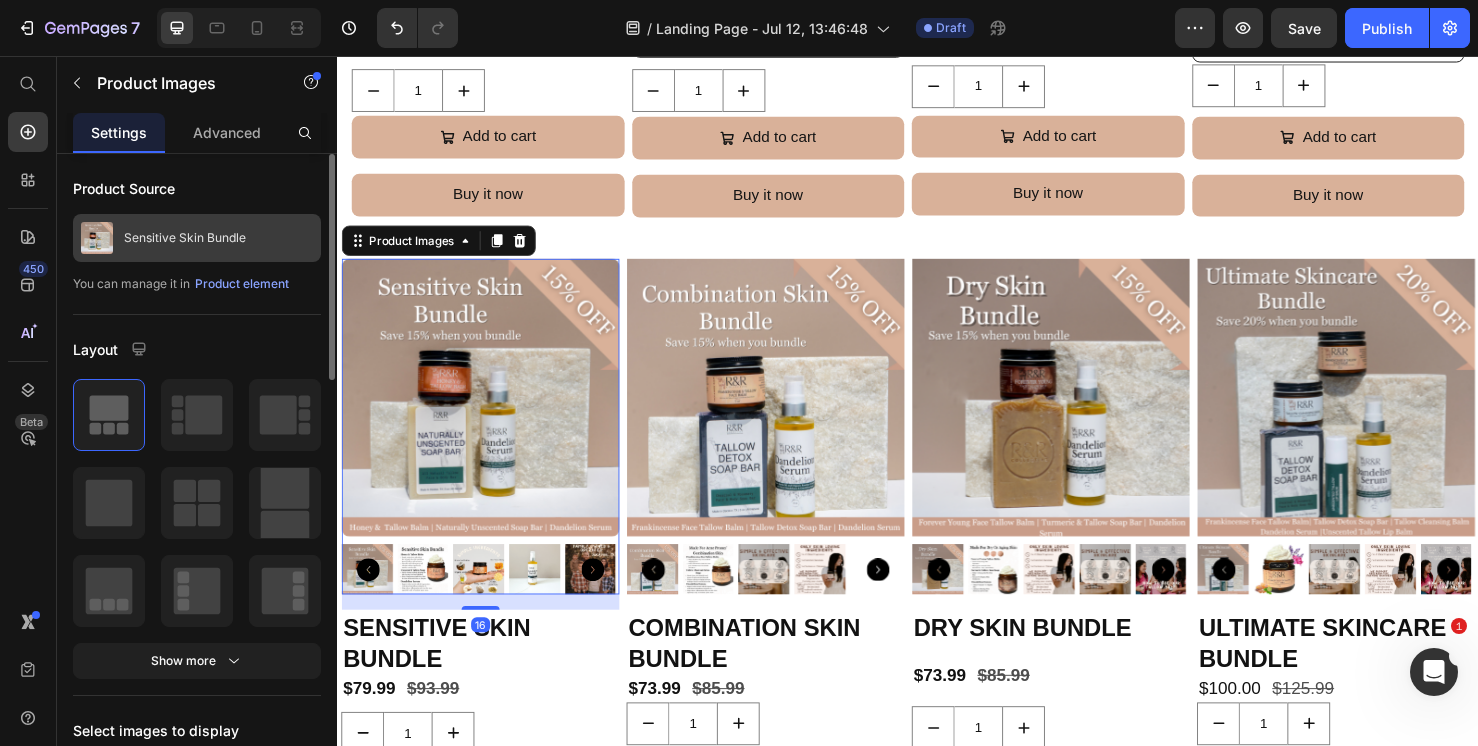 click on "Sensitive Skin Bundle" at bounding box center [185, 238] 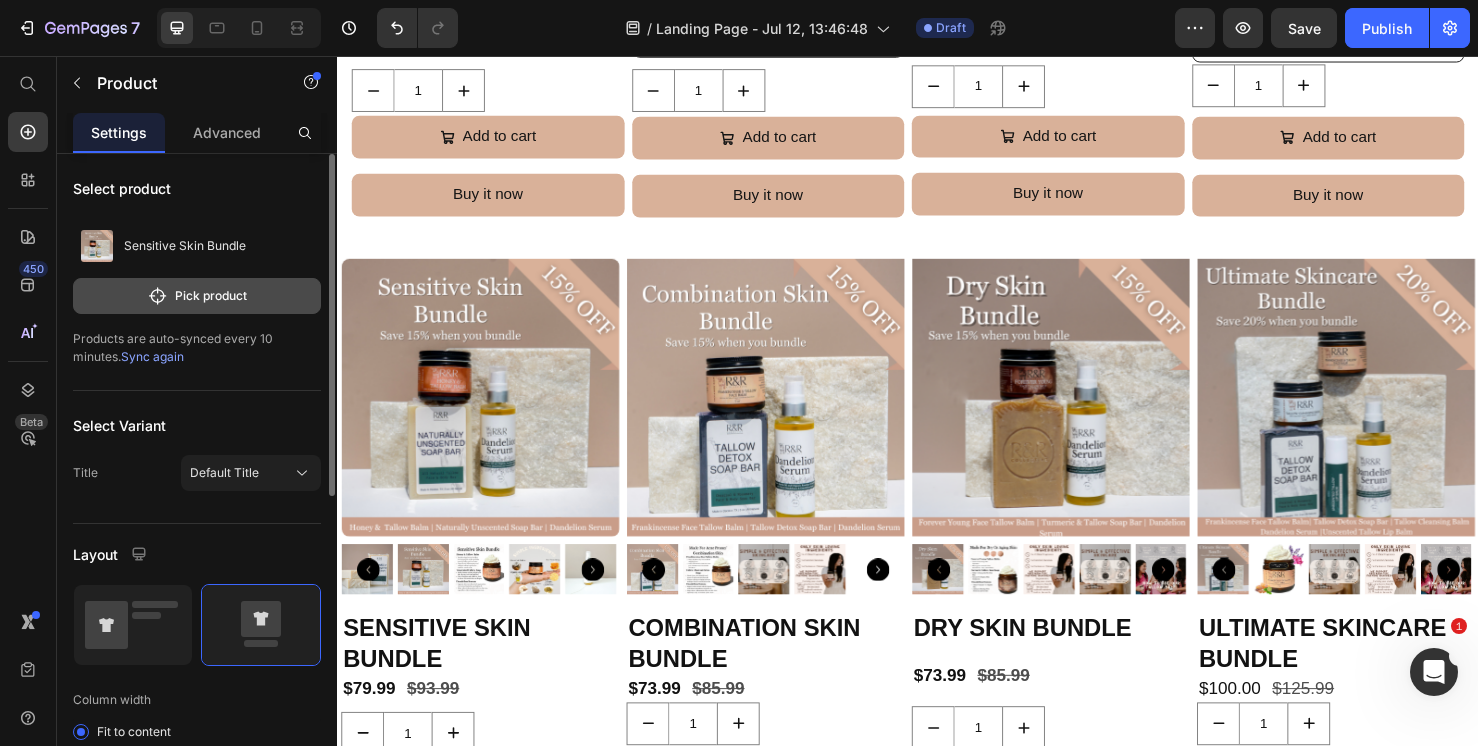 click on "Pick product" at bounding box center (197, 296) 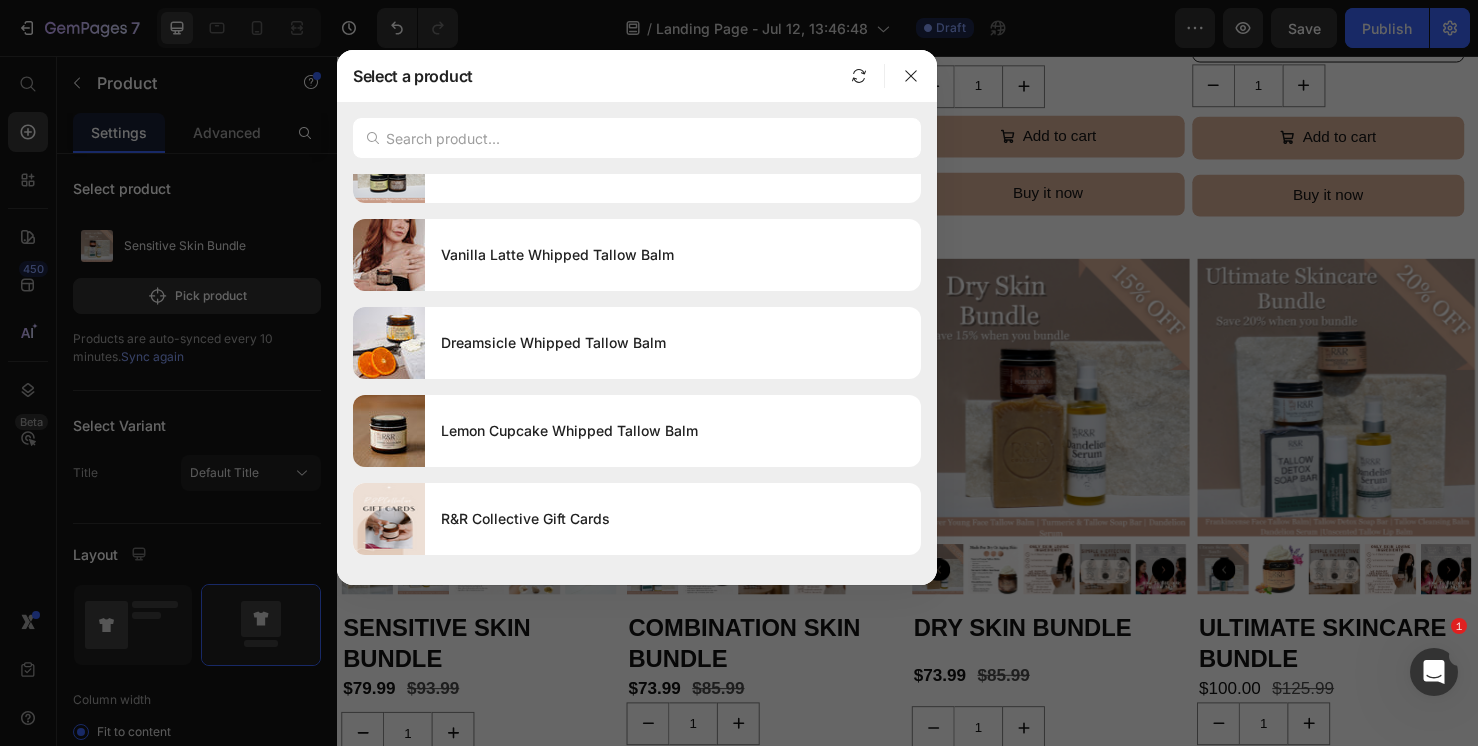 scroll, scrollTop: 1785, scrollLeft: 0, axis: vertical 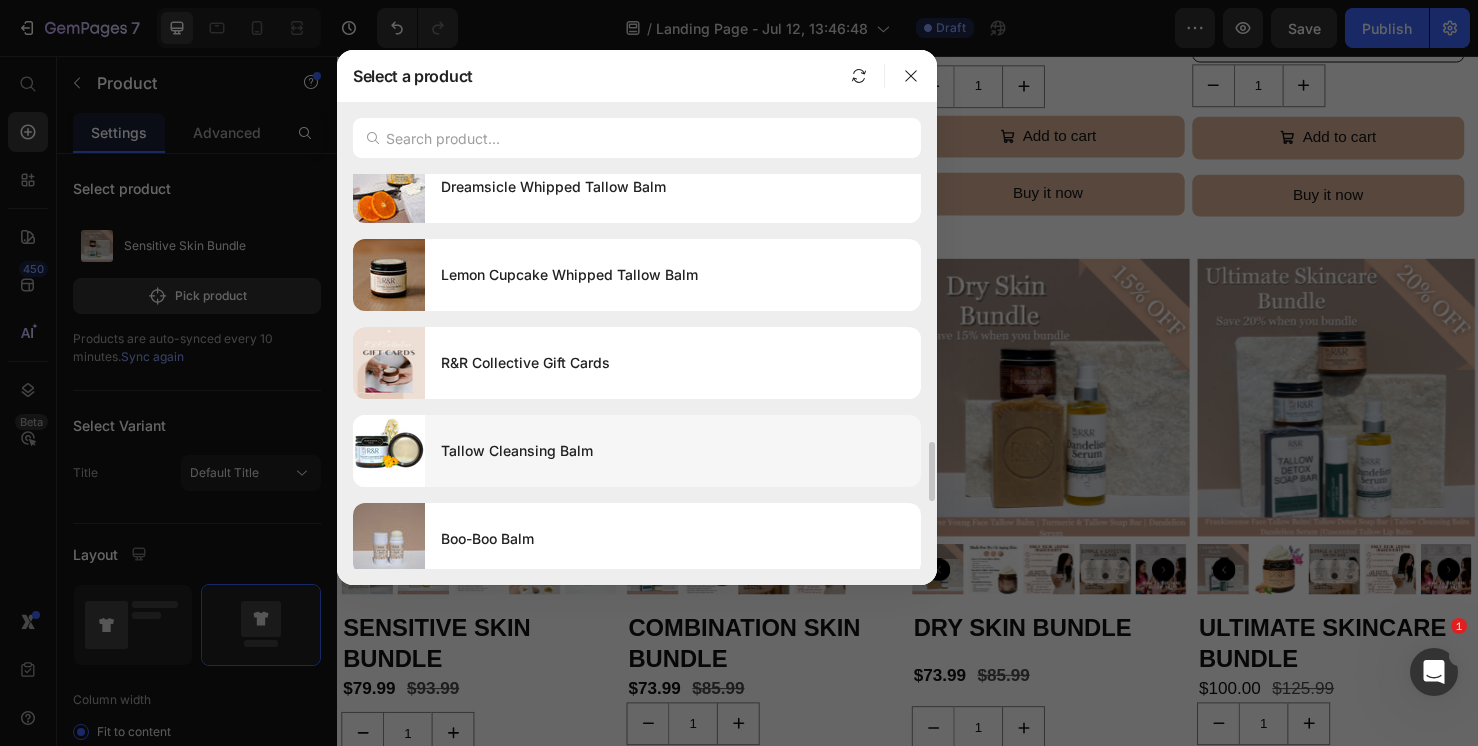 click on "Tallow Cleansing Balm" at bounding box center (673, 451) 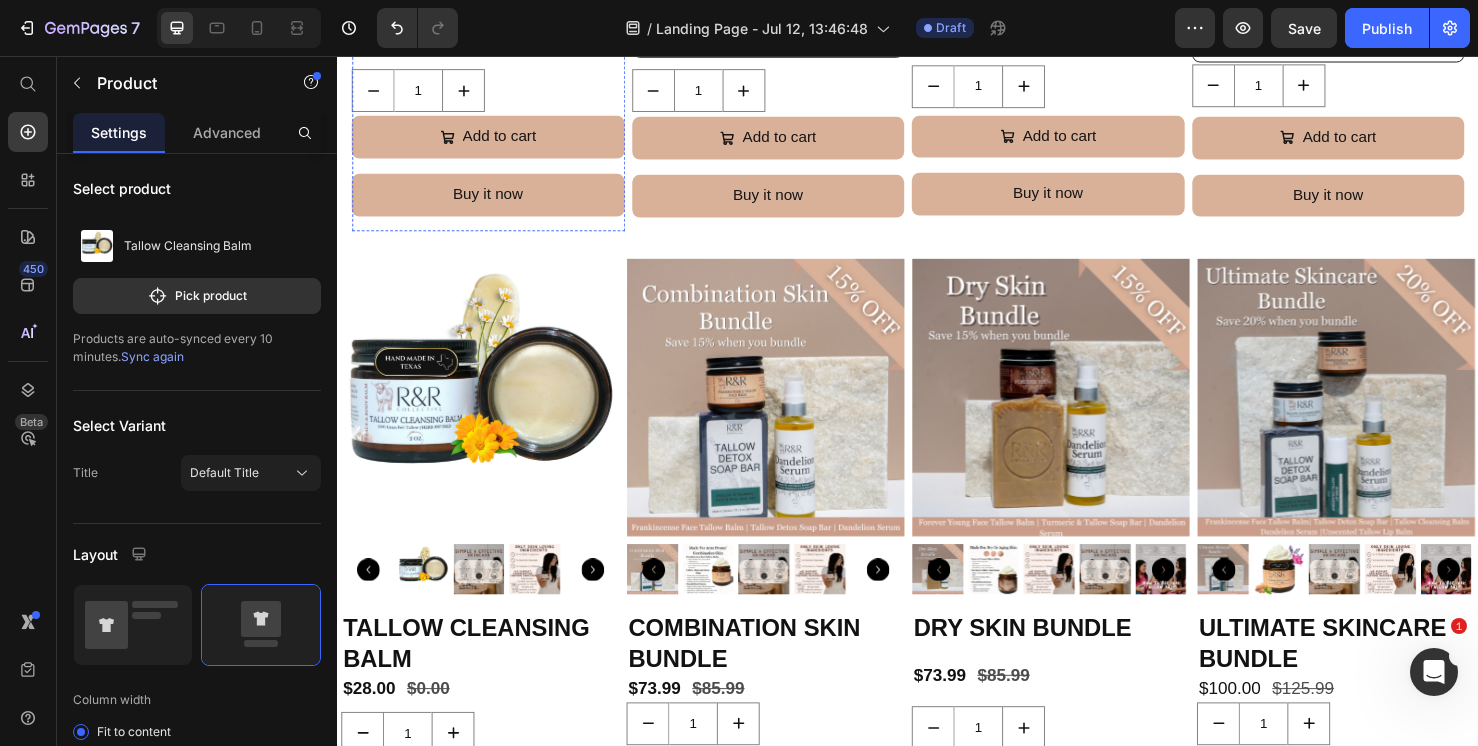 scroll, scrollTop: 2512, scrollLeft: 0, axis: vertical 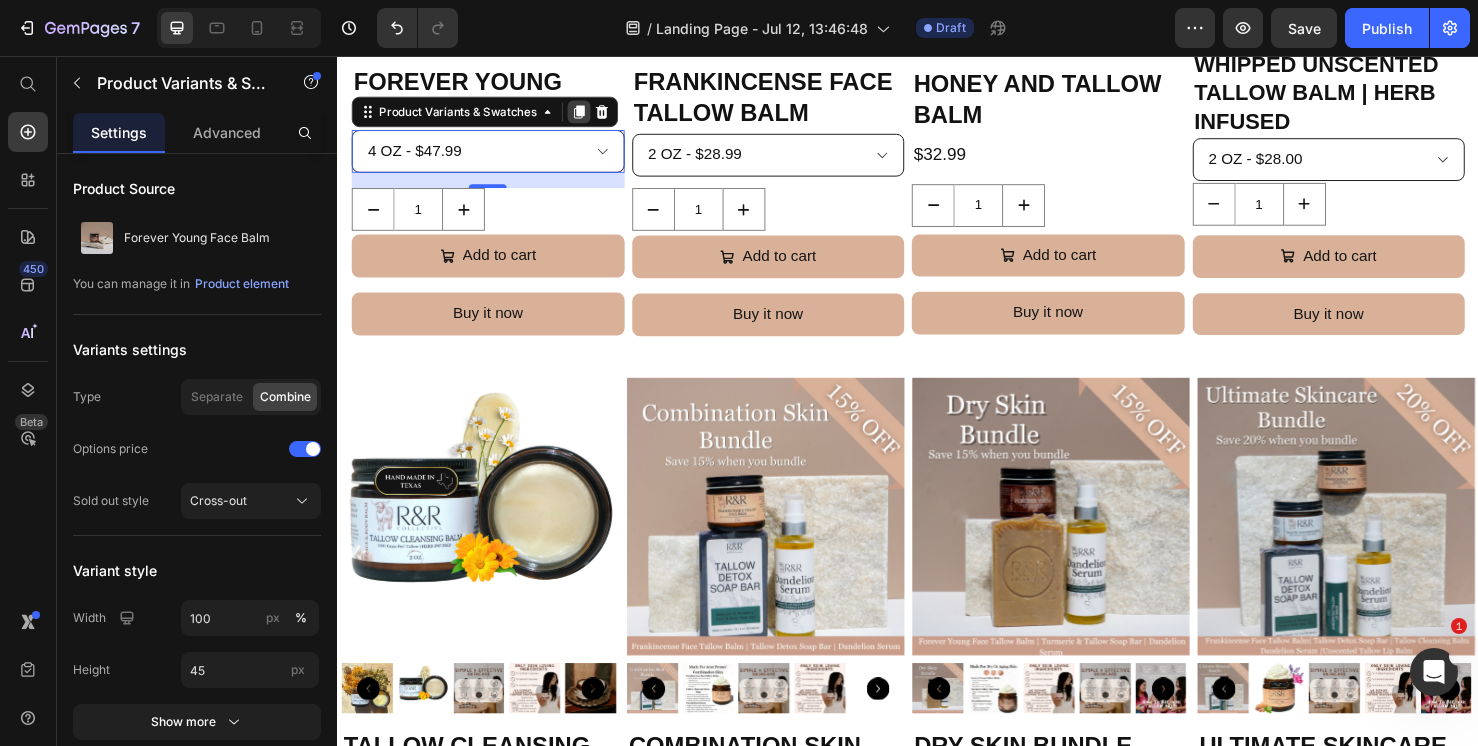 click 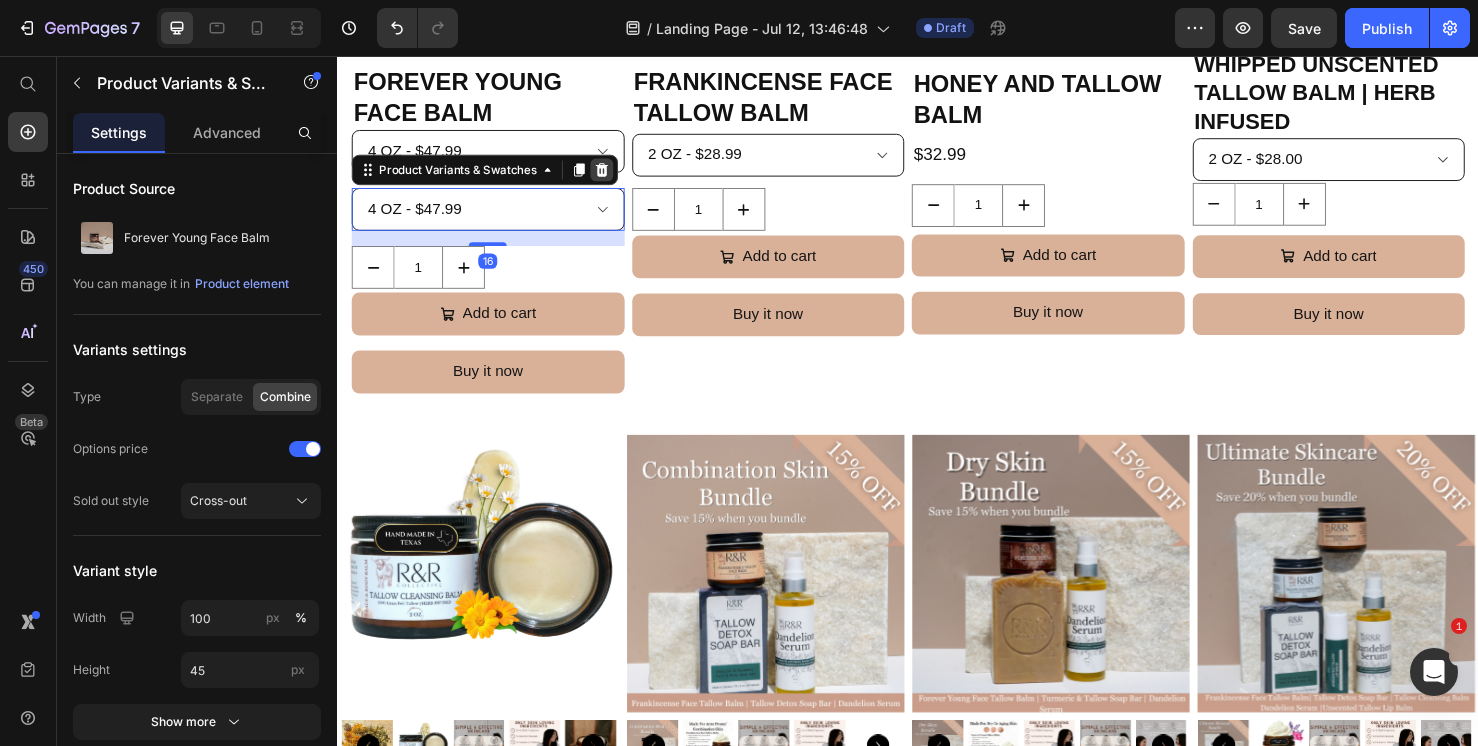 click 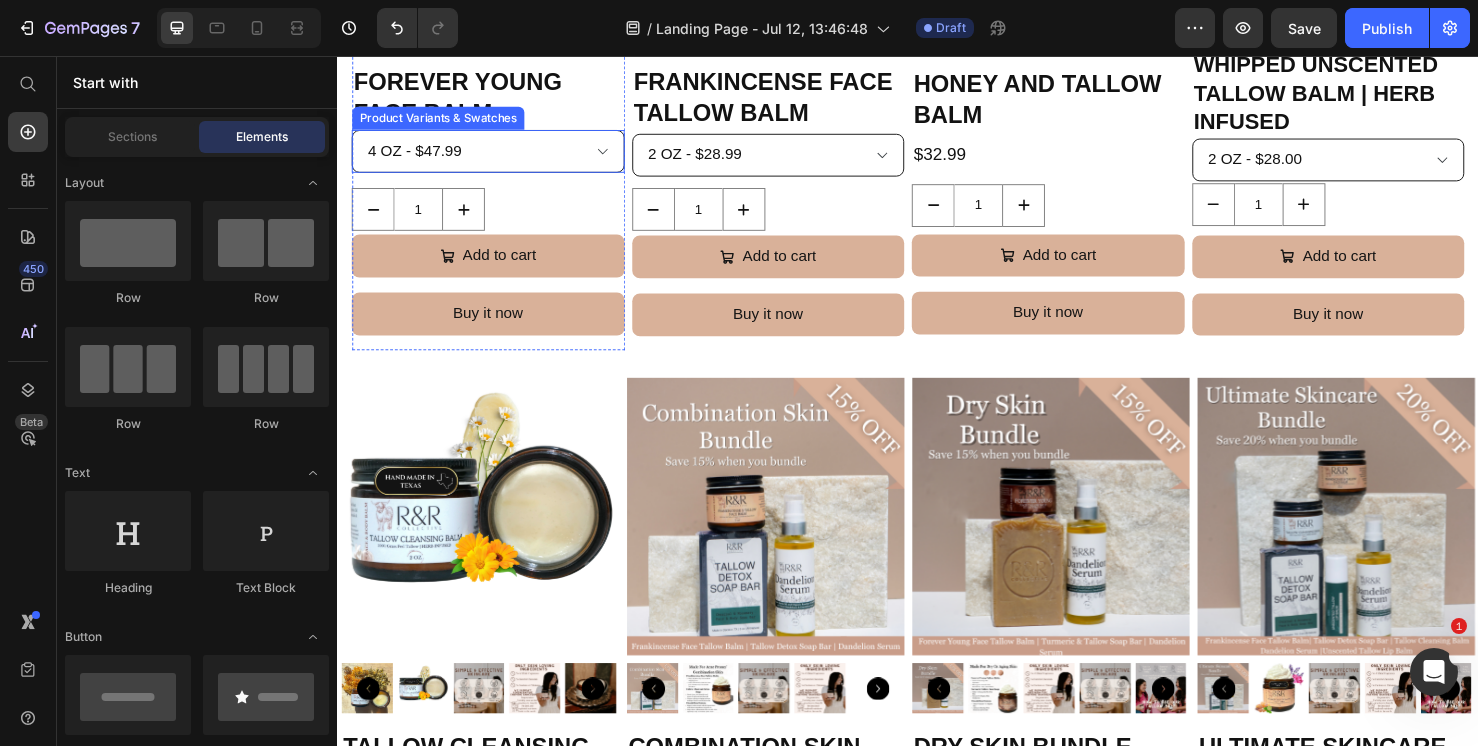 scroll, scrollTop: 2668, scrollLeft: 0, axis: vertical 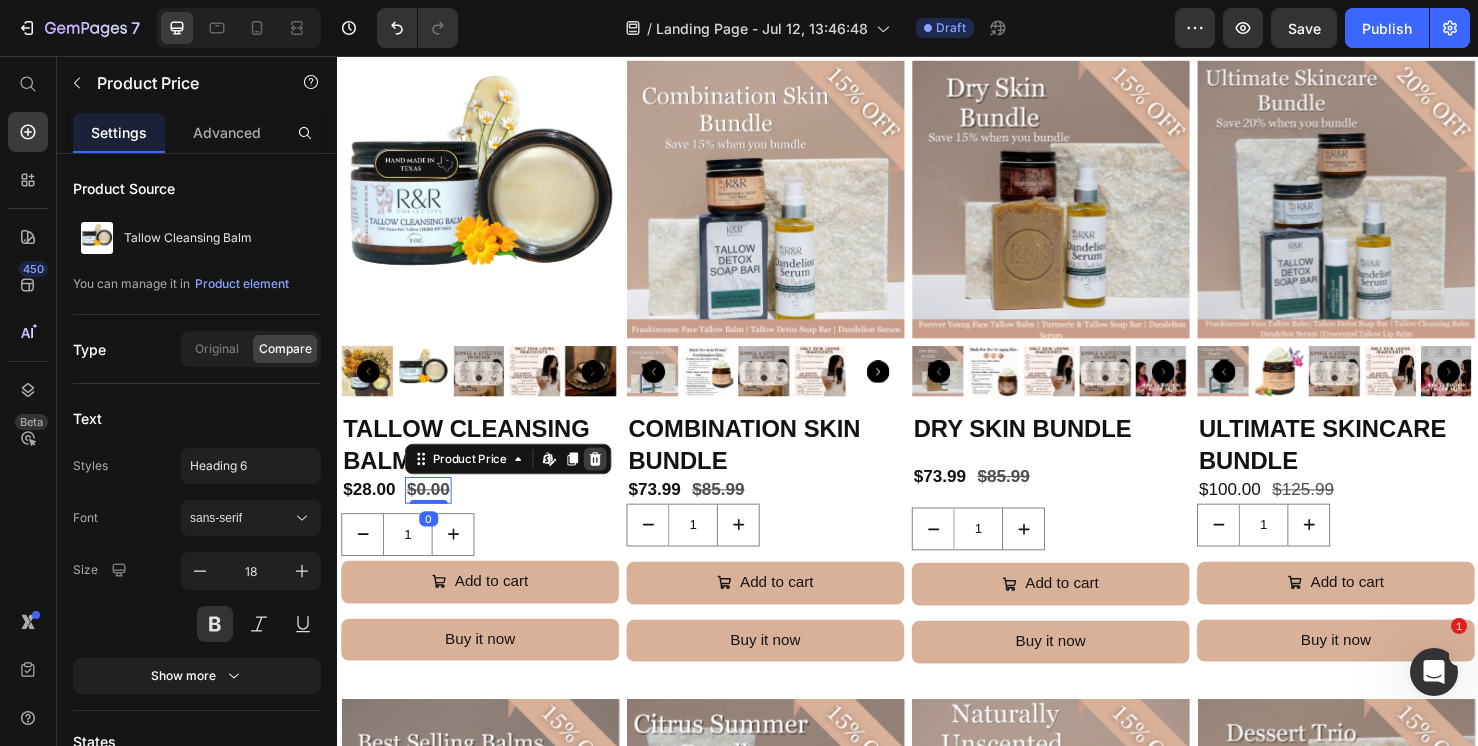 click 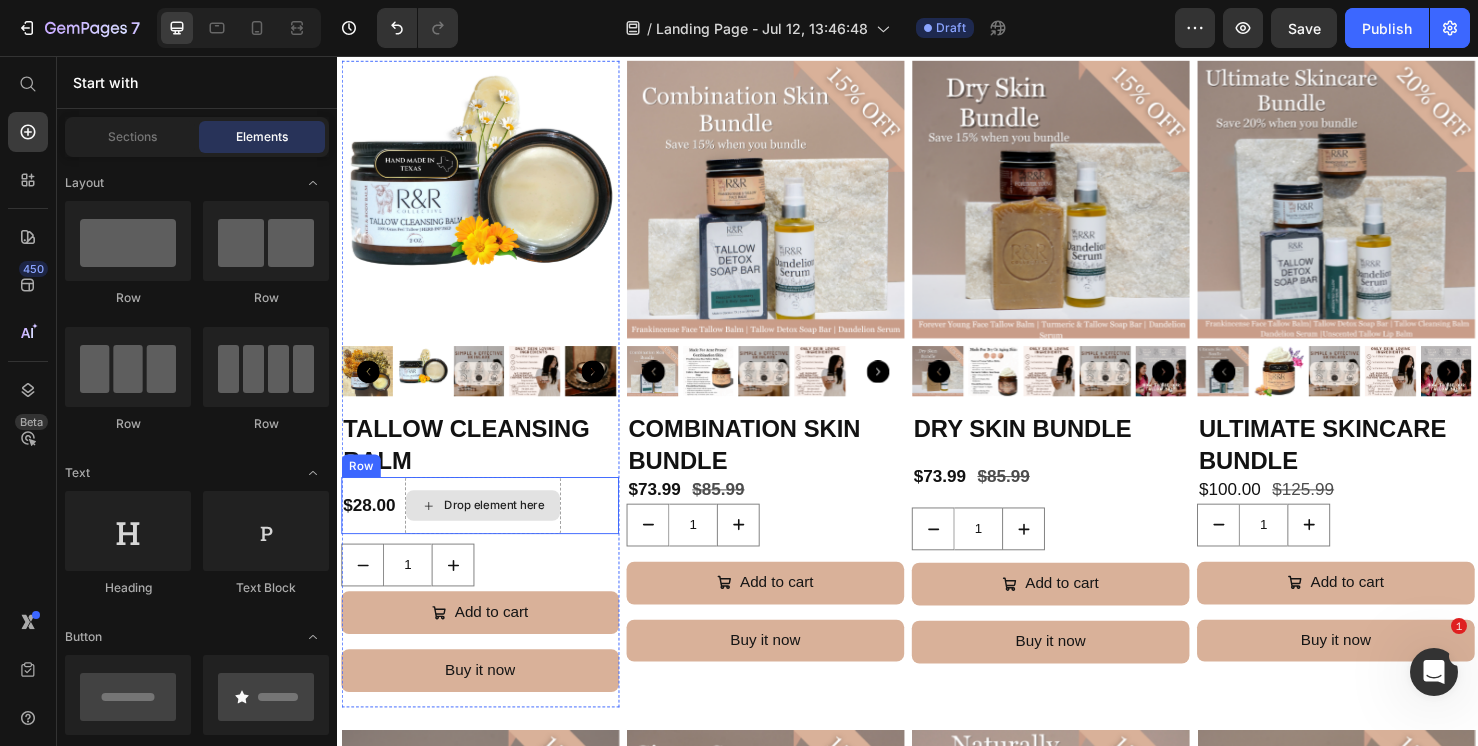click 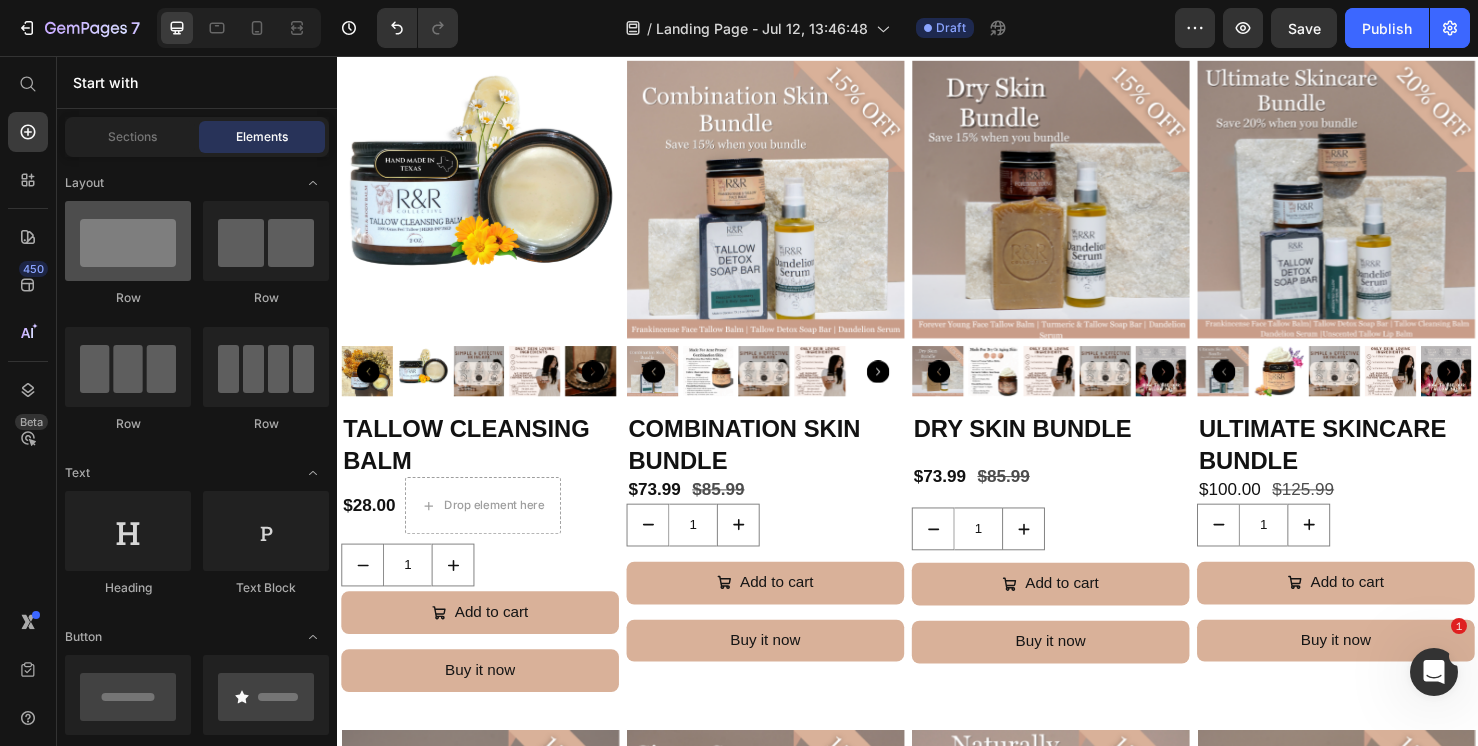 click at bounding box center (128, 241) 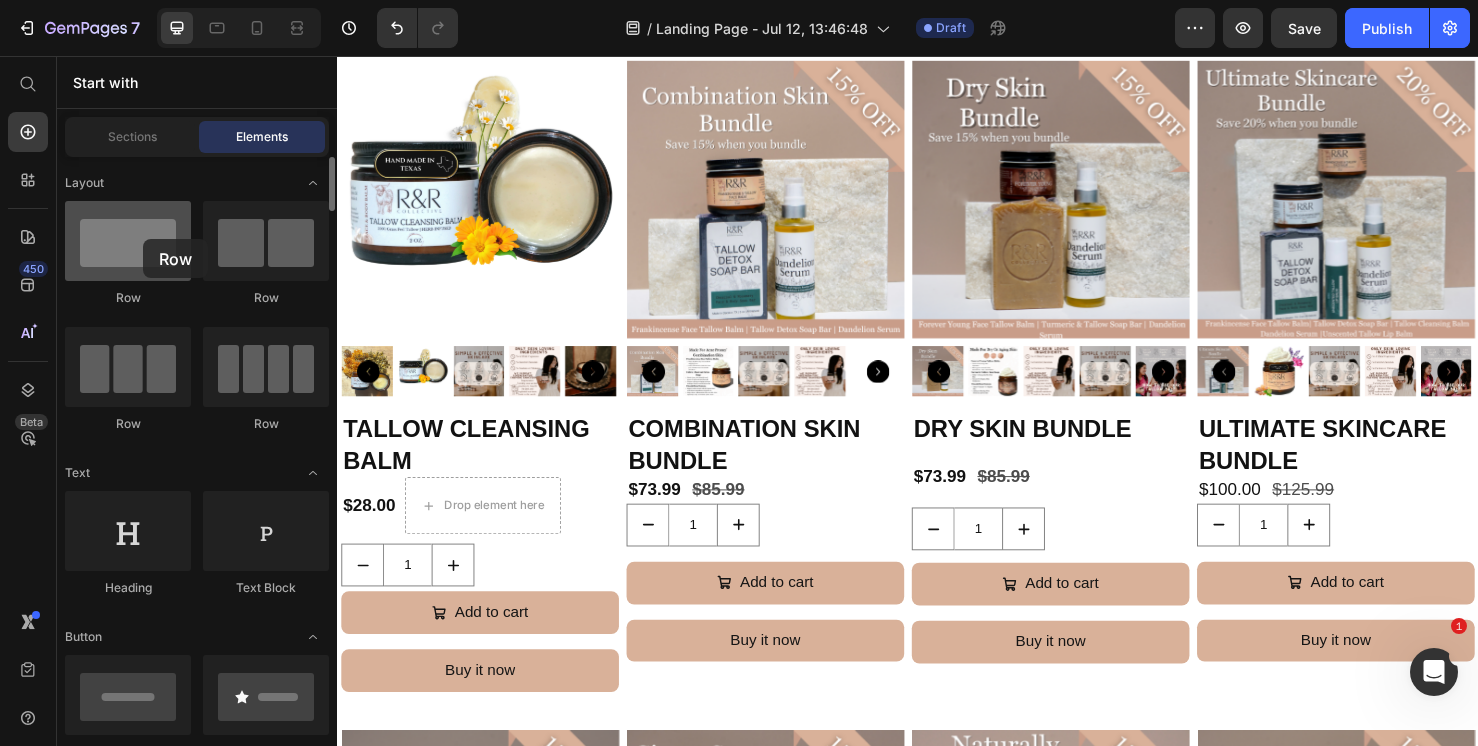click at bounding box center (128, 241) 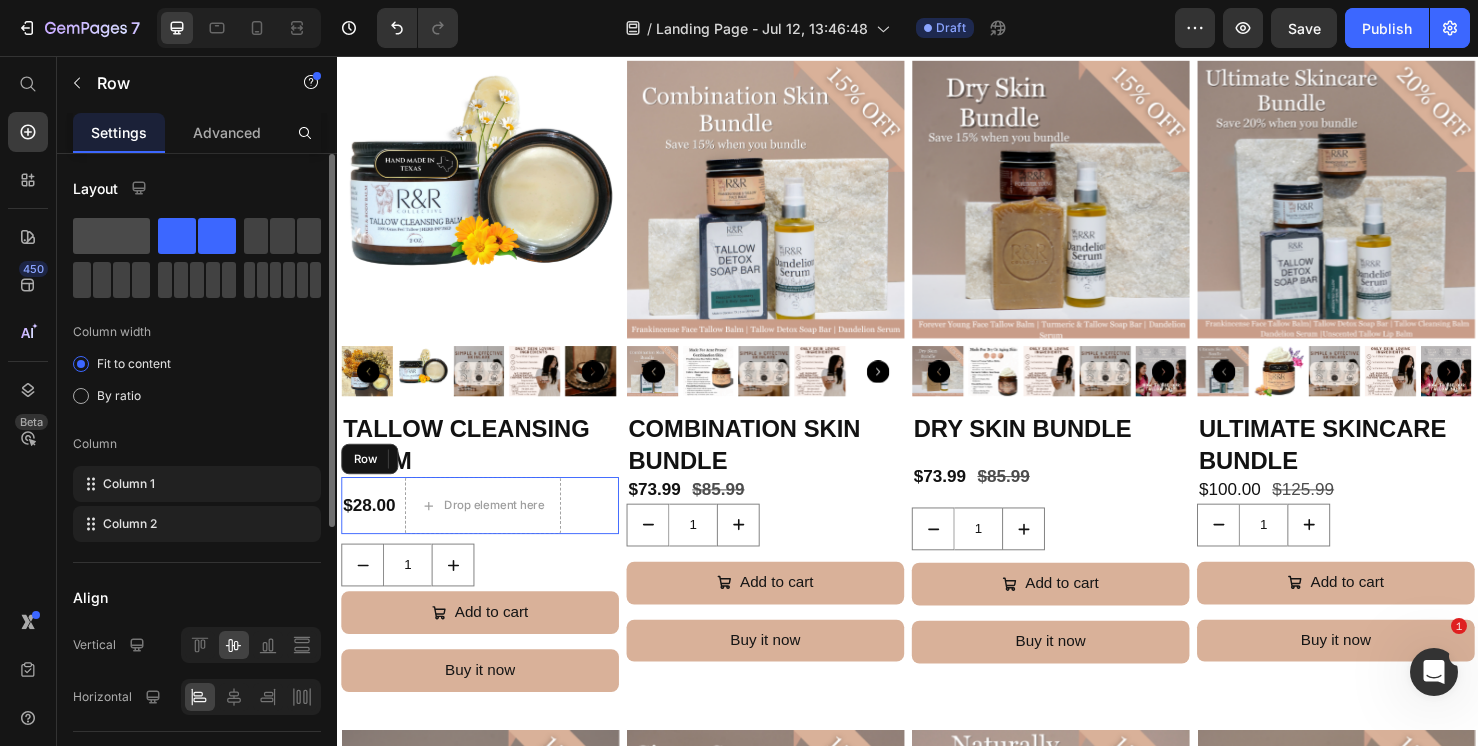 click 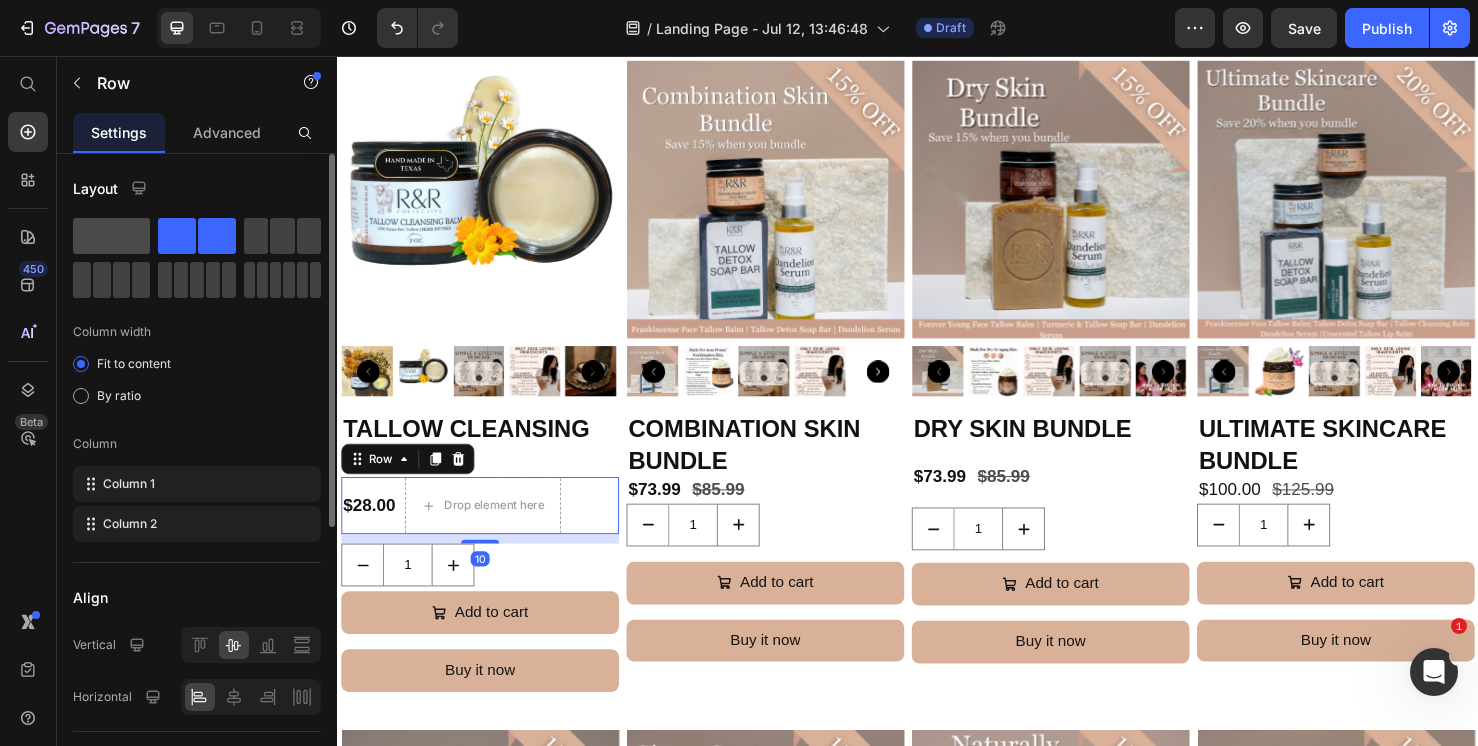 click 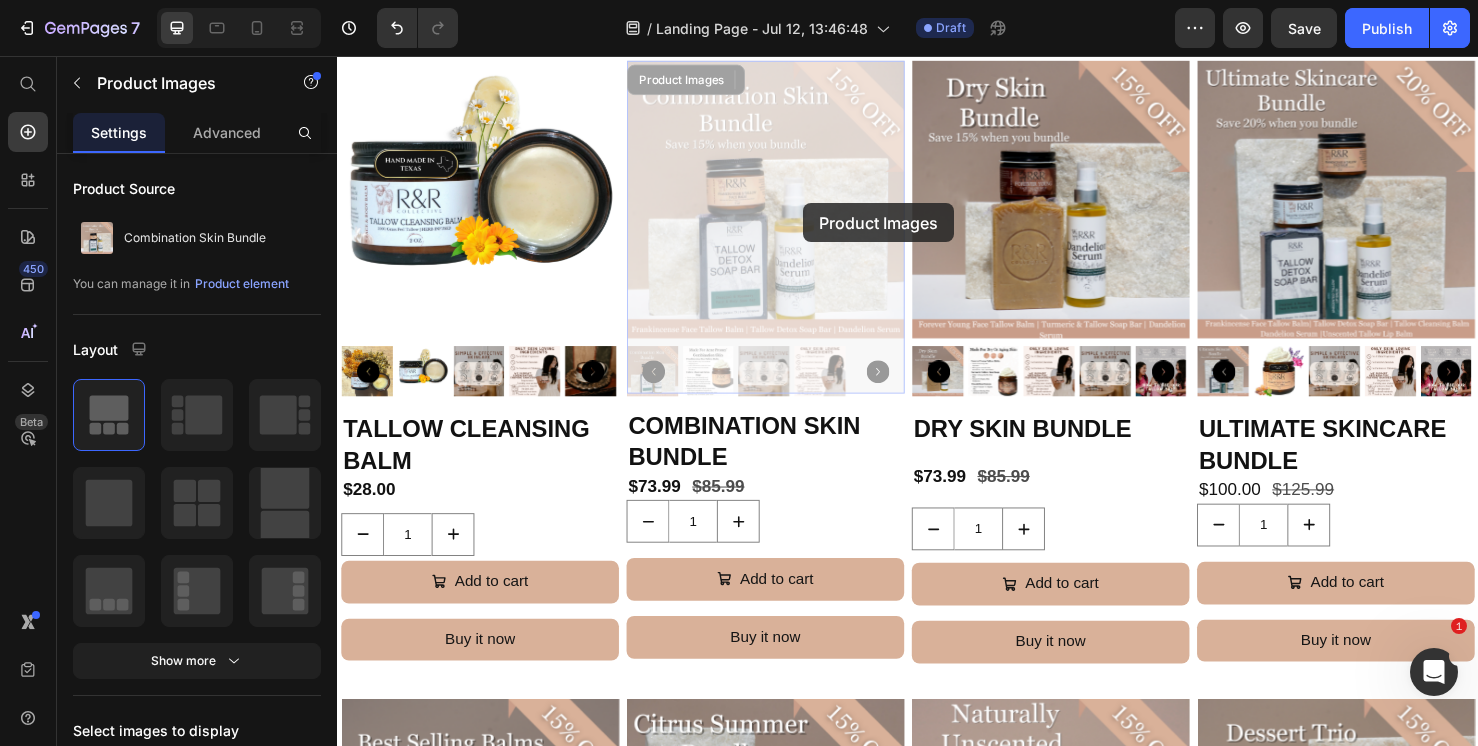 drag, startPoint x: 827, startPoint y: 211, endPoint x: 559, endPoint y: 299, distance: 282.078 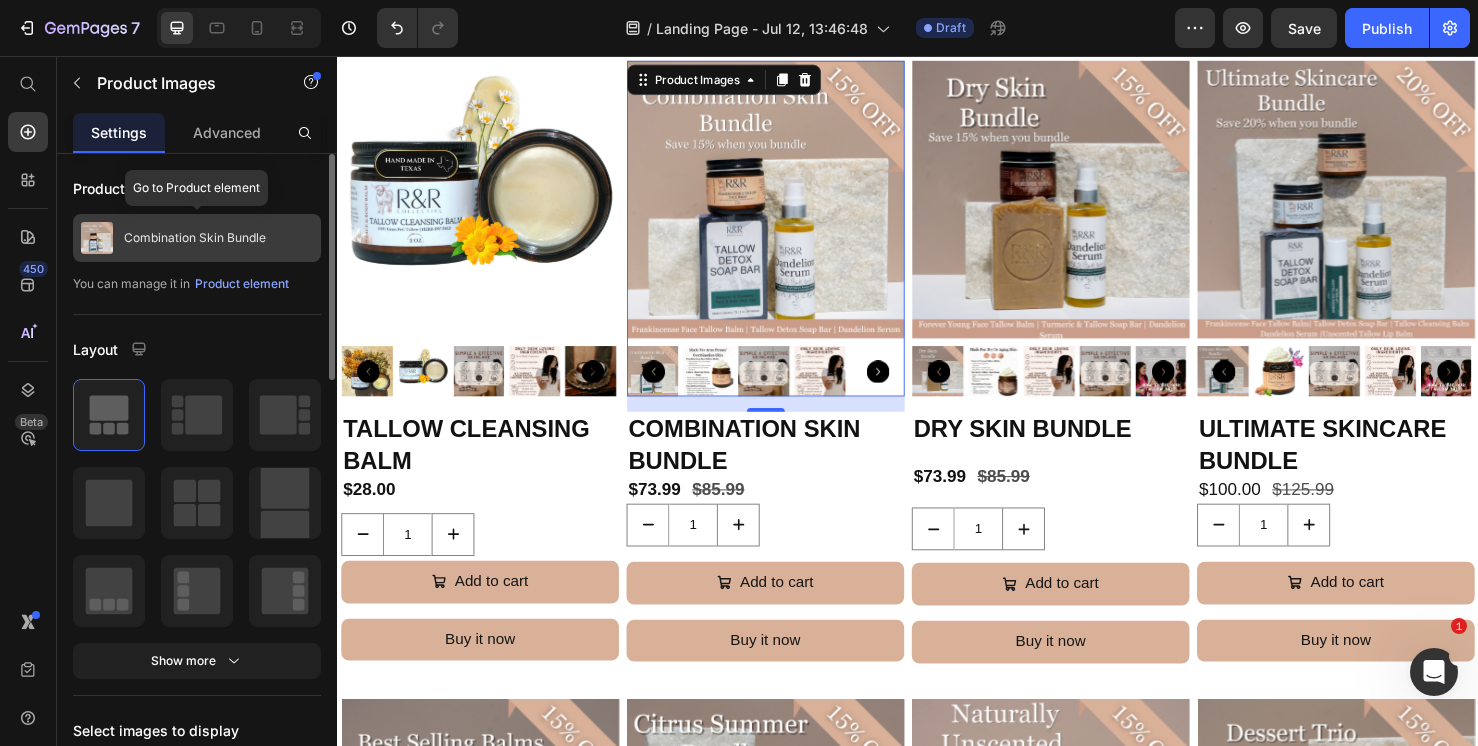 click on "Combination Skin Bundle" at bounding box center (195, 238) 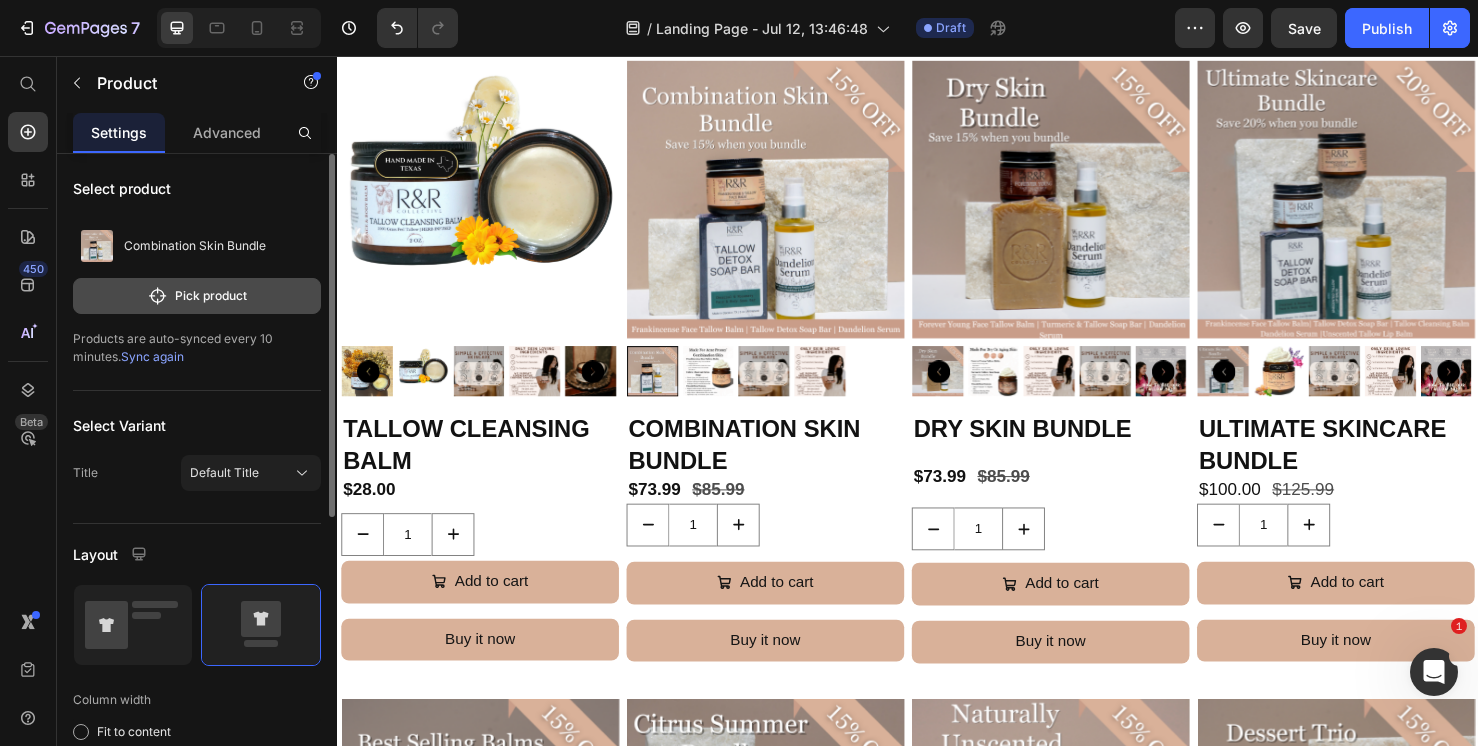 click on "Pick product" at bounding box center (197, 296) 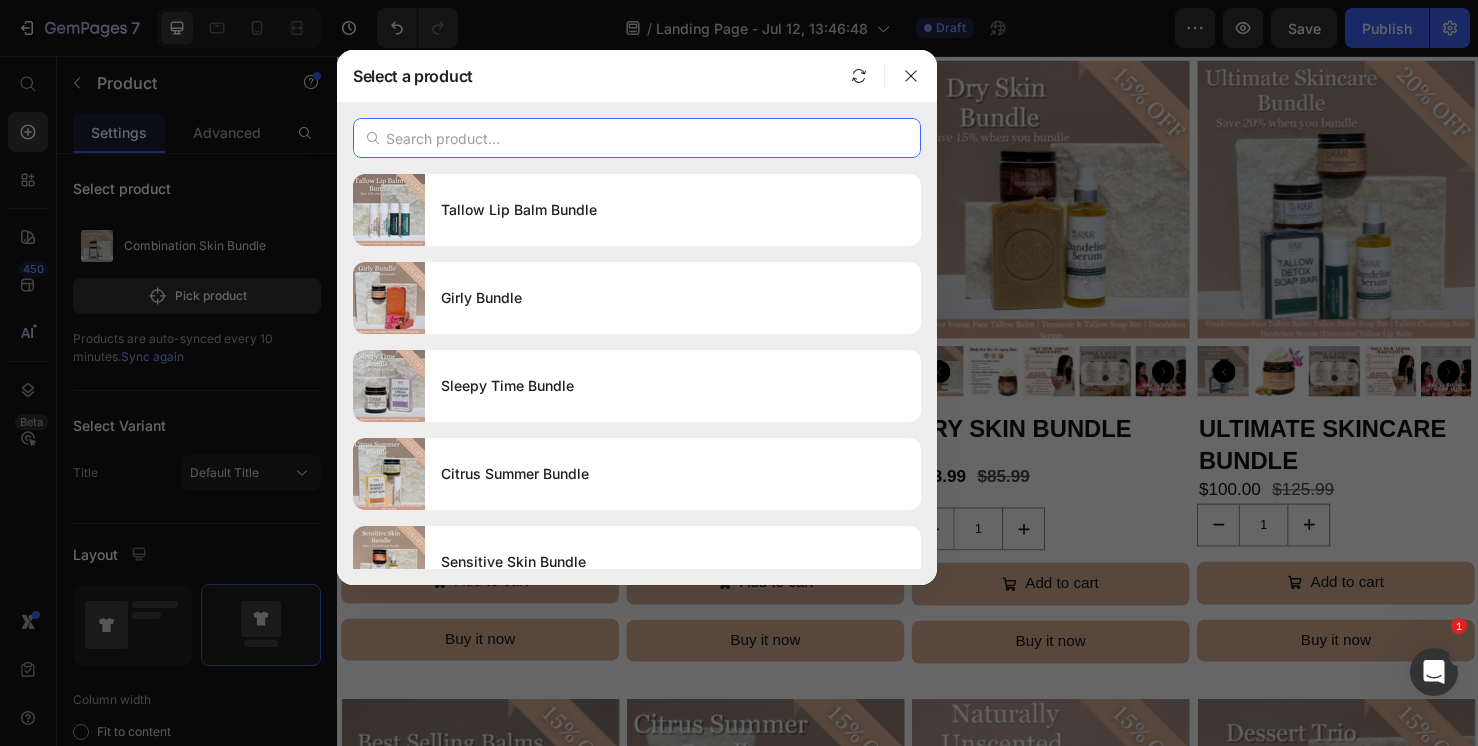 click at bounding box center (637, 138) 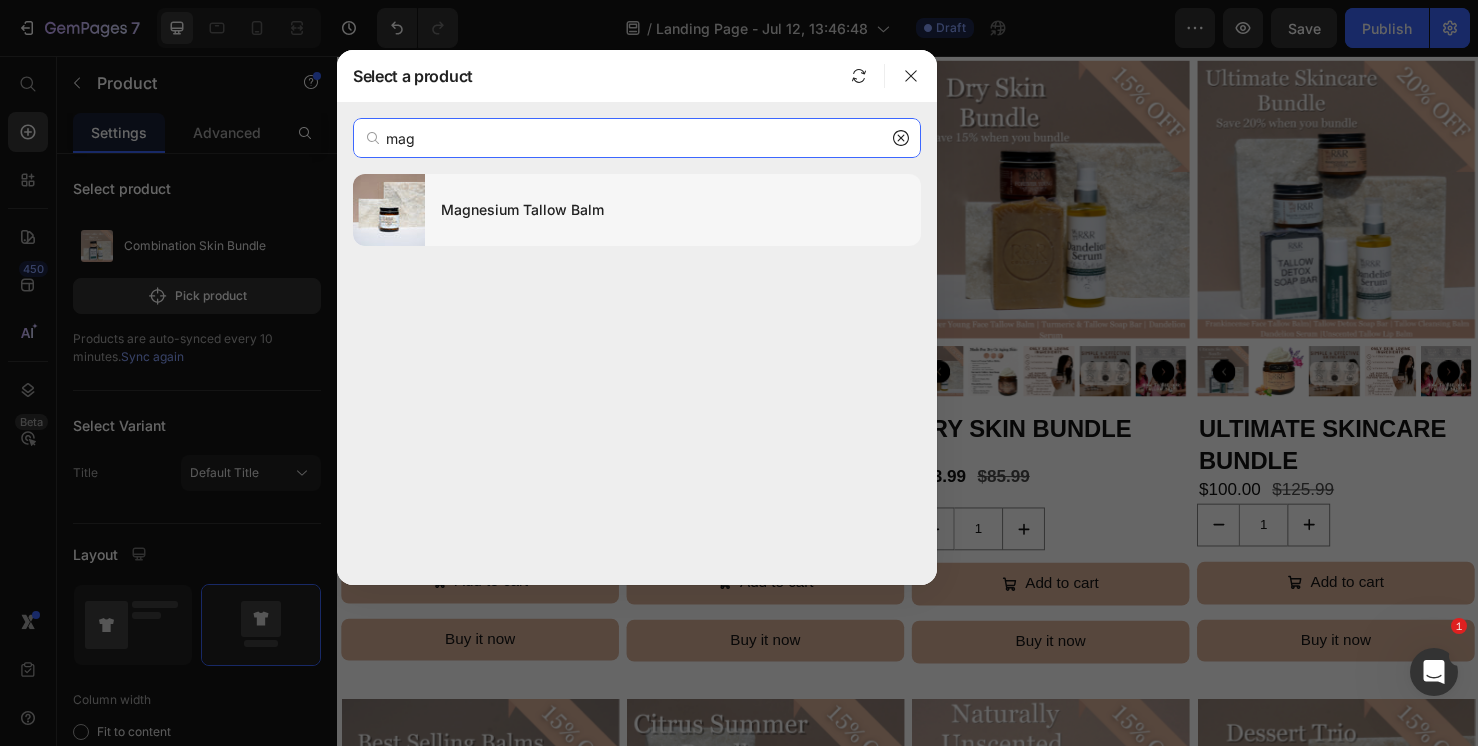 type on "mag" 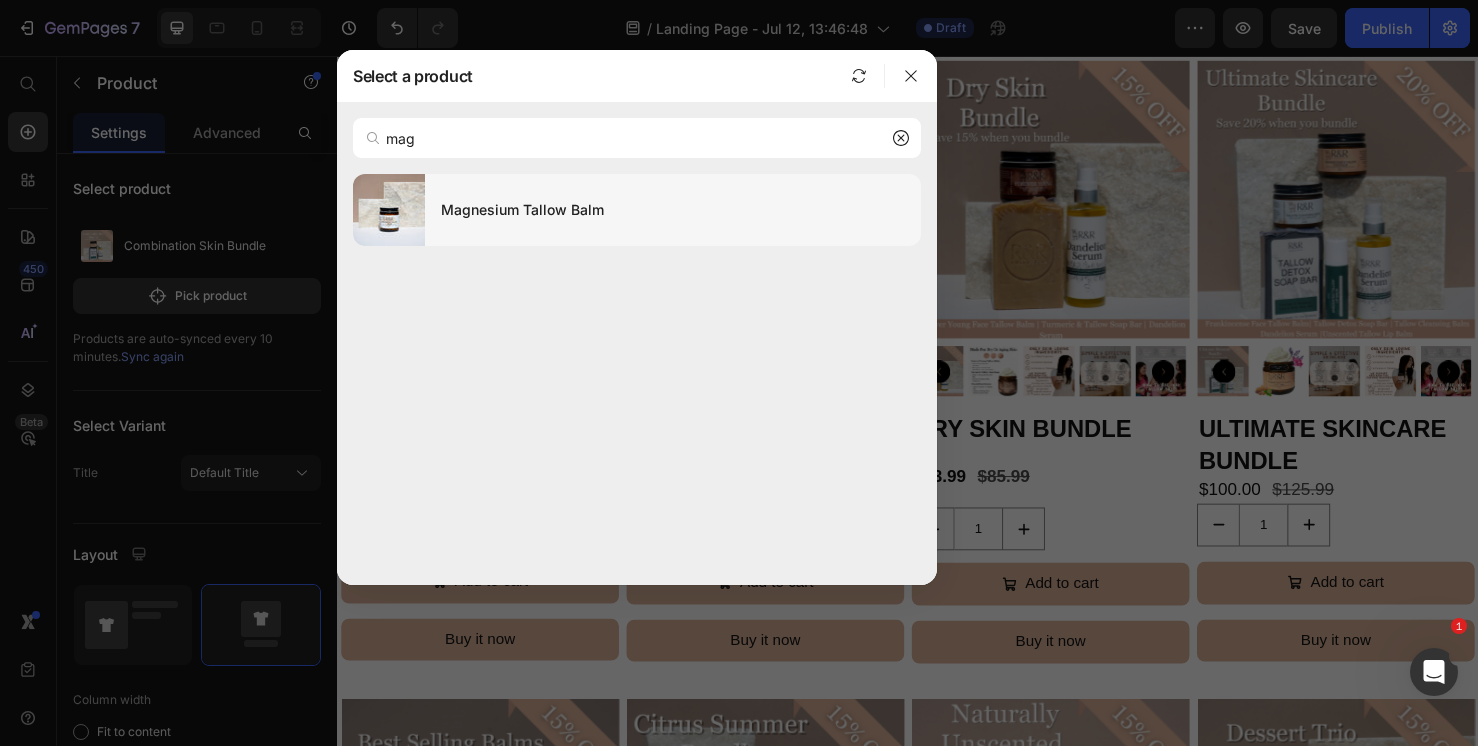 click on "Magnesium Tallow Balm" at bounding box center [673, 210] 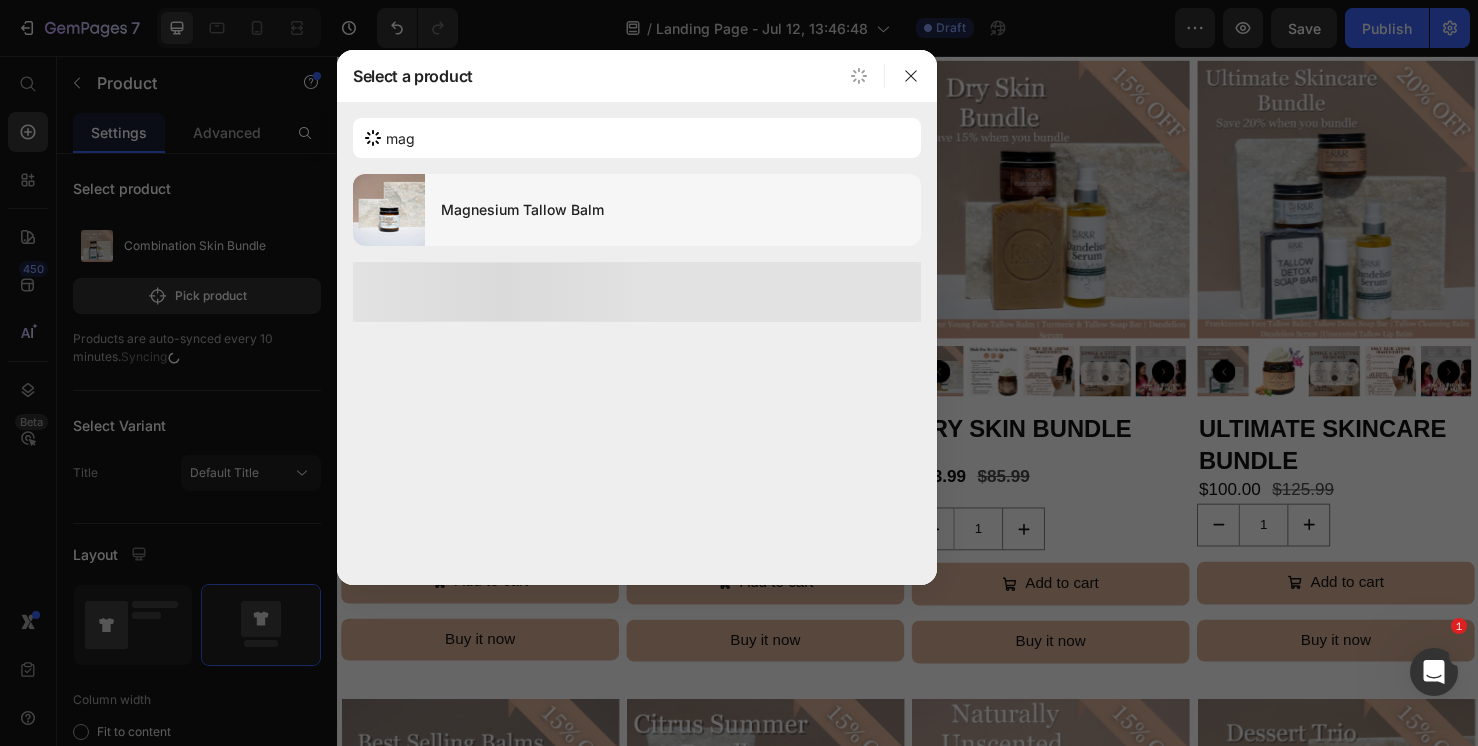 type 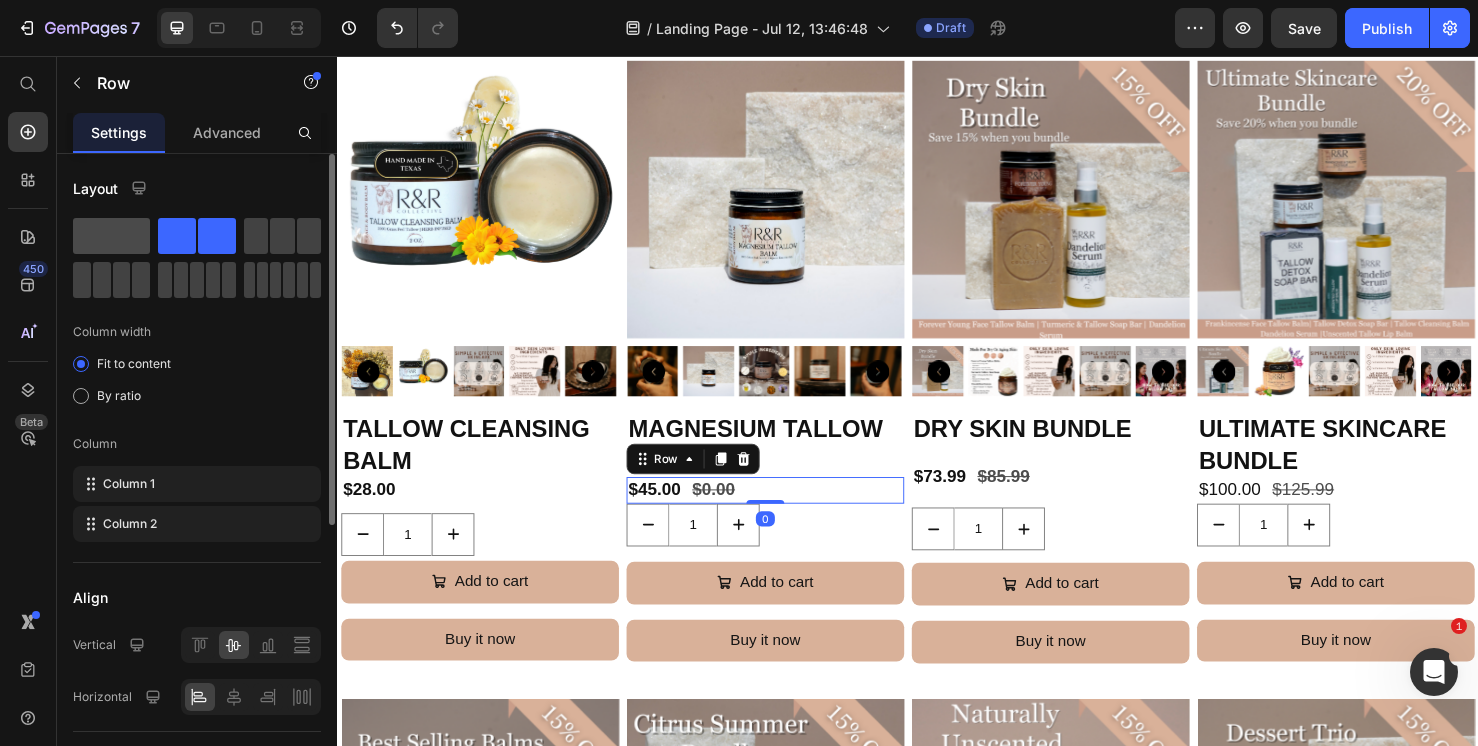 click 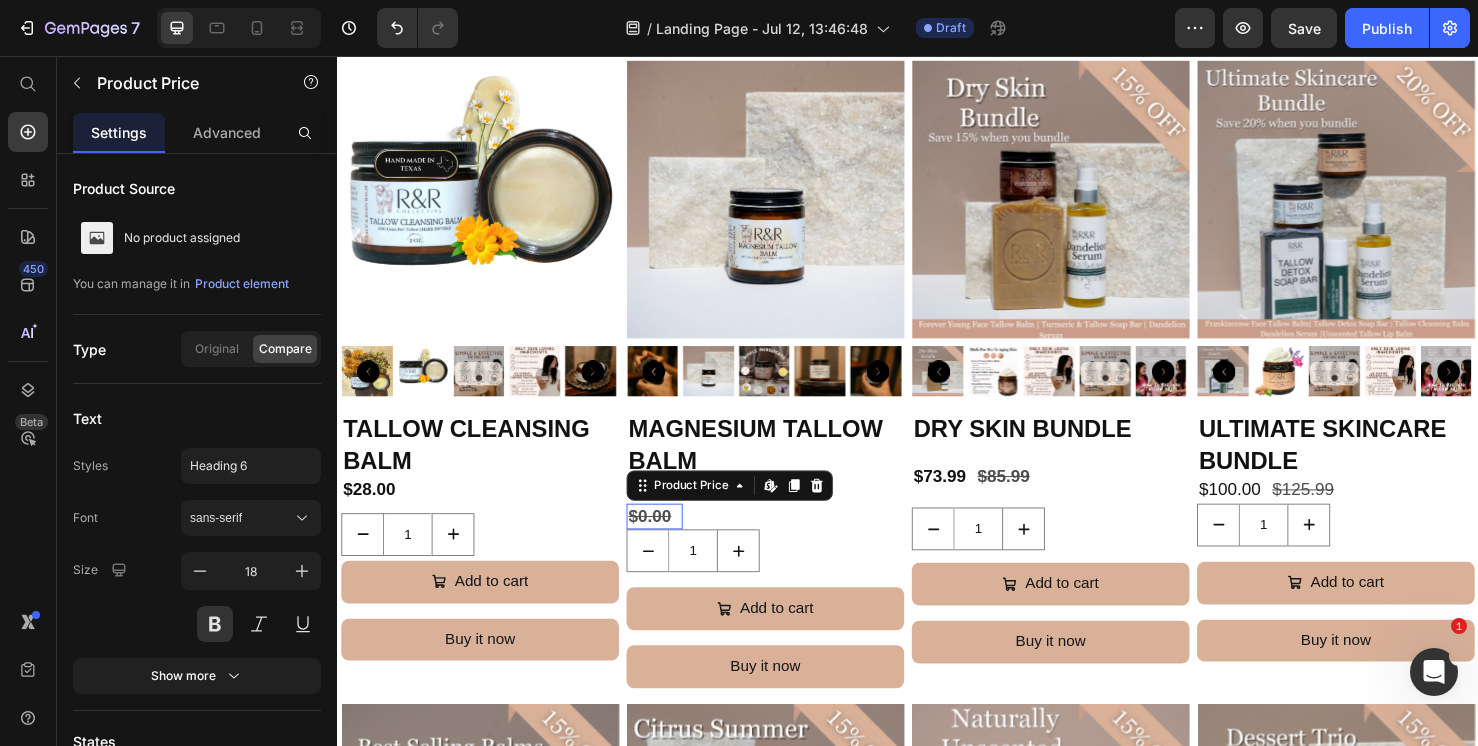 click on "$0.00" at bounding box center [670, 540] 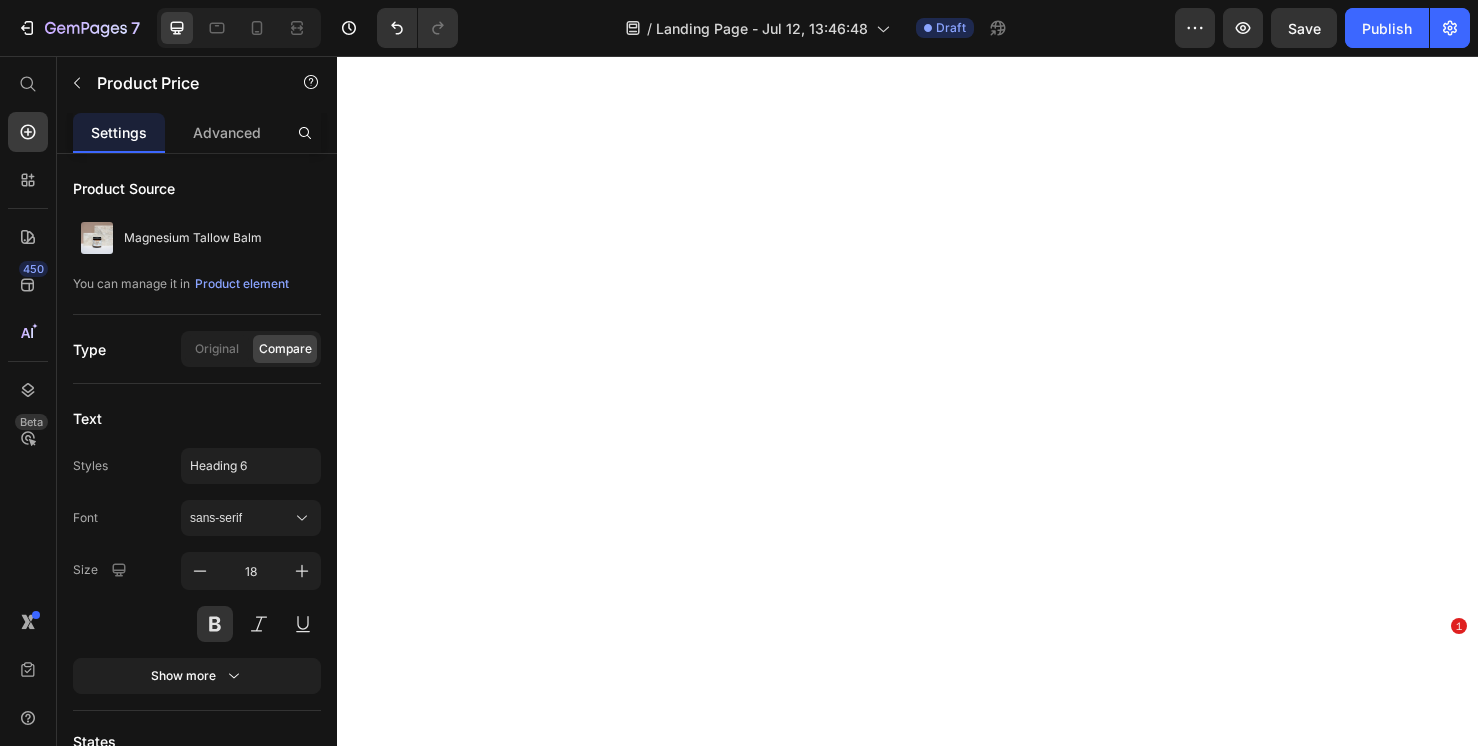 scroll, scrollTop: 0, scrollLeft: 0, axis: both 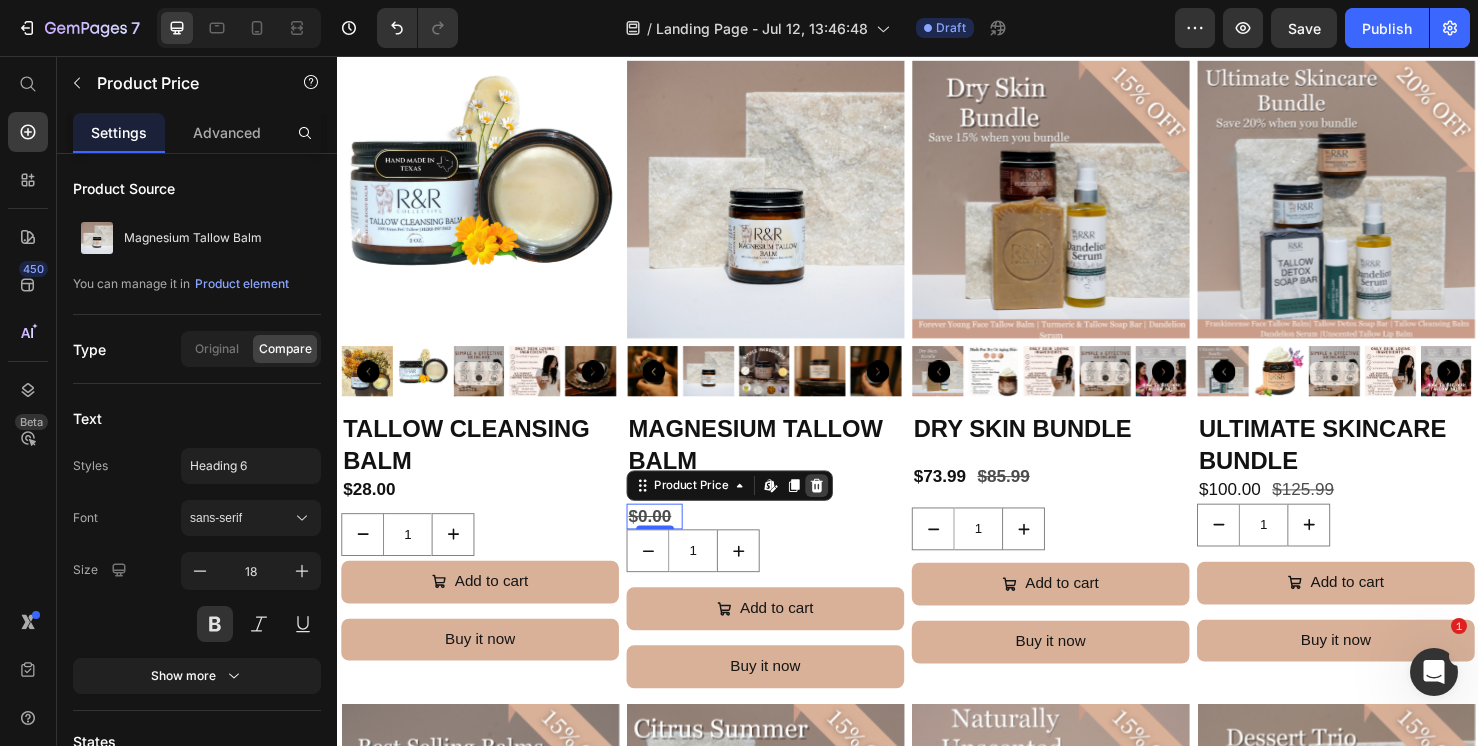 click 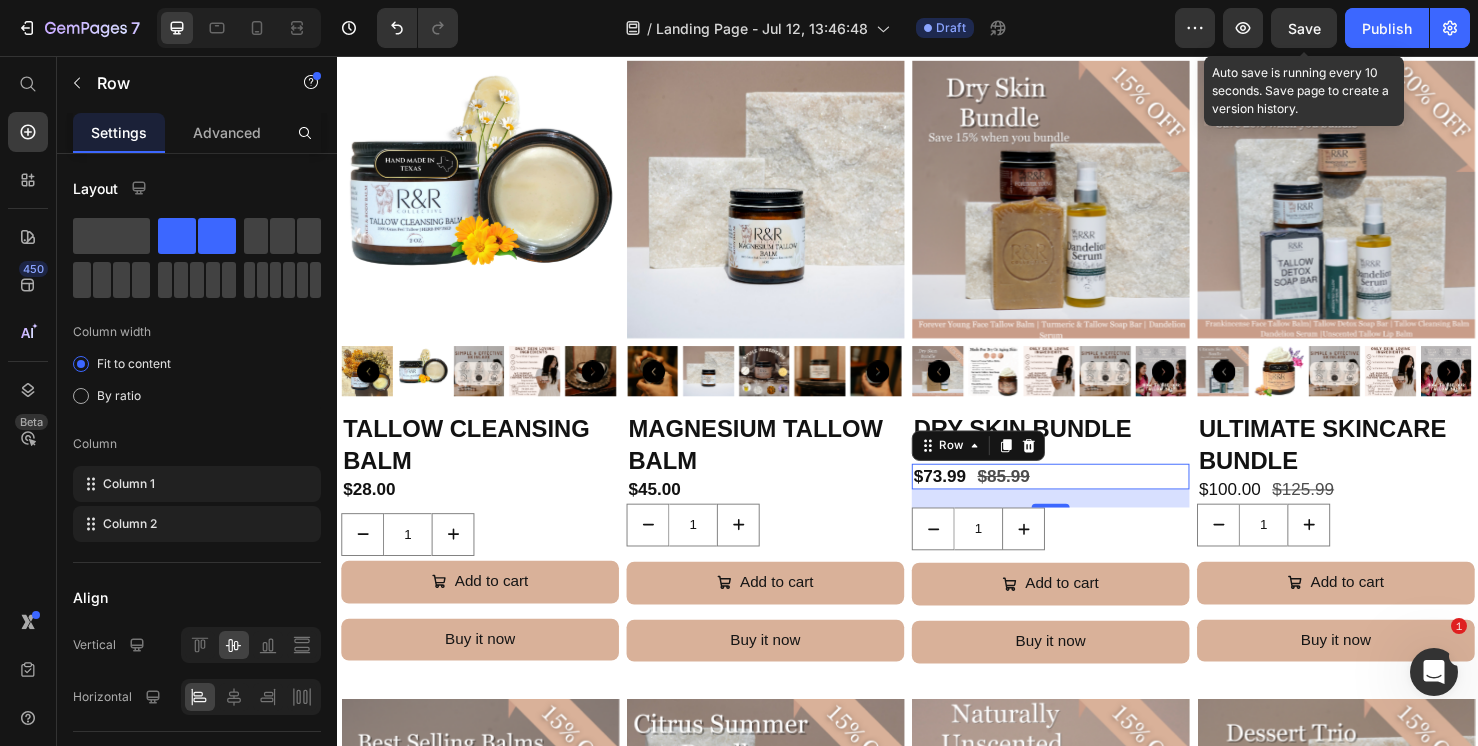 drag, startPoint x: 1299, startPoint y: 33, endPoint x: 1109, endPoint y: 17, distance: 190.6725 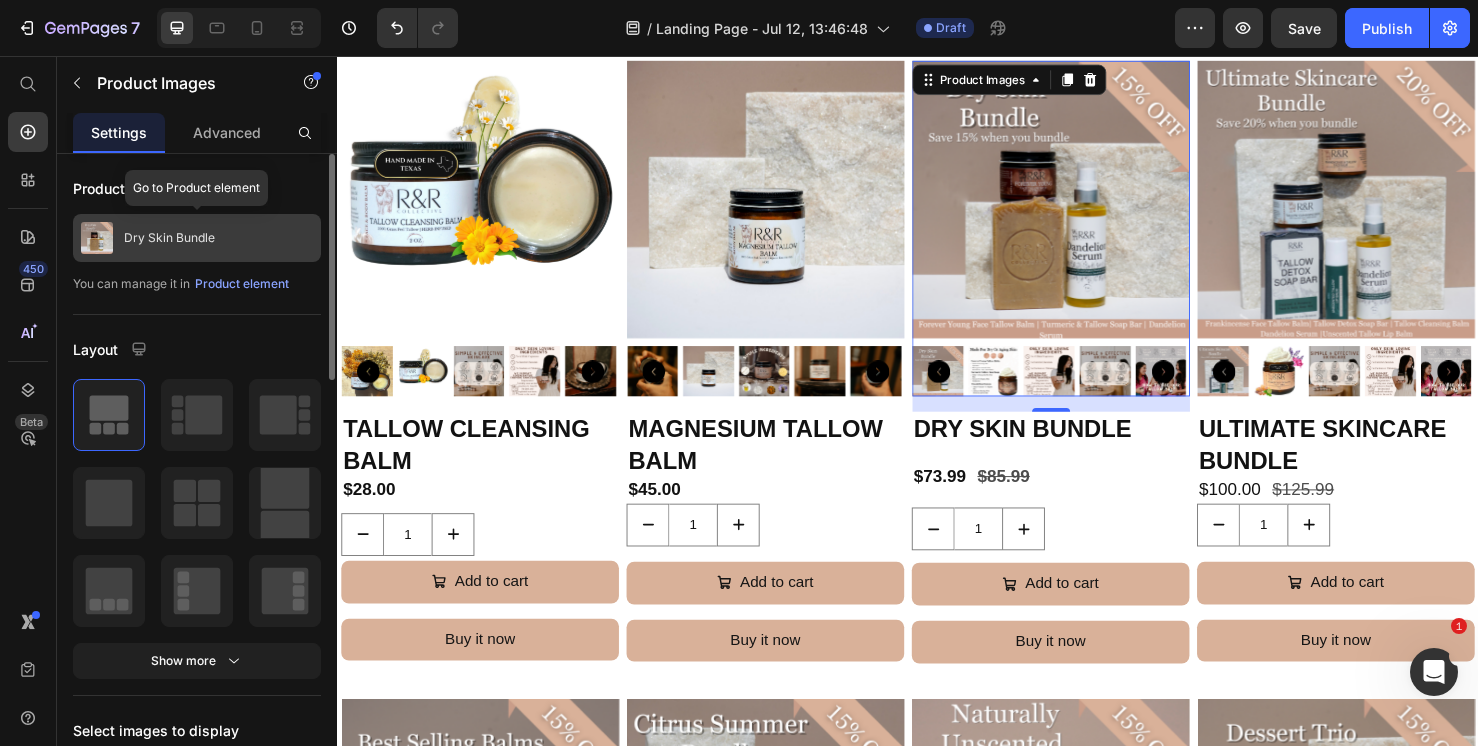 click on "Dry Skin Bundle" at bounding box center [169, 238] 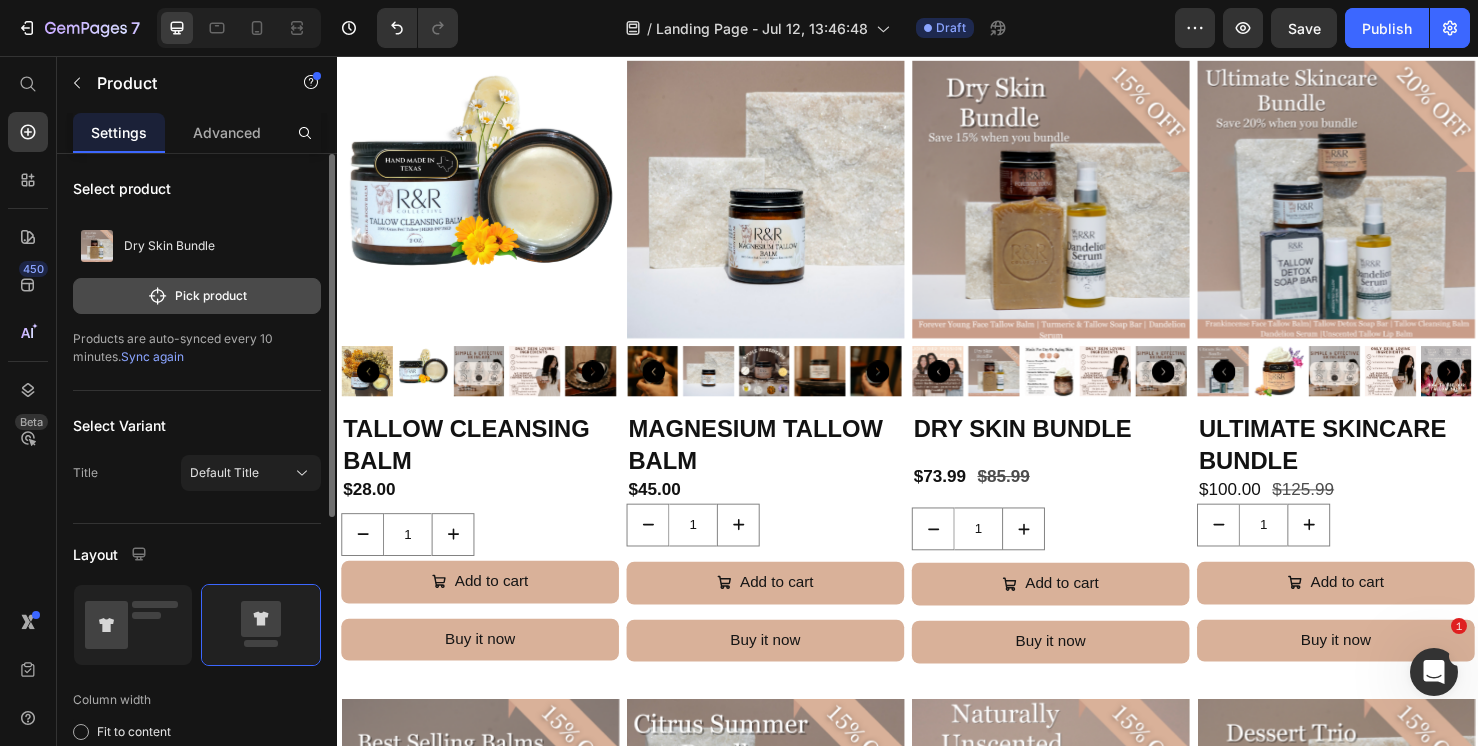 click on "Pick product" at bounding box center [197, 296] 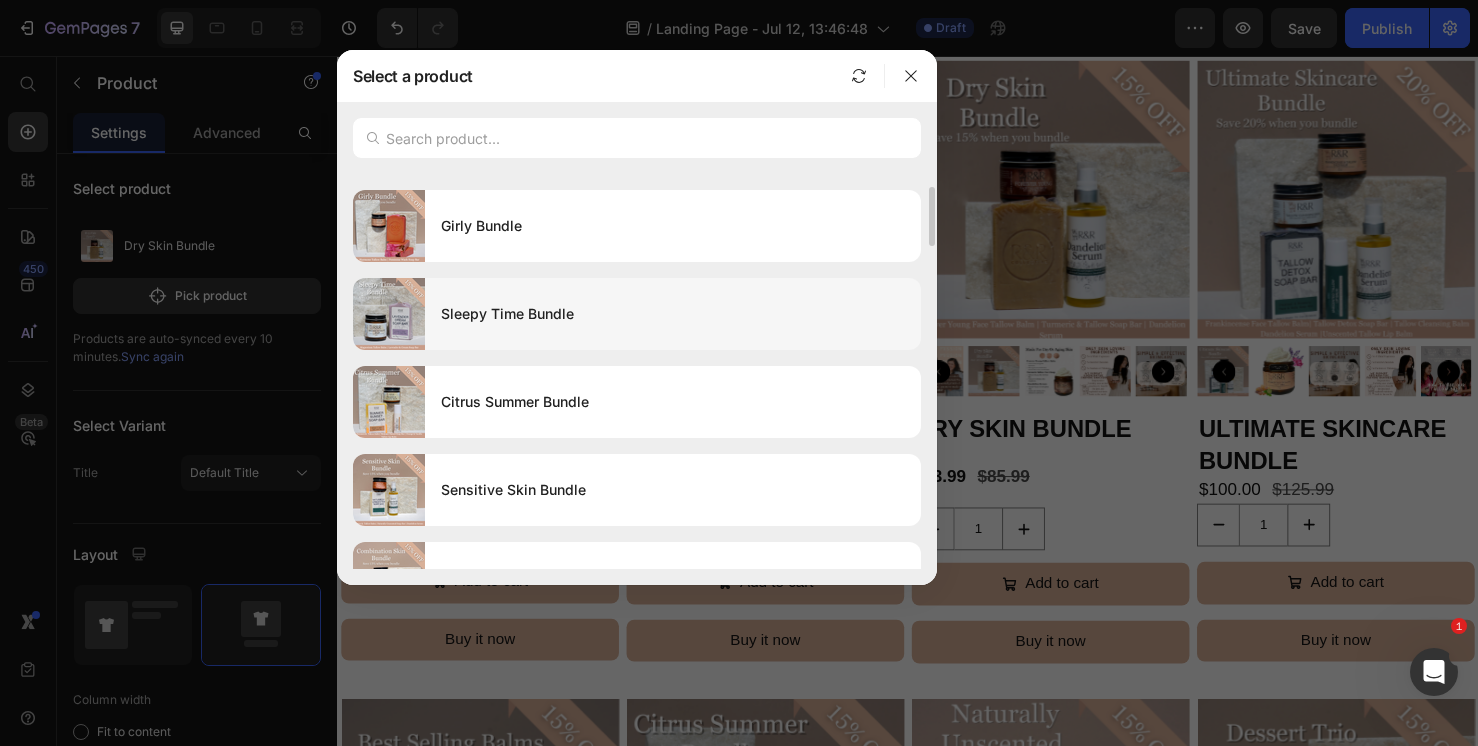 scroll, scrollTop: 78, scrollLeft: 0, axis: vertical 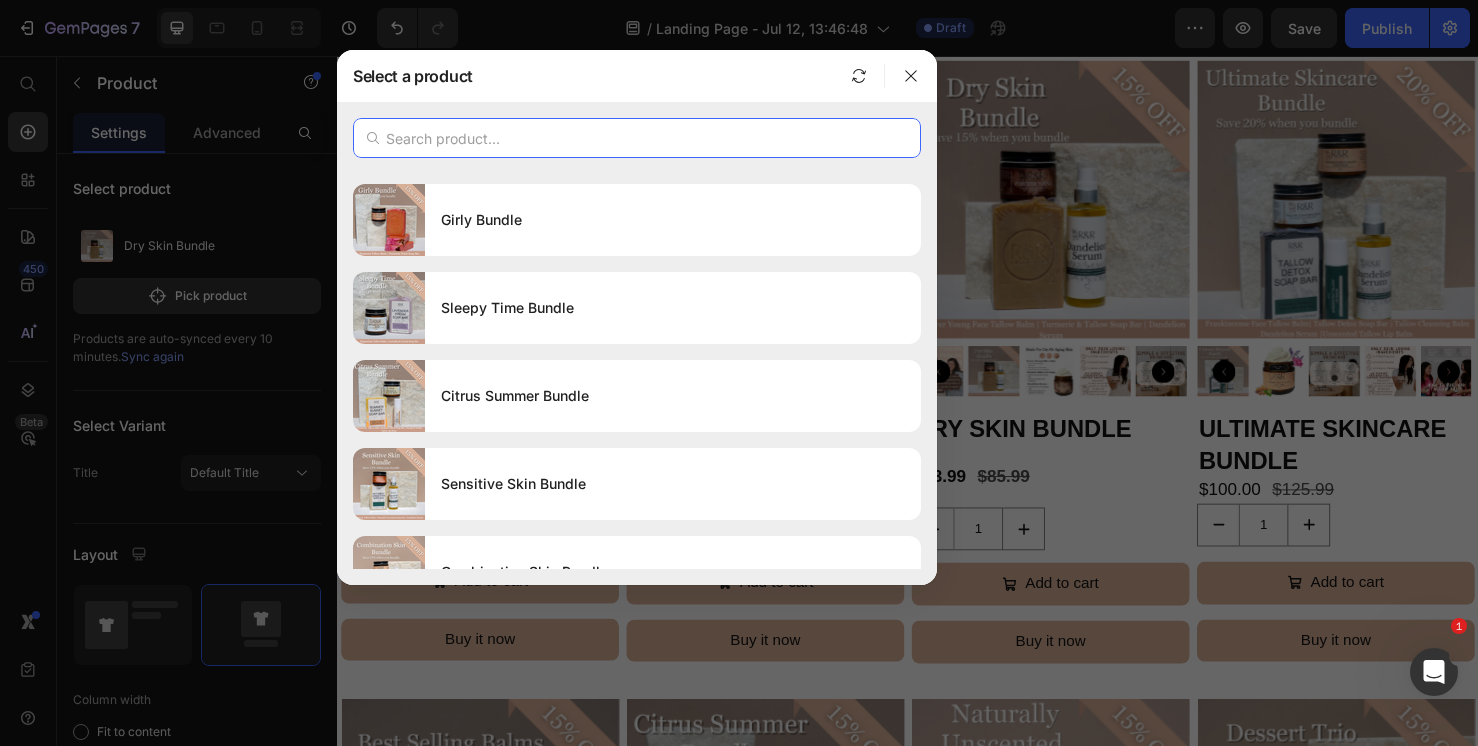 click at bounding box center (637, 138) 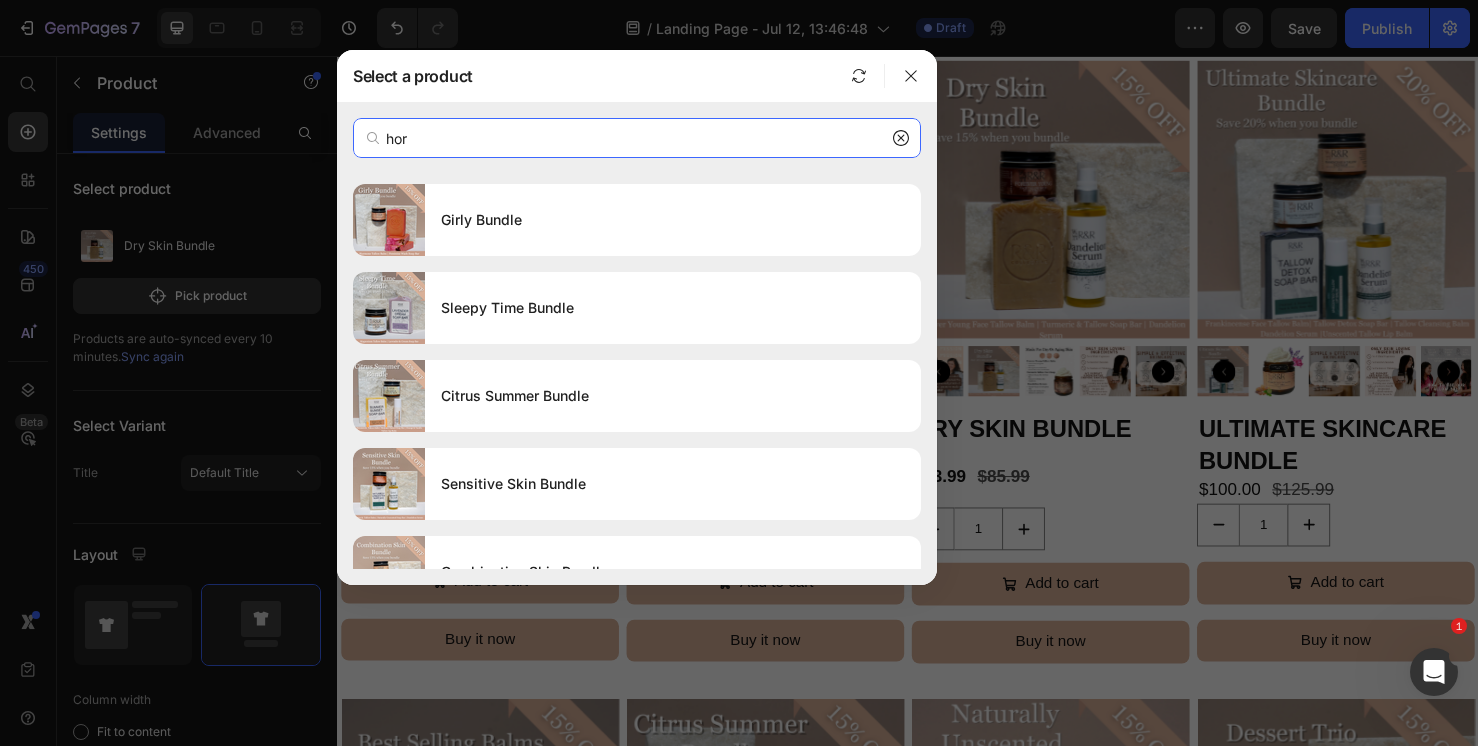scroll, scrollTop: 0, scrollLeft: 0, axis: both 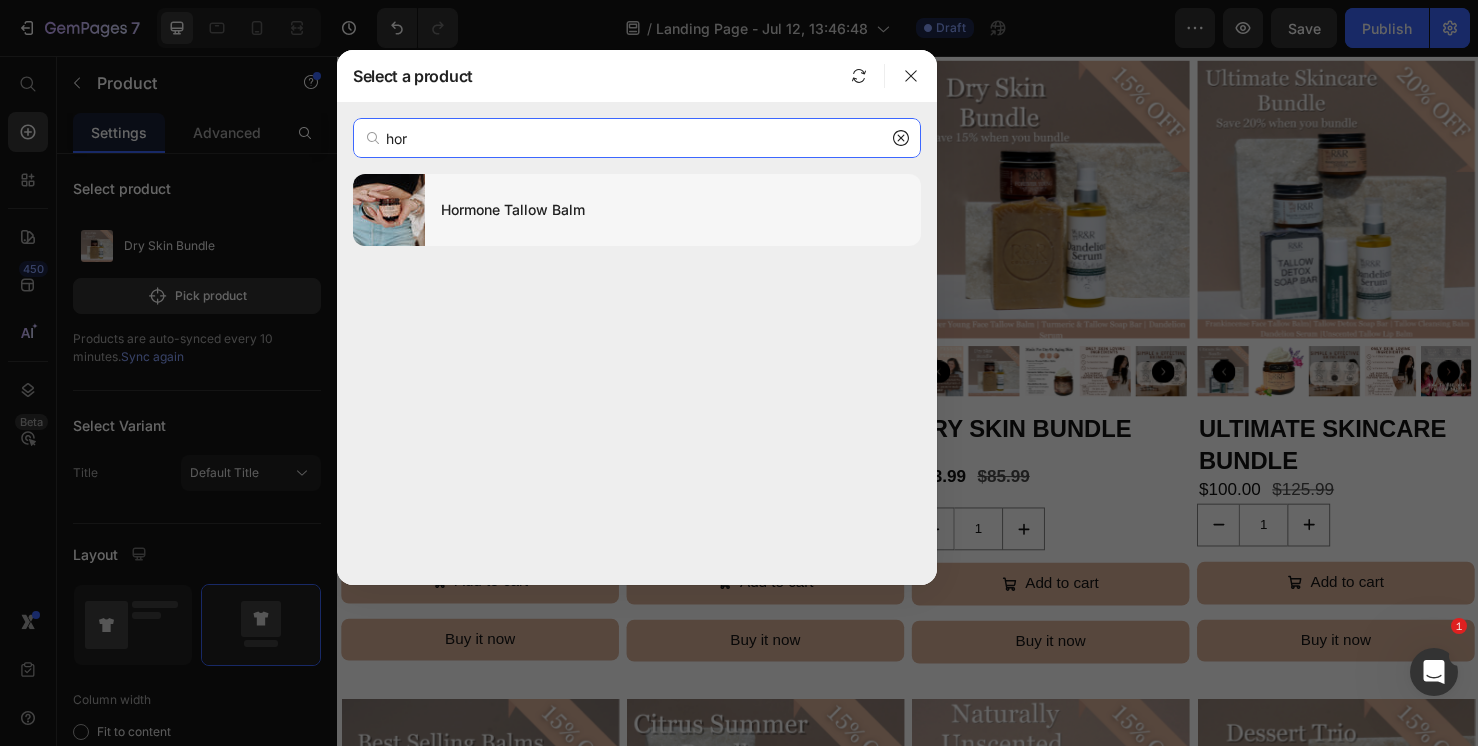 type on "hor" 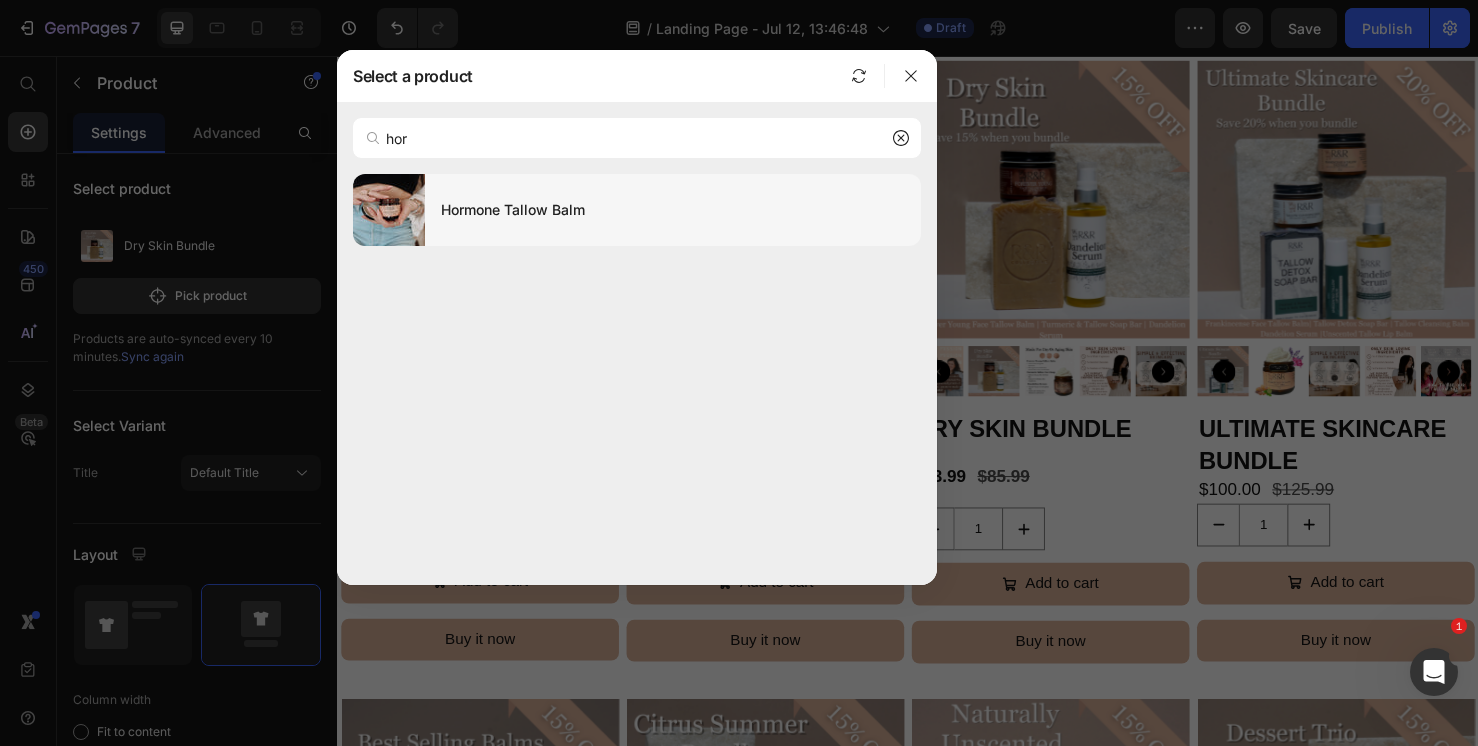 click on "Hormone Tallow Balm" at bounding box center [673, 210] 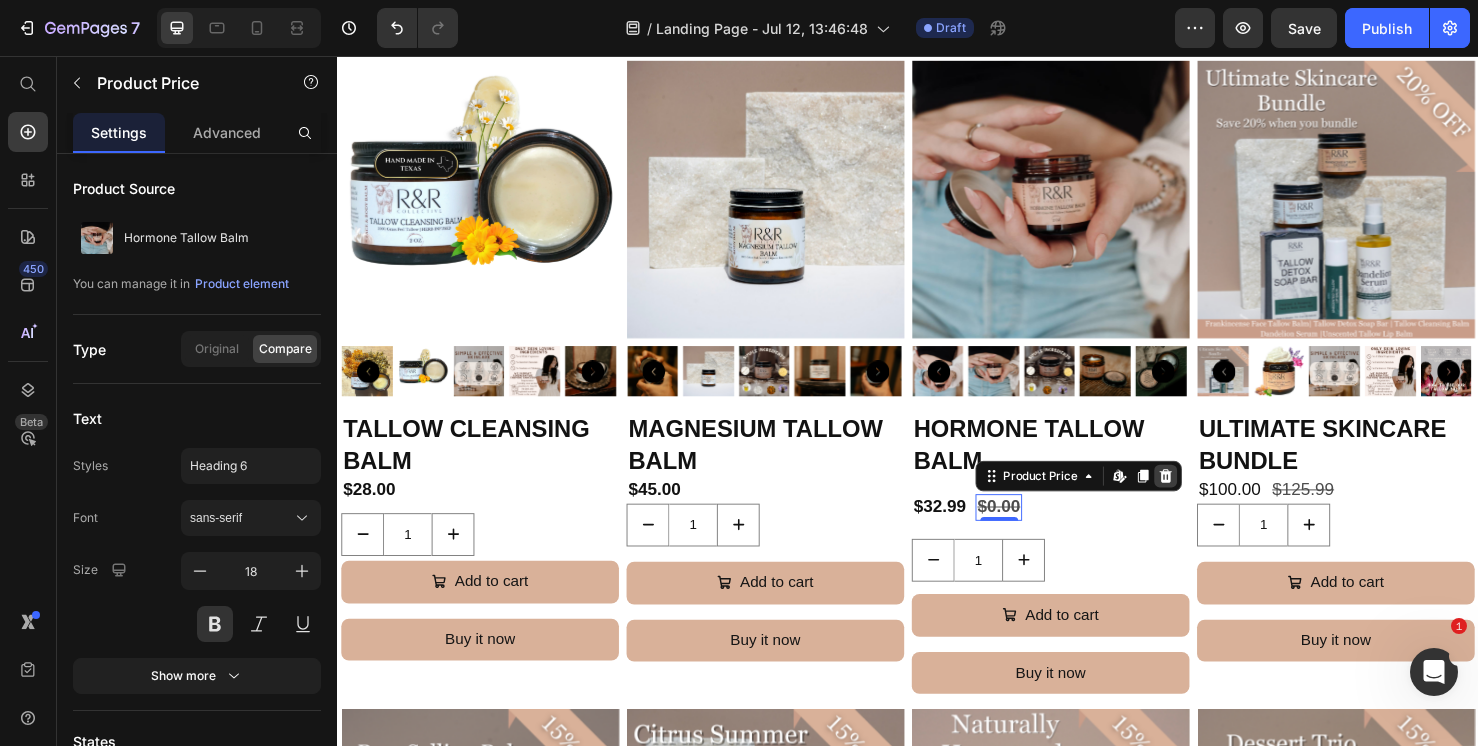click 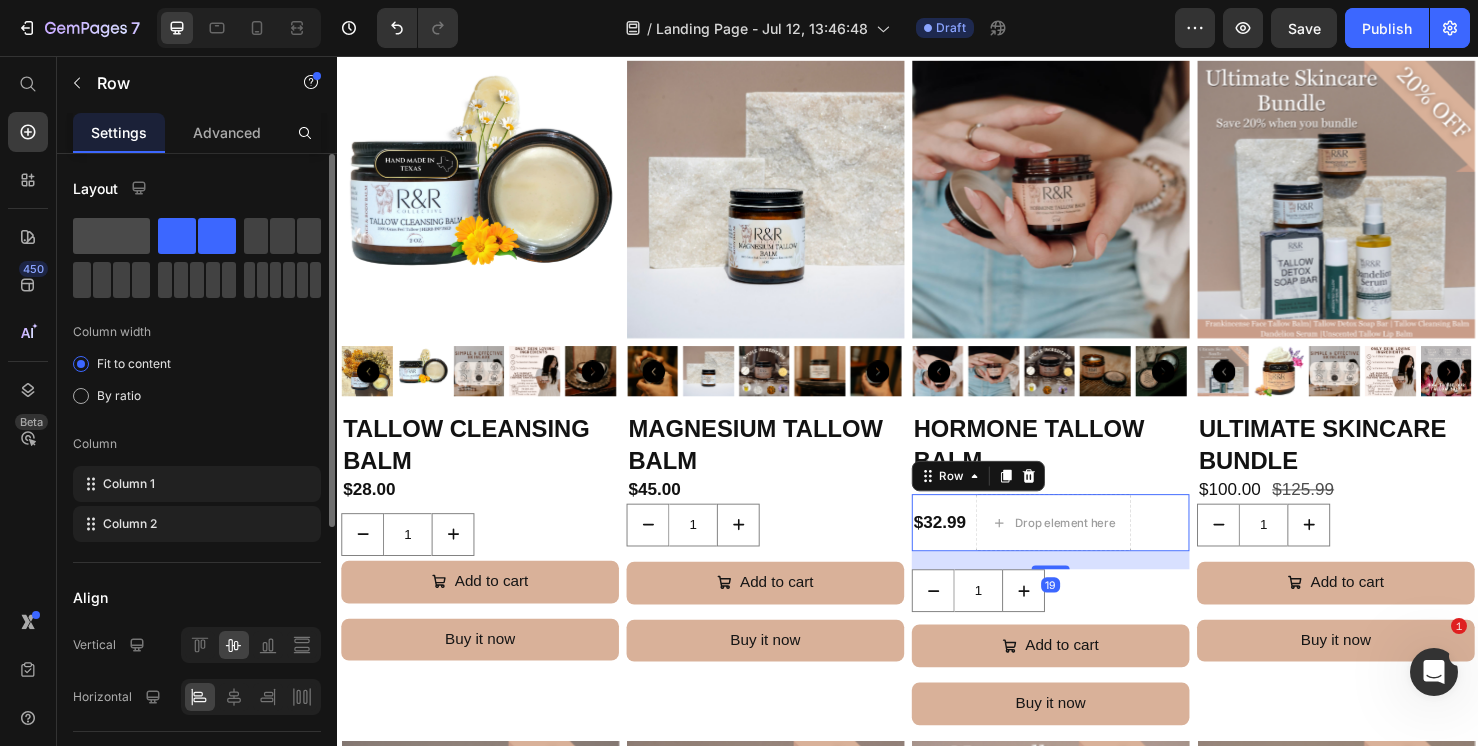 click 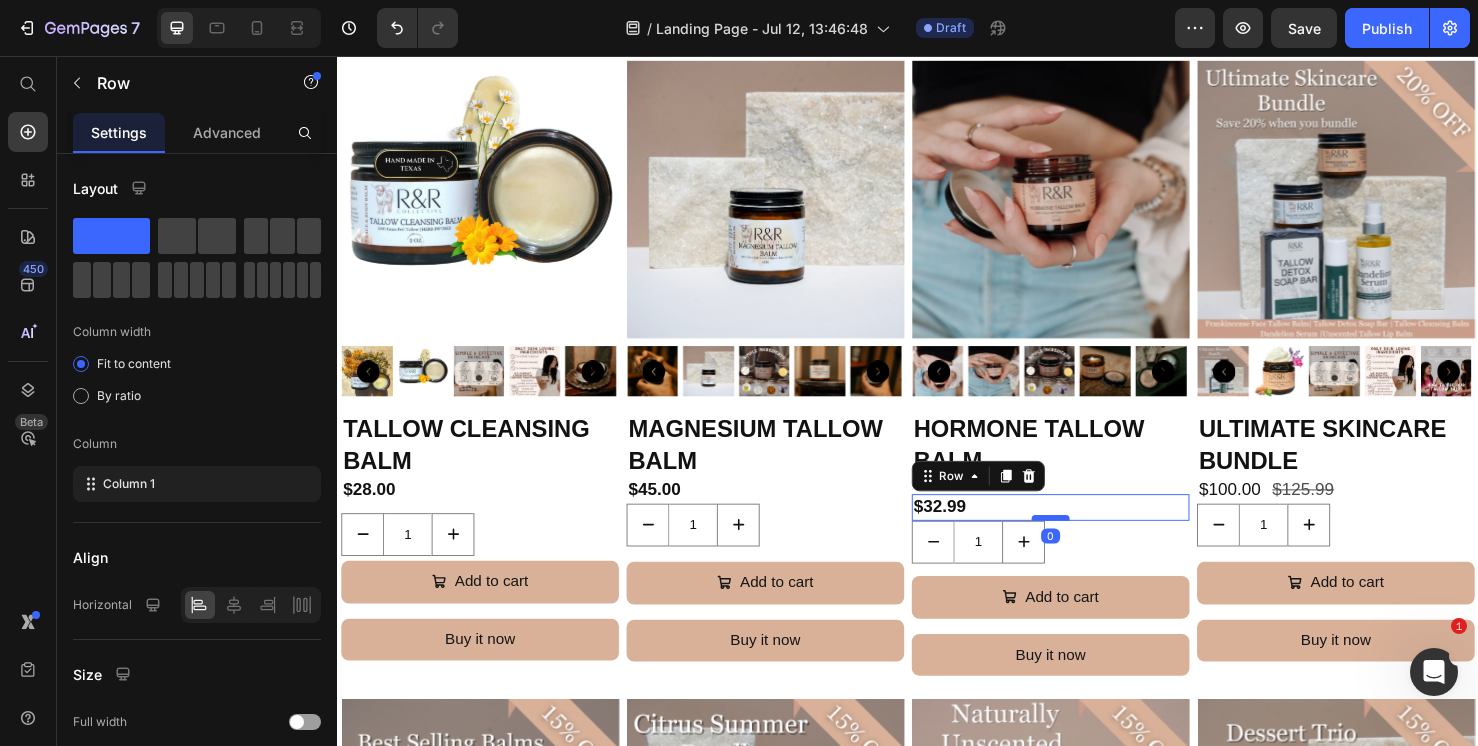 drag, startPoint x: 1081, startPoint y: 558, endPoint x: 1080, endPoint y: 535, distance: 23.021729 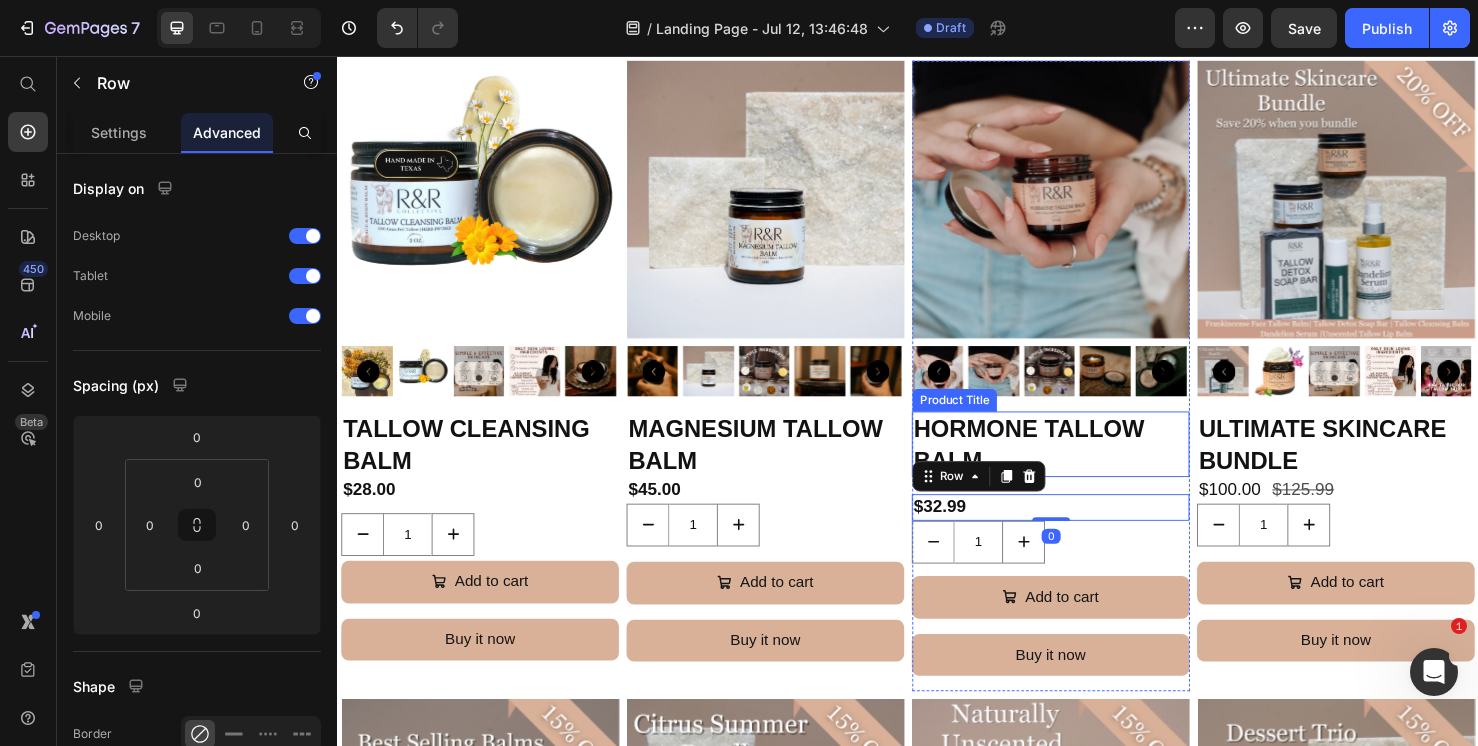 click on "Hormone Tallow Balm" at bounding box center [1087, 464] 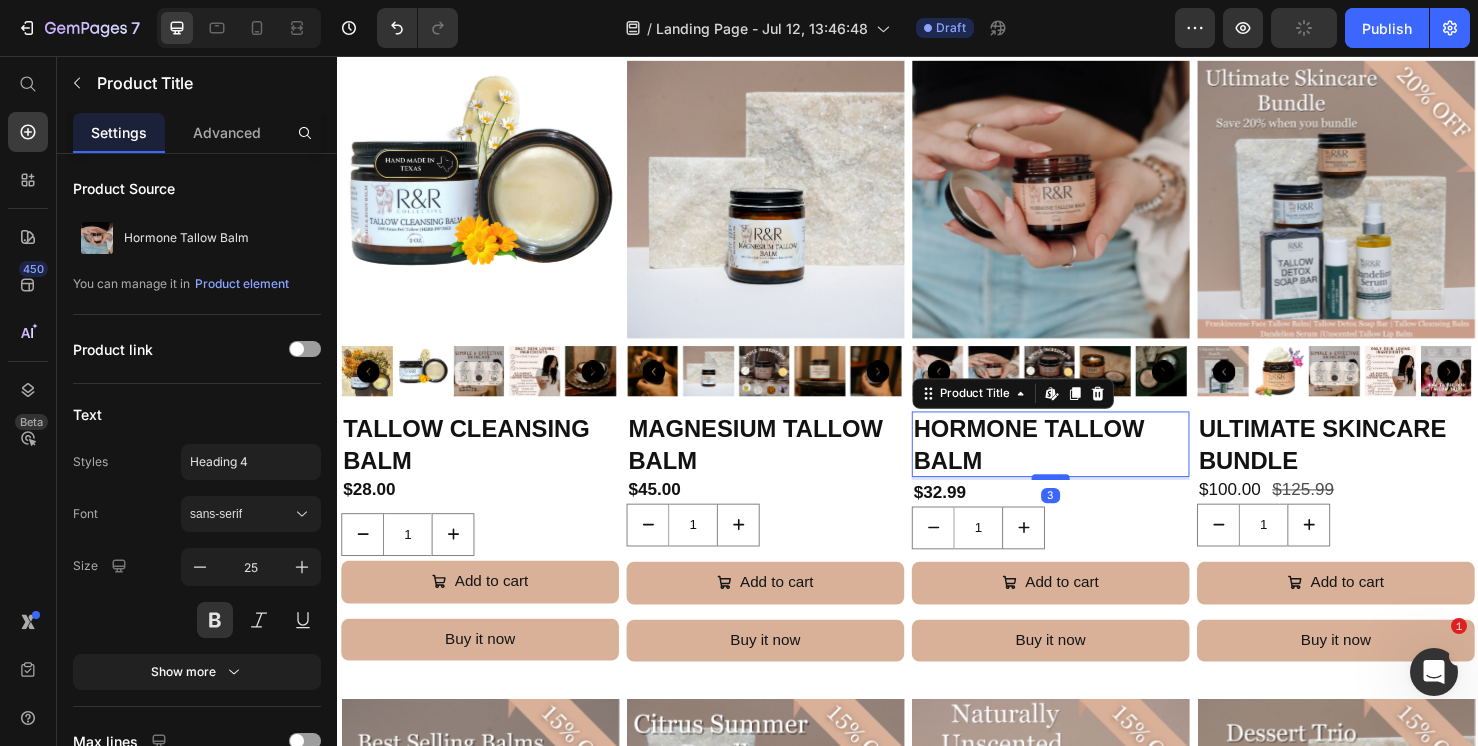 drag, startPoint x: 1075, startPoint y: 512, endPoint x: 1076, endPoint y: 497, distance: 15.033297 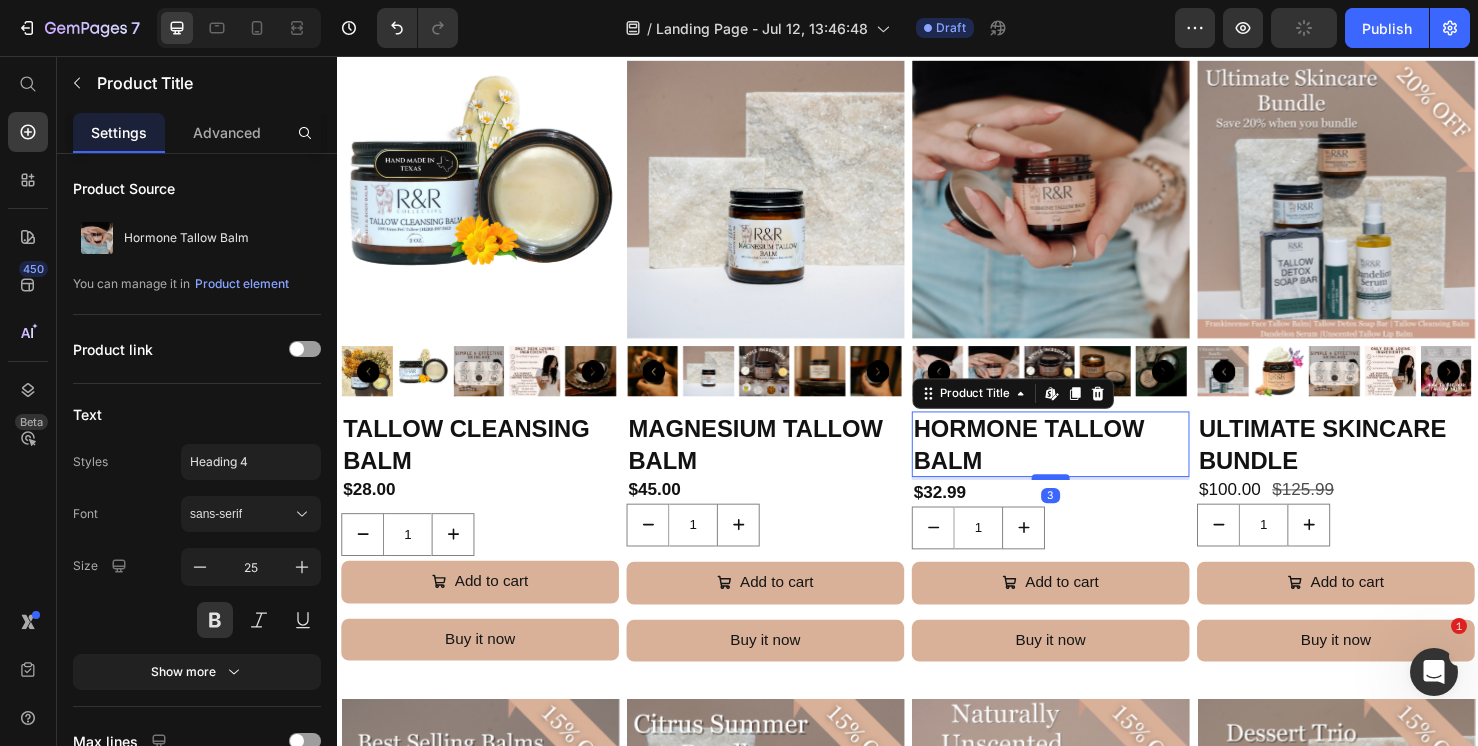 click at bounding box center [1087, 499] 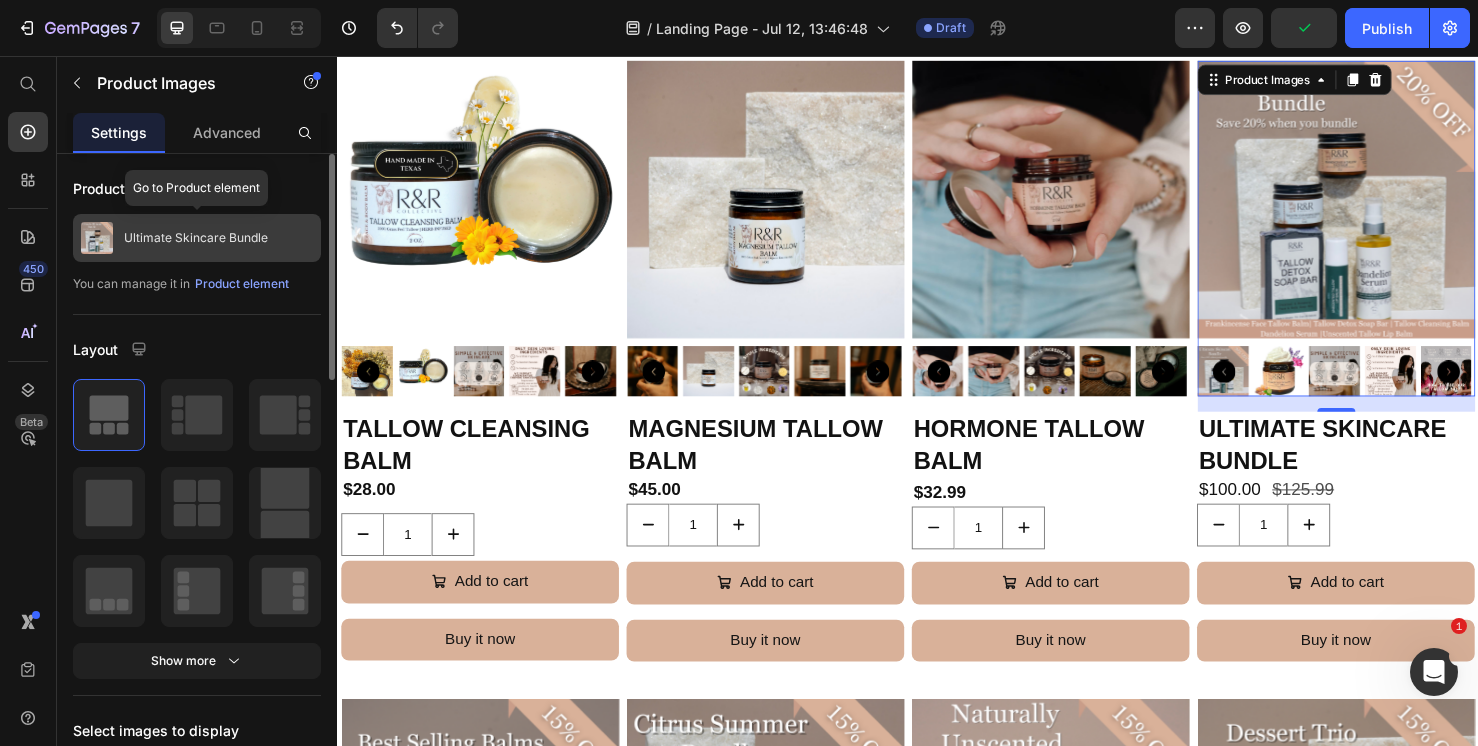 click at bounding box center [97, 238] 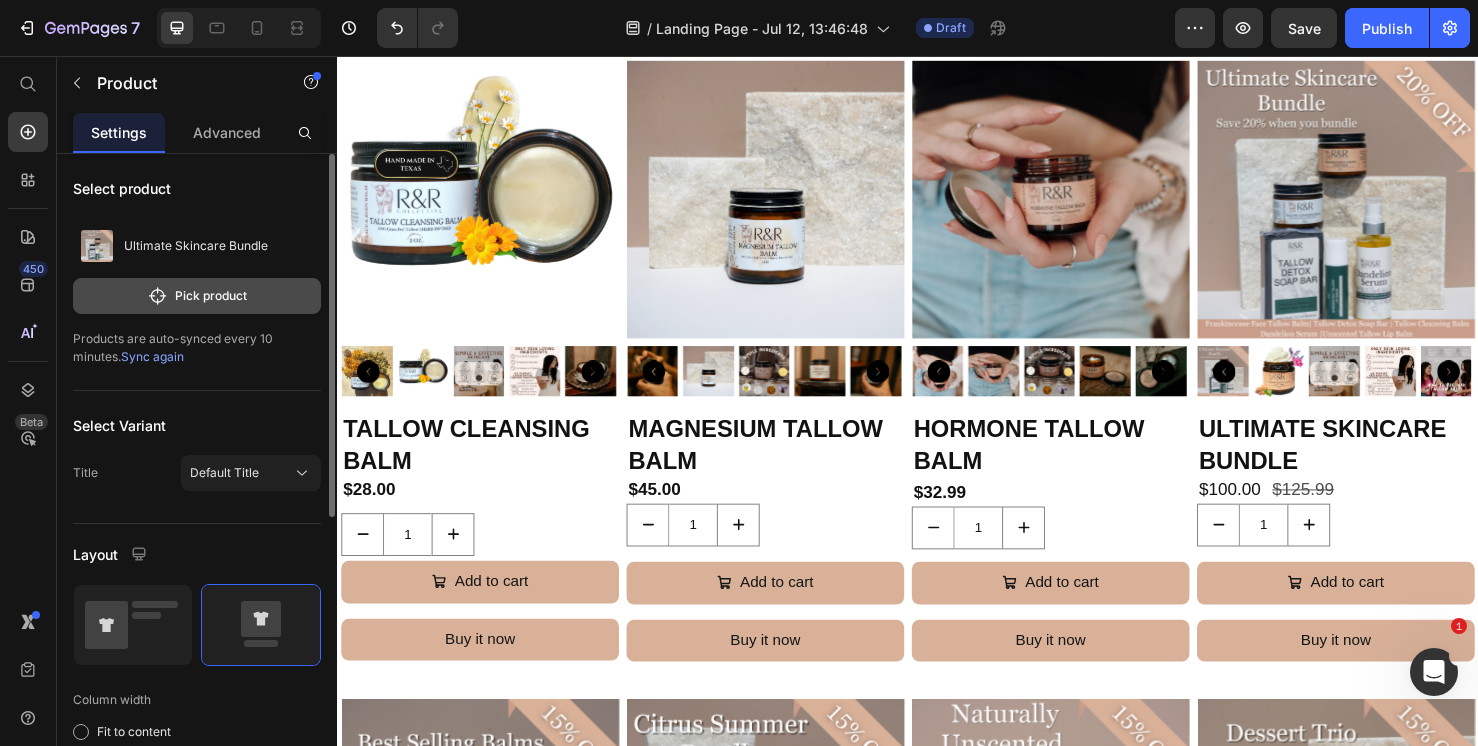 click on "Pick product" at bounding box center (197, 296) 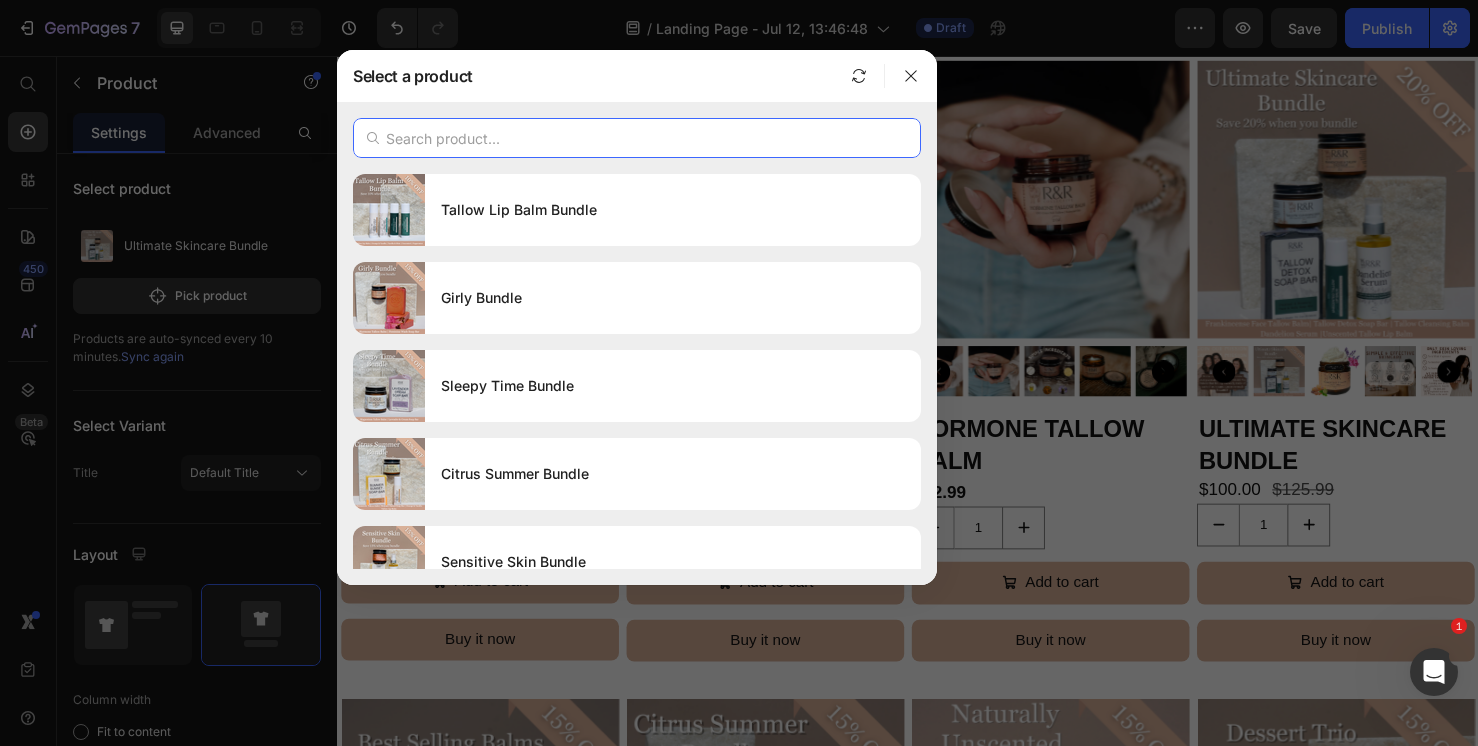 click at bounding box center (637, 138) 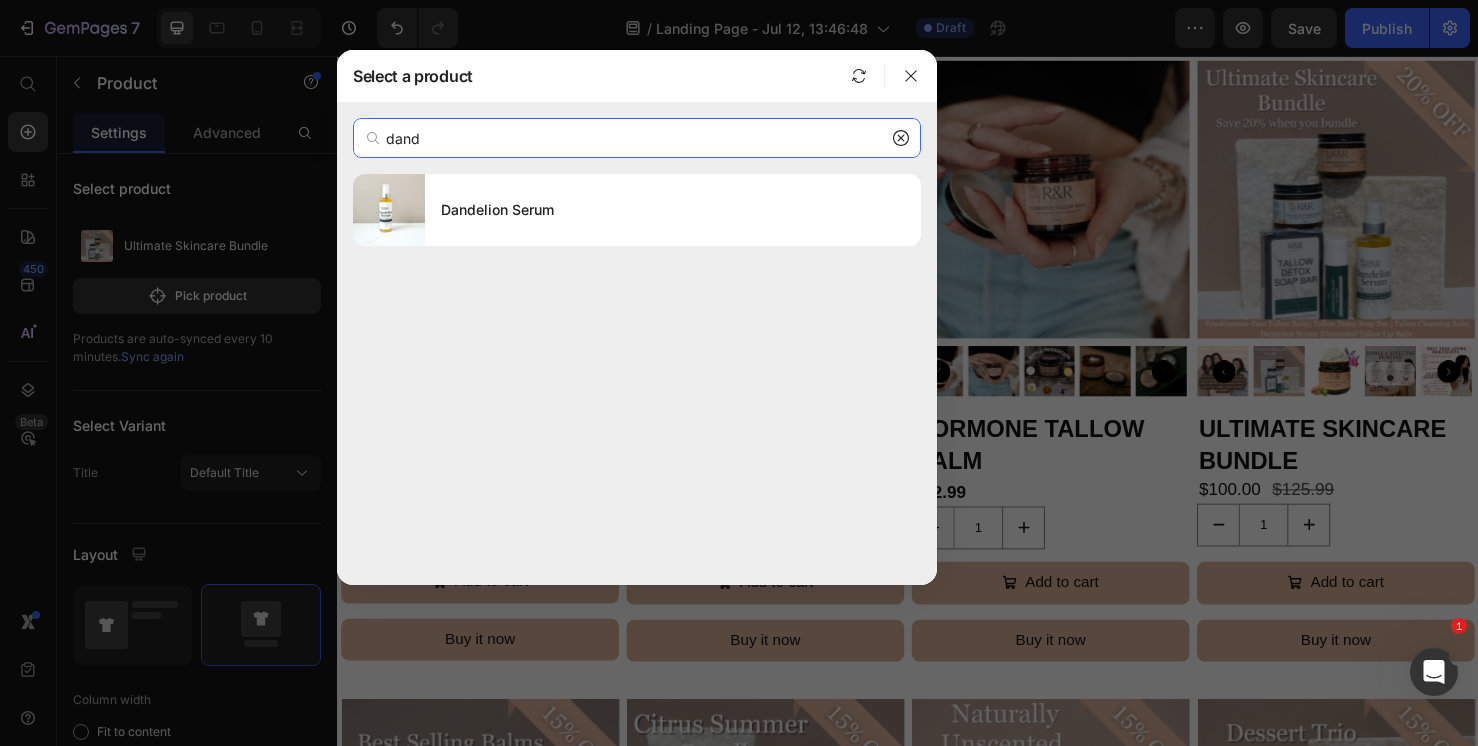 type on "and" 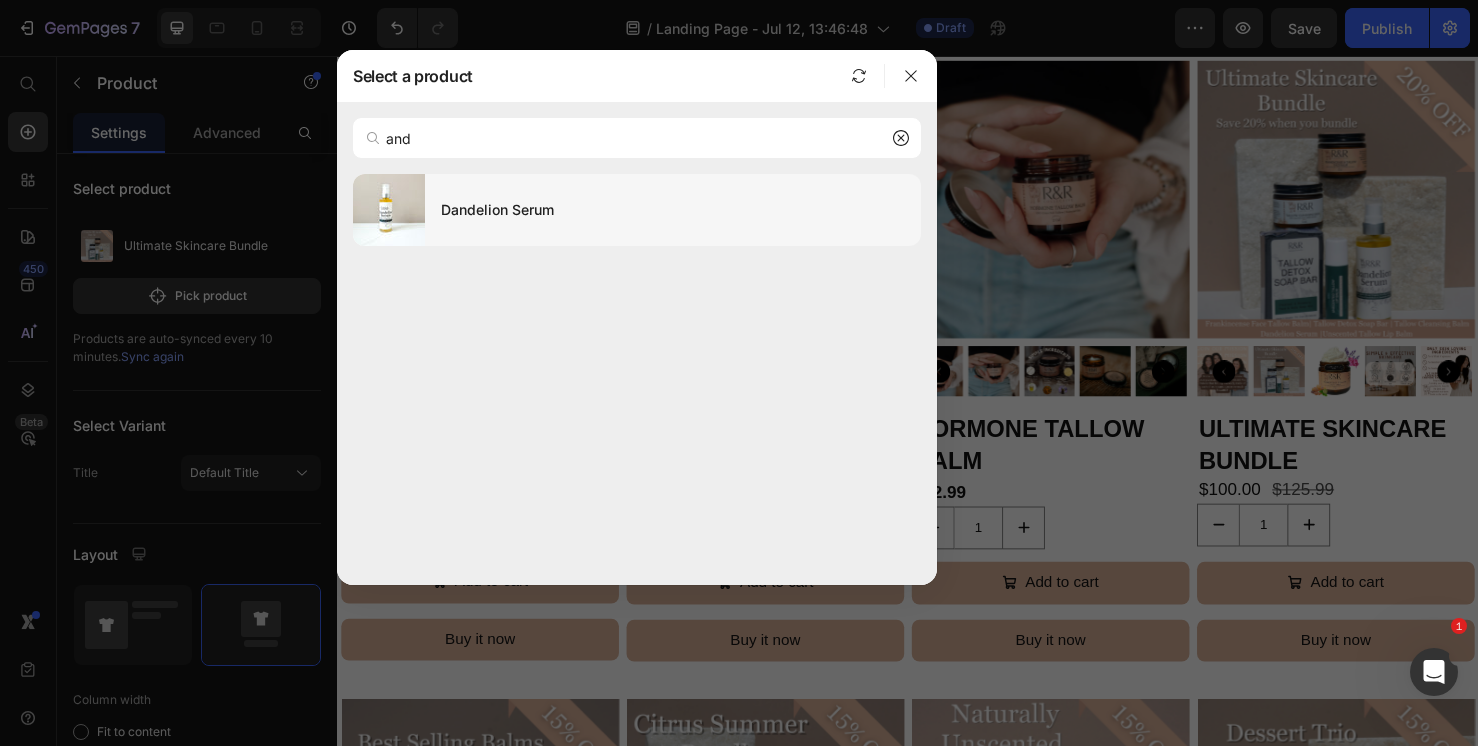 drag, startPoint x: 489, startPoint y: 130, endPoint x: 544, endPoint y: 209, distance: 96.26006 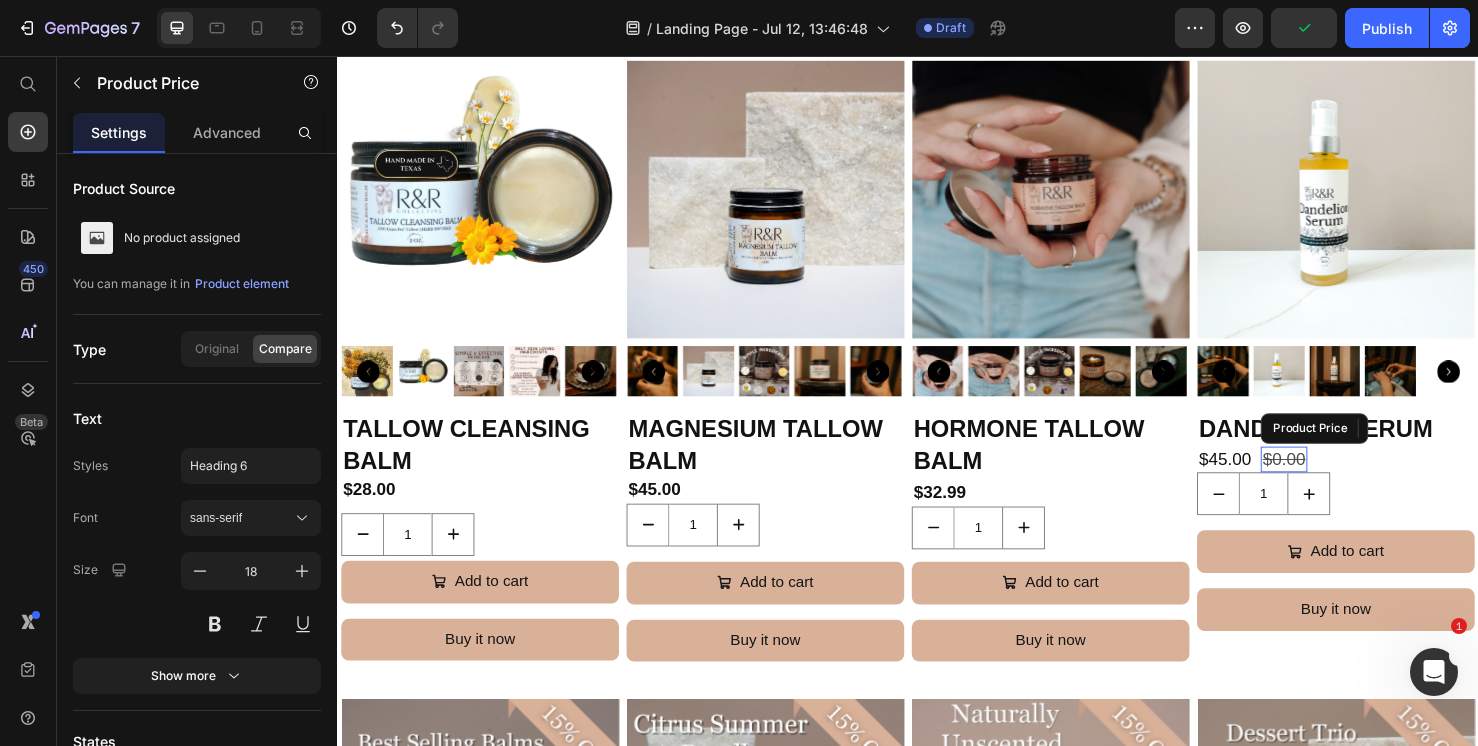 click on "$0.00" at bounding box center (1332, 480) 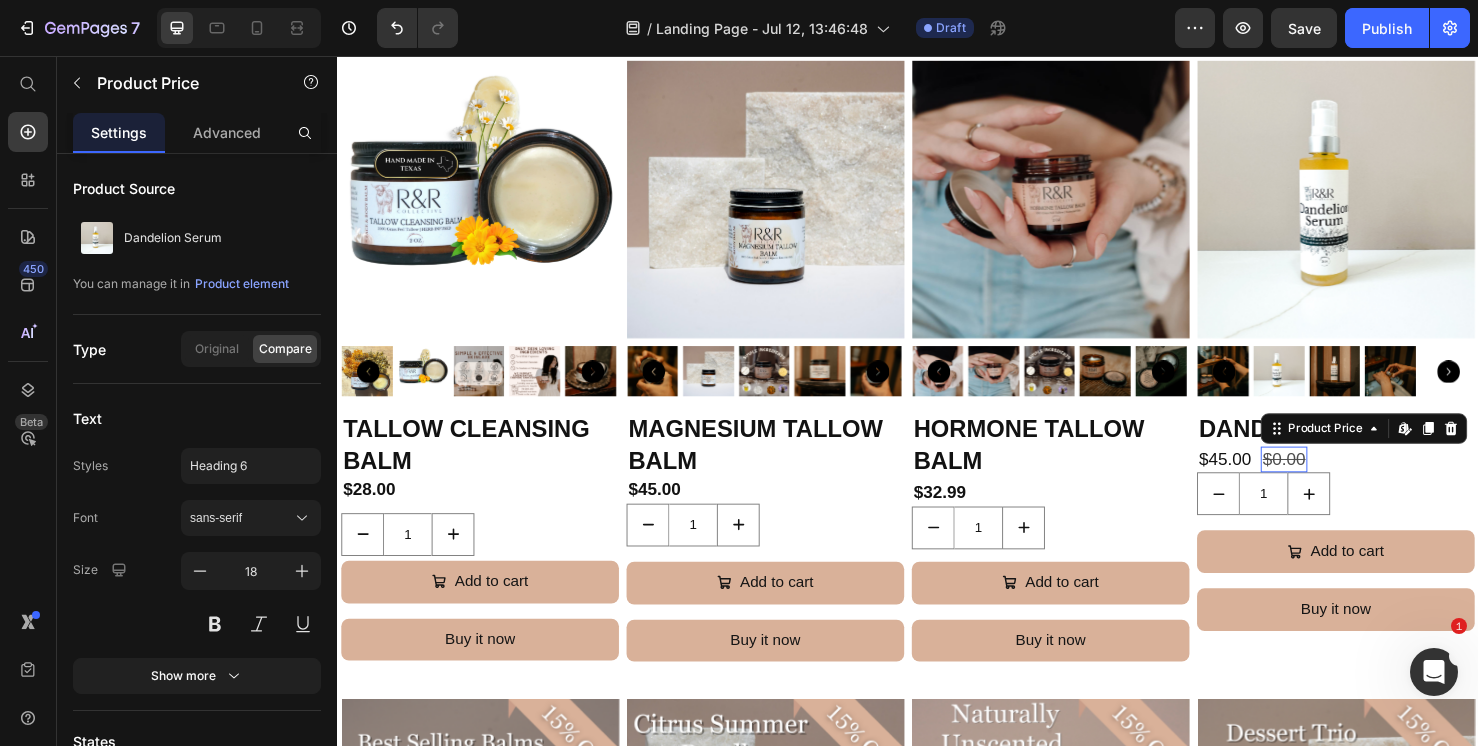 click on "$0.00" at bounding box center (1332, 480) 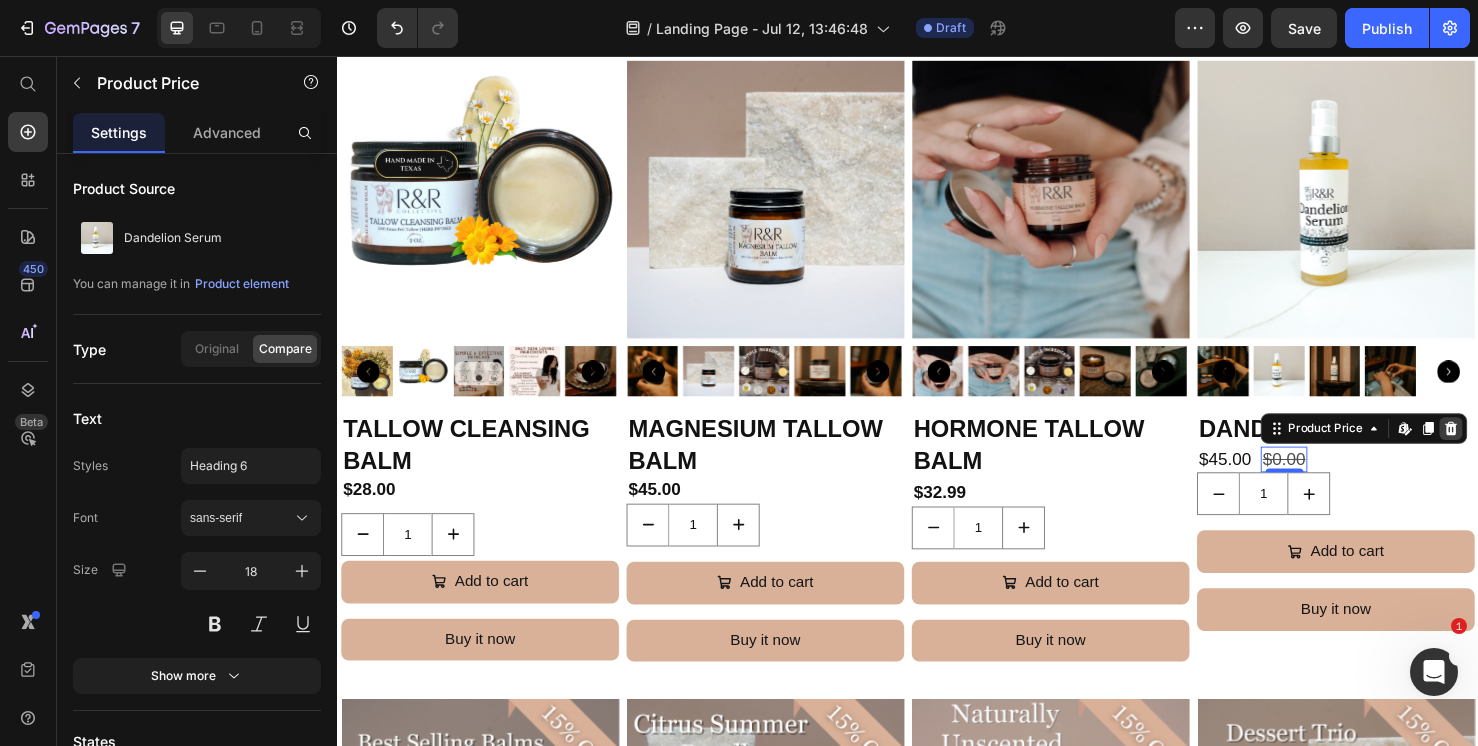 click 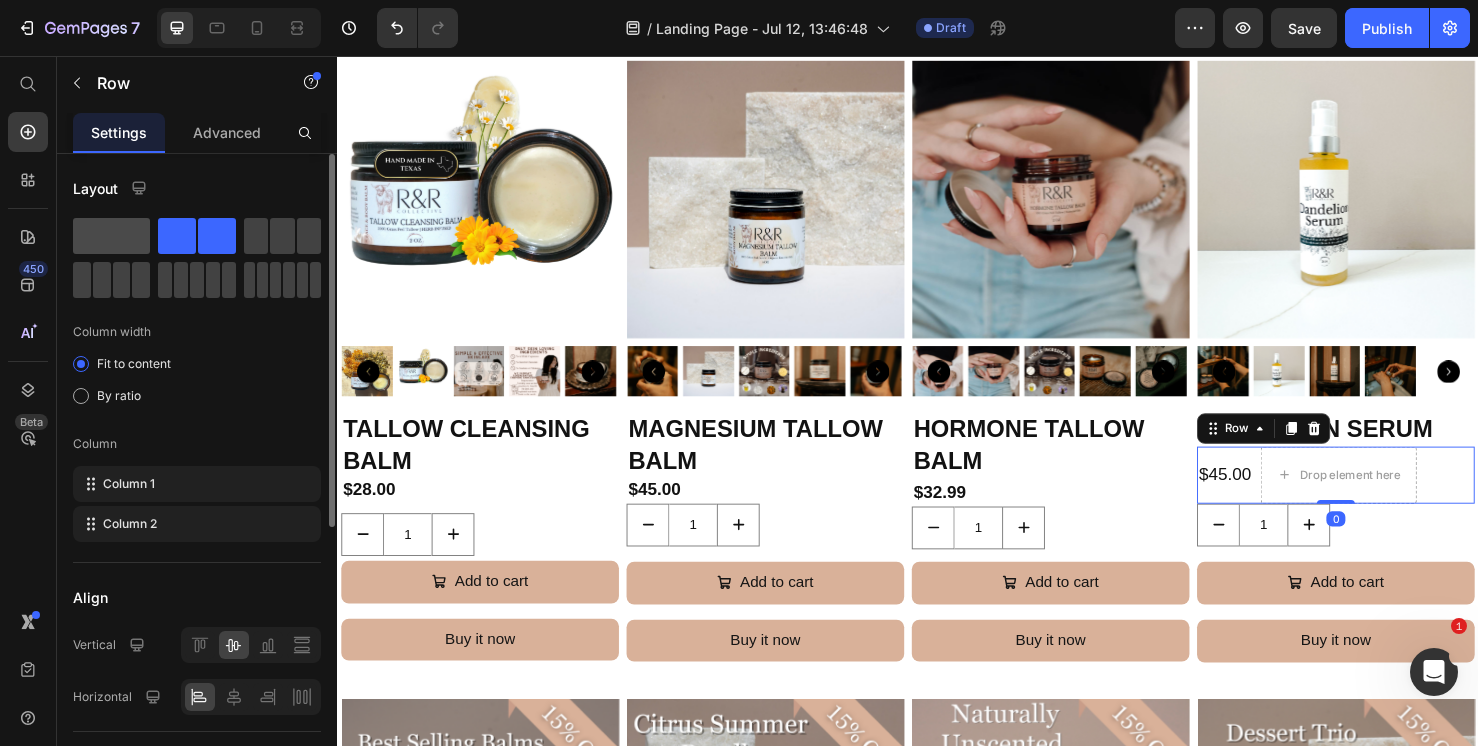 click 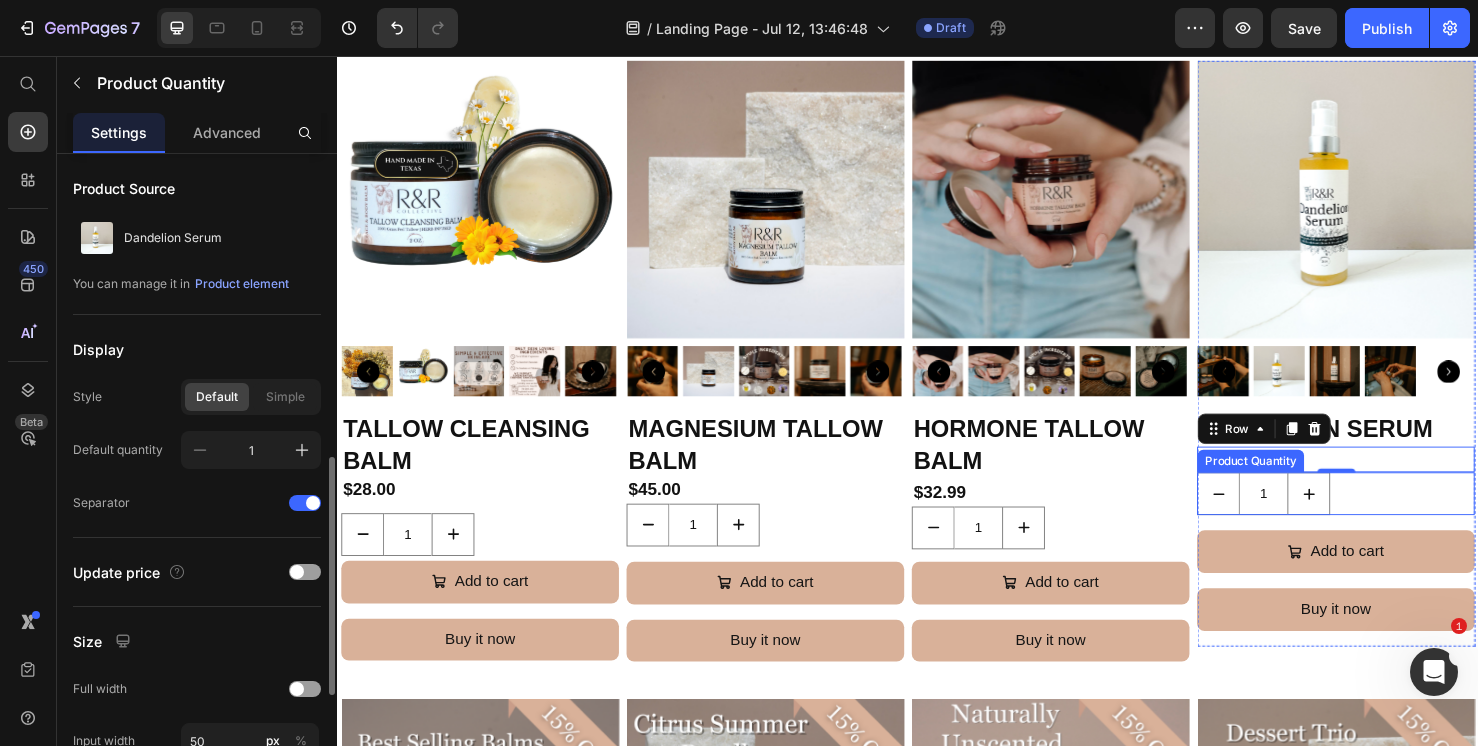 click on "Product Quantity" at bounding box center (1297, 482) 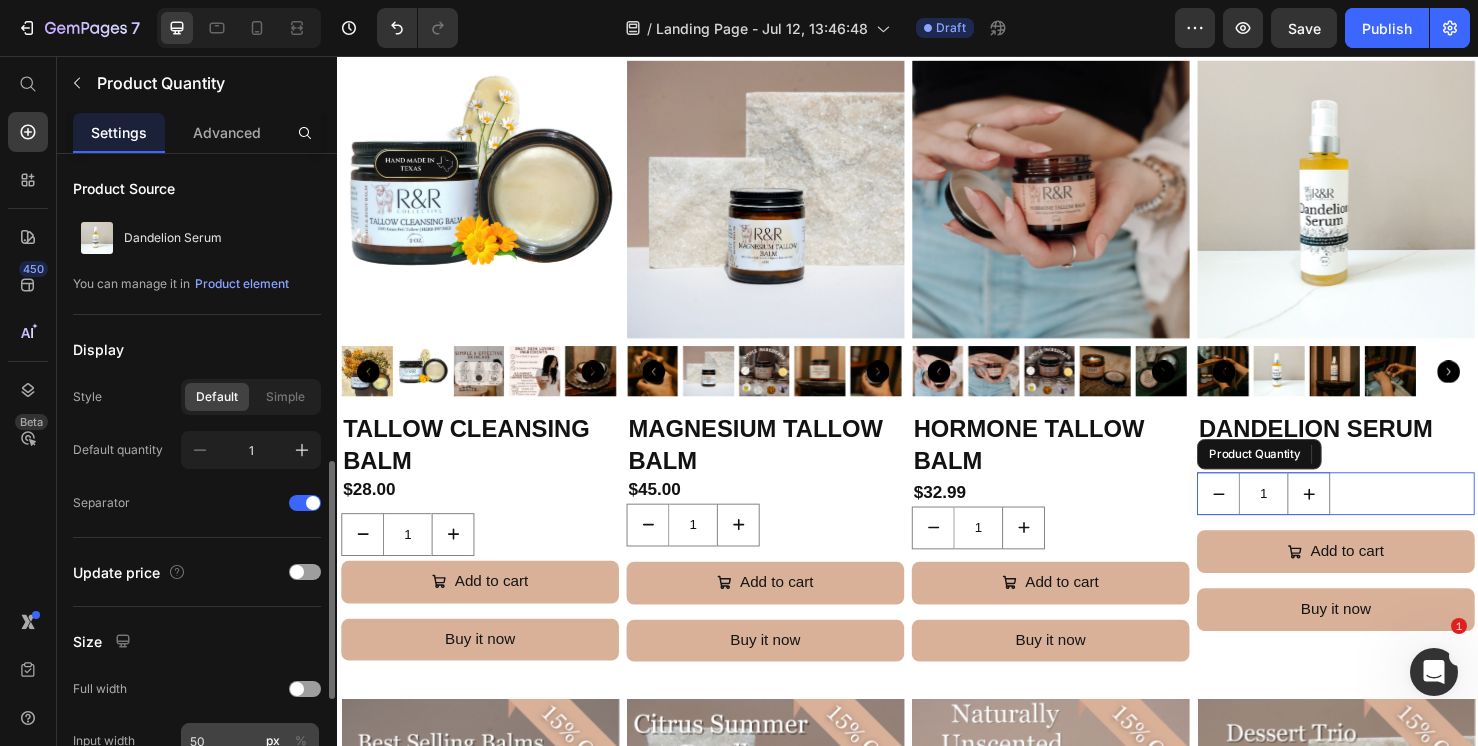 scroll, scrollTop: 78, scrollLeft: 0, axis: vertical 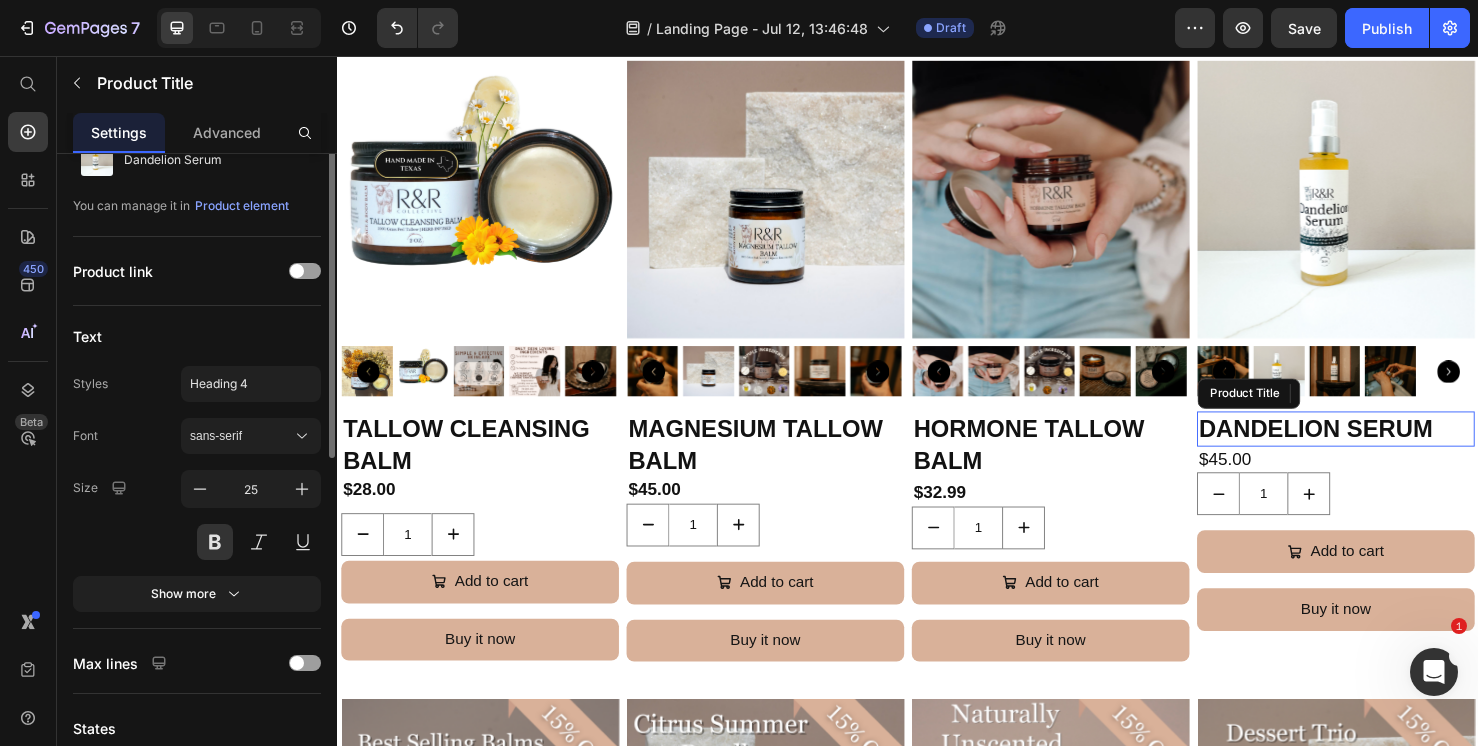 click on "Dandelion Serum" at bounding box center [1387, 448] 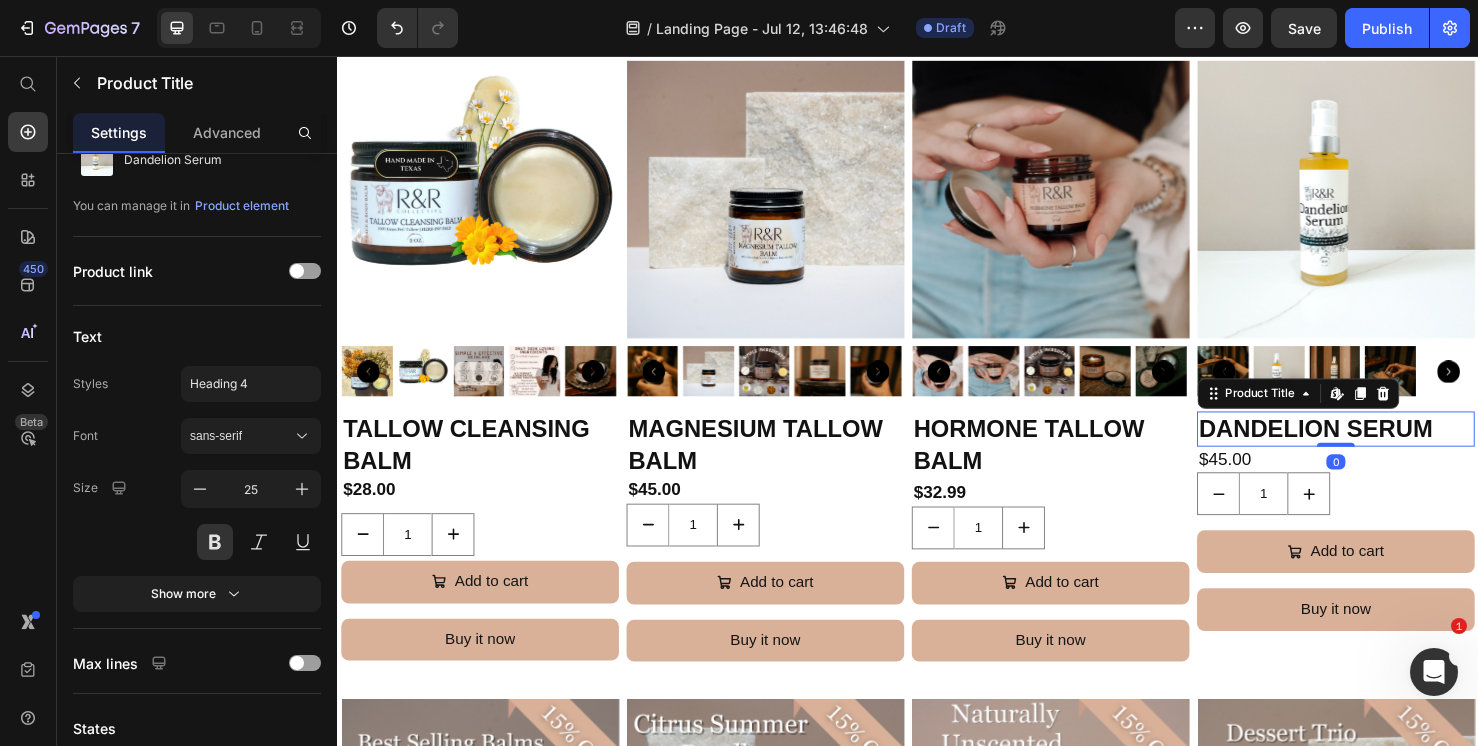 scroll, scrollTop: 0, scrollLeft: 0, axis: both 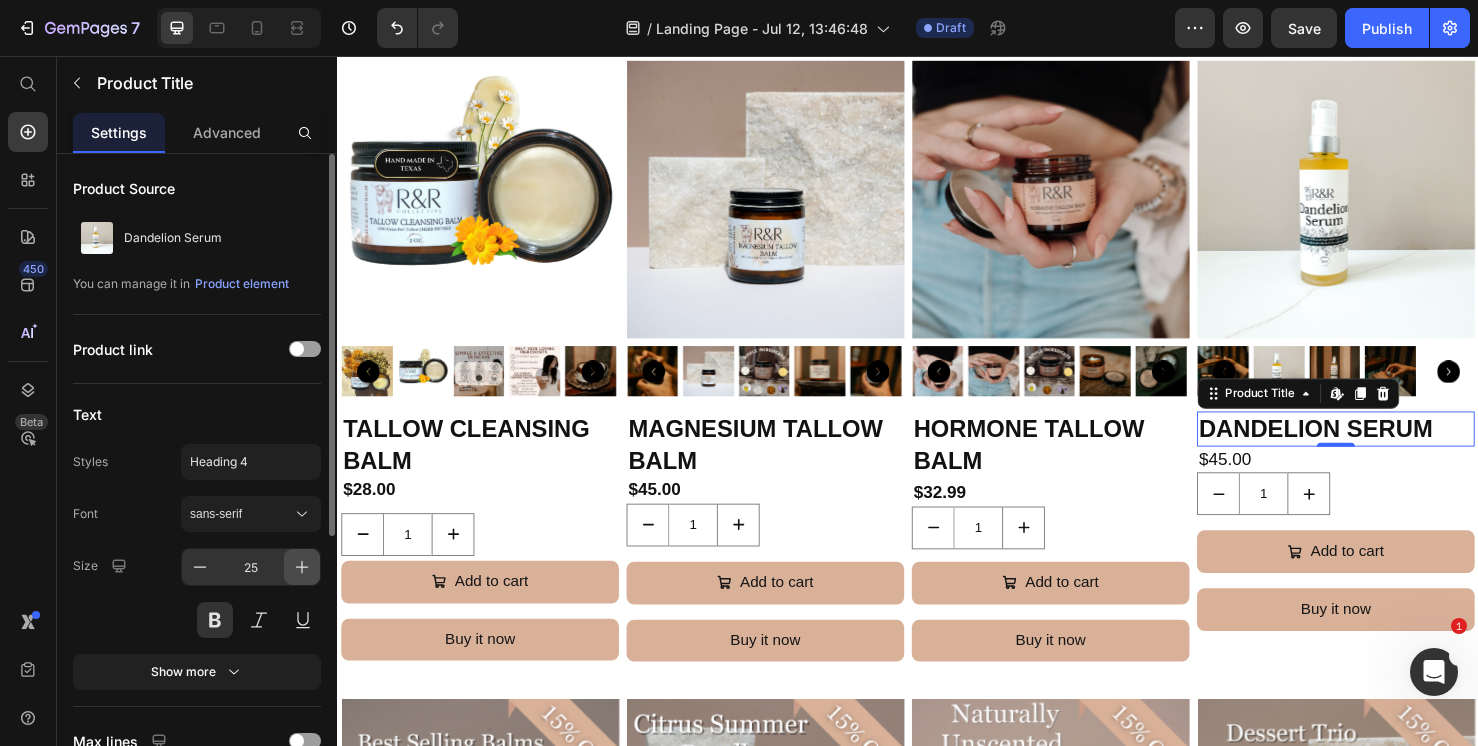 click at bounding box center (302, 567) 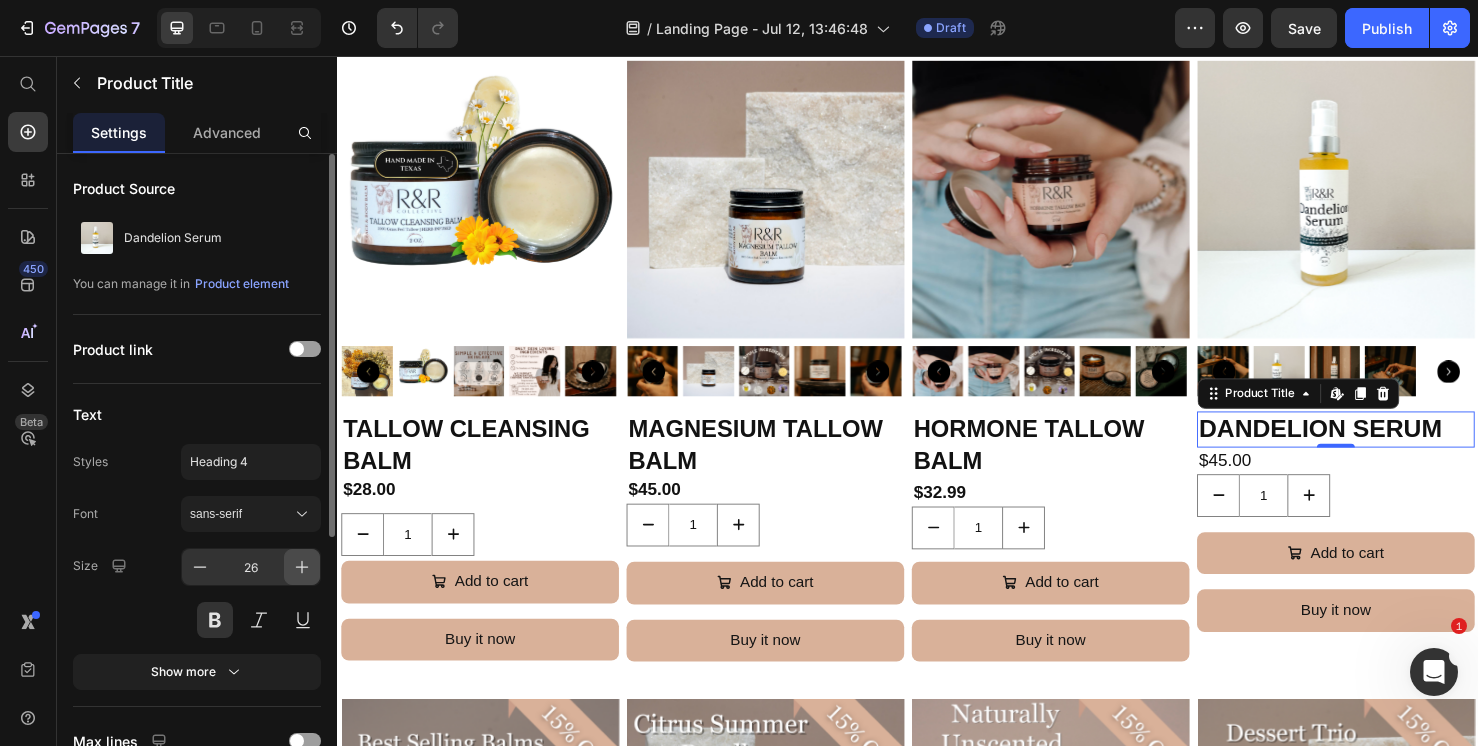 click 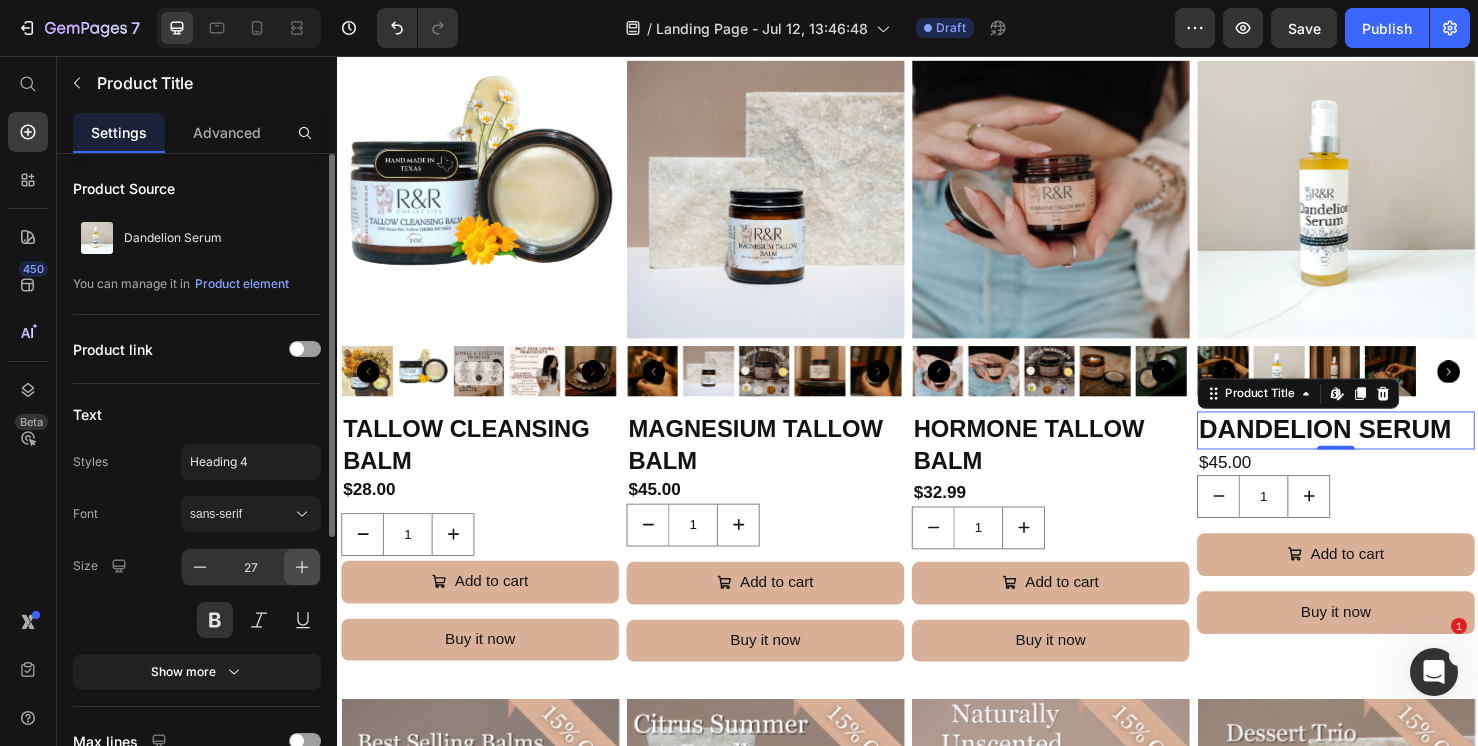 click 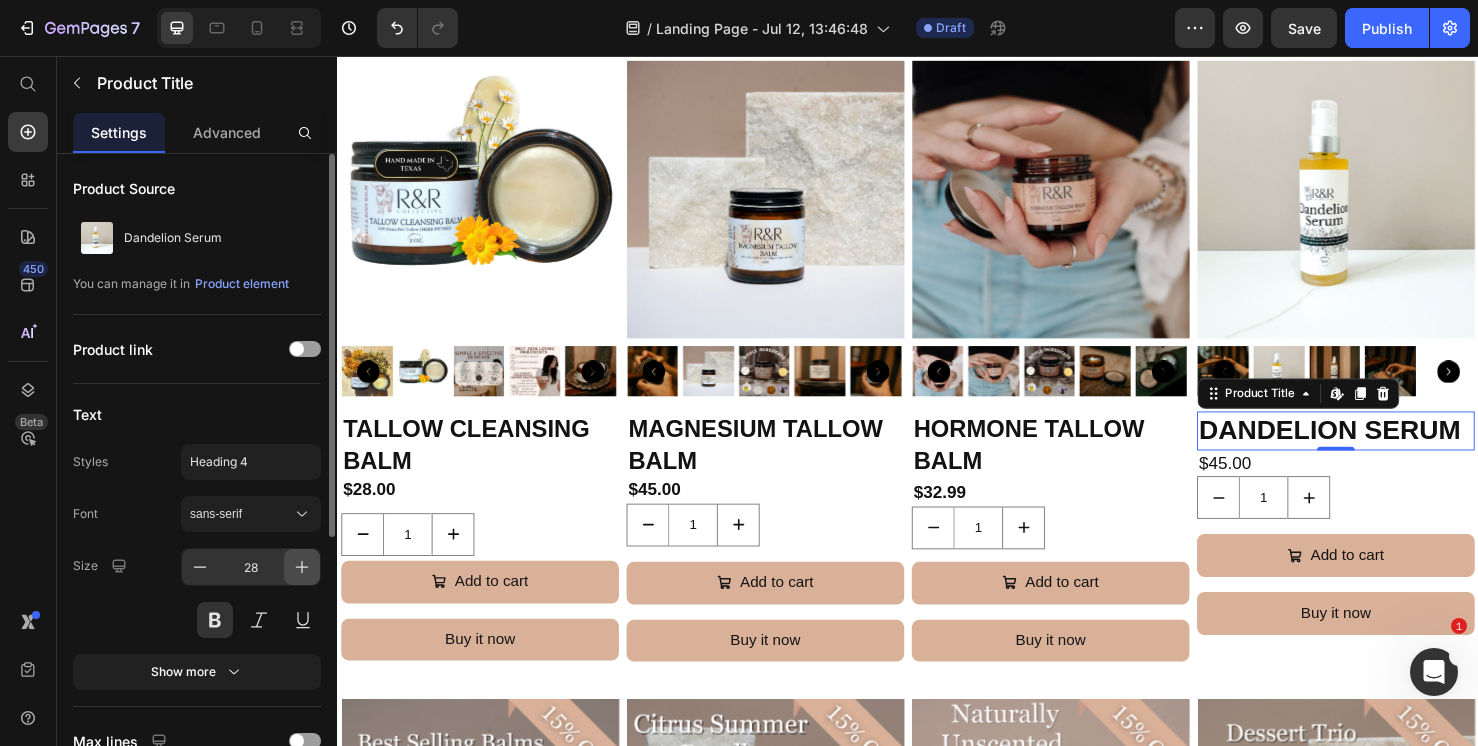 click 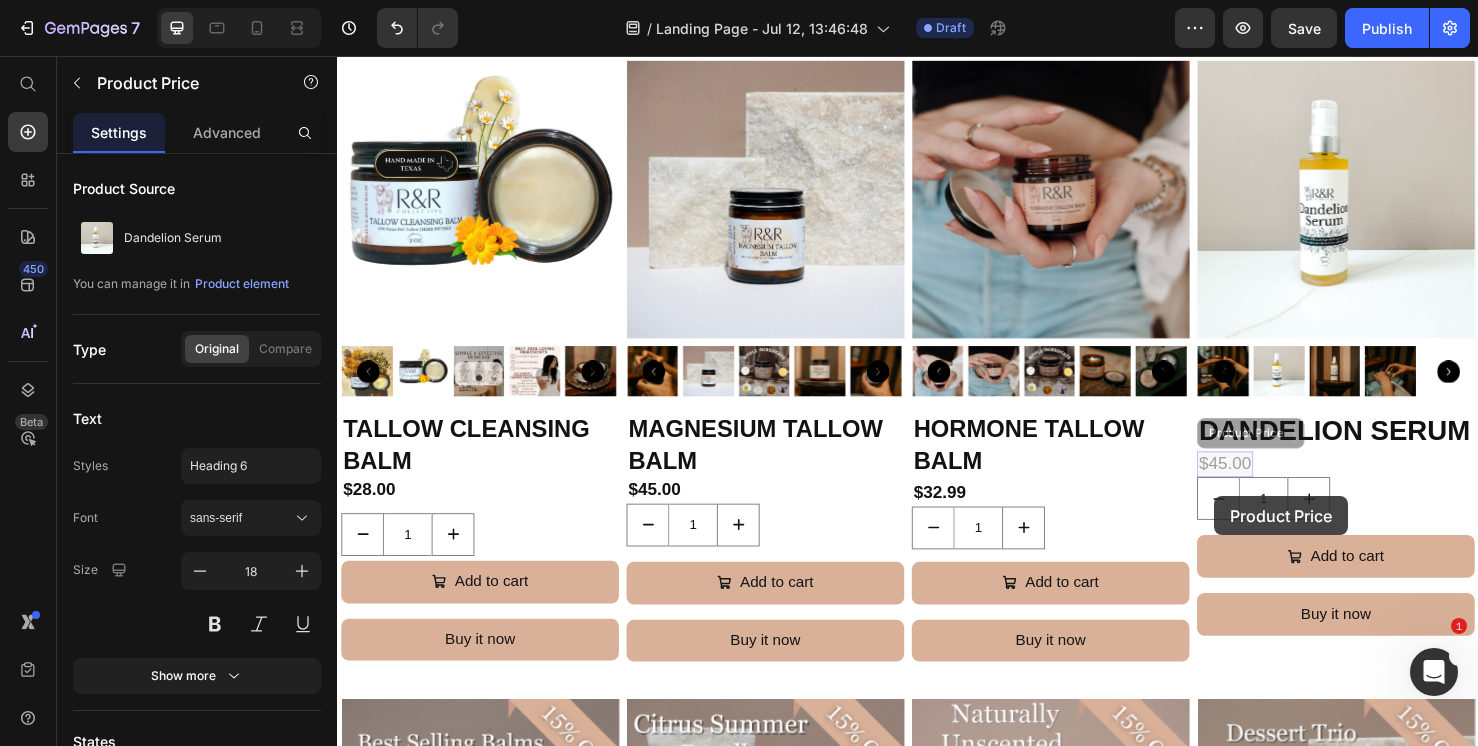 drag, startPoint x: 1259, startPoint y: 519, endPoint x: 569, endPoint y: 659, distance: 704.05963 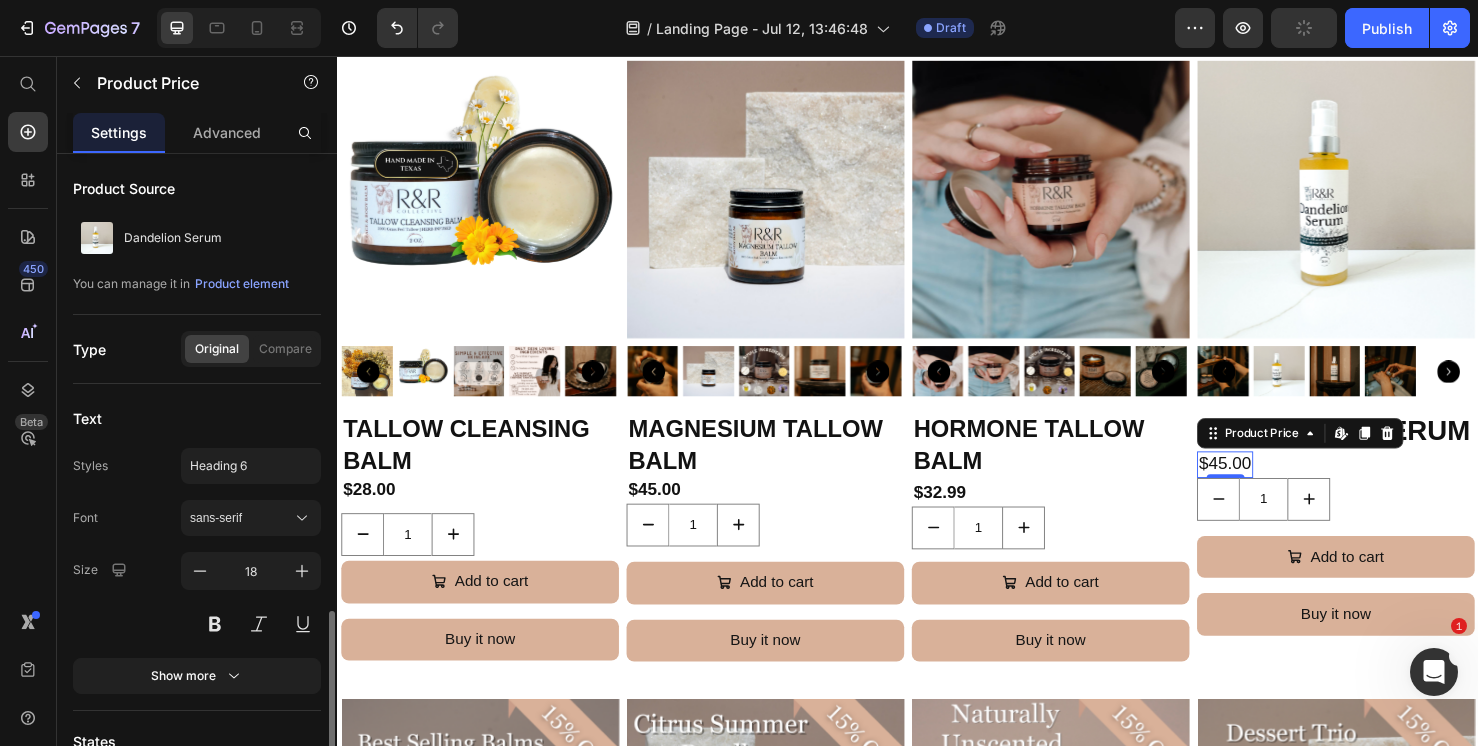 scroll, scrollTop: 267, scrollLeft: 0, axis: vertical 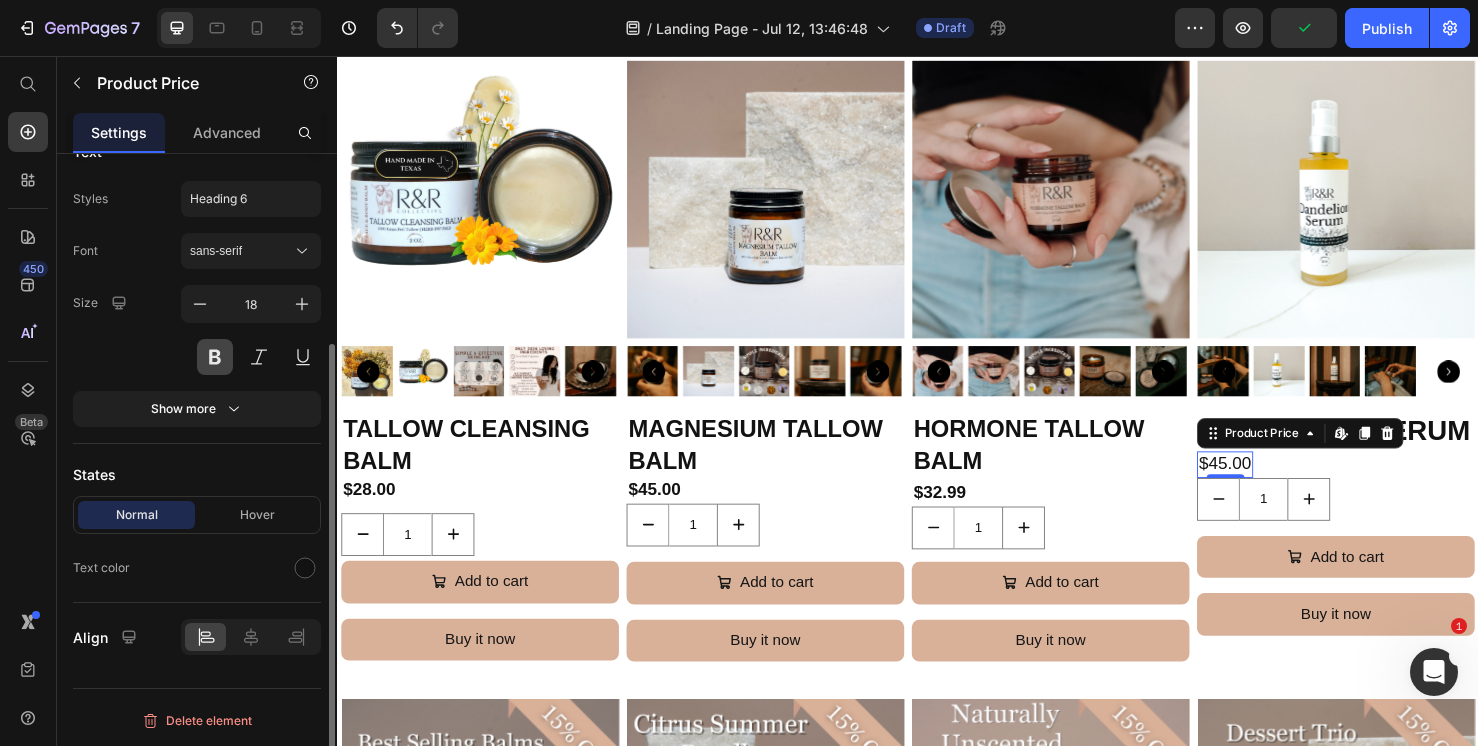 click at bounding box center (215, 357) 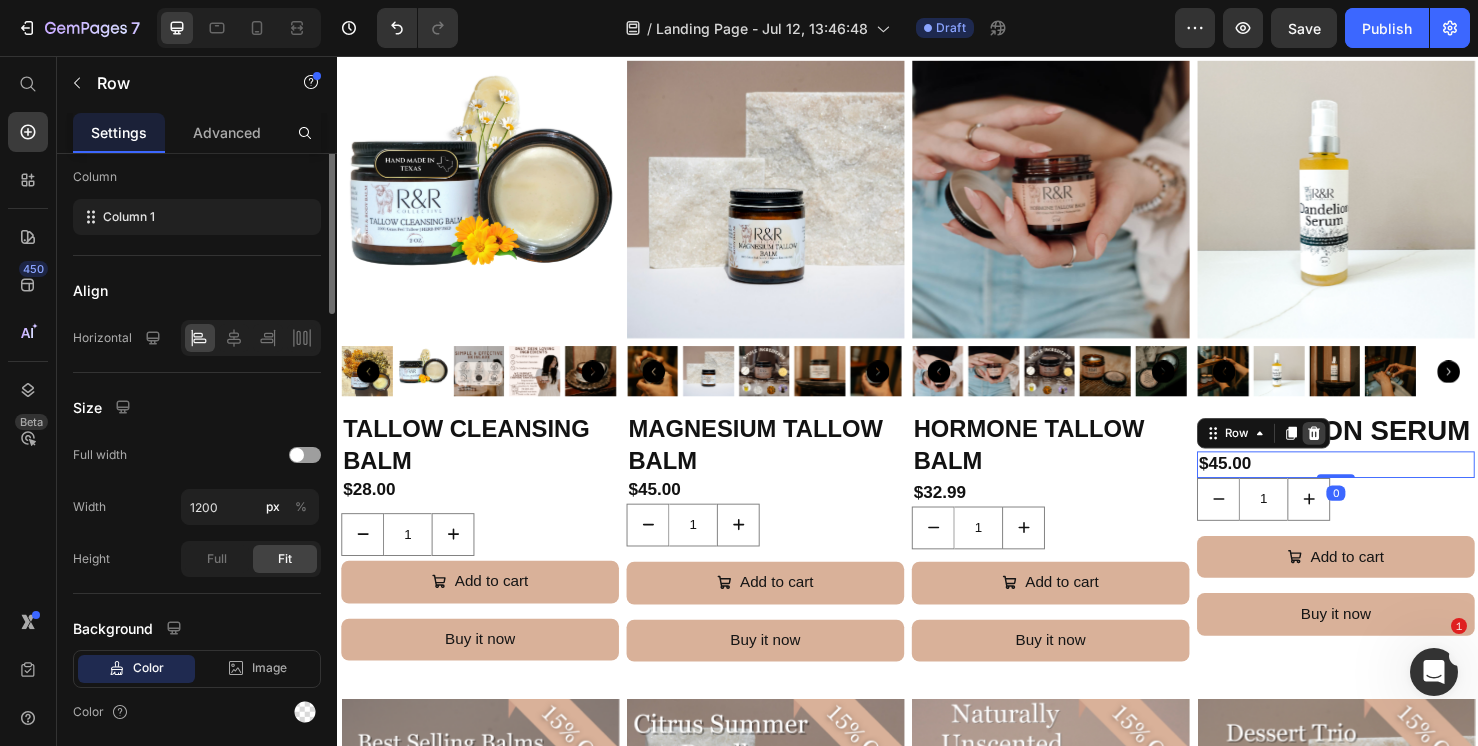 scroll, scrollTop: 0, scrollLeft: 0, axis: both 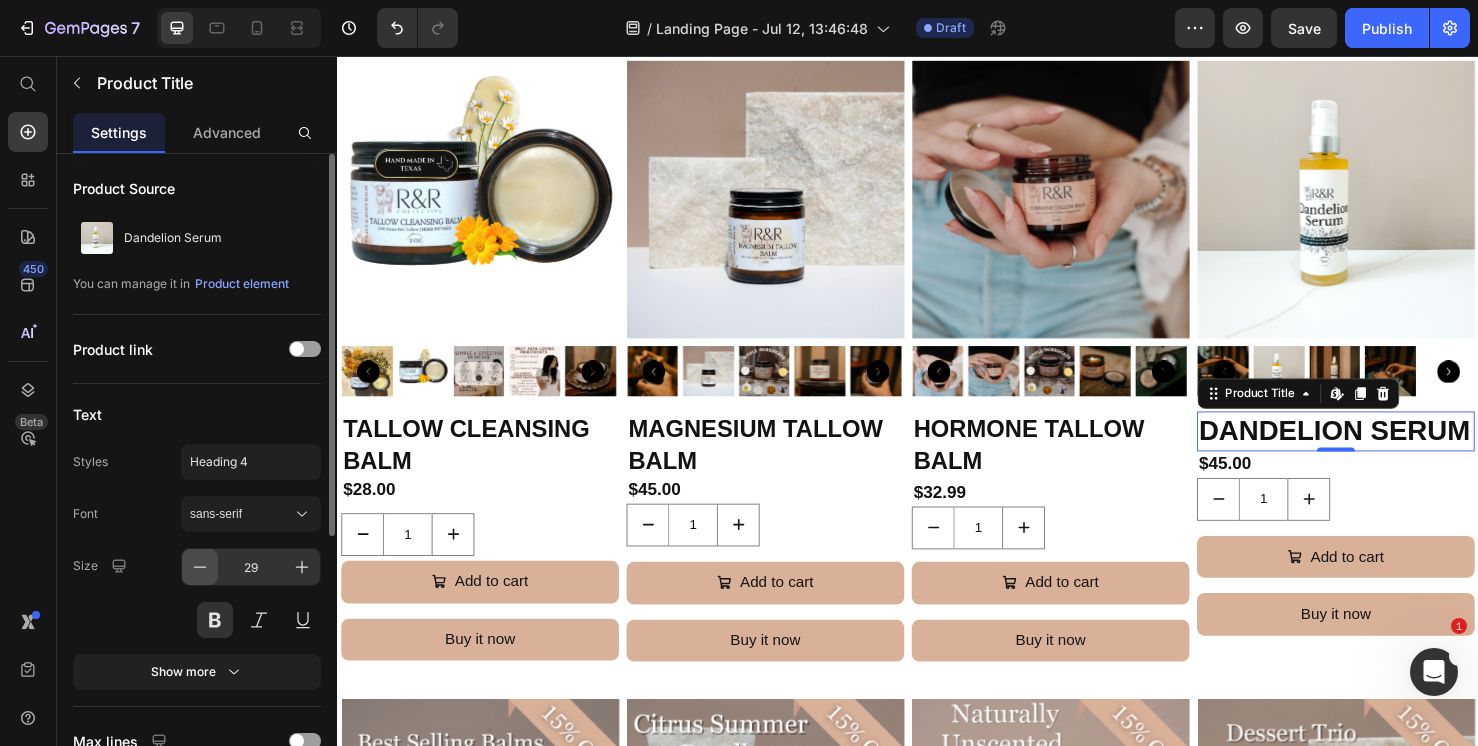 click 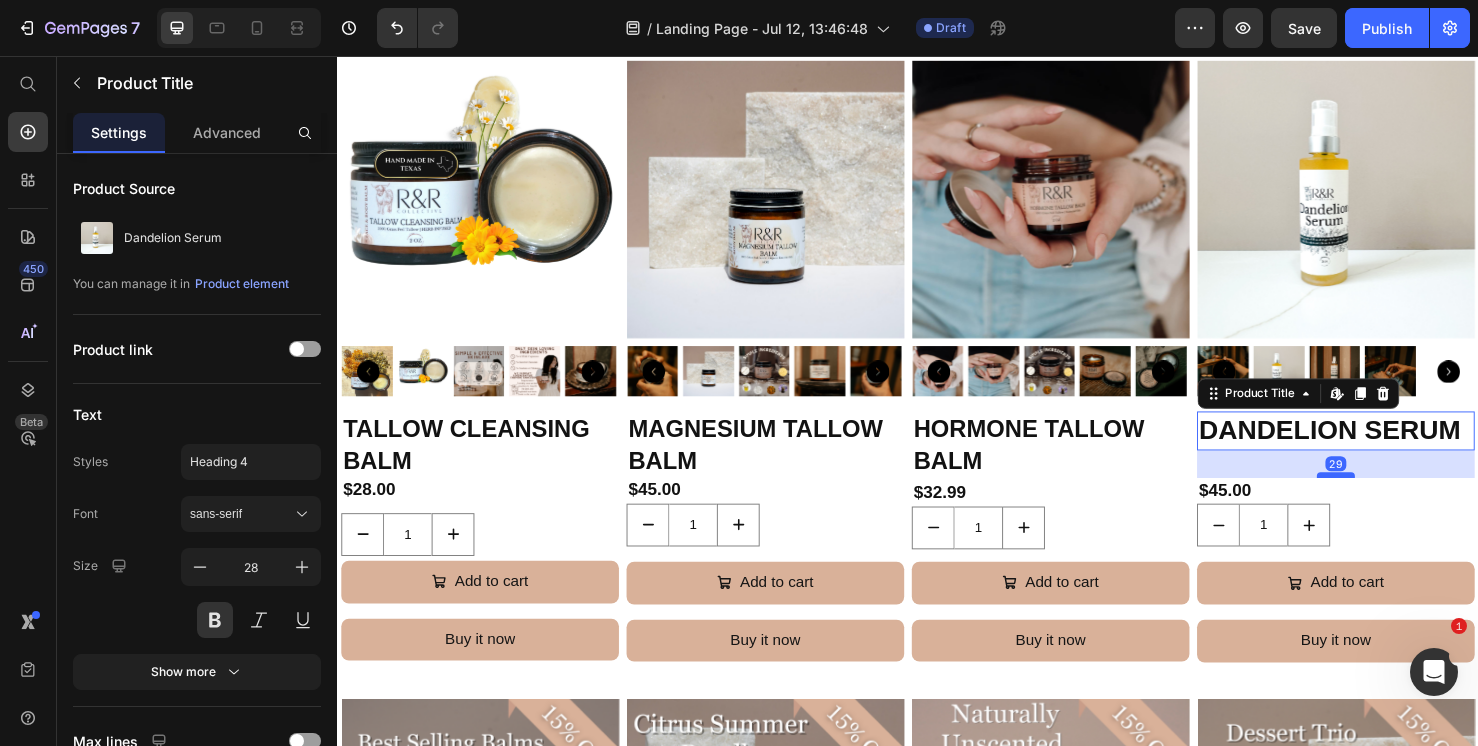drag, startPoint x: 1372, startPoint y: 465, endPoint x: 1370, endPoint y: 494, distance: 29.068884 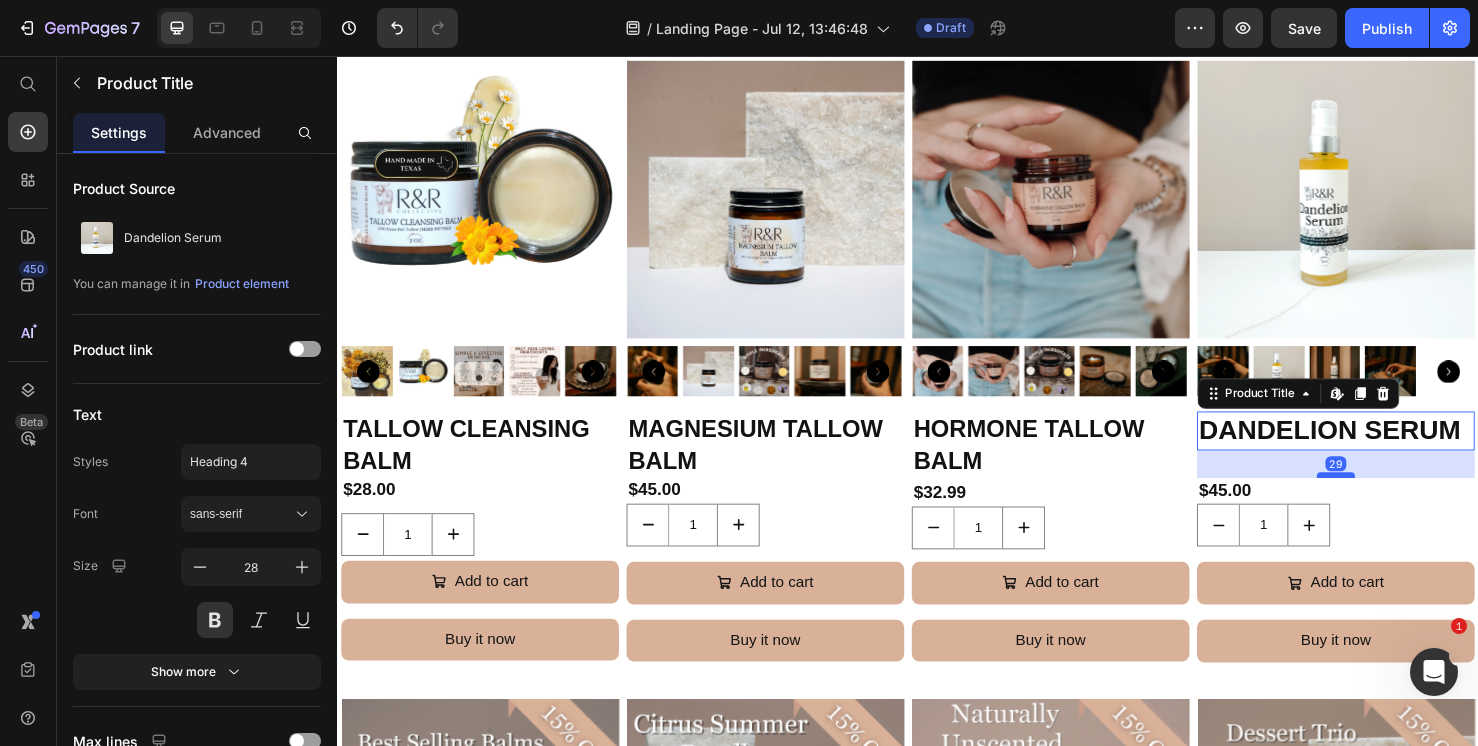 click at bounding box center (1387, 497) 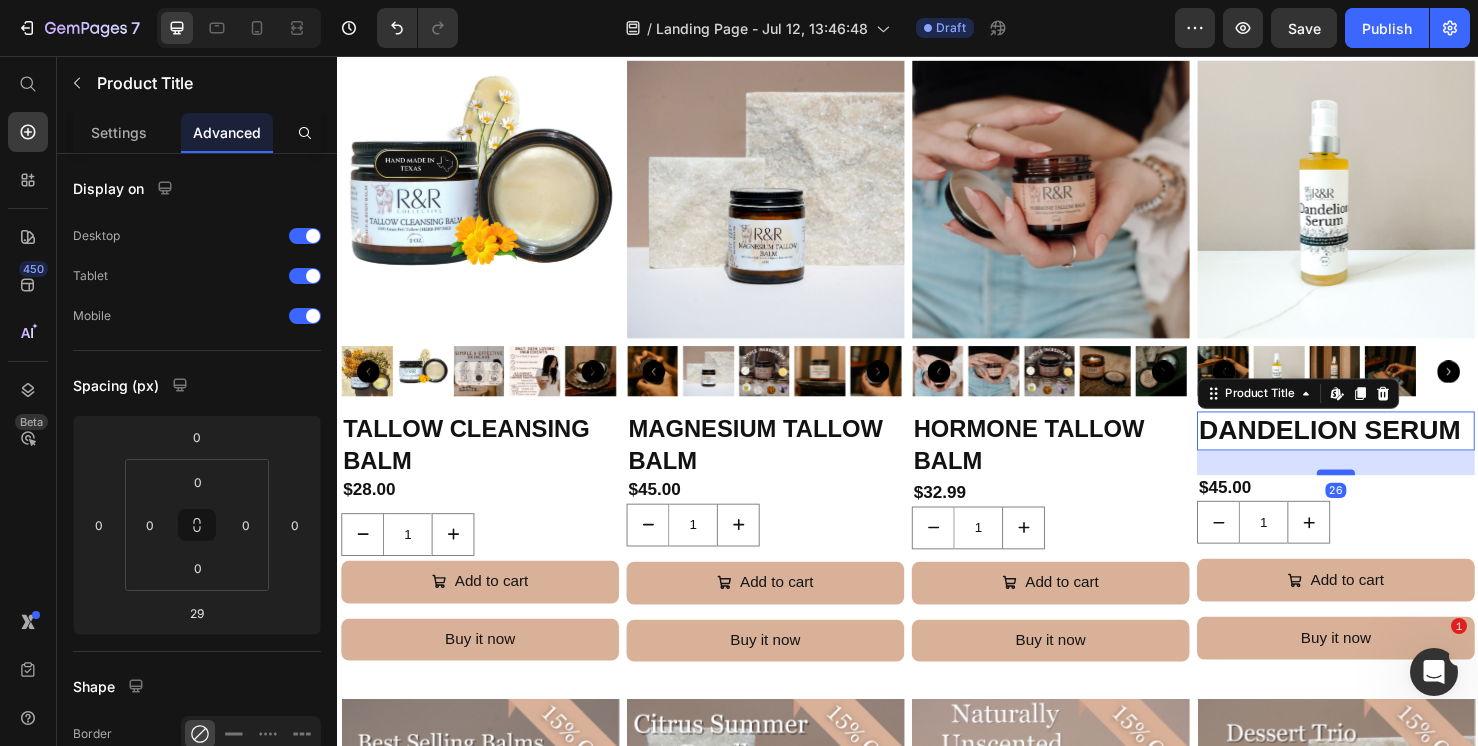 click at bounding box center [1387, 494] 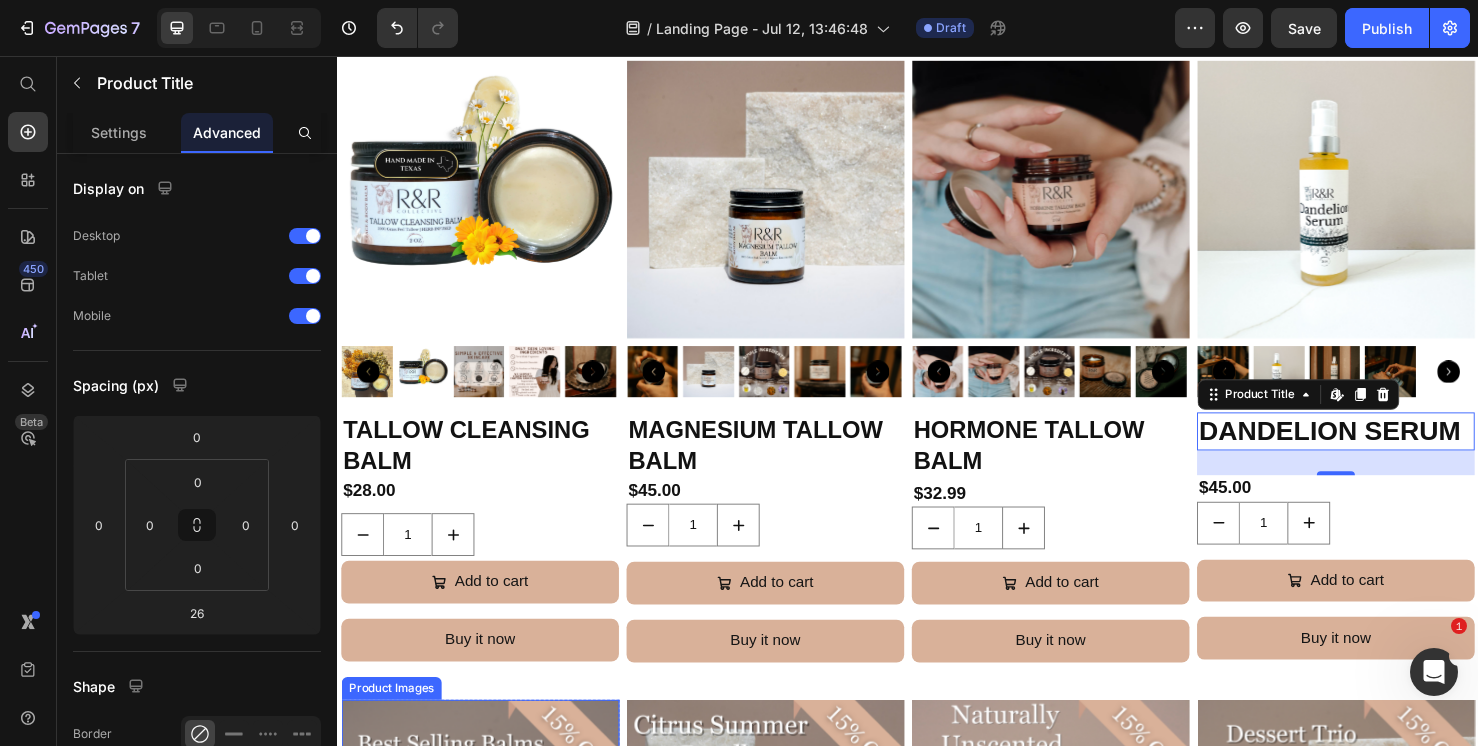 scroll, scrollTop: 3169, scrollLeft: 0, axis: vertical 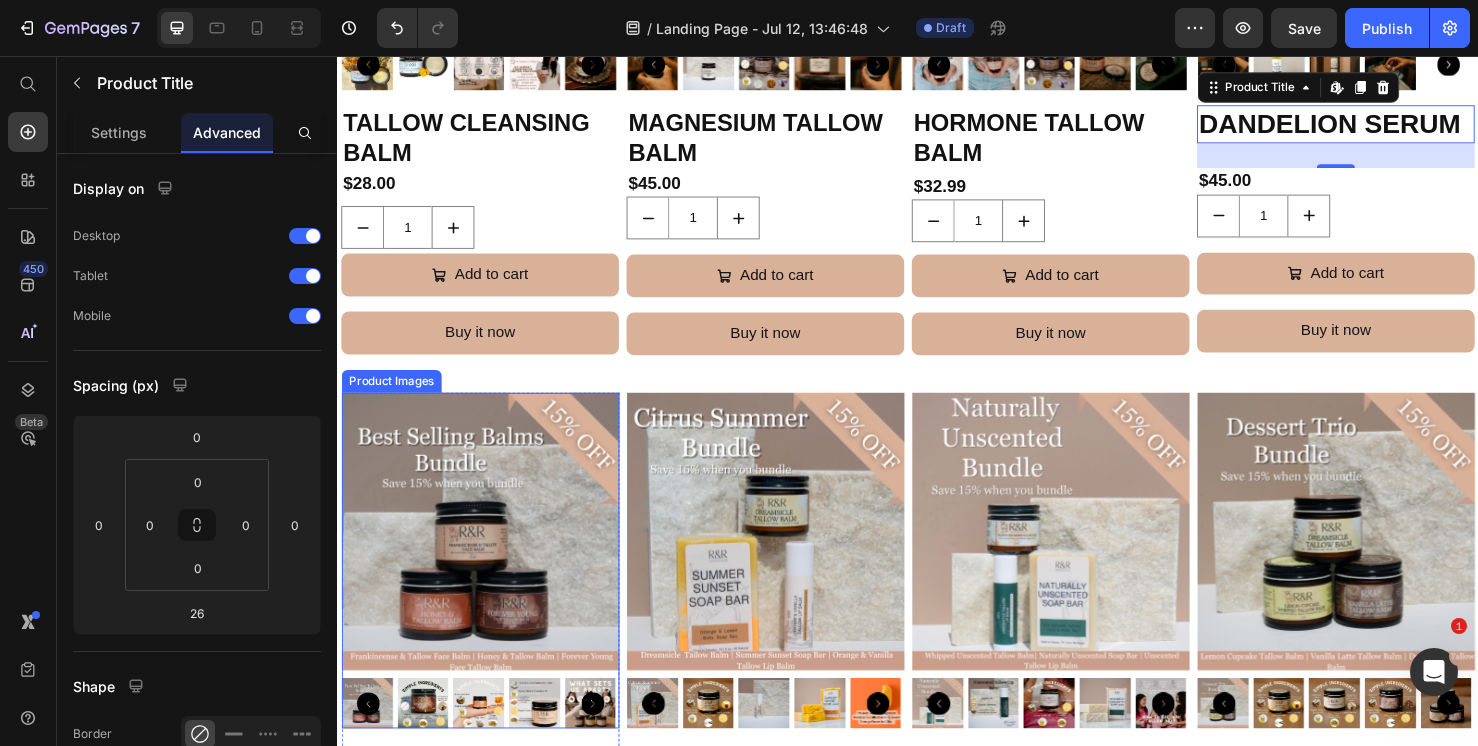 click at bounding box center (487, 556) 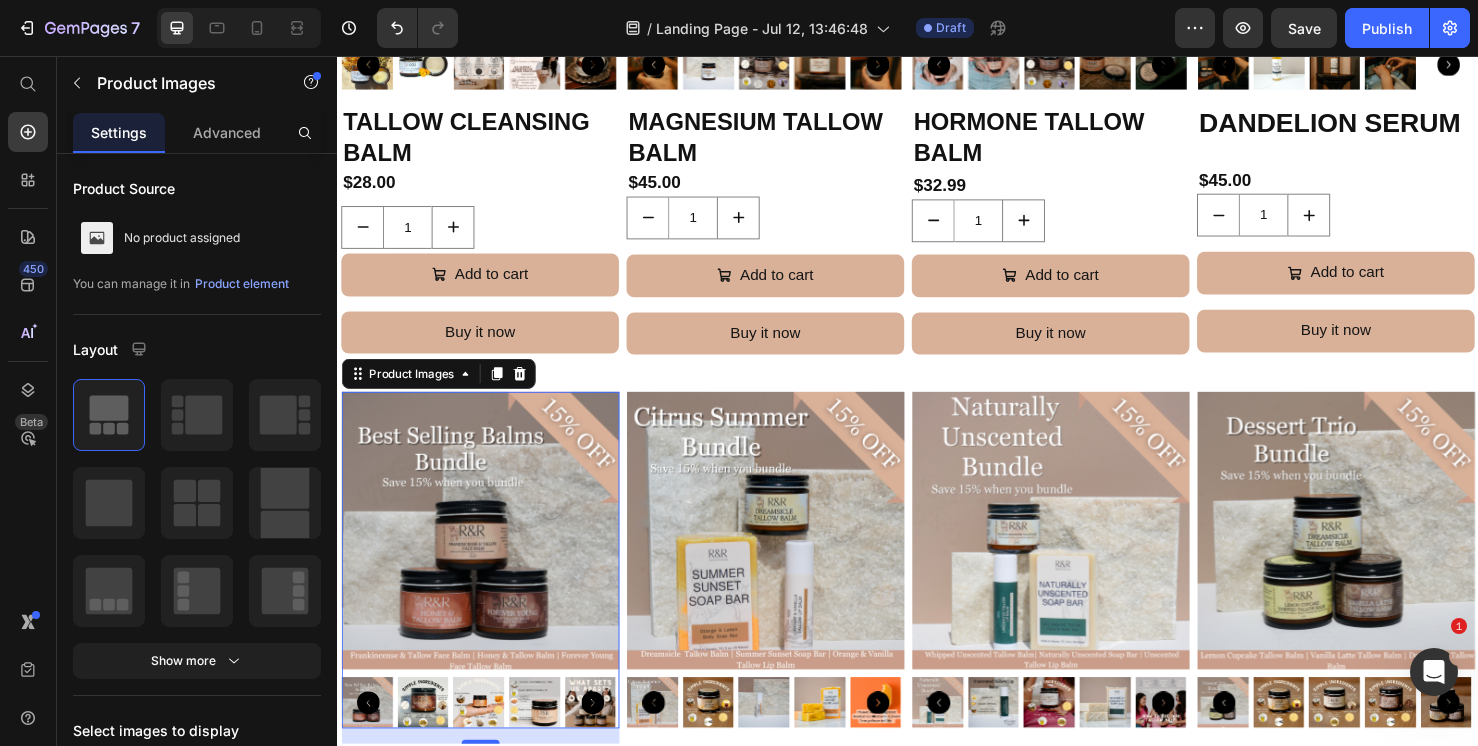 click at bounding box center (487, 555) 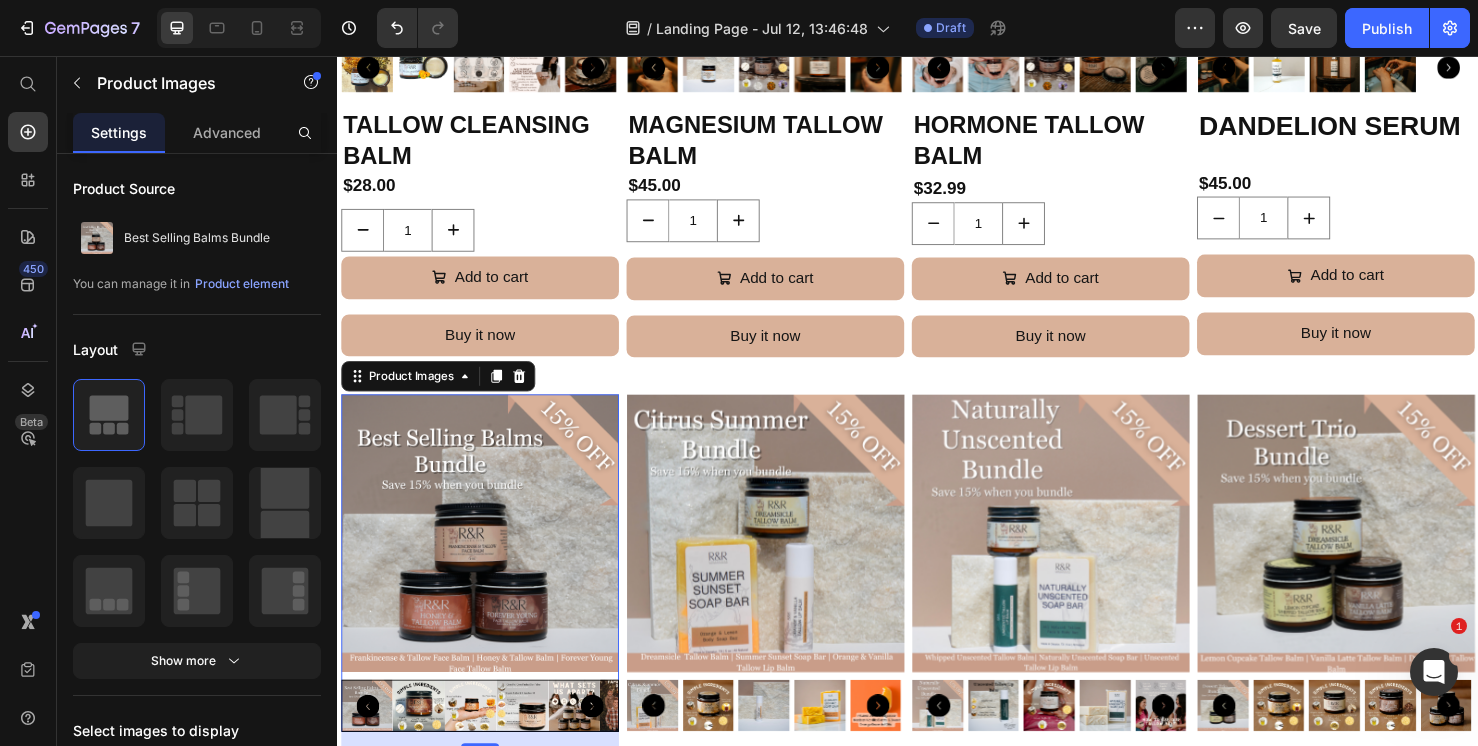 drag, startPoint x: 540, startPoint y: 489, endPoint x: 557, endPoint y: 298, distance: 191.75505 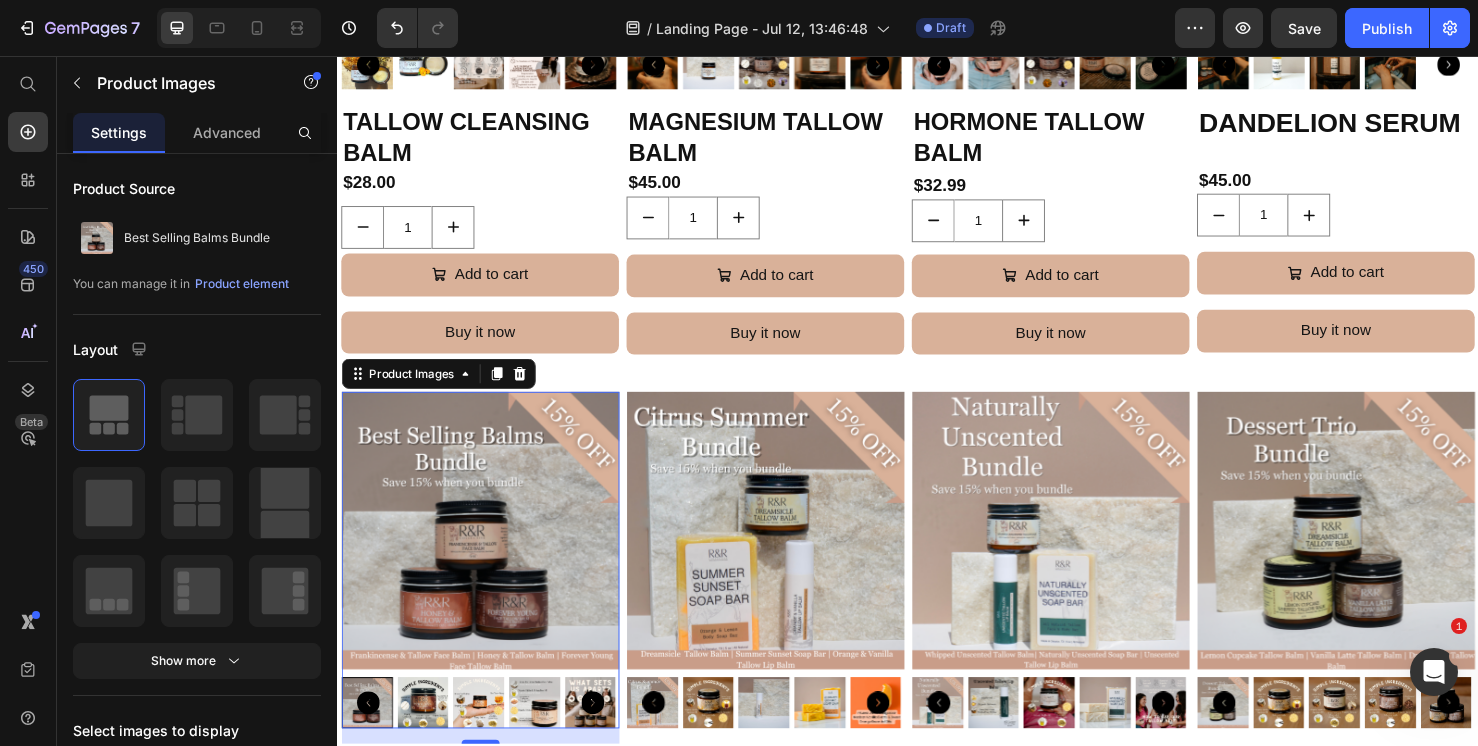 click on "Best Selling Balms Bundle" at bounding box center [197, 238] 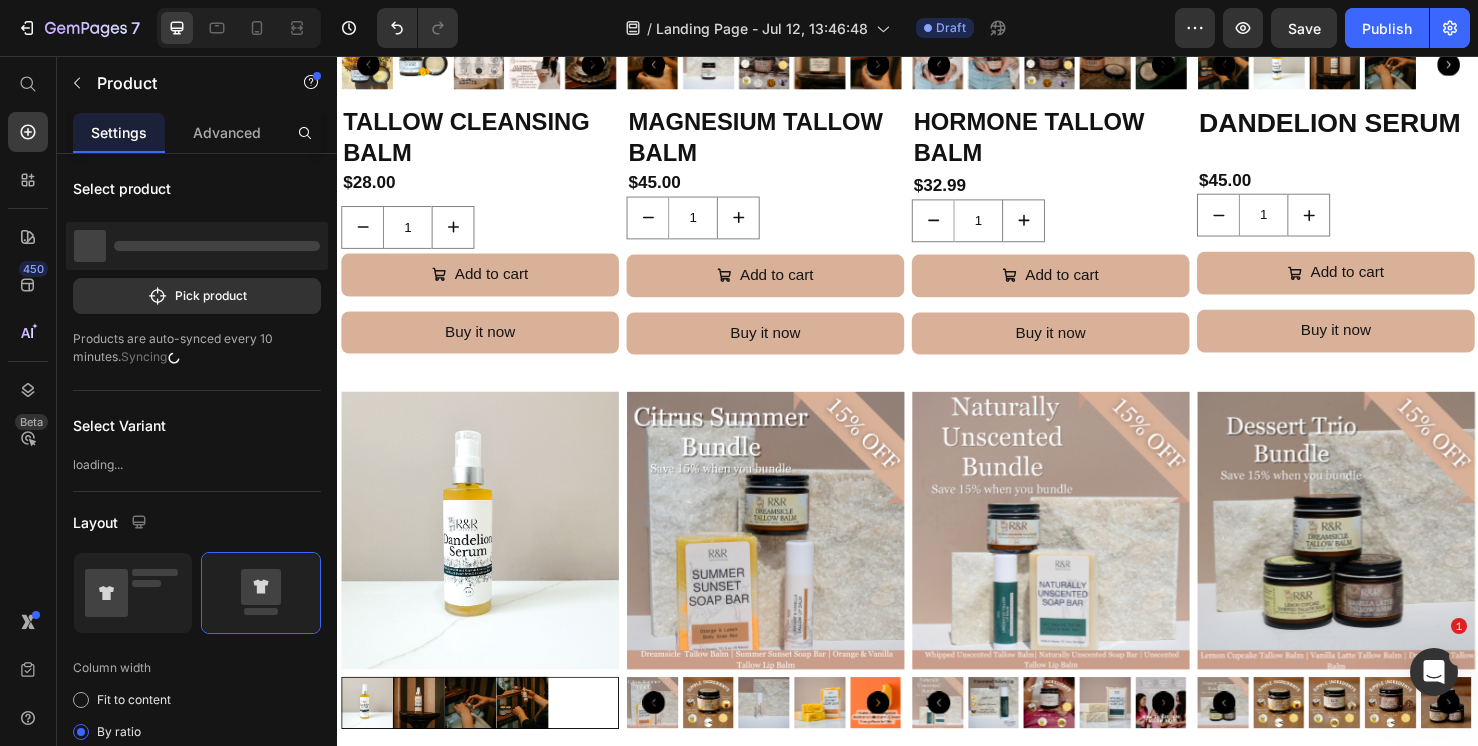 click at bounding box center [217, 246] 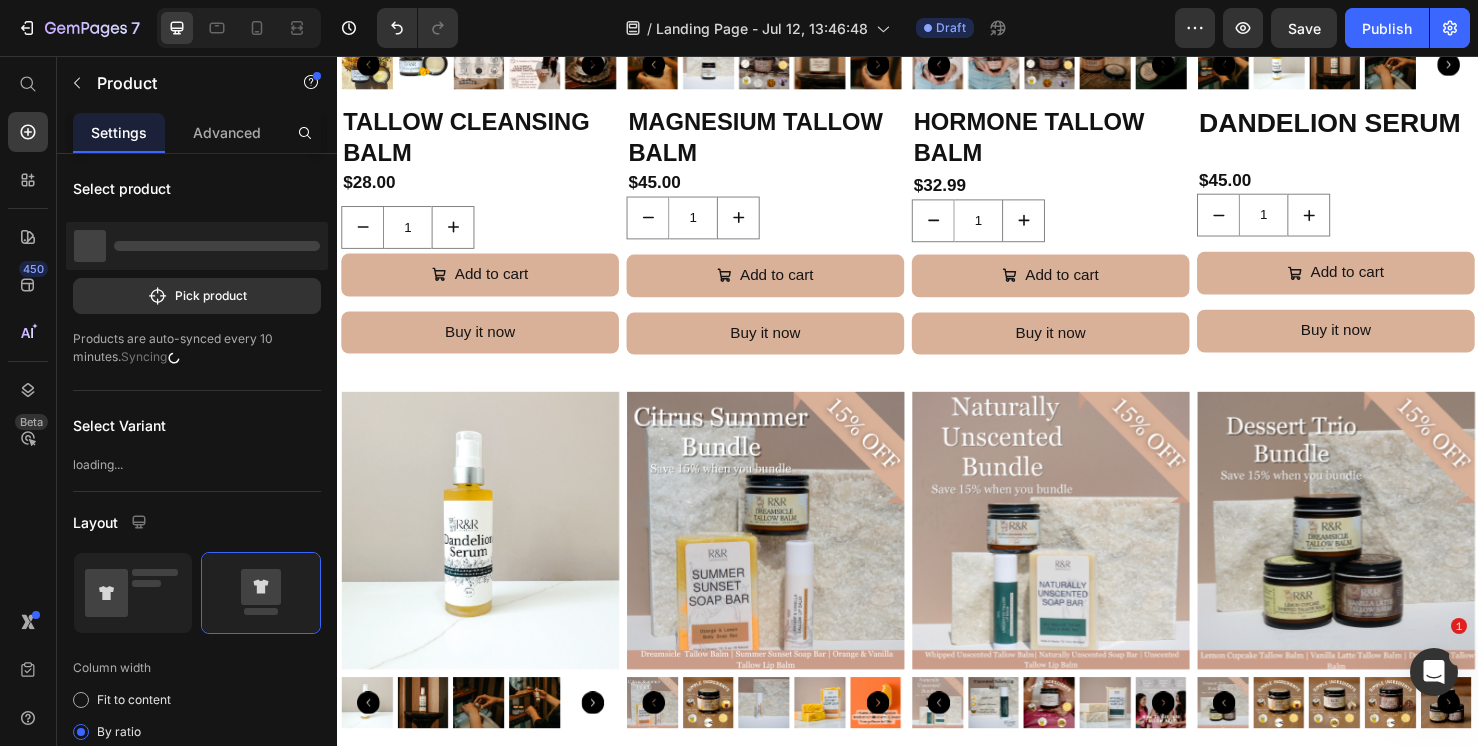 scroll, scrollTop: 3316, scrollLeft: 0, axis: vertical 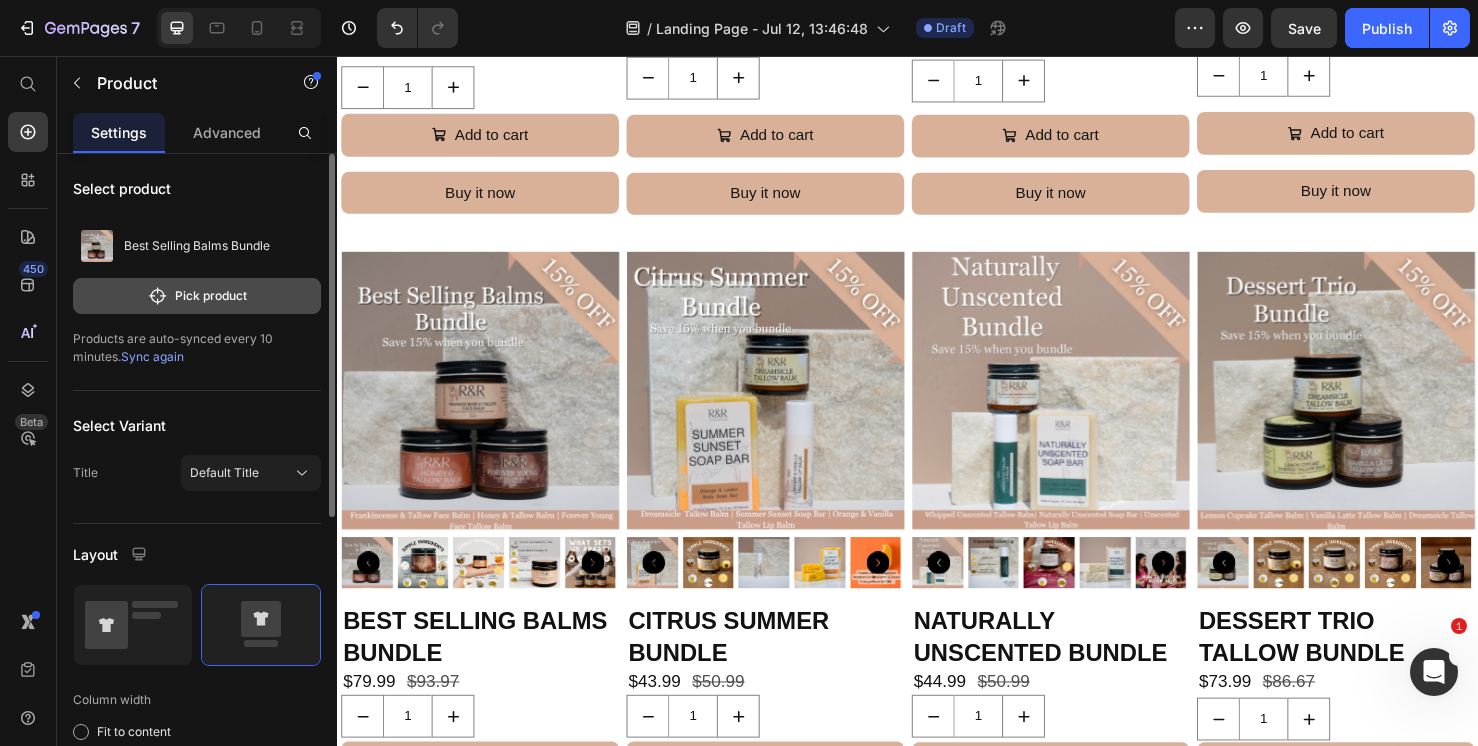 click on "Pick product" at bounding box center [197, 296] 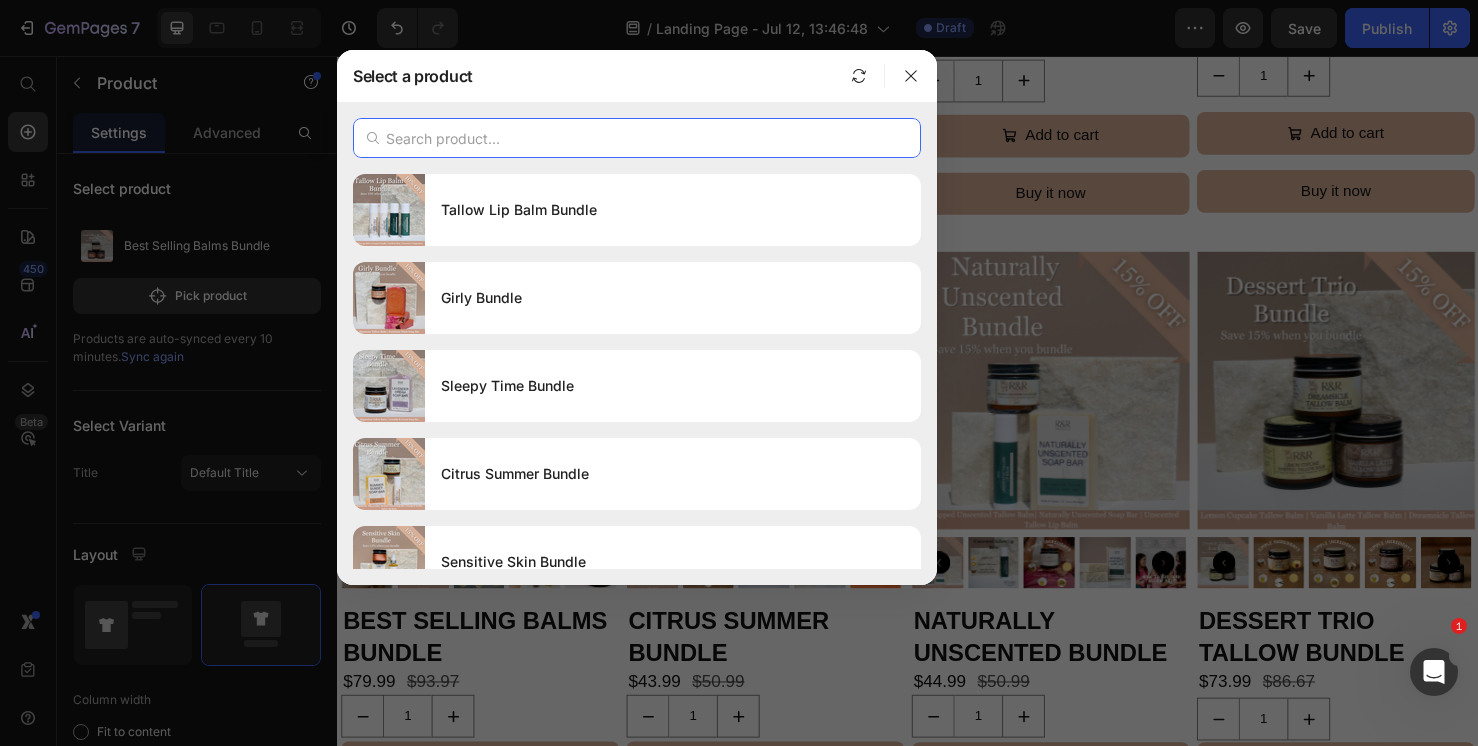 click at bounding box center [637, 138] 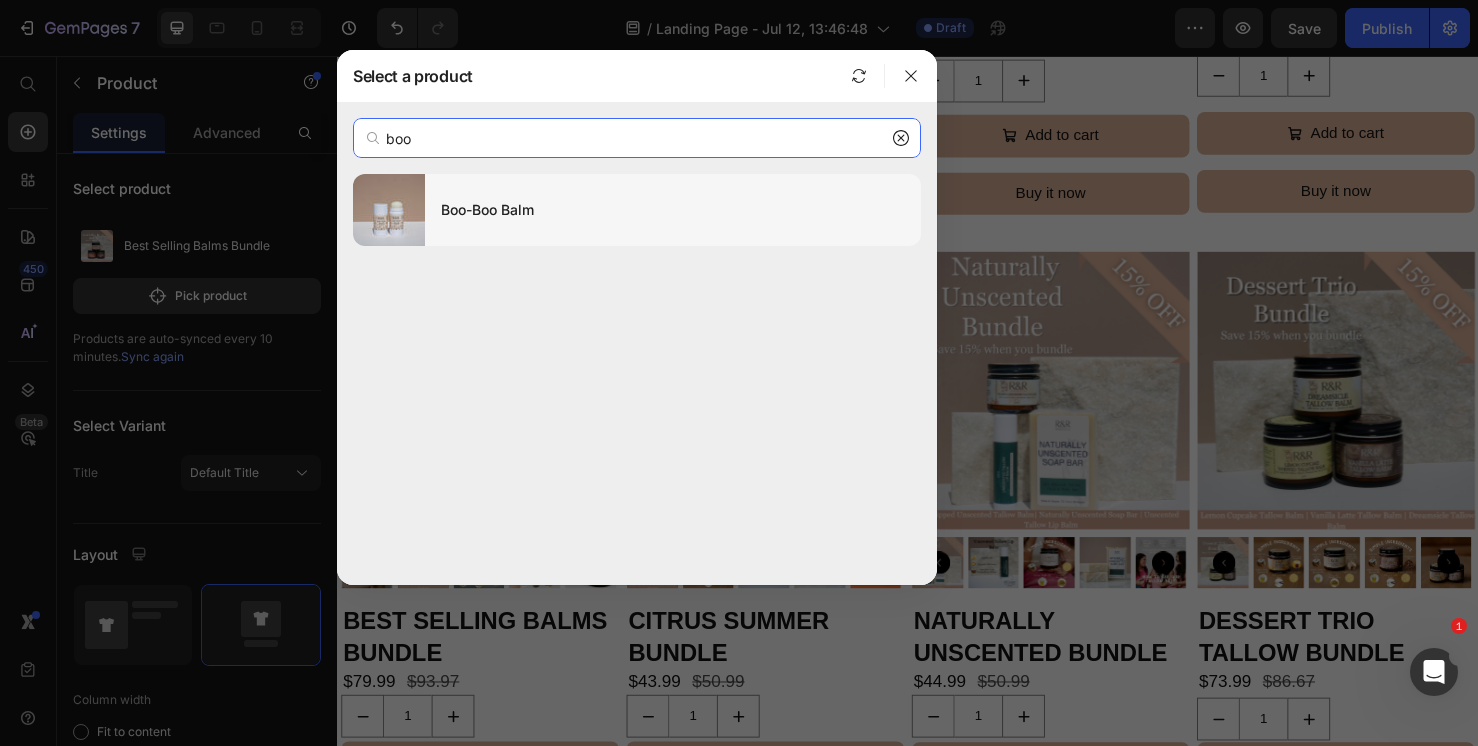 type on "boo" 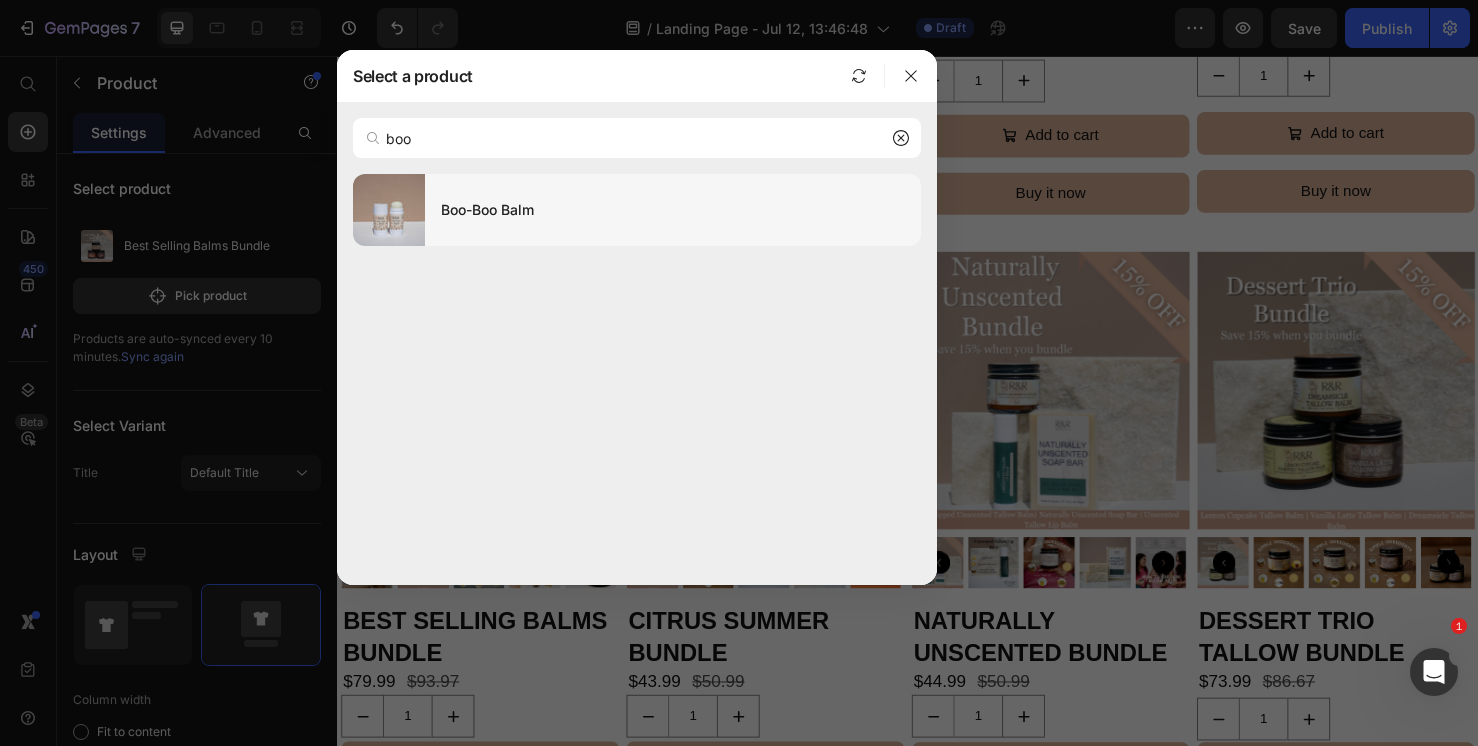 click on "Boo-Boo Balm" at bounding box center [673, 210] 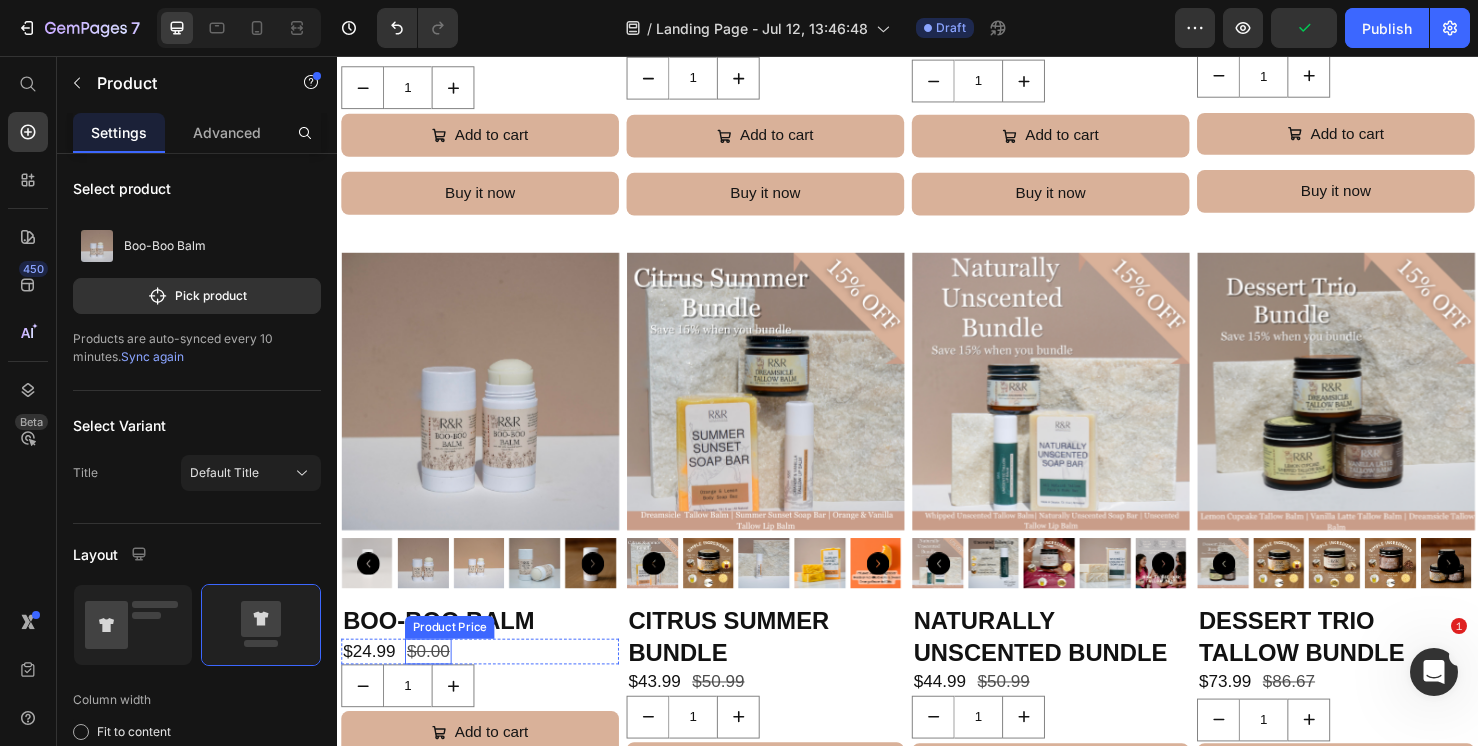 scroll, scrollTop: 3438, scrollLeft: 0, axis: vertical 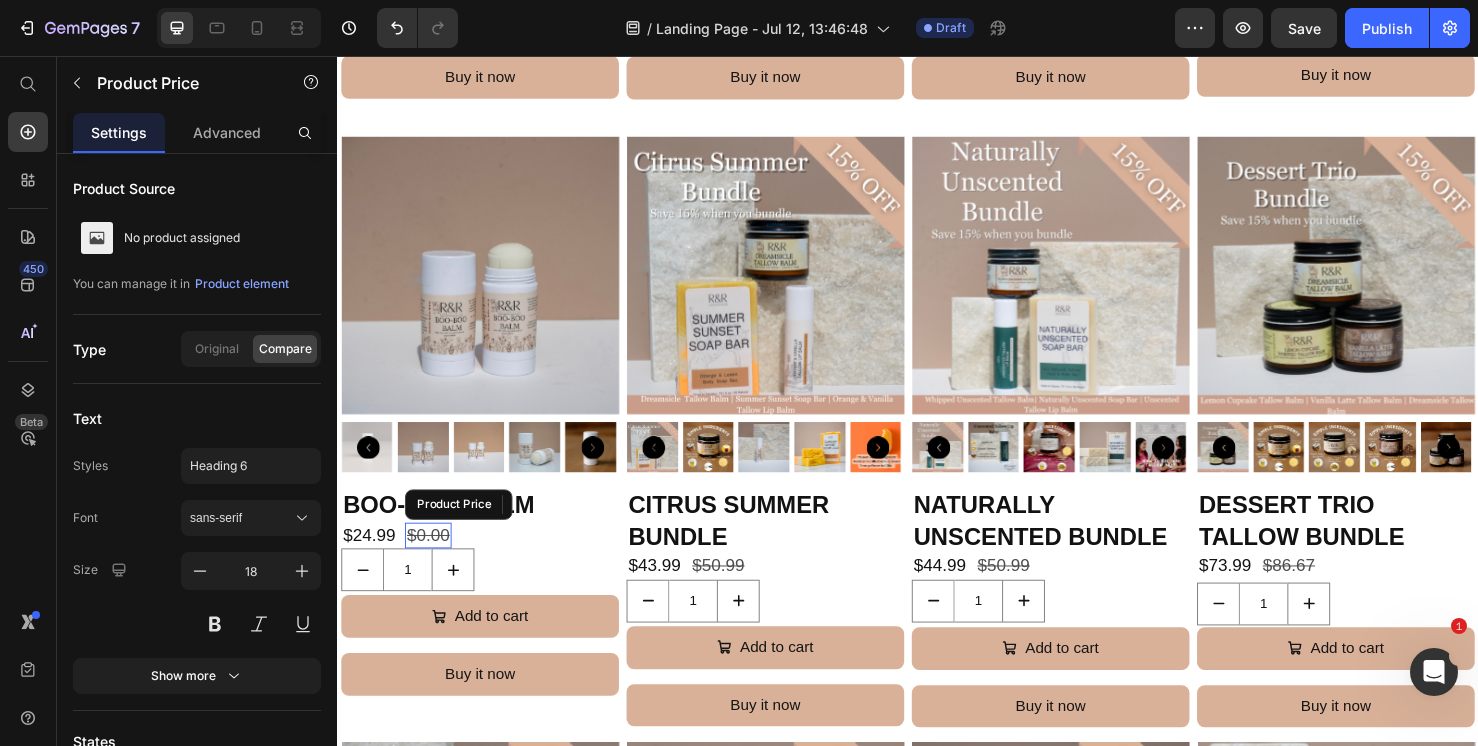 click on "$0.00" at bounding box center (432, 560) 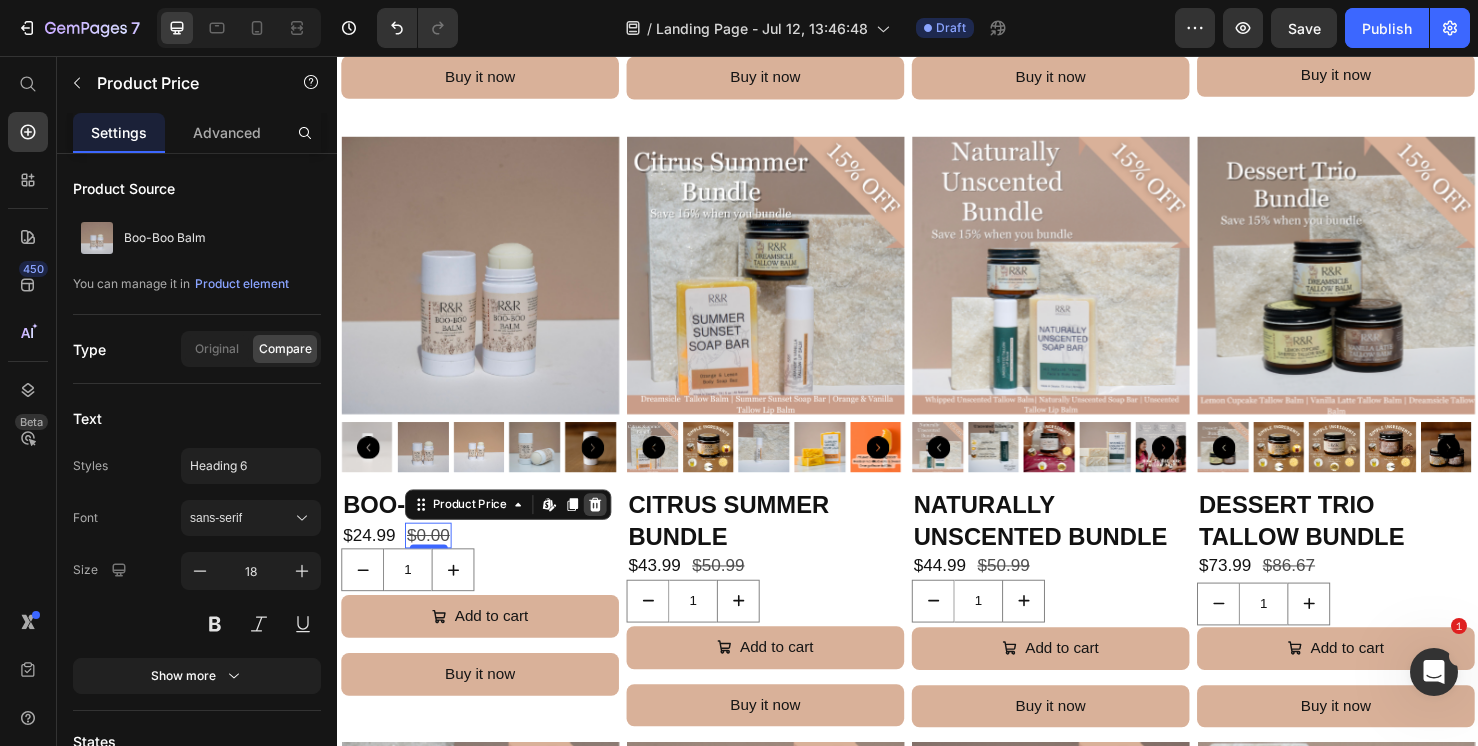 click 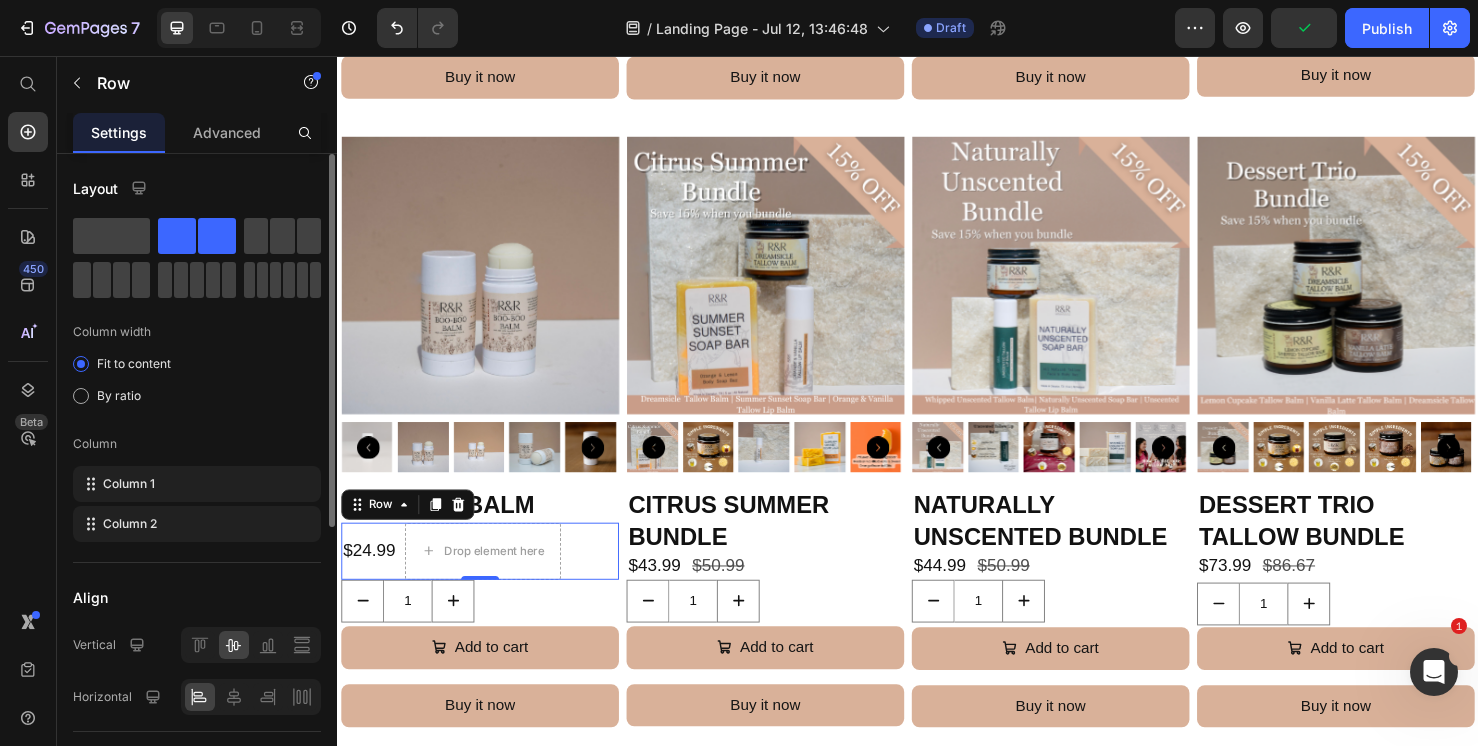 click on "Layout Column width Fit to content By ratio Column Column 1 Column 2" 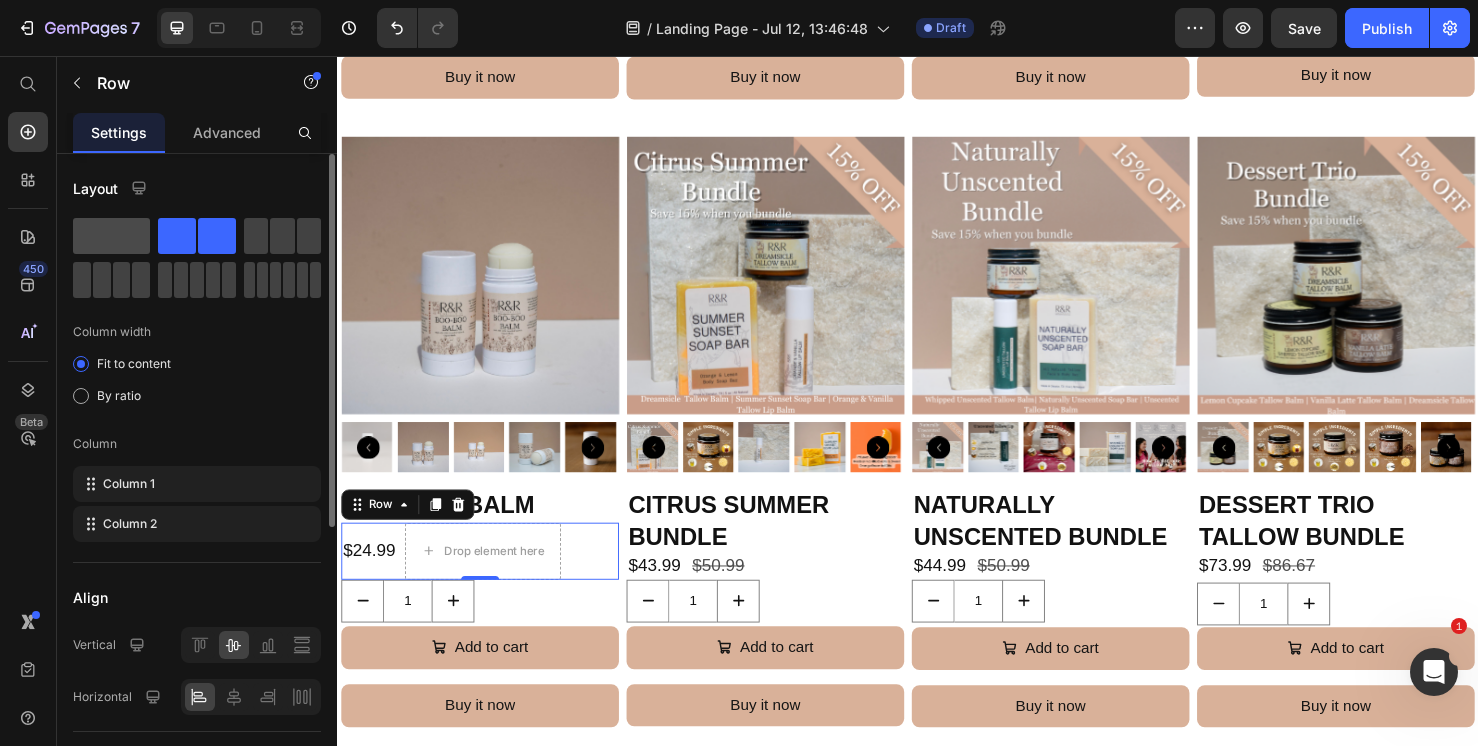click 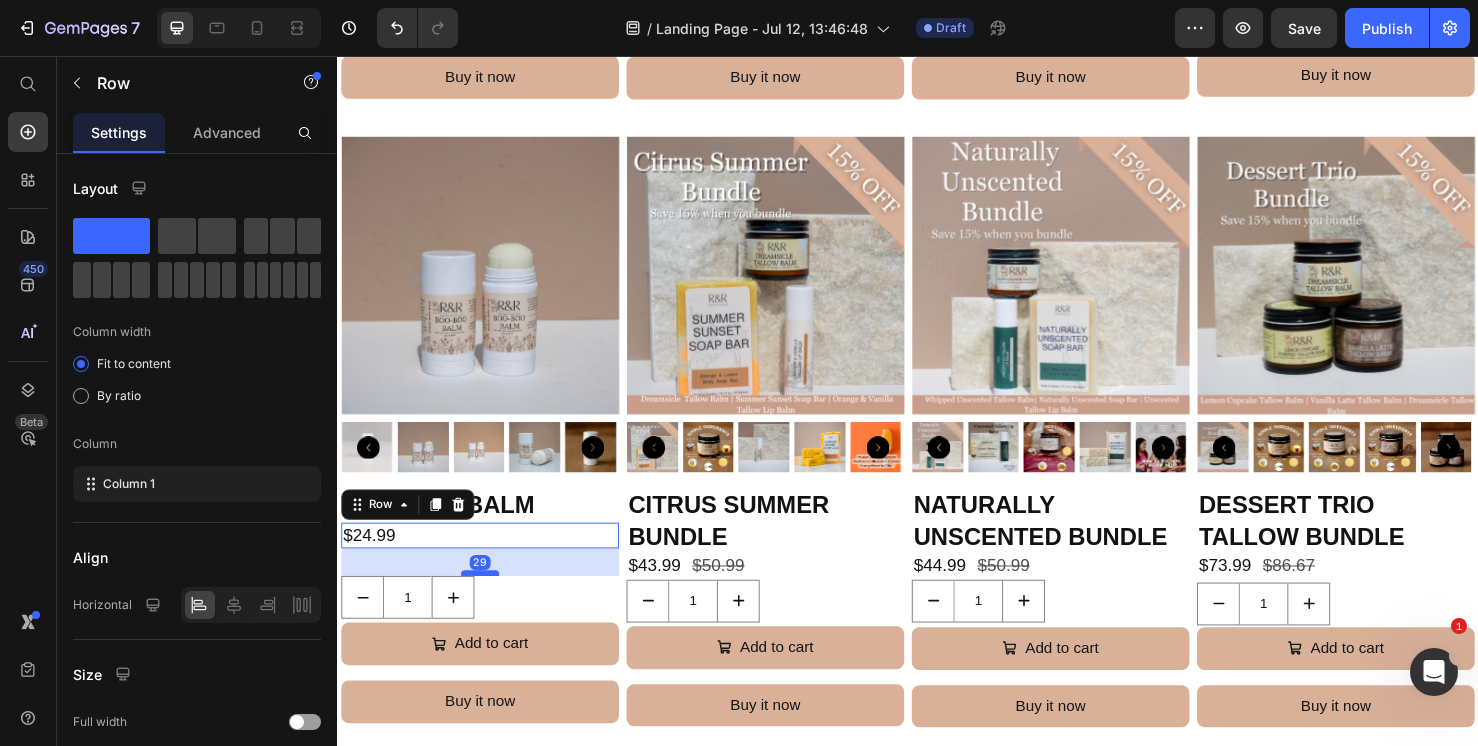 drag, startPoint x: 482, startPoint y: 562, endPoint x: 479, endPoint y: 590, distance: 28.160255 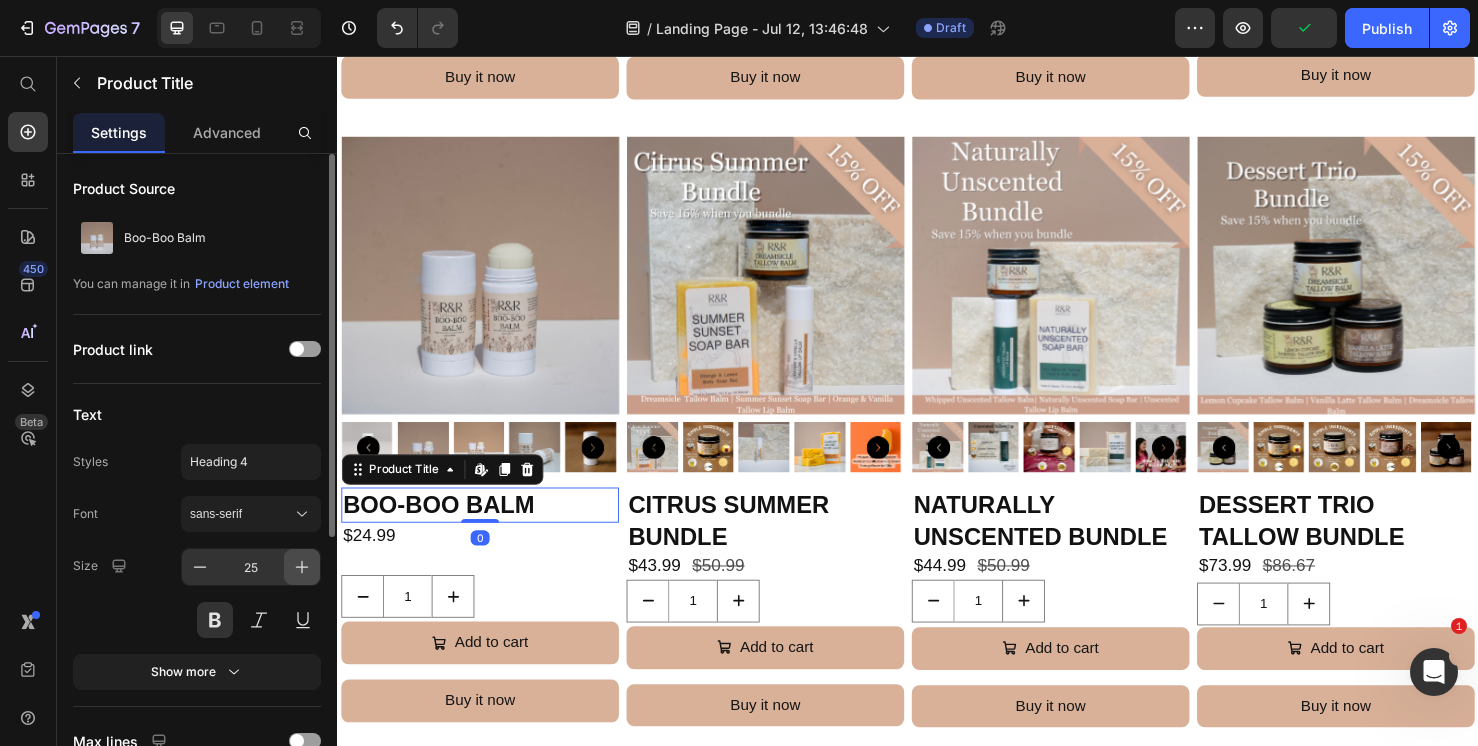 click 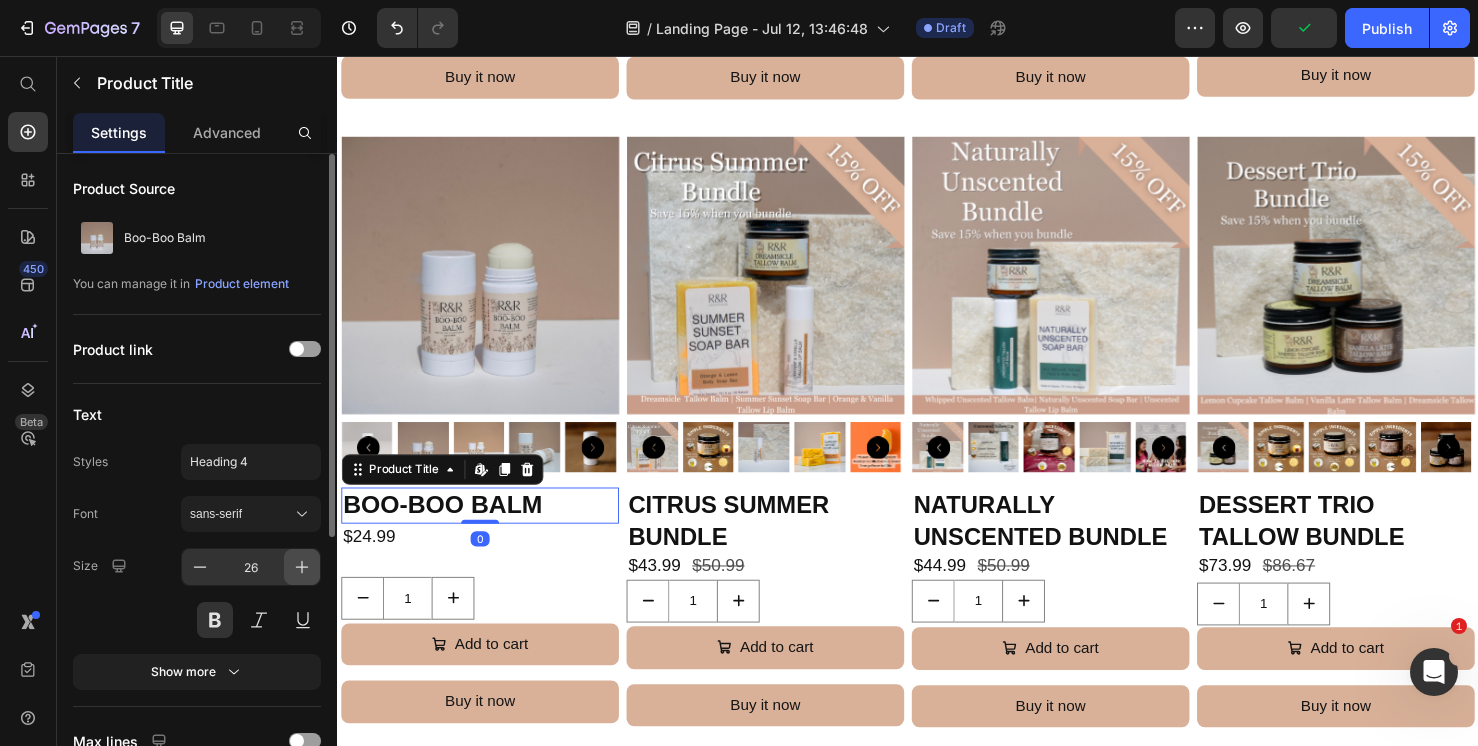 click 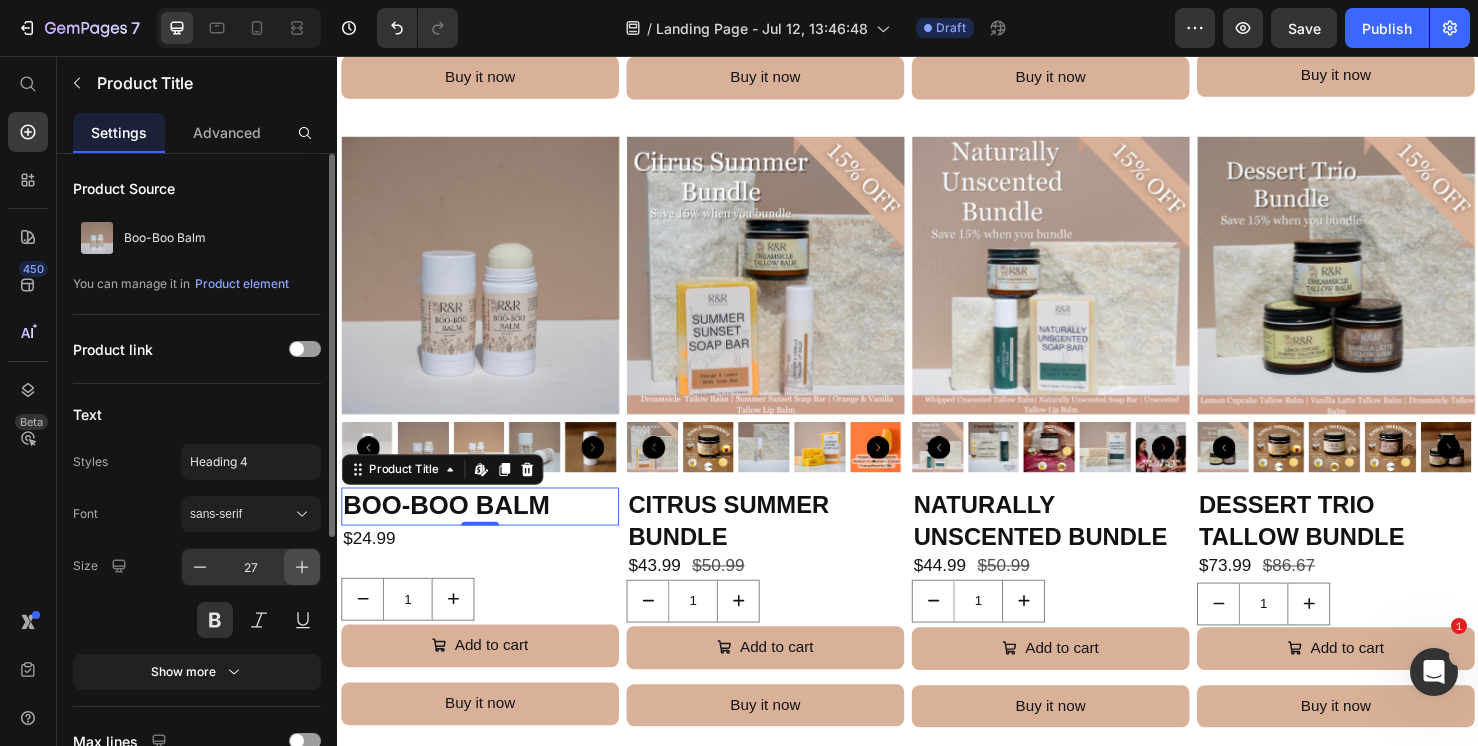 click 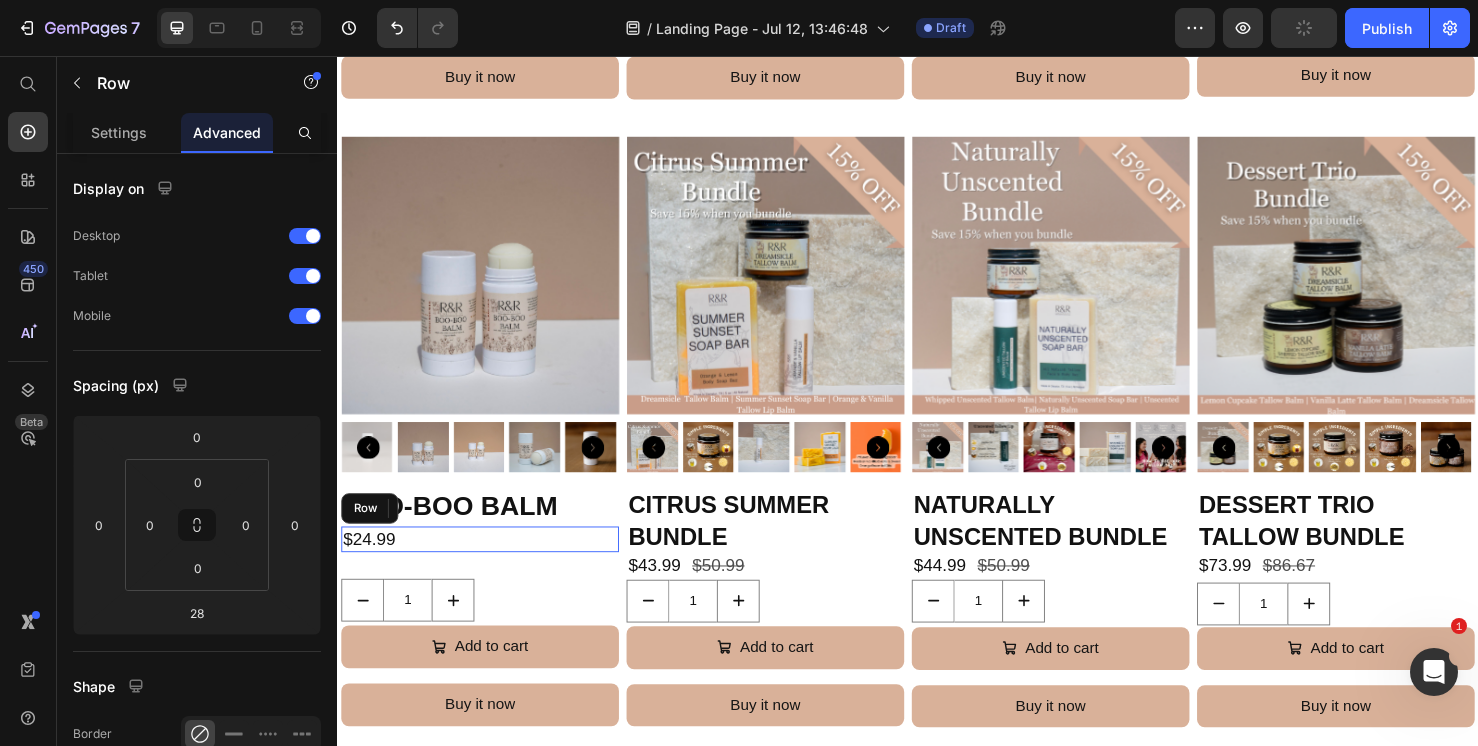 click on "$24.99 Product Price Row" at bounding box center [487, 564] 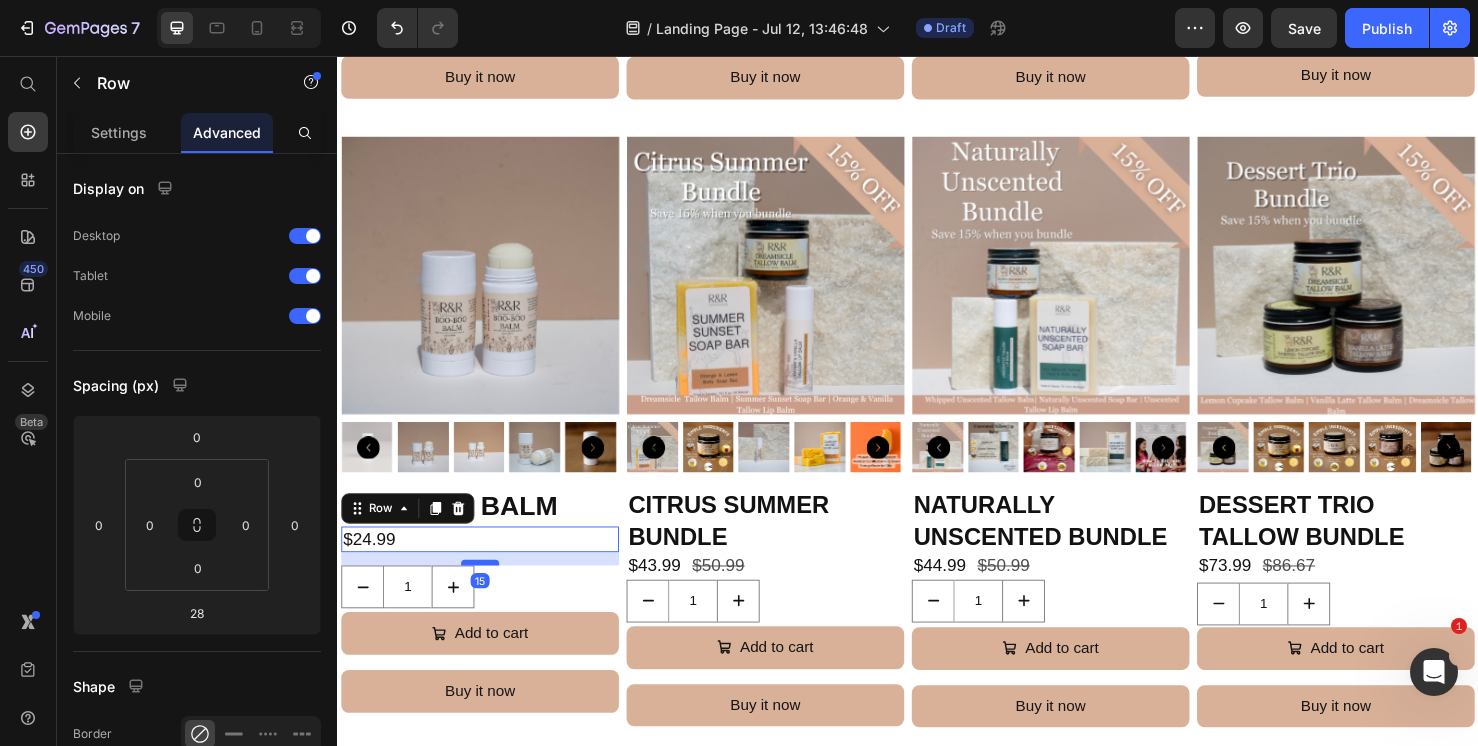 drag, startPoint x: 482, startPoint y: 591, endPoint x: 482, endPoint y: 577, distance: 14 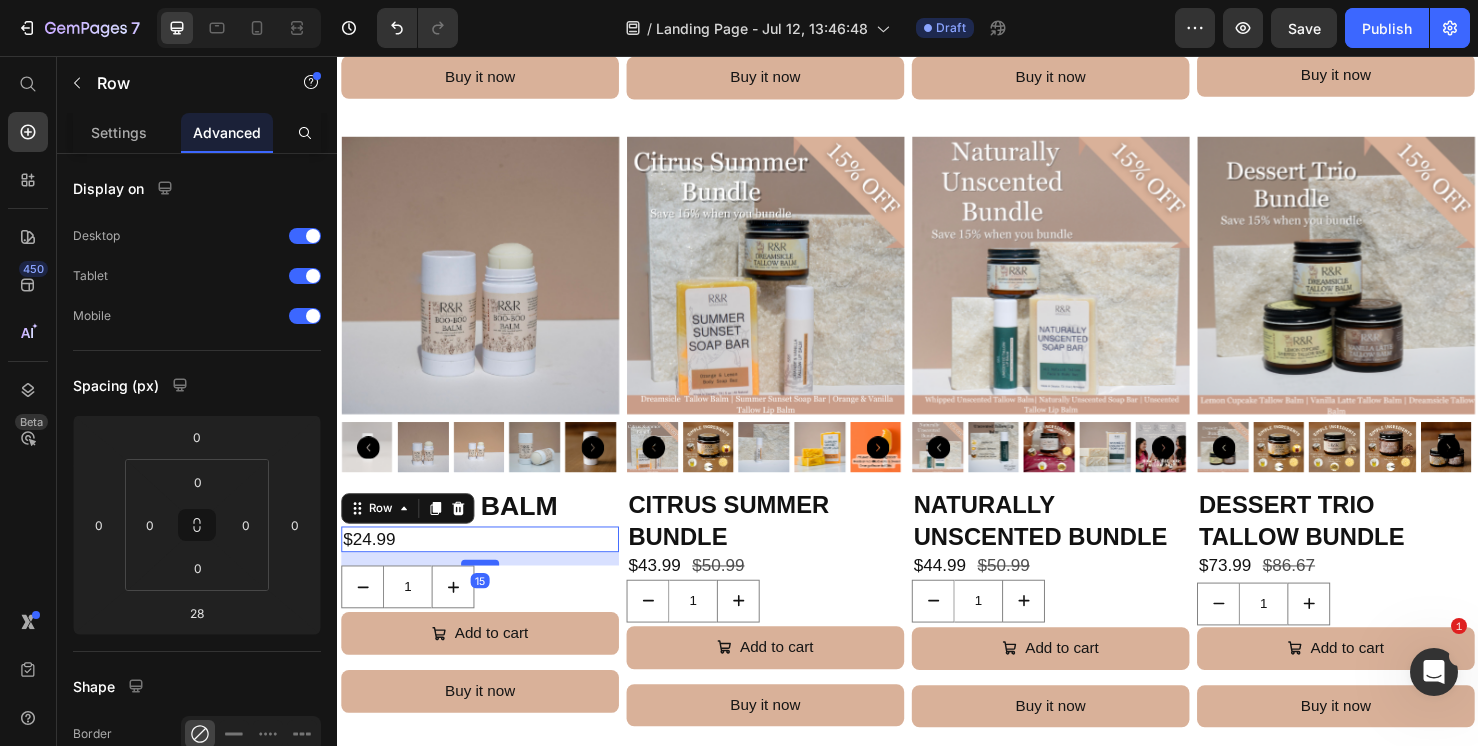 click at bounding box center (487, 589) 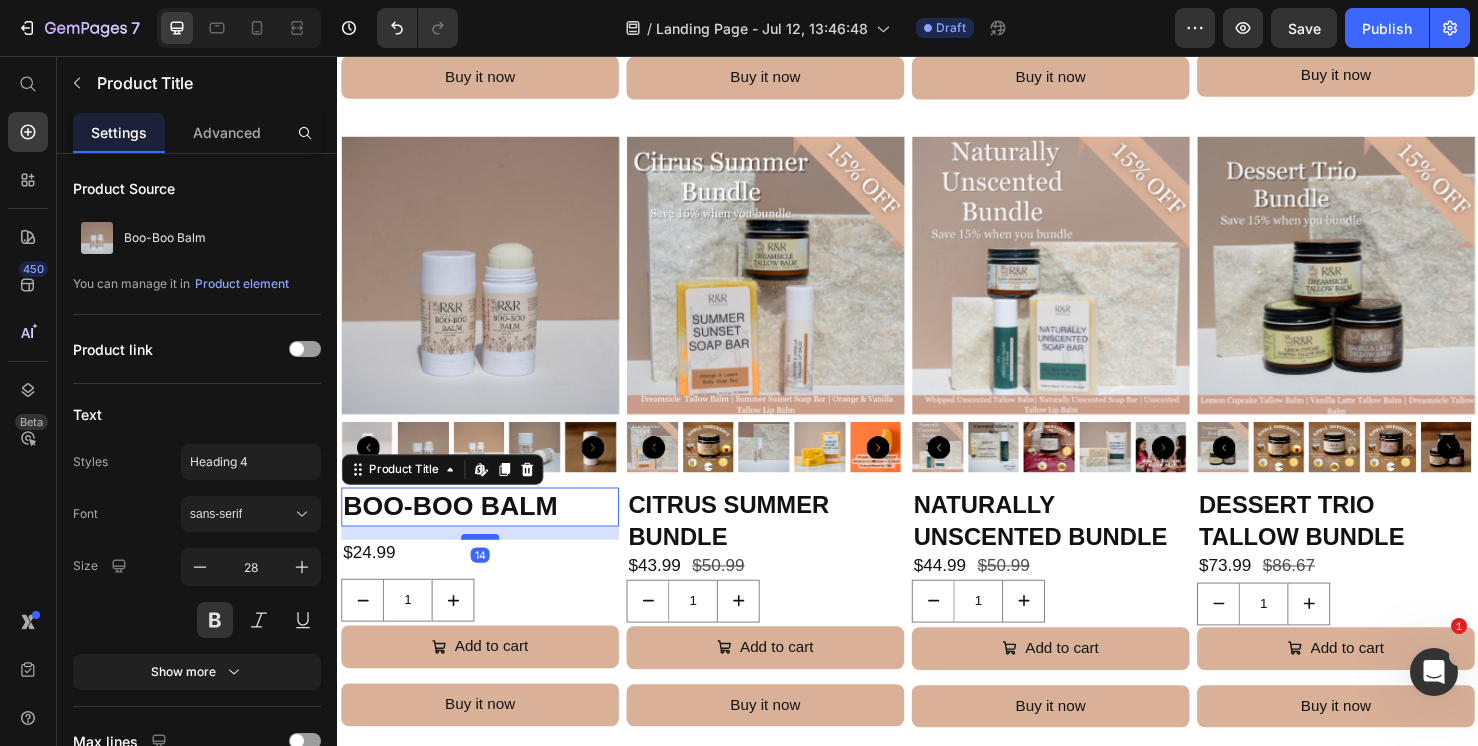 drag, startPoint x: 477, startPoint y: 537, endPoint x: 477, endPoint y: 551, distance: 14 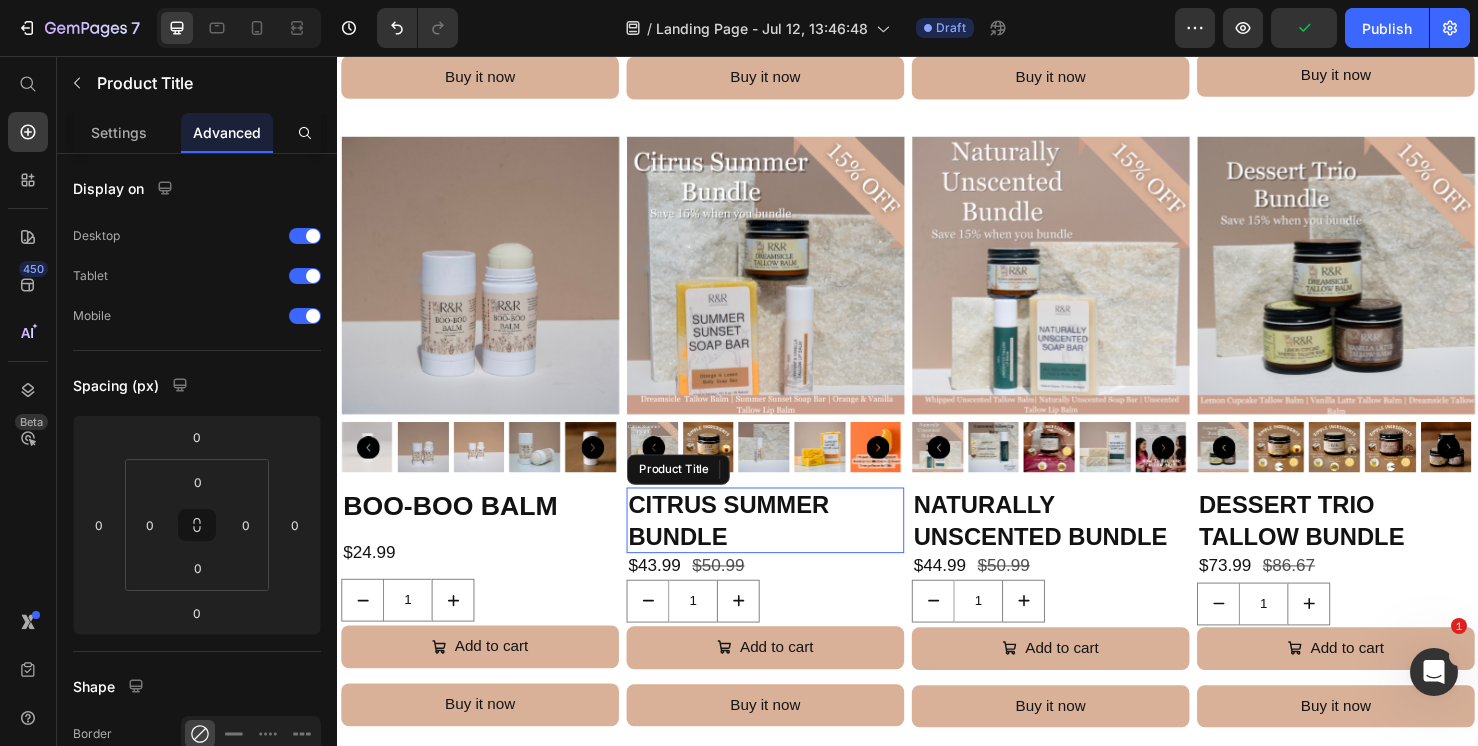 drag, startPoint x: 820, startPoint y: 546, endPoint x: 707, endPoint y: 525, distance: 114.93476 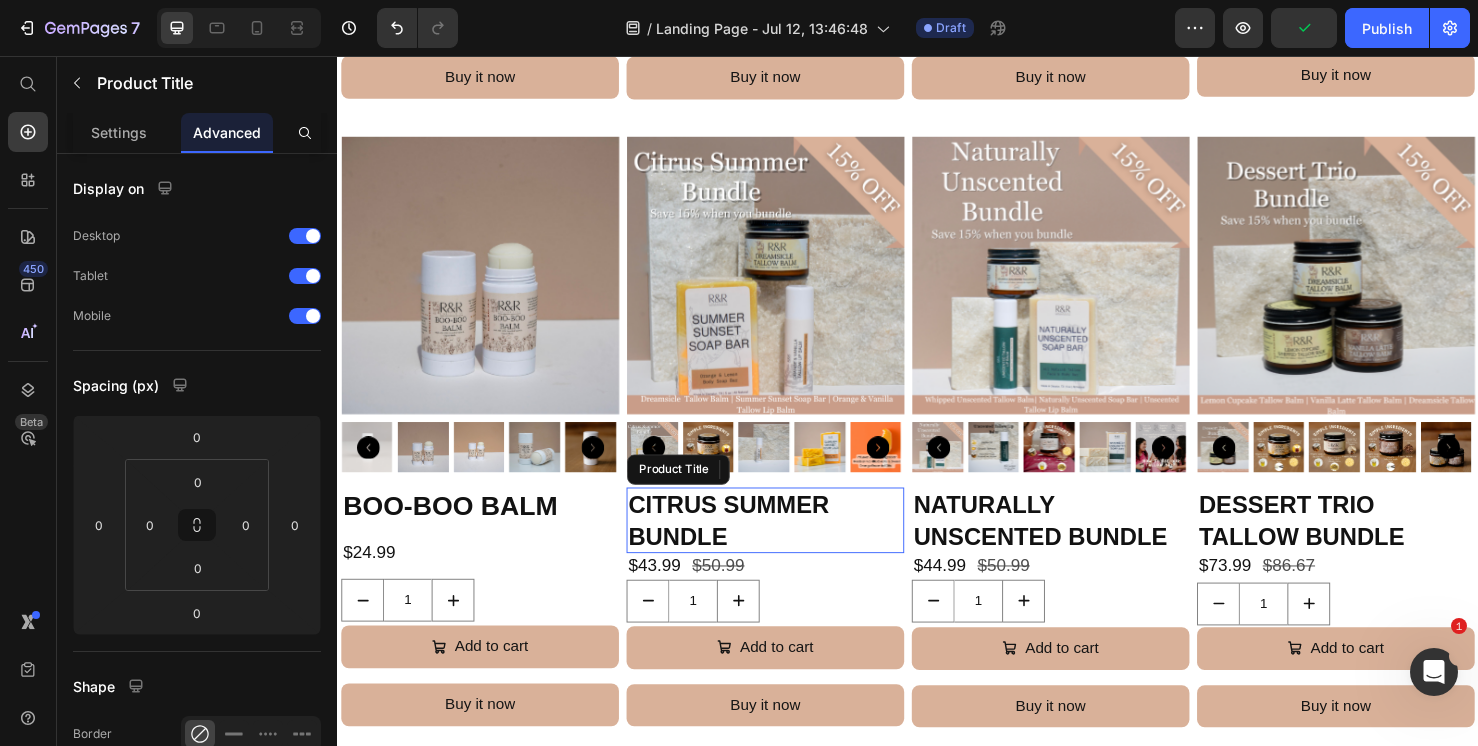 click on "Citrus Summer Bundle" at bounding box center (787, 544) 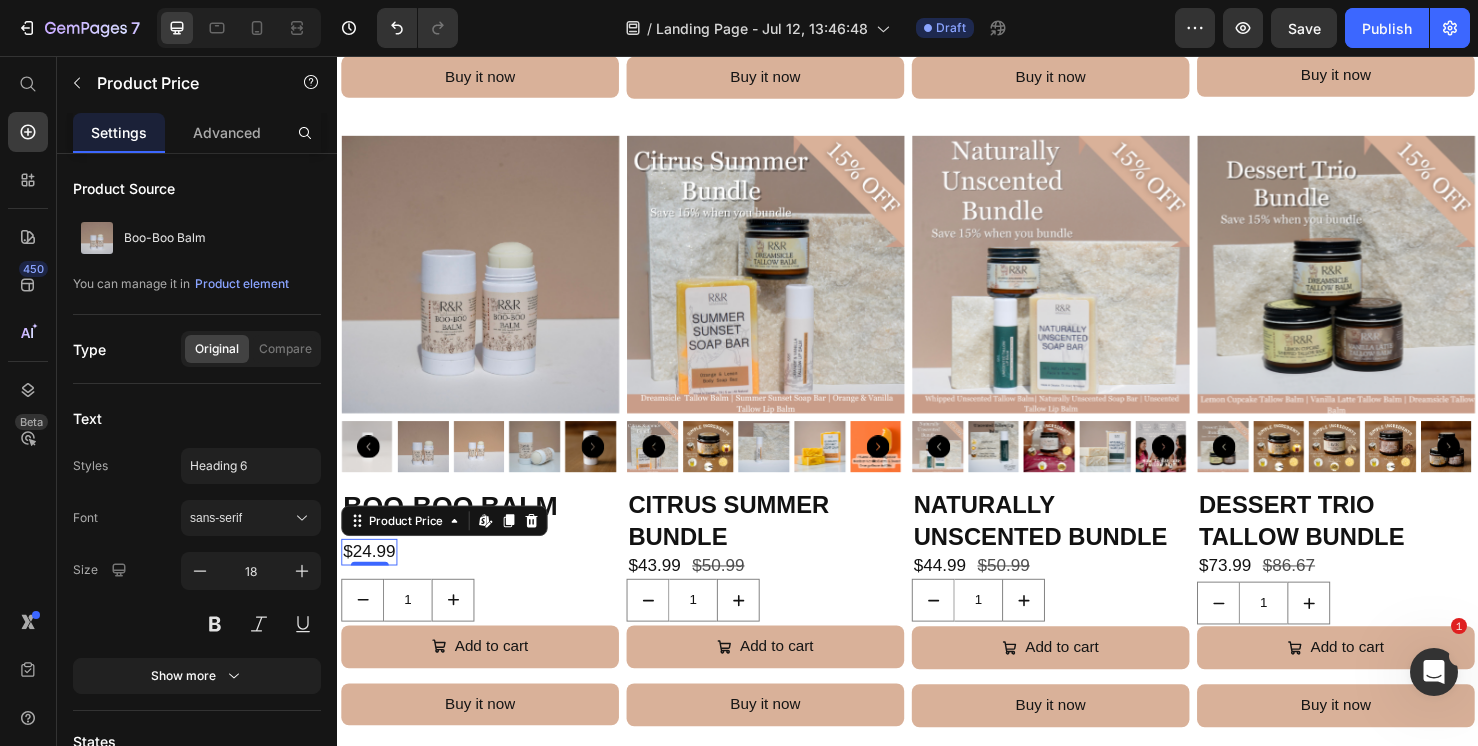 scroll, scrollTop: 2101, scrollLeft: 0, axis: vertical 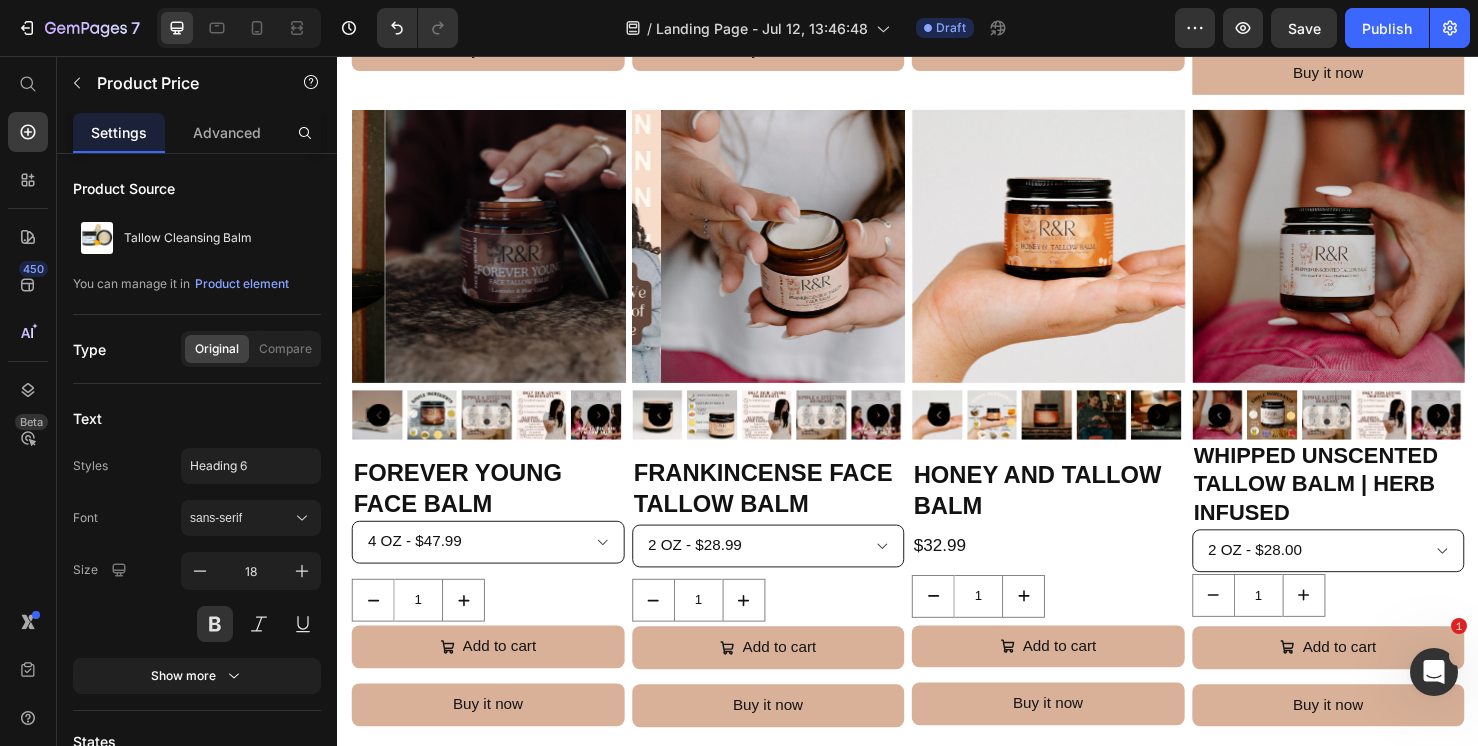 click on "$28.00" at bounding box center (370, 1257) 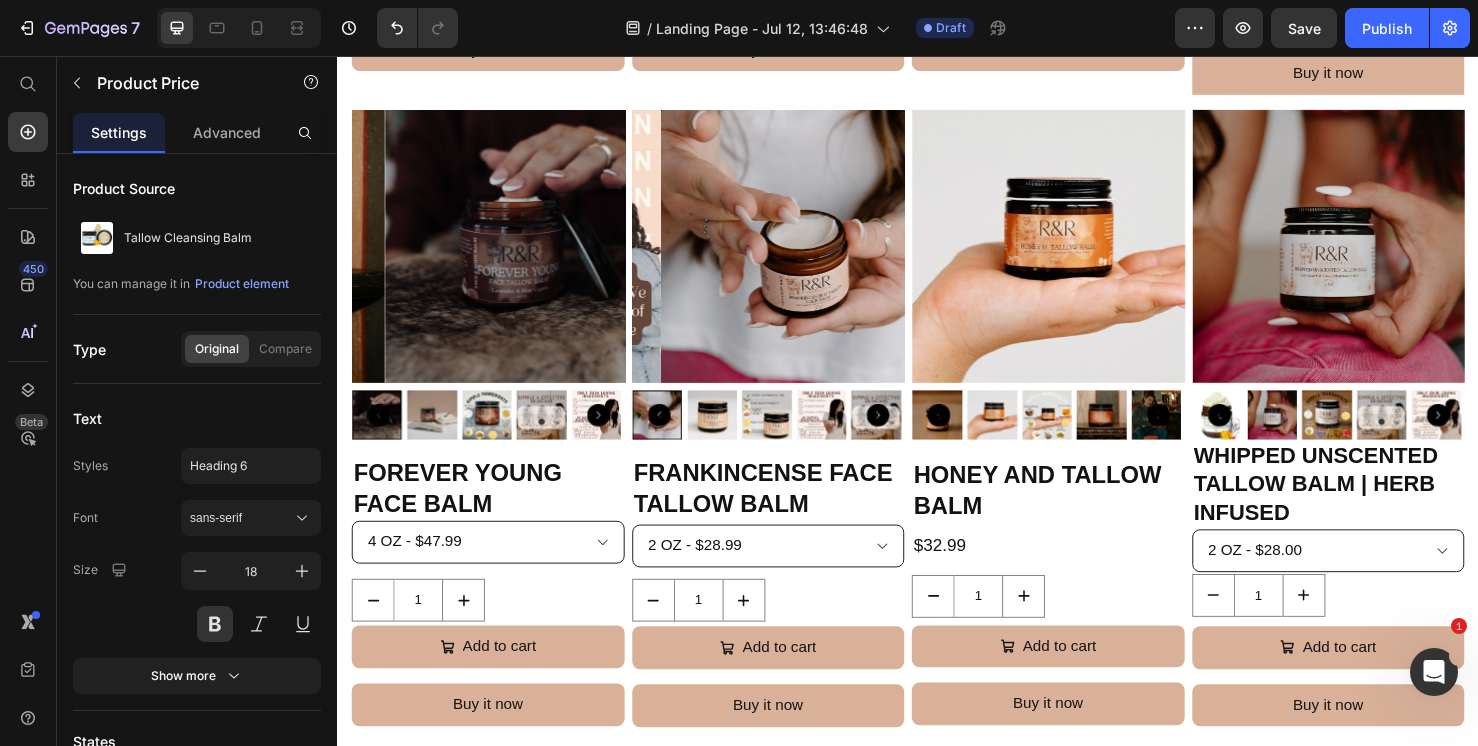 click on "$28.00" at bounding box center (370, 1257) 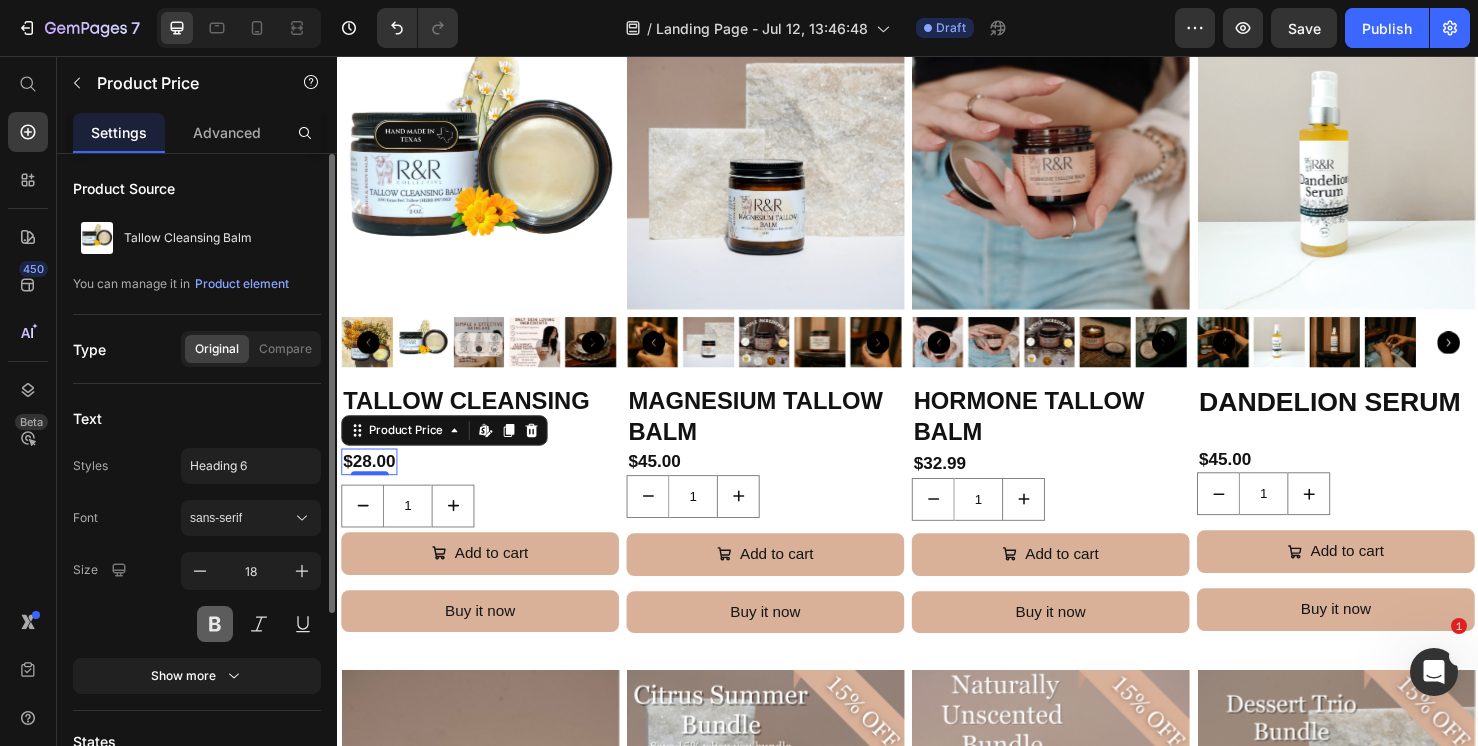 click at bounding box center (215, 624) 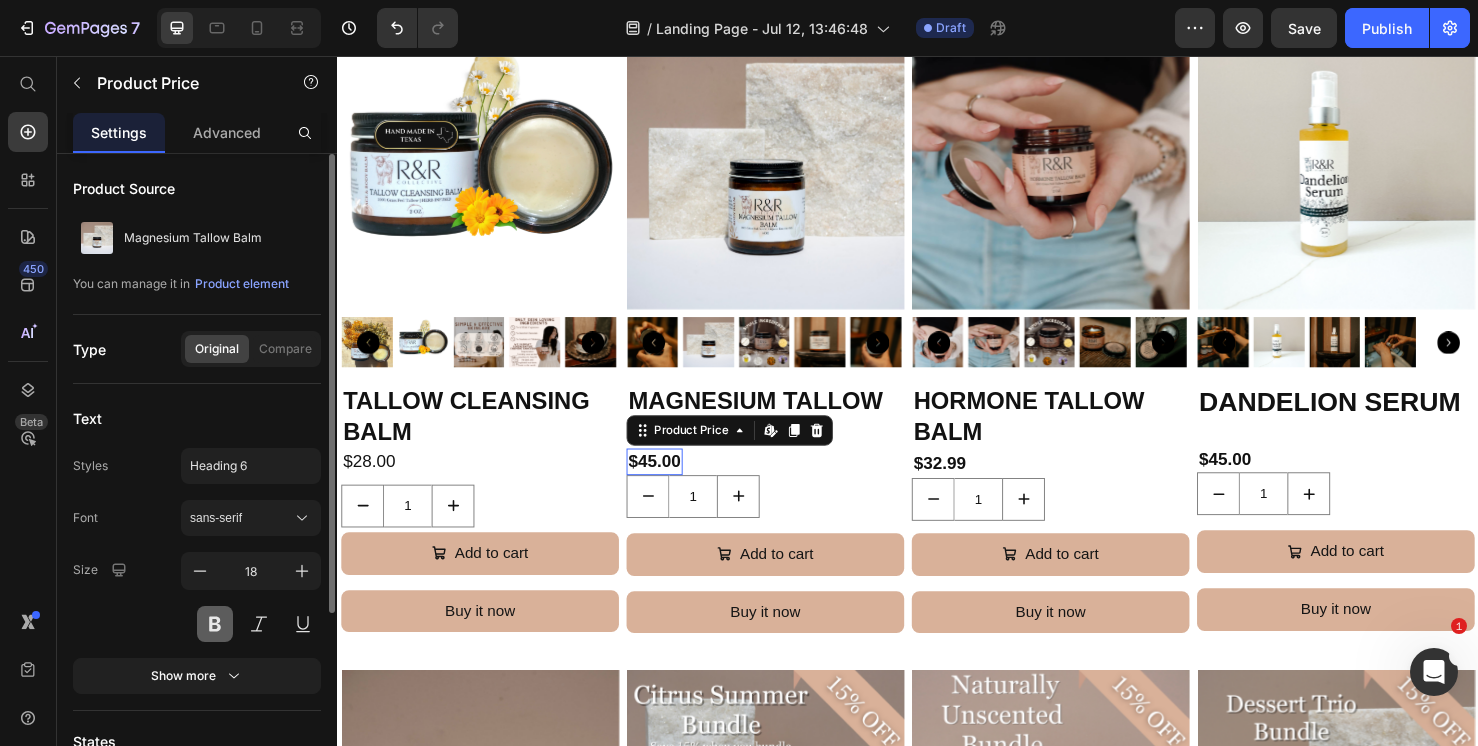 click at bounding box center (215, 624) 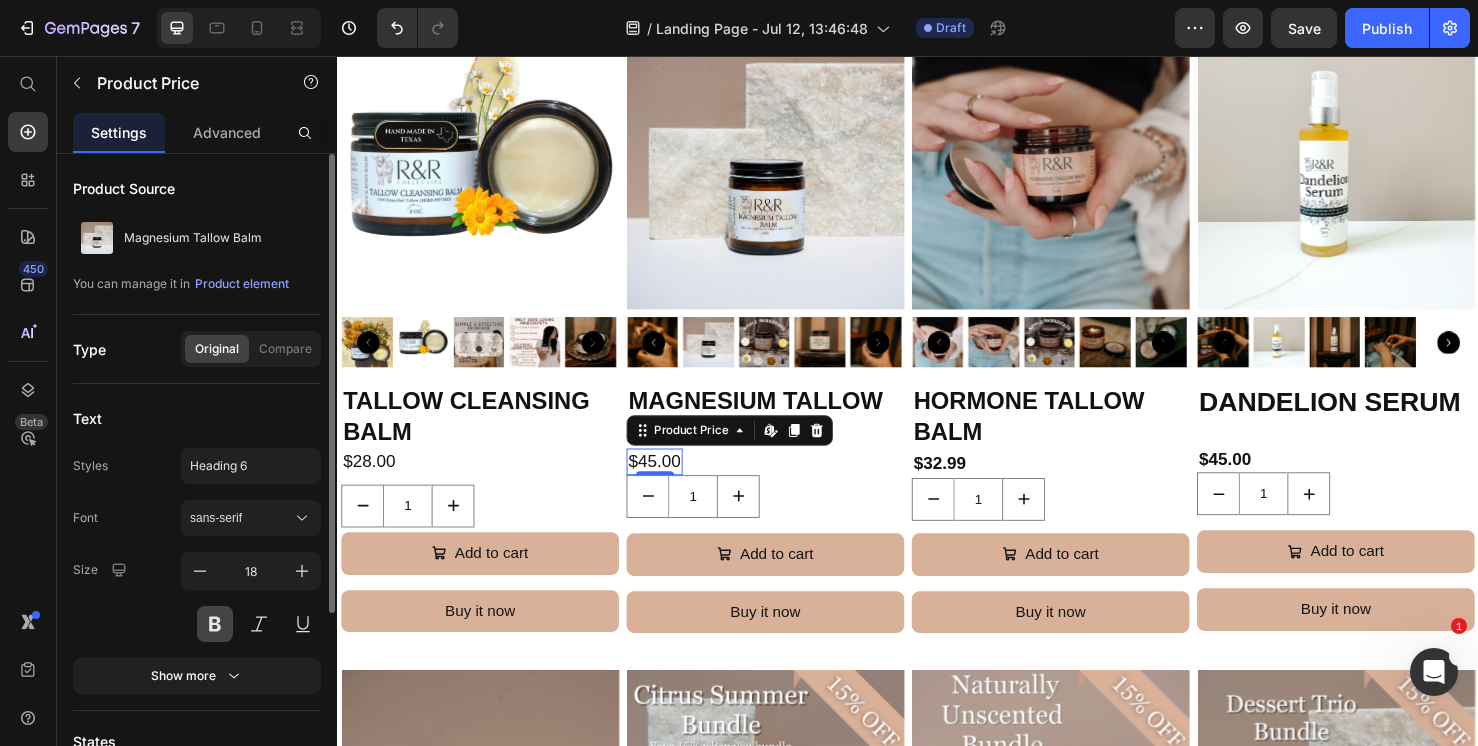 click at bounding box center (215, 624) 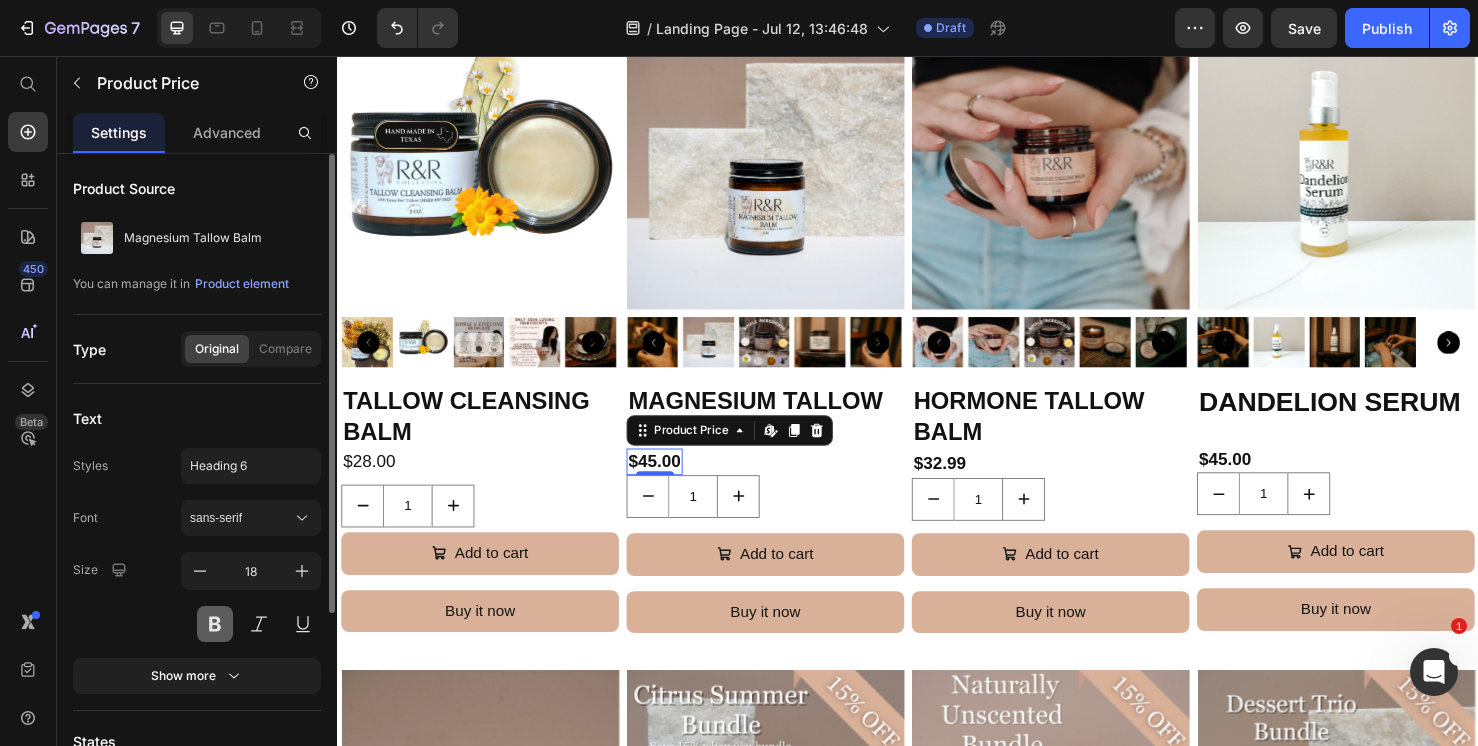 click at bounding box center (215, 624) 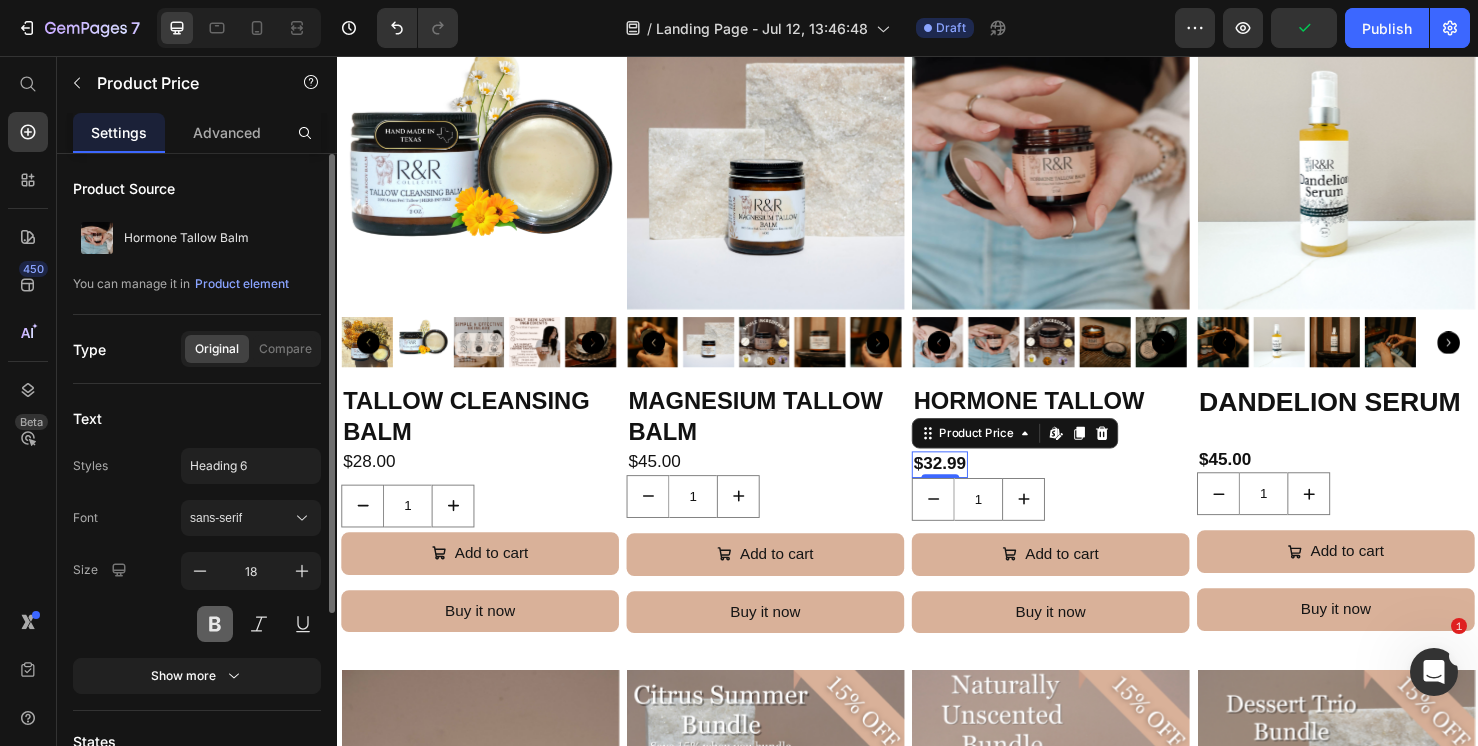 click at bounding box center [215, 624] 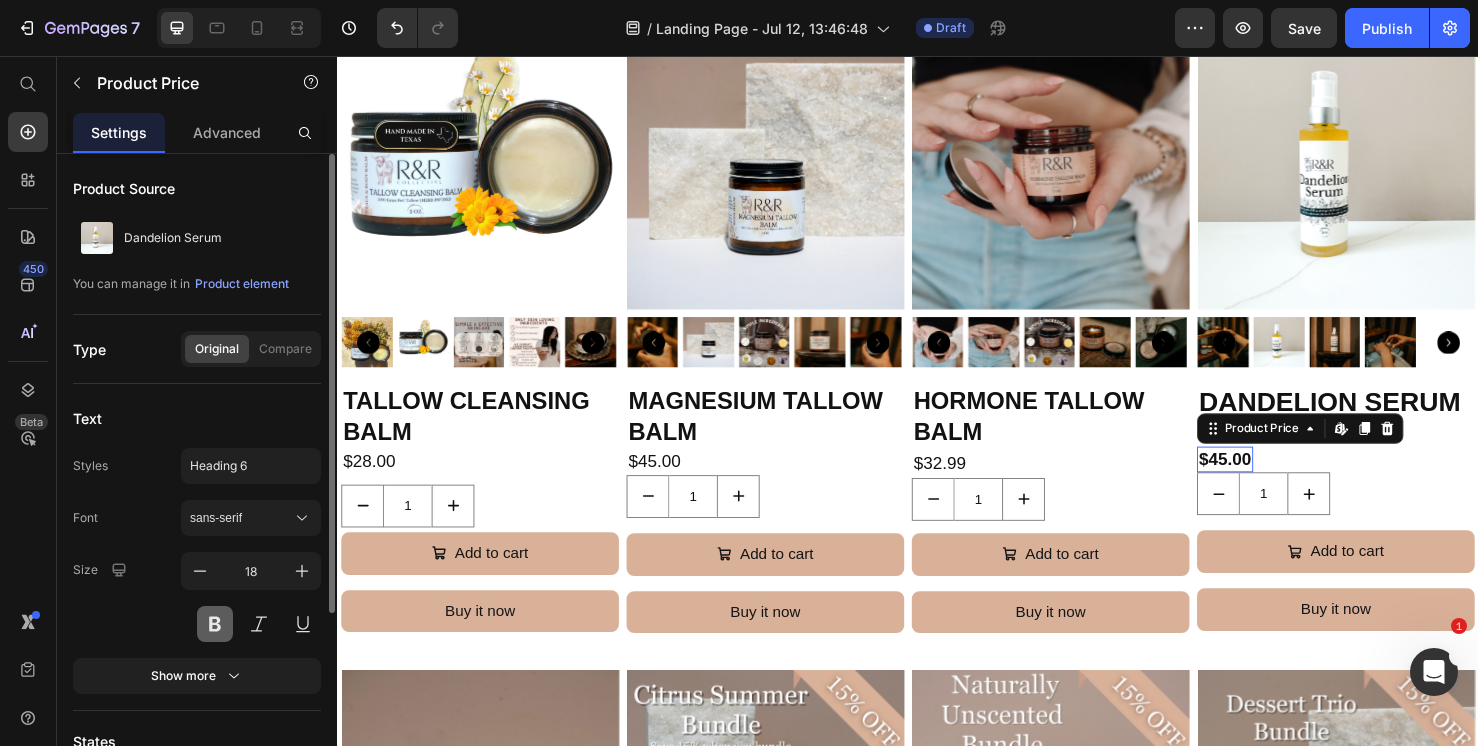 drag, startPoint x: 46, startPoint y: 584, endPoint x: 215, endPoint y: 638, distance: 177.41759 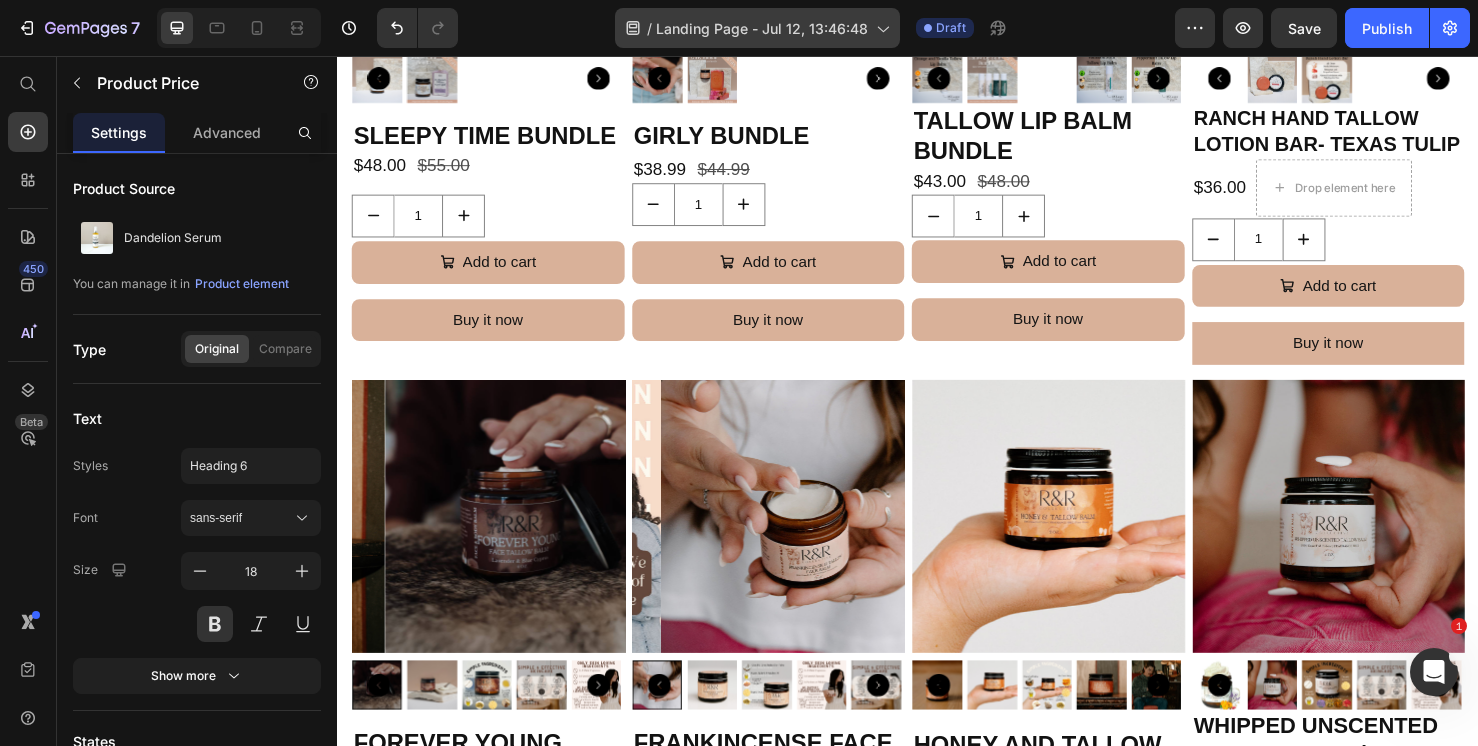scroll, scrollTop: 0, scrollLeft: 0, axis: both 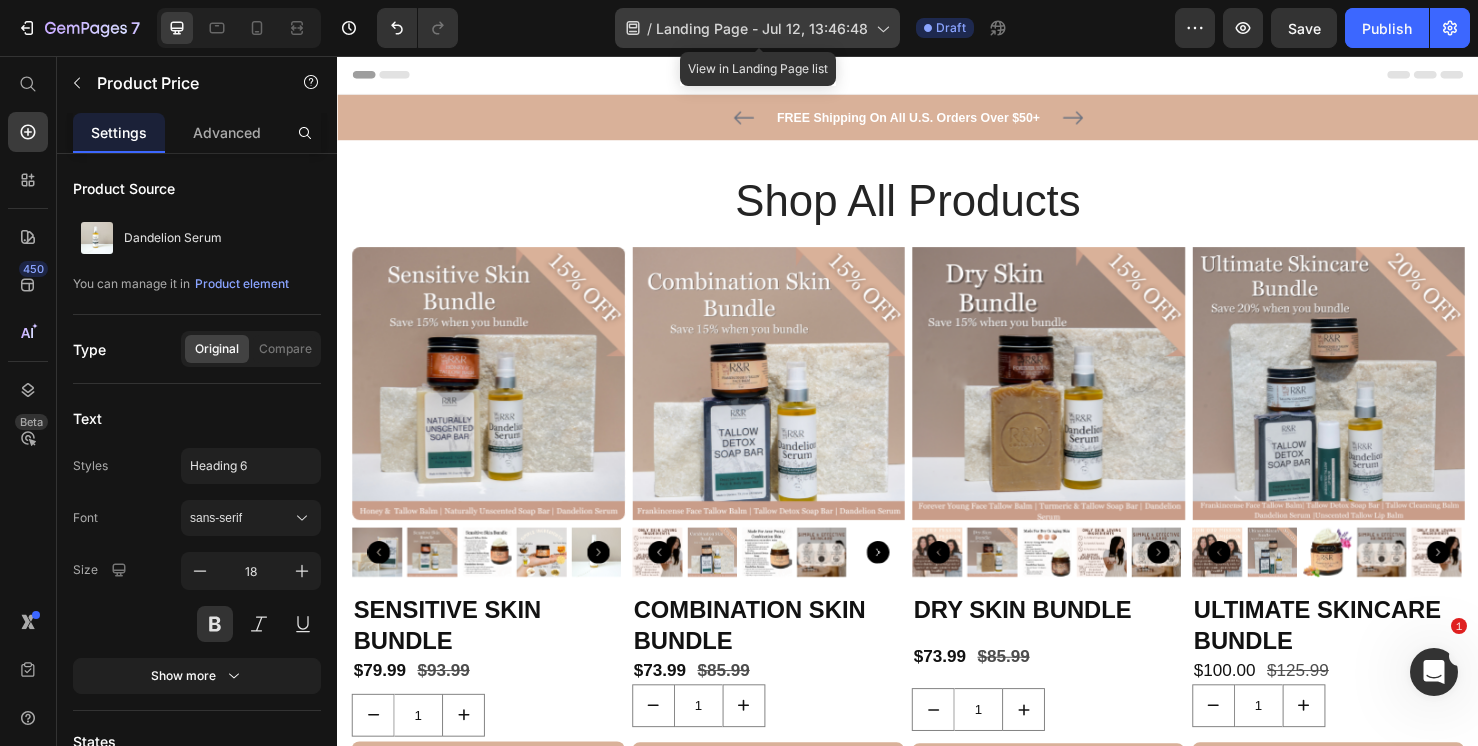 click on "Landing Page - Jul 12, 13:46:48" at bounding box center (762, 28) 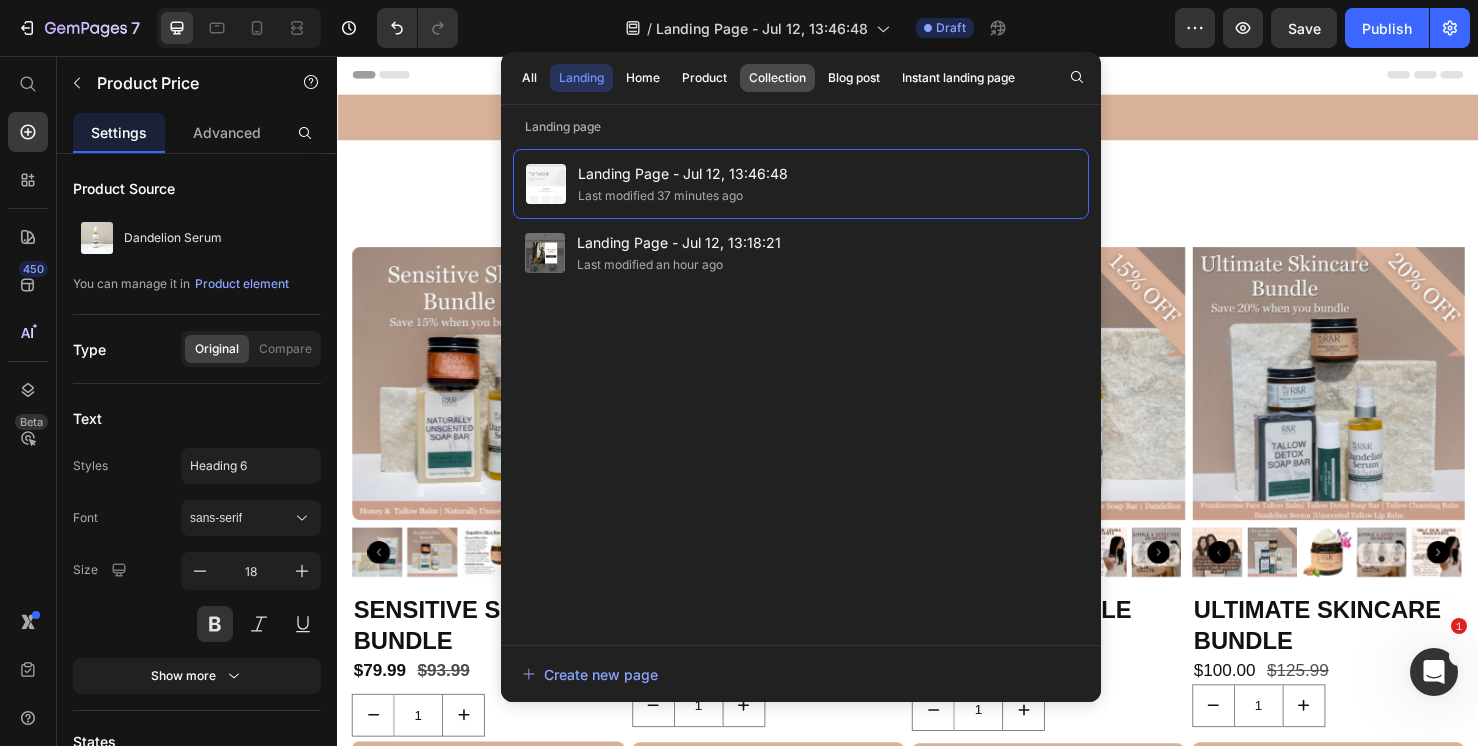 click on "Collection" at bounding box center [777, 78] 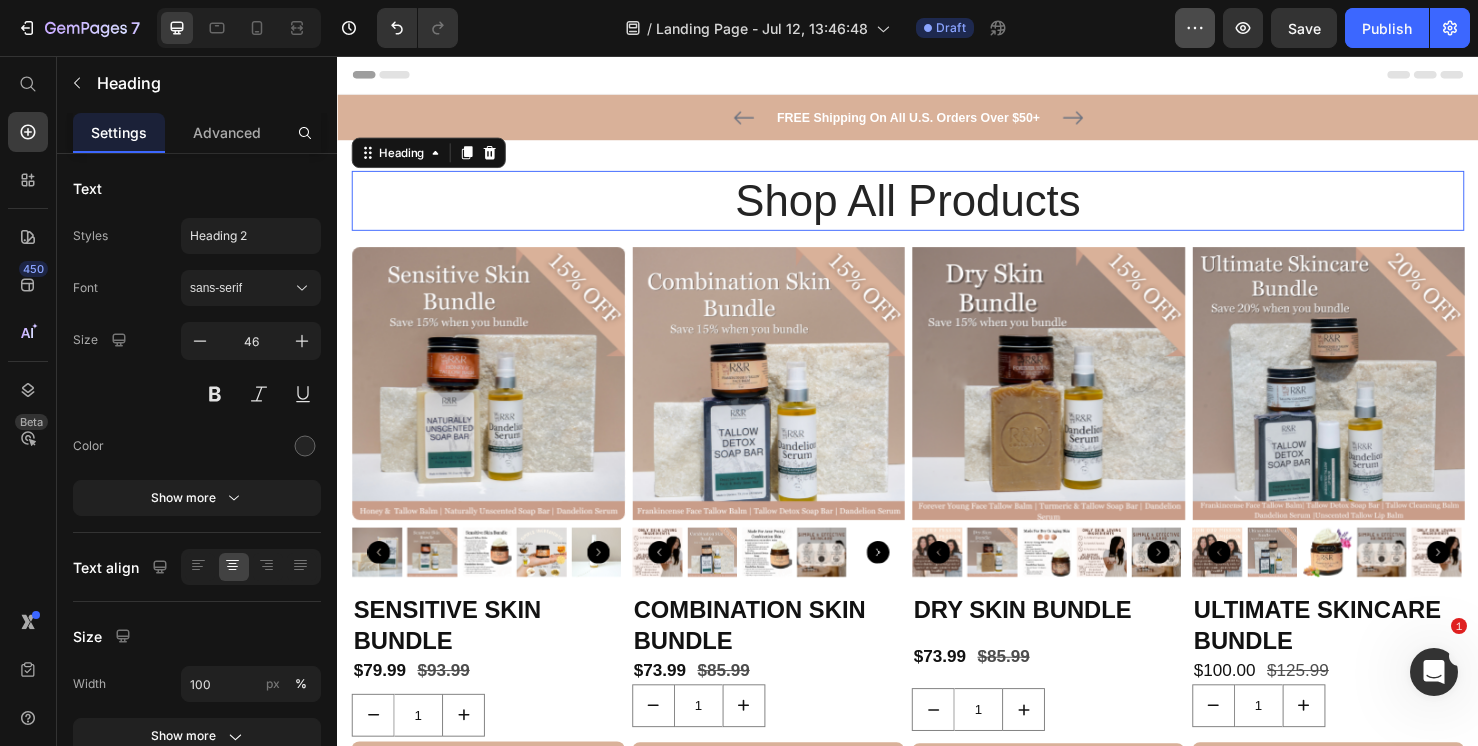 drag, startPoint x: 1202, startPoint y: 14, endPoint x: 1202, endPoint y: 34, distance: 20 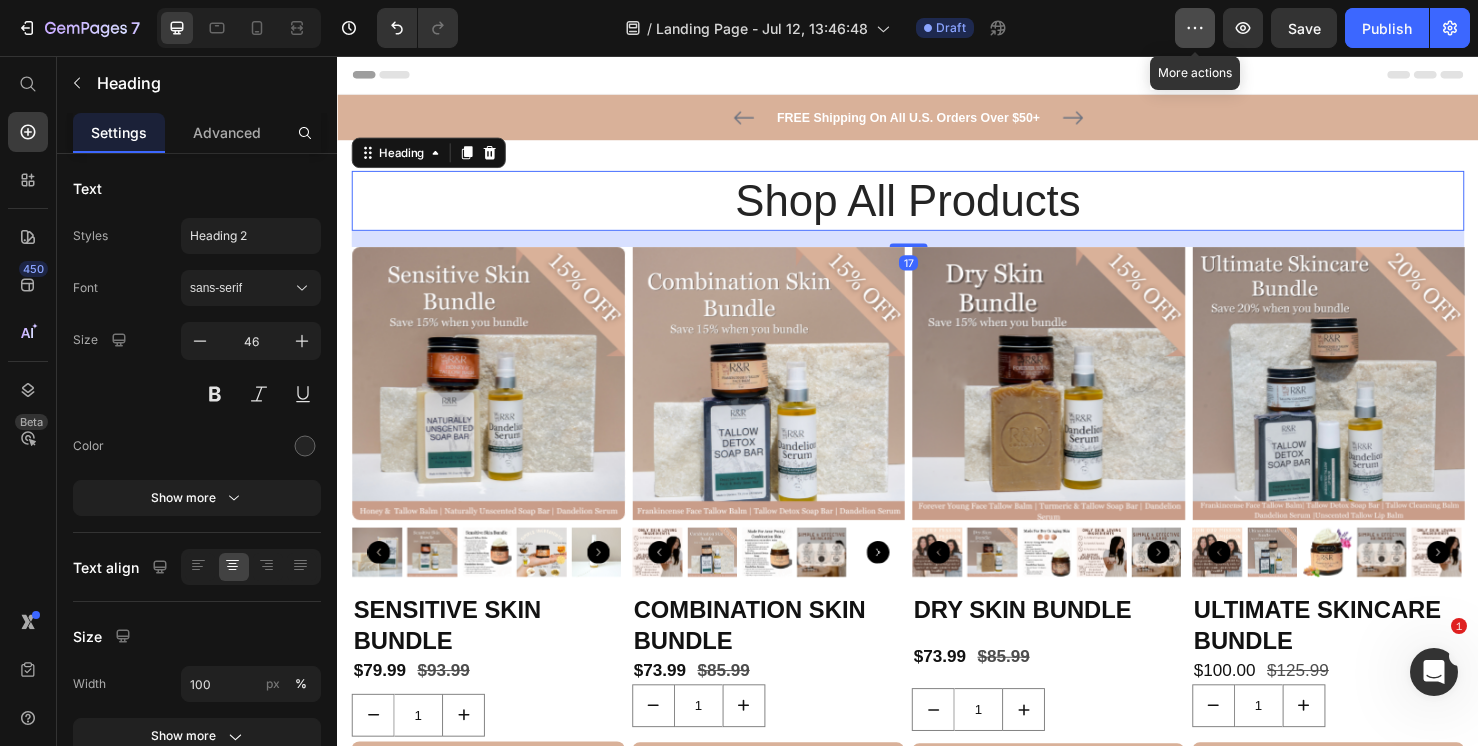 click 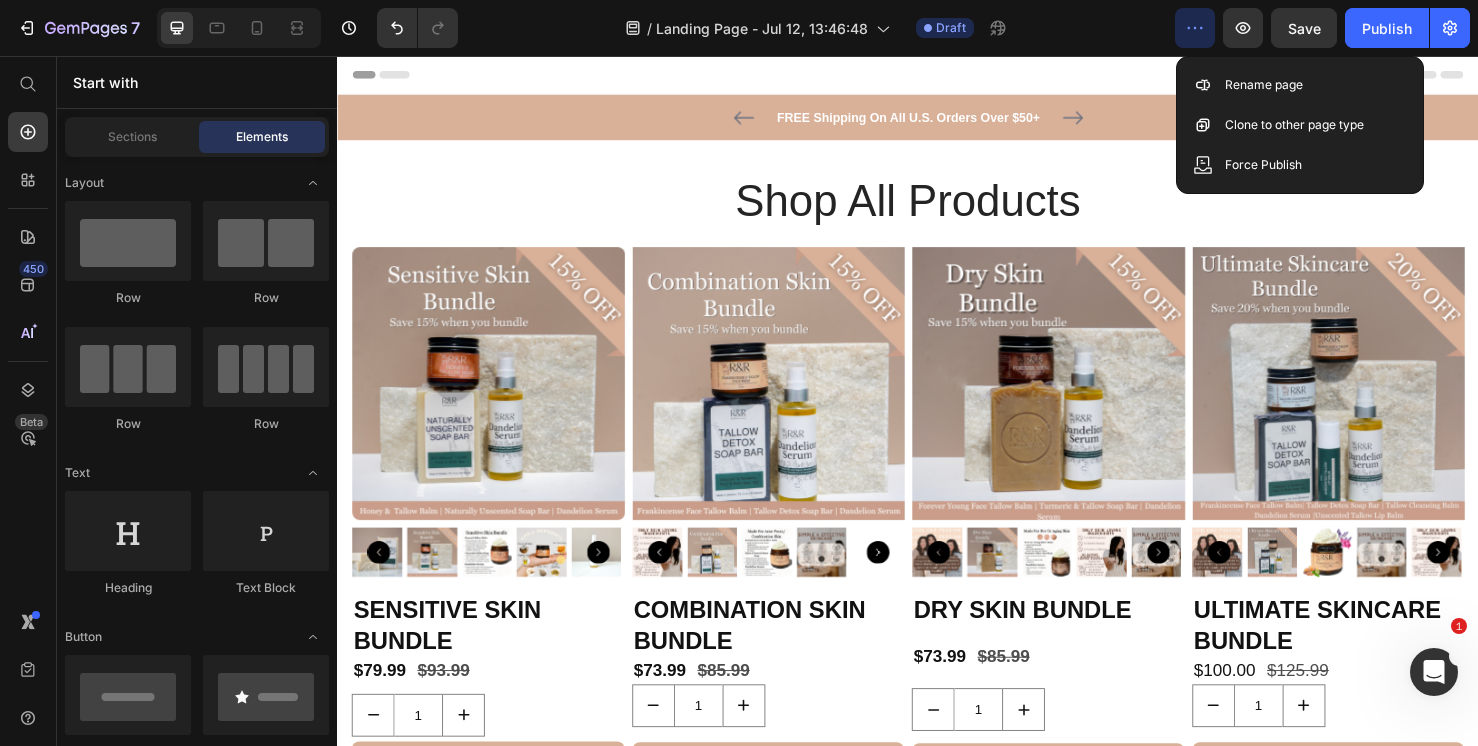 click on "Header" at bounding box center [937, 76] 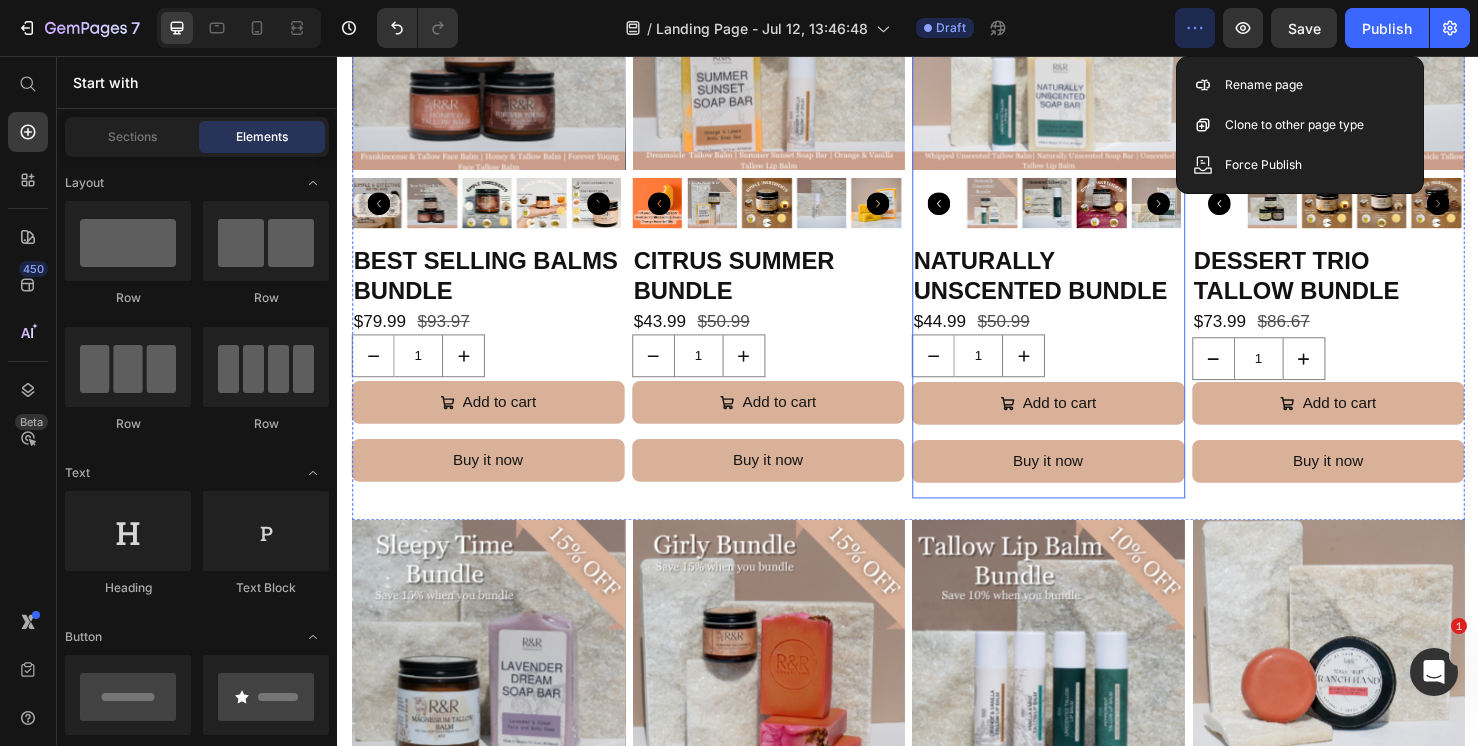 scroll, scrollTop: 1647, scrollLeft: 0, axis: vertical 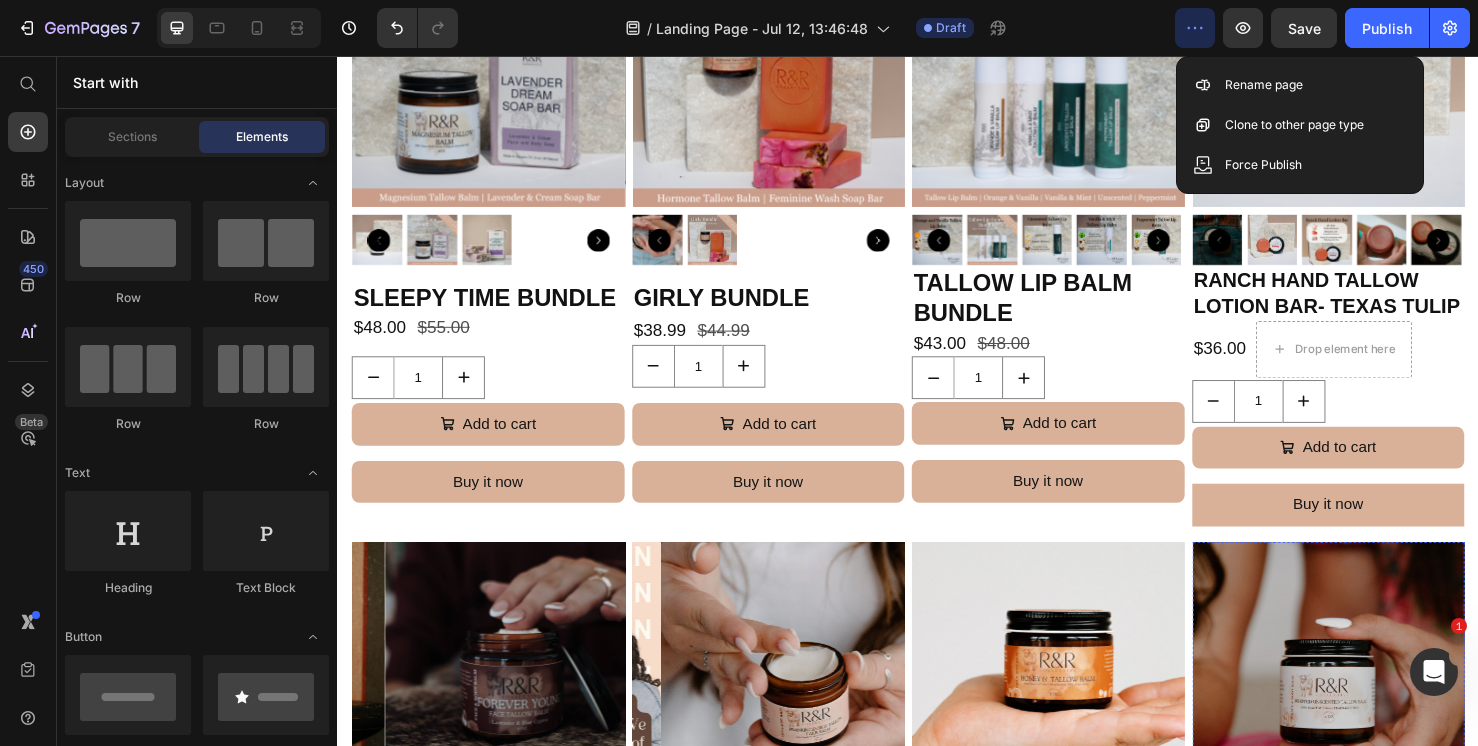 click on "$36.00 Product Price" at bounding box center (1265, 365) 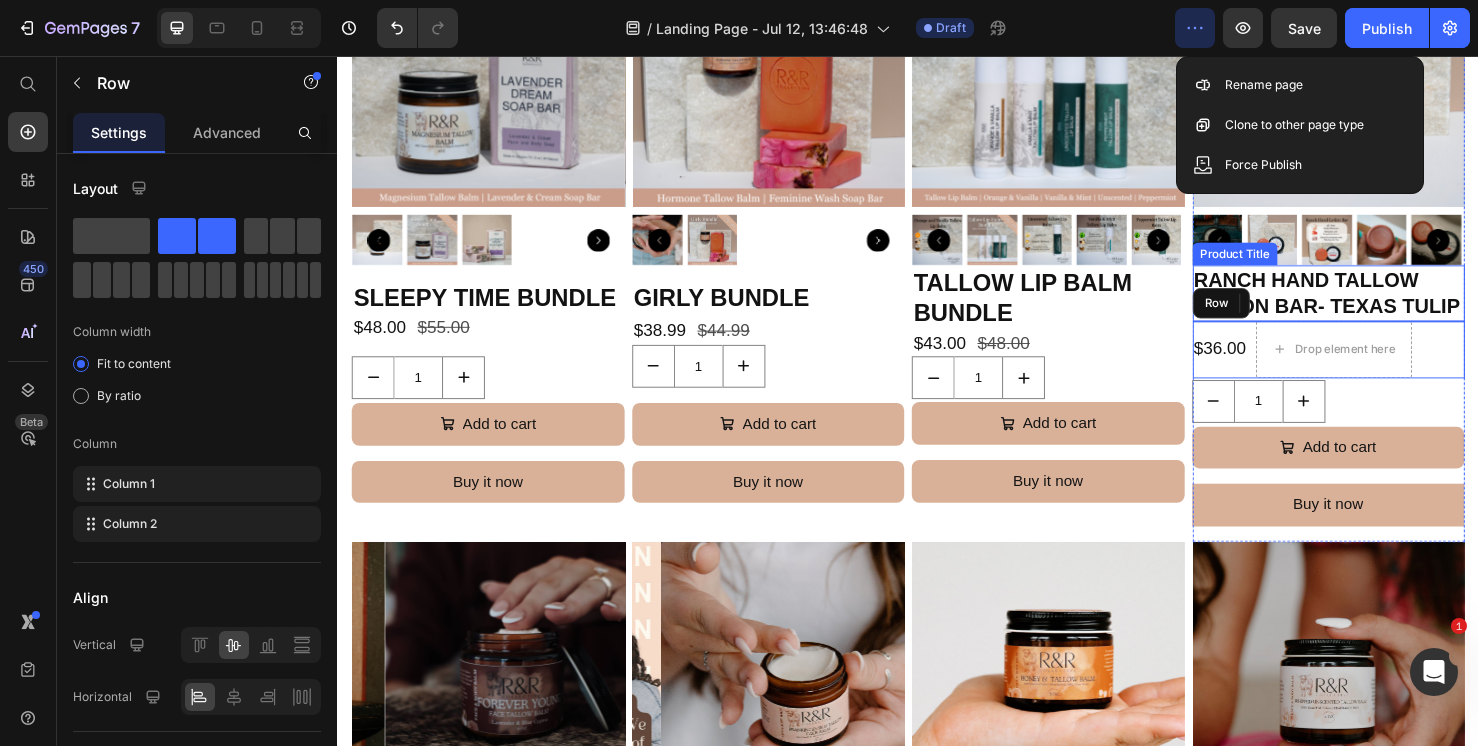 click on "Ranch Hand Tallow Lotion Bar- Texas Tulip" at bounding box center [1379, 305] 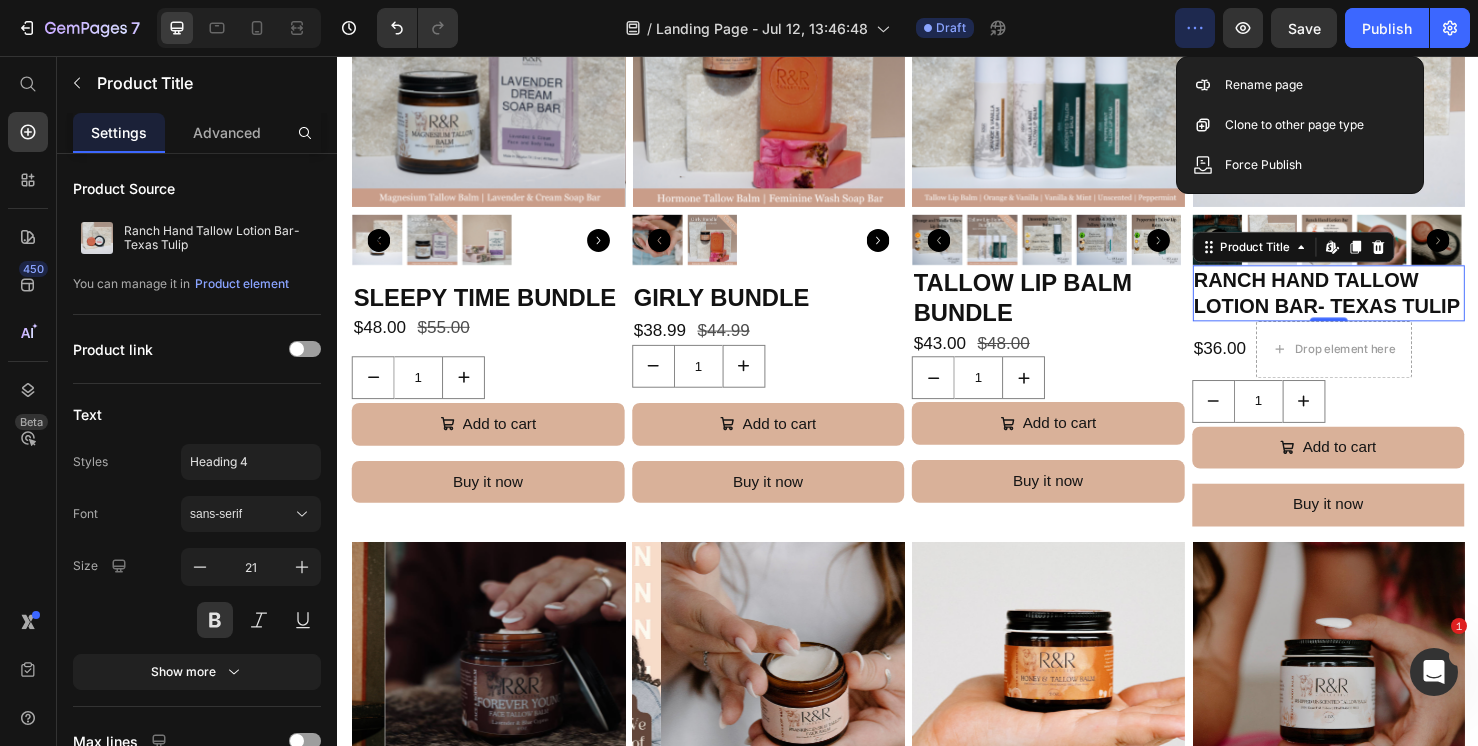 click on "Ranch Hand Tallow Lotion Bar- Texas Tulip" at bounding box center (197, 238) 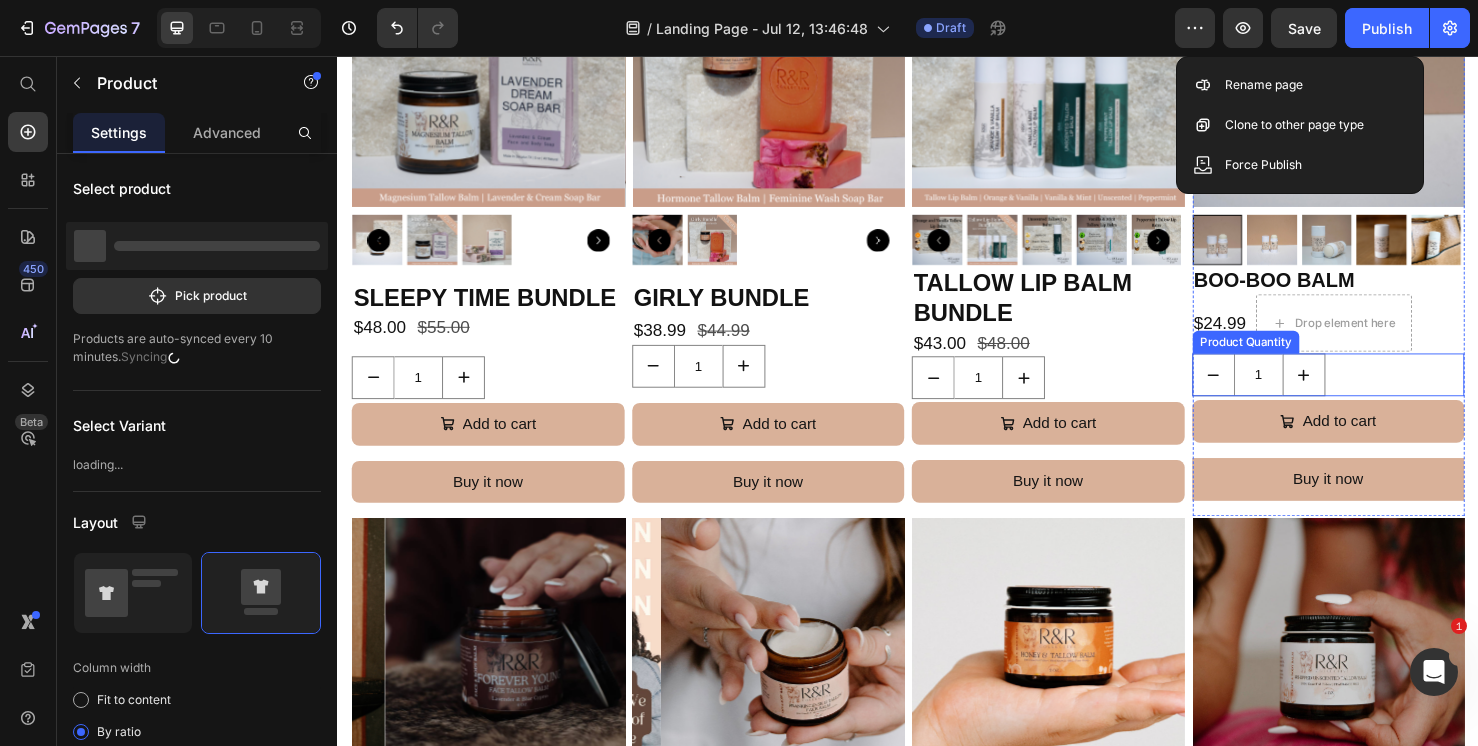click on "1" at bounding box center [1379, 391] 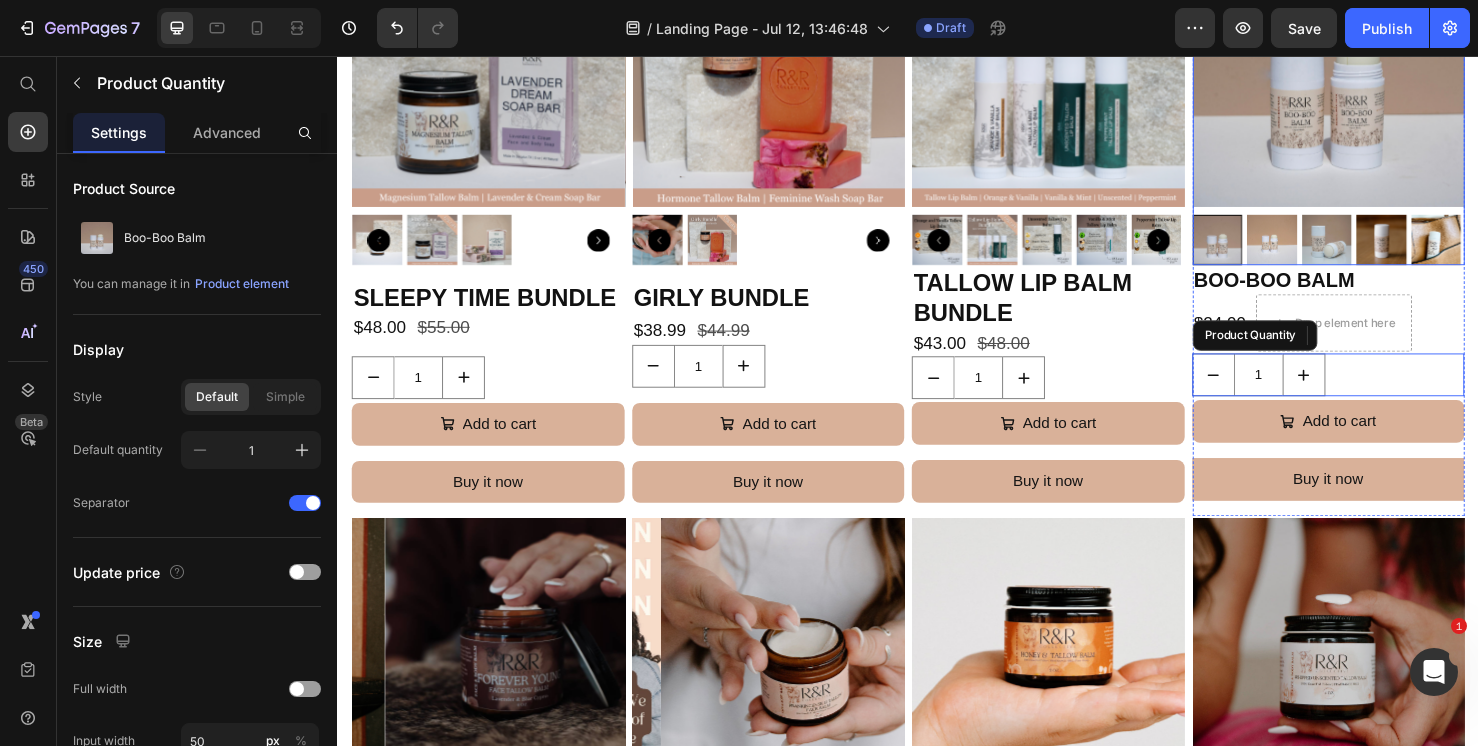scroll, scrollTop: 294, scrollLeft: 0, axis: vertical 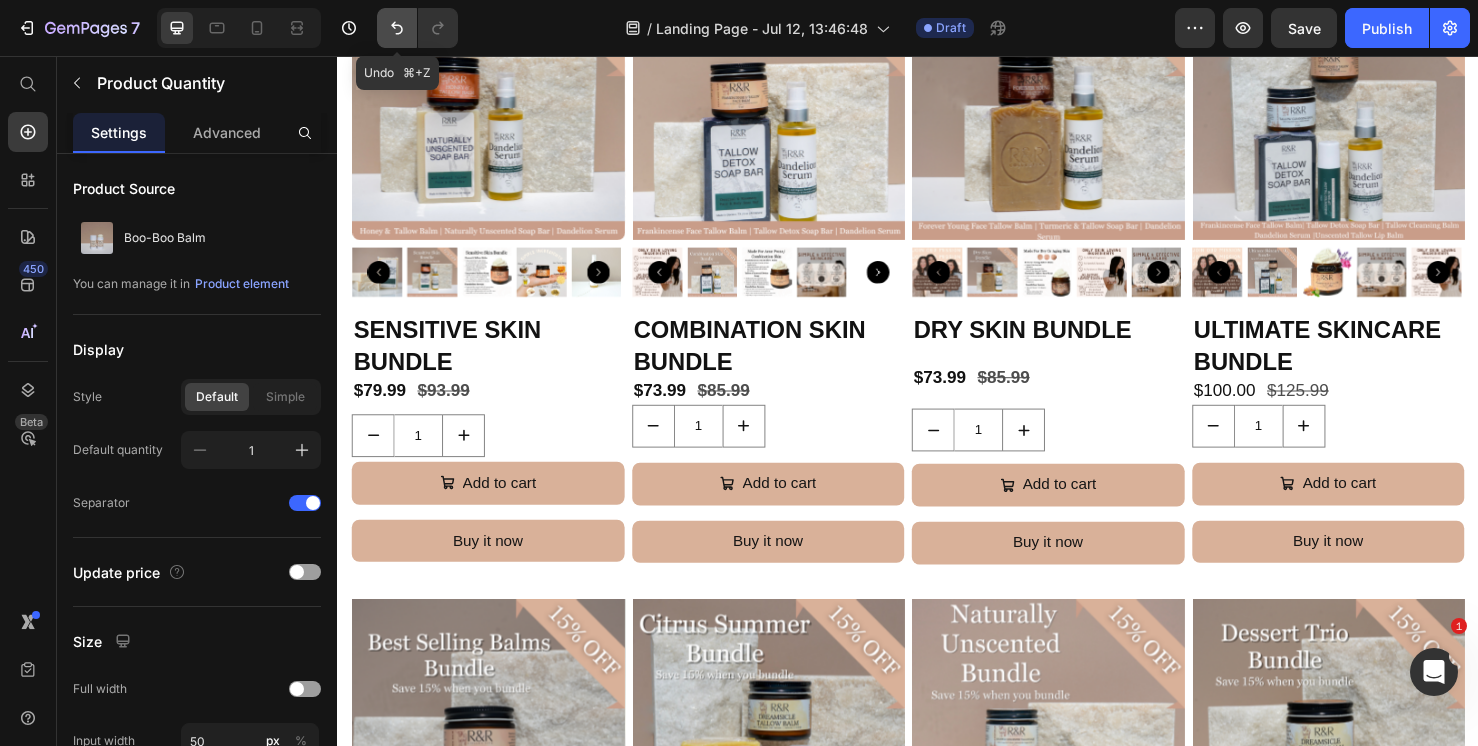 click 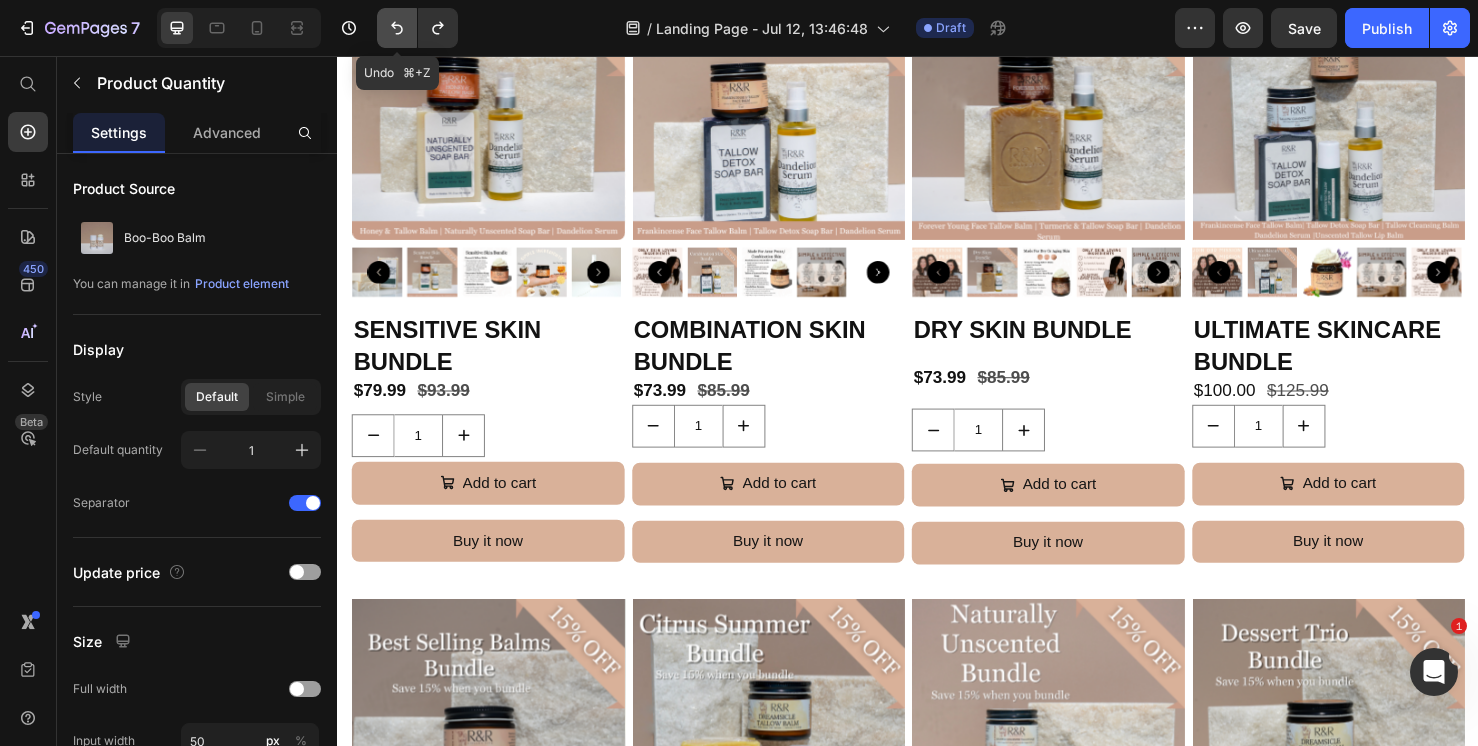 drag, startPoint x: 393, startPoint y: 30, endPoint x: 298, endPoint y: 149, distance: 152.2695 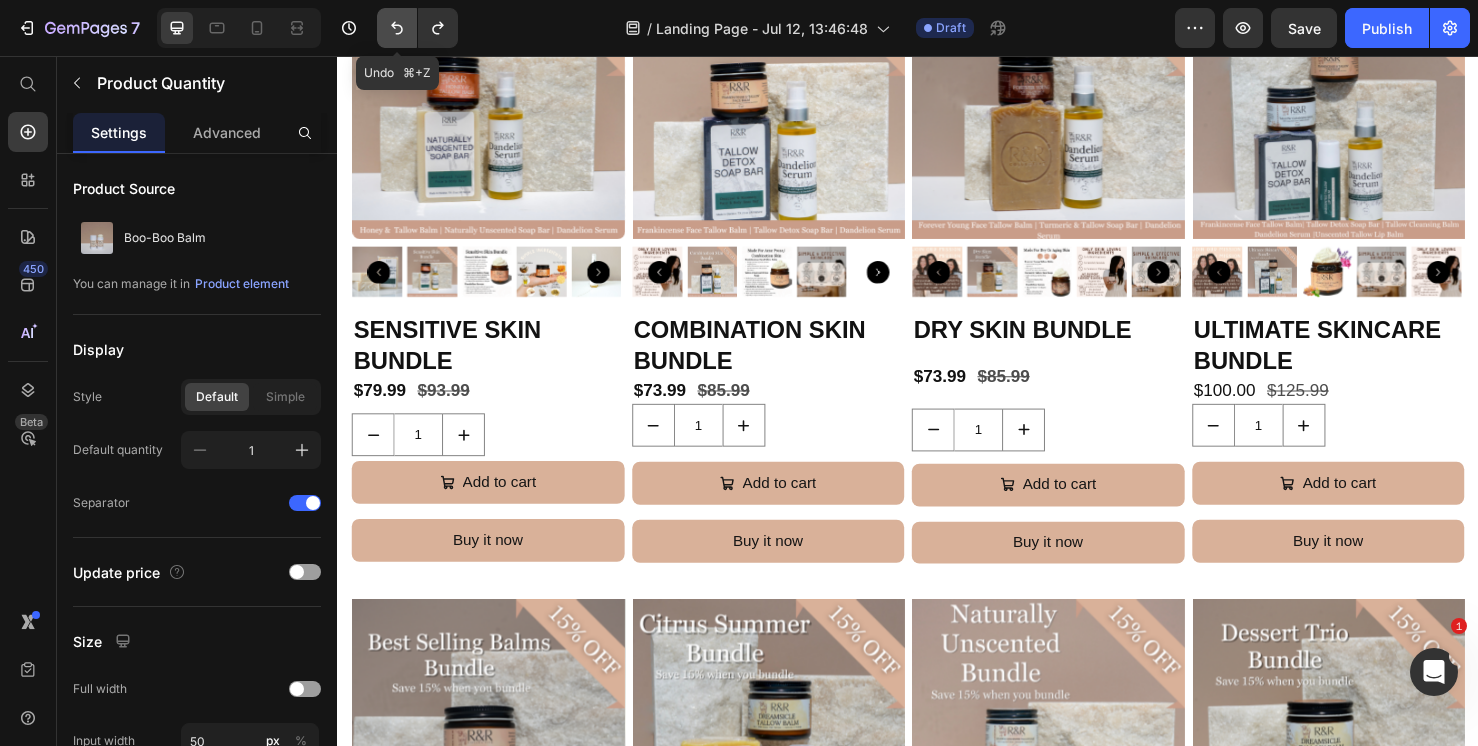 click 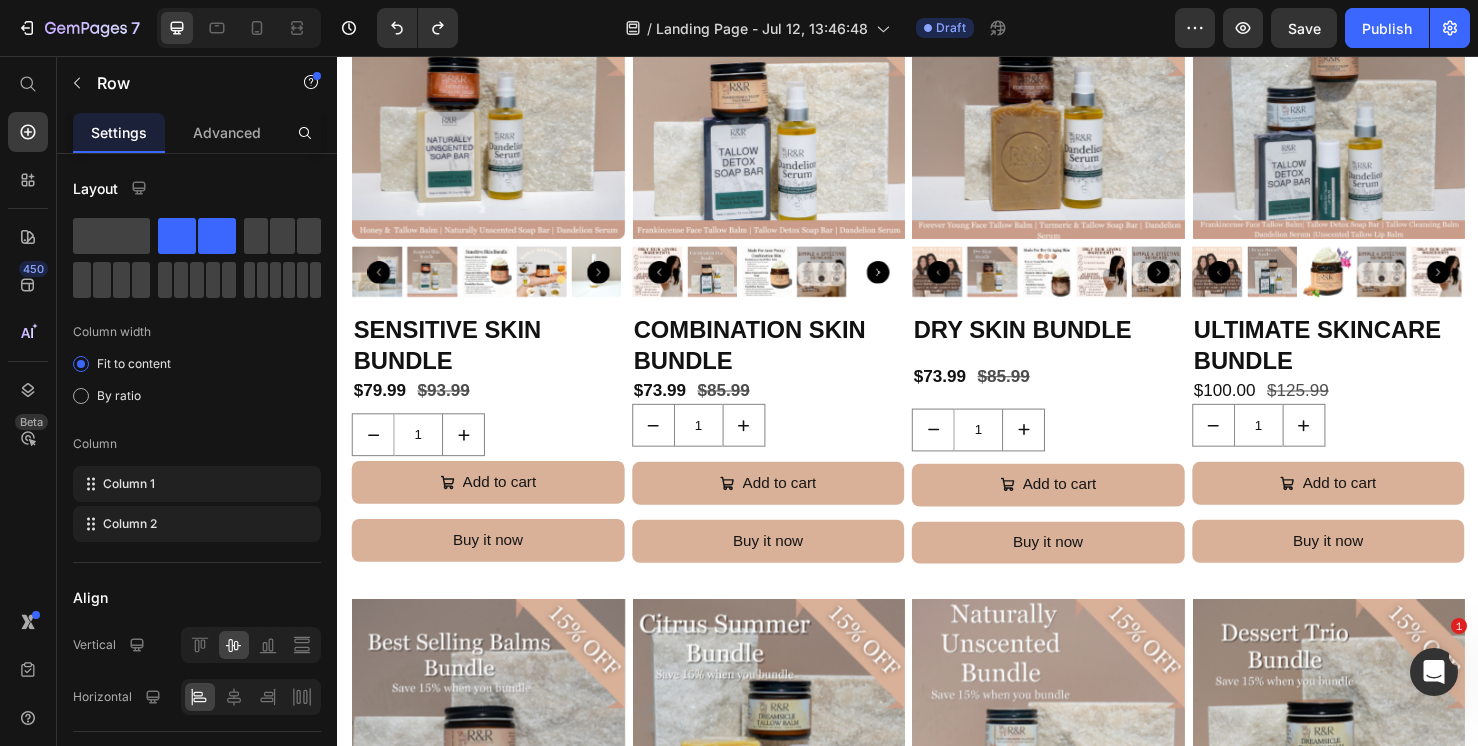 click on "$24.99 Product Price
Drop element here Row" at bounding box center (1379, 1690) 